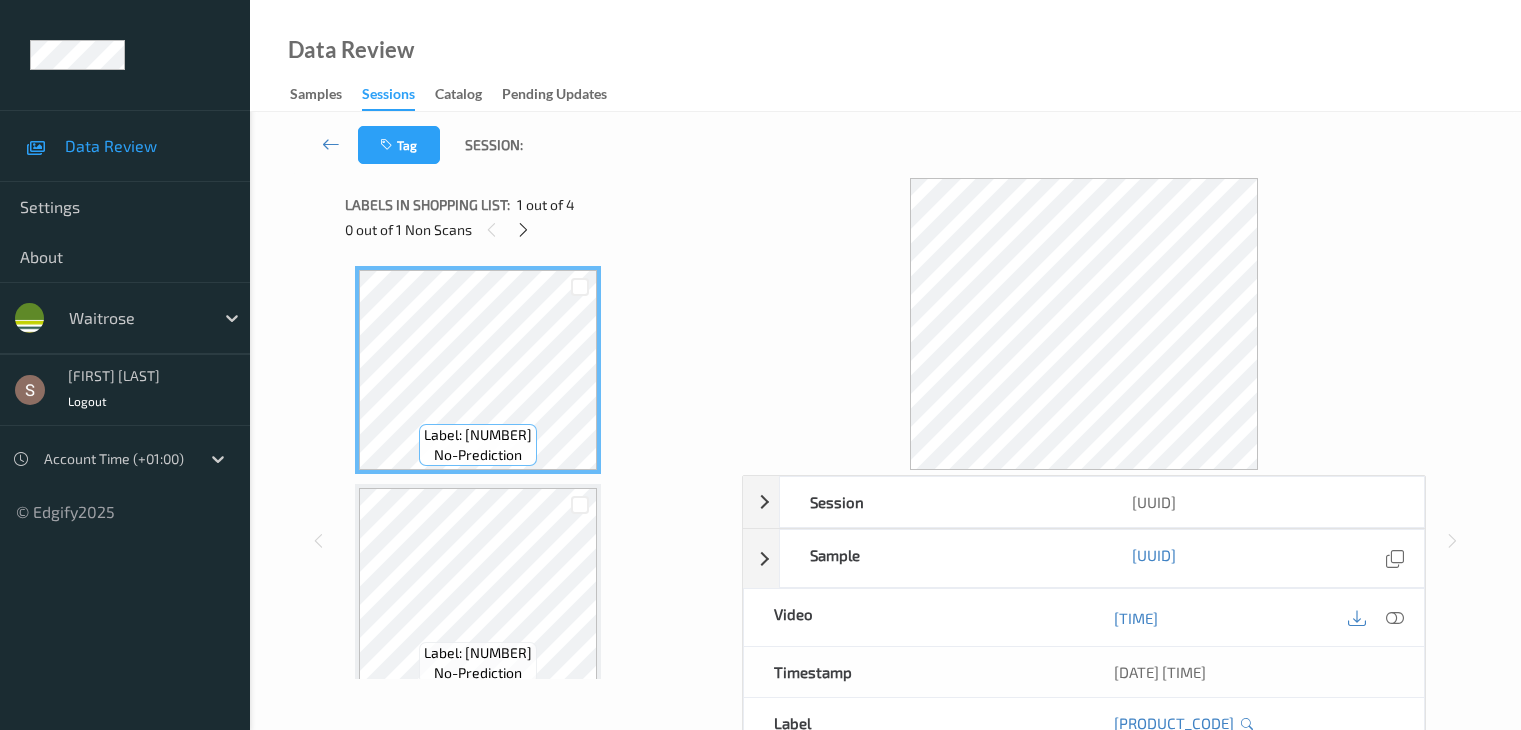 scroll, scrollTop: 0, scrollLeft: 0, axis: both 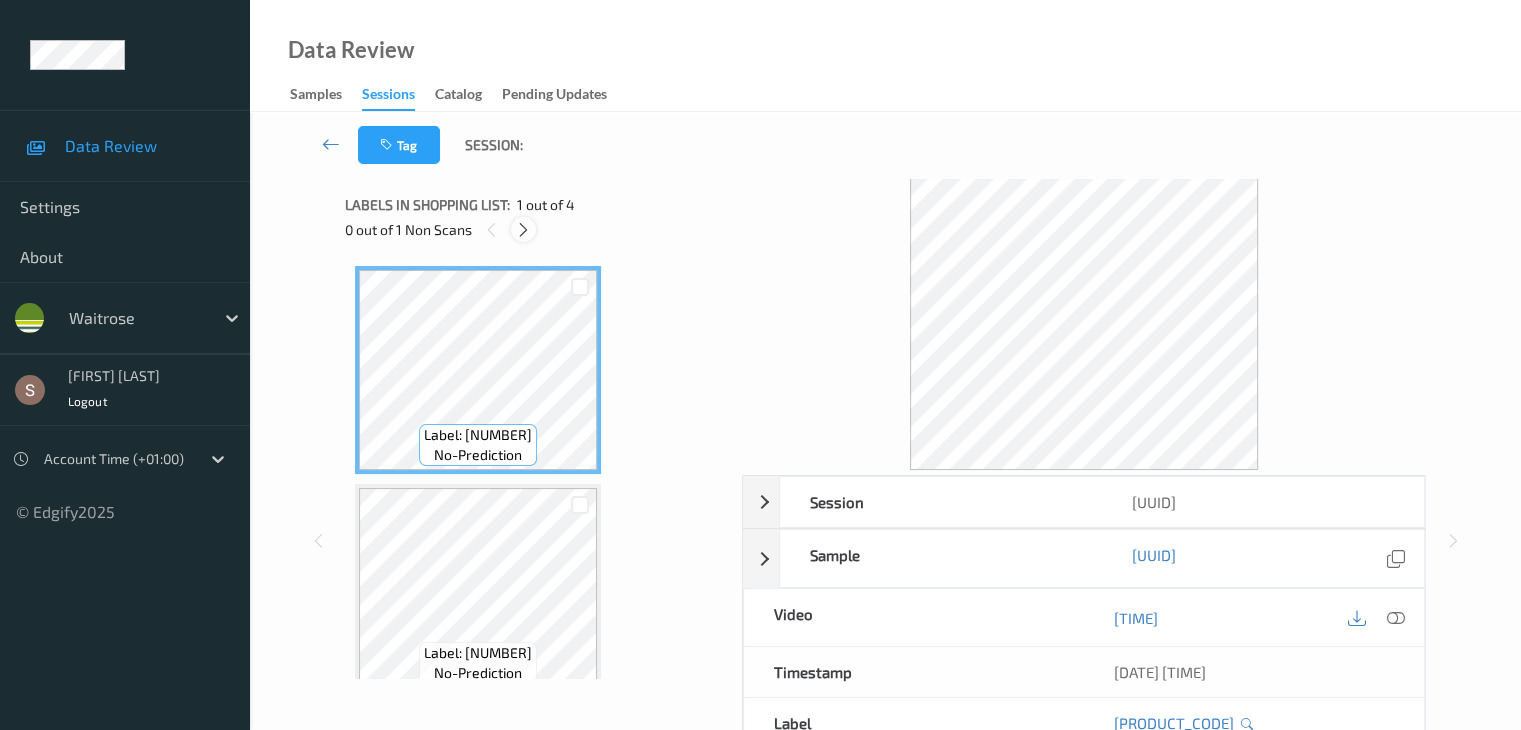click at bounding box center [523, 230] 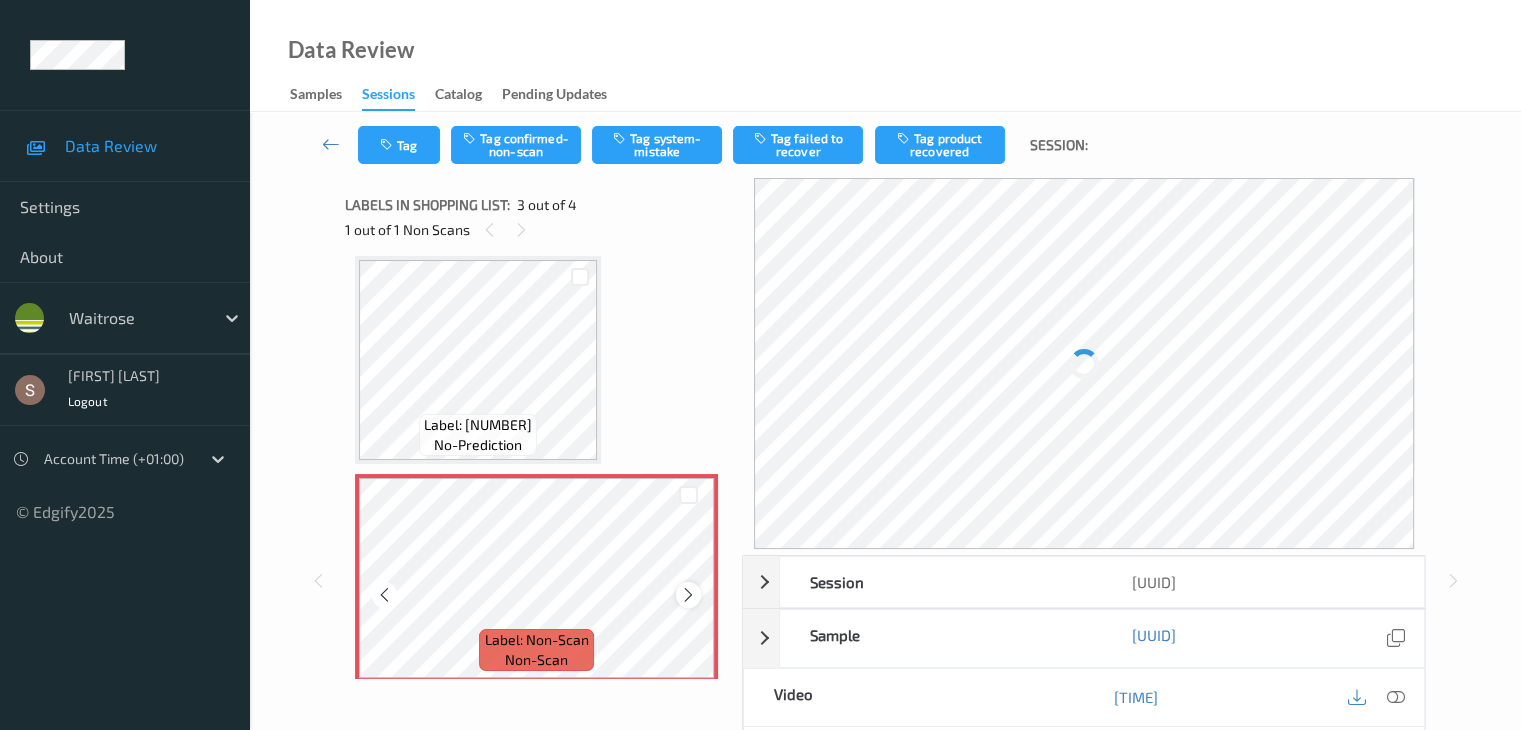 click at bounding box center (688, 595) 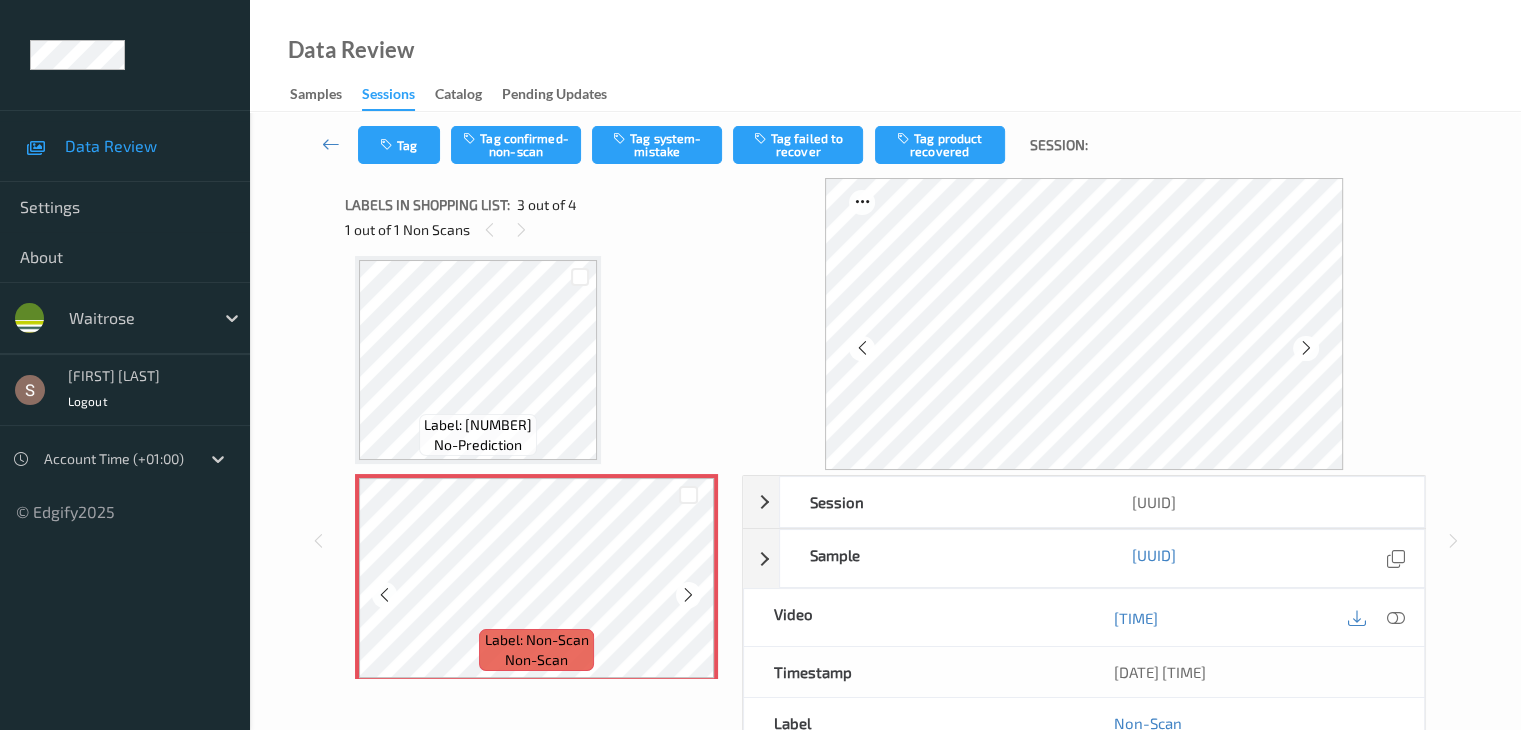 click at bounding box center (688, 595) 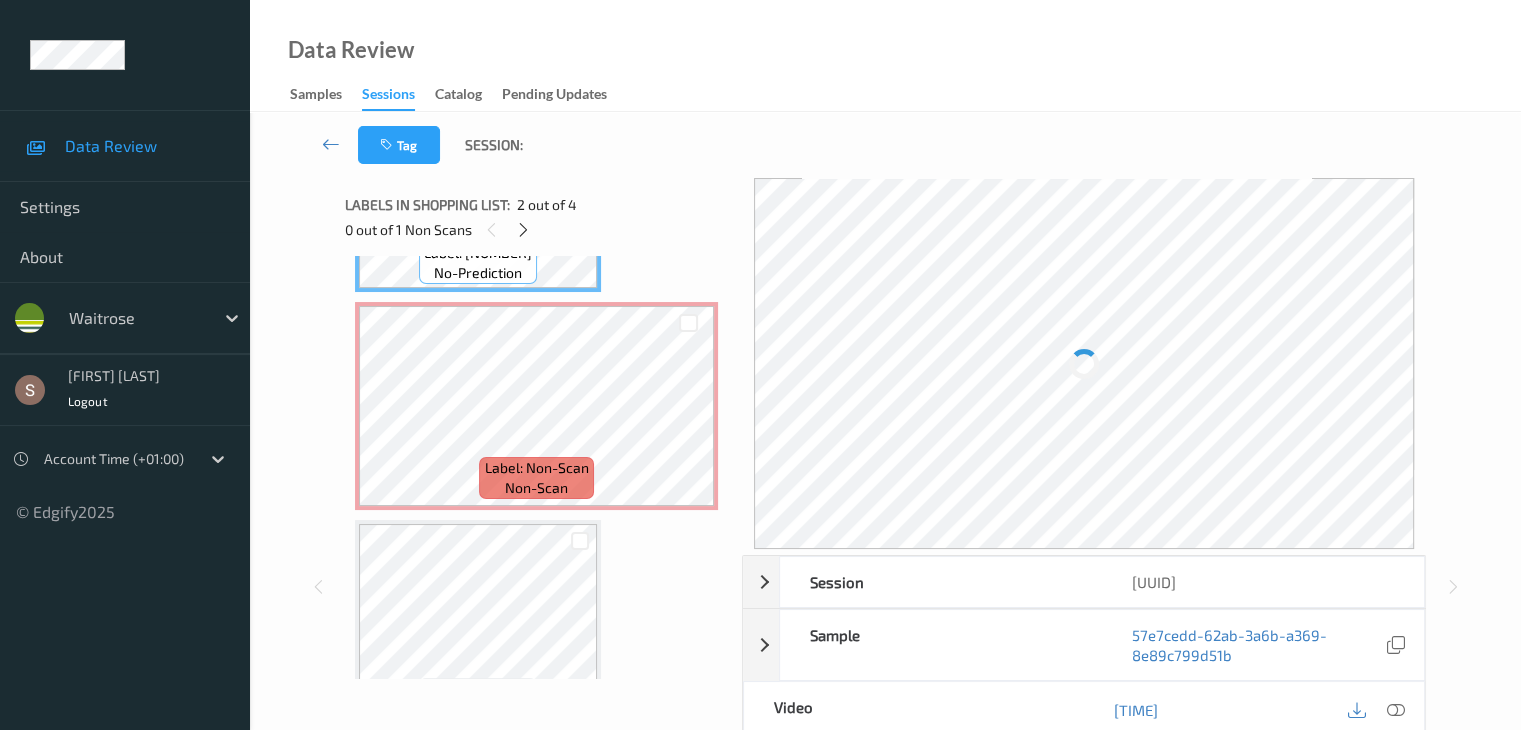 scroll, scrollTop: 459, scrollLeft: 0, axis: vertical 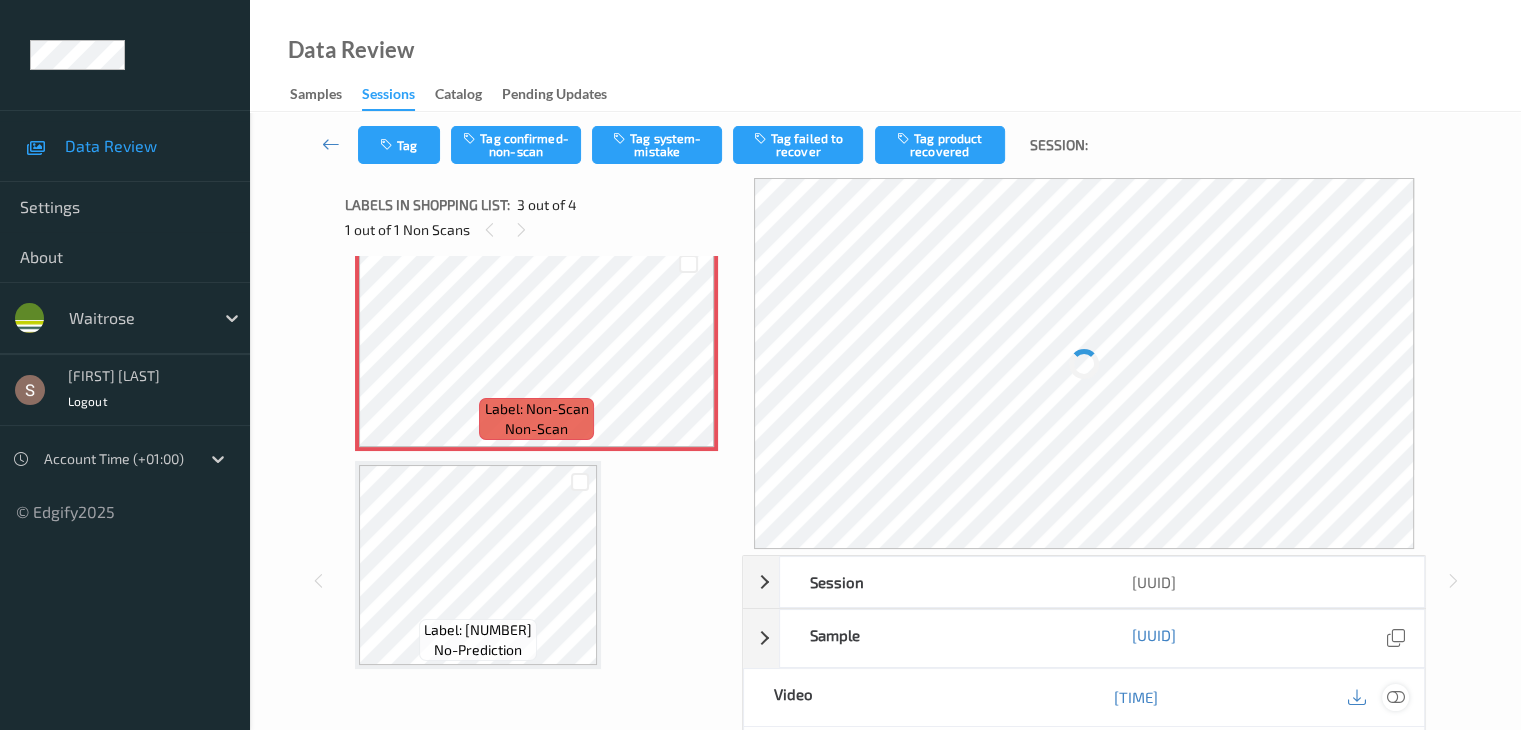 click at bounding box center (1395, 697) 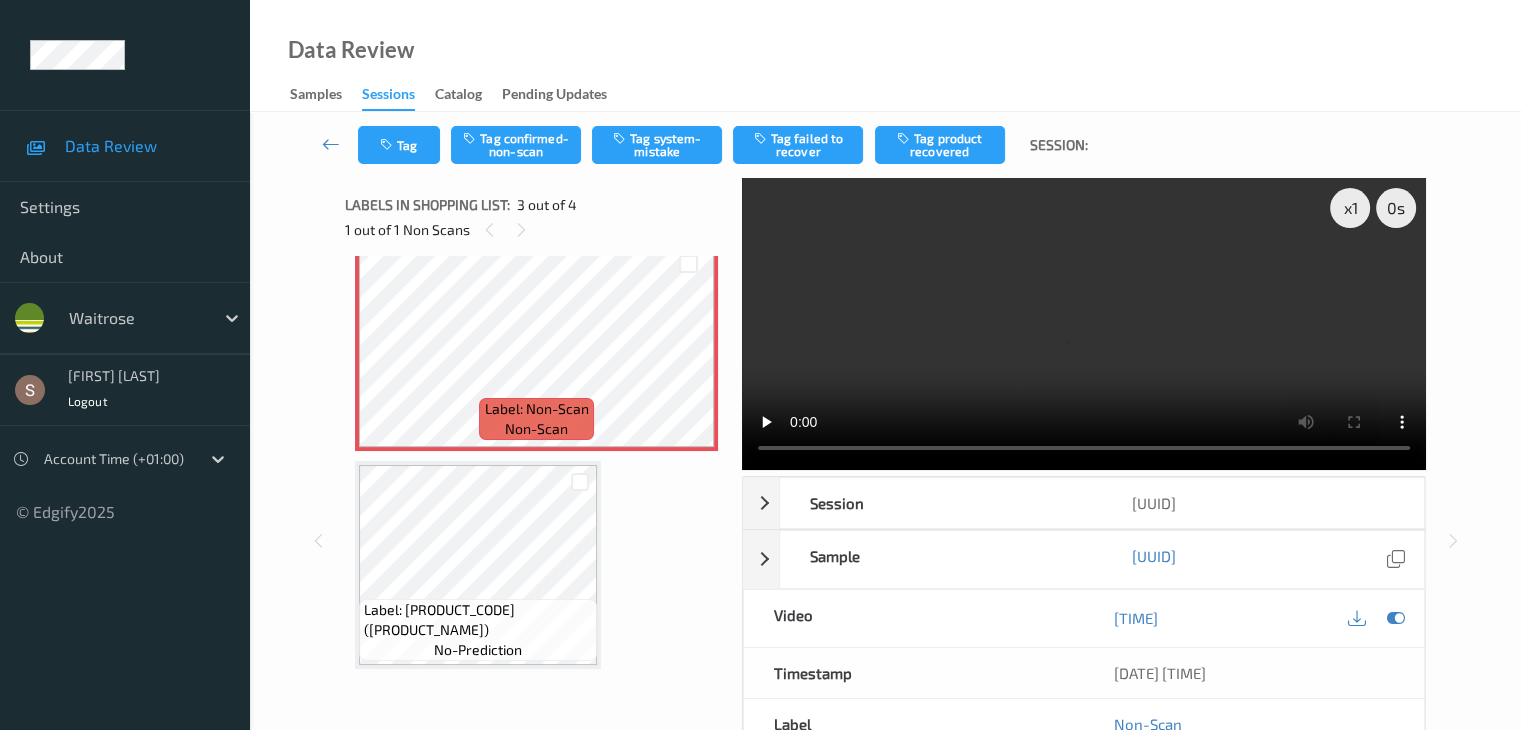 click at bounding box center (1084, 324) 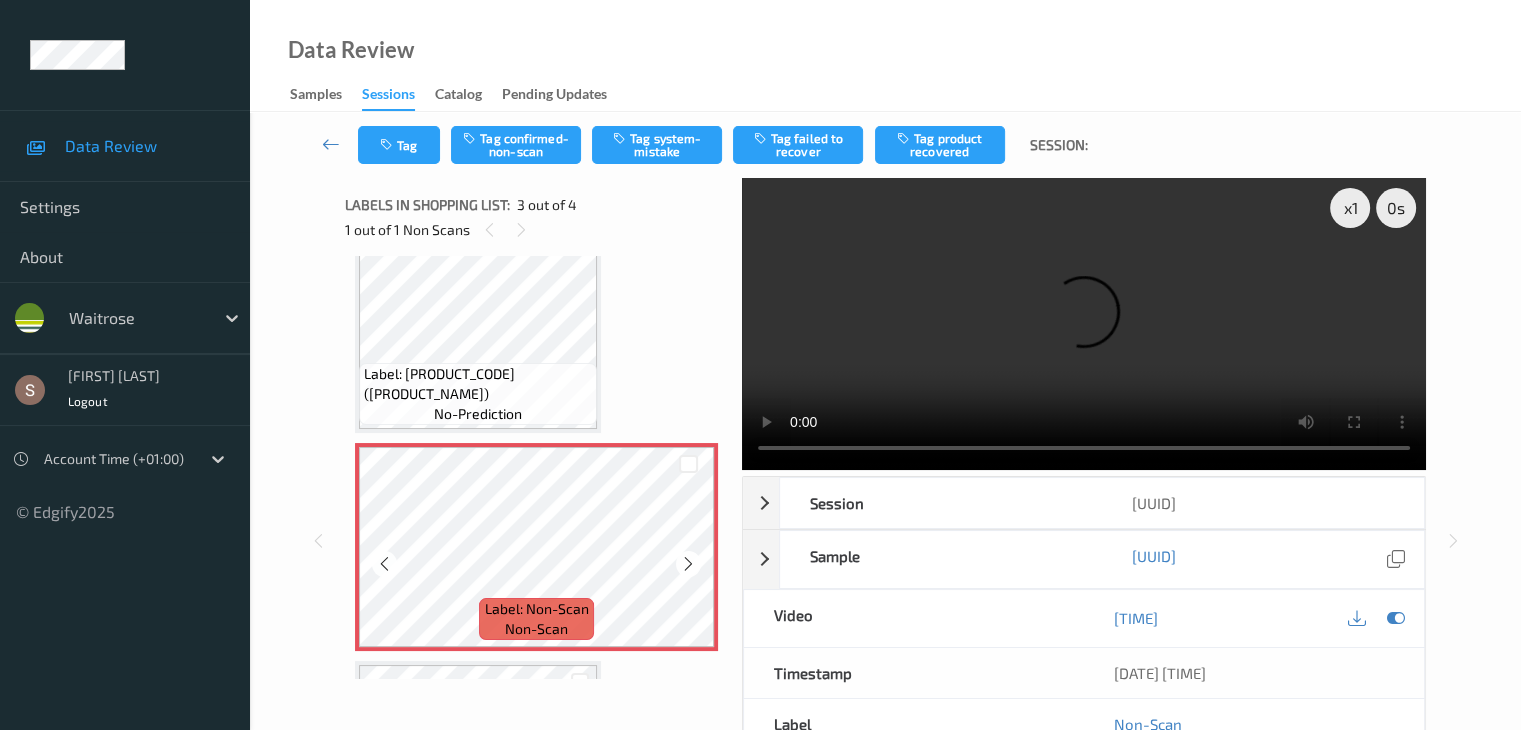 scroll, scrollTop: 459, scrollLeft: 0, axis: vertical 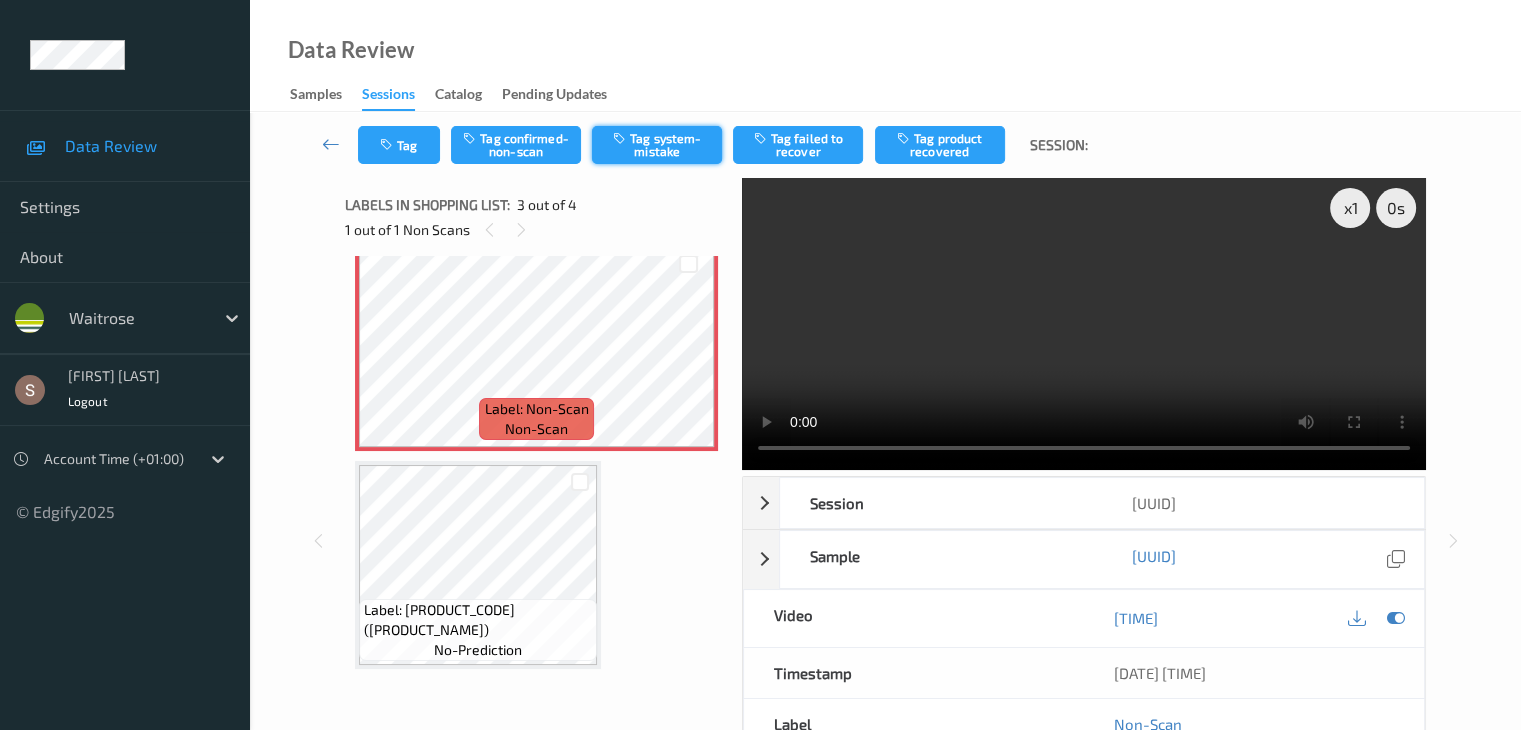 click on "Tag   system-mistake" at bounding box center [657, 145] 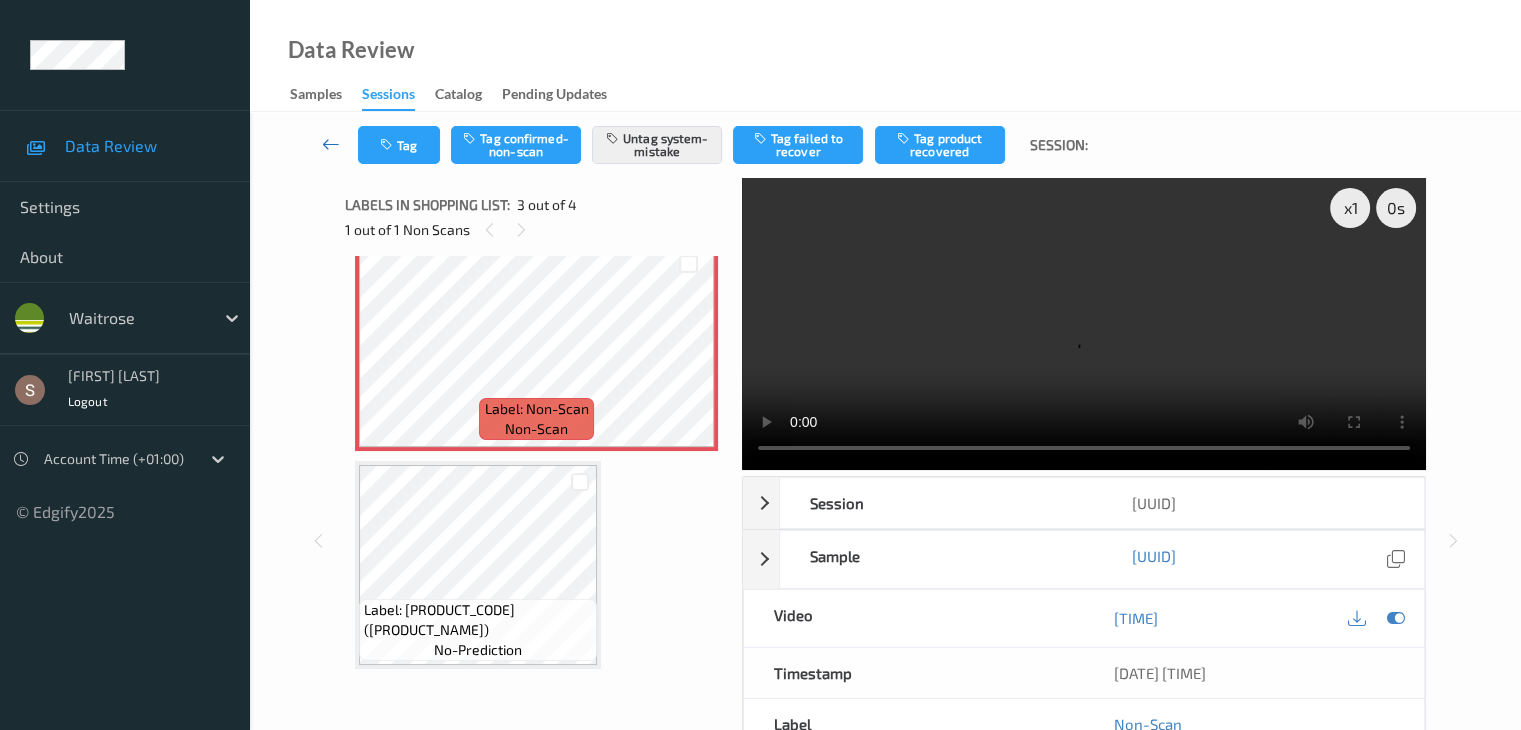 click at bounding box center [331, 144] 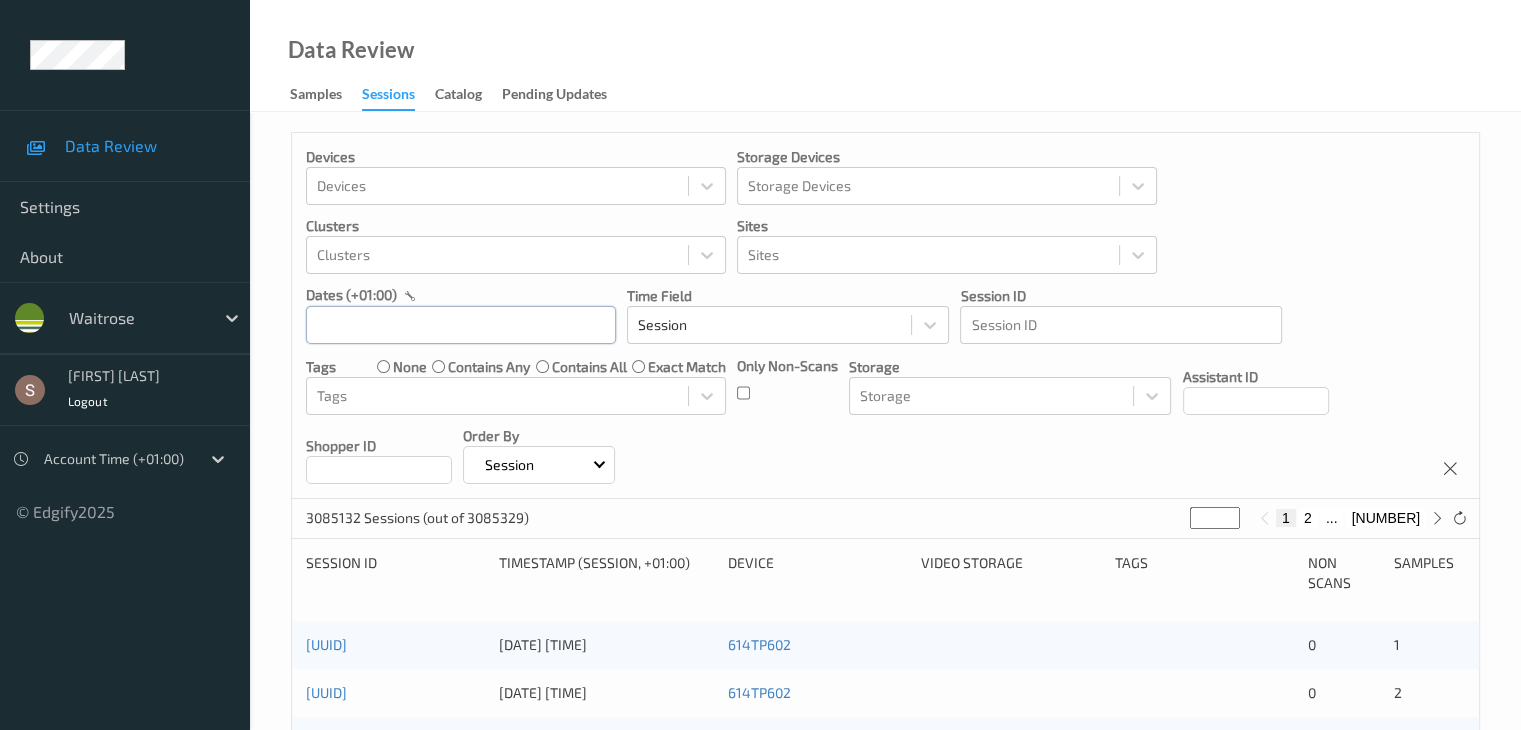 click at bounding box center (461, 324) 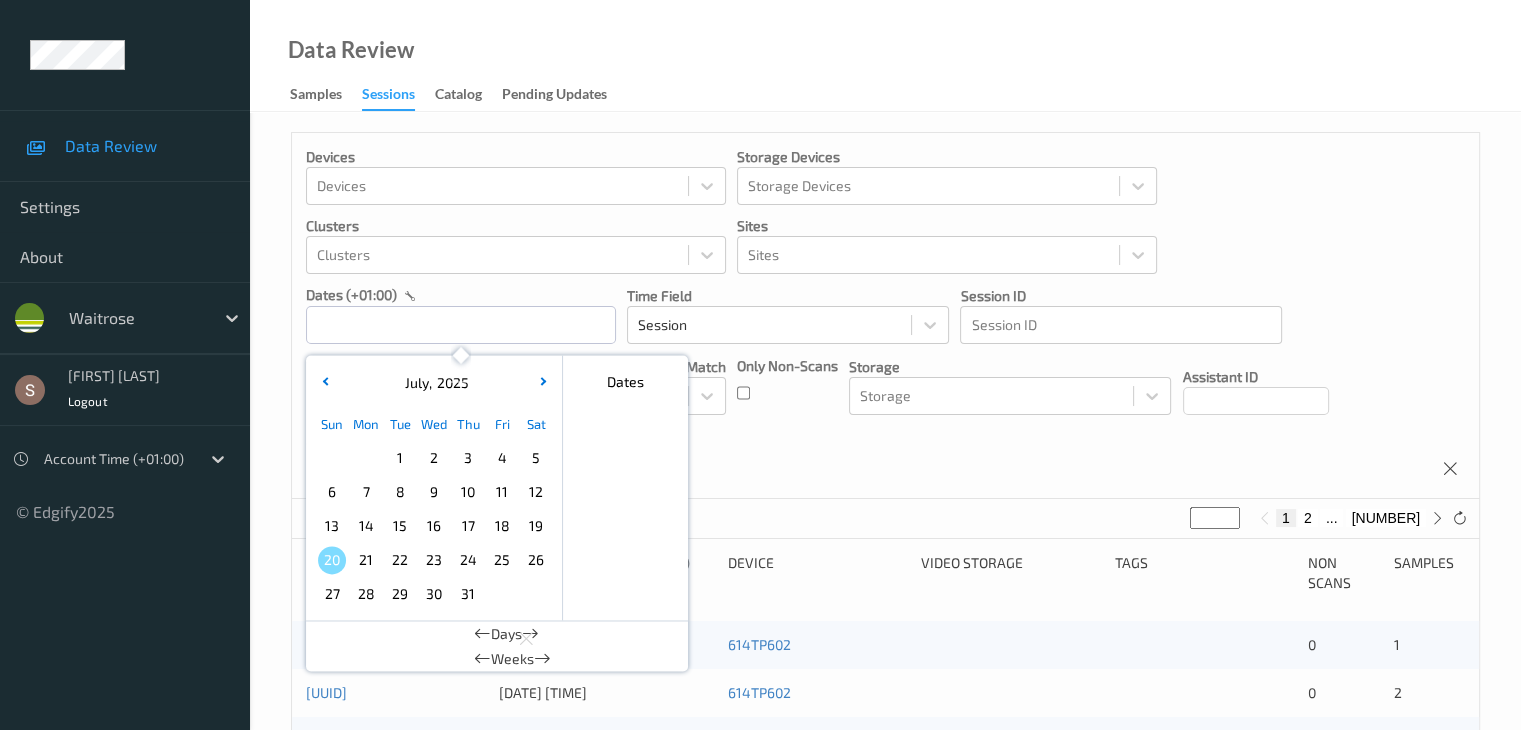 click on "13" at bounding box center (332, 526) 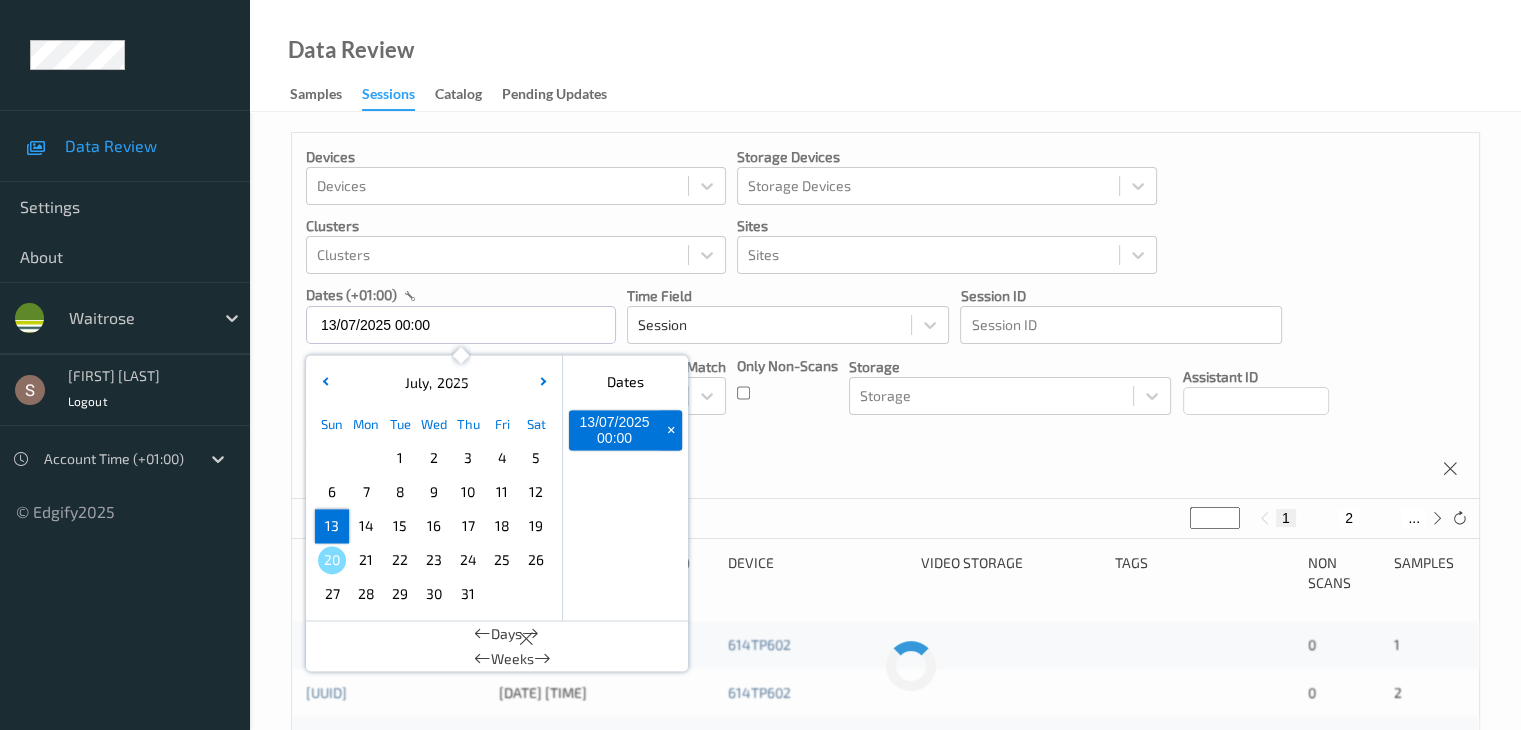 click on "13" at bounding box center [332, 526] 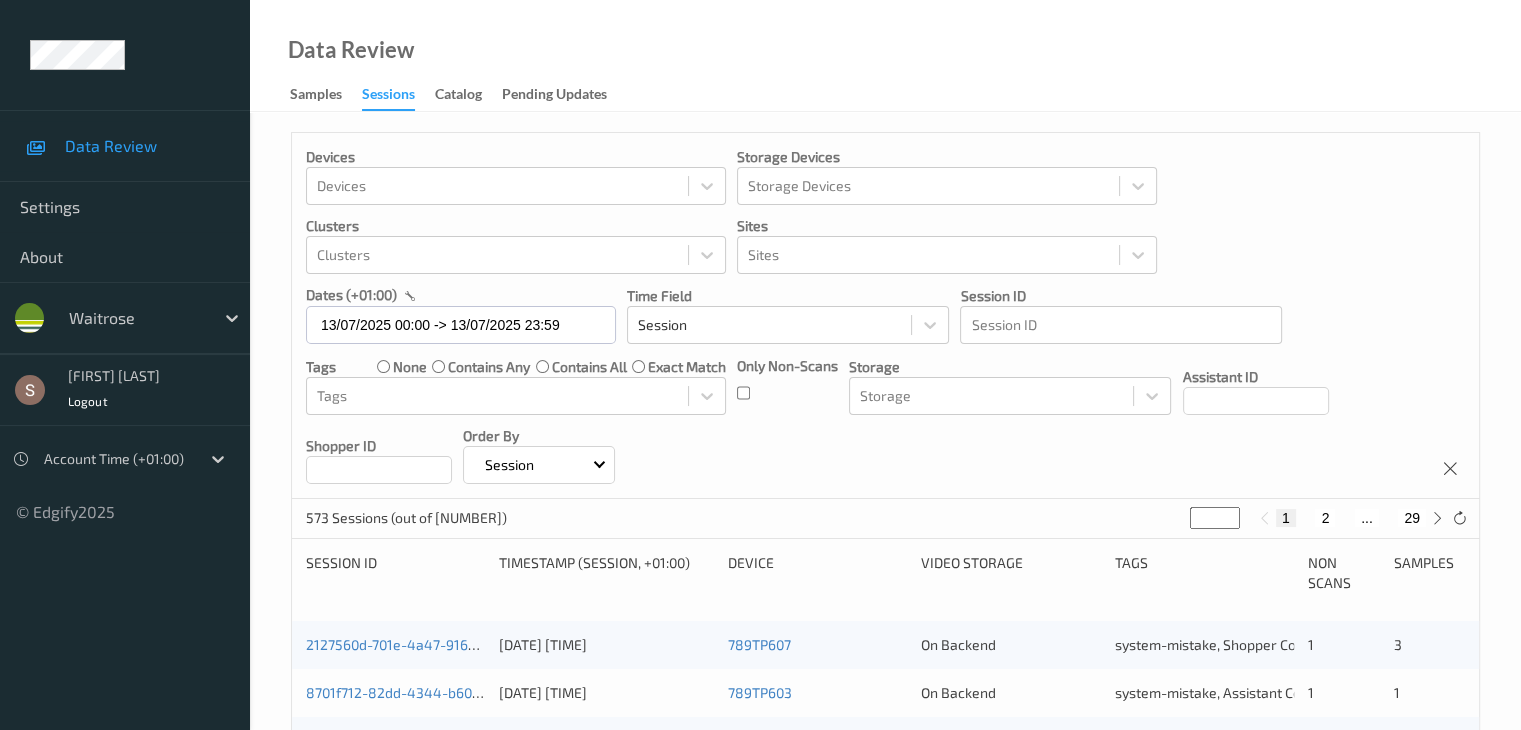 click on "2" at bounding box center [1325, 518] 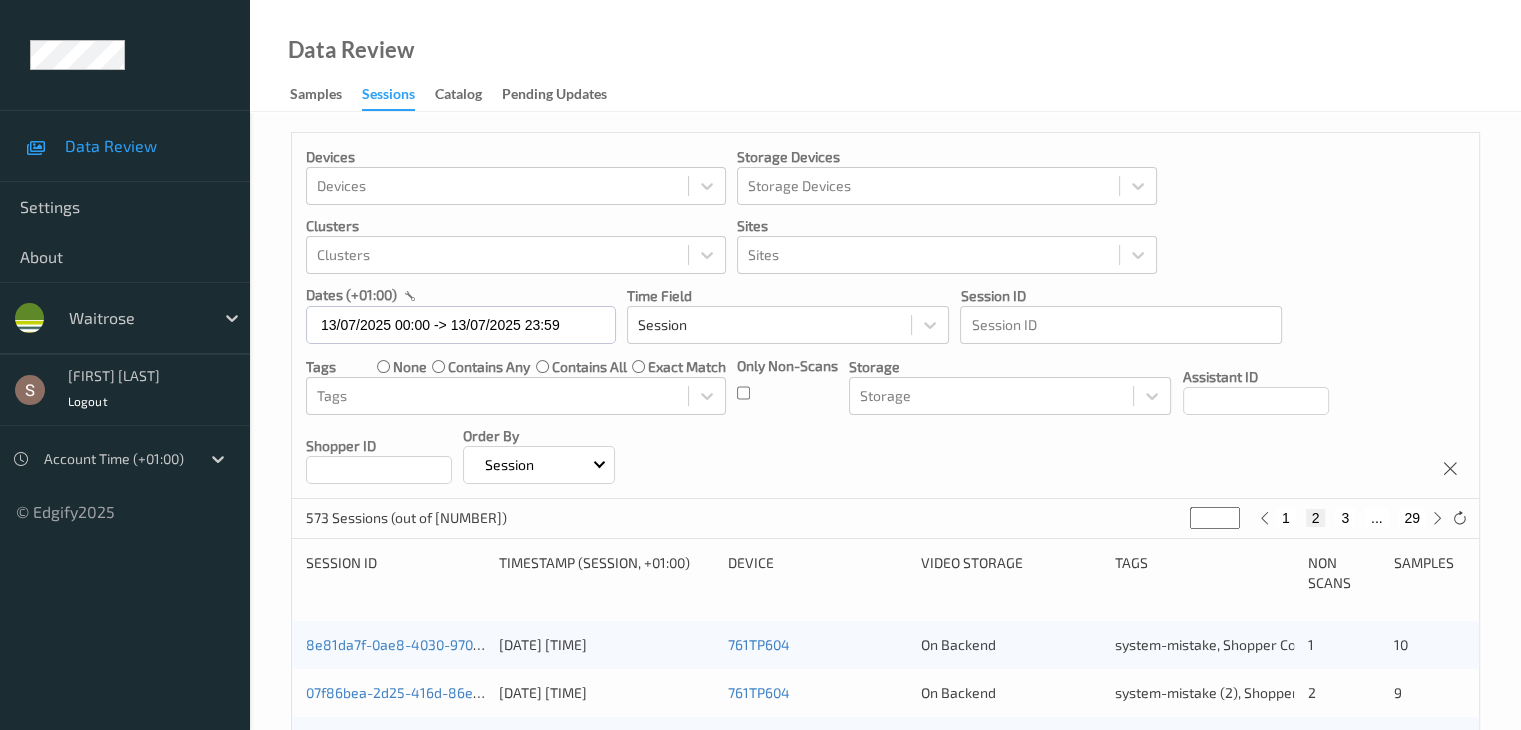 click on "3" at bounding box center [1345, 518] 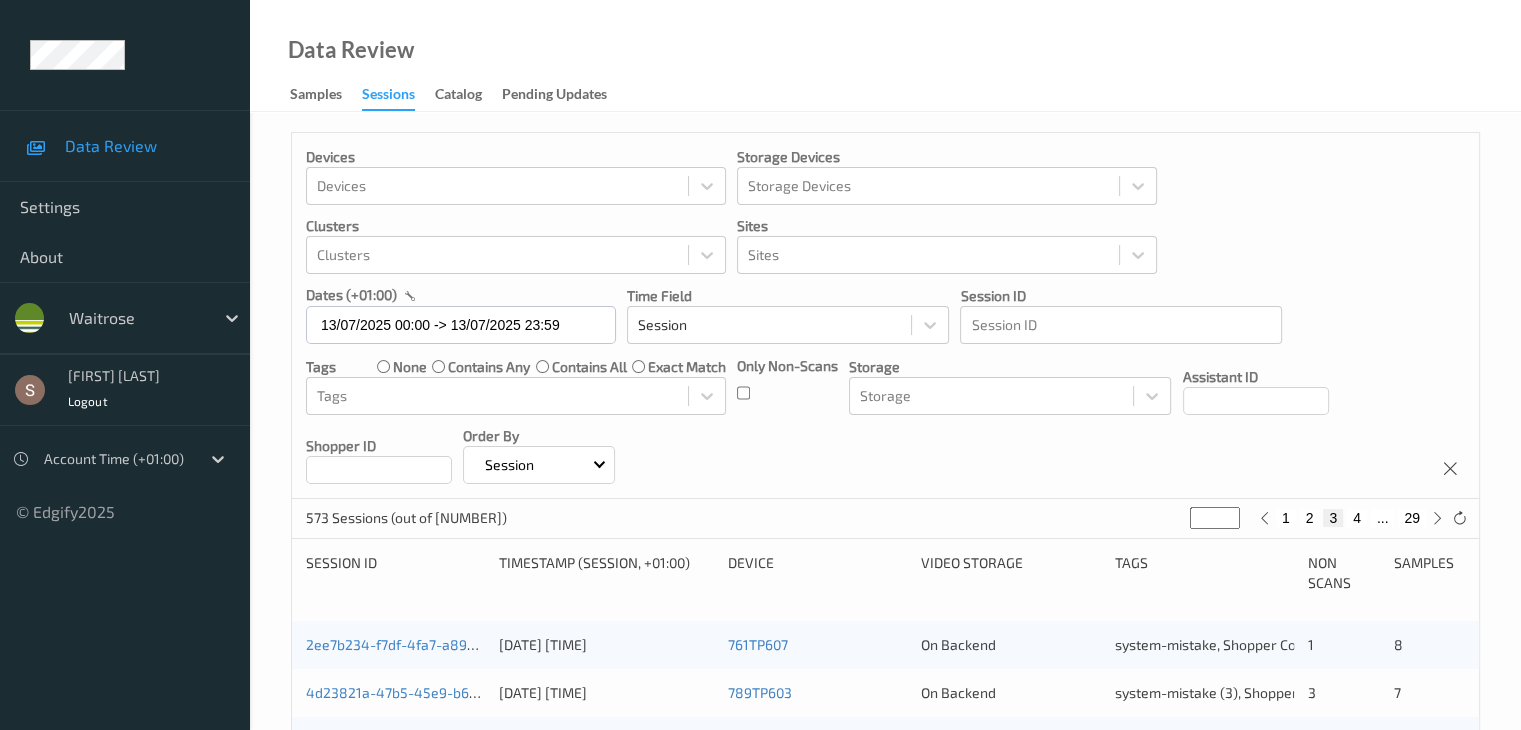 click on "4" at bounding box center [1357, 518] 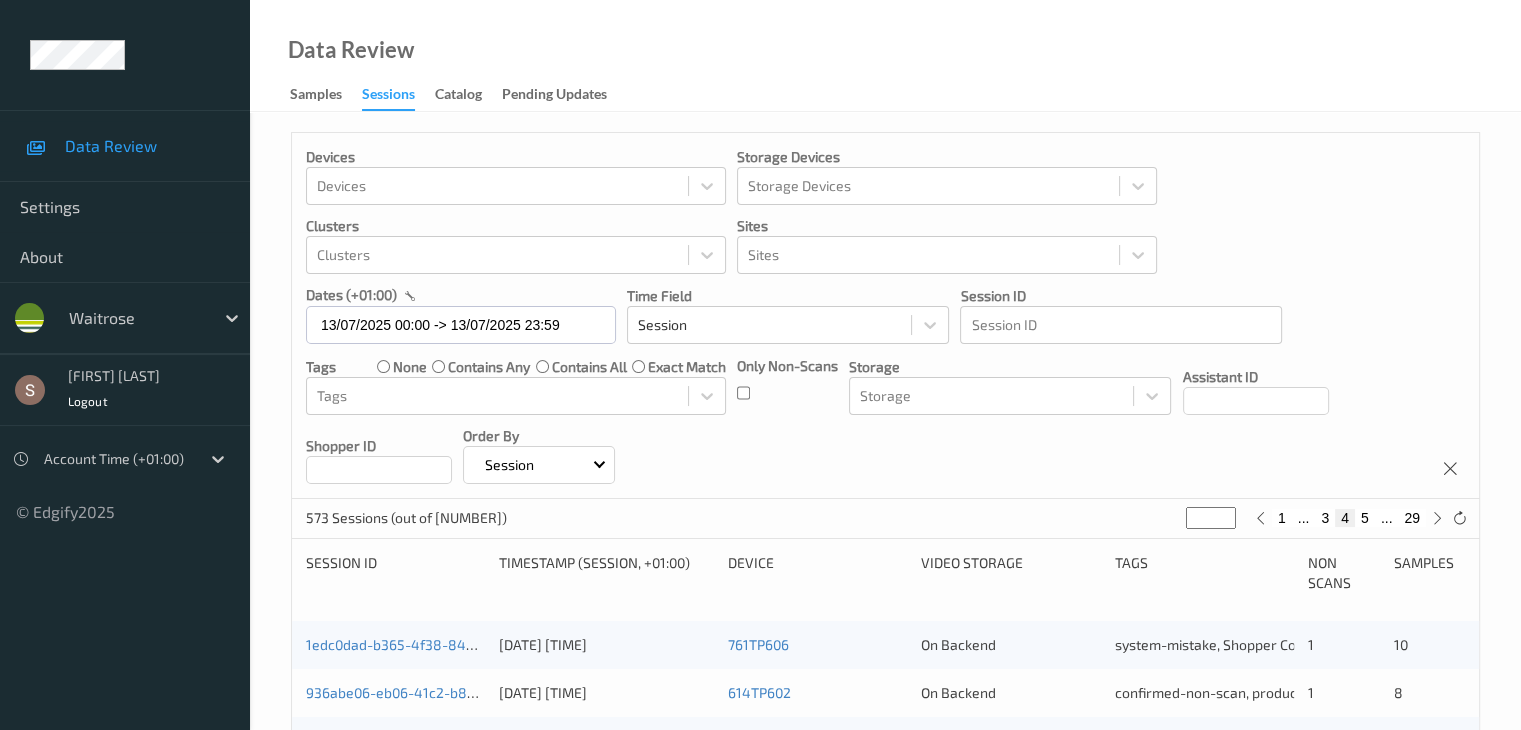 click on "5" at bounding box center [1365, 518] 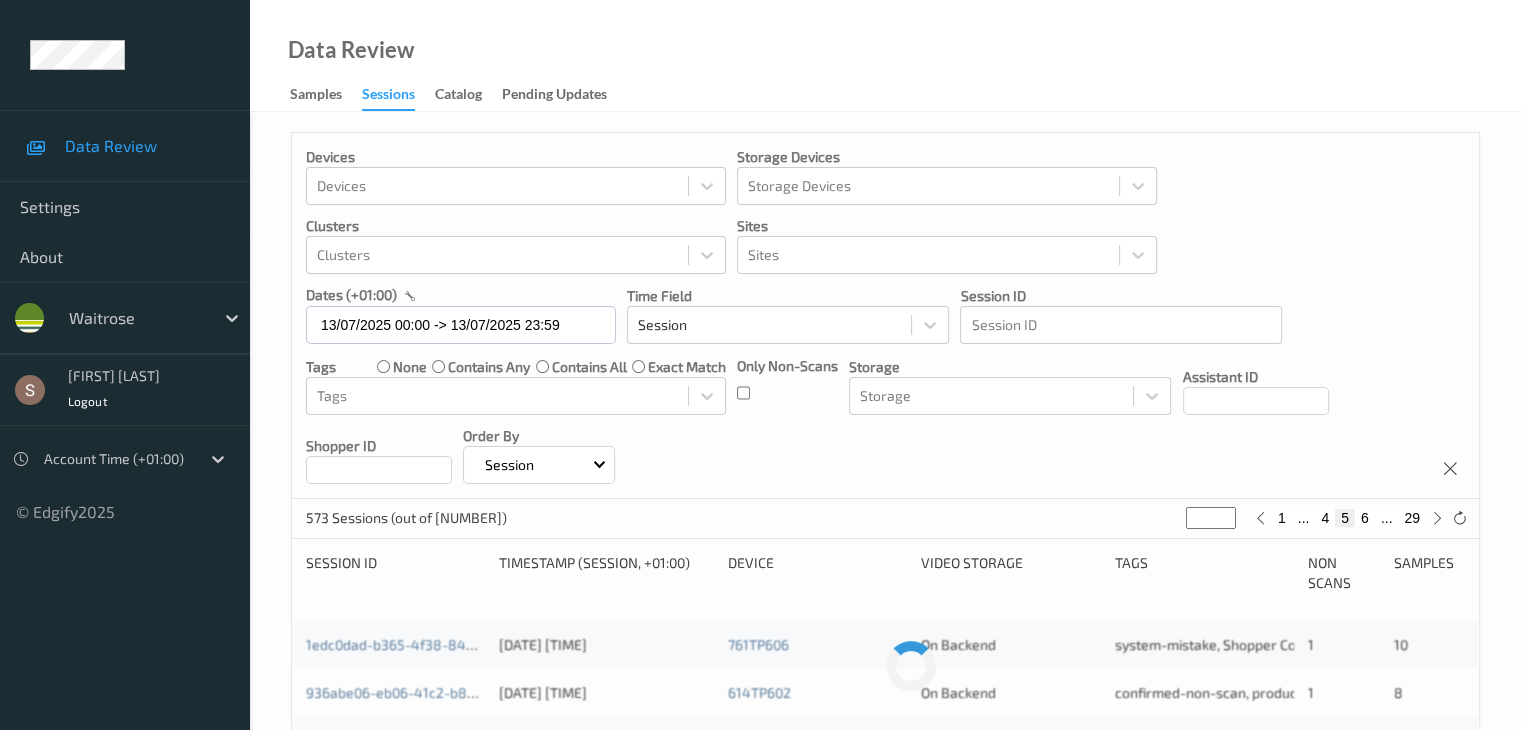 click on "6" at bounding box center (1365, 518) 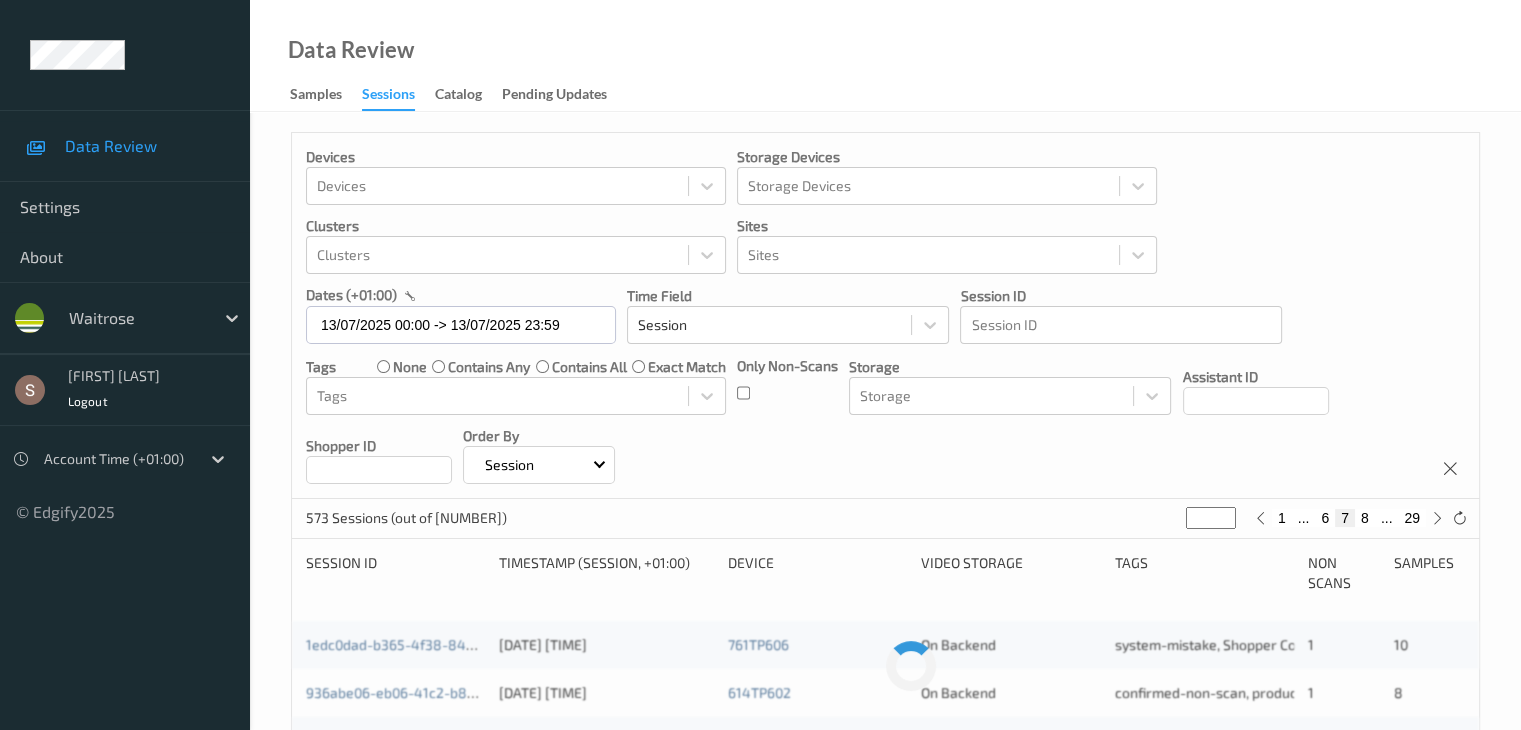 click on "8" at bounding box center (1365, 518) 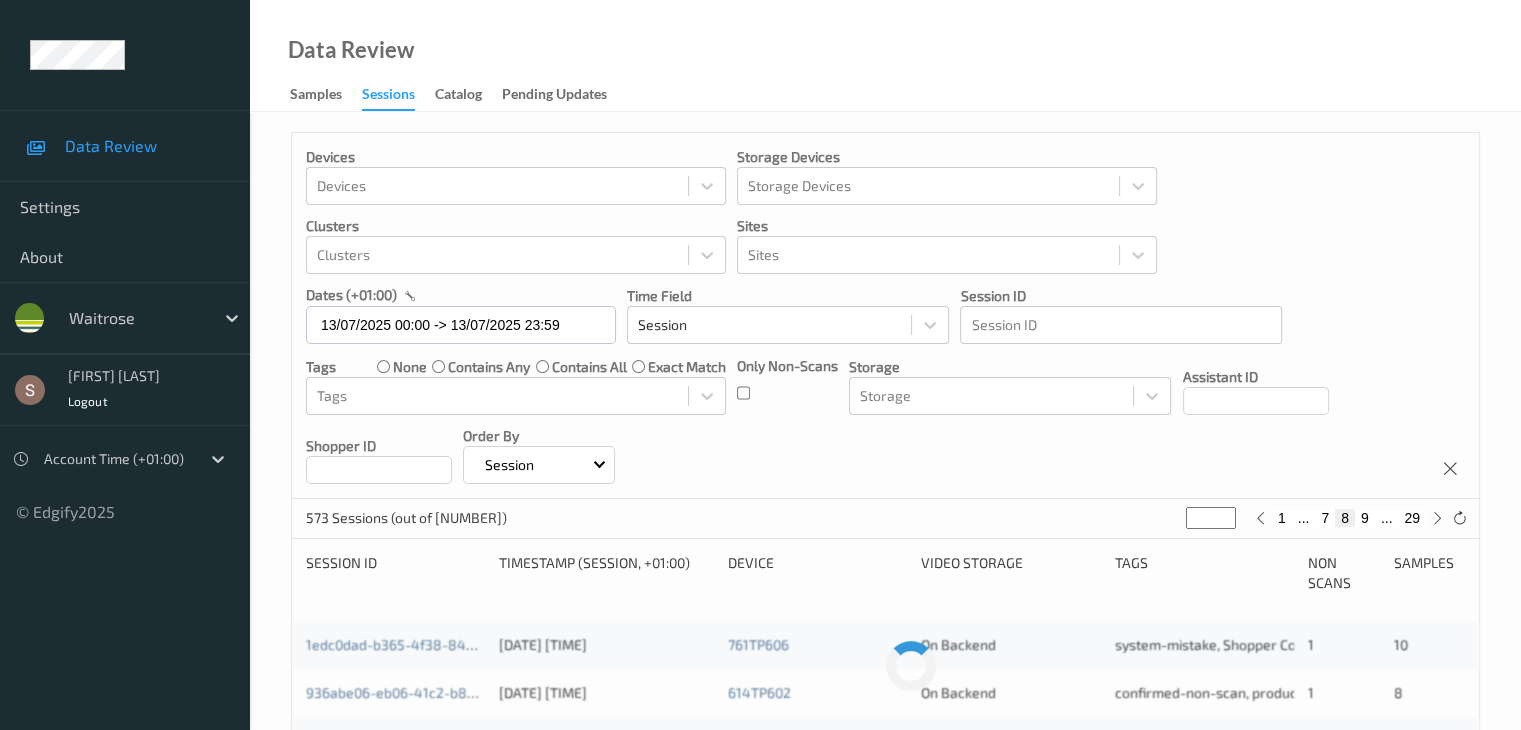 click on "9" at bounding box center [1365, 518] 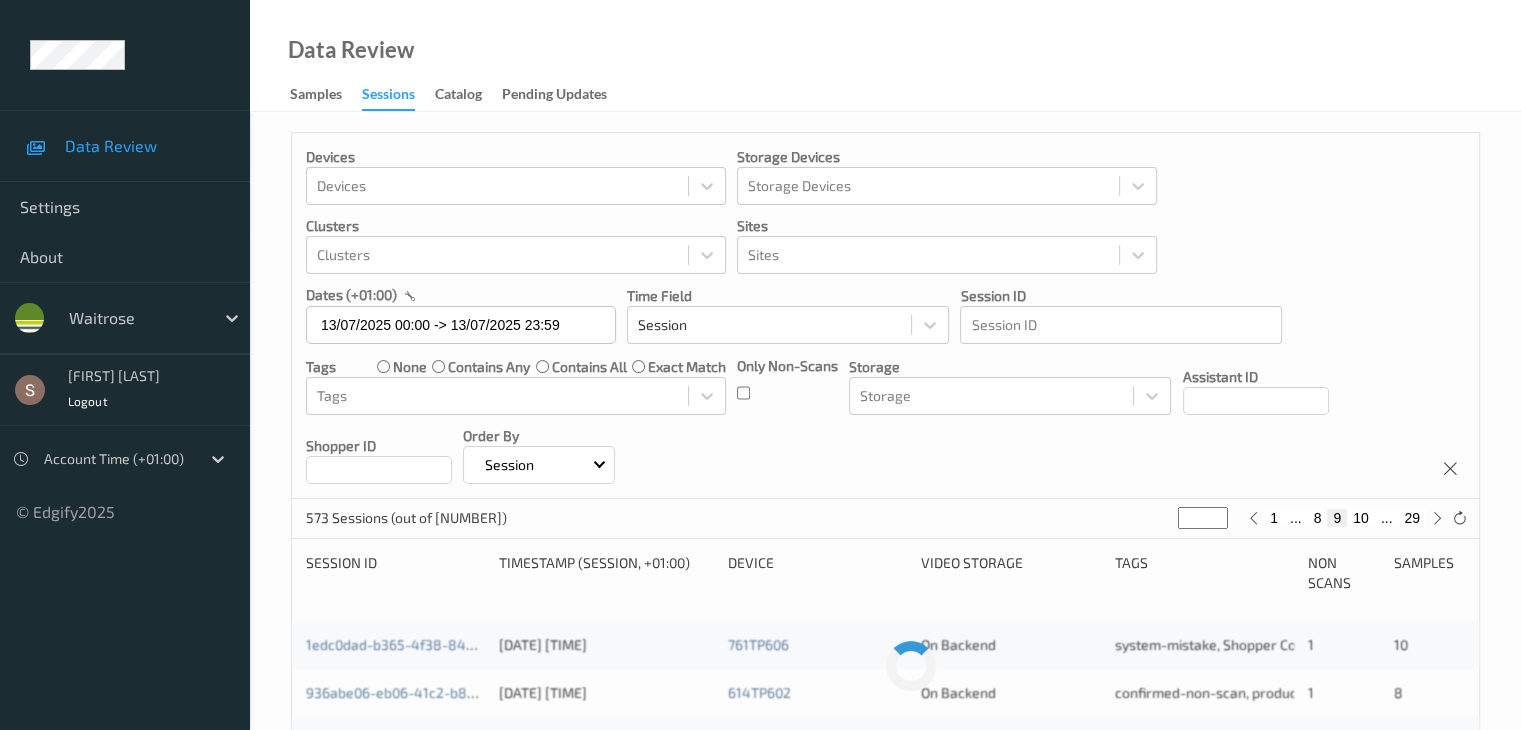 click on "10" at bounding box center [1361, 518] 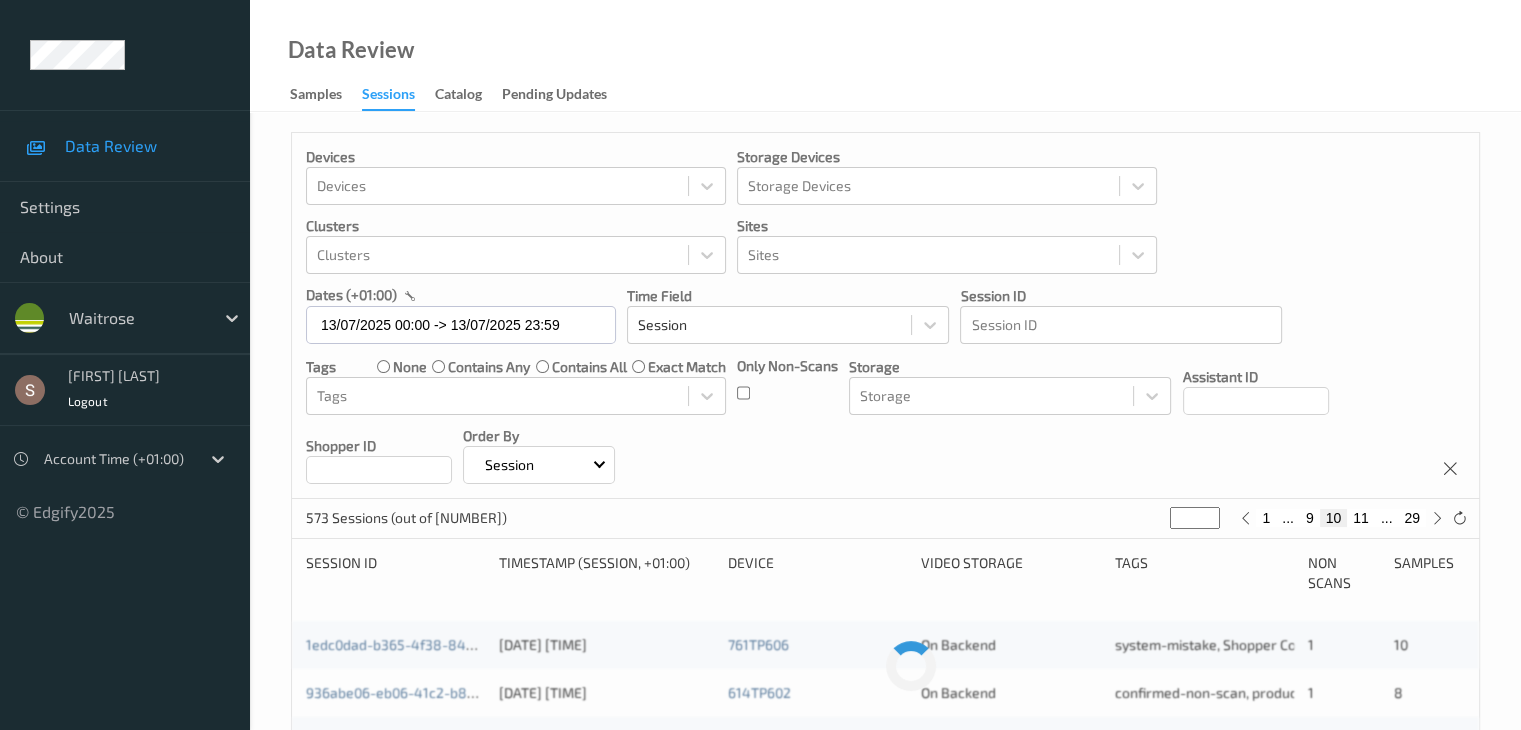 click on "11" at bounding box center (1361, 518) 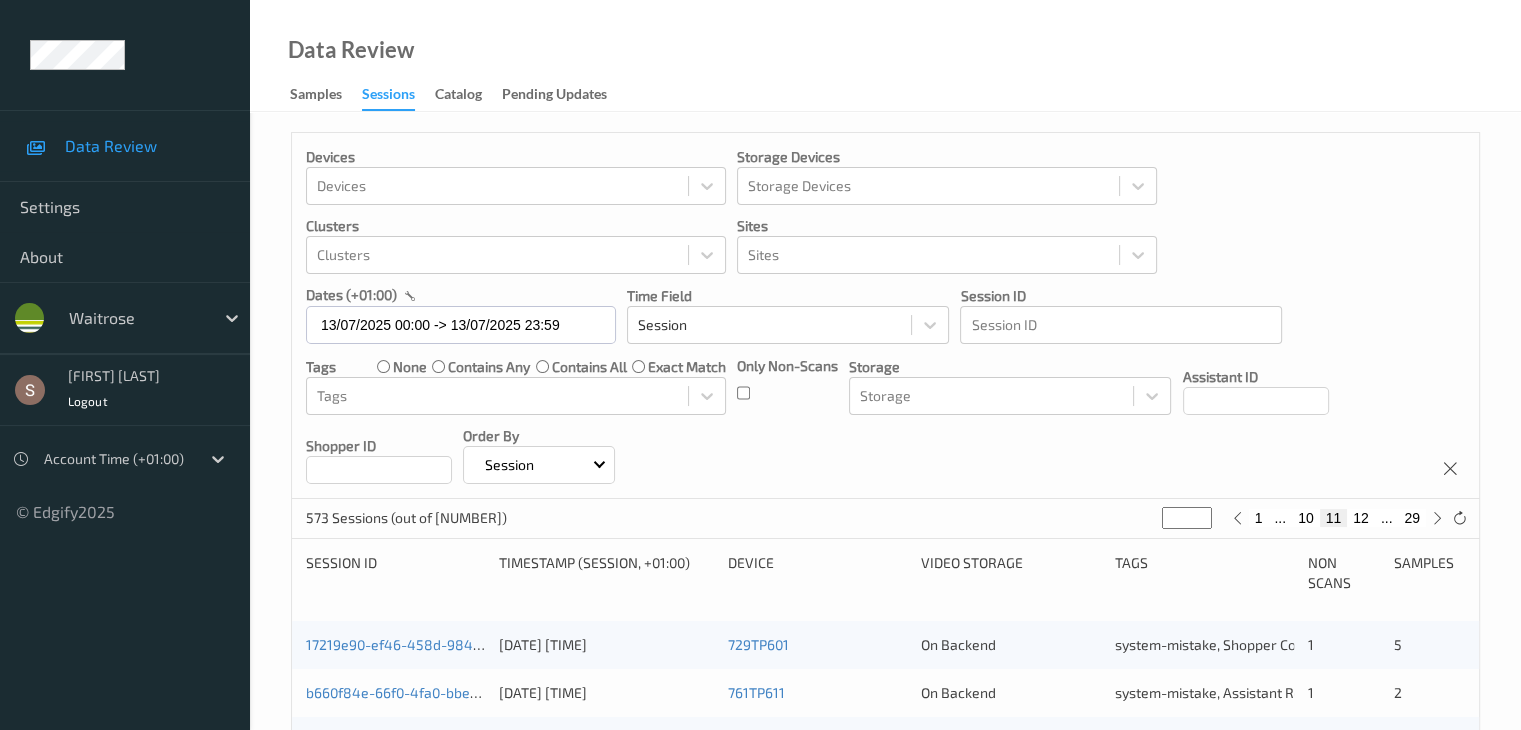 click on "12" at bounding box center [1361, 518] 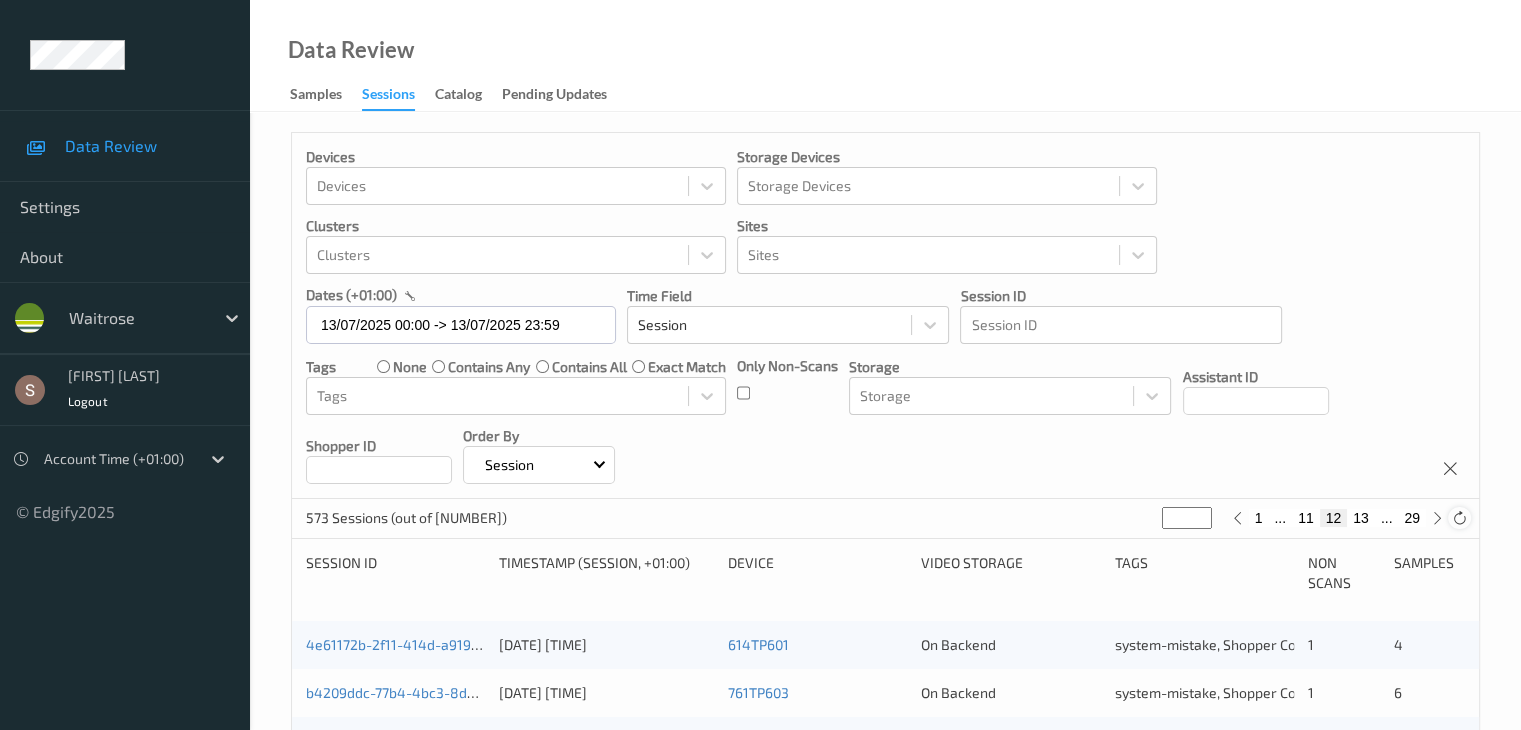 click at bounding box center (1459, 518) 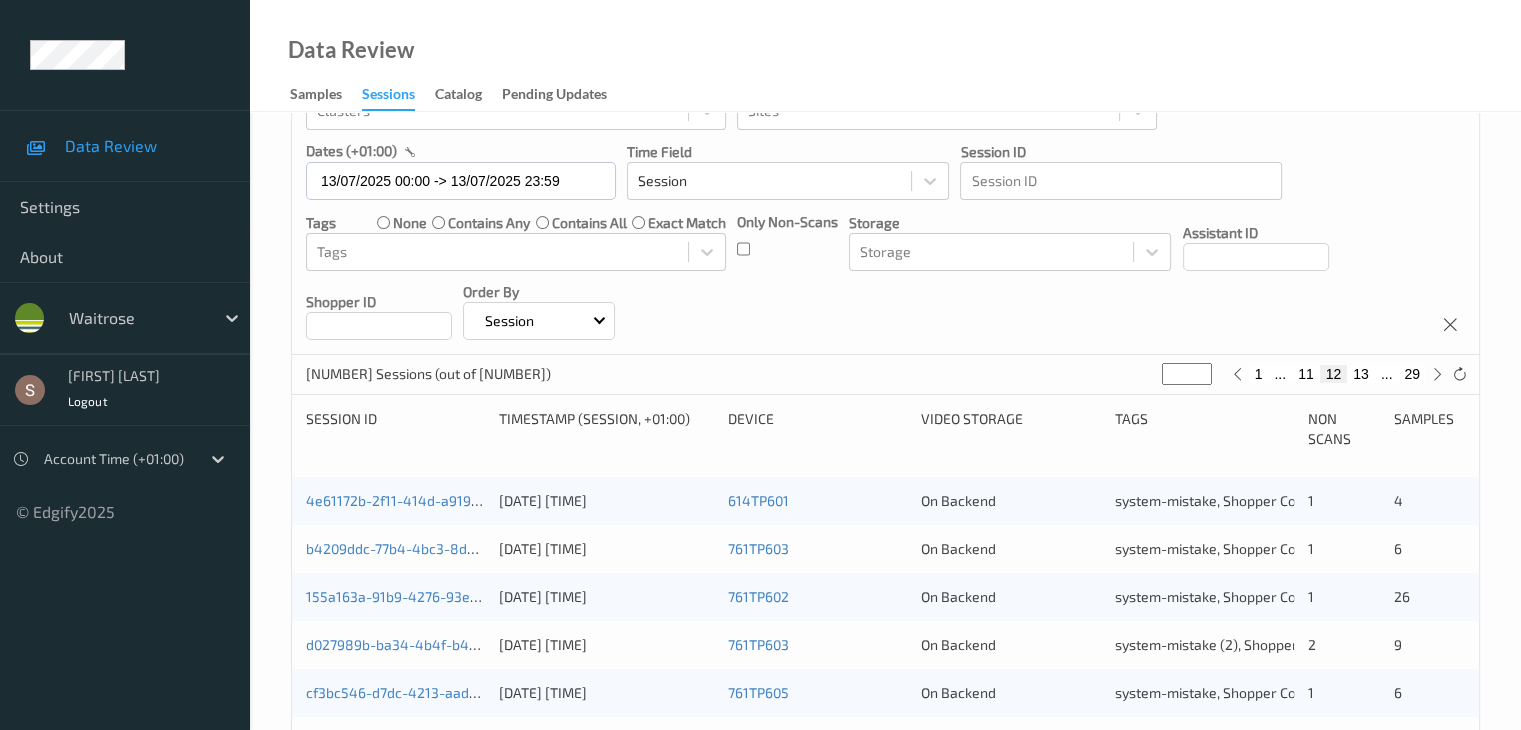 scroll, scrollTop: 132, scrollLeft: 0, axis: vertical 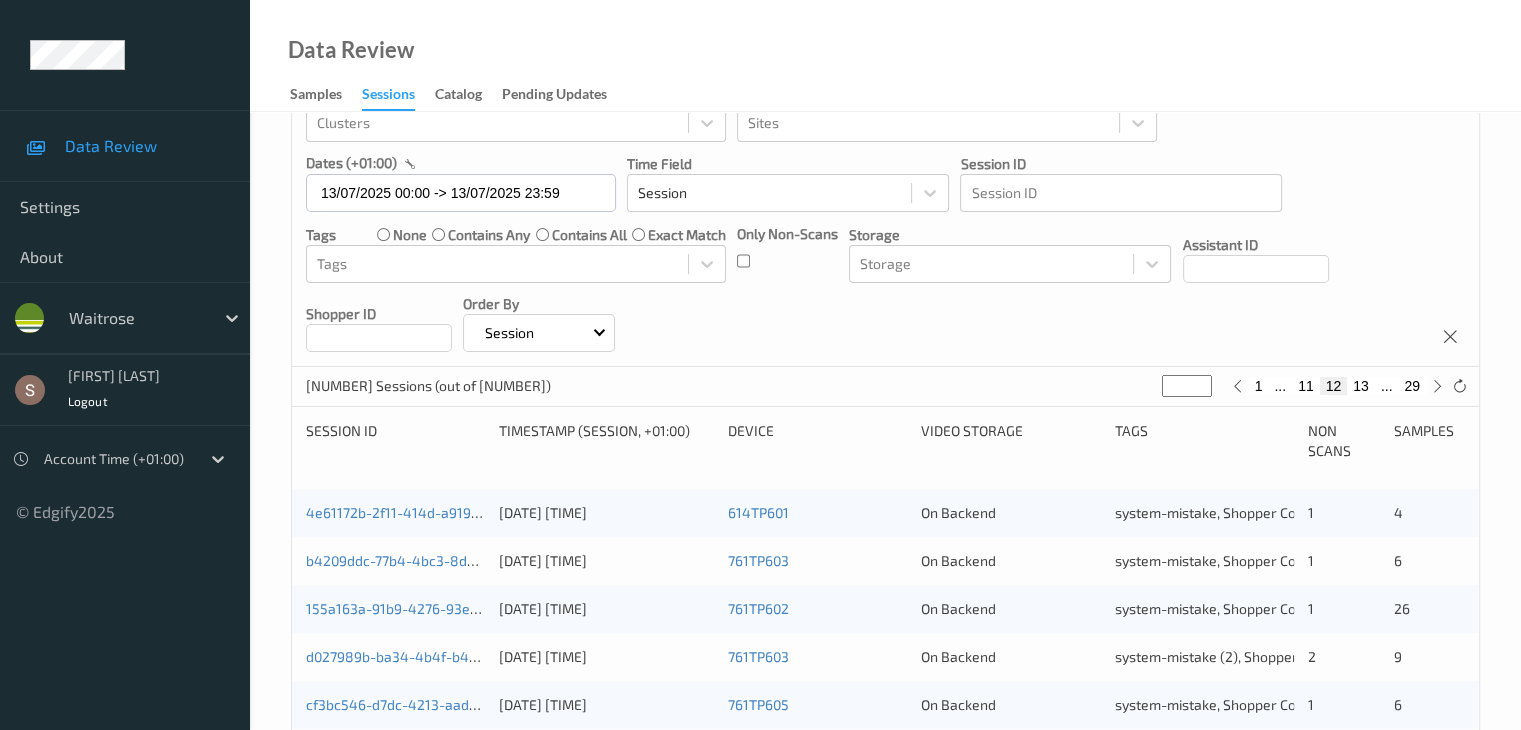 click on "11" at bounding box center [1306, 386] 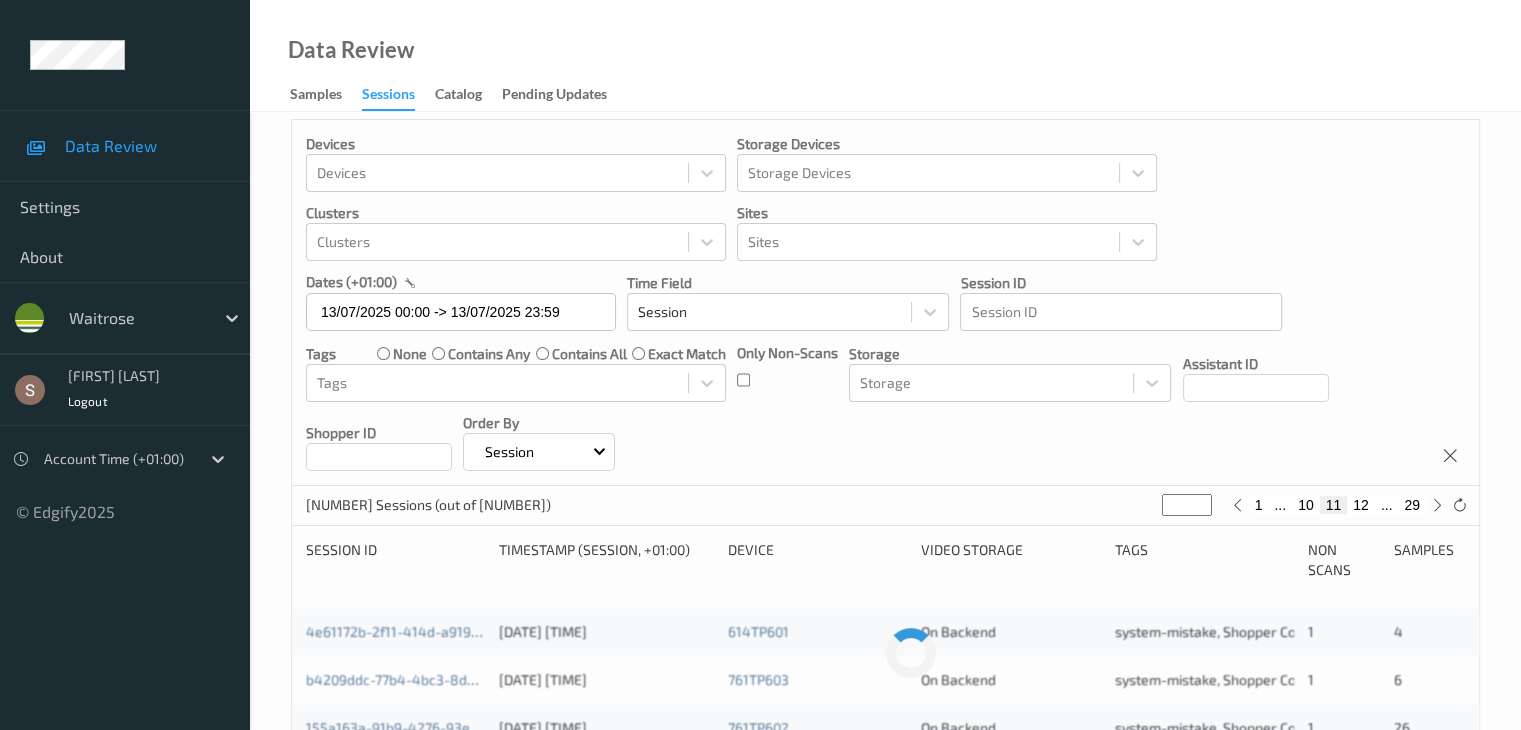 scroll, scrollTop: 0, scrollLeft: 0, axis: both 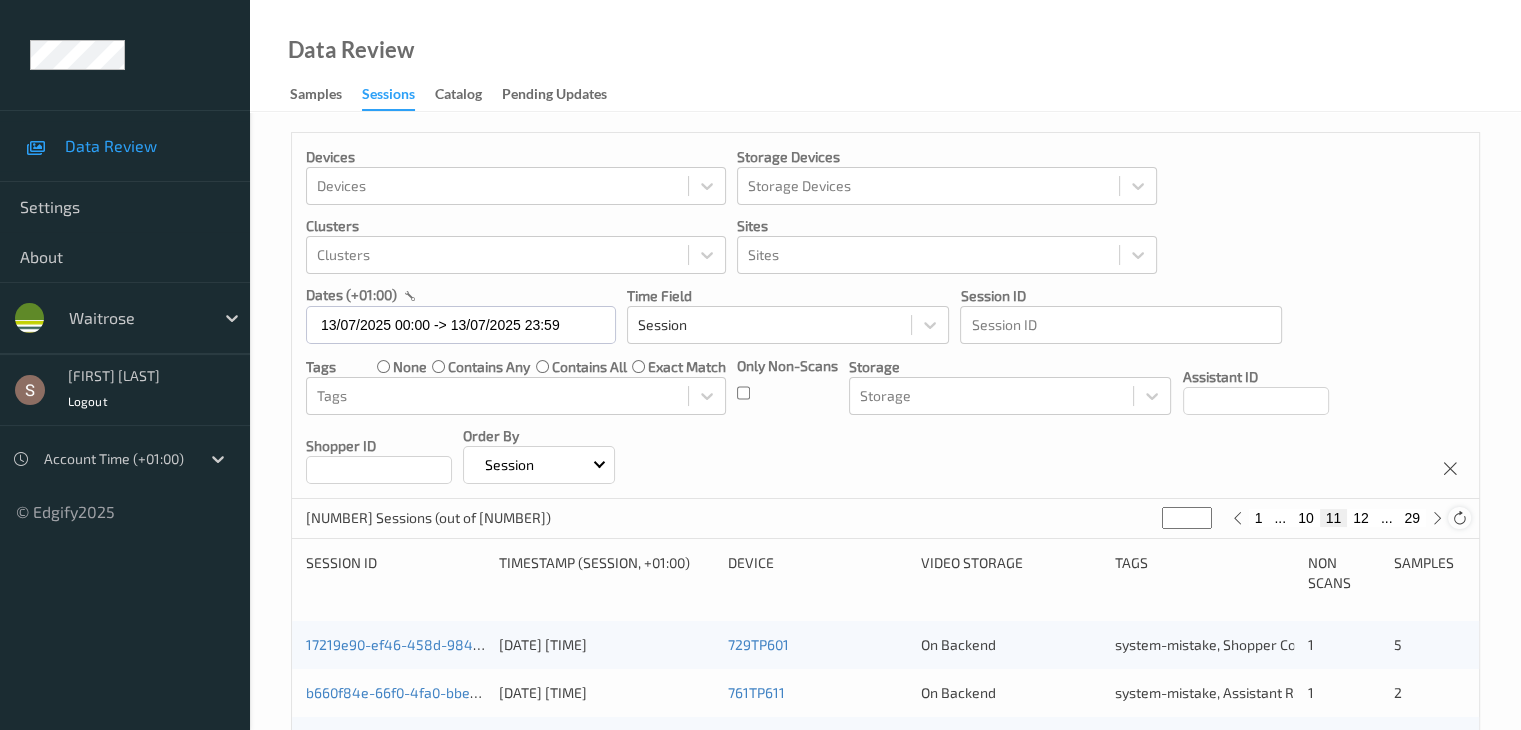 click at bounding box center (1459, 518) 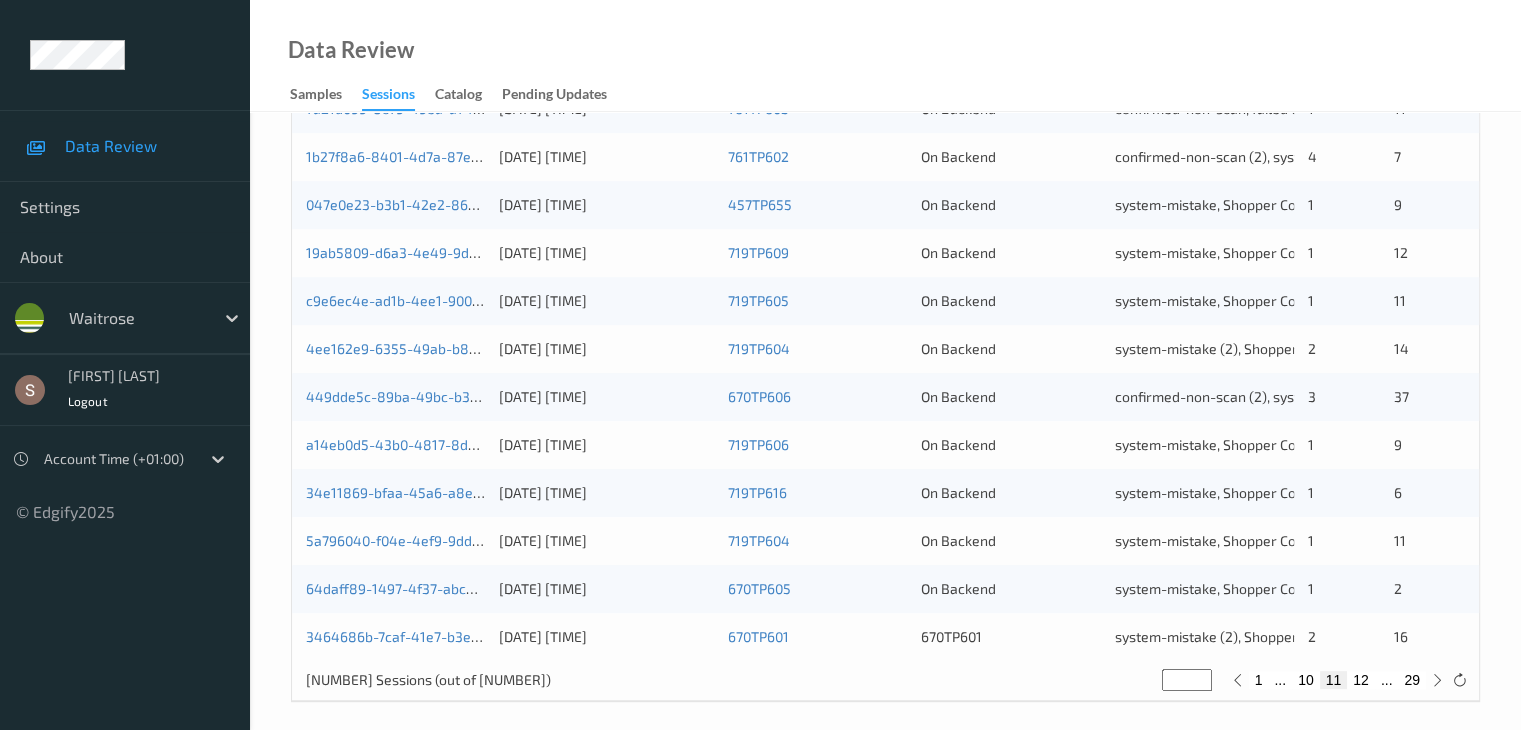 scroll, scrollTop: 932, scrollLeft: 0, axis: vertical 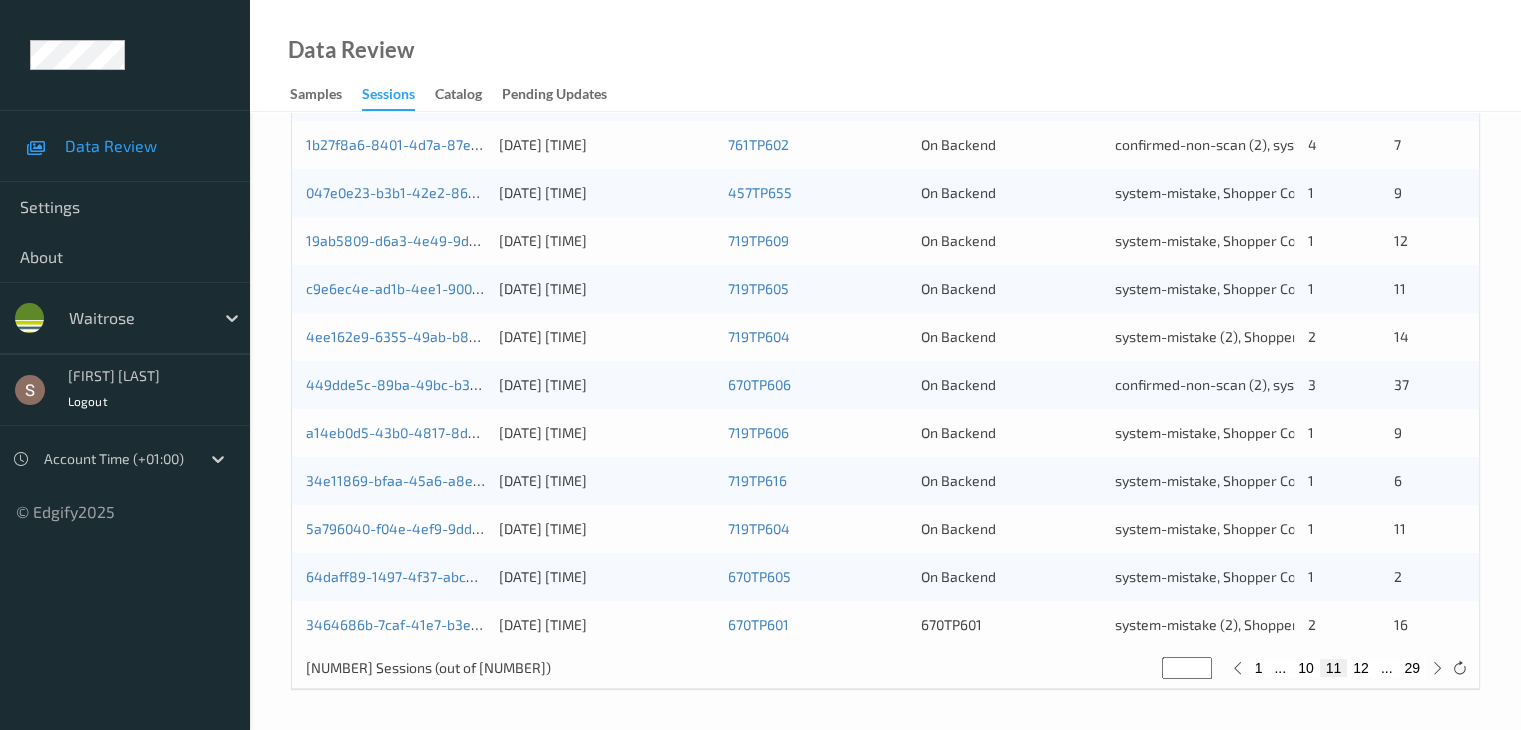 click on "12" at bounding box center [1361, 668] 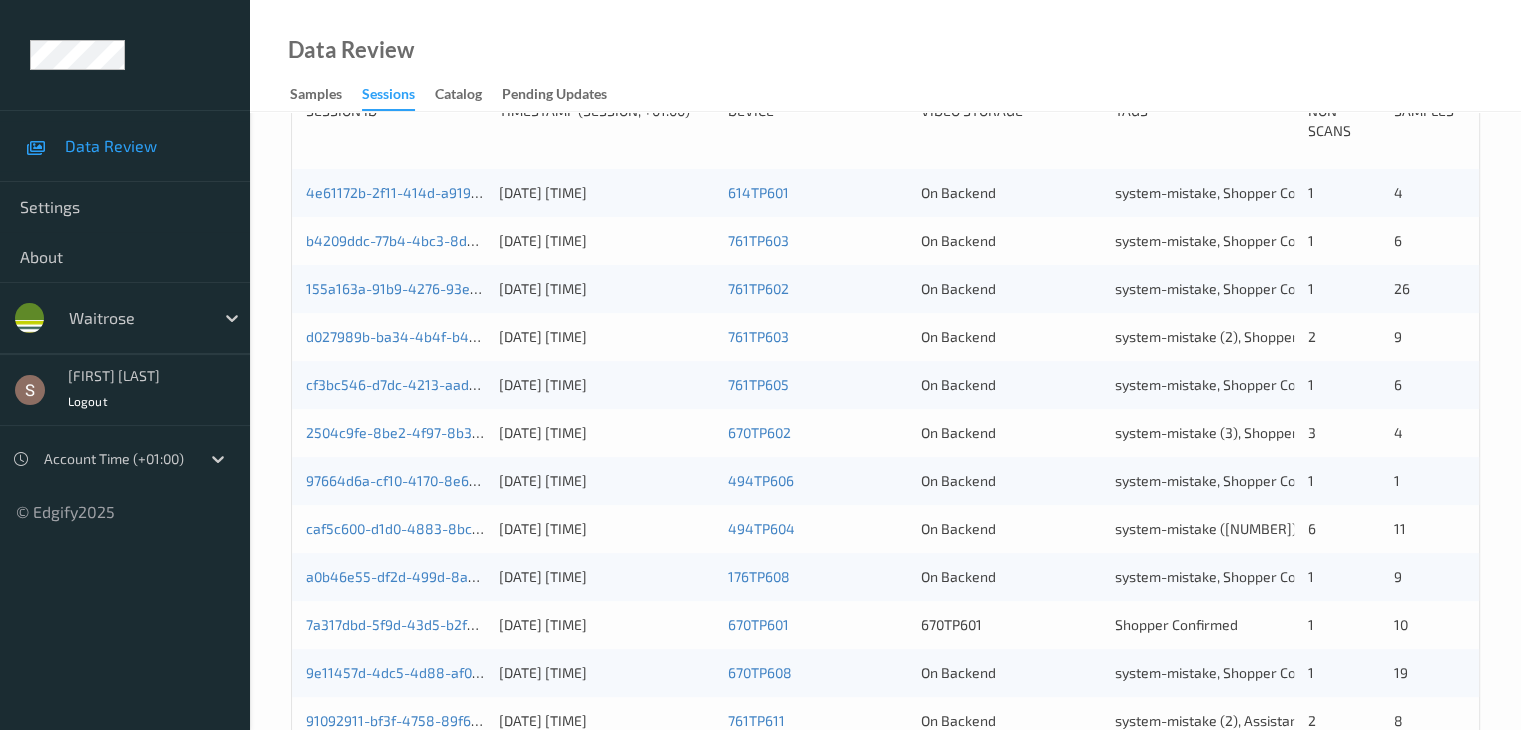 scroll, scrollTop: 500, scrollLeft: 0, axis: vertical 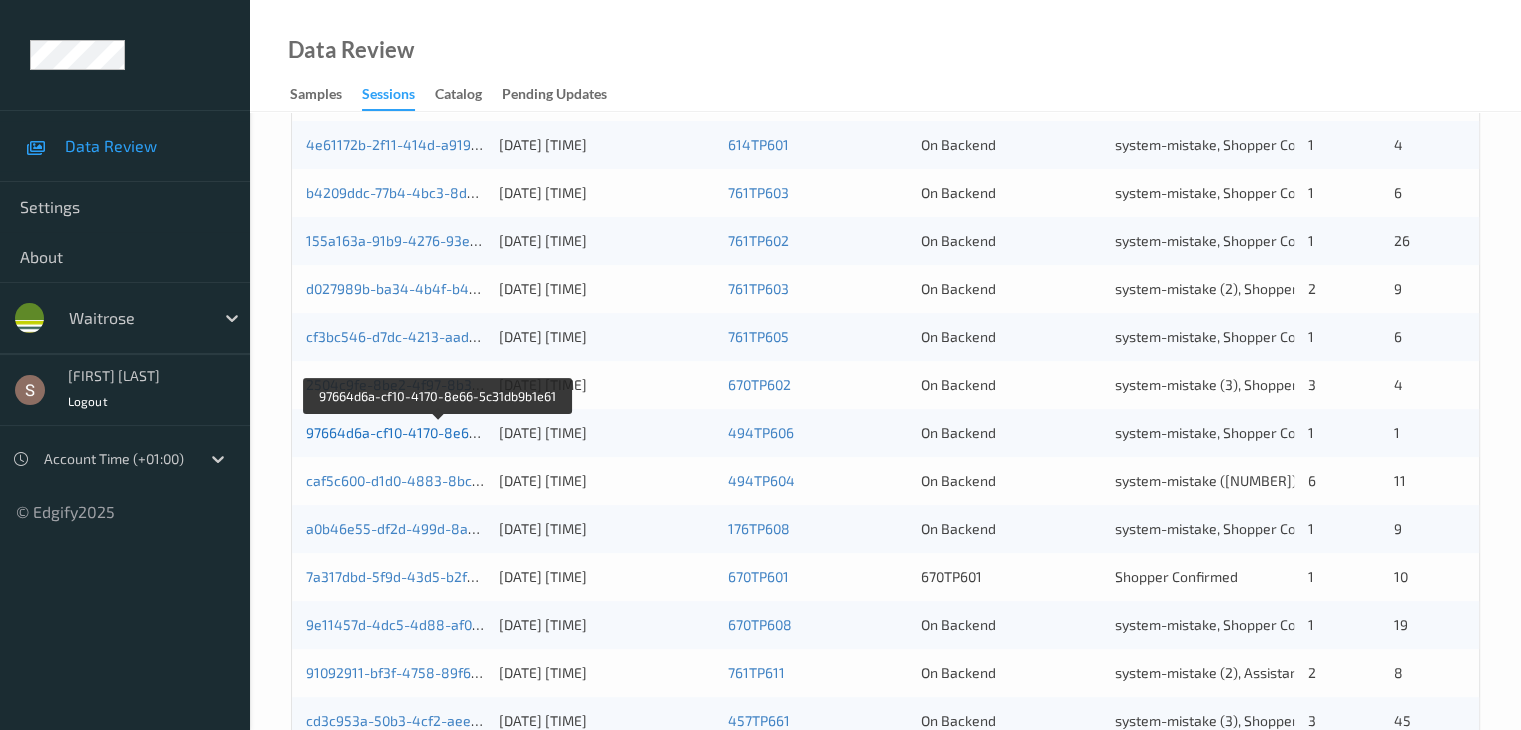 click on "97664d6a-cf10-4170-8e66-5c31db9b1e61" at bounding box center [439, 432] 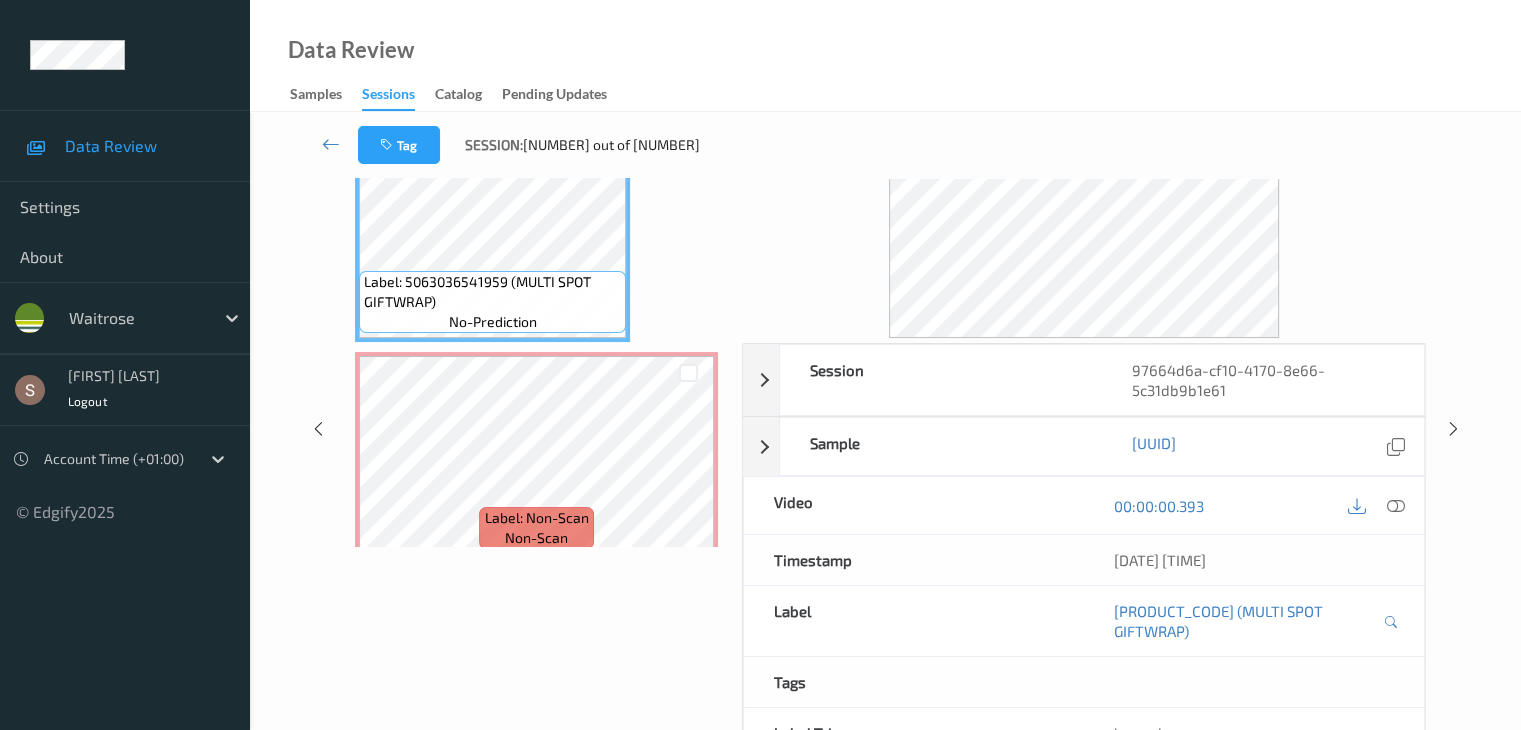 scroll, scrollTop: 0, scrollLeft: 0, axis: both 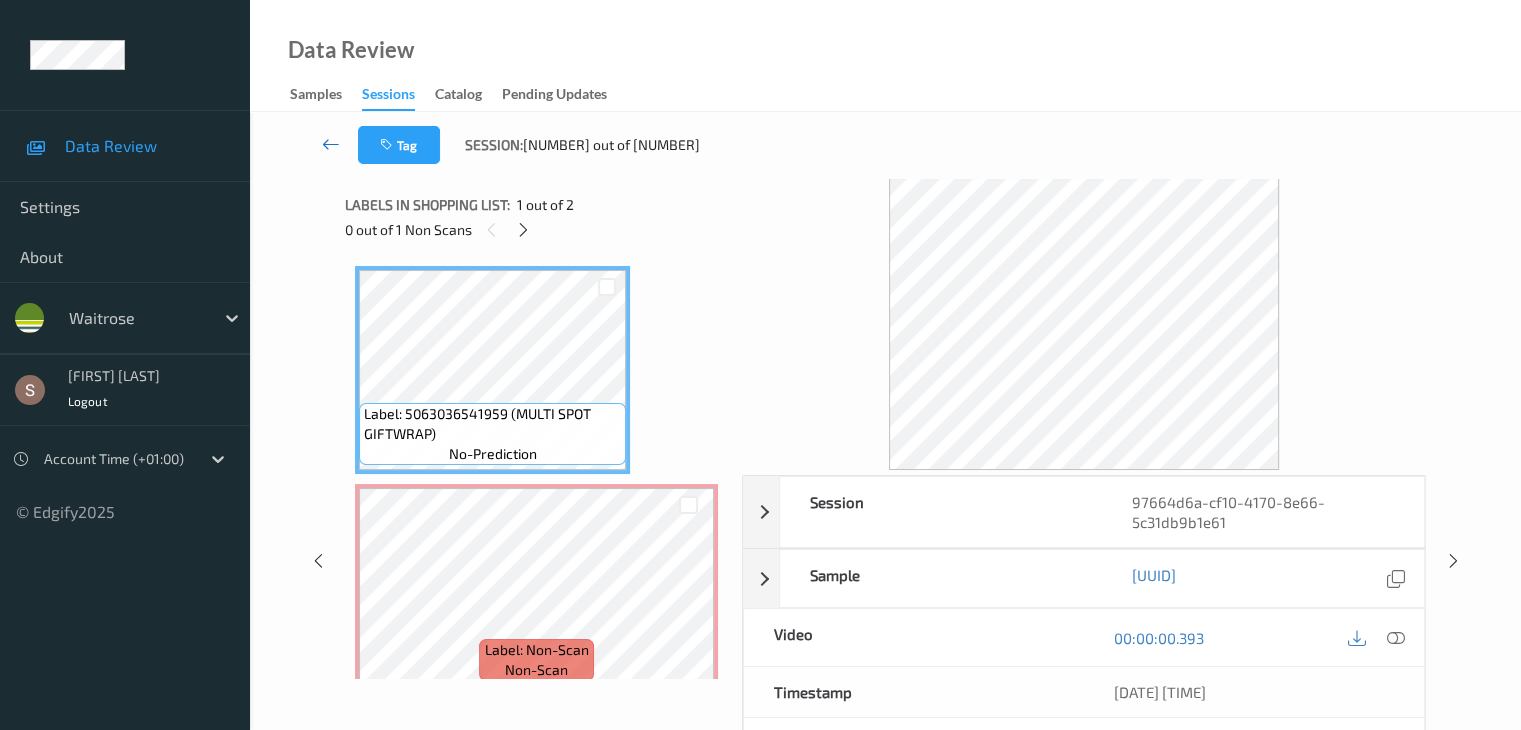 click at bounding box center (331, 145) 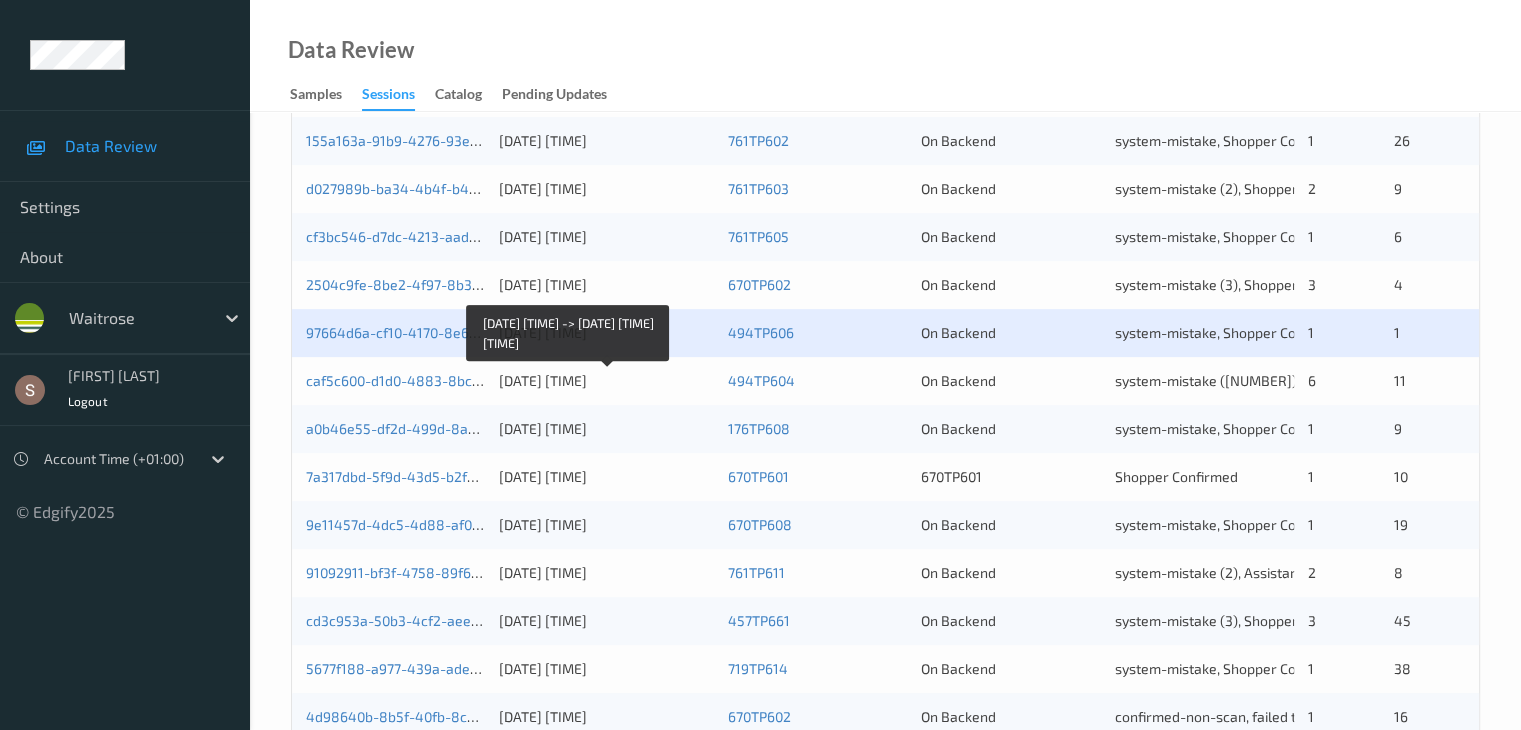 scroll, scrollTop: 700, scrollLeft: 0, axis: vertical 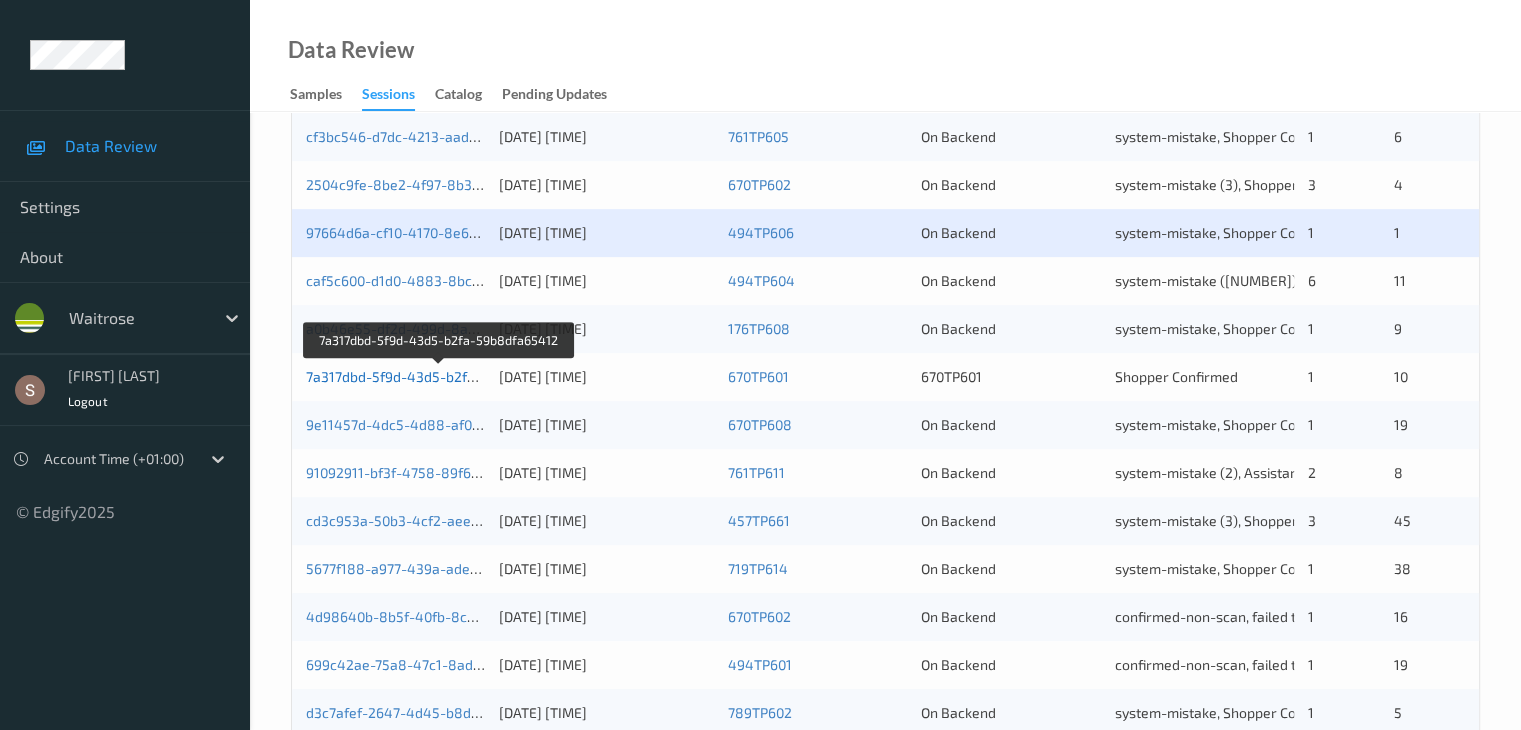 click on "7a317dbd-5f9d-43d5-b2fa-59b8dfa65412" at bounding box center [440, 376] 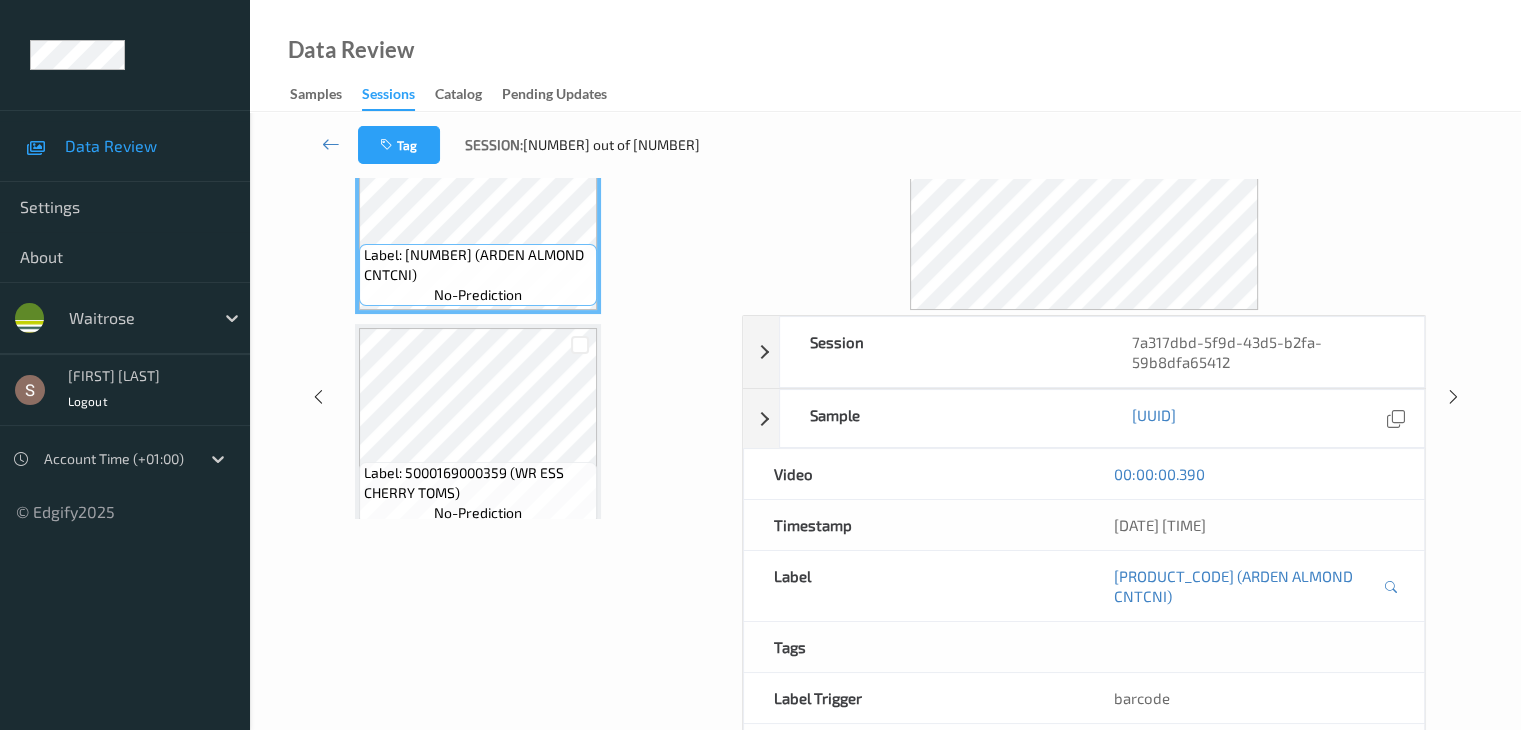 scroll, scrollTop: 0, scrollLeft: 0, axis: both 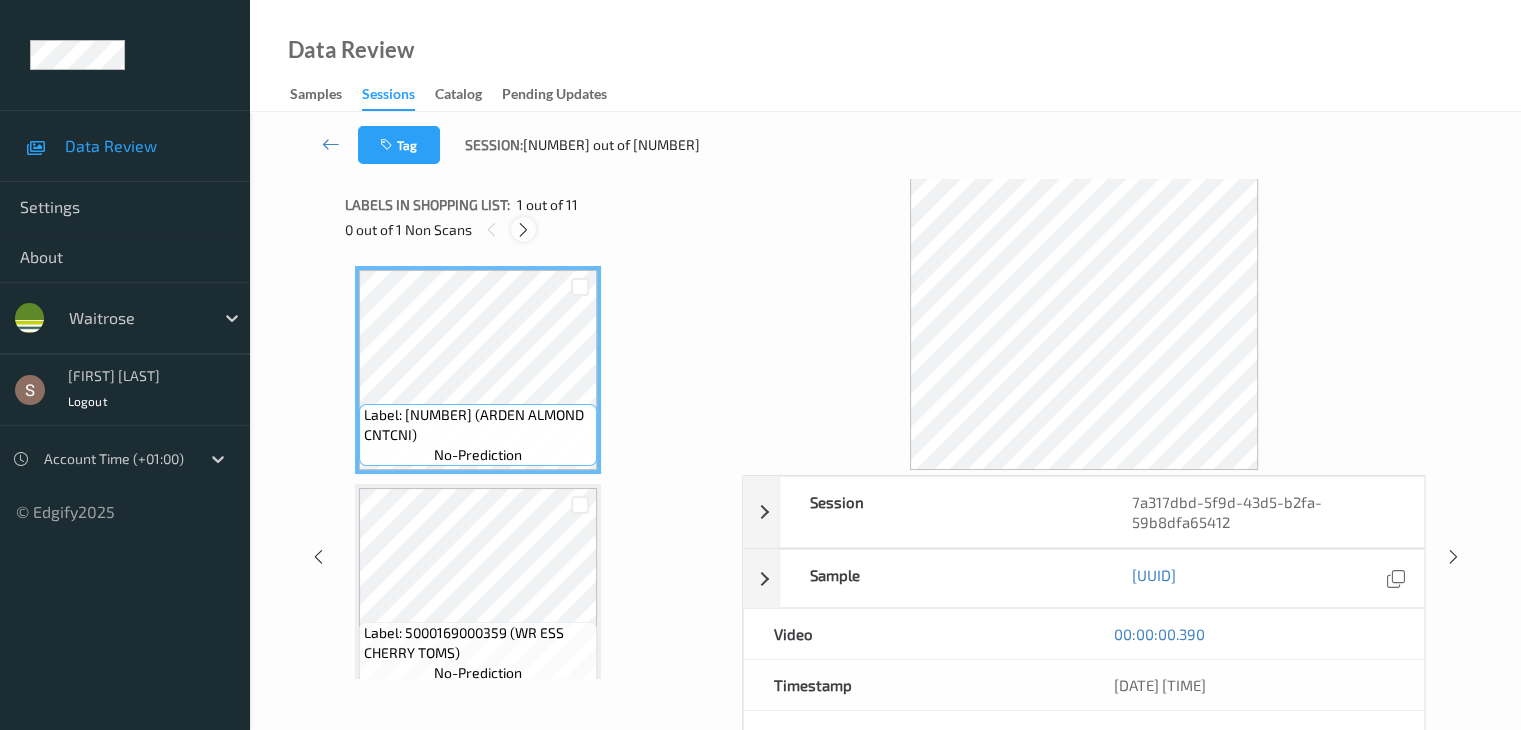 click at bounding box center [523, 230] 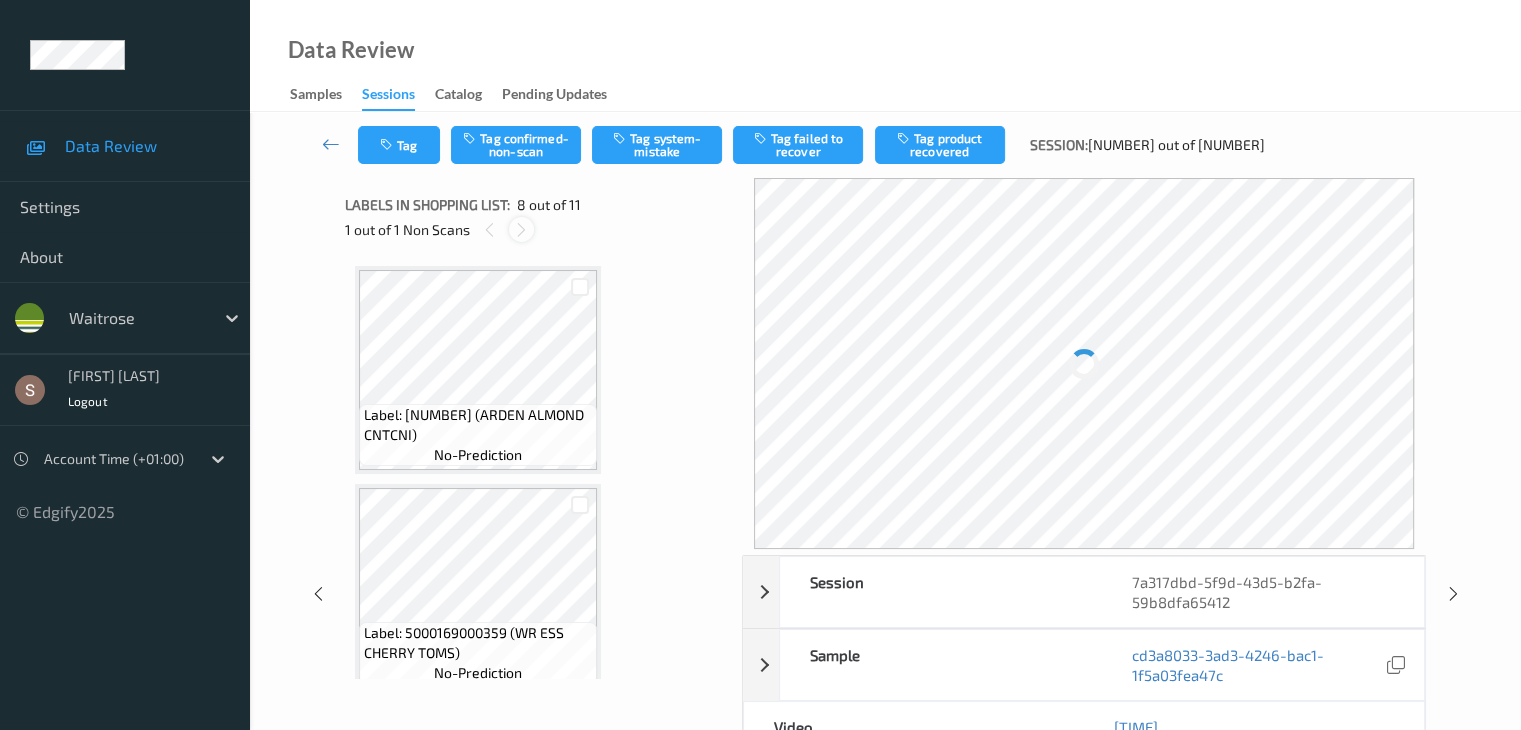scroll, scrollTop: 1318, scrollLeft: 0, axis: vertical 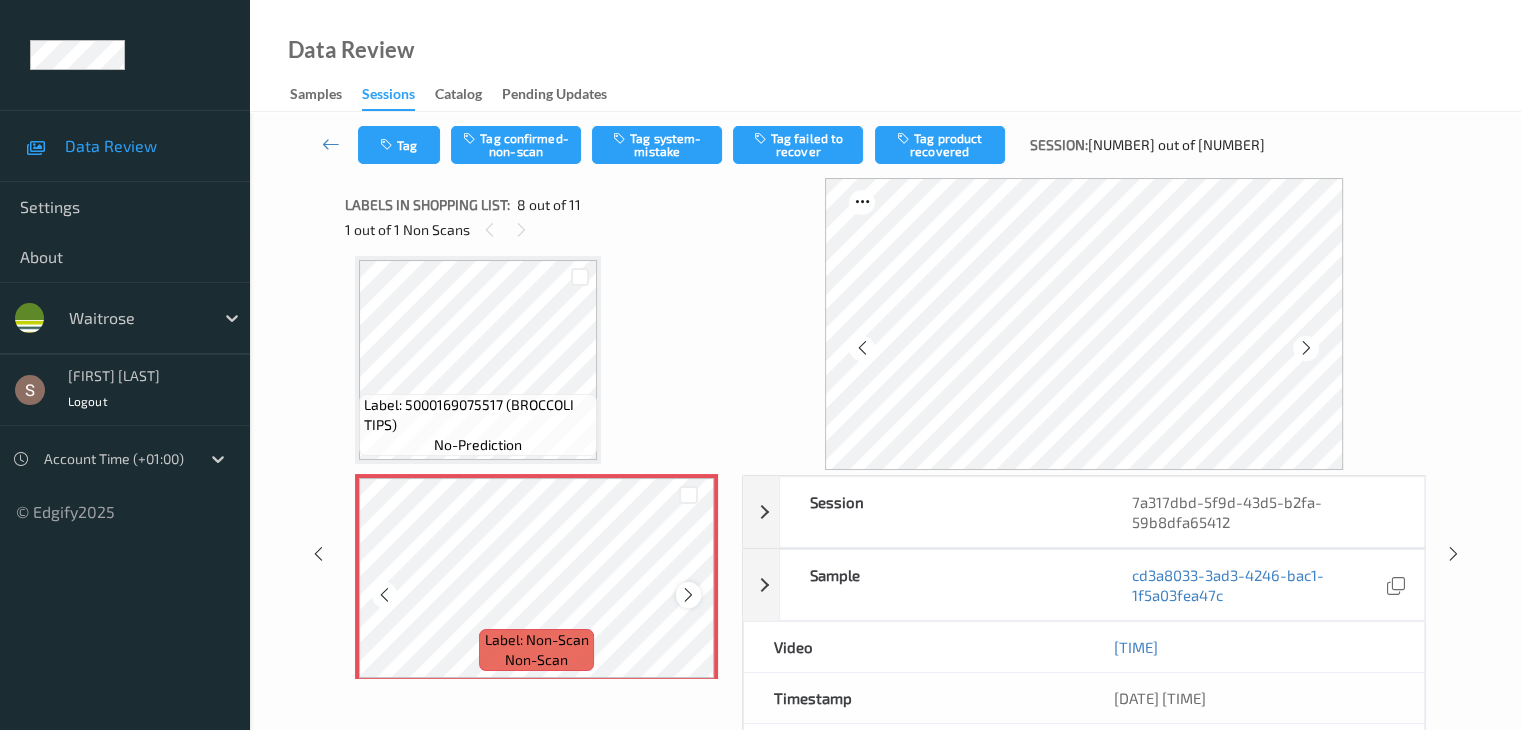 click at bounding box center [688, 595] 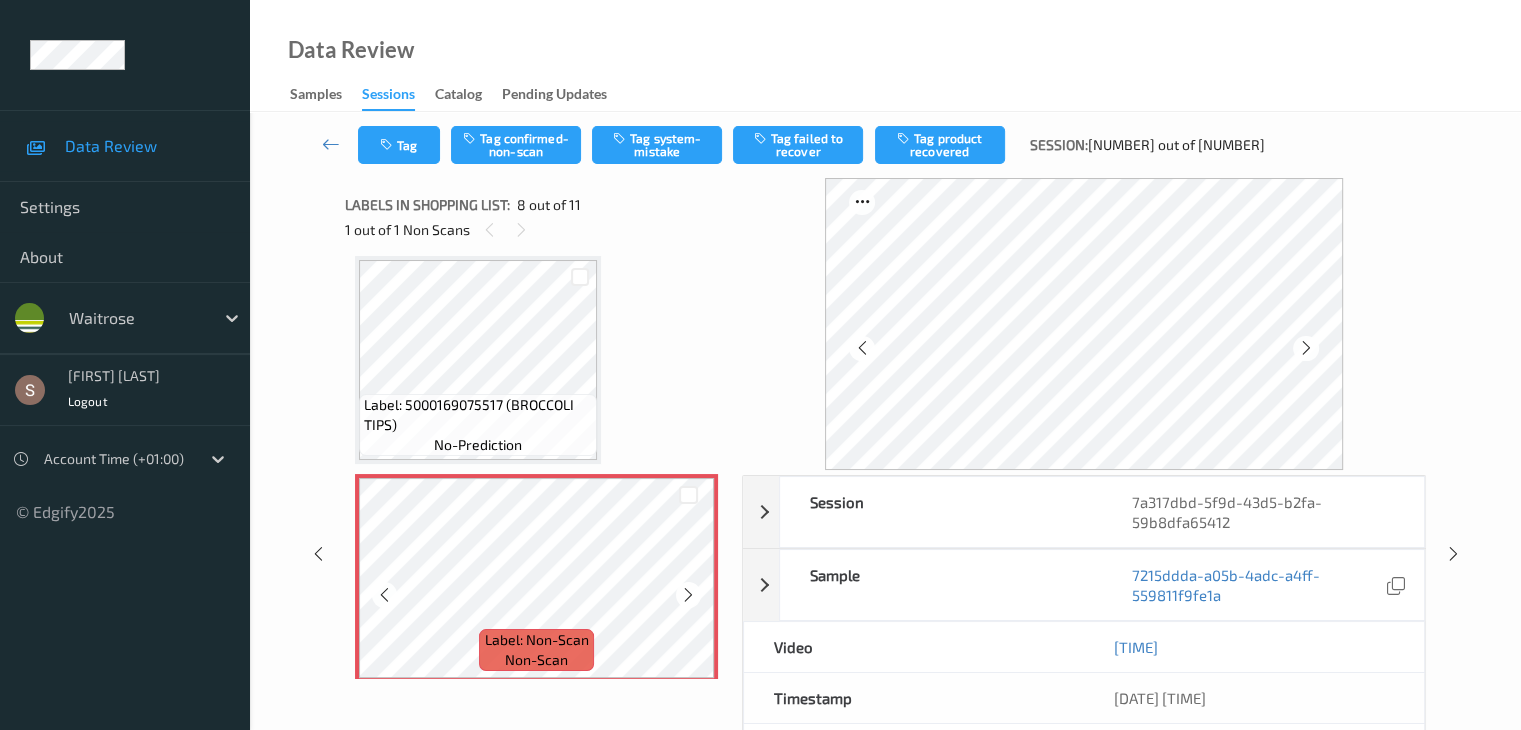 click at bounding box center [688, 595] 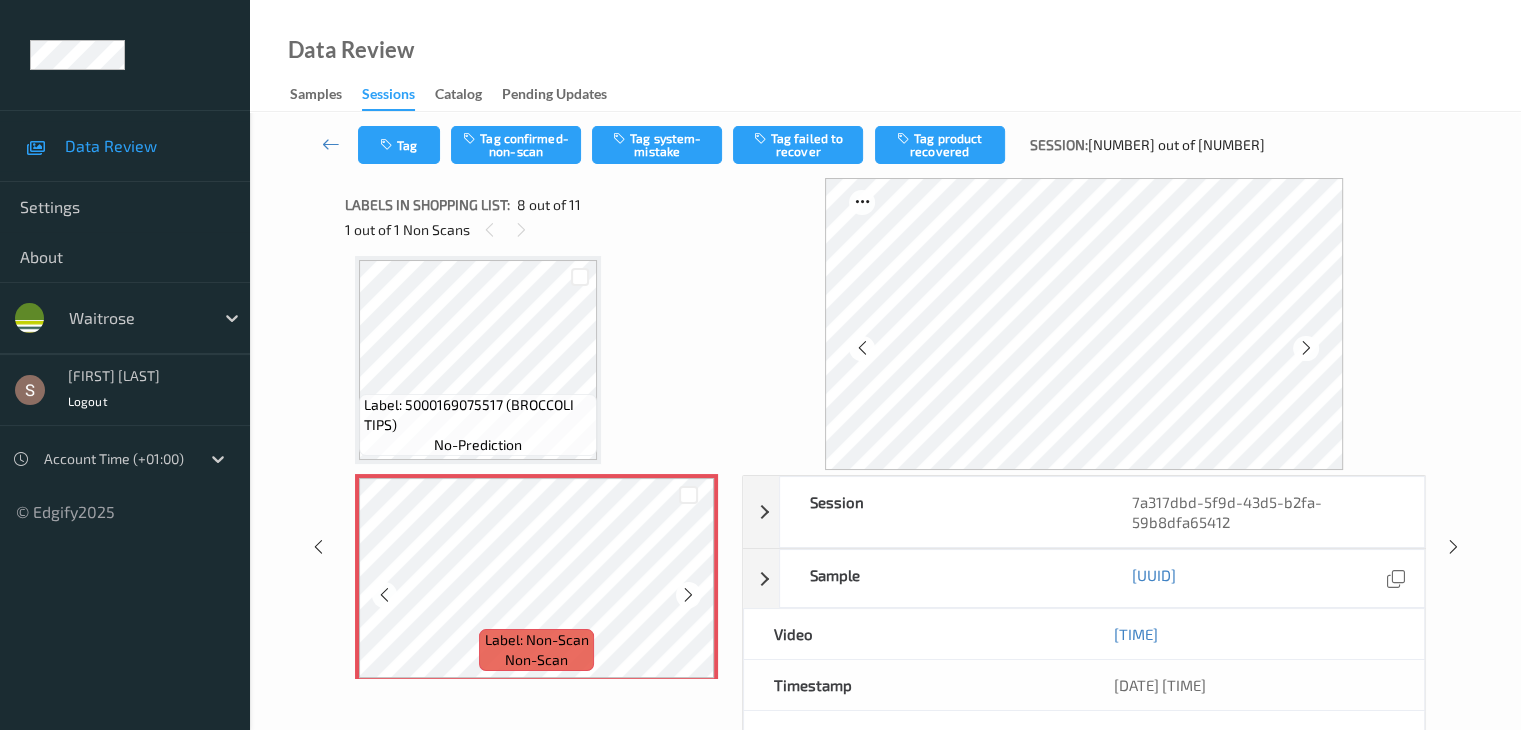 click at bounding box center [688, 595] 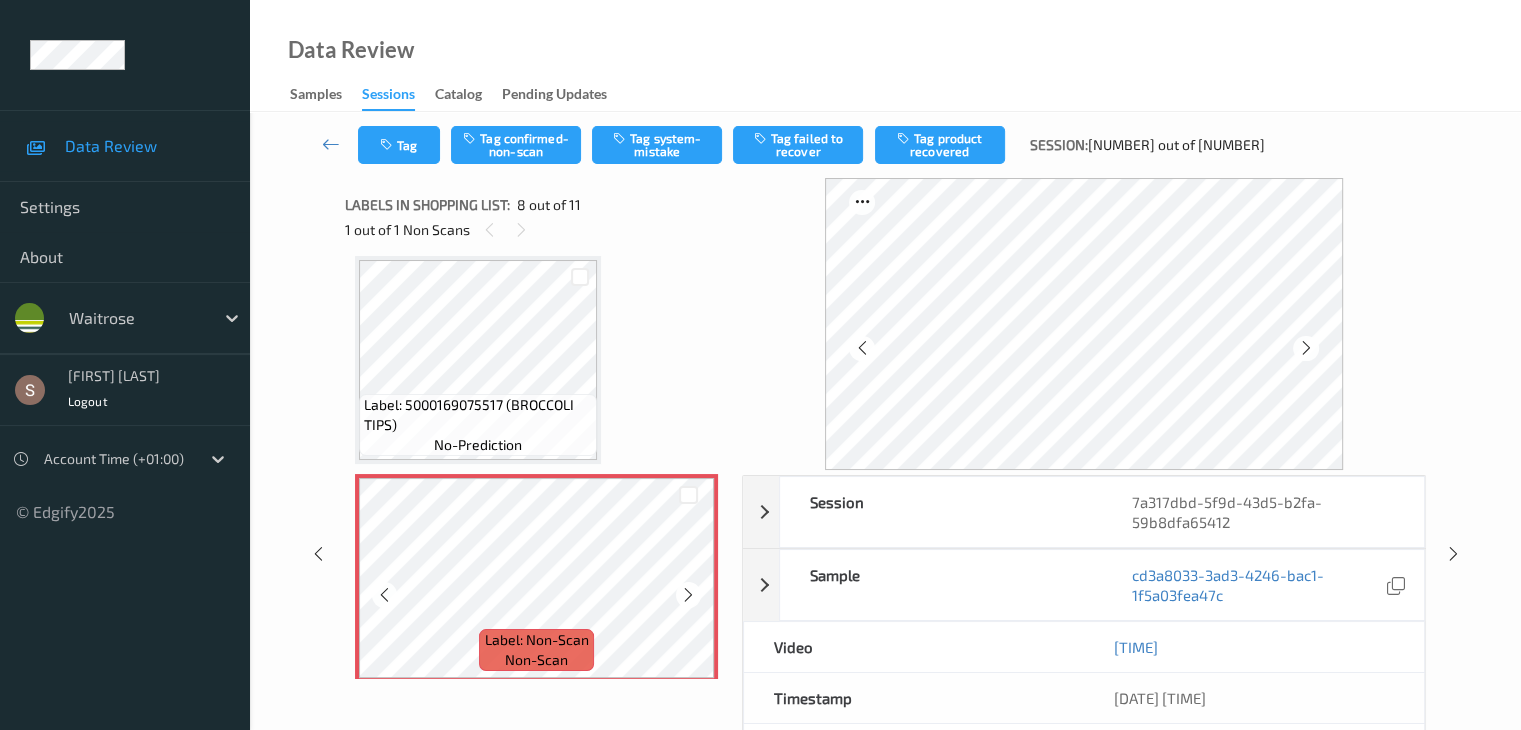 click at bounding box center [688, 595] 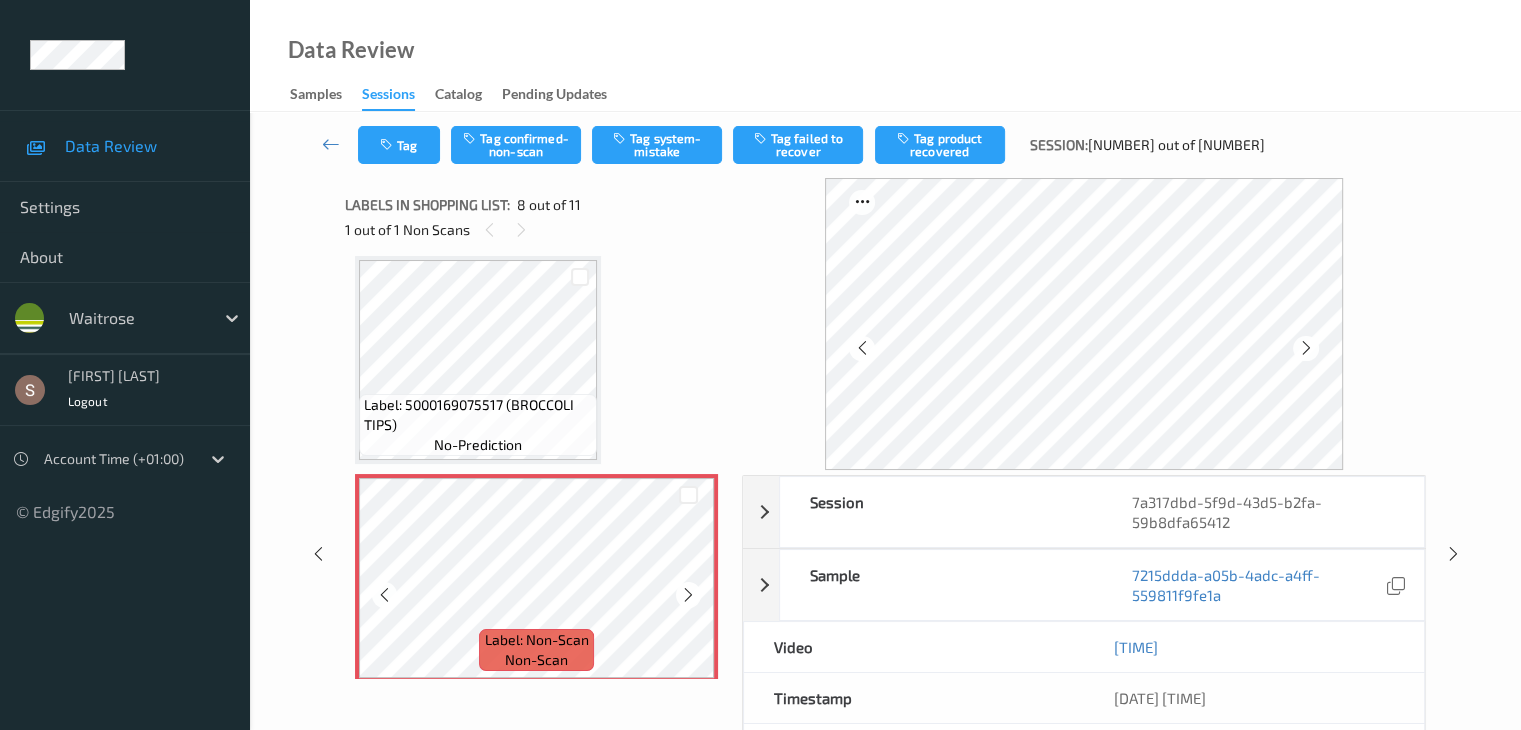 click at bounding box center [688, 595] 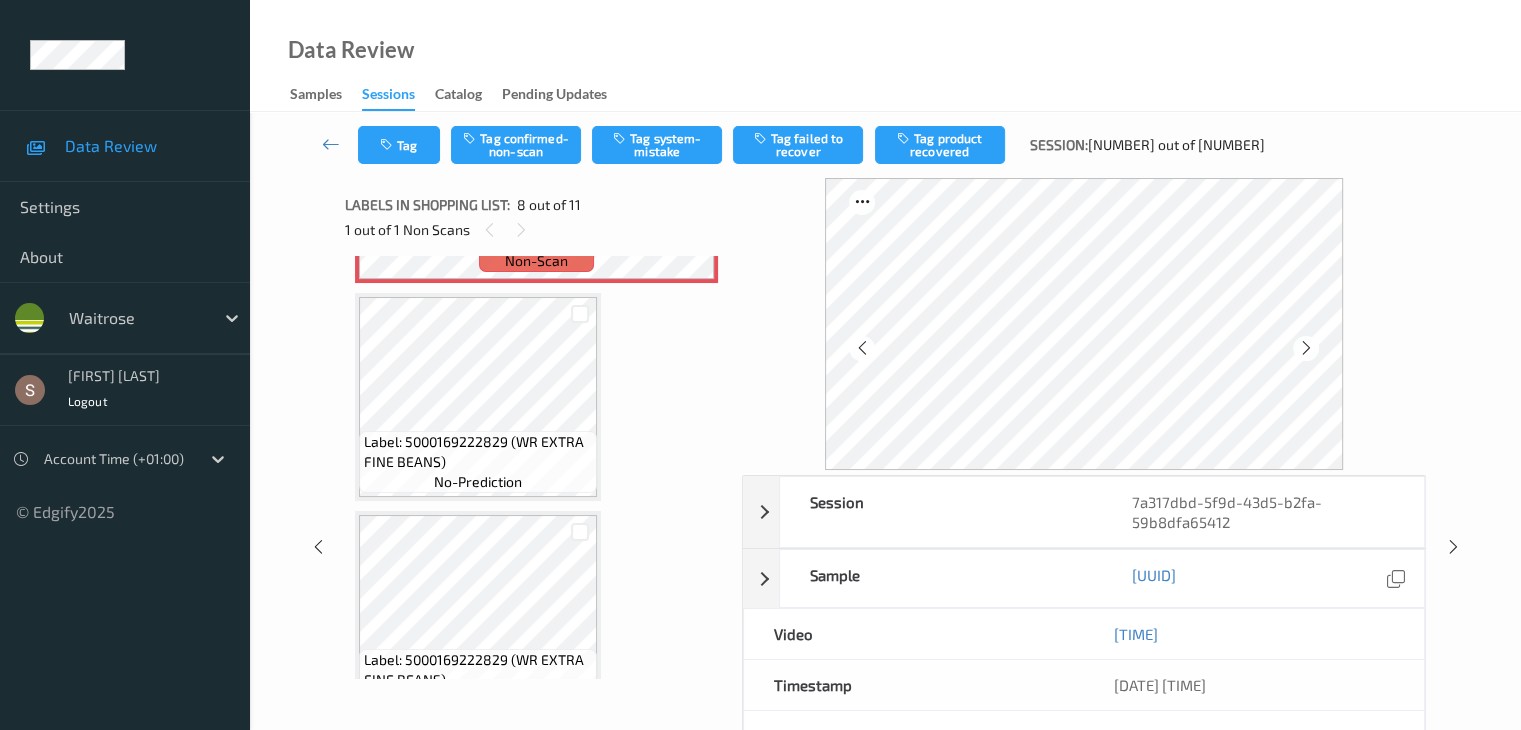 scroll, scrollTop: 1718, scrollLeft: 0, axis: vertical 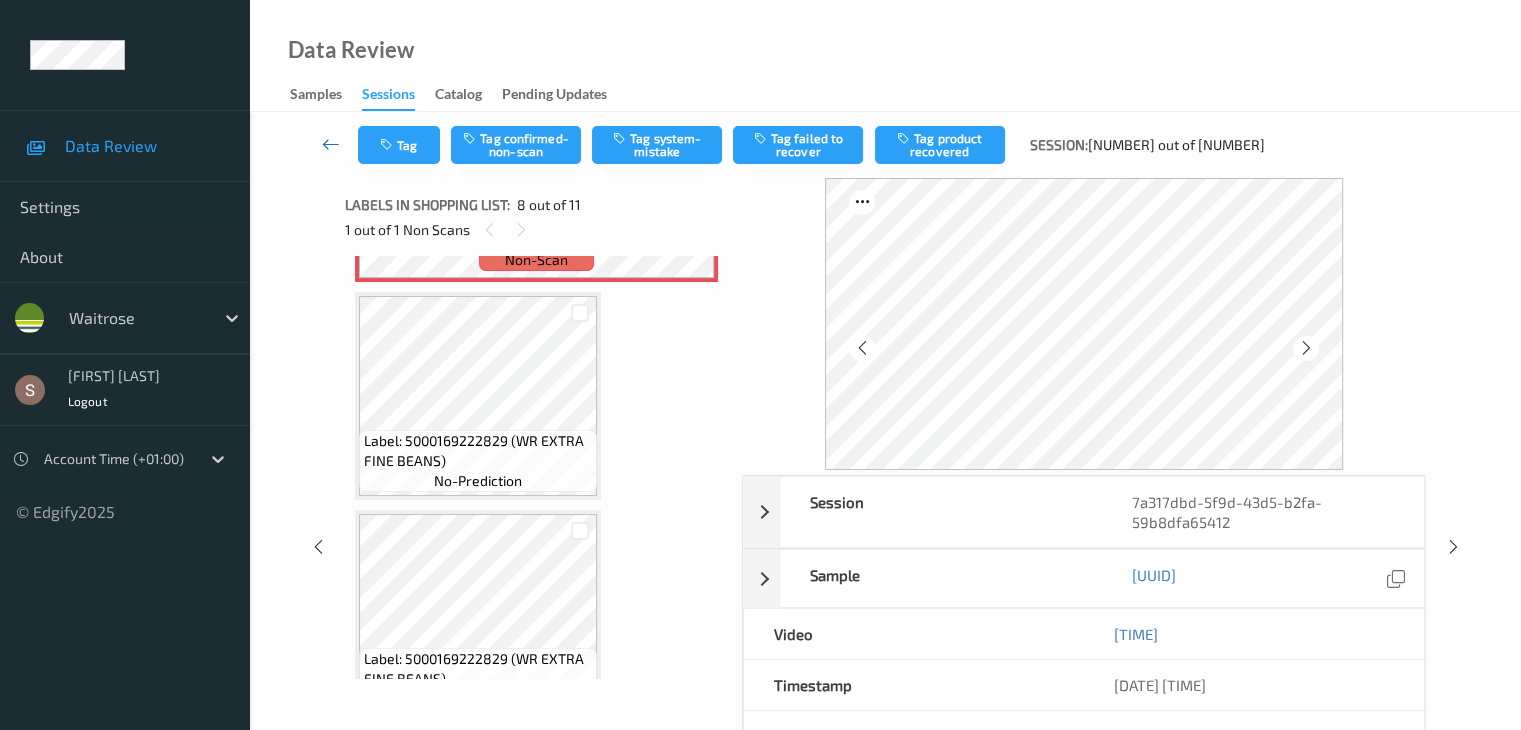 click at bounding box center [331, 145] 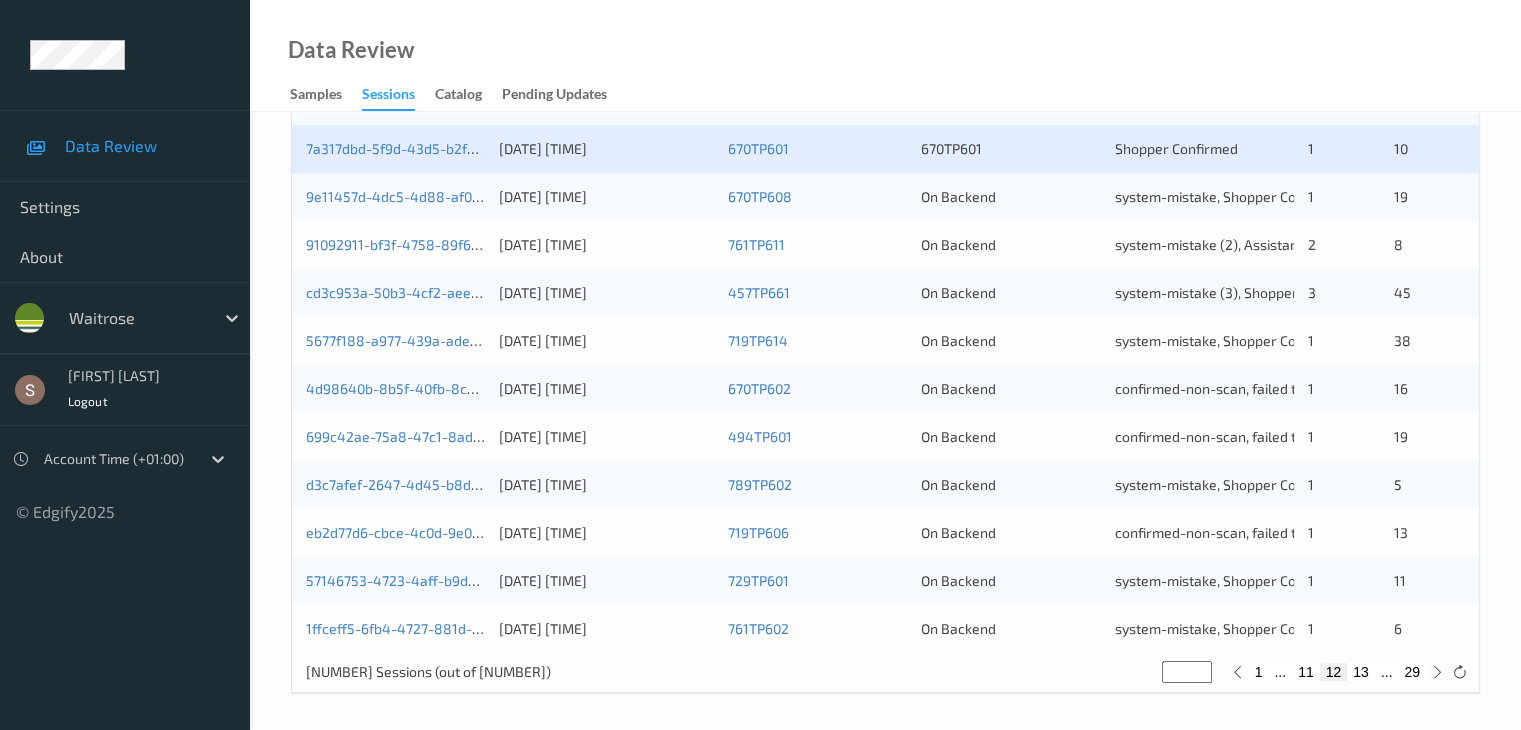 scroll, scrollTop: 932, scrollLeft: 0, axis: vertical 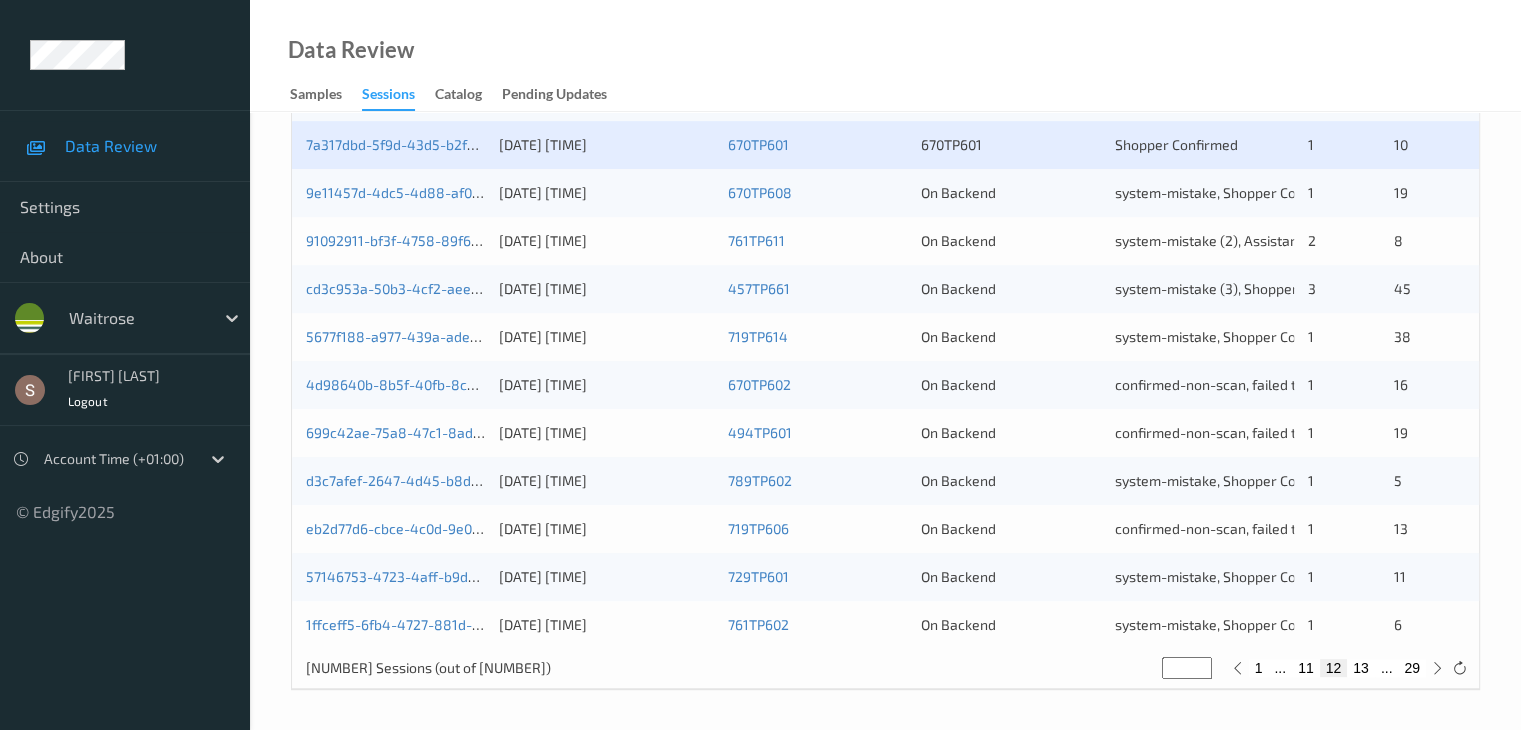 click on "13" at bounding box center [1361, 668] 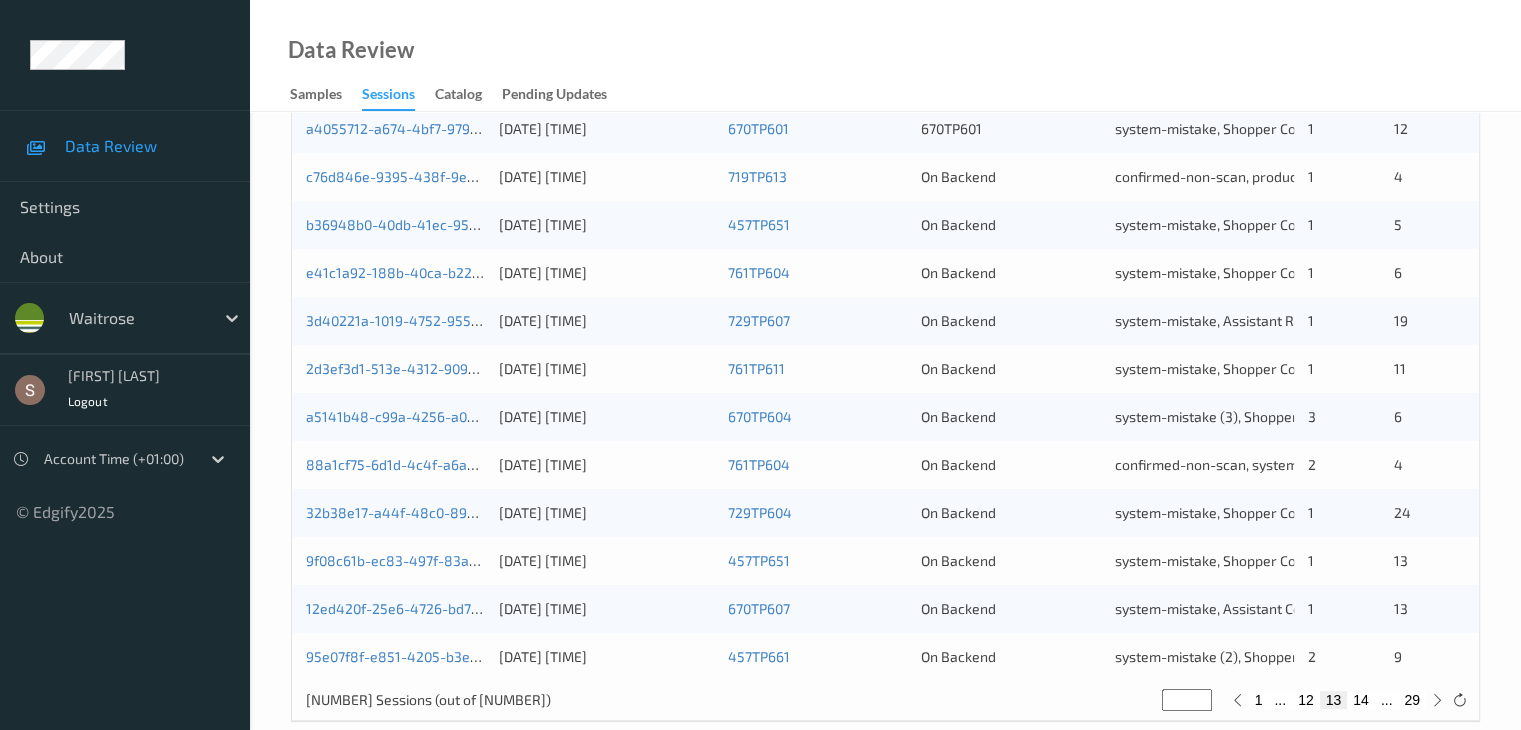scroll, scrollTop: 932, scrollLeft: 0, axis: vertical 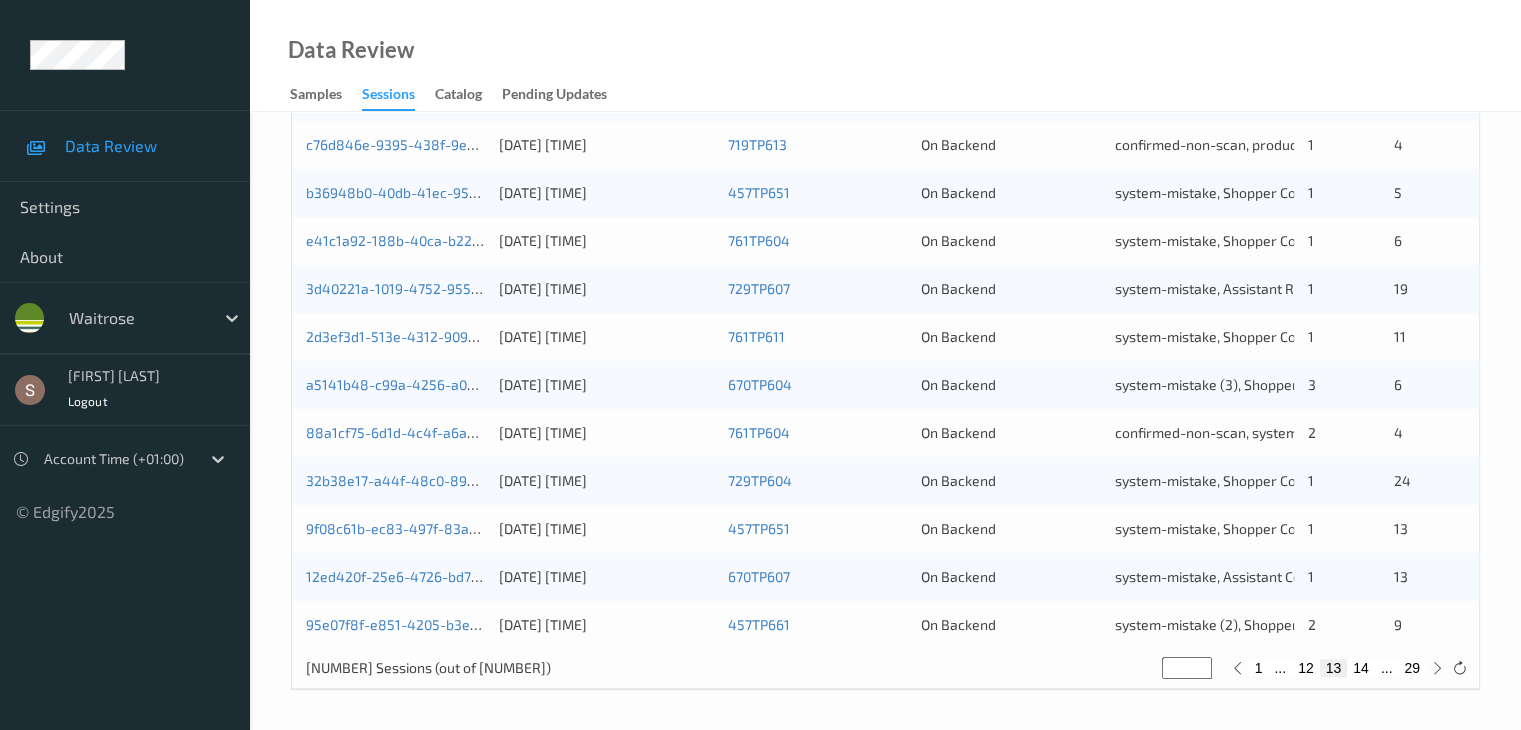 click on "14" at bounding box center [1361, 668] 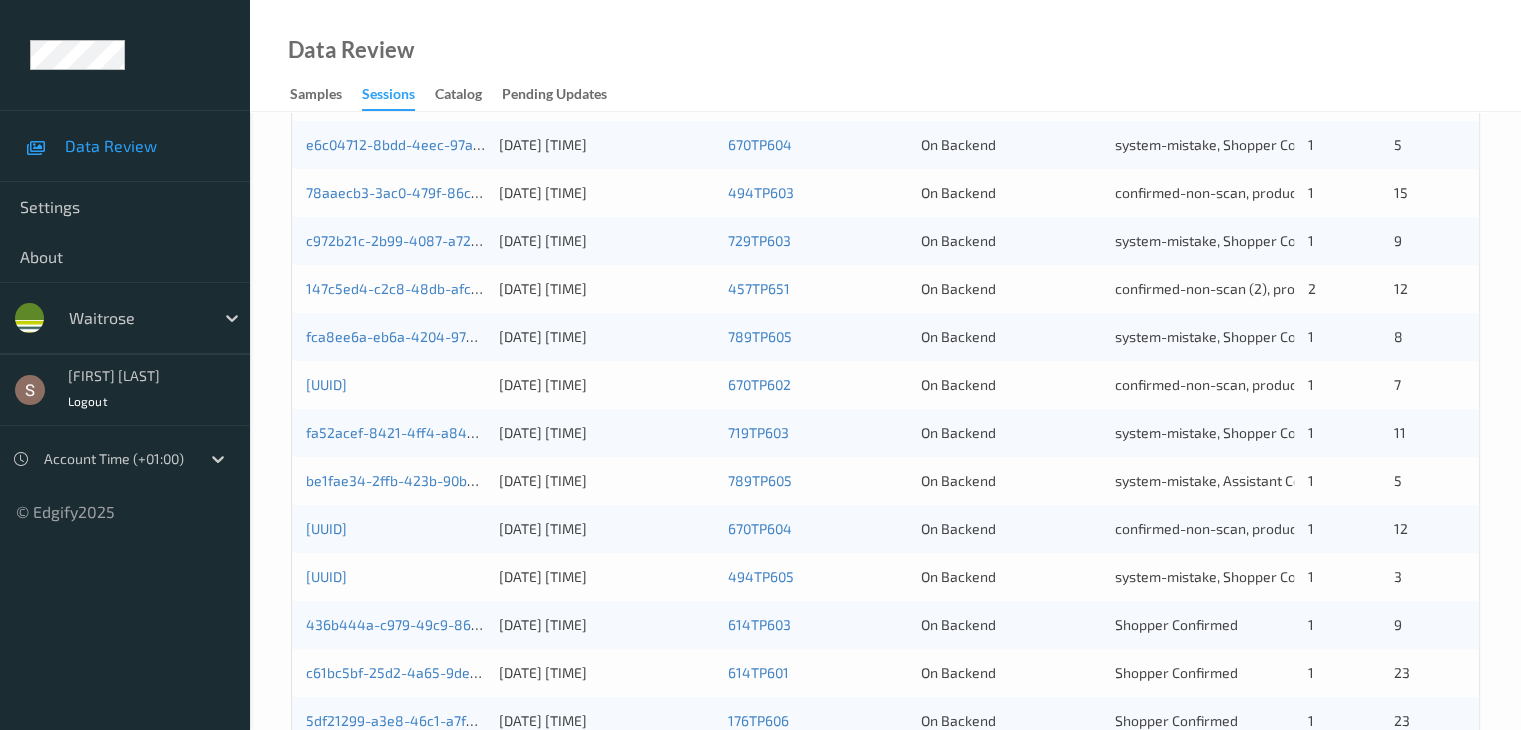scroll, scrollTop: 400, scrollLeft: 0, axis: vertical 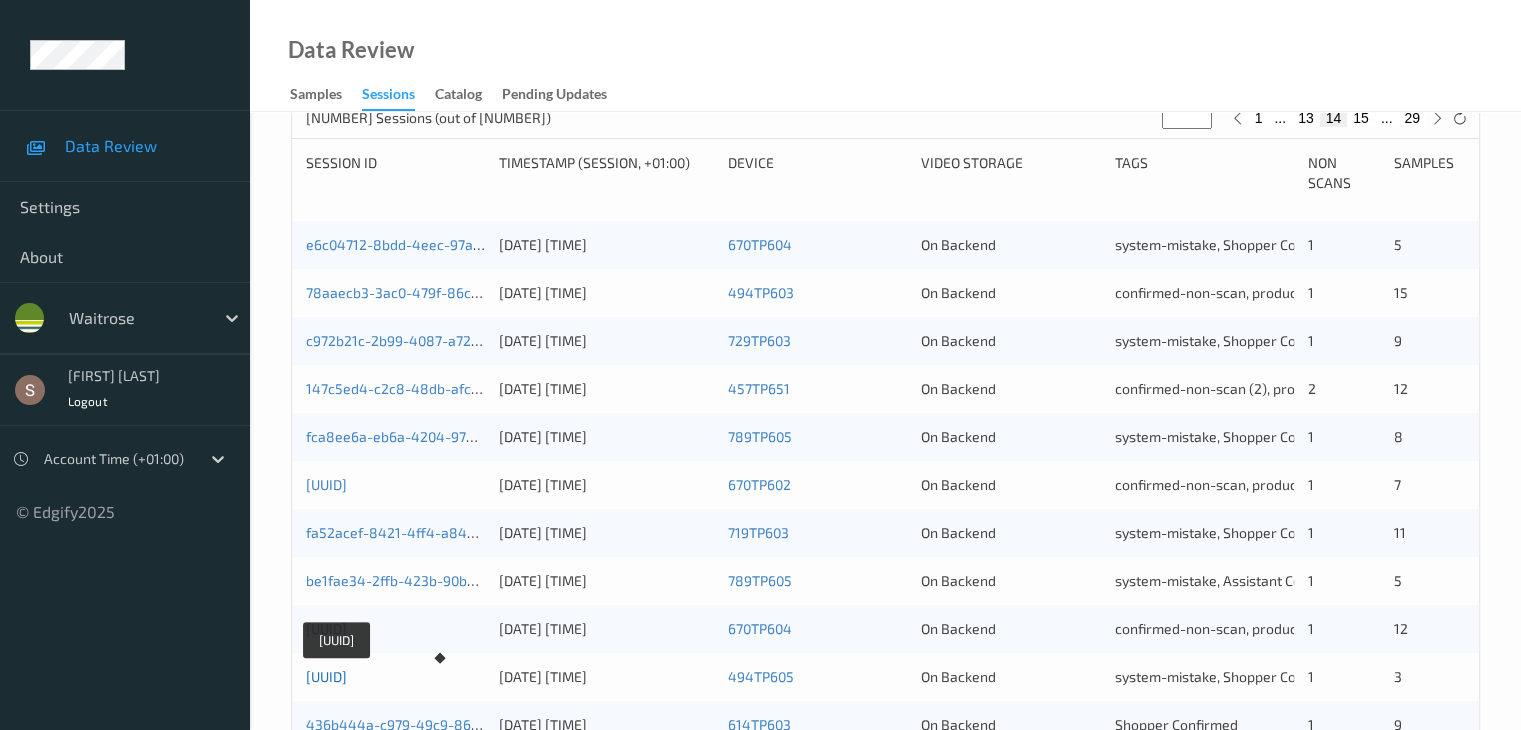 click on "[UUID]" at bounding box center [326, 676] 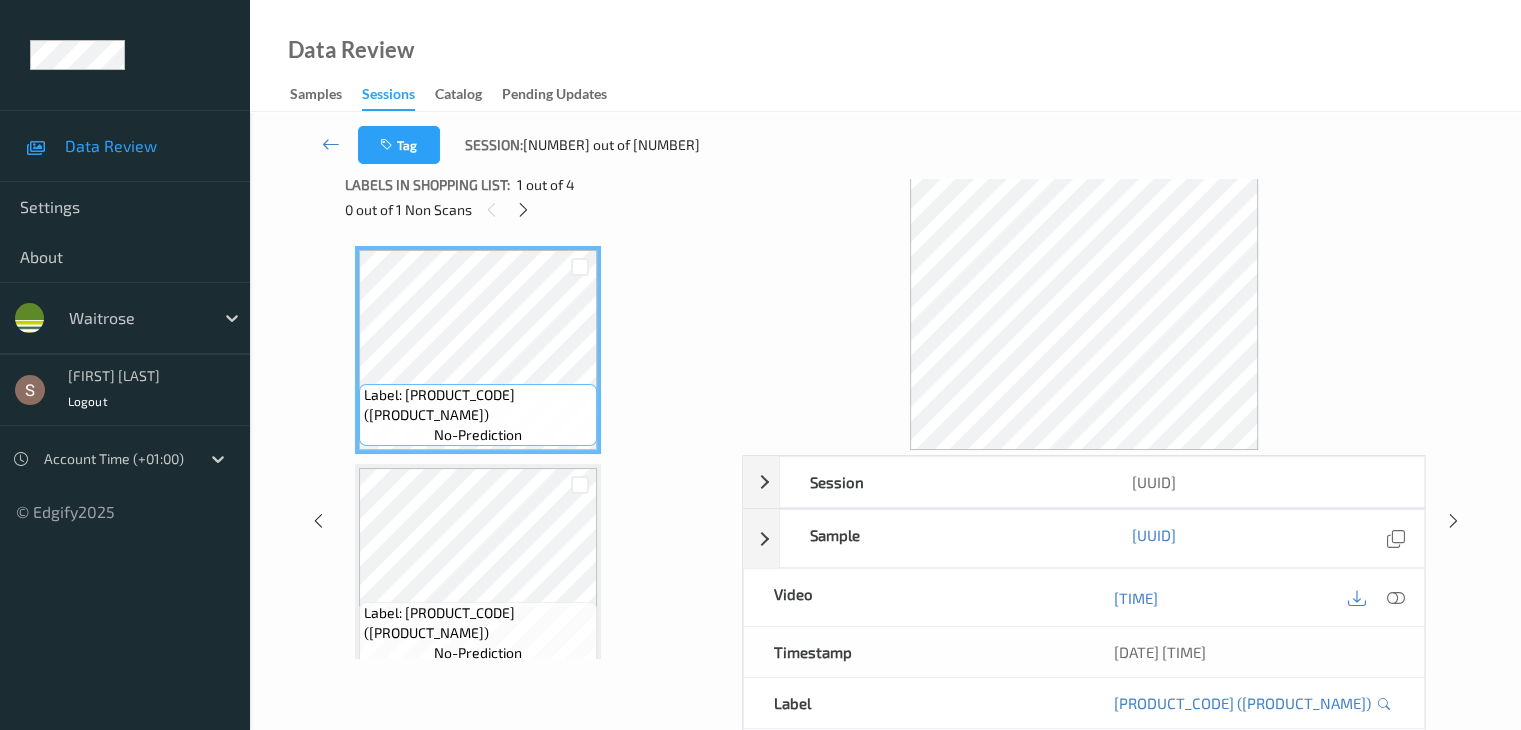 scroll, scrollTop: 0, scrollLeft: 0, axis: both 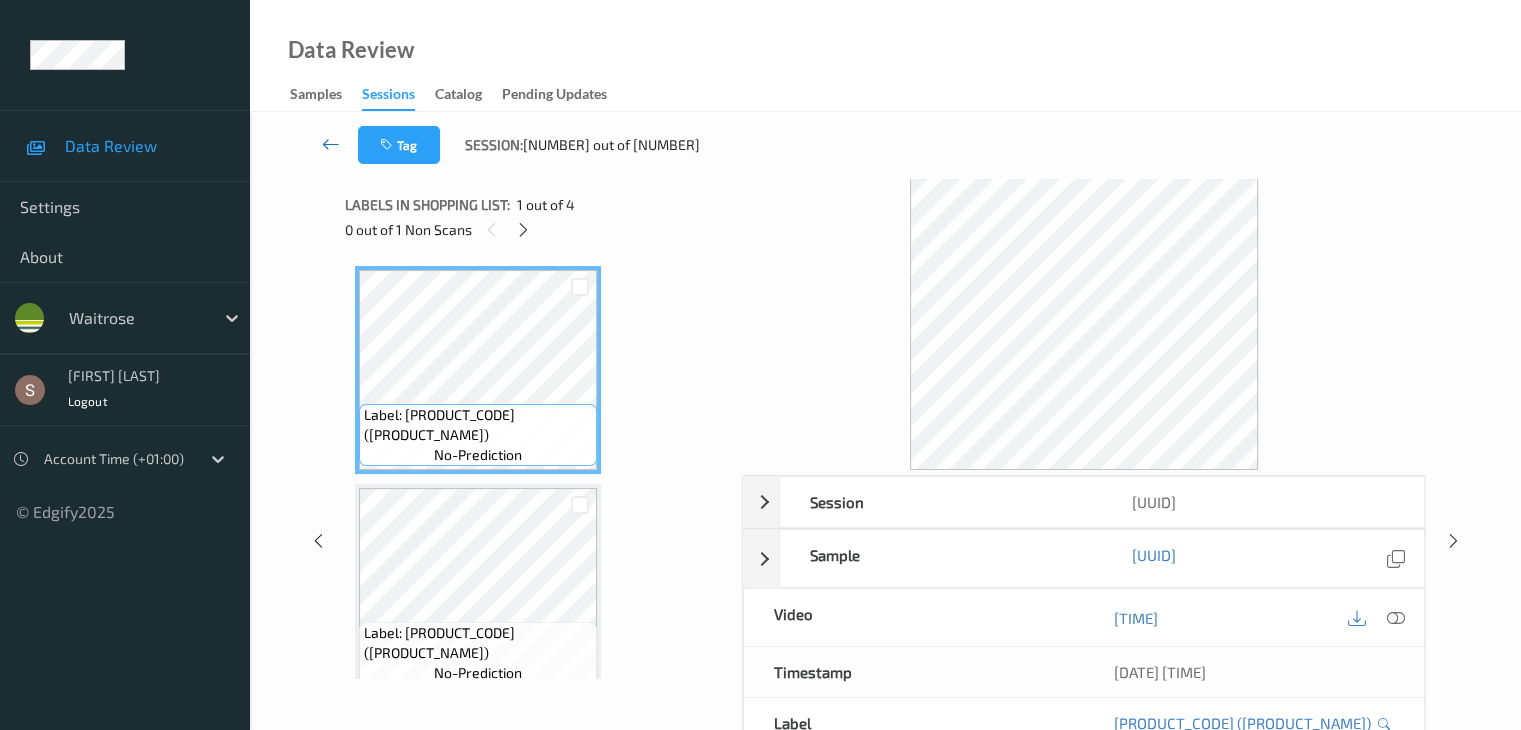 click at bounding box center [331, 144] 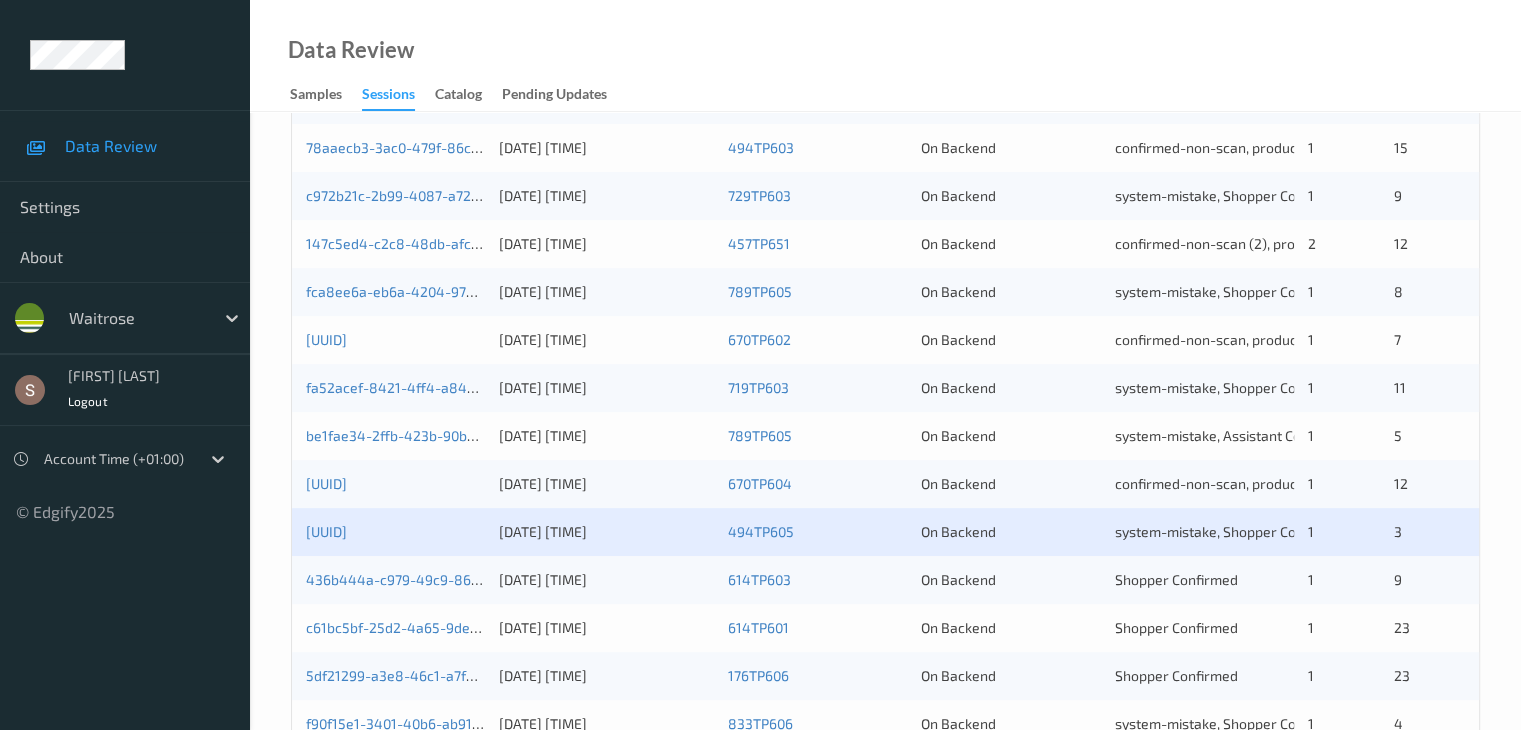 scroll, scrollTop: 700, scrollLeft: 0, axis: vertical 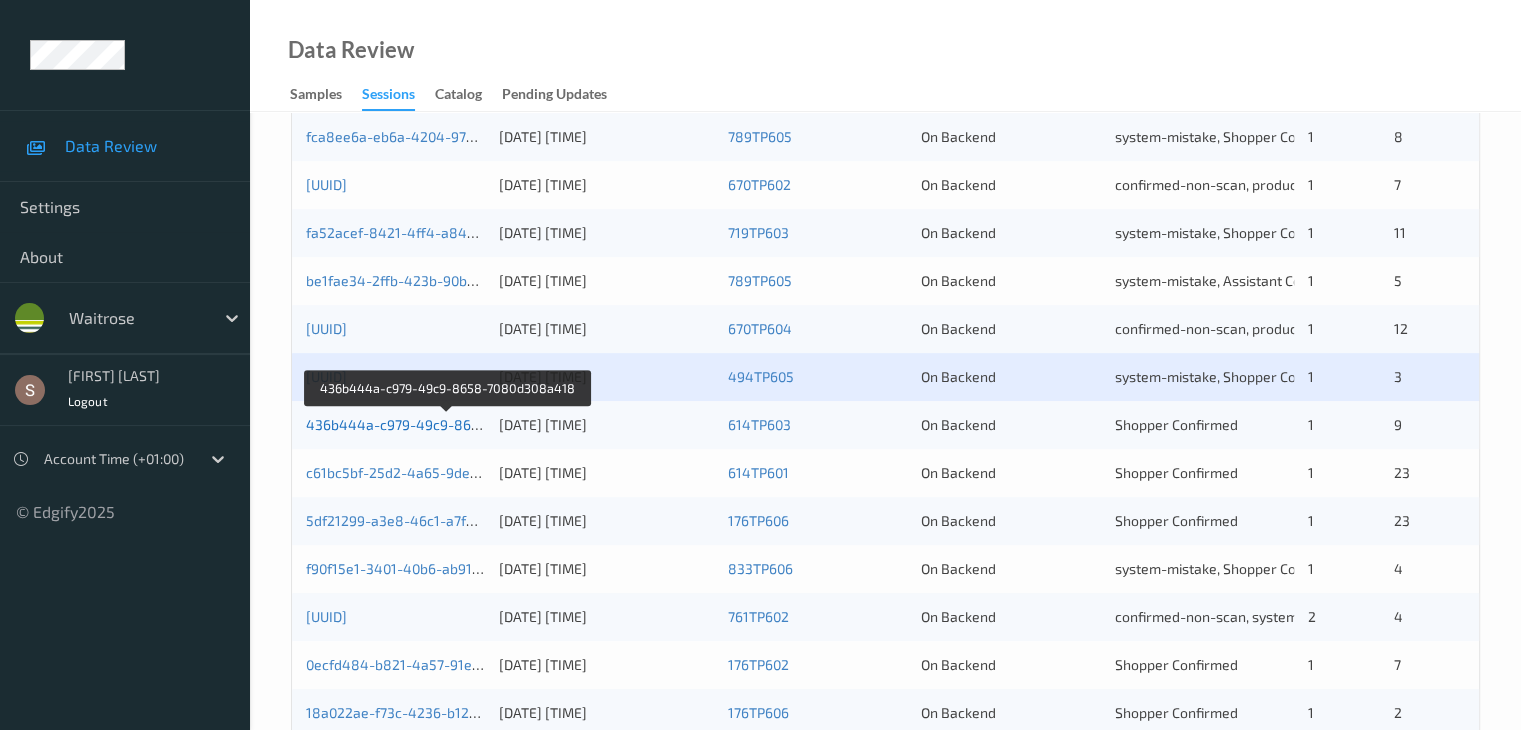 click on "436b444a-c979-49c9-8658-7080d308a418" at bounding box center [448, 424] 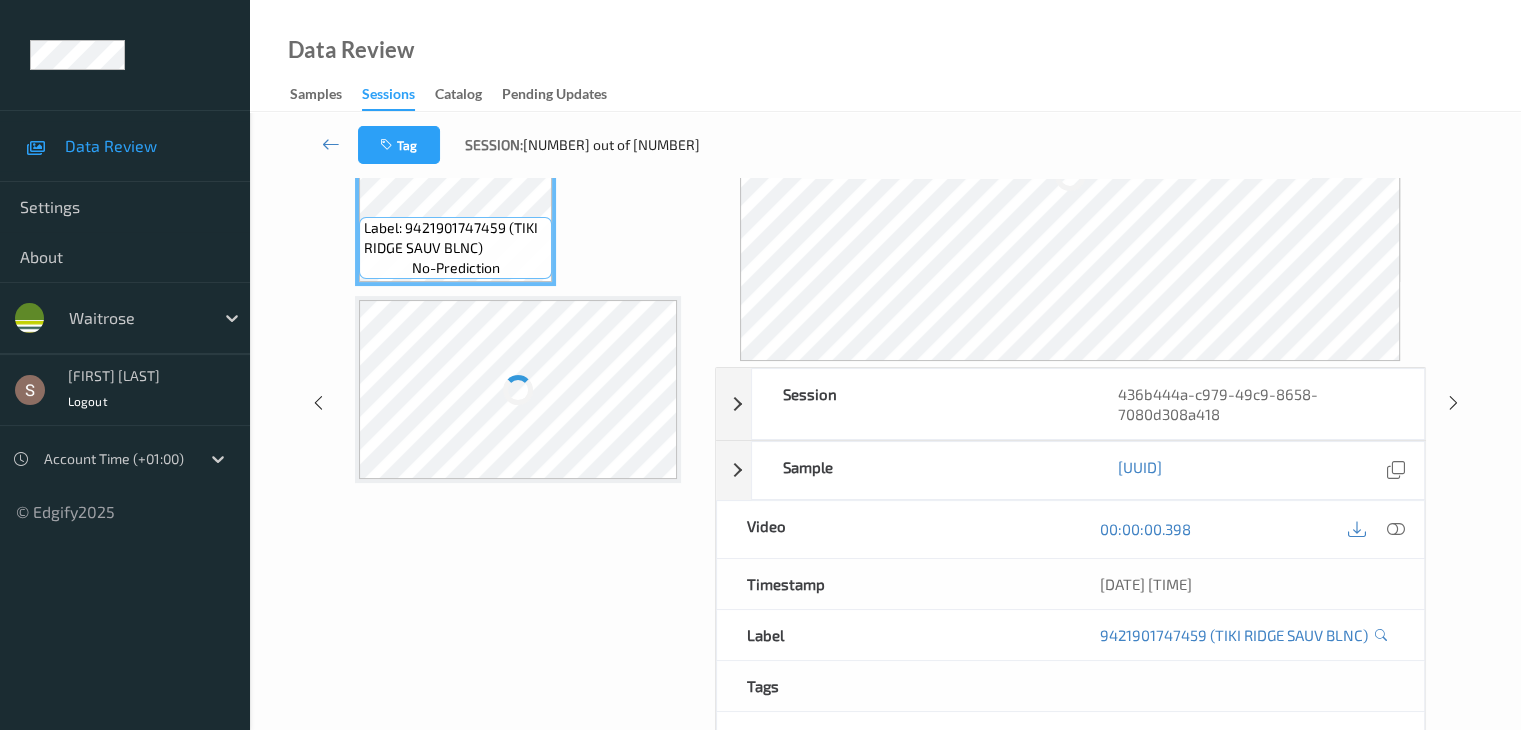 scroll, scrollTop: 0, scrollLeft: 0, axis: both 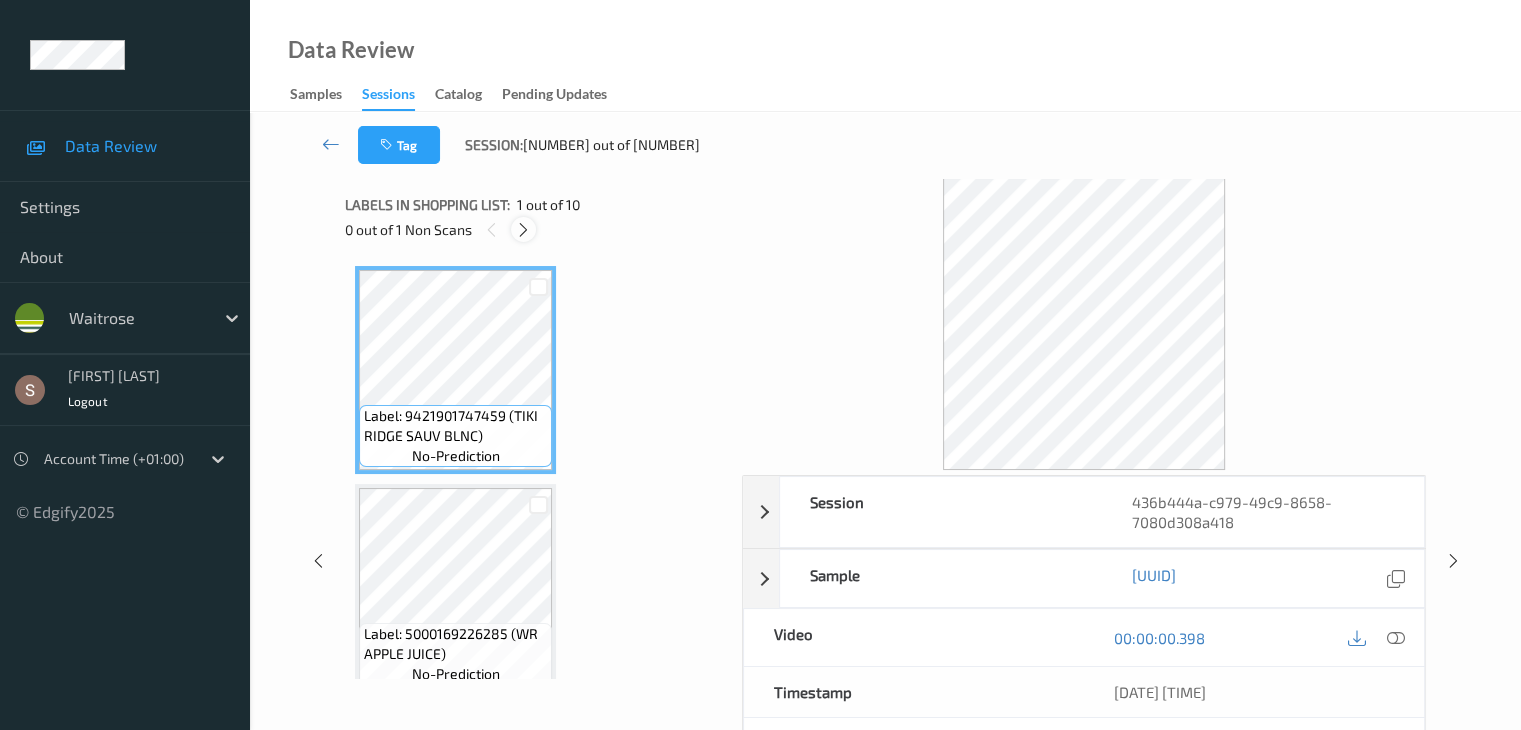 click at bounding box center [523, 230] 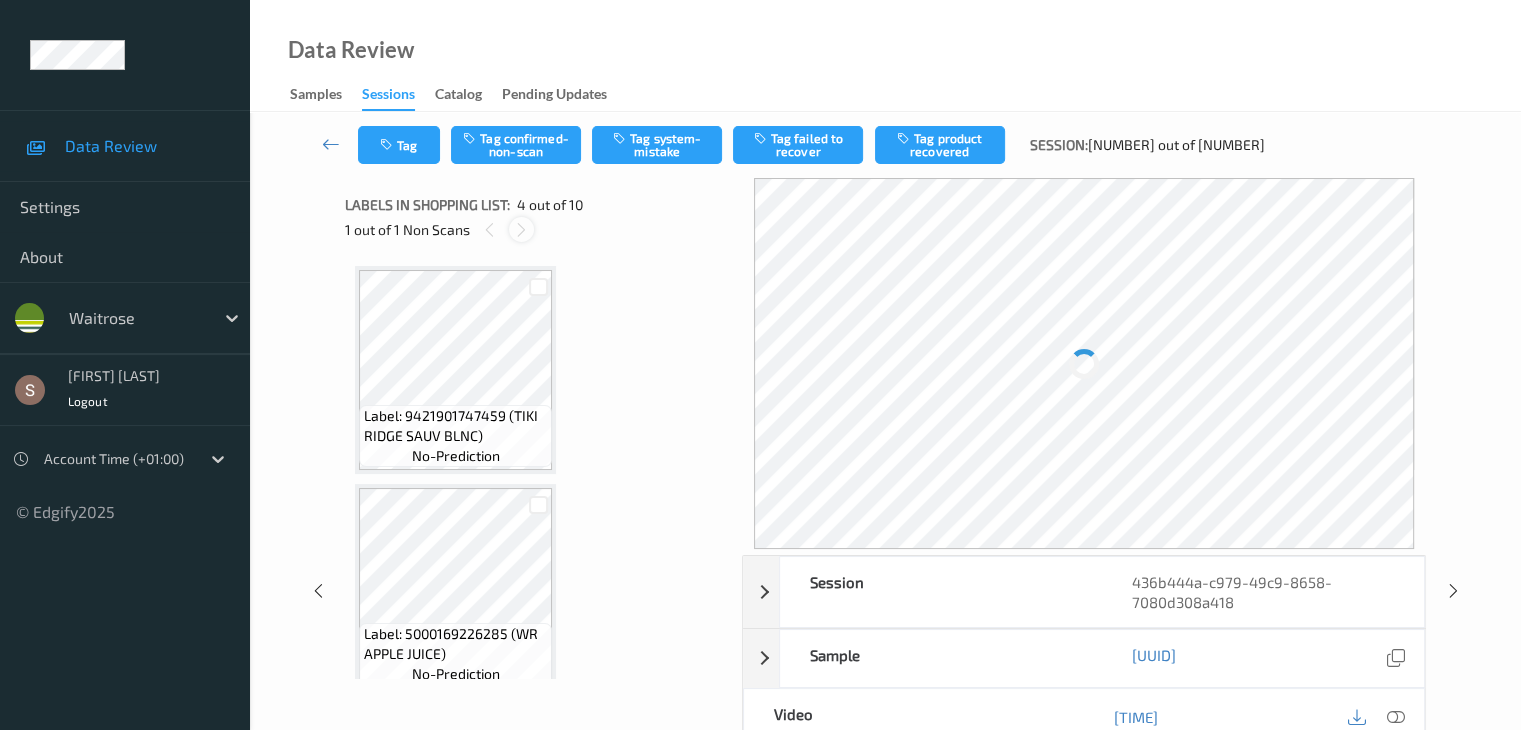 scroll, scrollTop: 446, scrollLeft: 0, axis: vertical 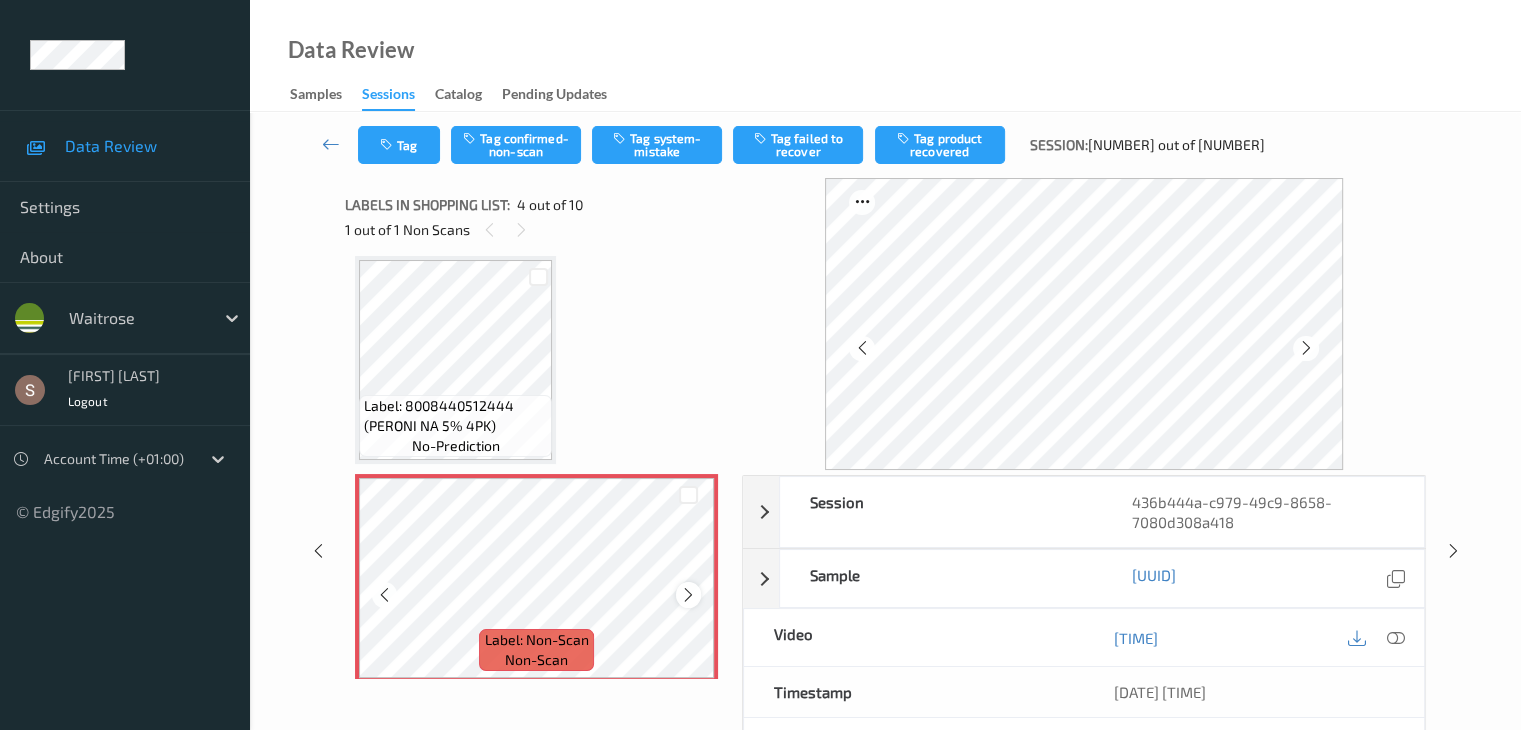 click at bounding box center (688, 595) 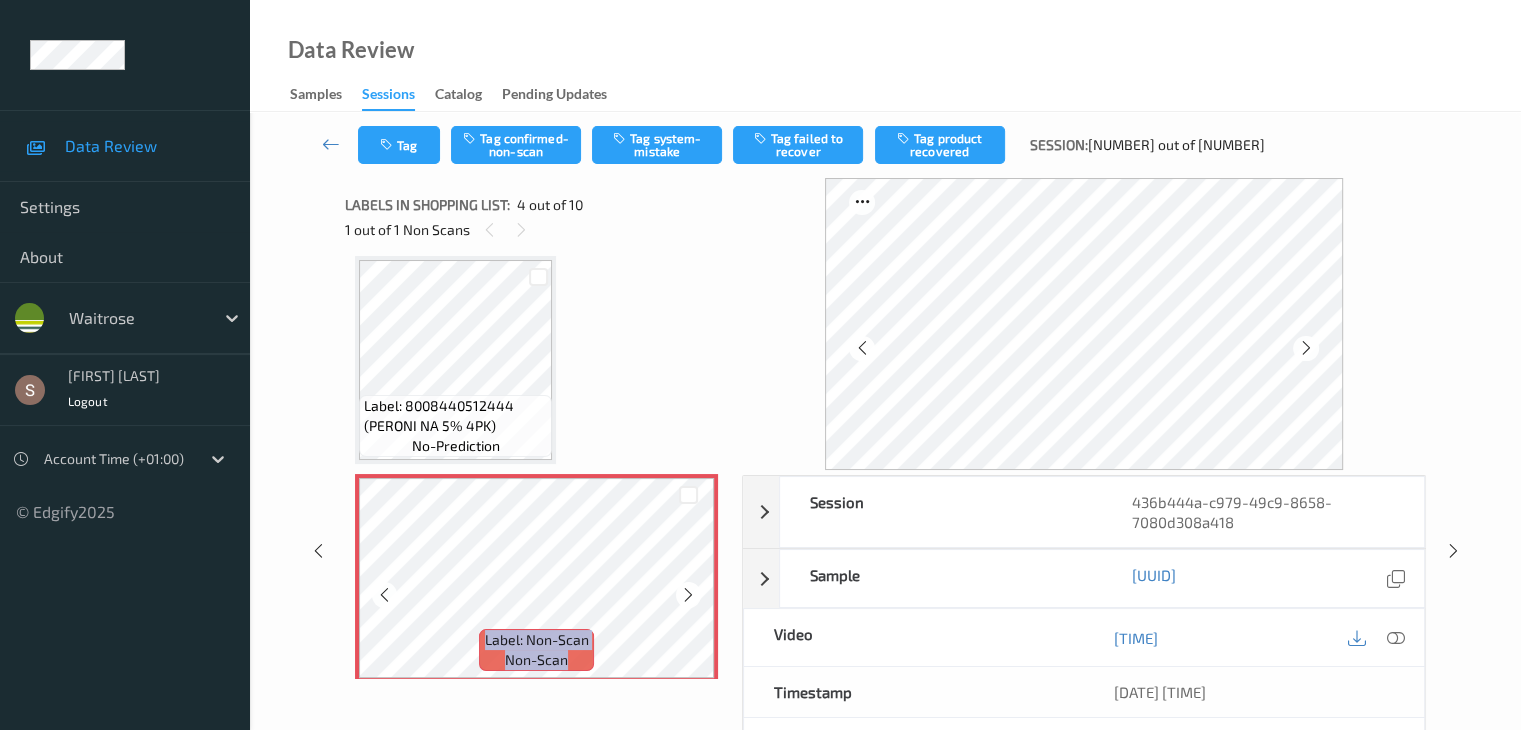 click at bounding box center (688, 595) 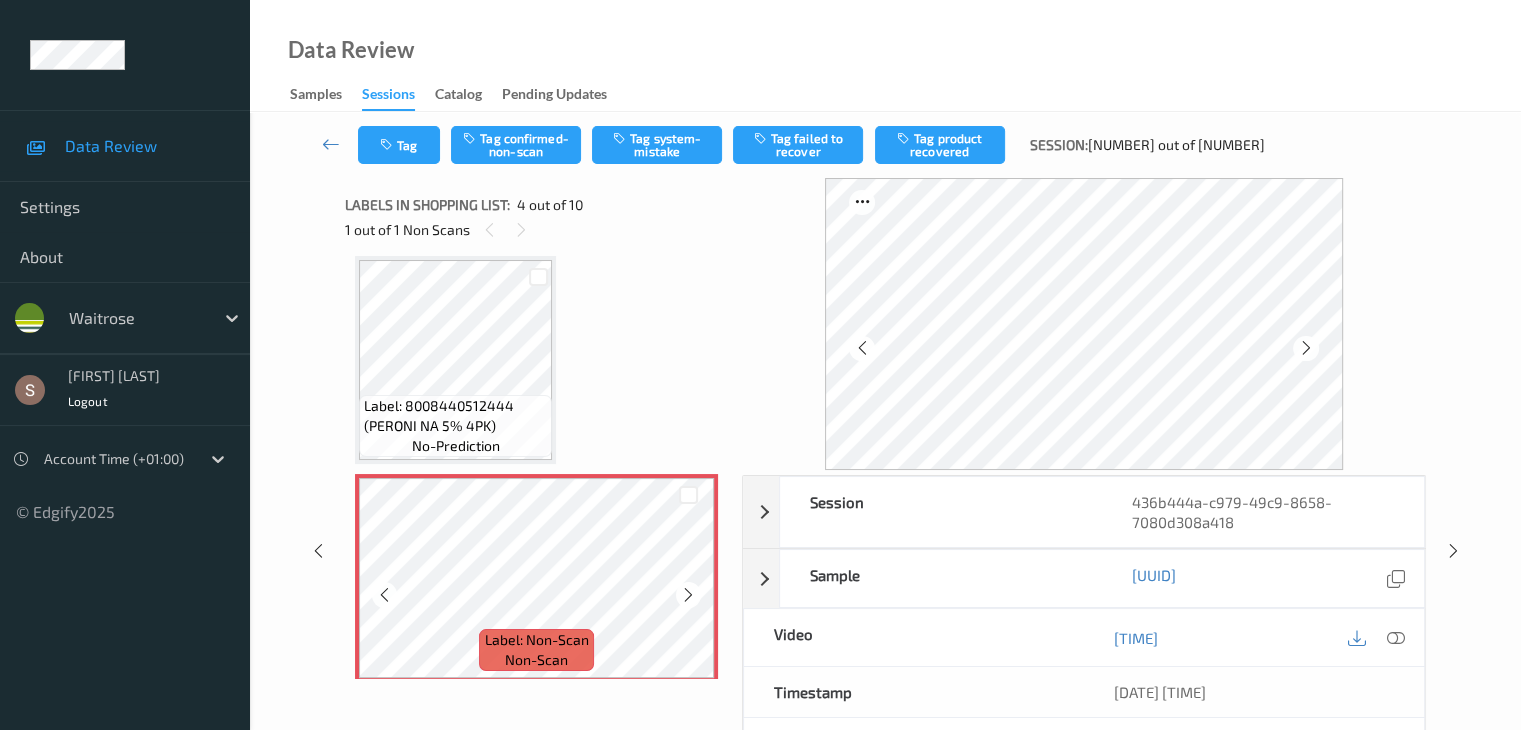 click at bounding box center (688, 595) 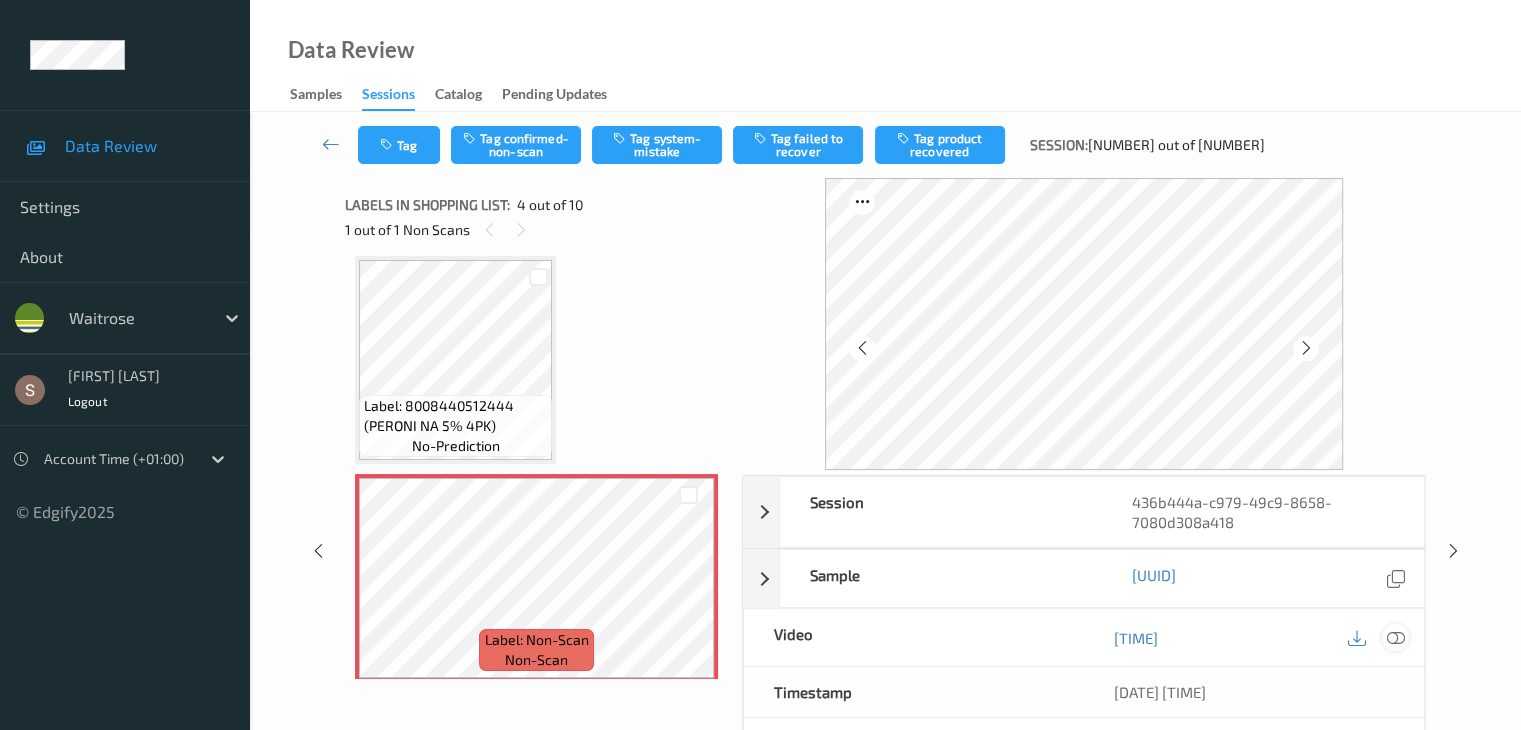 click at bounding box center [1395, 638] 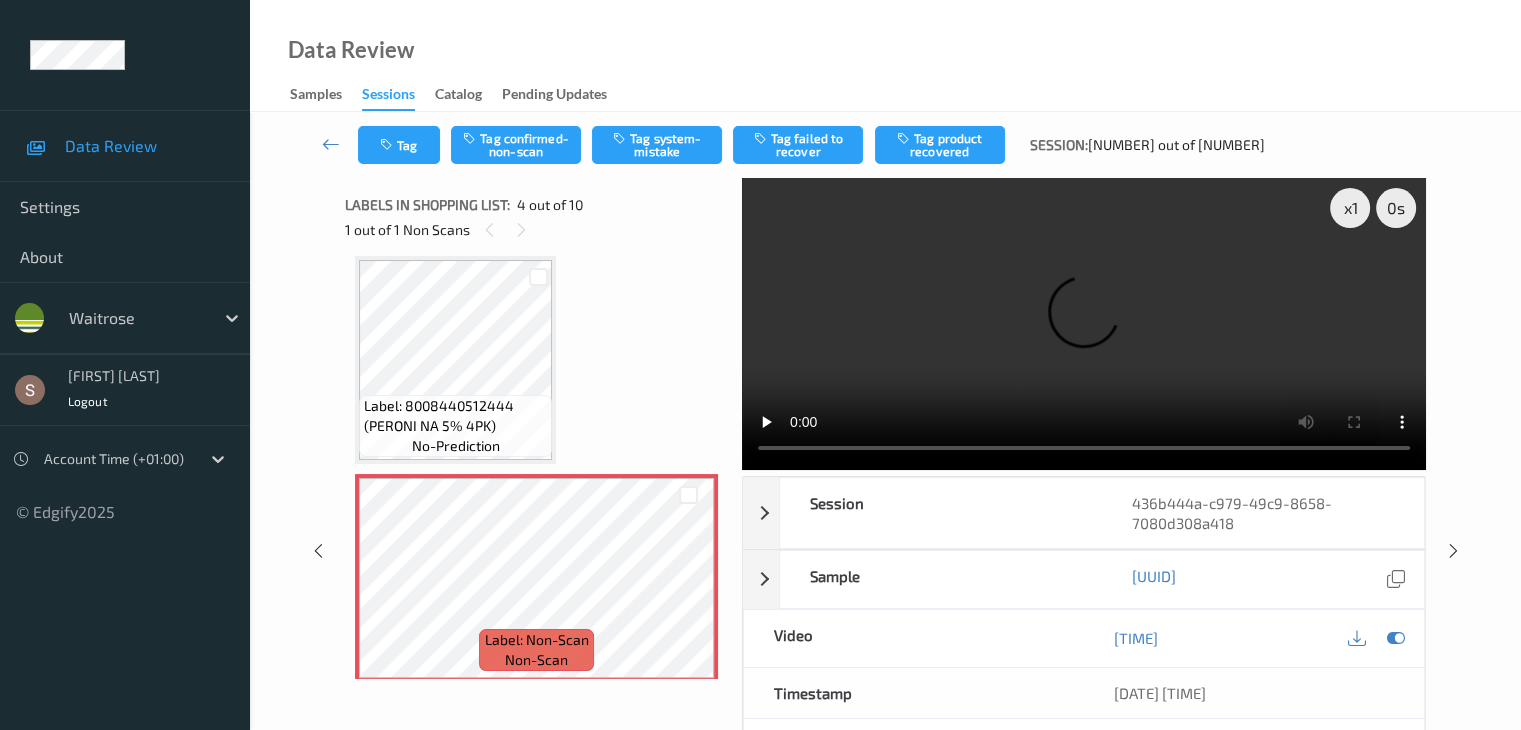 click at bounding box center (1084, 324) 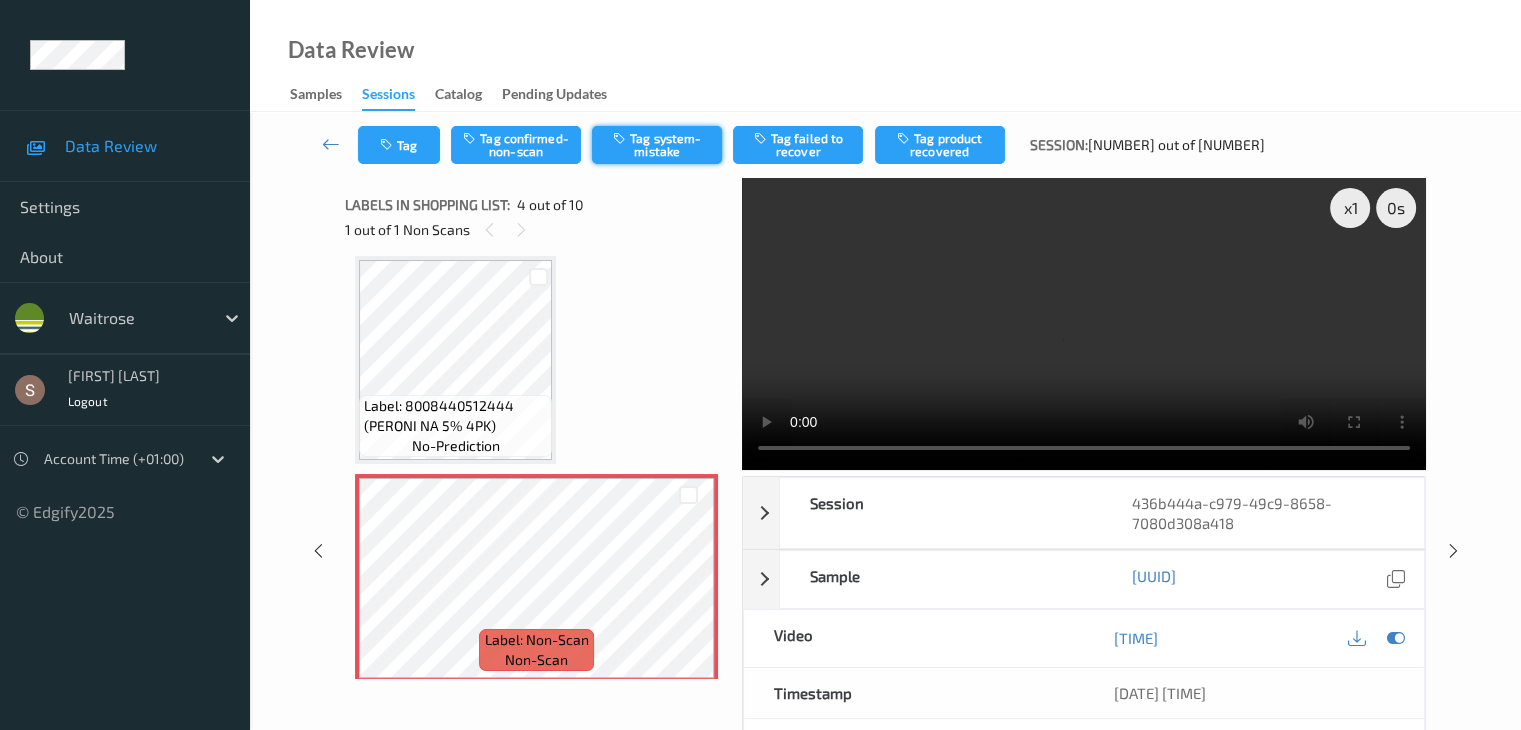 click on "Tag   system-mistake" at bounding box center [657, 145] 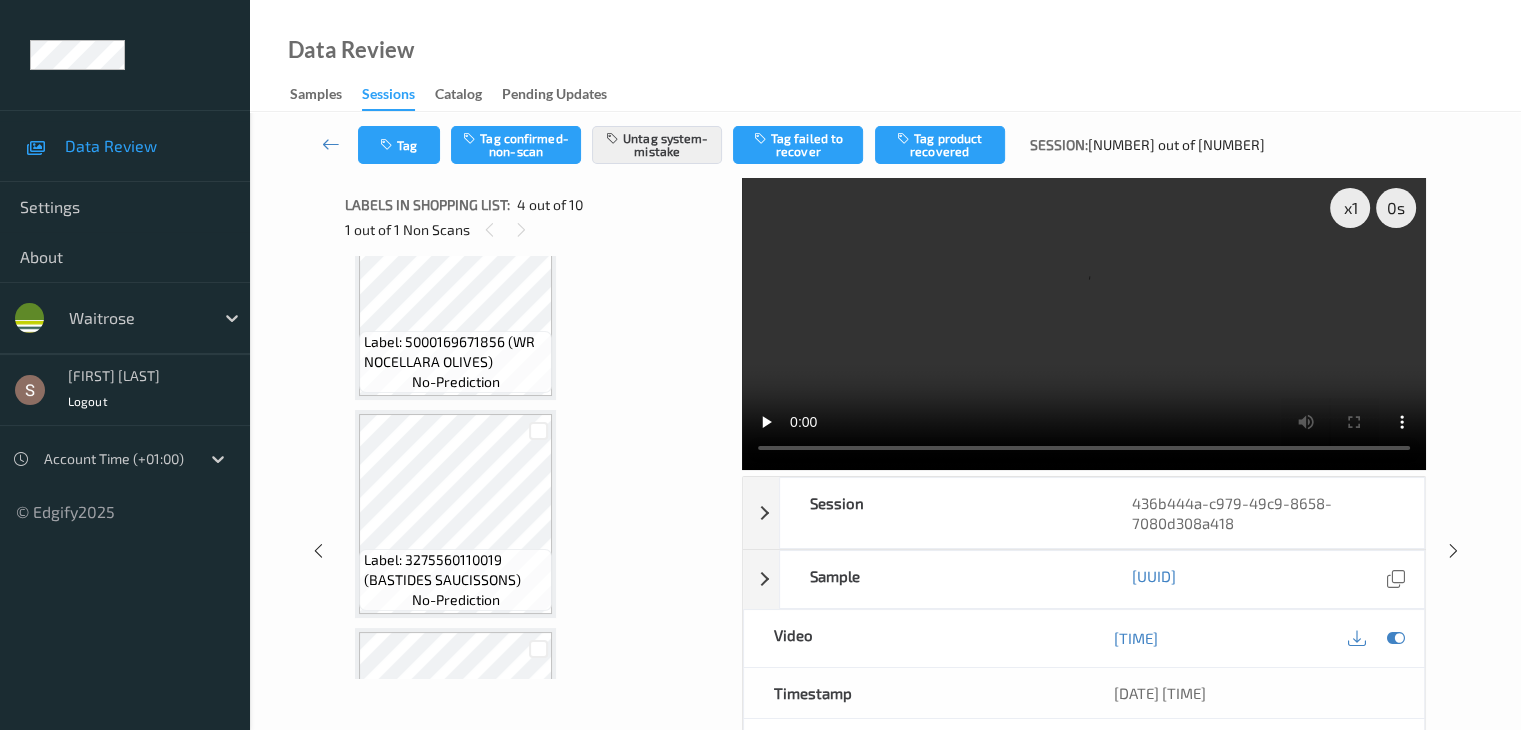 scroll, scrollTop: 1046, scrollLeft: 0, axis: vertical 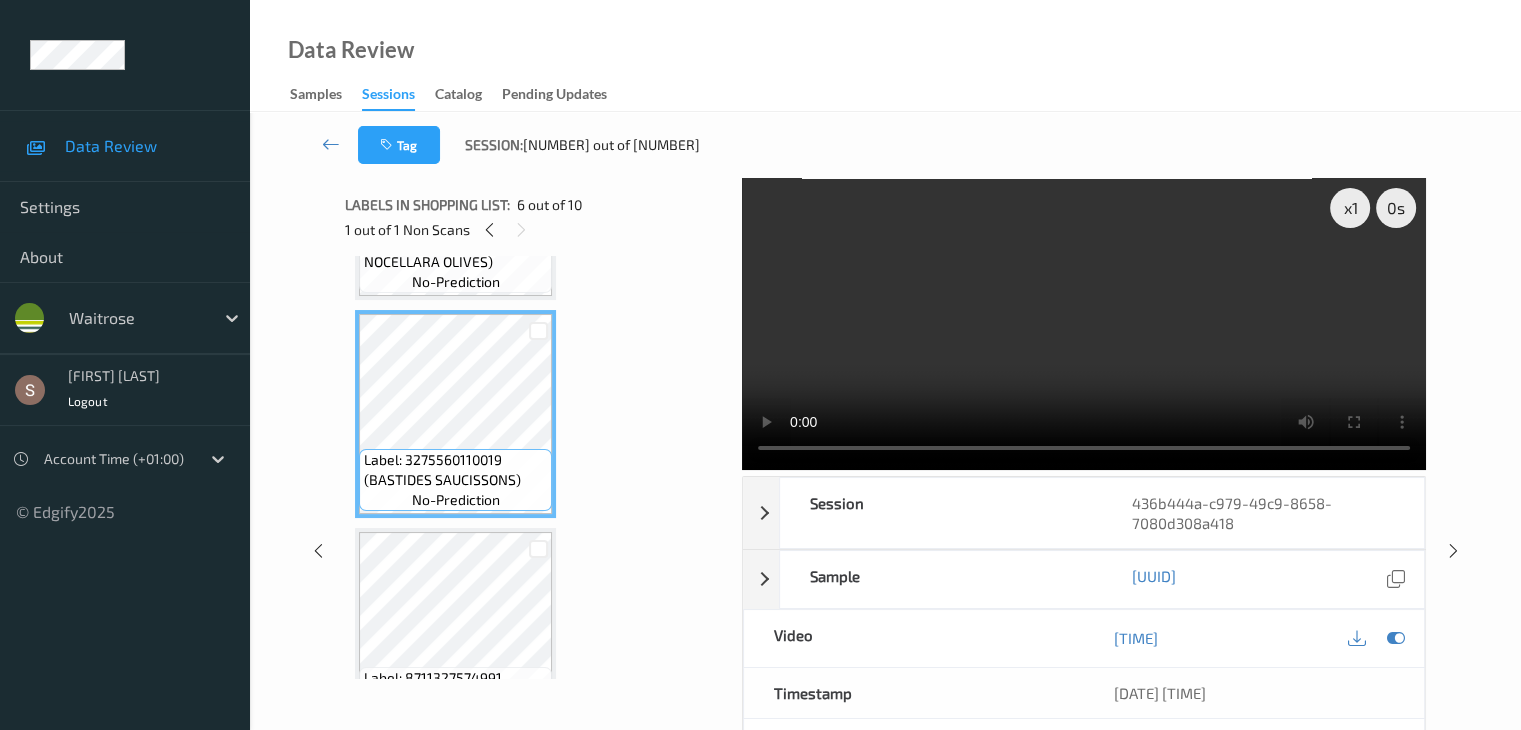 click at bounding box center (1084, 324) 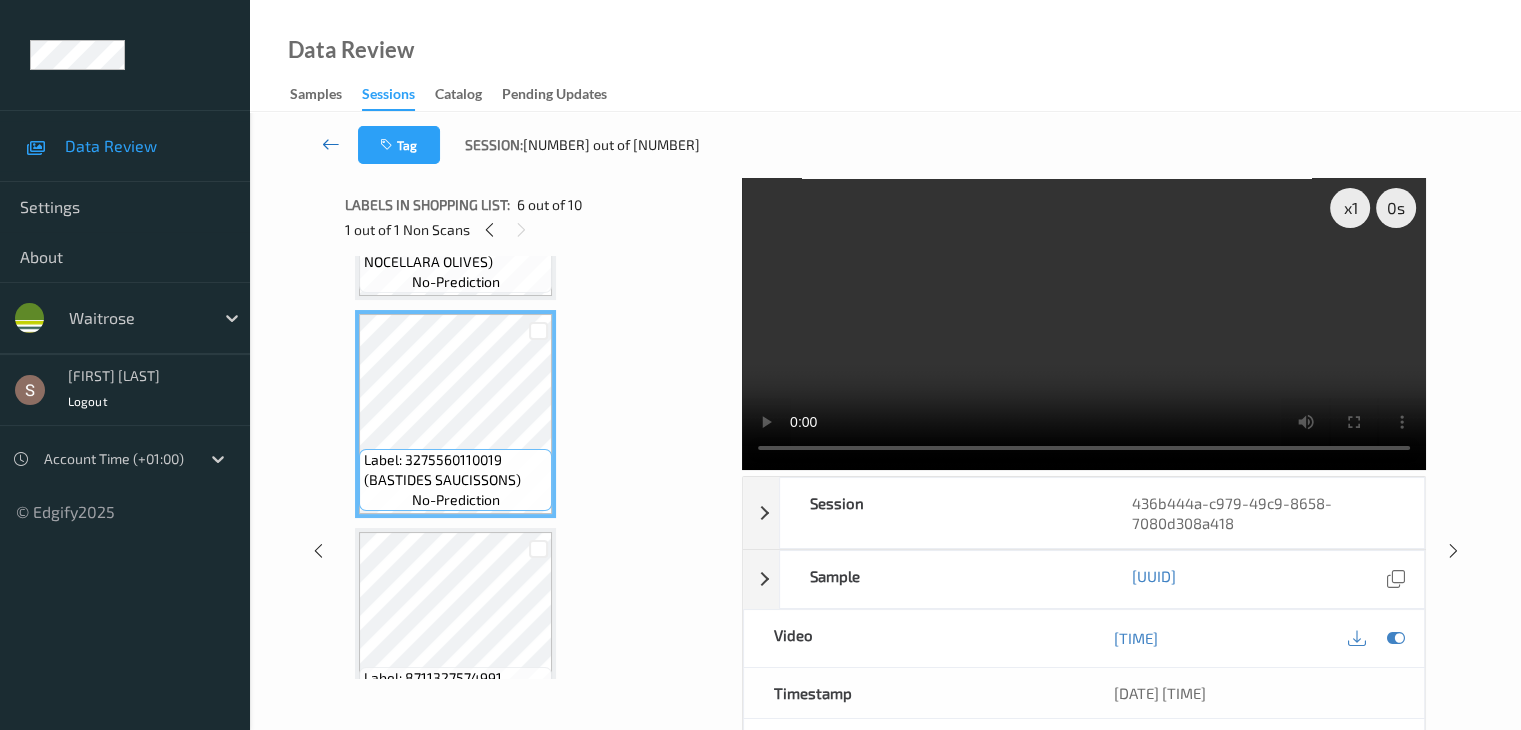 click at bounding box center (331, 144) 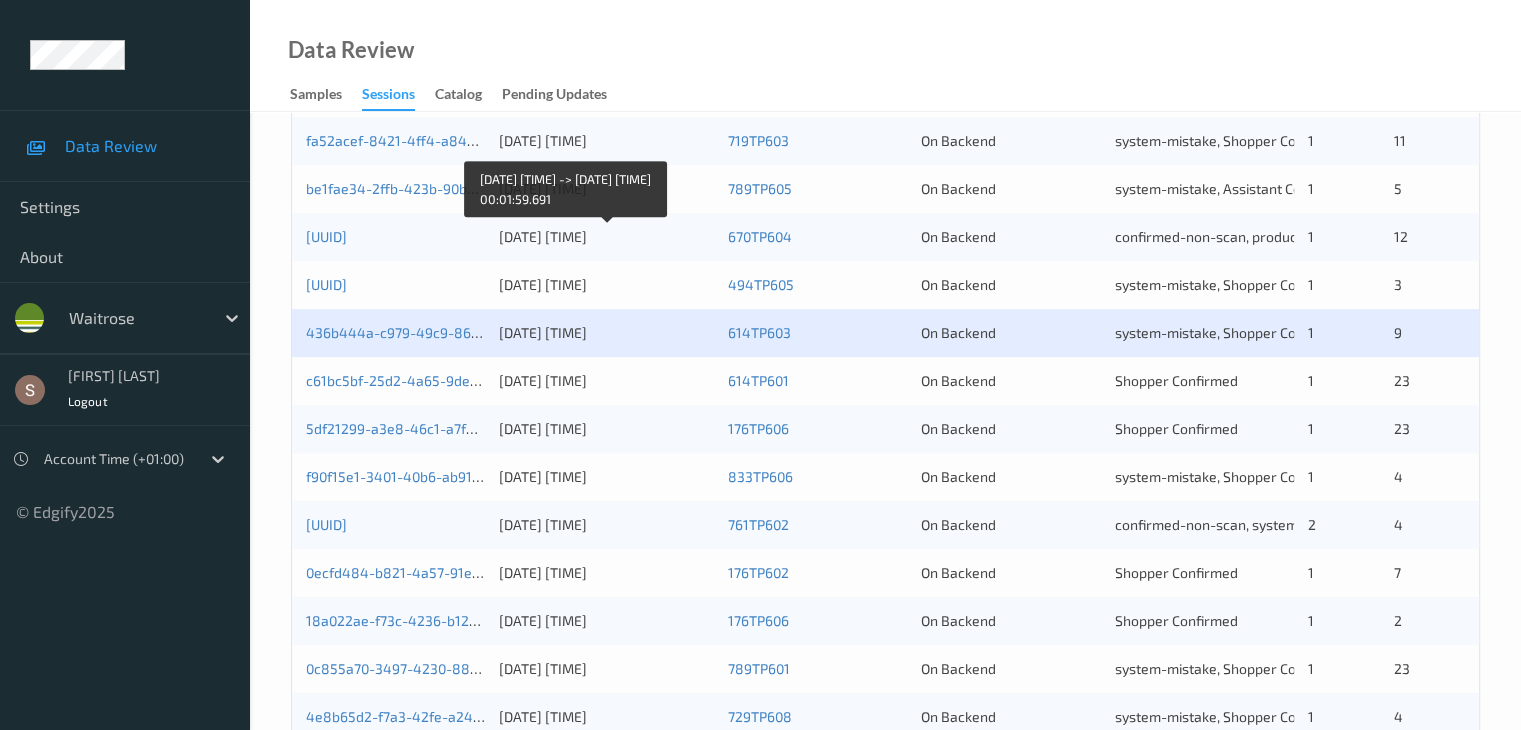 scroll, scrollTop: 800, scrollLeft: 0, axis: vertical 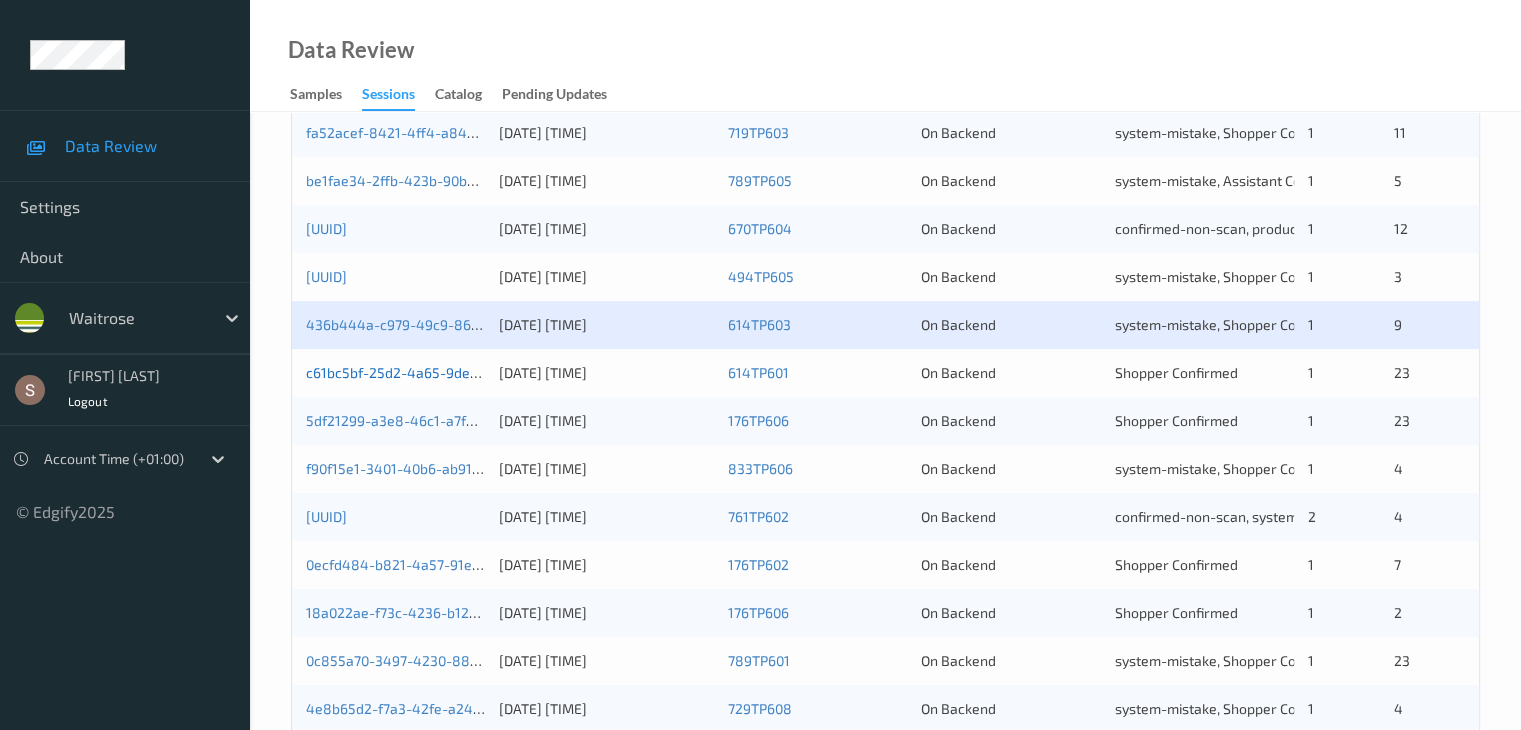 click on "c61bc5bf-25d2-4a65-9deb-3f84aad23f0e" at bounding box center [441, 372] 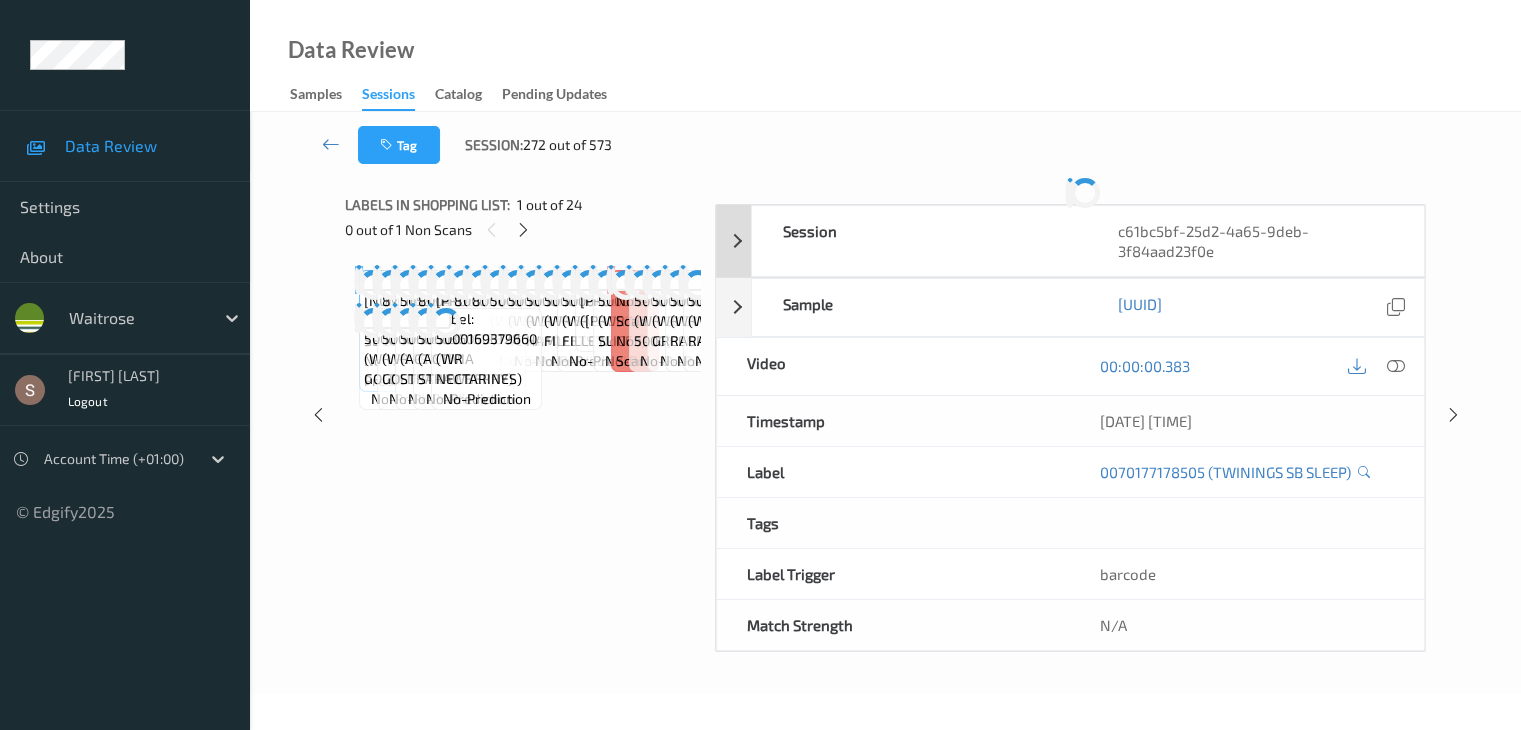 scroll, scrollTop: 0, scrollLeft: 0, axis: both 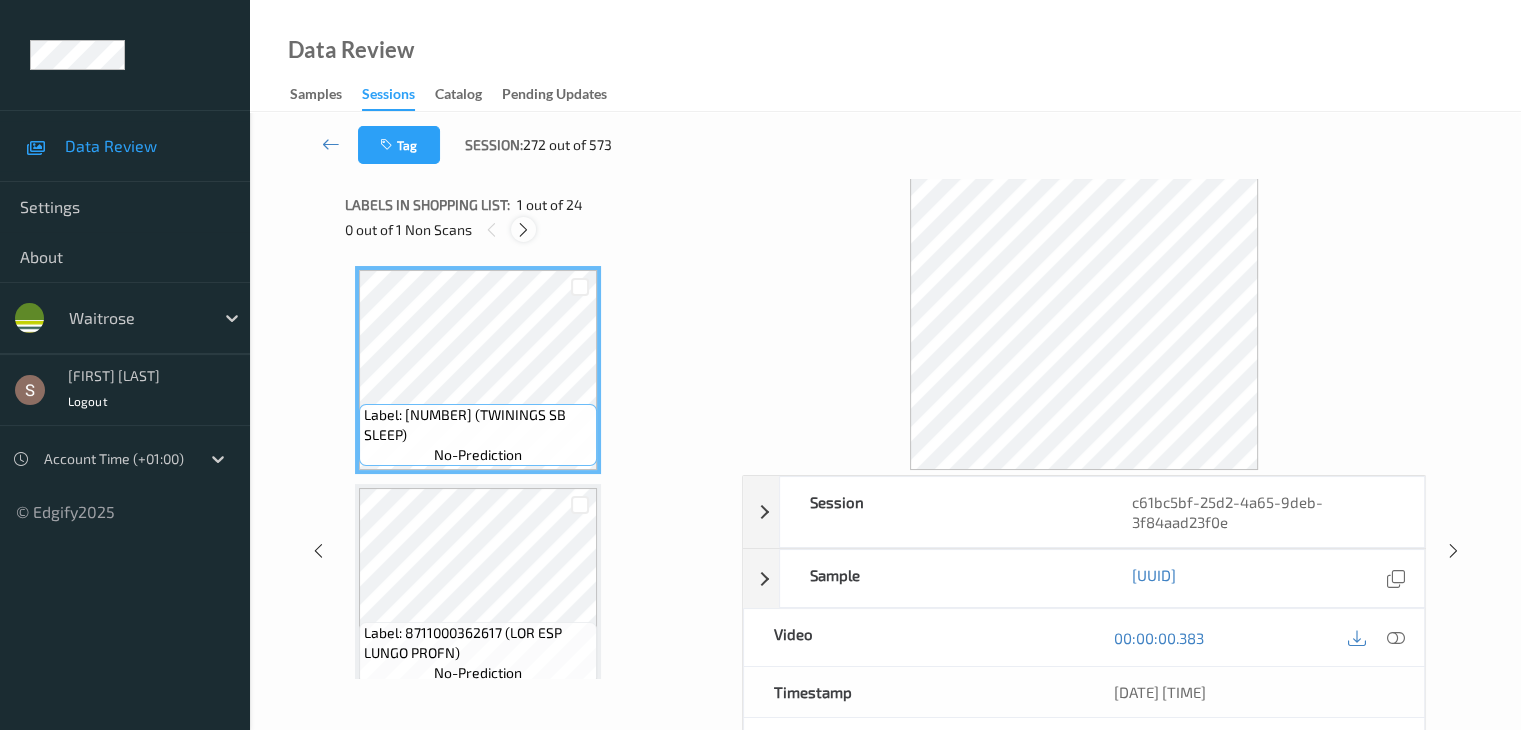 click at bounding box center (523, 230) 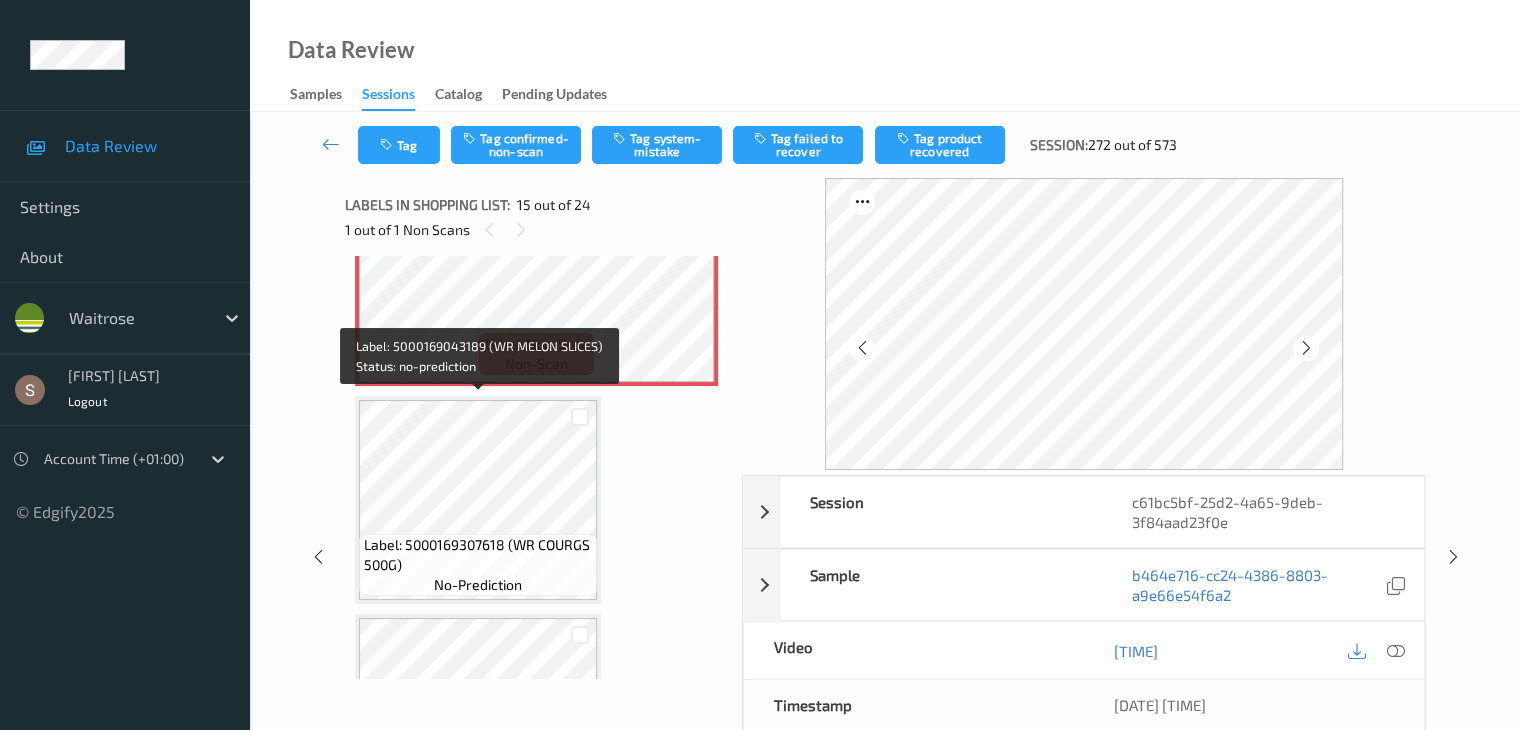 scroll, scrollTop: 3144, scrollLeft: 0, axis: vertical 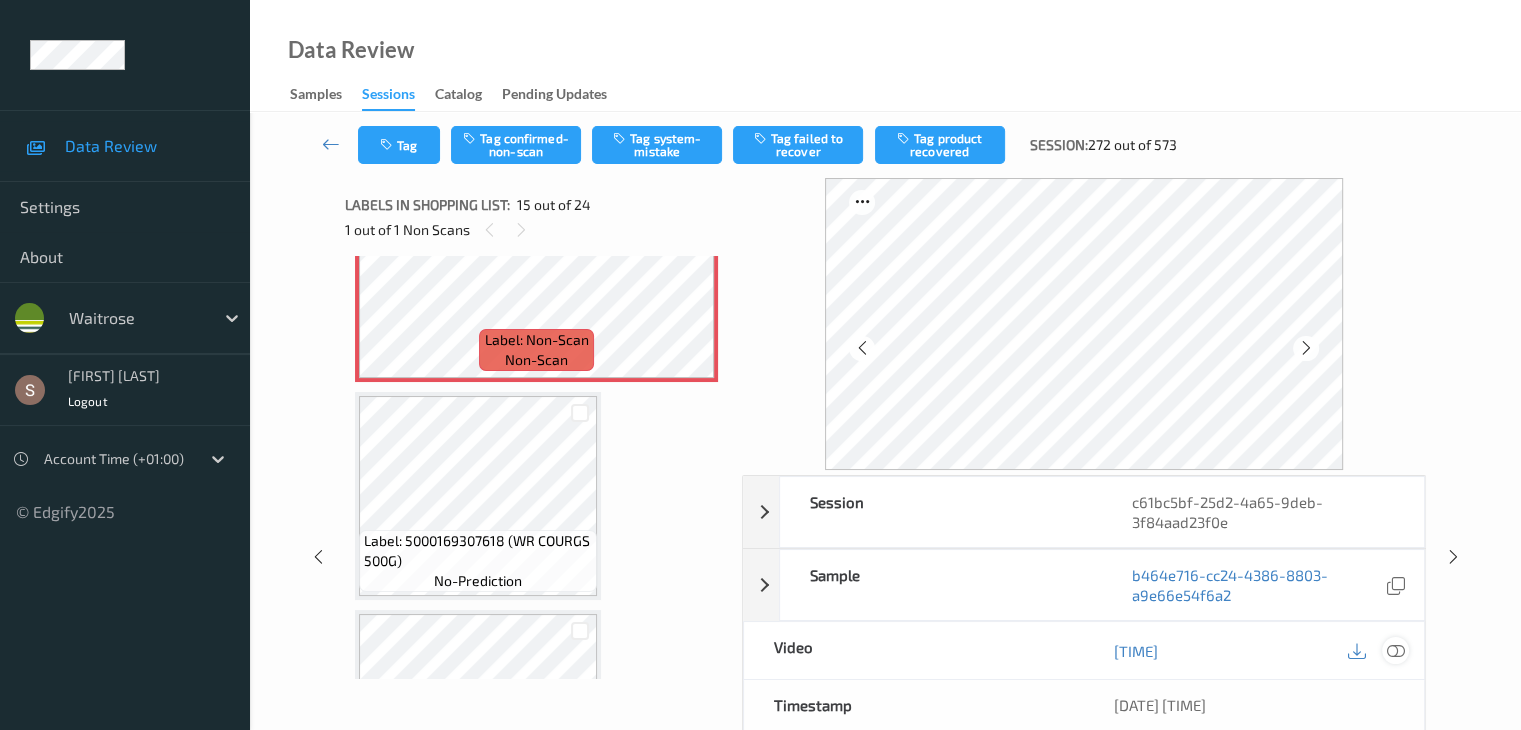 click at bounding box center [1395, 651] 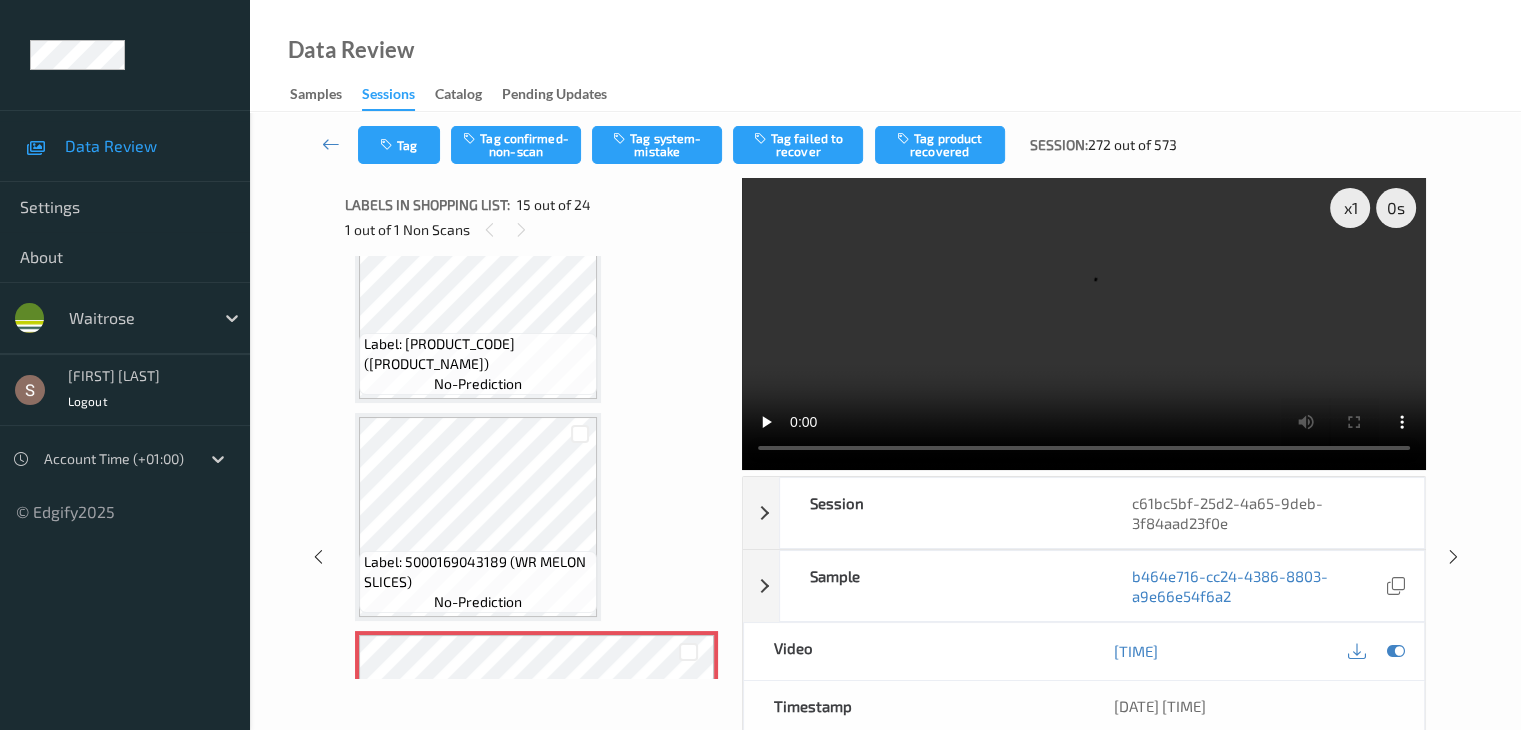 scroll, scrollTop: 2644, scrollLeft: 0, axis: vertical 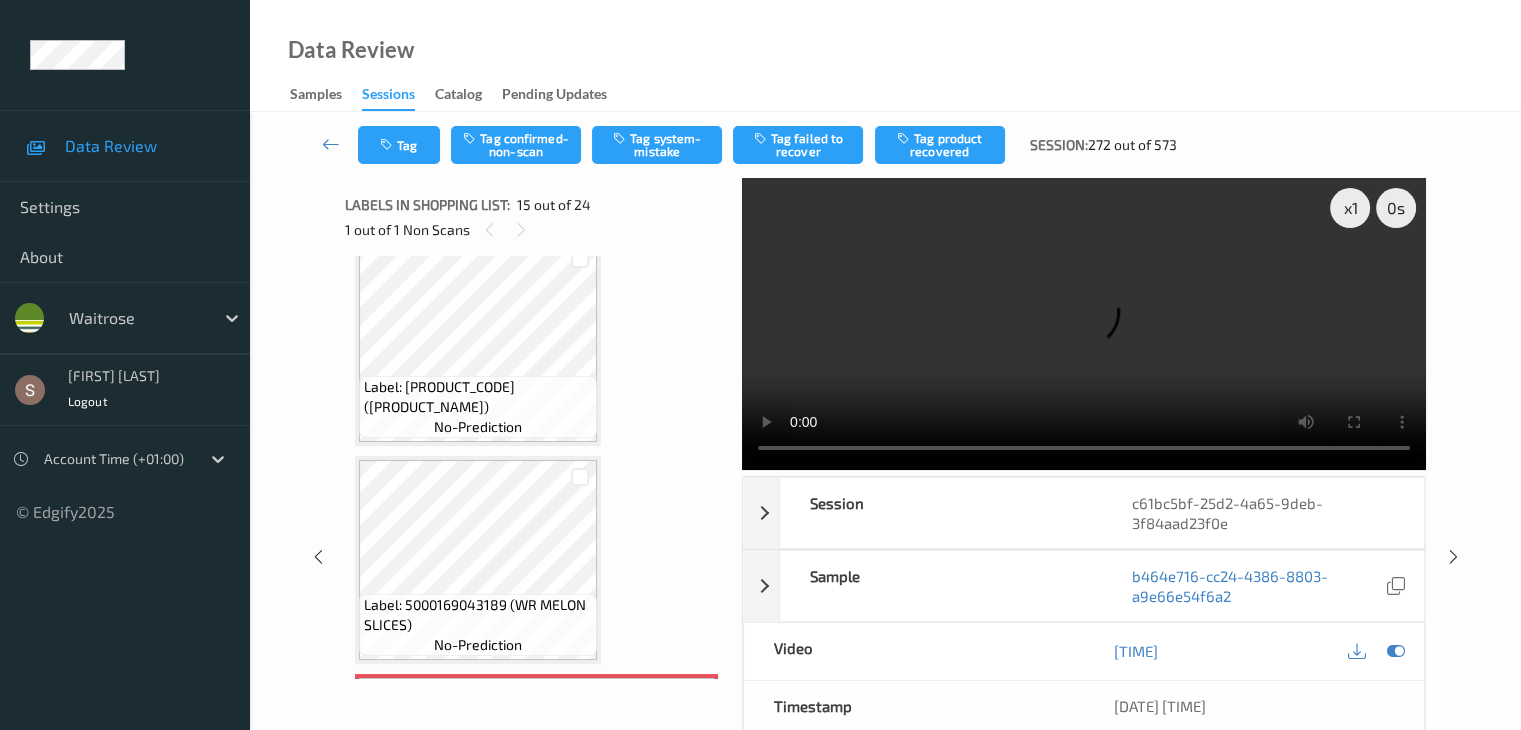 click at bounding box center (1084, 324) 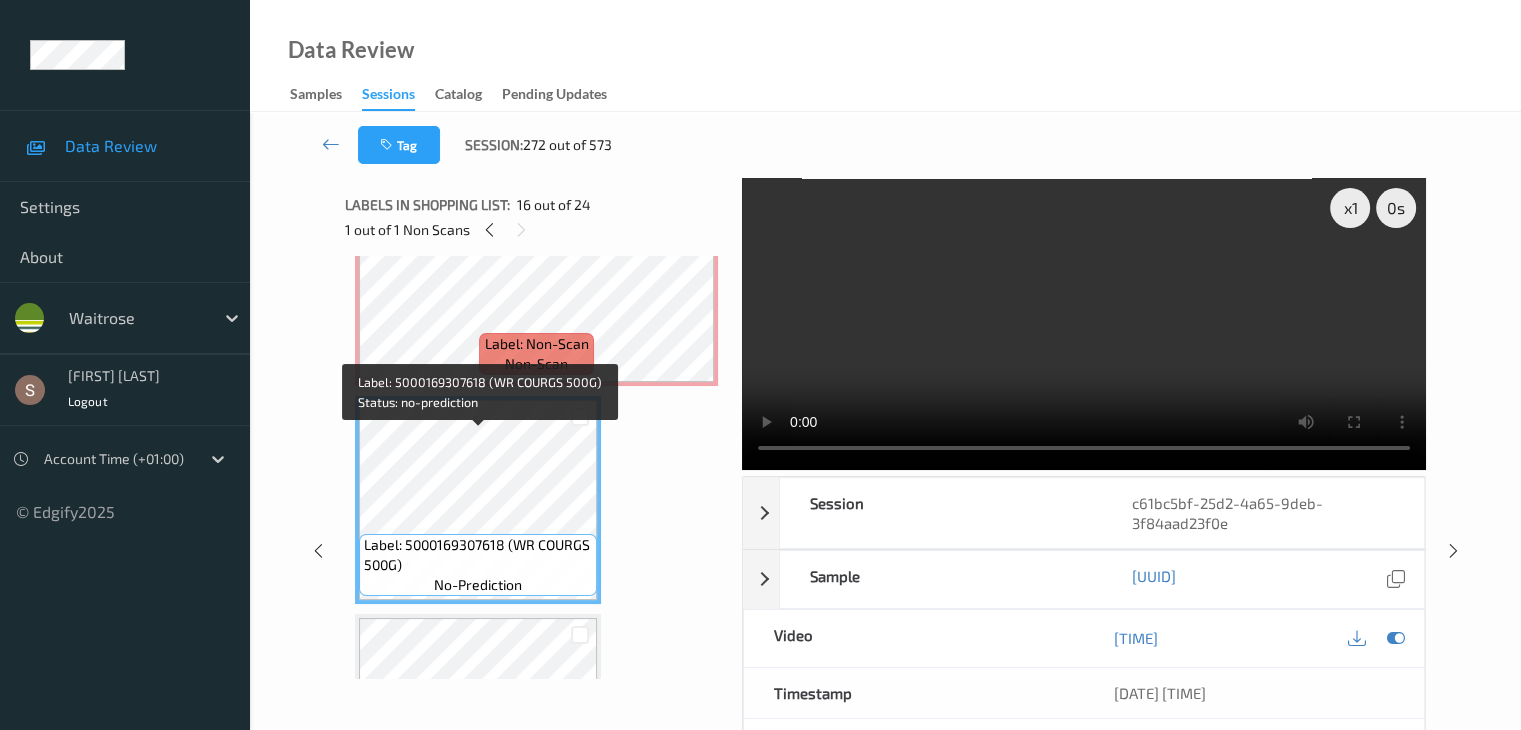 scroll, scrollTop: 3044, scrollLeft: 0, axis: vertical 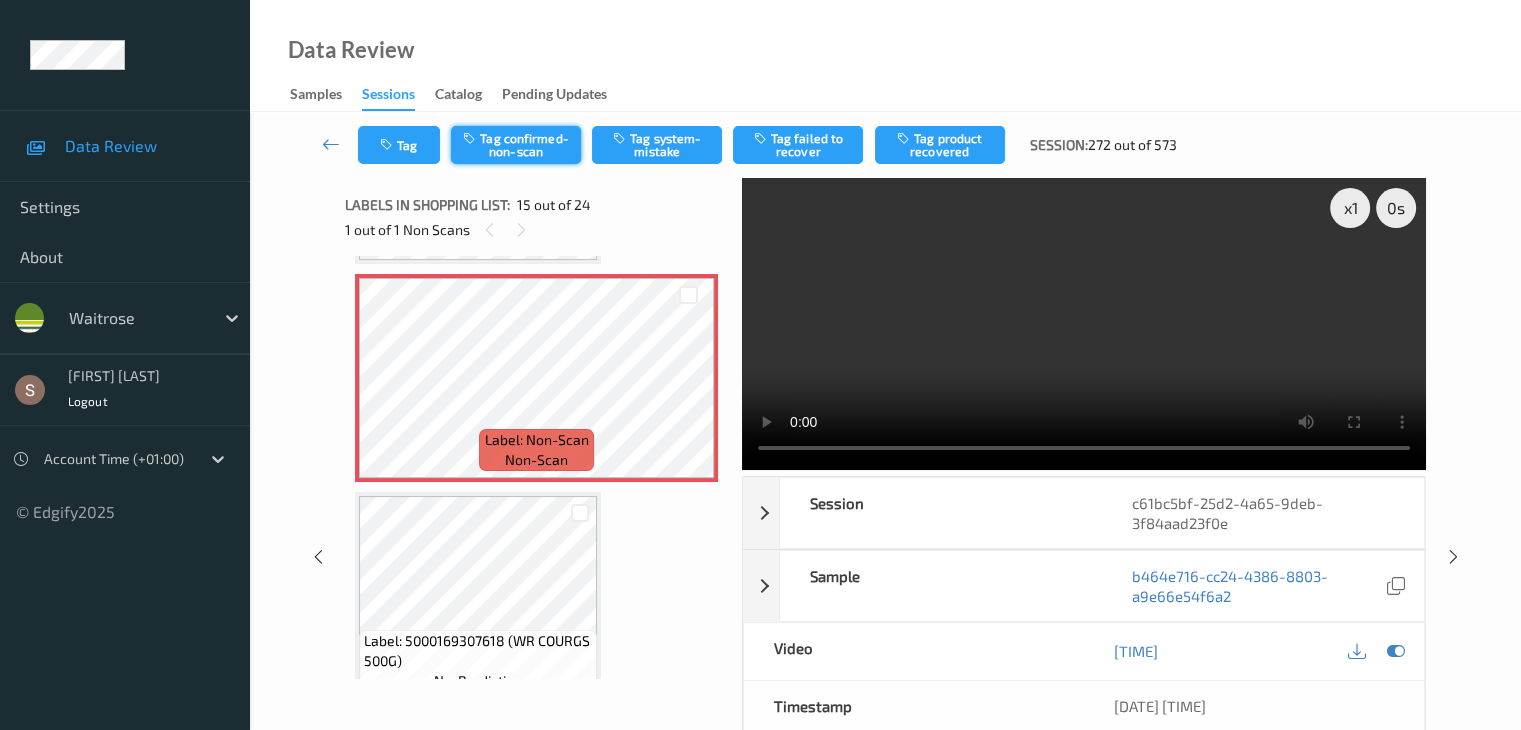 click on "Tag   confirmed-non-scan" at bounding box center [516, 145] 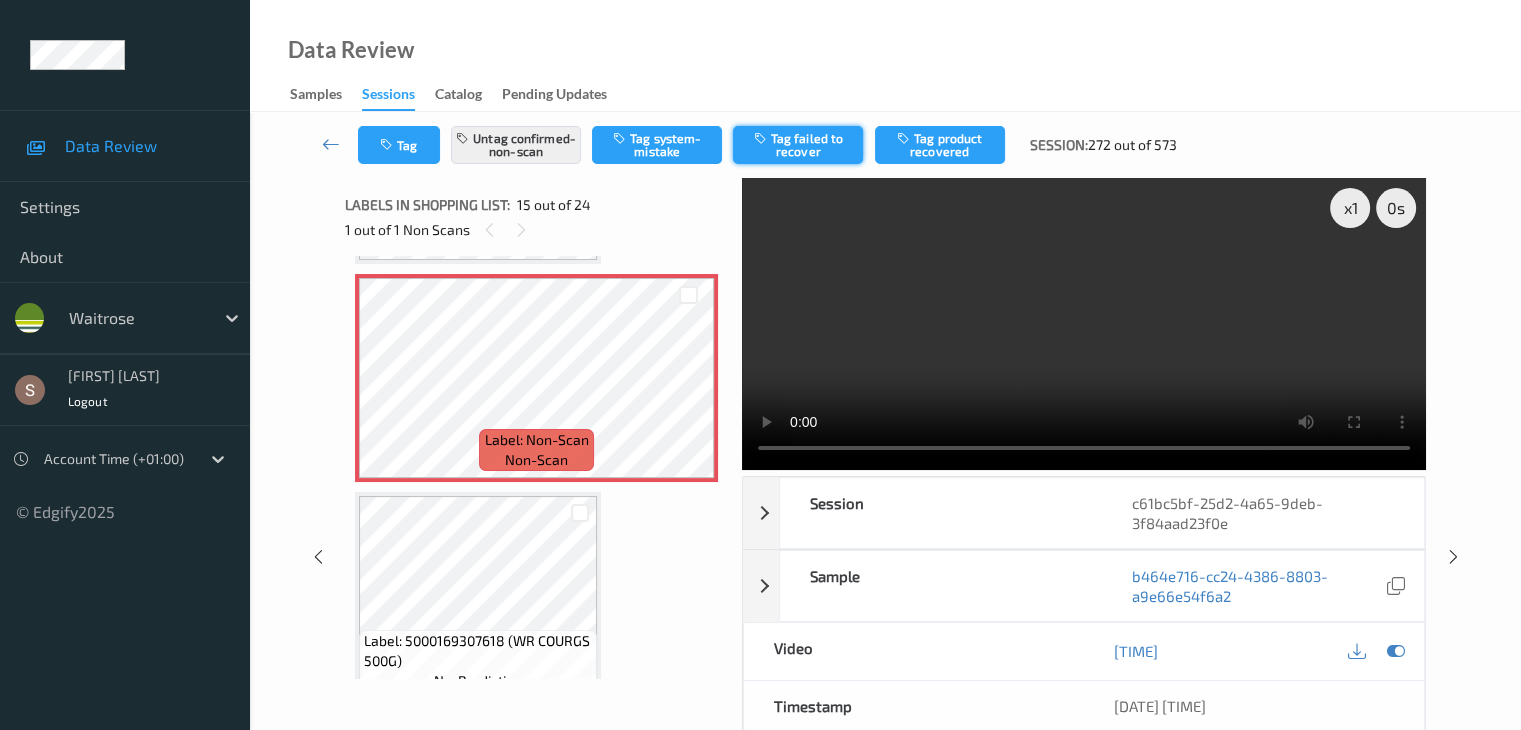 click on "Tag   failed to recover" at bounding box center (798, 145) 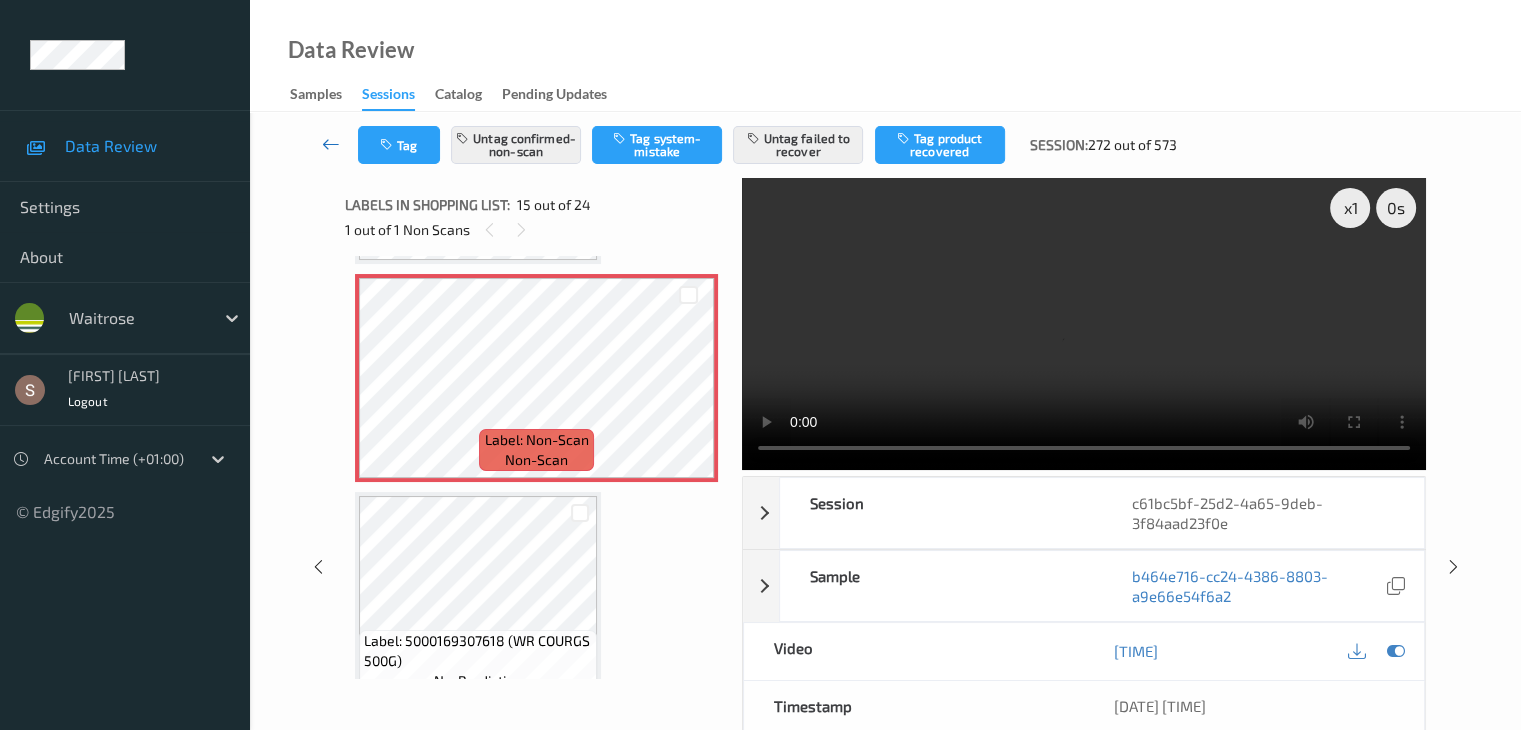 click at bounding box center [331, 144] 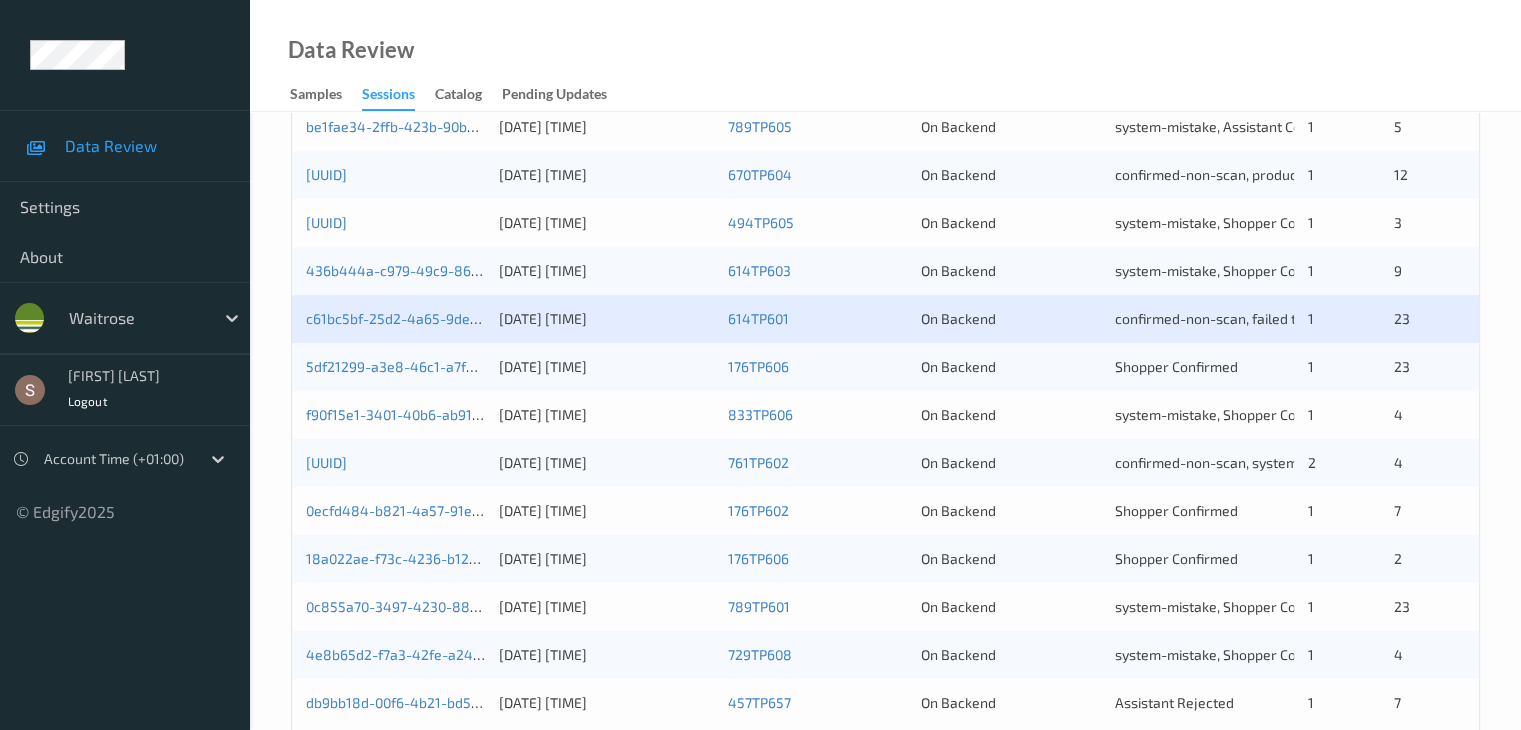 scroll, scrollTop: 900, scrollLeft: 0, axis: vertical 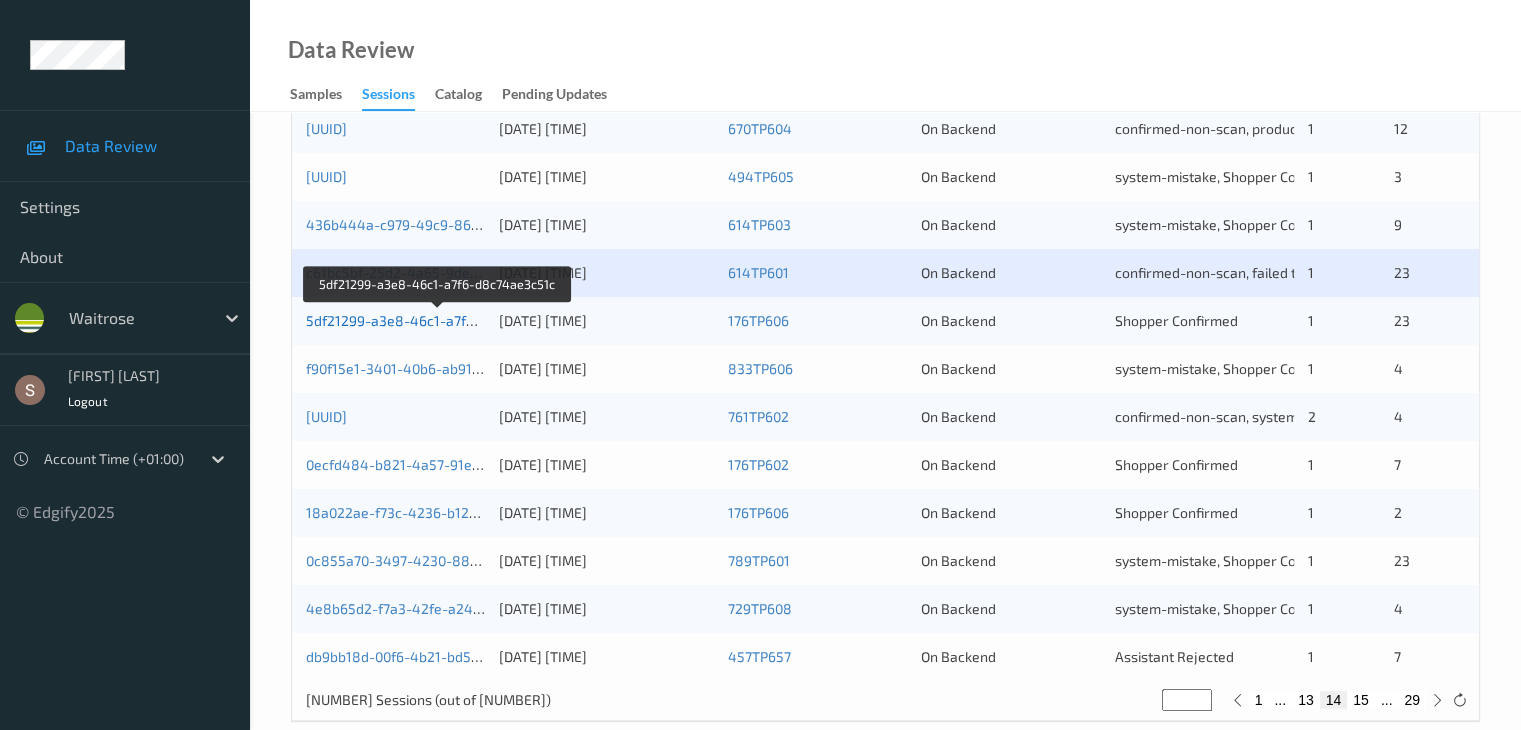 click on "5df21299-a3e8-46c1-a7f6-d8c74ae3c51c" at bounding box center [439, 320] 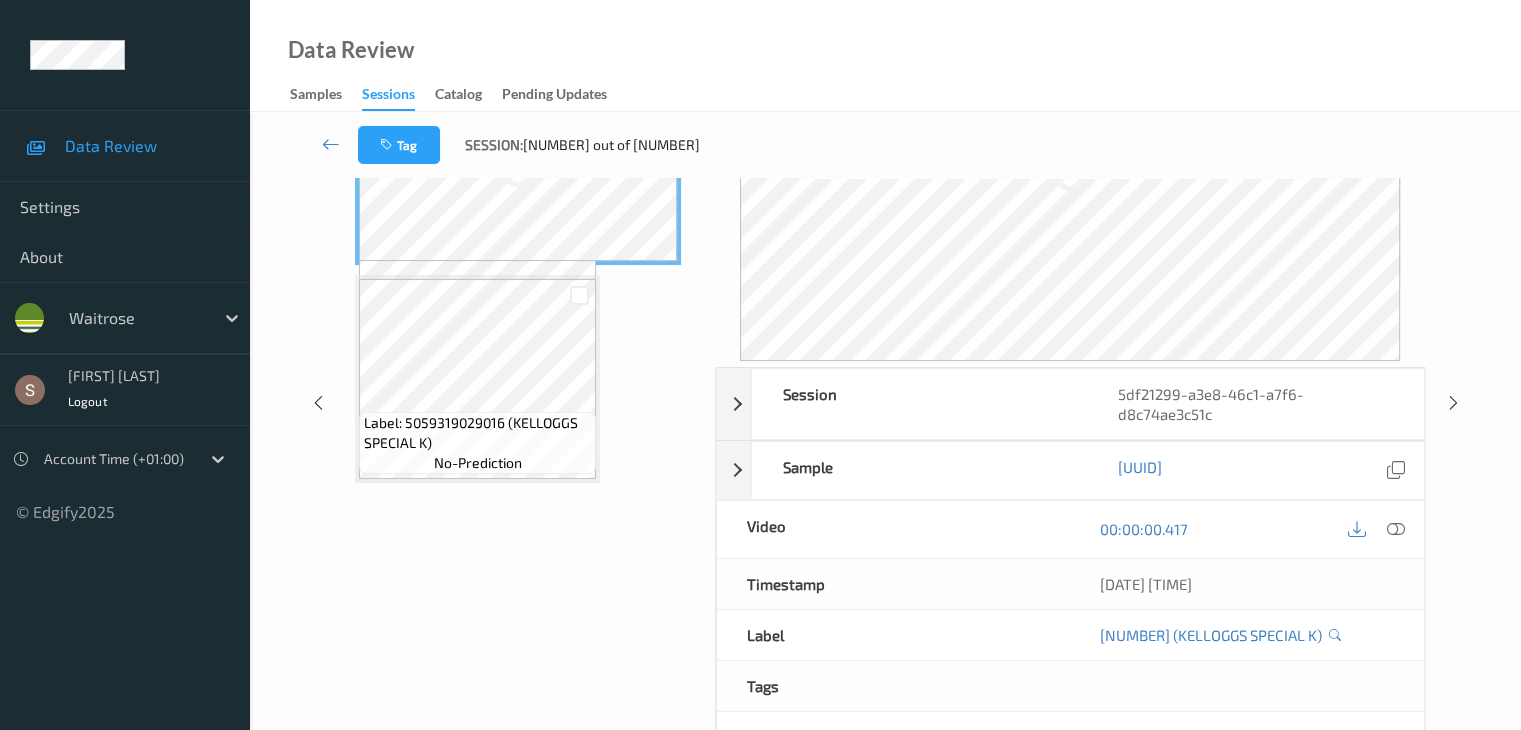scroll, scrollTop: 0, scrollLeft: 0, axis: both 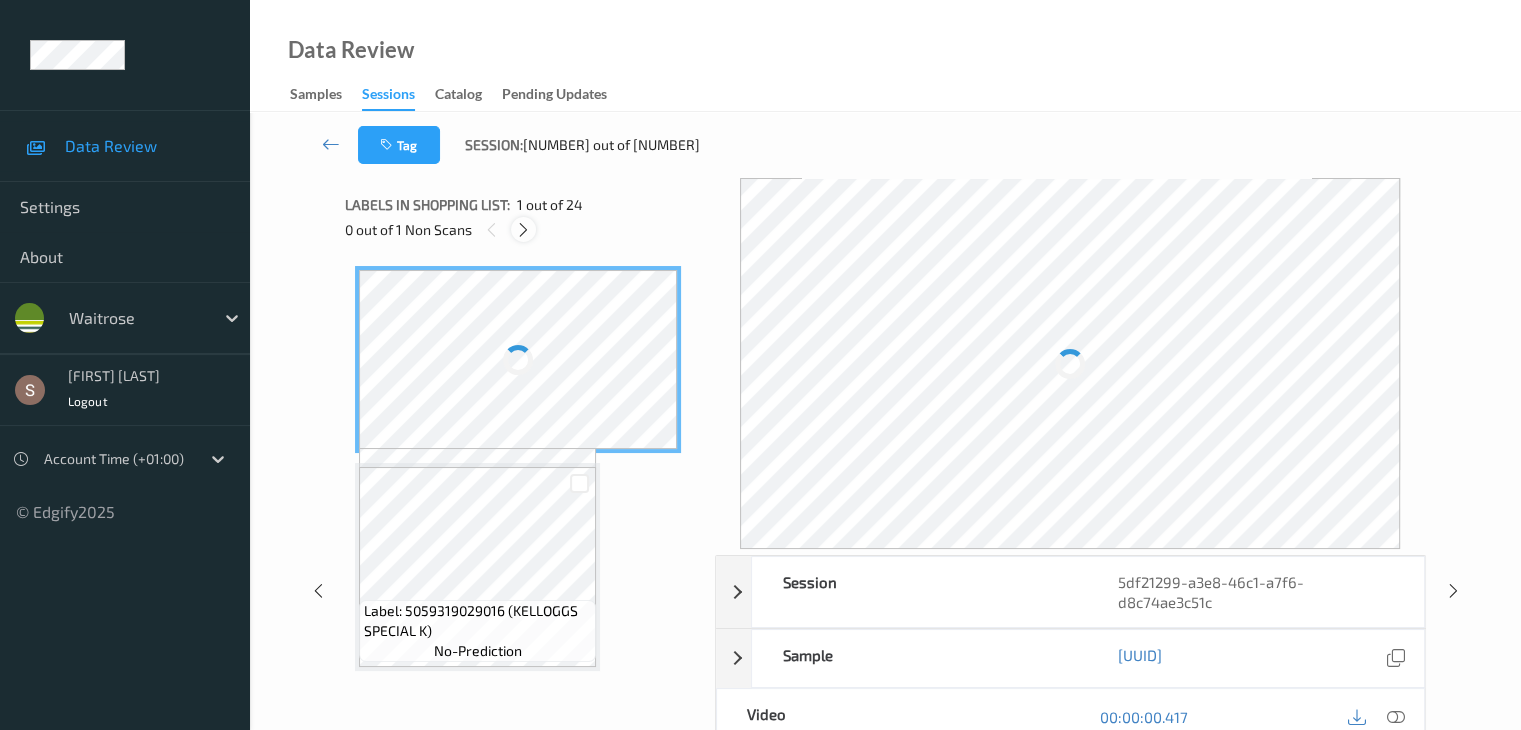 click at bounding box center [523, 229] 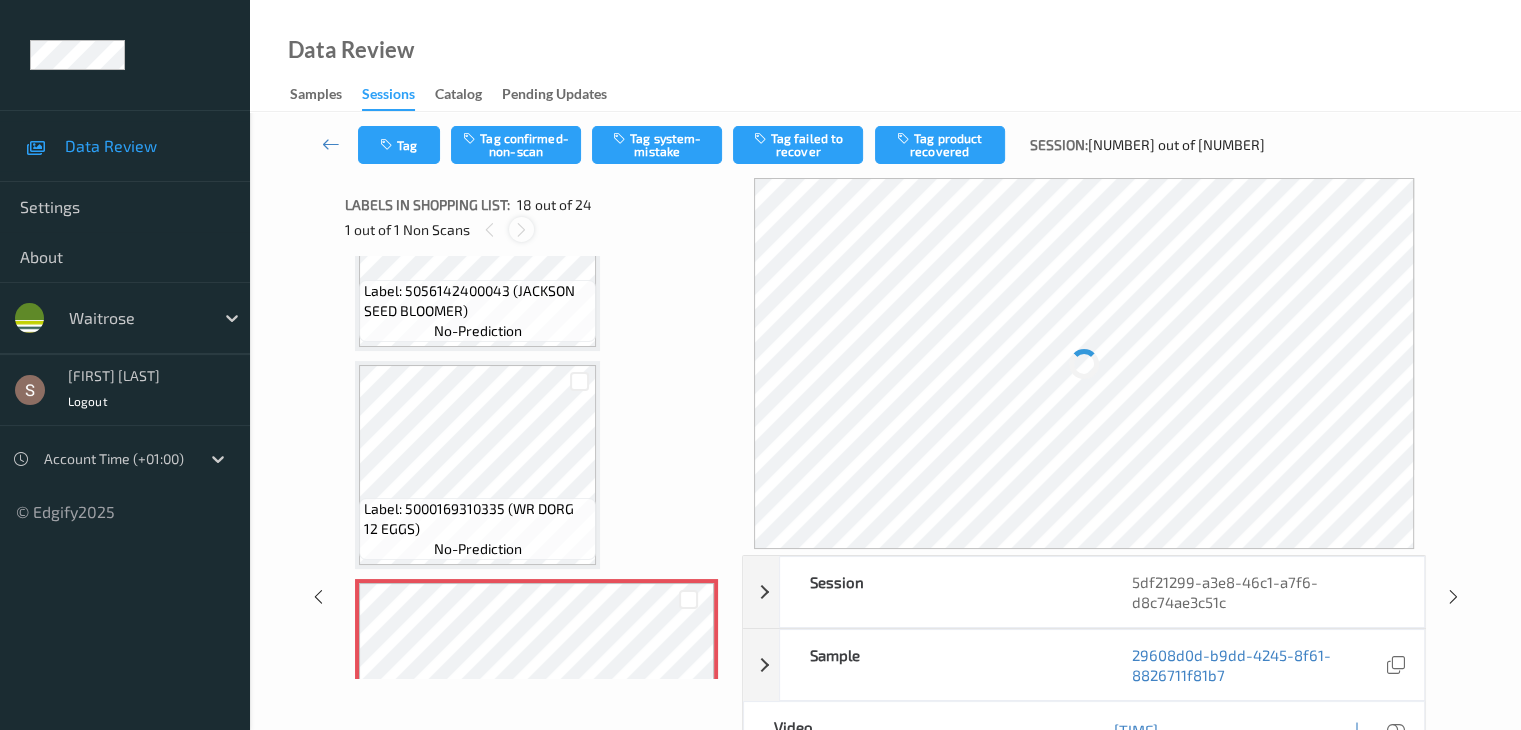 scroll, scrollTop: 3496, scrollLeft: 0, axis: vertical 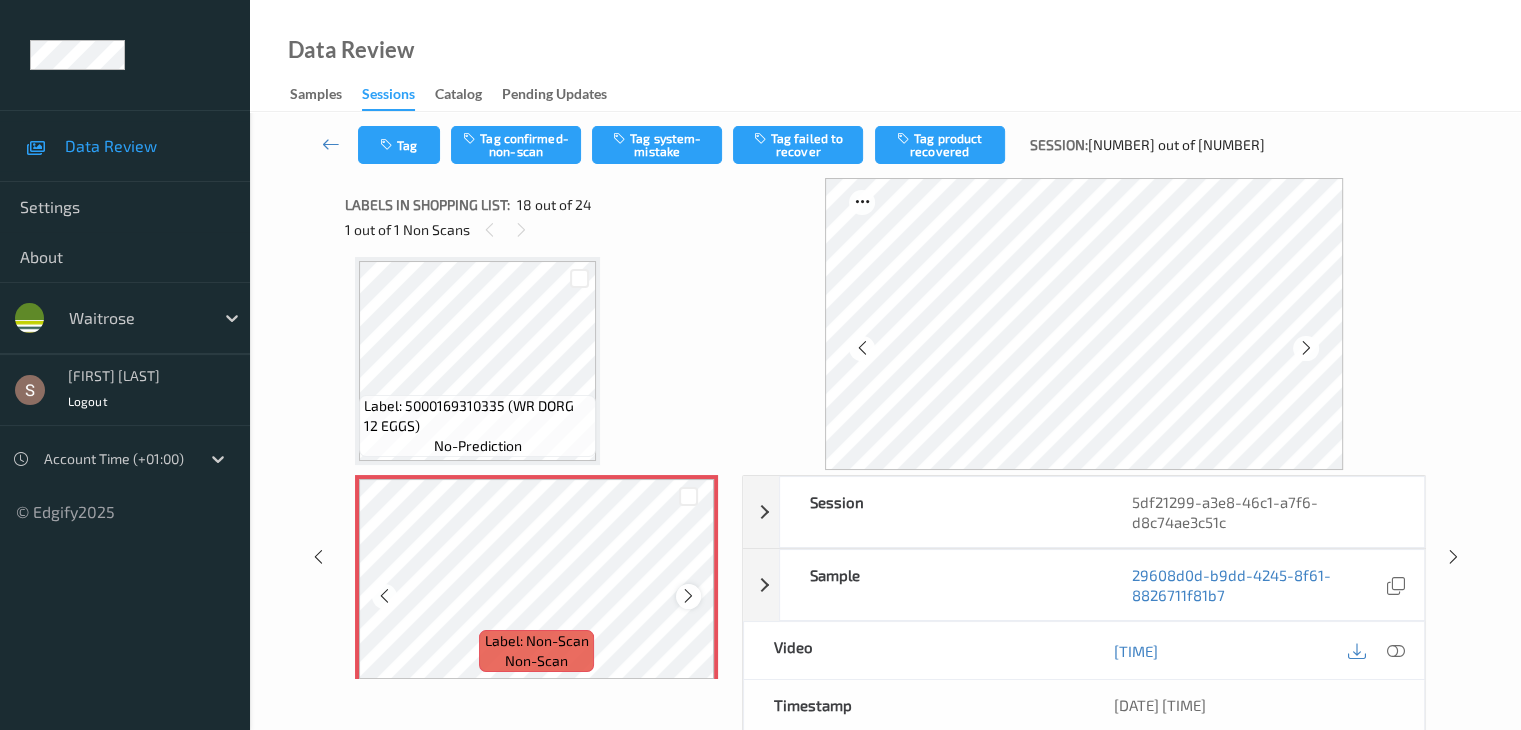 click at bounding box center [688, 596] 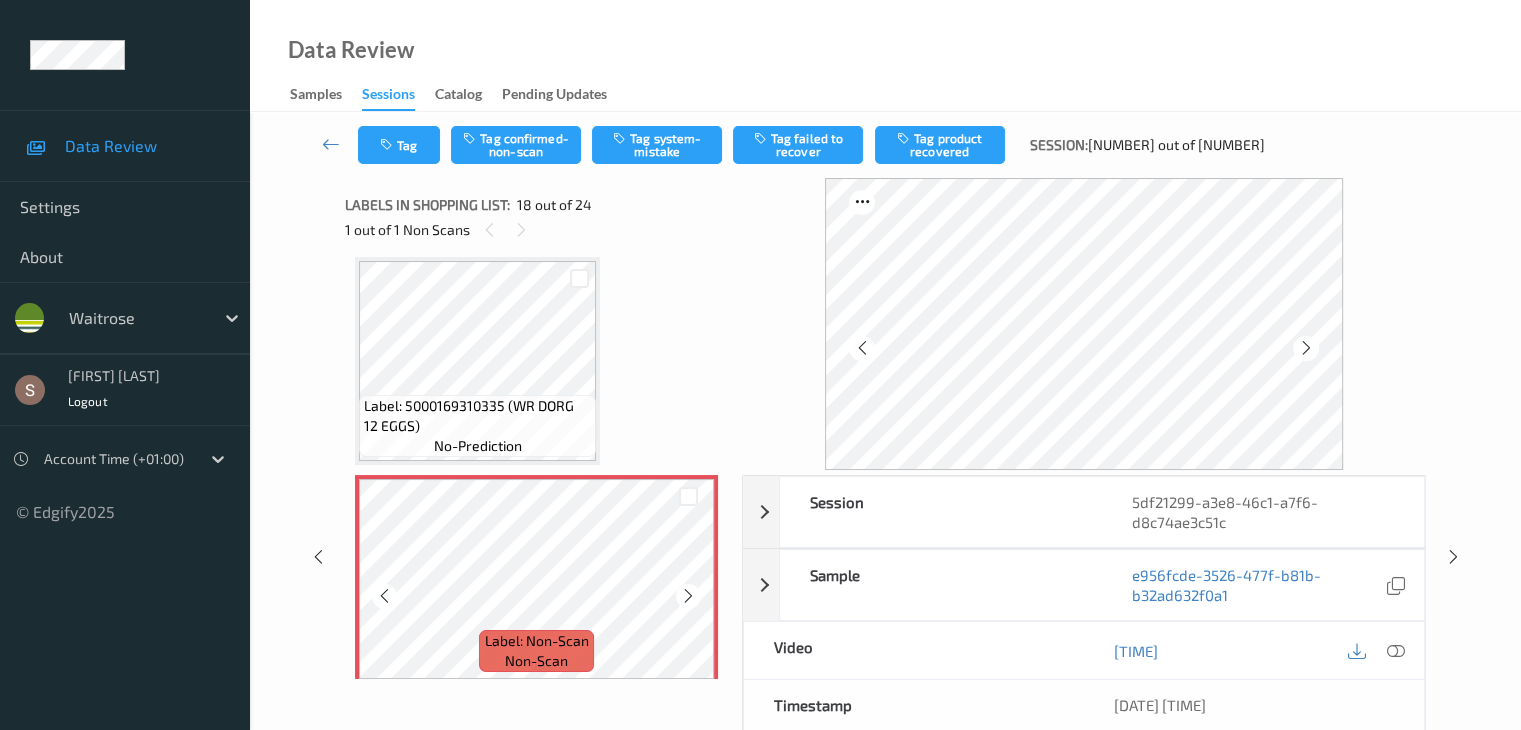 click at bounding box center [688, 596] 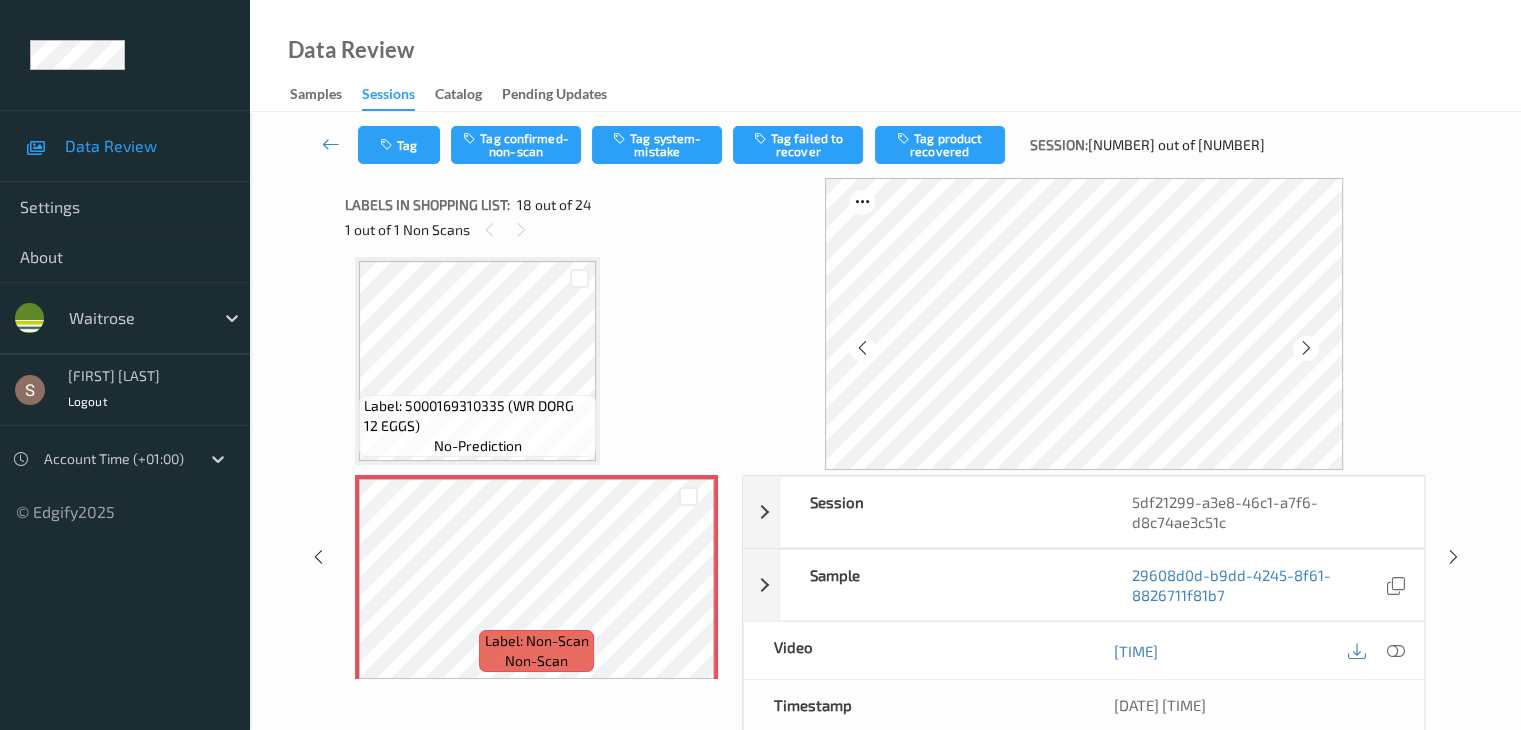 click on "Data Review Samples Sessions Catalog Pending Updates" at bounding box center [885, 56] 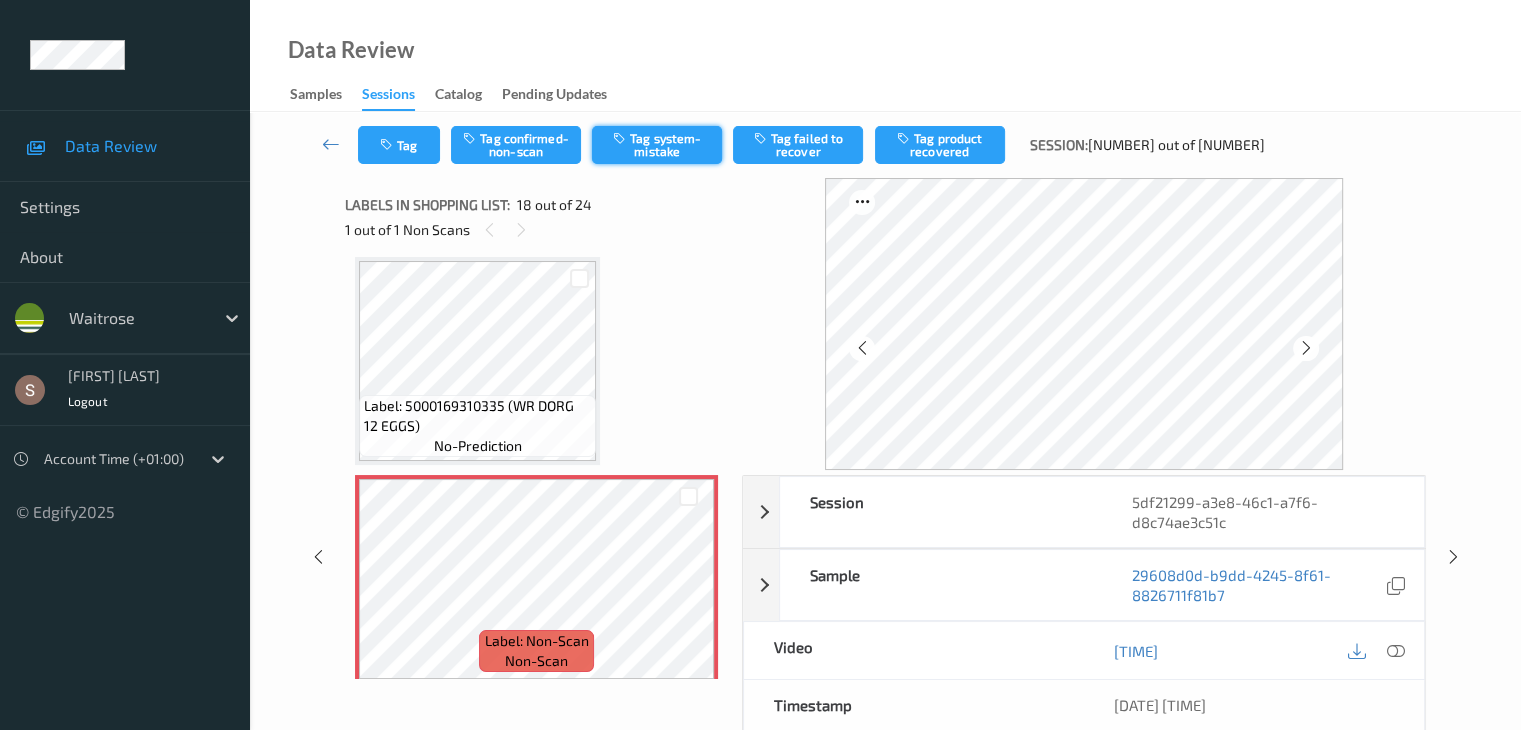 click on "Tag   system-mistake" at bounding box center (657, 145) 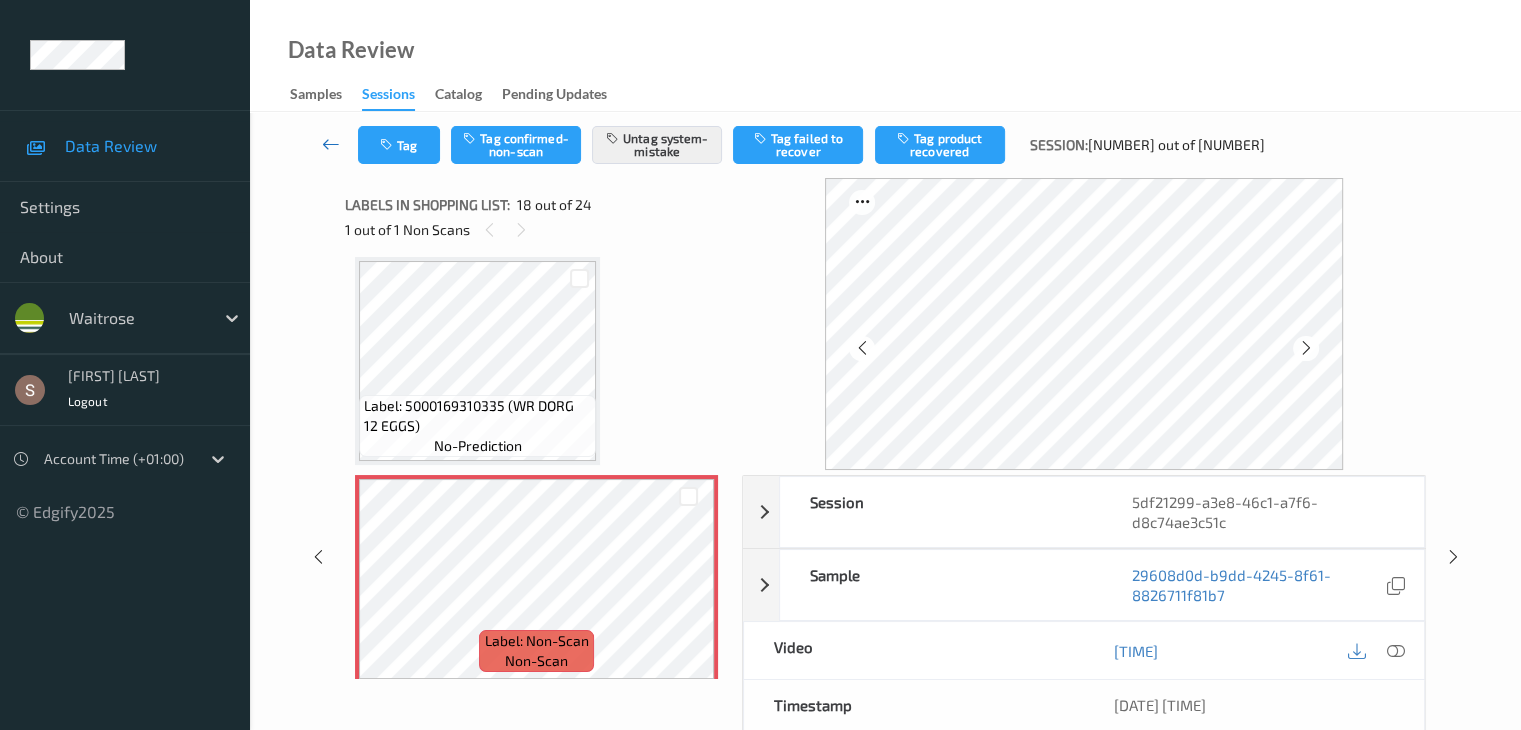 click at bounding box center [331, 144] 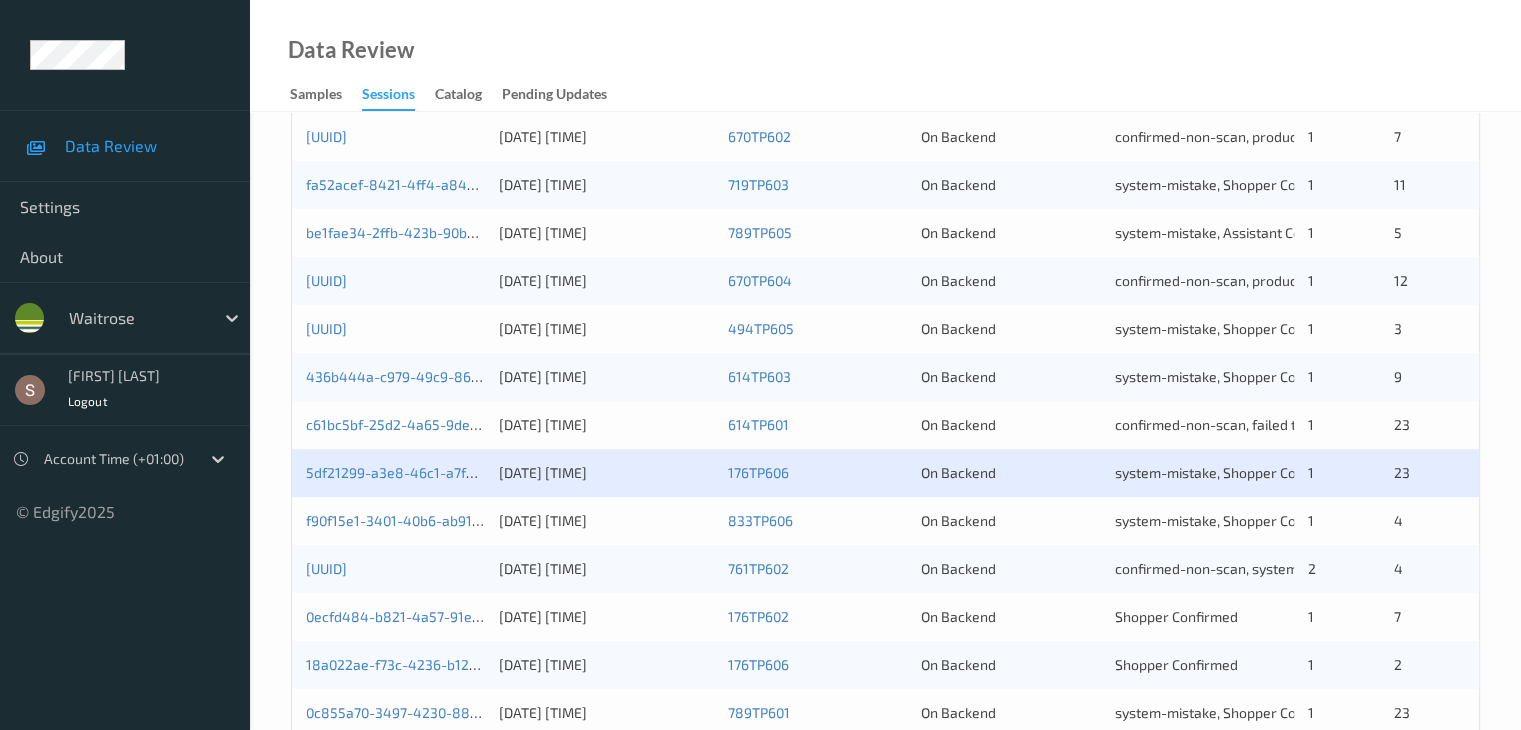 scroll, scrollTop: 900, scrollLeft: 0, axis: vertical 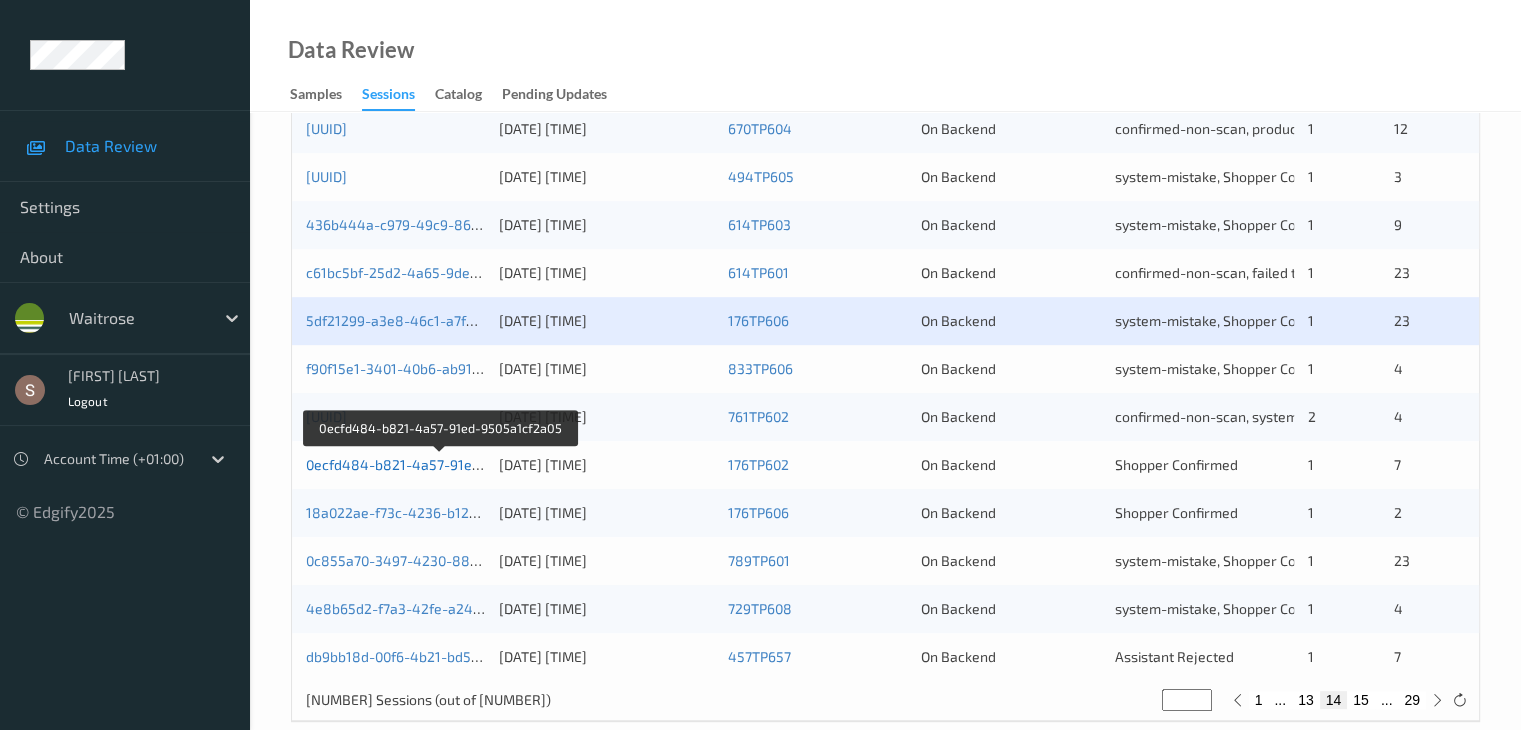 click on "0ecfd484-b821-4a57-91ed-9505a1cf2a05" at bounding box center (441, 464) 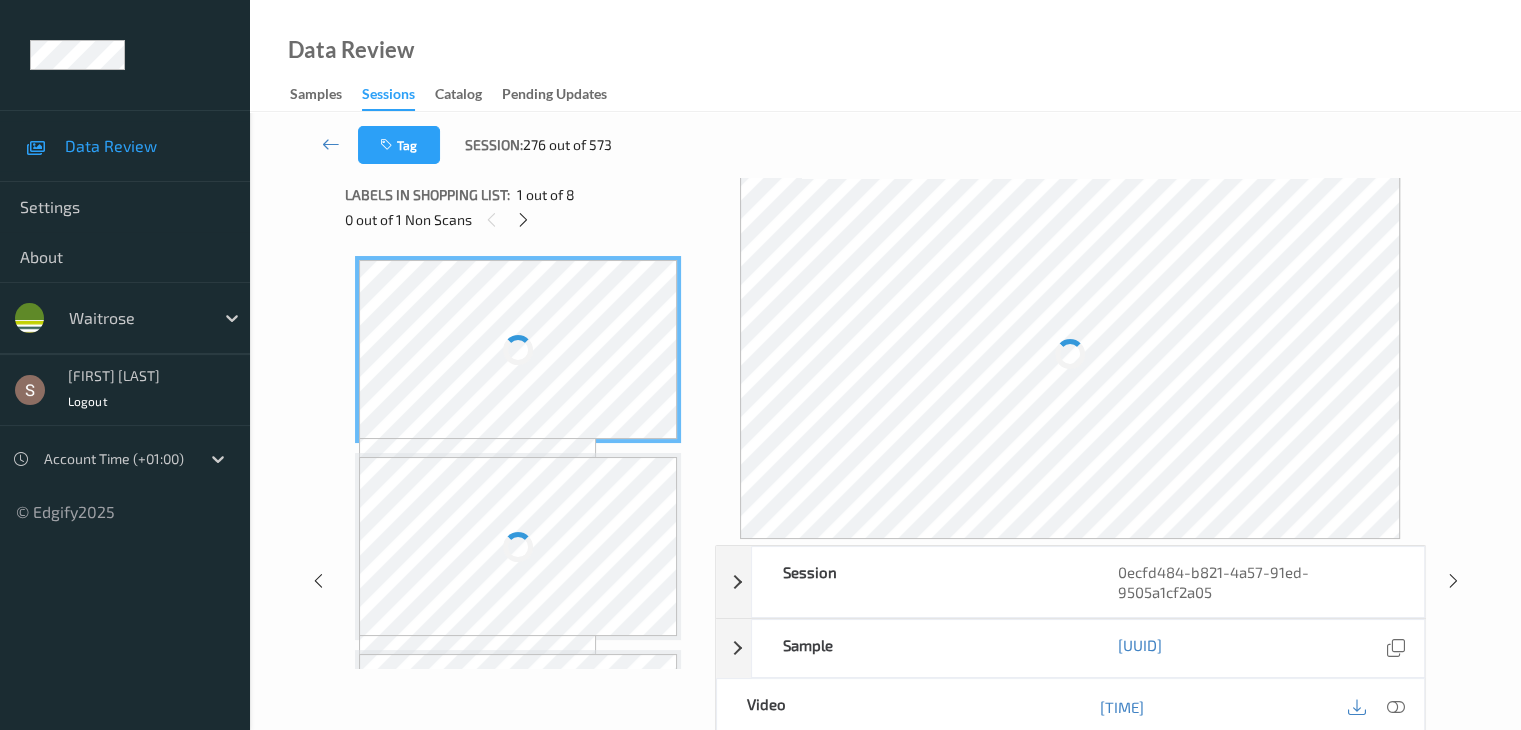 scroll, scrollTop: 0, scrollLeft: 0, axis: both 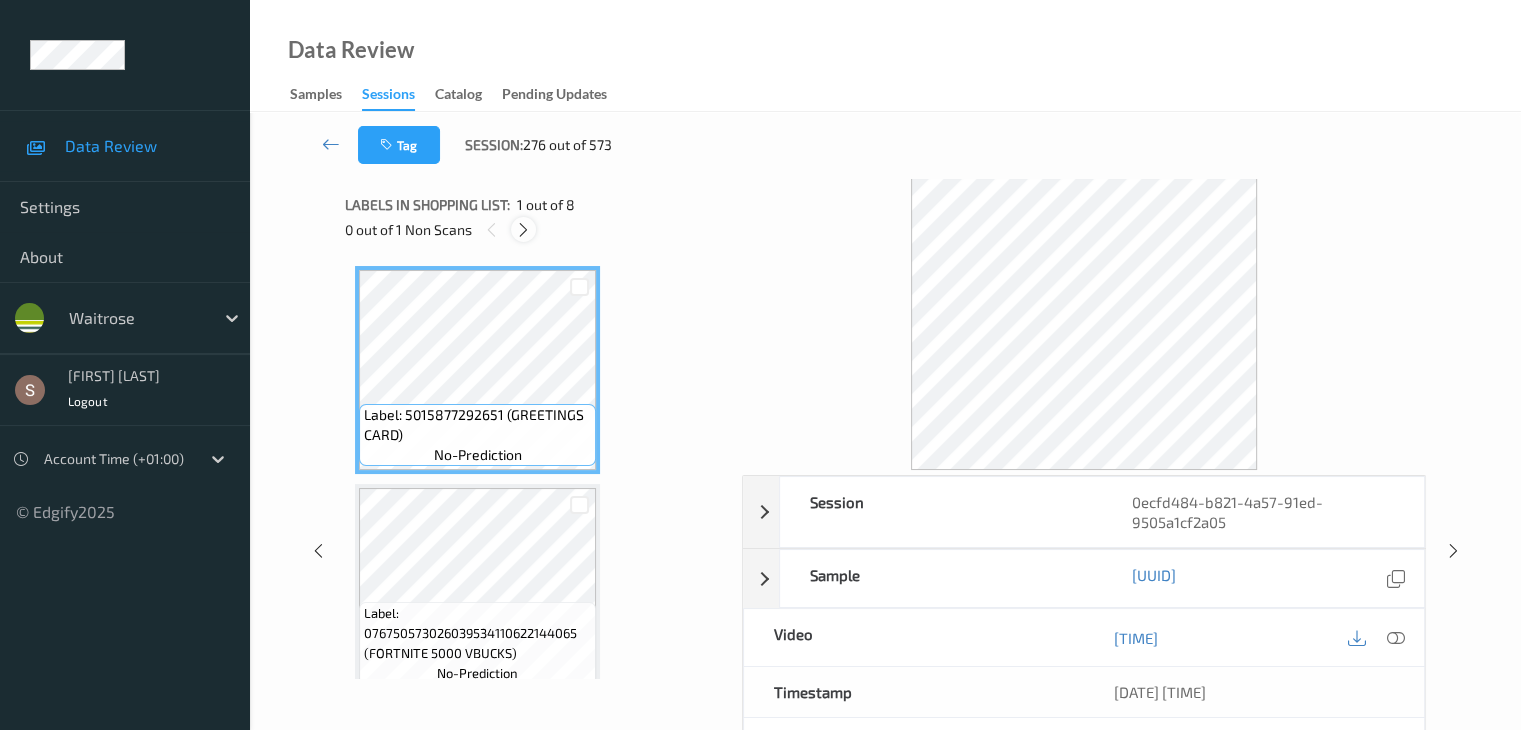 click at bounding box center [523, 230] 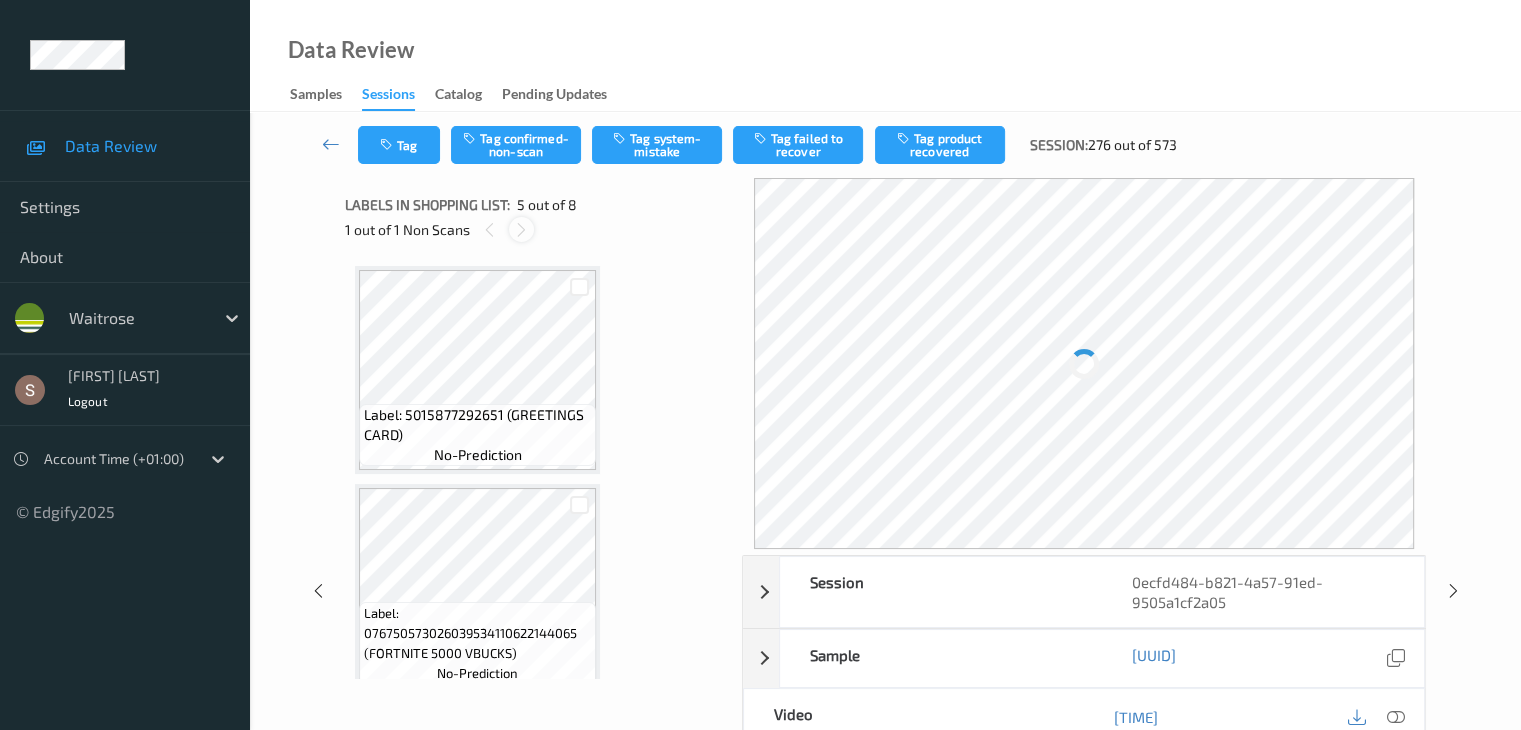 scroll, scrollTop: 664, scrollLeft: 0, axis: vertical 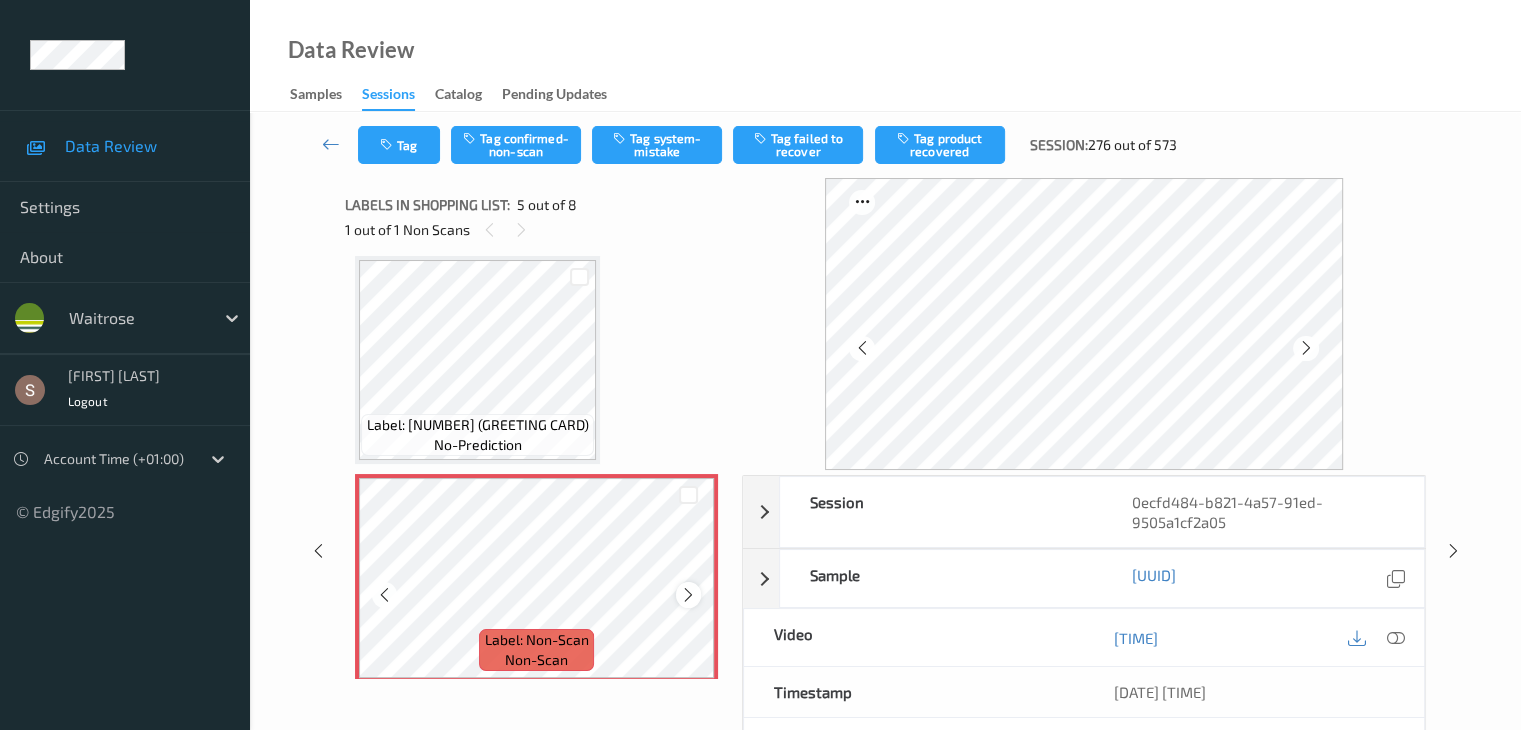 click at bounding box center (688, 595) 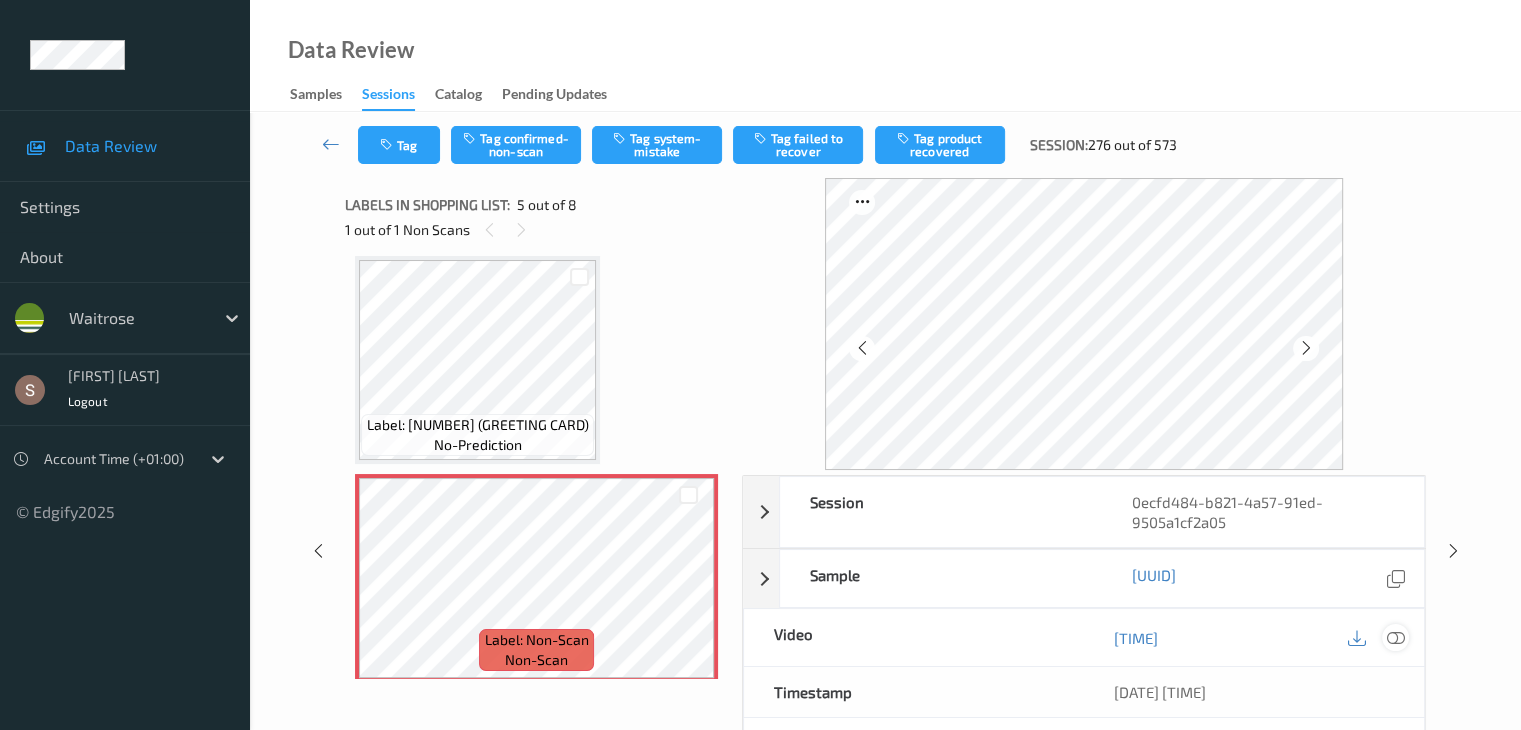 click at bounding box center (1395, 637) 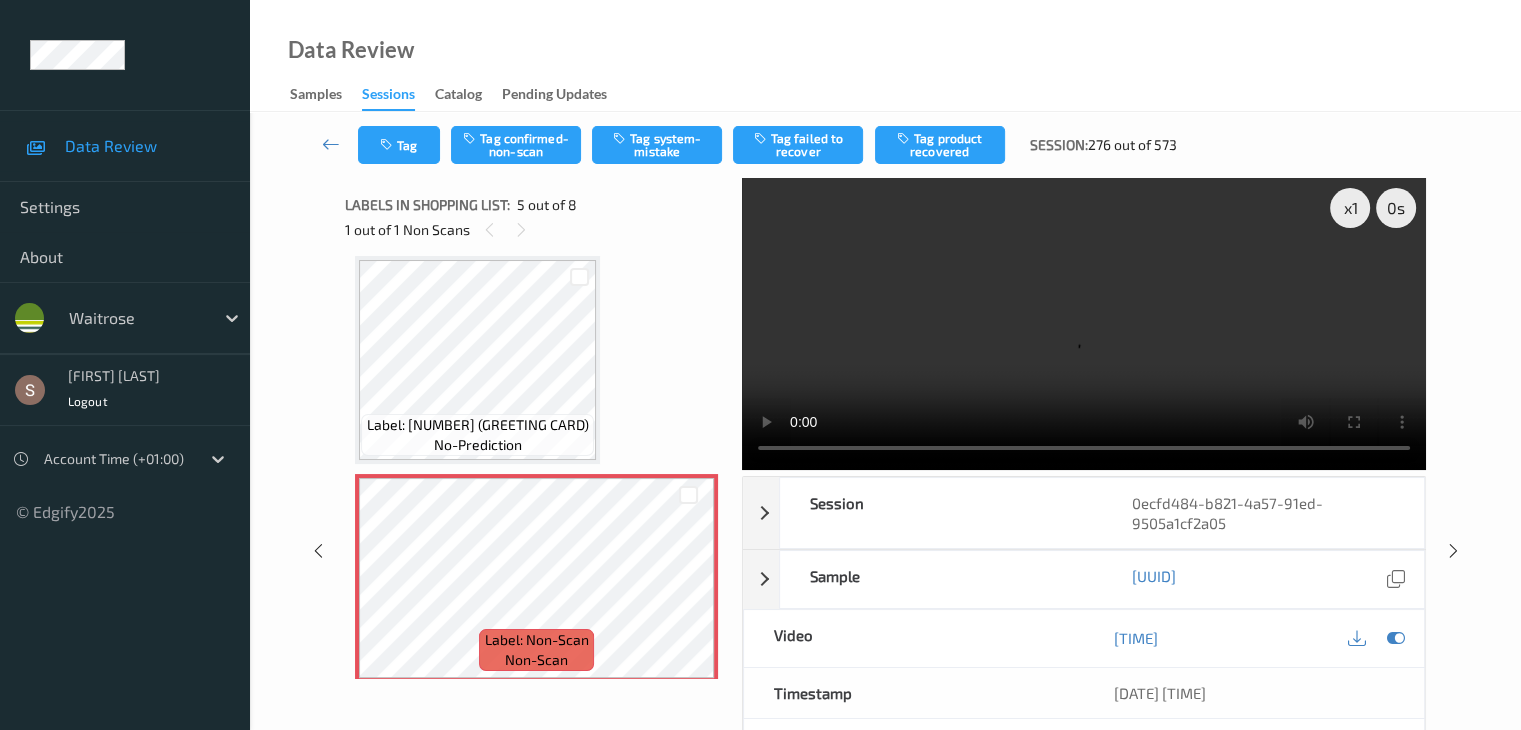 click at bounding box center (1084, 324) 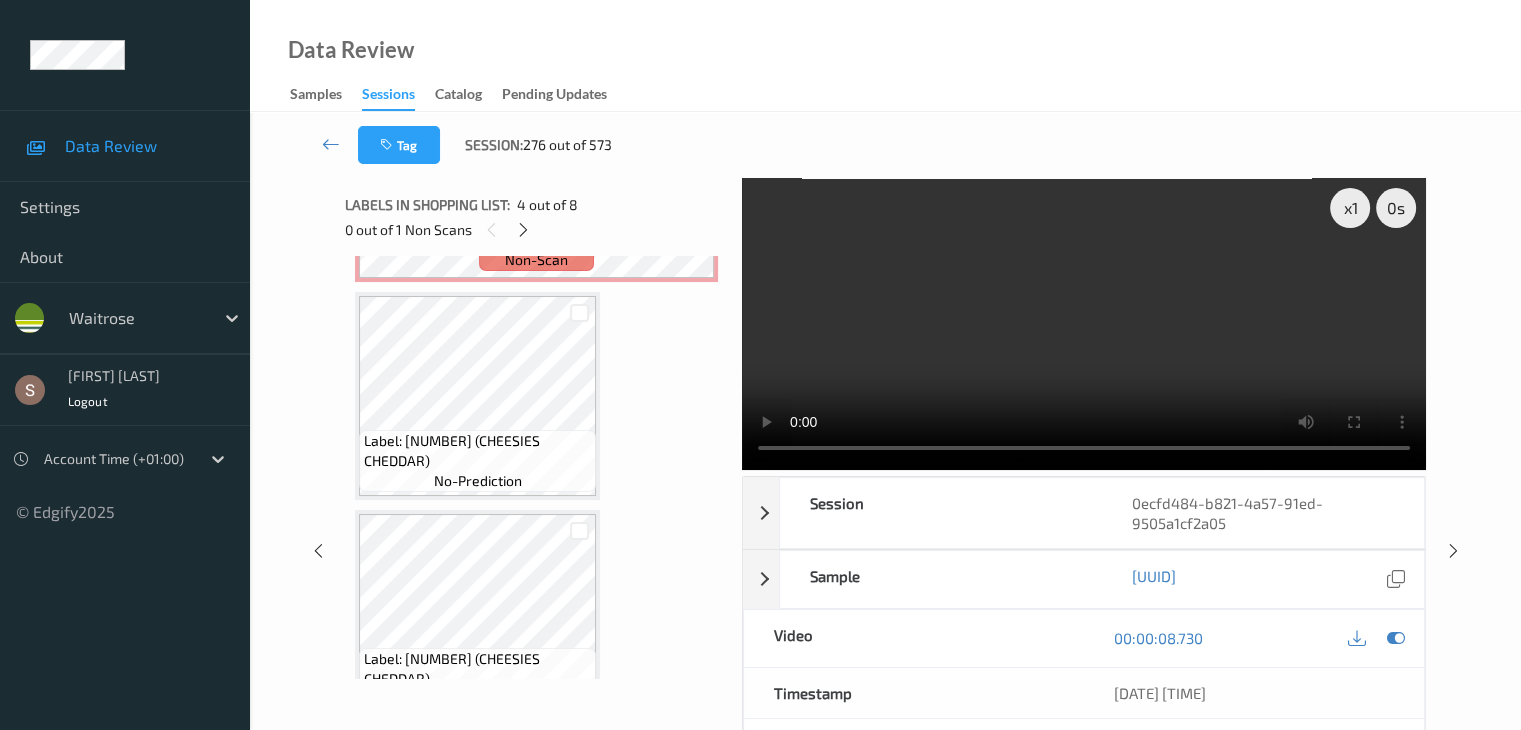 scroll, scrollTop: 964, scrollLeft: 0, axis: vertical 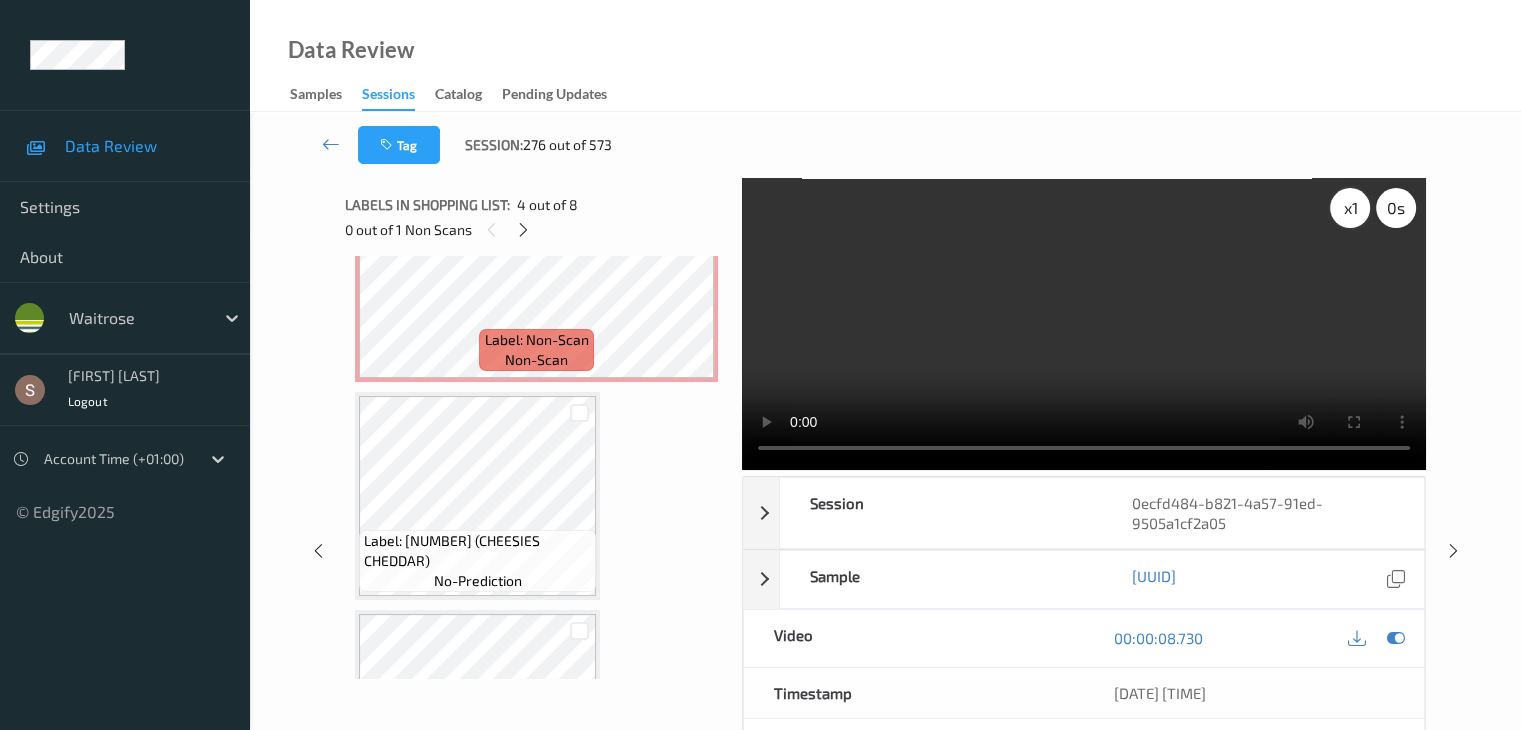 click on "x 1" at bounding box center [1350, 208] 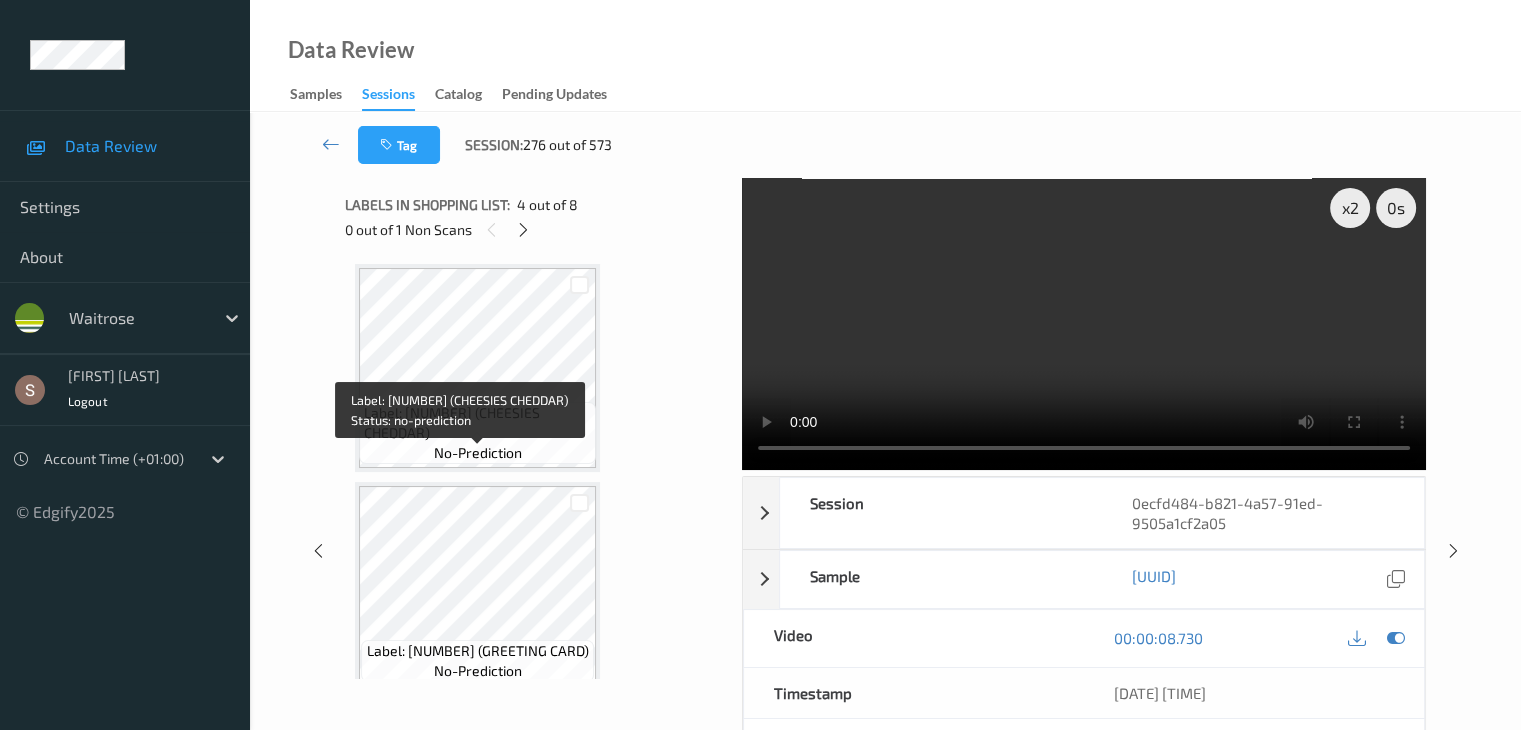 scroll, scrollTop: 1331, scrollLeft: 0, axis: vertical 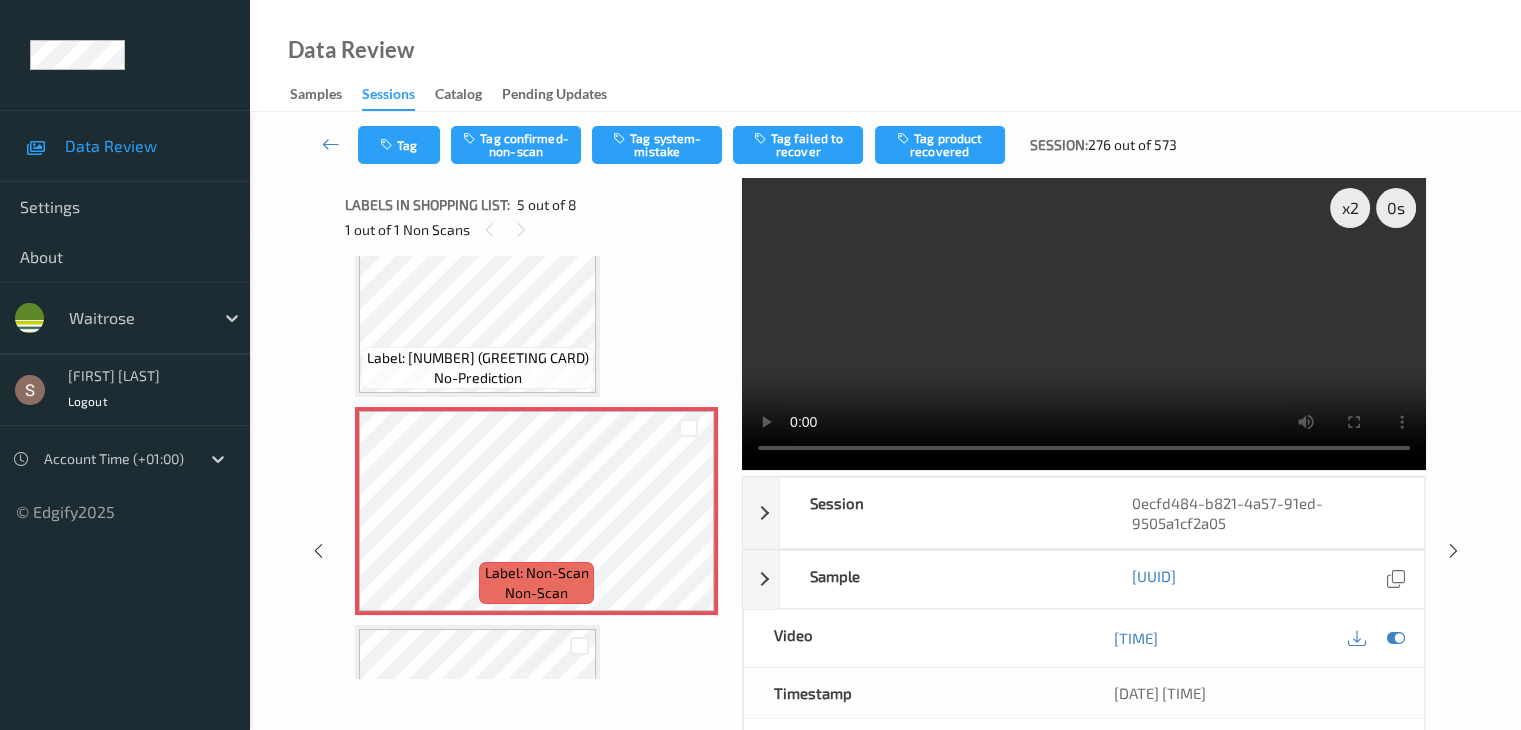click on "Tag Tag   confirmed-non-scan Tag   system-mistake Tag   failed to recover Tag   product recovered Session: [NUMBER] out of [NUMBER]" at bounding box center [885, 145] 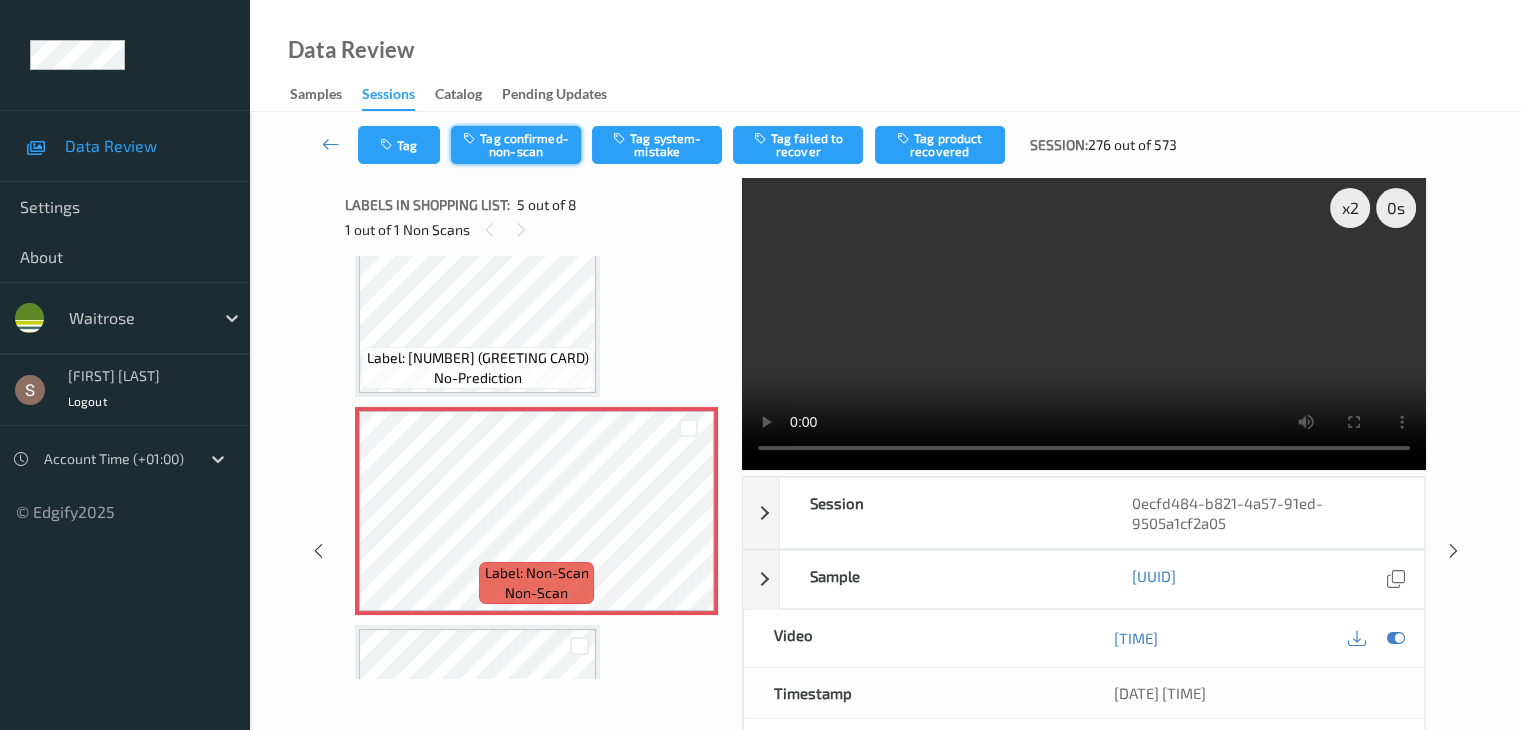 click on "Tag   confirmed-non-scan" at bounding box center [516, 145] 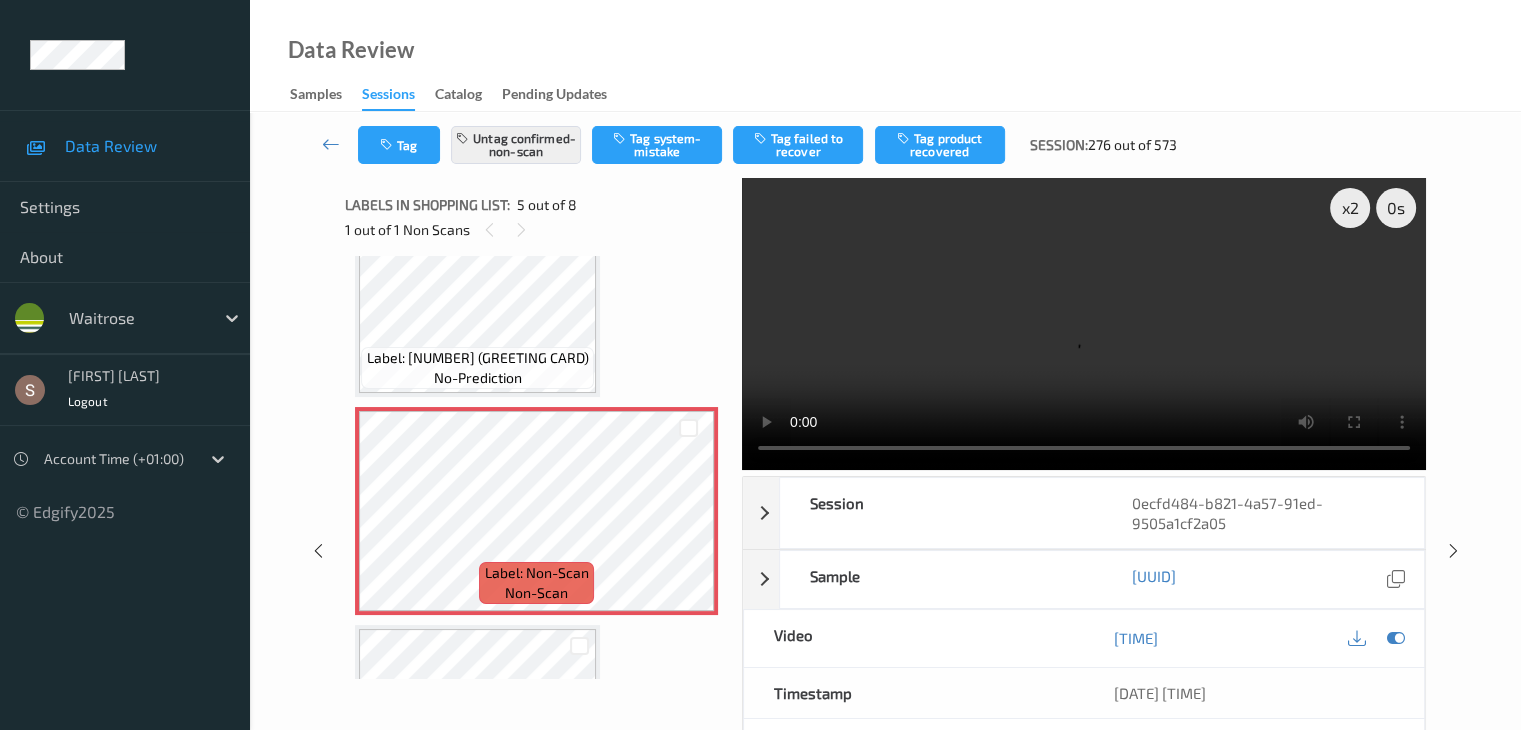 click on "Tag   product recovered" at bounding box center (940, 145) 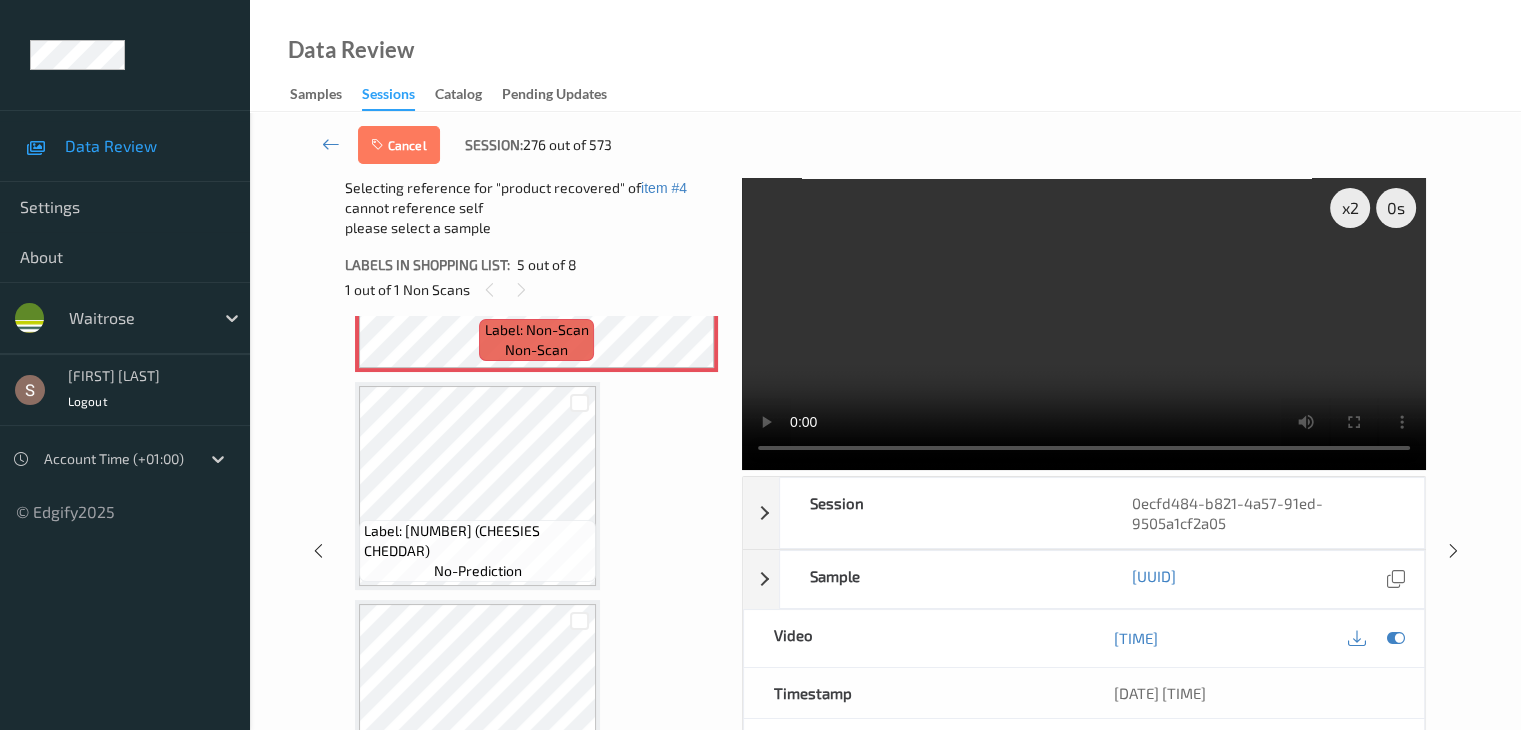 scroll, scrollTop: 1331, scrollLeft: 0, axis: vertical 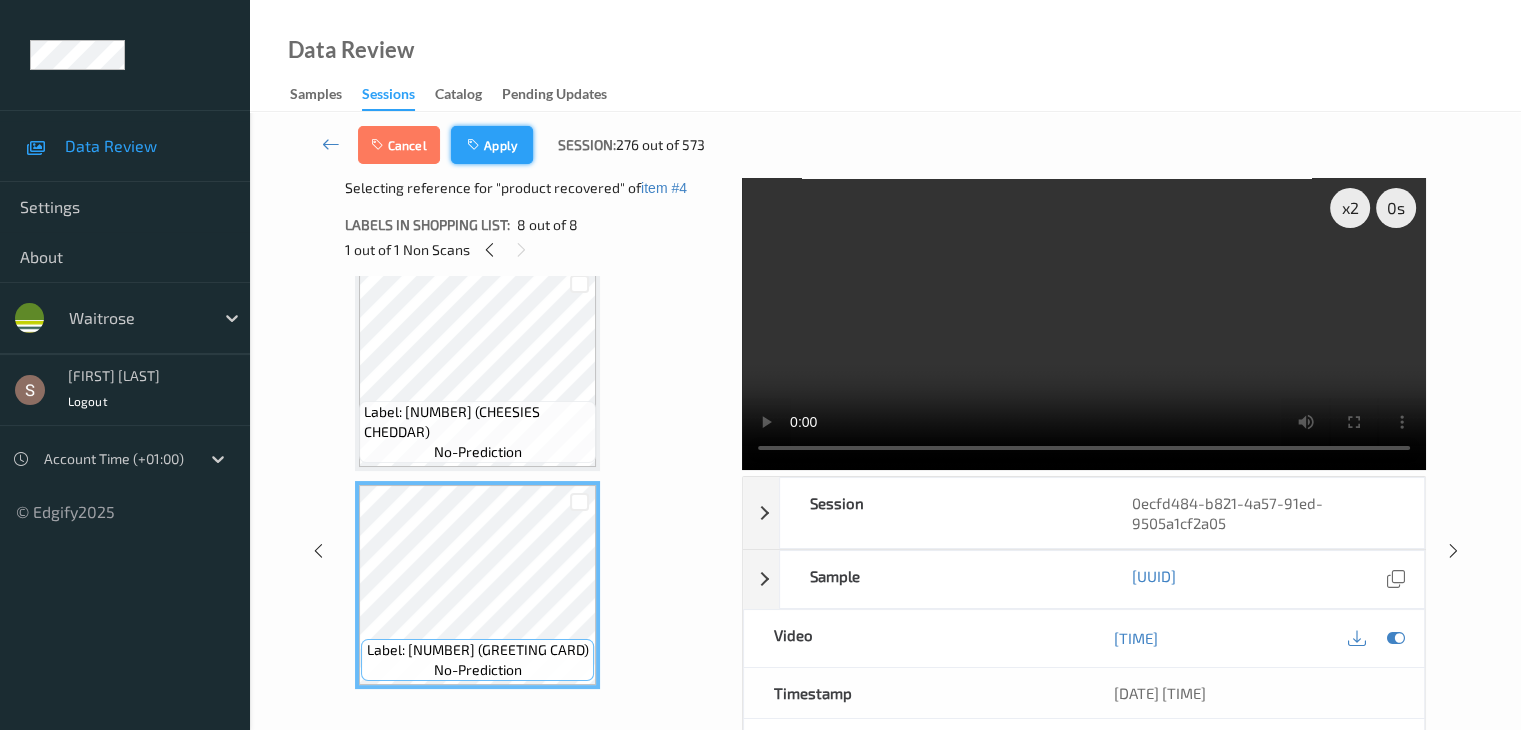 click on "Apply" at bounding box center (492, 145) 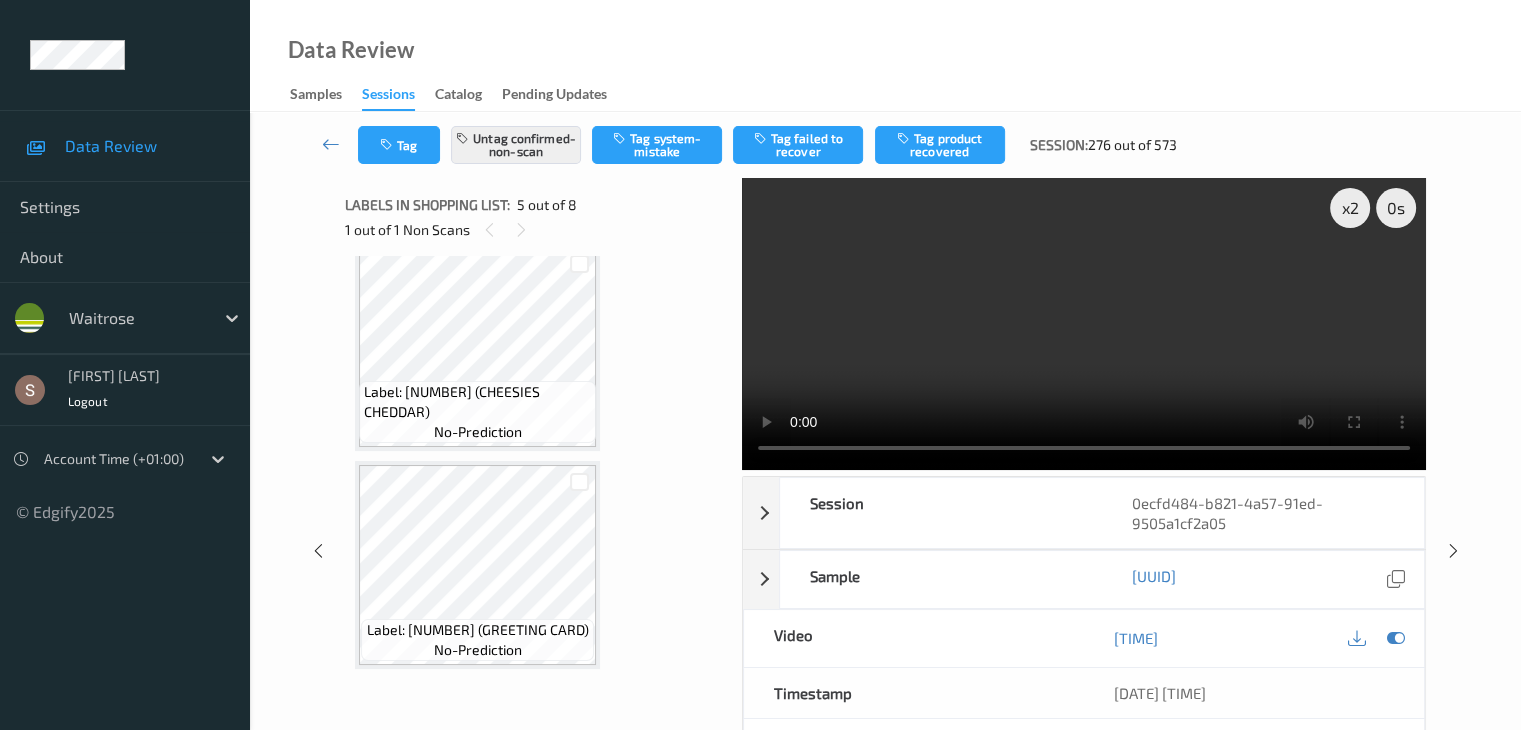 scroll, scrollTop: 664, scrollLeft: 0, axis: vertical 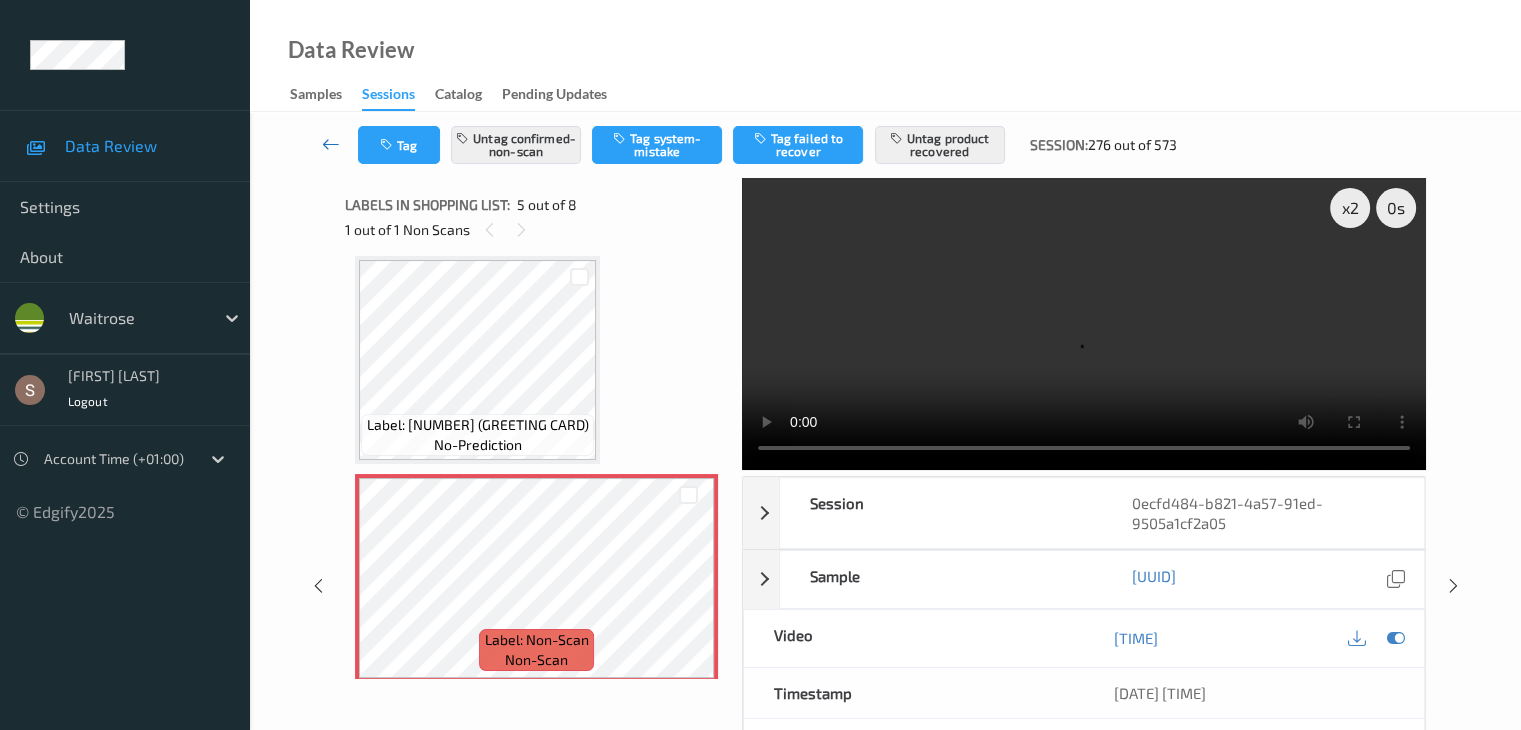 click at bounding box center [331, 144] 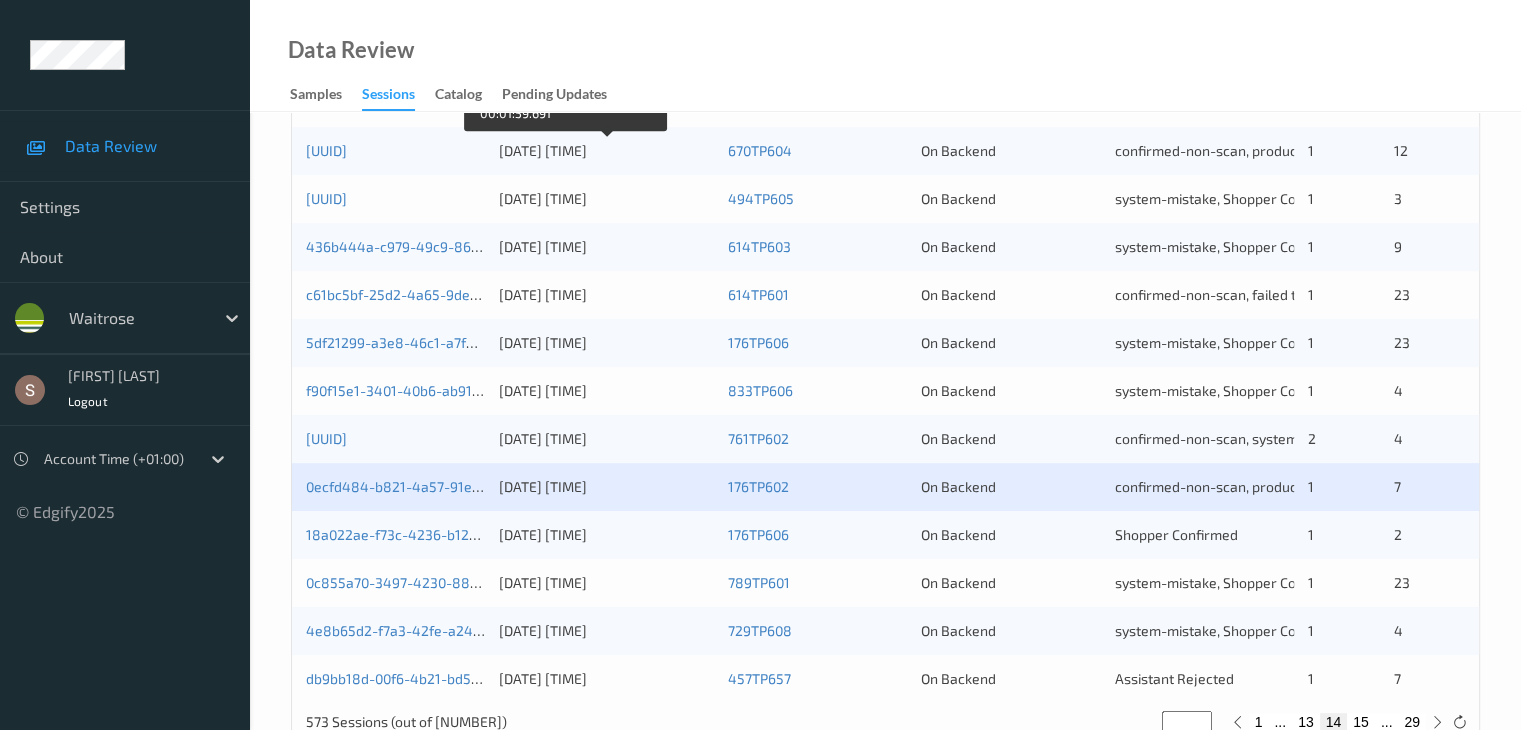 scroll, scrollTop: 932, scrollLeft: 0, axis: vertical 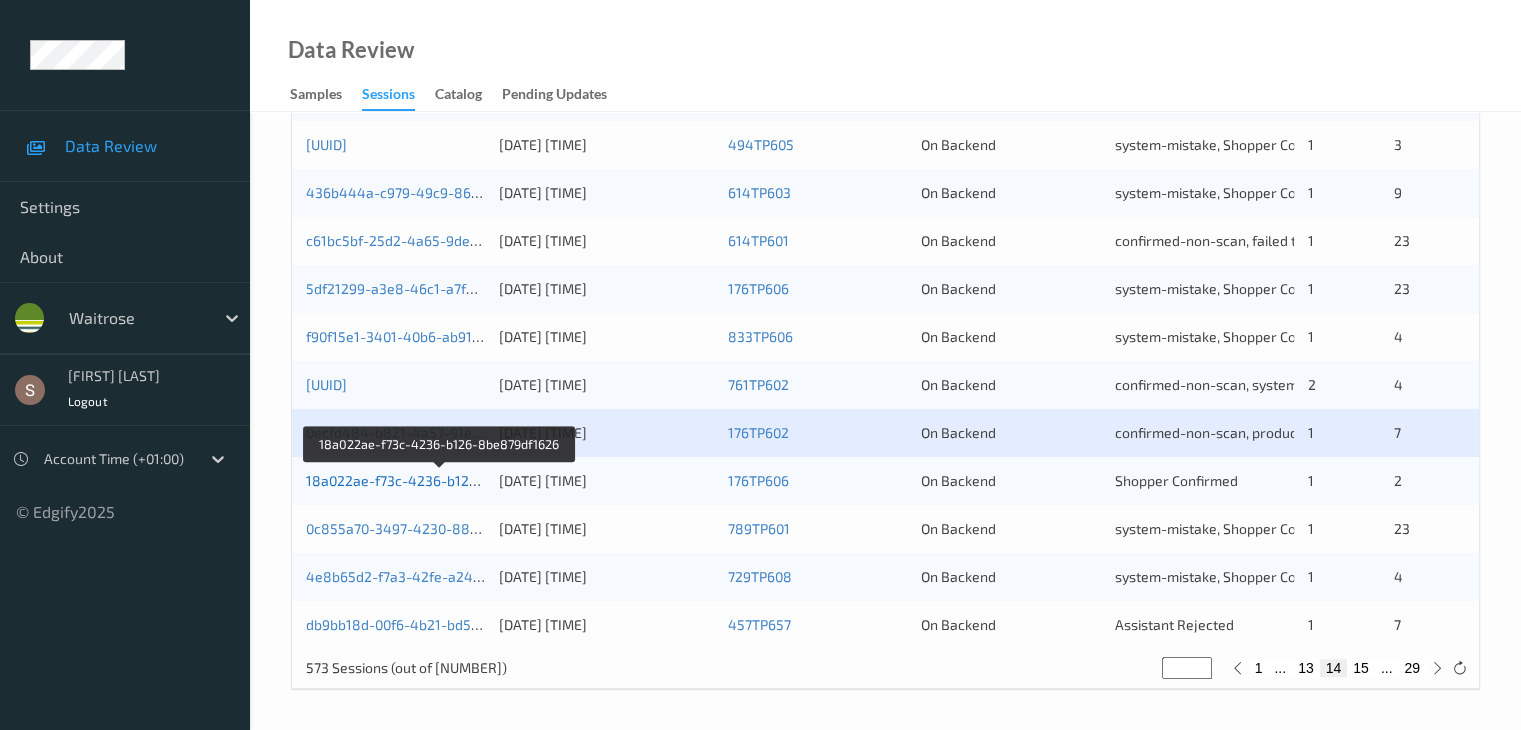 click on "18a022ae-f73c-4236-b126-8be879df1626" at bounding box center (440, 480) 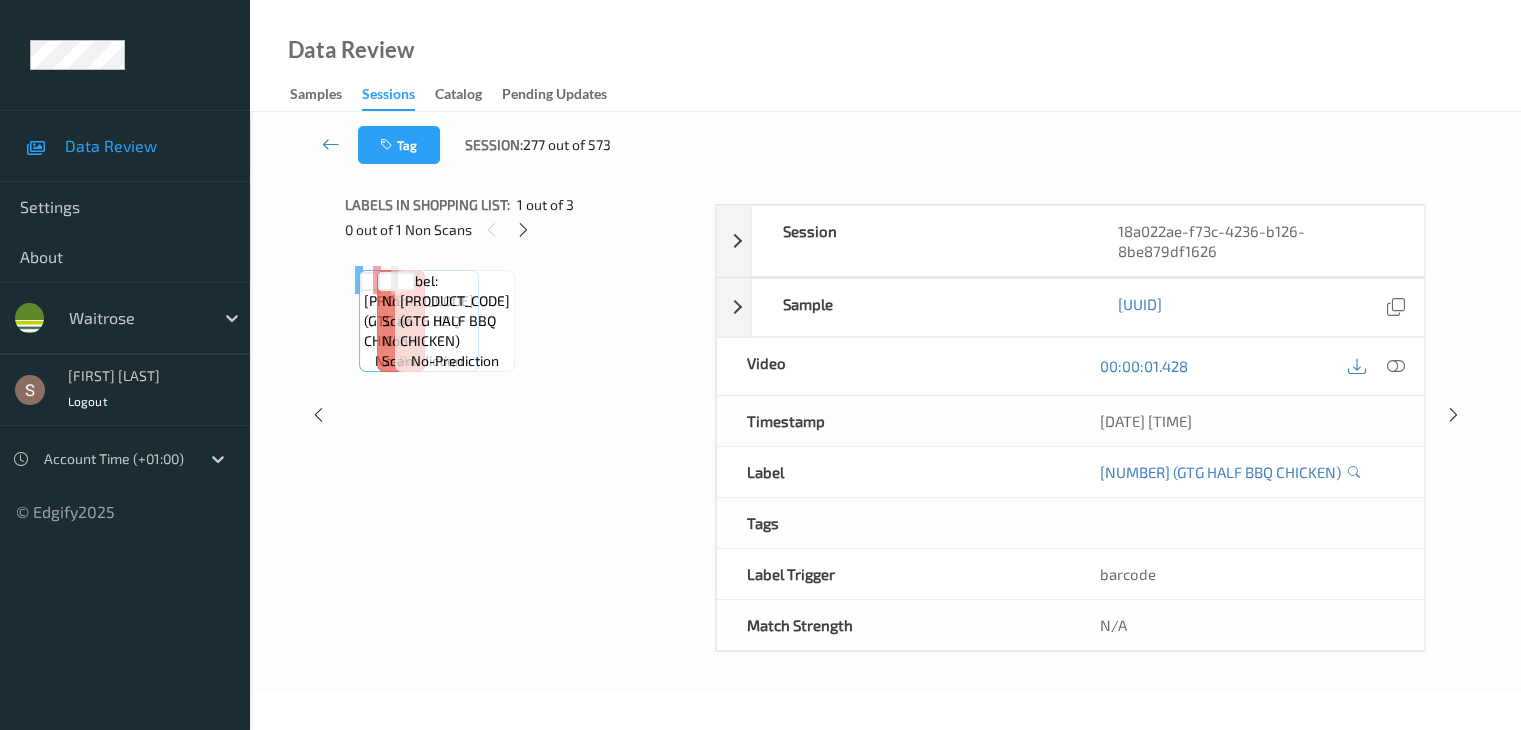 scroll, scrollTop: 0, scrollLeft: 0, axis: both 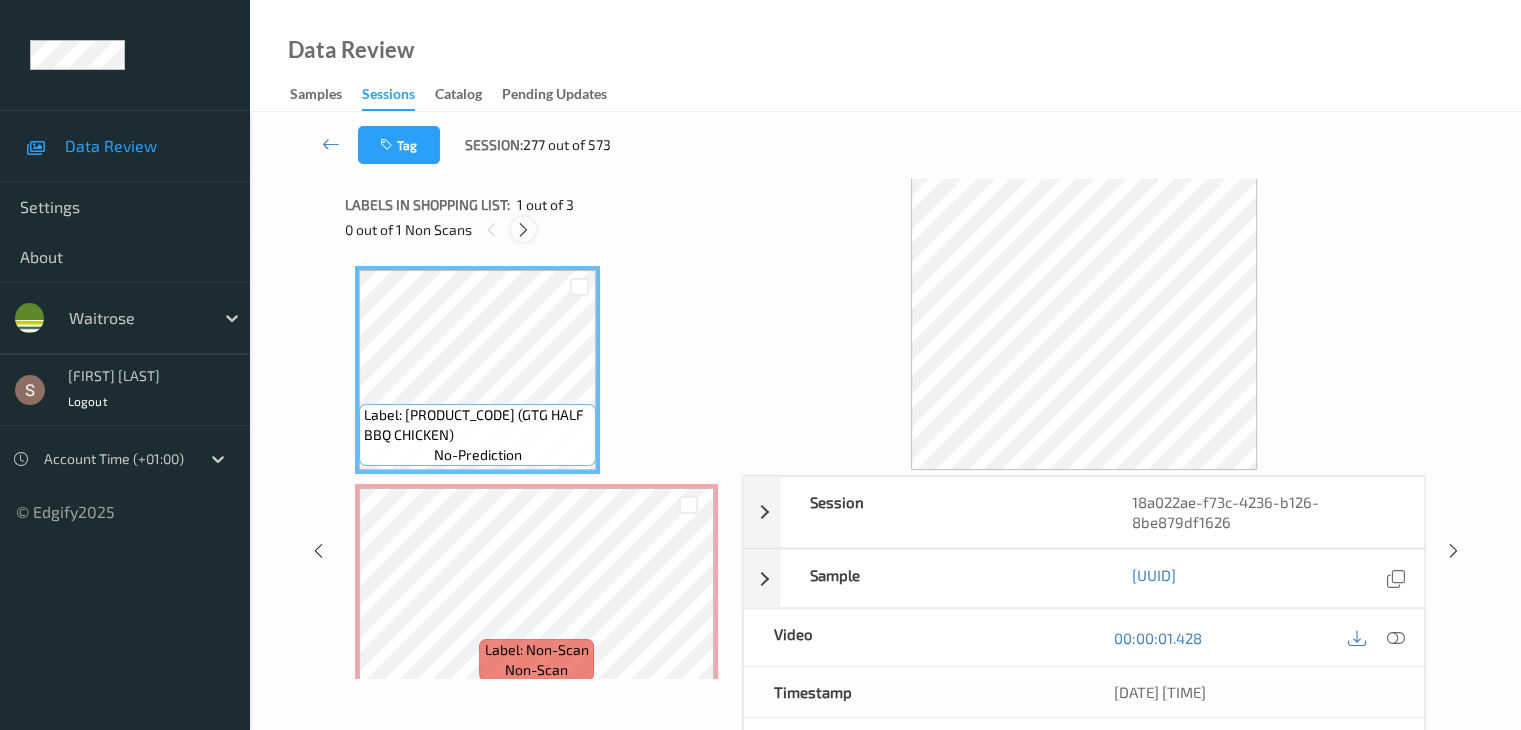 click at bounding box center [523, 230] 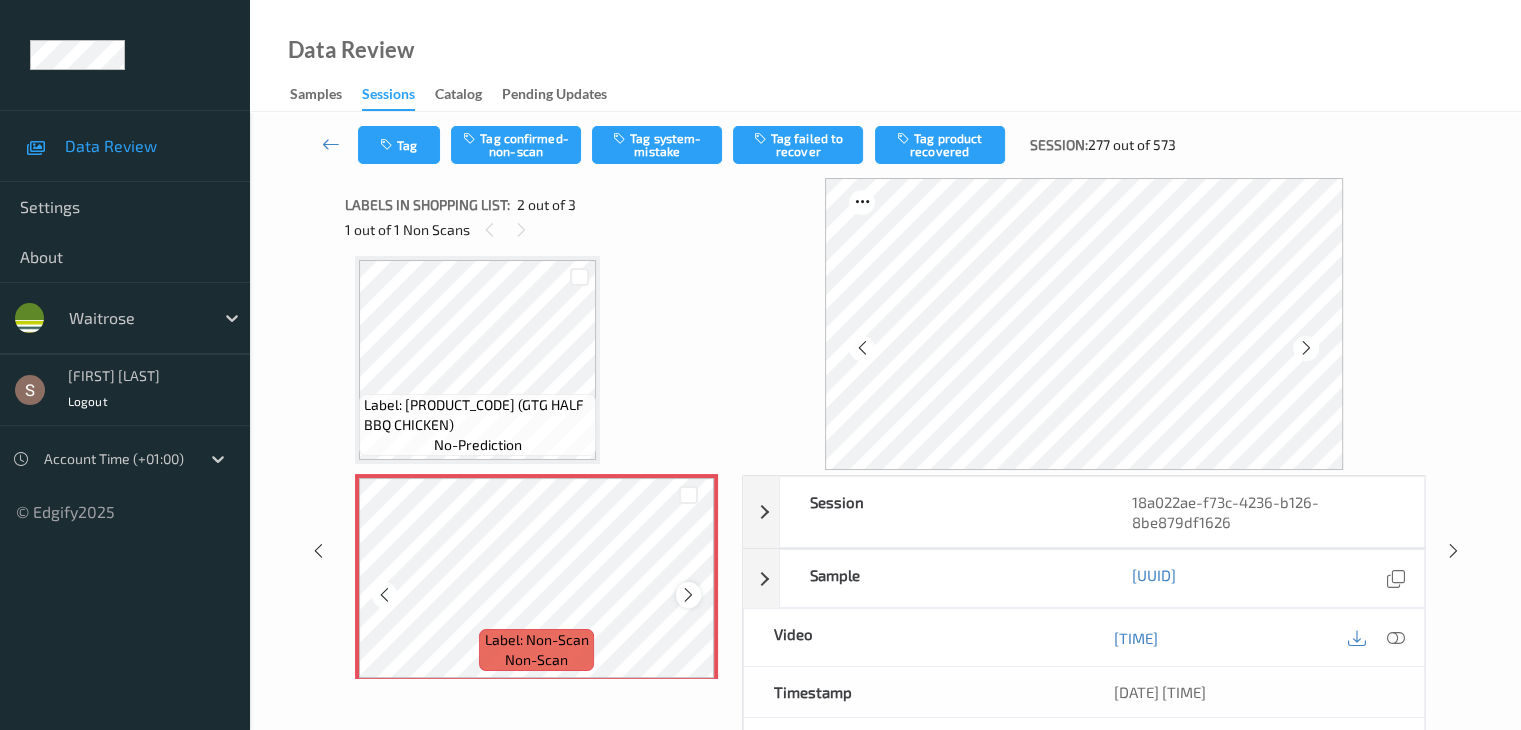 click at bounding box center [688, 594] 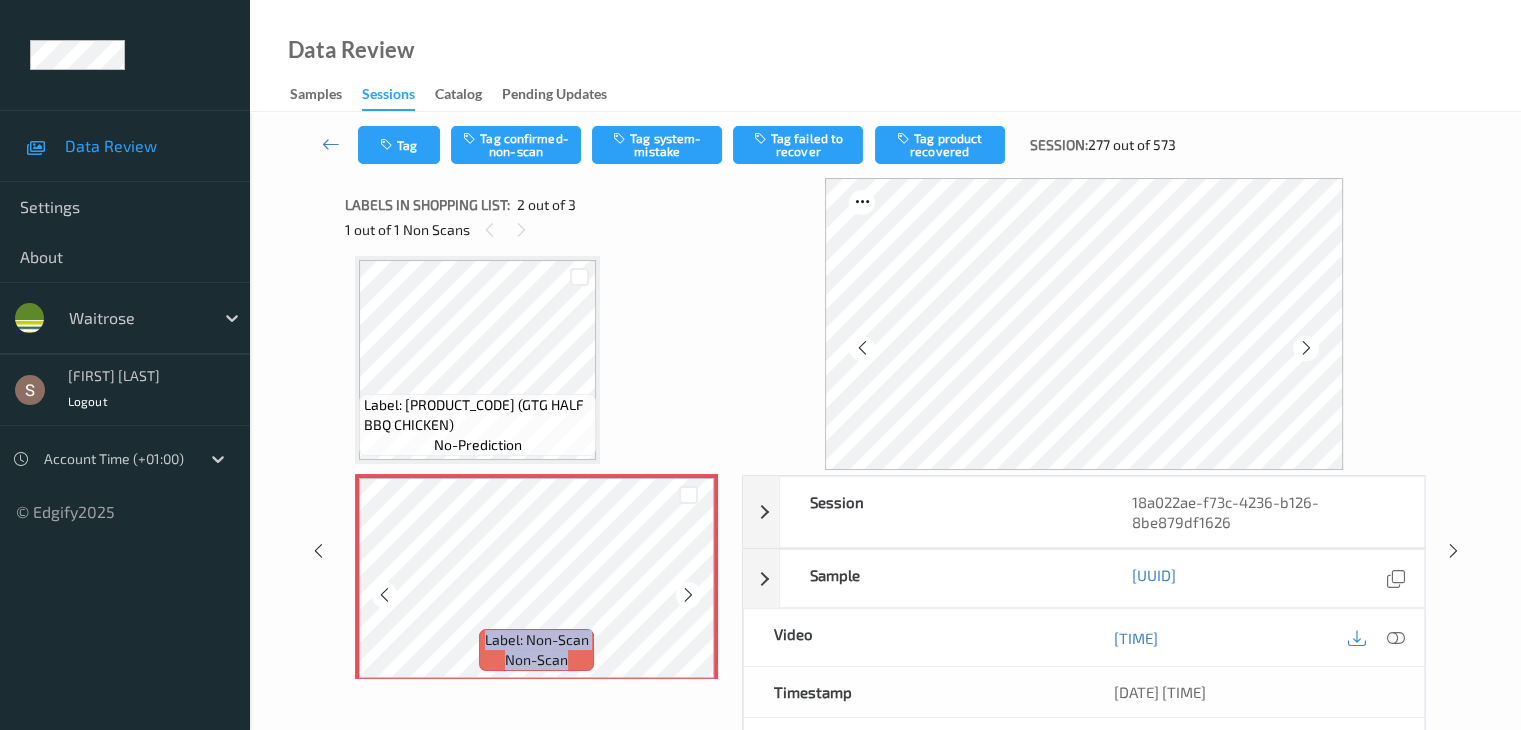 click at bounding box center (688, 594) 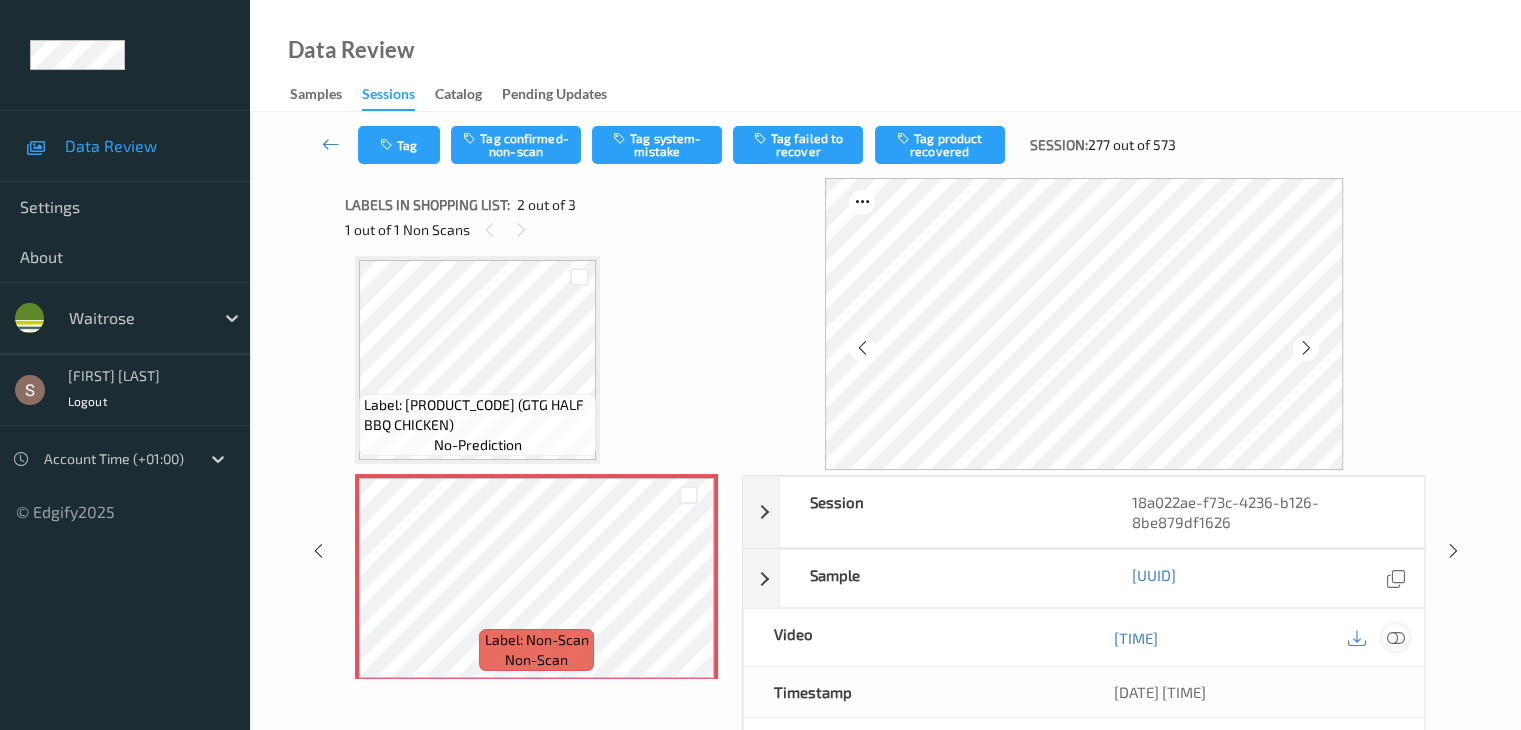 click at bounding box center [1395, 638] 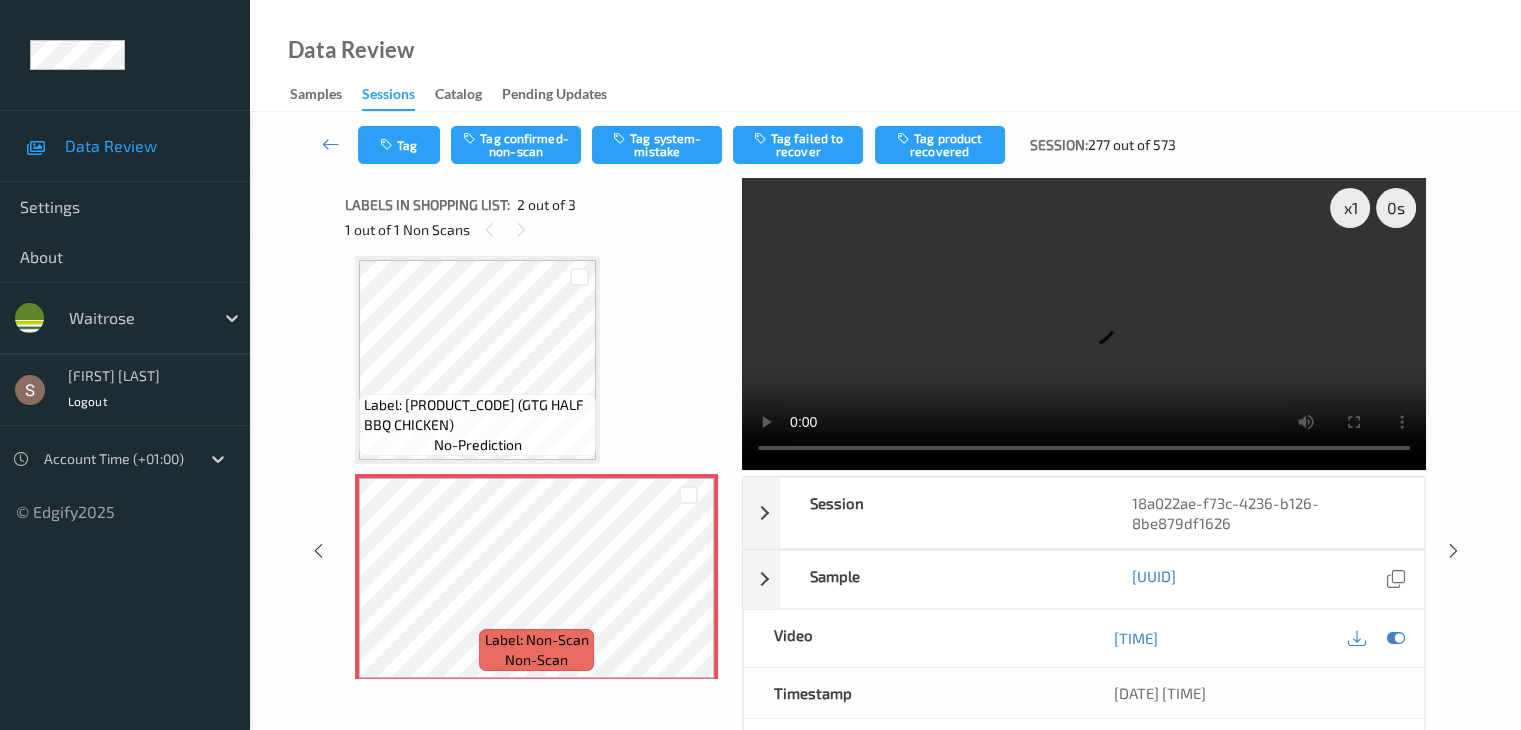 click at bounding box center (1084, 324) 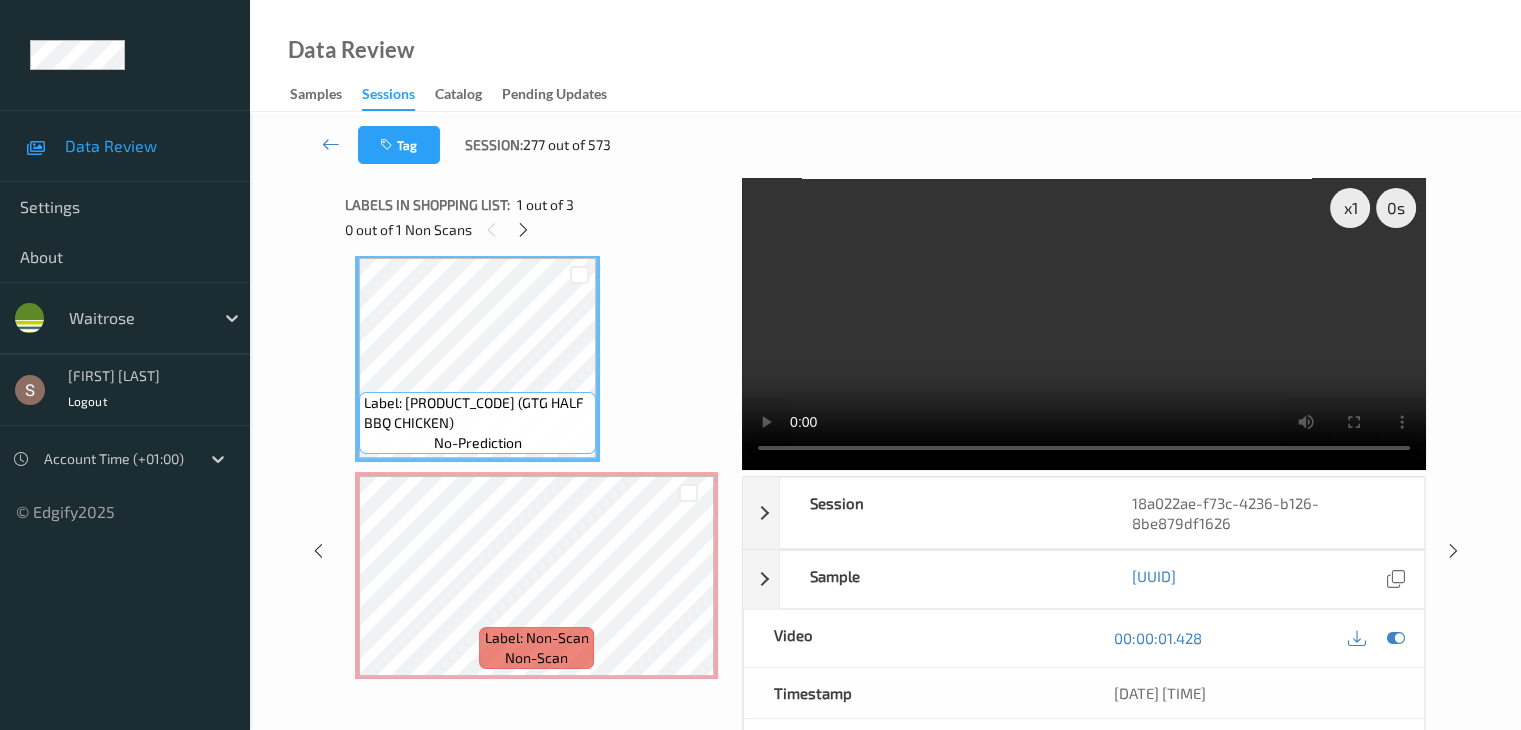 scroll, scrollTop: 0, scrollLeft: 0, axis: both 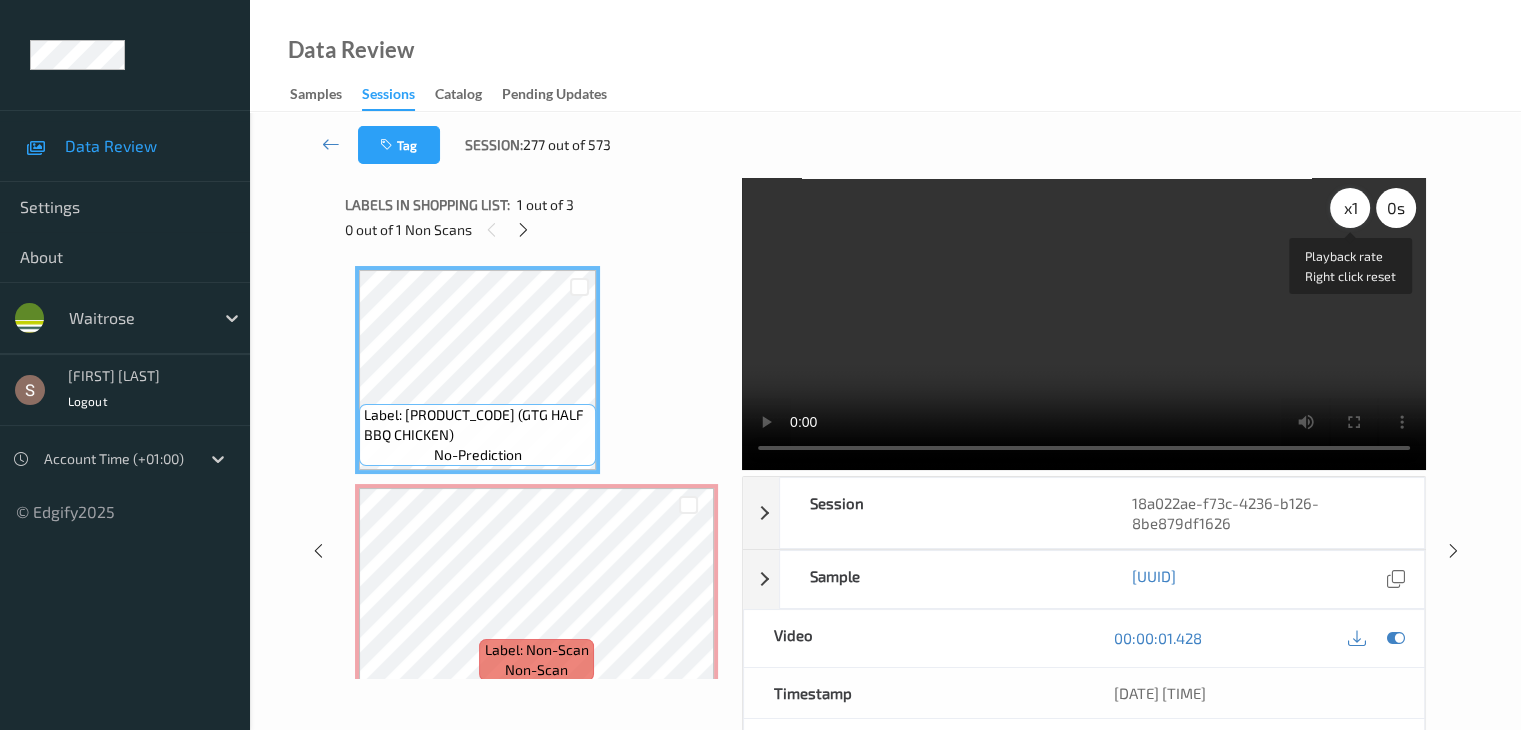 click on "x 1" at bounding box center [1350, 208] 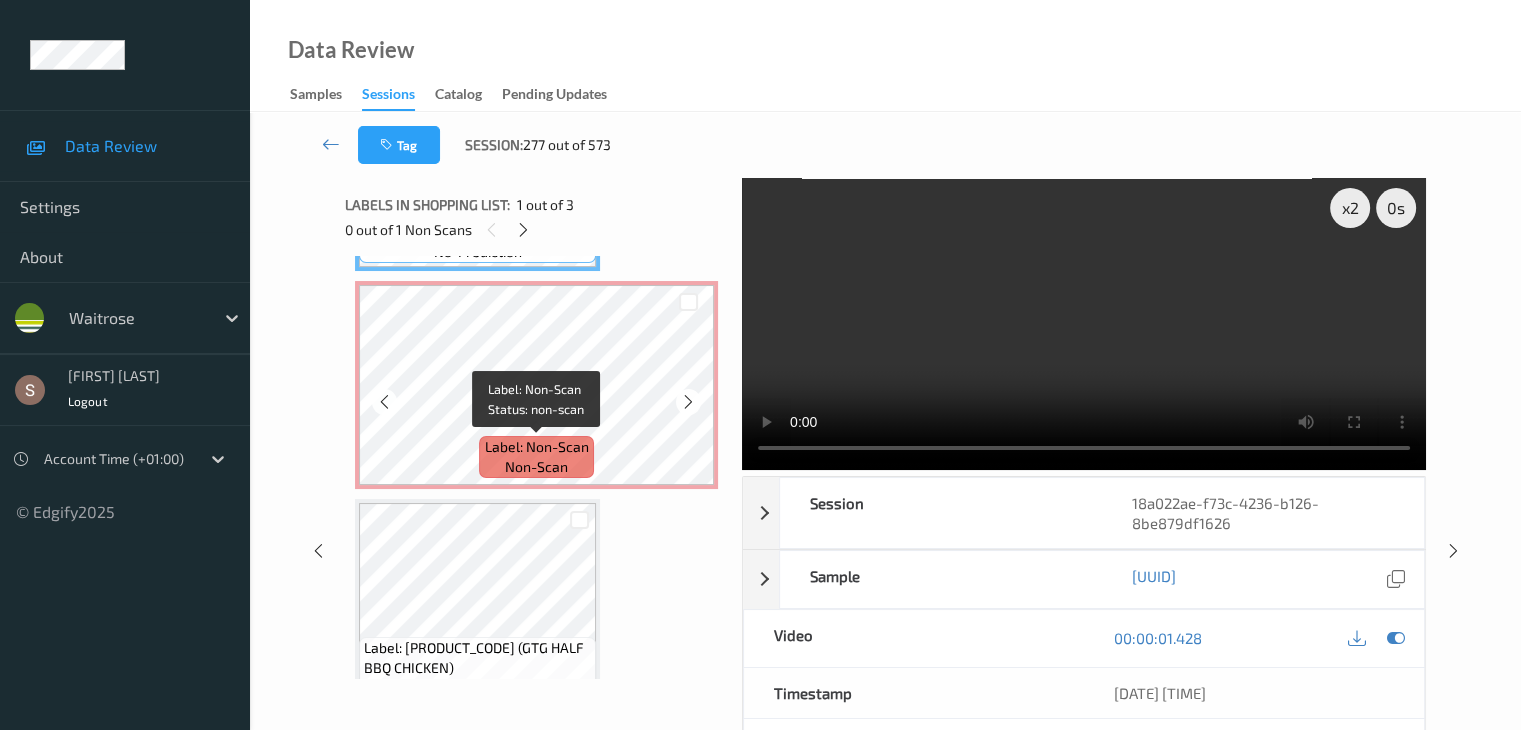 scroll, scrollTop: 241, scrollLeft: 0, axis: vertical 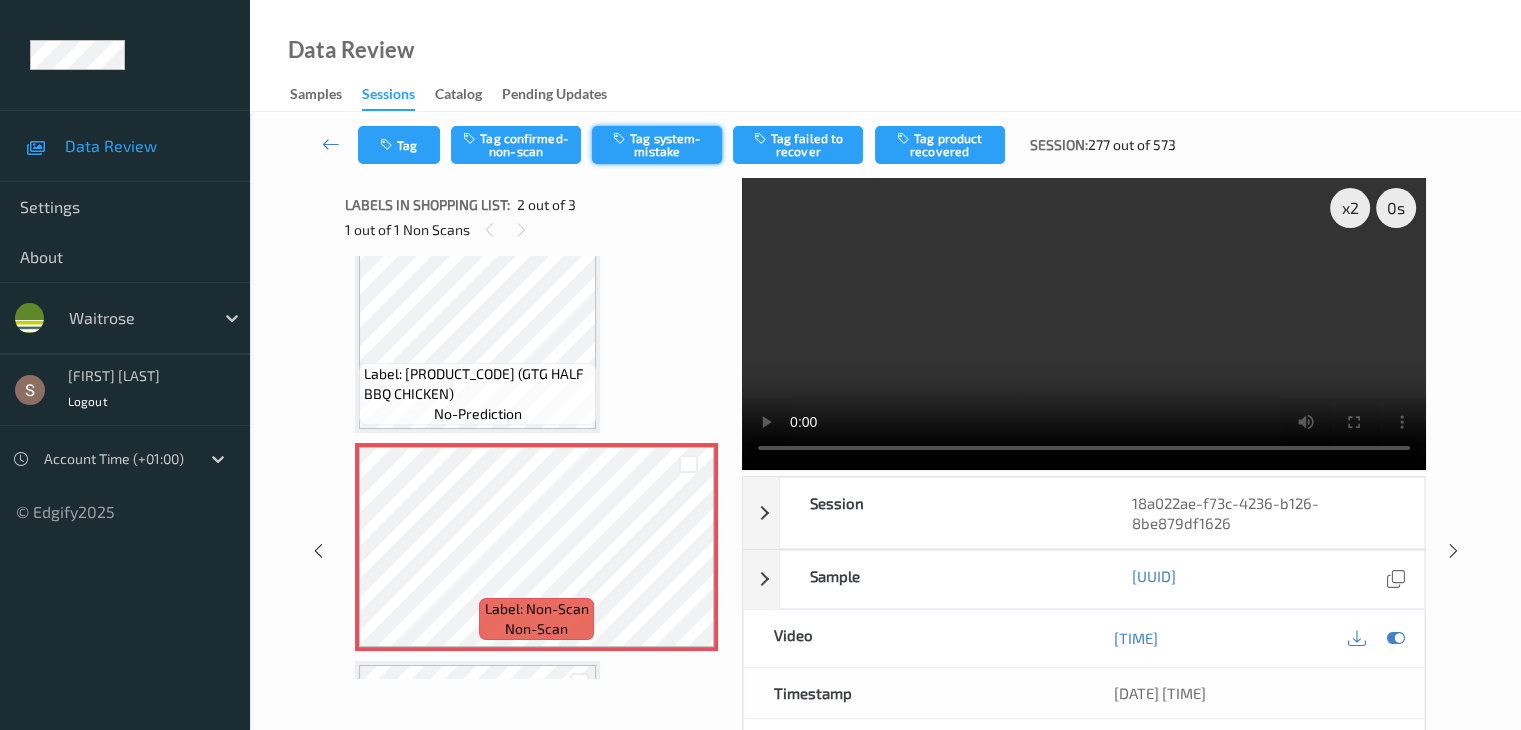 click on "Tag   system-mistake" at bounding box center [657, 145] 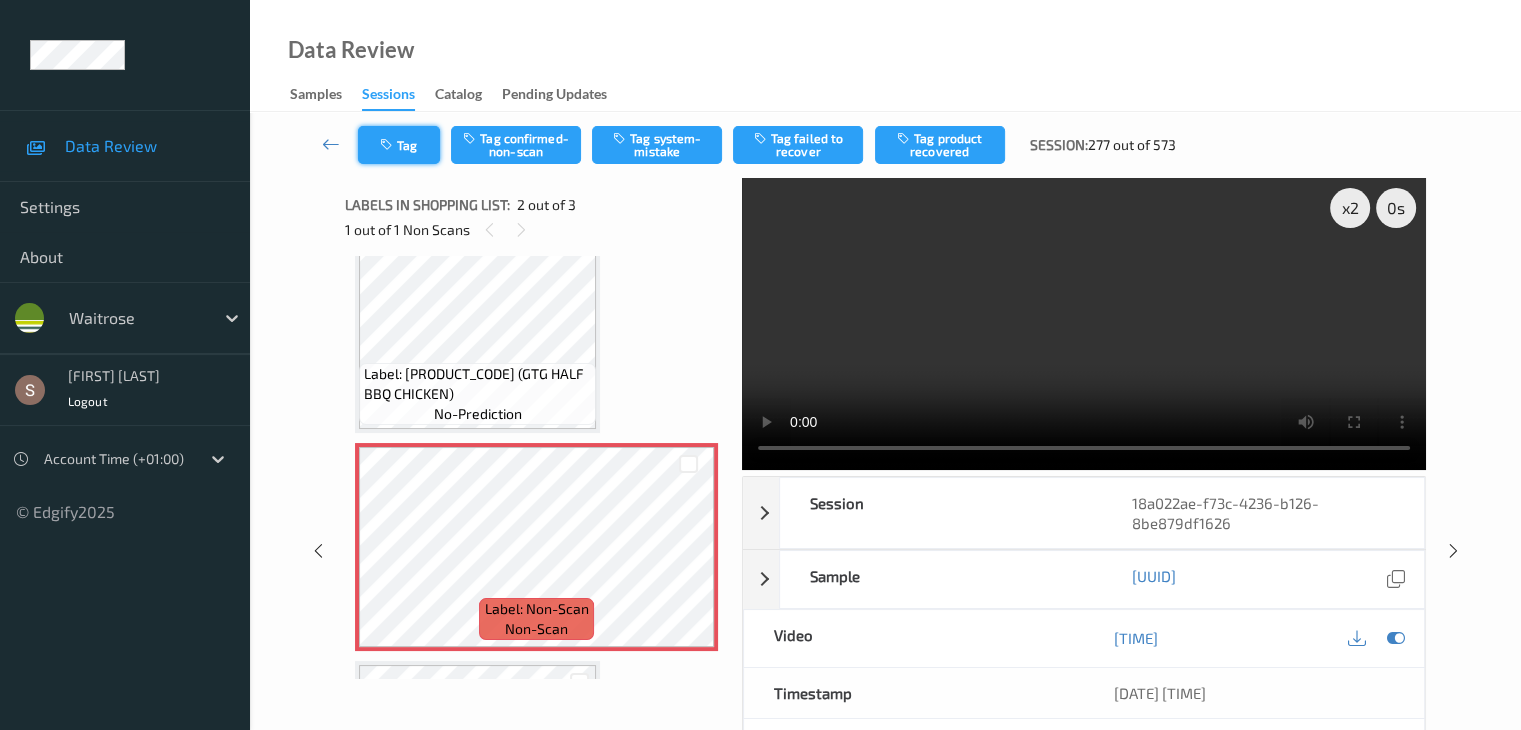 click on "Tag Tag confirmed-non-scan Tag system-mistake Tag failed to recover Tag product recovered Session: 277 out of 573" at bounding box center [885, 145] 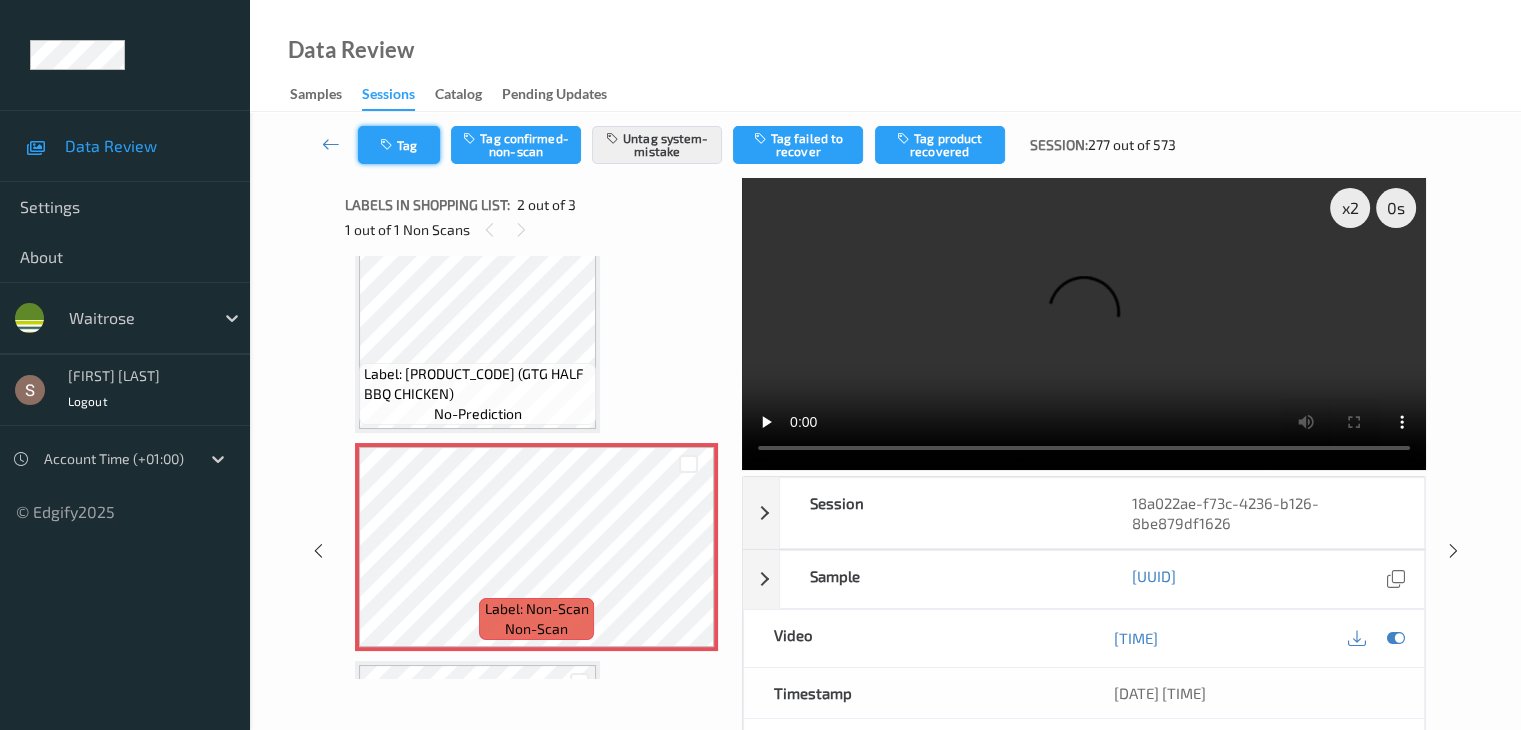 click on "Tag" at bounding box center [399, 145] 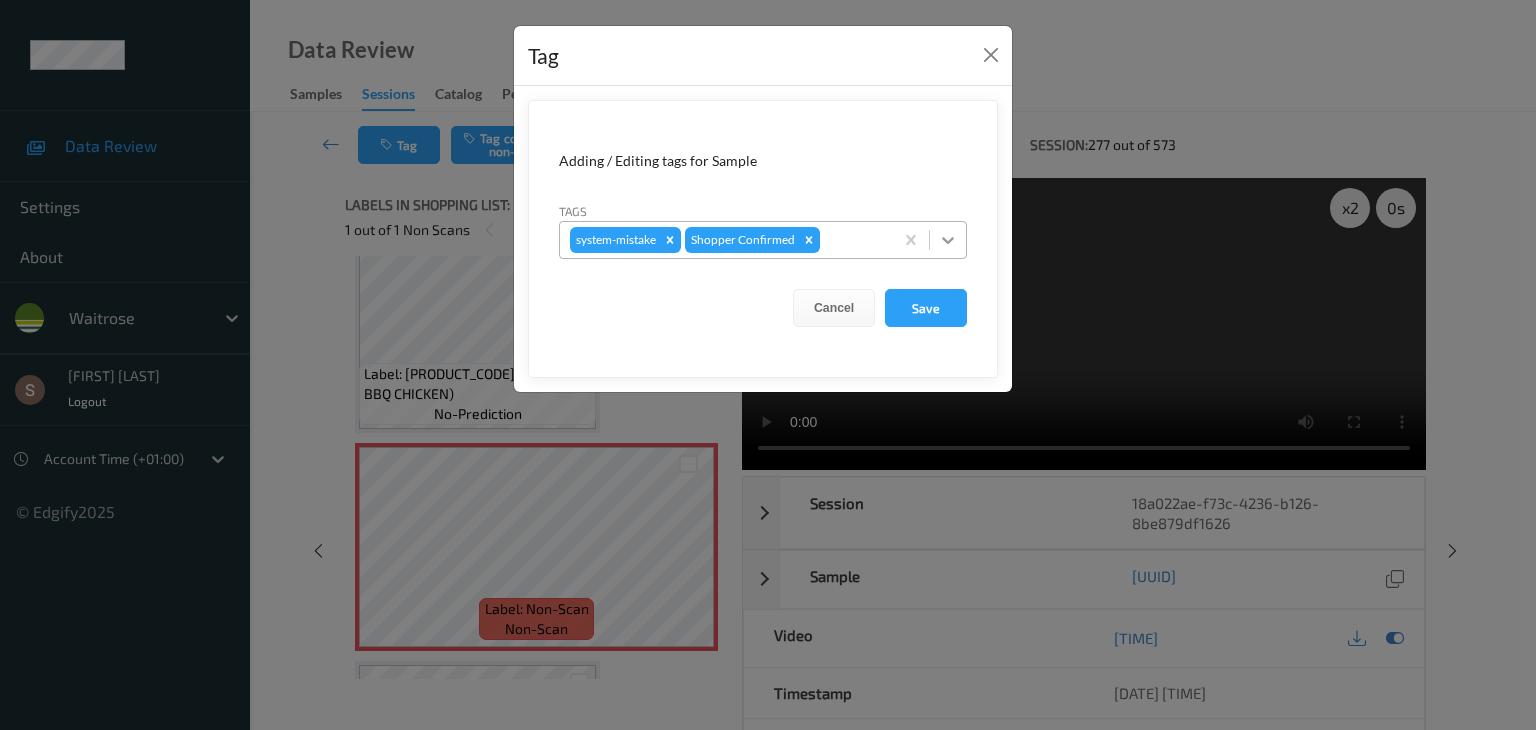 click 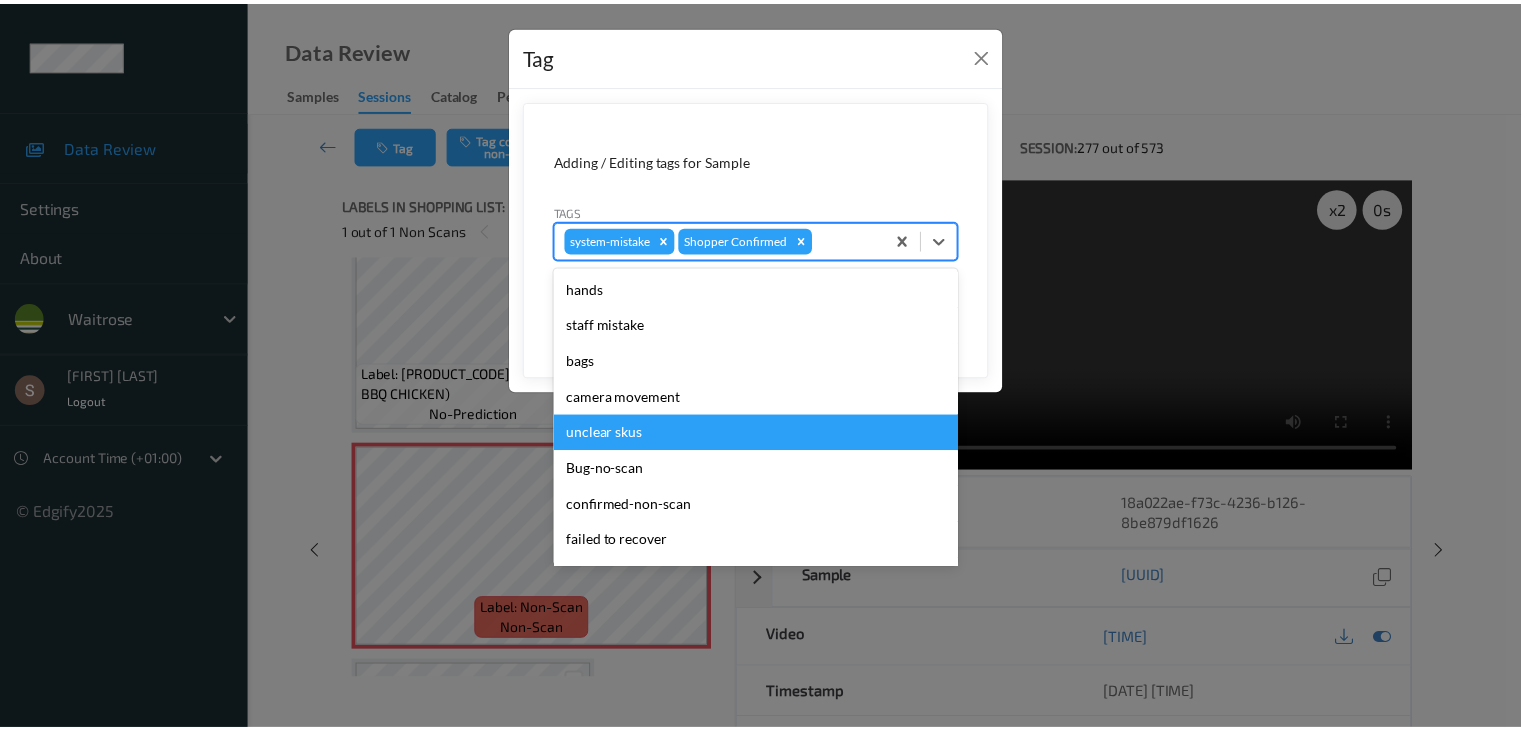 scroll, scrollTop: 356, scrollLeft: 0, axis: vertical 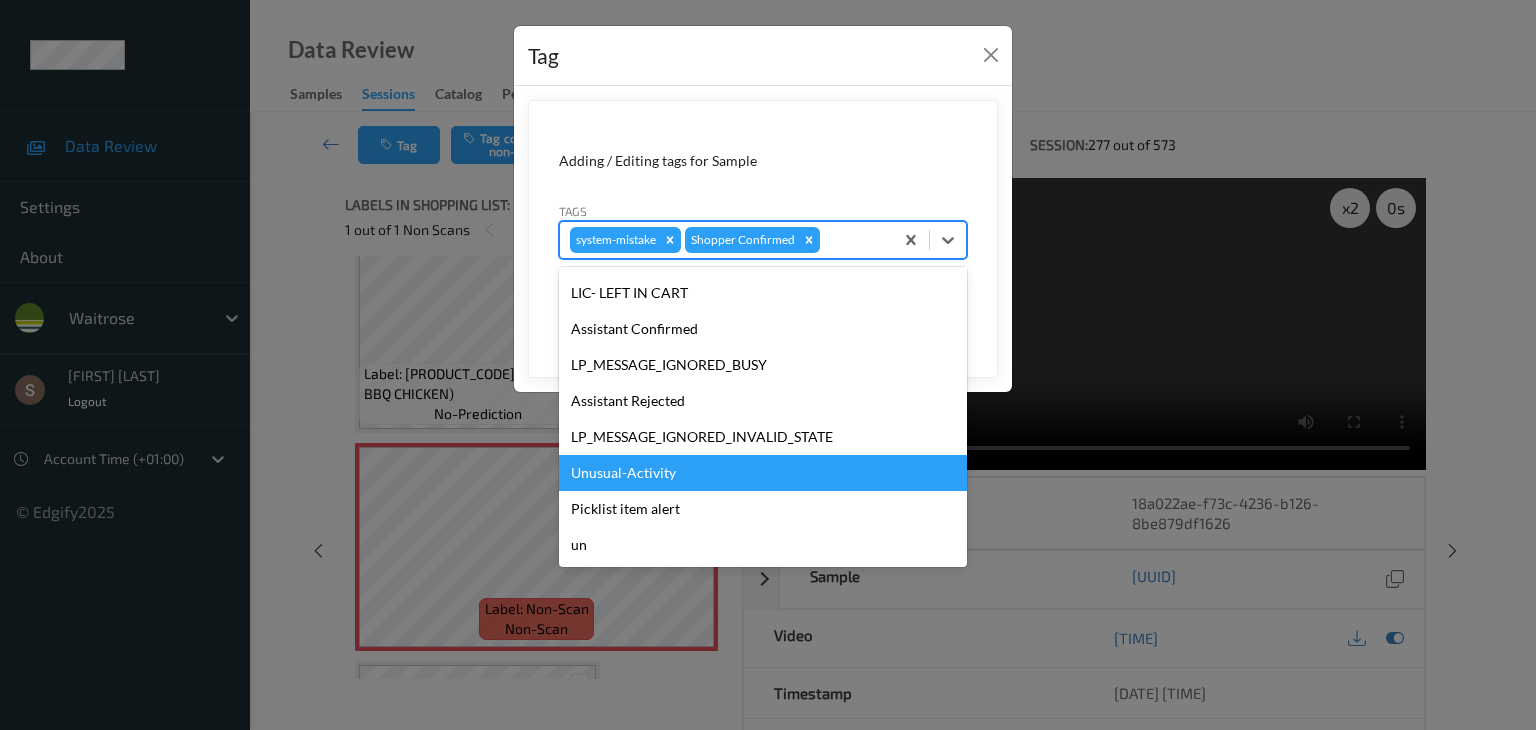click on "Unusual-Activity" at bounding box center [763, 473] 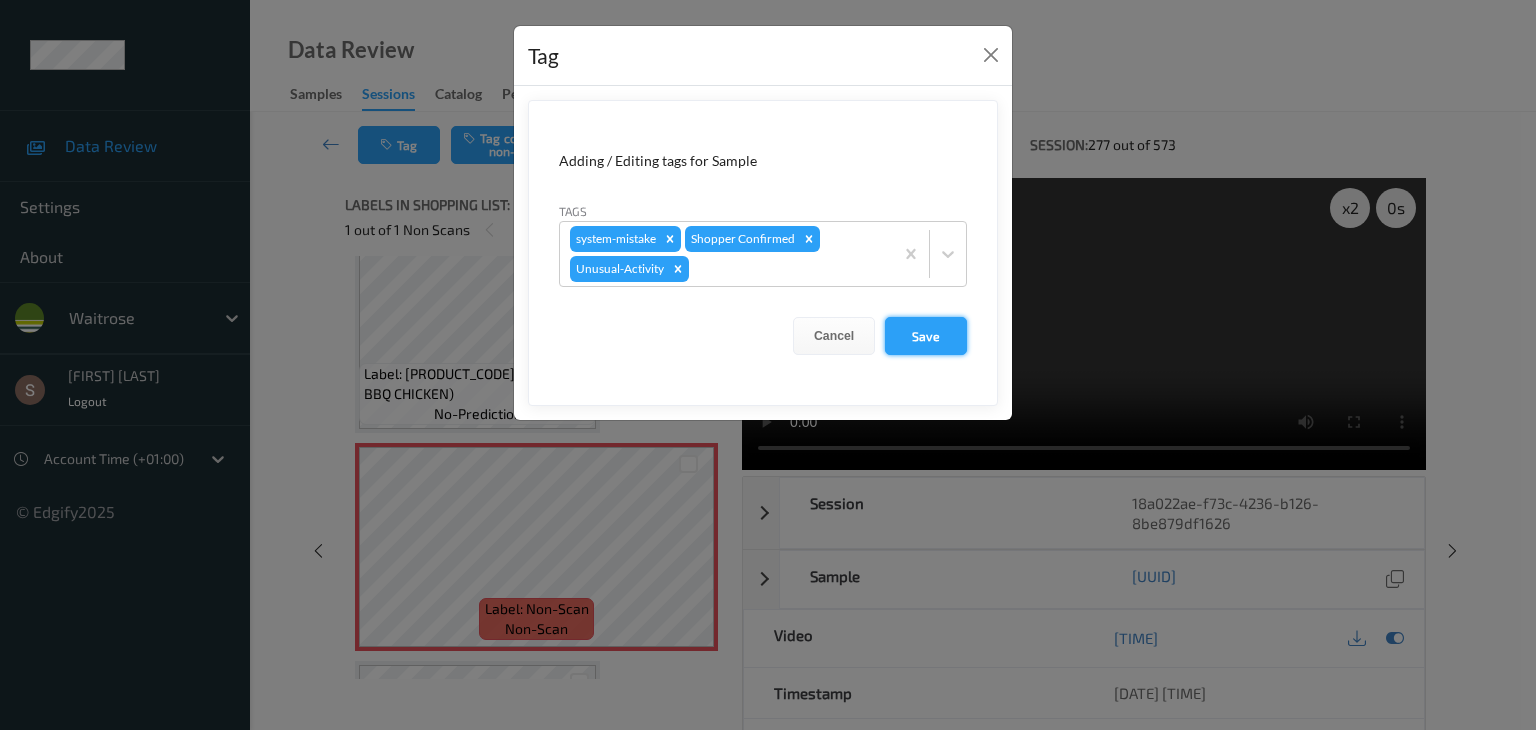 click on "Save" at bounding box center (926, 336) 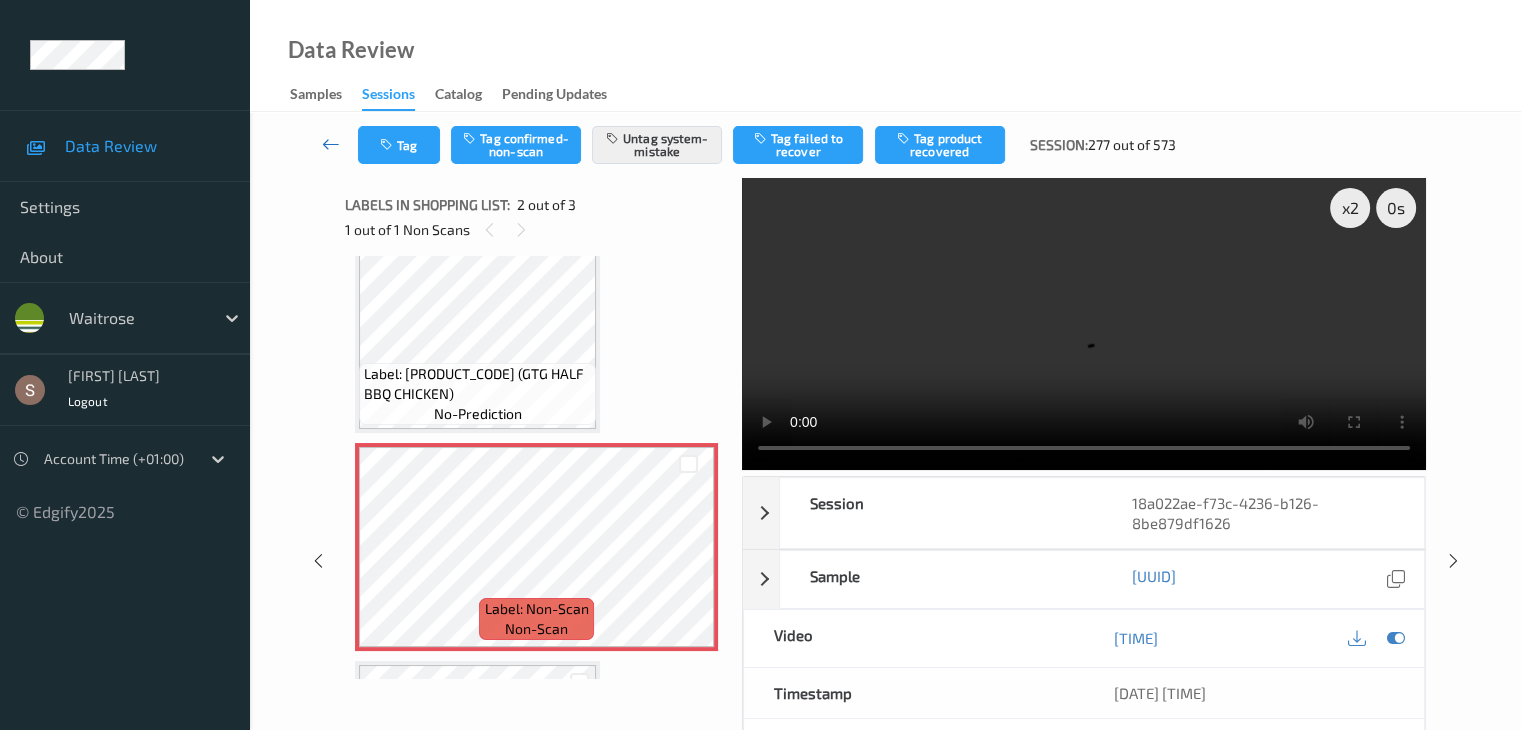 click at bounding box center [331, 144] 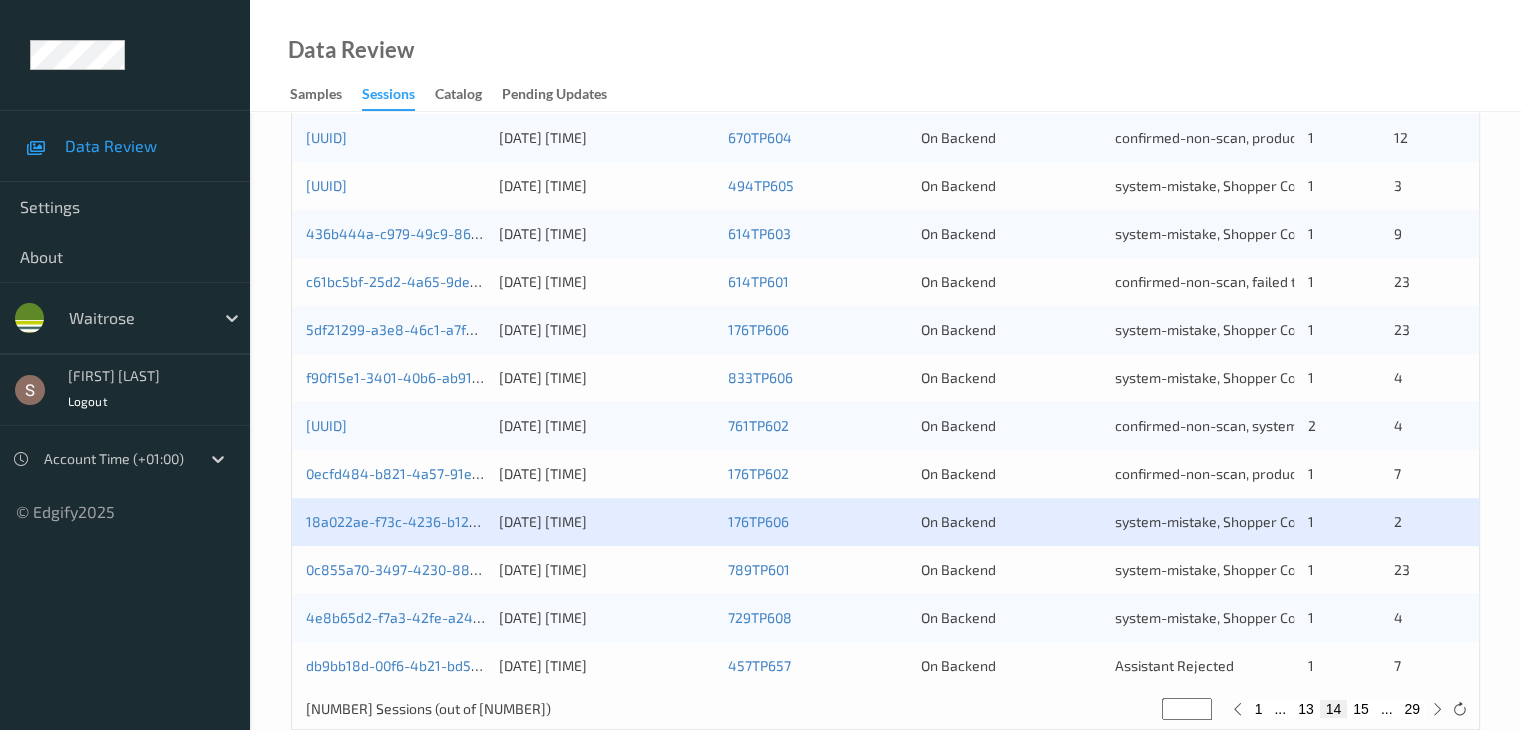 scroll, scrollTop: 932, scrollLeft: 0, axis: vertical 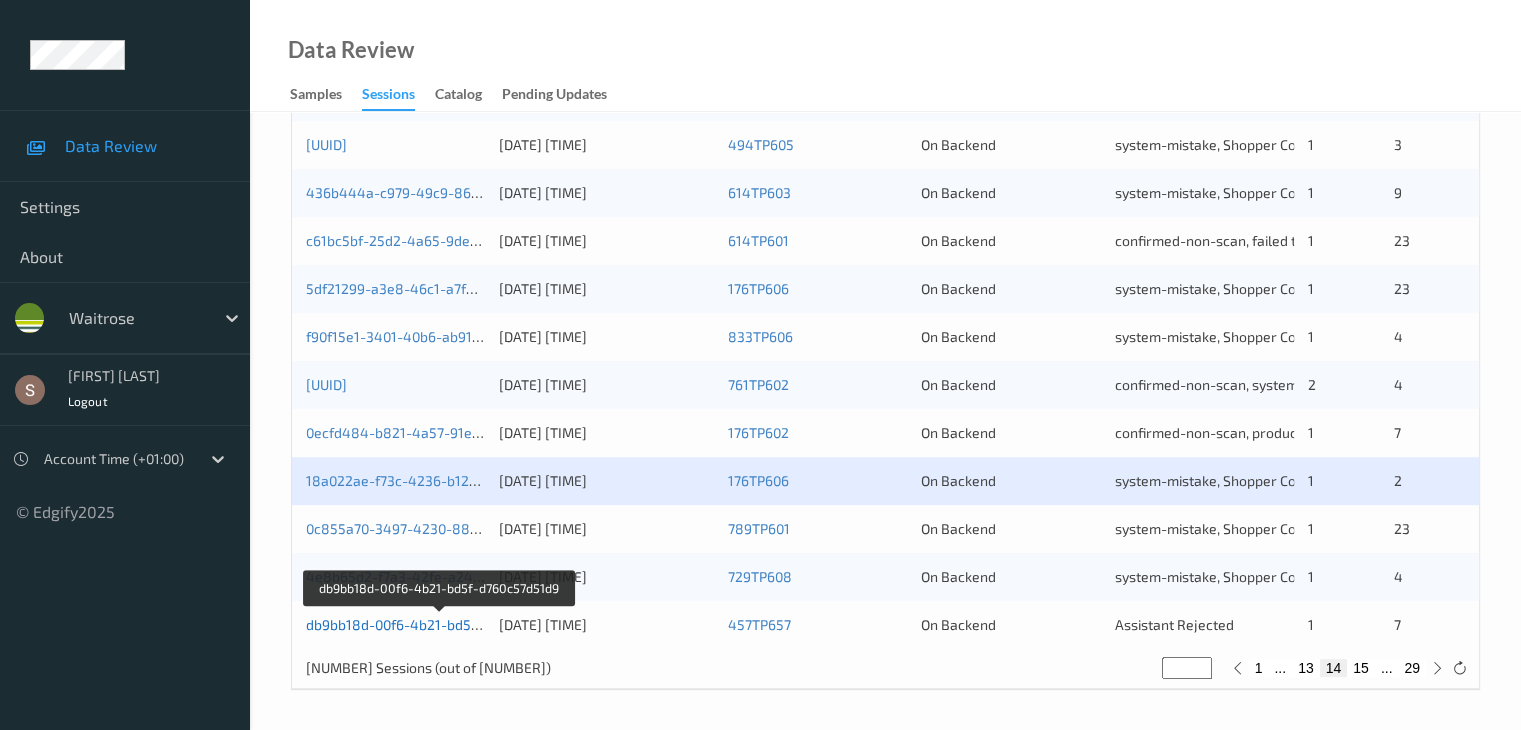 click on "db9bb18d-00f6-4b21-bd5f-d760c57d51d9" at bounding box center (439, 624) 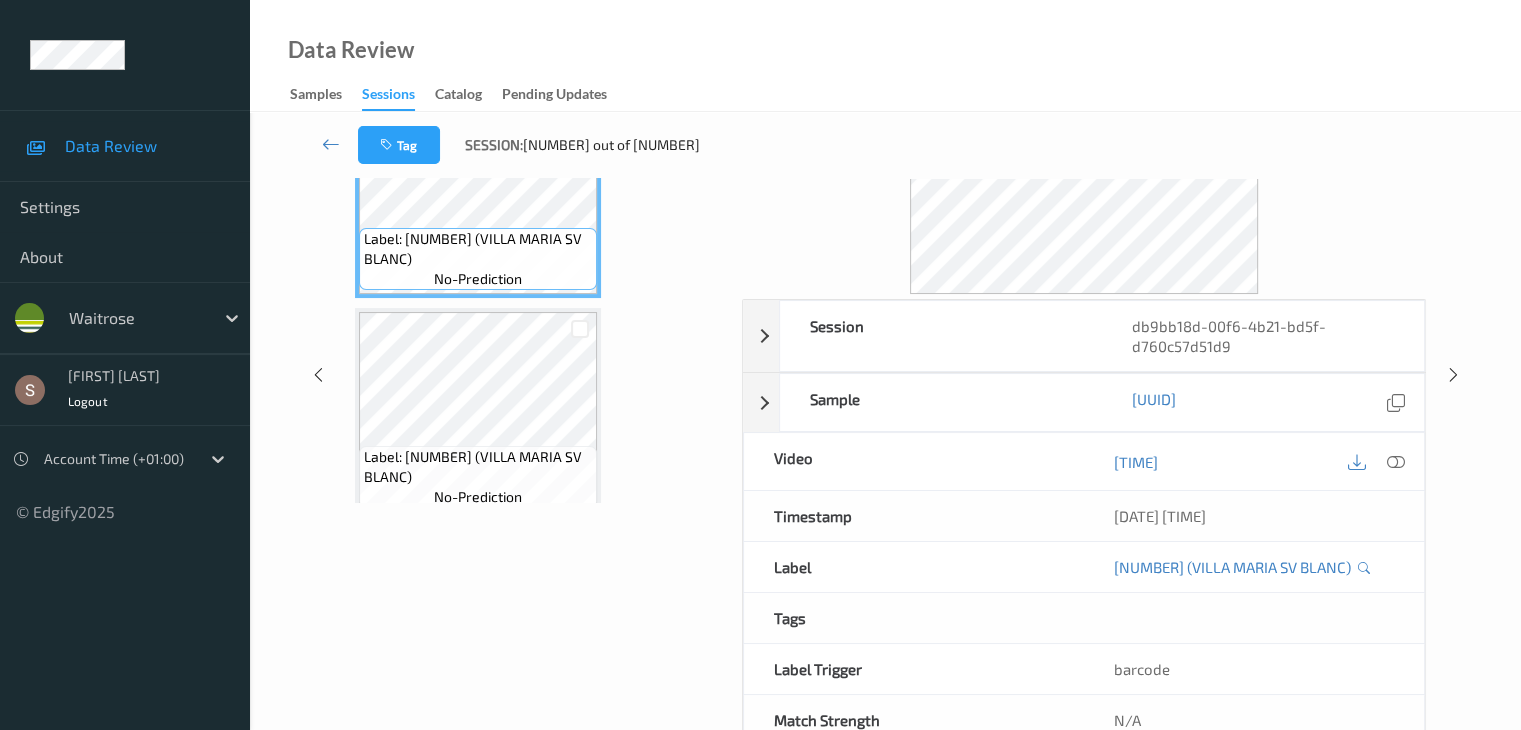scroll, scrollTop: 0, scrollLeft: 0, axis: both 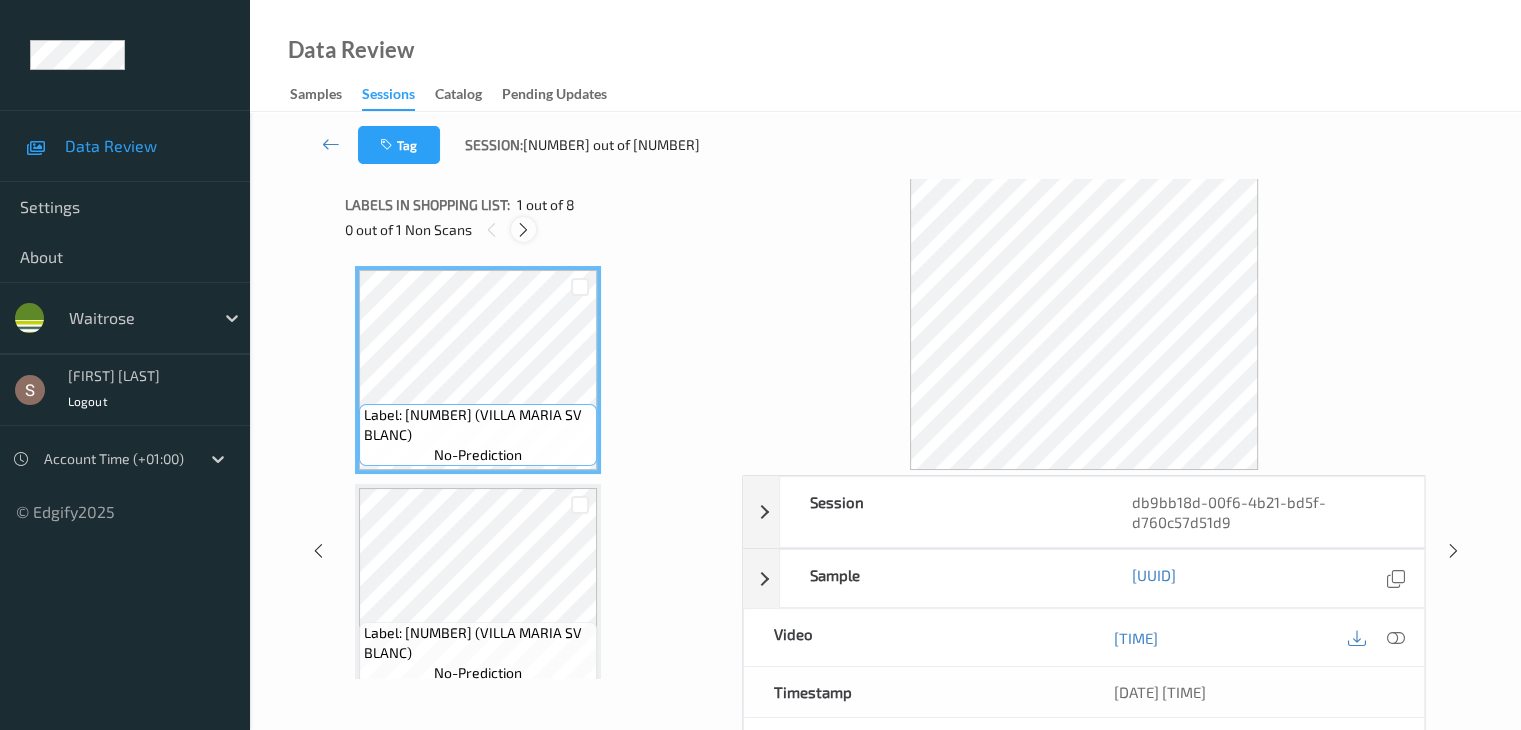click at bounding box center [523, 230] 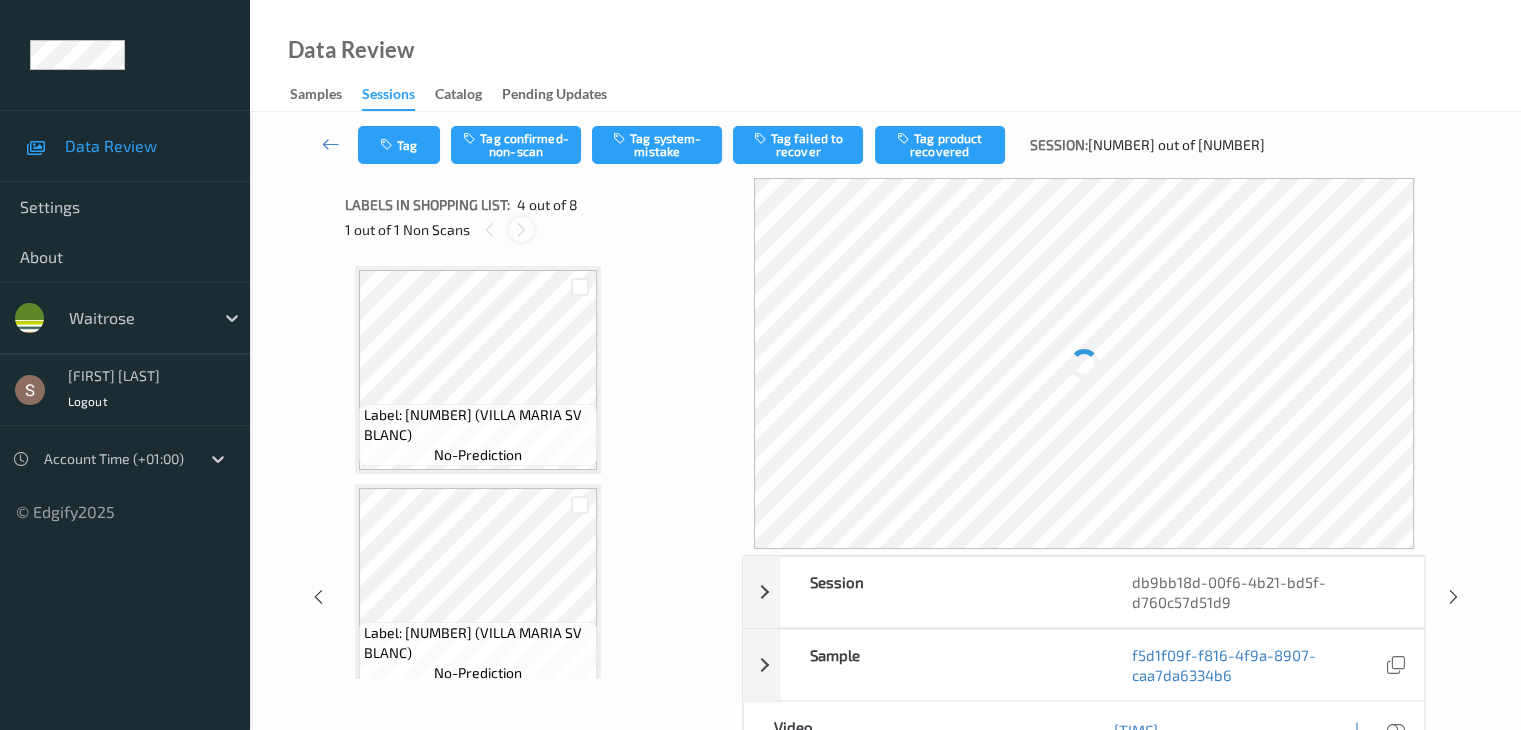 scroll, scrollTop: 446, scrollLeft: 0, axis: vertical 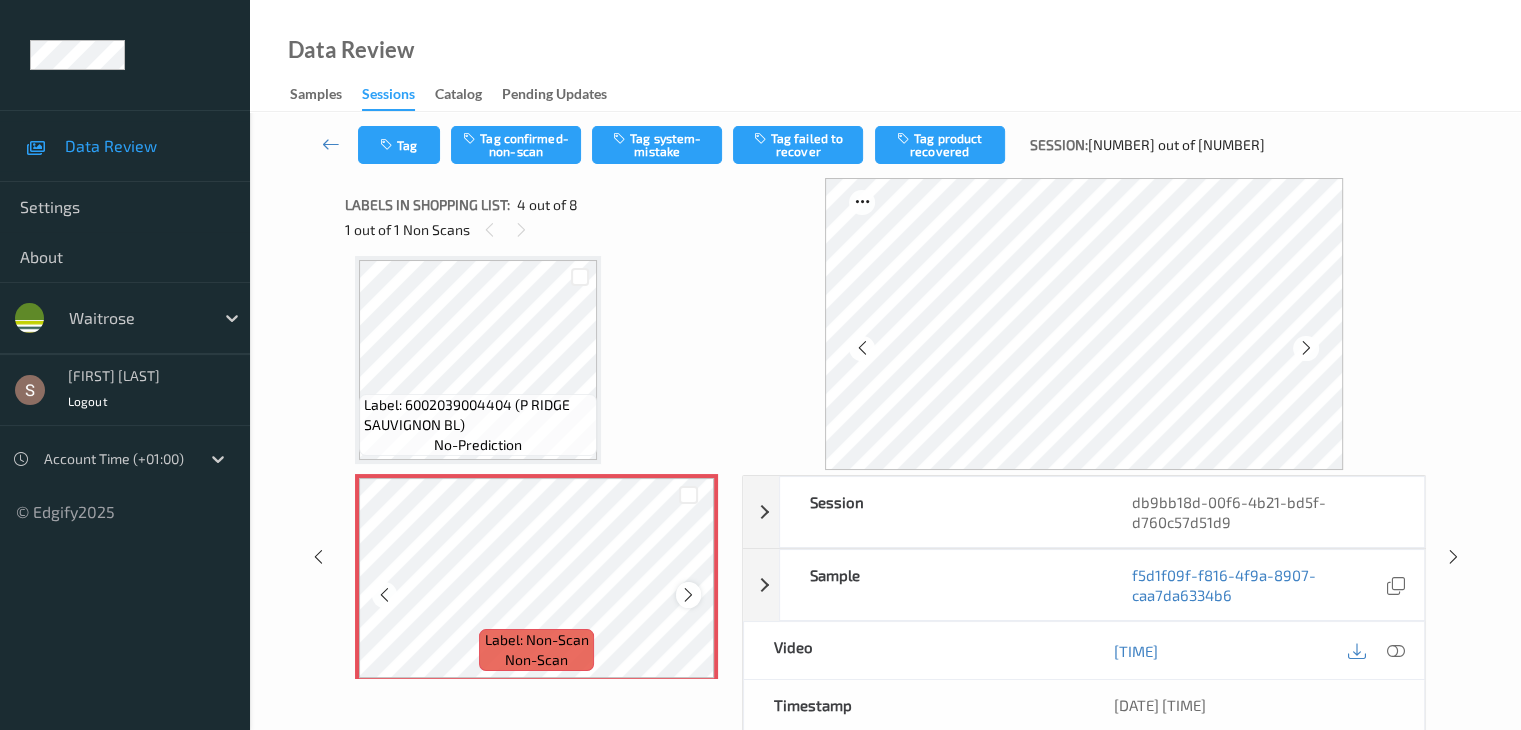 click at bounding box center (688, 595) 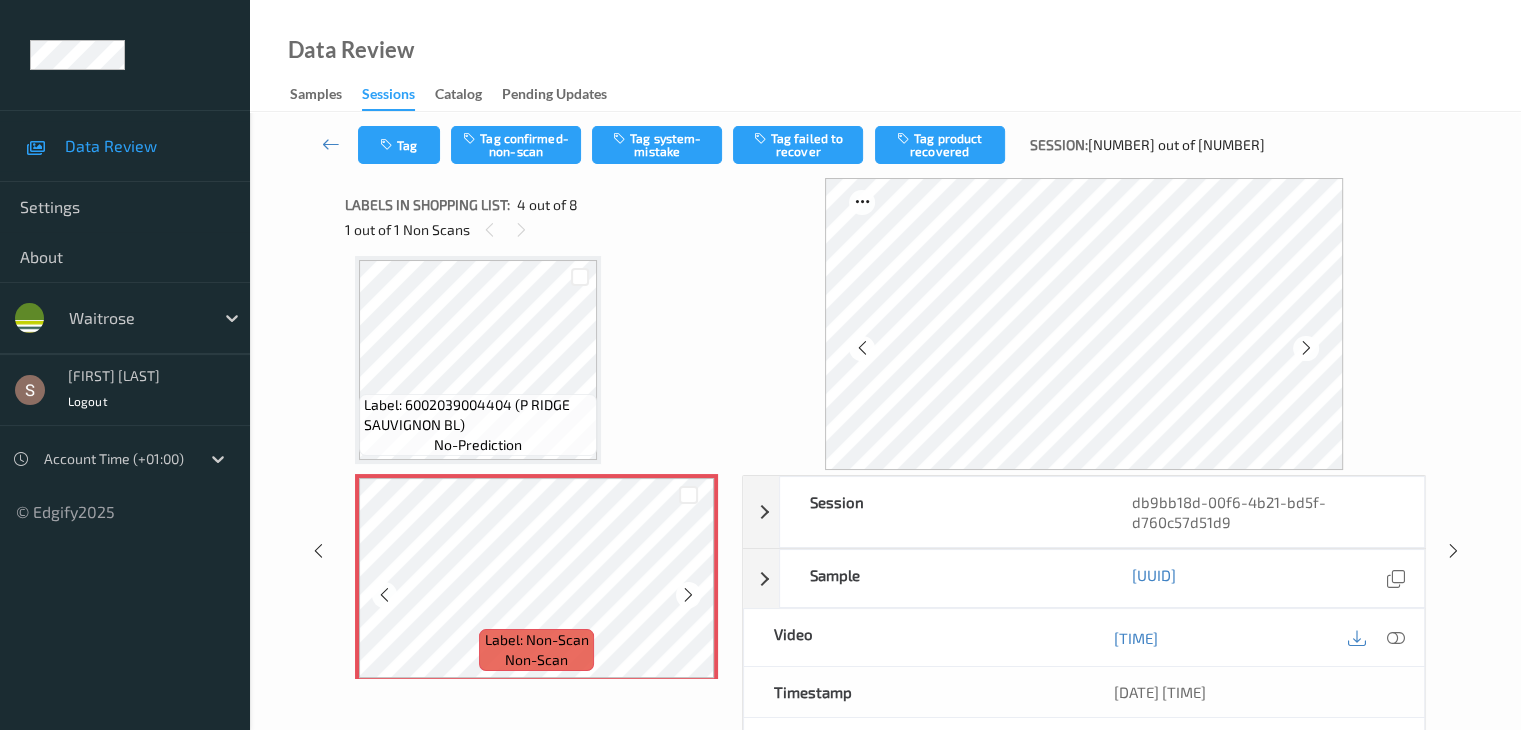 click at bounding box center (688, 595) 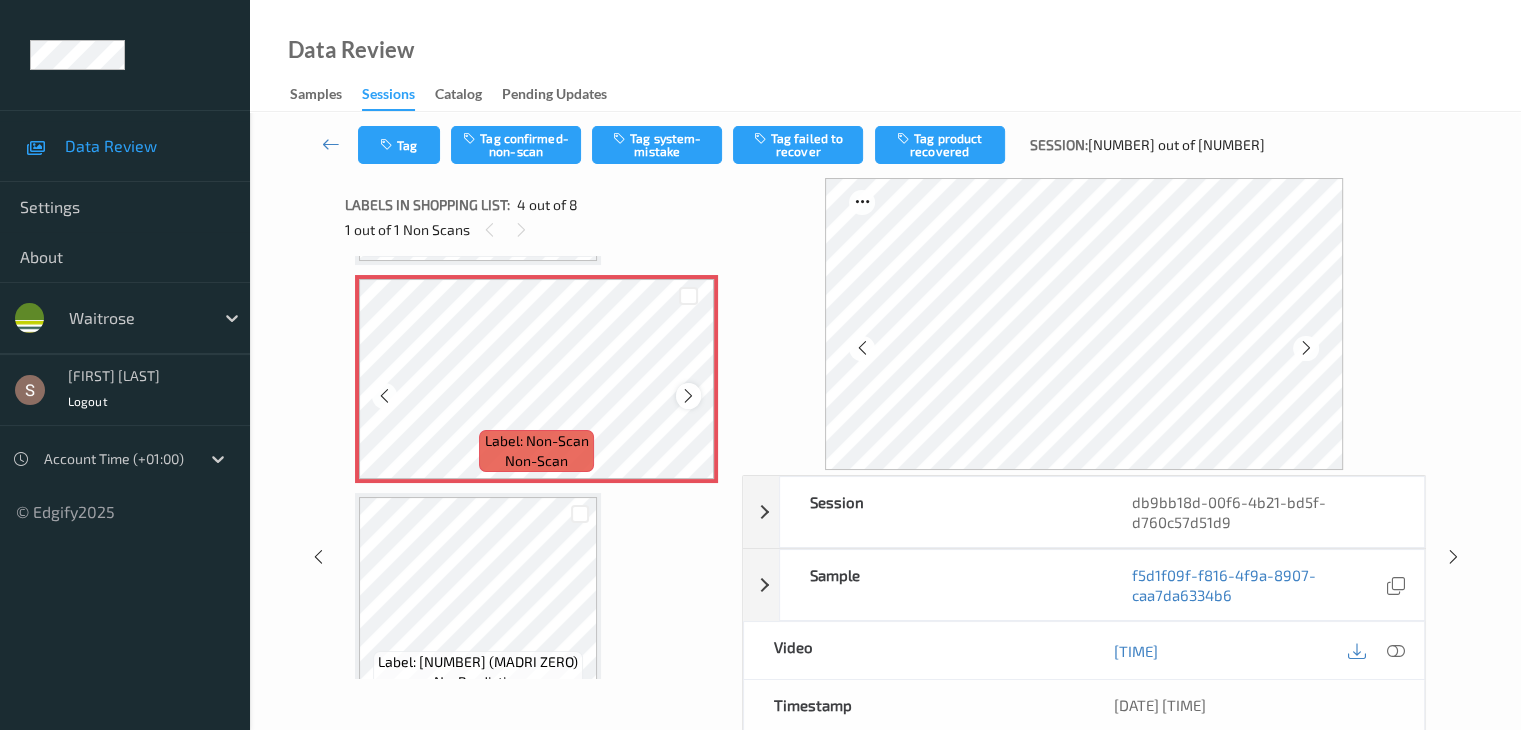 scroll, scrollTop: 746, scrollLeft: 0, axis: vertical 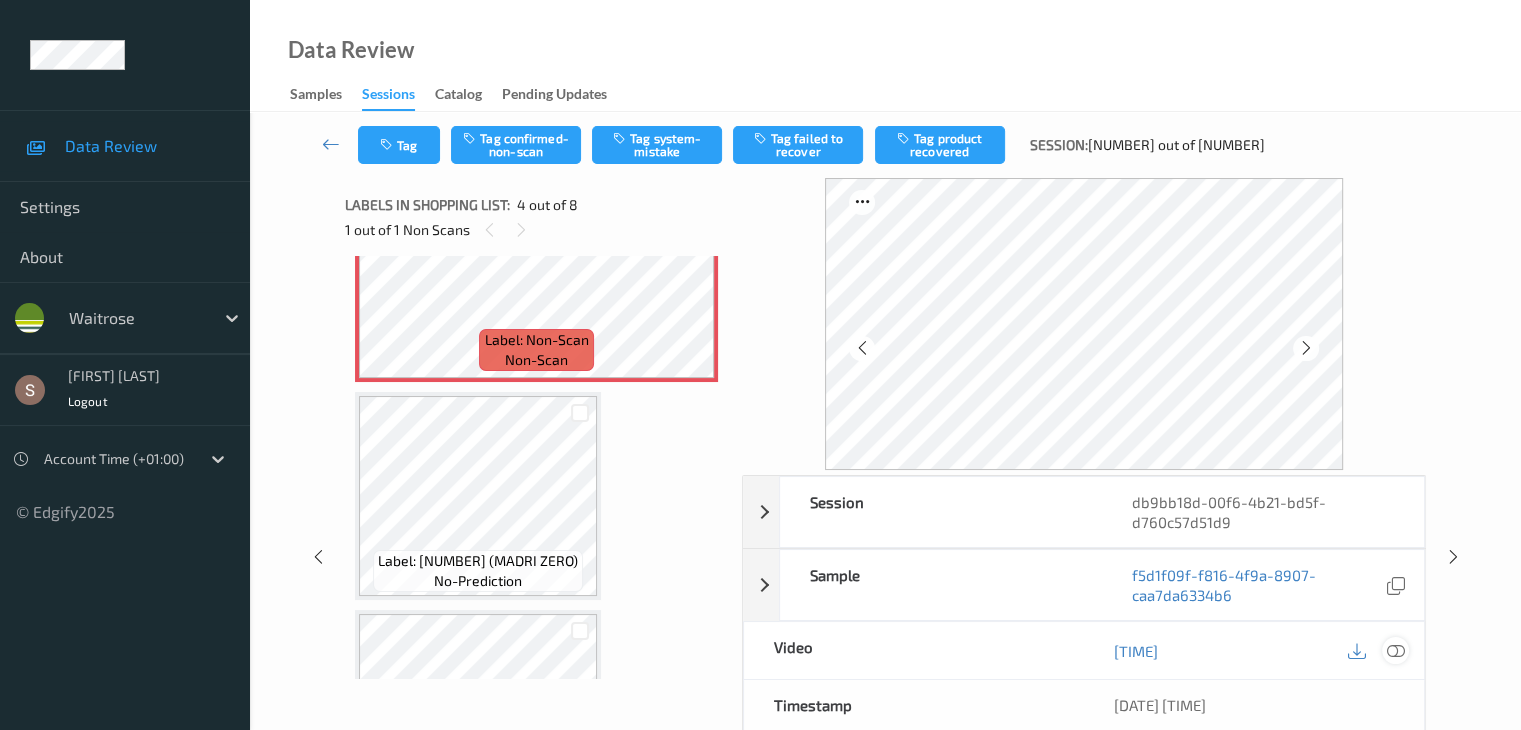 click at bounding box center (1395, 651) 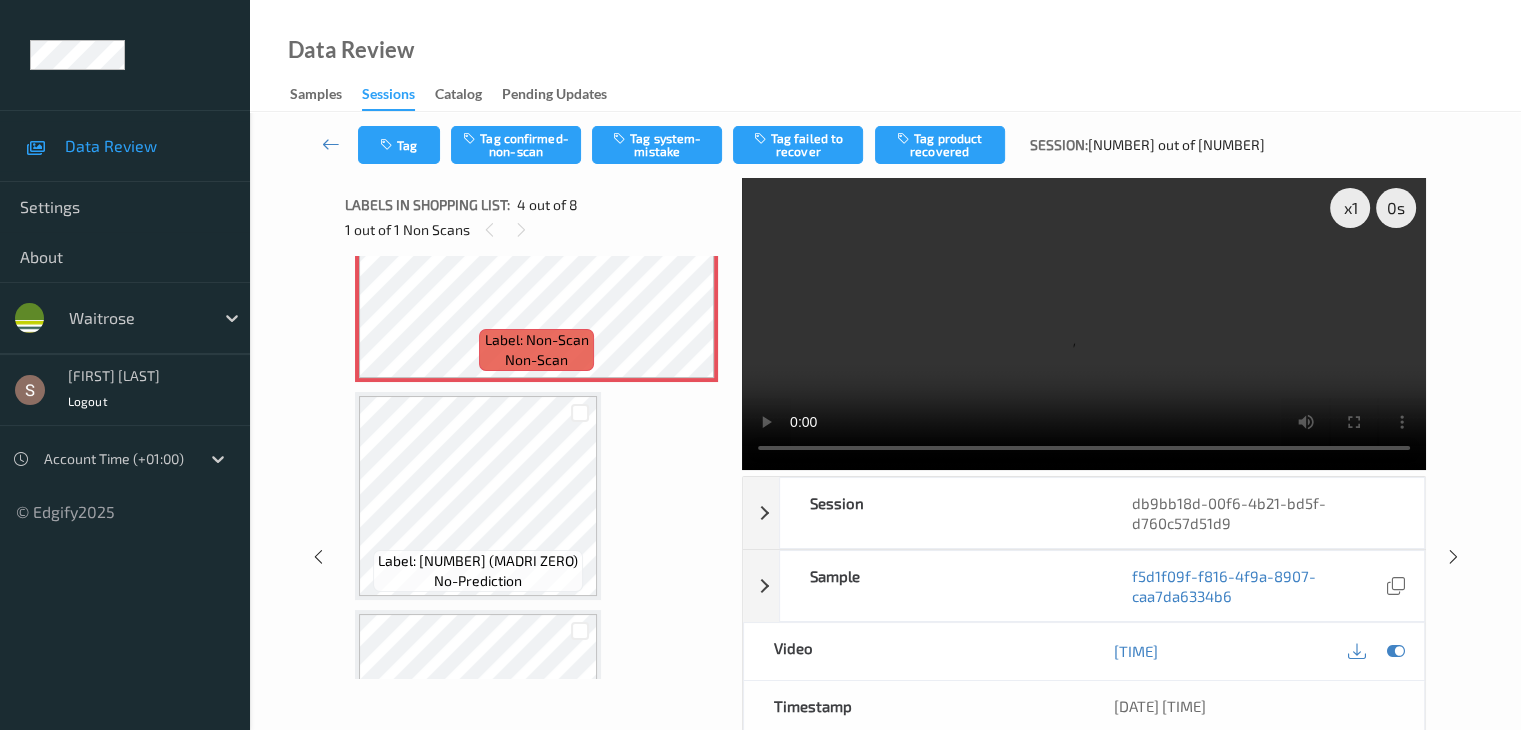 click at bounding box center (1084, 324) 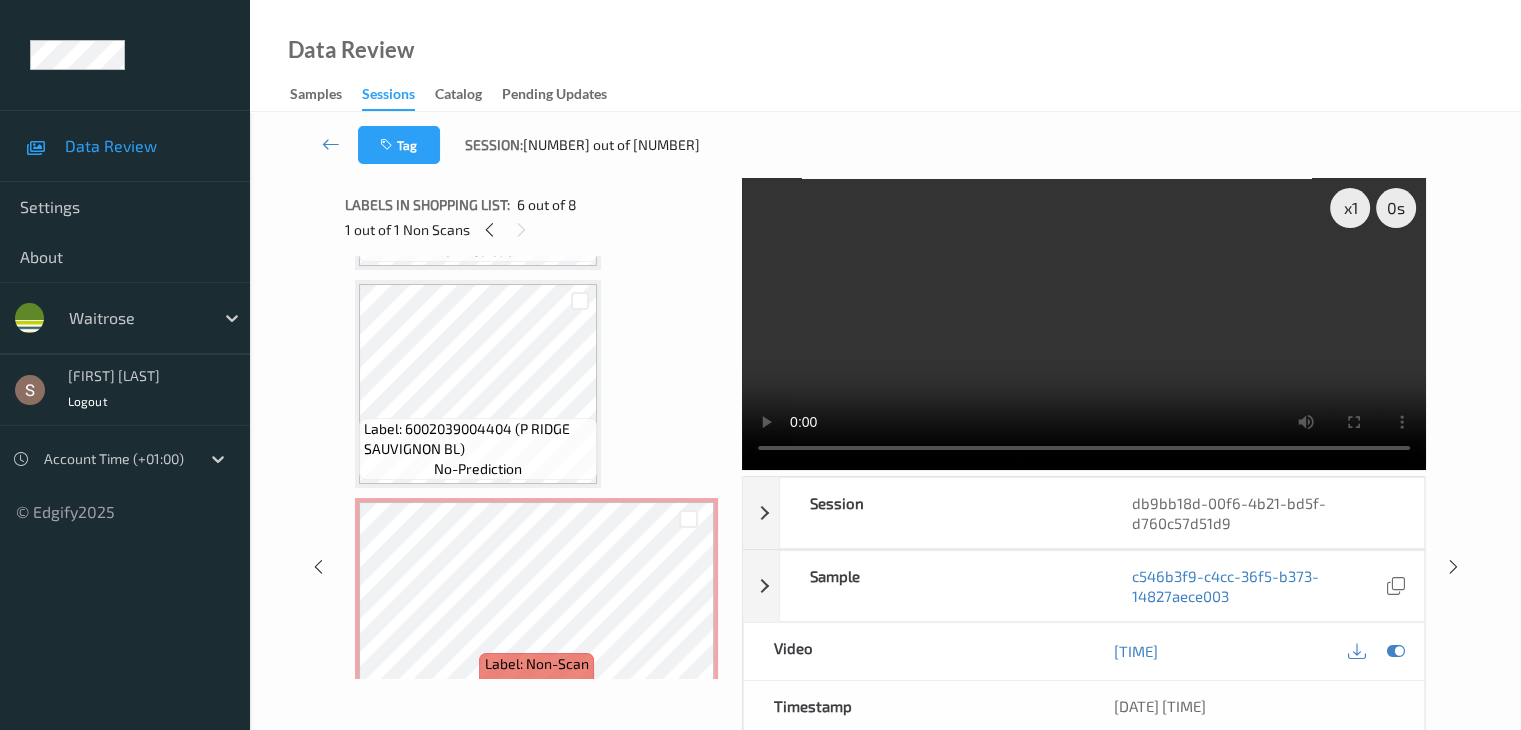 scroll, scrollTop: 400, scrollLeft: 0, axis: vertical 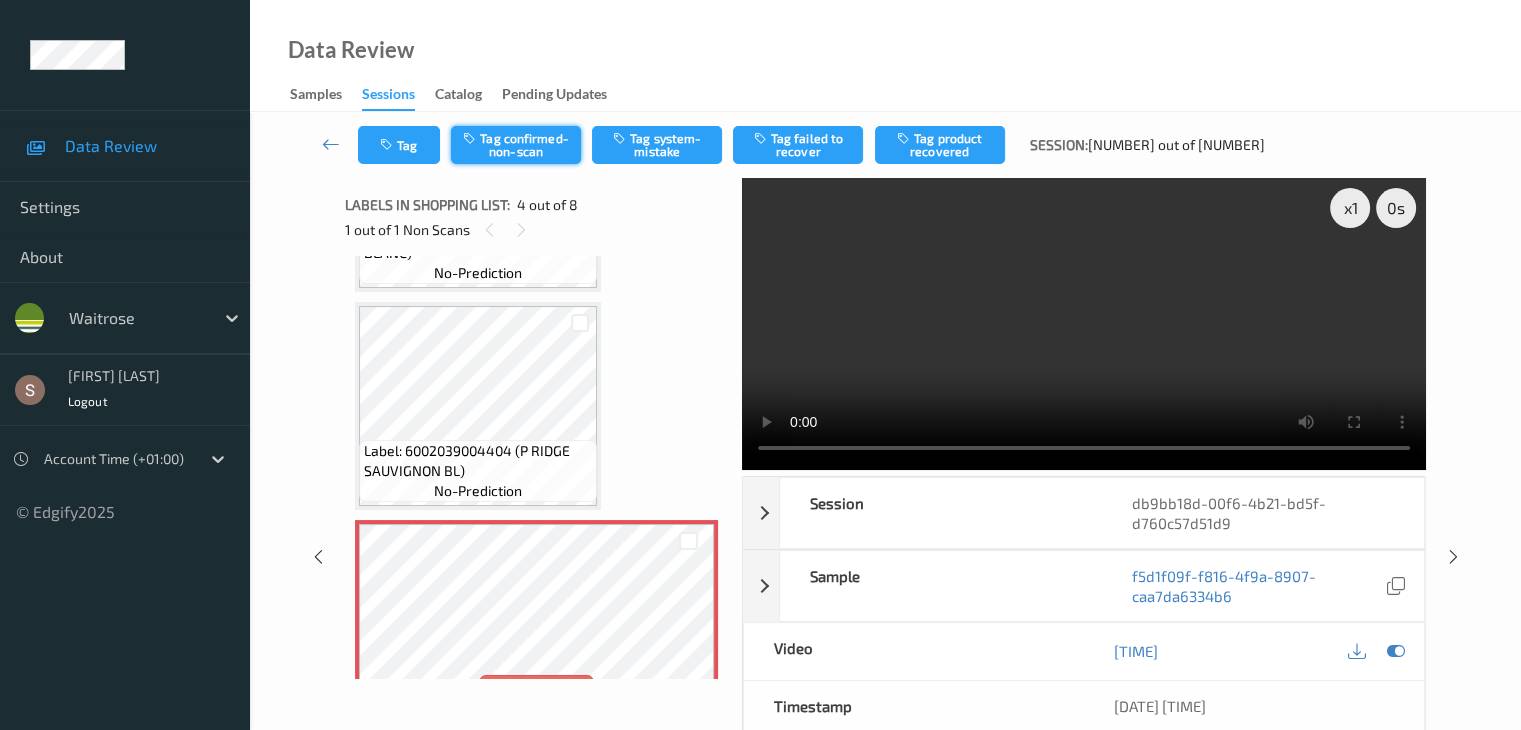click on "Tag   confirmed-non-scan" at bounding box center (516, 145) 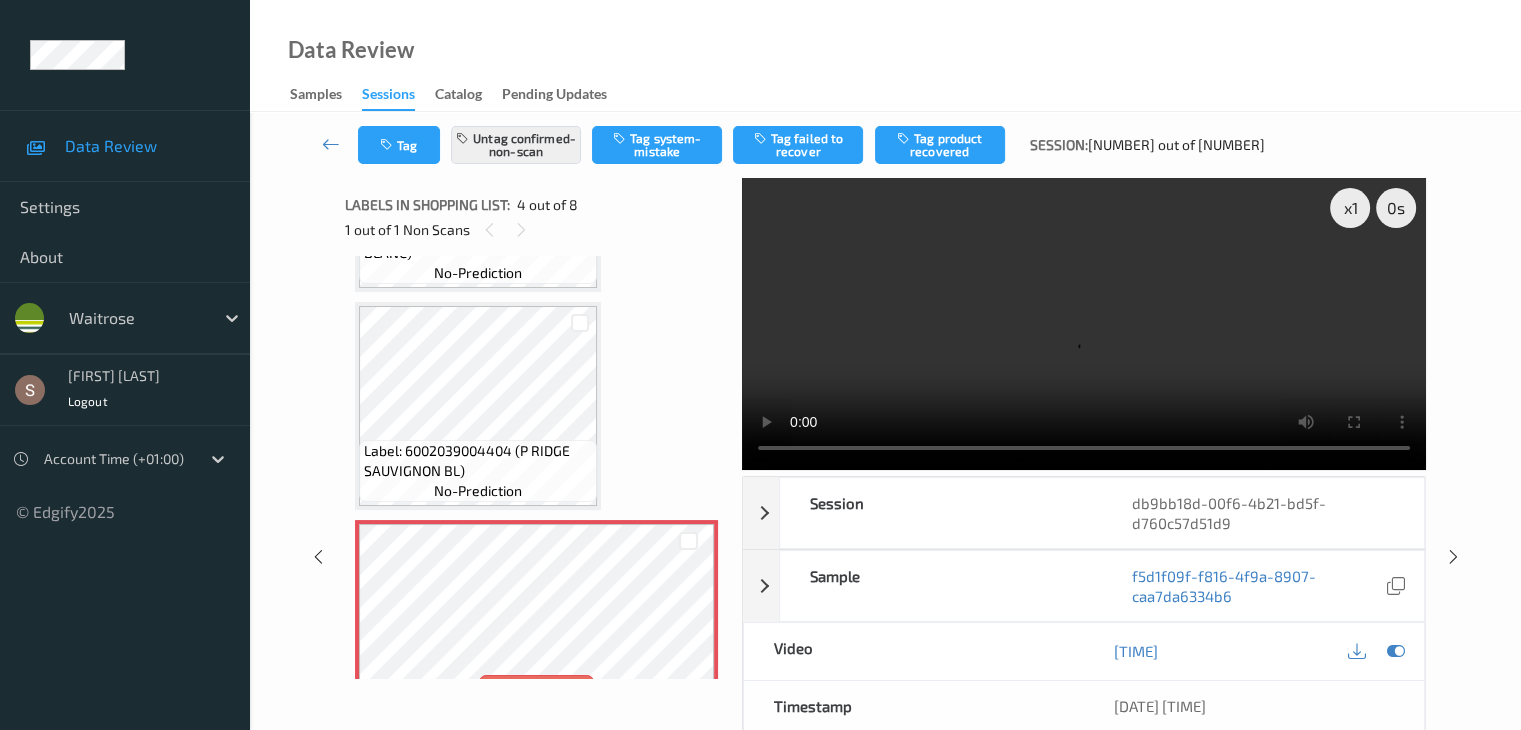 click on "Tag   product recovered" at bounding box center (940, 145) 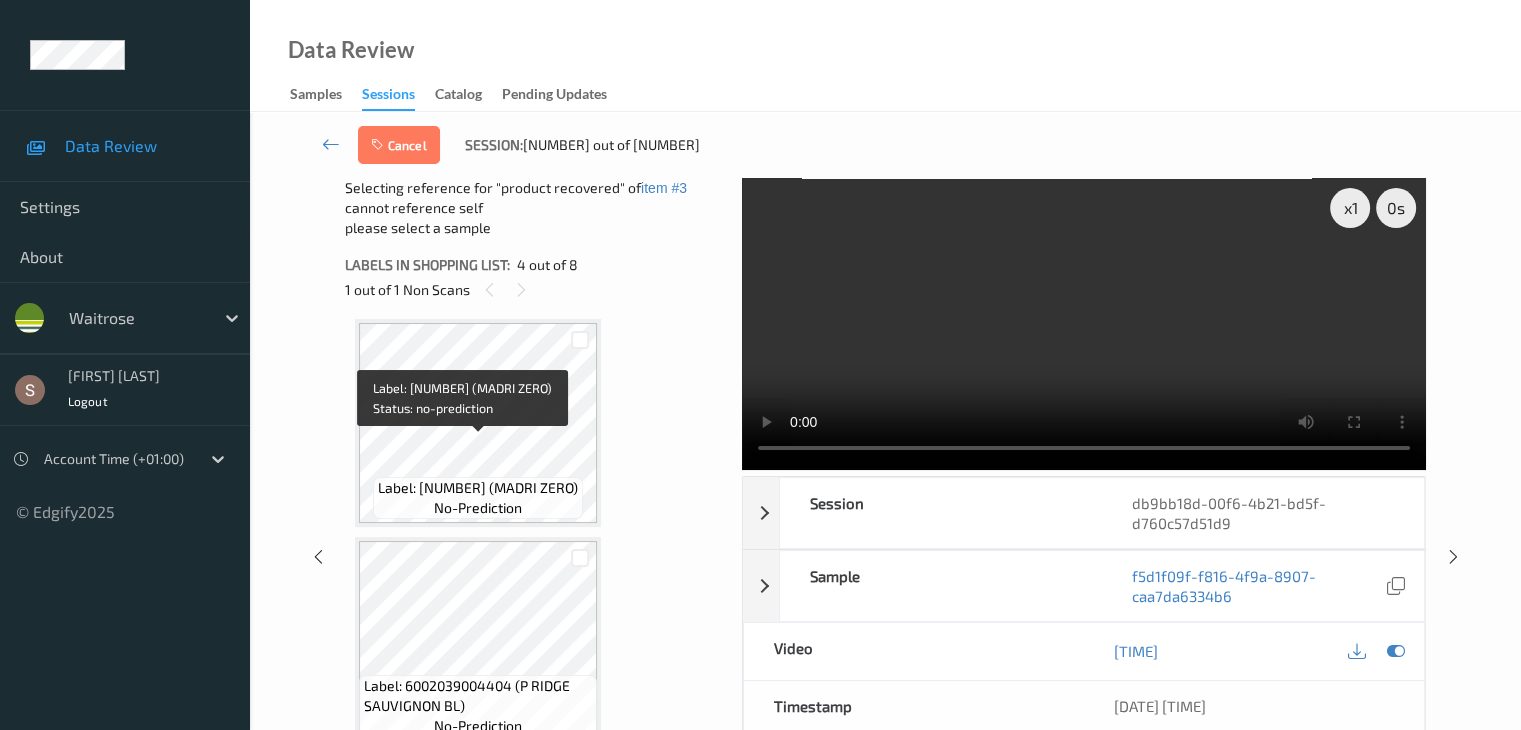 scroll, scrollTop: 900, scrollLeft: 0, axis: vertical 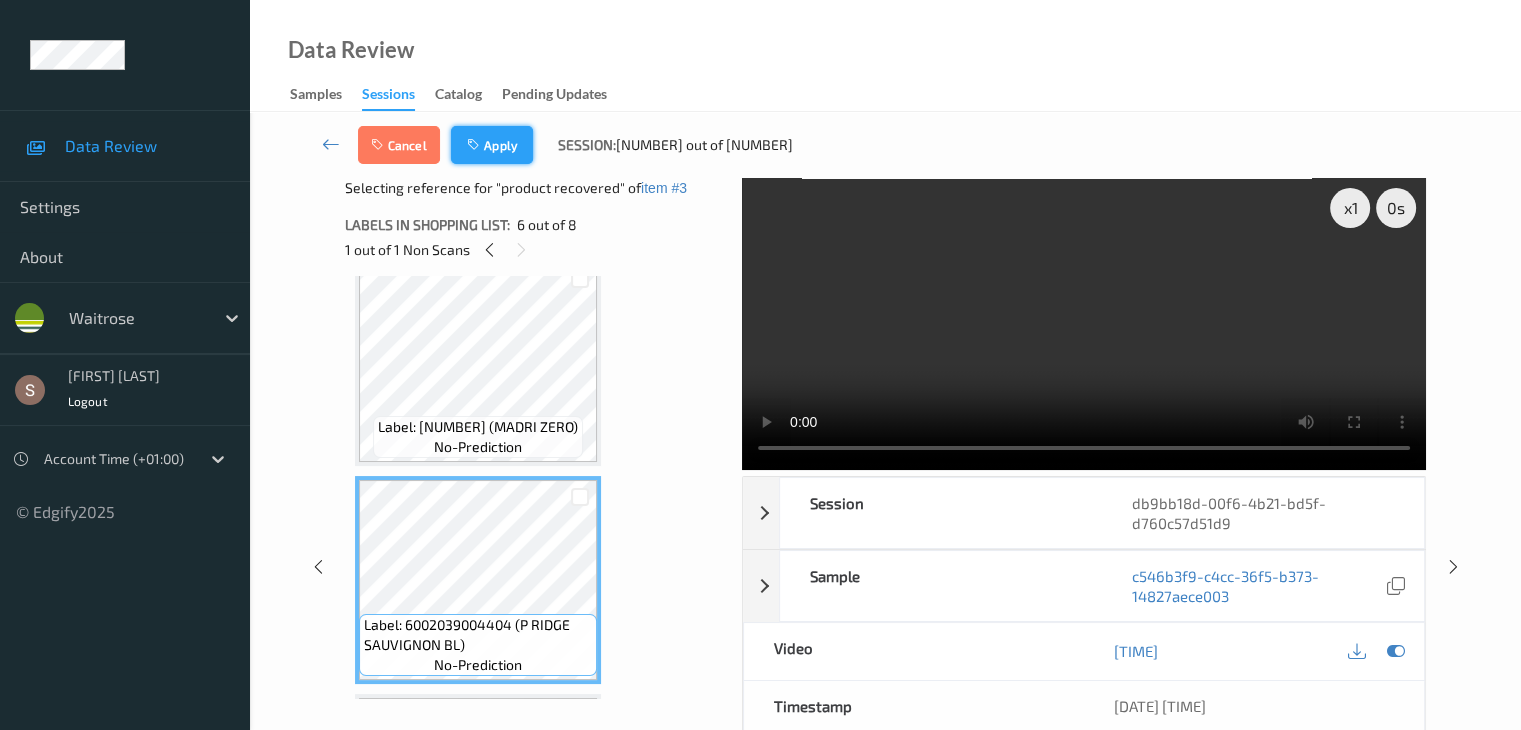 click on "Apply" at bounding box center [492, 145] 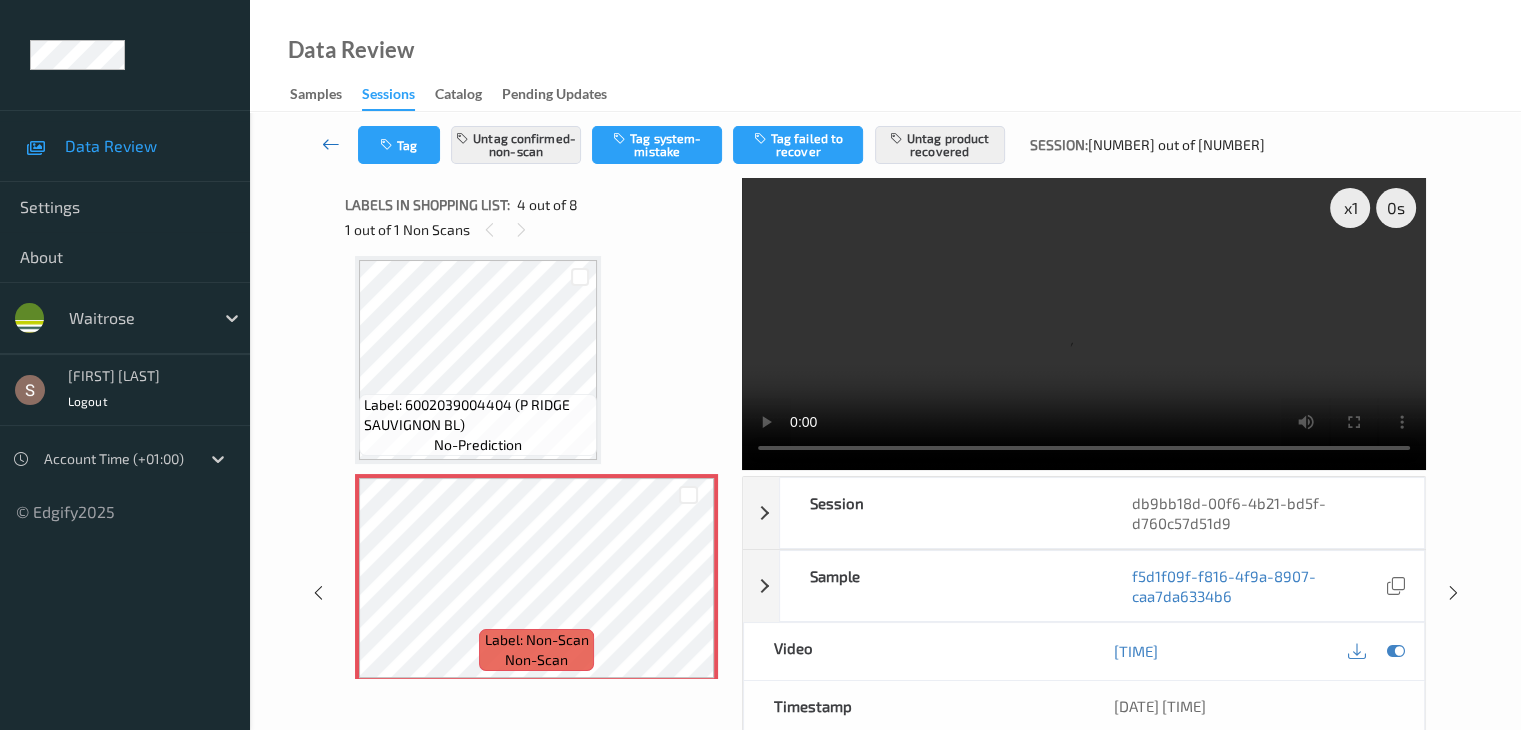 click at bounding box center [331, 144] 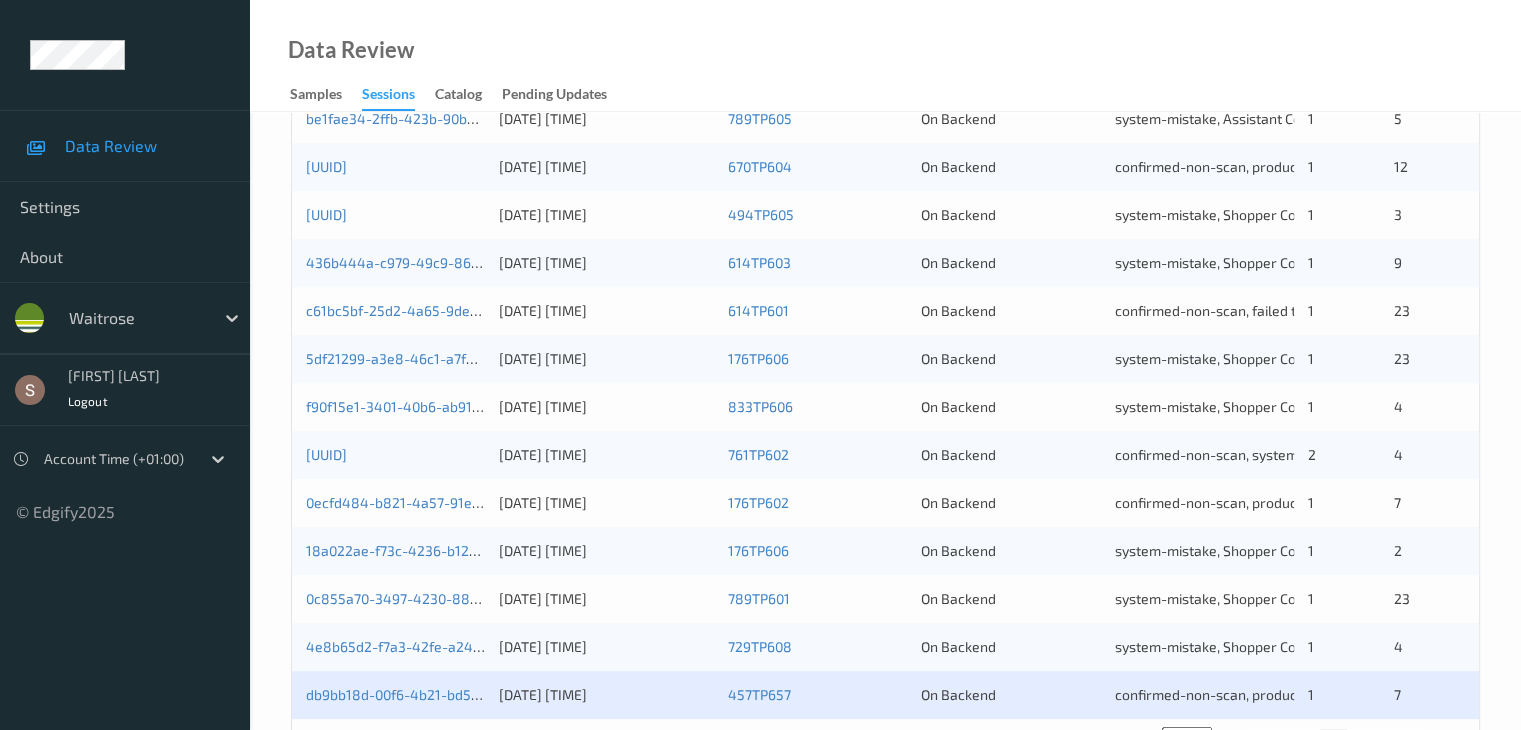 scroll, scrollTop: 932, scrollLeft: 0, axis: vertical 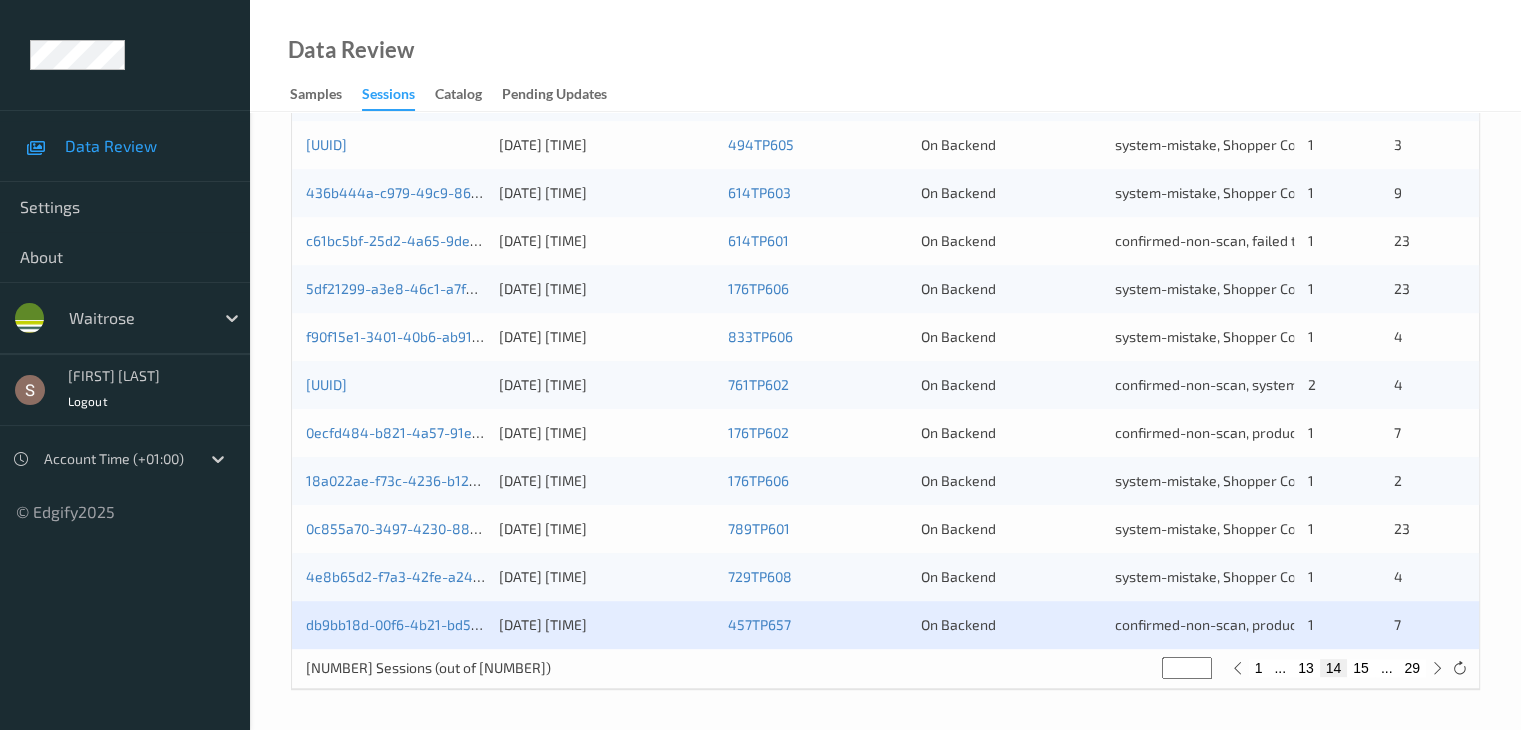 click on "15" at bounding box center (1361, 668) 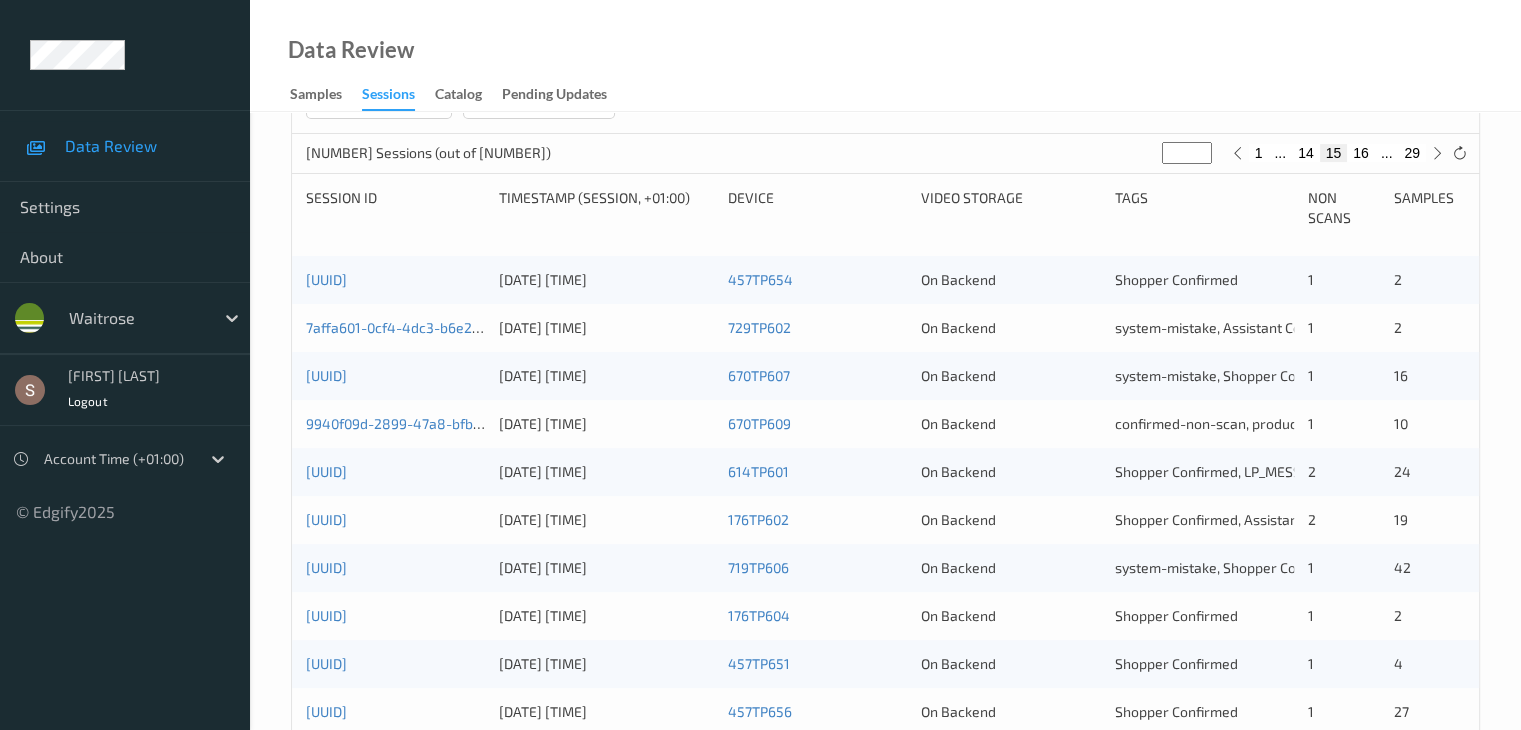 scroll, scrollTop: 332, scrollLeft: 0, axis: vertical 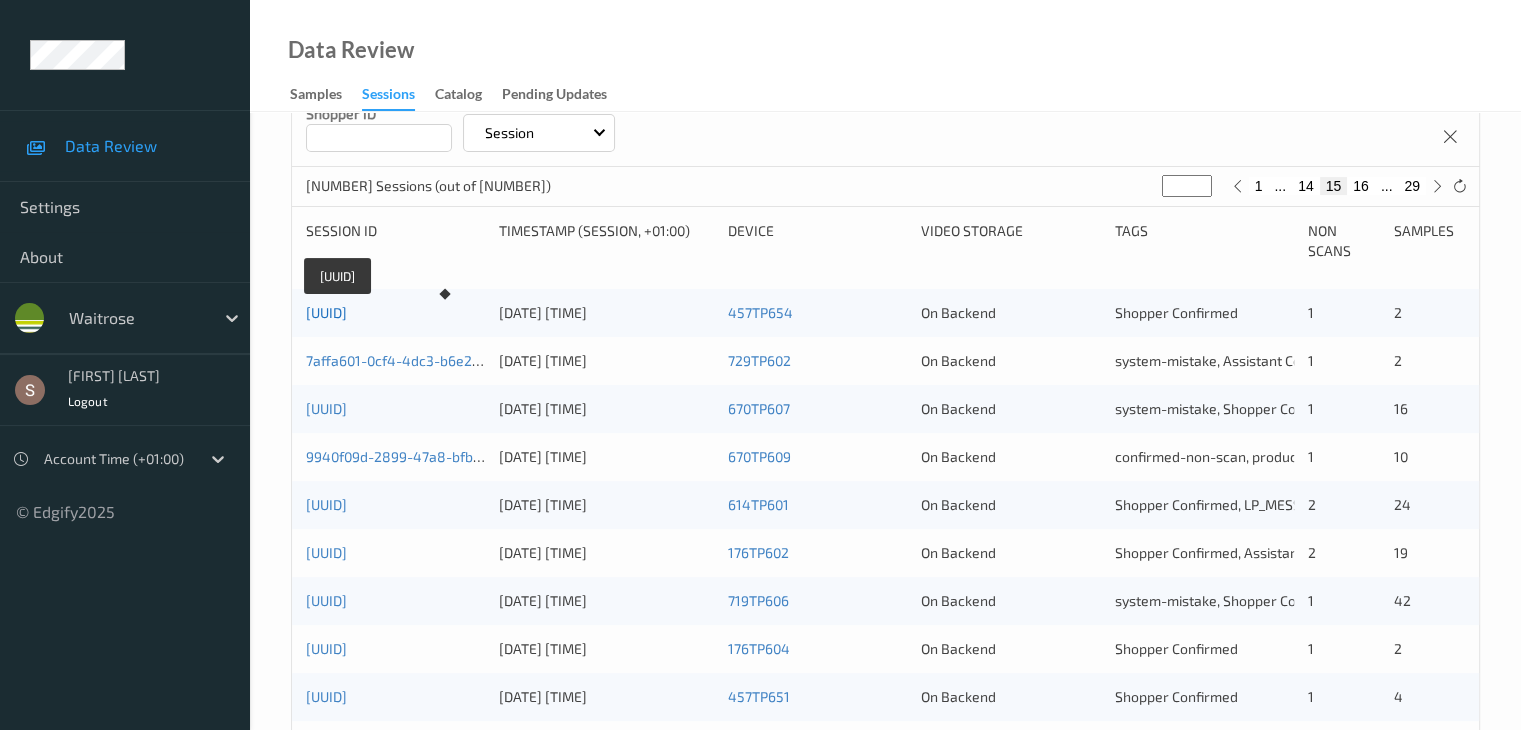 click on "[UUID]" at bounding box center [326, 312] 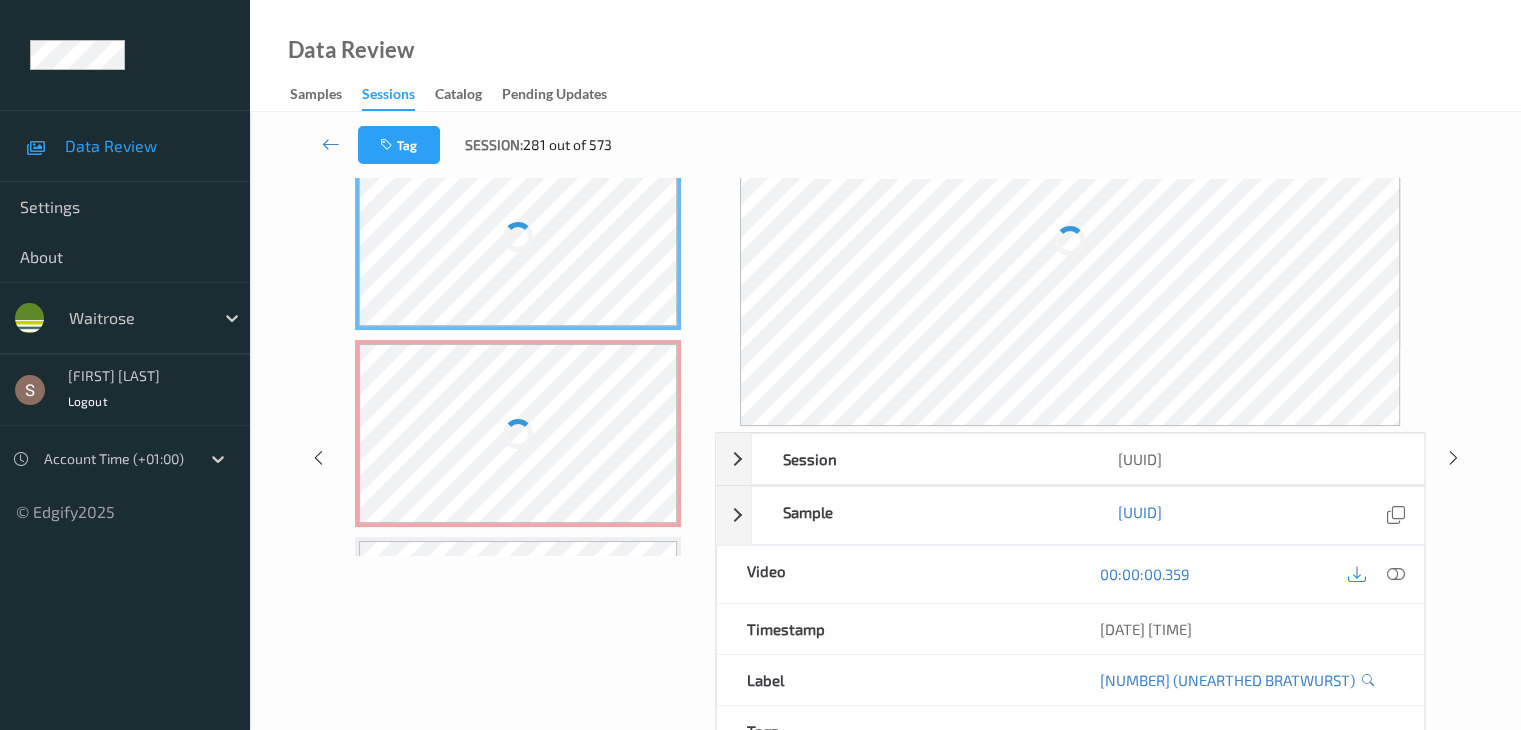 scroll, scrollTop: 0, scrollLeft: 0, axis: both 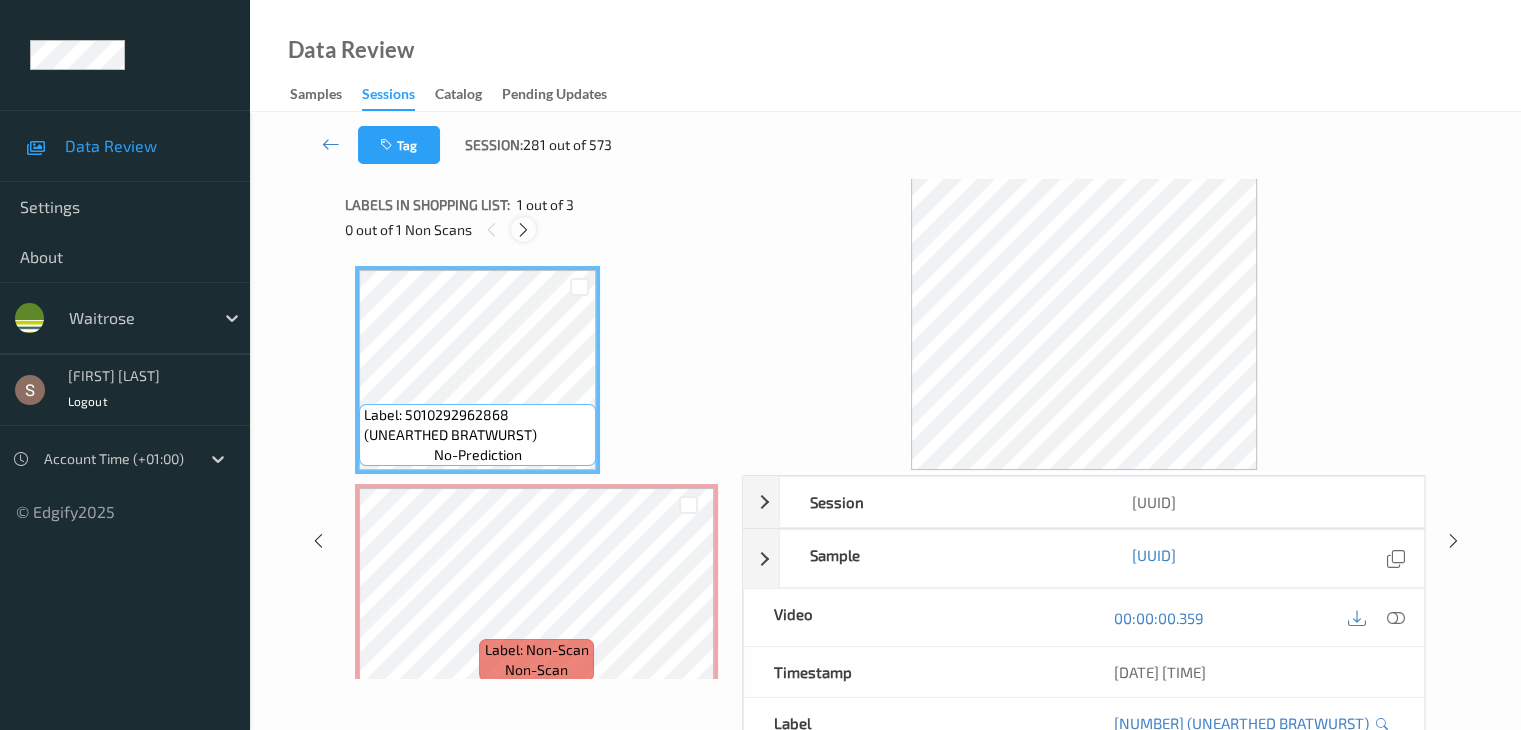 click at bounding box center (523, 230) 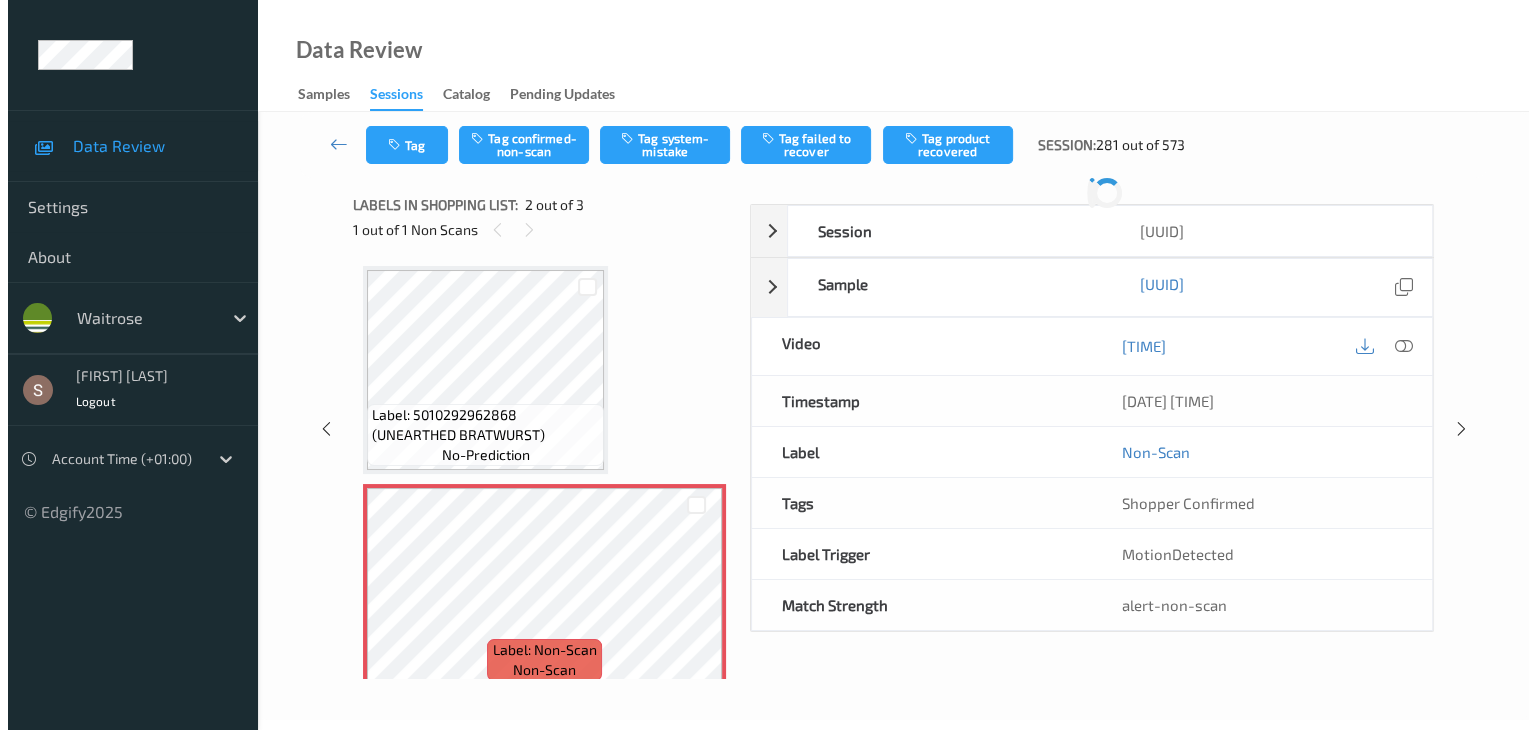 scroll, scrollTop: 10, scrollLeft: 0, axis: vertical 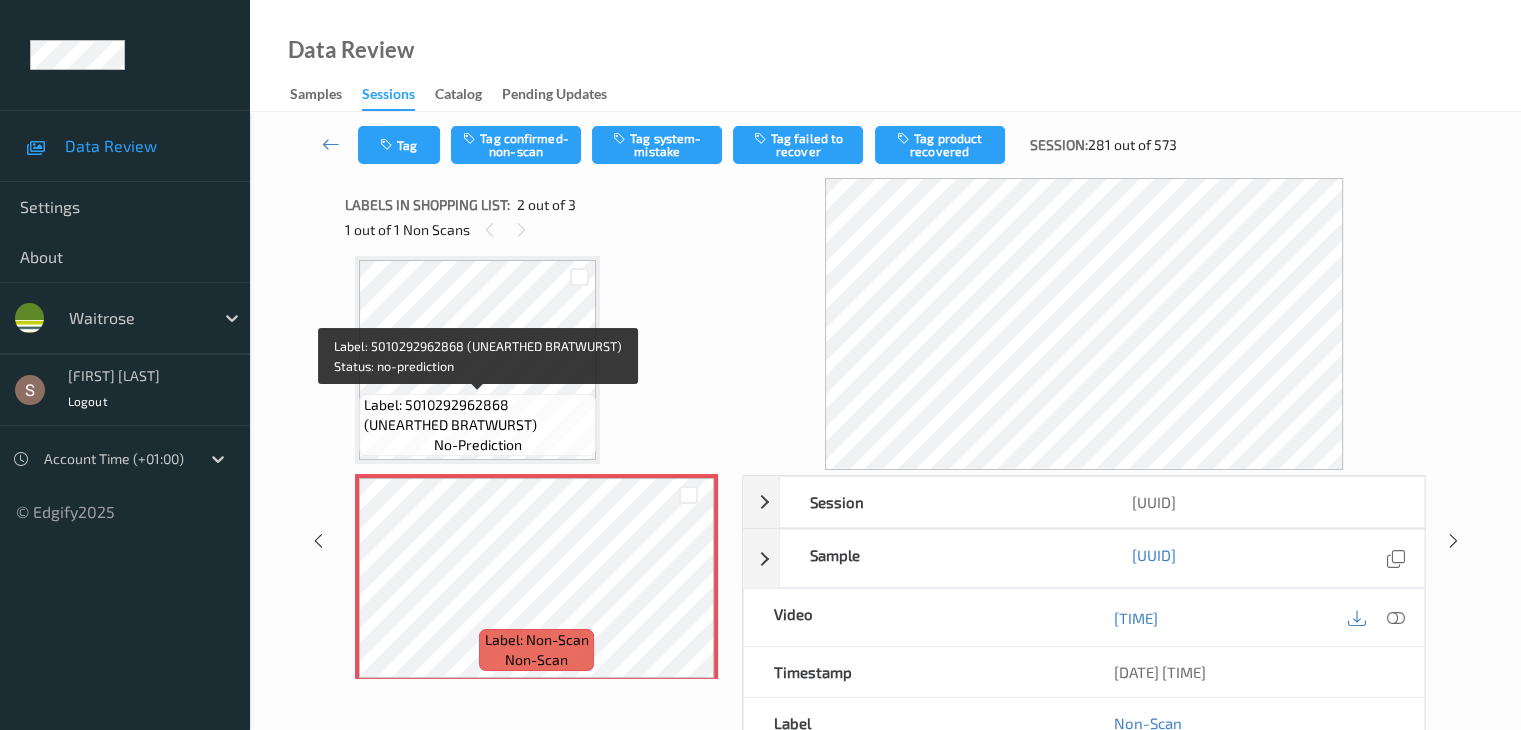 click on "Label: 5010292962868 (UNEARTHED BRATWURST)" at bounding box center [477, 415] 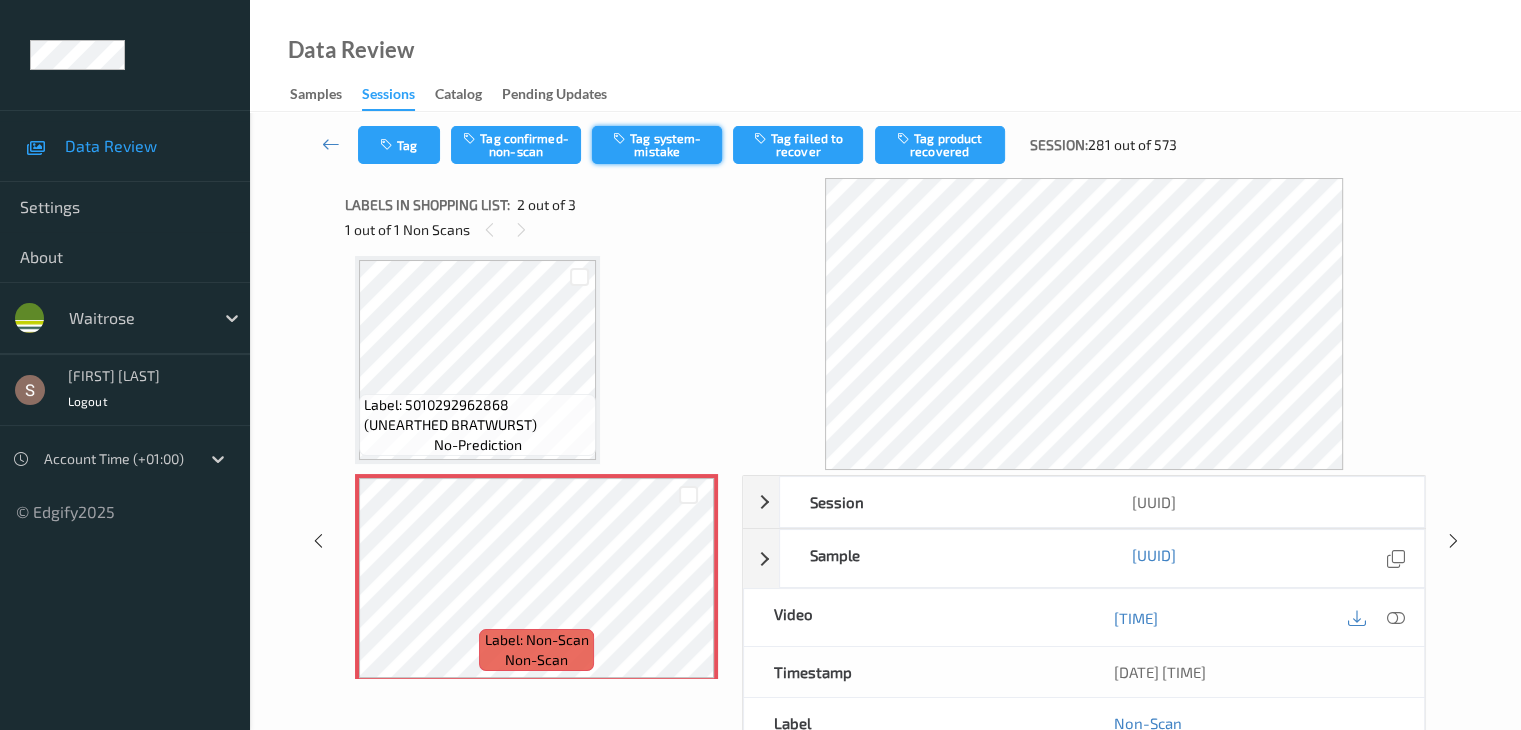 click on "Tag   system-mistake" at bounding box center (657, 145) 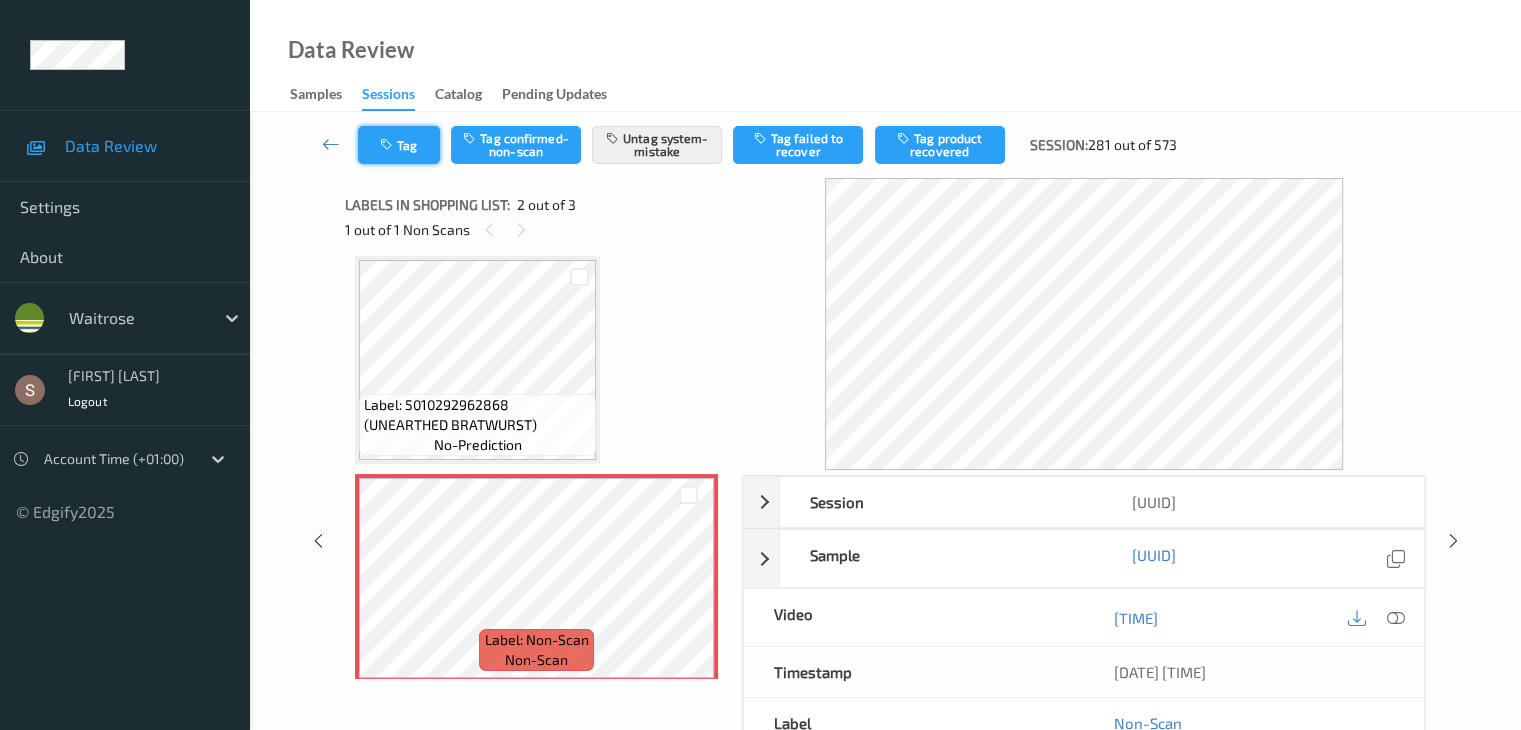 click on "Tag" at bounding box center [399, 145] 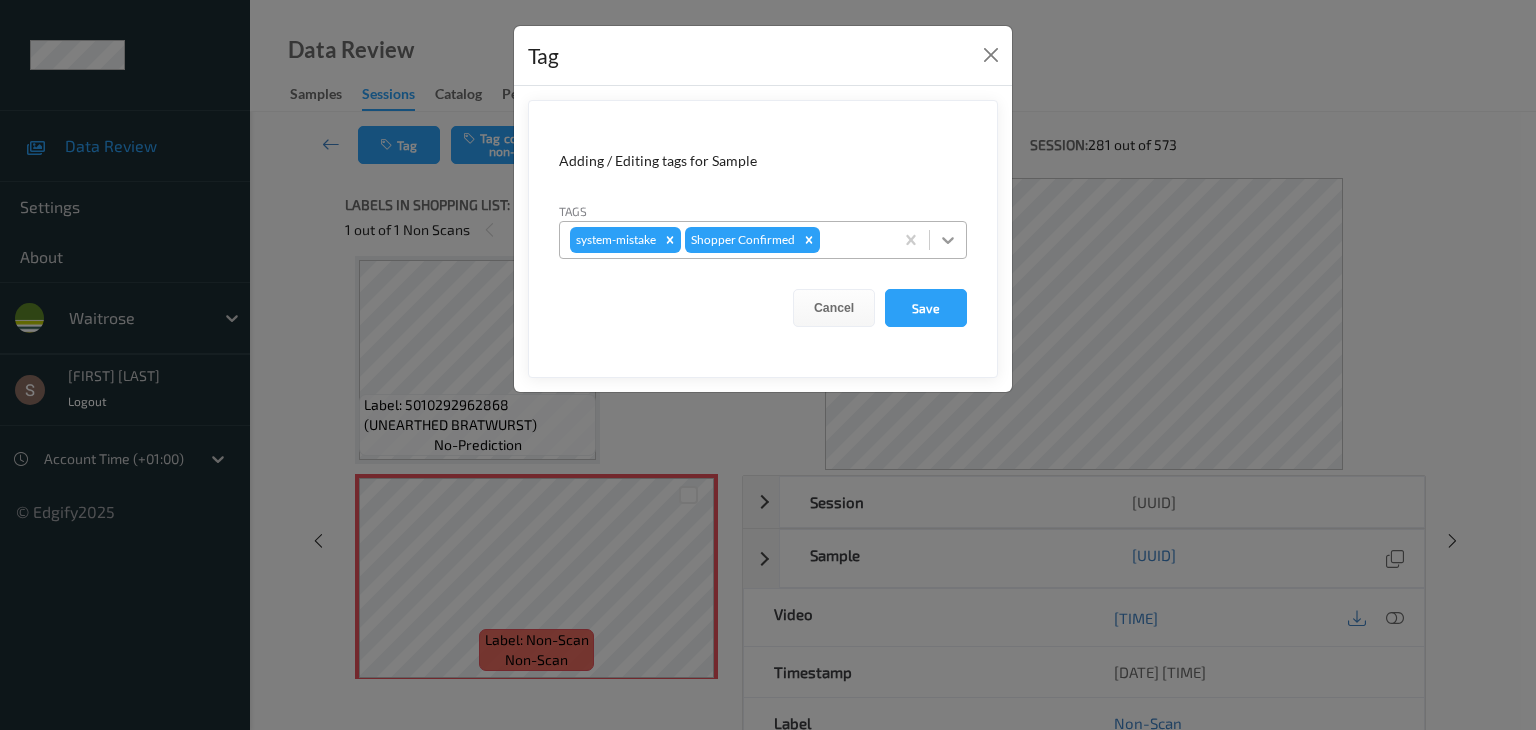 click 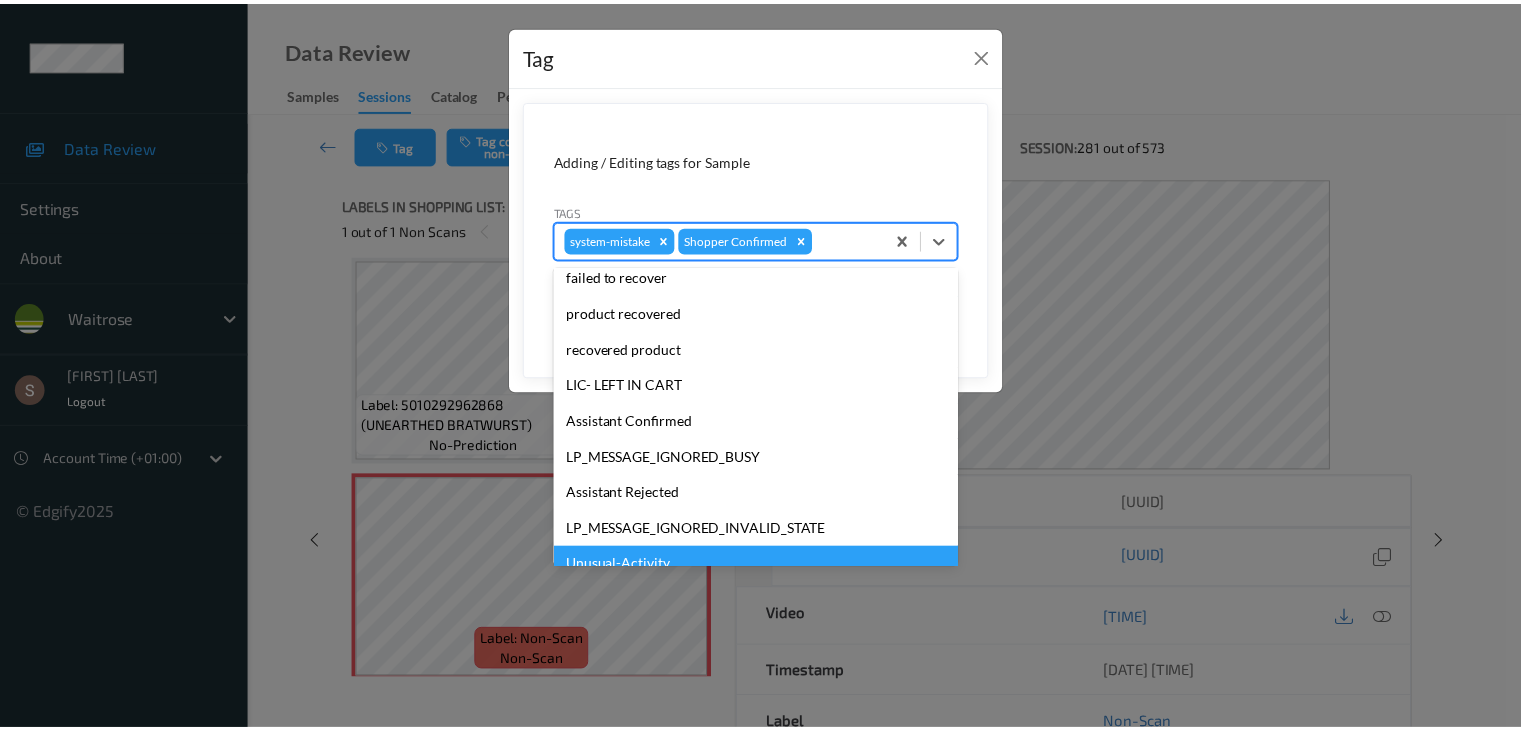 scroll, scrollTop: 356, scrollLeft: 0, axis: vertical 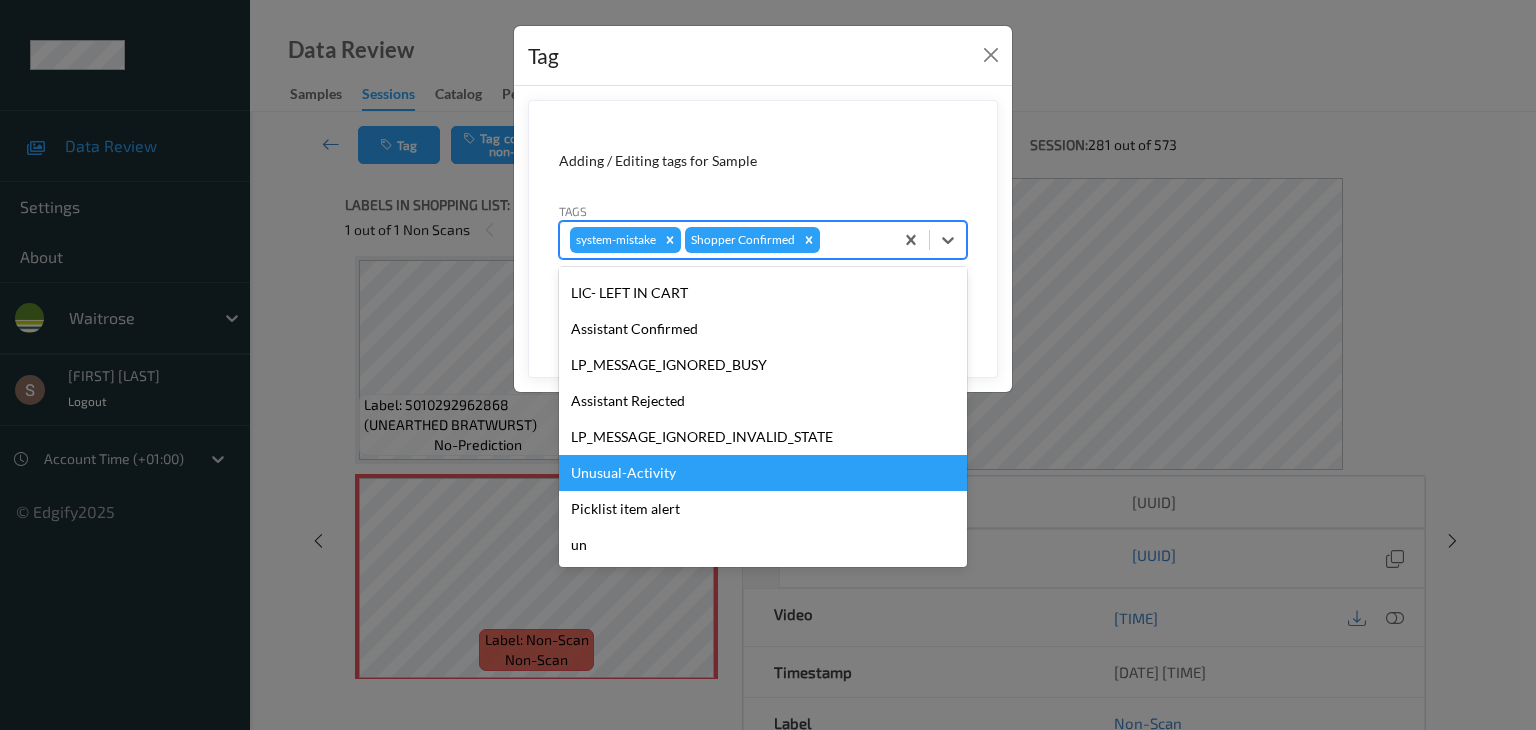 click on "Unusual-Activity" at bounding box center (763, 473) 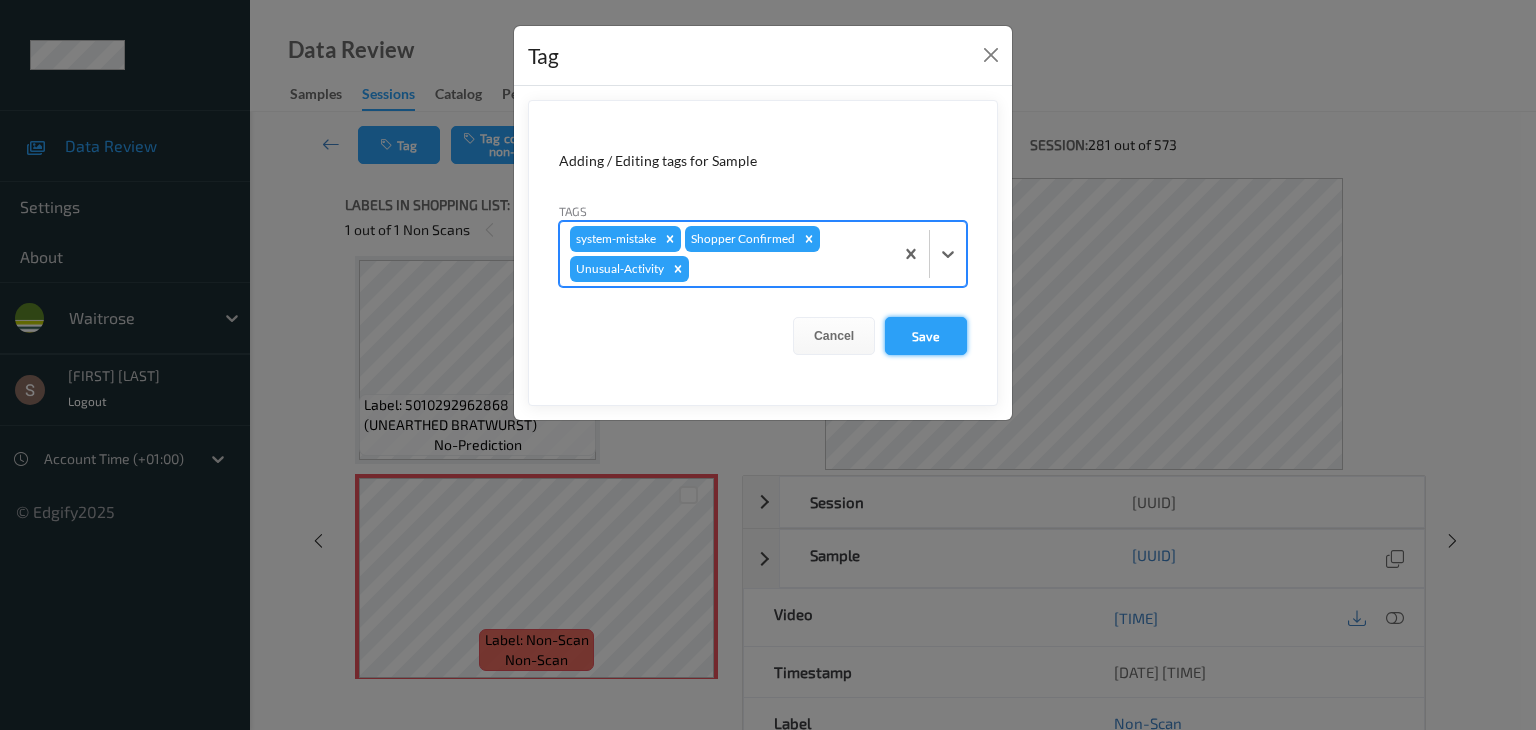 click on "Save" at bounding box center [926, 336] 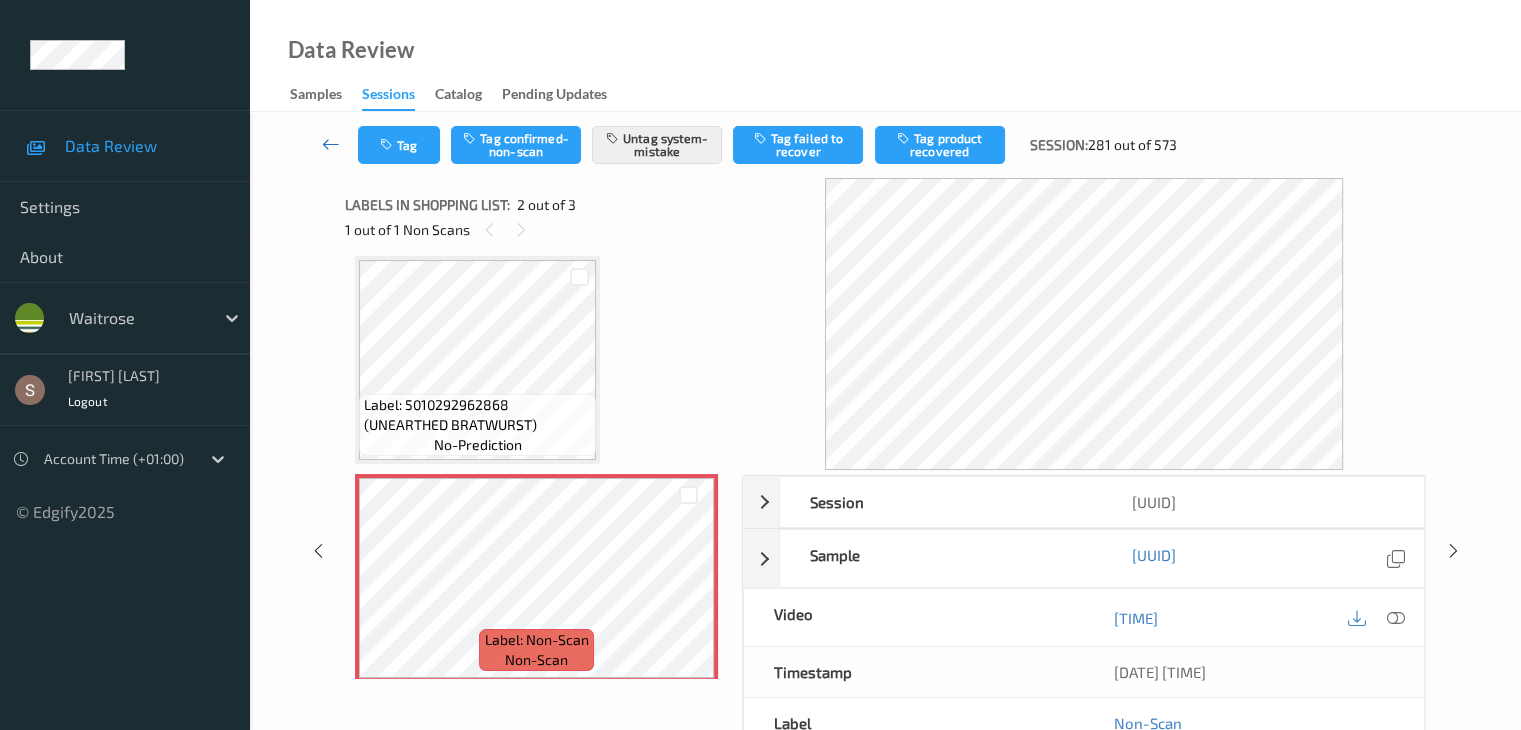 click at bounding box center [331, 144] 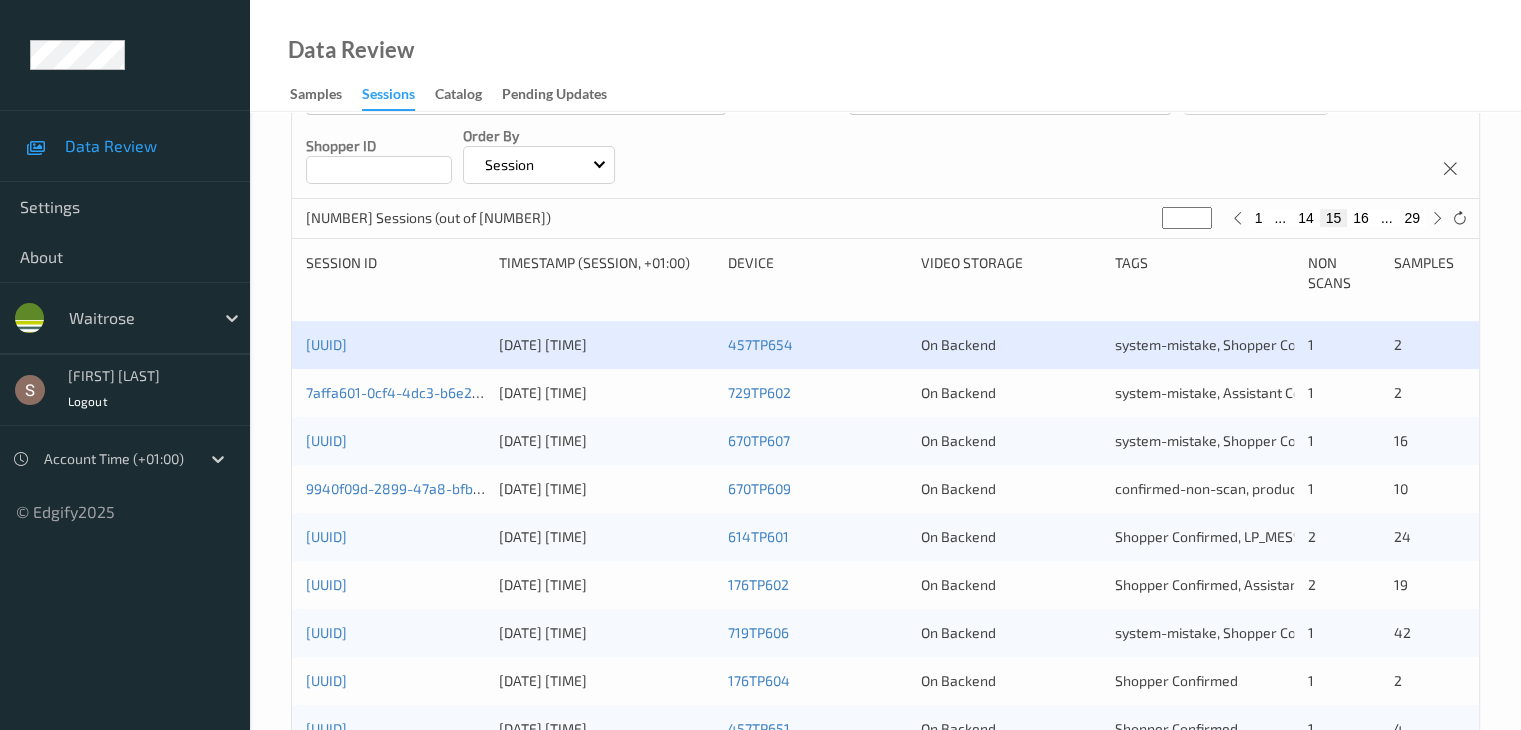 scroll, scrollTop: 400, scrollLeft: 0, axis: vertical 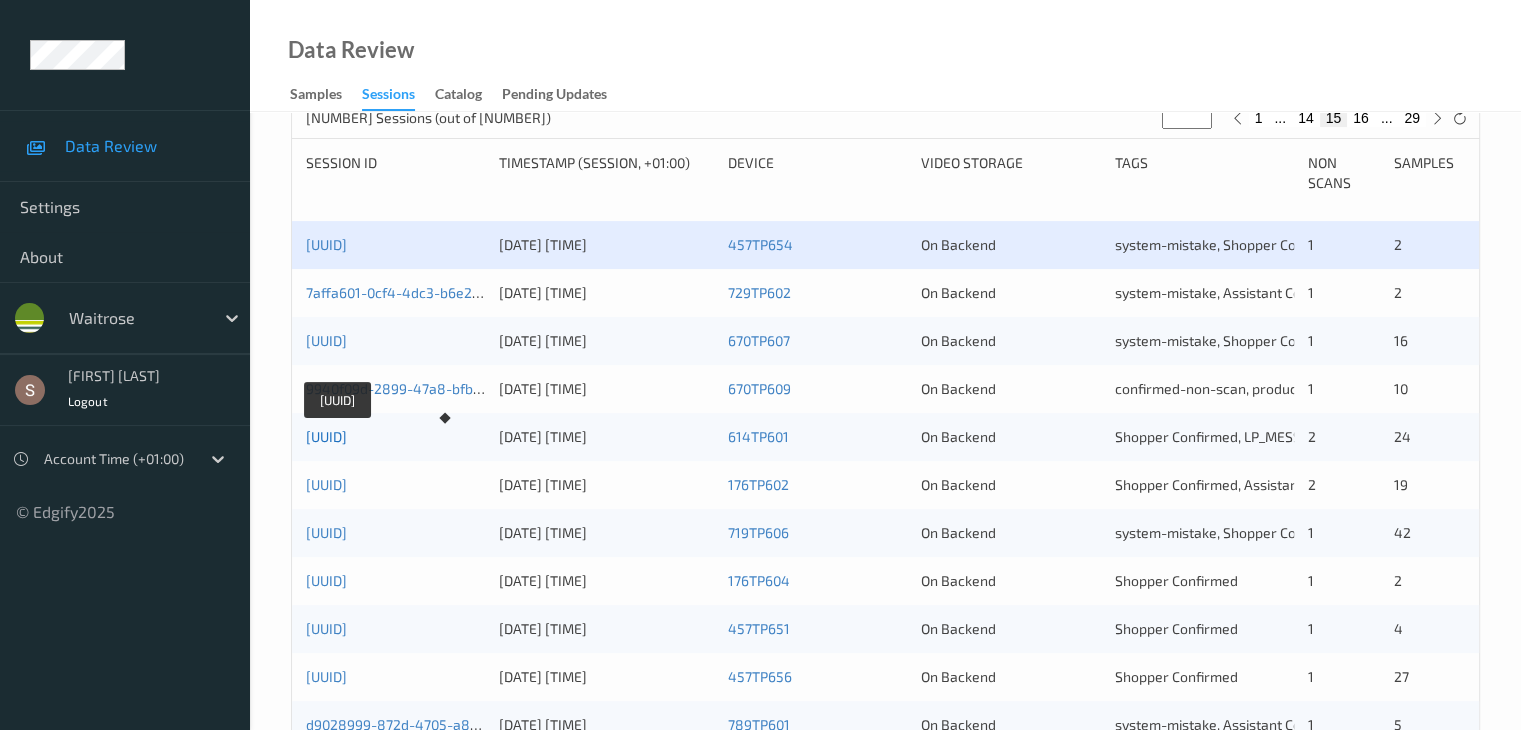 click on "[UUID]" at bounding box center (326, 436) 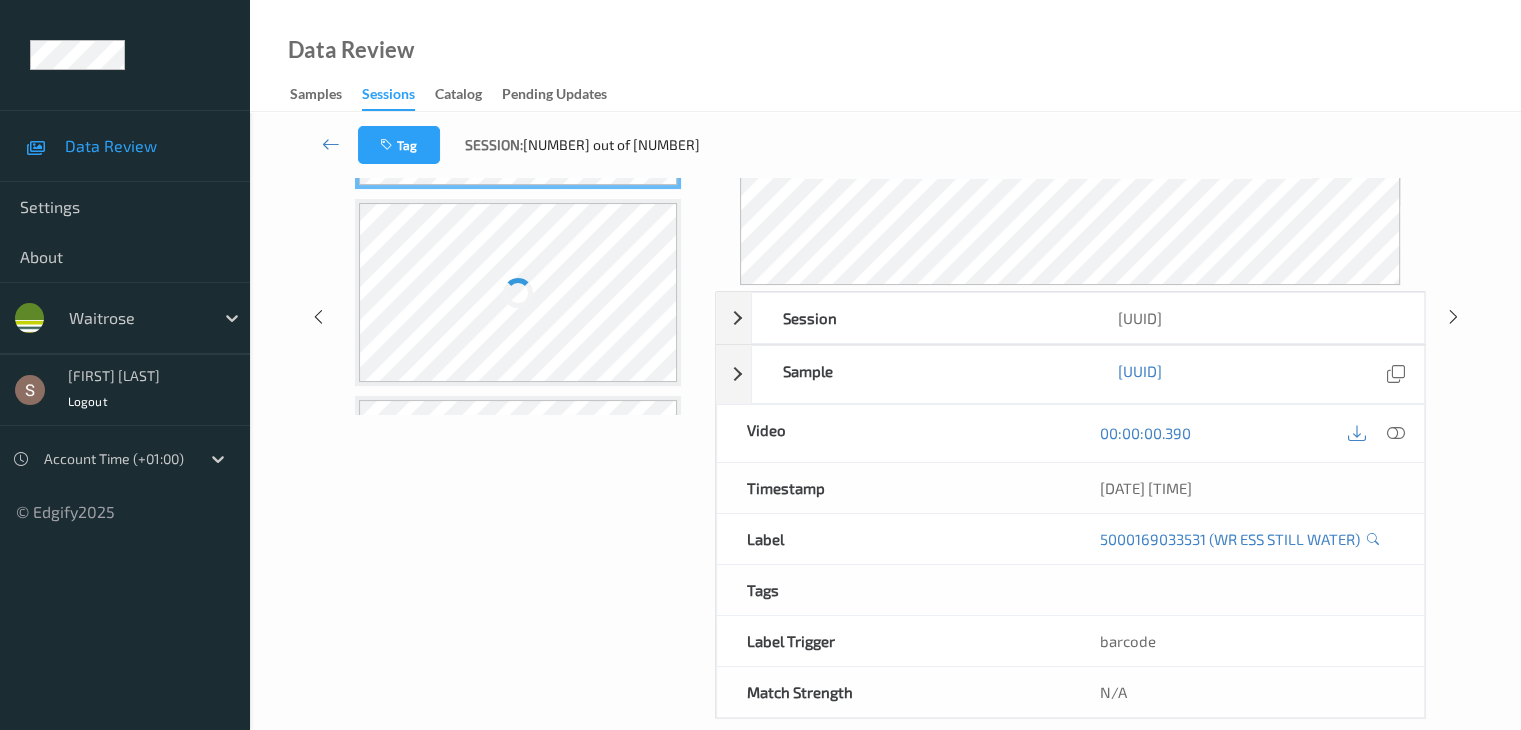 scroll, scrollTop: 0, scrollLeft: 0, axis: both 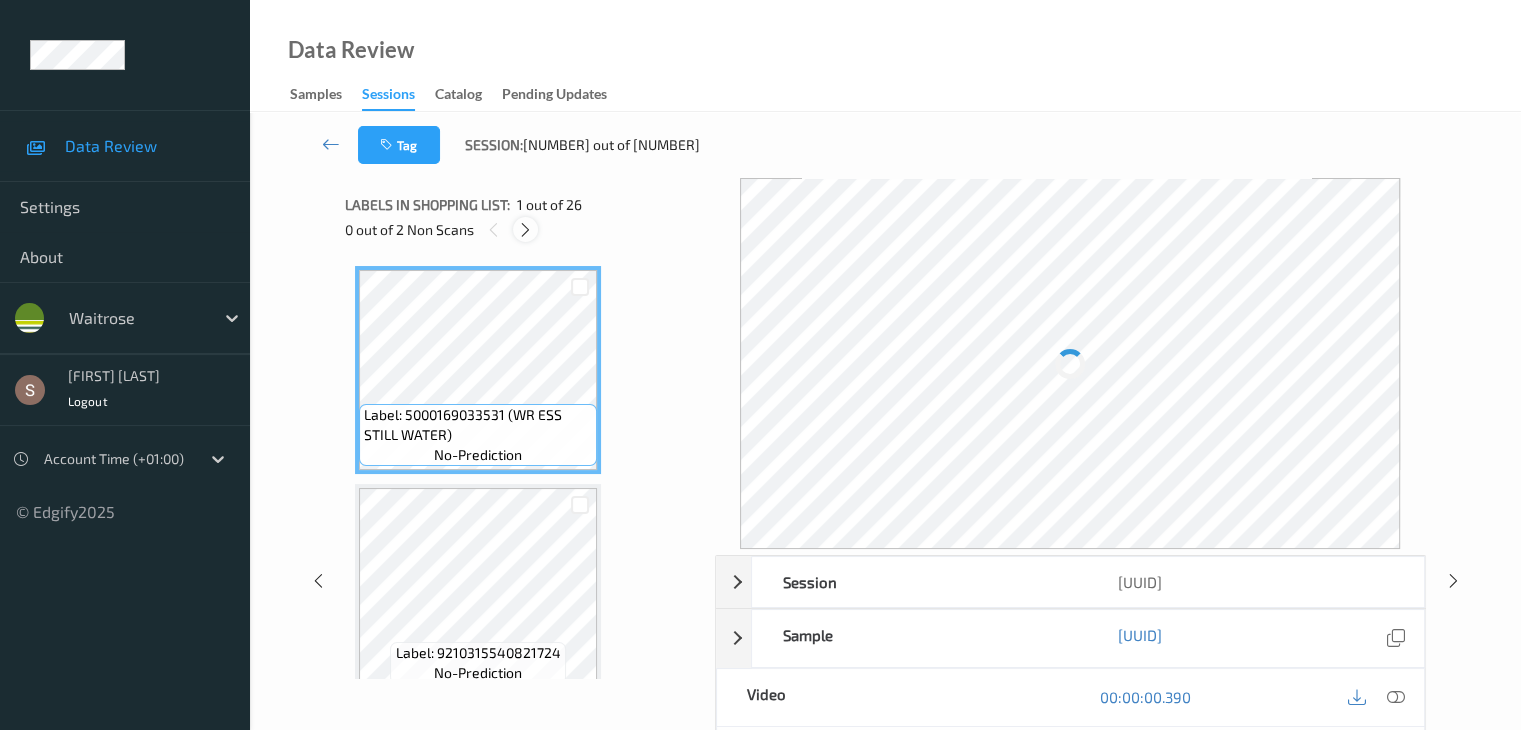 click at bounding box center [525, 230] 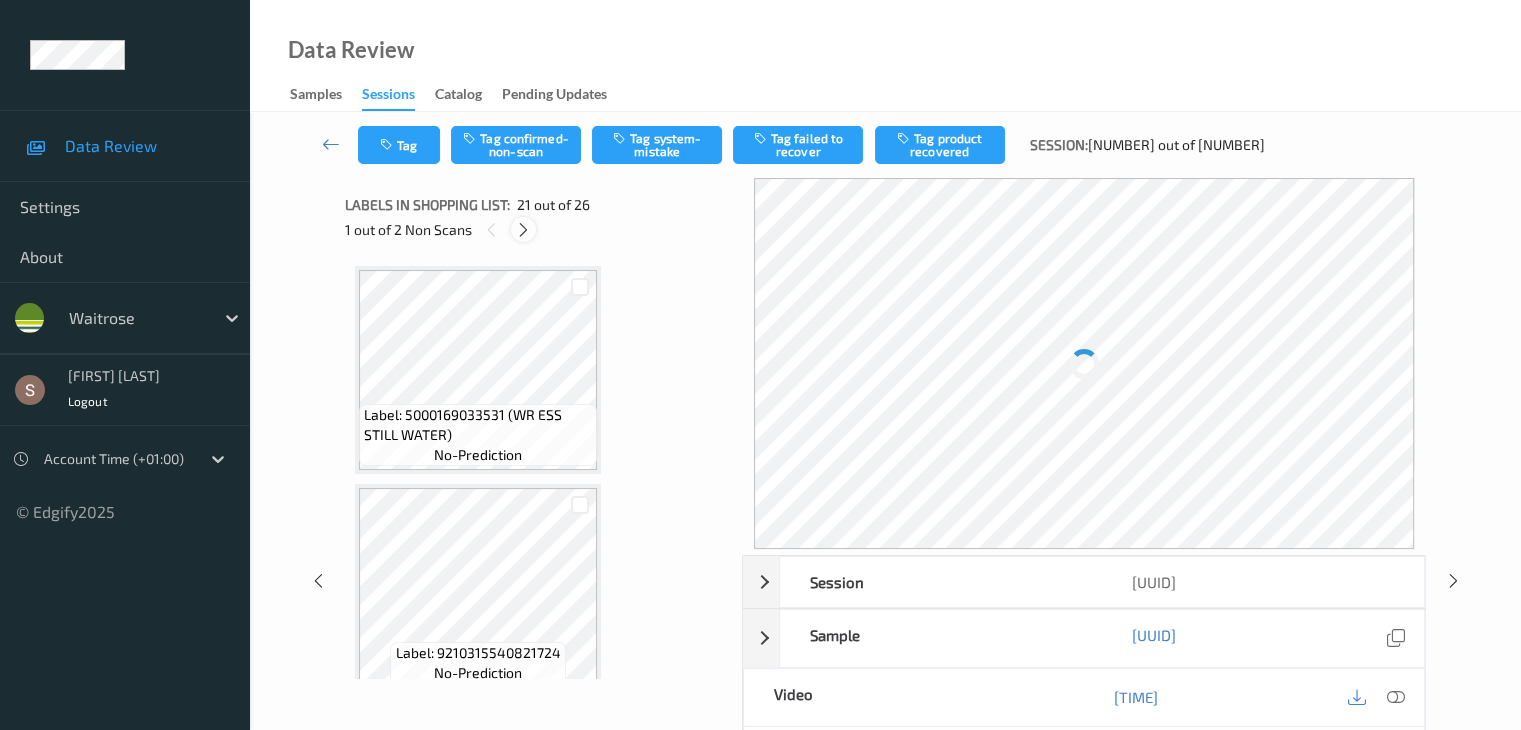 scroll, scrollTop: 4152, scrollLeft: 0, axis: vertical 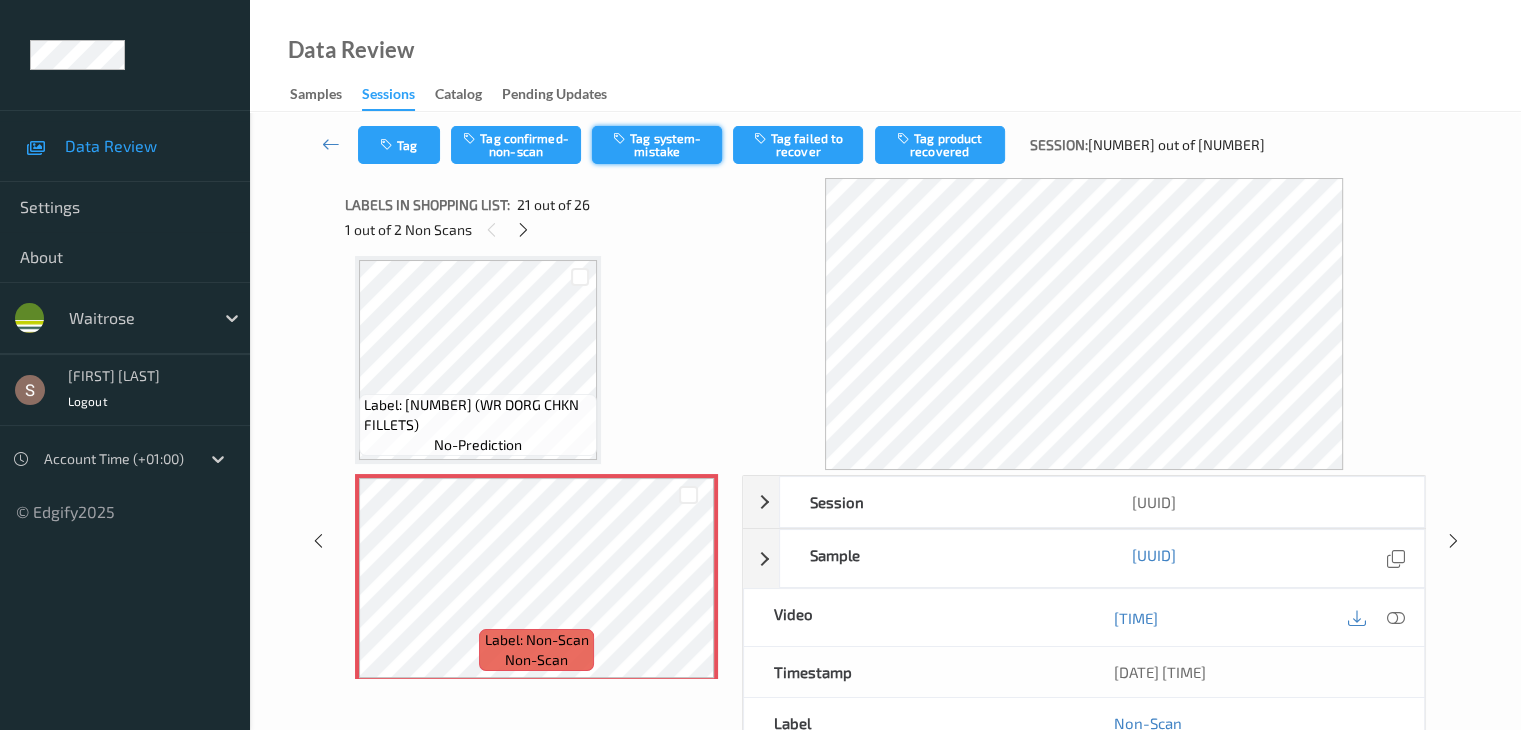 click on "Tag   system-mistake" at bounding box center (657, 145) 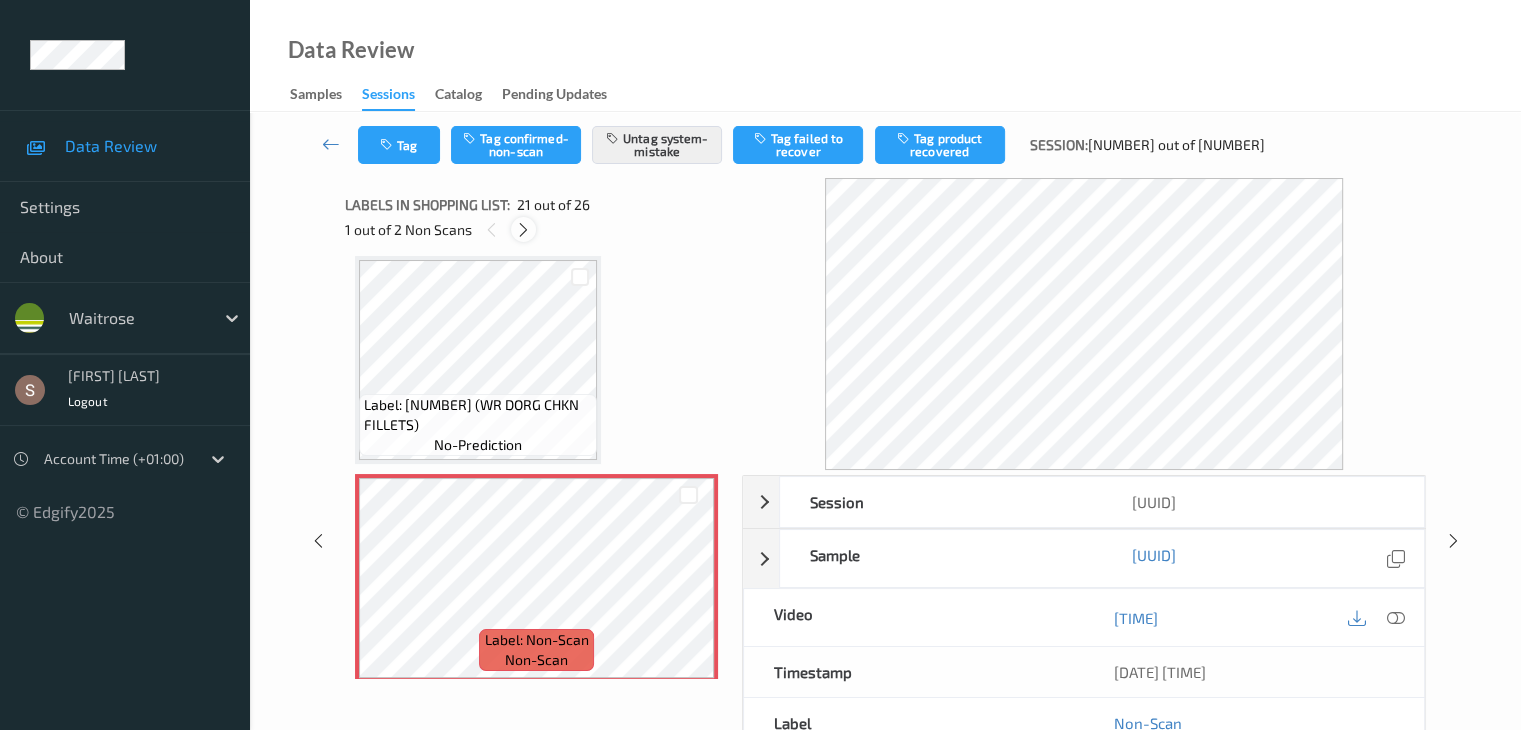 click at bounding box center [523, 230] 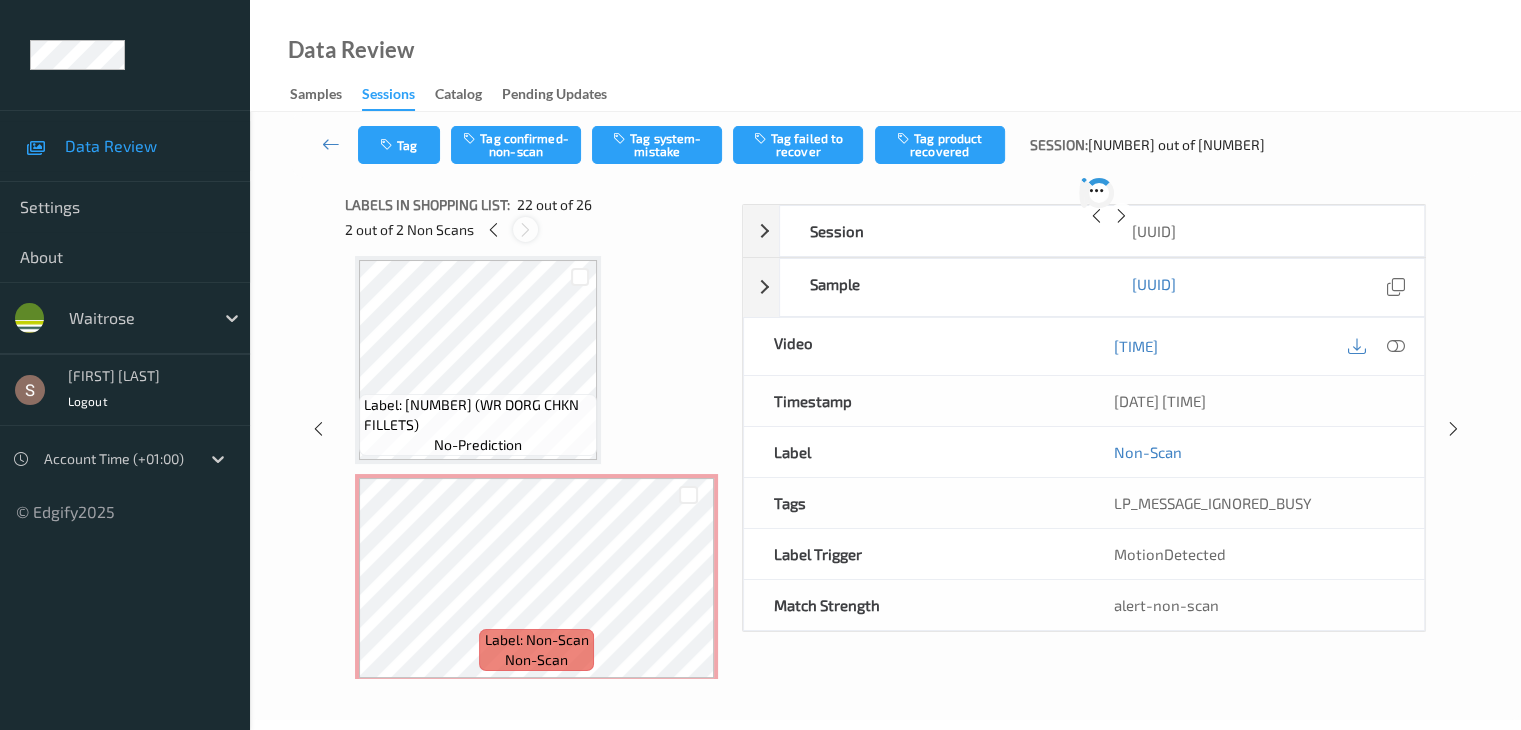 scroll, scrollTop: 4370, scrollLeft: 0, axis: vertical 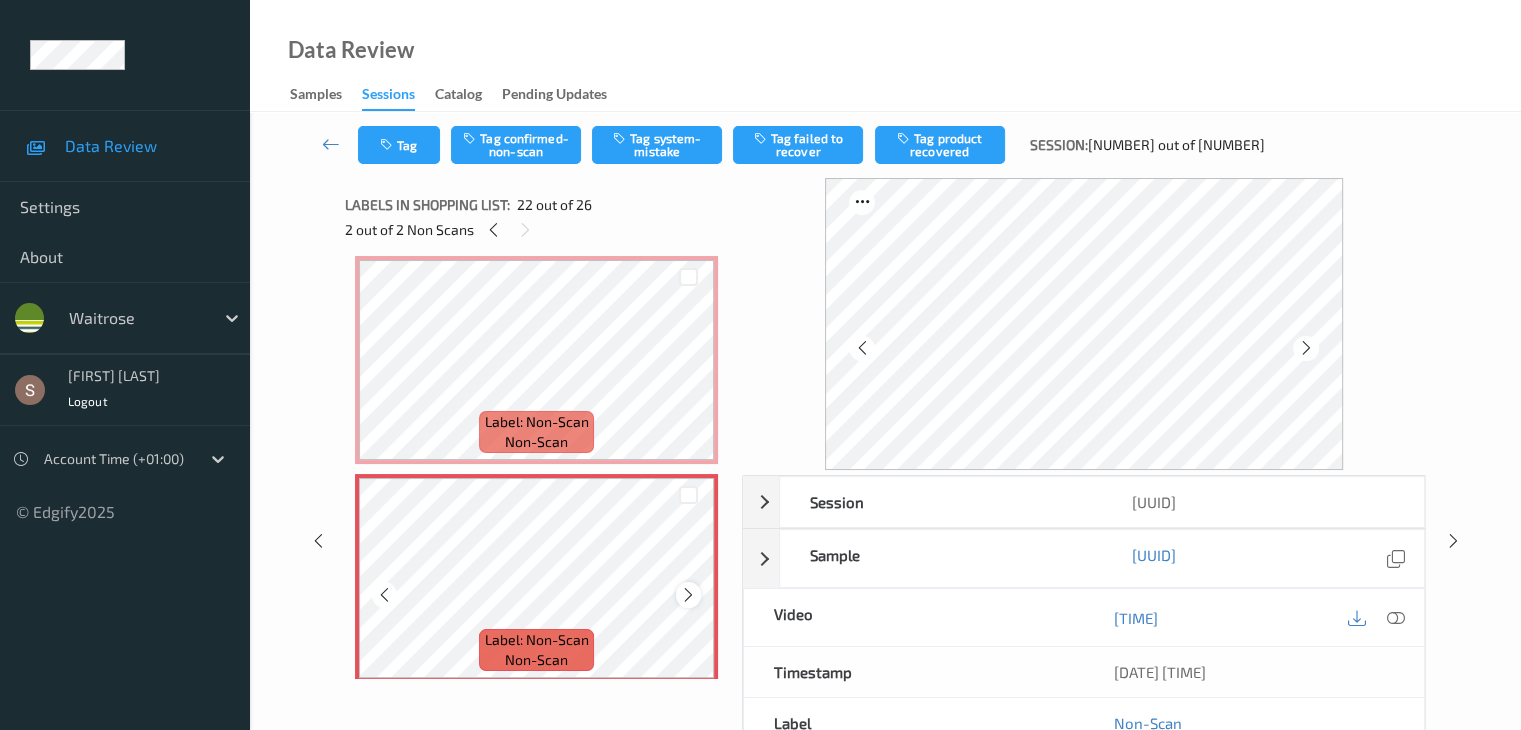 click at bounding box center (688, 594) 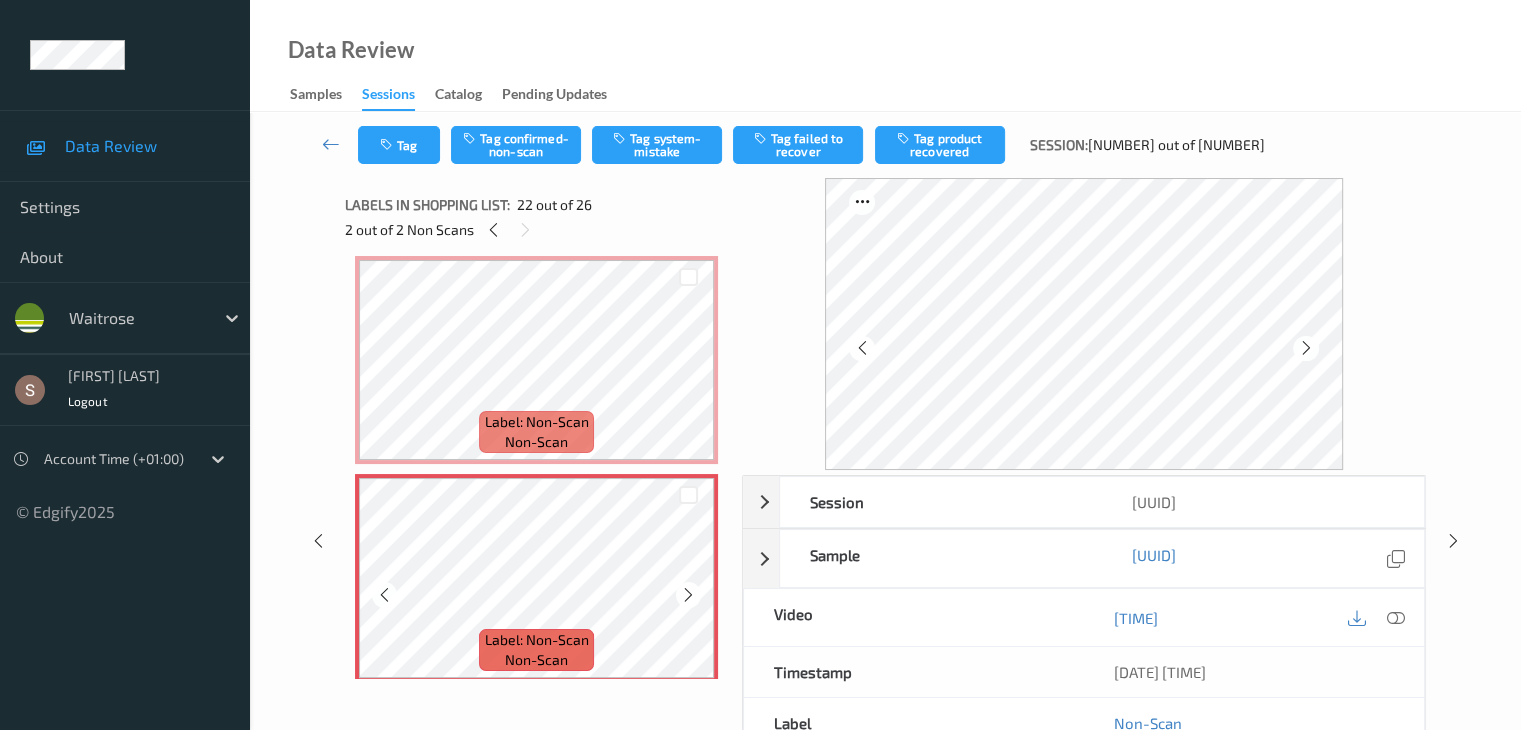 click at bounding box center (688, 594) 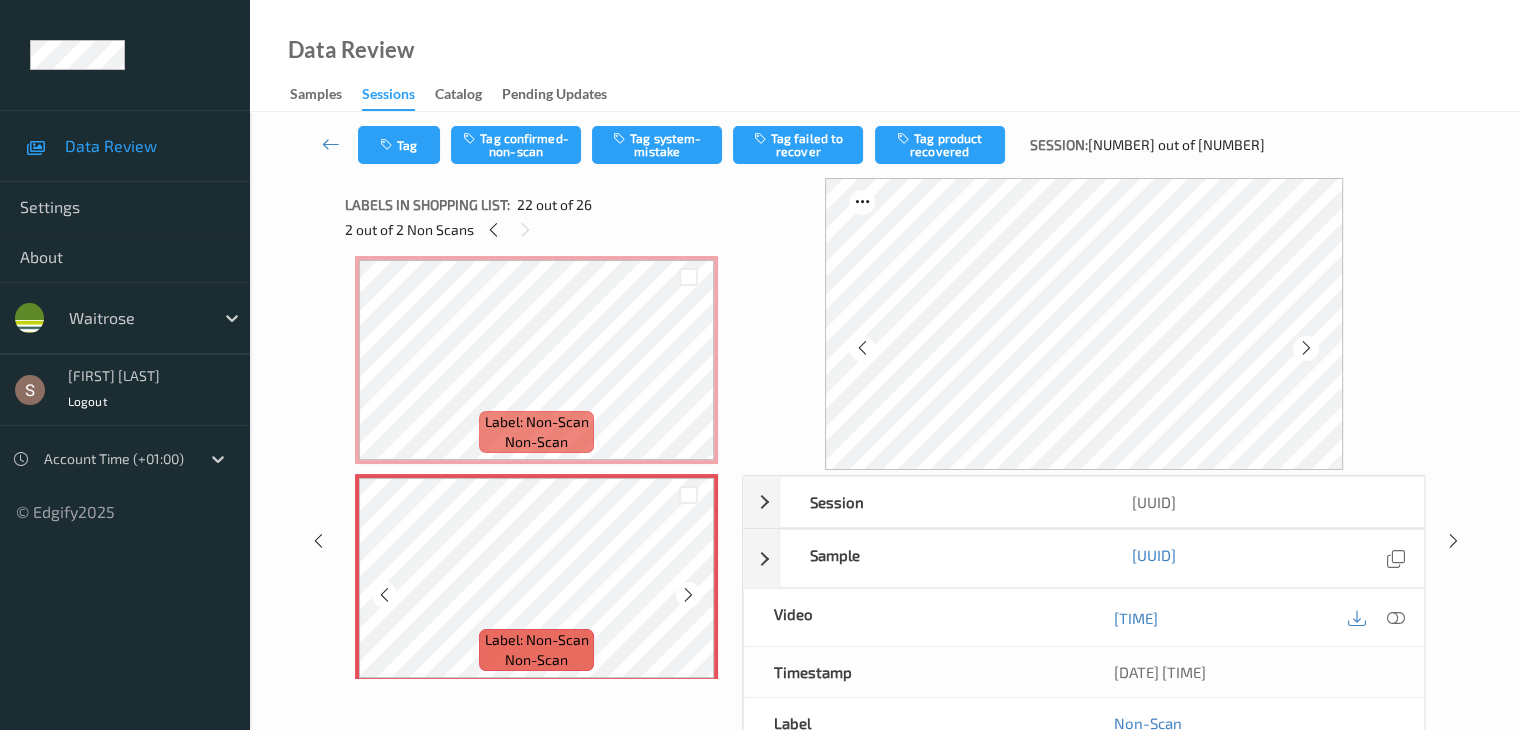 click at bounding box center [688, 594] 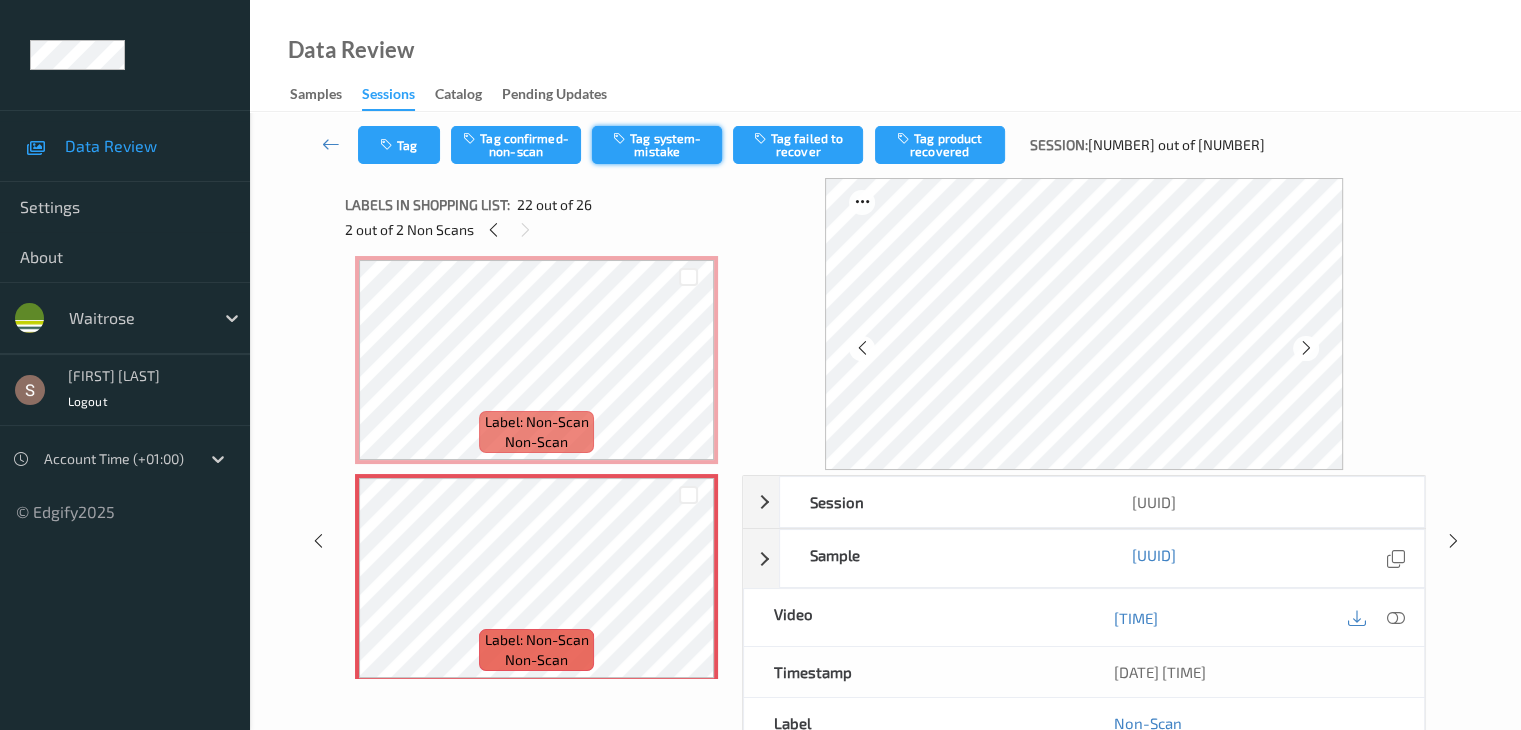 click on "Tag   system-mistake" at bounding box center (657, 145) 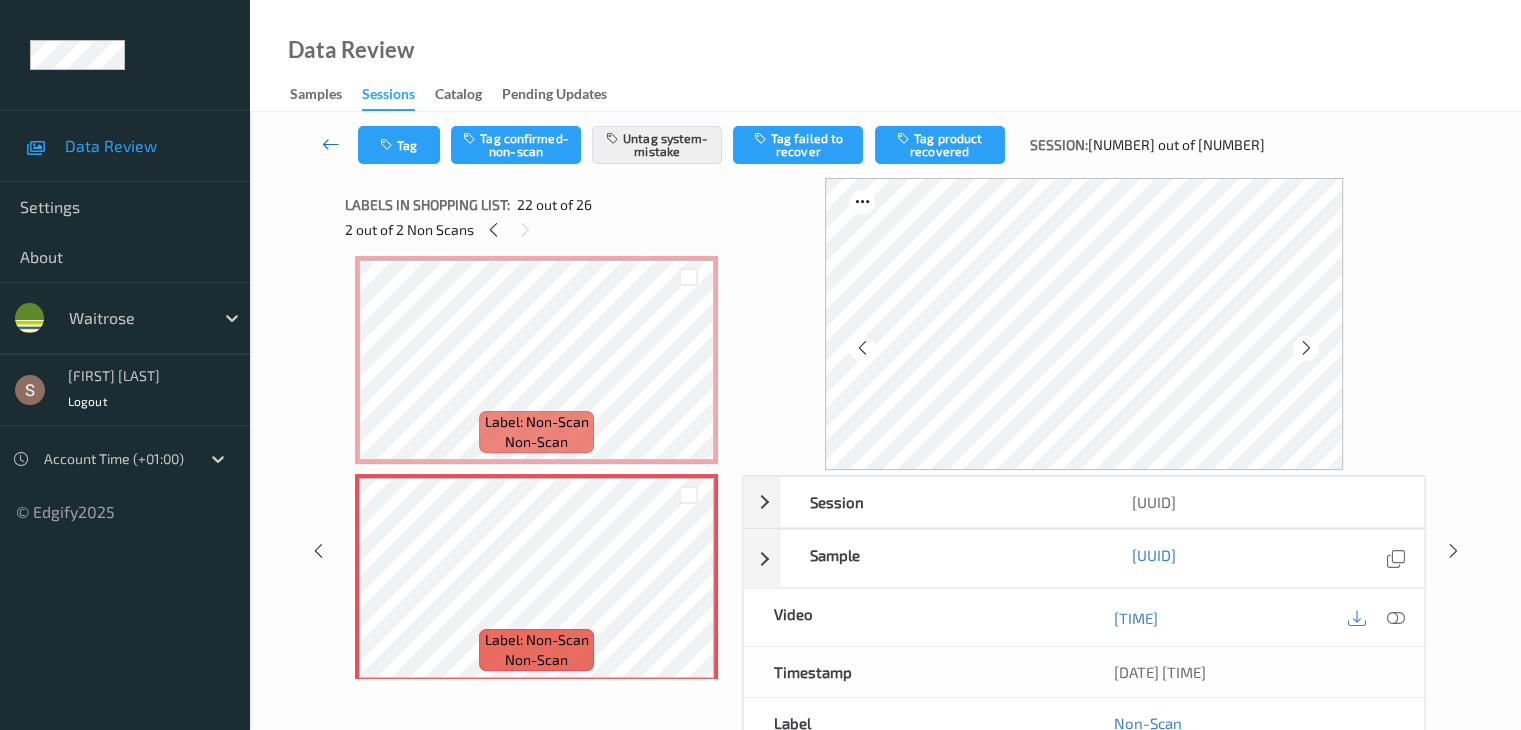 click at bounding box center [331, 144] 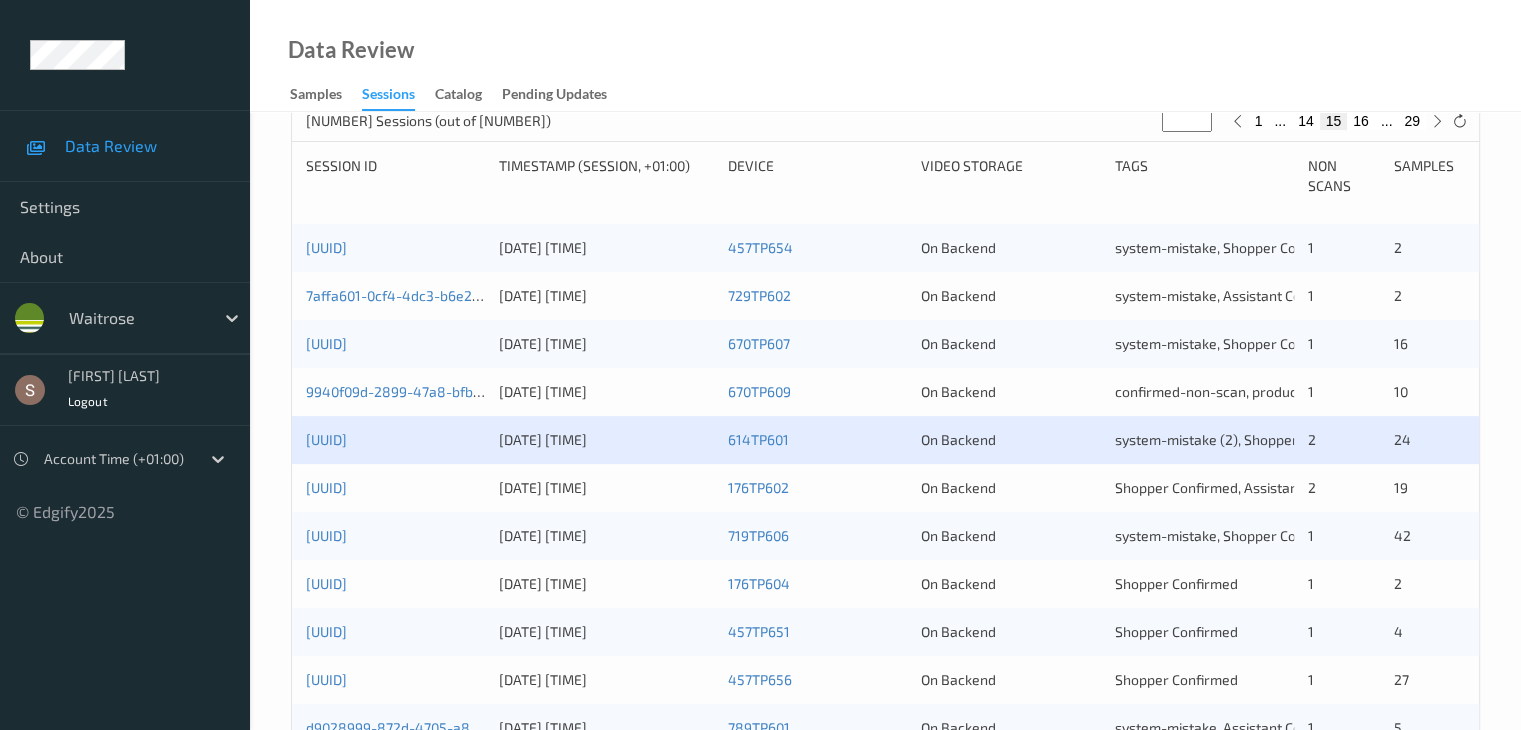 scroll, scrollTop: 400, scrollLeft: 0, axis: vertical 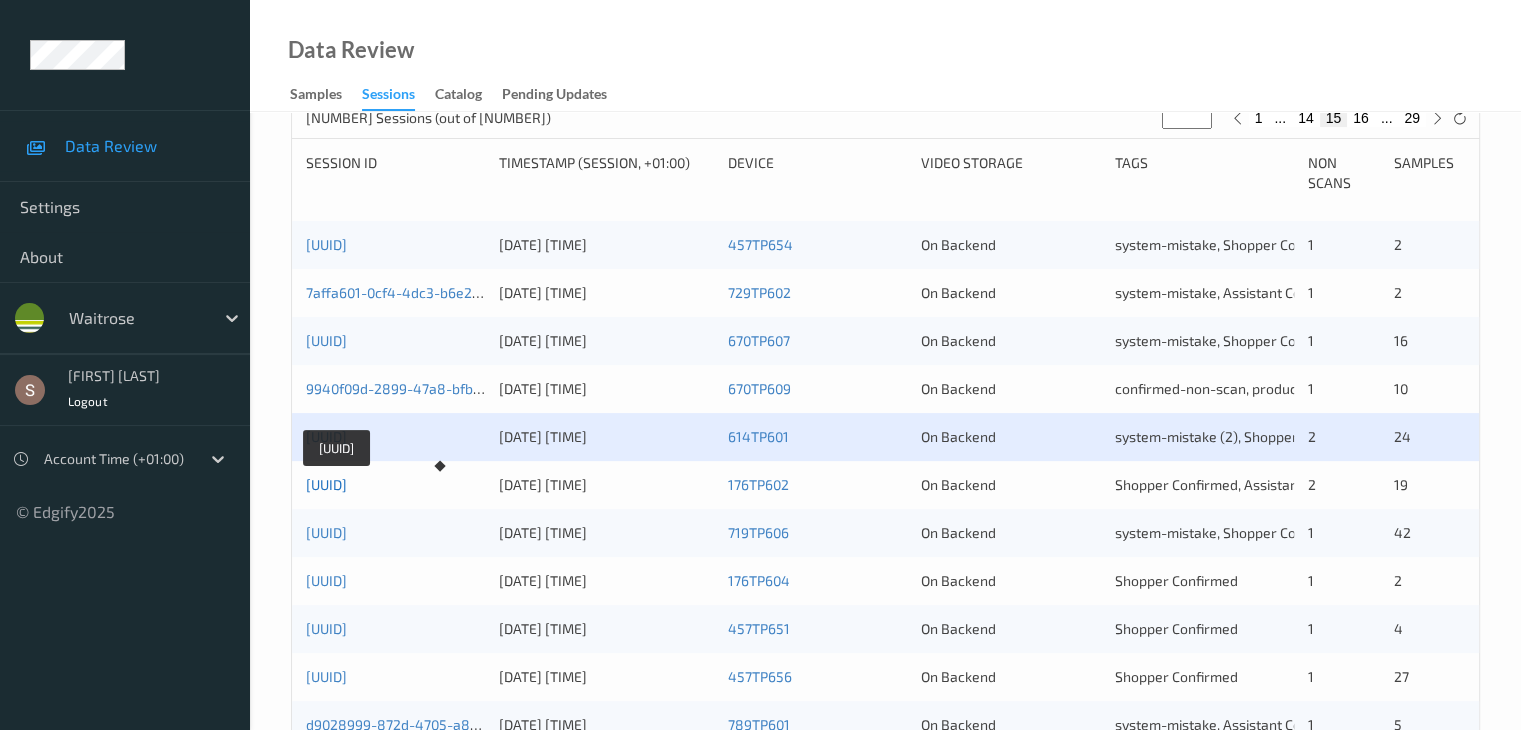 click on "[UUID]" at bounding box center [326, 484] 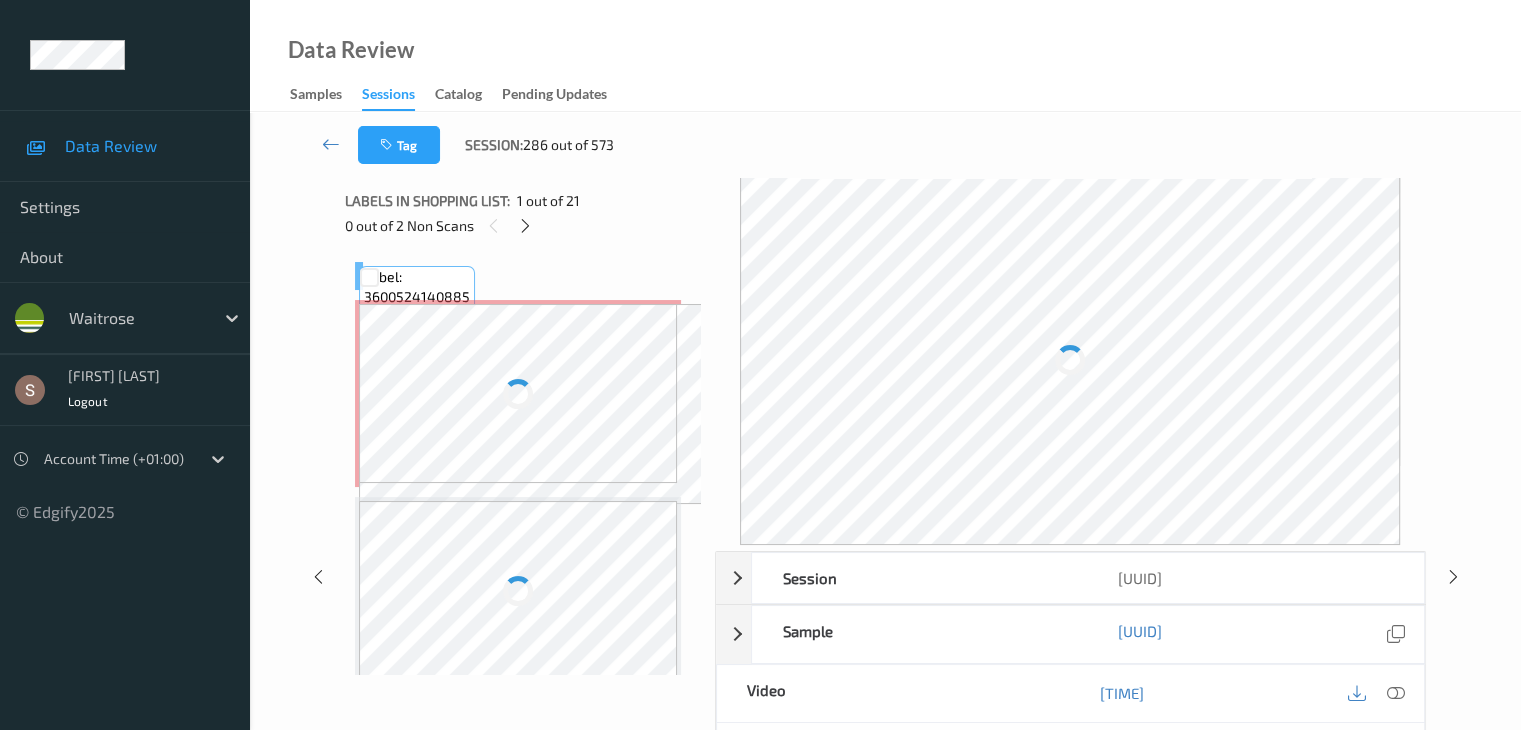 scroll, scrollTop: 0, scrollLeft: 0, axis: both 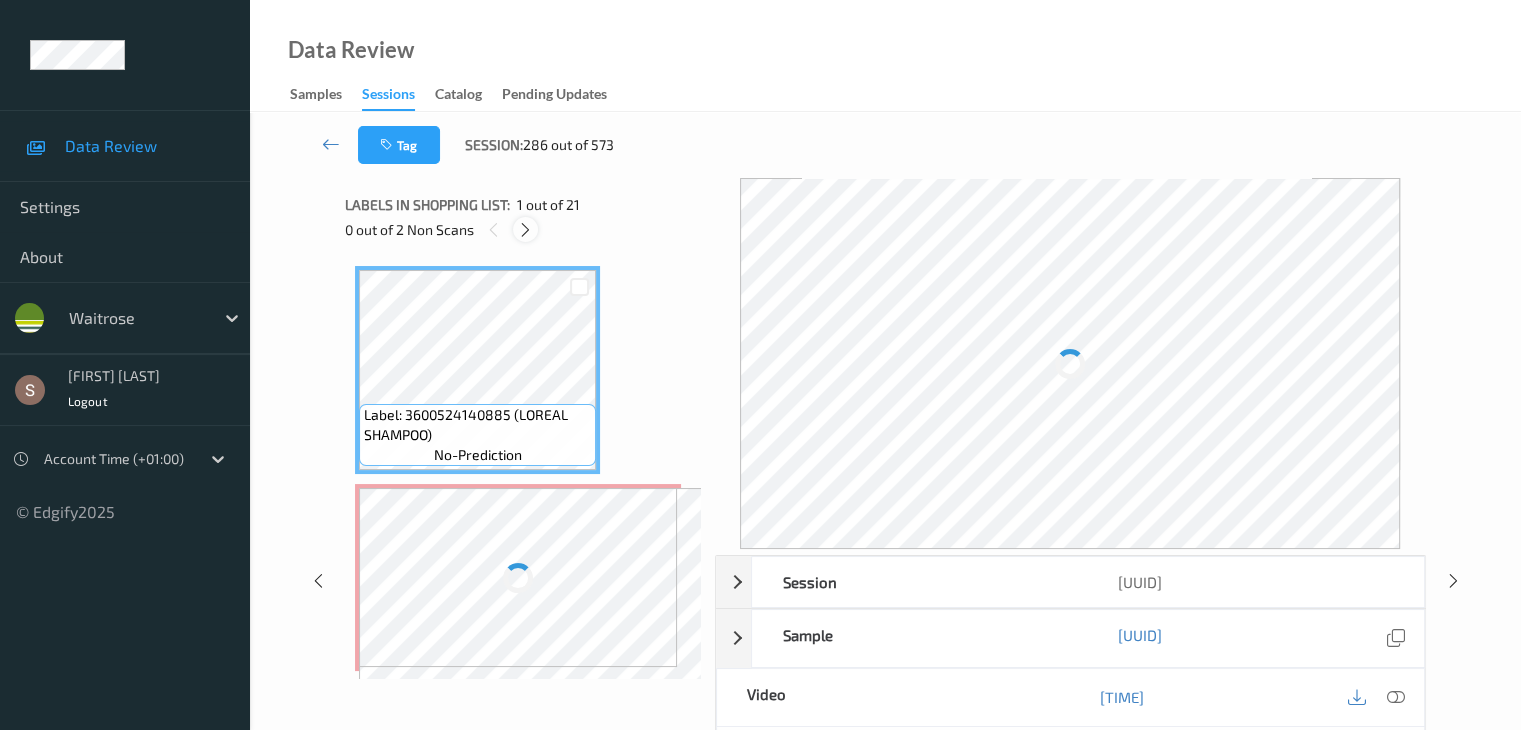 click at bounding box center [525, 230] 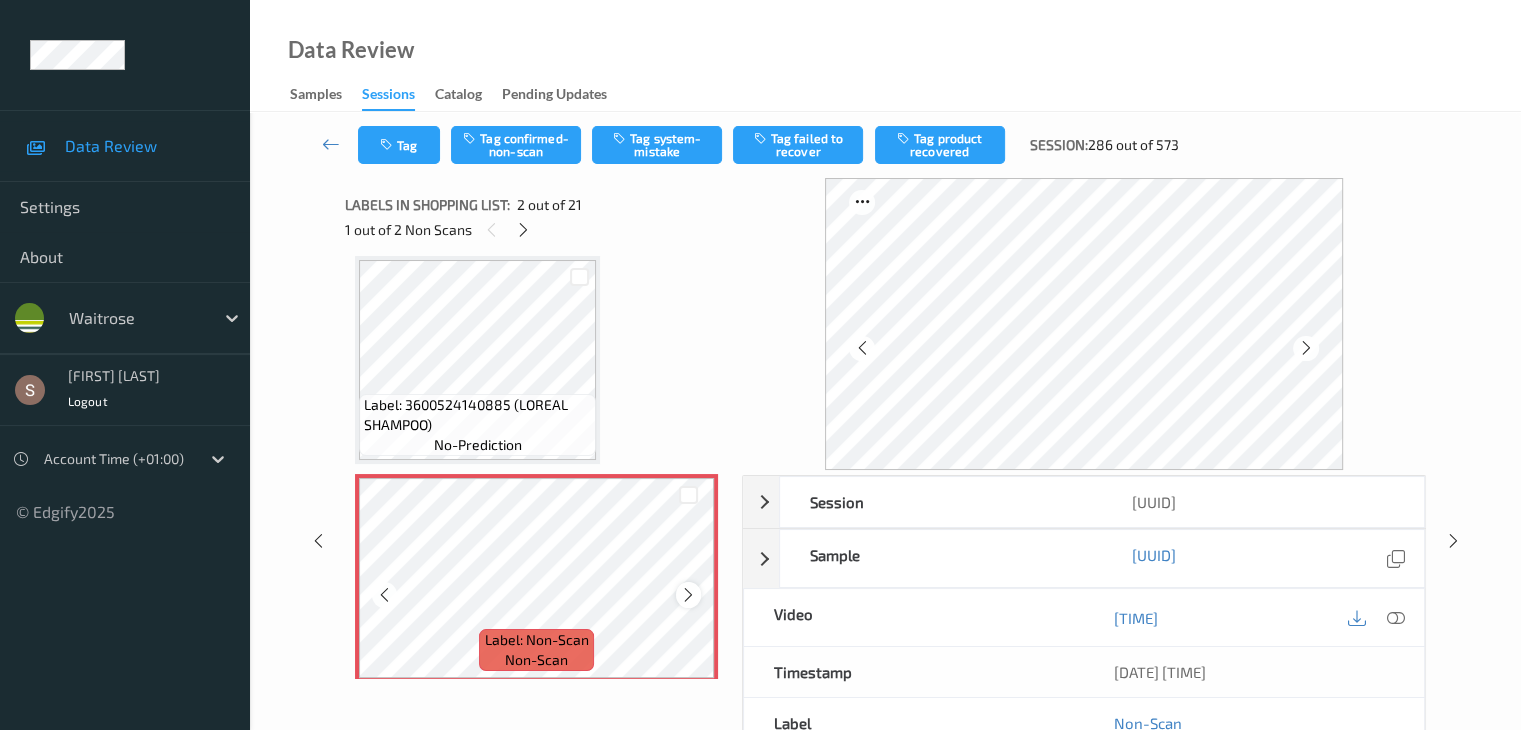 click at bounding box center (688, 595) 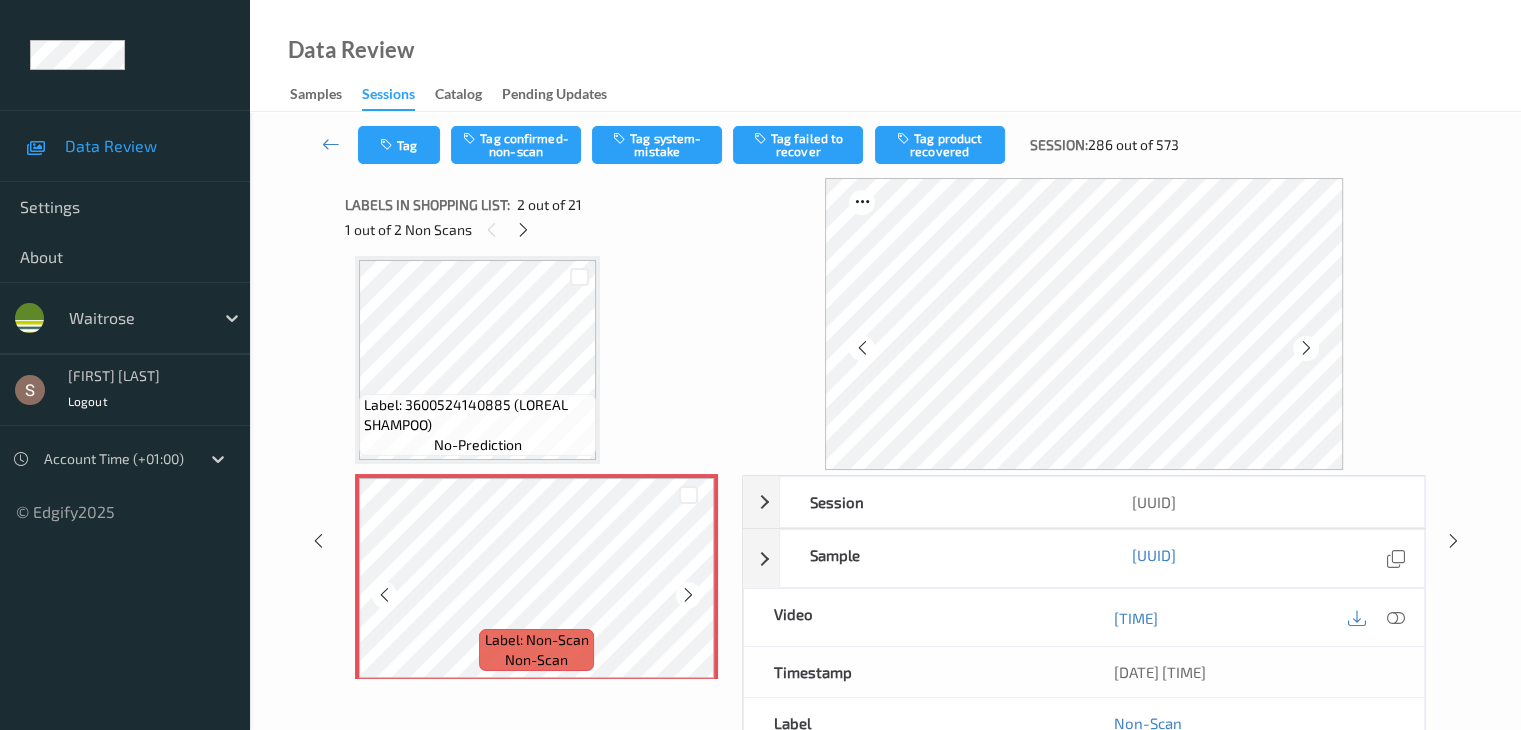 click at bounding box center [688, 595] 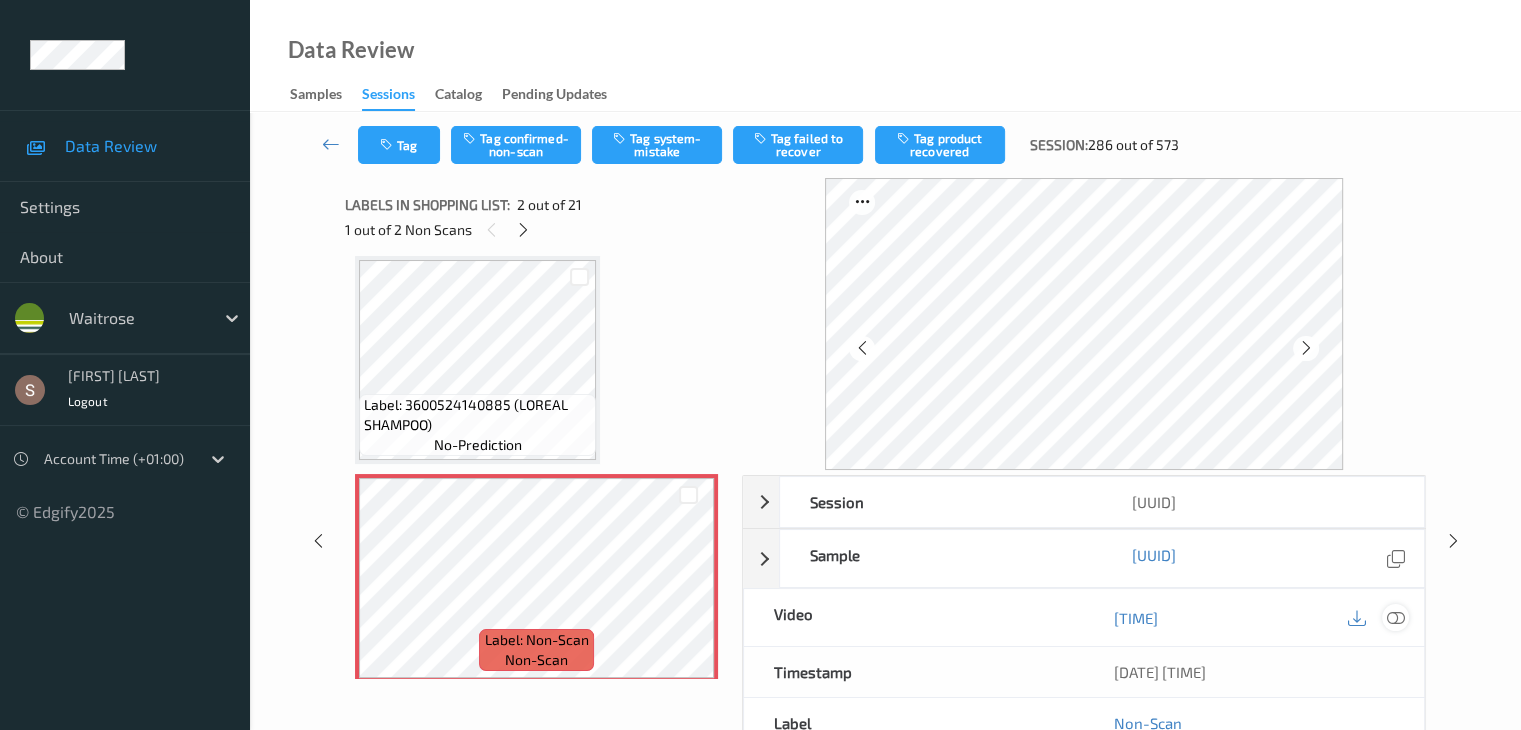 click at bounding box center (1395, 618) 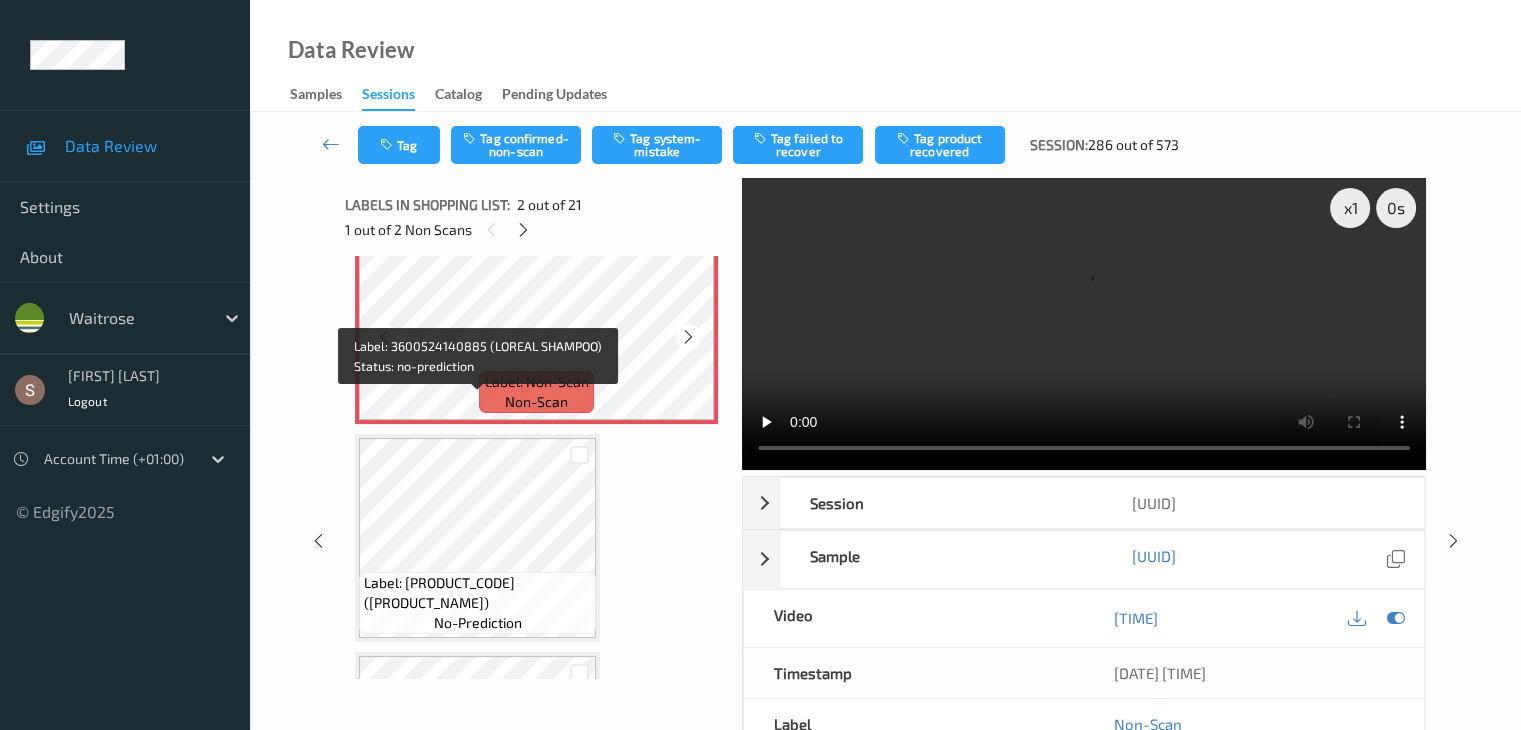 scroll, scrollTop: 300, scrollLeft: 0, axis: vertical 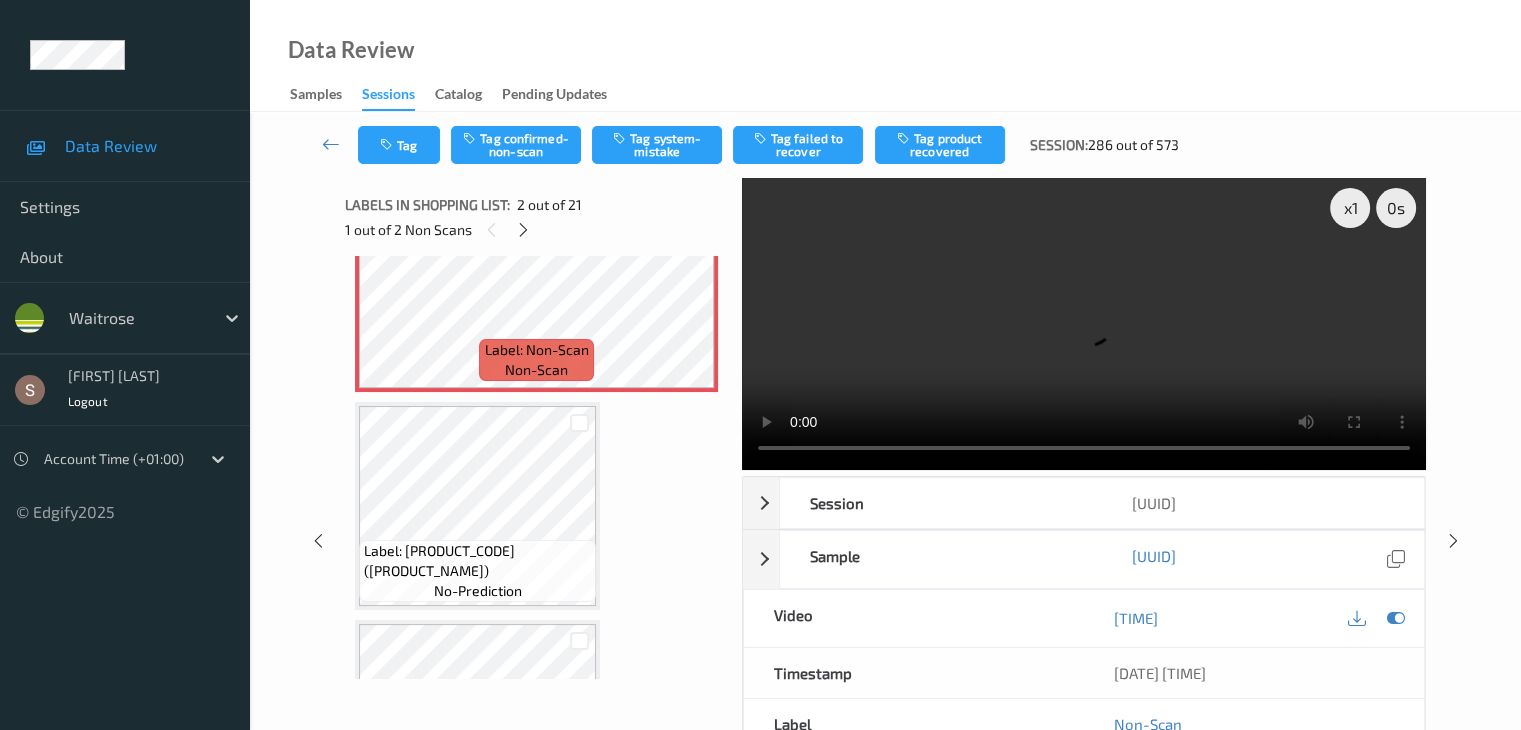 click at bounding box center [1084, 324] 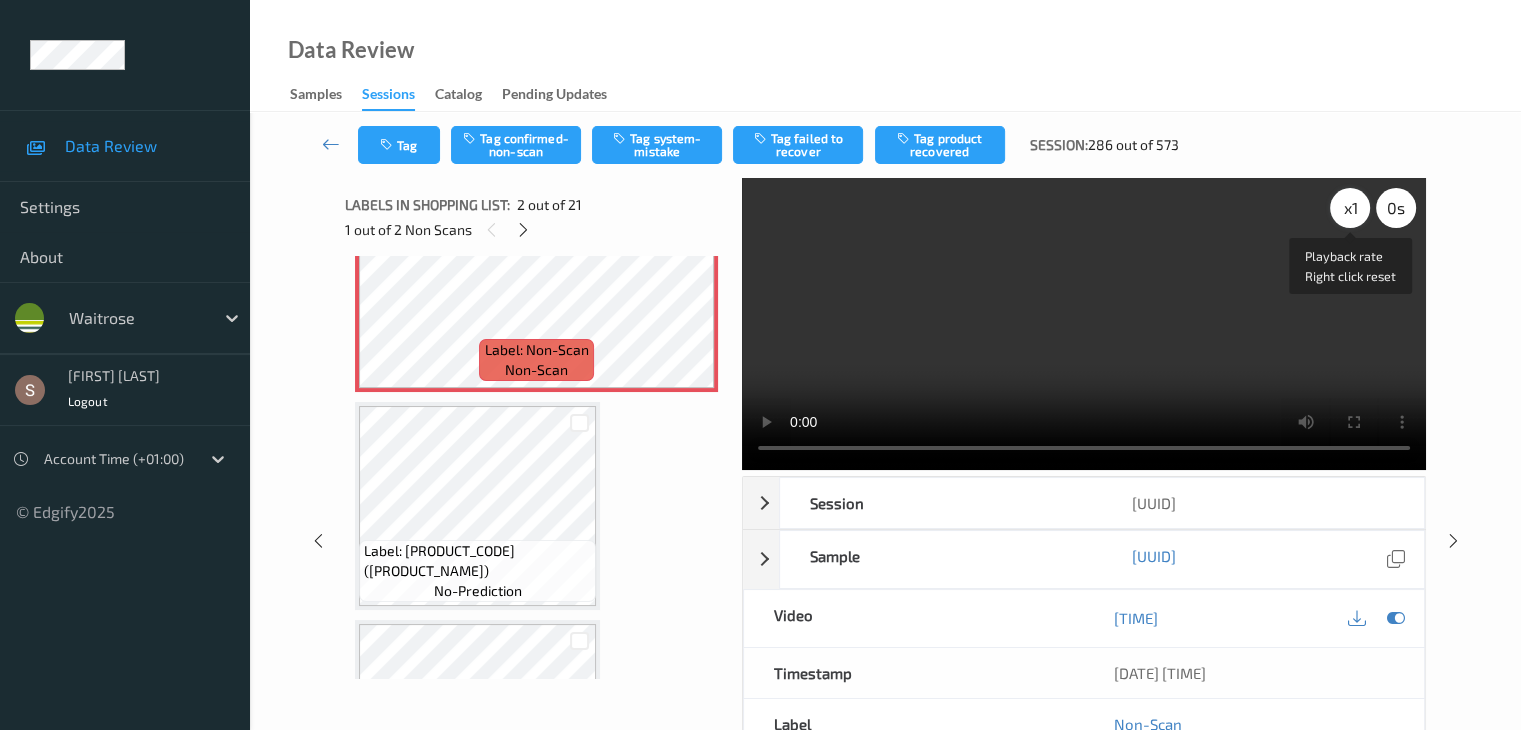 click on "x 1" at bounding box center [1350, 208] 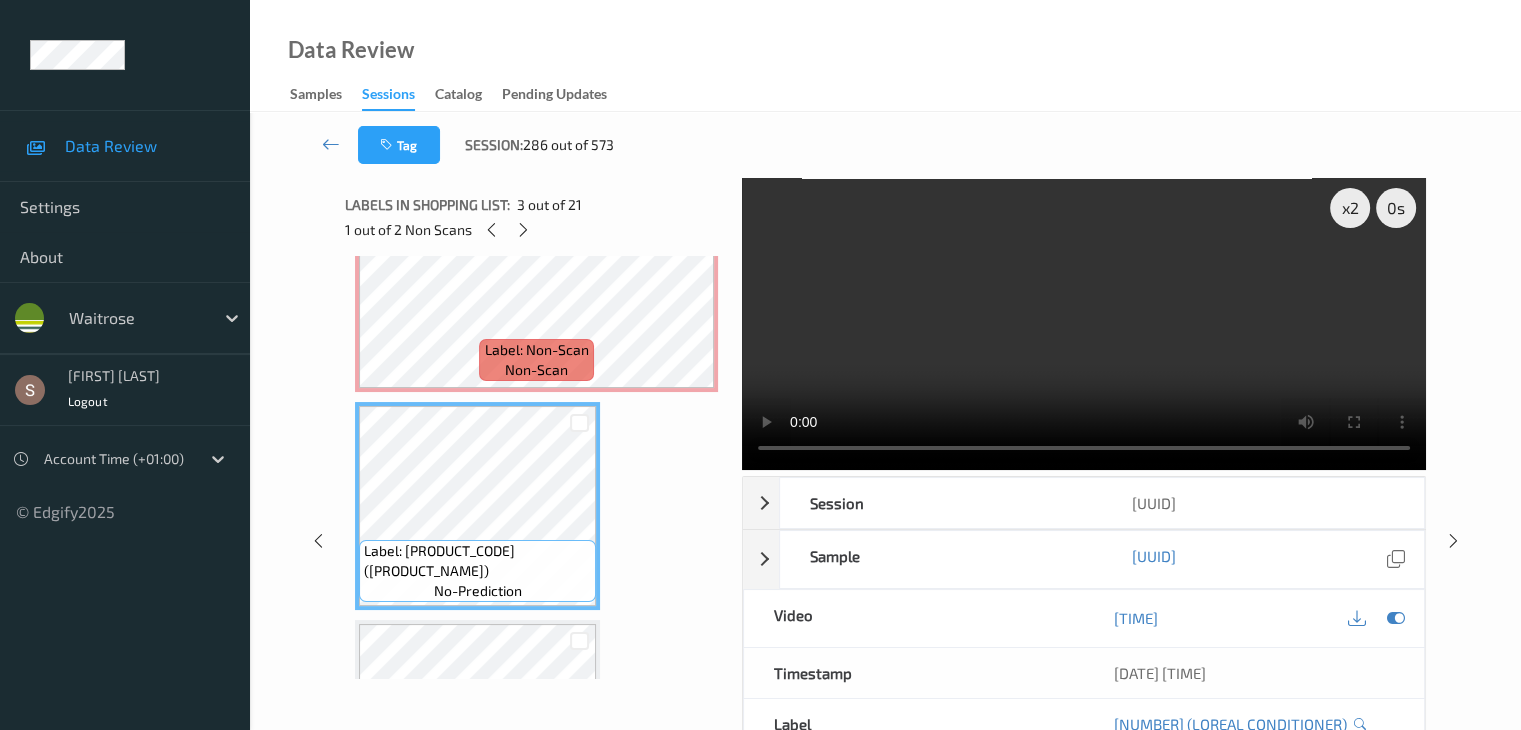 scroll, scrollTop: 200, scrollLeft: 0, axis: vertical 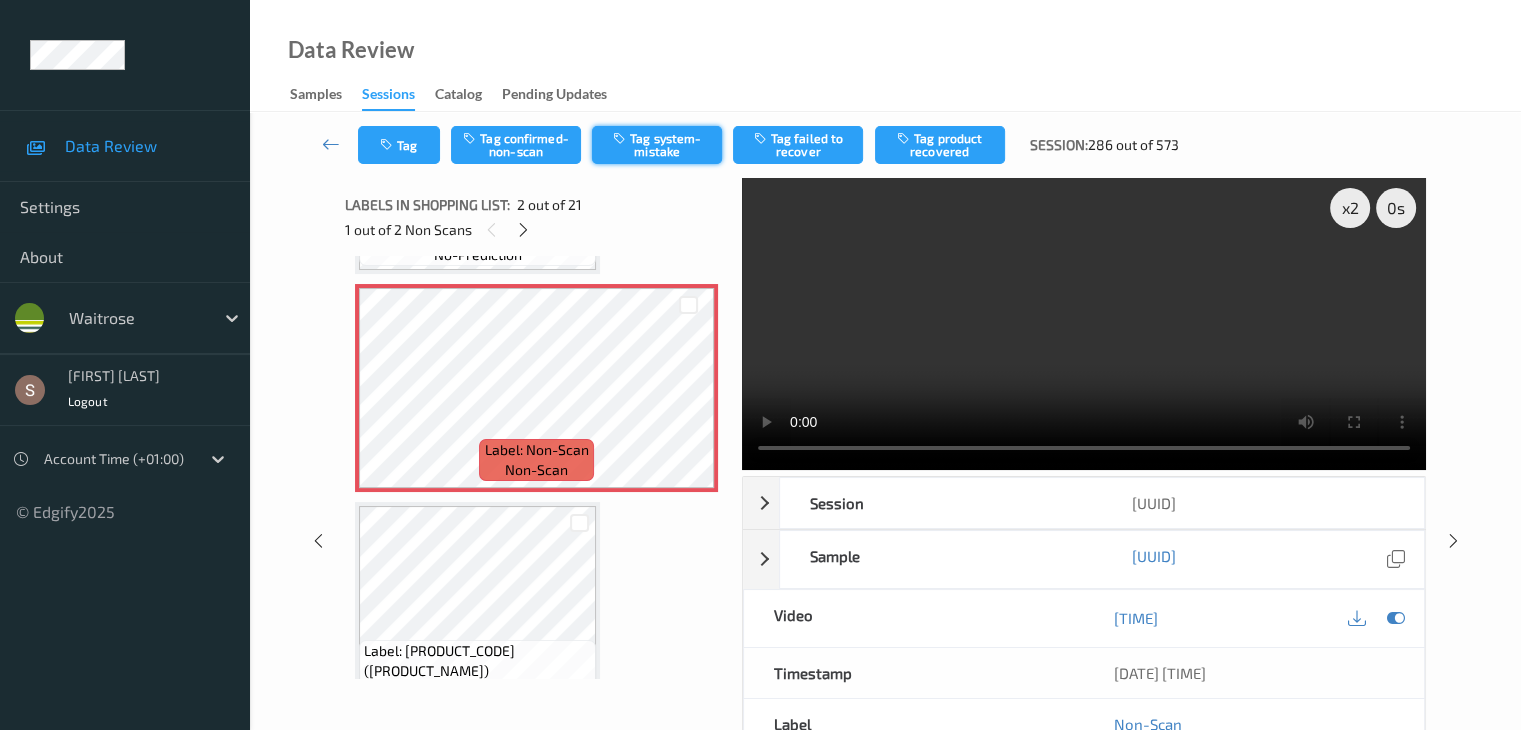 click on "Tag   system-mistake" at bounding box center [657, 145] 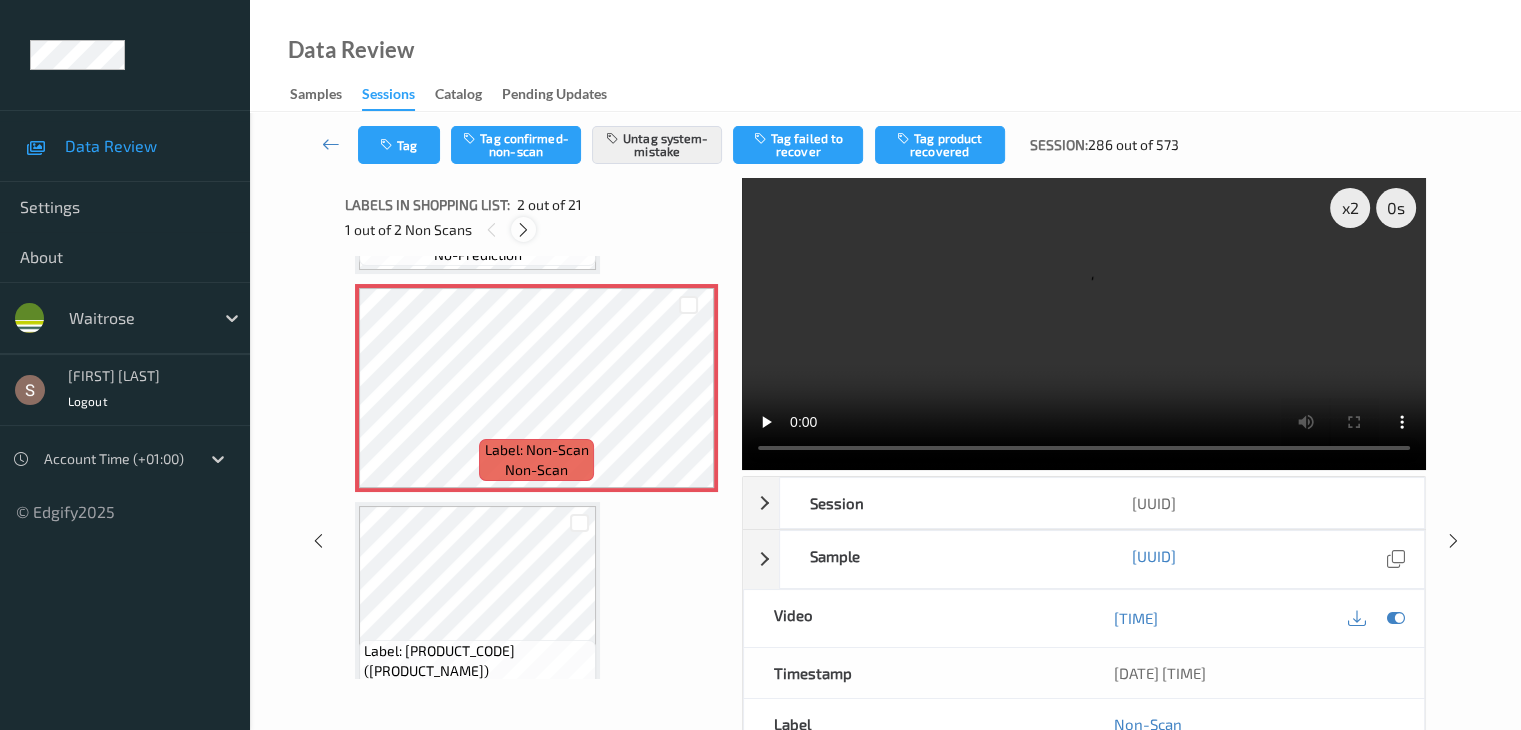 click at bounding box center (523, 230) 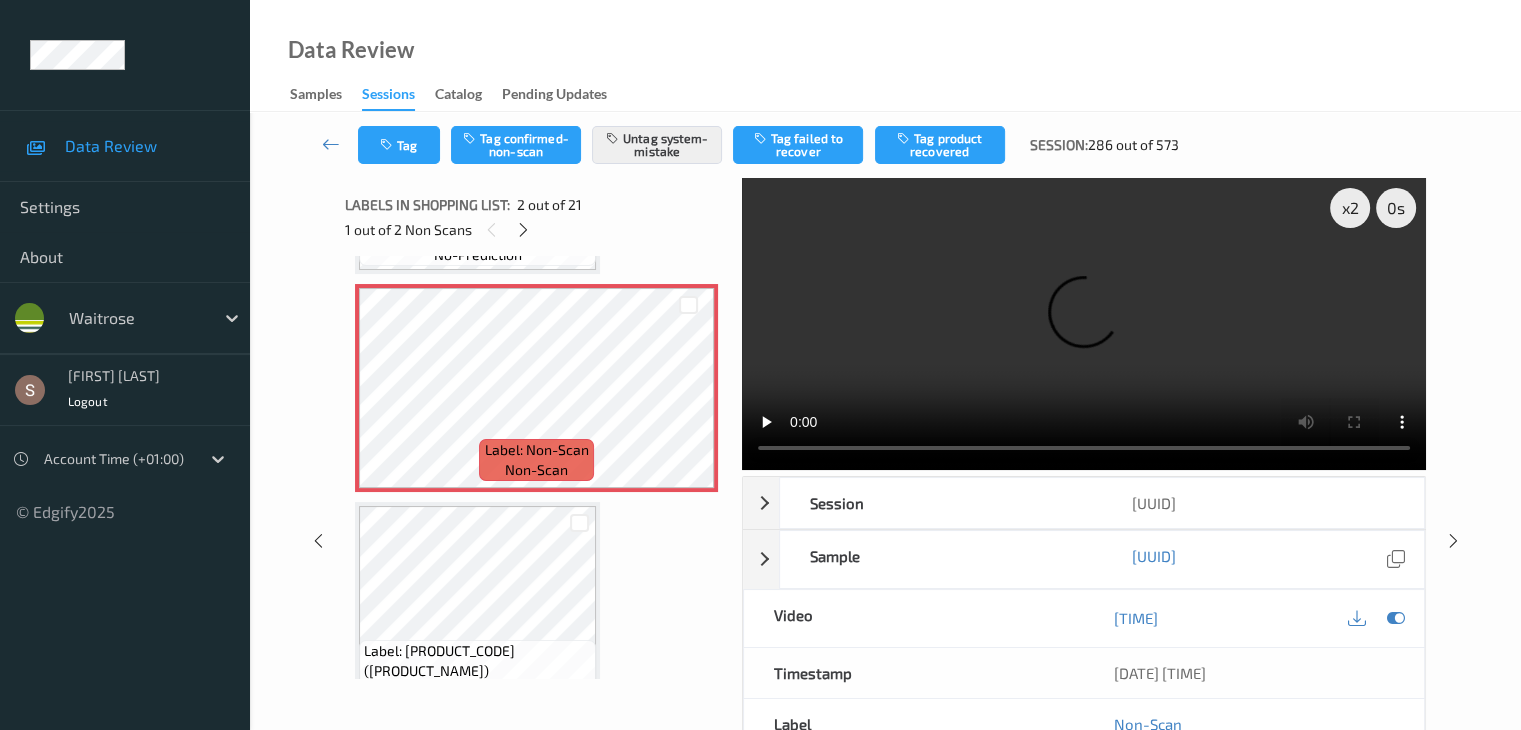 scroll, scrollTop: 1100, scrollLeft: 0, axis: vertical 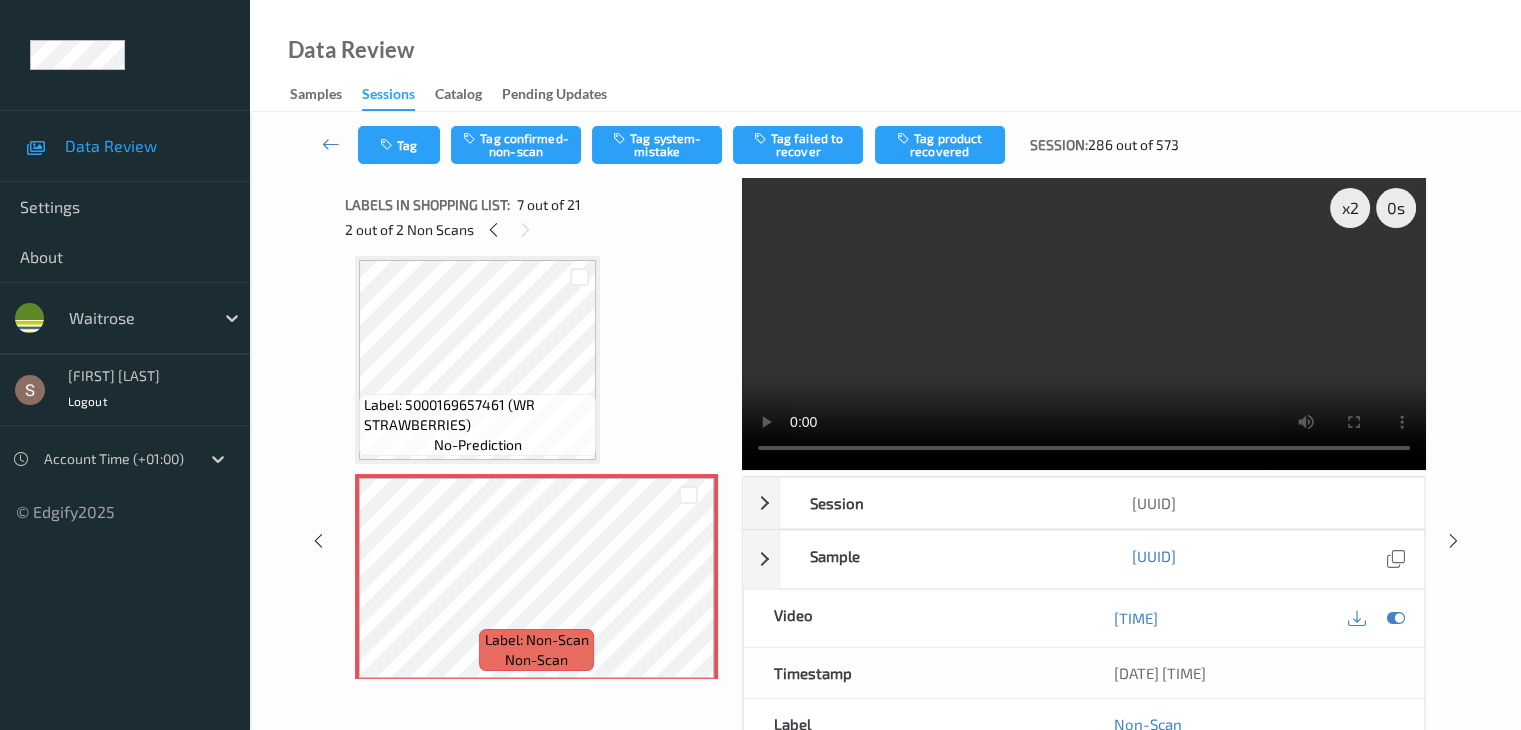 click at bounding box center [1084, 324] 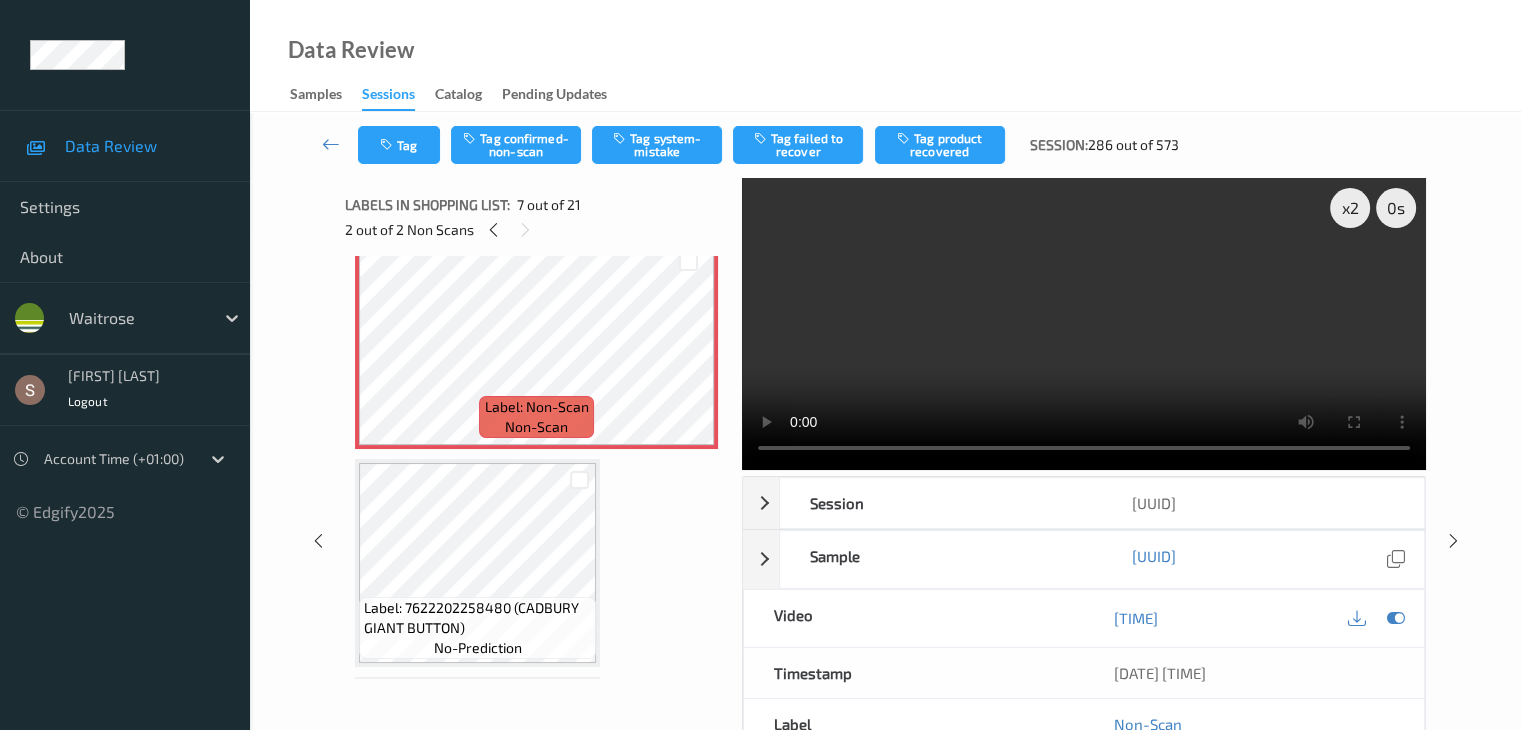 scroll, scrollTop: 1400, scrollLeft: 0, axis: vertical 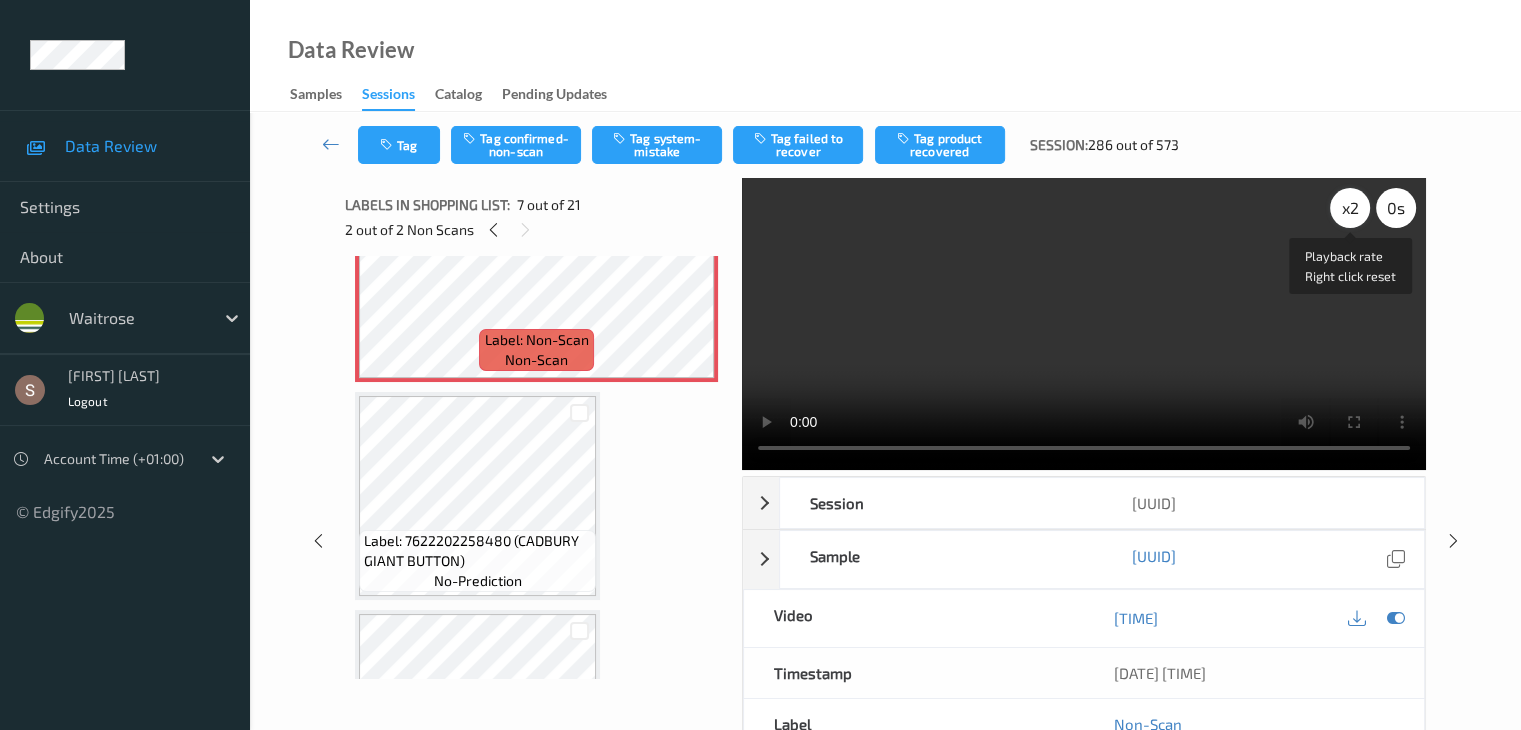 click on "x 2" at bounding box center (1350, 208) 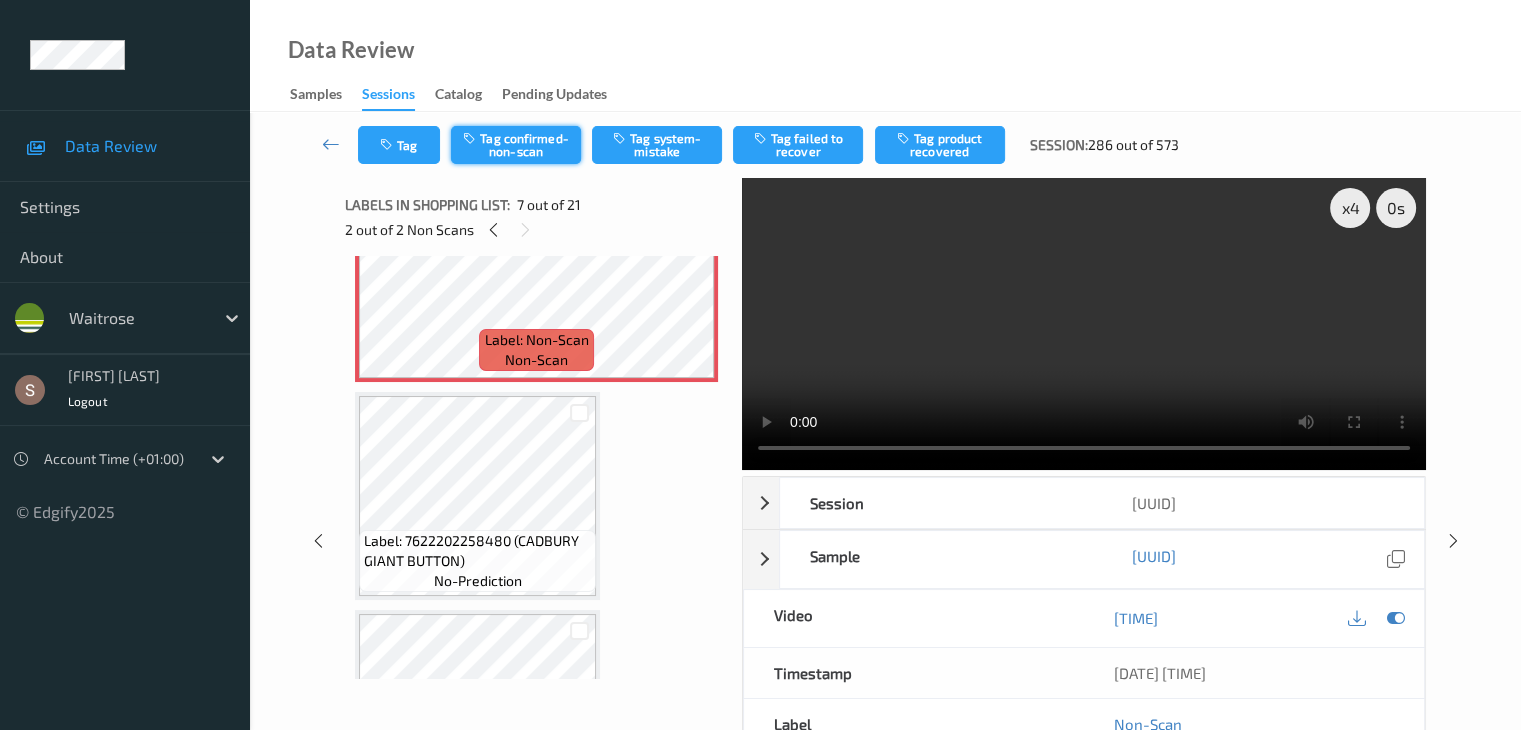 click on "Tag   confirmed-non-scan" at bounding box center [516, 145] 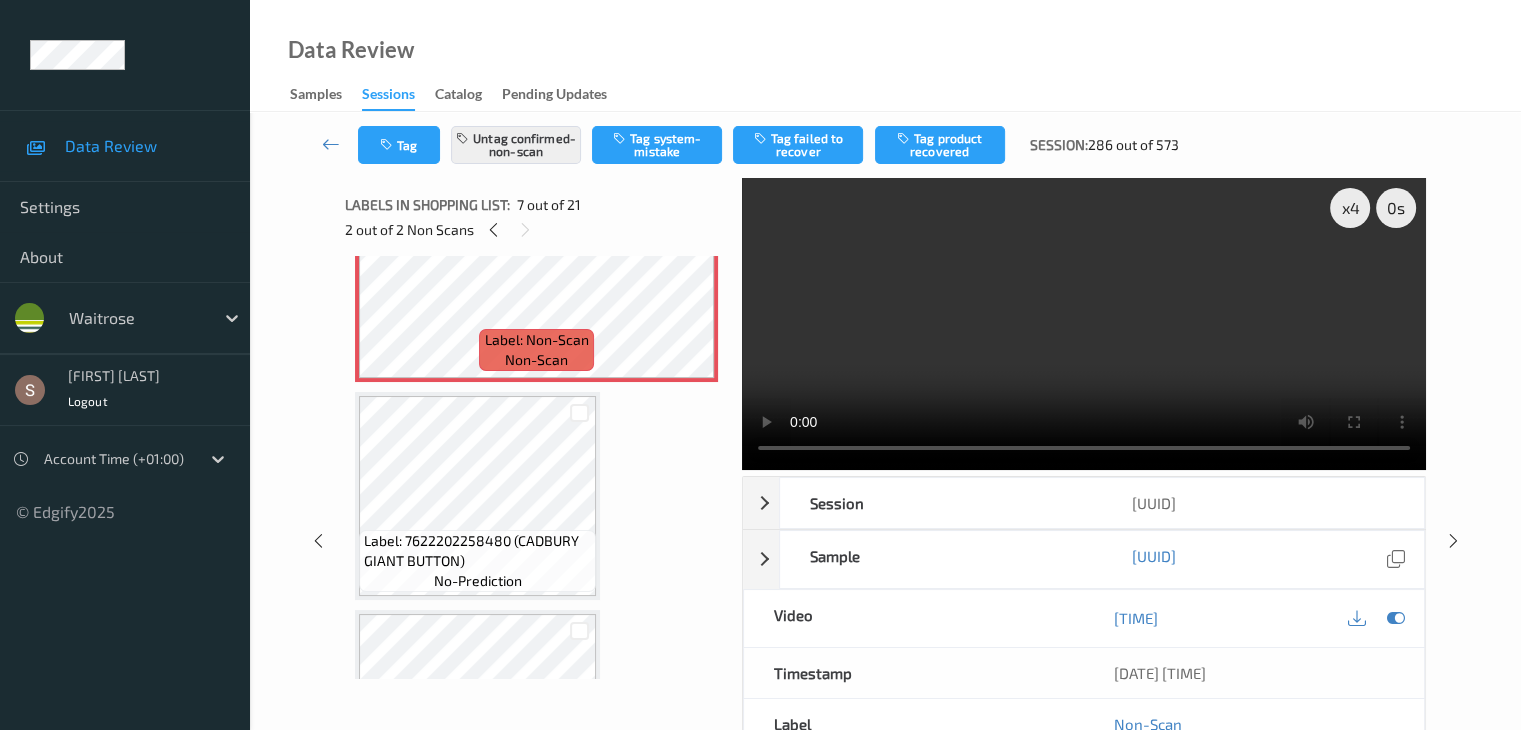 click on "Tag   product recovered" at bounding box center [940, 145] 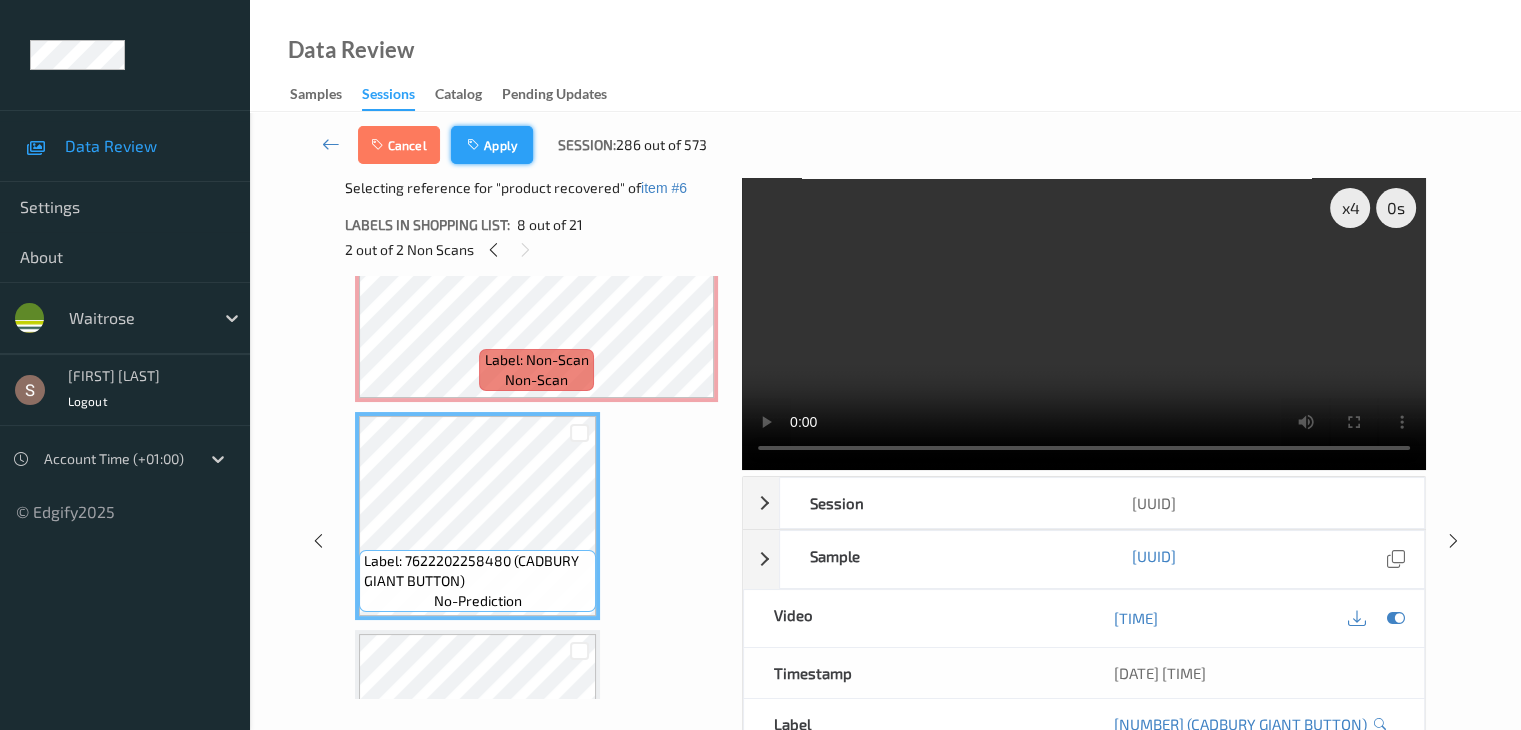 click on "Apply" at bounding box center (492, 145) 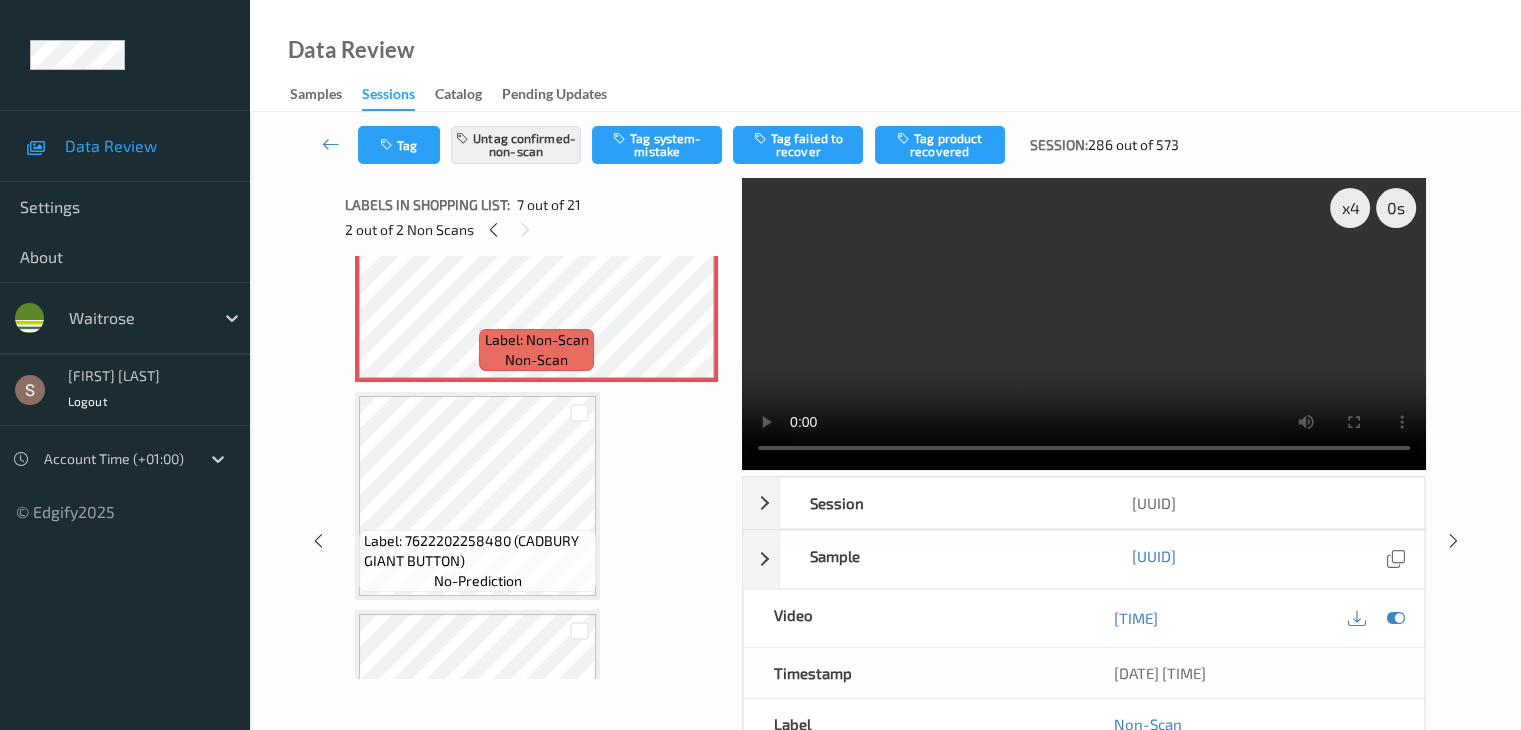 scroll, scrollTop: 1100, scrollLeft: 0, axis: vertical 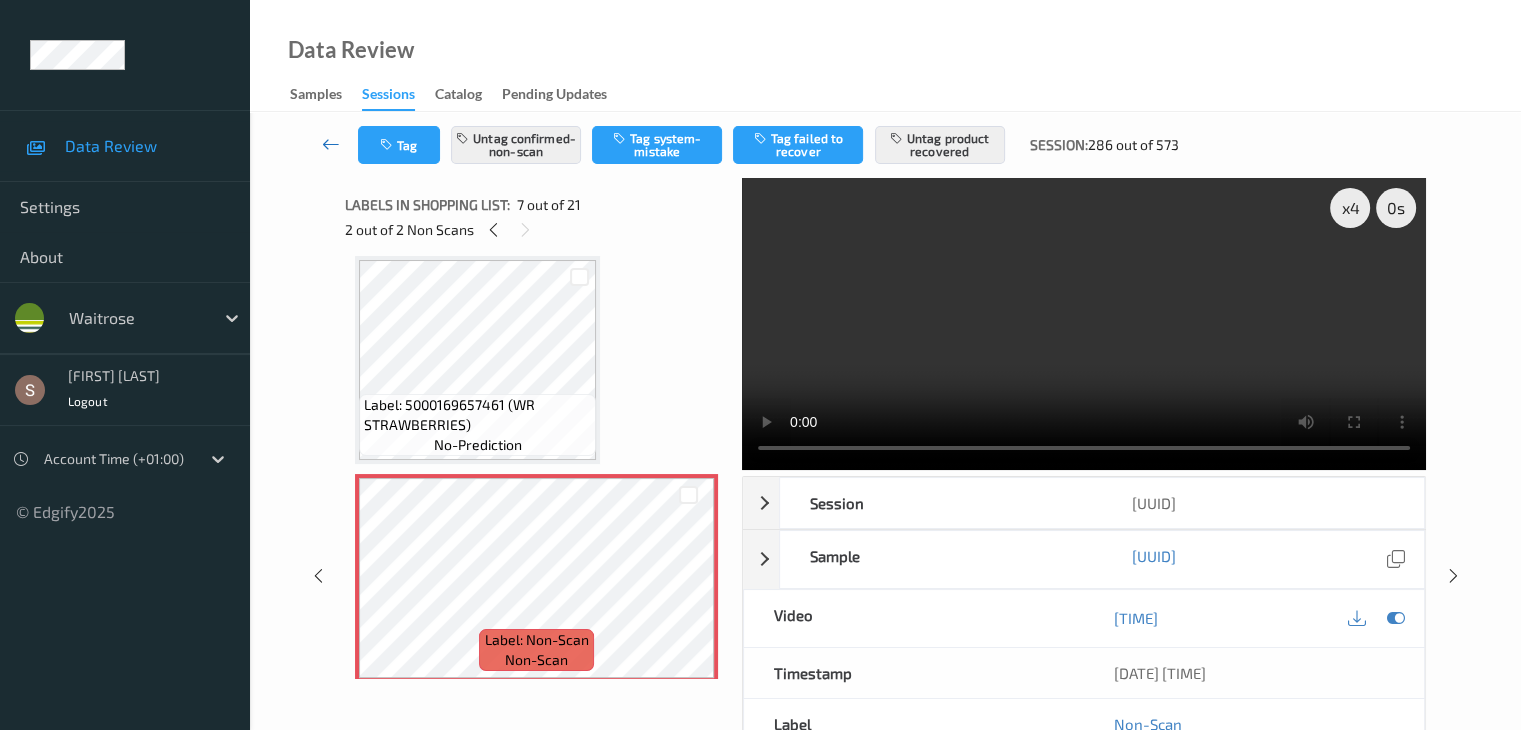 click at bounding box center [331, 144] 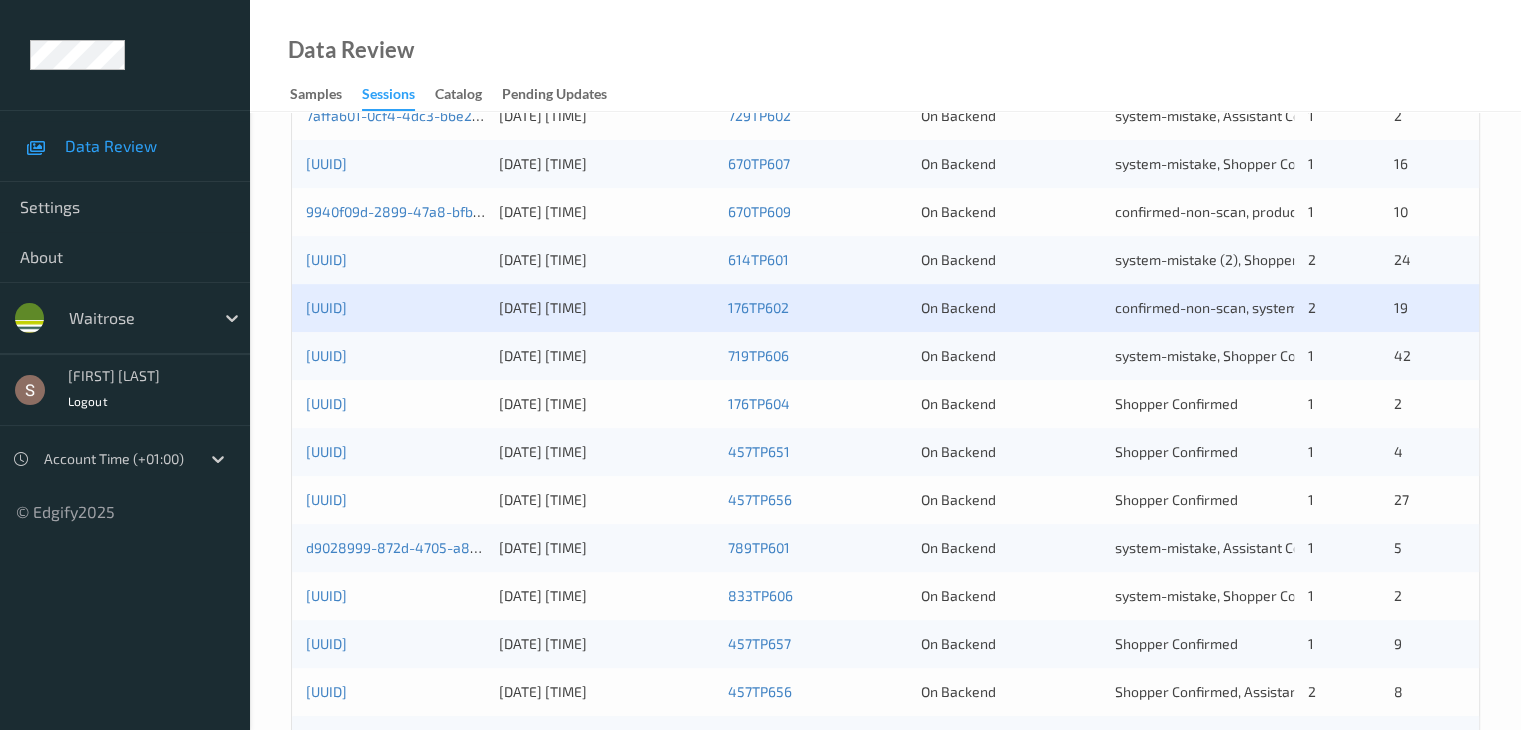 scroll, scrollTop: 600, scrollLeft: 0, axis: vertical 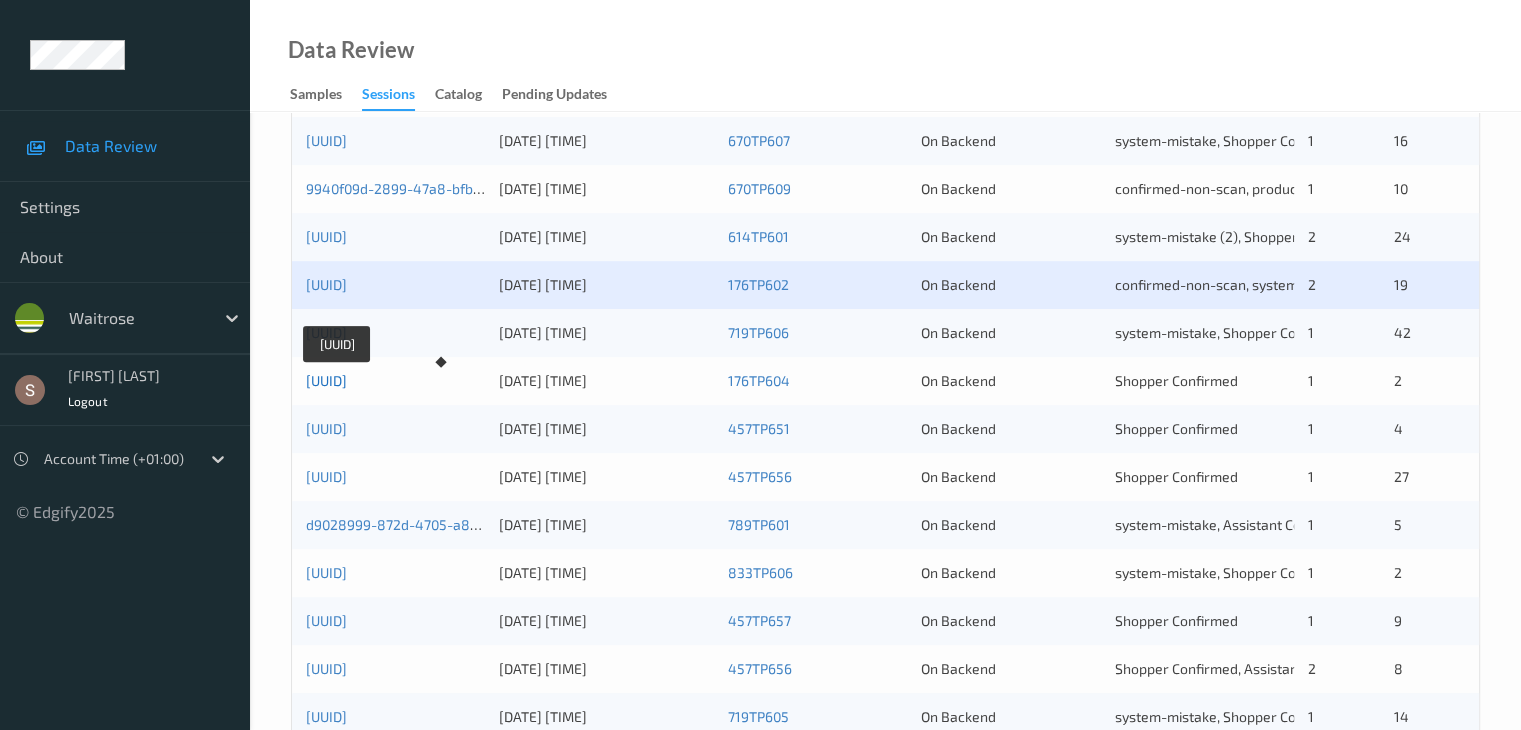 click on "[UUID]" at bounding box center (326, 380) 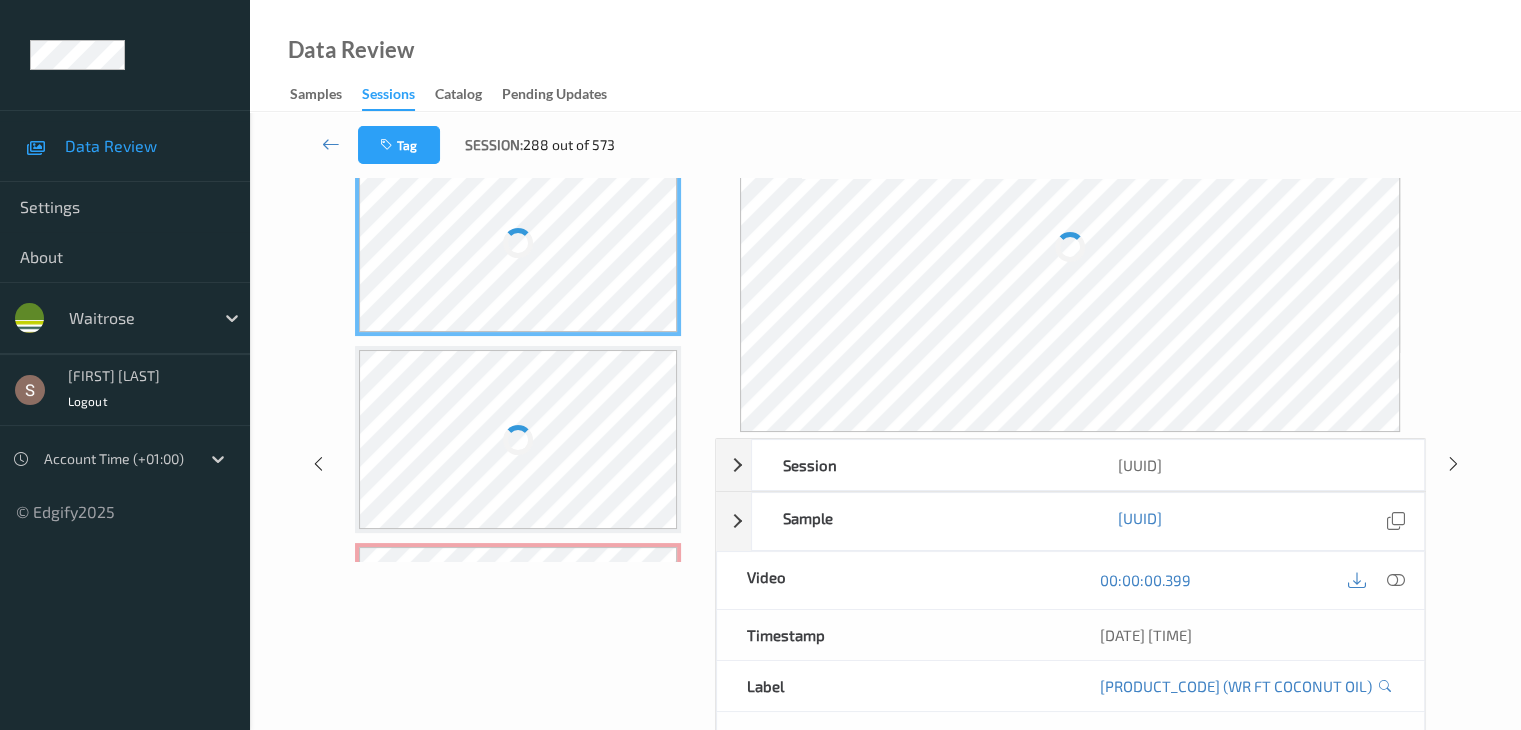 scroll, scrollTop: 0, scrollLeft: 0, axis: both 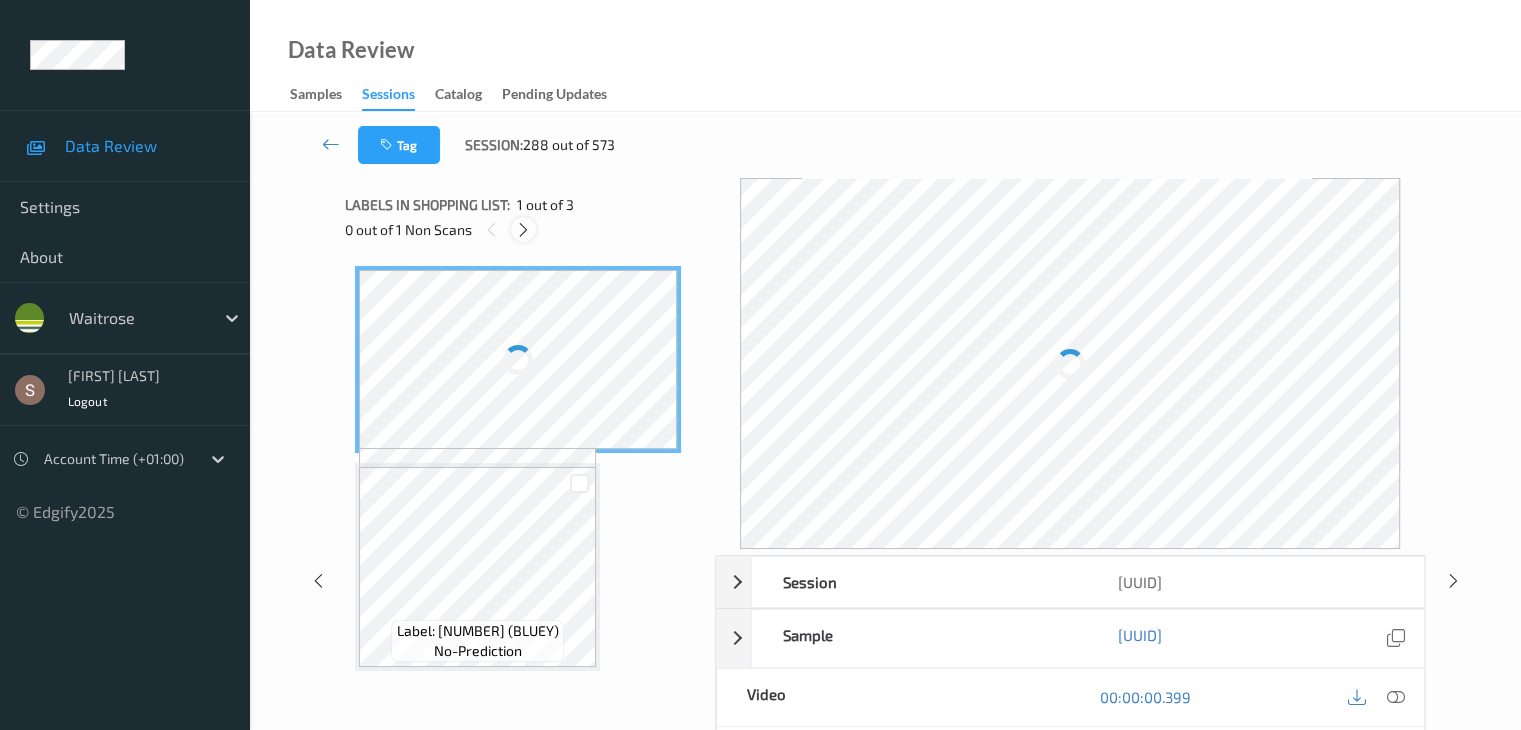 click at bounding box center (523, 229) 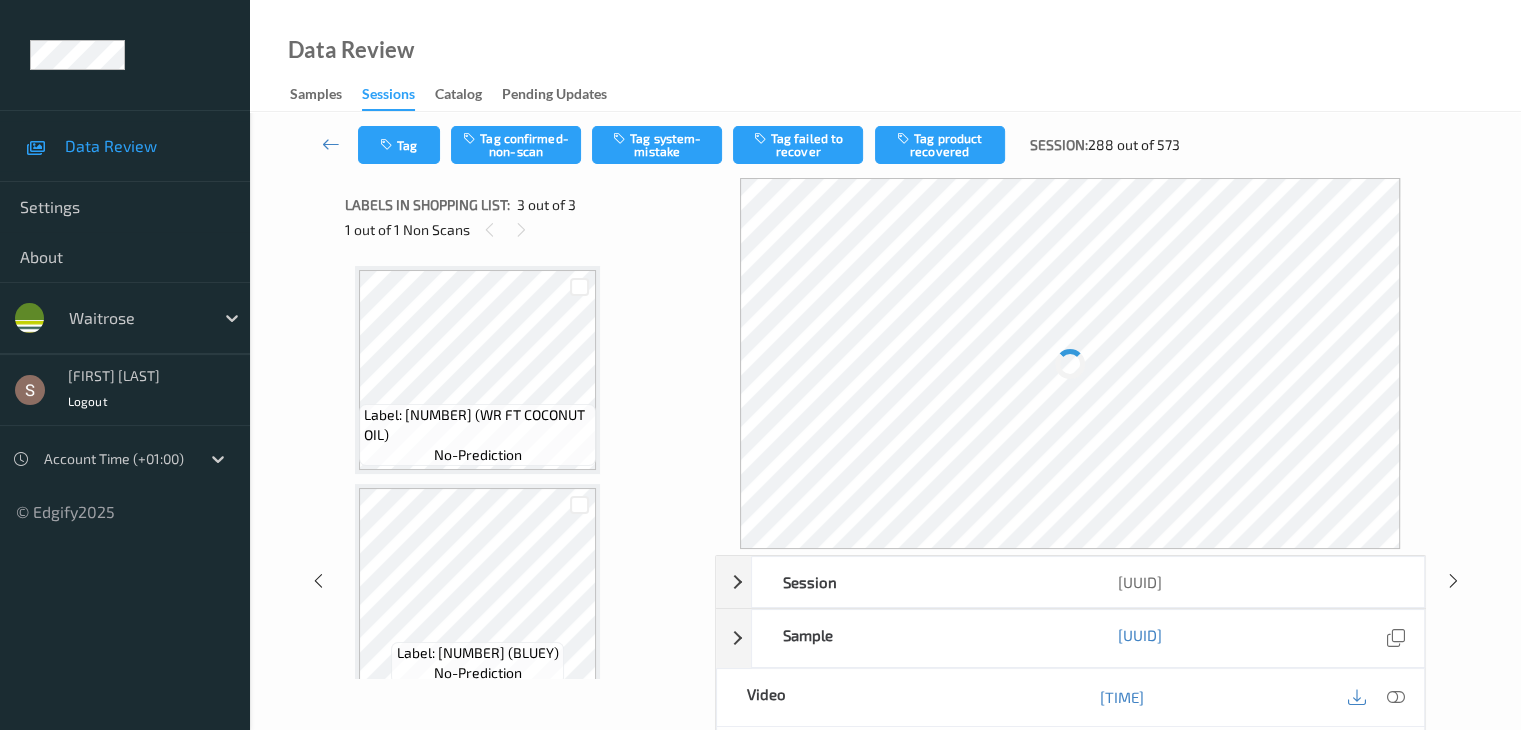 scroll, scrollTop: 228, scrollLeft: 0, axis: vertical 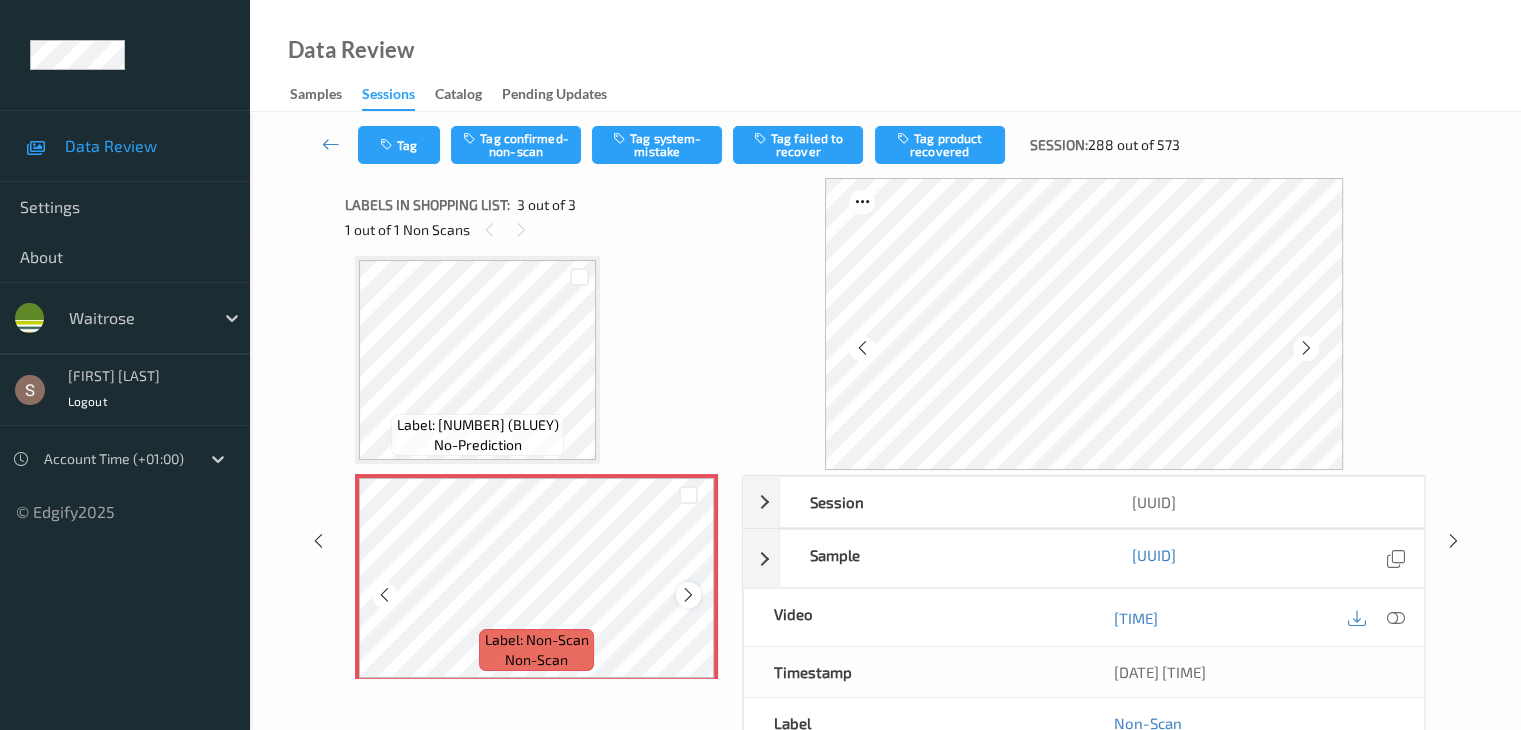 click at bounding box center (688, 594) 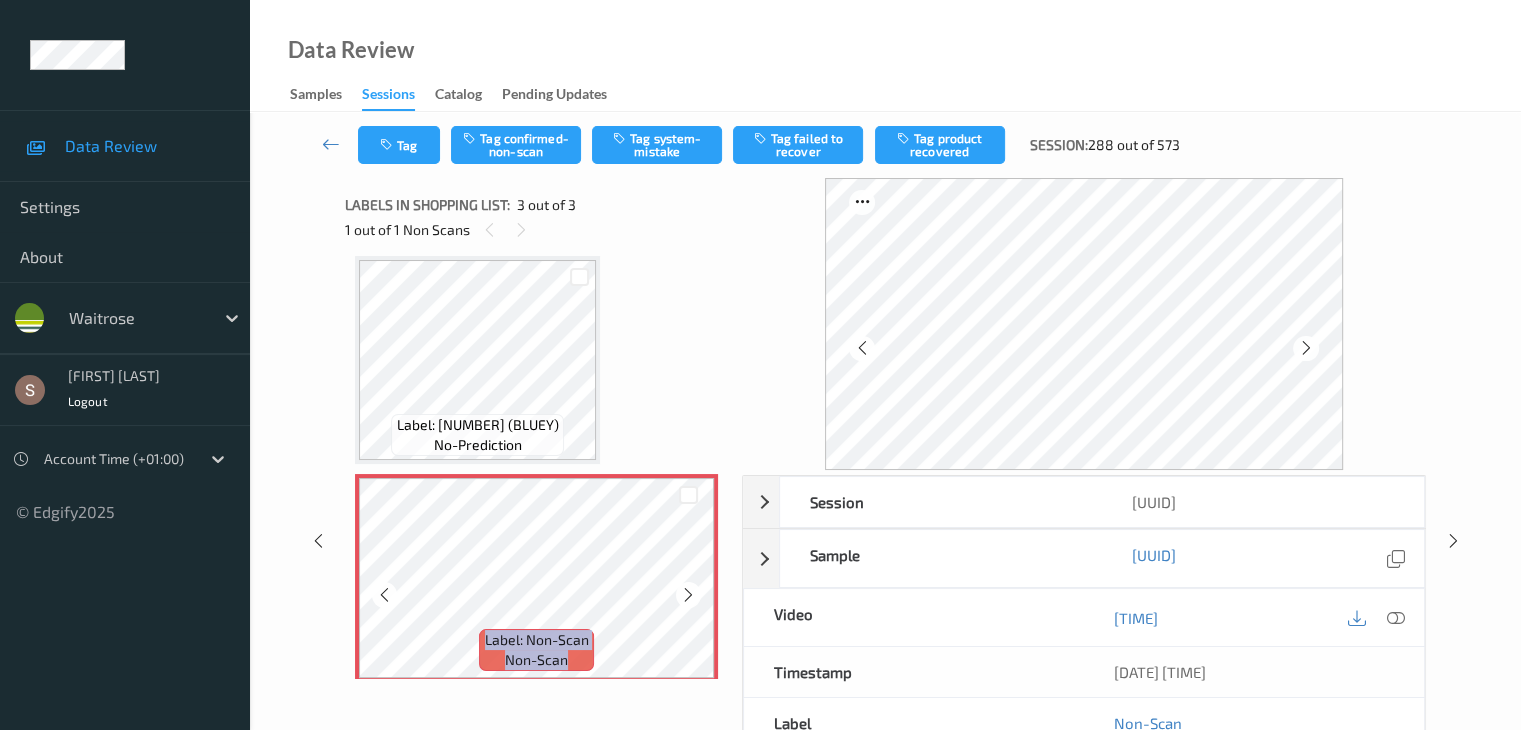 click at bounding box center [688, 594] 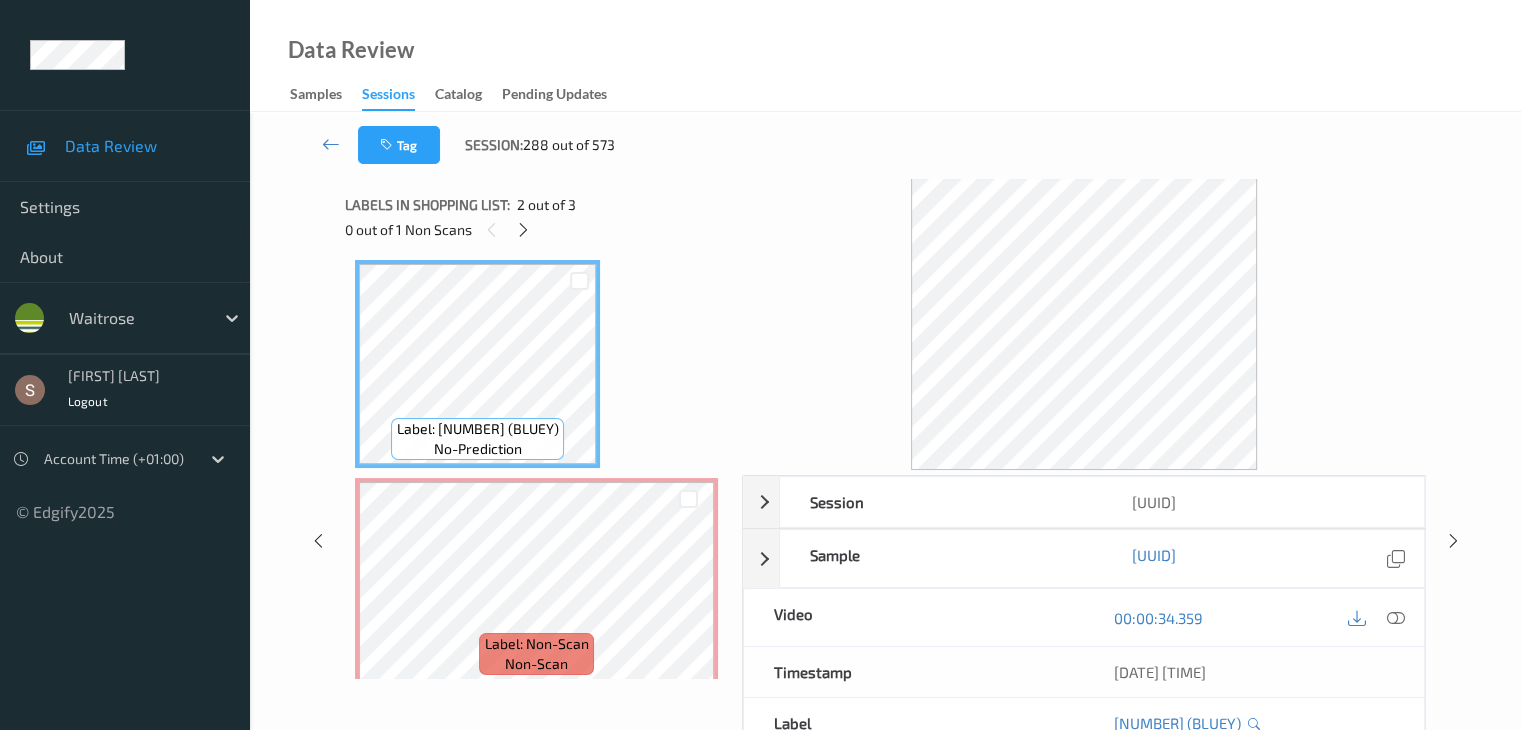 scroll, scrollTop: 241, scrollLeft: 0, axis: vertical 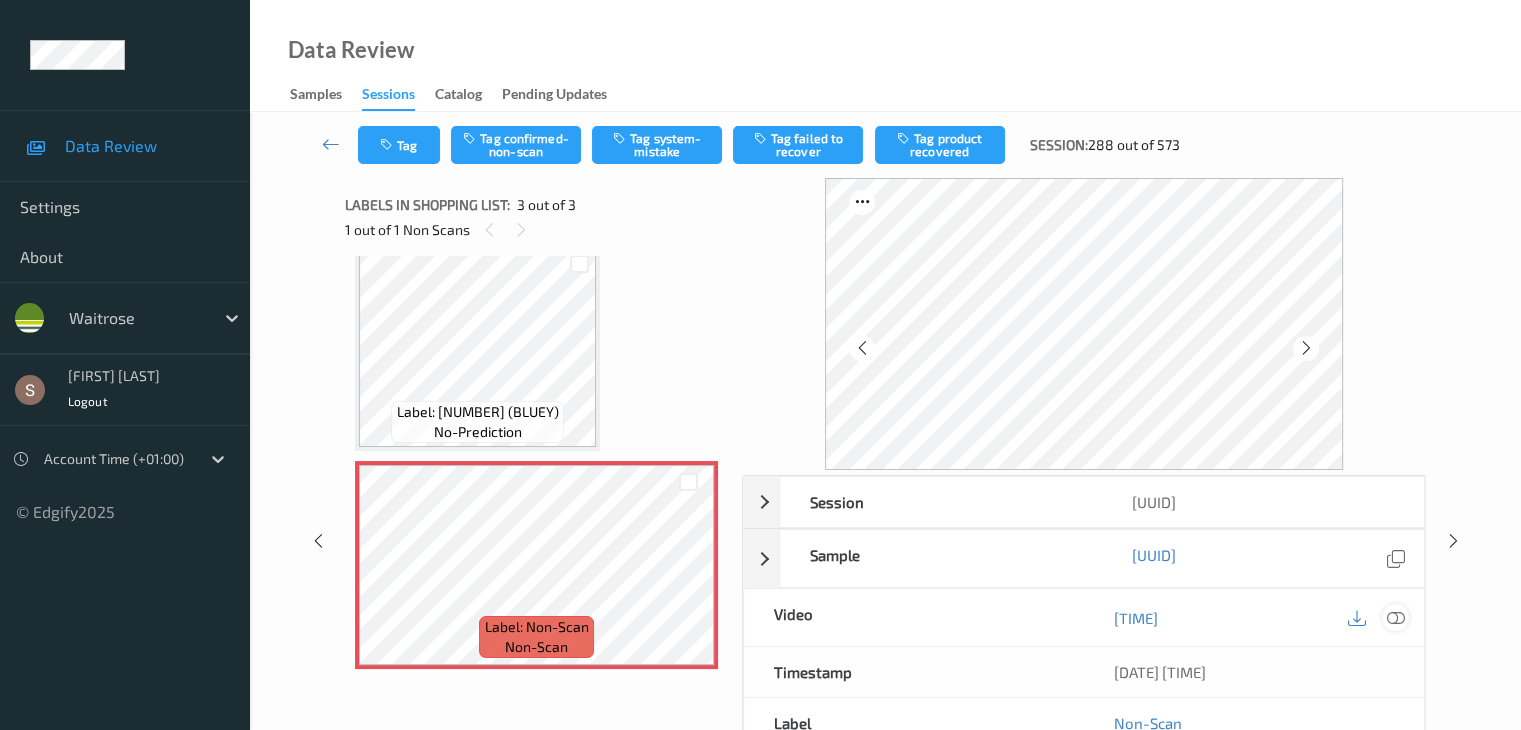 click at bounding box center [1395, 618] 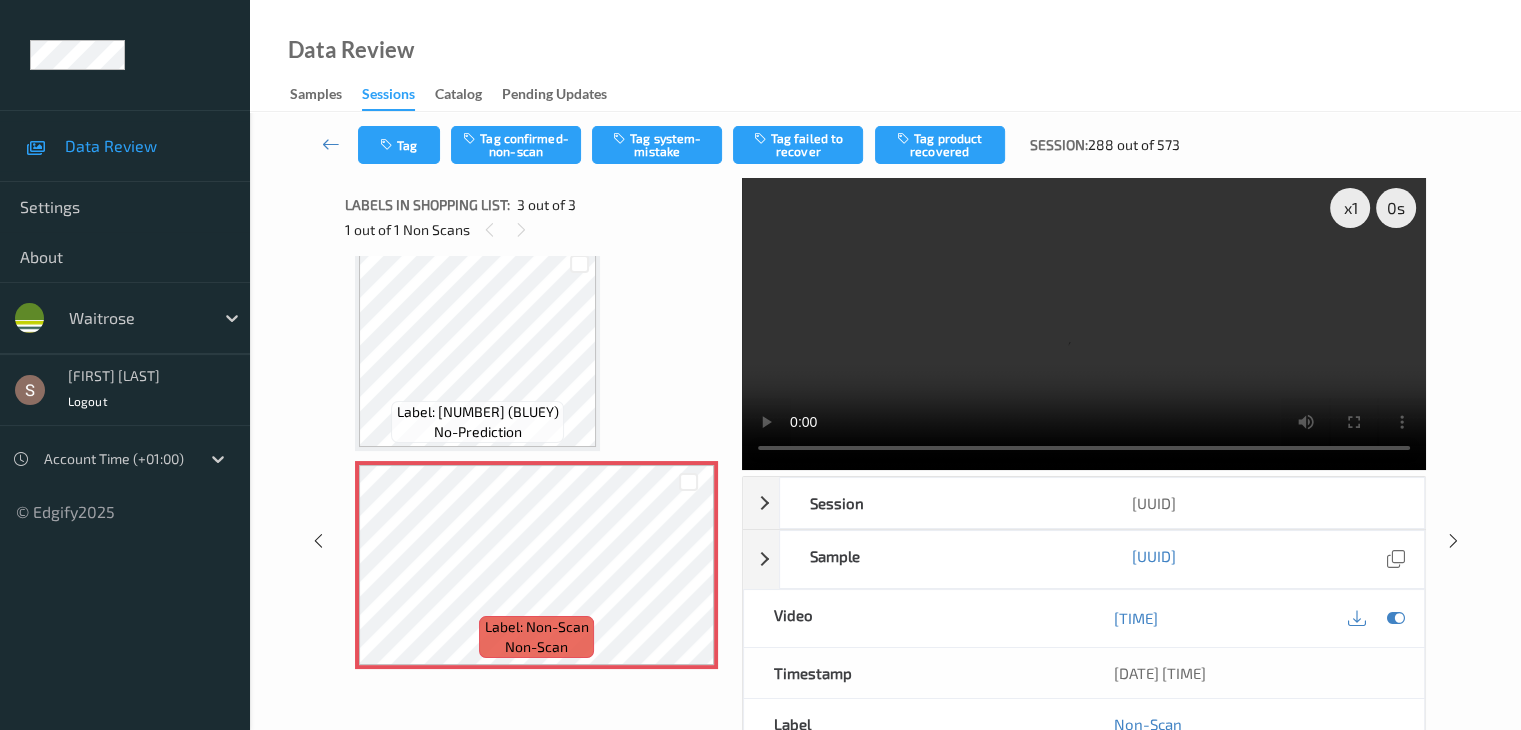 click at bounding box center (1084, 324) 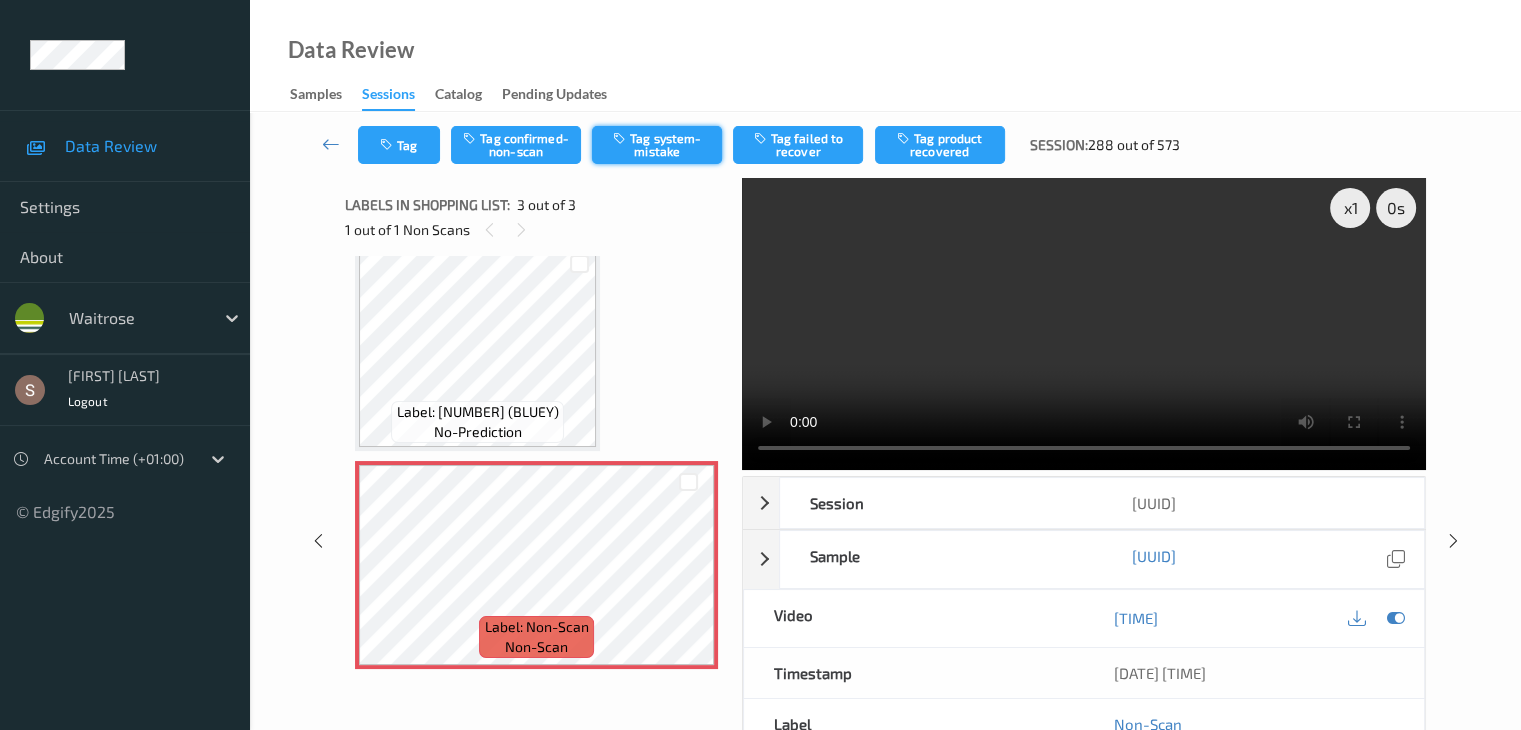 click on "Tag   system-mistake" at bounding box center (657, 145) 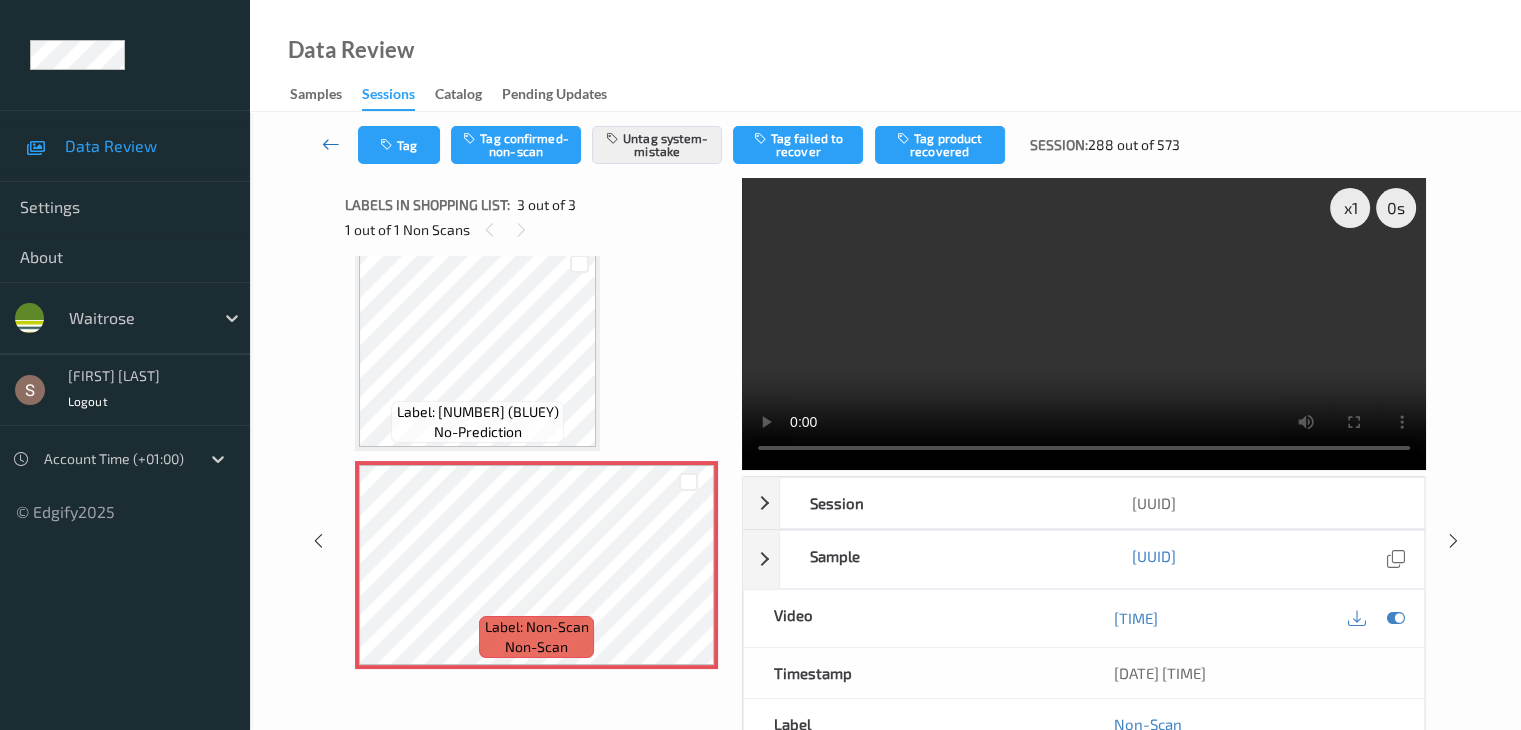click at bounding box center (331, 144) 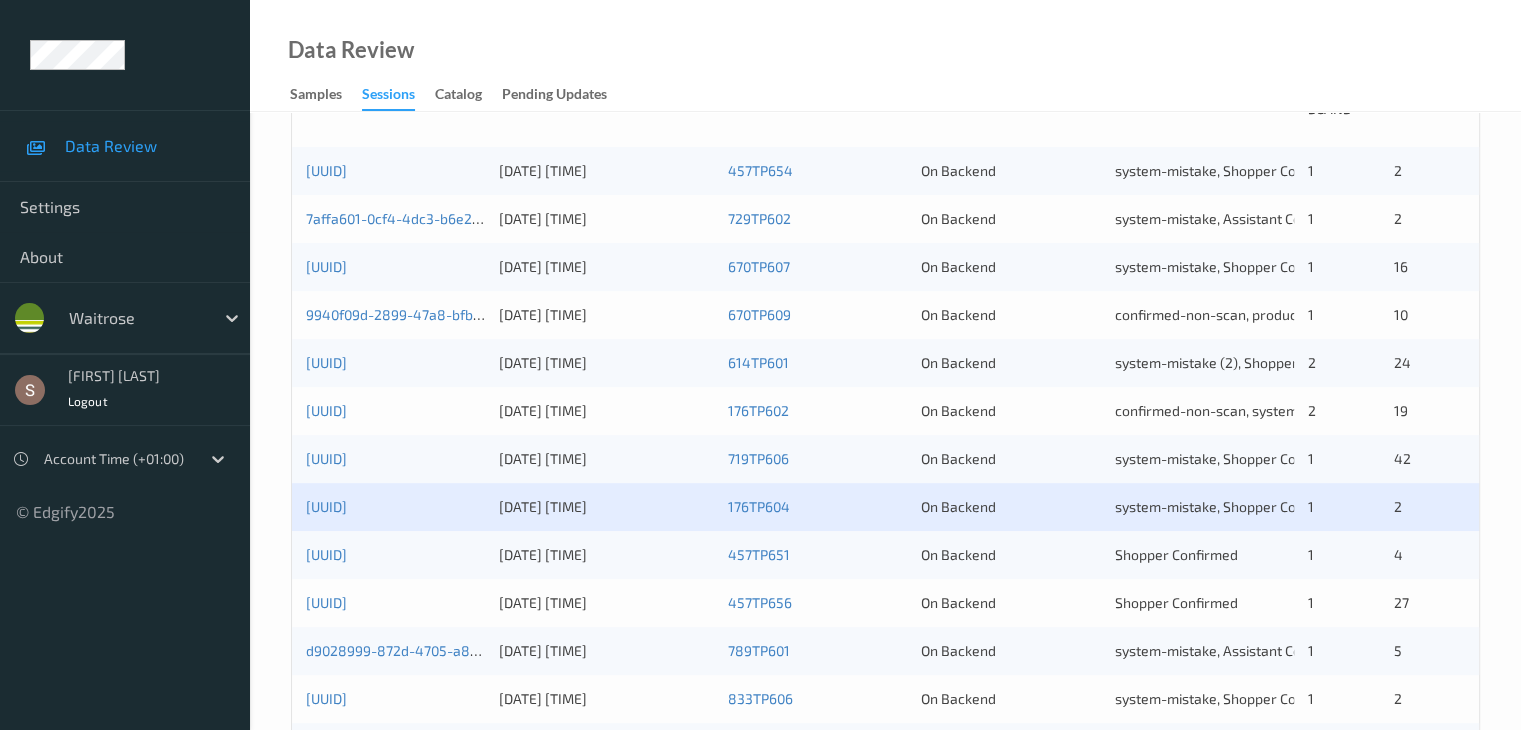 scroll, scrollTop: 600, scrollLeft: 0, axis: vertical 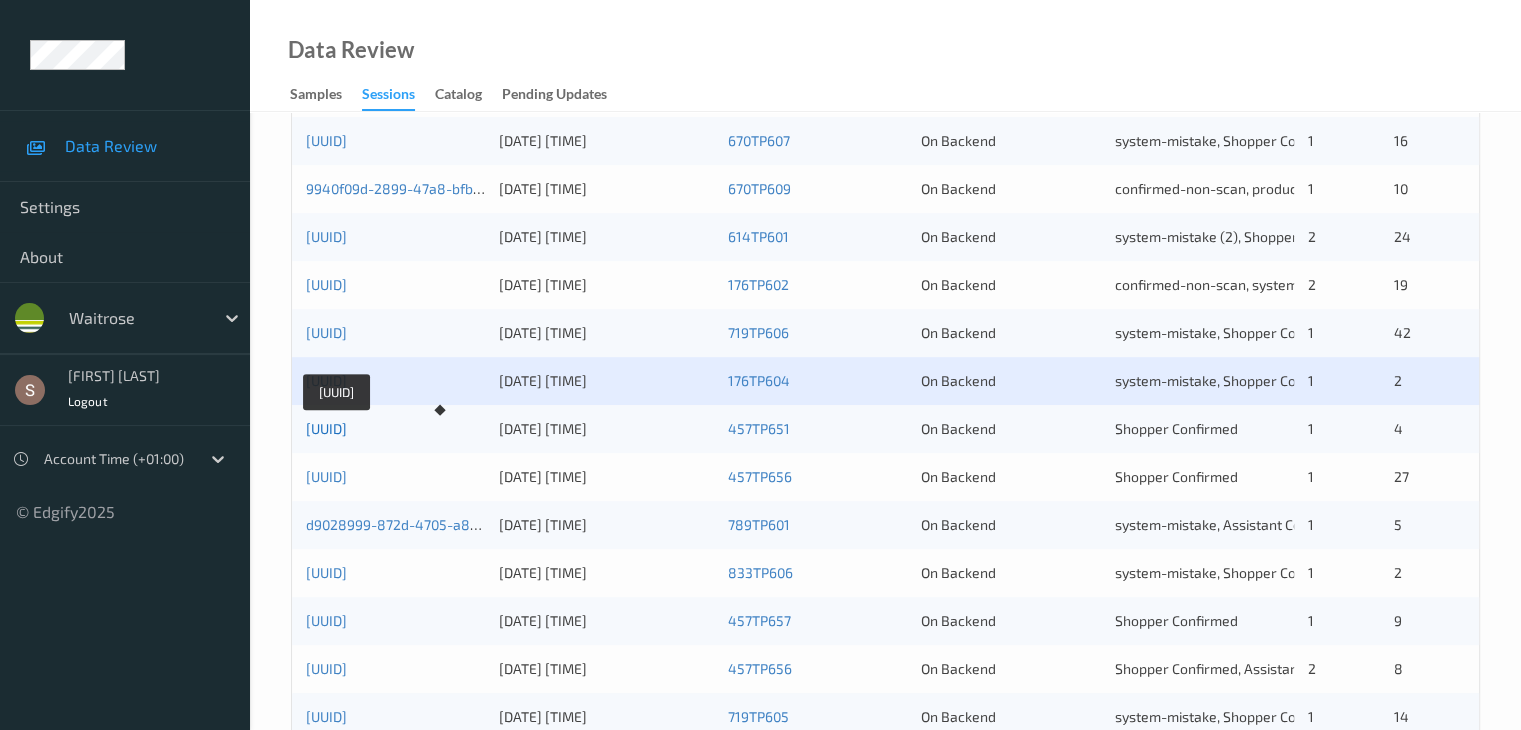click on "[UUID]" at bounding box center [326, 428] 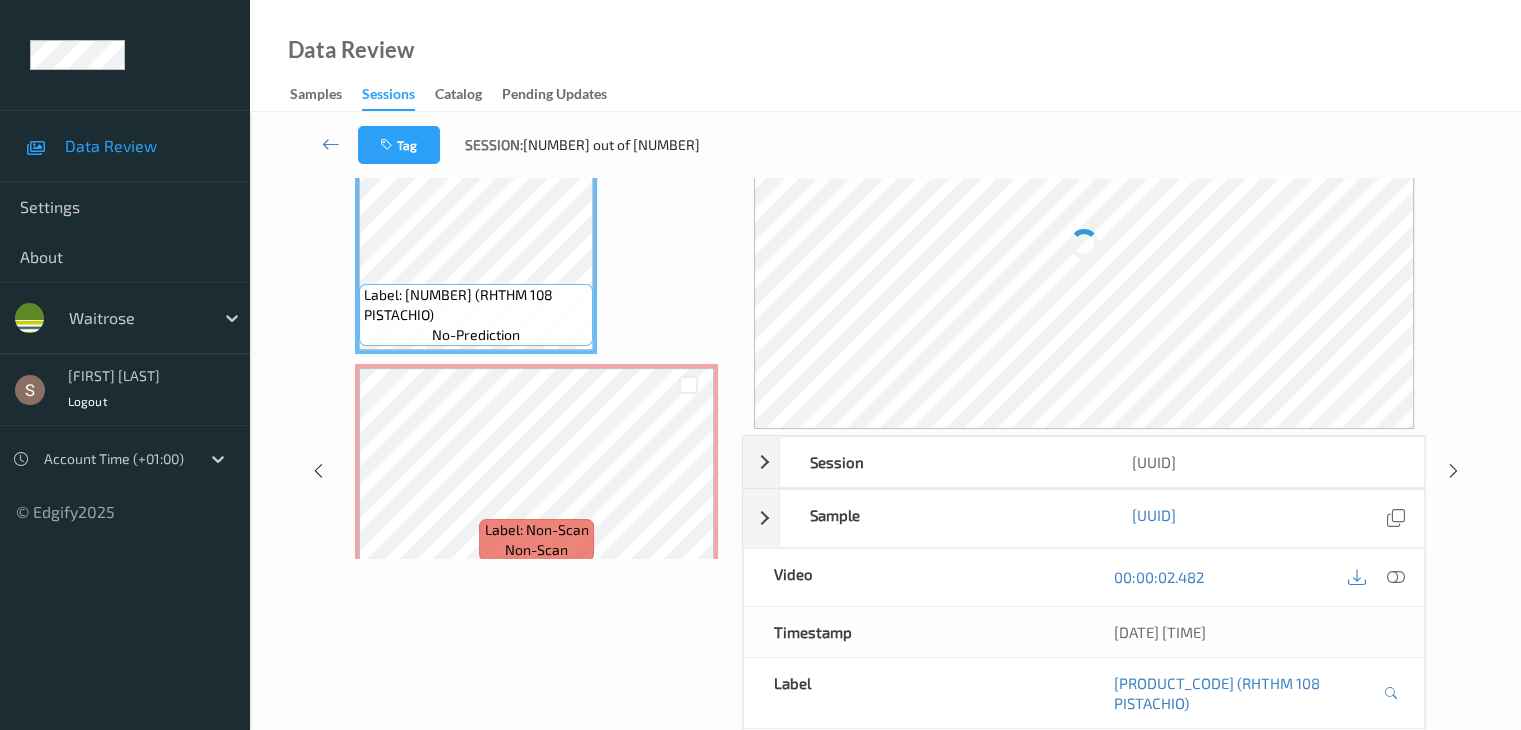 scroll, scrollTop: 0, scrollLeft: 0, axis: both 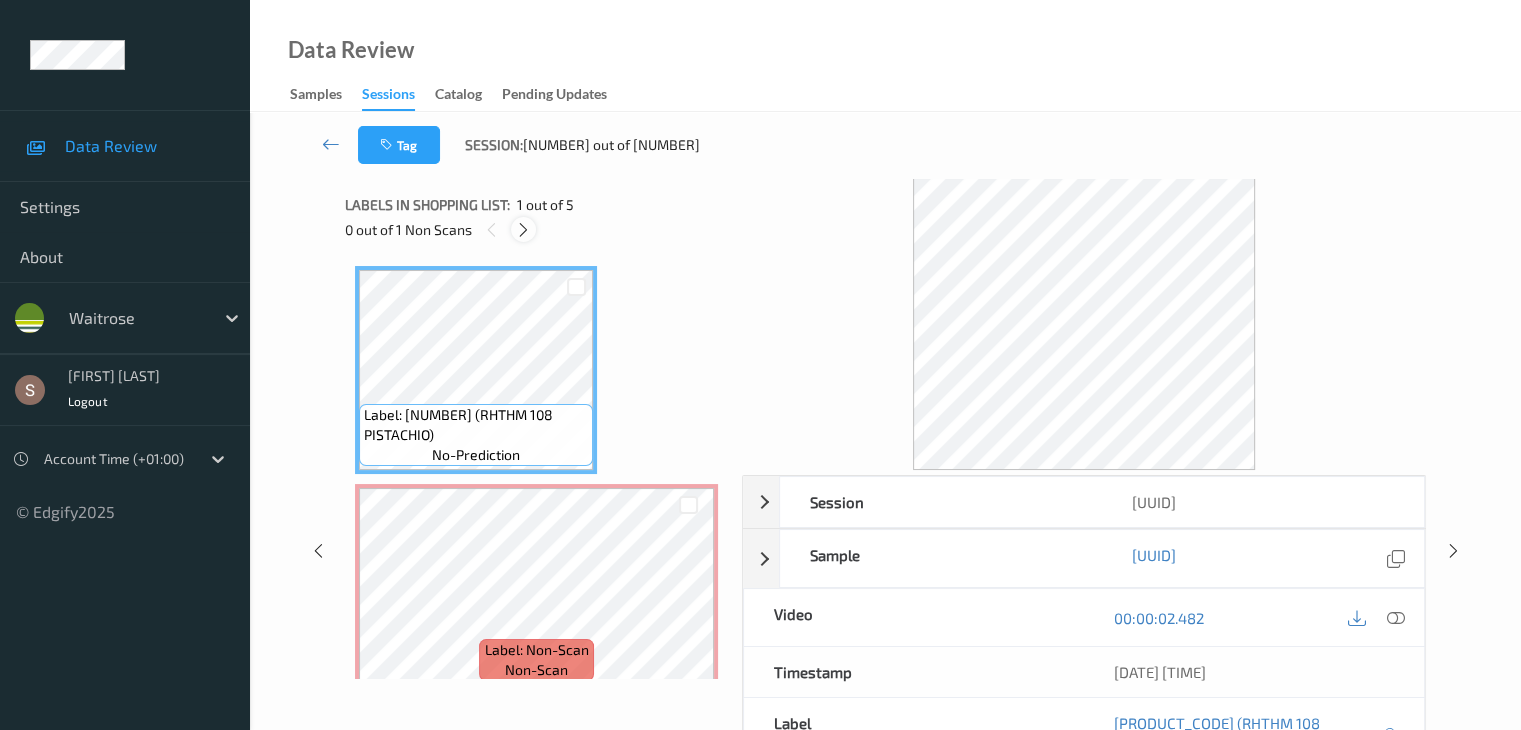 click at bounding box center (523, 229) 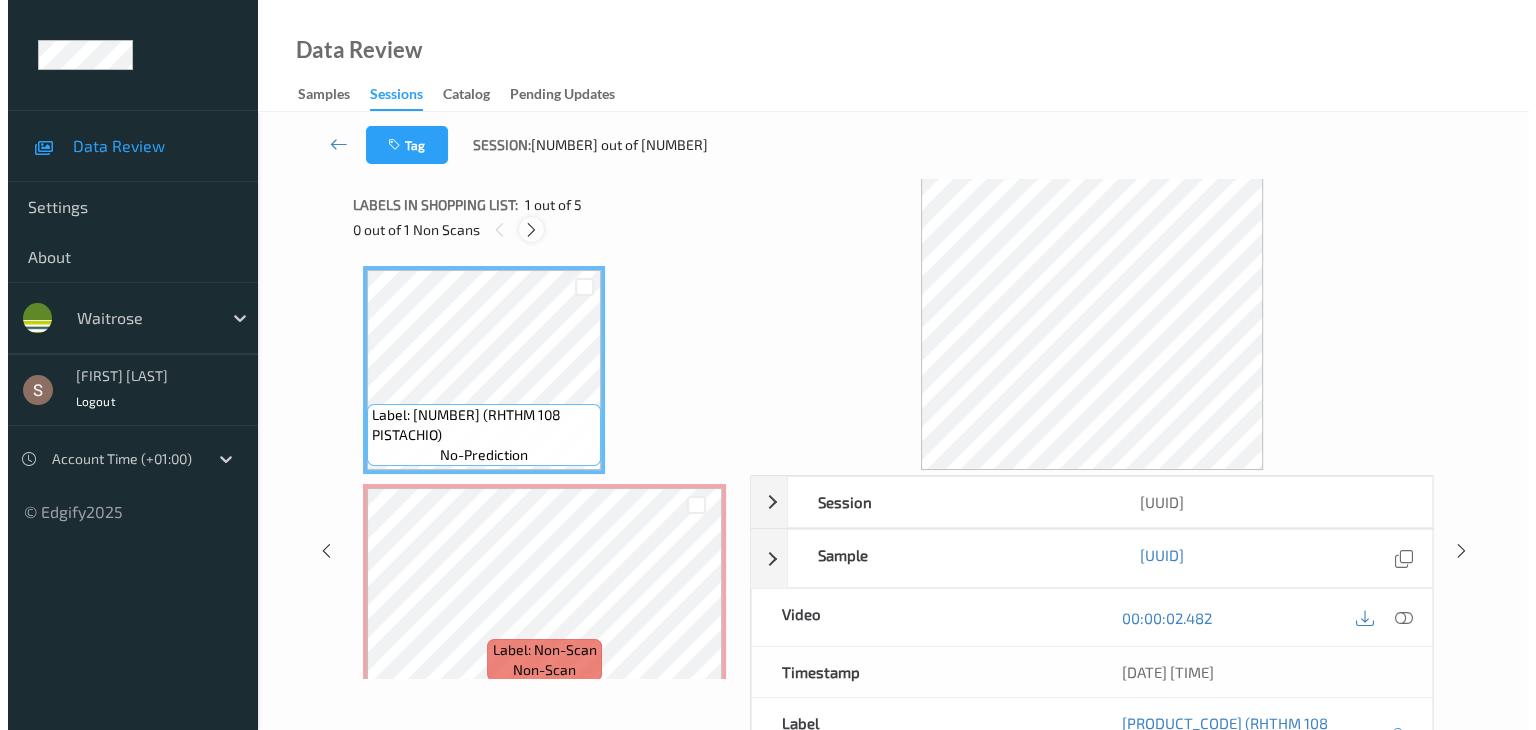scroll, scrollTop: 10, scrollLeft: 0, axis: vertical 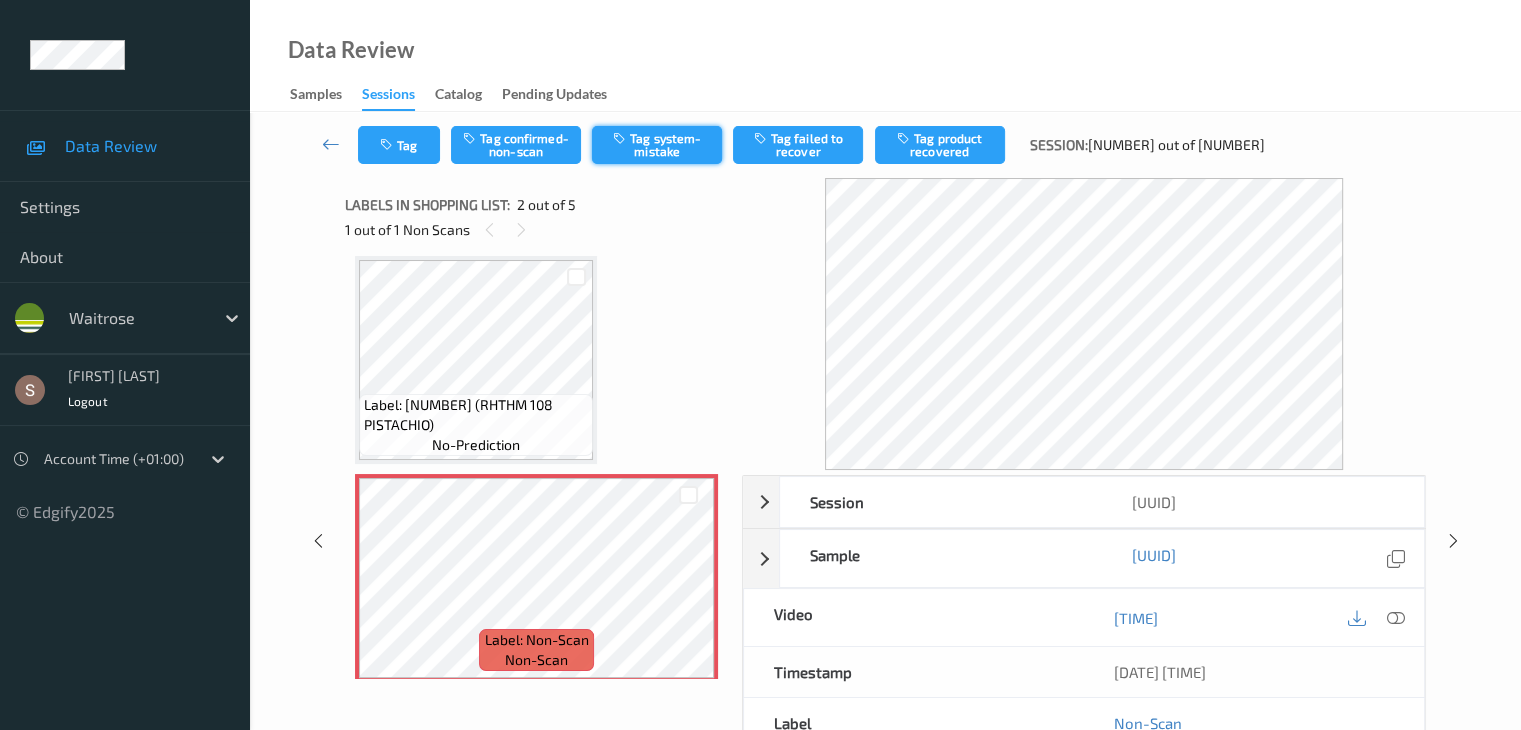 click on "Tag   system-mistake" at bounding box center [657, 145] 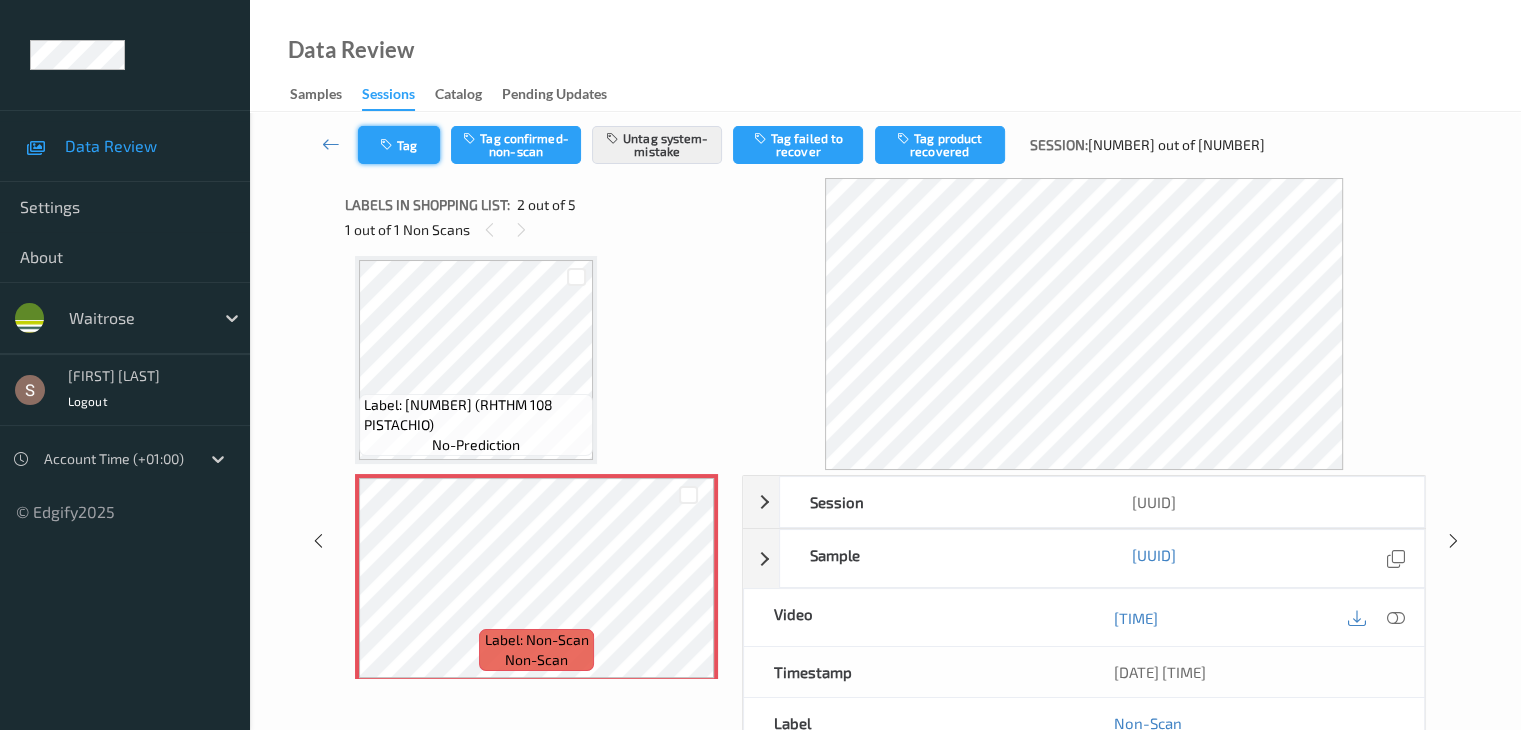 click on "Tag" at bounding box center (399, 145) 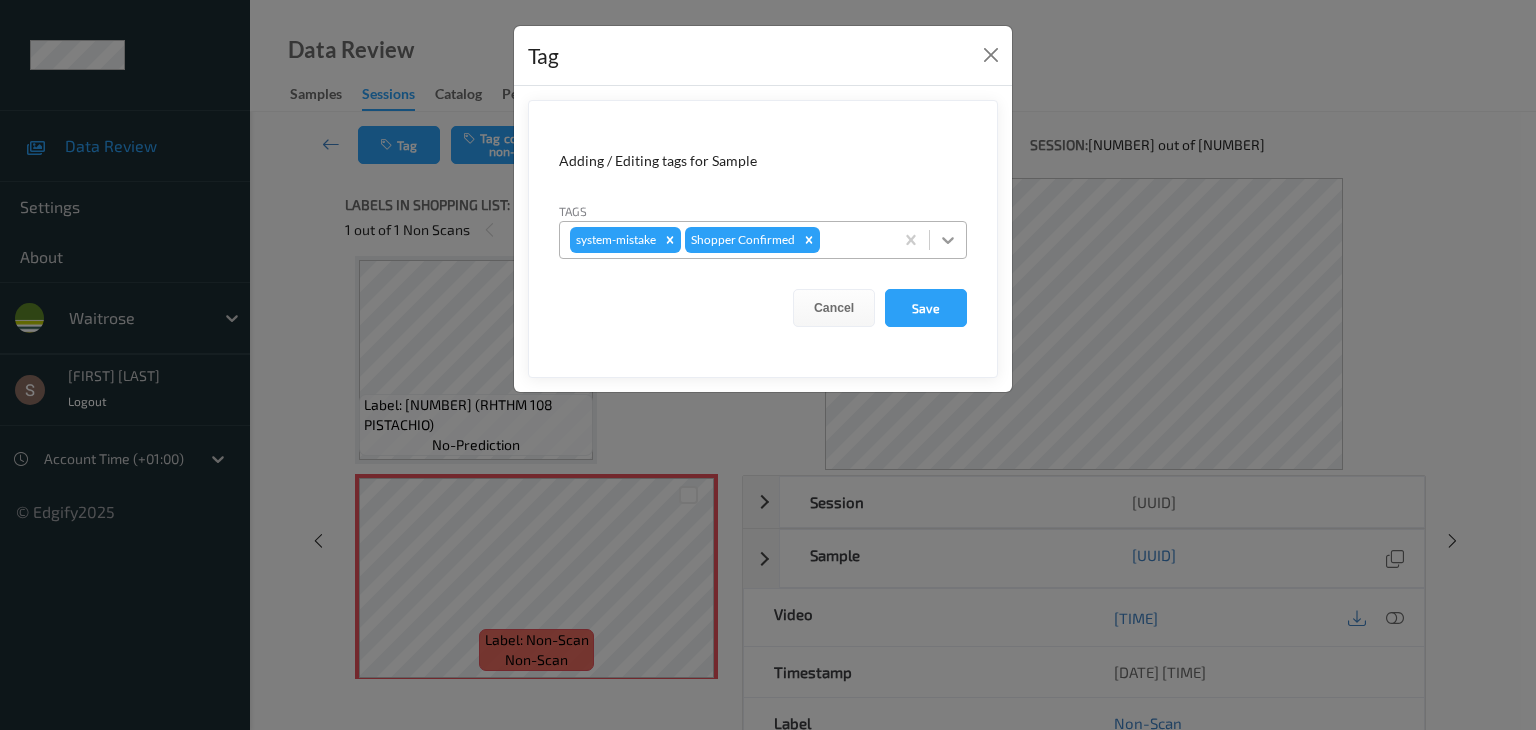 click 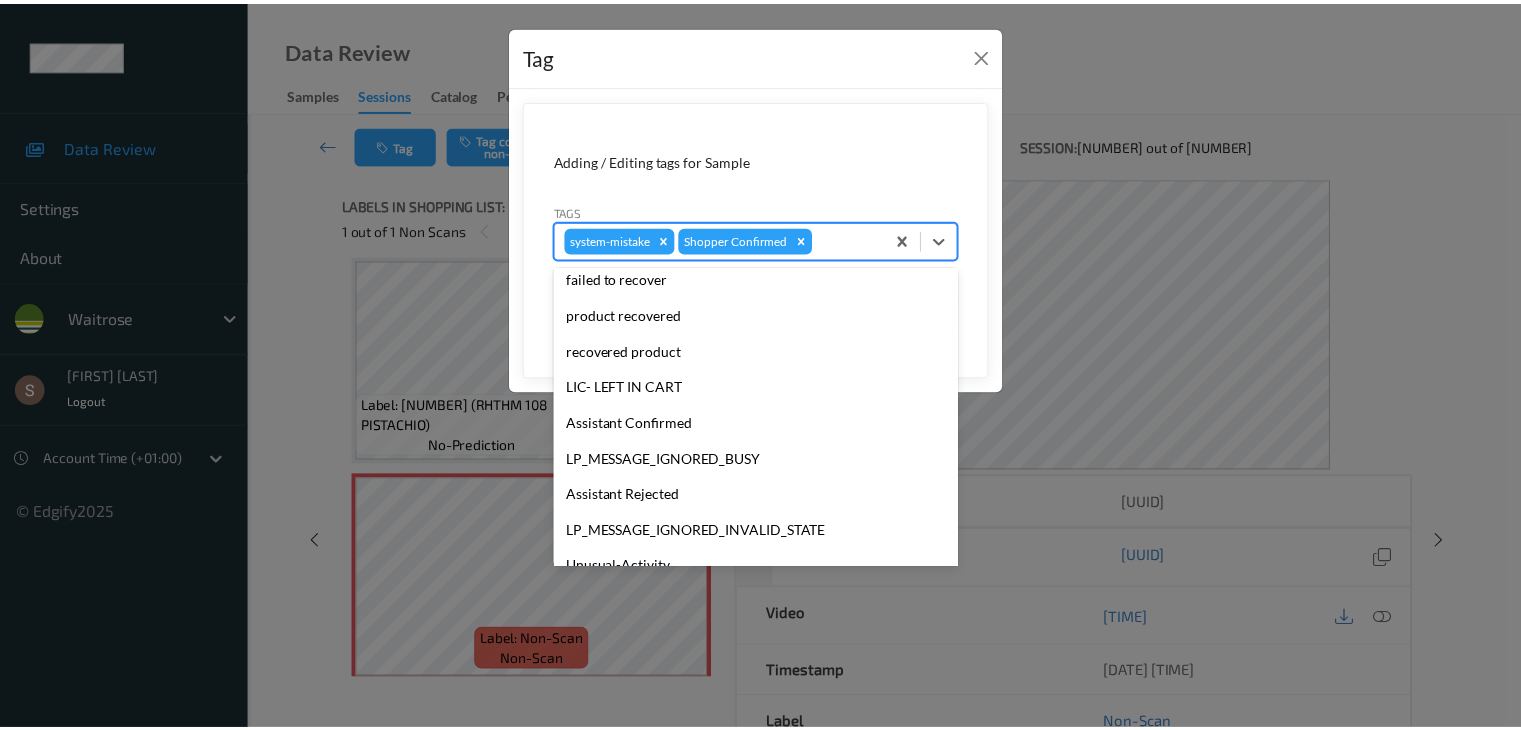 scroll, scrollTop: 356, scrollLeft: 0, axis: vertical 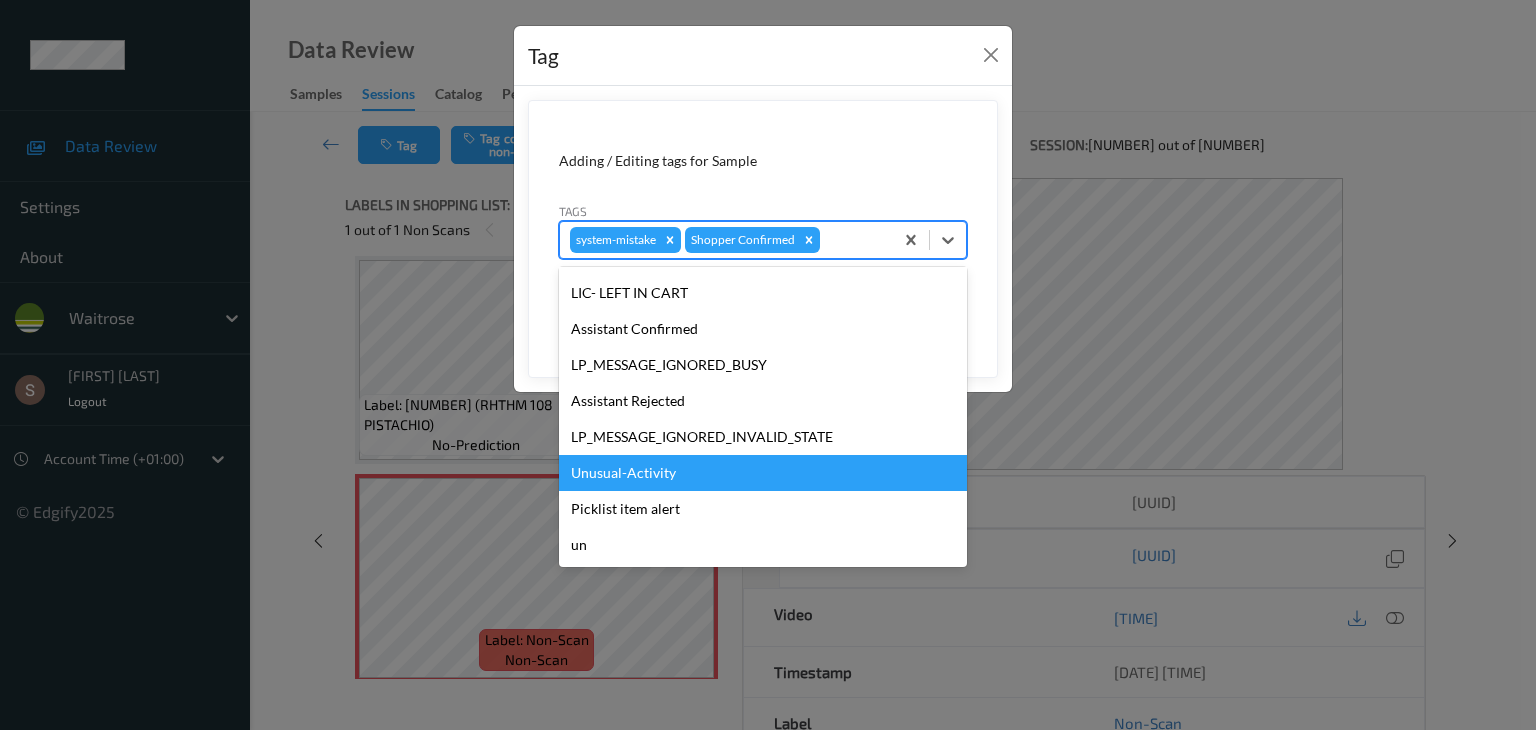 click on "Unusual-Activity" at bounding box center (763, 473) 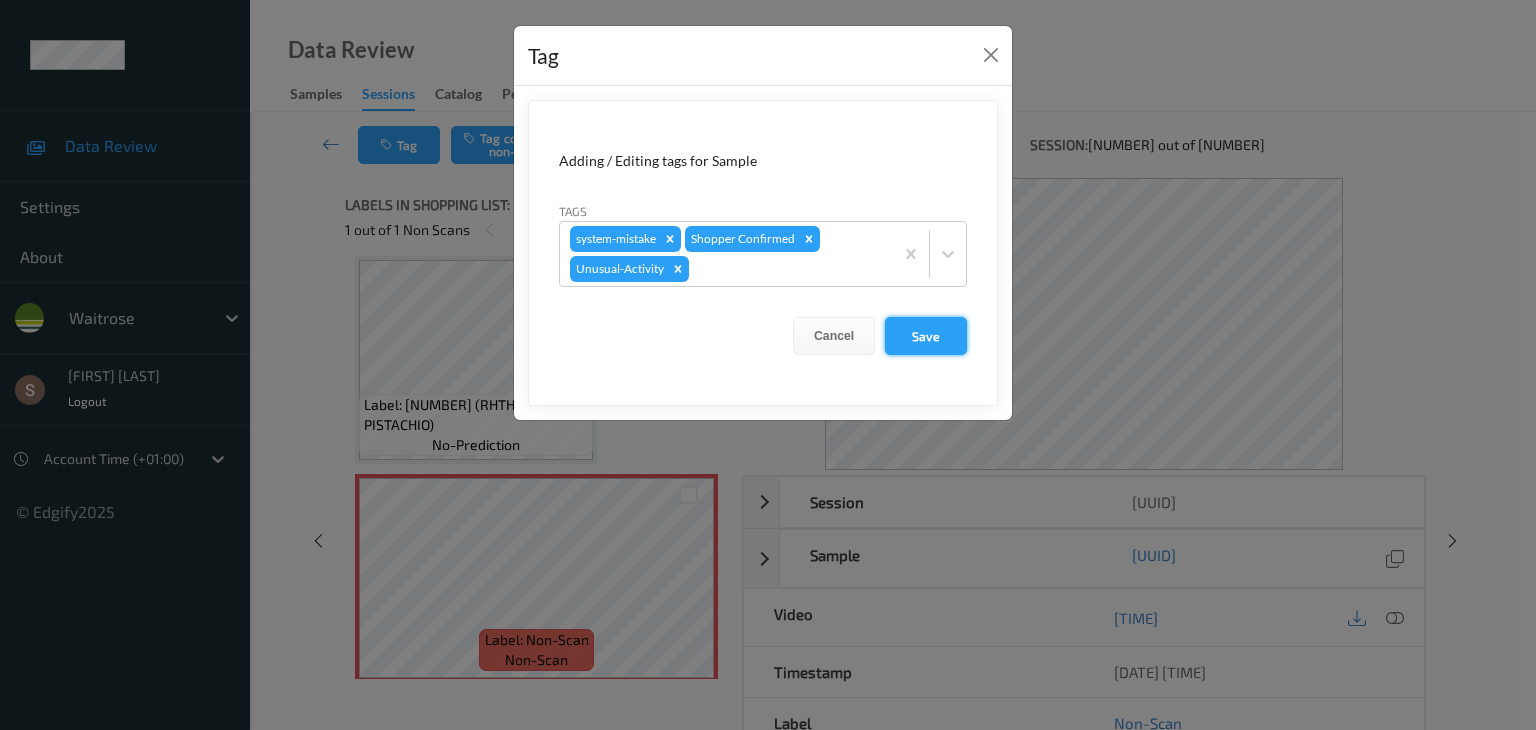 click on "Save" at bounding box center (926, 336) 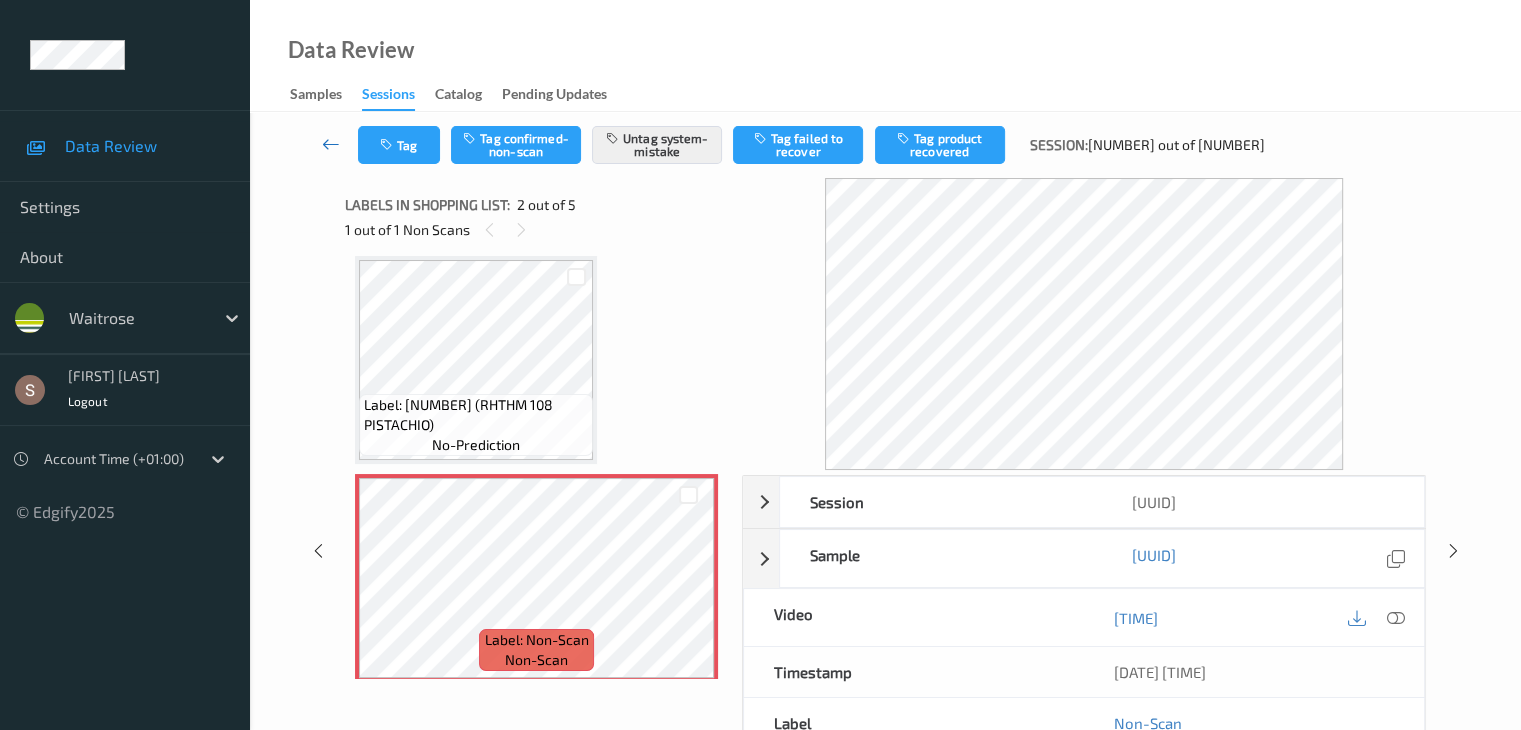 click at bounding box center [331, 144] 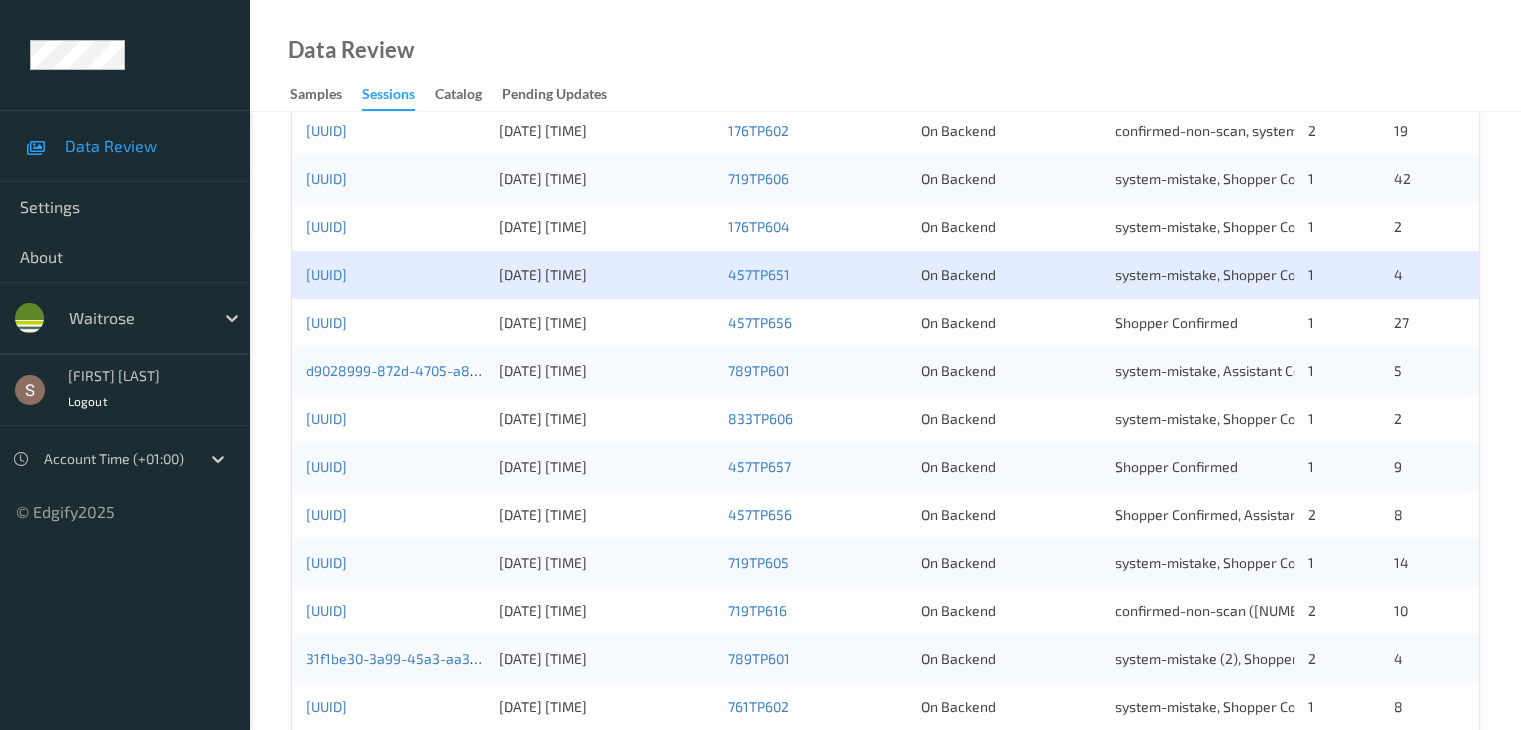 scroll, scrollTop: 800, scrollLeft: 0, axis: vertical 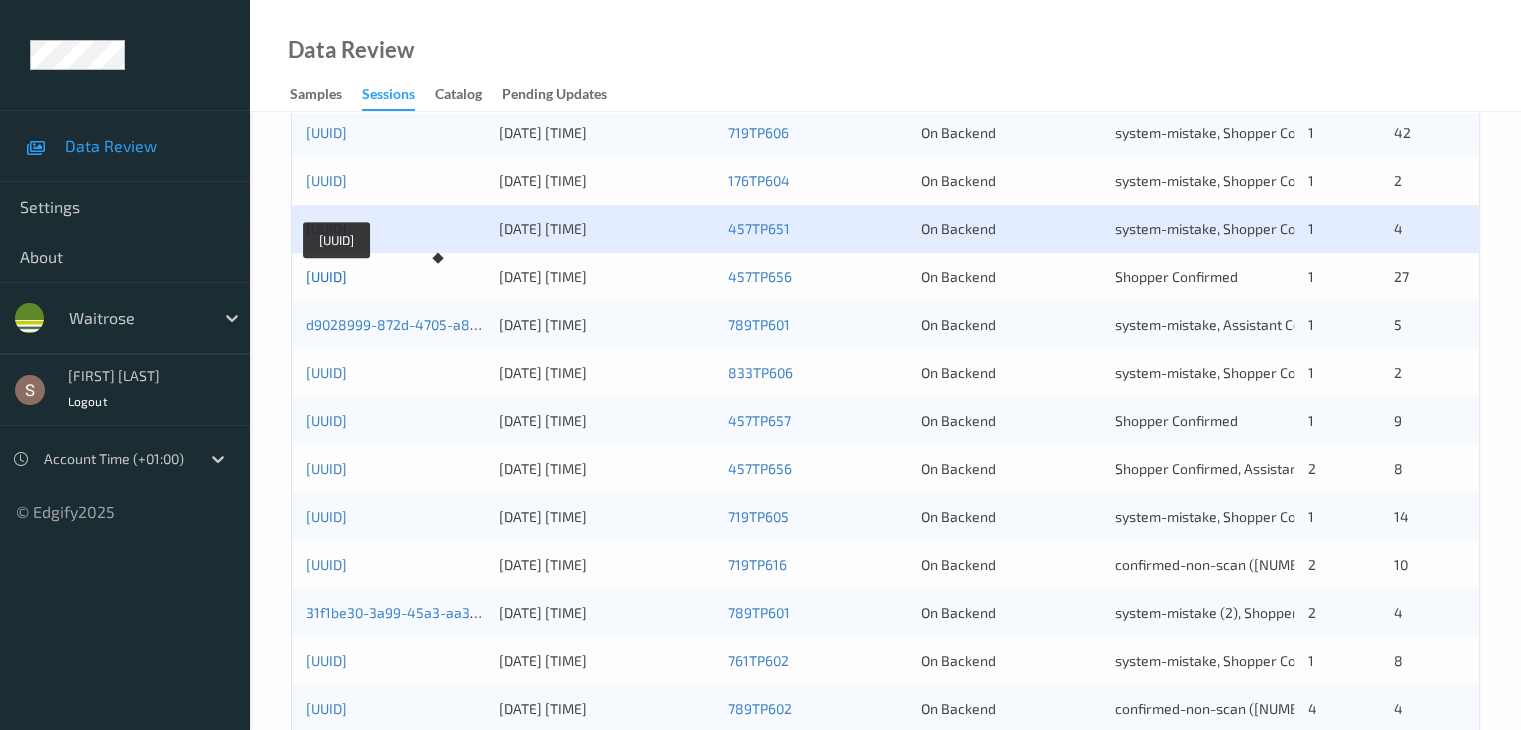 click on "[UUID]" at bounding box center (326, 276) 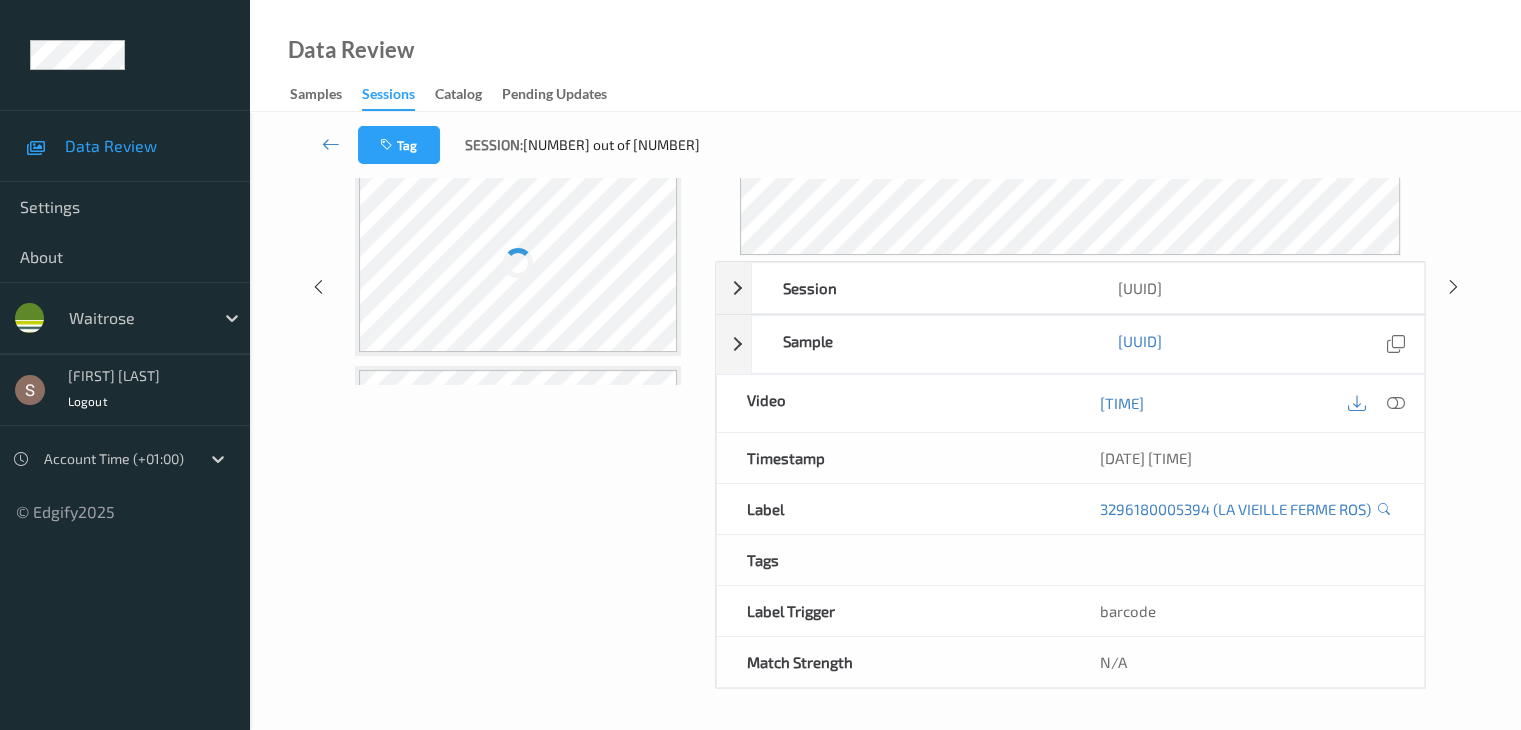 scroll, scrollTop: 0, scrollLeft: 0, axis: both 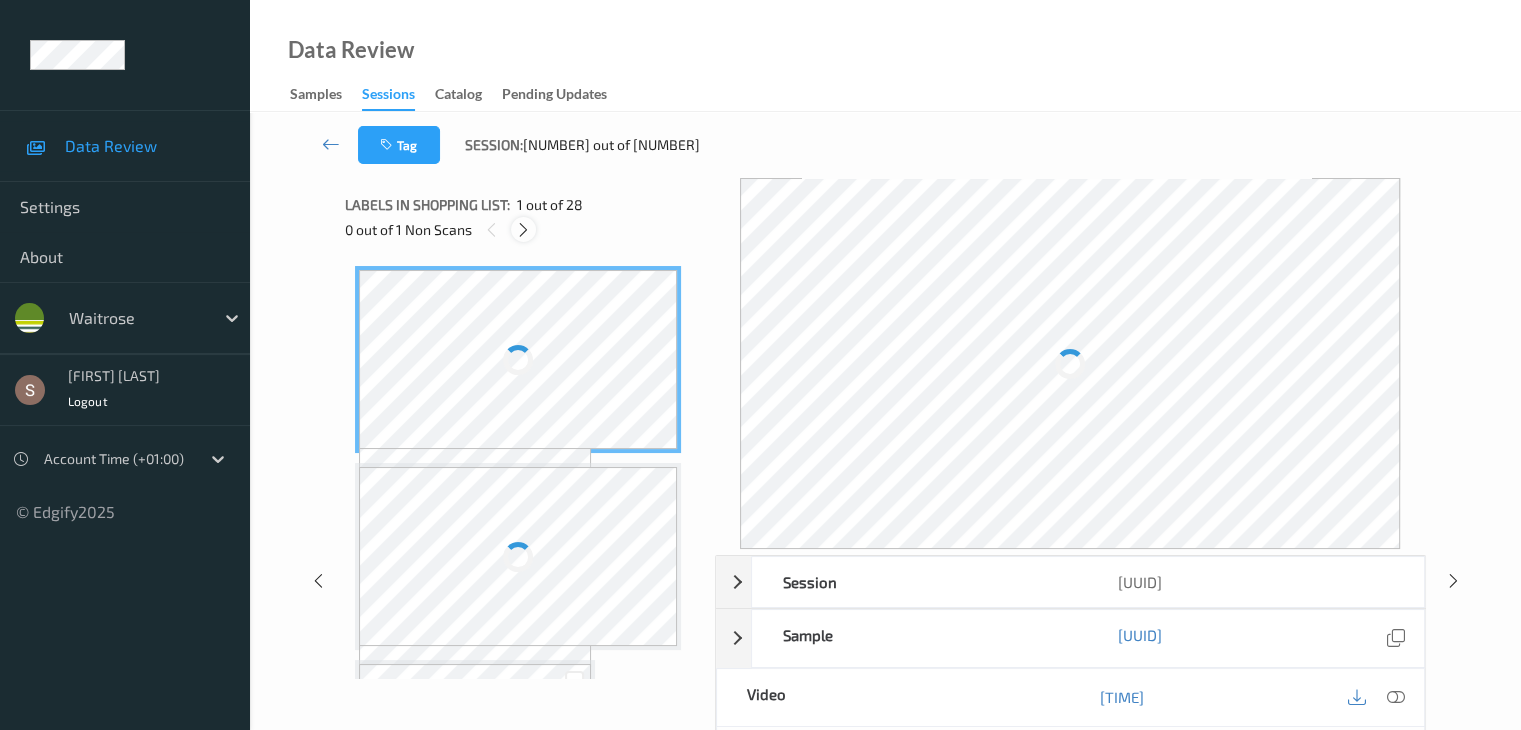 click at bounding box center (523, 230) 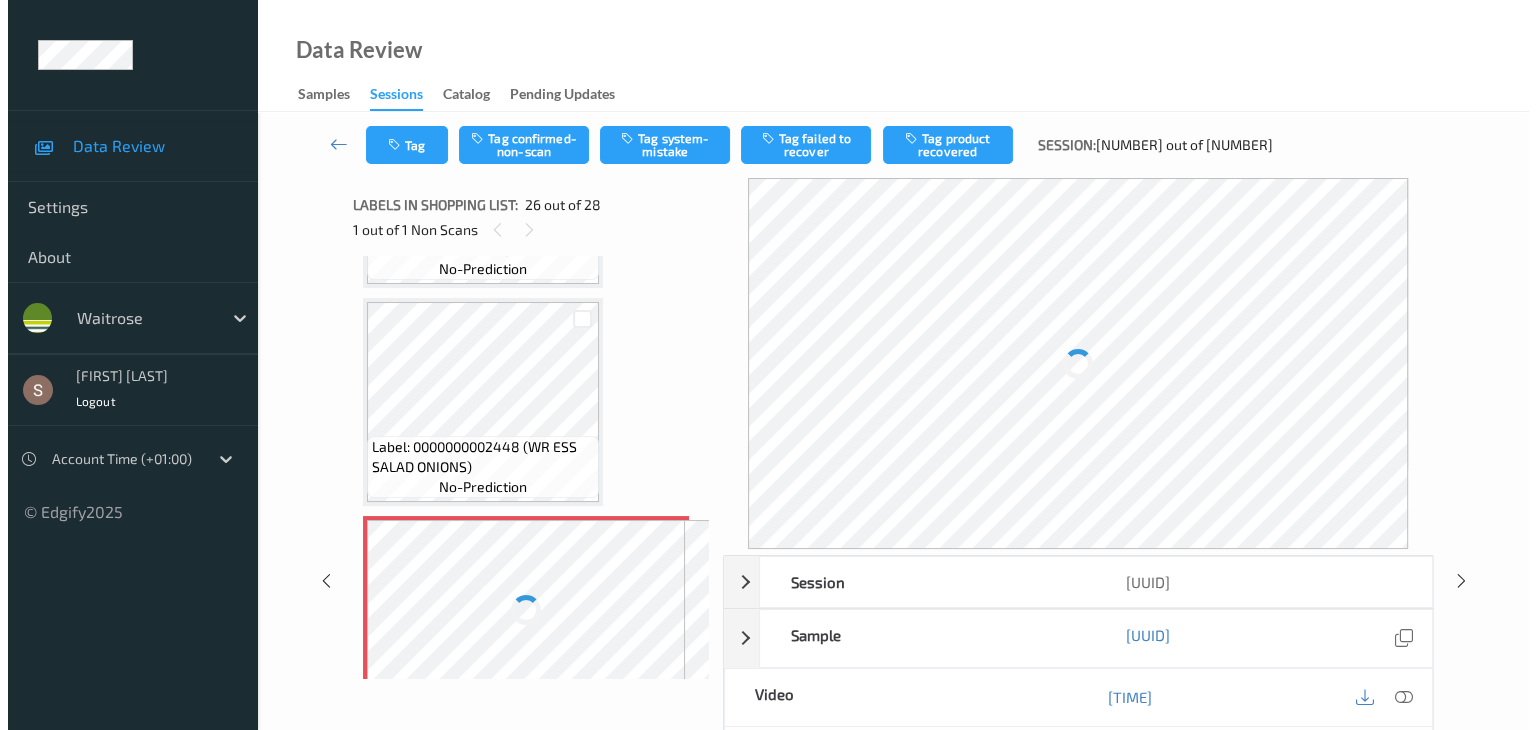 scroll, scrollTop: 5242, scrollLeft: 0, axis: vertical 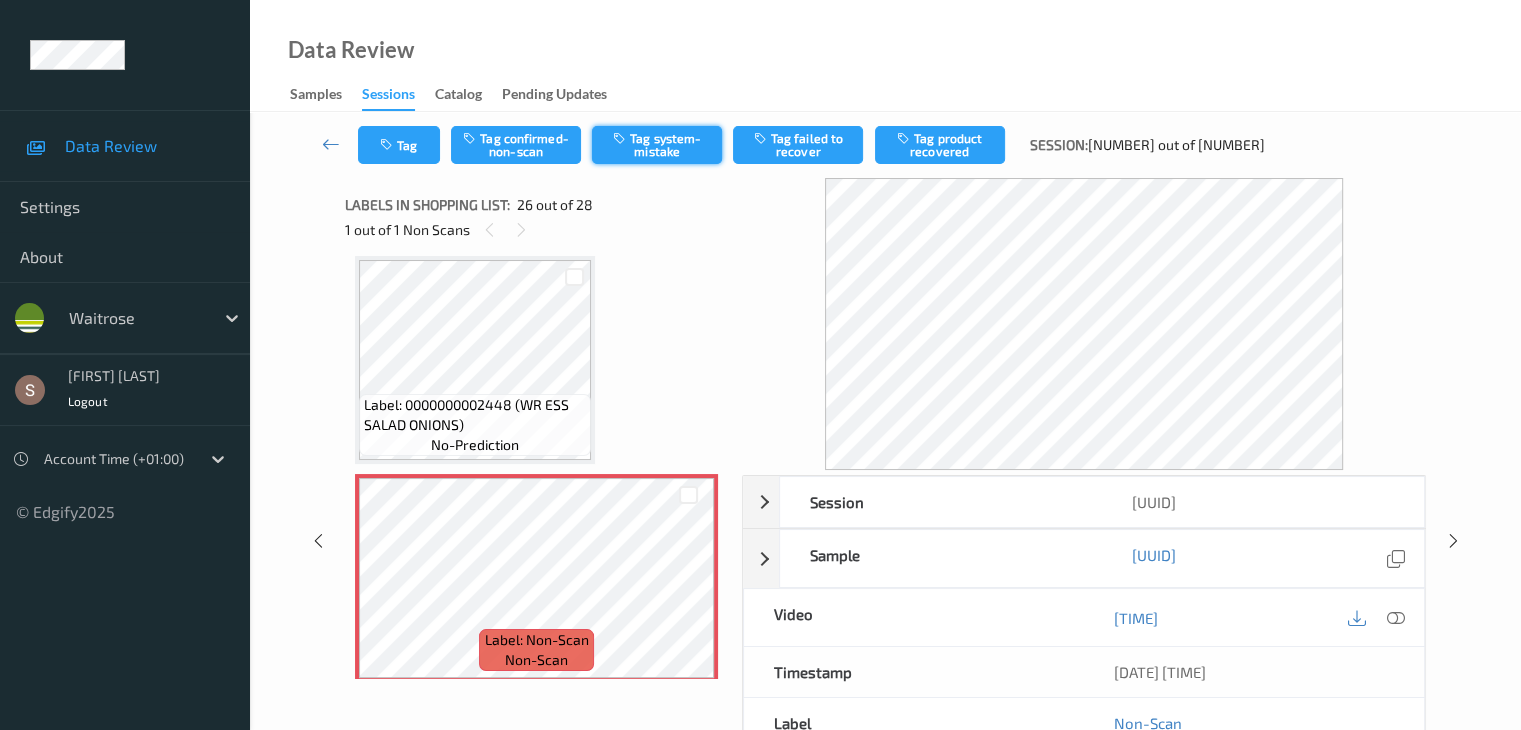 drag, startPoint x: 623, startPoint y: 142, endPoint x: 596, endPoint y: 157, distance: 30.88689 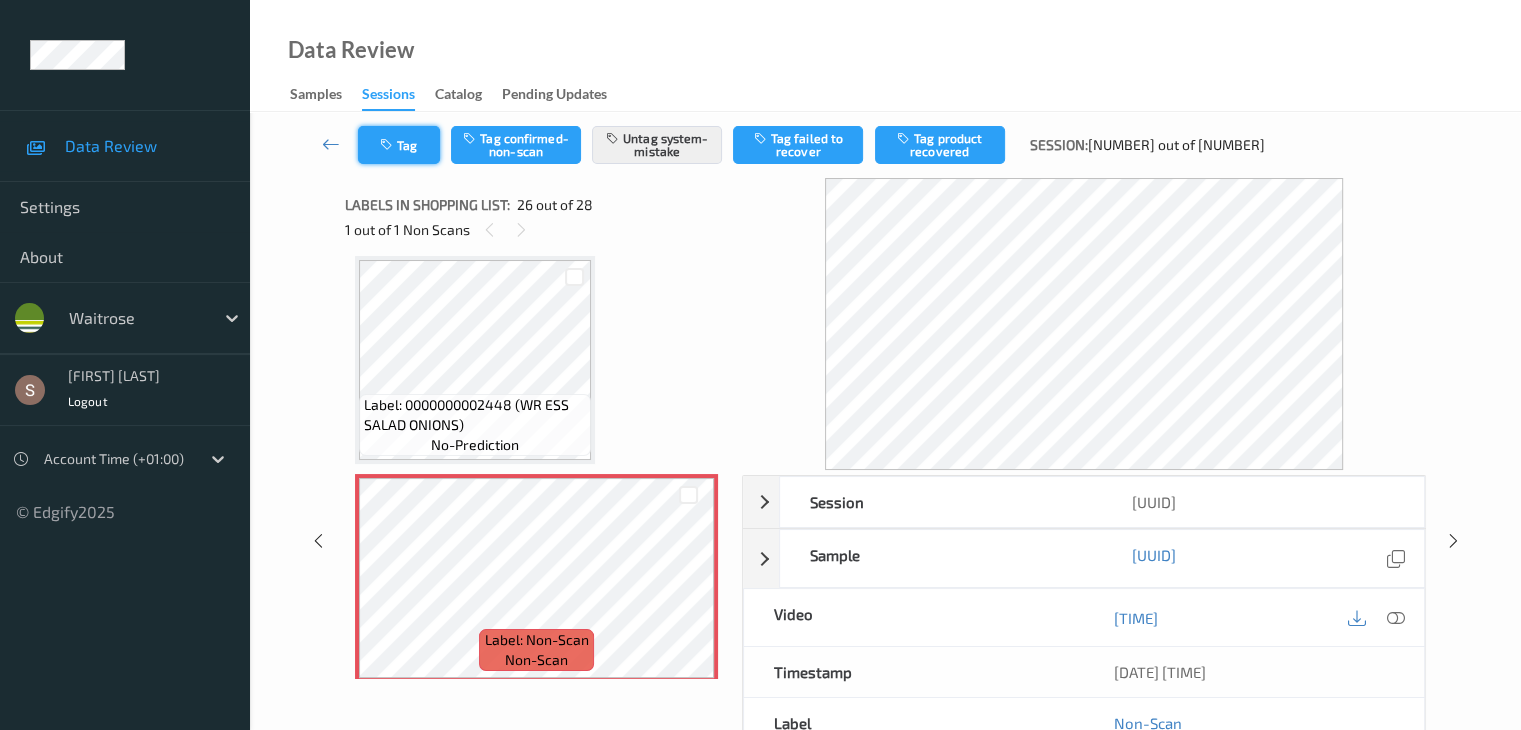 click on "Tag" at bounding box center [399, 145] 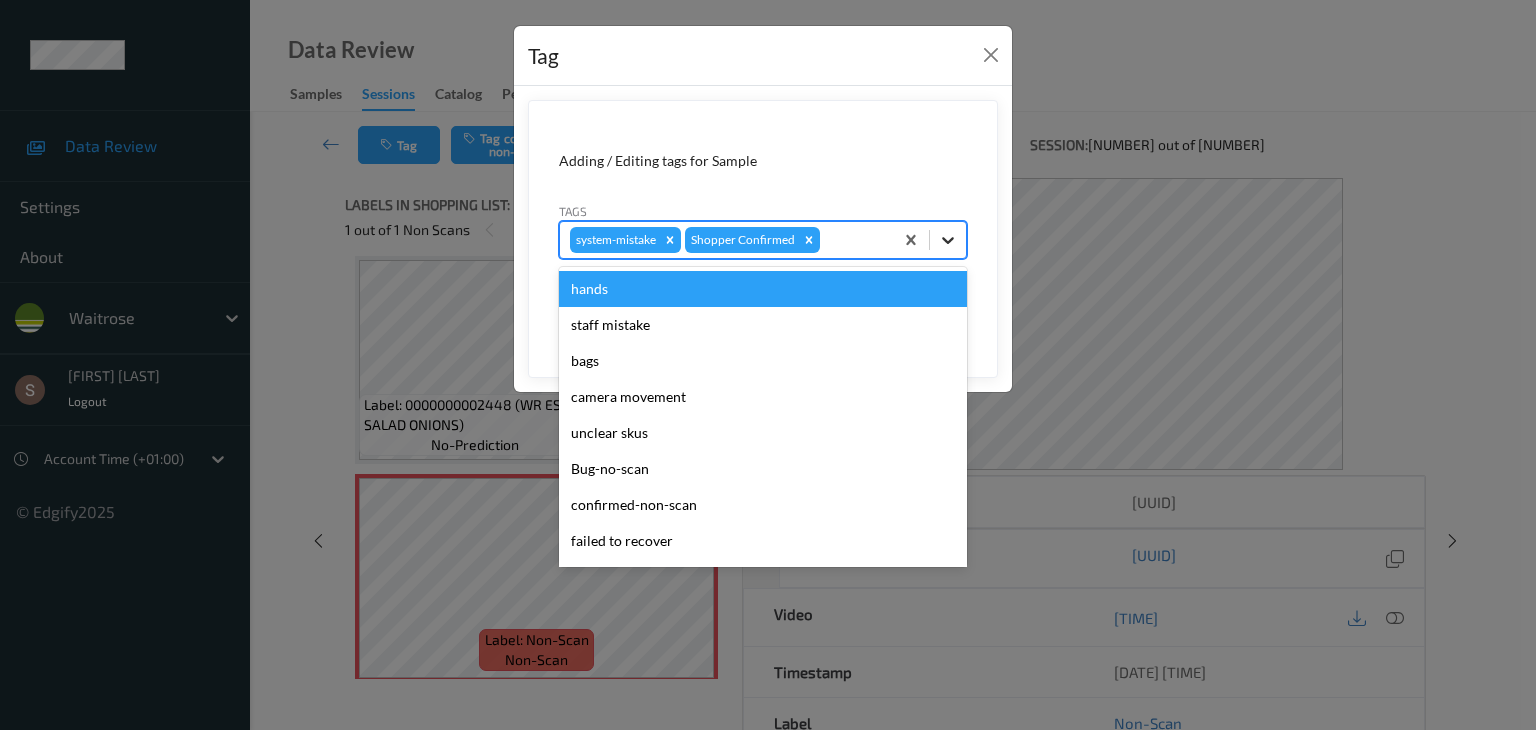 click at bounding box center [948, 240] 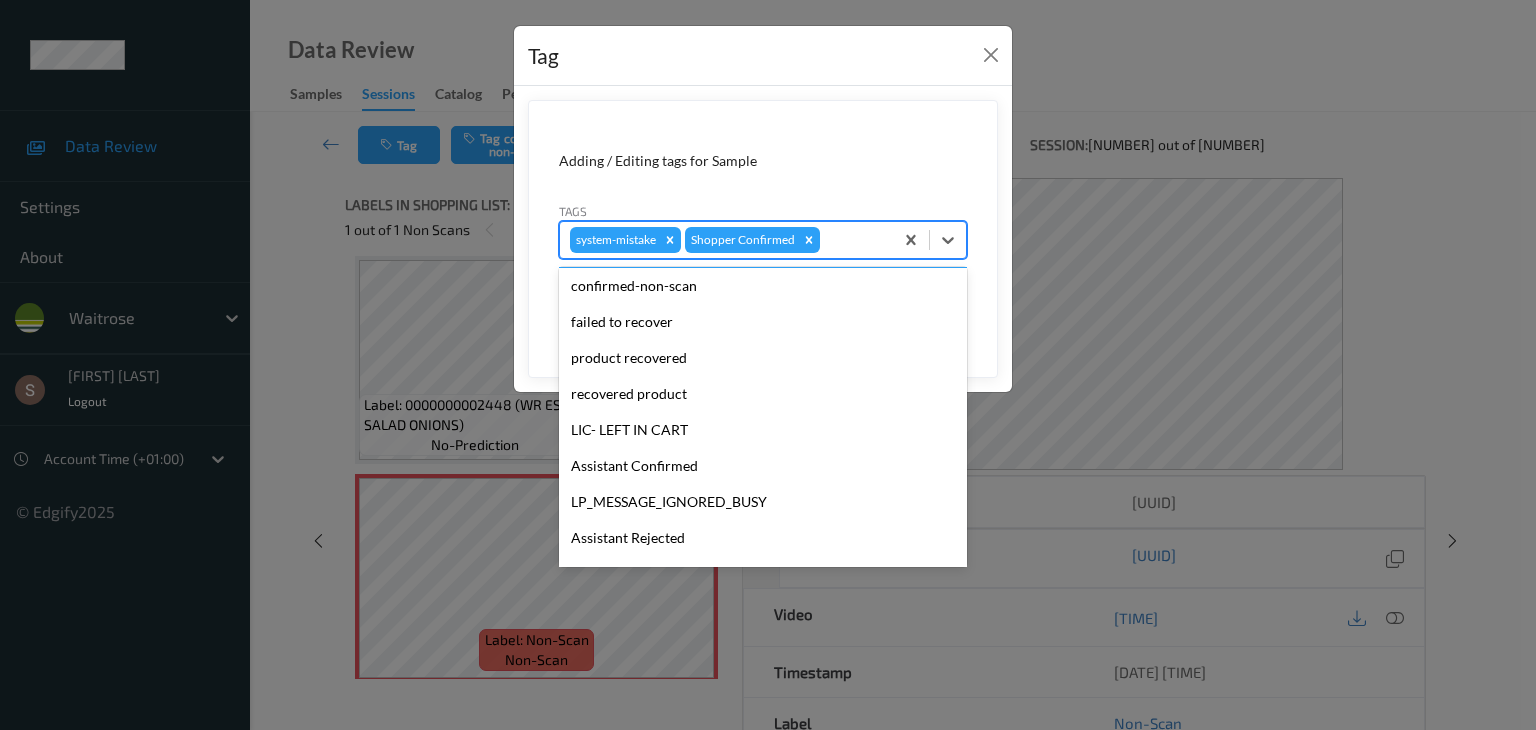 scroll, scrollTop: 356, scrollLeft: 0, axis: vertical 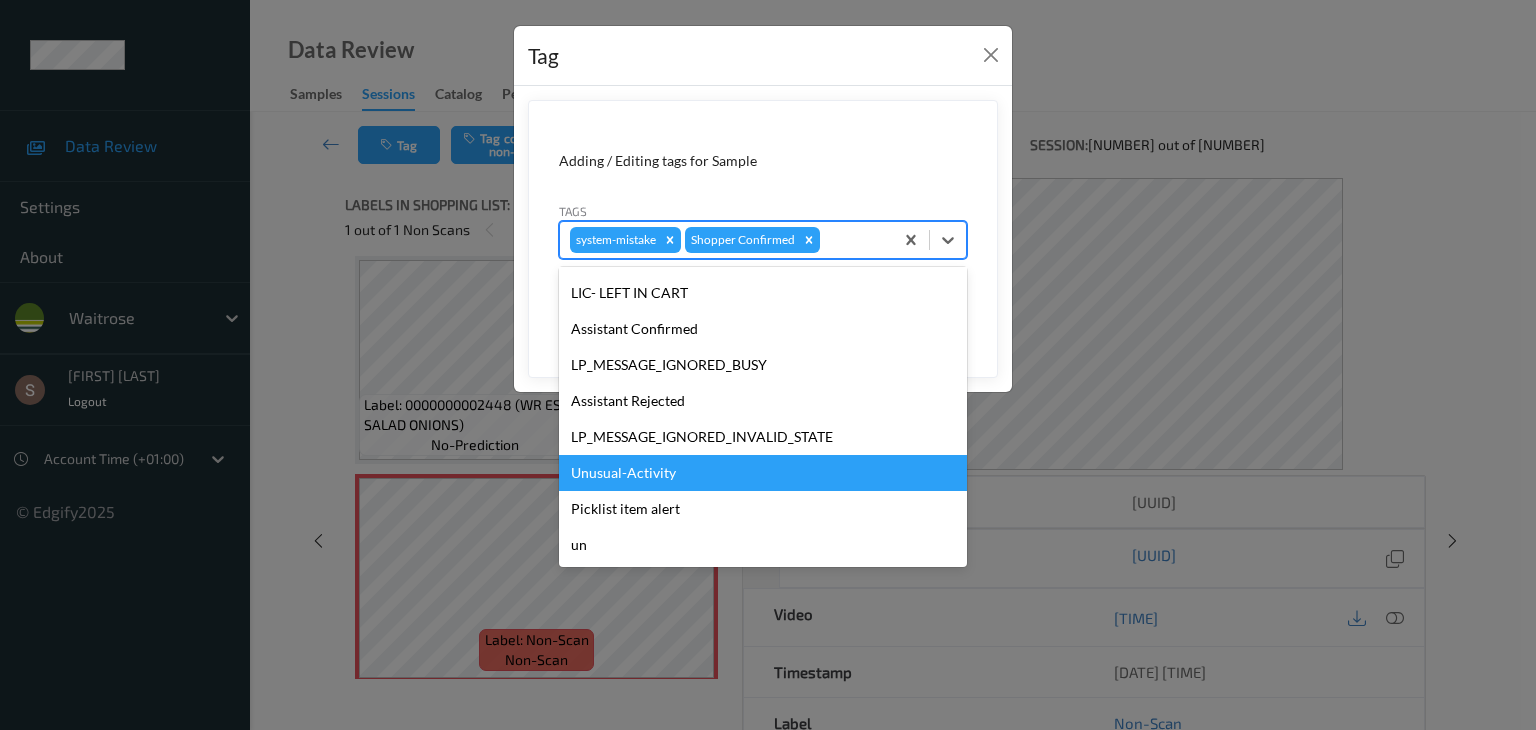 click on "Unusual-Activity" at bounding box center [763, 473] 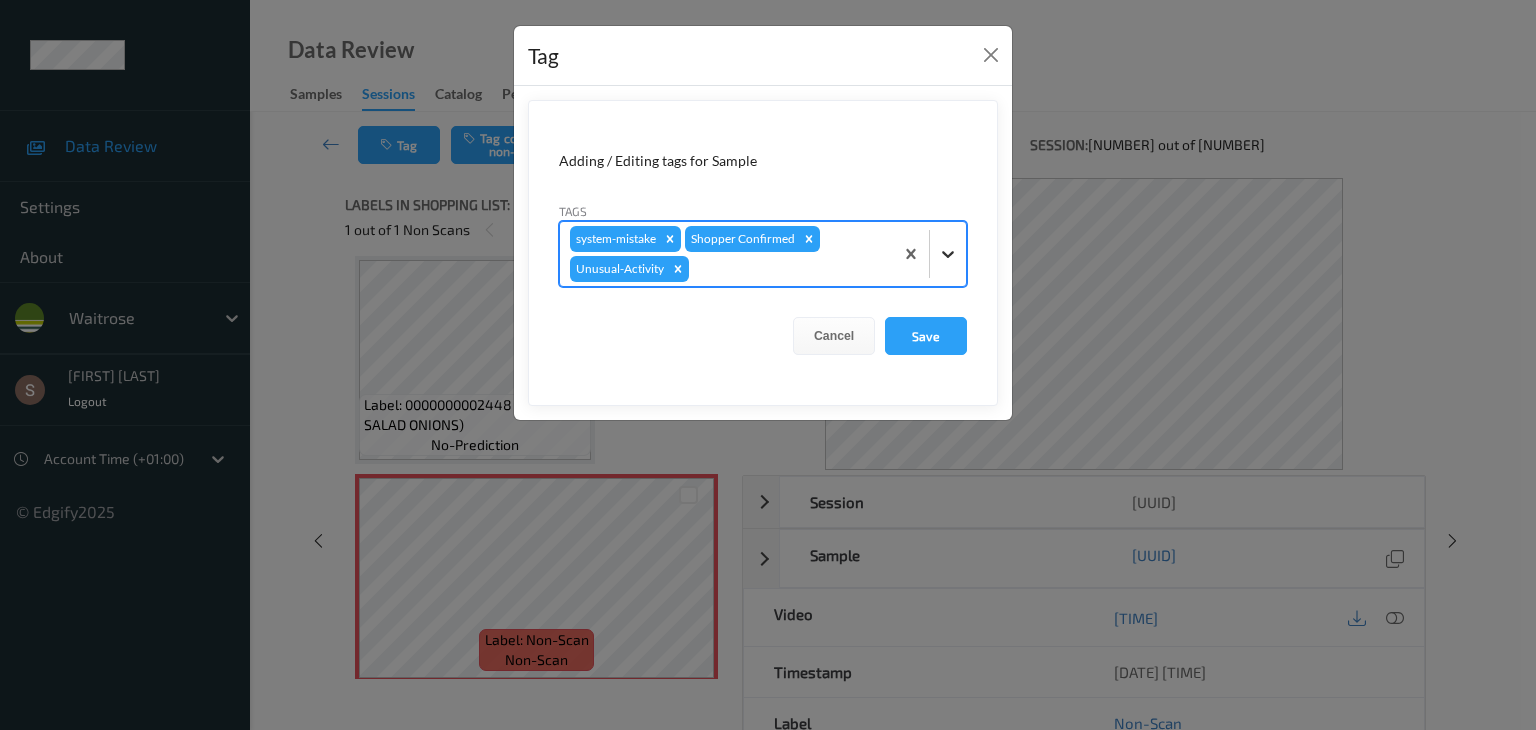 click 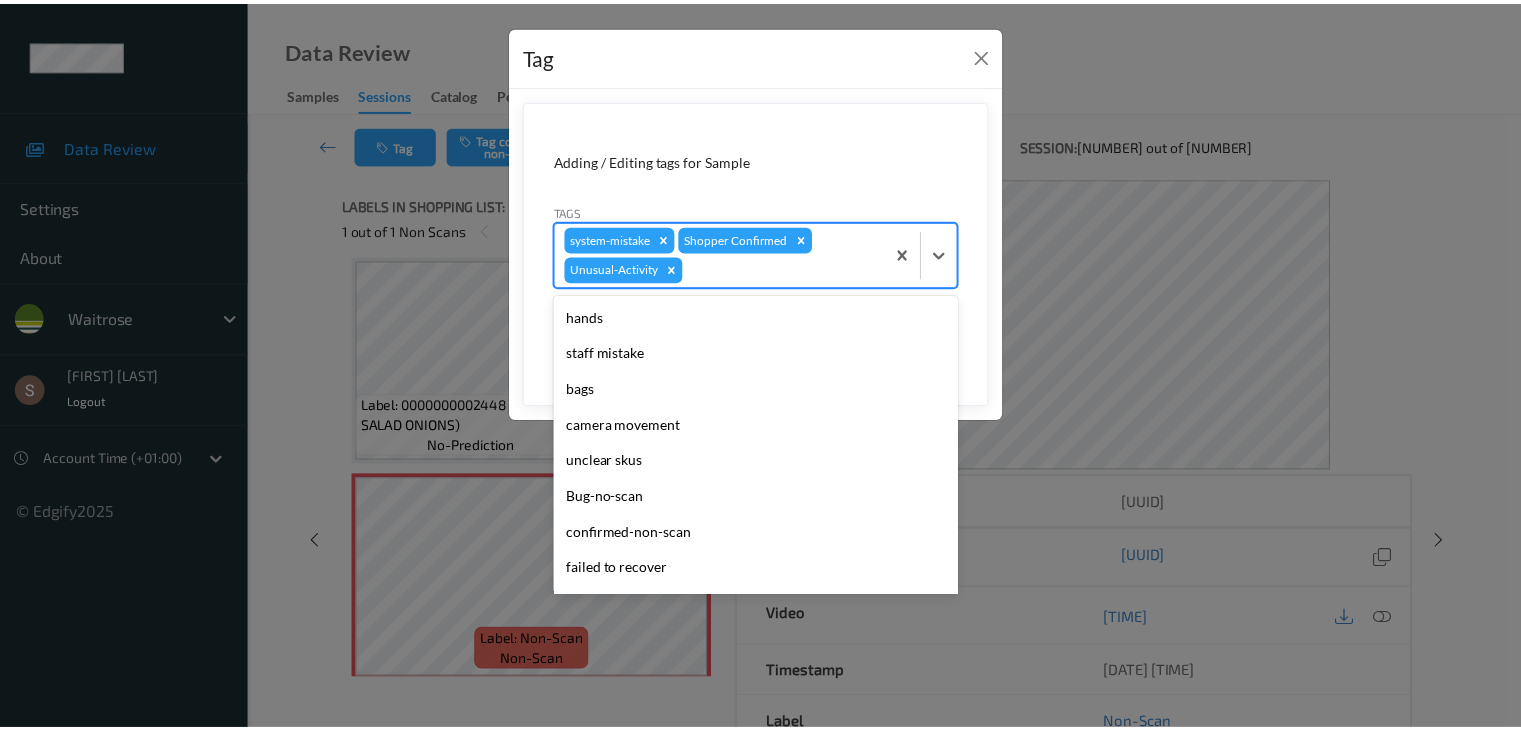 scroll, scrollTop: 320, scrollLeft: 0, axis: vertical 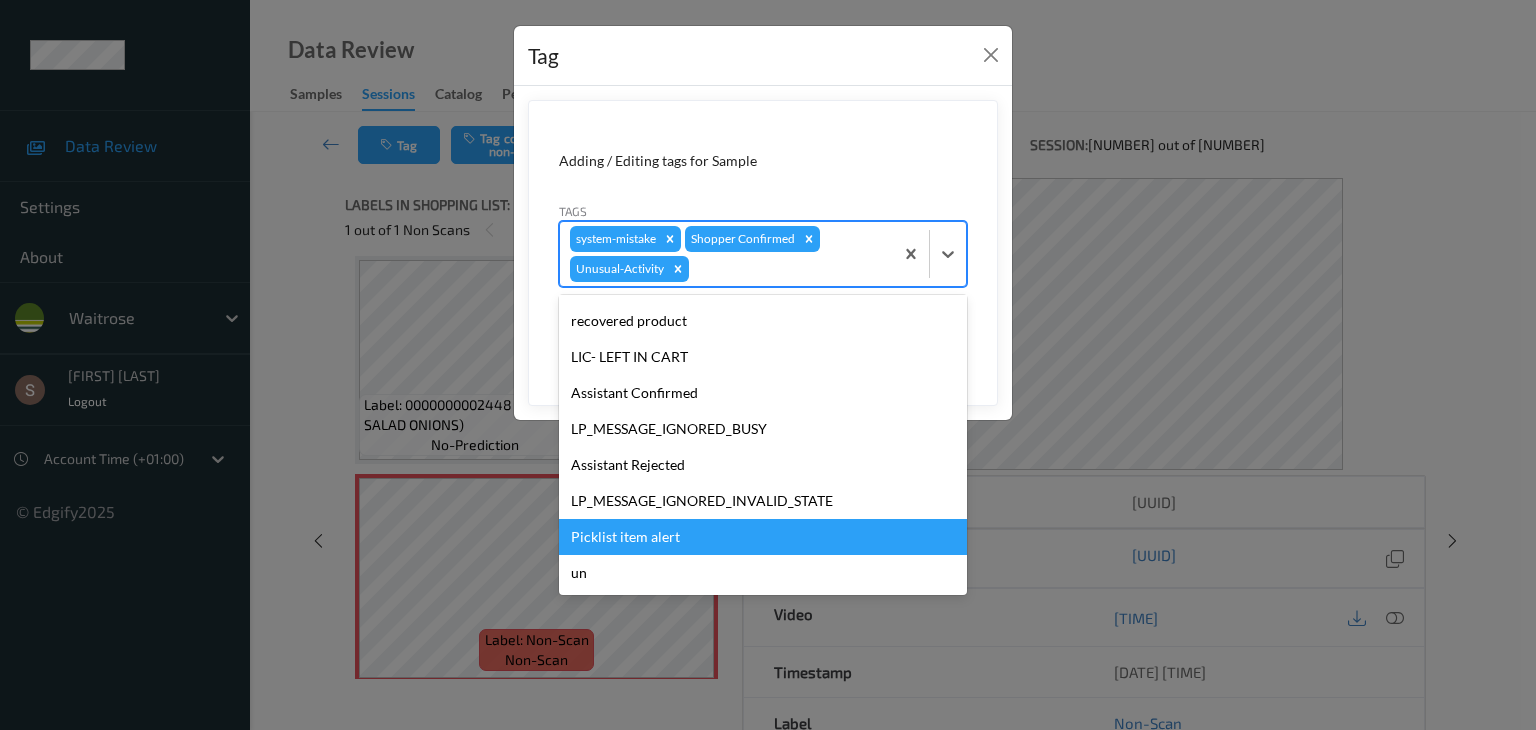 click on "Picklist item alert" at bounding box center [763, 537] 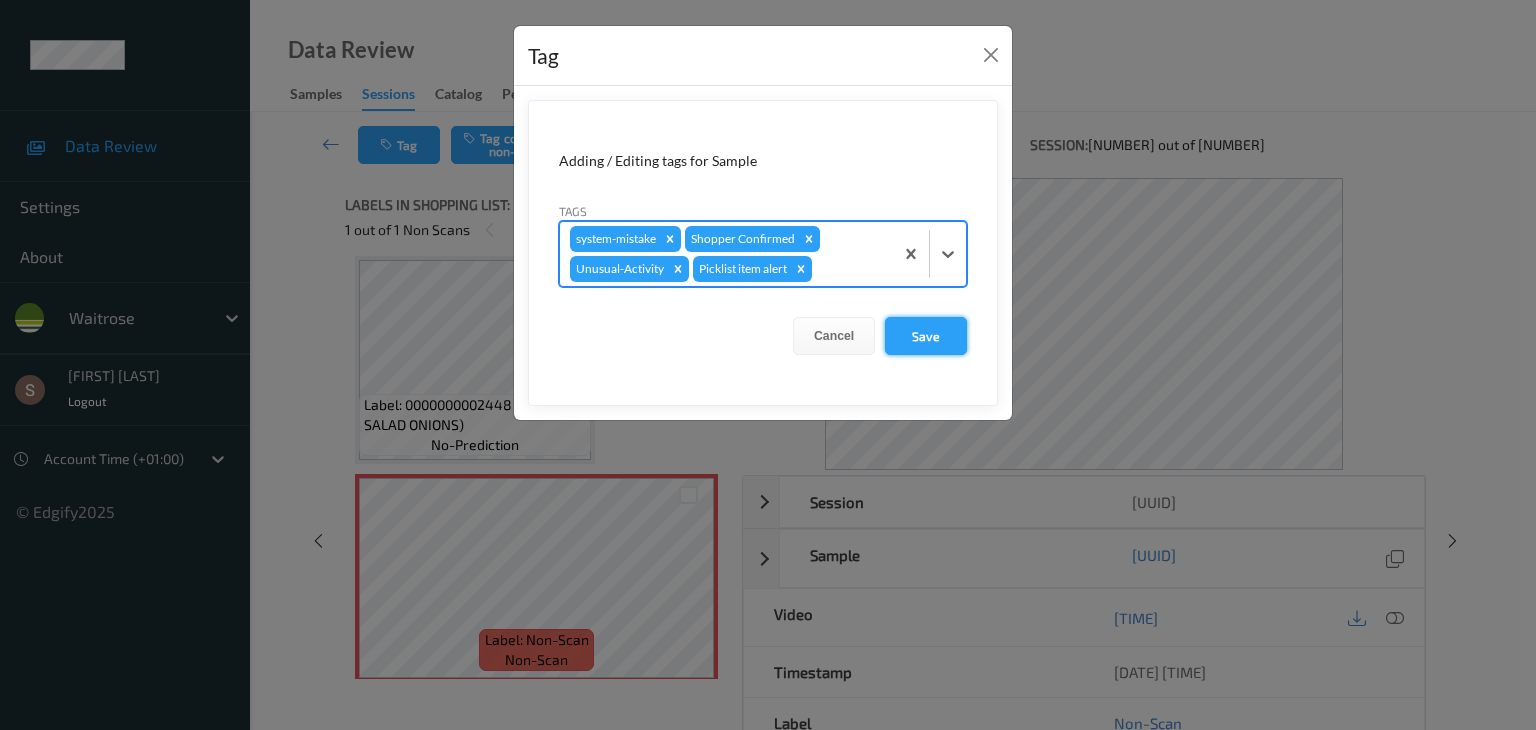 click on "Save" at bounding box center [926, 336] 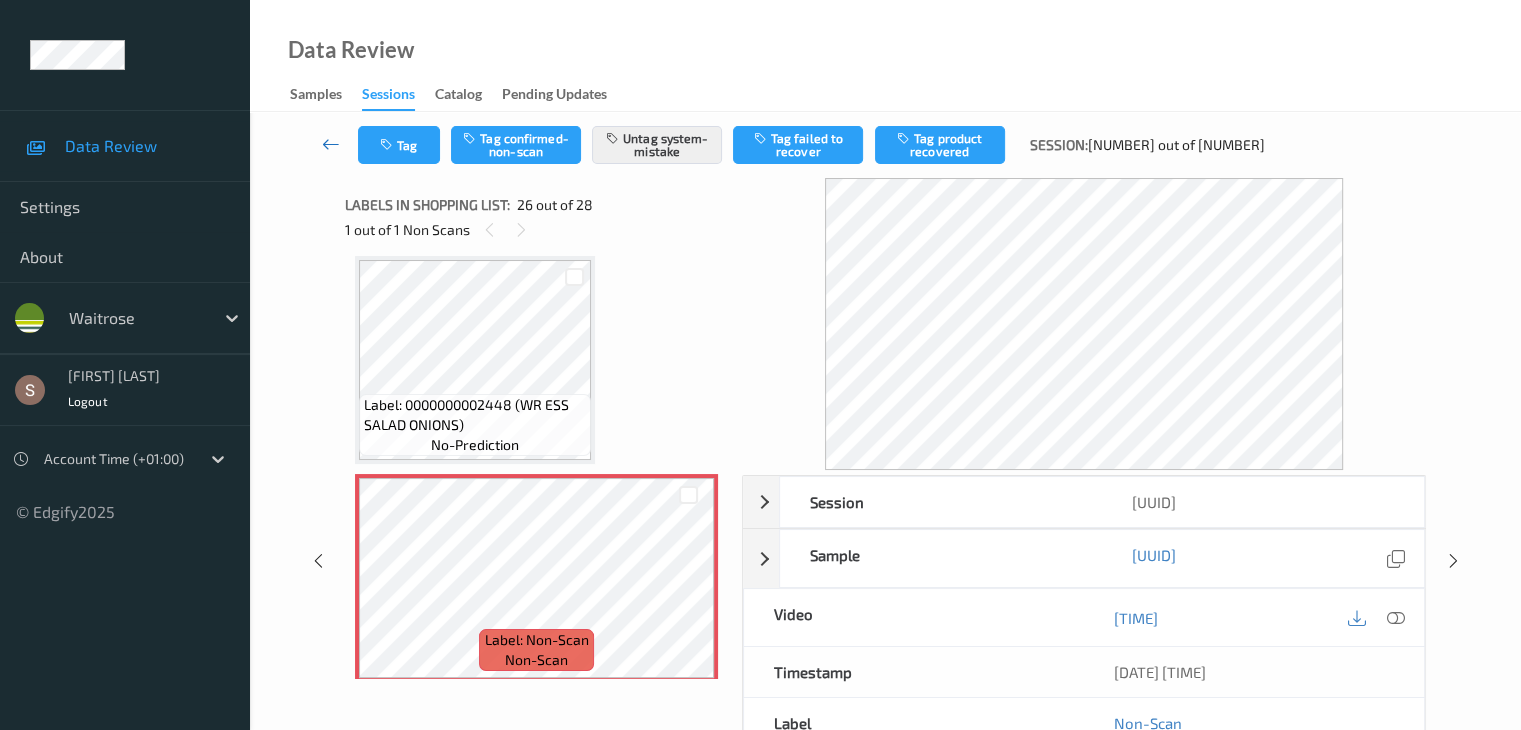 click at bounding box center (331, 144) 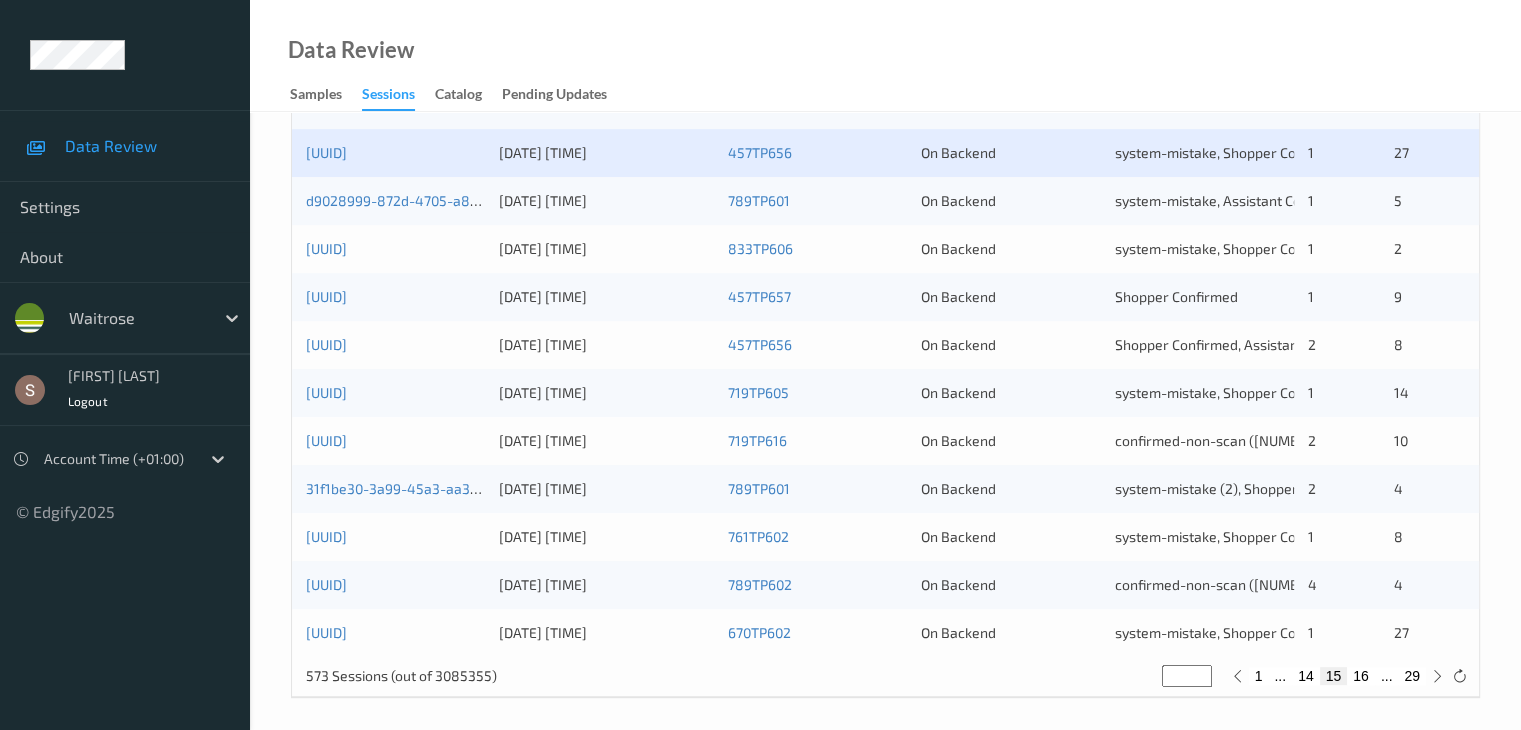 scroll, scrollTop: 932, scrollLeft: 0, axis: vertical 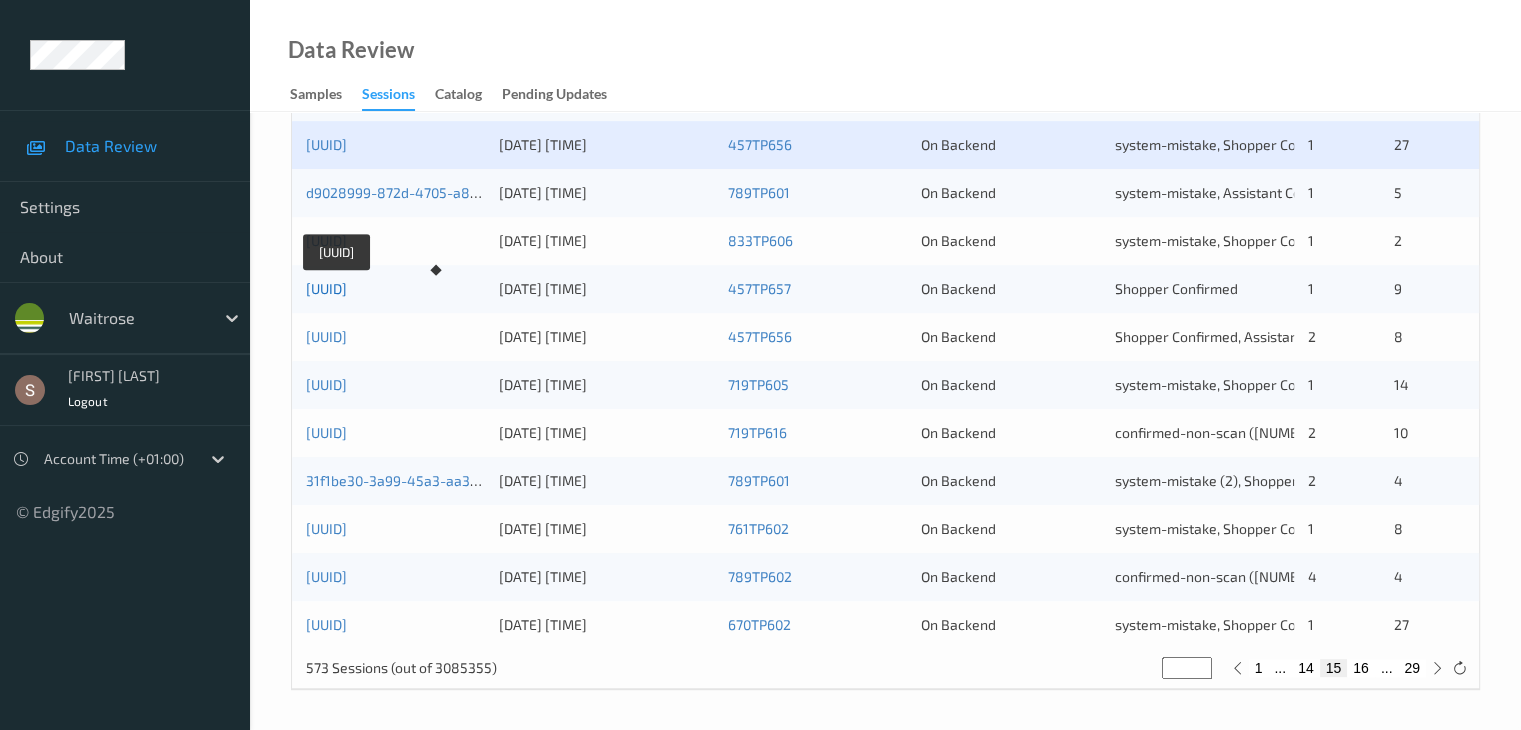 click on "[UUID]" at bounding box center [326, 288] 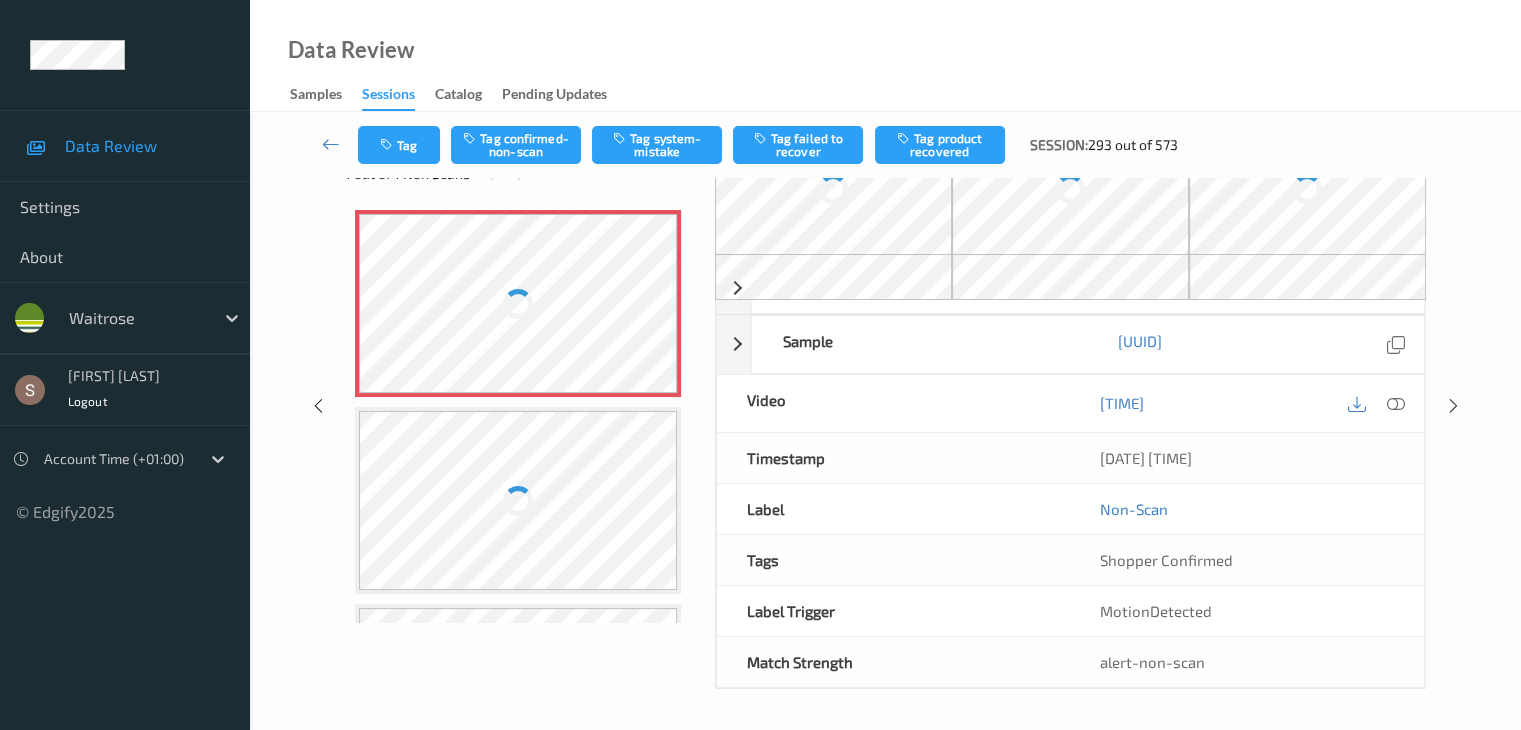 scroll, scrollTop: 0, scrollLeft: 0, axis: both 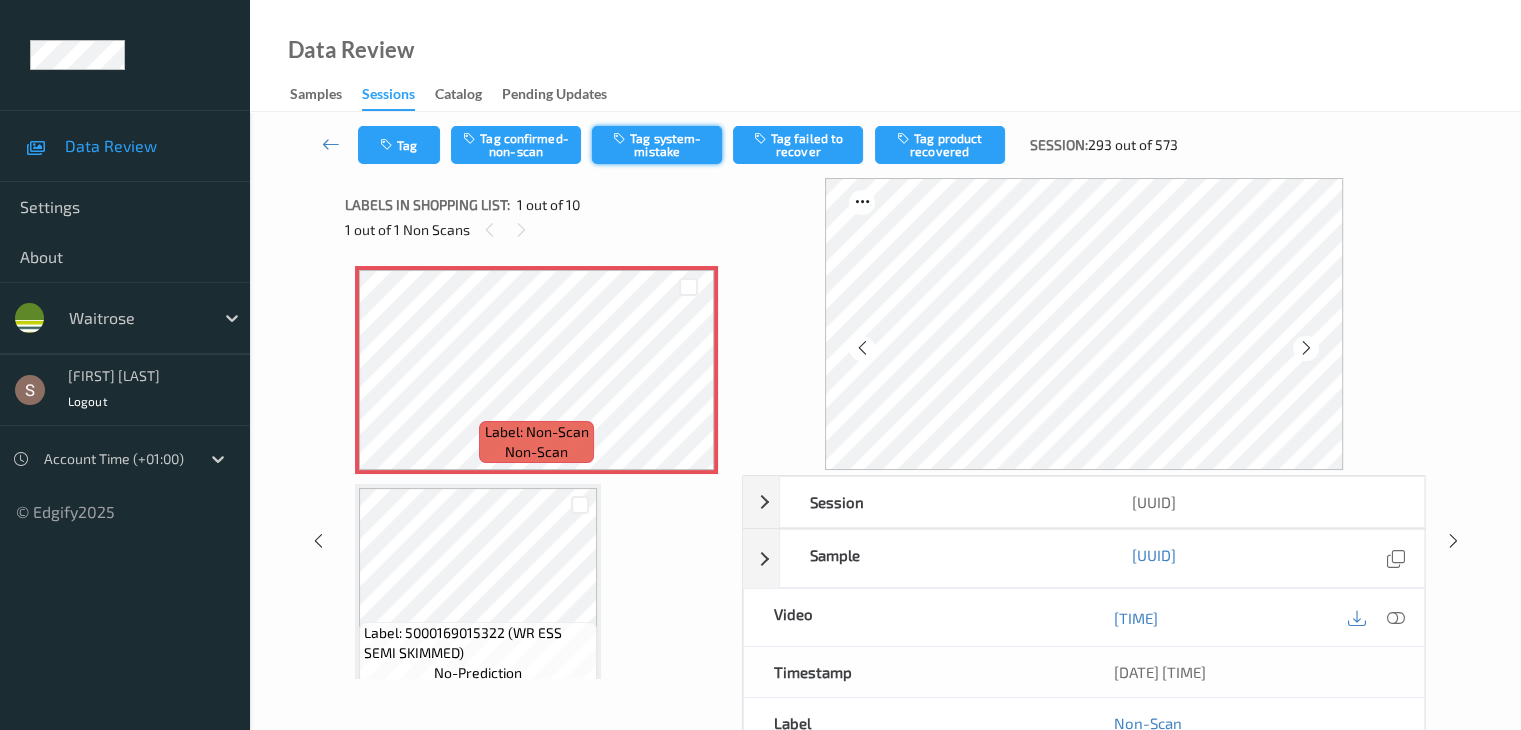 click on "Tag   system-mistake" at bounding box center [657, 145] 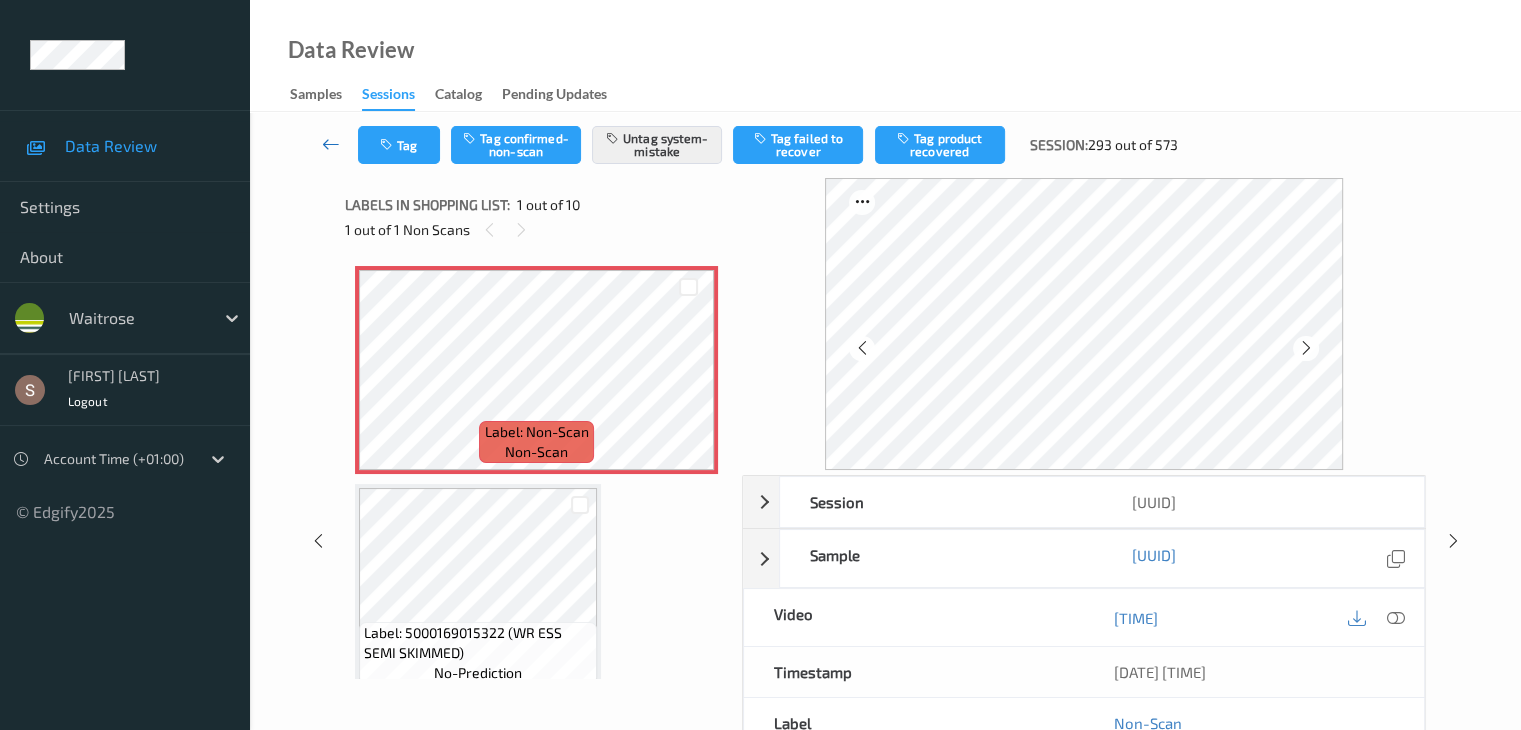 click at bounding box center [331, 144] 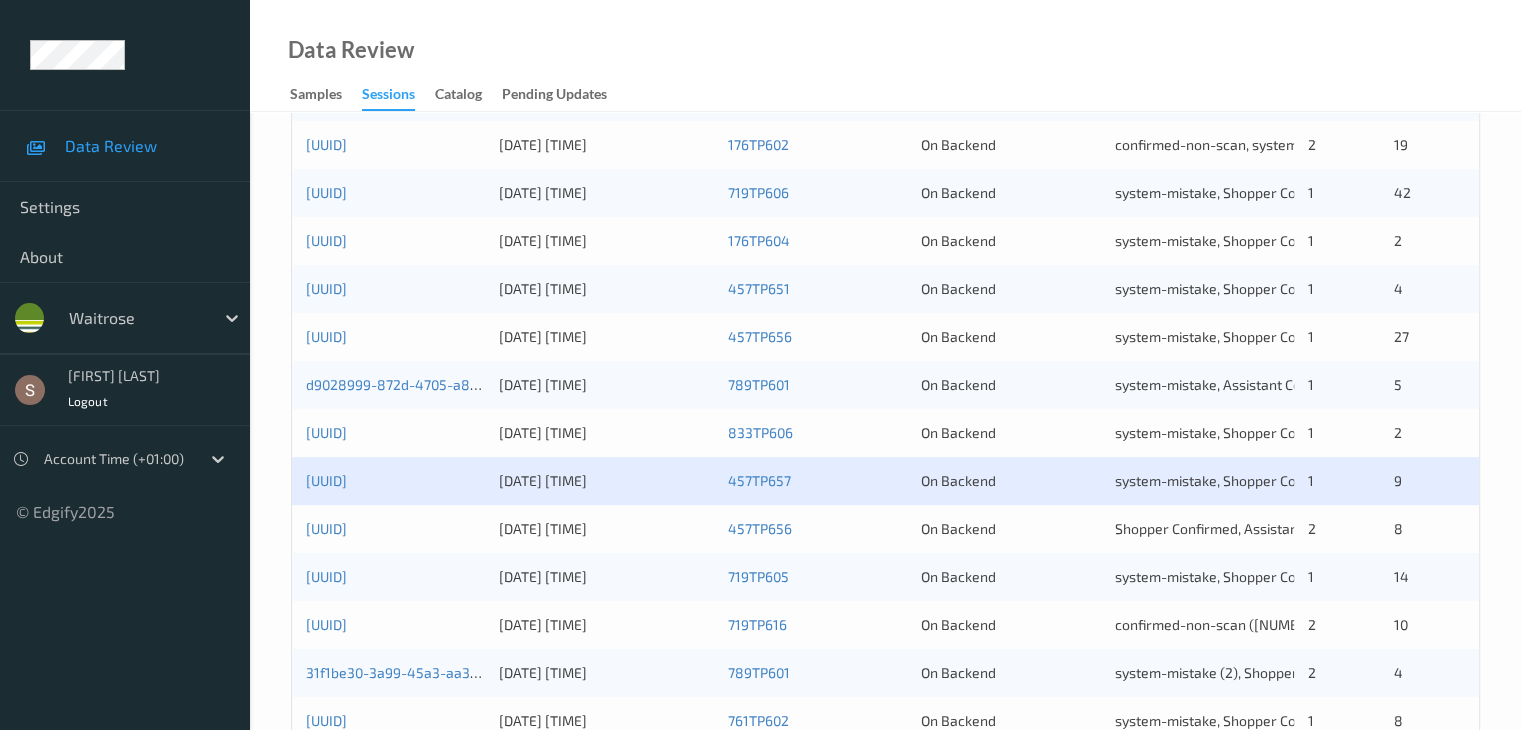 scroll, scrollTop: 932, scrollLeft: 0, axis: vertical 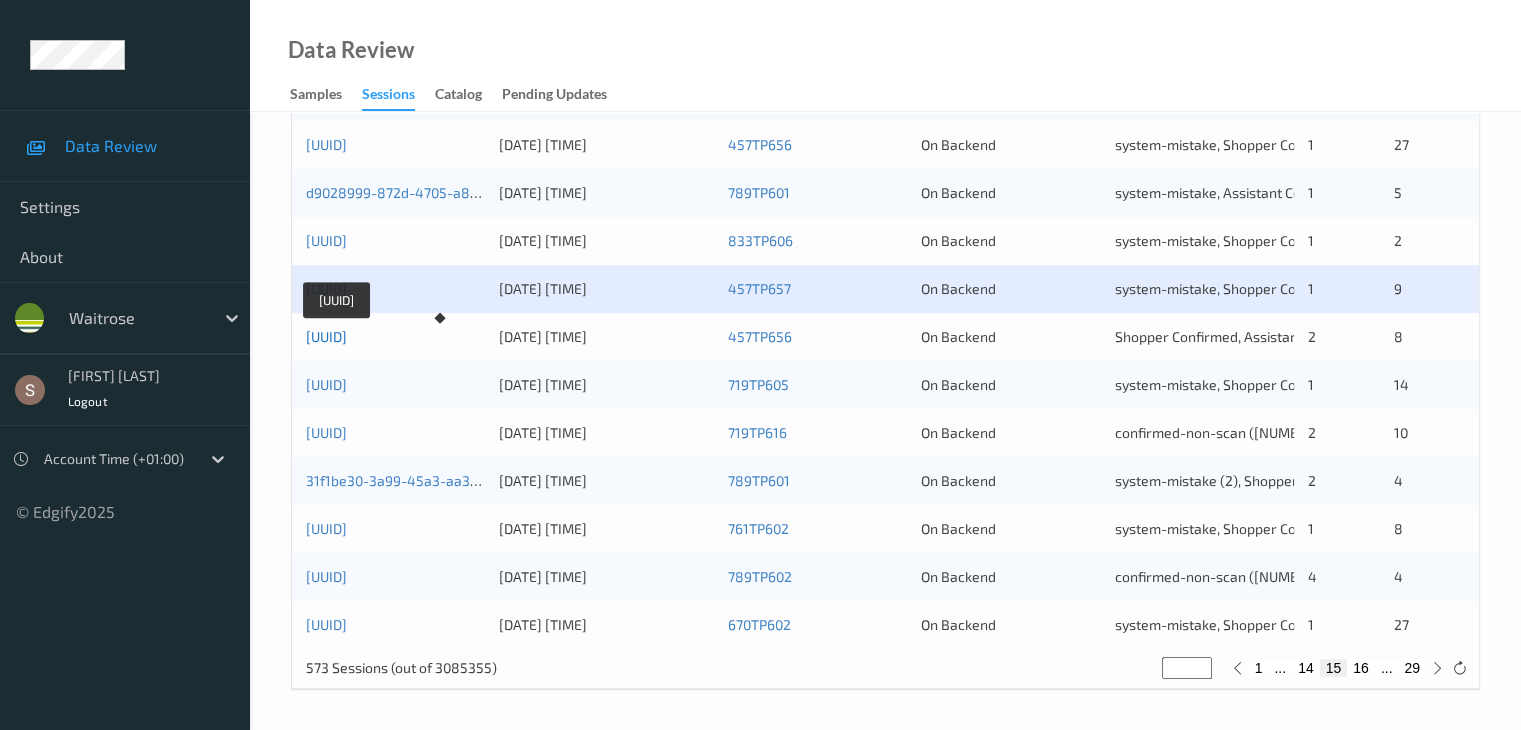 click on "[UUID]" at bounding box center (326, 336) 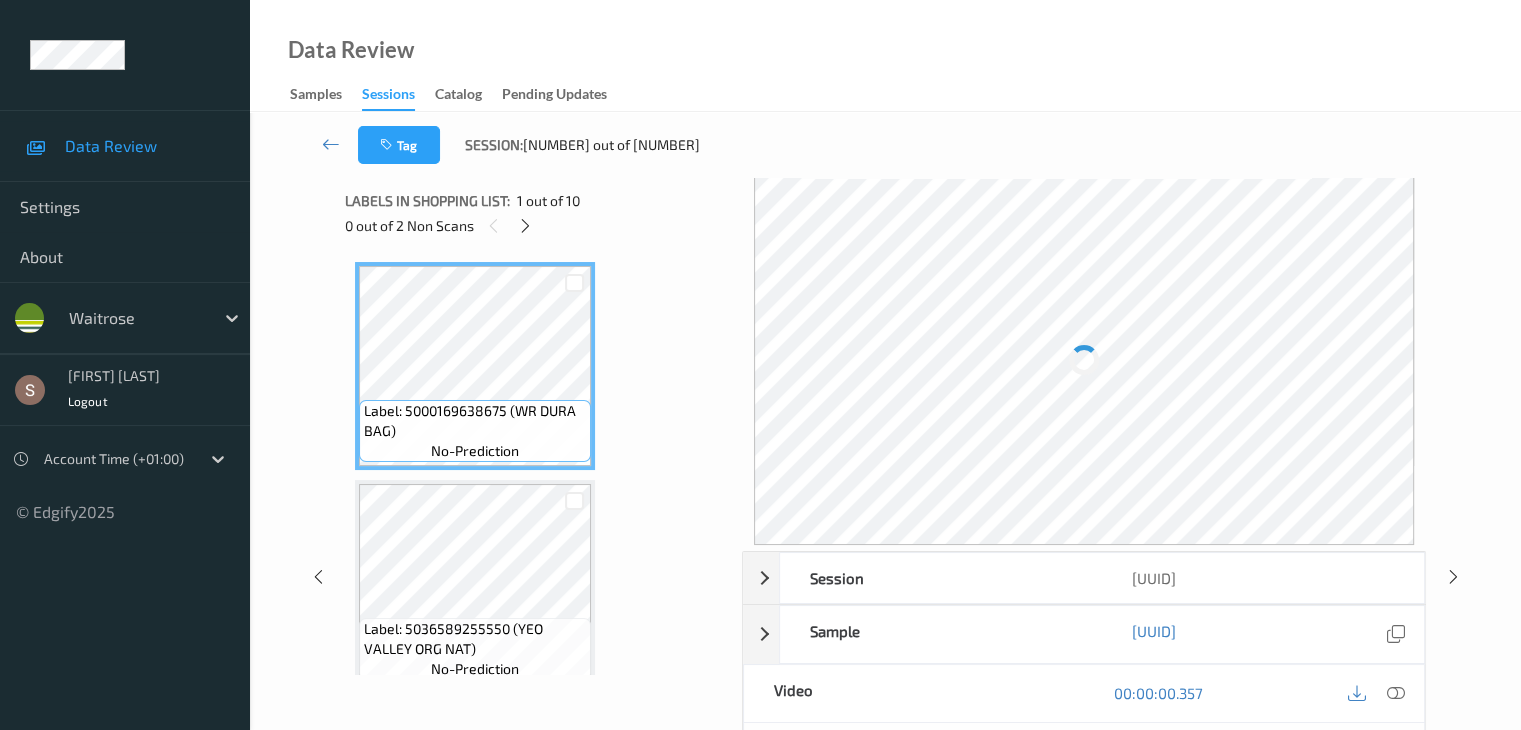 scroll, scrollTop: 0, scrollLeft: 0, axis: both 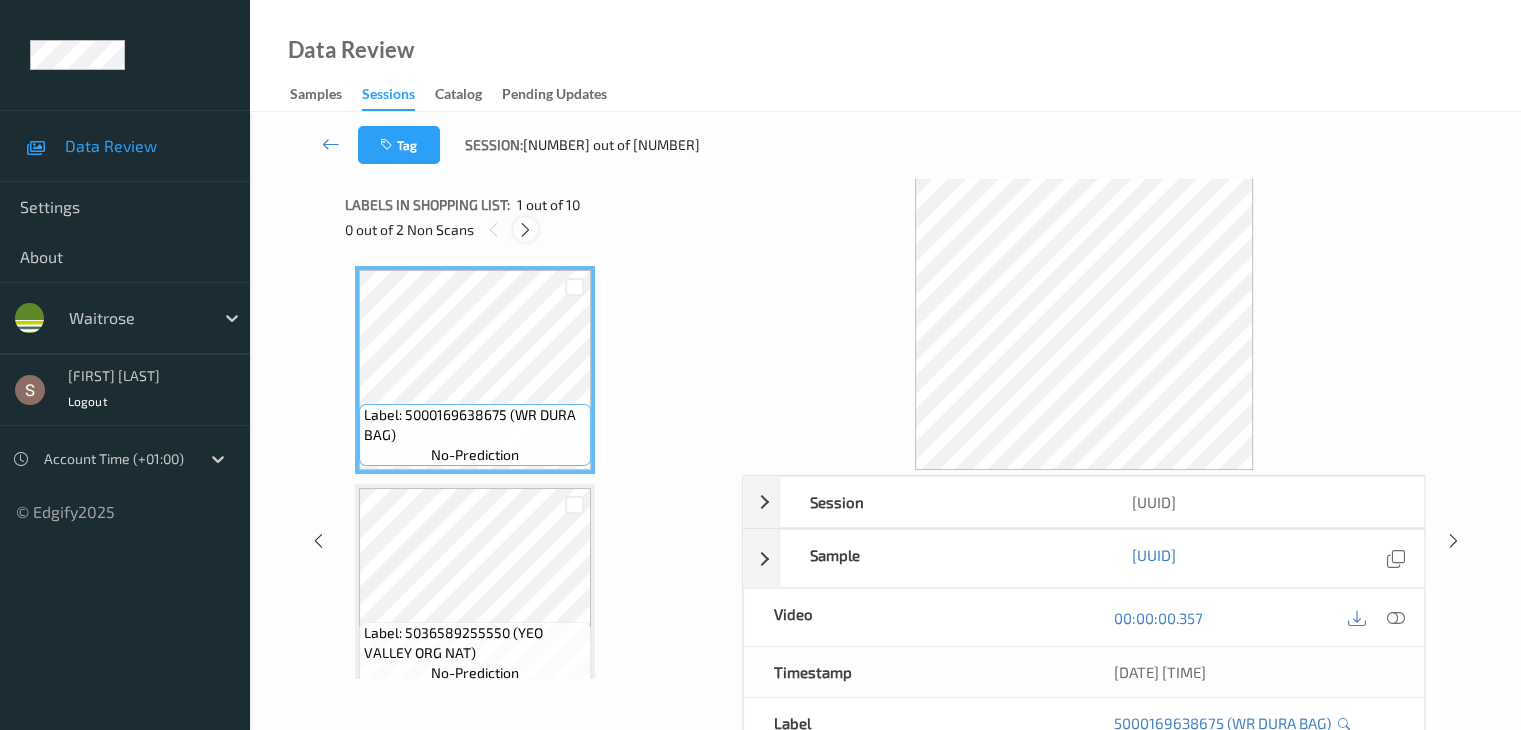 click at bounding box center [525, 230] 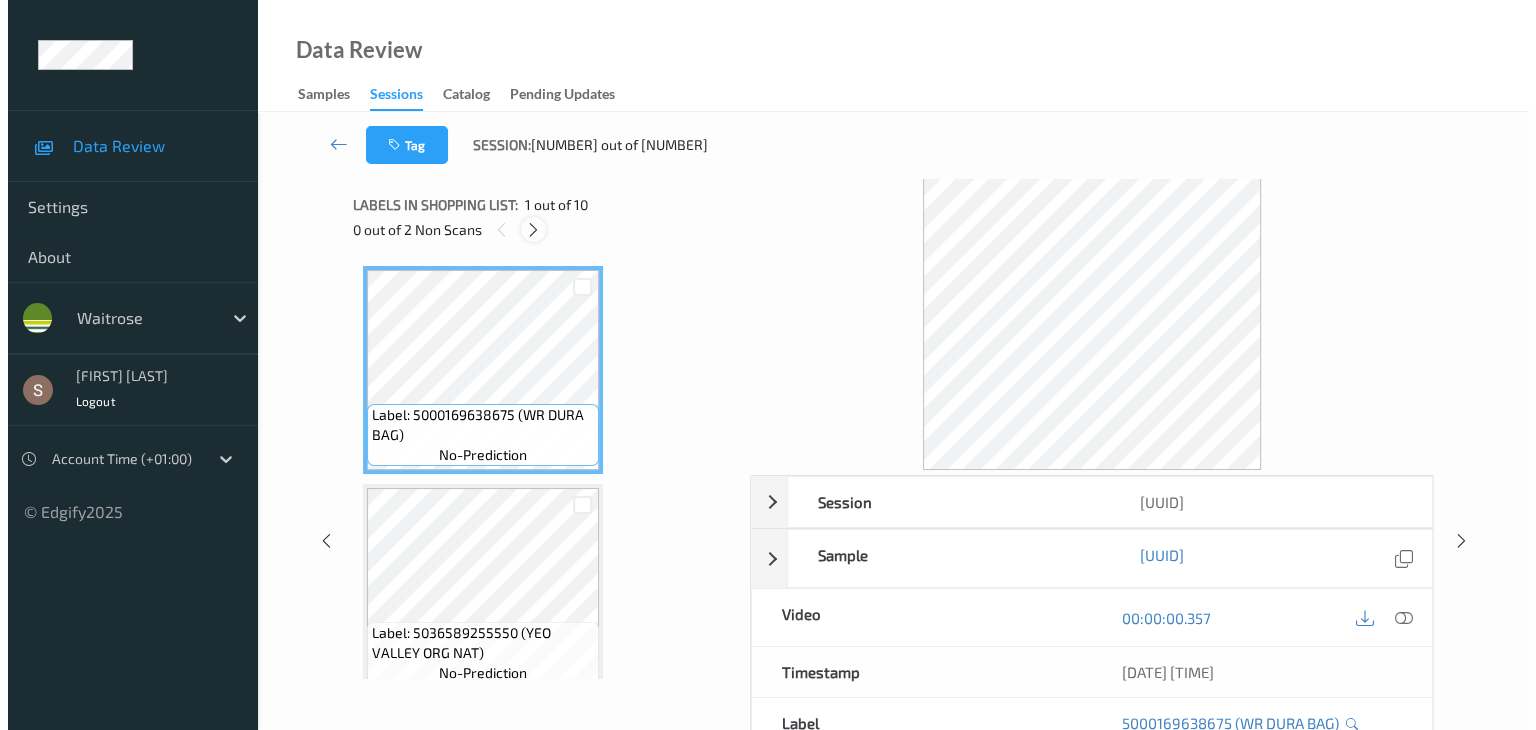 scroll, scrollTop: 446, scrollLeft: 0, axis: vertical 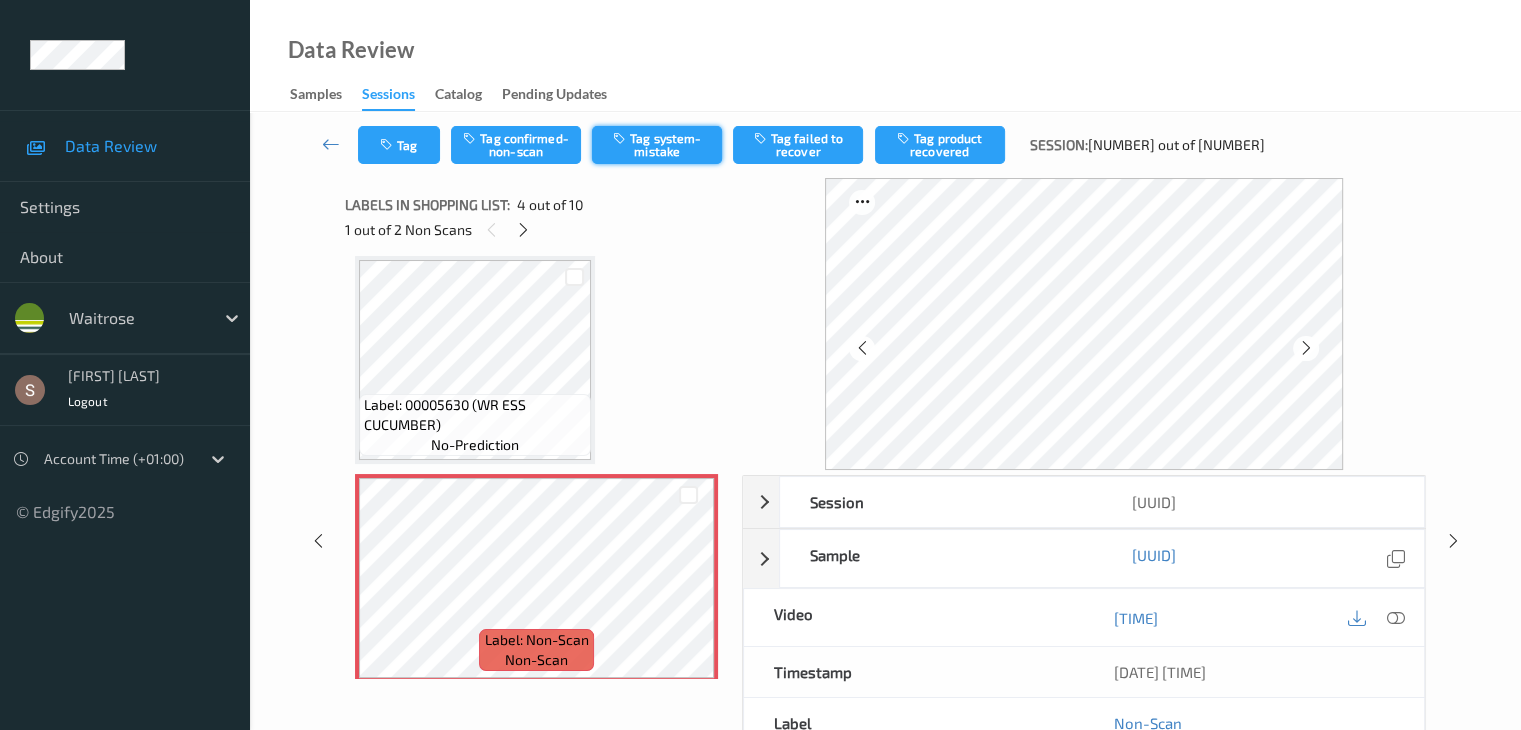 click on "Tag   system-mistake" at bounding box center [657, 145] 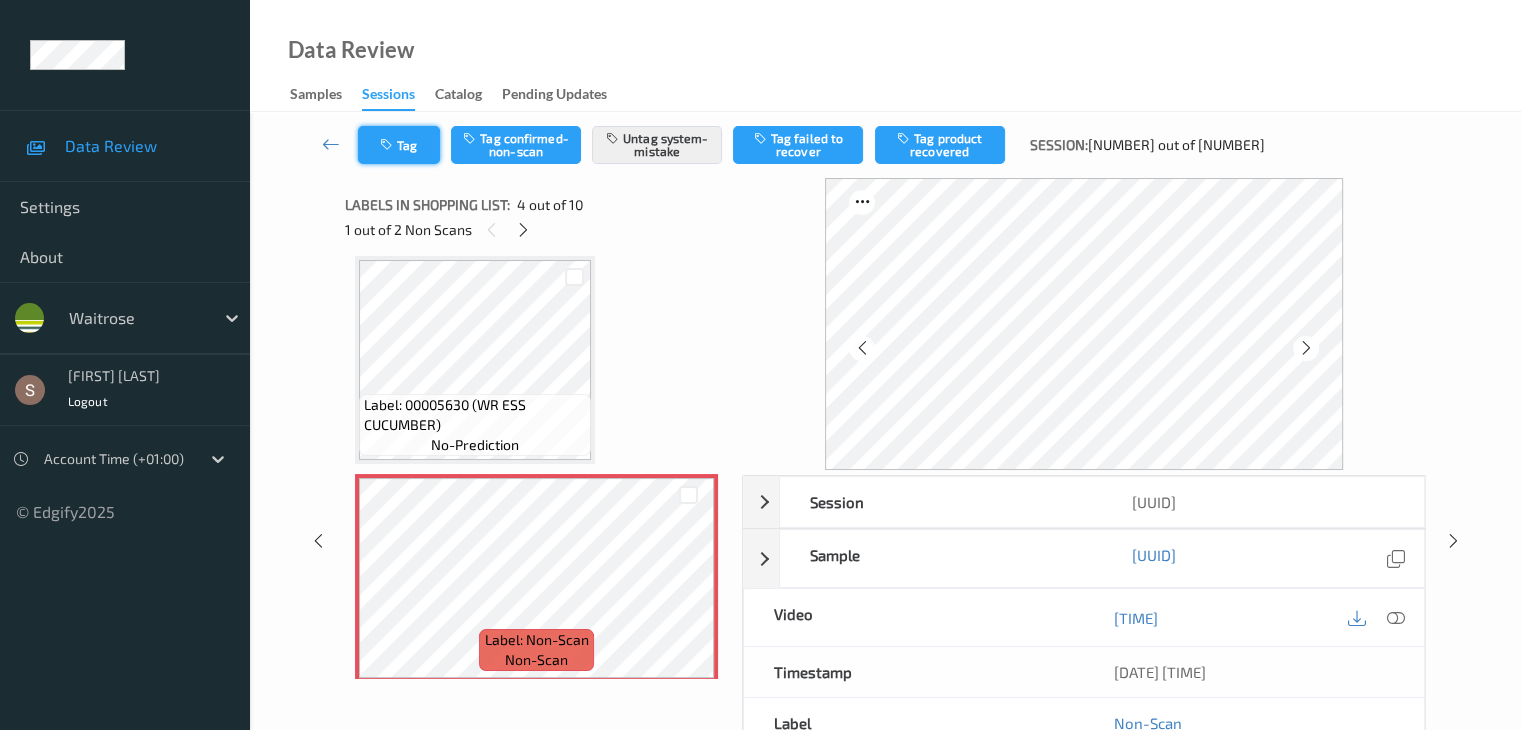 click on "Tag" at bounding box center (399, 145) 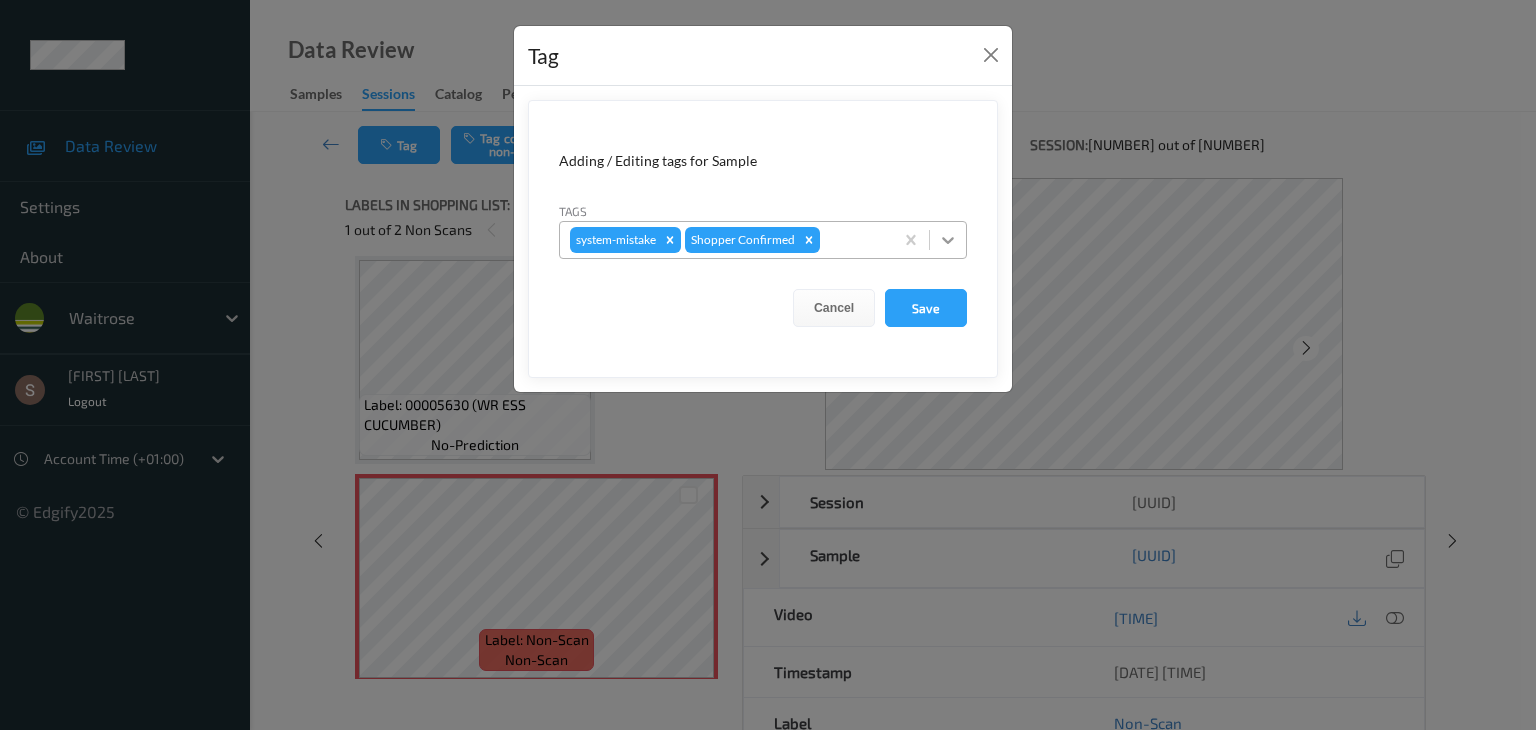 click at bounding box center [948, 240] 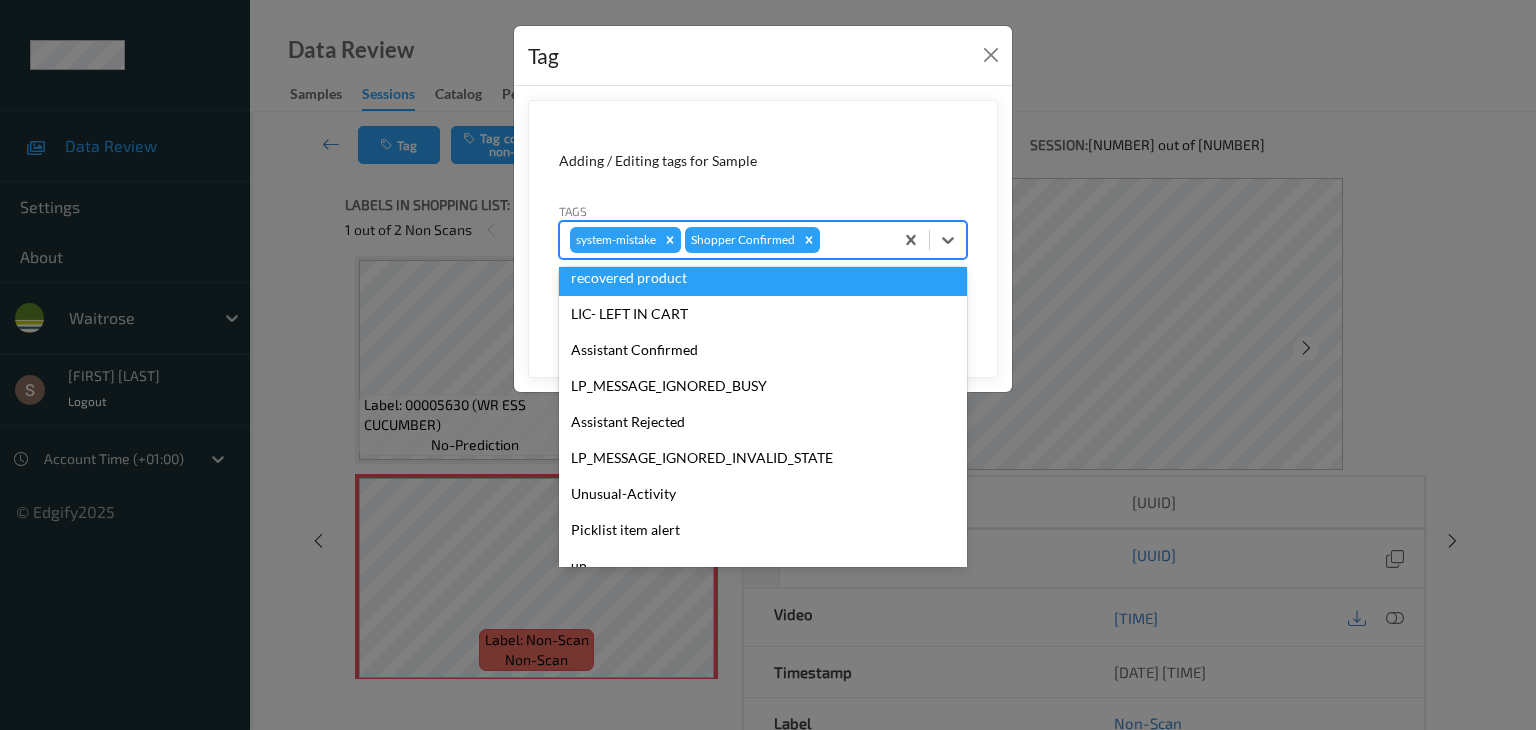 scroll, scrollTop: 356, scrollLeft: 0, axis: vertical 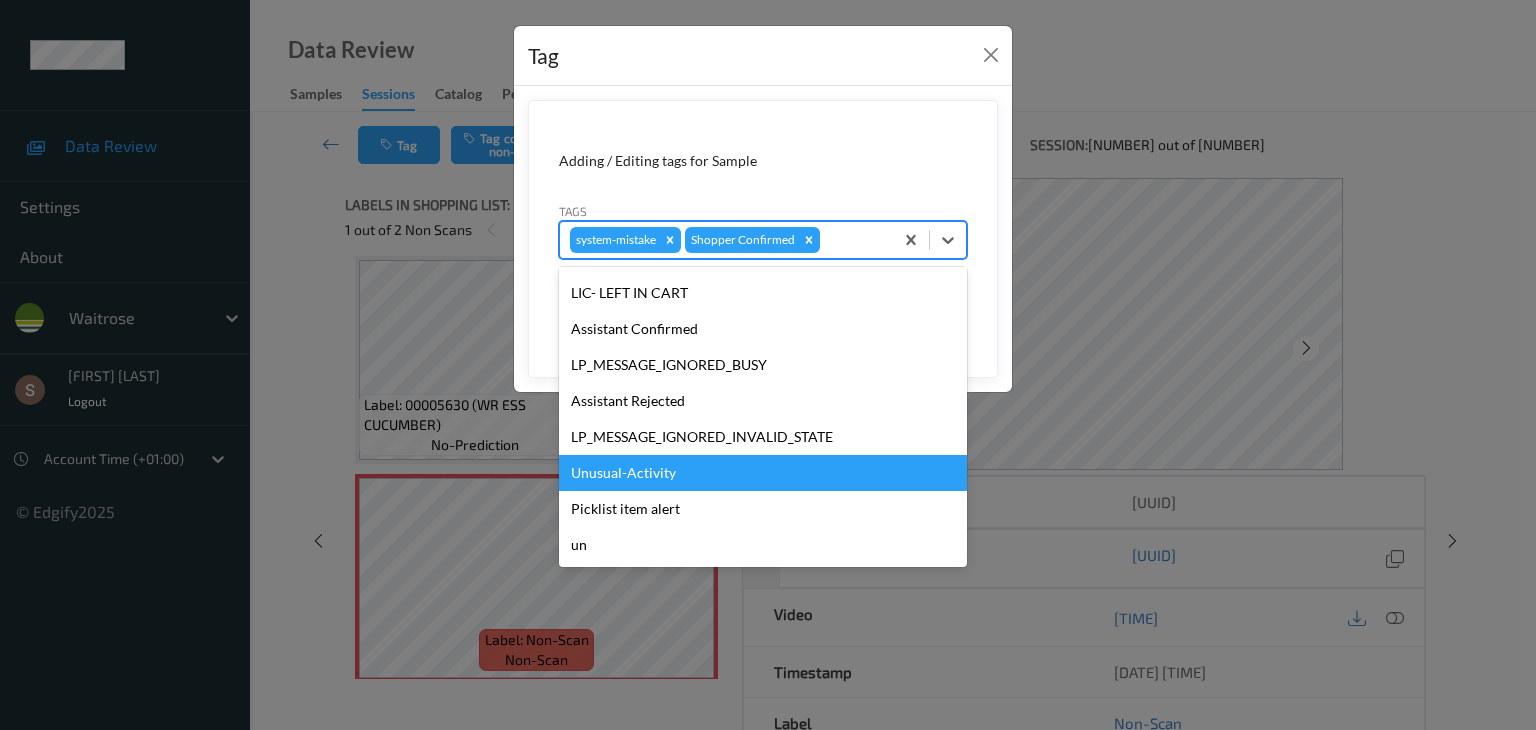 click on "Unusual-Activity" at bounding box center [763, 473] 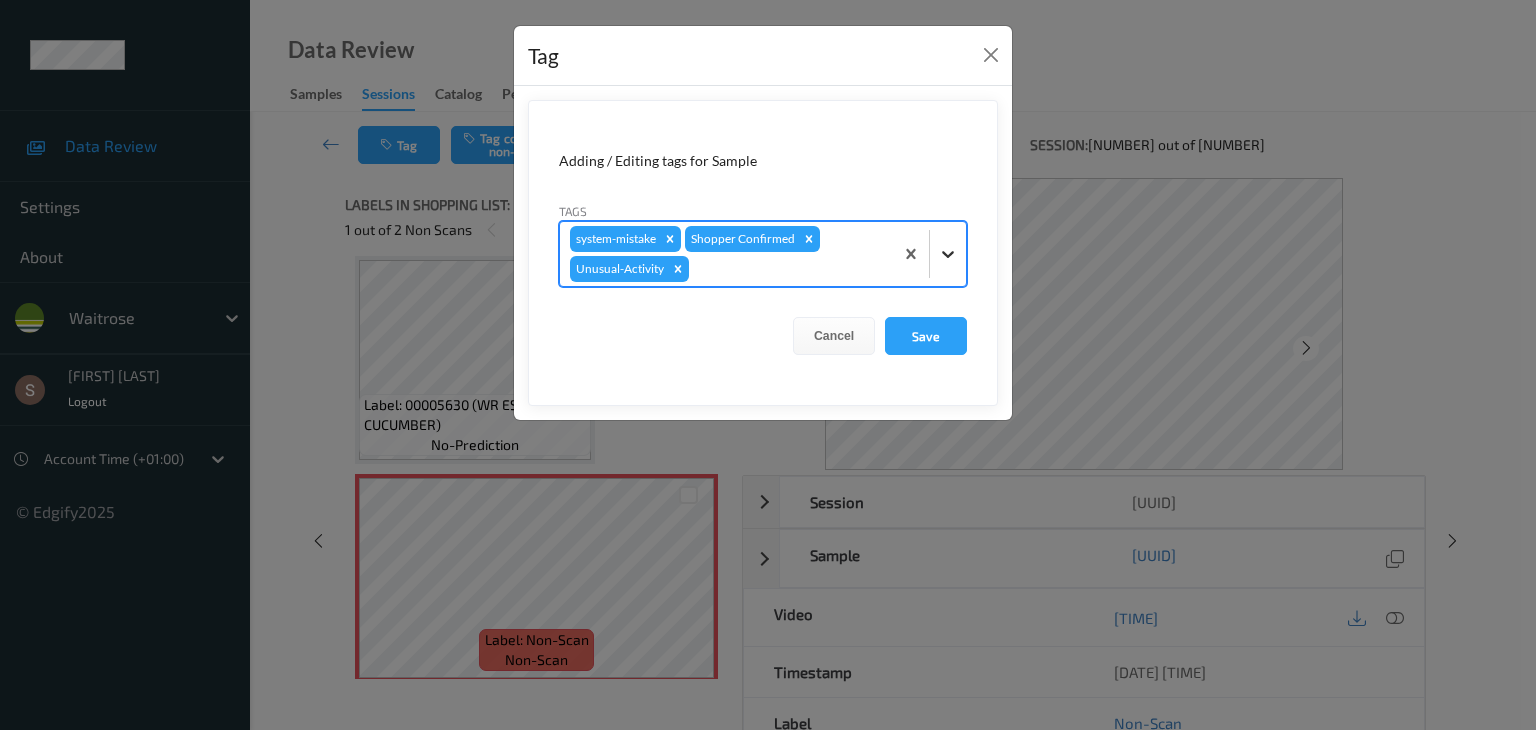 click 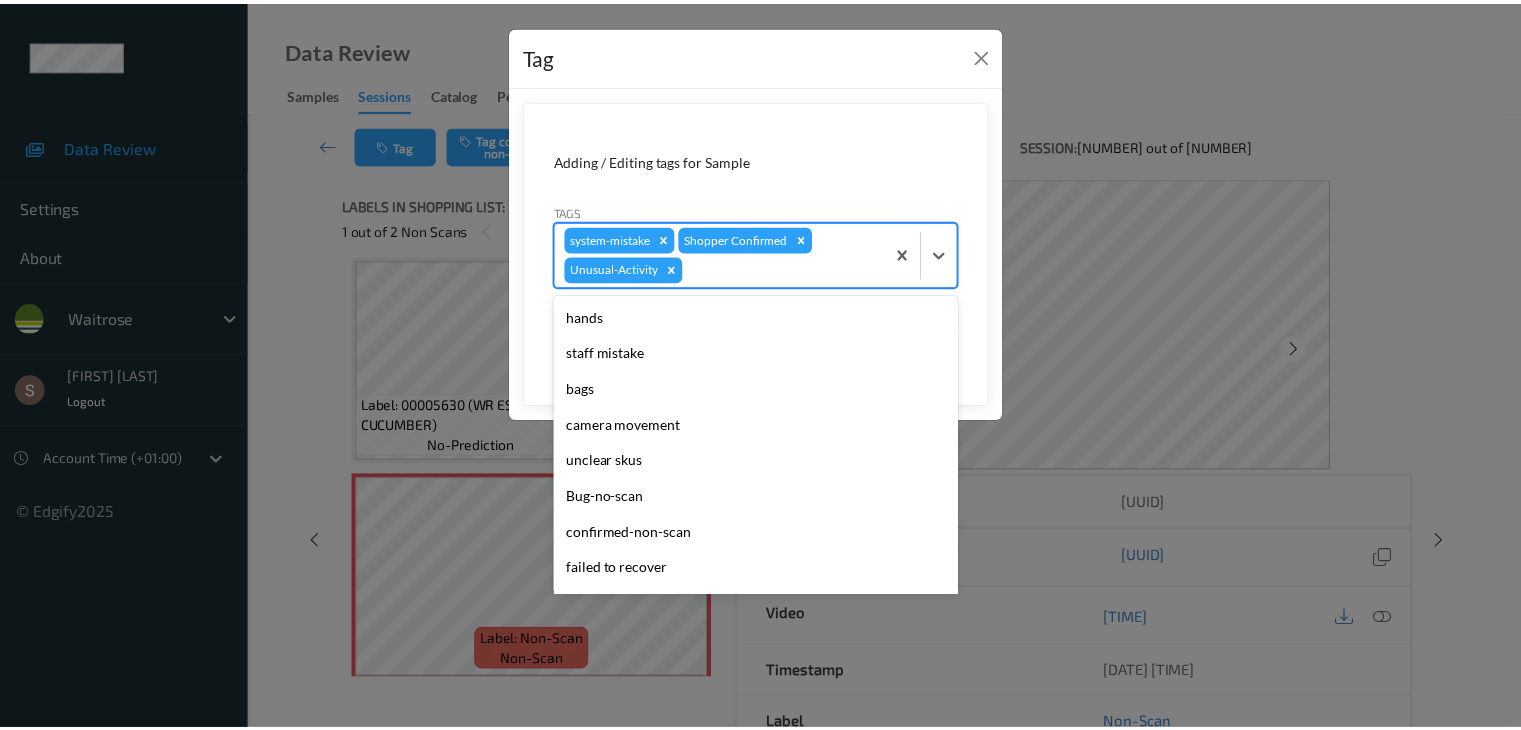 scroll, scrollTop: 320, scrollLeft: 0, axis: vertical 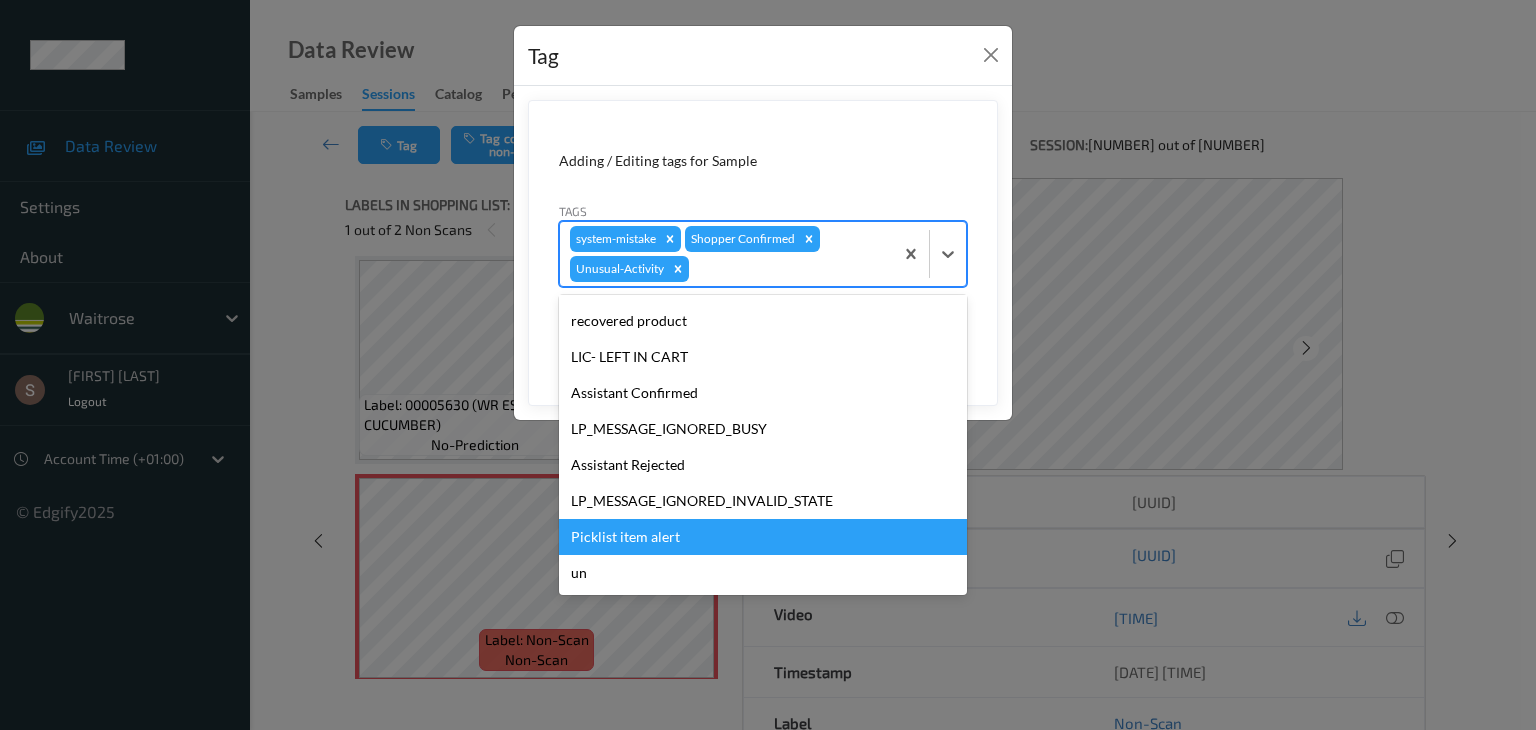click on "Picklist item alert" at bounding box center (763, 537) 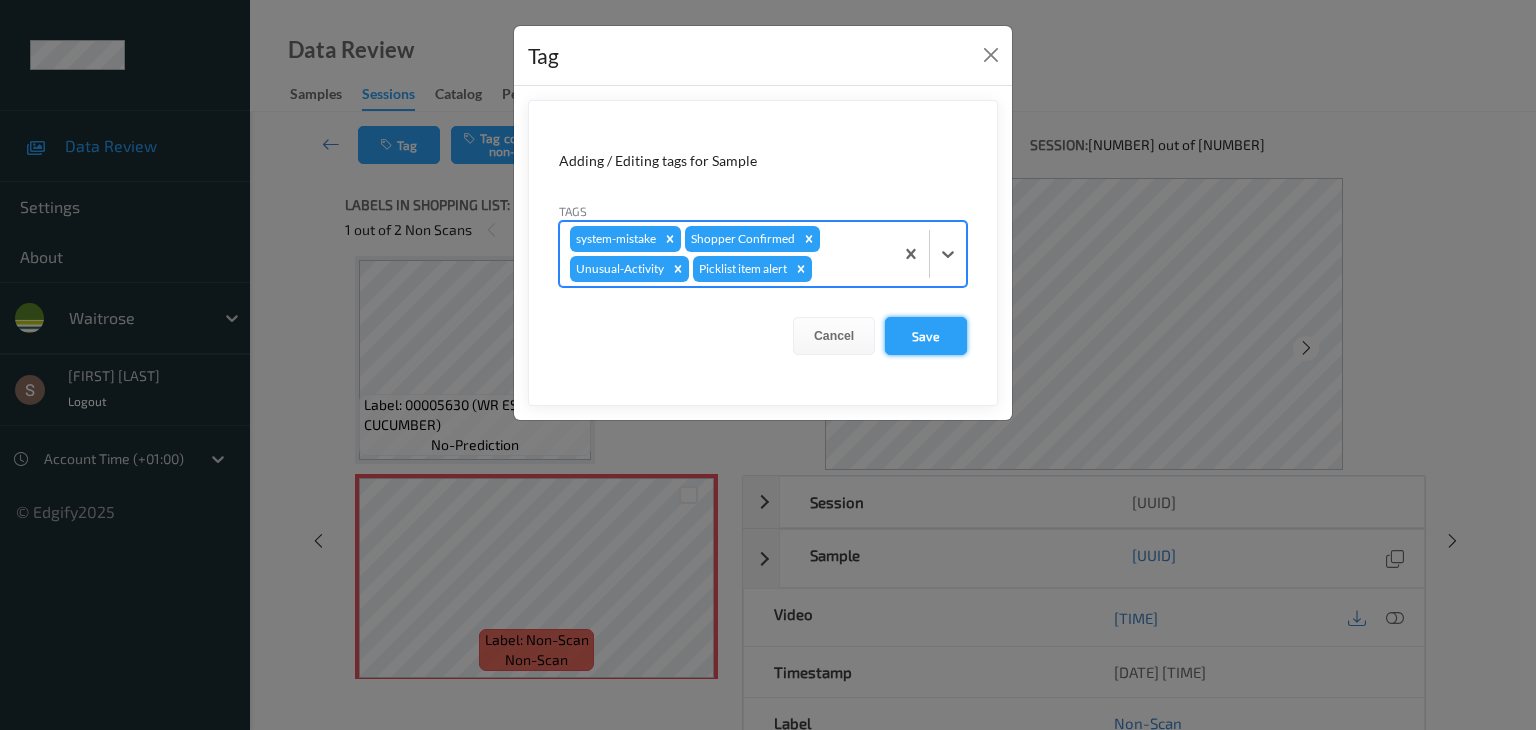 click on "Save" at bounding box center [926, 336] 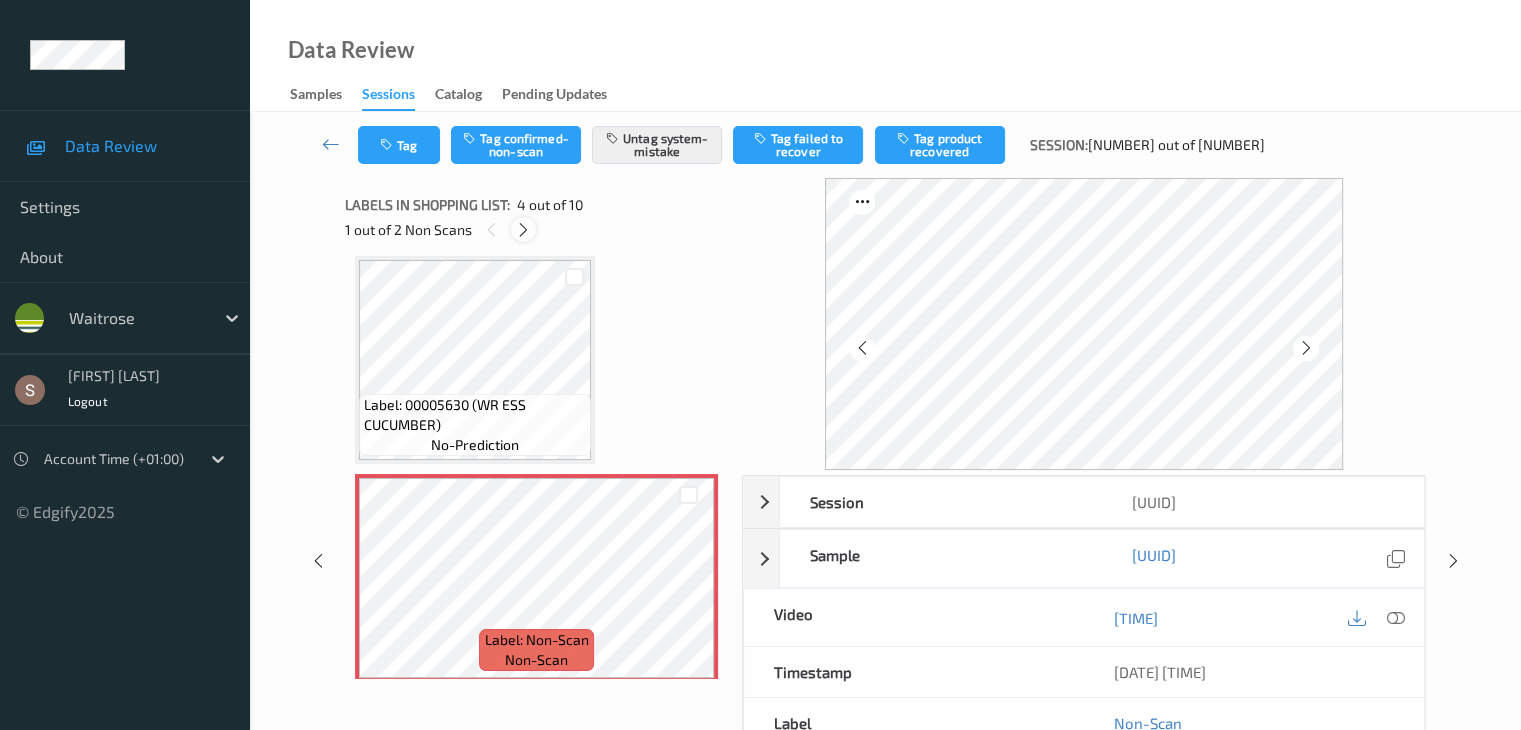 click at bounding box center (523, 230) 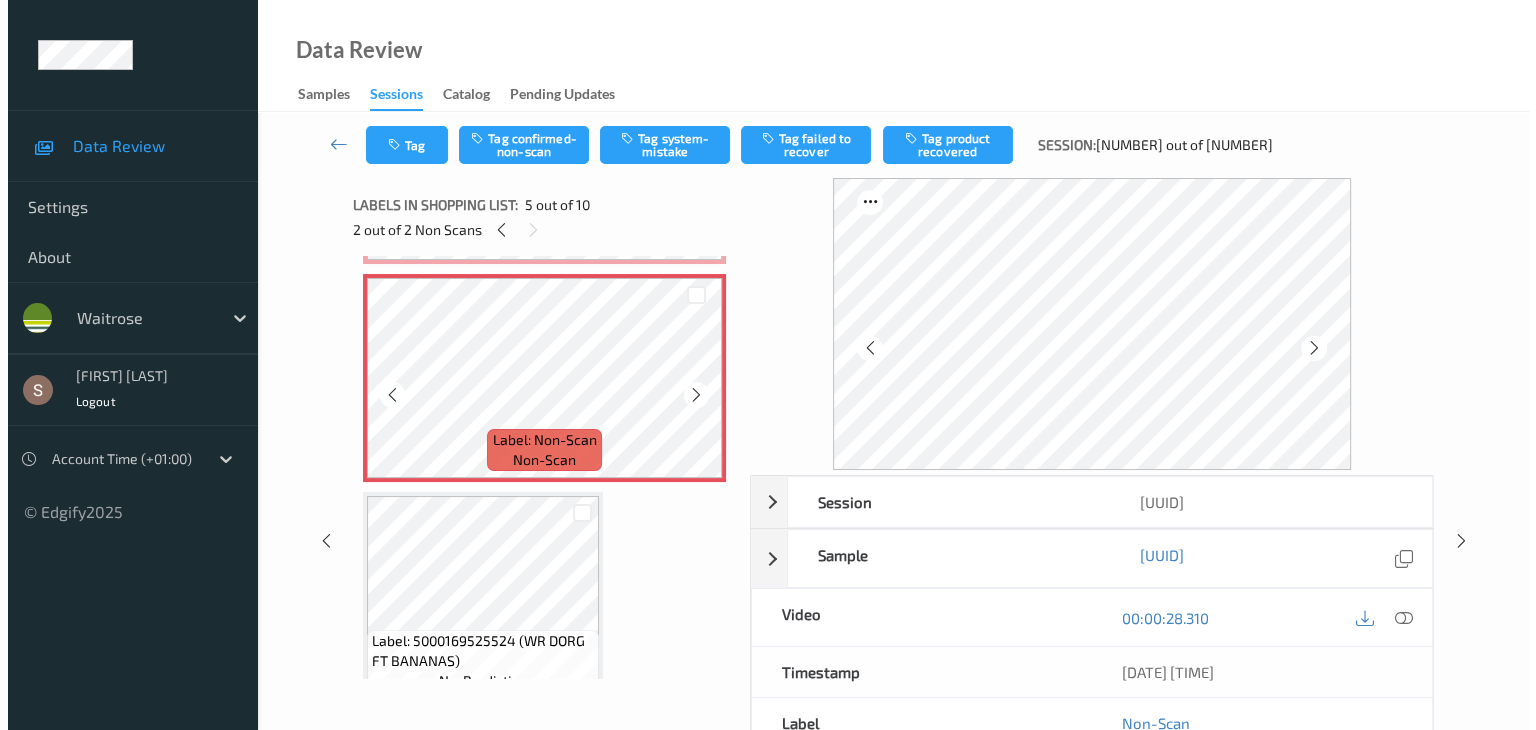 scroll, scrollTop: 964, scrollLeft: 0, axis: vertical 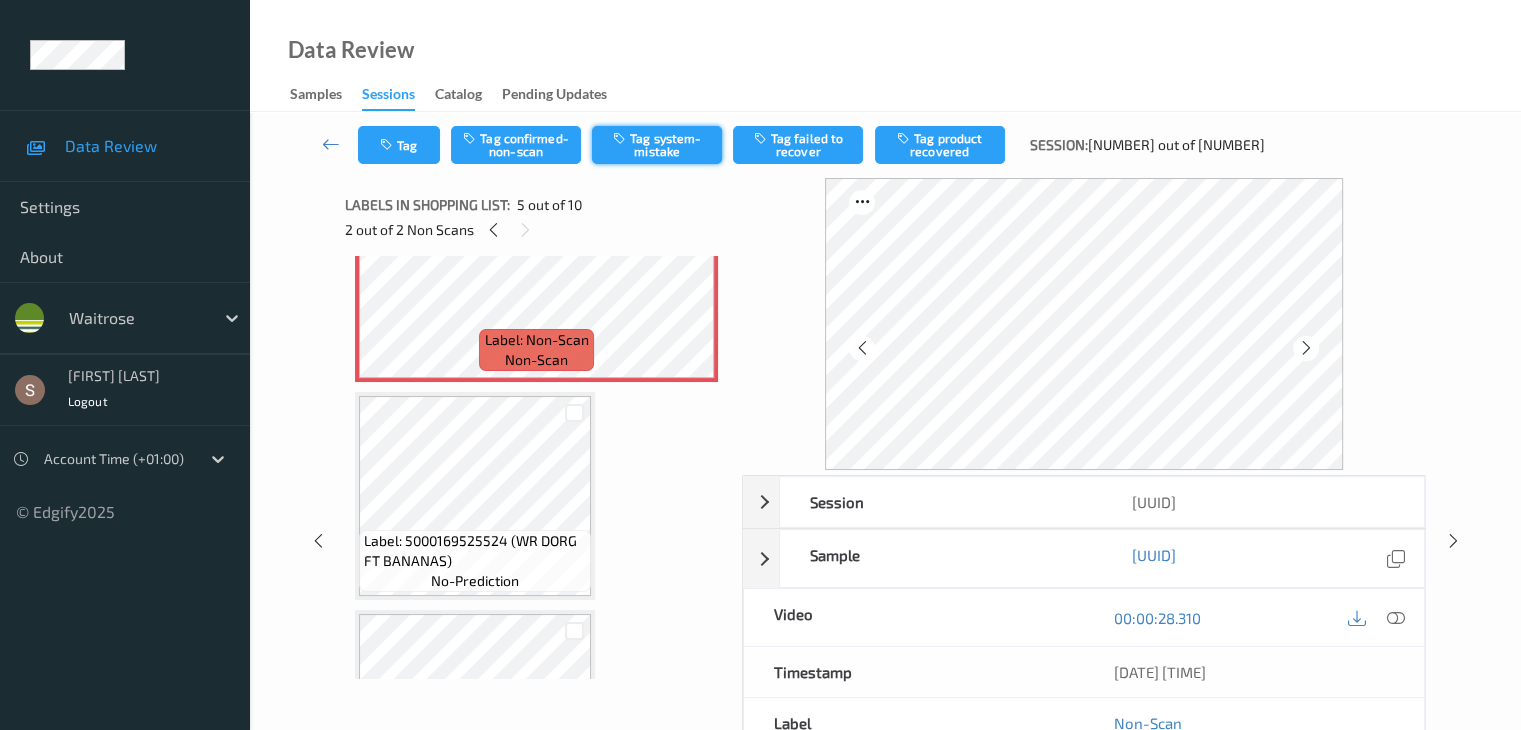 click on "Tag   system-mistake" at bounding box center [657, 145] 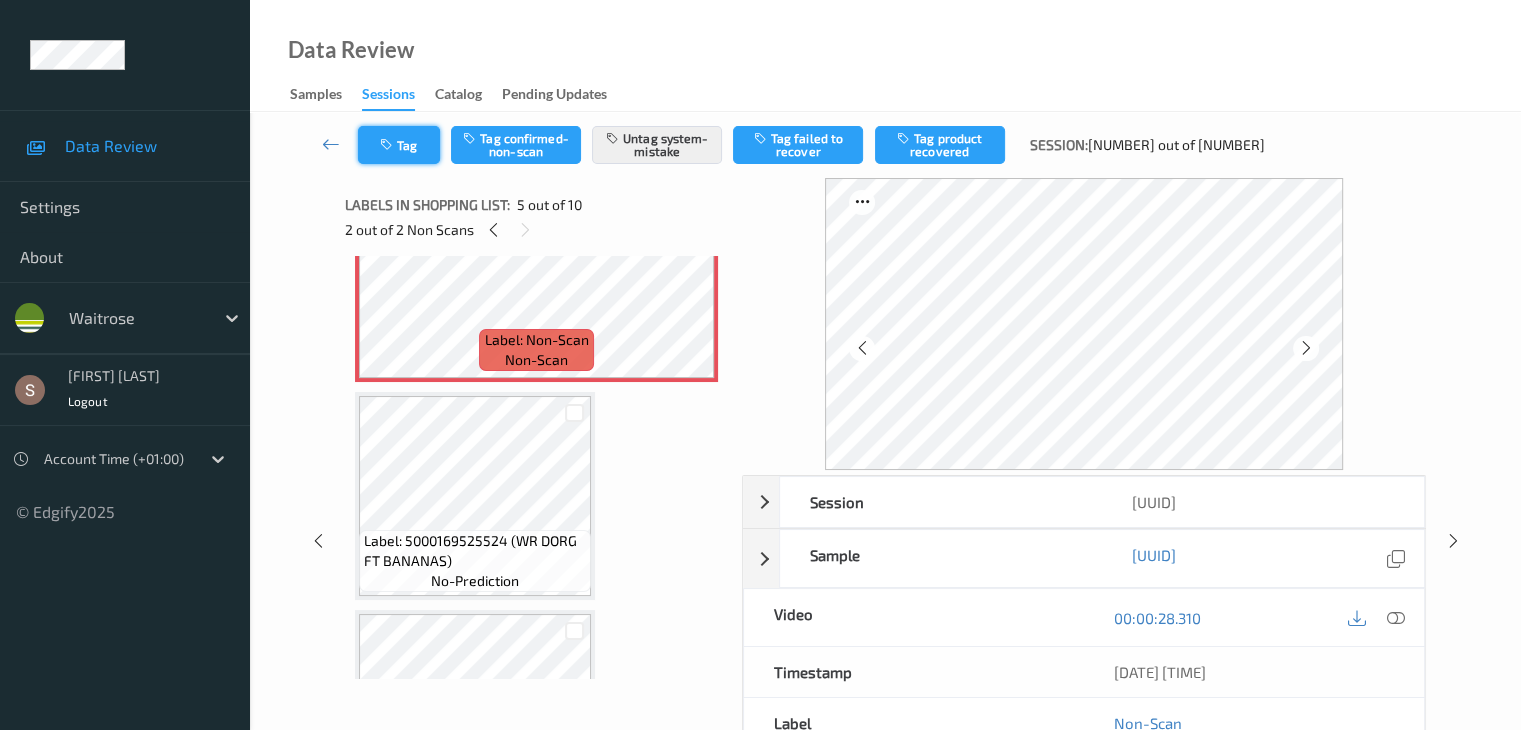 click on "Tag" at bounding box center (399, 145) 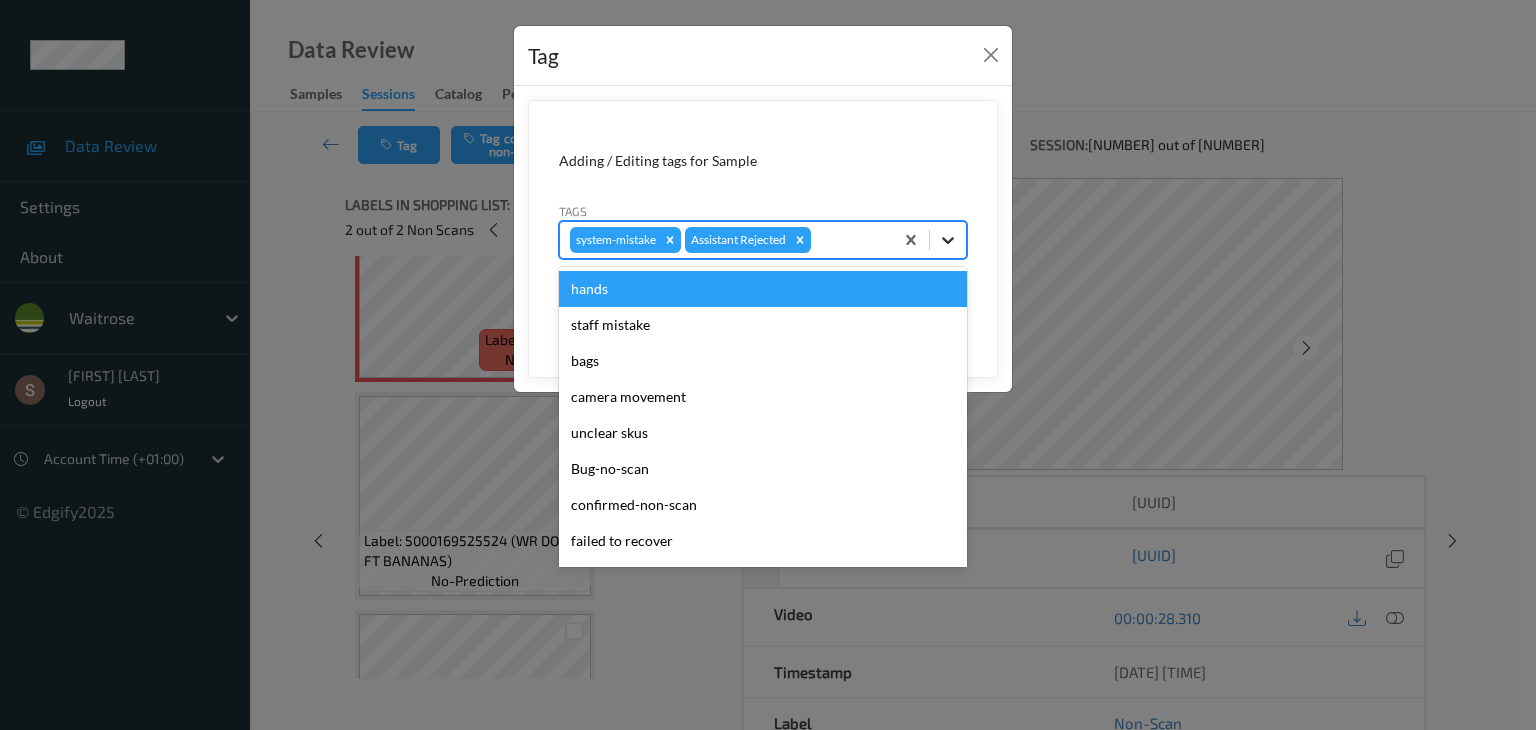 click 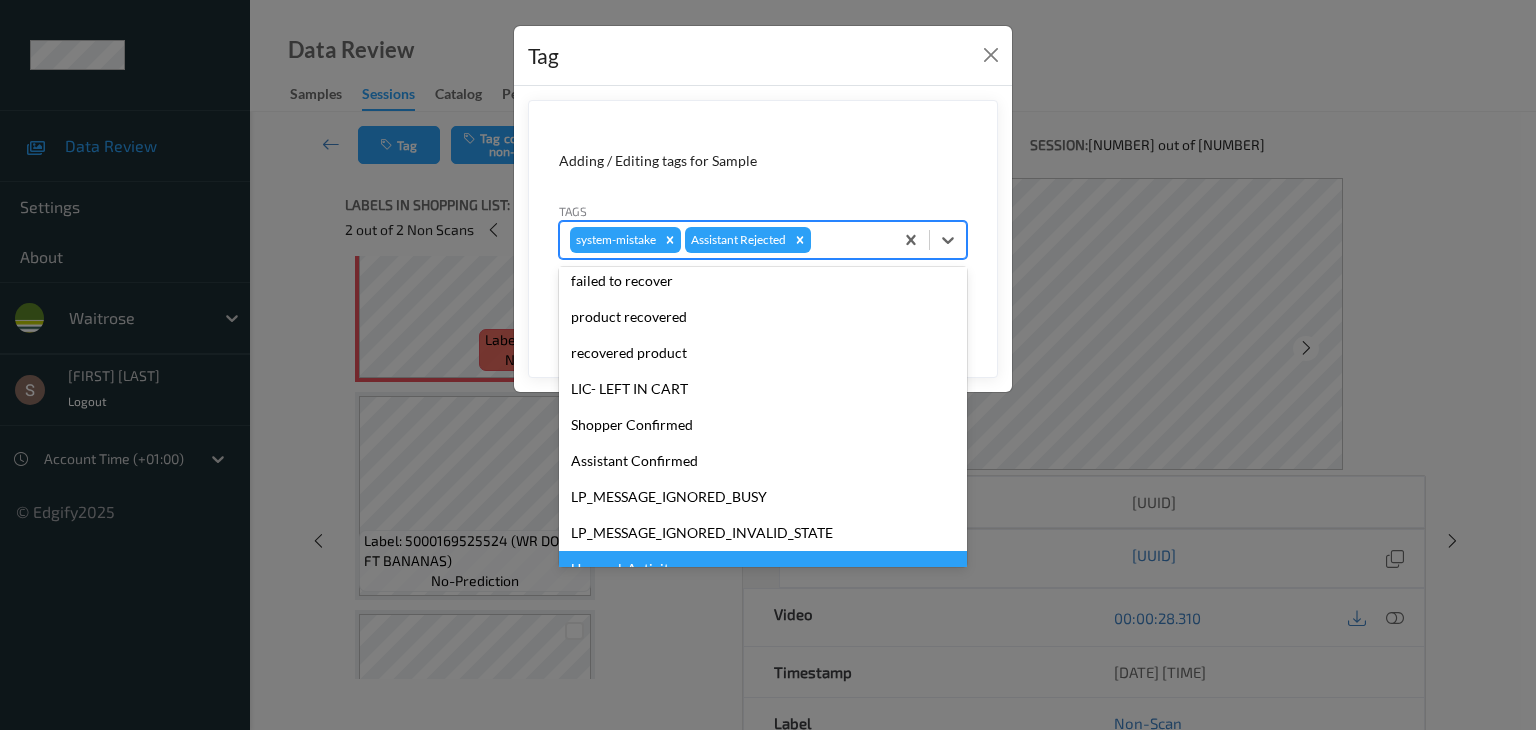 scroll, scrollTop: 356, scrollLeft: 0, axis: vertical 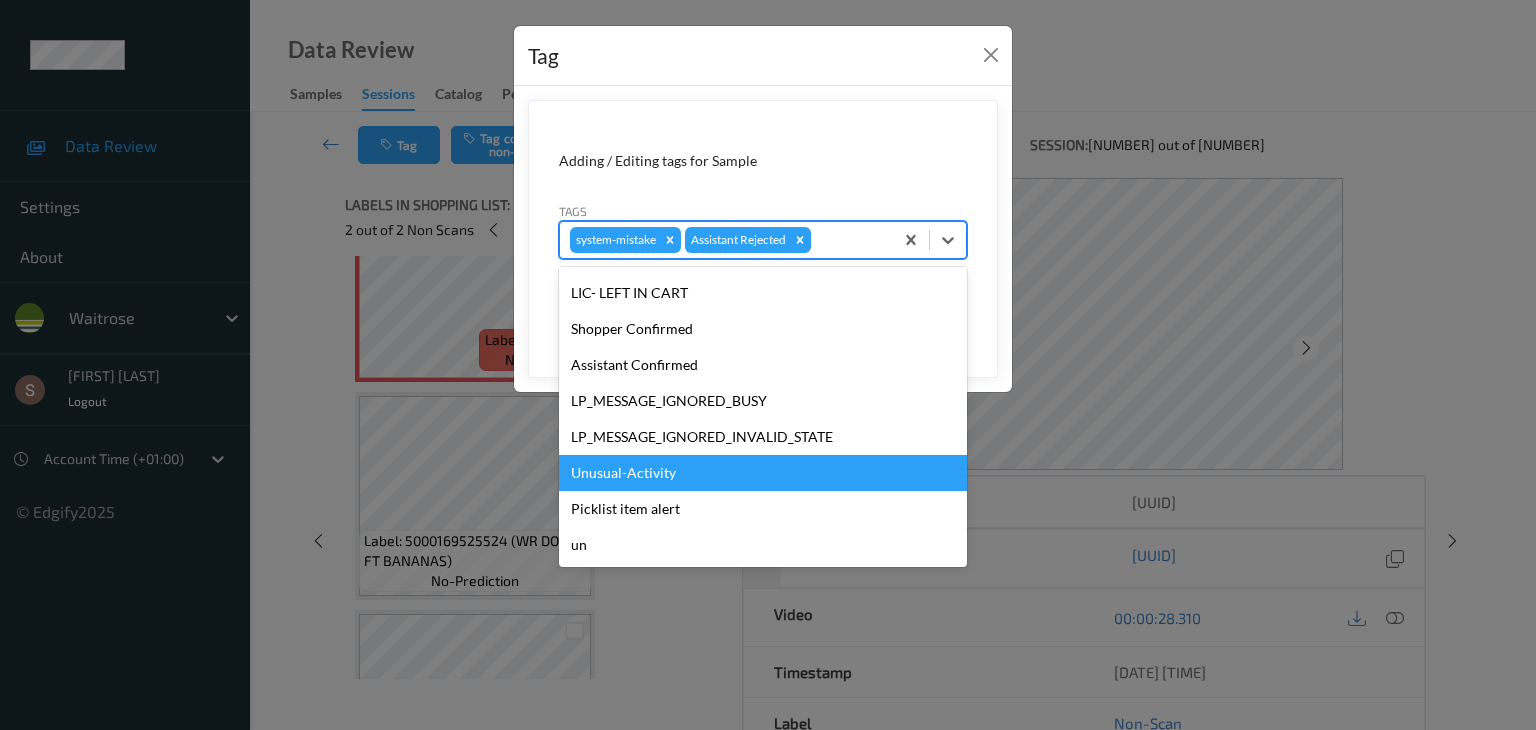 click on "Unusual-Activity" at bounding box center [763, 473] 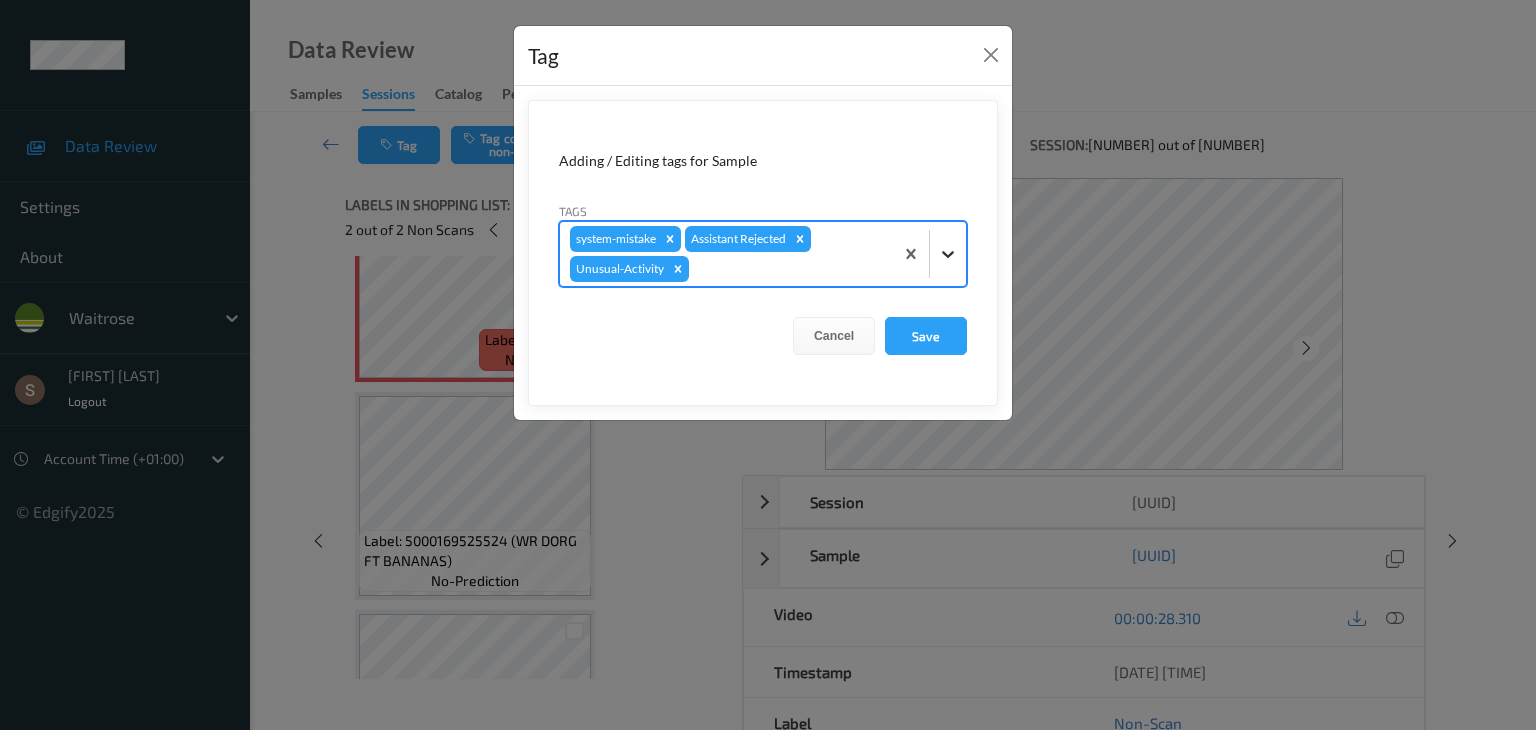 click at bounding box center (948, 254) 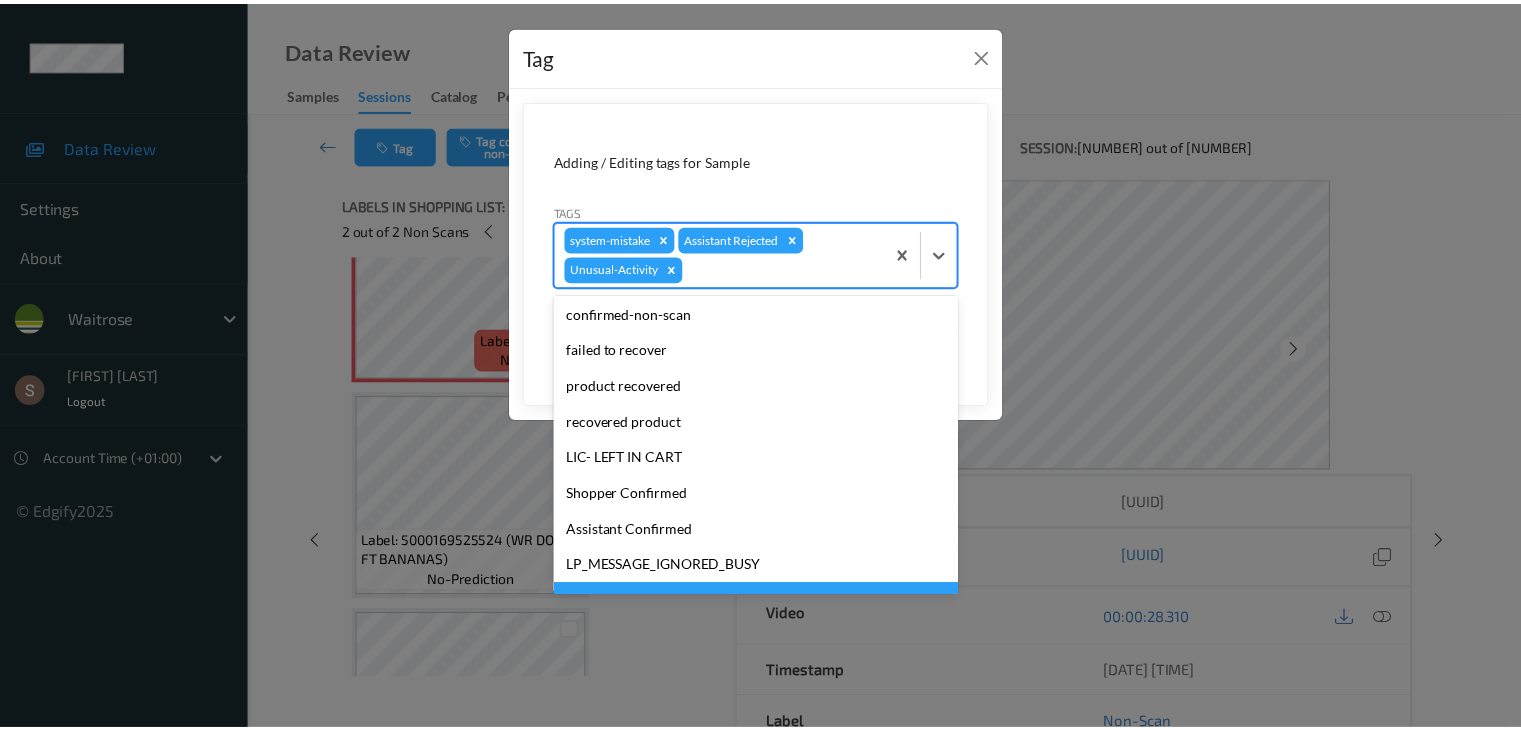 scroll, scrollTop: 320, scrollLeft: 0, axis: vertical 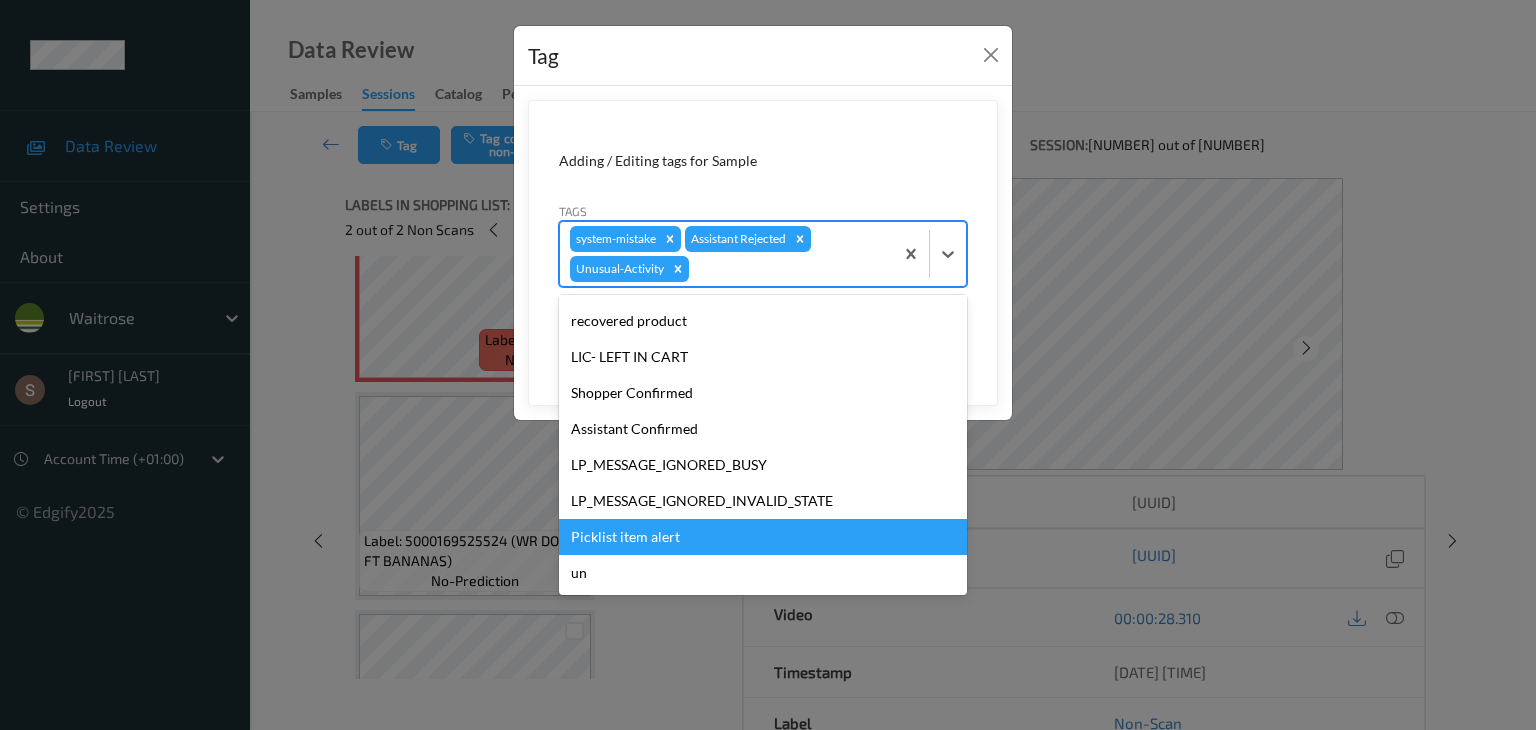 click on "Picklist item alert" at bounding box center (763, 537) 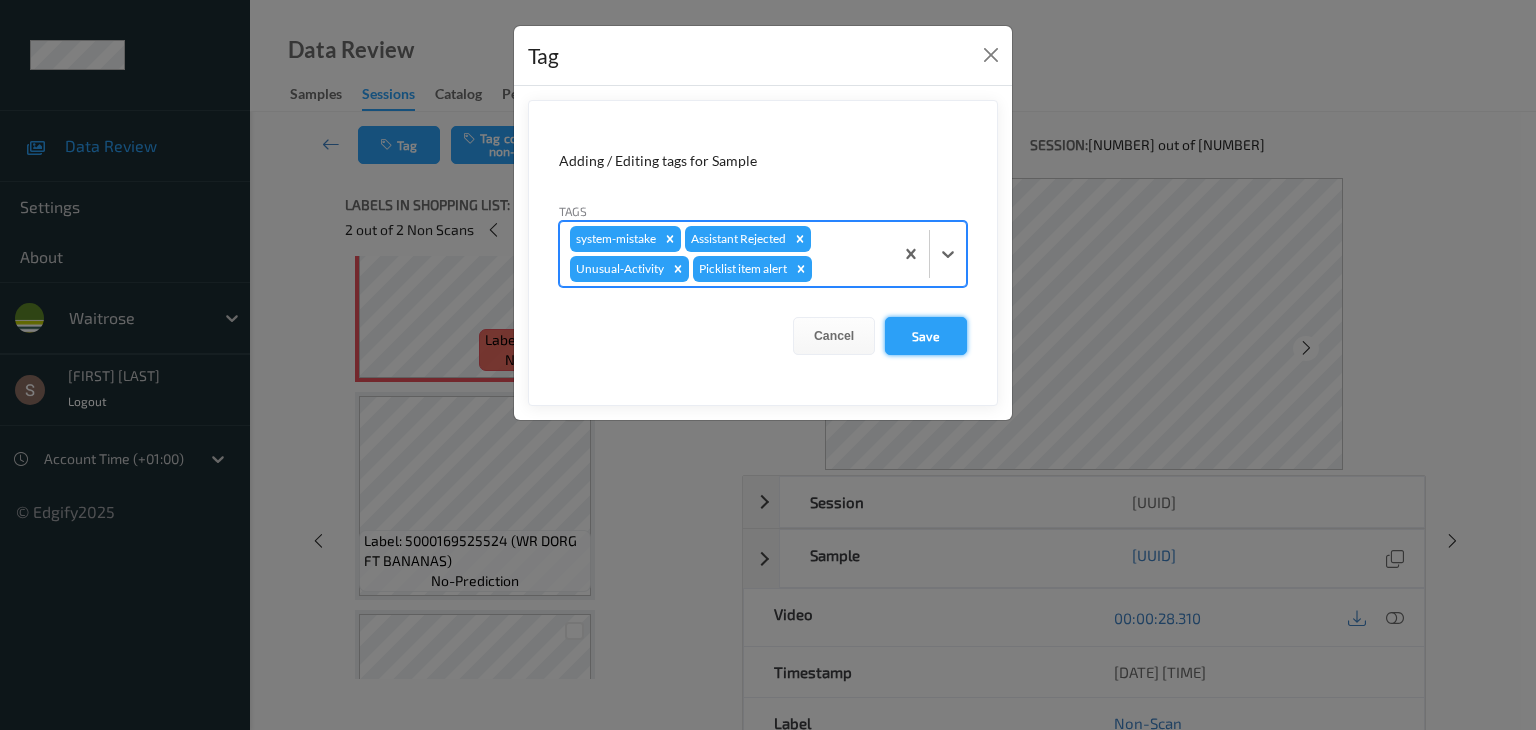 click on "Save" at bounding box center [926, 336] 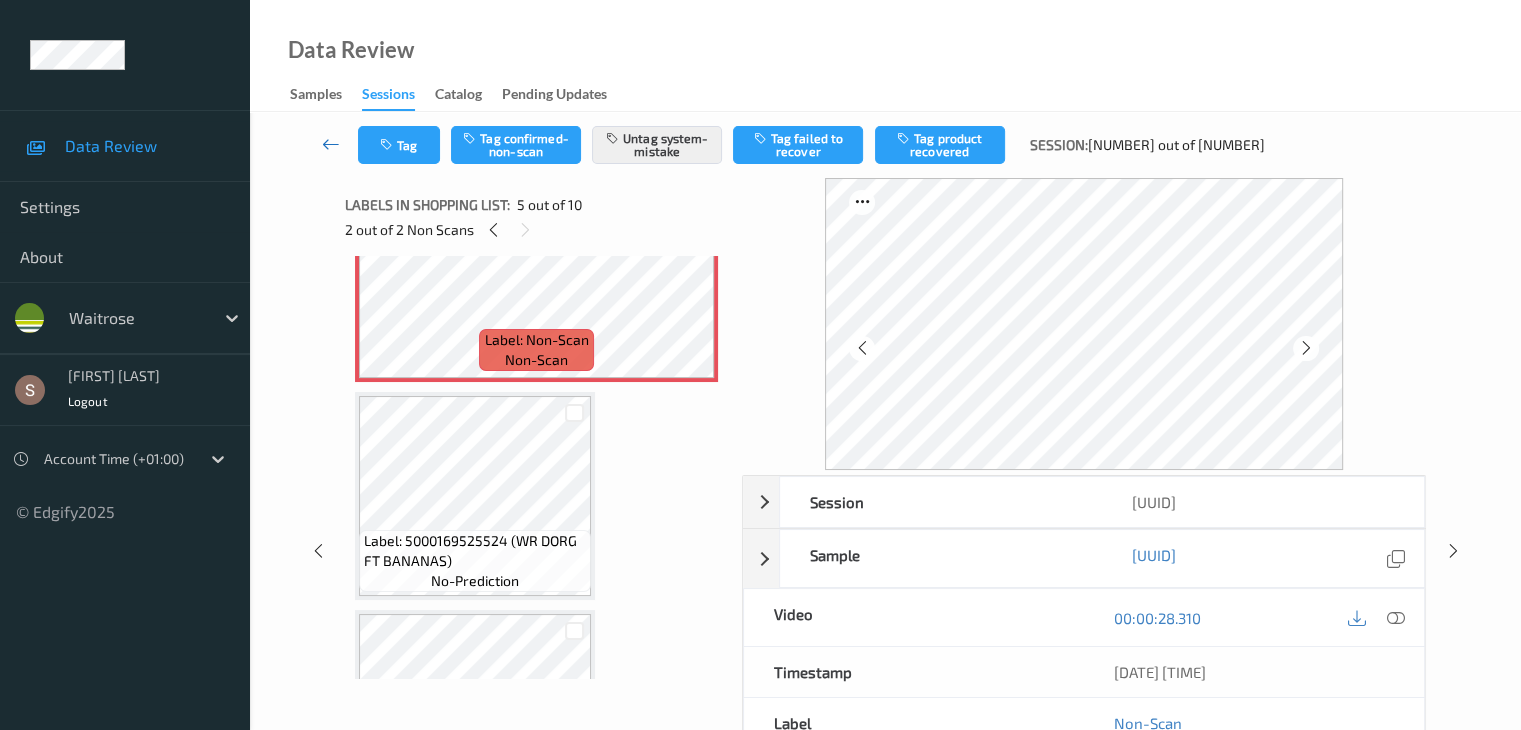 click at bounding box center (331, 144) 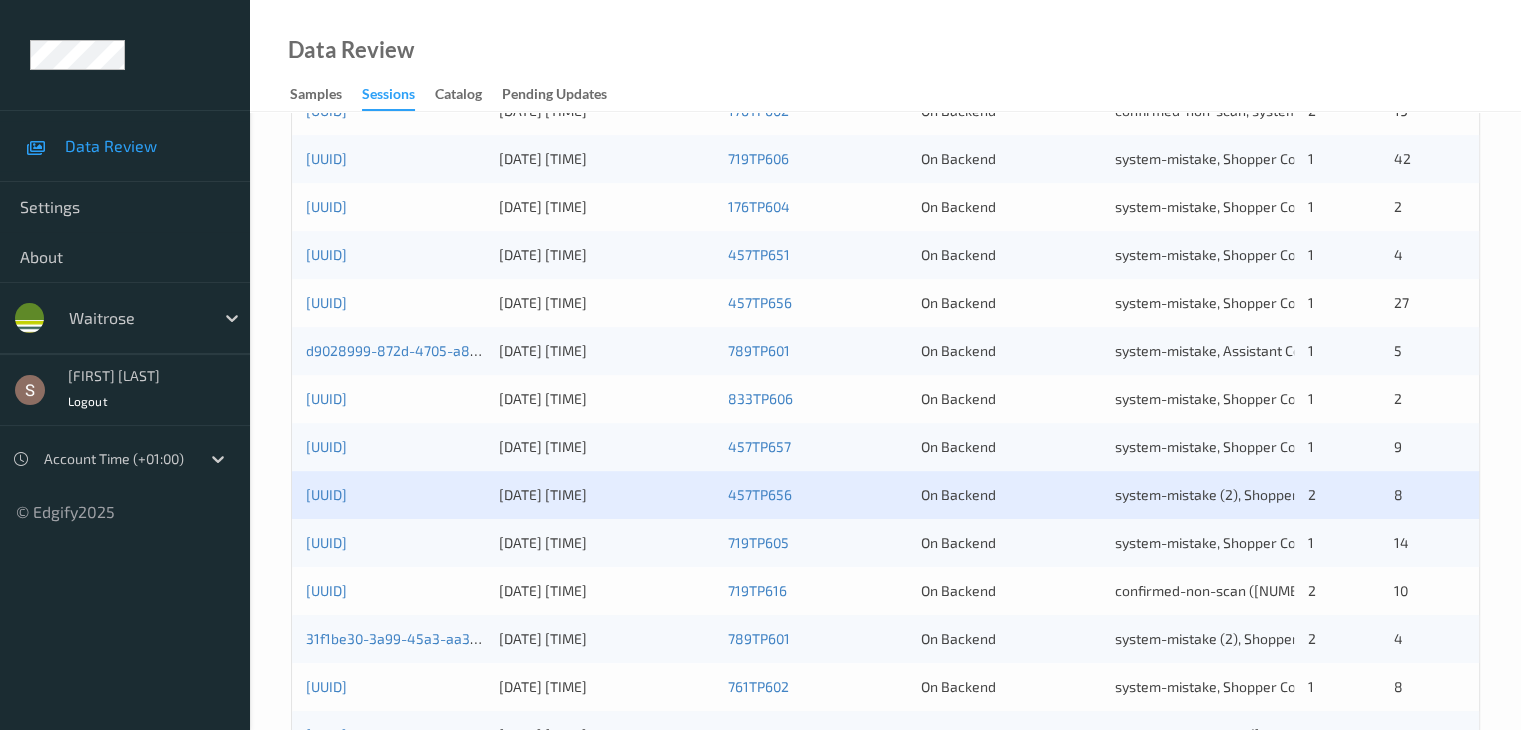 scroll, scrollTop: 932, scrollLeft: 0, axis: vertical 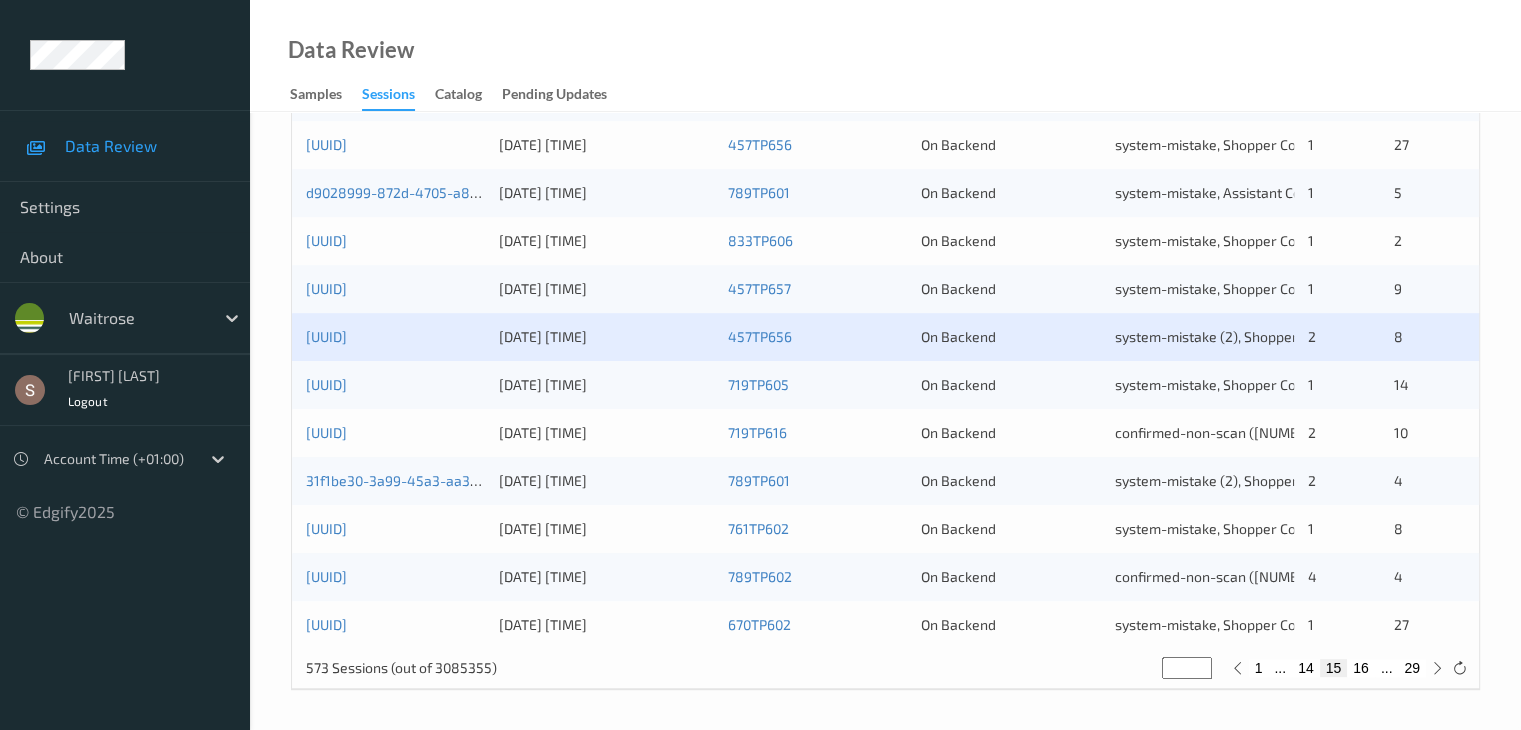 click on "16" at bounding box center [1361, 668] 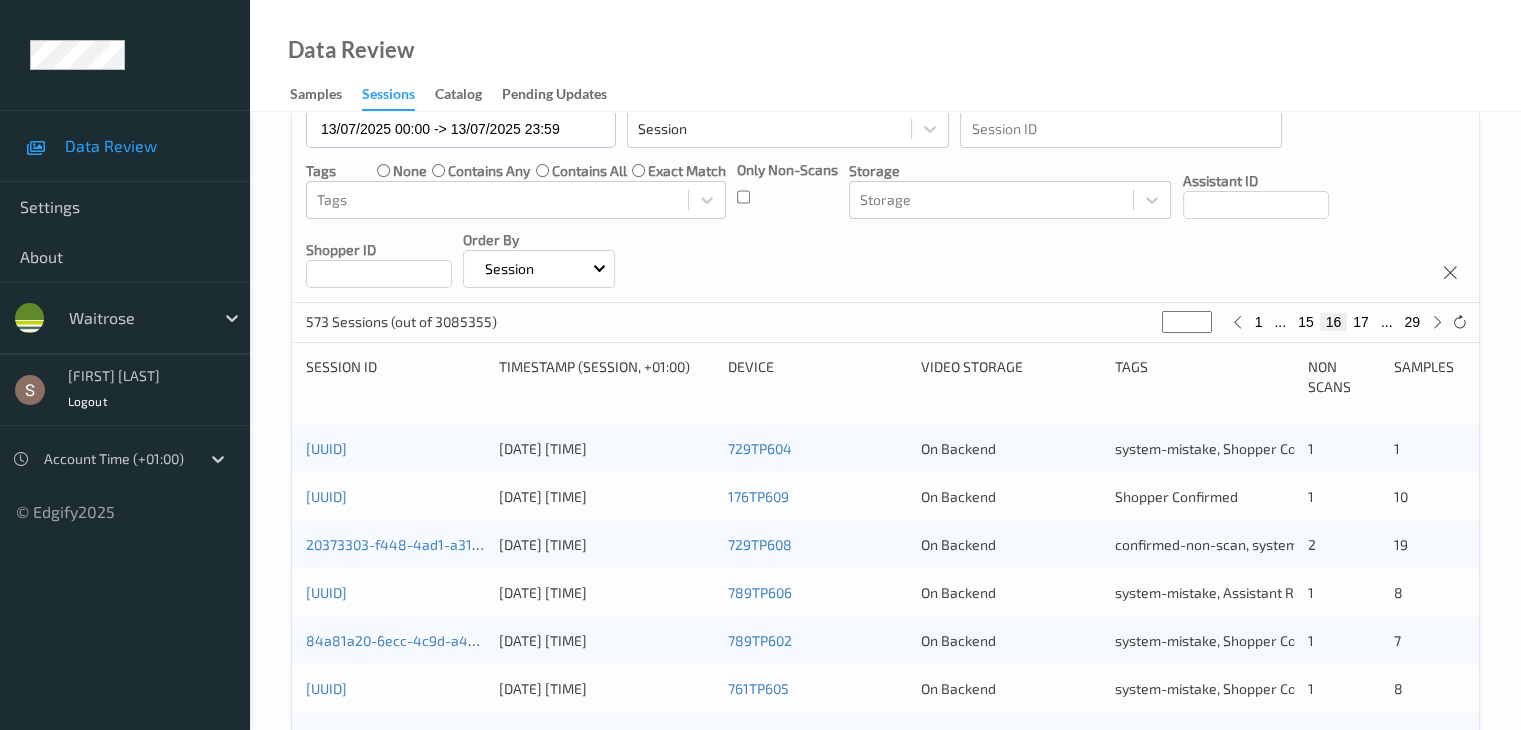 scroll, scrollTop: 200, scrollLeft: 0, axis: vertical 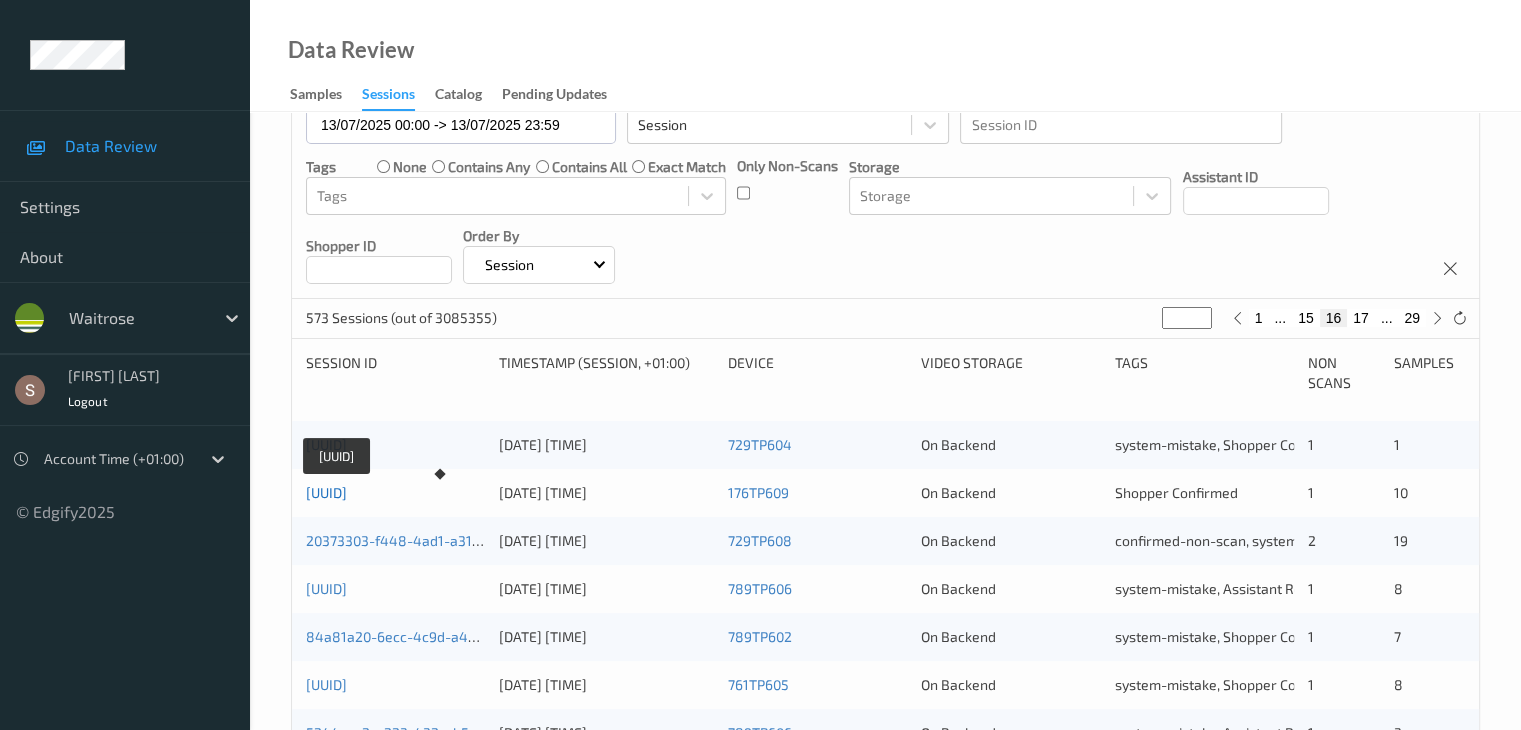 click on "[UUID]" at bounding box center [326, 492] 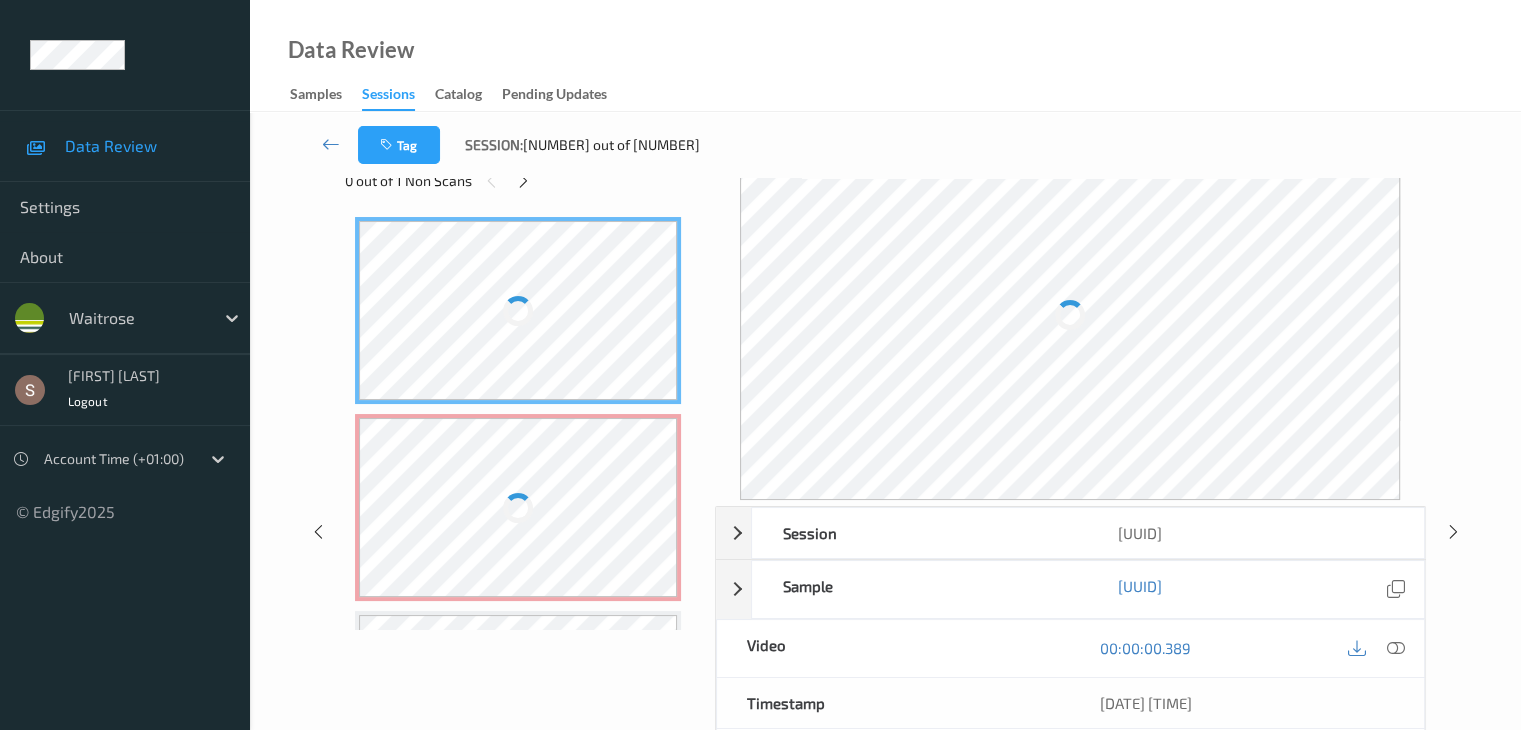 scroll, scrollTop: 0, scrollLeft: 0, axis: both 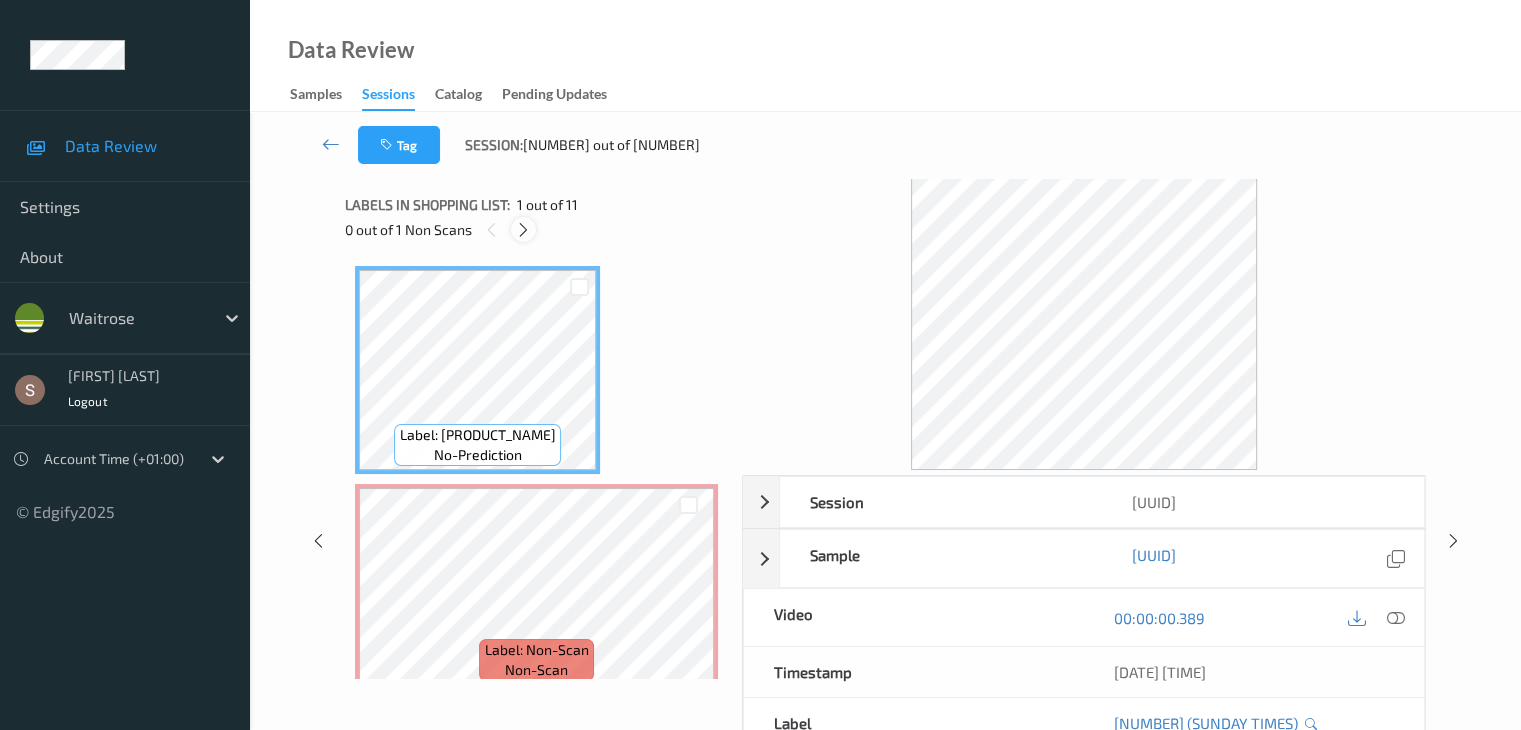 click at bounding box center [523, 230] 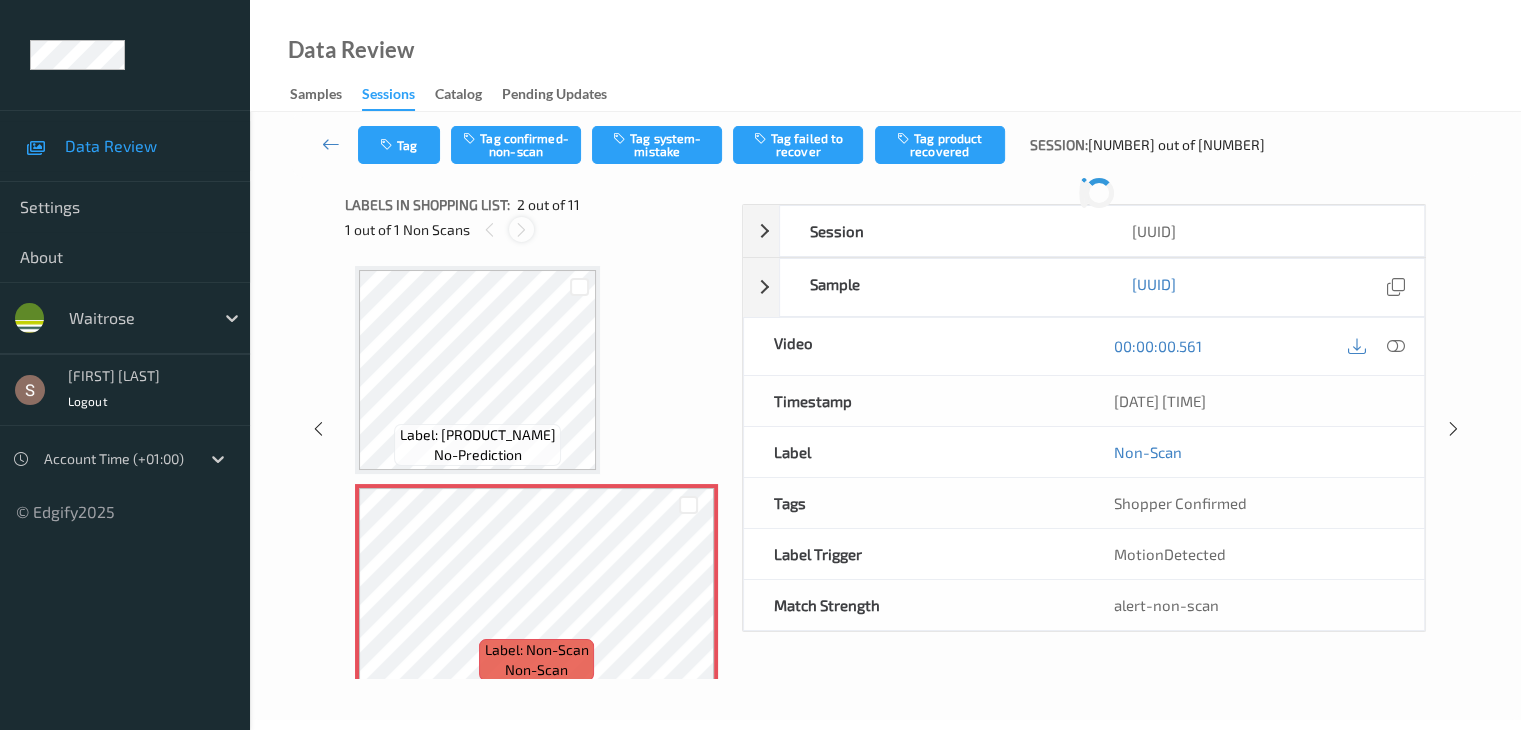 scroll, scrollTop: 10, scrollLeft: 0, axis: vertical 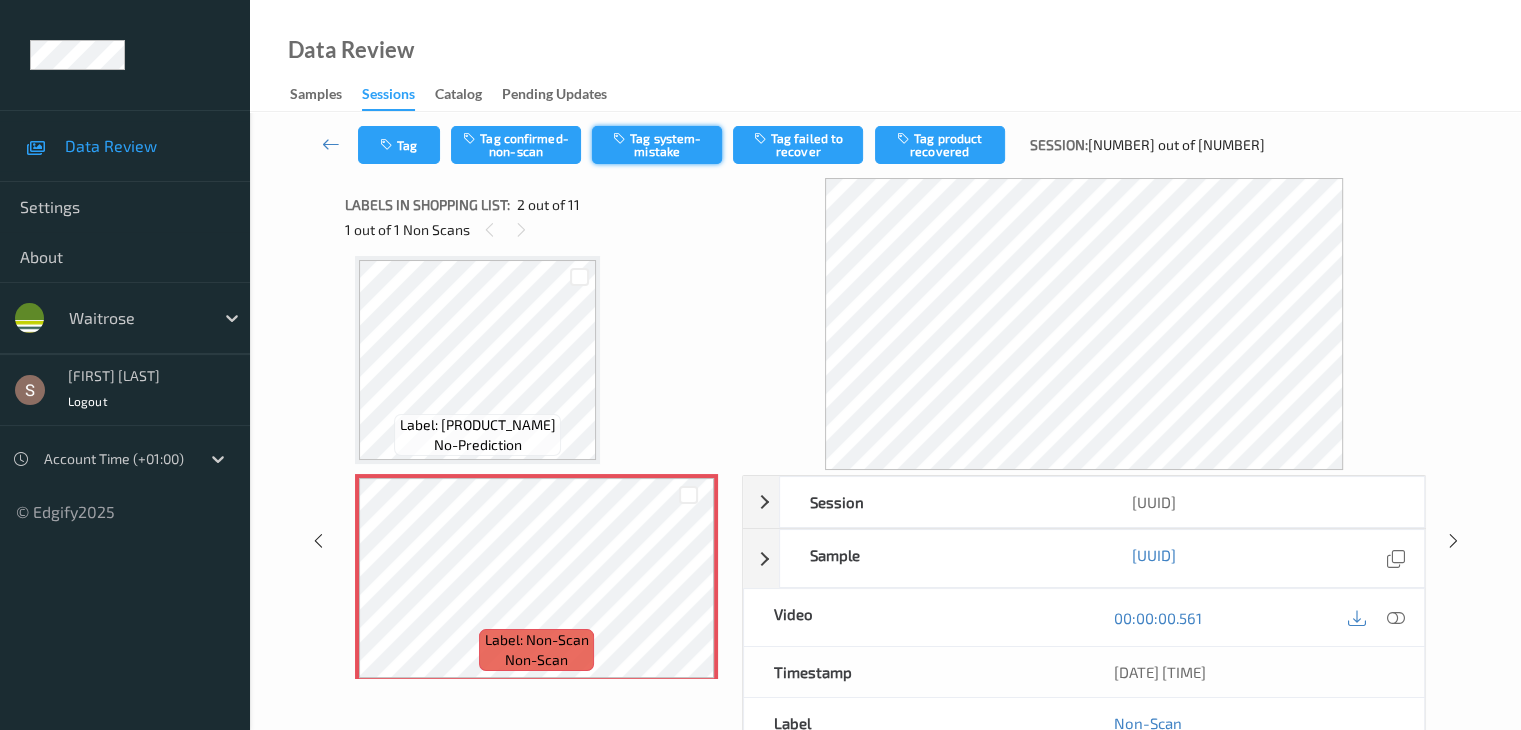 click on "Tag   system-mistake" at bounding box center [657, 145] 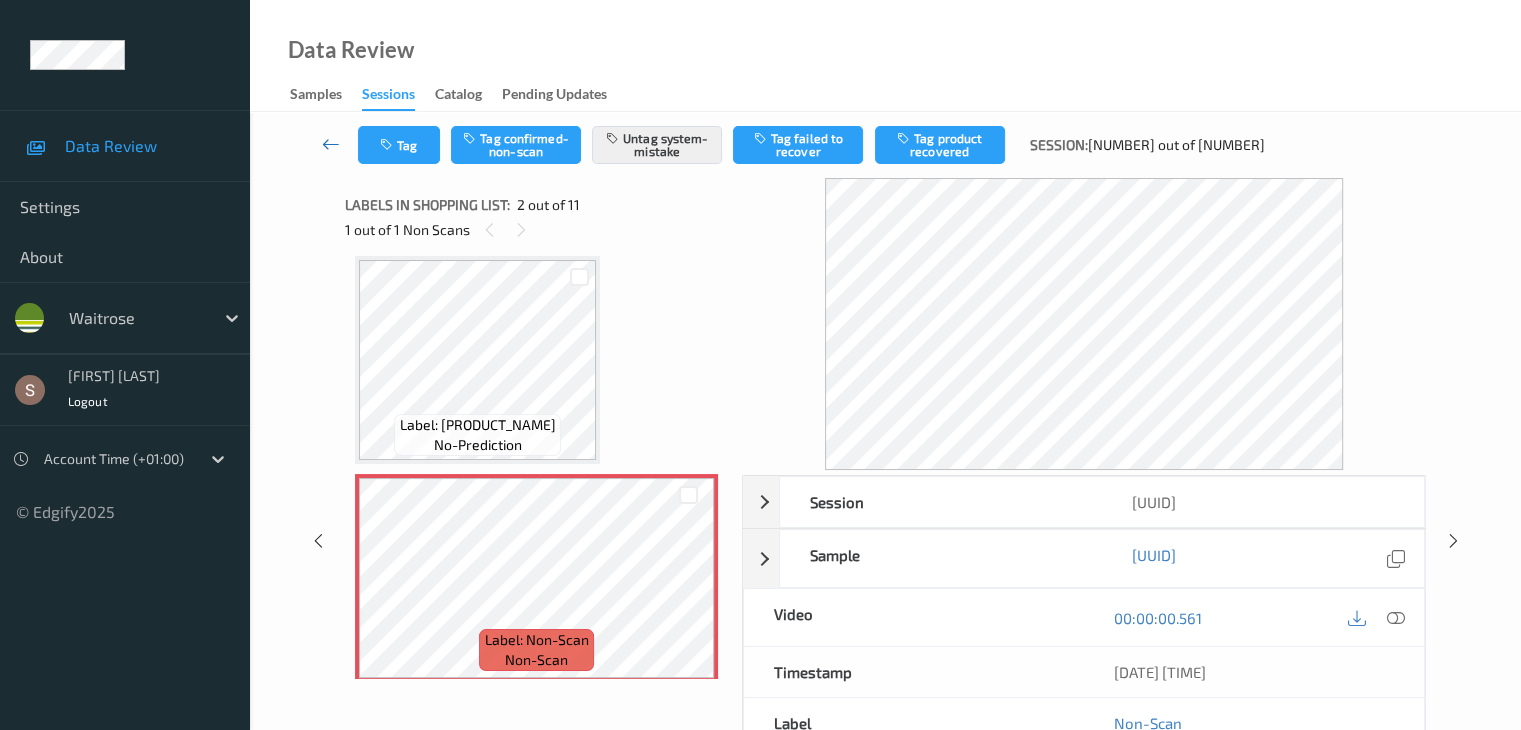 click at bounding box center (331, 144) 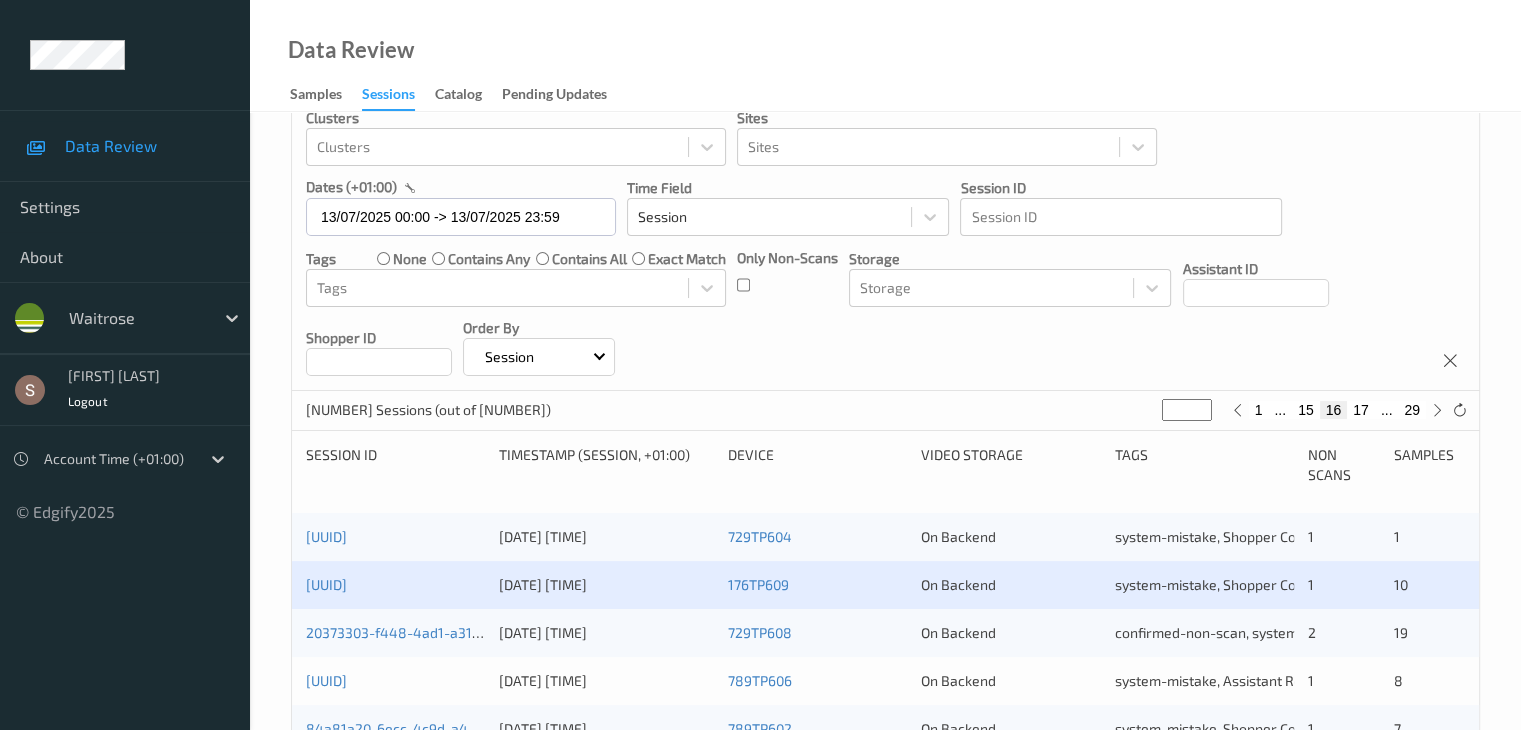 scroll, scrollTop: 500, scrollLeft: 0, axis: vertical 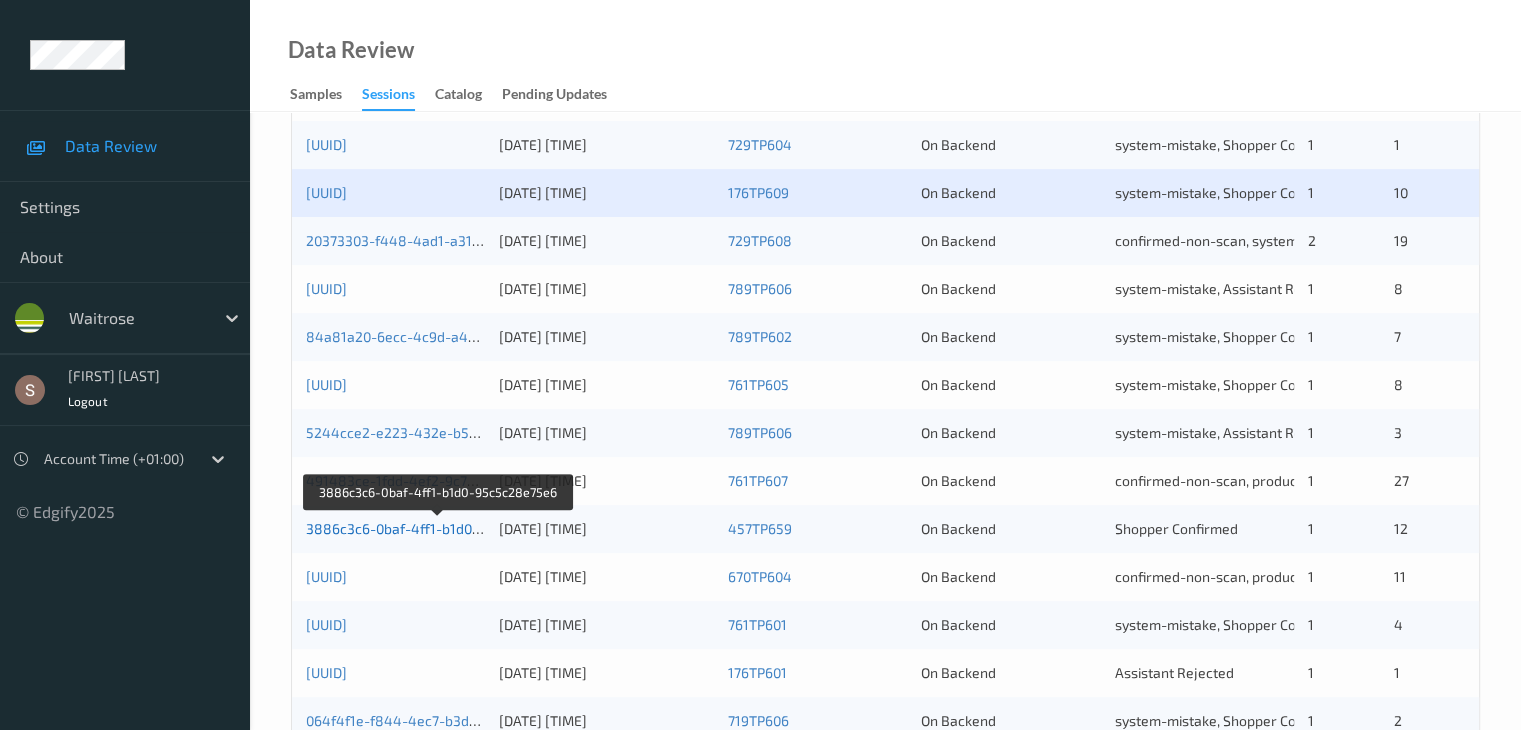 click on "3886c3c6-0baf-4ff1-b1d0-95c5c28e75e6" at bounding box center [439, 528] 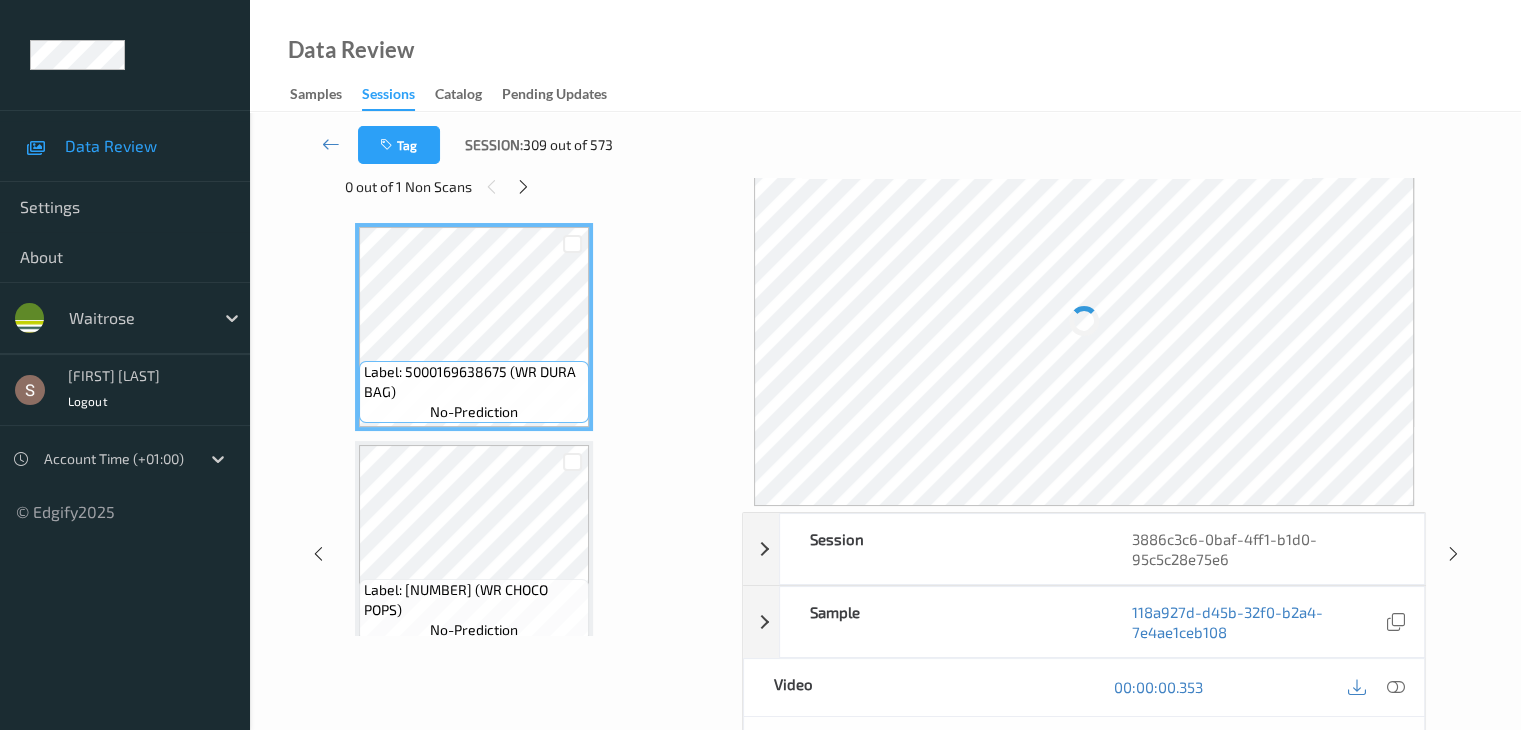 scroll, scrollTop: 0, scrollLeft: 0, axis: both 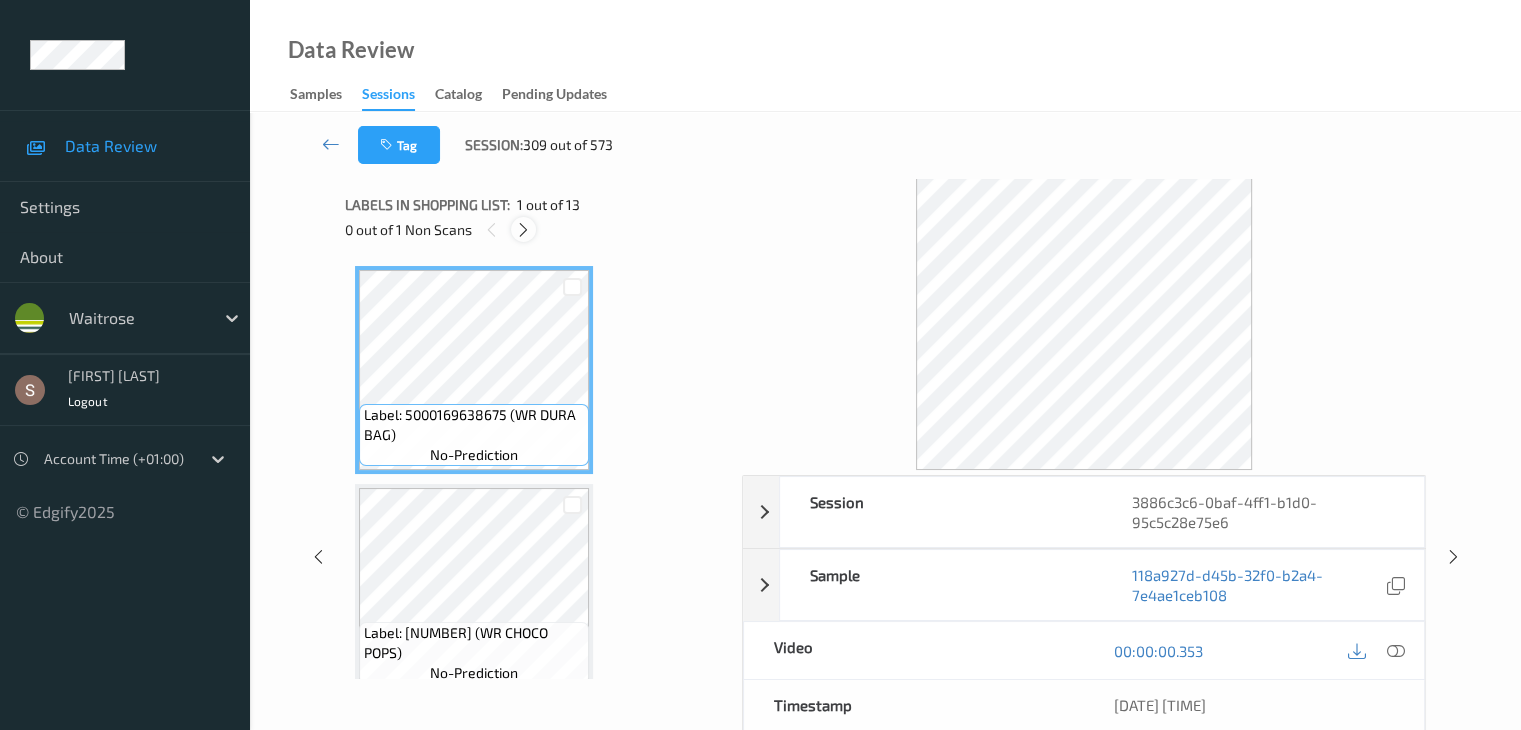 click at bounding box center [523, 230] 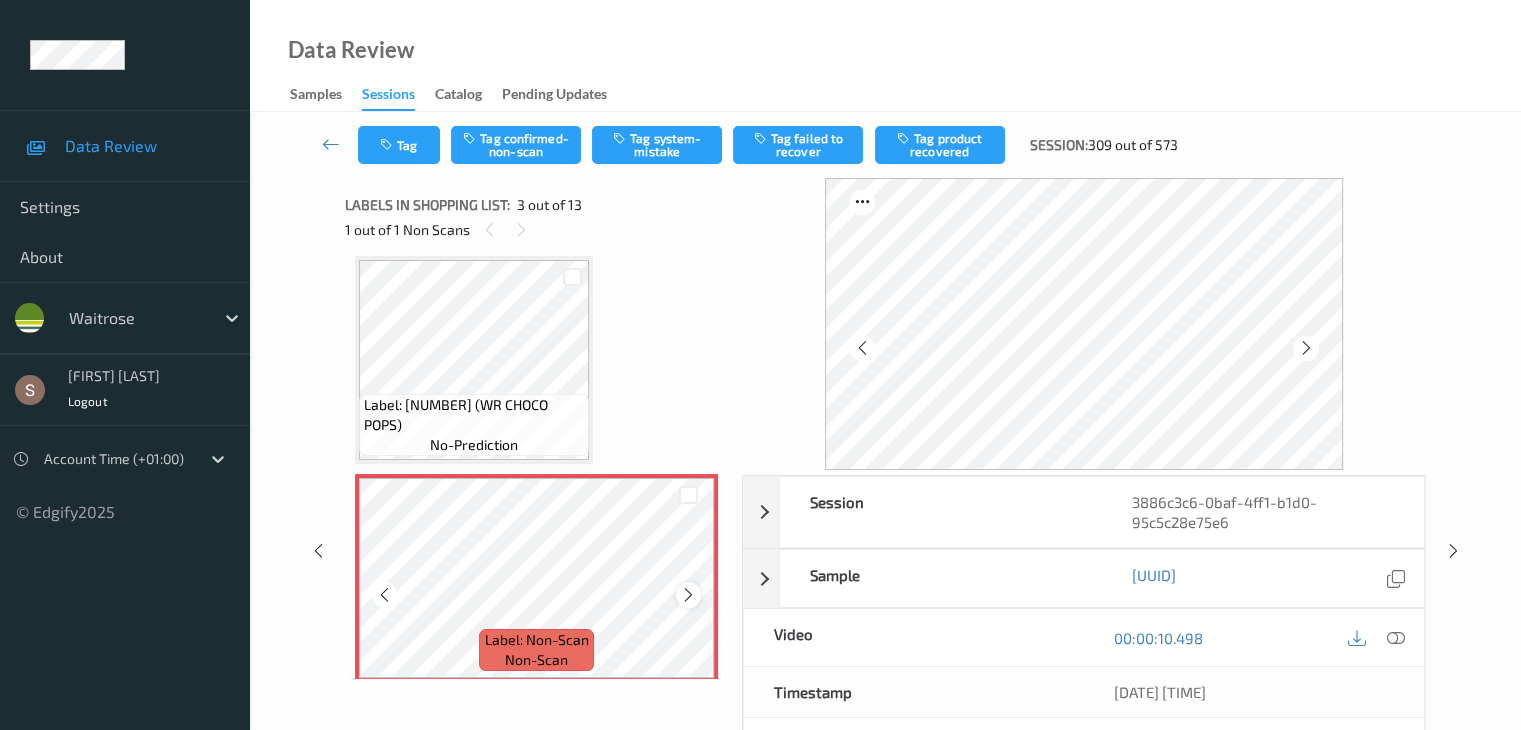 click at bounding box center (688, 595) 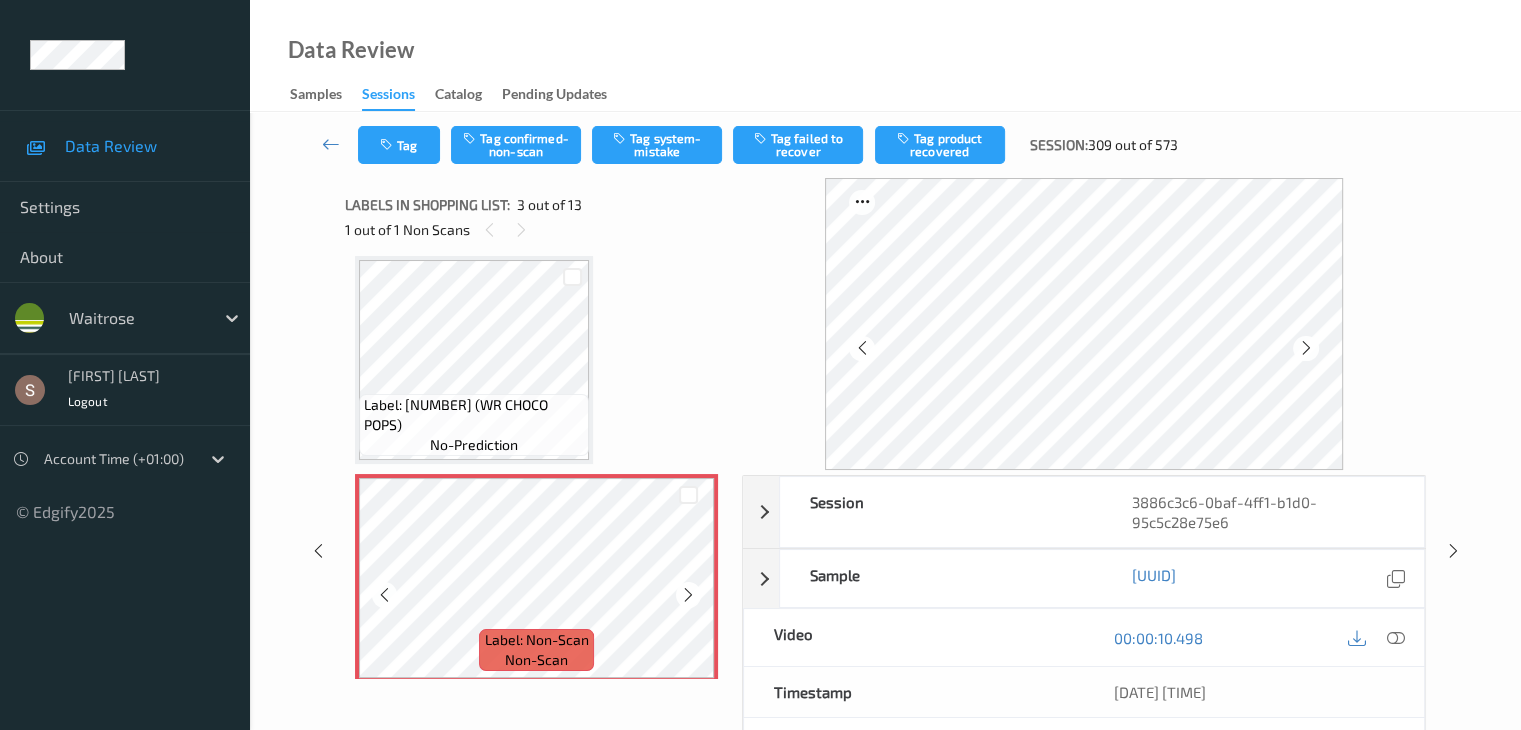 click at bounding box center (688, 595) 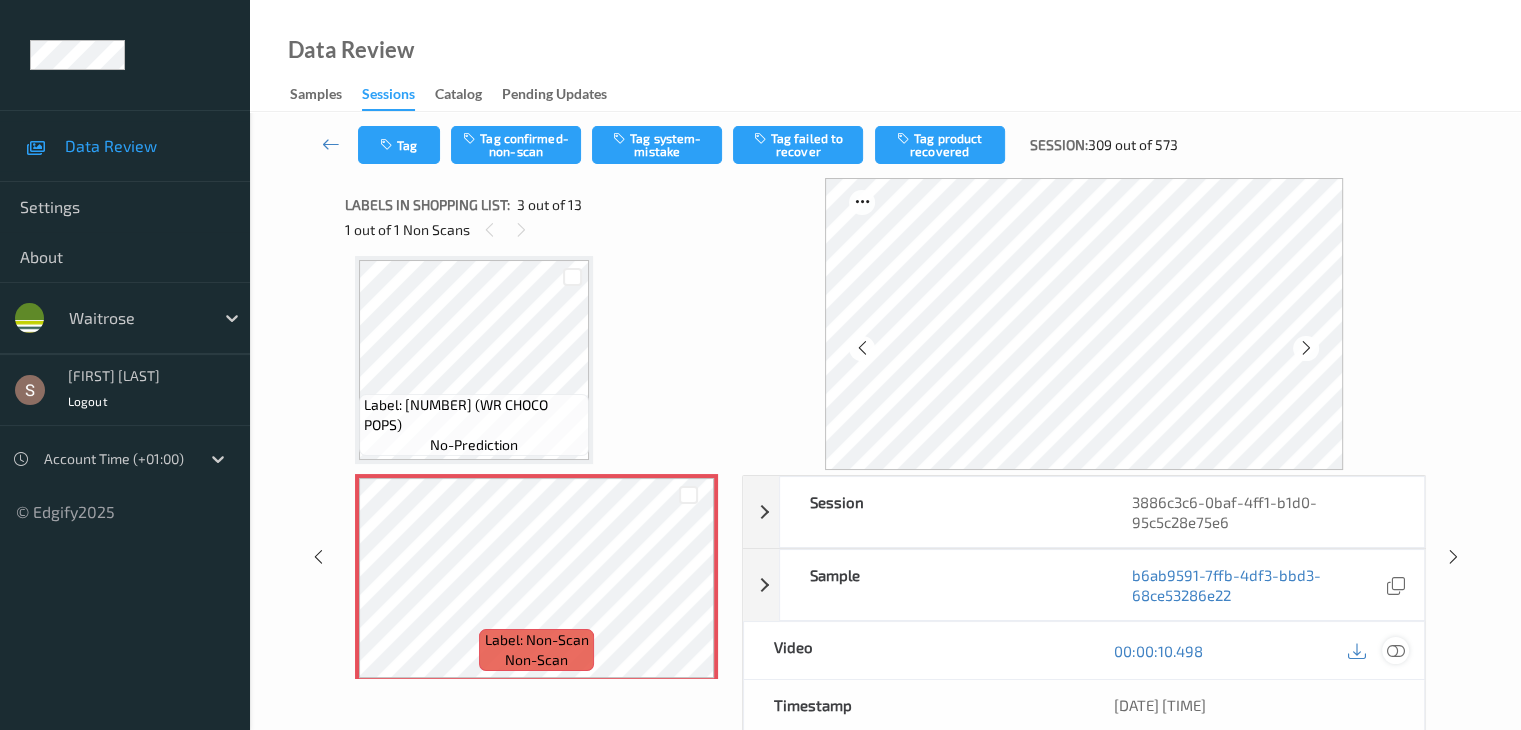 click at bounding box center (1395, 651) 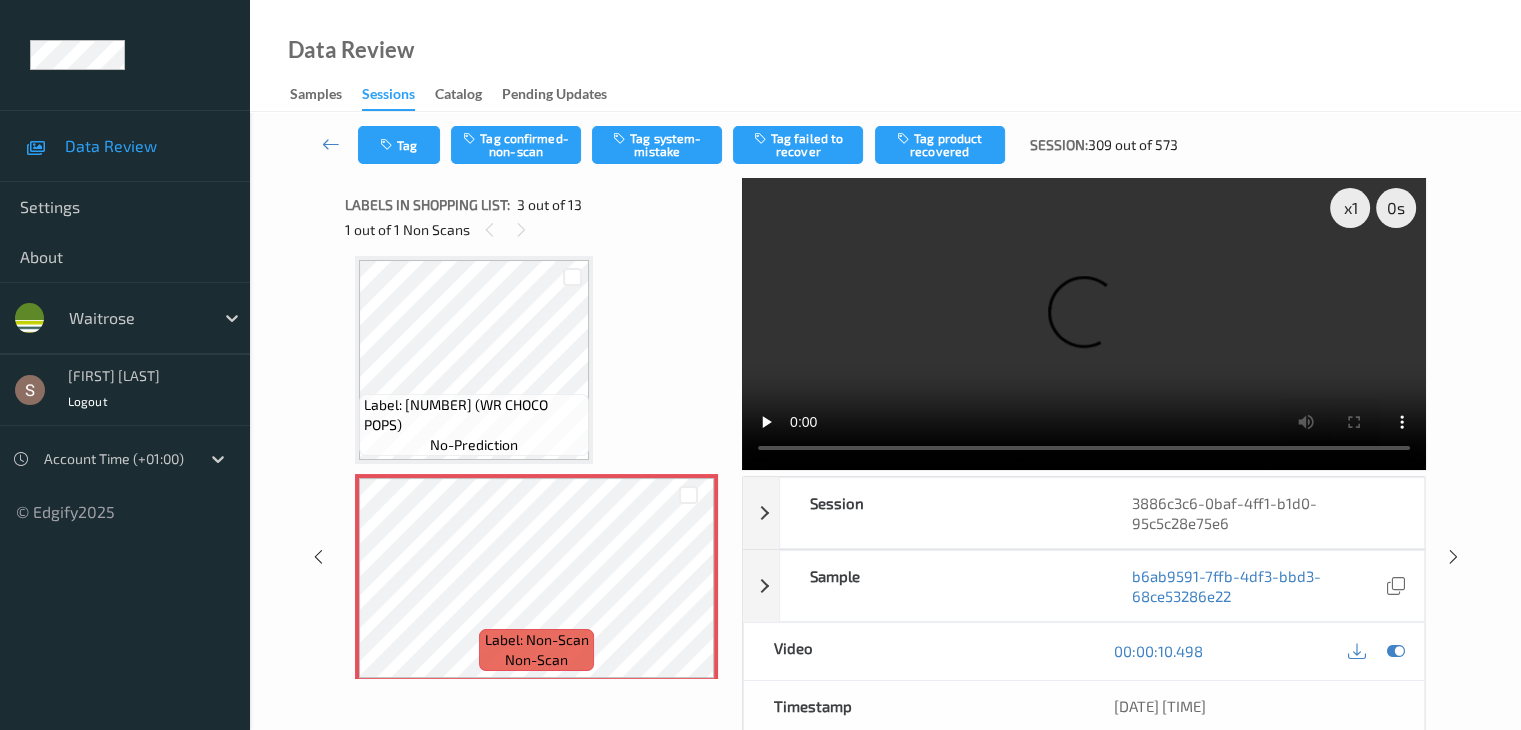click at bounding box center [1084, 324] 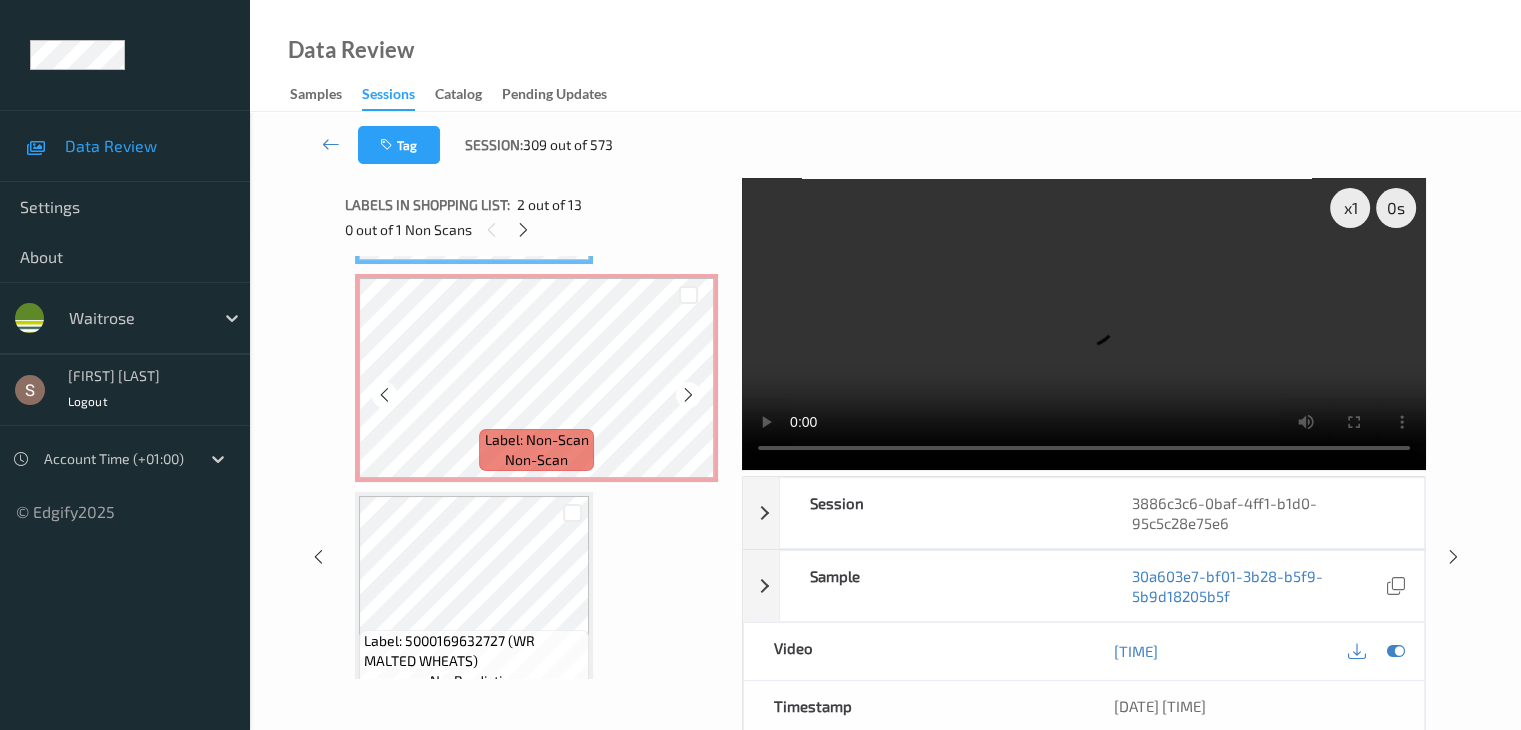 scroll, scrollTop: 528, scrollLeft: 0, axis: vertical 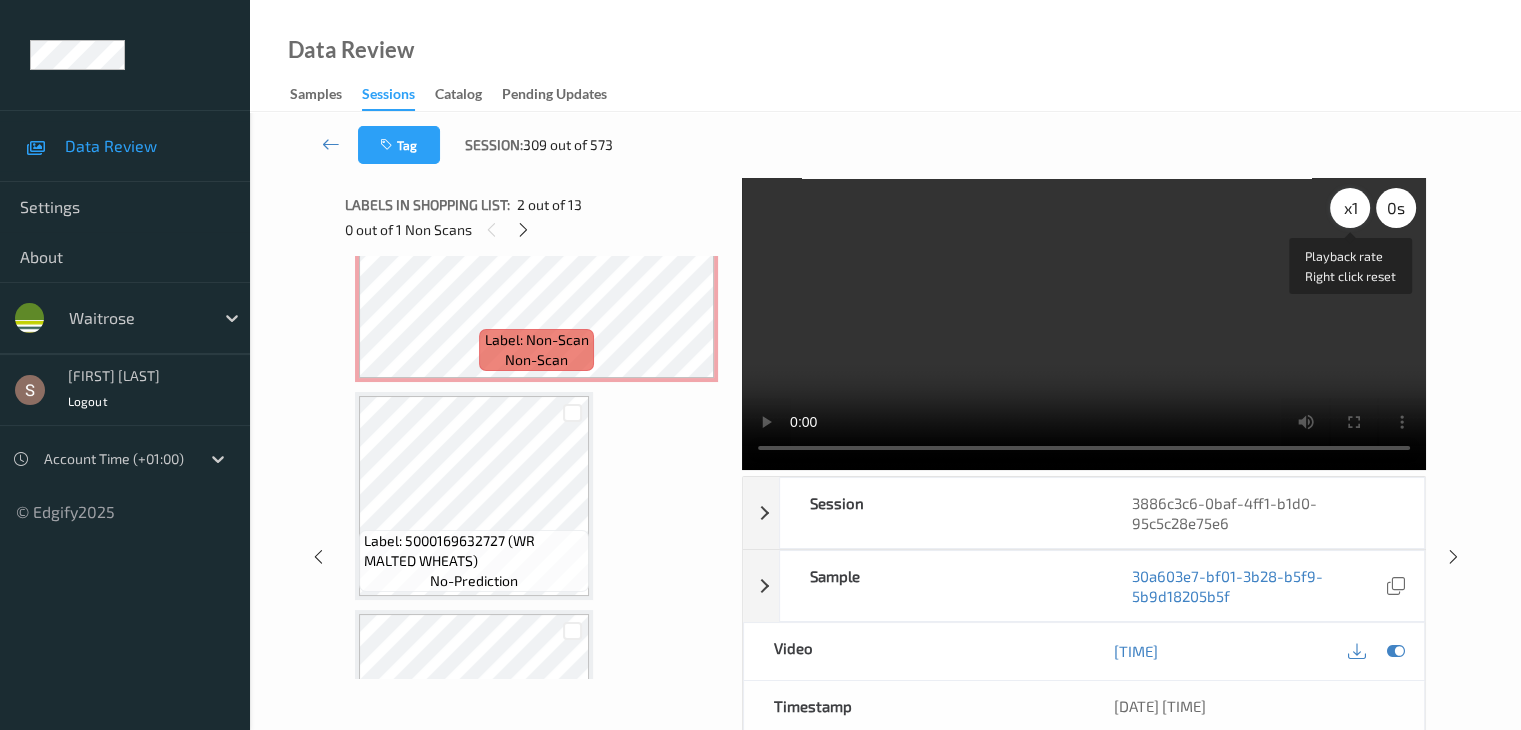 click on "x 1" at bounding box center (1350, 208) 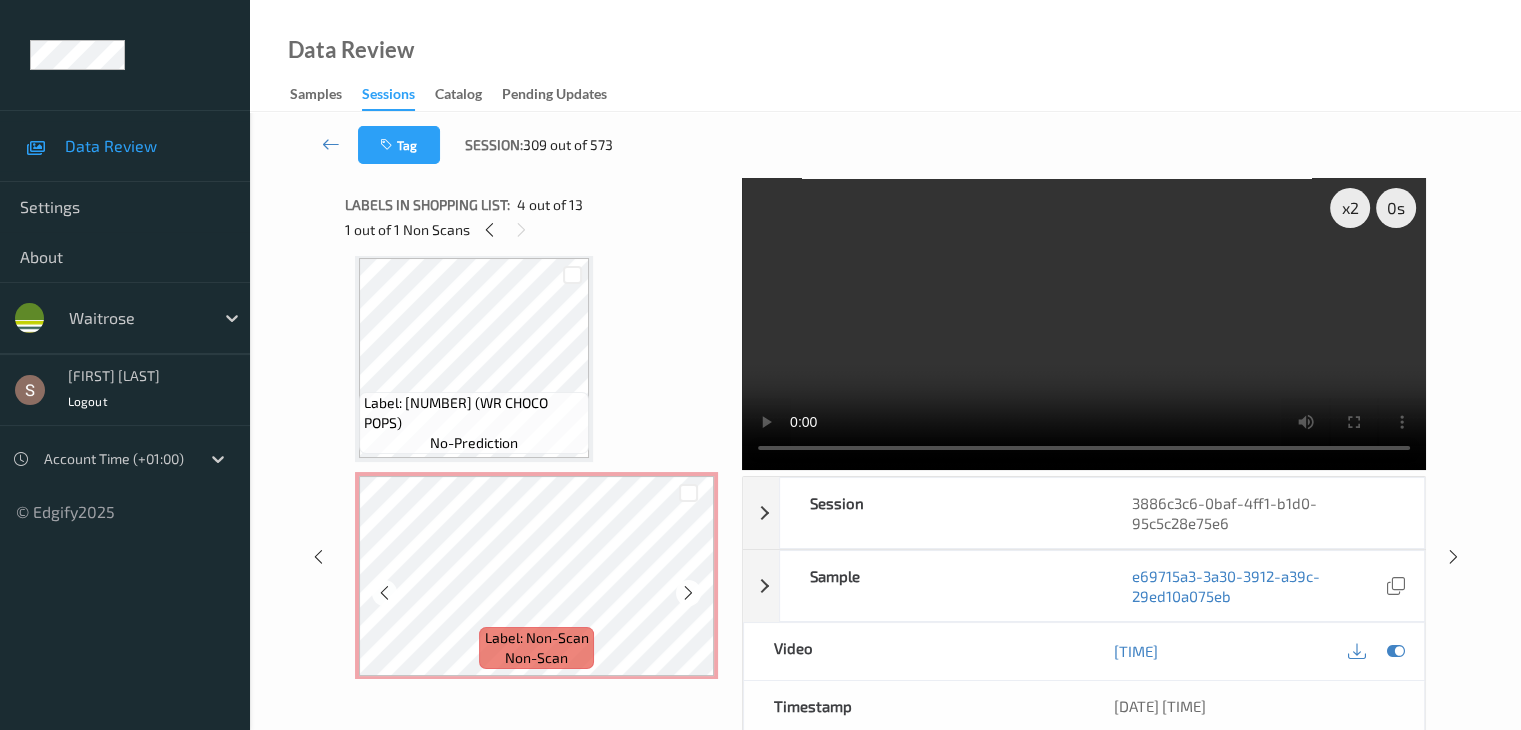 scroll, scrollTop: 228, scrollLeft: 0, axis: vertical 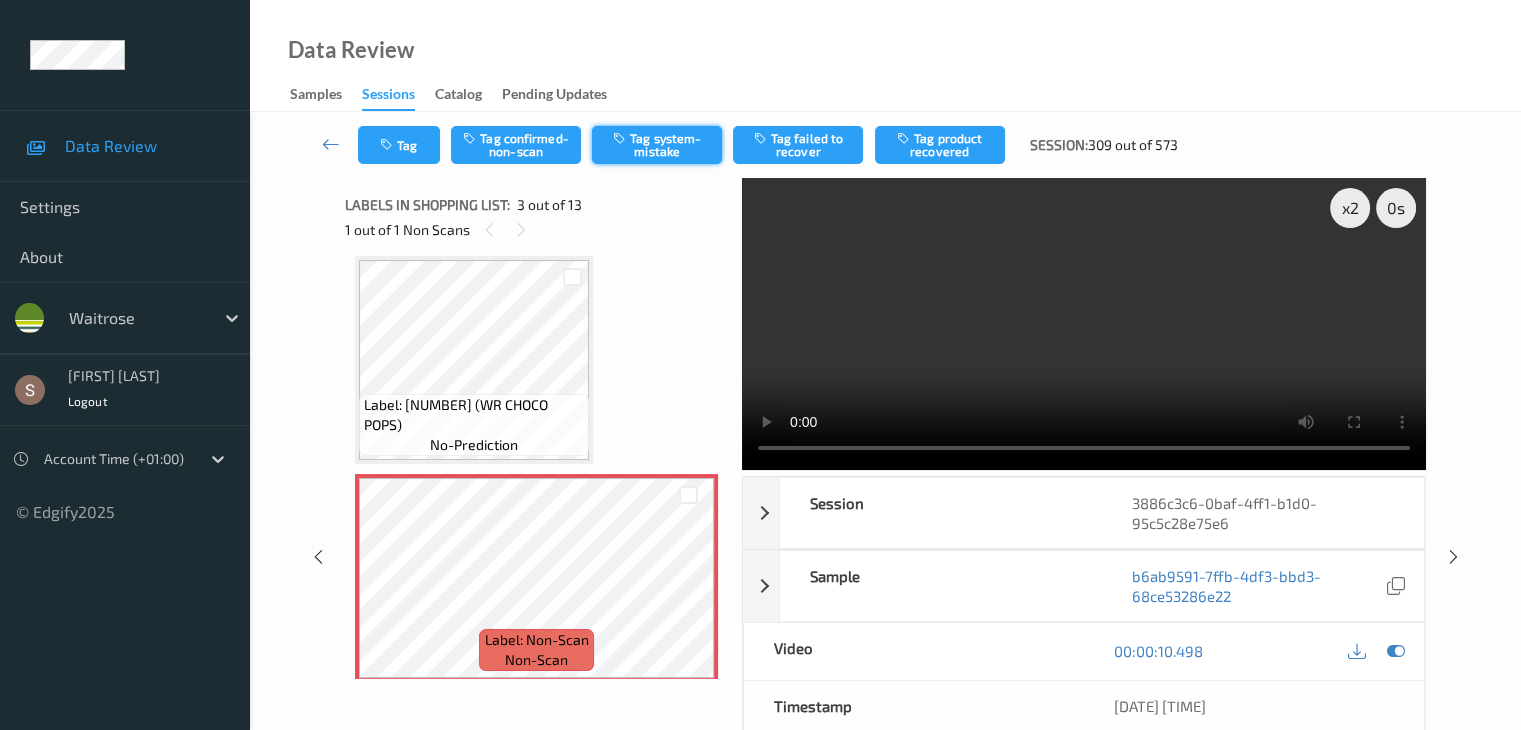 click on "Tag   system-mistake" at bounding box center (657, 145) 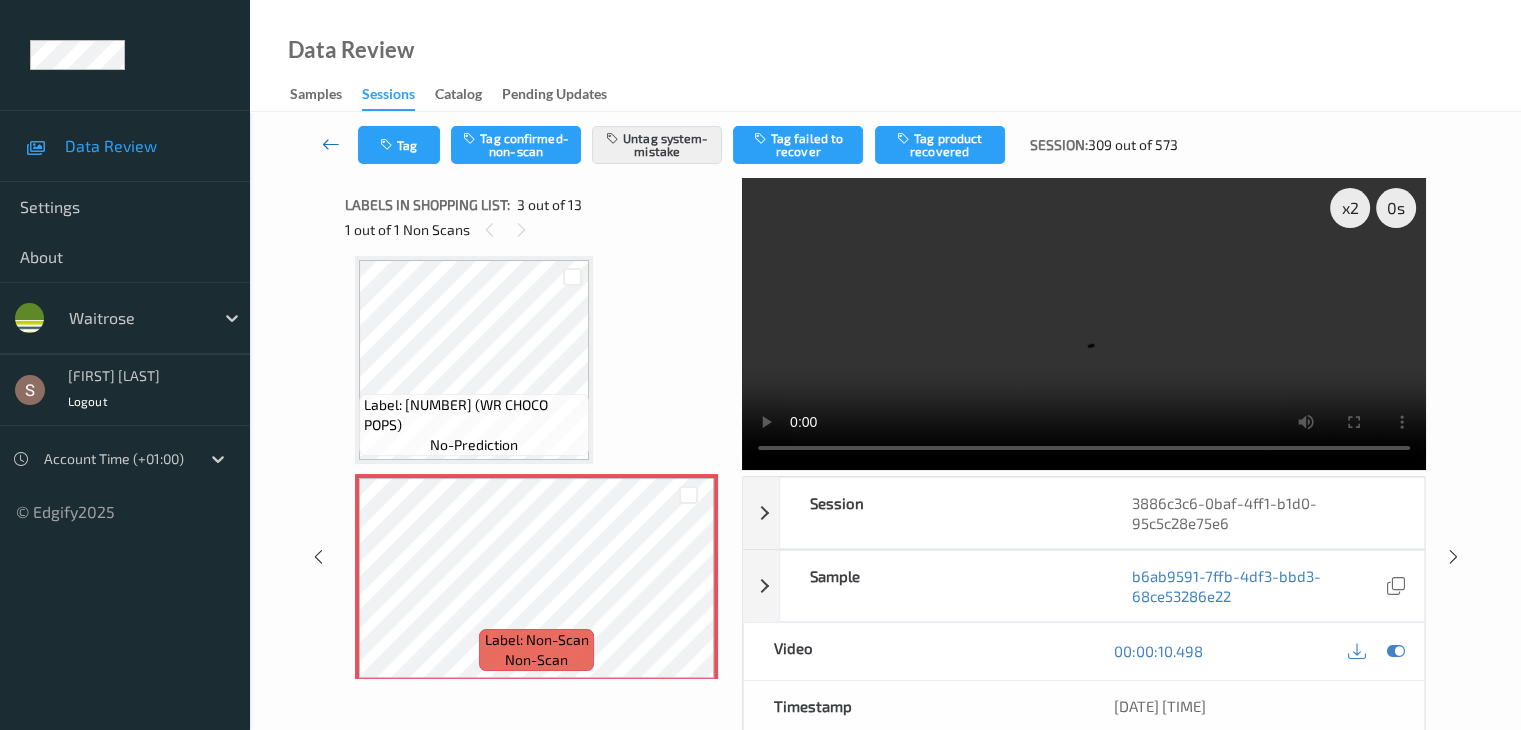 click at bounding box center [331, 144] 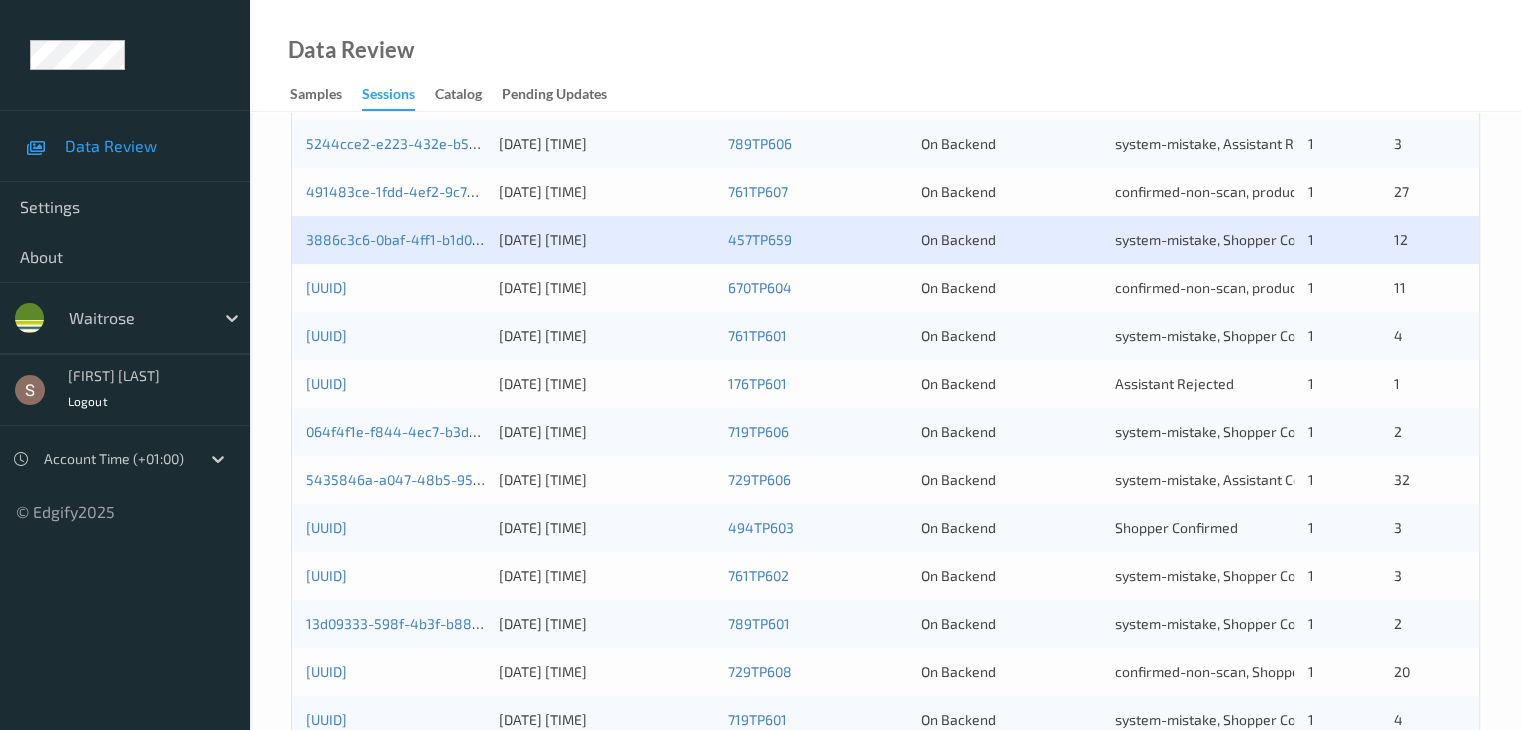 scroll, scrollTop: 800, scrollLeft: 0, axis: vertical 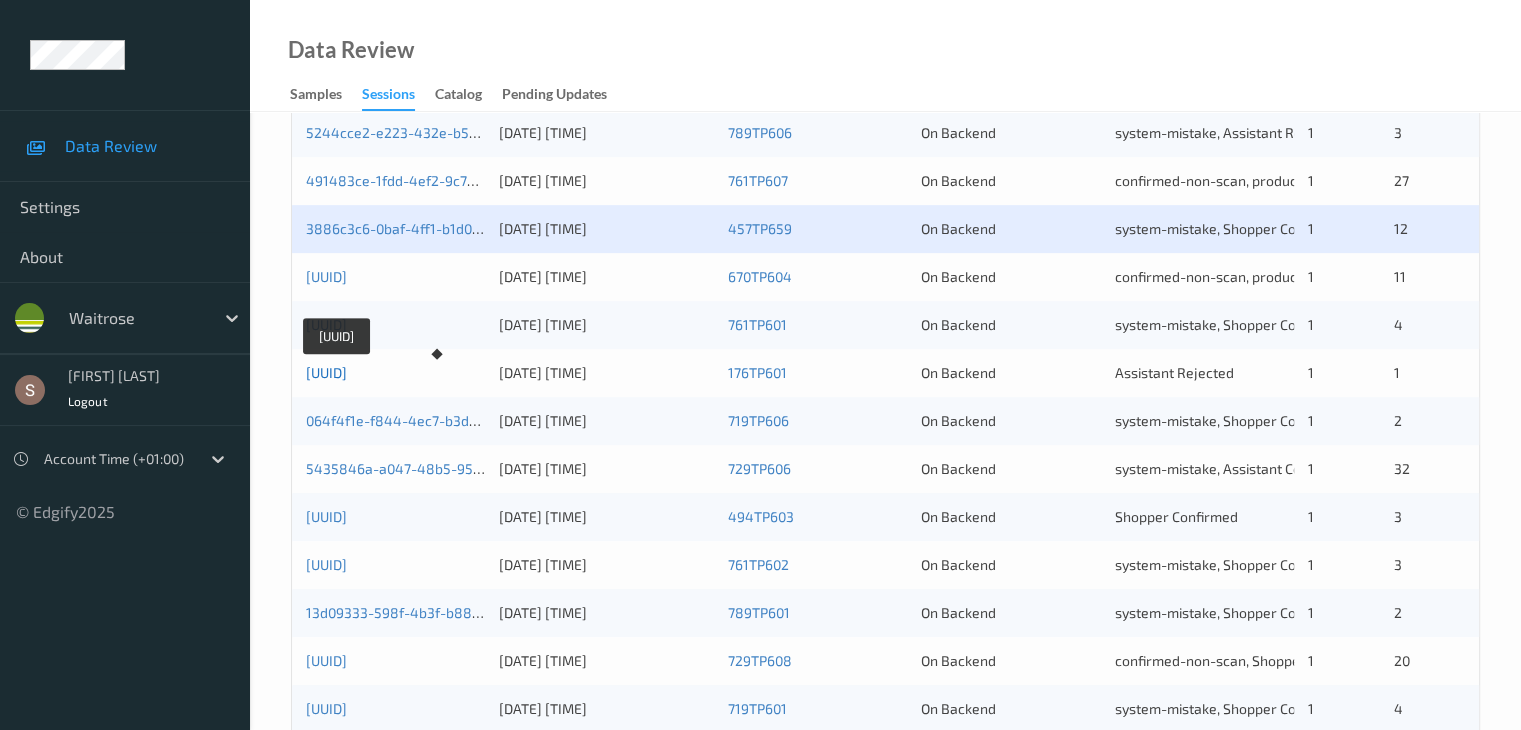 click on "[UUID]" at bounding box center (326, 372) 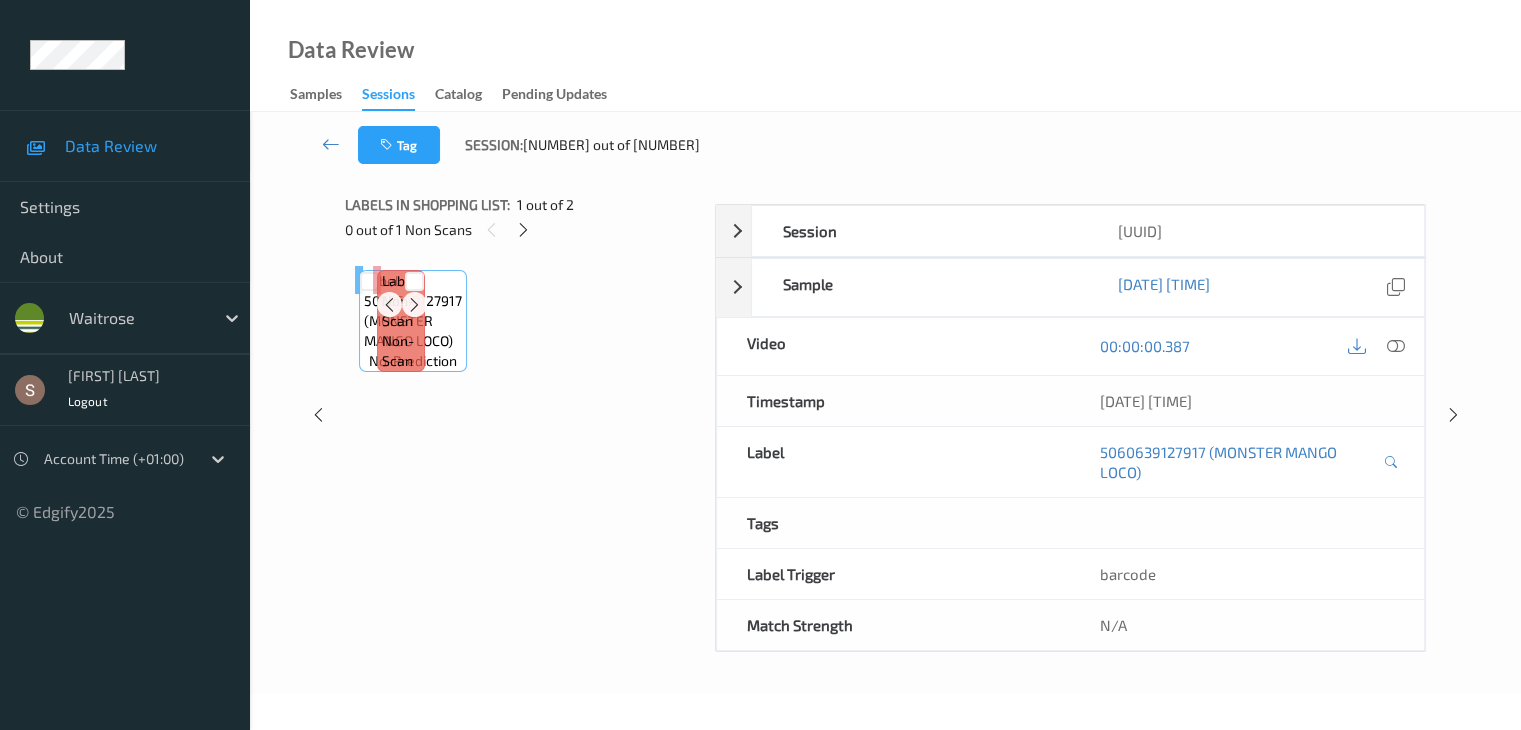 scroll, scrollTop: 0, scrollLeft: 0, axis: both 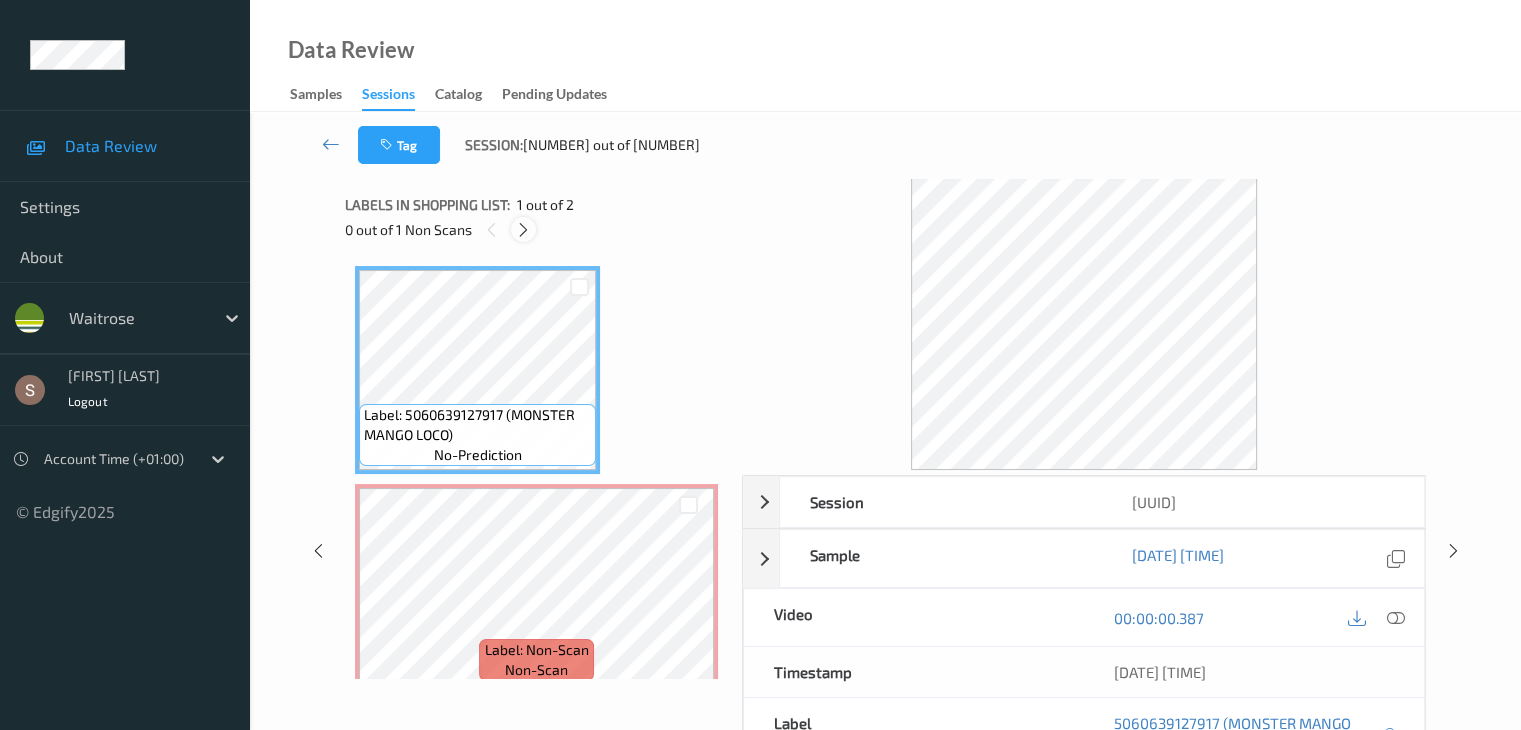 click at bounding box center [523, 229] 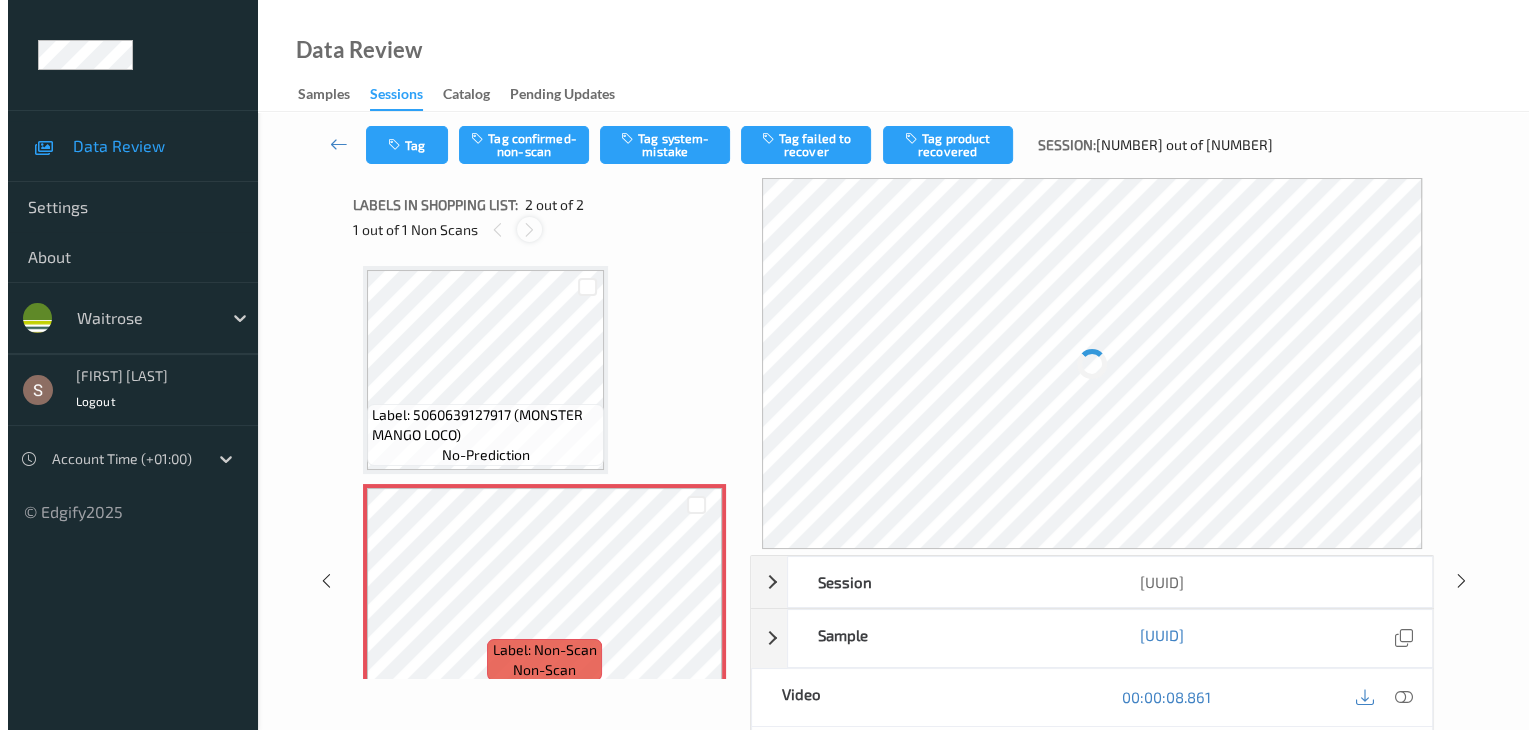 scroll, scrollTop: 10, scrollLeft: 0, axis: vertical 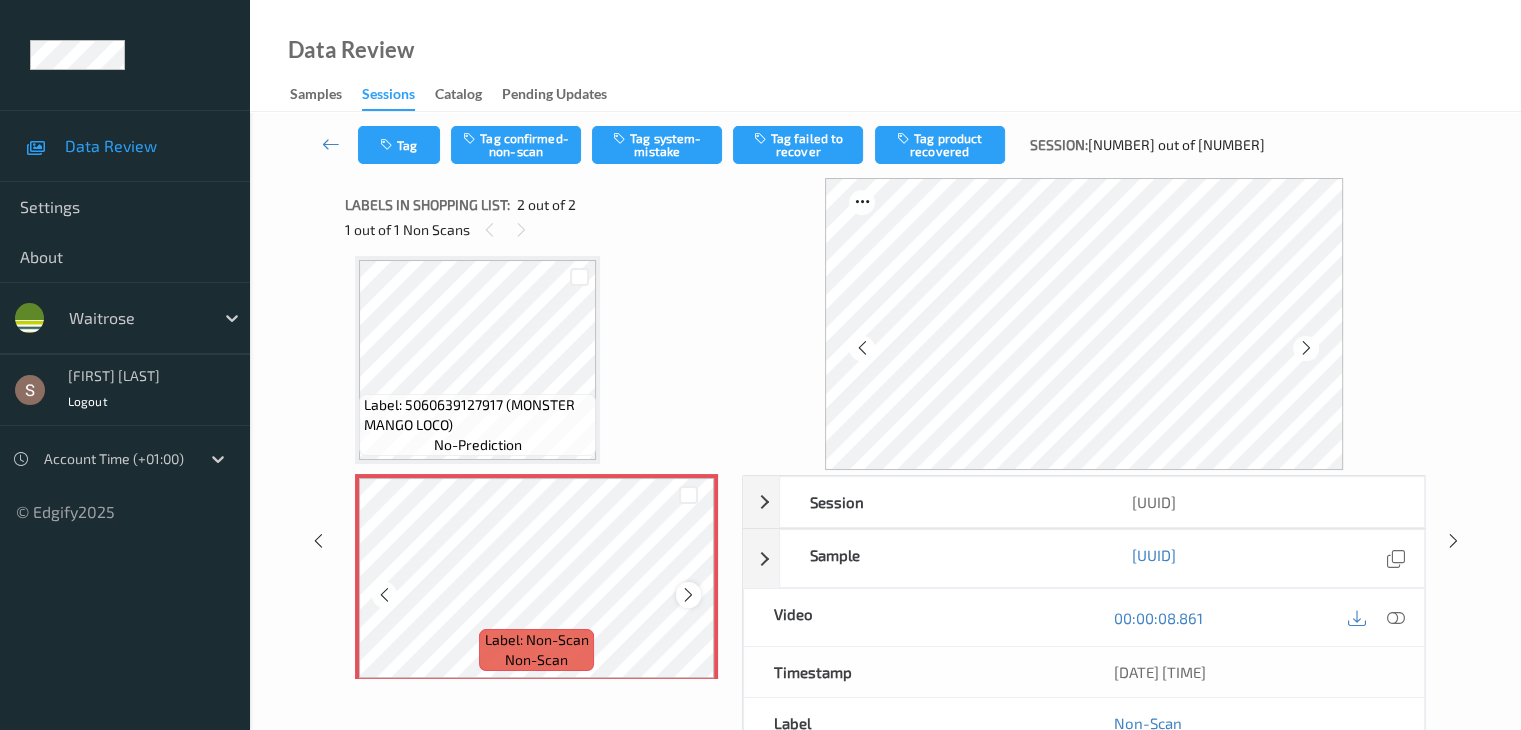 click at bounding box center [688, 595] 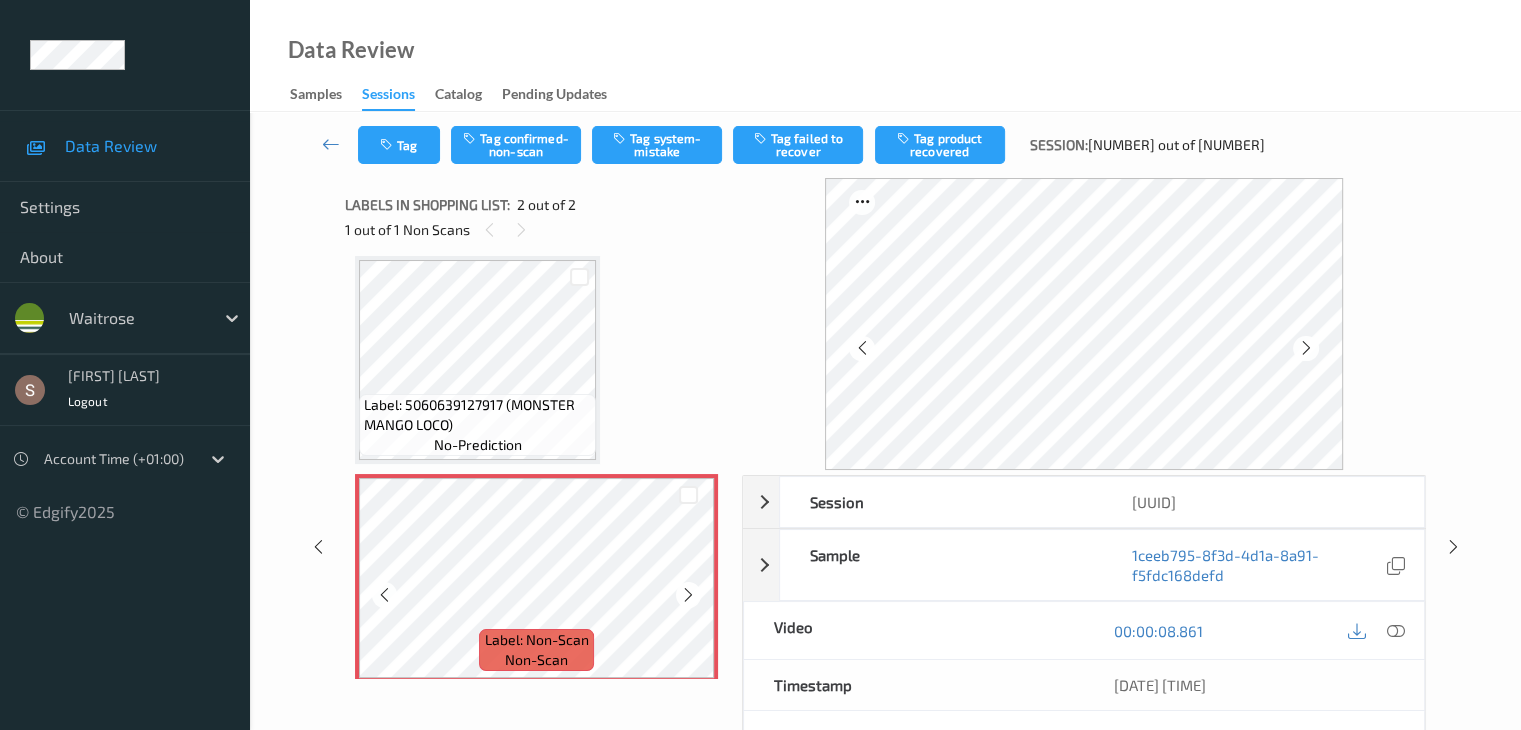 click at bounding box center (688, 595) 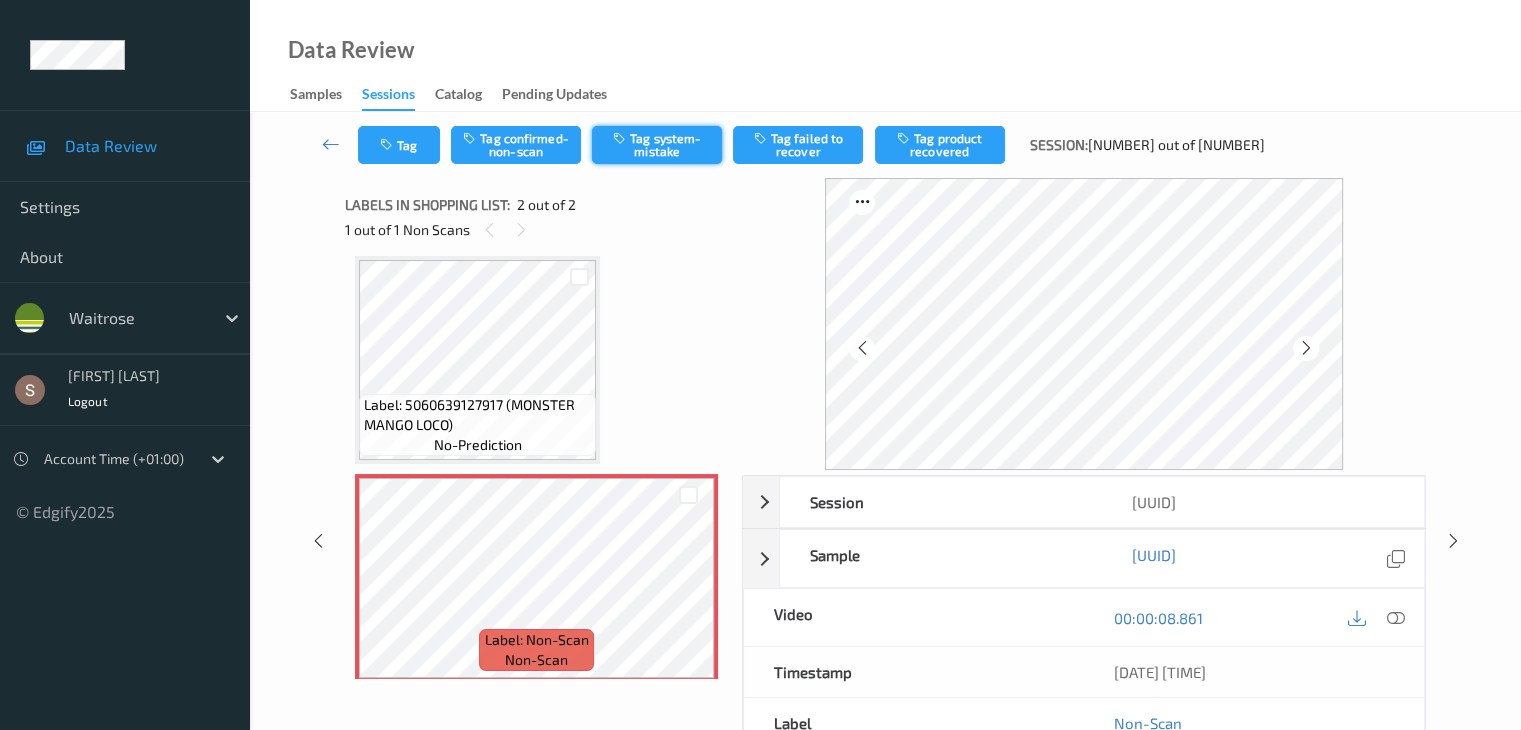 click on "Tag   system-mistake" at bounding box center (657, 145) 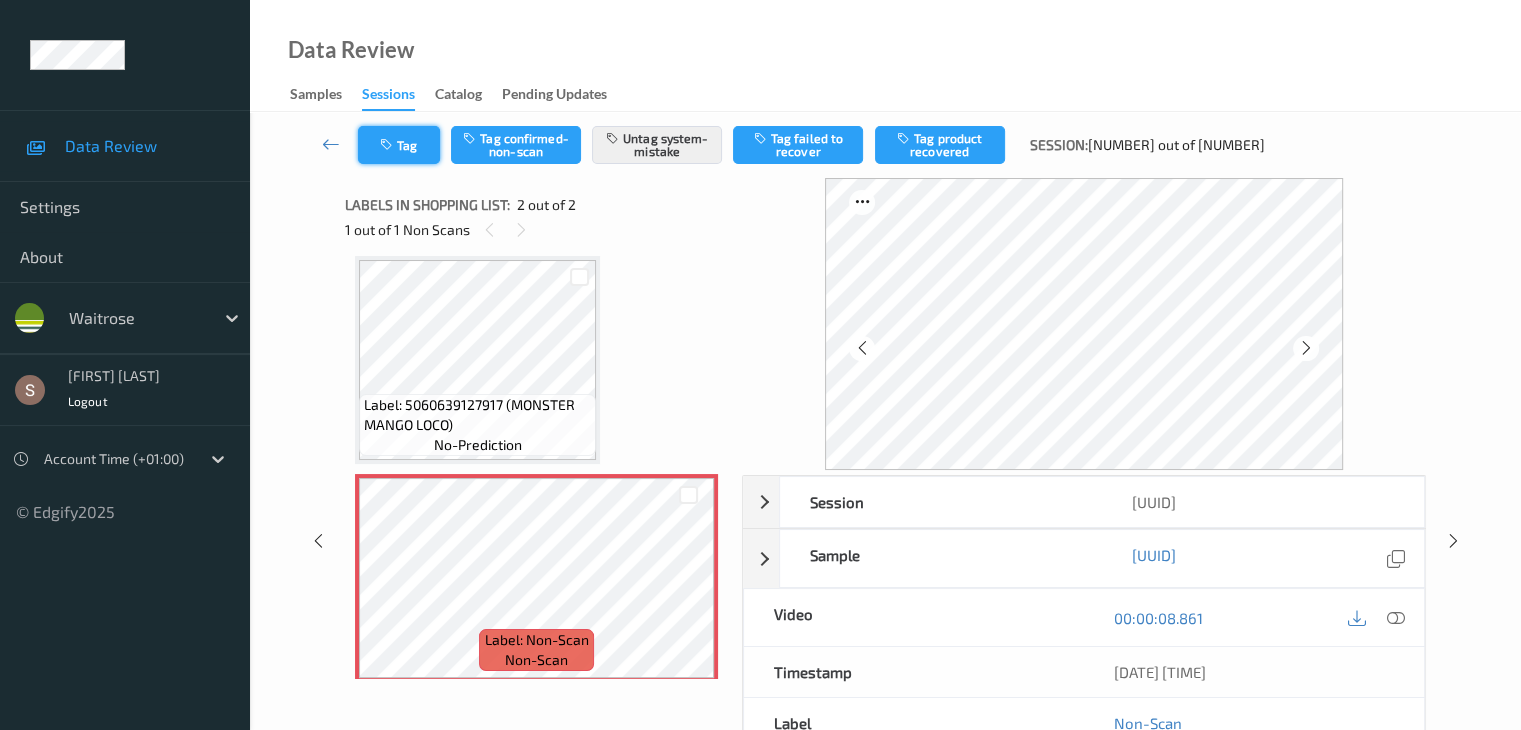 click on "Tag" at bounding box center [399, 145] 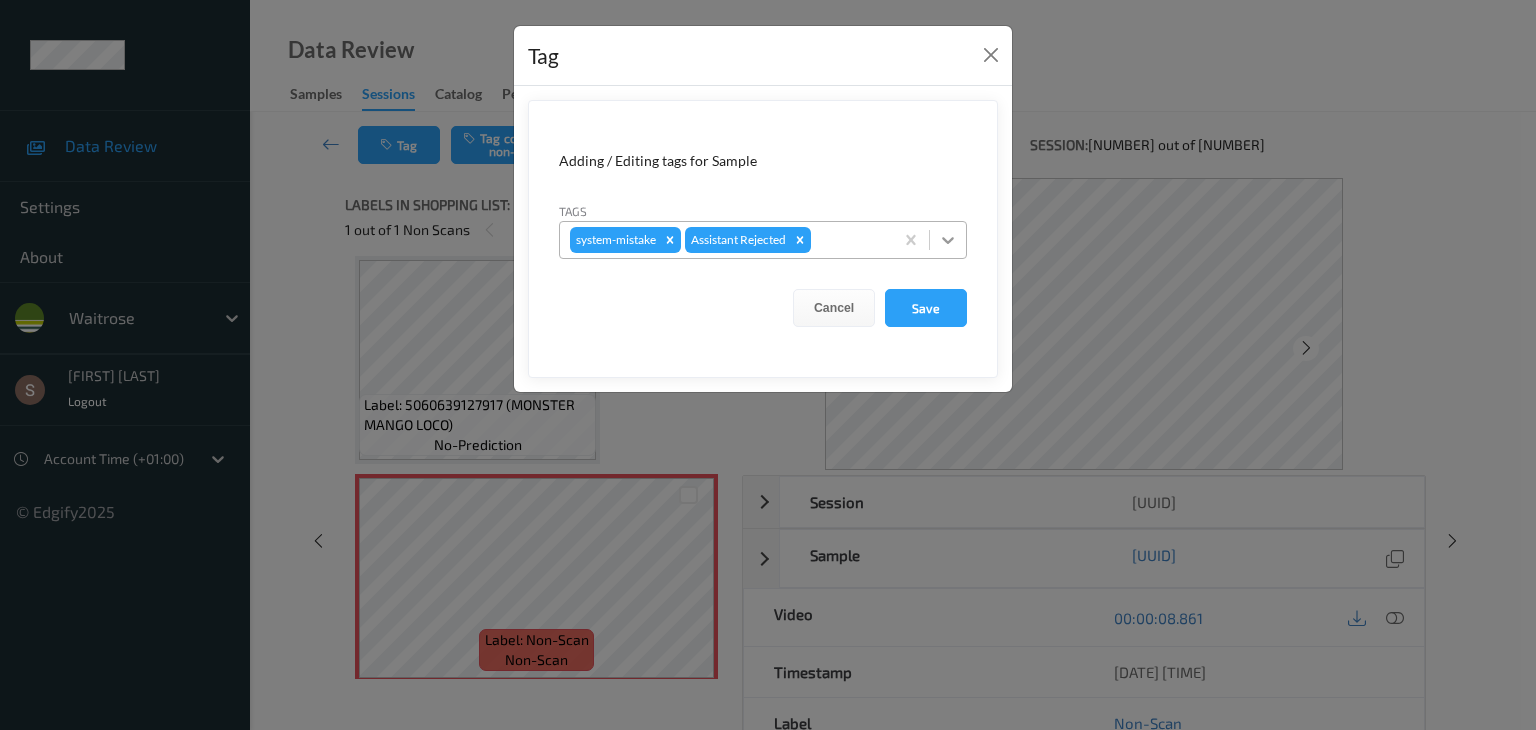 click at bounding box center (948, 240) 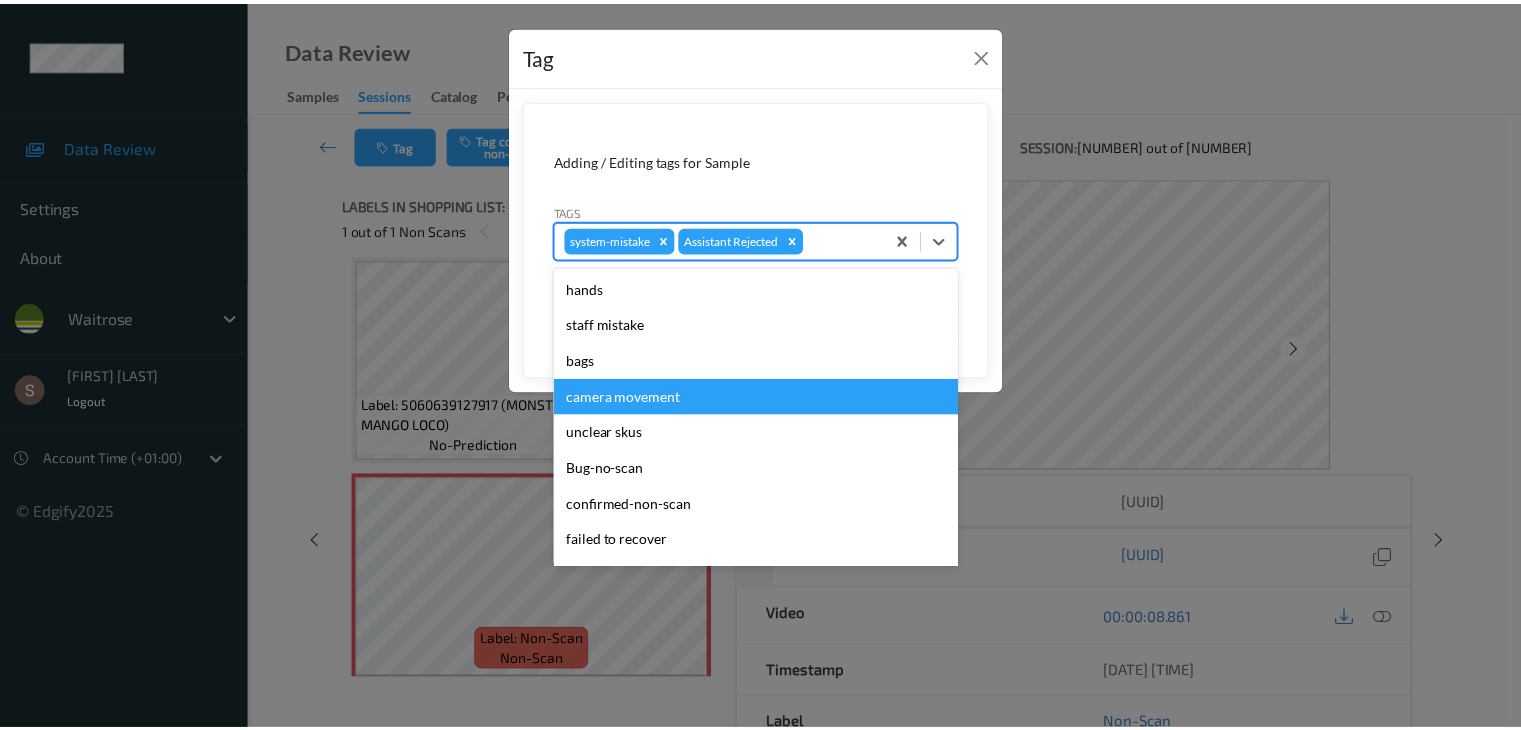 scroll, scrollTop: 356, scrollLeft: 0, axis: vertical 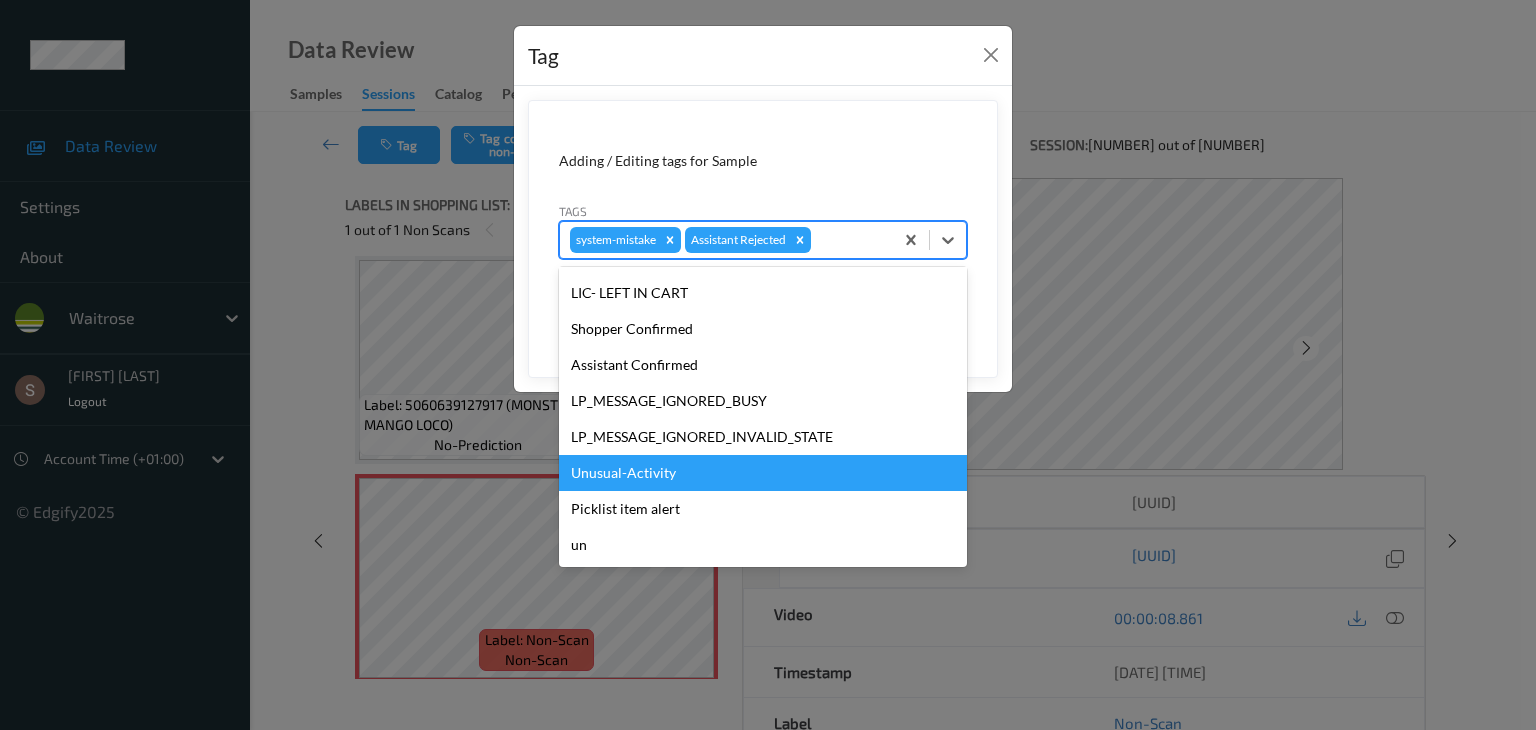 click on "Unusual-Activity" at bounding box center [763, 473] 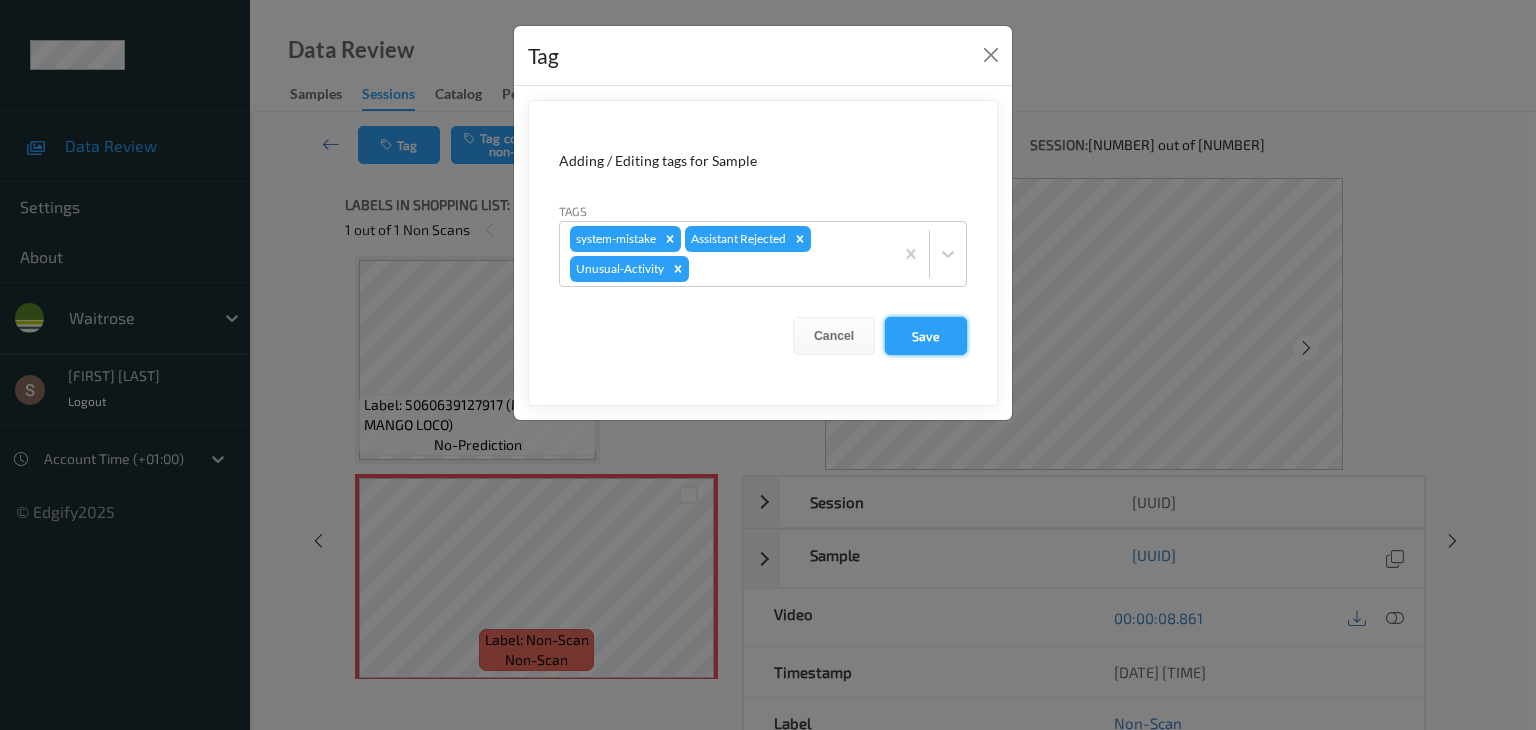 click on "Save" at bounding box center (926, 336) 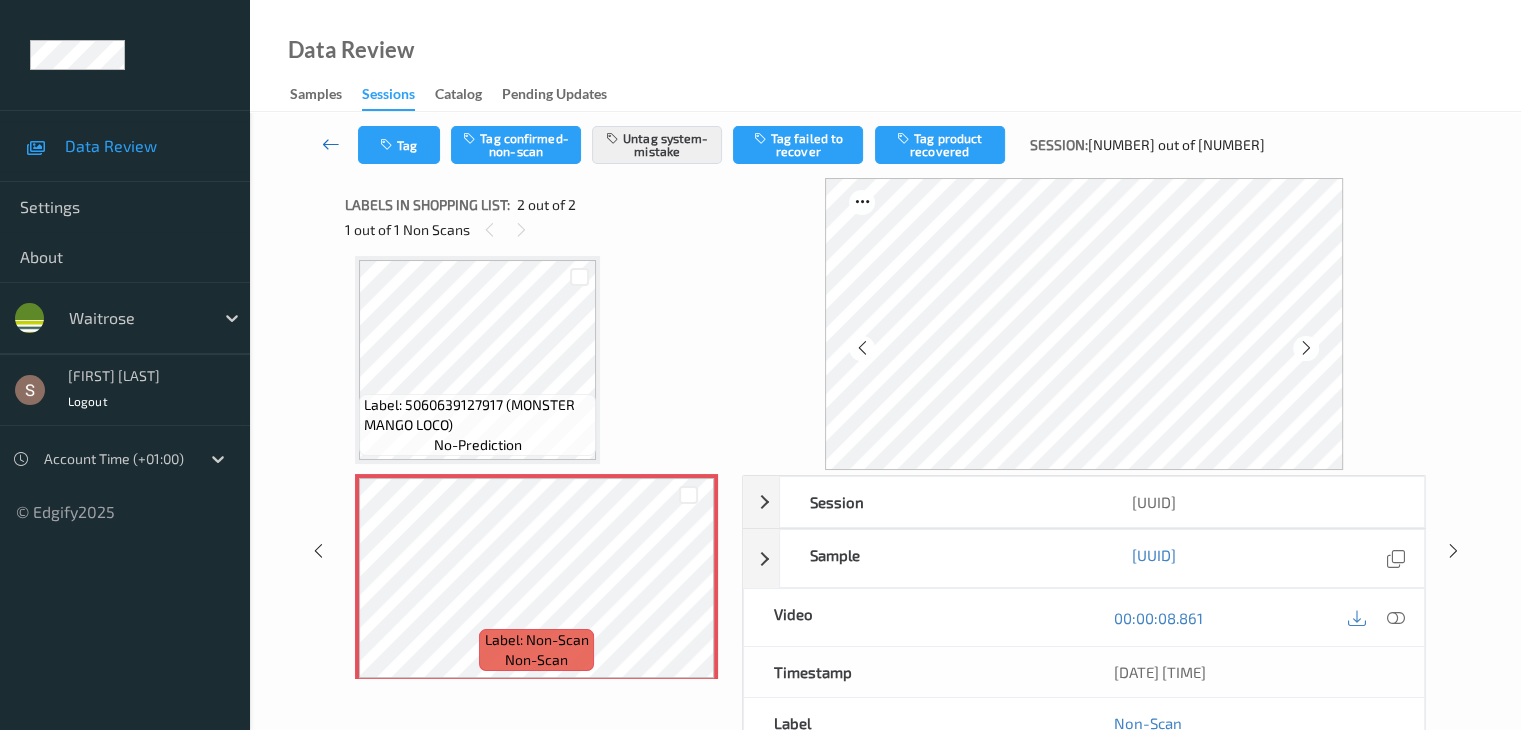 click at bounding box center (331, 144) 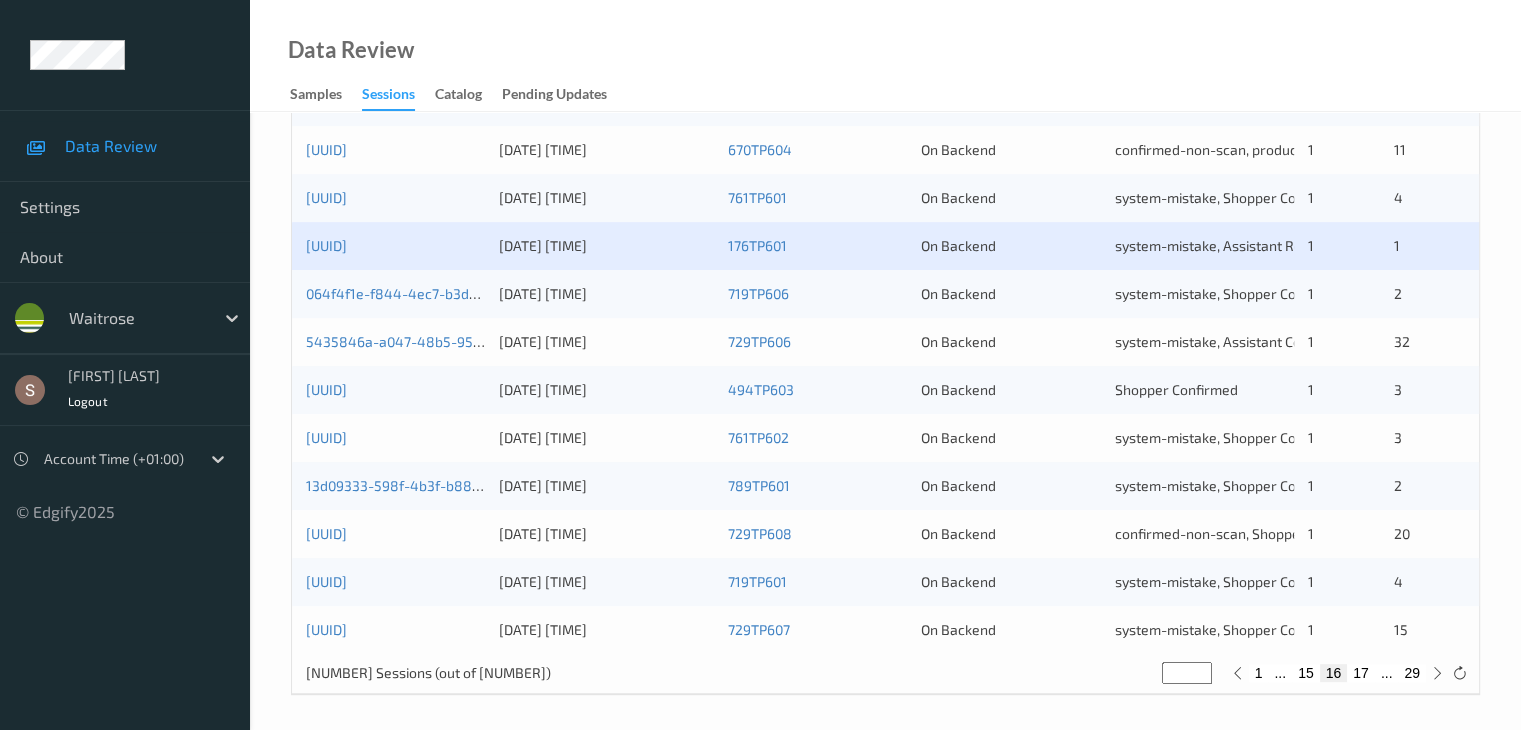 scroll, scrollTop: 932, scrollLeft: 0, axis: vertical 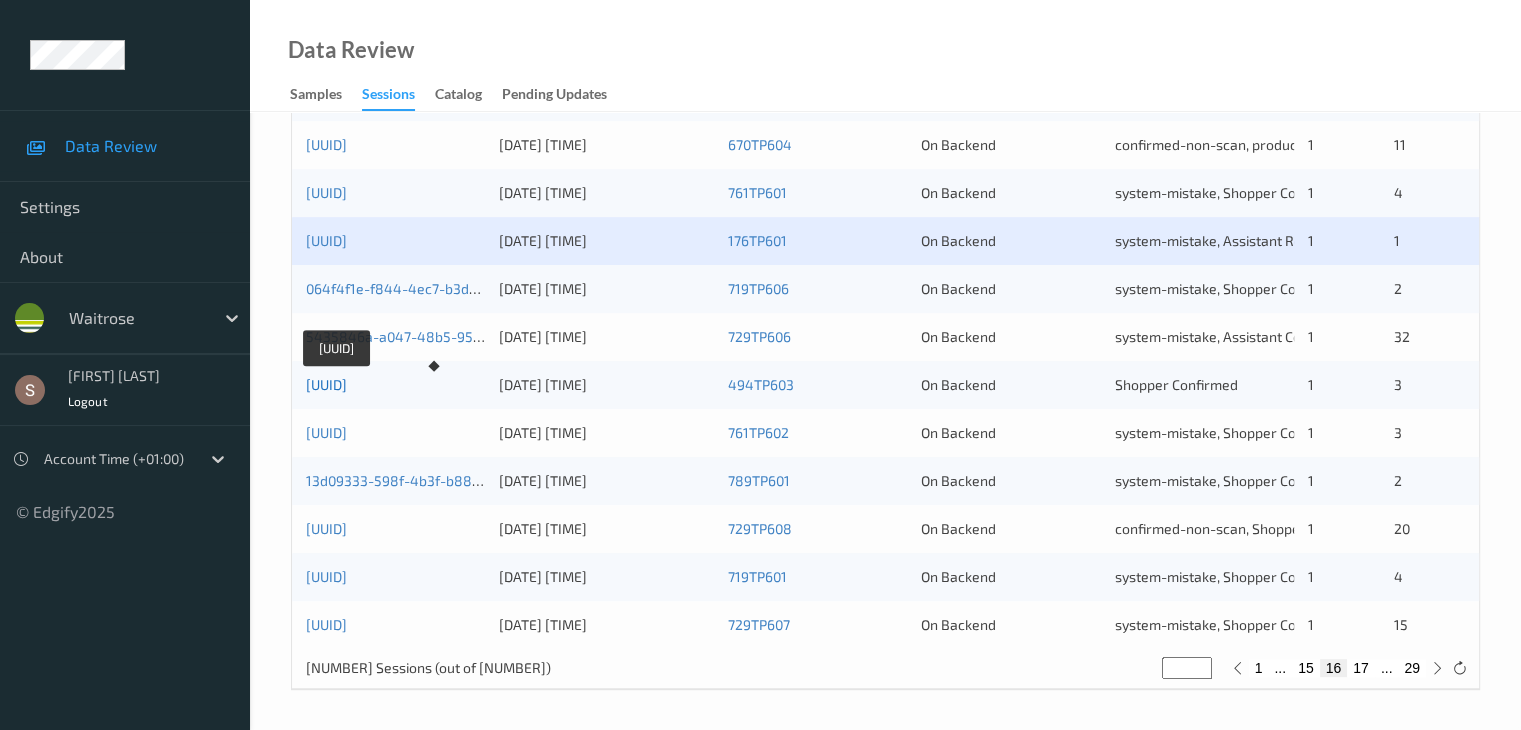 click on "[UUID]" at bounding box center (326, 384) 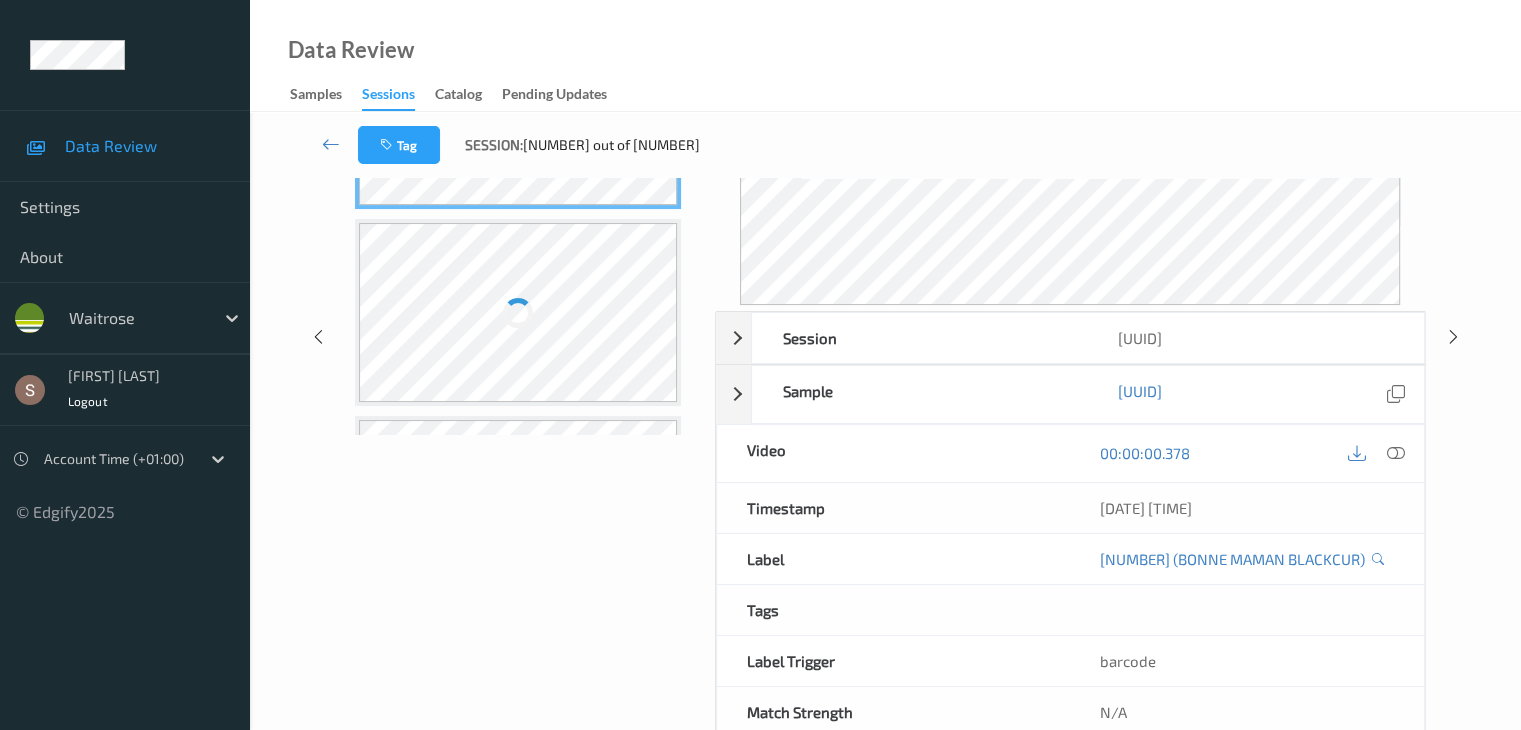 scroll, scrollTop: 0, scrollLeft: 0, axis: both 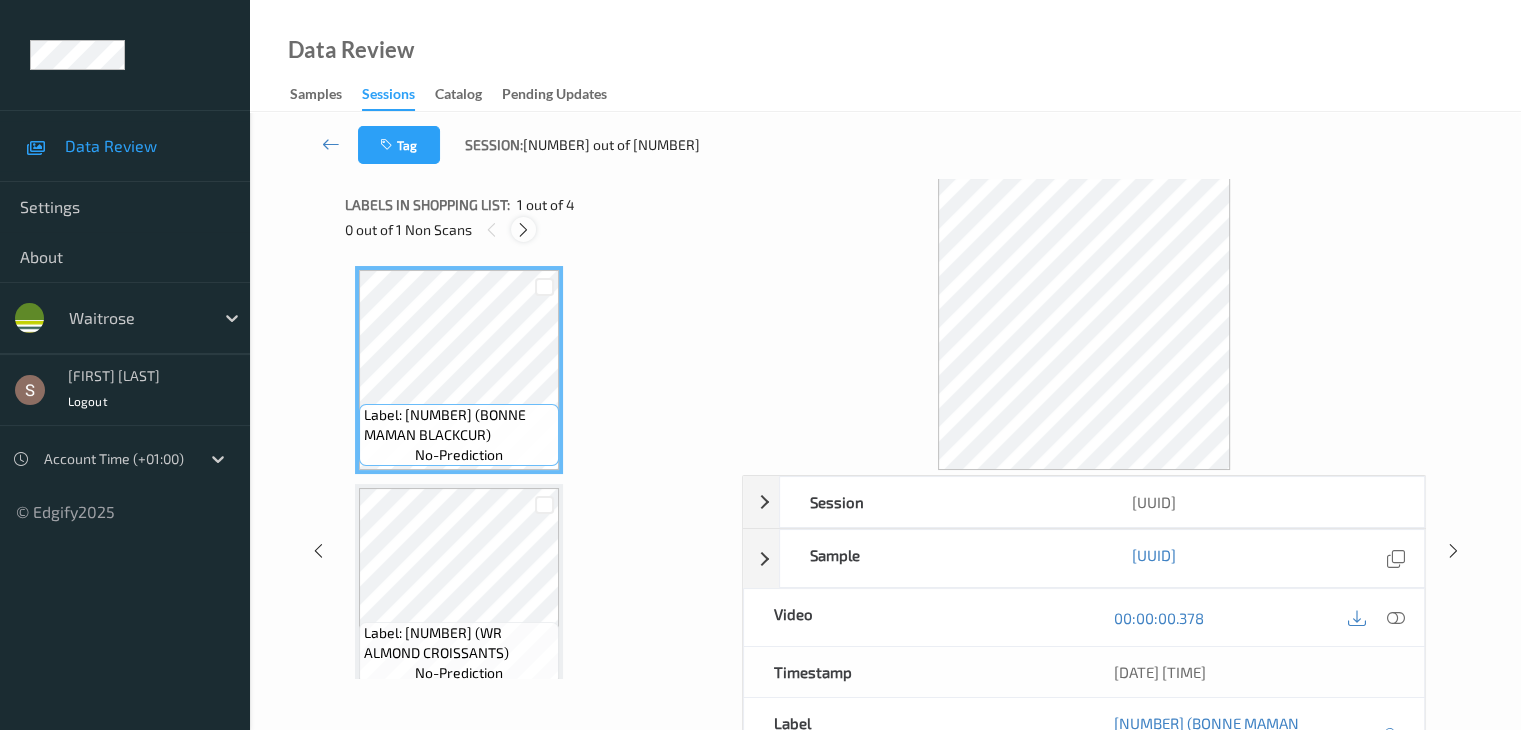 click at bounding box center (523, 230) 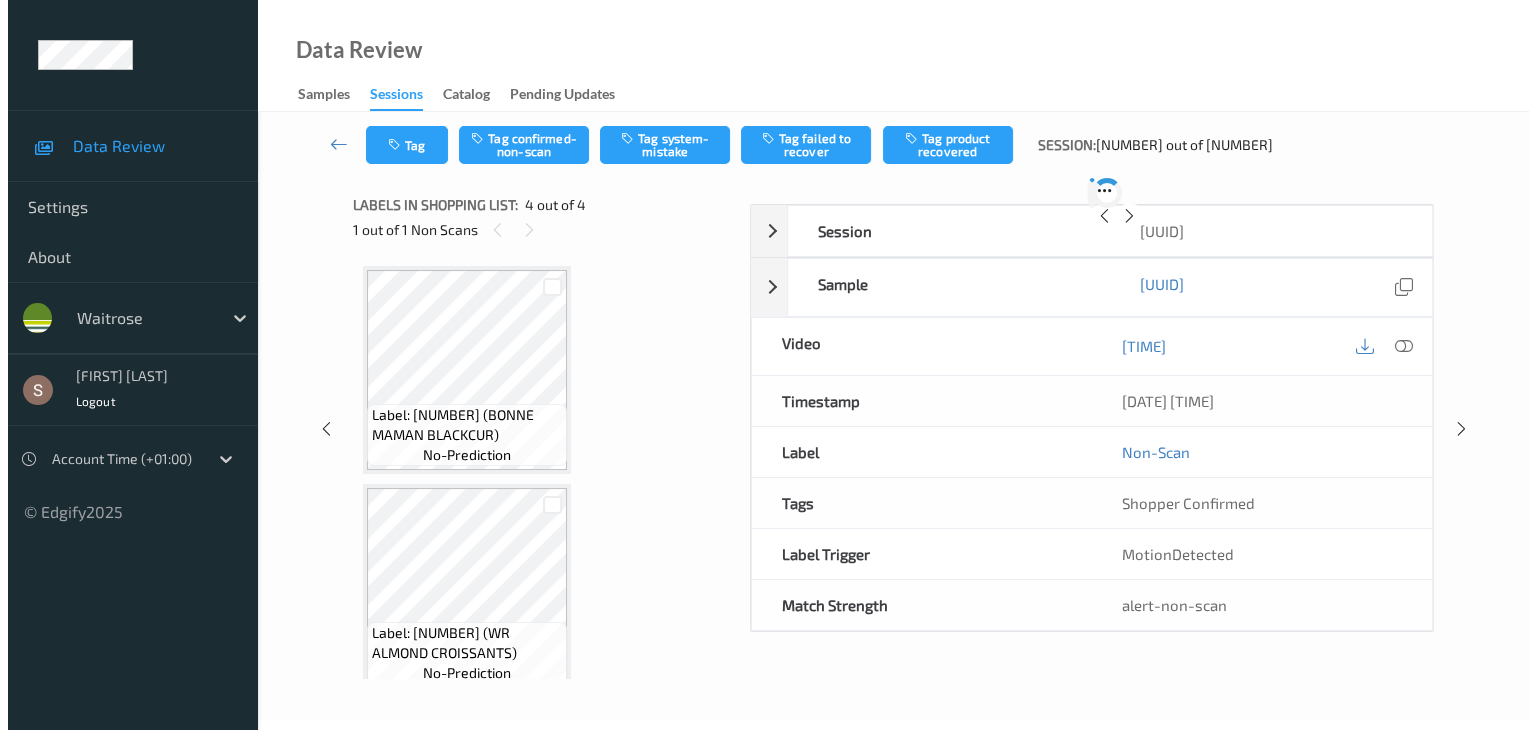scroll, scrollTop: 446, scrollLeft: 0, axis: vertical 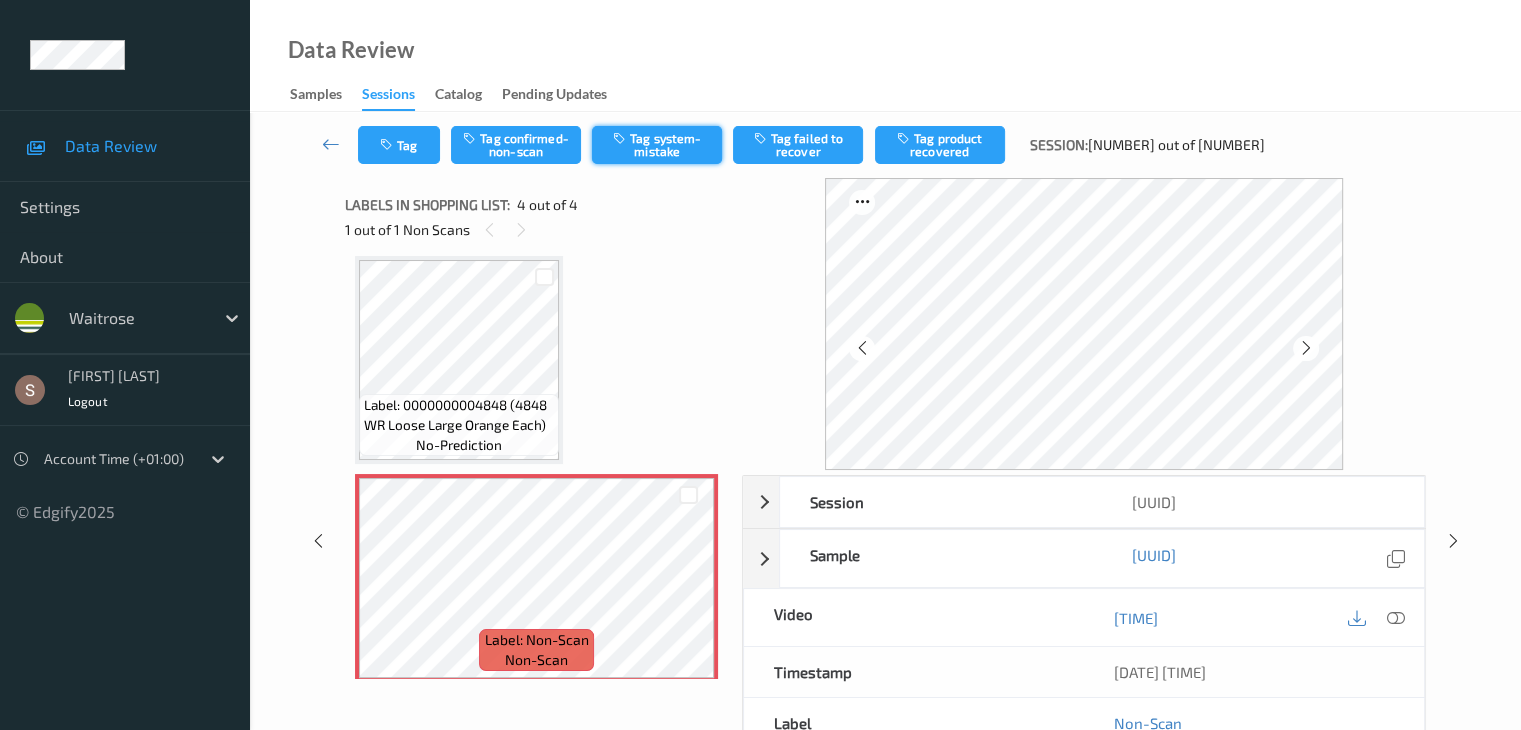 click on "Tag   system-mistake" at bounding box center [657, 145] 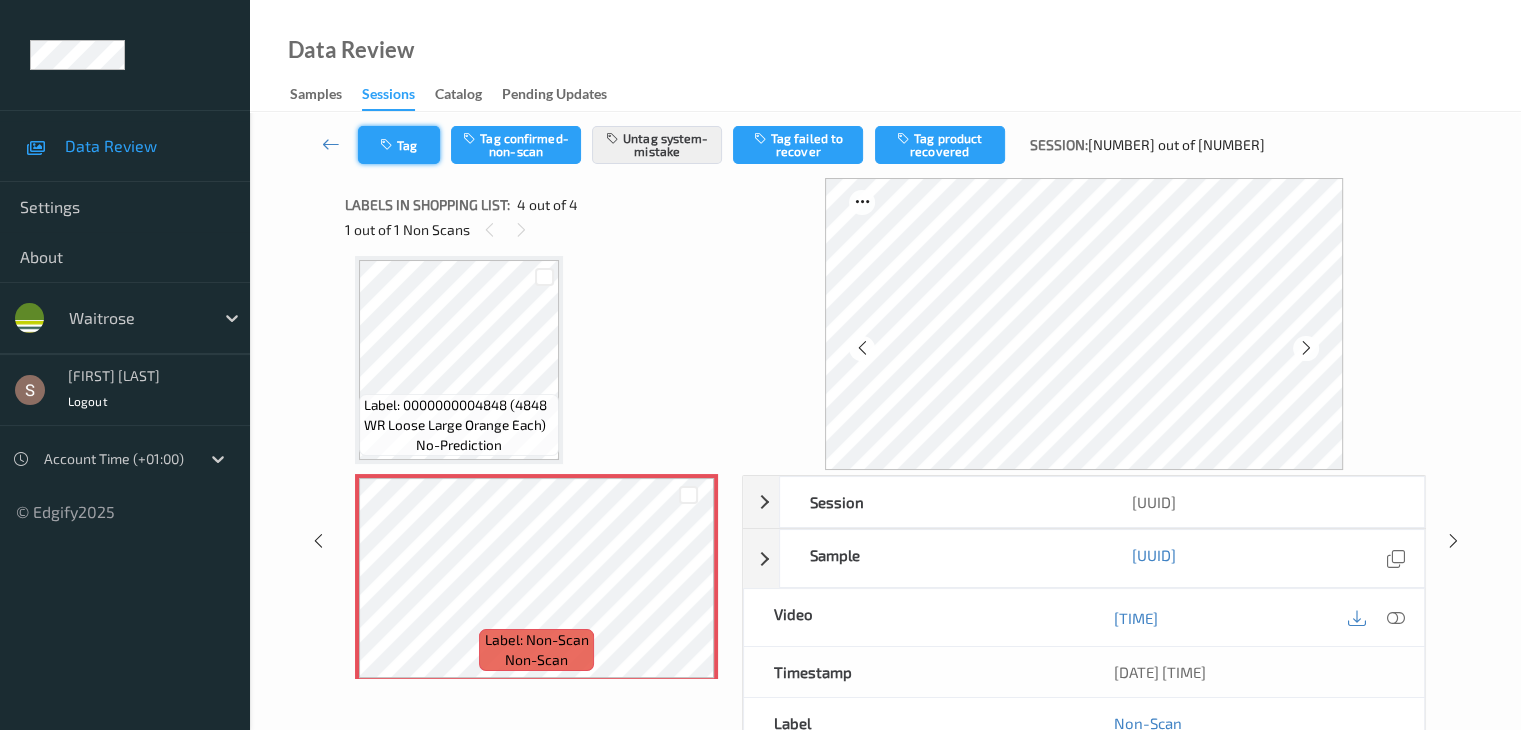 click on "Tag" at bounding box center [399, 145] 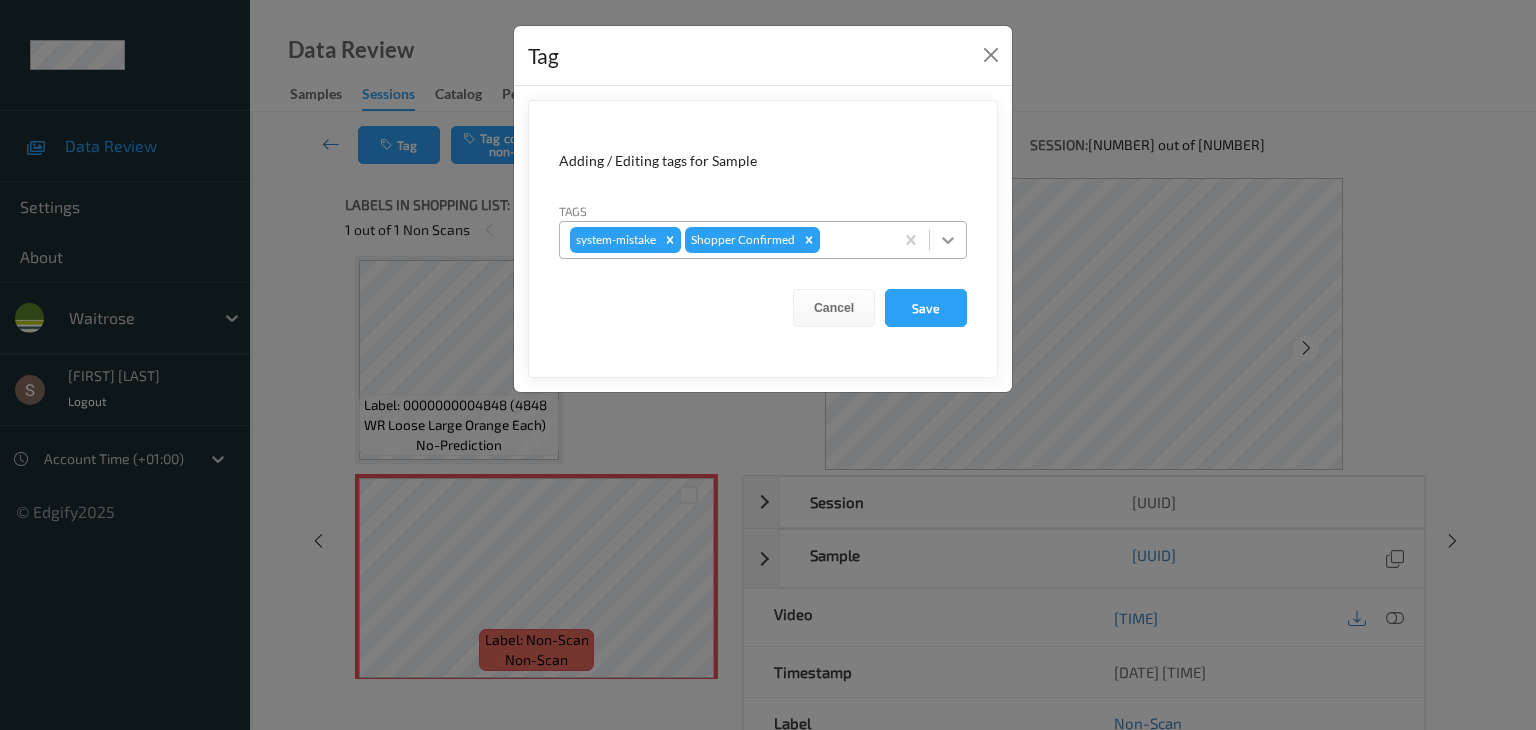 click at bounding box center (948, 240) 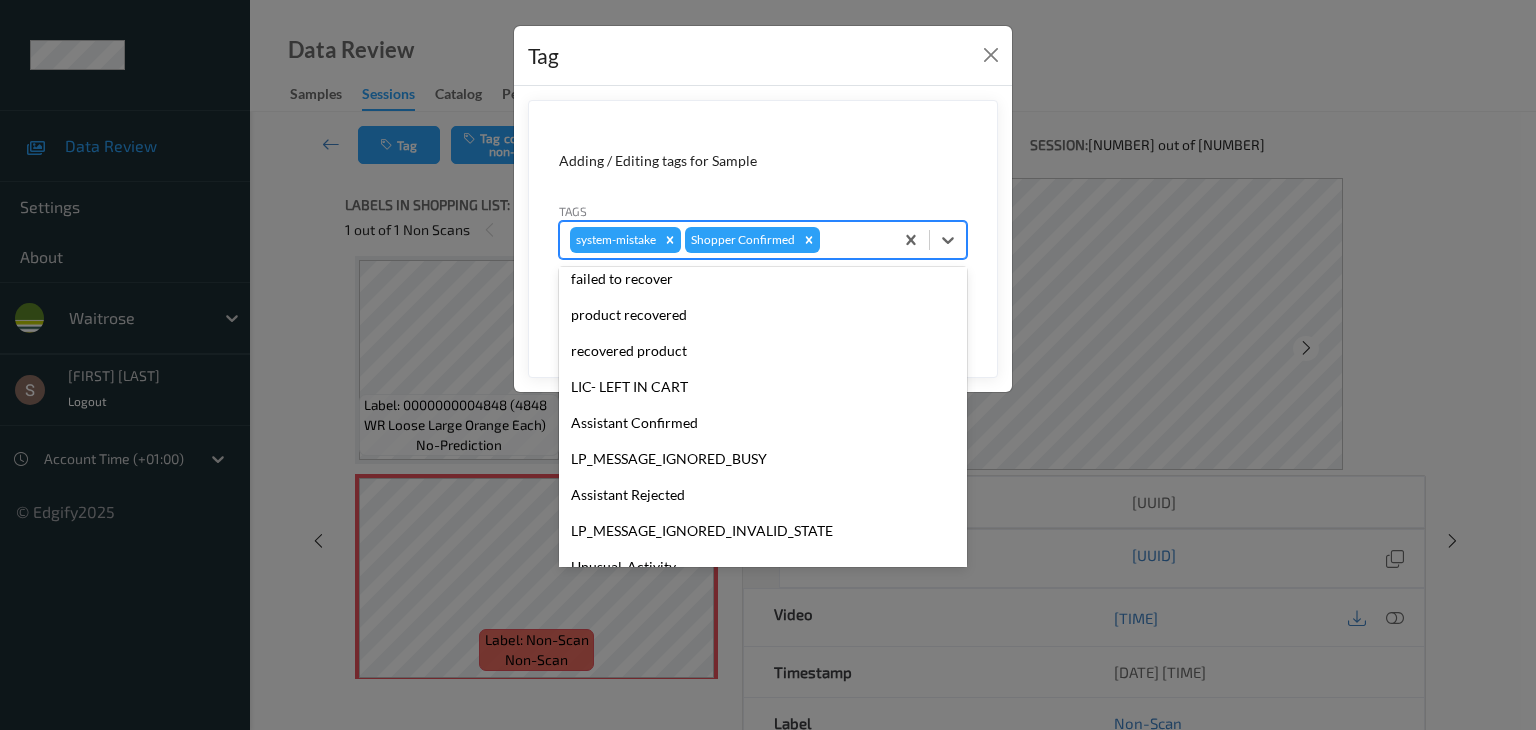 scroll, scrollTop: 356, scrollLeft: 0, axis: vertical 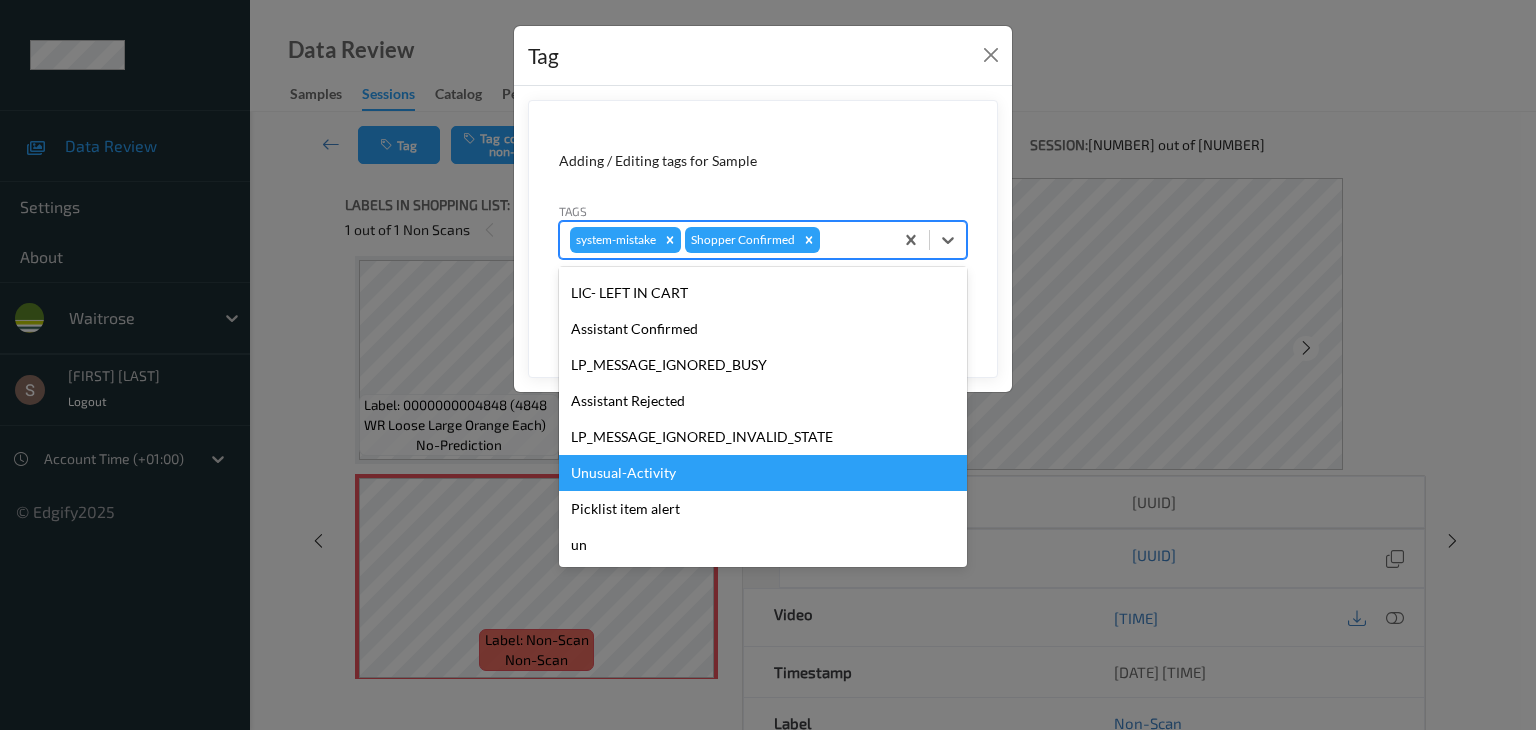click on "Unusual-Activity" at bounding box center (763, 473) 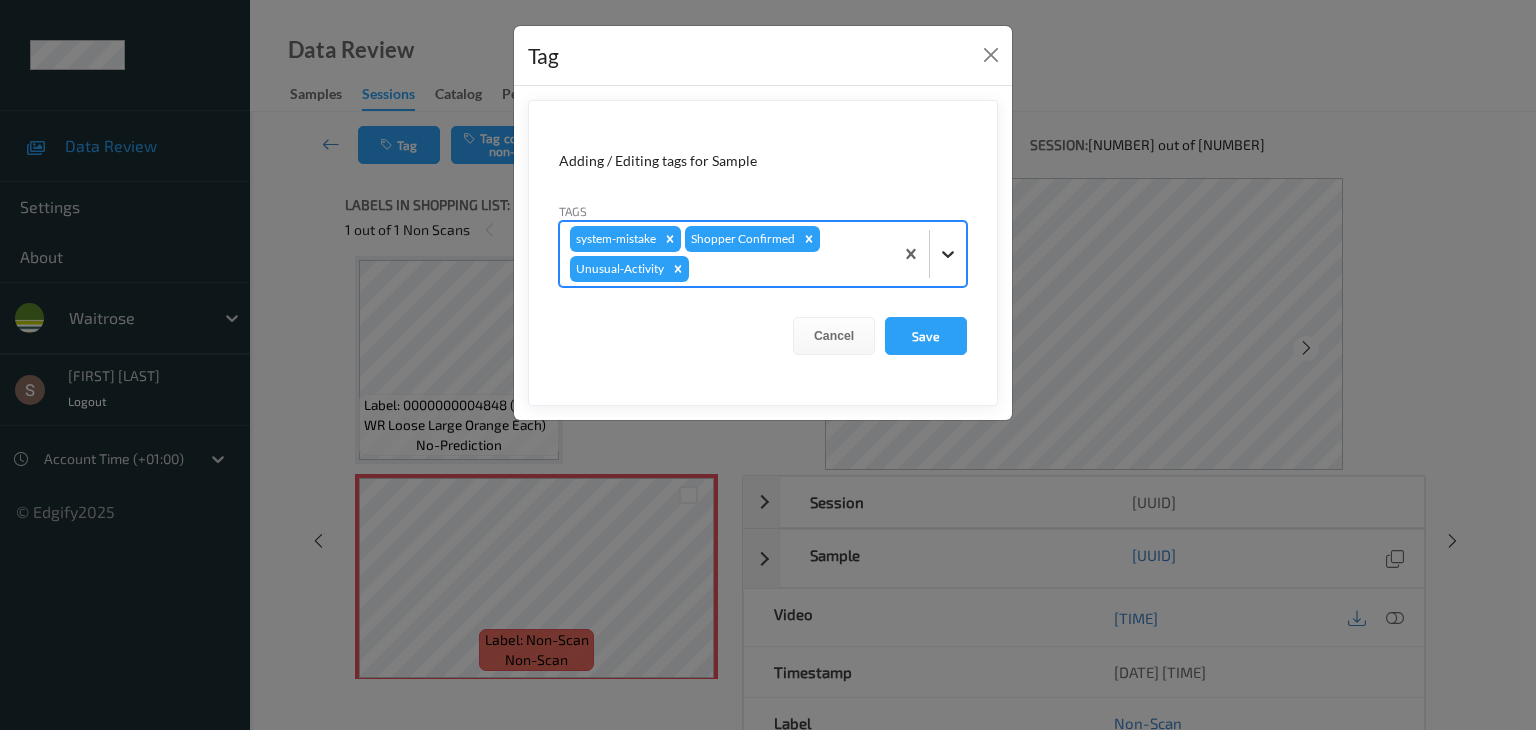 click 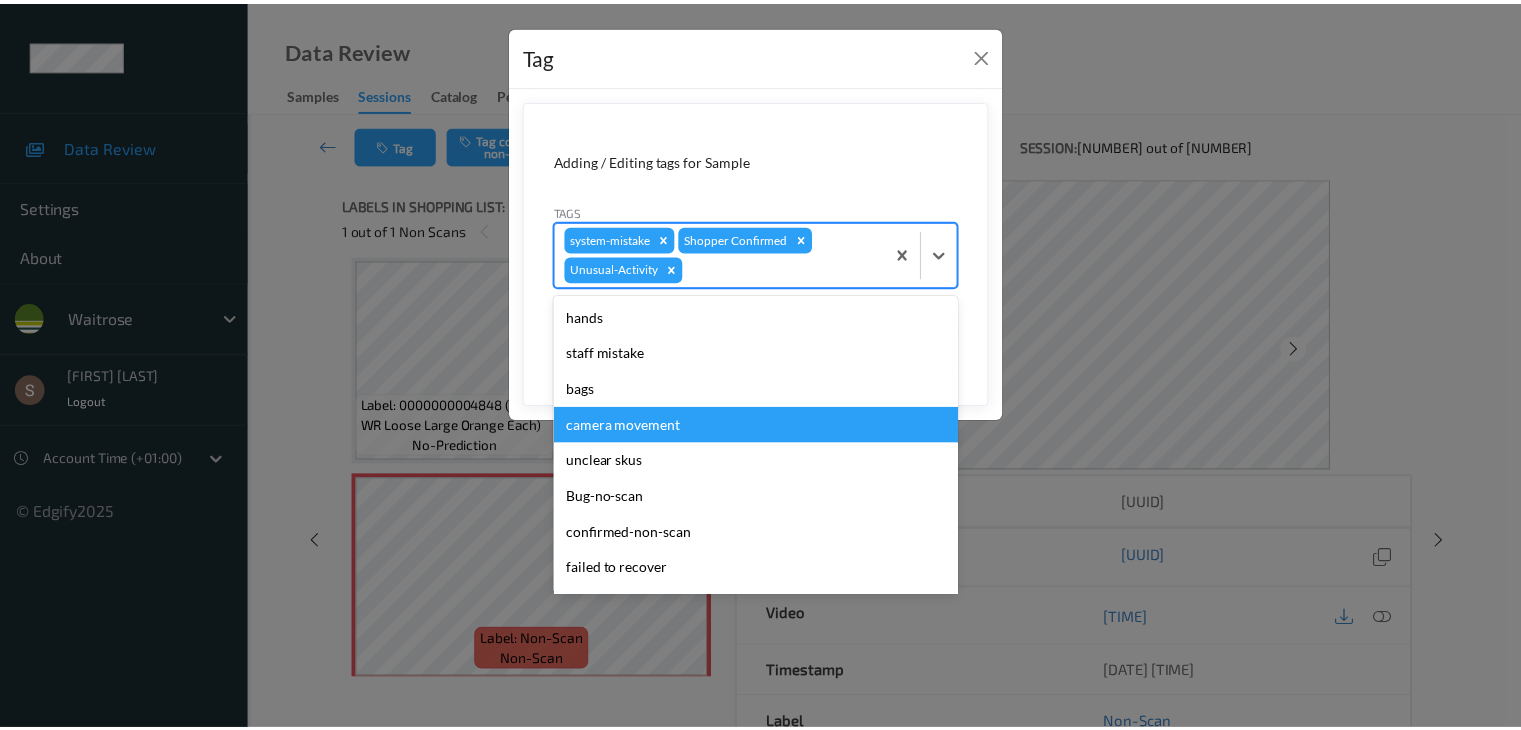 scroll, scrollTop: 320, scrollLeft: 0, axis: vertical 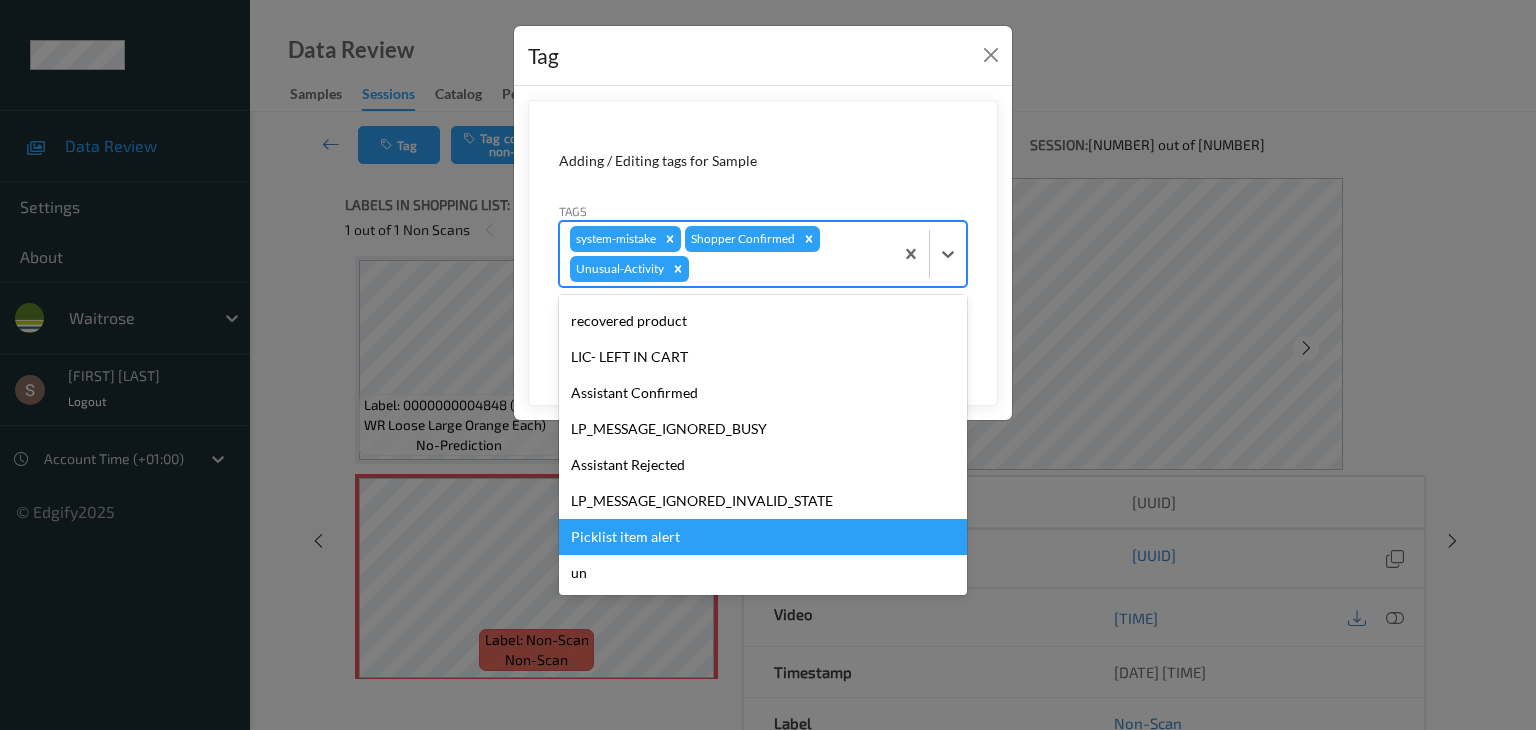 click on "Picklist item alert" at bounding box center (763, 537) 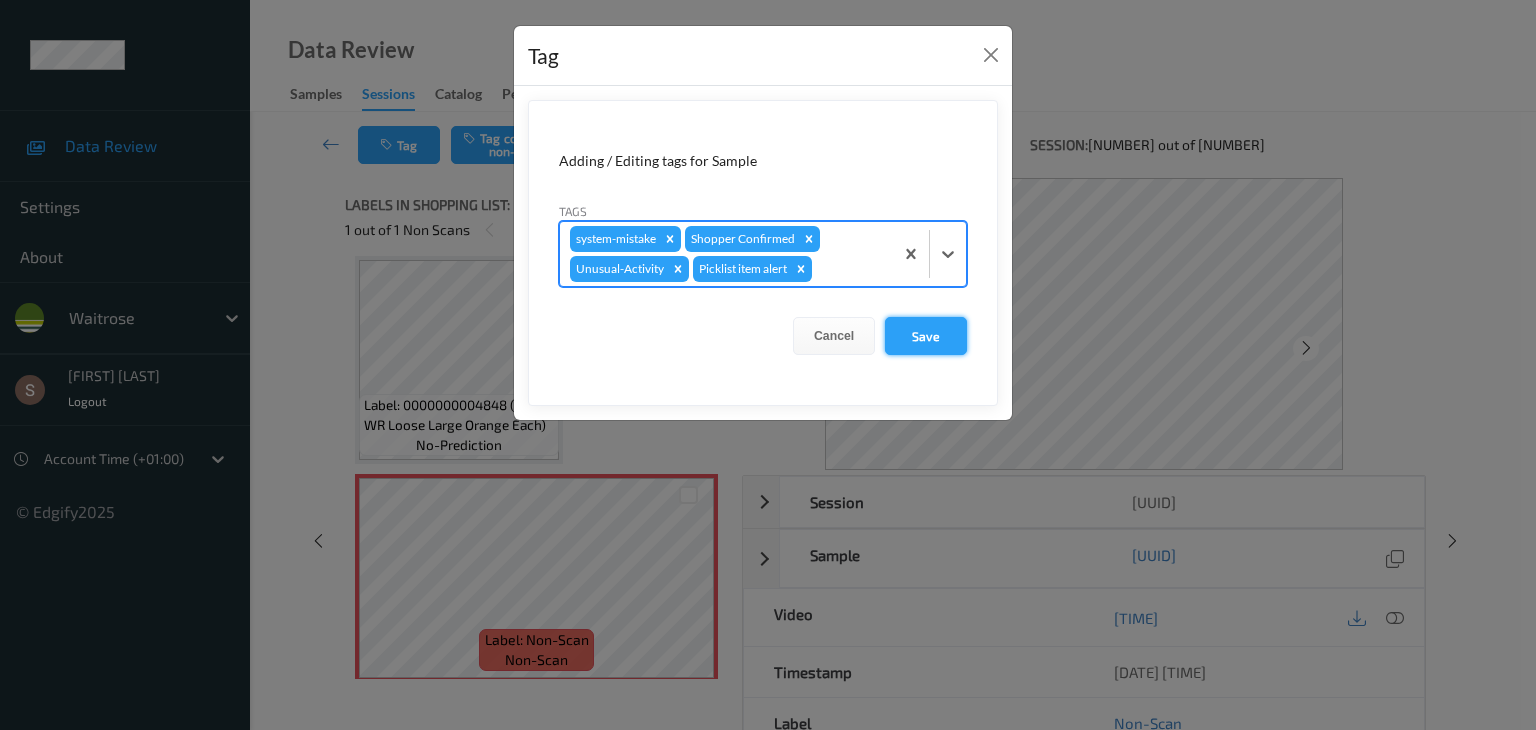 click on "Save" at bounding box center [926, 336] 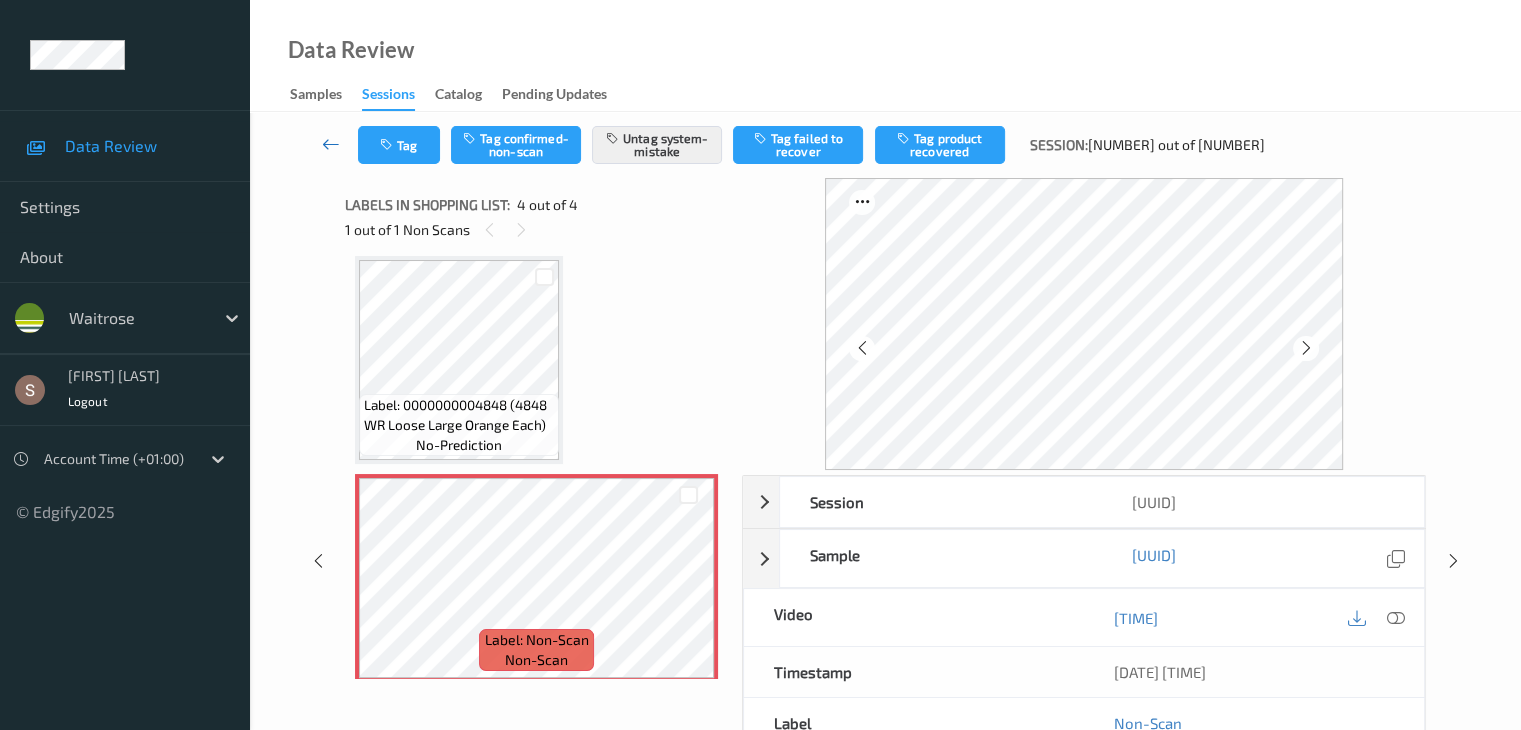 click at bounding box center (331, 144) 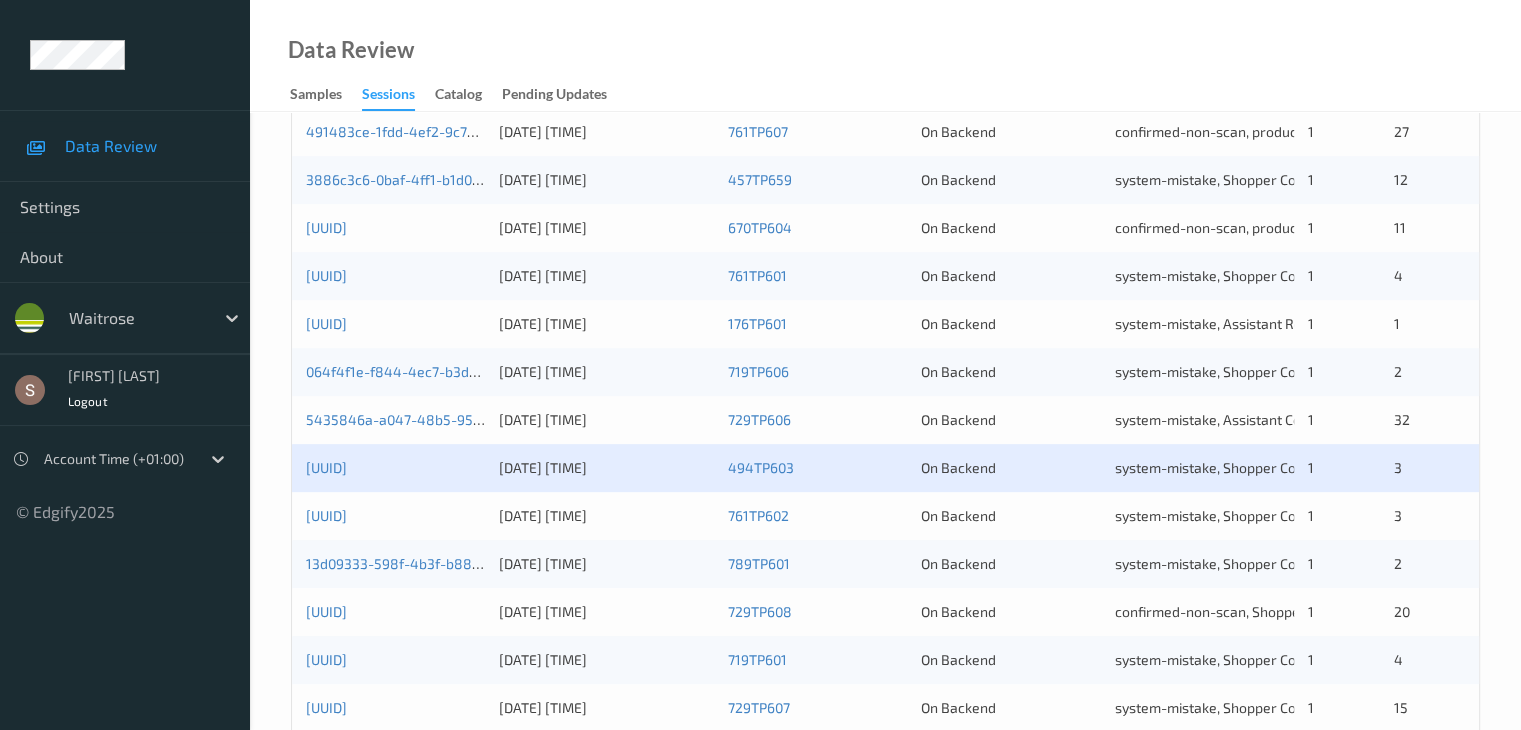 scroll, scrollTop: 932, scrollLeft: 0, axis: vertical 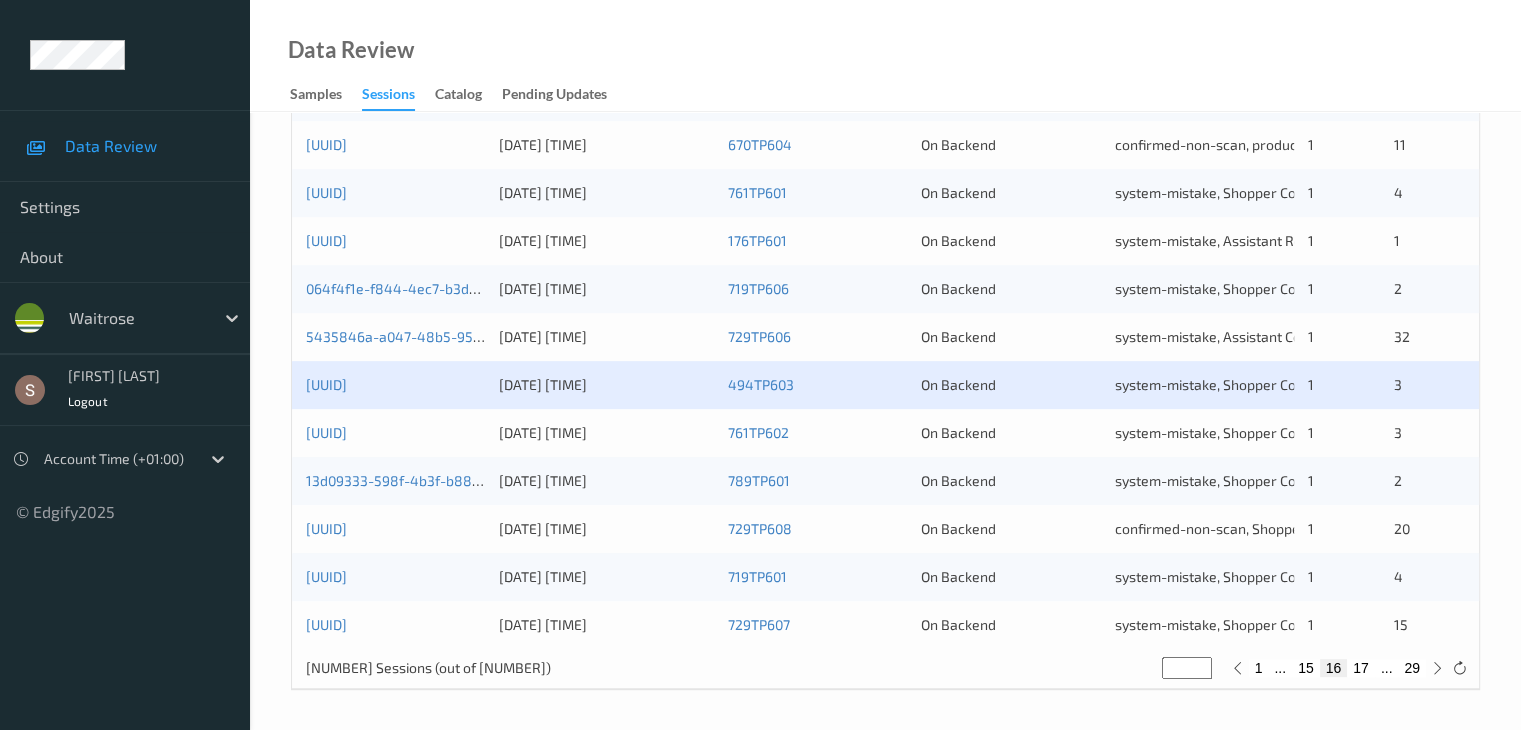 click on "17" at bounding box center (1361, 668) 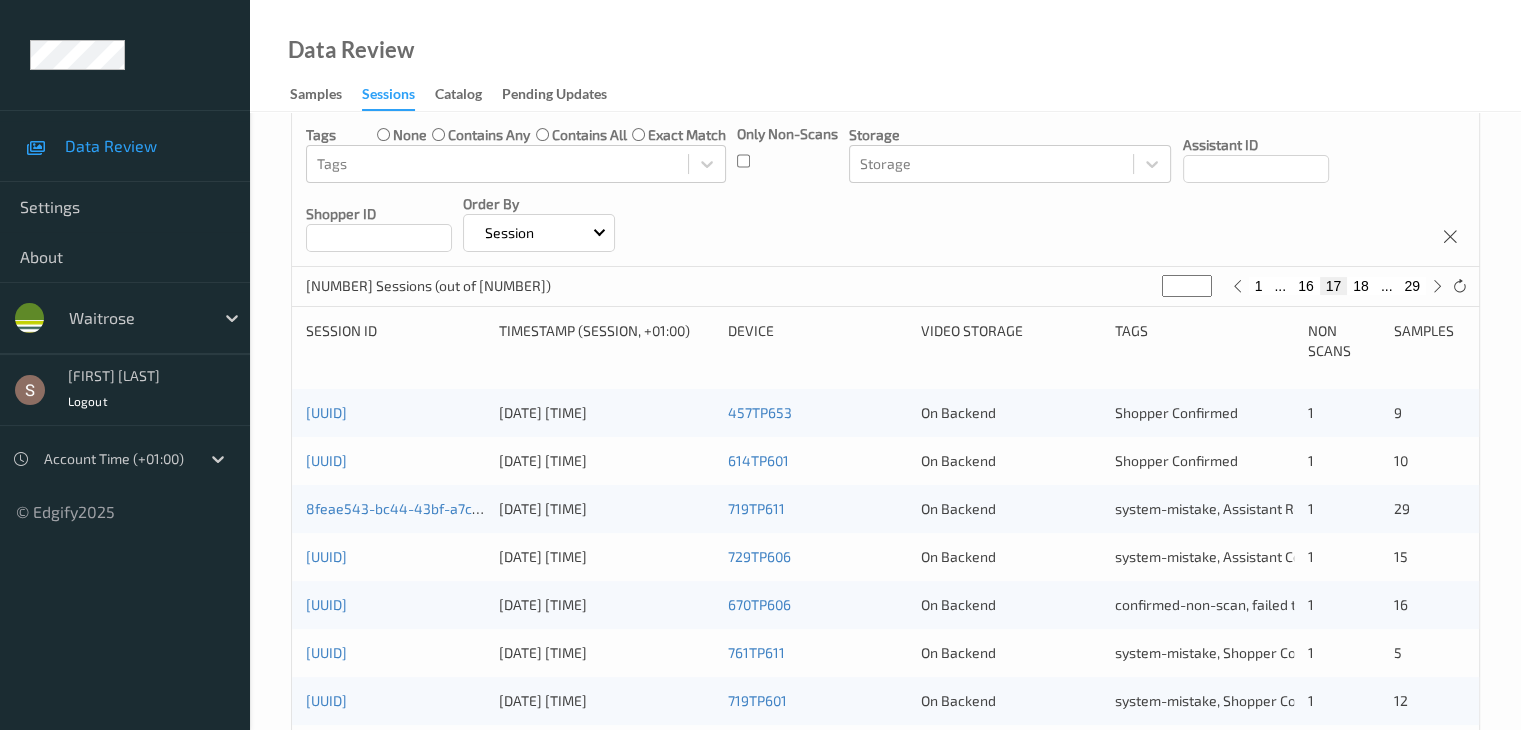 scroll, scrollTop: 232, scrollLeft: 0, axis: vertical 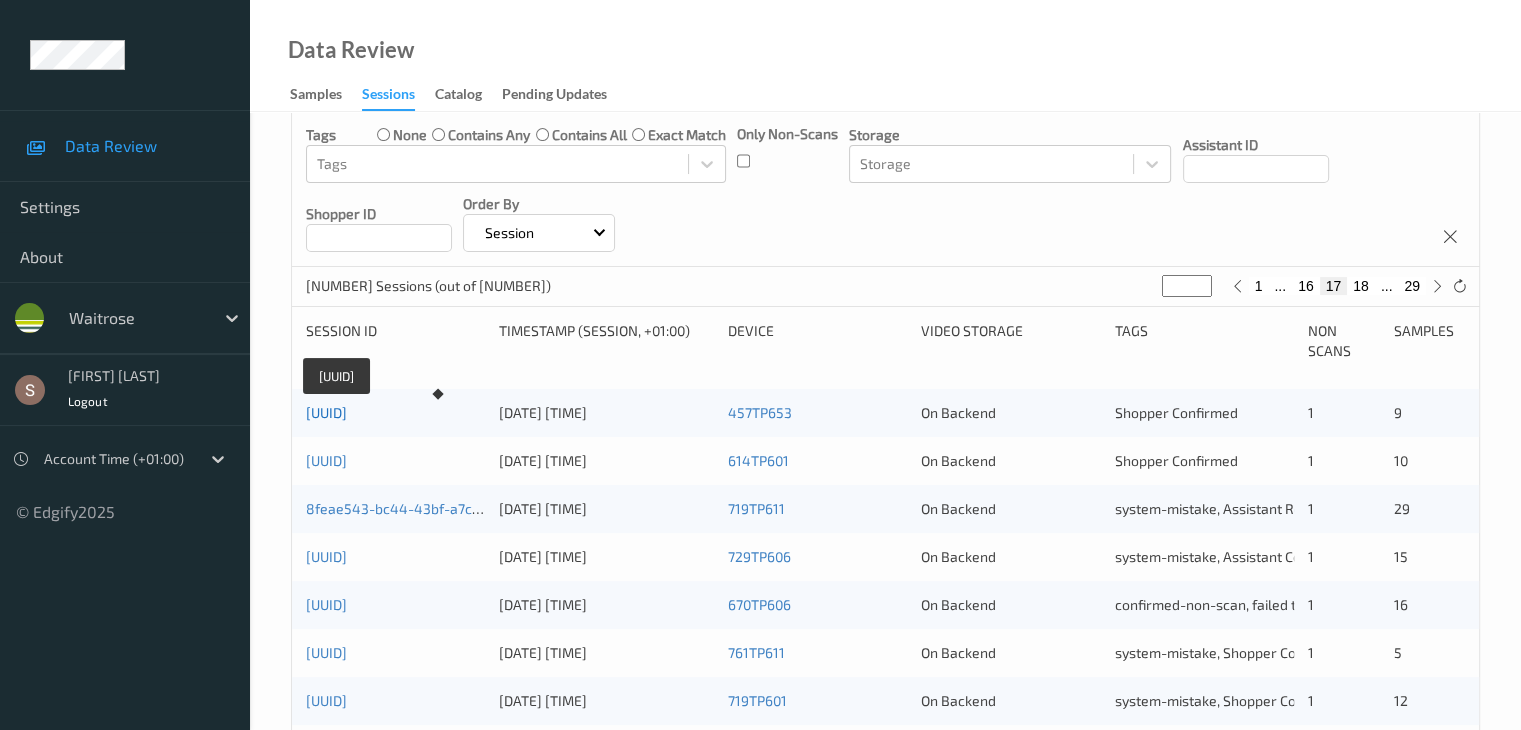 click on "[UUID]" at bounding box center [326, 412] 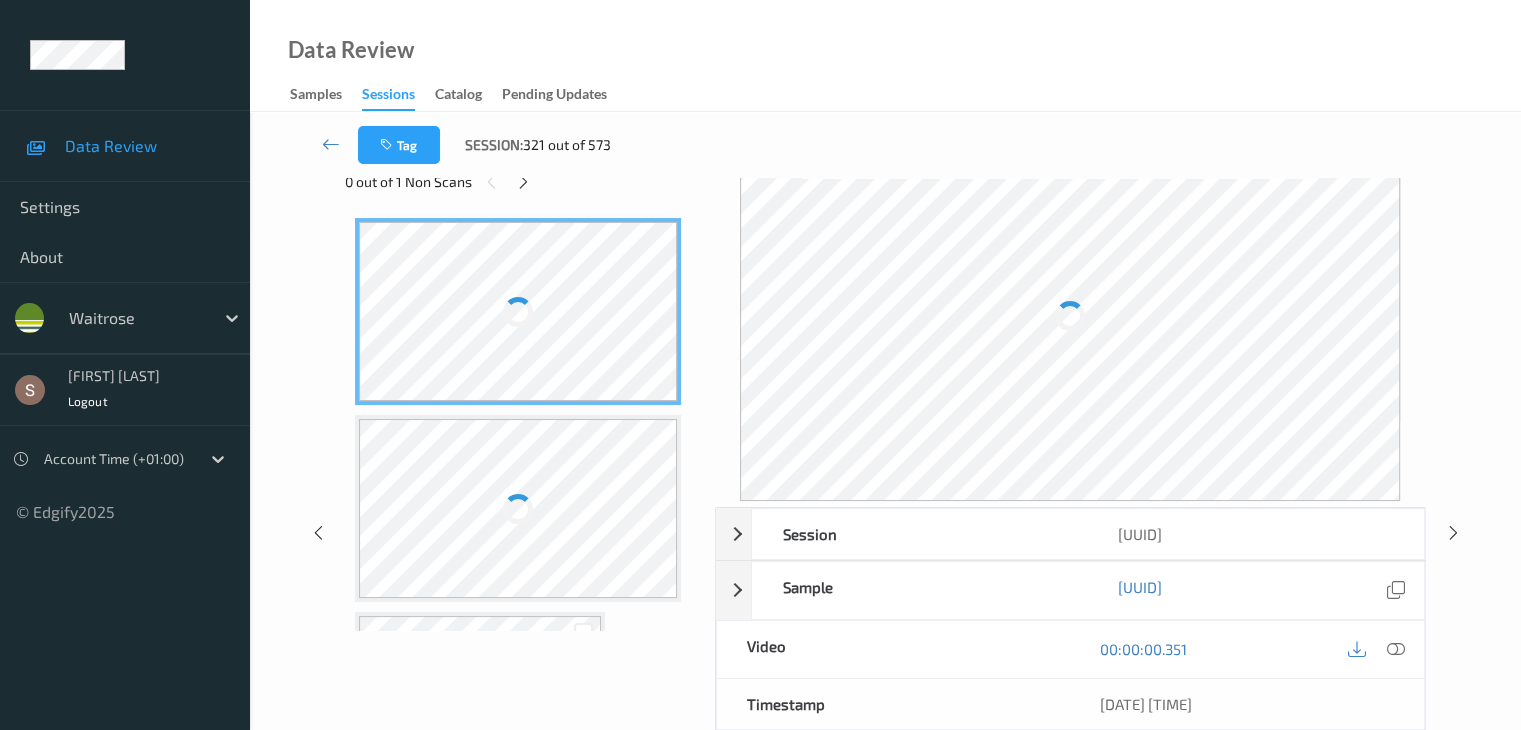 scroll, scrollTop: 0, scrollLeft: 0, axis: both 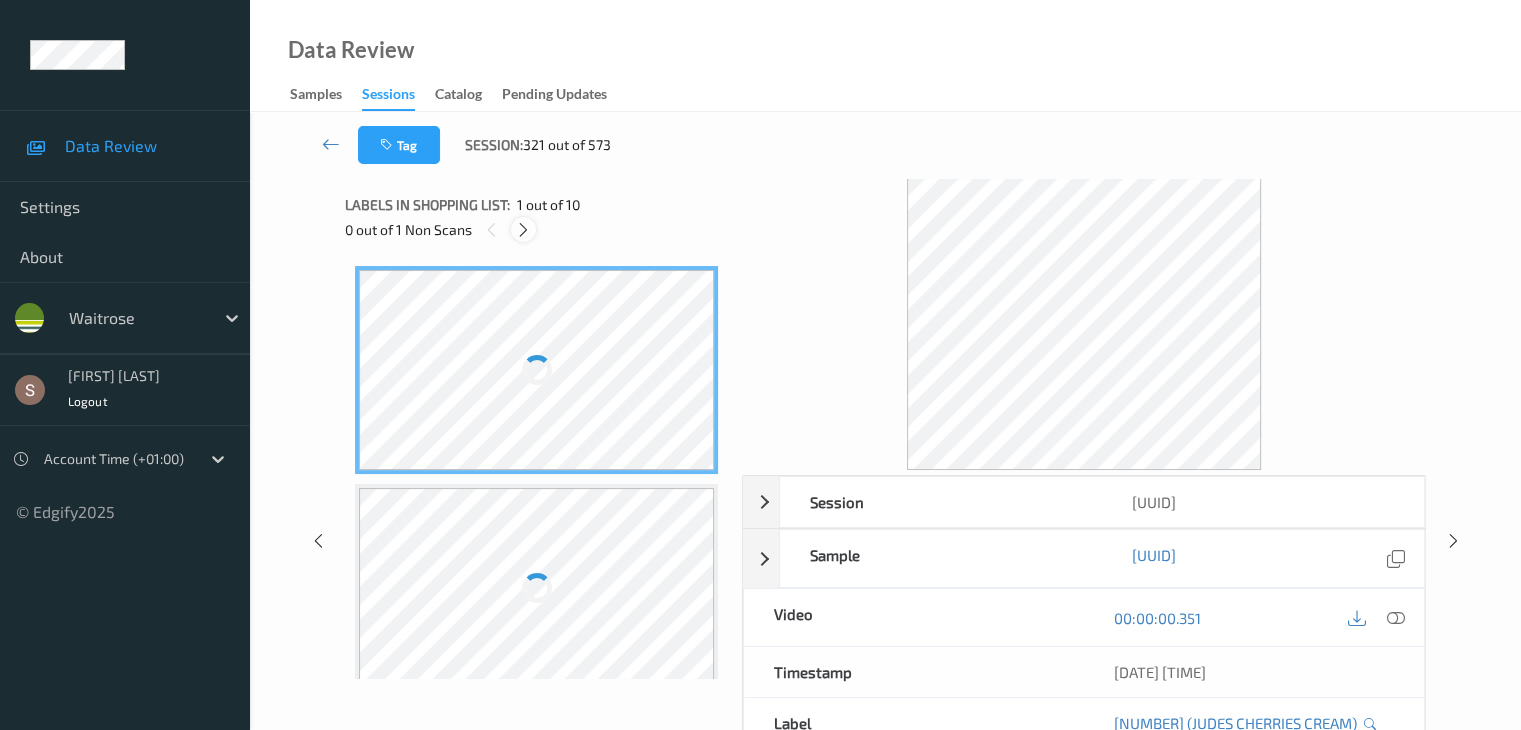 click at bounding box center [523, 230] 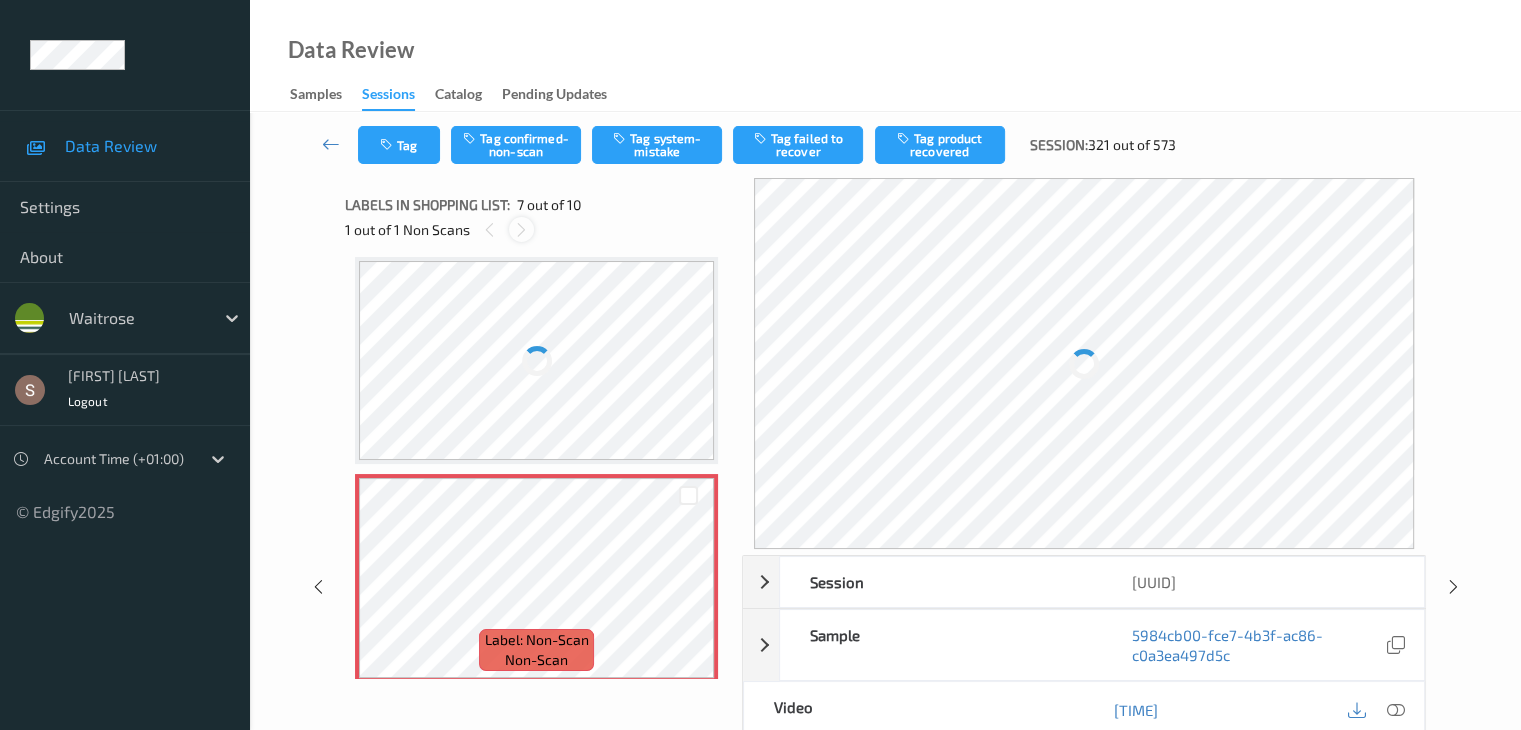 scroll, scrollTop: 1100, scrollLeft: 0, axis: vertical 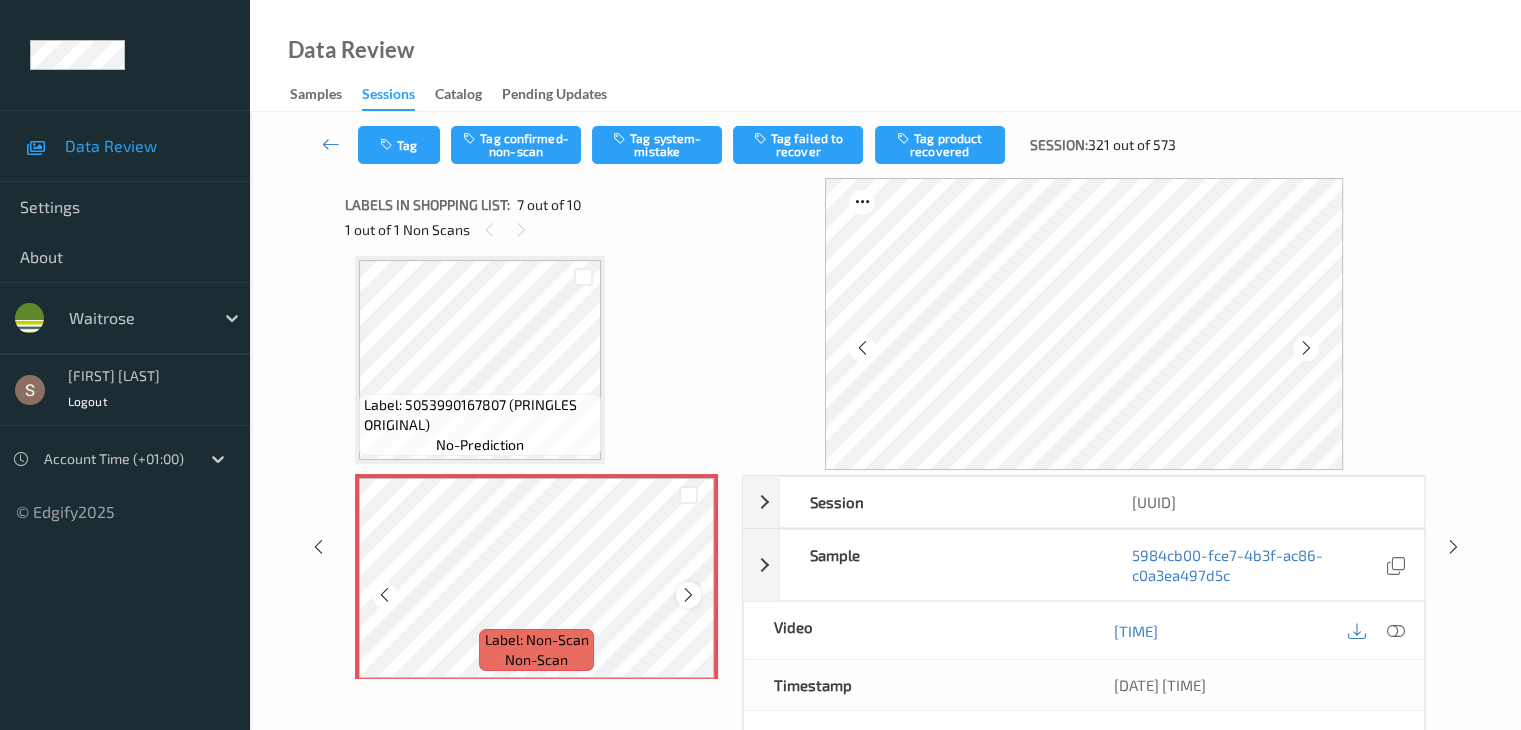 click at bounding box center (688, 595) 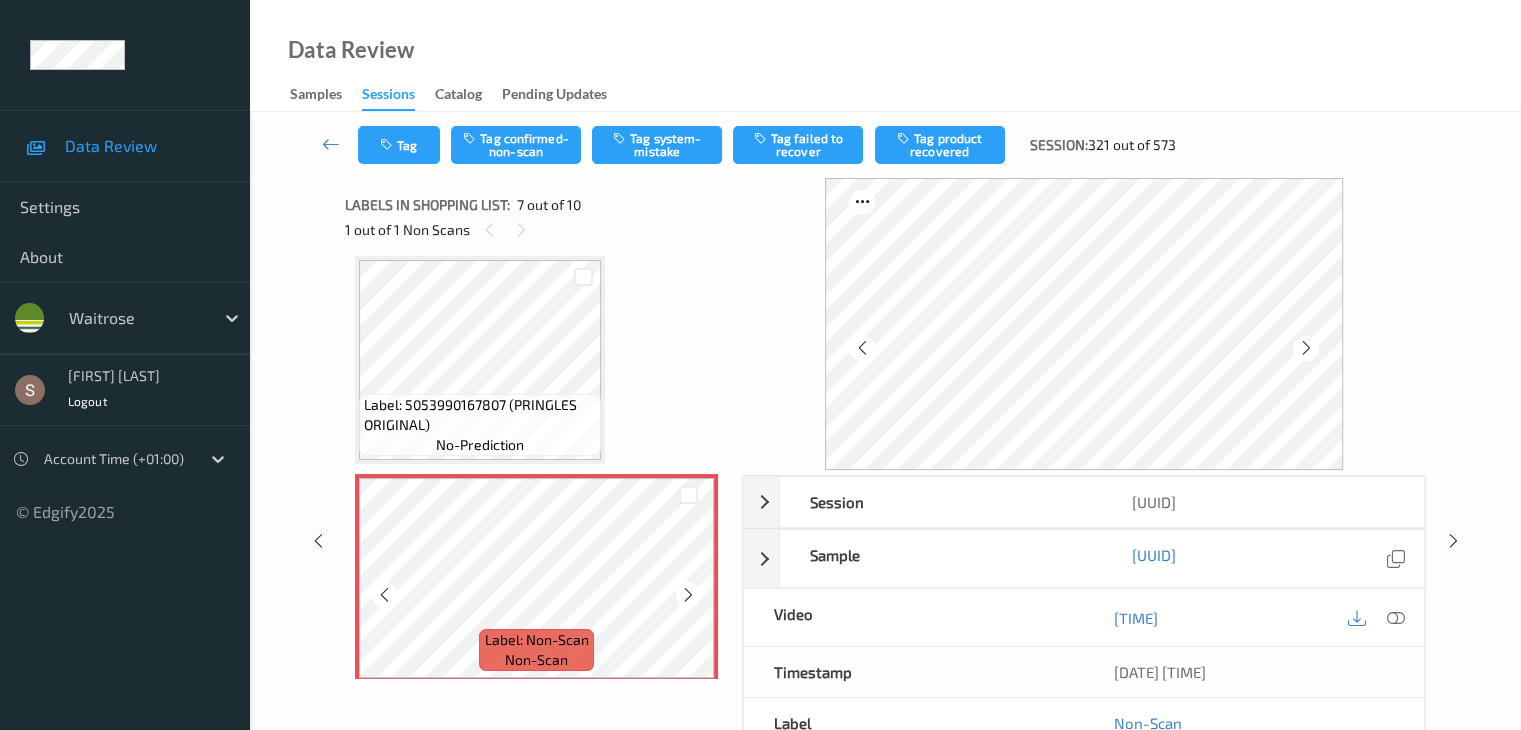 click at bounding box center [688, 595] 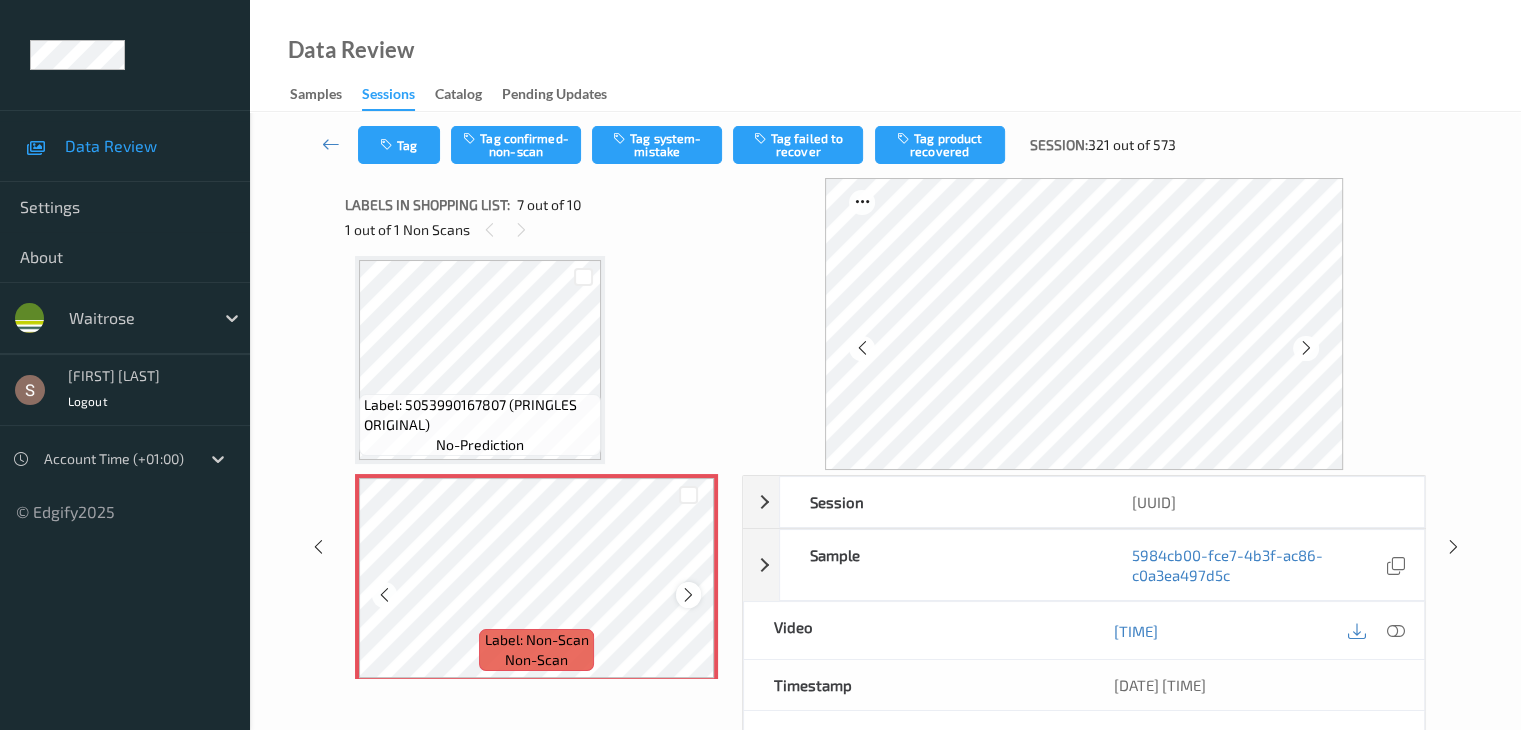 scroll, scrollTop: 1300, scrollLeft: 0, axis: vertical 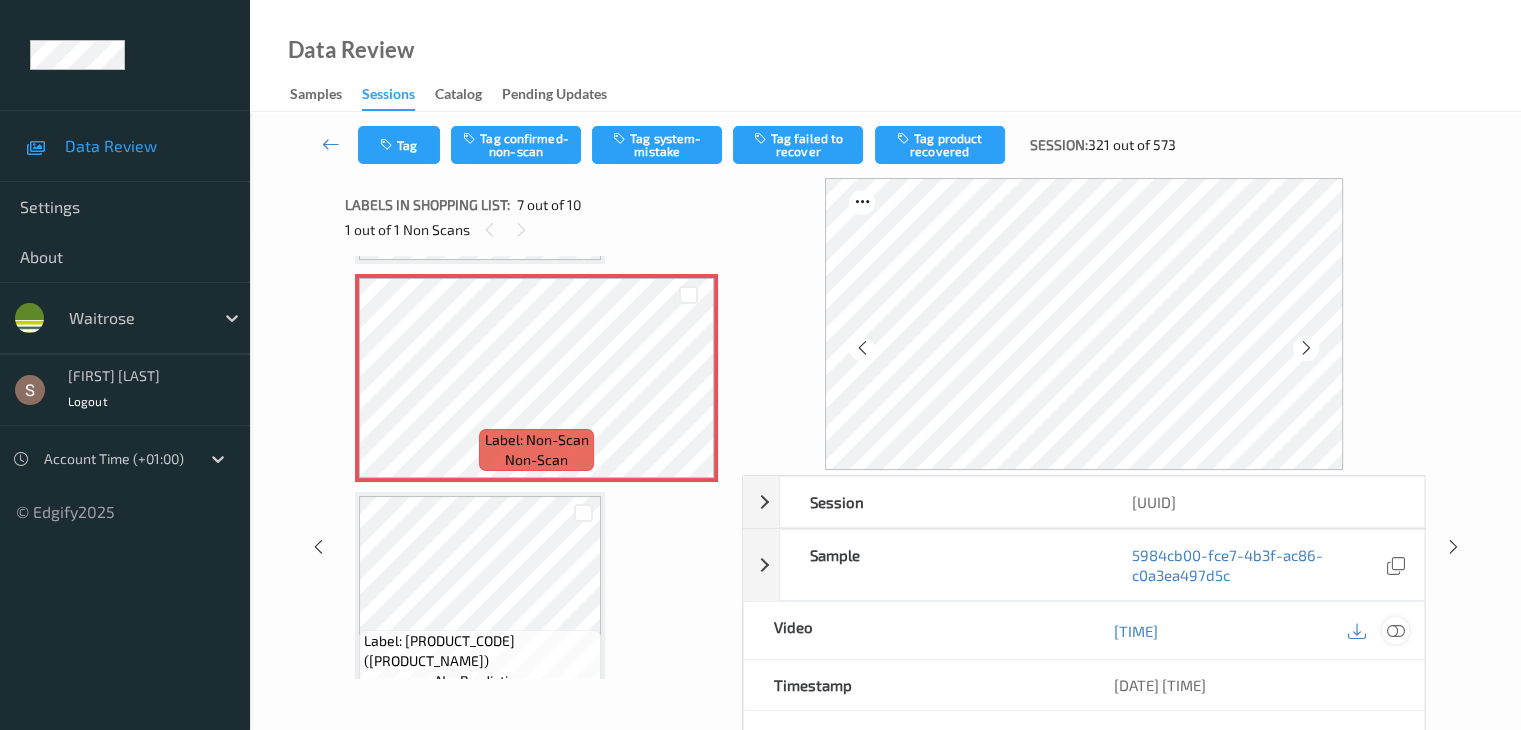 click at bounding box center [1395, 631] 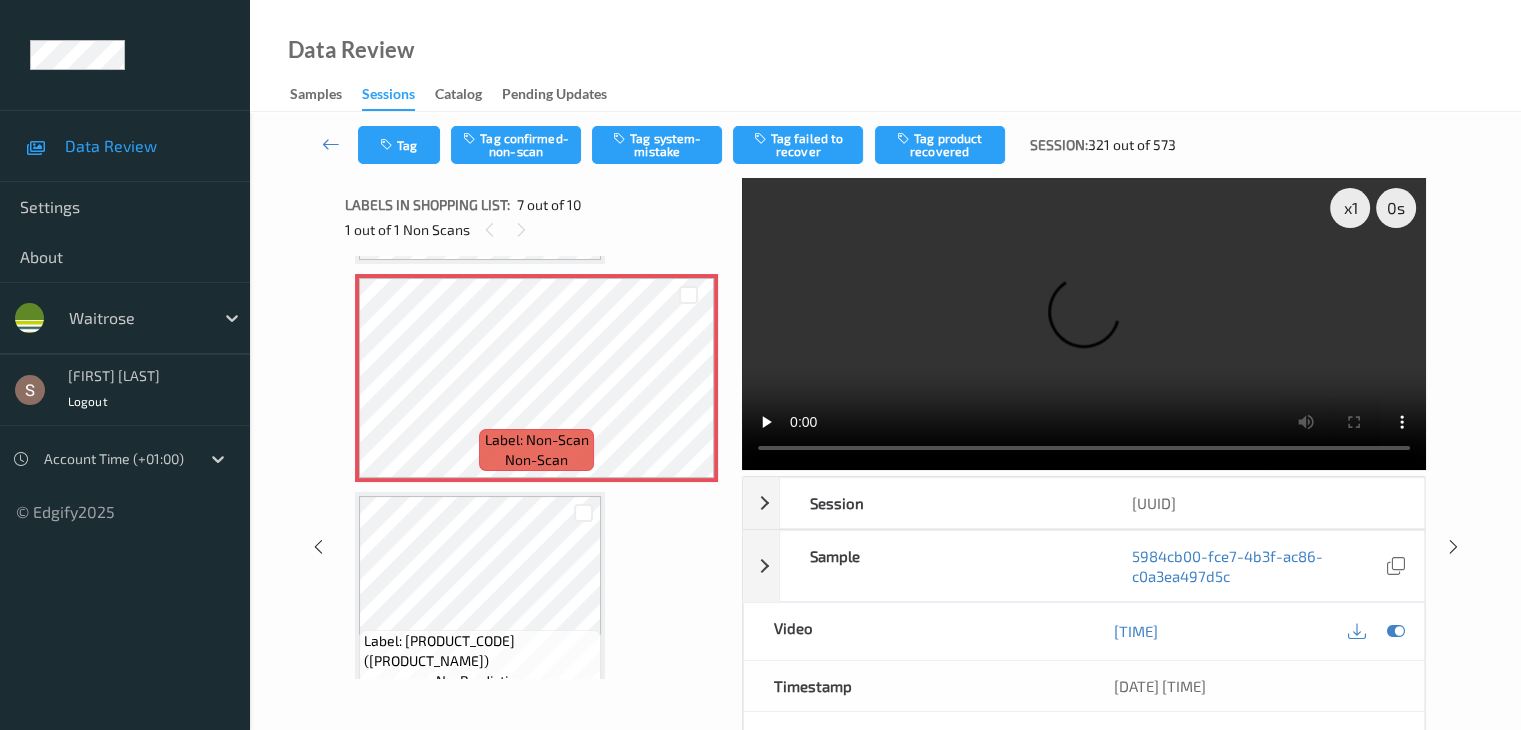 drag, startPoint x: 1146, startPoint y: 315, endPoint x: 1156, endPoint y: 317, distance: 10.198039 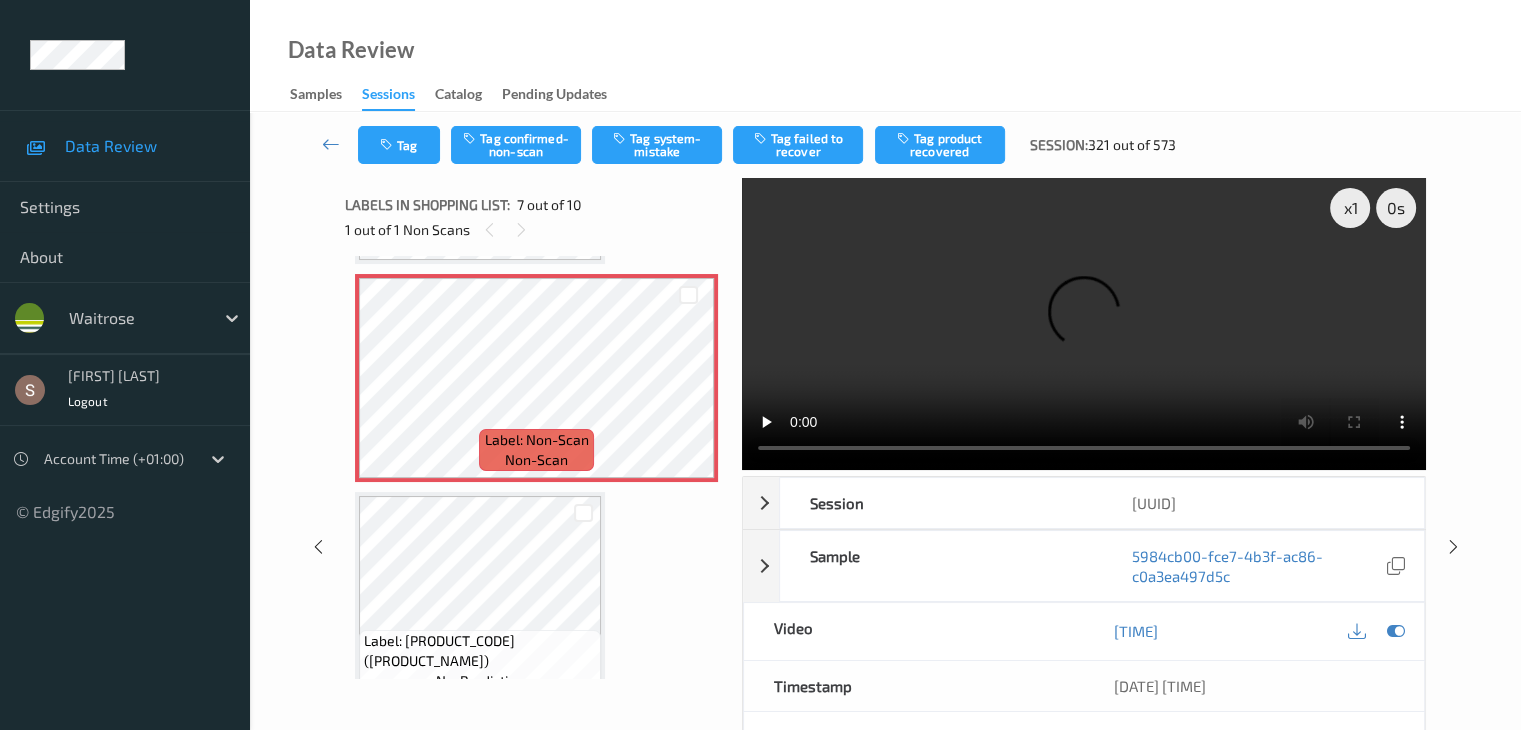 click at bounding box center (1084, 324) 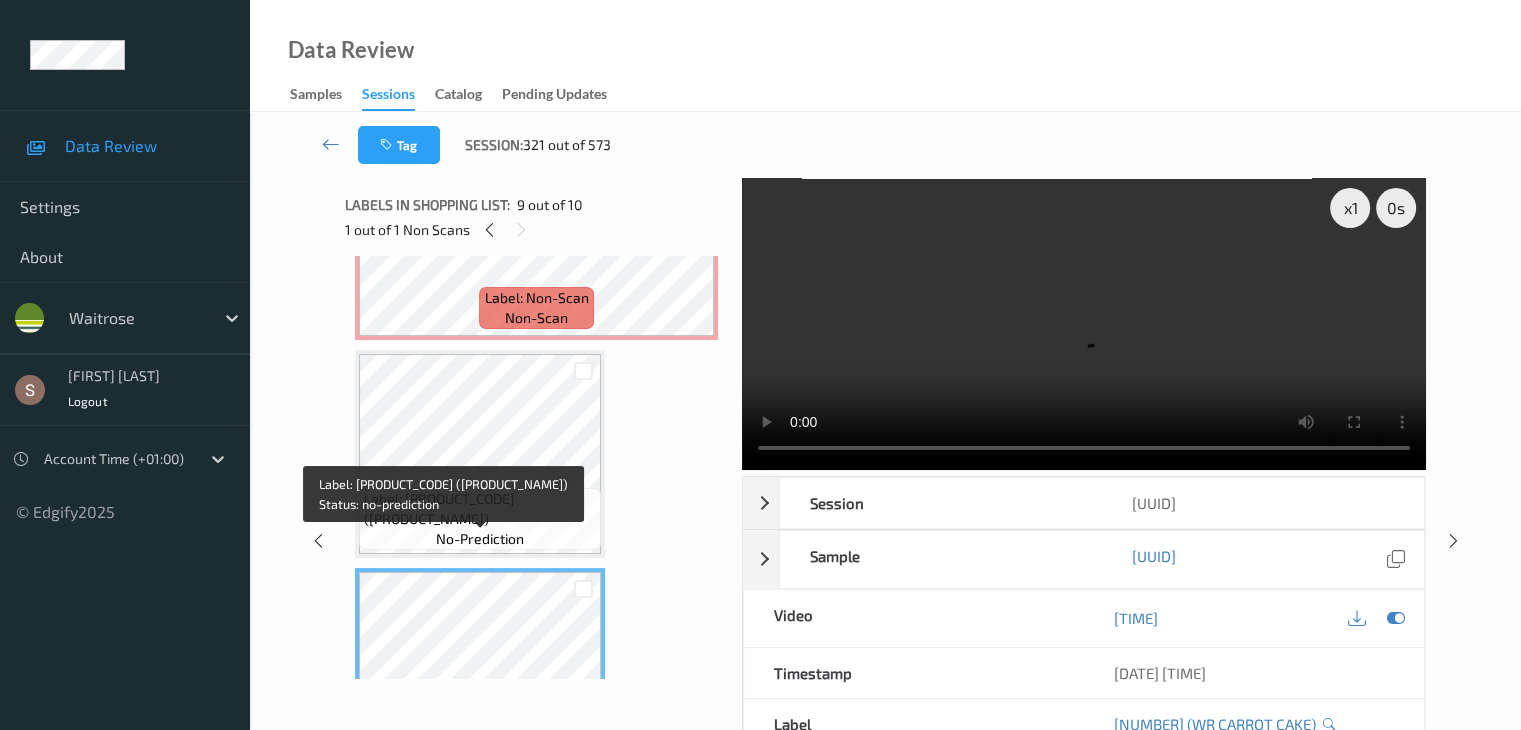 scroll, scrollTop: 1300, scrollLeft: 0, axis: vertical 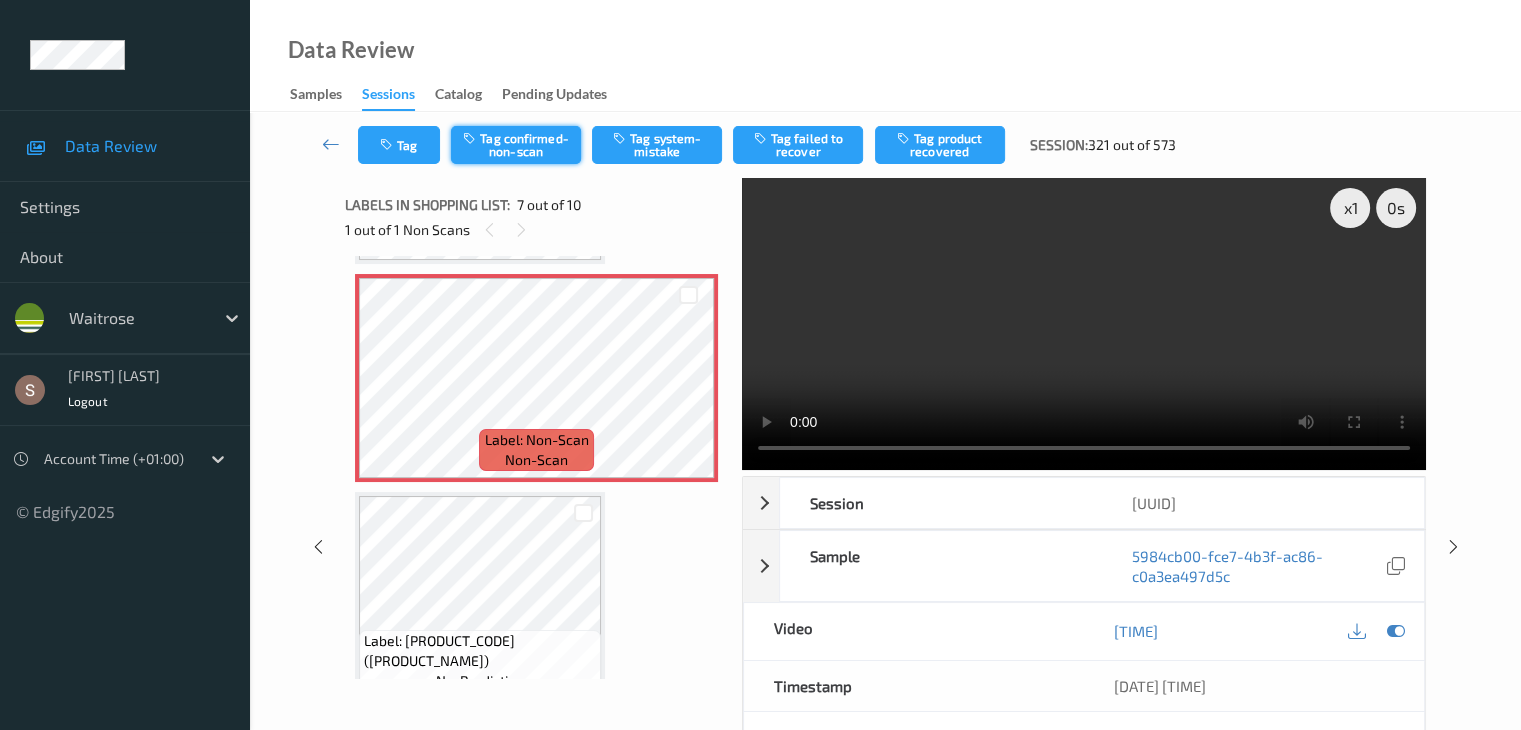 click on "Tag   confirmed-non-scan" at bounding box center (516, 145) 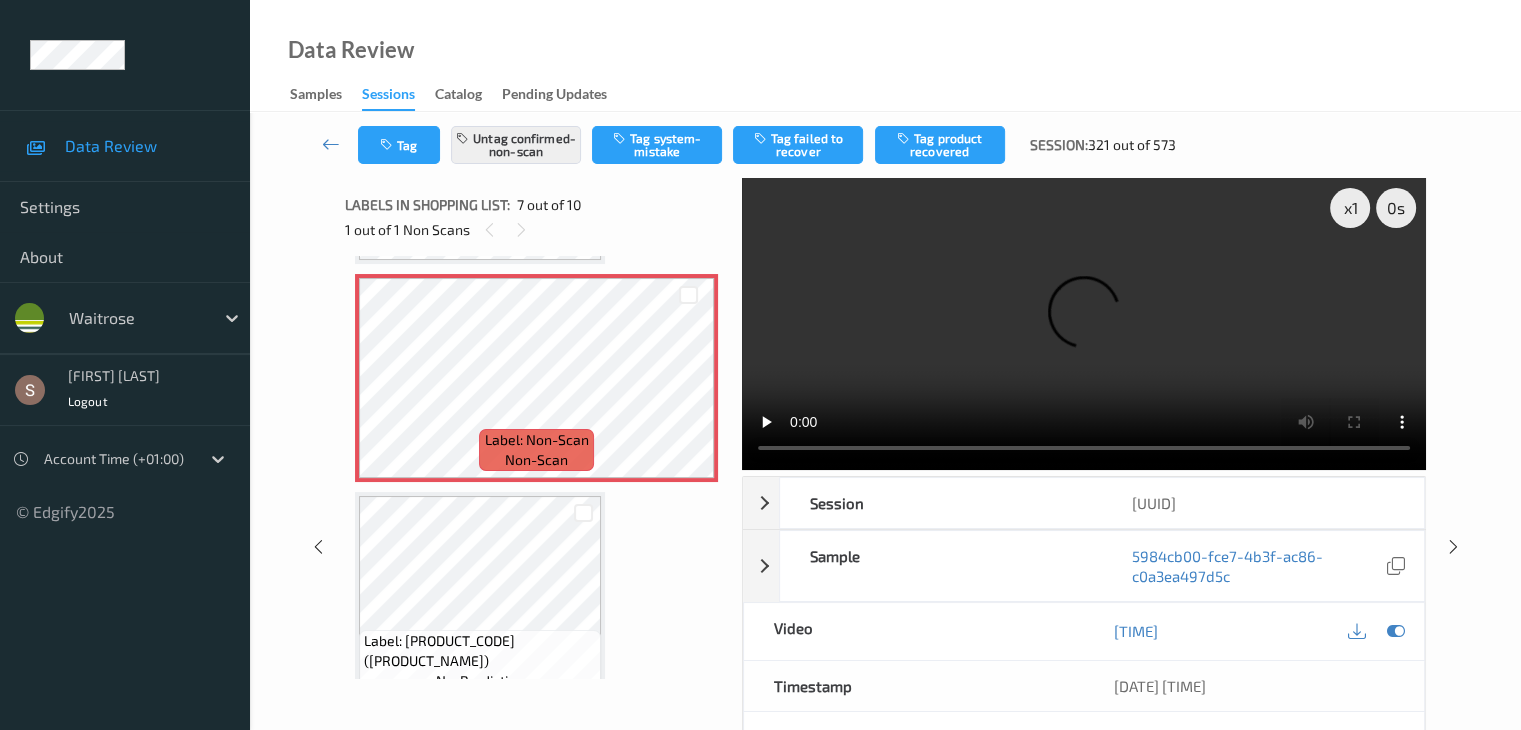 drag, startPoint x: 953, startPoint y: 143, endPoint x: 908, endPoint y: 212, distance: 82.37718 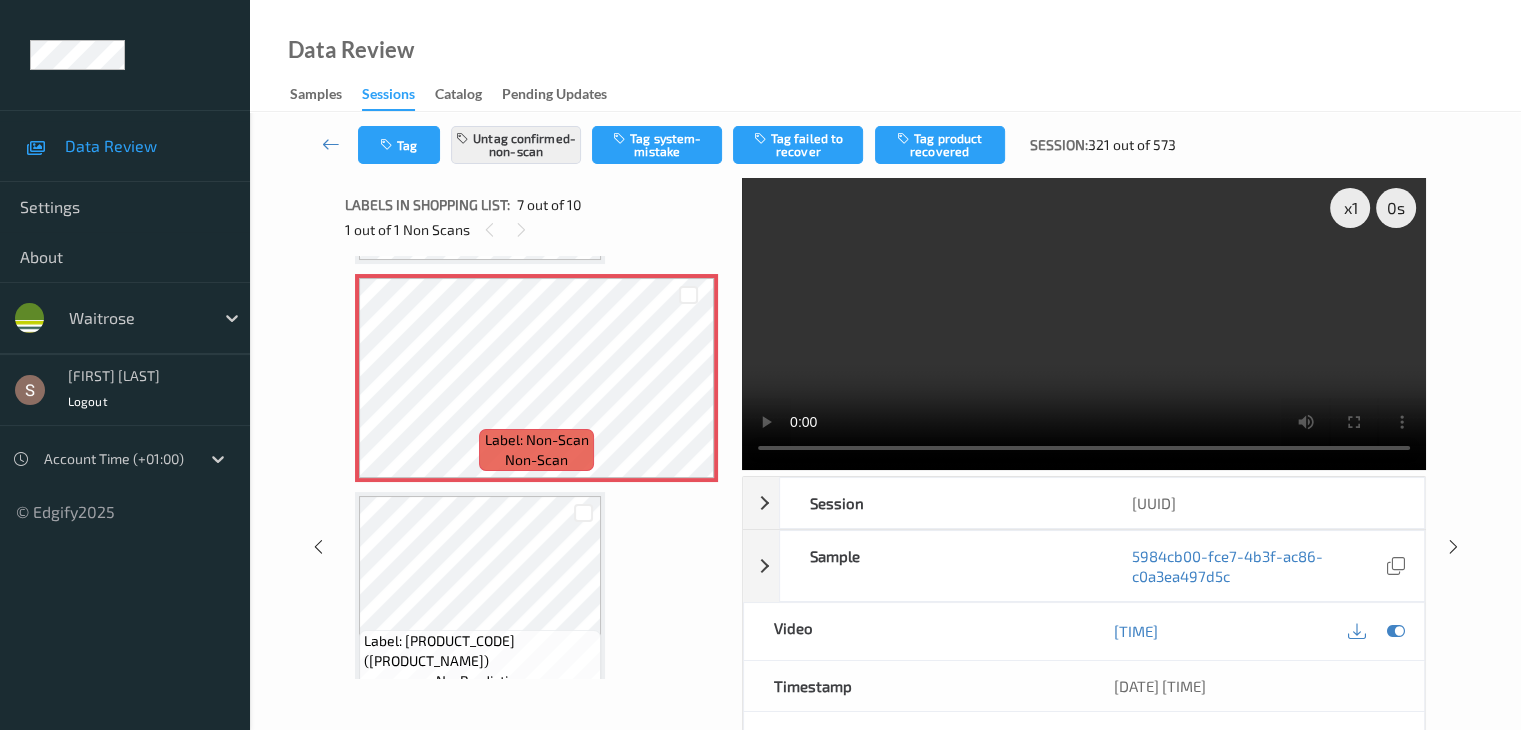 click on "Tag   product recovered" at bounding box center [940, 145] 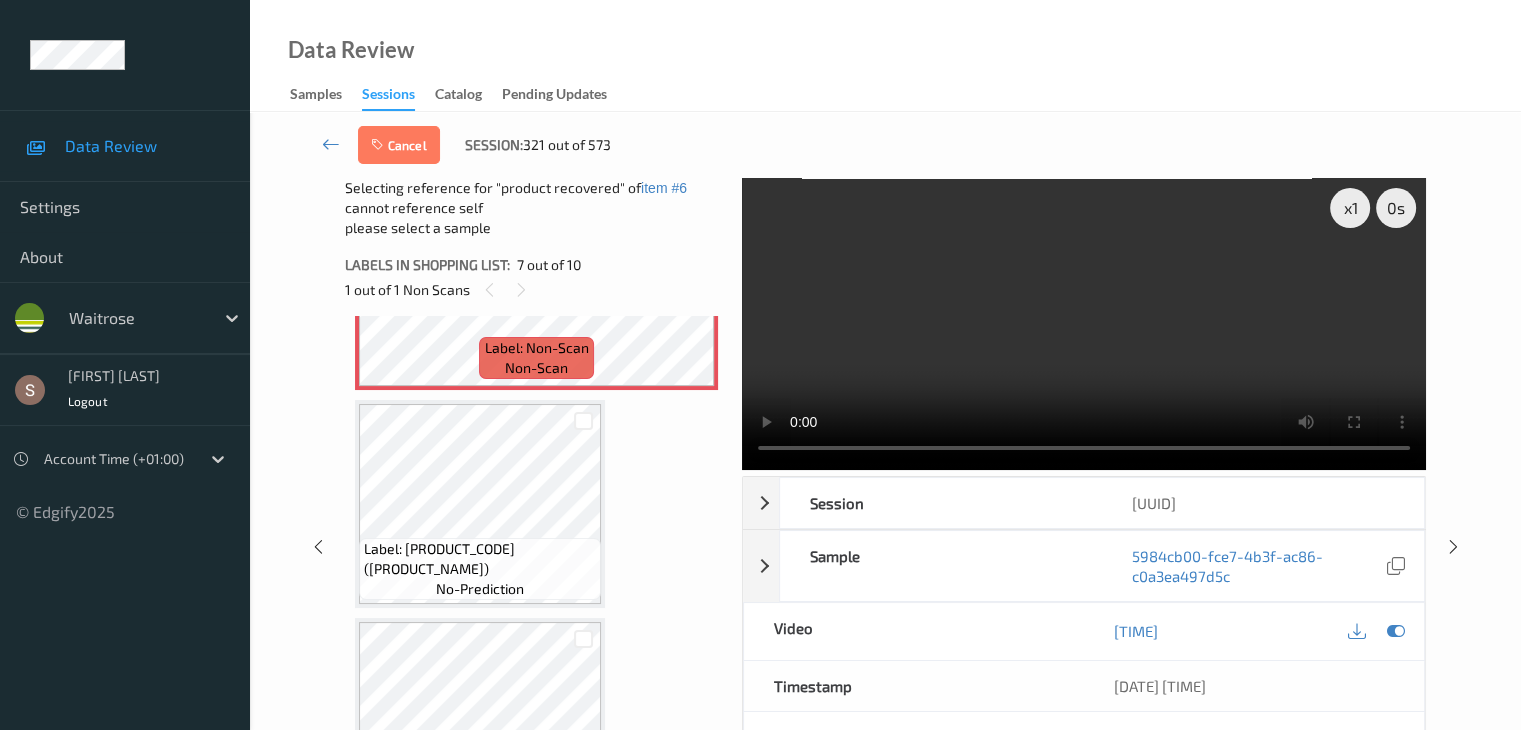 scroll, scrollTop: 1600, scrollLeft: 0, axis: vertical 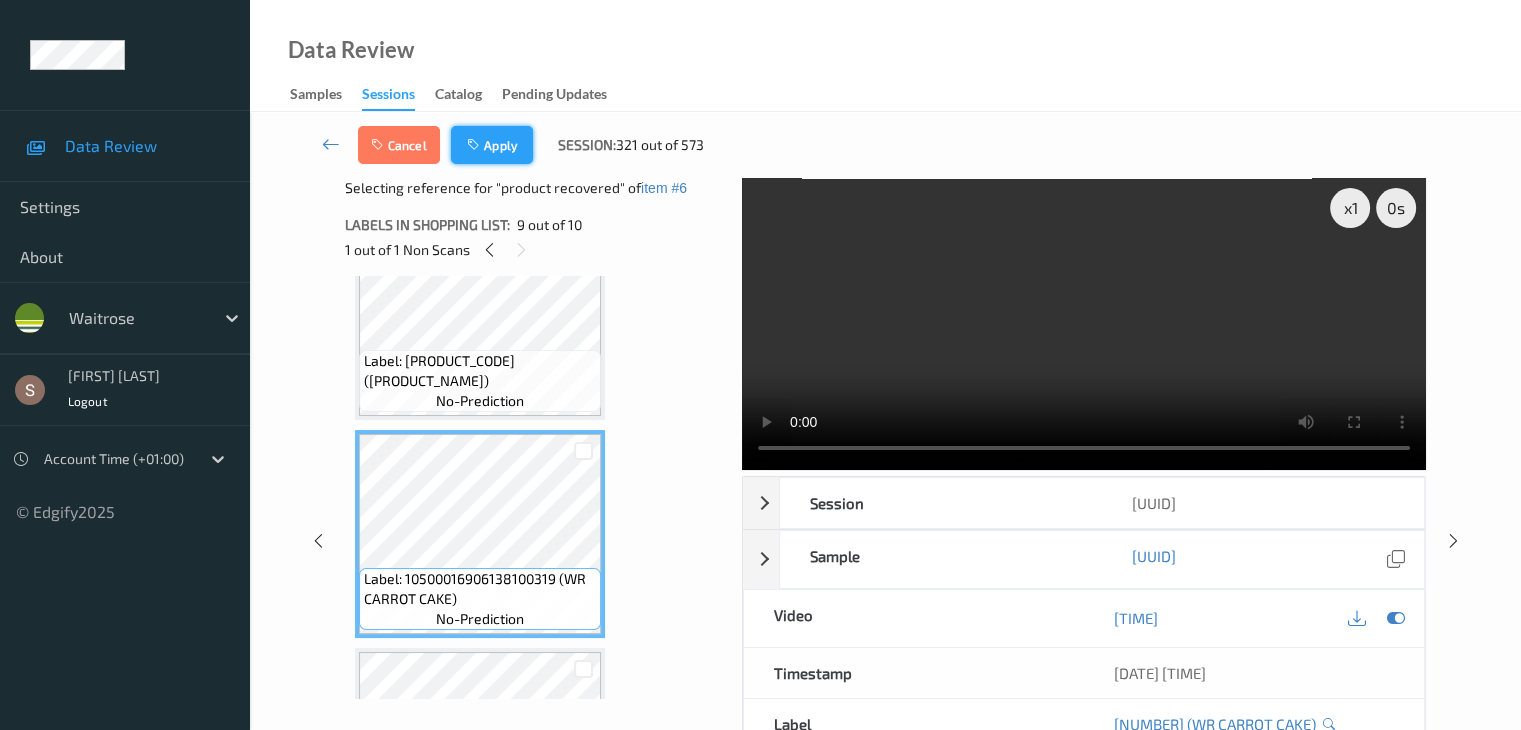 click on "Apply" at bounding box center (492, 145) 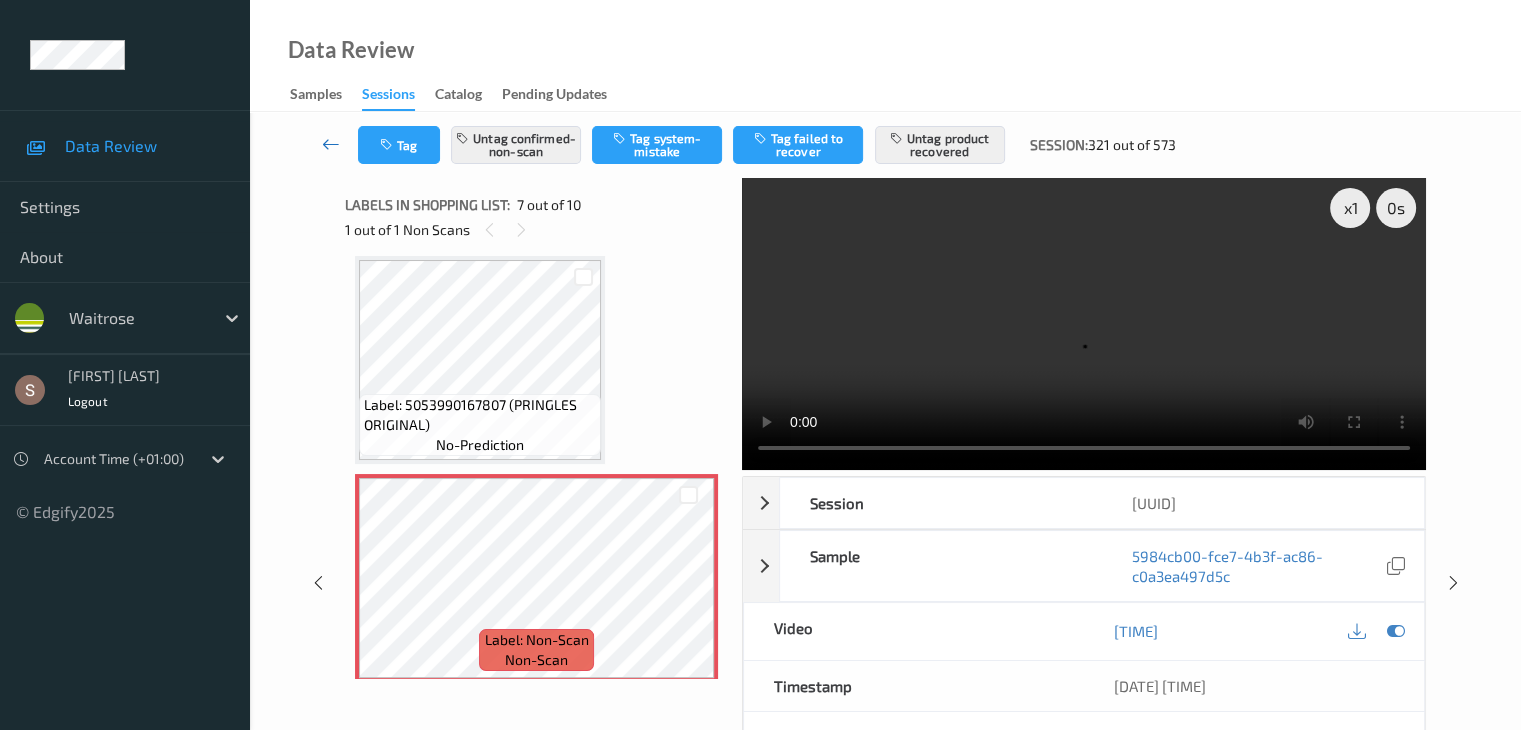 click at bounding box center [331, 144] 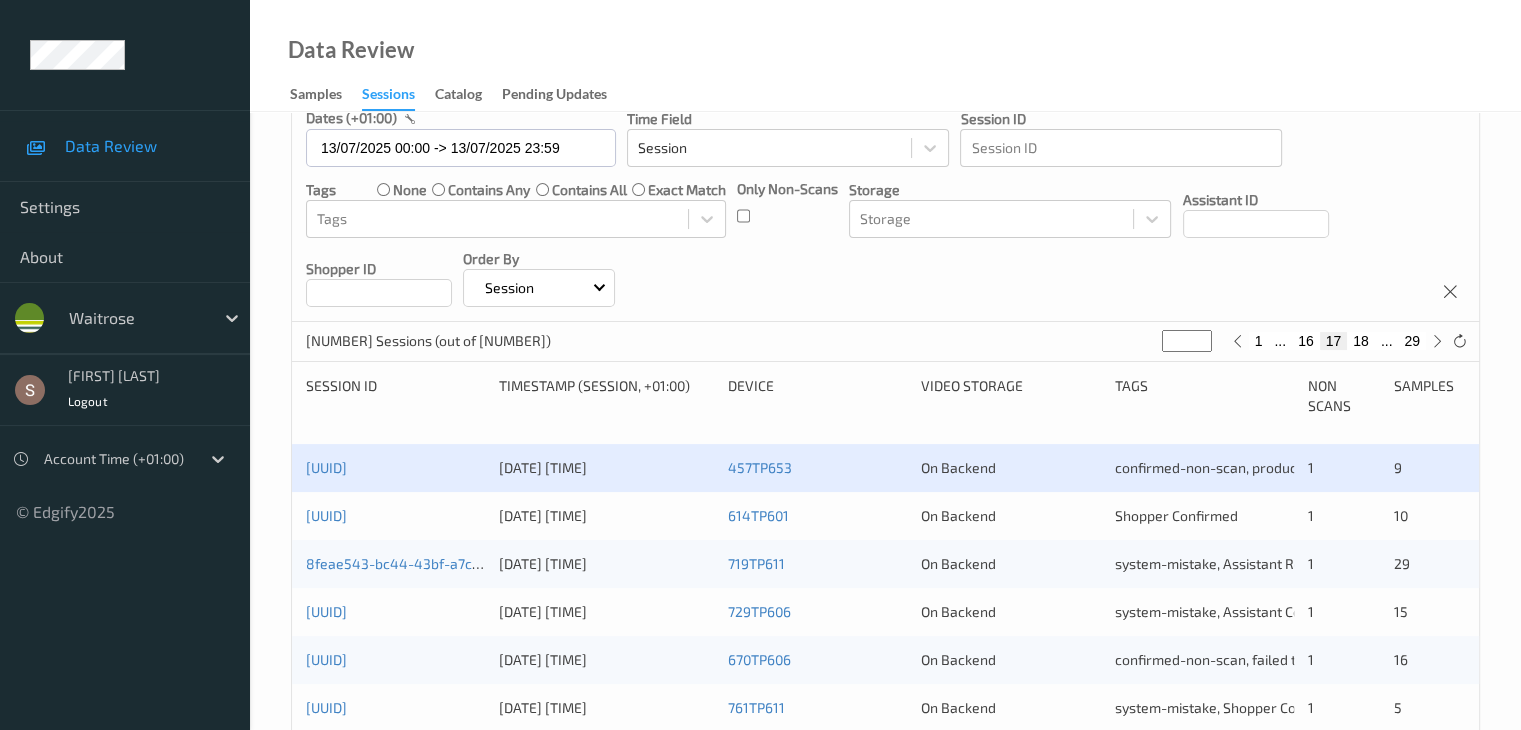 scroll, scrollTop: 300, scrollLeft: 0, axis: vertical 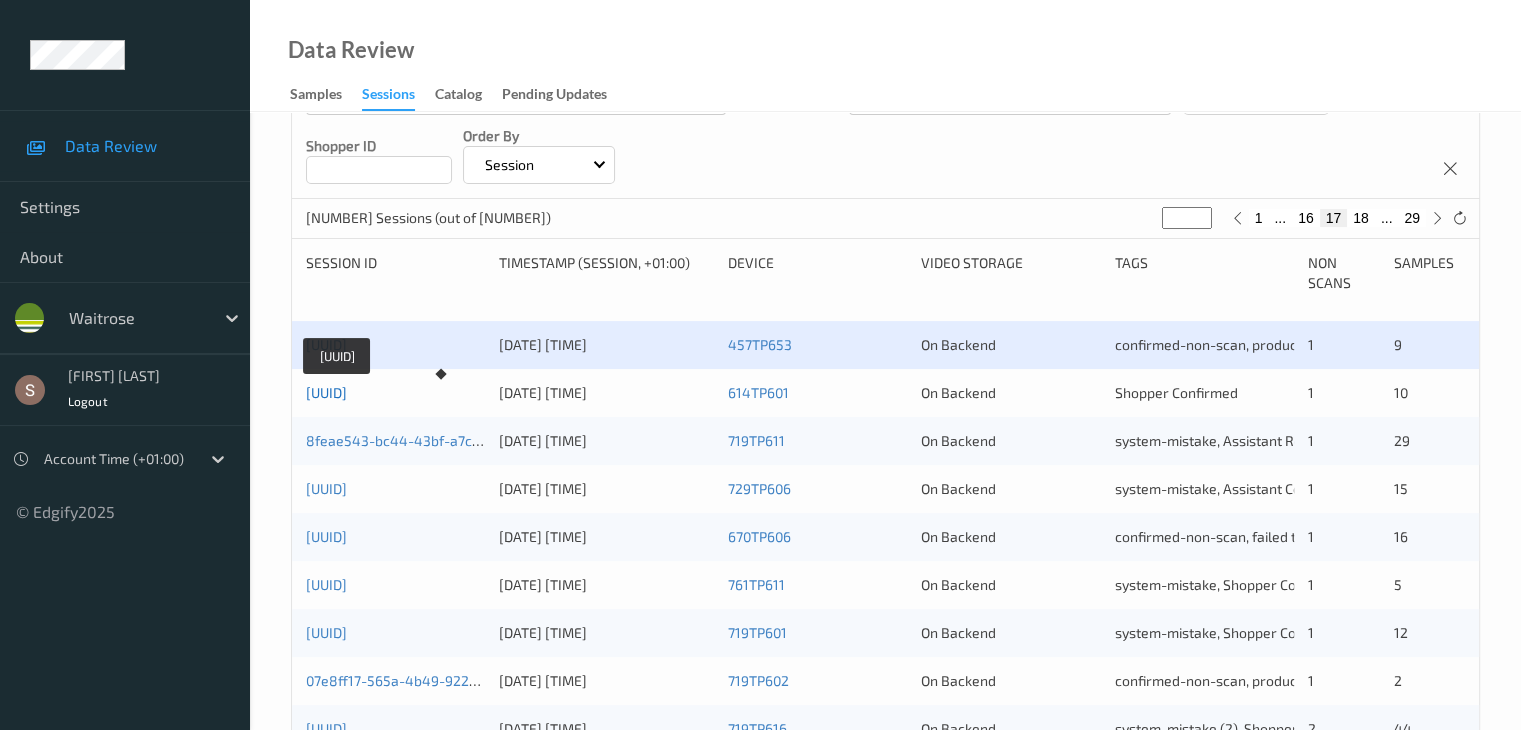 click on "[UUID]" at bounding box center (326, 392) 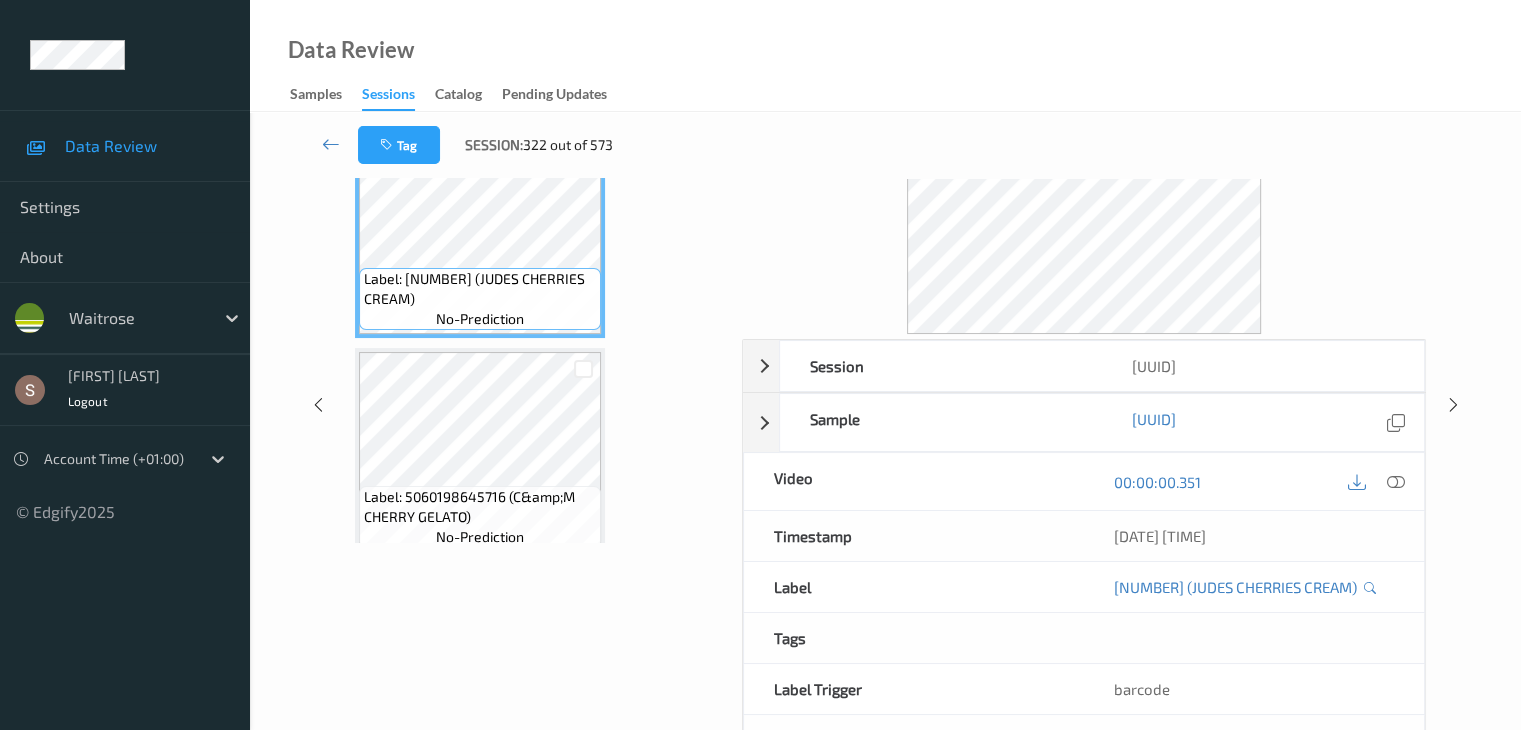scroll, scrollTop: 0, scrollLeft: 0, axis: both 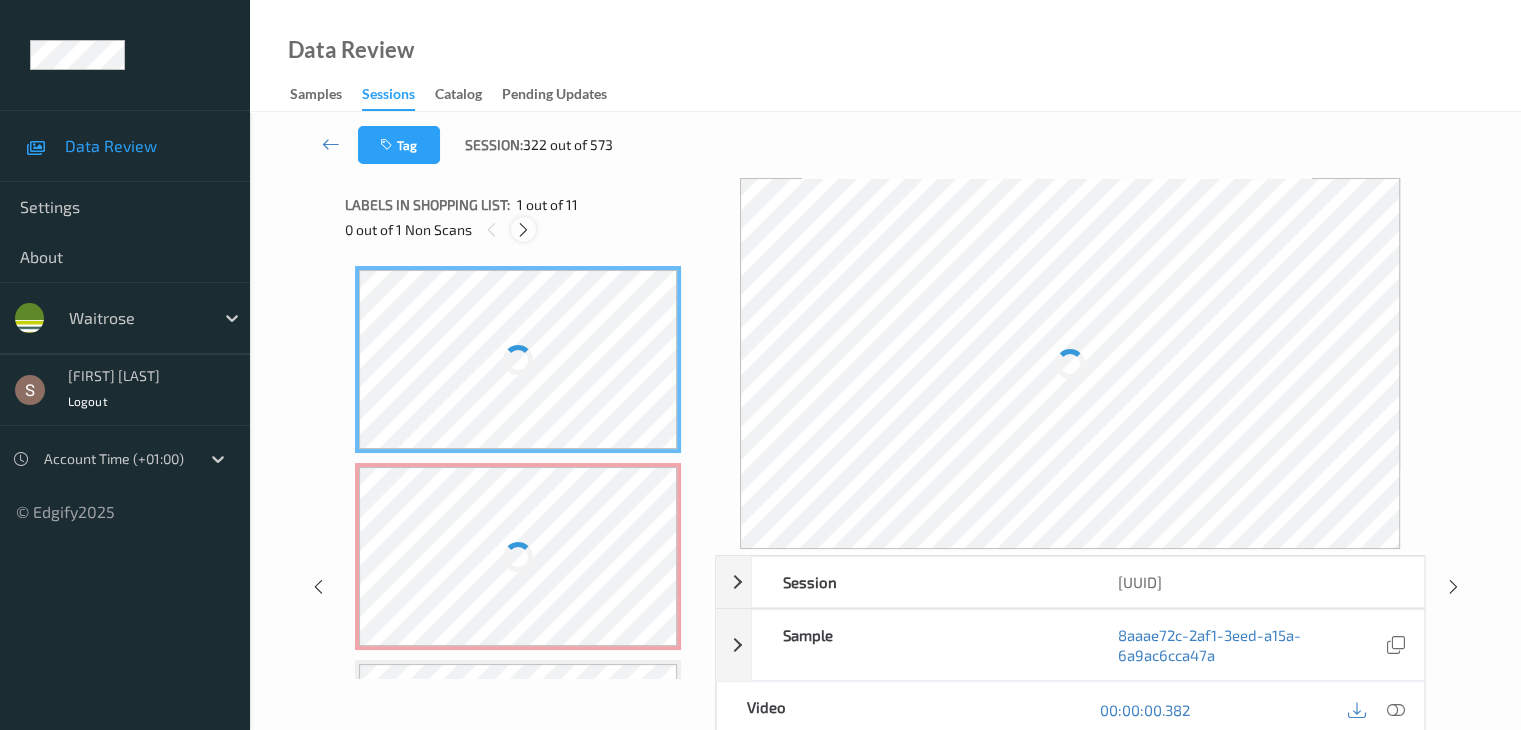 click at bounding box center [523, 230] 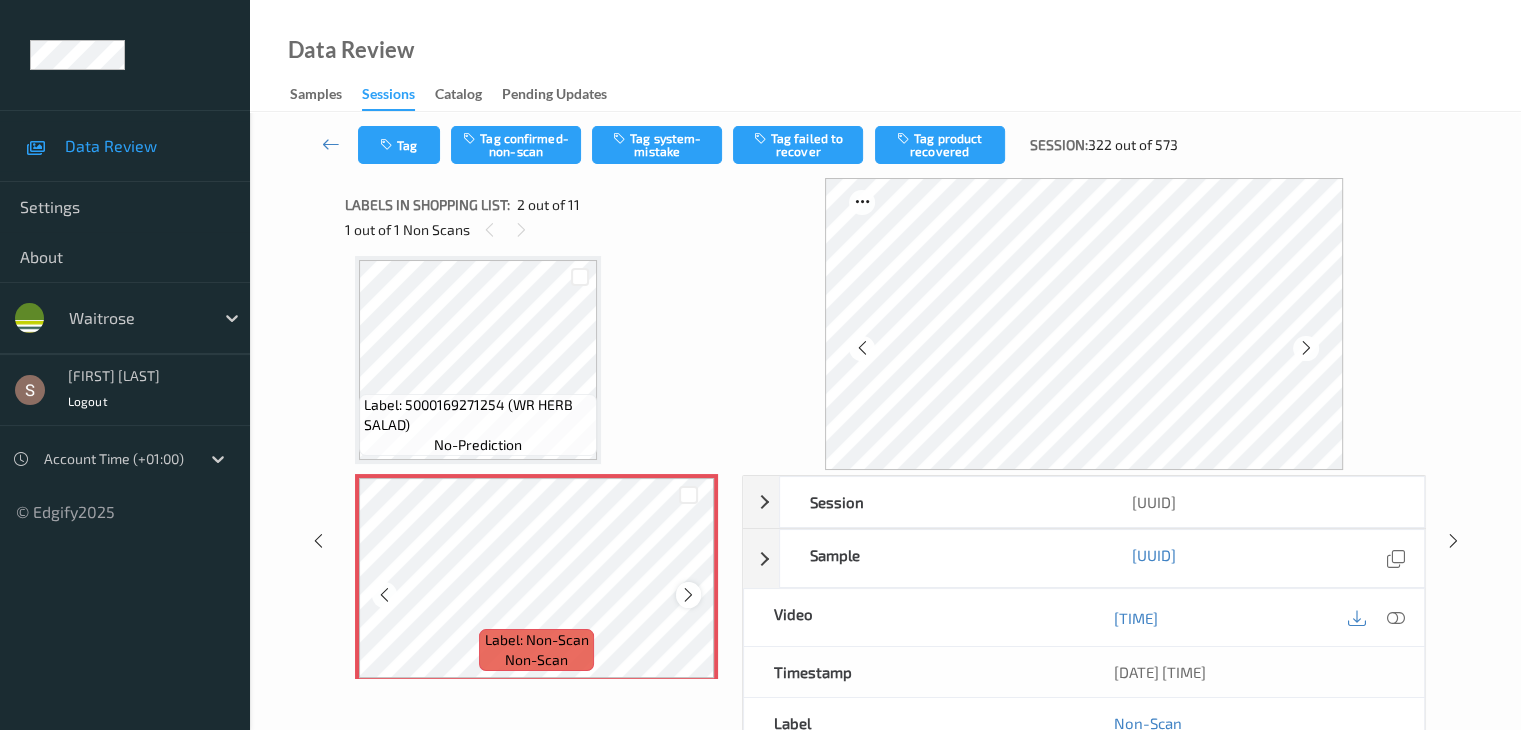 click at bounding box center (688, 594) 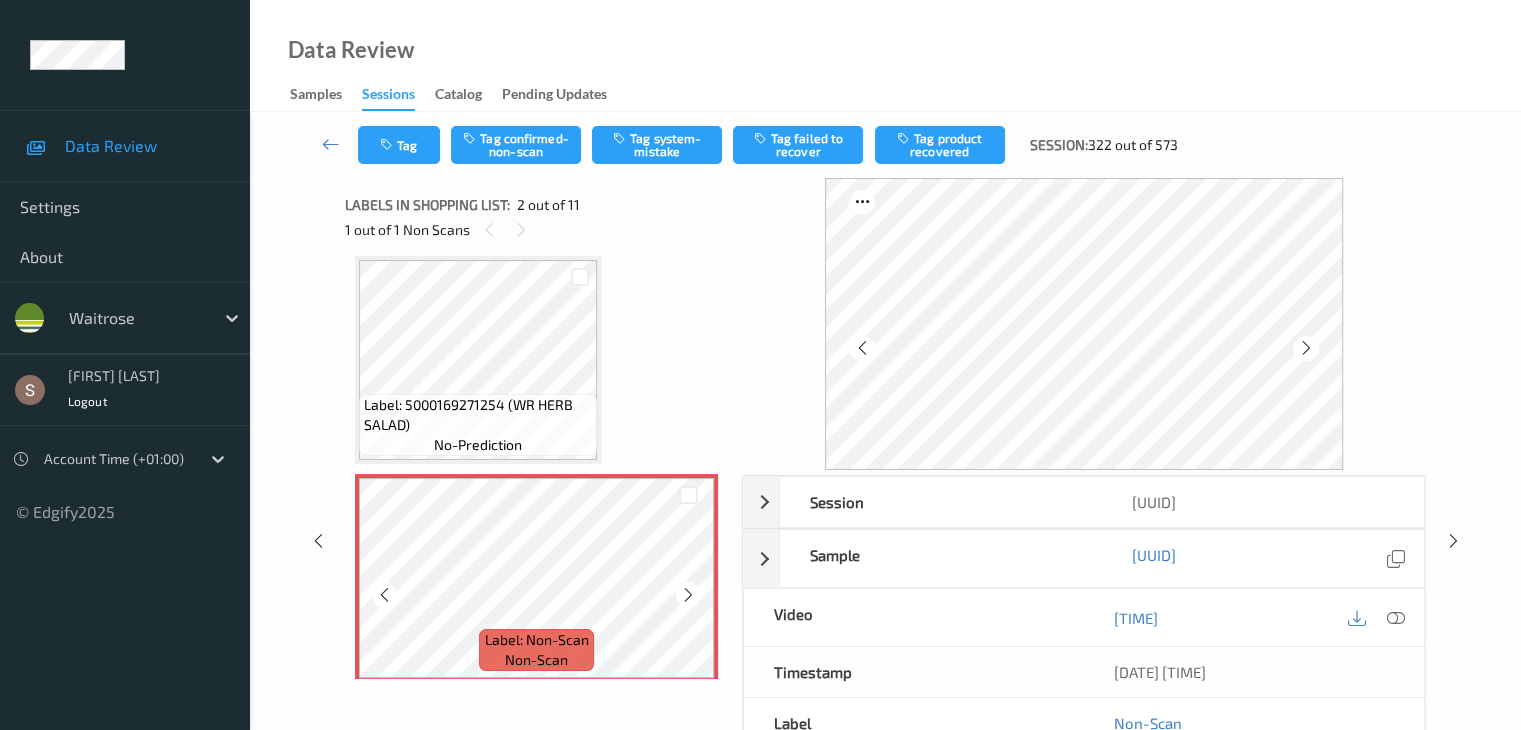 click at bounding box center (688, 594) 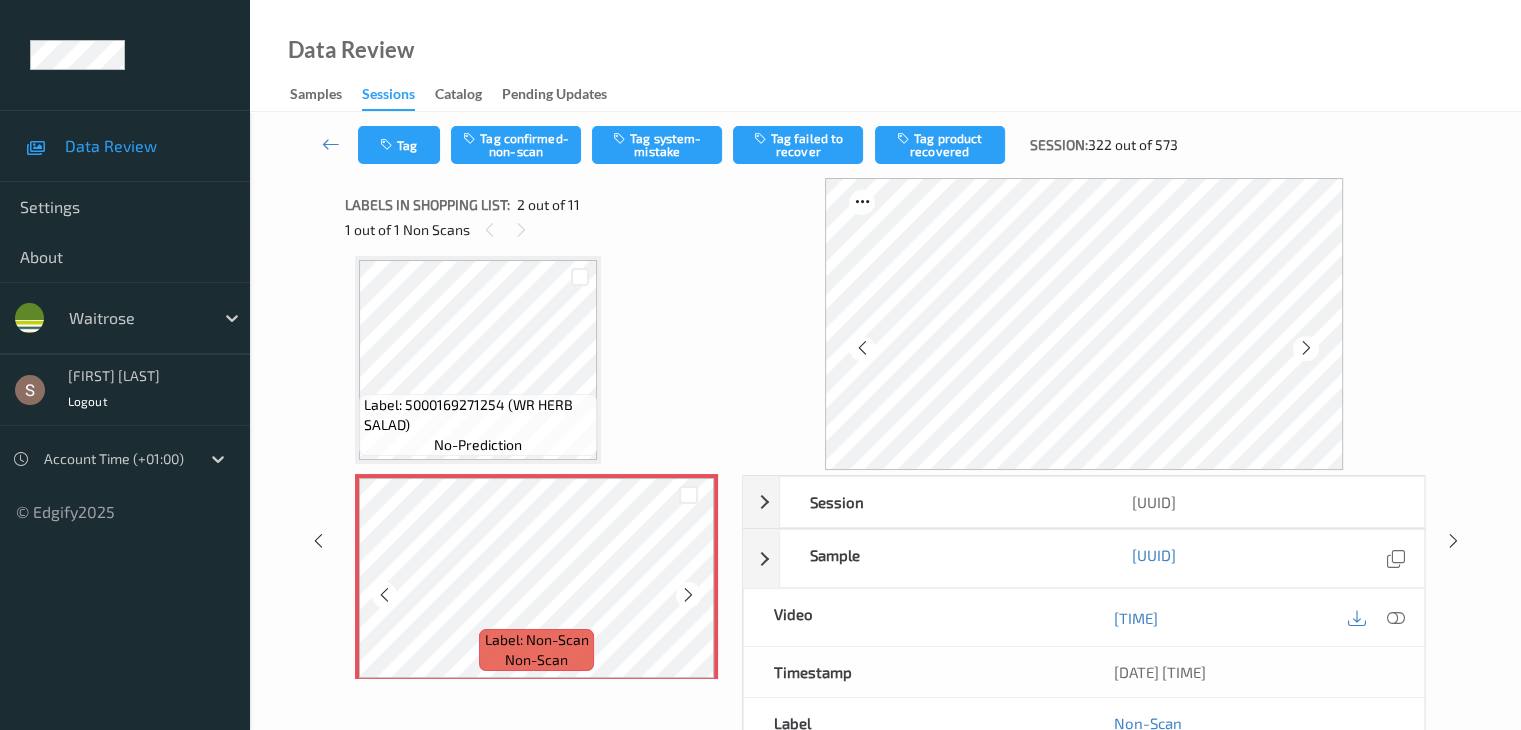 click at bounding box center (688, 594) 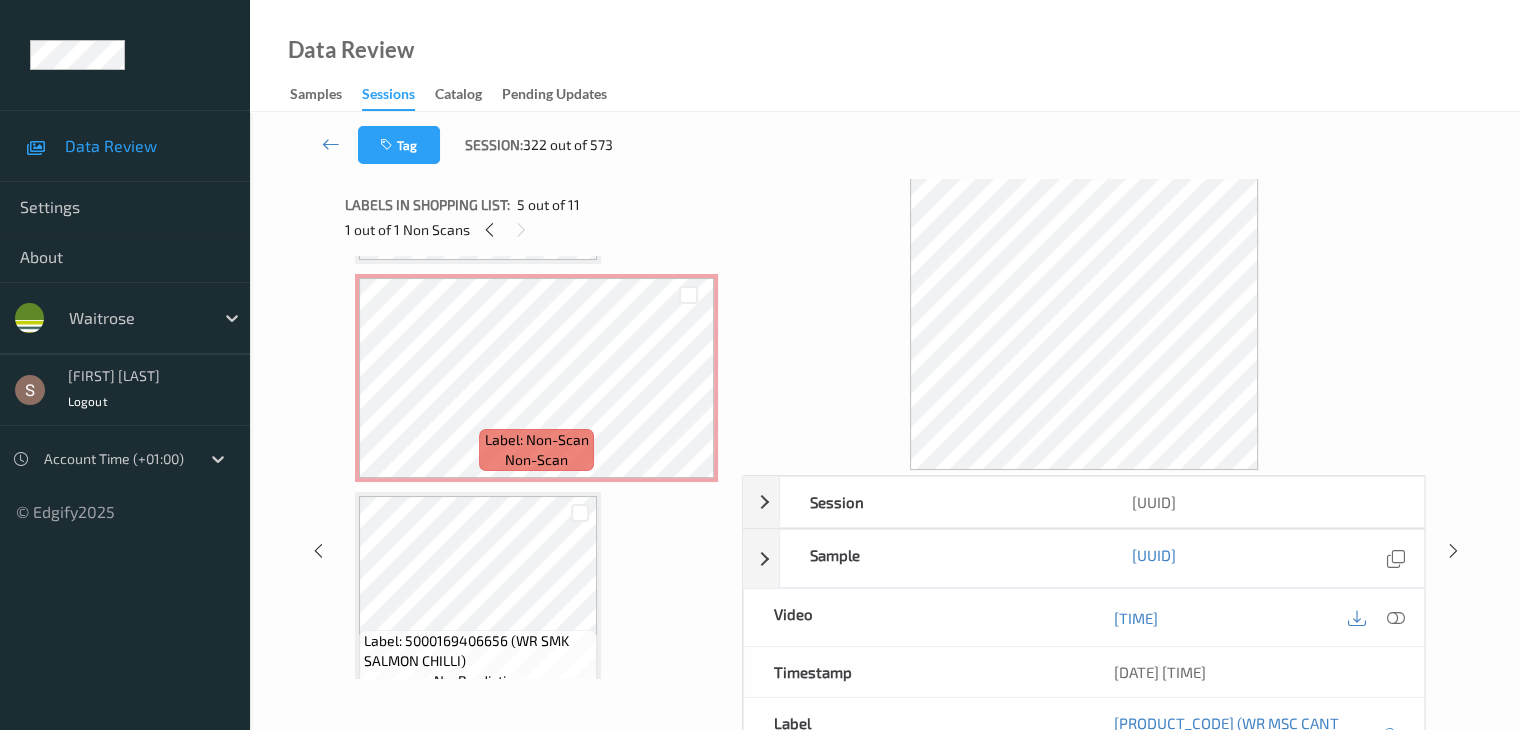 scroll, scrollTop: 10, scrollLeft: 0, axis: vertical 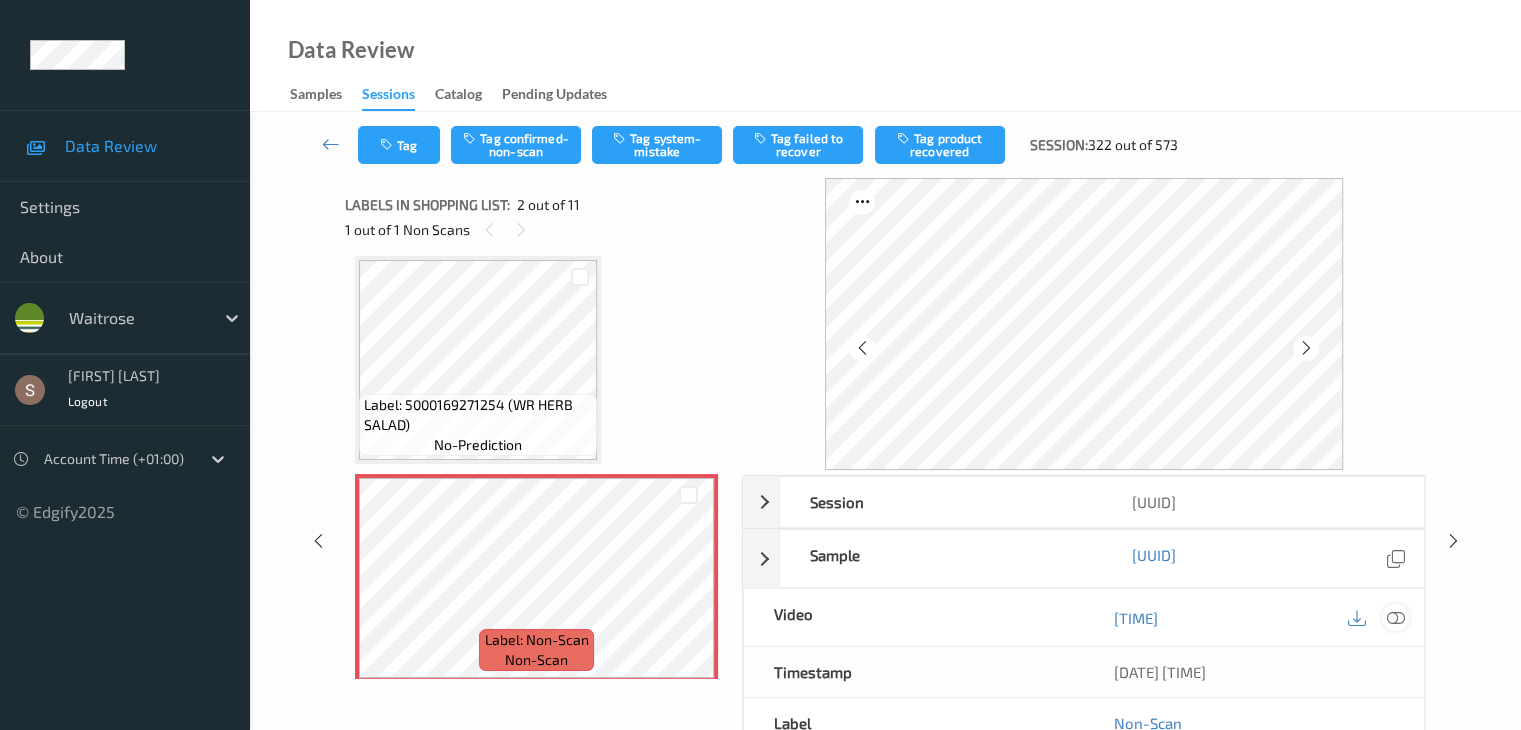 click at bounding box center [1395, 618] 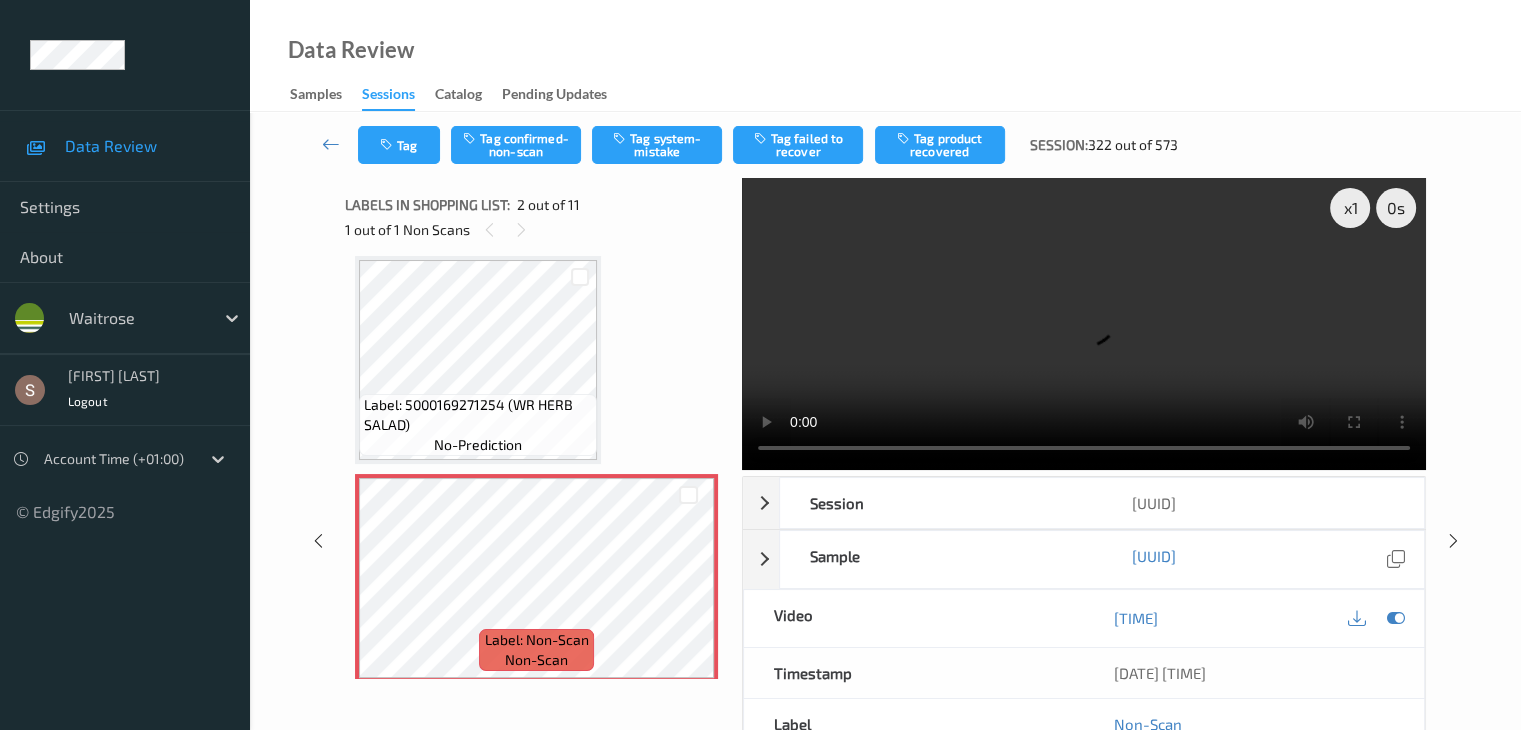 click at bounding box center [1084, 324] 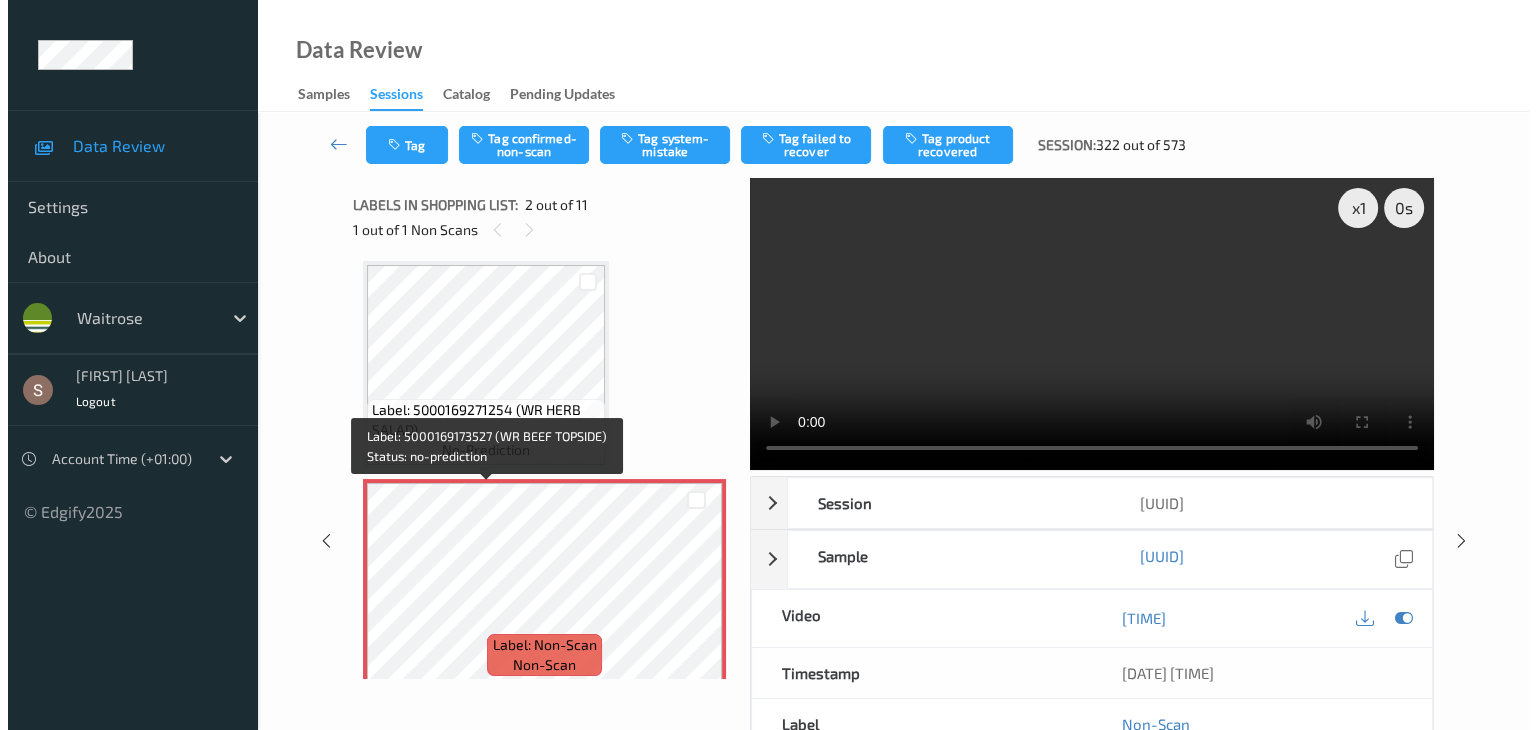 scroll, scrollTop: 0, scrollLeft: 0, axis: both 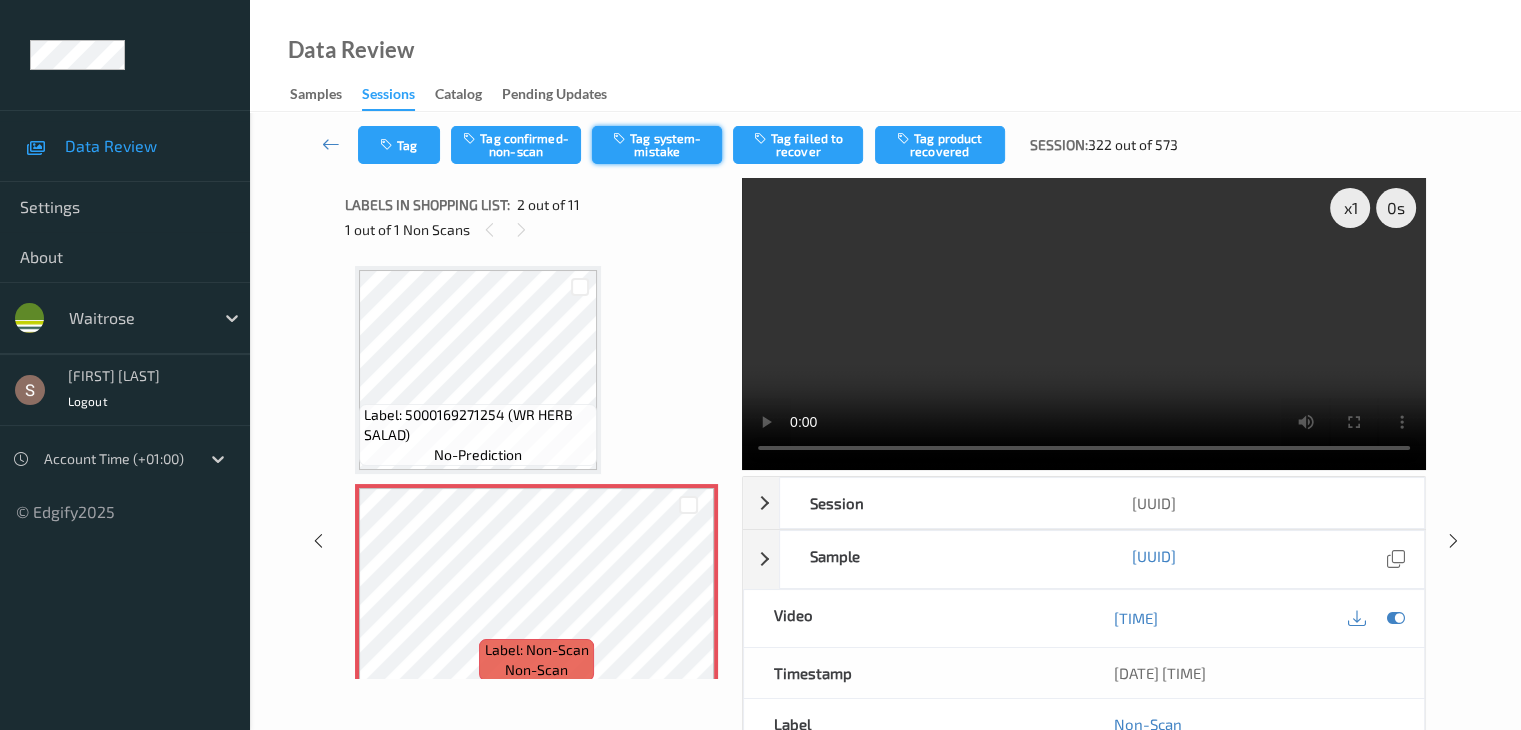 click on "Tag   system-mistake" at bounding box center (657, 145) 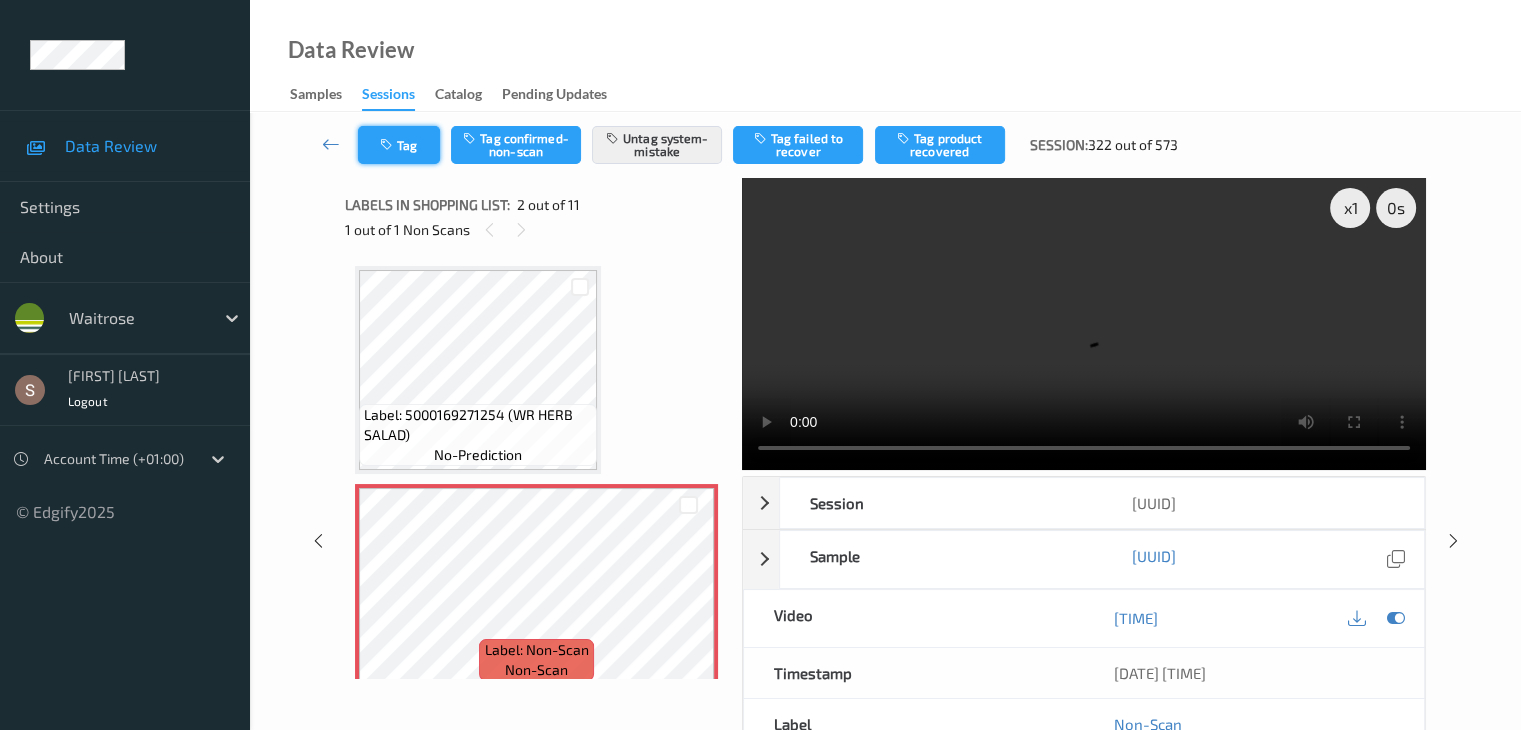 click at bounding box center (388, 145) 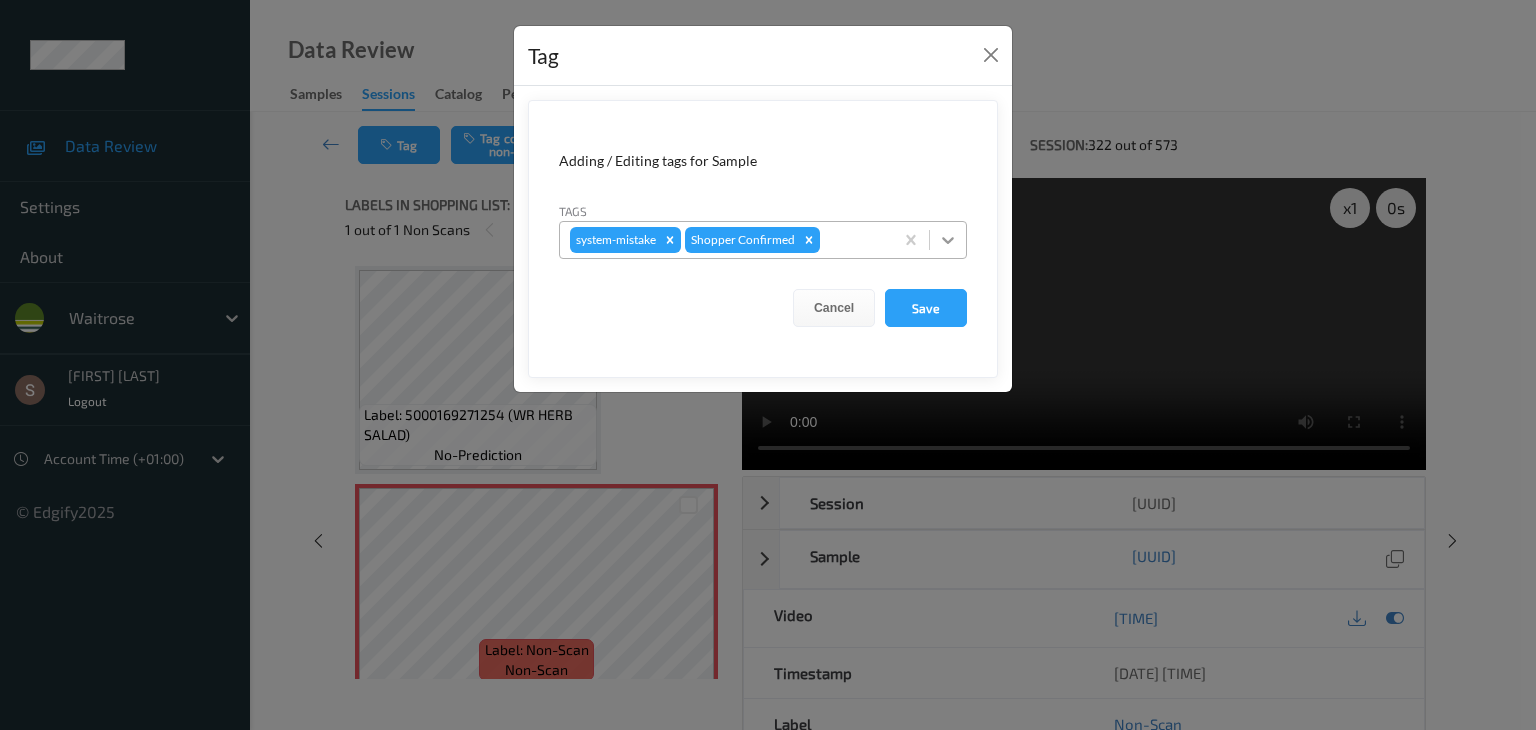 click 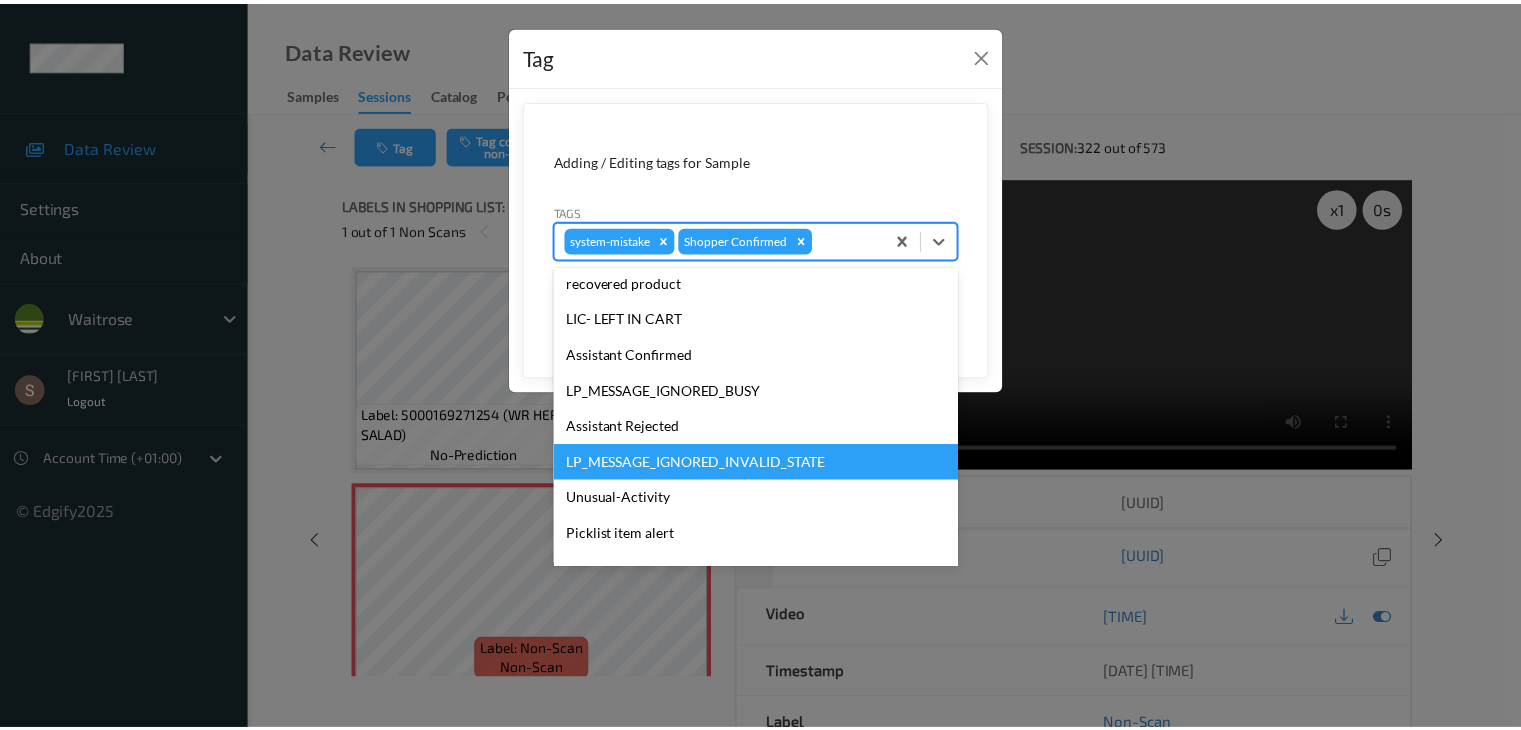 scroll, scrollTop: 356, scrollLeft: 0, axis: vertical 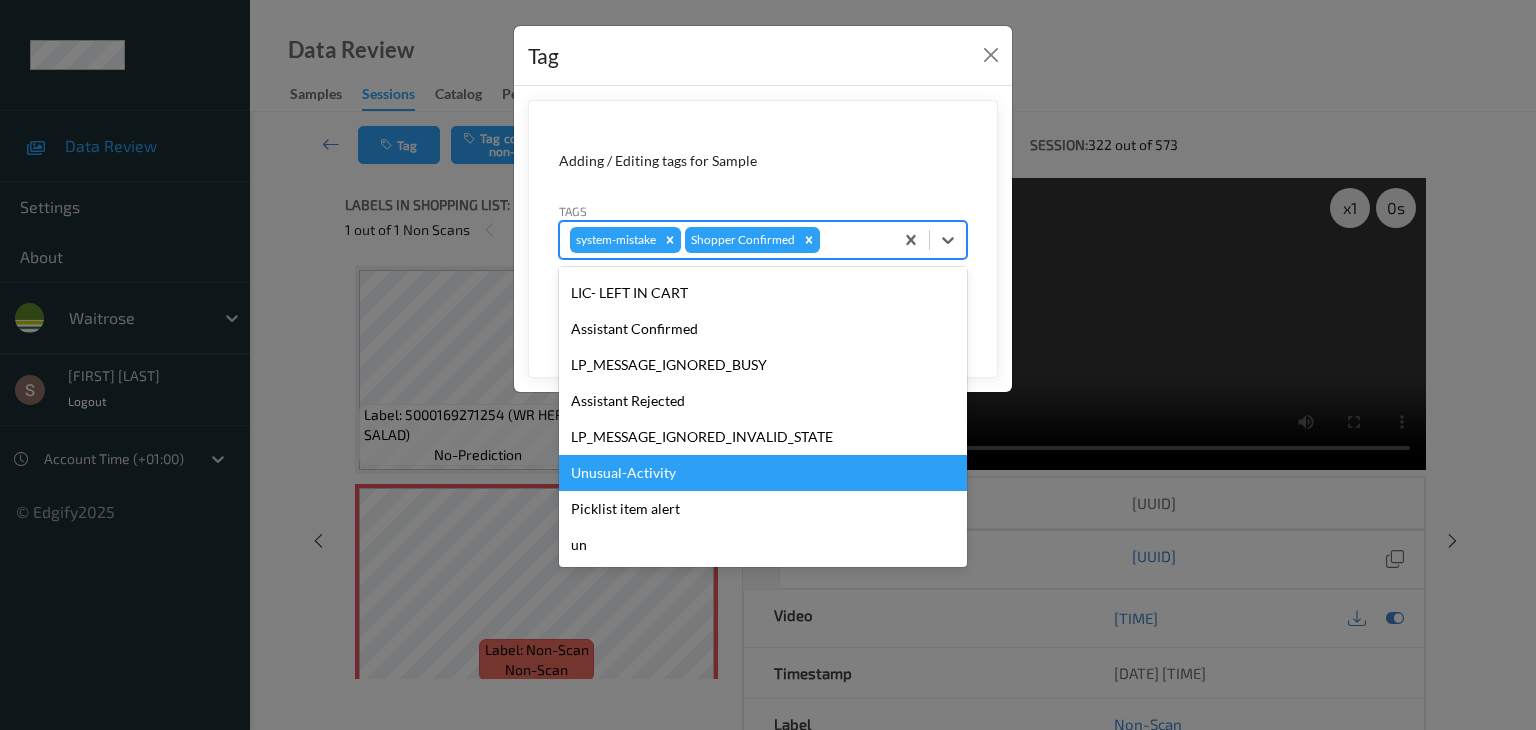 click on "Unusual-Activity" at bounding box center (763, 473) 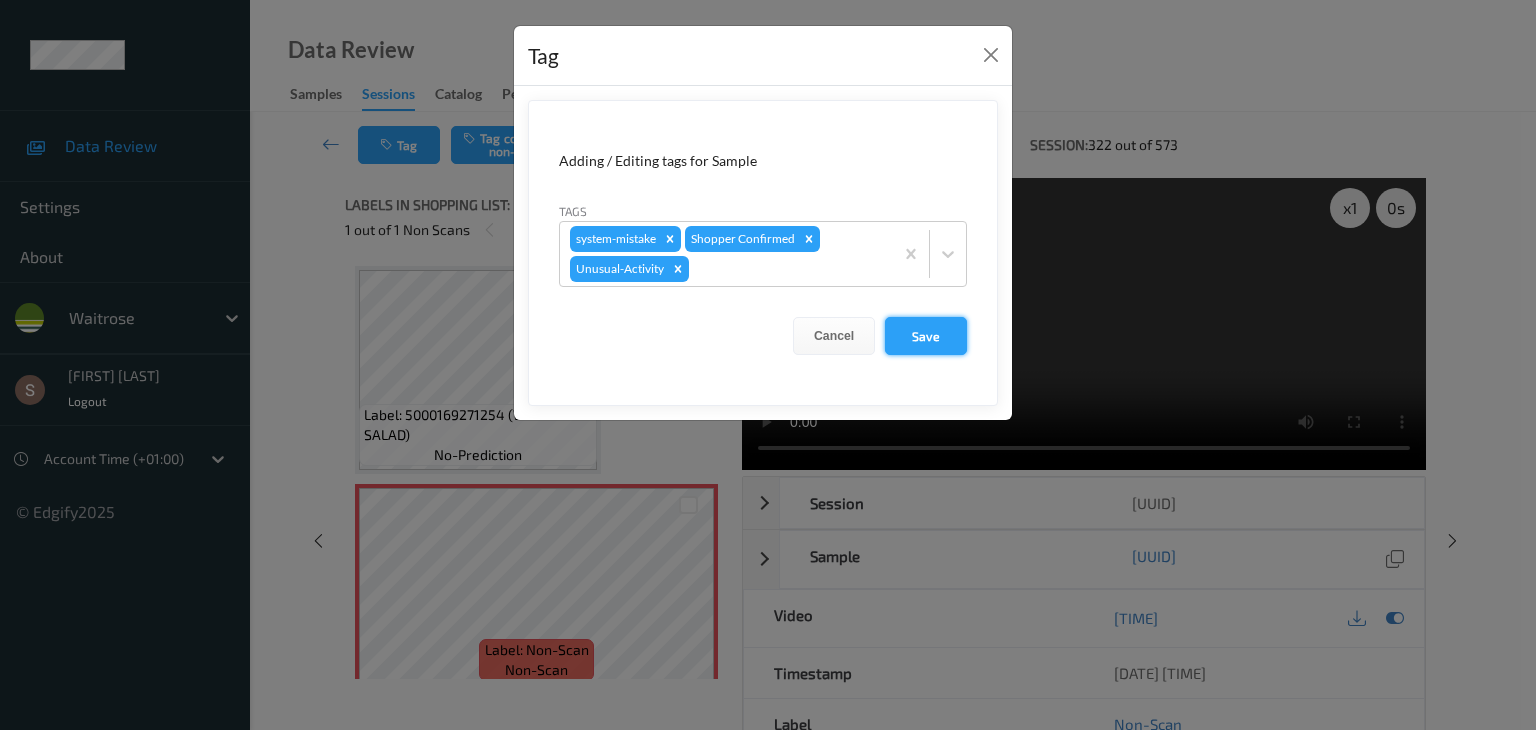 click on "Save" at bounding box center (926, 336) 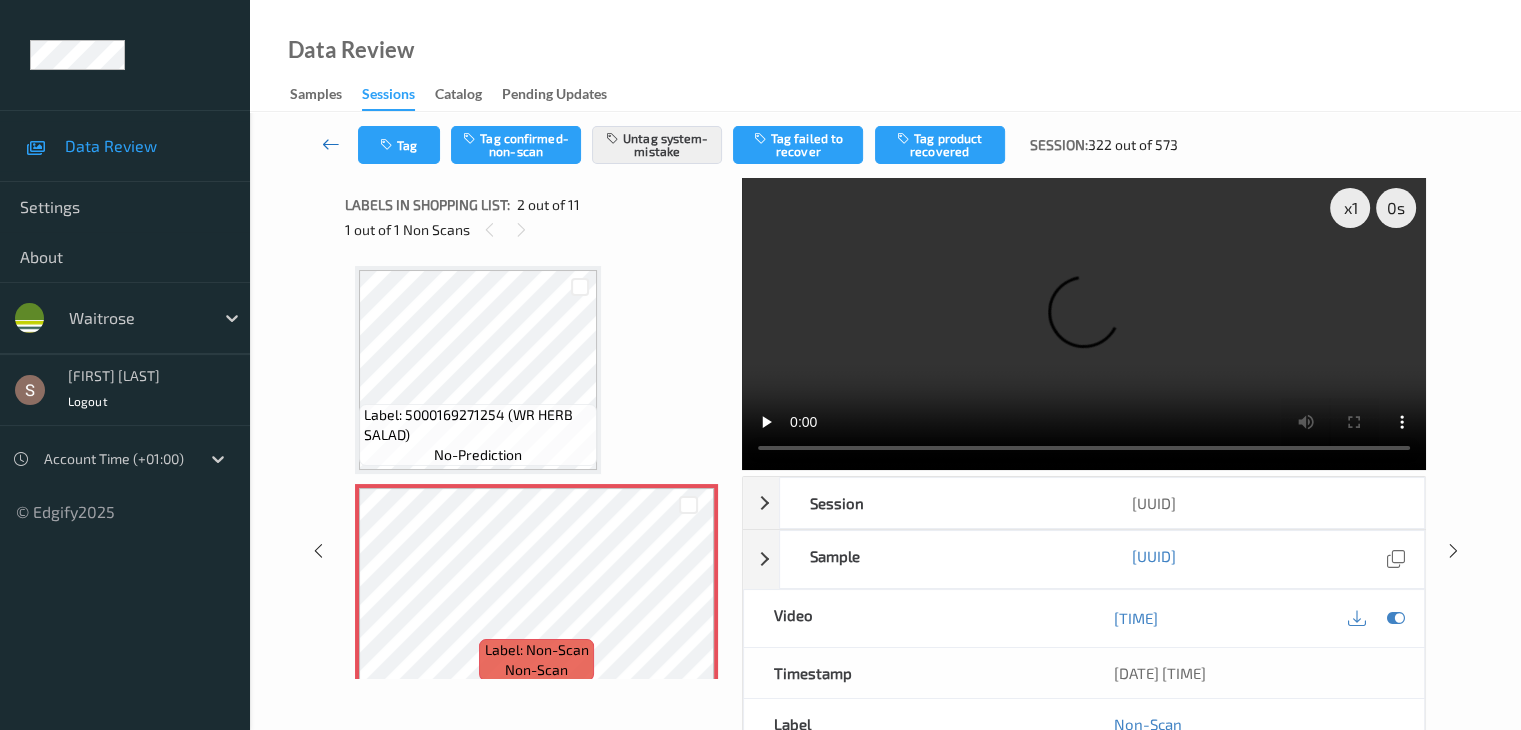 click at bounding box center [331, 144] 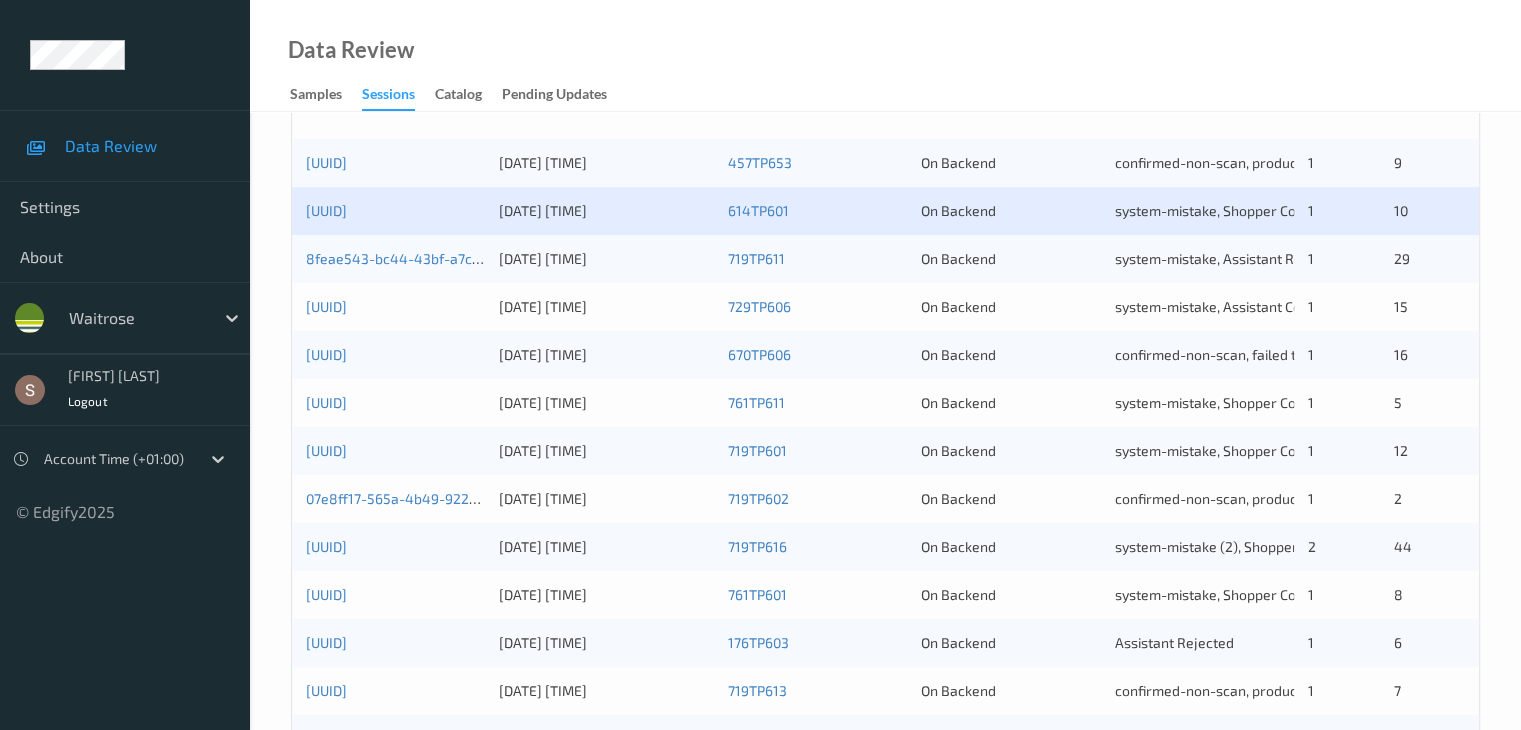 scroll, scrollTop: 500, scrollLeft: 0, axis: vertical 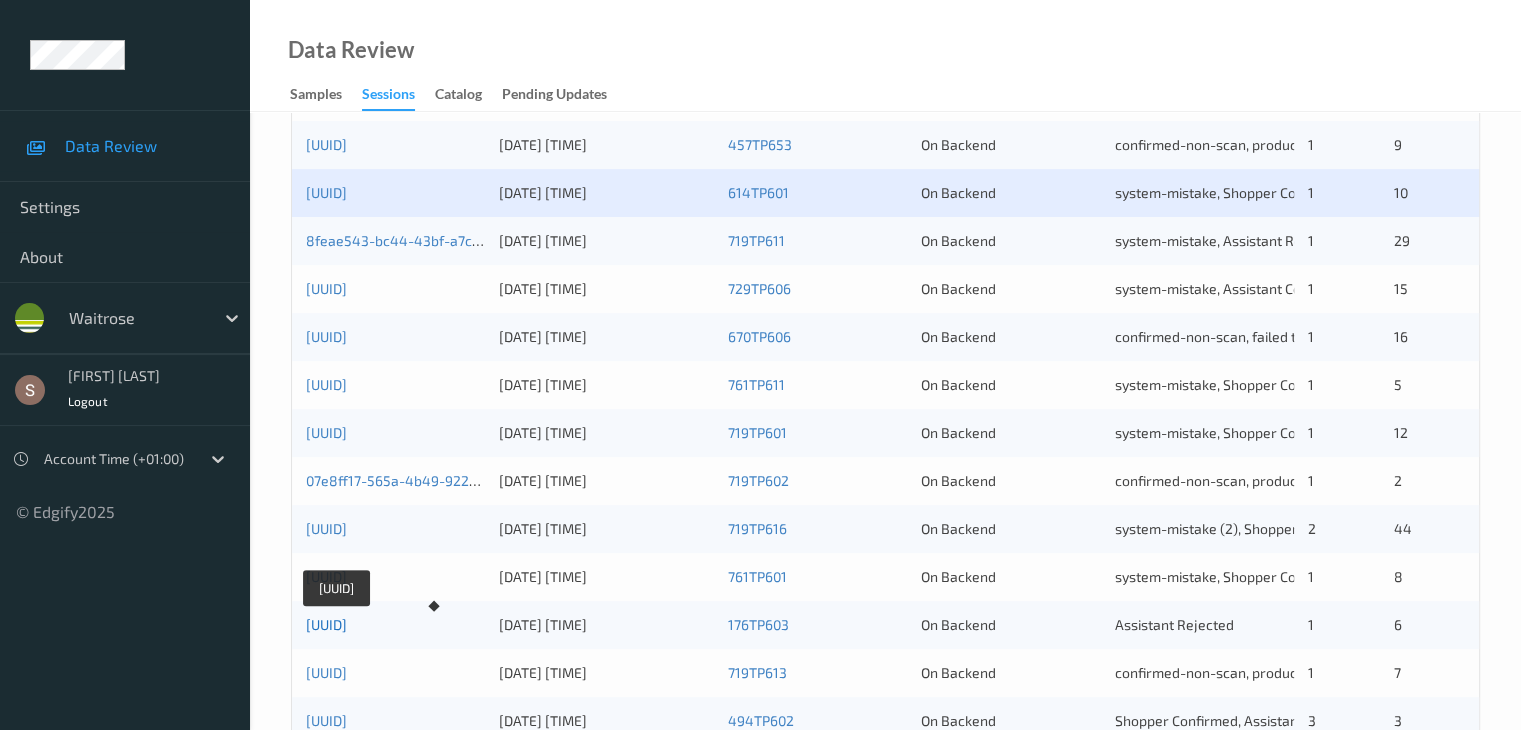 click on "[UUID]" at bounding box center [326, 624] 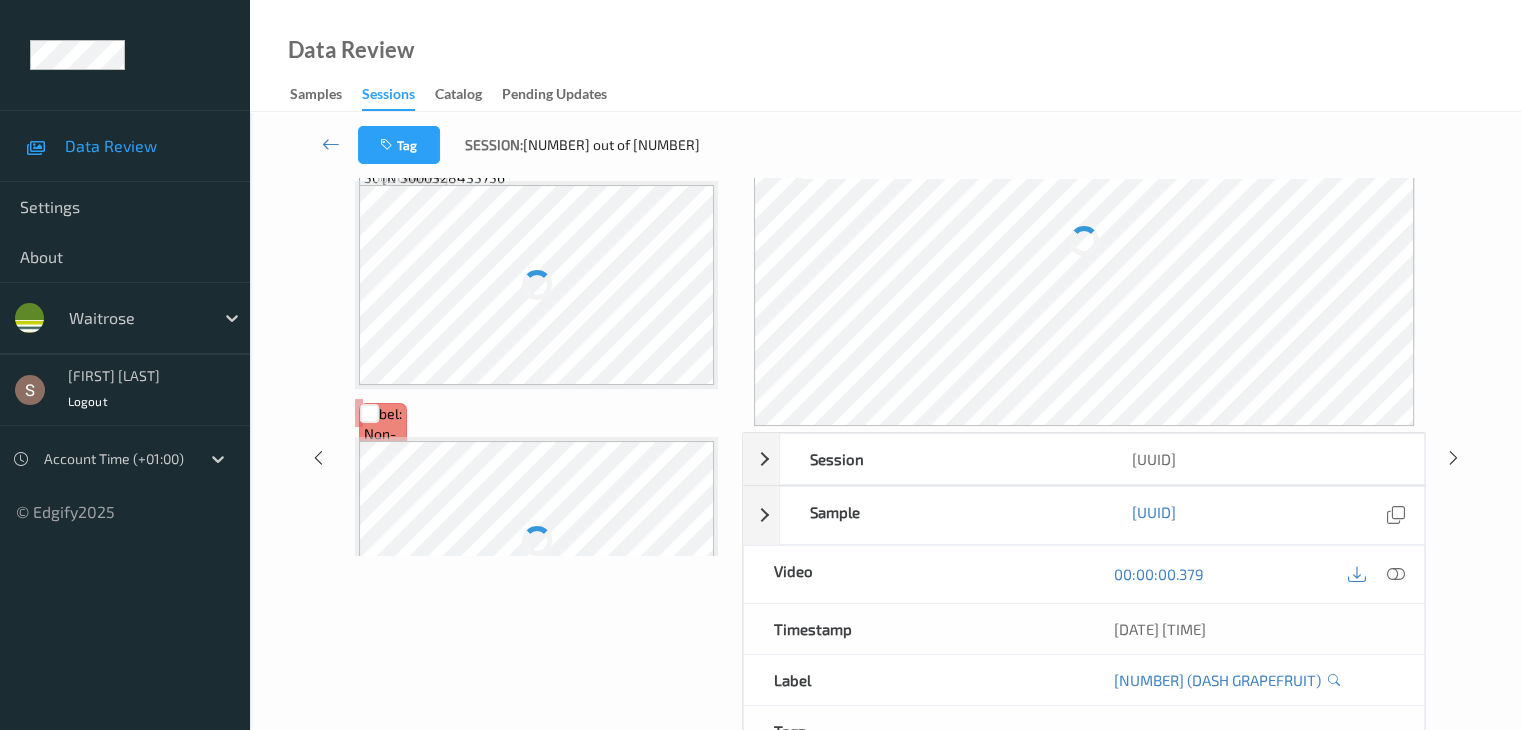 scroll, scrollTop: 0, scrollLeft: 0, axis: both 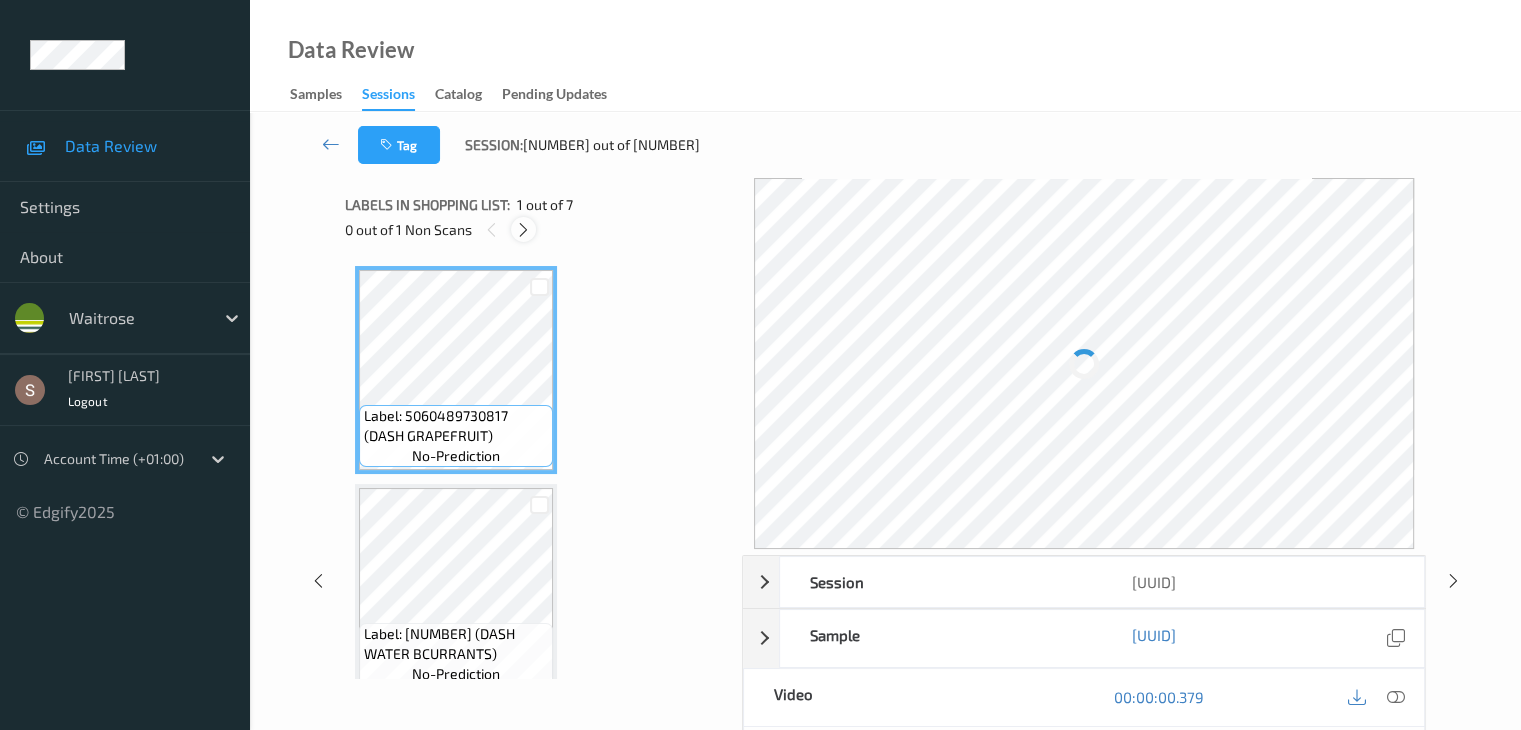click at bounding box center [523, 230] 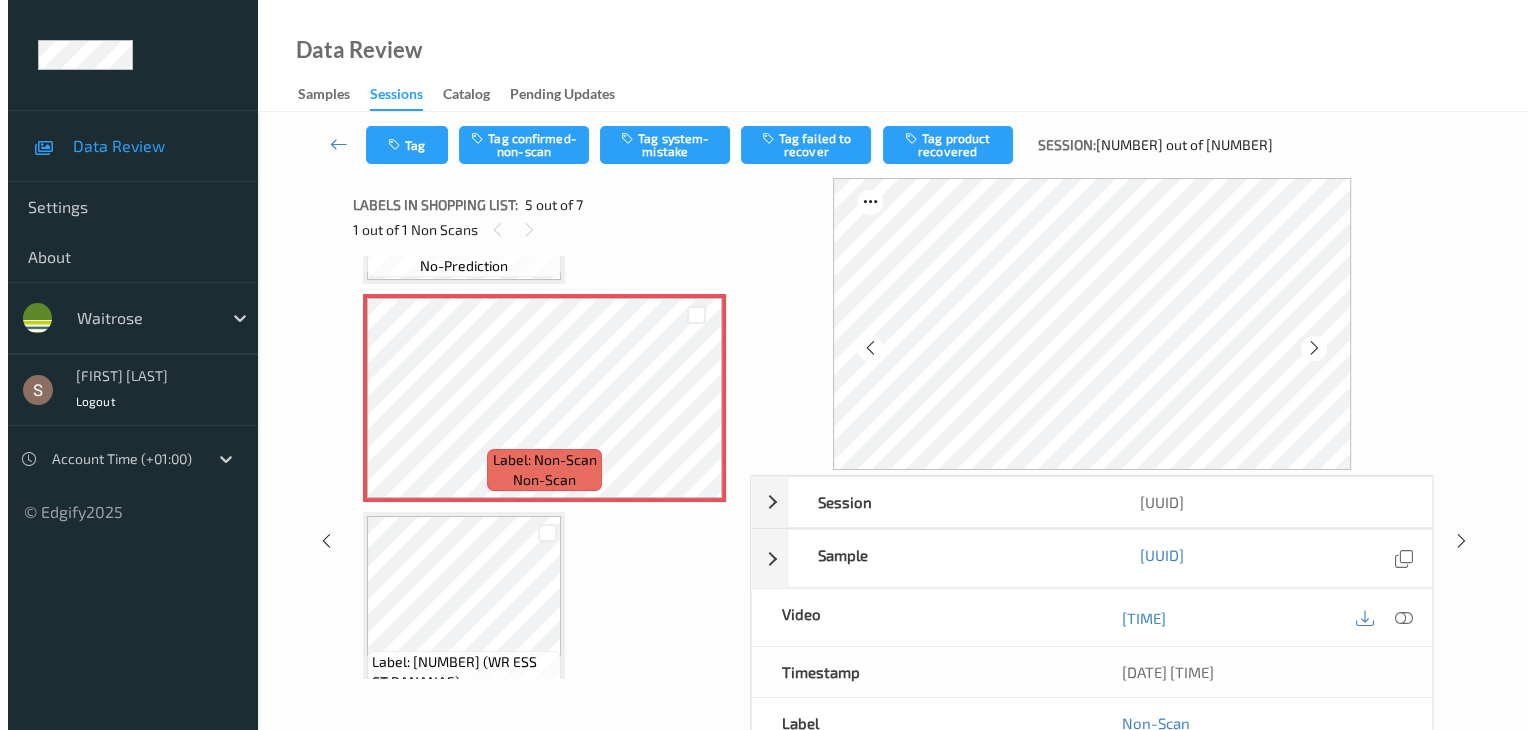 scroll, scrollTop: 964, scrollLeft: 0, axis: vertical 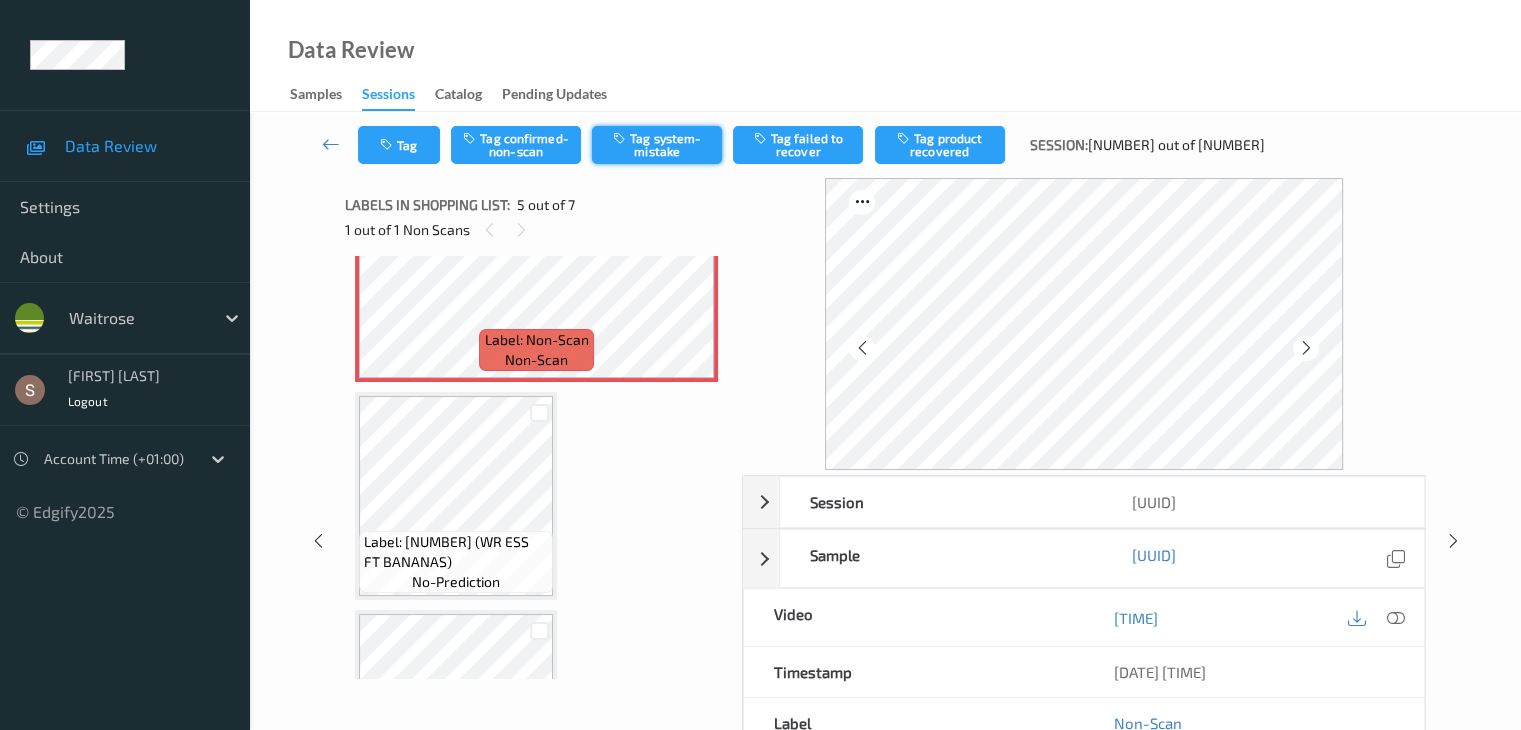 click on "Tag   system-mistake" at bounding box center (657, 145) 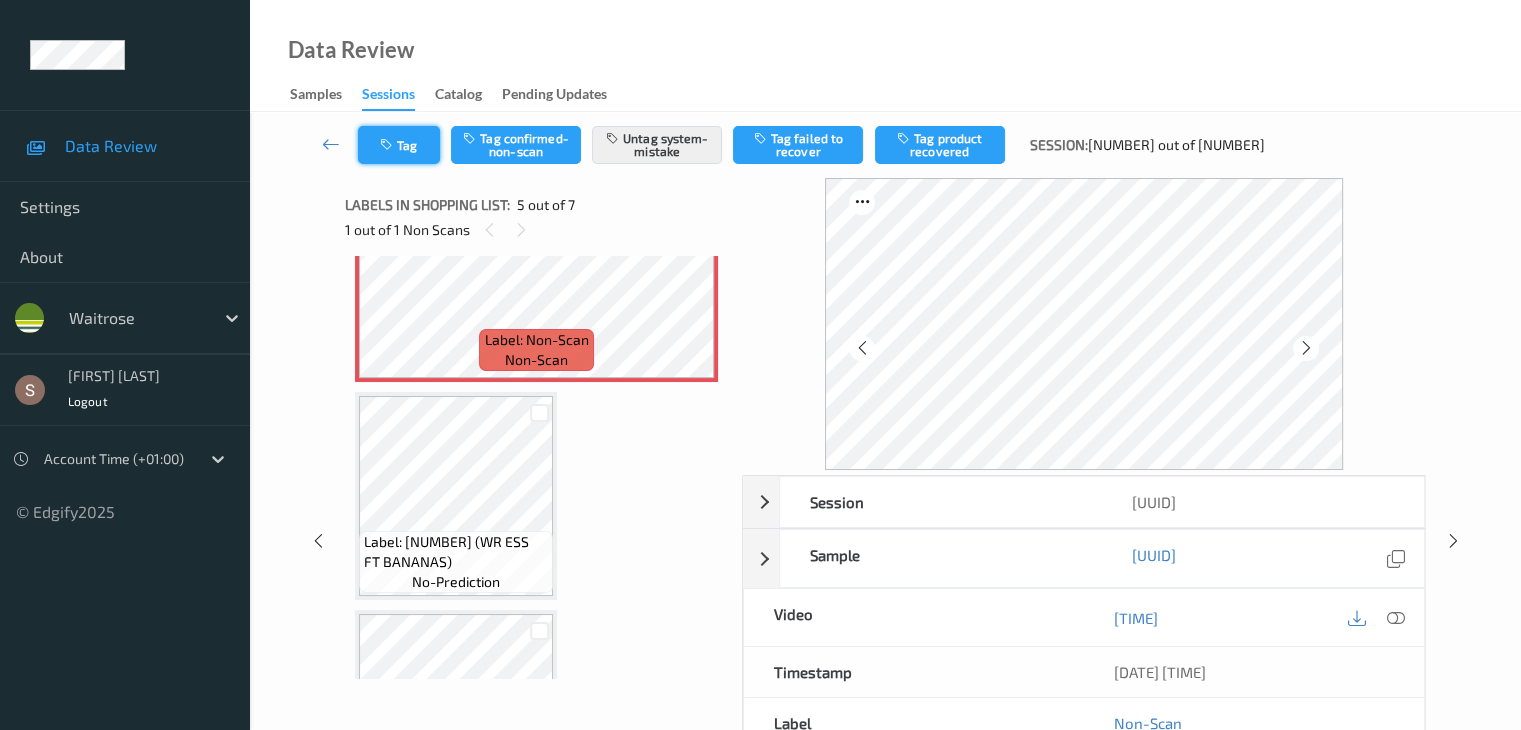 click on "Tag" at bounding box center (399, 145) 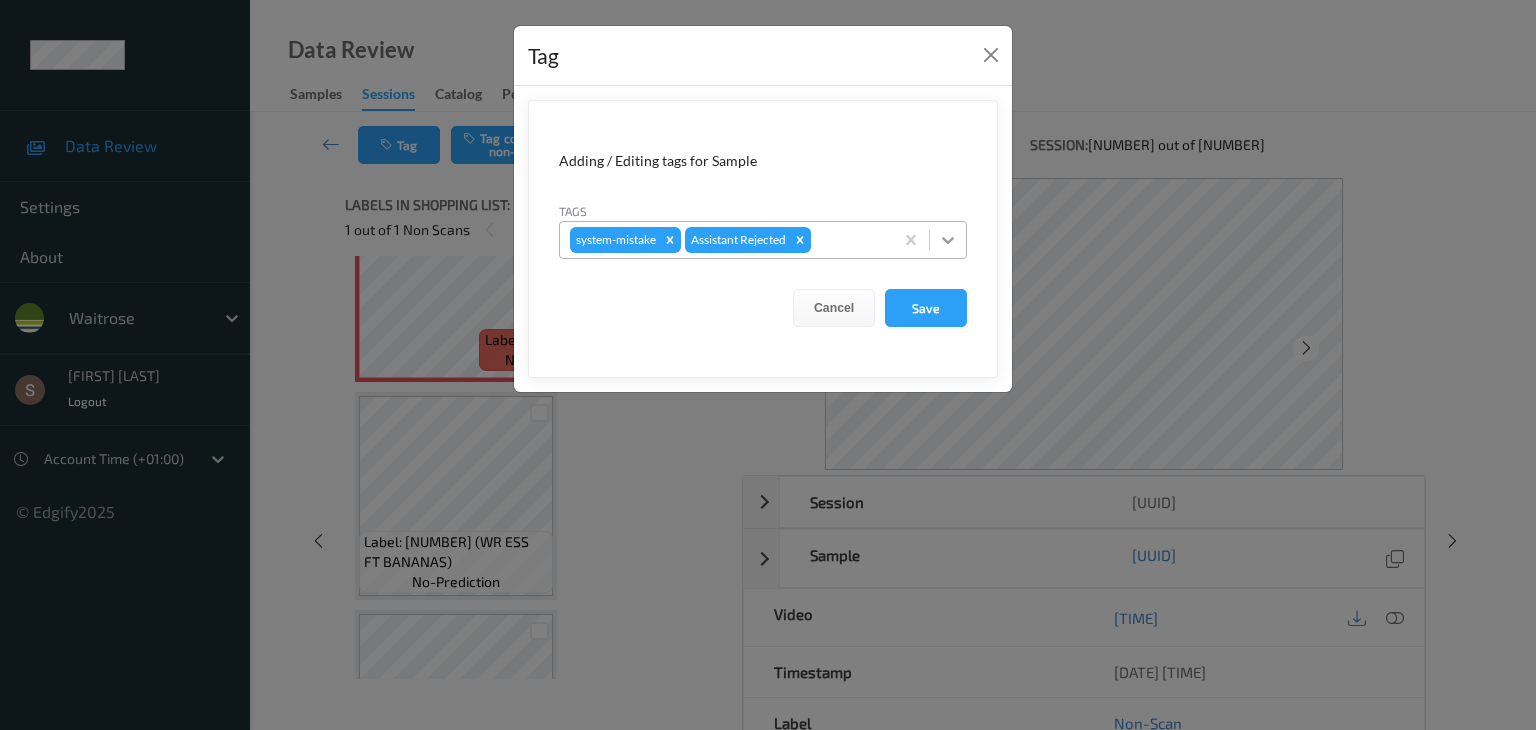 click 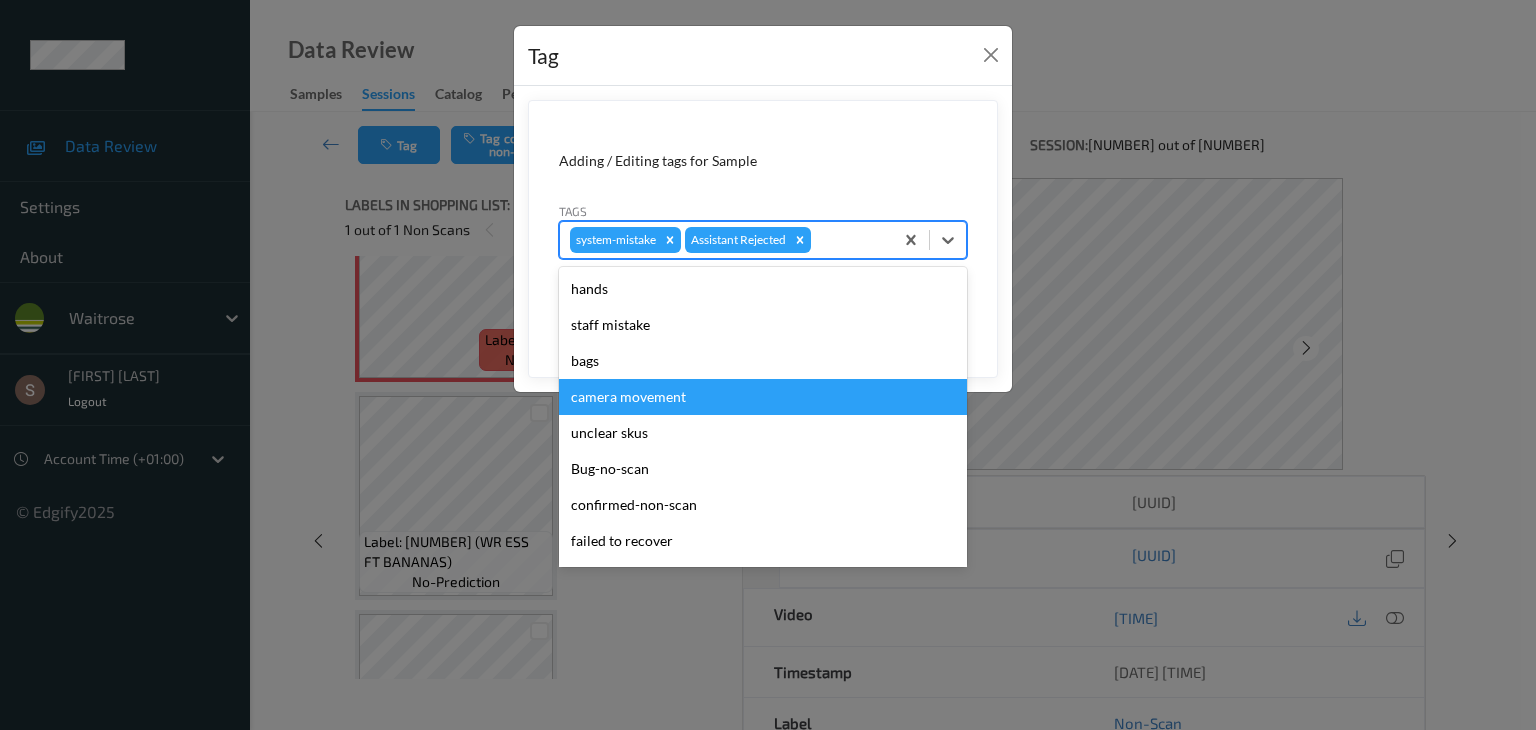 scroll, scrollTop: 356, scrollLeft: 0, axis: vertical 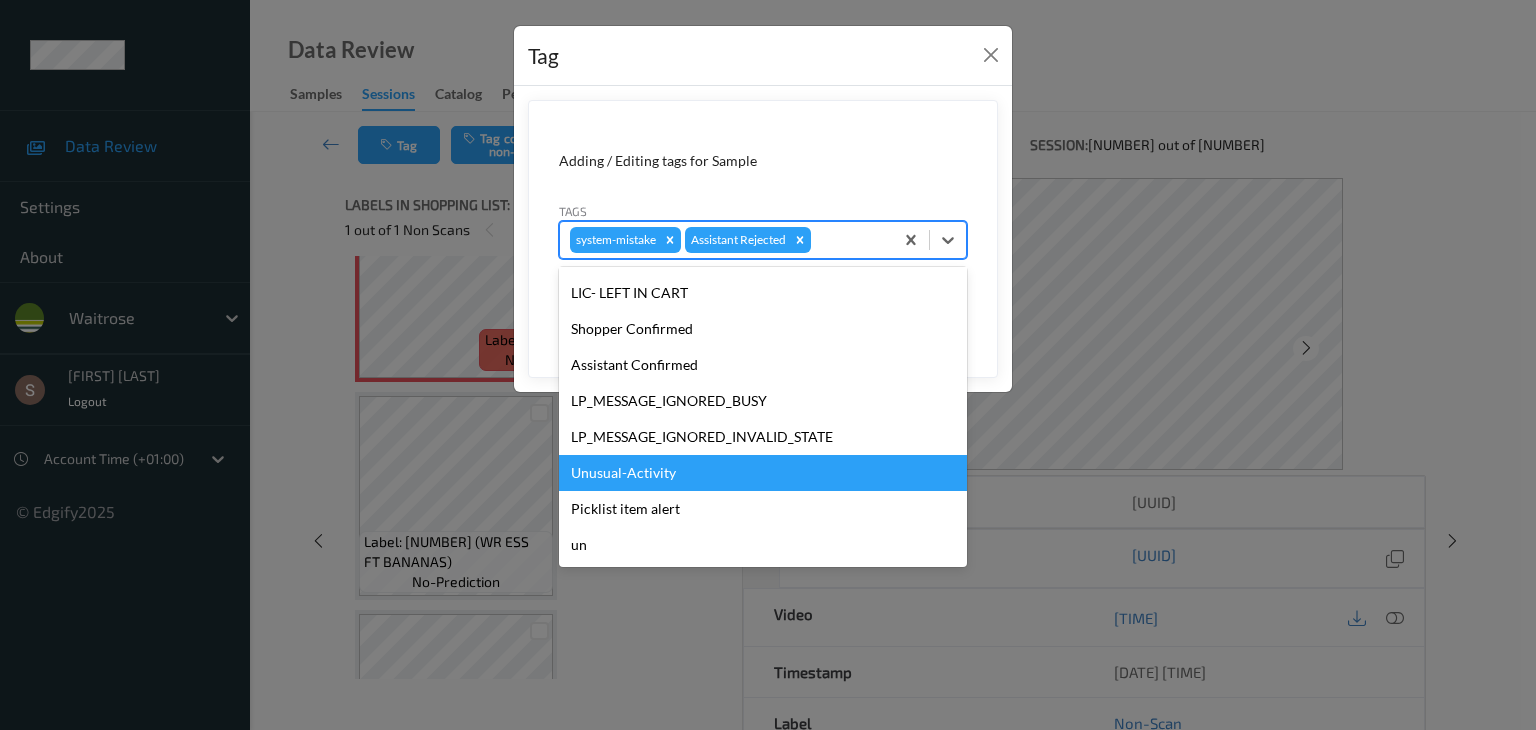 click on "Unusual-Activity" at bounding box center (763, 473) 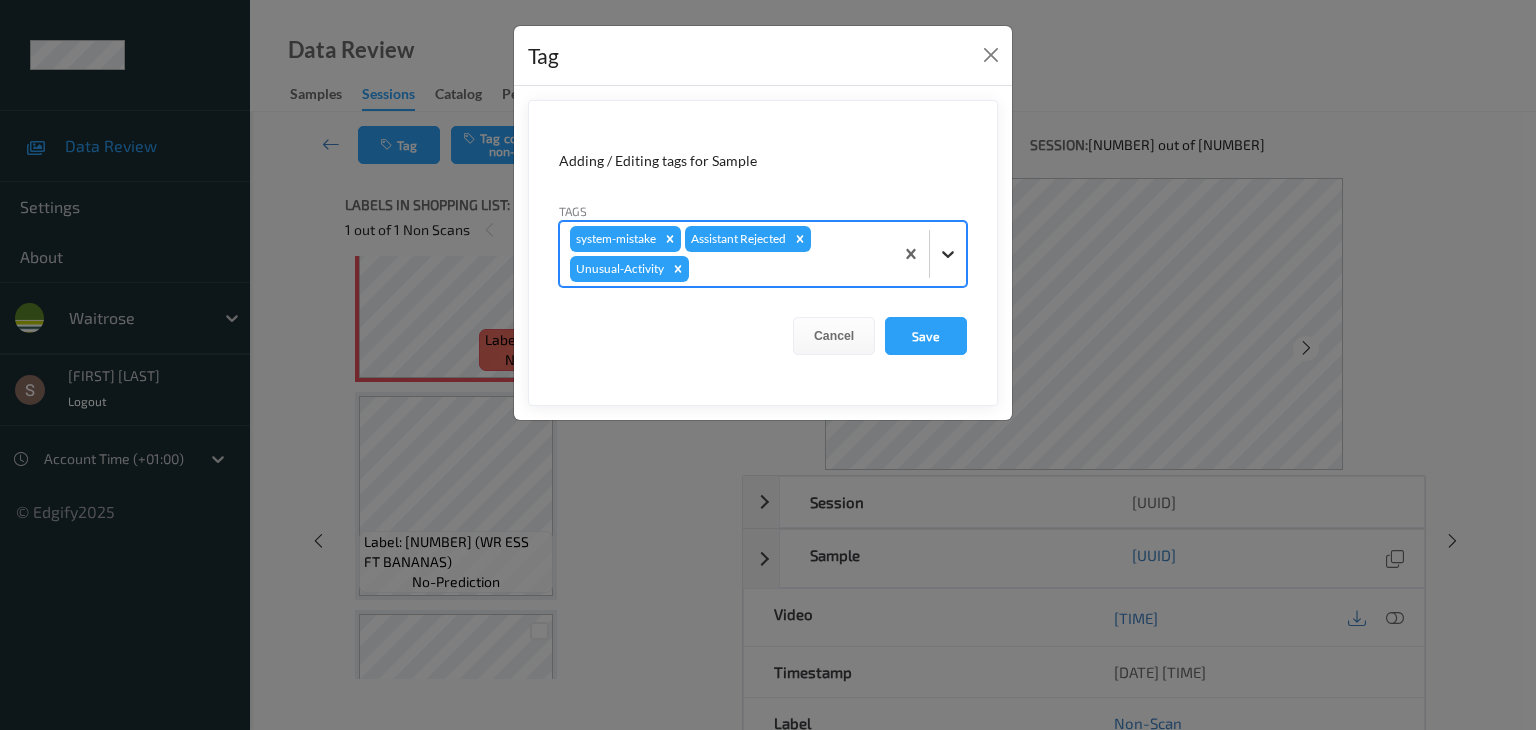 click 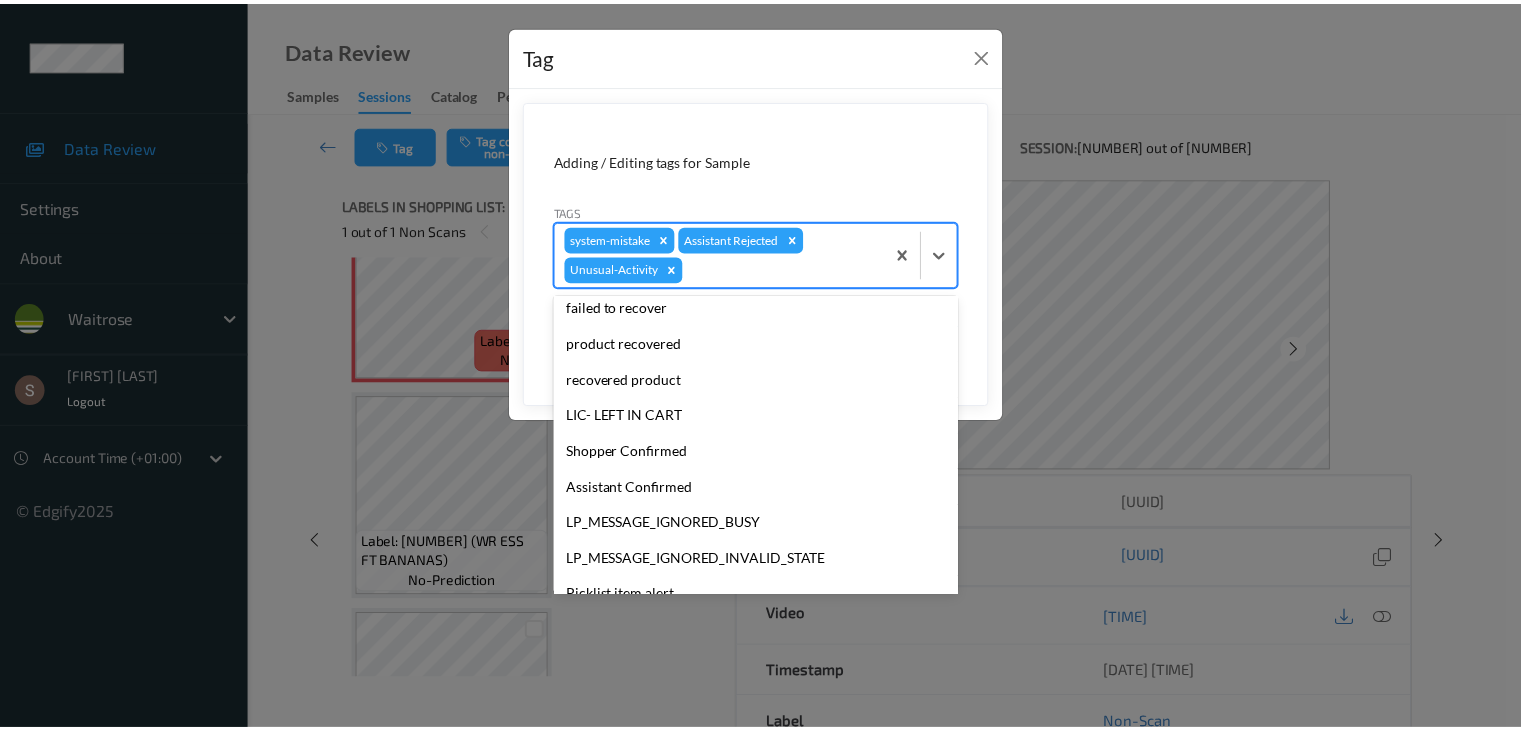 scroll, scrollTop: 320, scrollLeft: 0, axis: vertical 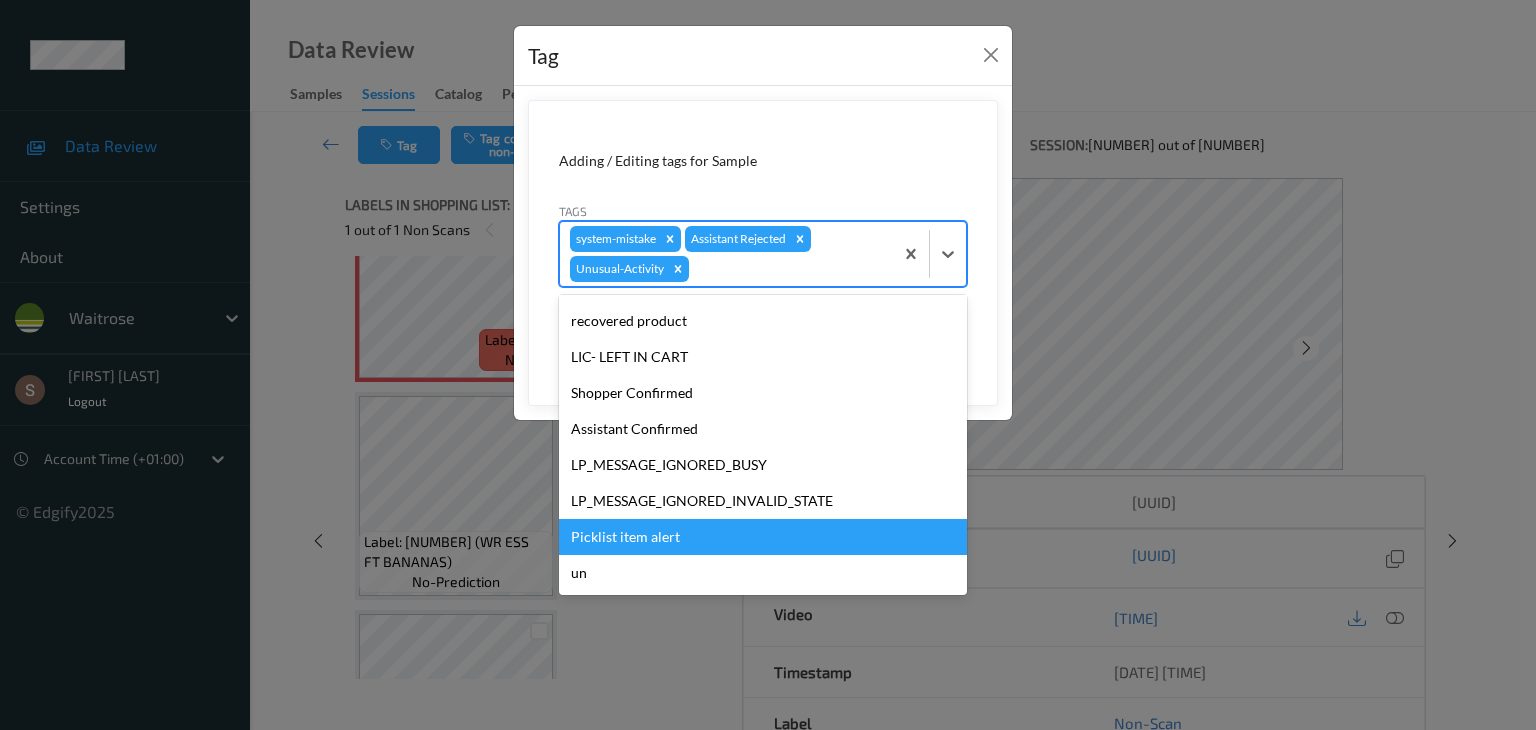click on "Picklist item alert" at bounding box center (763, 537) 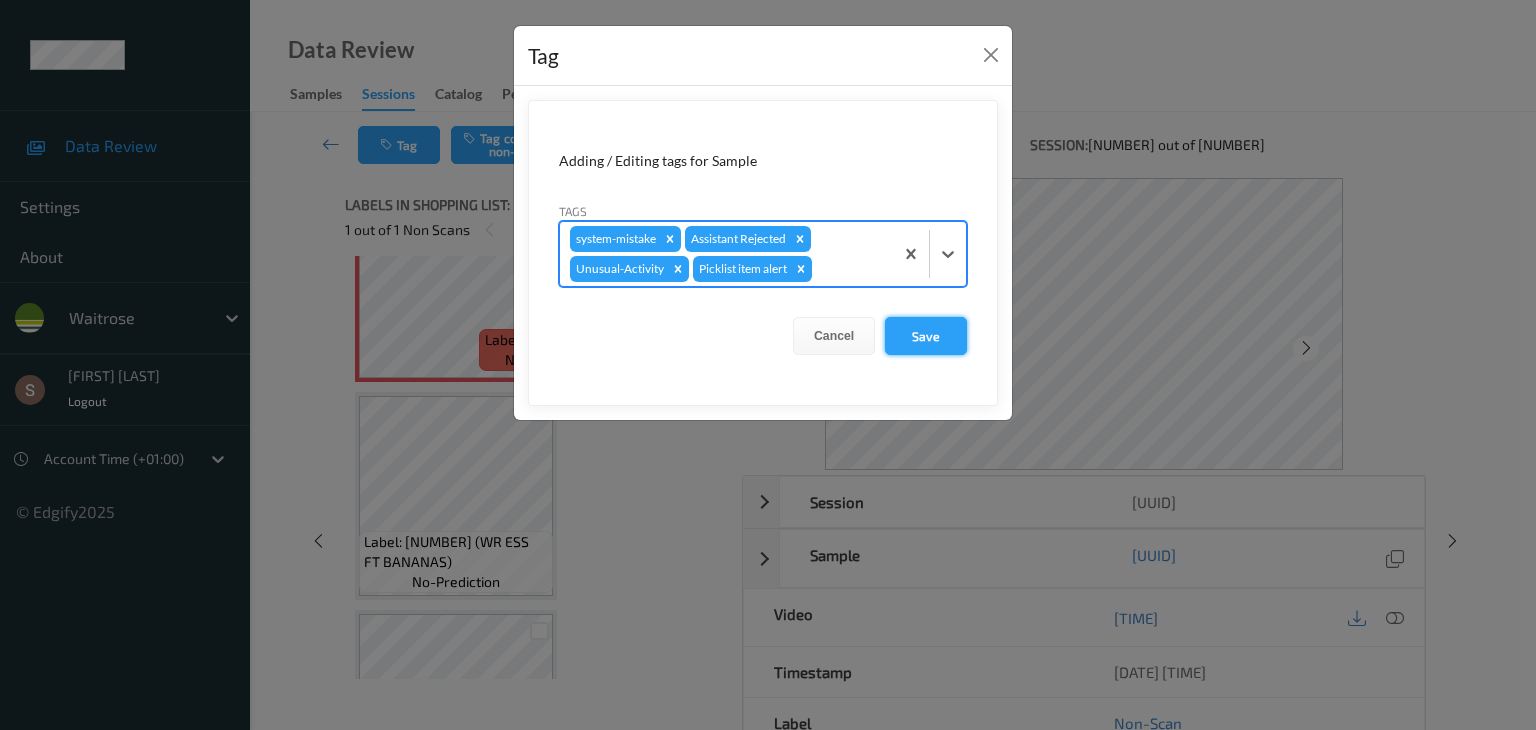 click on "Save" at bounding box center [926, 336] 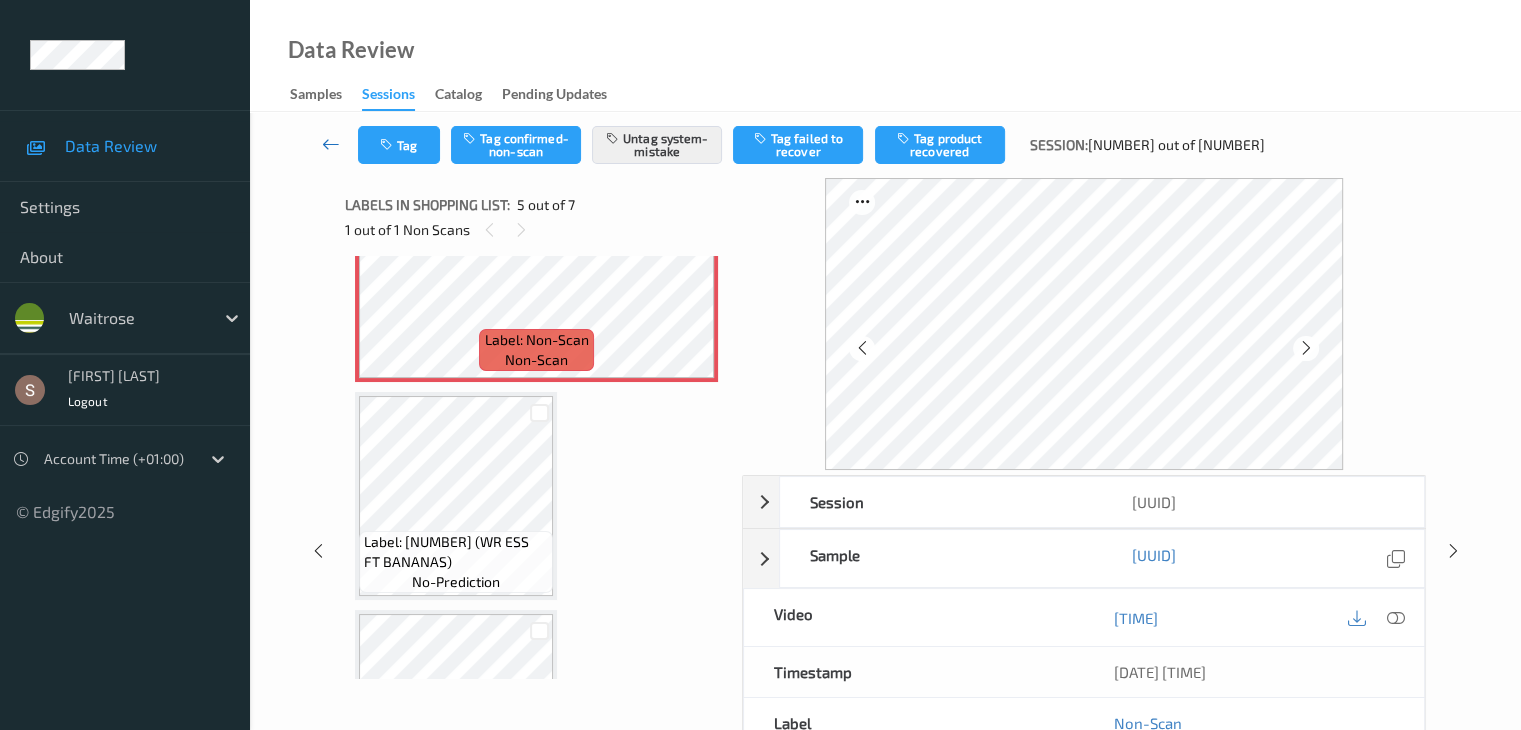 click at bounding box center [331, 144] 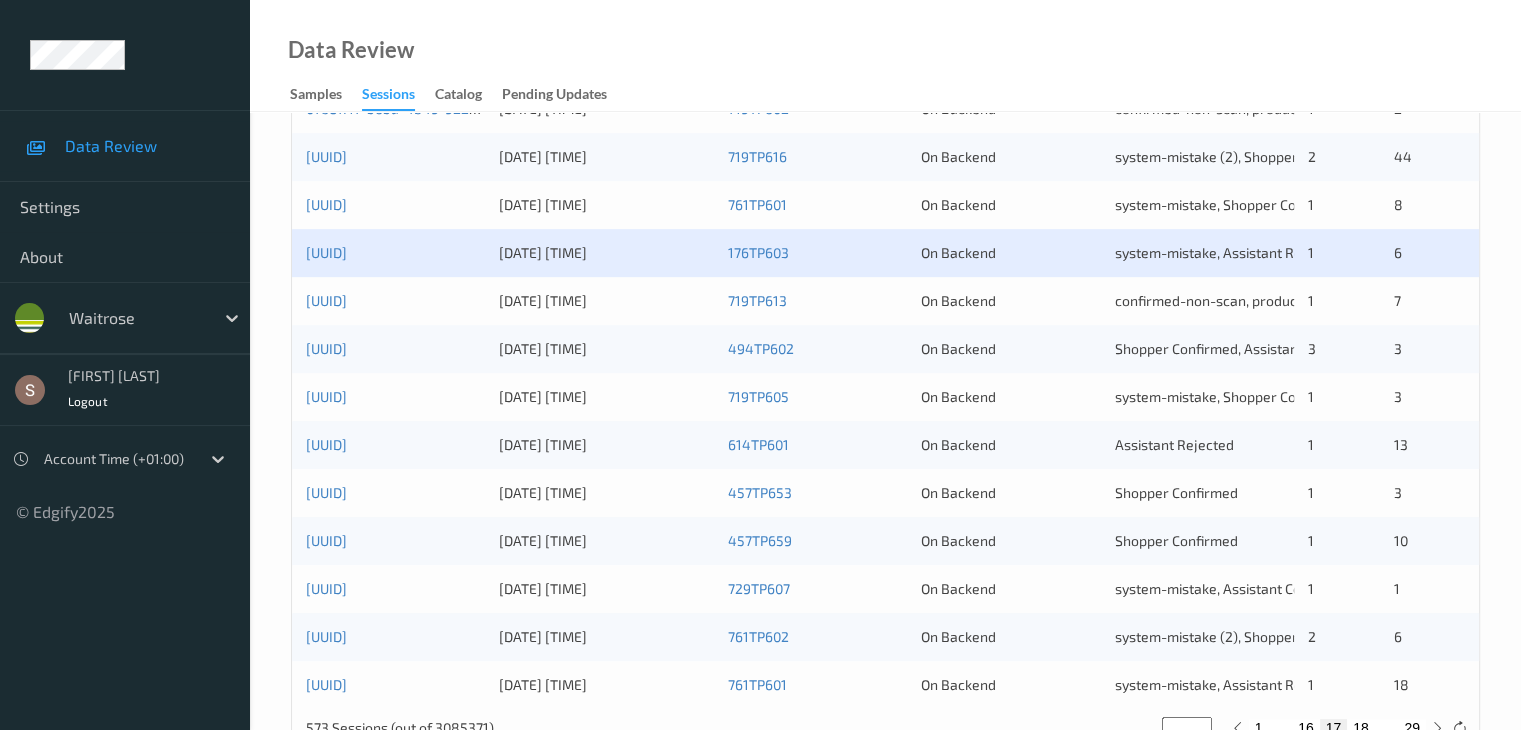 scroll, scrollTop: 900, scrollLeft: 0, axis: vertical 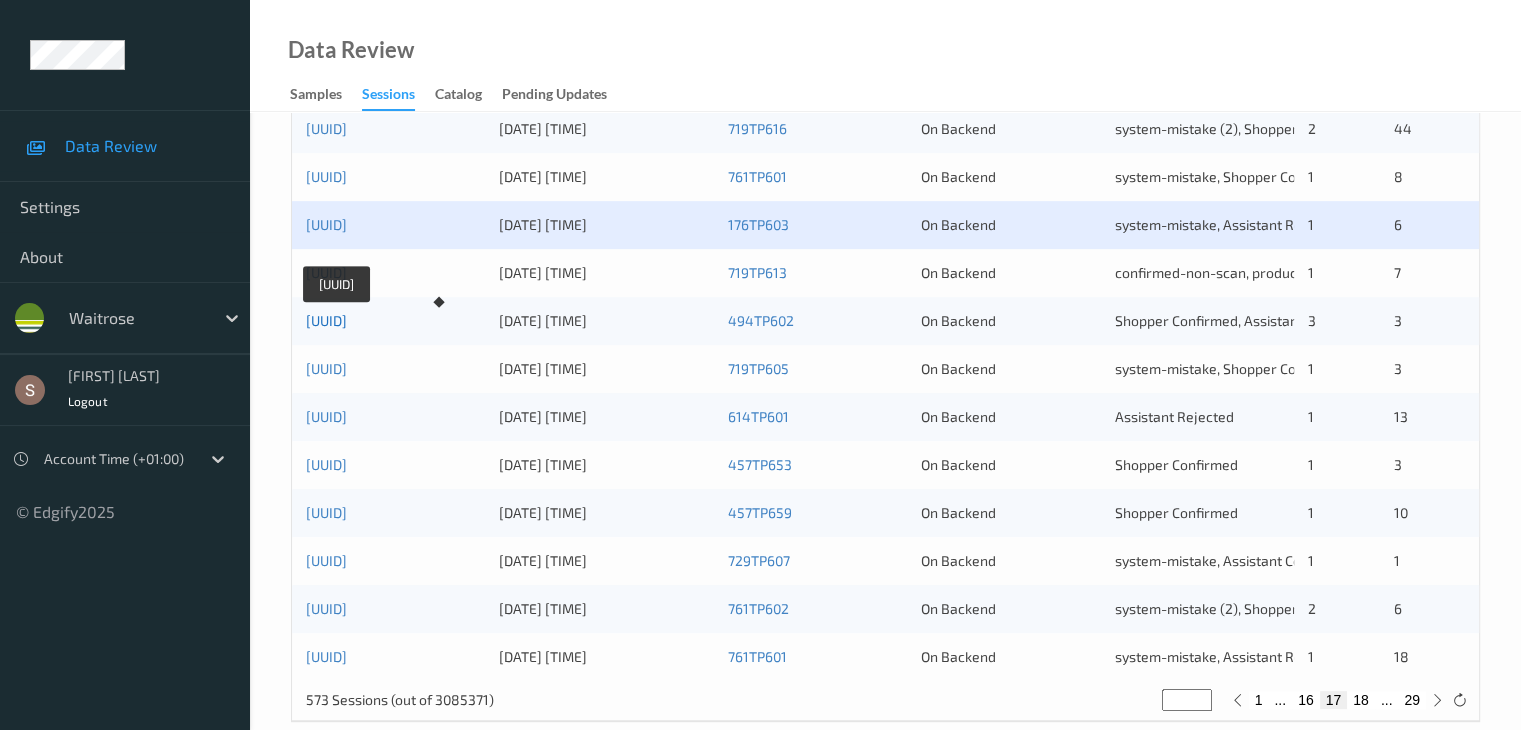 click on "[UUID]" at bounding box center [326, 320] 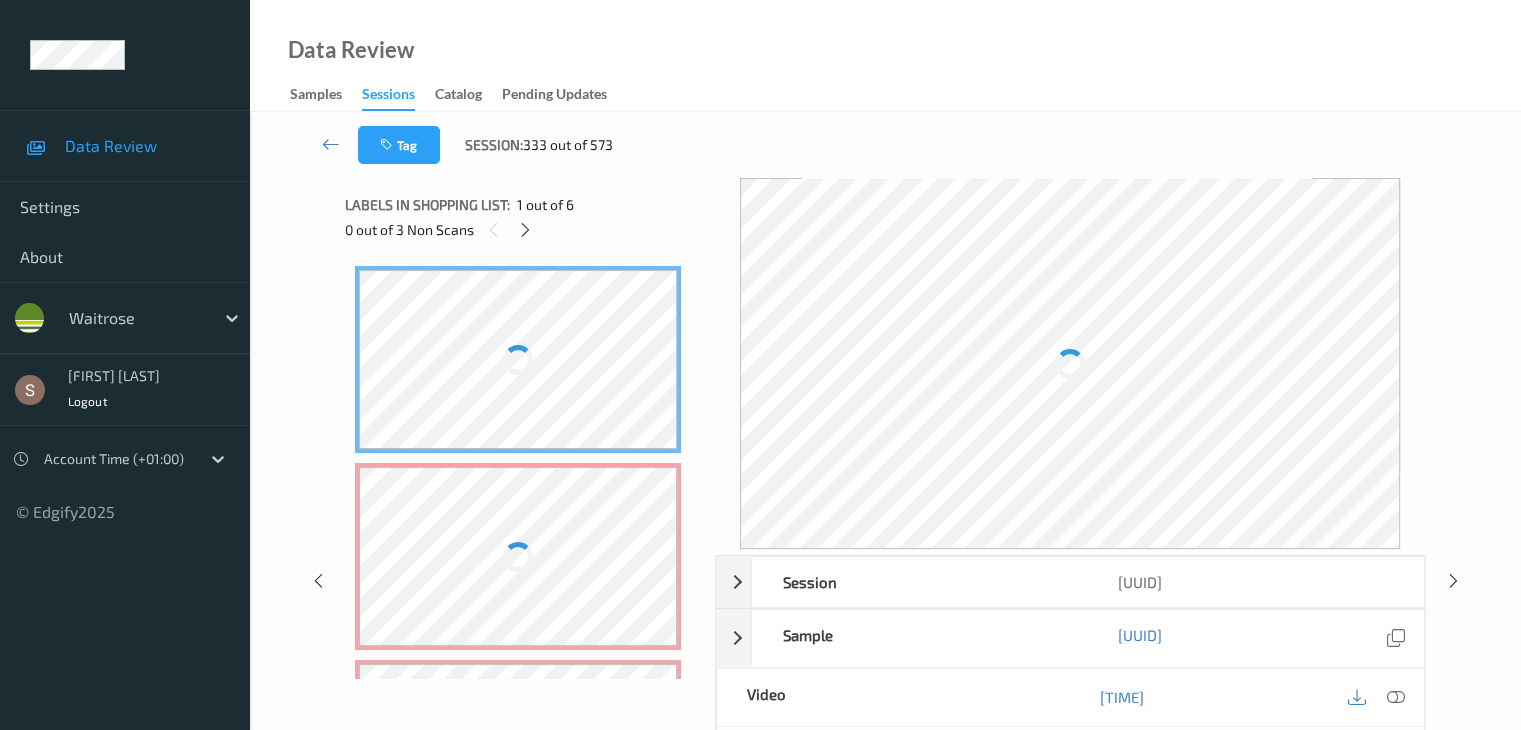 scroll, scrollTop: 0, scrollLeft: 0, axis: both 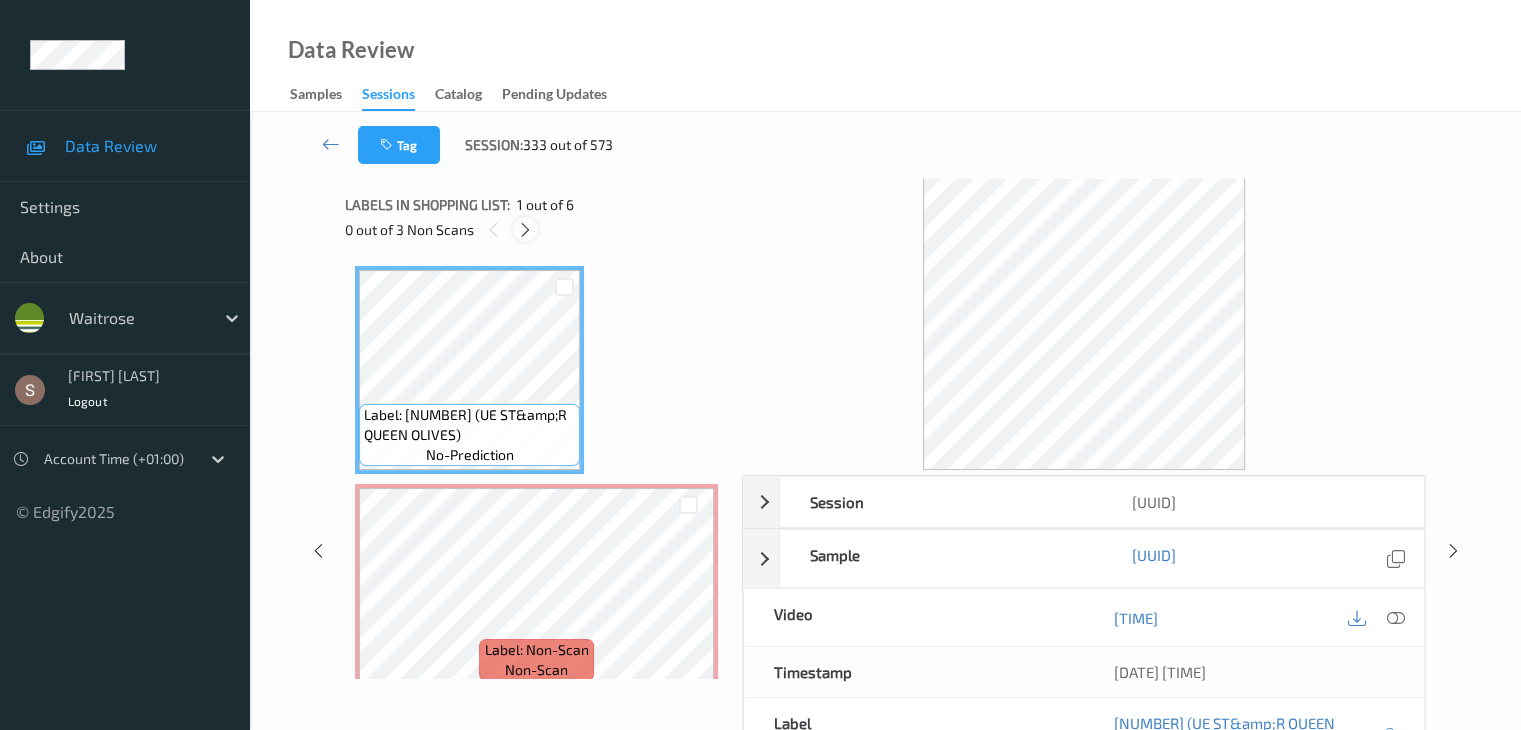 click at bounding box center [525, 229] 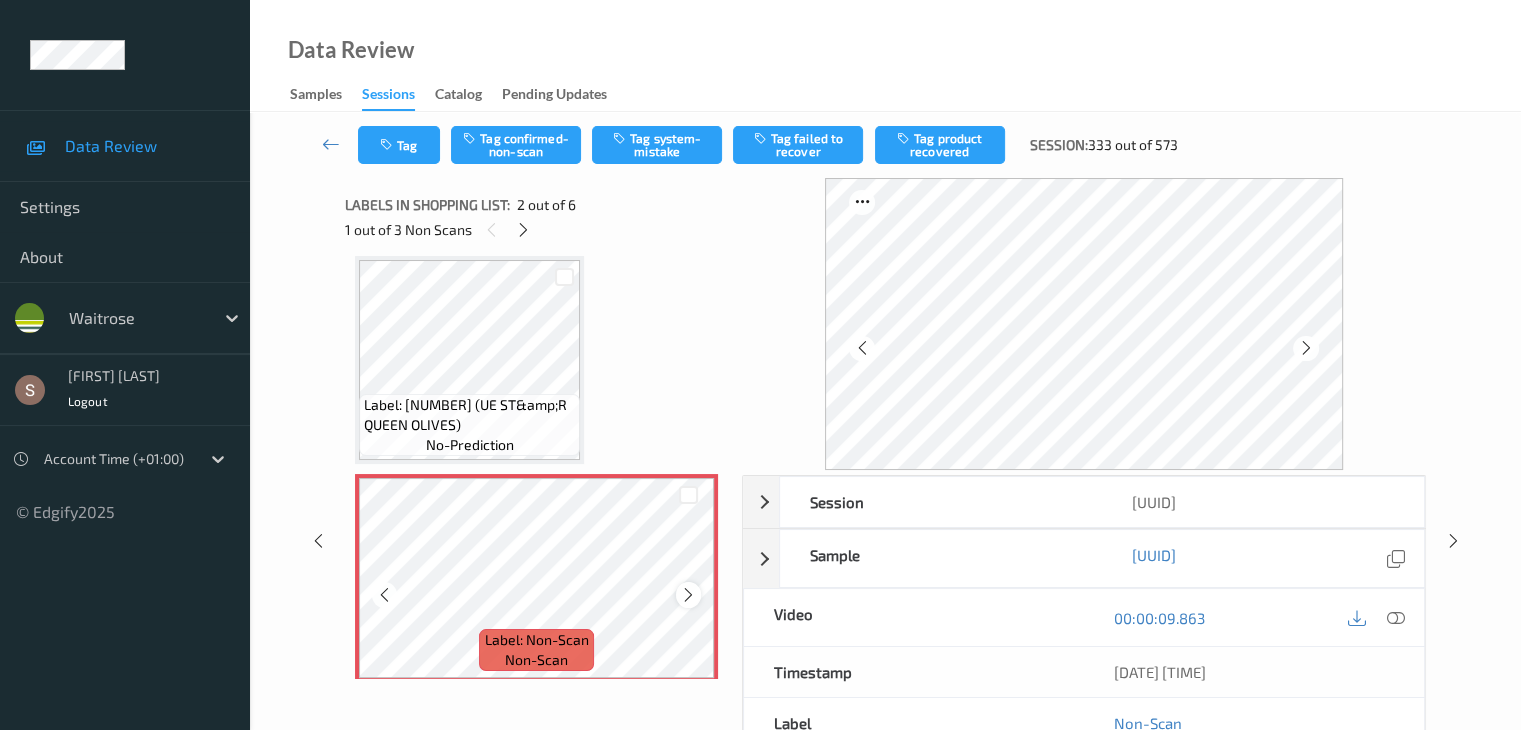click at bounding box center (688, 595) 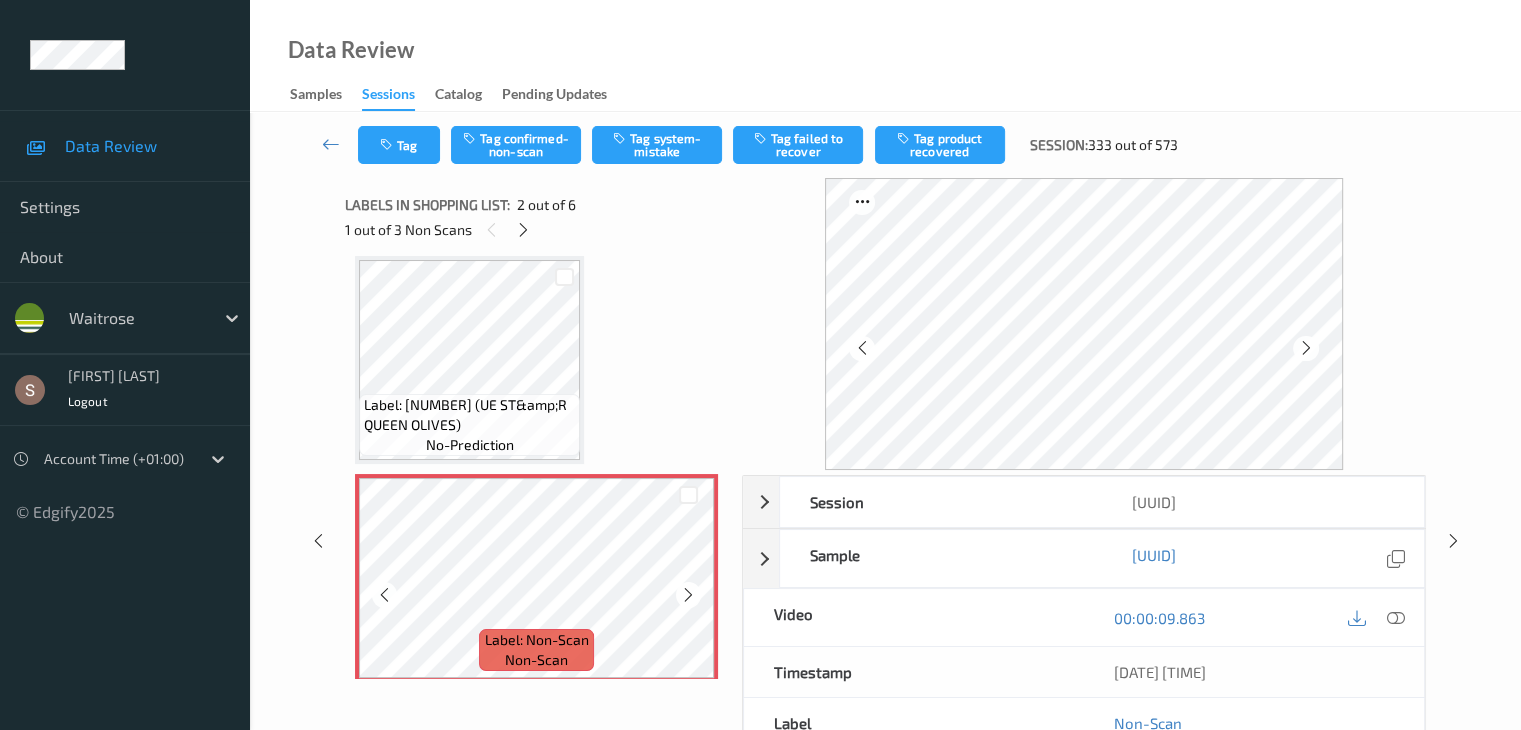 click at bounding box center [688, 595] 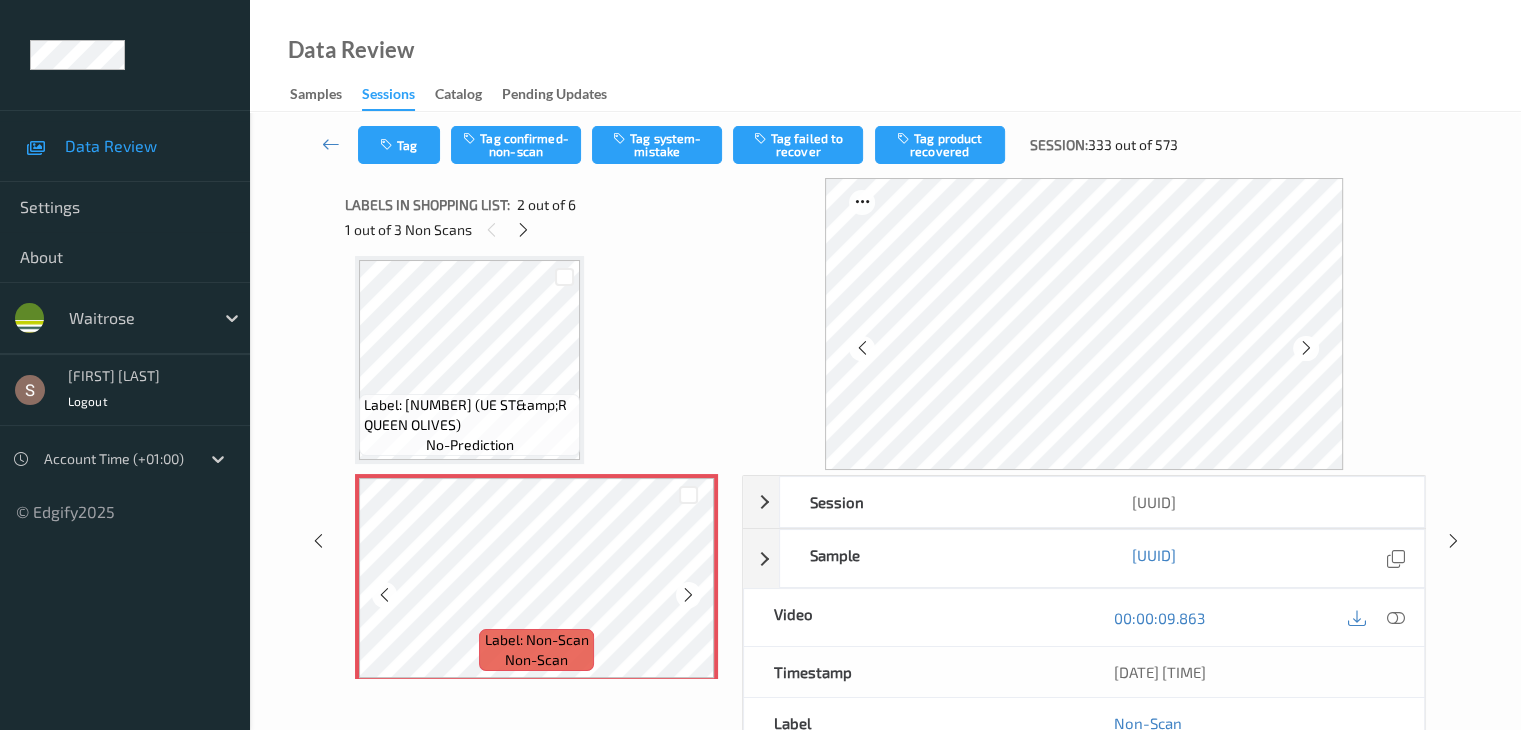 click at bounding box center (688, 595) 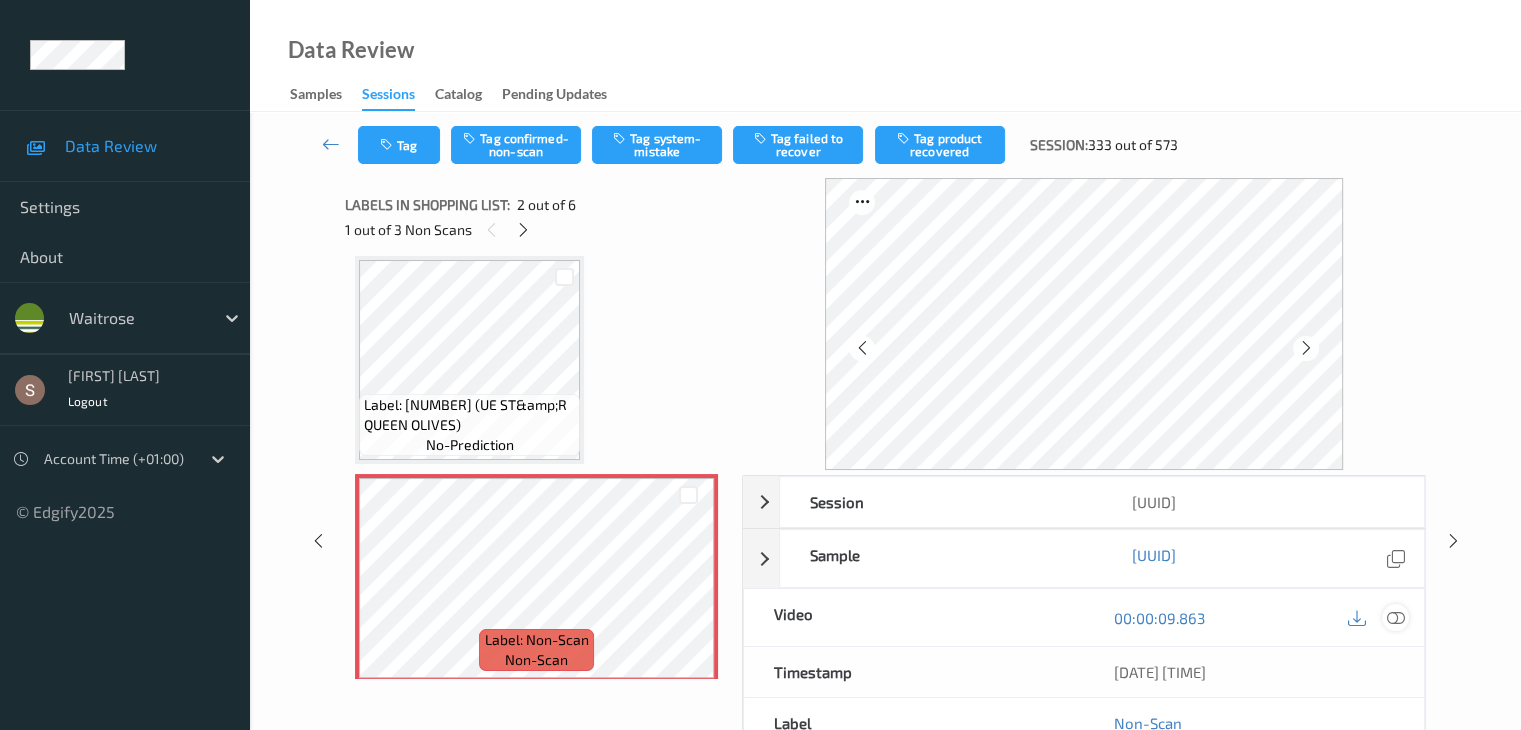 click at bounding box center [1395, 618] 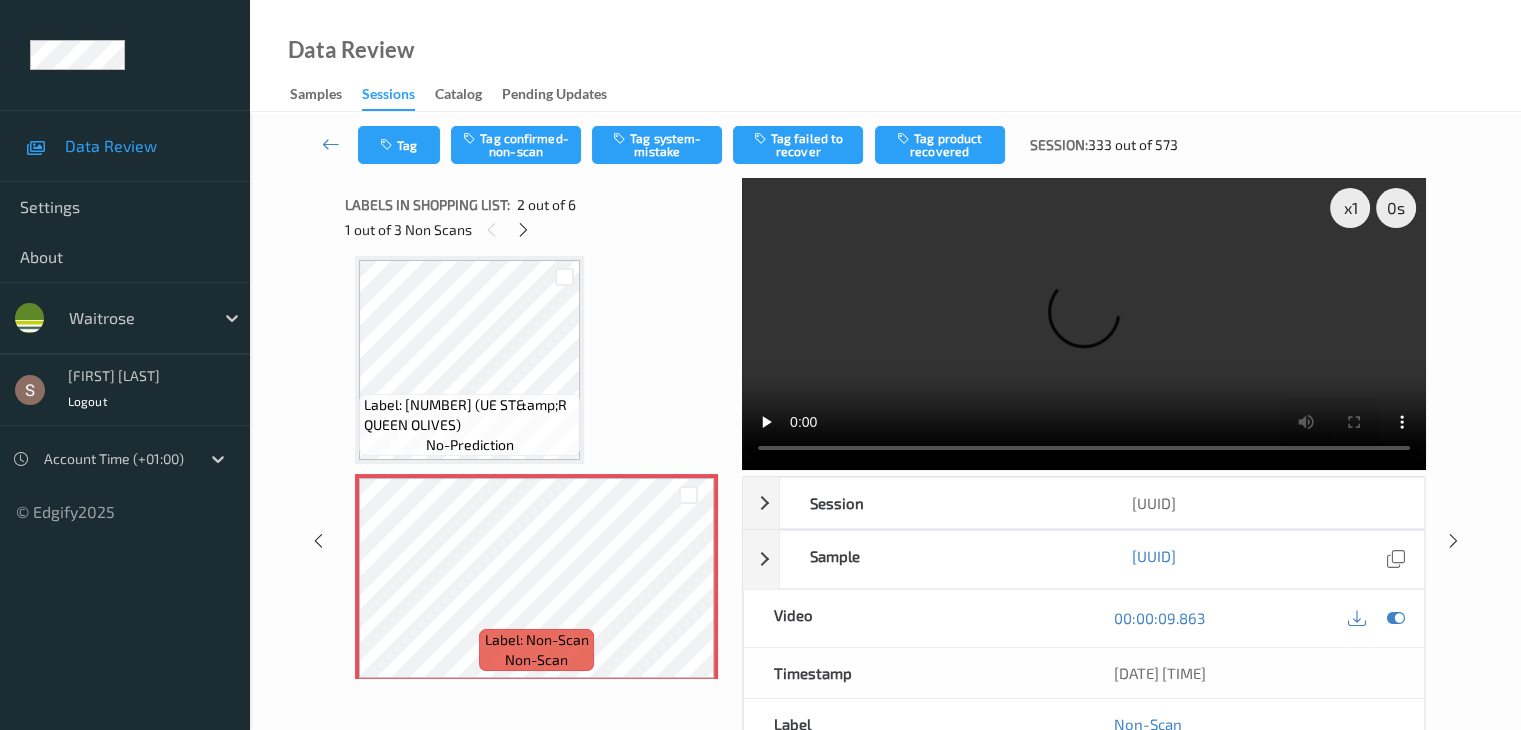 click at bounding box center (1084, 324) 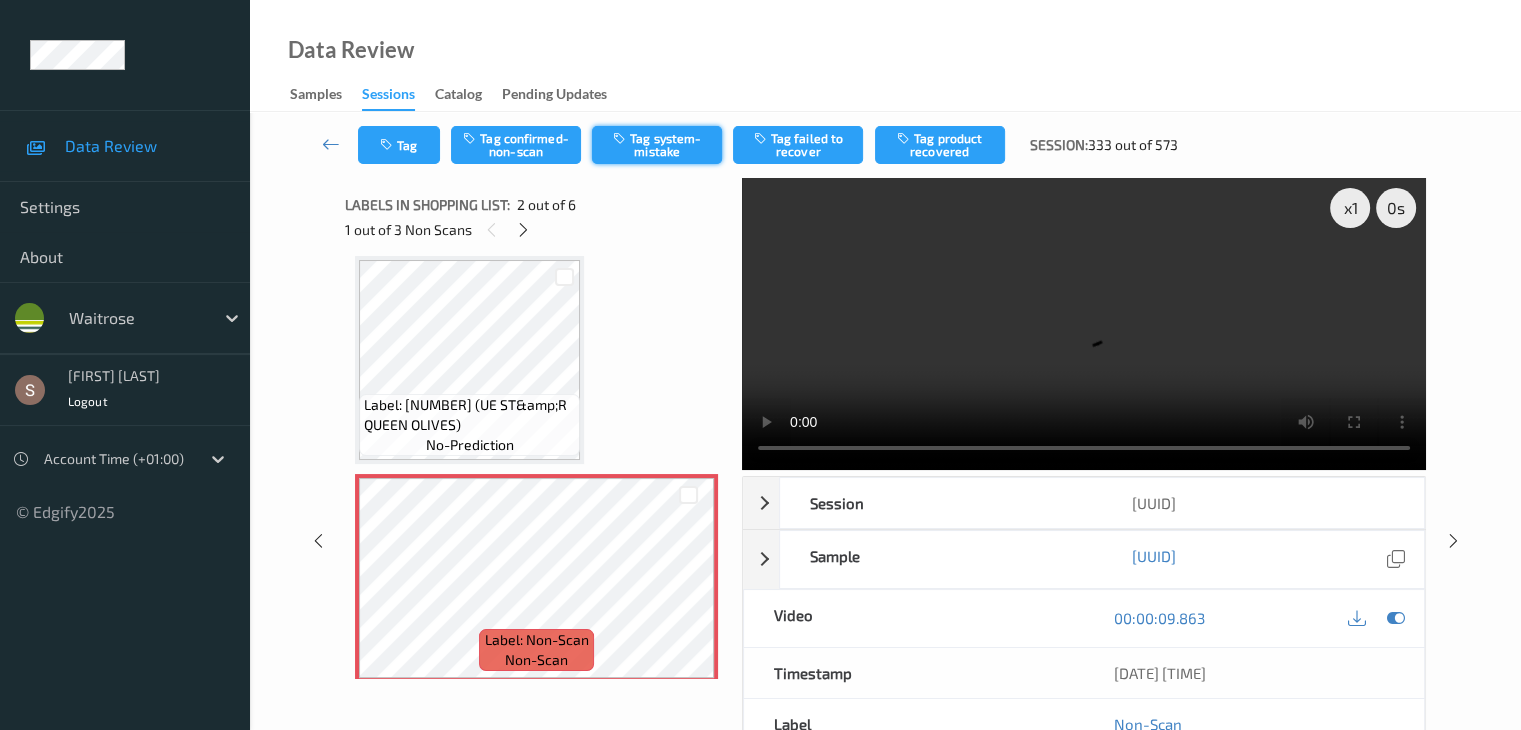 click on "Tag   system-mistake" at bounding box center [657, 145] 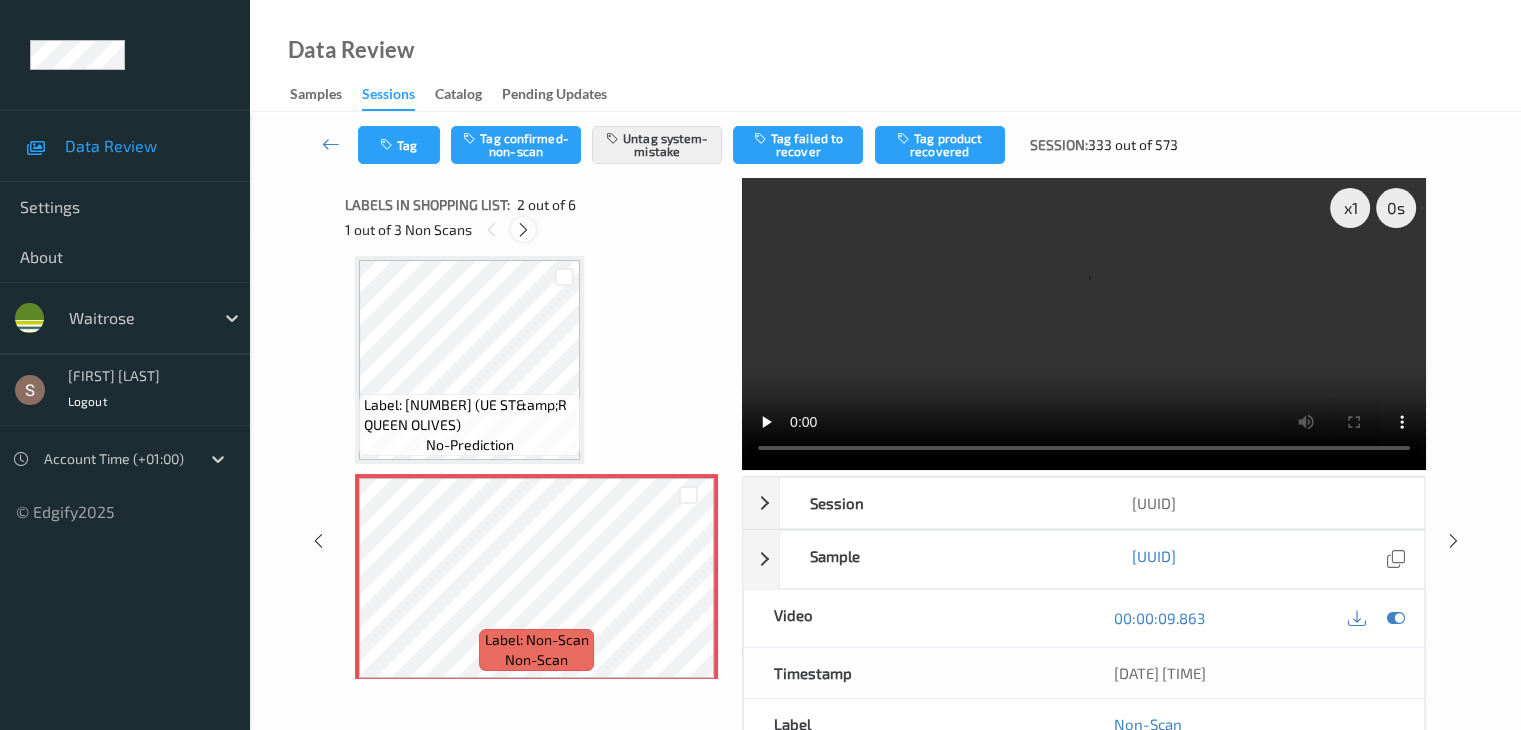 click at bounding box center [523, 230] 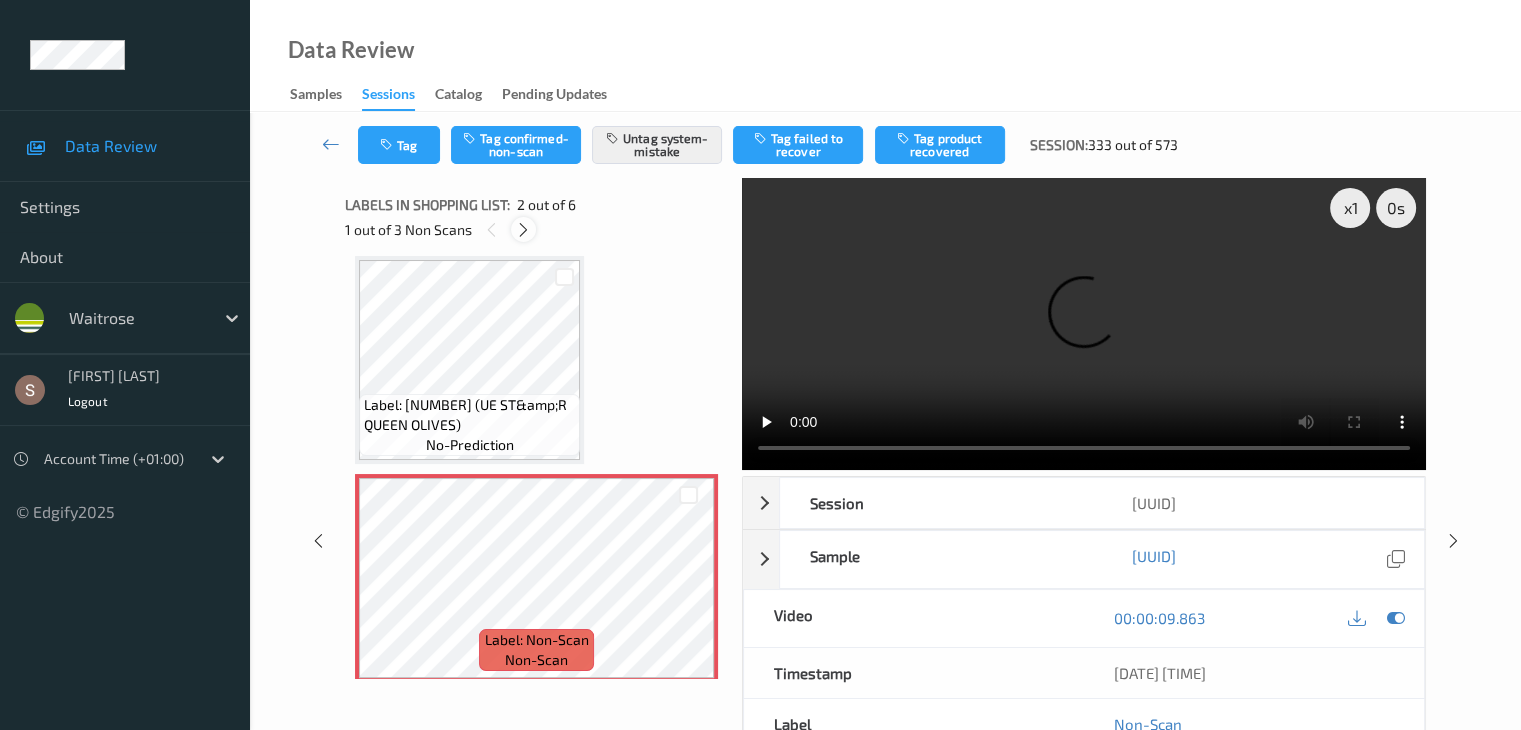 scroll, scrollTop: 228, scrollLeft: 0, axis: vertical 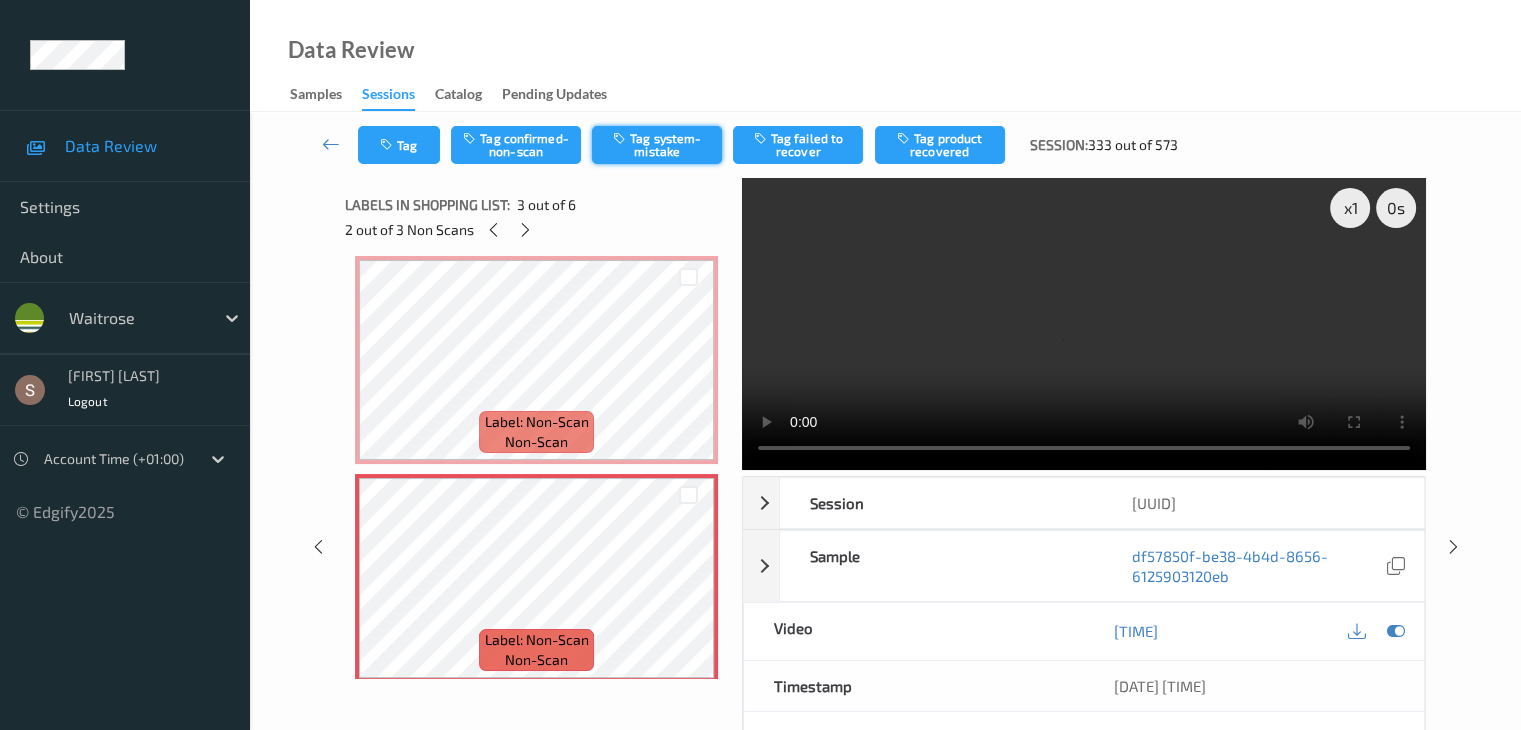 click at bounding box center [621, 138] 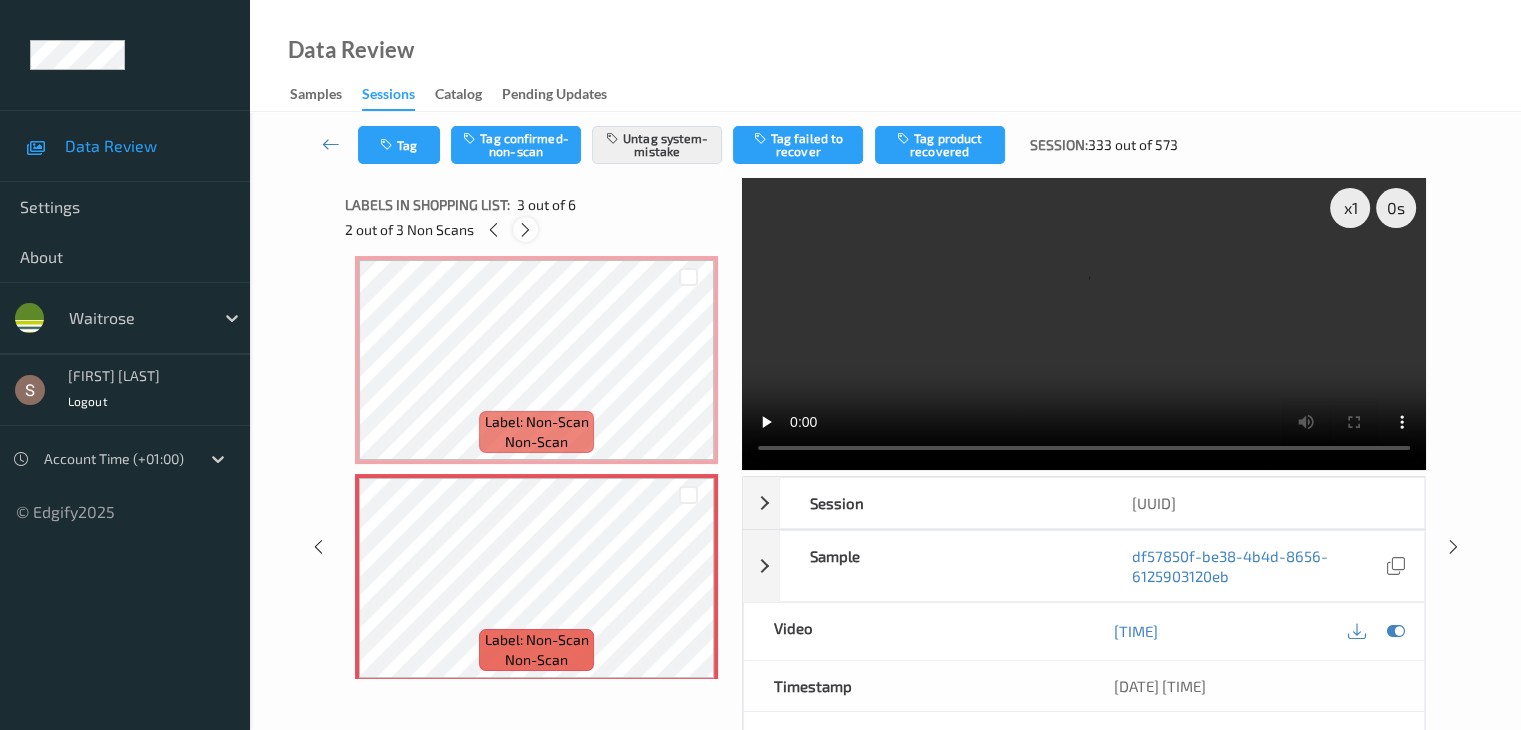 click at bounding box center (525, 230) 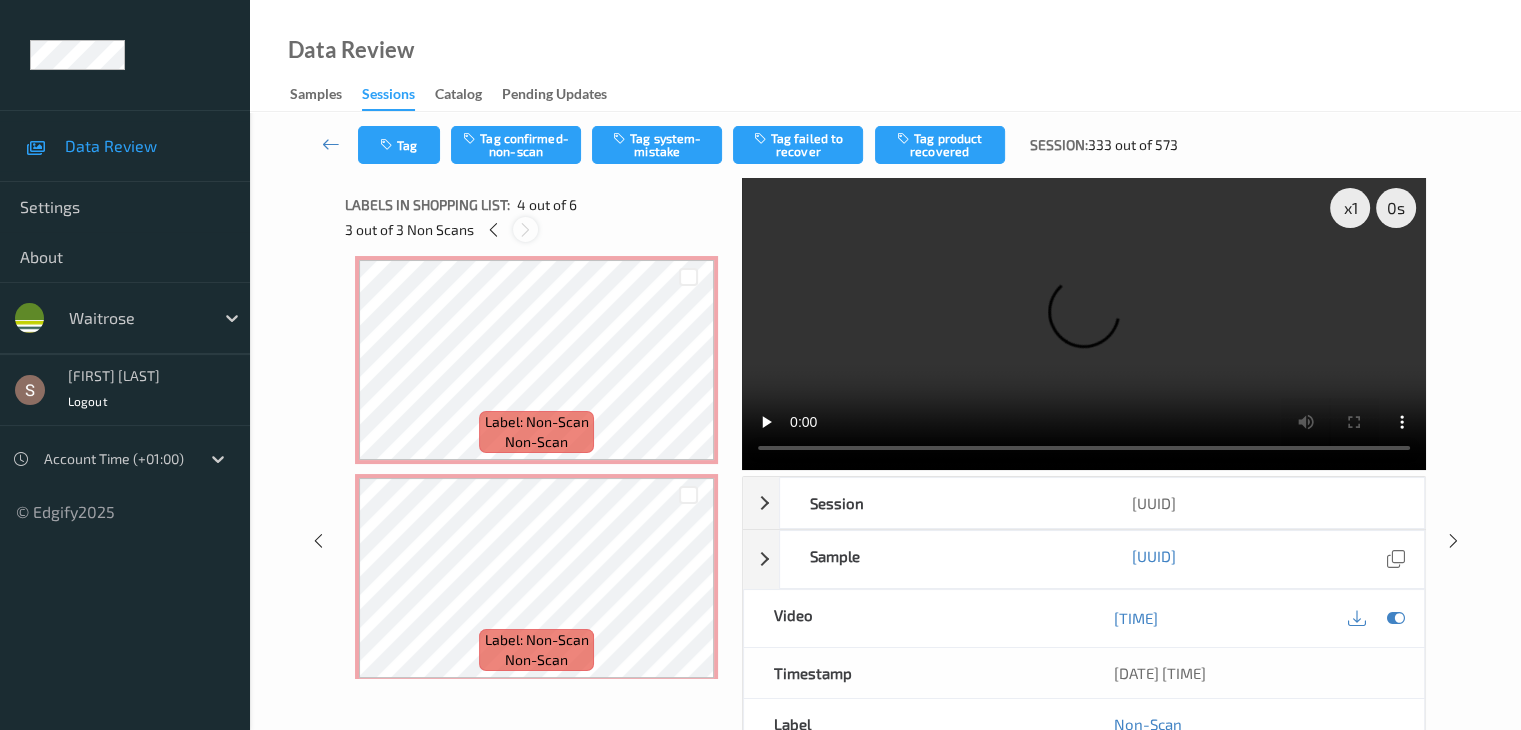 scroll, scrollTop: 446, scrollLeft: 0, axis: vertical 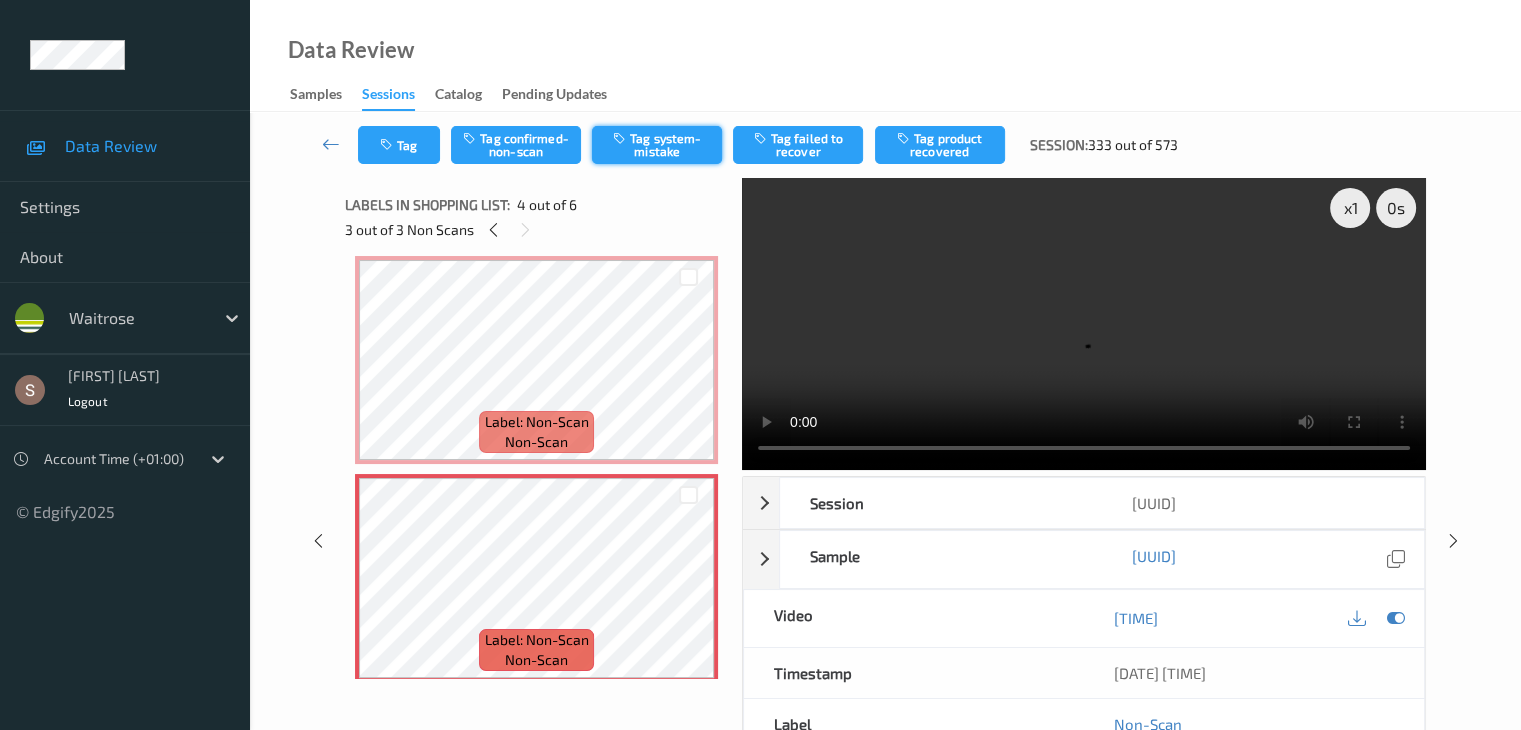 click on "Tag   system-mistake" at bounding box center (657, 145) 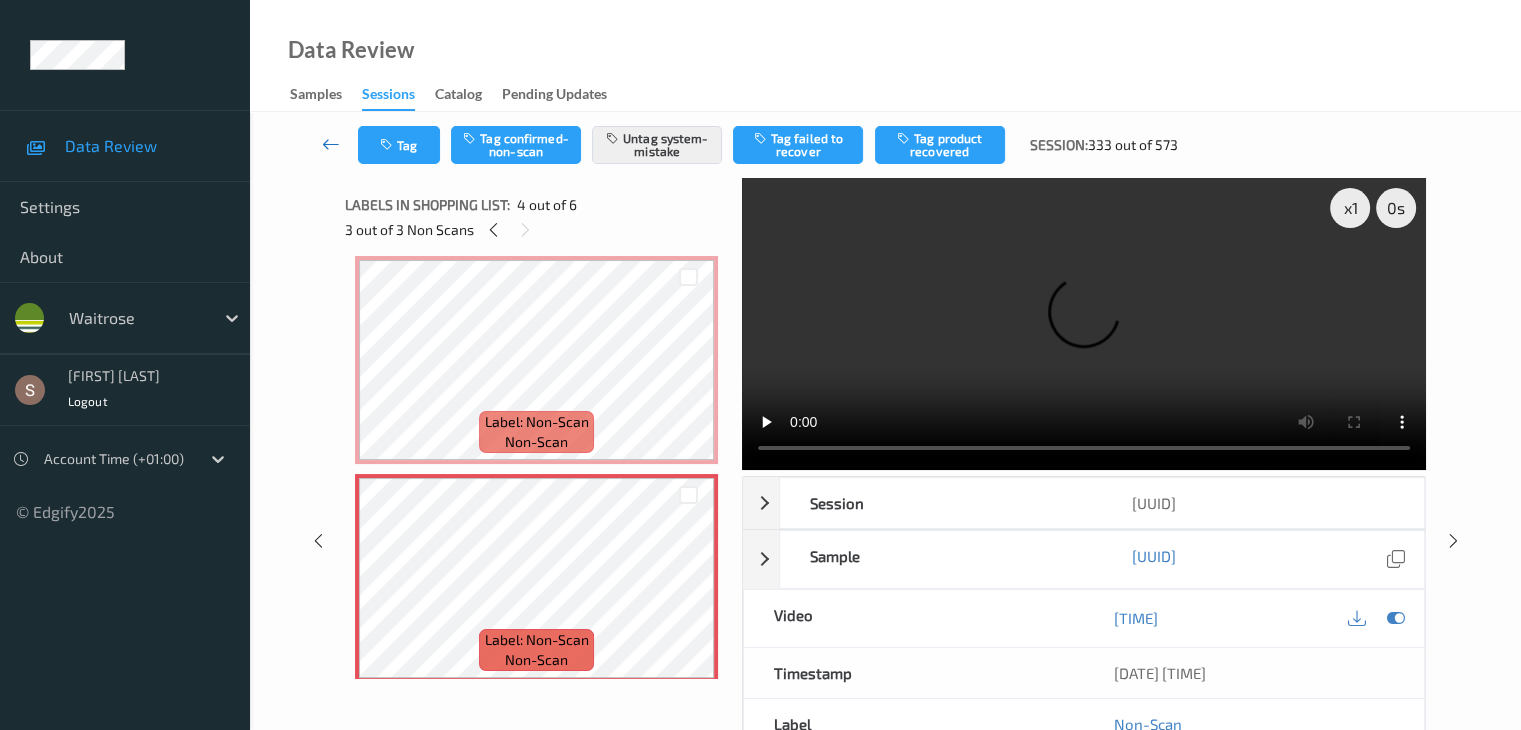 click at bounding box center [331, 144] 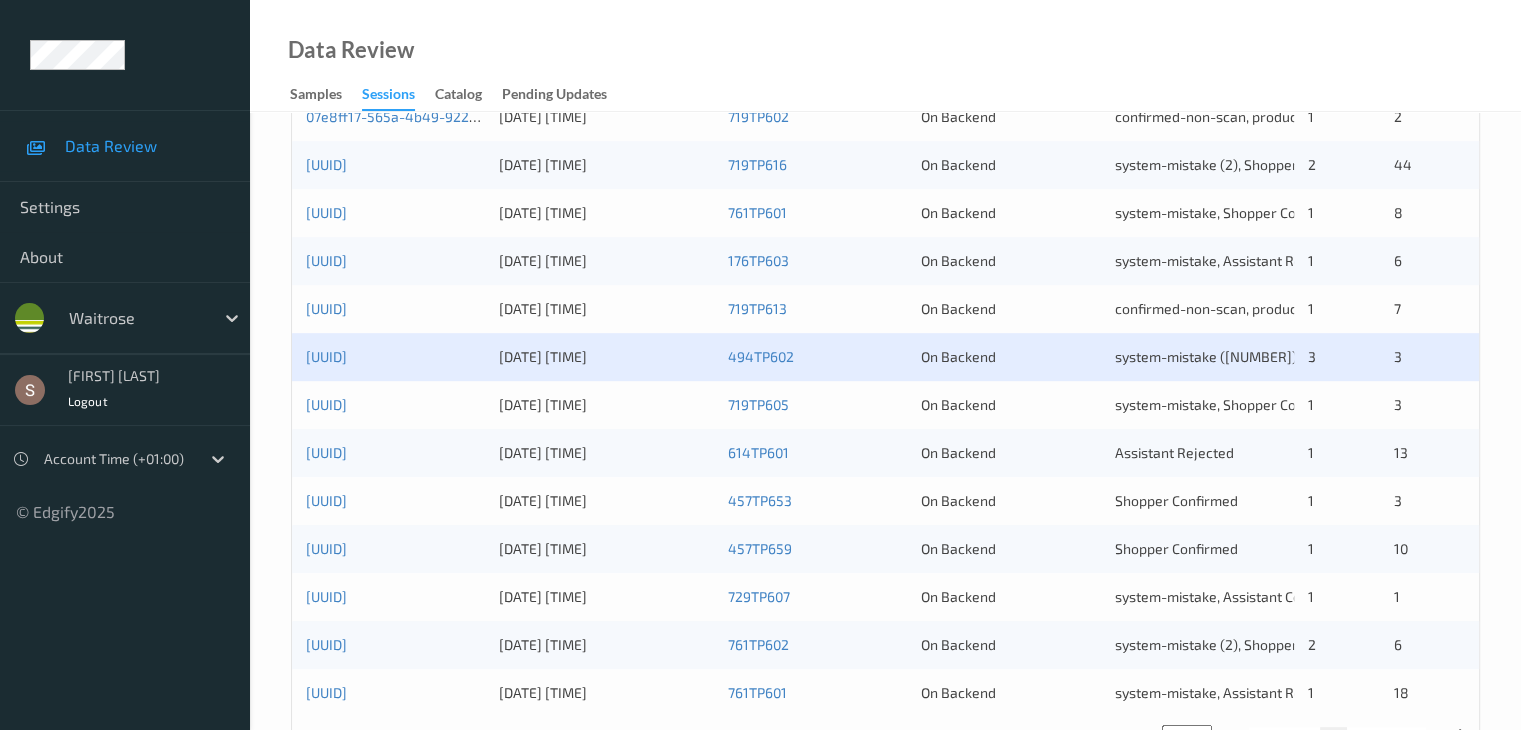 scroll, scrollTop: 932, scrollLeft: 0, axis: vertical 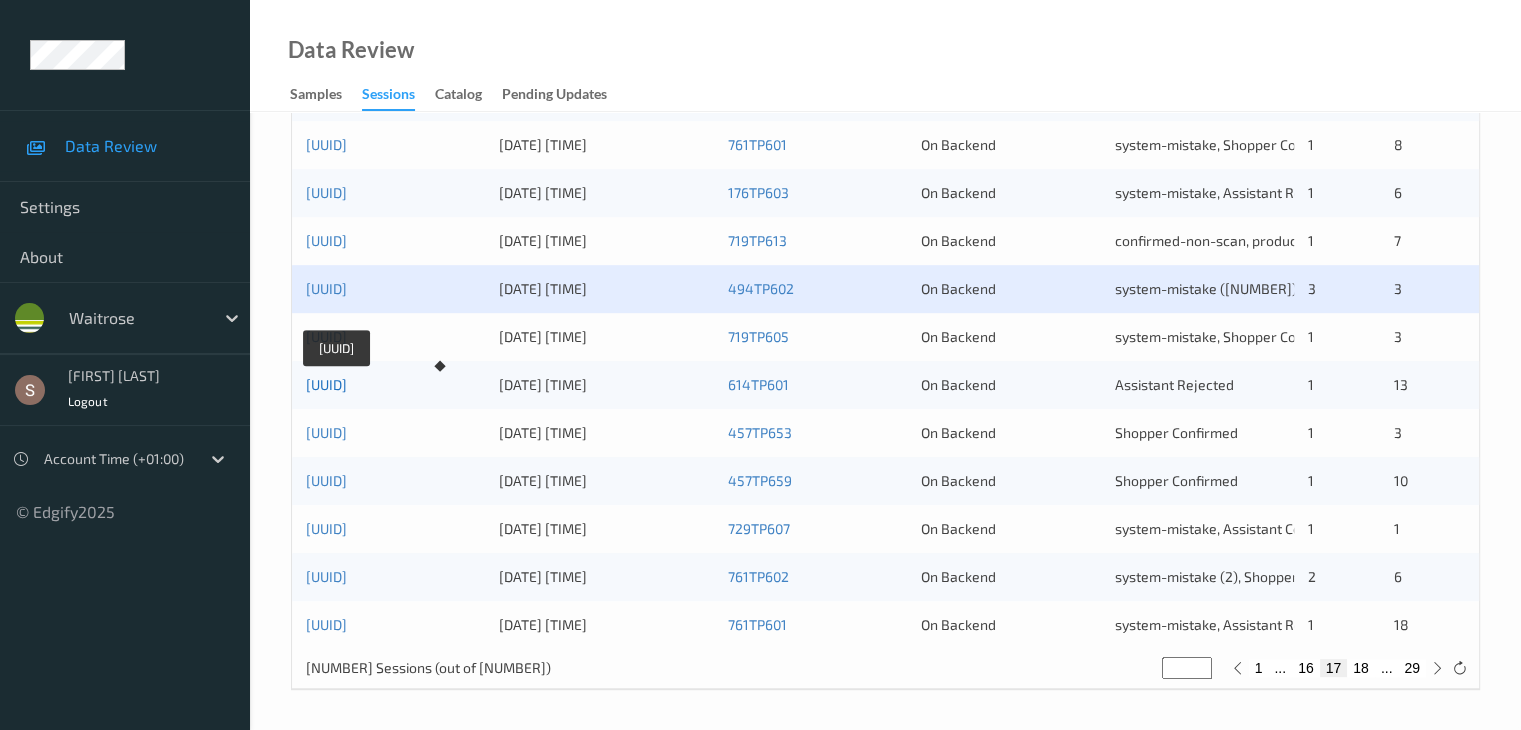 click on "[UUID]" at bounding box center (326, 384) 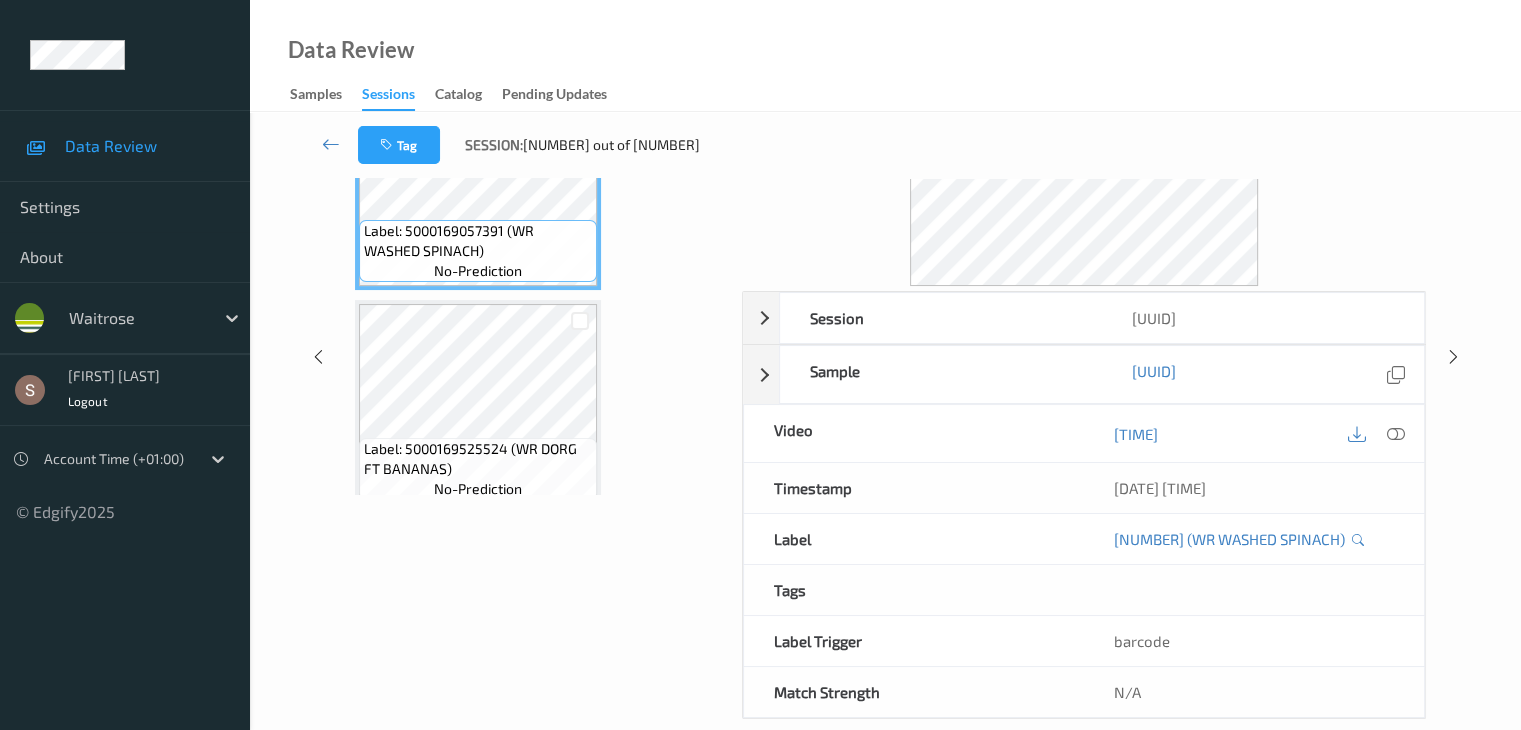 scroll, scrollTop: 0, scrollLeft: 0, axis: both 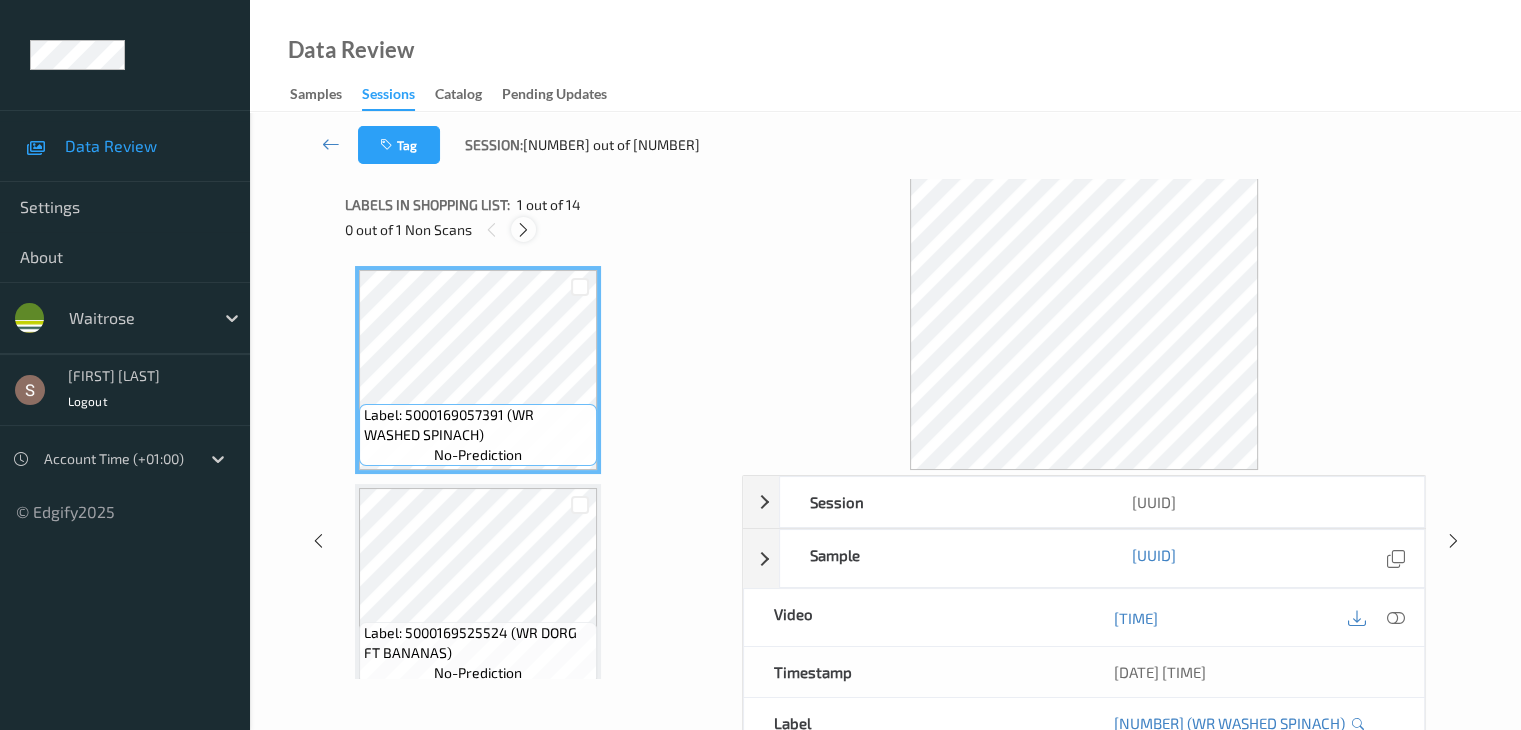 click at bounding box center (523, 230) 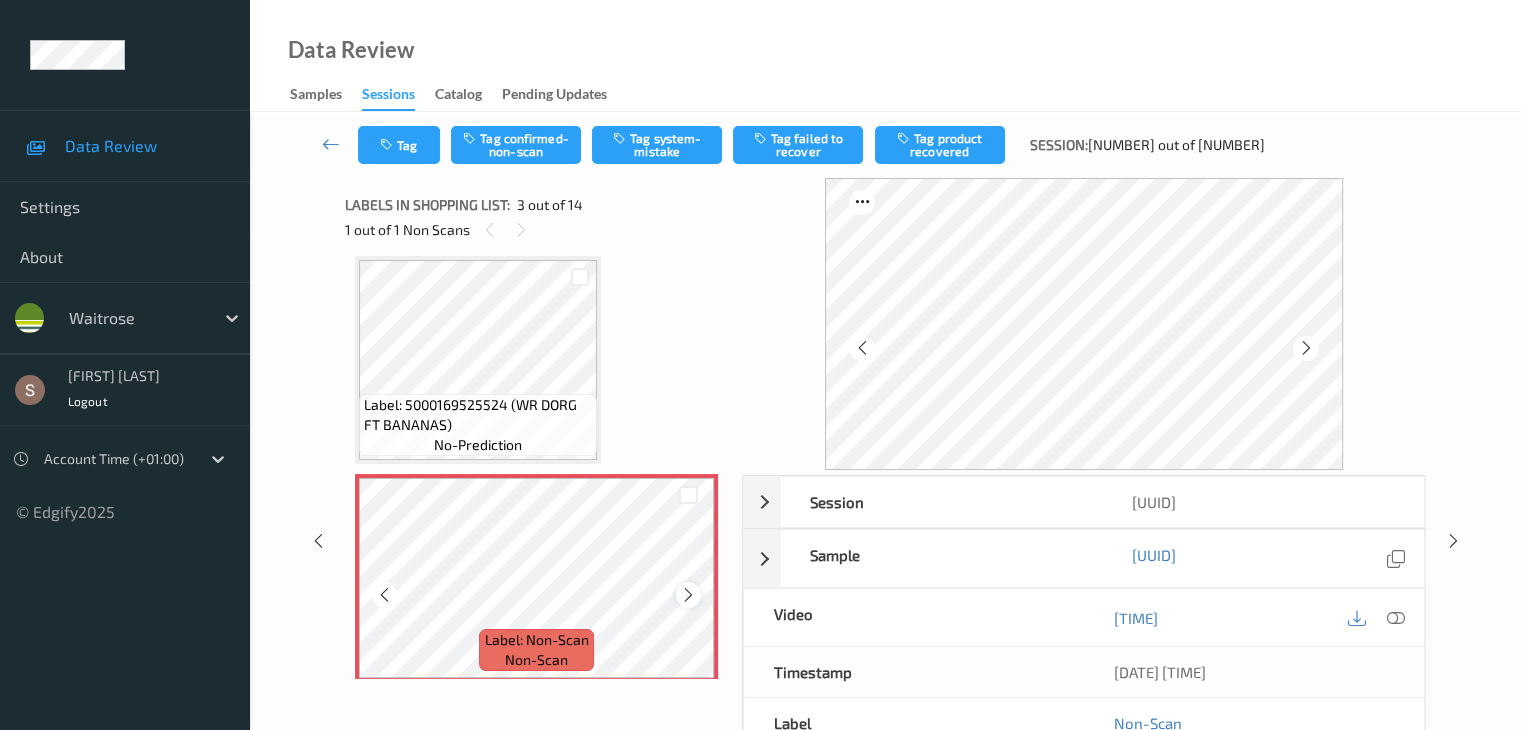 click at bounding box center [688, 595] 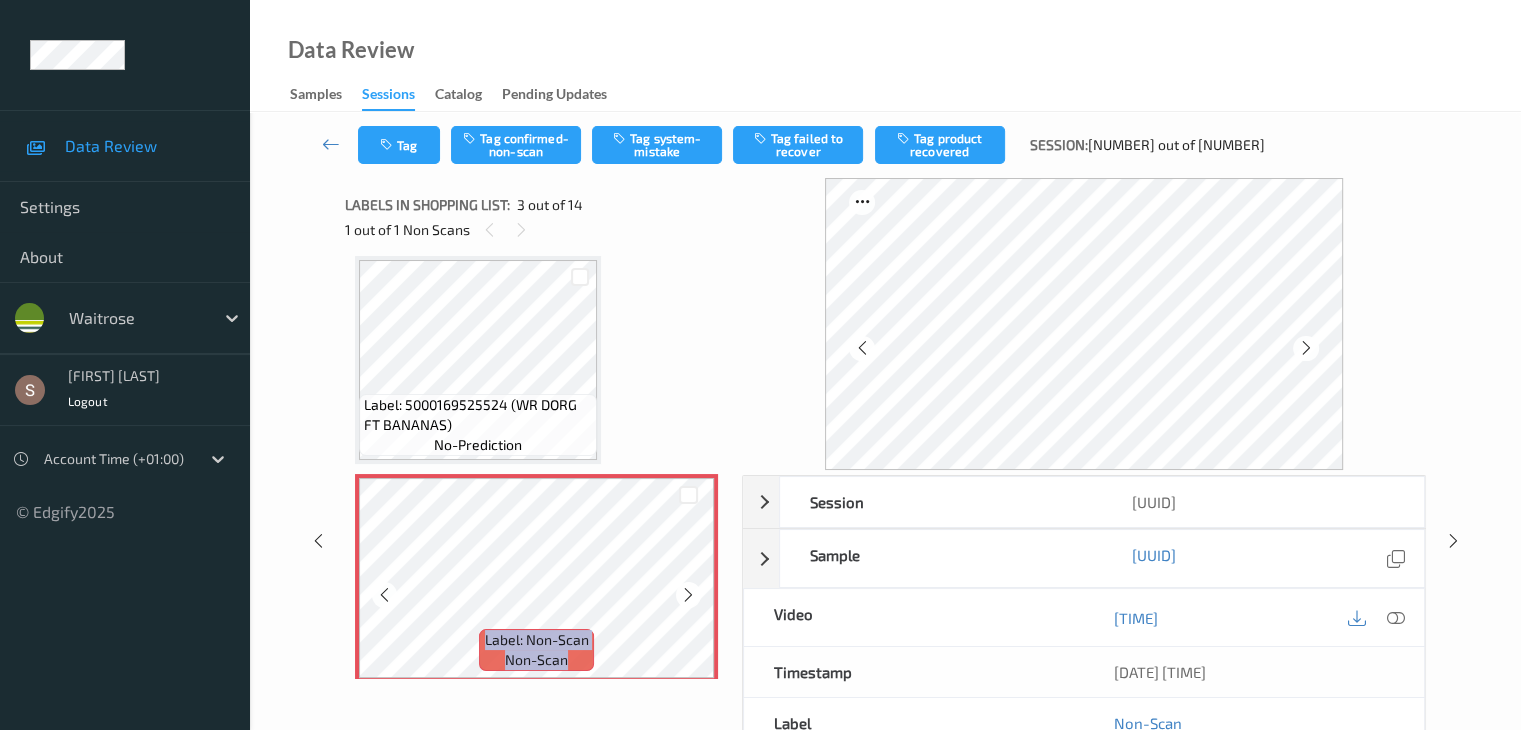 click at bounding box center [688, 595] 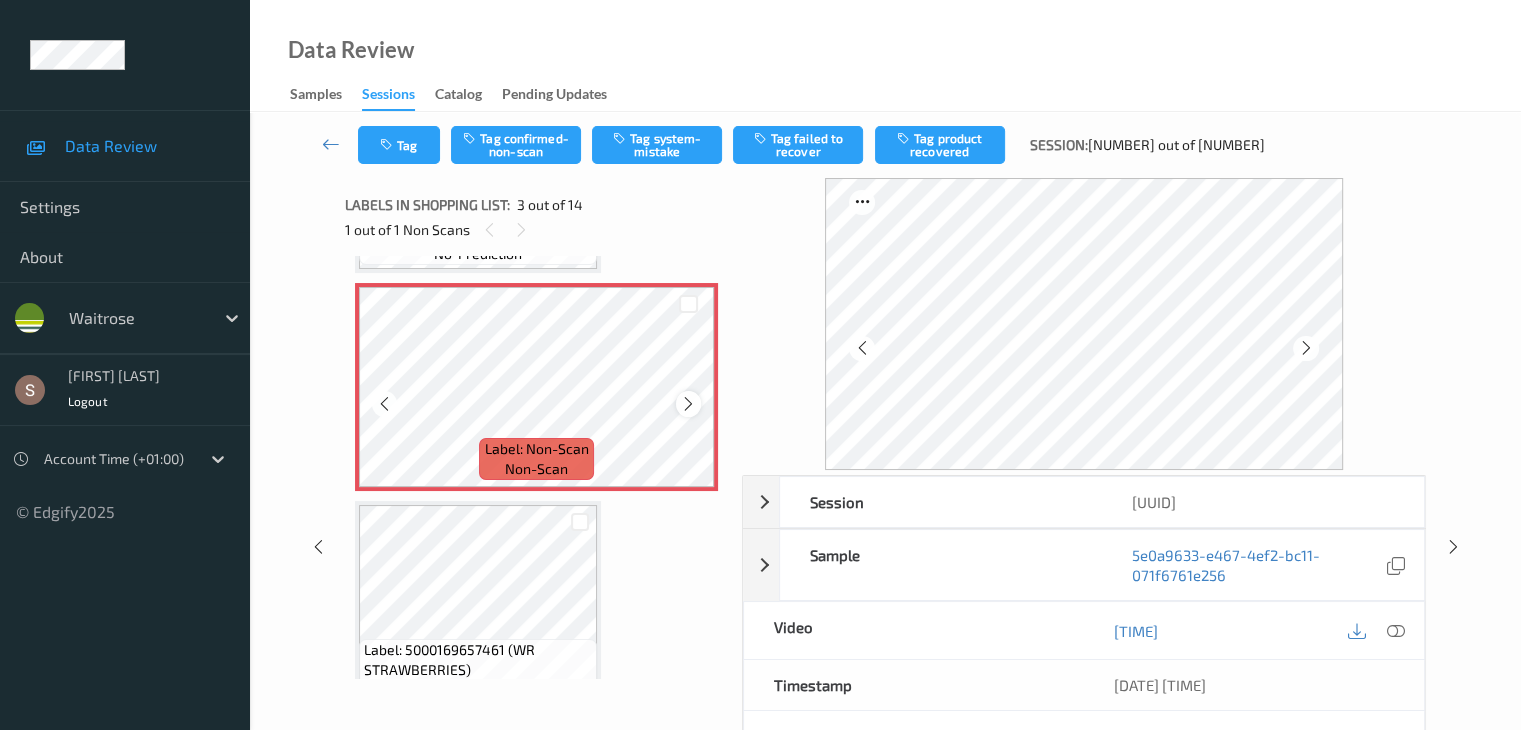 scroll, scrollTop: 428, scrollLeft: 0, axis: vertical 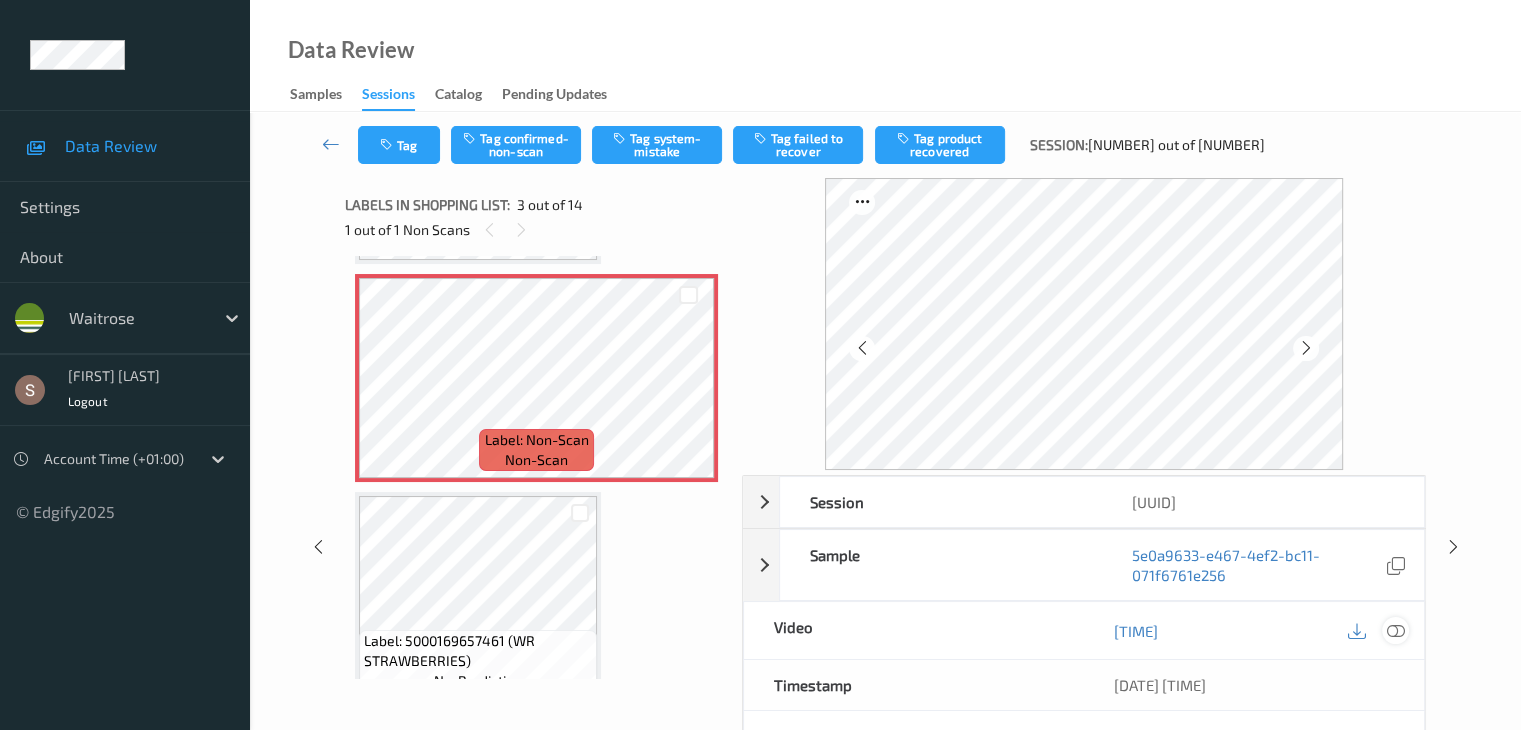 click at bounding box center [1395, 631] 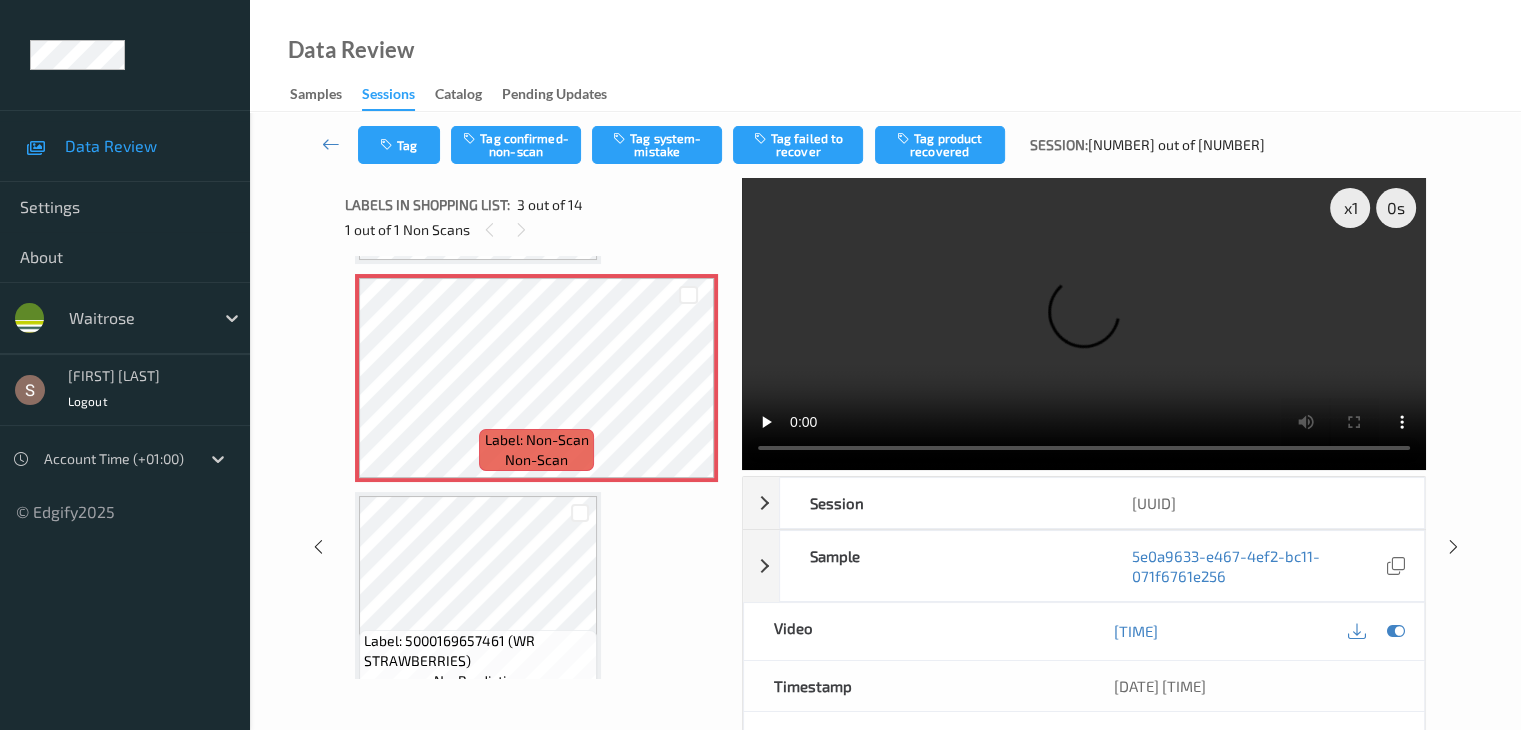 click at bounding box center (1084, 324) 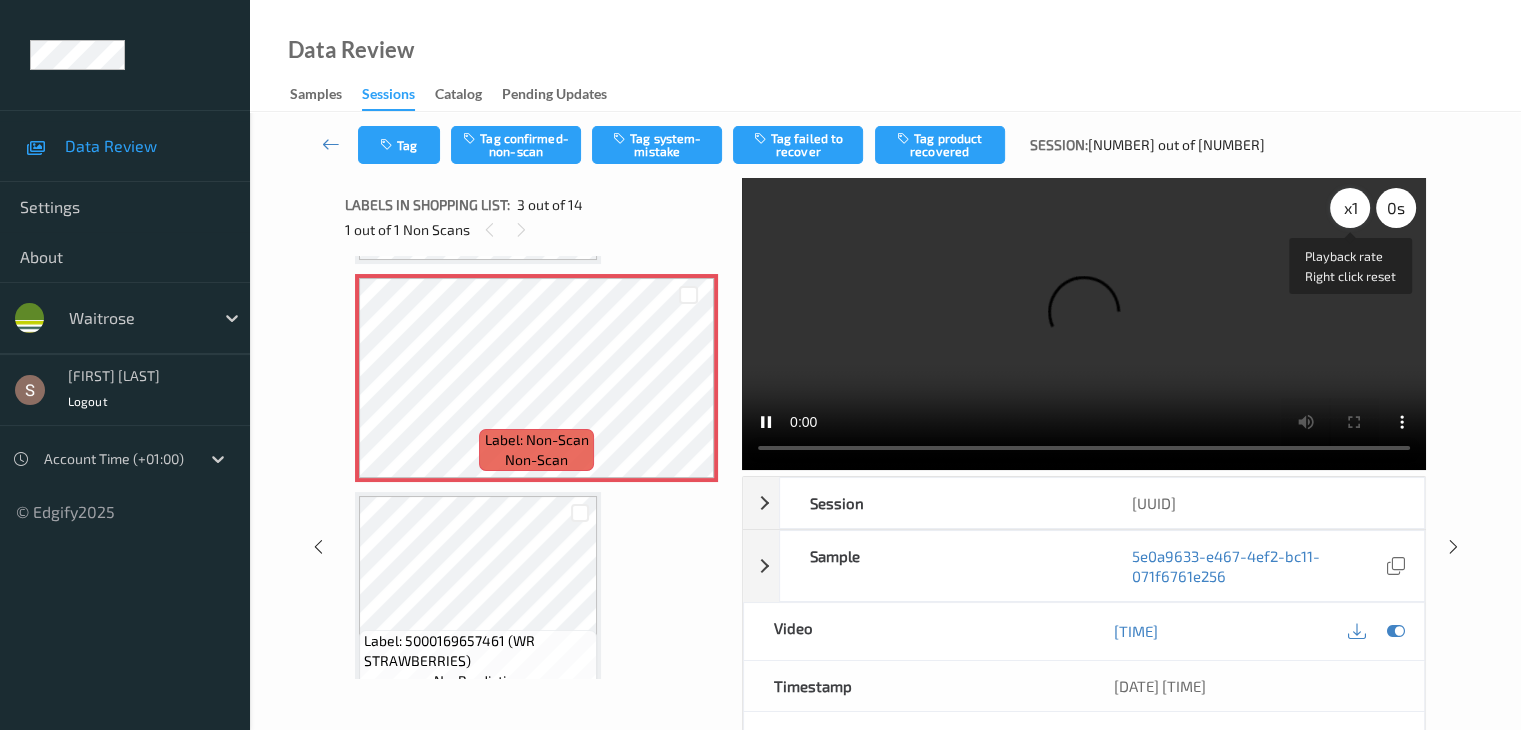click on "x 1" at bounding box center [1350, 208] 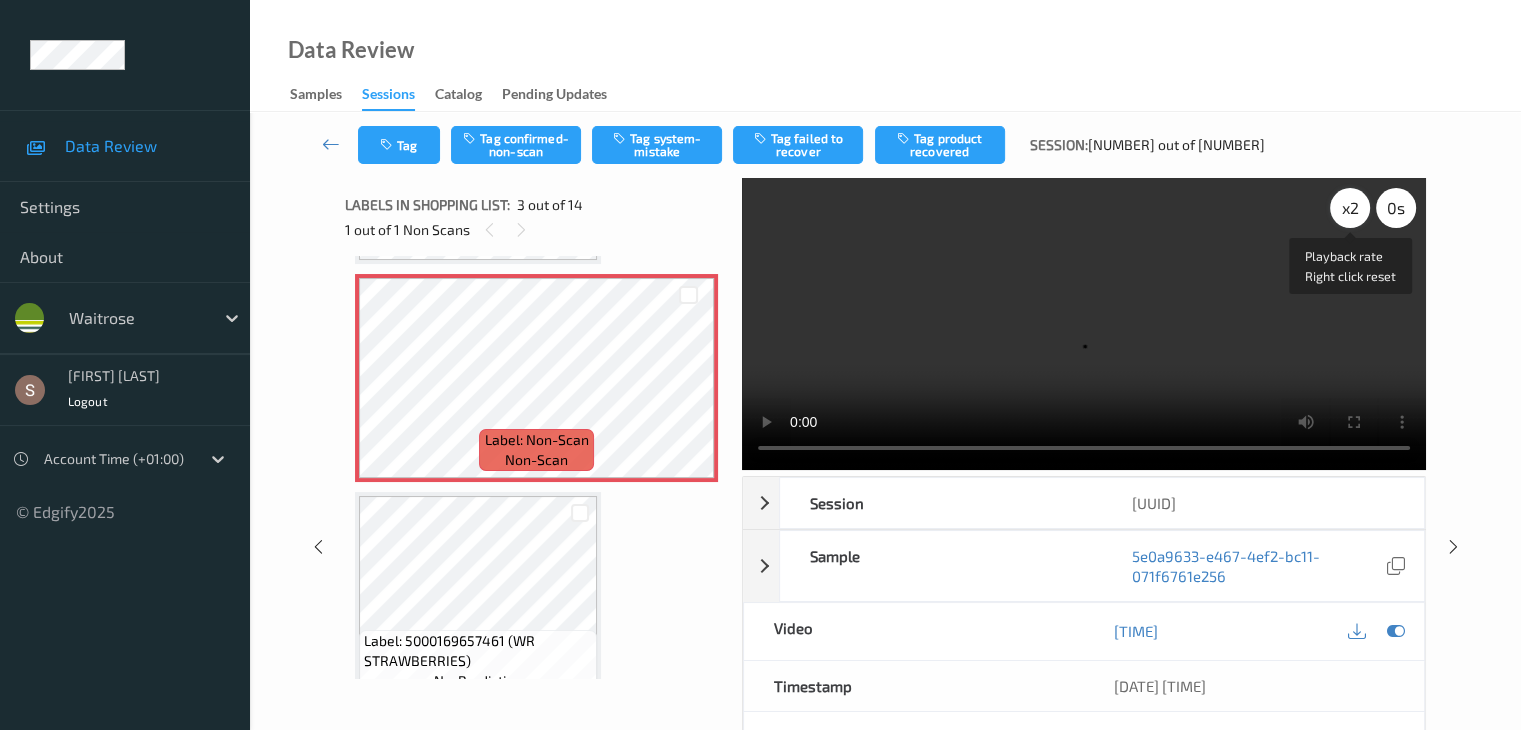 click on "x 2" at bounding box center (1350, 208) 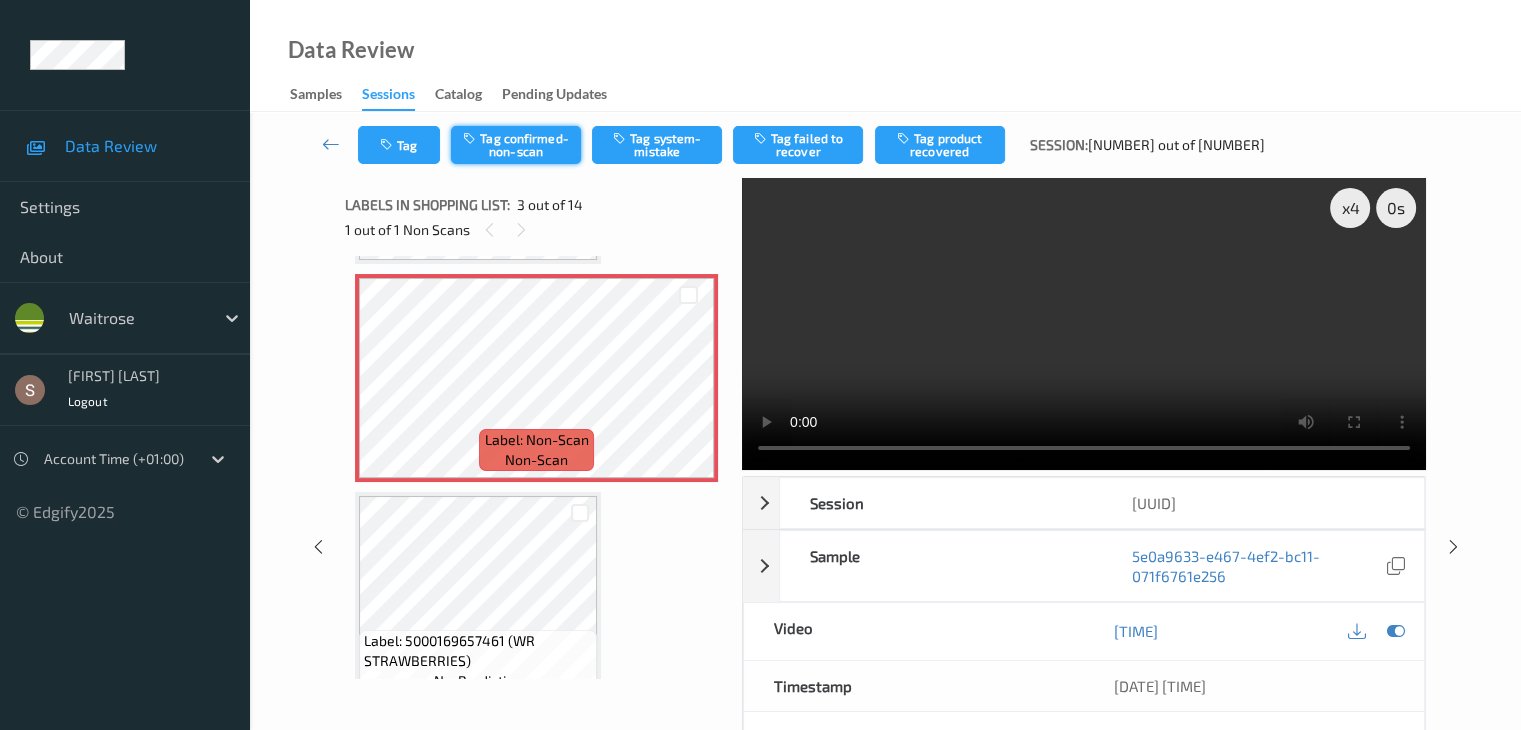 click on "Tag   confirmed-non-scan" at bounding box center (516, 145) 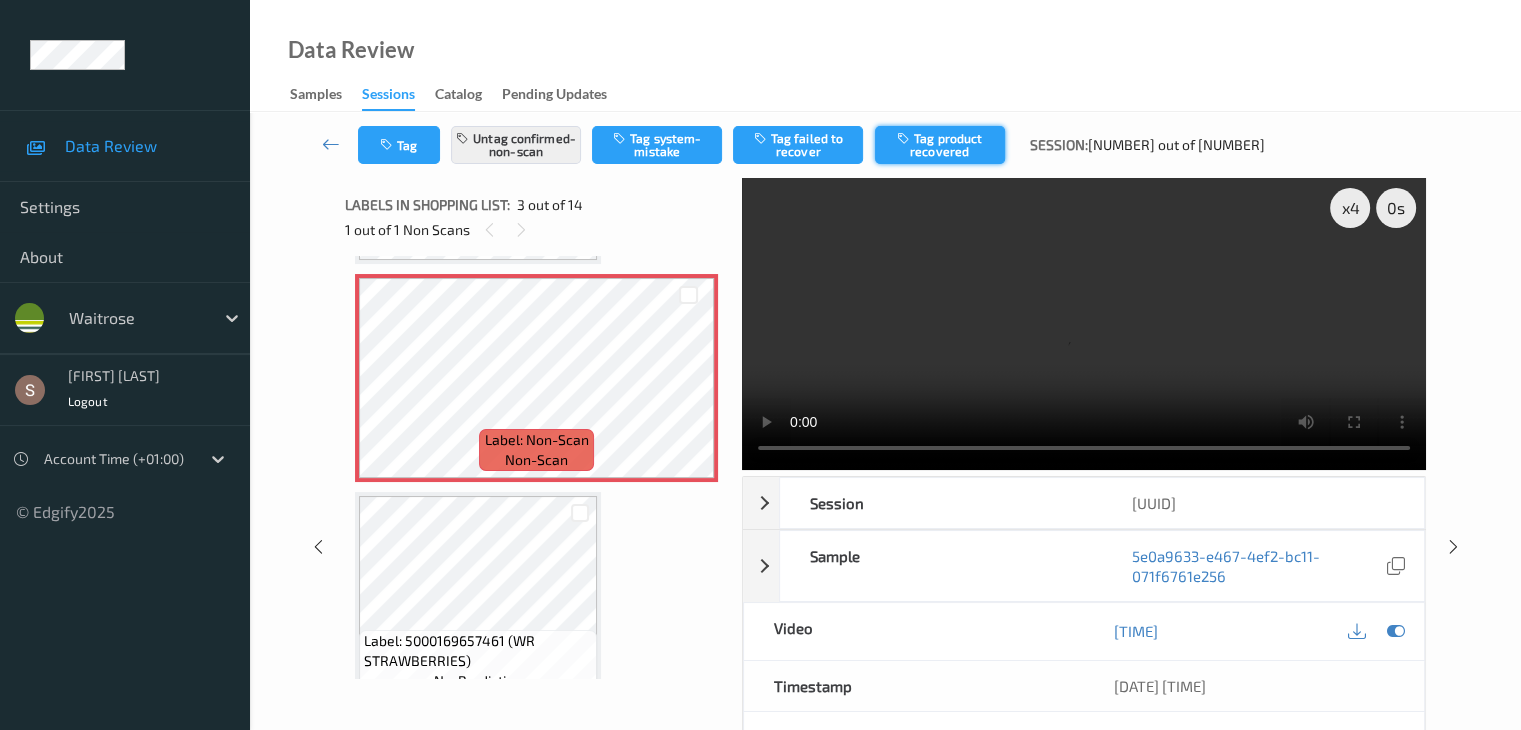 click on "Tag   product recovered" at bounding box center (940, 145) 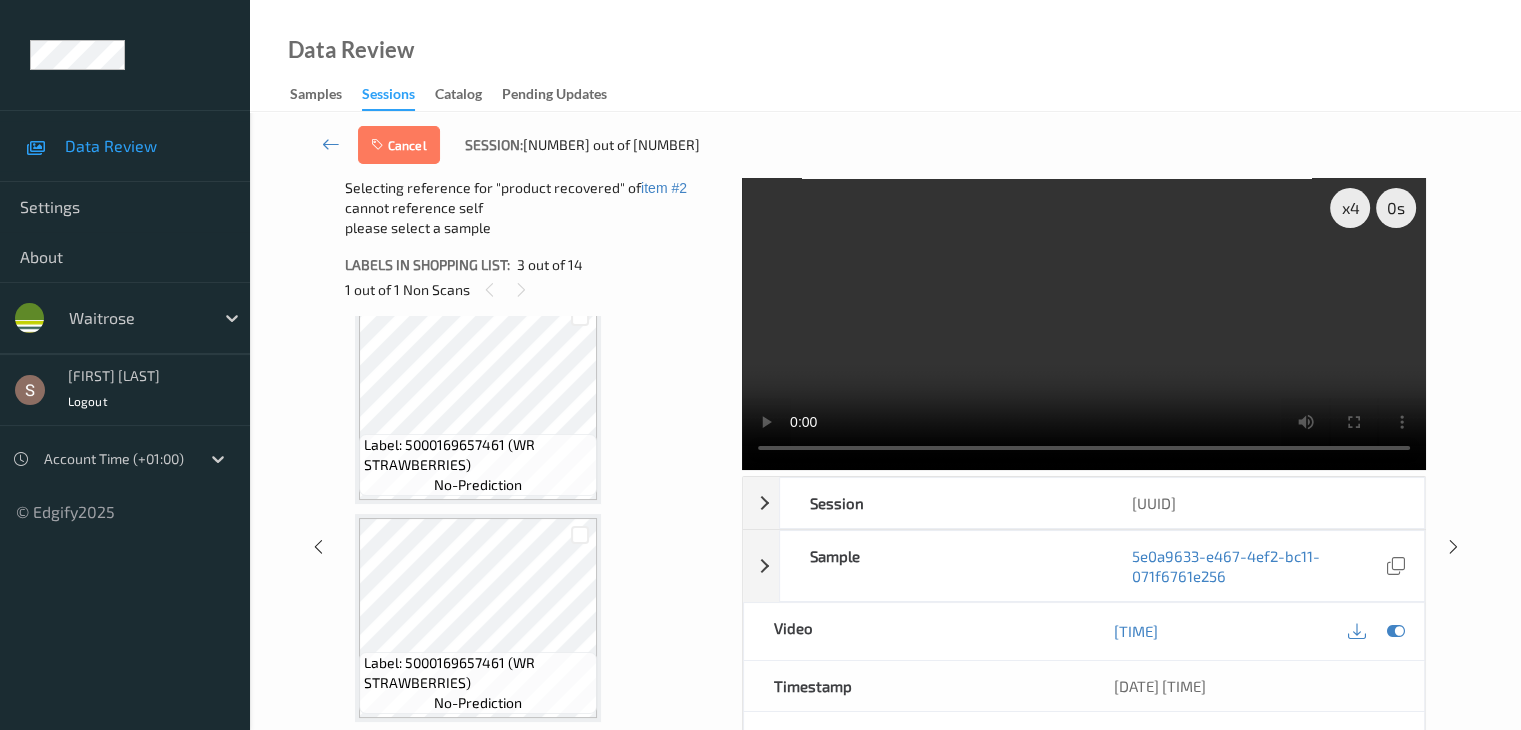scroll, scrollTop: 728, scrollLeft: 0, axis: vertical 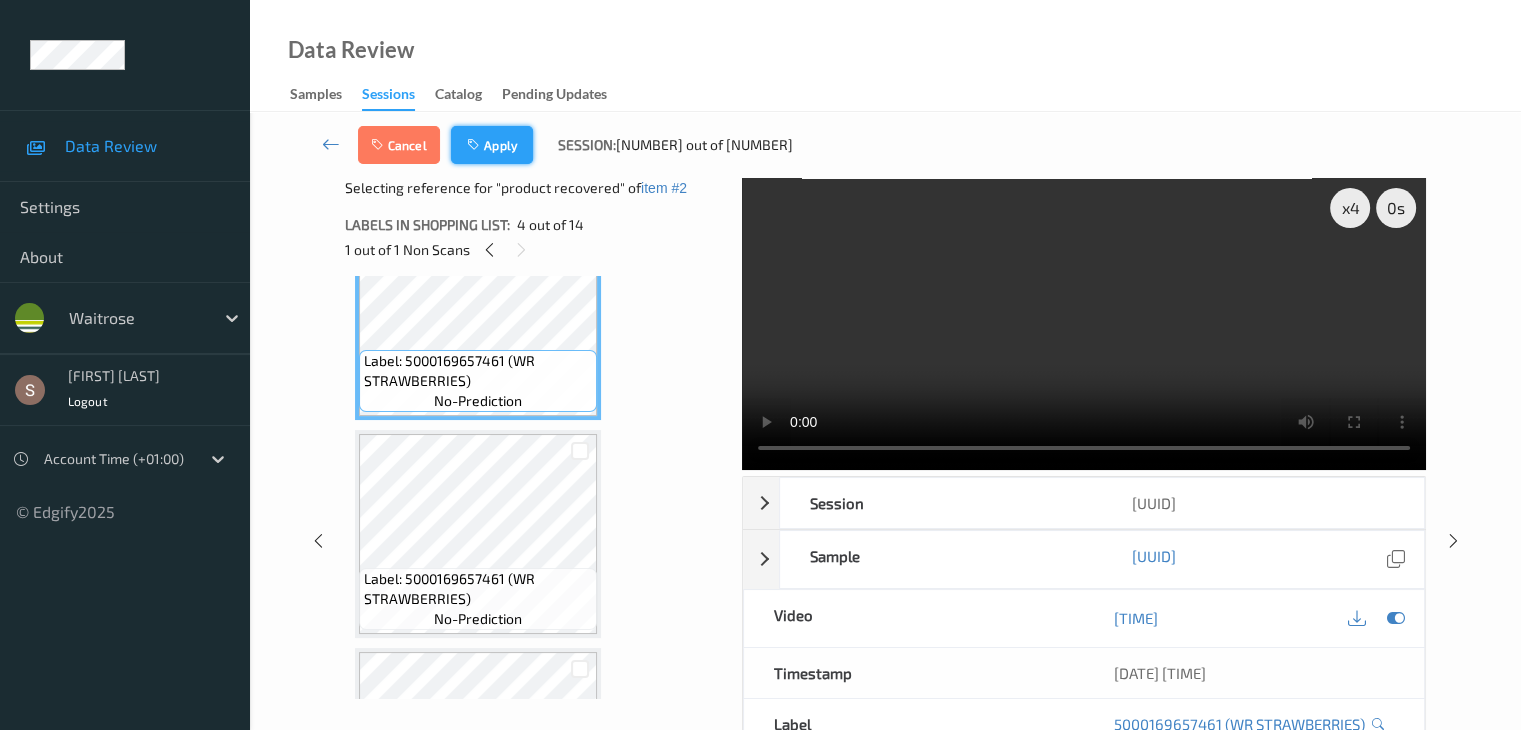 click on "Apply" at bounding box center (492, 145) 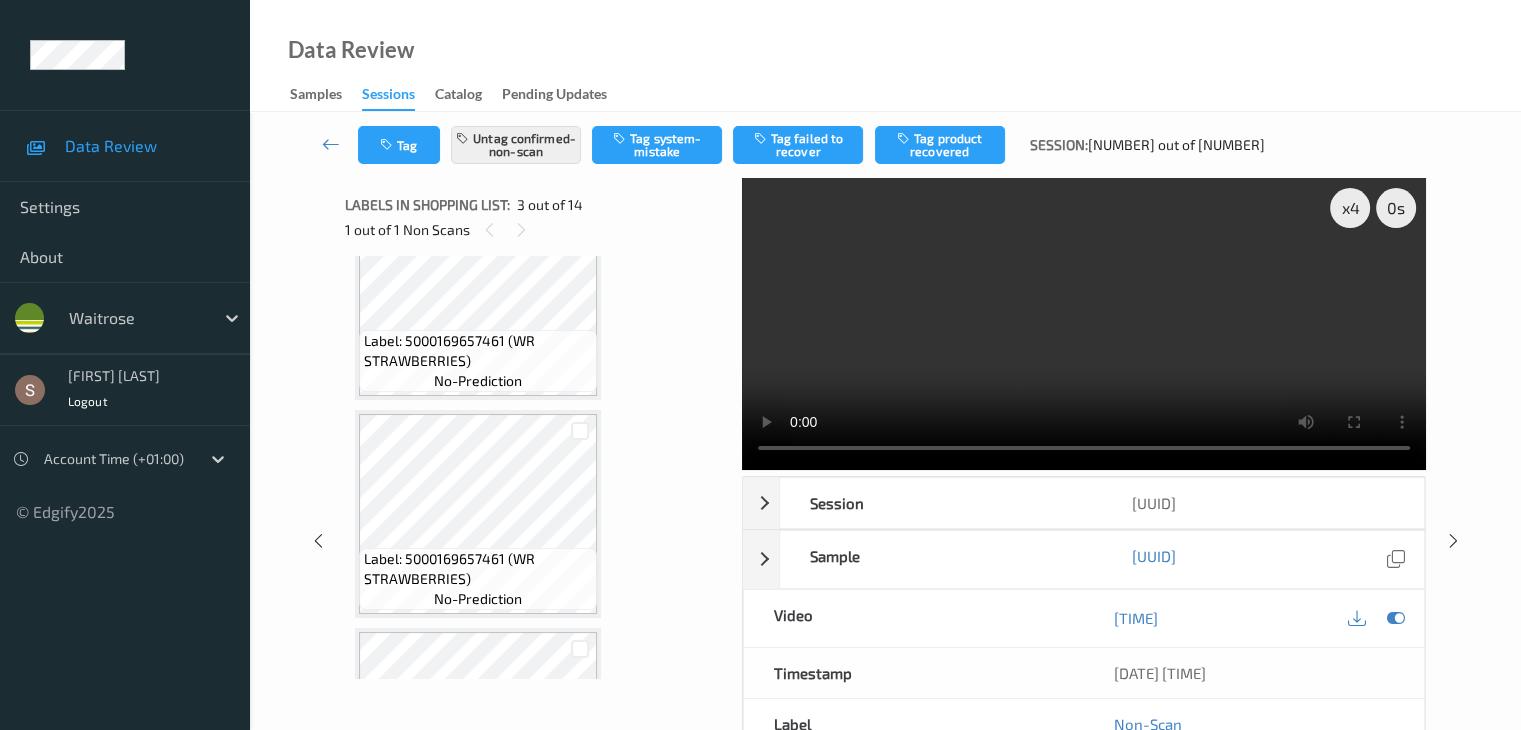 scroll, scrollTop: 228, scrollLeft: 0, axis: vertical 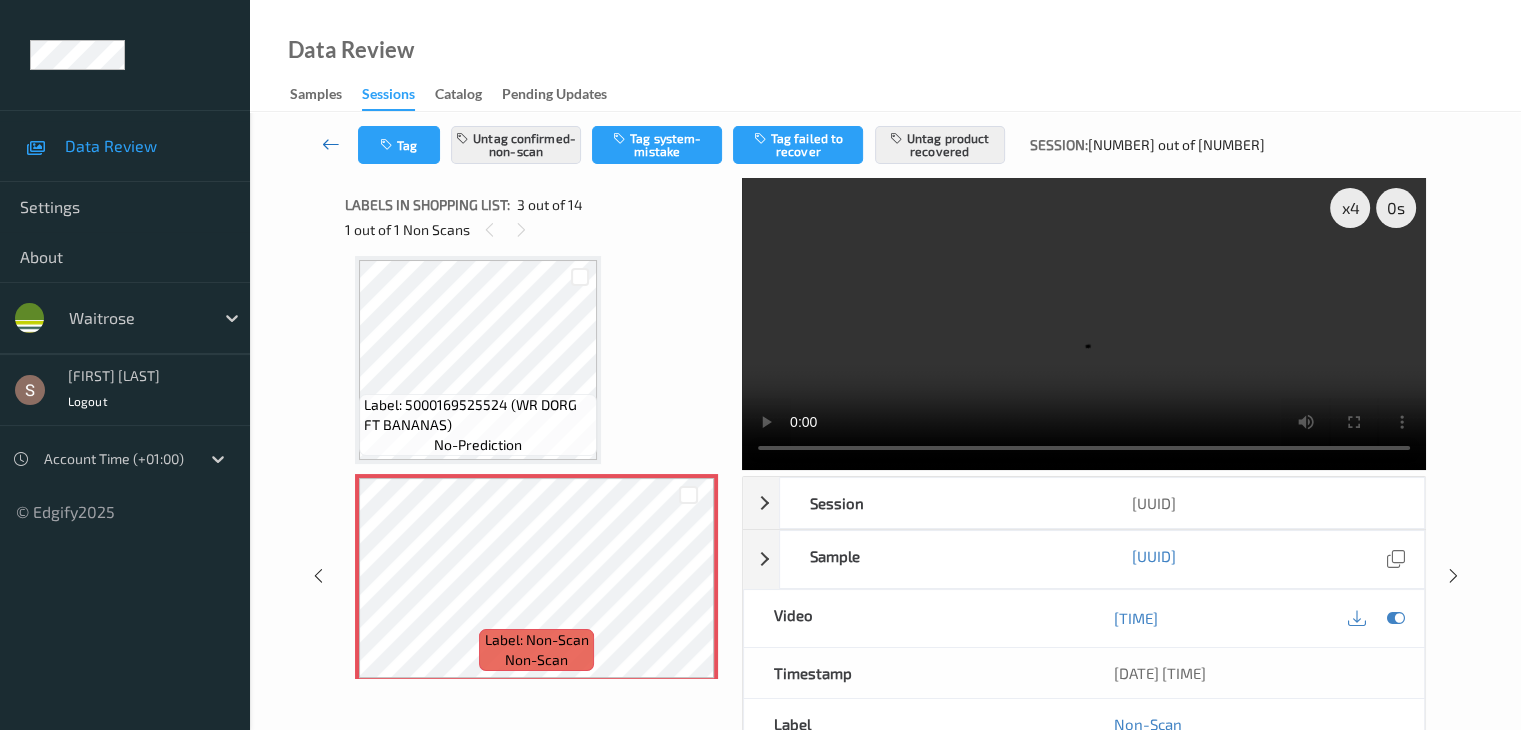 click at bounding box center (331, 144) 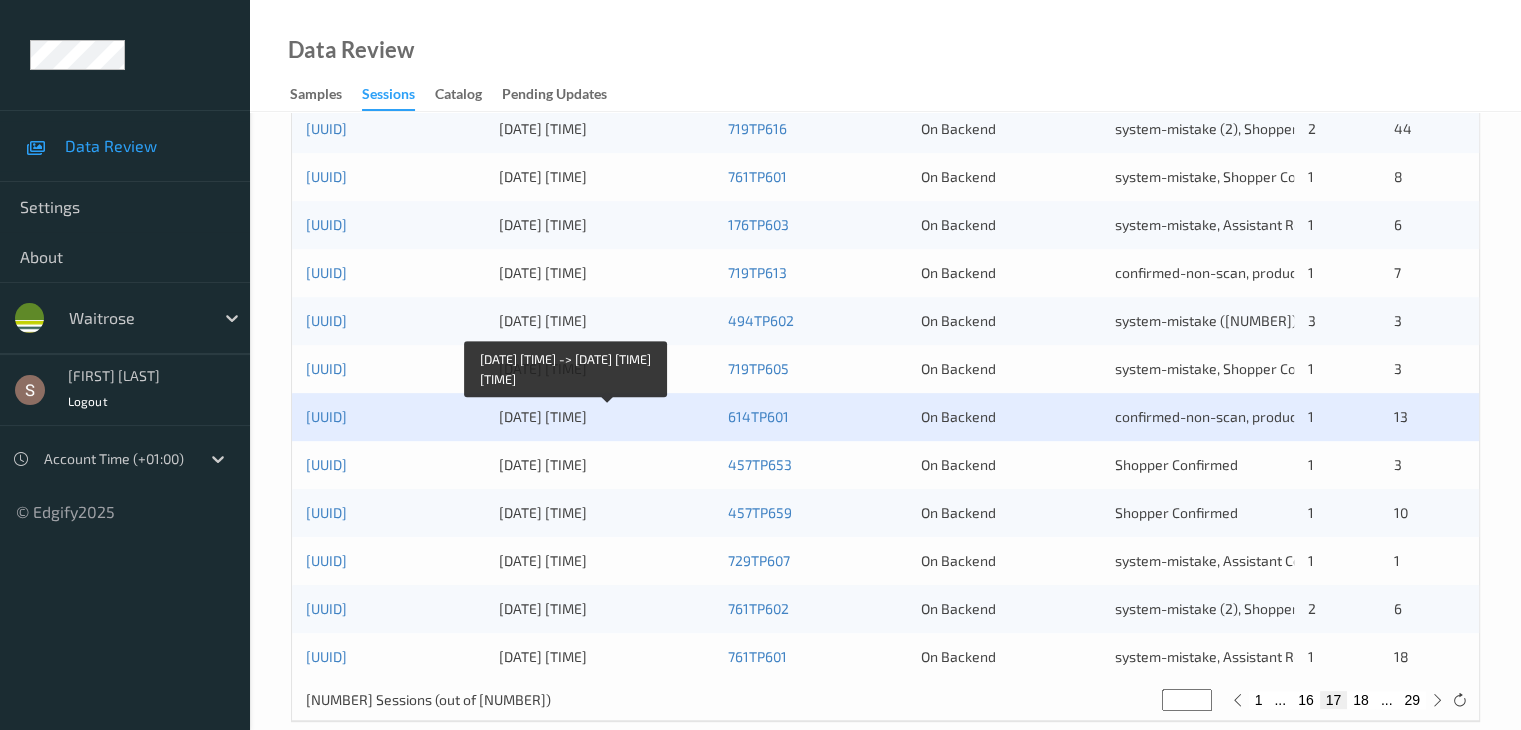 scroll, scrollTop: 932, scrollLeft: 0, axis: vertical 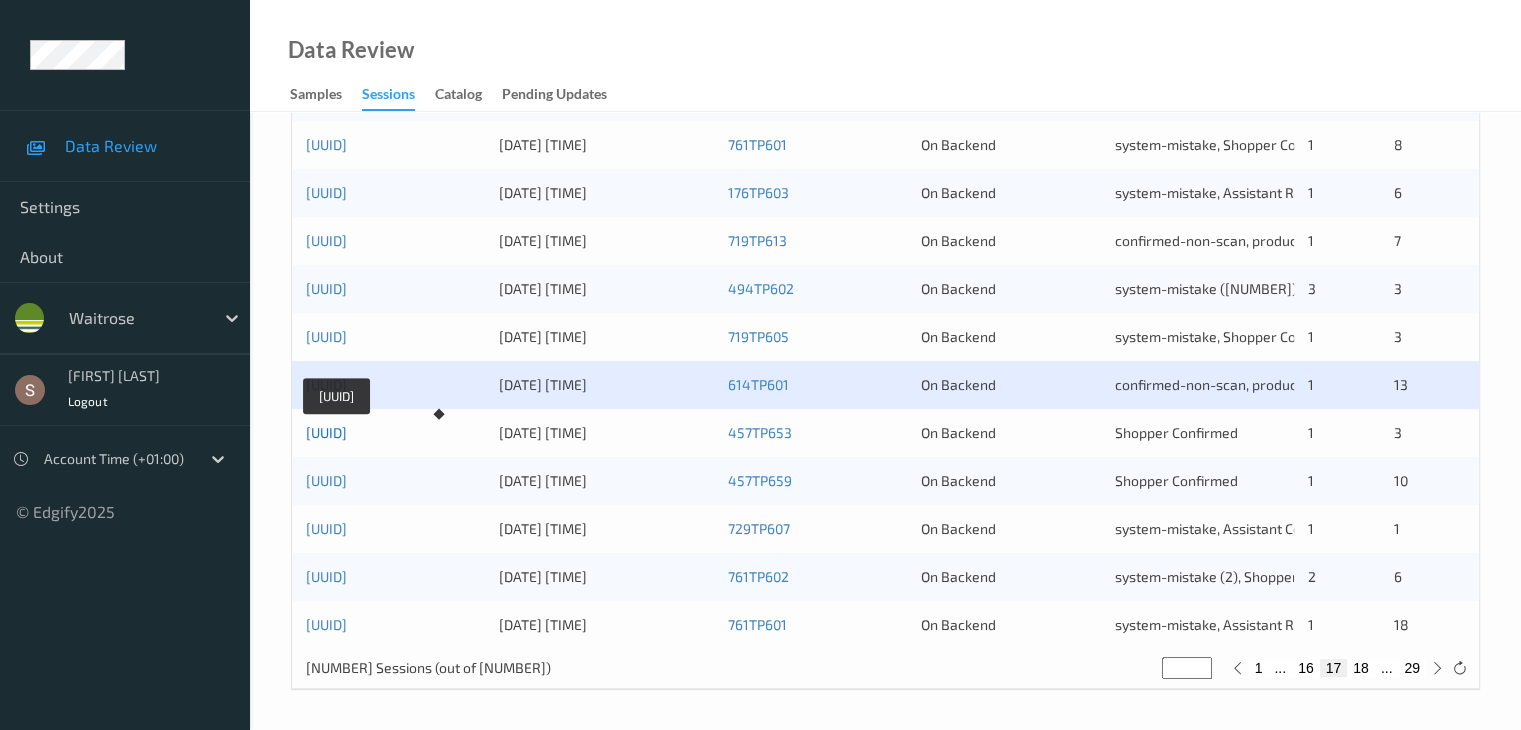 click on "[UUID]" at bounding box center (326, 432) 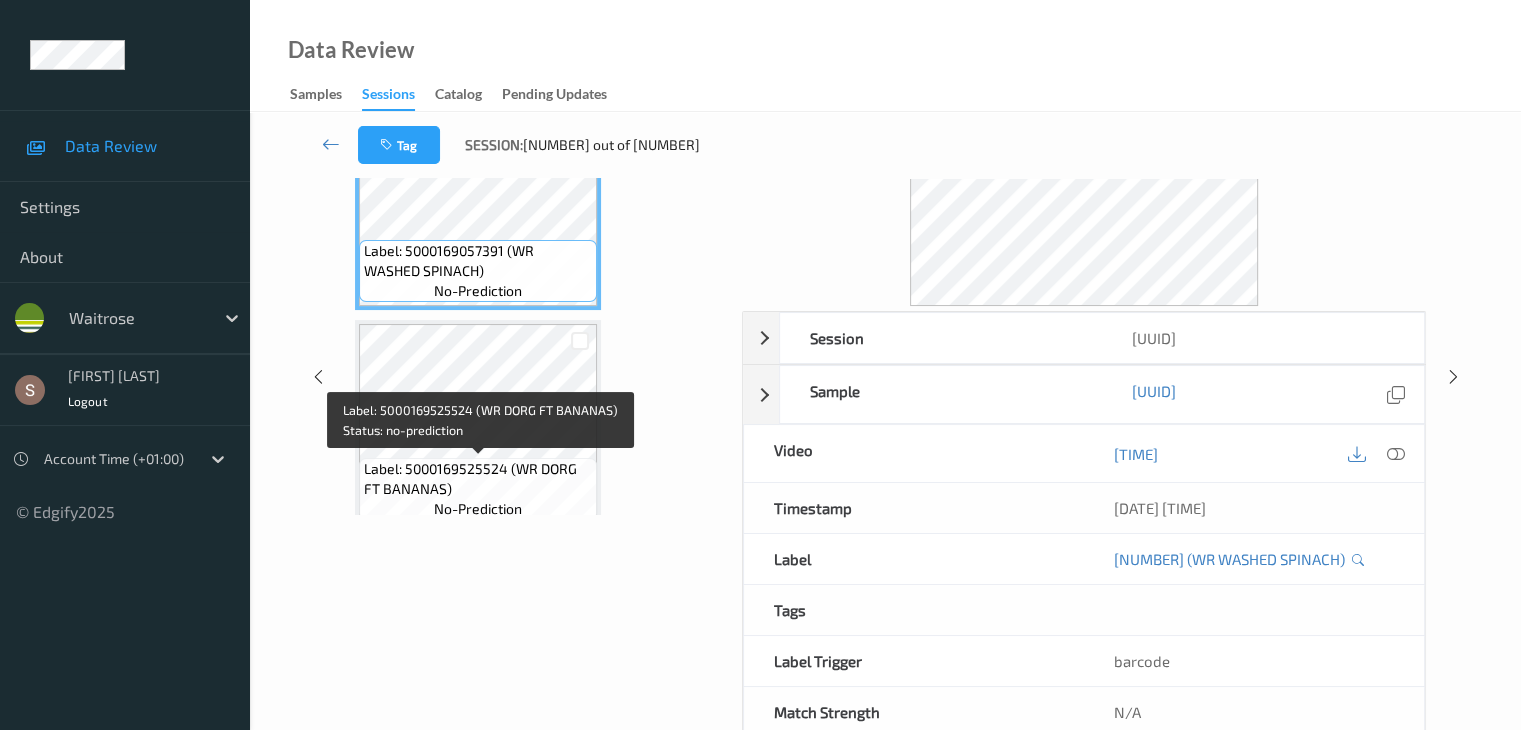 scroll, scrollTop: 0, scrollLeft: 0, axis: both 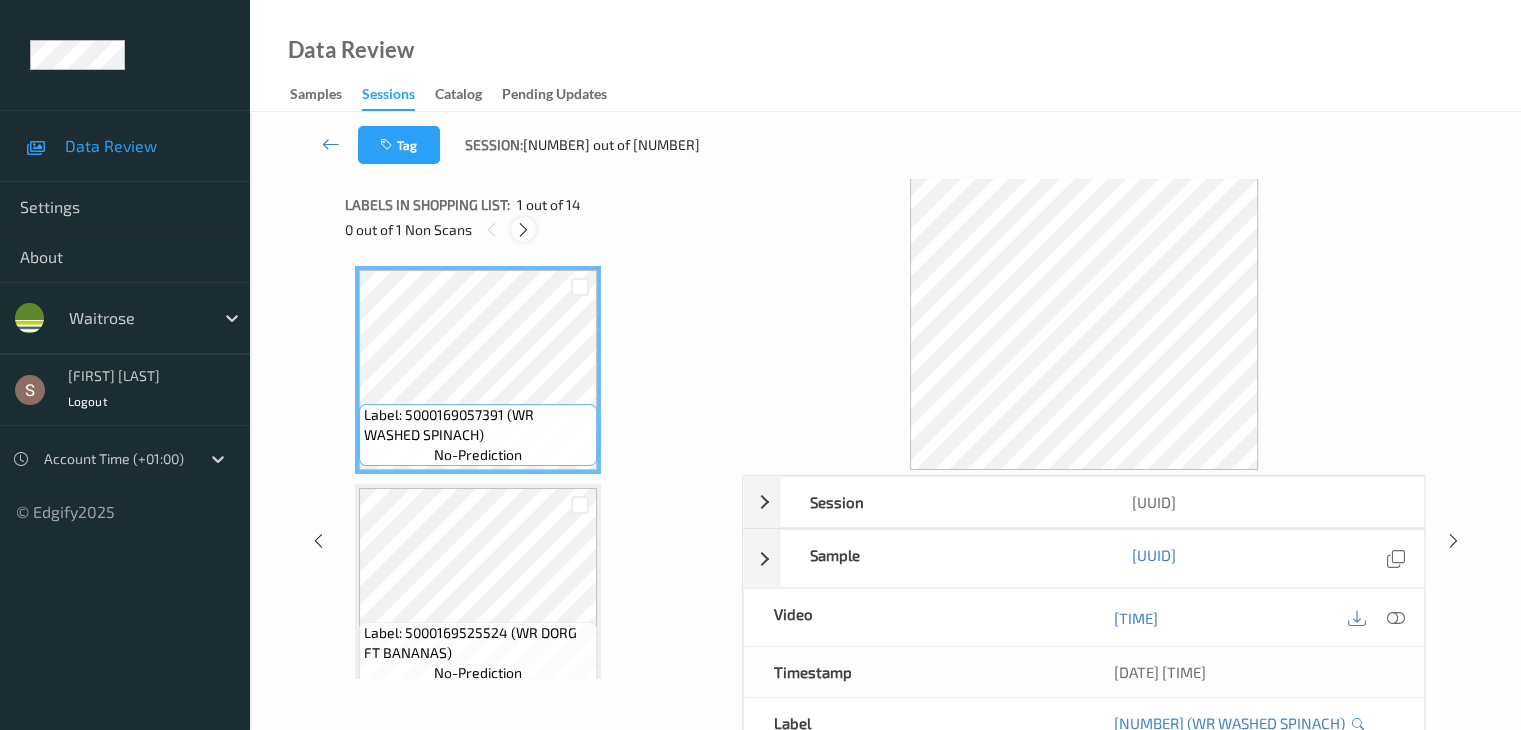 click at bounding box center [523, 230] 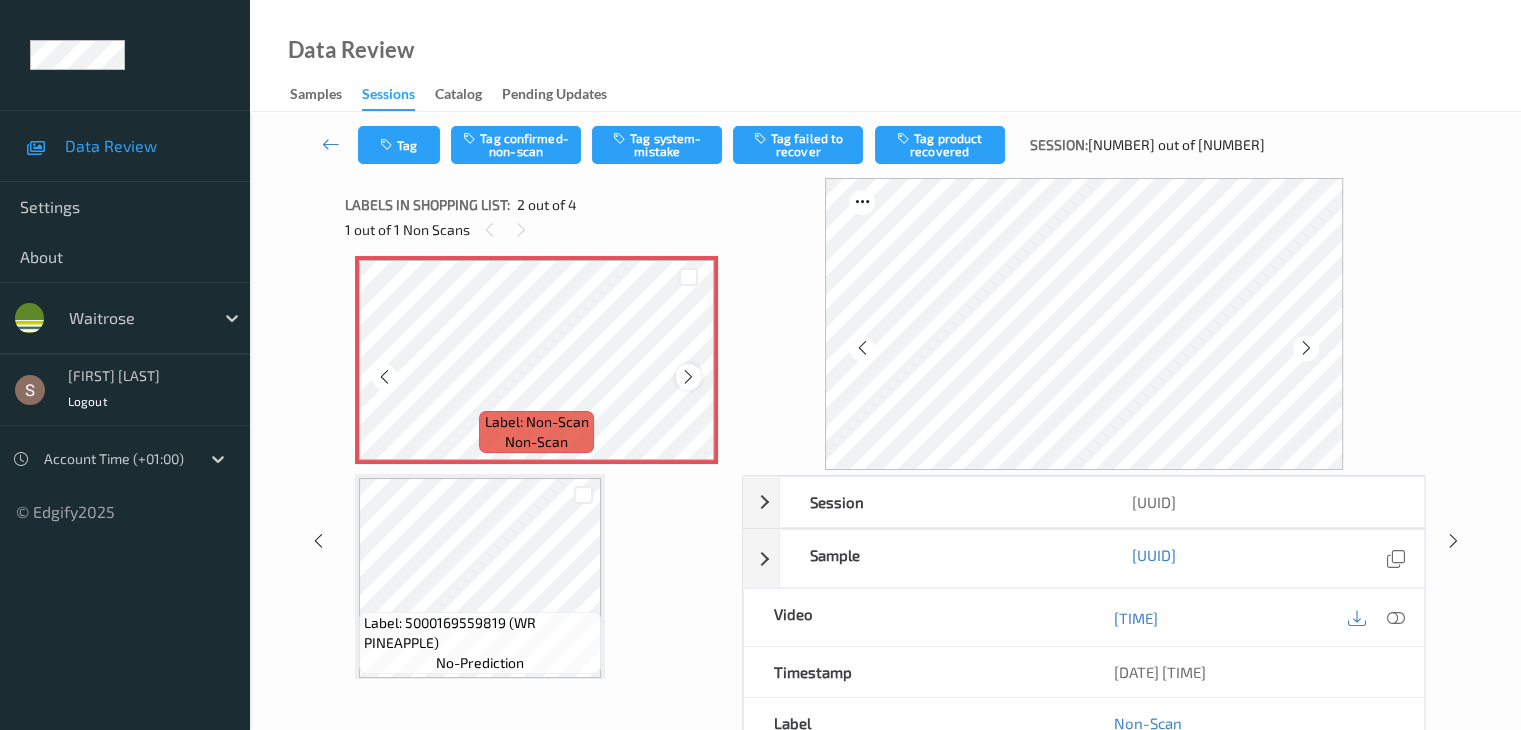click at bounding box center [688, 376] 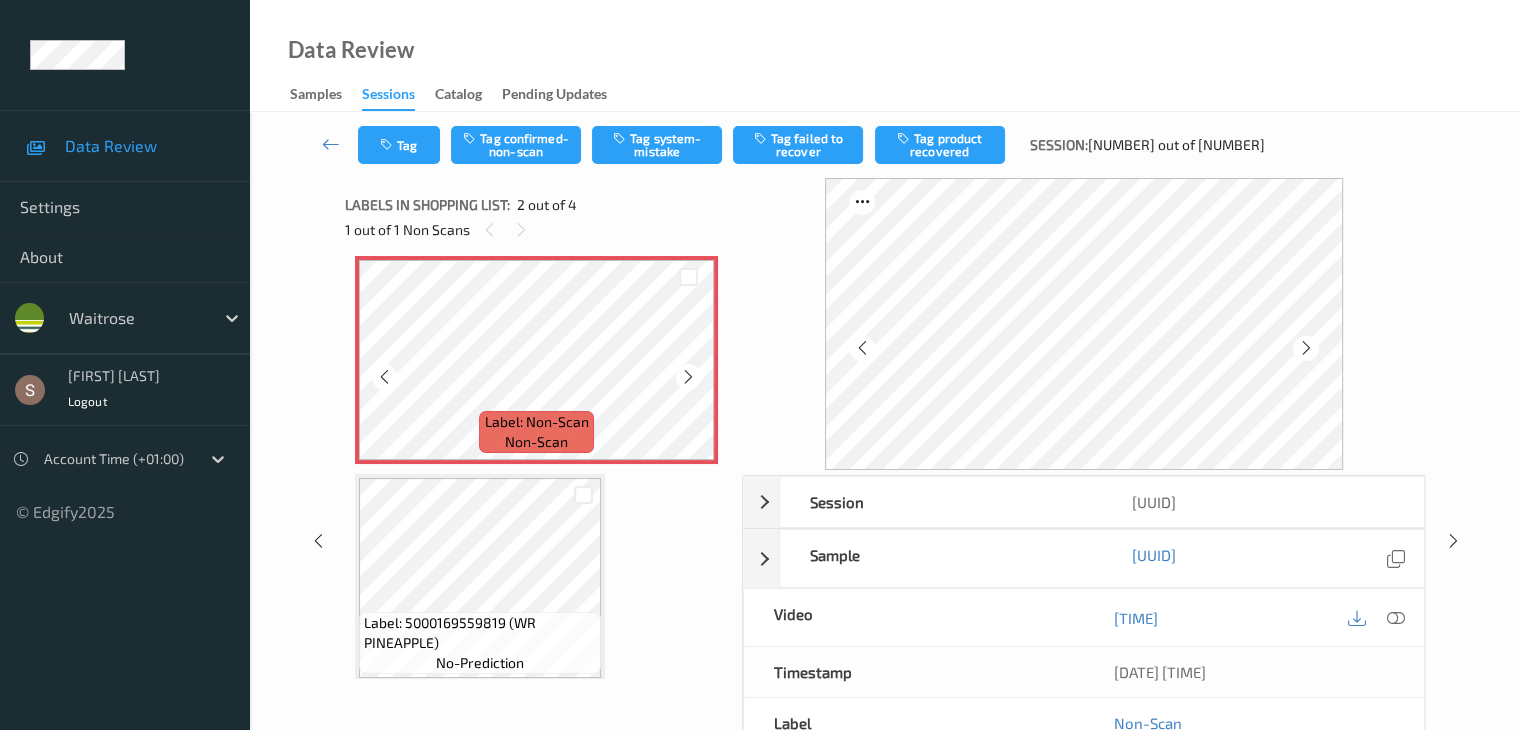 click at bounding box center [688, 377] 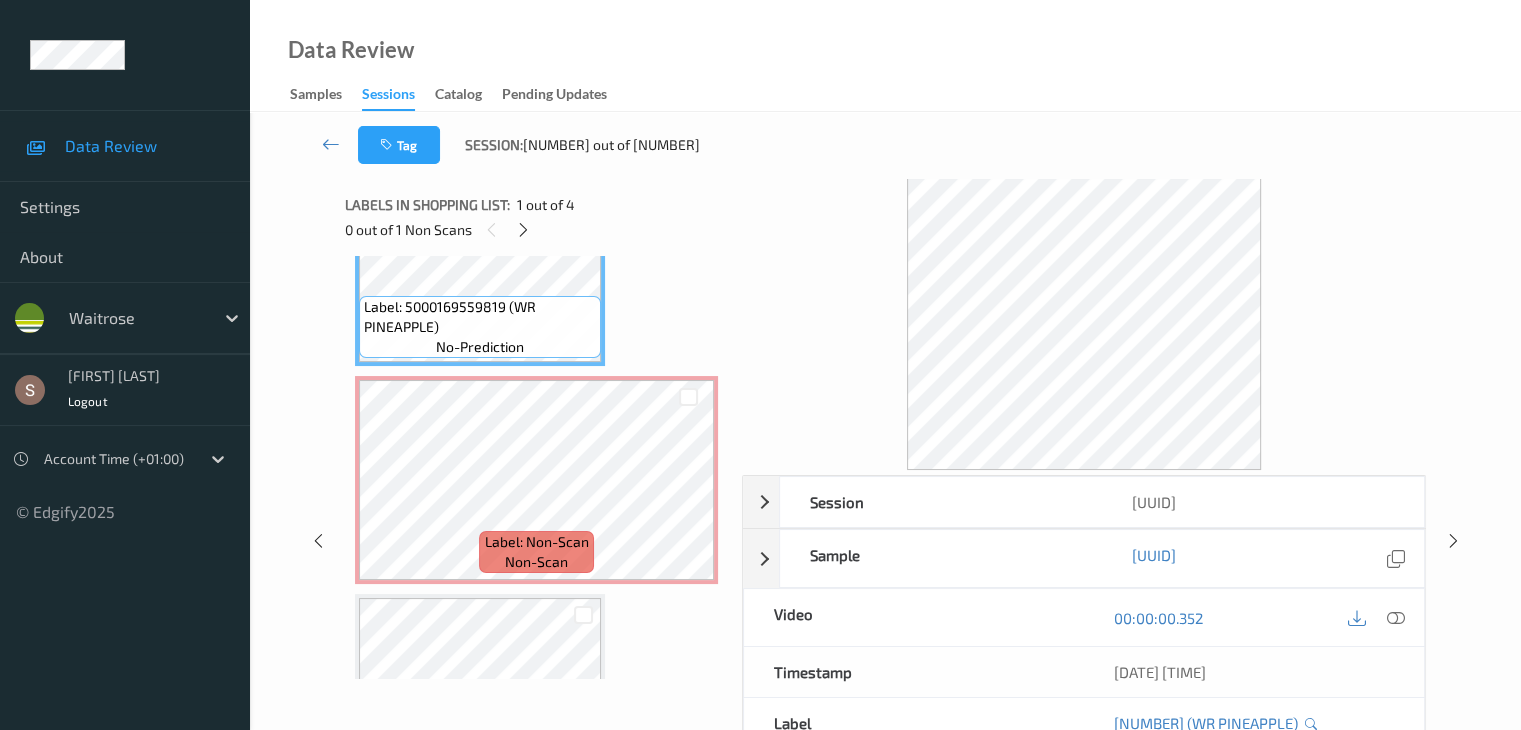 scroll, scrollTop: 200, scrollLeft: 0, axis: vertical 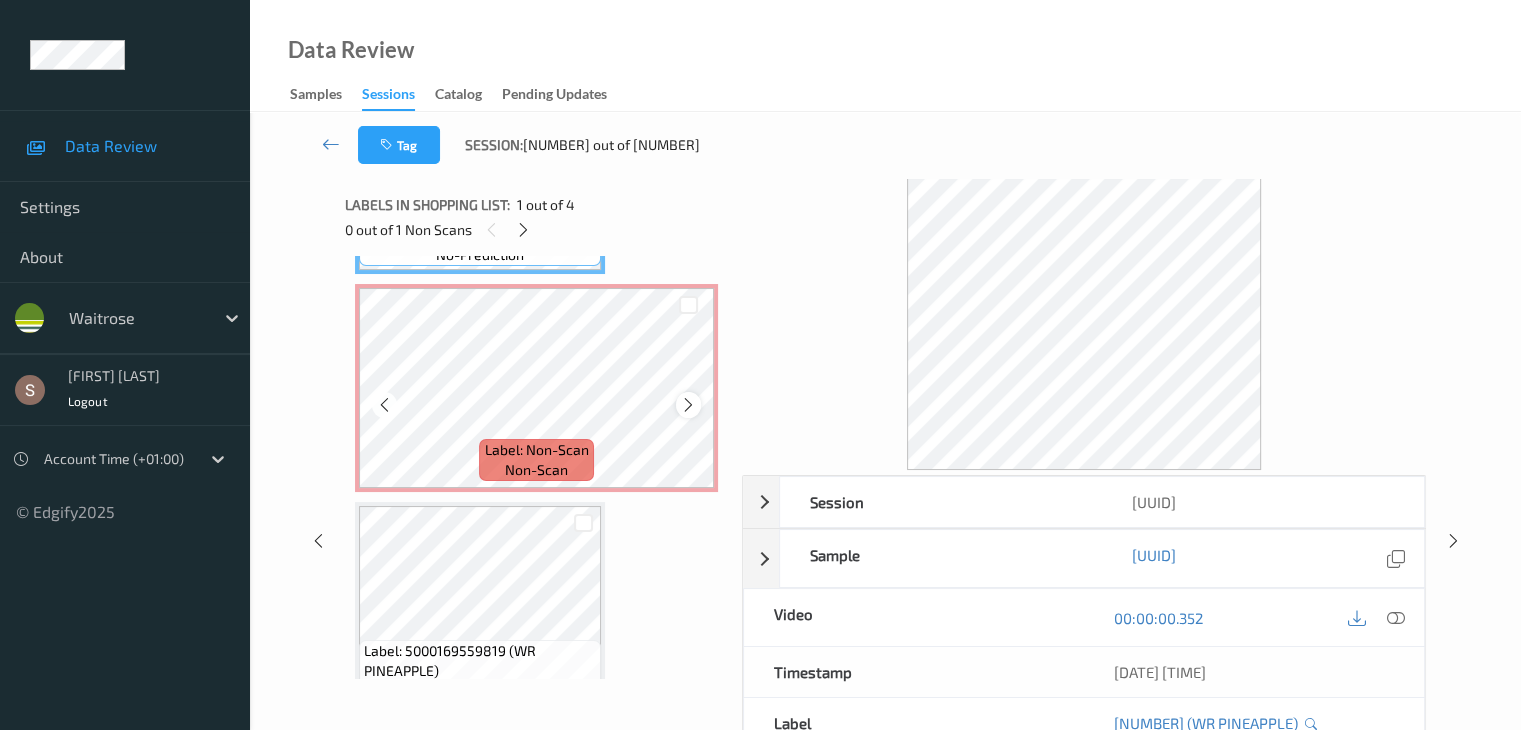 click at bounding box center (688, 405) 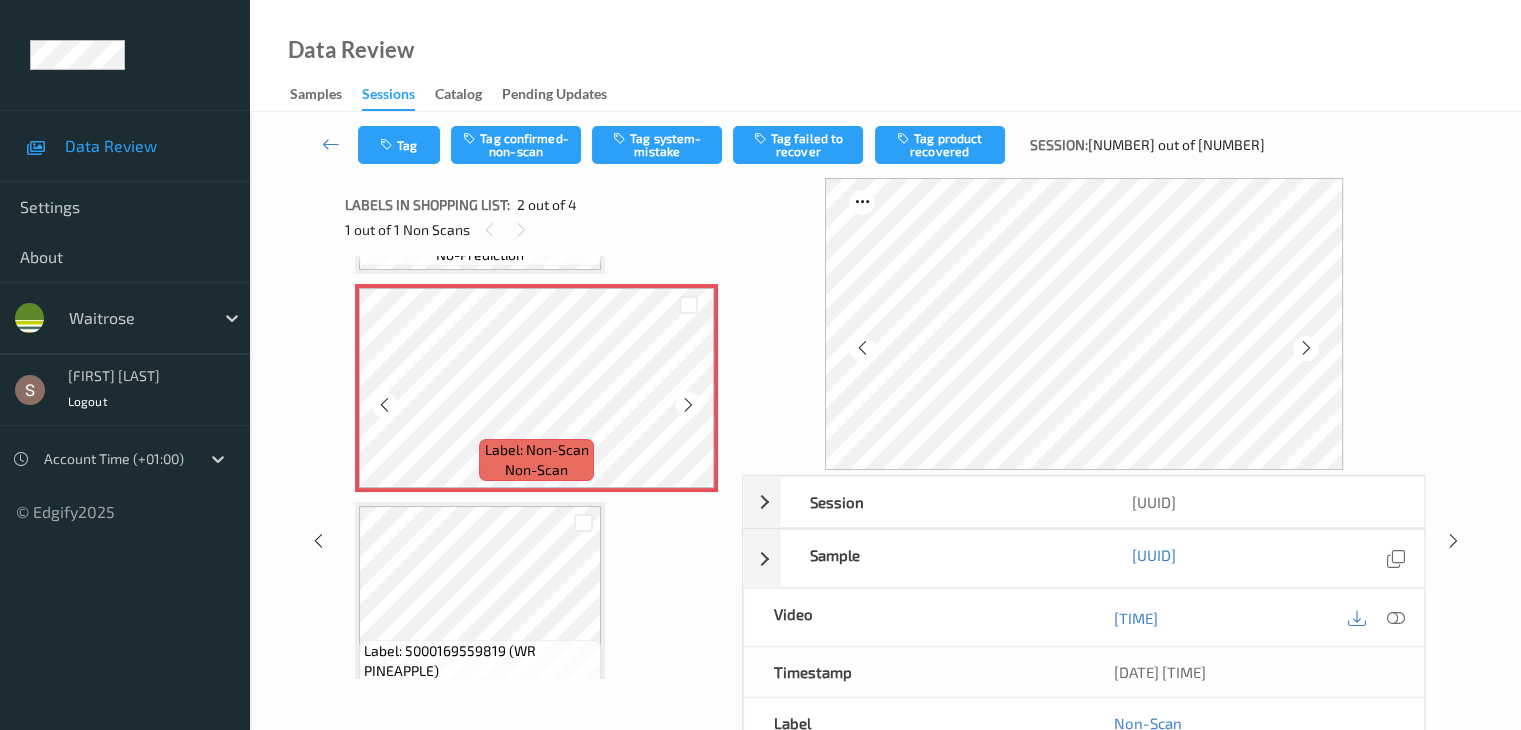 click at bounding box center (688, 405) 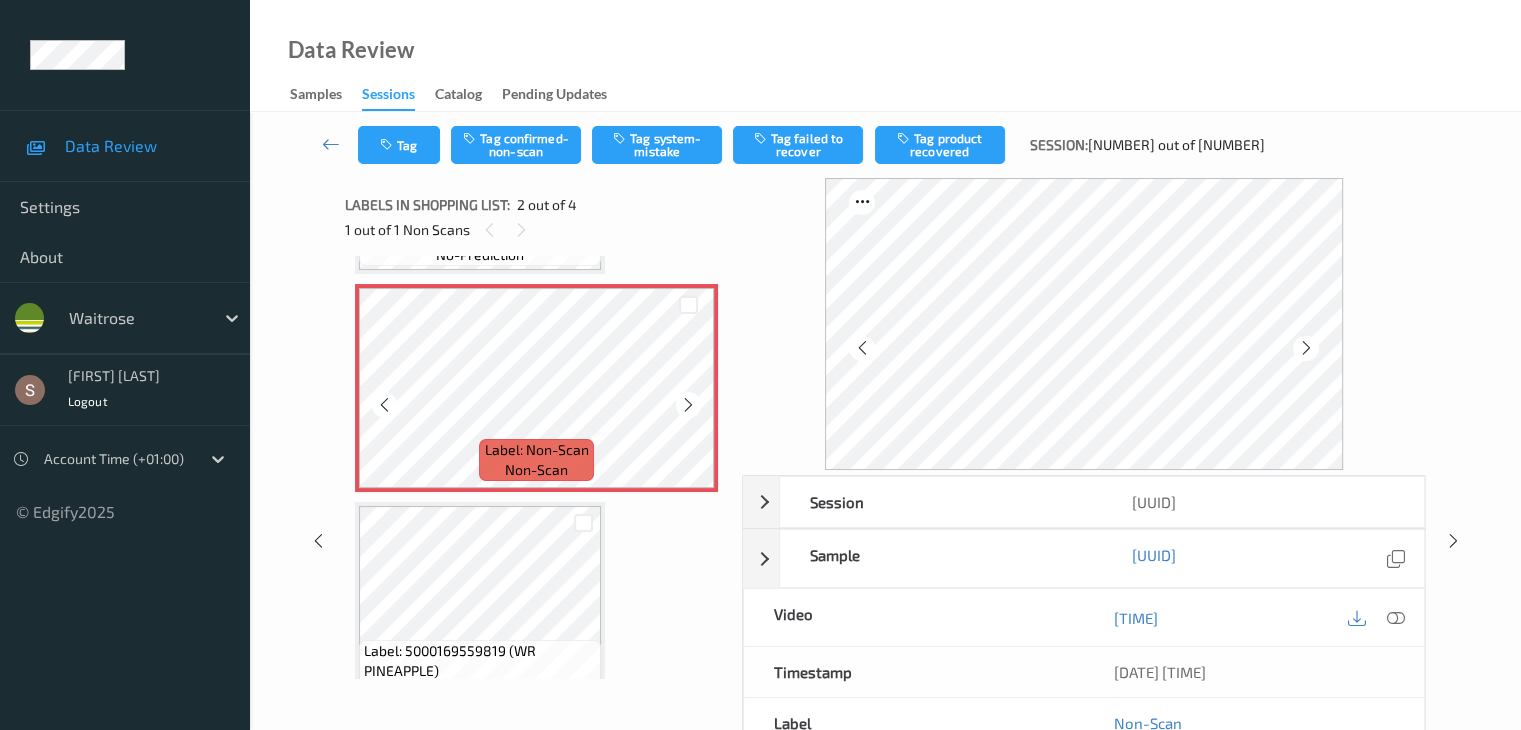 click at bounding box center [688, 405] 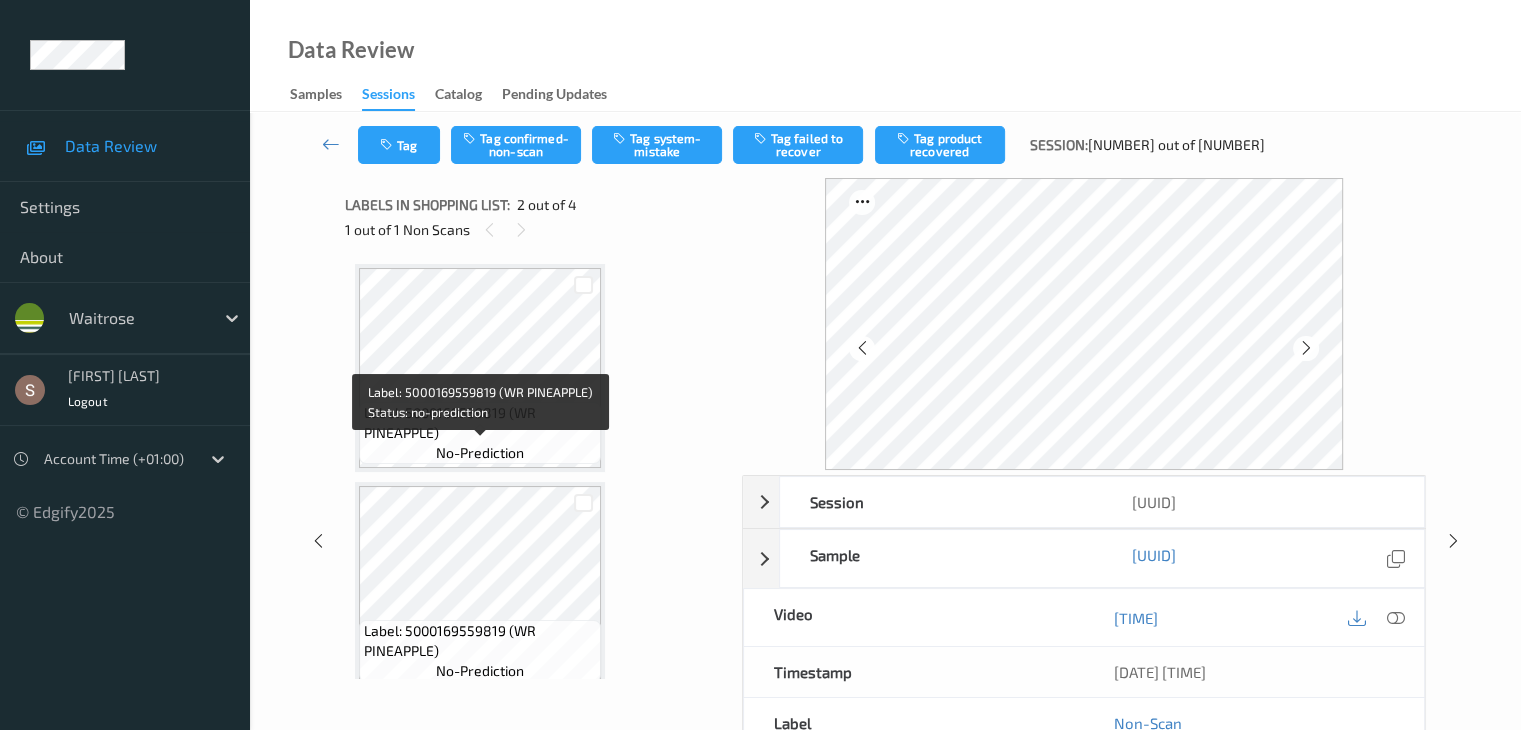 scroll, scrollTop: 459, scrollLeft: 0, axis: vertical 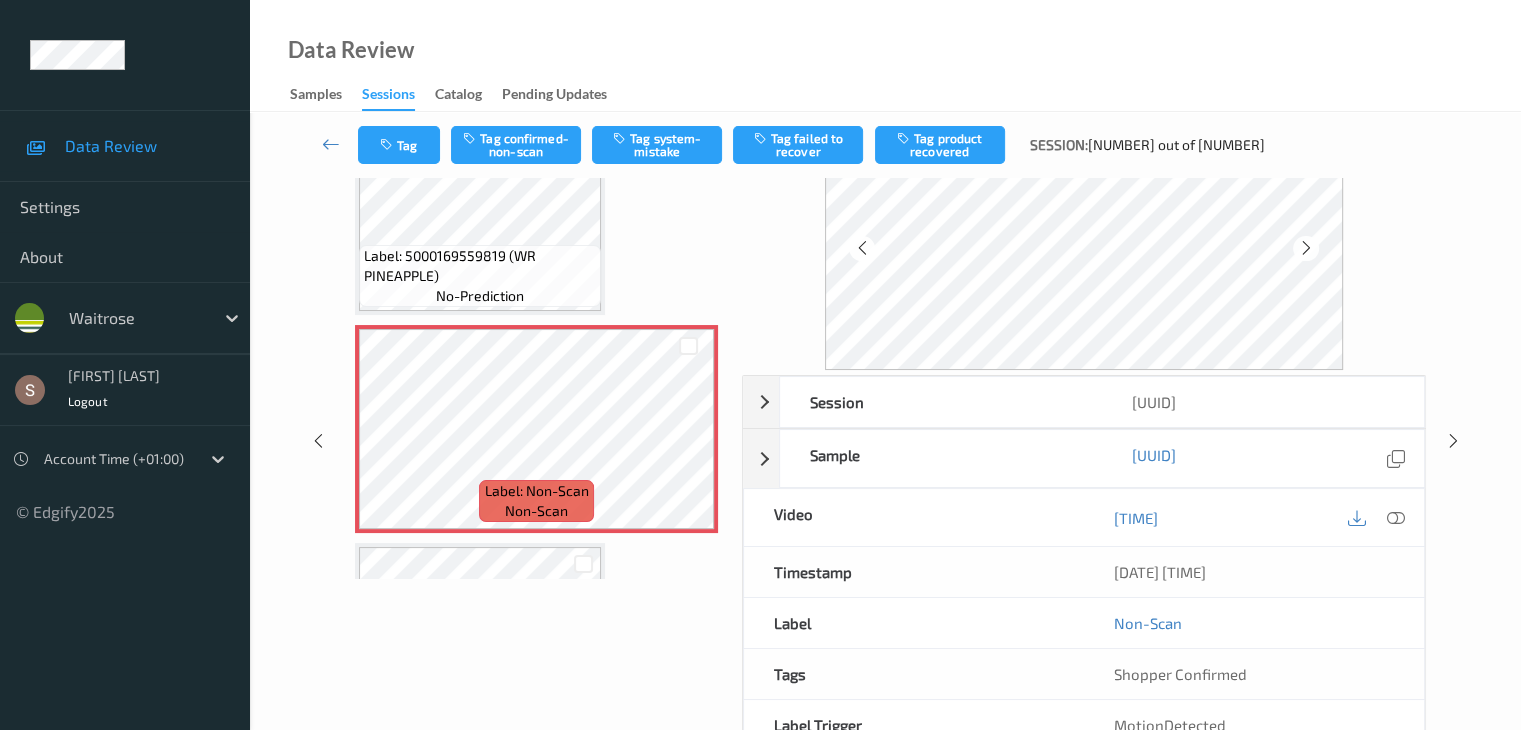 click on "[TIME]" at bounding box center (1254, 517) 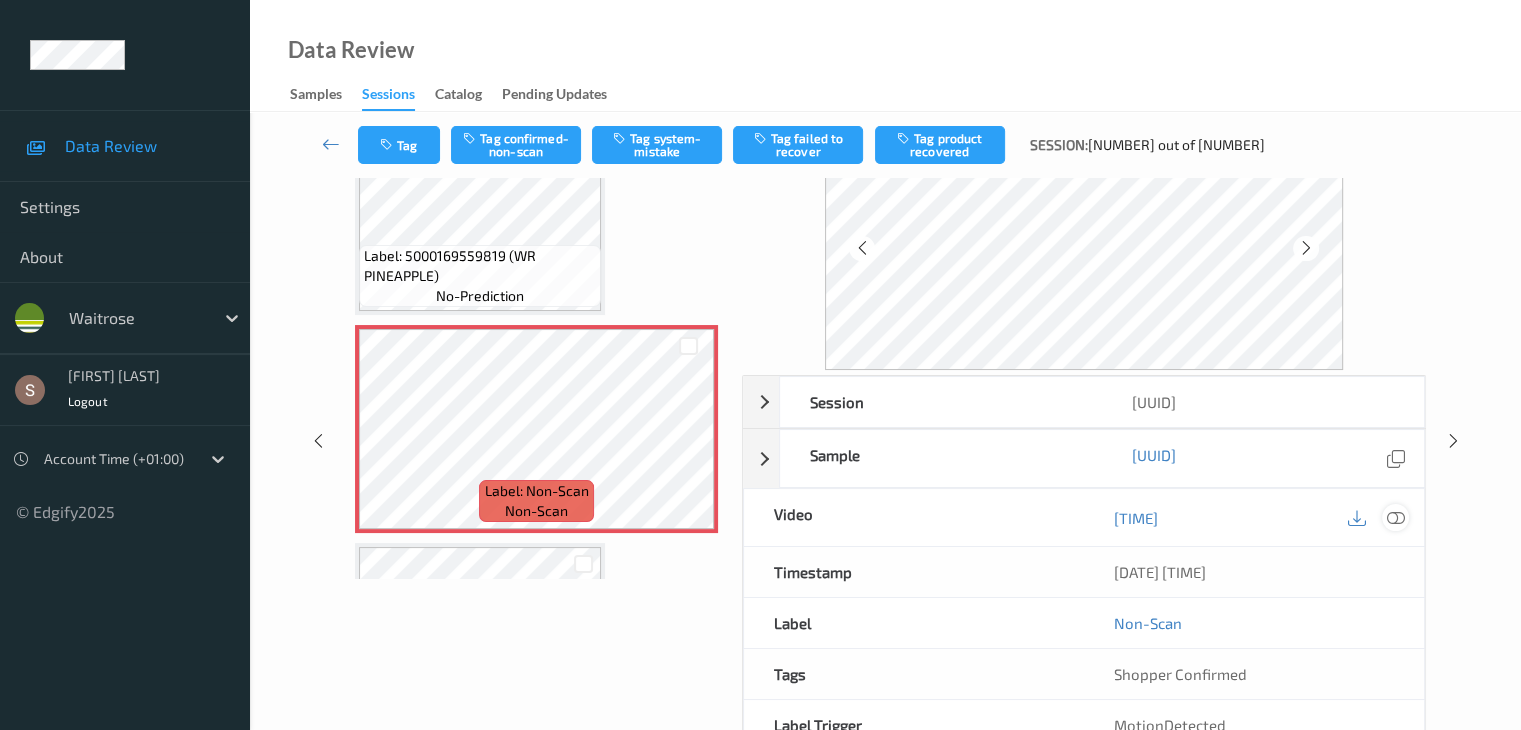 click at bounding box center (1395, 518) 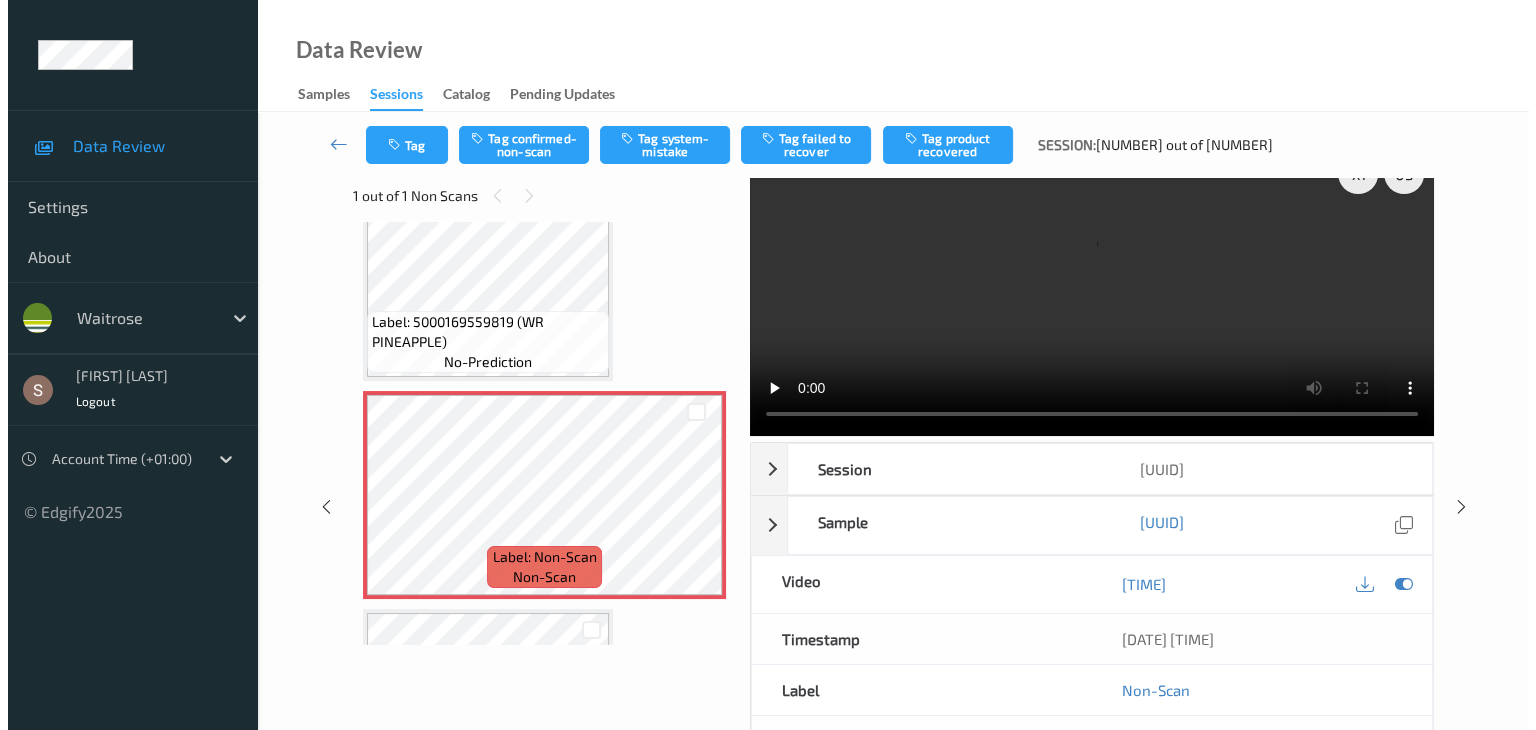 scroll, scrollTop: 0, scrollLeft: 0, axis: both 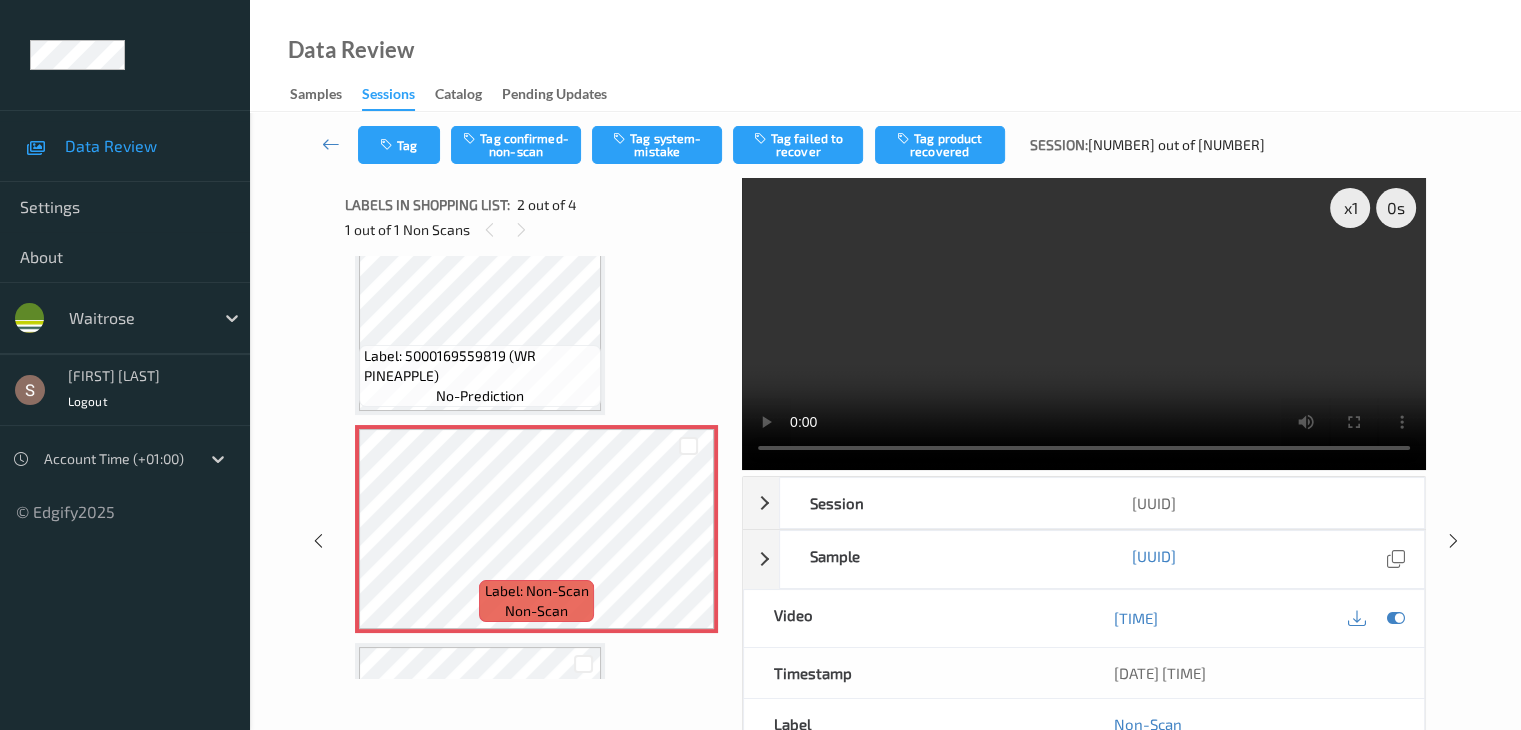 click at bounding box center (1084, 324) 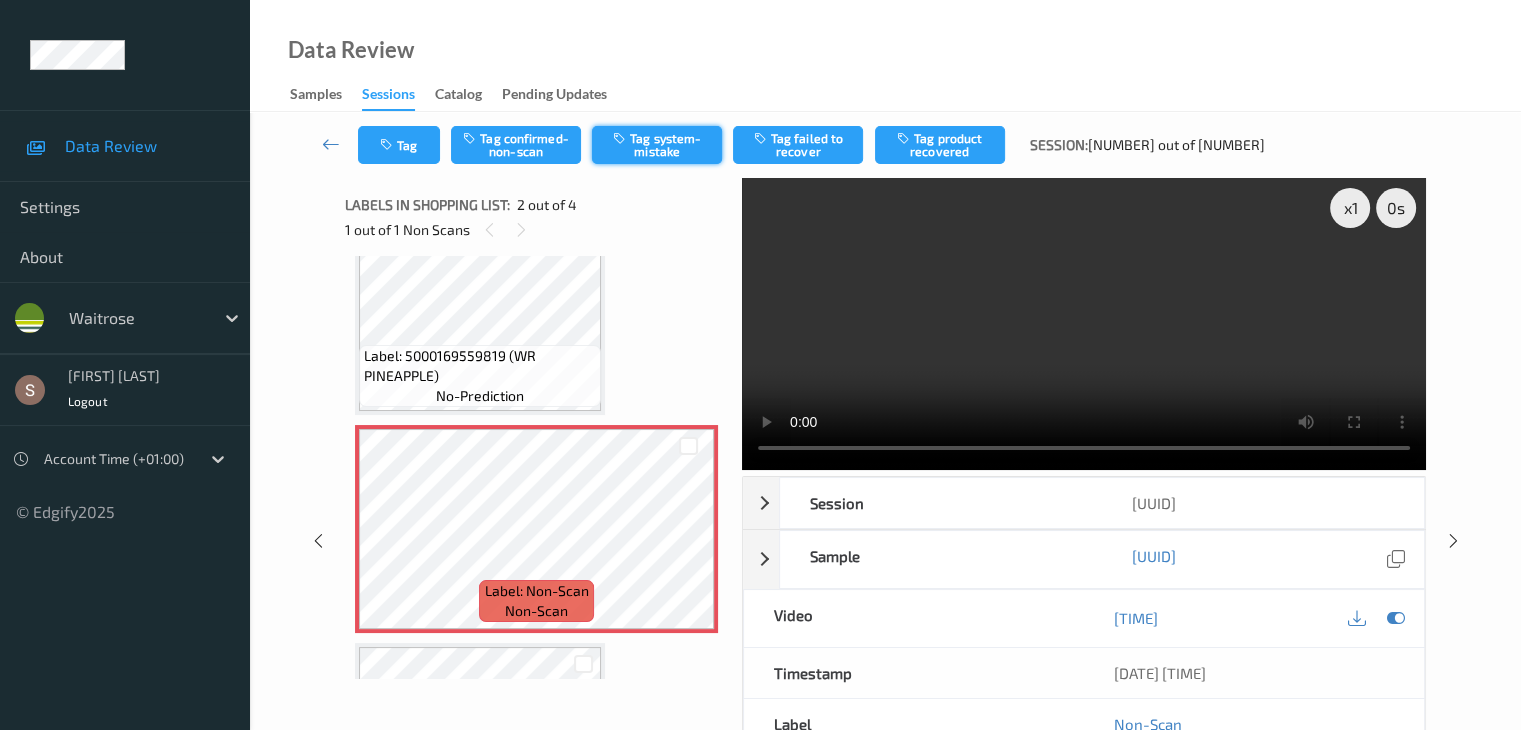 click on "Tag   system-mistake" at bounding box center (657, 145) 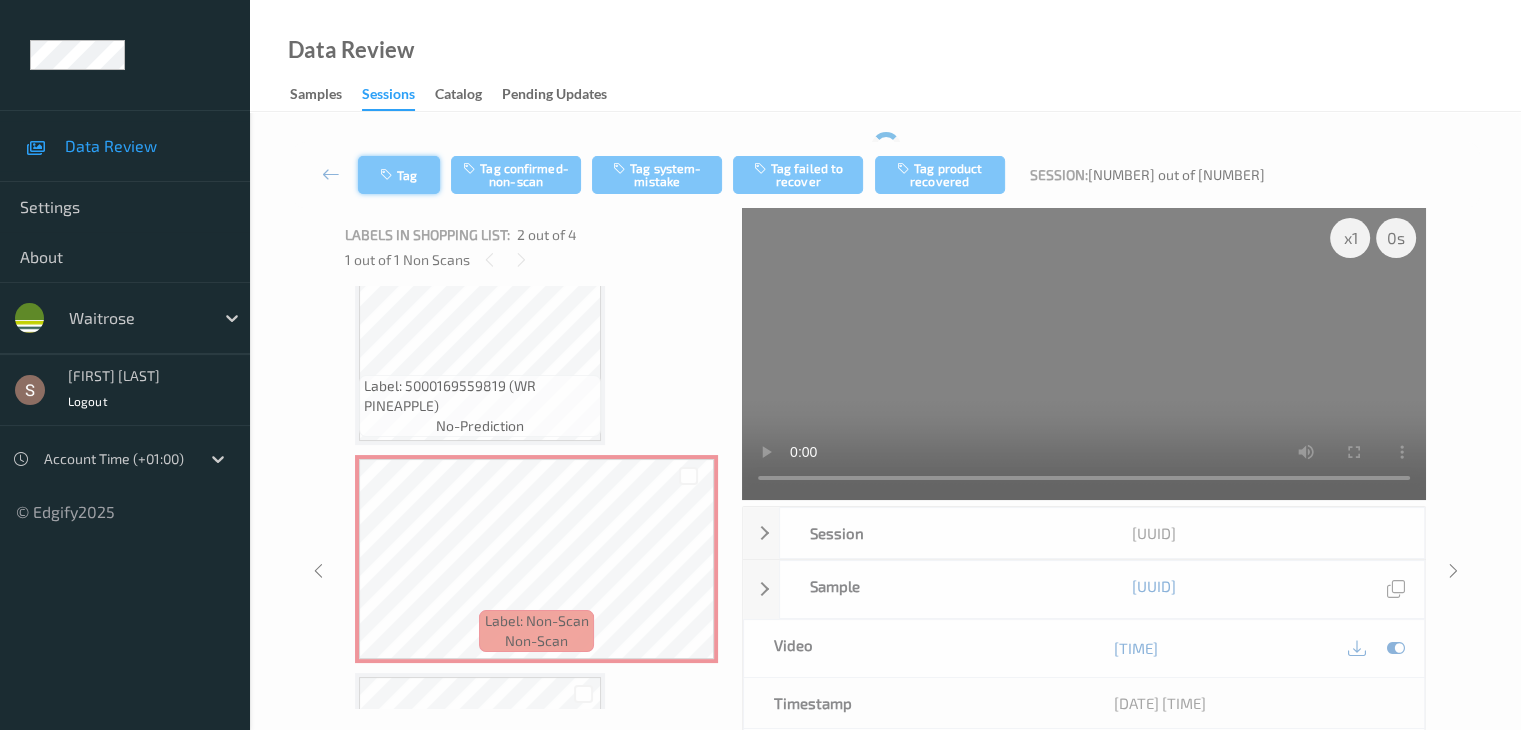 click on "Tag Tag   confirmed-non-scan Tag   system-mistake Tag   failed to recover Tag   product recovered Session: [NUMBER] out of [NUMBER] x [NUMBER] s Session ID [UUID] Session [DATE] [TIME] Timestamp [DATE] [TIME] Tags Shopper Confirmed Device [DEVICE_ID] Assistant ID N/A Shopper ID N/A Sample [UUID] Group ID [UUID] Prediction Loss N/A Video [TIME] Timestamp [DATE] [TIME] Label Non-Scan Tags Shopper Confirmed Label Trigger MotionDetected Match Strength alert-non-scan Labels in shopping list: [NUMBER] out of [NUMBER] [NUMBER] out of [NUMBER] Non Scans Label: [NUMBER] (WR PINEAPPLE) no-prediction Label: Non-Scan non-scan Label: Non-Scan non-scan Label: Non-Scan non-scan Label: [NUMBER] (WR PINEAPPLE) no-prediction Label: [NUMBER] (WR PINEAPPLE) no-prediction" at bounding box center (885, 538) 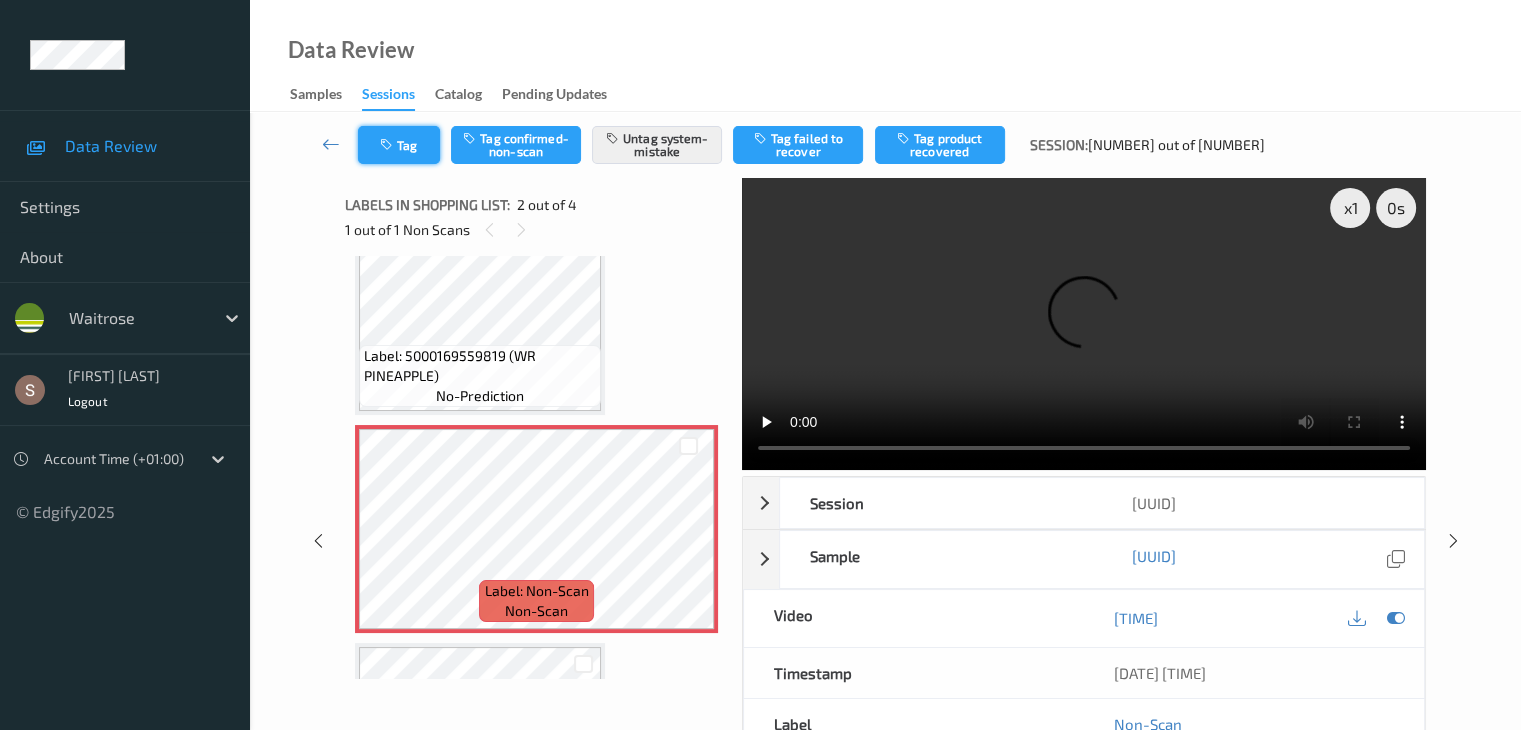 click on "Tag" at bounding box center [399, 145] 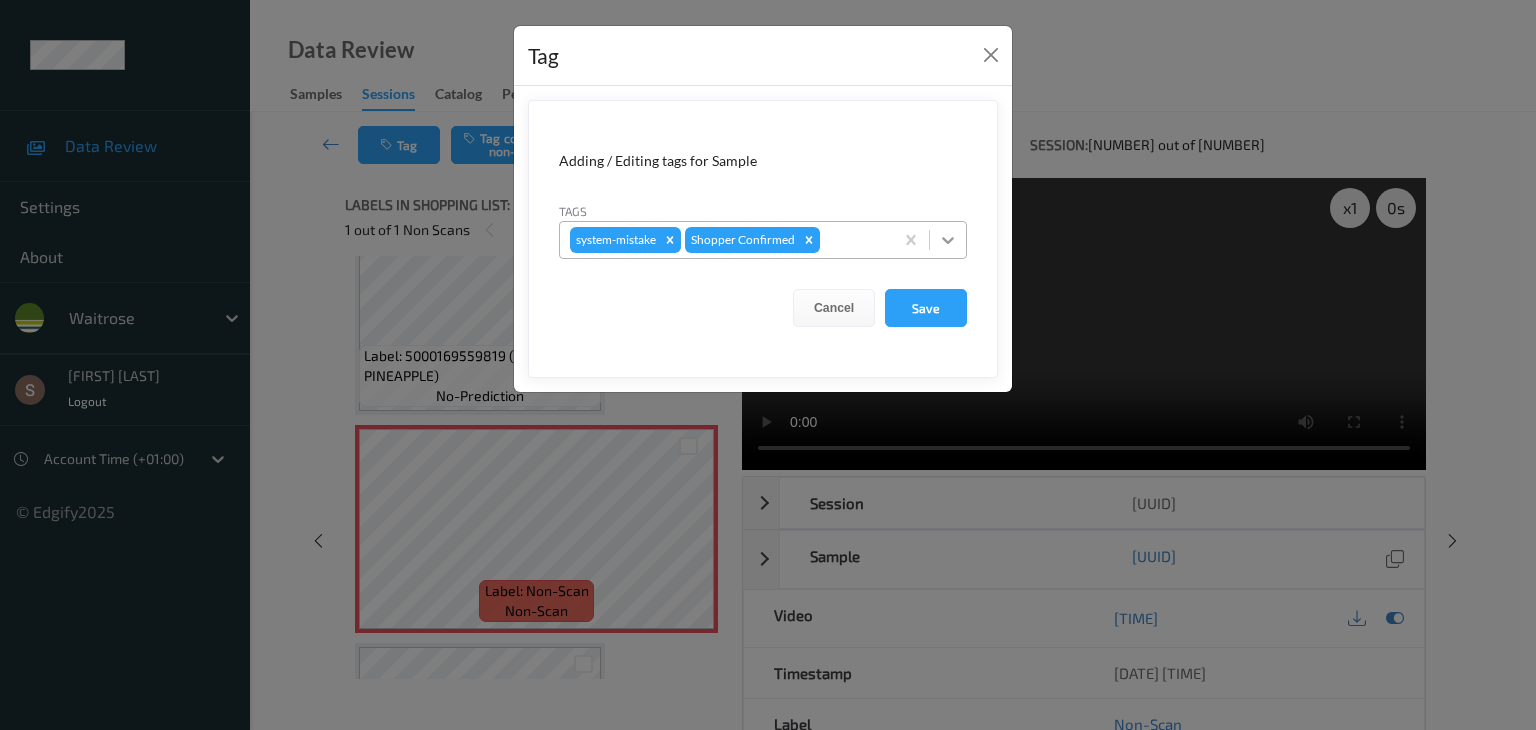 click 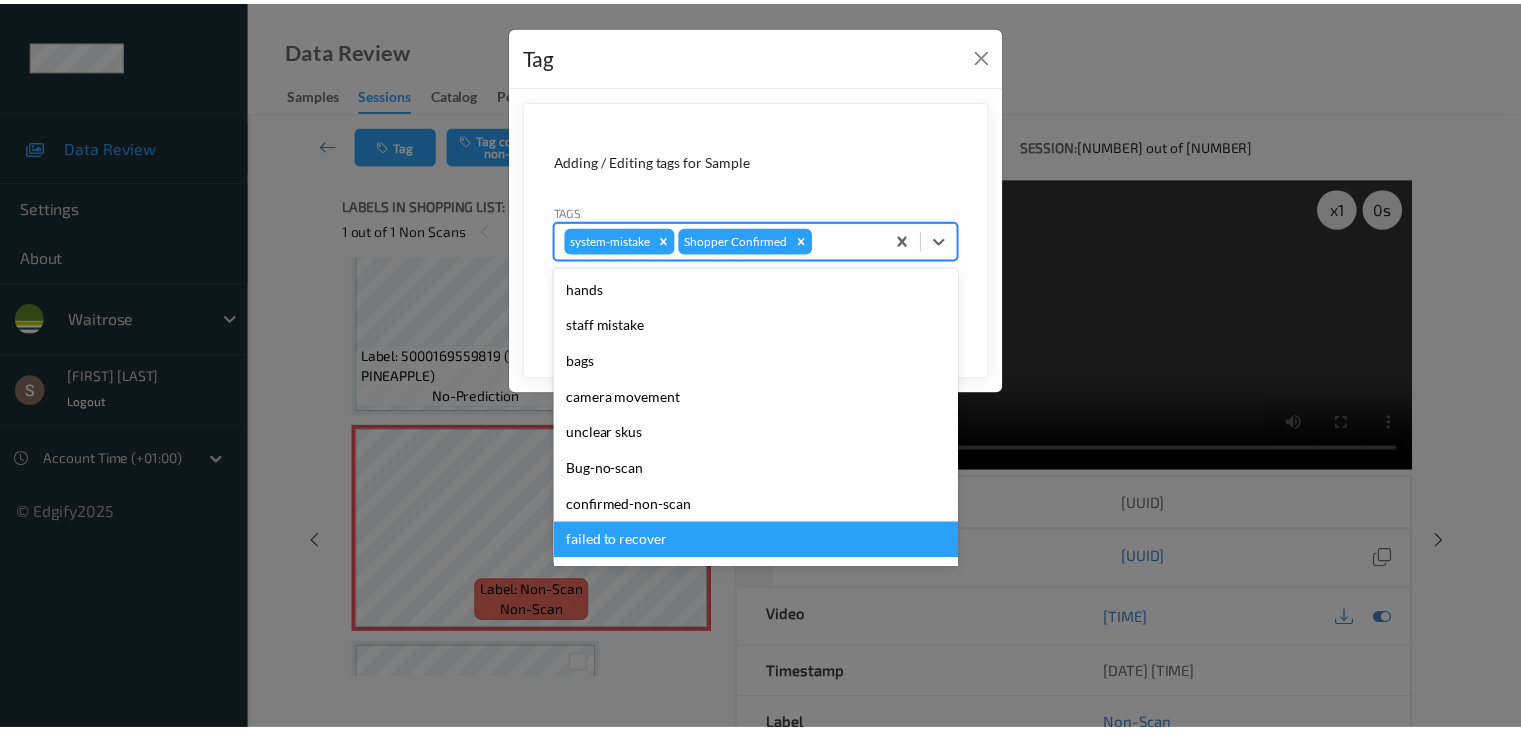 scroll, scrollTop: 356, scrollLeft: 0, axis: vertical 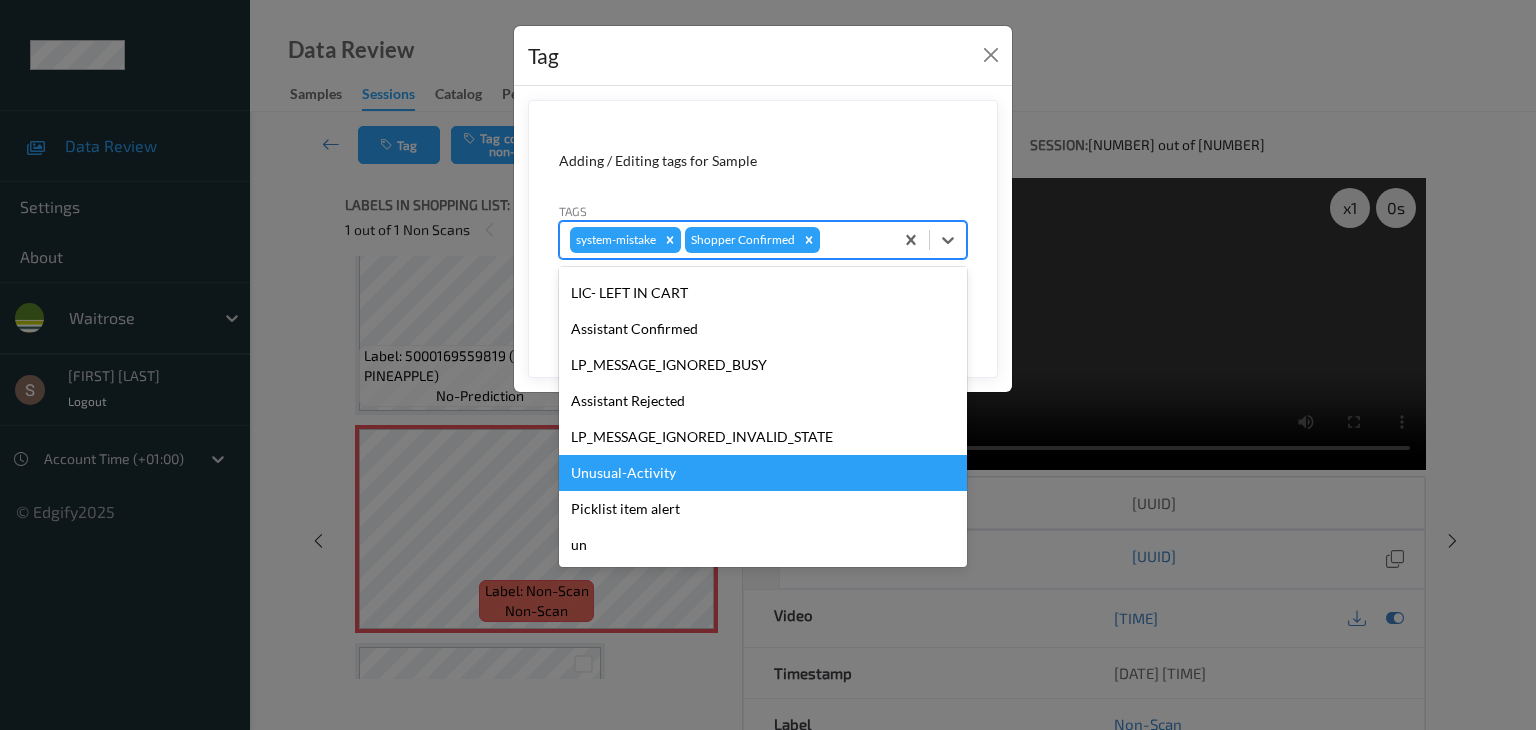 click on "Unusual-Activity" at bounding box center [763, 473] 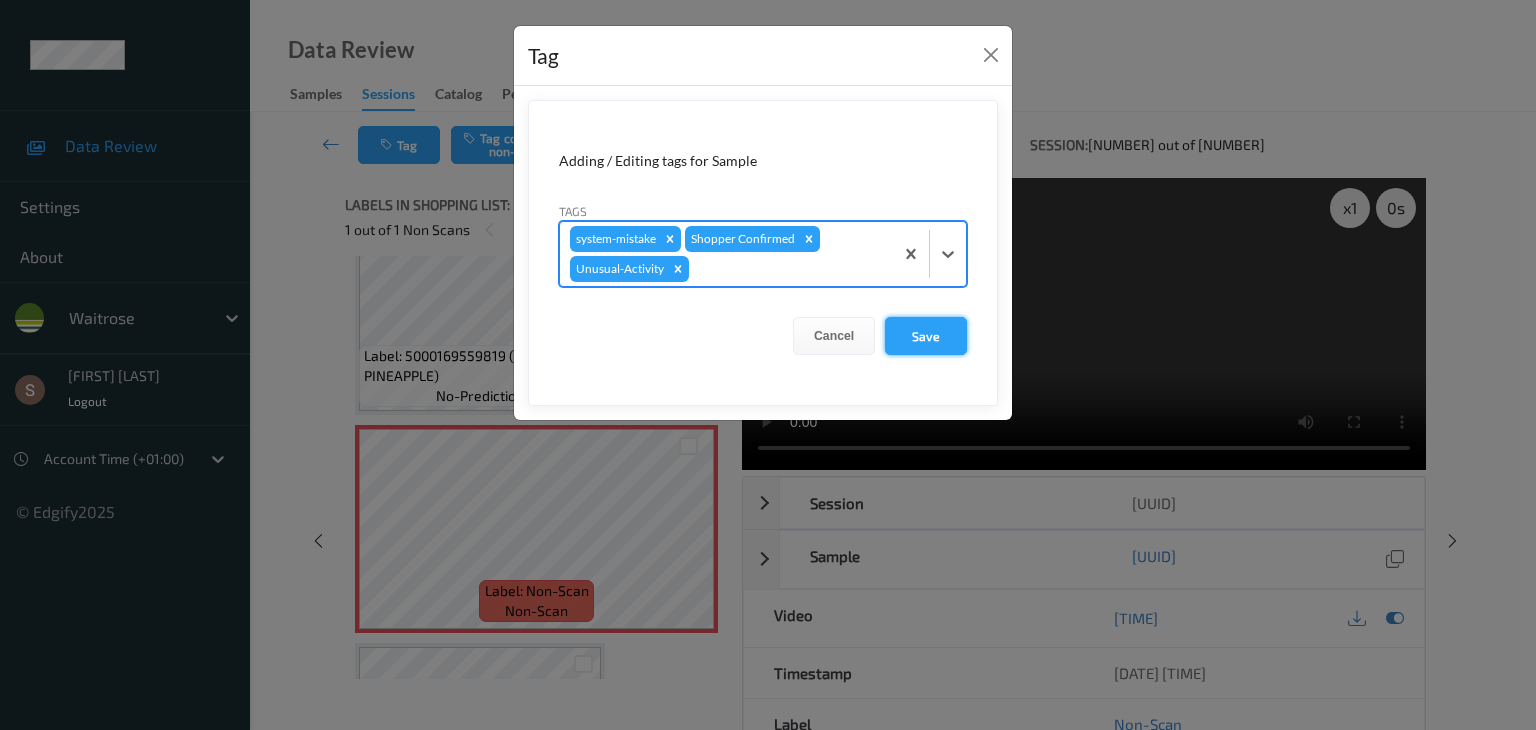 click on "Save" at bounding box center (926, 336) 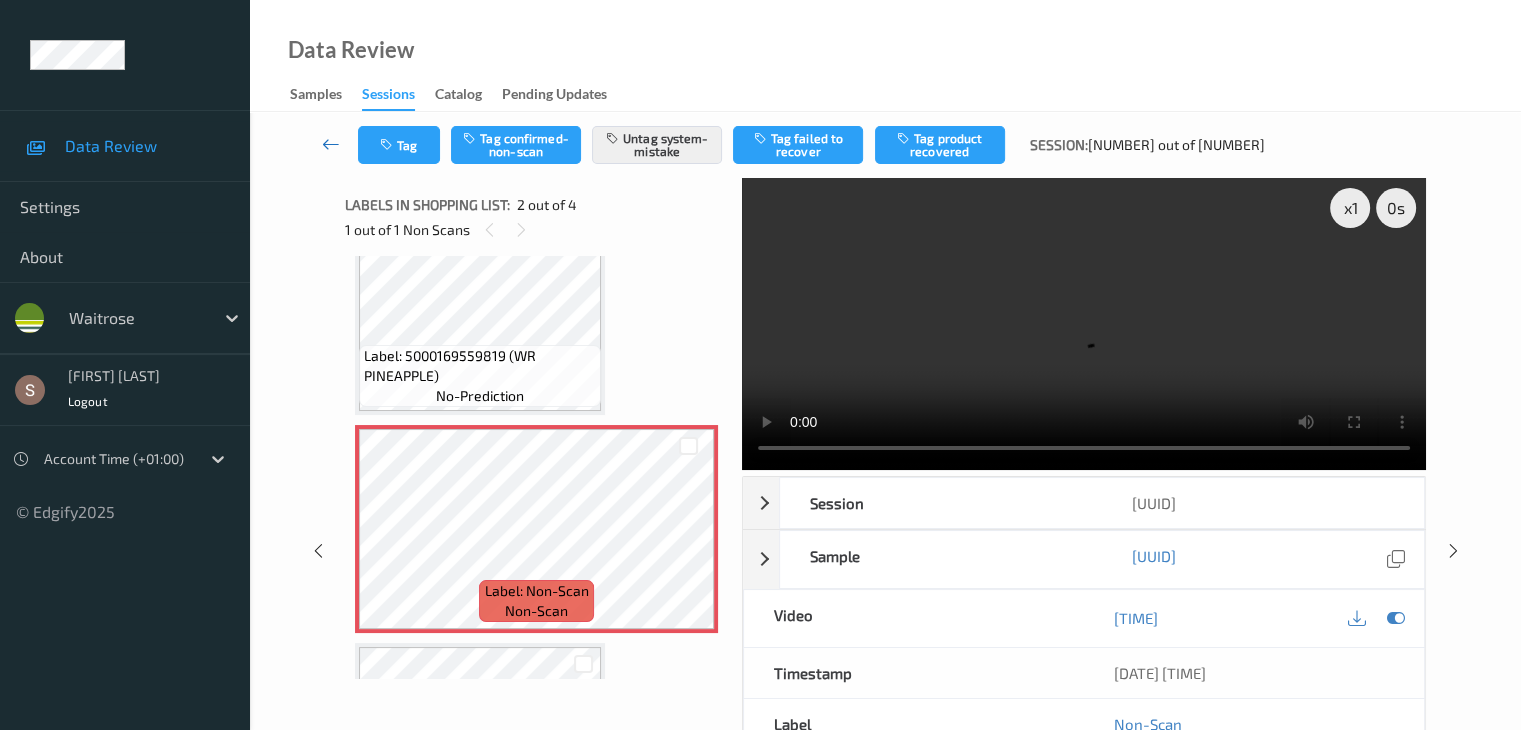 click at bounding box center (331, 144) 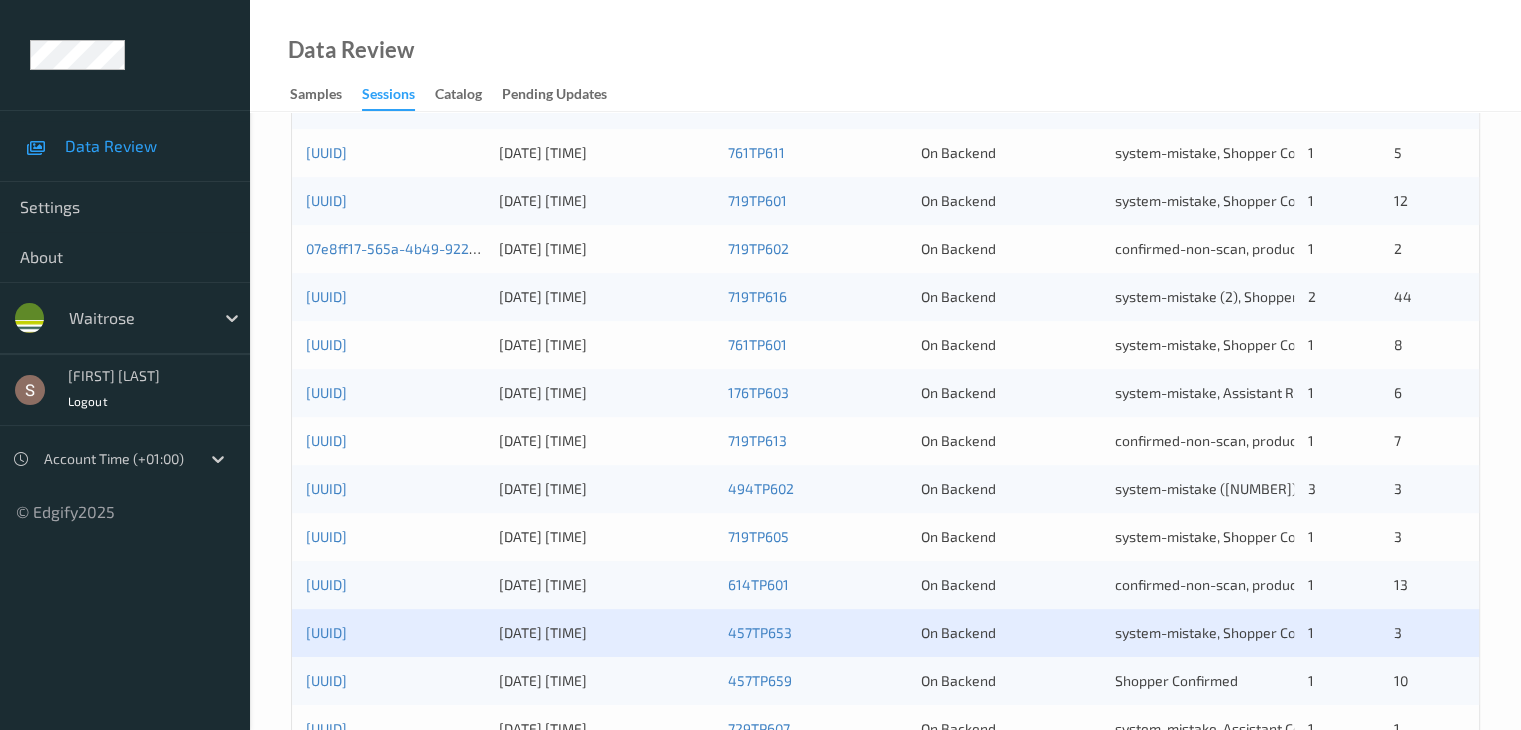 scroll, scrollTop: 932, scrollLeft: 0, axis: vertical 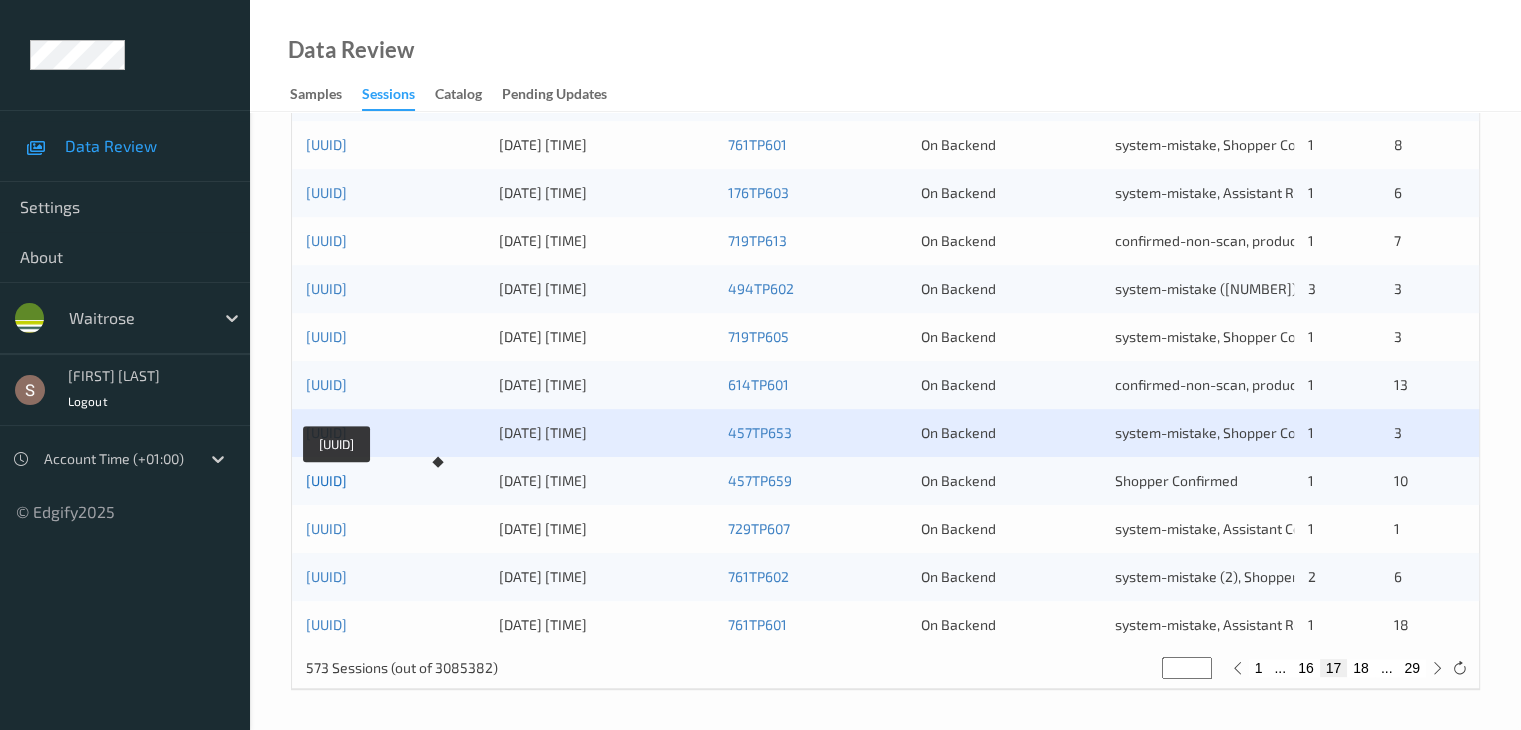 click on "[UUID]" at bounding box center (326, 480) 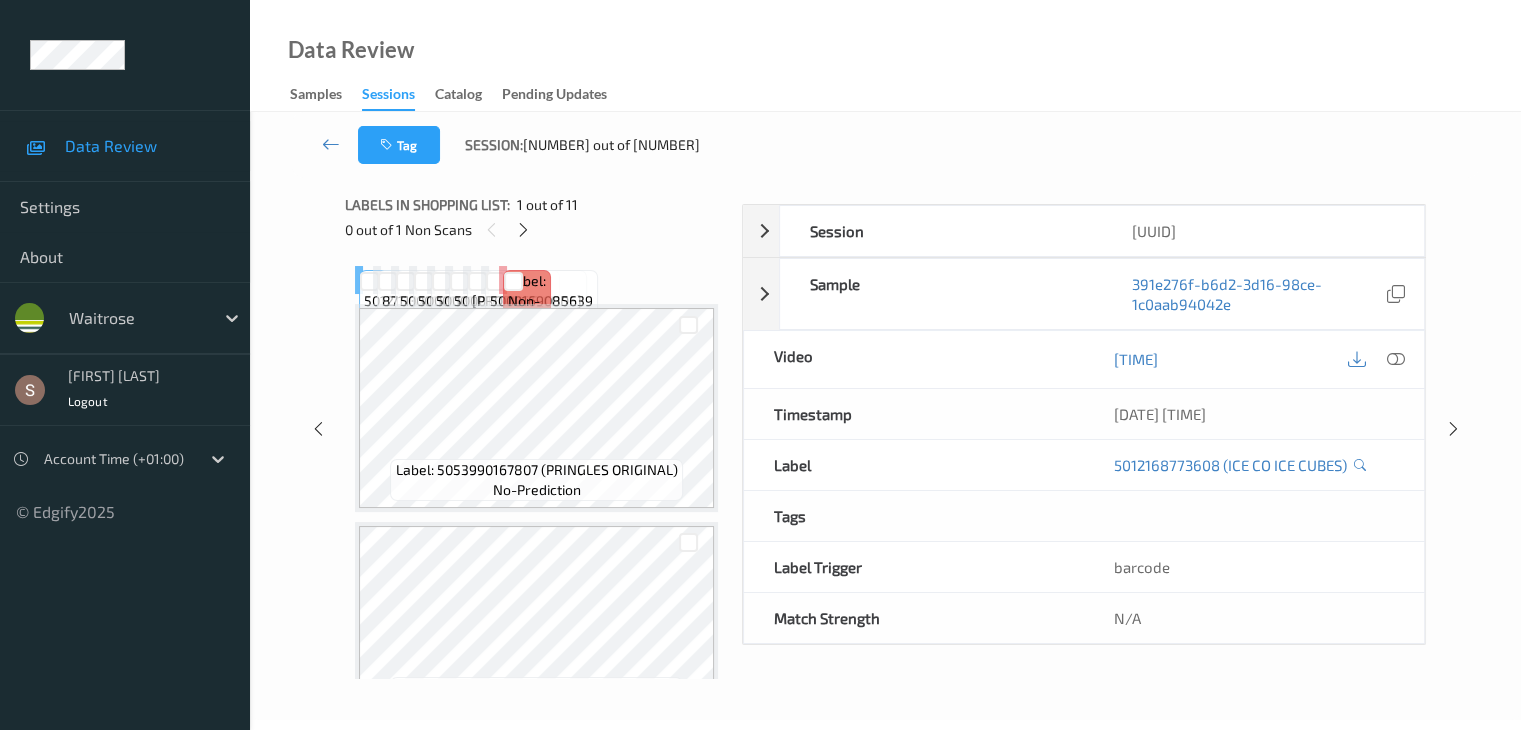 scroll, scrollTop: 0, scrollLeft: 0, axis: both 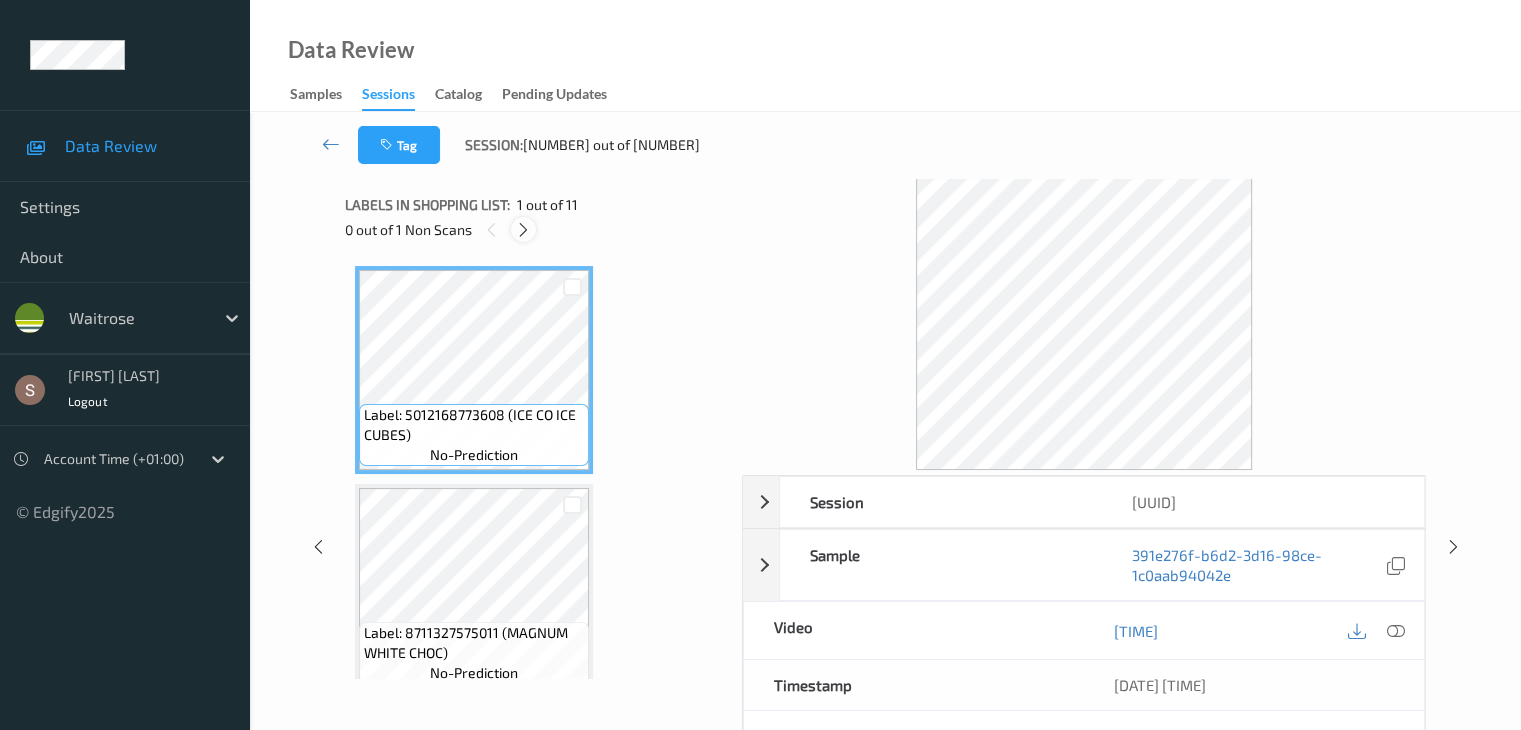 click at bounding box center (523, 229) 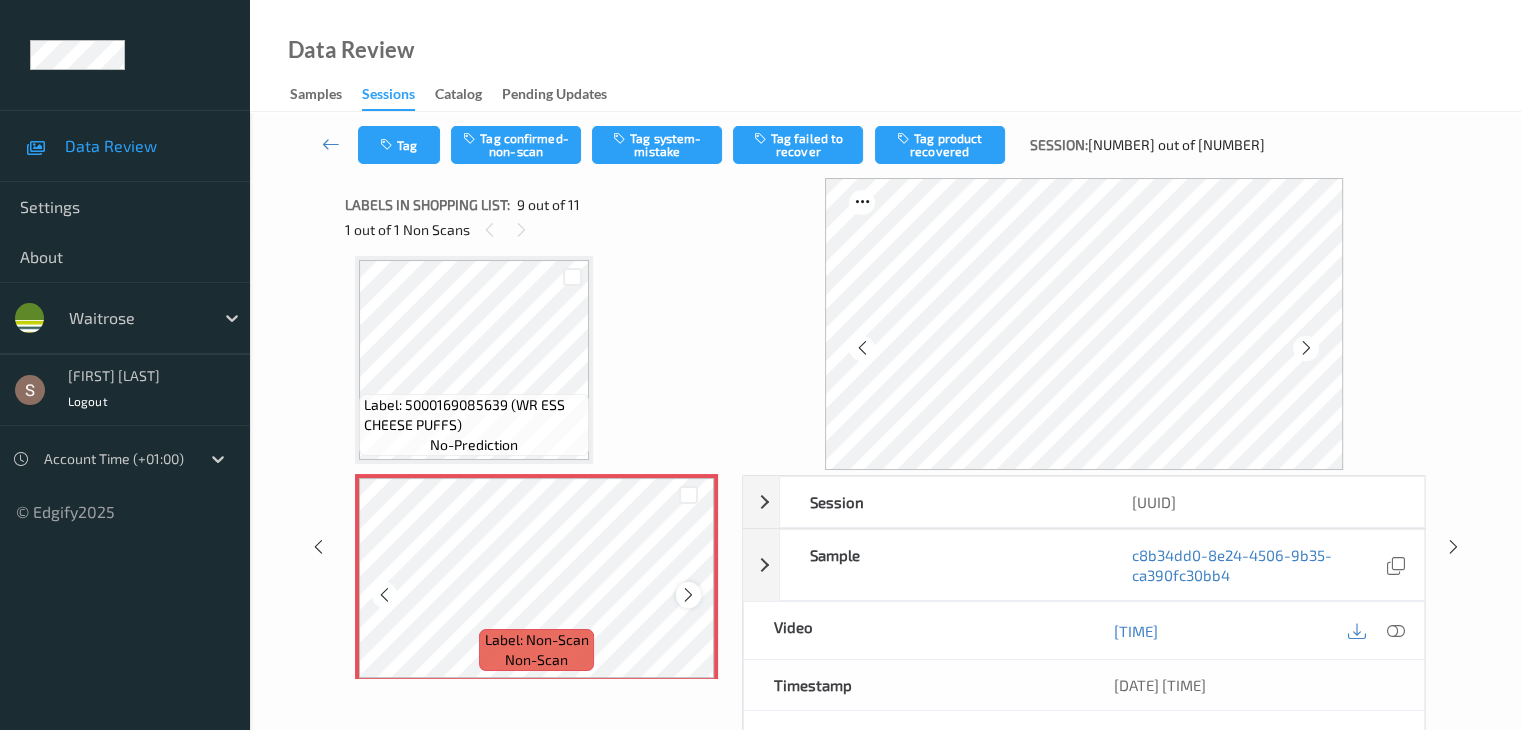 click at bounding box center [688, 595] 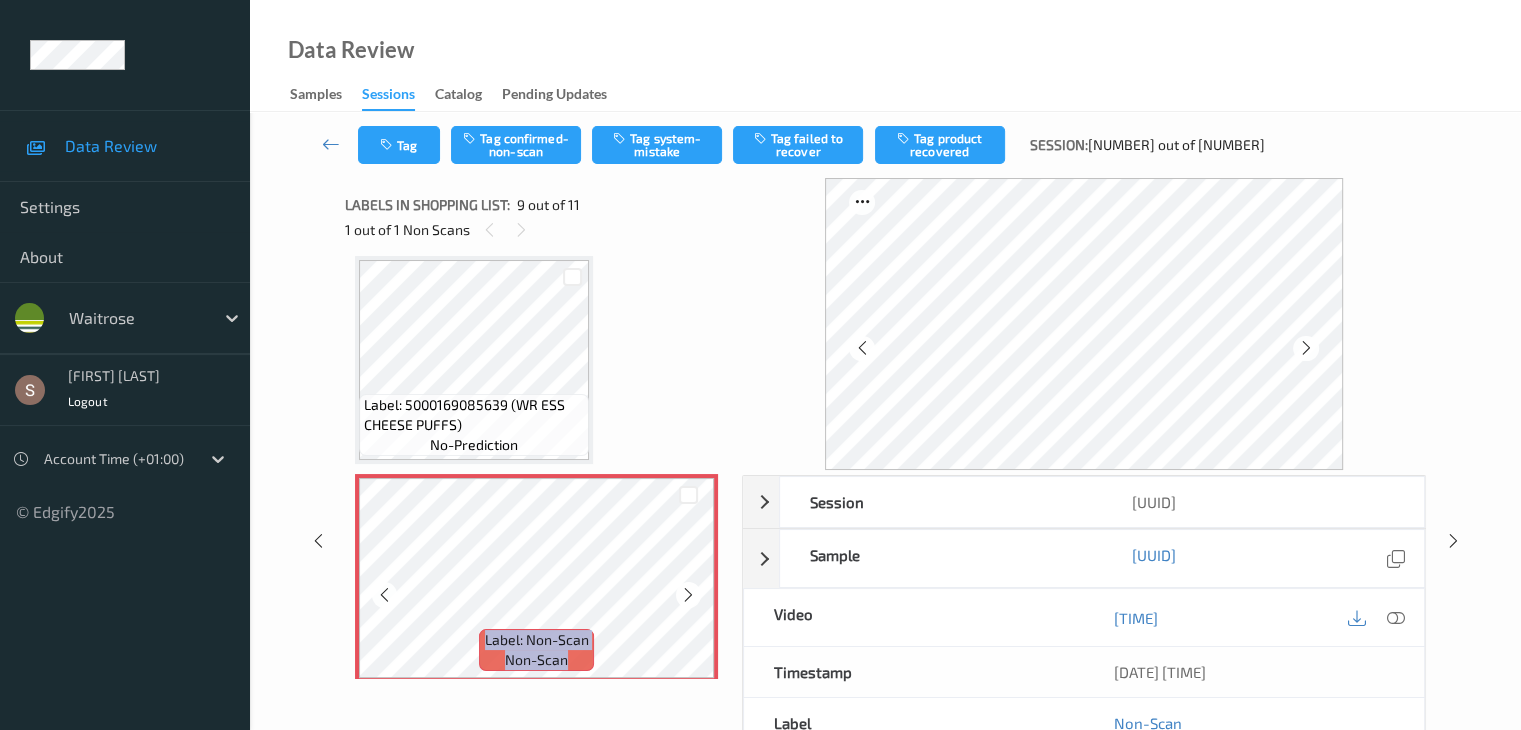 click at bounding box center [688, 595] 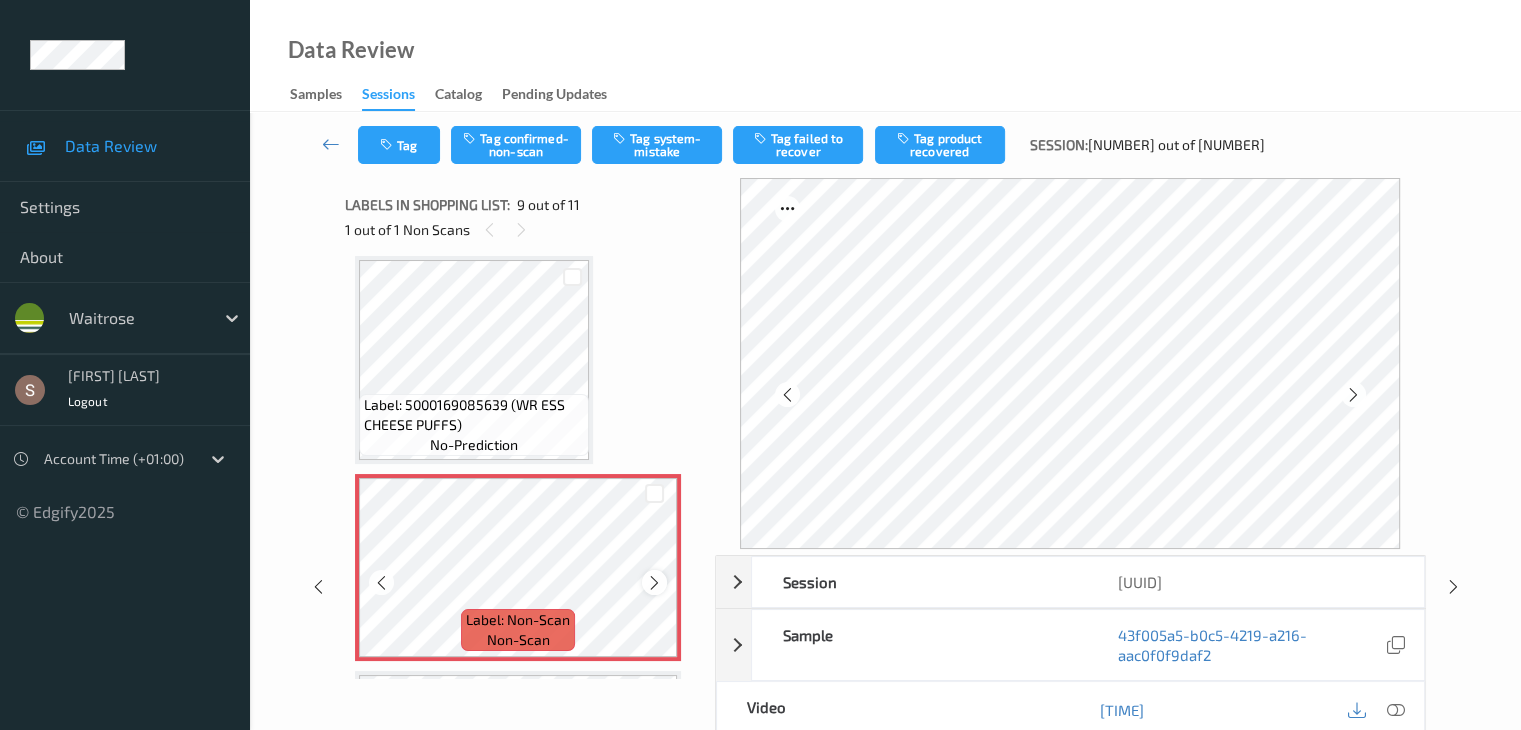 click at bounding box center [654, 583] 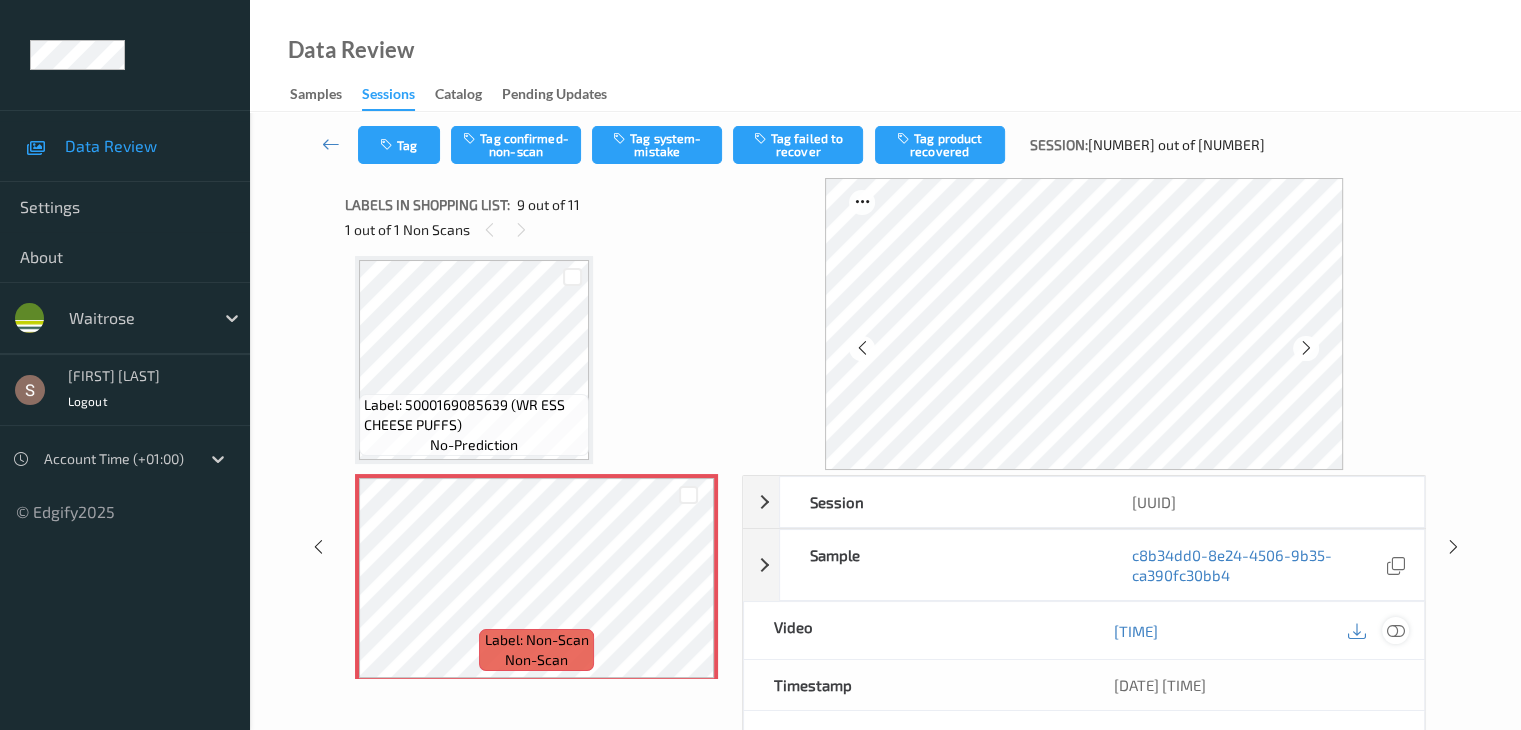 click at bounding box center [1395, 631] 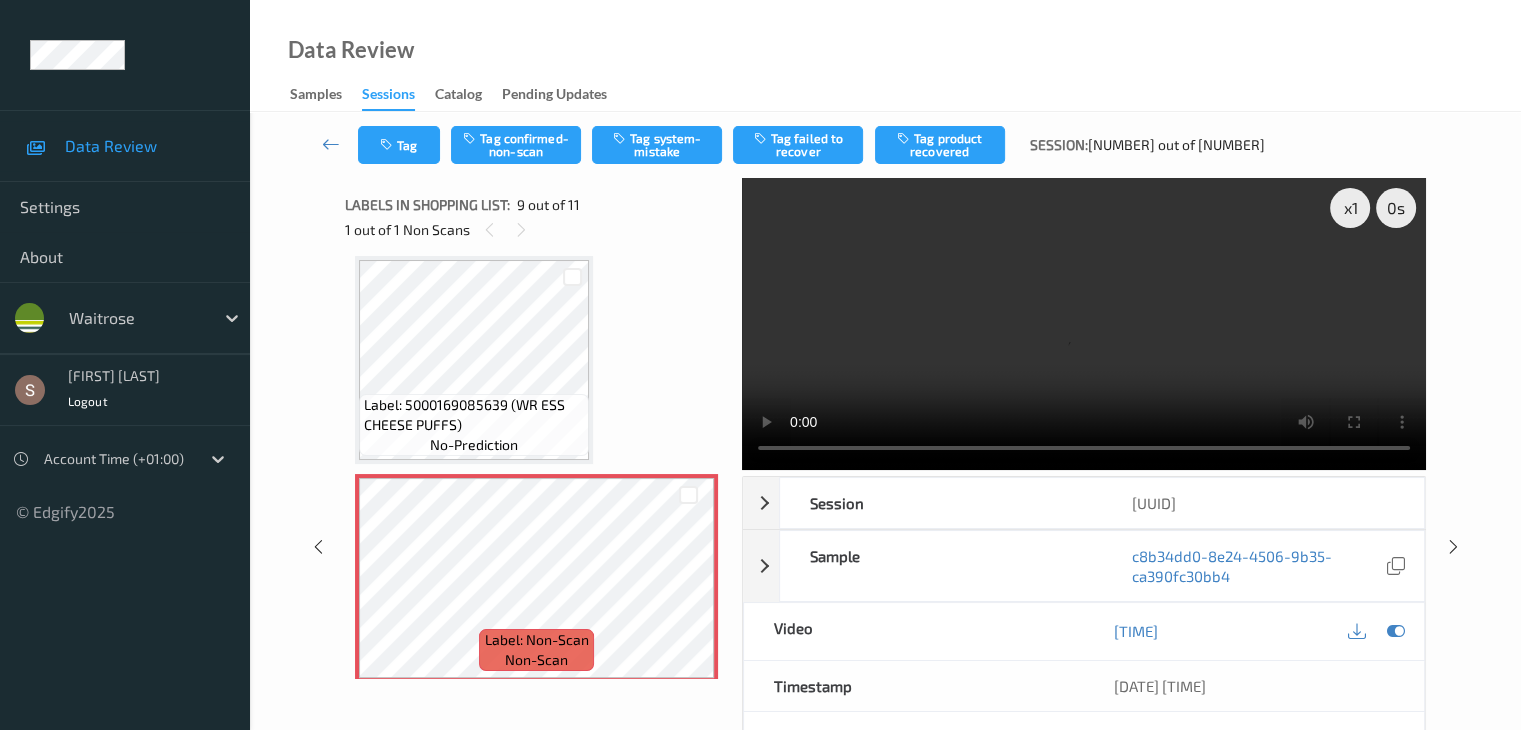 click at bounding box center [1084, 324] 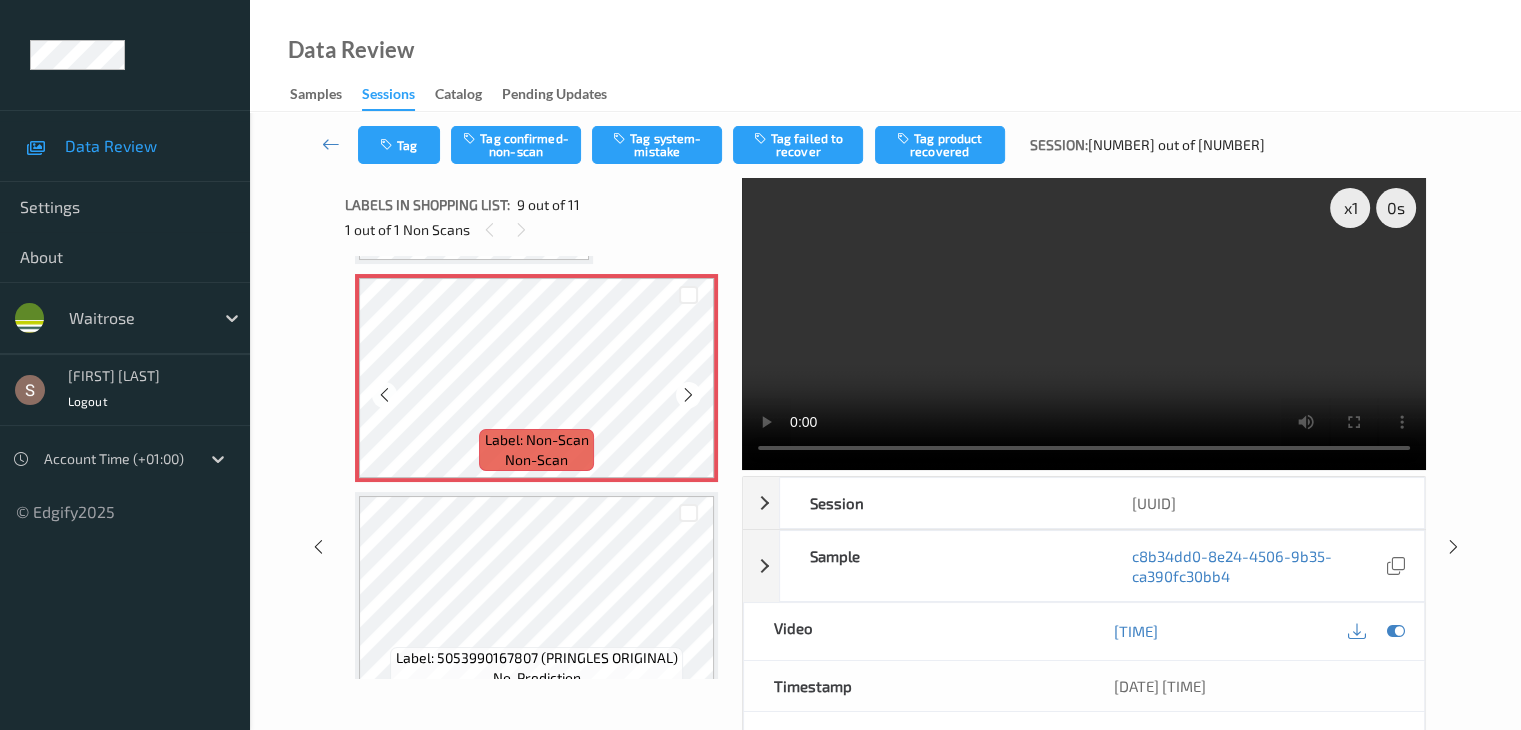 scroll, scrollTop: 1836, scrollLeft: 0, axis: vertical 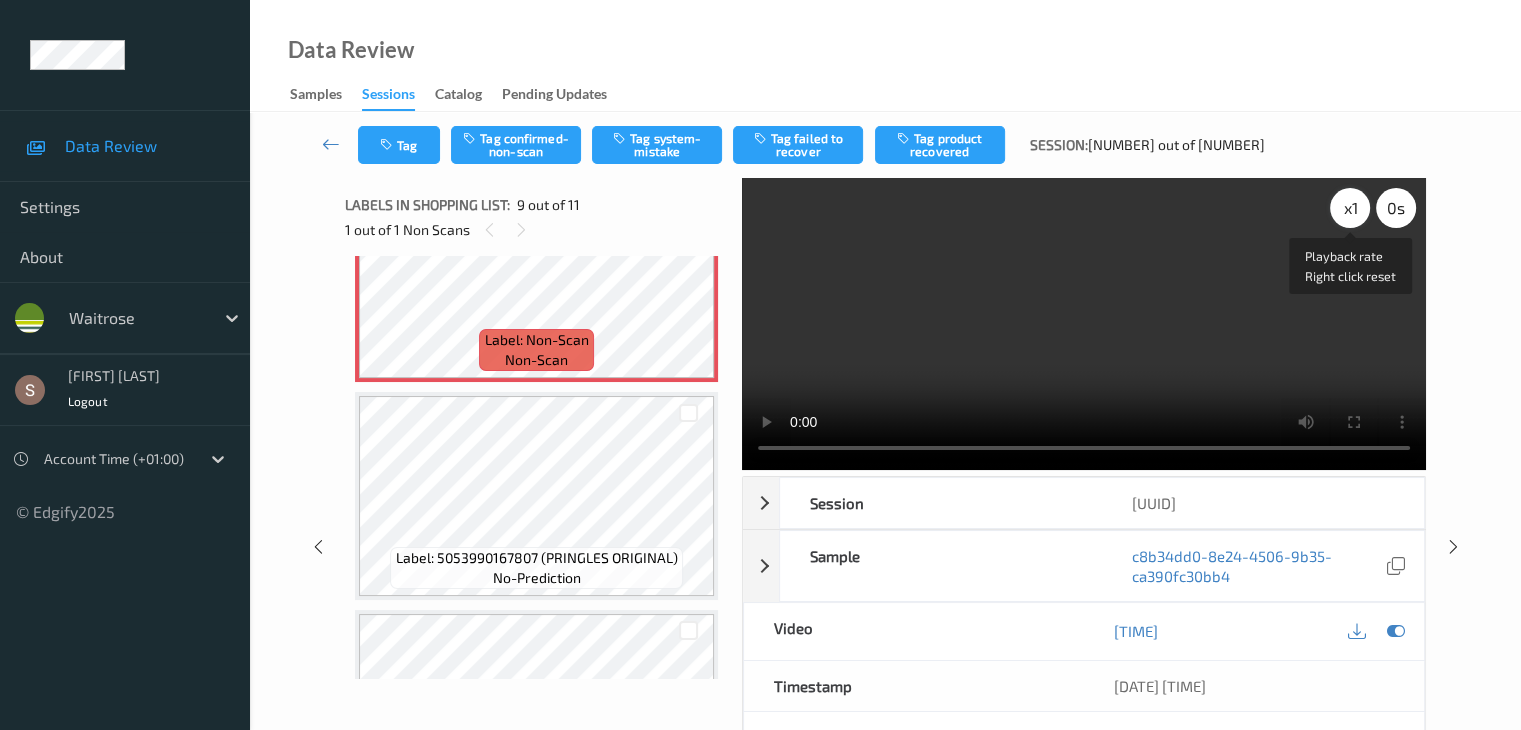 click on "x 1" at bounding box center [1350, 208] 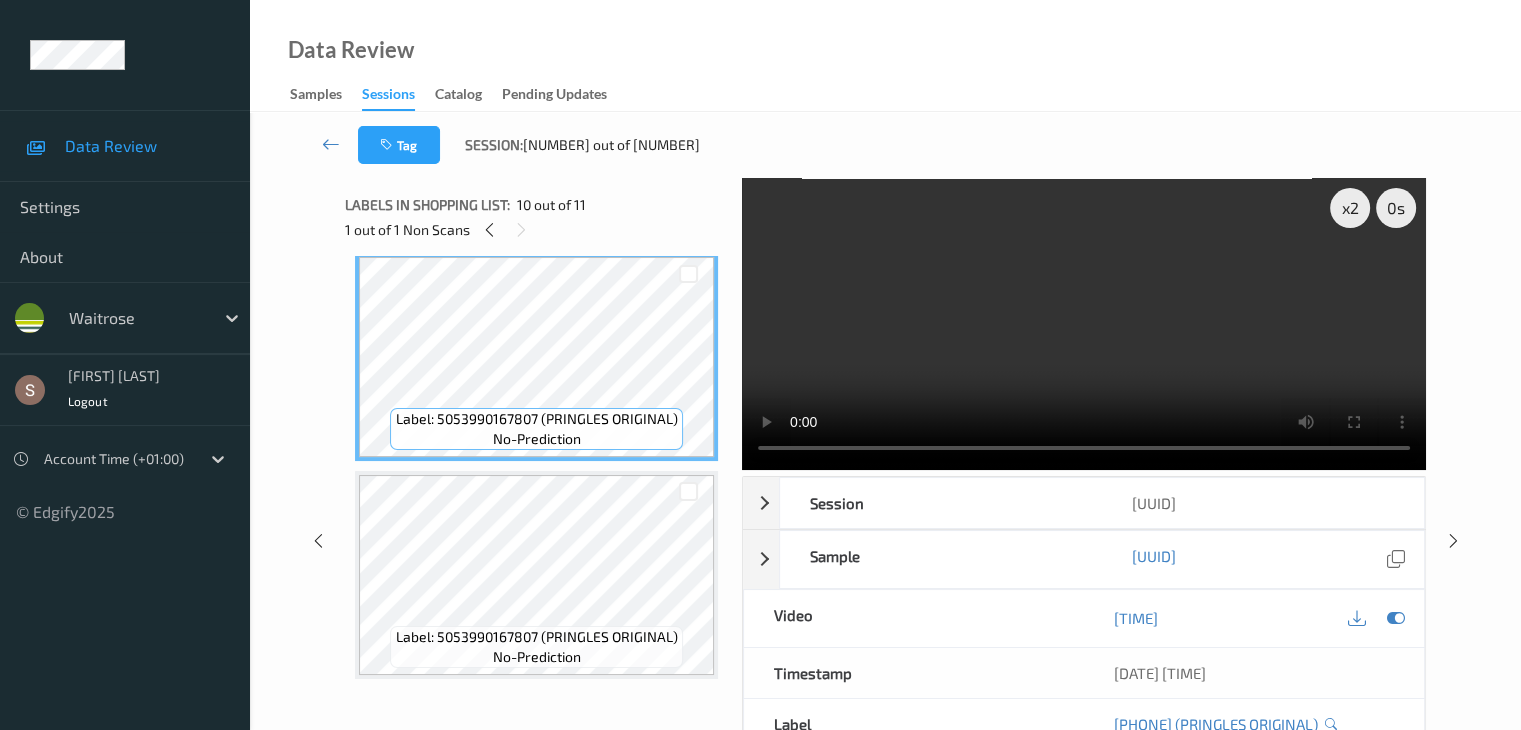 scroll, scrollTop: 1984, scrollLeft: 0, axis: vertical 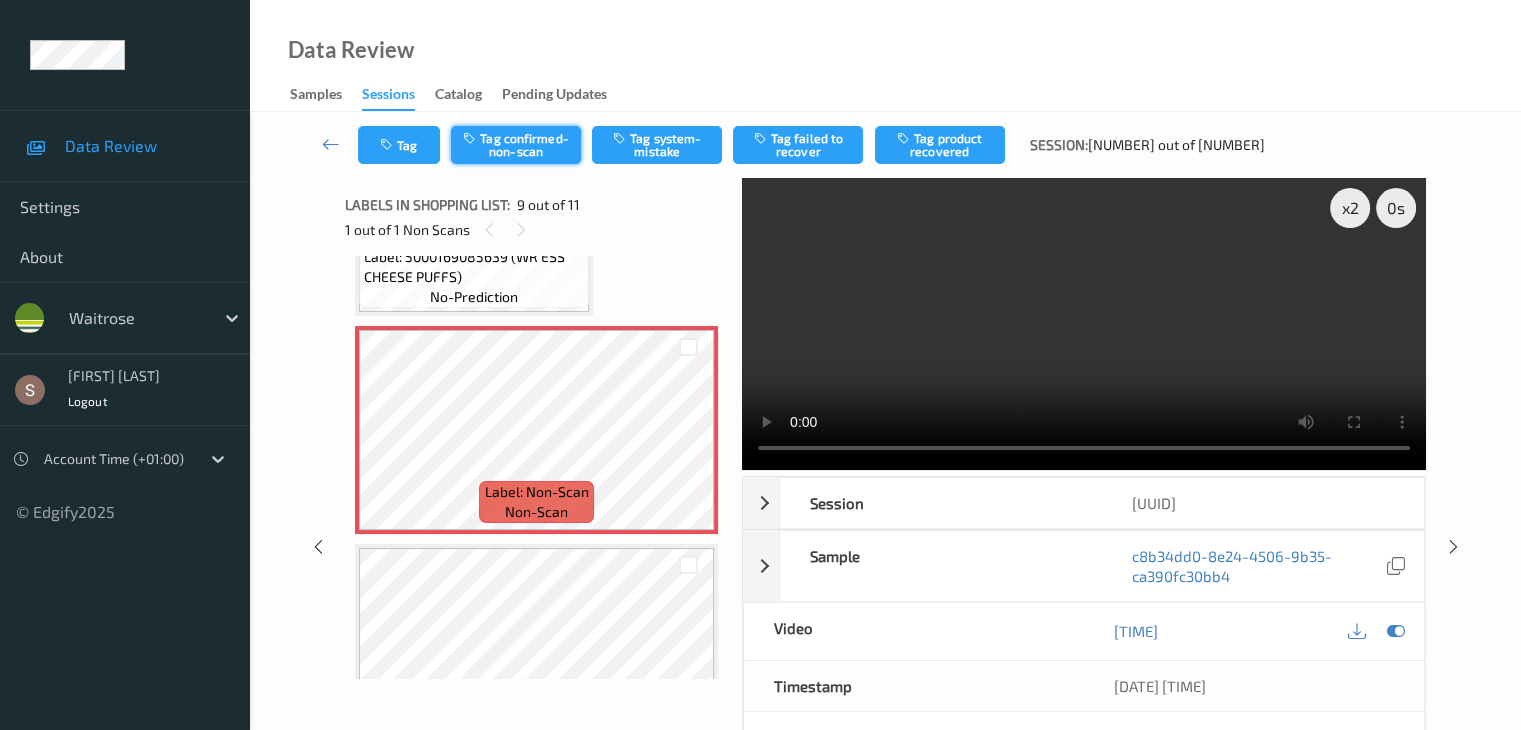 click on "Tag   confirmed-non-scan" at bounding box center [516, 145] 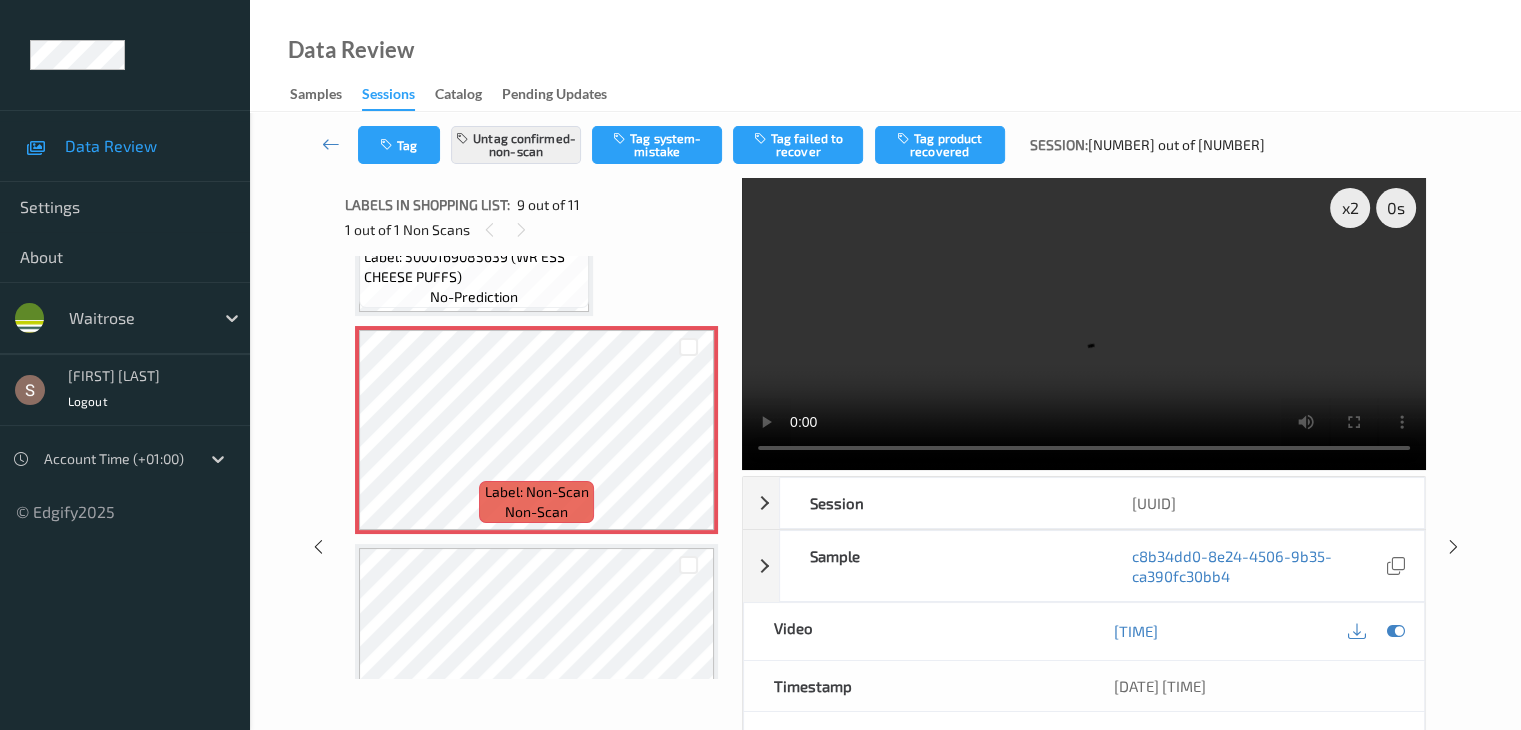 click on "Tag   product recovered" at bounding box center [940, 145] 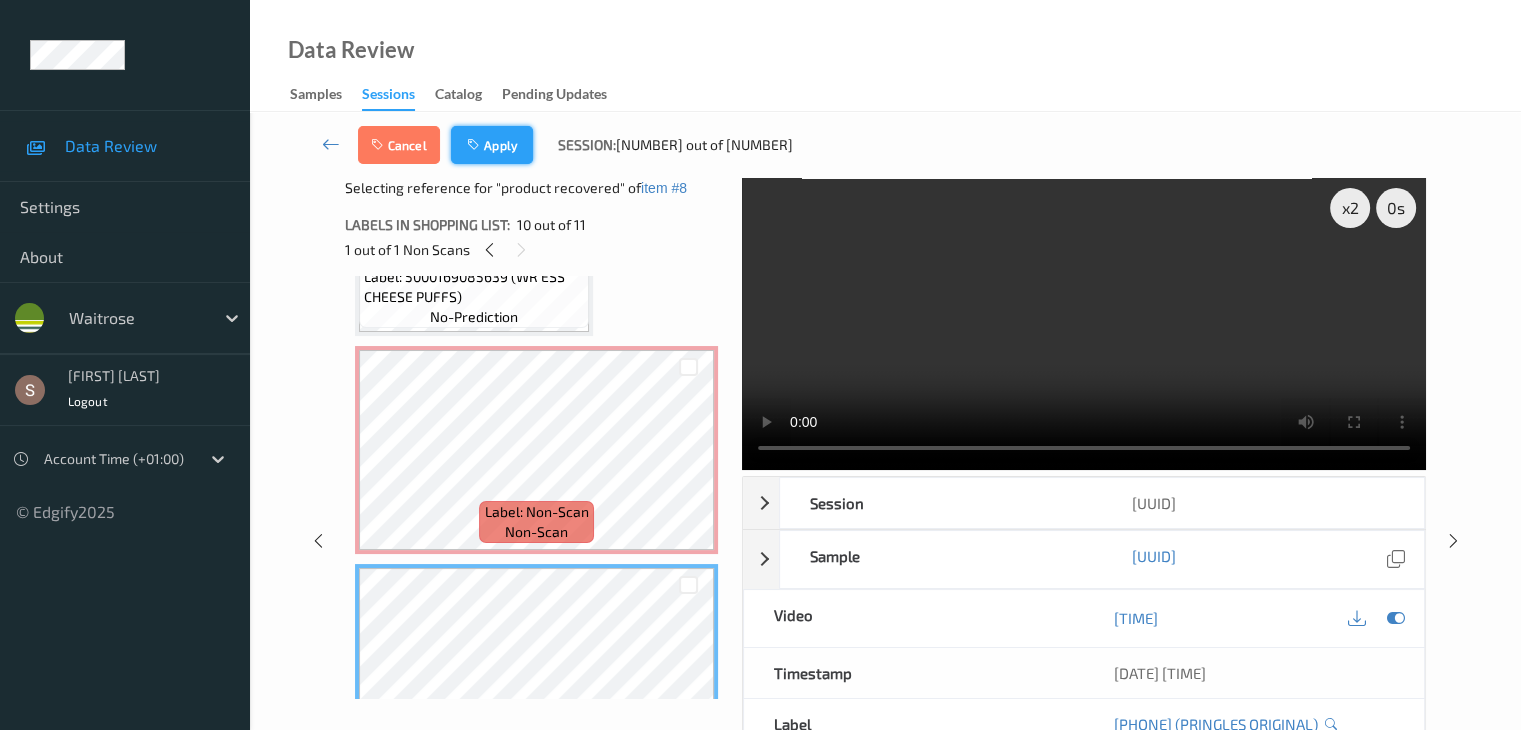 click on "Apply" at bounding box center [492, 145] 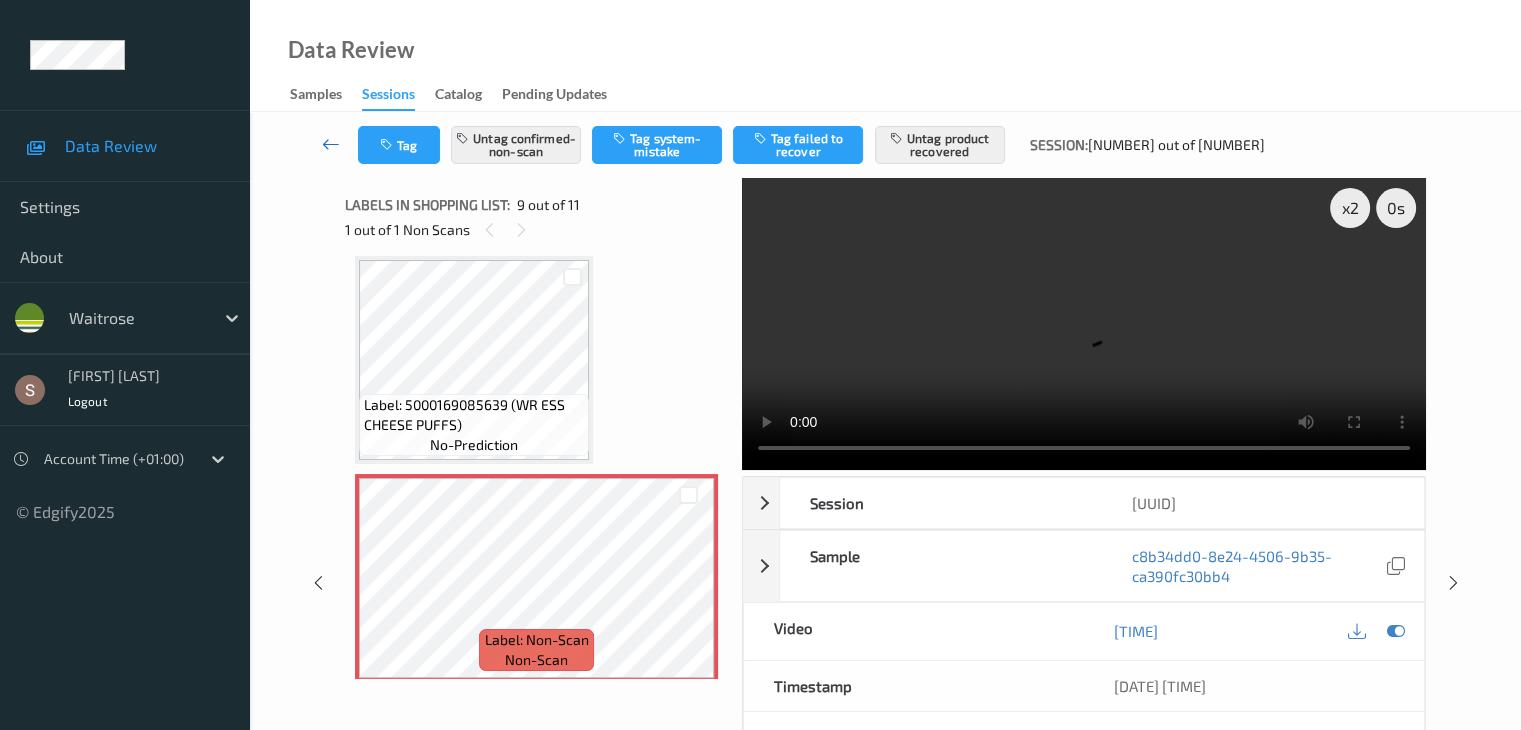 click at bounding box center [331, 144] 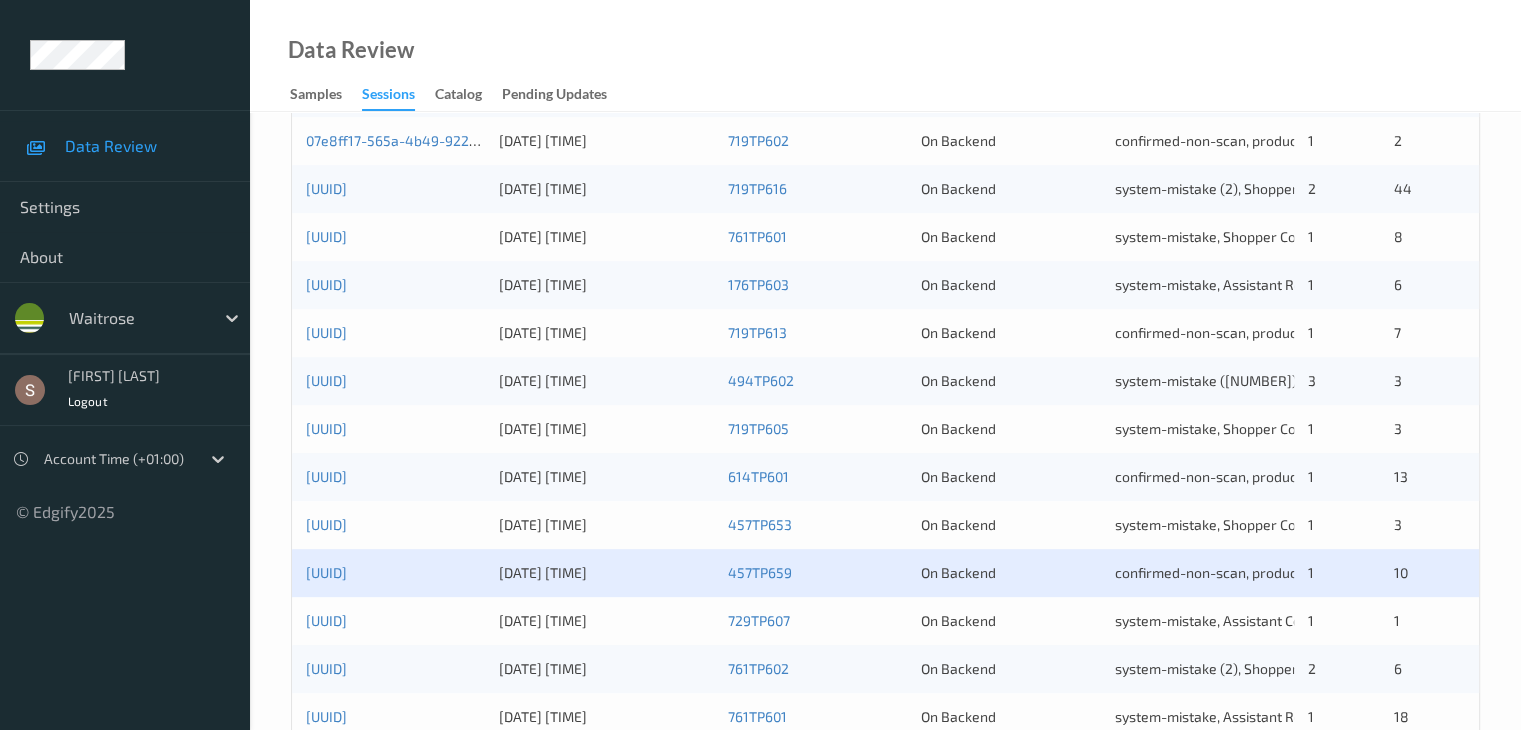 scroll, scrollTop: 932, scrollLeft: 0, axis: vertical 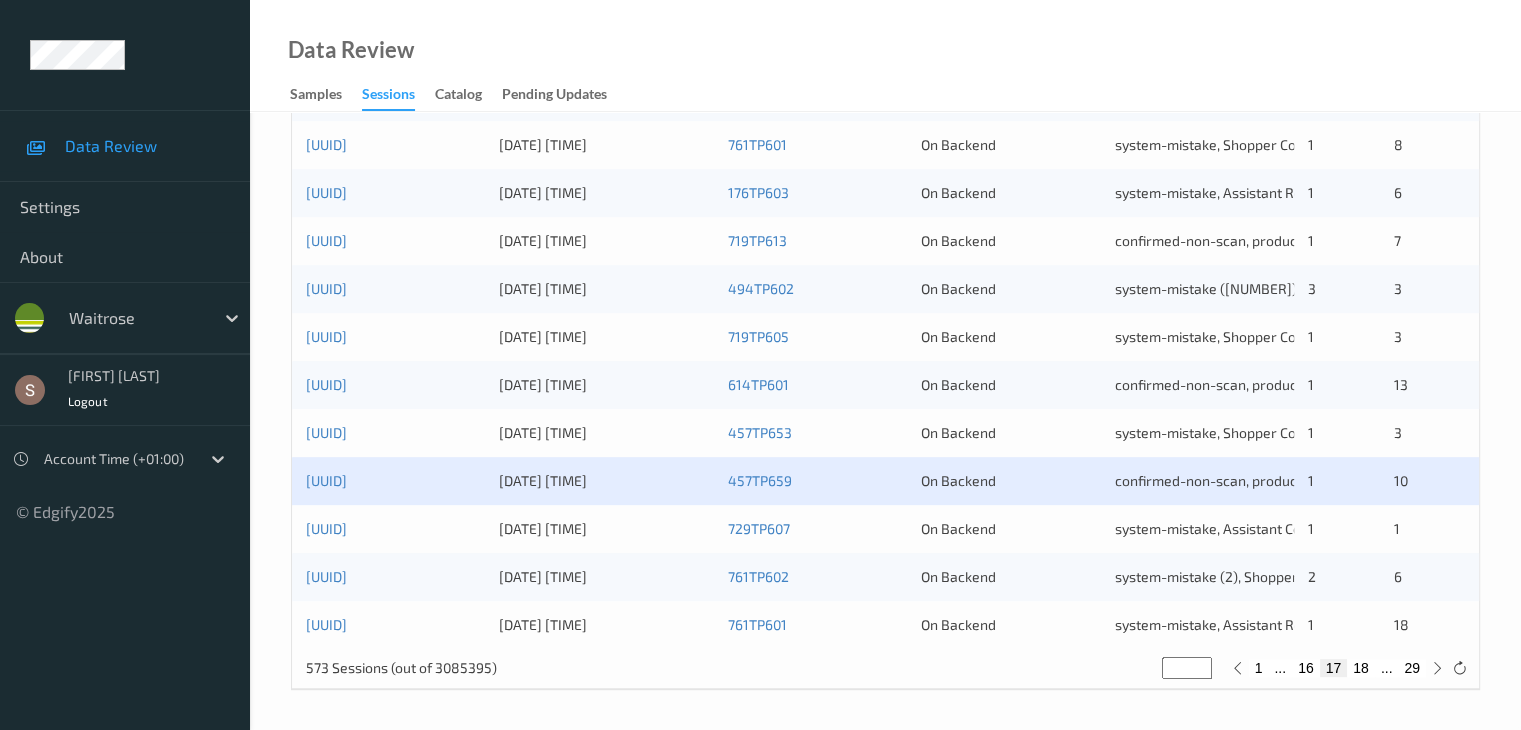 click on "18" at bounding box center (1361, 668) 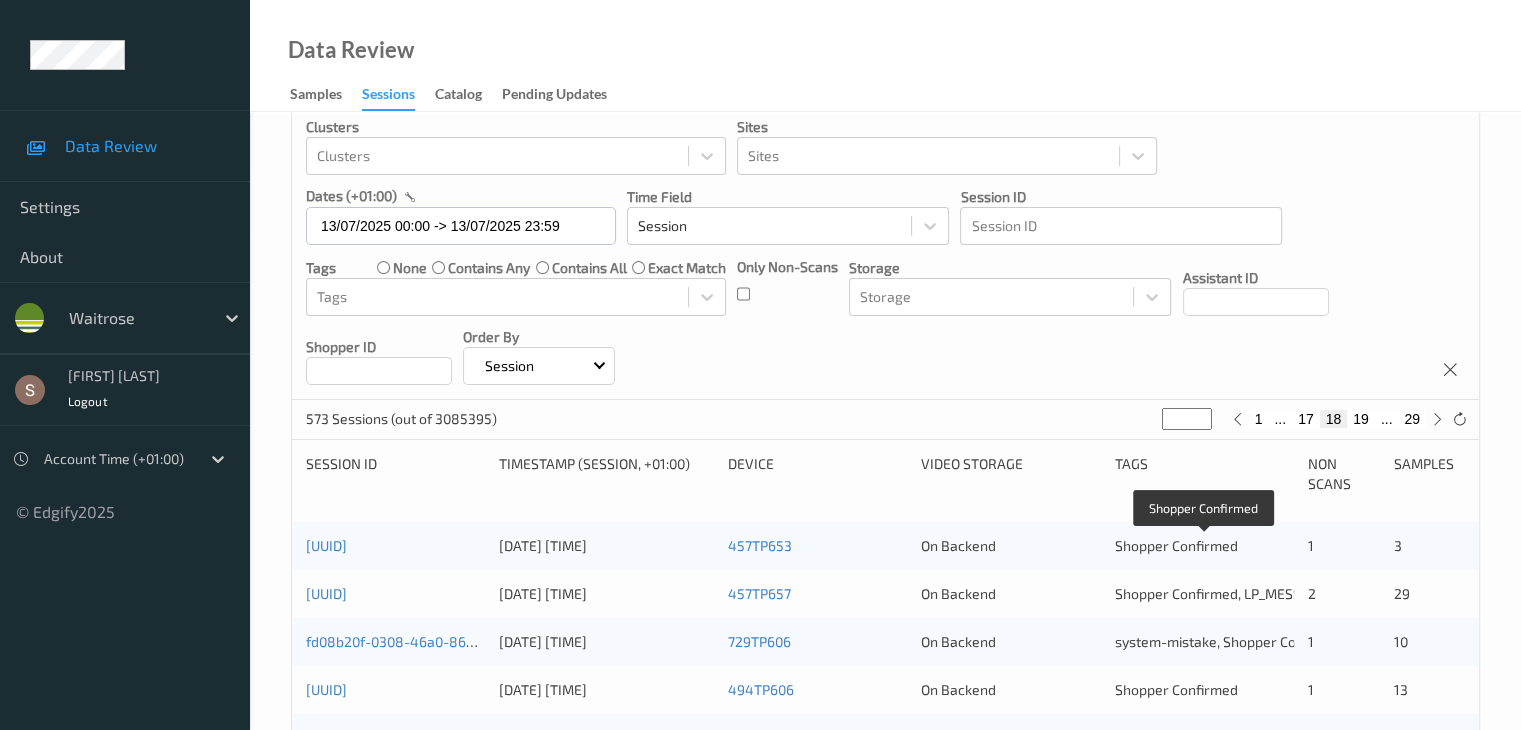 scroll, scrollTop: 100, scrollLeft: 0, axis: vertical 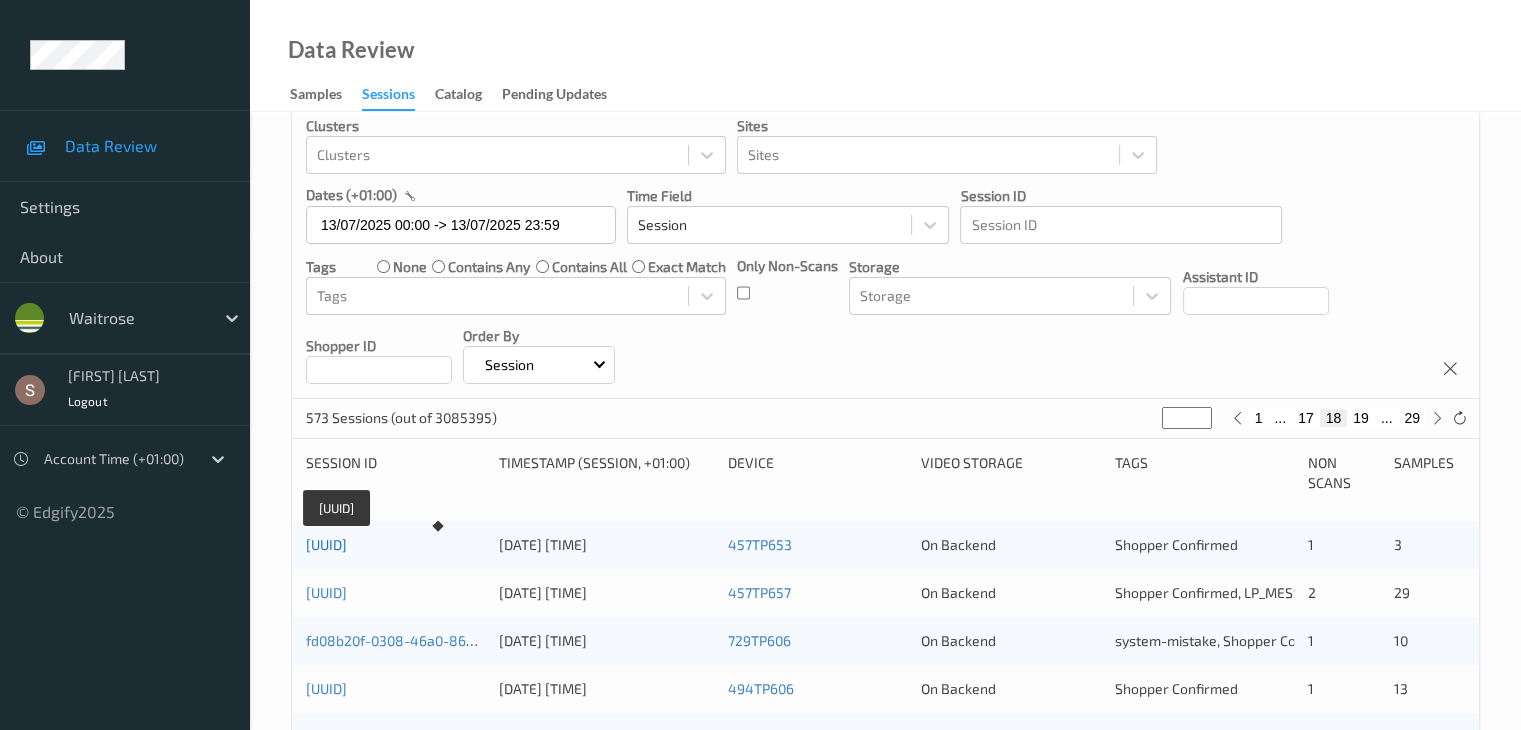 click on "[UUID]" at bounding box center (326, 544) 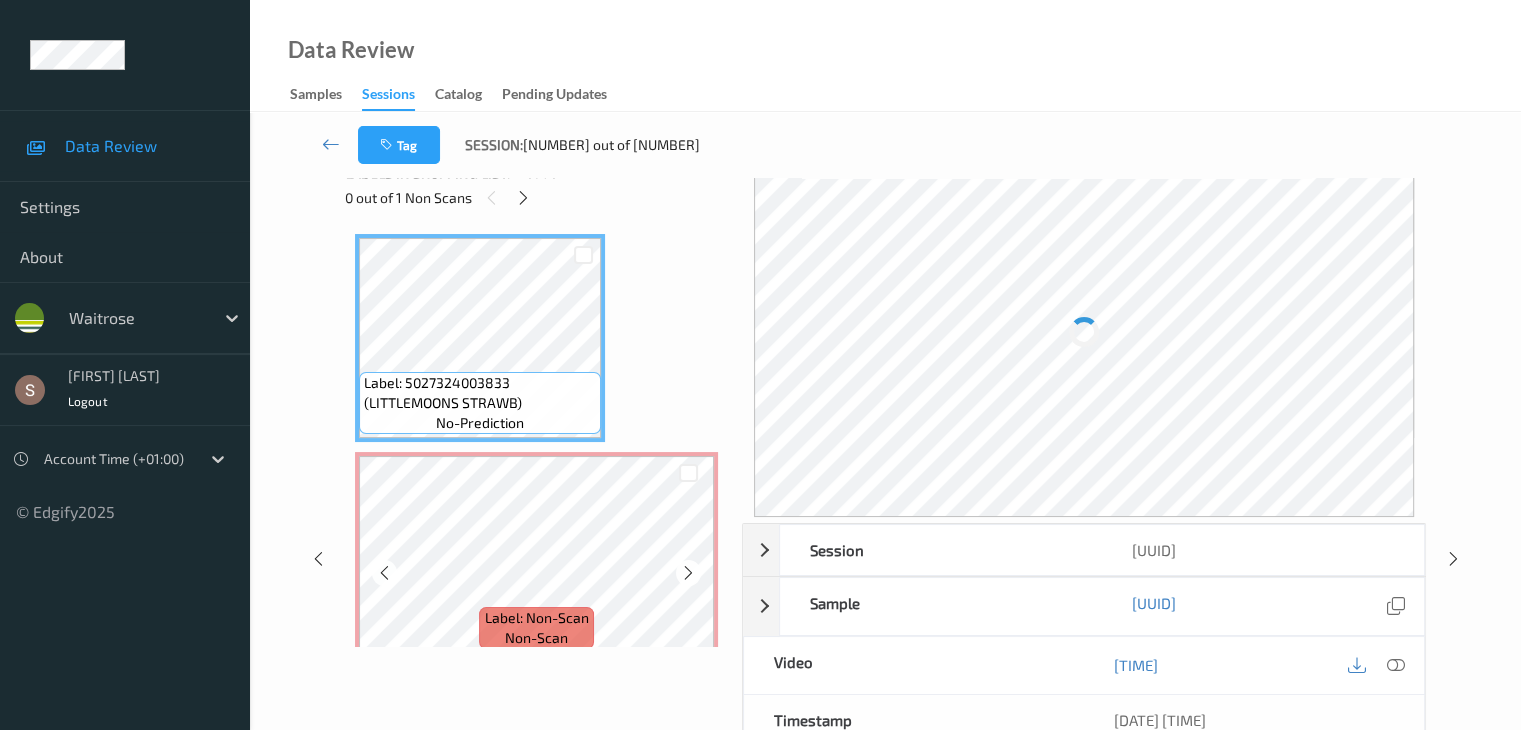 scroll, scrollTop: 0, scrollLeft: 0, axis: both 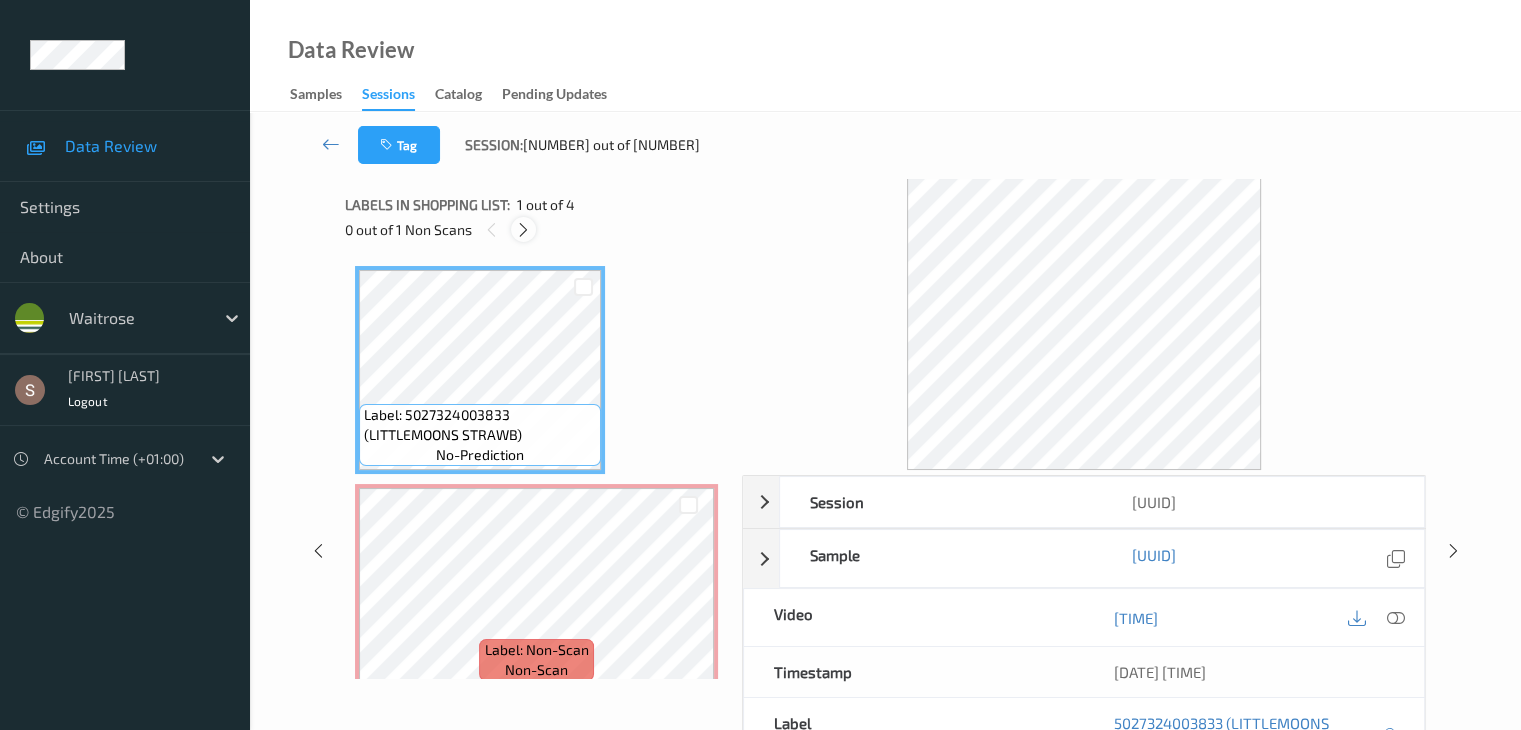 click at bounding box center [523, 230] 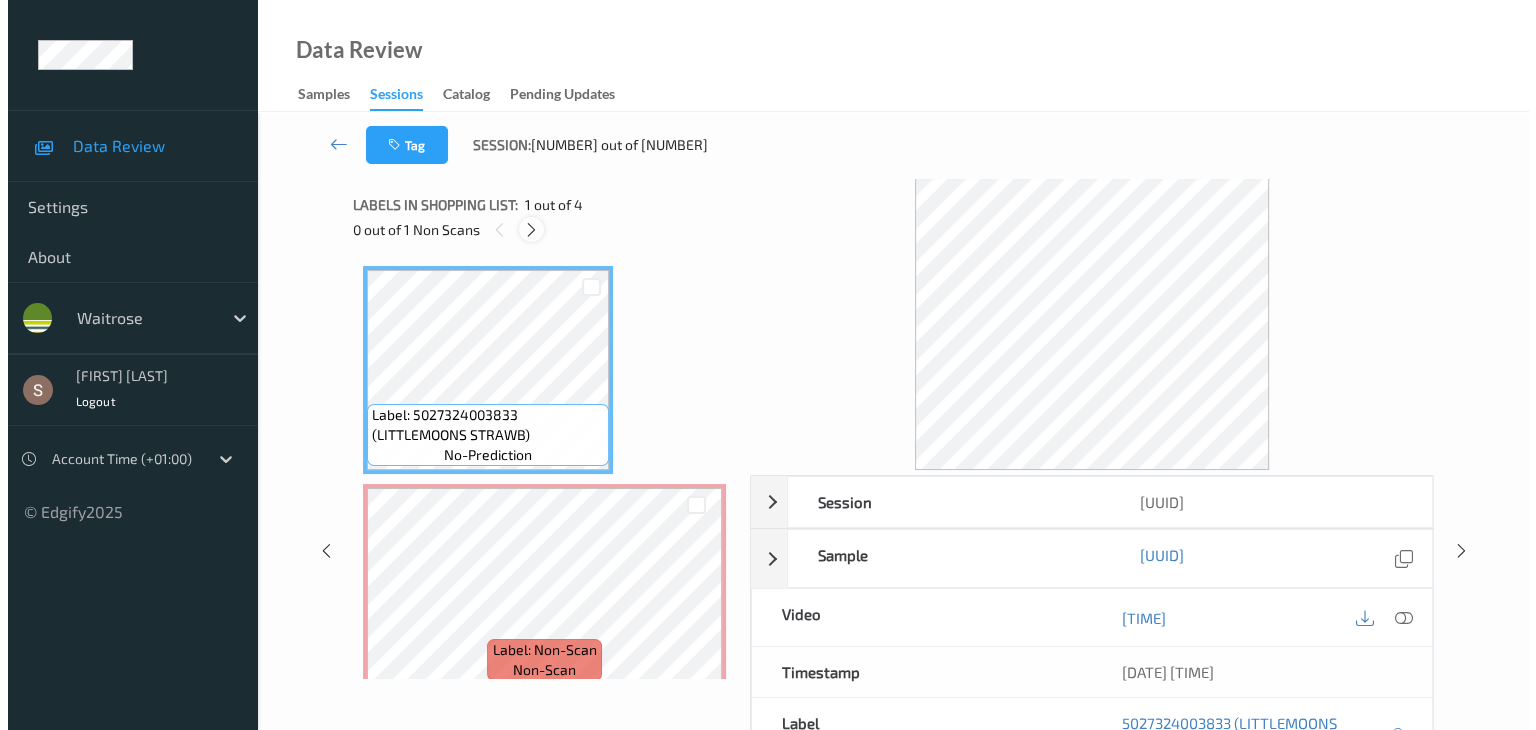 scroll, scrollTop: 10, scrollLeft: 0, axis: vertical 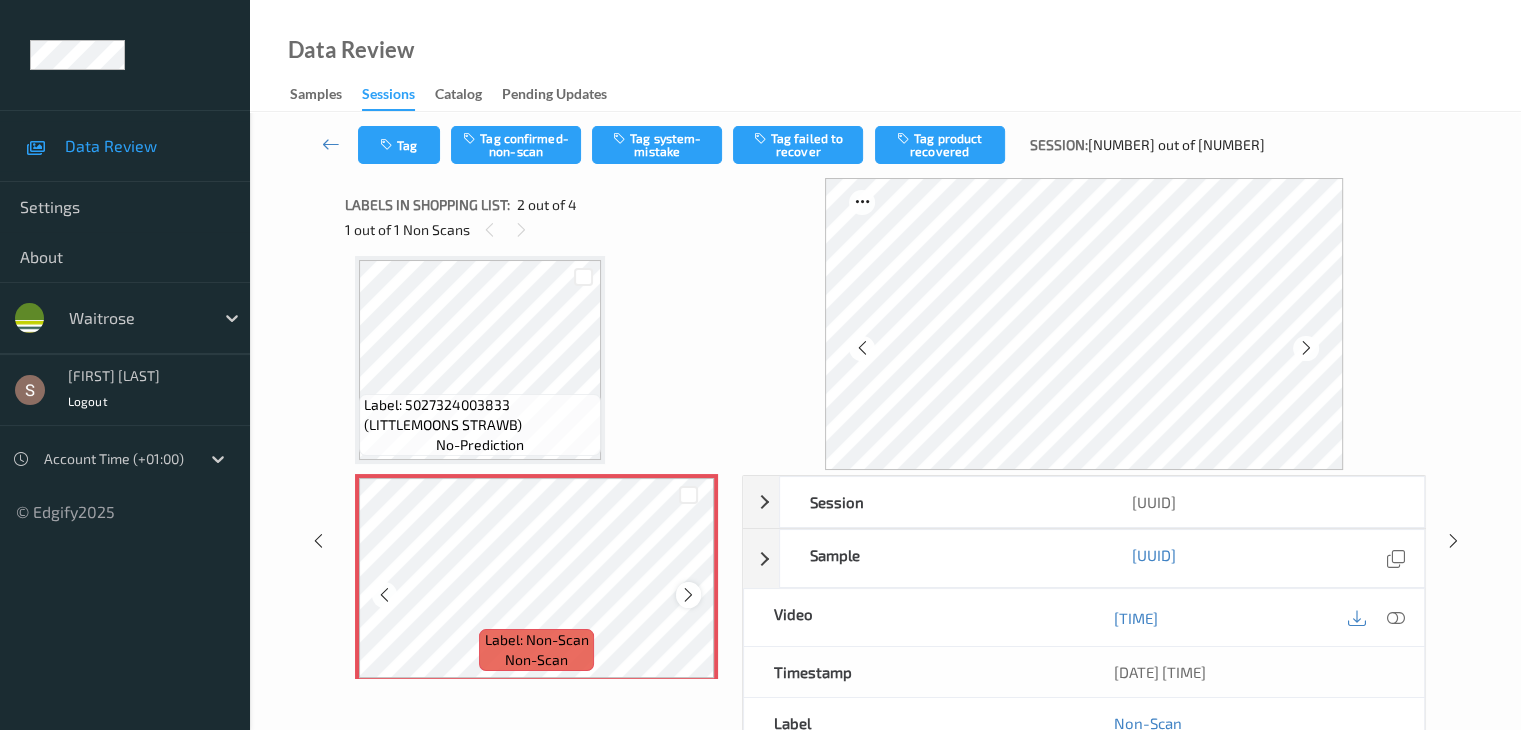 click at bounding box center [688, 595] 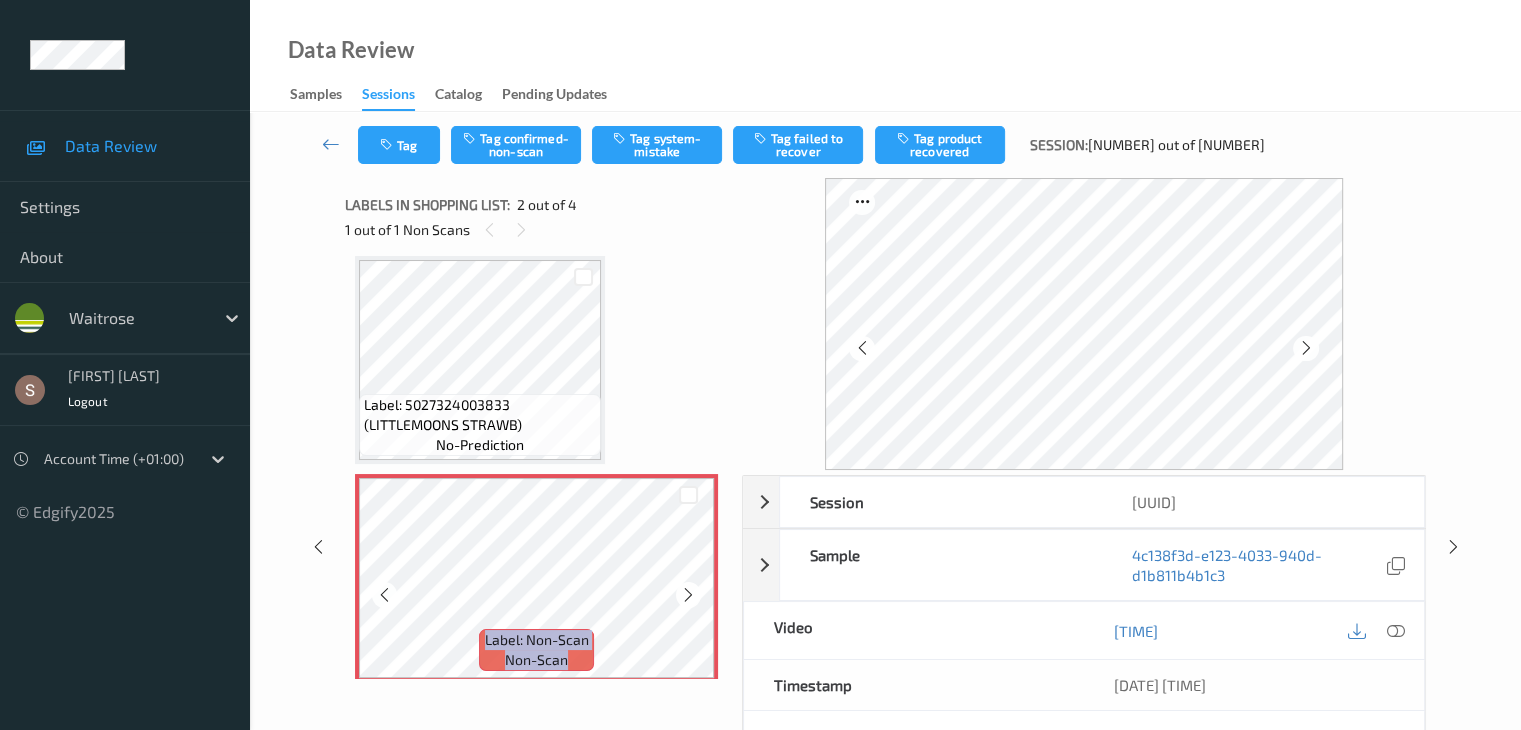 click at bounding box center [688, 595] 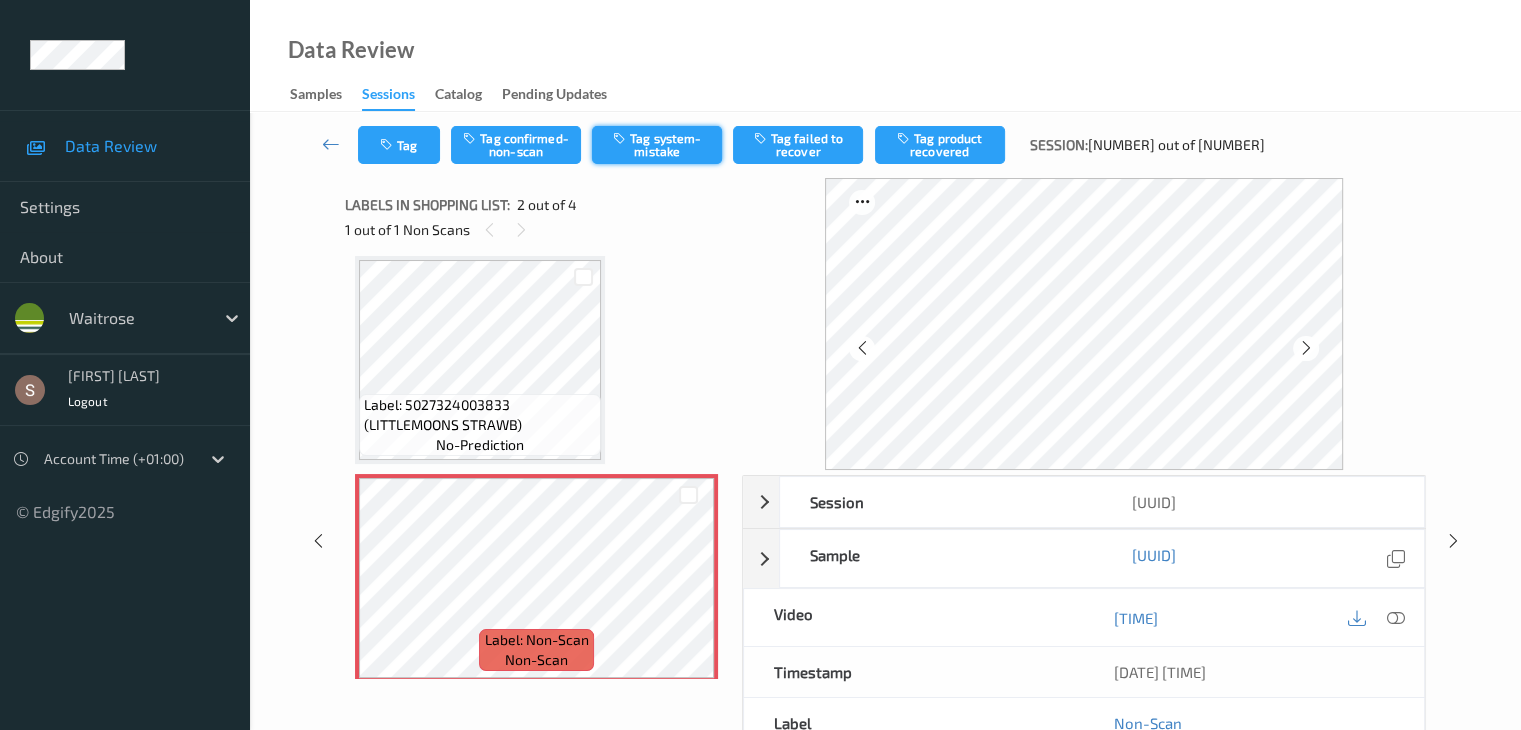 click on "Tag   system-mistake" at bounding box center (657, 145) 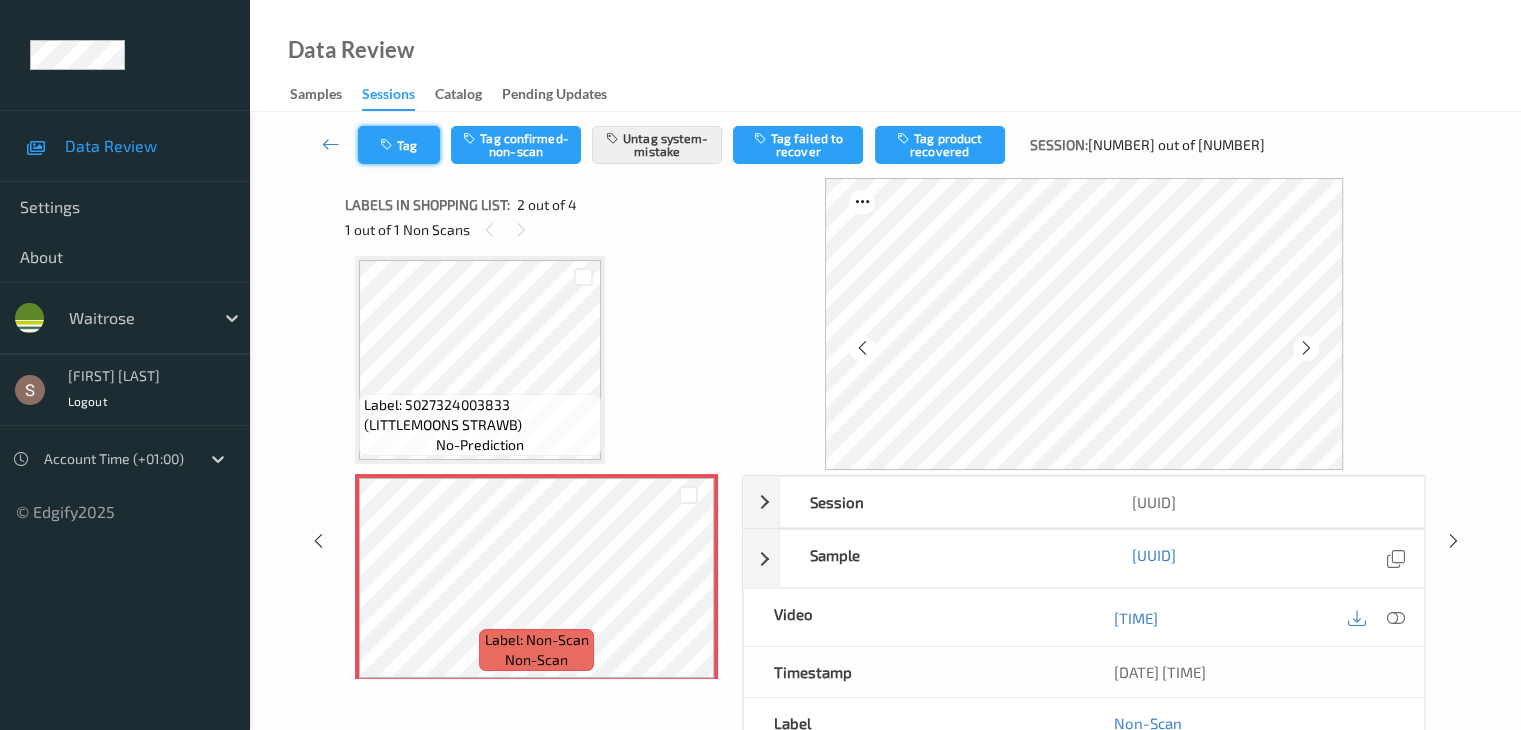 click on "Tag" at bounding box center [399, 145] 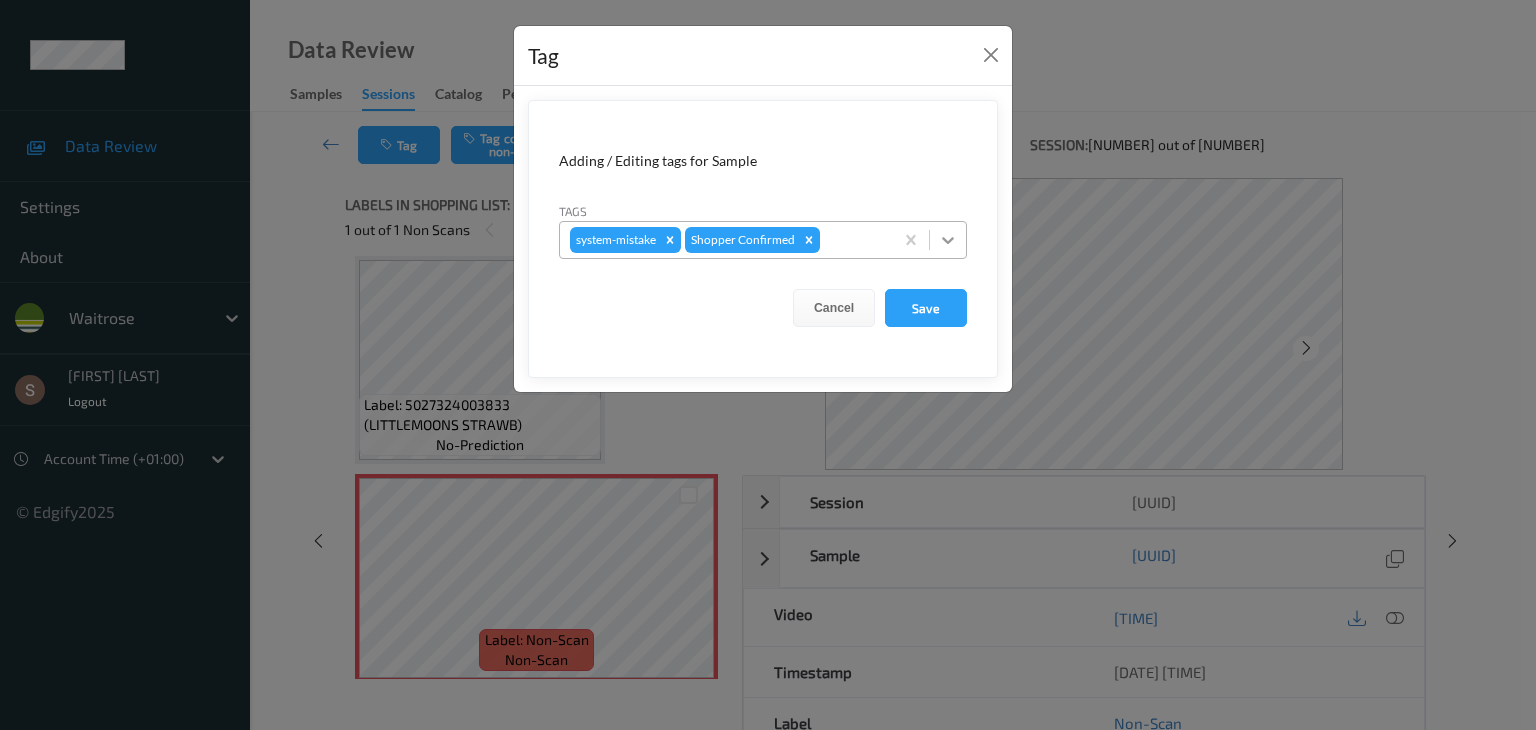 click 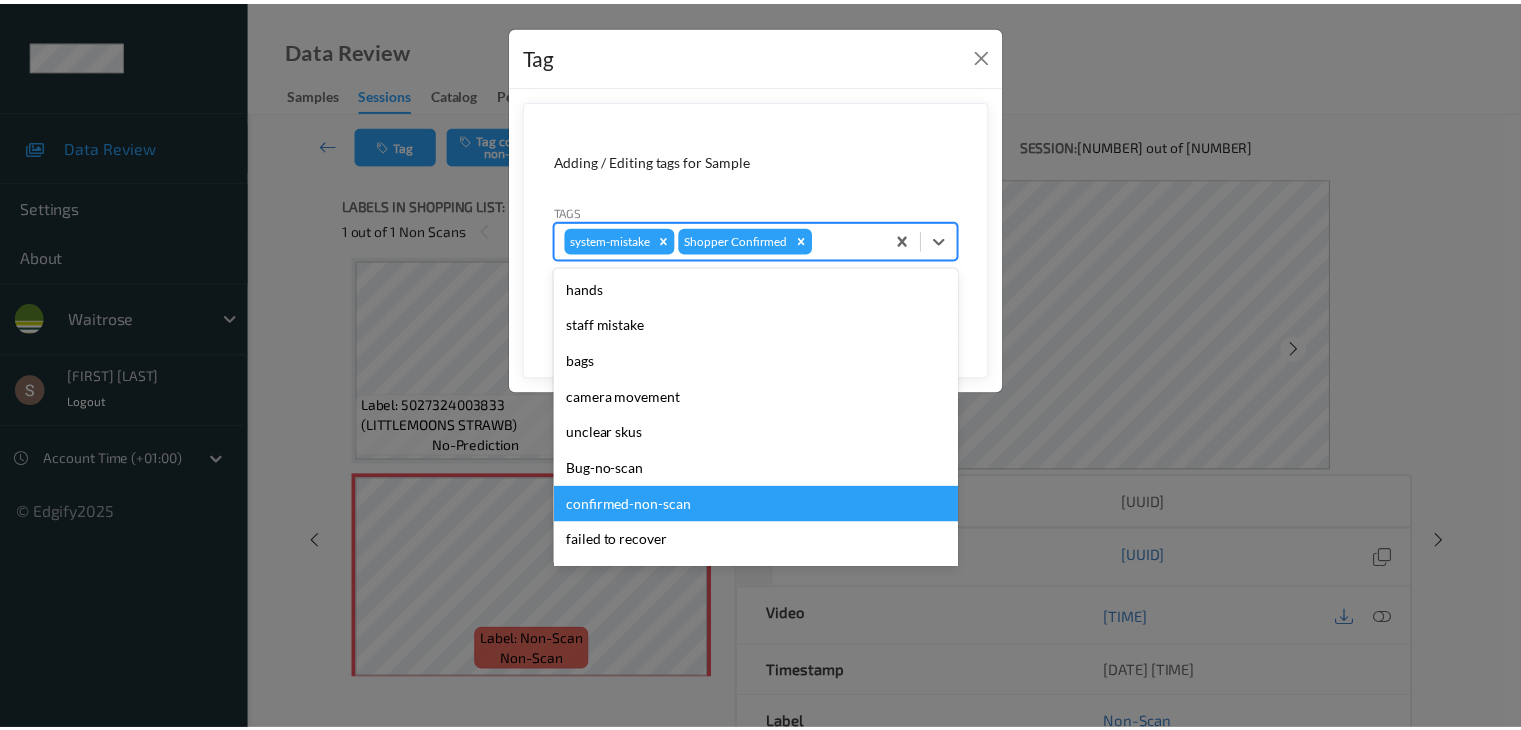 scroll, scrollTop: 356, scrollLeft: 0, axis: vertical 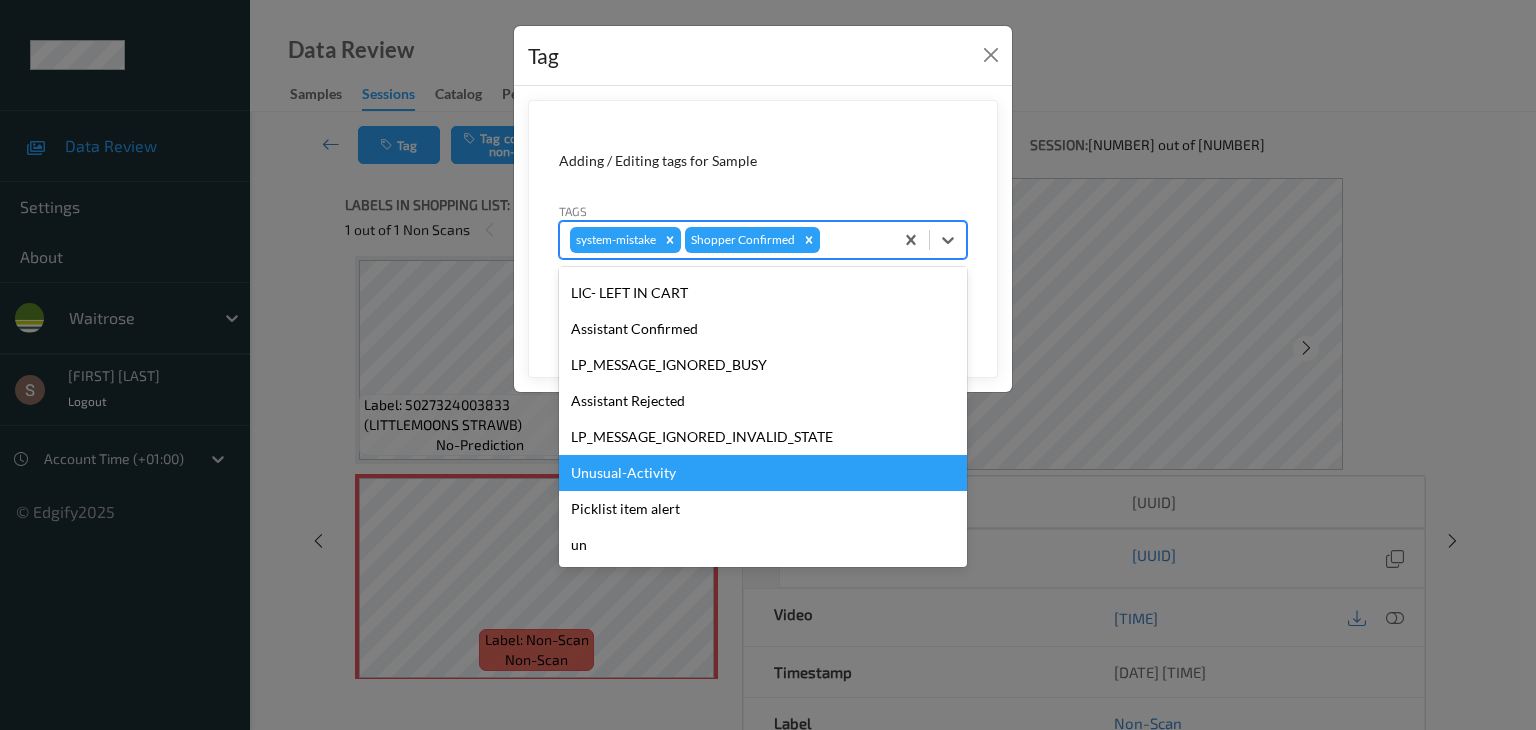 click on "Unusual-Activity" at bounding box center [763, 473] 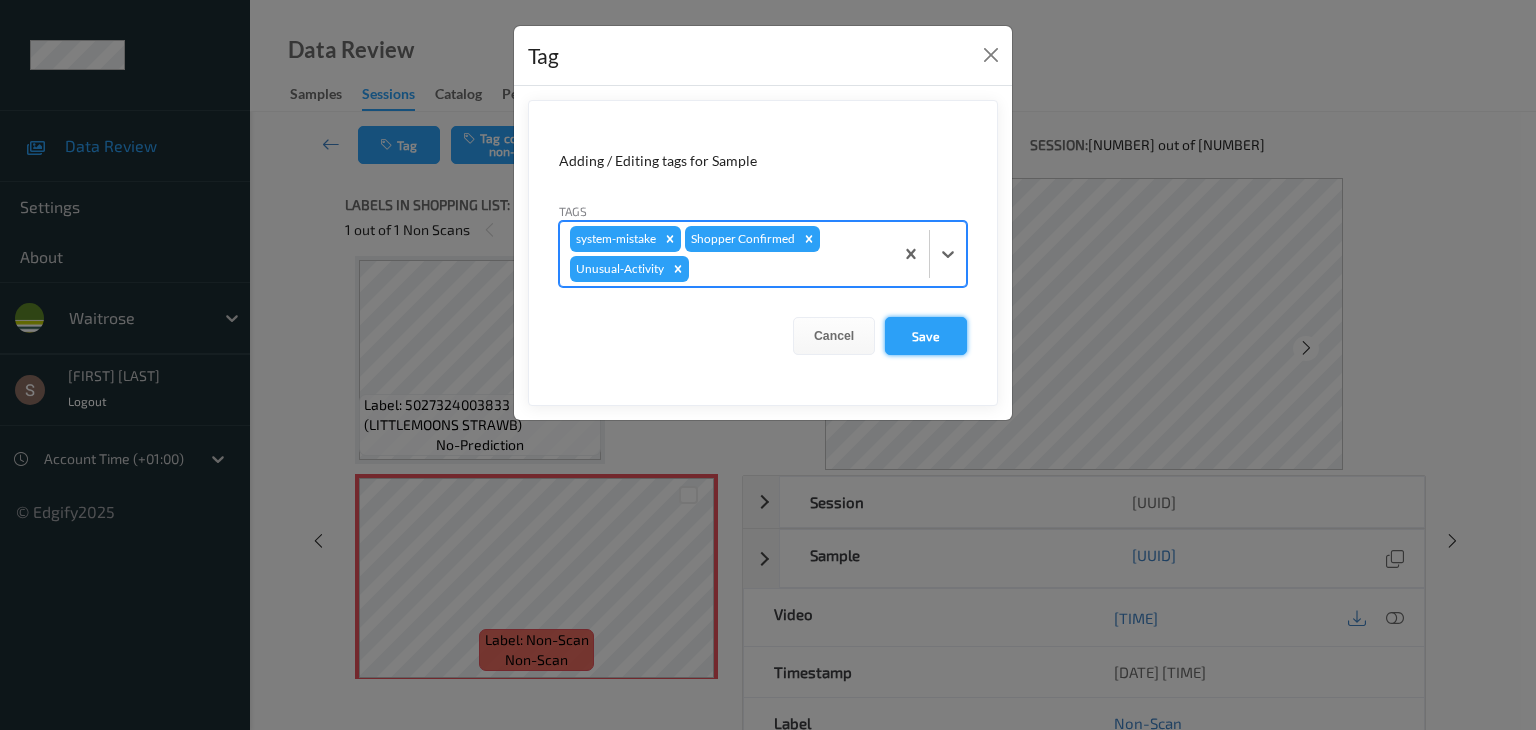 click on "Save" at bounding box center [926, 336] 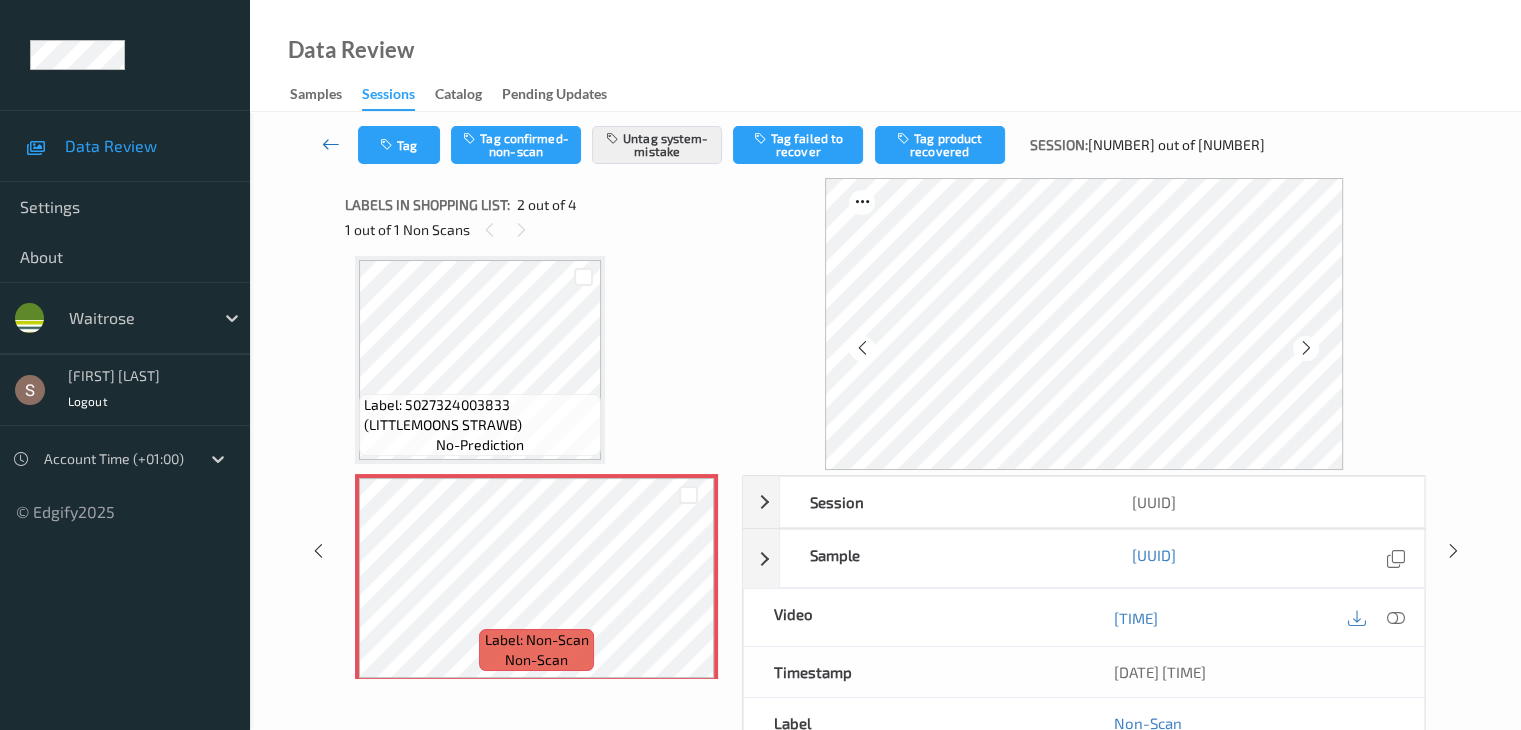 click at bounding box center (331, 144) 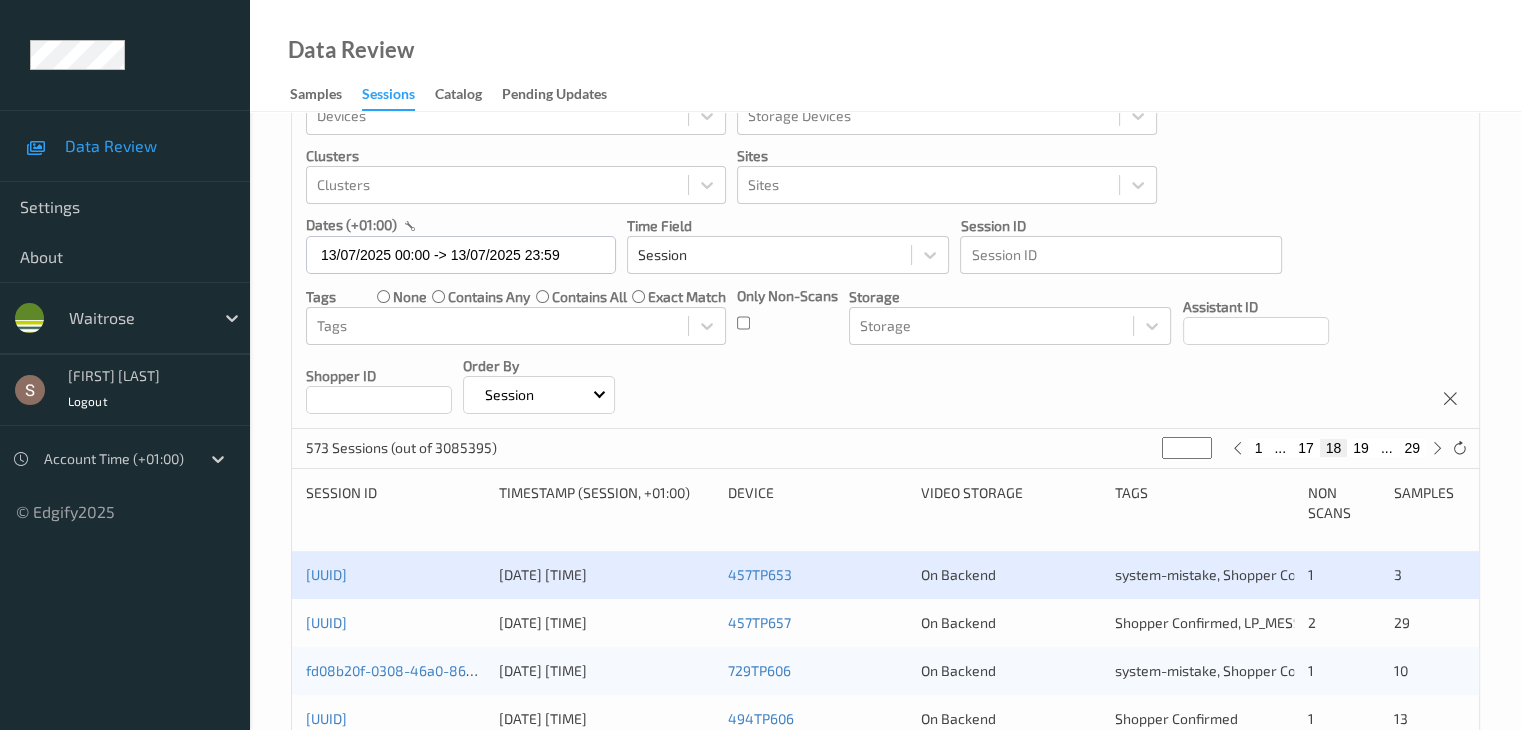 scroll, scrollTop: 100, scrollLeft: 0, axis: vertical 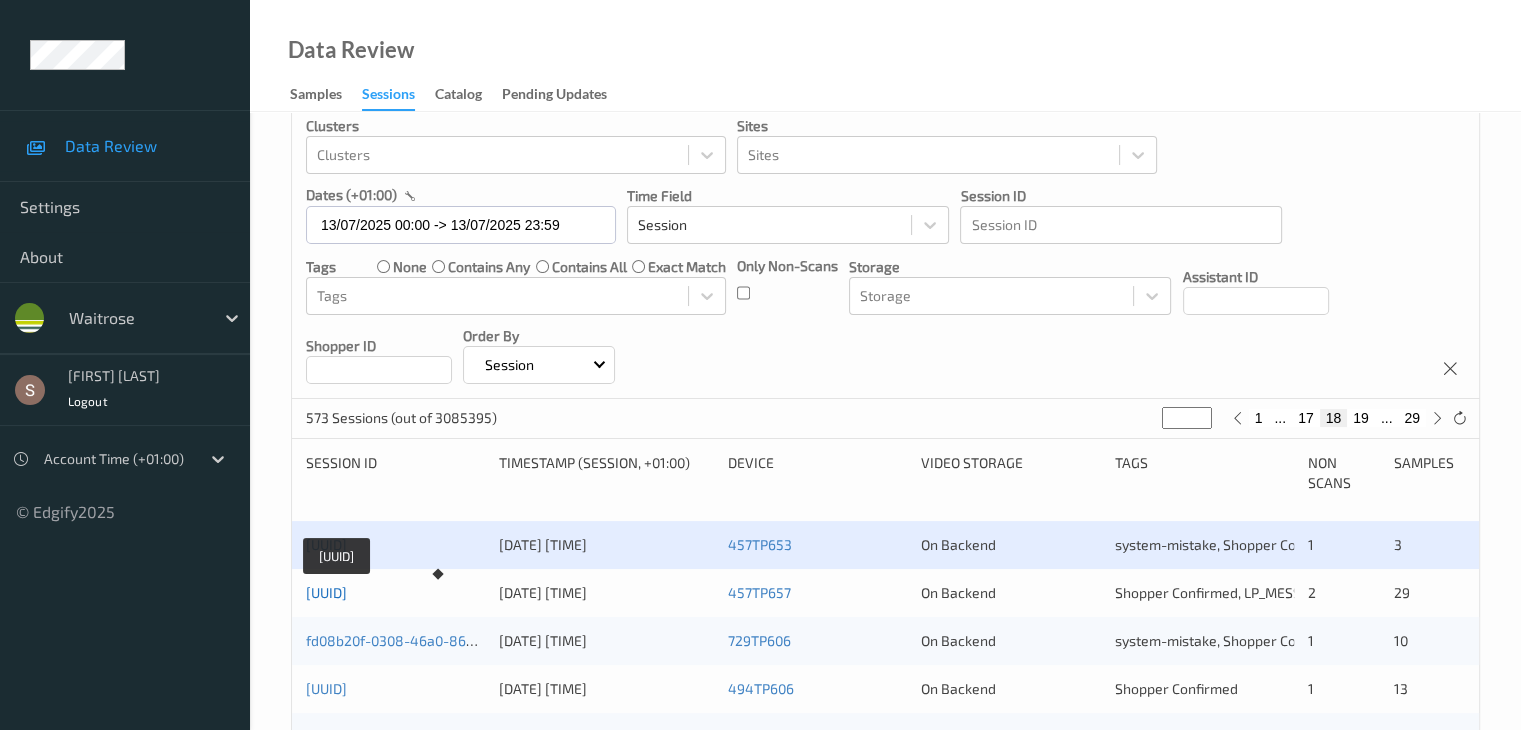 click on "[UUID]" at bounding box center (326, 592) 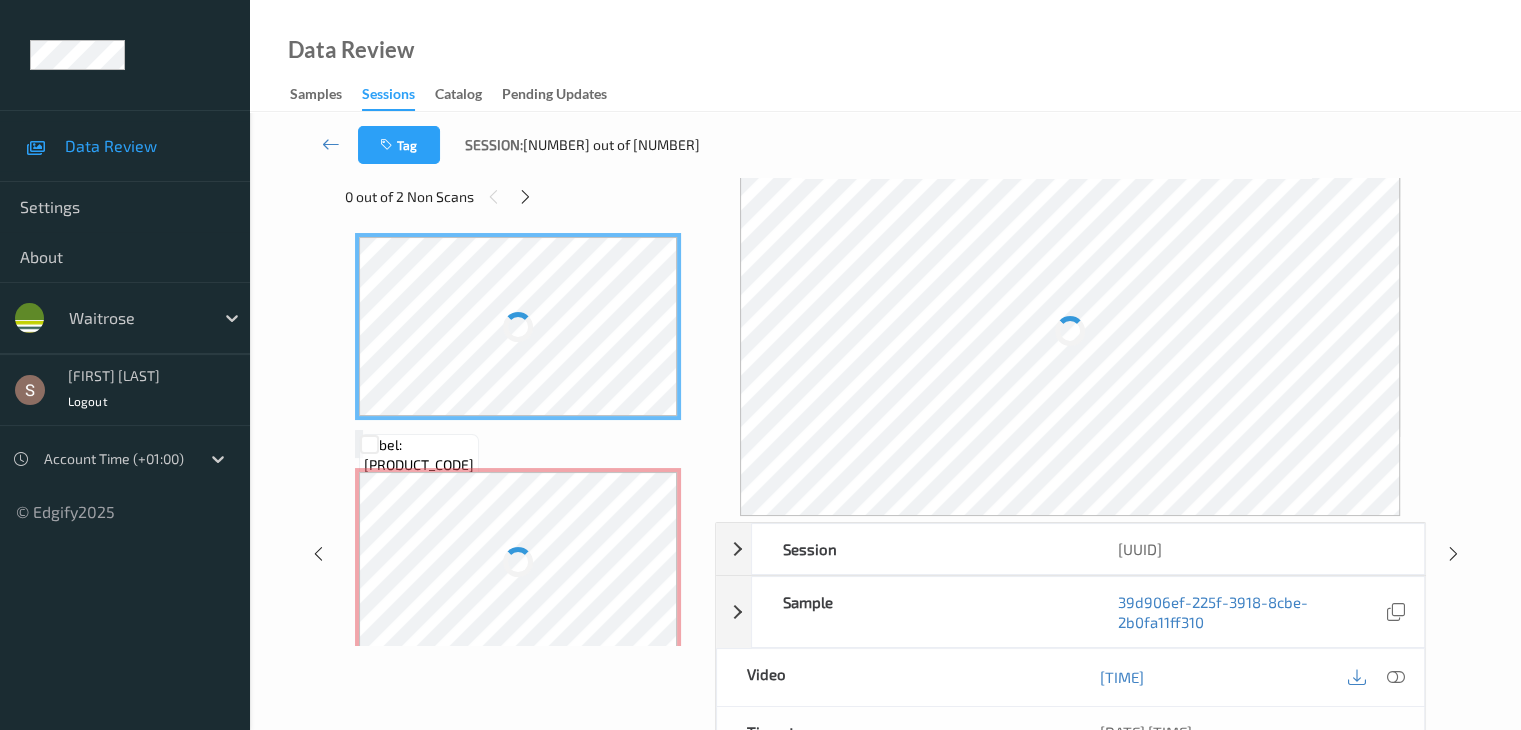 scroll, scrollTop: 0, scrollLeft: 0, axis: both 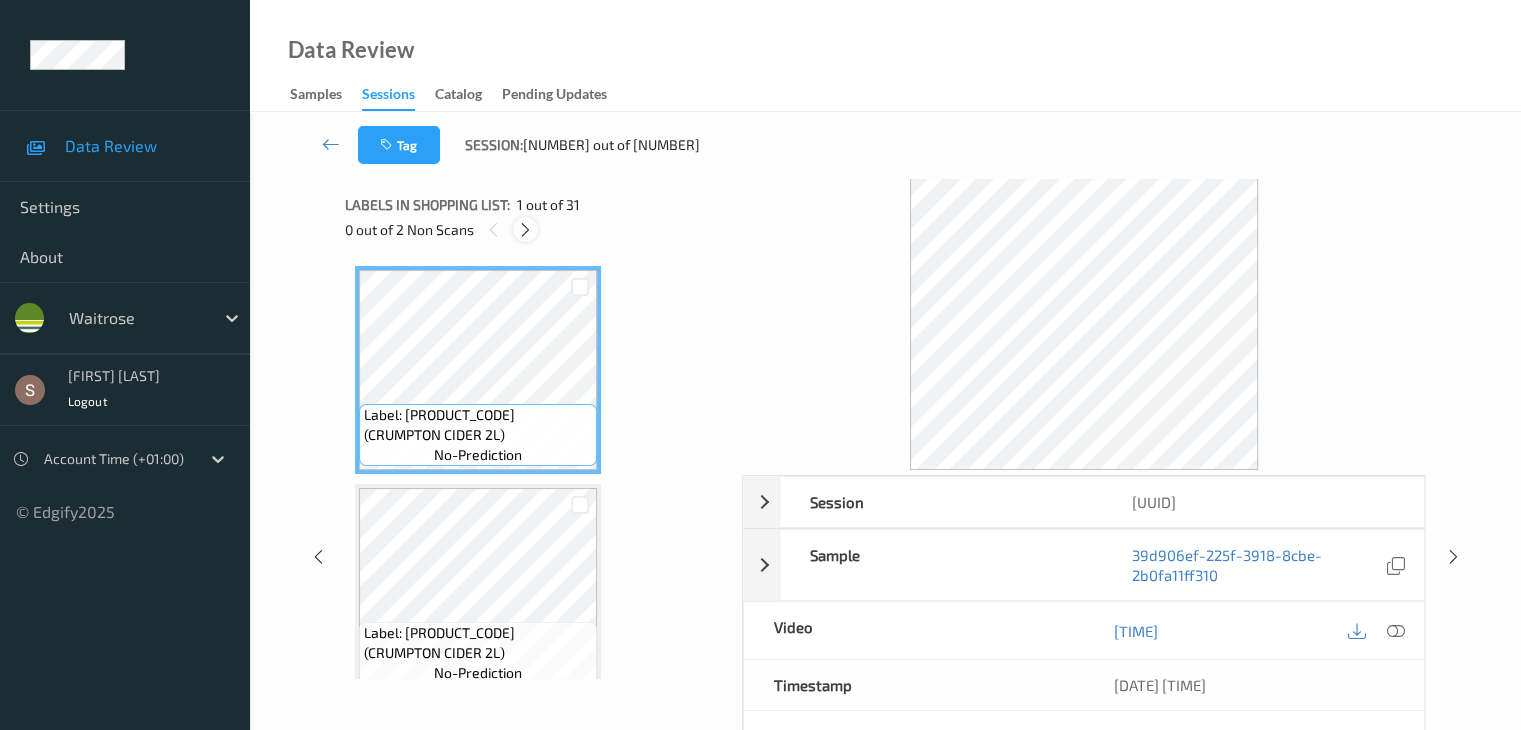 click at bounding box center (525, 230) 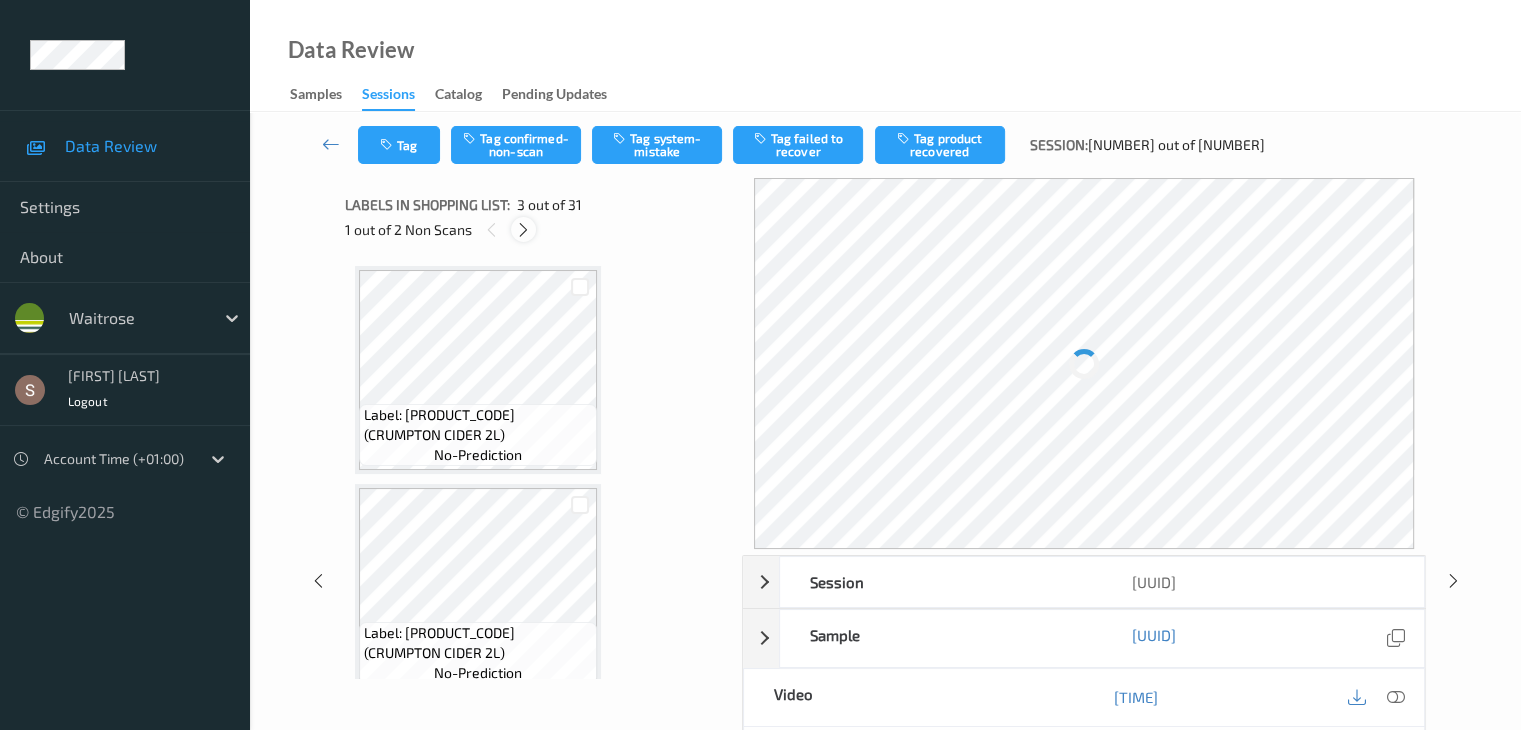 scroll, scrollTop: 228, scrollLeft: 0, axis: vertical 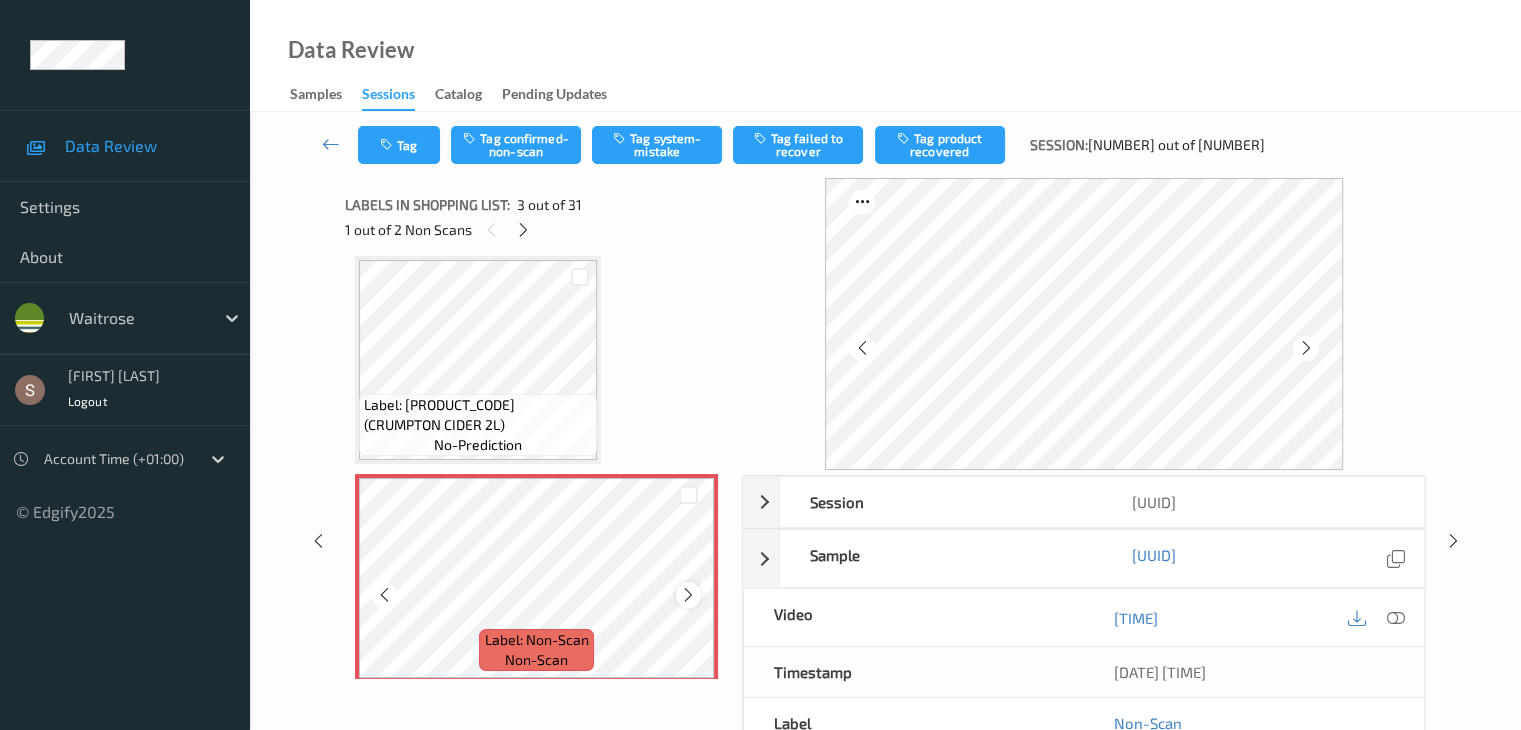 click at bounding box center (688, 595) 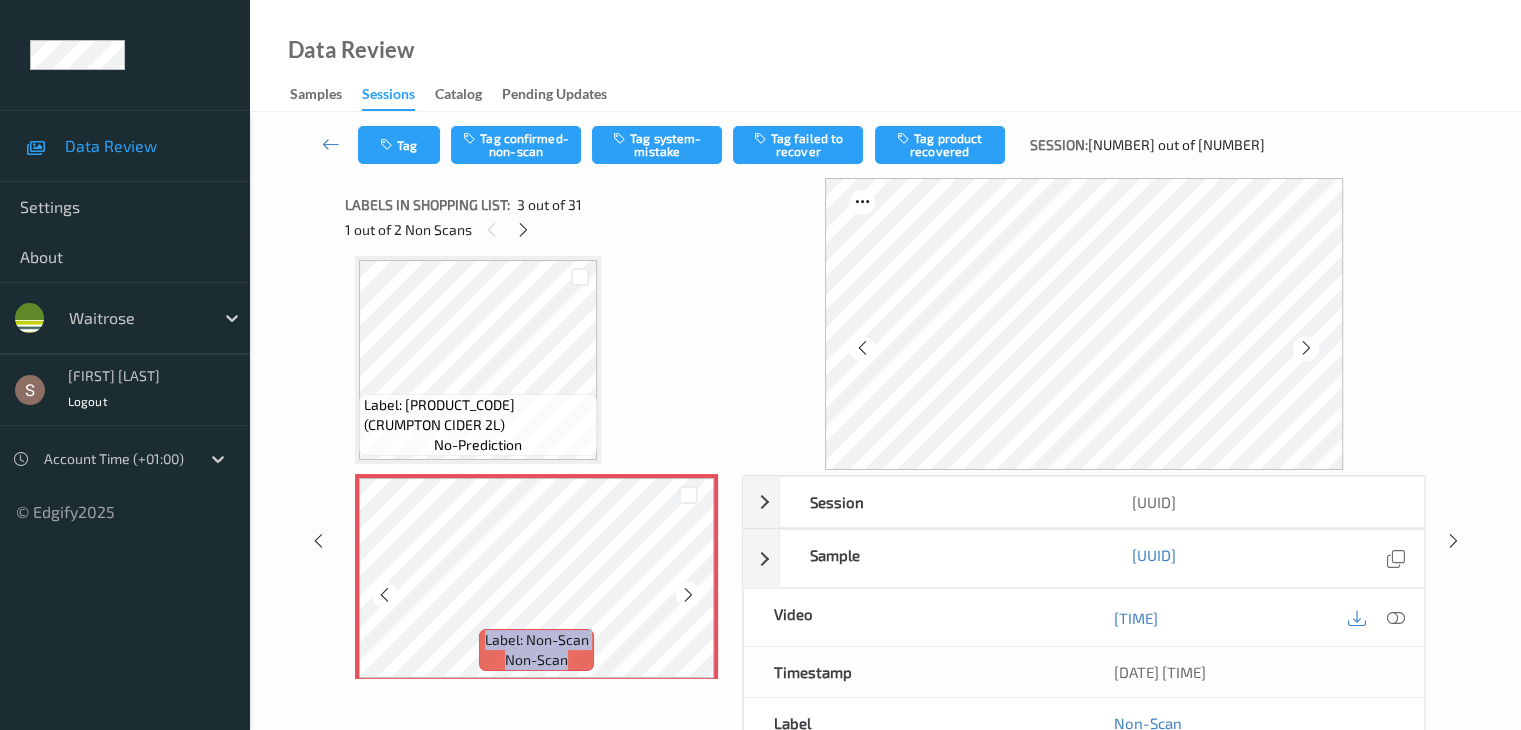 click at bounding box center [688, 595] 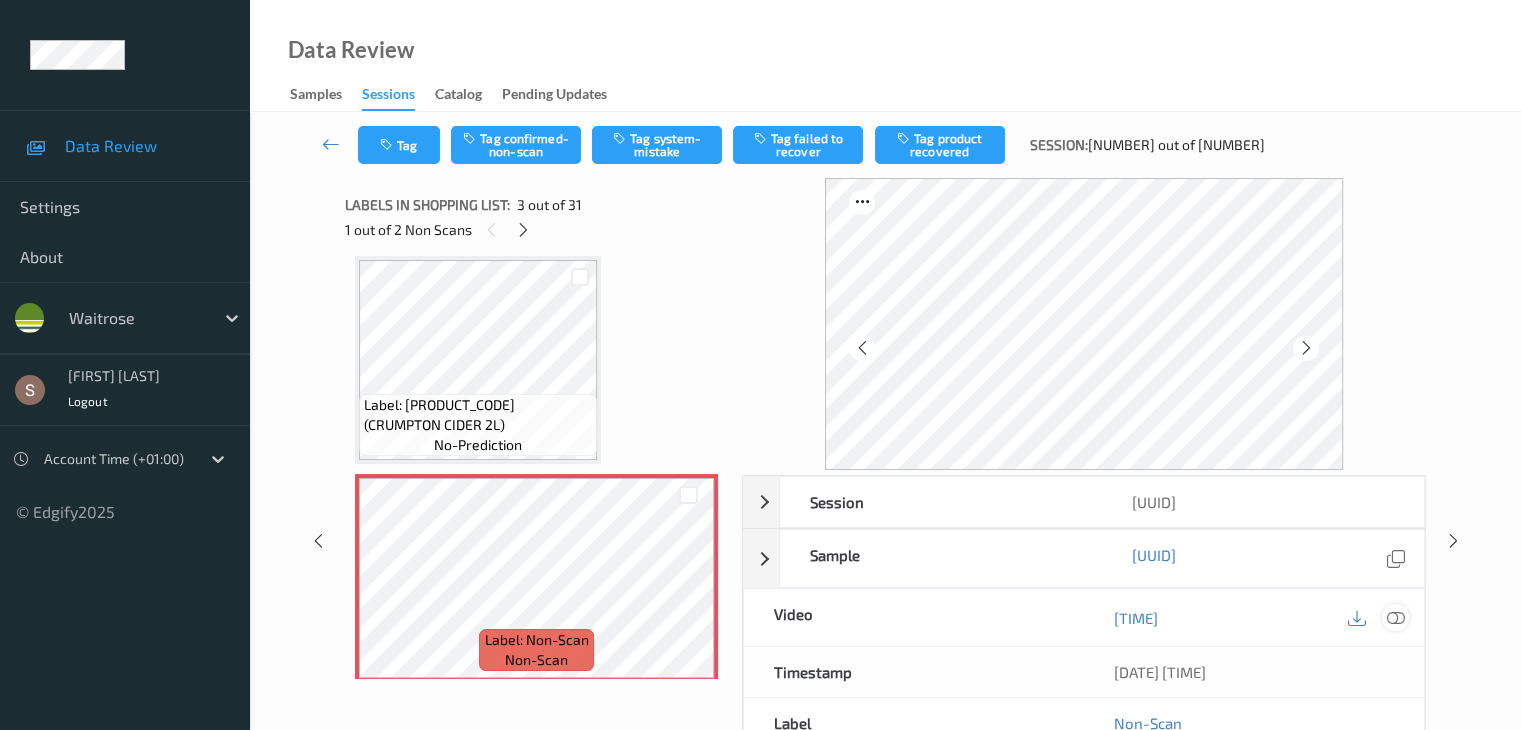 click at bounding box center (1395, 617) 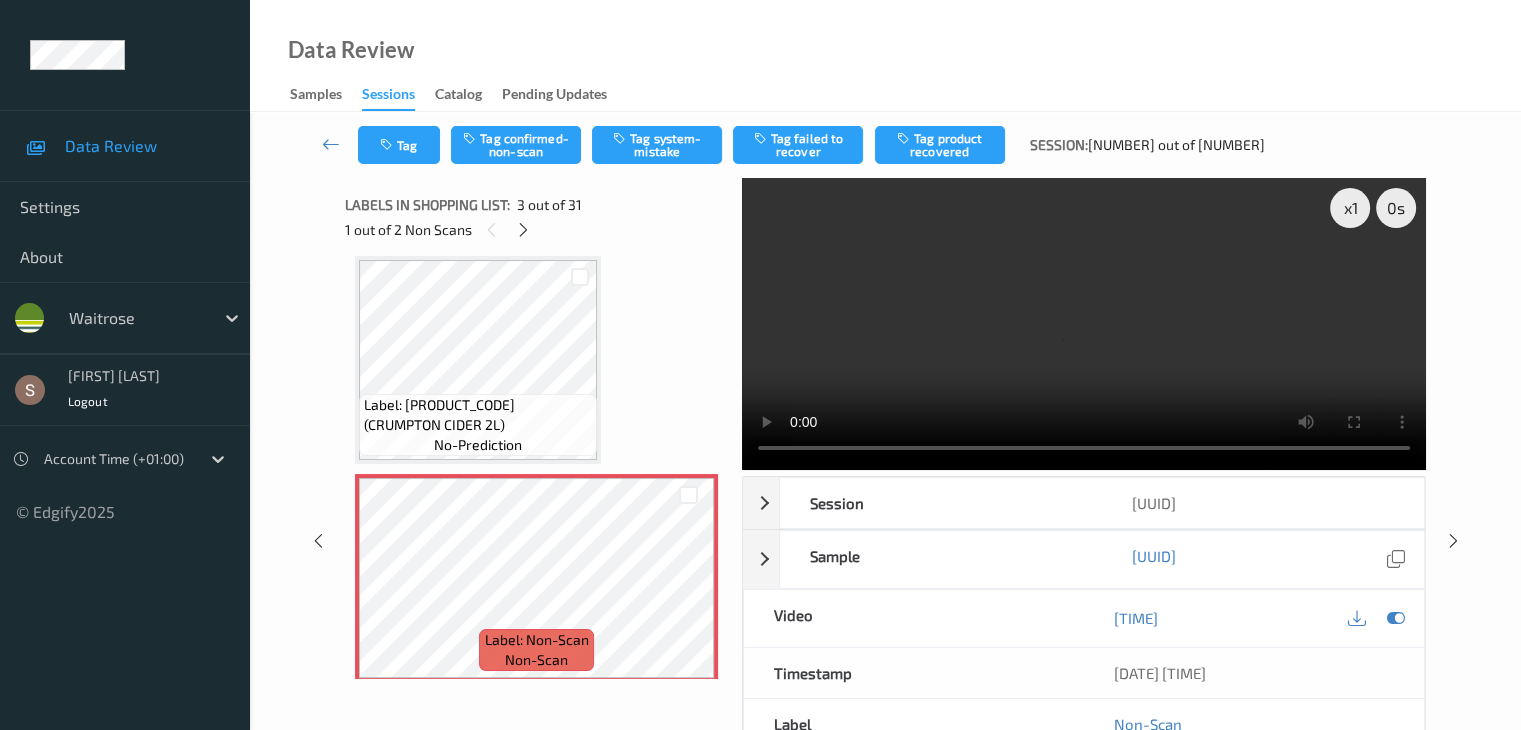 click at bounding box center [1084, 324] 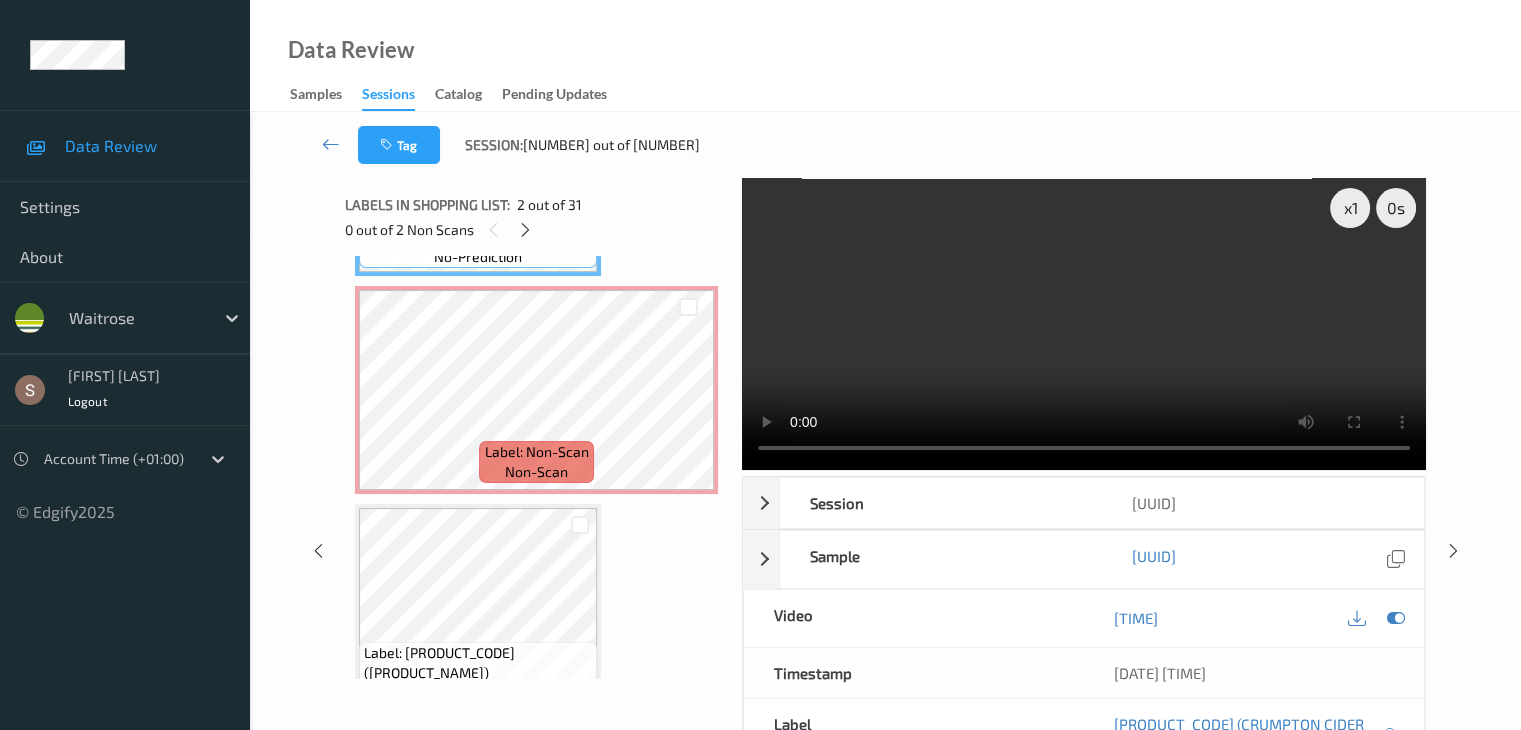 scroll, scrollTop: 428, scrollLeft: 0, axis: vertical 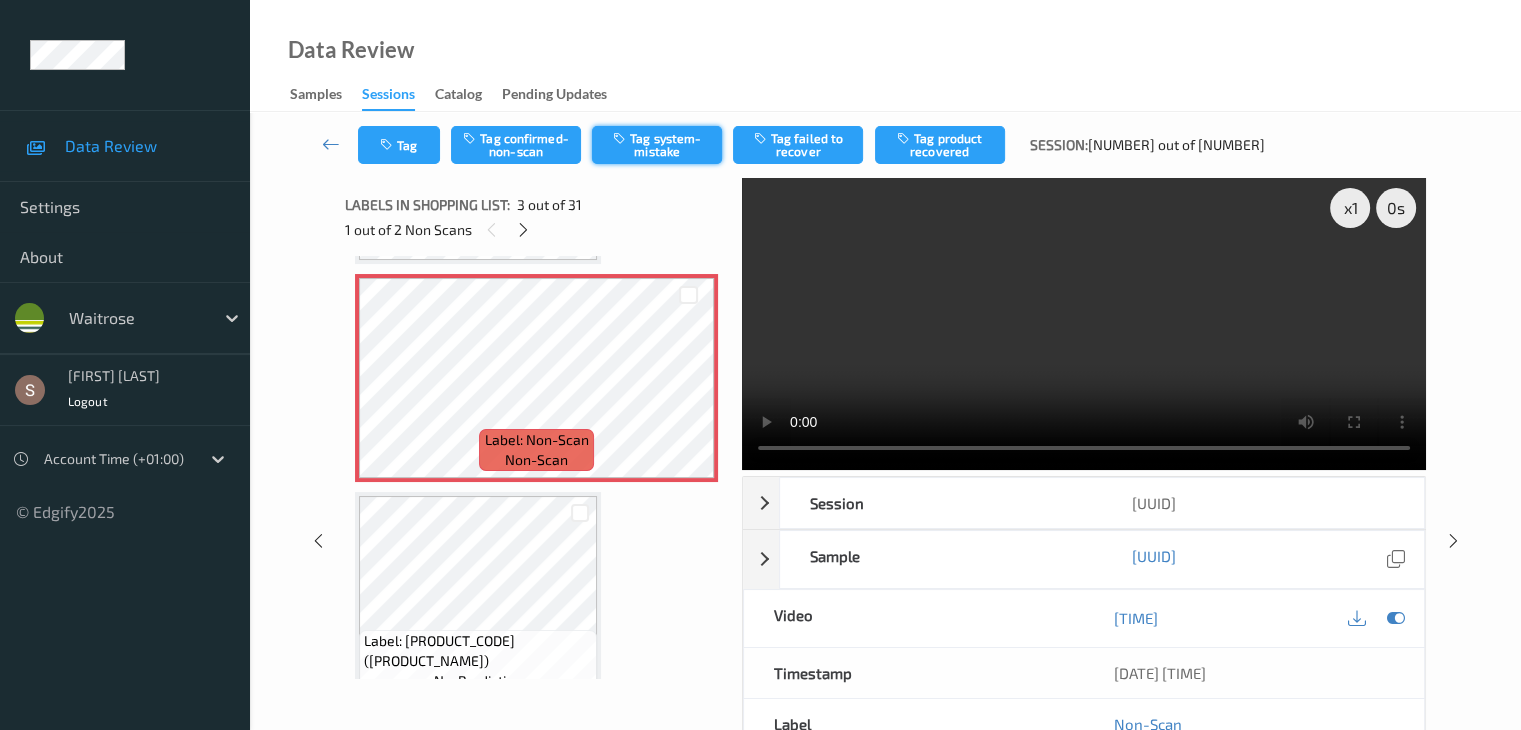 click on "Tag   system-mistake" at bounding box center [657, 145] 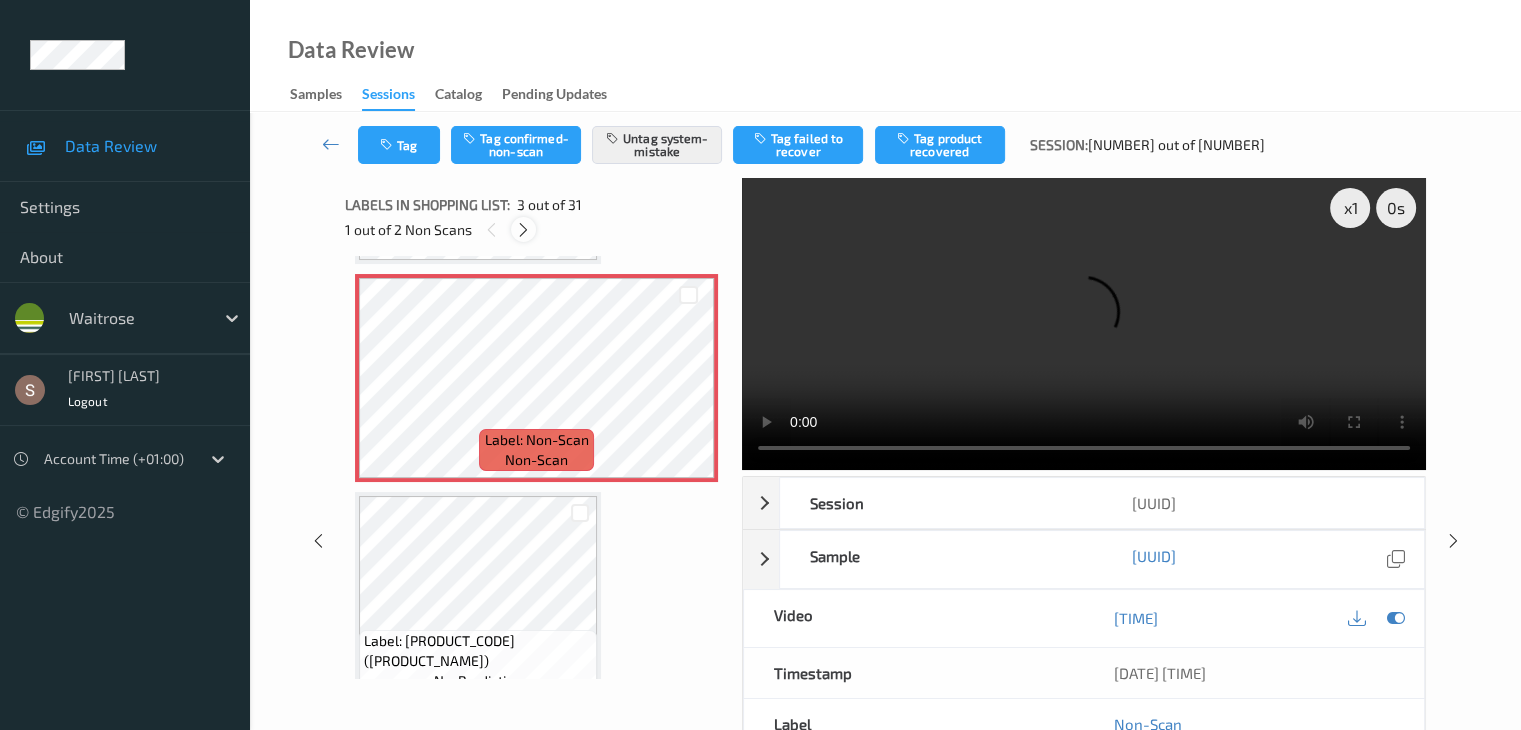 click at bounding box center [523, 229] 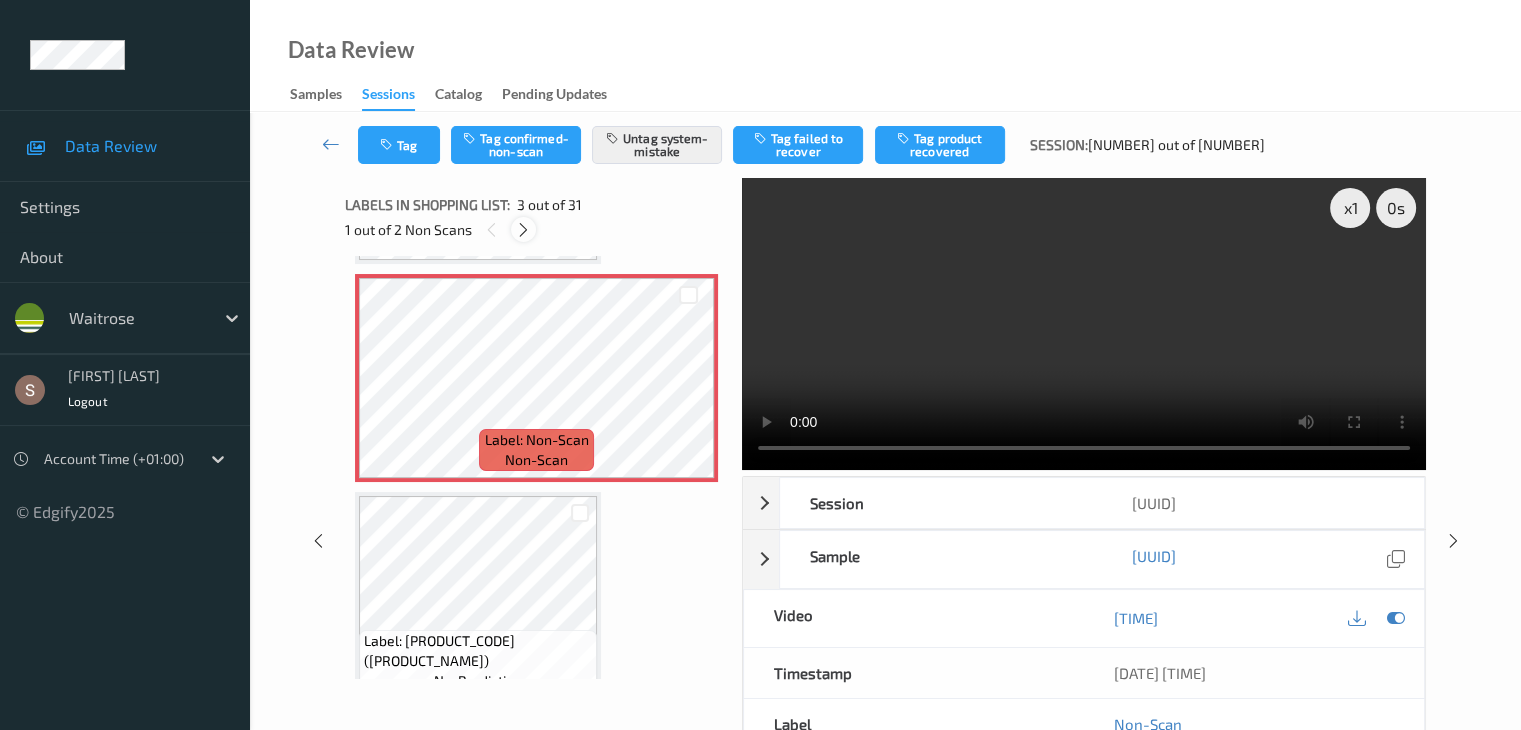 scroll, scrollTop: 664, scrollLeft: 0, axis: vertical 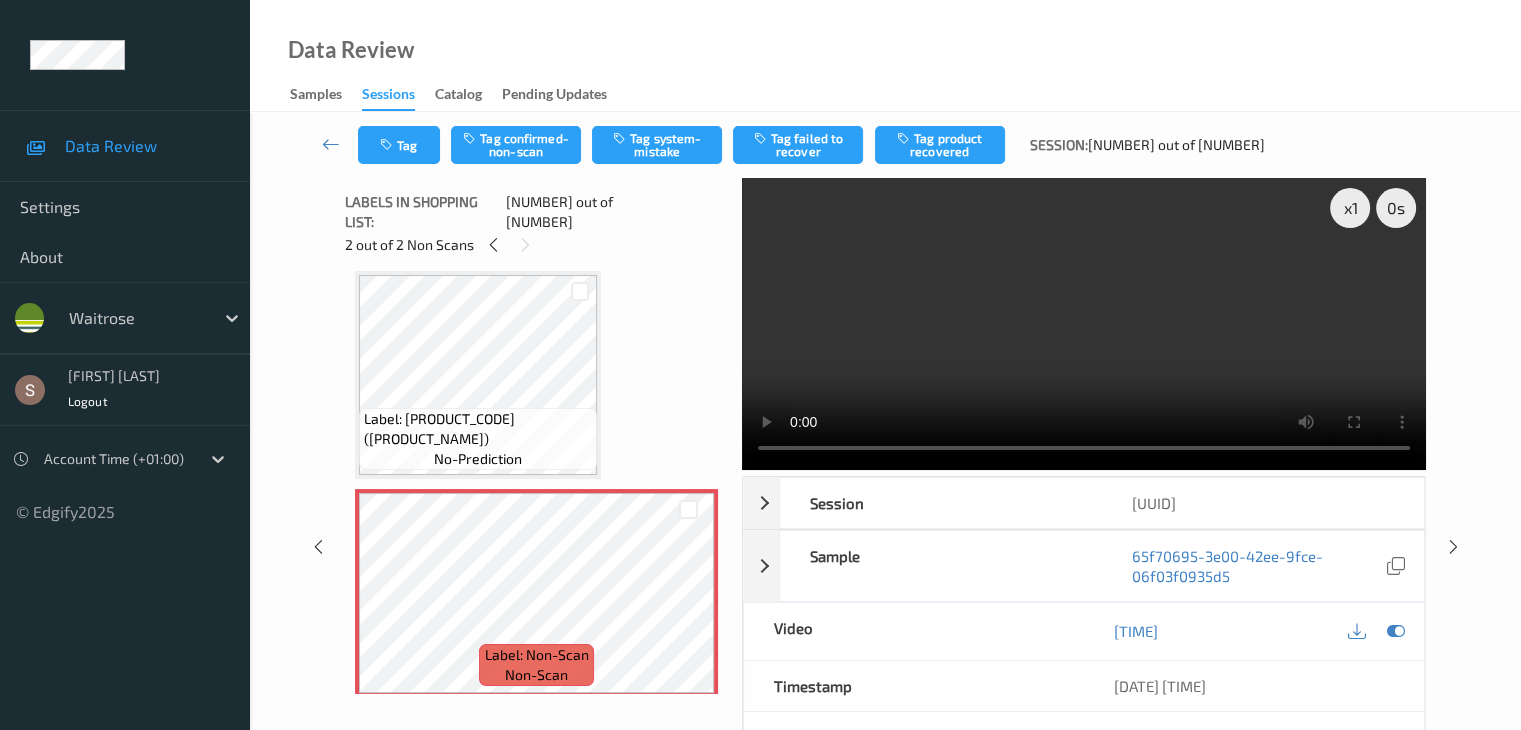 click at bounding box center (1084, 324) 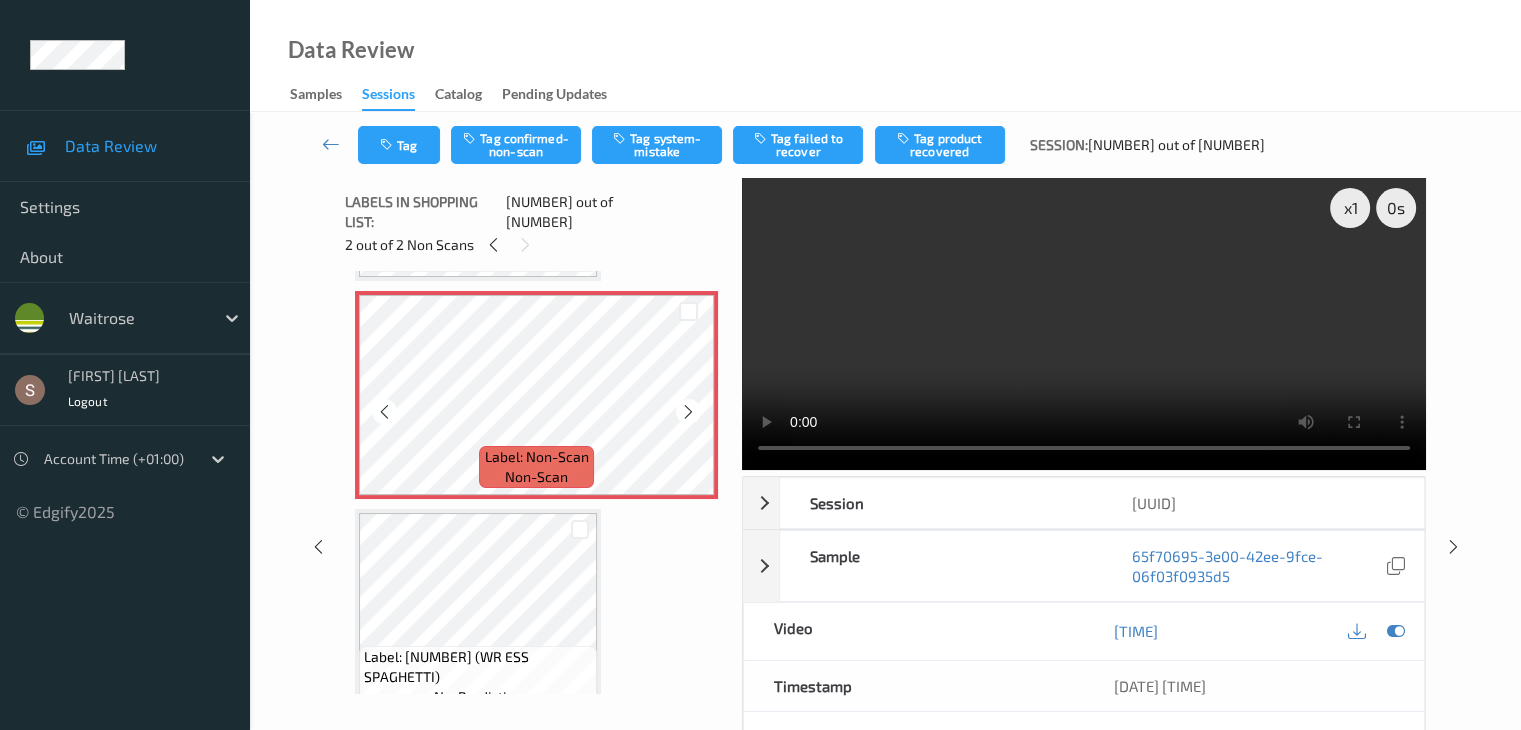 scroll, scrollTop: 864, scrollLeft: 0, axis: vertical 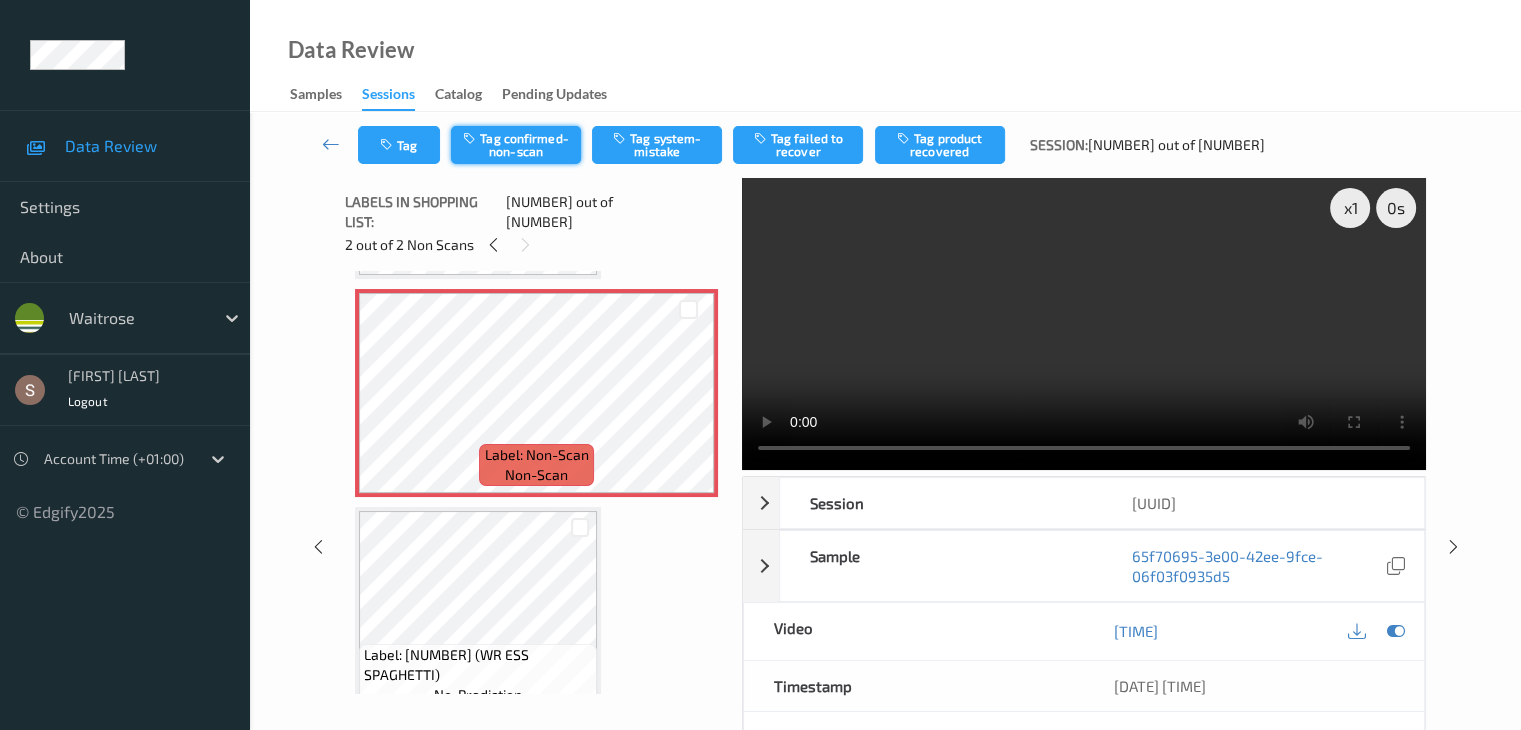 click on "Tag   confirmed-non-scan" at bounding box center (516, 145) 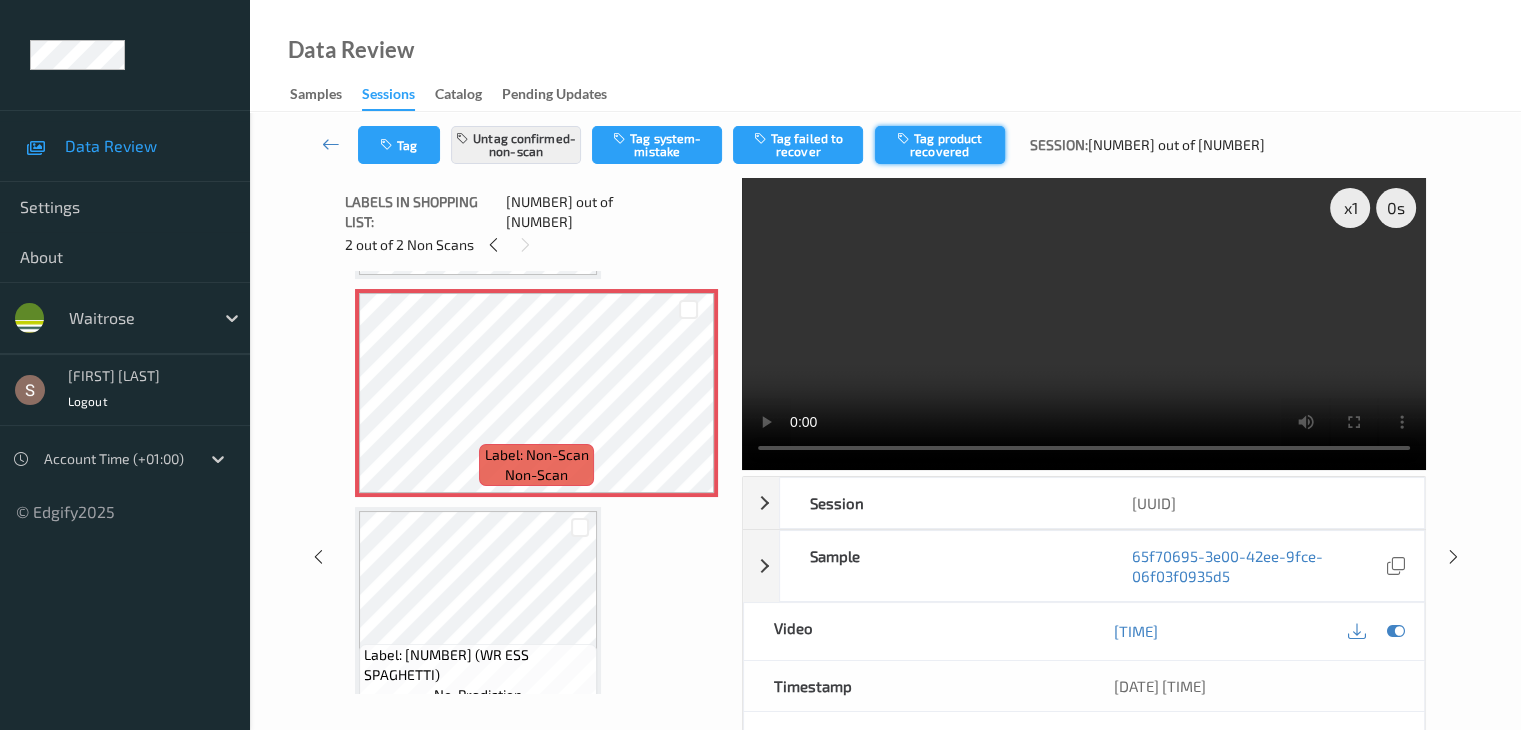 click on "Tag   product recovered" at bounding box center [940, 145] 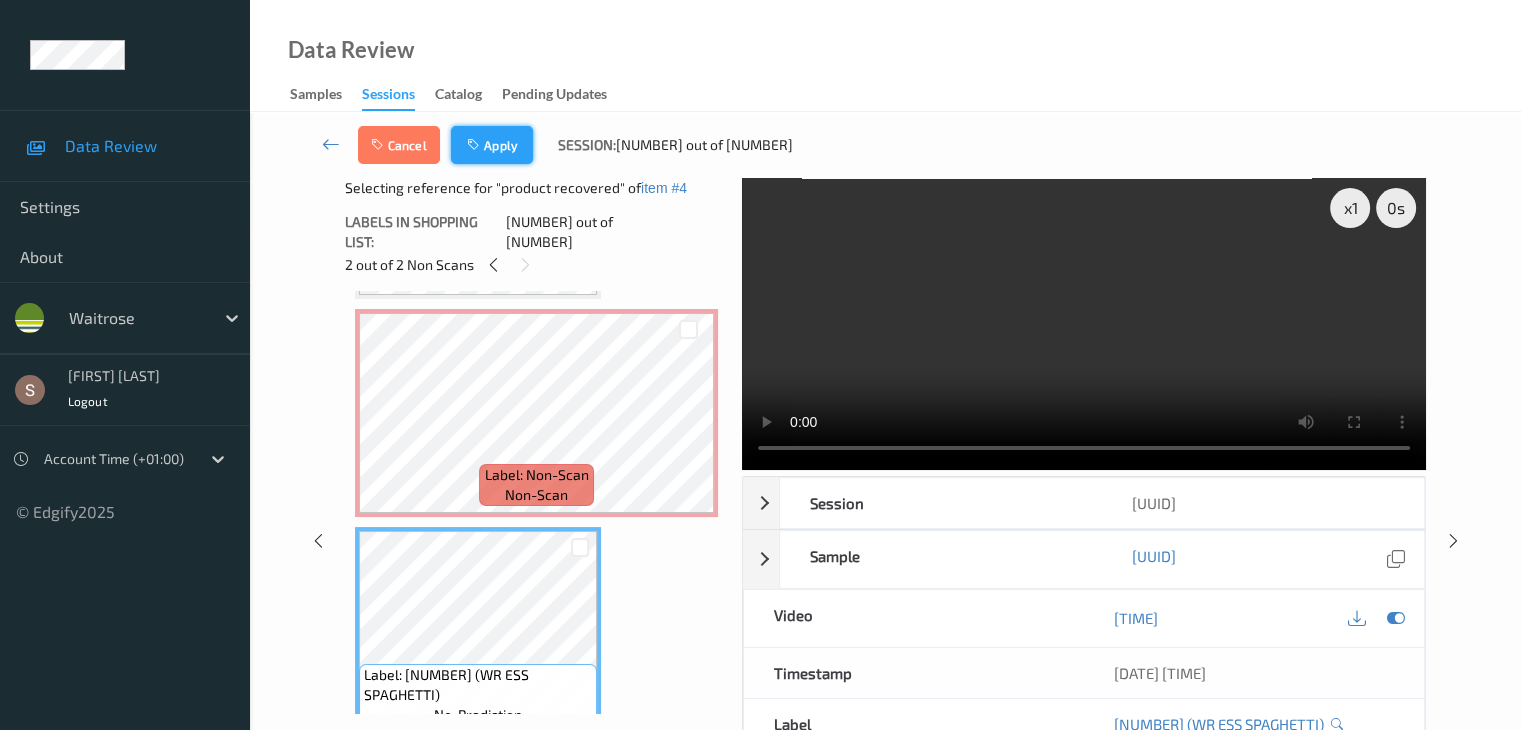 click on "Apply" at bounding box center [492, 145] 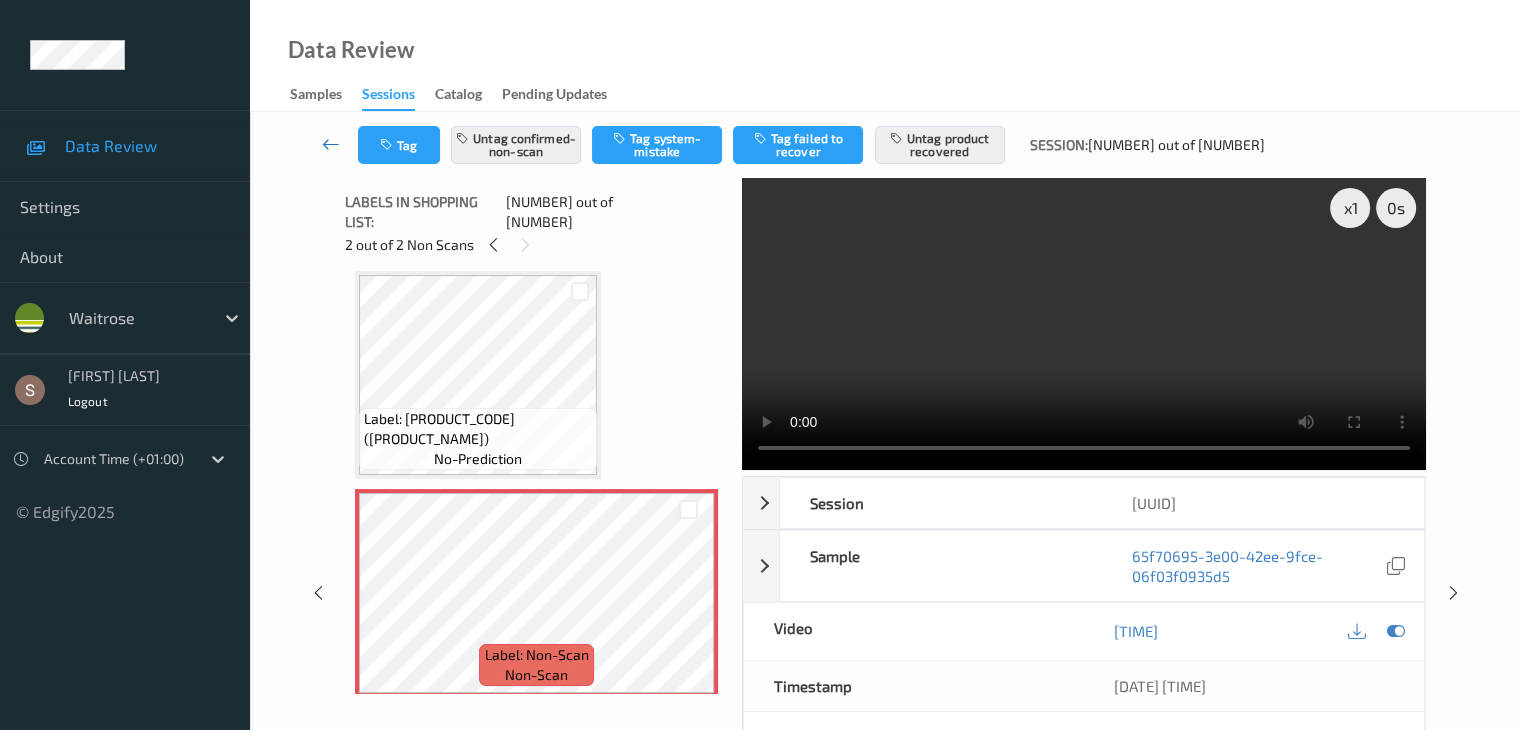 click at bounding box center [331, 144] 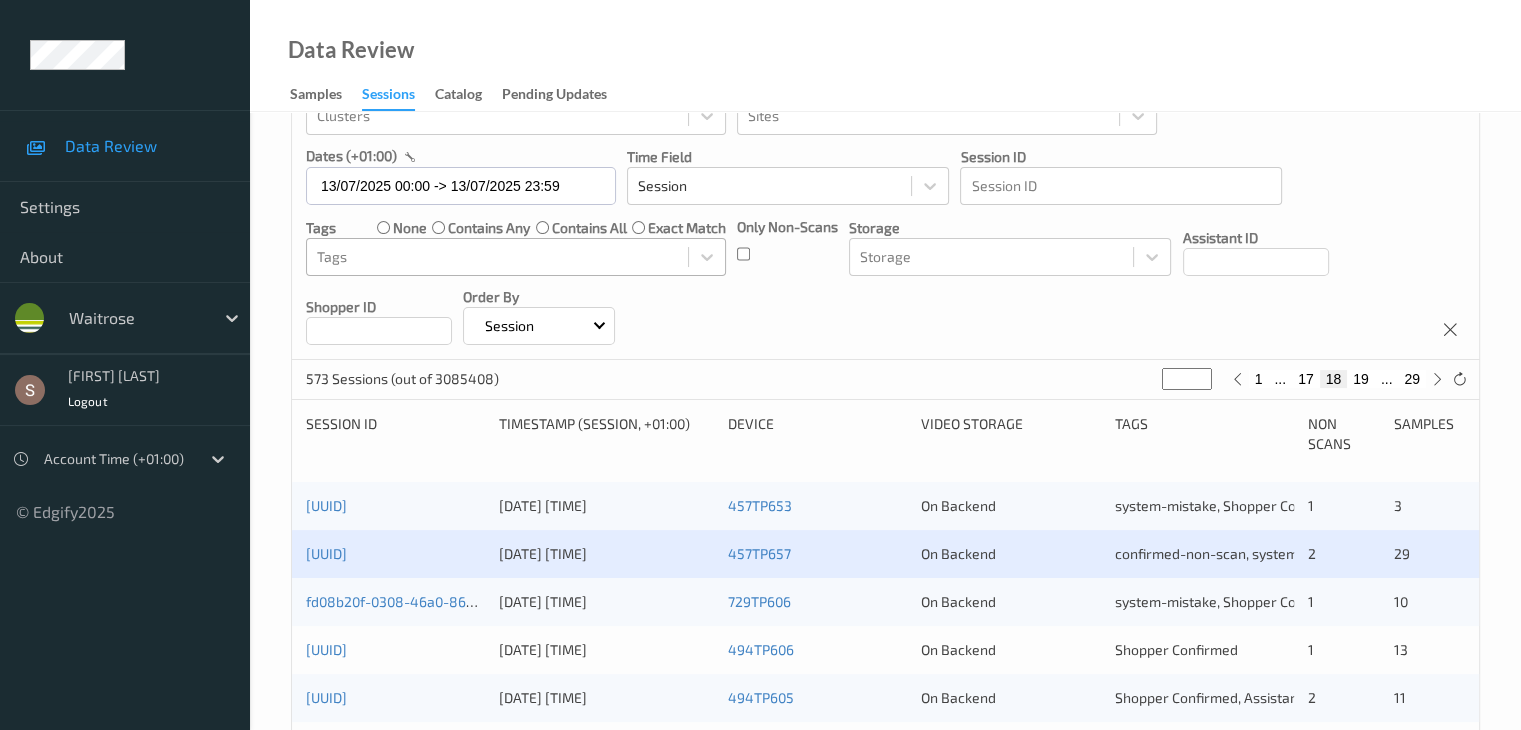 scroll, scrollTop: 500, scrollLeft: 0, axis: vertical 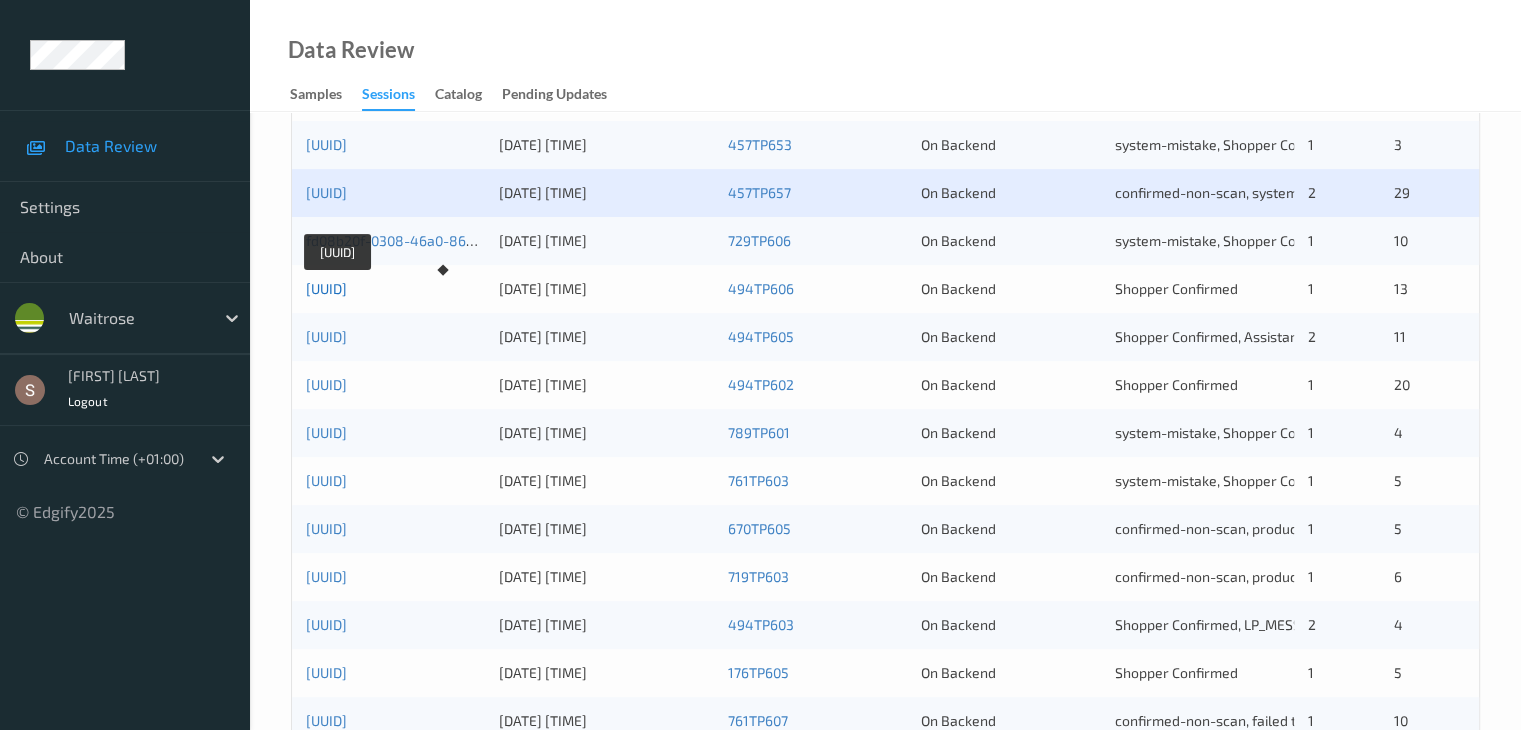 click on "[UUID]" at bounding box center (326, 288) 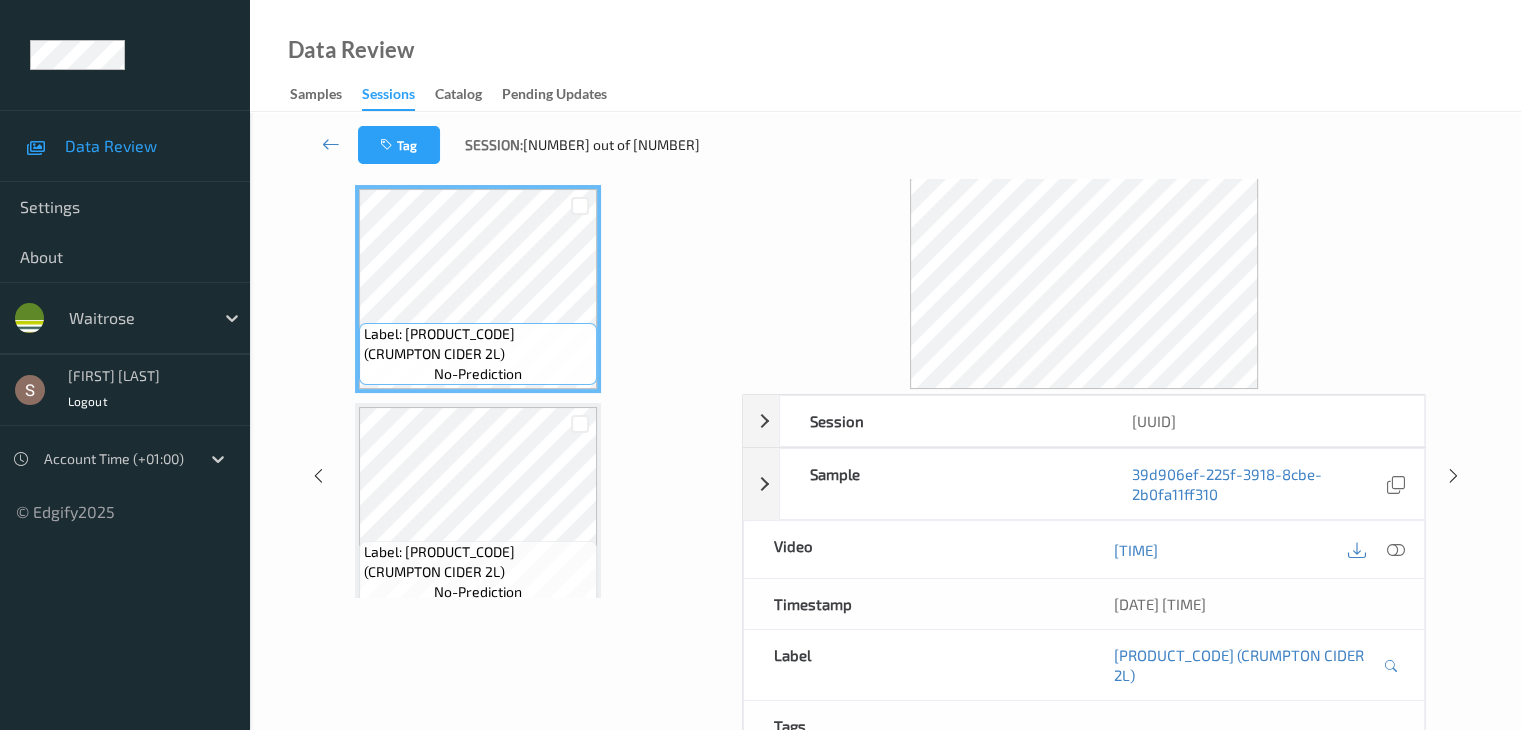 scroll, scrollTop: 0, scrollLeft: 0, axis: both 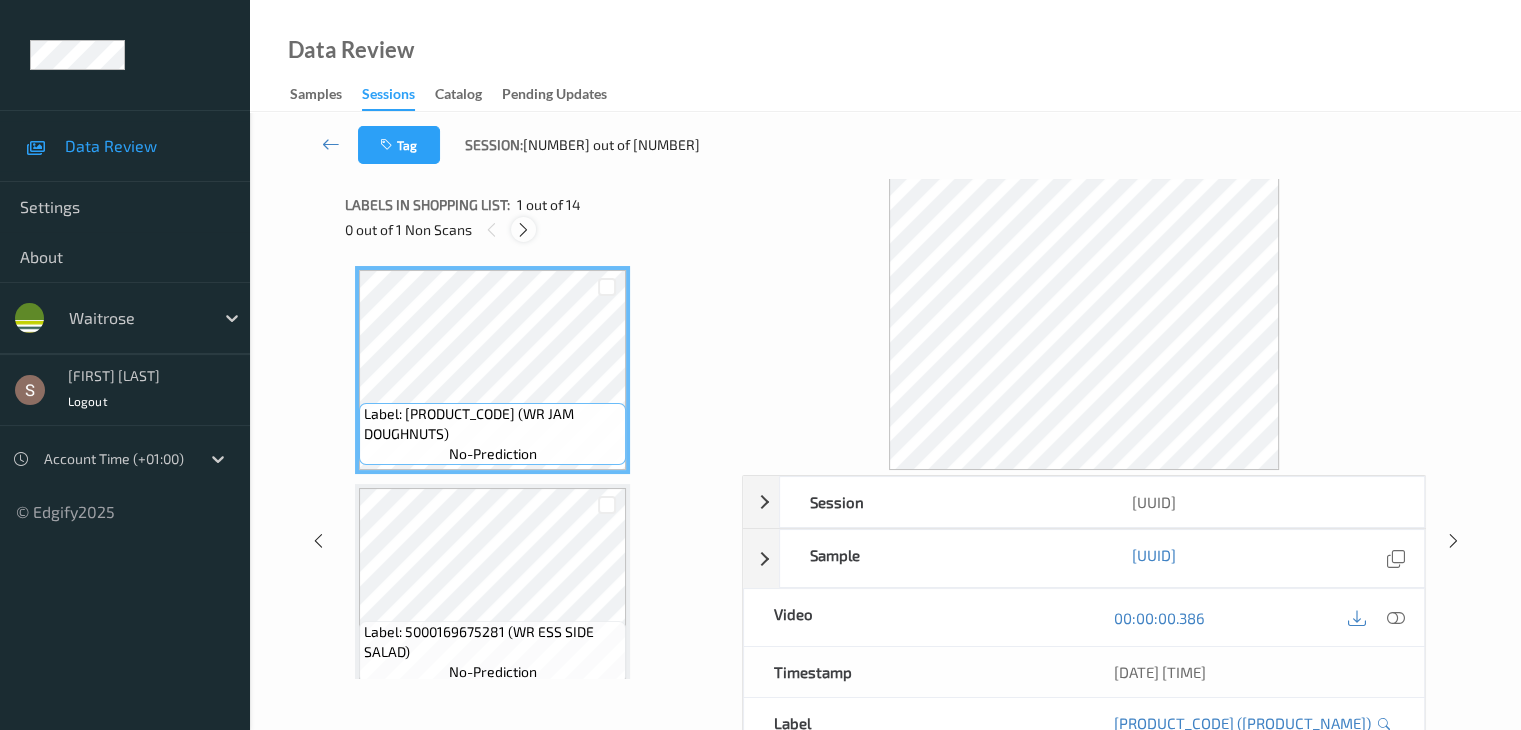 click at bounding box center (523, 229) 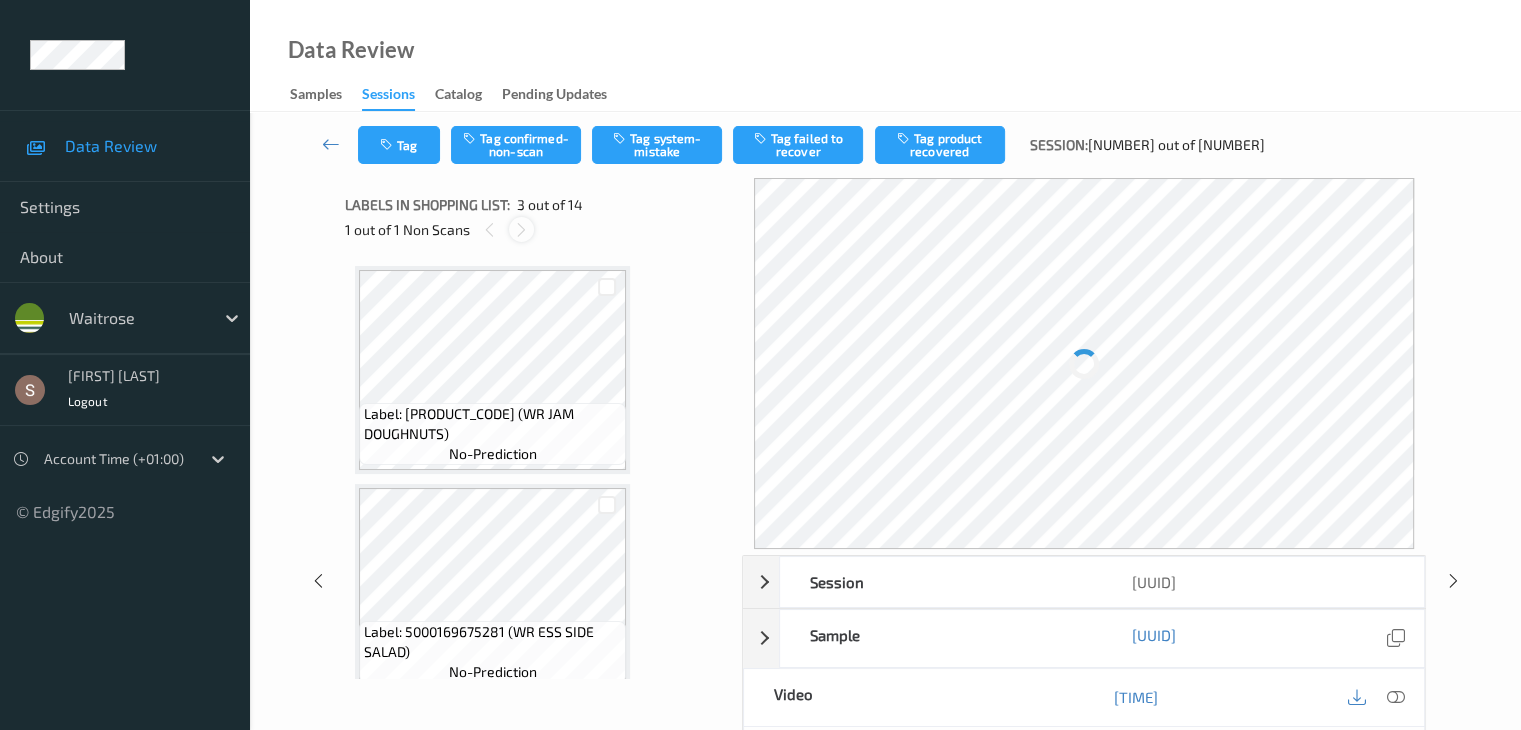 scroll, scrollTop: 228, scrollLeft: 0, axis: vertical 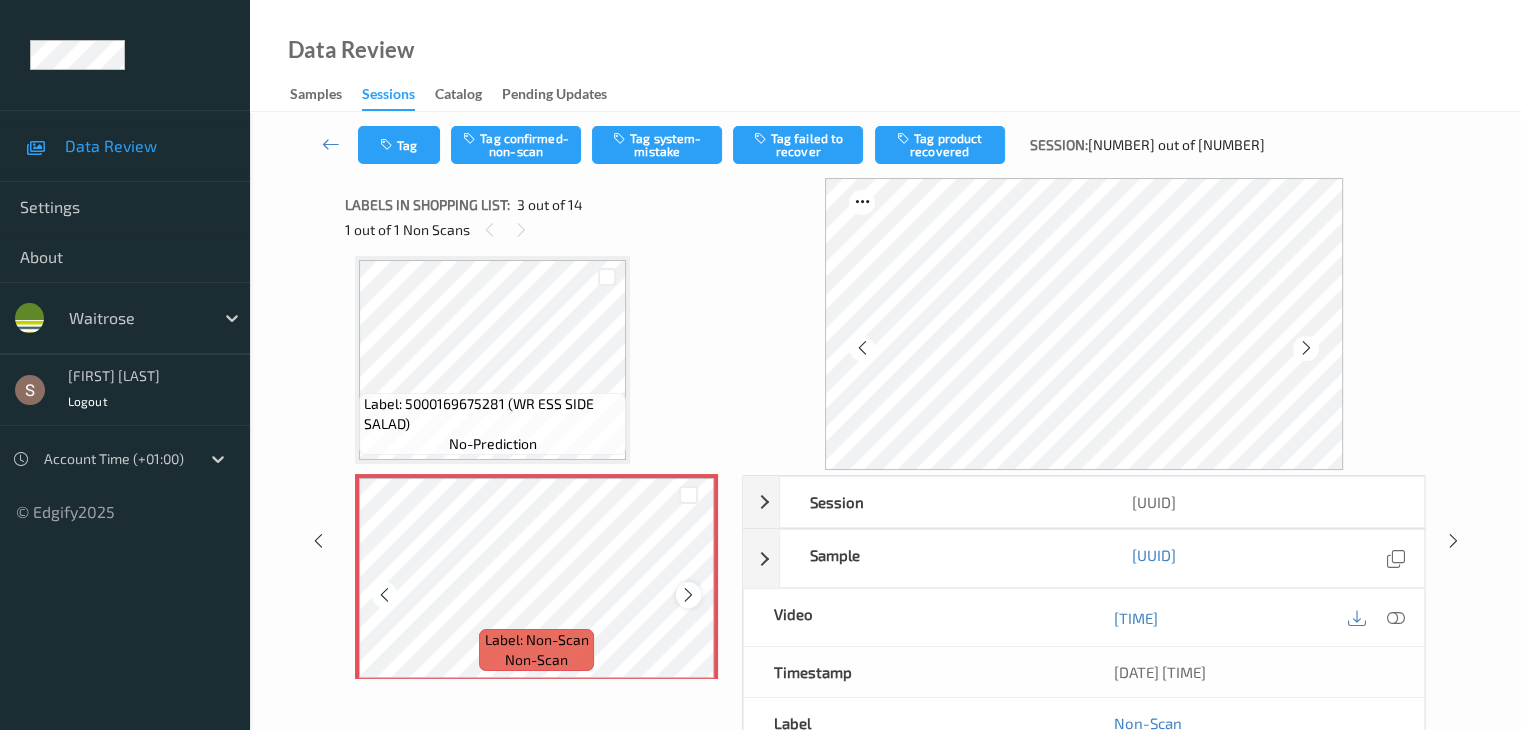 click at bounding box center (688, 595) 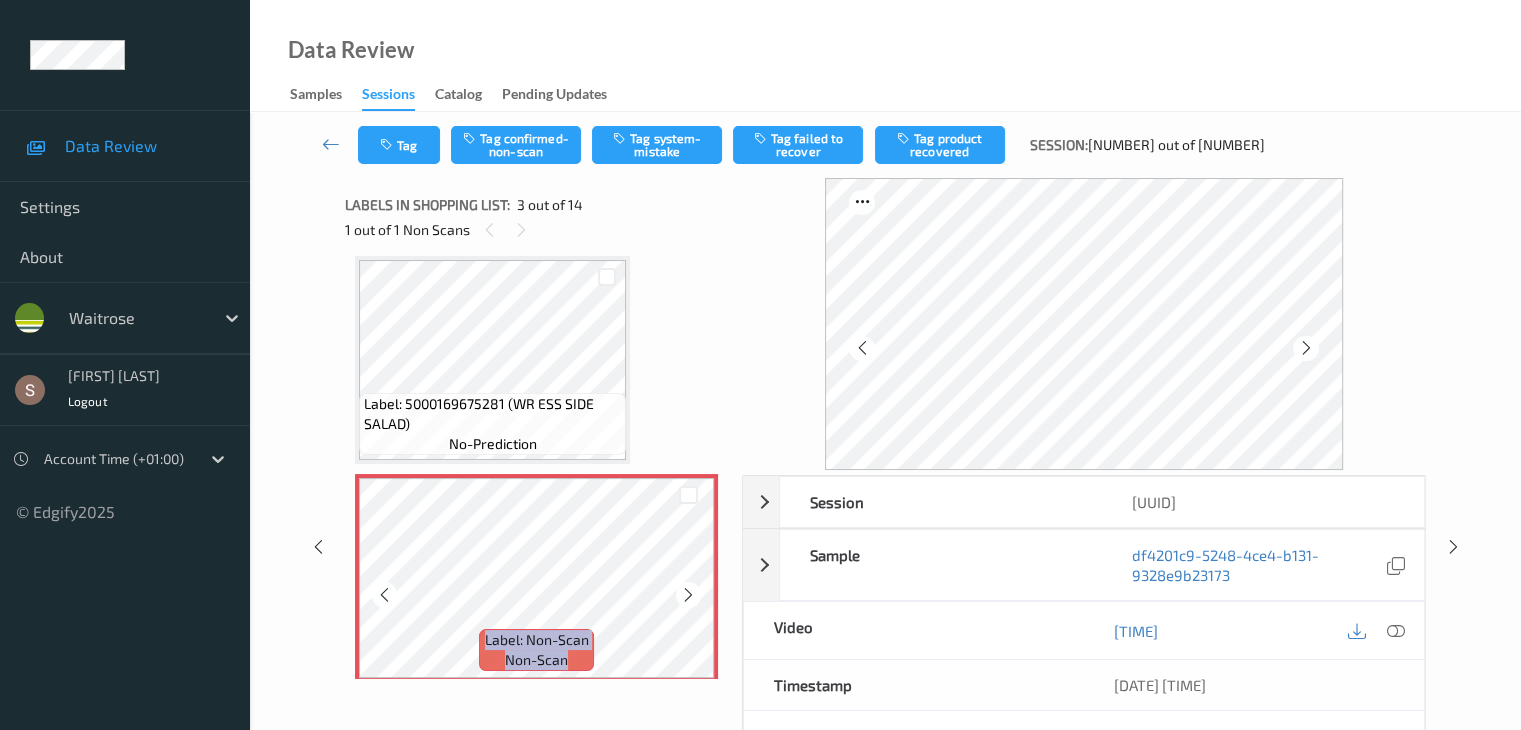 click at bounding box center (688, 595) 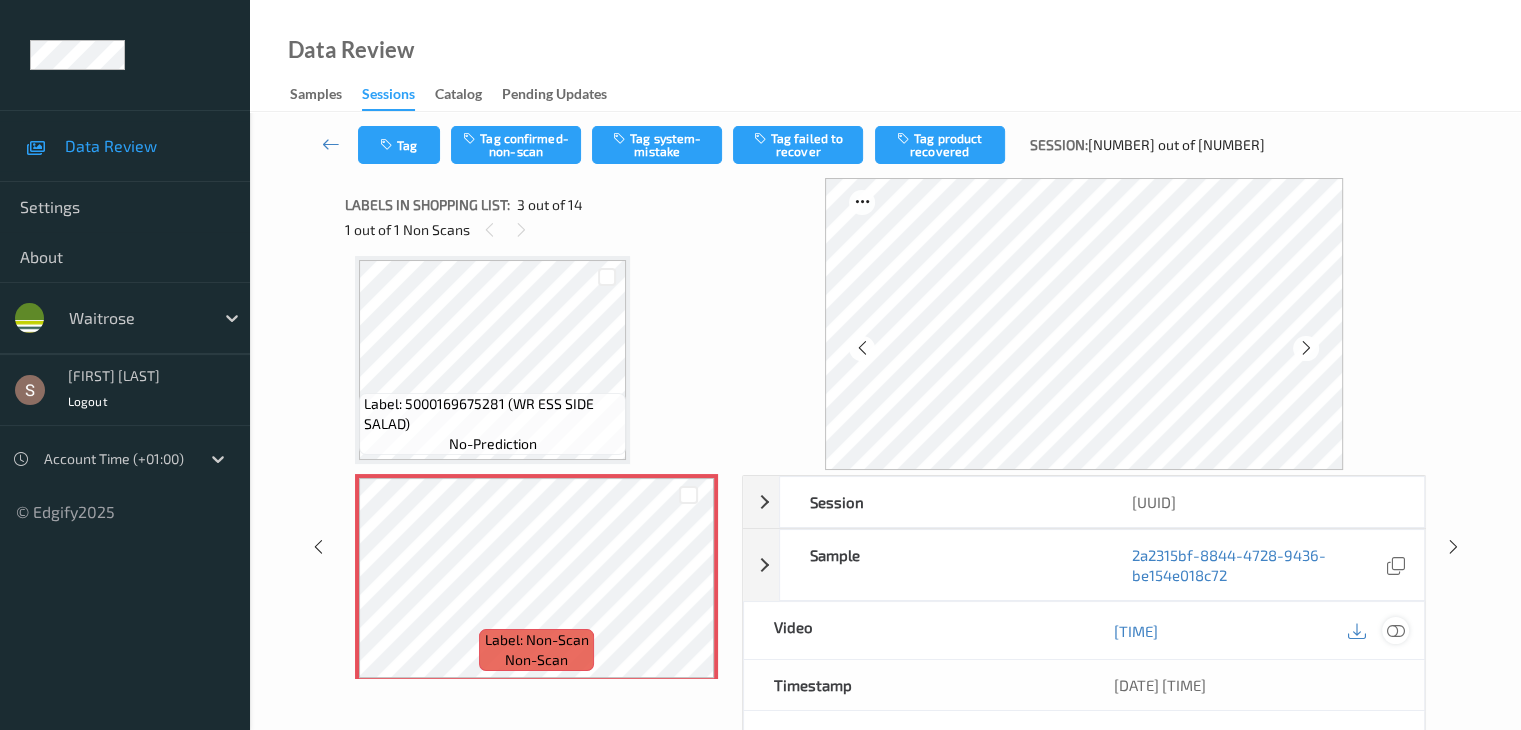 click at bounding box center (1395, 631) 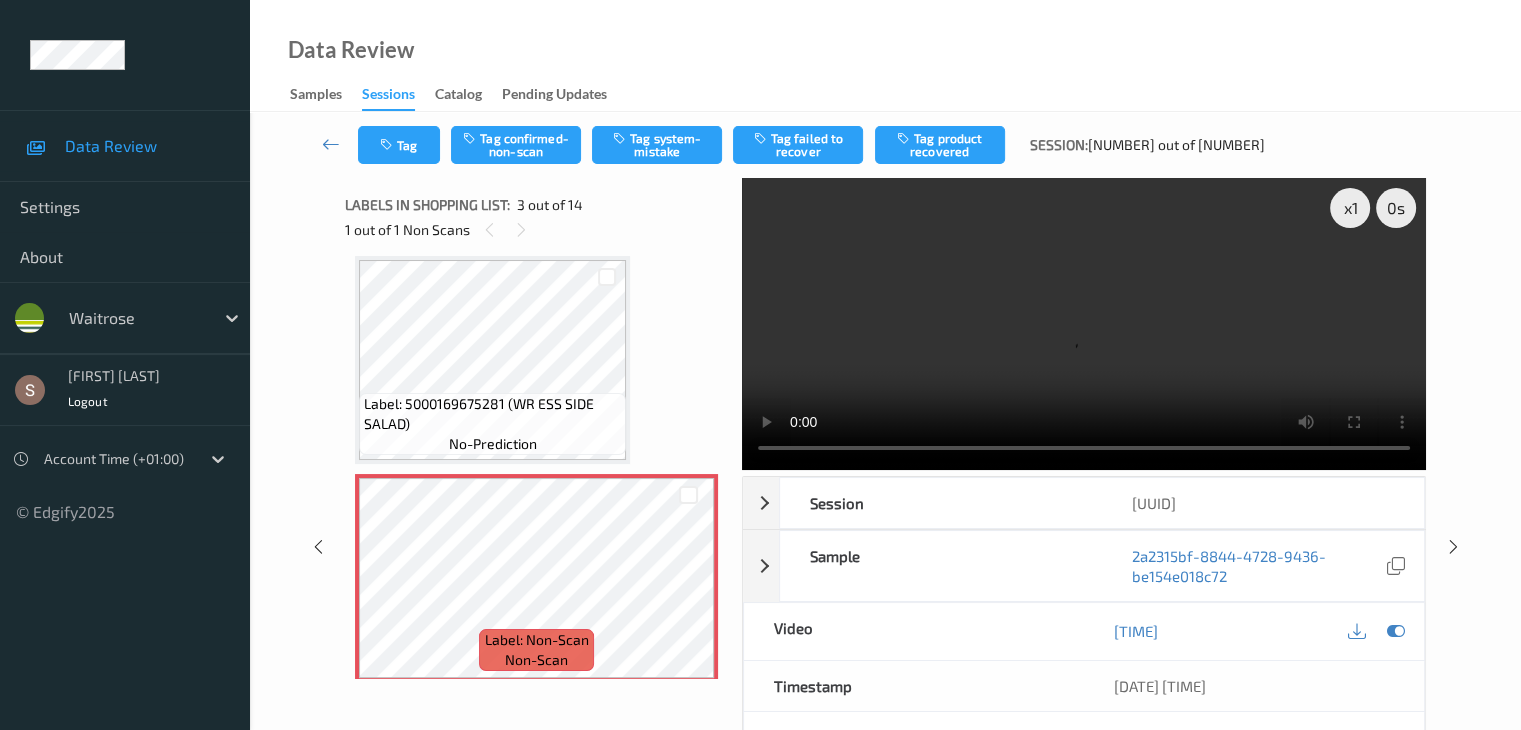 click at bounding box center [1084, 324] 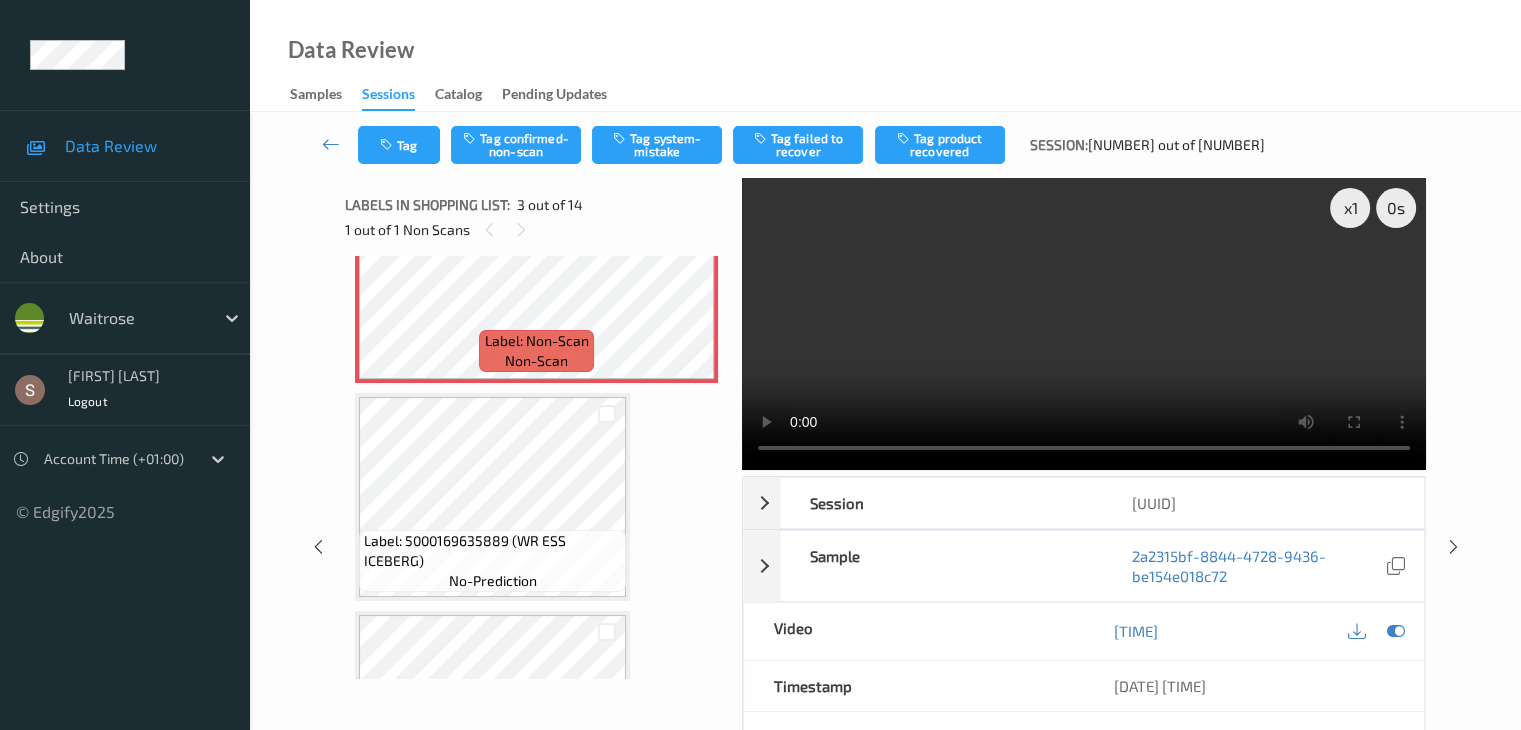 scroll, scrollTop: 528, scrollLeft: 0, axis: vertical 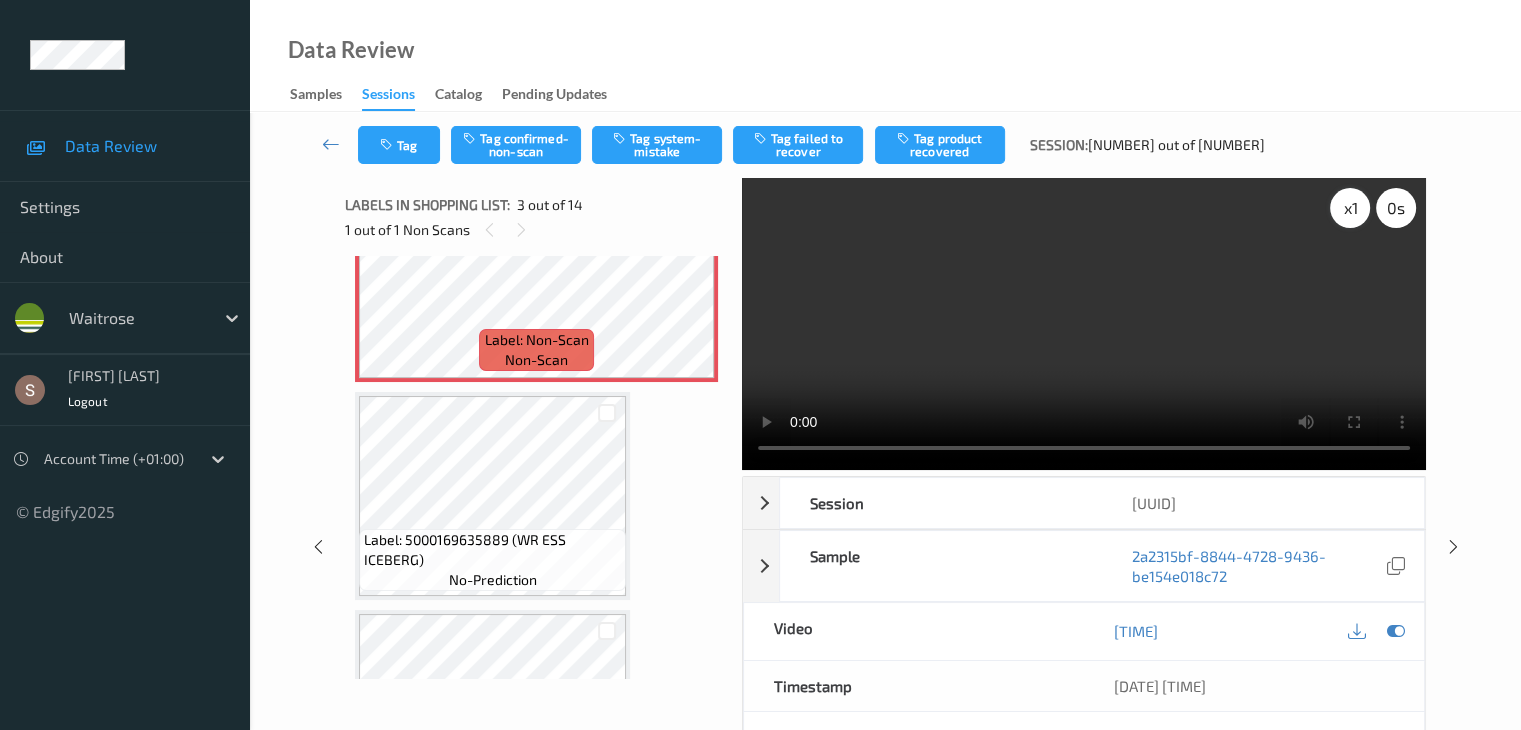 click on "x 1" at bounding box center (1350, 208) 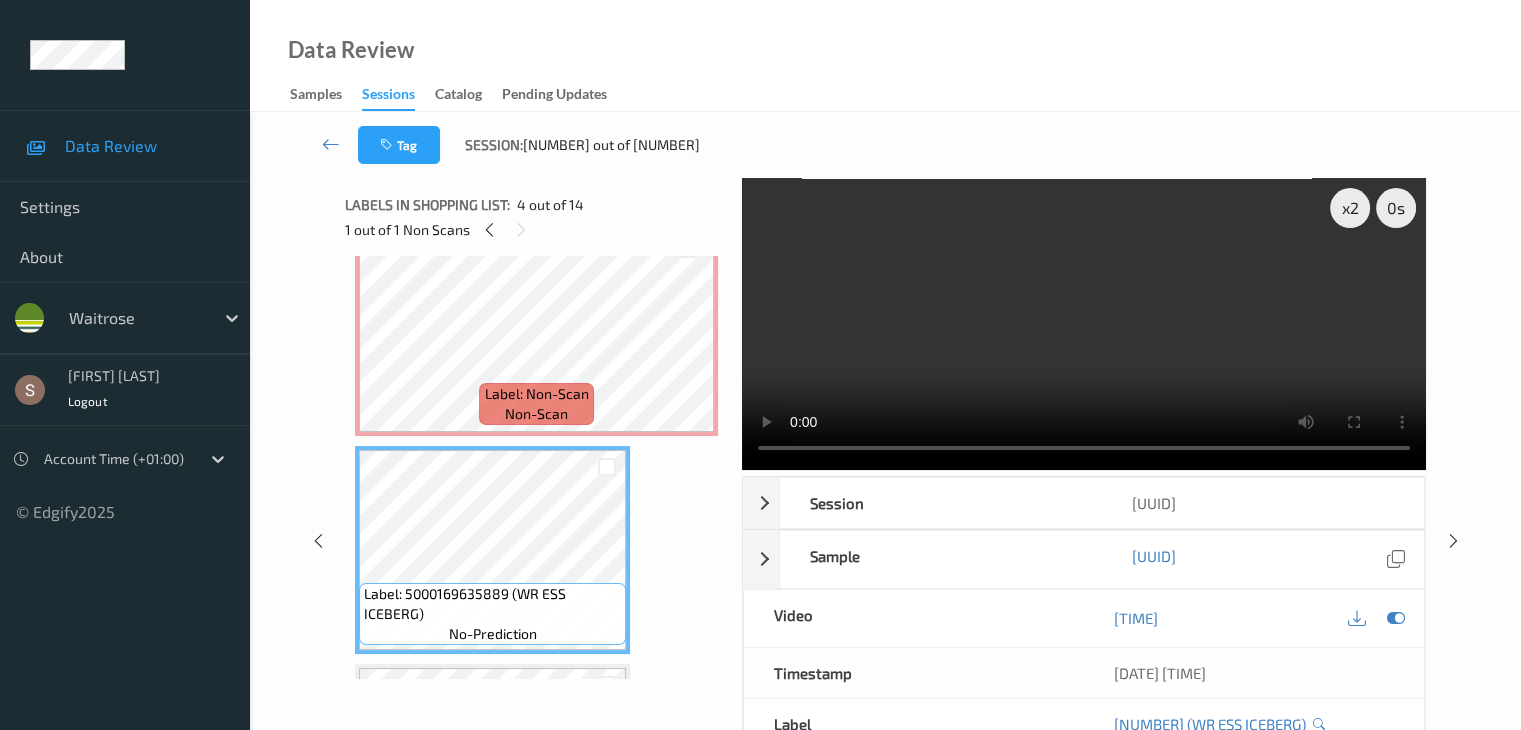 scroll, scrollTop: 428, scrollLeft: 0, axis: vertical 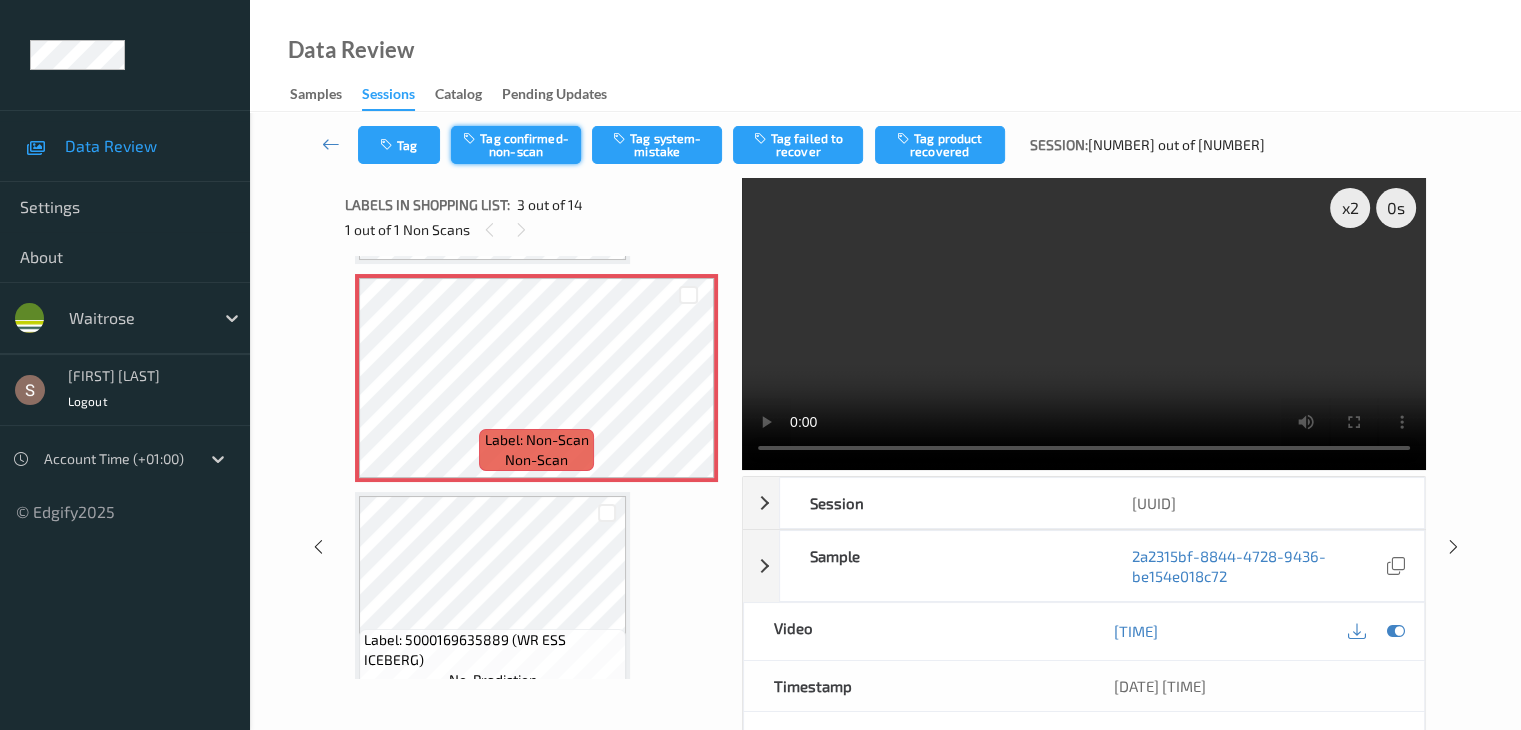 click on "Tag   confirmed-non-scan" at bounding box center (516, 145) 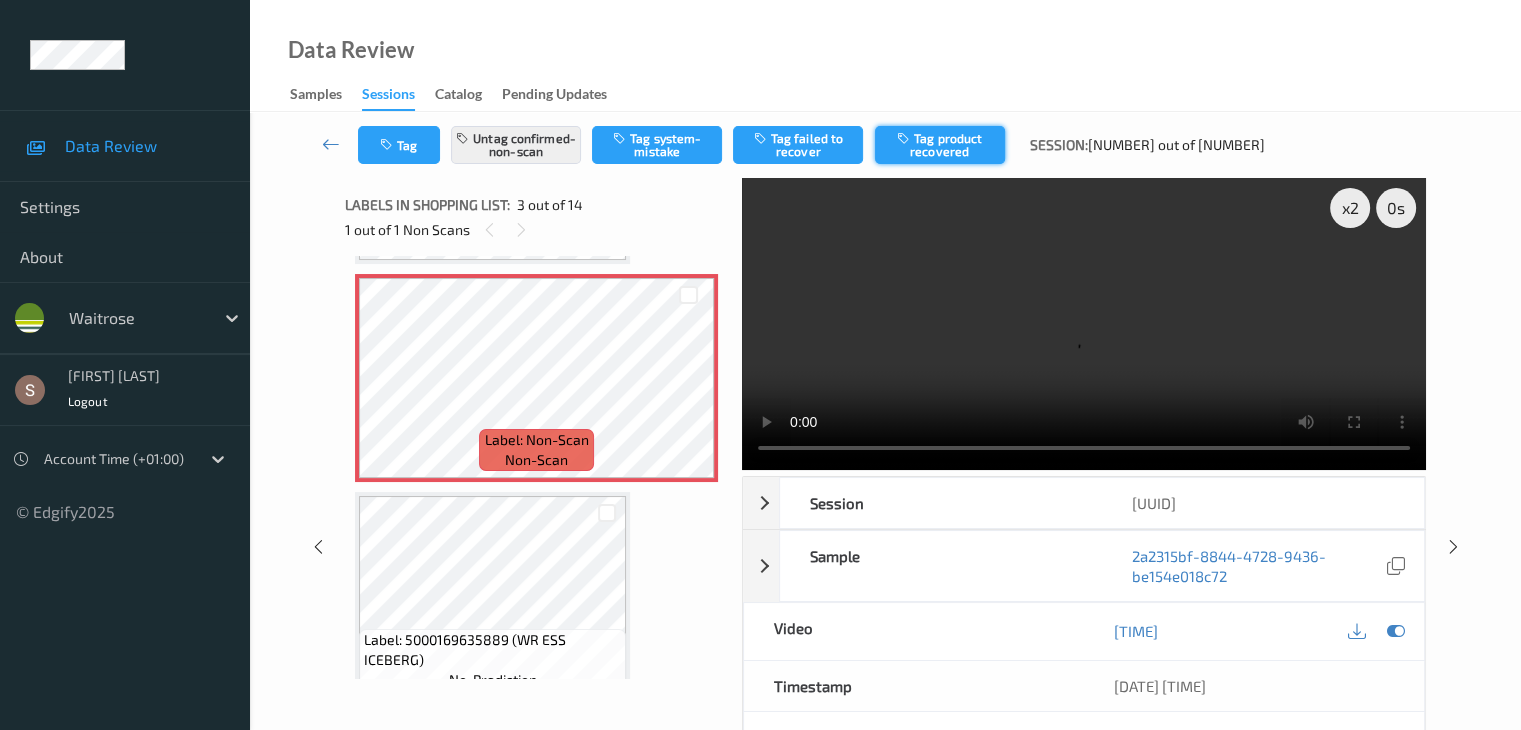 click on "Tag   product recovered" at bounding box center [940, 145] 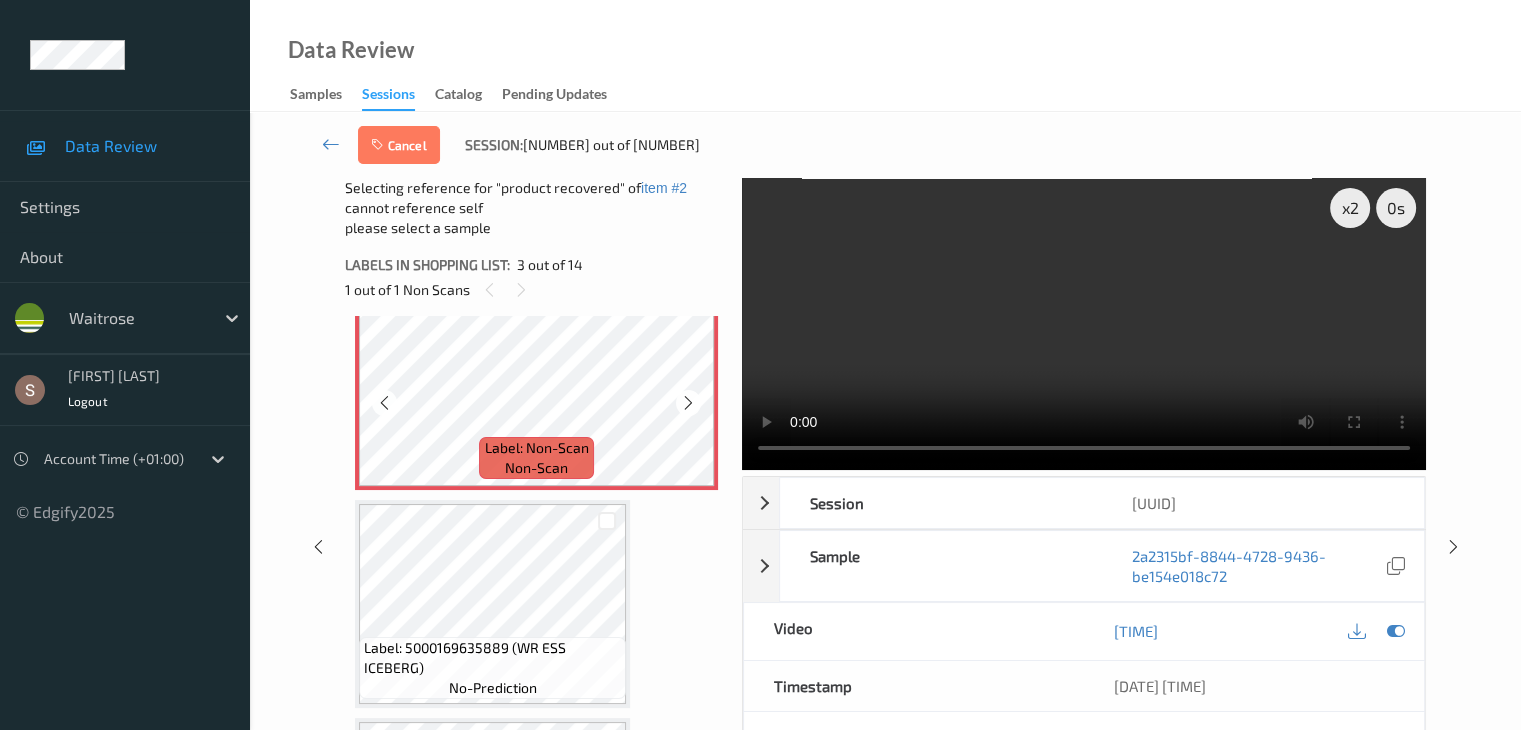 scroll, scrollTop: 528, scrollLeft: 0, axis: vertical 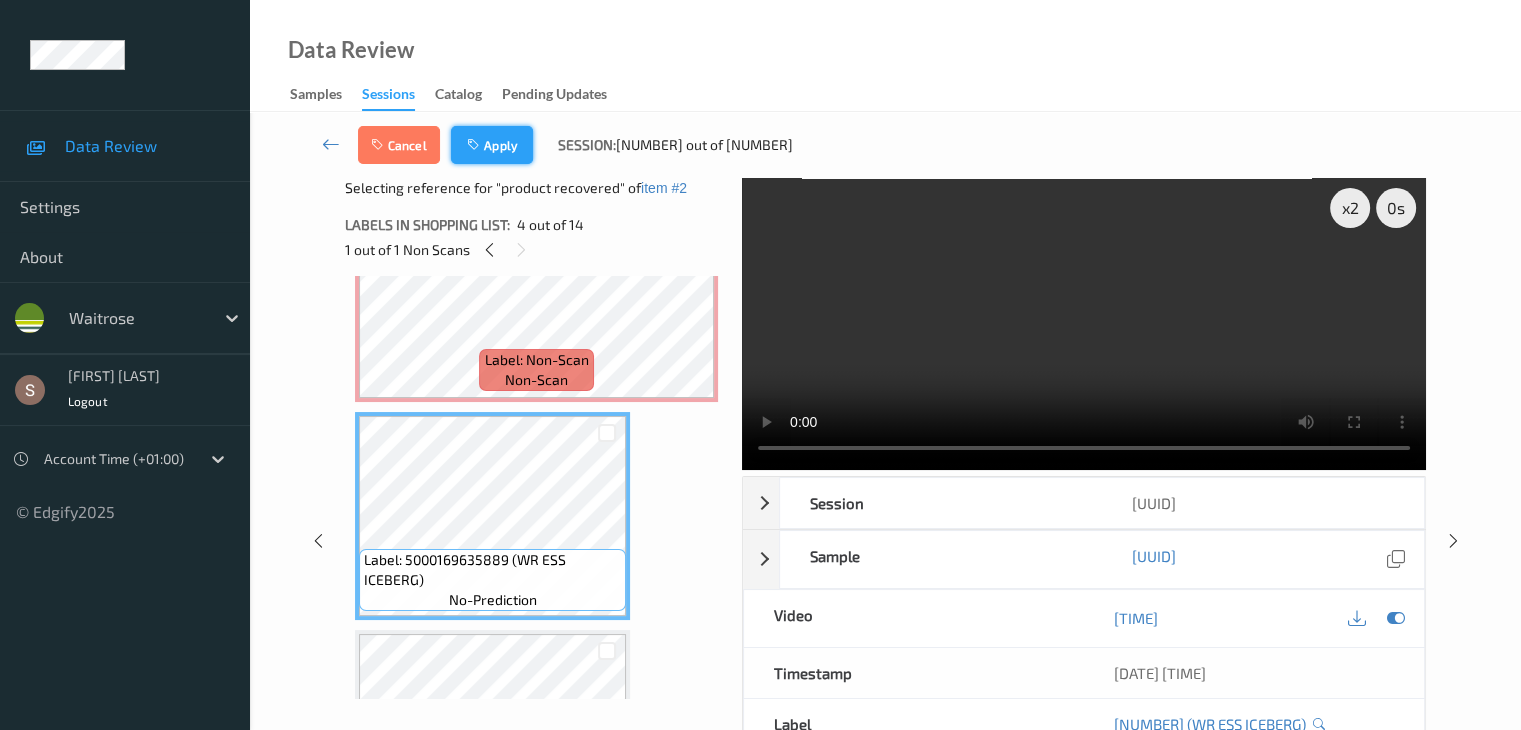 click on "Apply" at bounding box center [492, 145] 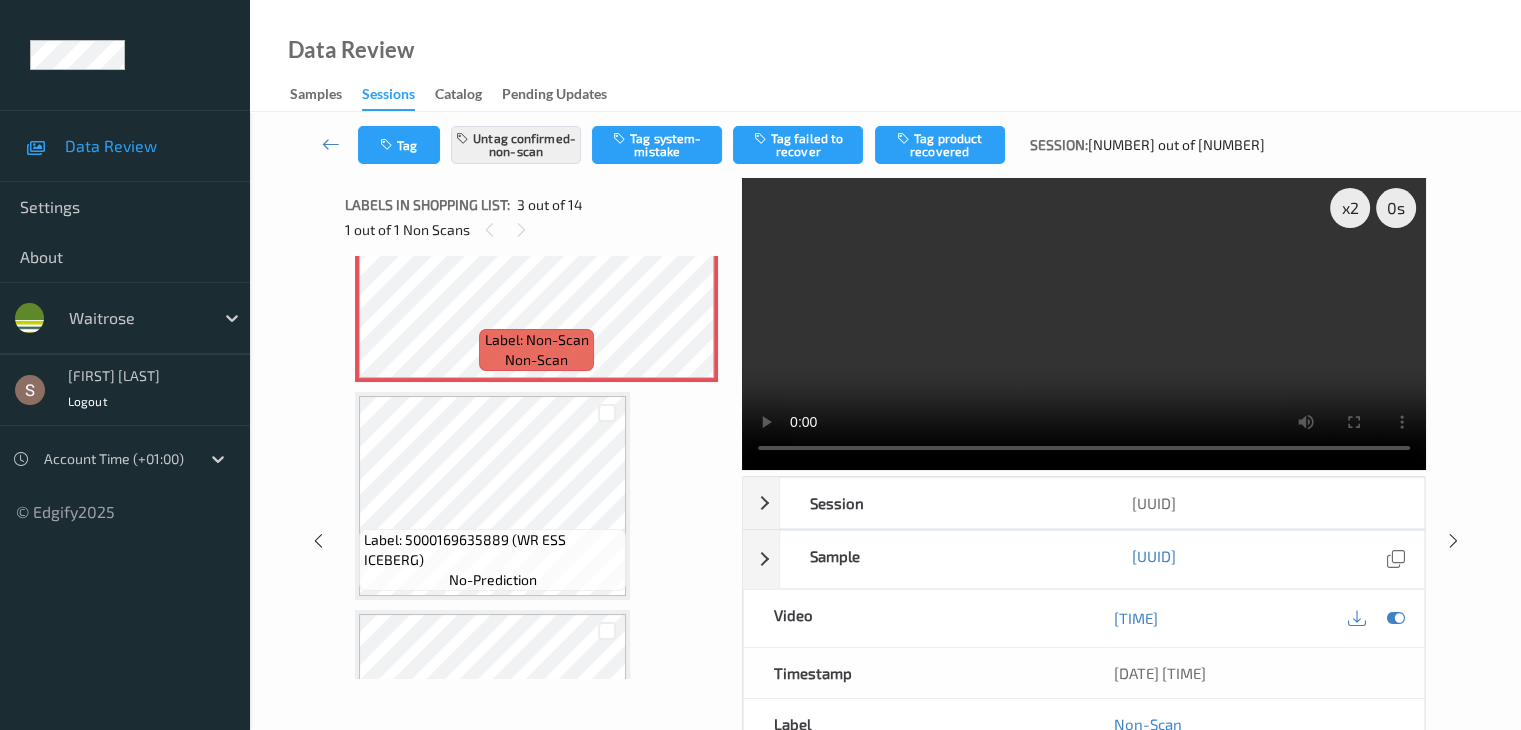 scroll, scrollTop: 228, scrollLeft: 0, axis: vertical 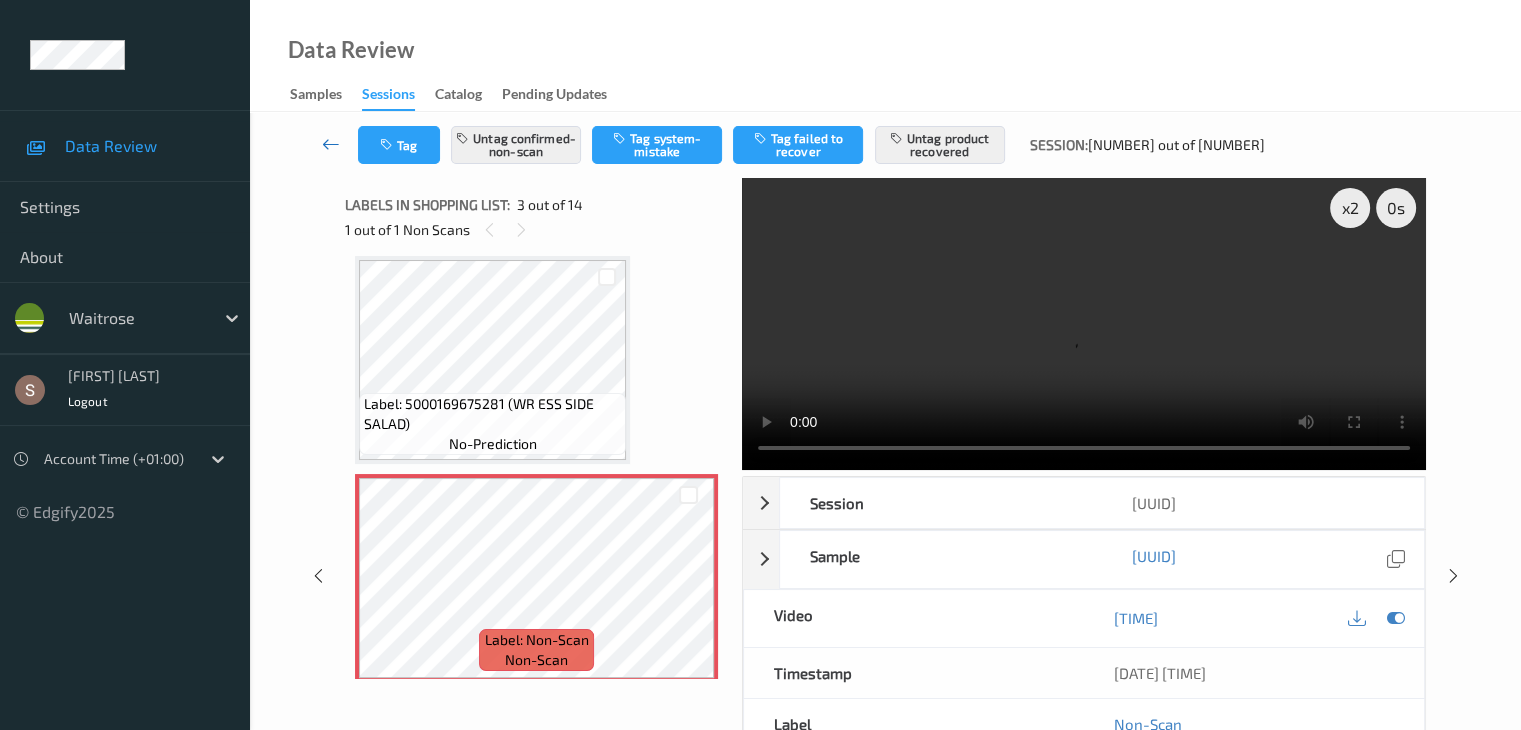 click at bounding box center [331, 144] 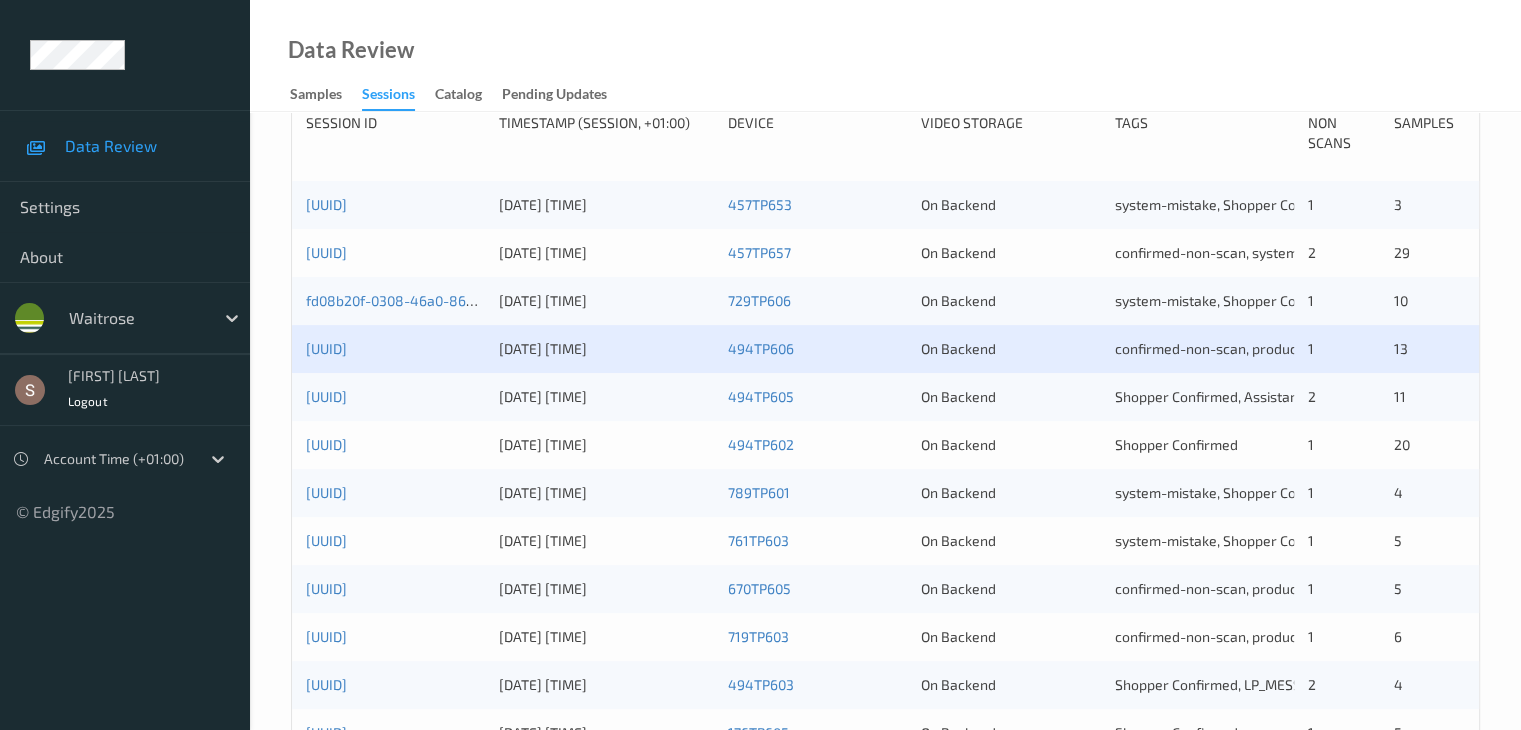 scroll, scrollTop: 500, scrollLeft: 0, axis: vertical 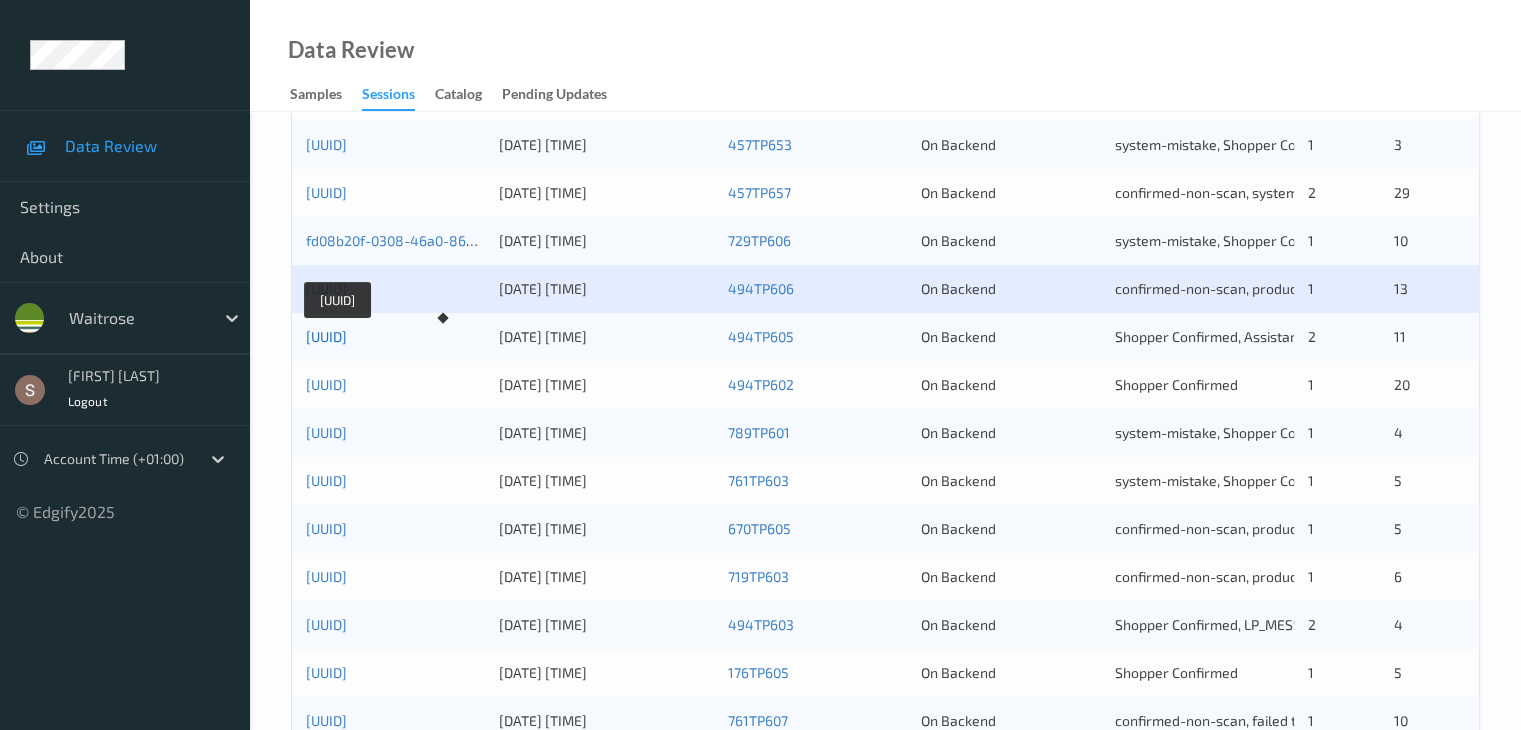 click on "[UUID]" at bounding box center (326, 336) 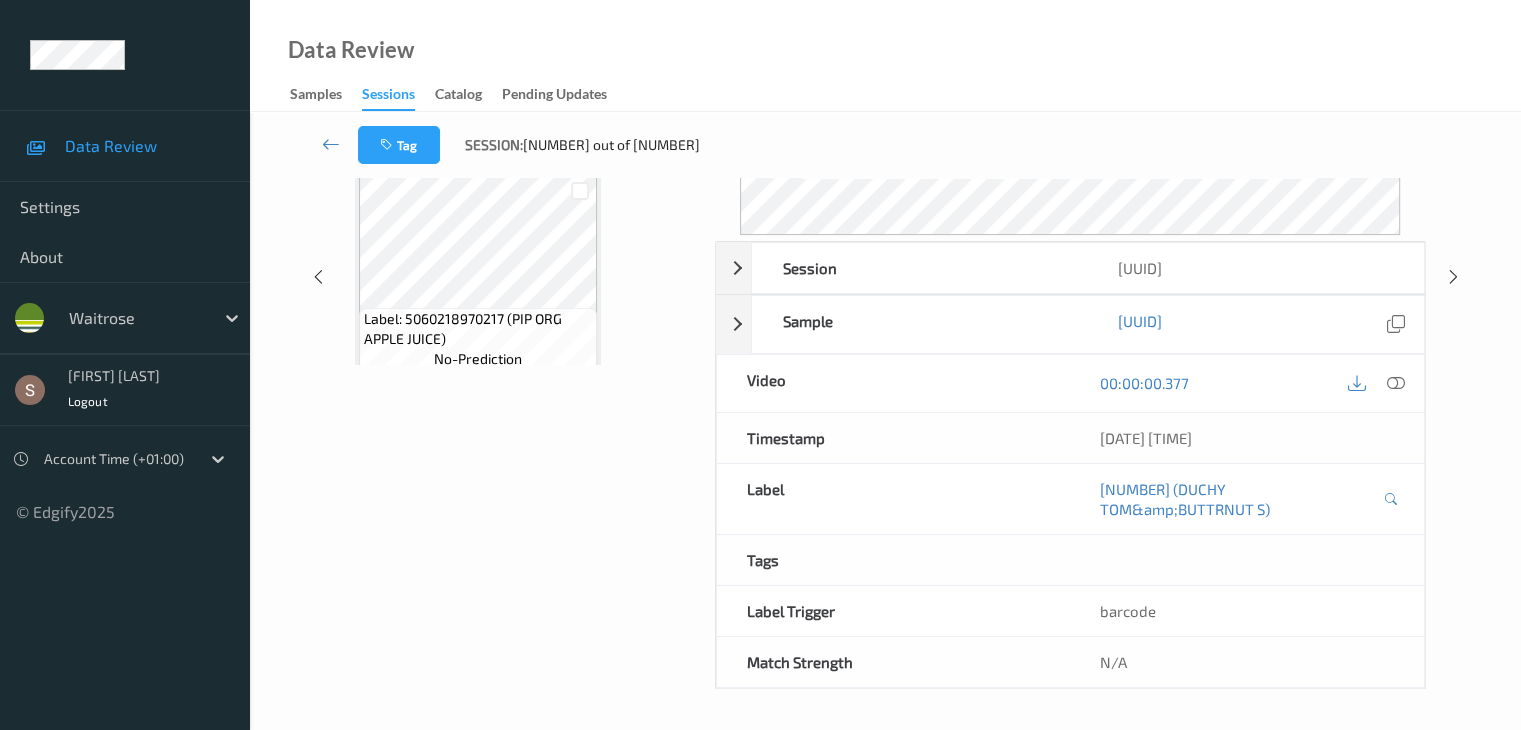 scroll, scrollTop: 44, scrollLeft: 0, axis: vertical 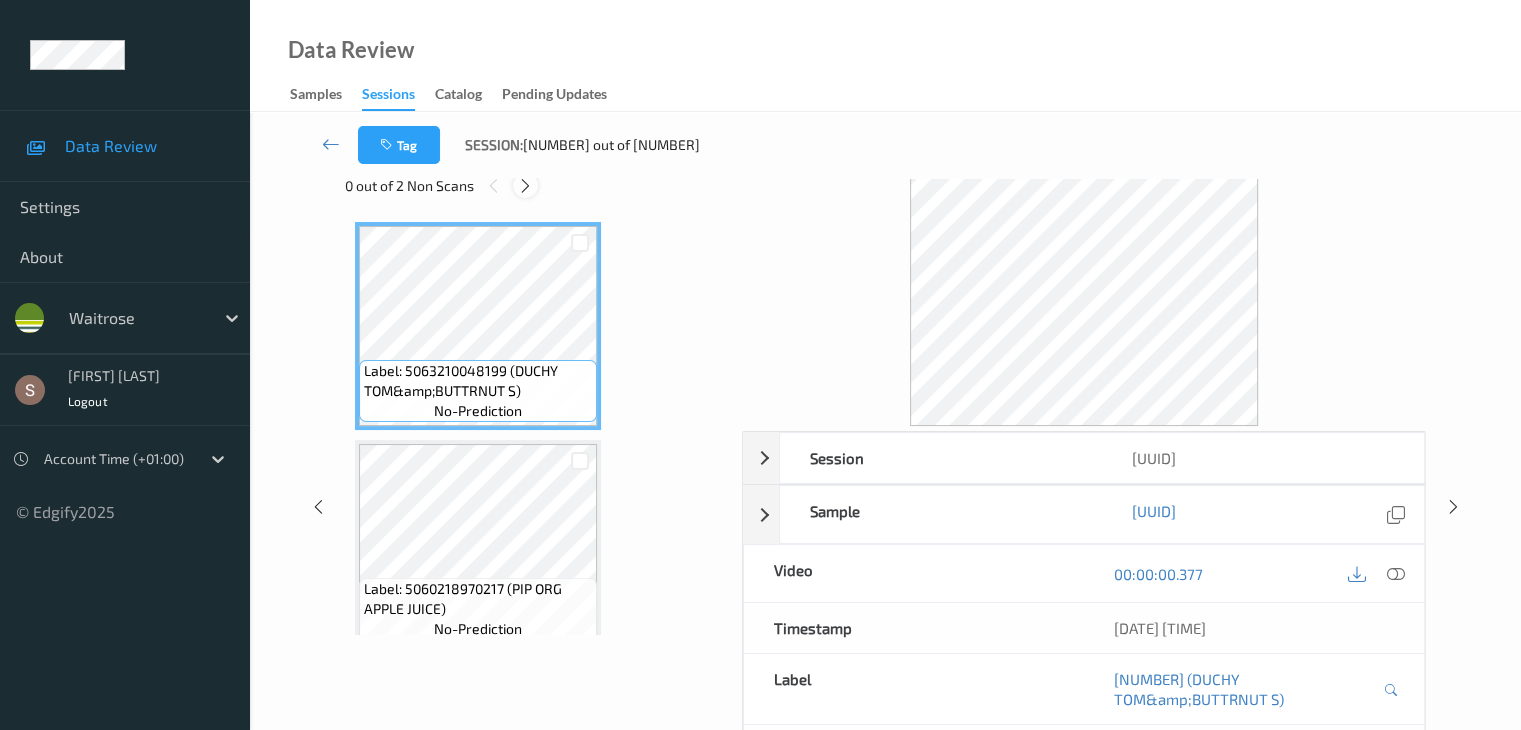 click at bounding box center [525, 185] 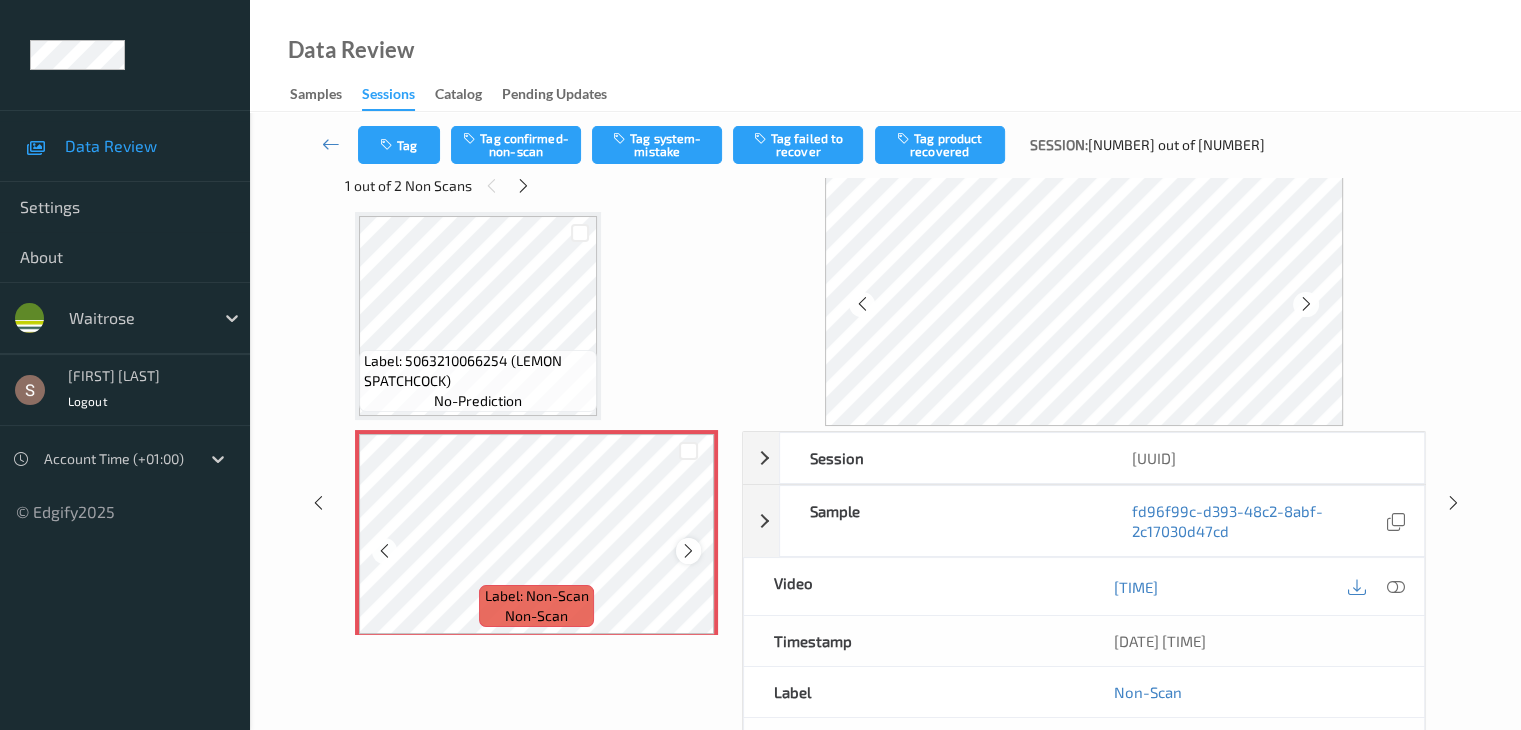 click at bounding box center (688, 551) 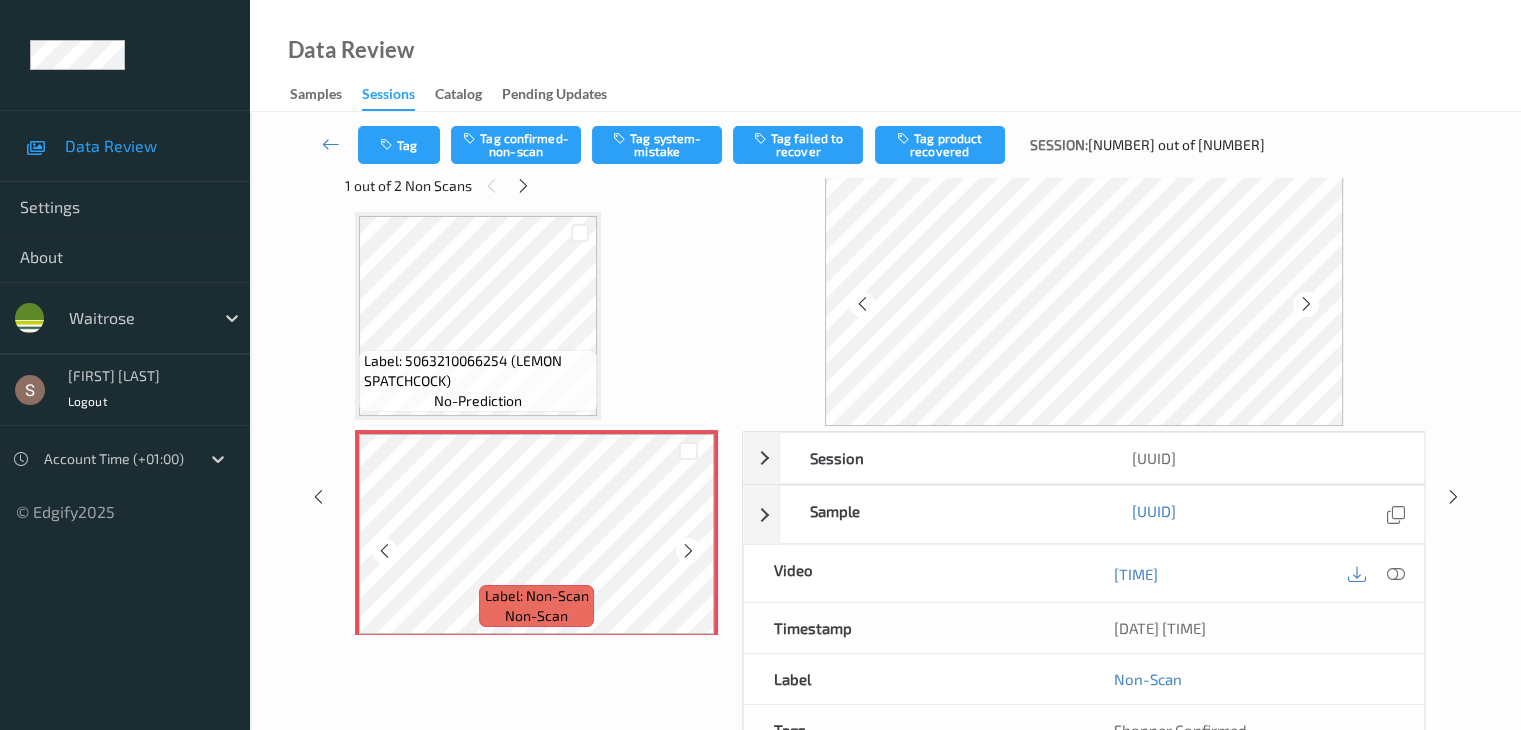 click at bounding box center [688, 551] 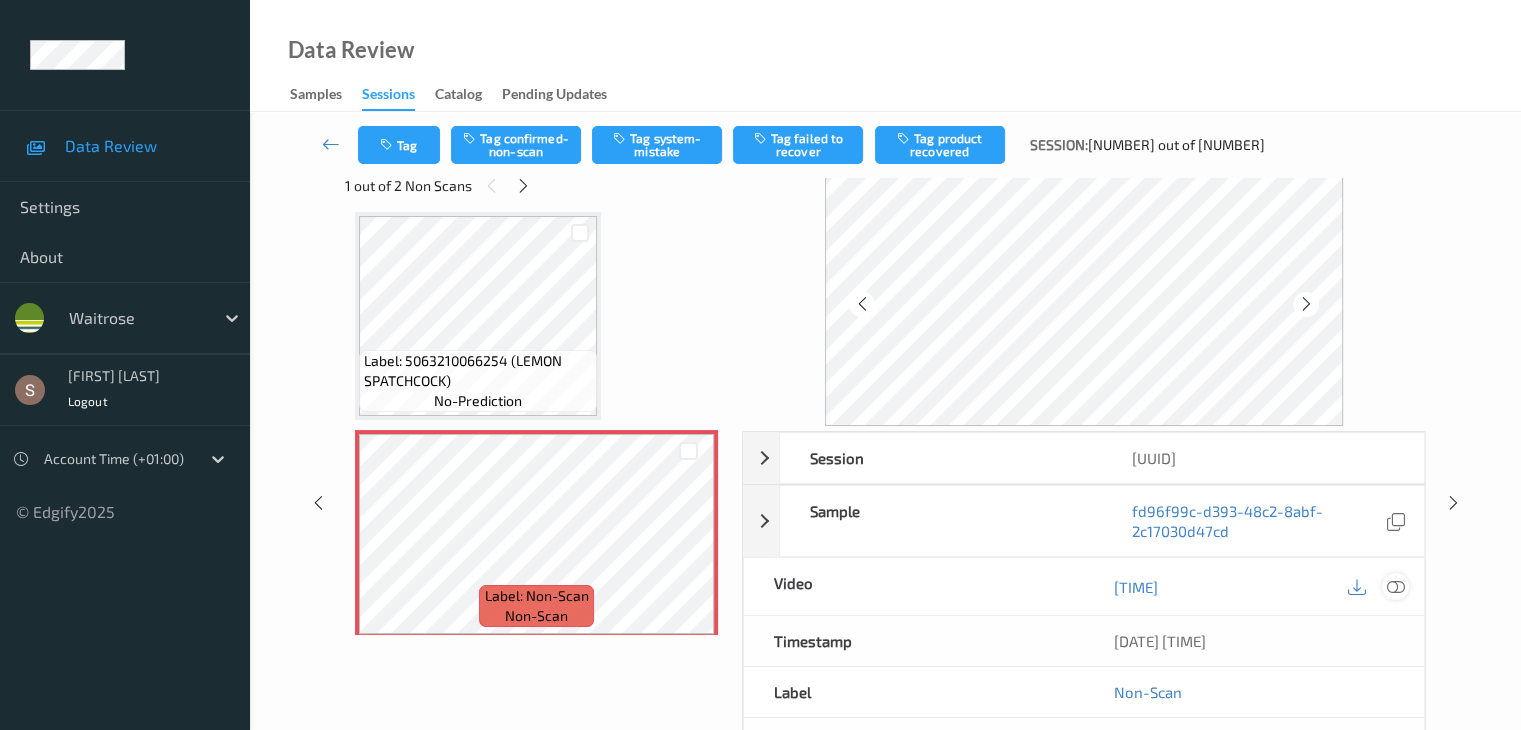 click at bounding box center (1395, 587) 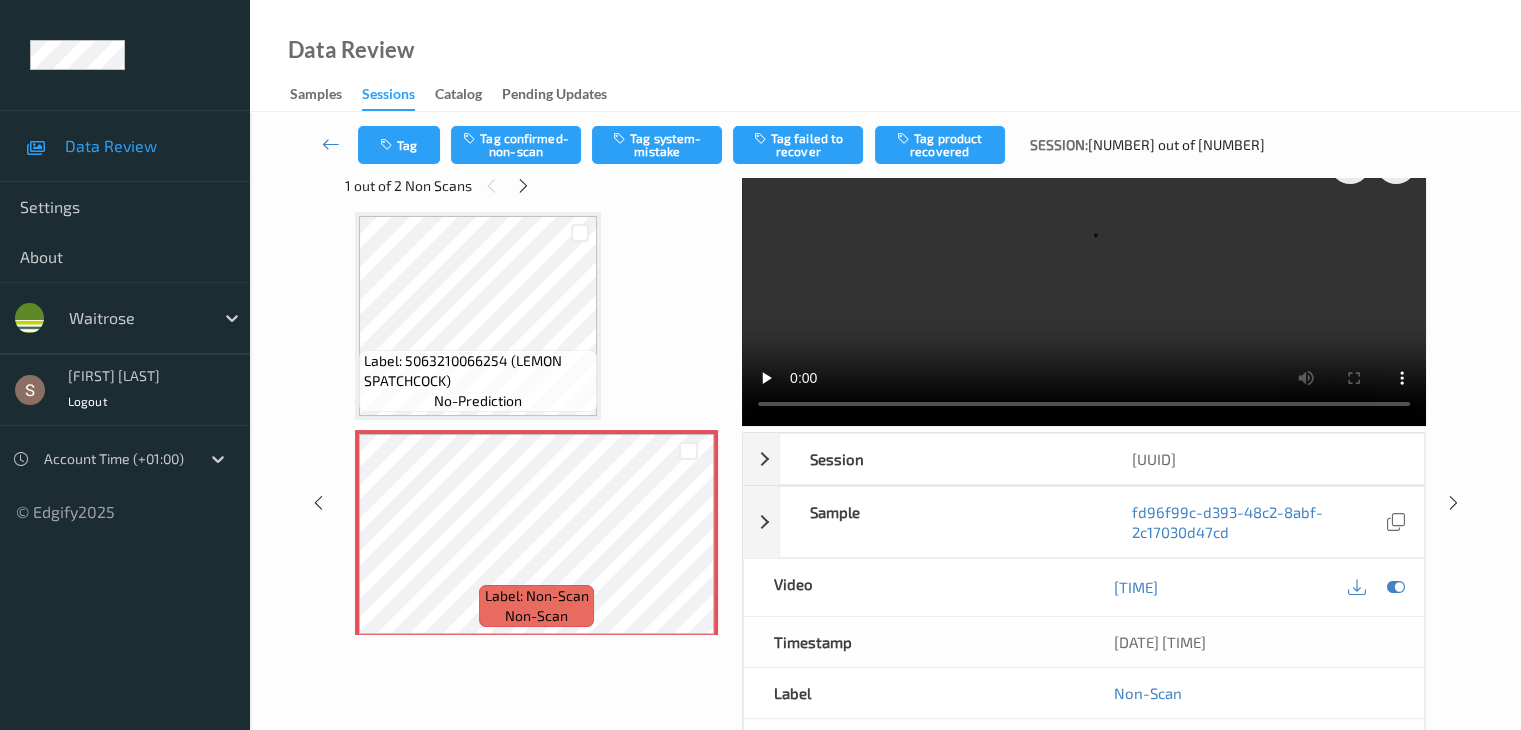 scroll, scrollTop: 0, scrollLeft: 0, axis: both 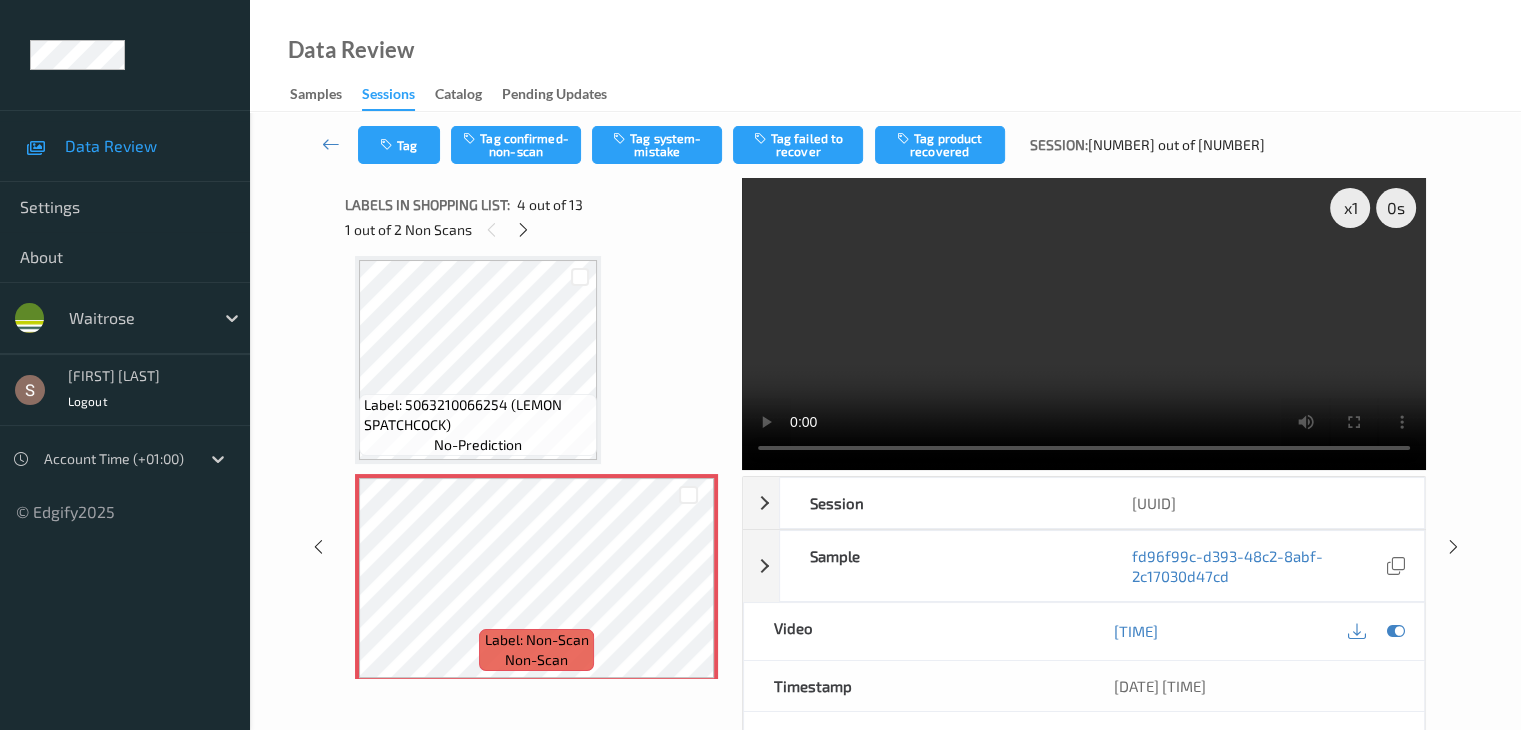 click at bounding box center (1084, 324) 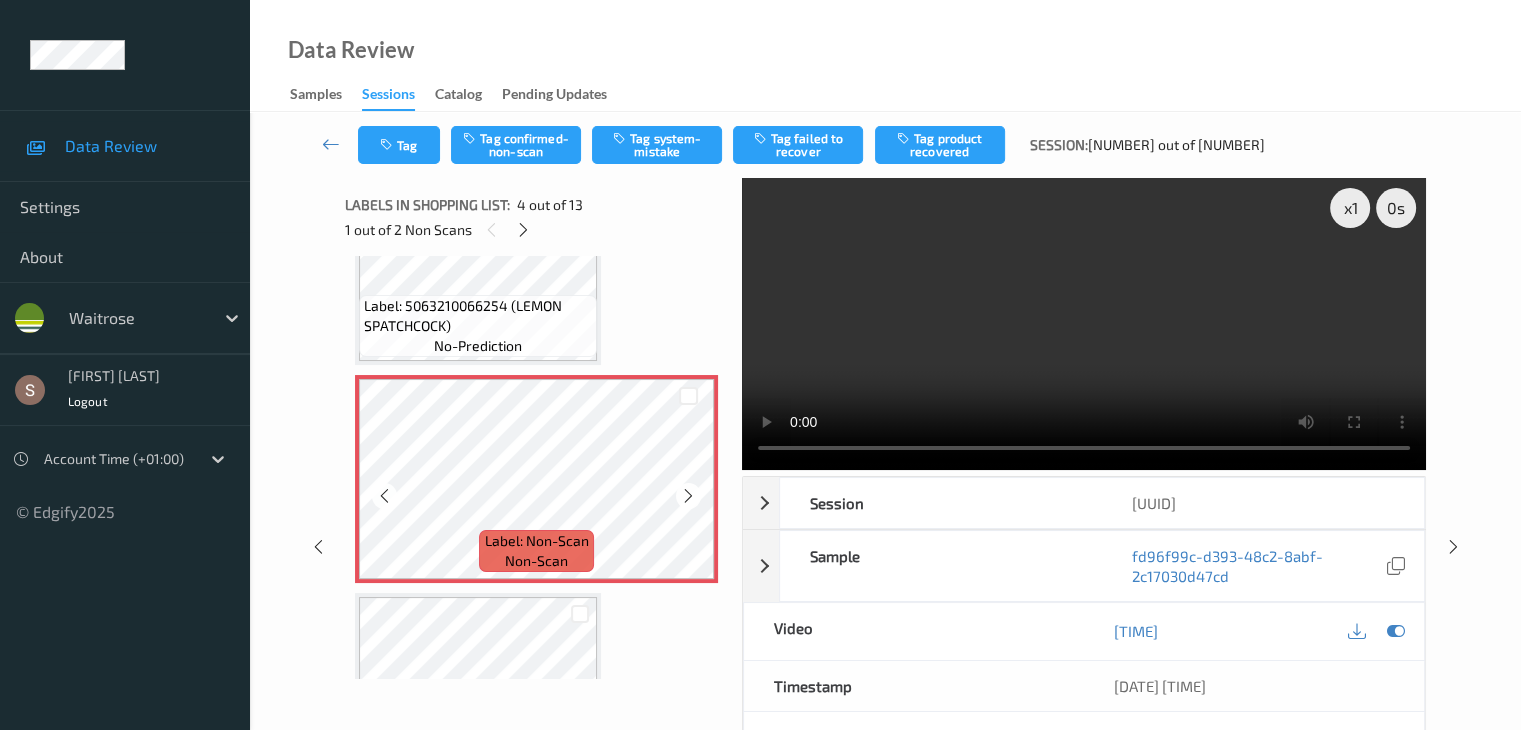 scroll, scrollTop: 646, scrollLeft: 0, axis: vertical 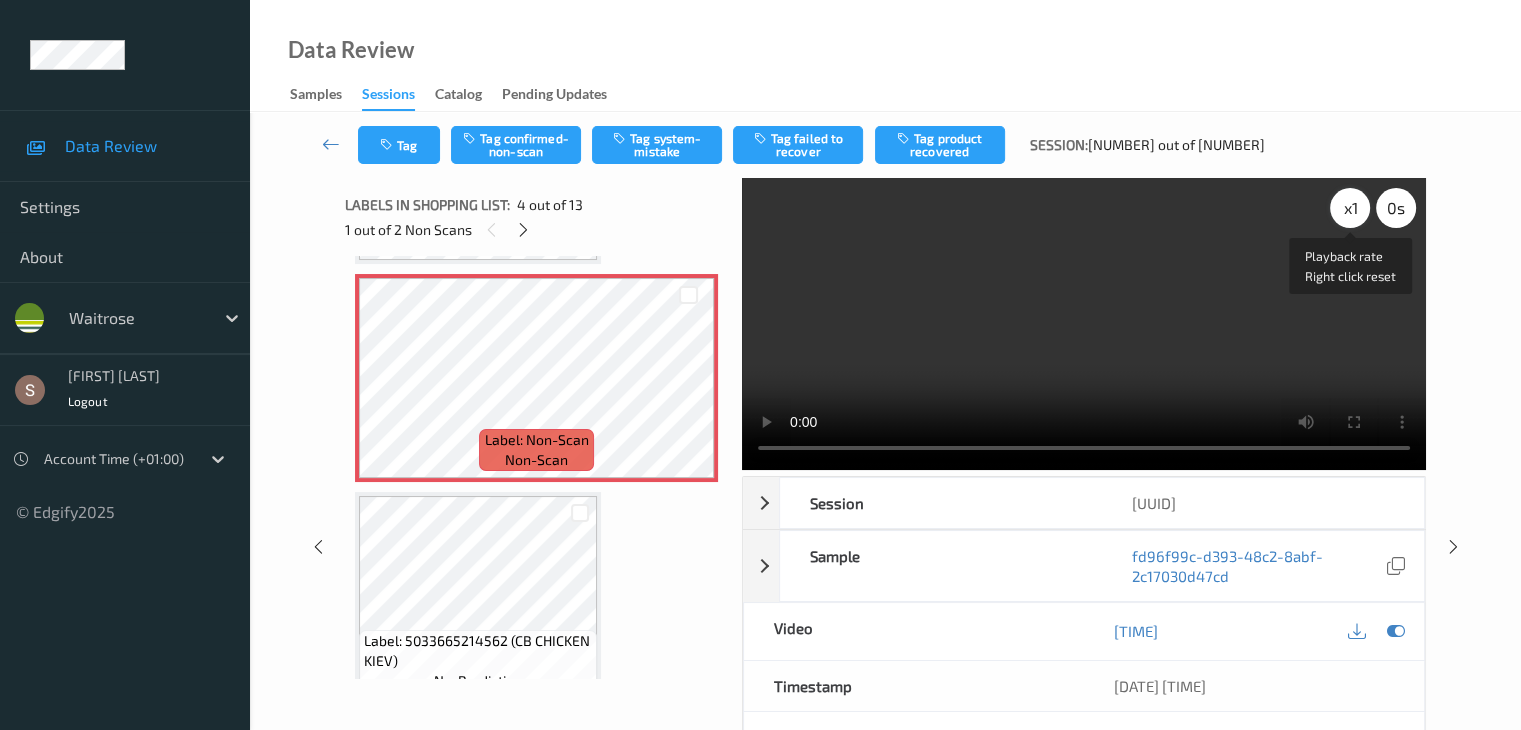 click on "x 1" at bounding box center [1350, 208] 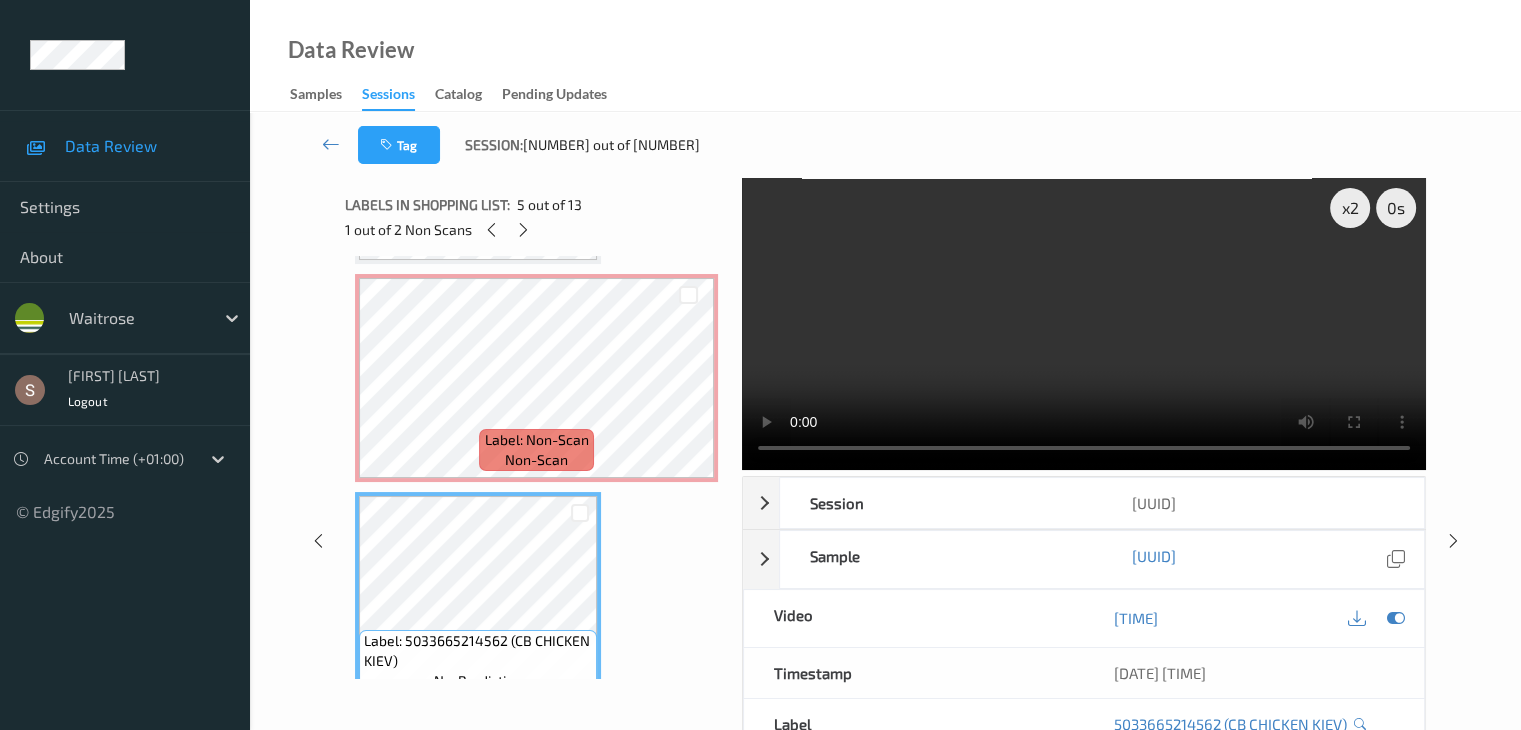 click at bounding box center (1084, 324) 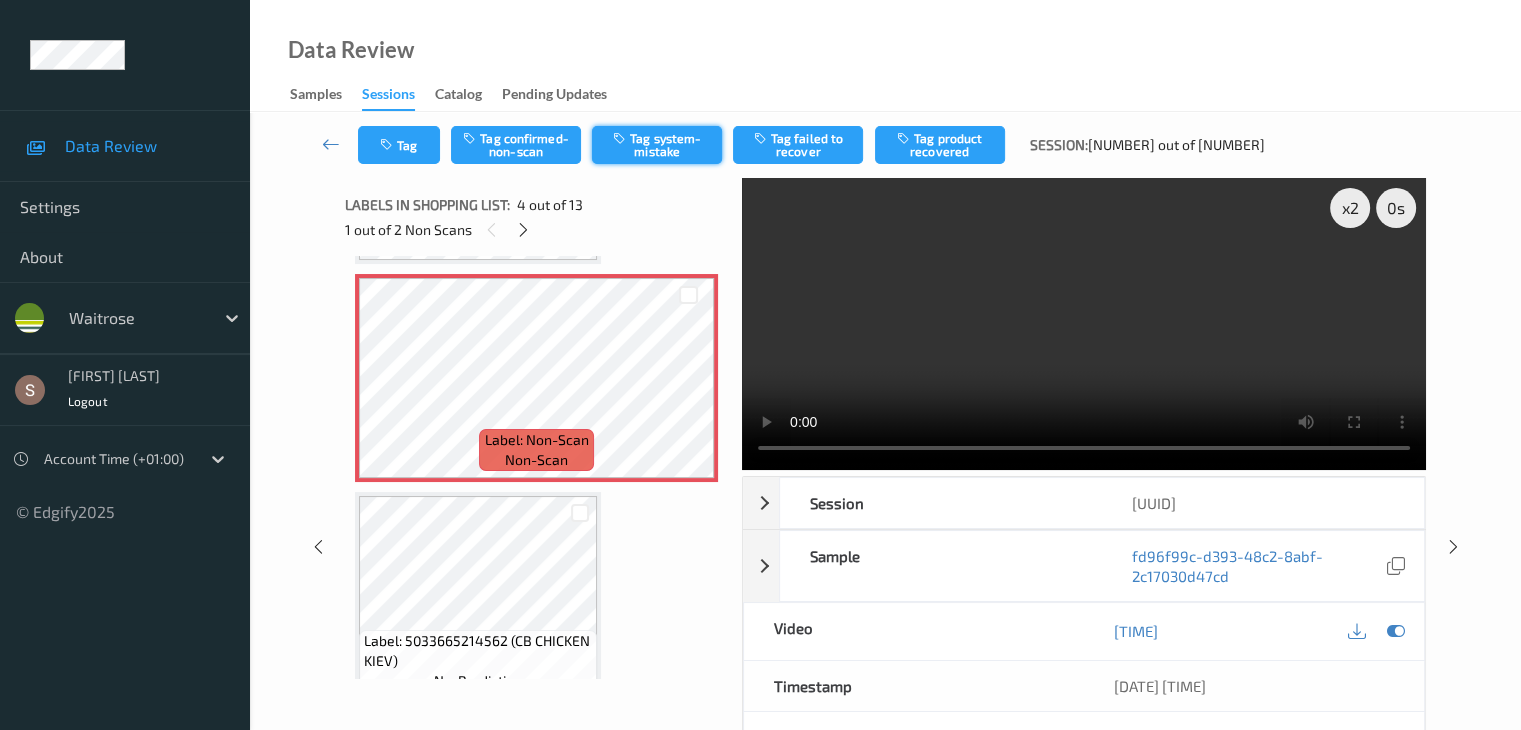 click on "Tag   system-mistake" at bounding box center [657, 145] 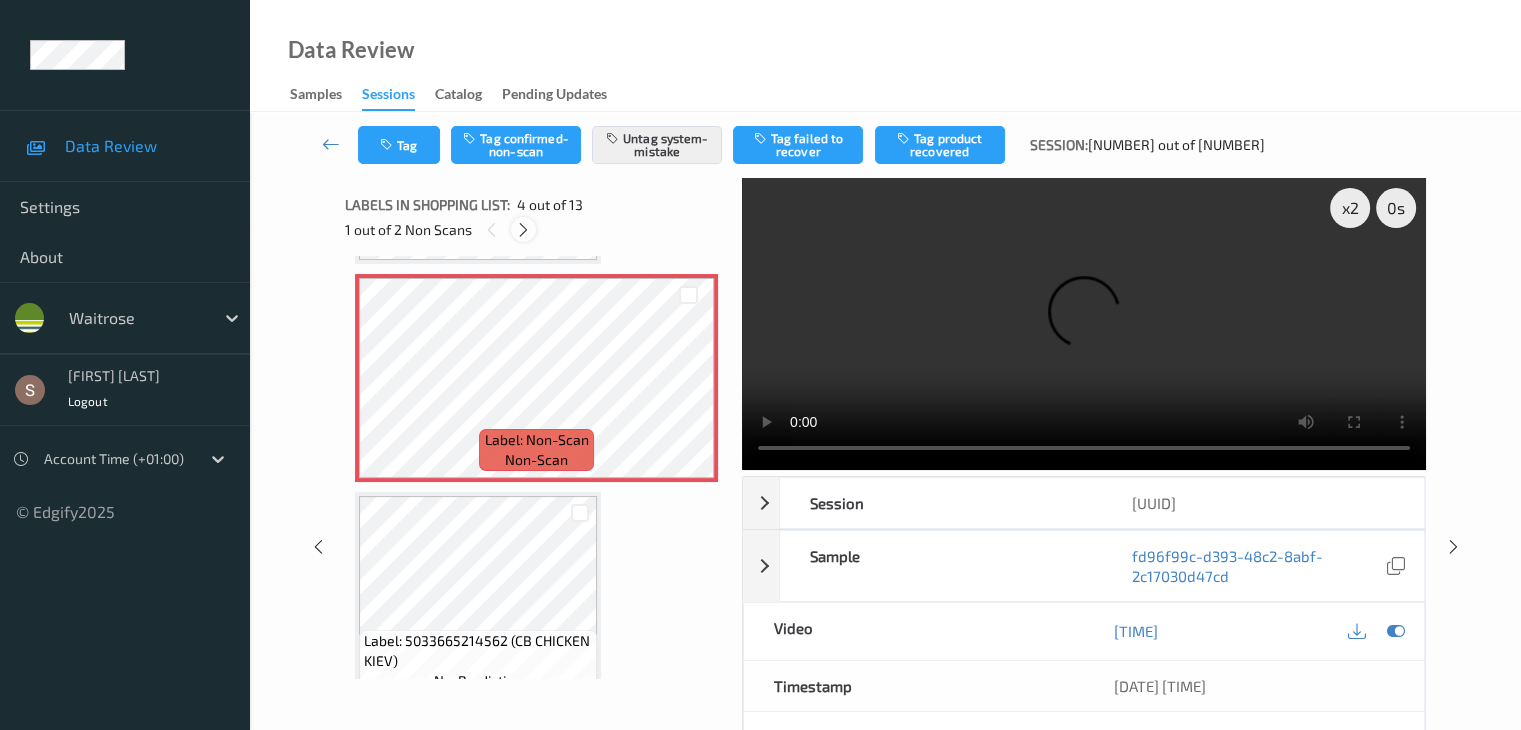 click at bounding box center [523, 230] 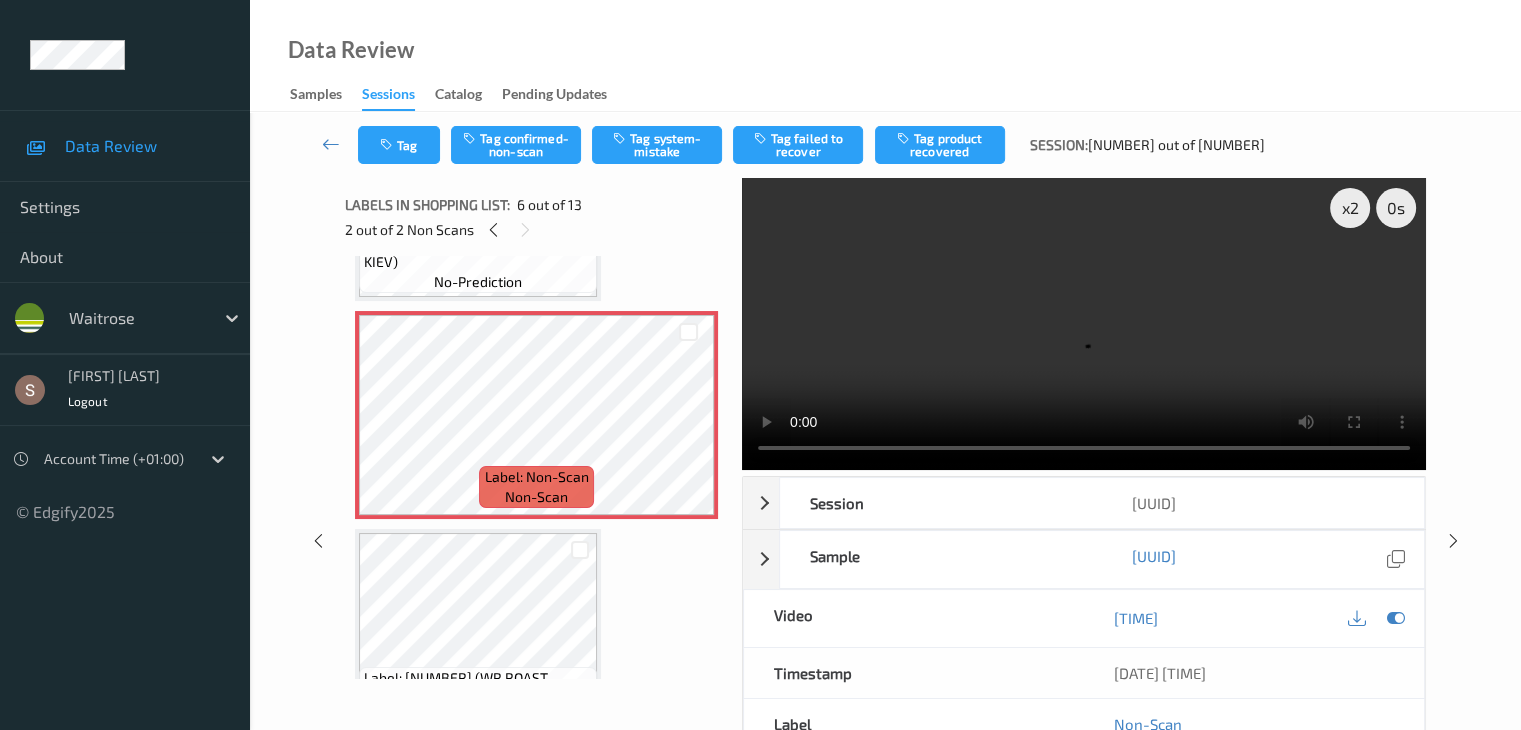 scroll, scrollTop: 982, scrollLeft: 0, axis: vertical 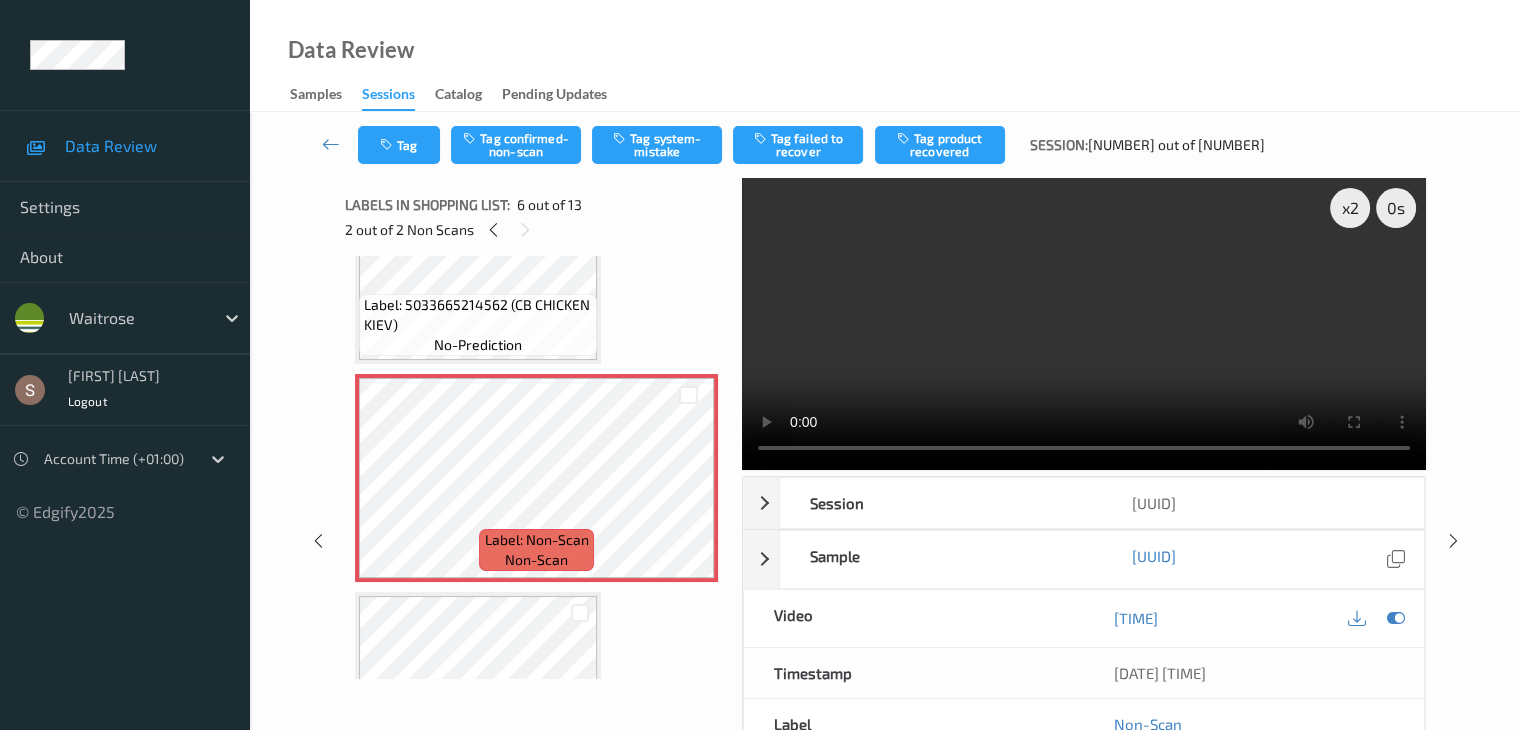 click at bounding box center (1084, 324) 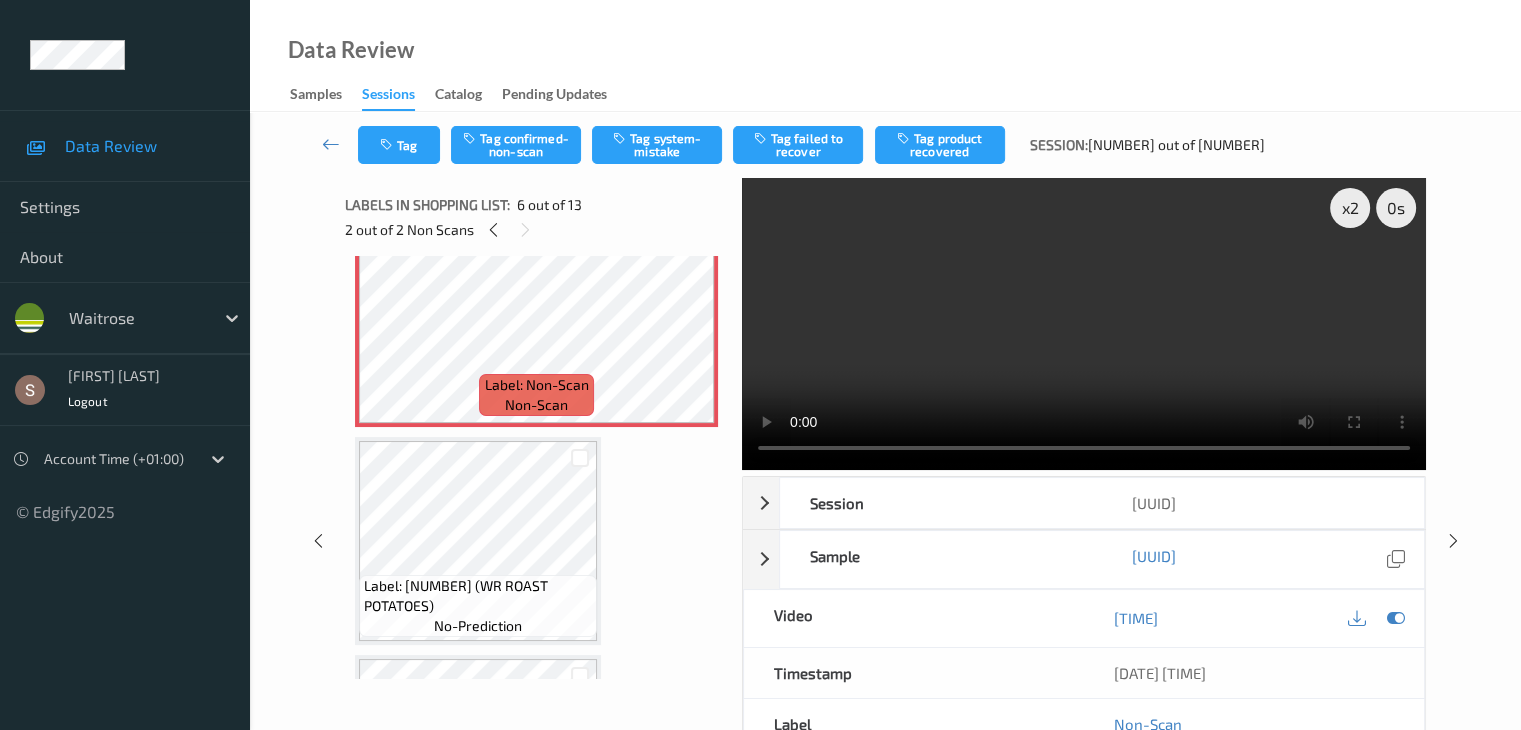 scroll, scrollTop: 1182, scrollLeft: 0, axis: vertical 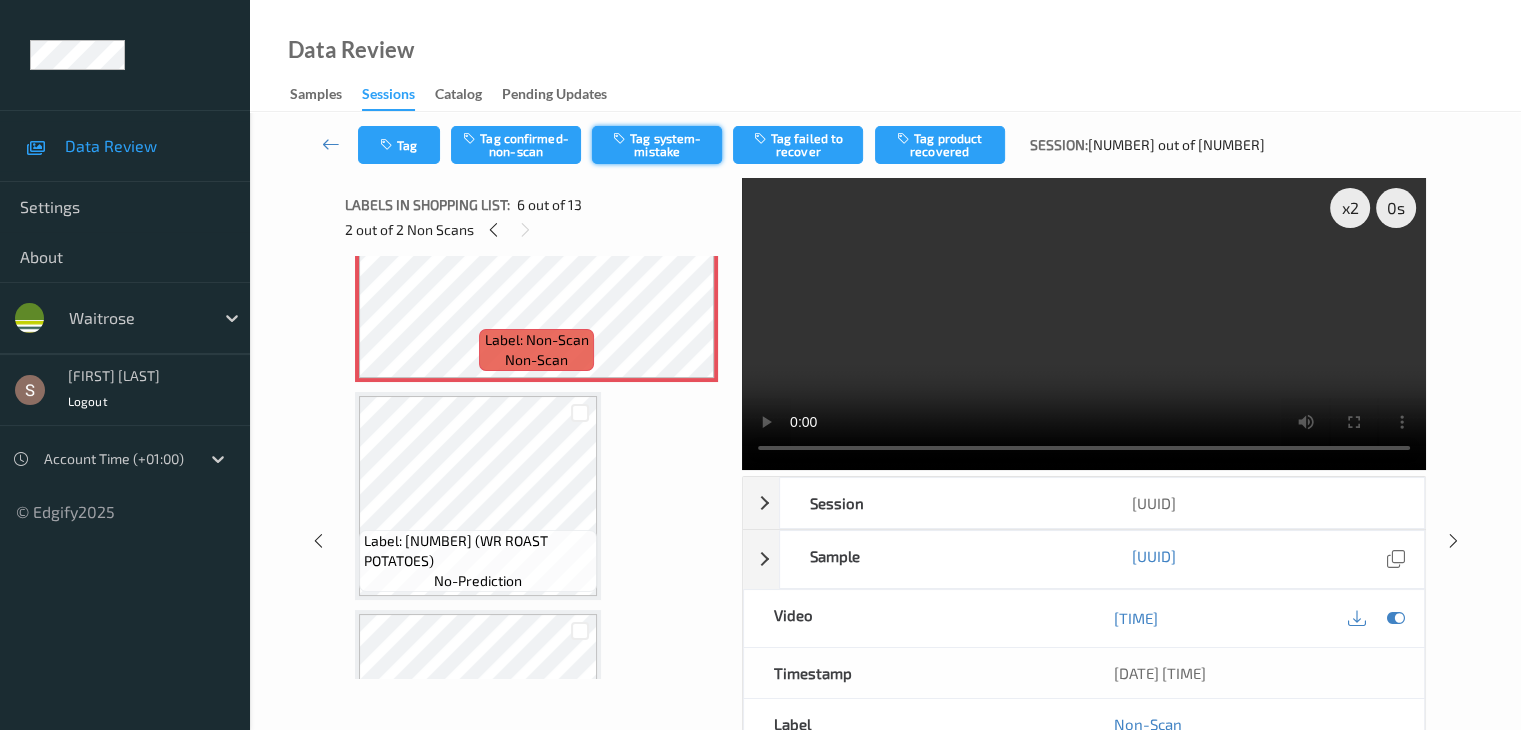 click on "Tag   system-mistake" at bounding box center [657, 145] 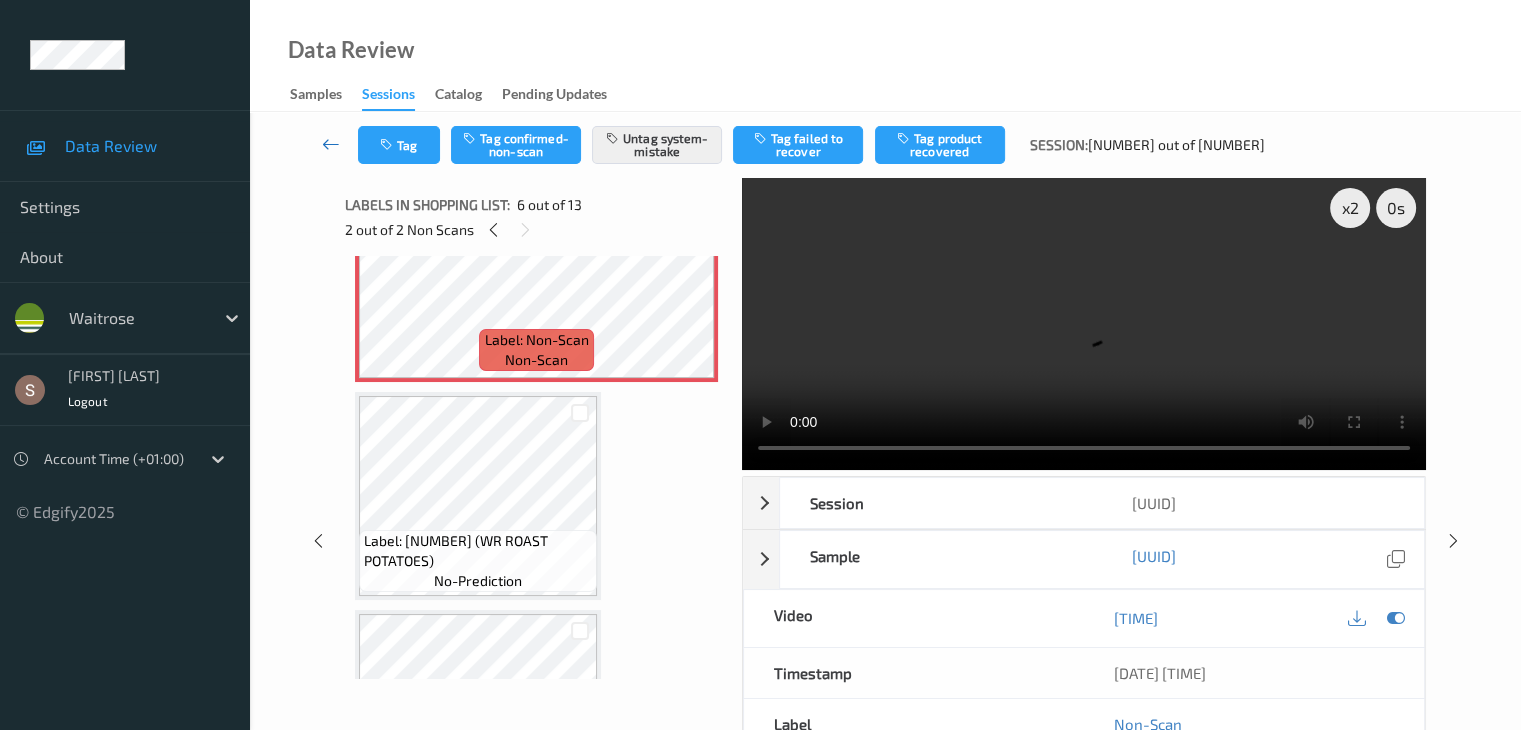 click at bounding box center (331, 144) 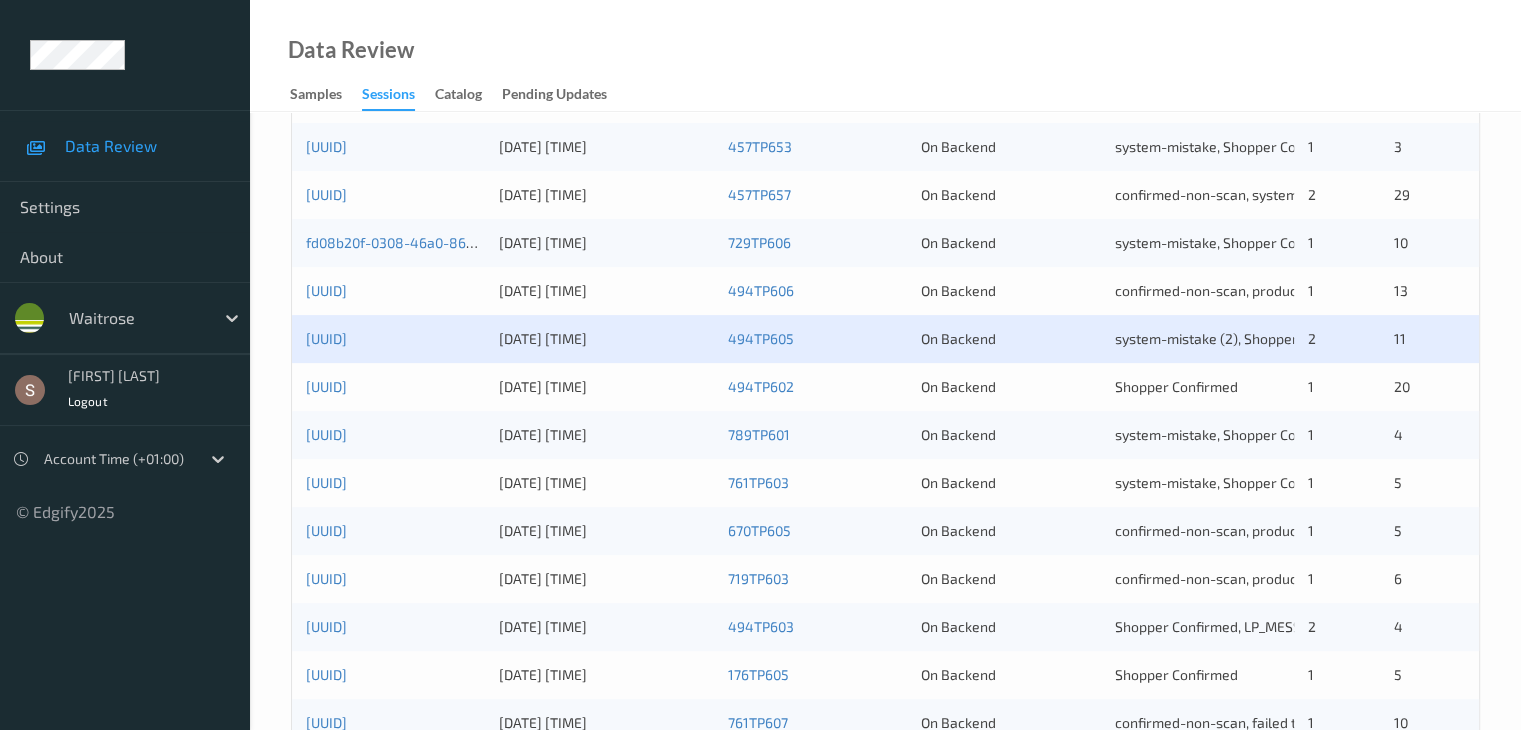 scroll, scrollTop: 500, scrollLeft: 0, axis: vertical 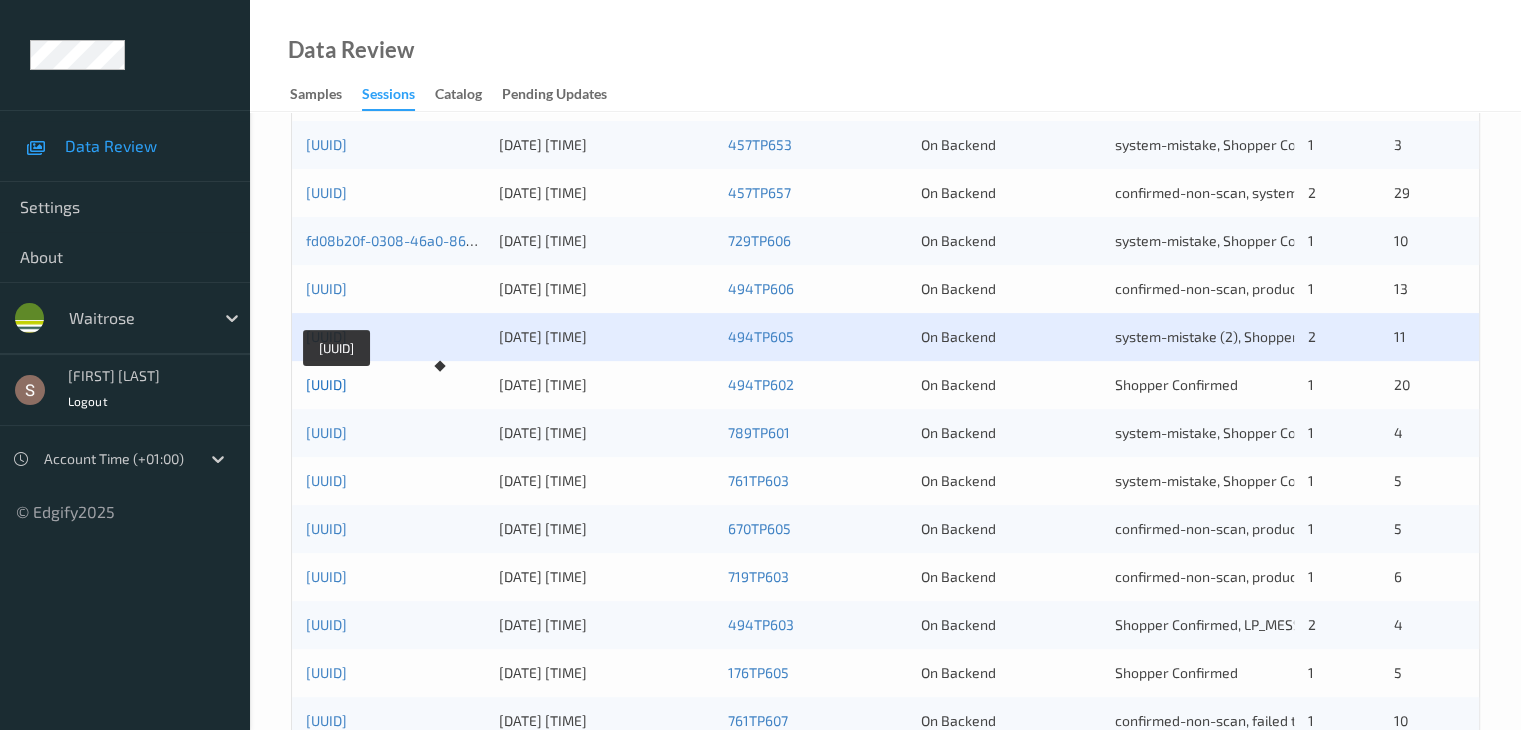 click on "[UUID]" at bounding box center [326, 384] 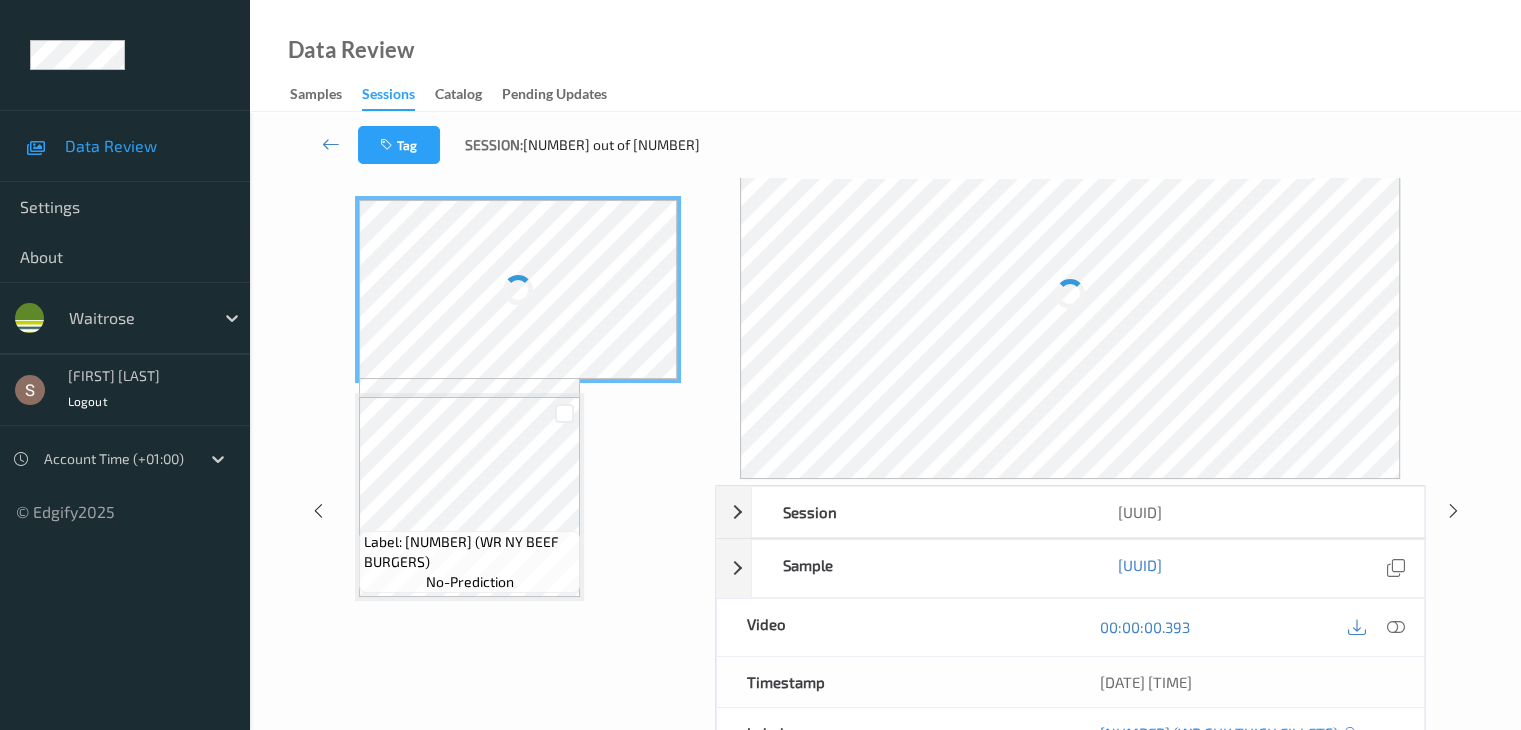 scroll, scrollTop: 0, scrollLeft: 0, axis: both 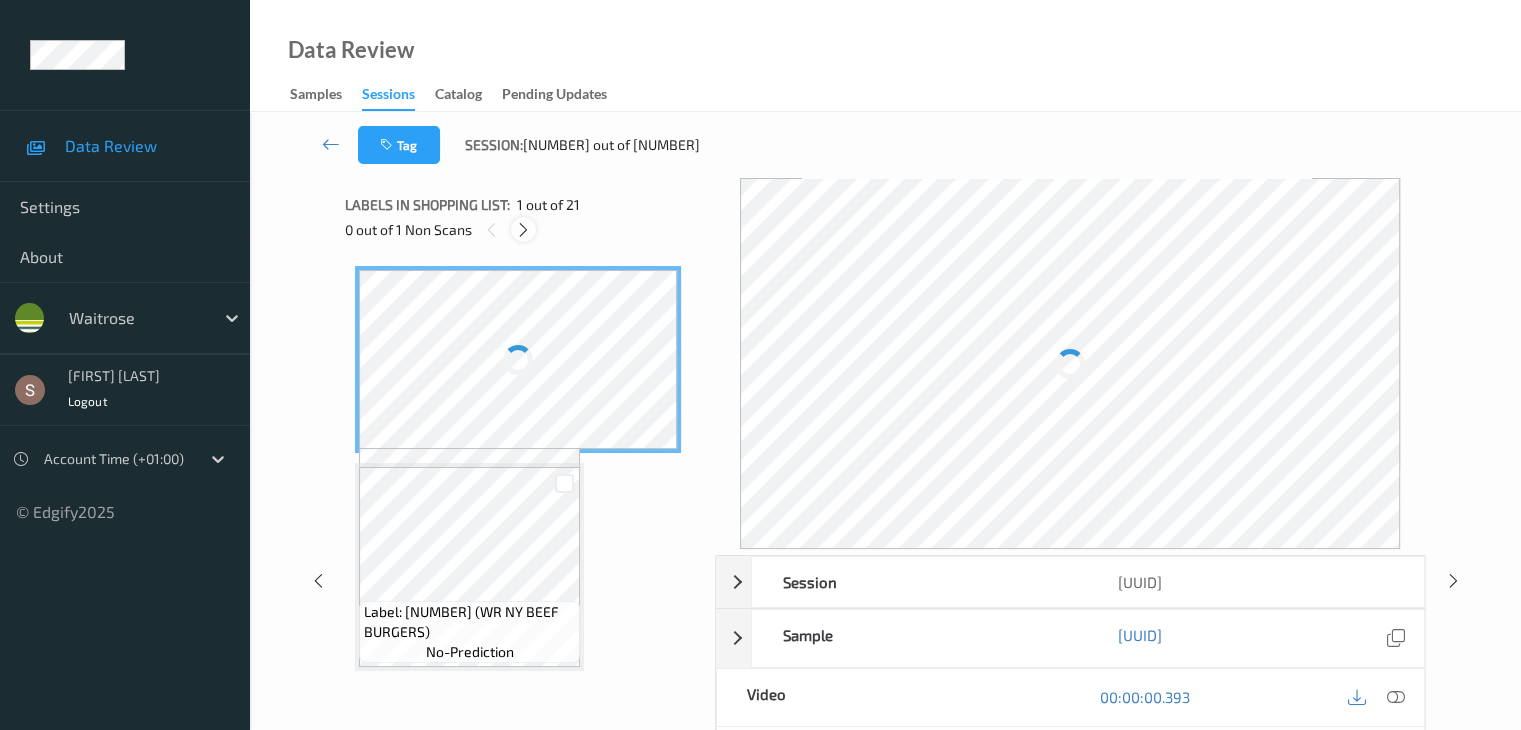 click at bounding box center (523, 230) 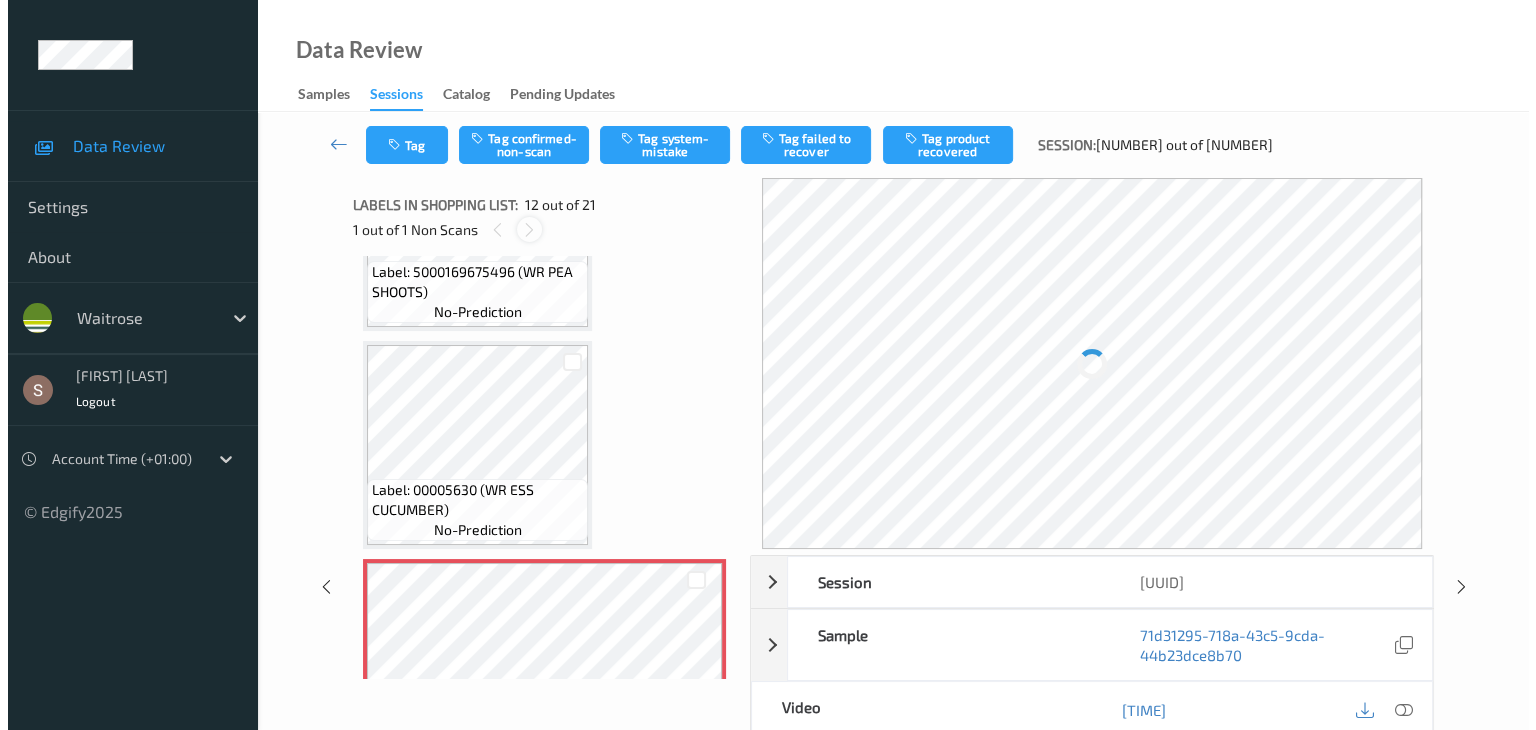 scroll, scrollTop: 2168, scrollLeft: 0, axis: vertical 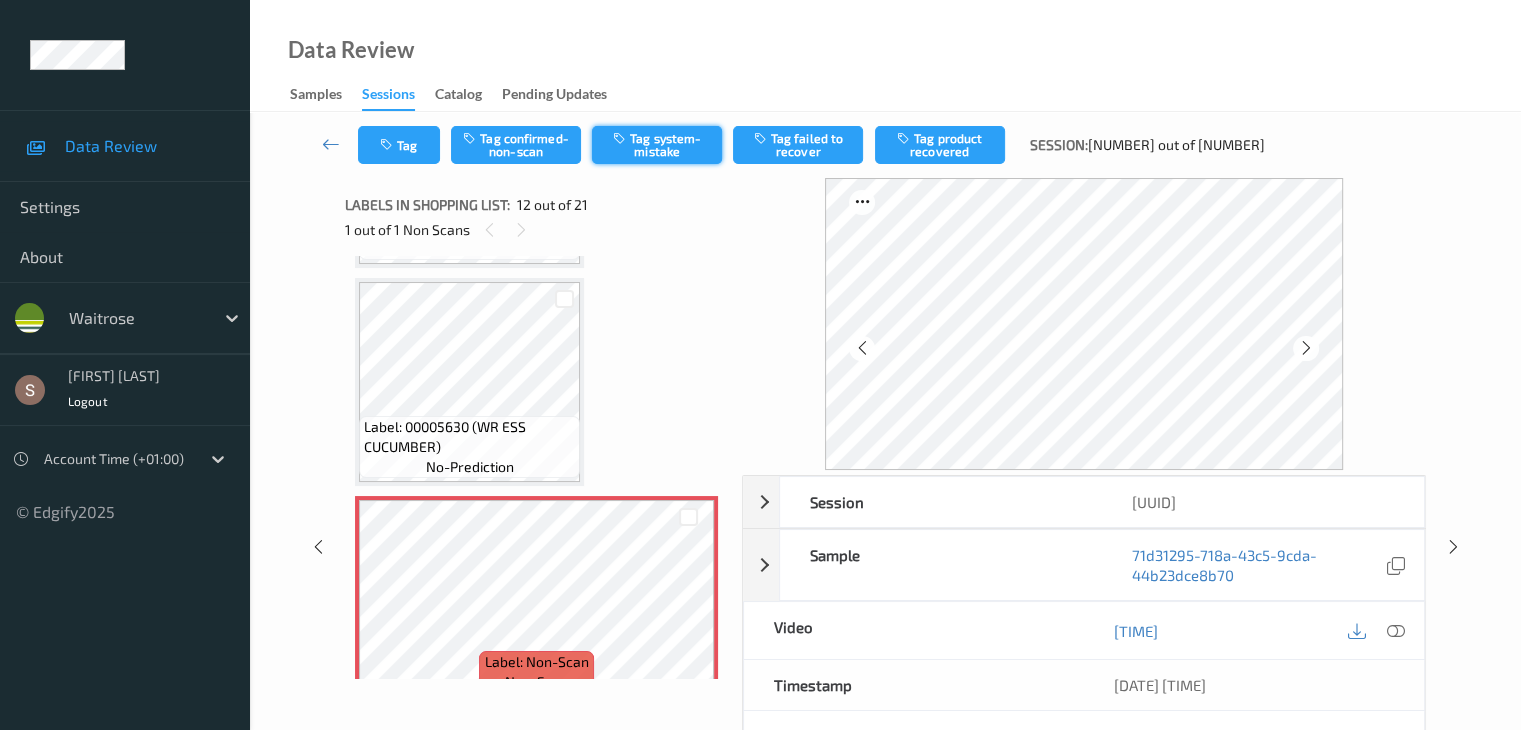 click on "Tag   system-mistake" at bounding box center (657, 145) 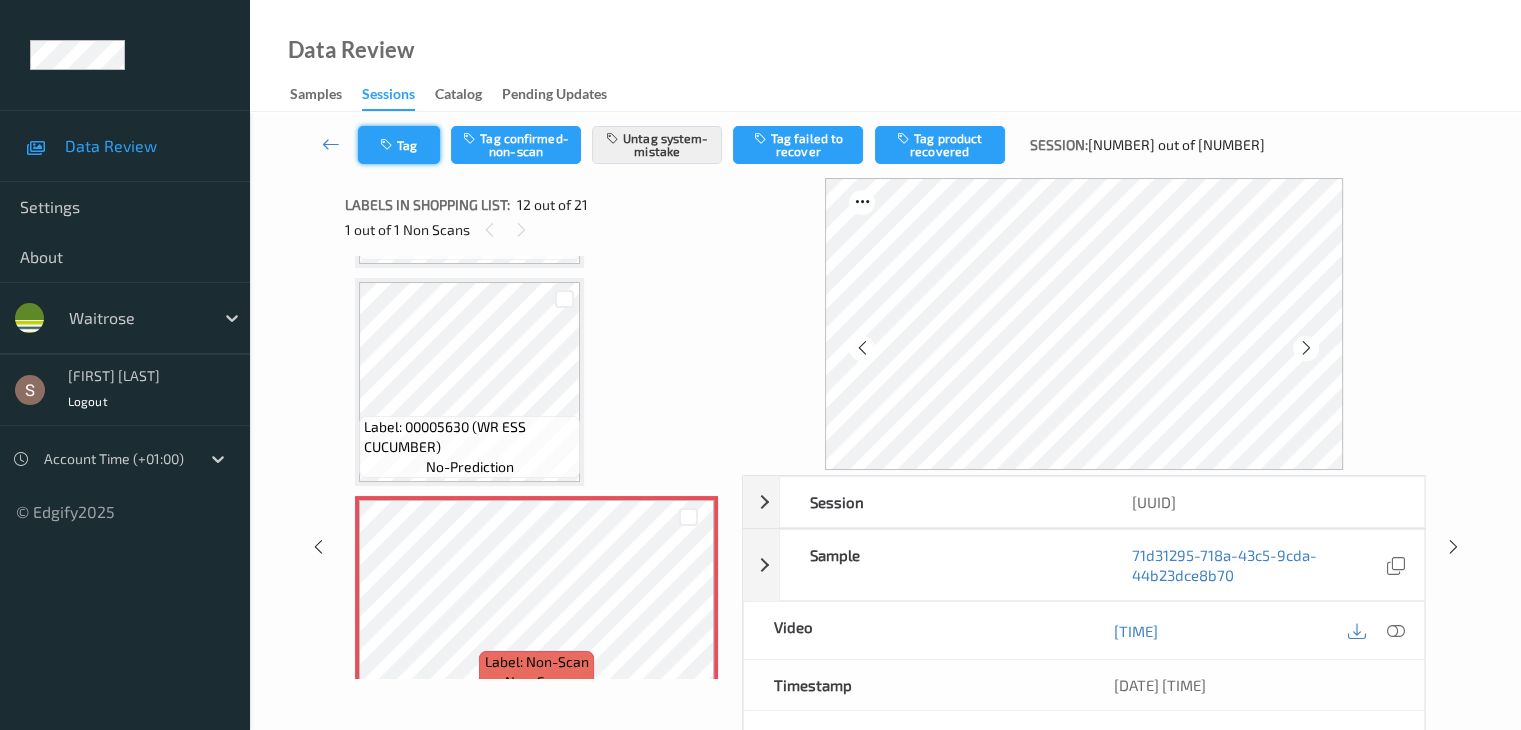click on "Tag" at bounding box center (399, 145) 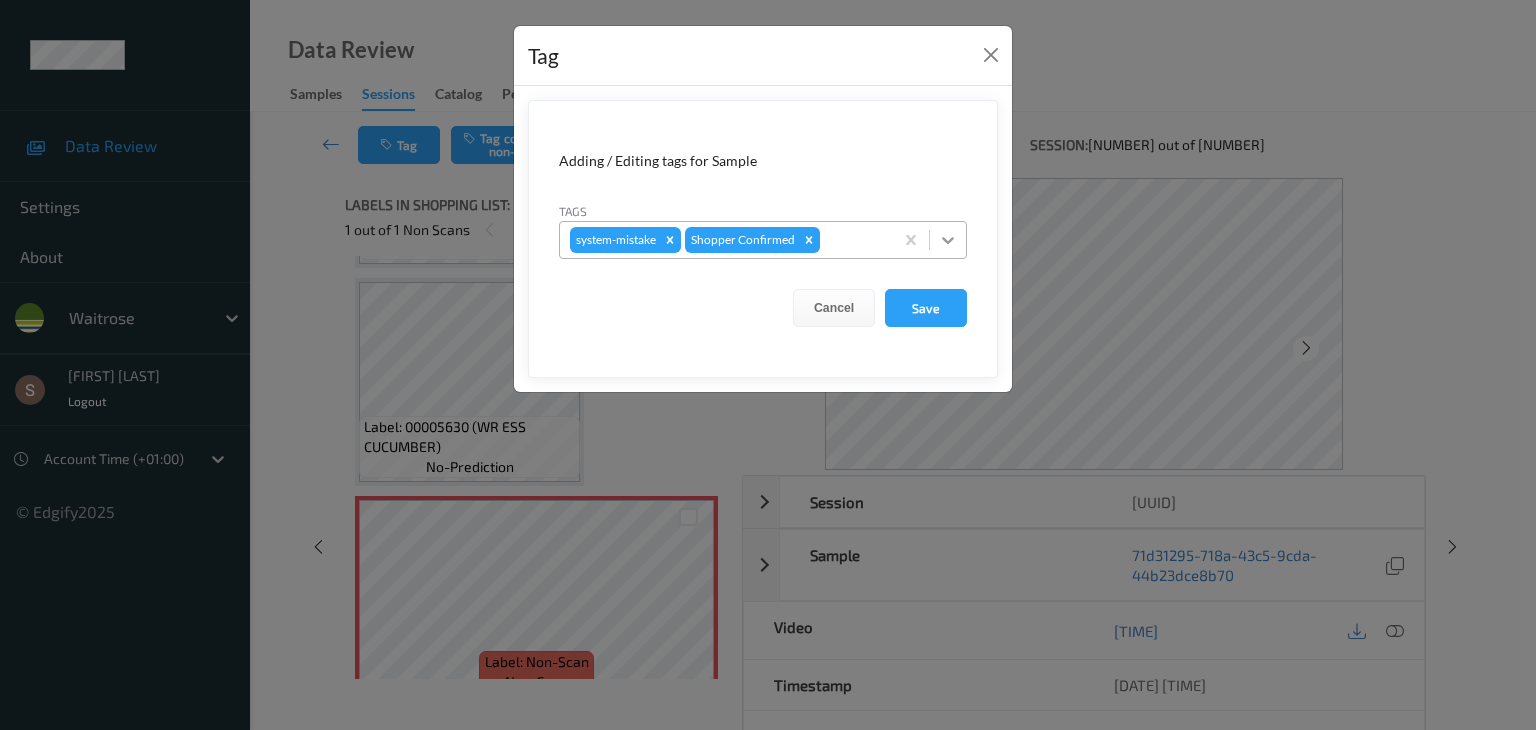 click 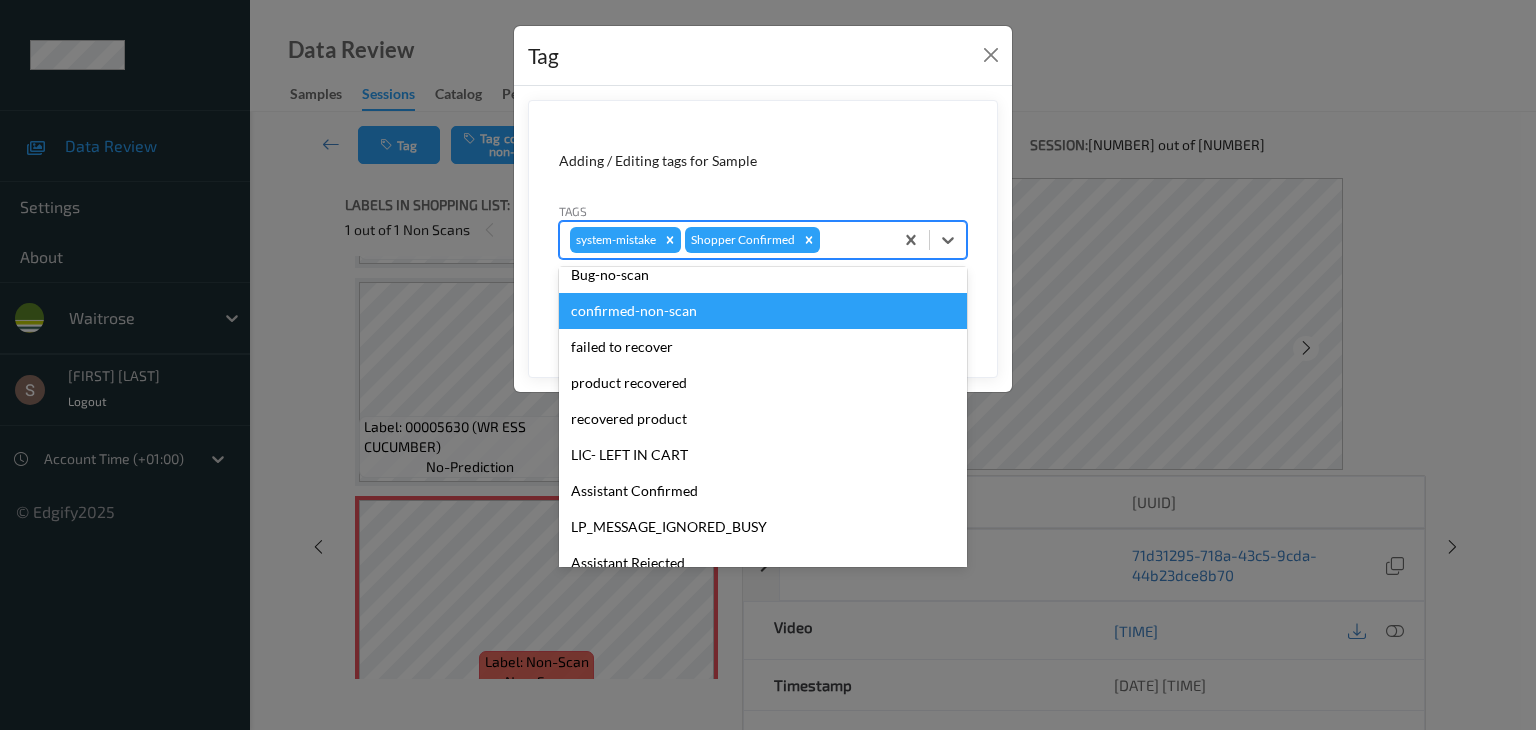 scroll, scrollTop: 356, scrollLeft: 0, axis: vertical 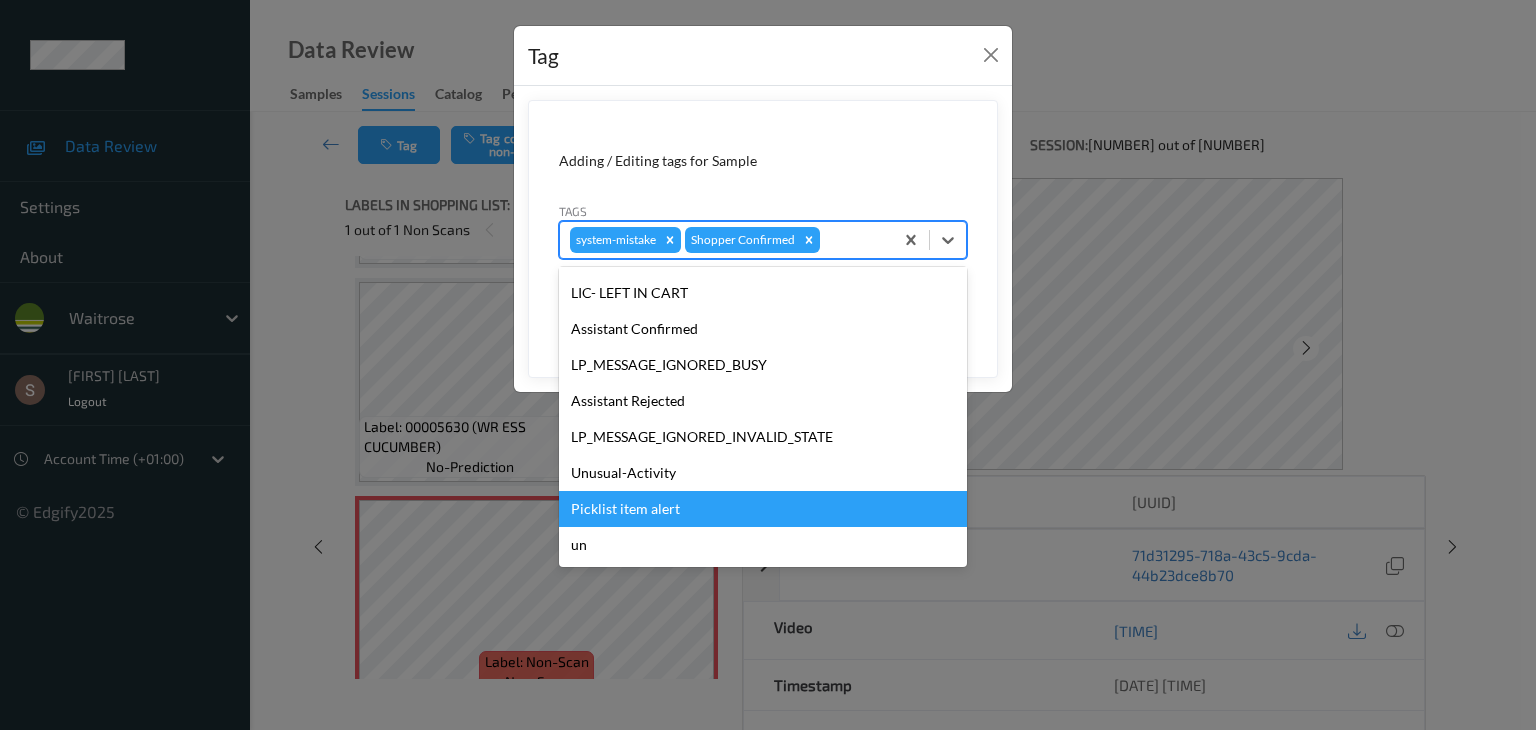 click on "Unusual-Activity" at bounding box center (763, 473) 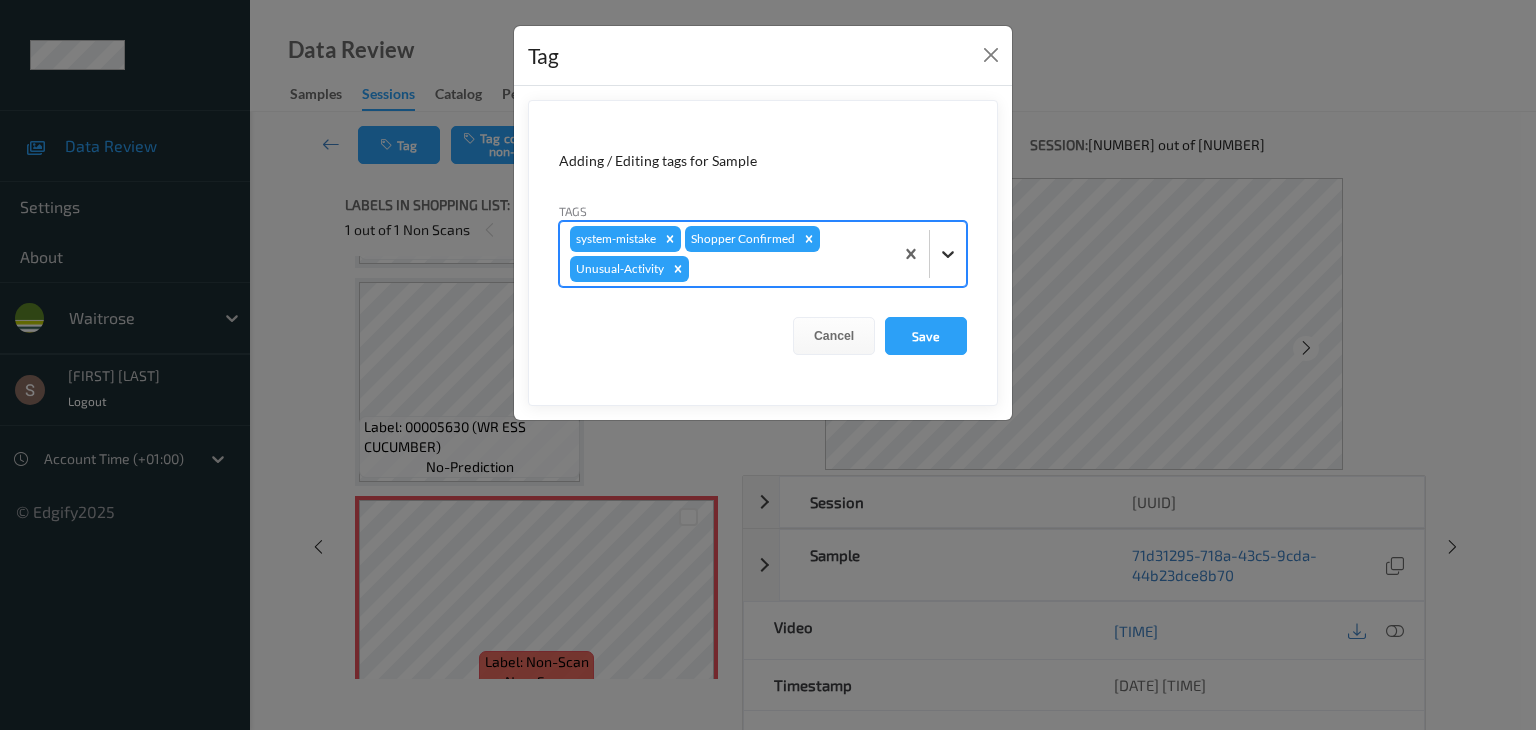 click 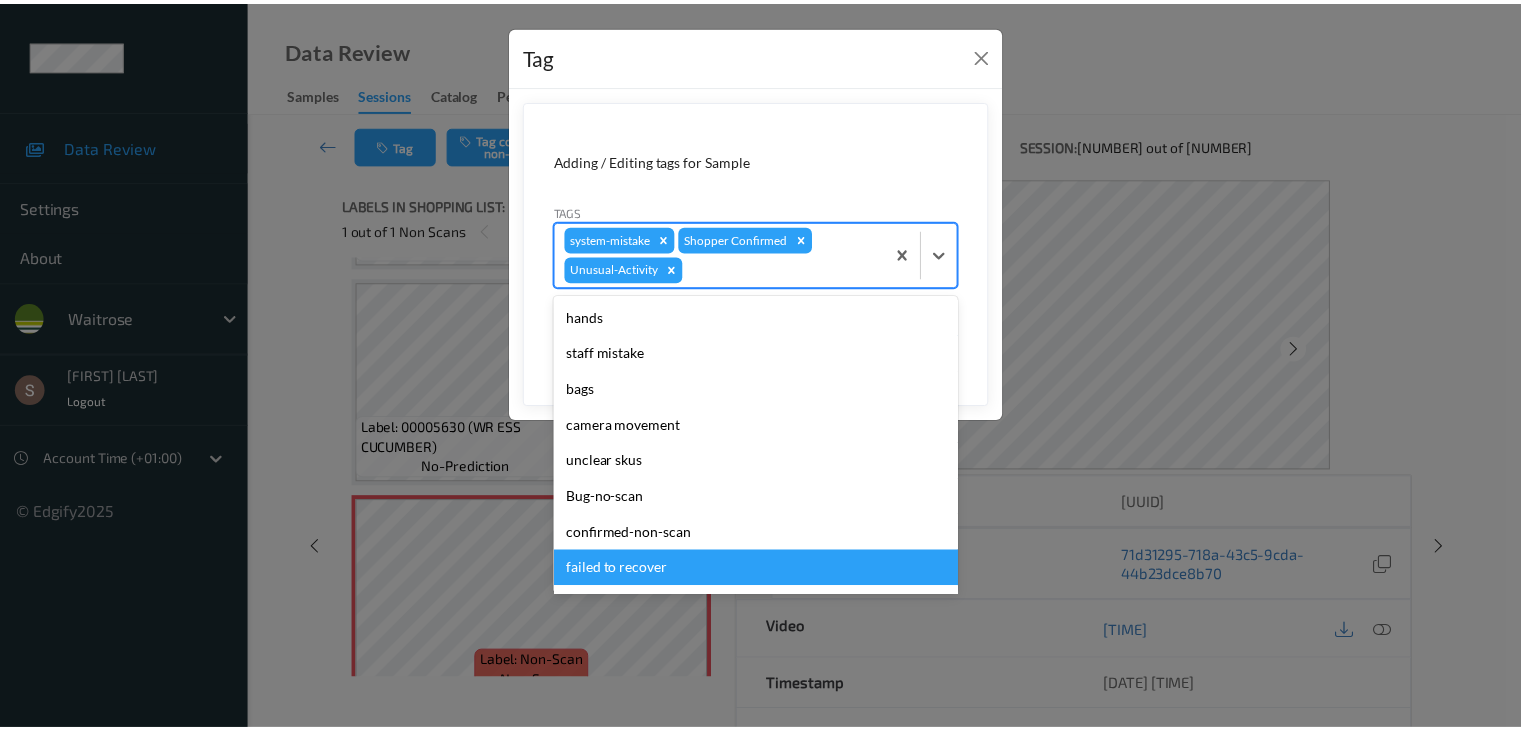 scroll, scrollTop: 320, scrollLeft: 0, axis: vertical 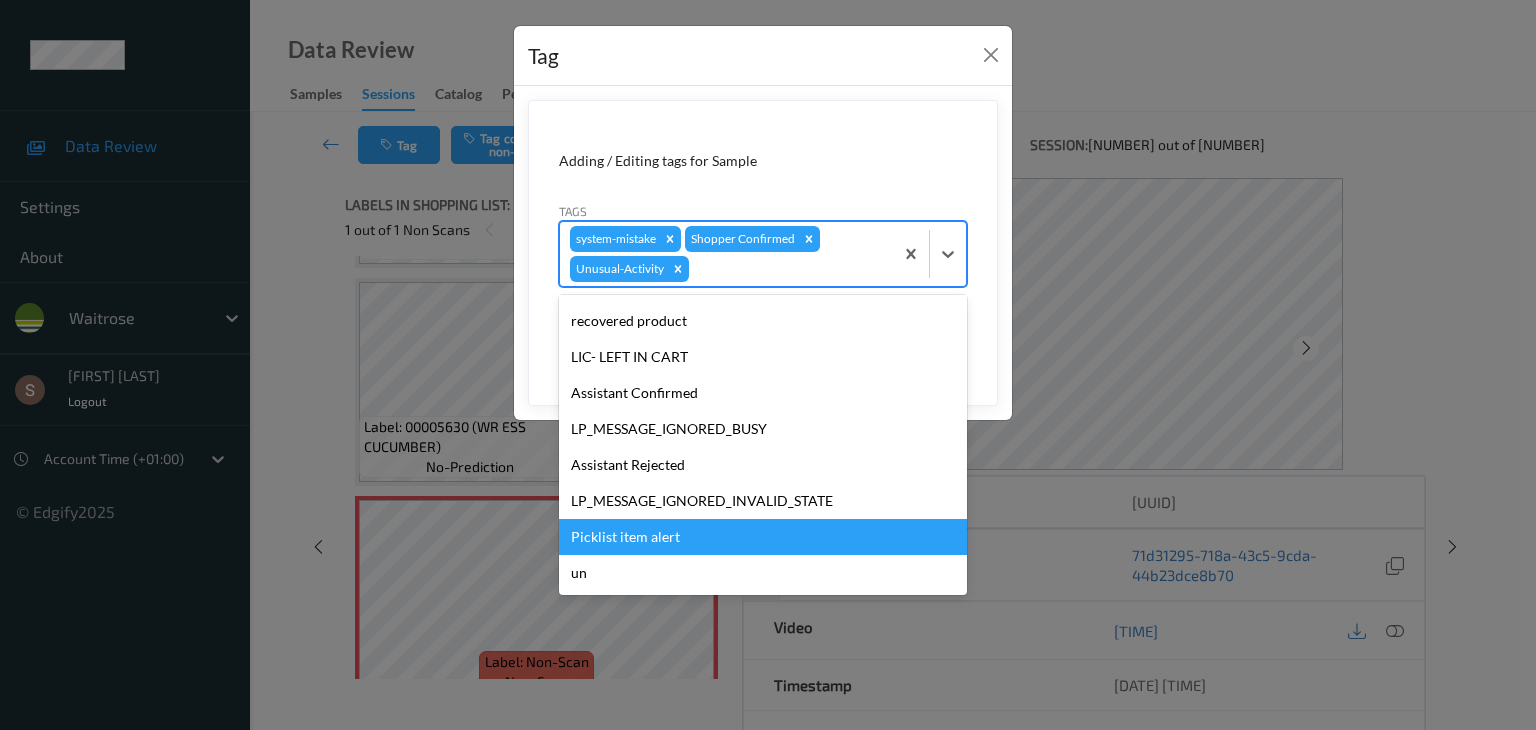click on "Picklist item alert" at bounding box center [763, 537] 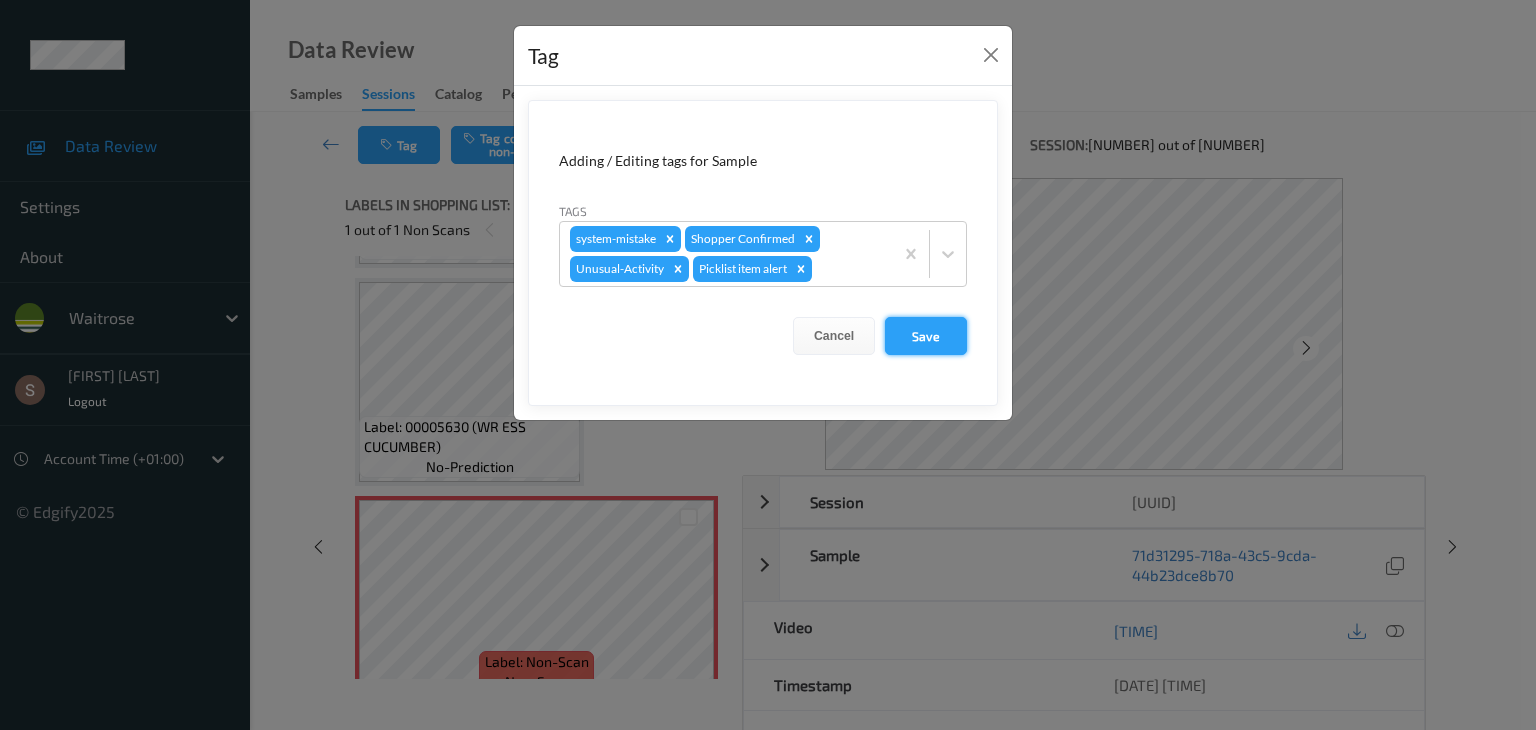 click on "Save" at bounding box center (926, 336) 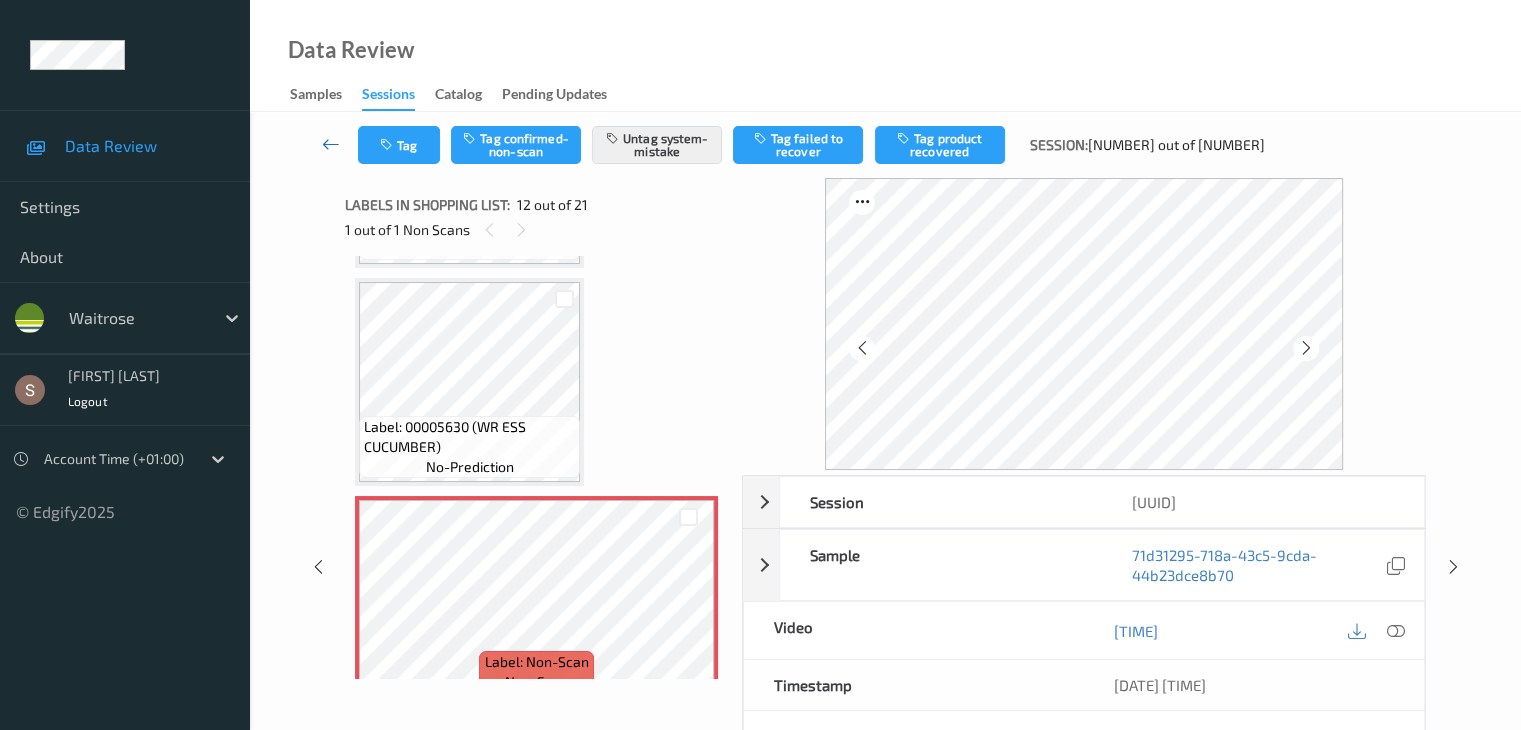 click at bounding box center (331, 144) 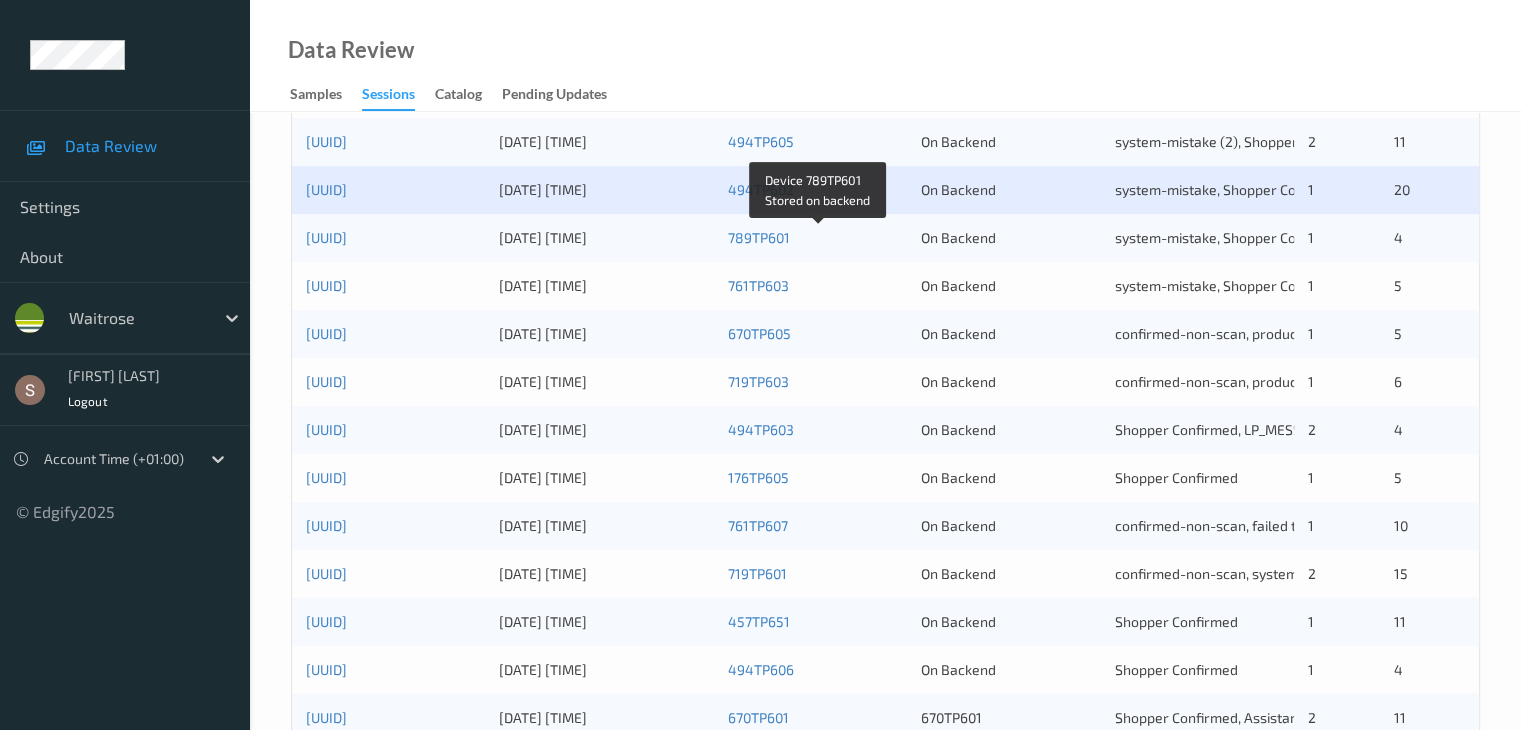 scroll, scrollTop: 700, scrollLeft: 0, axis: vertical 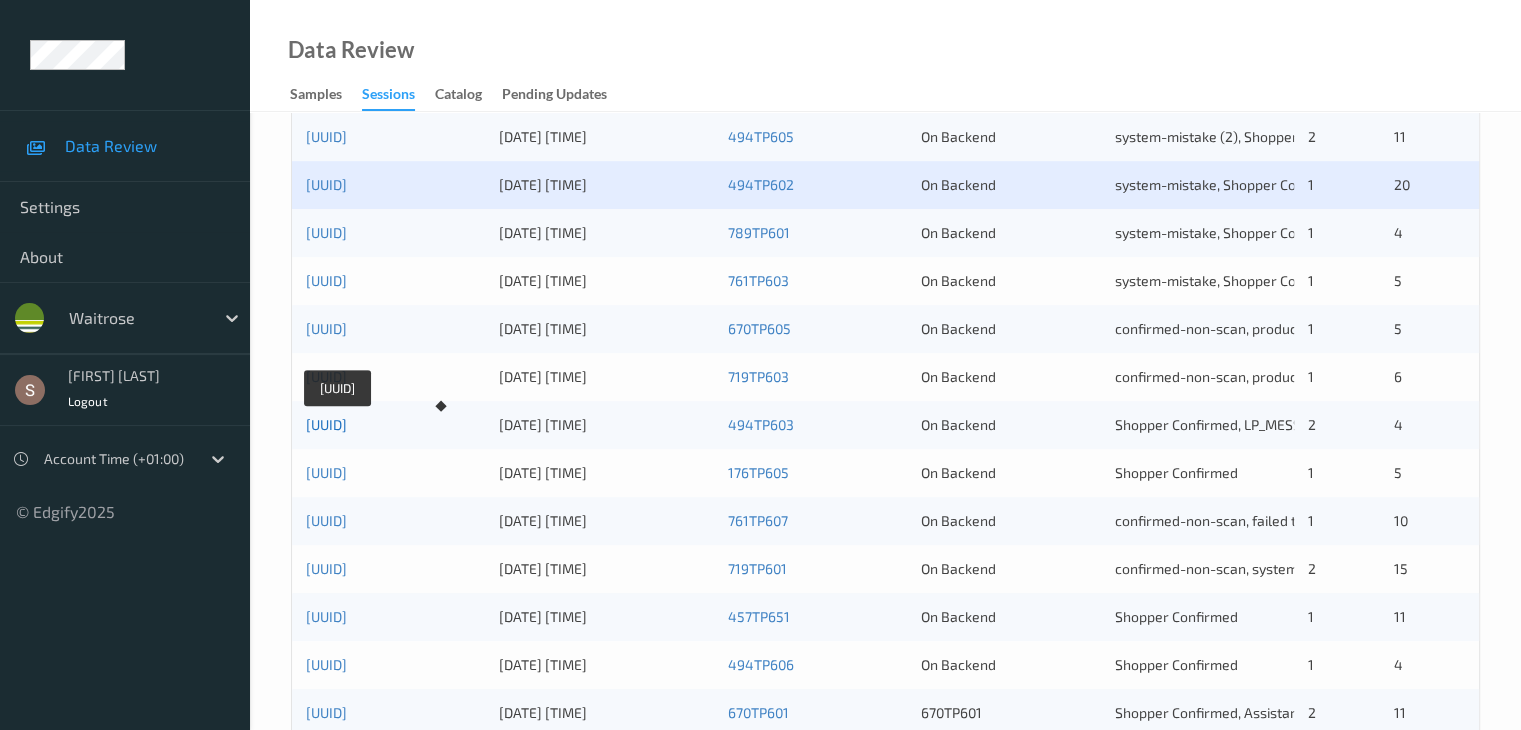 click on "[UUID]" at bounding box center [326, 424] 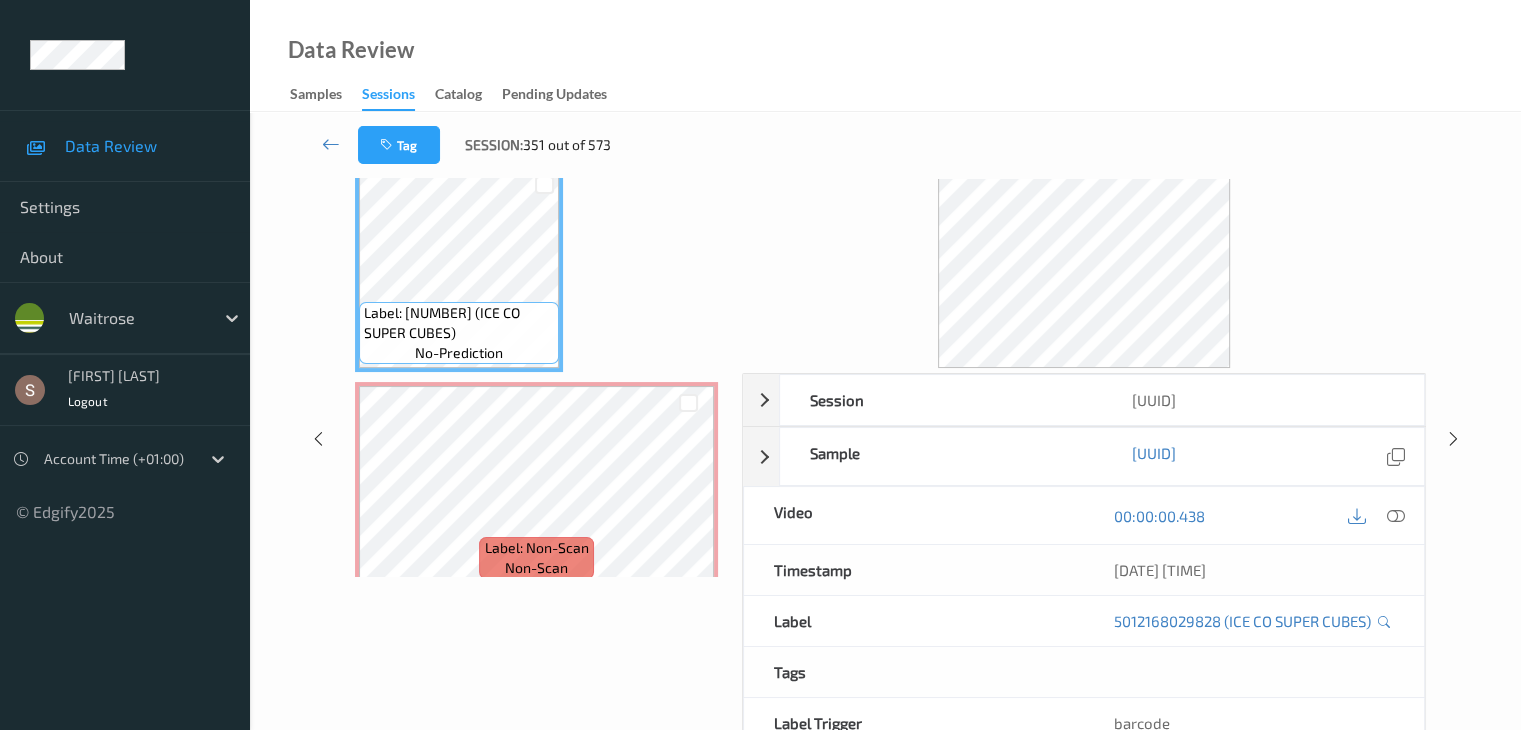scroll, scrollTop: 0, scrollLeft: 0, axis: both 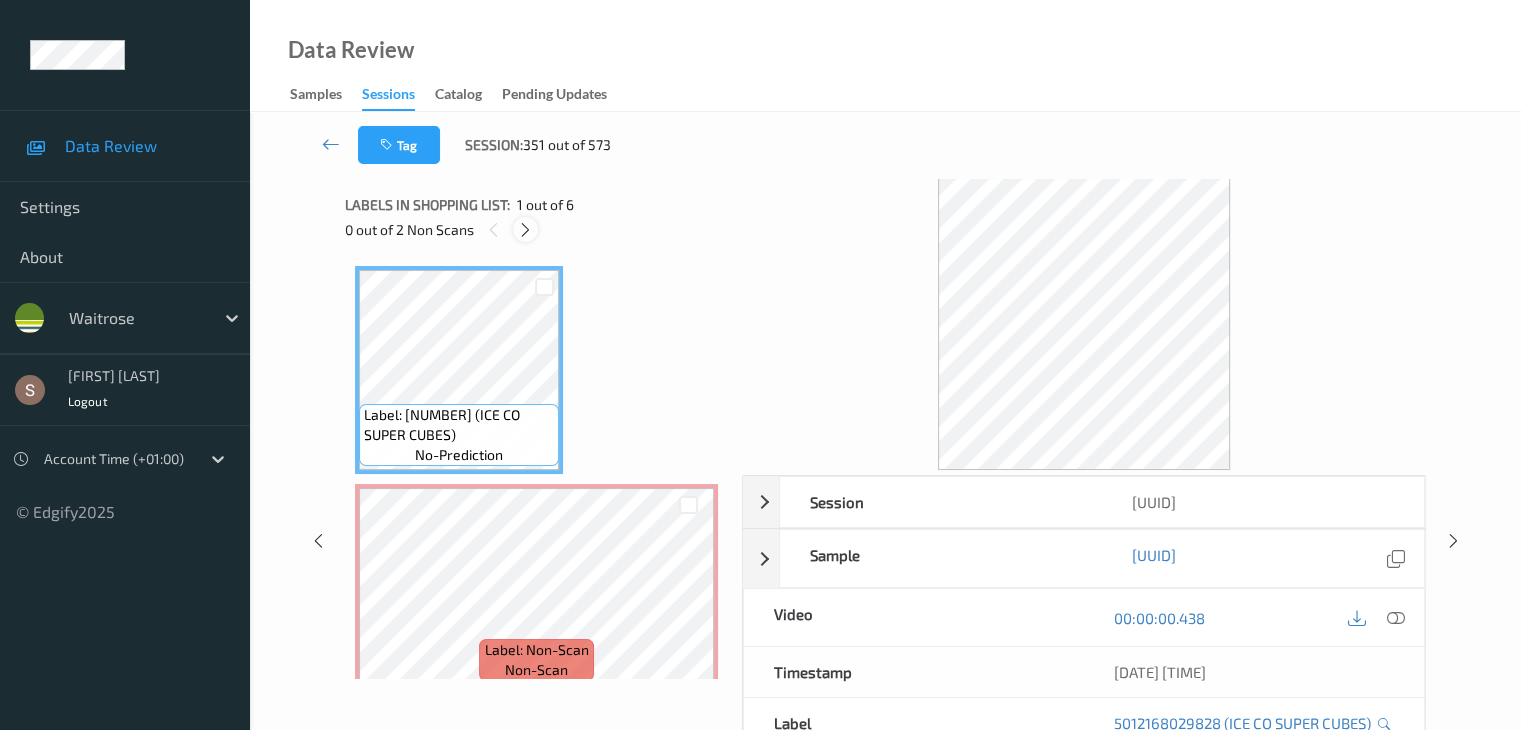 click at bounding box center (525, 230) 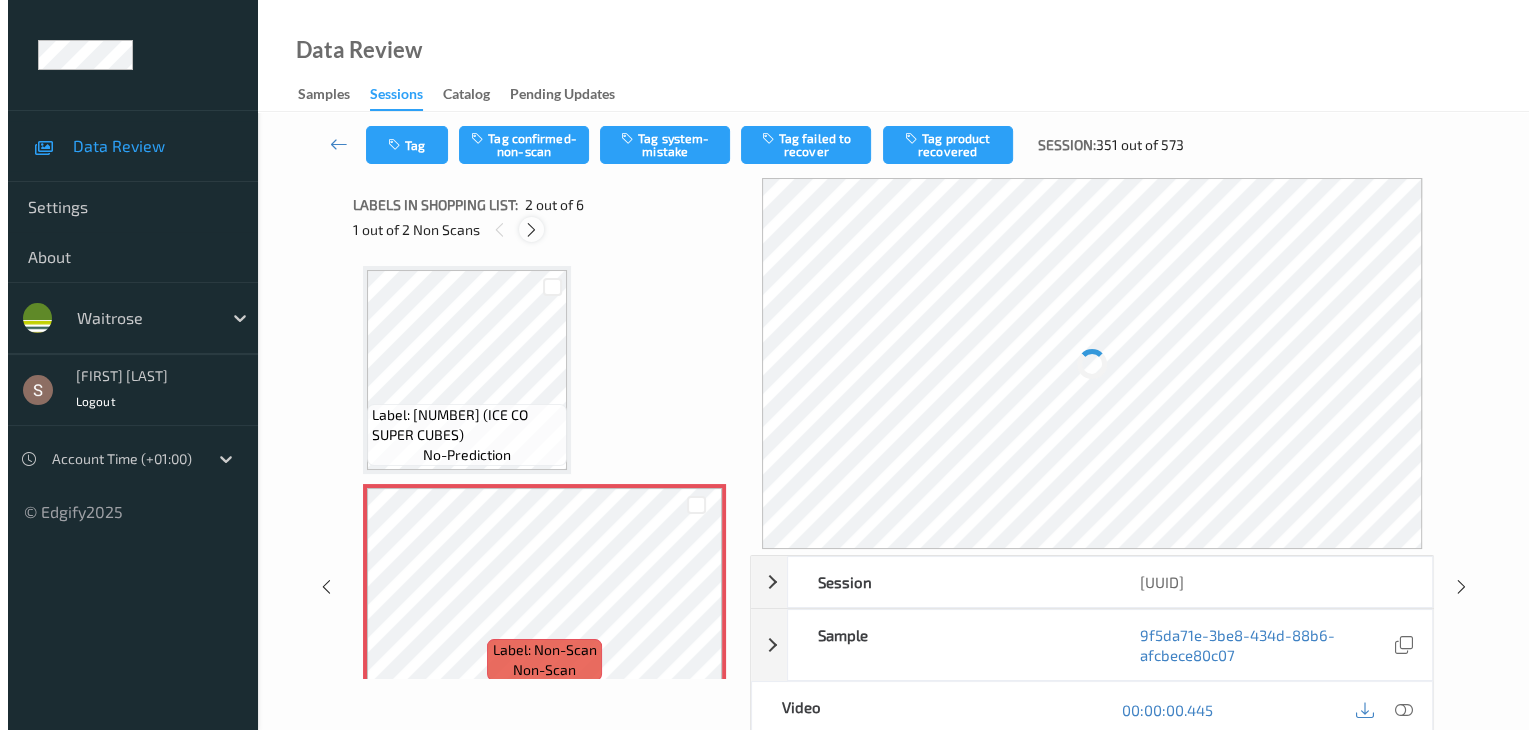 scroll, scrollTop: 10, scrollLeft: 0, axis: vertical 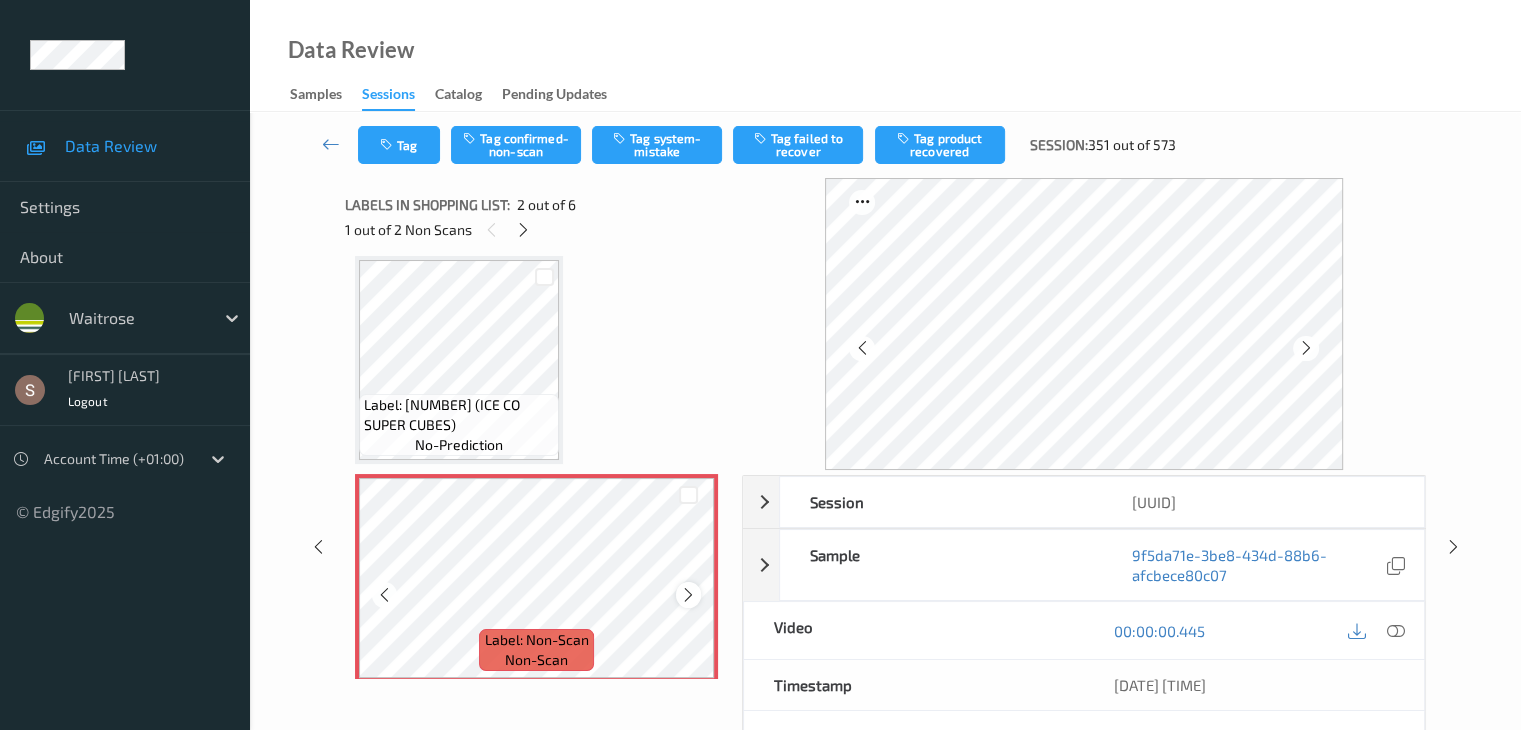 click at bounding box center [688, 595] 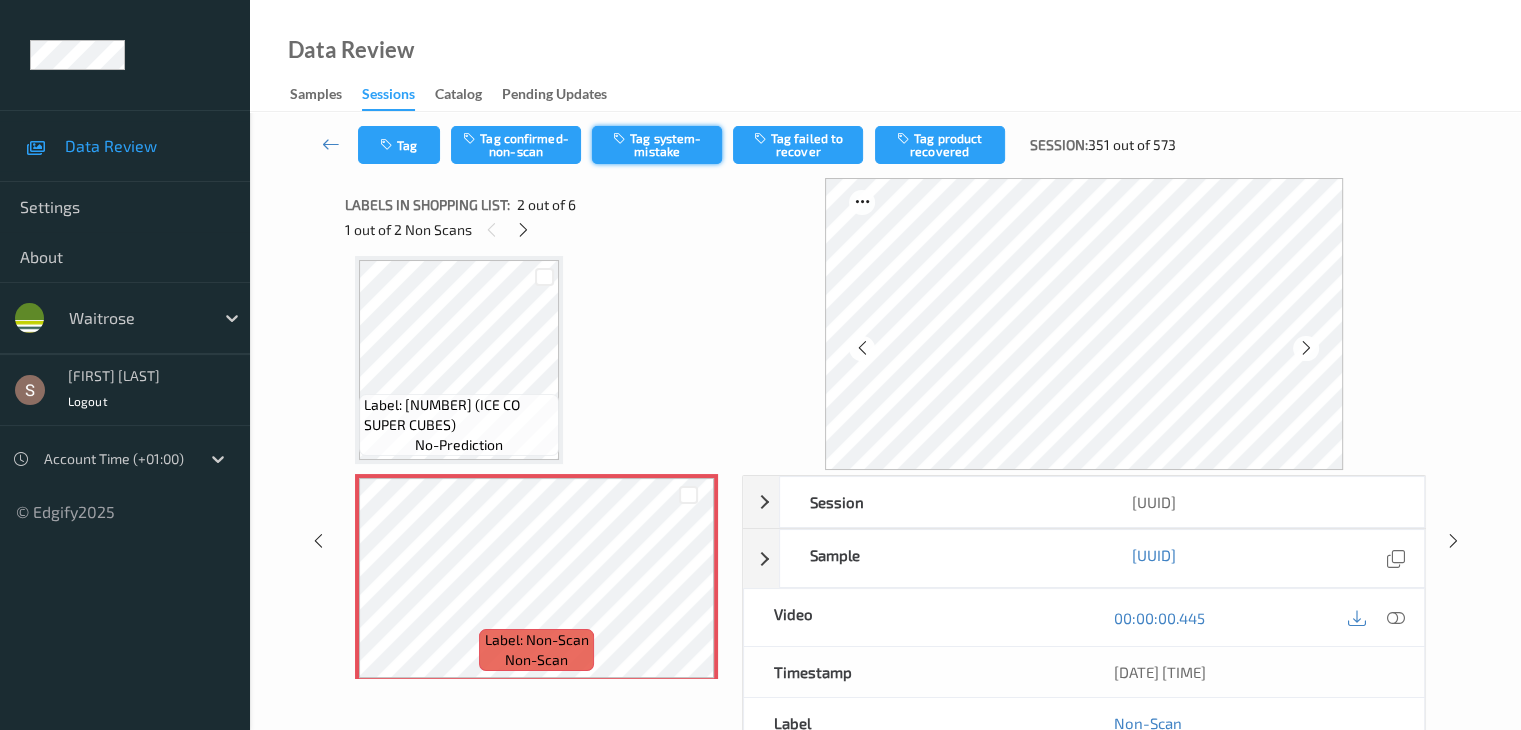 click on "Tag   system-mistake" at bounding box center [657, 145] 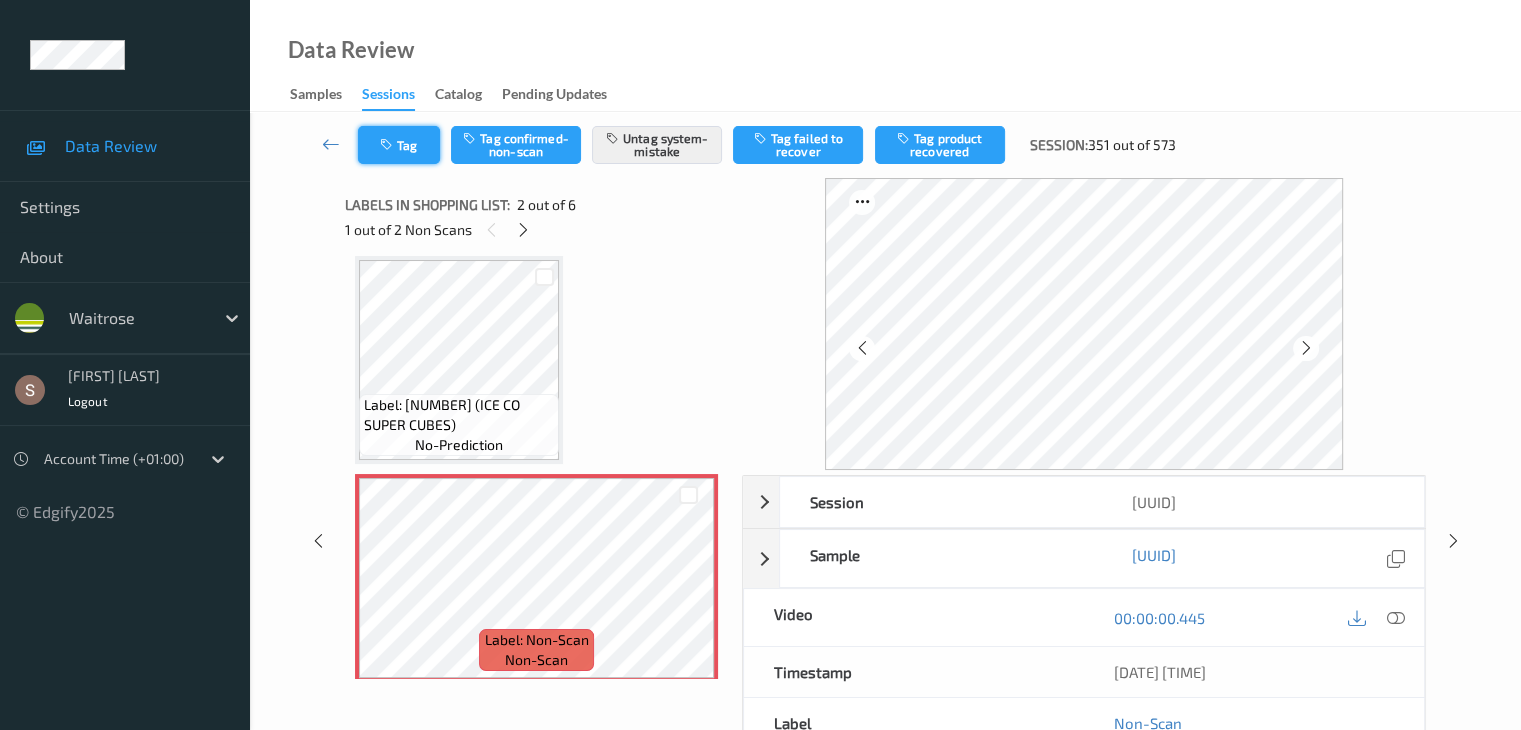 click on "Tag" at bounding box center (399, 145) 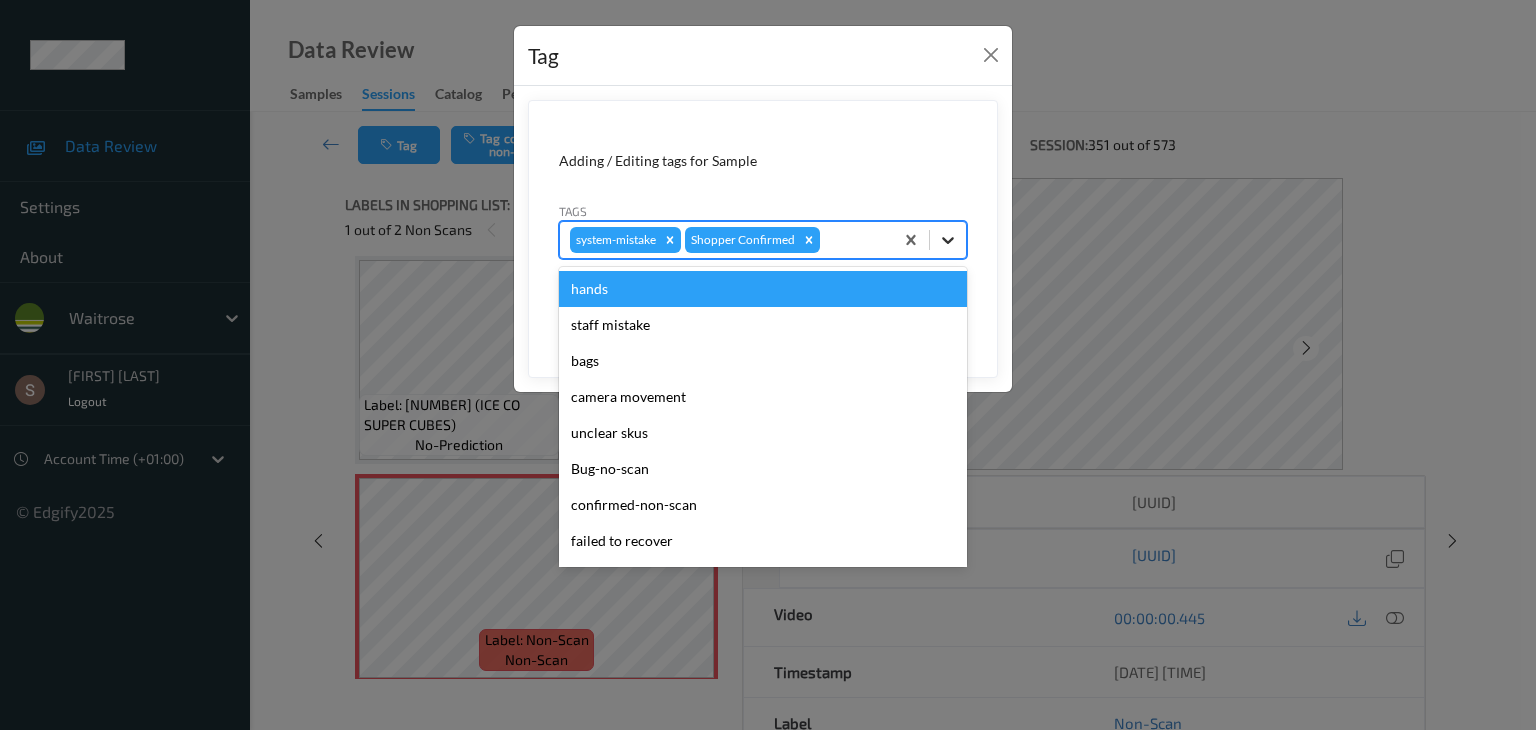 click at bounding box center (948, 240) 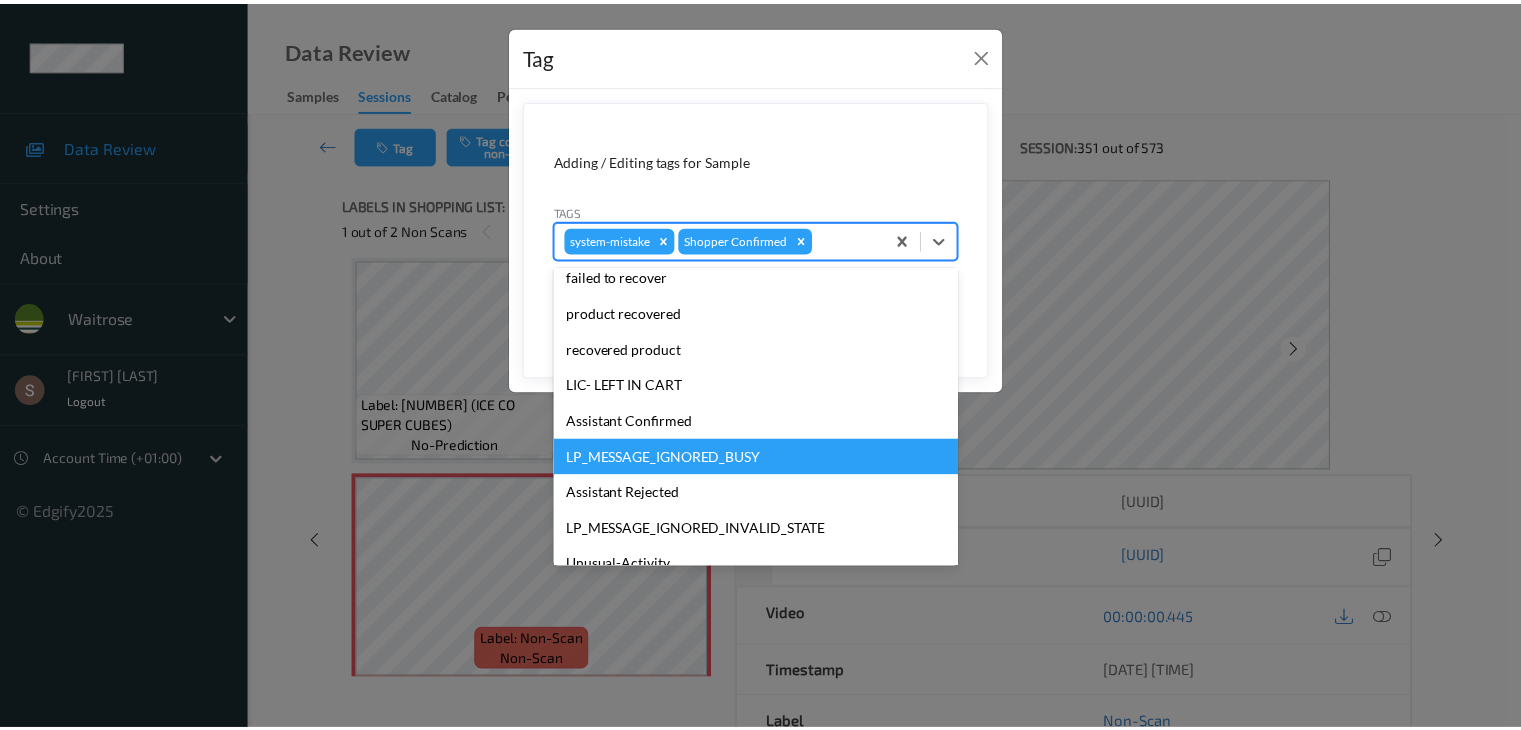 scroll, scrollTop: 356, scrollLeft: 0, axis: vertical 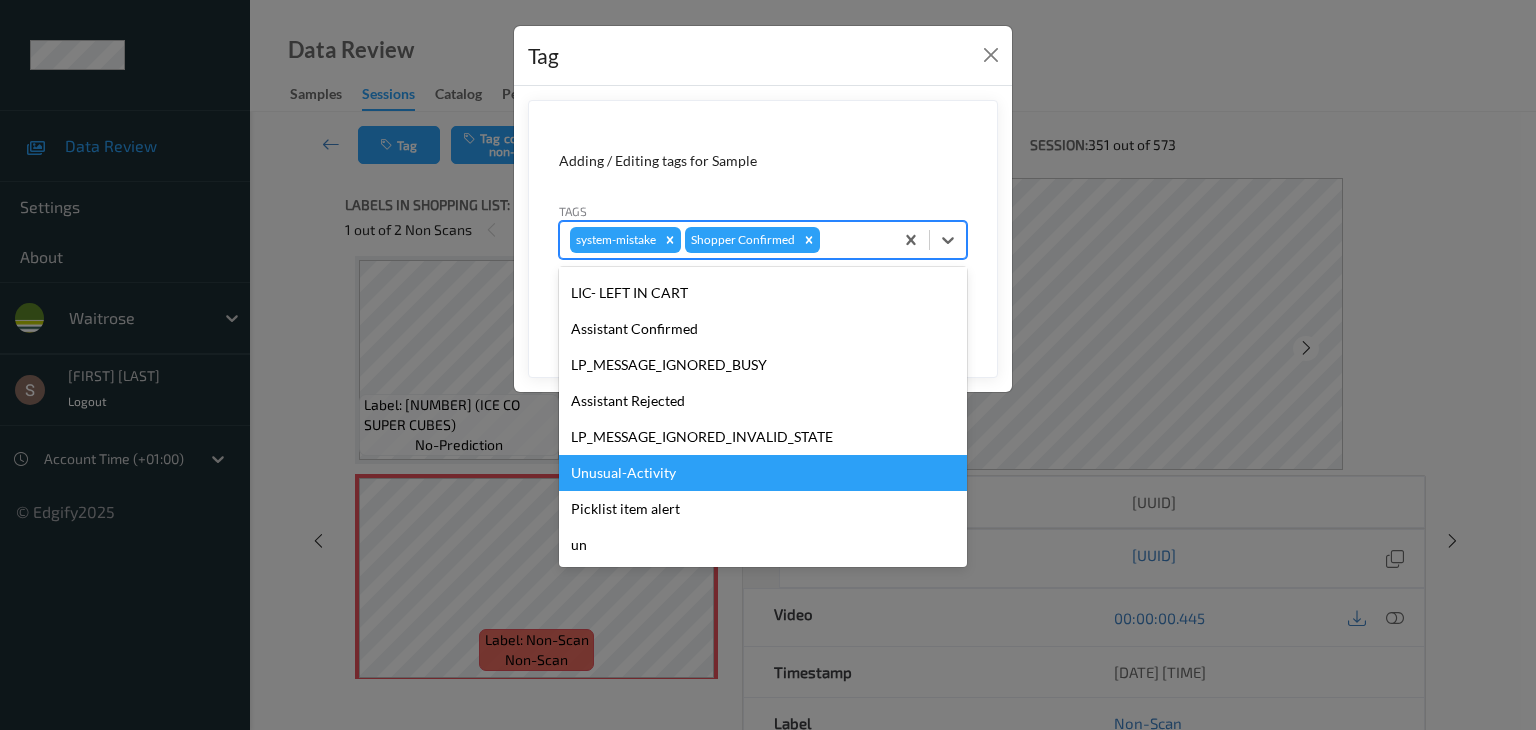 click on "Unusual-Activity" at bounding box center (763, 473) 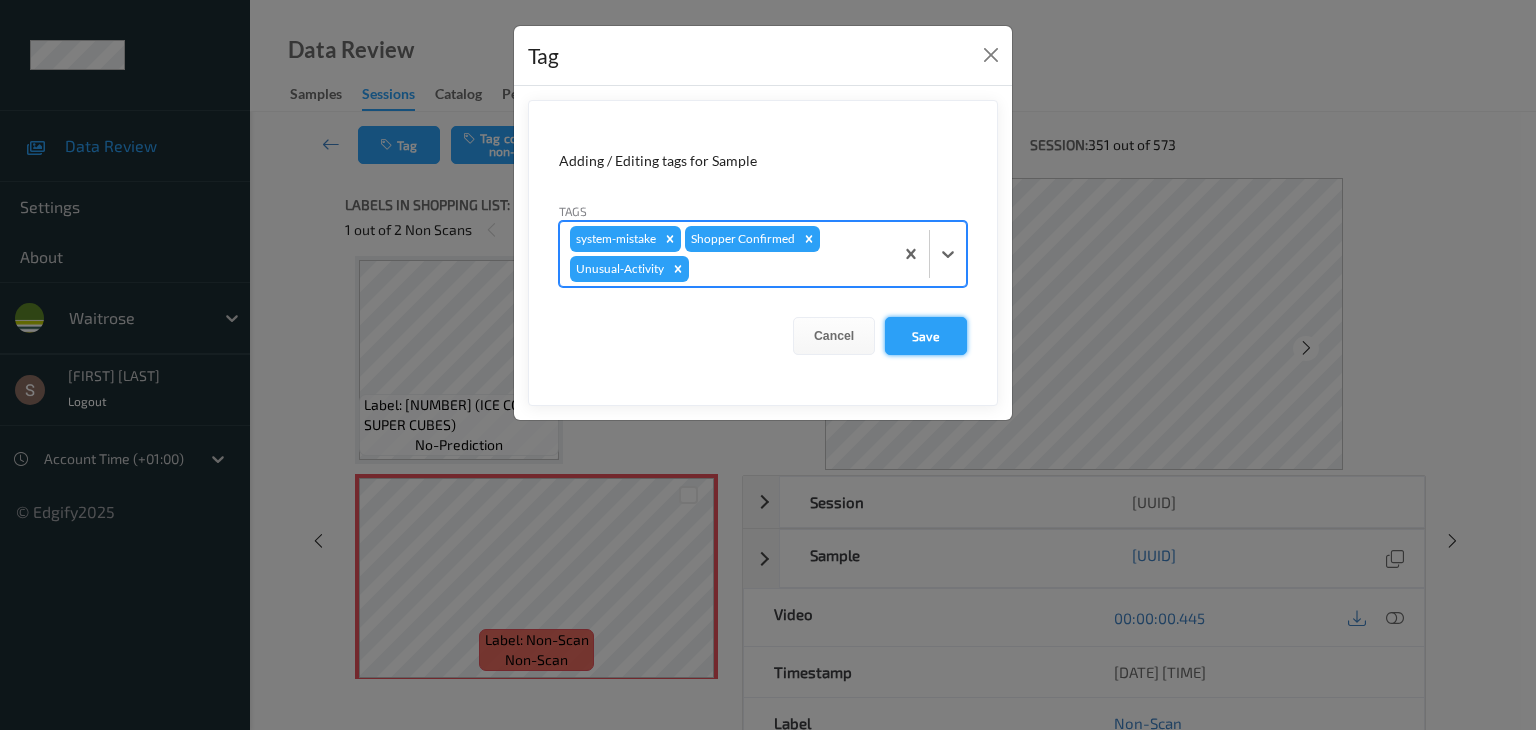 click on "Save" at bounding box center (926, 336) 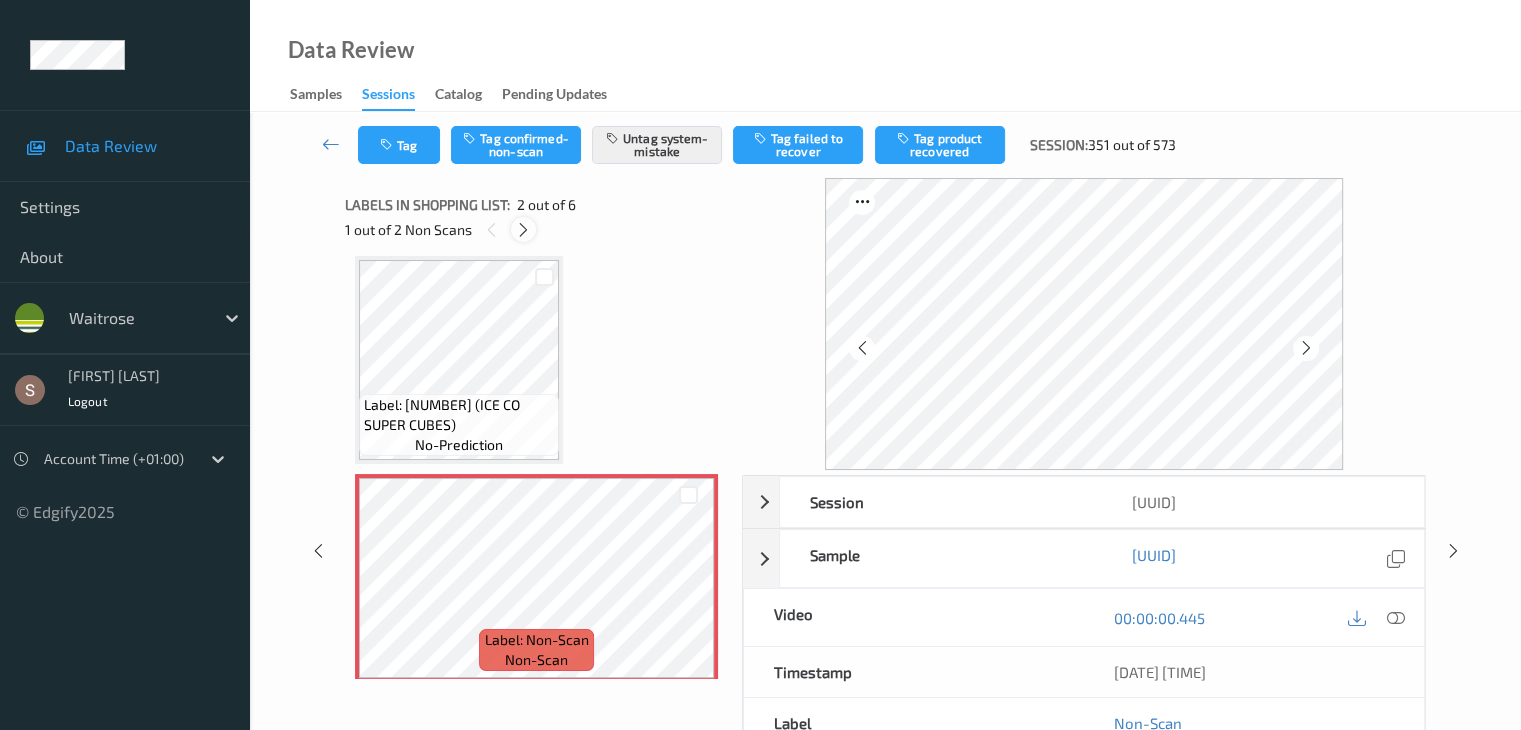 click at bounding box center (523, 230) 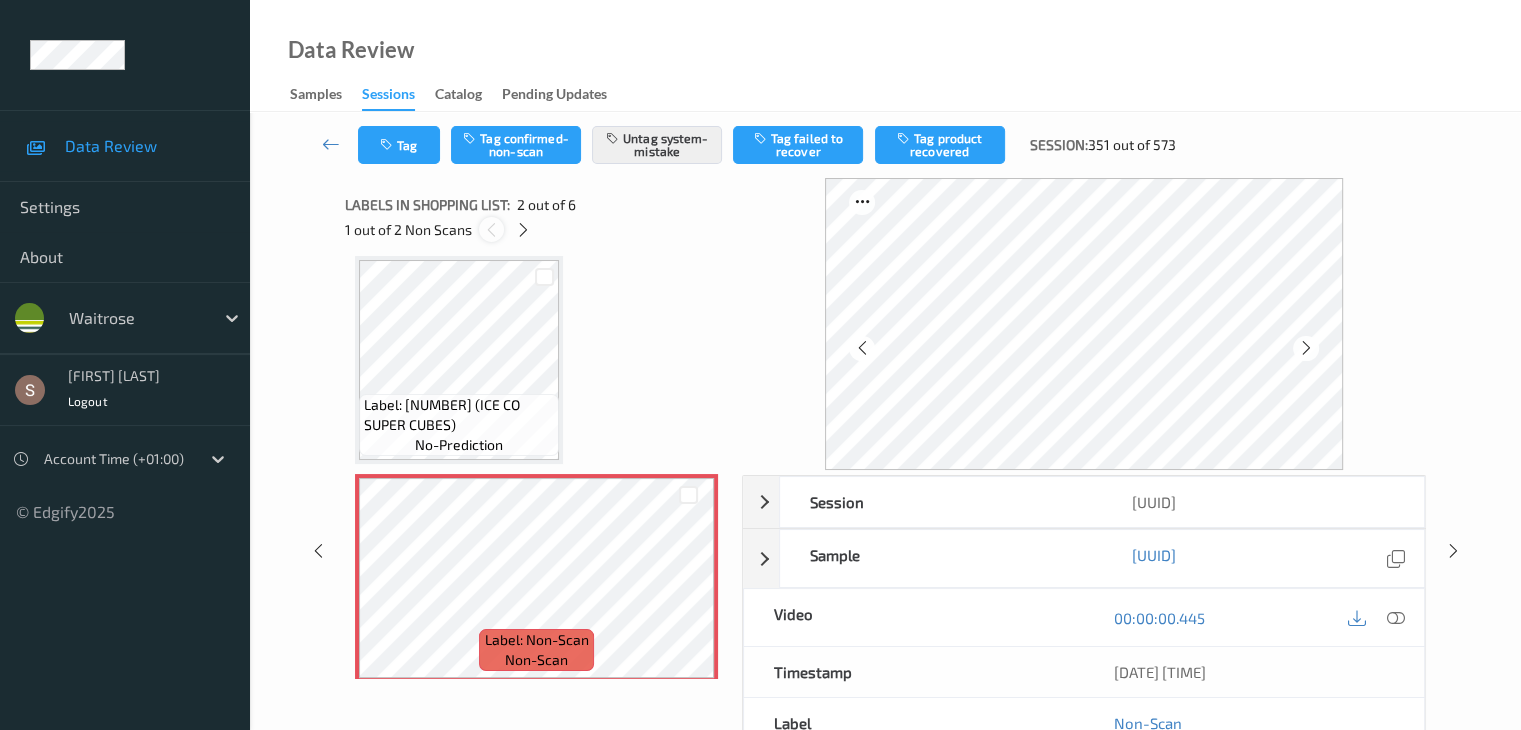 scroll, scrollTop: 228, scrollLeft: 0, axis: vertical 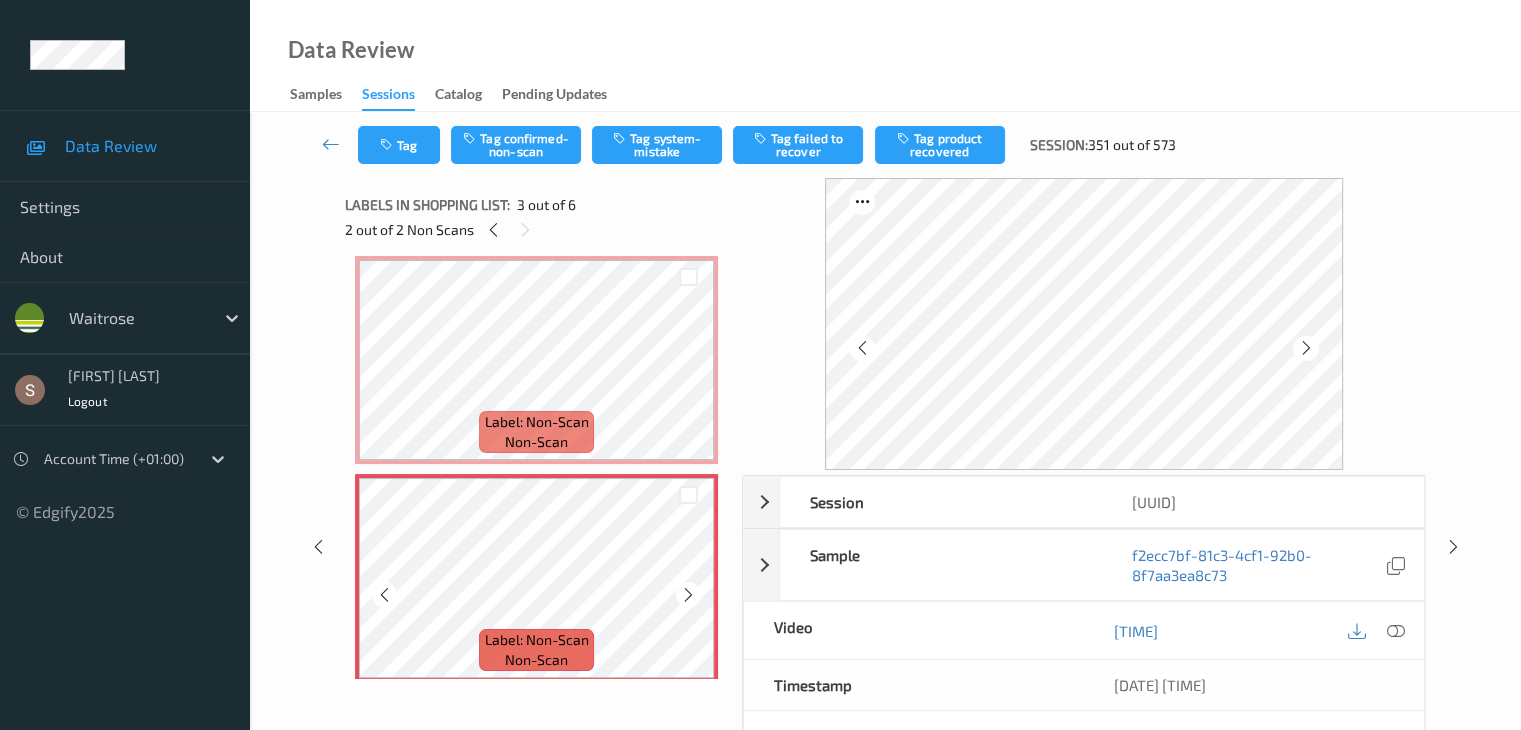 click at bounding box center (688, 595) 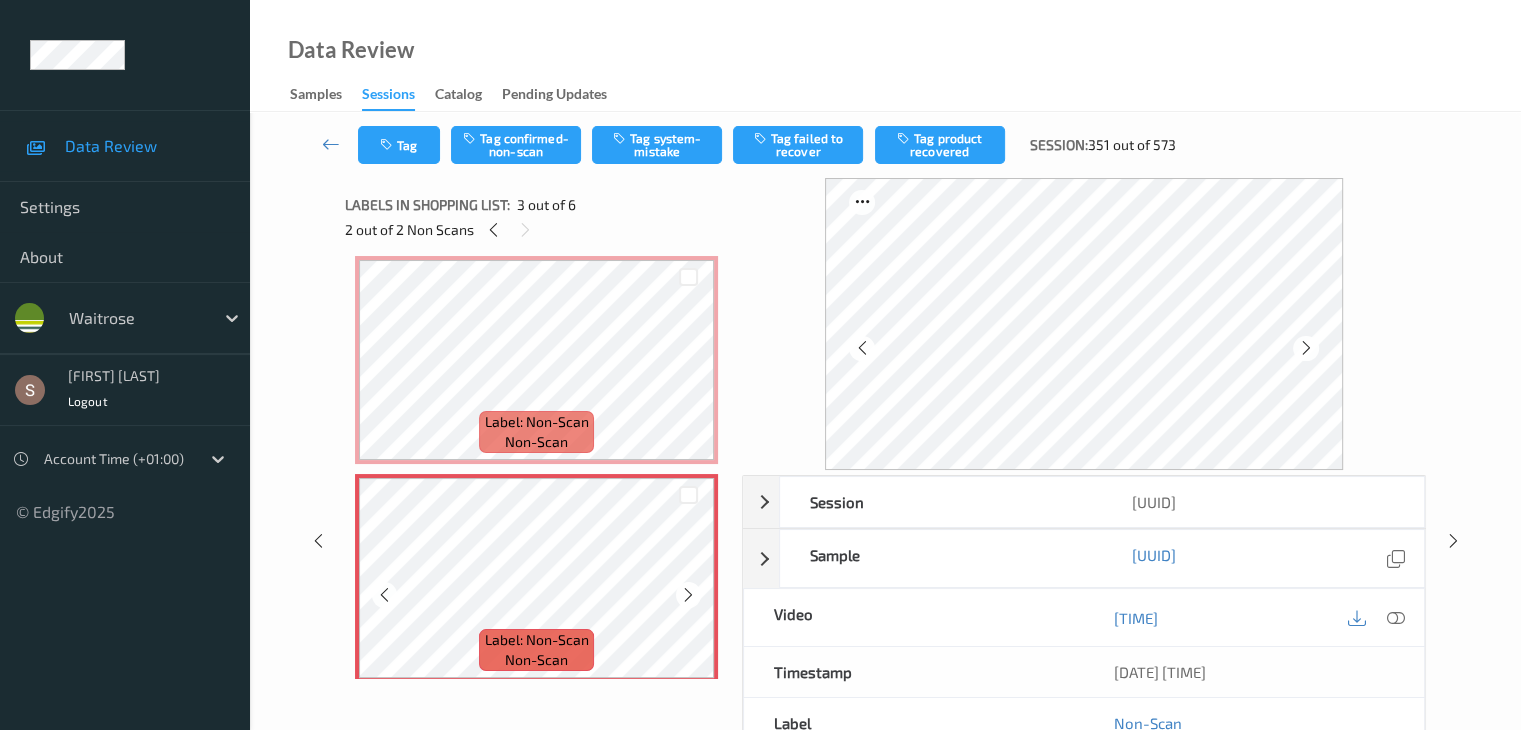 click at bounding box center (688, 595) 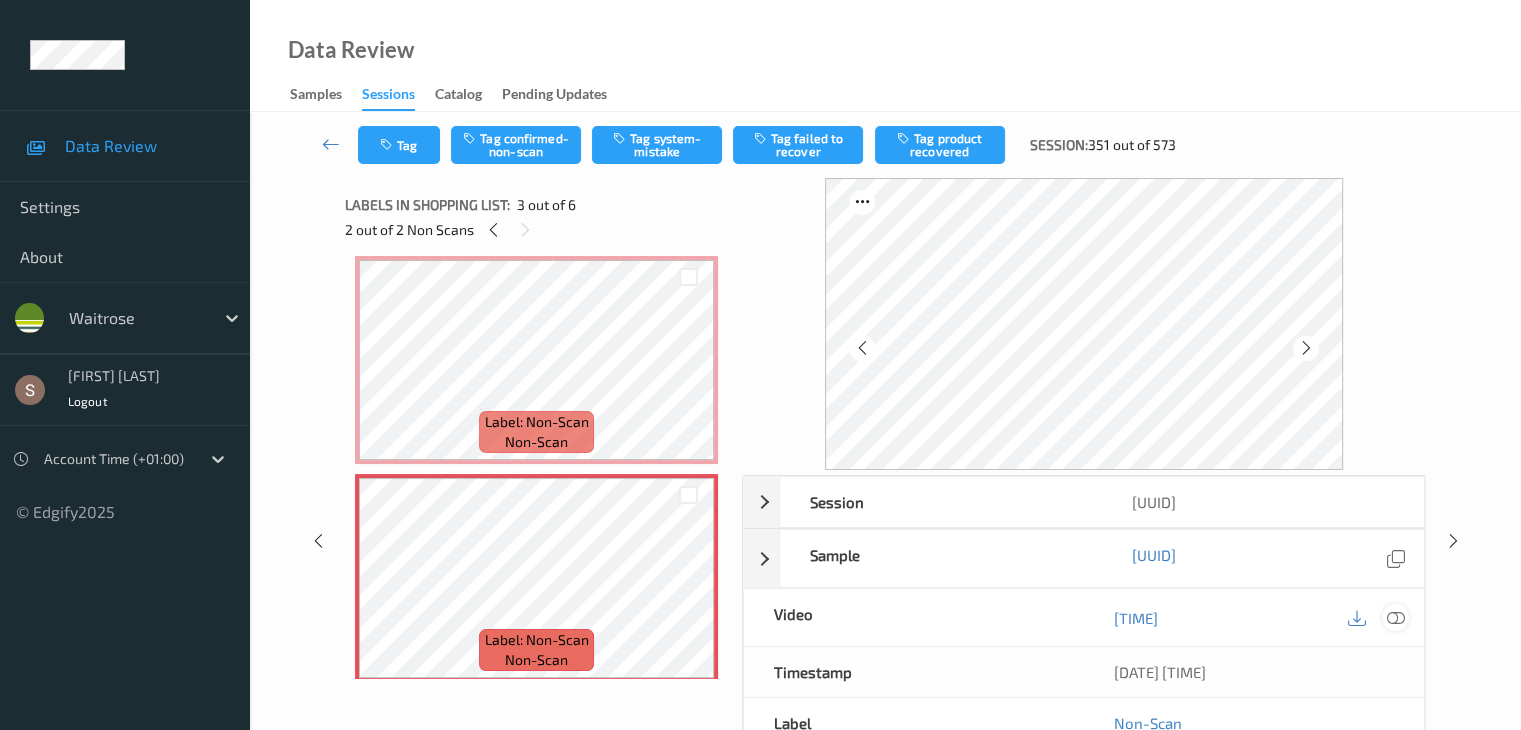 click at bounding box center (1395, 617) 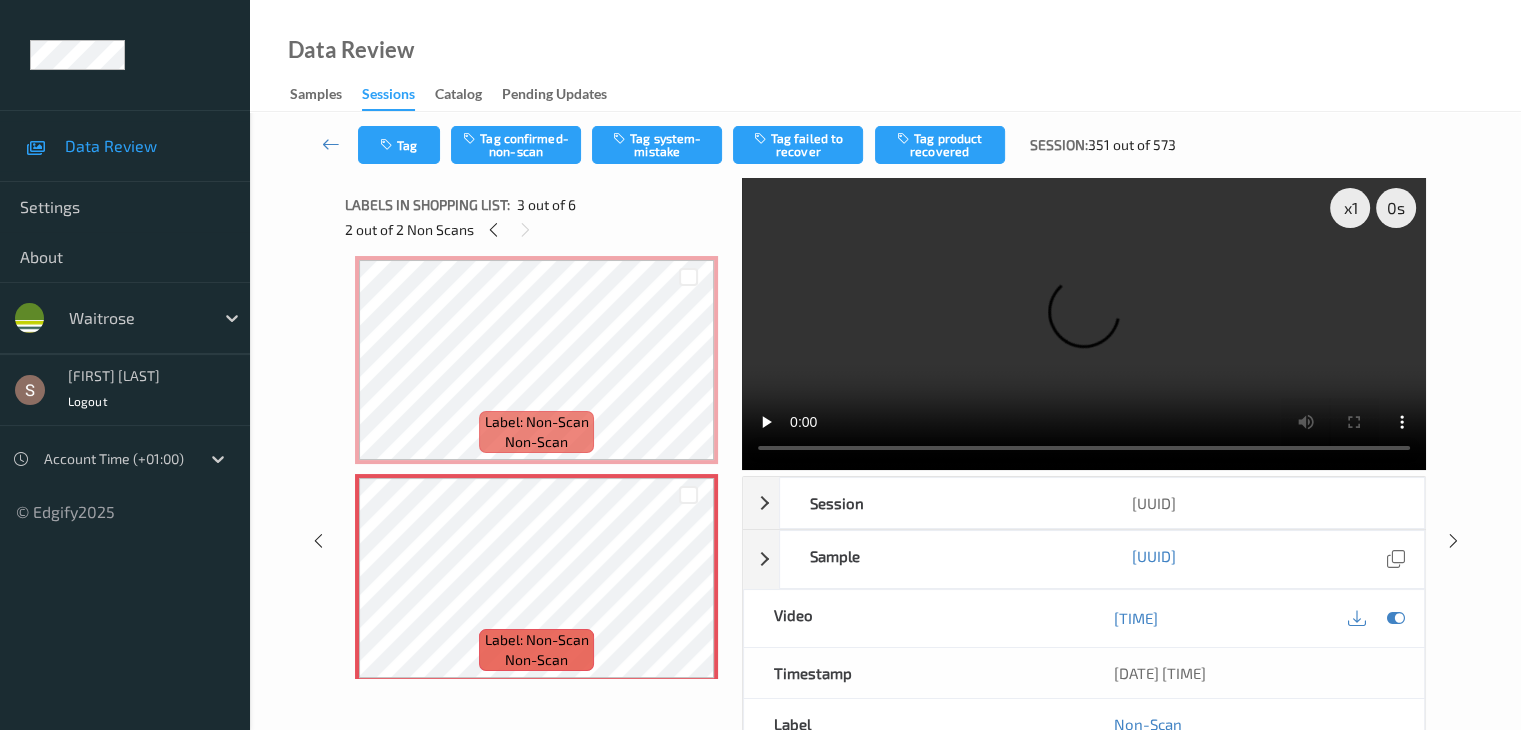 click at bounding box center (1084, 324) 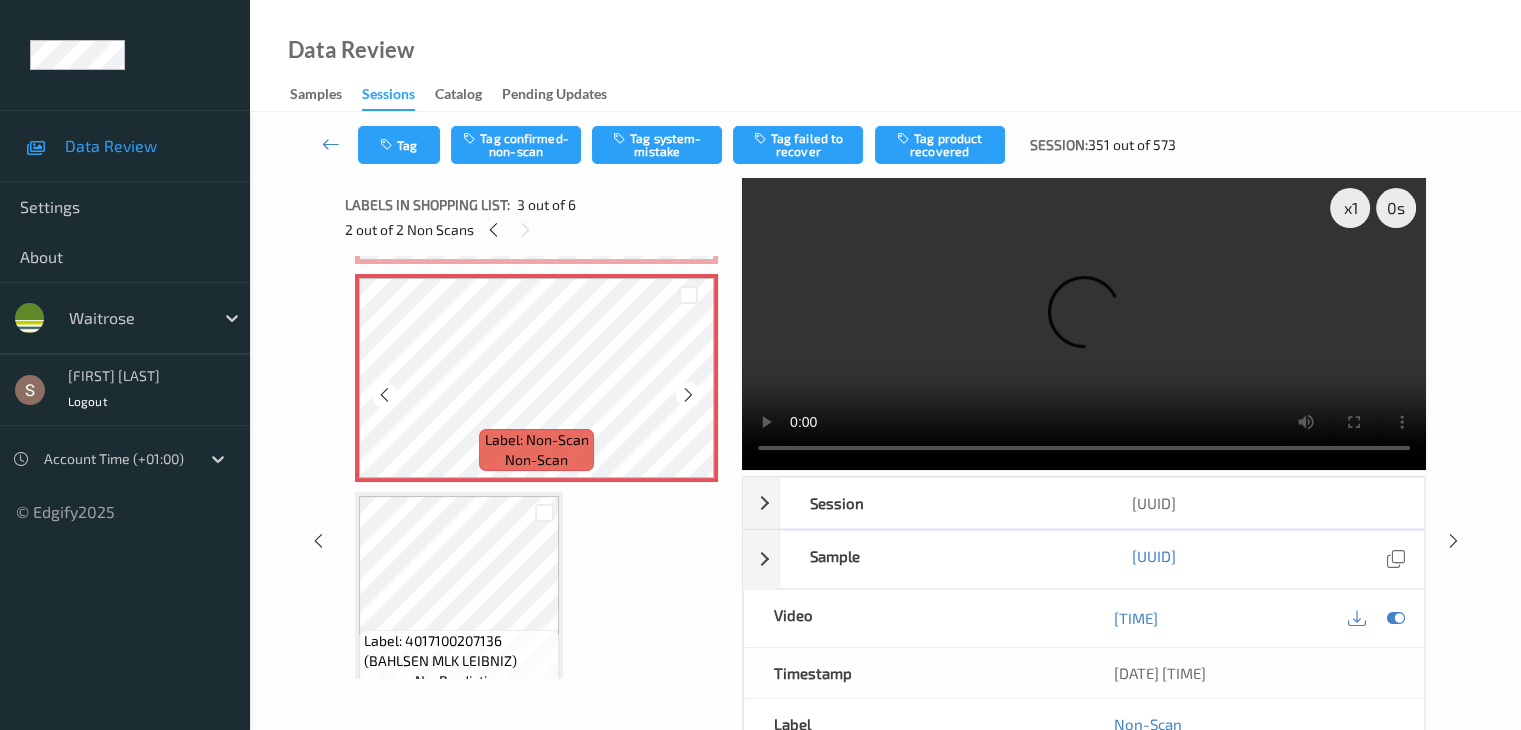 scroll, scrollTop: 528, scrollLeft: 0, axis: vertical 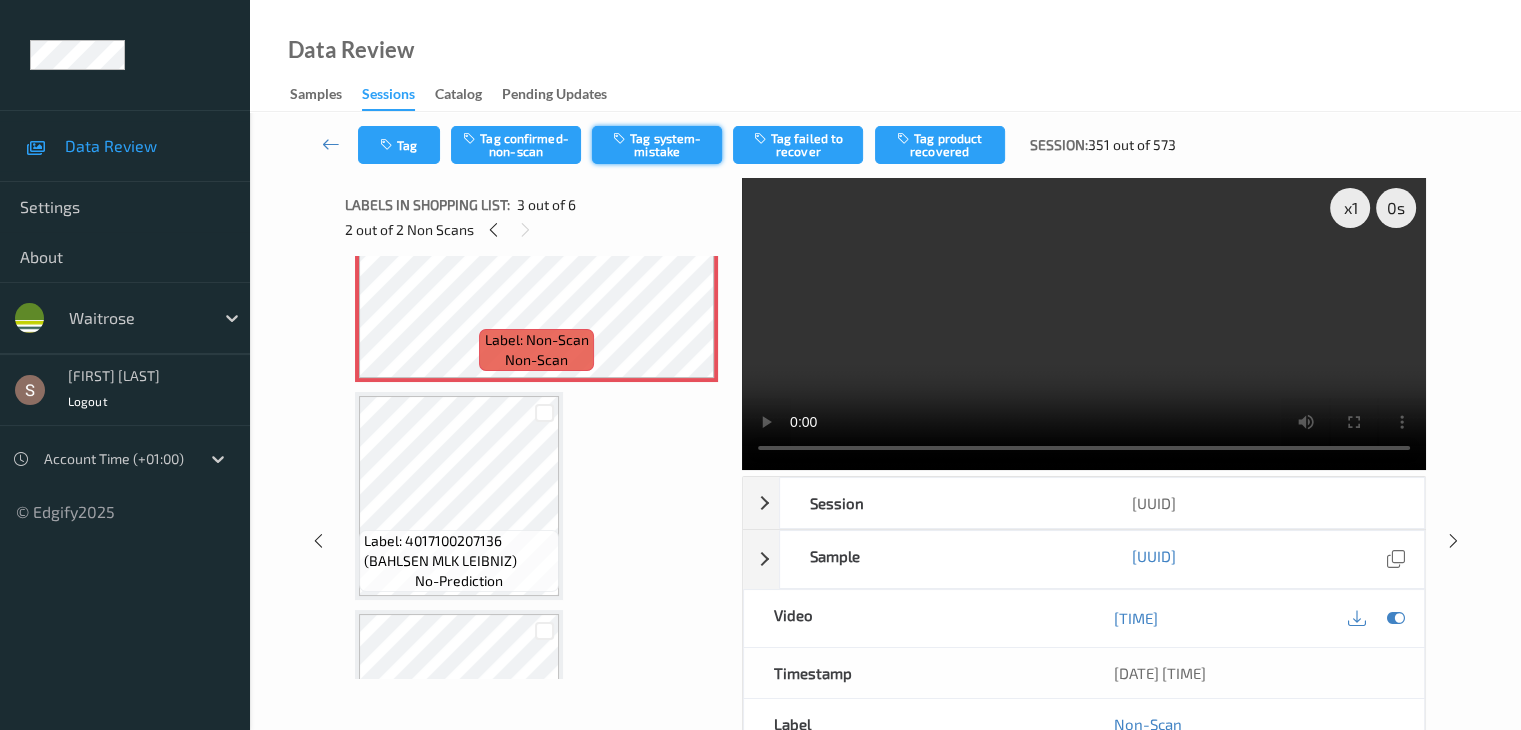 click on "Tag   system-mistake" at bounding box center [657, 145] 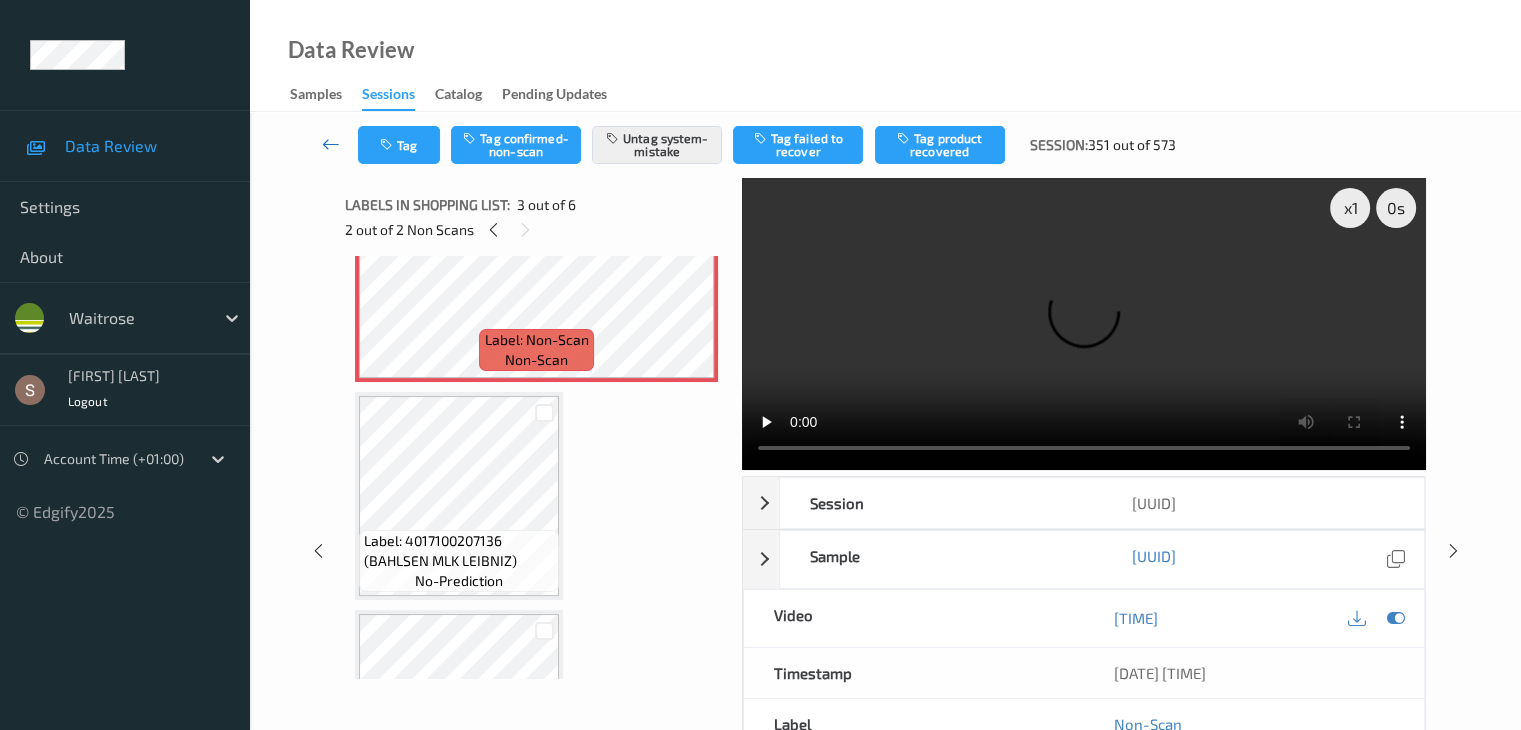 click at bounding box center (331, 144) 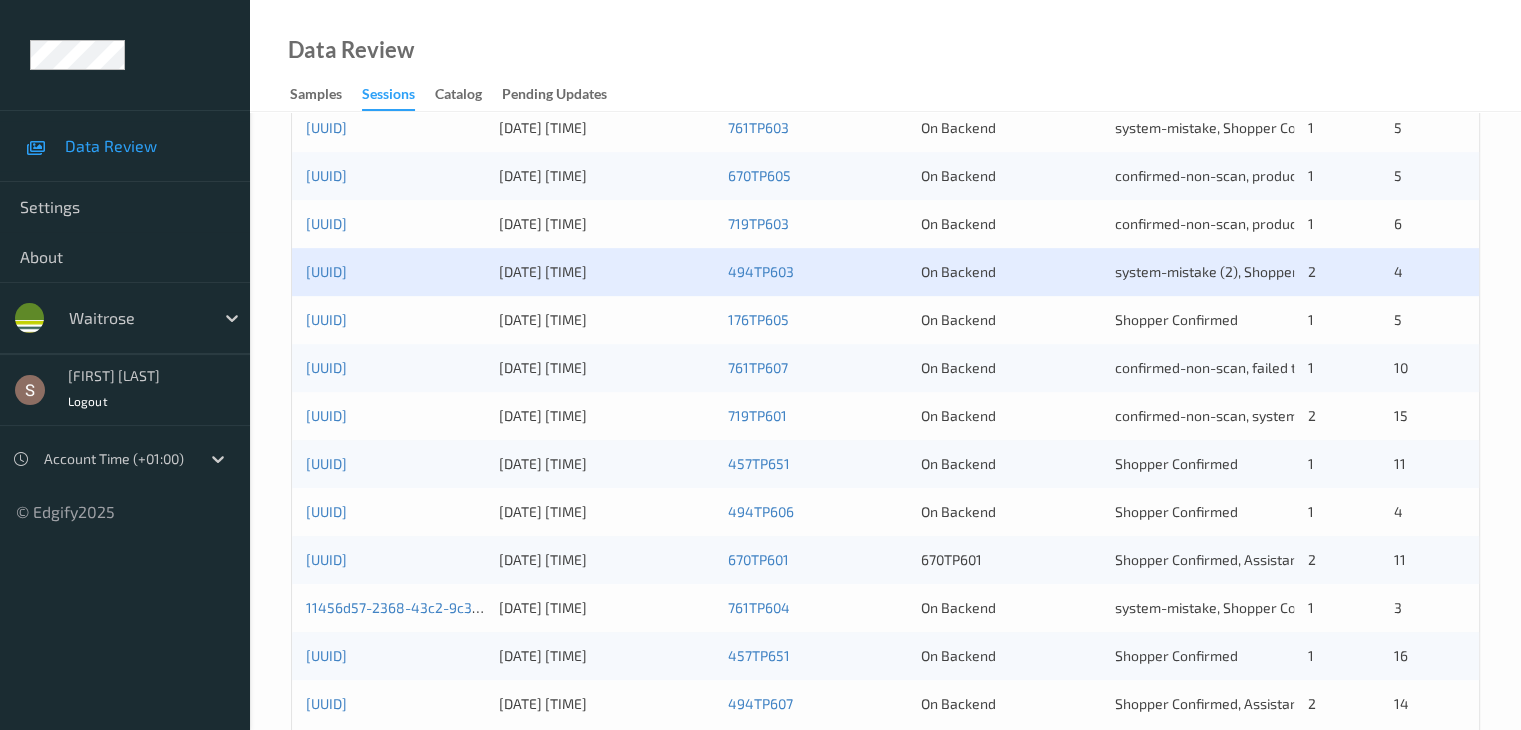 scroll, scrollTop: 932, scrollLeft: 0, axis: vertical 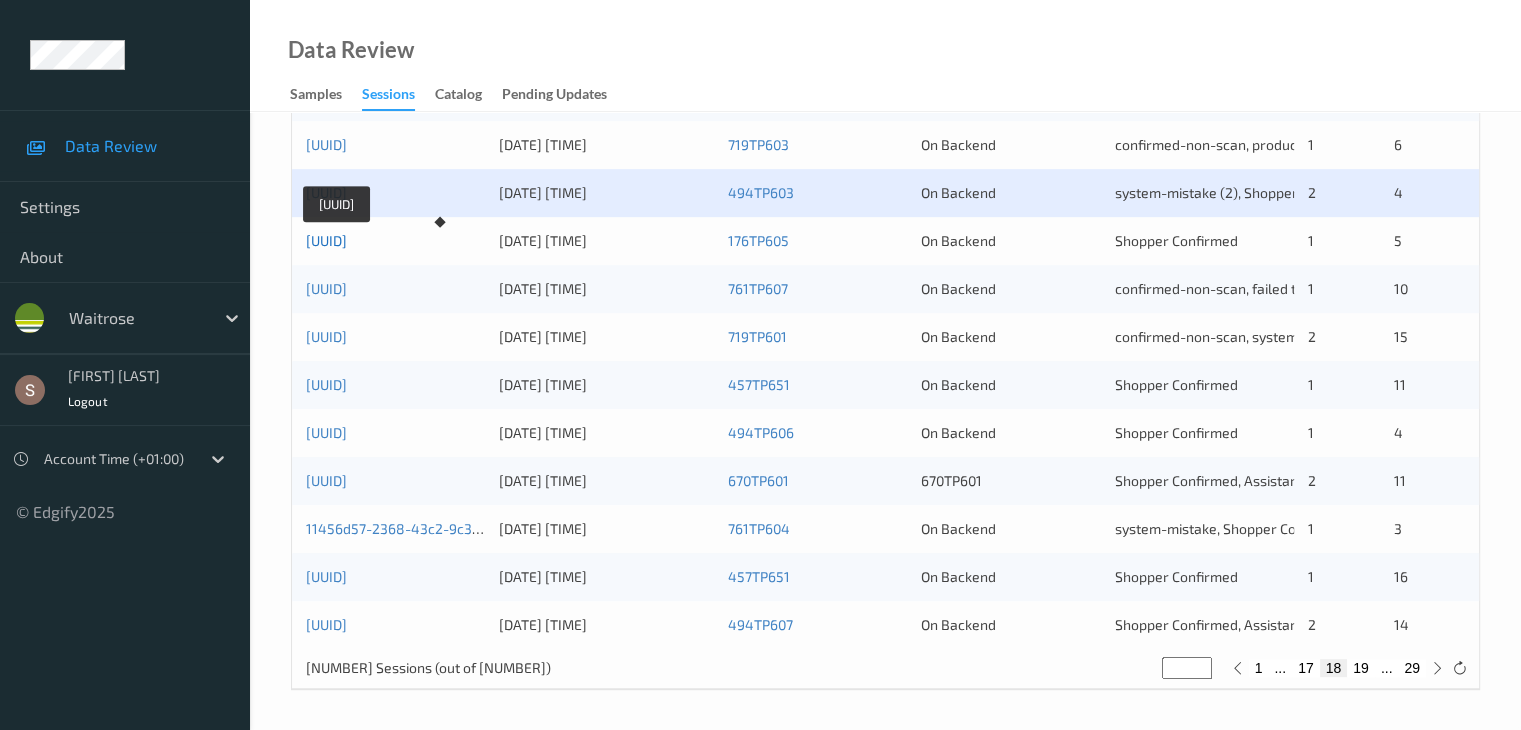 click on "[UUID]" at bounding box center (326, 240) 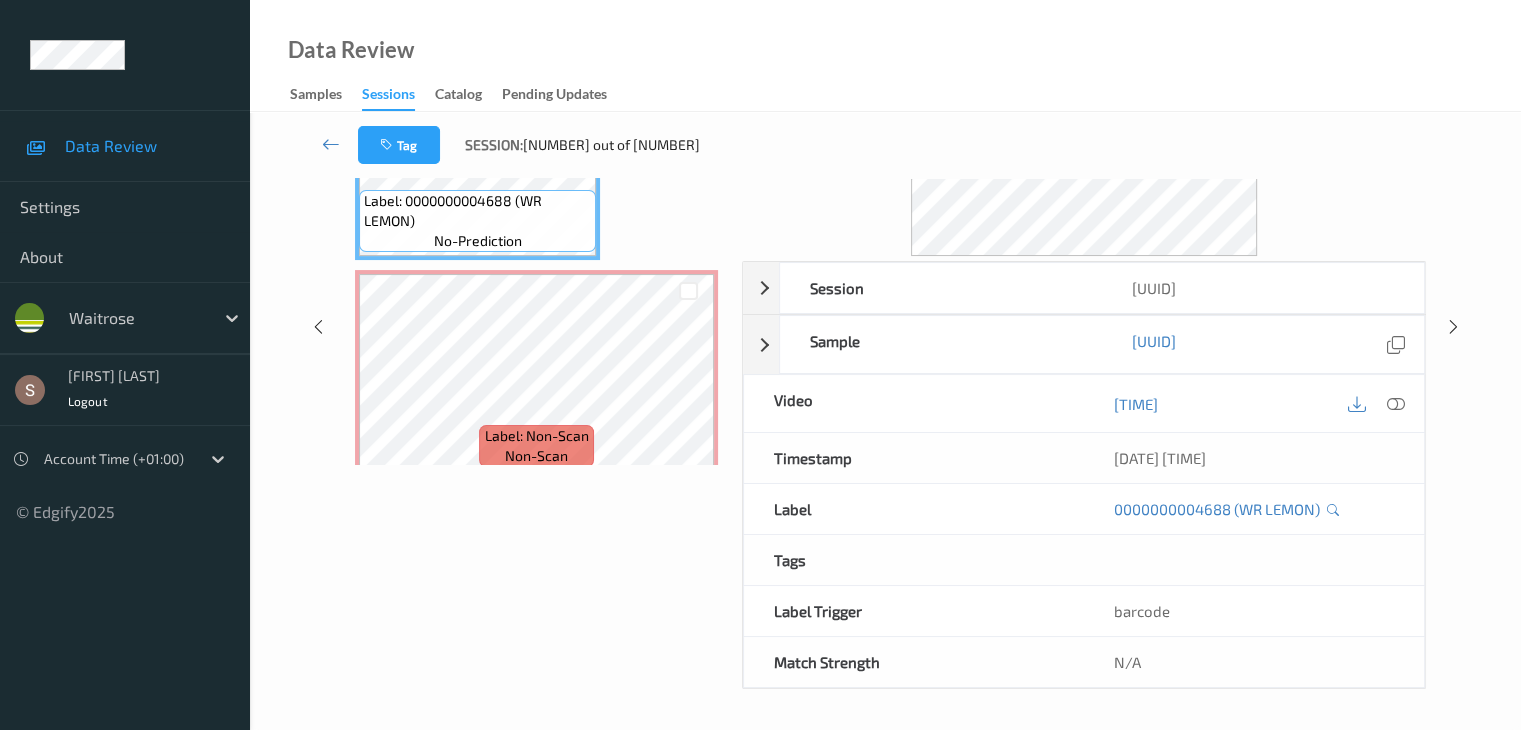 scroll, scrollTop: 0, scrollLeft: 0, axis: both 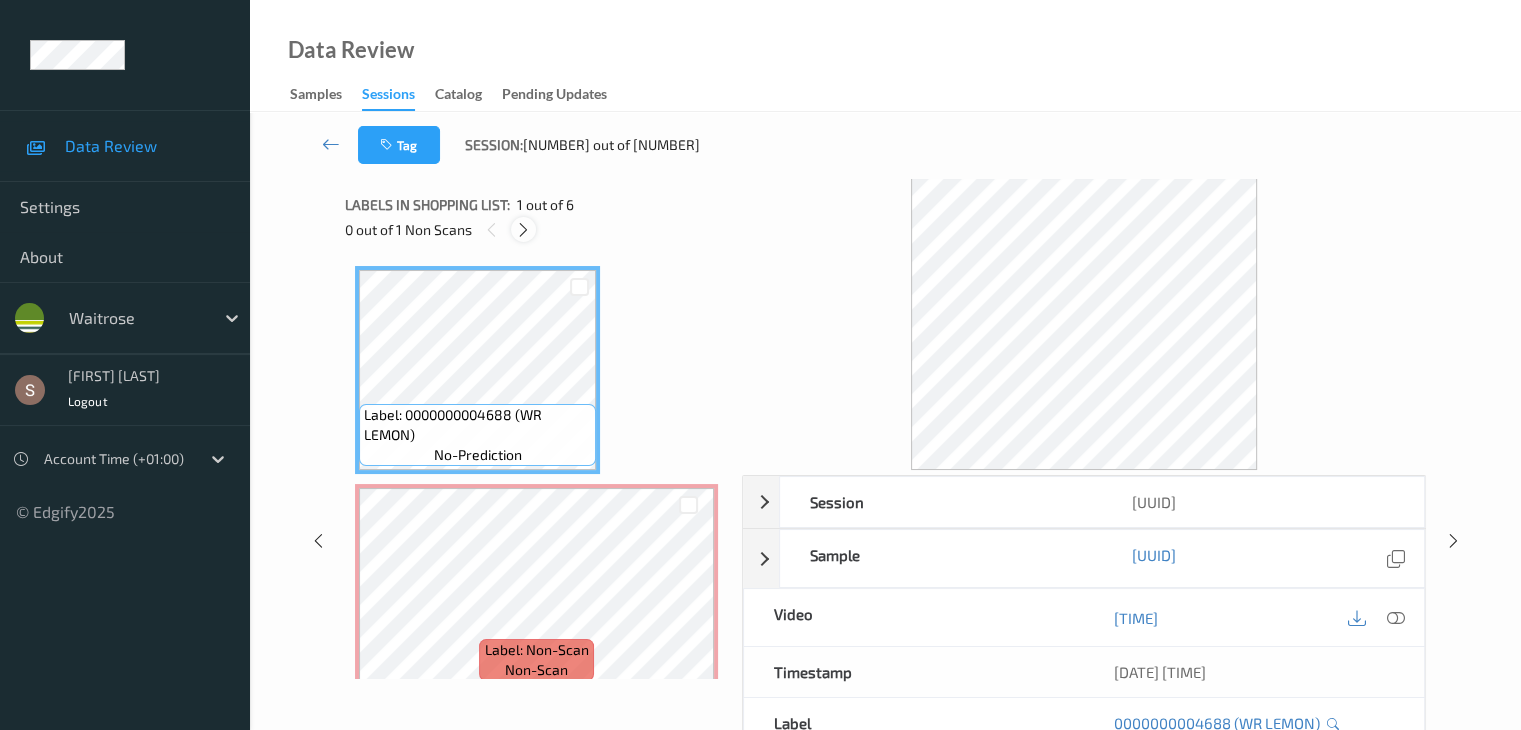 click at bounding box center (523, 230) 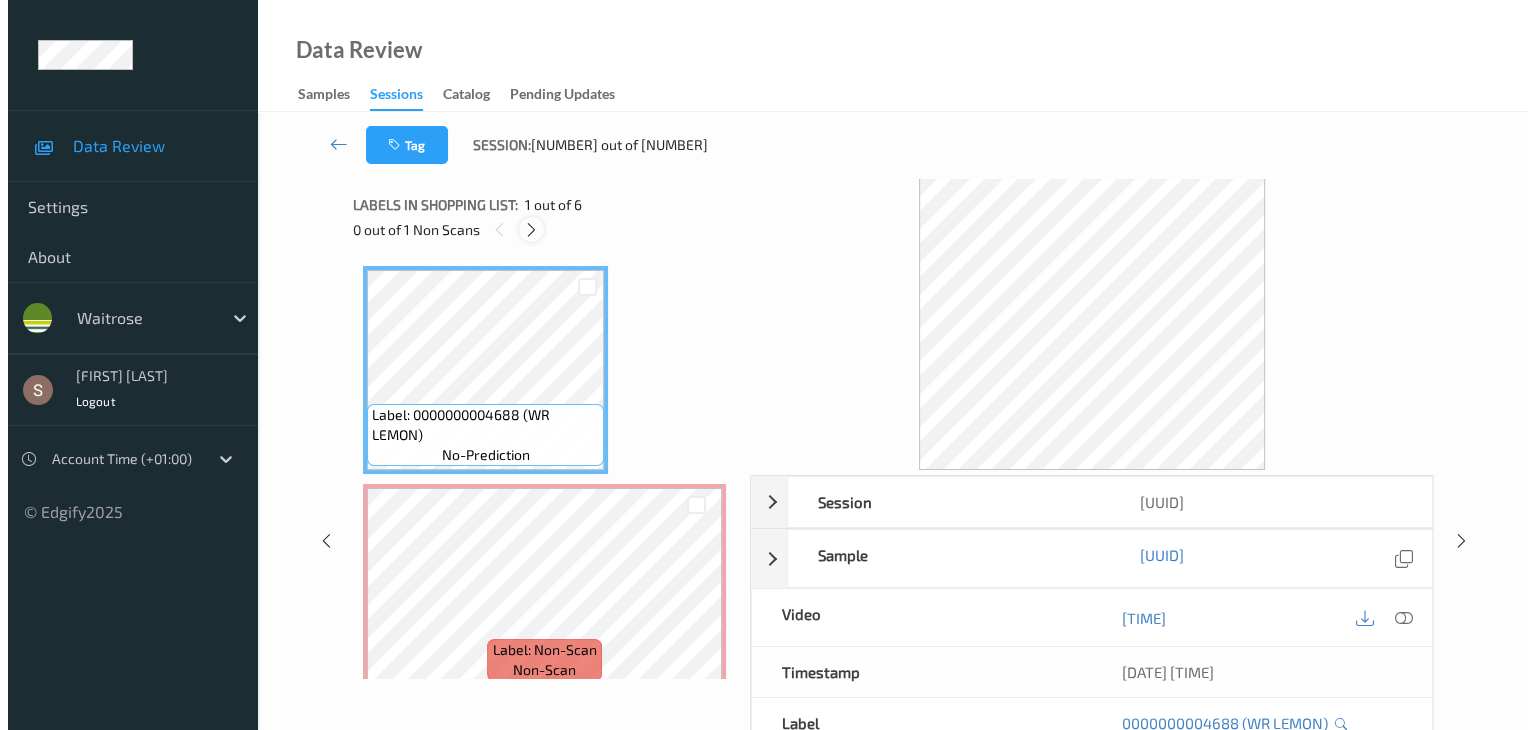 scroll, scrollTop: 10, scrollLeft: 0, axis: vertical 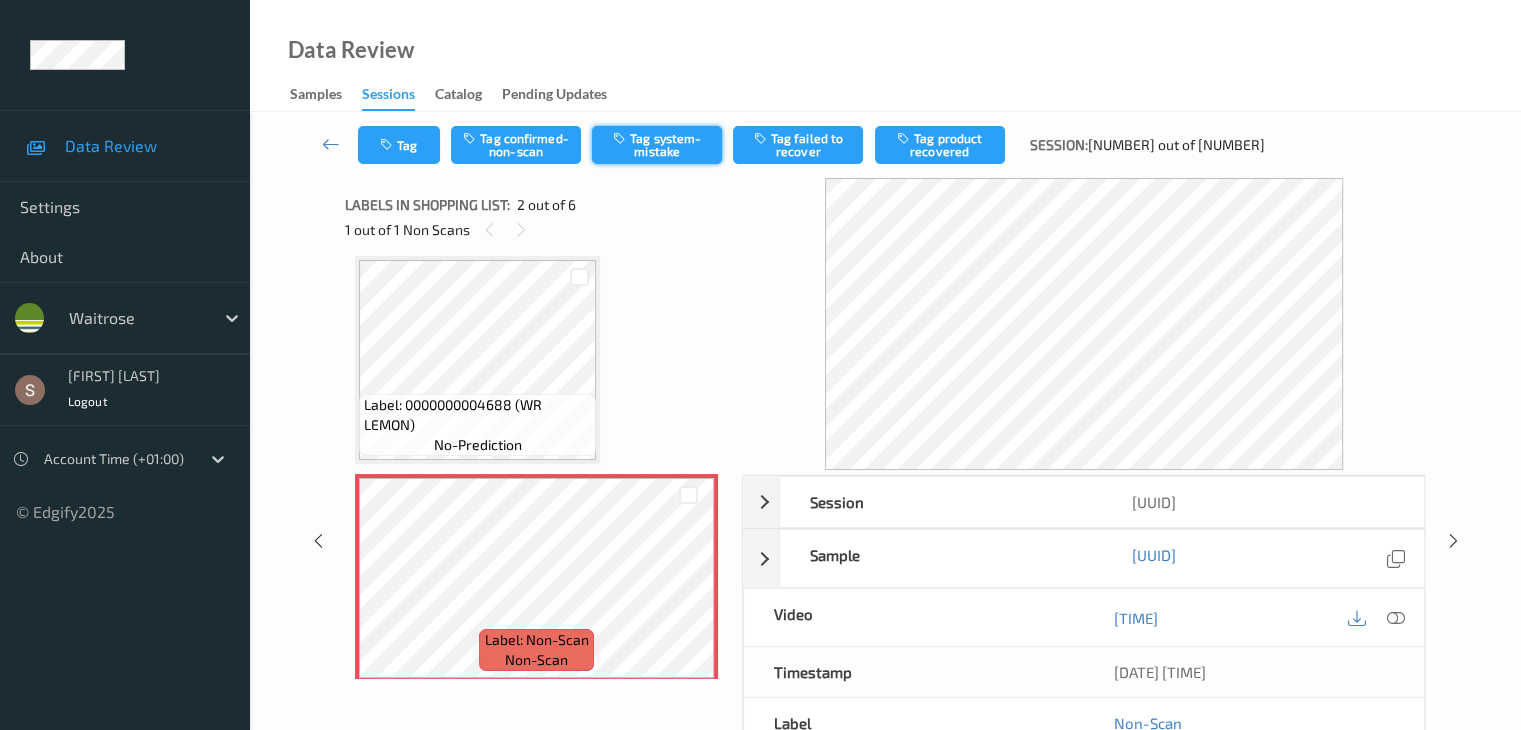 click on "Tag   system-mistake" at bounding box center (657, 145) 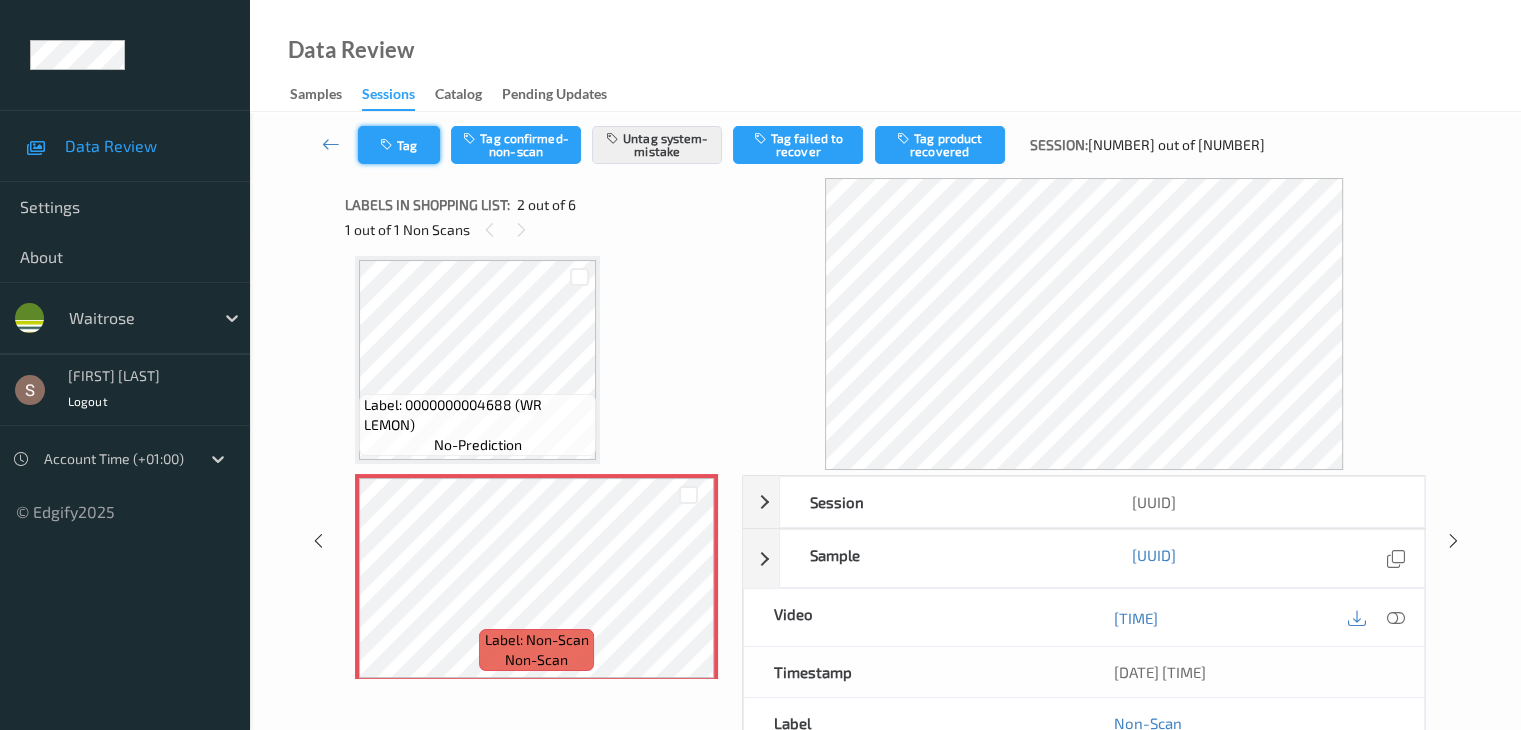click on "Tag" at bounding box center (399, 145) 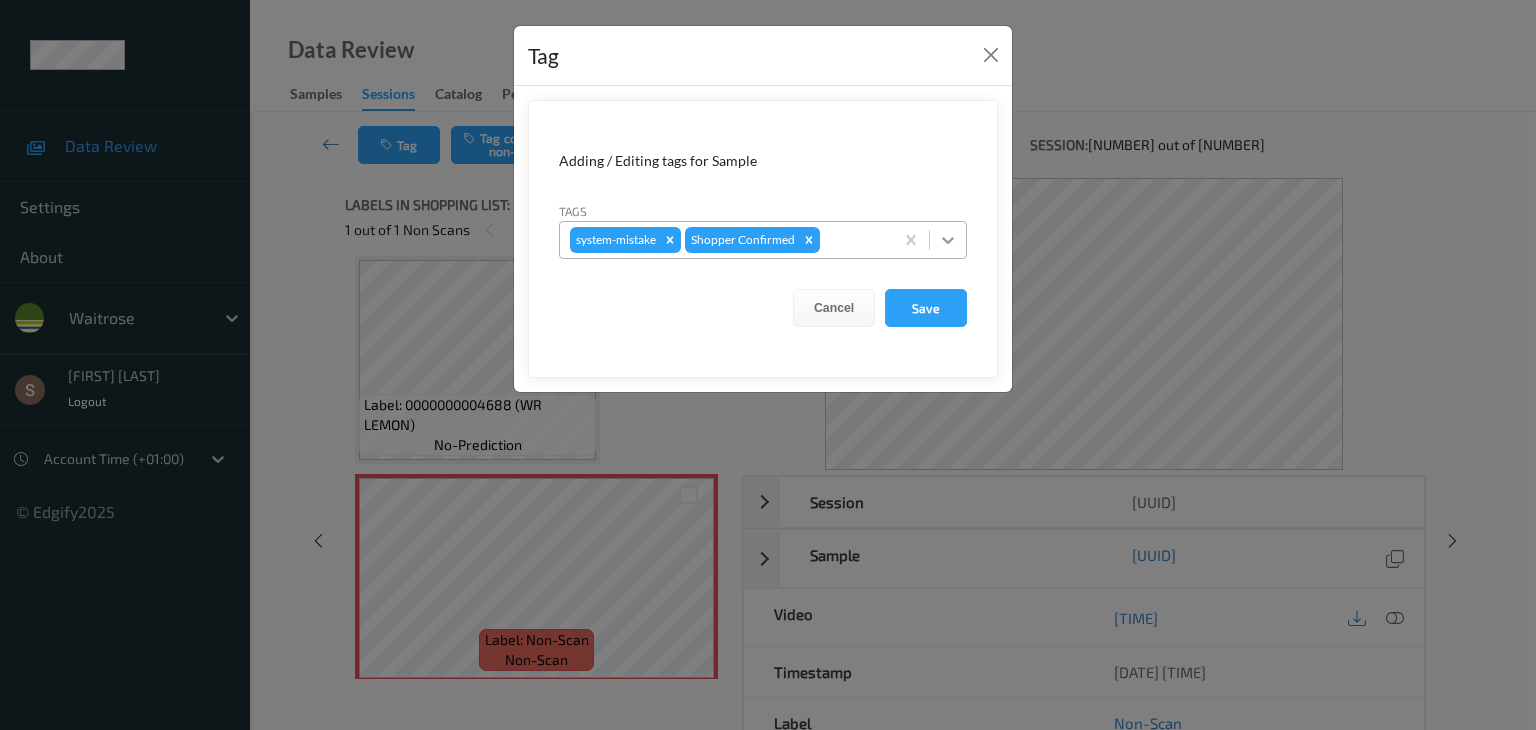 click 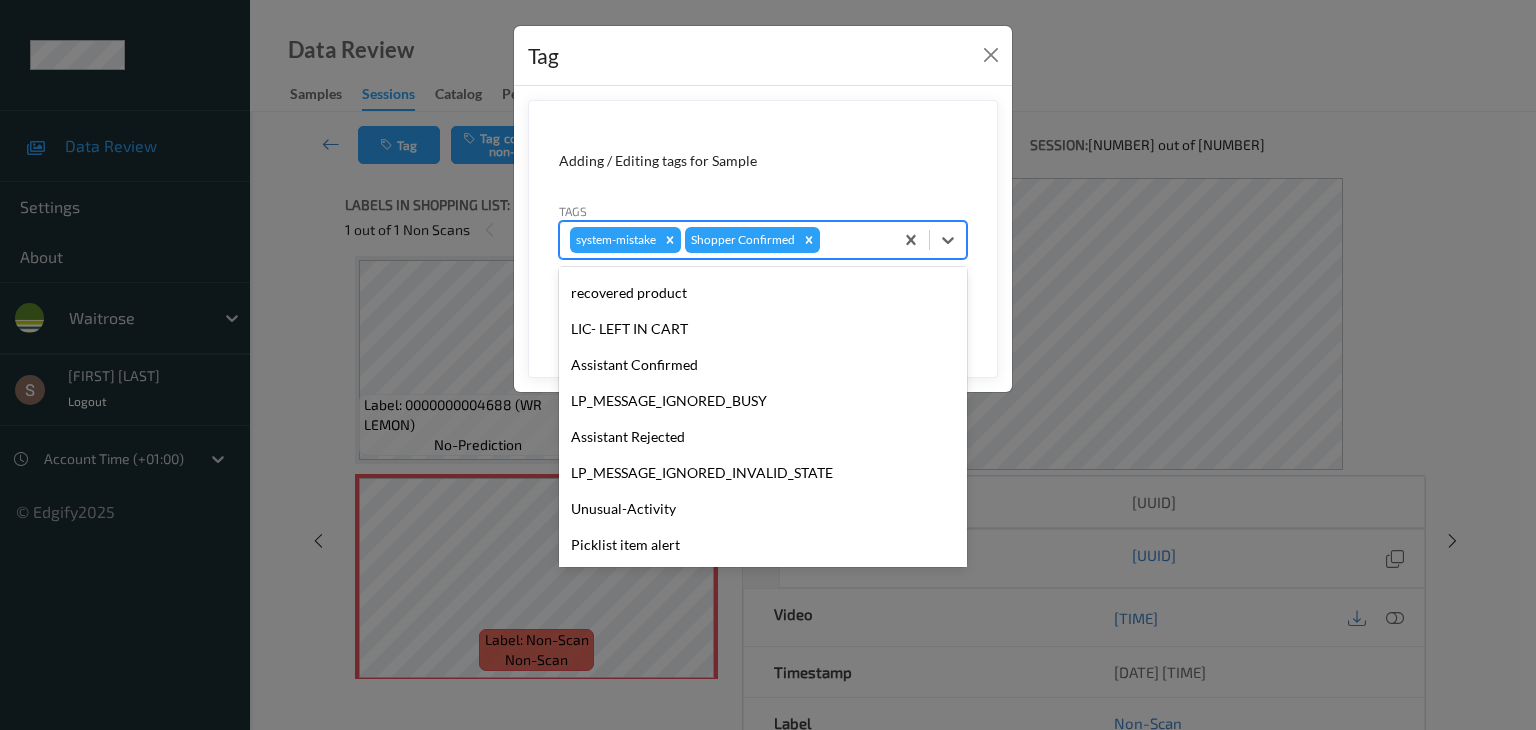 scroll, scrollTop: 356, scrollLeft: 0, axis: vertical 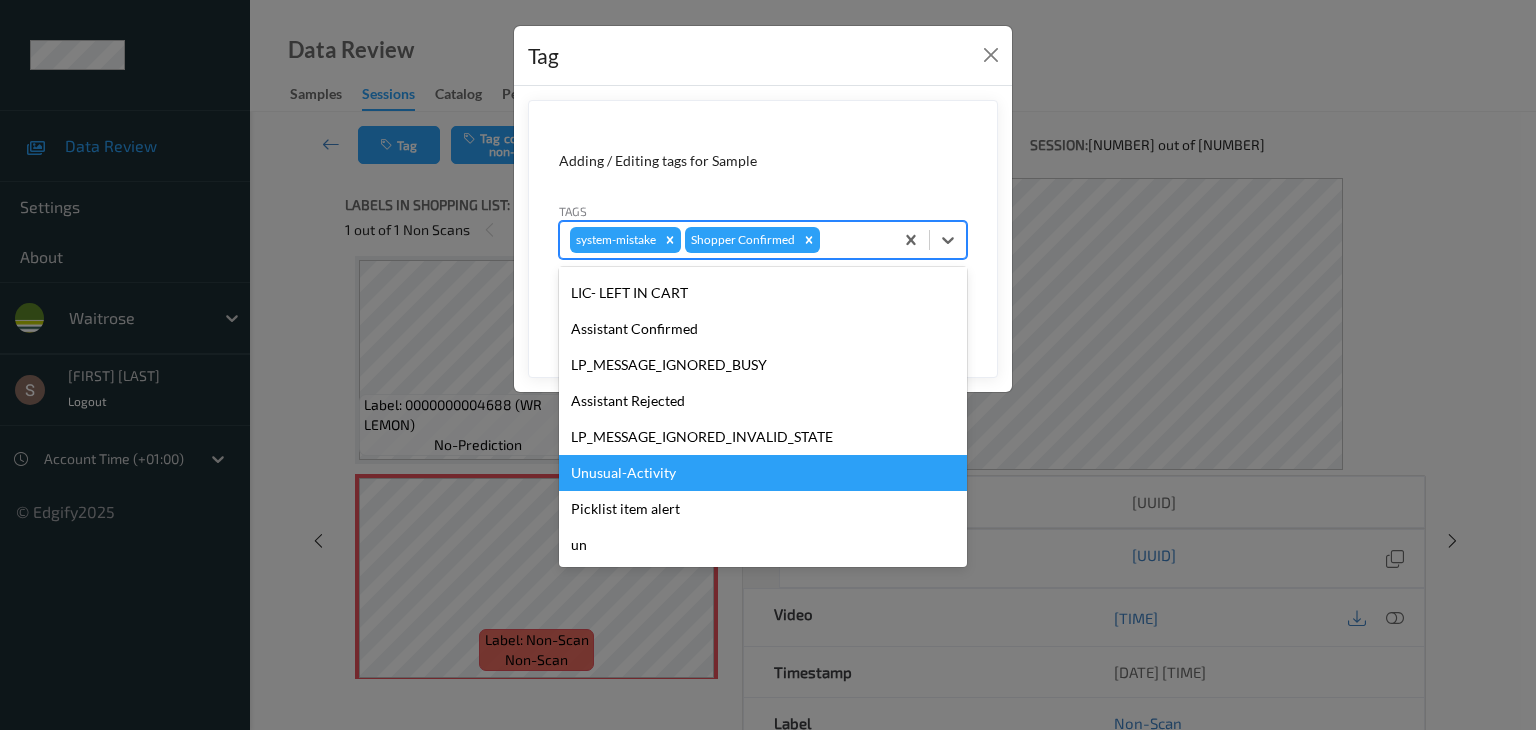click on "Unusual-Activity" at bounding box center [763, 473] 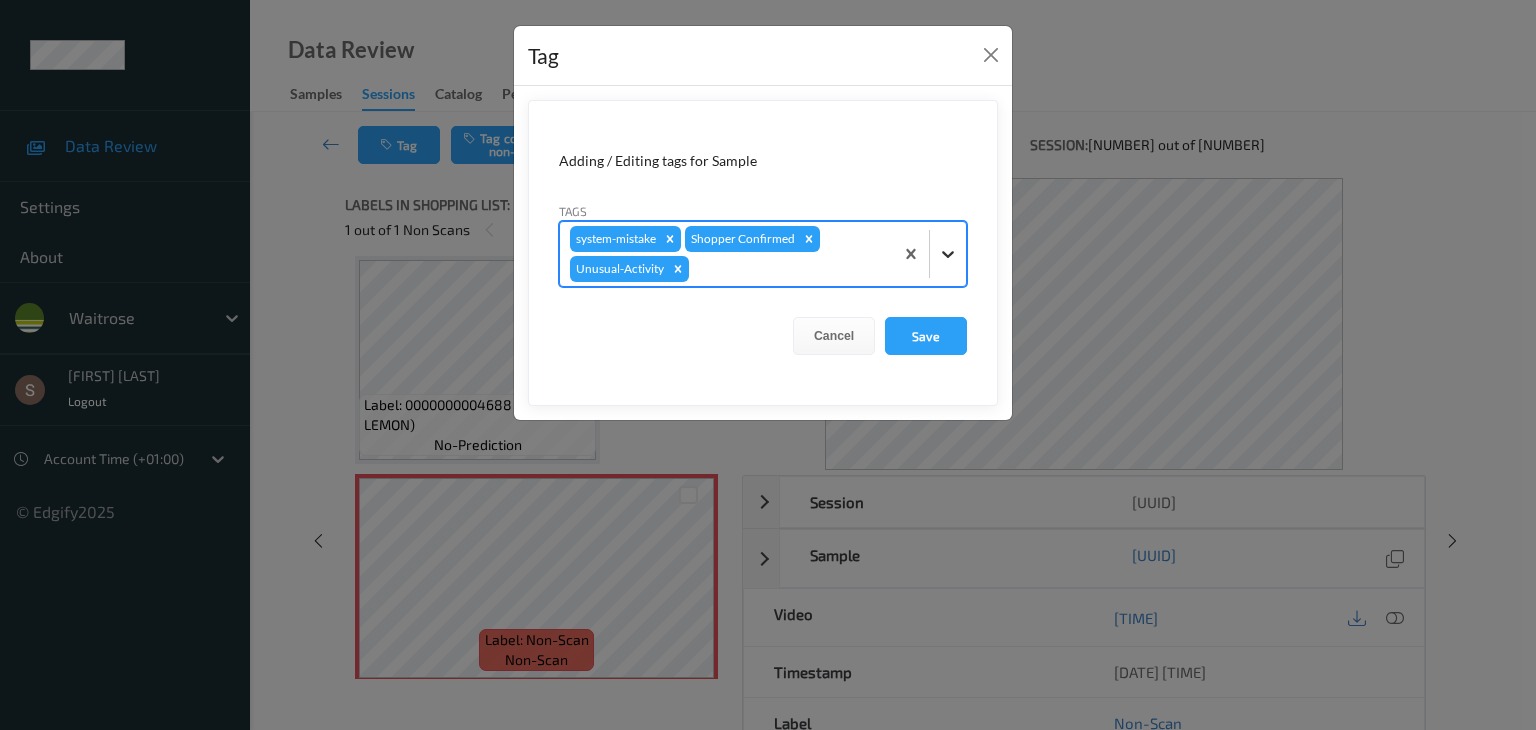 click 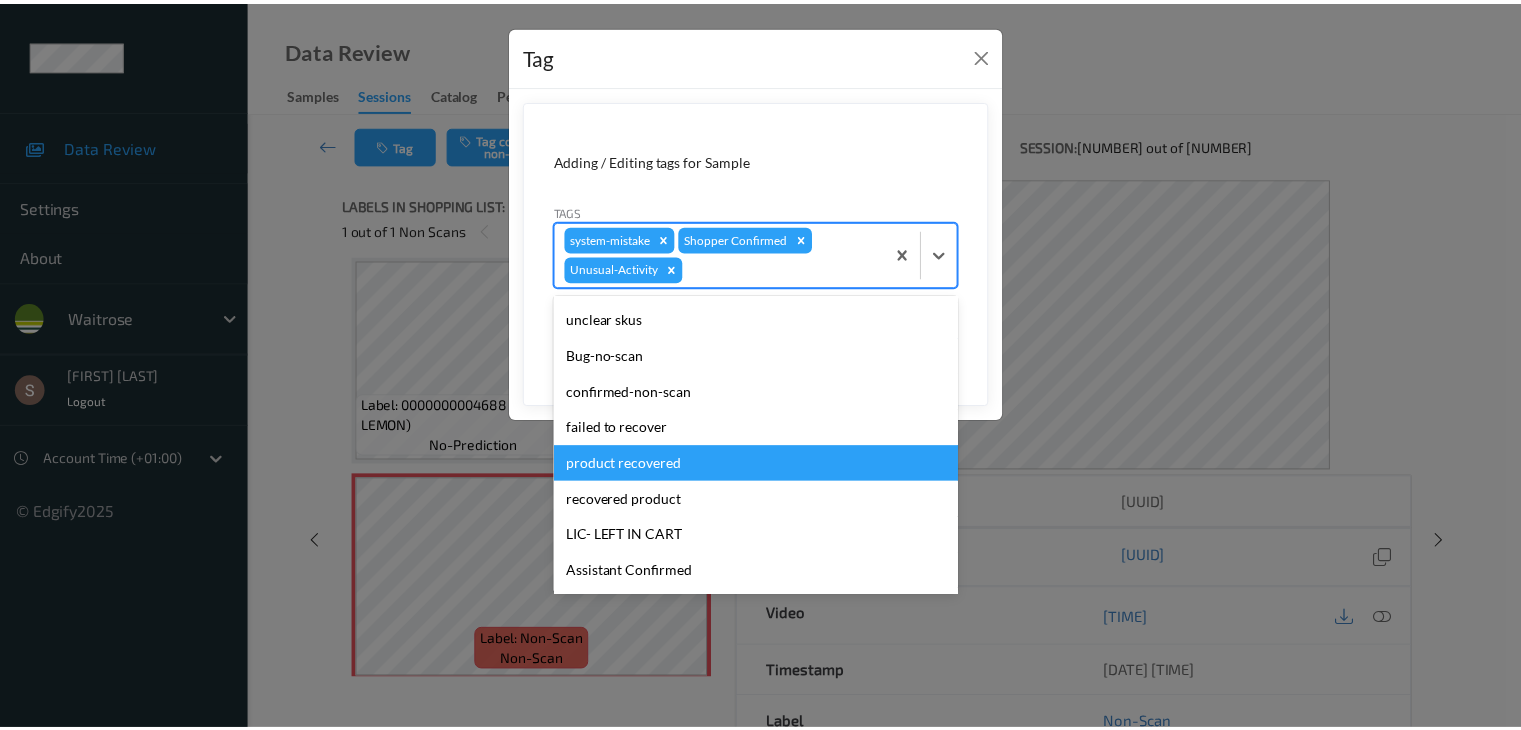 scroll, scrollTop: 320, scrollLeft: 0, axis: vertical 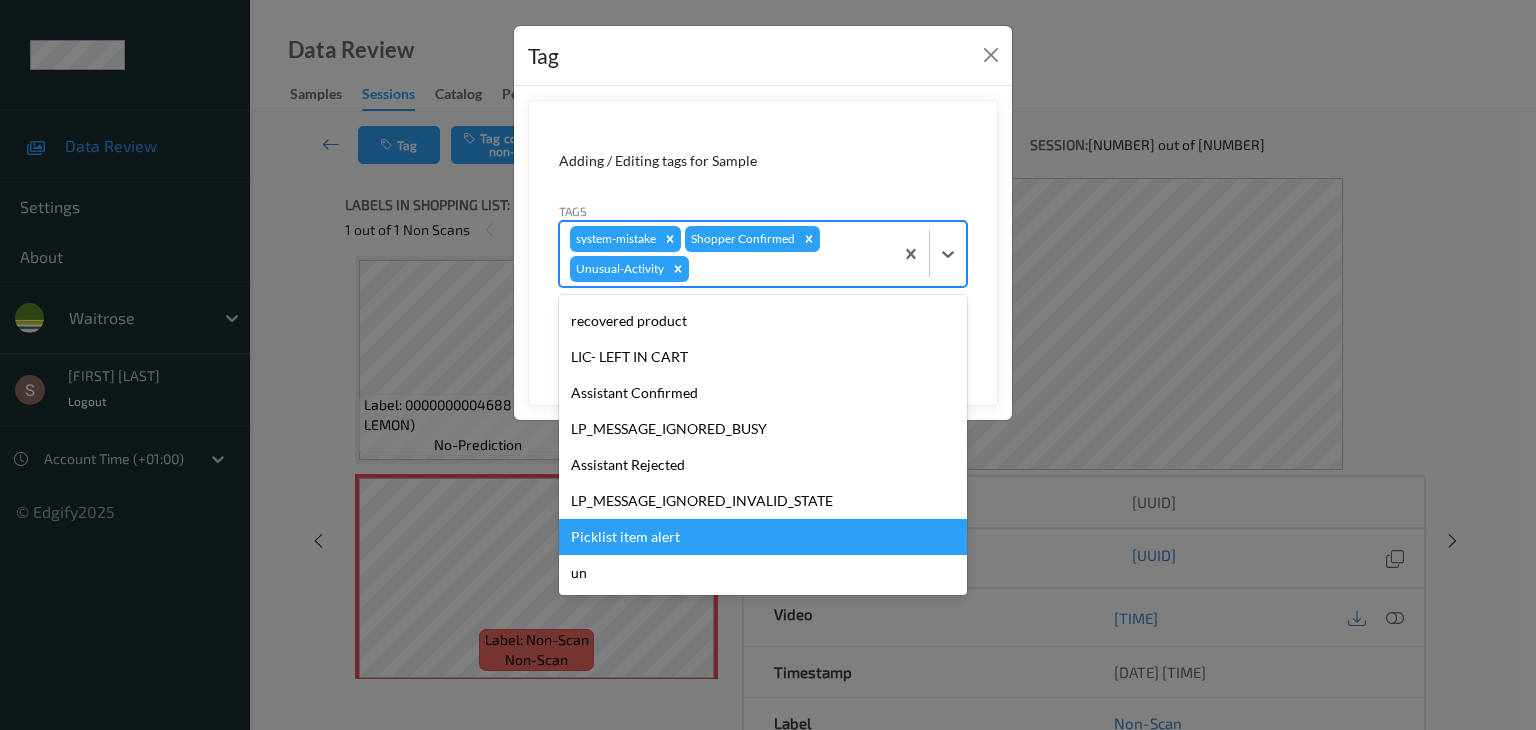 click on "Picklist item alert" at bounding box center [763, 537] 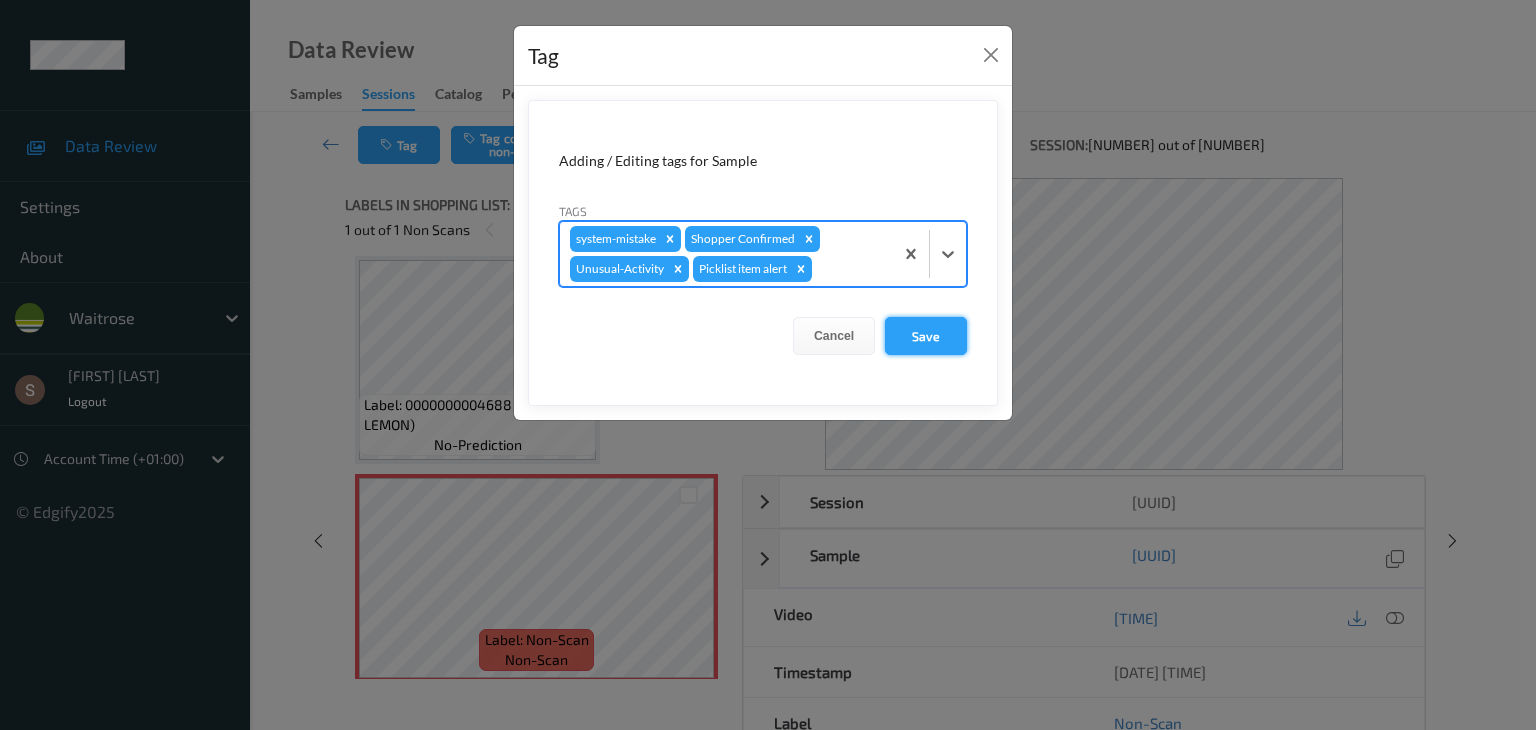 click on "Save" at bounding box center (926, 336) 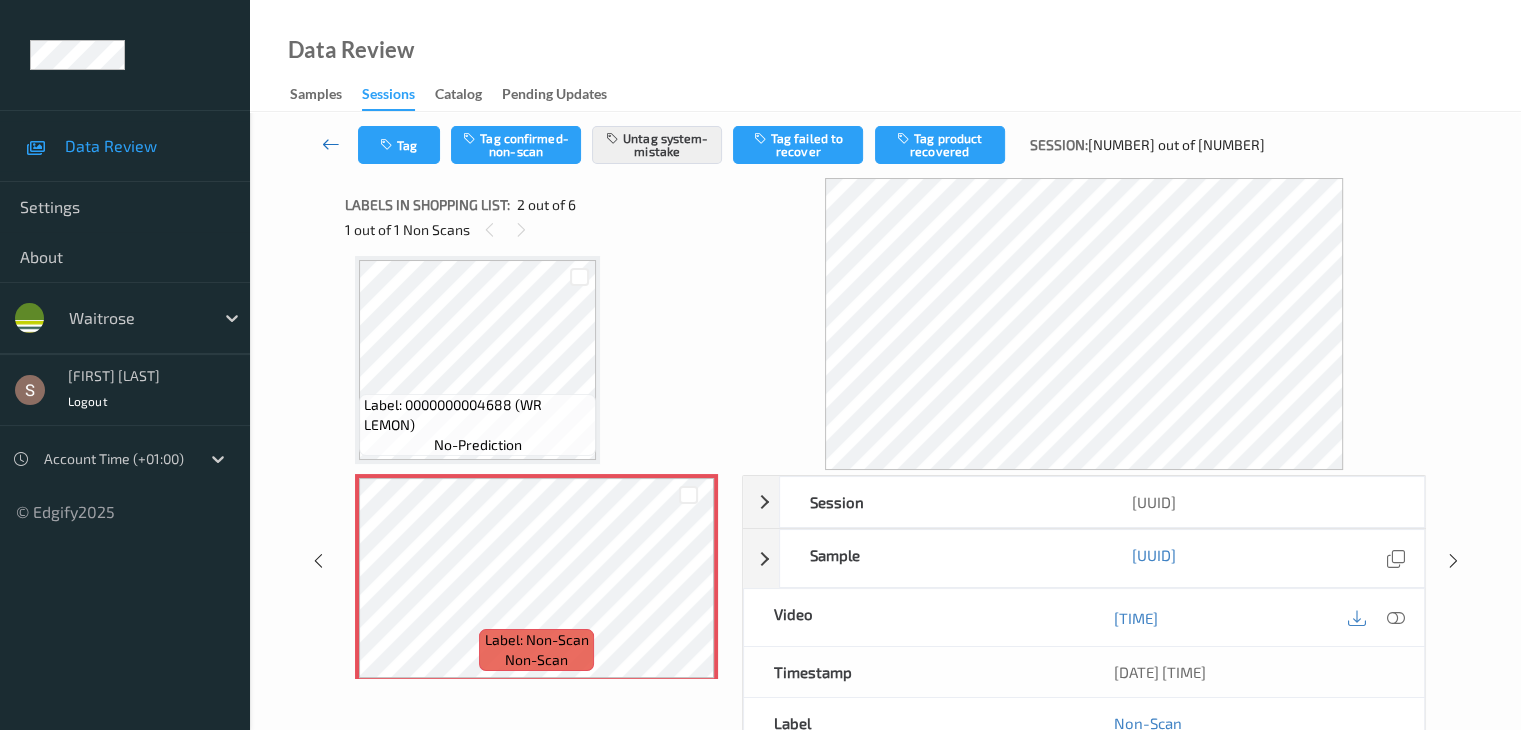 click at bounding box center (331, 144) 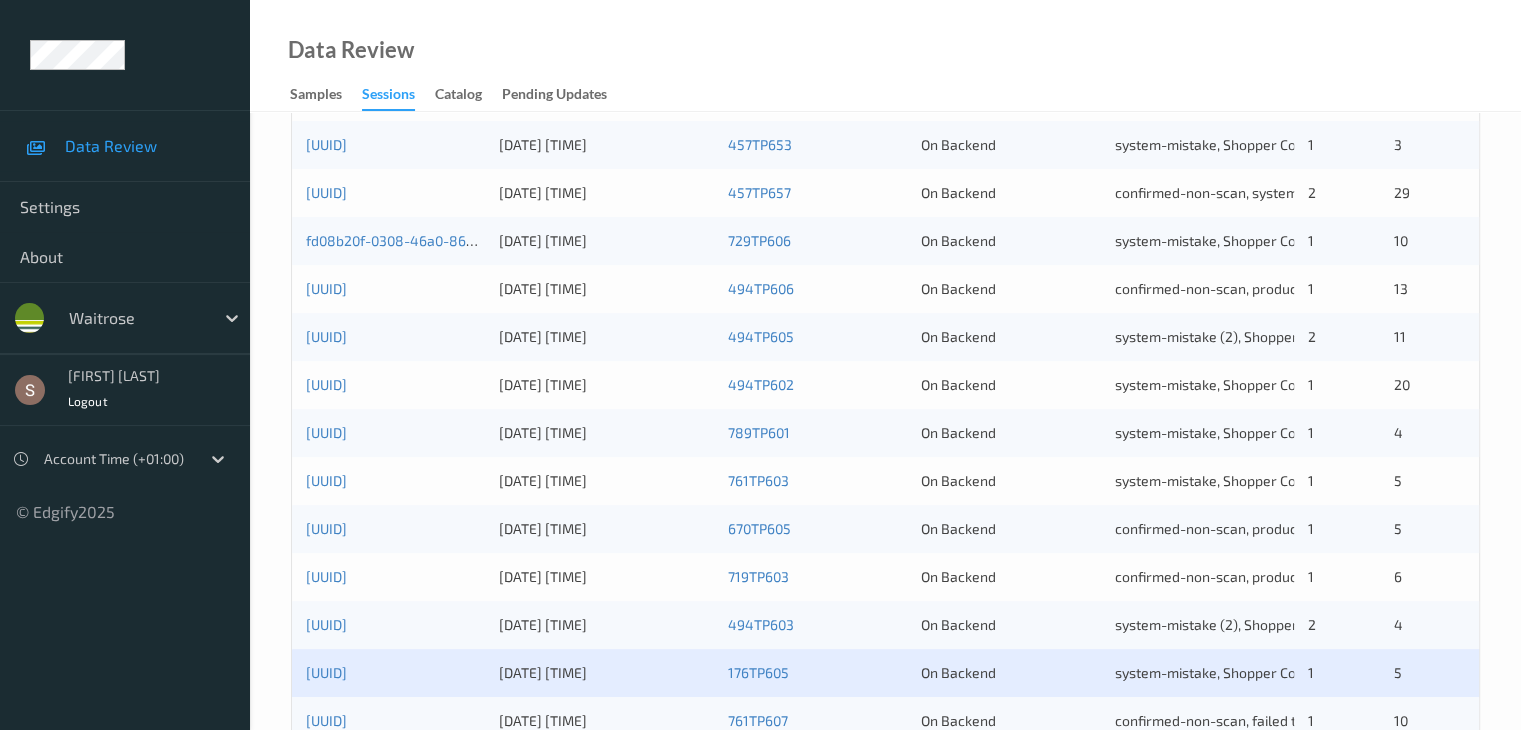 scroll, scrollTop: 932, scrollLeft: 0, axis: vertical 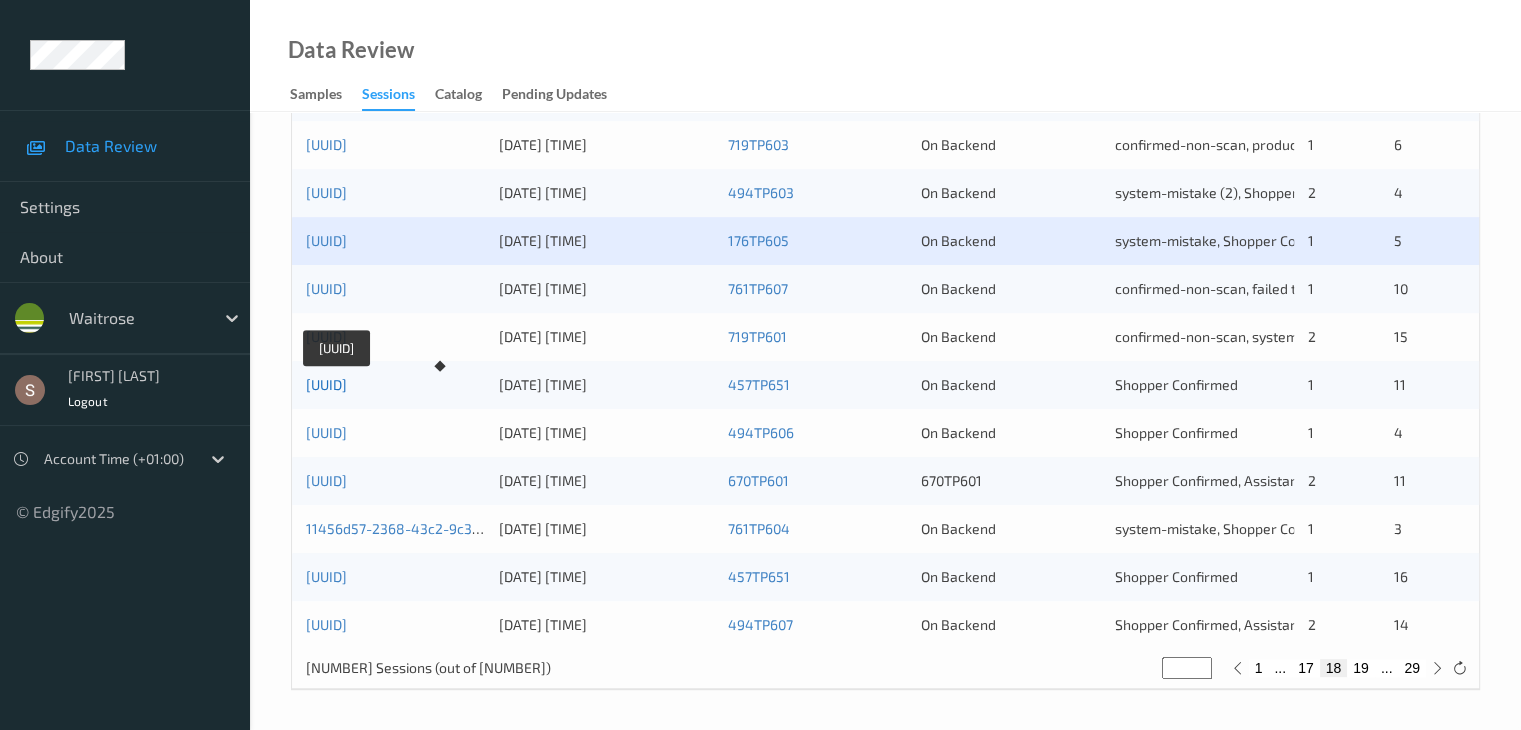 click on "[UUID]" at bounding box center [326, 384] 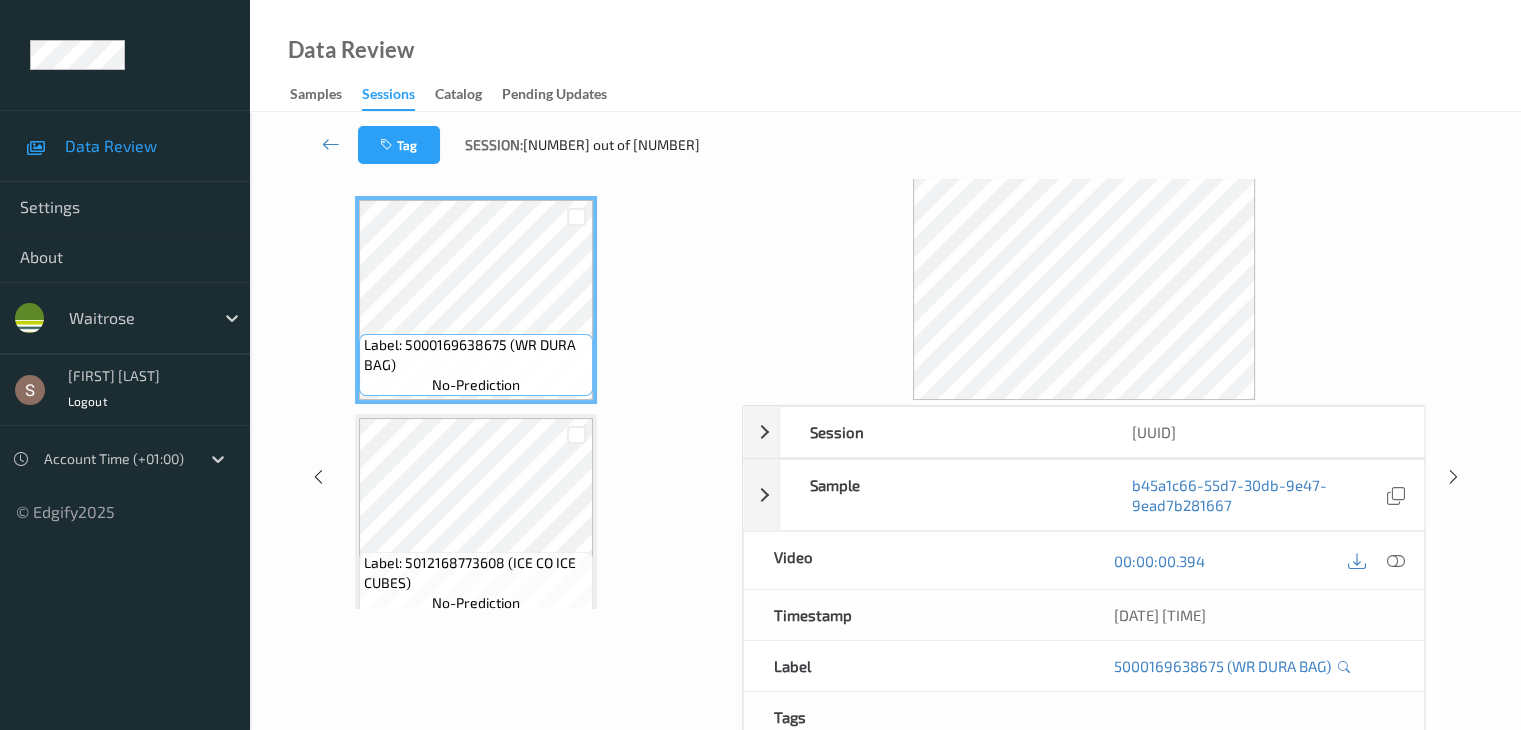 scroll, scrollTop: 0, scrollLeft: 0, axis: both 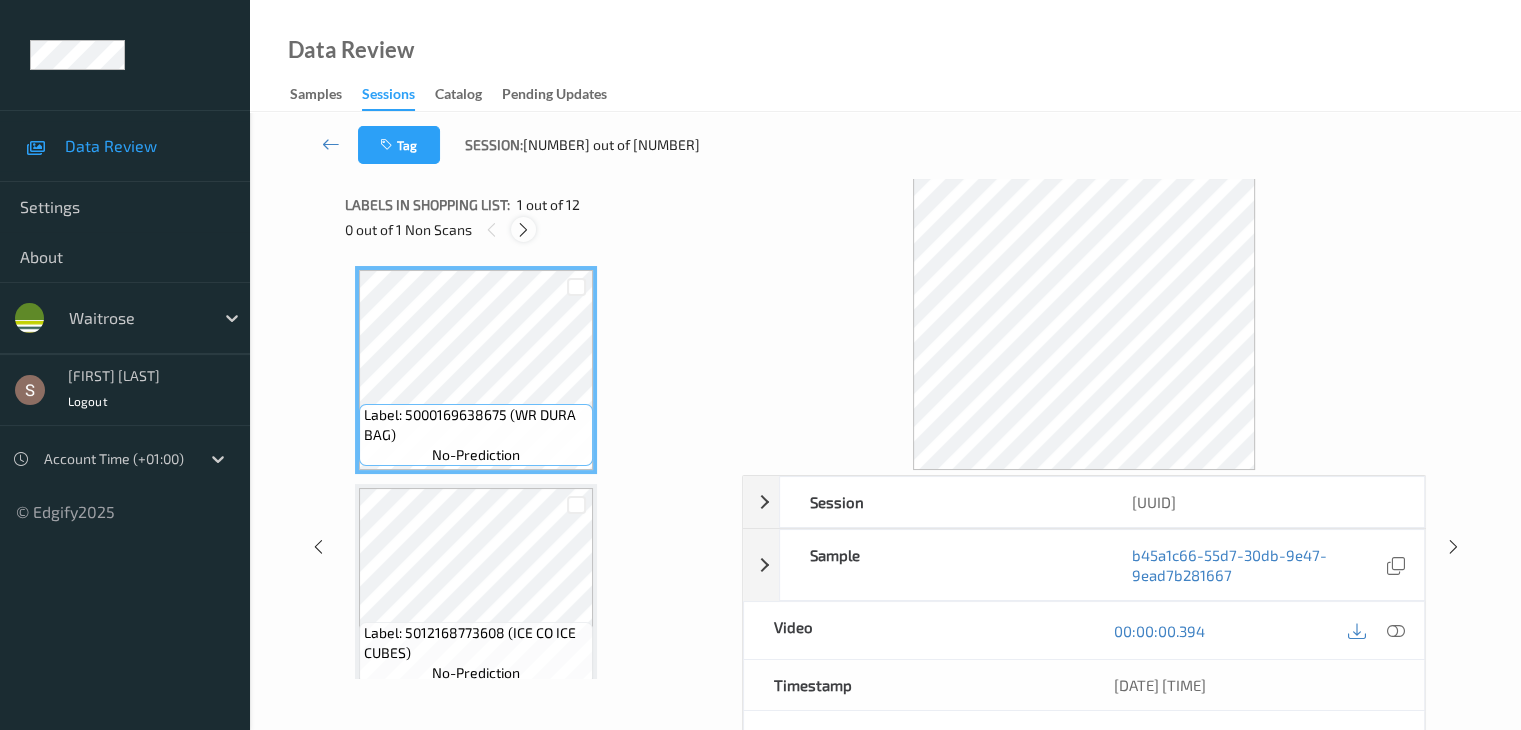 click at bounding box center (523, 230) 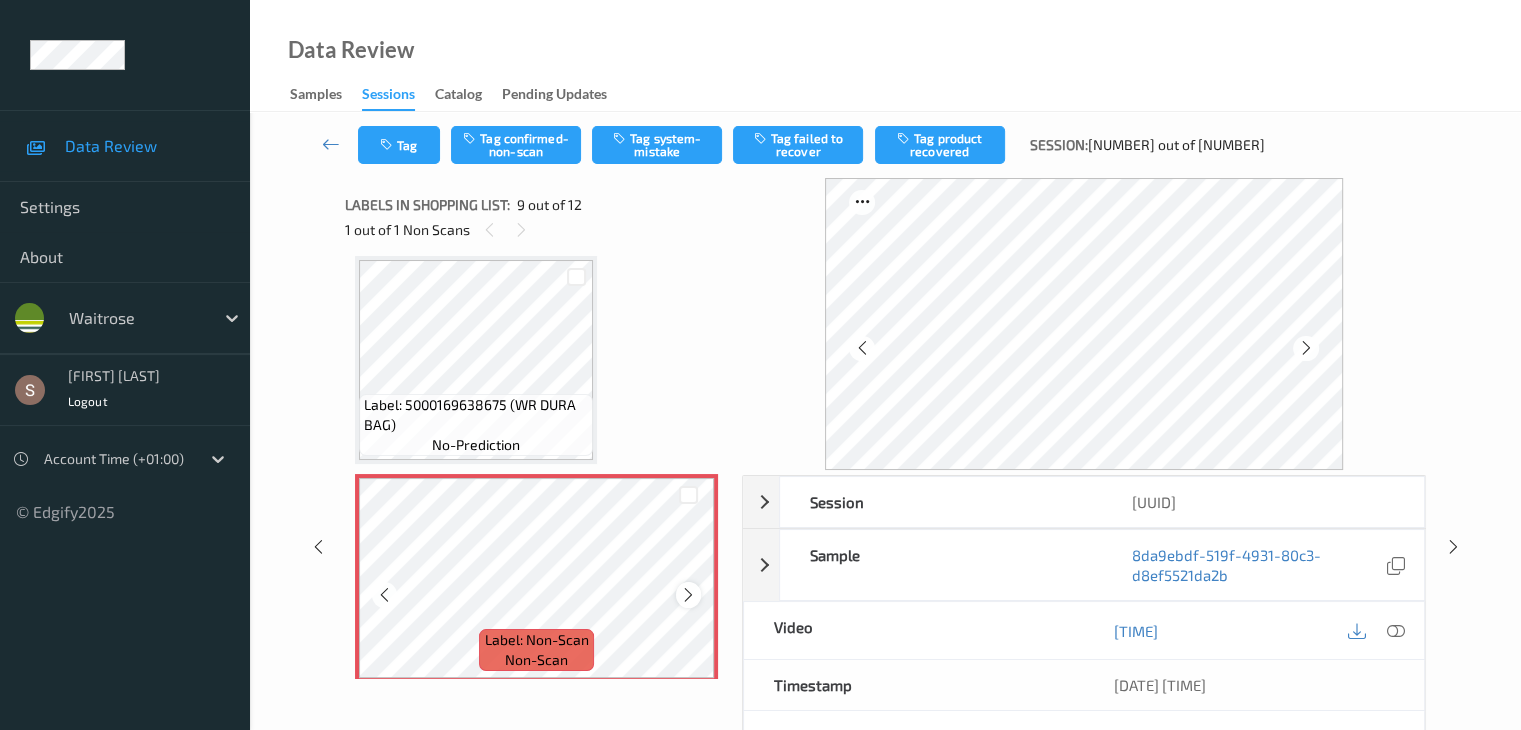 click at bounding box center [688, 595] 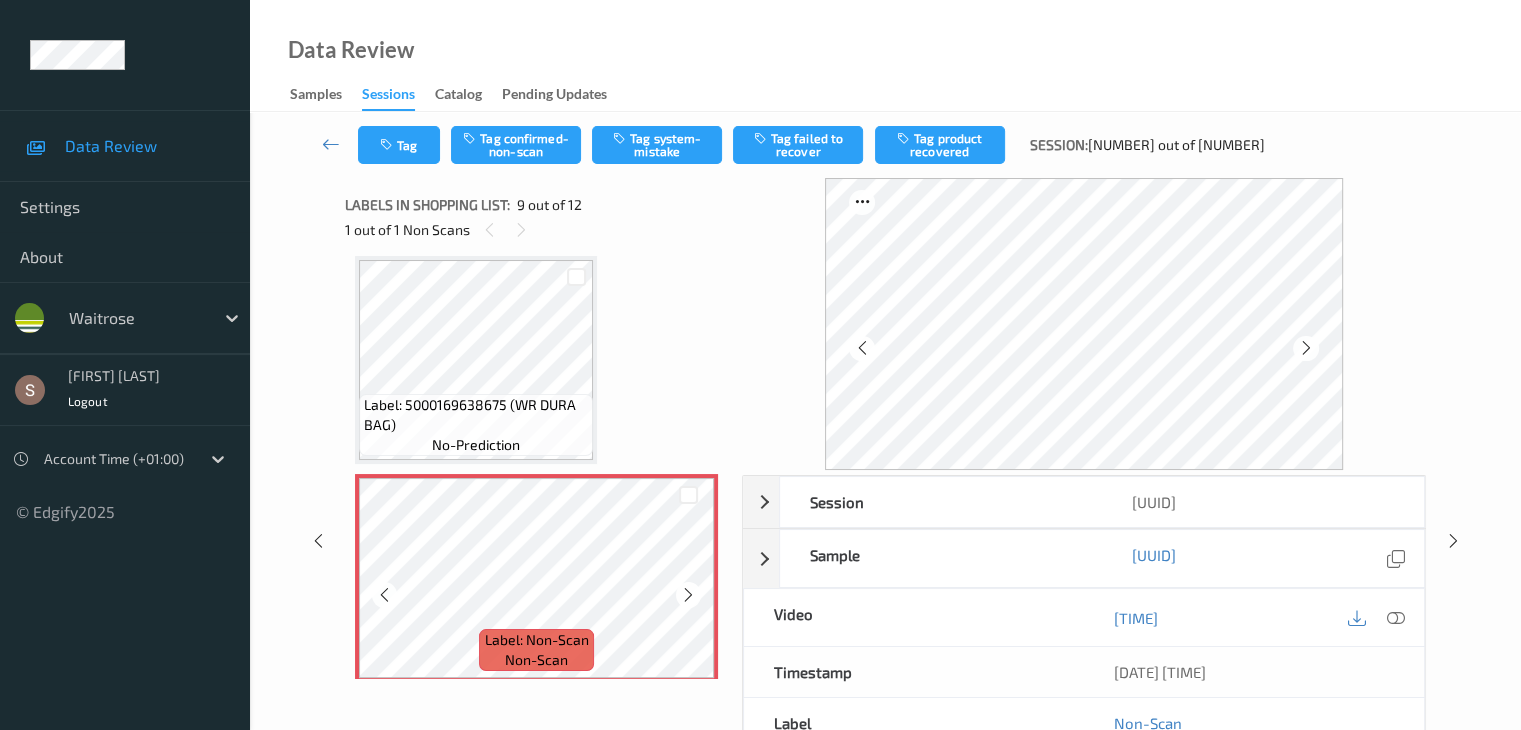 click at bounding box center [688, 595] 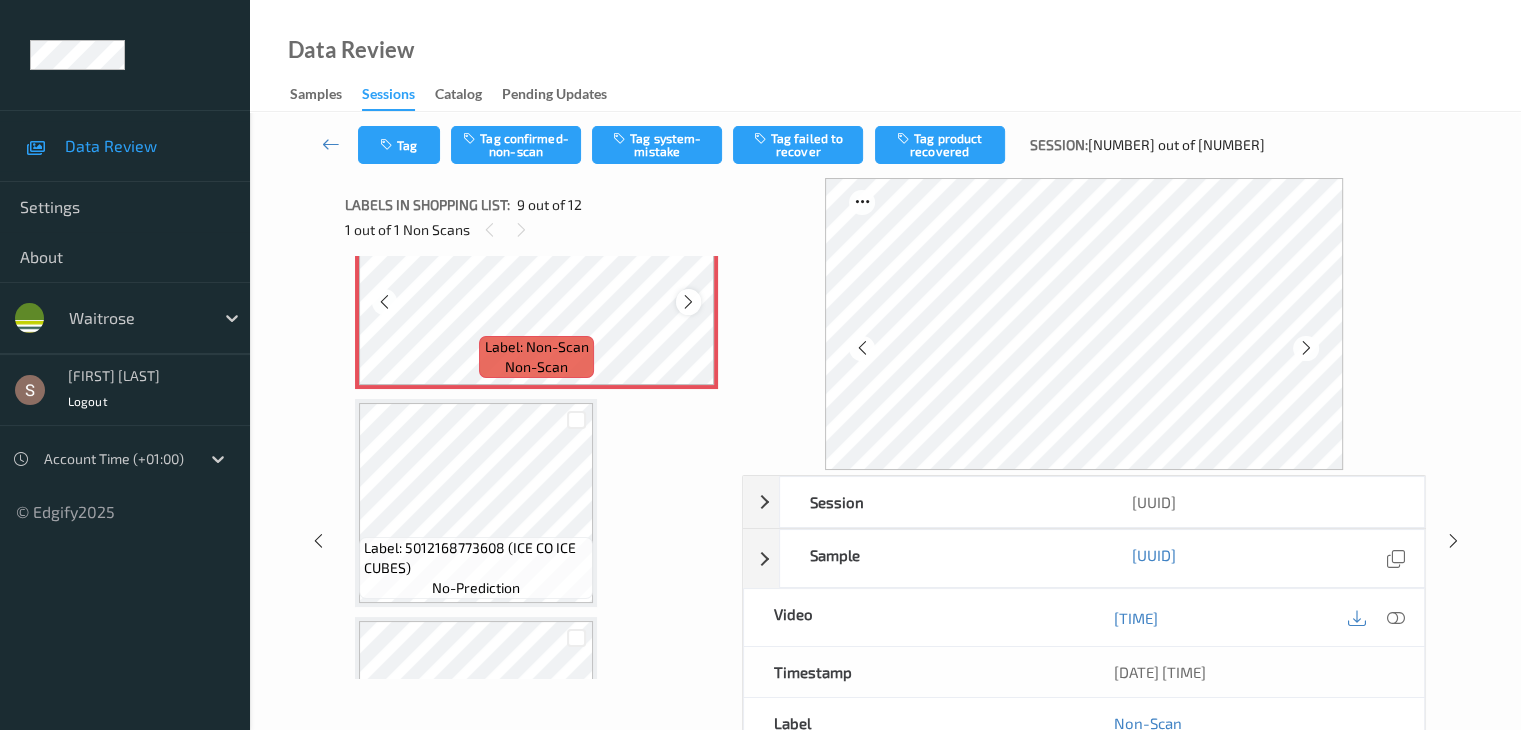 scroll, scrollTop: 1836, scrollLeft: 0, axis: vertical 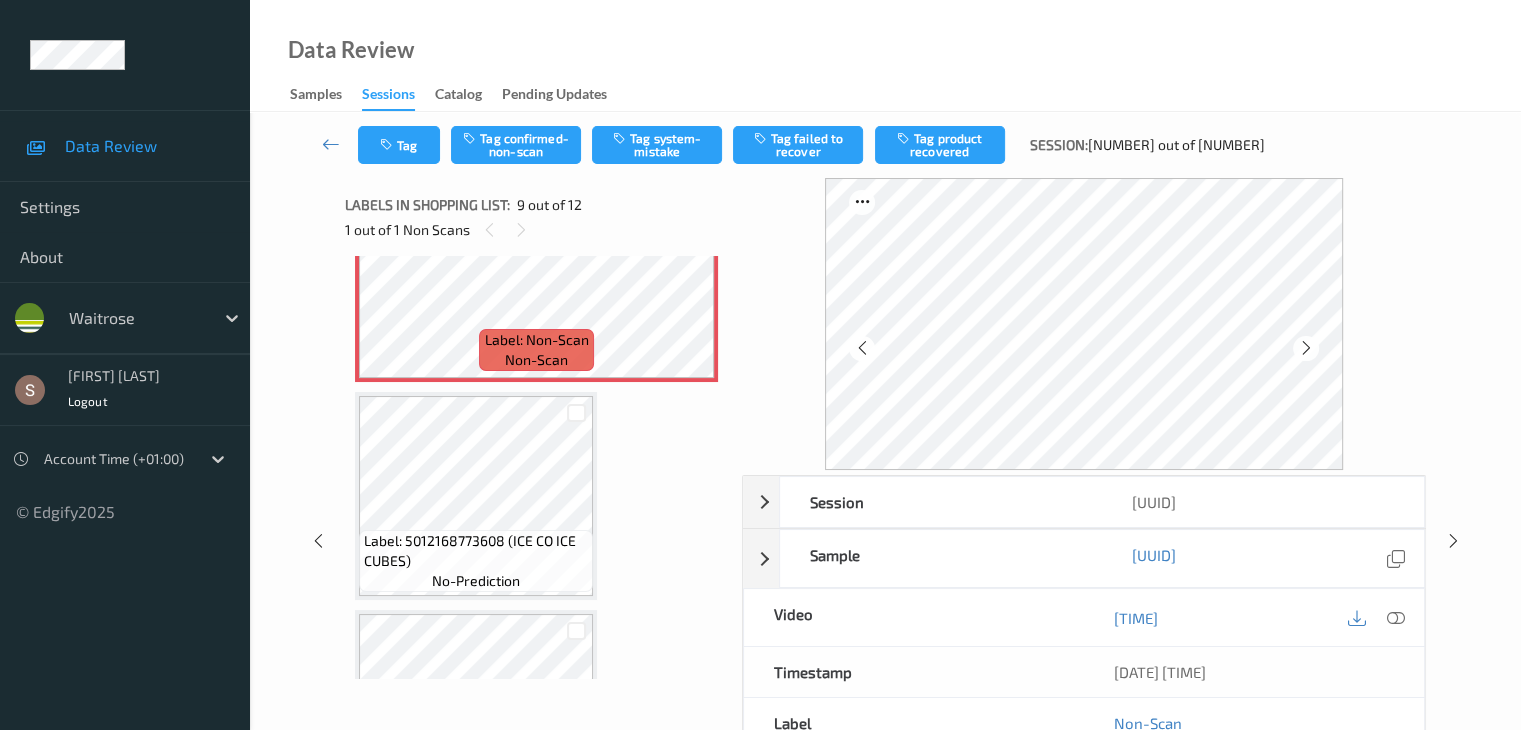 click at bounding box center (1376, 617) 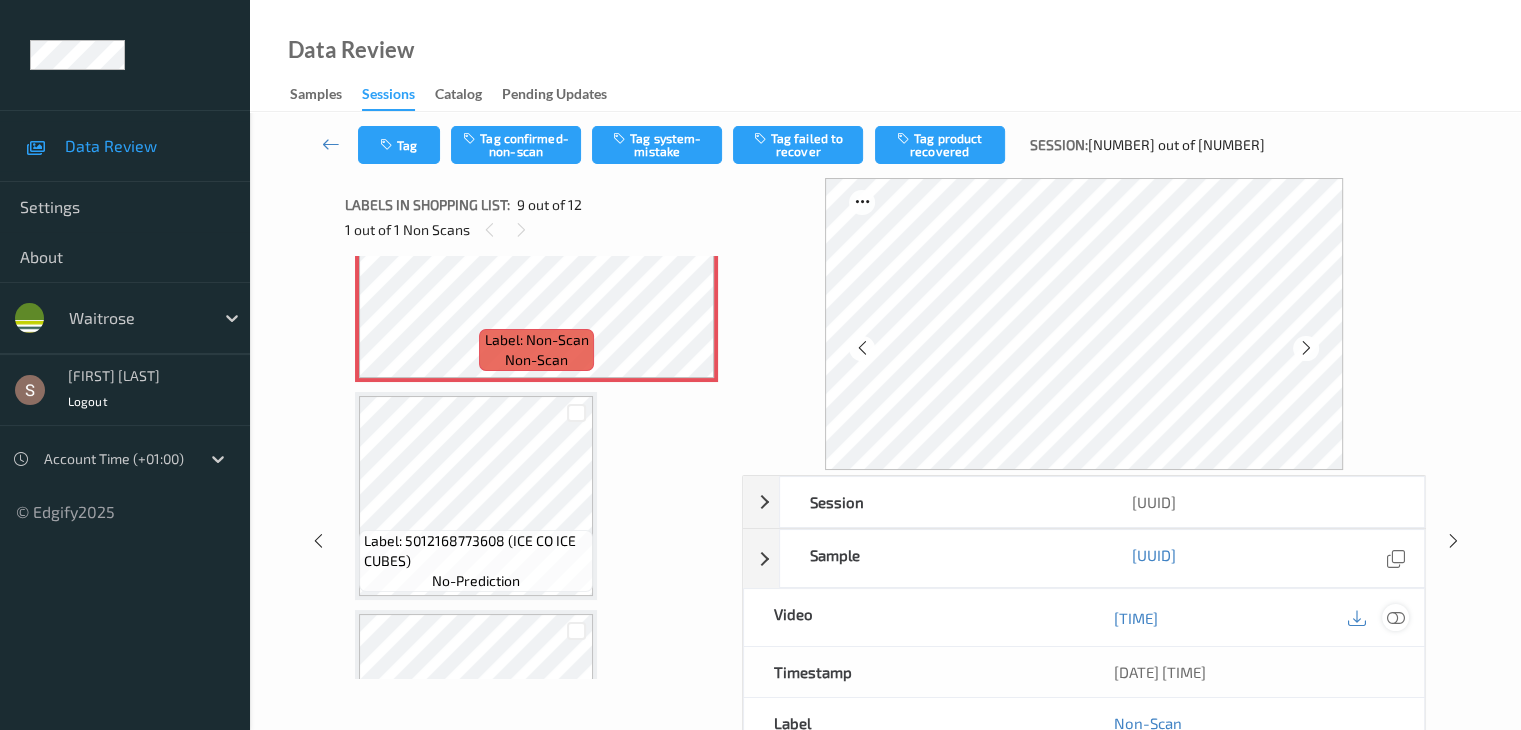 click at bounding box center (1395, 617) 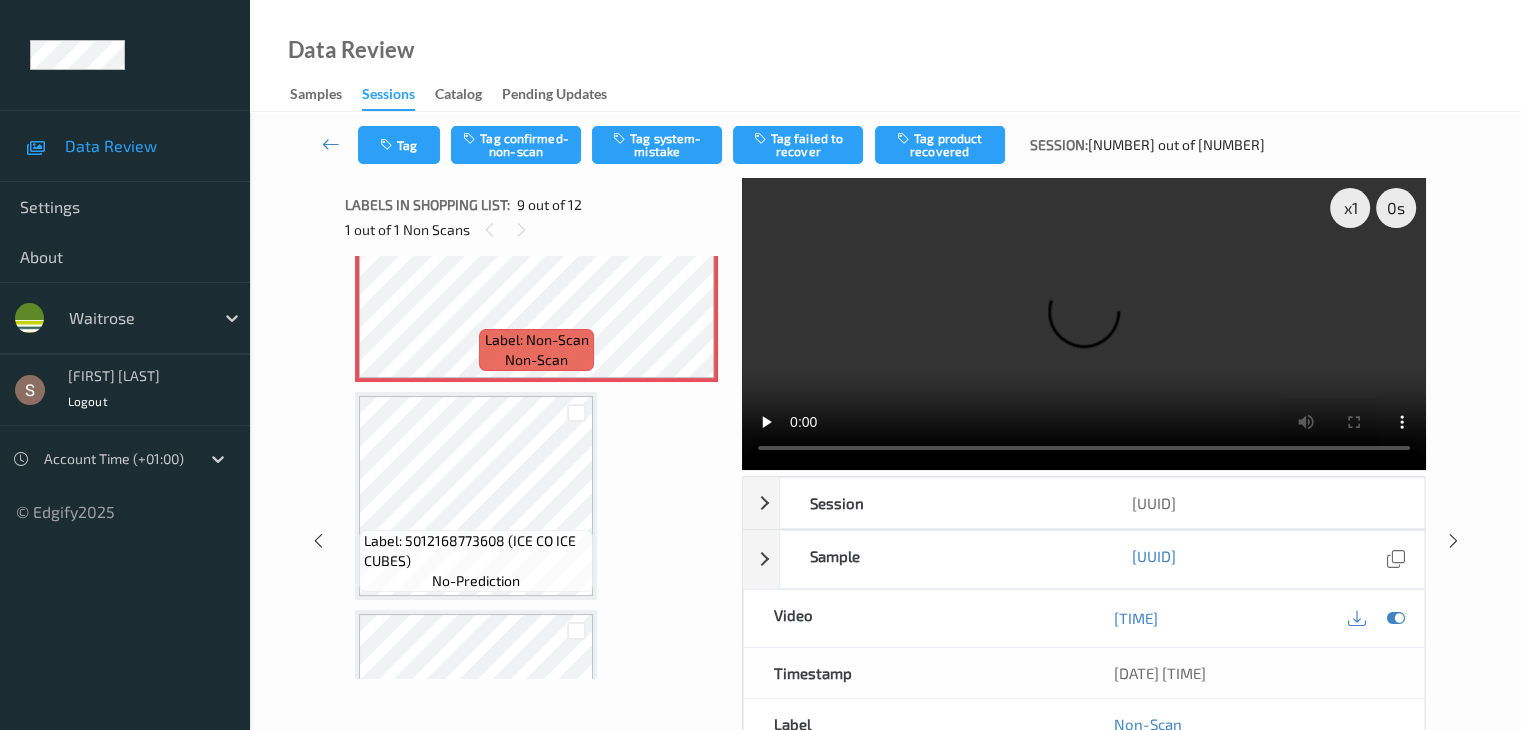 click at bounding box center (1084, 324) 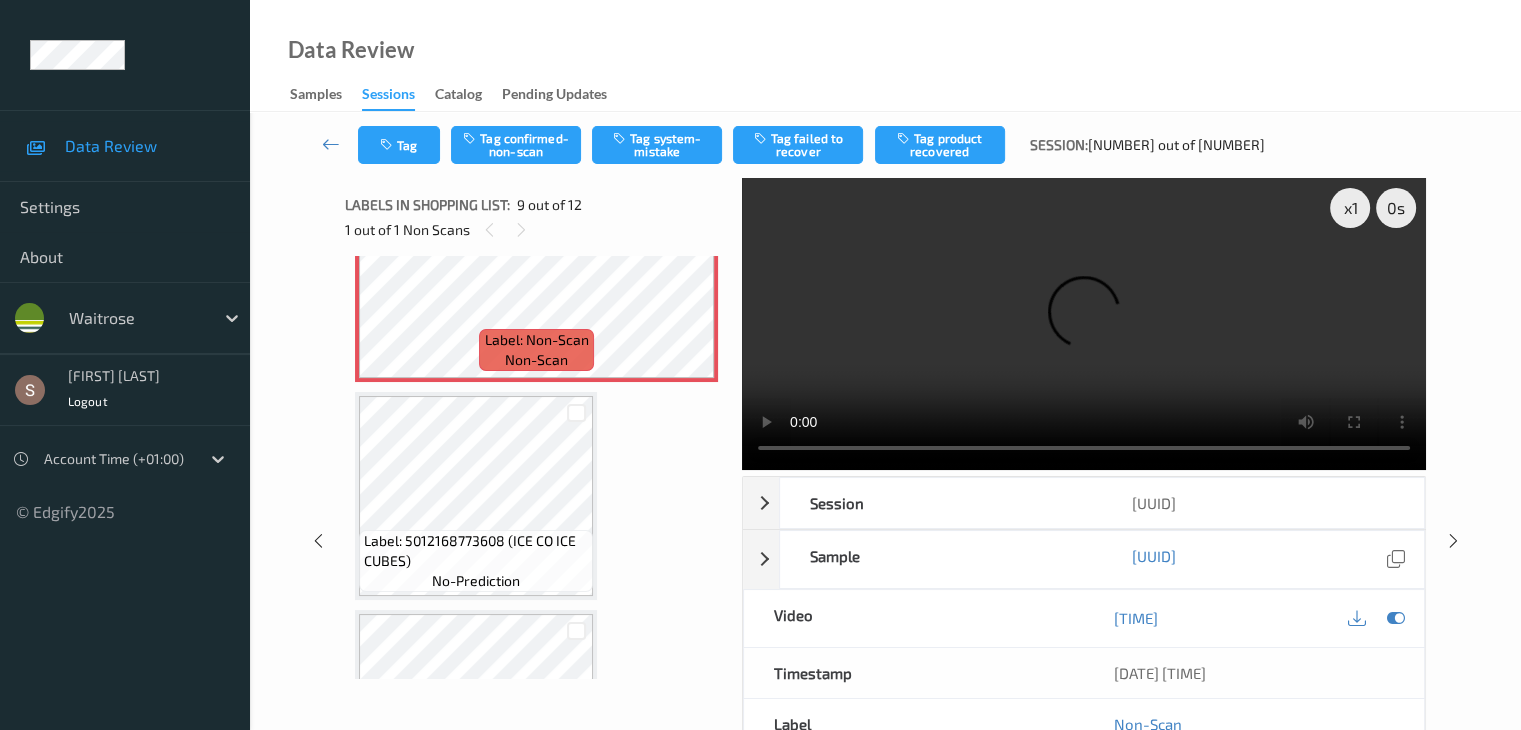 click on "x [NUMBER] [NUMBER] Session [UUID] Session ID [UUID] Session [DATE] [TIME] Timestamp [DATE] [TIME] Tags Shopper Confirmed Device [NUMBER] Assistant ID N/A Shopper ID N/A Sample [UUID] Group ID [UUID] Prediction Loss N/A Video [TIME] Timestamp [DATE] [TIME] Label Non-Scan Tags Shopper Confirmed Label Trigger MotionDetected Match Strength alert-non-scan Labels in shopping list: [NUMBER] out of [NUMBER] [NUMBER] out of [NUMBER] Non Scans Label: [NUMBER] (WR DURA BAG) no-prediction Label: [NUMBER] (ICE CO ICE CUBES) no-prediction Label: [NUMBER] (ICE CO ICE CUBES) no-prediction Label: [NUMBER] (GENIUS BLUE/B MUFFIN) no-prediction Label: [NUMBER] (GENIUS CHOC MUFFINS) no-prediction Label: [NUMBER] (WR FF GF HOT X BUNS) no-prediction Label: [NUMBER] (GENIUS BLUE/B MUFFIN) no-prediction Label: [NUMBER] (WR DURA BAG) no-prediction Label: Non-Scan non-scan Label: Non-Scan" at bounding box center (885, 541) 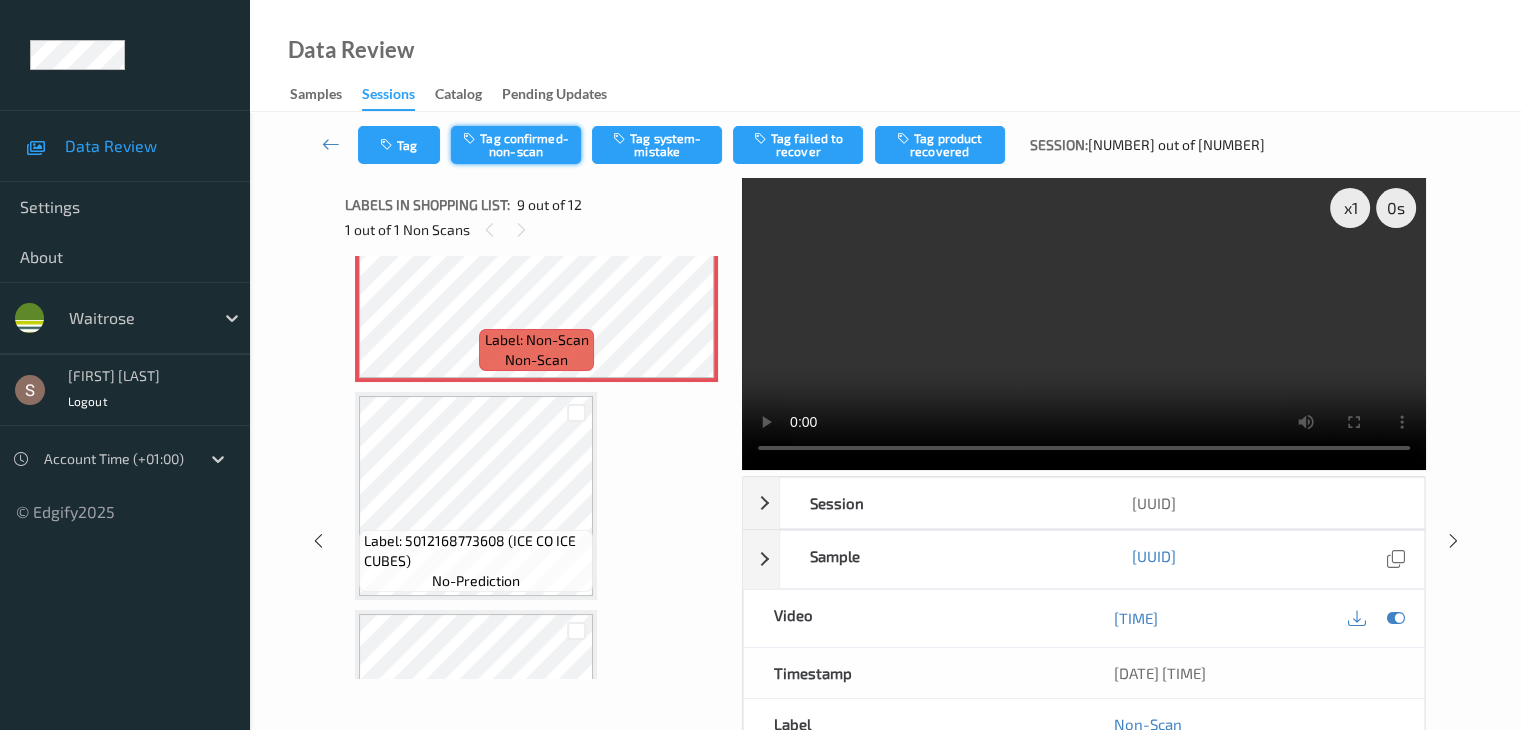 click on "Tag   confirmed-non-scan" at bounding box center [516, 145] 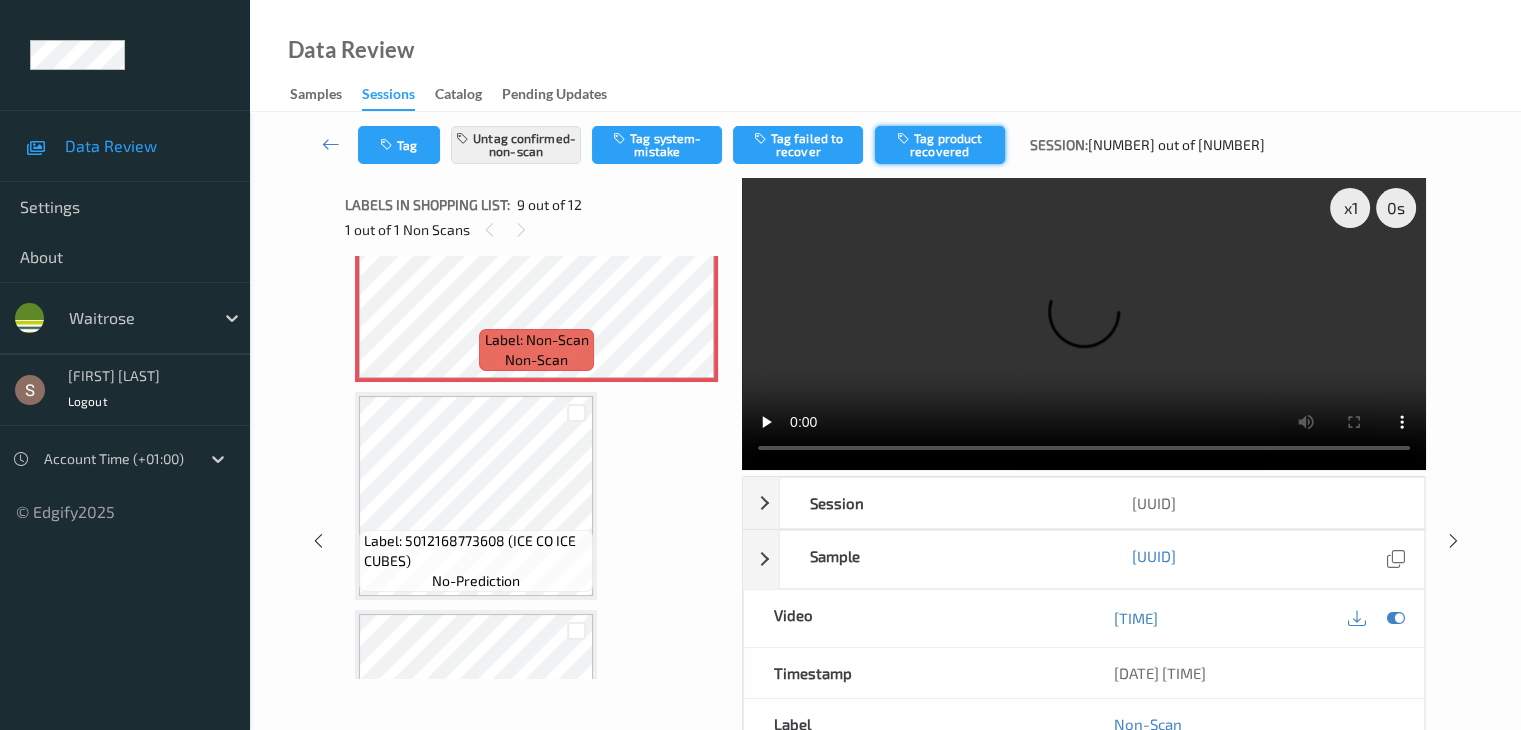 click on "Tag   product recovered" at bounding box center (940, 145) 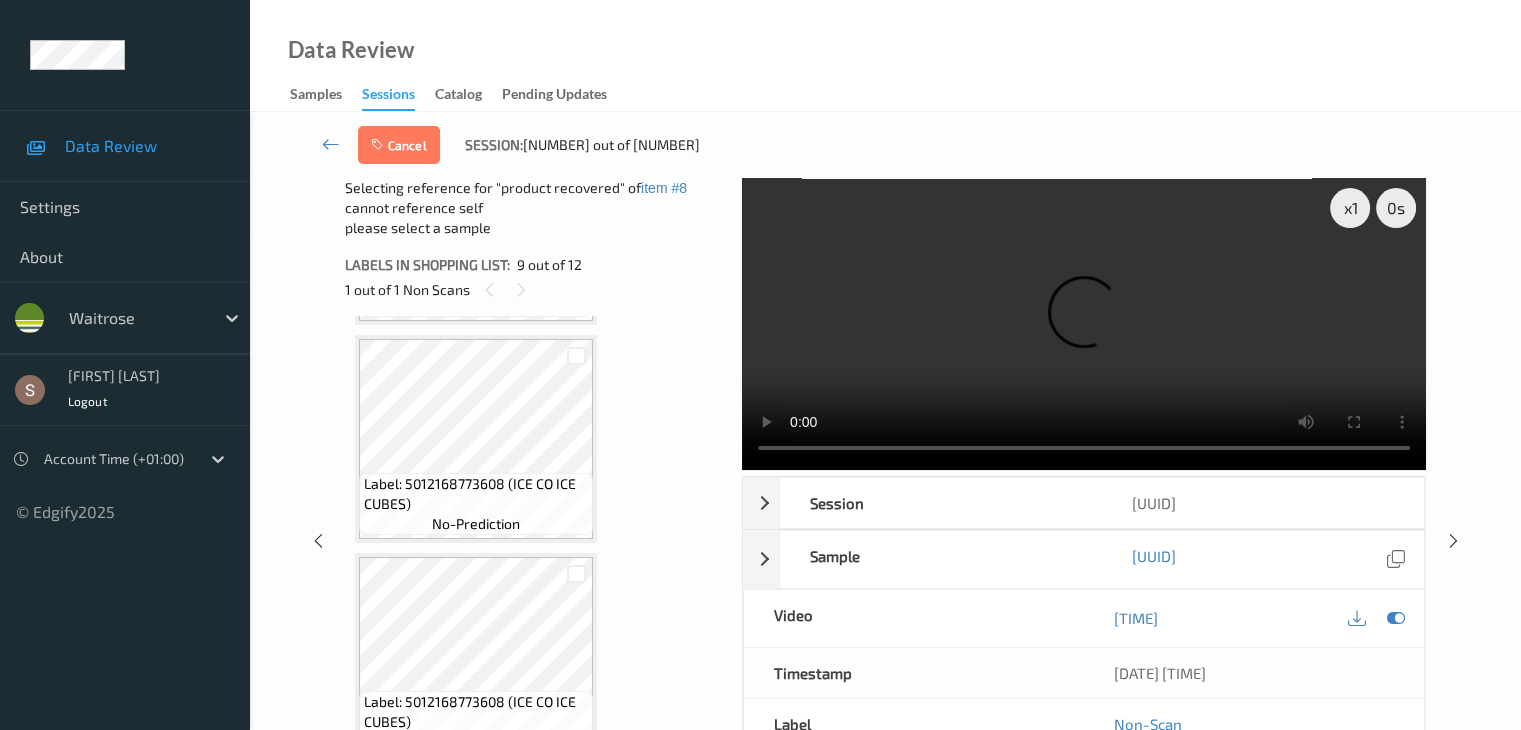 scroll, scrollTop: 2203, scrollLeft: 0, axis: vertical 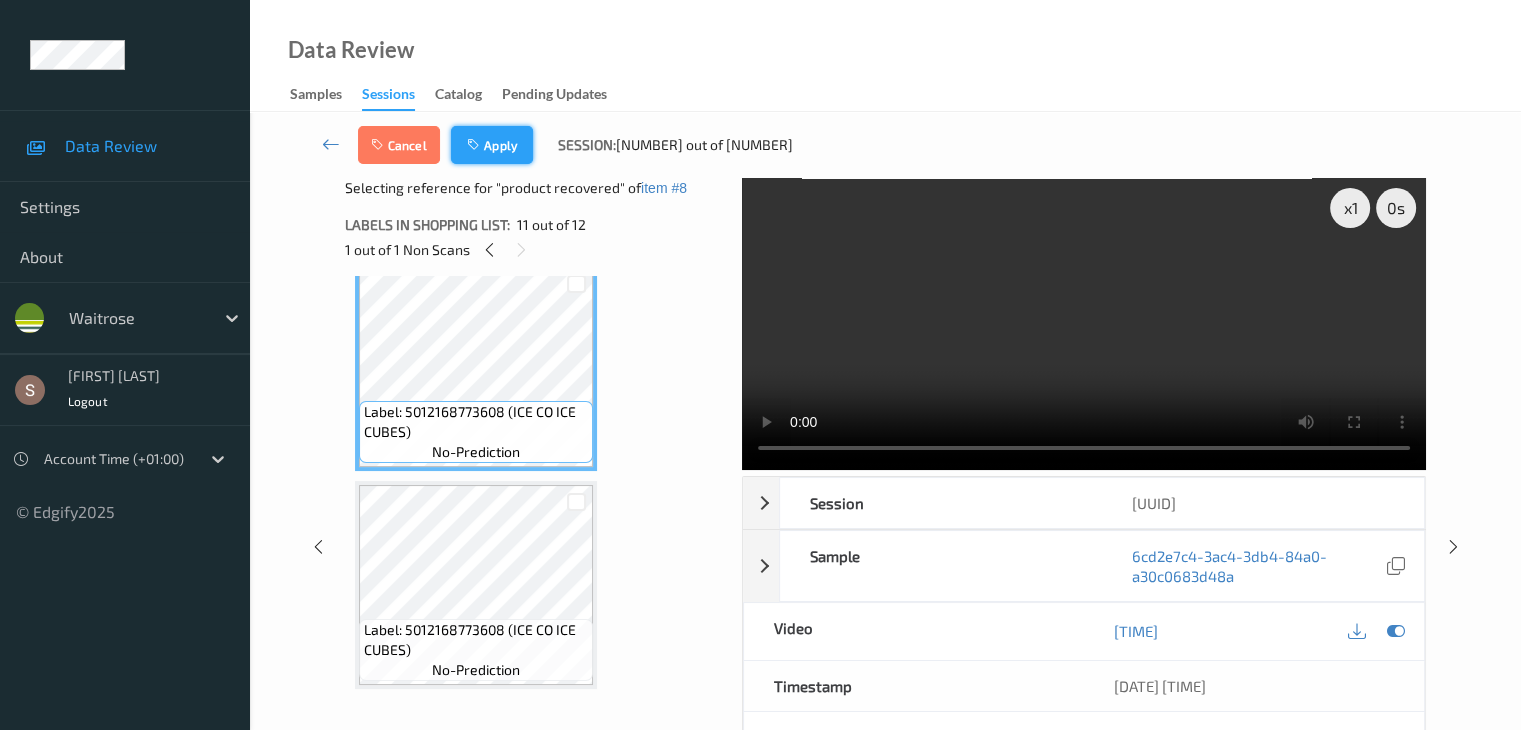 click on "Apply" at bounding box center [492, 145] 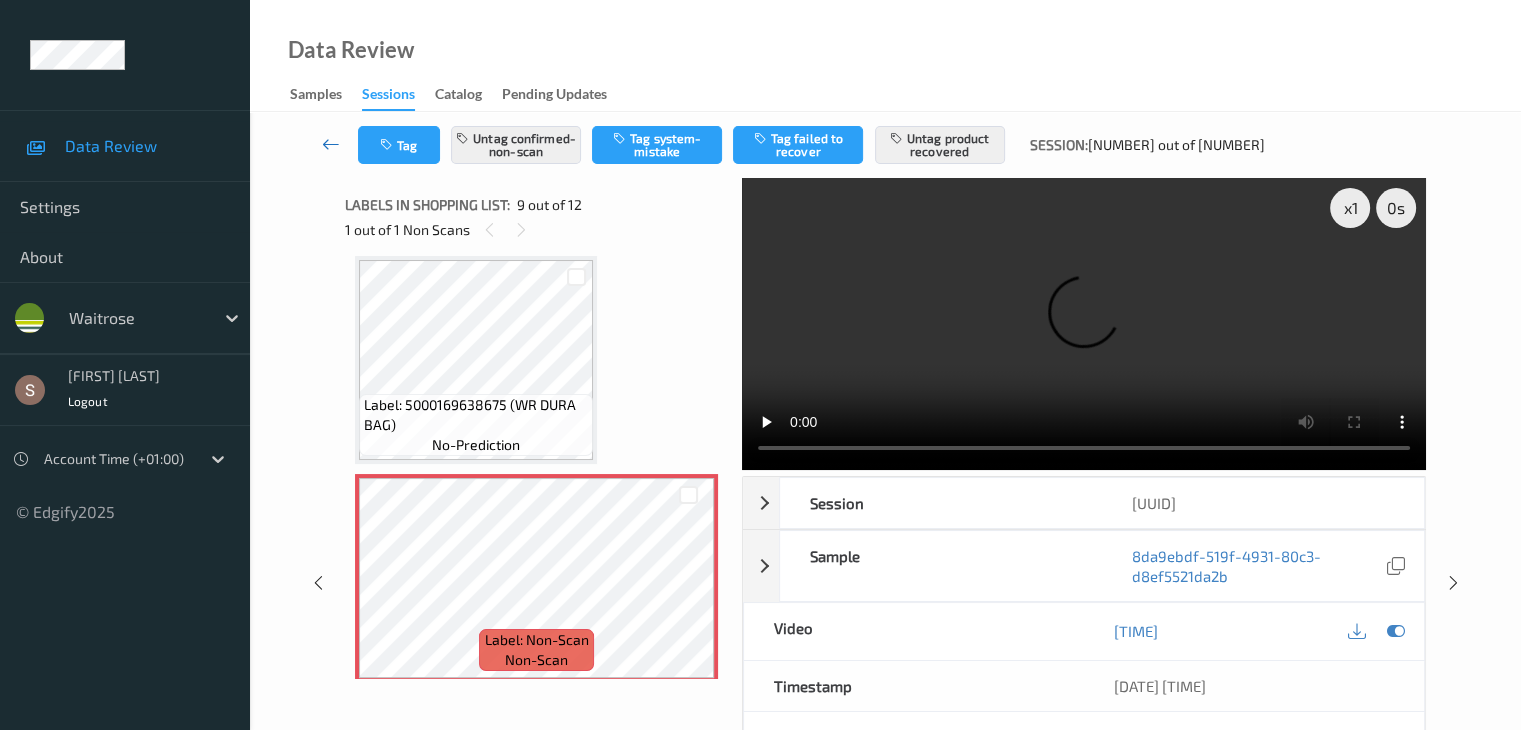 click at bounding box center [331, 144] 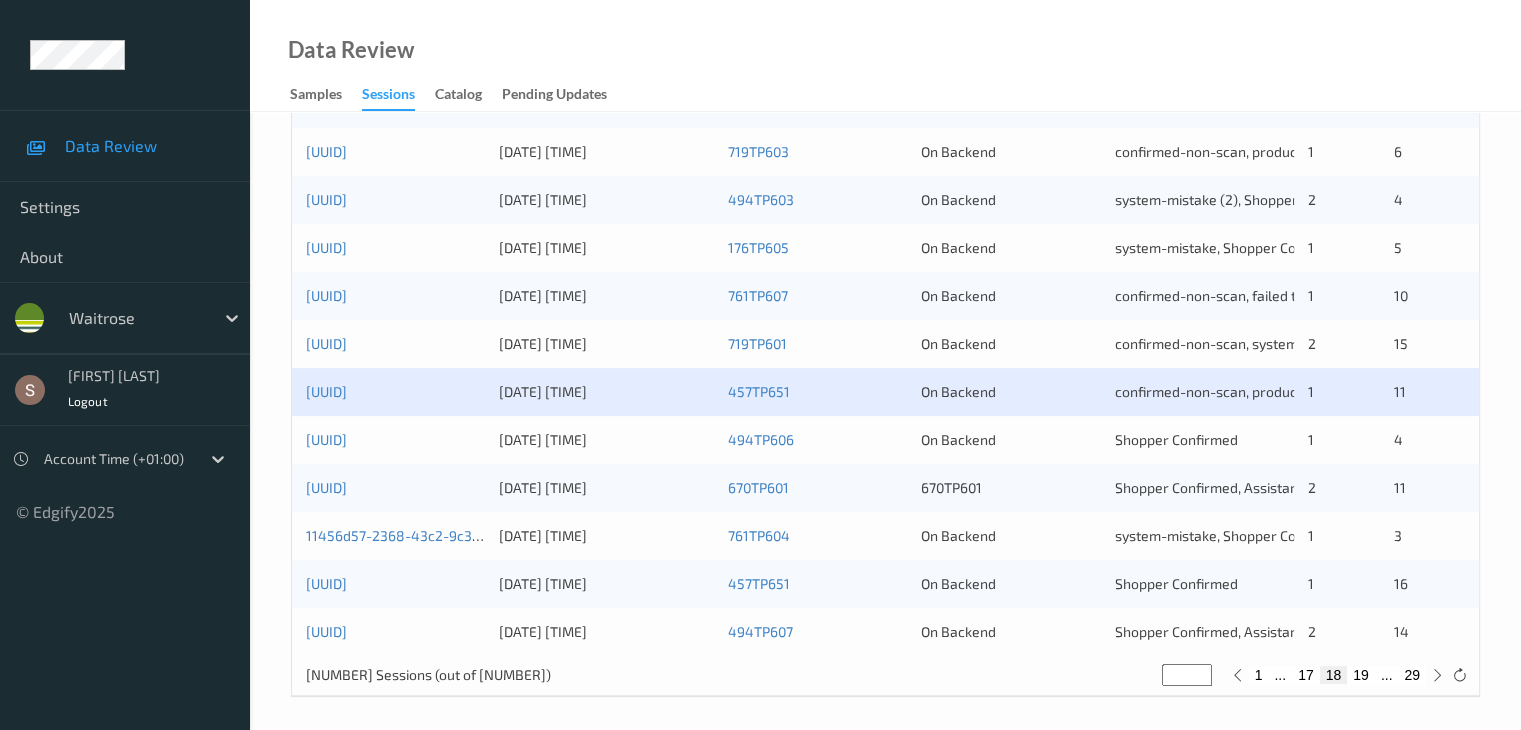 scroll, scrollTop: 932, scrollLeft: 0, axis: vertical 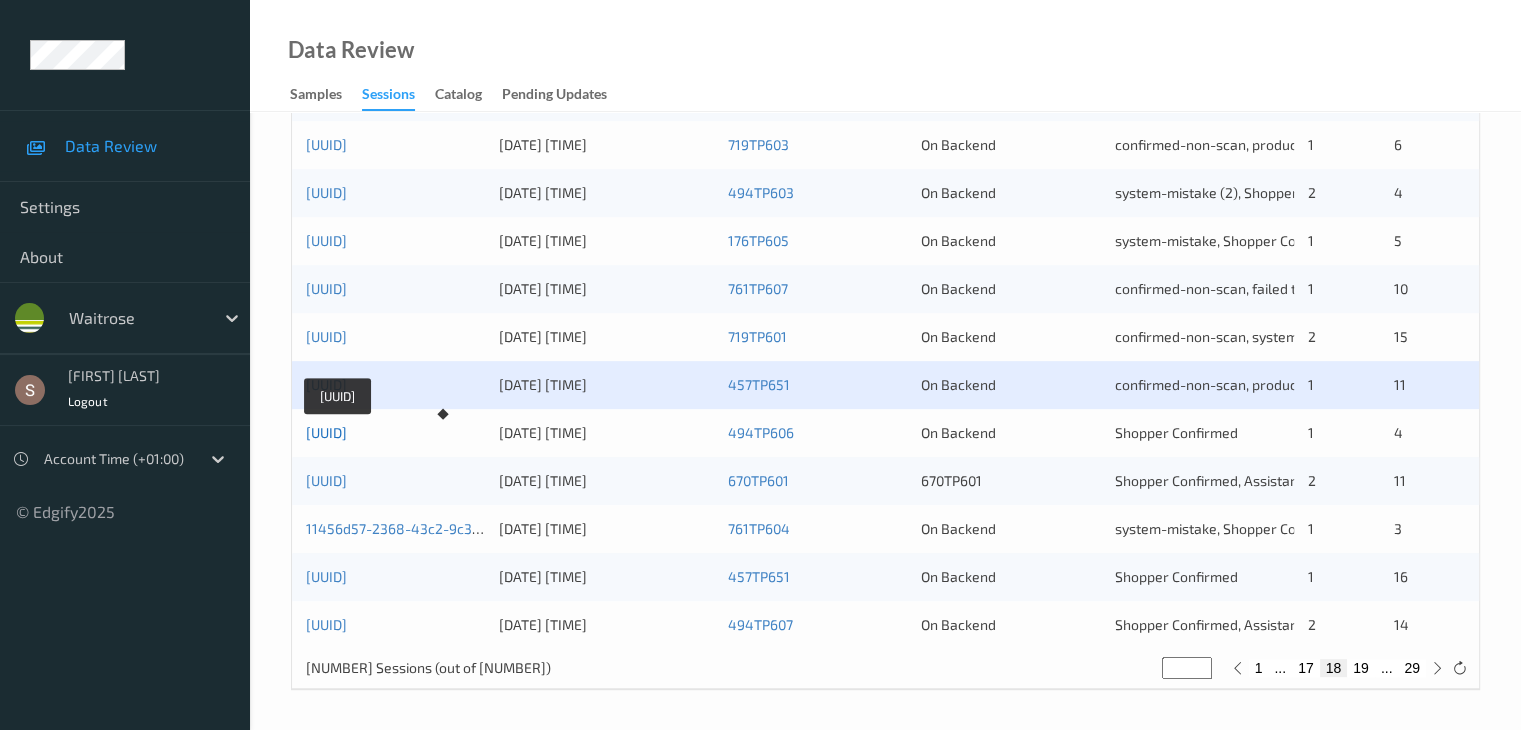 click on "[UUID]" at bounding box center [326, 432] 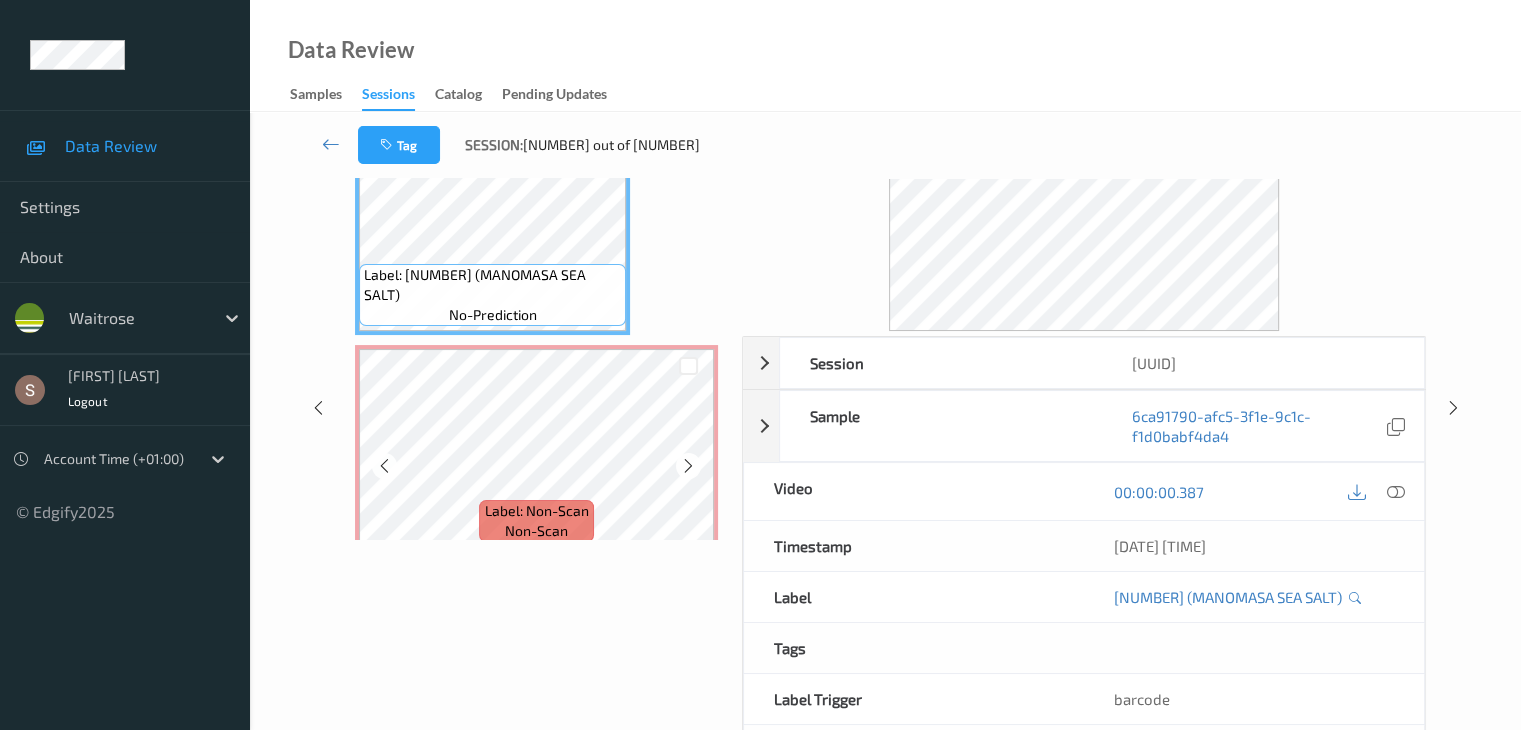 scroll, scrollTop: 0, scrollLeft: 0, axis: both 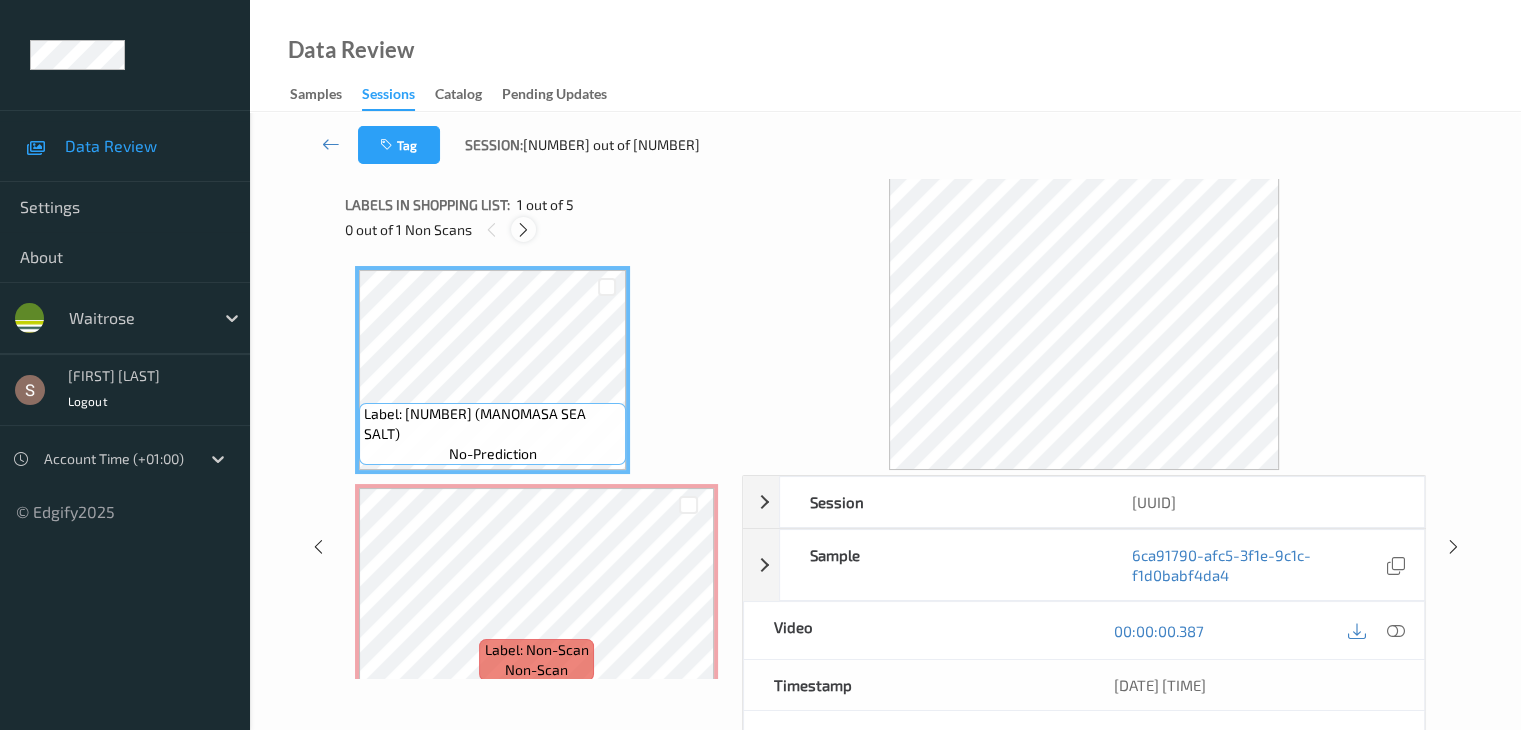 click at bounding box center (523, 230) 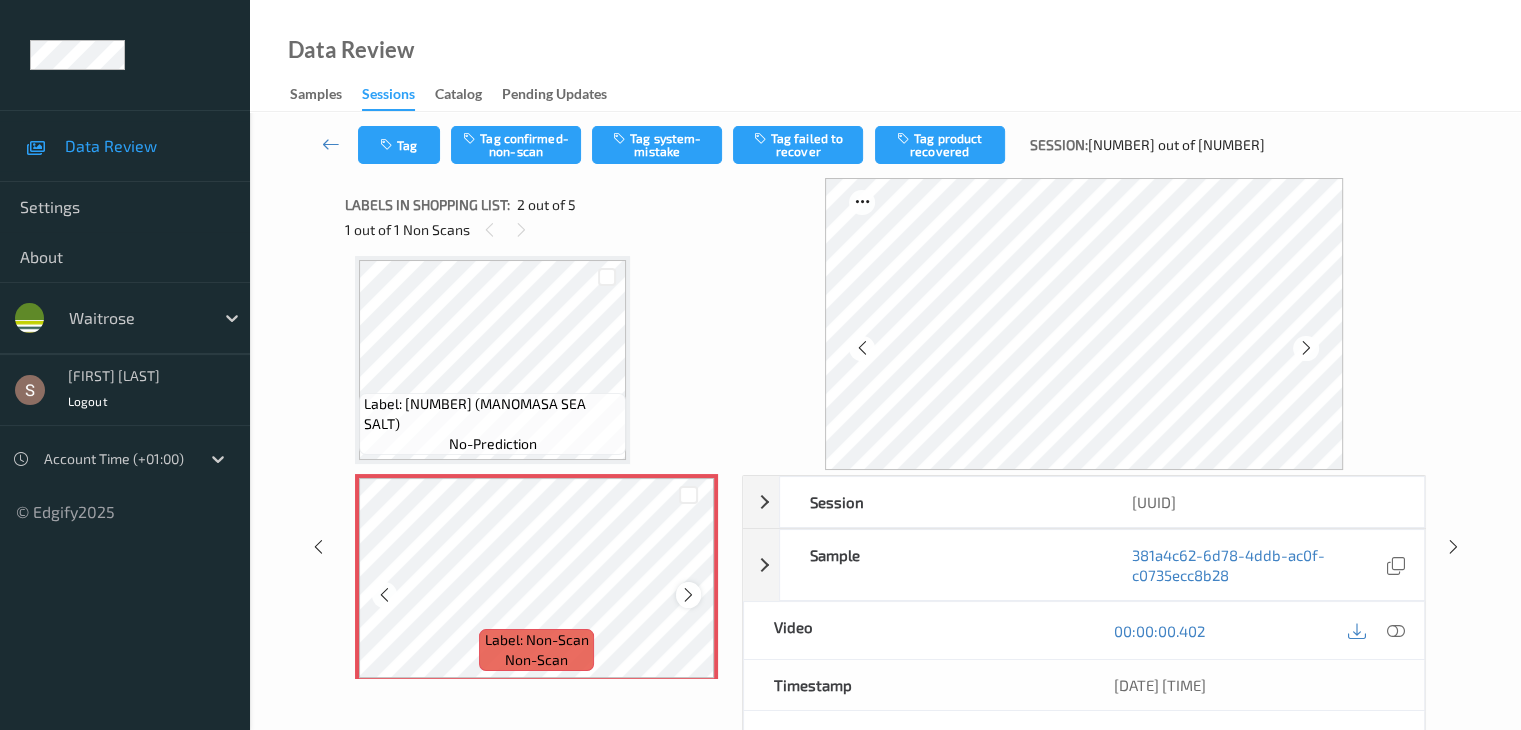 click at bounding box center [688, 595] 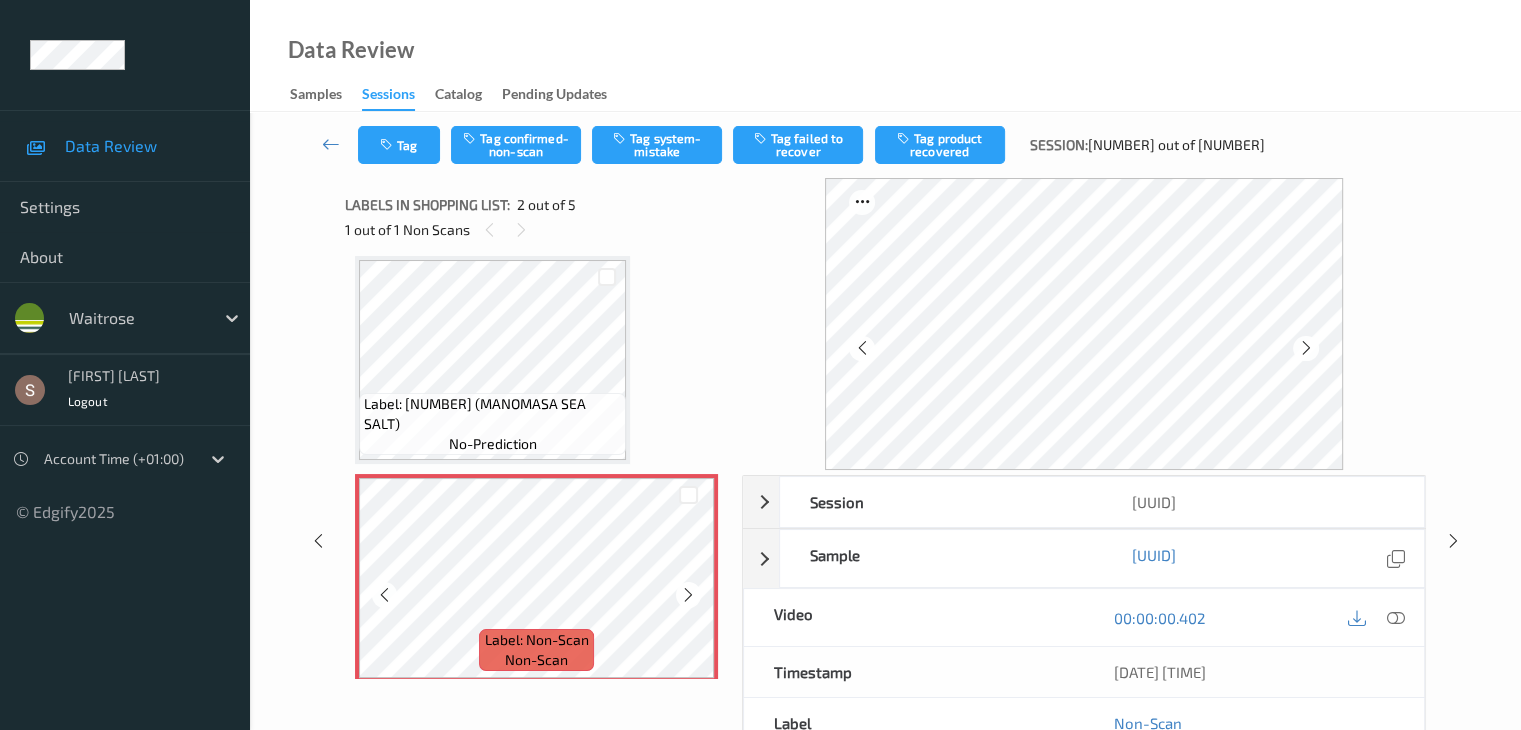 click at bounding box center [688, 595] 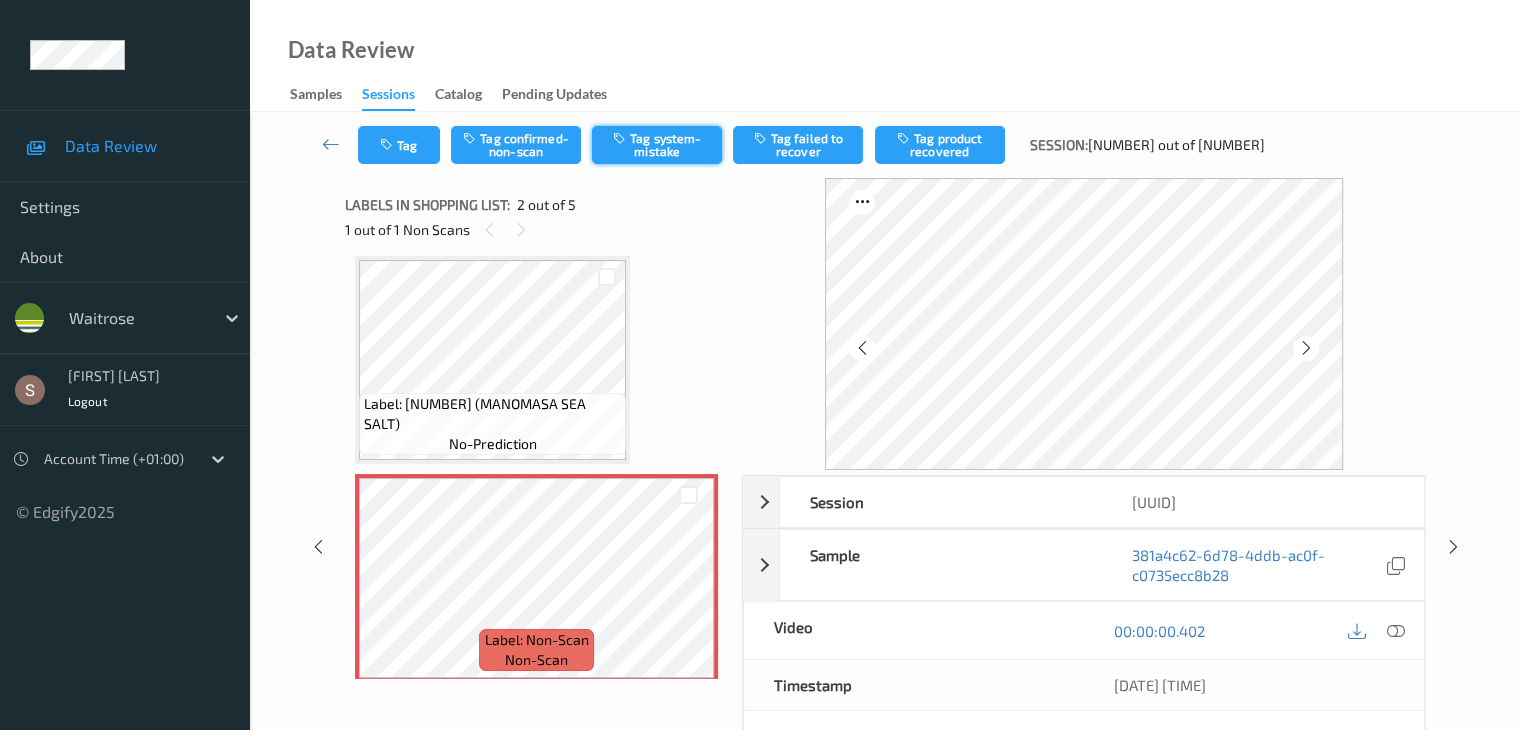 click on "Tag   system-mistake" at bounding box center [657, 145] 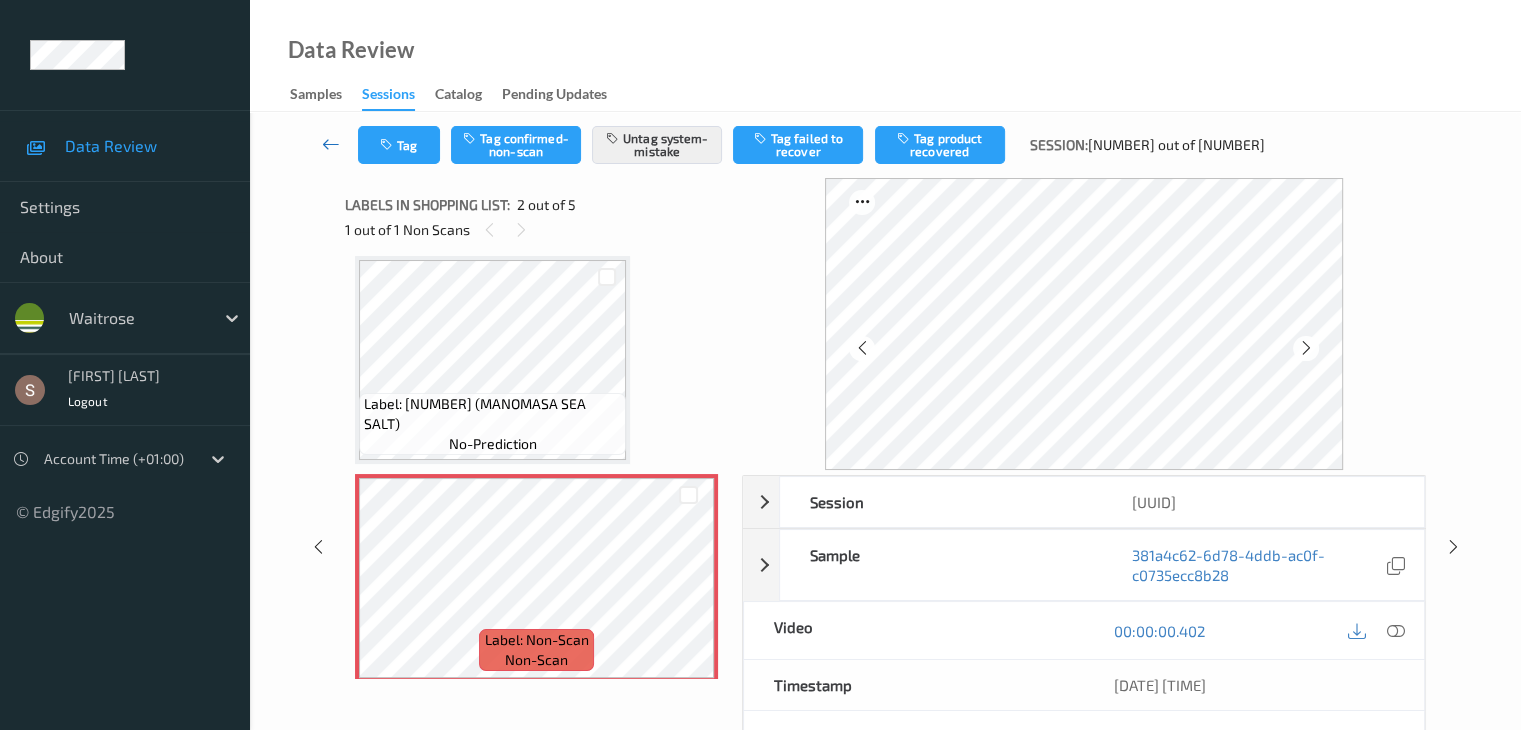 click at bounding box center [331, 144] 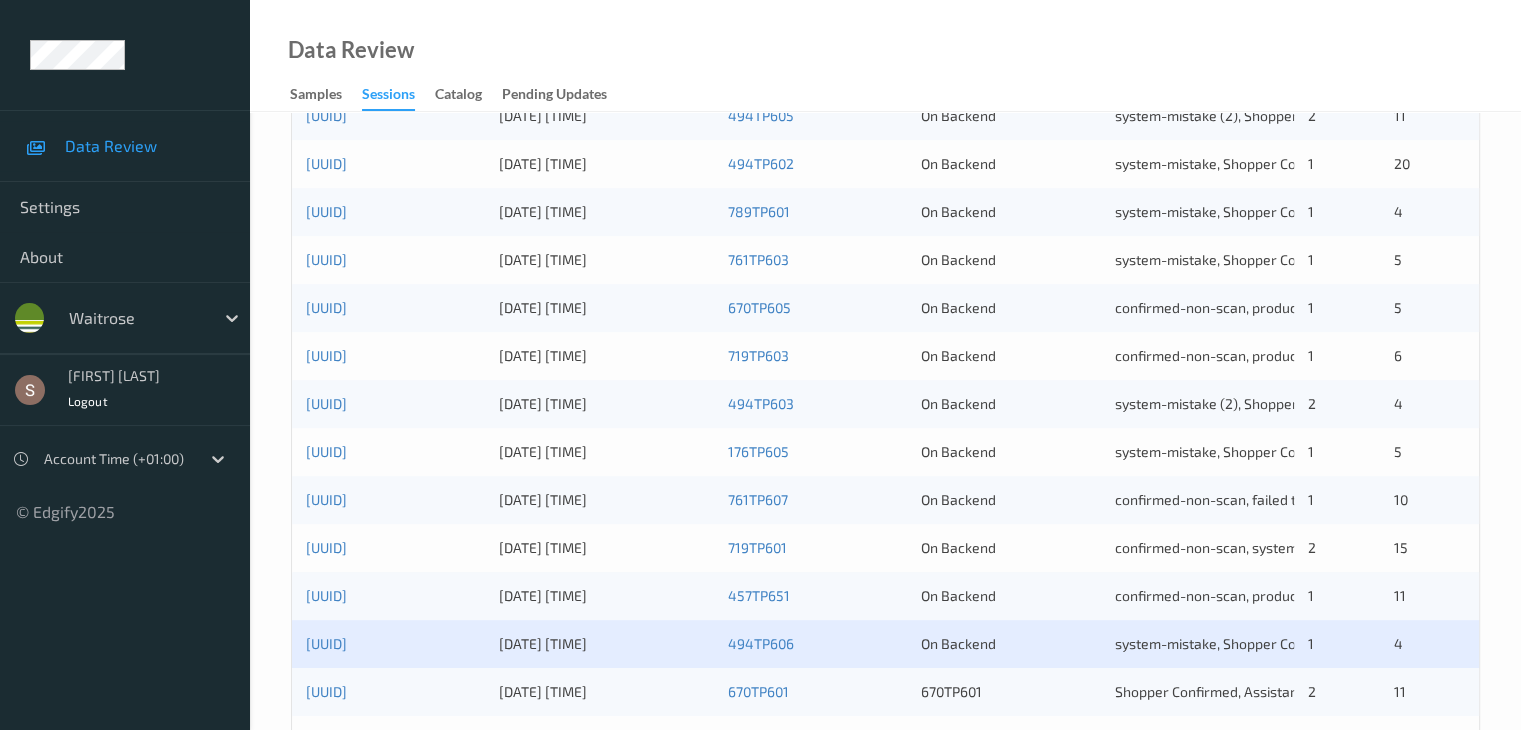 scroll, scrollTop: 932, scrollLeft: 0, axis: vertical 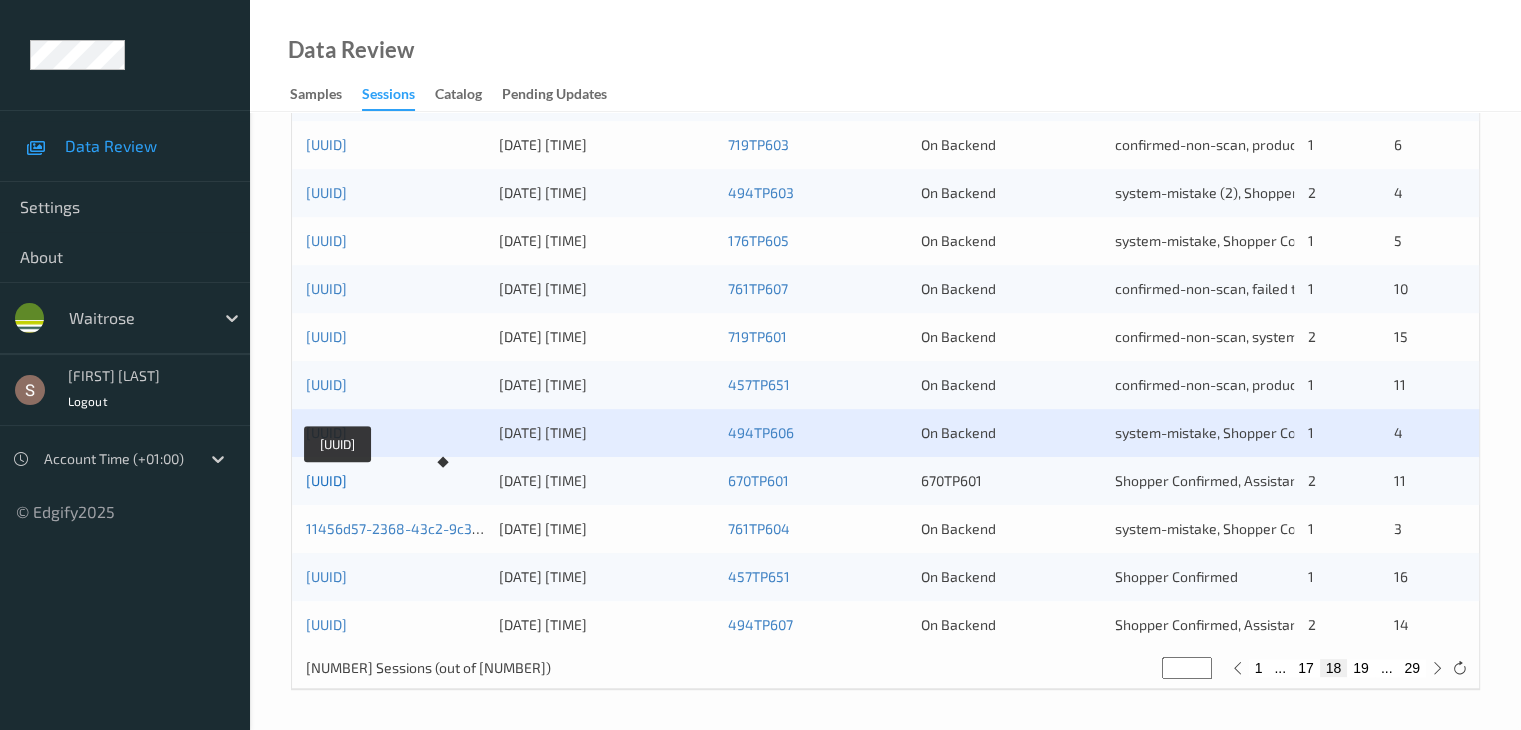 click on "[UUID]" at bounding box center [326, 480] 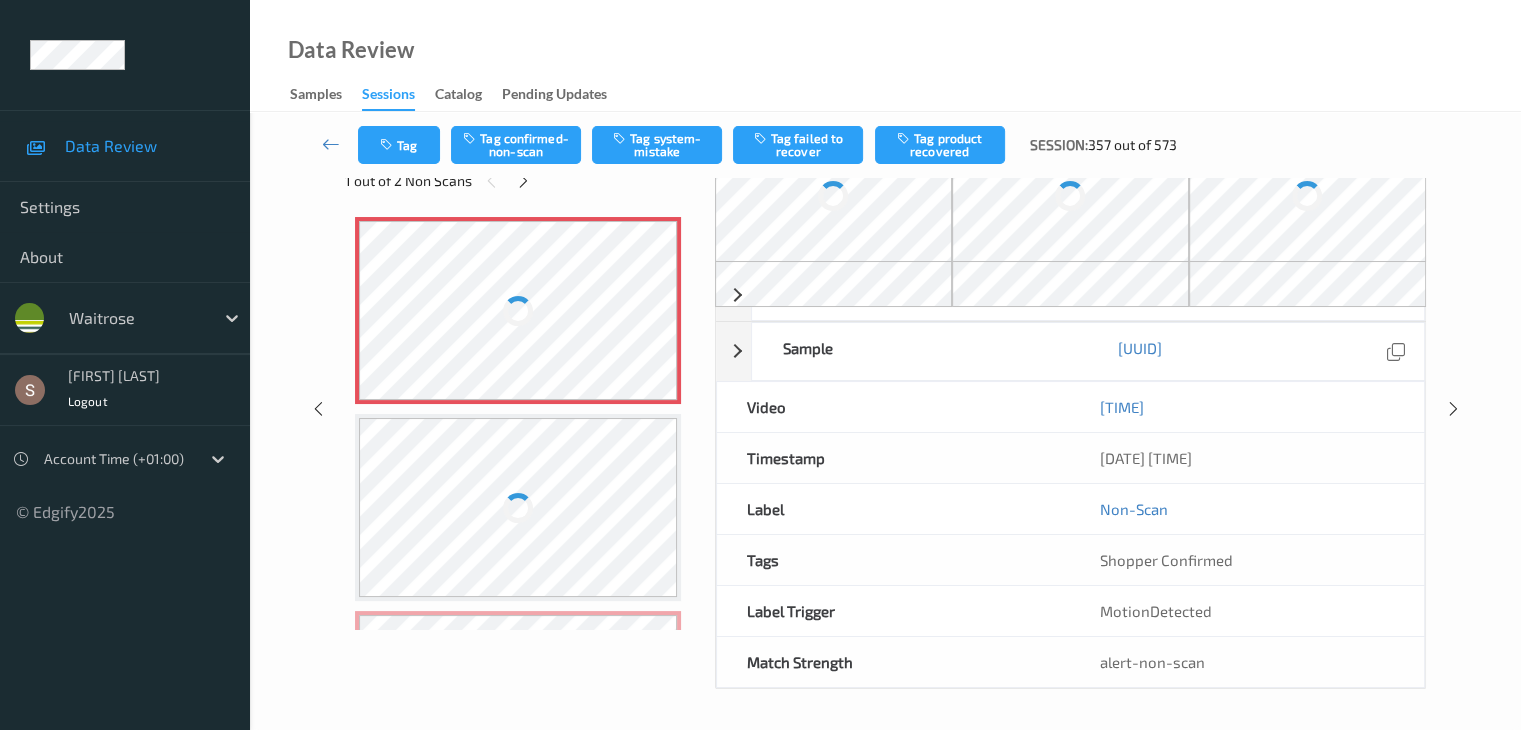 scroll, scrollTop: 72, scrollLeft: 0, axis: vertical 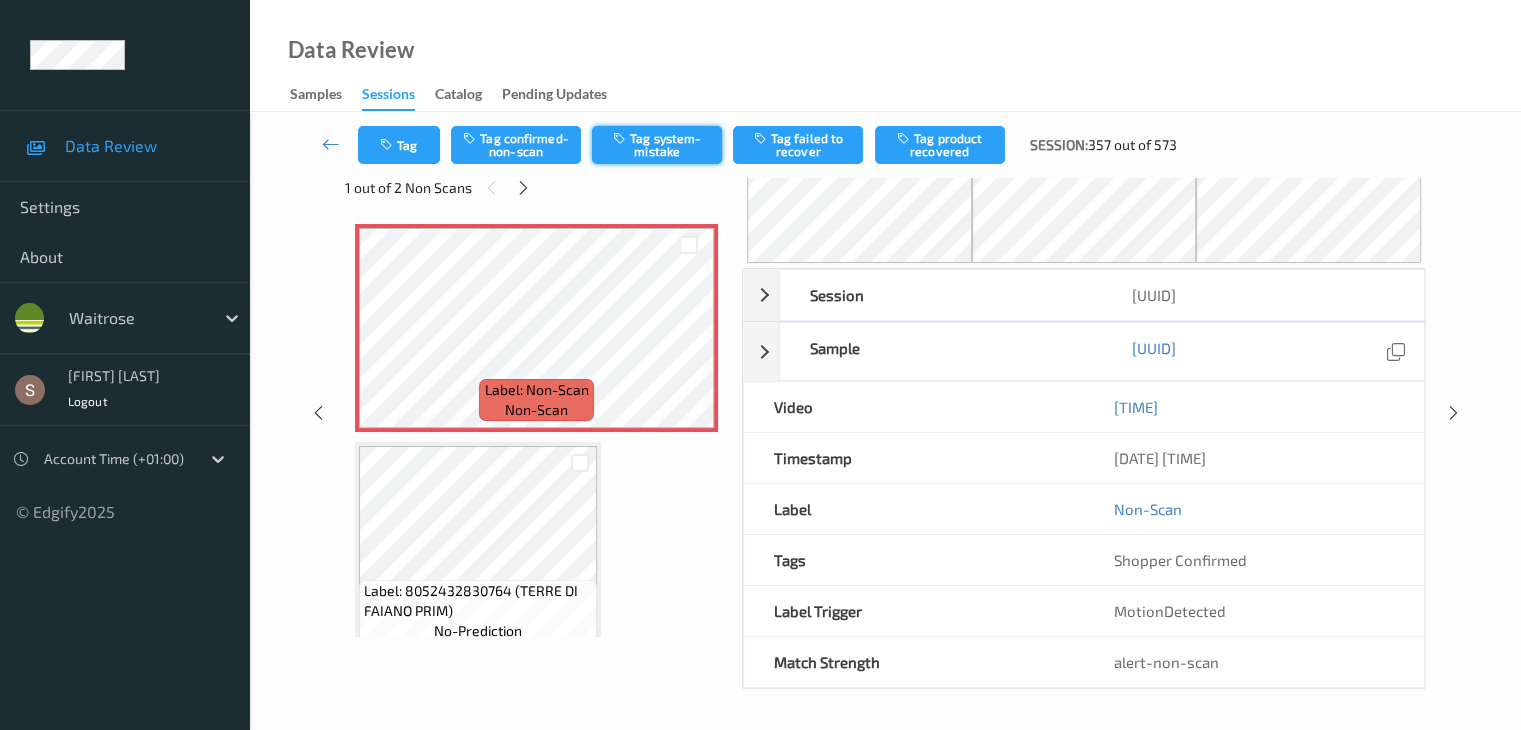 click on "Tag   system-mistake" at bounding box center (657, 145) 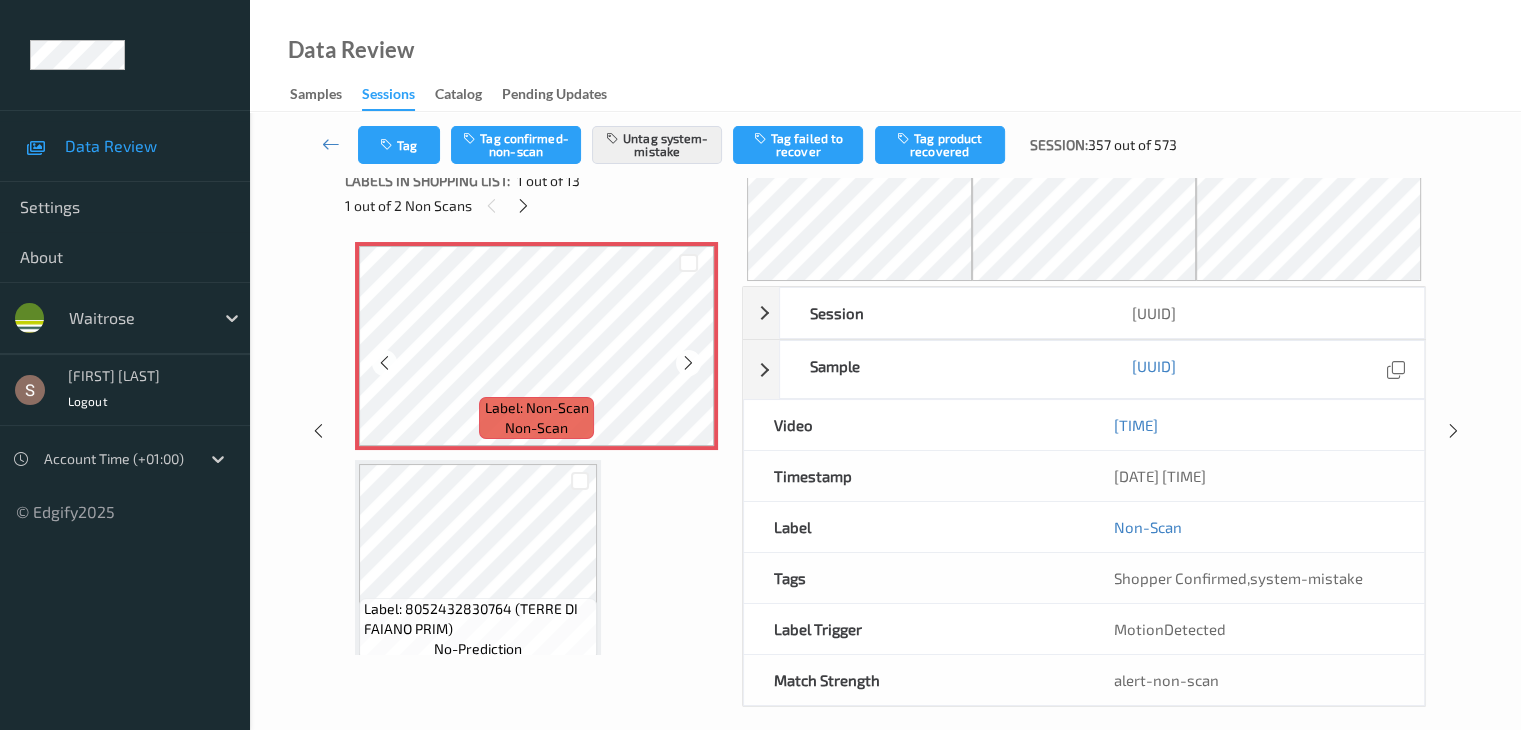 scroll, scrollTop: 0, scrollLeft: 0, axis: both 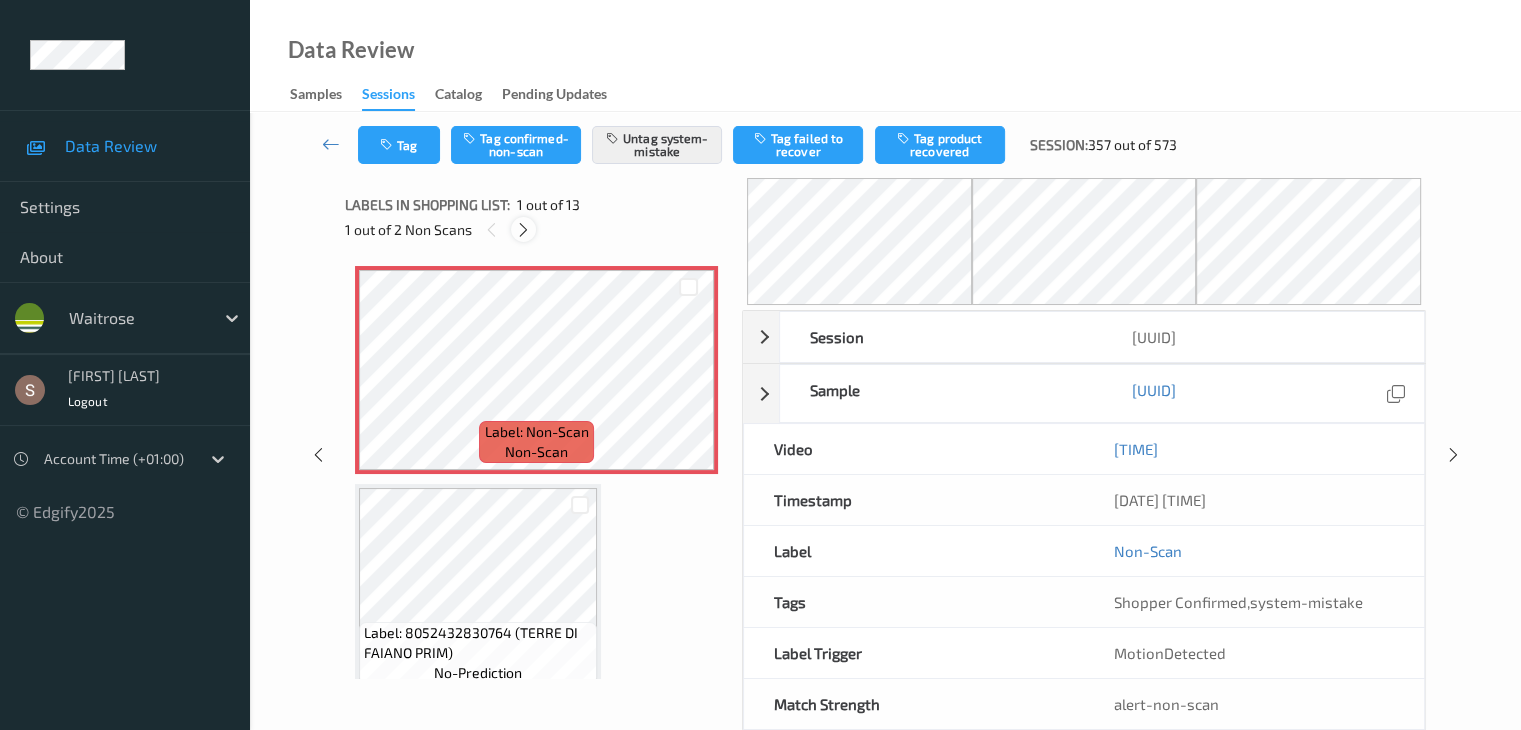 click at bounding box center (523, 229) 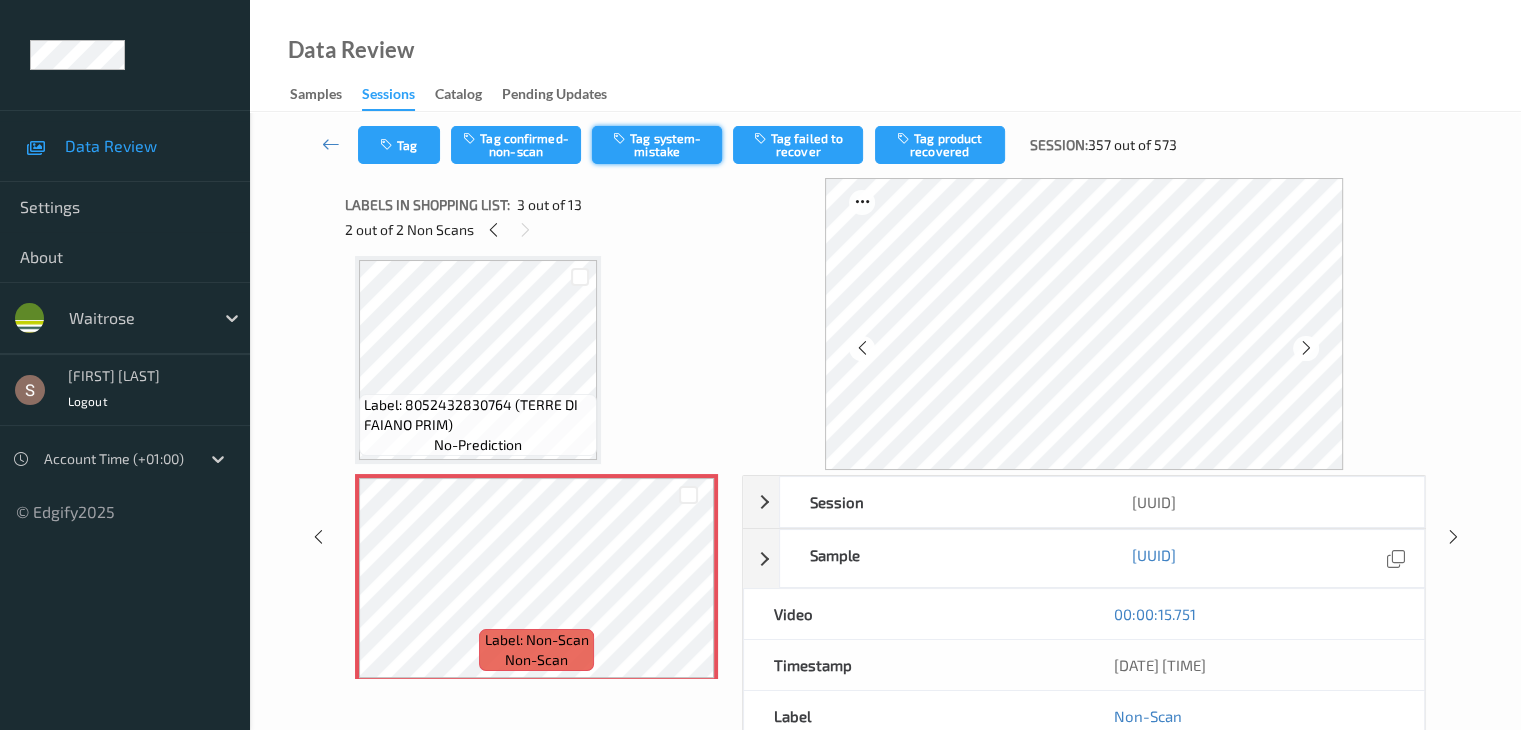 click on "Tag   system-mistake" at bounding box center [657, 145] 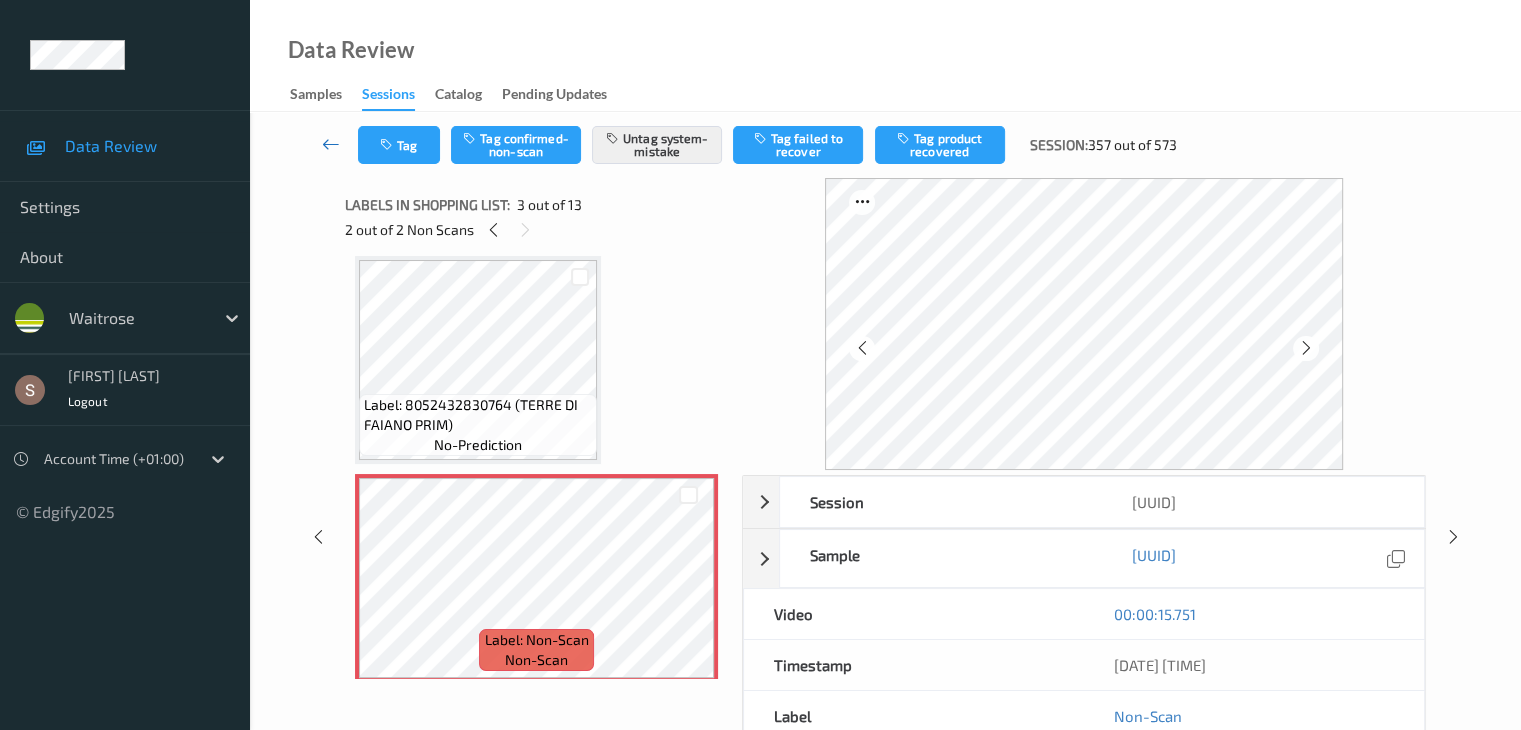 click at bounding box center [331, 144] 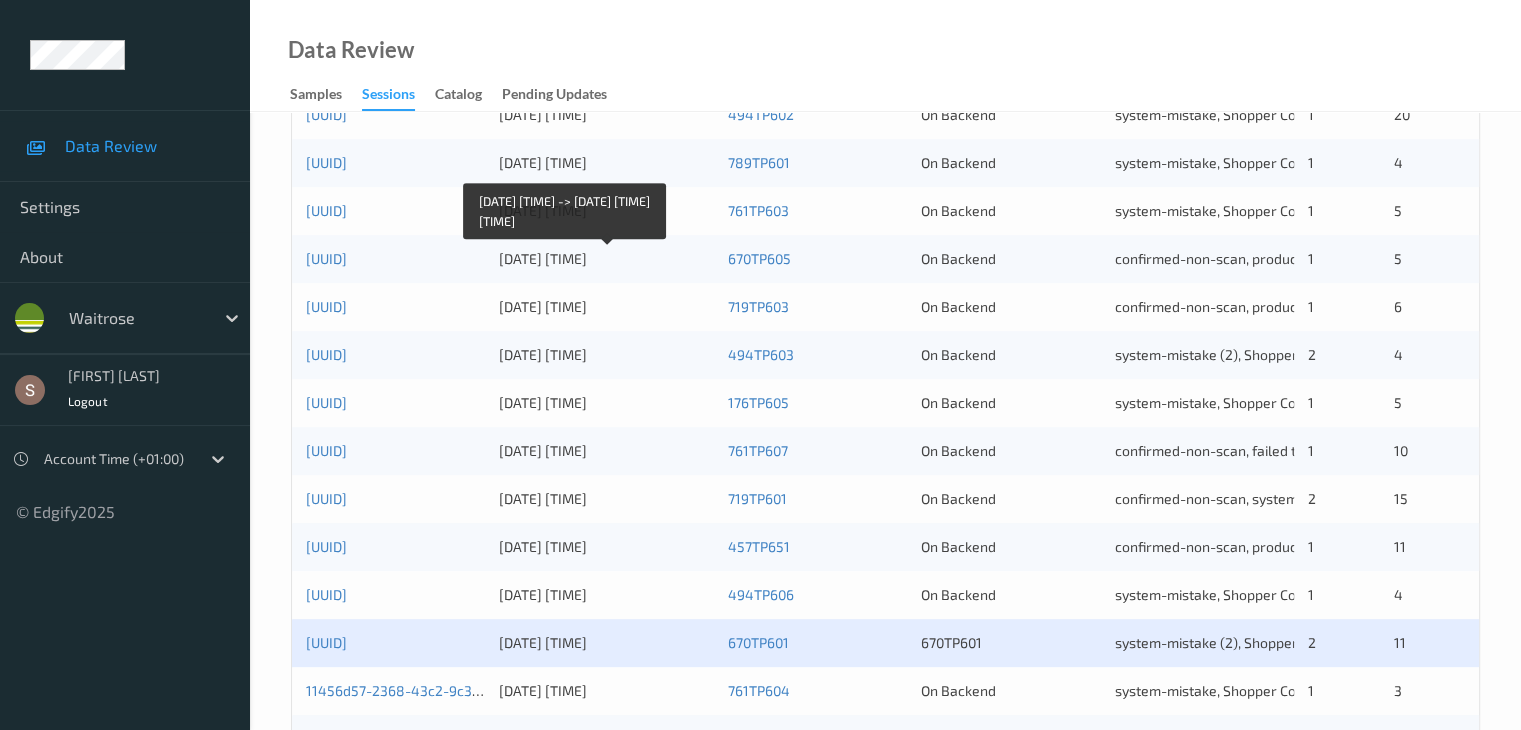 scroll, scrollTop: 932, scrollLeft: 0, axis: vertical 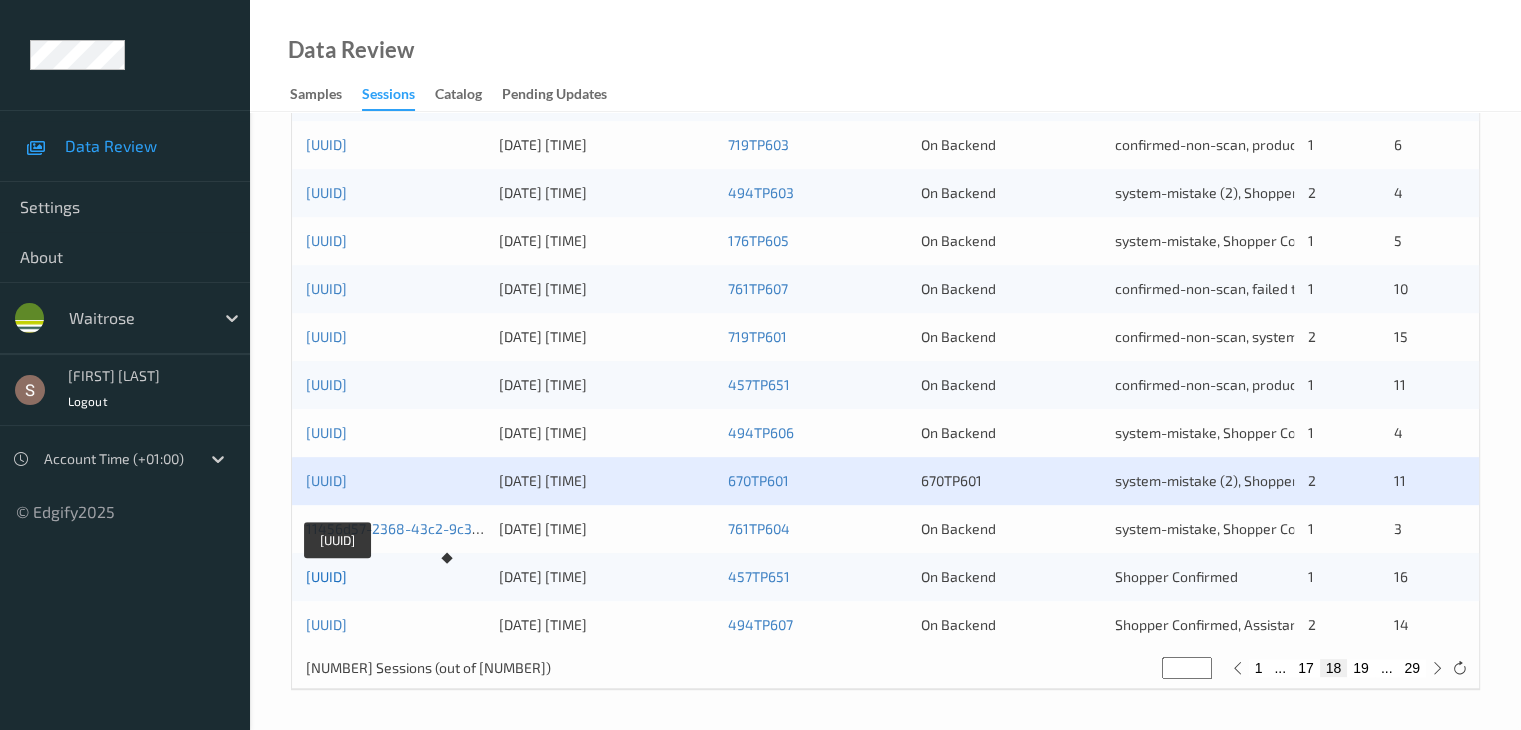 click on "[UUID]" at bounding box center (326, 576) 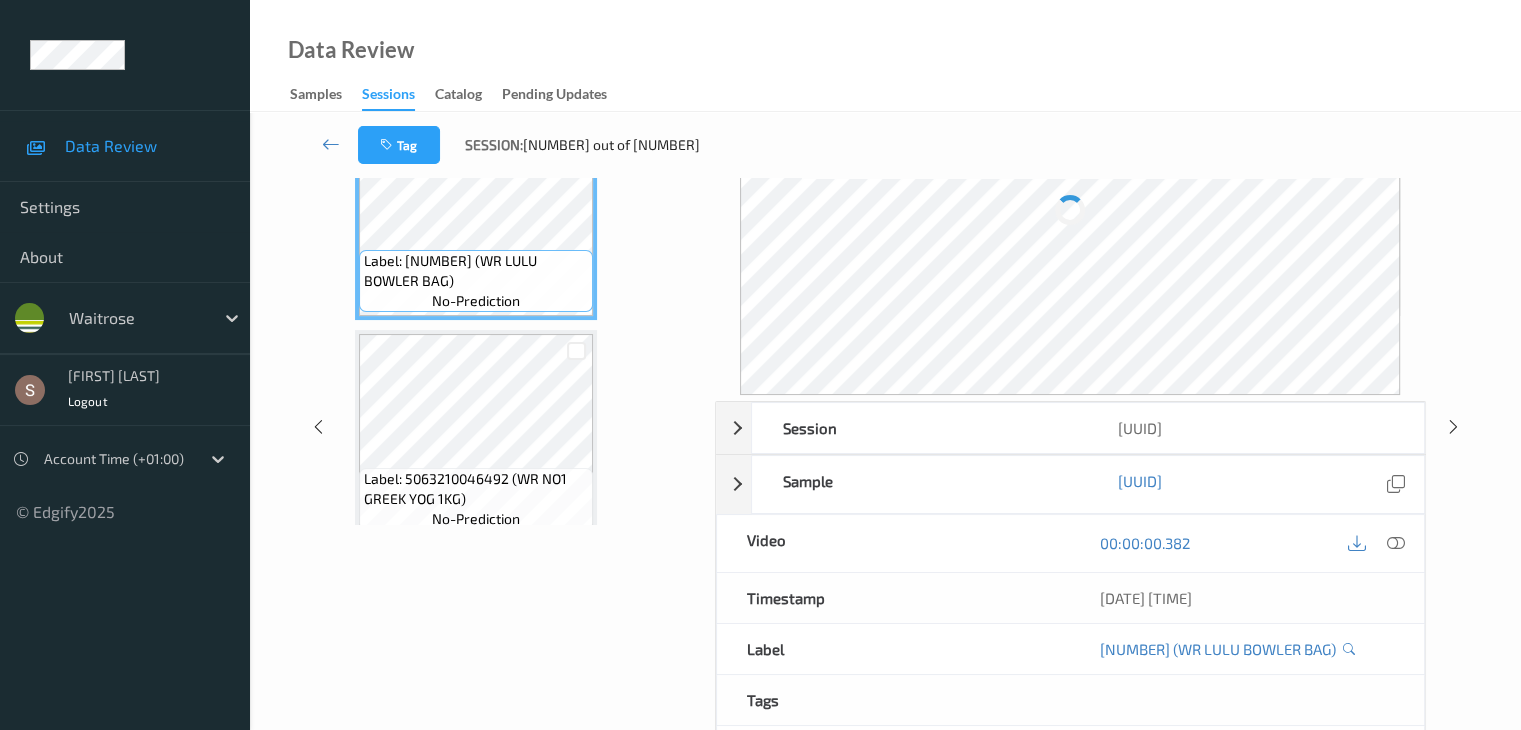 scroll, scrollTop: 0, scrollLeft: 0, axis: both 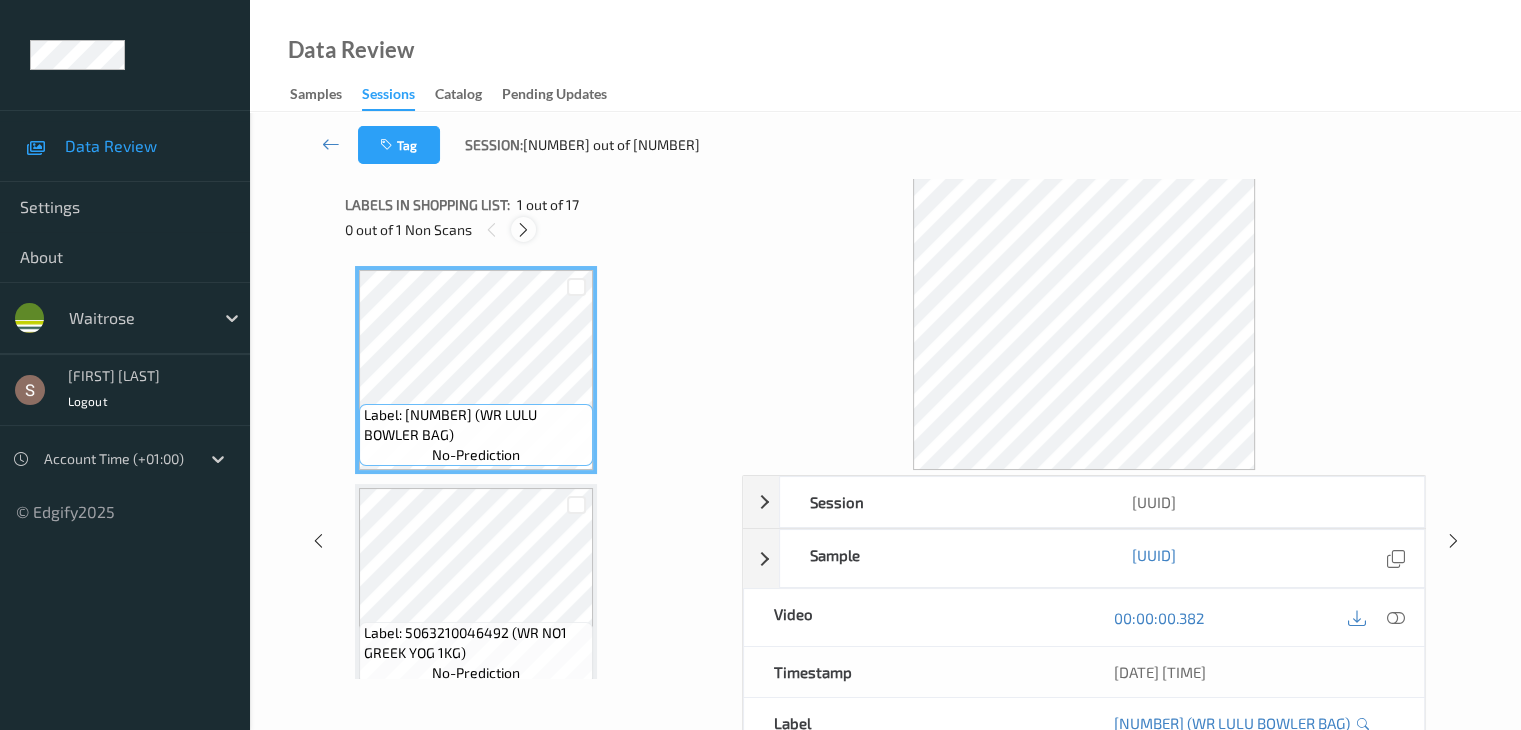 click at bounding box center (523, 230) 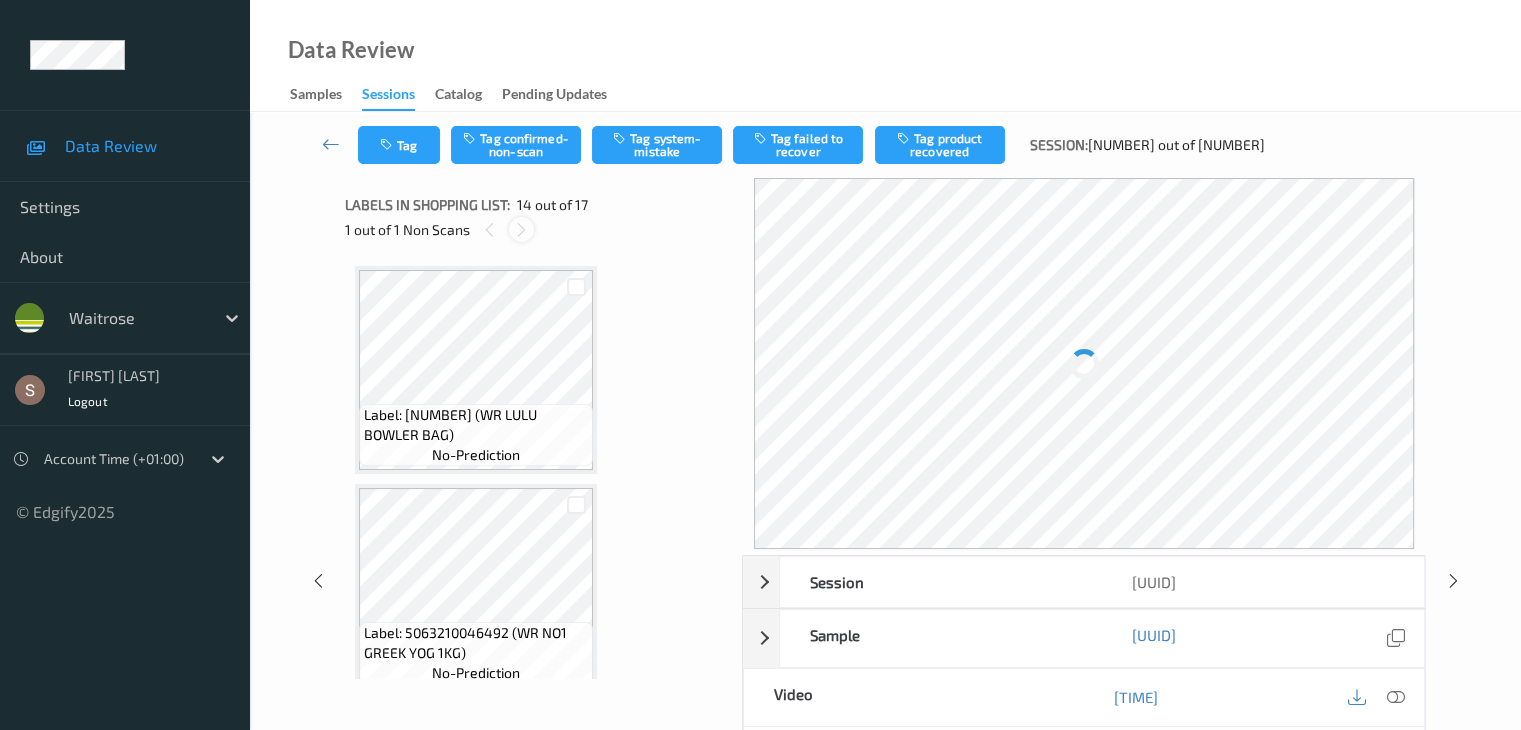 scroll, scrollTop: 2626, scrollLeft: 0, axis: vertical 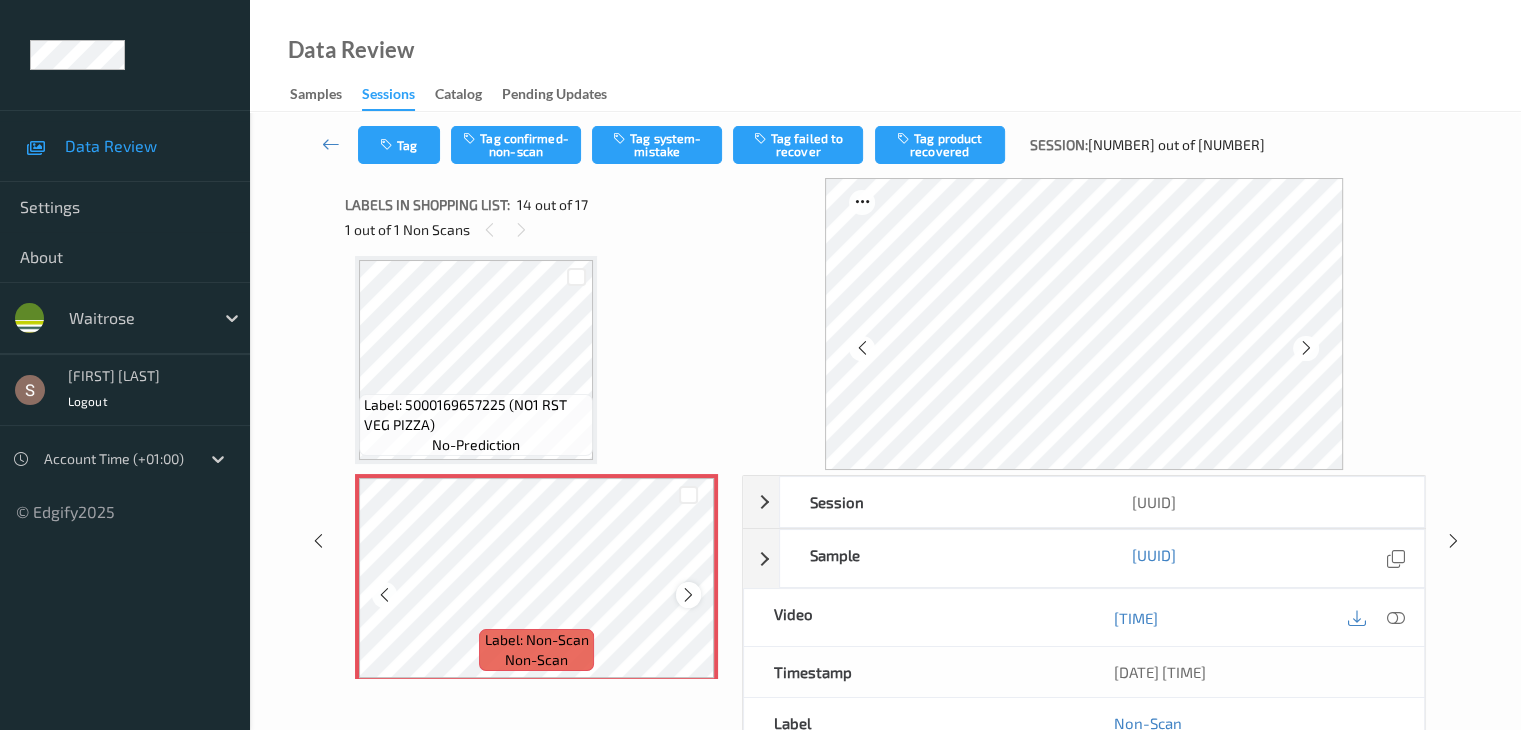 click at bounding box center [688, 594] 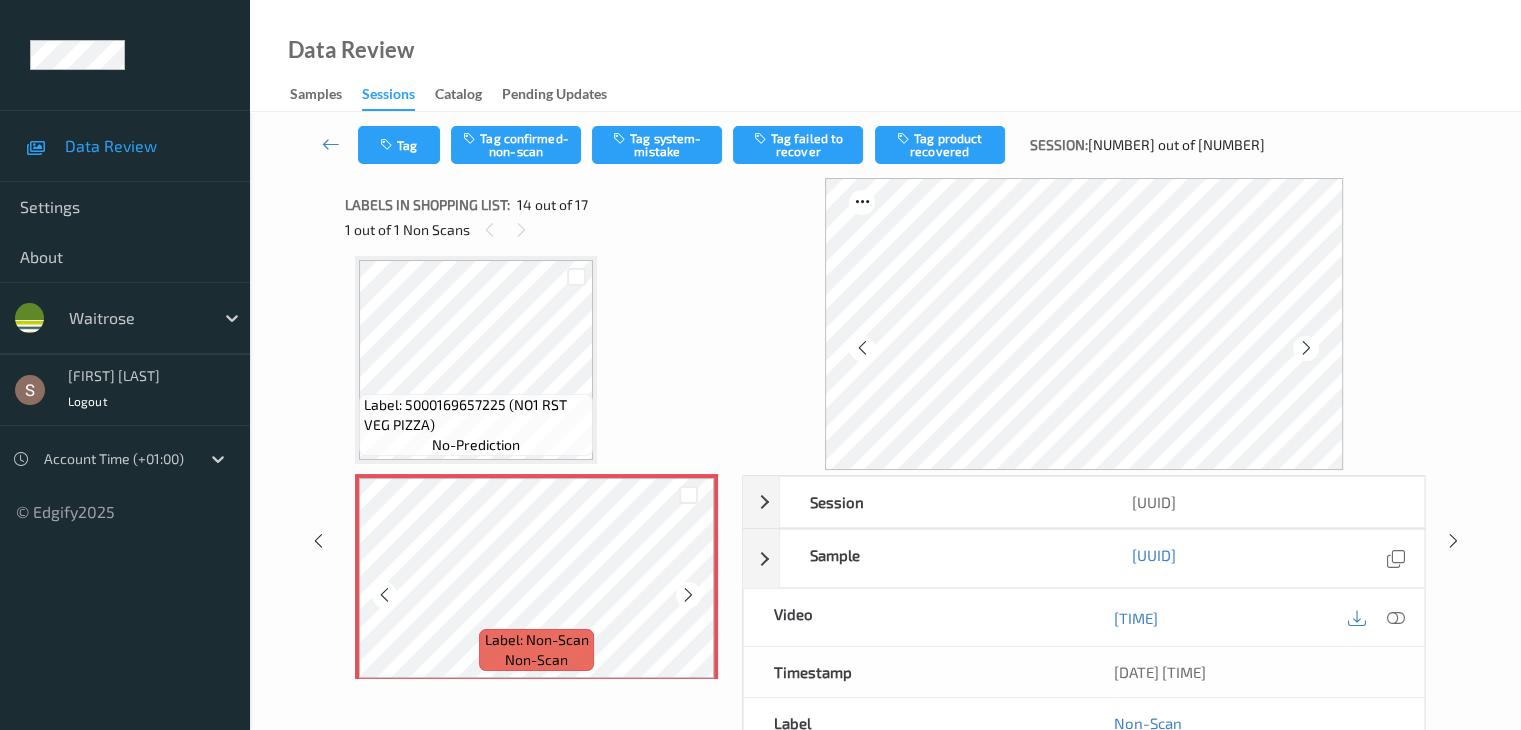 click at bounding box center [688, 594] 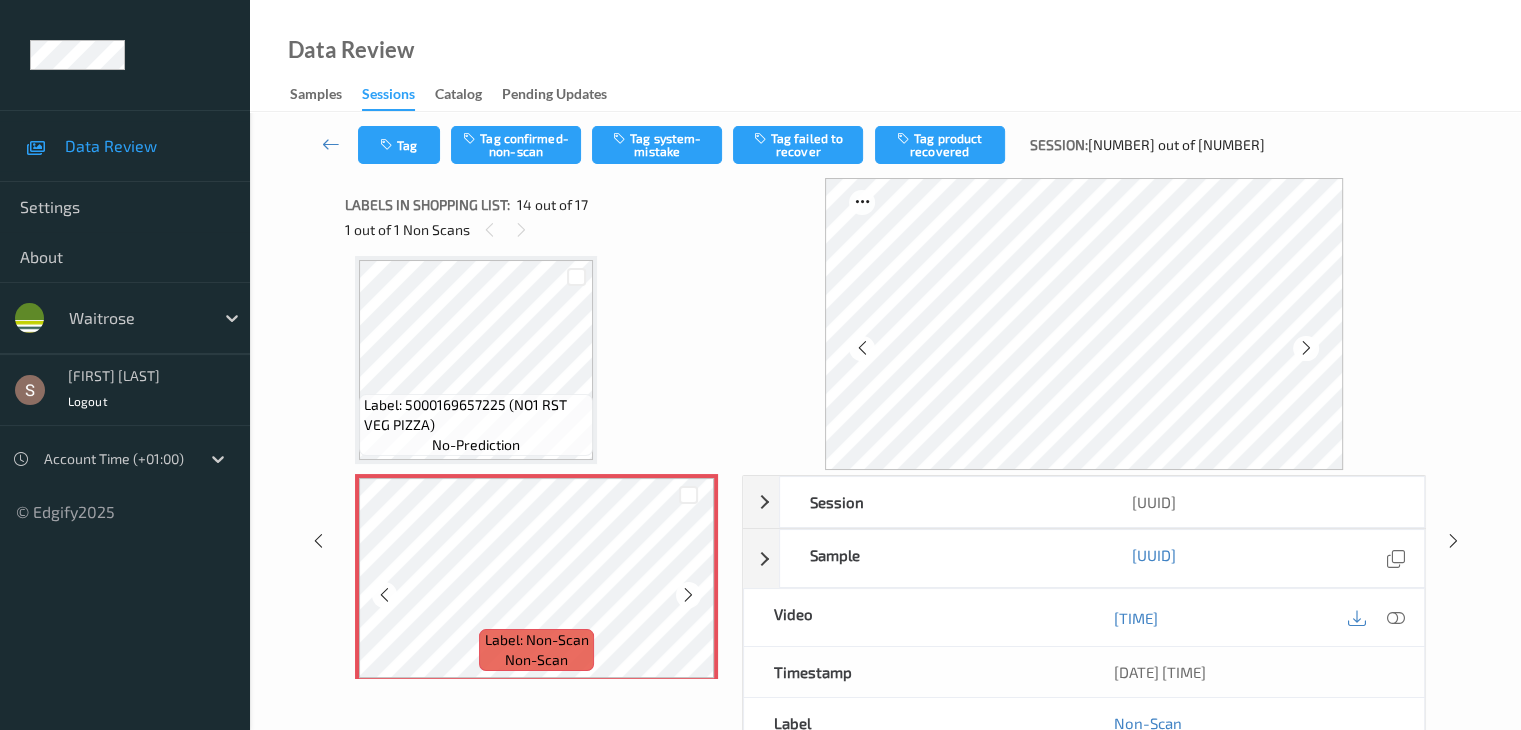 click at bounding box center [688, 594] 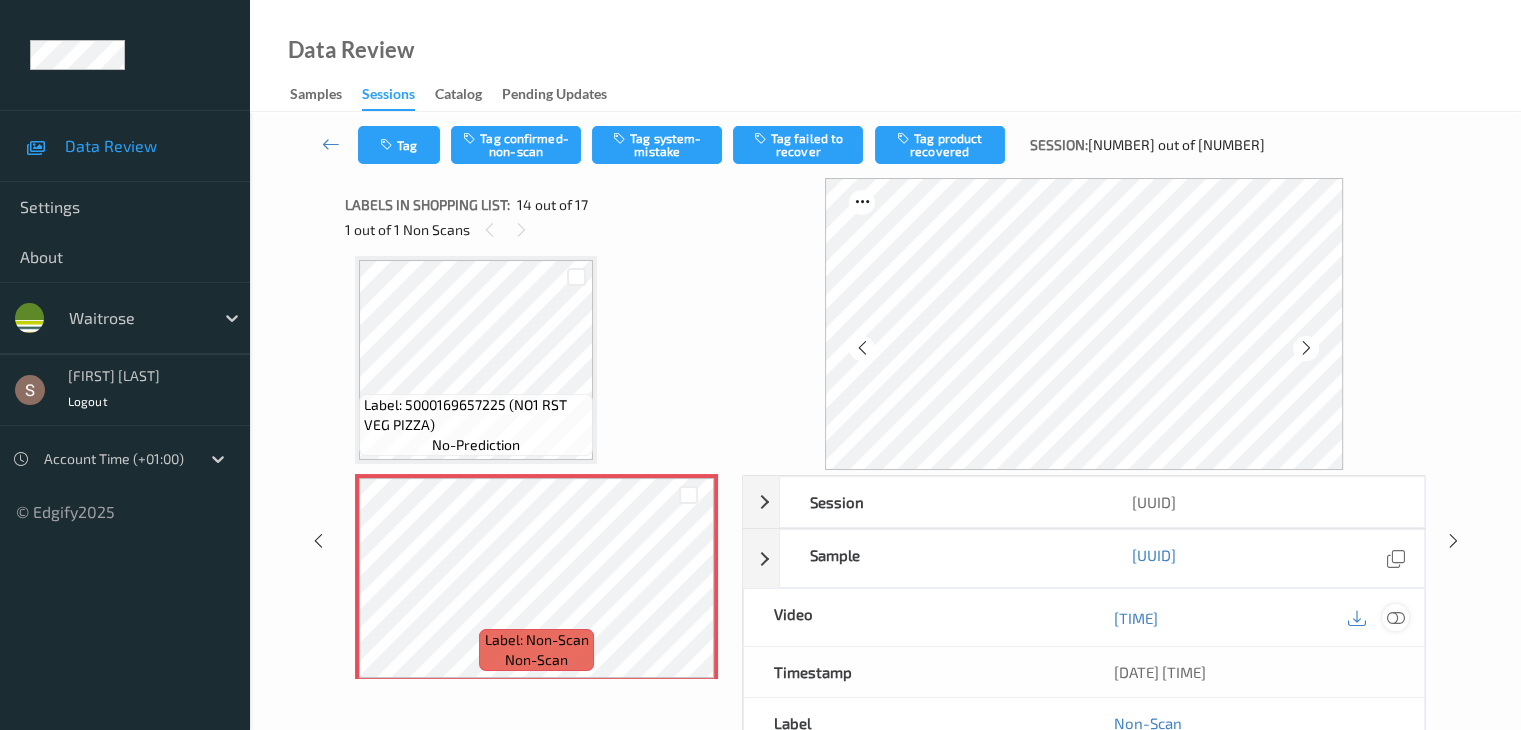 click at bounding box center (1395, 618) 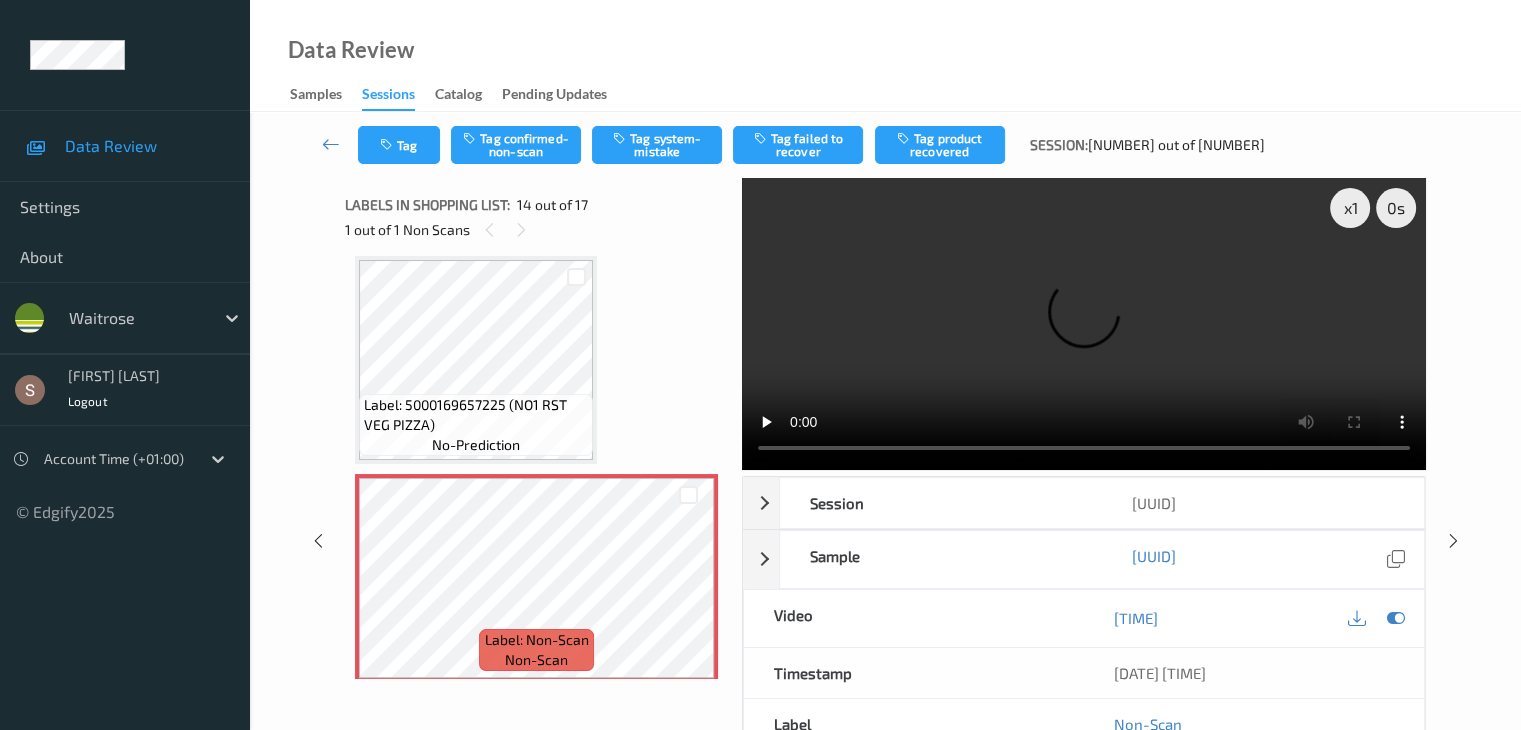 click at bounding box center [1084, 324] 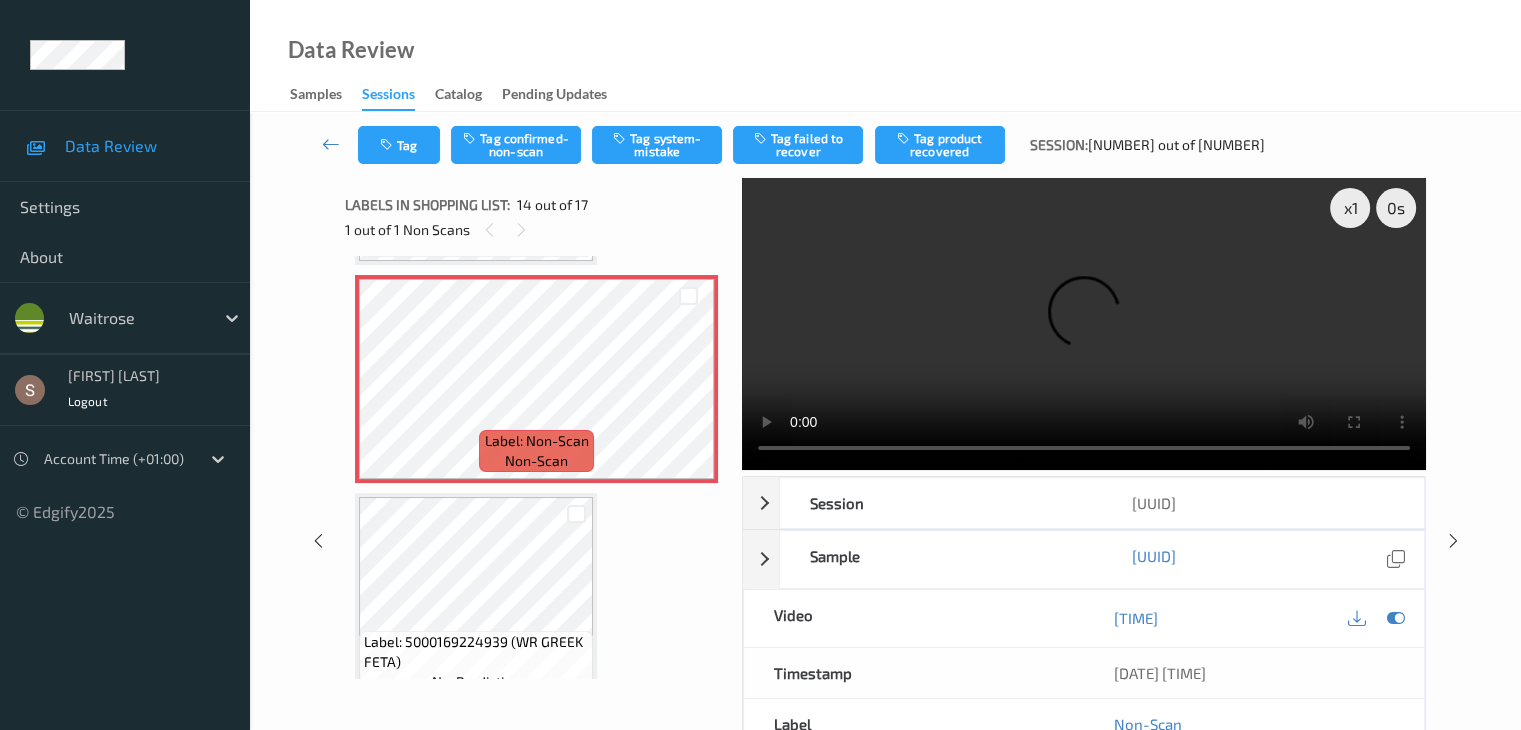 scroll, scrollTop: 2826, scrollLeft: 0, axis: vertical 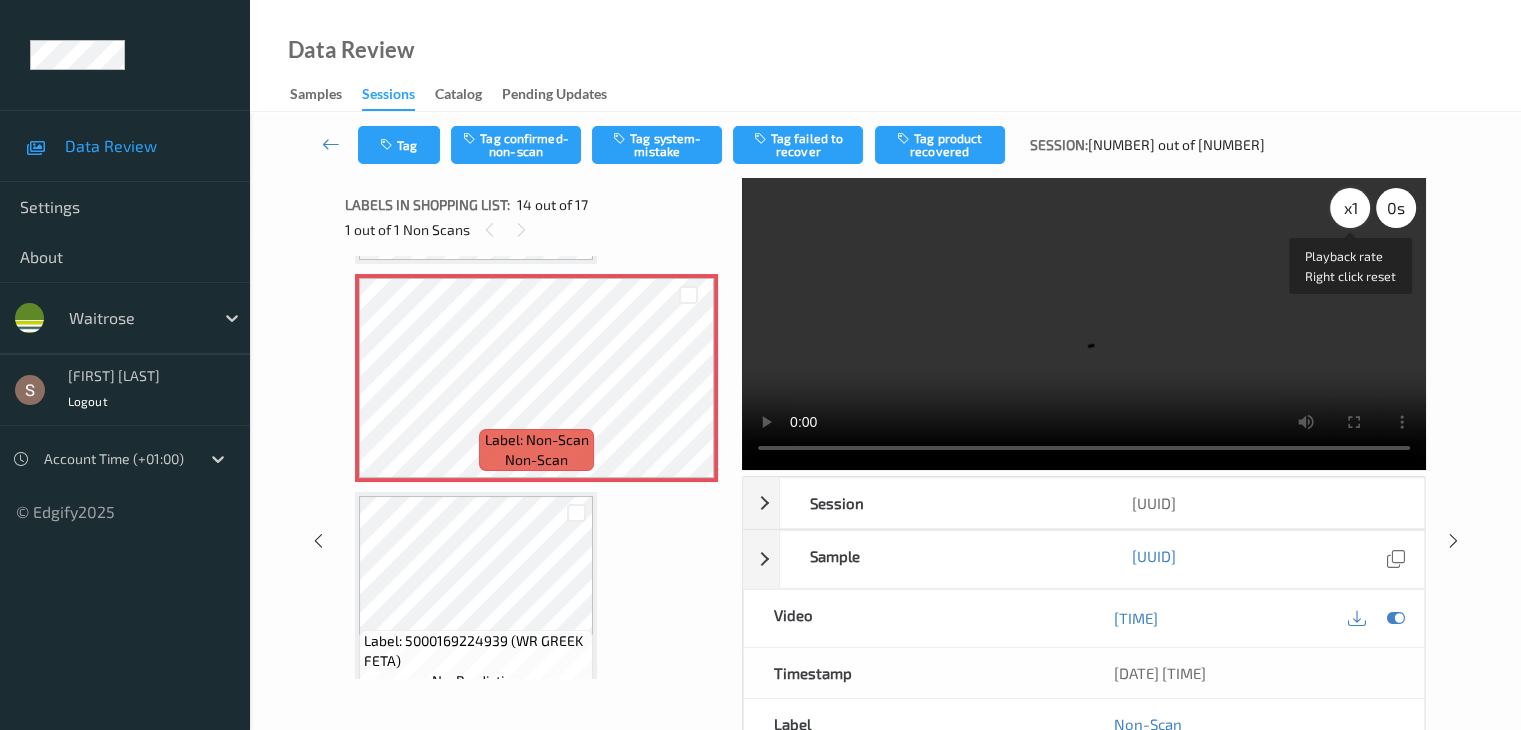 click on "x 1" at bounding box center (1350, 208) 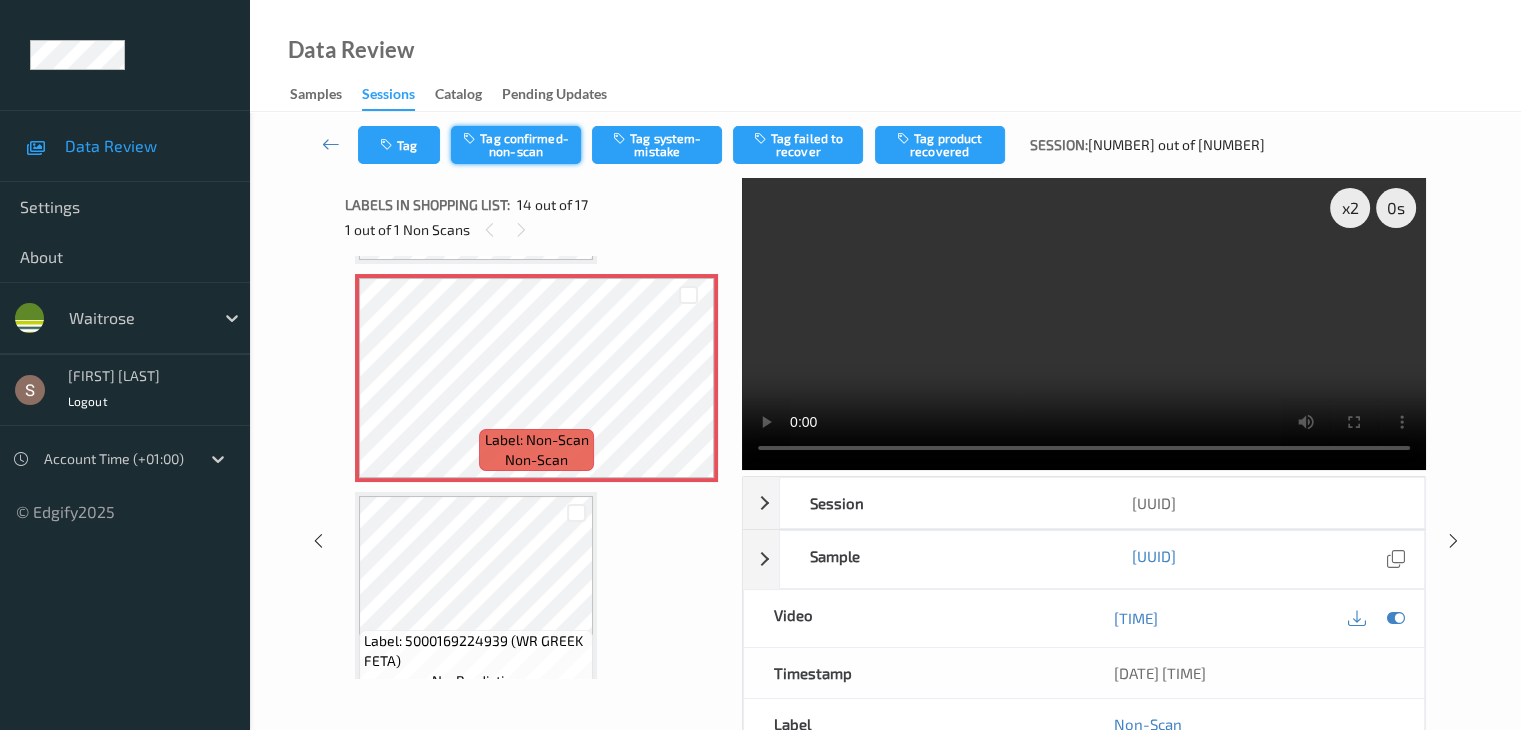 click on "Tag   confirmed-non-scan" at bounding box center [516, 145] 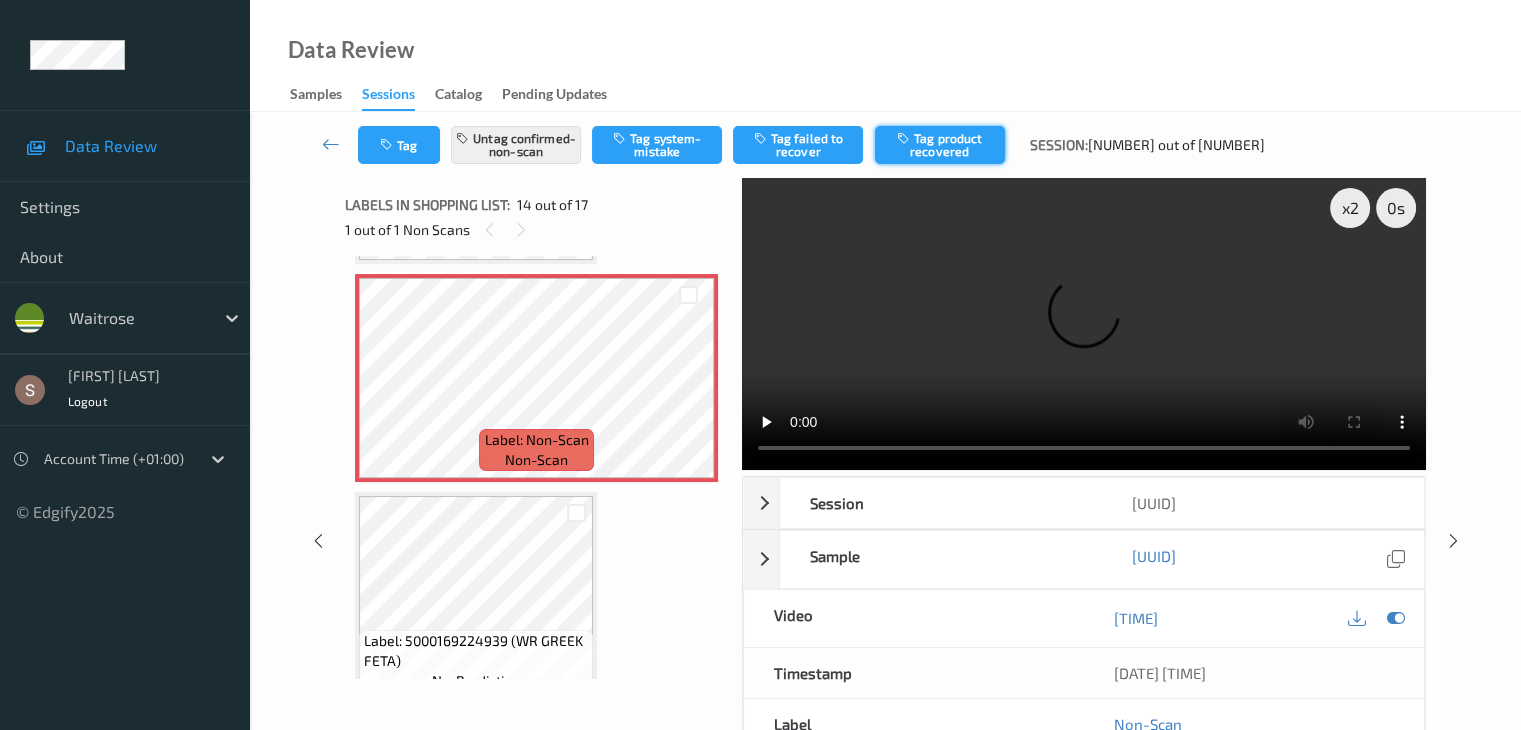 click on "Tag   product recovered" at bounding box center (940, 145) 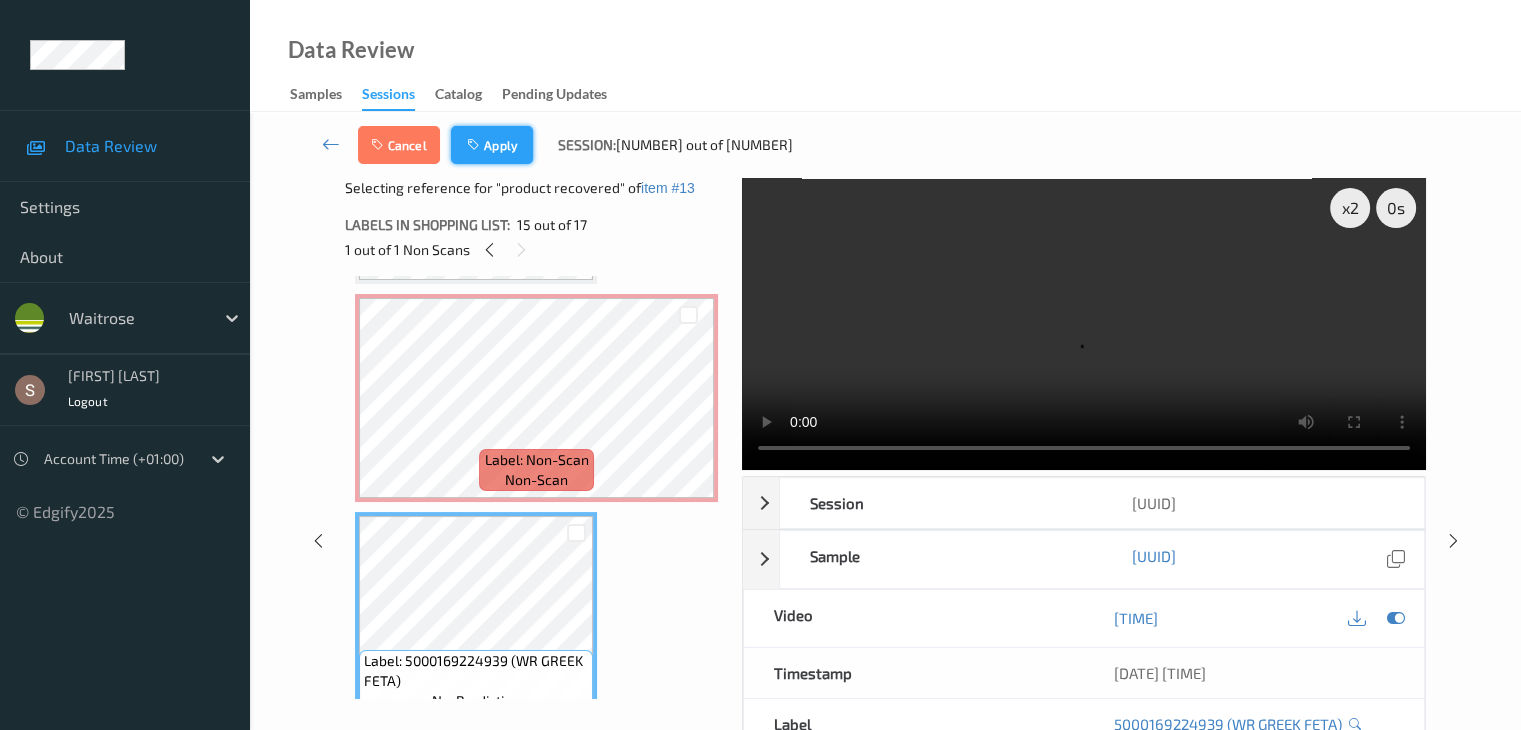 click on "Apply" at bounding box center (492, 145) 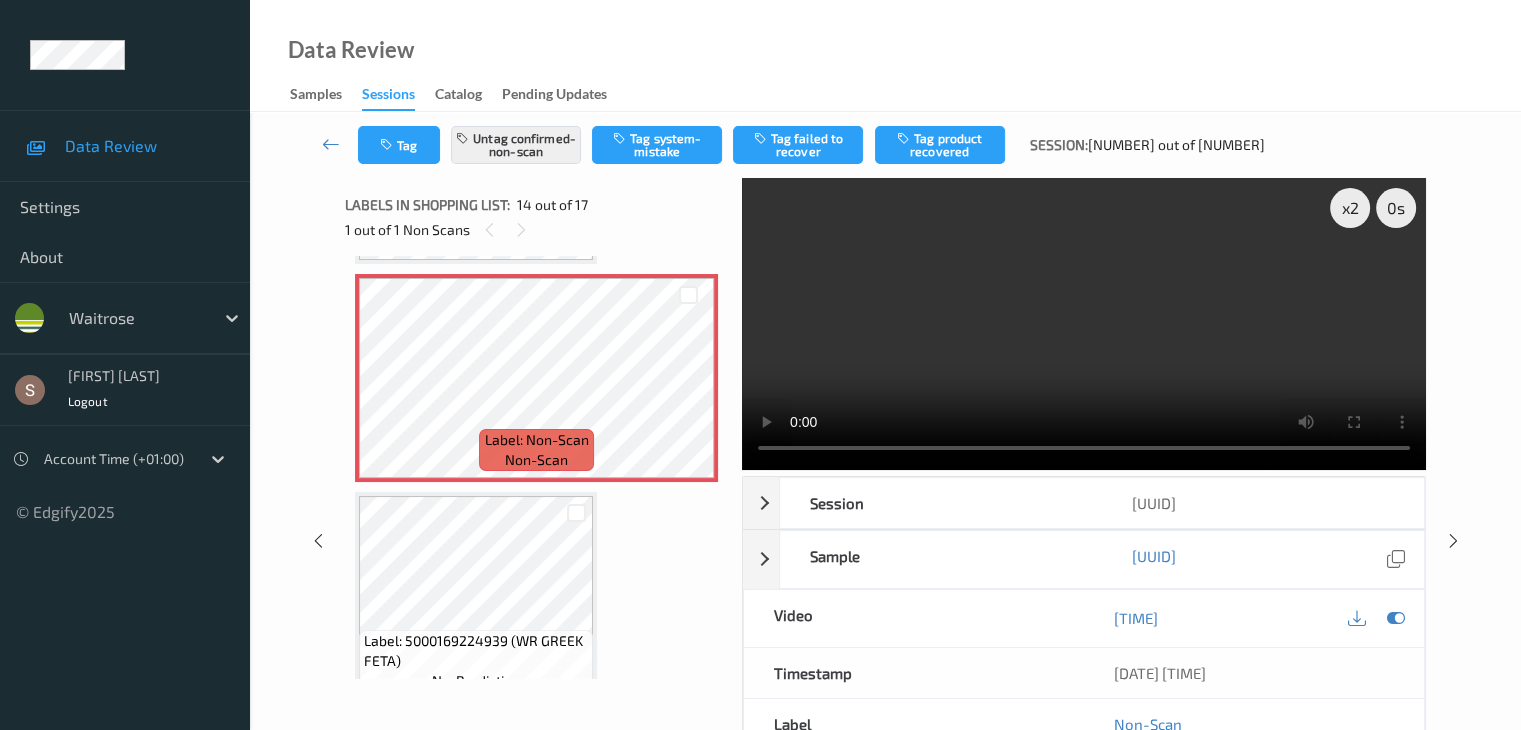 scroll, scrollTop: 2626, scrollLeft: 0, axis: vertical 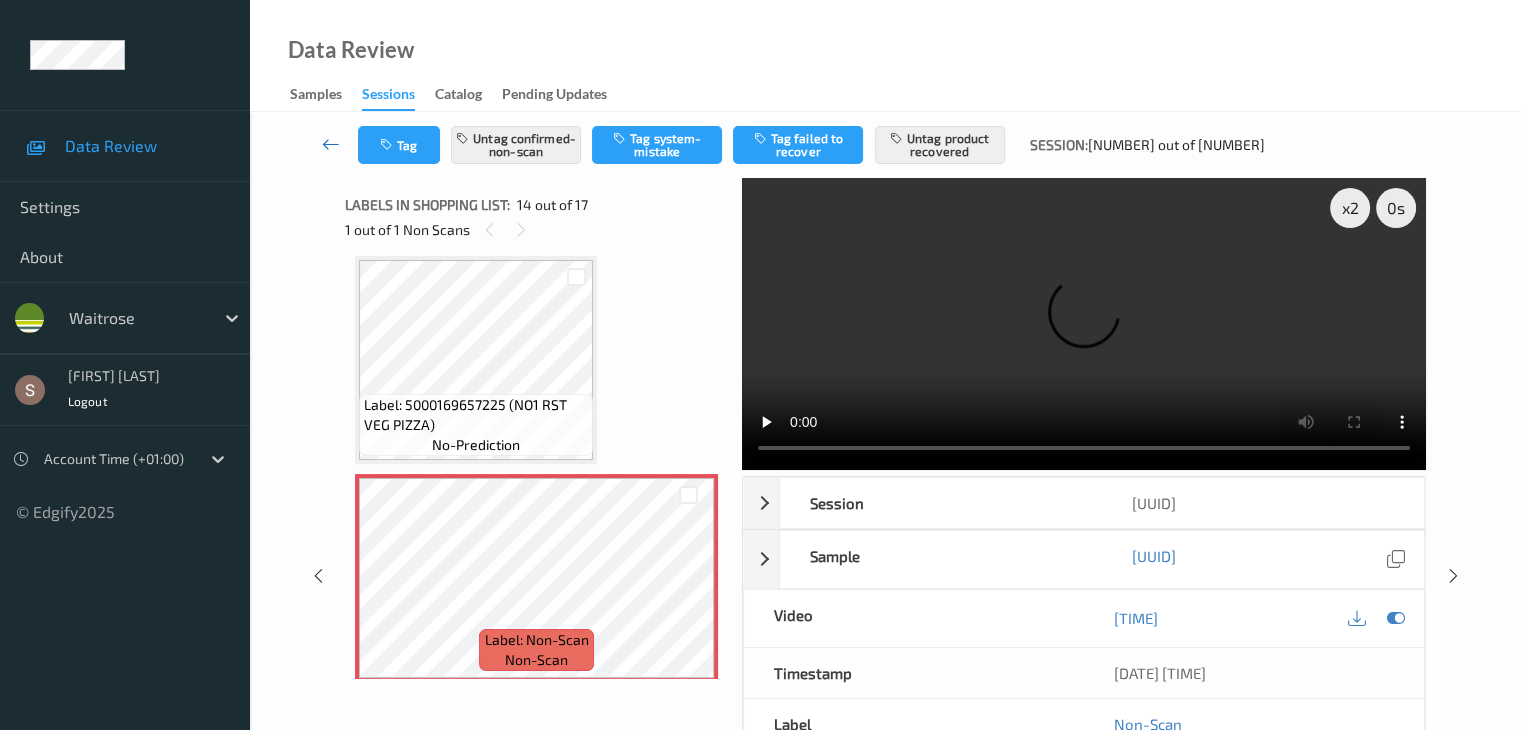click at bounding box center [331, 144] 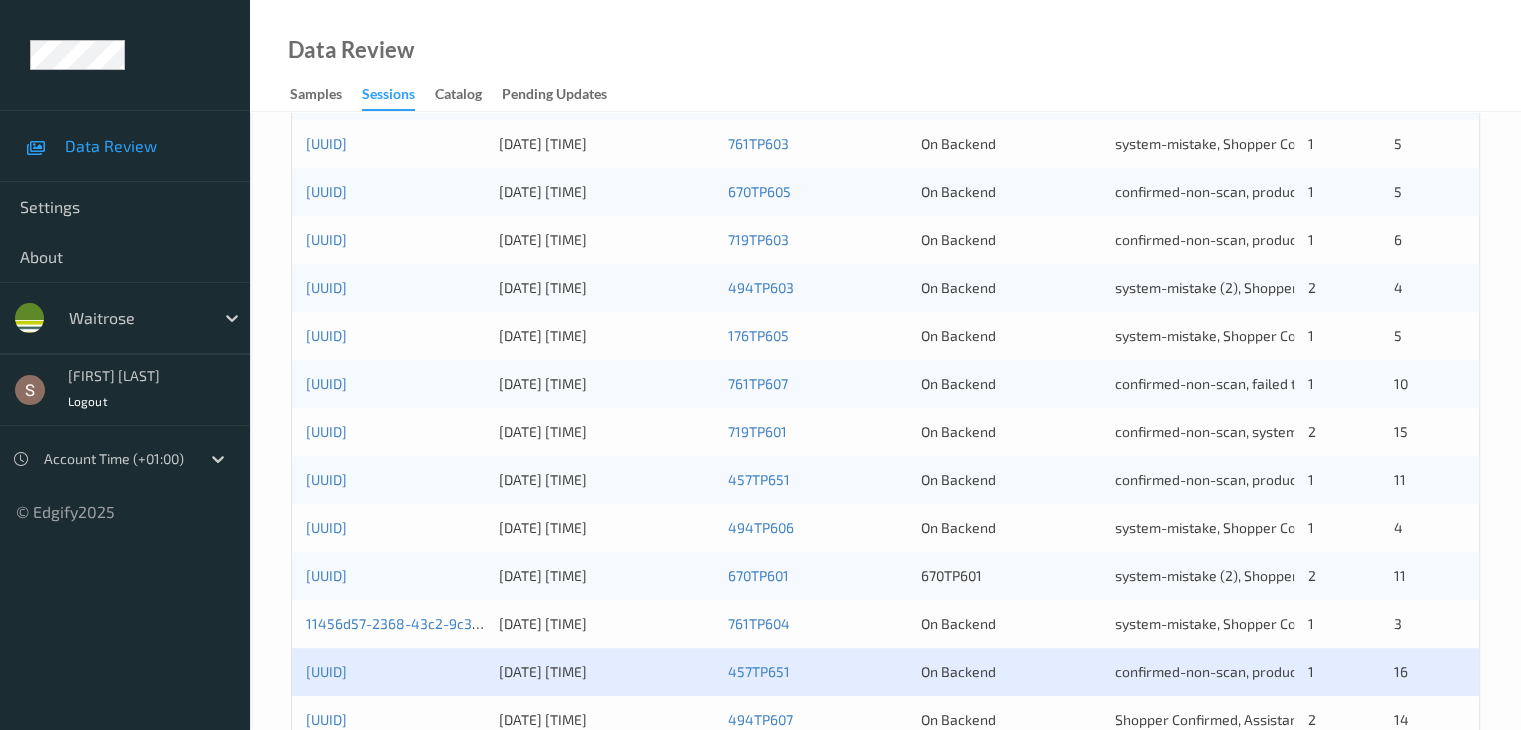 scroll, scrollTop: 932, scrollLeft: 0, axis: vertical 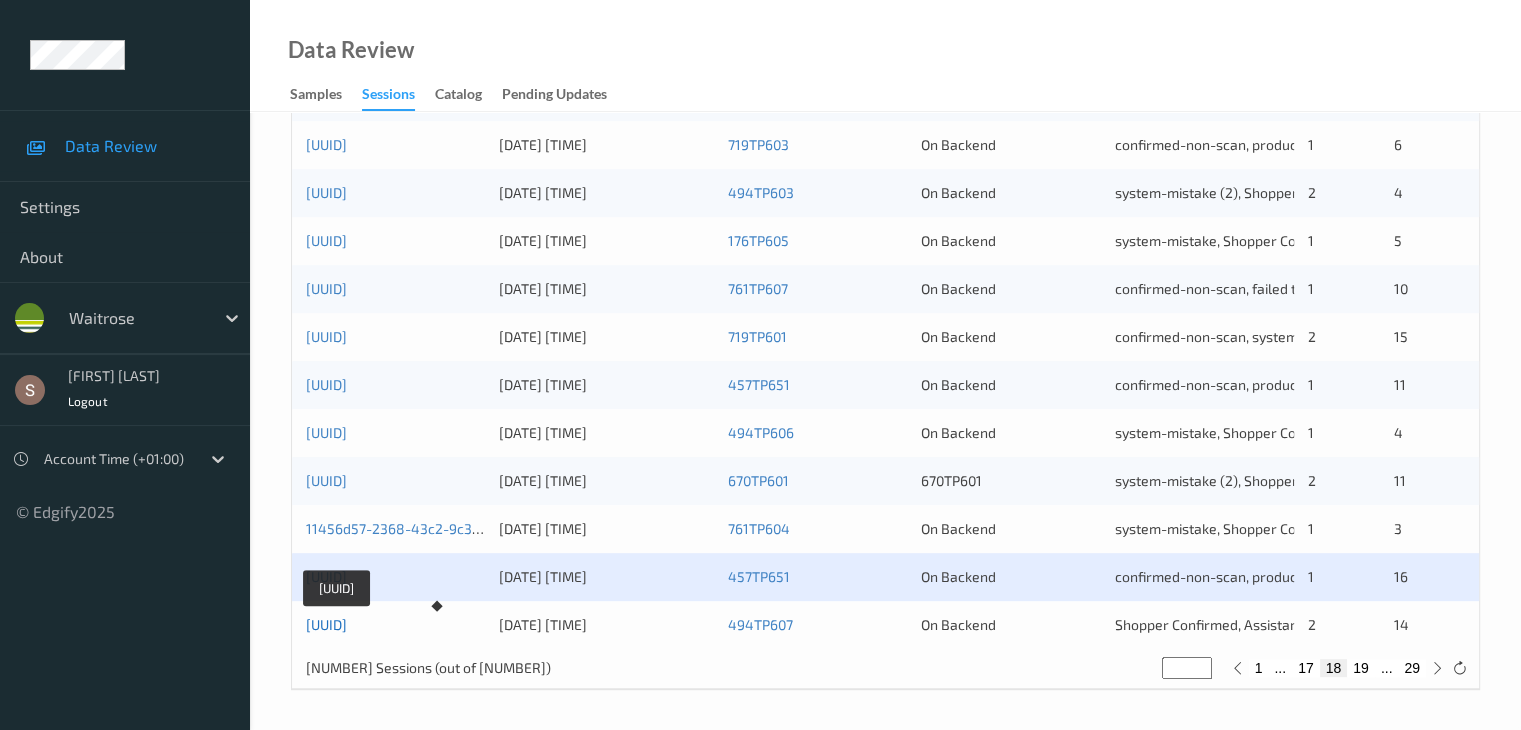 click on "[UUID]" at bounding box center (326, 624) 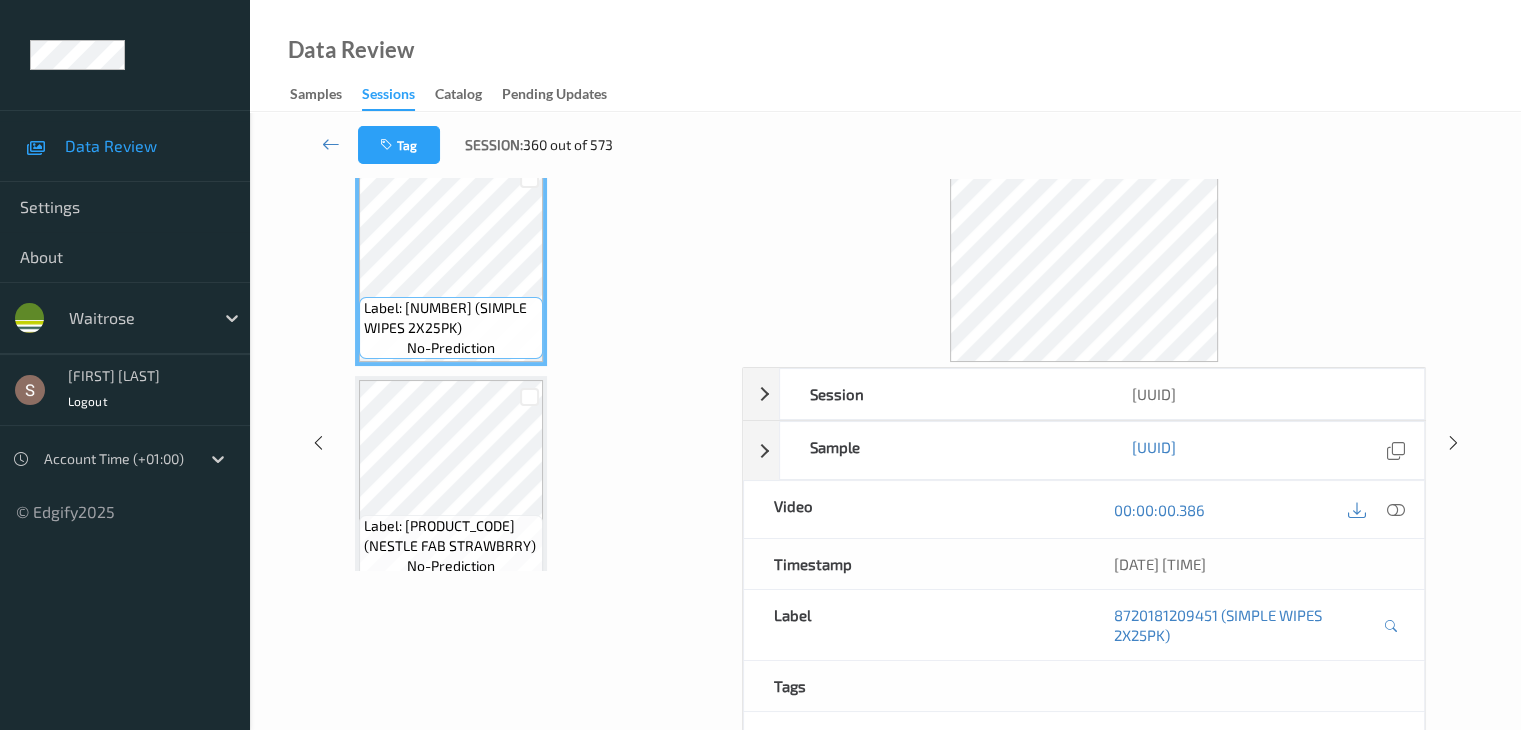 scroll, scrollTop: 0, scrollLeft: 0, axis: both 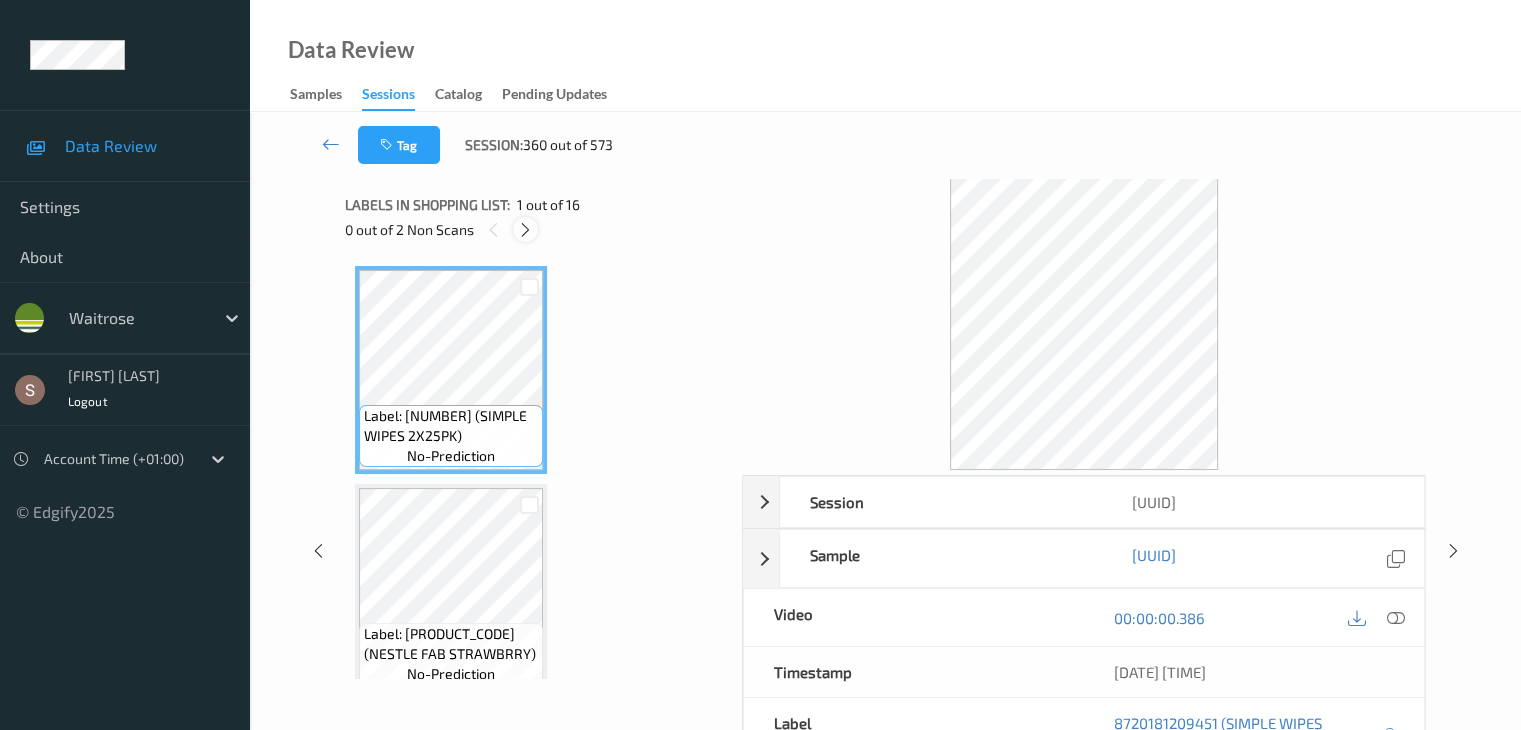click at bounding box center [525, 230] 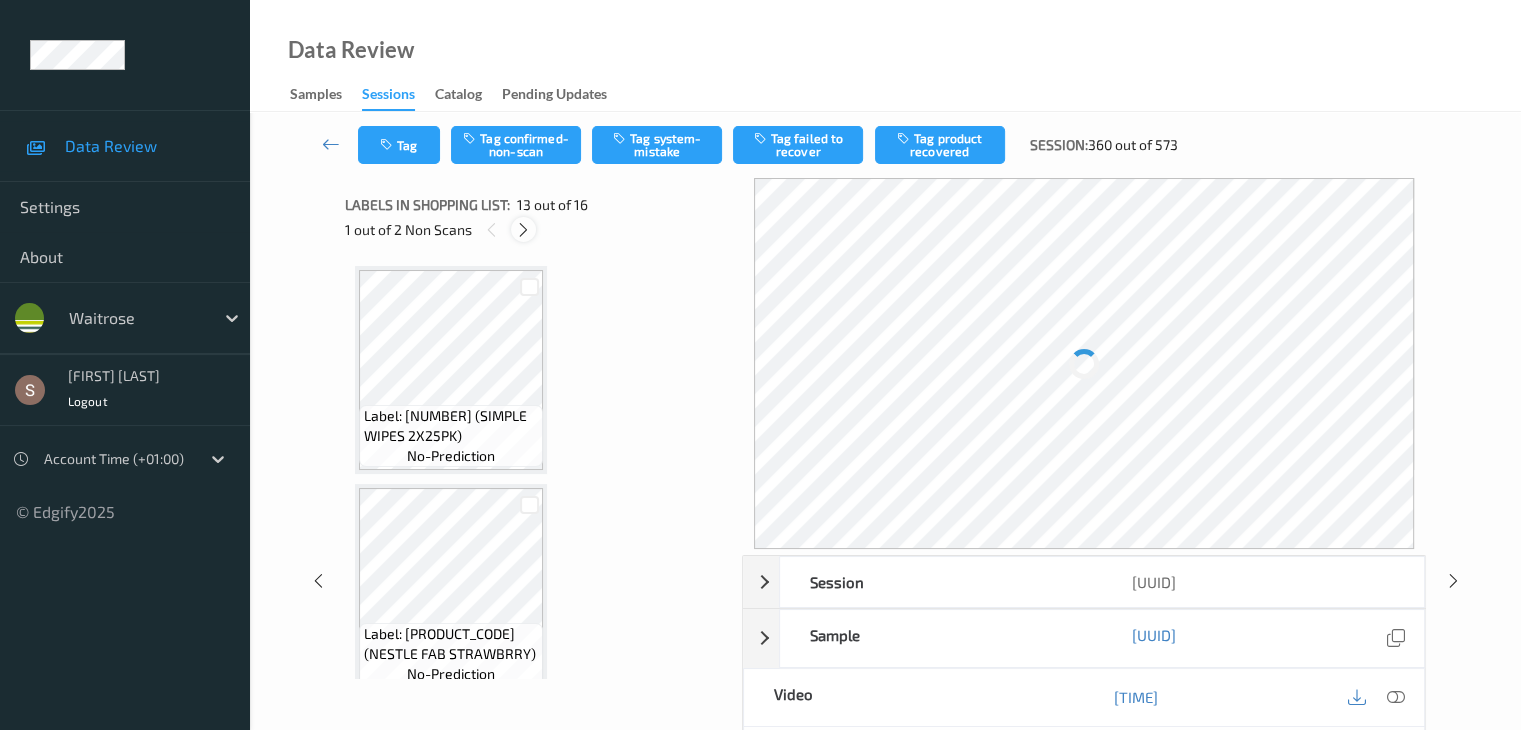 scroll, scrollTop: 2408, scrollLeft: 0, axis: vertical 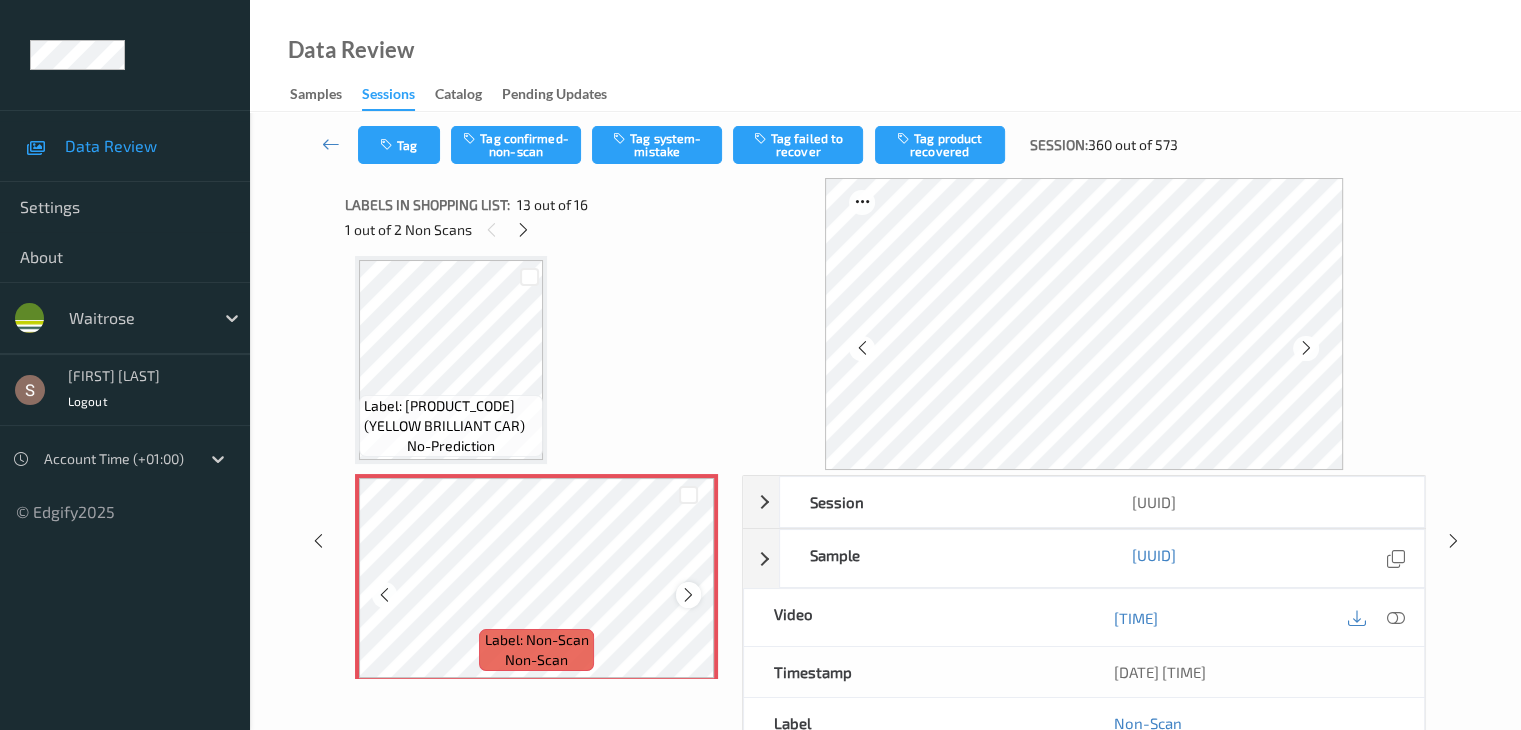 click at bounding box center (688, 595) 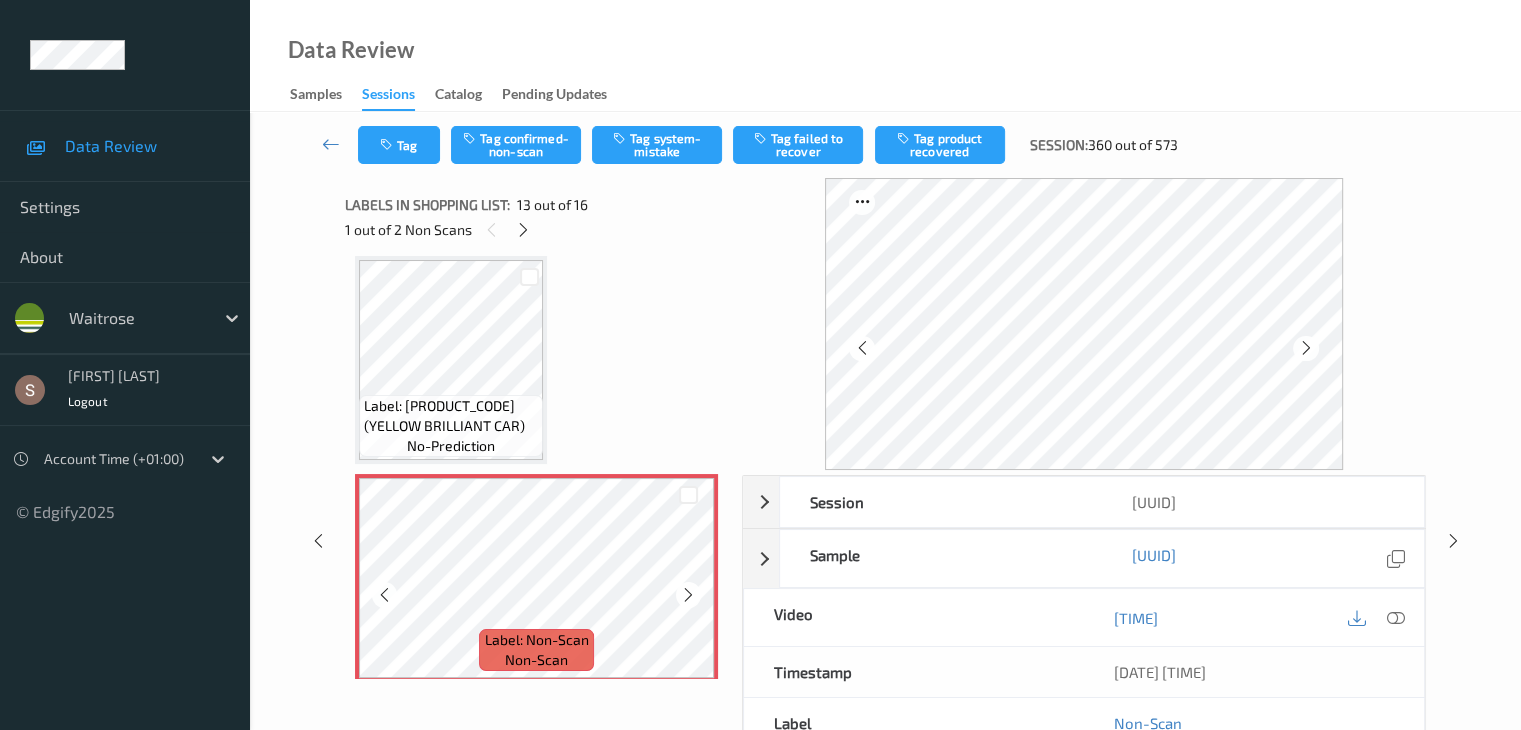 click at bounding box center (688, 595) 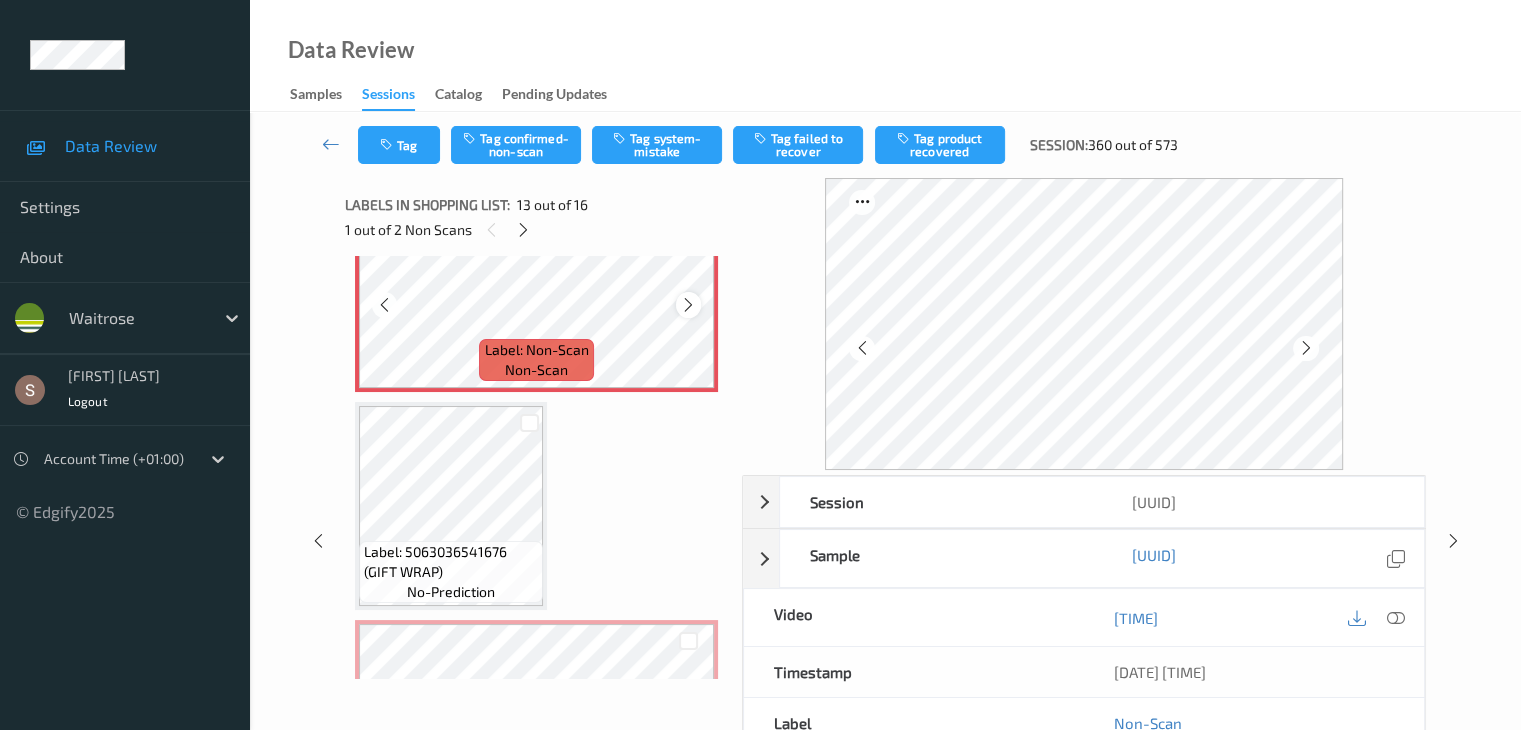 scroll, scrollTop: 2708, scrollLeft: 0, axis: vertical 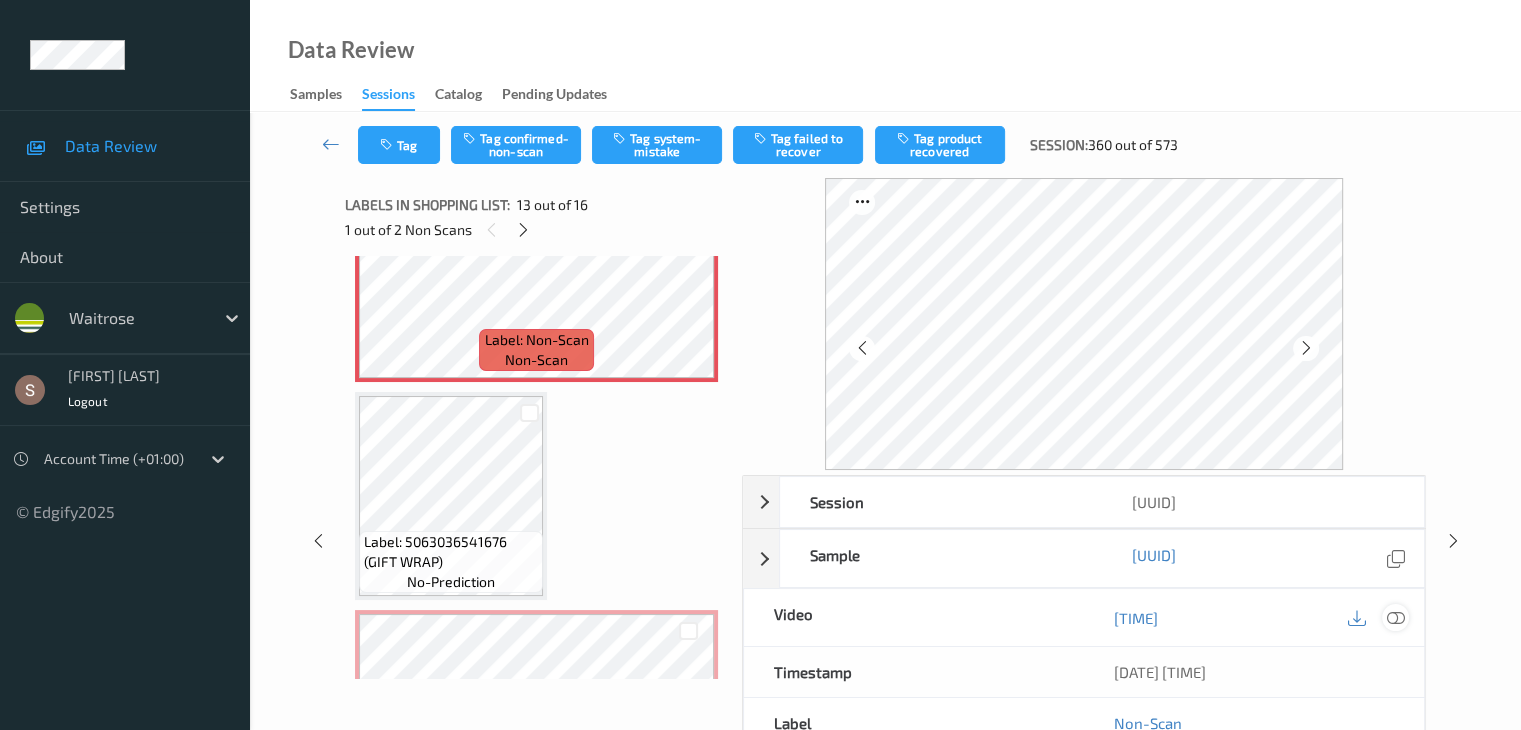 click at bounding box center [1395, 618] 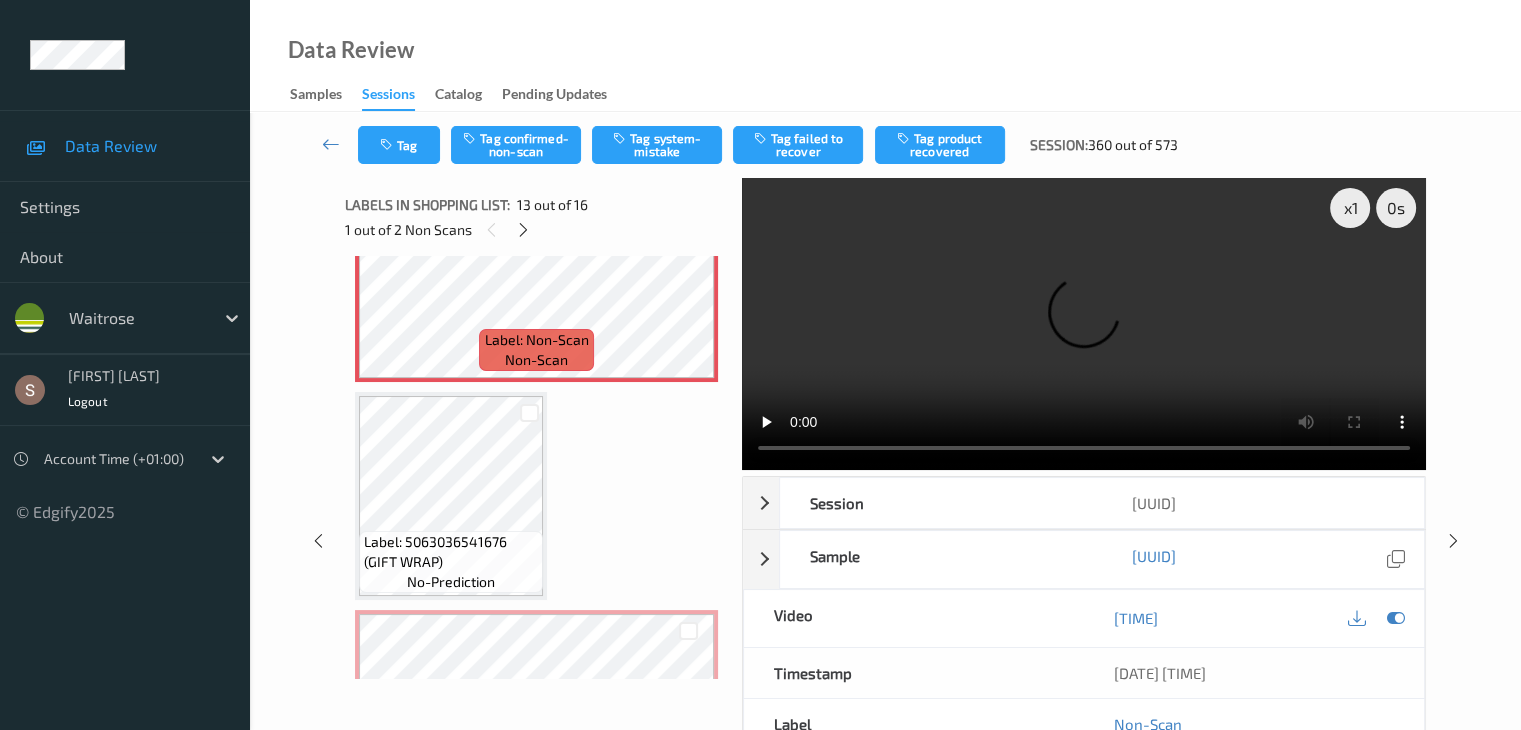 click at bounding box center [1084, 324] 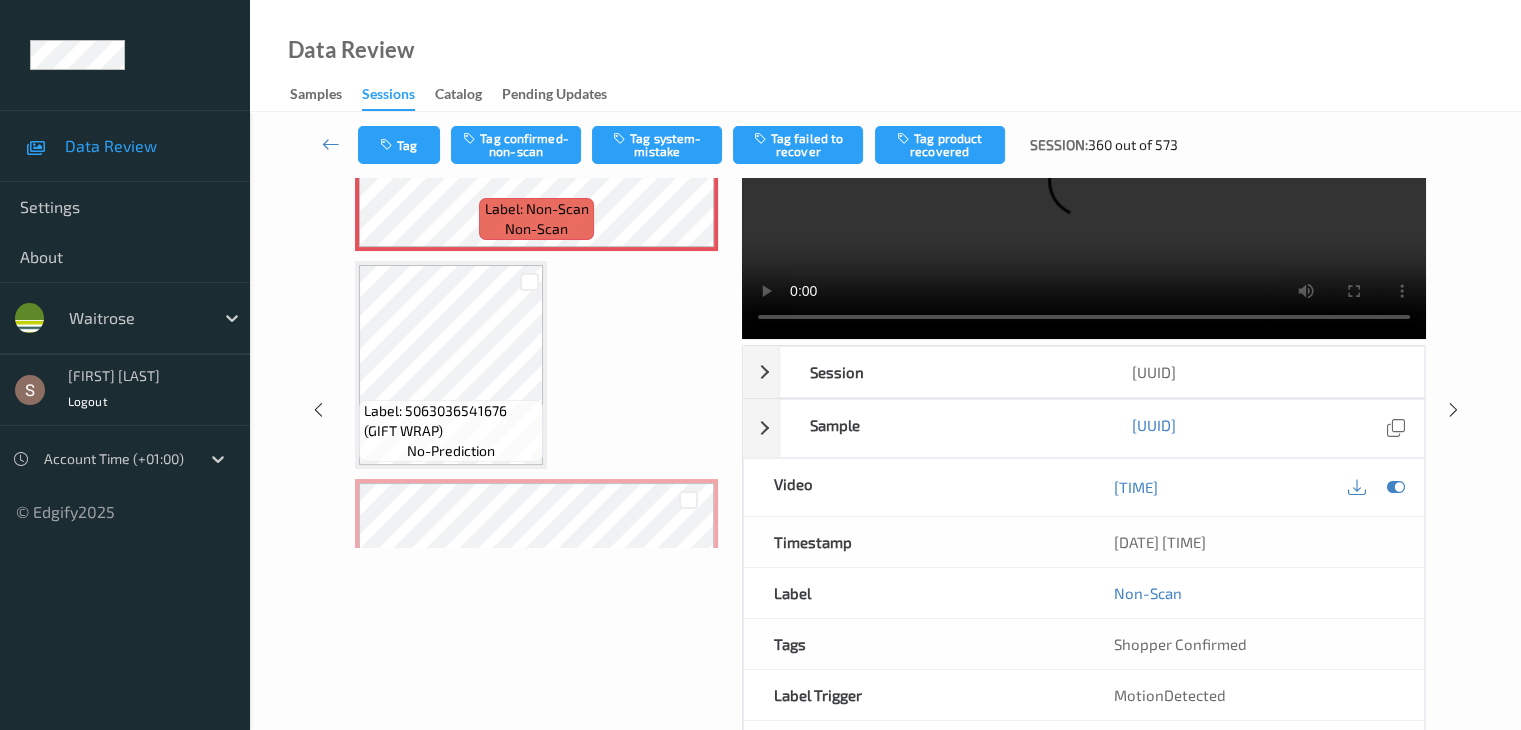 scroll, scrollTop: 0, scrollLeft: 0, axis: both 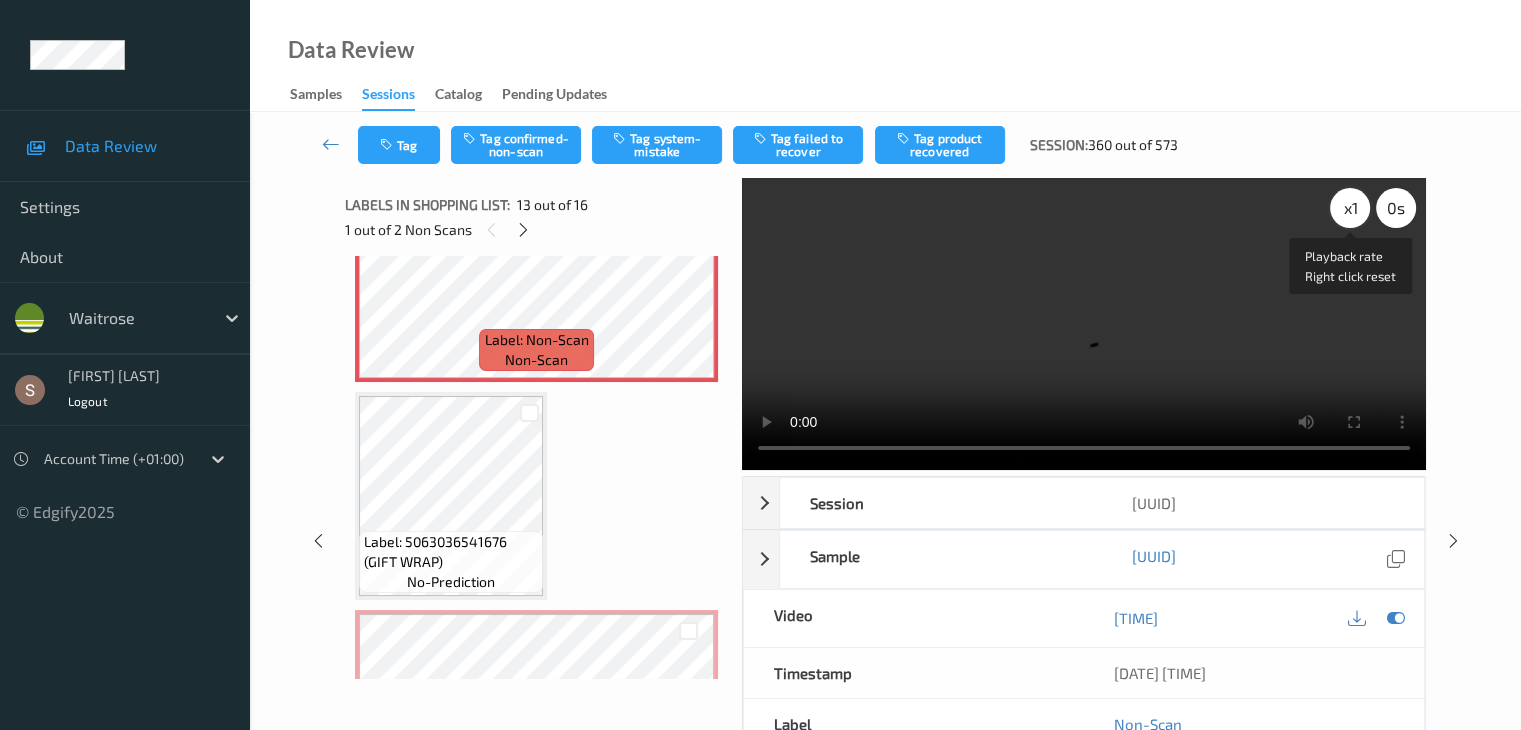 click on "x 1" at bounding box center [1350, 208] 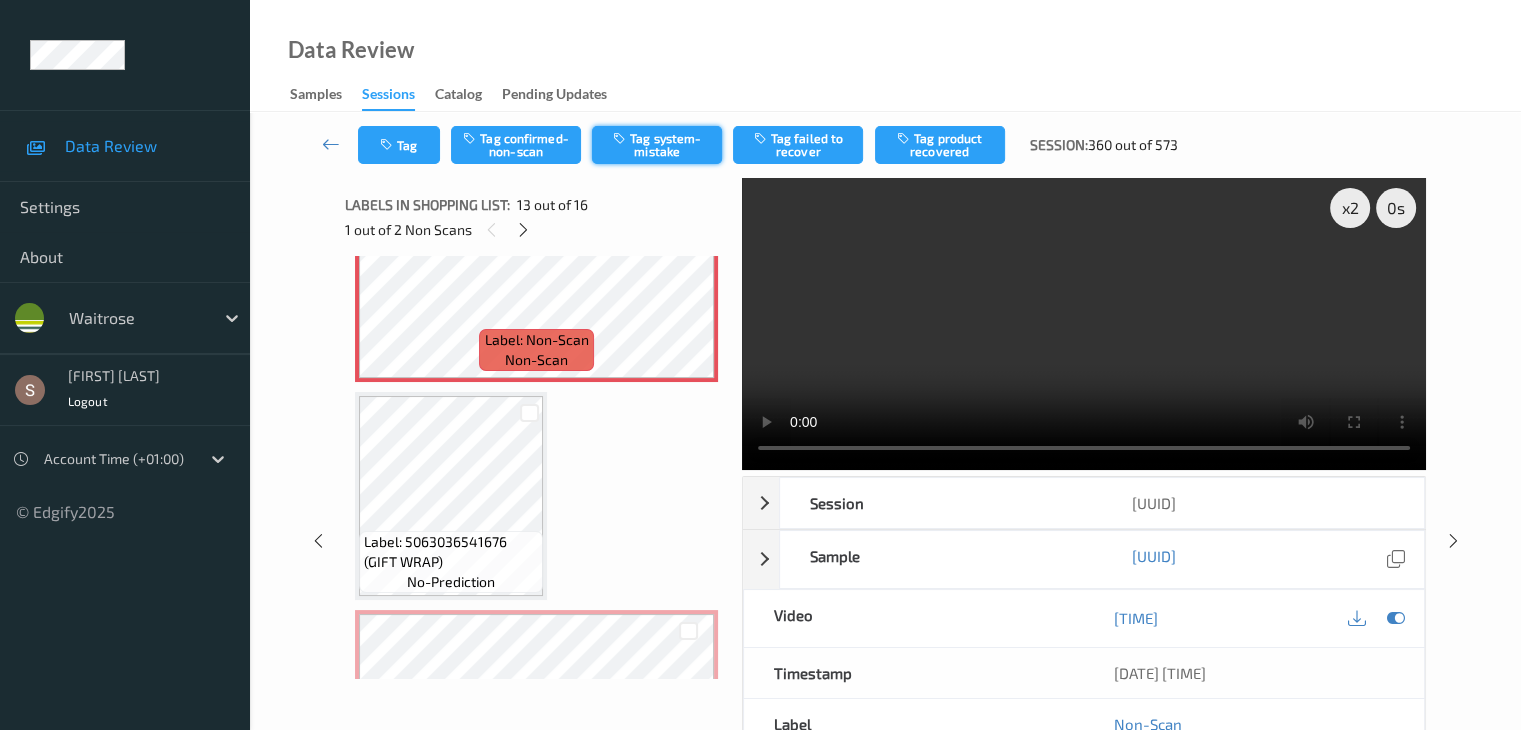 click on "Tag   system-mistake" at bounding box center (657, 145) 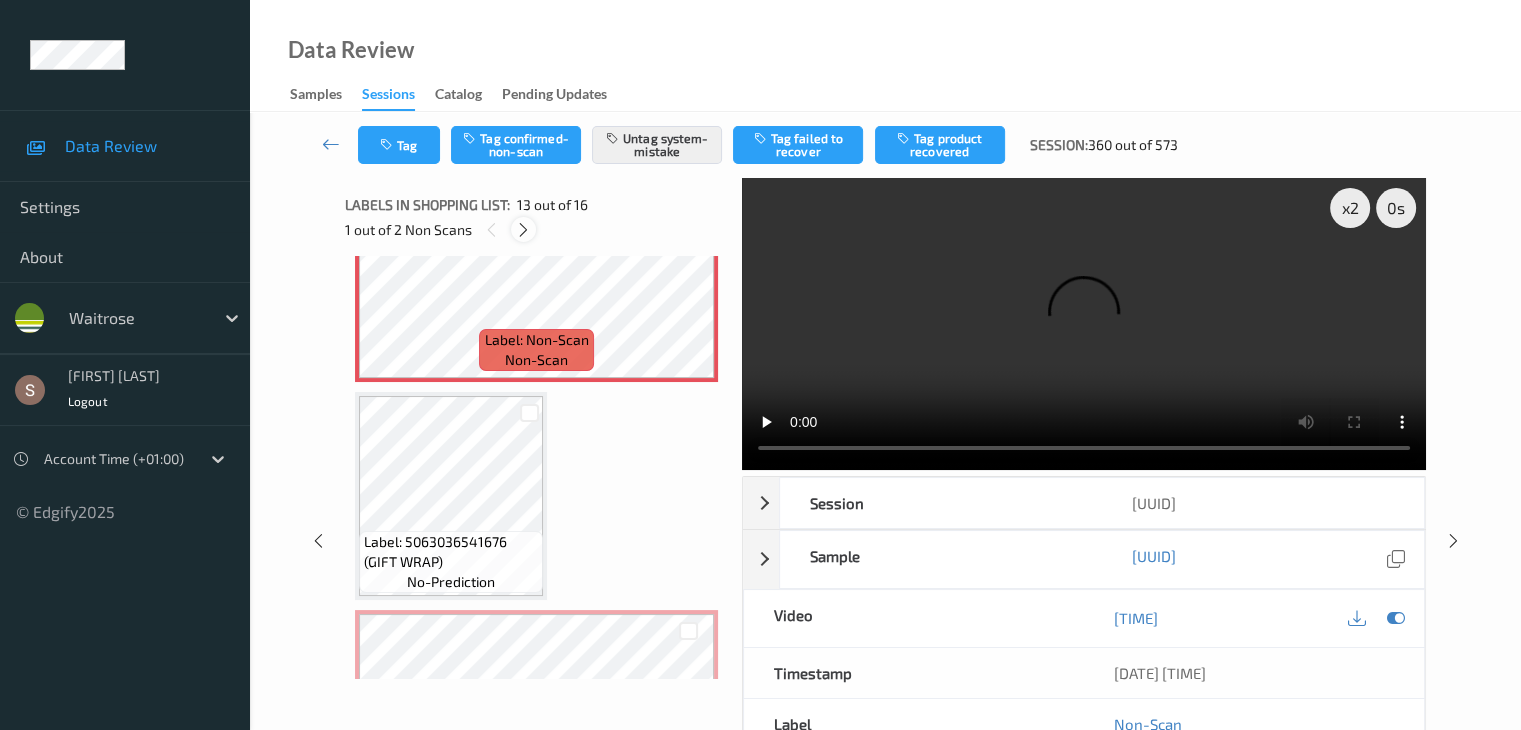 click at bounding box center [523, 230] 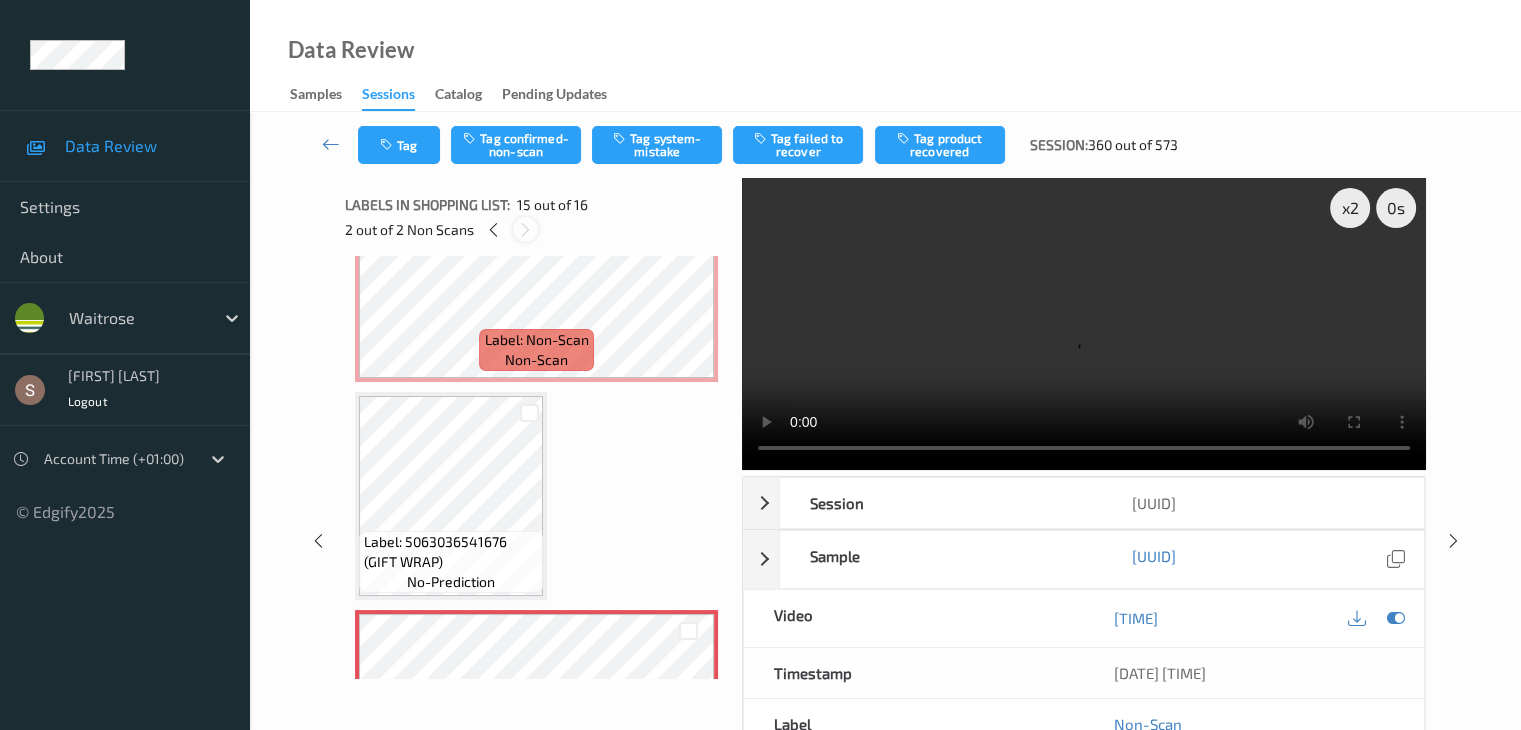 scroll, scrollTop: 2844, scrollLeft: 0, axis: vertical 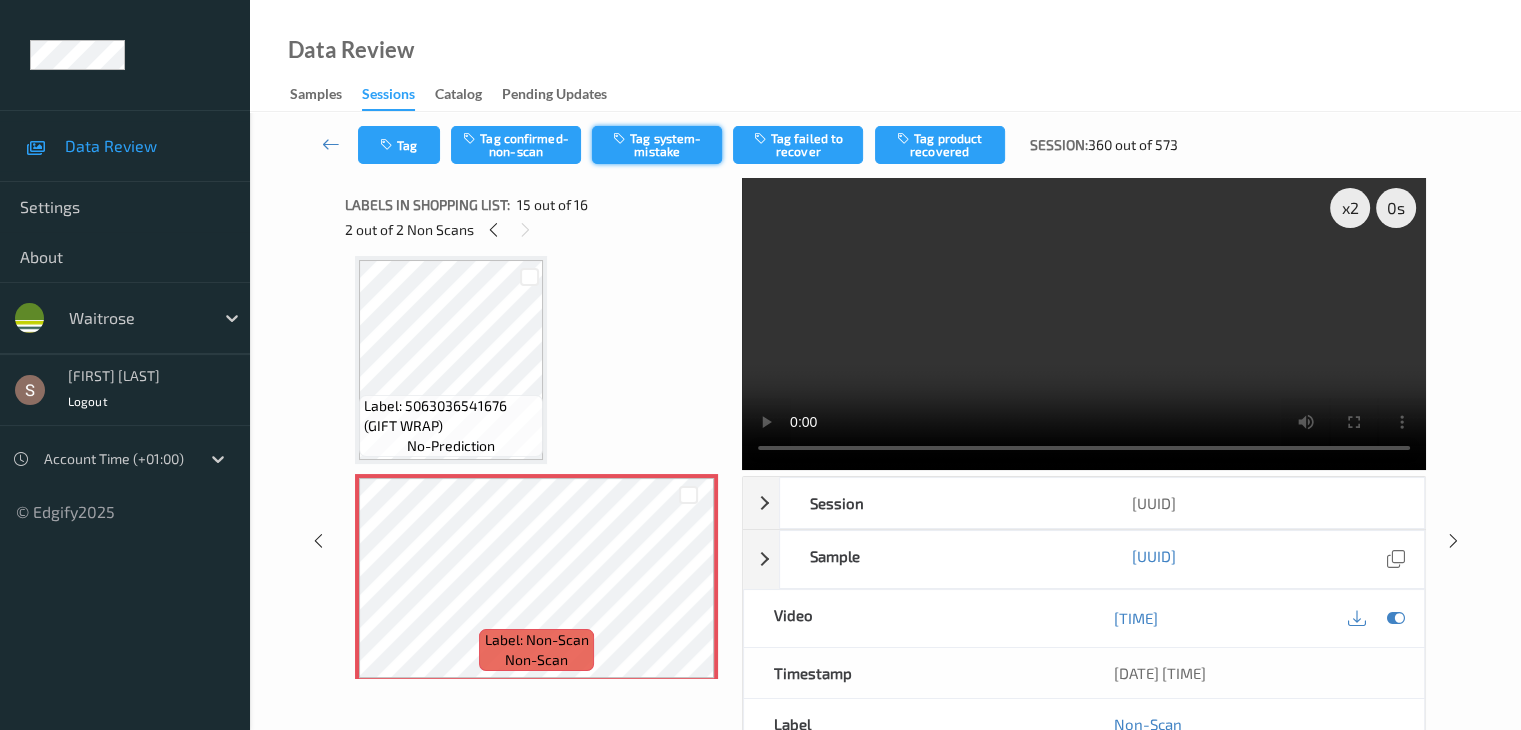 click on "Tag   system-mistake" at bounding box center (657, 145) 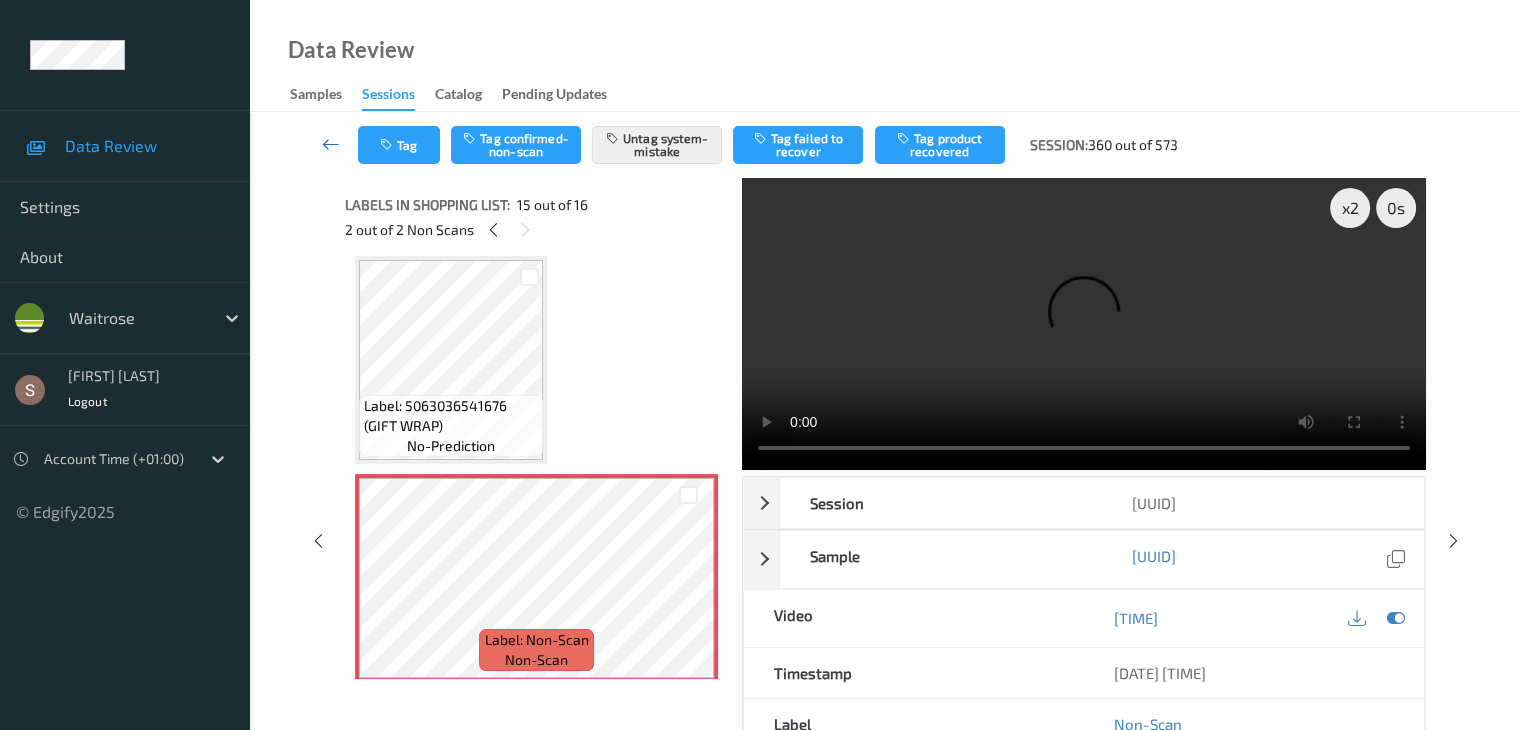 click at bounding box center [331, 144] 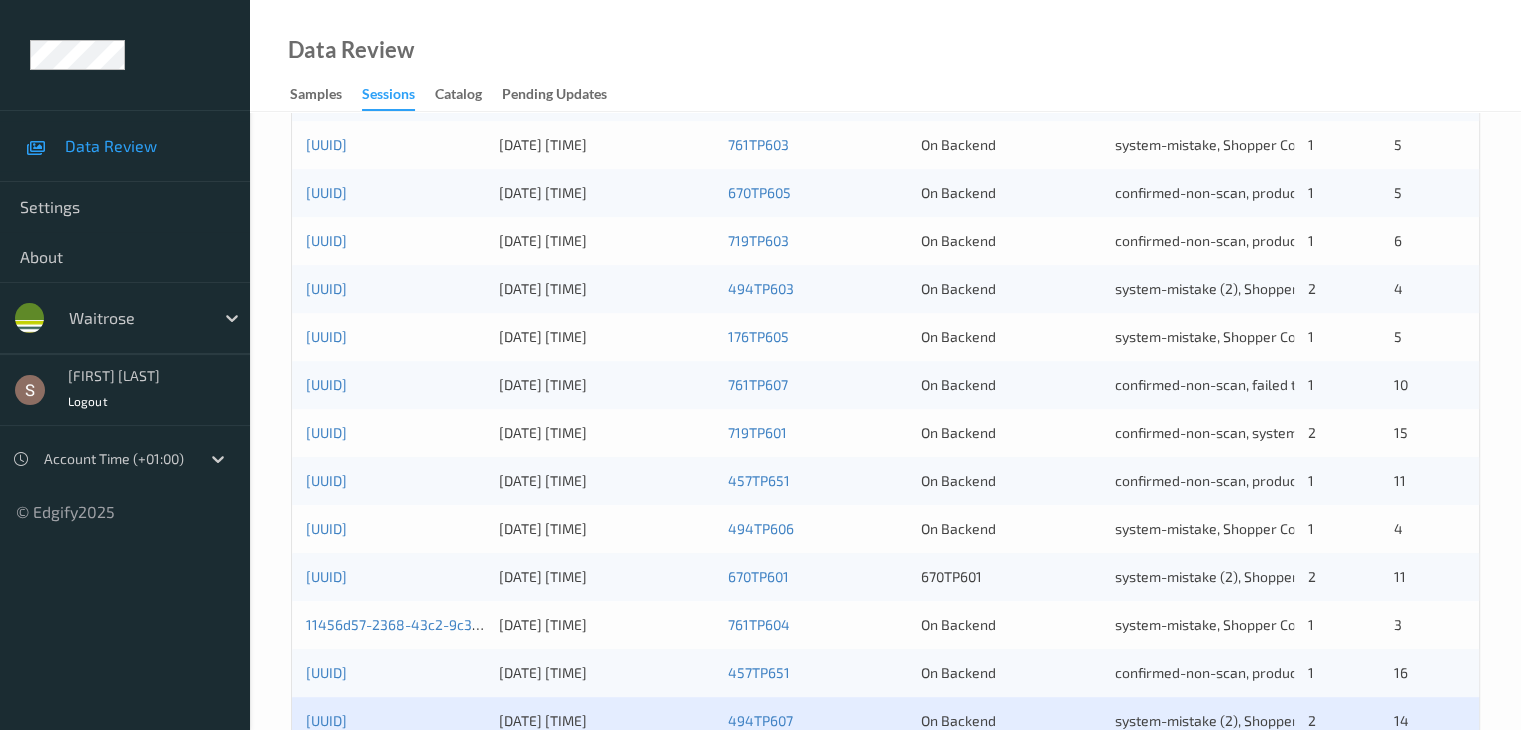 scroll, scrollTop: 932, scrollLeft: 0, axis: vertical 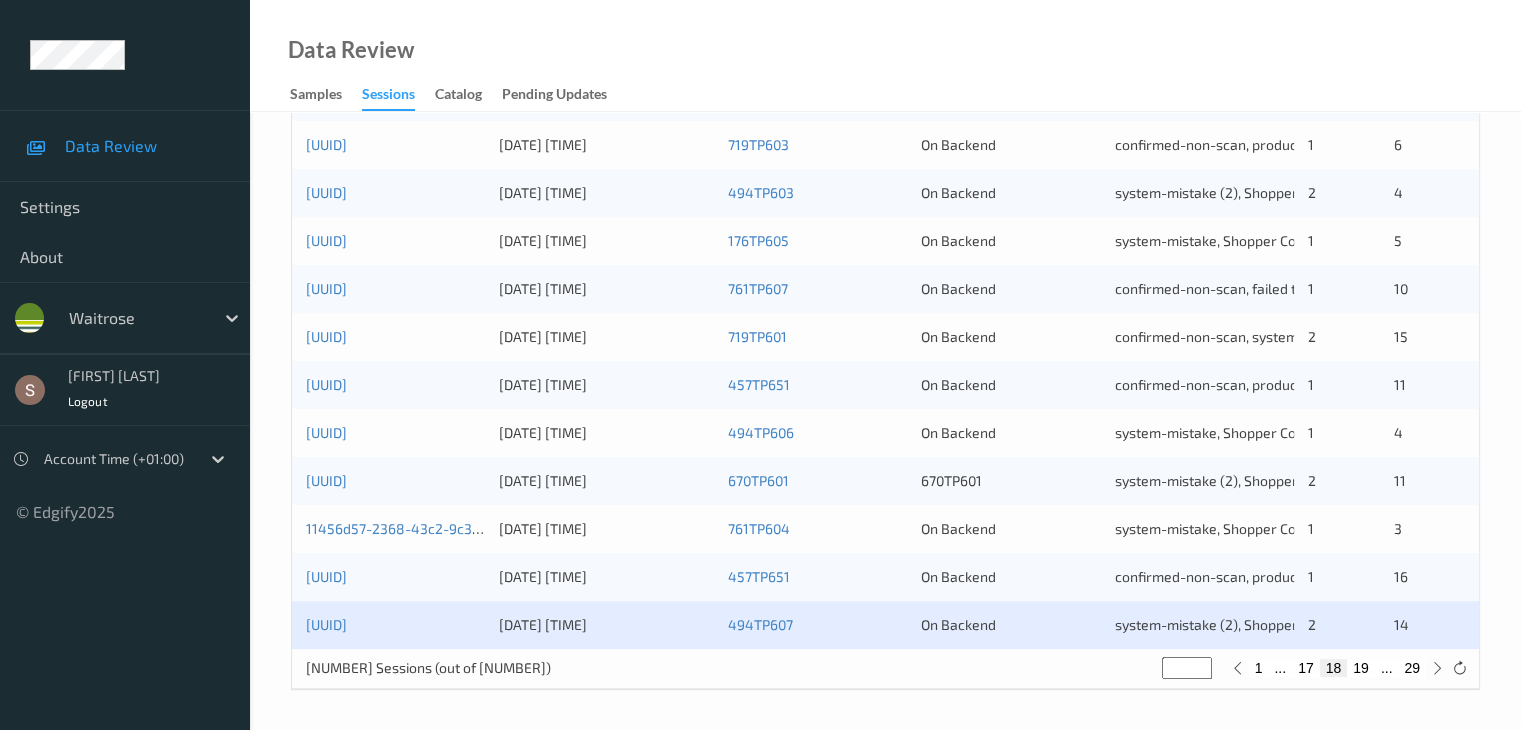 click on "19" at bounding box center [1361, 668] 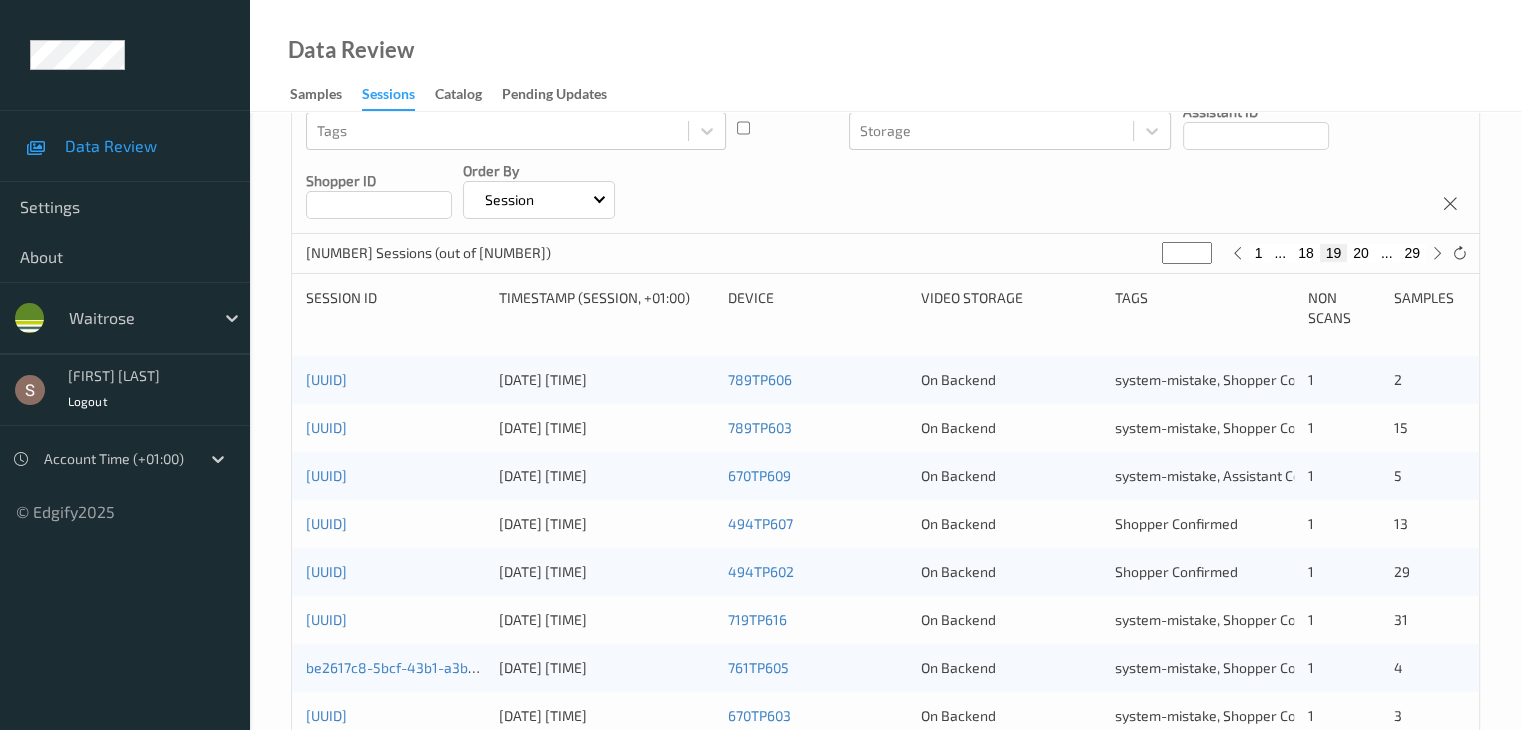scroll, scrollTop: 300, scrollLeft: 0, axis: vertical 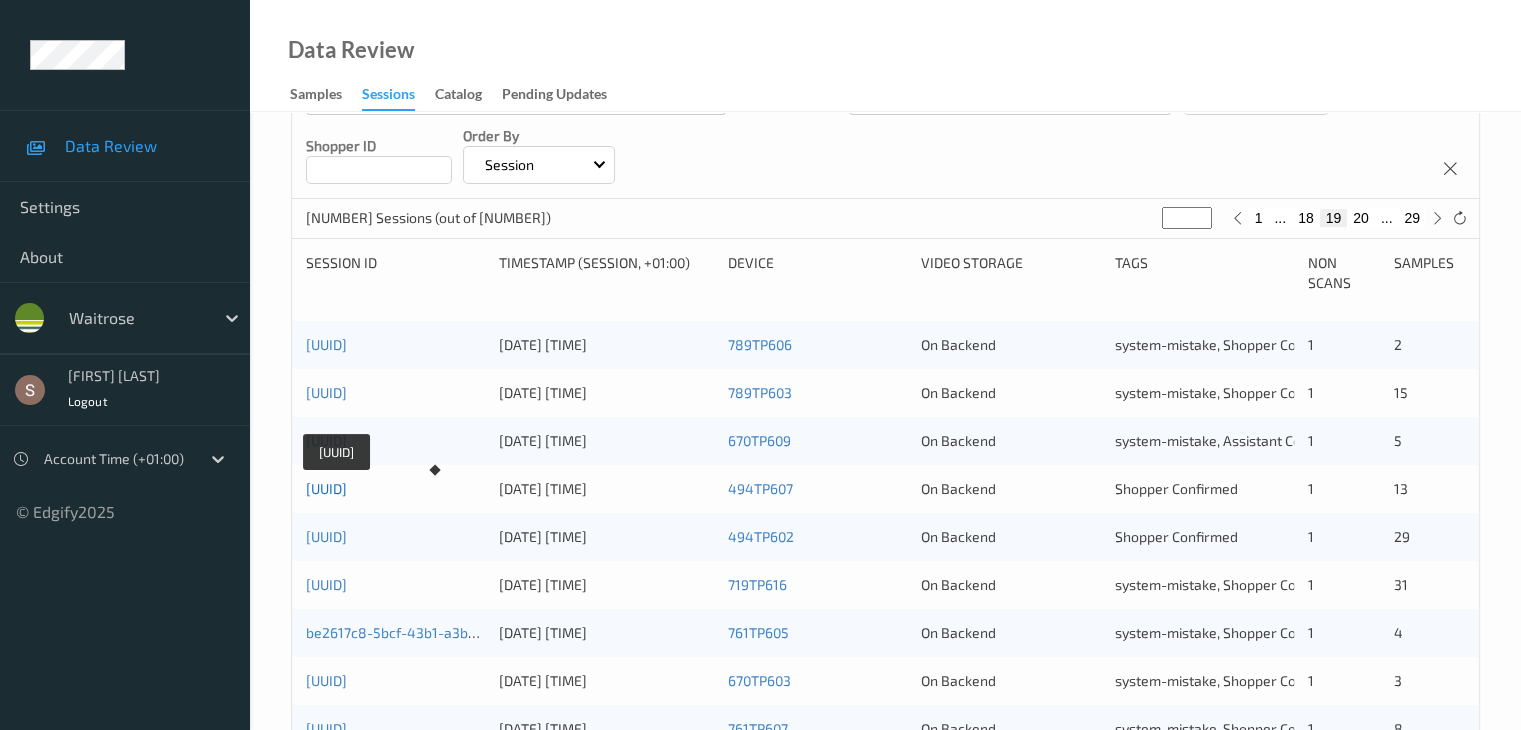 click on "[UUID]" at bounding box center [326, 488] 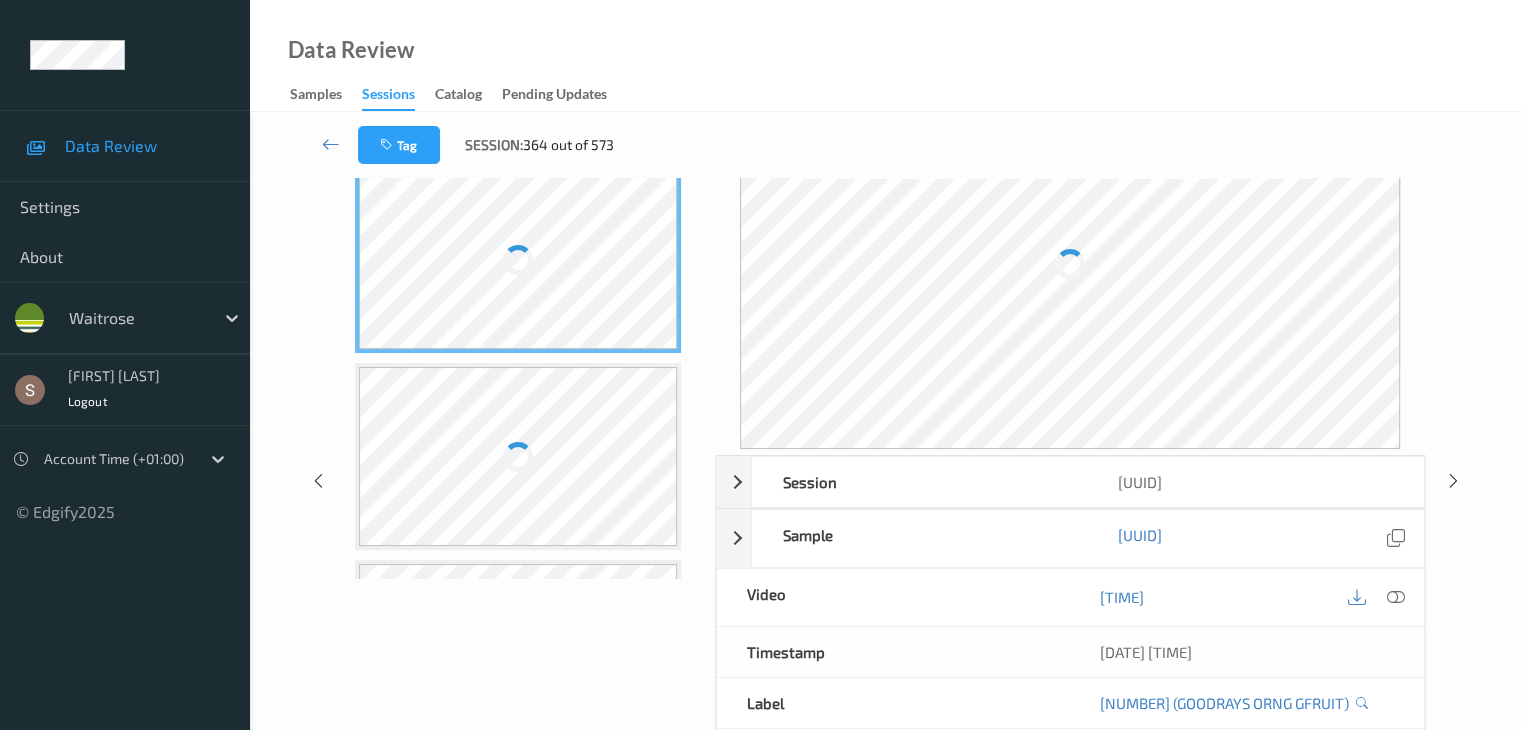 scroll, scrollTop: 0, scrollLeft: 0, axis: both 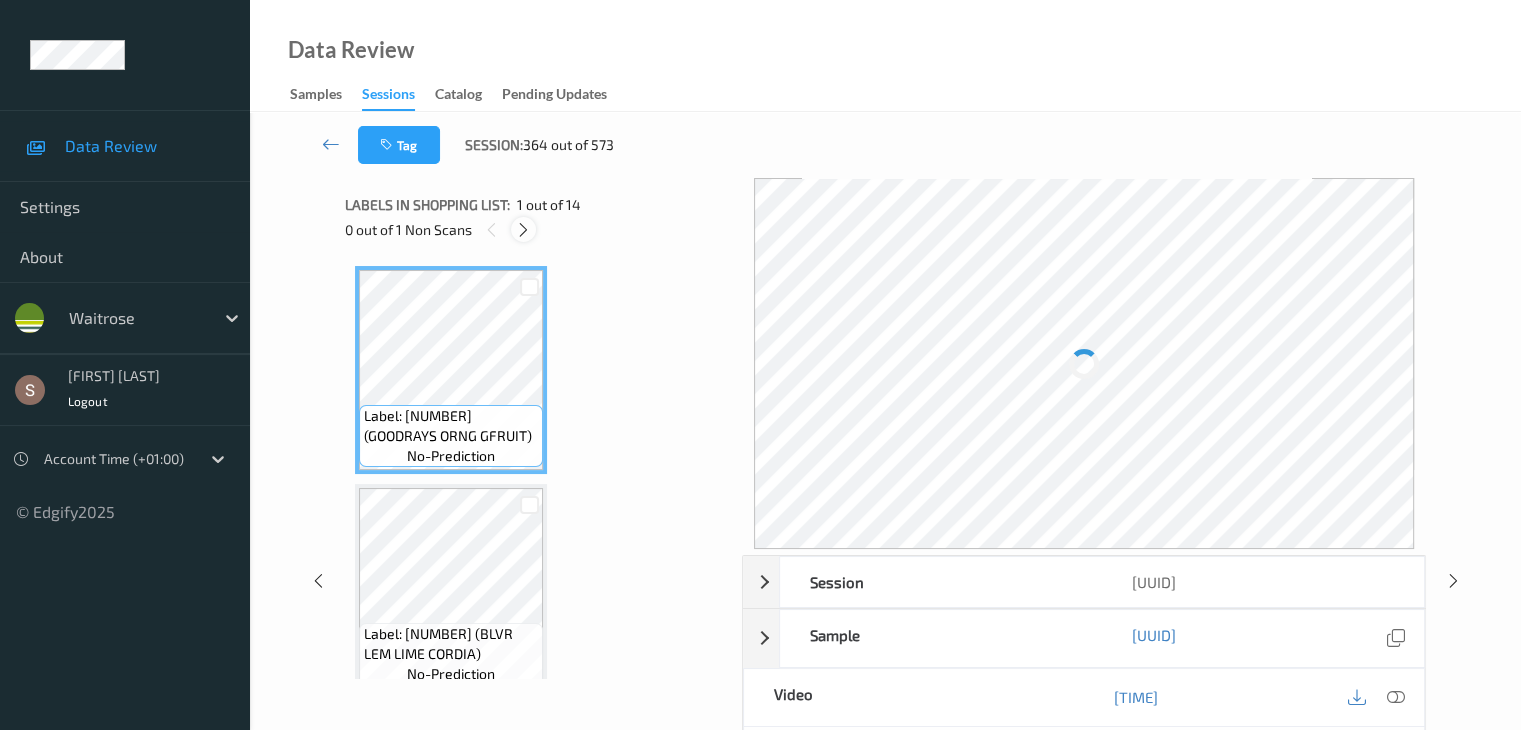 click at bounding box center [523, 230] 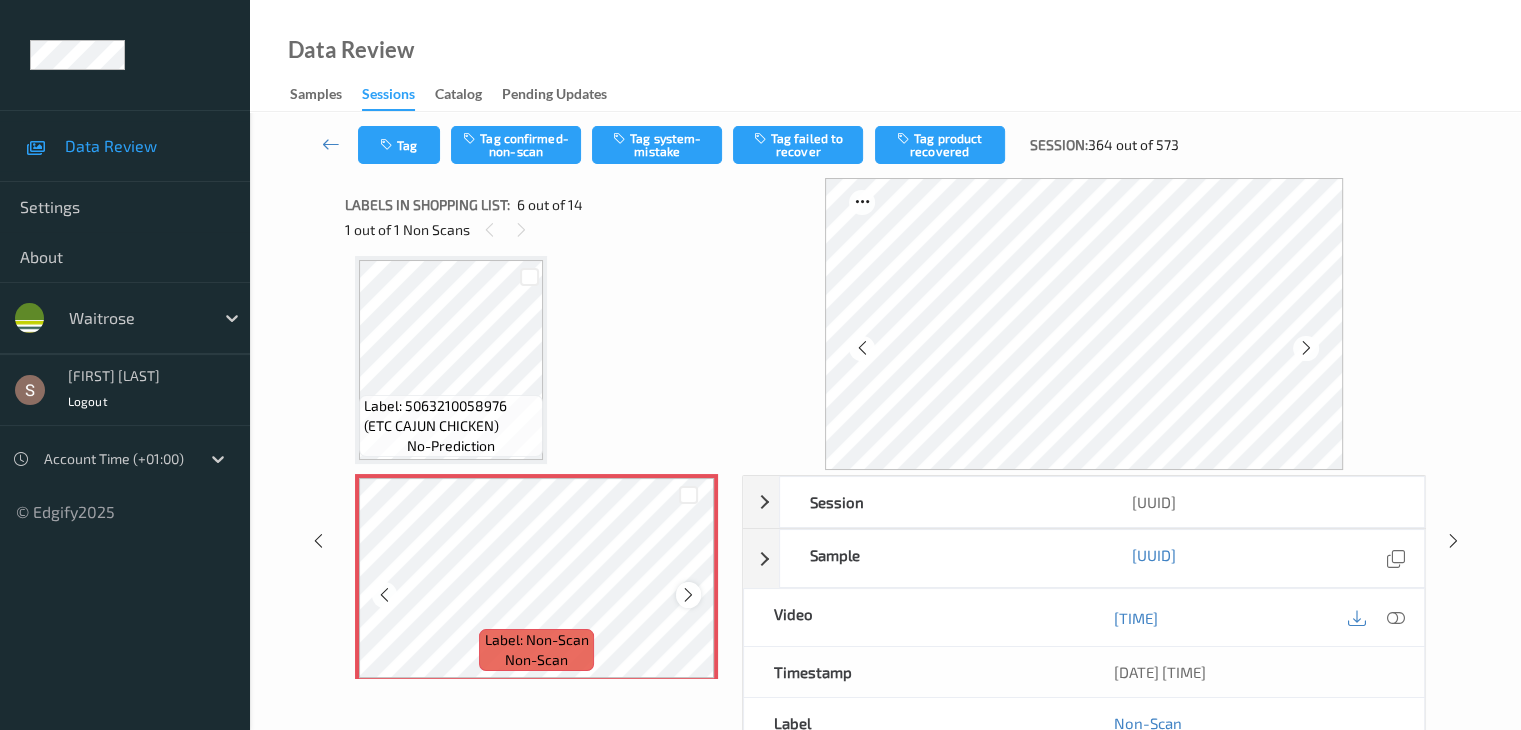 click at bounding box center (688, 595) 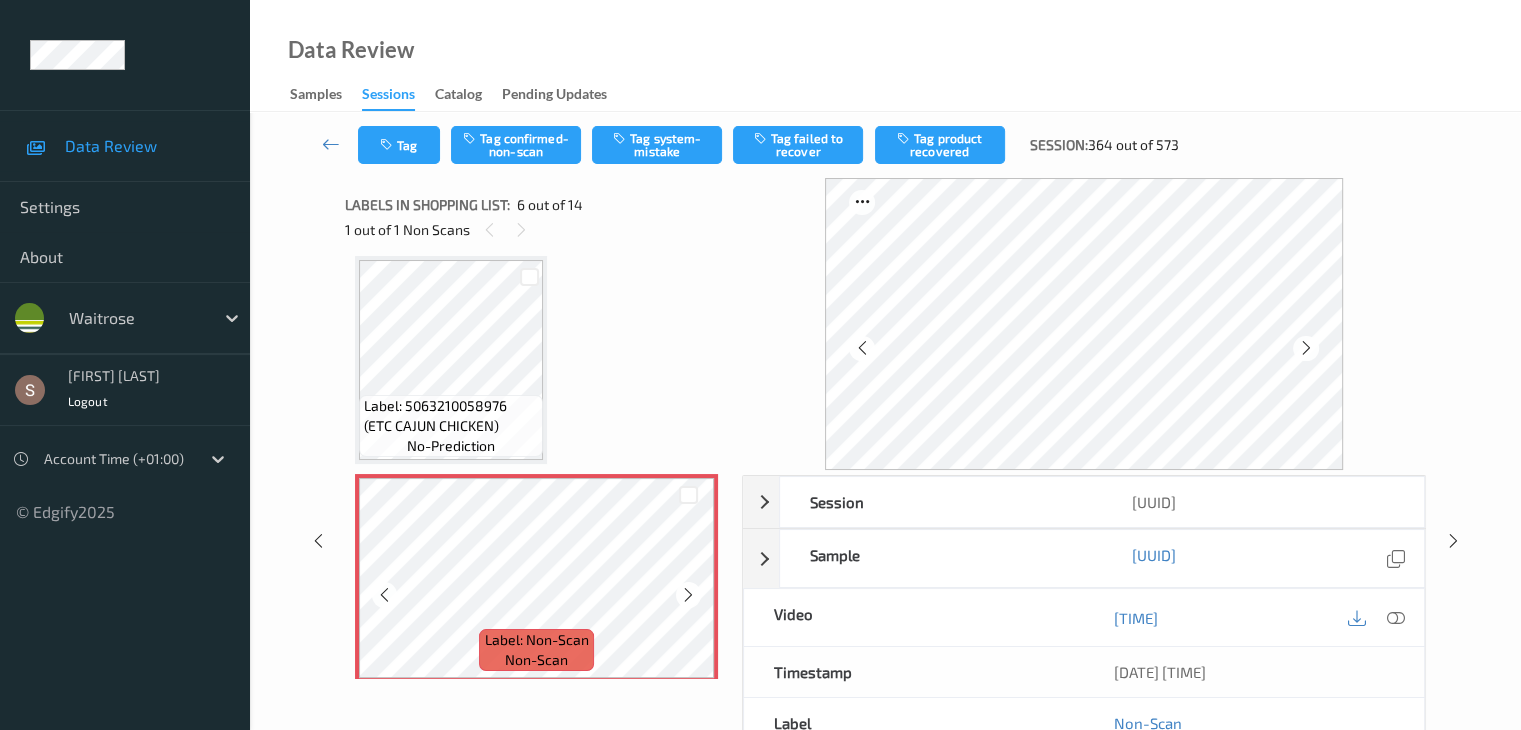 click at bounding box center [688, 595] 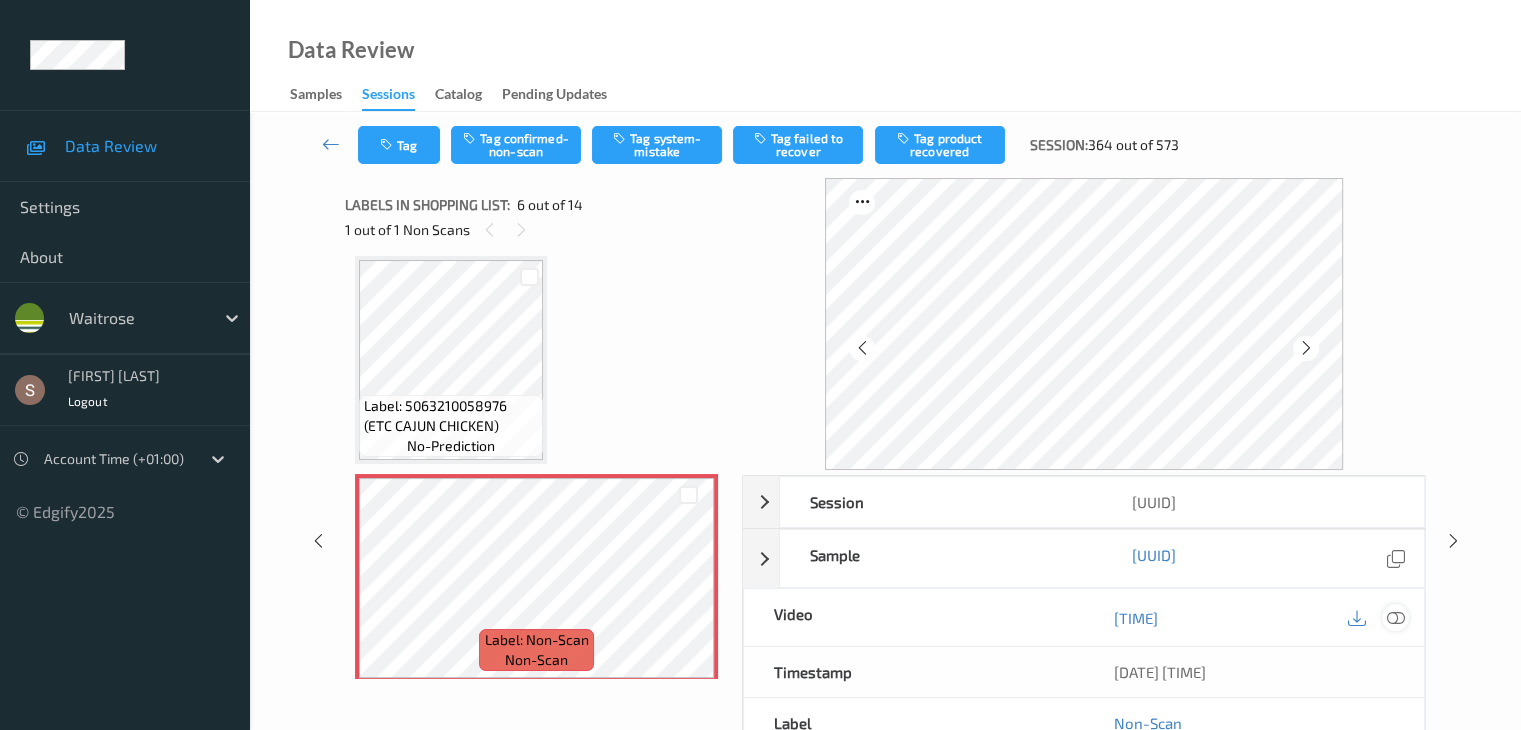 click at bounding box center (1395, 618) 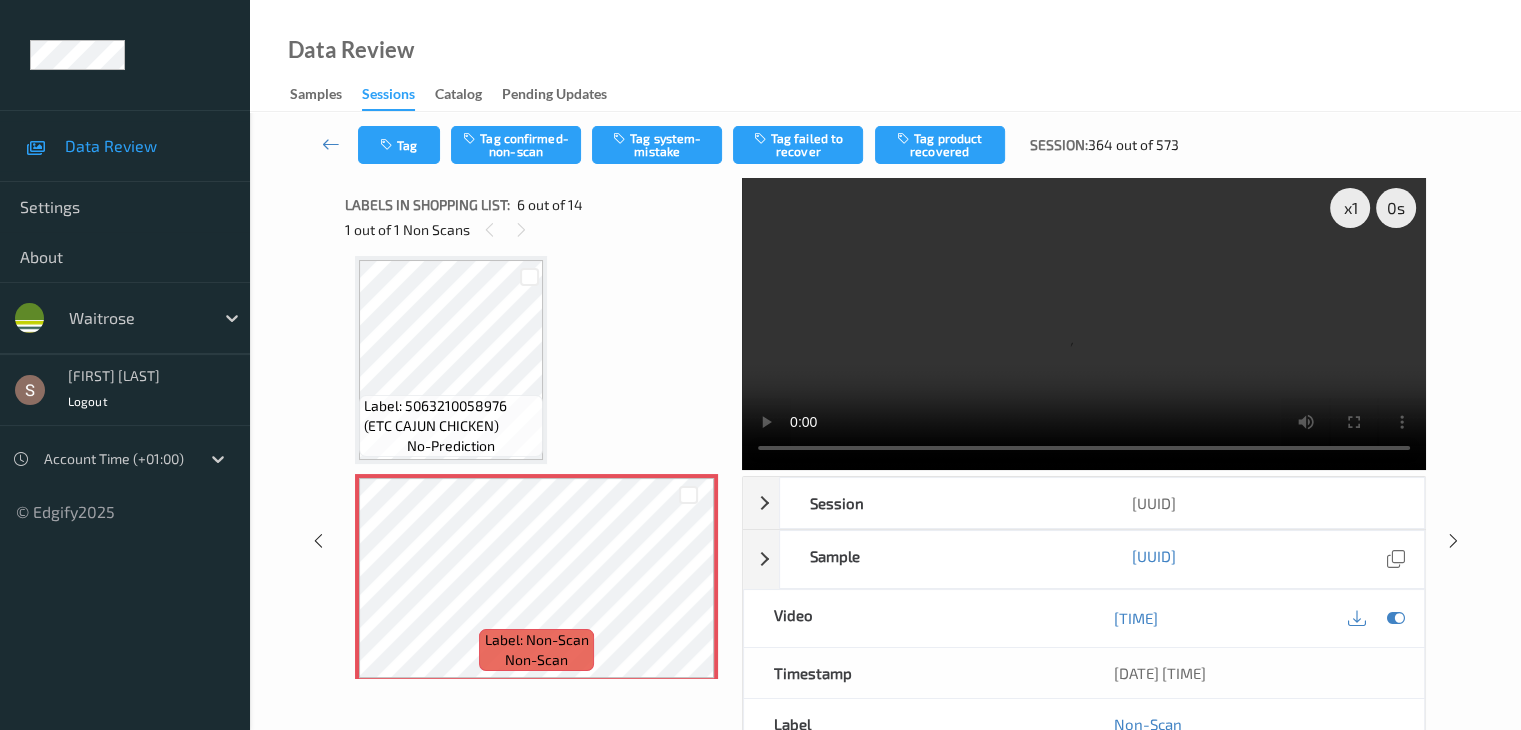 click at bounding box center [1084, 324] 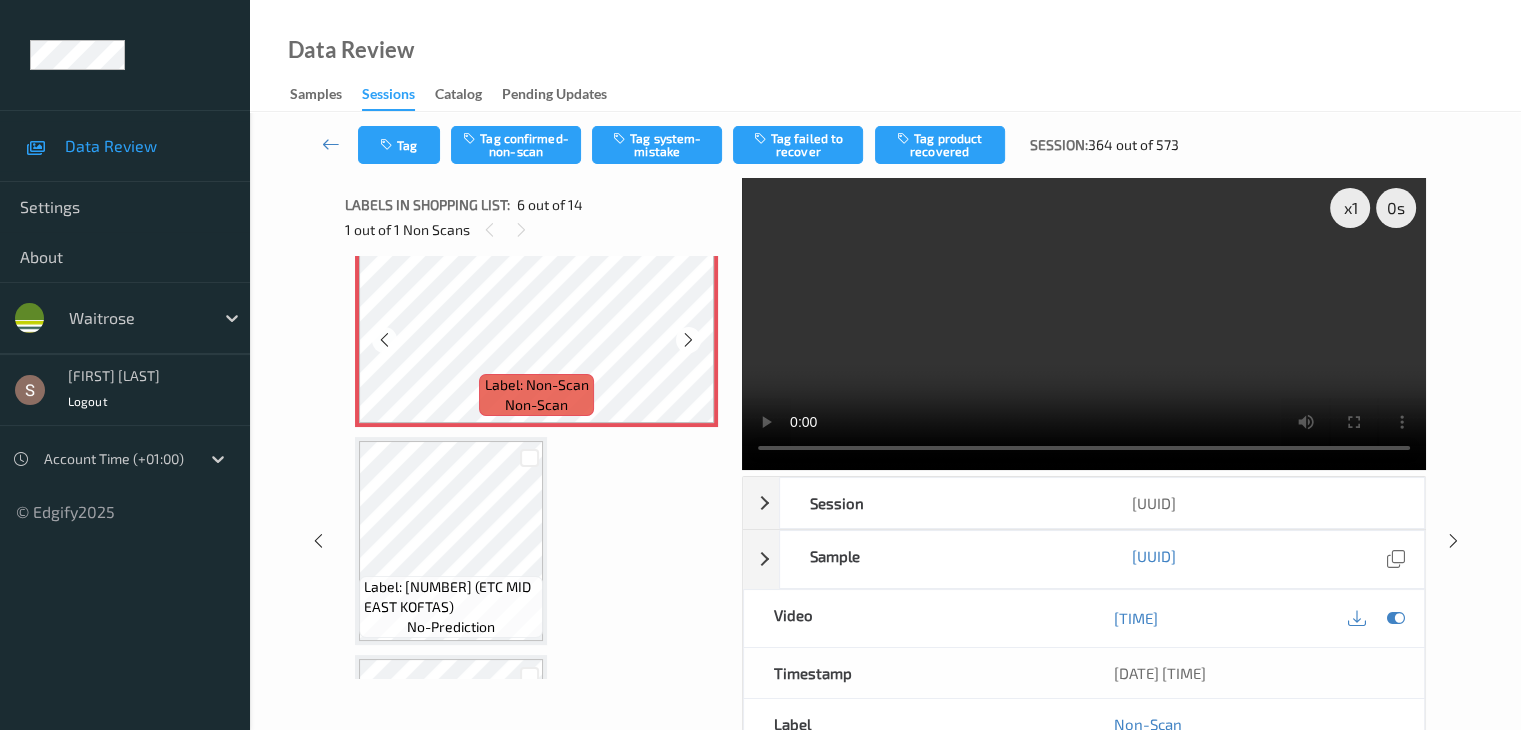 scroll, scrollTop: 1182, scrollLeft: 0, axis: vertical 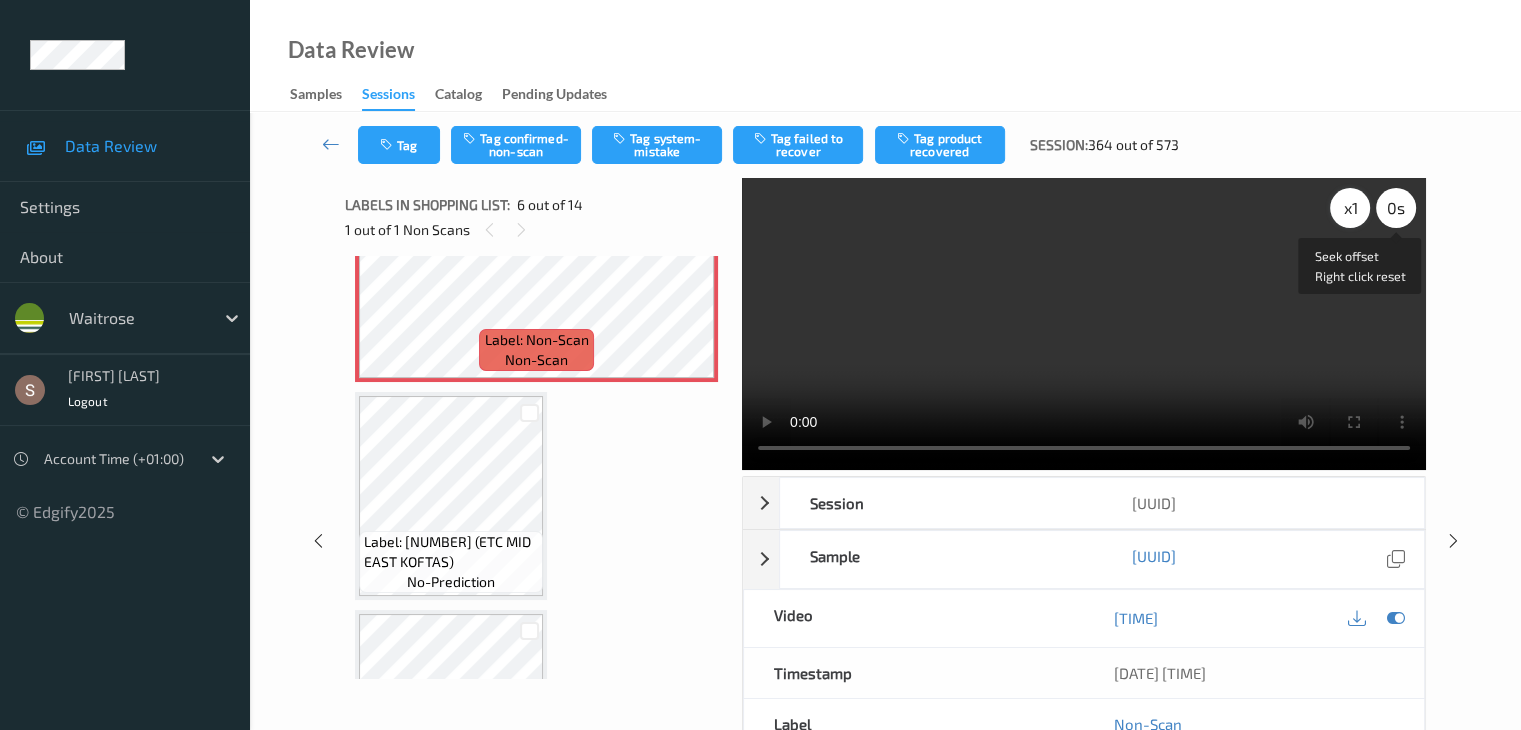 click on "x 1" at bounding box center [1350, 208] 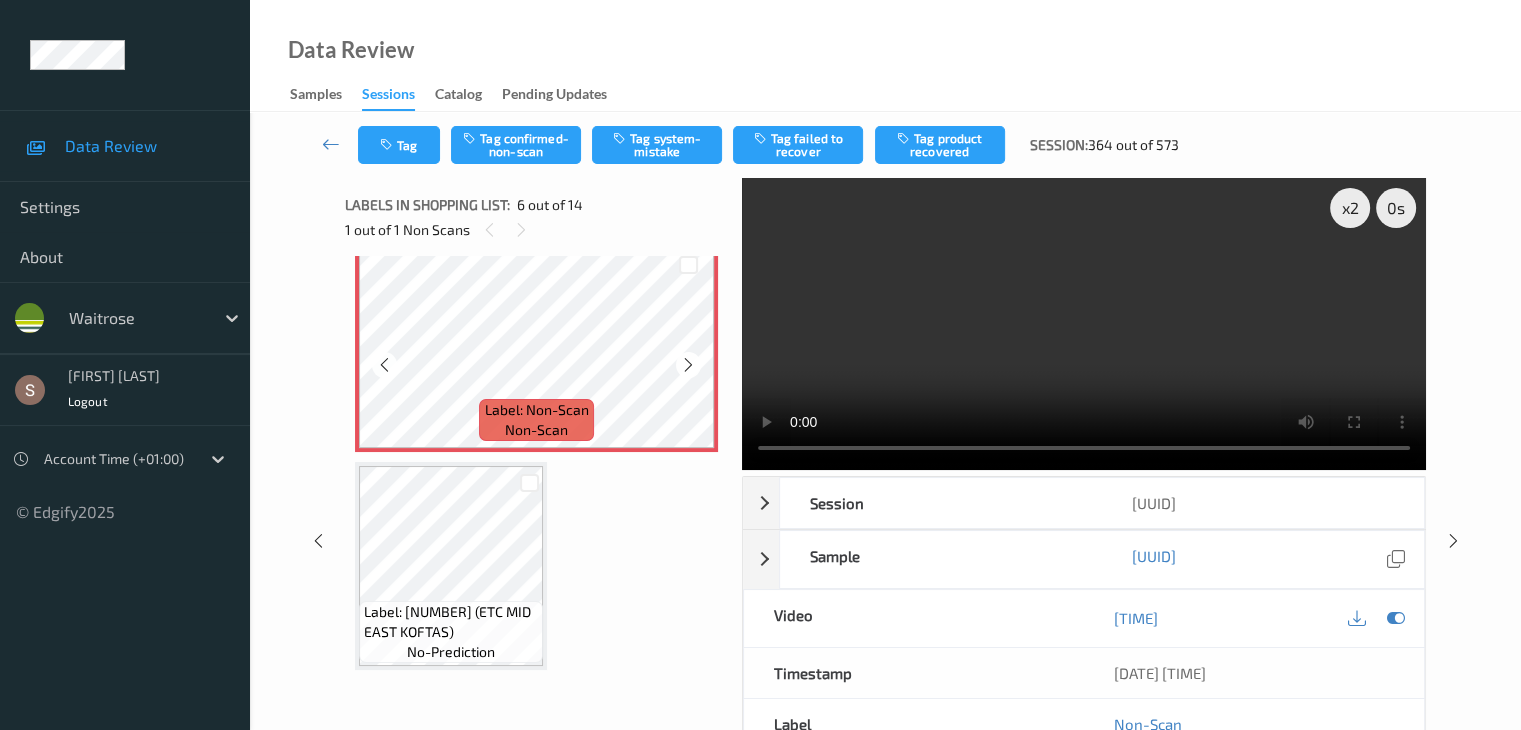 scroll, scrollTop: 1082, scrollLeft: 0, axis: vertical 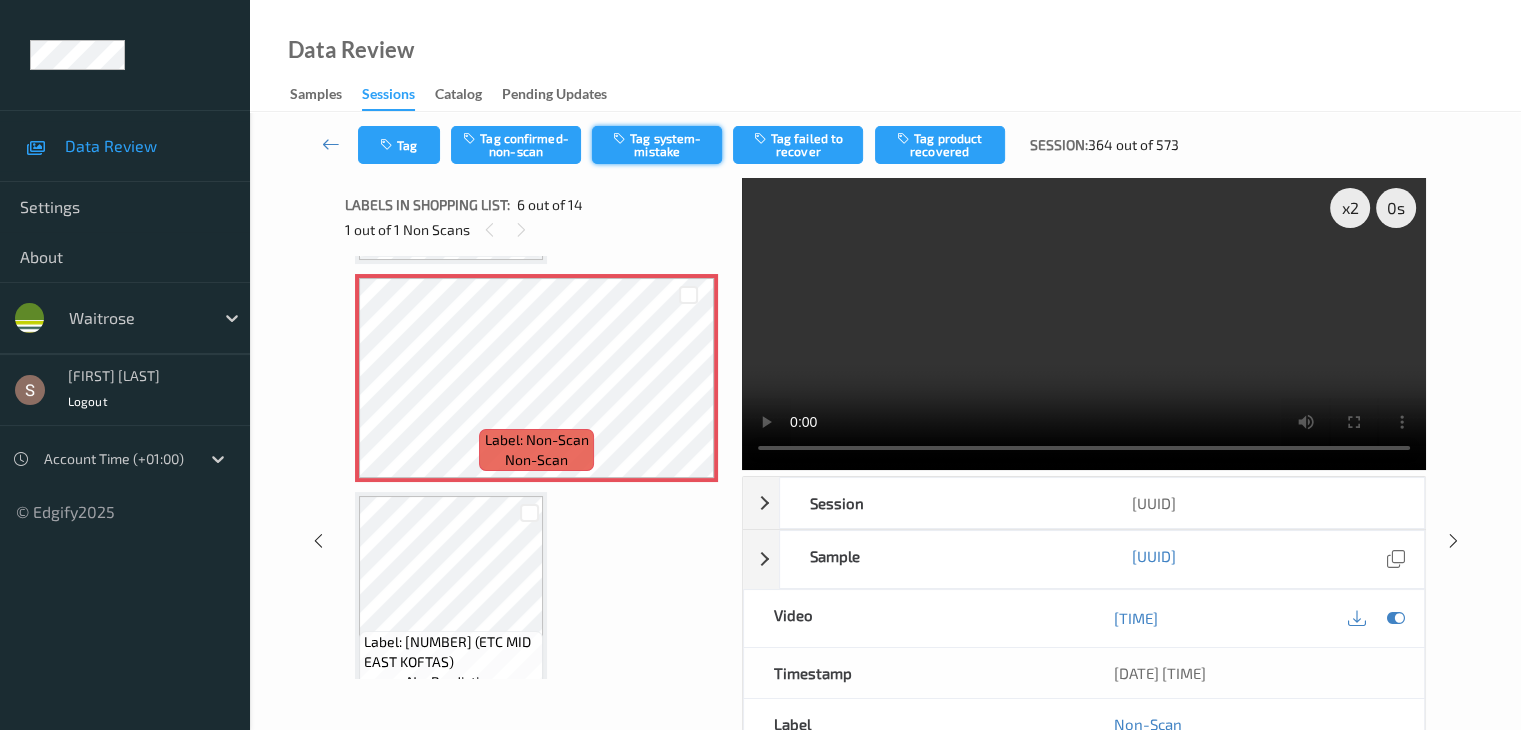 click on "Tag   system-mistake" at bounding box center (657, 145) 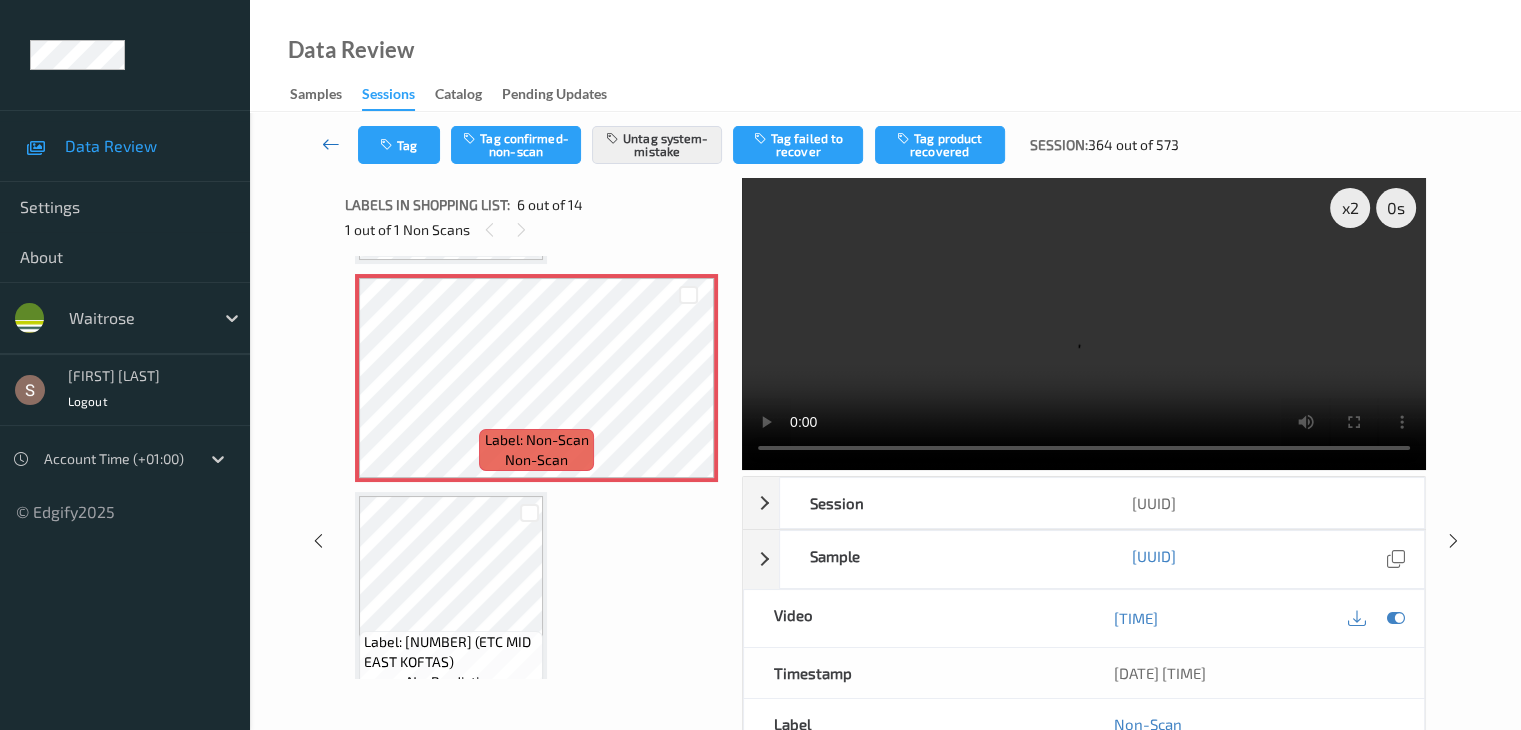 click at bounding box center (331, 144) 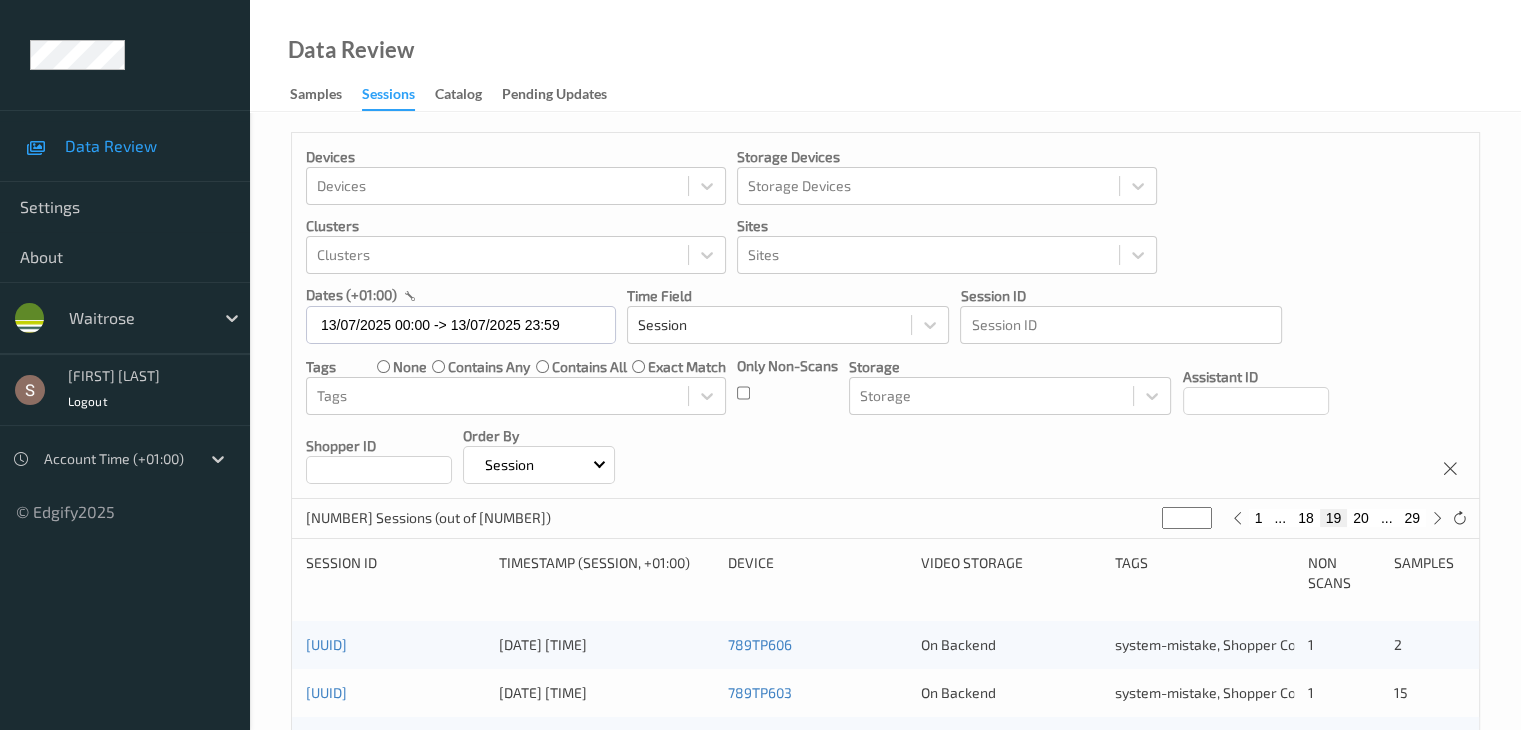 scroll, scrollTop: 500, scrollLeft: 0, axis: vertical 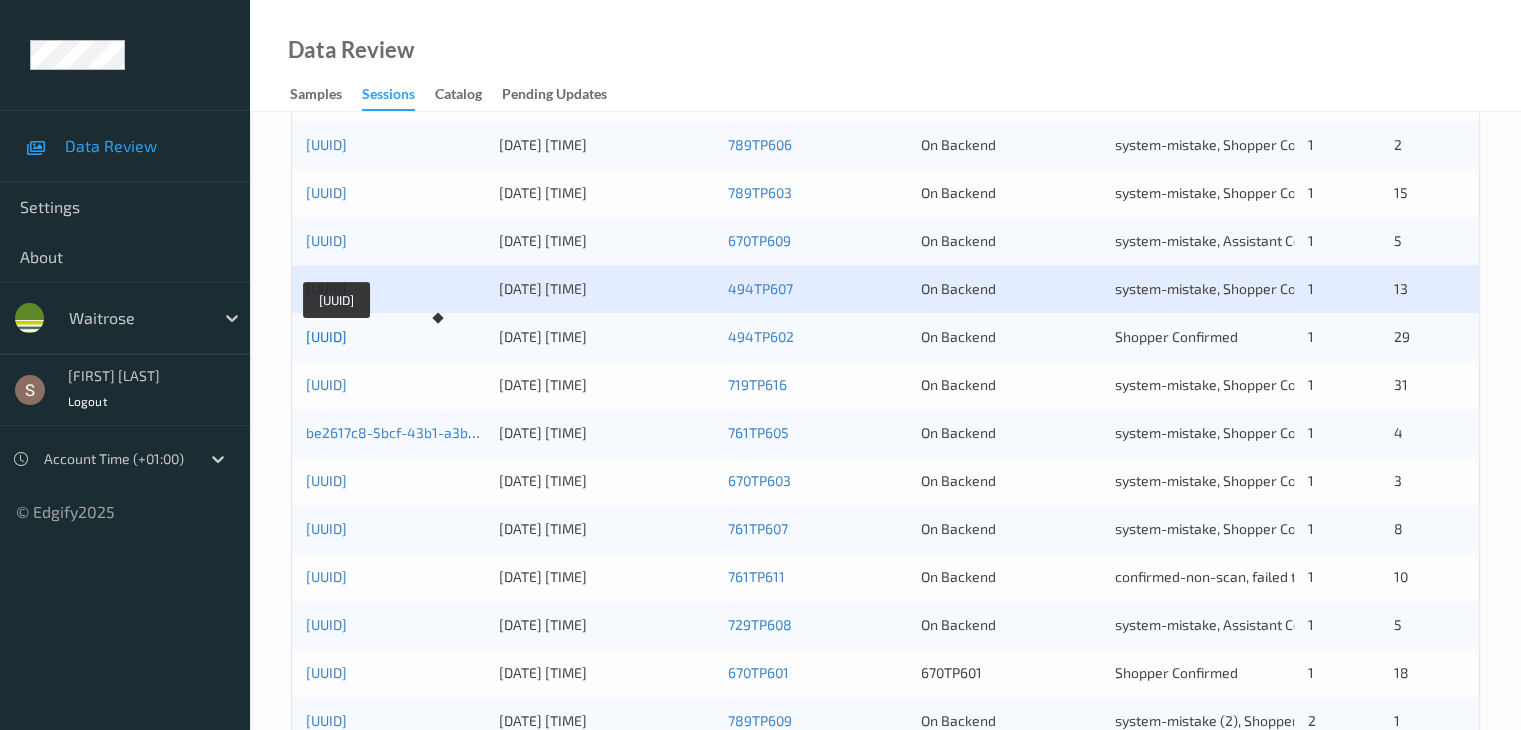 click on "[UUID]" at bounding box center (326, 336) 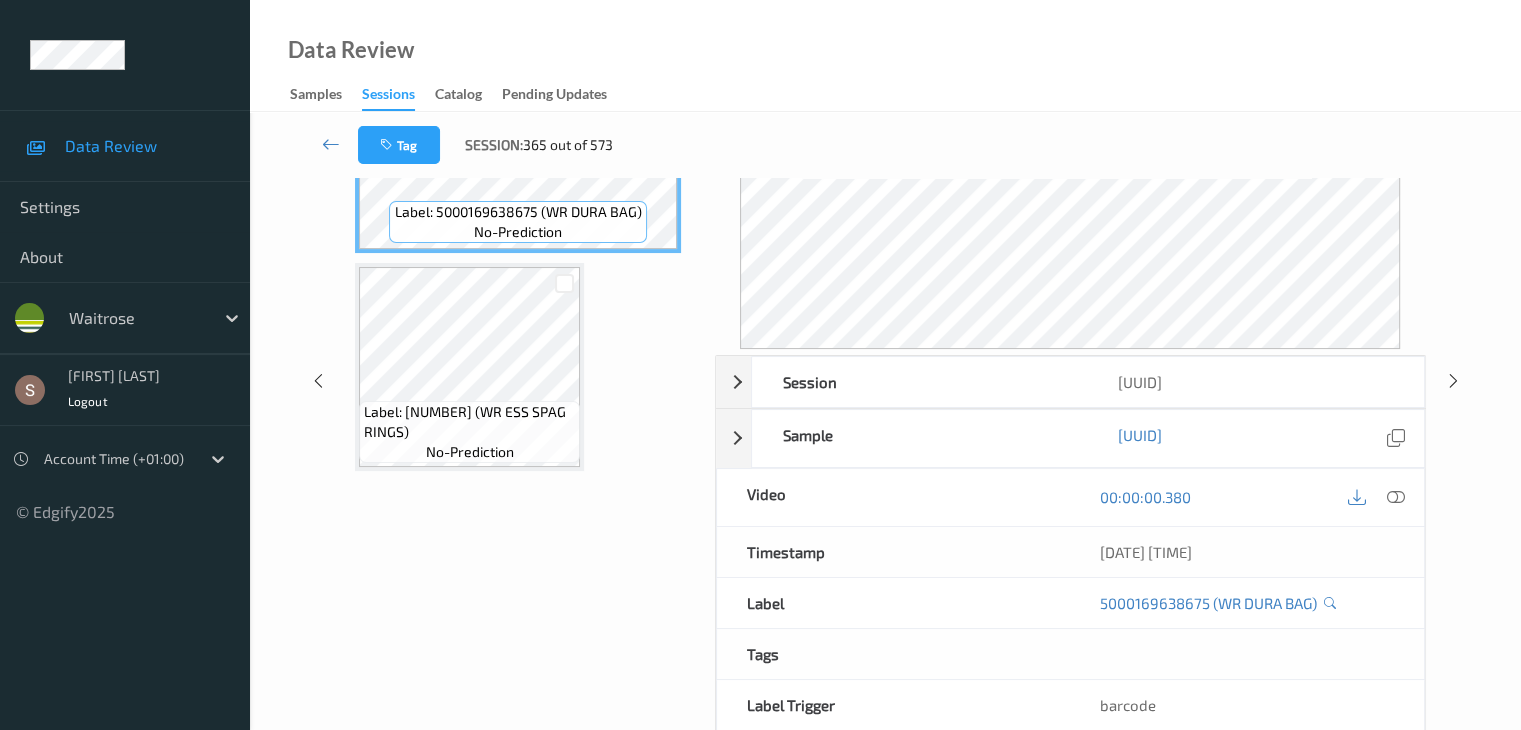 scroll, scrollTop: 24, scrollLeft: 0, axis: vertical 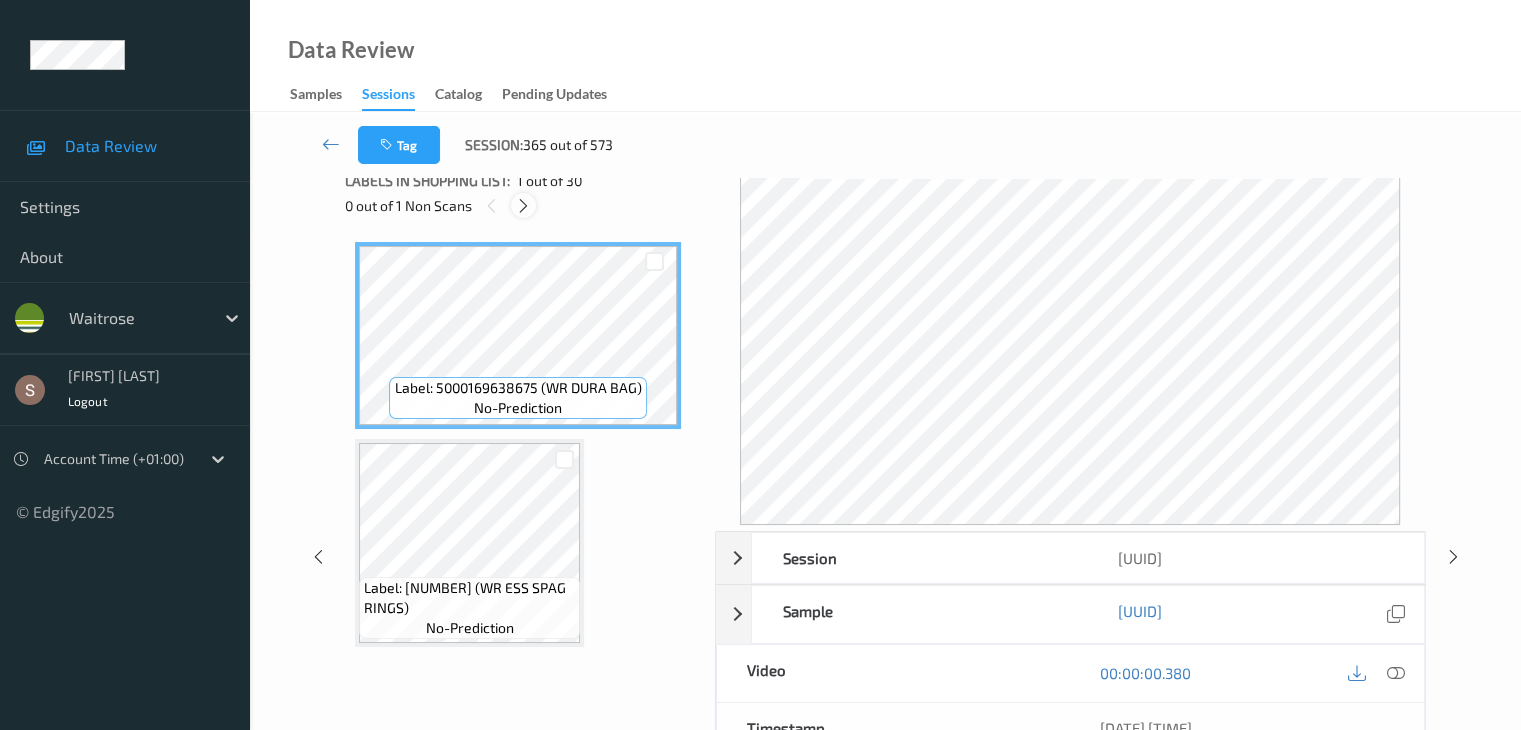 click at bounding box center (523, 205) 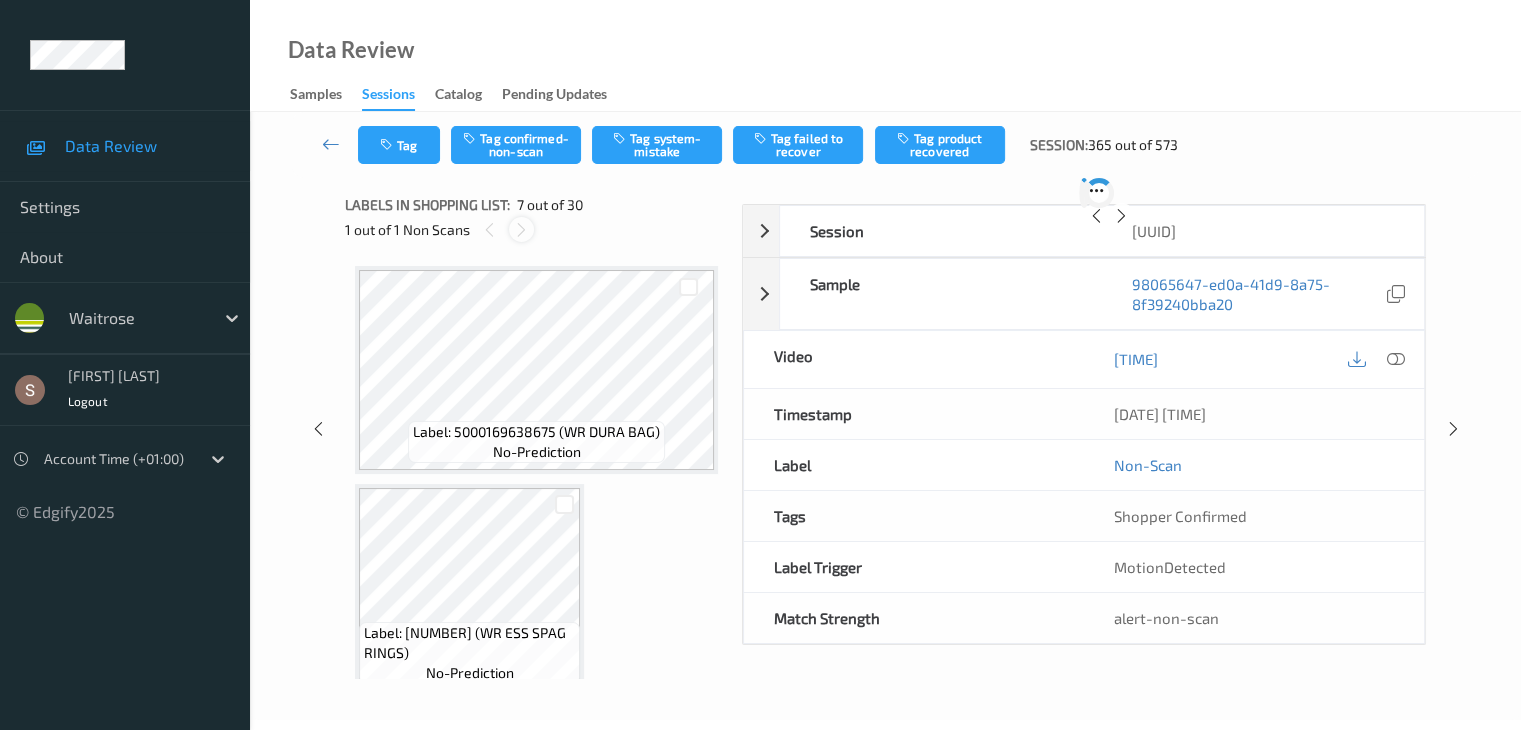 scroll, scrollTop: 1100, scrollLeft: 0, axis: vertical 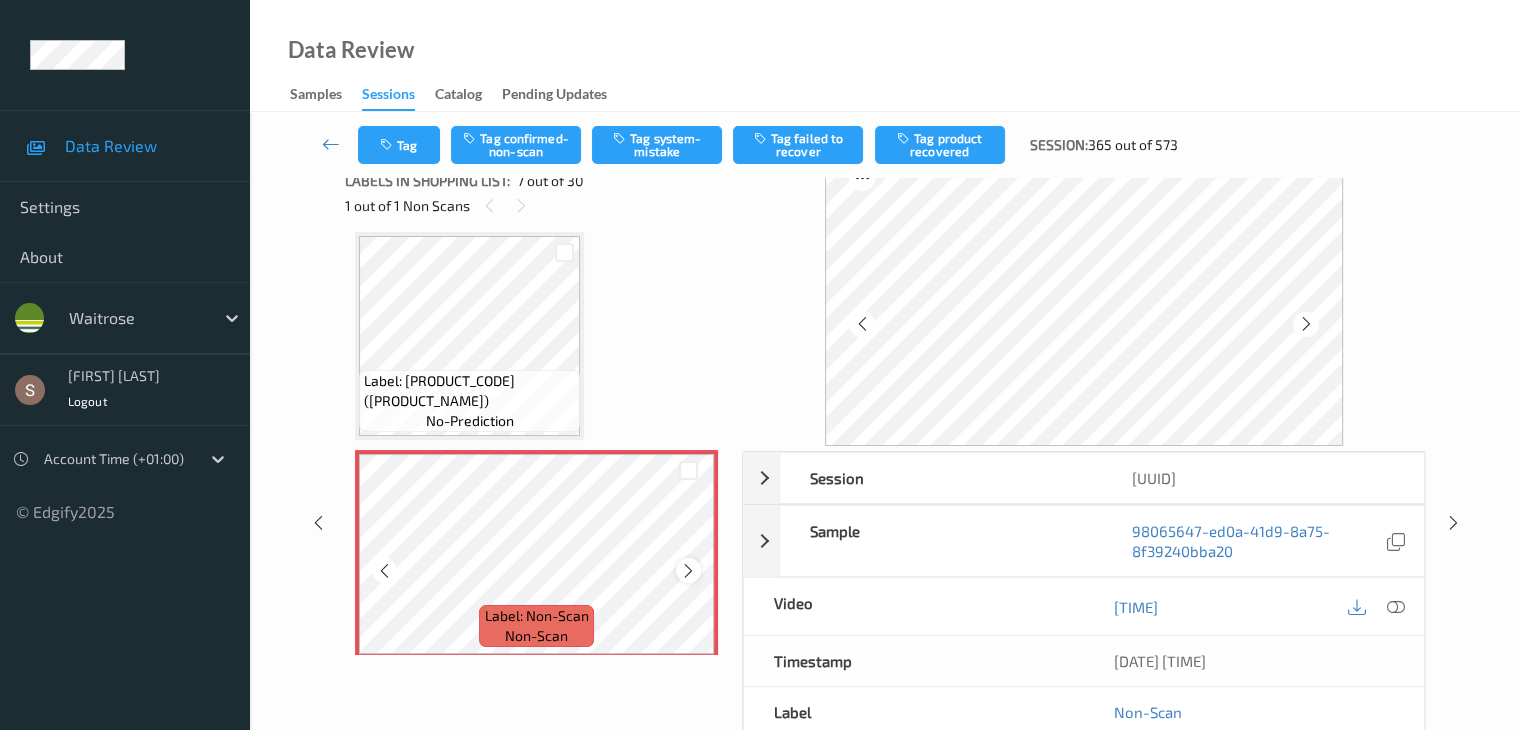 click at bounding box center [688, 571] 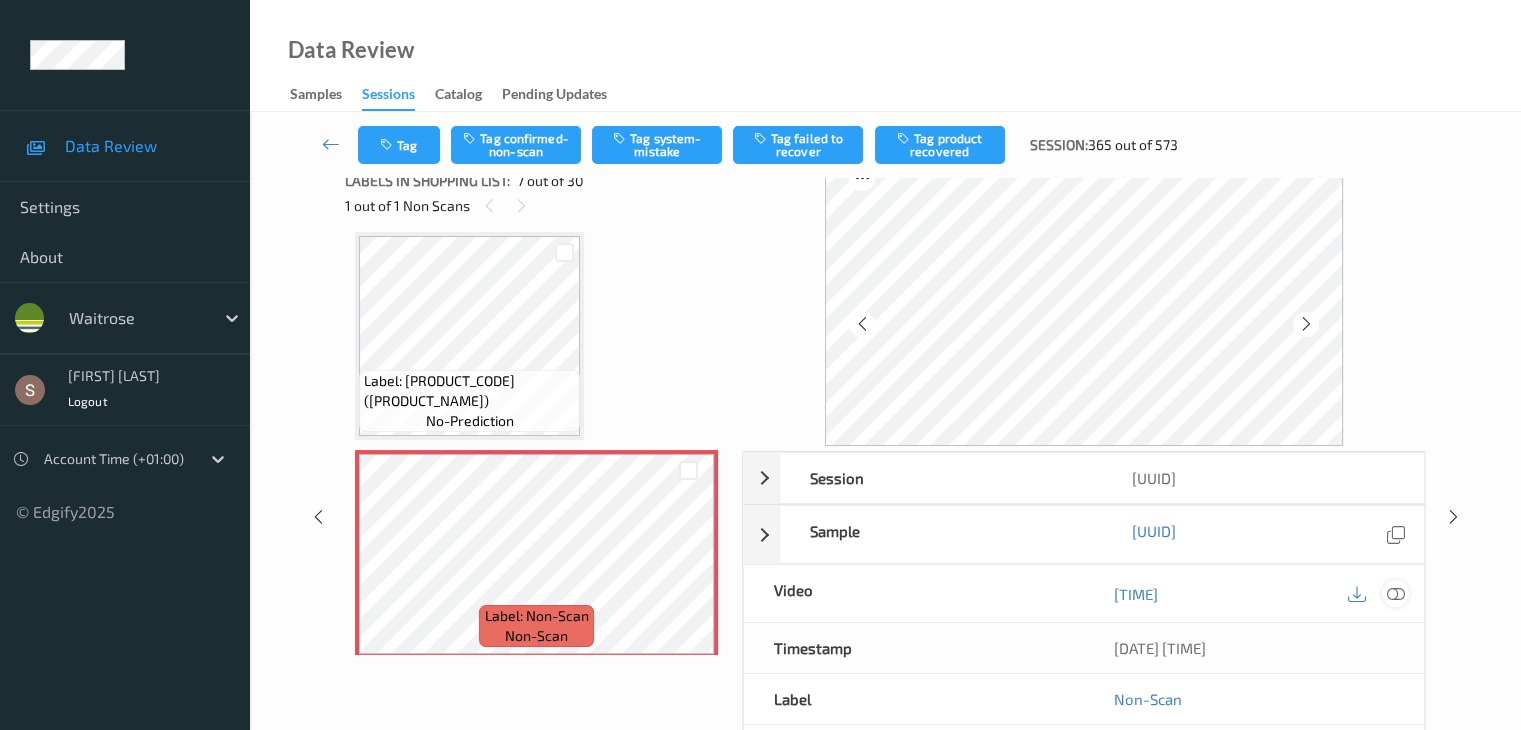 click at bounding box center (1395, 594) 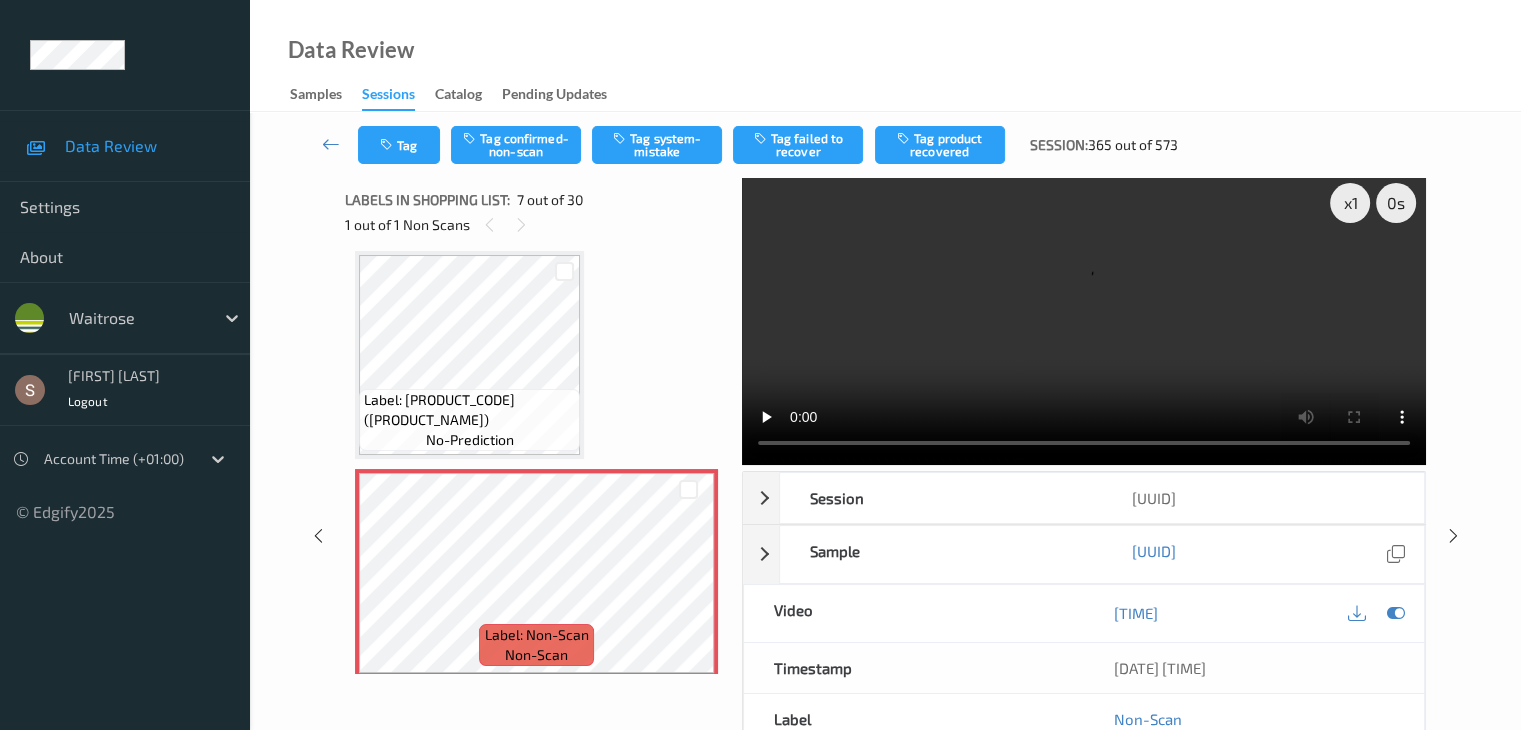 scroll, scrollTop: 0, scrollLeft: 0, axis: both 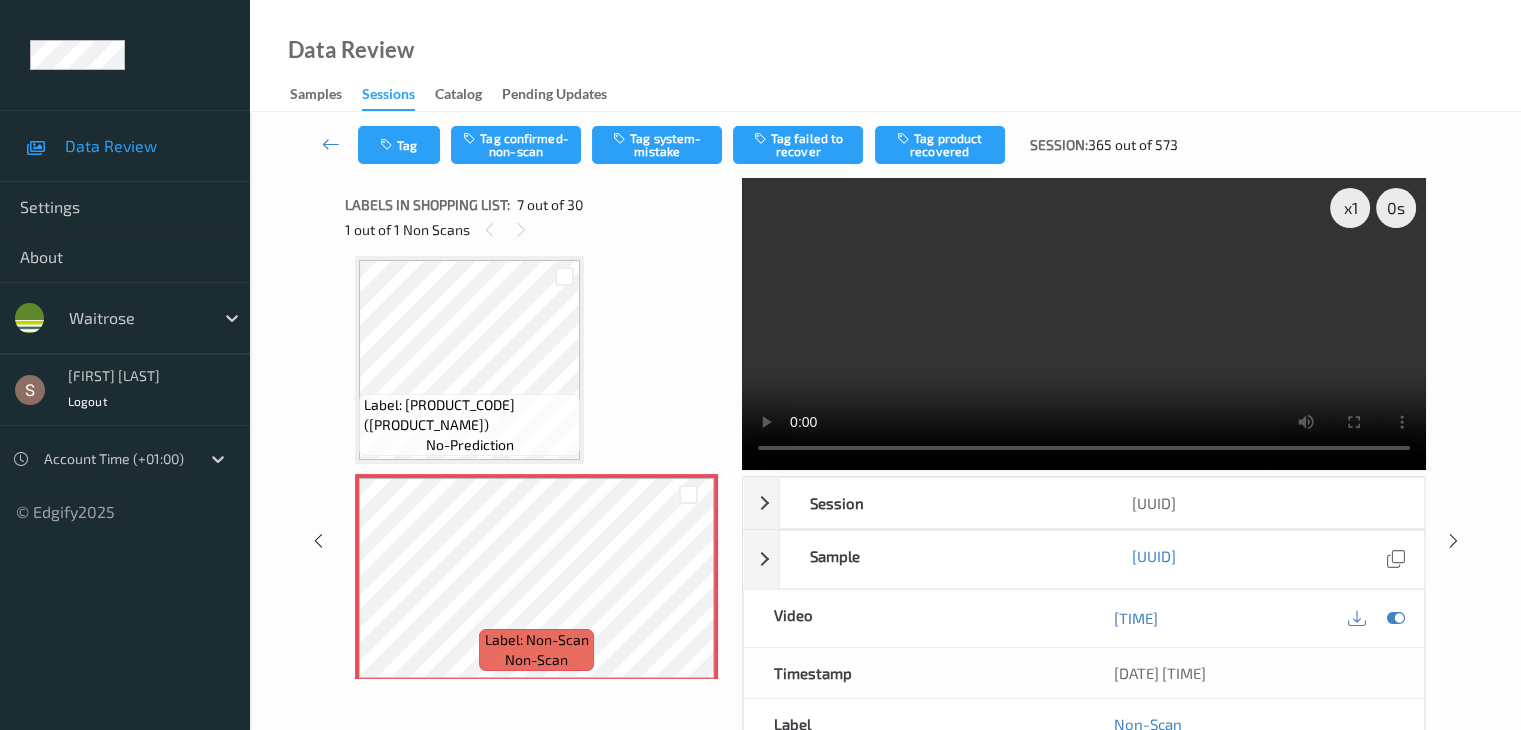 click at bounding box center (1084, 324) 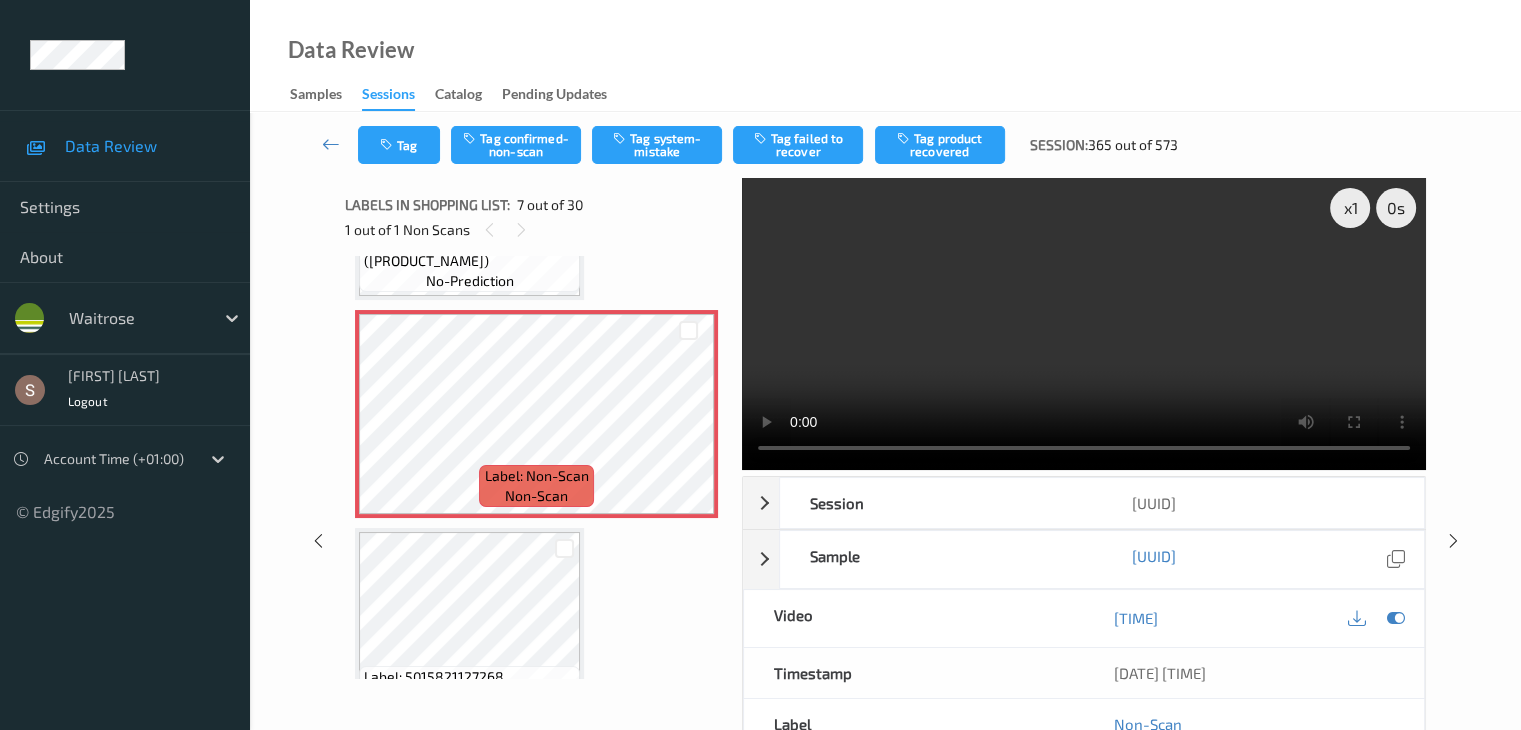 scroll, scrollTop: 1300, scrollLeft: 0, axis: vertical 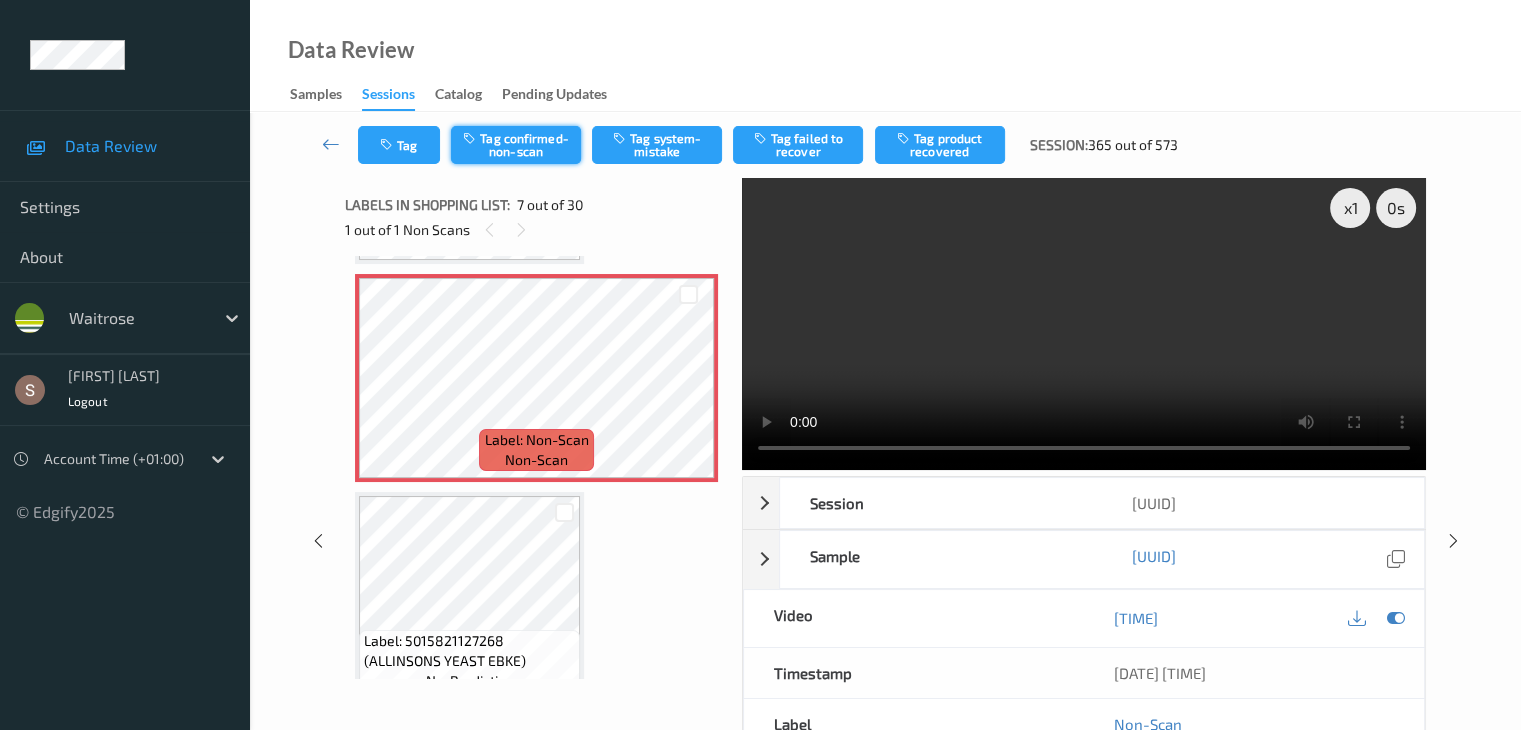 click on "Tag   confirmed-non-scan" at bounding box center (516, 145) 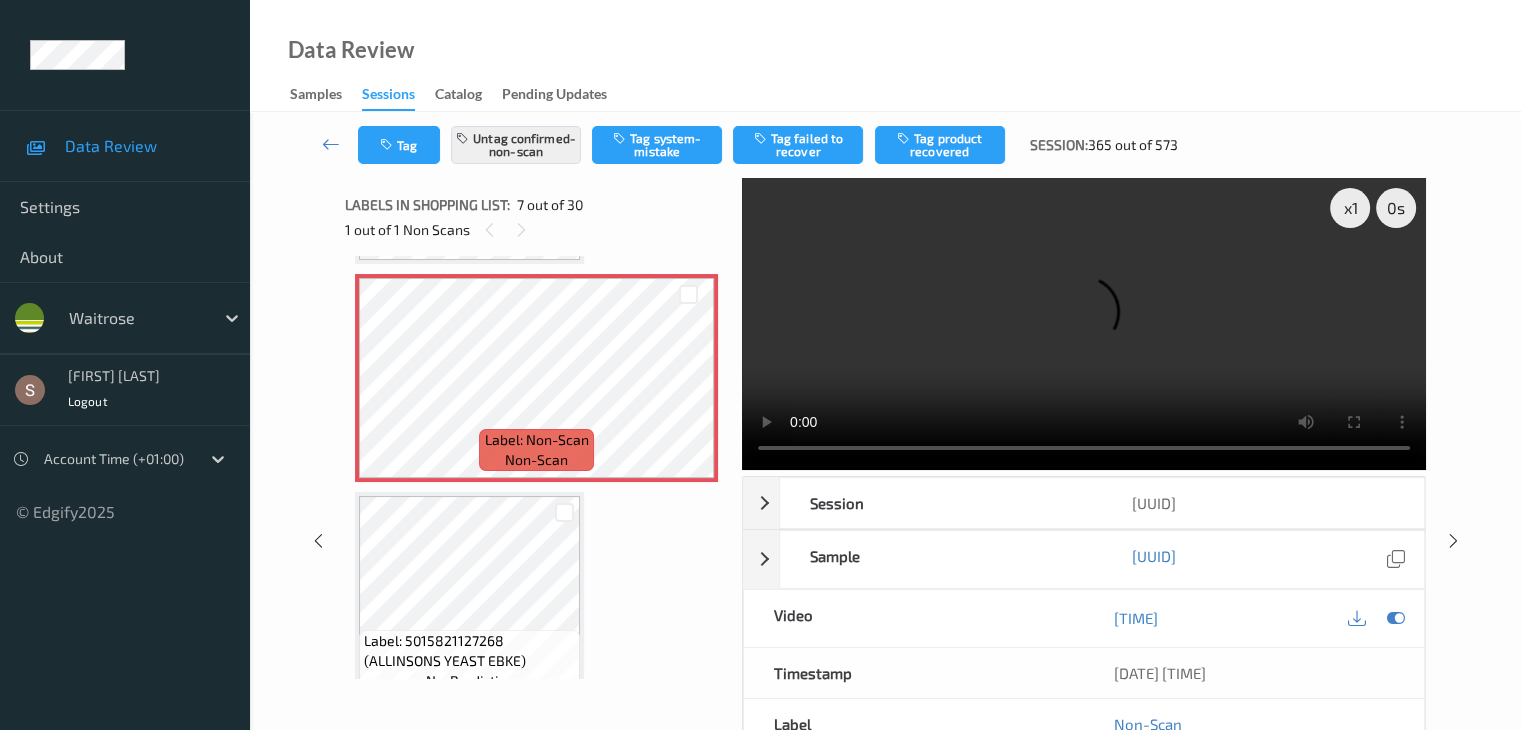 drag, startPoint x: 956, startPoint y: 153, endPoint x: 892, endPoint y: 204, distance: 81.8352 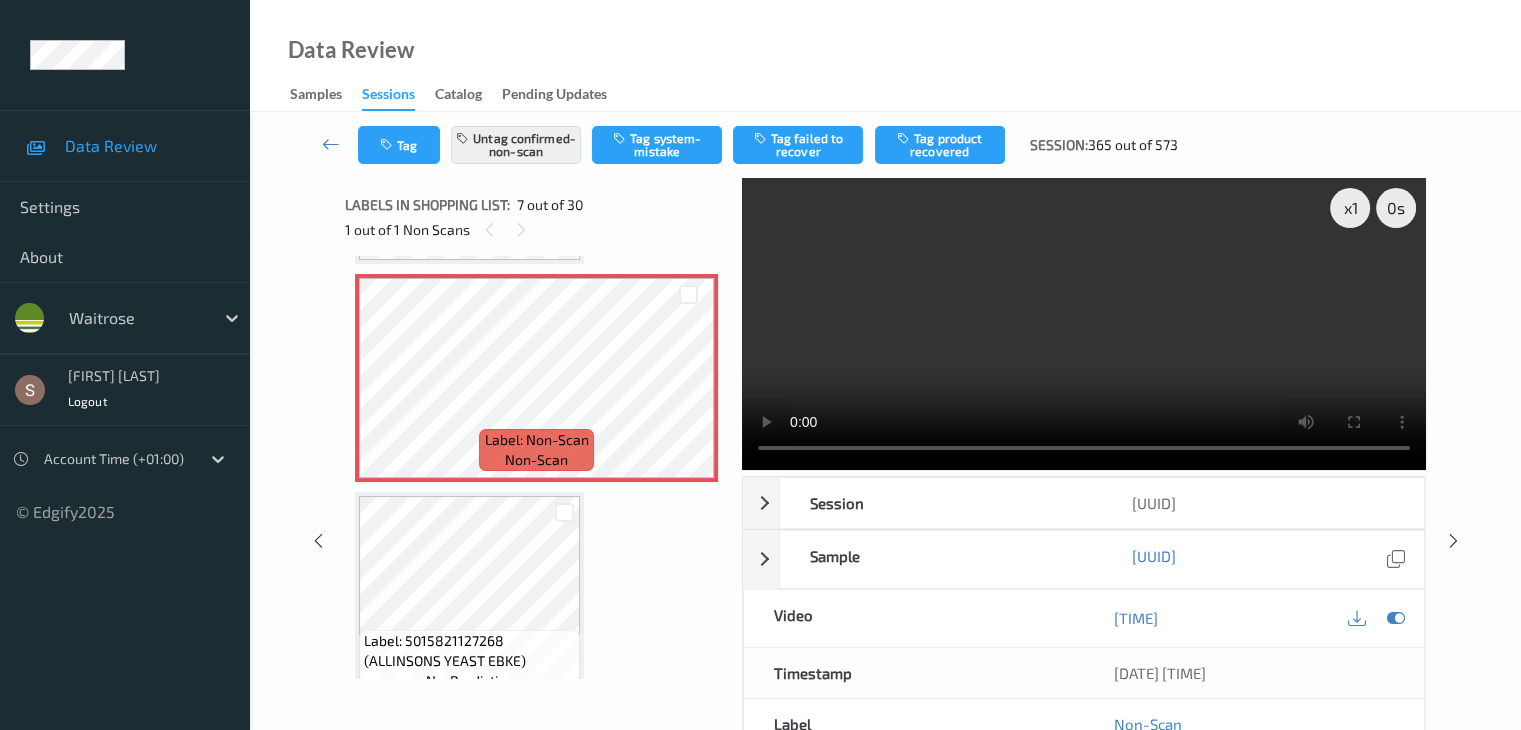 click on "Tag   product recovered" at bounding box center [940, 145] 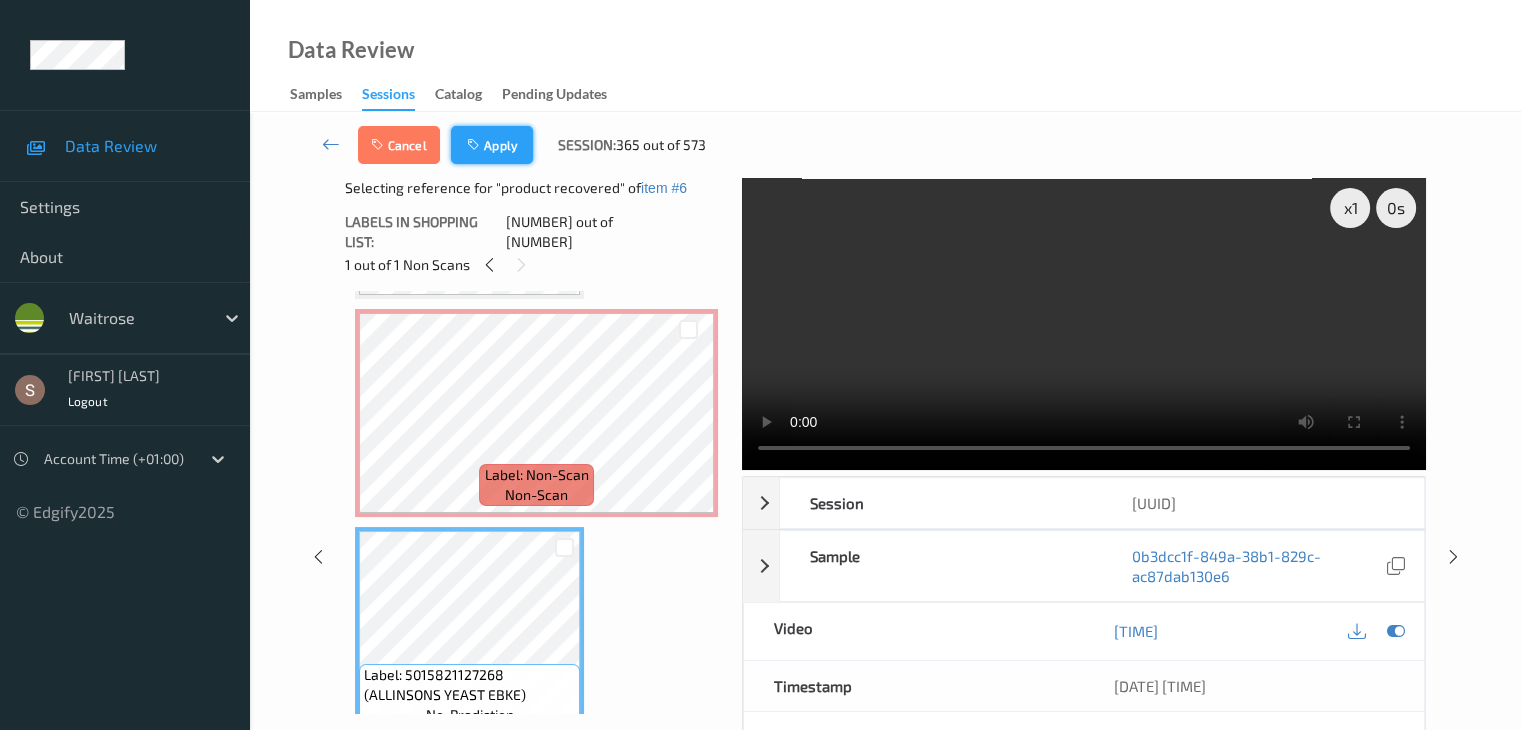 click on "Apply" at bounding box center [492, 145] 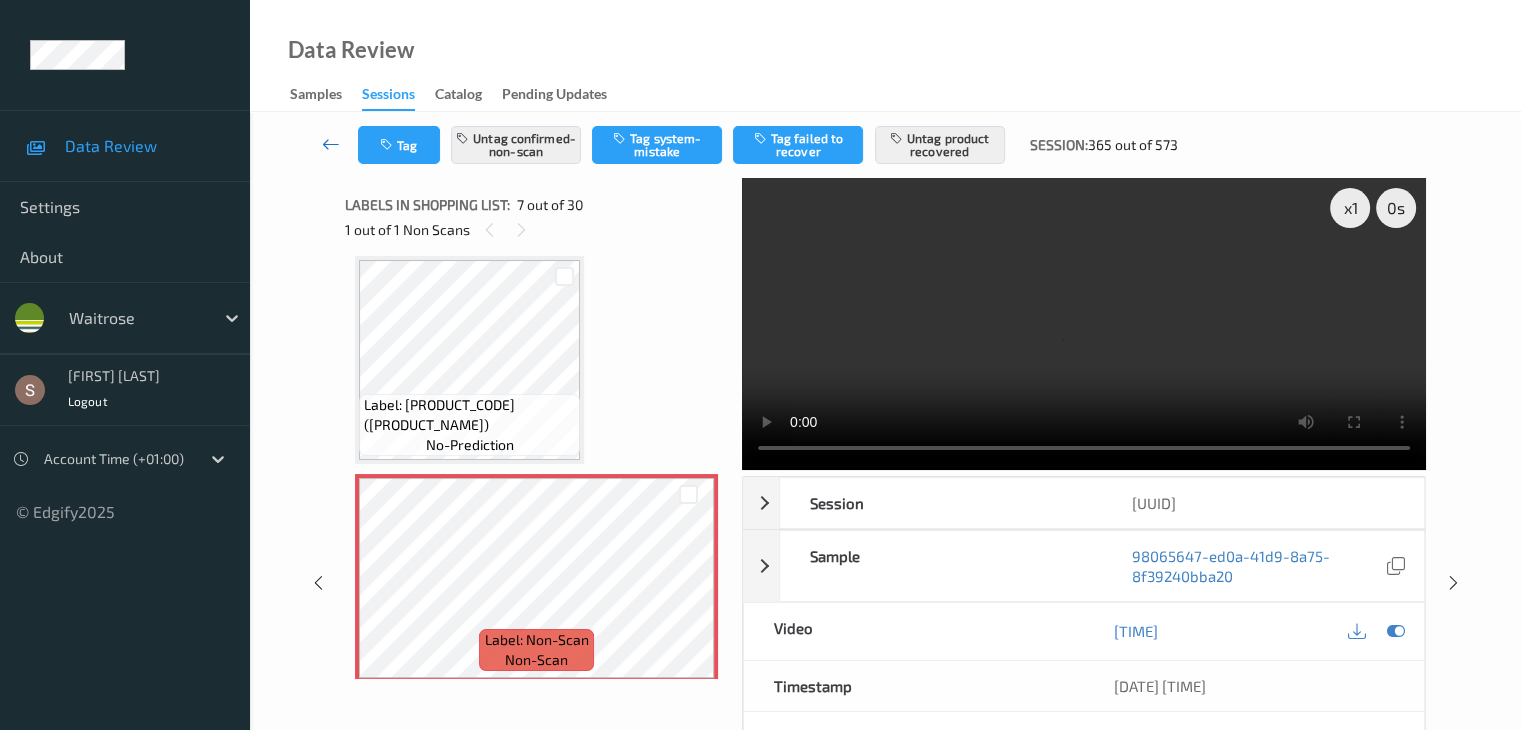 click at bounding box center (331, 145) 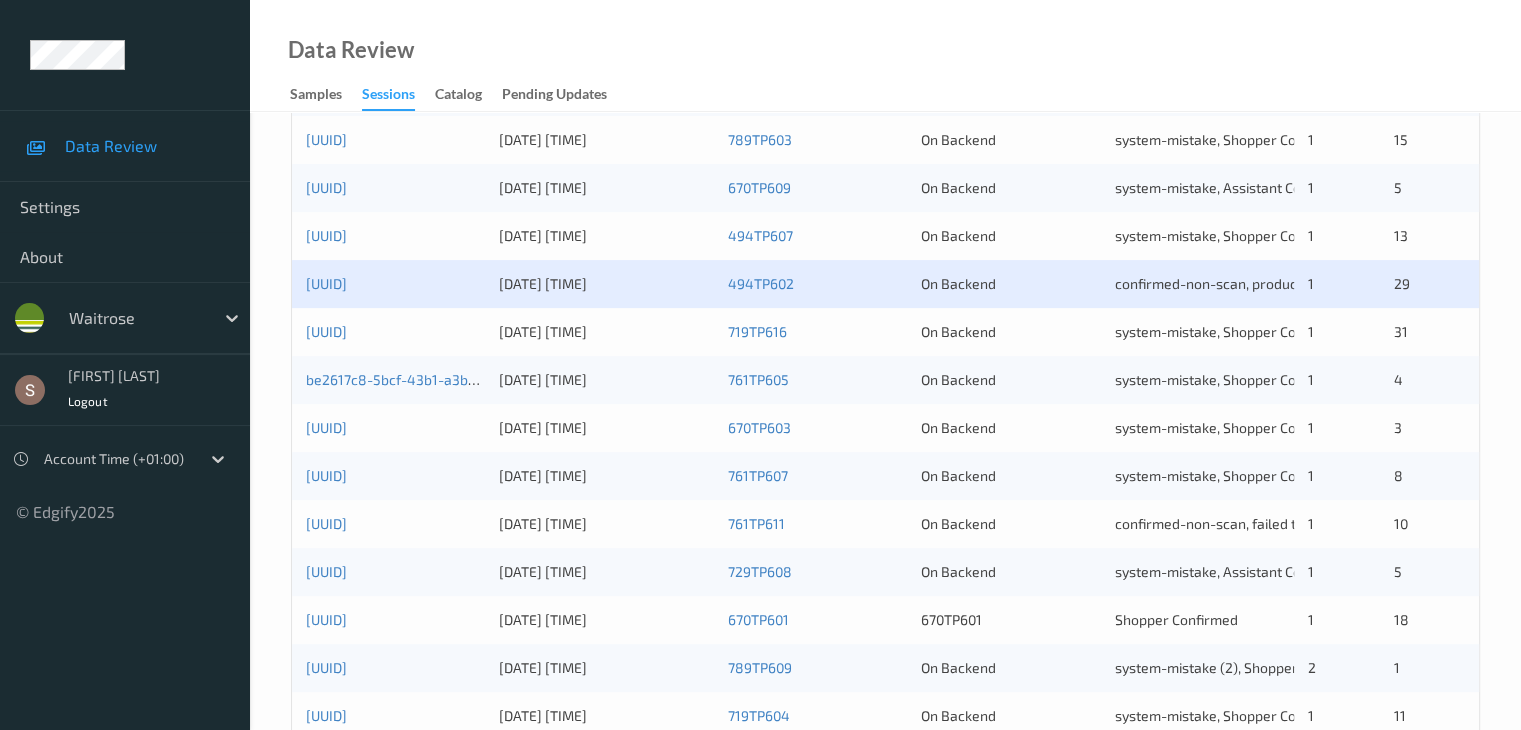 scroll, scrollTop: 600, scrollLeft: 0, axis: vertical 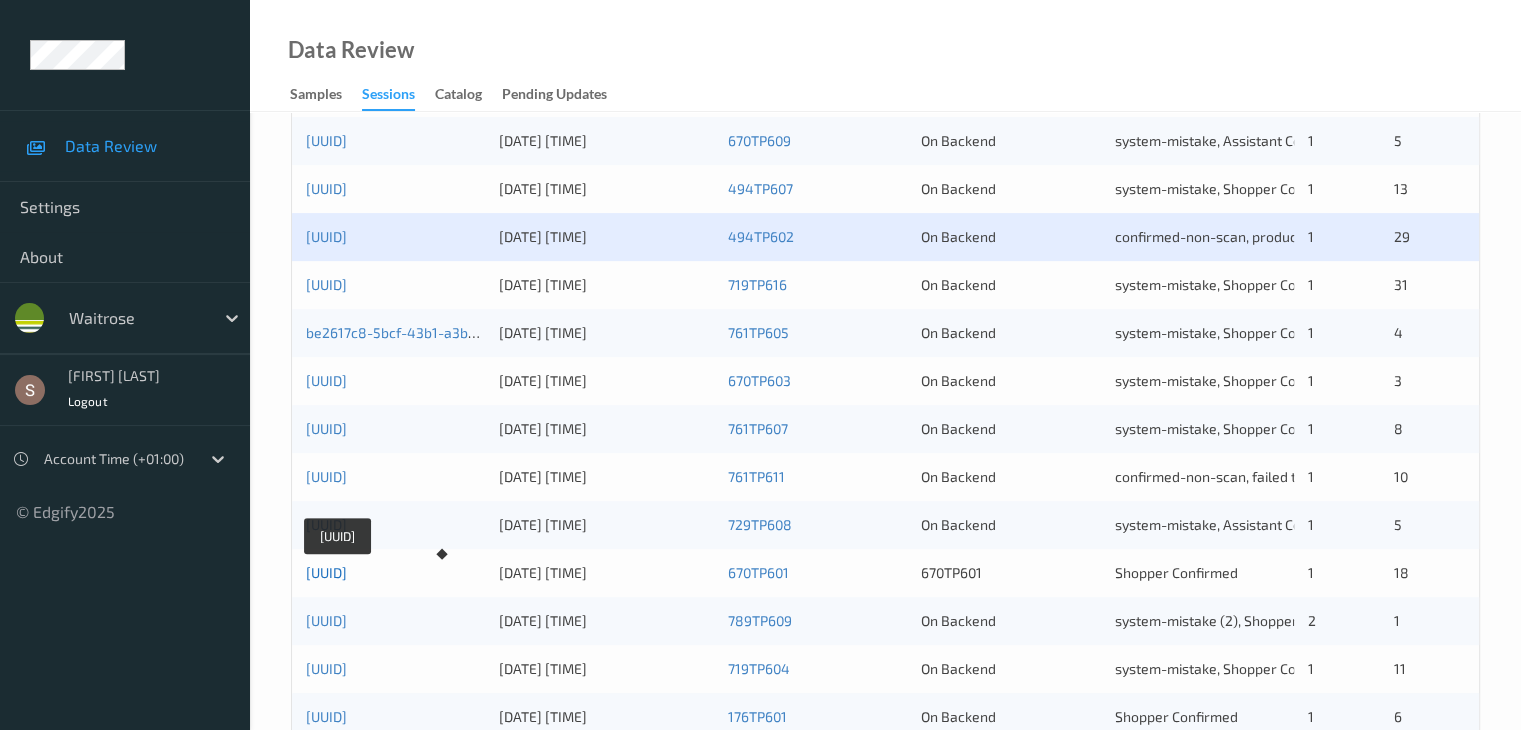 click on "[UUID]" at bounding box center (326, 572) 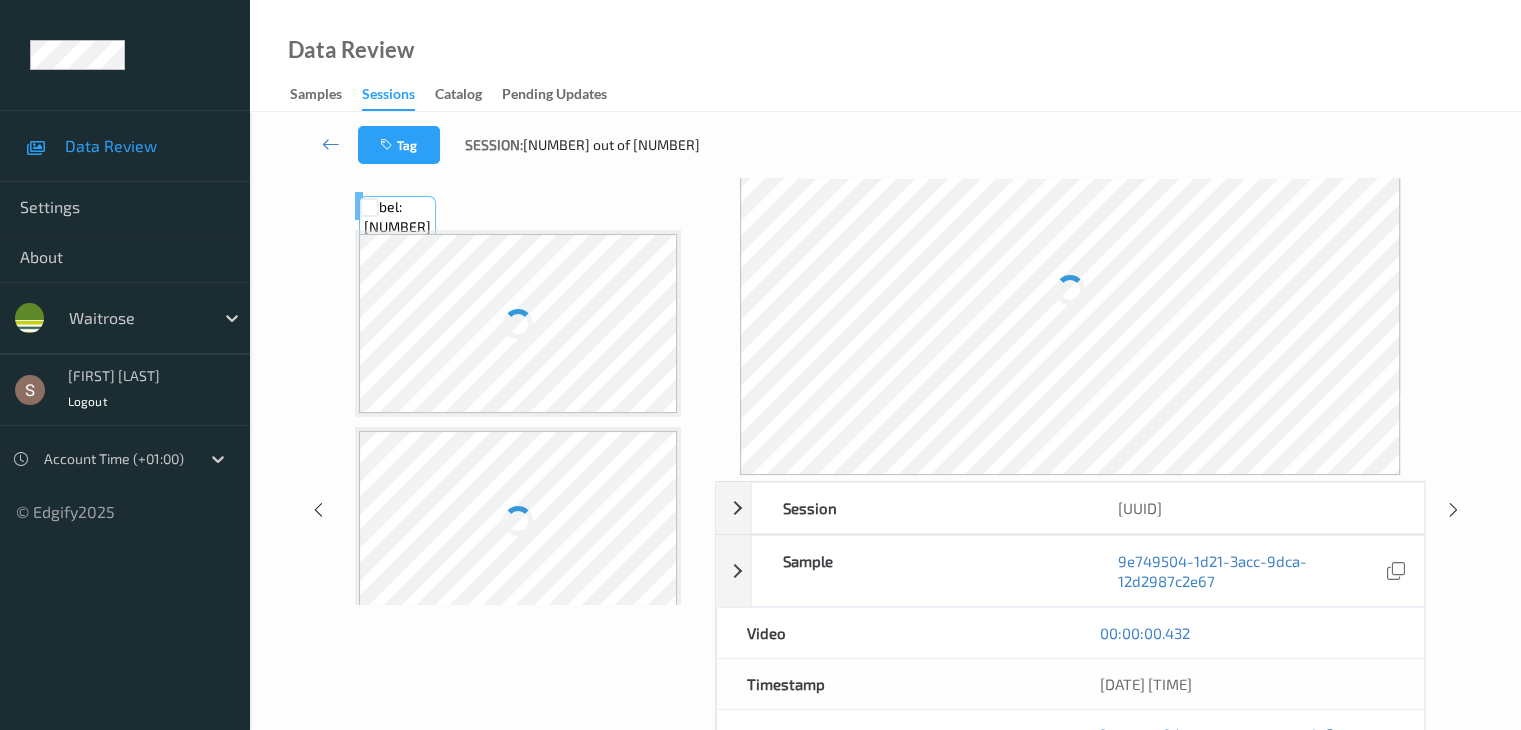 scroll, scrollTop: 0, scrollLeft: 0, axis: both 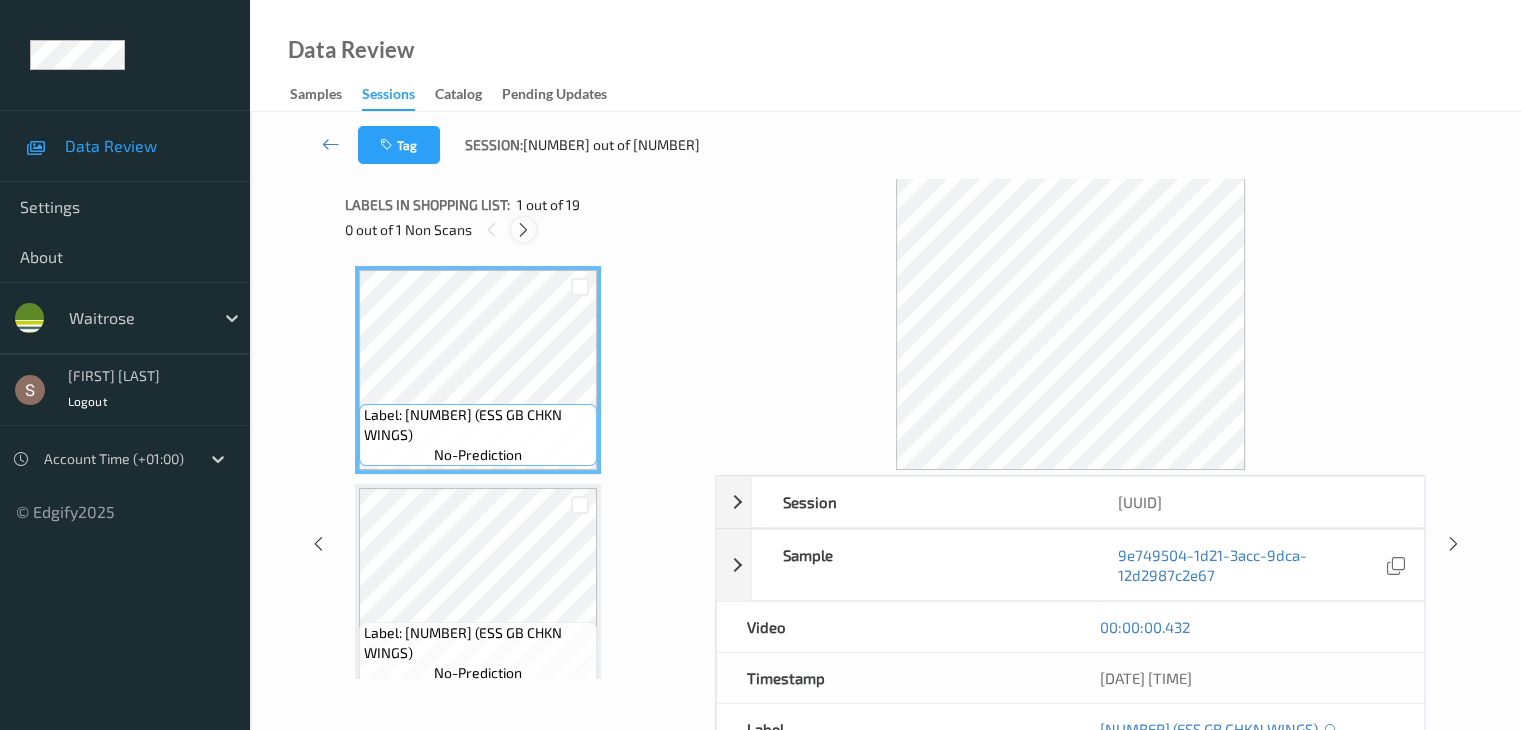 click at bounding box center [523, 230] 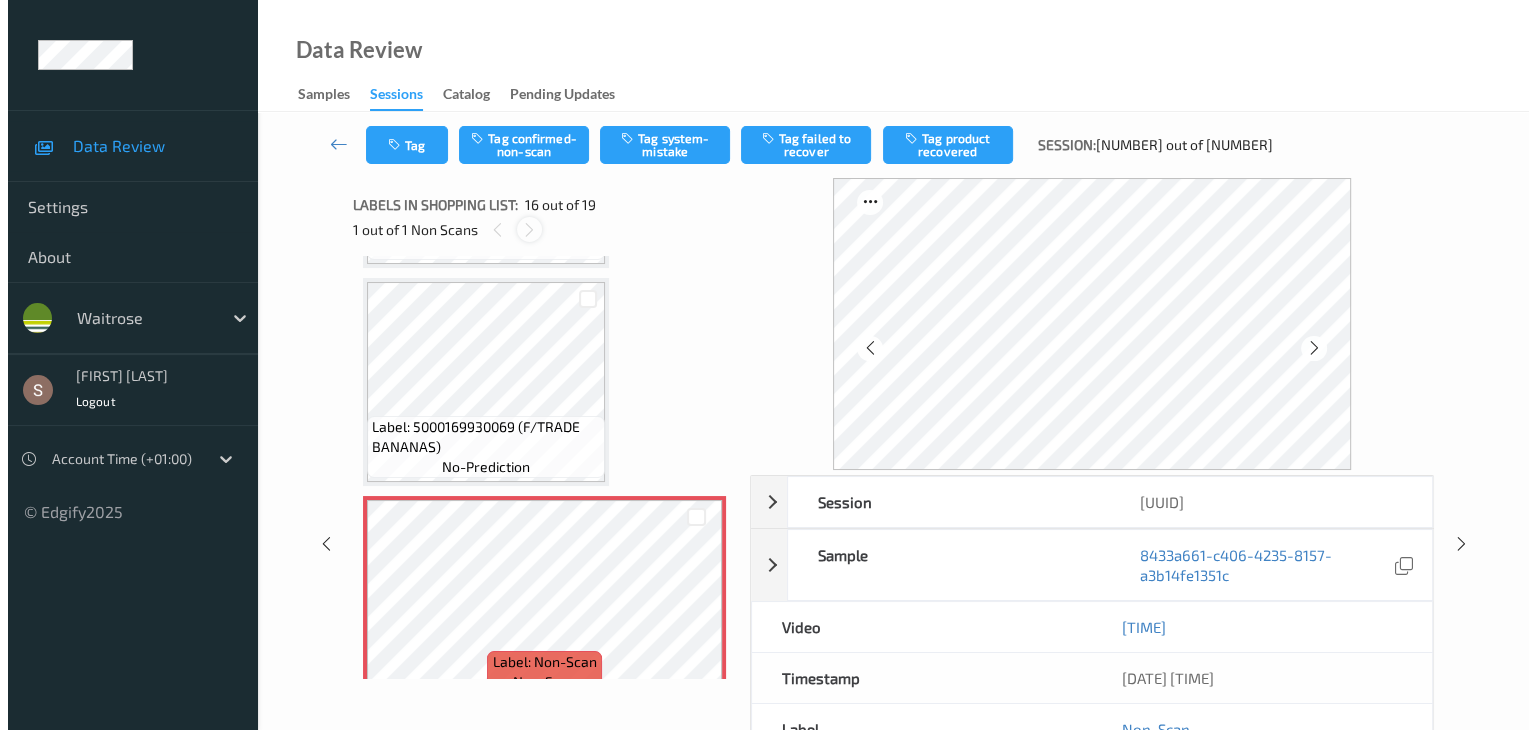 scroll, scrollTop: 3062, scrollLeft: 0, axis: vertical 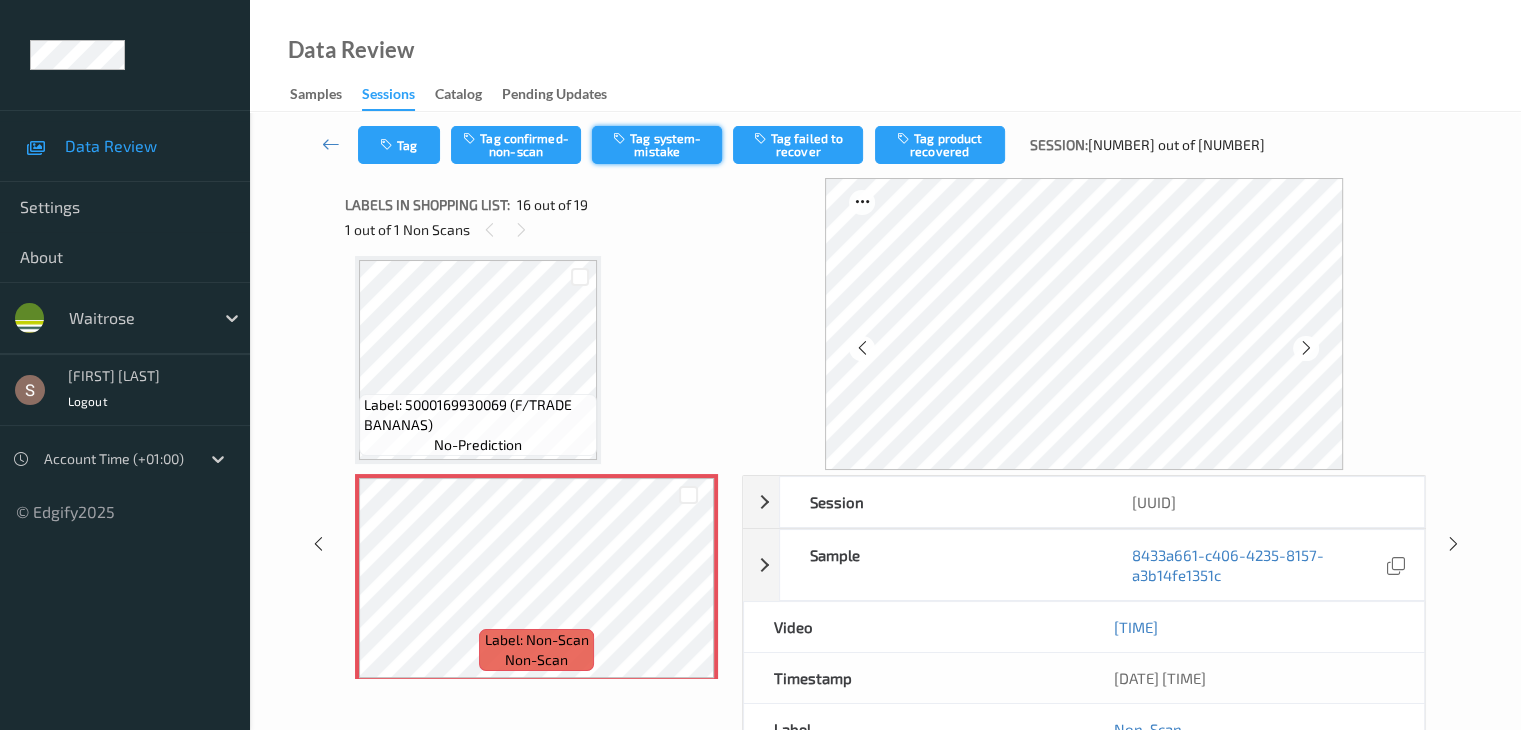 click on "Tag   system-mistake" at bounding box center (657, 145) 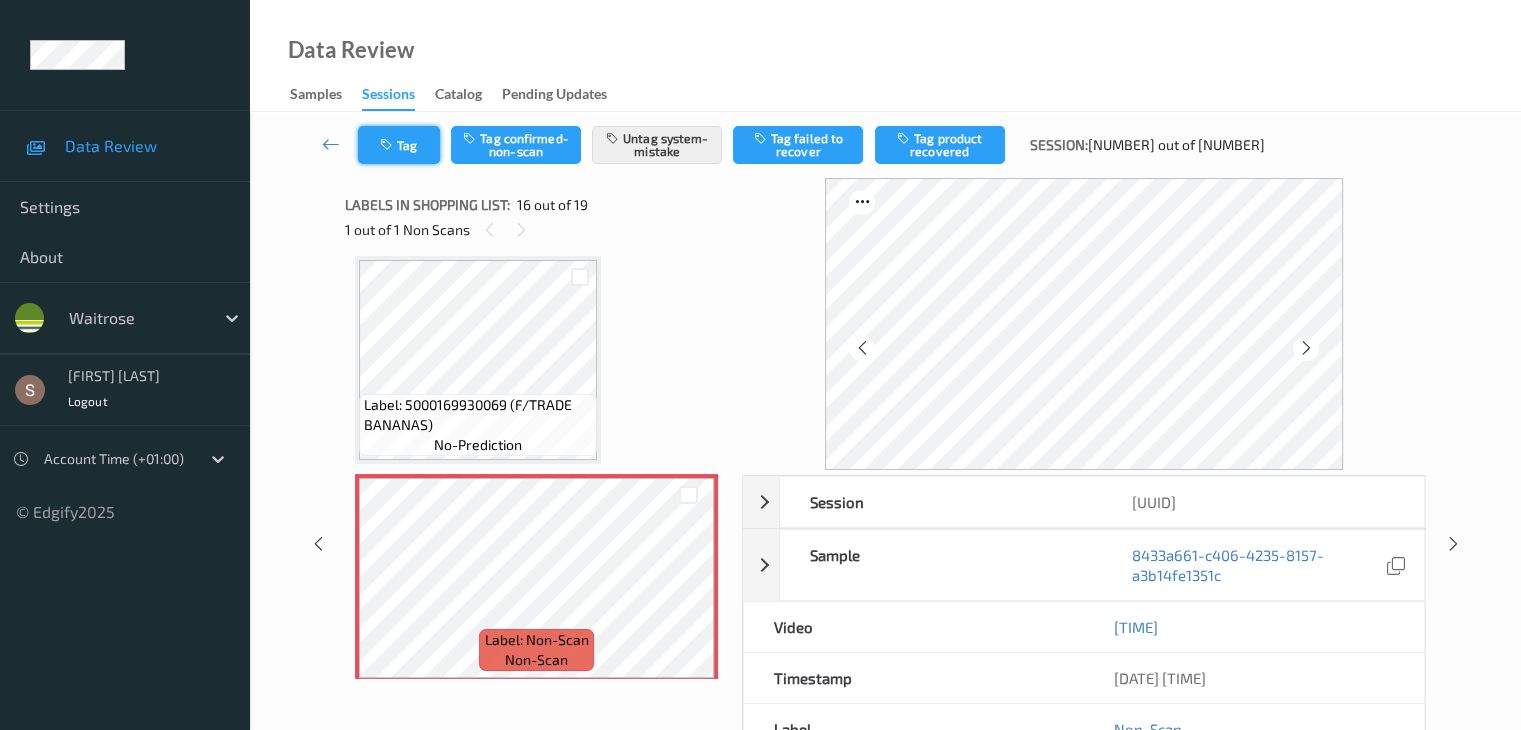 click on "Tag" at bounding box center (399, 145) 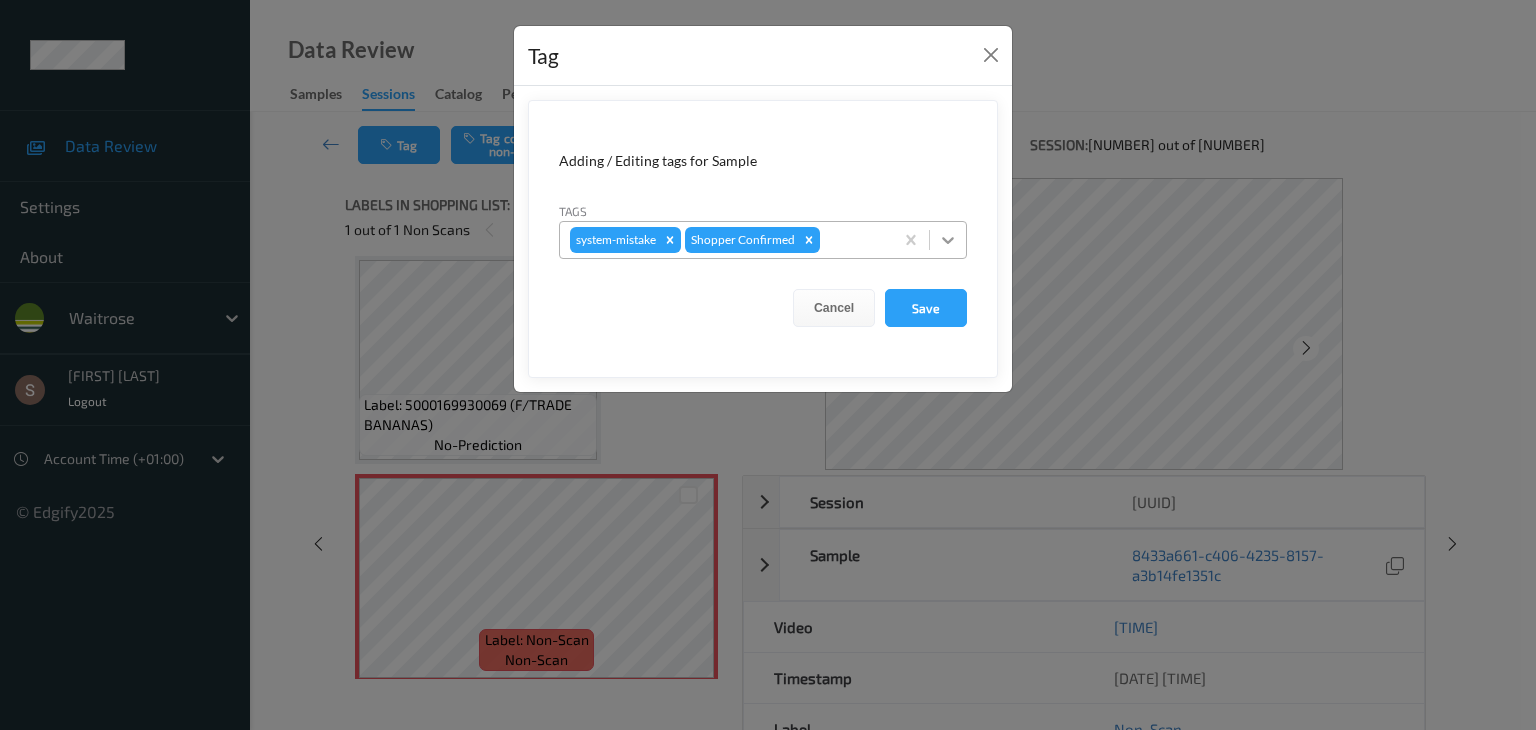 click 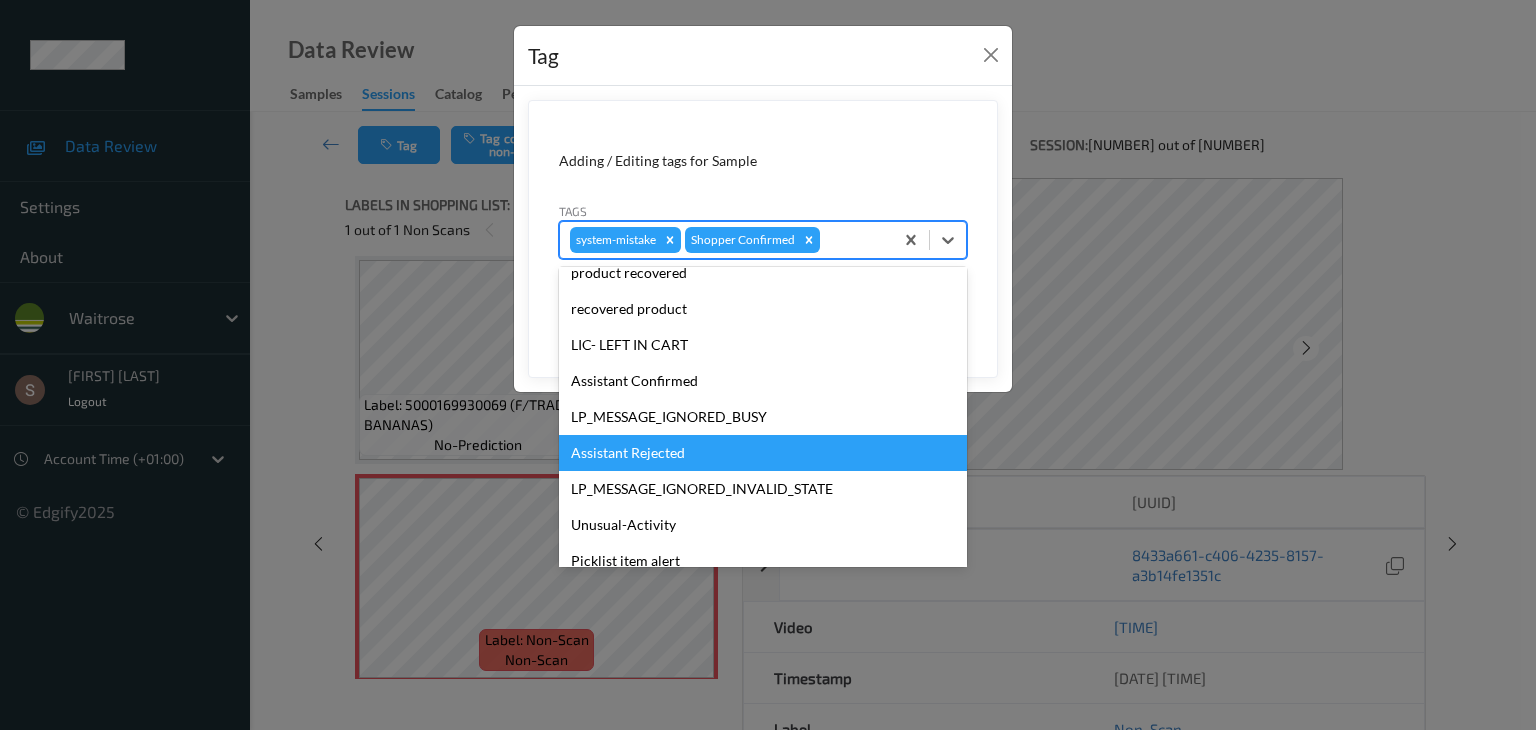 scroll, scrollTop: 356, scrollLeft: 0, axis: vertical 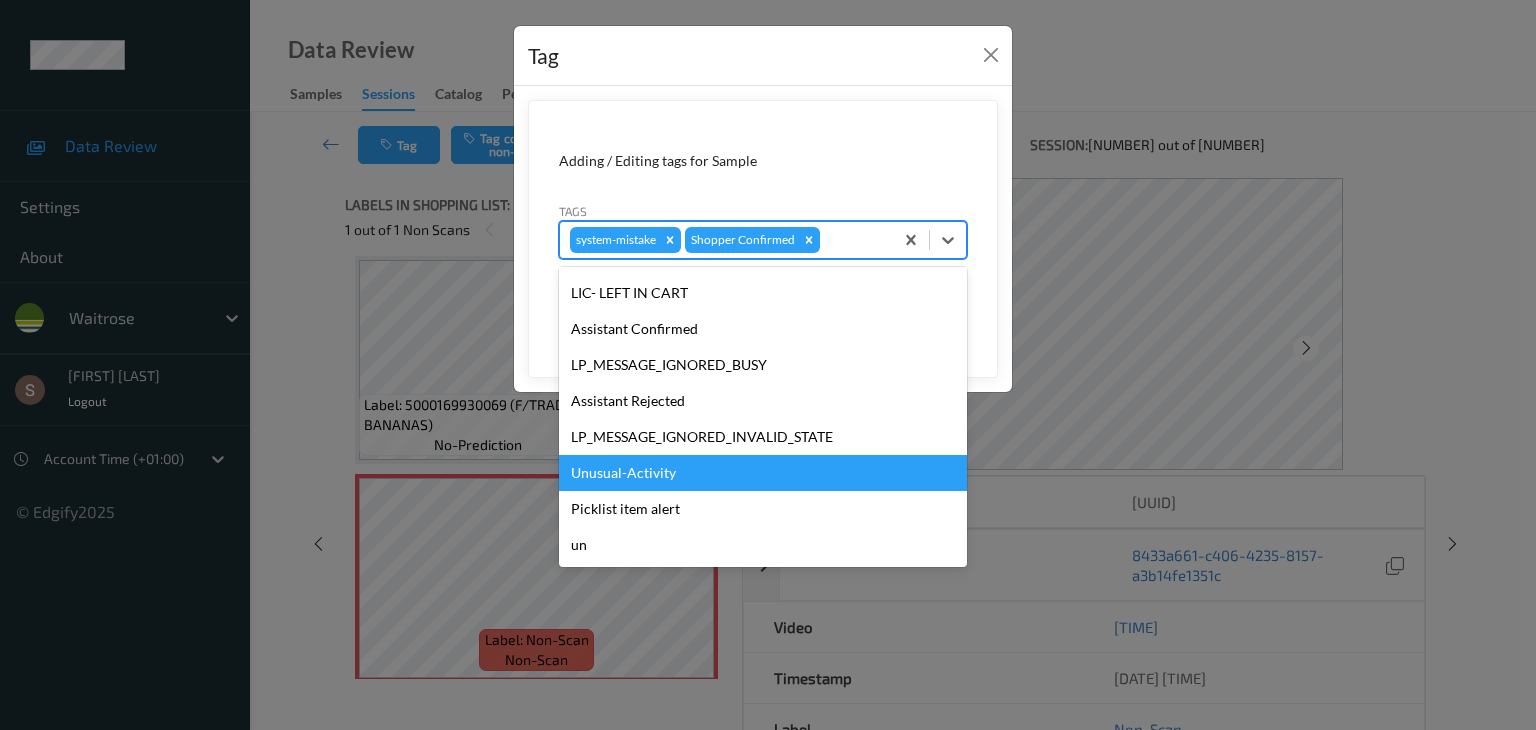 click on "Unusual-Activity" at bounding box center [763, 473] 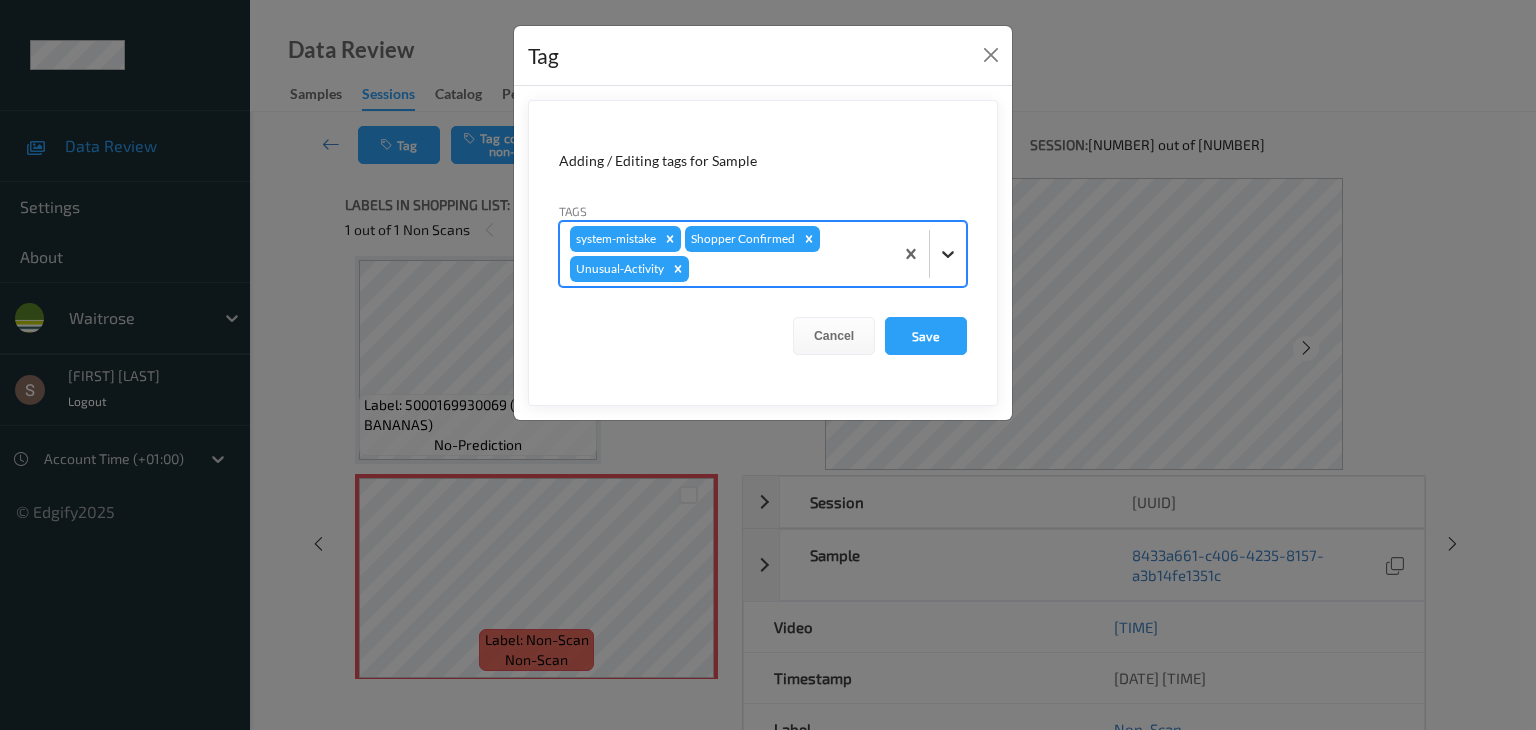 click 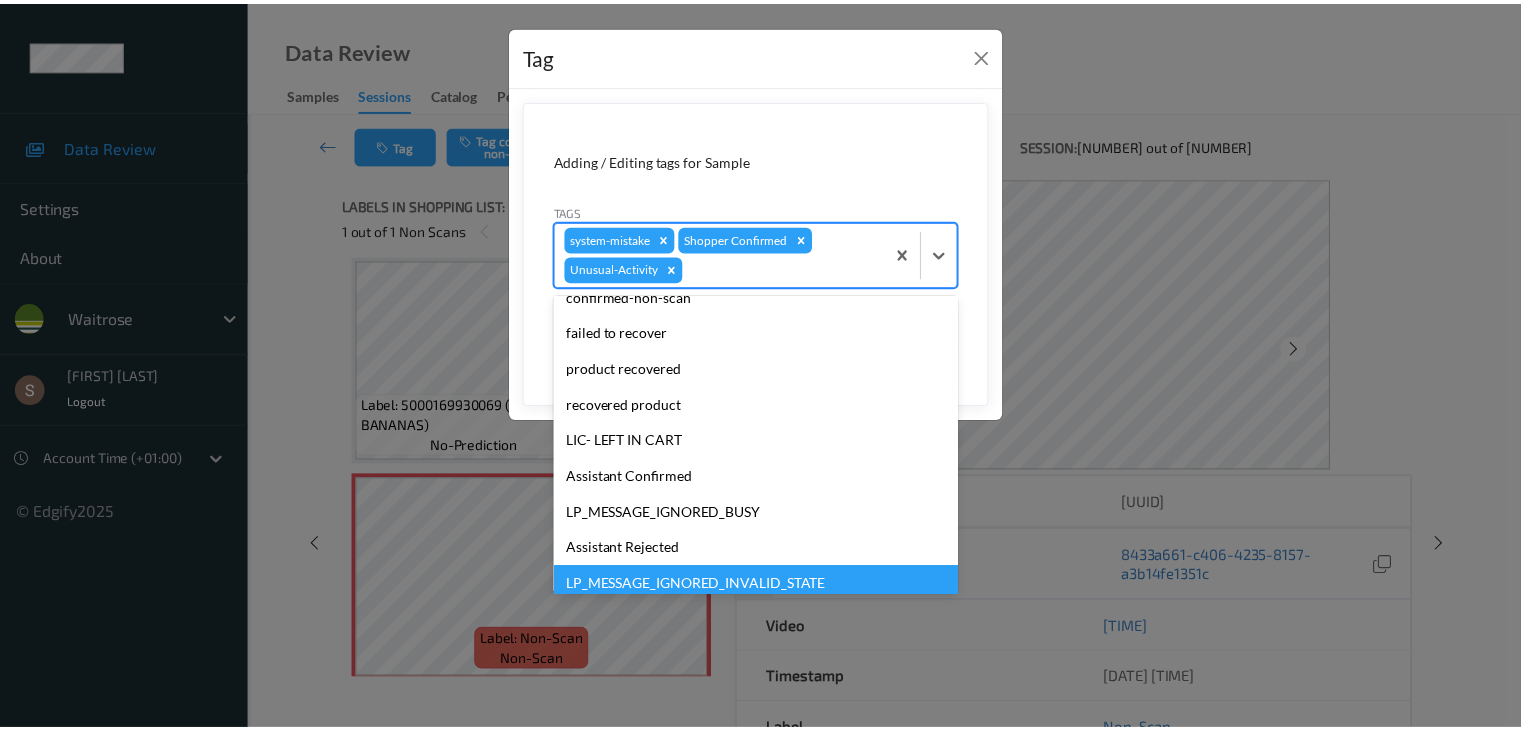 scroll, scrollTop: 320, scrollLeft: 0, axis: vertical 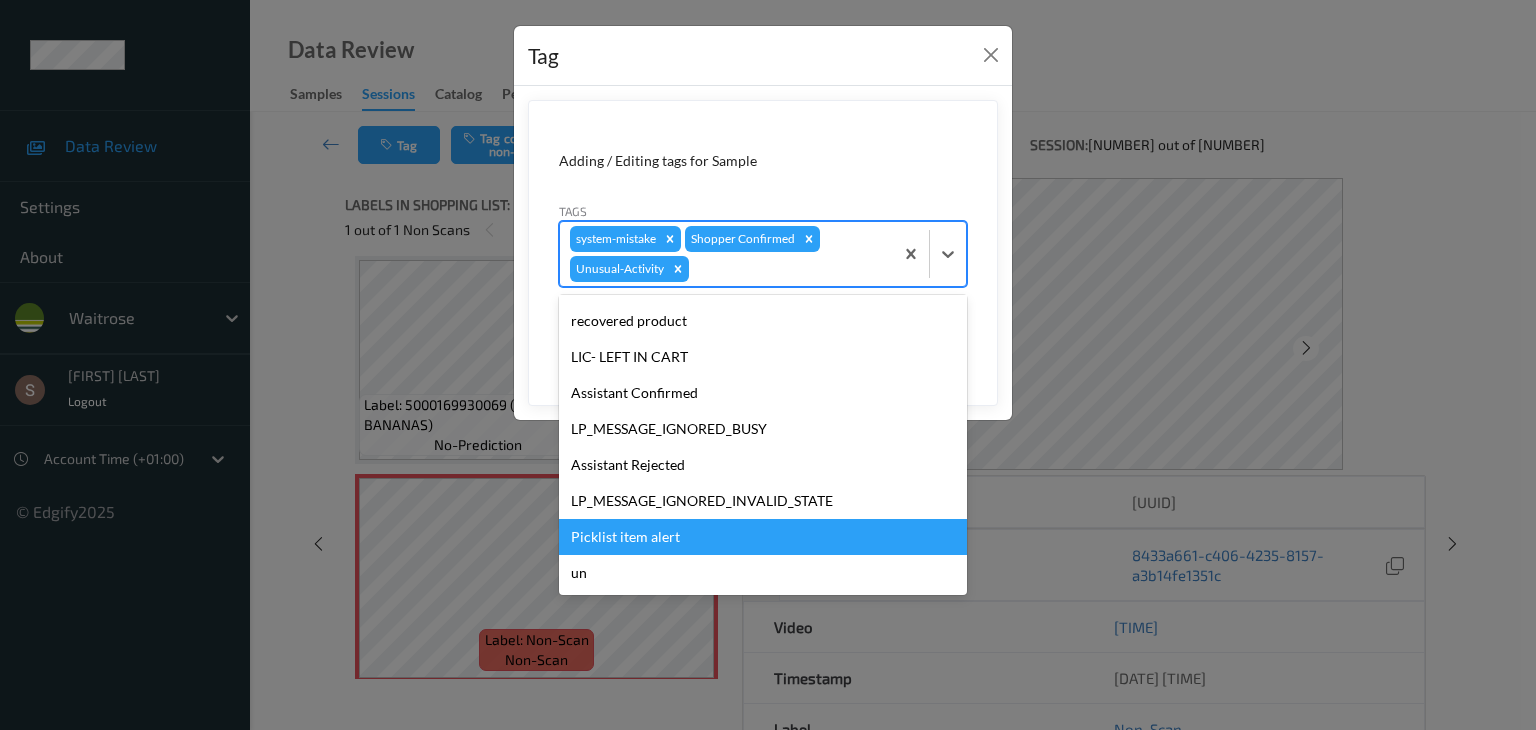 click on "Picklist item alert" at bounding box center (763, 537) 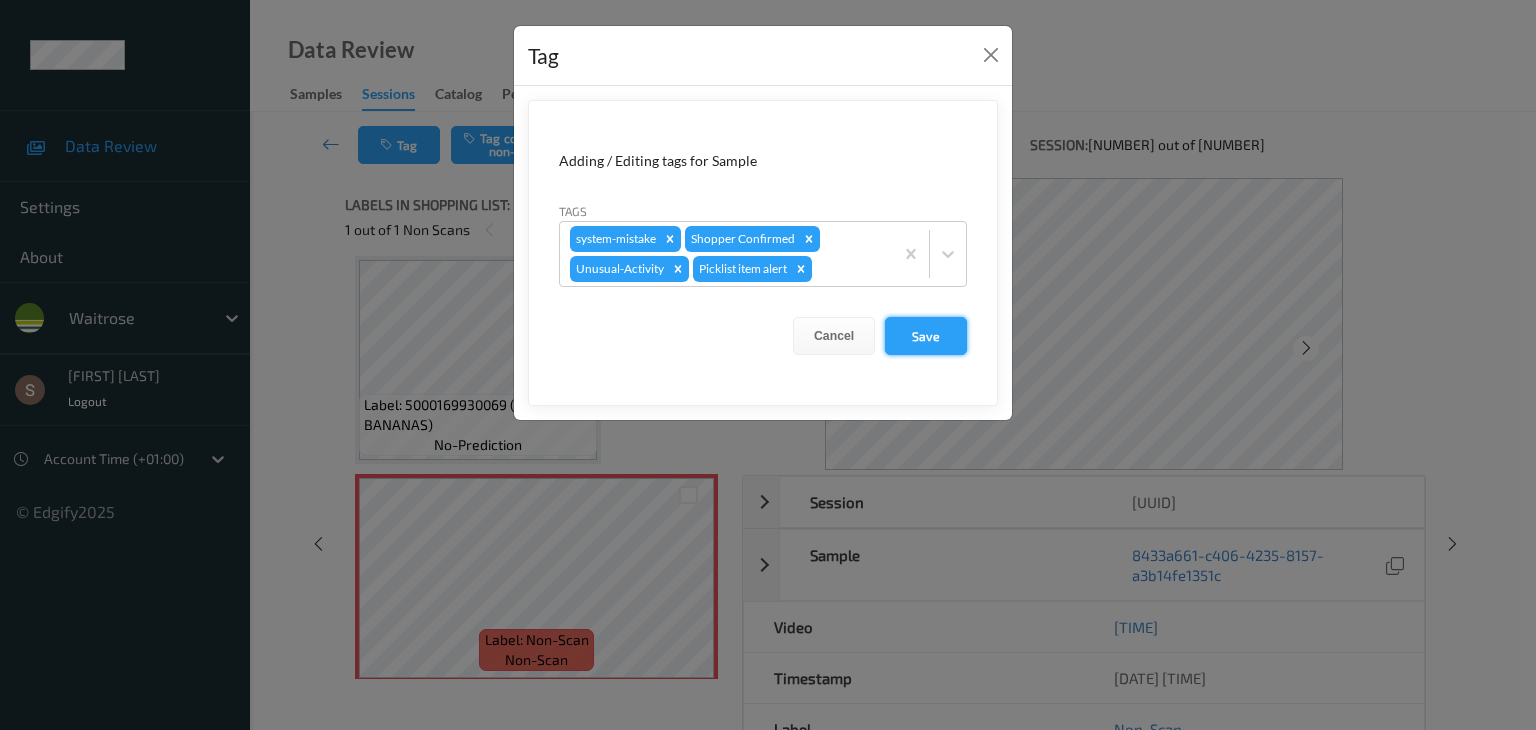click on "Save" at bounding box center [926, 336] 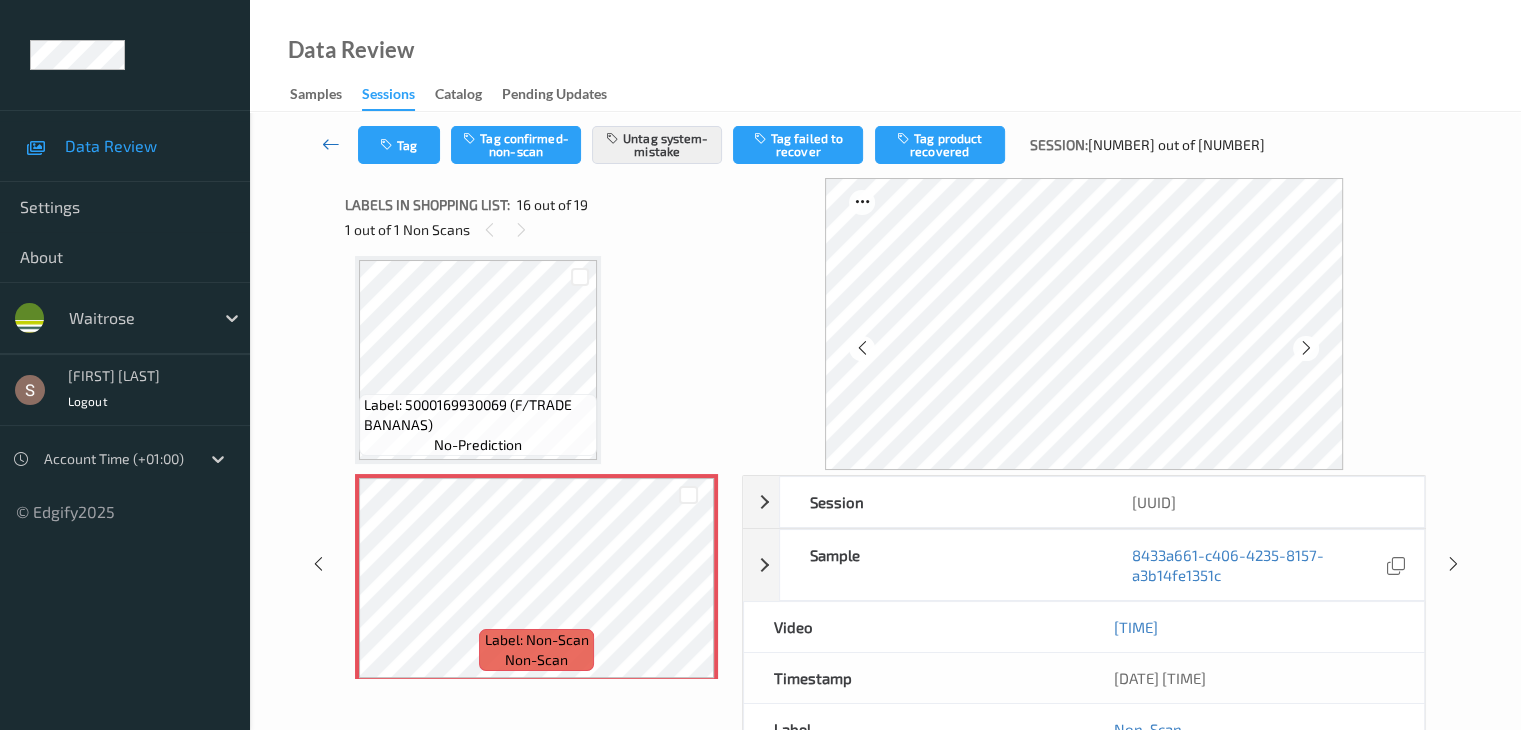click at bounding box center (331, 144) 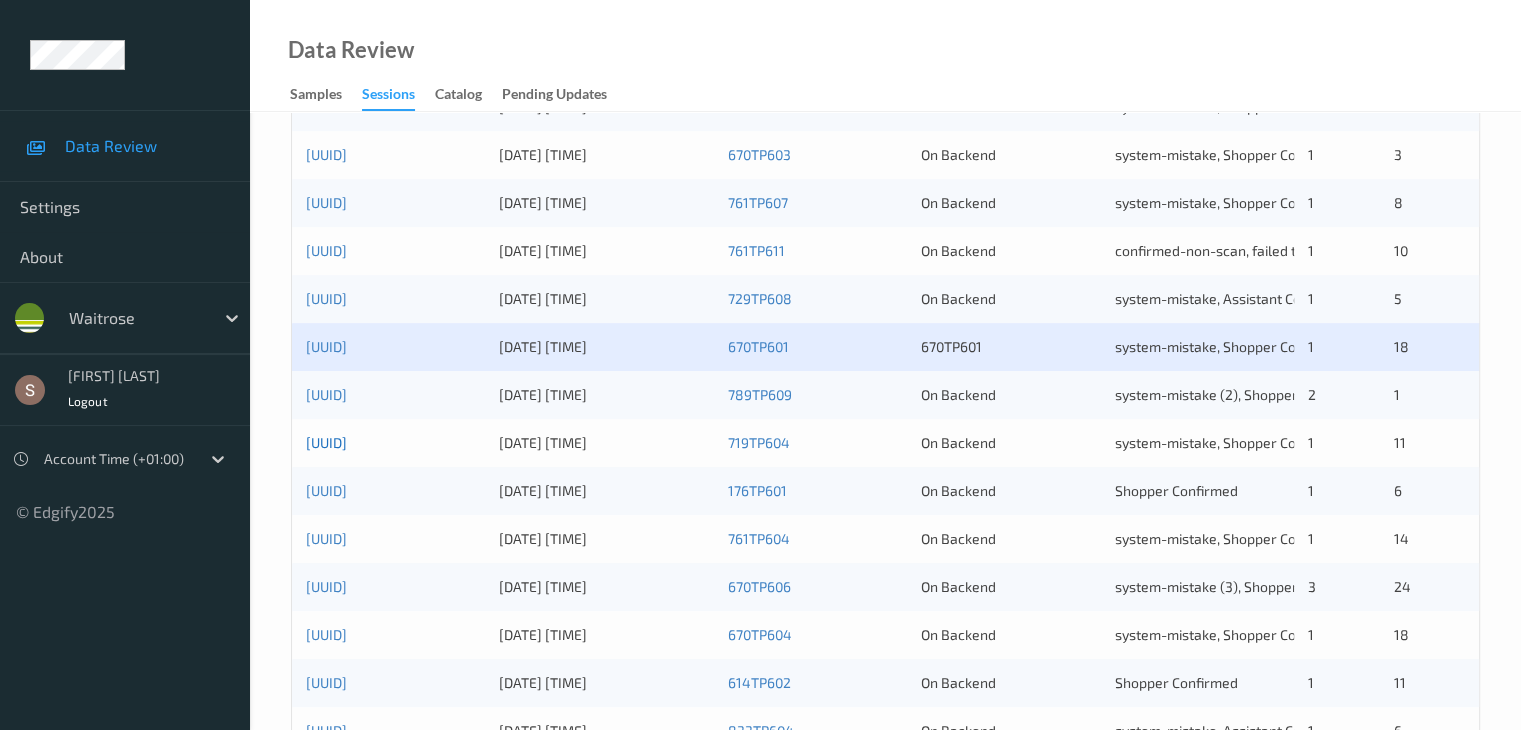 scroll, scrollTop: 932, scrollLeft: 0, axis: vertical 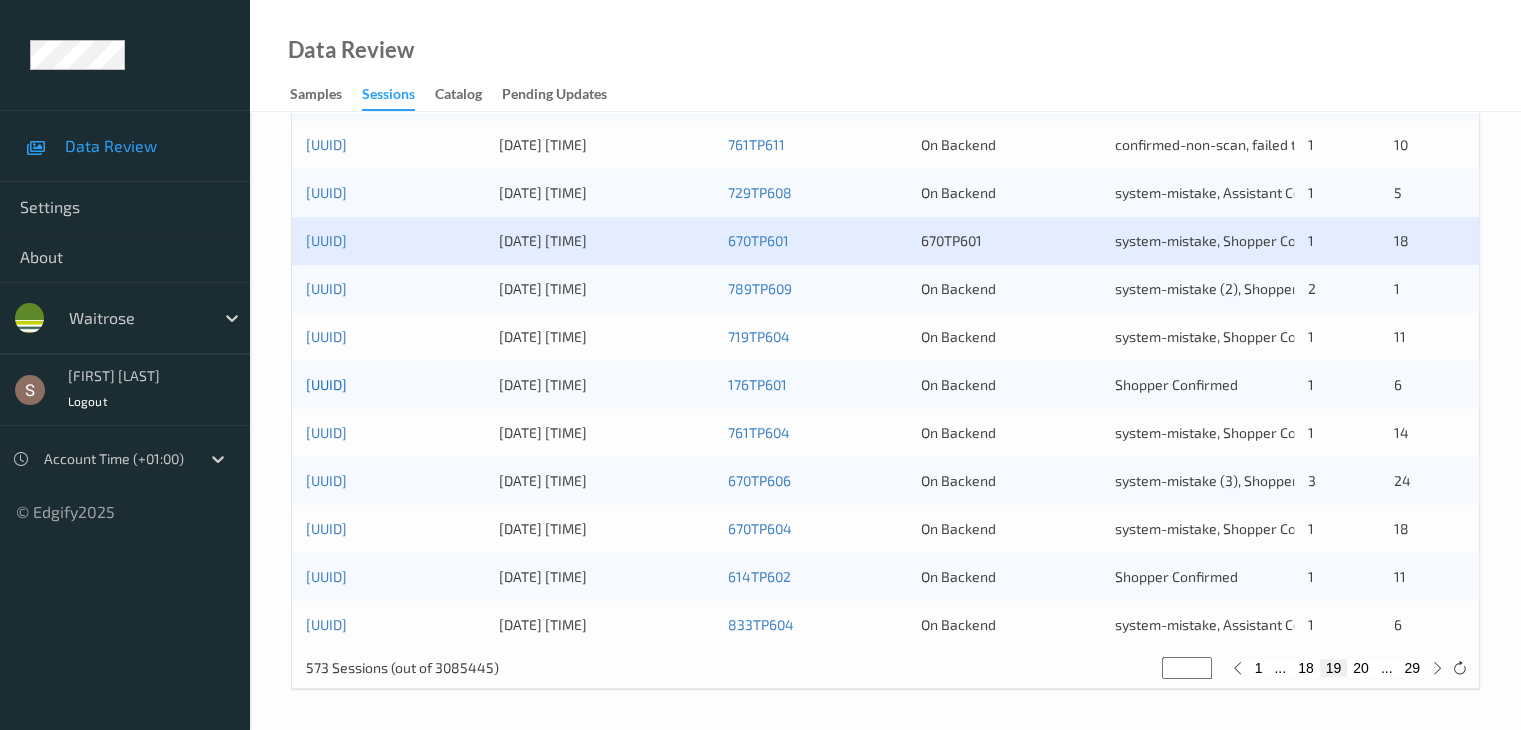 click on "[UUID]" at bounding box center (326, 384) 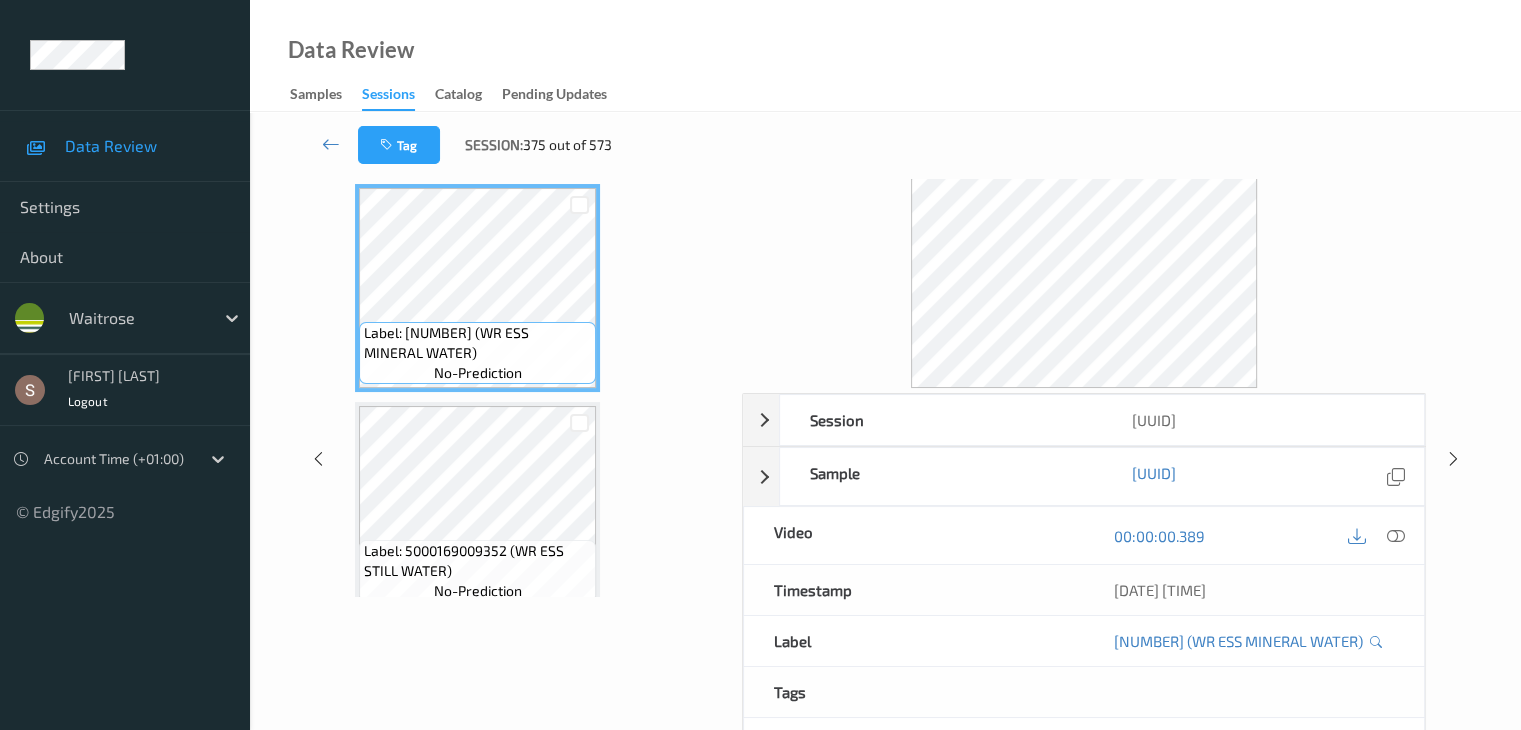 scroll, scrollTop: 0, scrollLeft: 0, axis: both 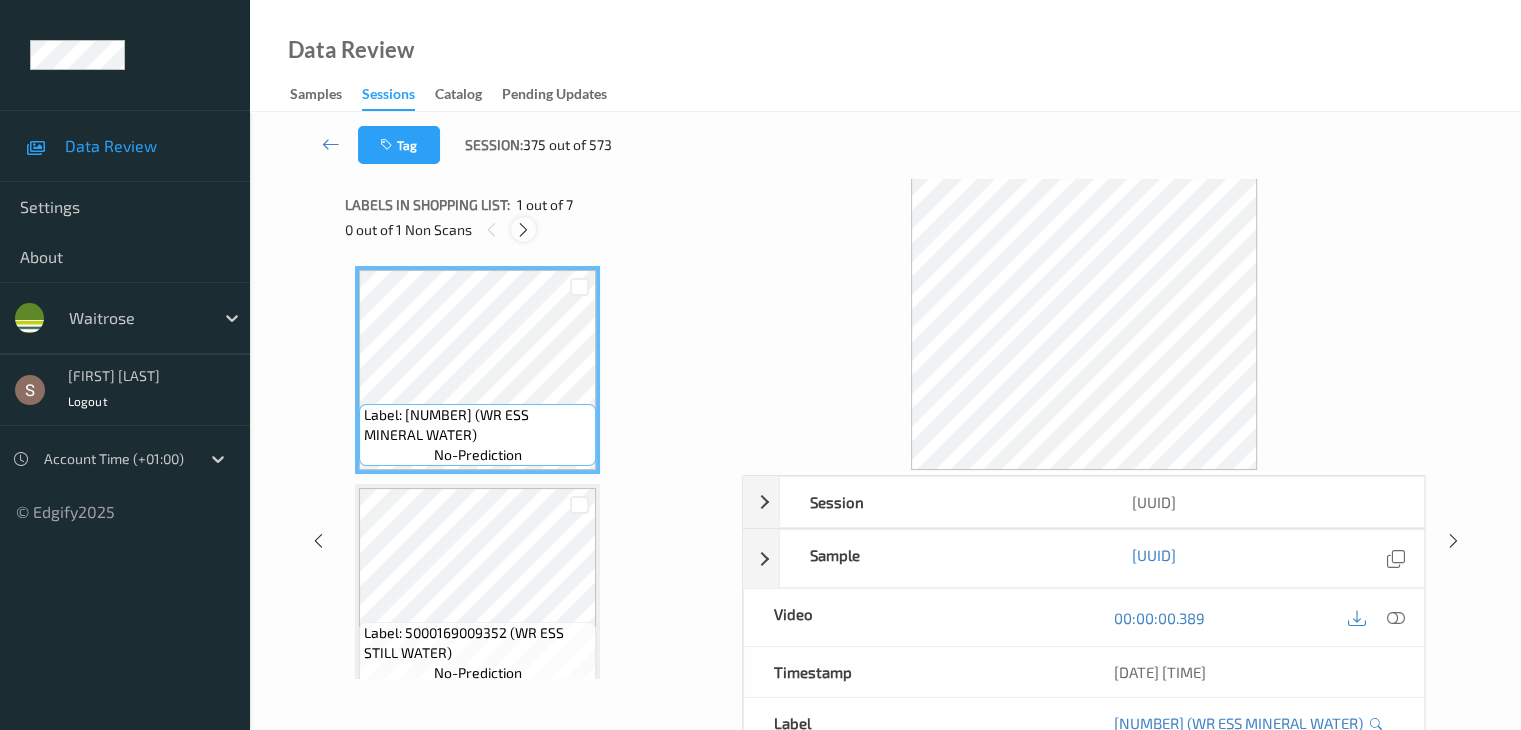click at bounding box center (523, 230) 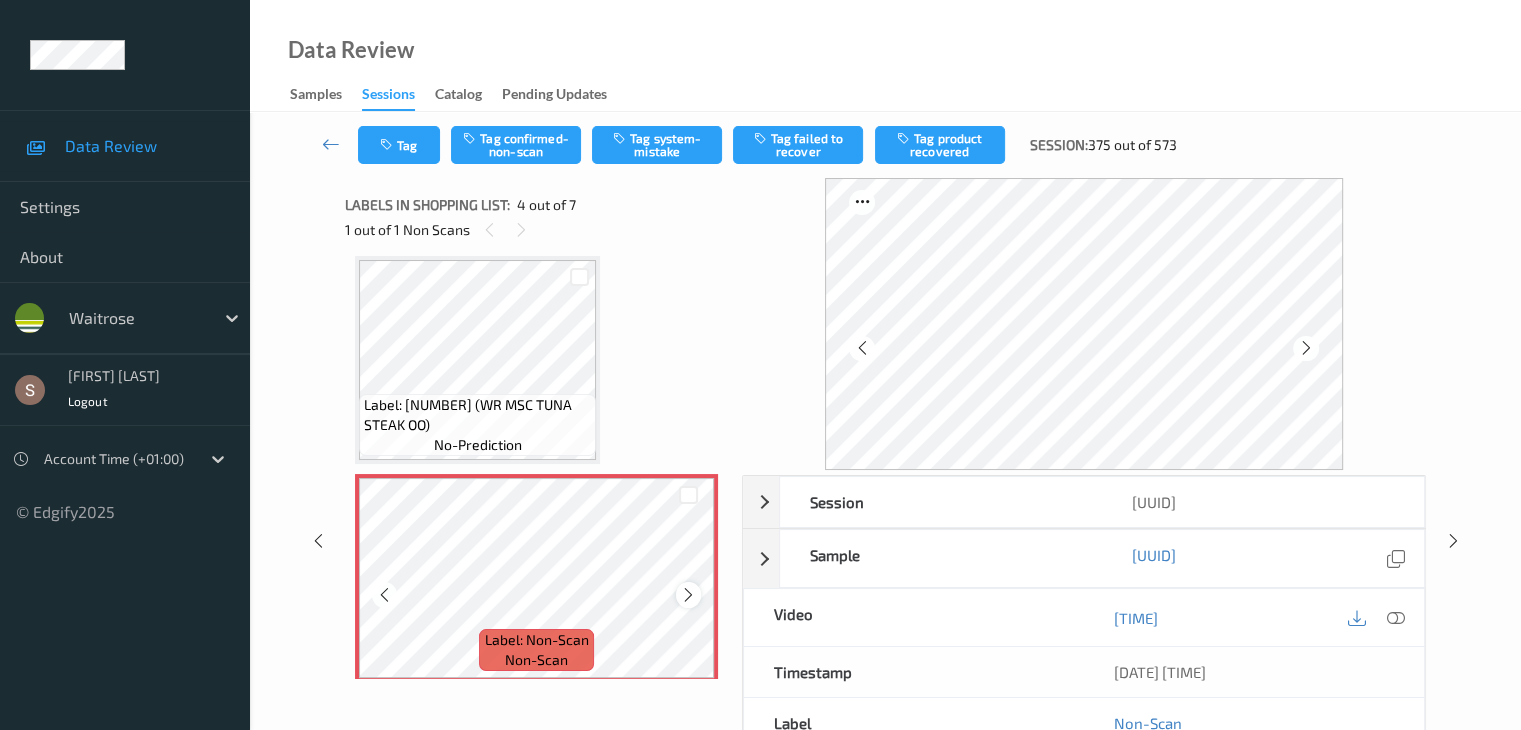 click at bounding box center [688, 594] 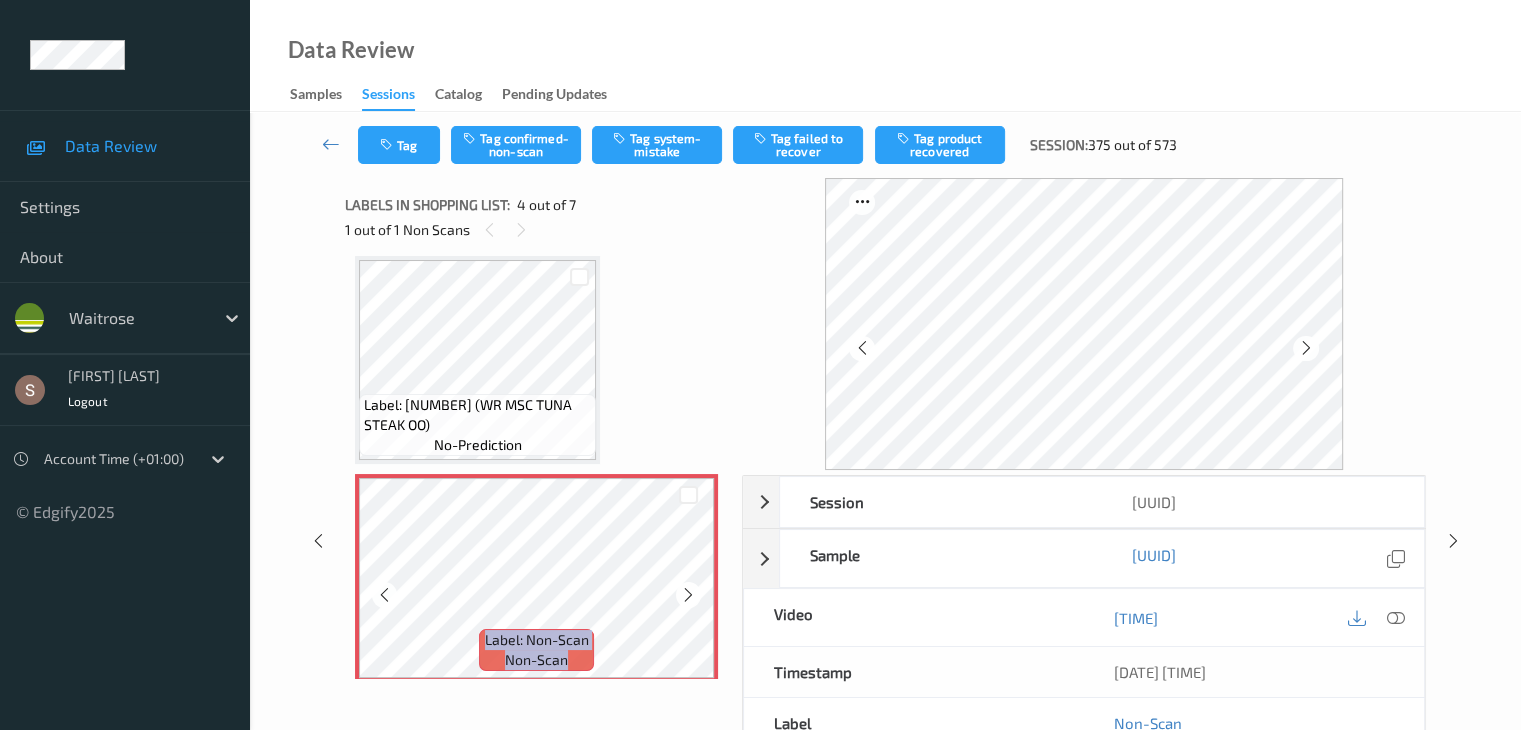 click at bounding box center [688, 594] 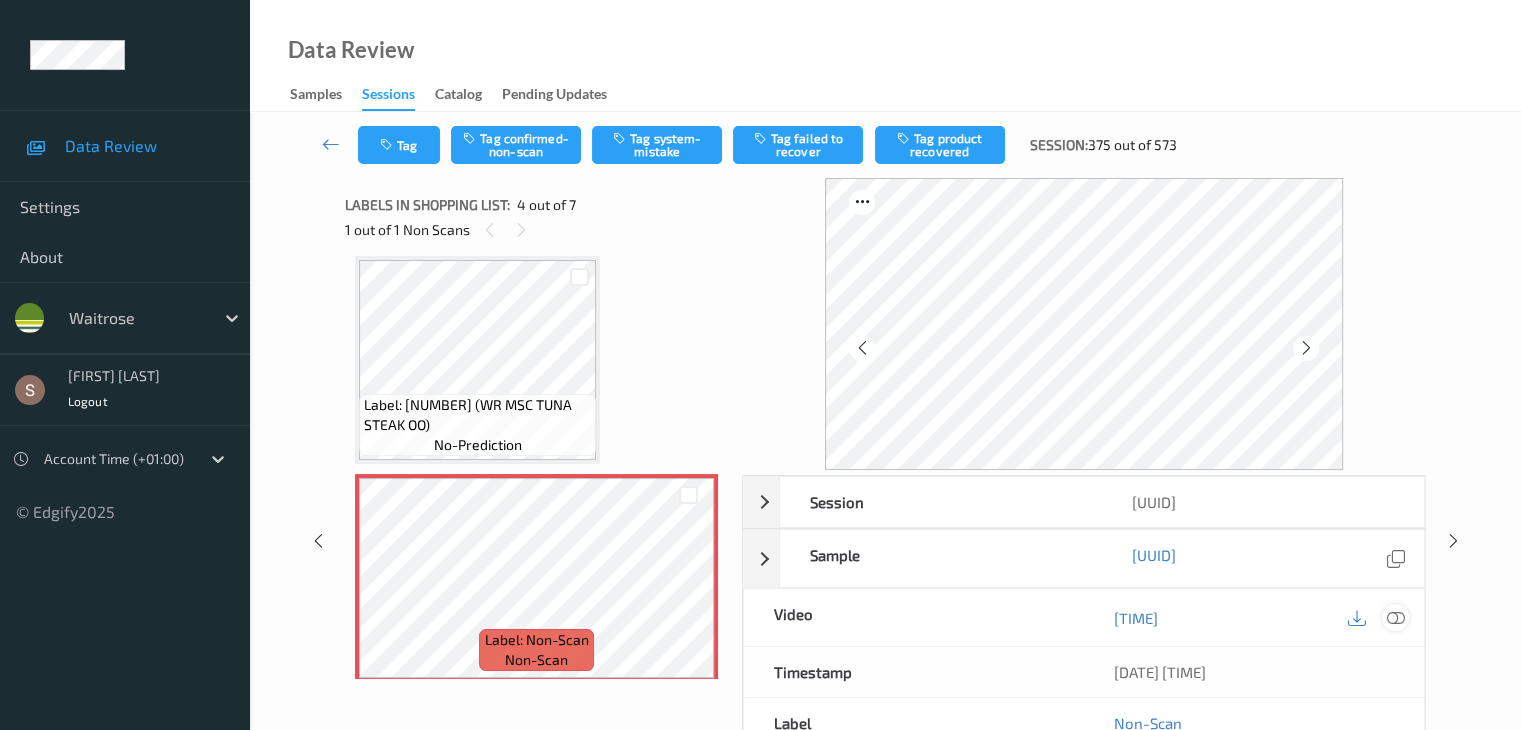 click at bounding box center [1395, 618] 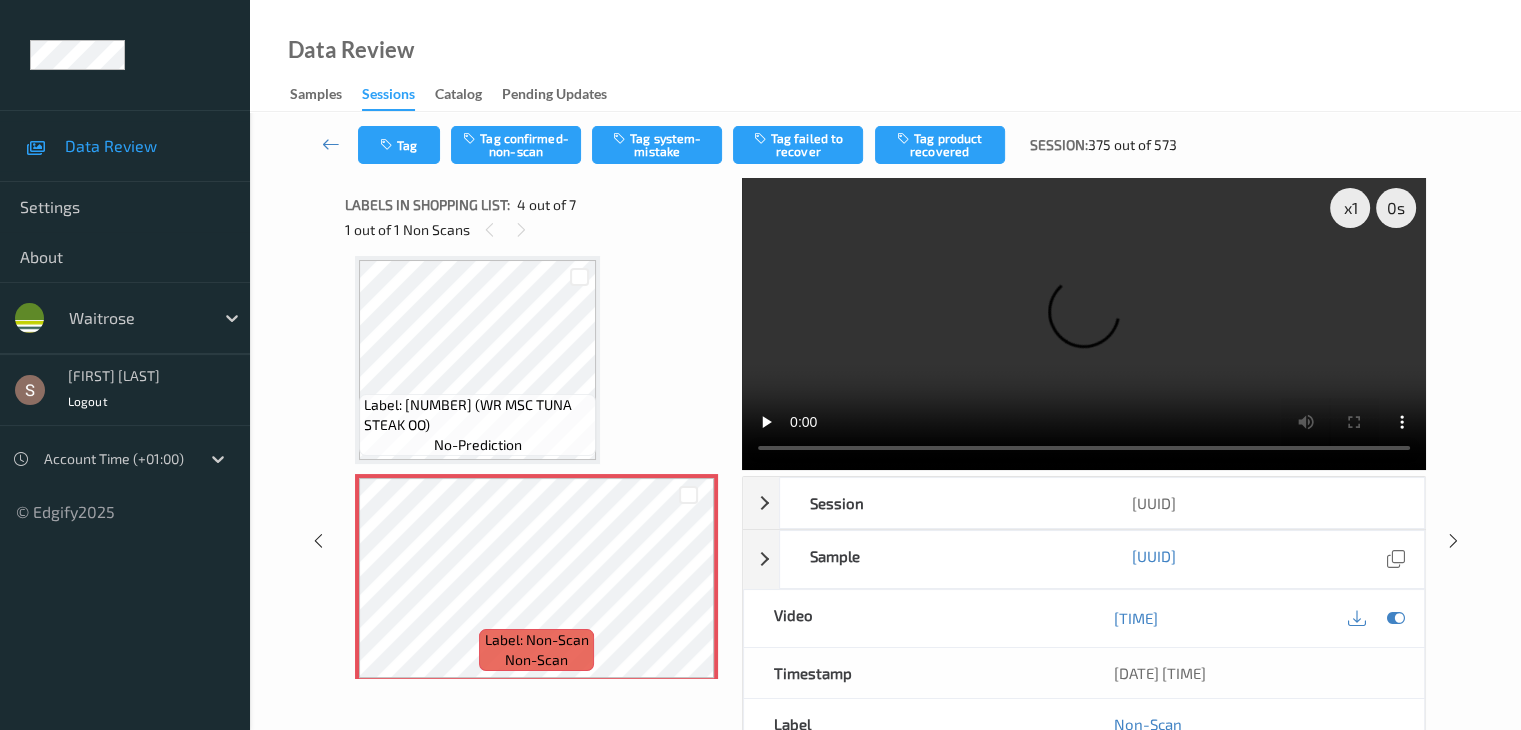 click at bounding box center (1084, 324) 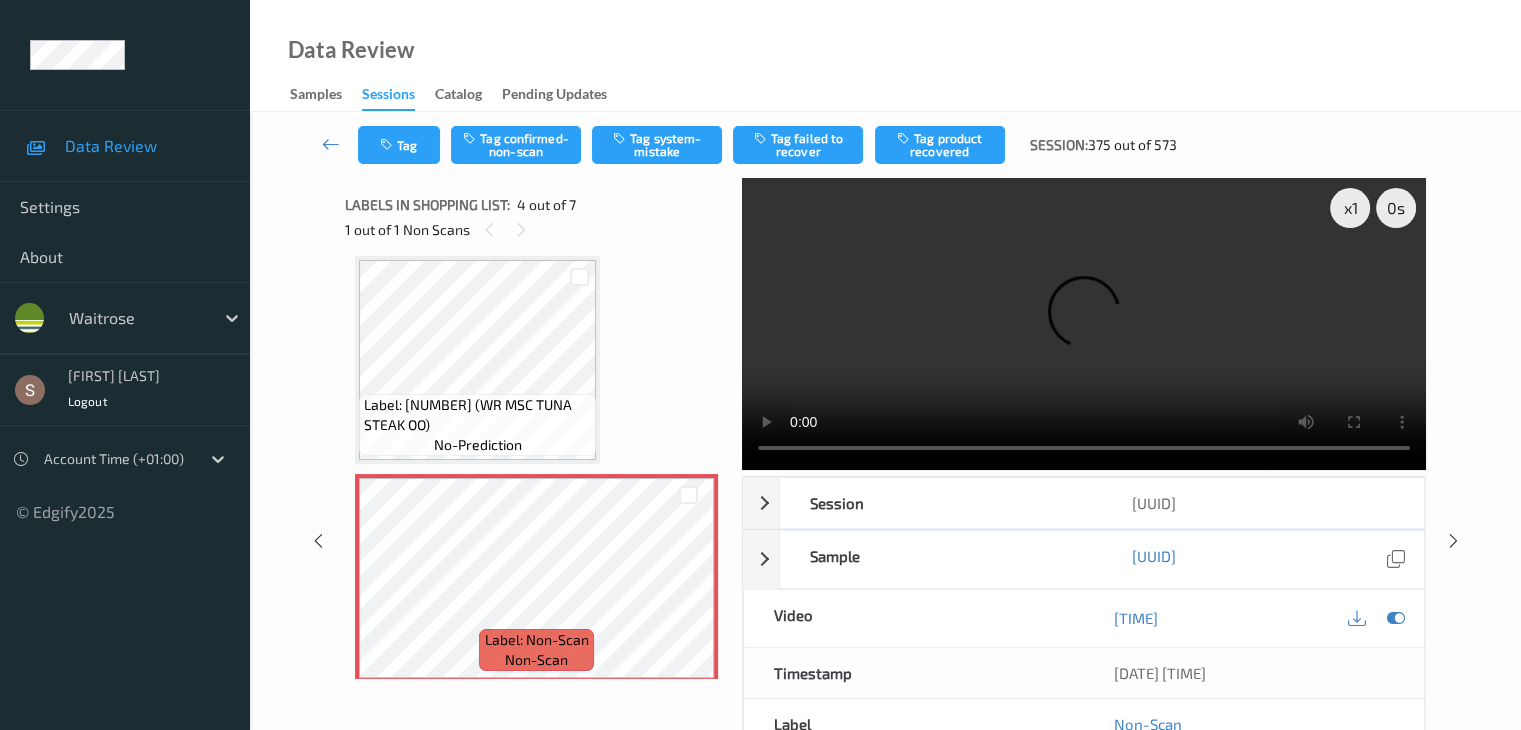 click on "x 1 0 s Session [UUID] Session ID [UUID] Session [DATE] [TIME] Timestamp [DATE] [TIME] Tags Shopper Confirmed Device 176TP601 Assistant ID N/A Shopper ID N/A Sample [UUID] Group ID [UUID] Prediction Loss N/A Video [TIME] Timestamp [DATE] [TIME] Label Non-Scan Tags Shopper Confirmed Label Trigger MotionDetected Match Strength alert-non-scan Labels in shopping list: 4 out of 7 1 out of 1 Non Scans Label: [PRODUCT_CODE] ([PRODUCT_NAME]) no-prediction Label: [PRODUCT_CODE] ([PRODUCT_NAME]) no-prediction Label: [PRODUCT_CODE] ([PRODUCT_NAME]) no-prediction Label: Non-Scan non-scan Label: Non-Scan non-scan Label: Non-Scan non-scan Label: [PRODUCT_CODE] ([PRODUCT_NAME]) no-prediction Label: [PRODUCT_CODE] ([PRODUCT_NAME]) no-prediction Label: [PRODUCT_CODE] ([PRODUCT_NAME]) no-prediction" at bounding box center (885, 541) 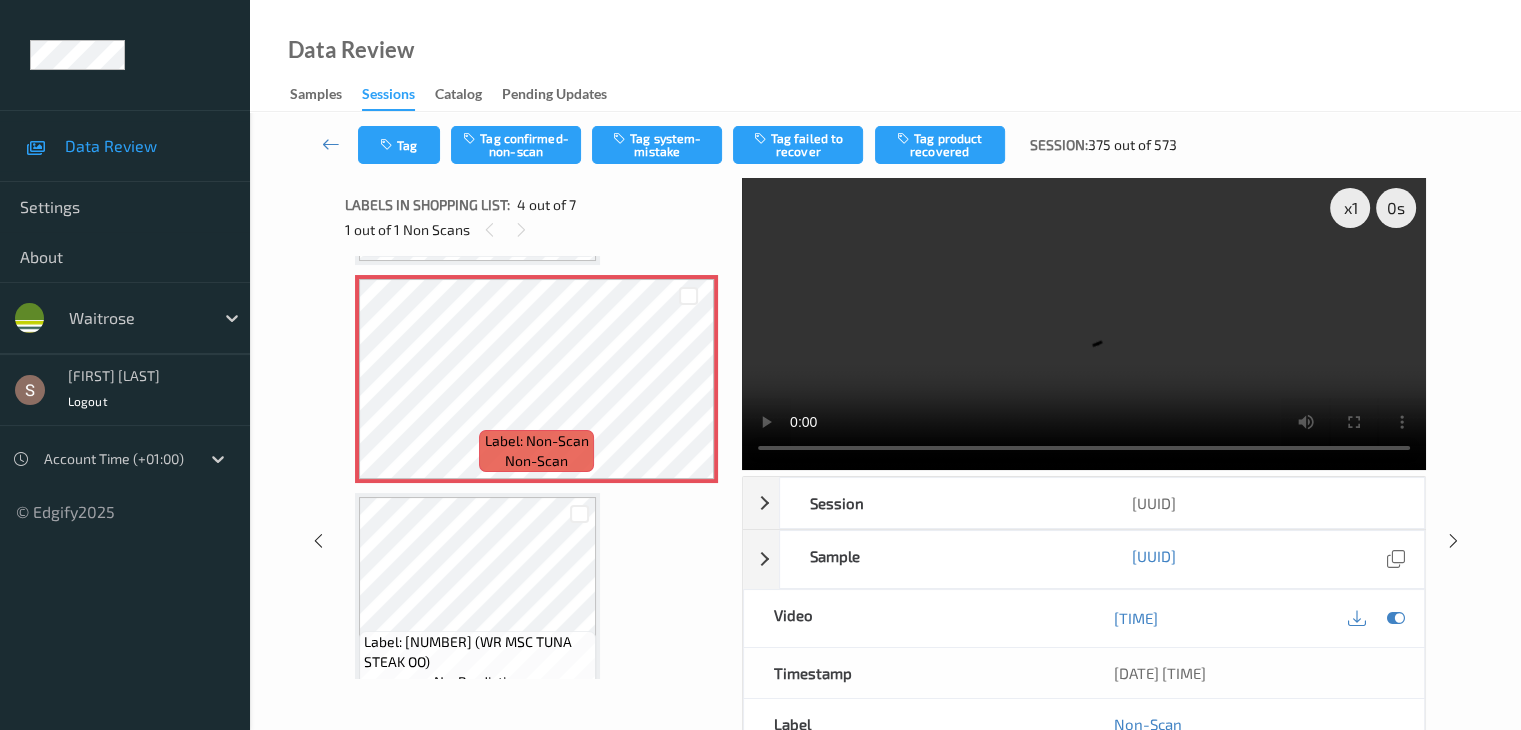scroll, scrollTop: 746, scrollLeft: 0, axis: vertical 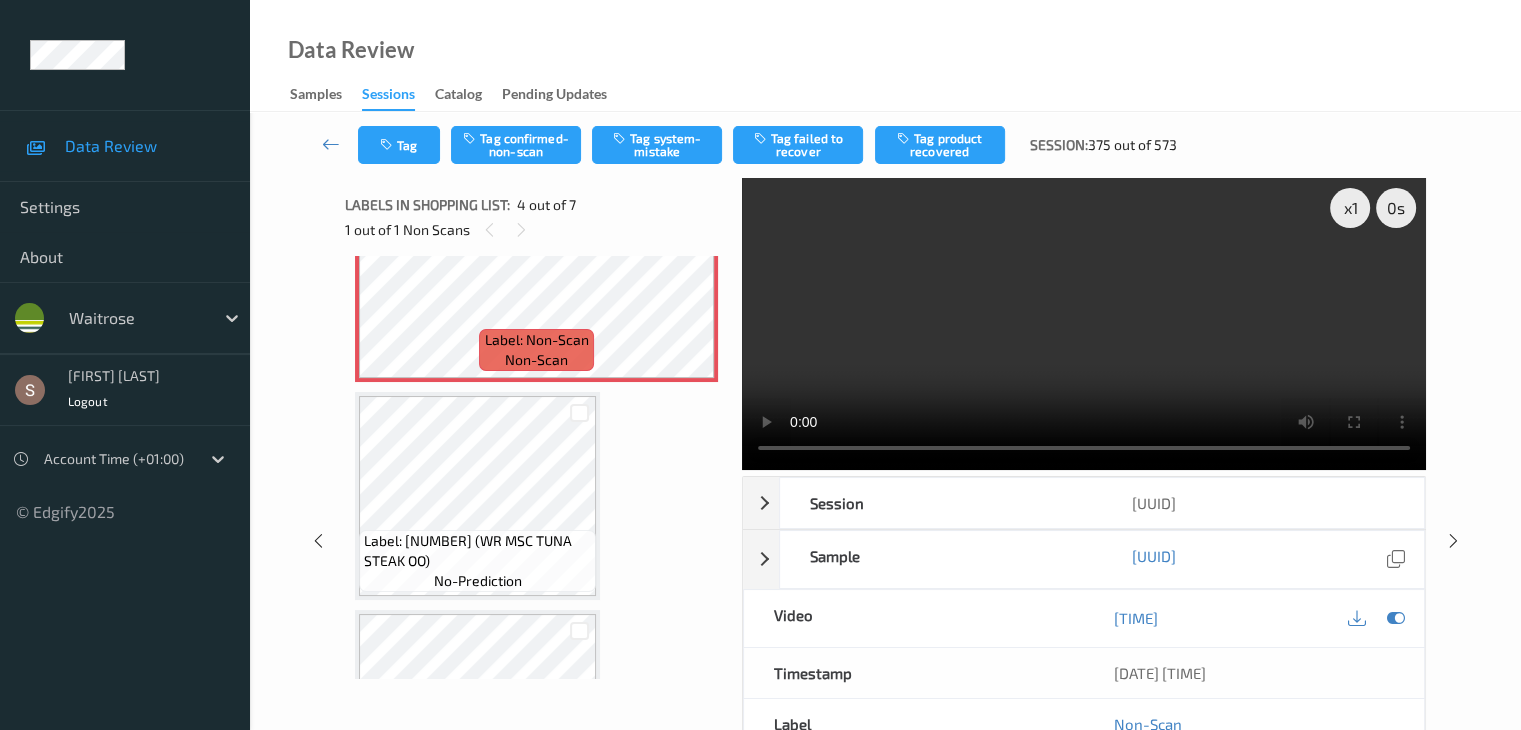 click at bounding box center [1084, 324] 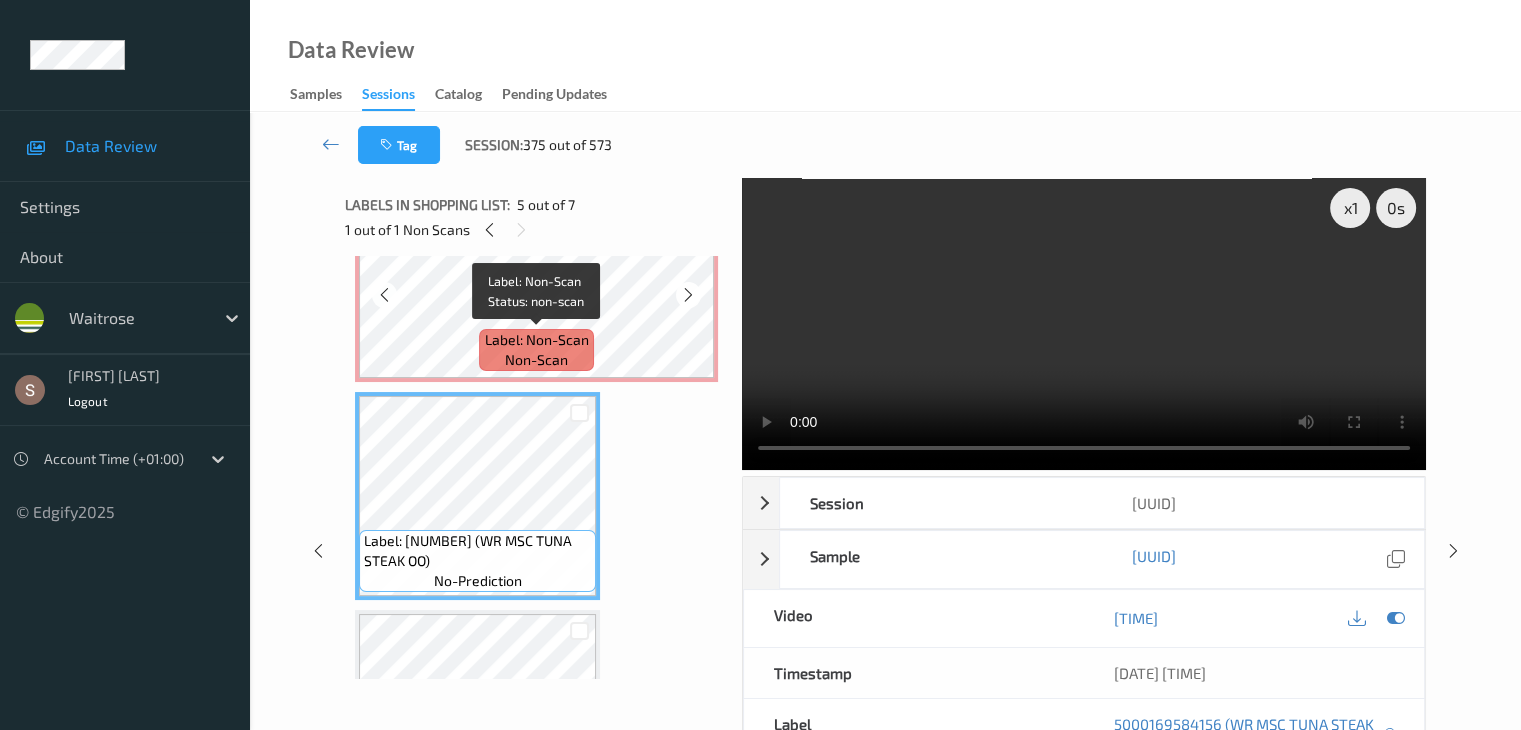 click on "Label: Non-Scan non-scan" at bounding box center (536, 350) 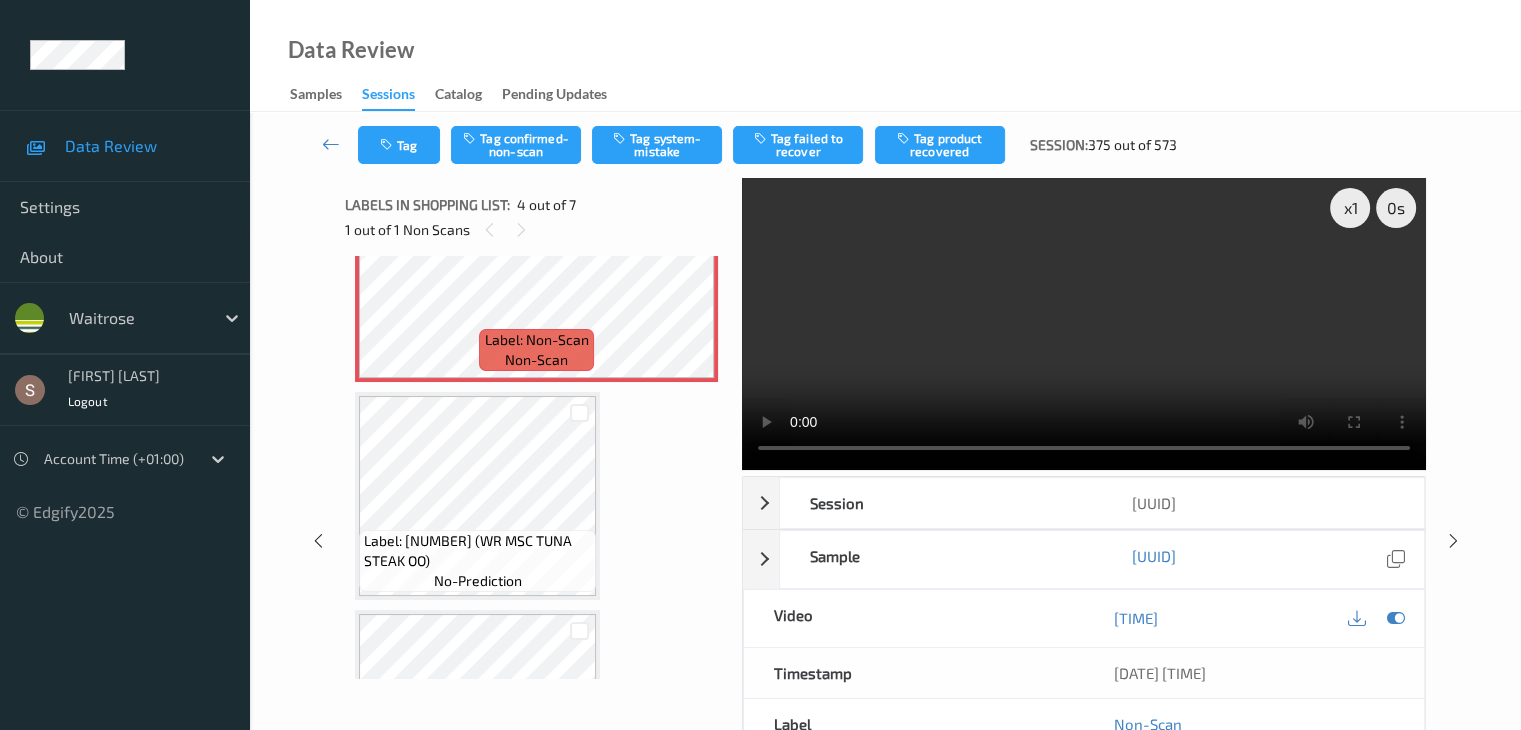 click on "Tag Tag confirmed-non-scan Tag system-mistake Tag failed to recover Tag product recovered Session: 375 out of 573" at bounding box center [885, 145] 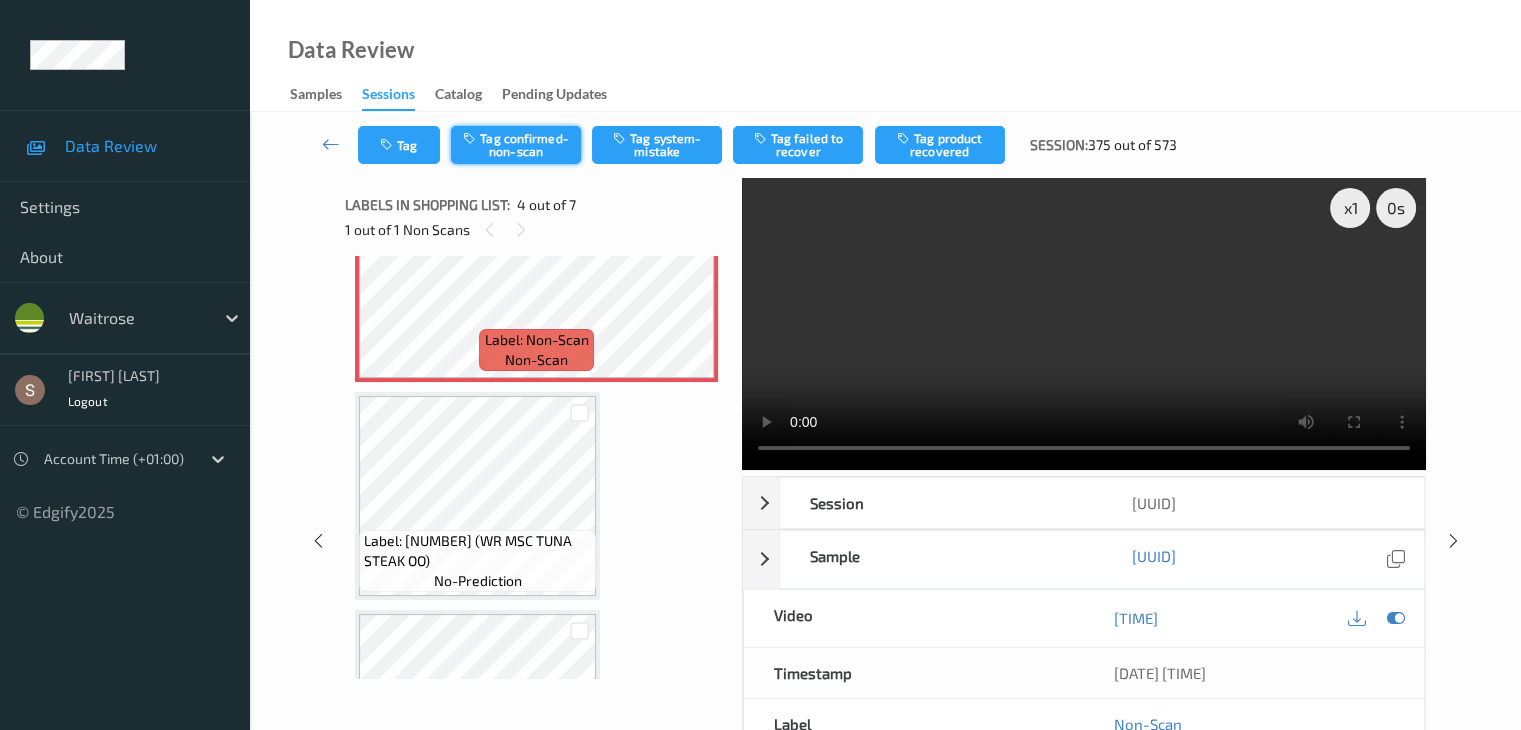 click on "Tag   confirmed-non-scan" at bounding box center [516, 145] 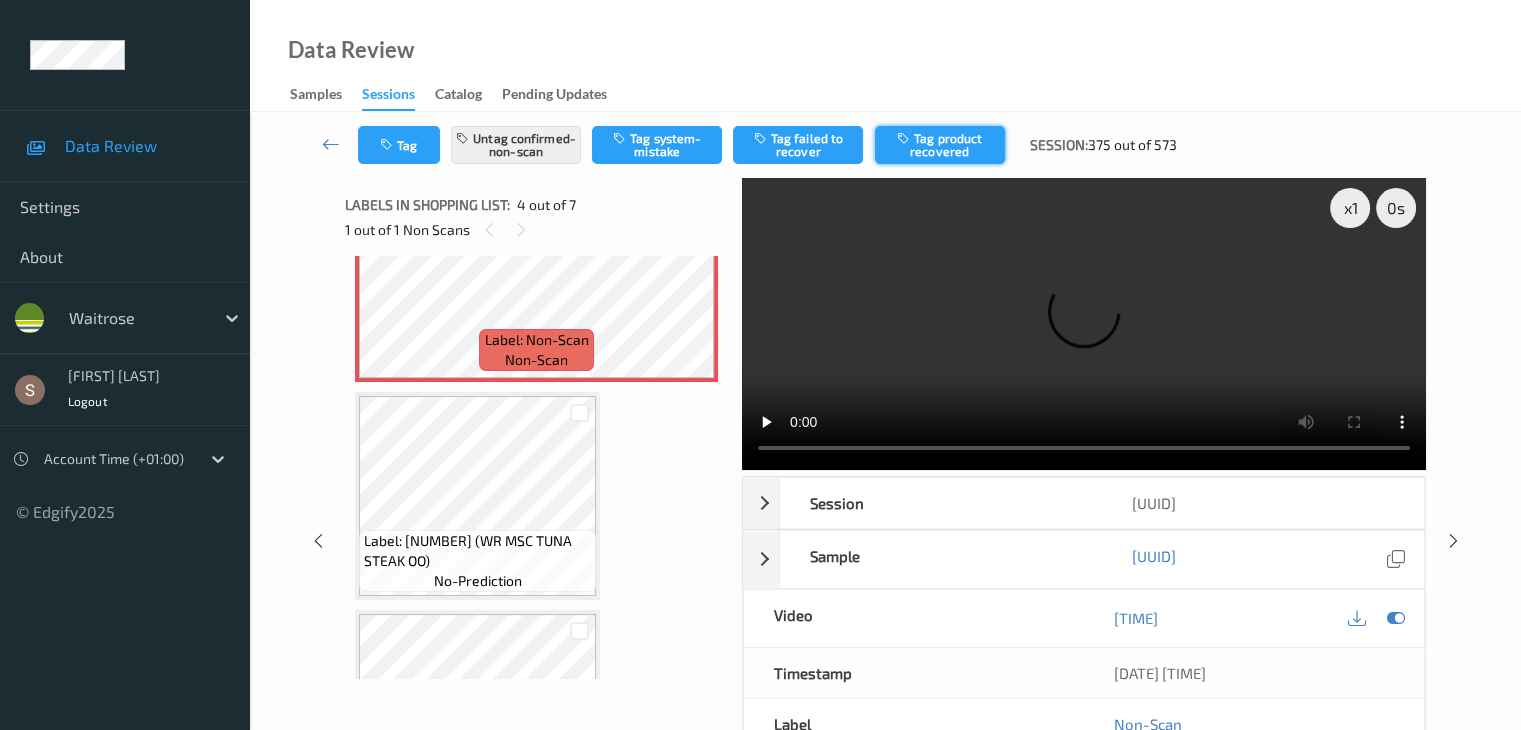 click on "Tag   product recovered" at bounding box center (940, 145) 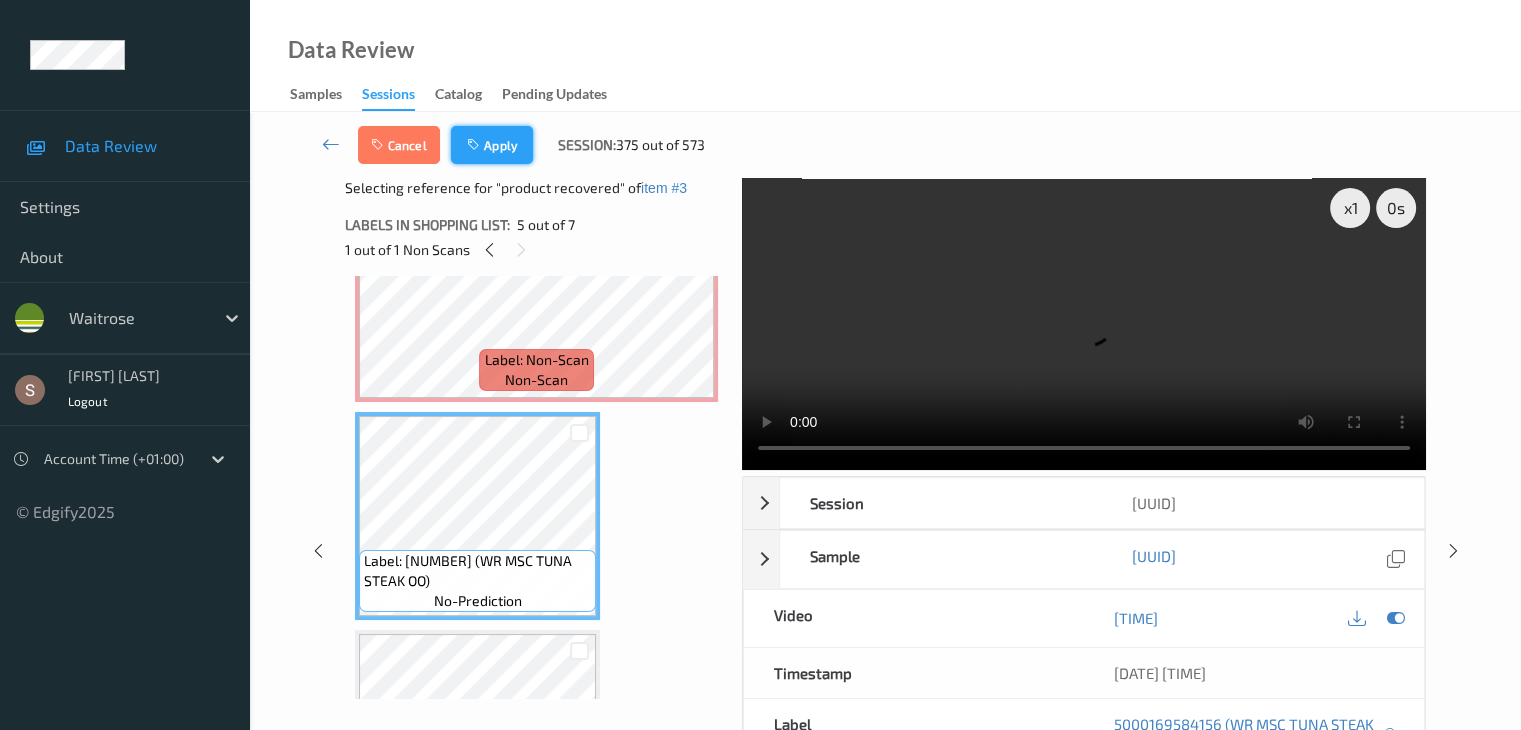 click on "Apply" at bounding box center (492, 145) 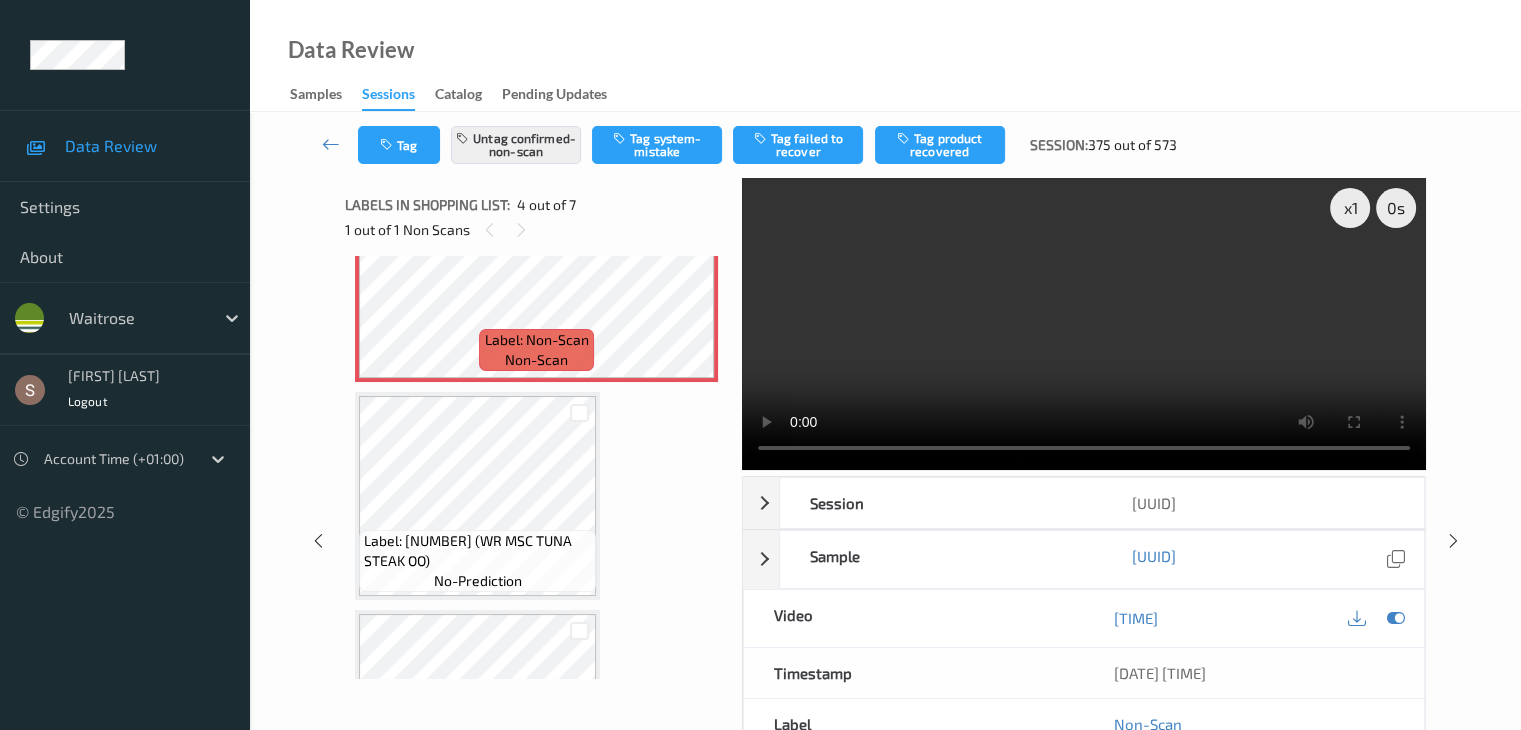 scroll, scrollTop: 446, scrollLeft: 0, axis: vertical 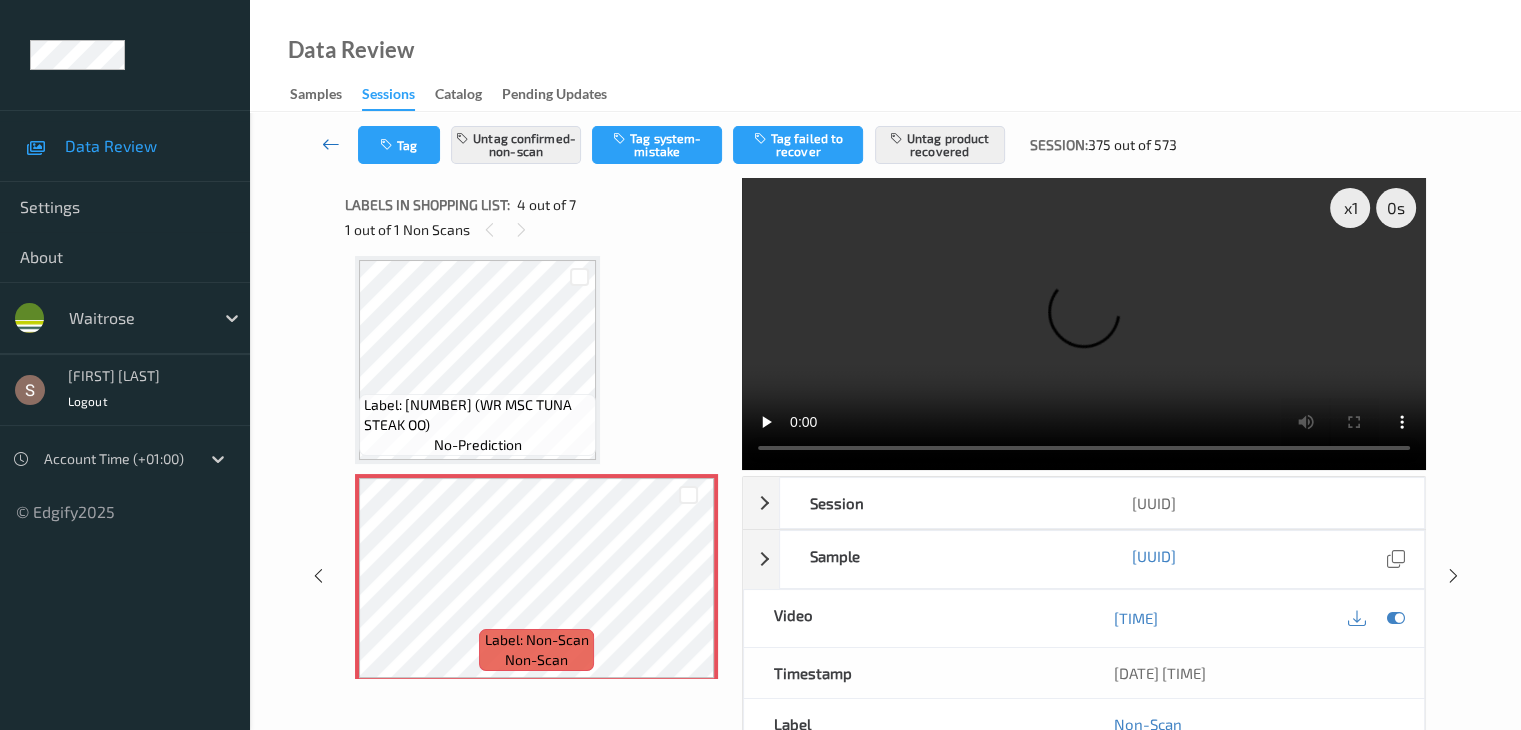 click at bounding box center (331, 144) 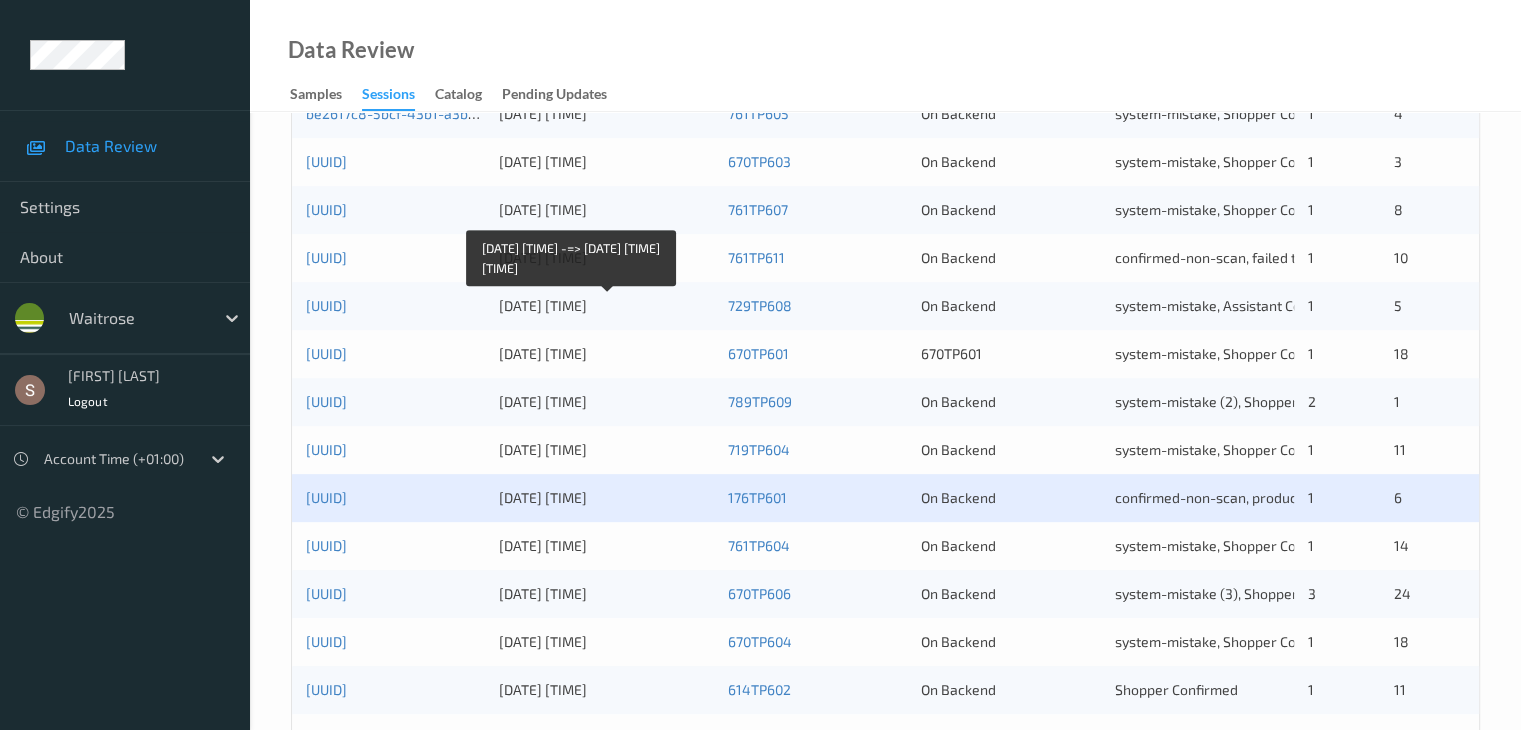 scroll, scrollTop: 932, scrollLeft: 0, axis: vertical 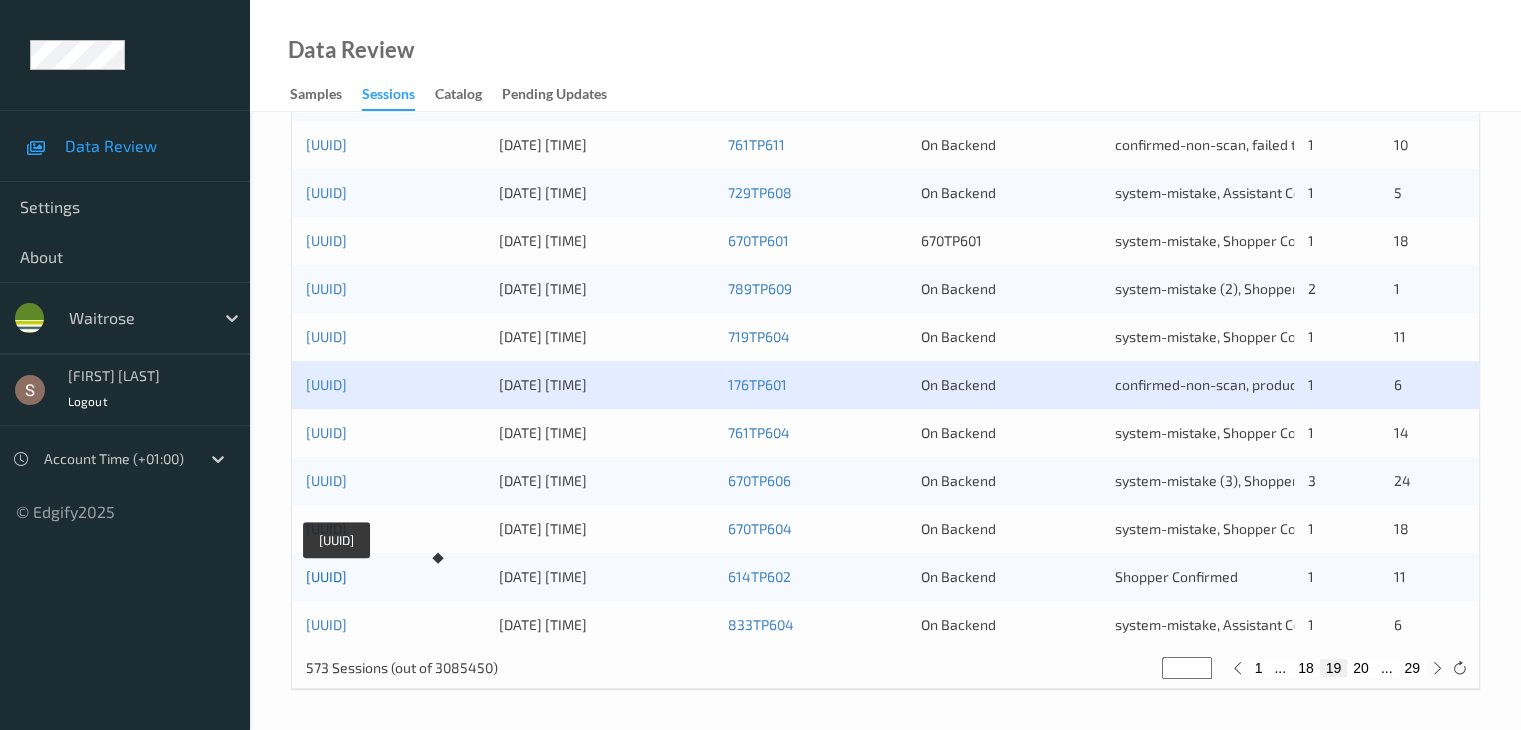 click on "[UUID]" at bounding box center (326, 576) 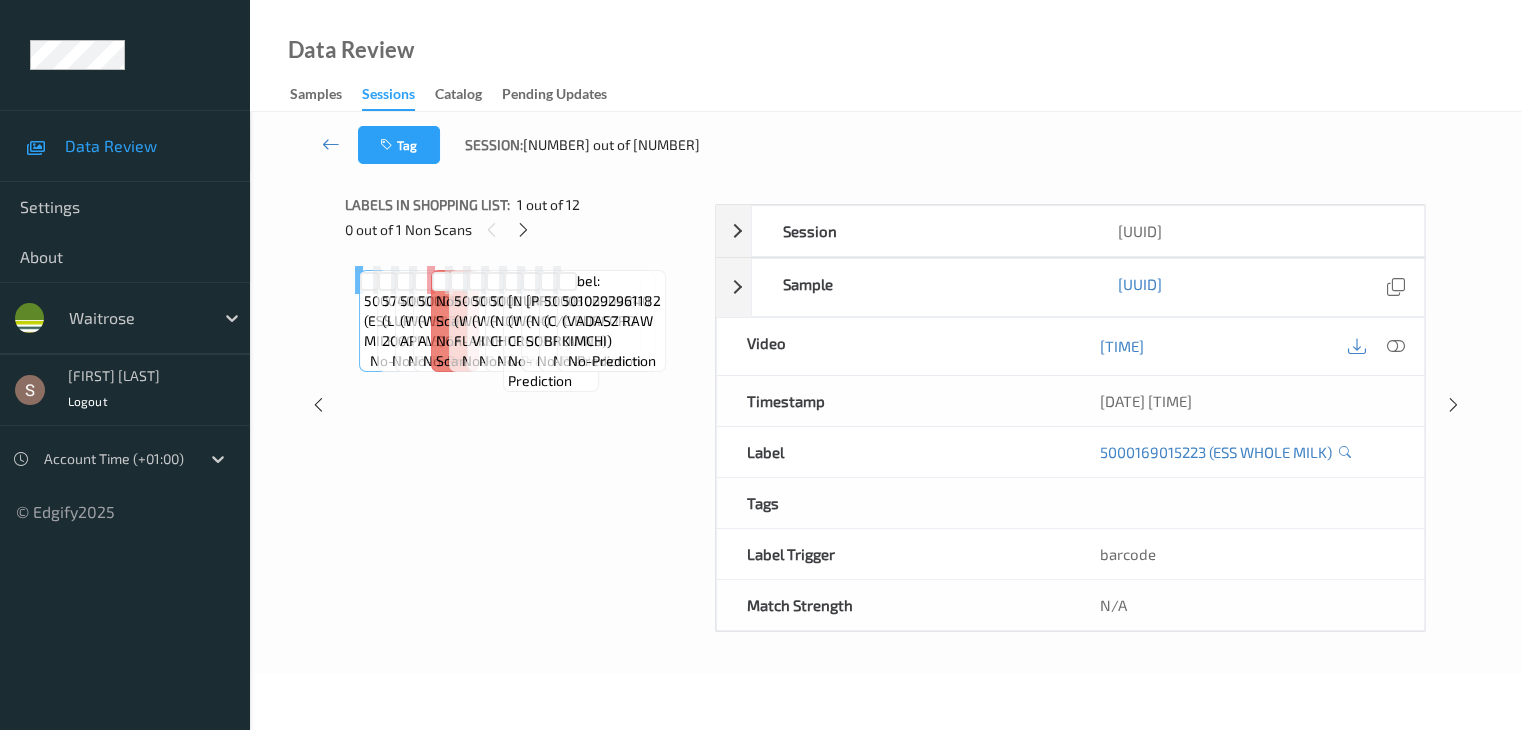 scroll, scrollTop: 0, scrollLeft: 0, axis: both 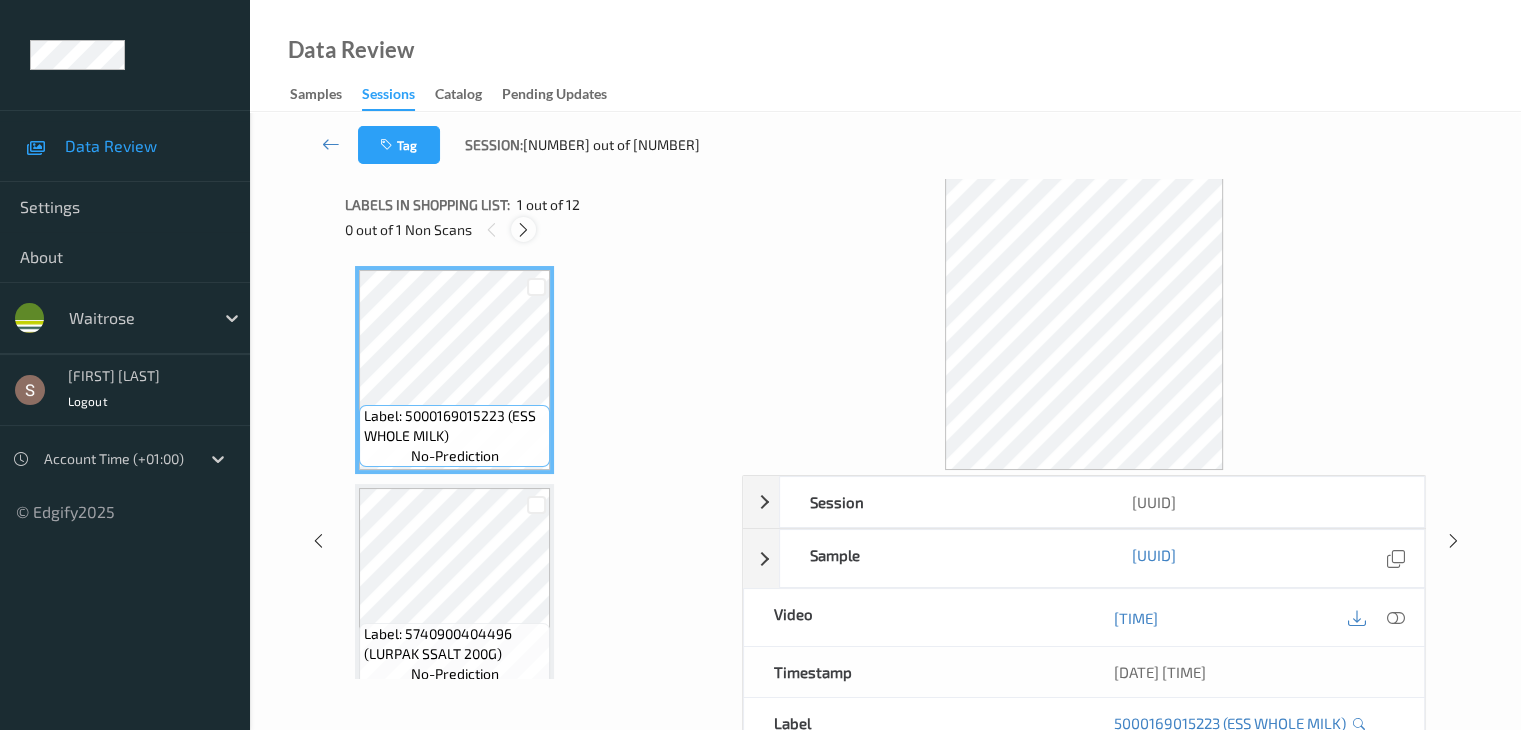 click at bounding box center (523, 230) 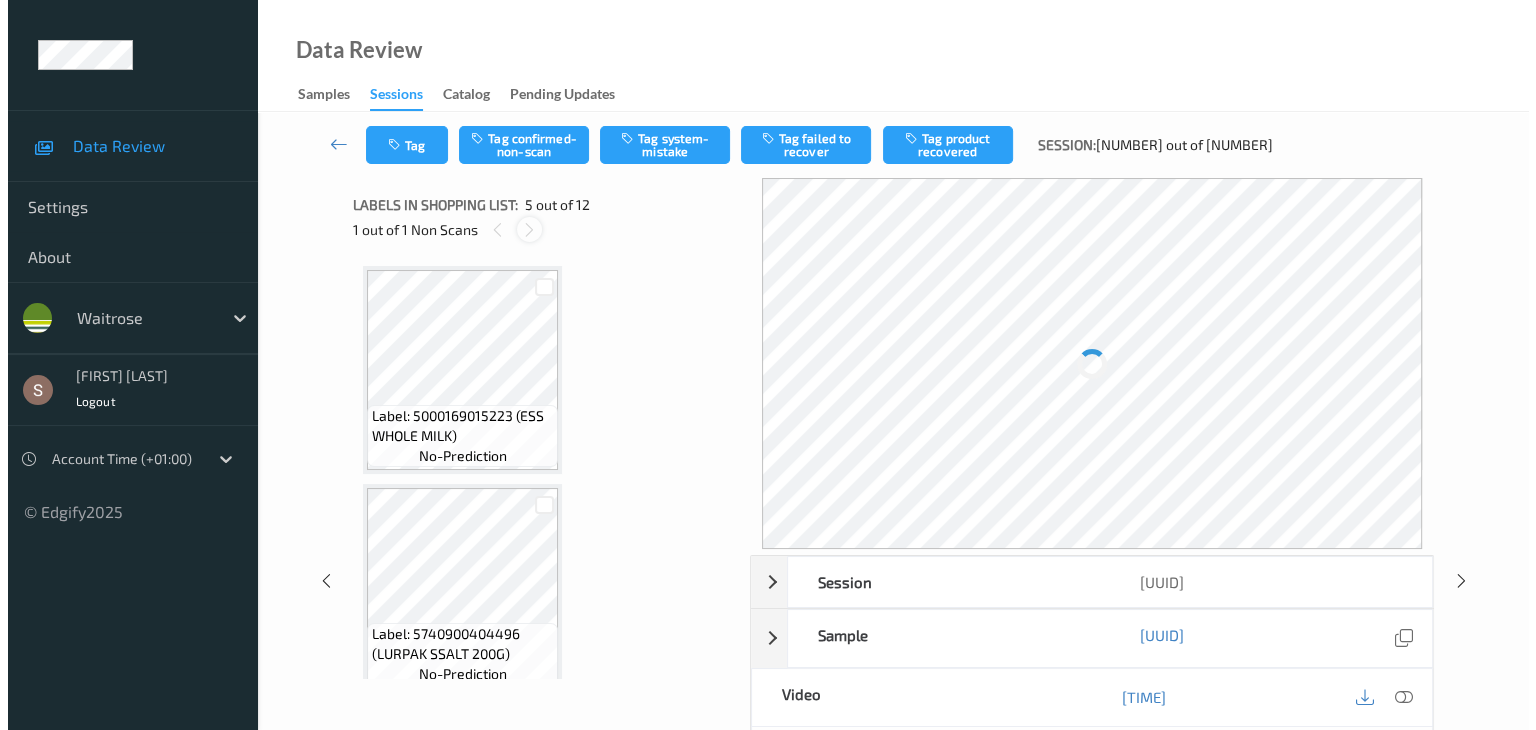scroll, scrollTop: 664, scrollLeft: 0, axis: vertical 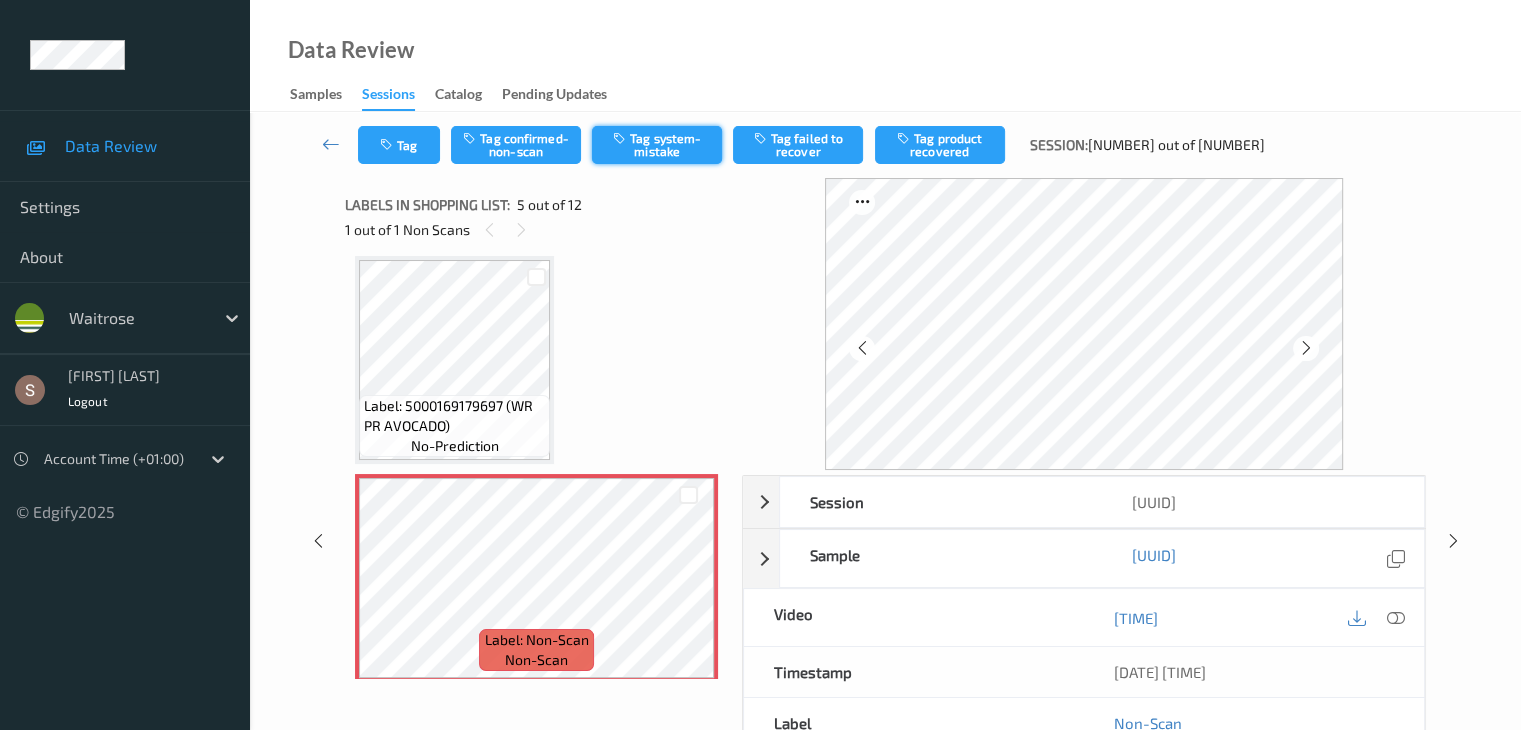 click on "Tag   system-mistake" at bounding box center [657, 145] 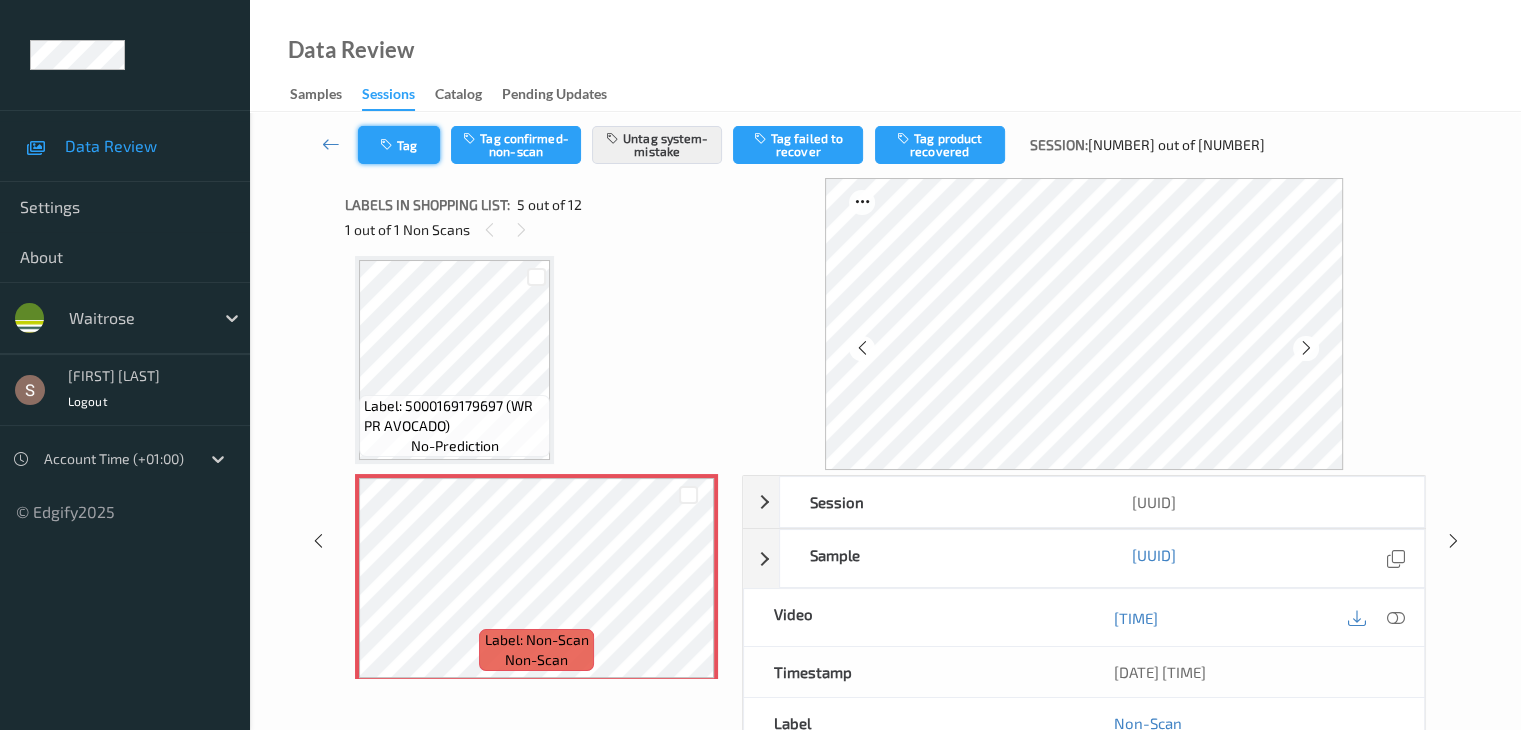 click on "Tag" at bounding box center [399, 145] 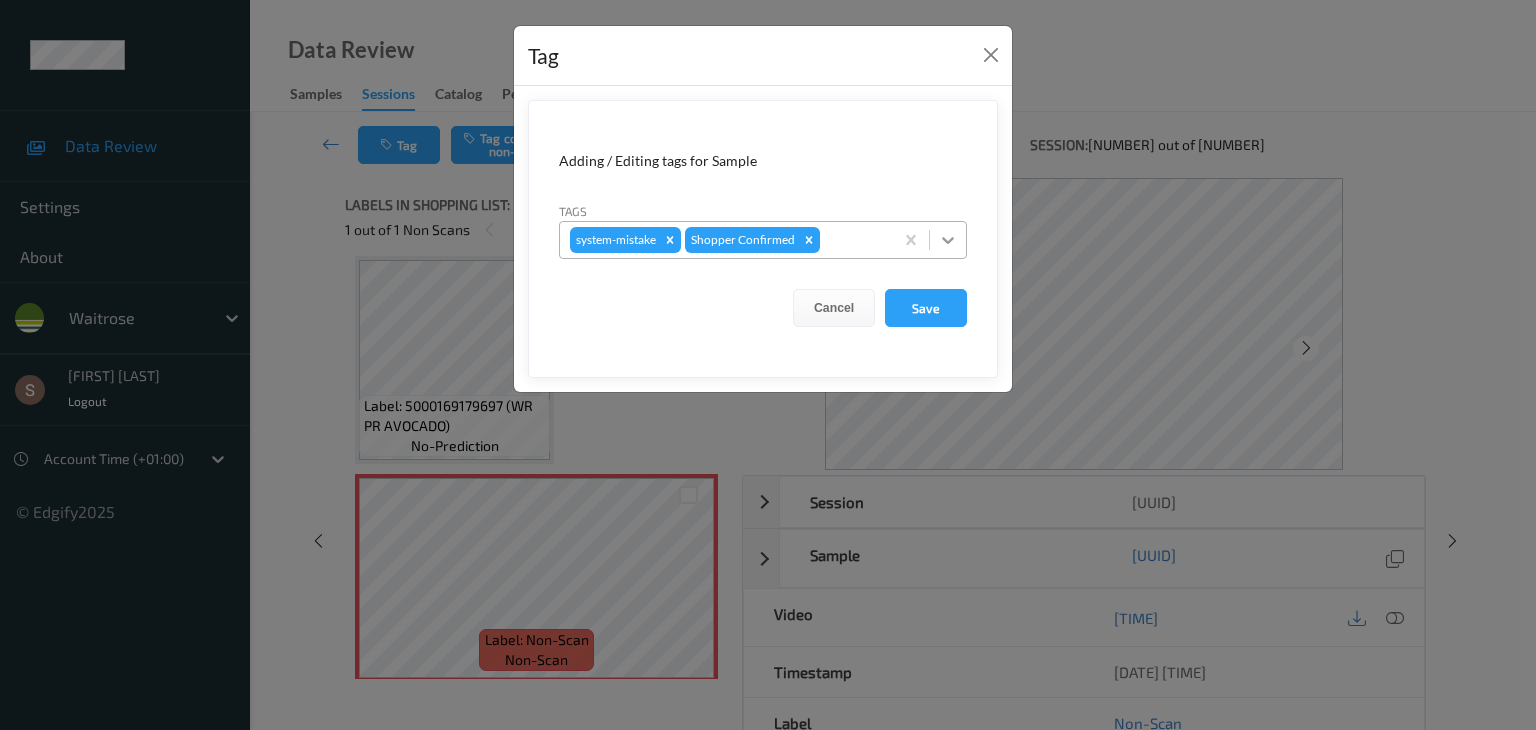 click 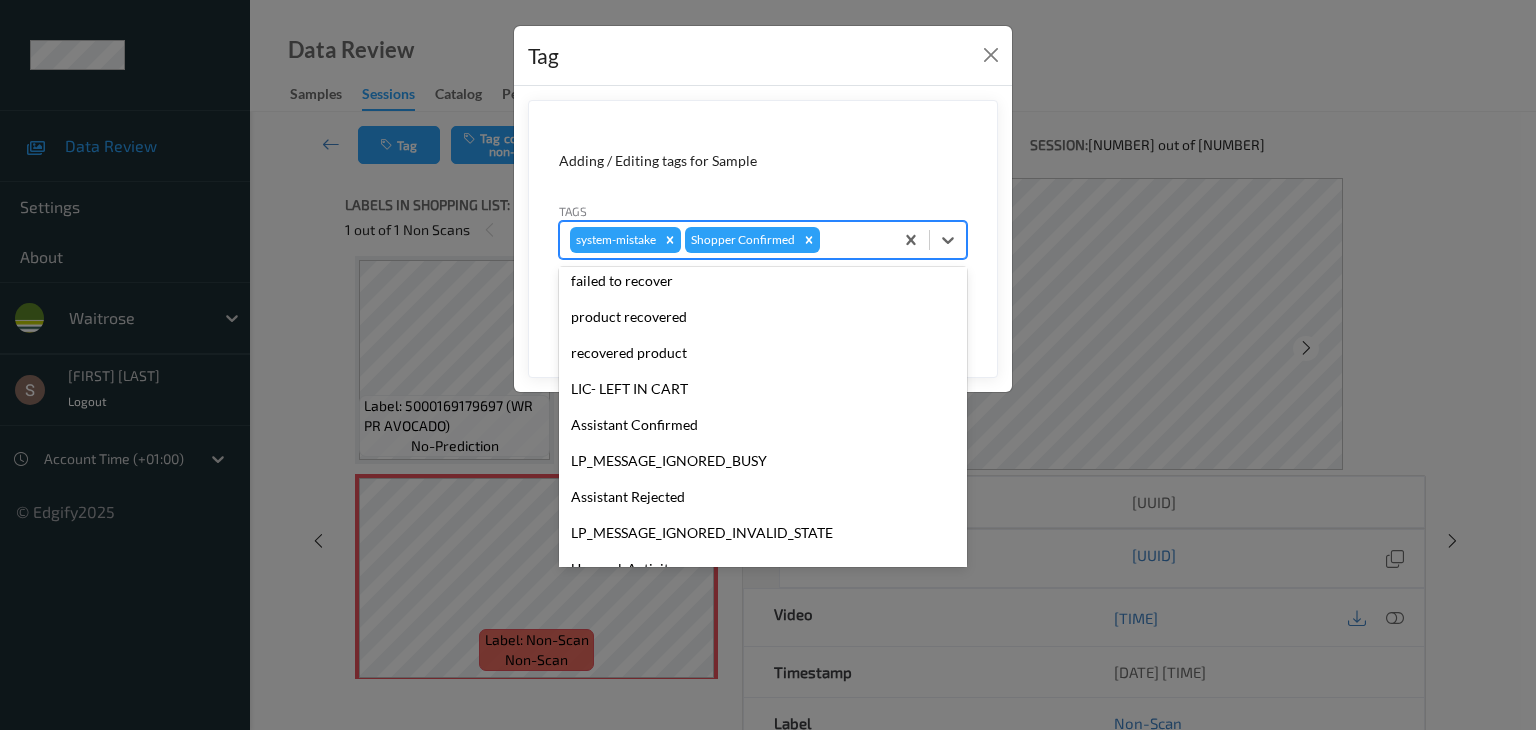 scroll, scrollTop: 356, scrollLeft: 0, axis: vertical 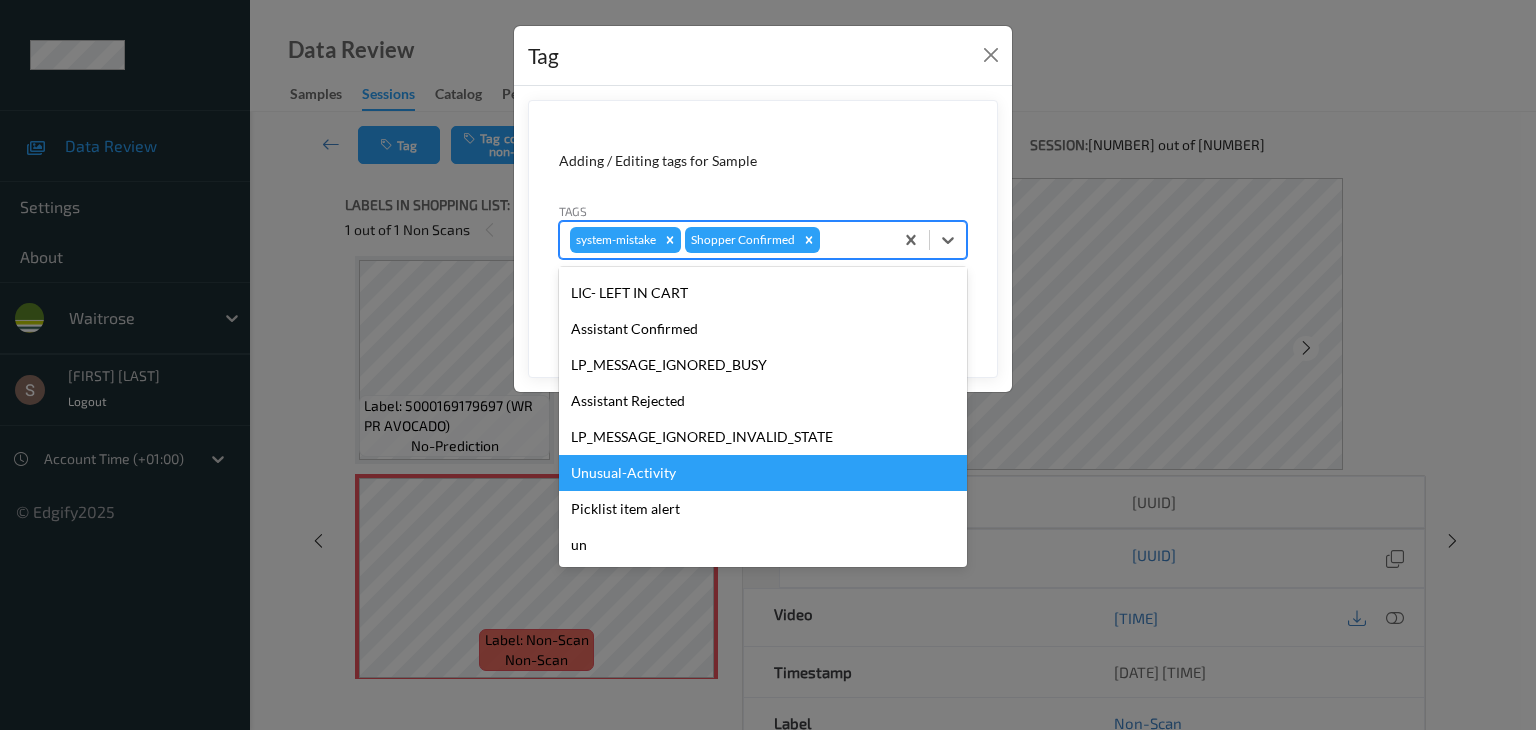 click on "Unusual-Activity" at bounding box center [763, 473] 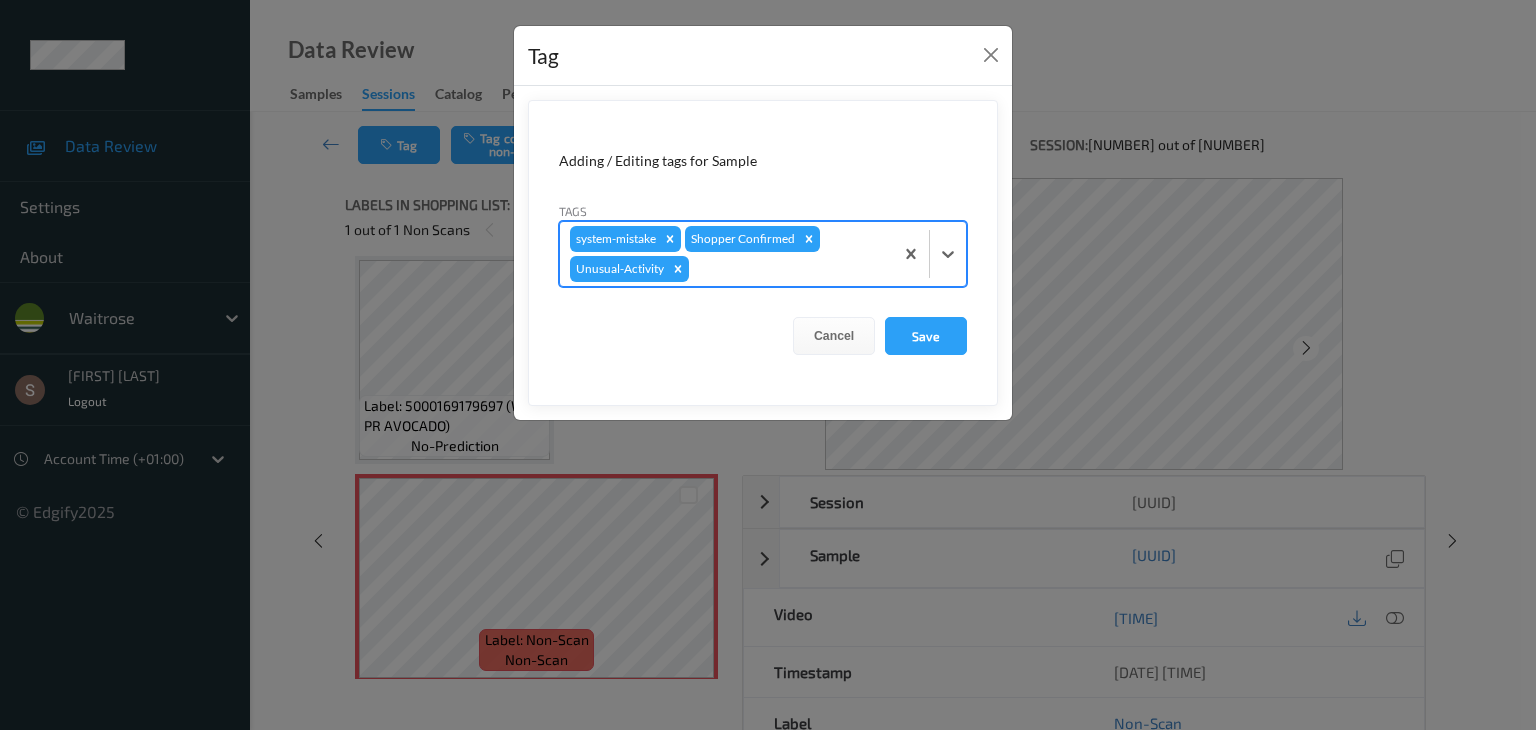 click at bounding box center (929, 254) 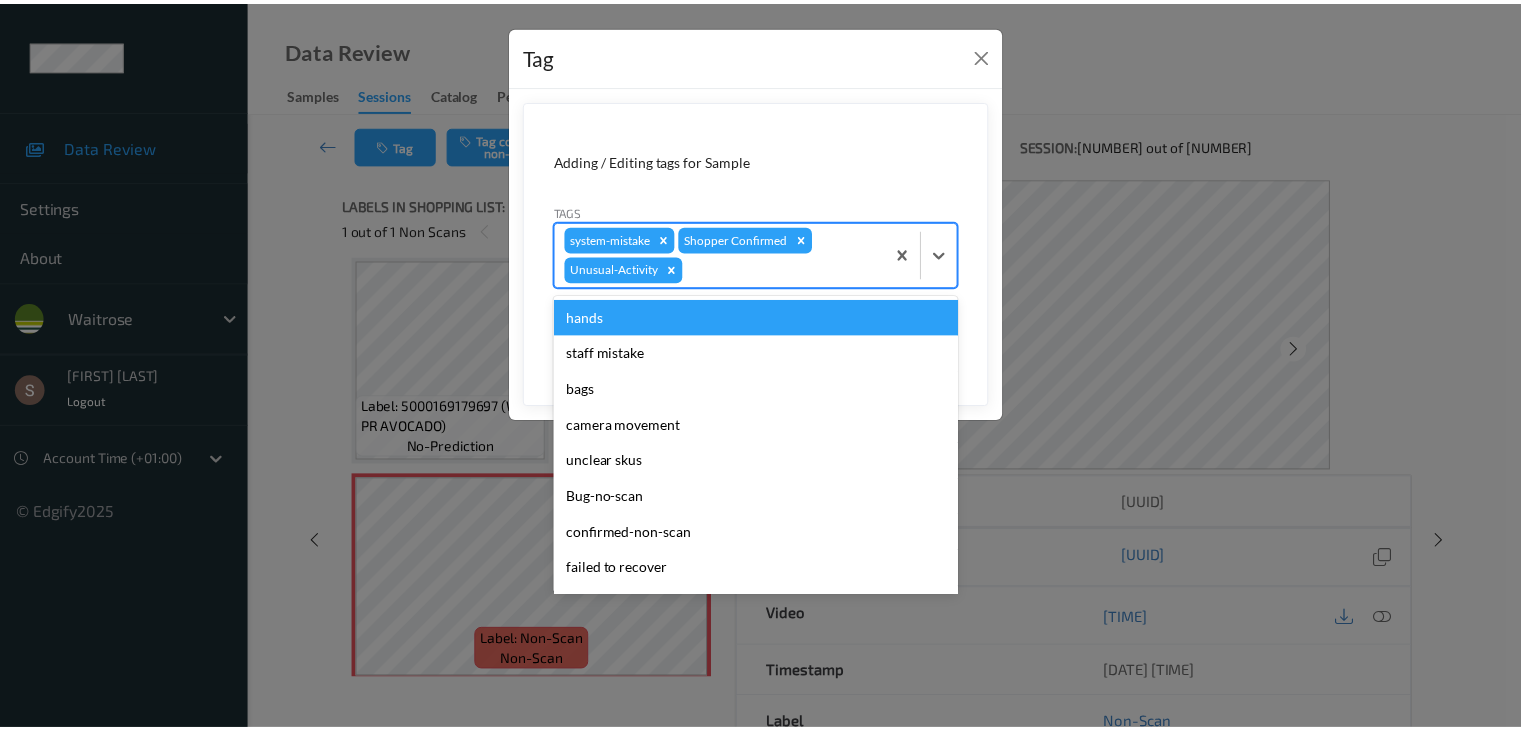 scroll, scrollTop: 320, scrollLeft: 0, axis: vertical 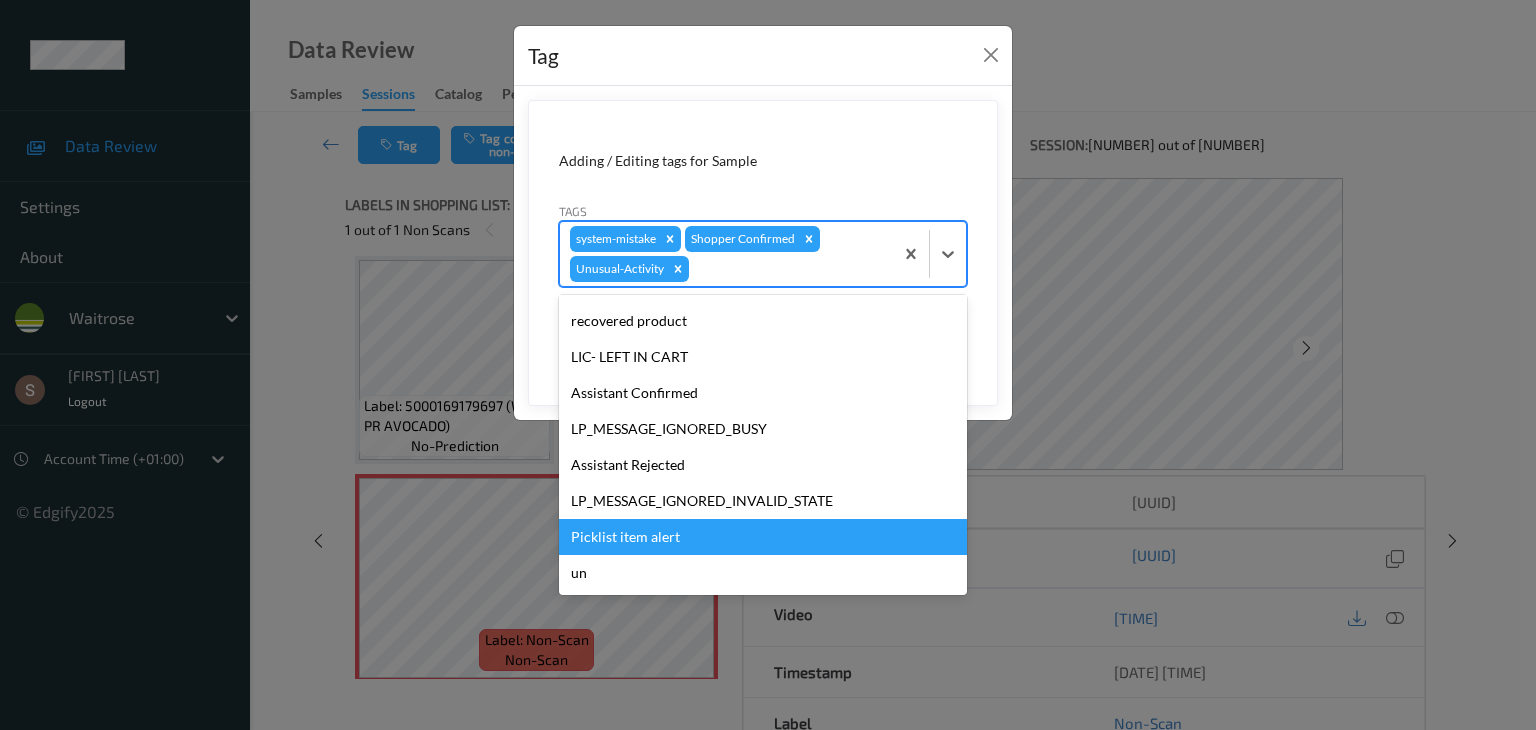 click on "Picklist item alert" at bounding box center [763, 537] 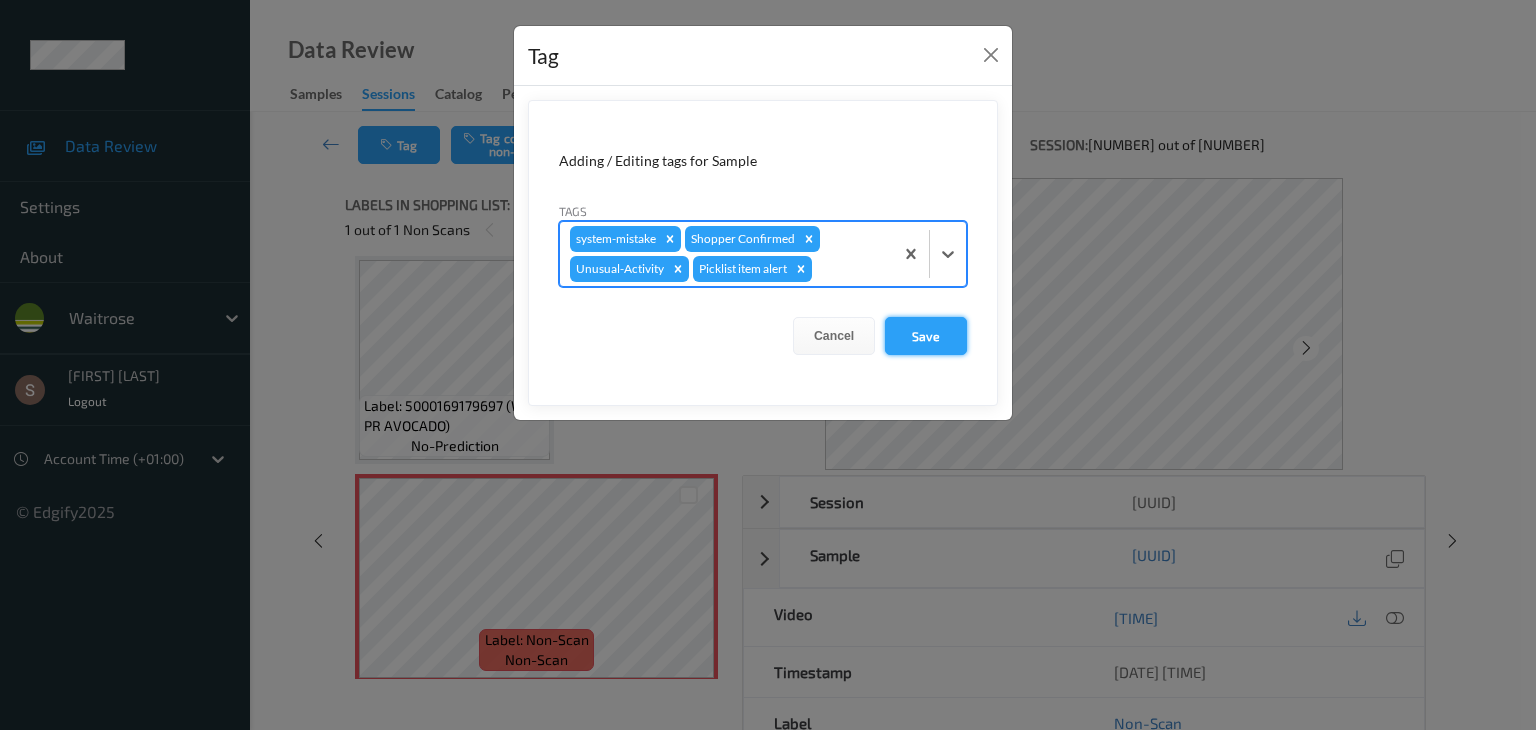 click on "Save" at bounding box center (926, 336) 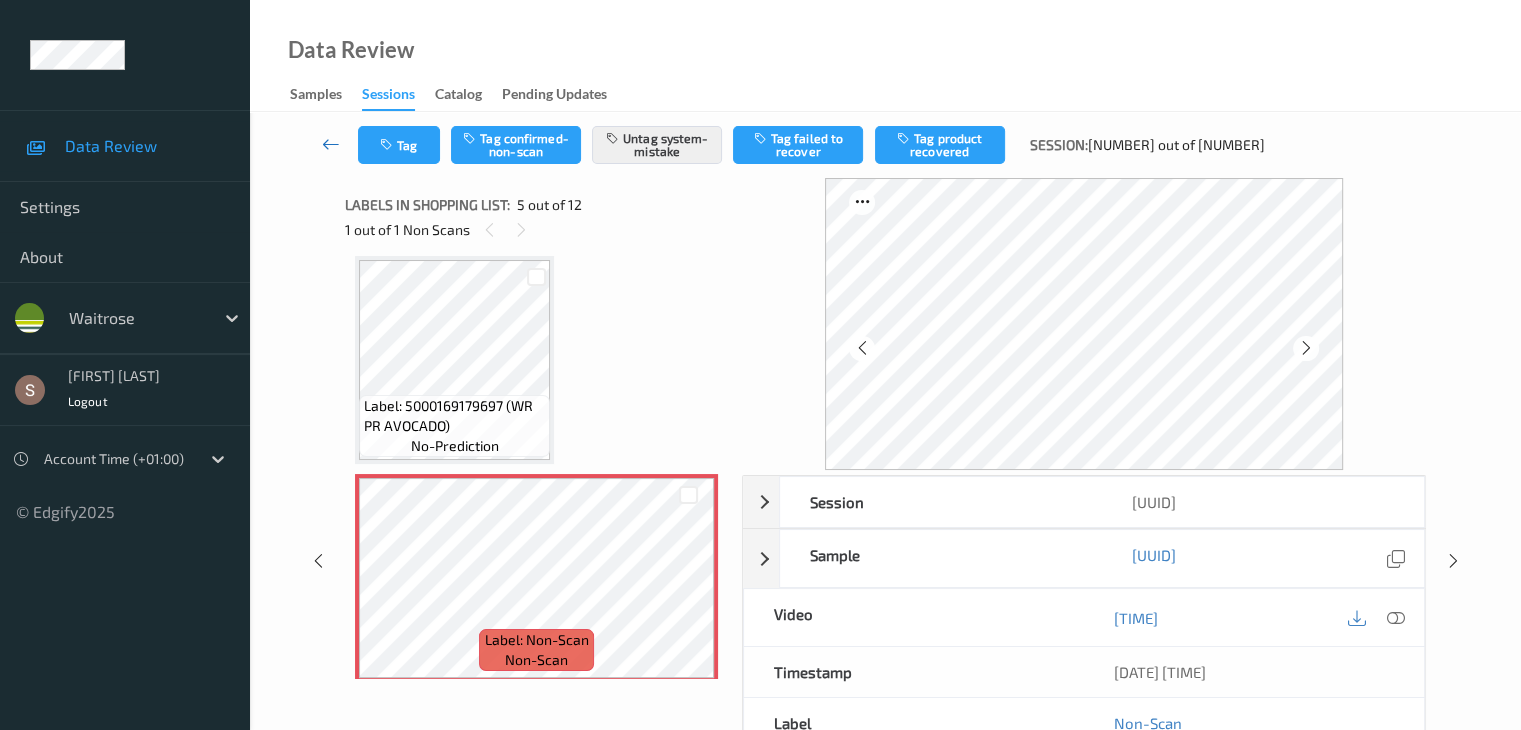 click at bounding box center [331, 144] 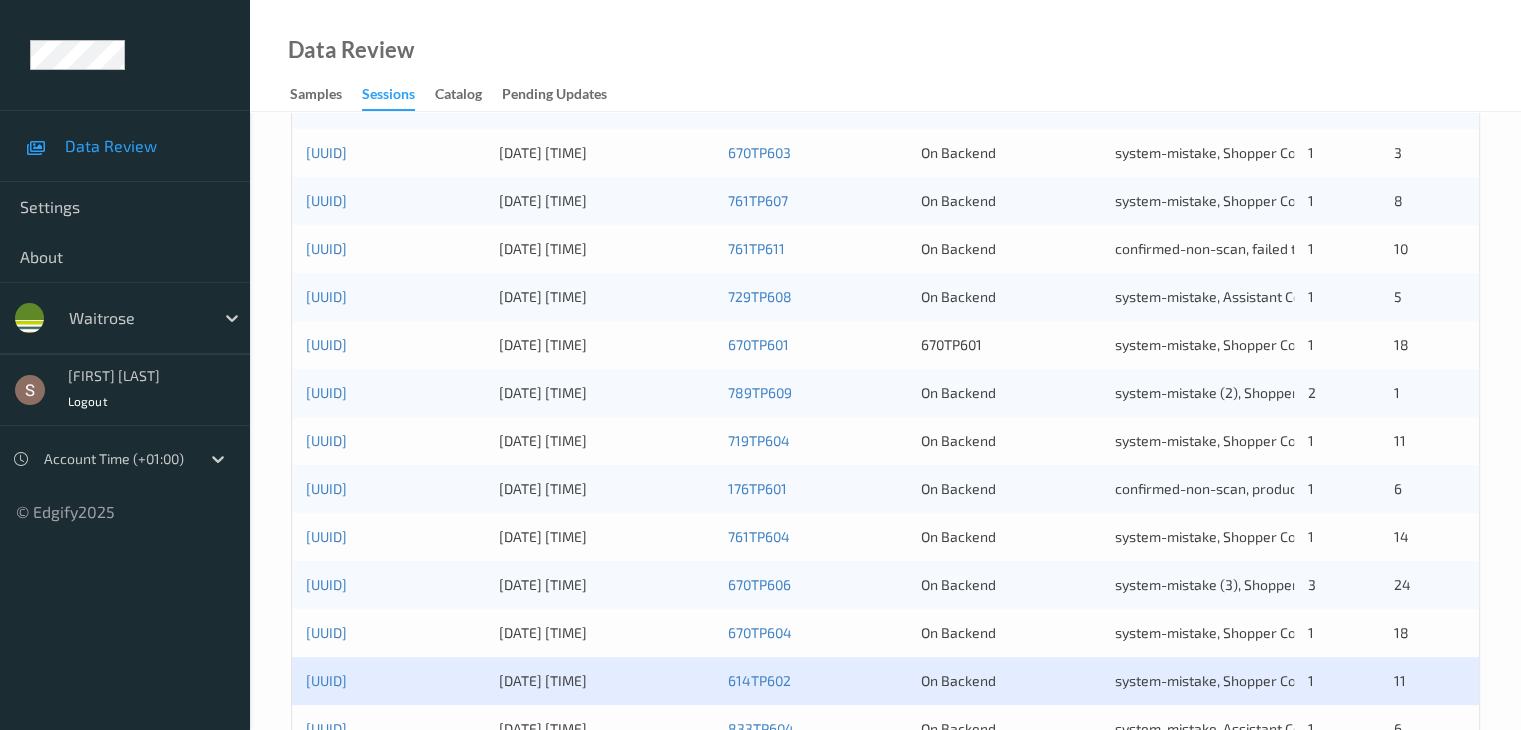 scroll, scrollTop: 932, scrollLeft: 0, axis: vertical 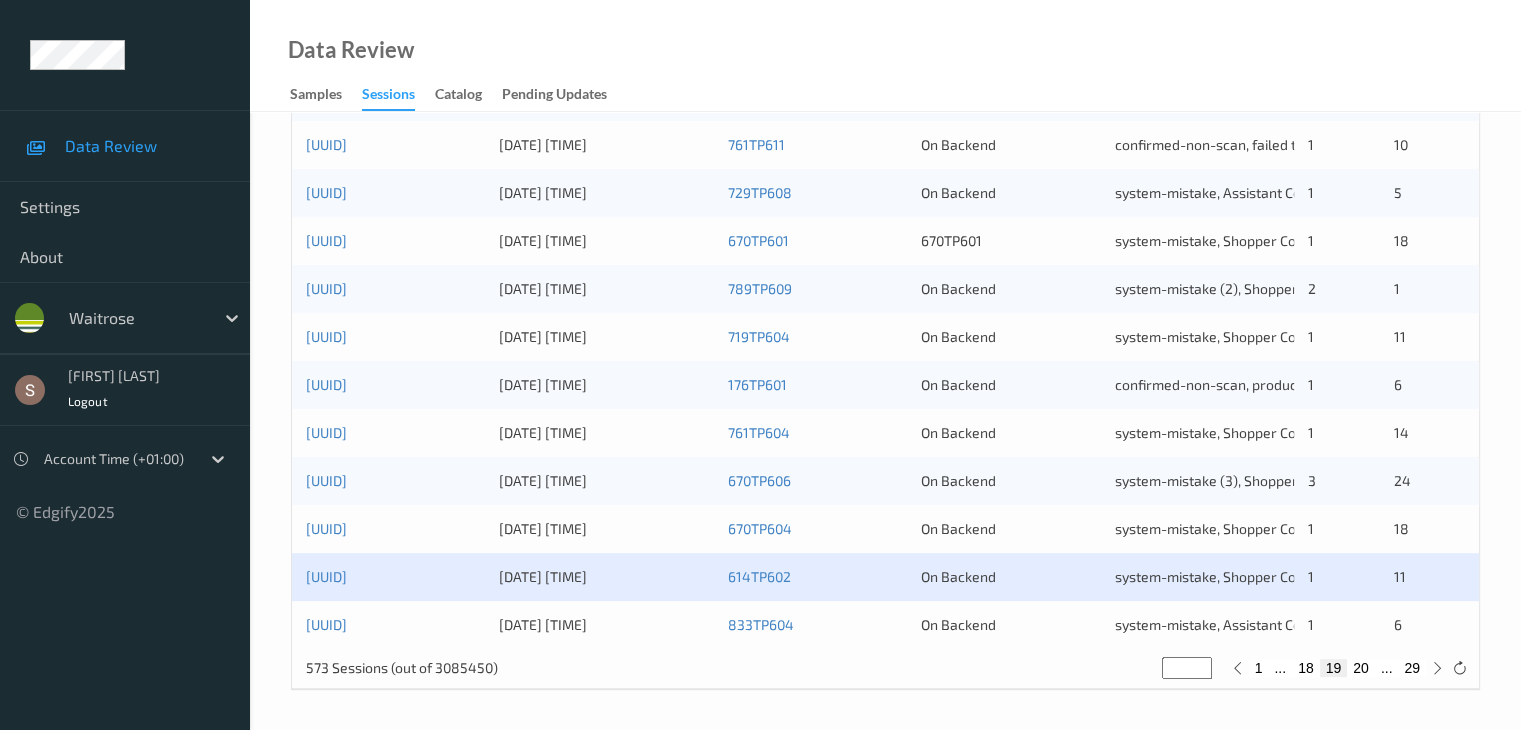 click on "20" at bounding box center (1361, 668) 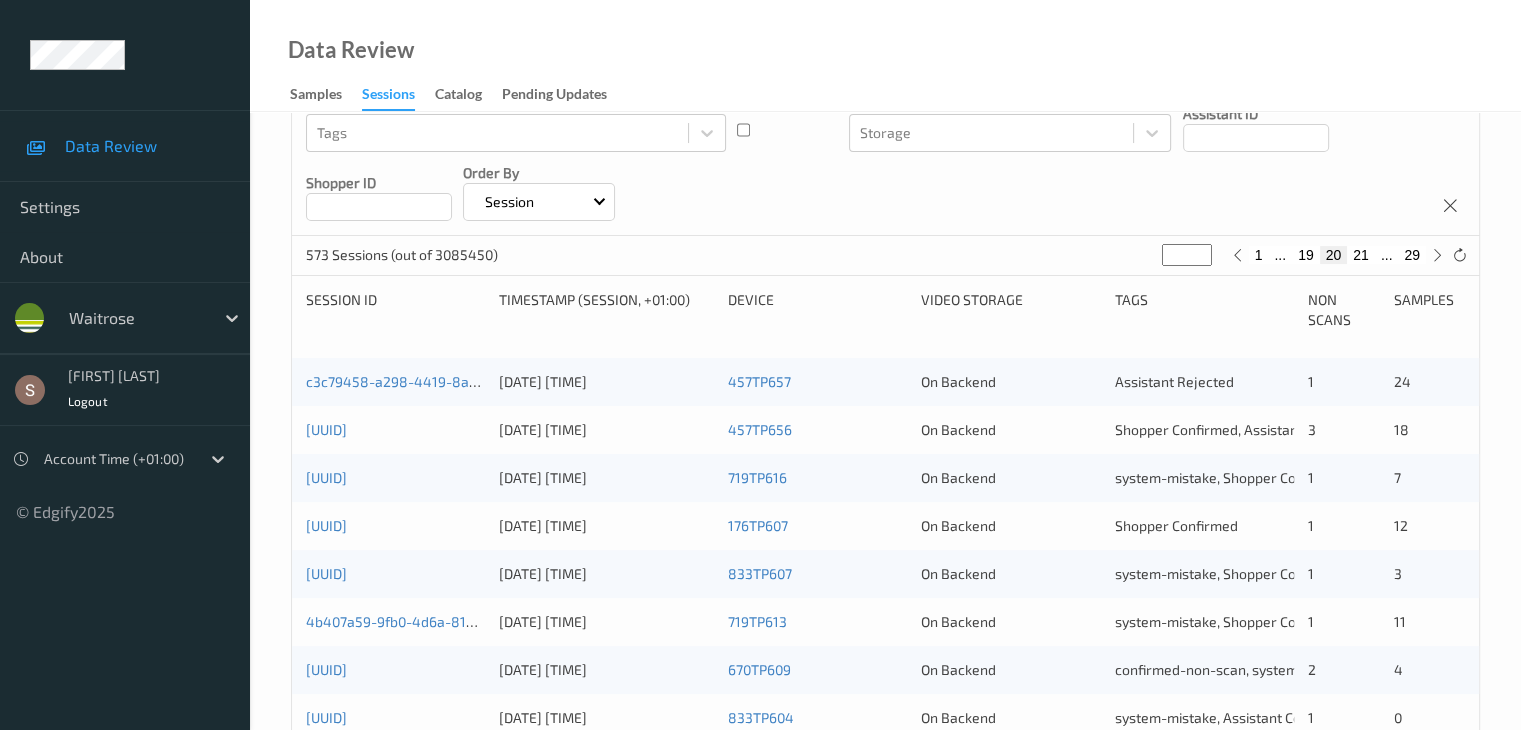 scroll, scrollTop: 232, scrollLeft: 0, axis: vertical 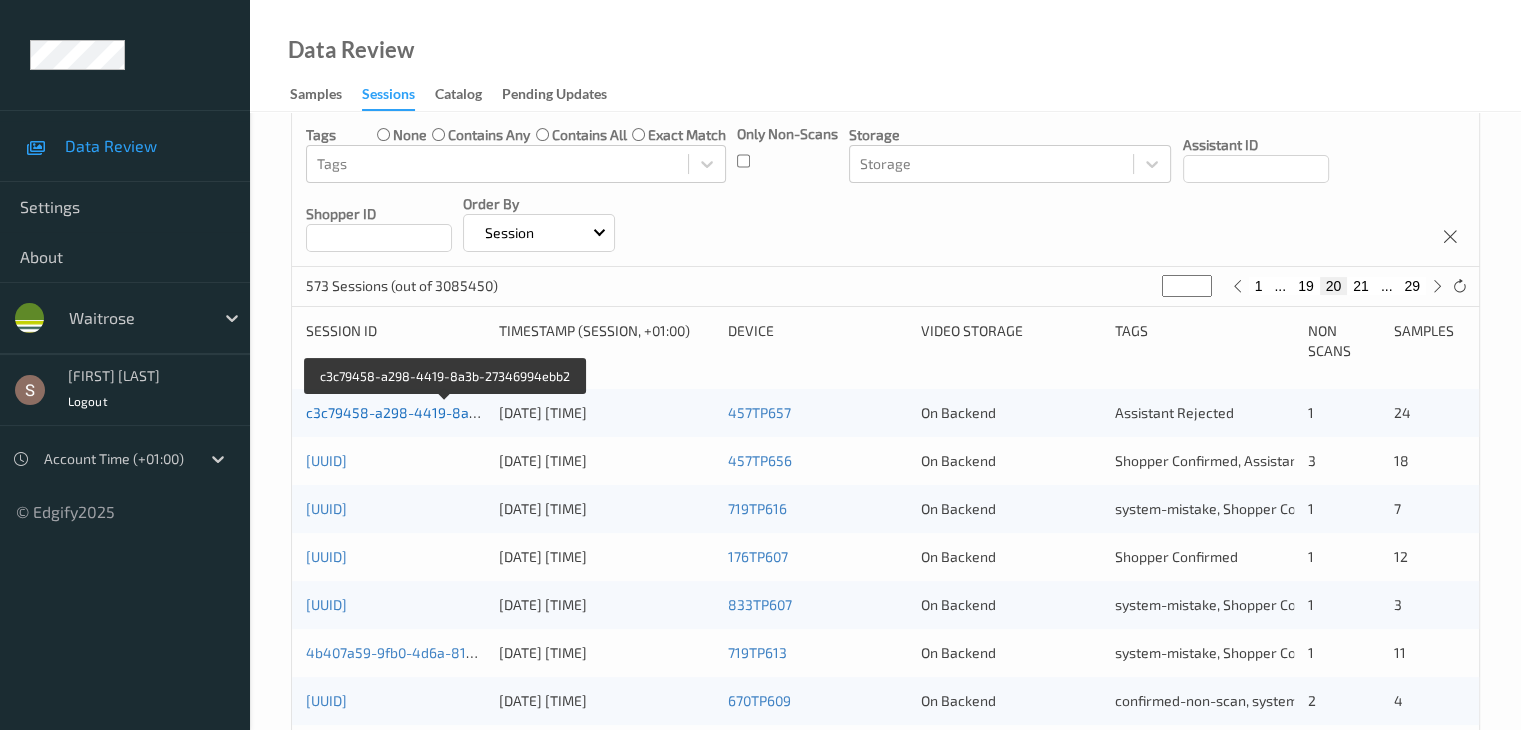 click on "c3c79458-a298-4419-8a3b-27346994ebb2" at bounding box center [447, 412] 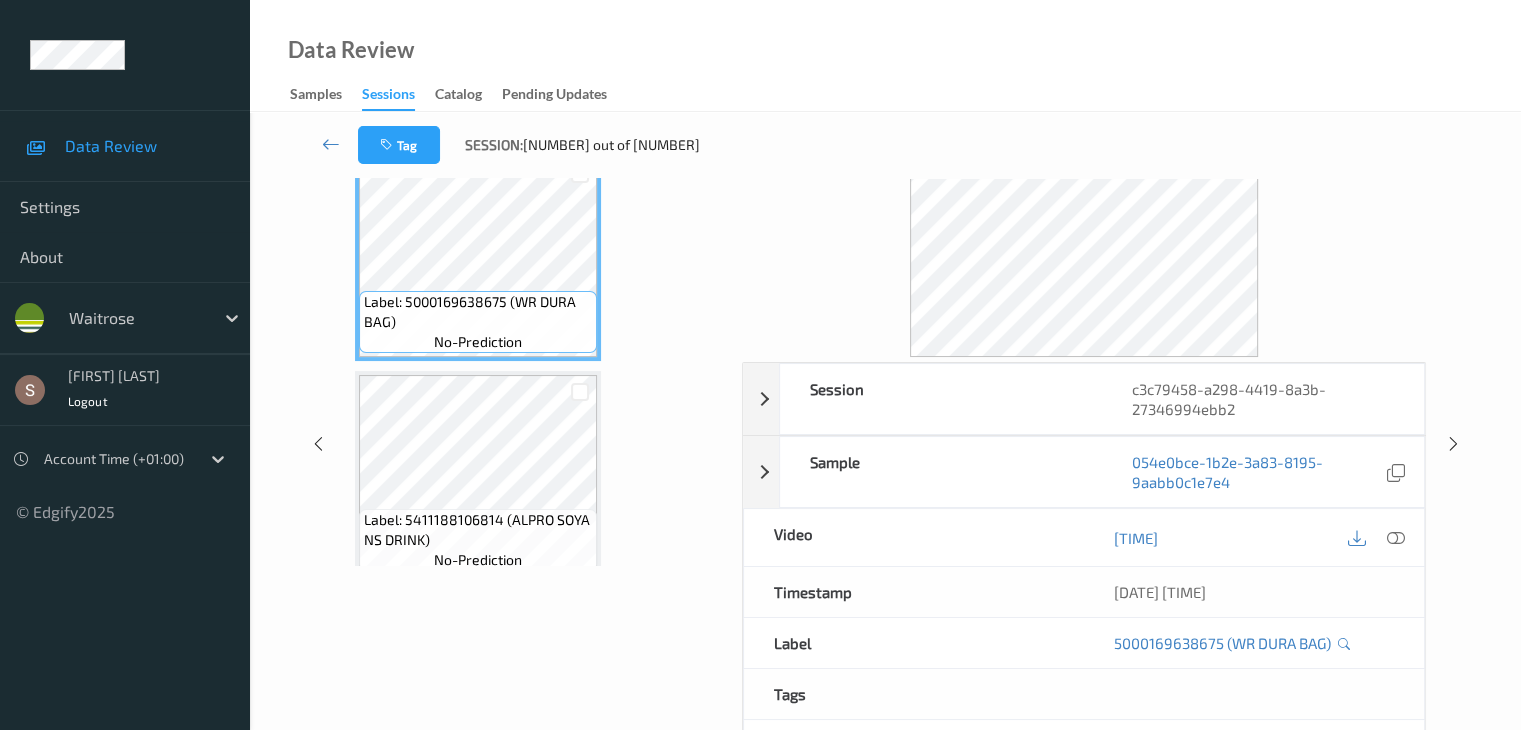scroll, scrollTop: 0, scrollLeft: 0, axis: both 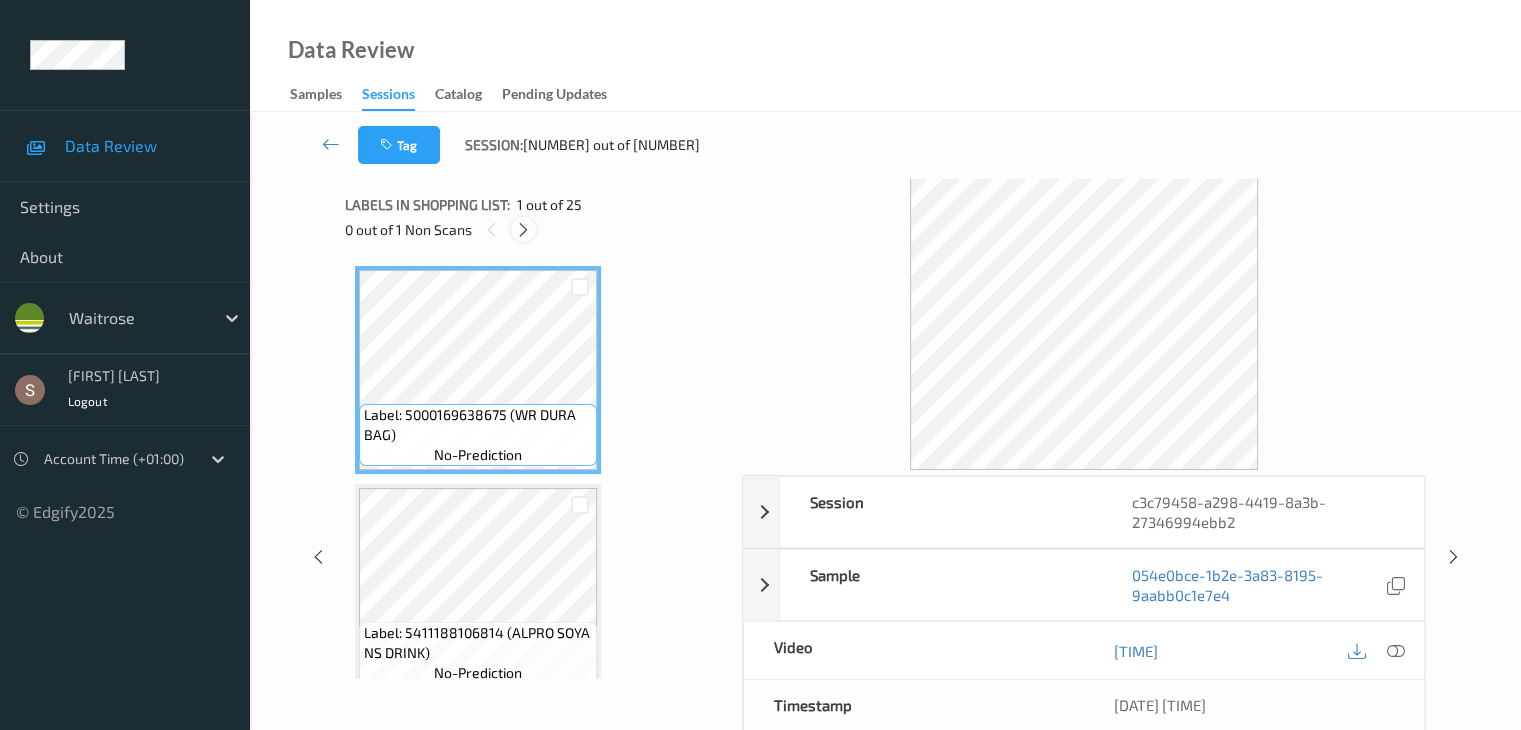 click at bounding box center [523, 230] 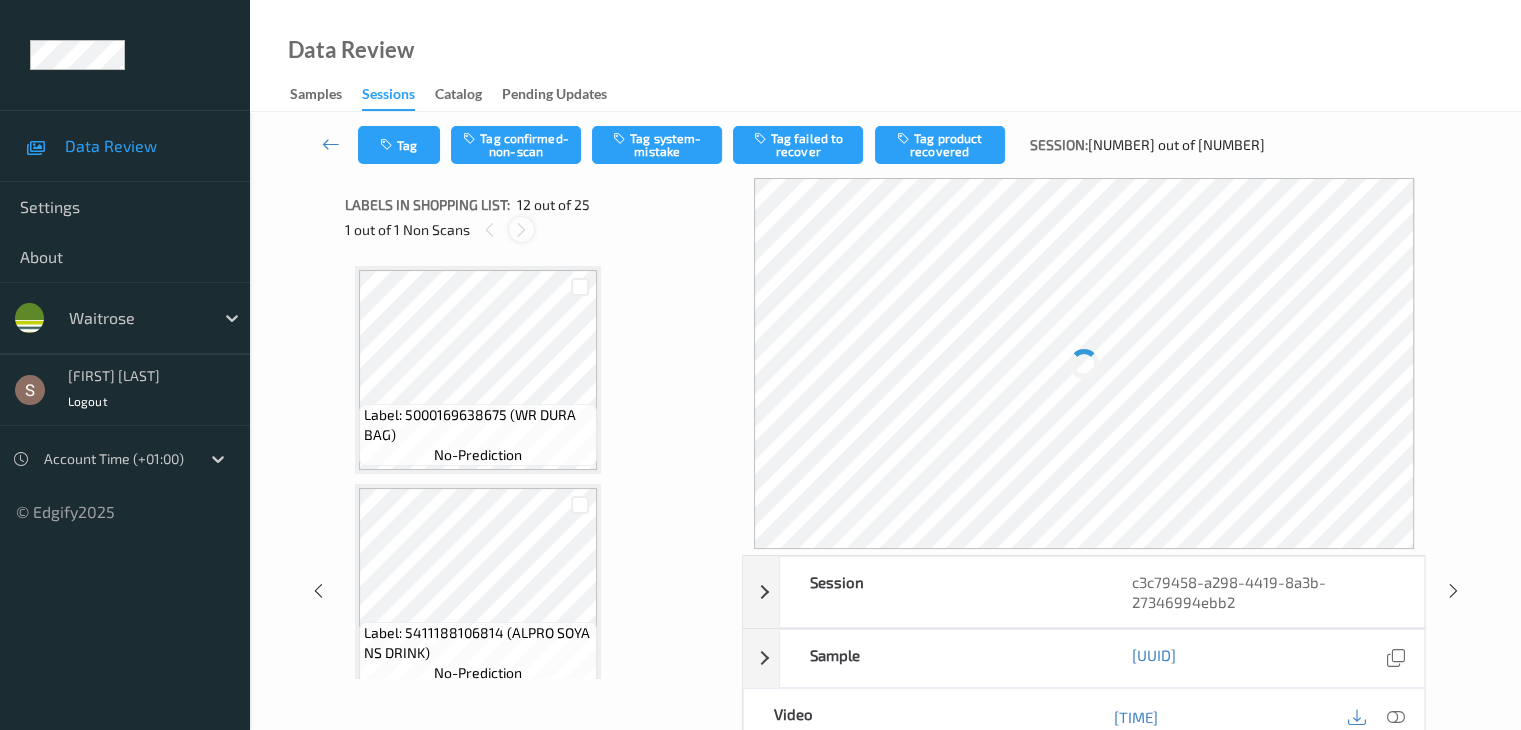 scroll, scrollTop: 2190, scrollLeft: 0, axis: vertical 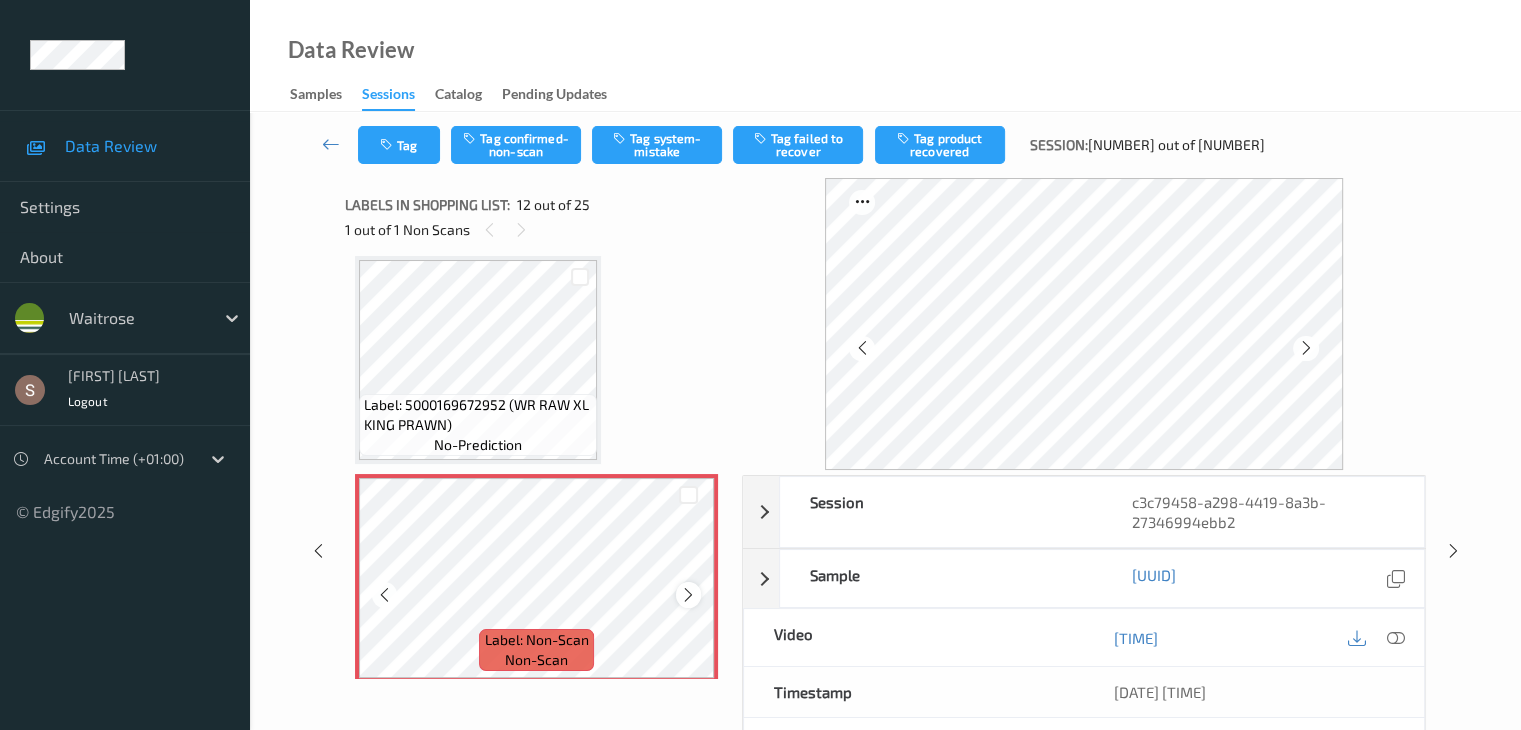 click at bounding box center (688, 595) 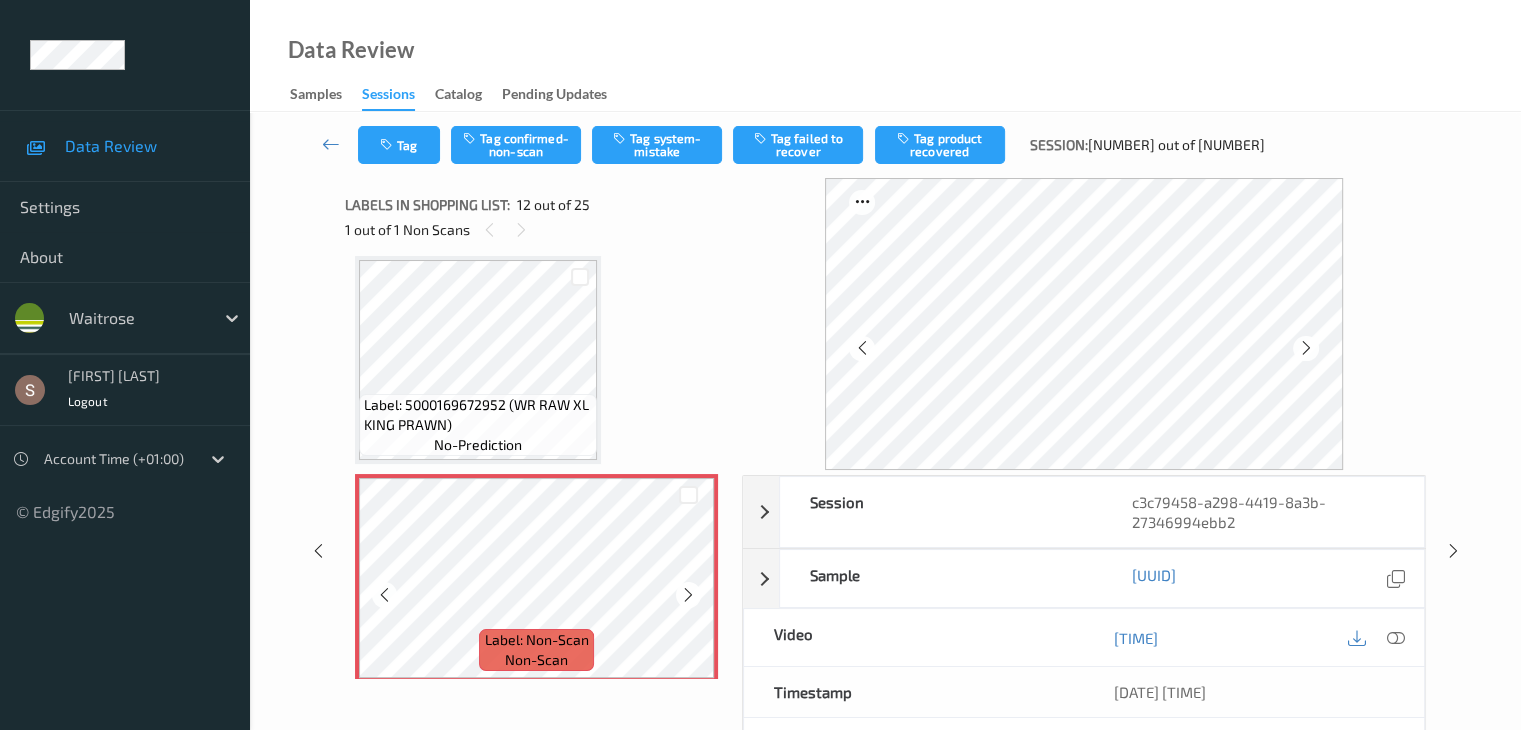 click at bounding box center (688, 595) 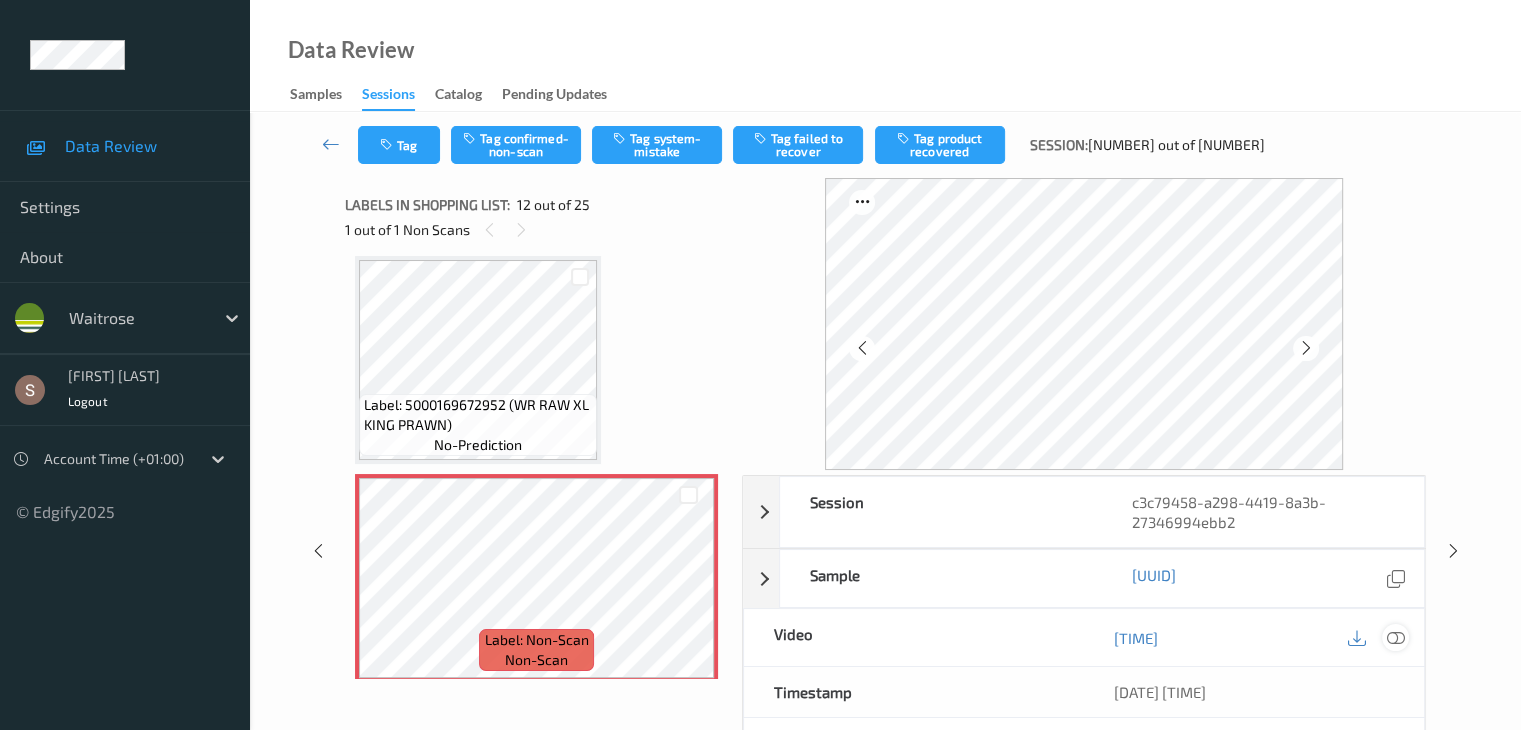 click at bounding box center (1395, 638) 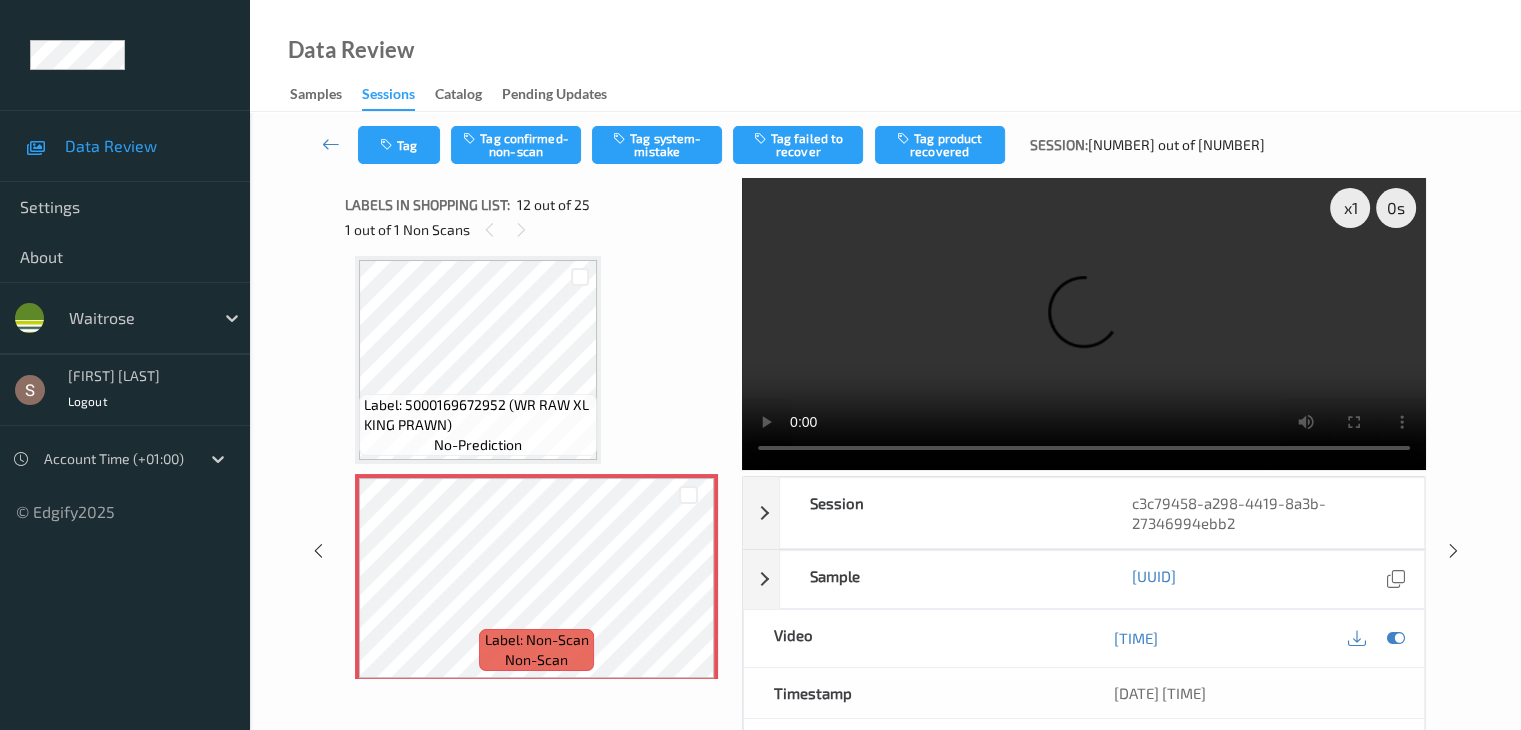 click at bounding box center [1084, 324] 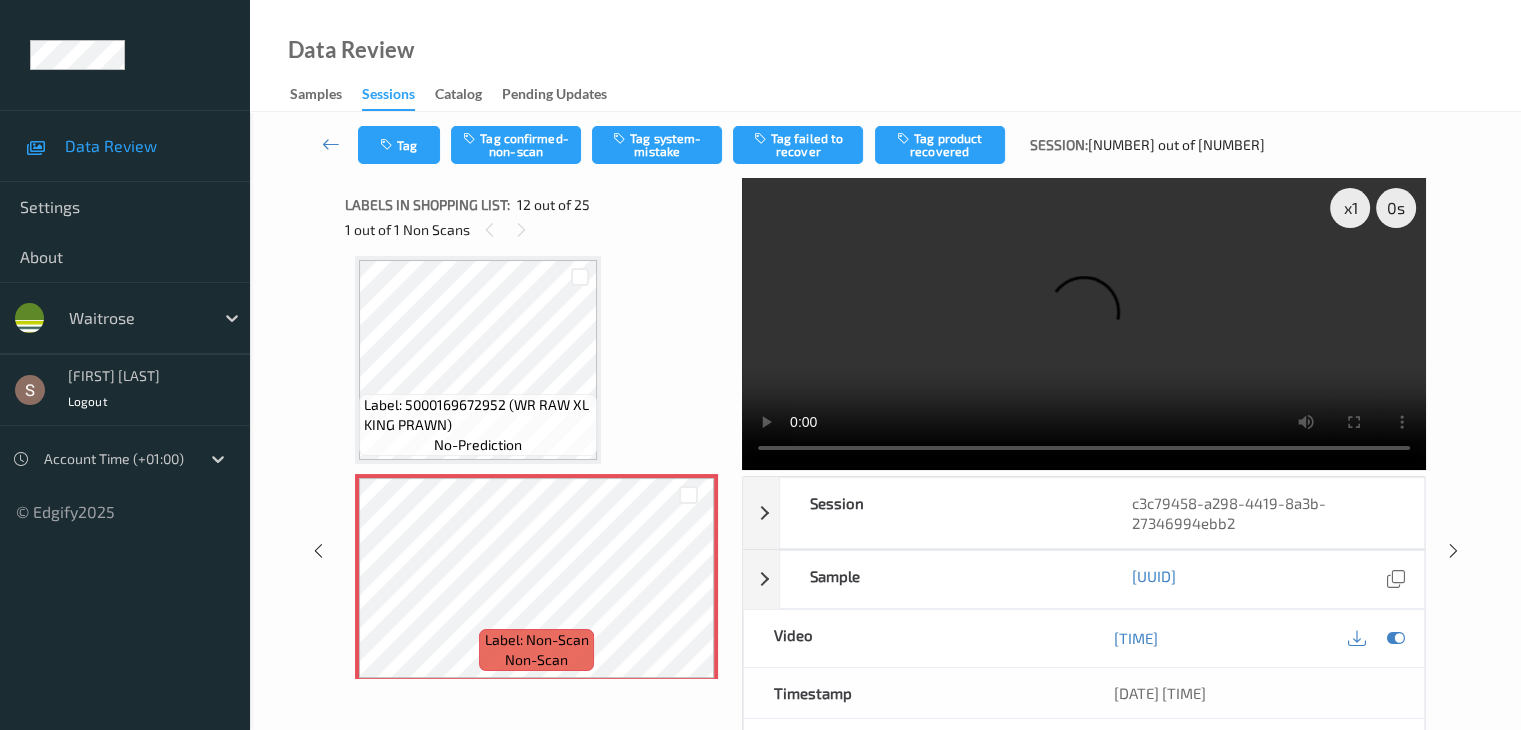 click on "x 1 0 s Session [UUID] Session ID [UUID] Session [DATE] [TIME] Timestamp [DATE] [TIME] Tags Assistant Rejected Device 457TP657 Assistant ID N/A Shopper ID N/A Sample [UUID] Group ID [UUID] Prediction Loss N/A Video [TIME] Timestamp [DATE] [TIME] Label Non-Scan Tags Assistant Rejected Label Trigger MotionDetected Match Strength alert-non-scan Labels in shopping list: 12 out of 25 1 out of 1 Non Scans Label: 5000169638675 (WR DURA BAG) no-prediction Label: 5411188106814 (ALPRO SOYA NS DRINK) no-prediction Label: 5411188079996 (ALPRO SOYA NO SUGARS) no-prediction Label: 5000169207093 (WR PINOT GRIGIO) no-prediction Label: 8410023002455 (BERONIA RUEDA) no-prediction Label: 8000070053465 (LAVAZZA ORO PODS) no-prediction Label: 8000070053465 (LAVAZZA ORO PODS) no-prediction Label: 8000070053465 (LAVAZZA ORO PODS) no-prediction Label: 5021265244041 (VITABIOTICS VIT C)" at bounding box center [885, 551] 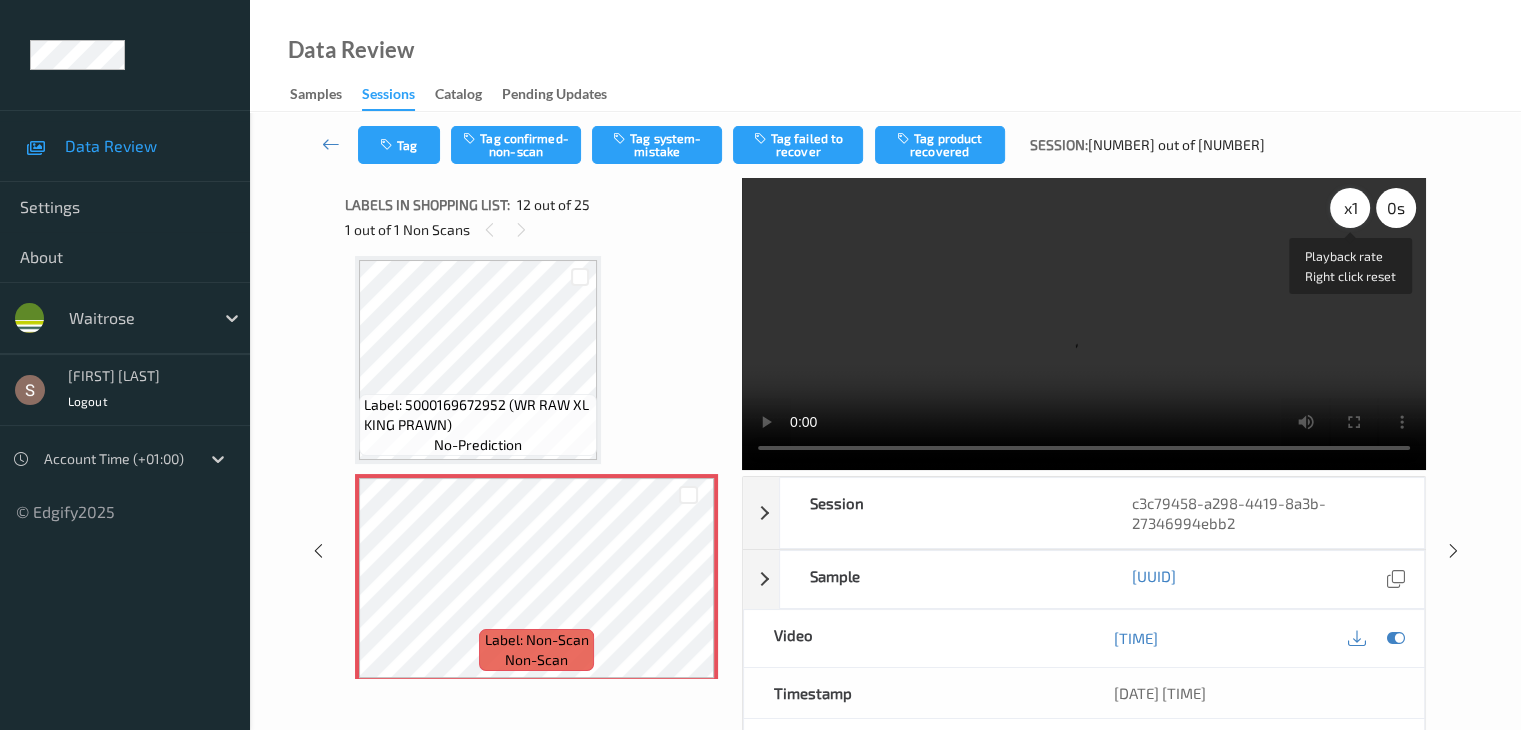 click on "x 1" at bounding box center (1350, 208) 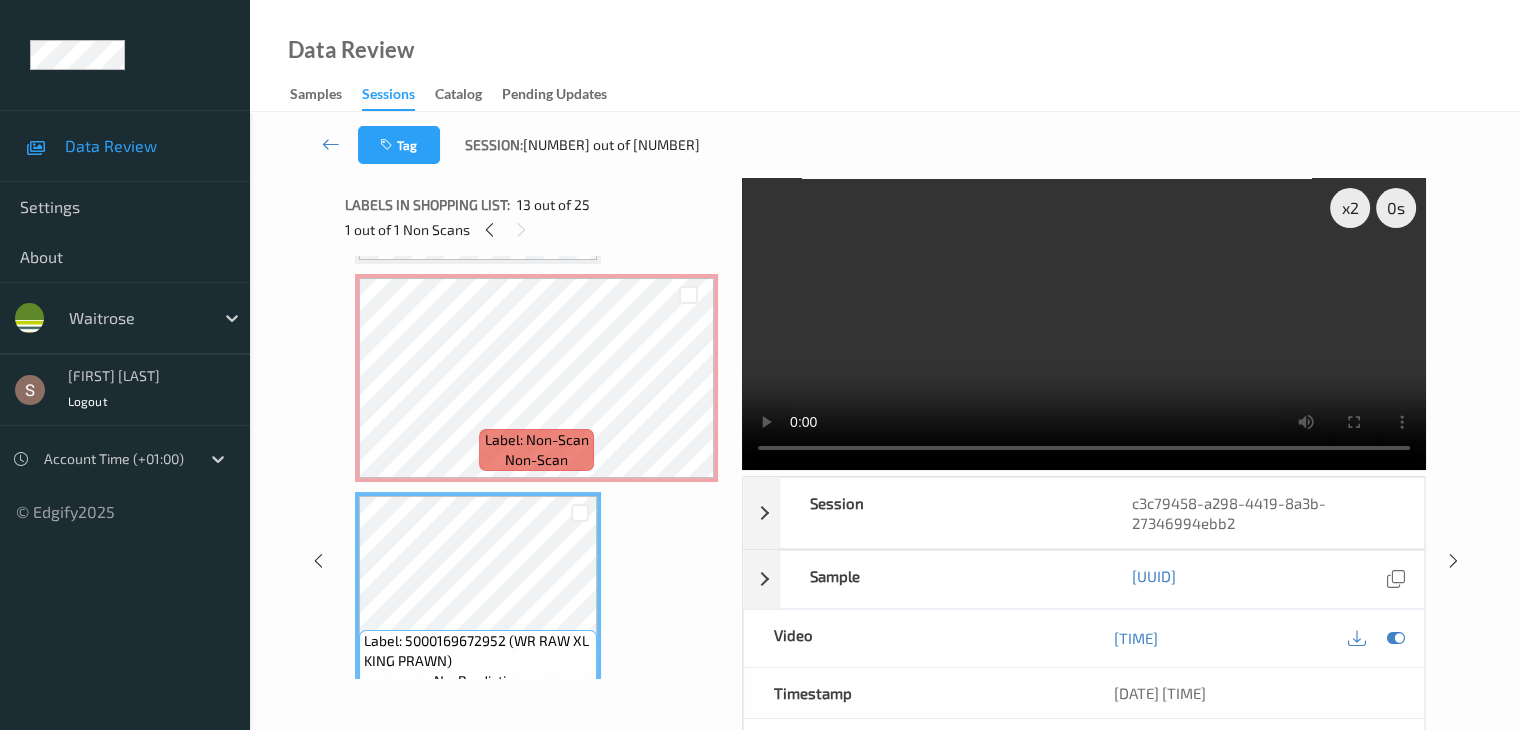 scroll, scrollTop: 2290, scrollLeft: 0, axis: vertical 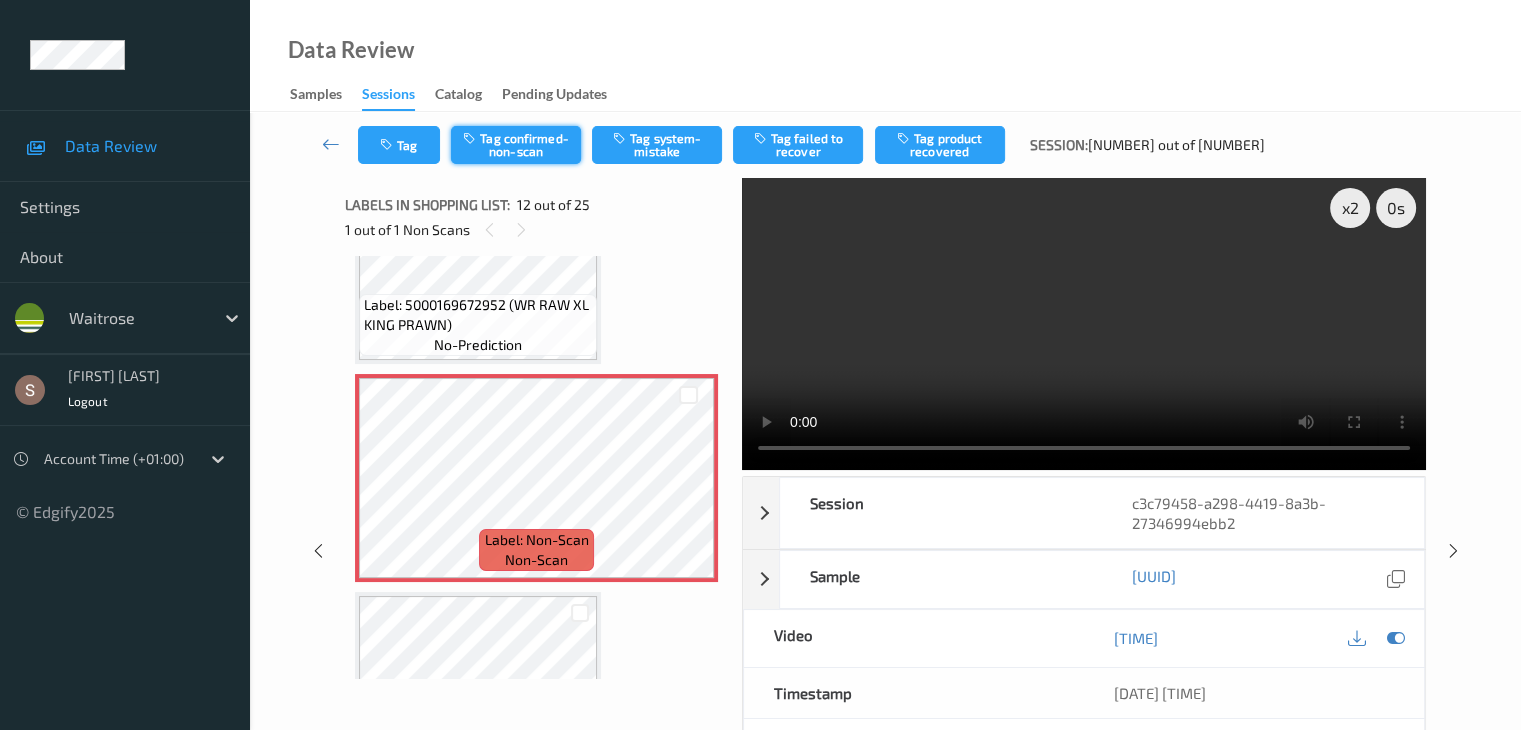 click on "Tag   confirmed-non-scan" at bounding box center [516, 145] 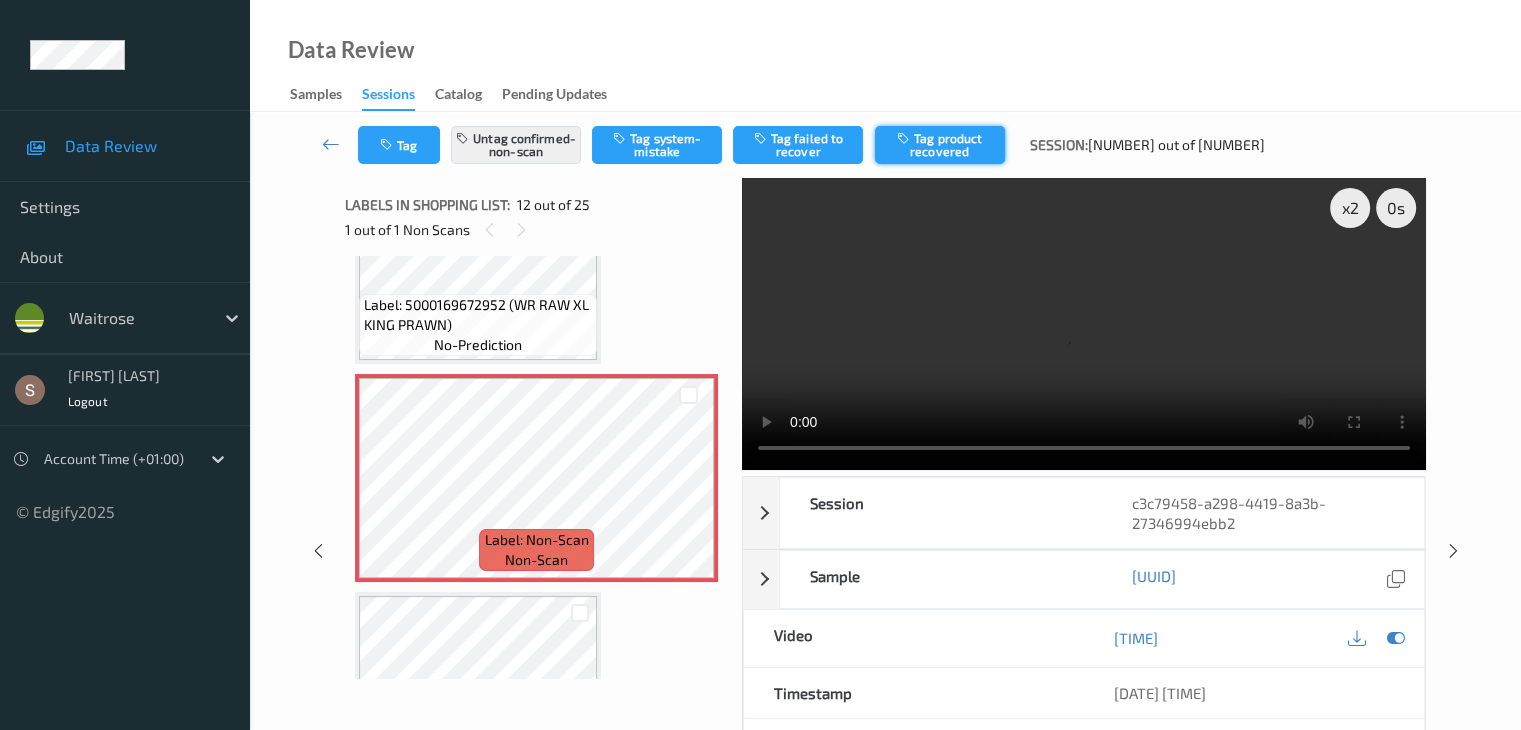 click on "Tag   product recovered" at bounding box center [940, 145] 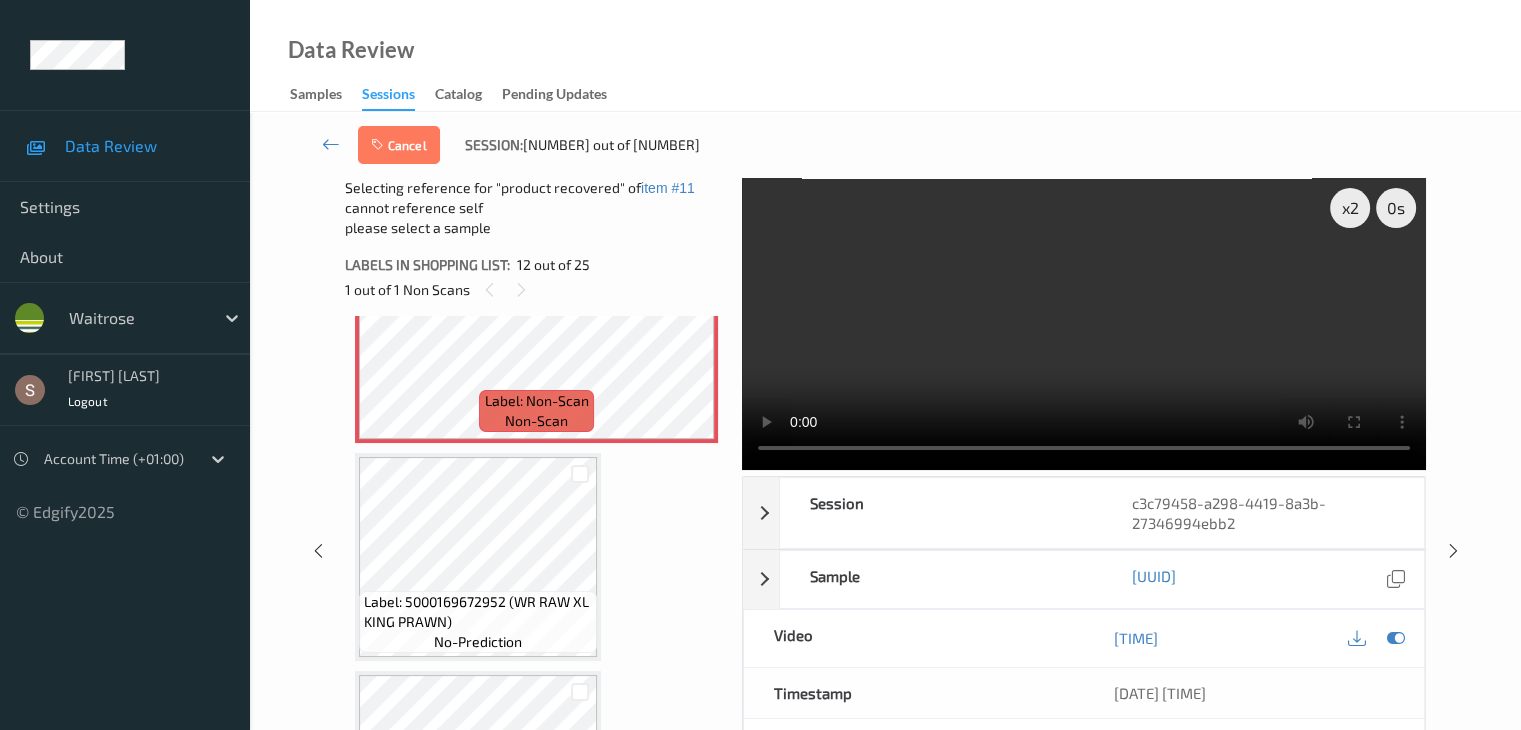 scroll, scrollTop: 2490, scrollLeft: 0, axis: vertical 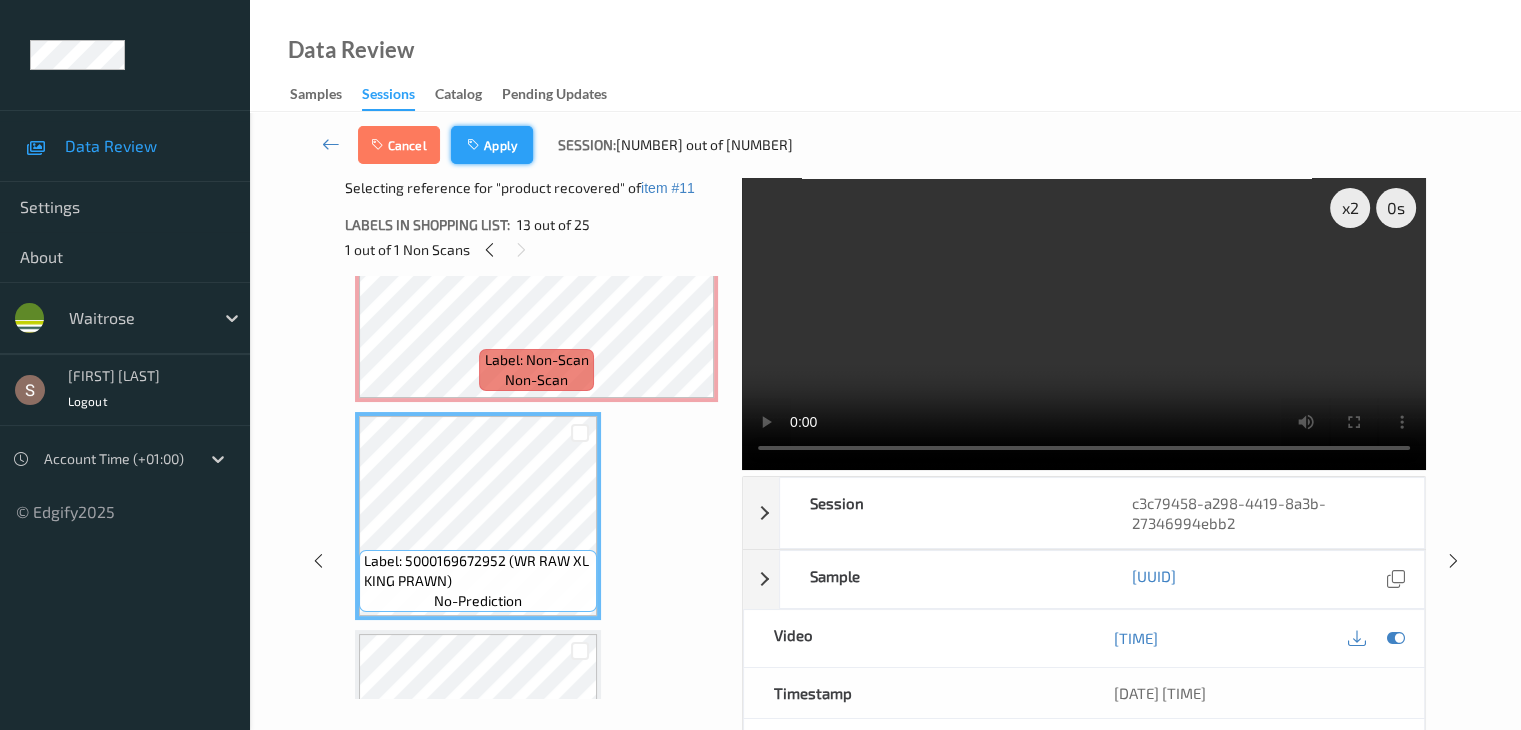 click on "Apply" at bounding box center [492, 145] 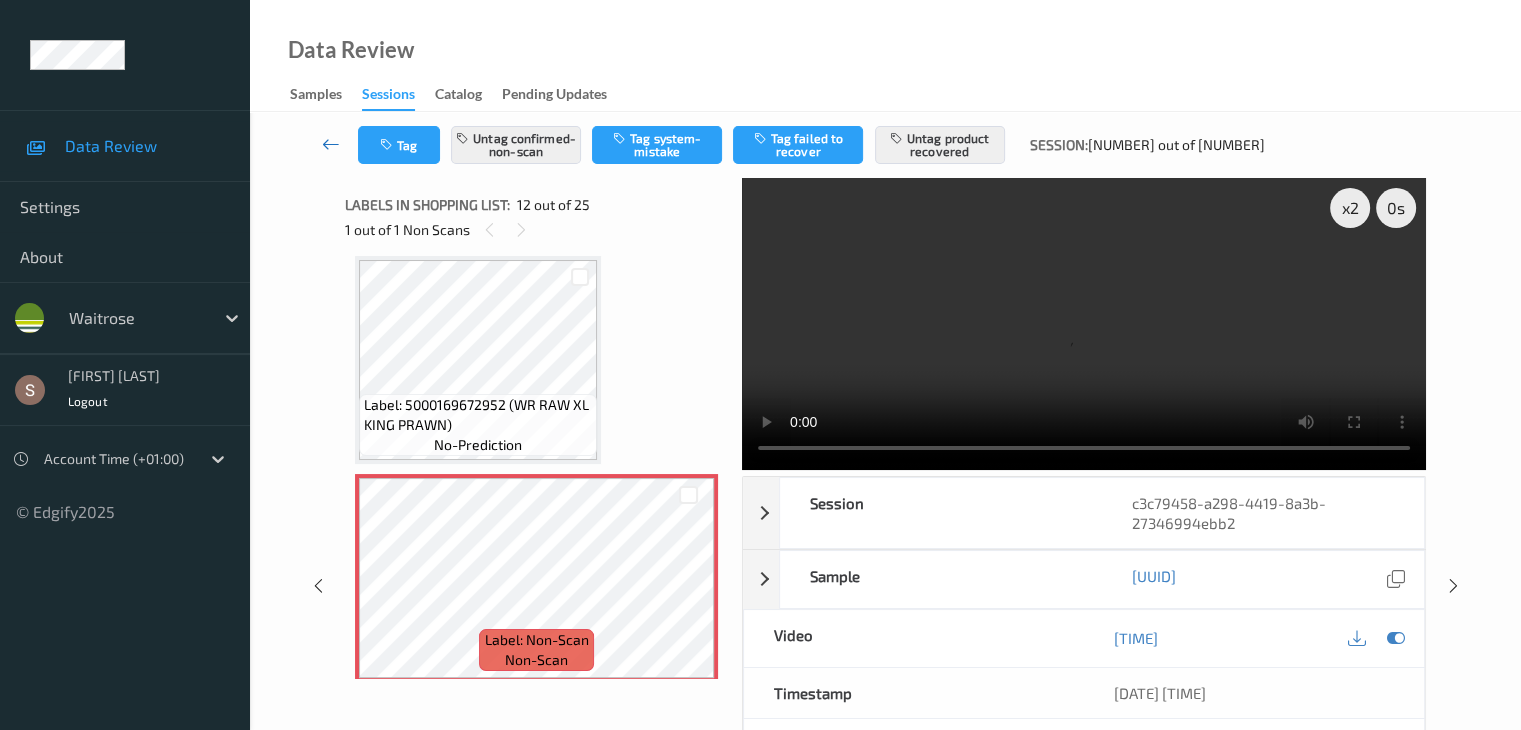 click at bounding box center (331, 144) 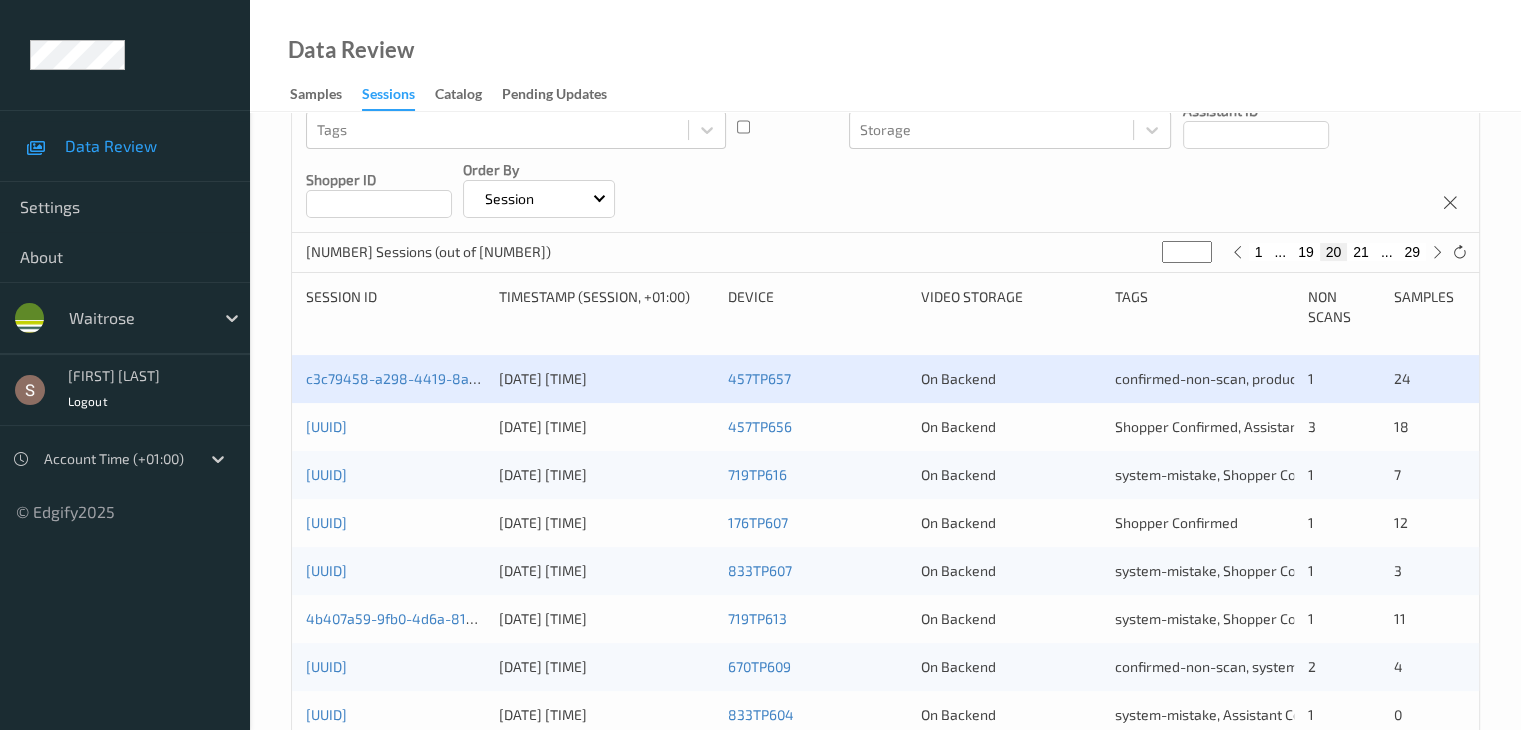 scroll, scrollTop: 300, scrollLeft: 0, axis: vertical 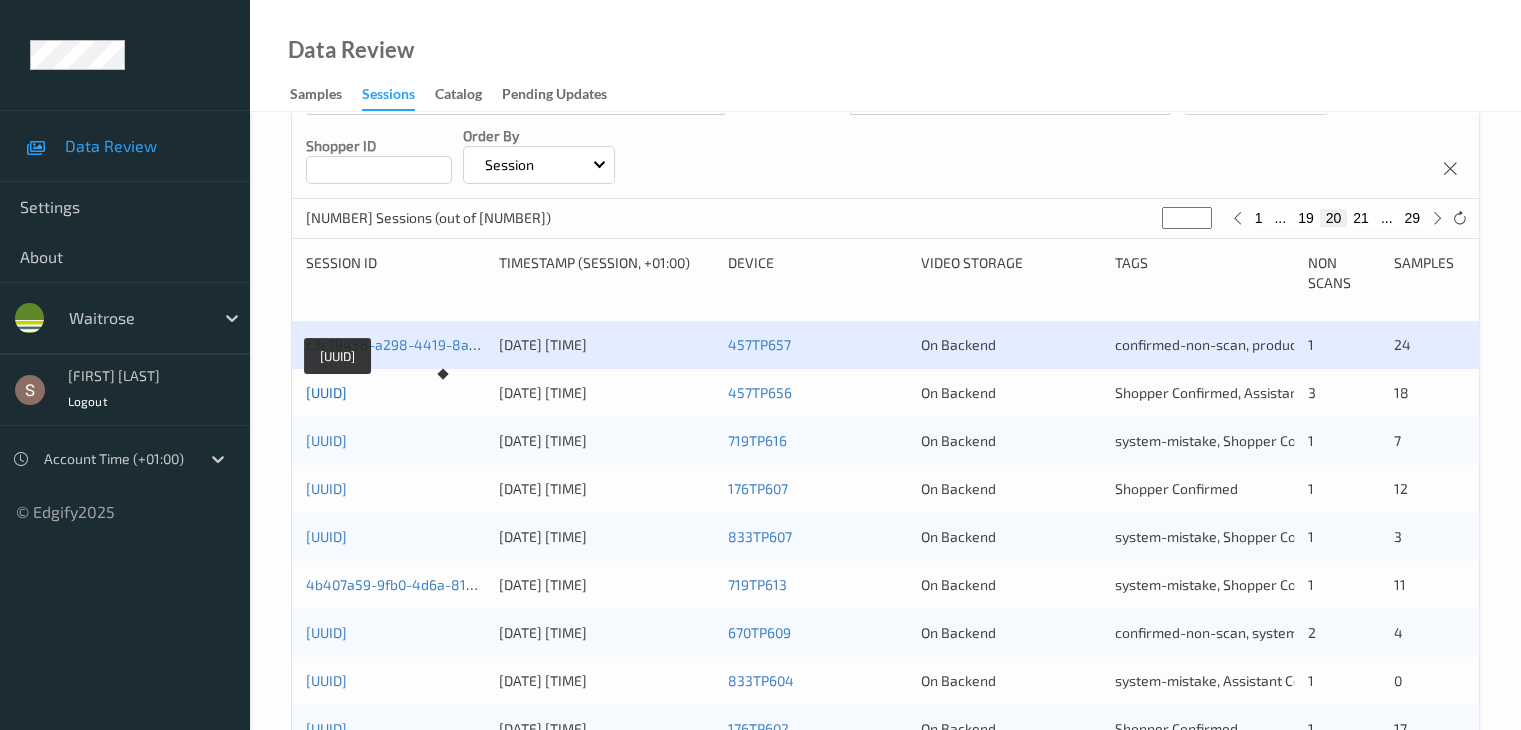 click on "[UUID]" at bounding box center [326, 392] 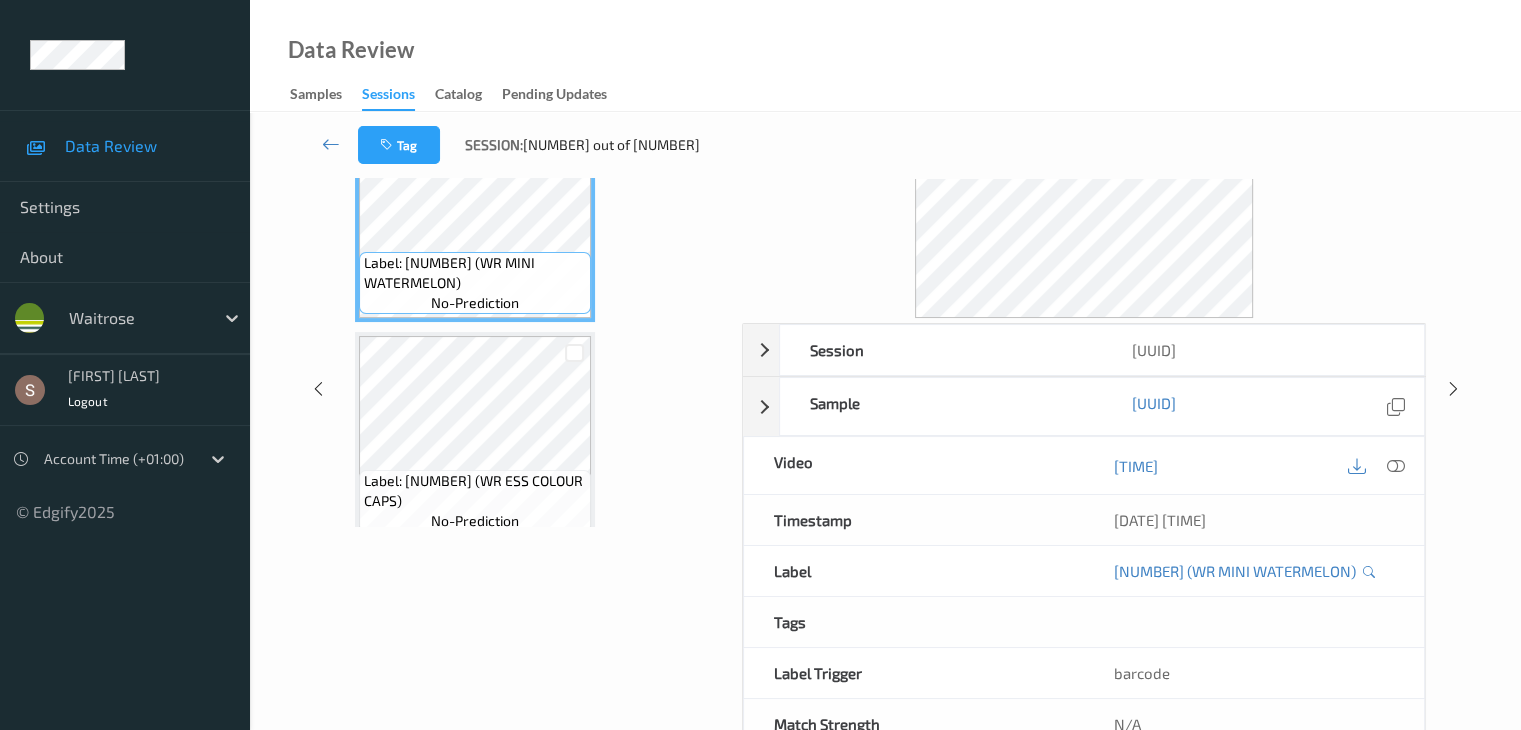 scroll, scrollTop: 0, scrollLeft: 0, axis: both 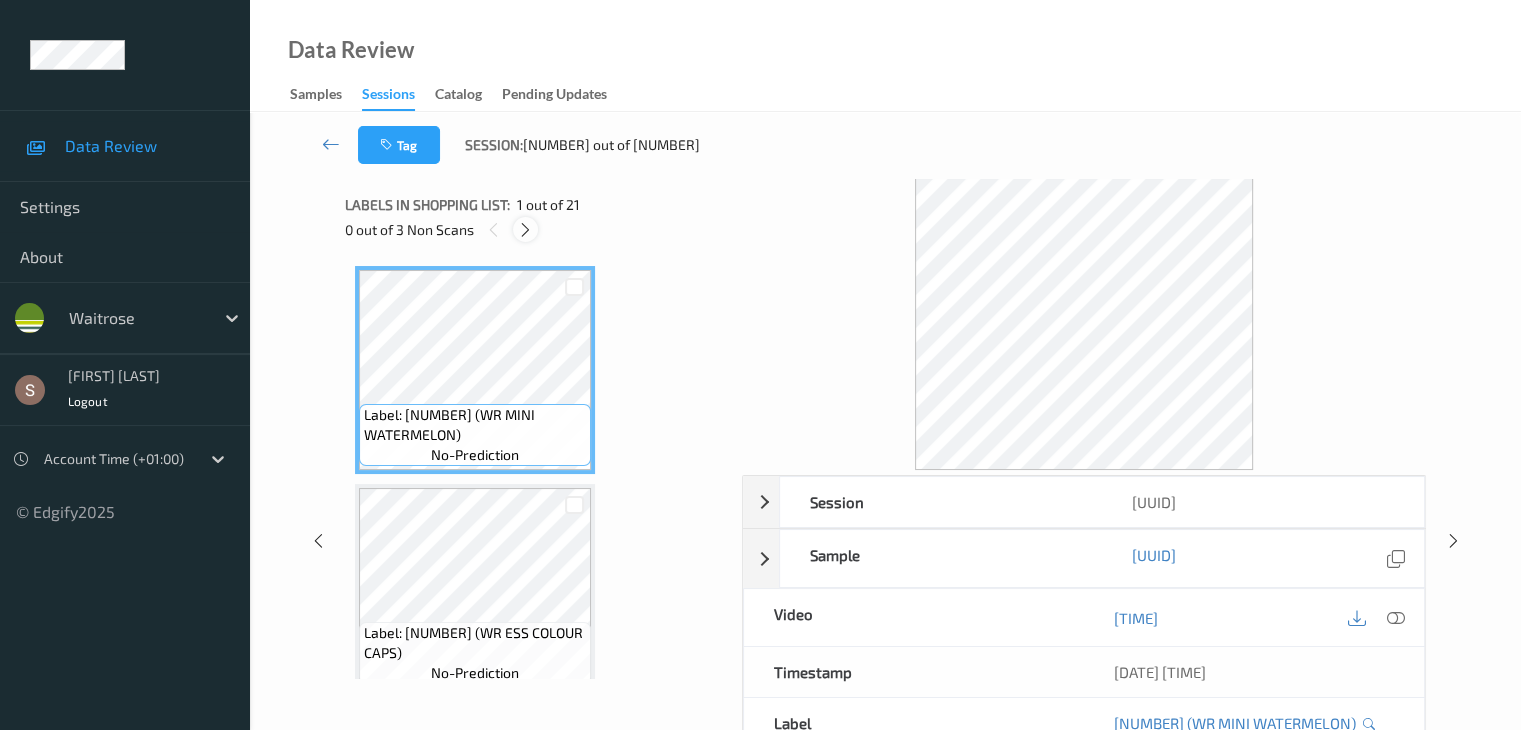 click at bounding box center (525, 230) 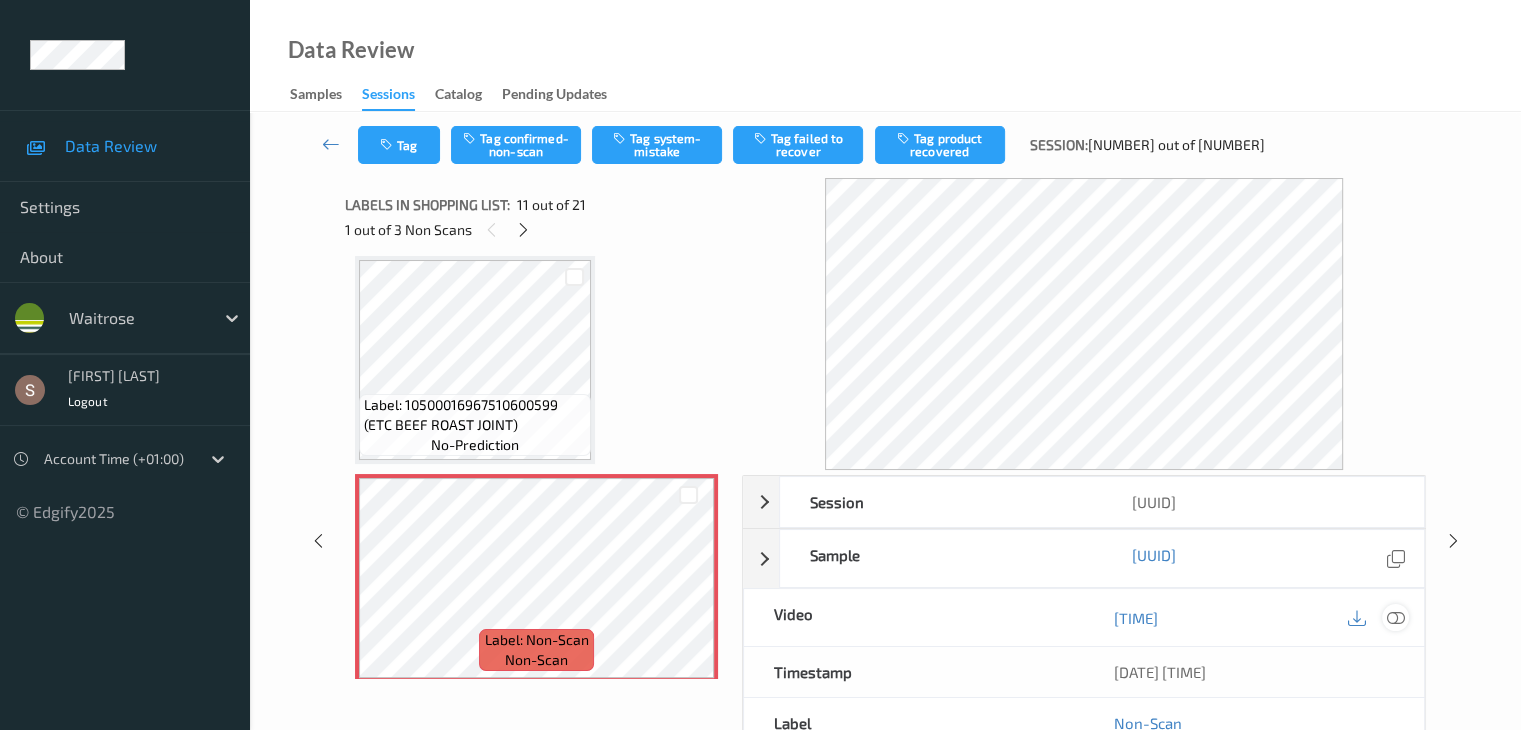 click at bounding box center (1395, 618) 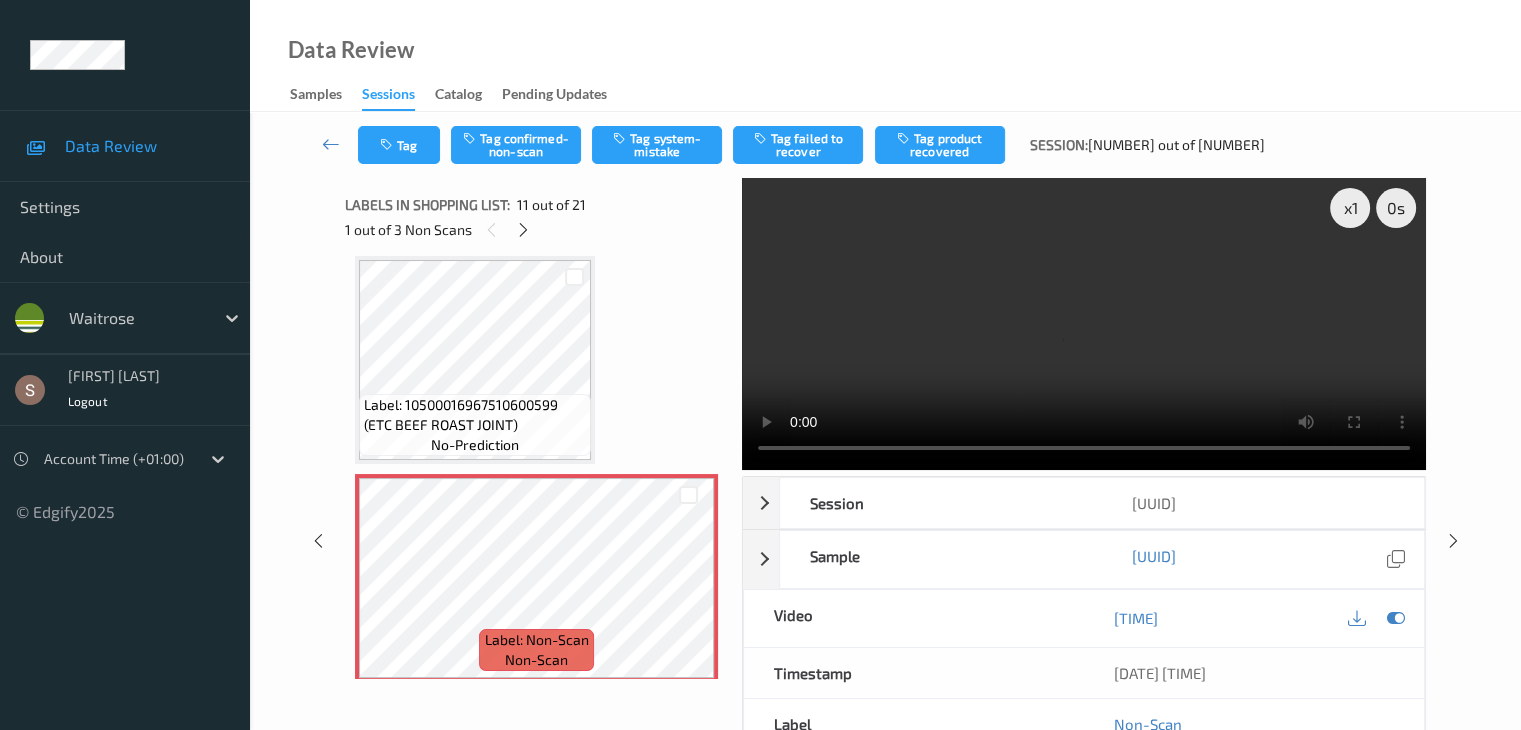click at bounding box center [1084, 324] 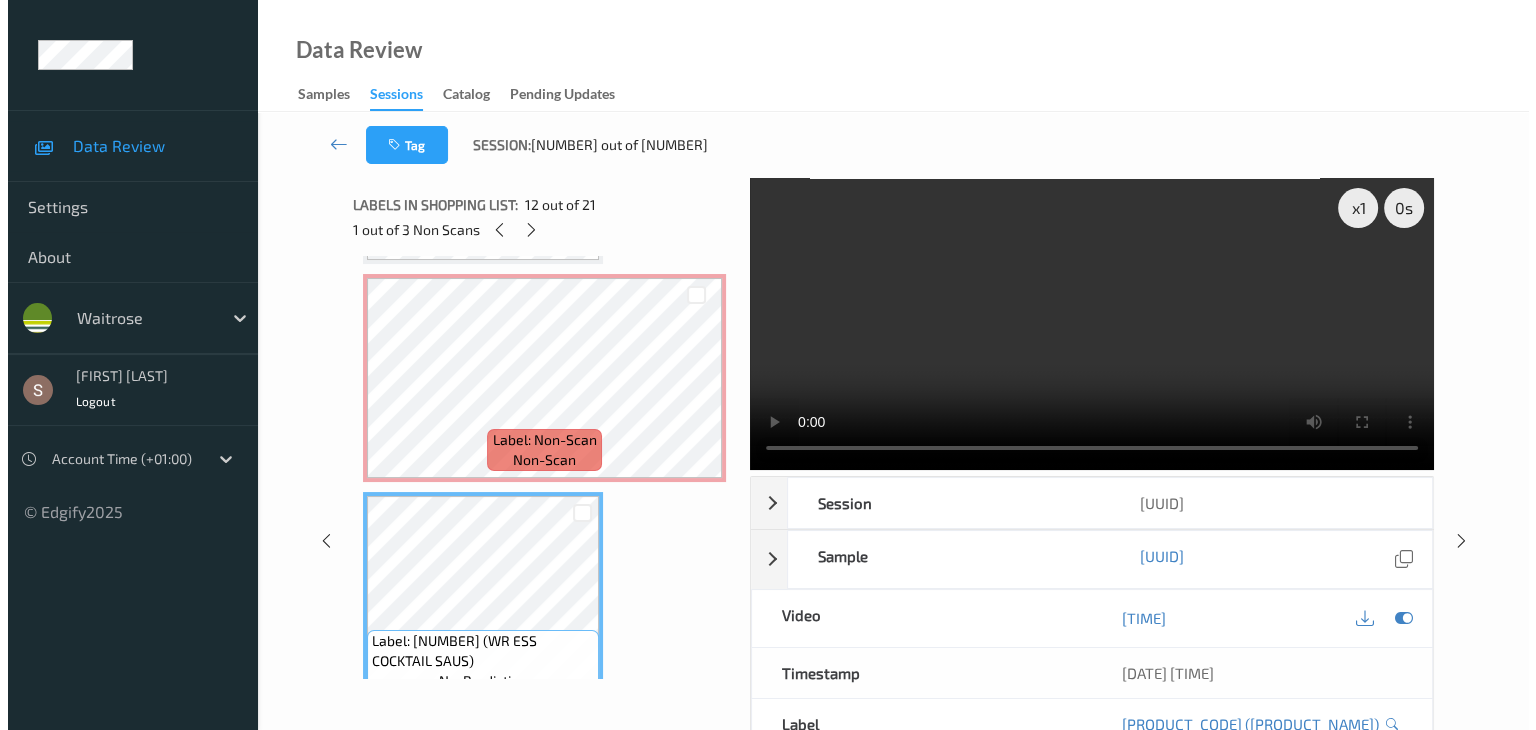 scroll, scrollTop: 2072, scrollLeft: 0, axis: vertical 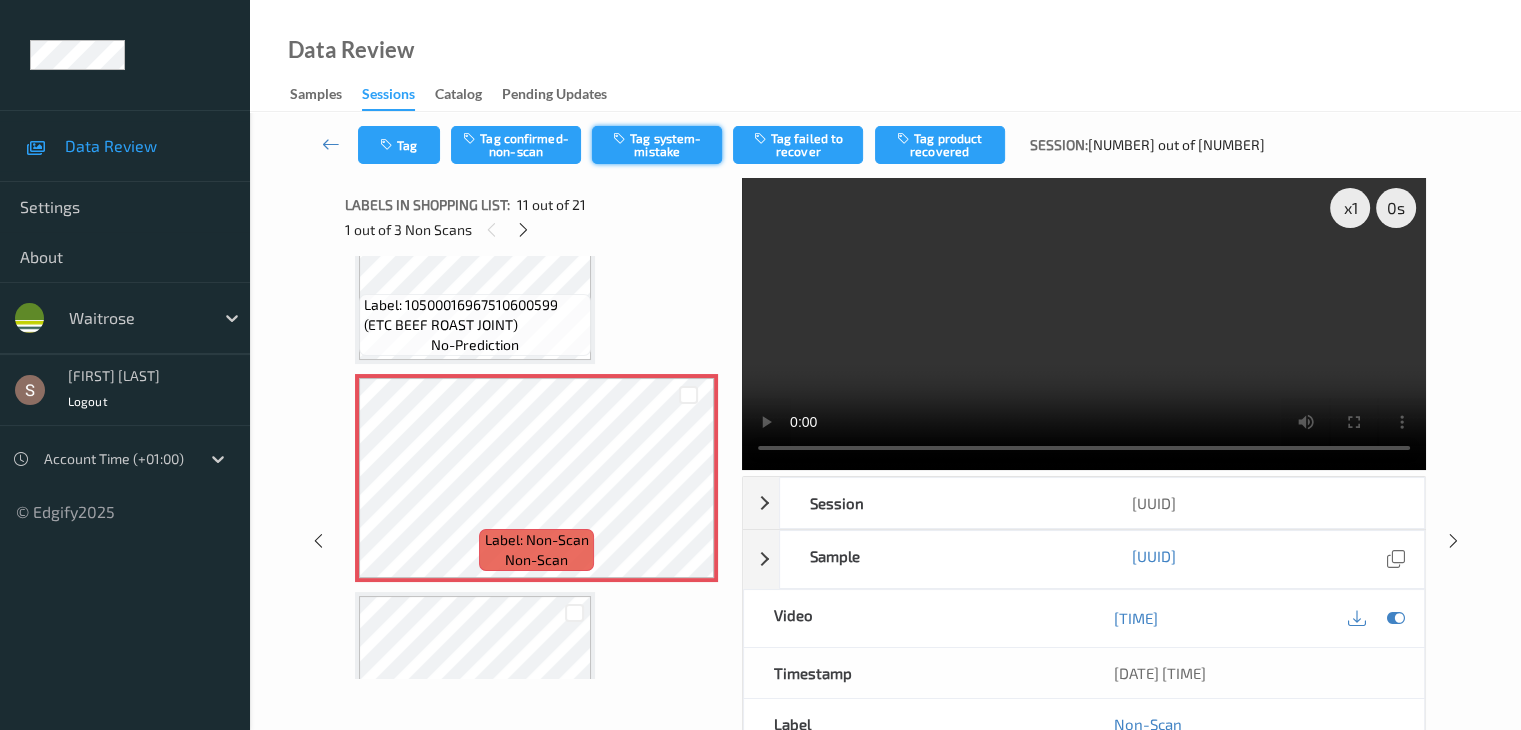 click on "Tag   system-mistake" at bounding box center [657, 145] 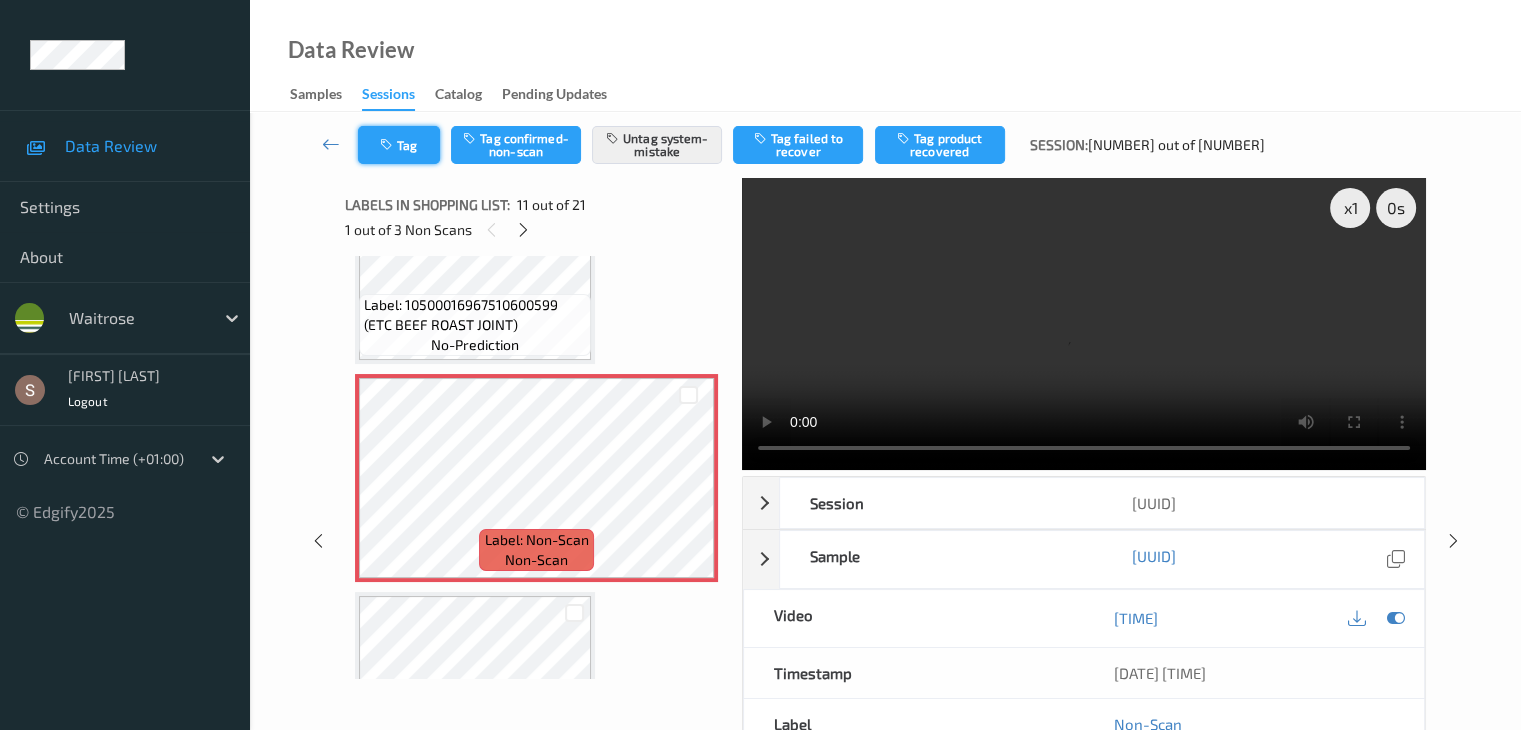 click on "Tag" at bounding box center (399, 145) 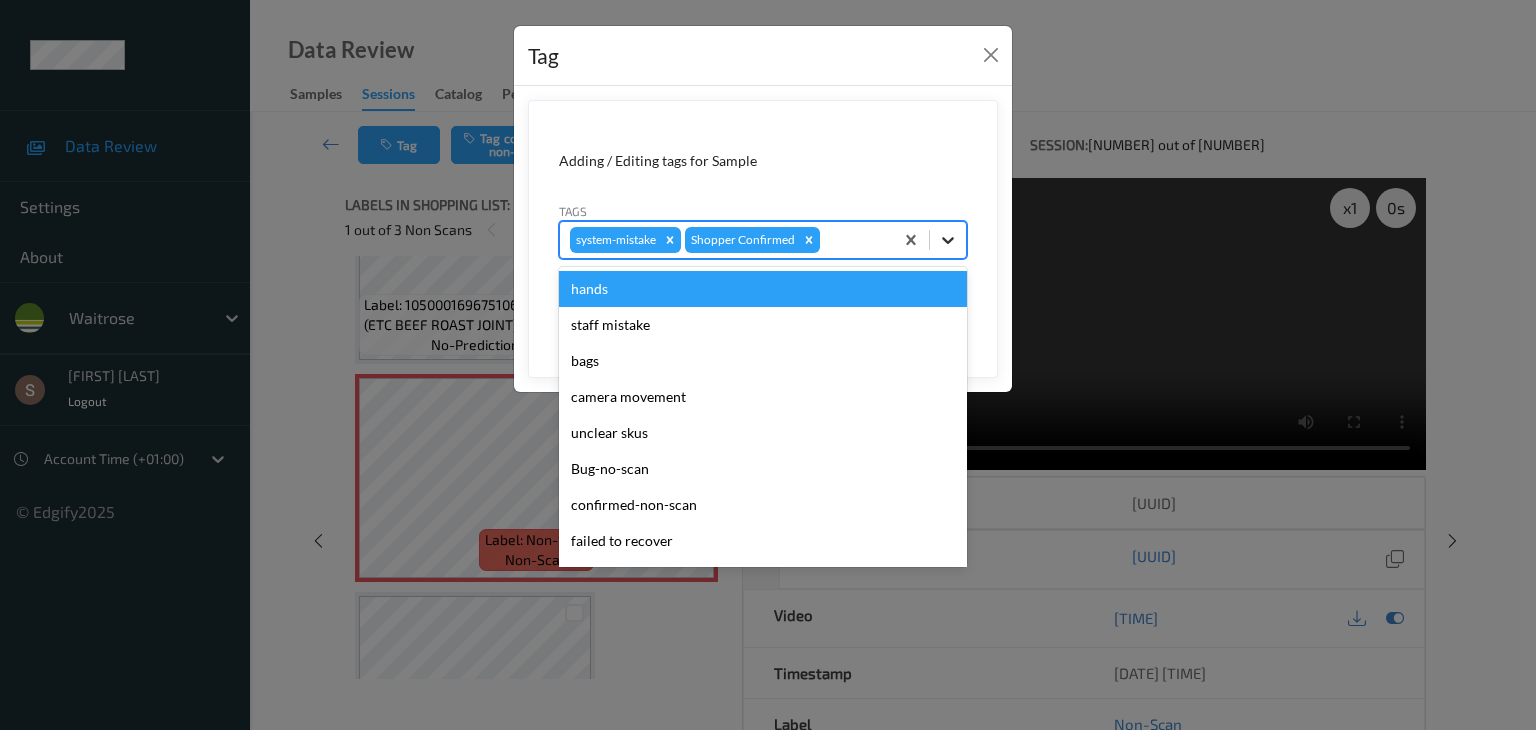 click at bounding box center [948, 240] 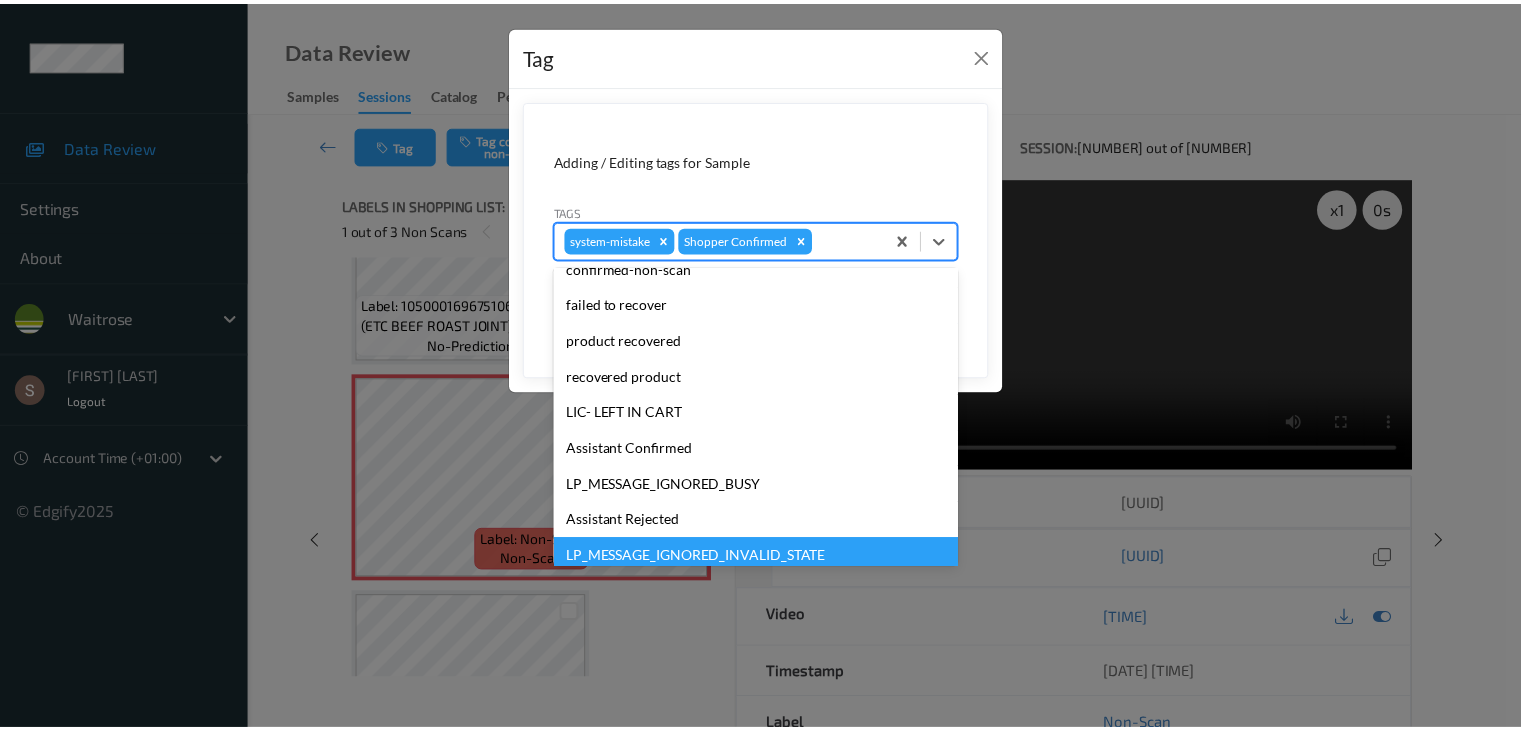 scroll, scrollTop: 356, scrollLeft: 0, axis: vertical 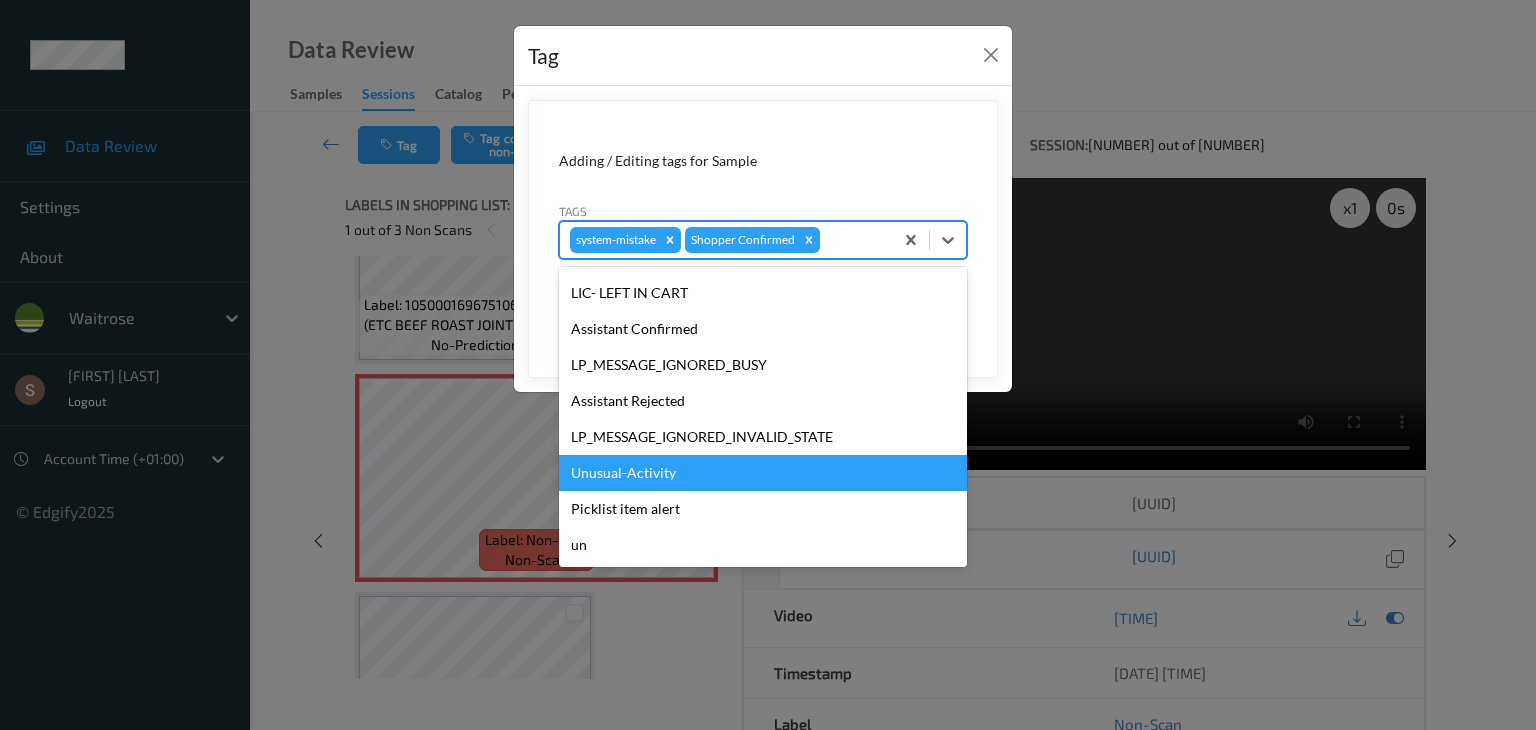click on "Unusual-Activity" at bounding box center (763, 473) 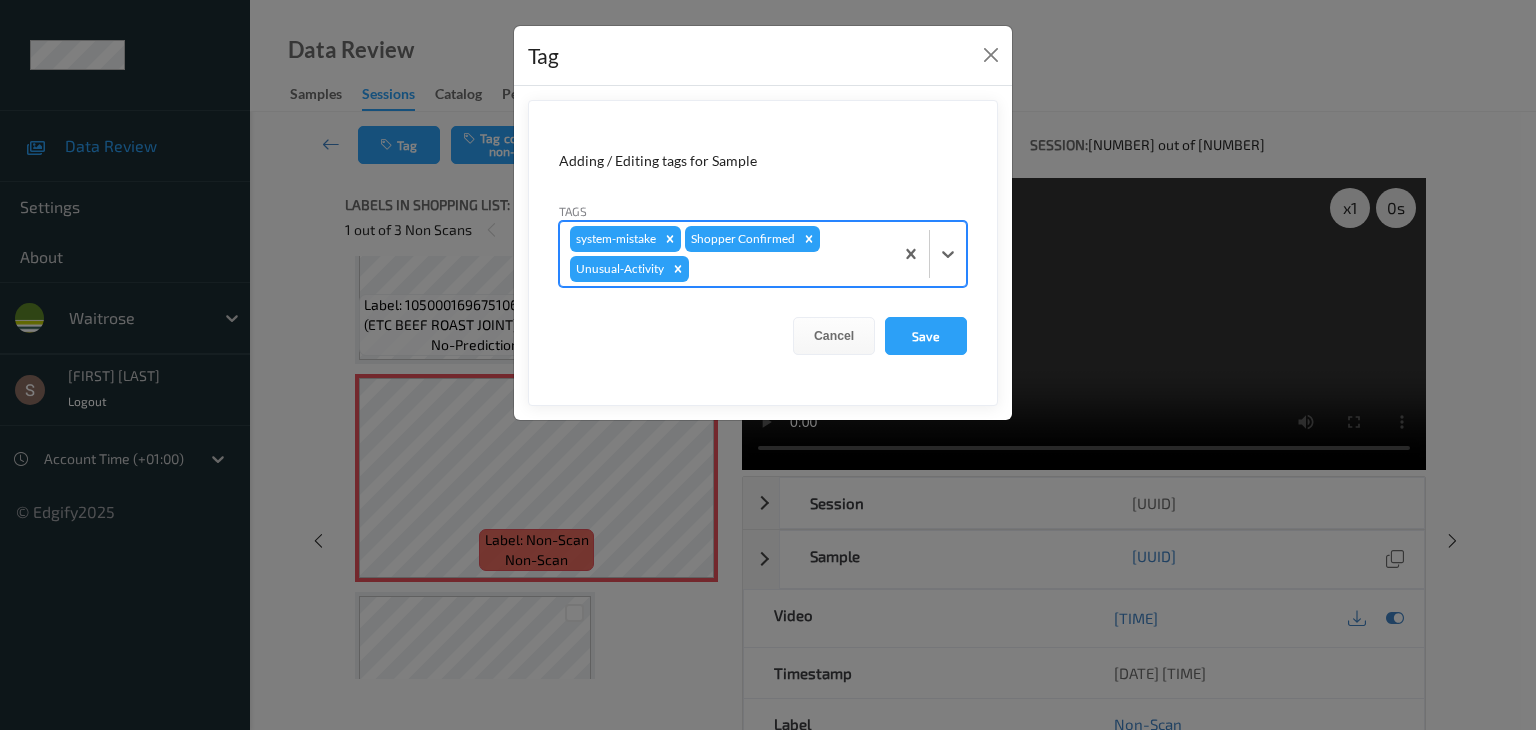 click on "Adding / Editing tags for Sample   Tags option Unusual-Activity, selected.   Select is focused ,type to refine list, press Down to open the menu,  press left to focus selected values system-mistake Shopper Confirmed Unusual-Activity Cancel Save" at bounding box center (763, 253) 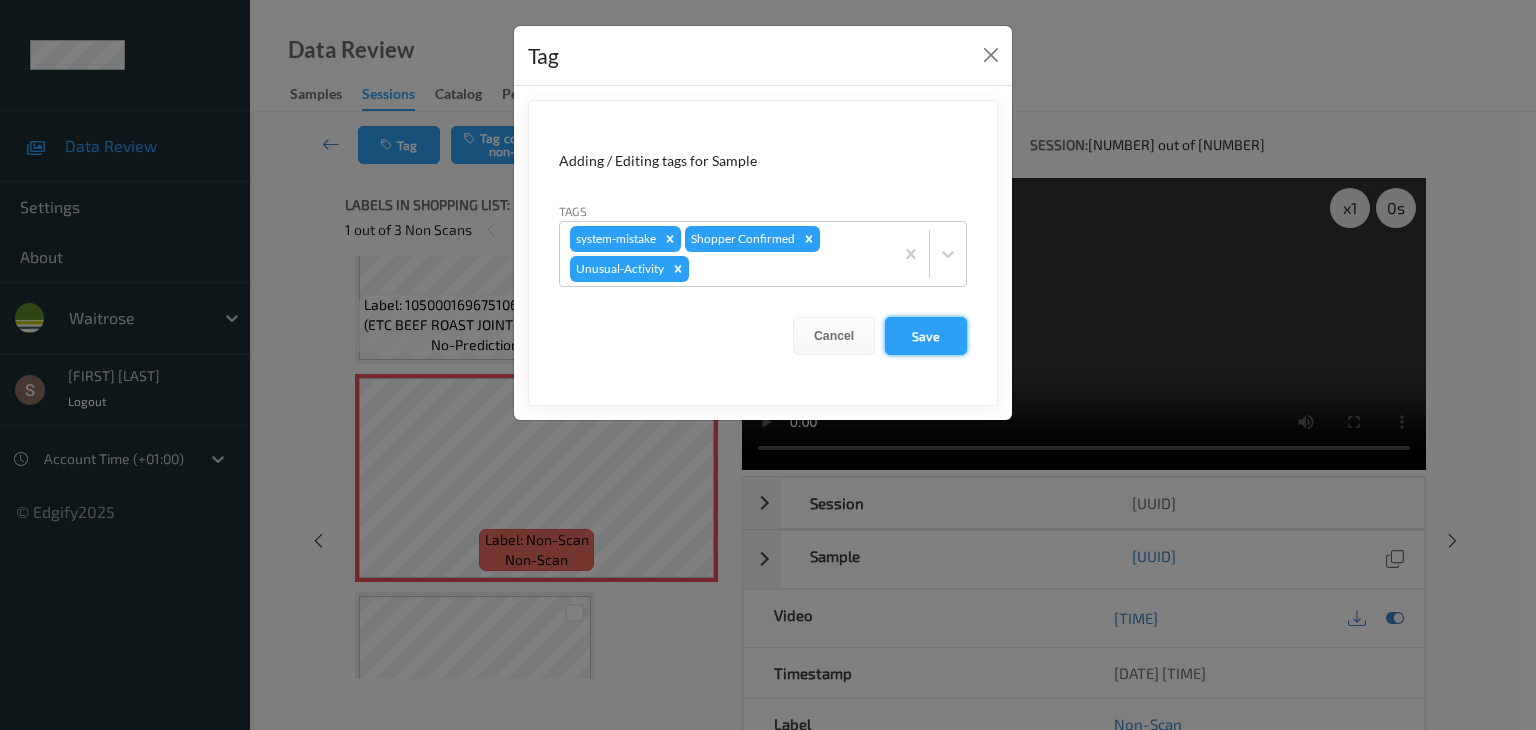 click on "Save" at bounding box center [926, 336] 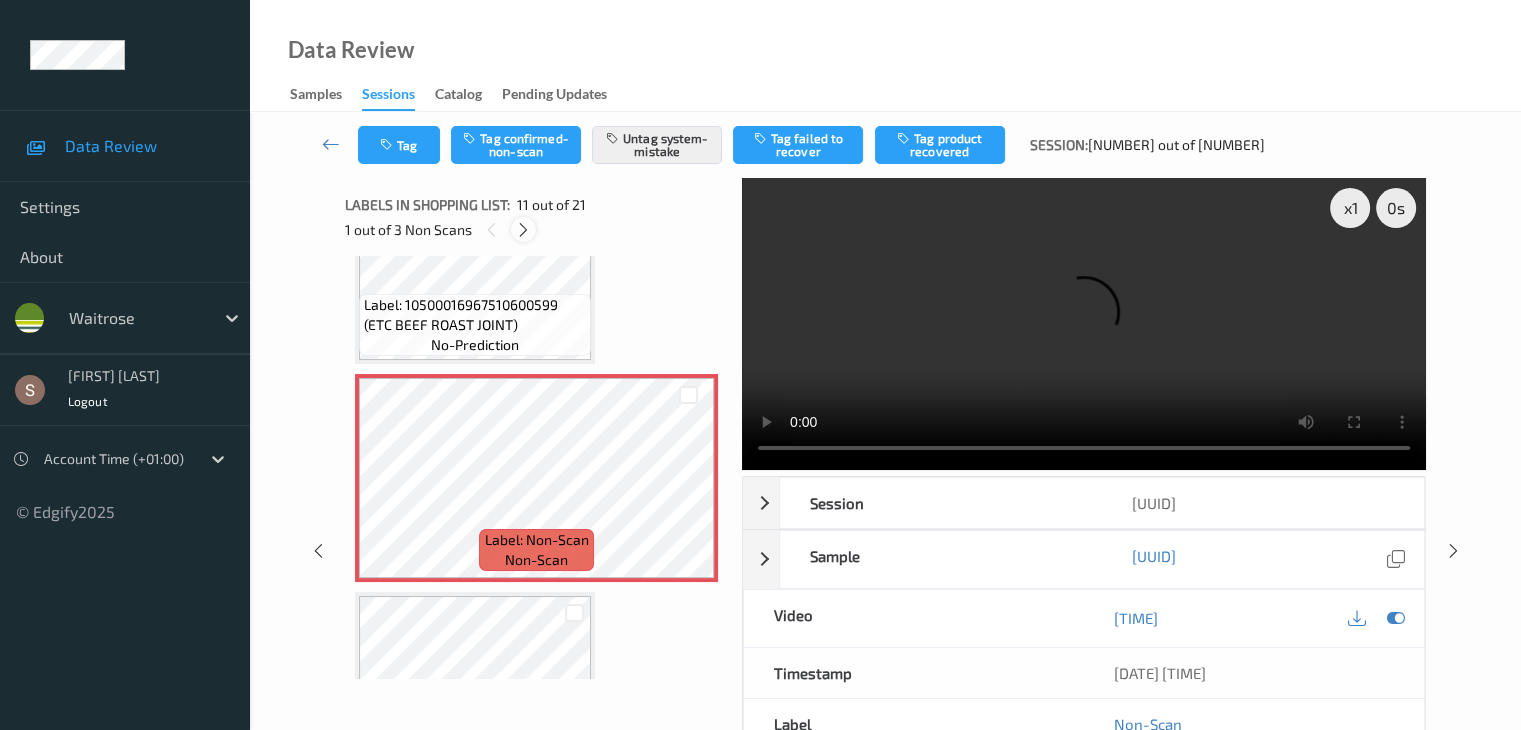 click at bounding box center [523, 230] 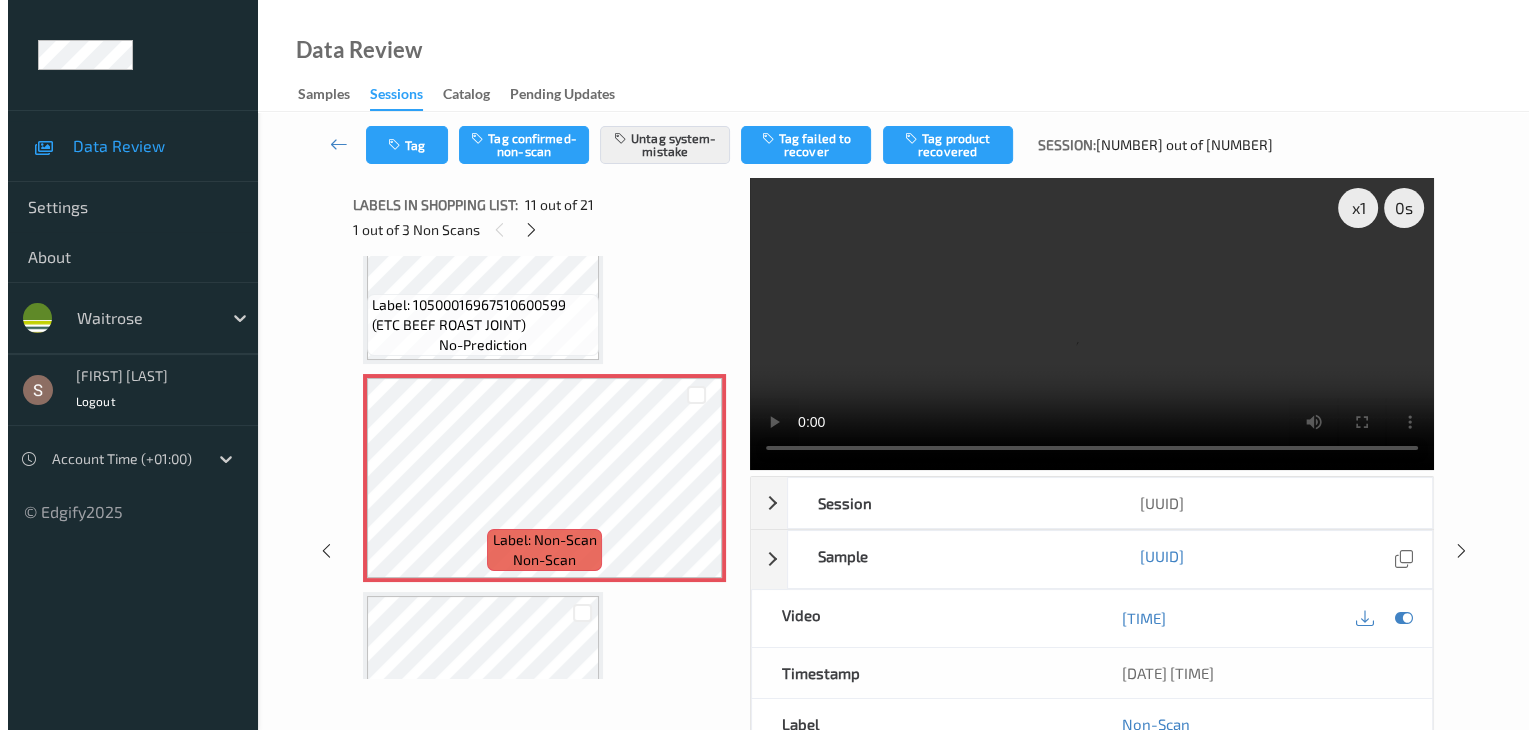scroll, scrollTop: 2408, scrollLeft: 0, axis: vertical 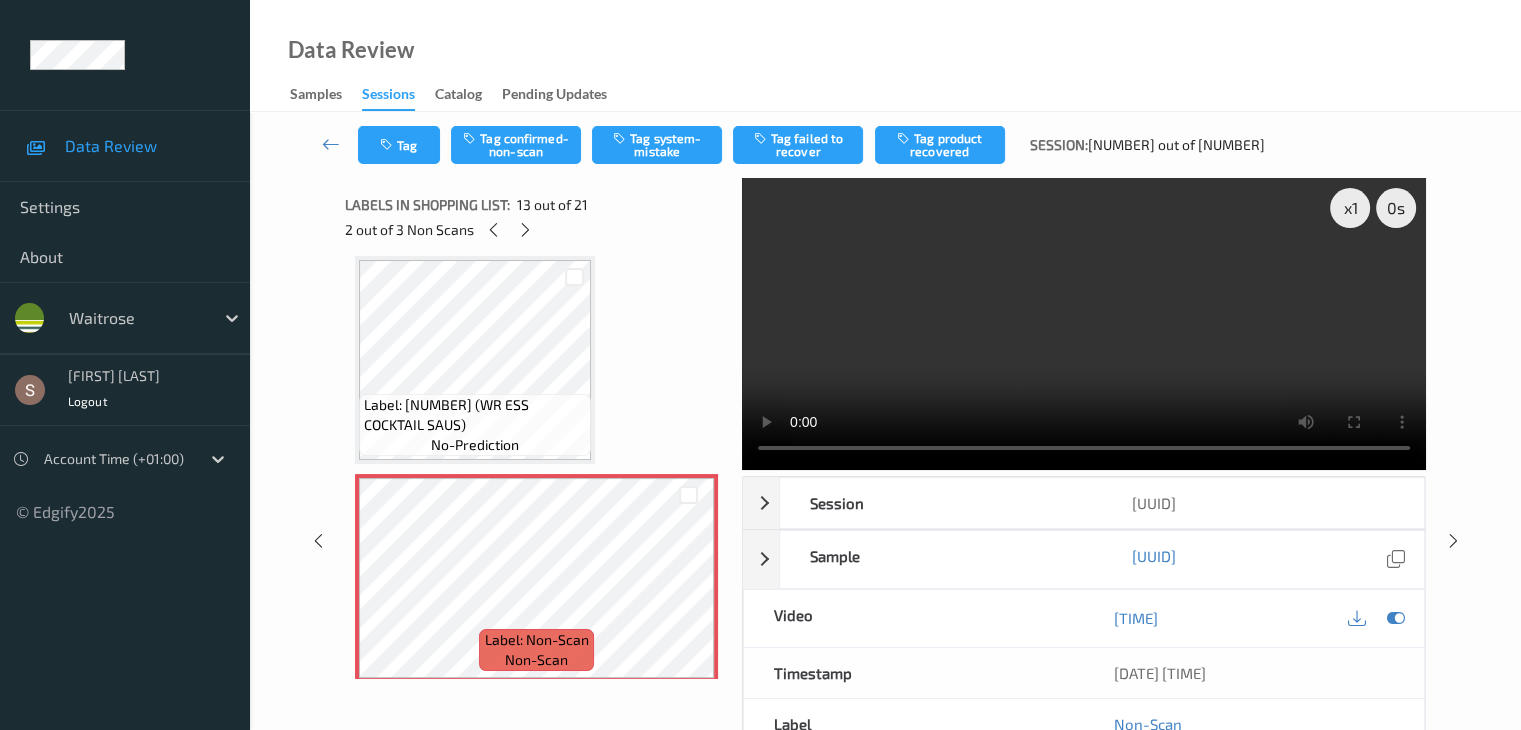 click at bounding box center (1084, 324) 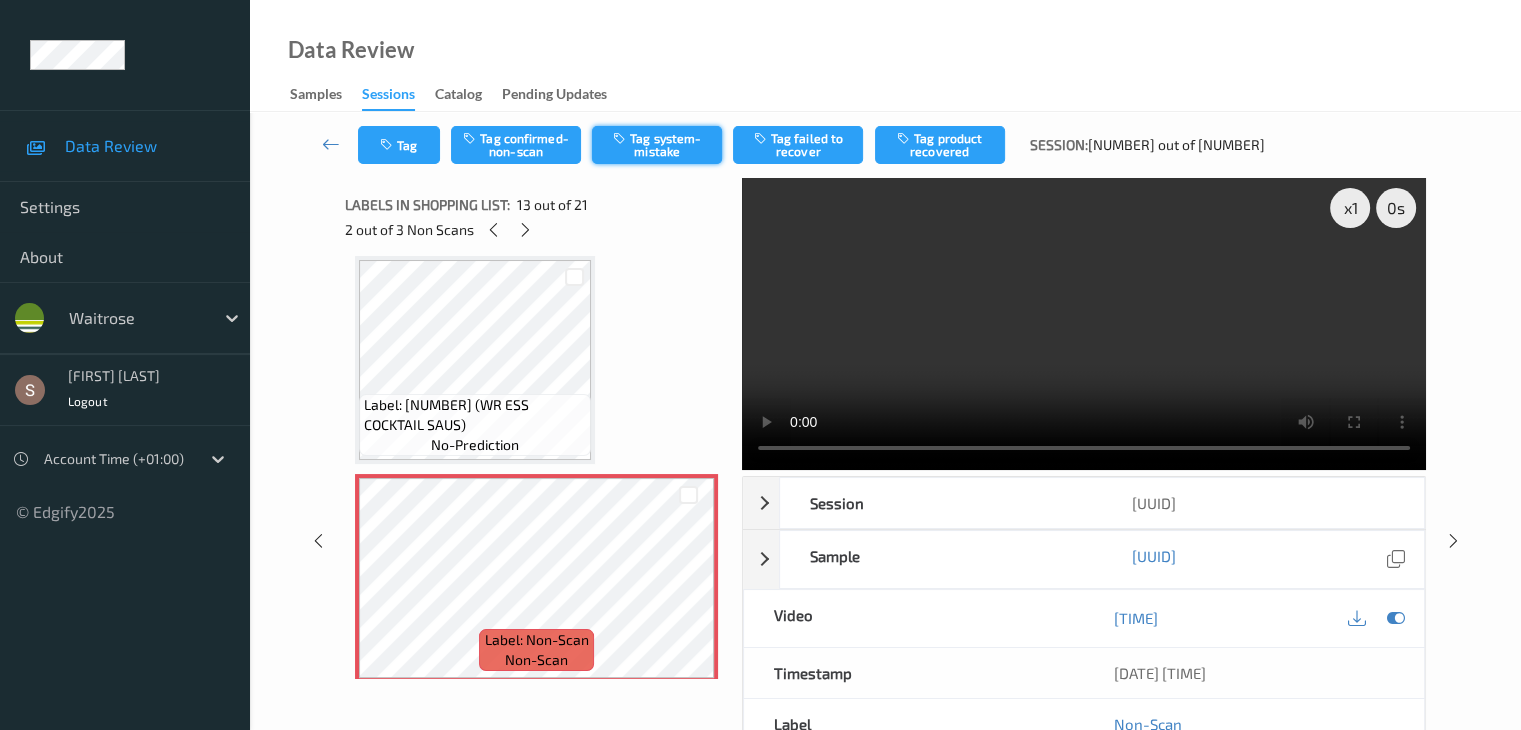click on "Tag Tag   confirmed-non-scan Tag   system-mistake Tag   failed to recover Tag   product recovered Session: [NUMBER] out of [NUMBER]" at bounding box center [885, 145] 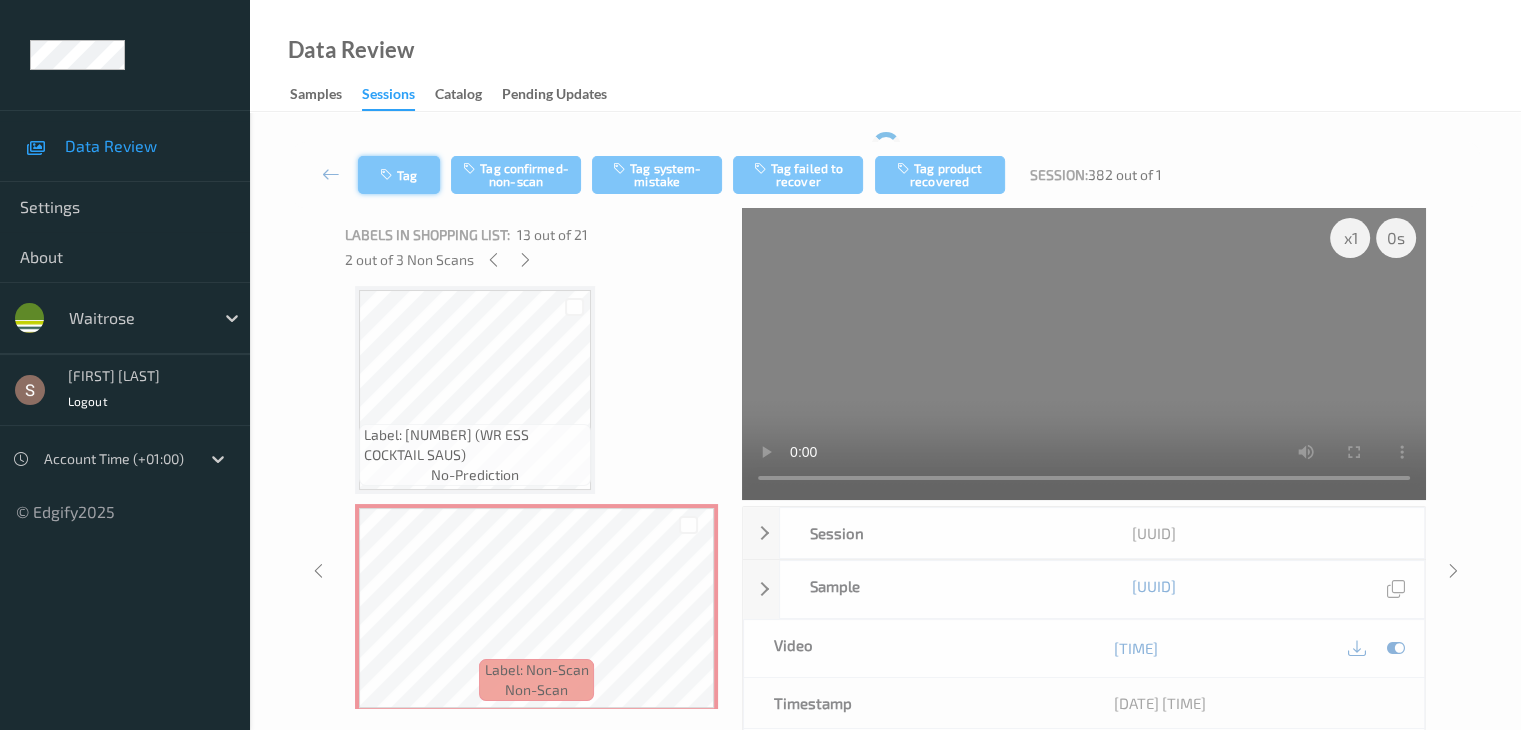 click on "Tag Tag confirmed-non-scan Tag system-mistake Tag failed to recover Tag product recovered Session: [NUMBER] out of [NUMBER]" at bounding box center [885, 175] 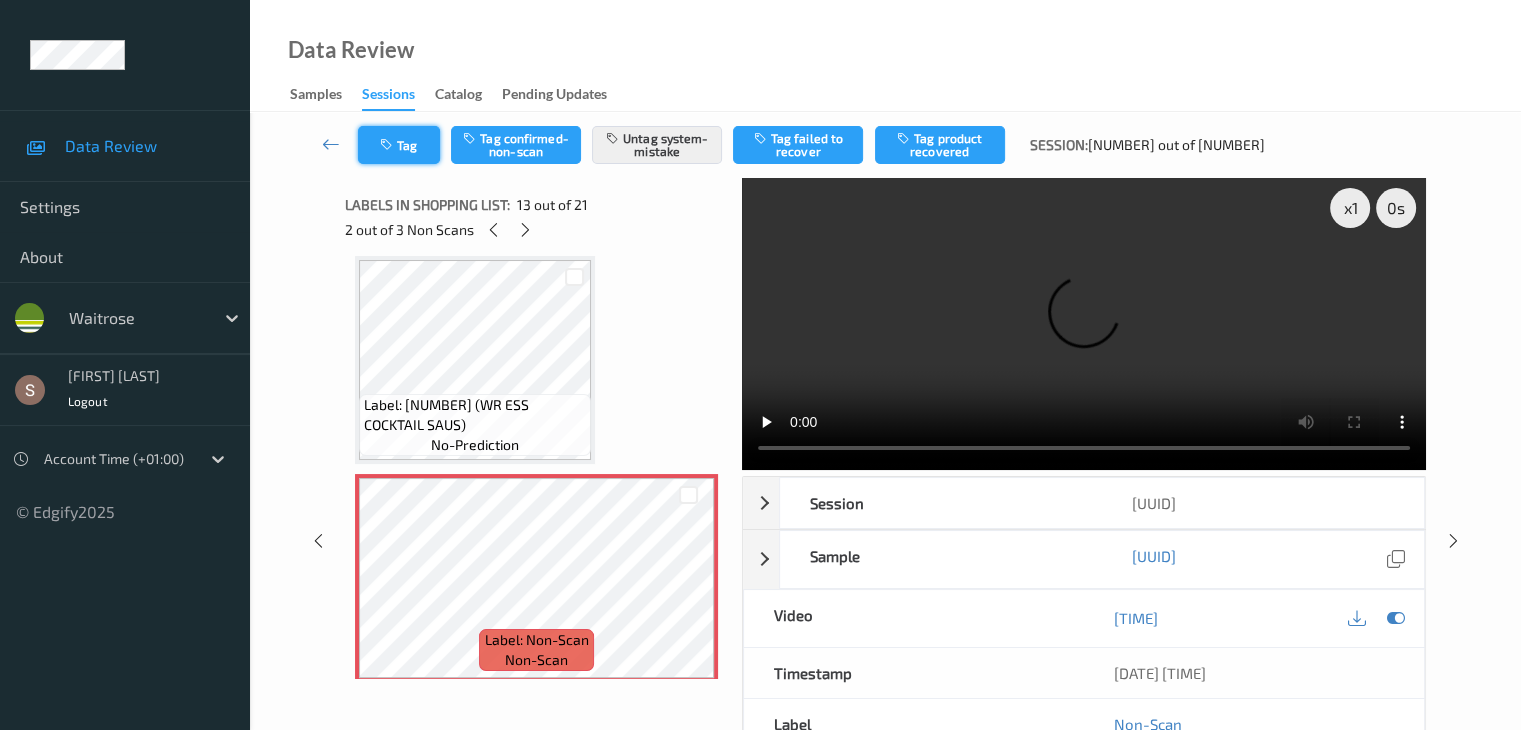 click on "Tag" at bounding box center (399, 145) 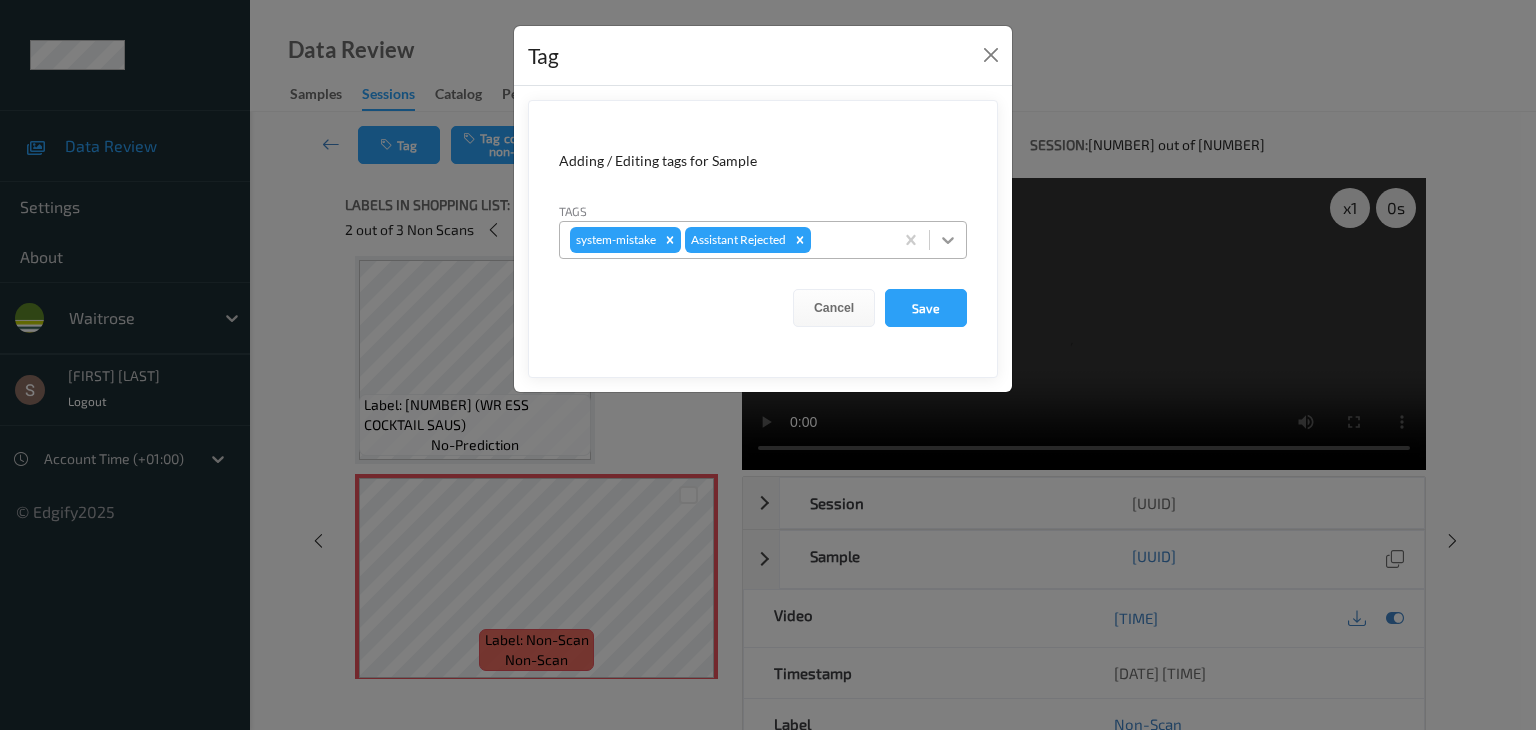 click 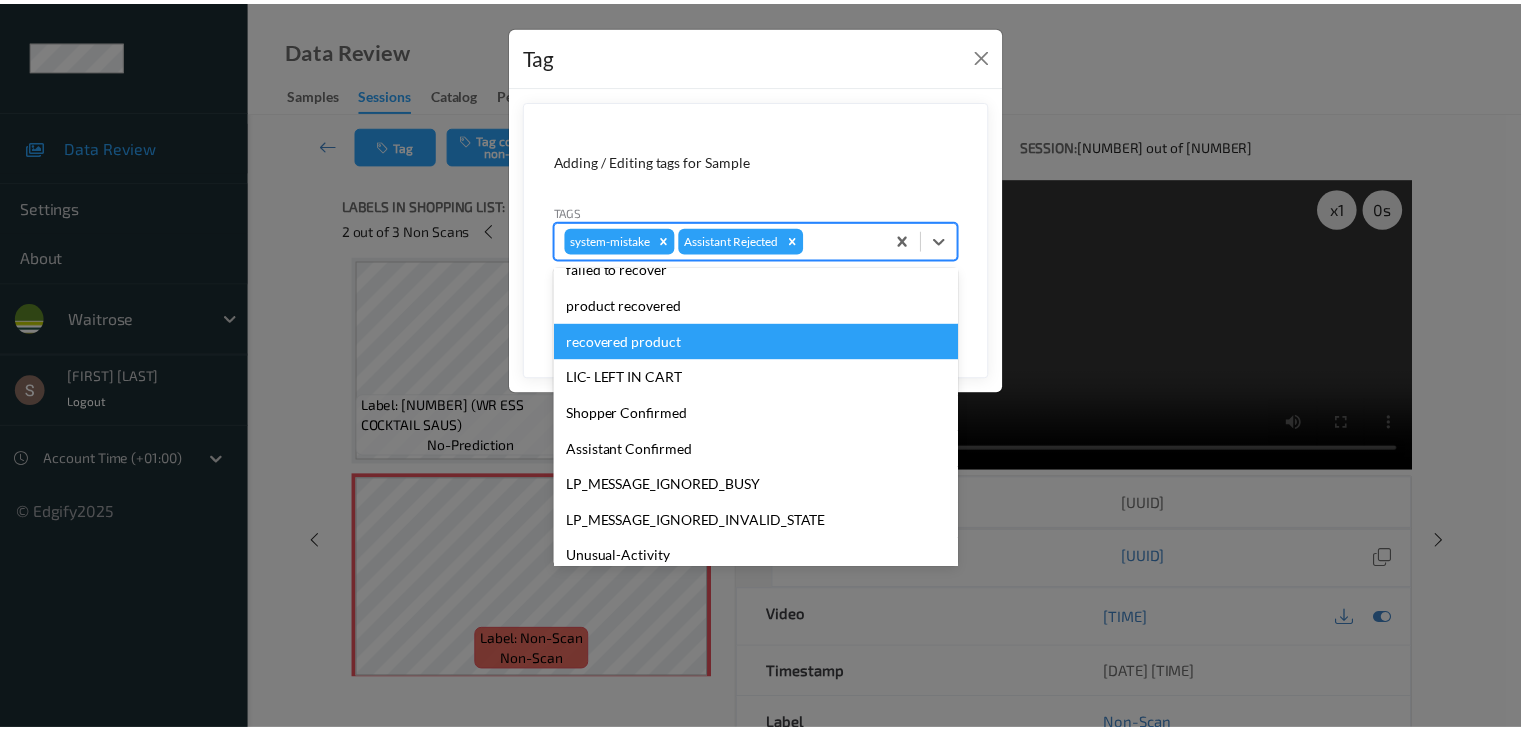 scroll, scrollTop: 356, scrollLeft: 0, axis: vertical 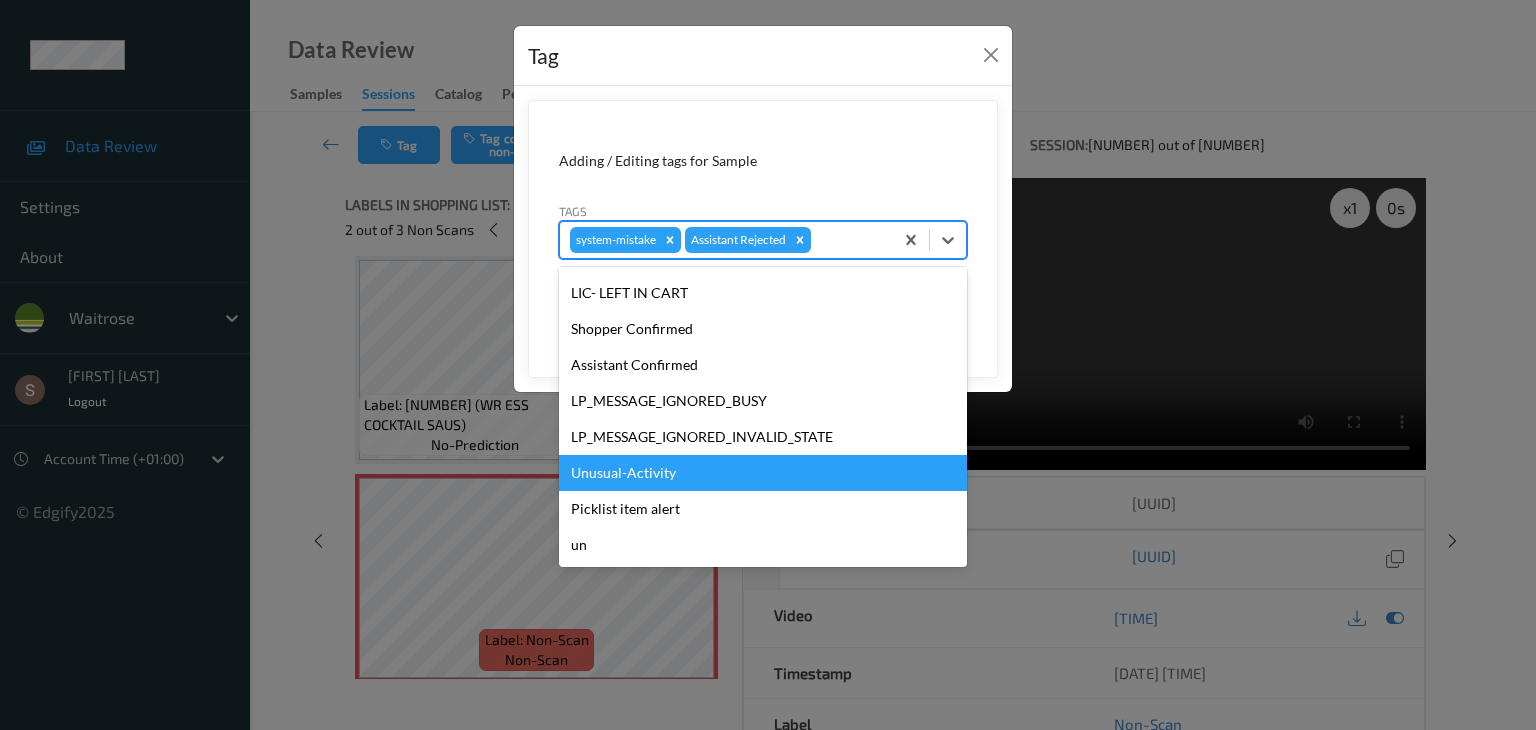 click on "Unusual-Activity" at bounding box center (763, 473) 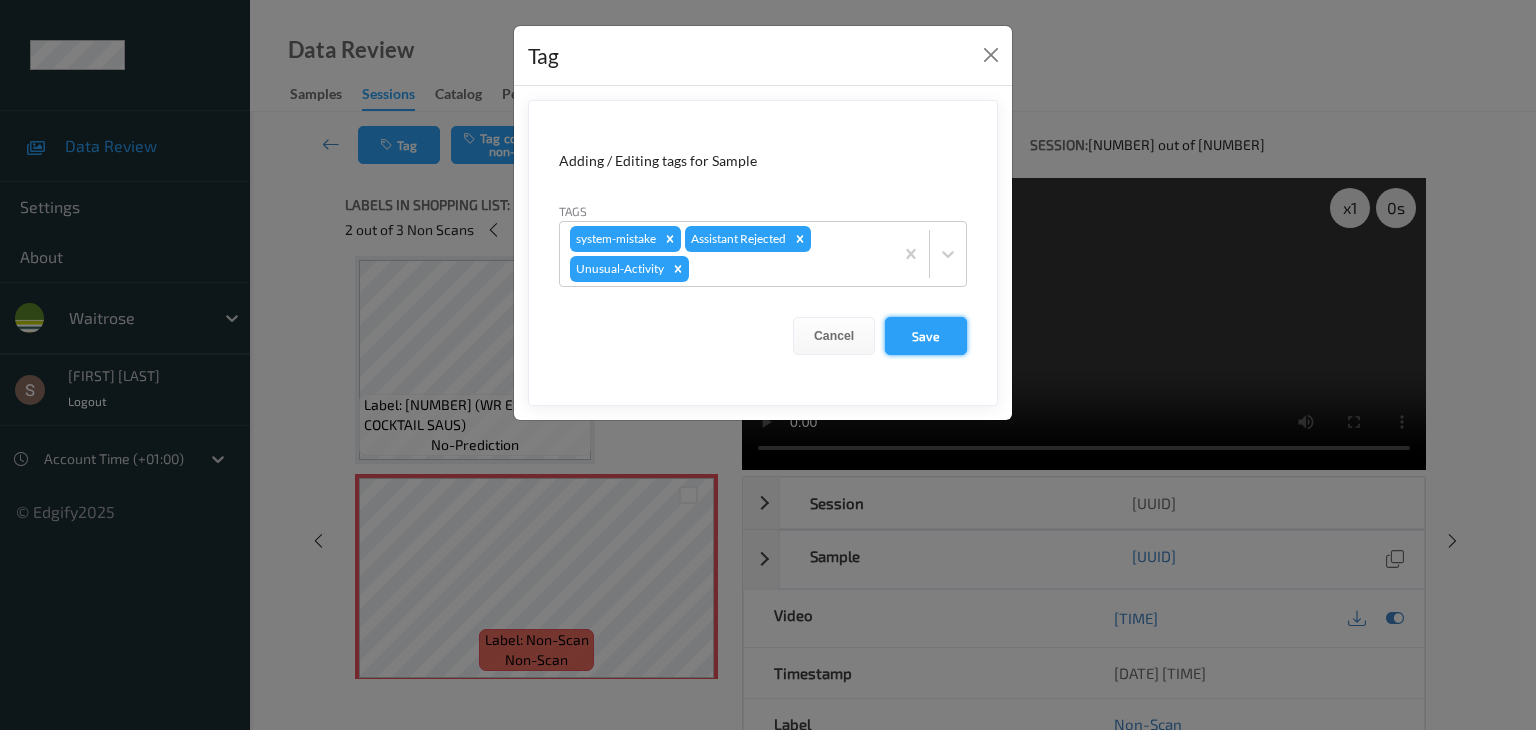 click on "Save" at bounding box center [926, 336] 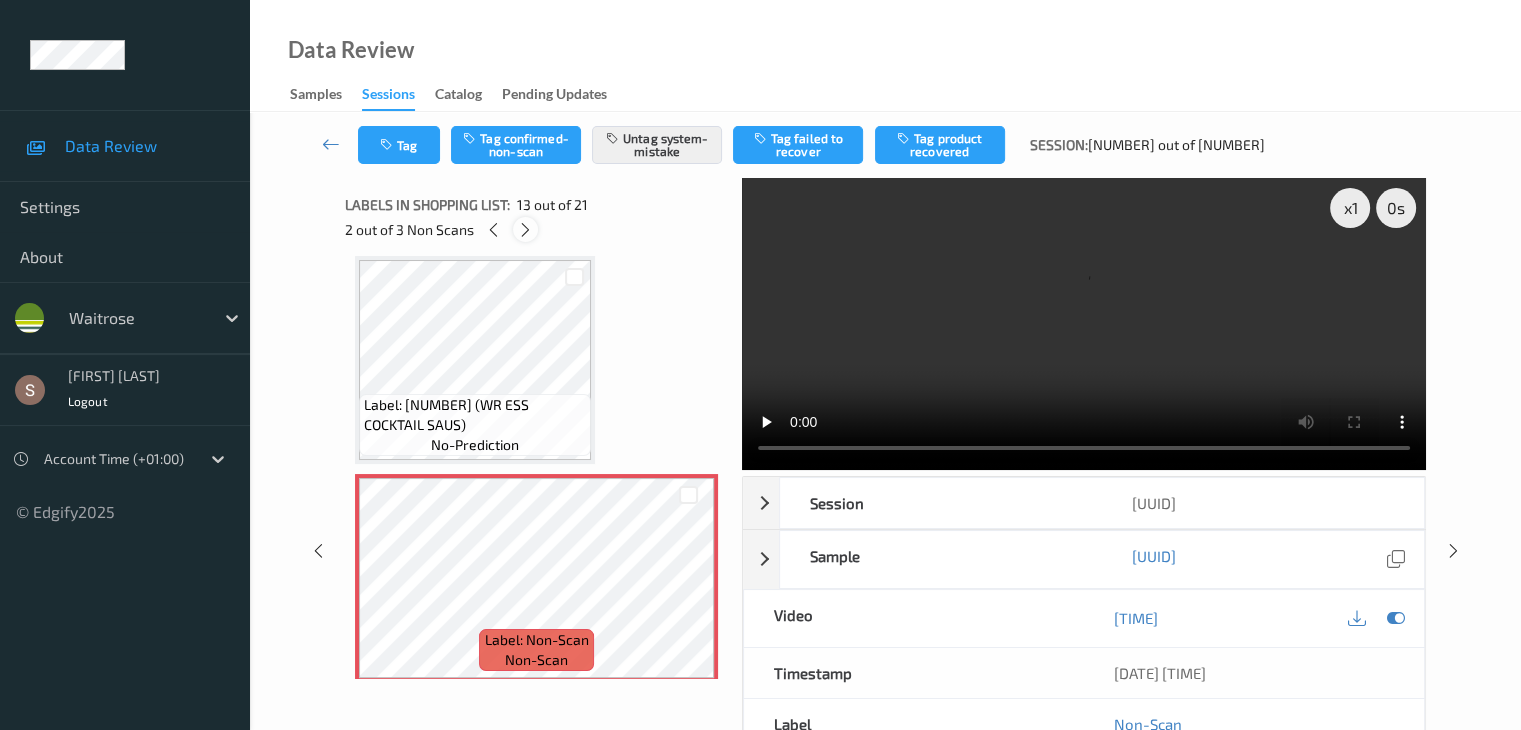 click at bounding box center (525, 230) 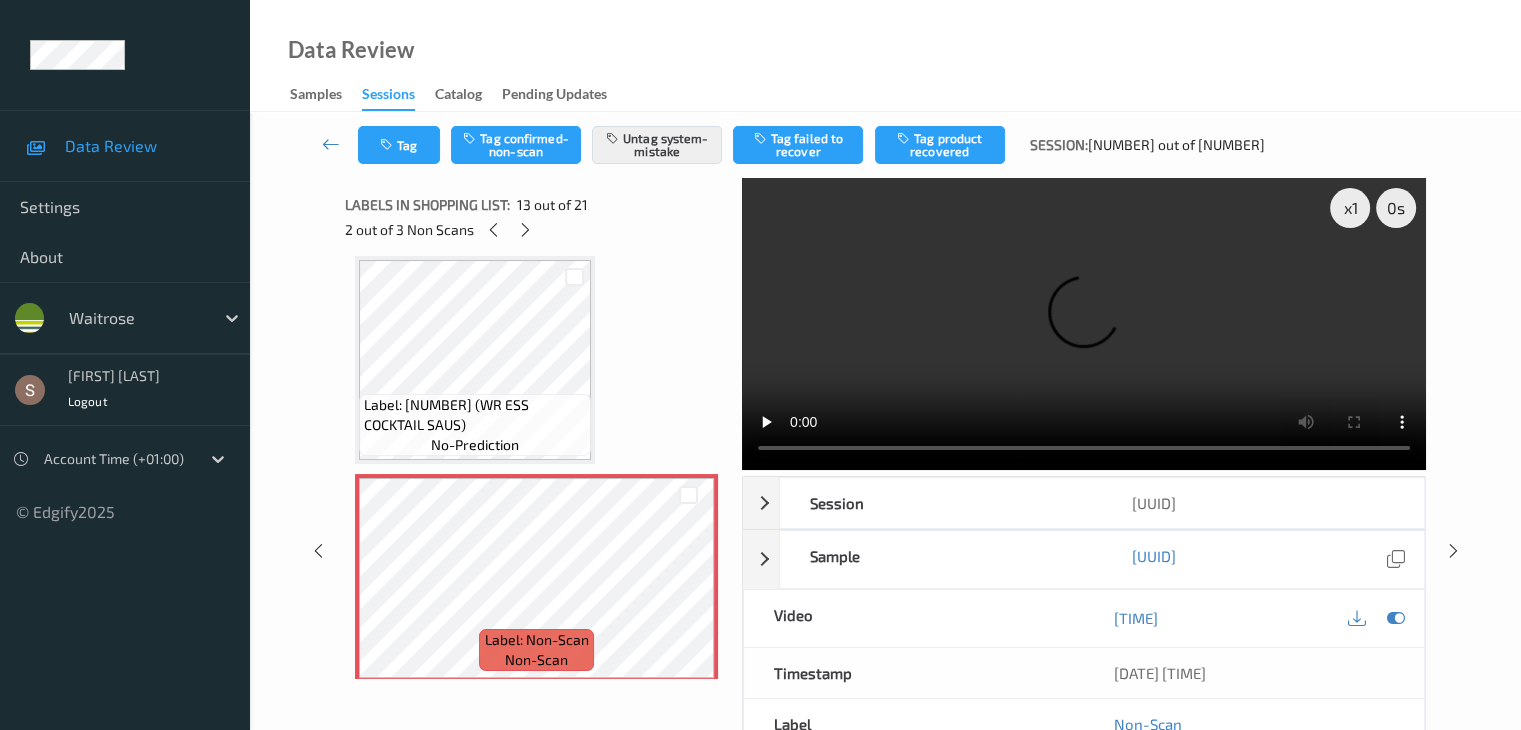 scroll, scrollTop: 3280, scrollLeft: 0, axis: vertical 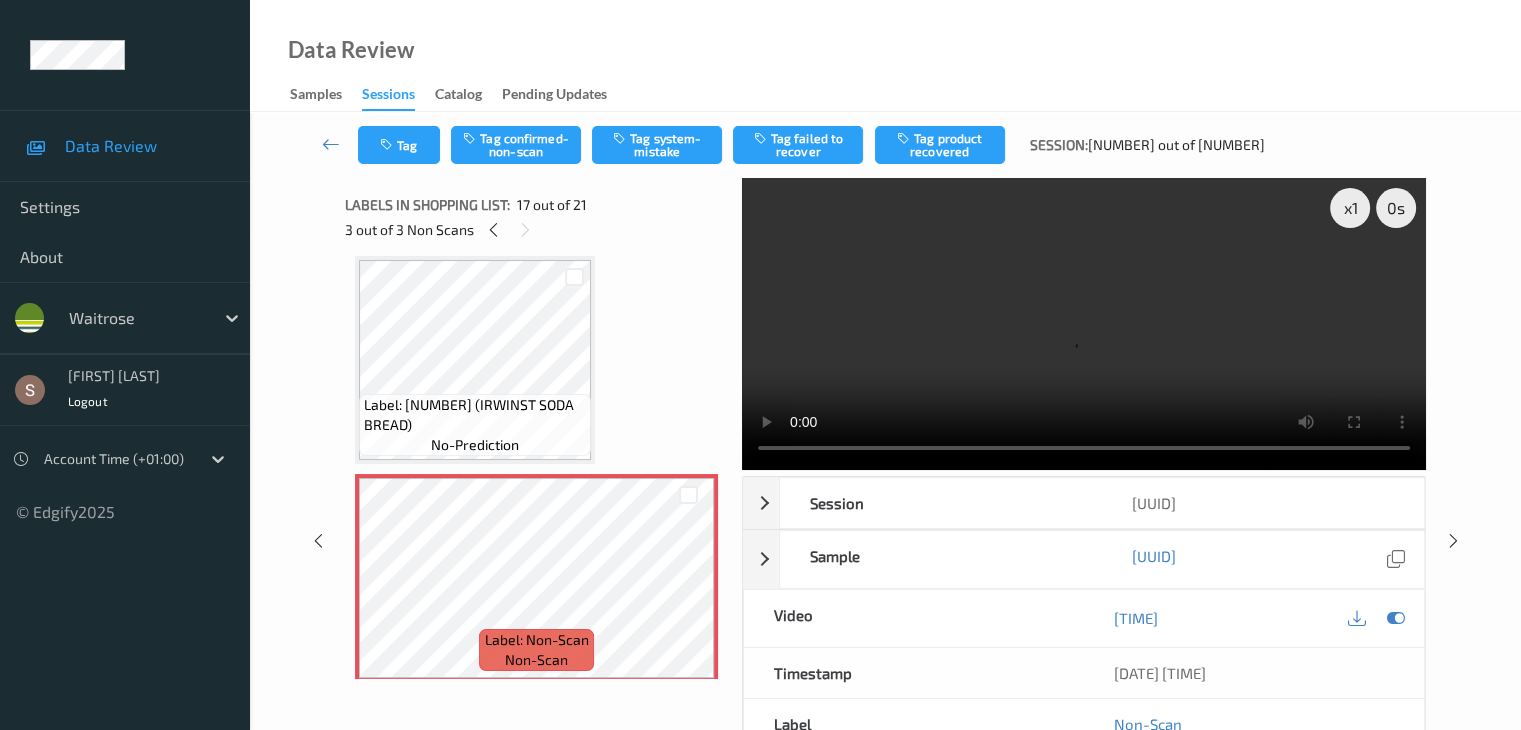 click at bounding box center (1084, 324) 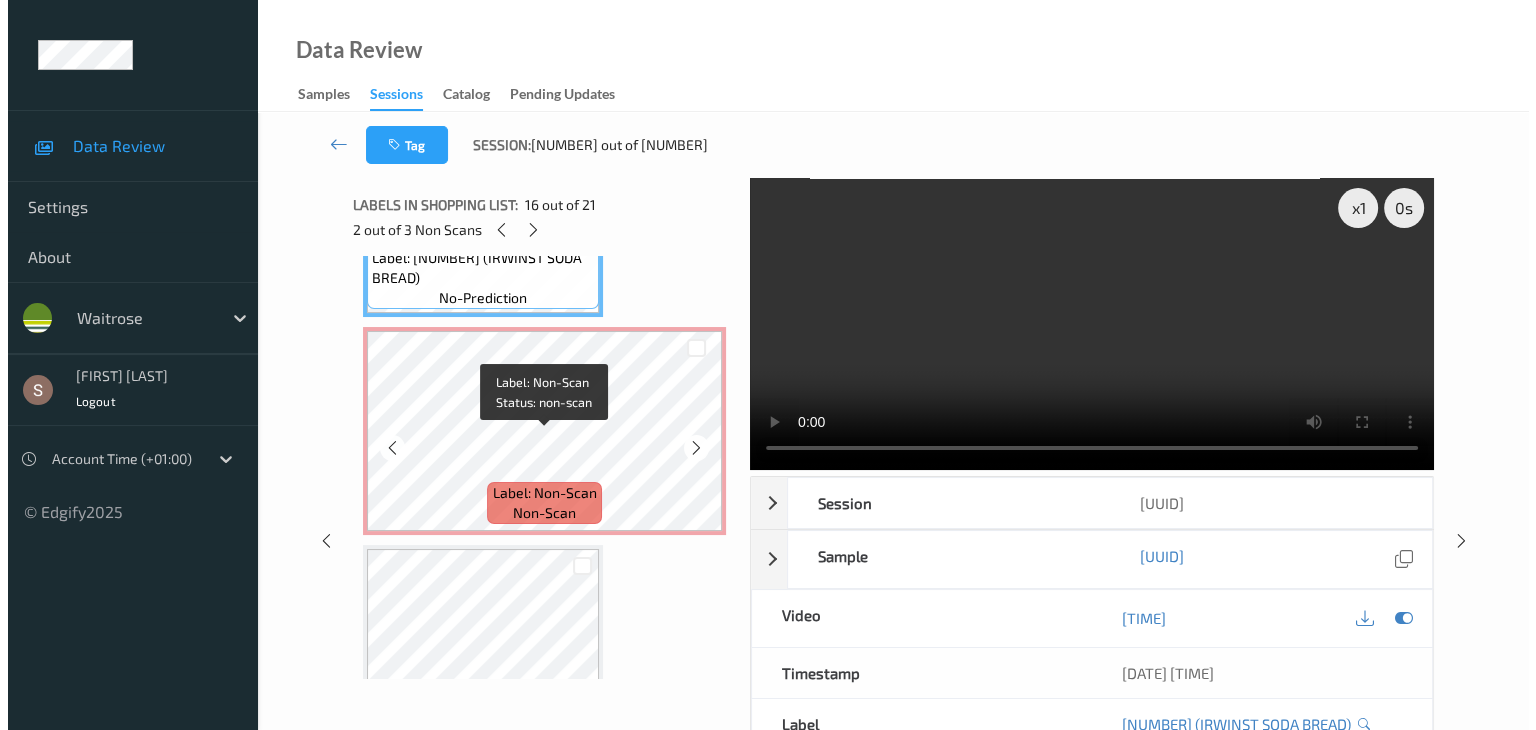 scroll, scrollTop: 3380, scrollLeft: 0, axis: vertical 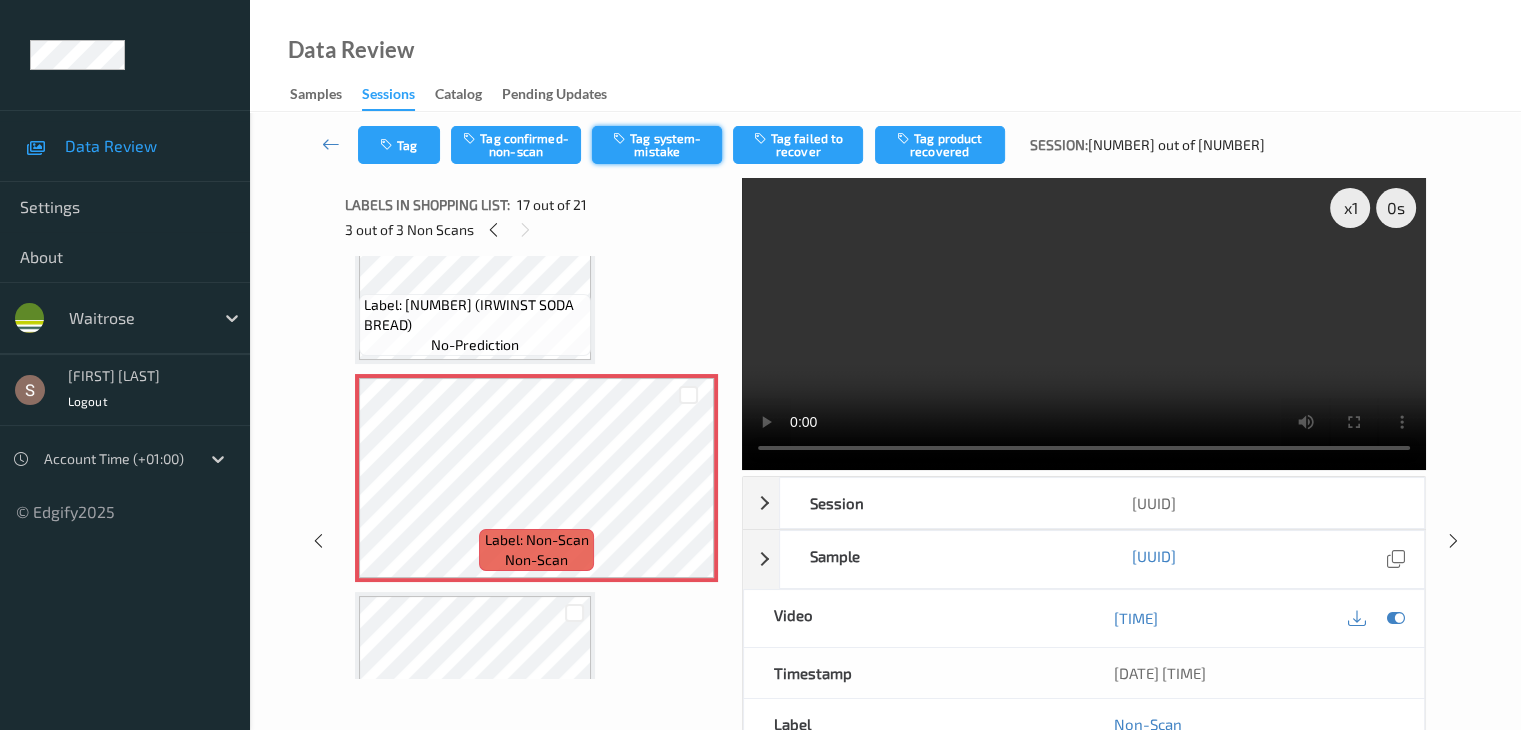 click on "Tag   system-mistake" at bounding box center (657, 145) 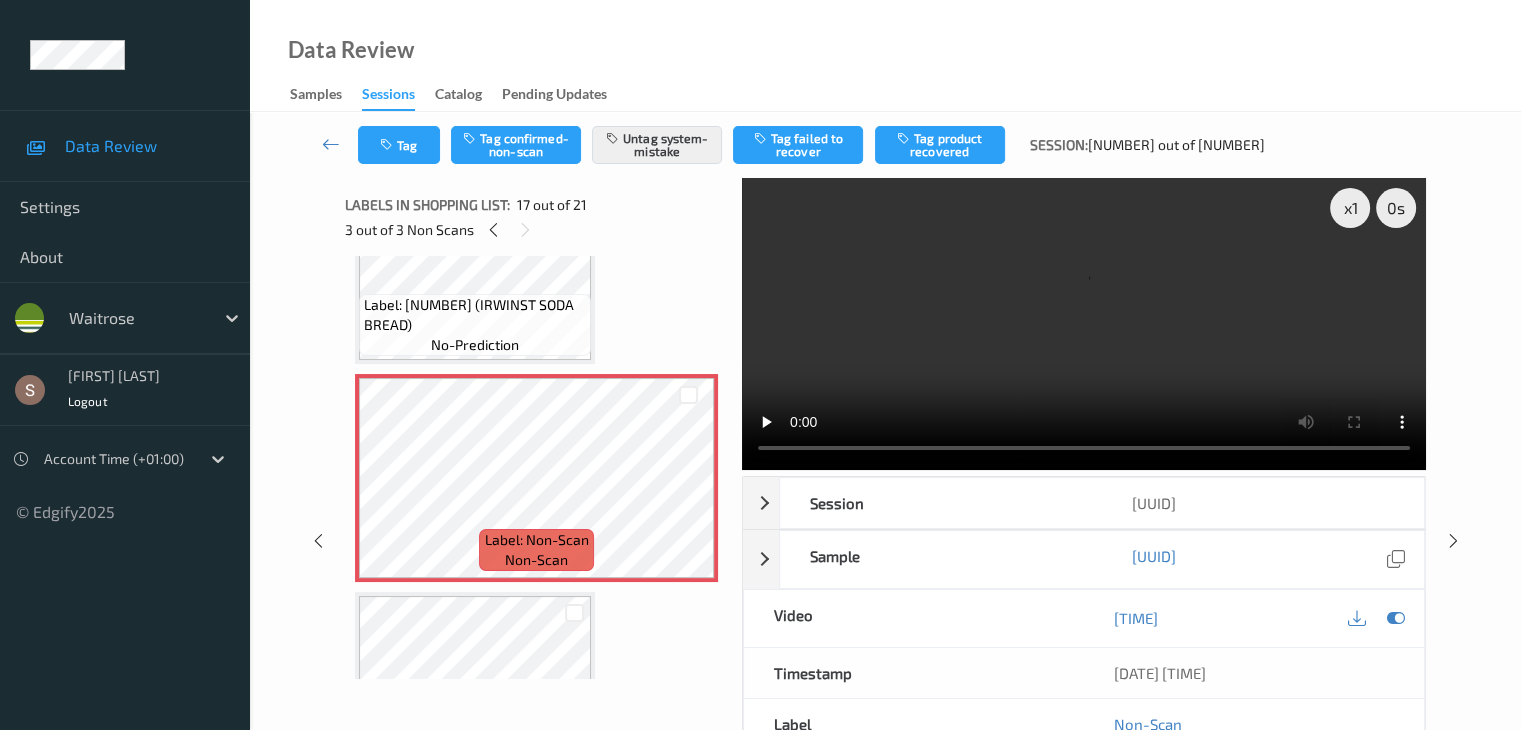 click on "Tag Tag confirmed-non-scan Untag system-mistake Tag failed to recover Tag product recovered Session: [NUMBER] out of [NUMBER]" at bounding box center (885, 145) 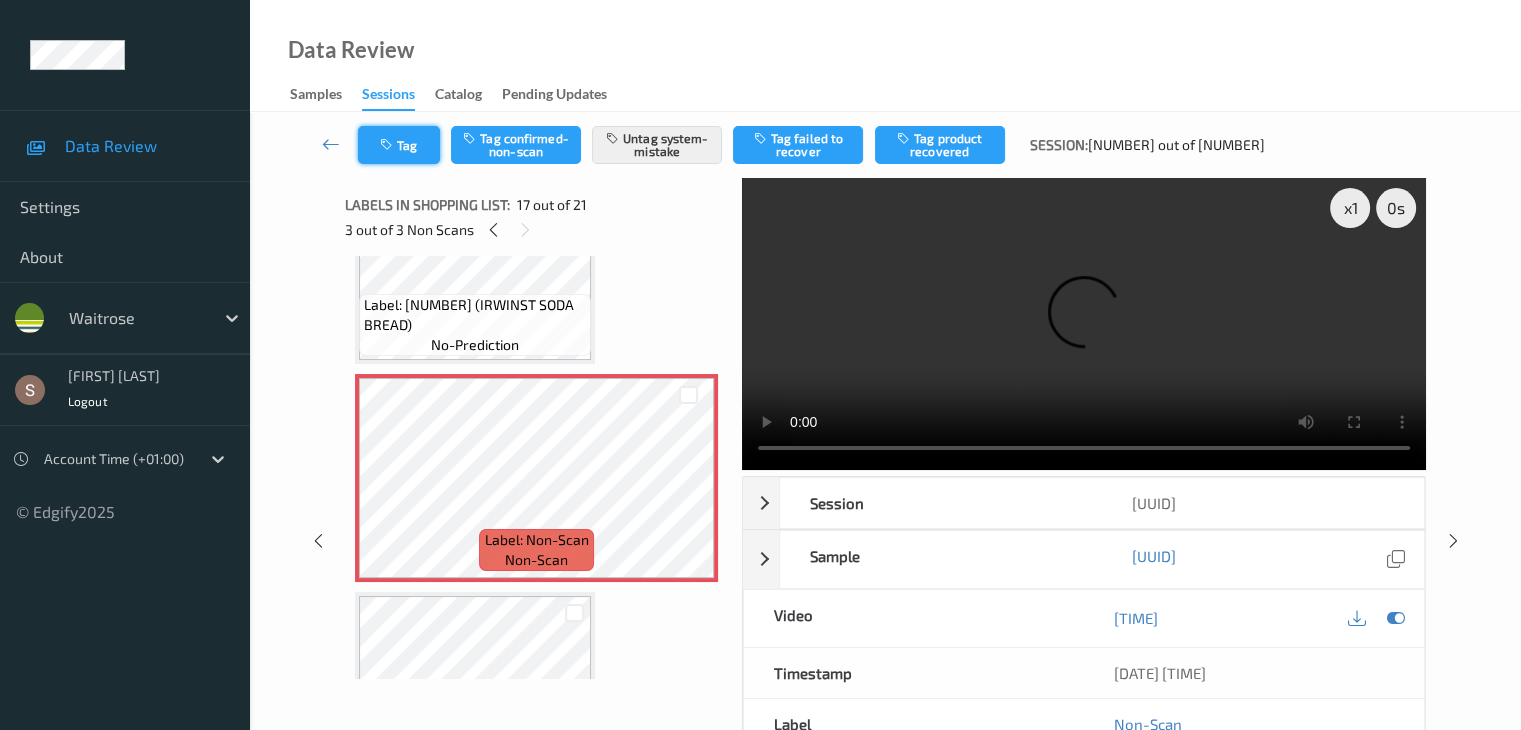 click at bounding box center [388, 145] 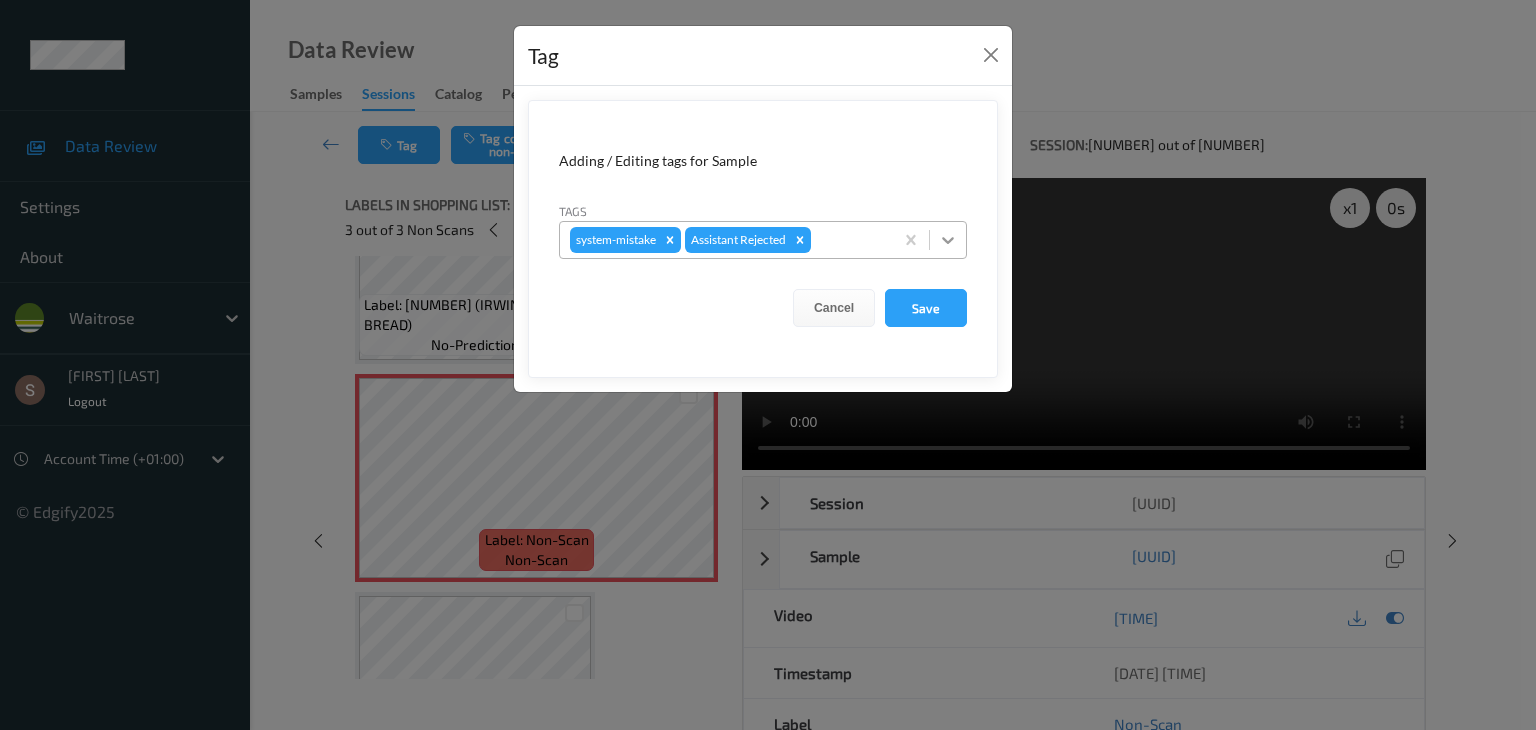 click at bounding box center (948, 240) 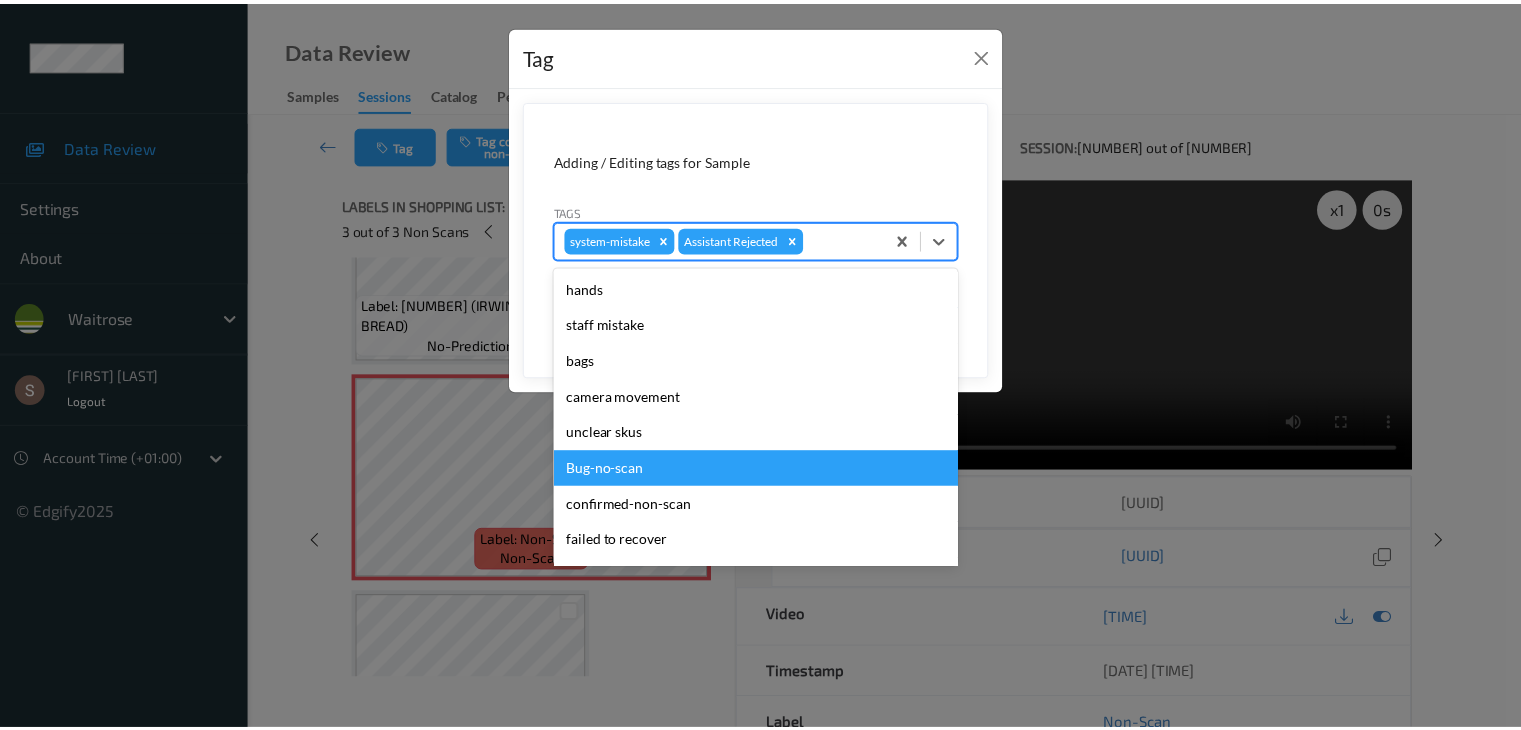 scroll, scrollTop: 356, scrollLeft: 0, axis: vertical 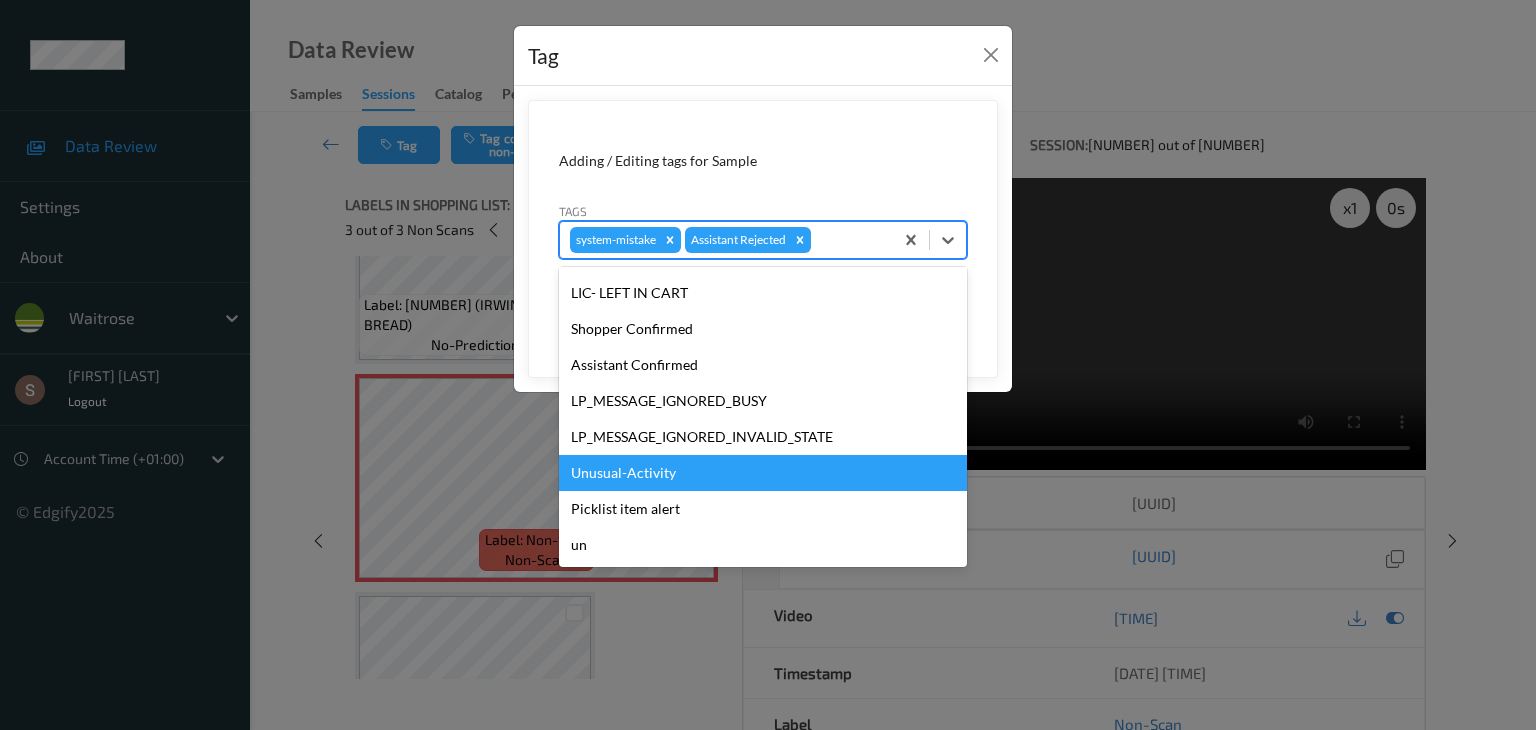 click on "Unusual-Activity" at bounding box center (763, 473) 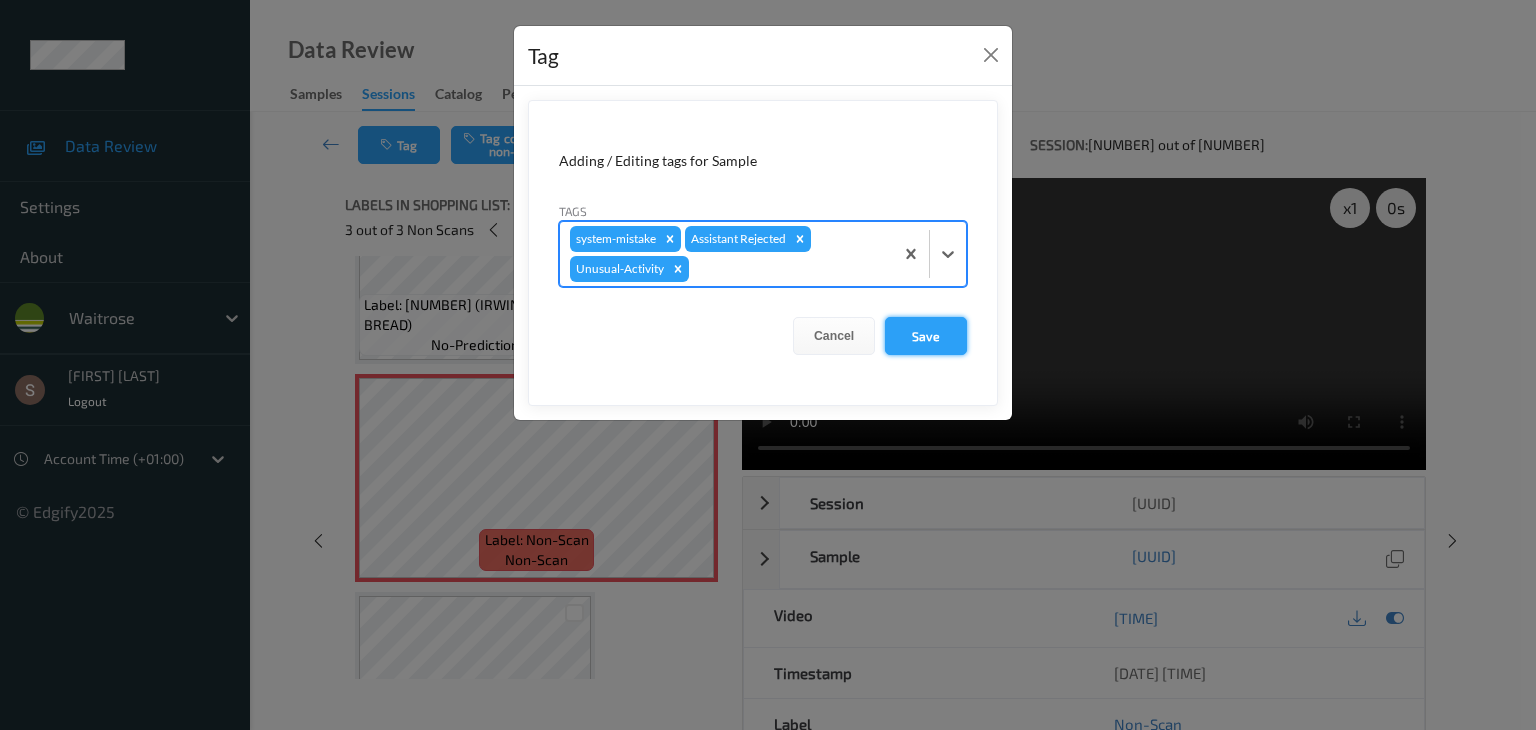 click on "Save" at bounding box center [926, 336] 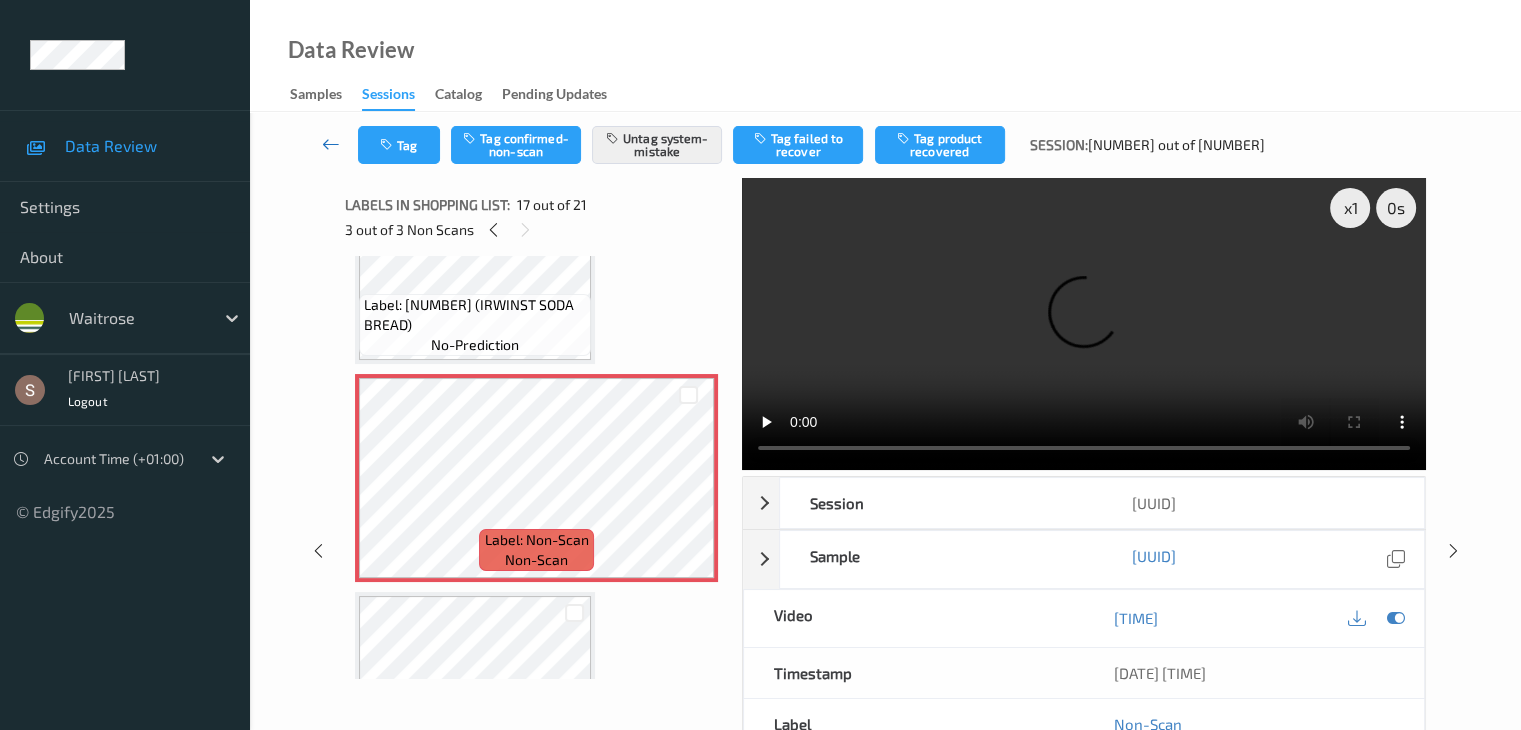 click at bounding box center [331, 145] 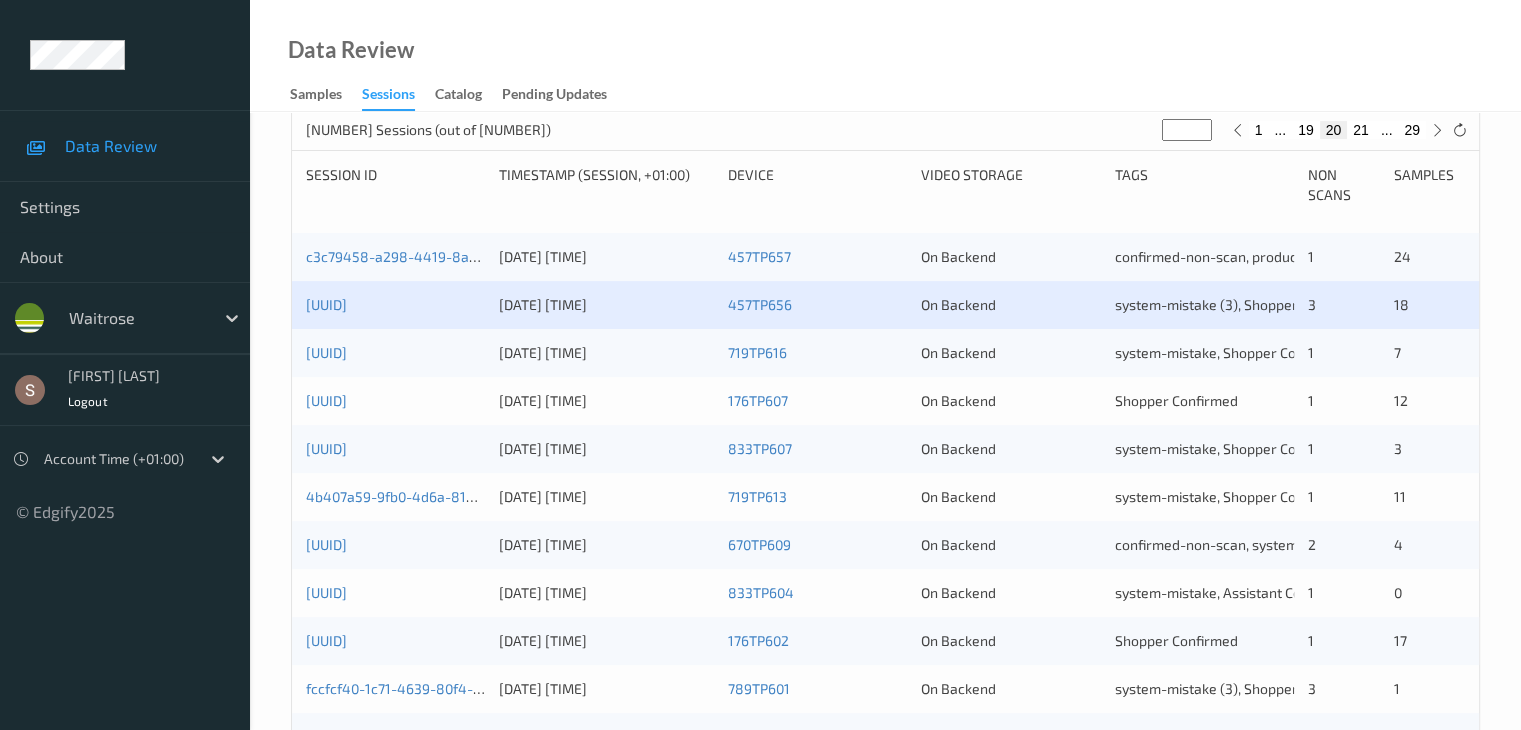 scroll, scrollTop: 400, scrollLeft: 0, axis: vertical 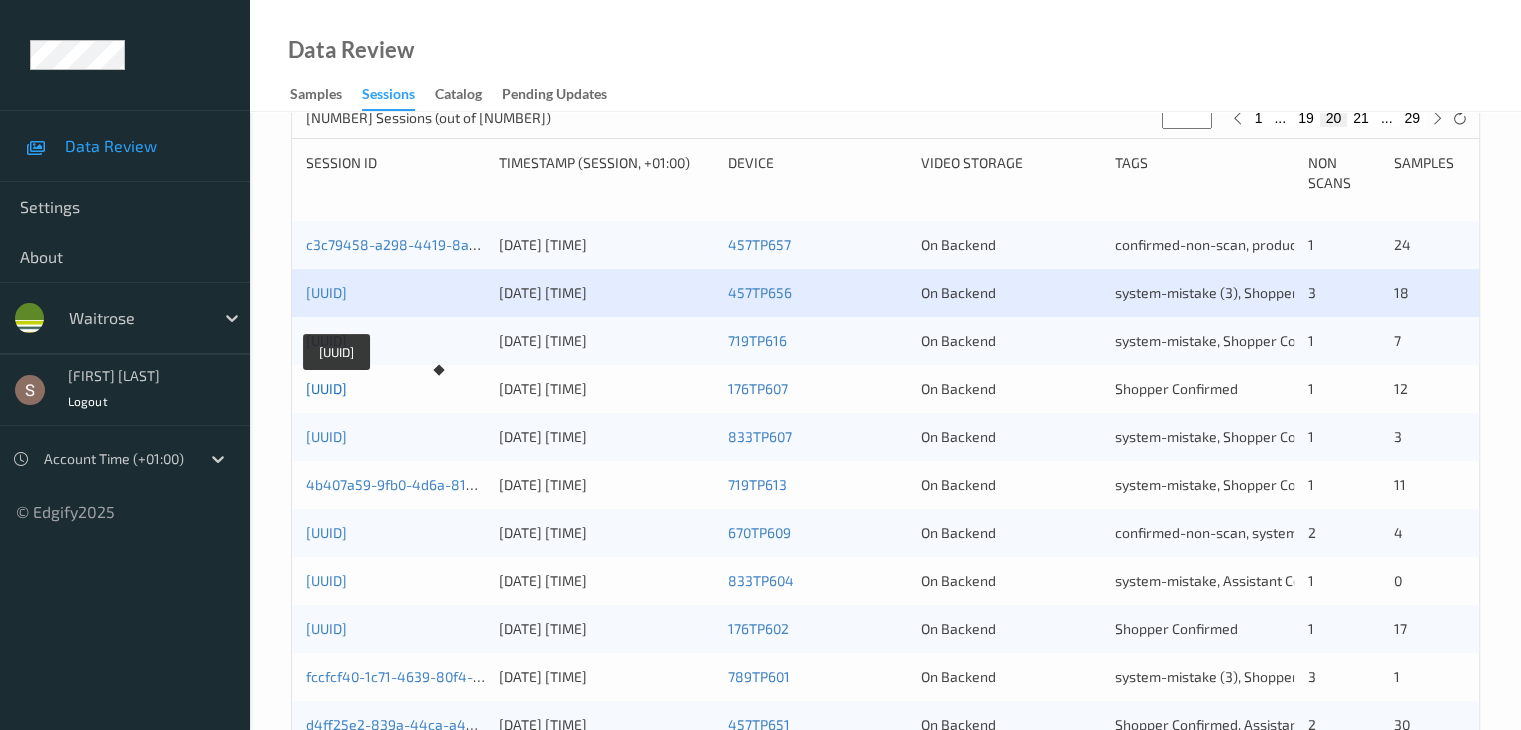 click on "[UUID]" at bounding box center (326, 388) 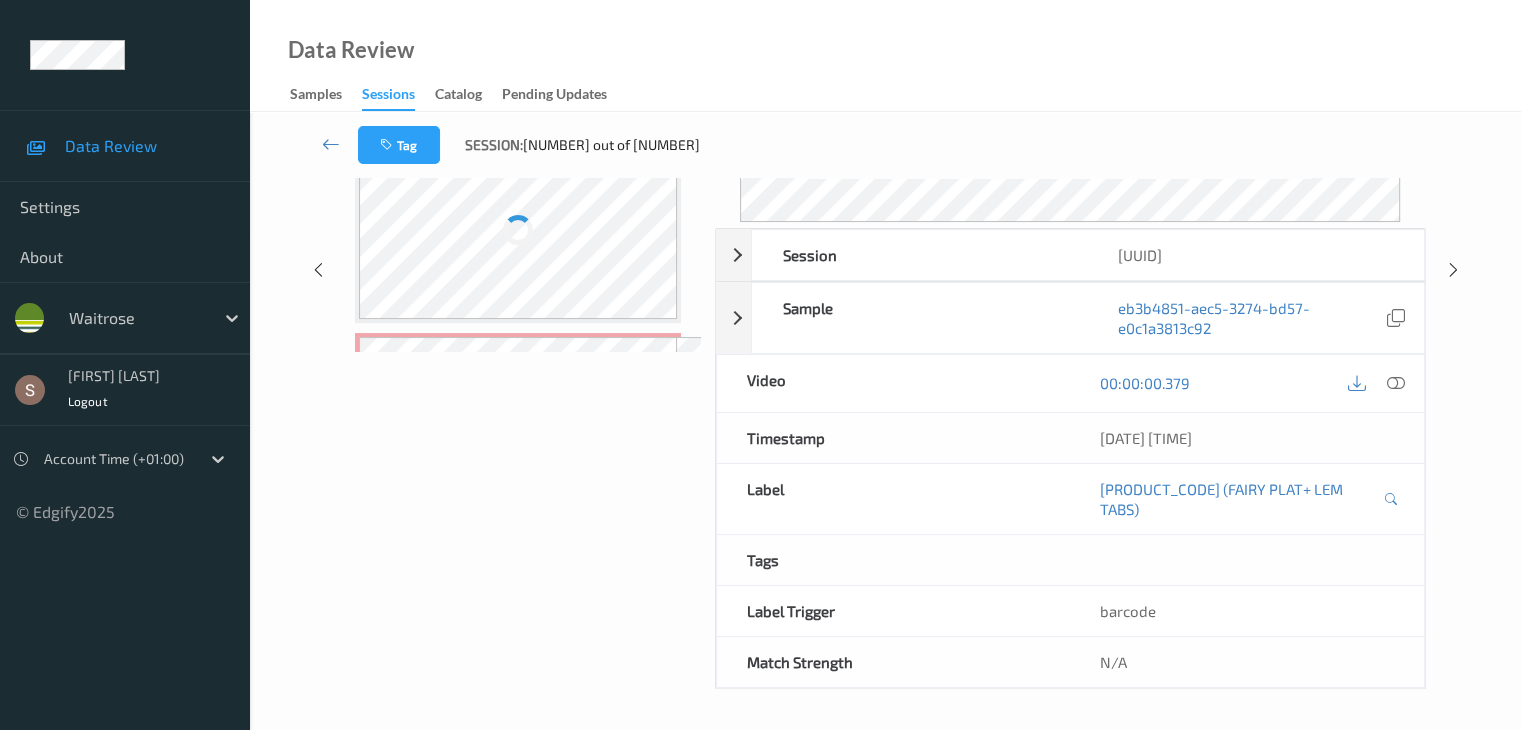 scroll, scrollTop: 0, scrollLeft: 0, axis: both 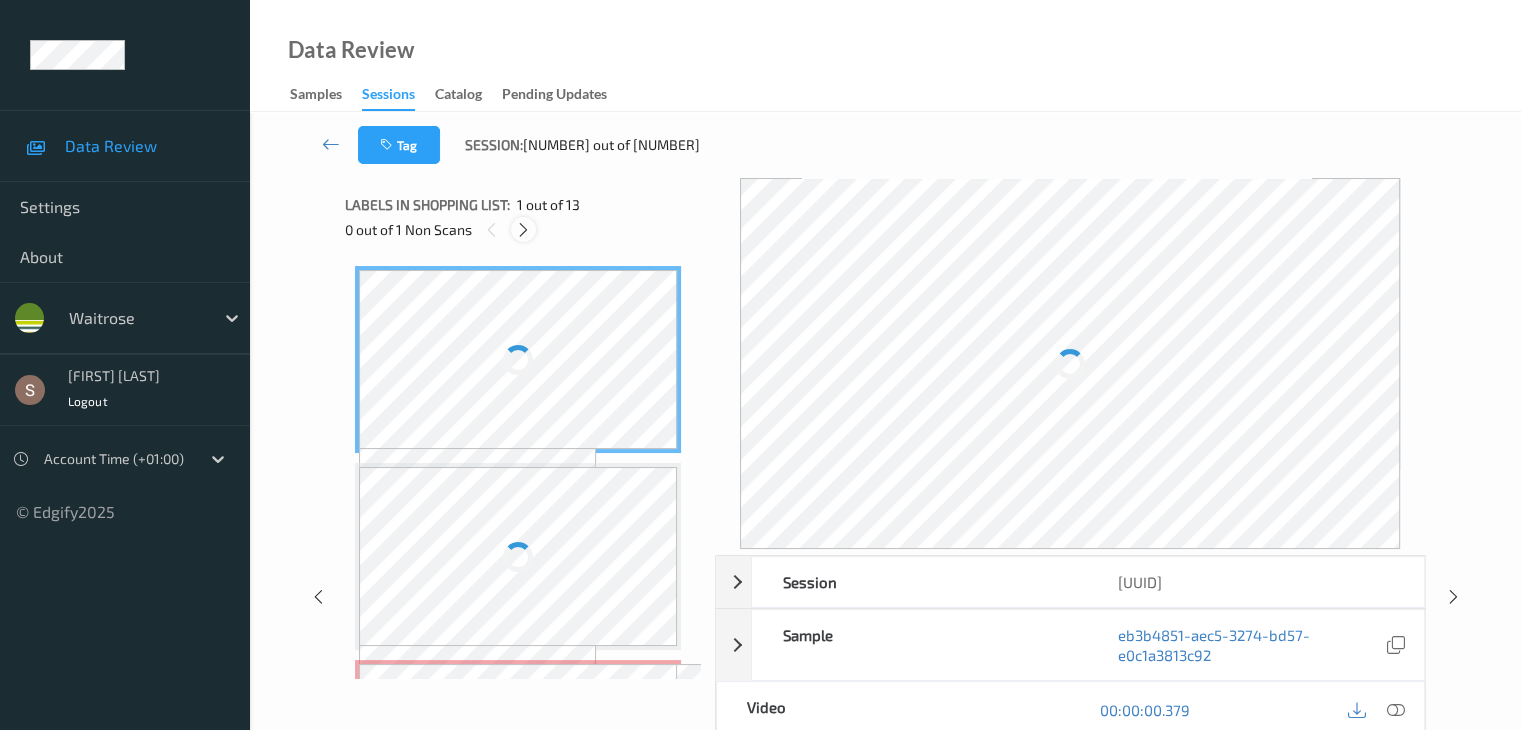 click at bounding box center (523, 230) 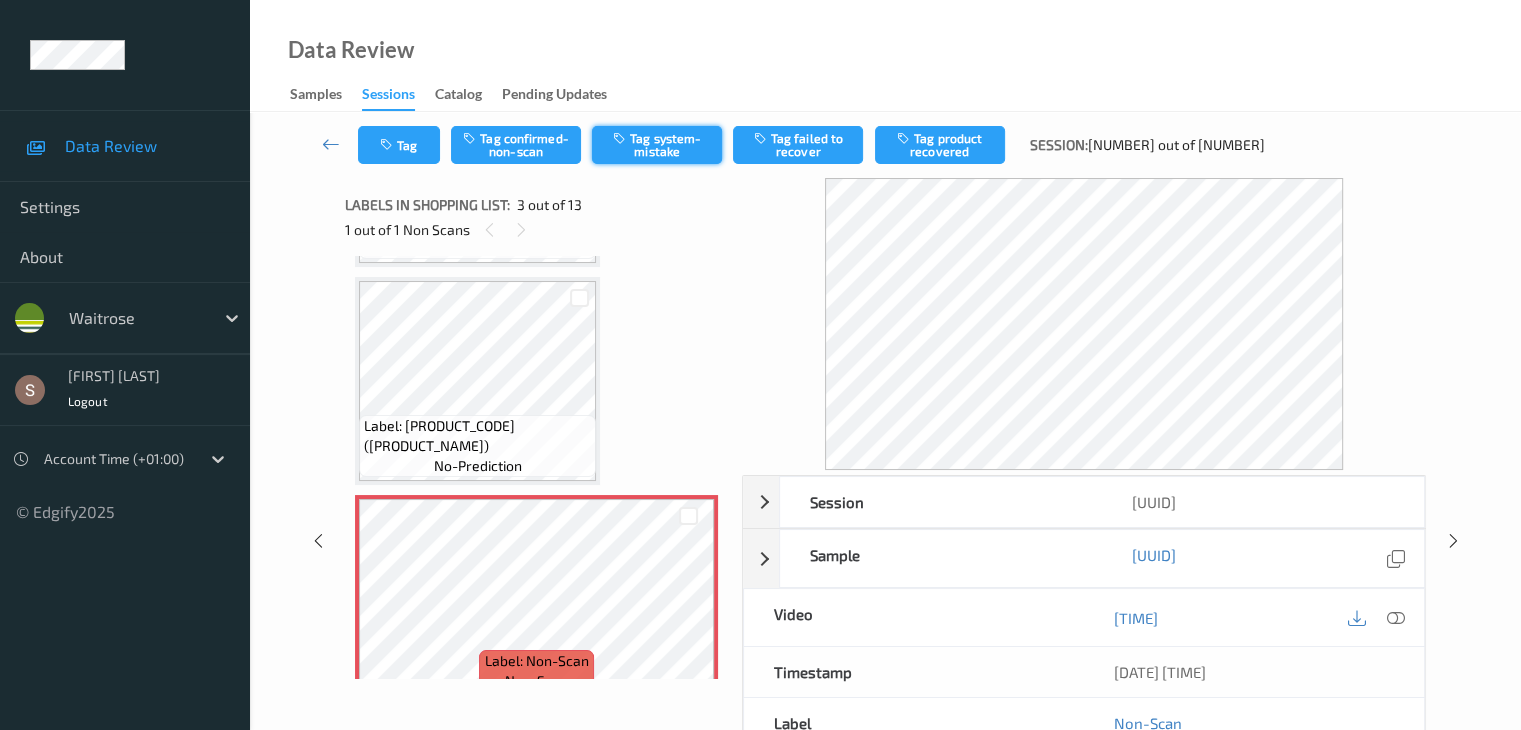 click on "Tag   system-mistake" at bounding box center (657, 145) 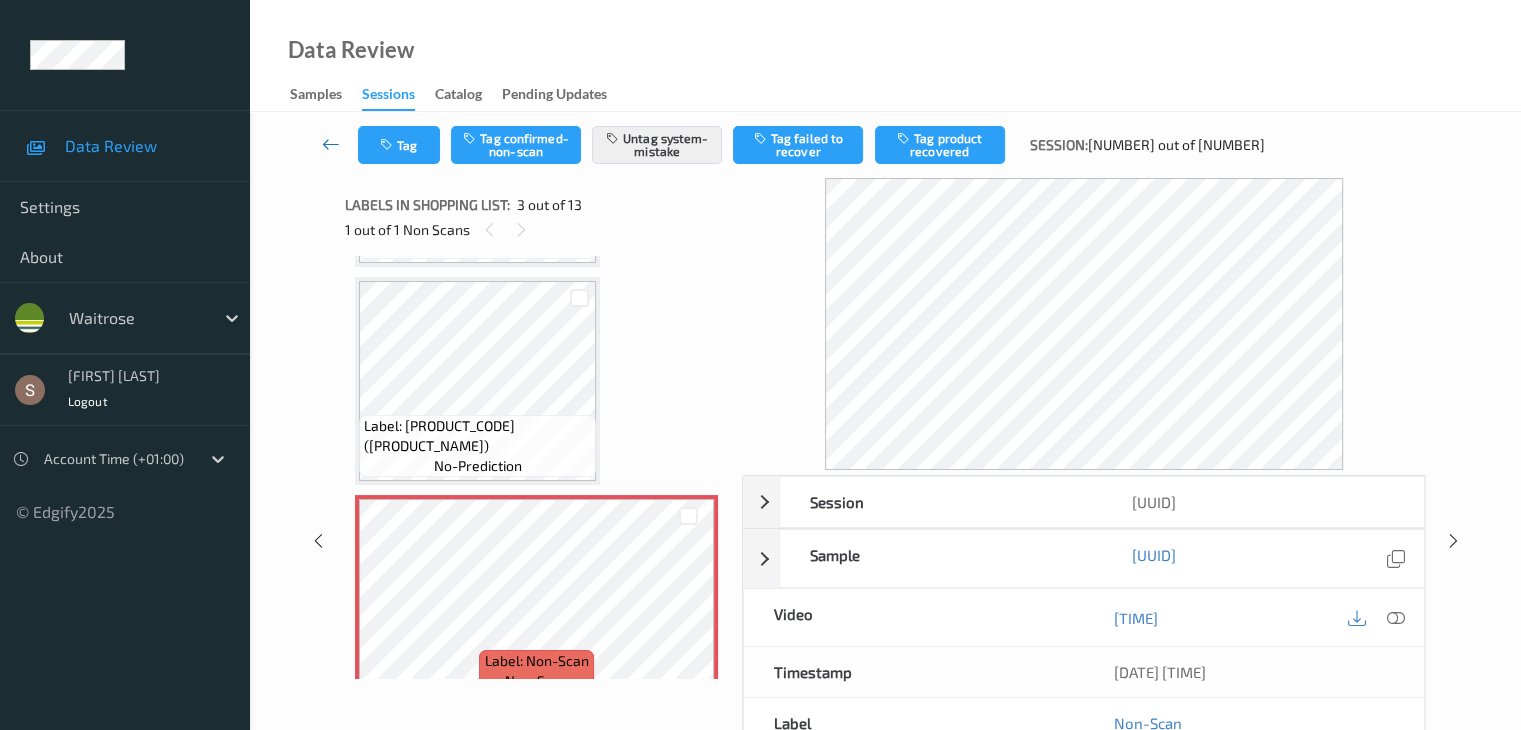 click at bounding box center (331, 144) 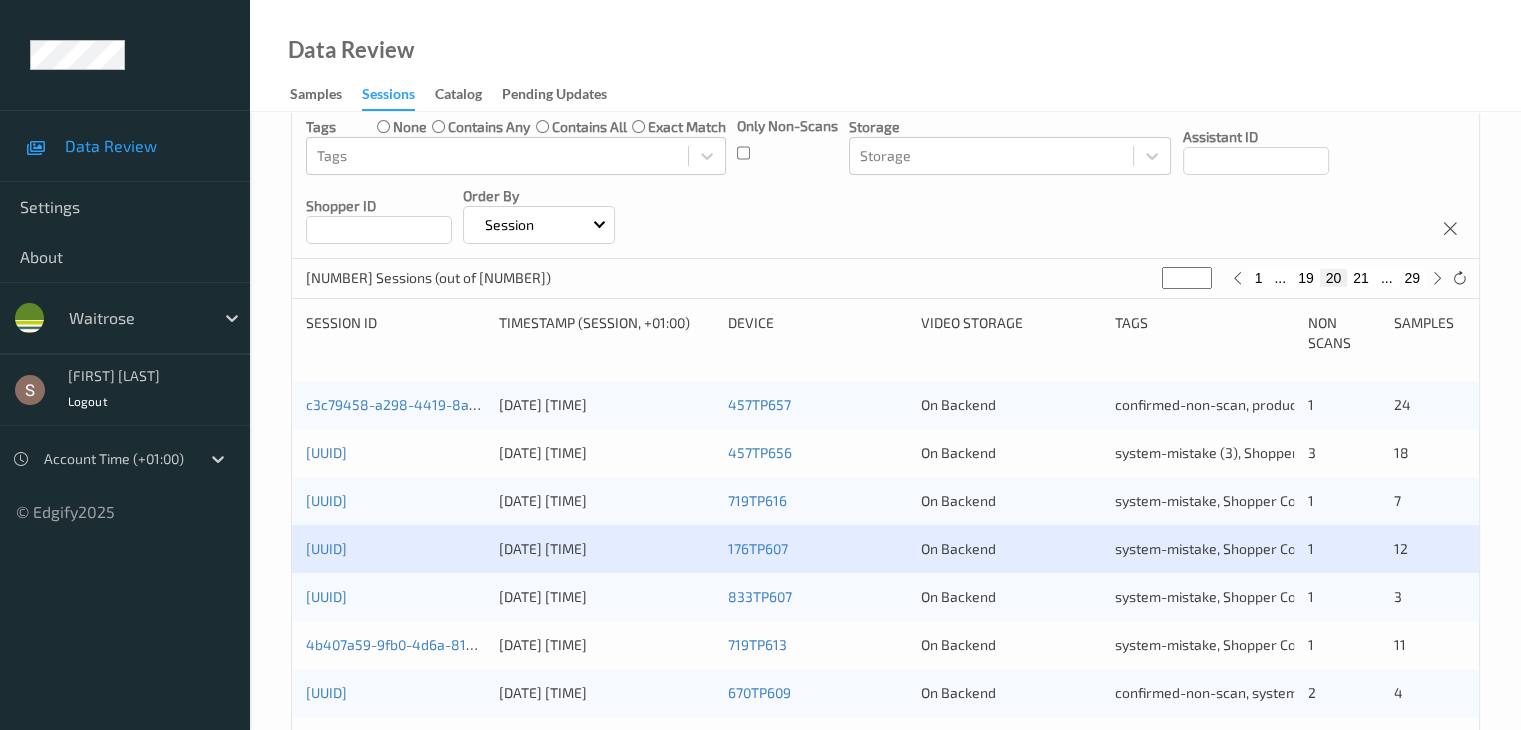 scroll, scrollTop: 500, scrollLeft: 0, axis: vertical 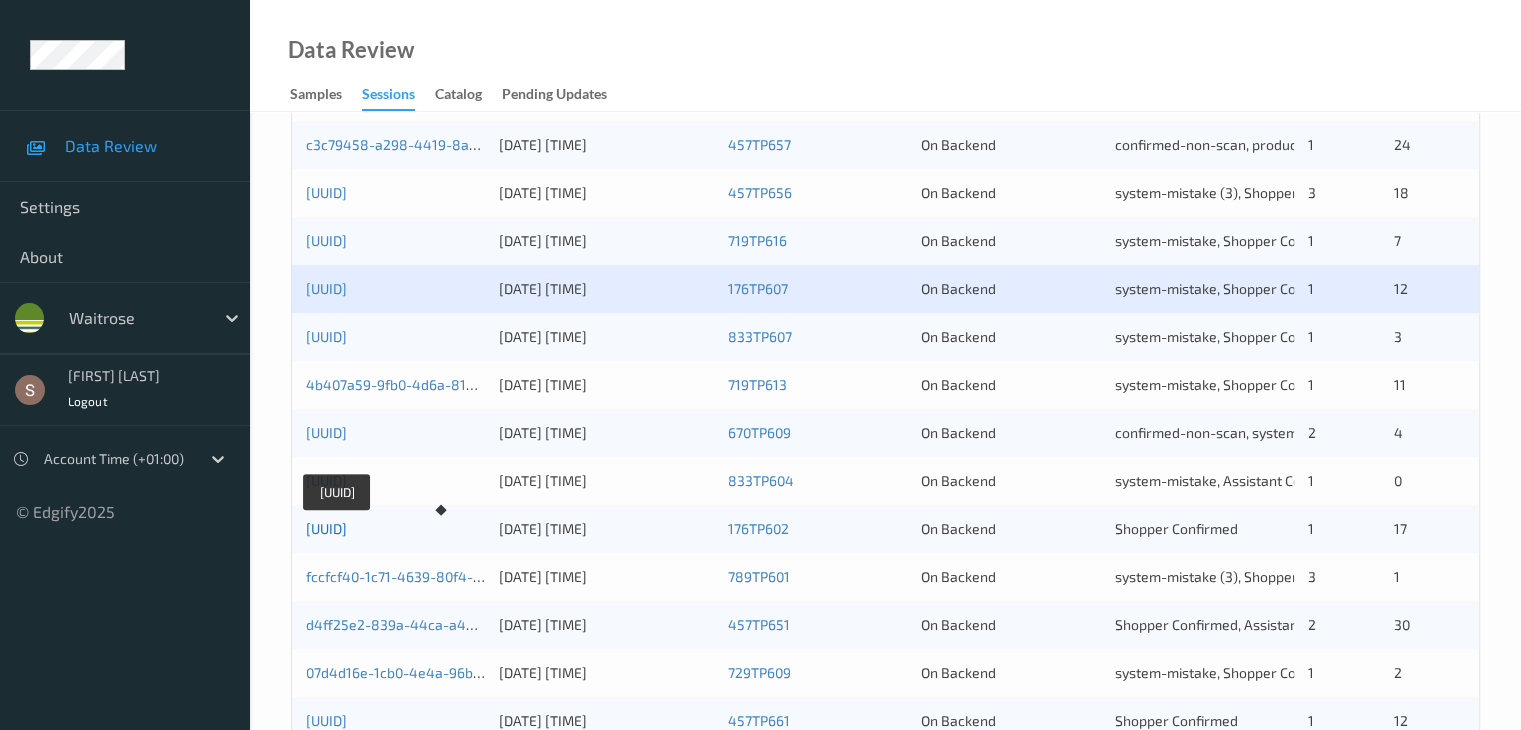 click on "[UUID]" at bounding box center (326, 528) 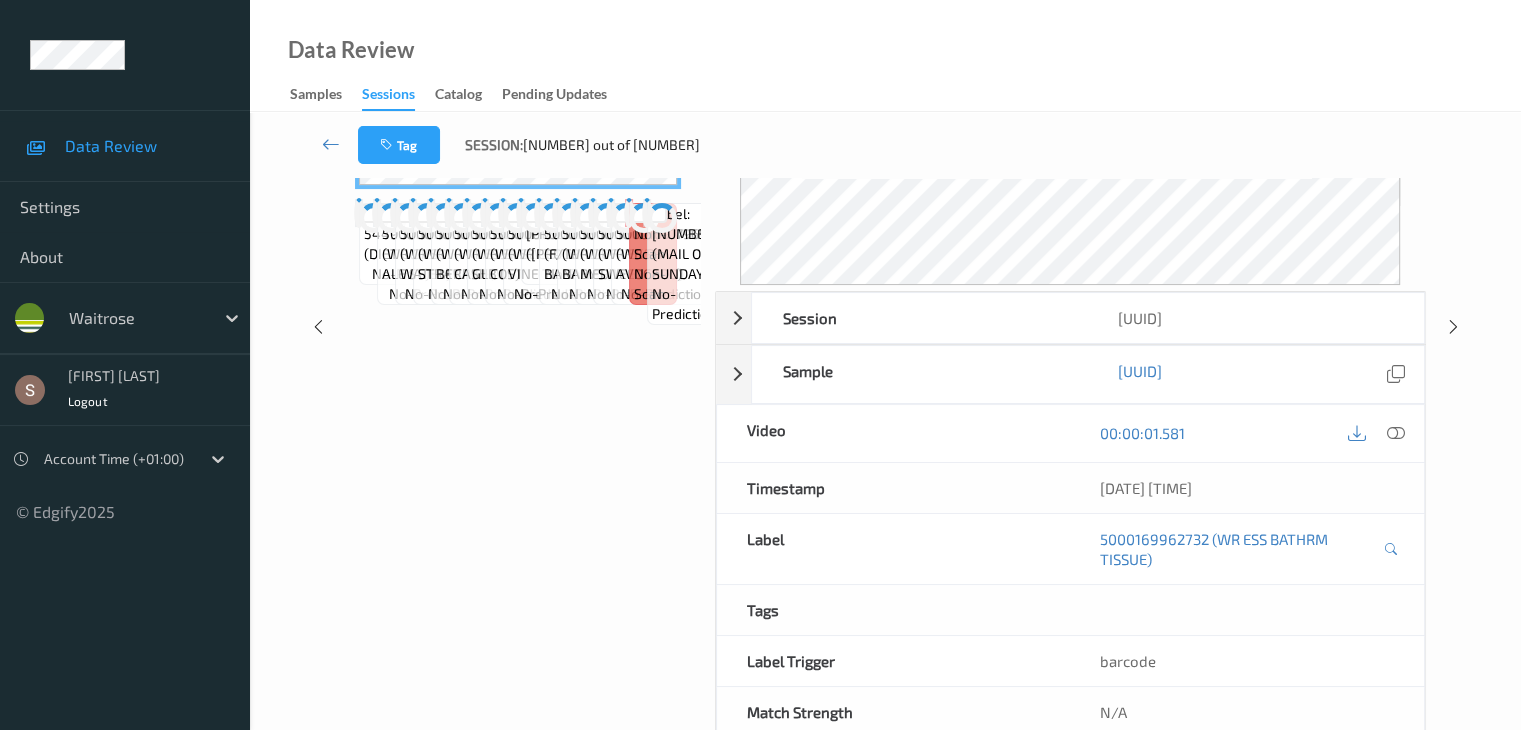 scroll, scrollTop: 0, scrollLeft: 0, axis: both 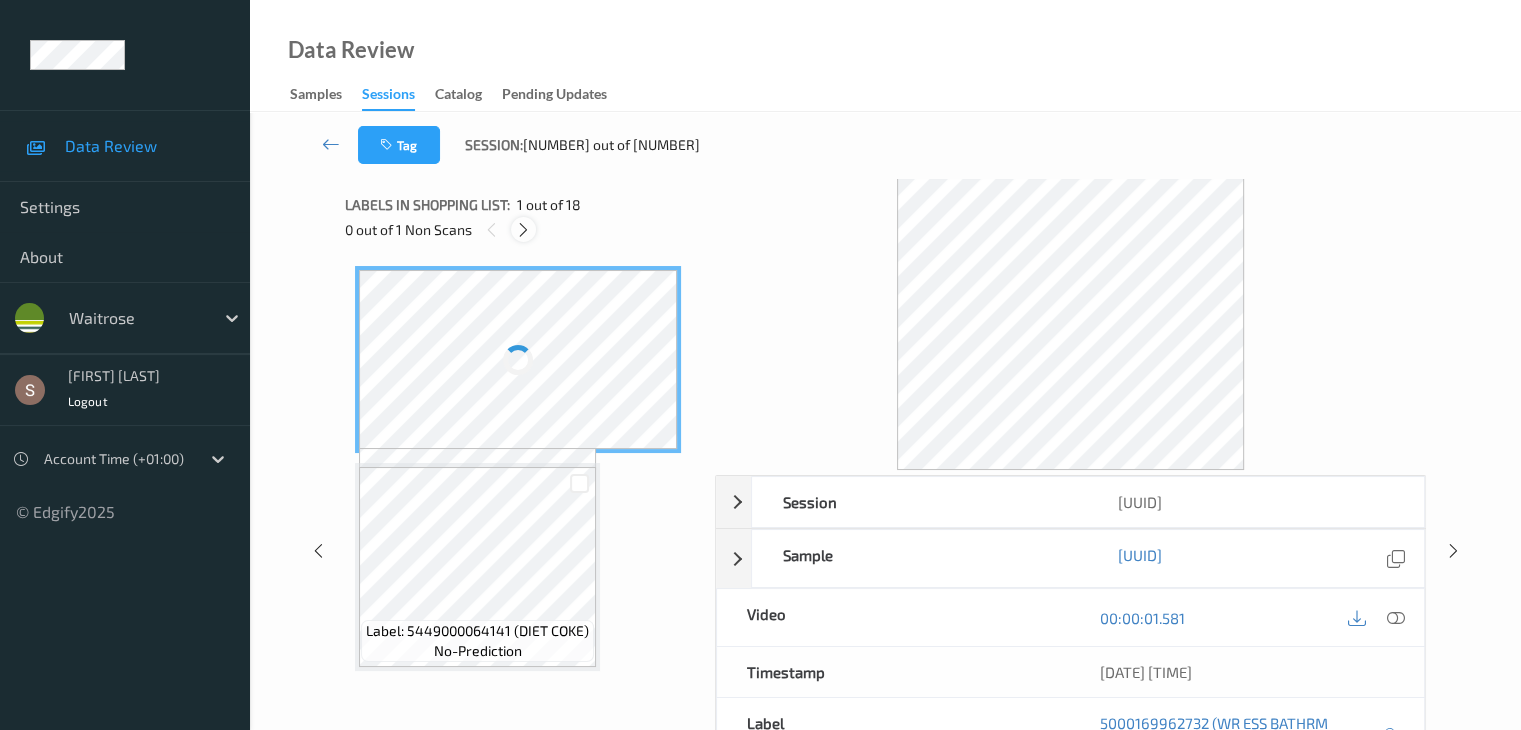 click at bounding box center (523, 230) 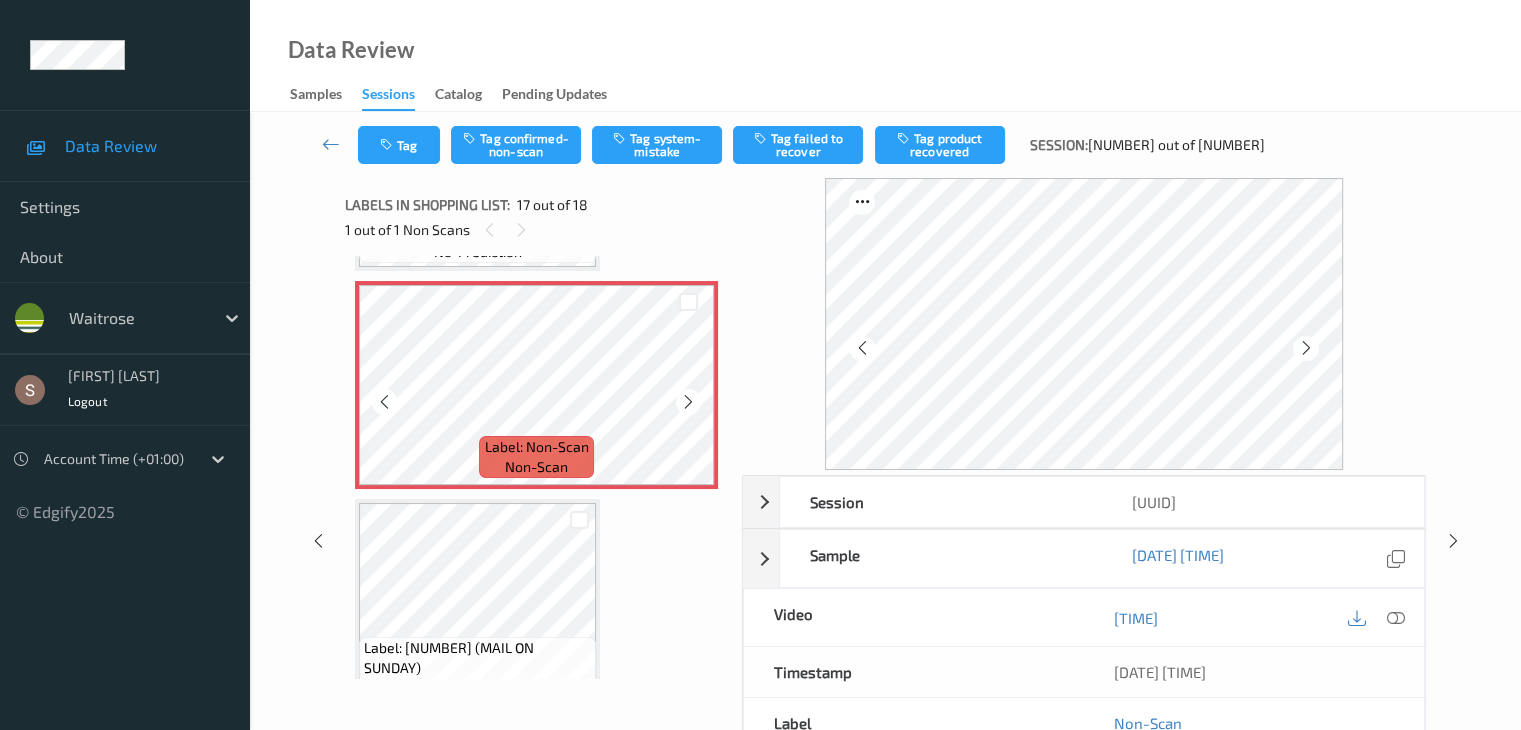 scroll, scrollTop: 3480, scrollLeft: 0, axis: vertical 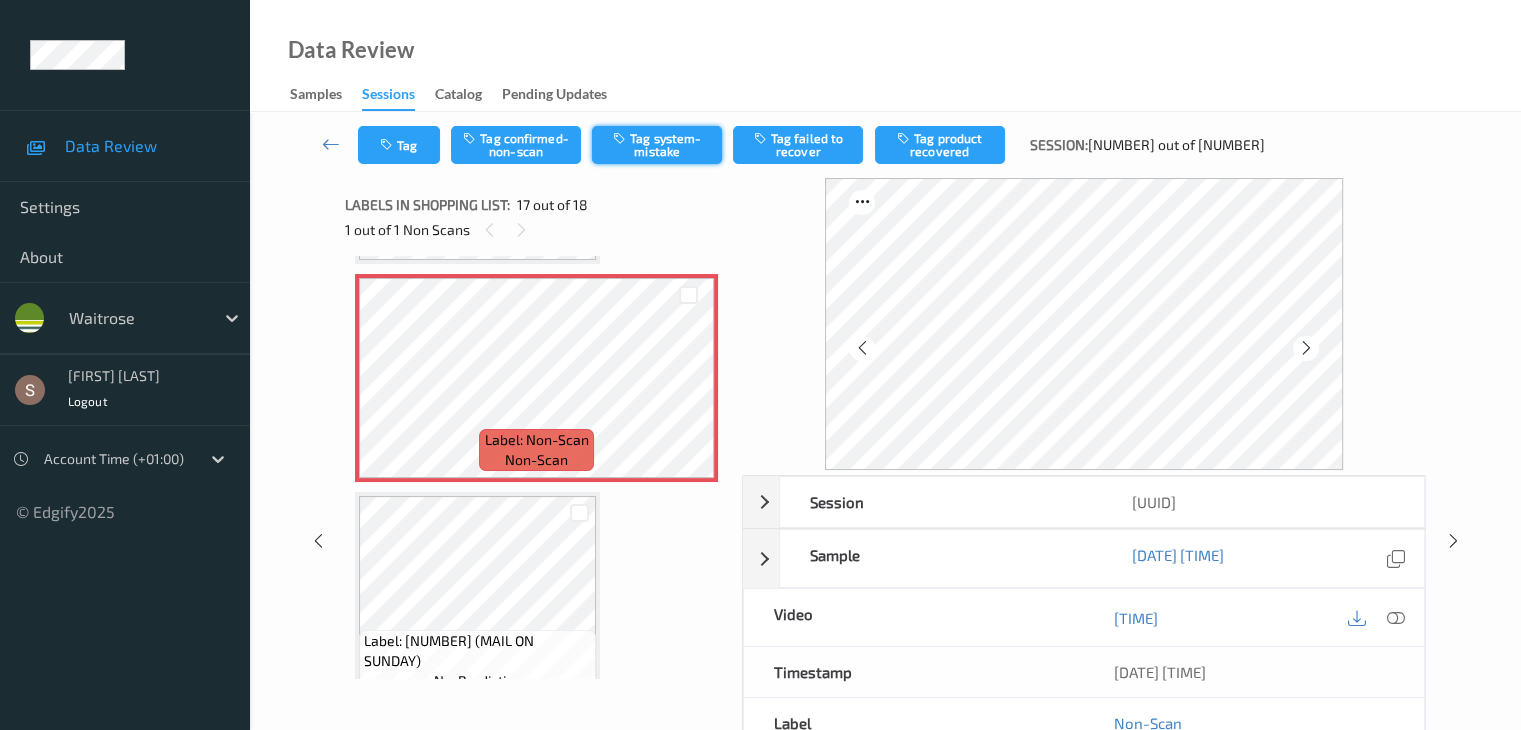 click on "Tag   system-mistake" at bounding box center [657, 145] 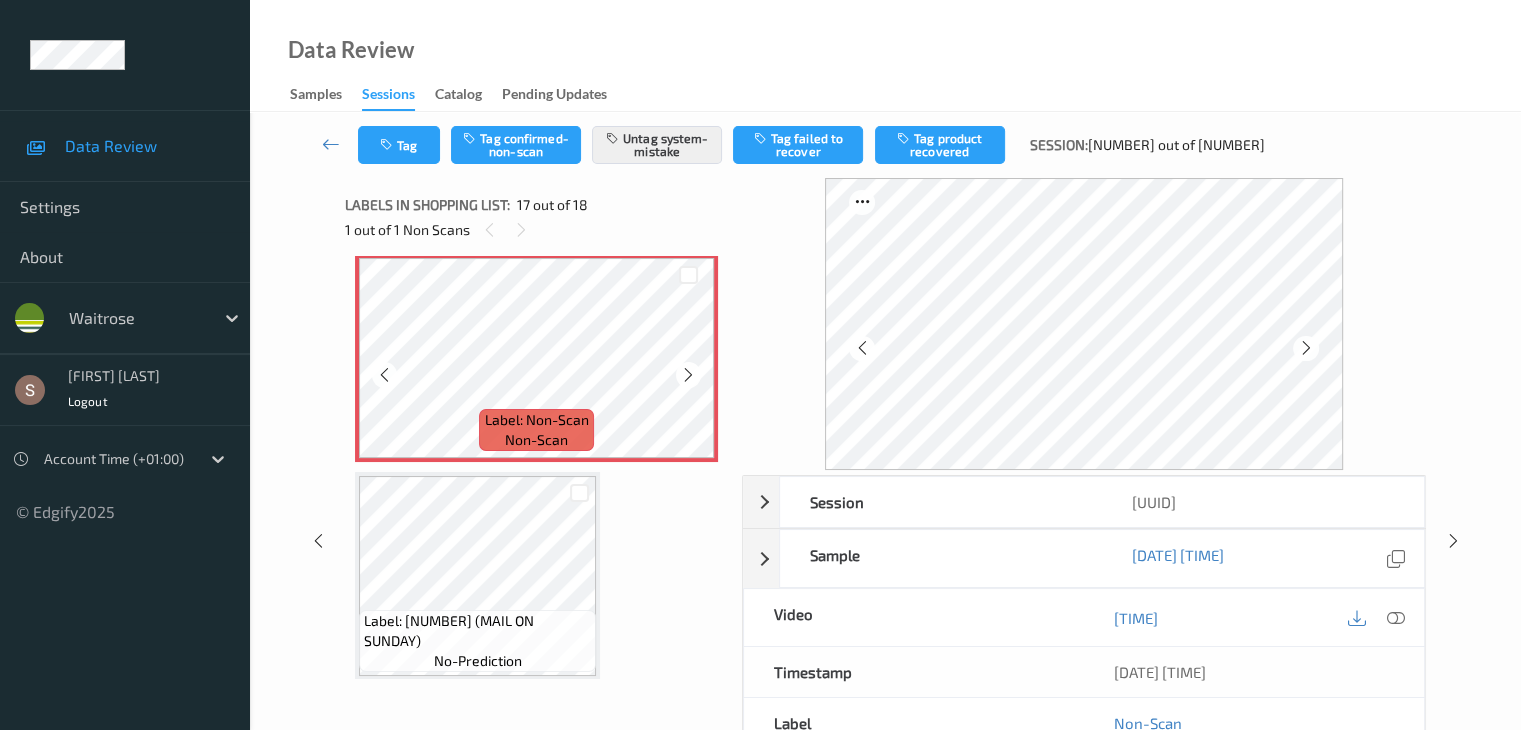 scroll, scrollTop: 3511, scrollLeft: 0, axis: vertical 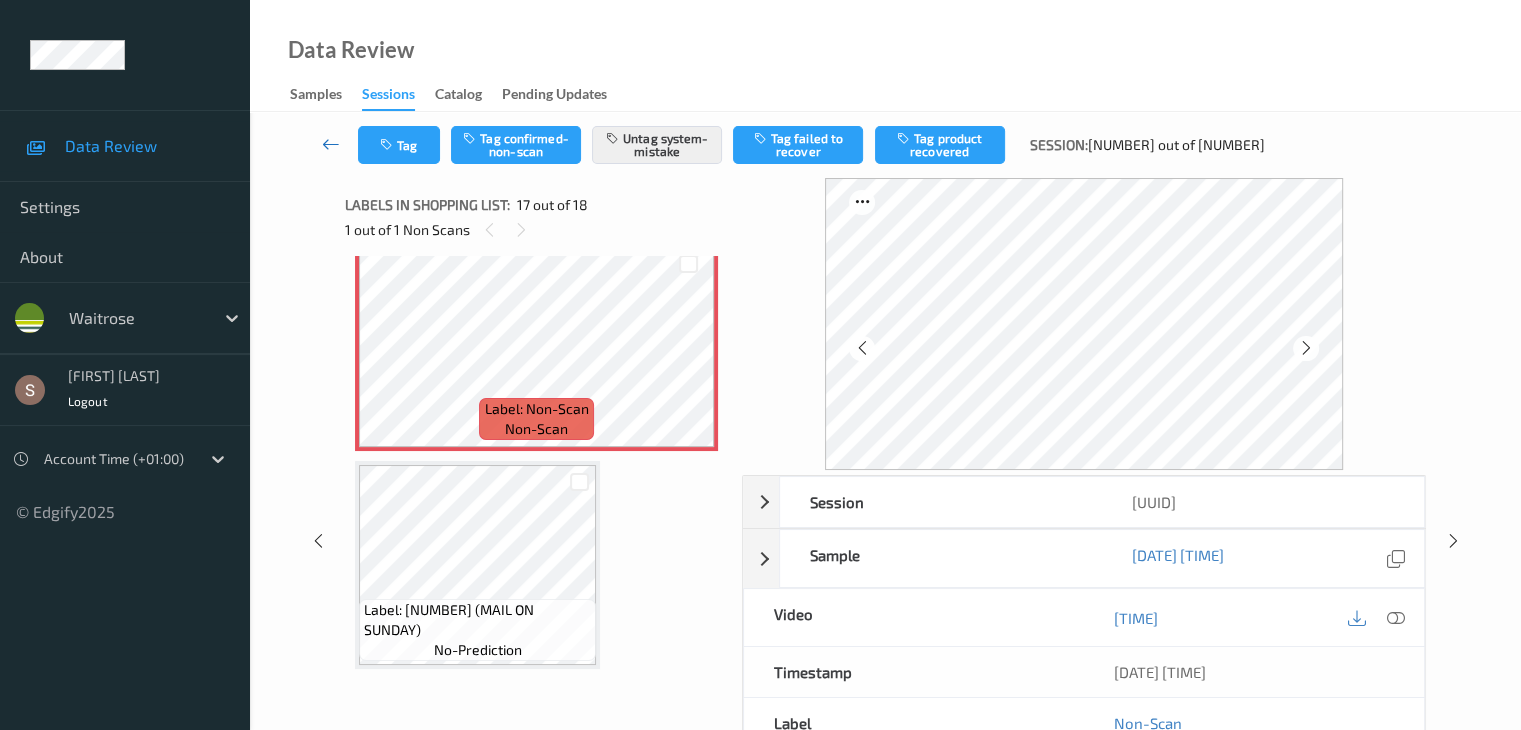 click at bounding box center (331, 144) 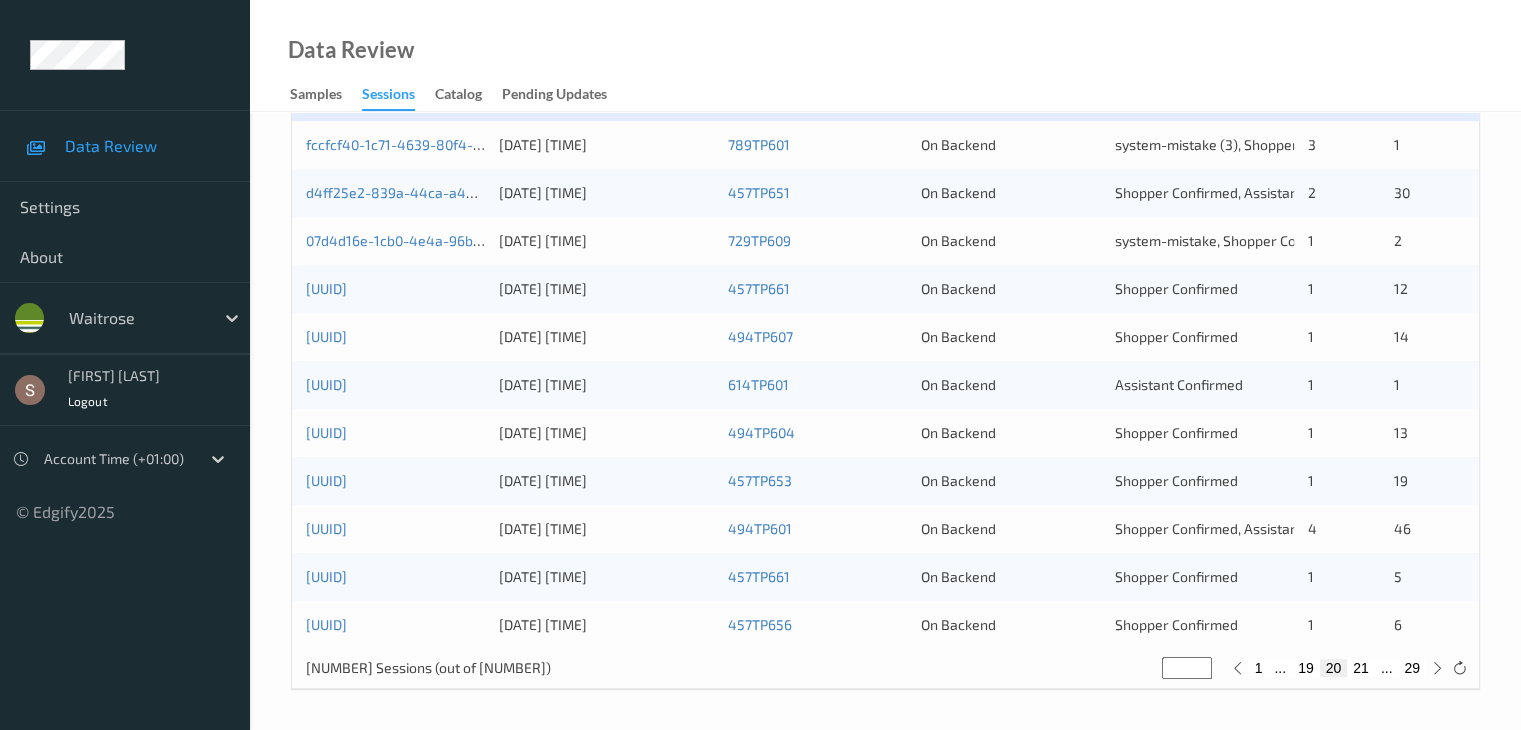 scroll, scrollTop: 832, scrollLeft: 0, axis: vertical 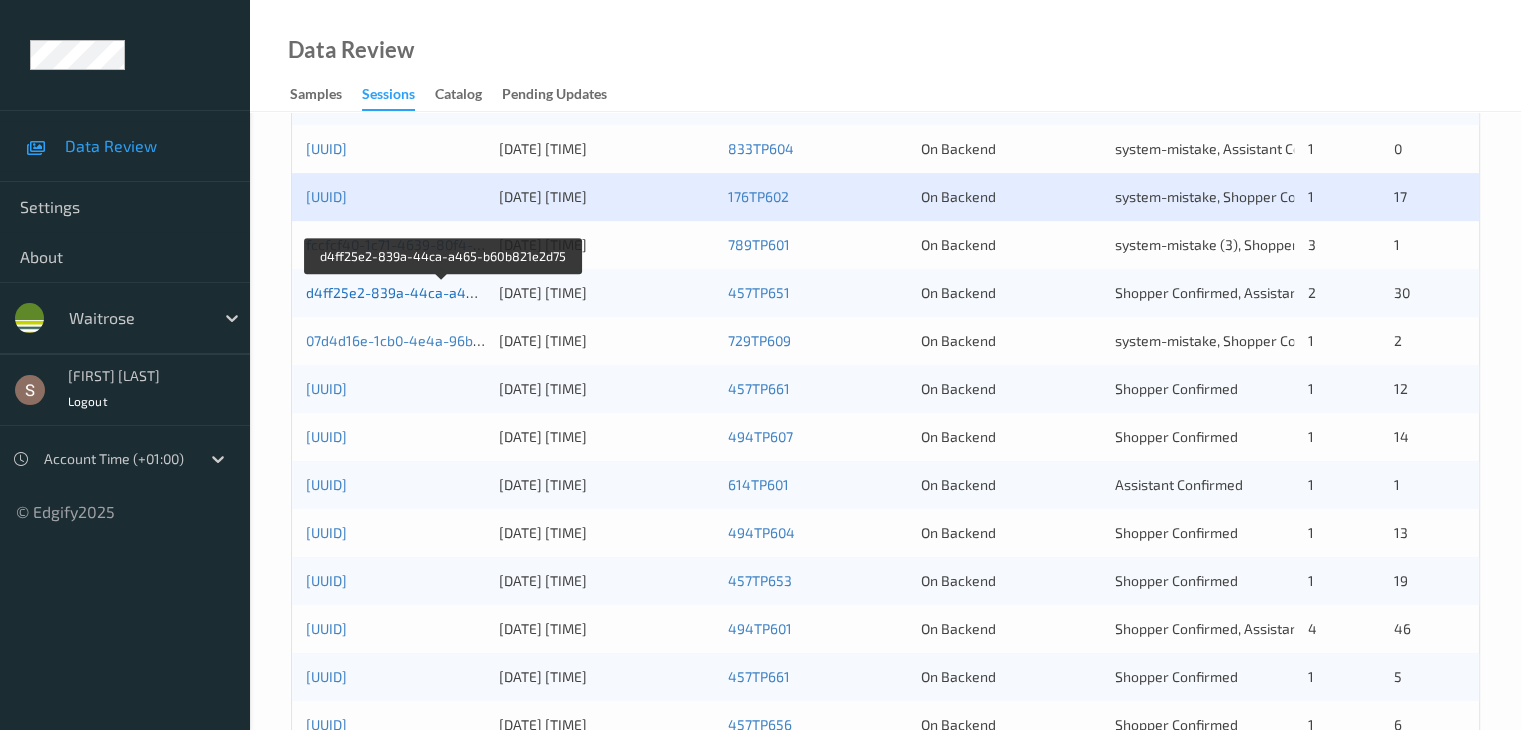 click on "d4ff25e2-839a-44ca-a465-b60b821e2d75" at bounding box center (444, 292) 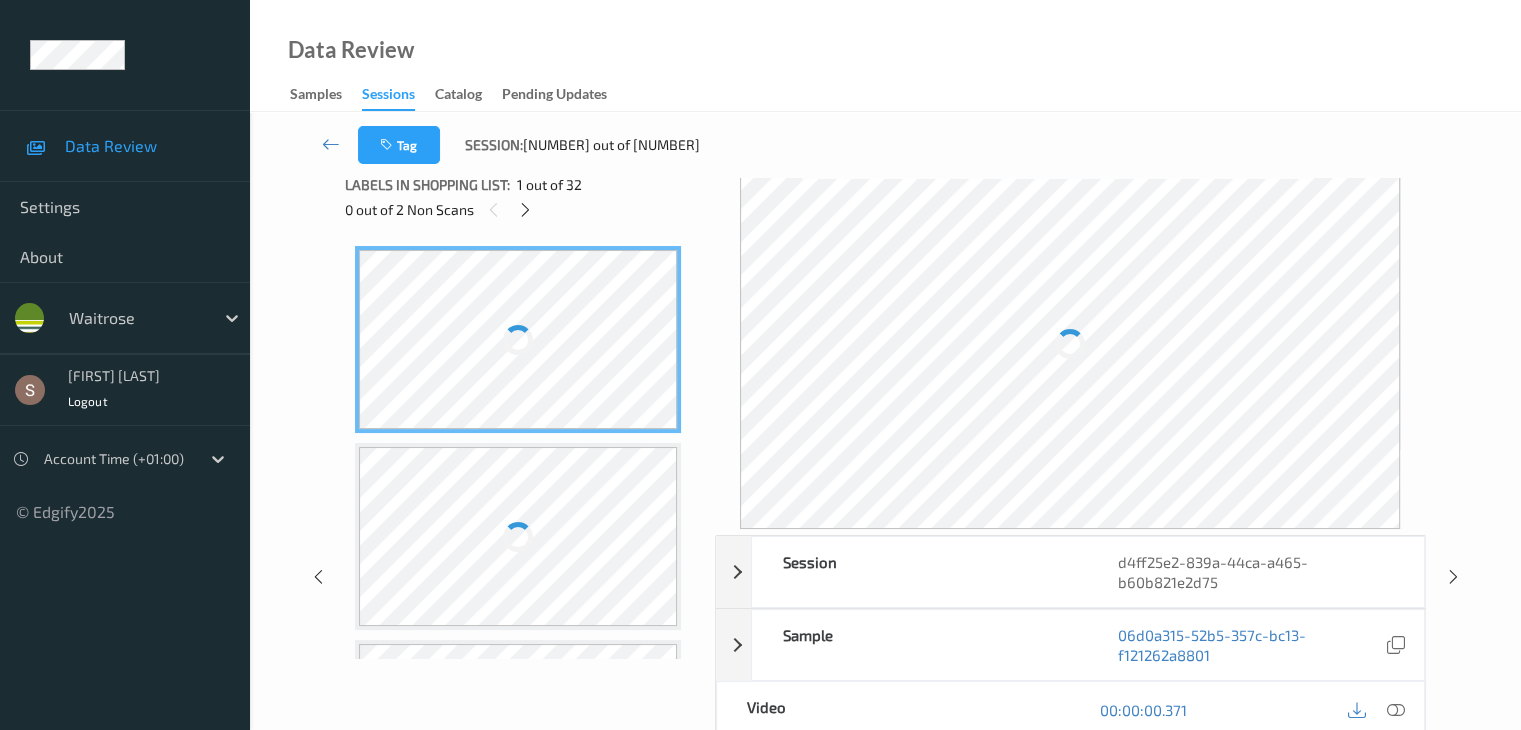 scroll, scrollTop: 0, scrollLeft: 0, axis: both 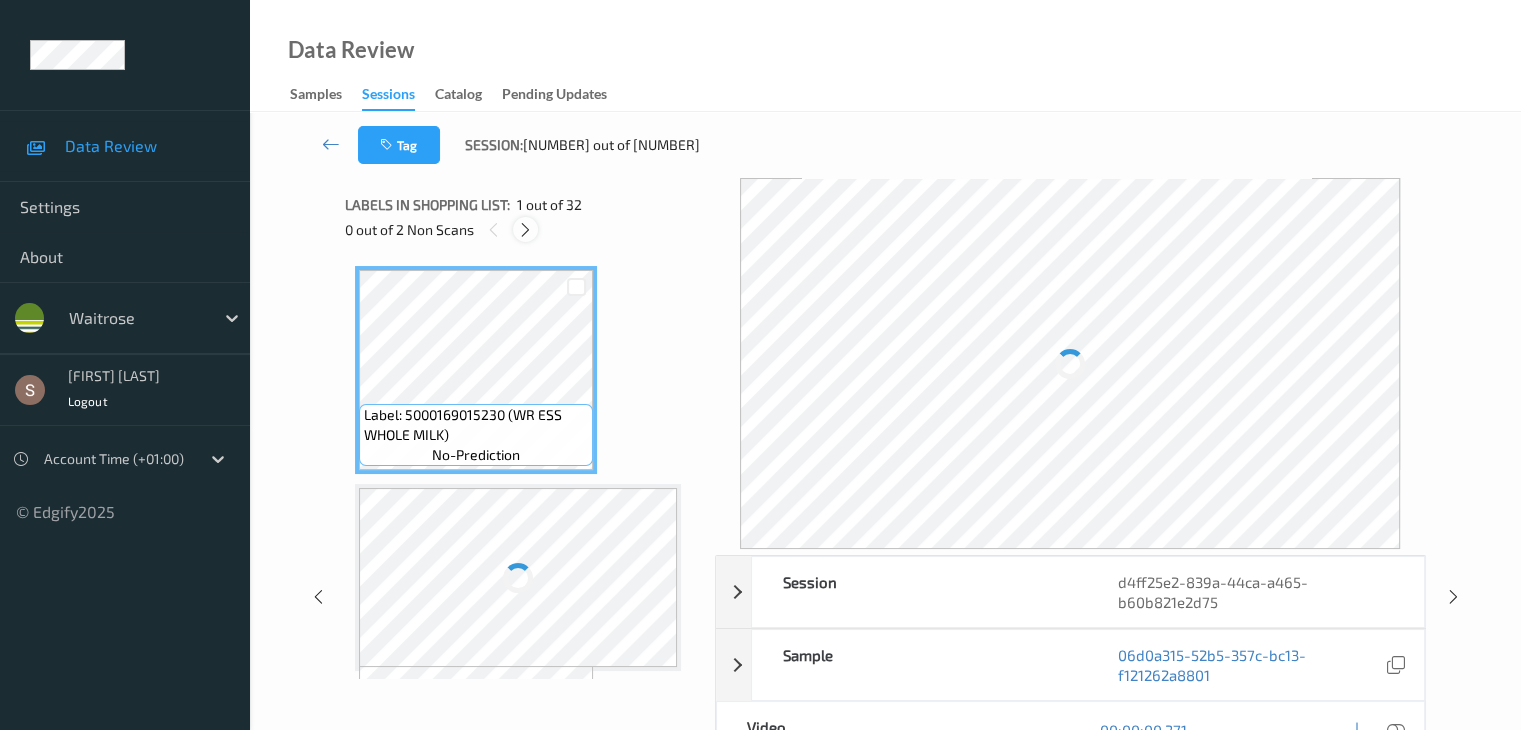 click at bounding box center [525, 230] 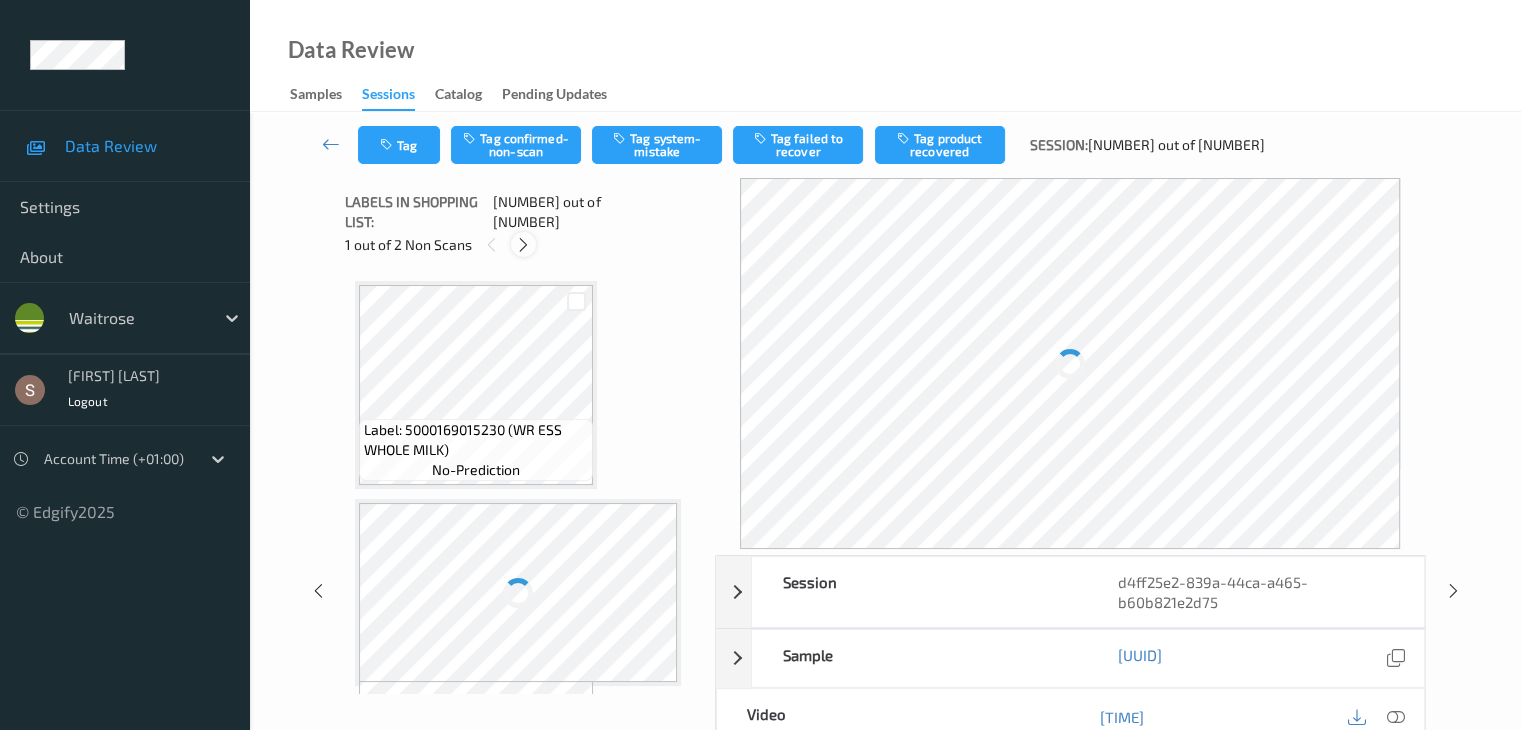 scroll, scrollTop: 424, scrollLeft: 0, axis: vertical 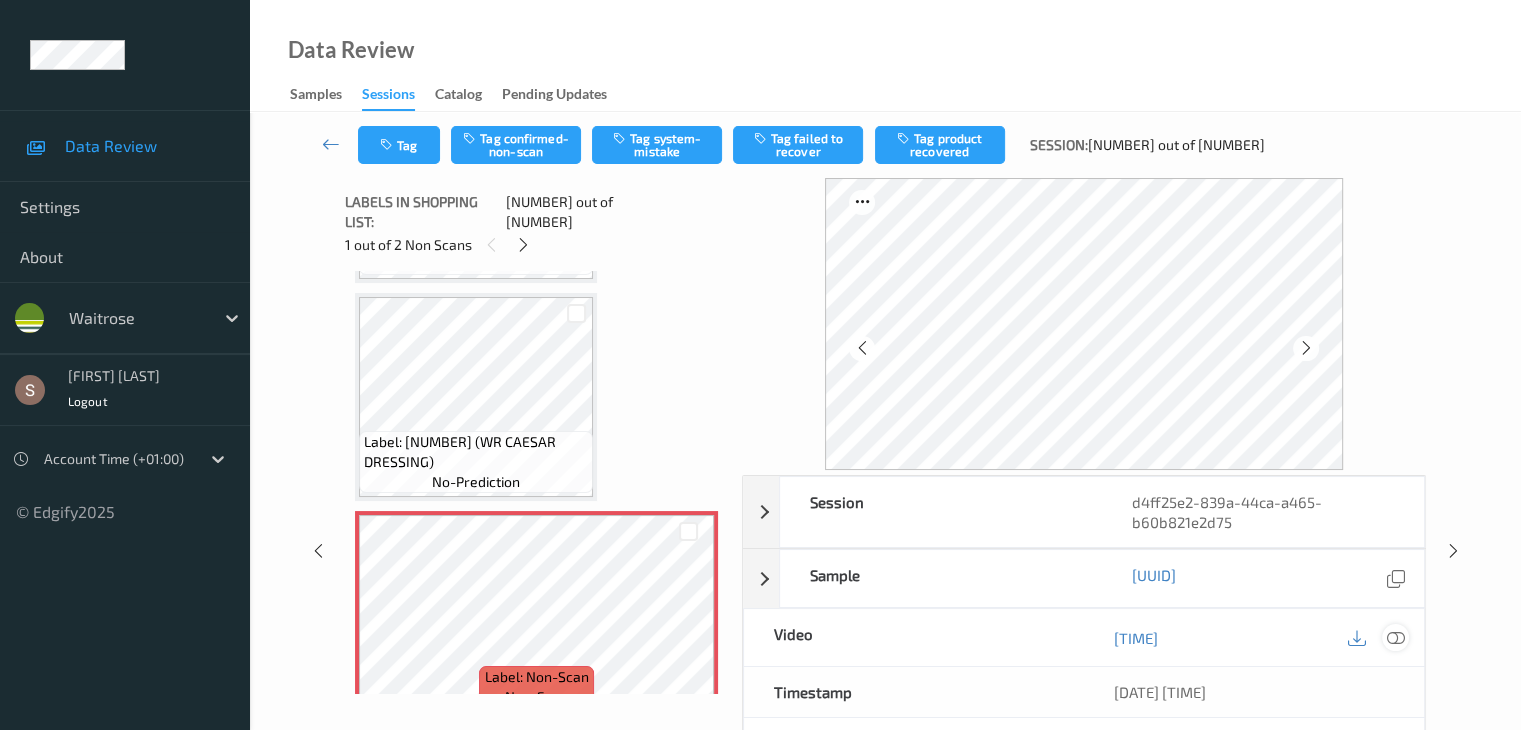 click at bounding box center [1395, 637] 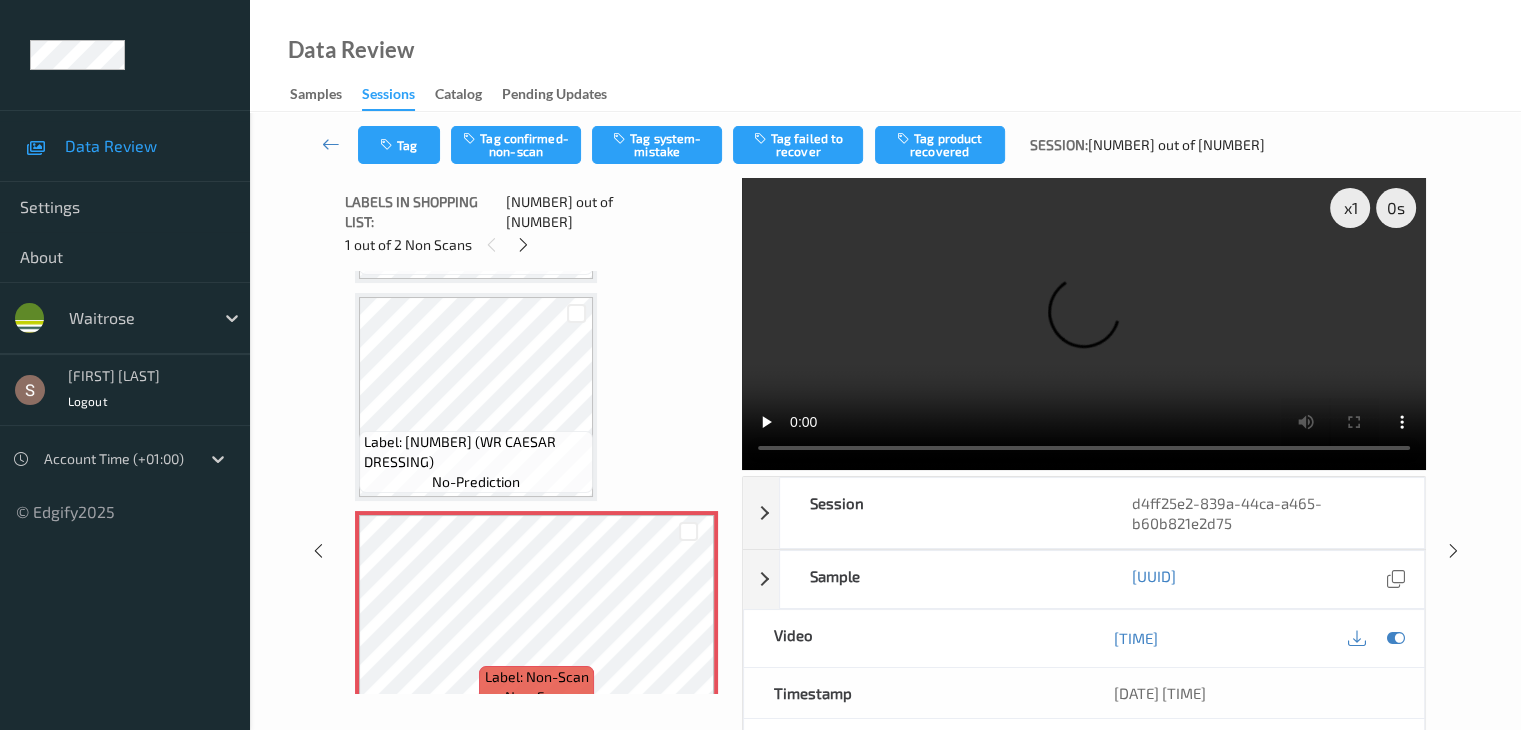 click at bounding box center [1084, 324] 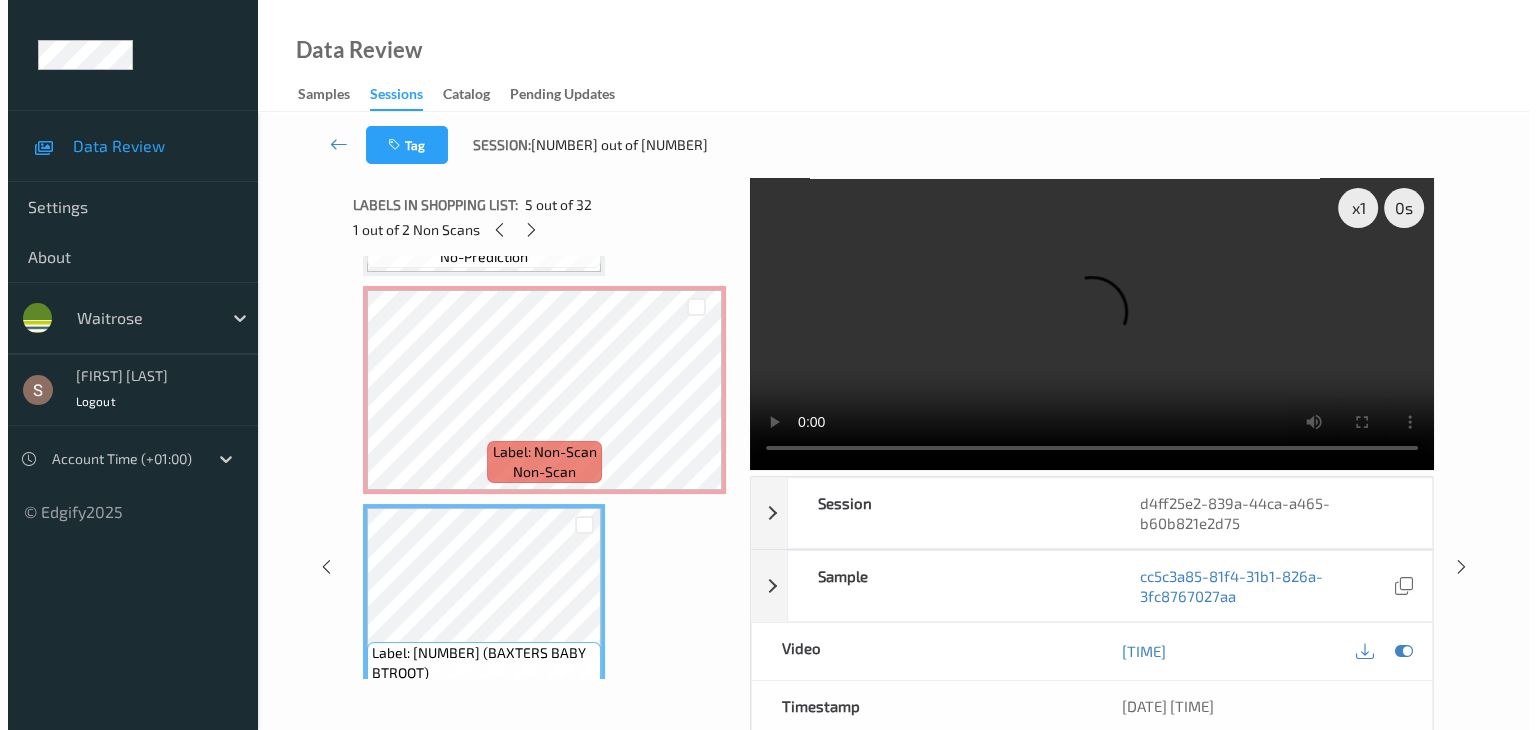 scroll, scrollTop: 624, scrollLeft: 0, axis: vertical 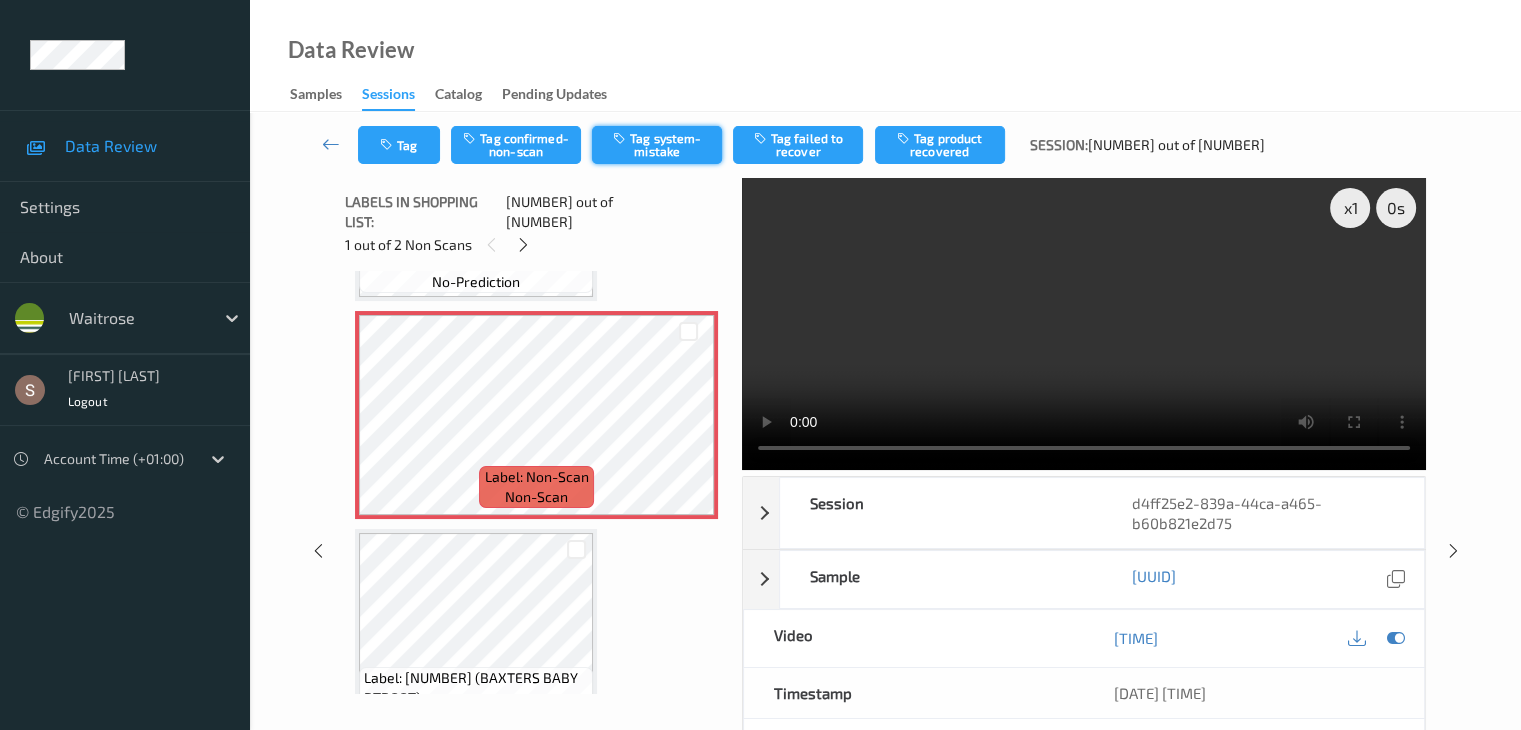 click on "Tag   system-mistake" at bounding box center (657, 145) 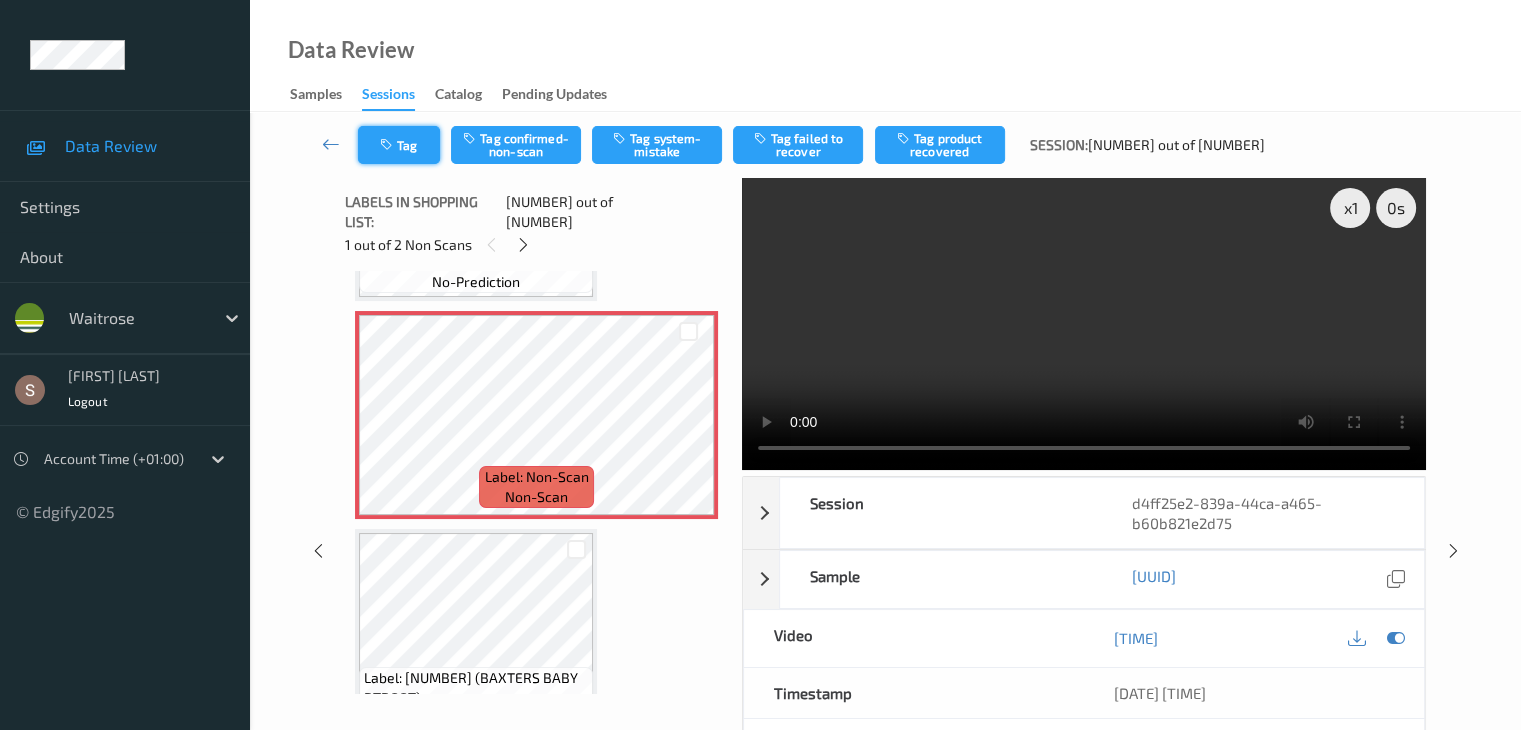 click at bounding box center (388, 145) 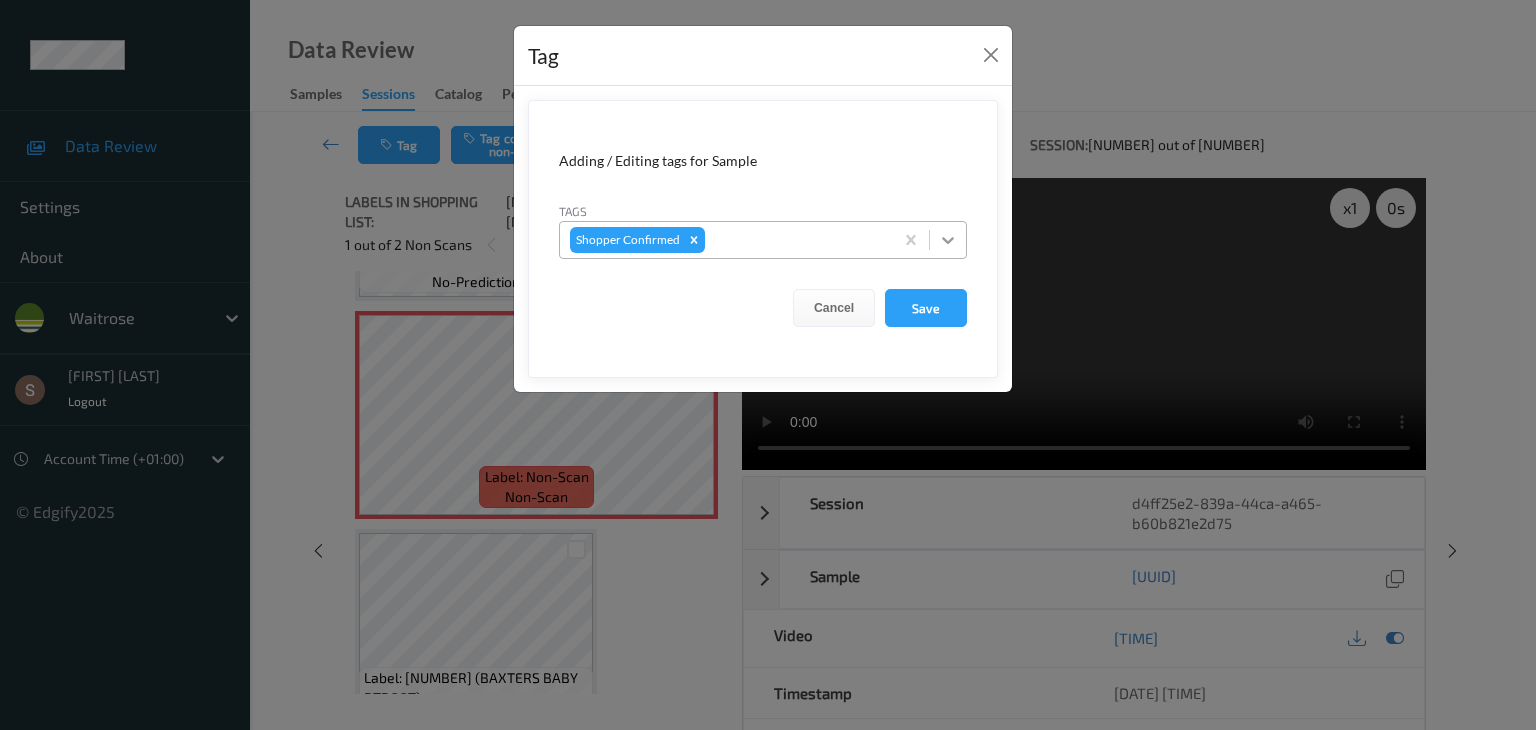 click at bounding box center (948, 240) 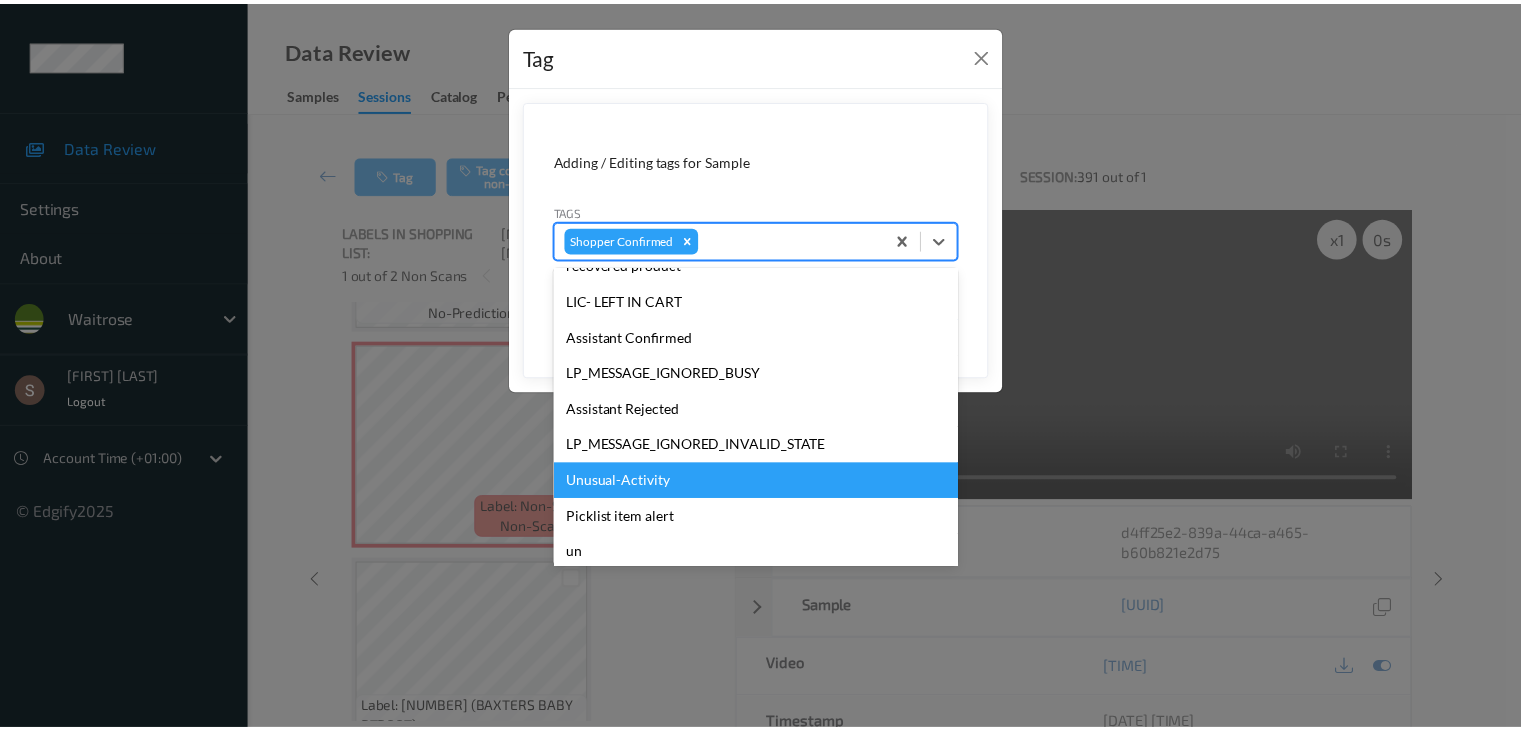 scroll, scrollTop: 392, scrollLeft: 0, axis: vertical 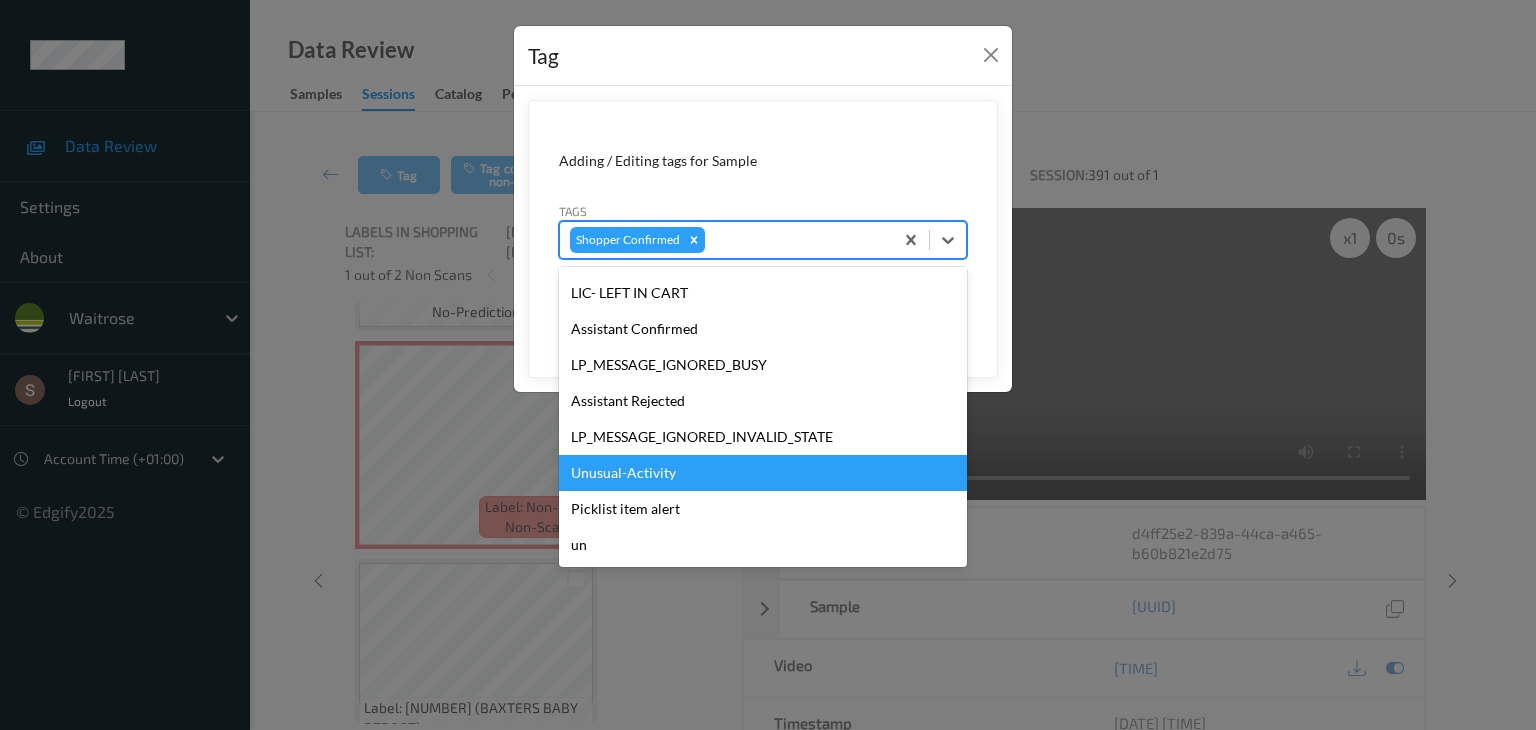 click on "Unusual-Activity" at bounding box center (763, 473) 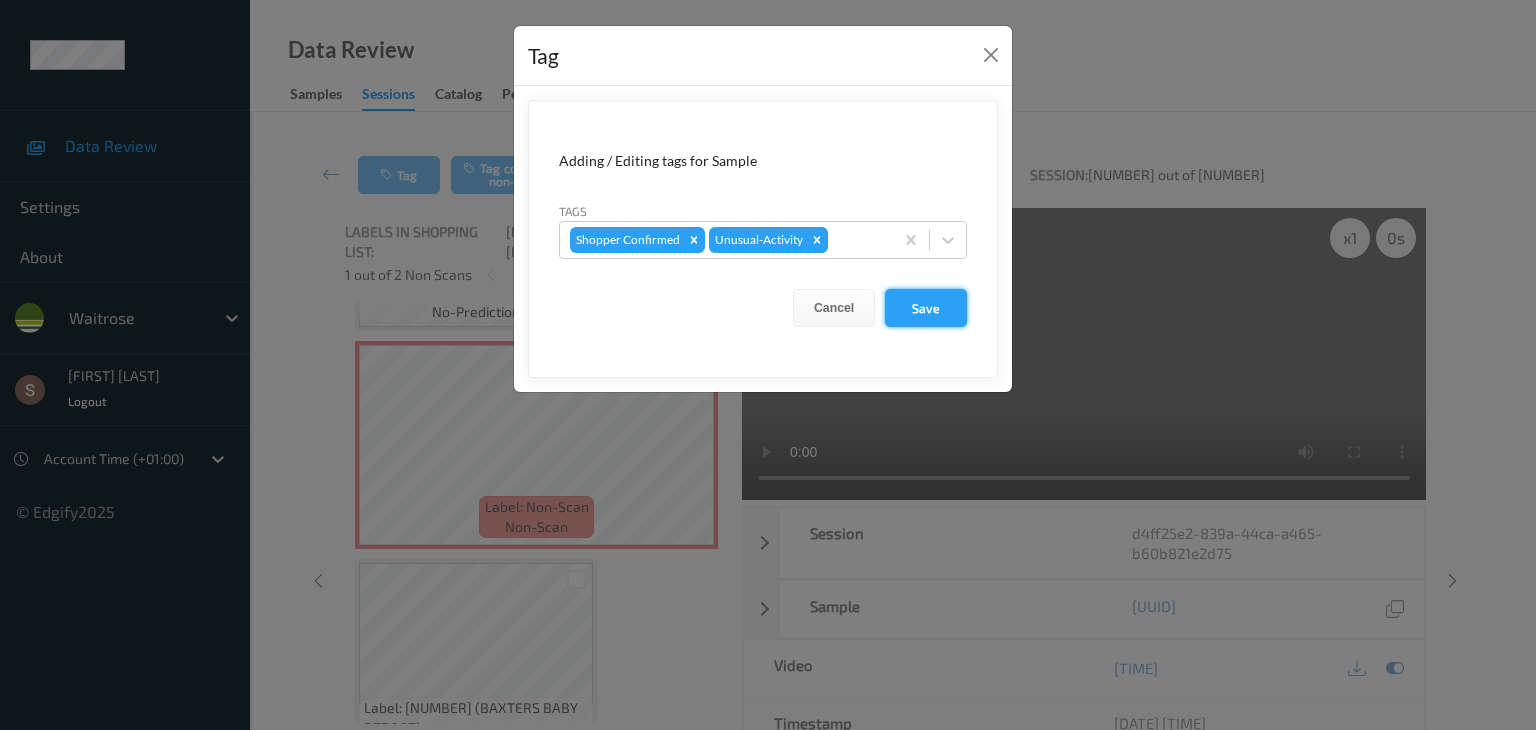 click on "Save" at bounding box center (926, 308) 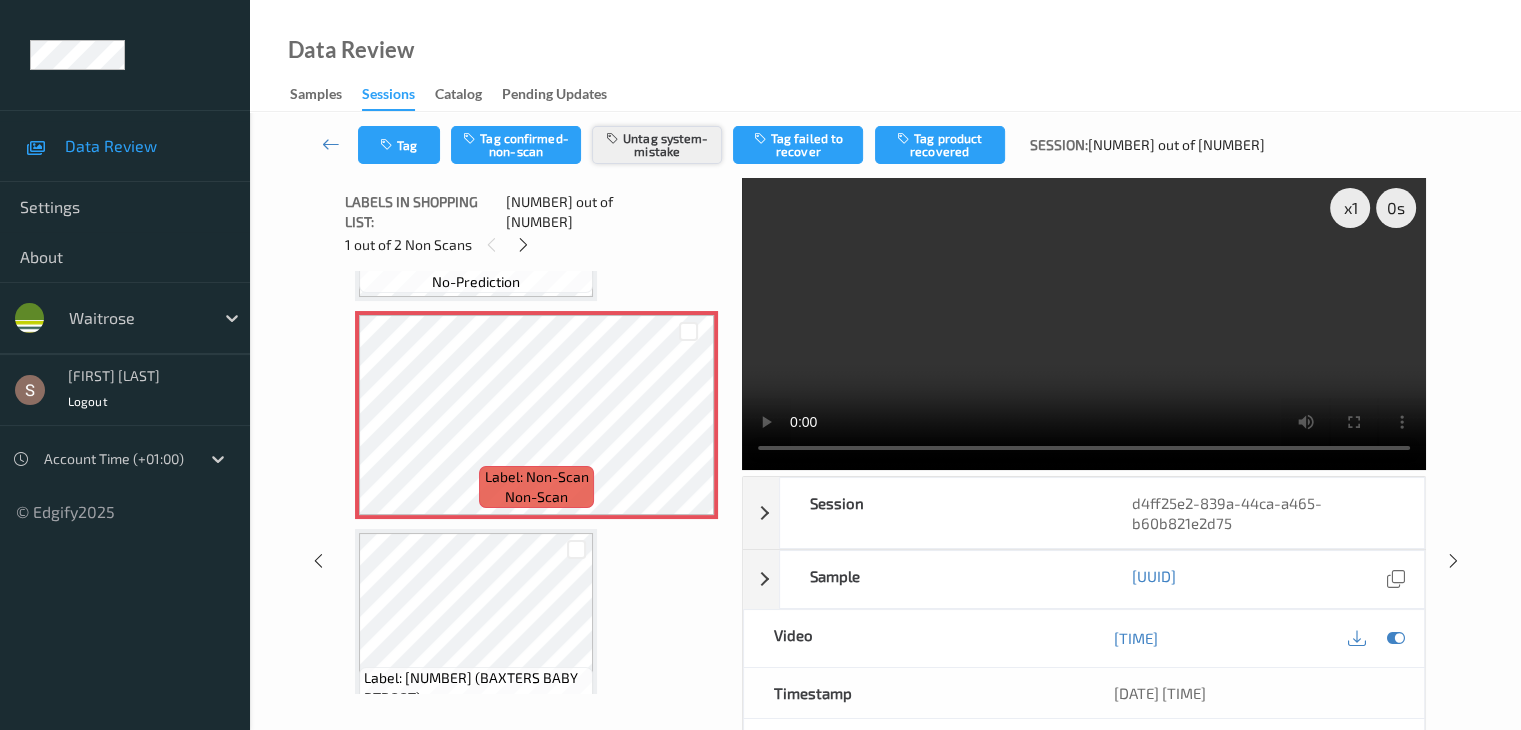 click on "Untag   system-mistake" at bounding box center [657, 145] 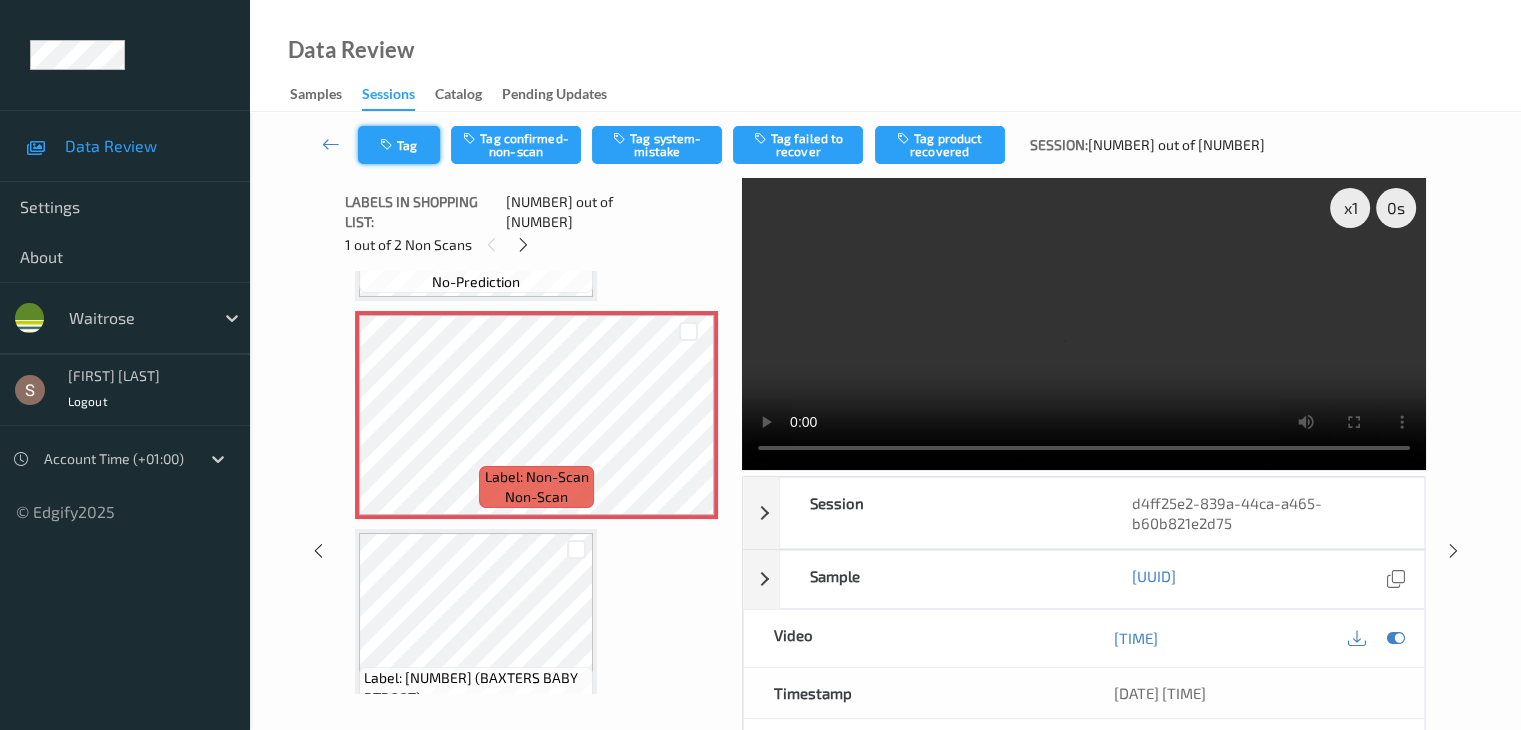click on "Tag" at bounding box center [399, 145] 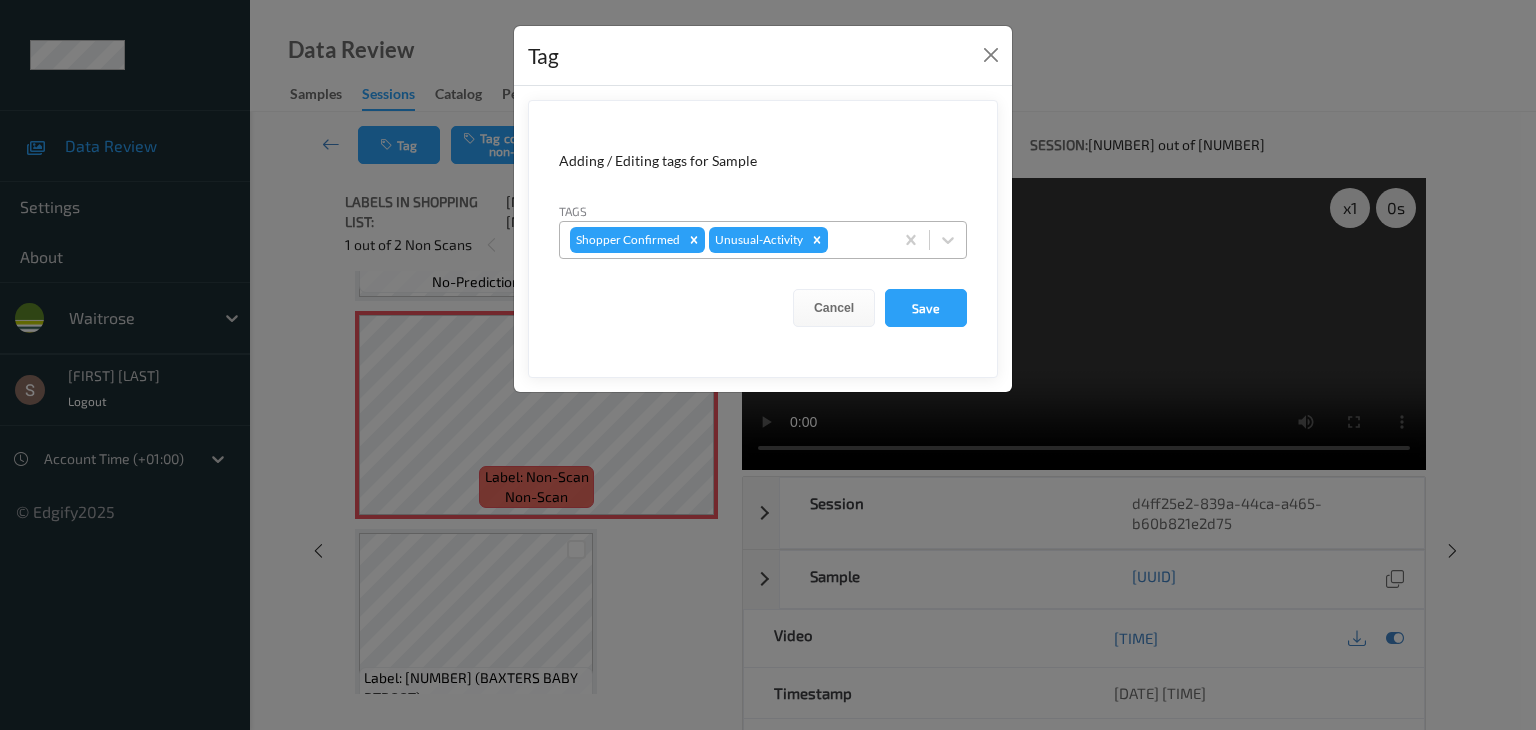 click at bounding box center (817, 240) 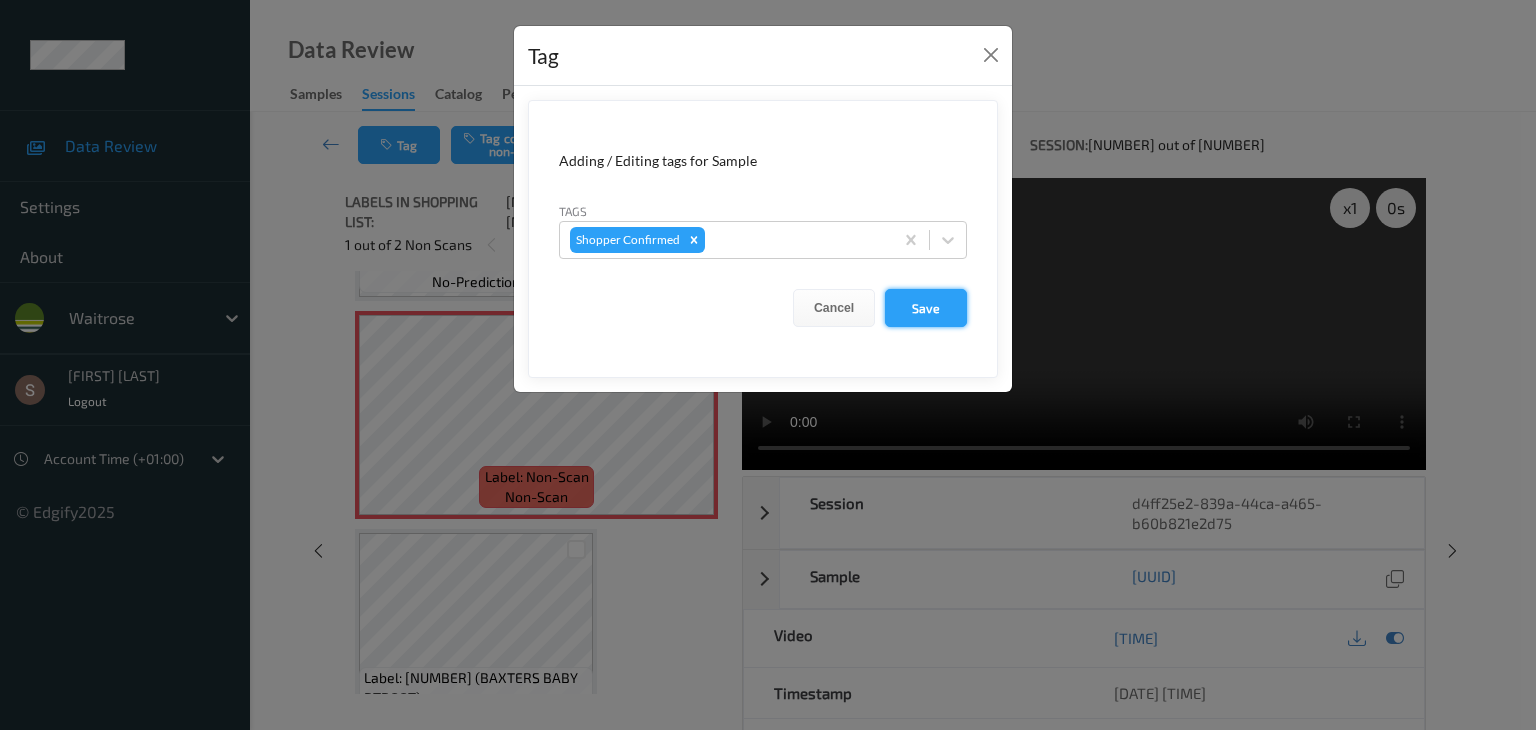 click on "Save" at bounding box center (926, 308) 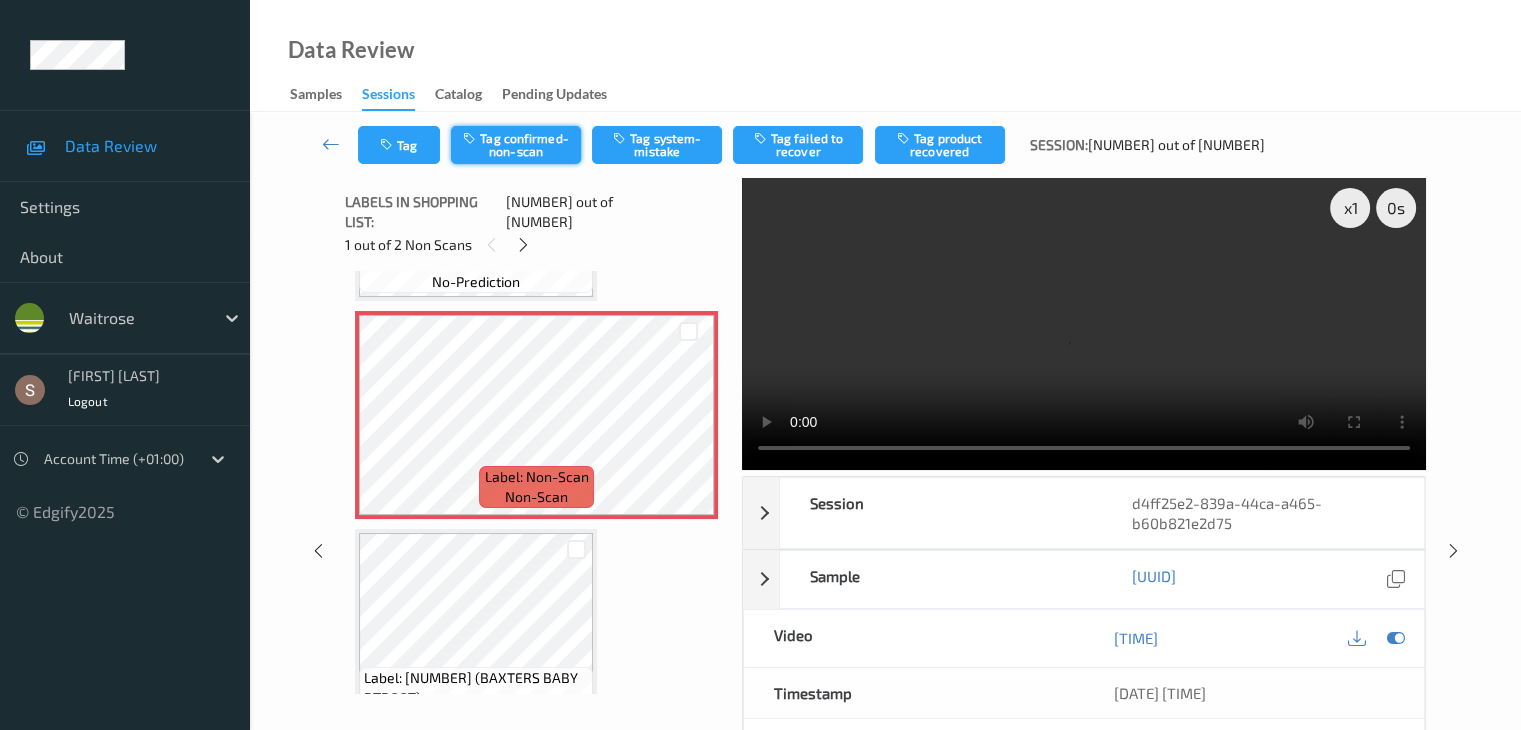 click on "Tag   confirmed-non-scan" at bounding box center (516, 145) 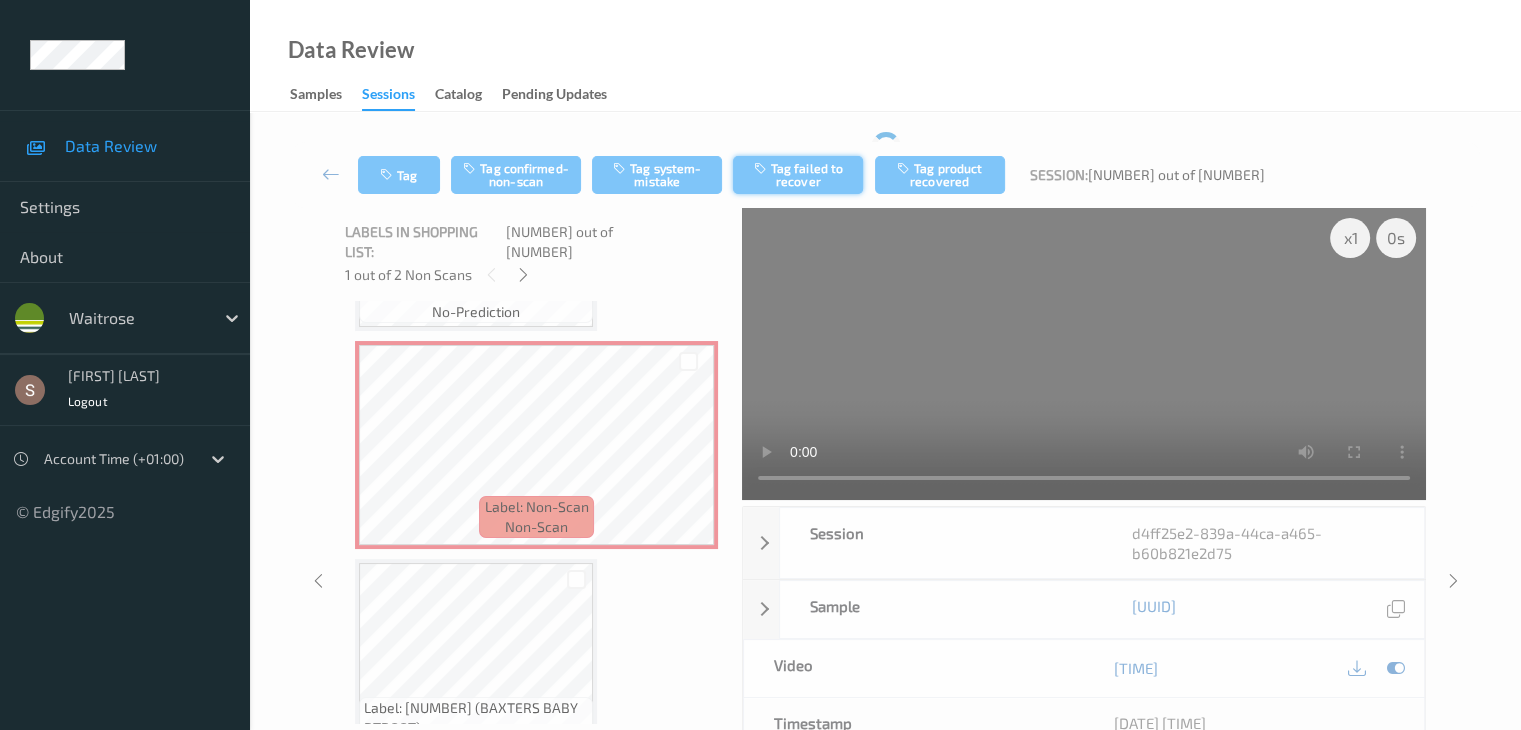 click on "Tag   failed to recover" at bounding box center (798, 175) 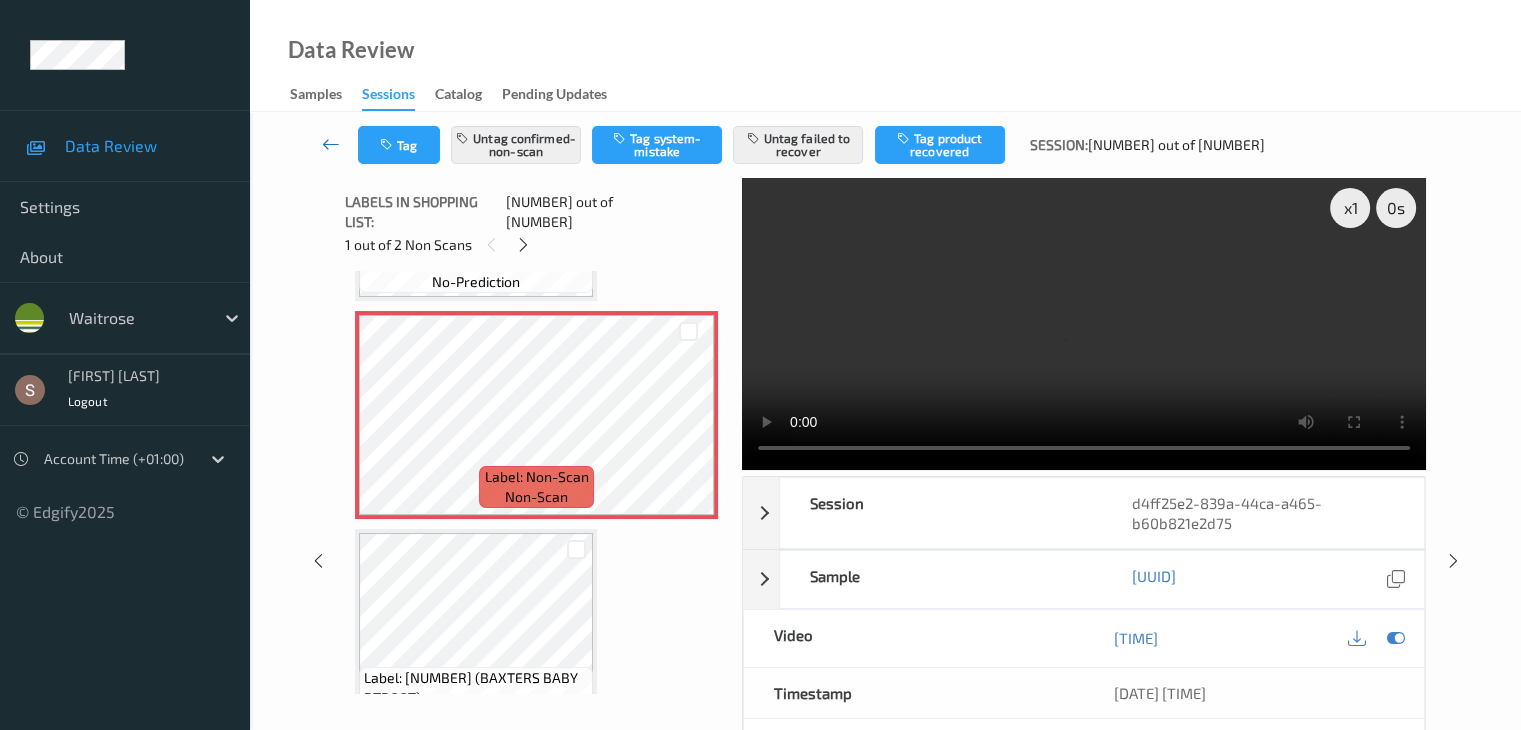 click at bounding box center (331, 144) 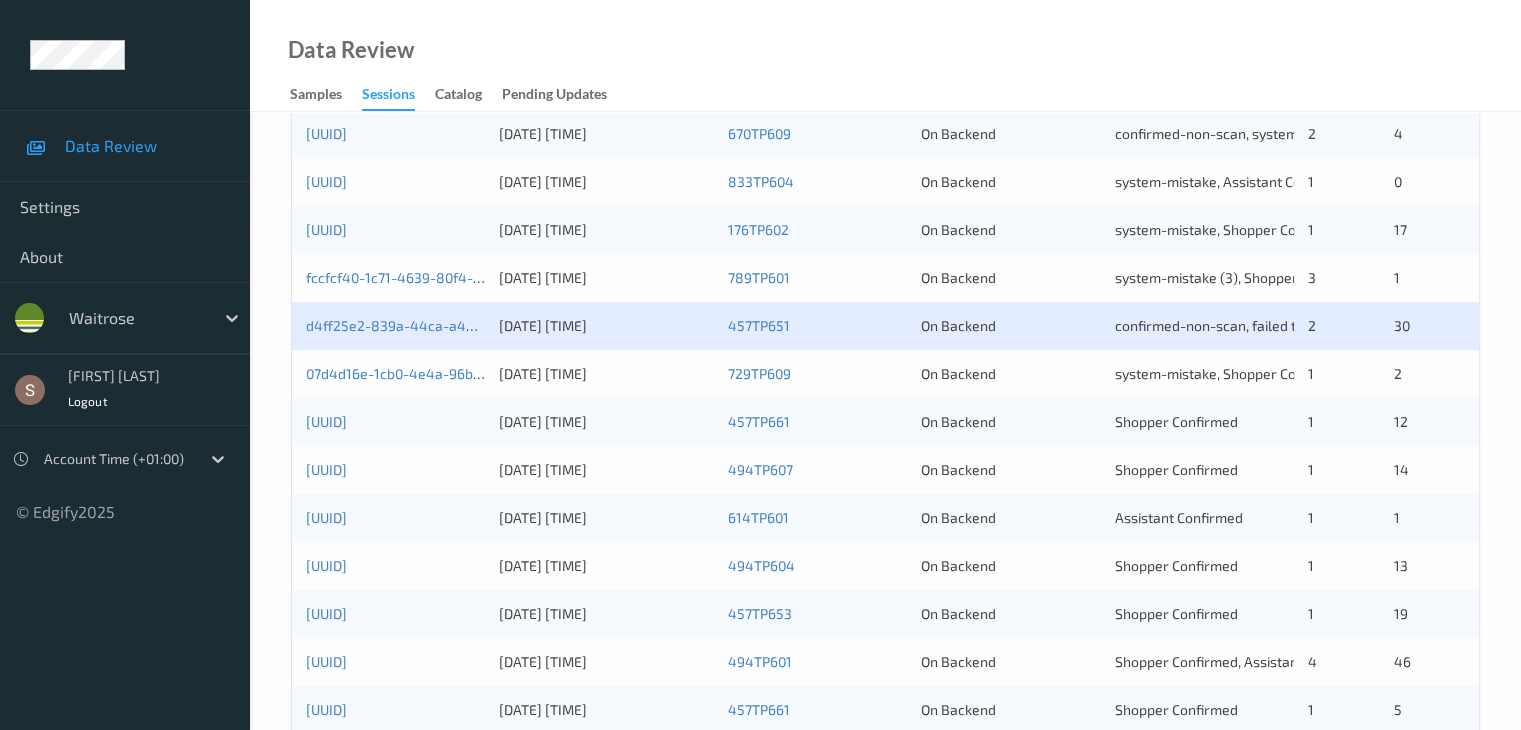 scroll, scrollTop: 800, scrollLeft: 0, axis: vertical 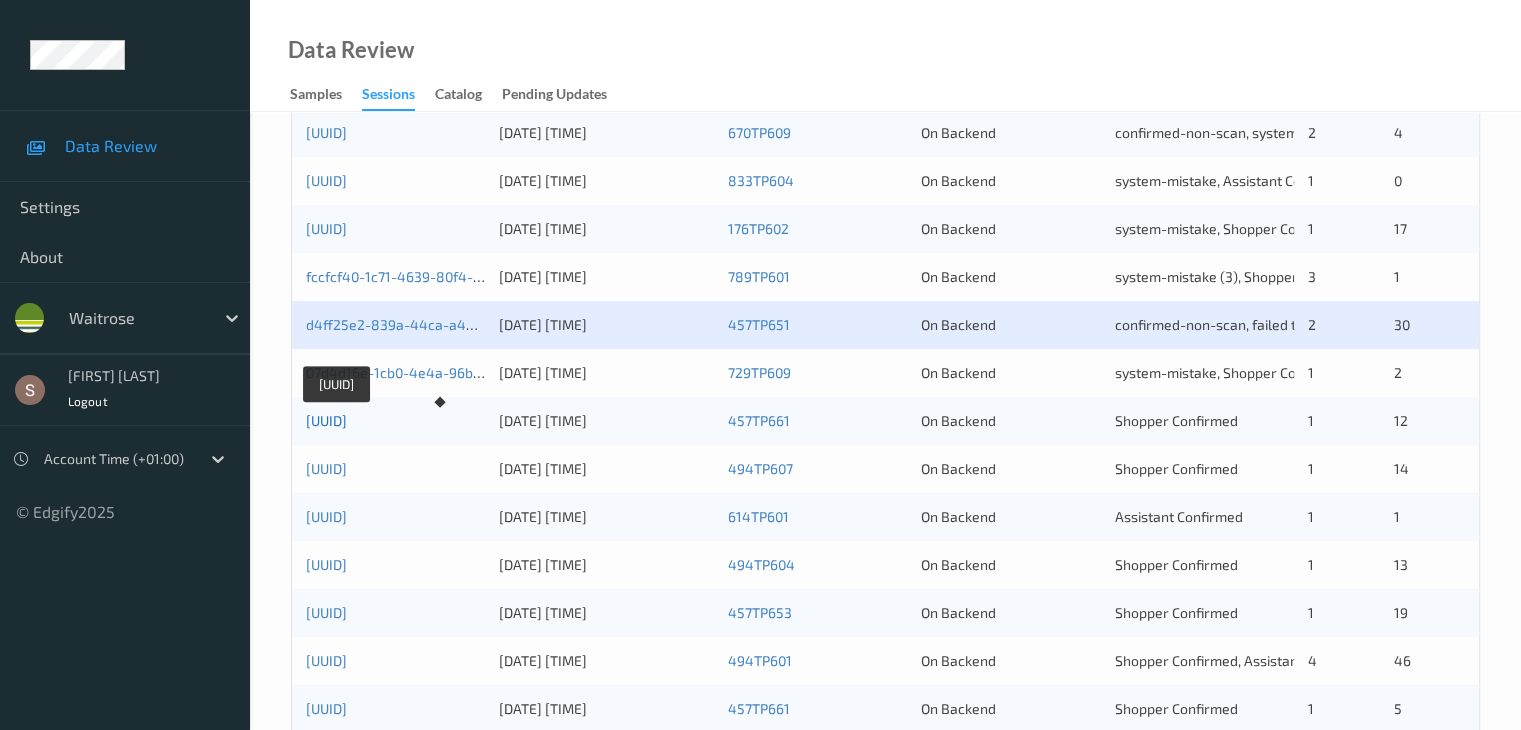 click on "[UUID]" at bounding box center [326, 420] 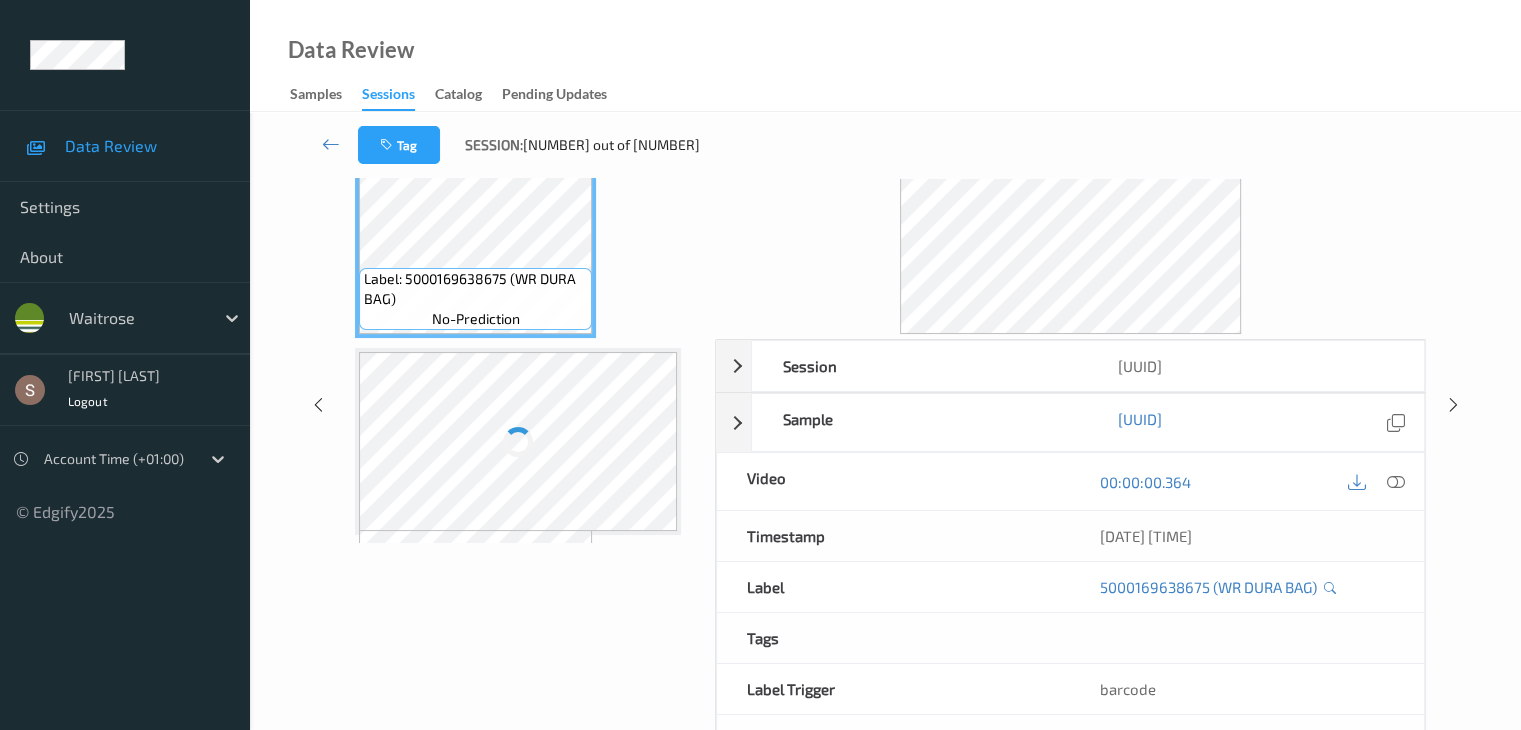 scroll, scrollTop: 0, scrollLeft: 0, axis: both 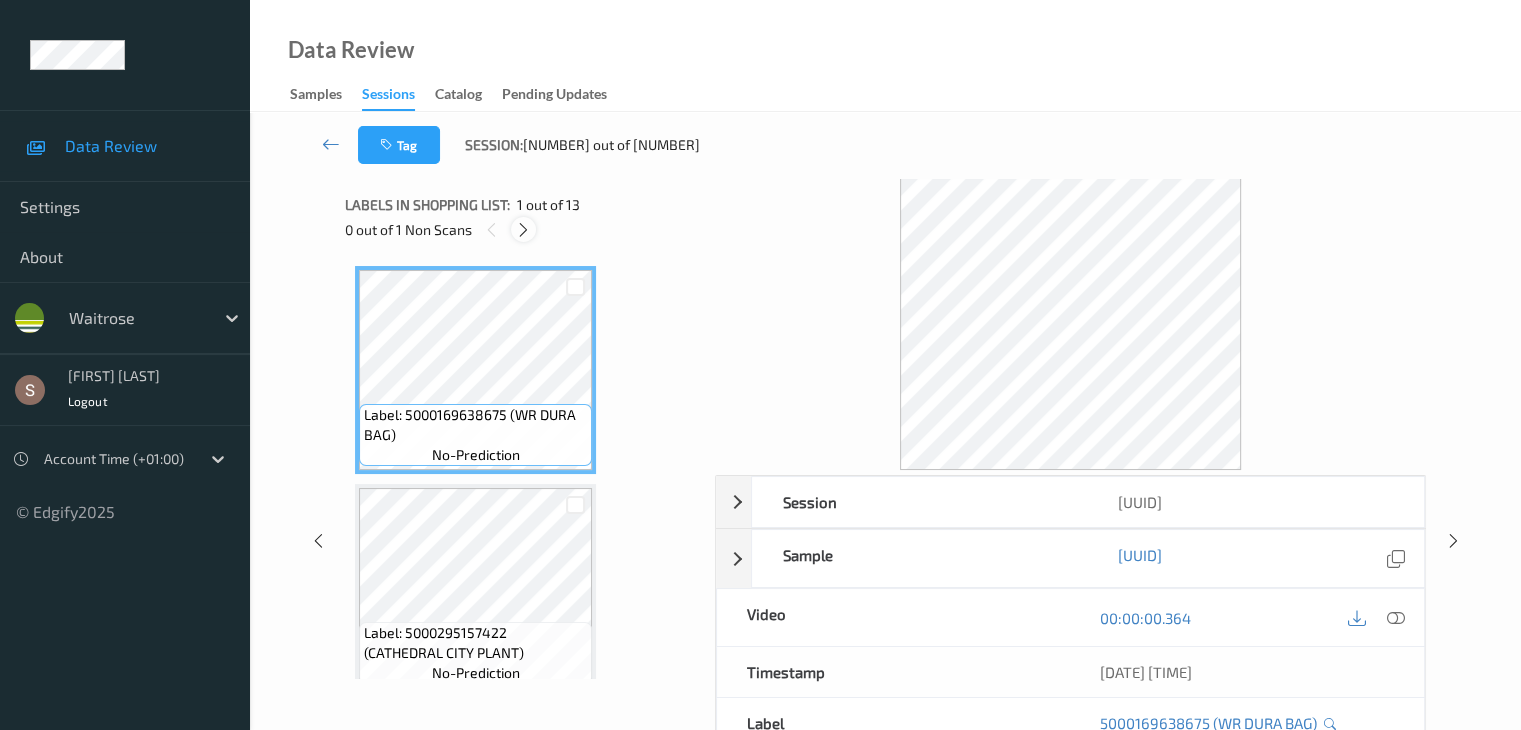 click at bounding box center (523, 230) 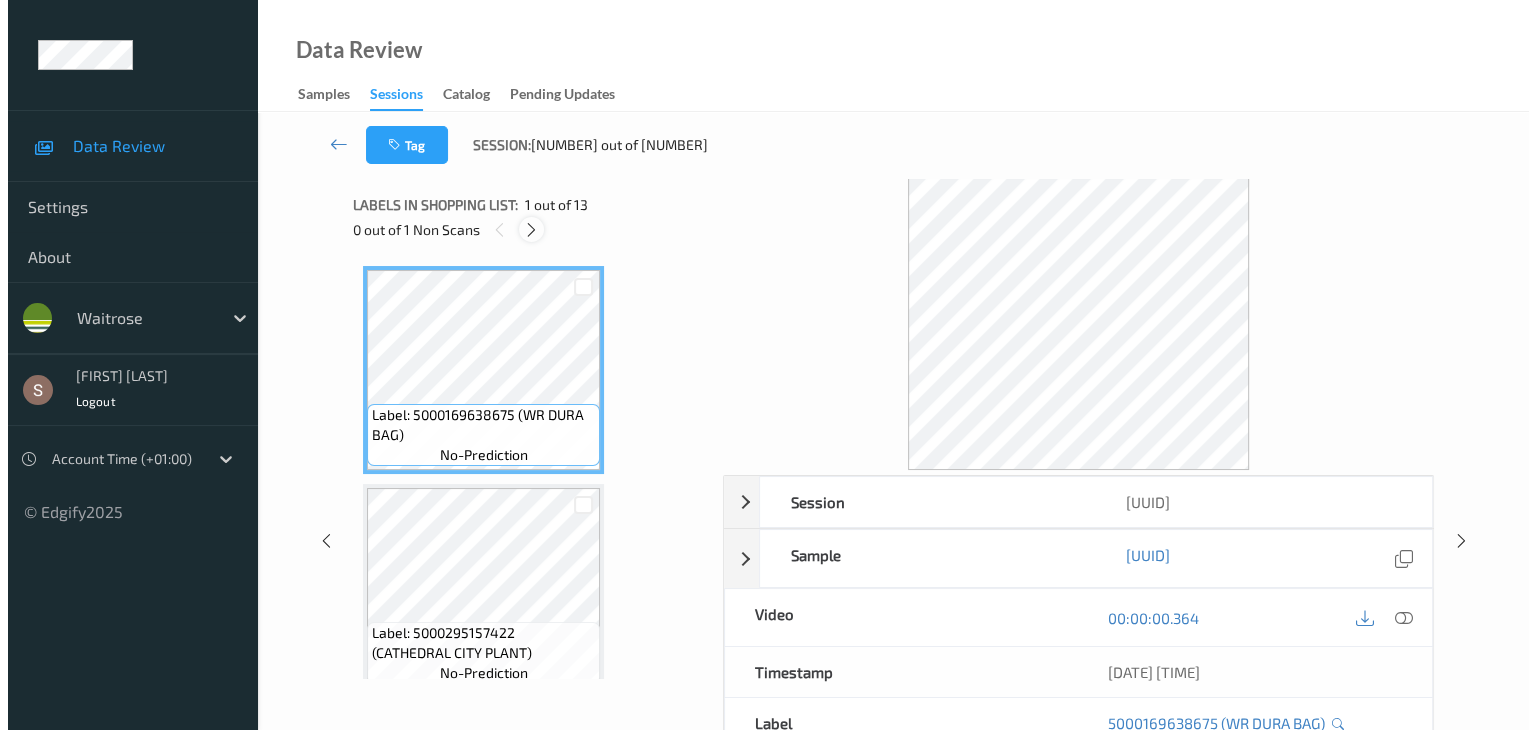 scroll, scrollTop: 2408, scrollLeft: 0, axis: vertical 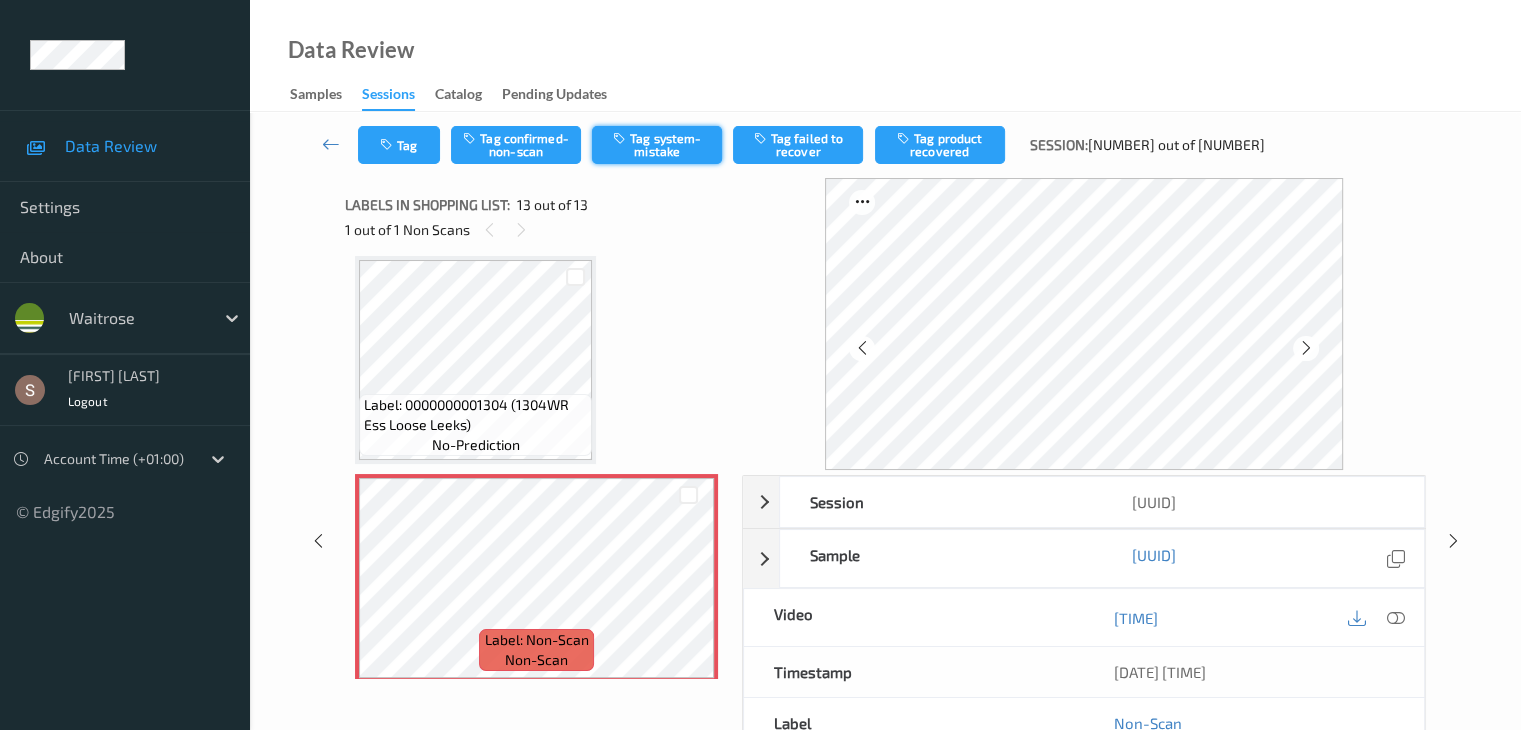 click at bounding box center (621, 138) 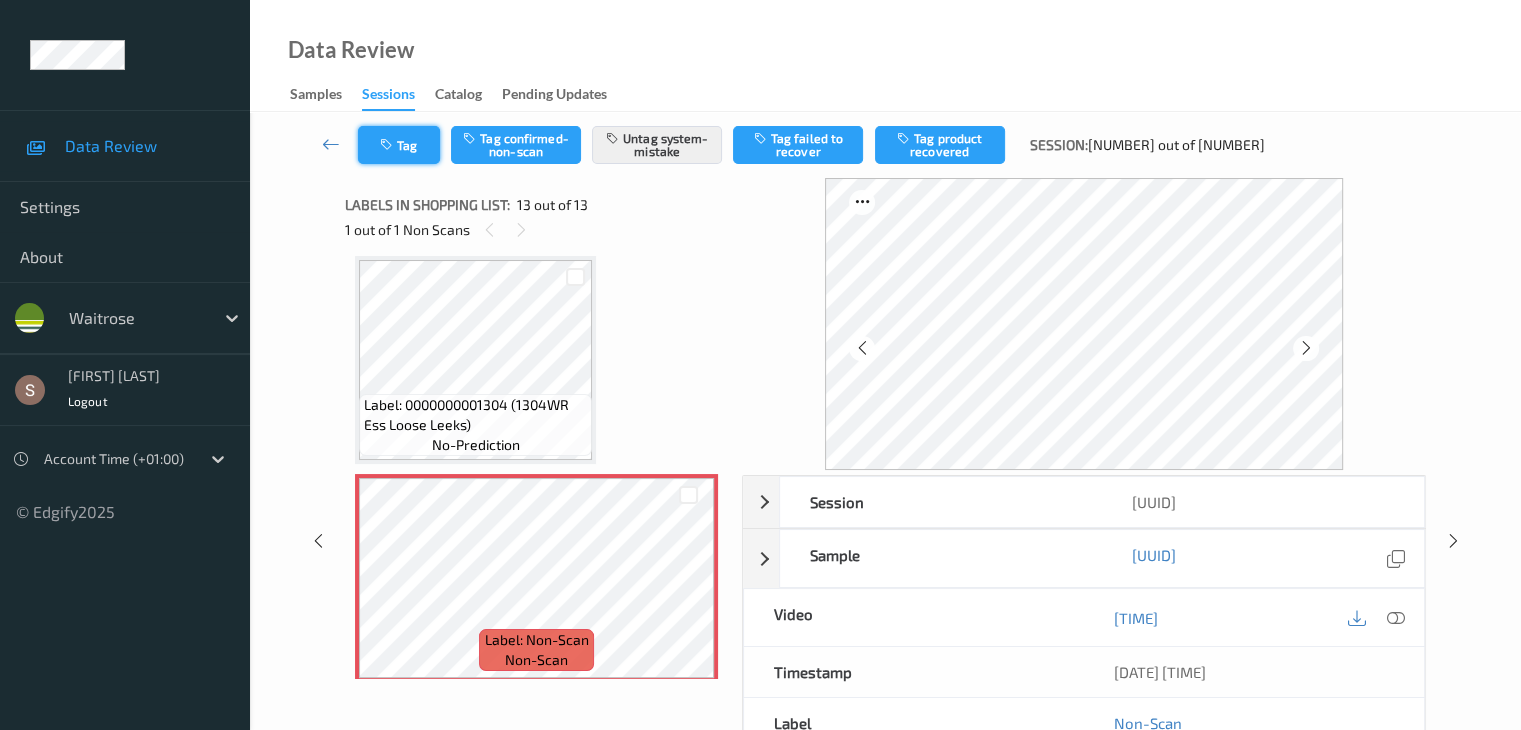 click on "Tag" at bounding box center (399, 145) 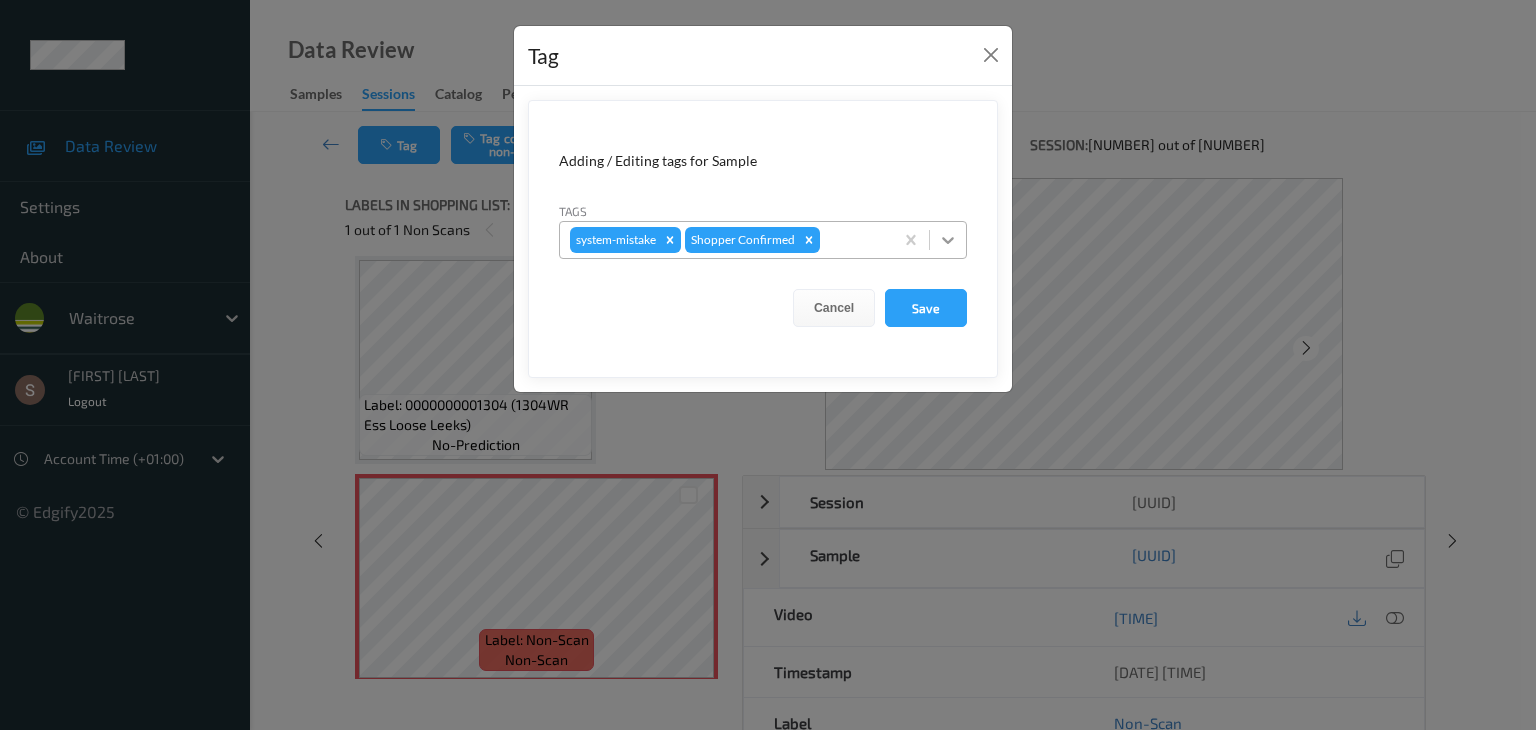 click 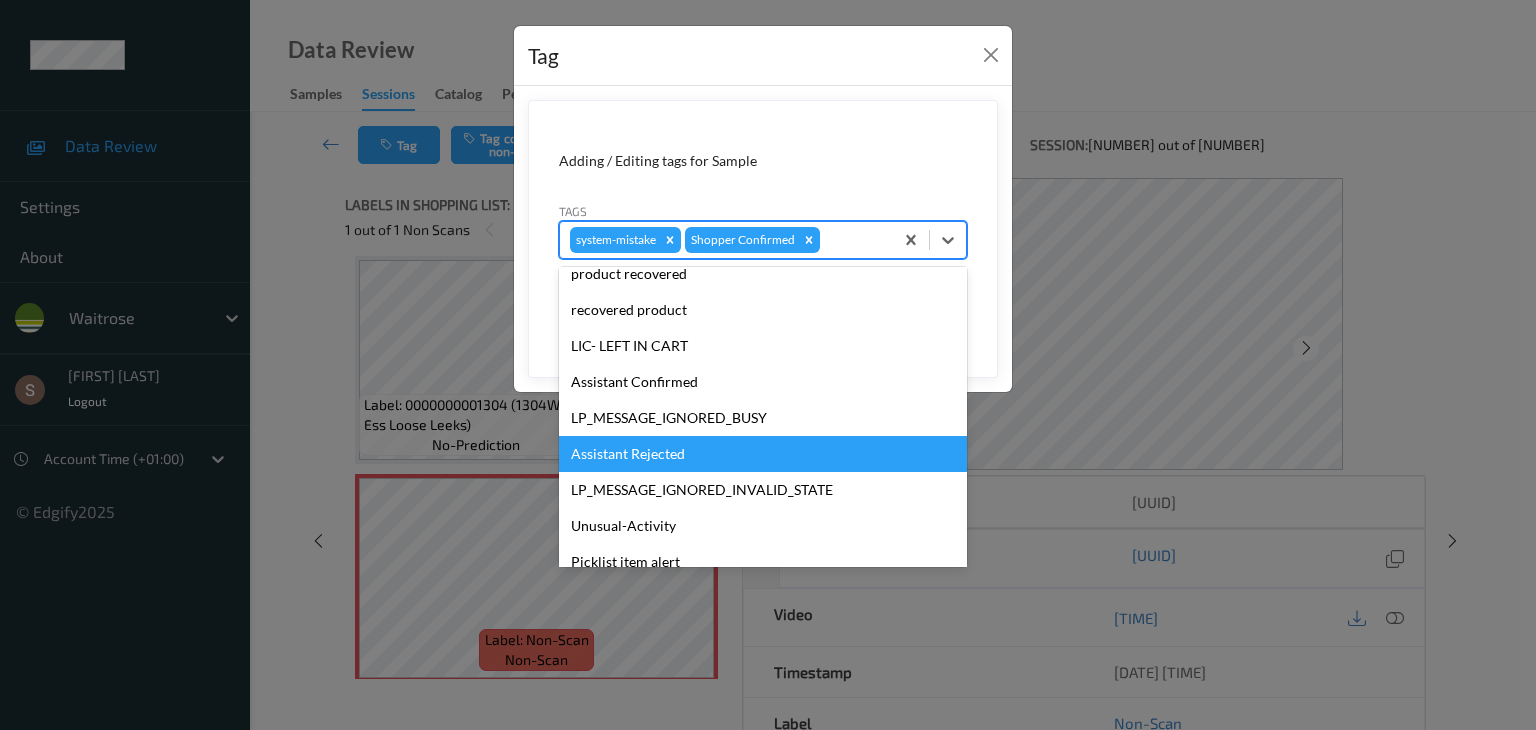 scroll, scrollTop: 356, scrollLeft: 0, axis: vertical 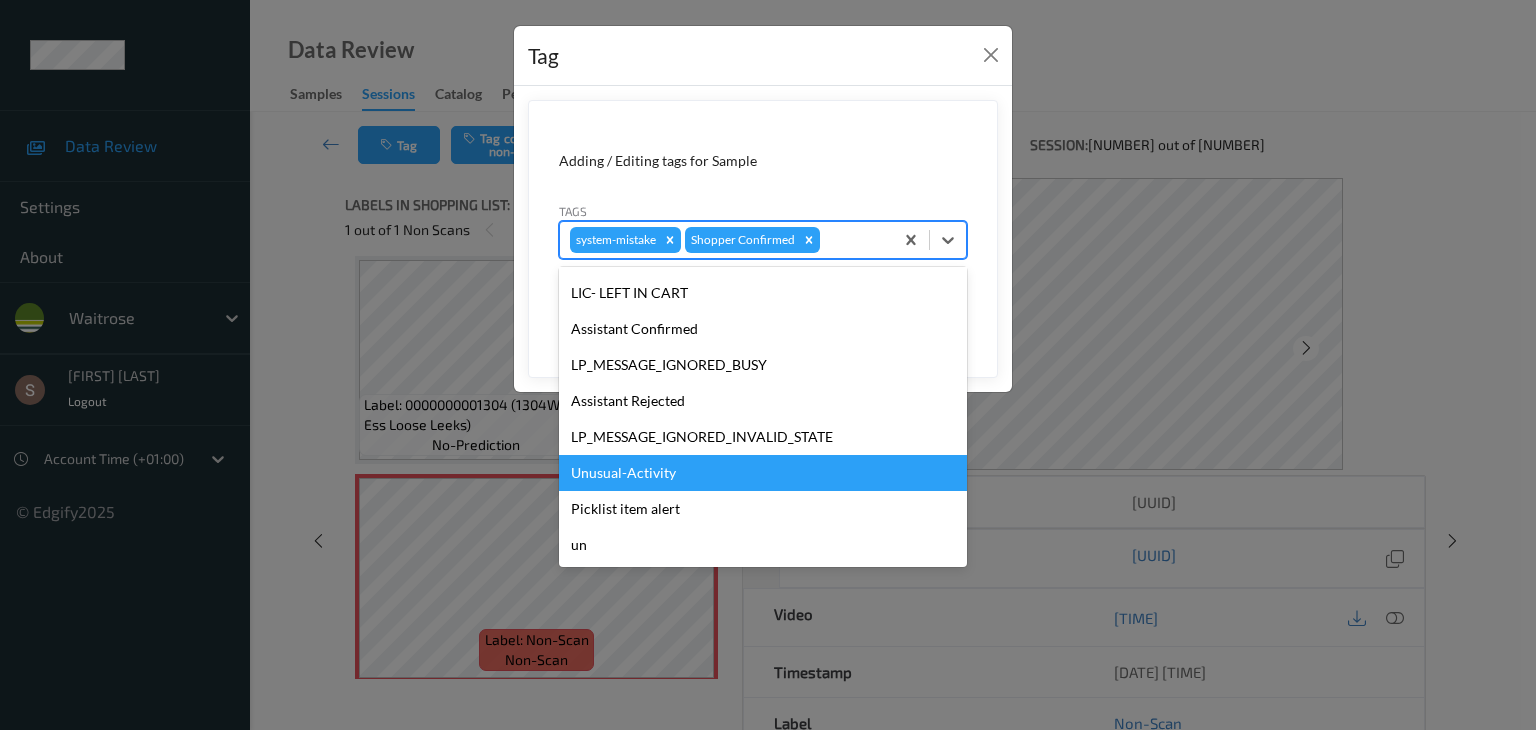 click on "Unusual-Activity" at bounding box center (763, 473) 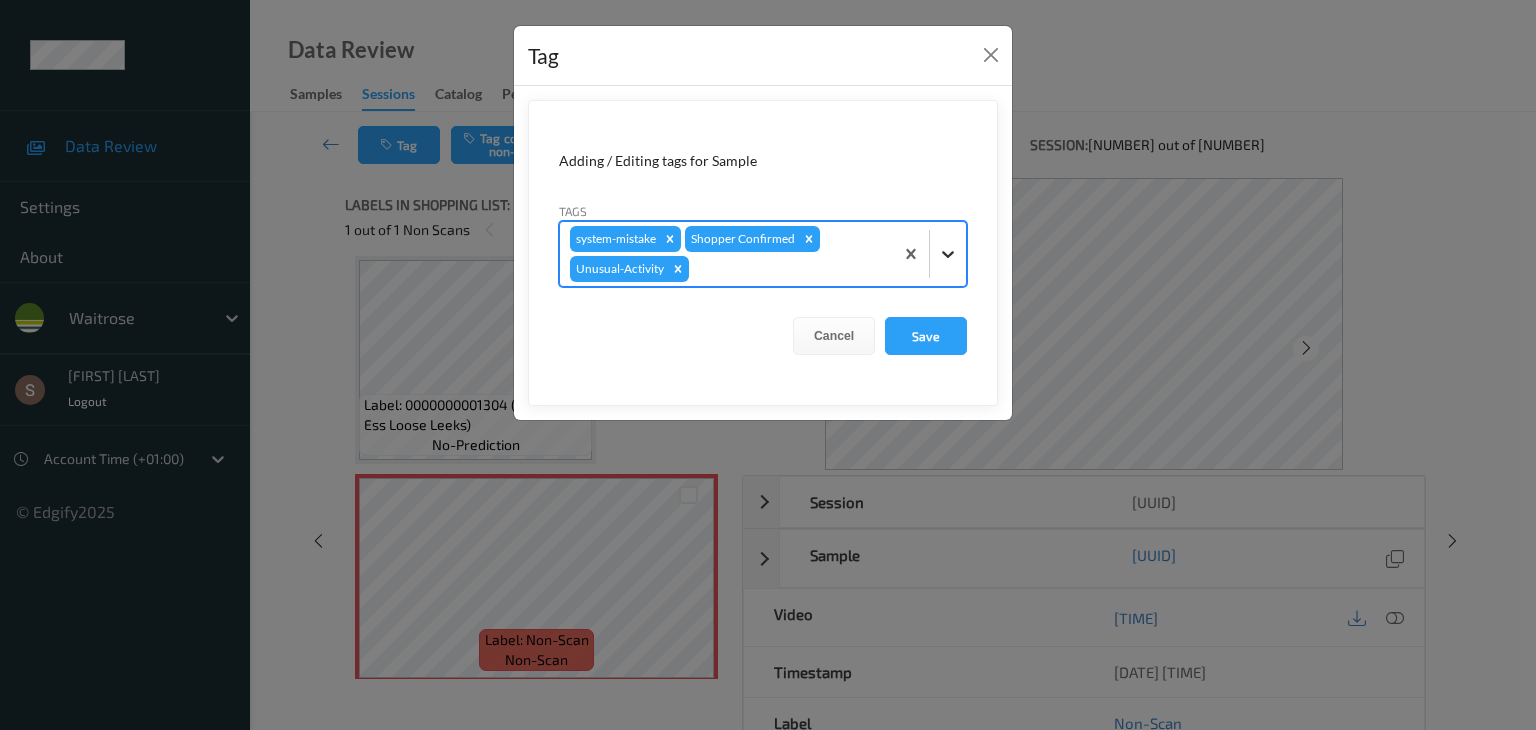 click 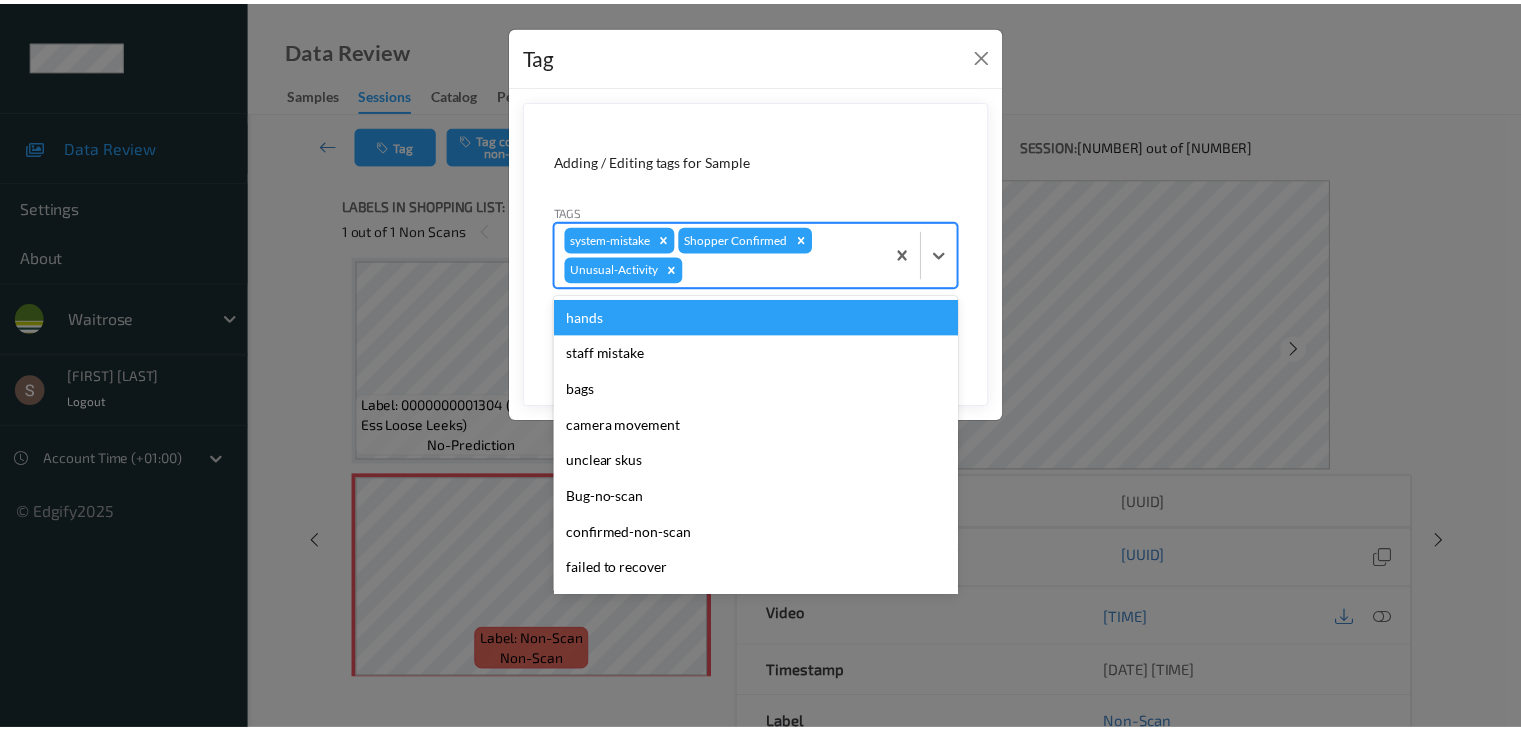 scroll, scrollTop: 320, scrollLeft: 0, axis: vertical 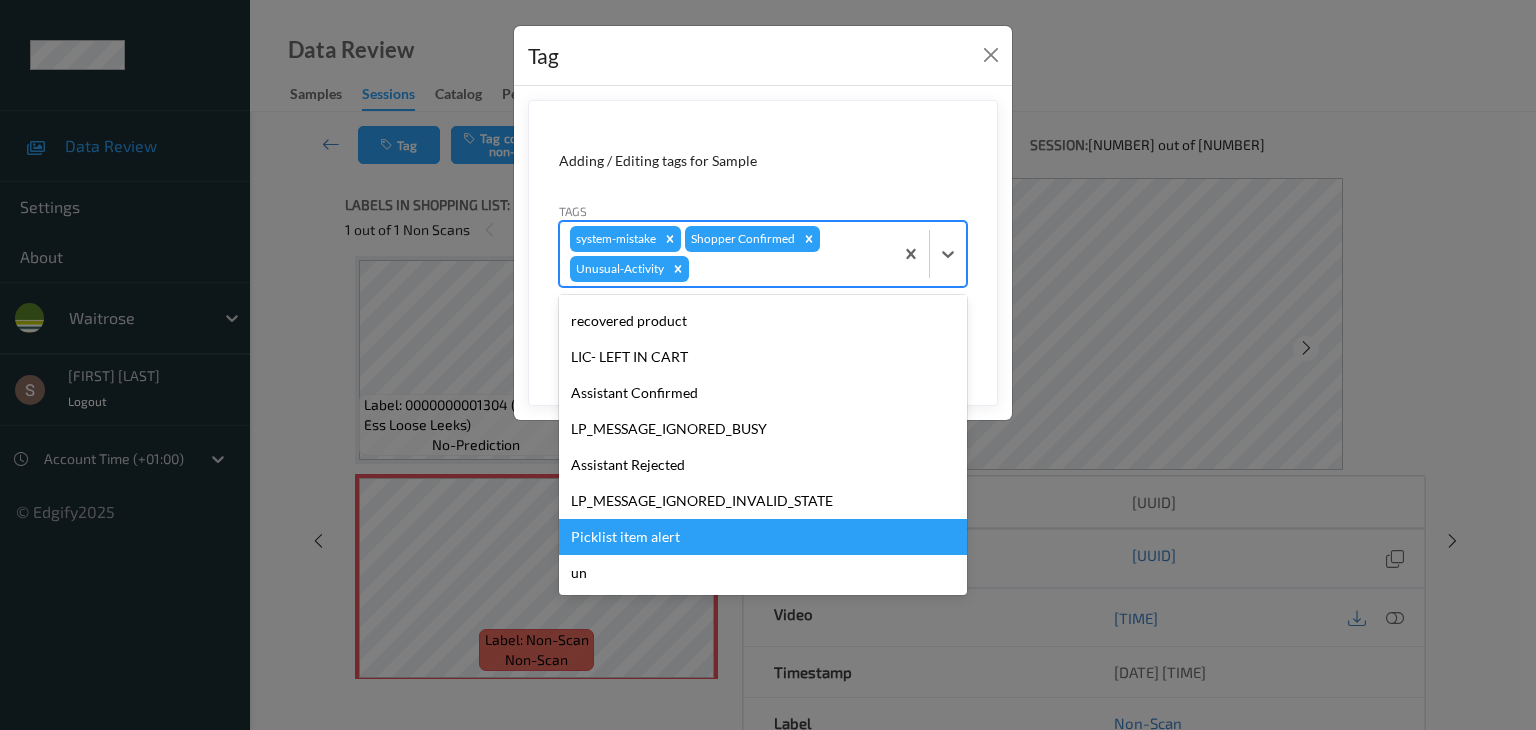 click on "Picklist item alert" at bounding box center (763, 537) 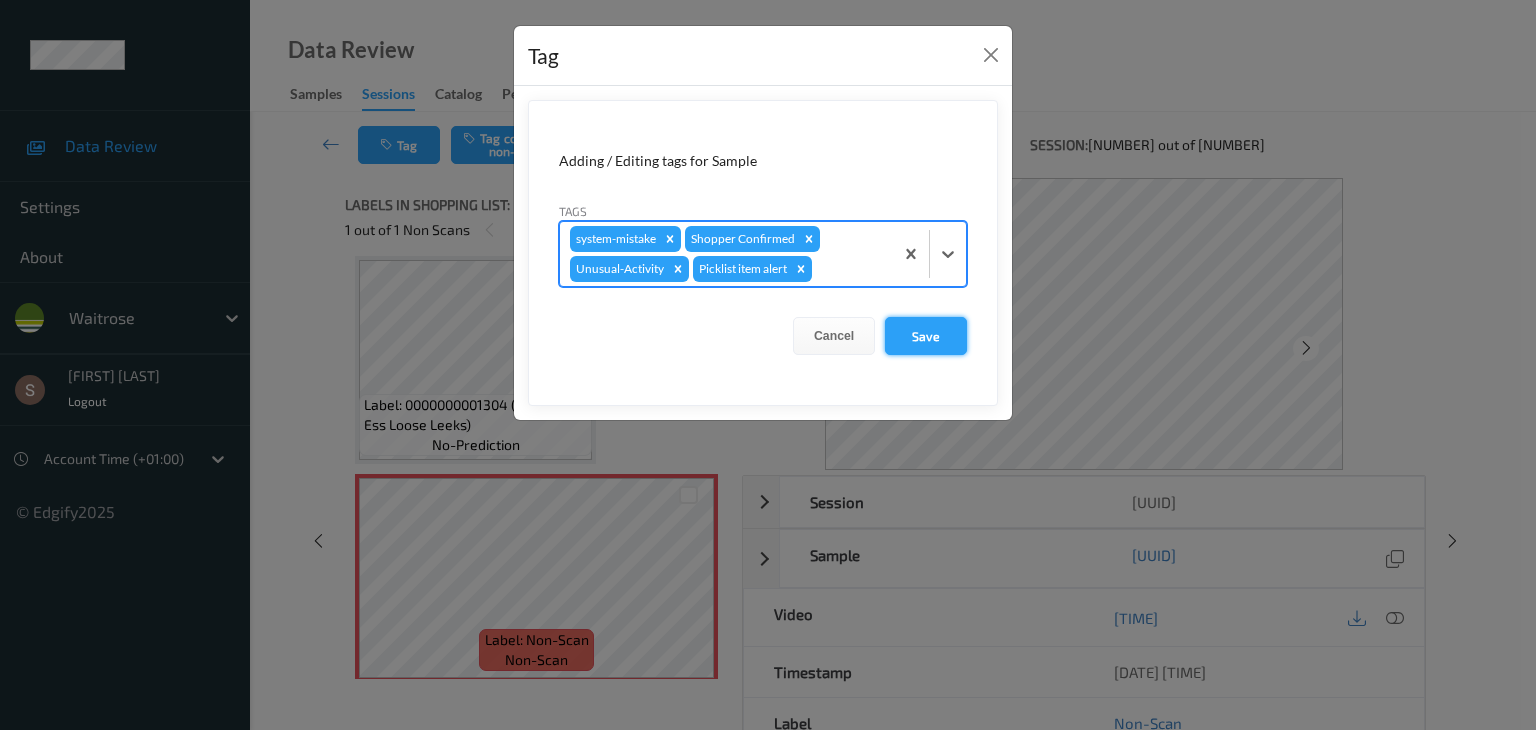 click on "Save" at bounding box center [926, 336] 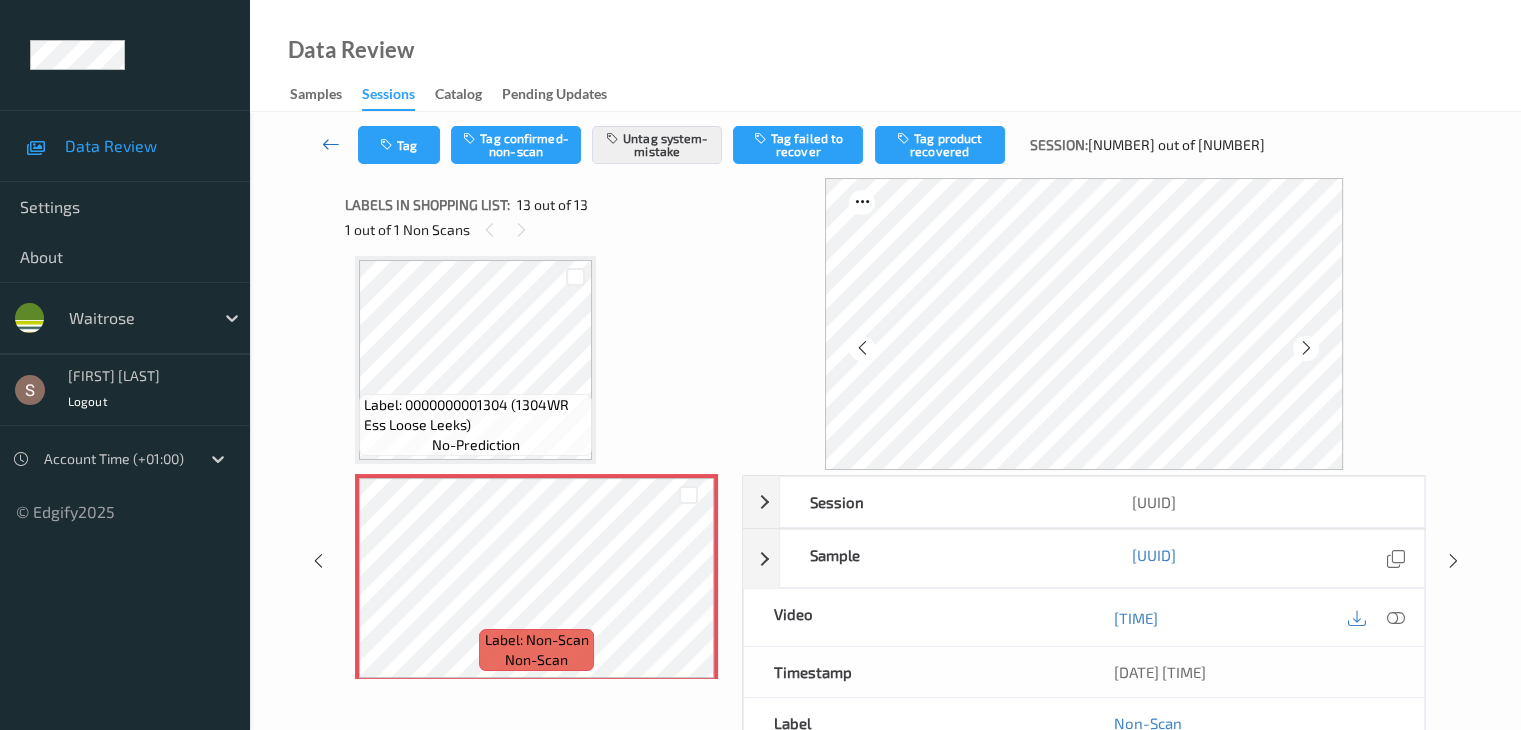 click at bounding box center (331, 144) 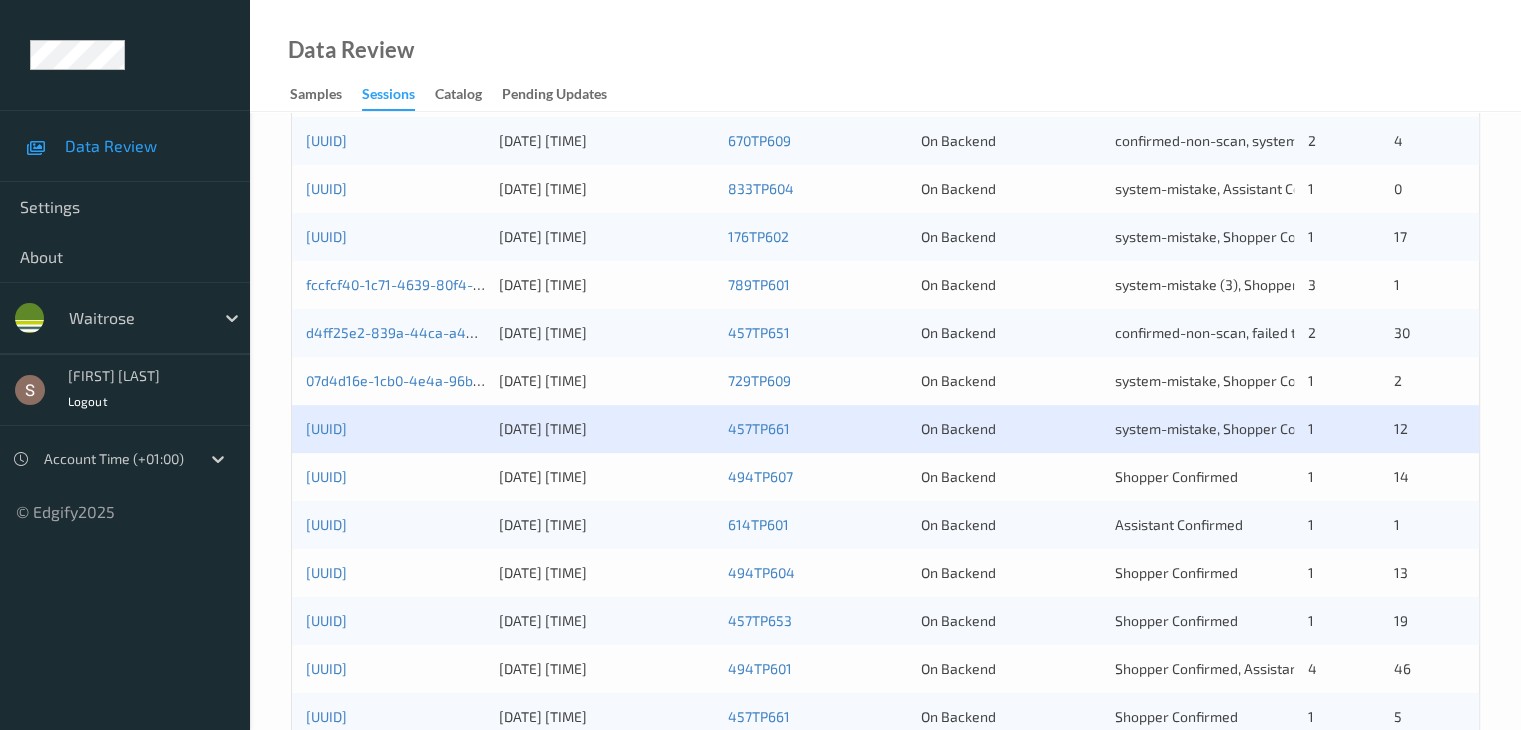scroll, scrollTop: 932, scrollLeft: 0, axis: vertical 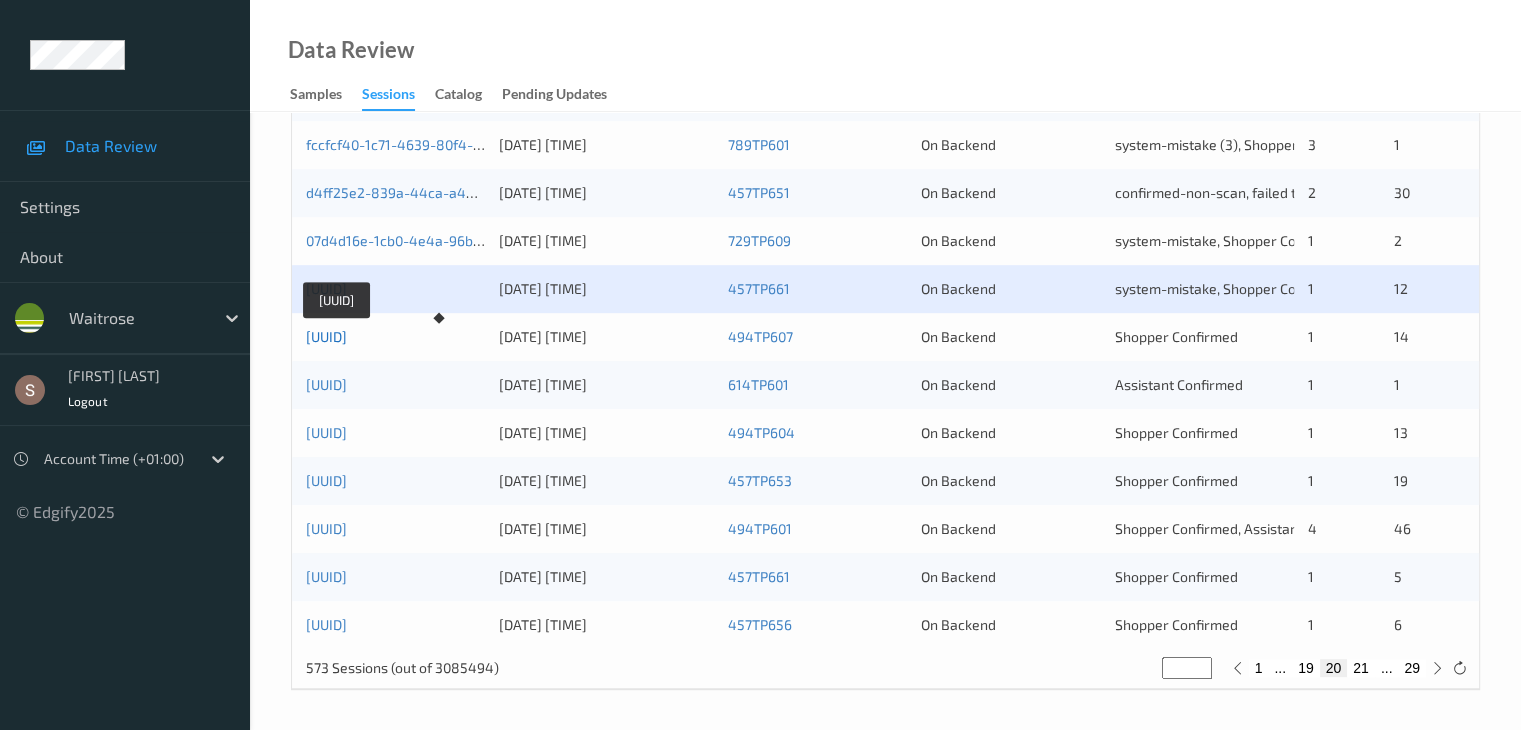 click on "[UUID]" at bounding box center [326, 336] 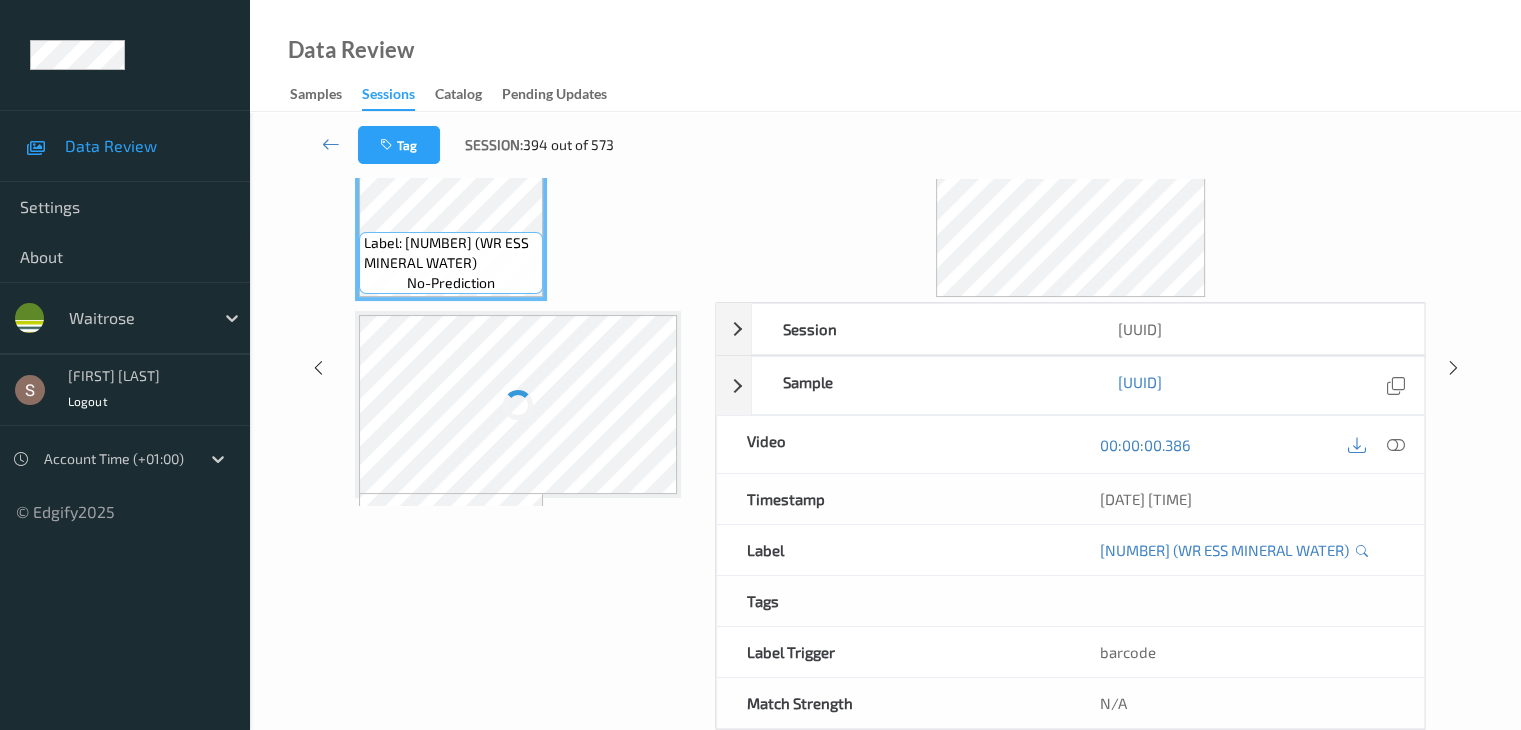 scroll, scrollTop: 0, scrollLeft: 0, axis: both 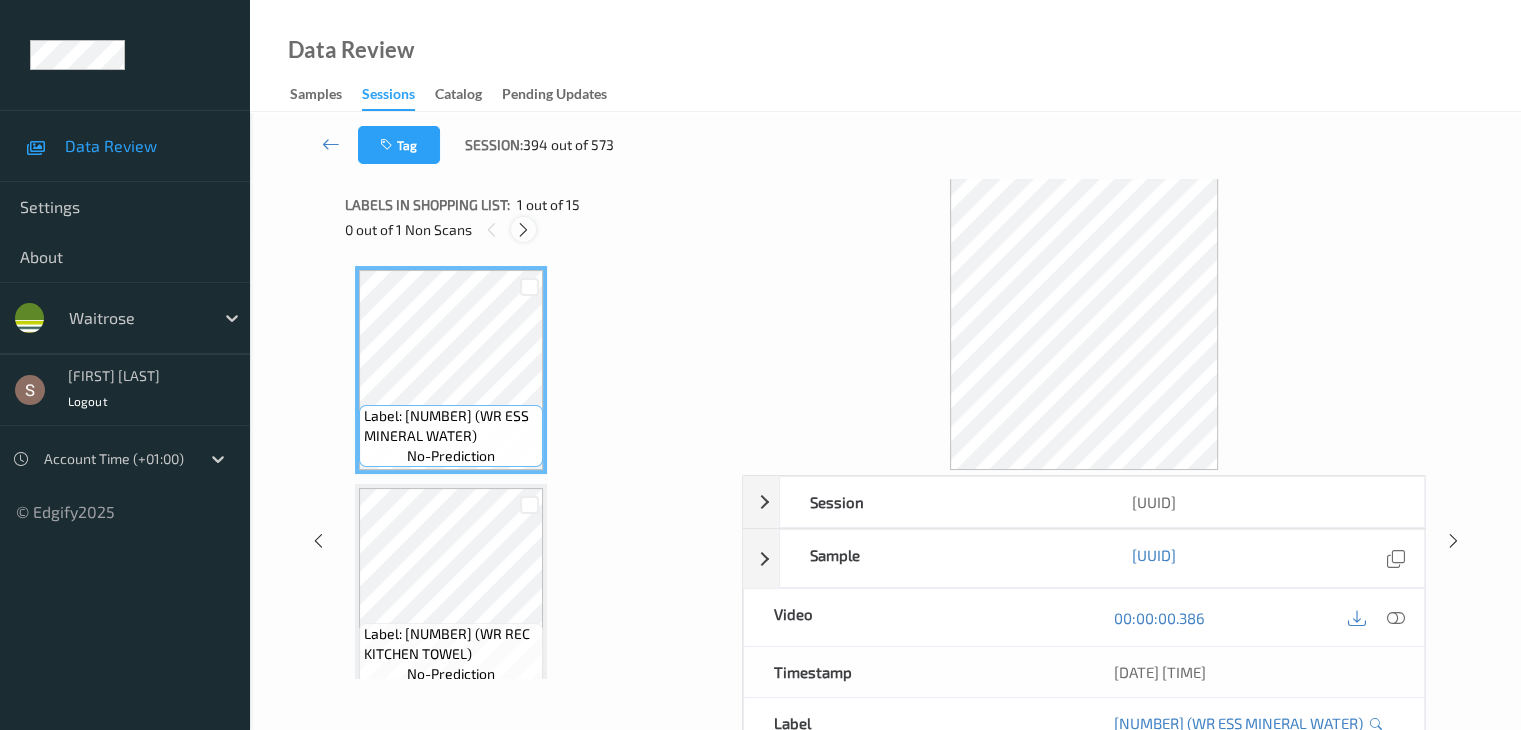 click at bounding box center [523, 230] 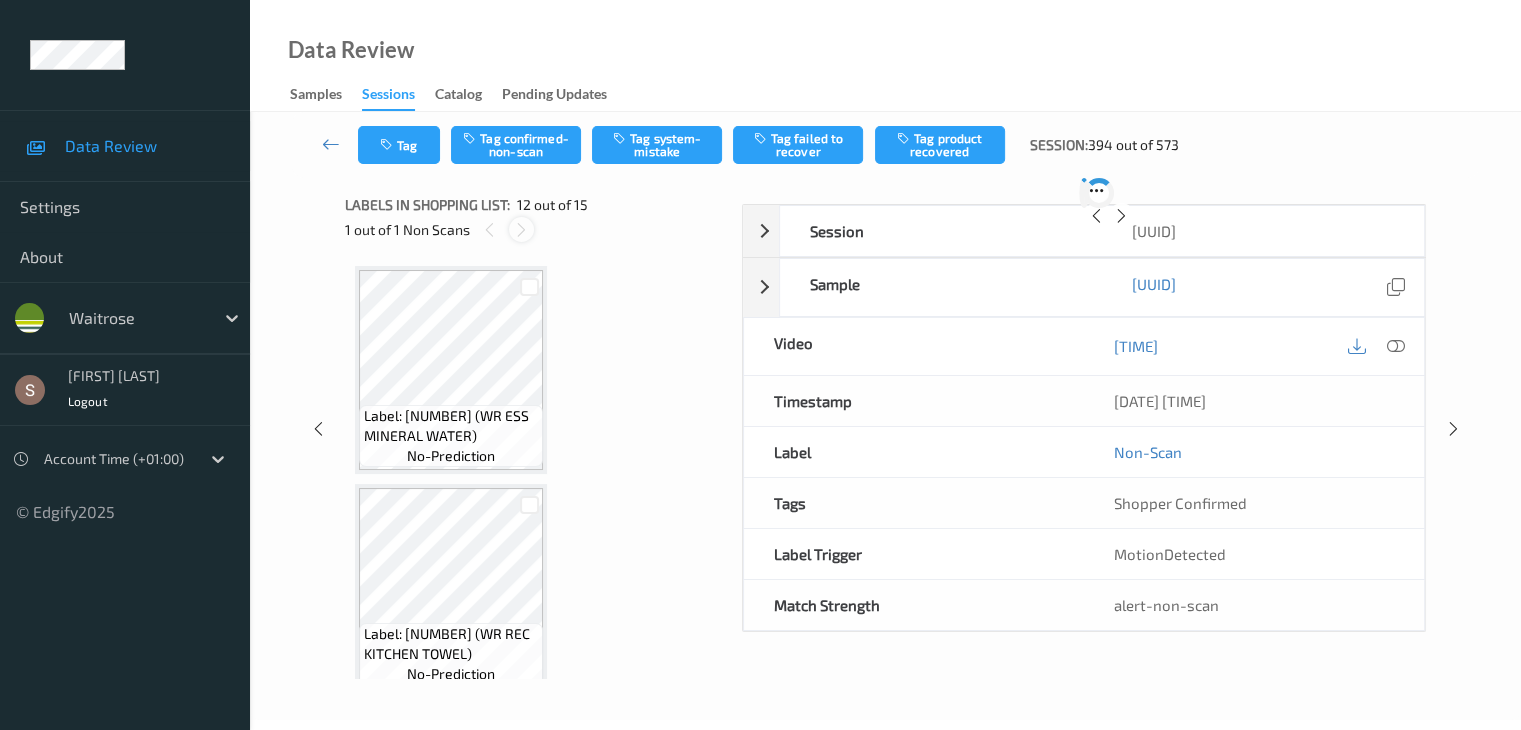 scroll, scrollTop: 2190, scrollLeft: 0, axis: vertical 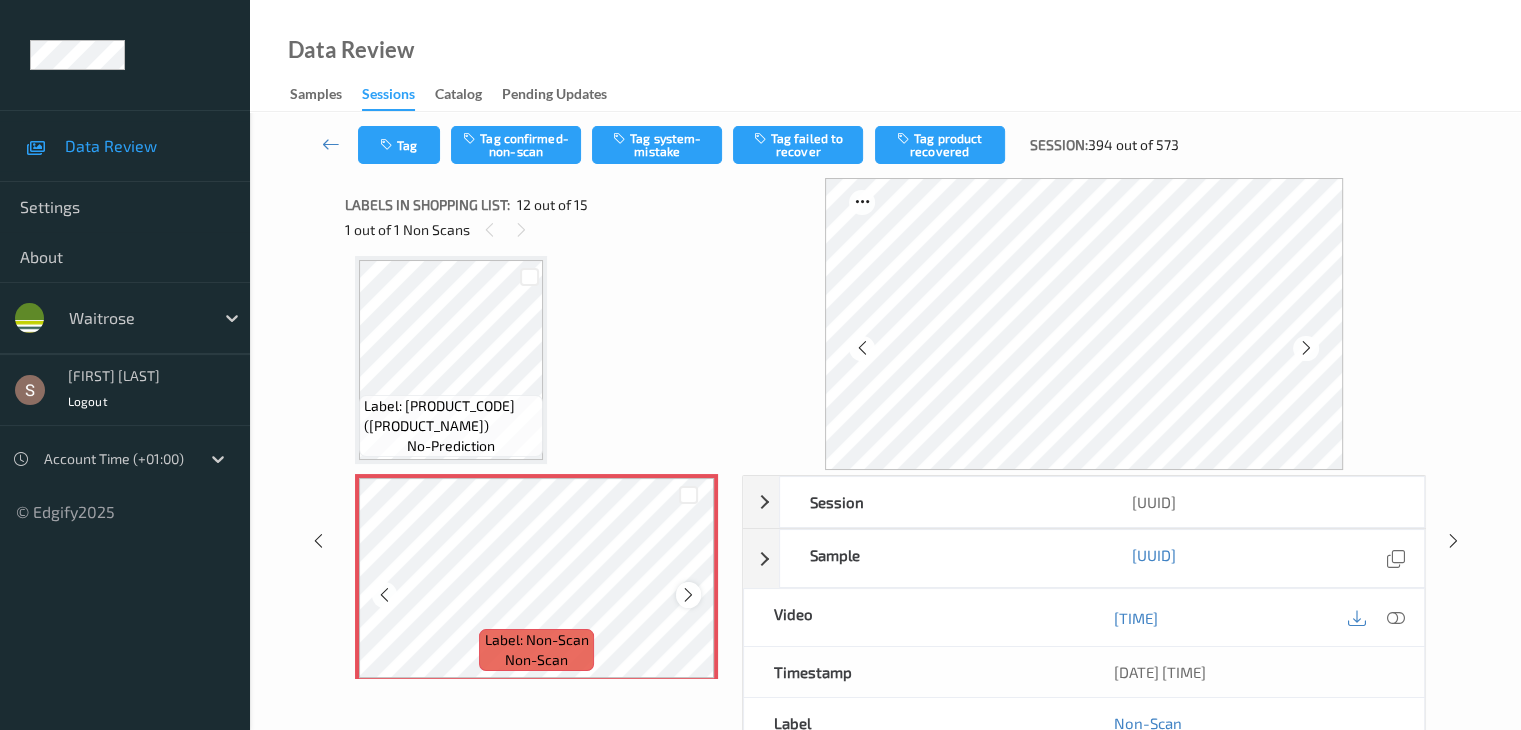 click at bounding box center [688, 595] 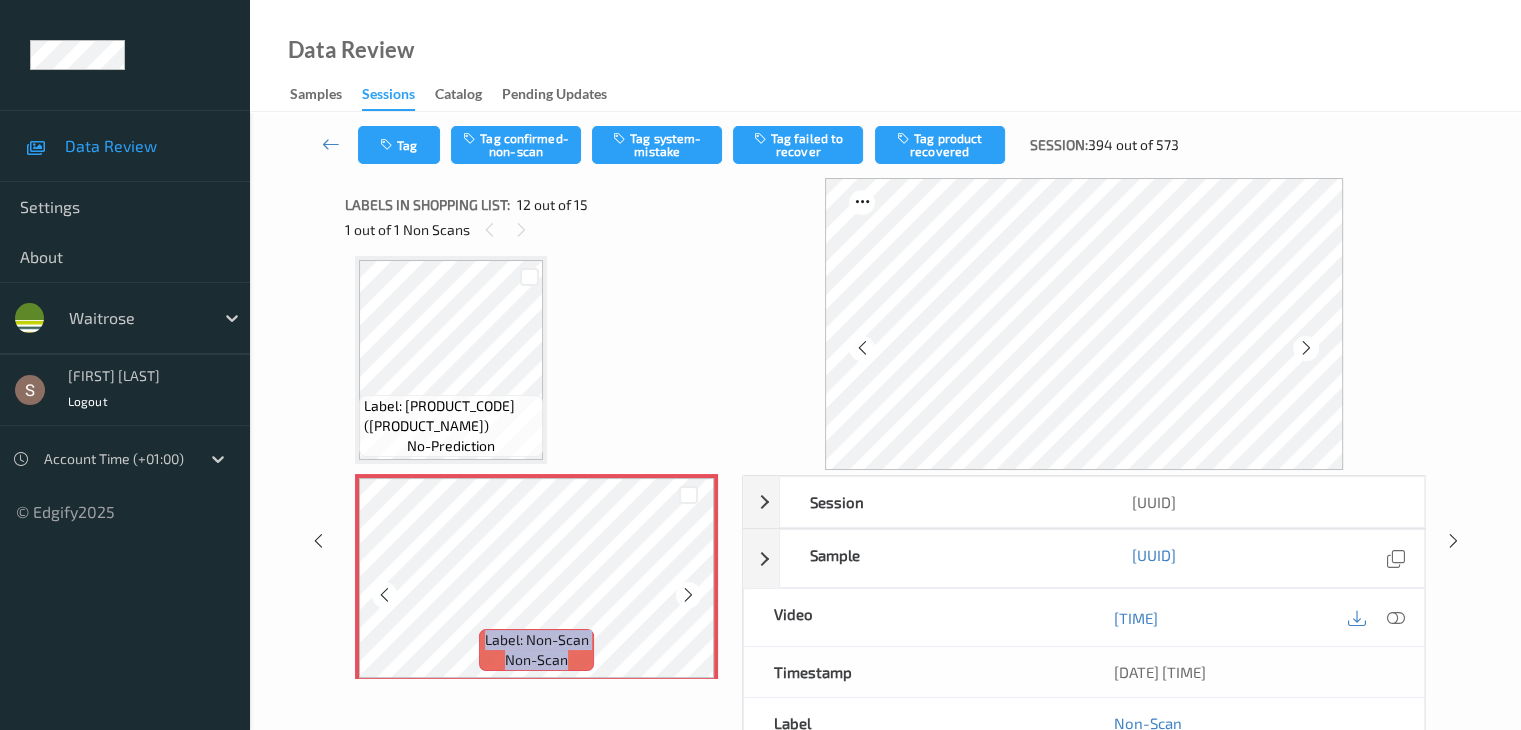 click at bounding box center (688, 595) 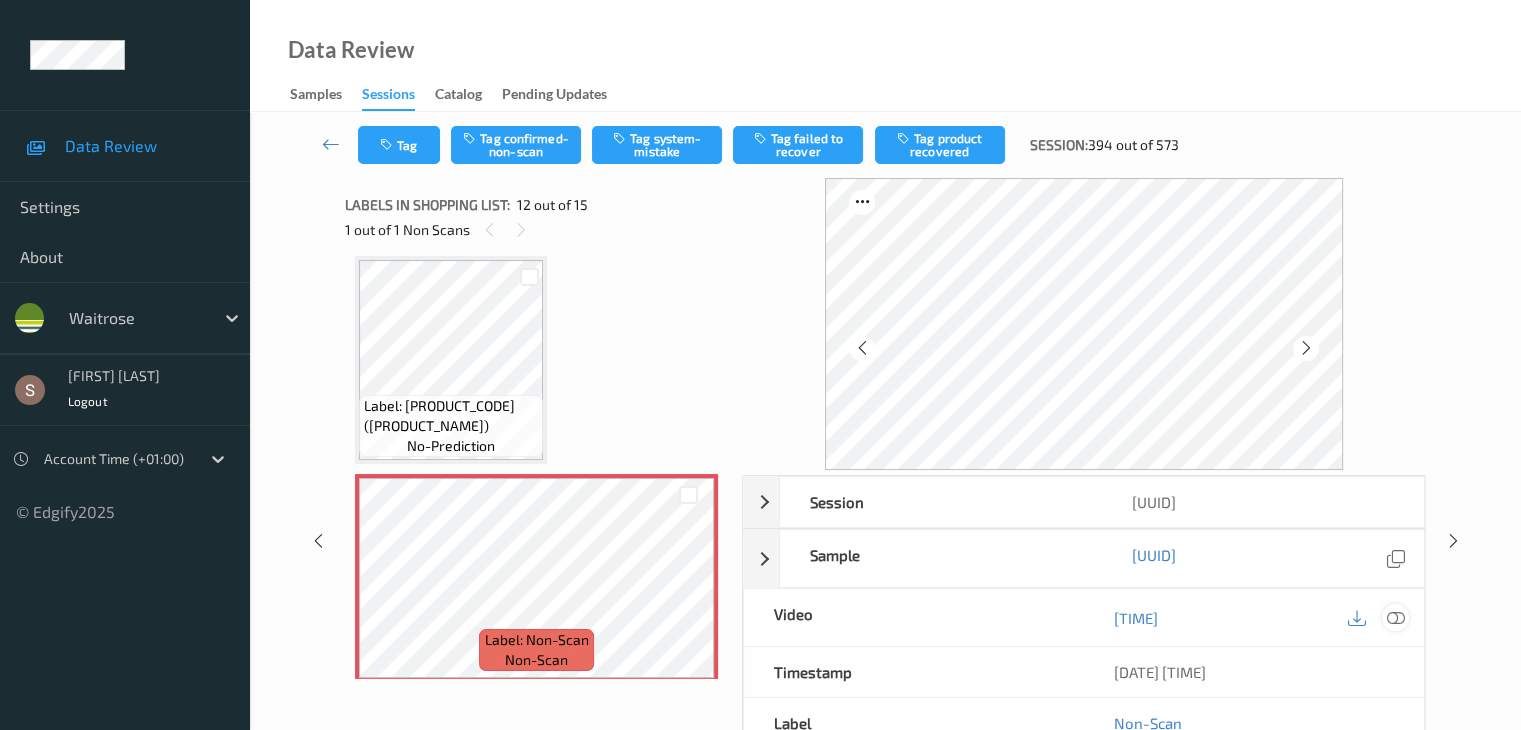 click at bounding box center [1395, 618] 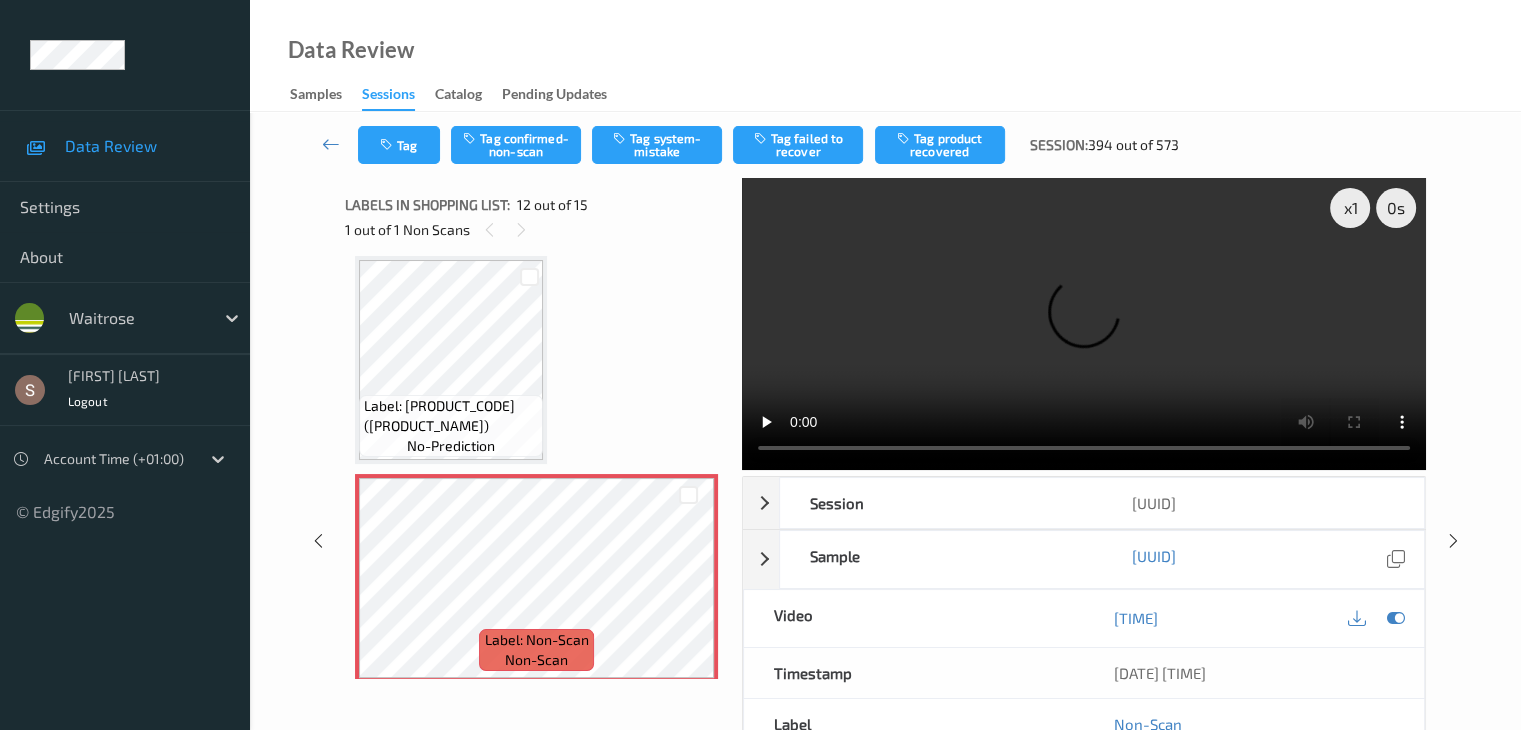 click at bounding box center [1084, 324] 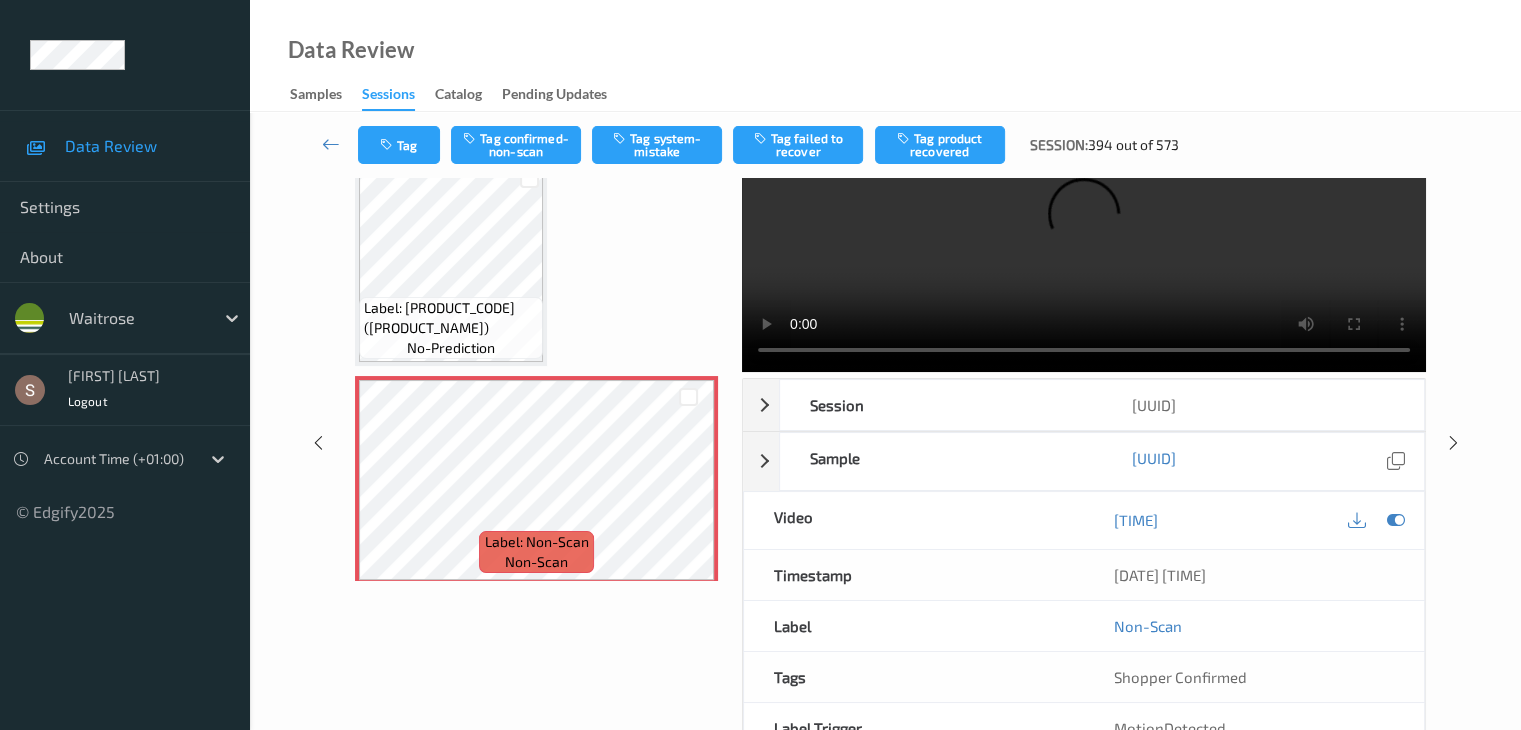 scroll, scrollTop: 0, scrollLeft: 0, axis: both 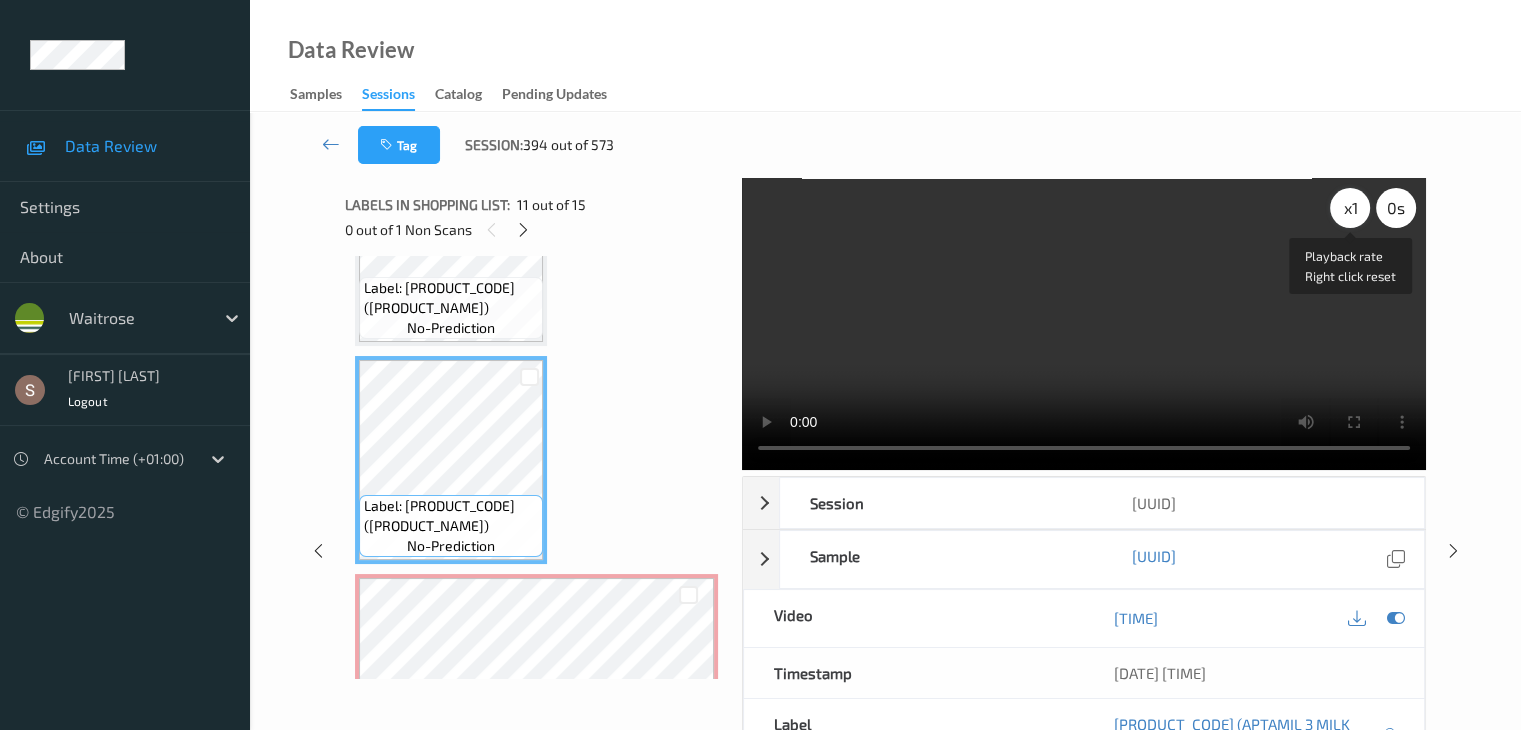 click on "x 1" at bounding box center (1350, 208) 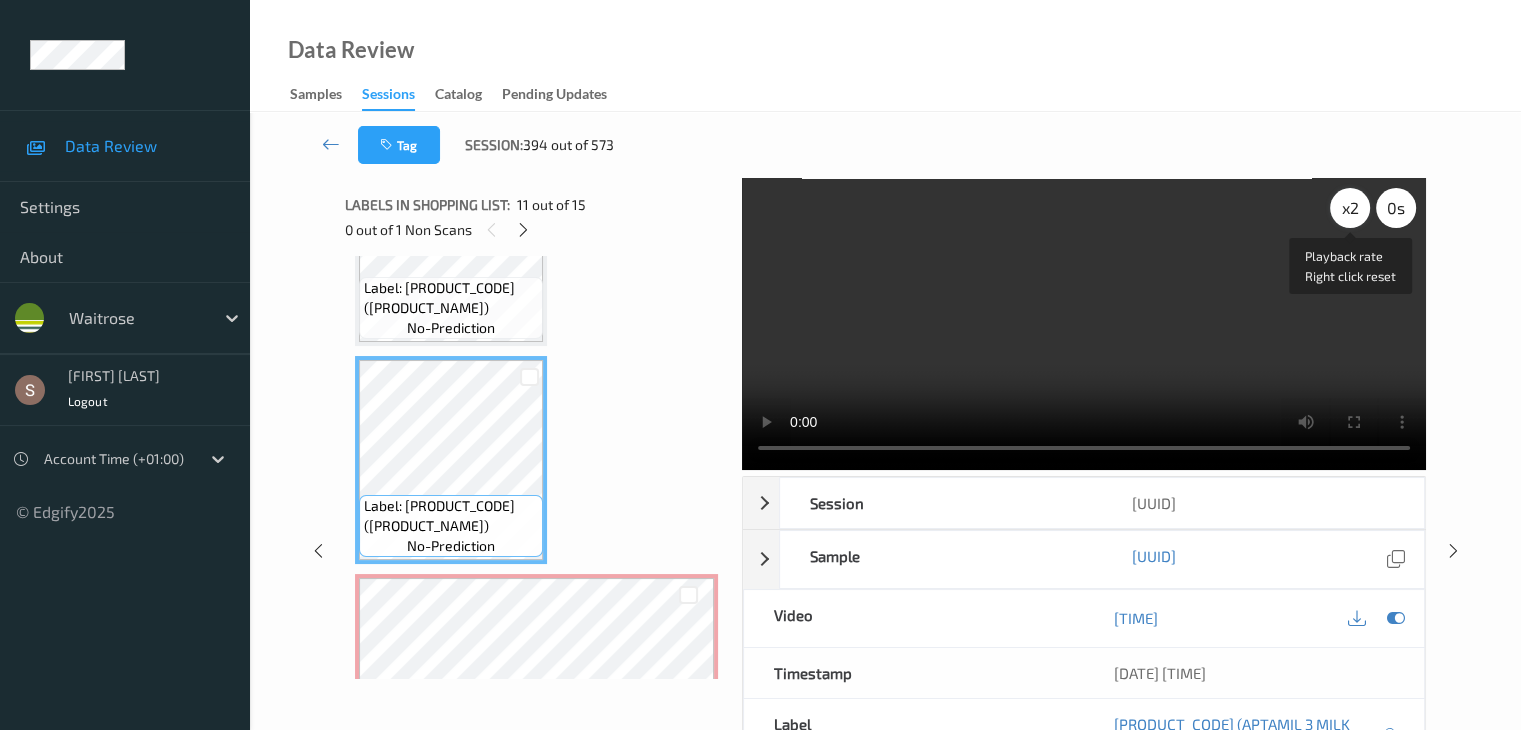 click on "x 2" at bounding box center [1350, 208] 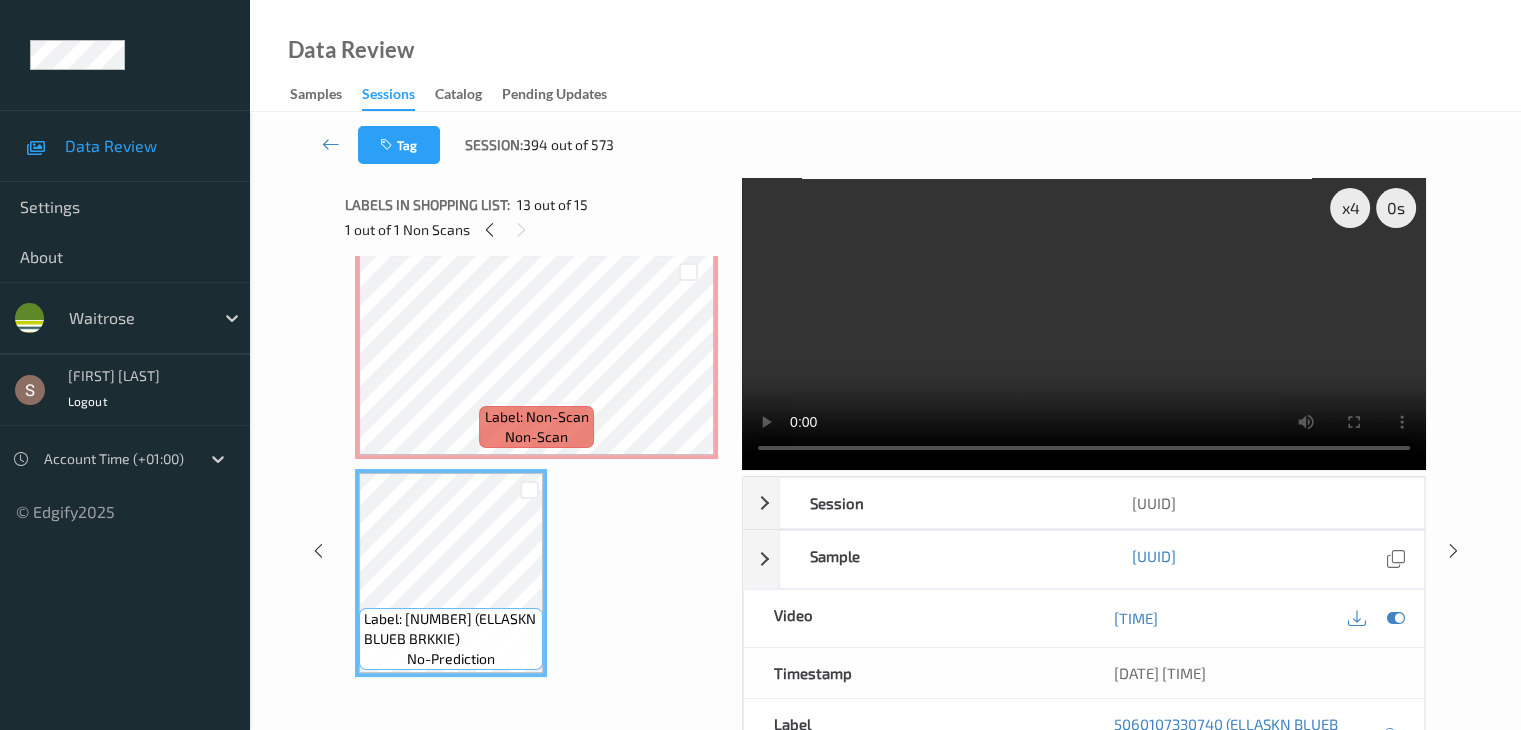 scroll, scrollTop: 2390, scrollLeft: 0, axis: vertical 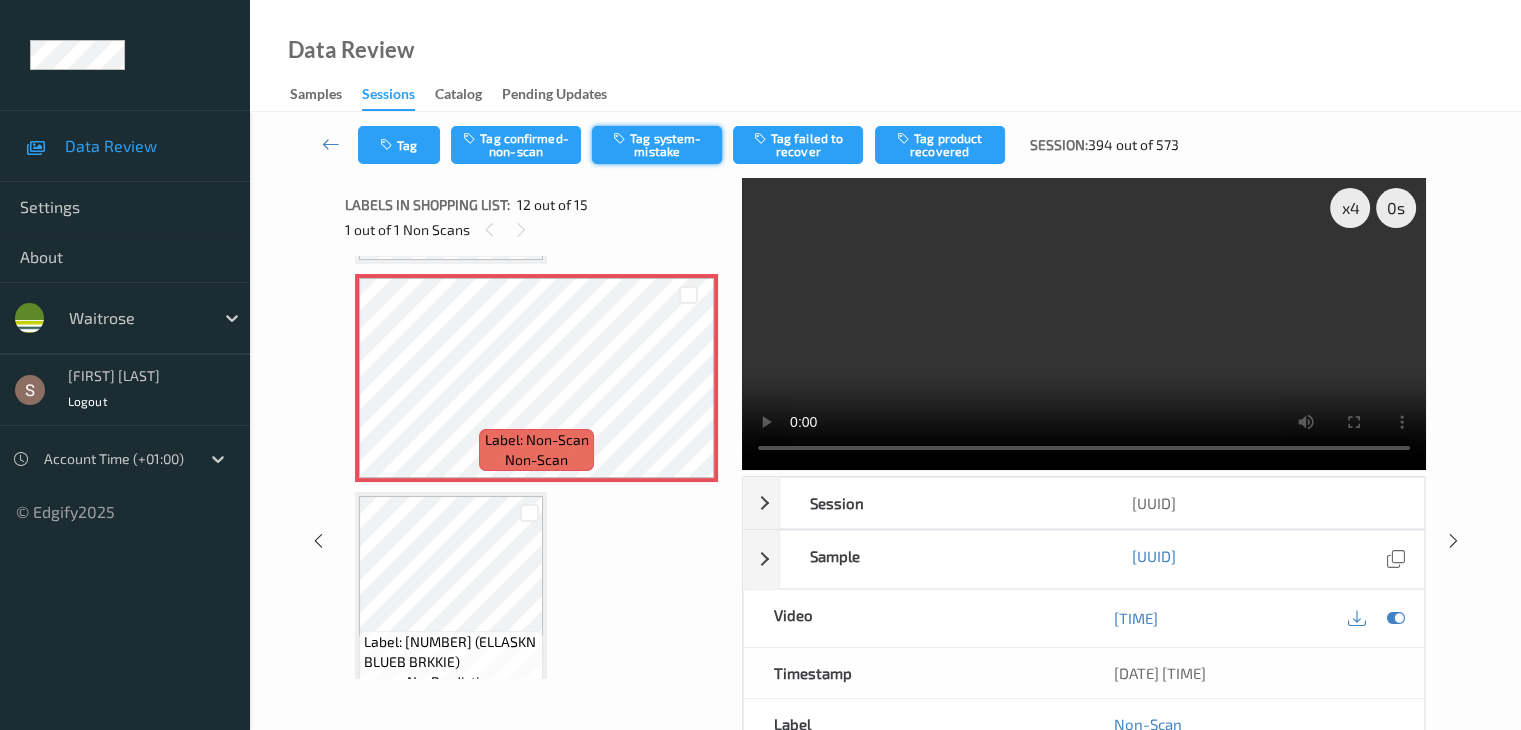 click on "Tag   system-mistake" at bounding box center [657, 145] 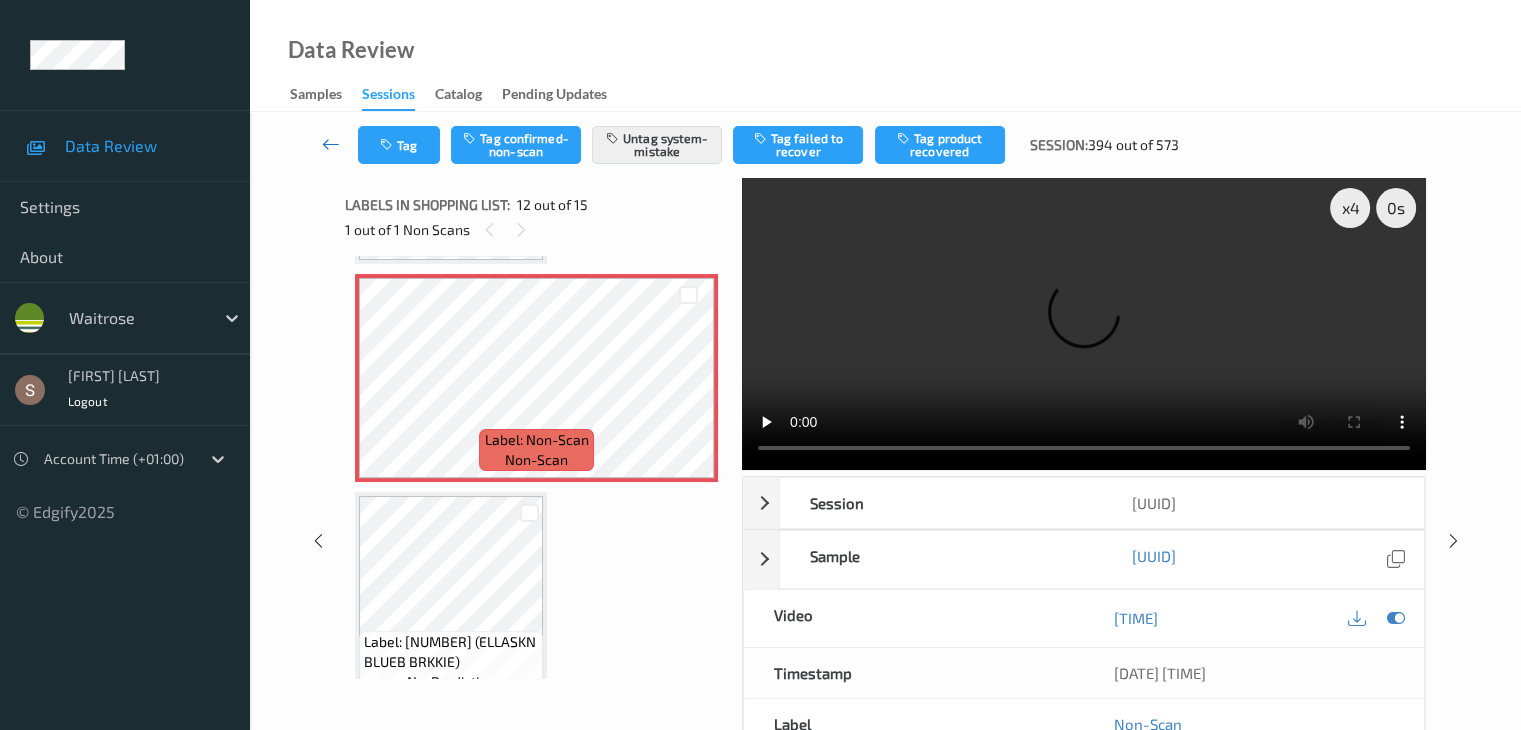 click at bounding box center [331, 144] 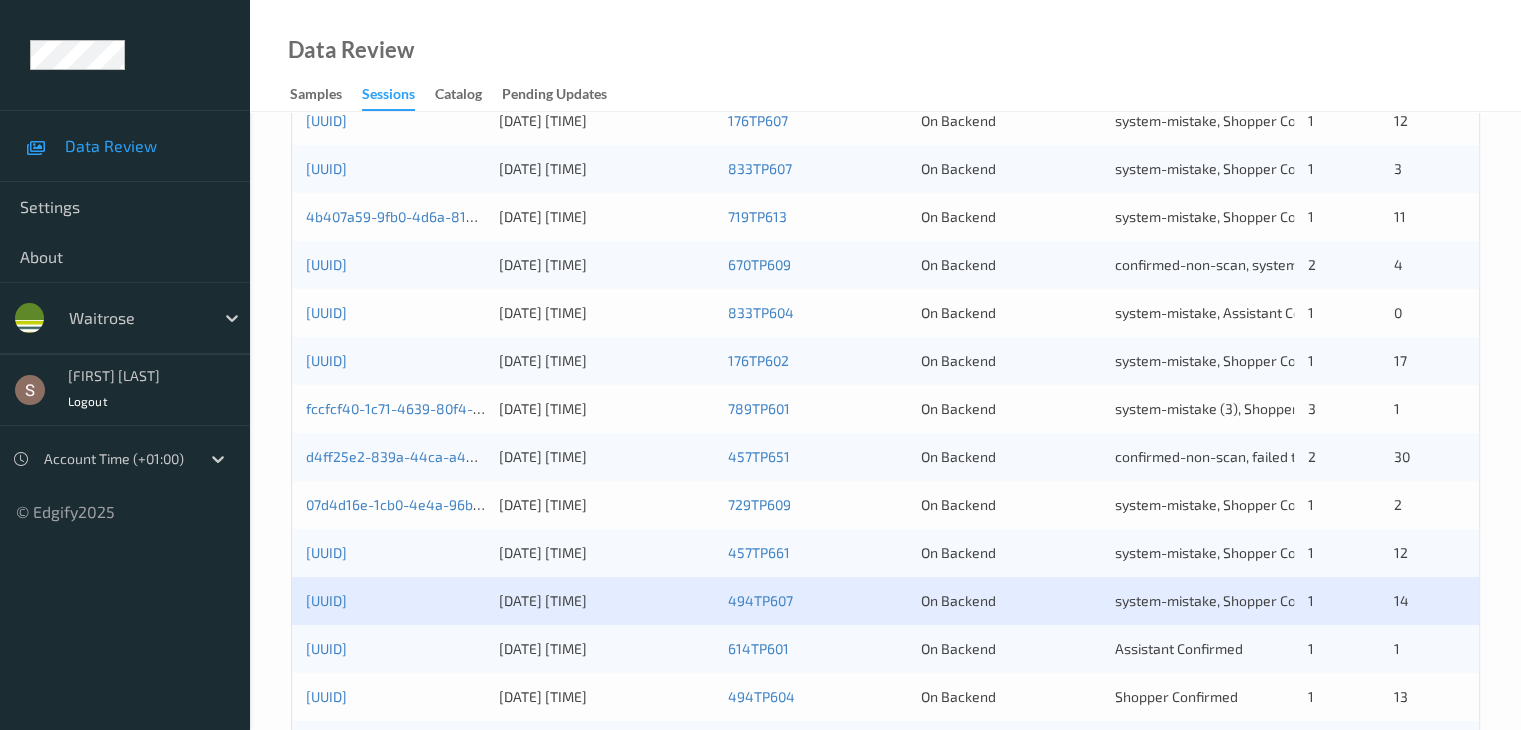 scroll, scrollTop: 932, scrollLeft: 0, axis: vertical 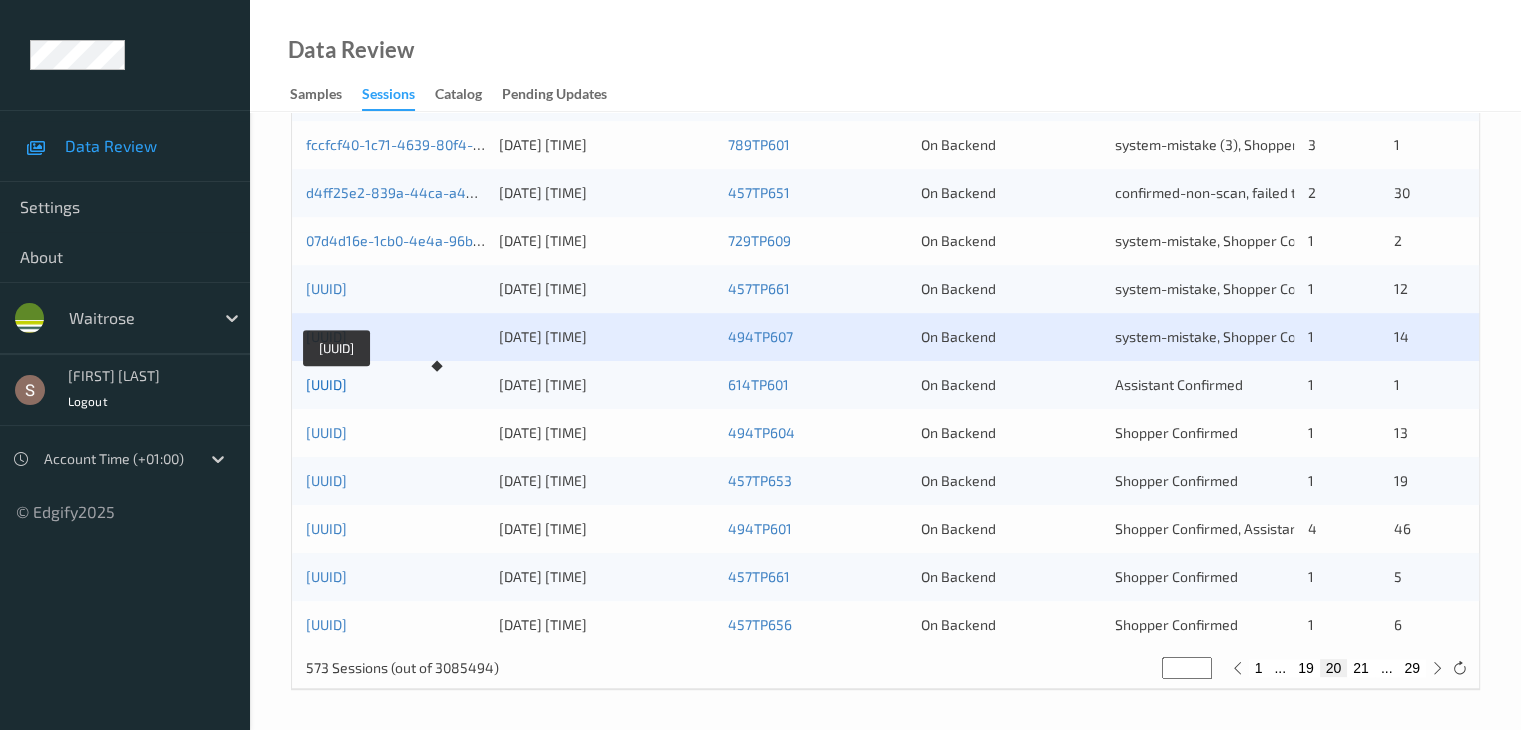 click on "[UUID]" at bounding box center (326, 384) 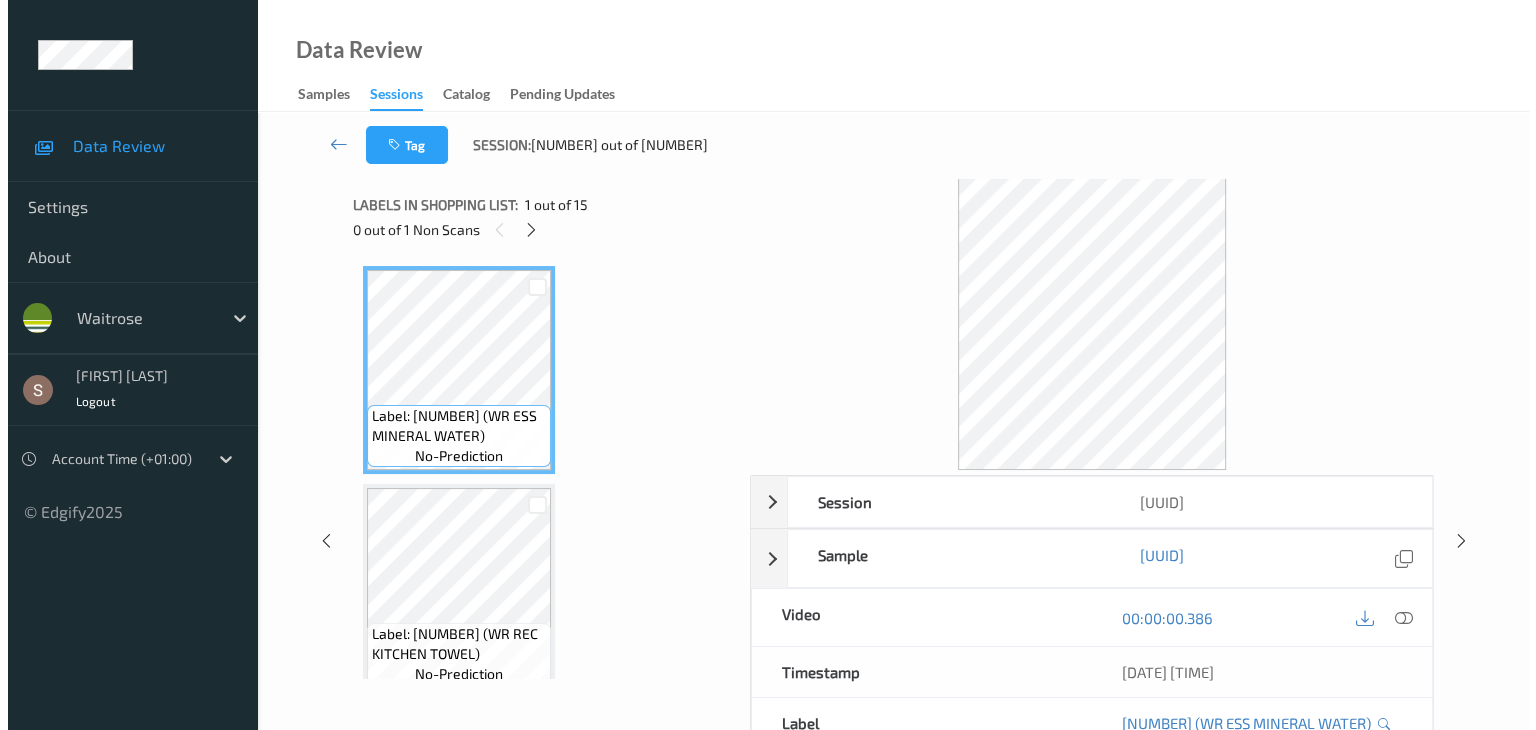 scroll, scrollTop: 0, scrollLeft: 0, axis: both 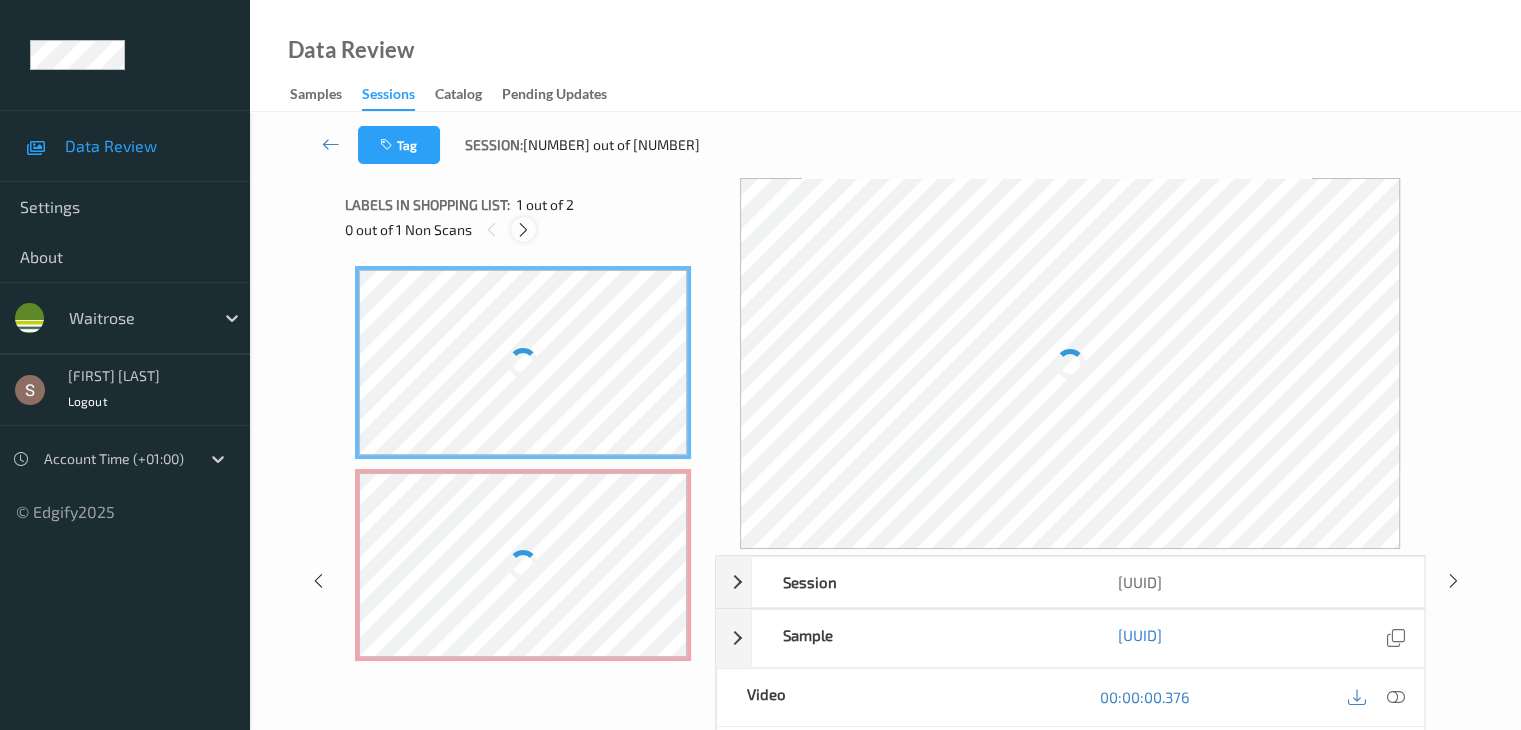 click at bounding box center (523, 230) 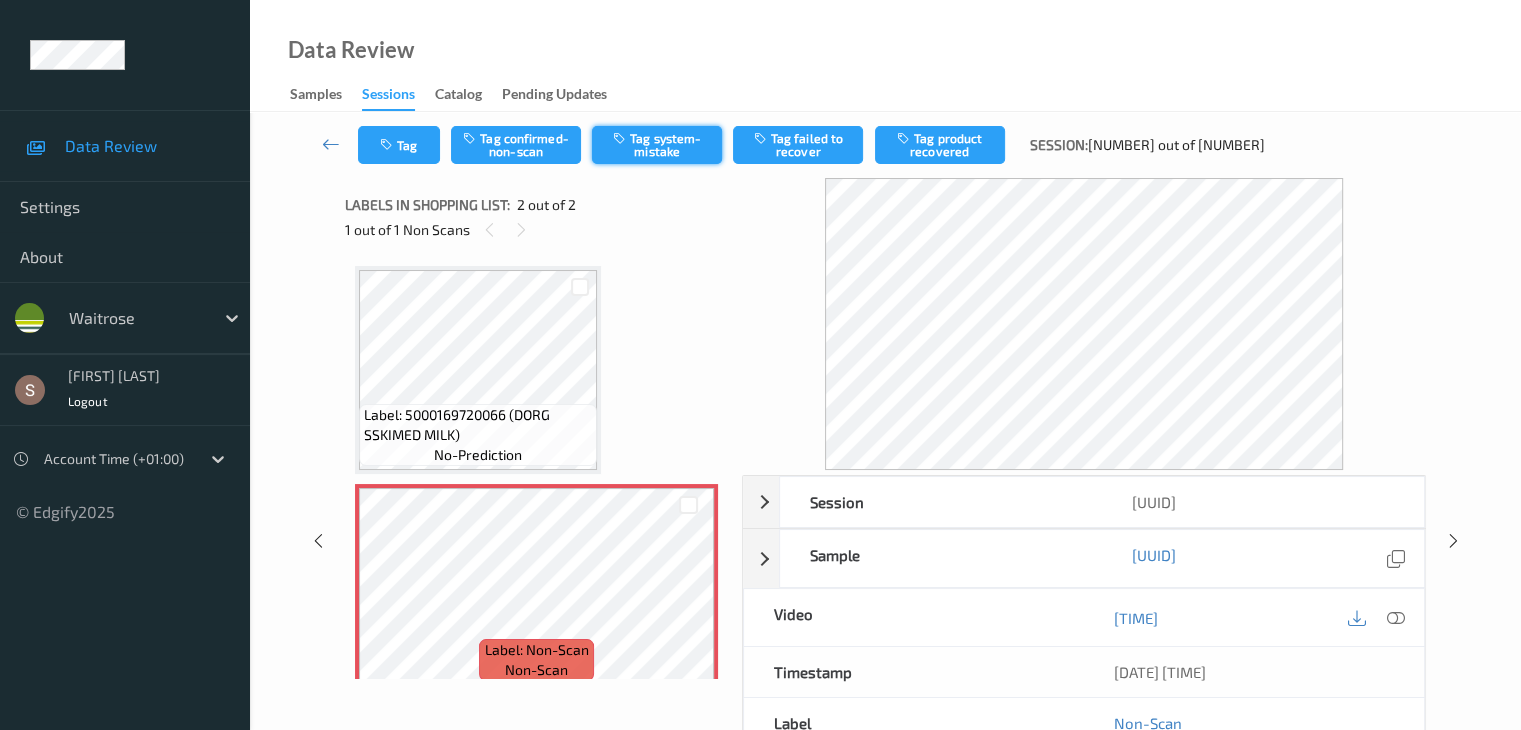 click on "Tag   system-mistake" at bounding box center (657, 145) 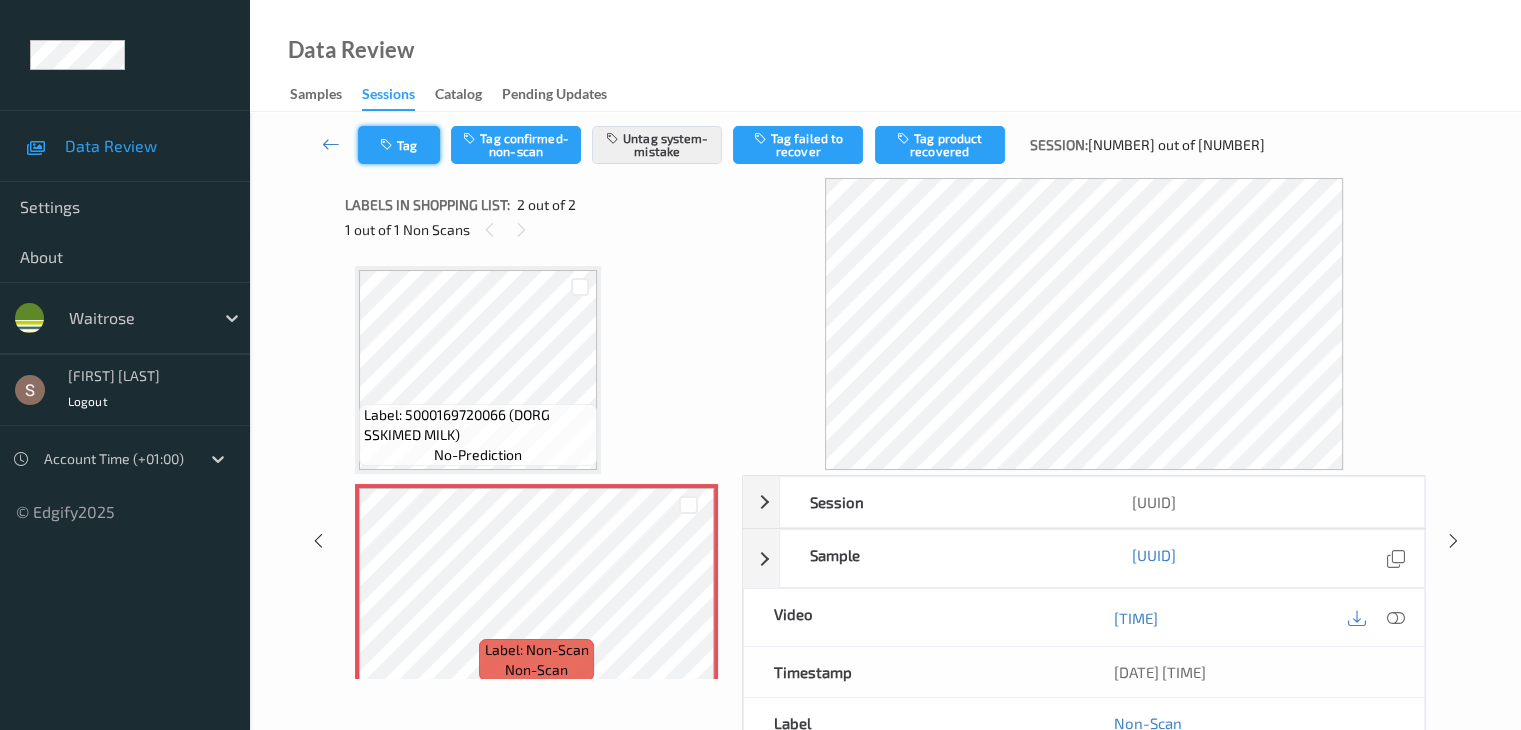 click on "Tag" at bounding box center [399, 145] 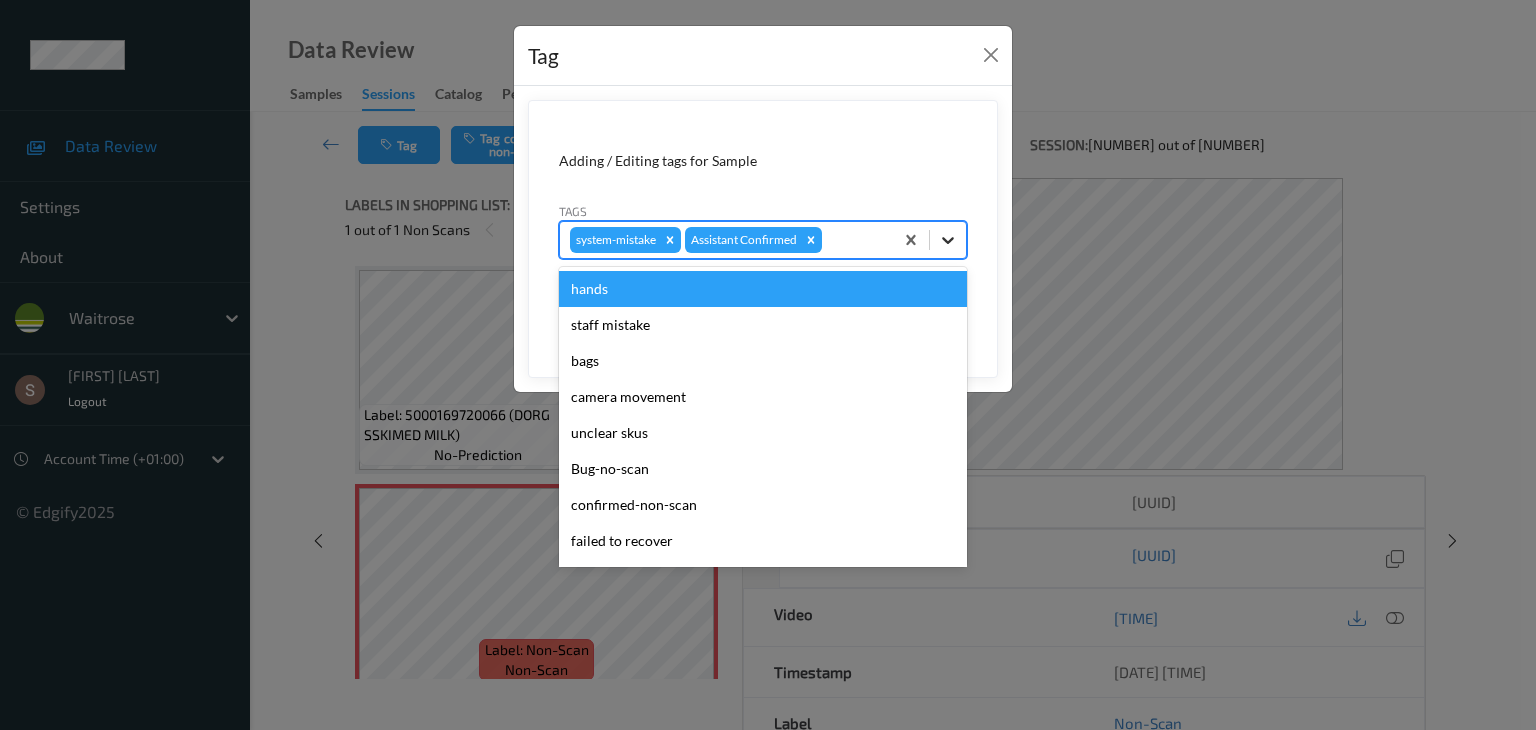 click at bounding box center [948, 240] 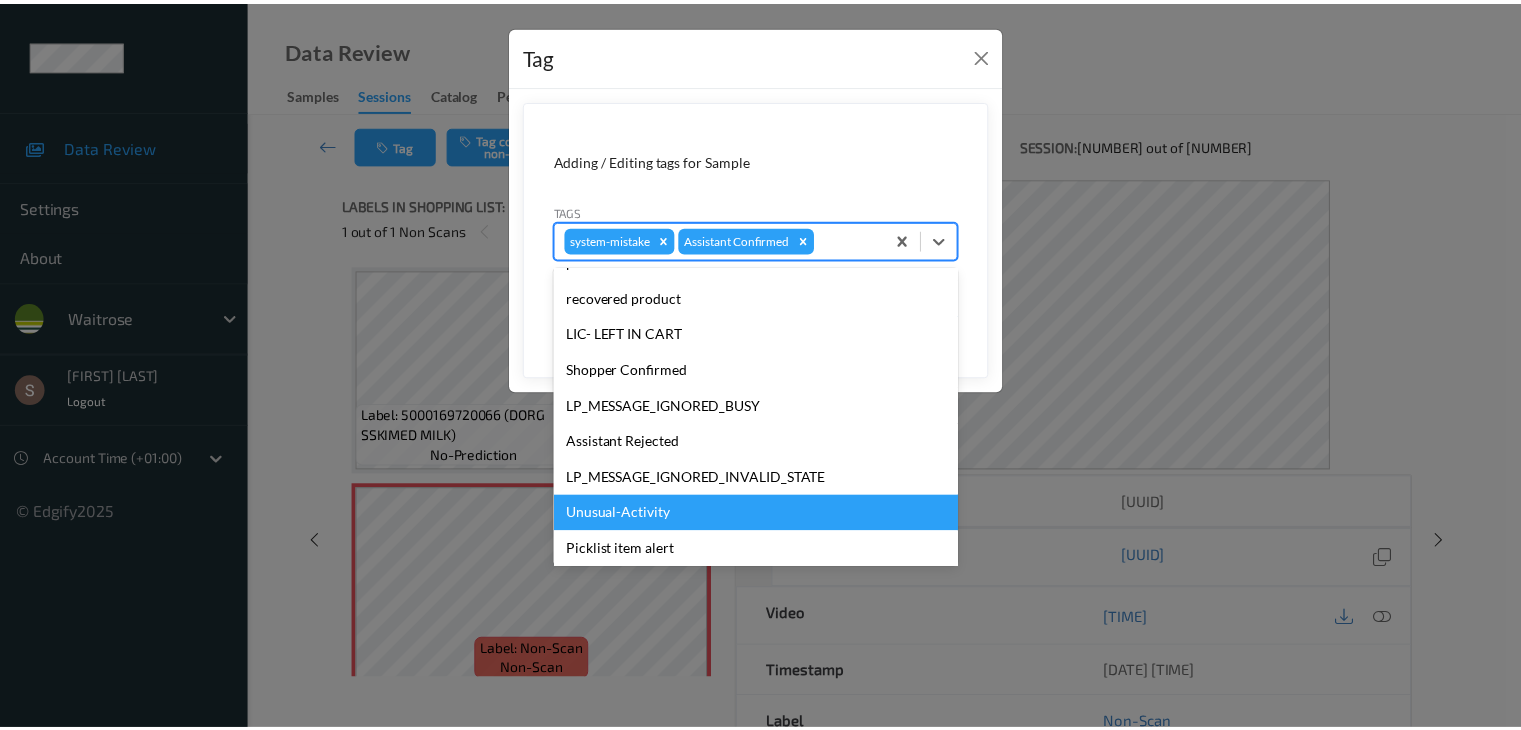 scroll, scrollTop: 356, scrollLeft: 0, axis: vertical 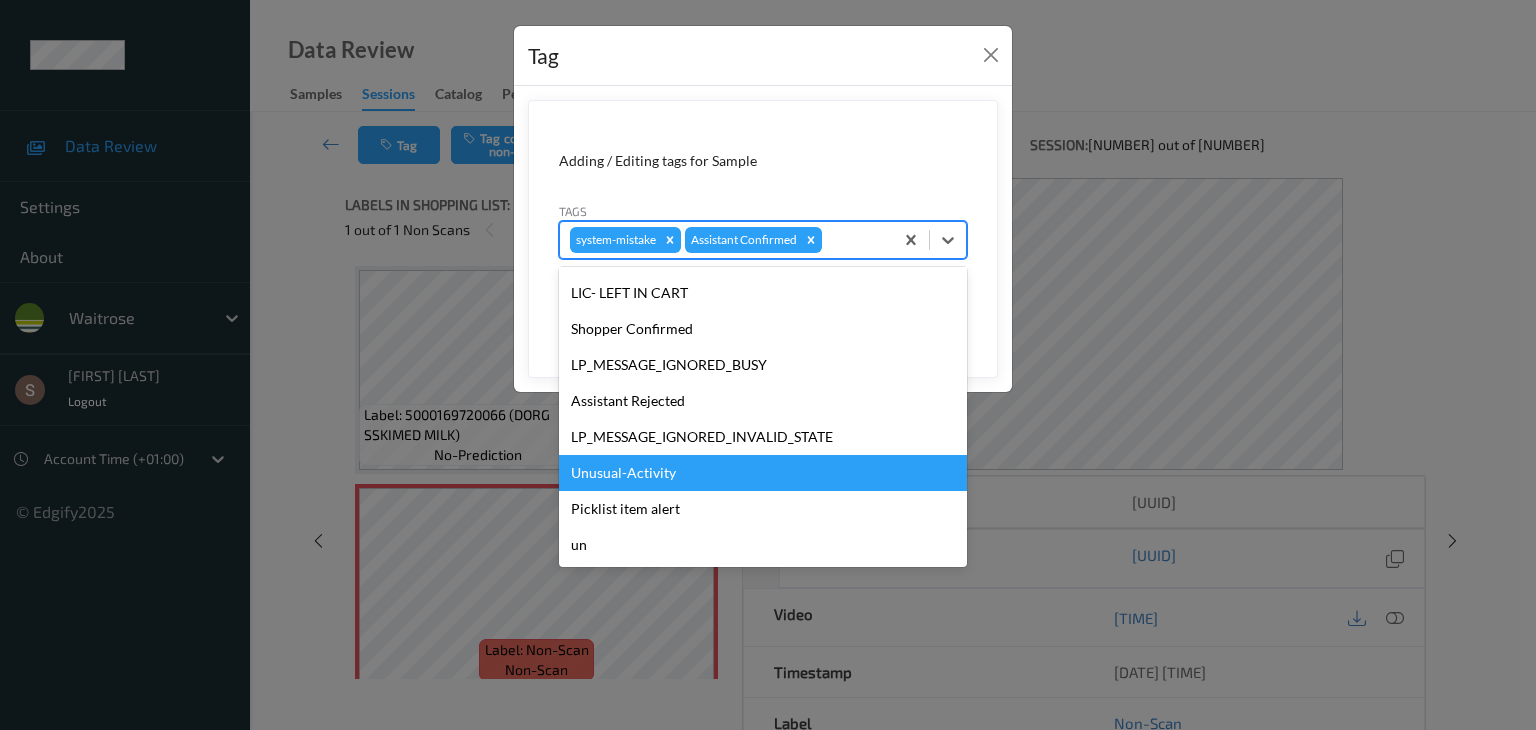 click on "Unusual-Activity" at bounding box center (763, 473) 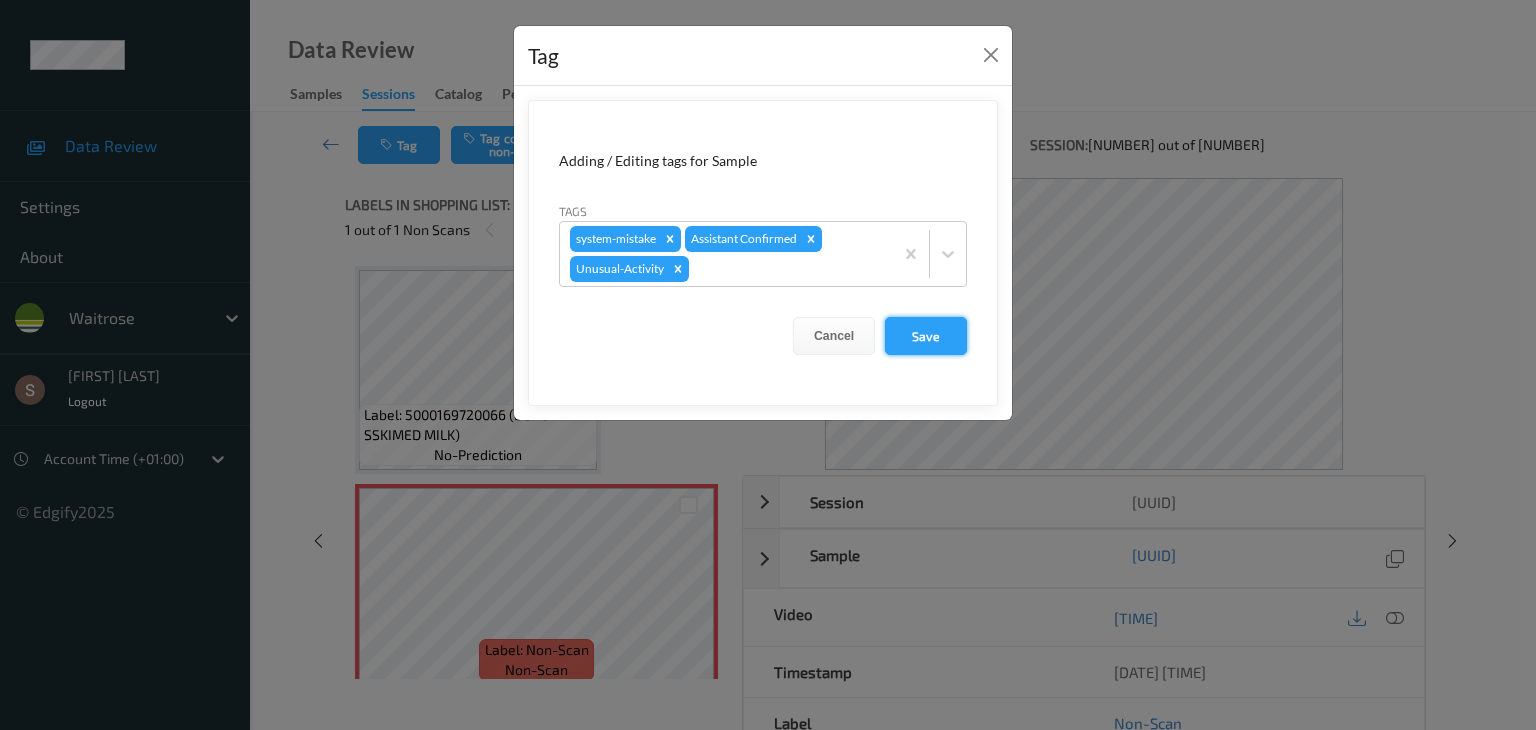 click on "Save" at bounding box center (926, 336) 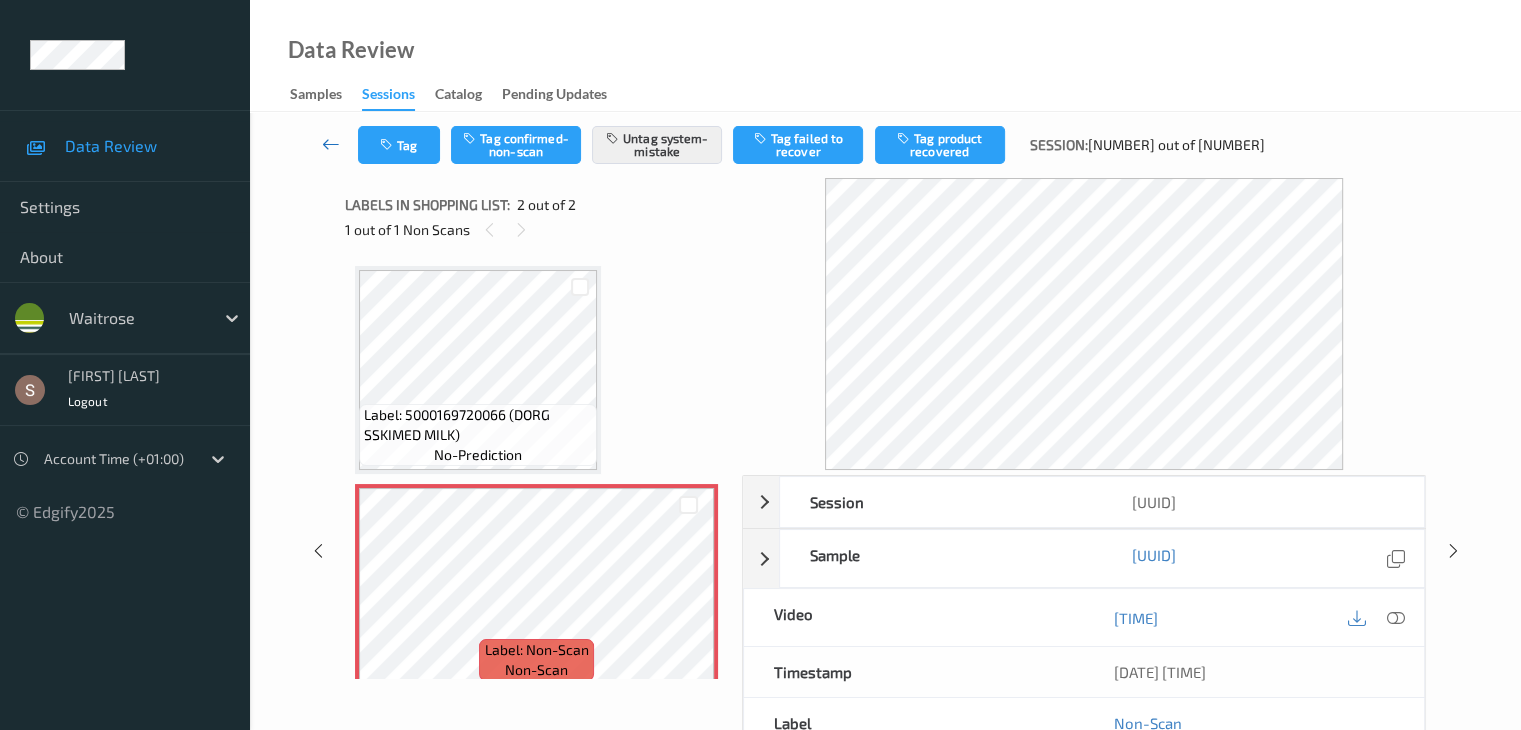 click at bounding box center [331, 144] 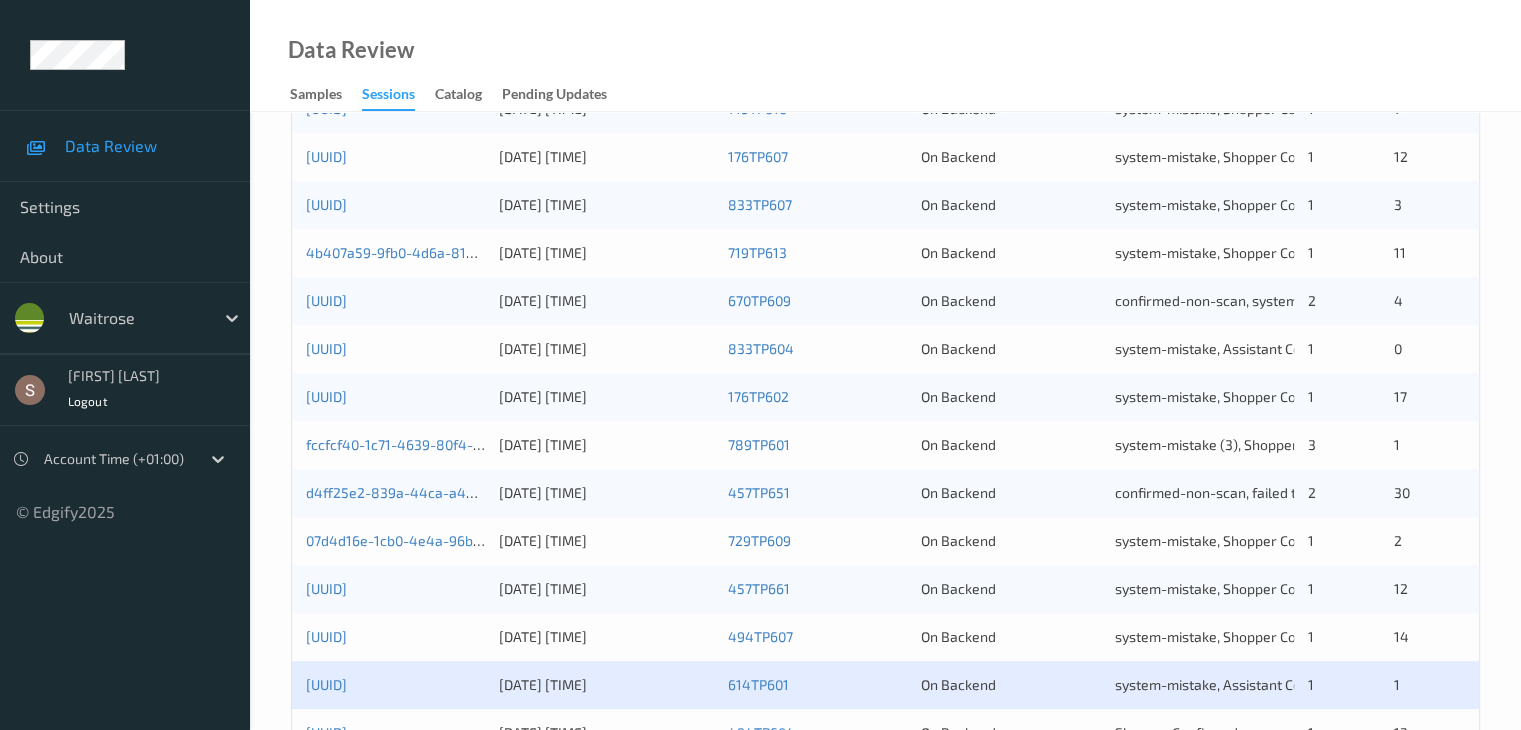 scroll, scrollTop: 932, scrollLeft: 0, axis: vertical 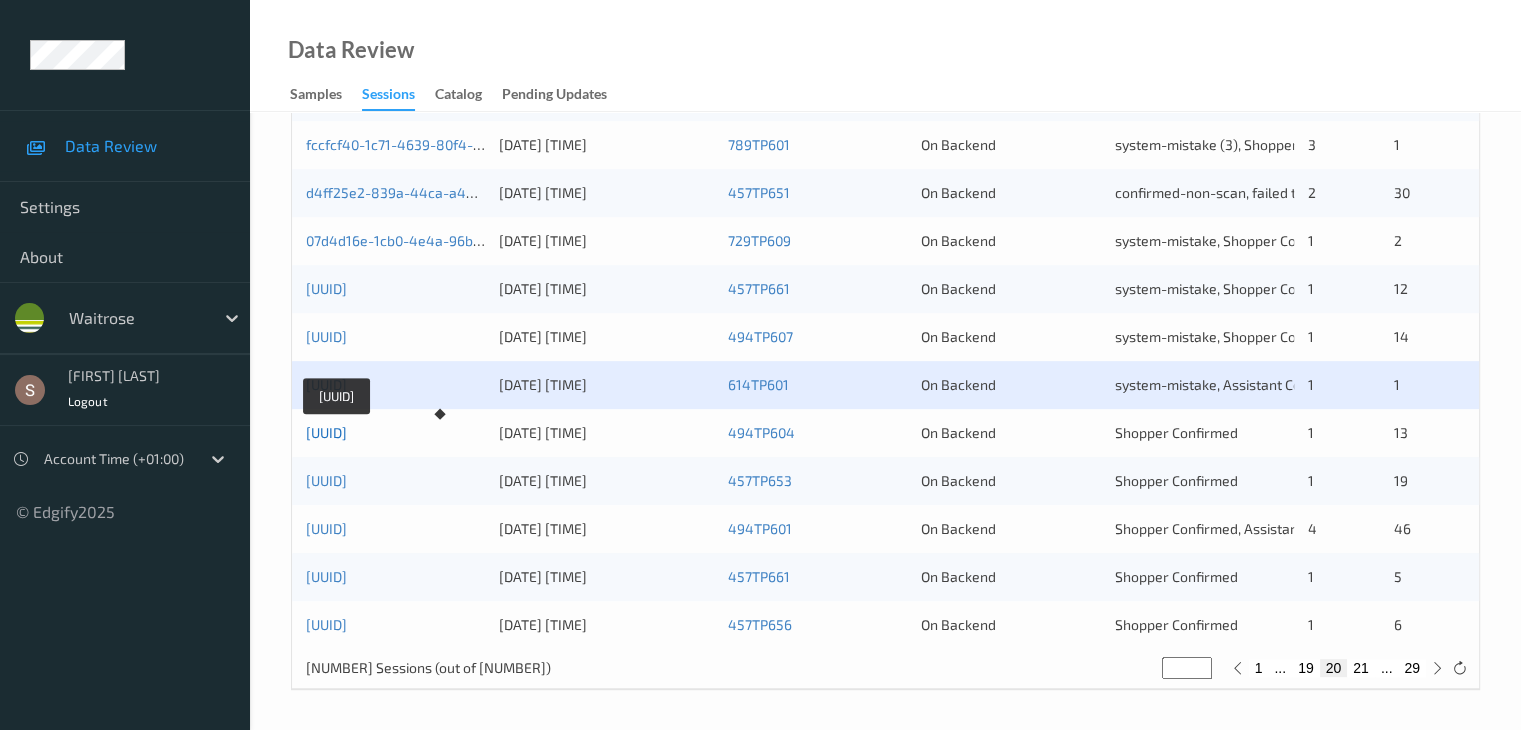 click on "[UUID]" at bounding box center (326, 432) 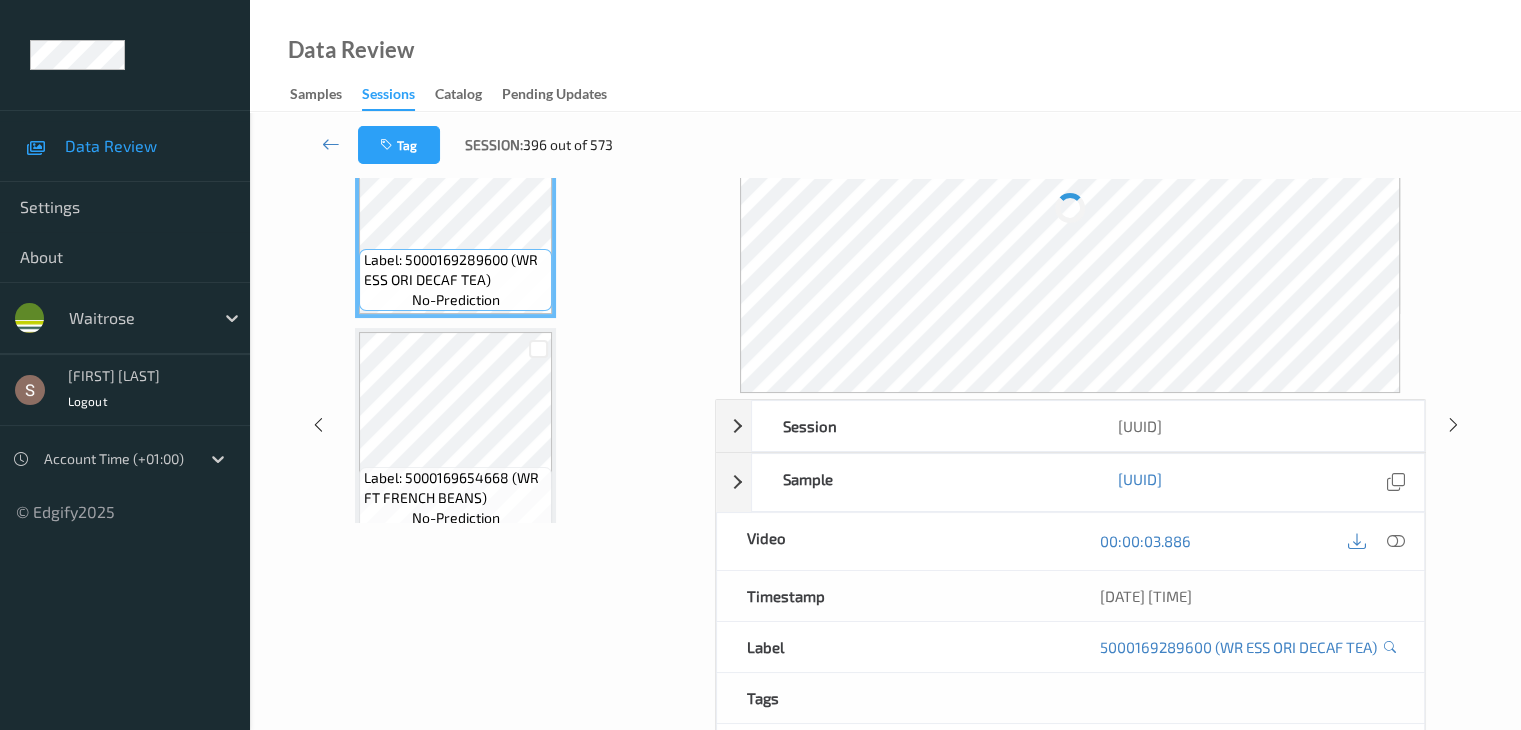 scroll, scrollTop: 0, scrollLeft: 0, axis: both 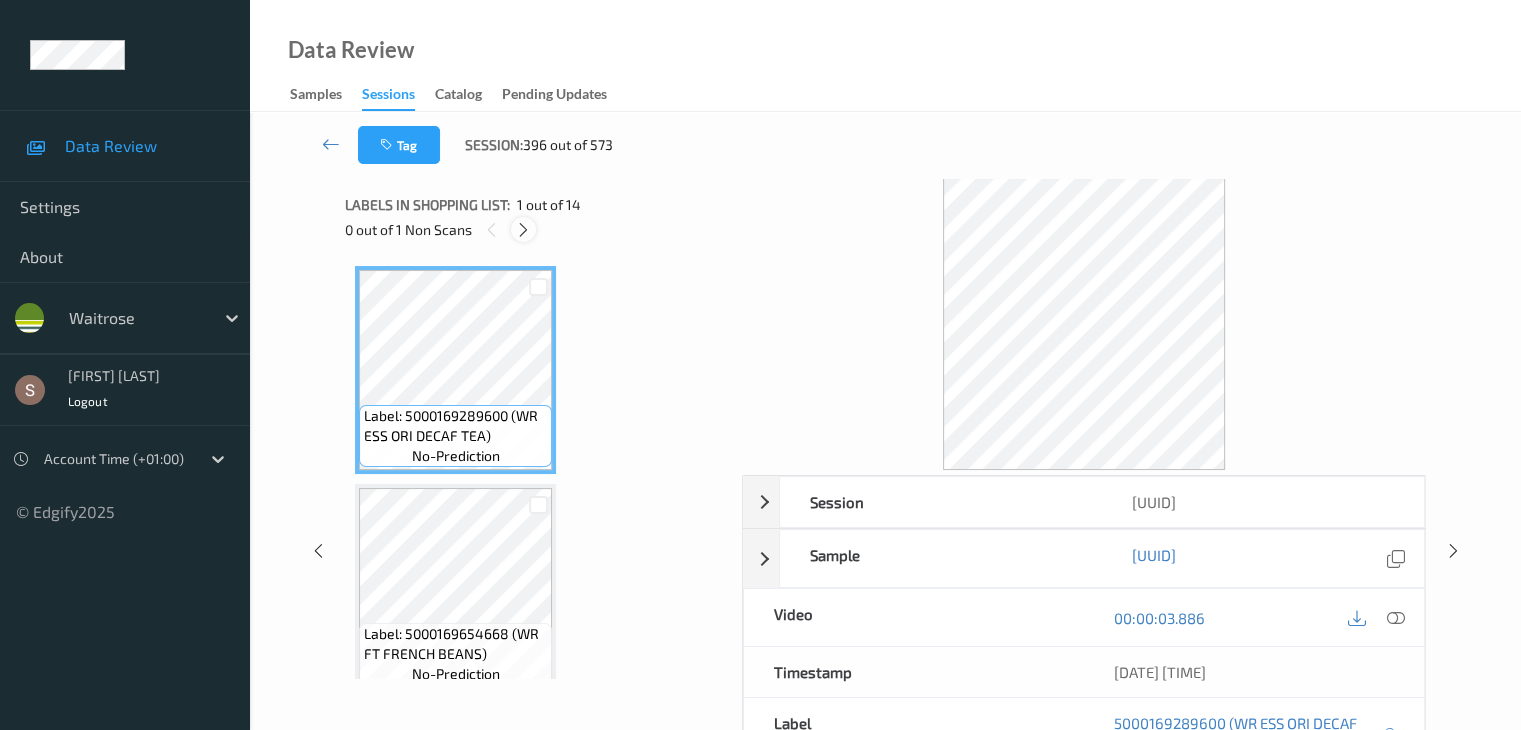 click at bounding box center [523, 229] 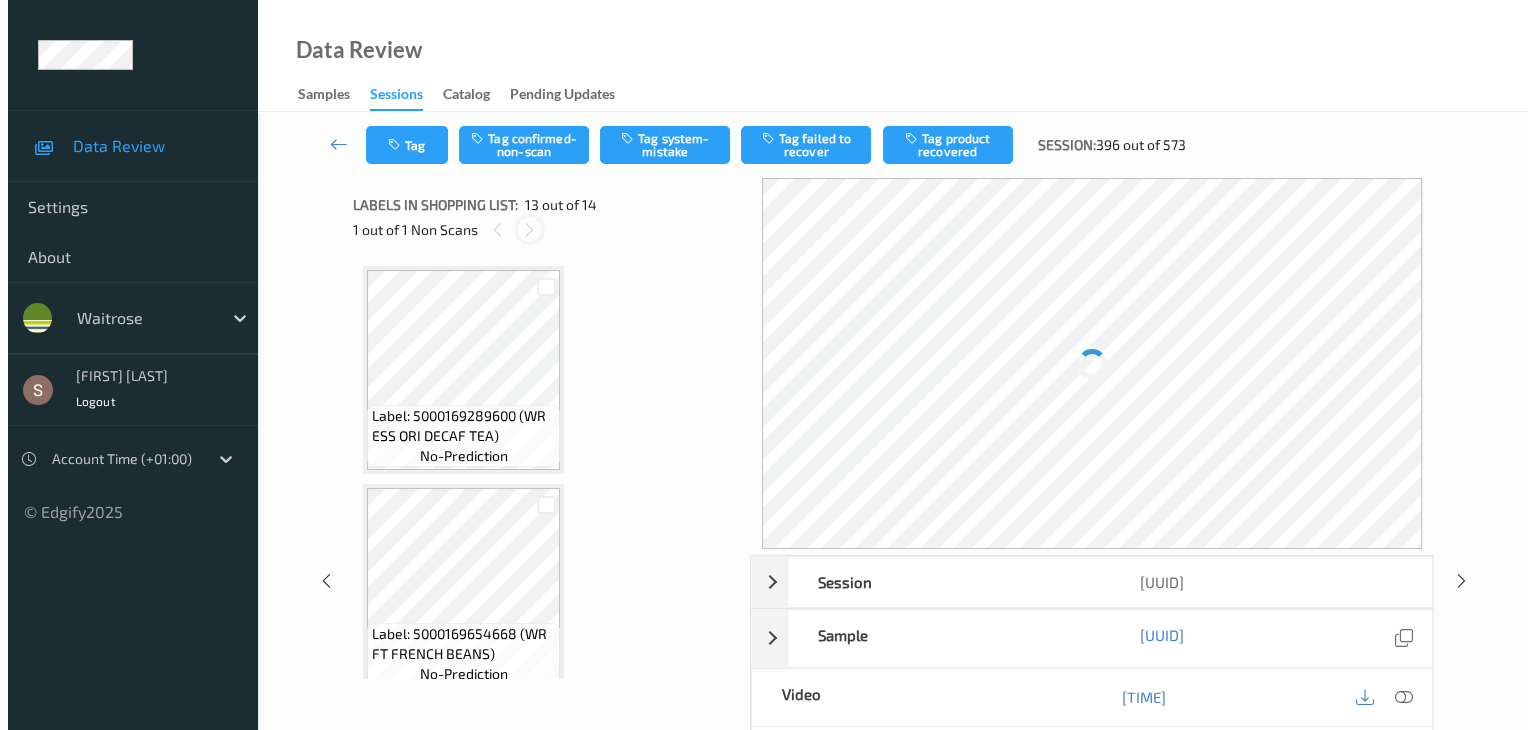 scroll, scrollTop: 2408, scrollLeft: 0, axis: vertical 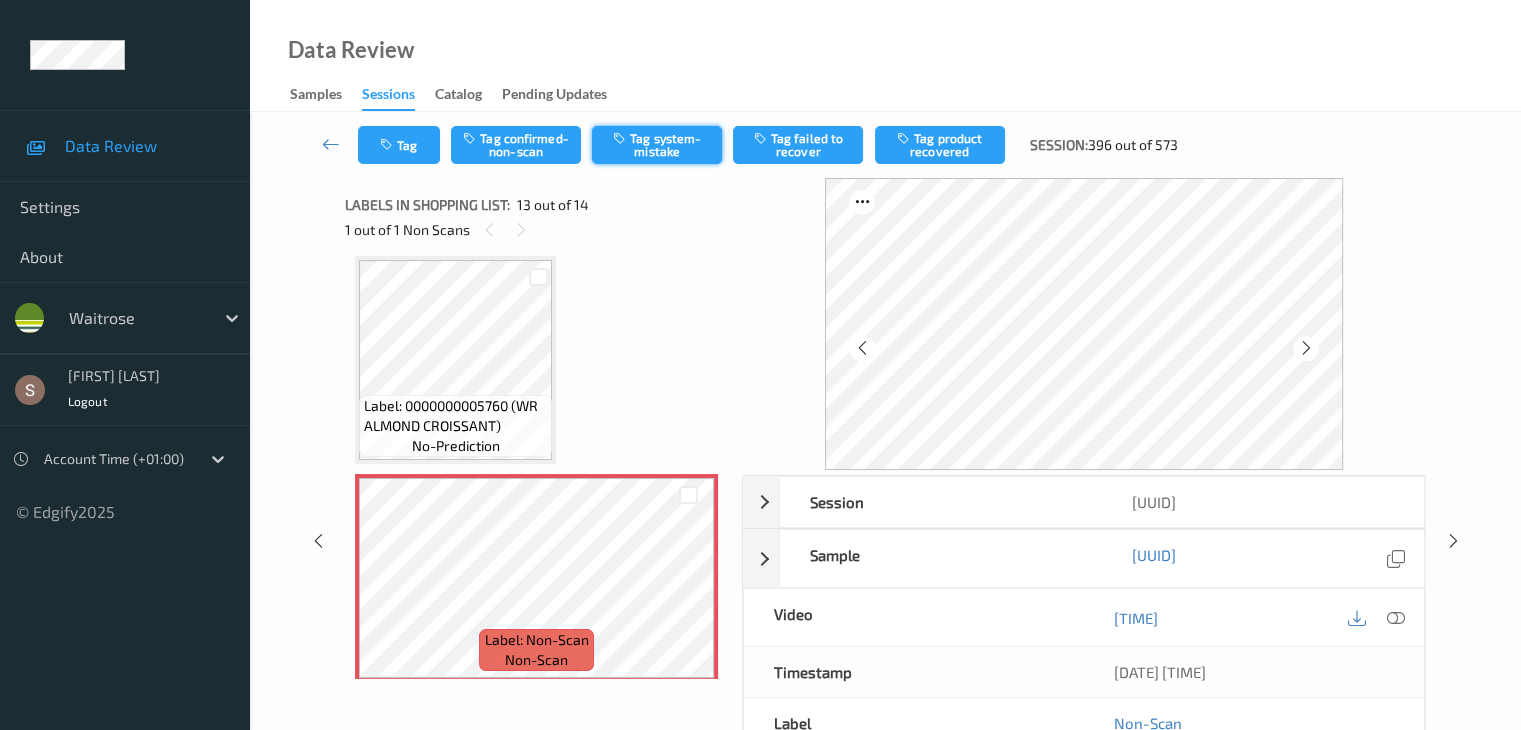 click at bounding box center (621, 138) 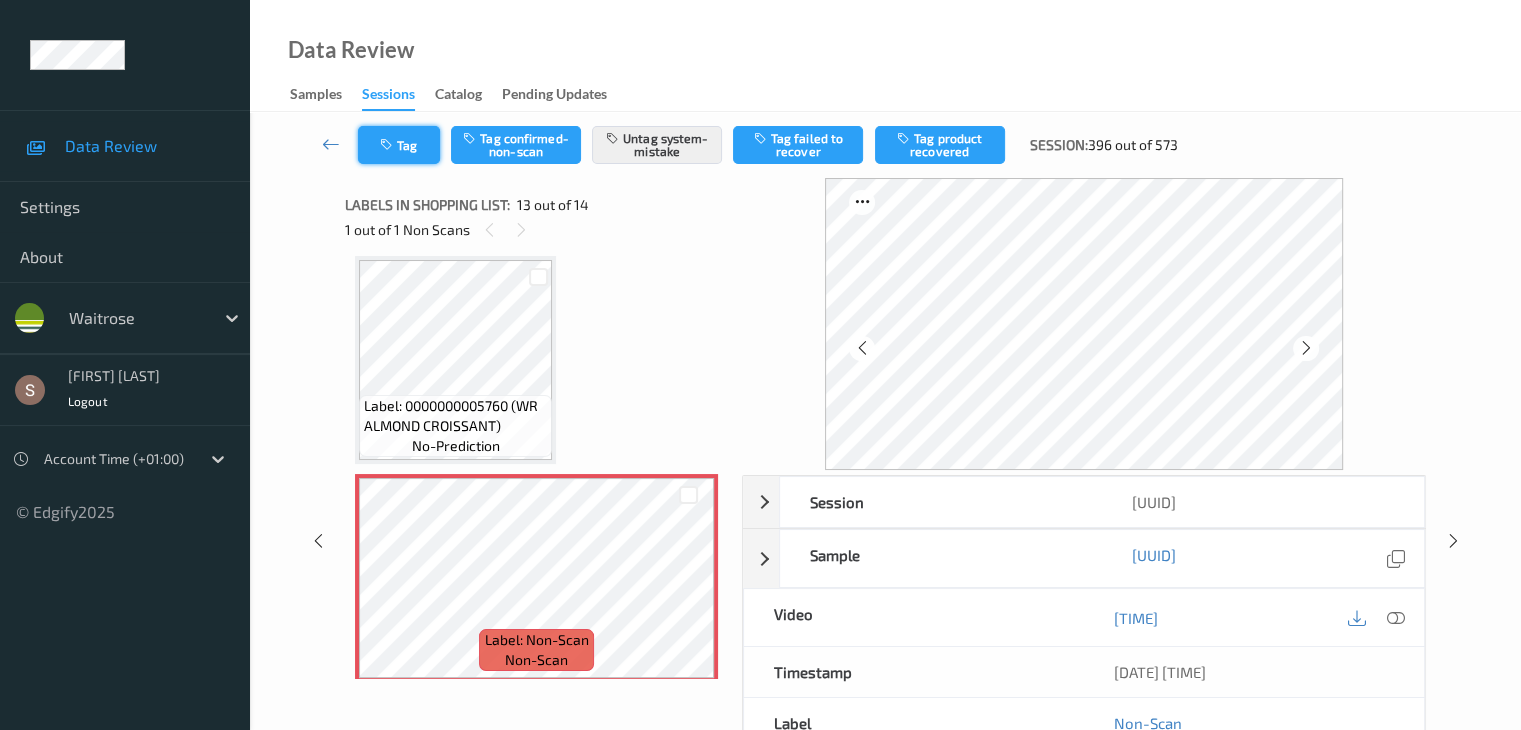 click on "Tag" at bounding box center [399, 145] 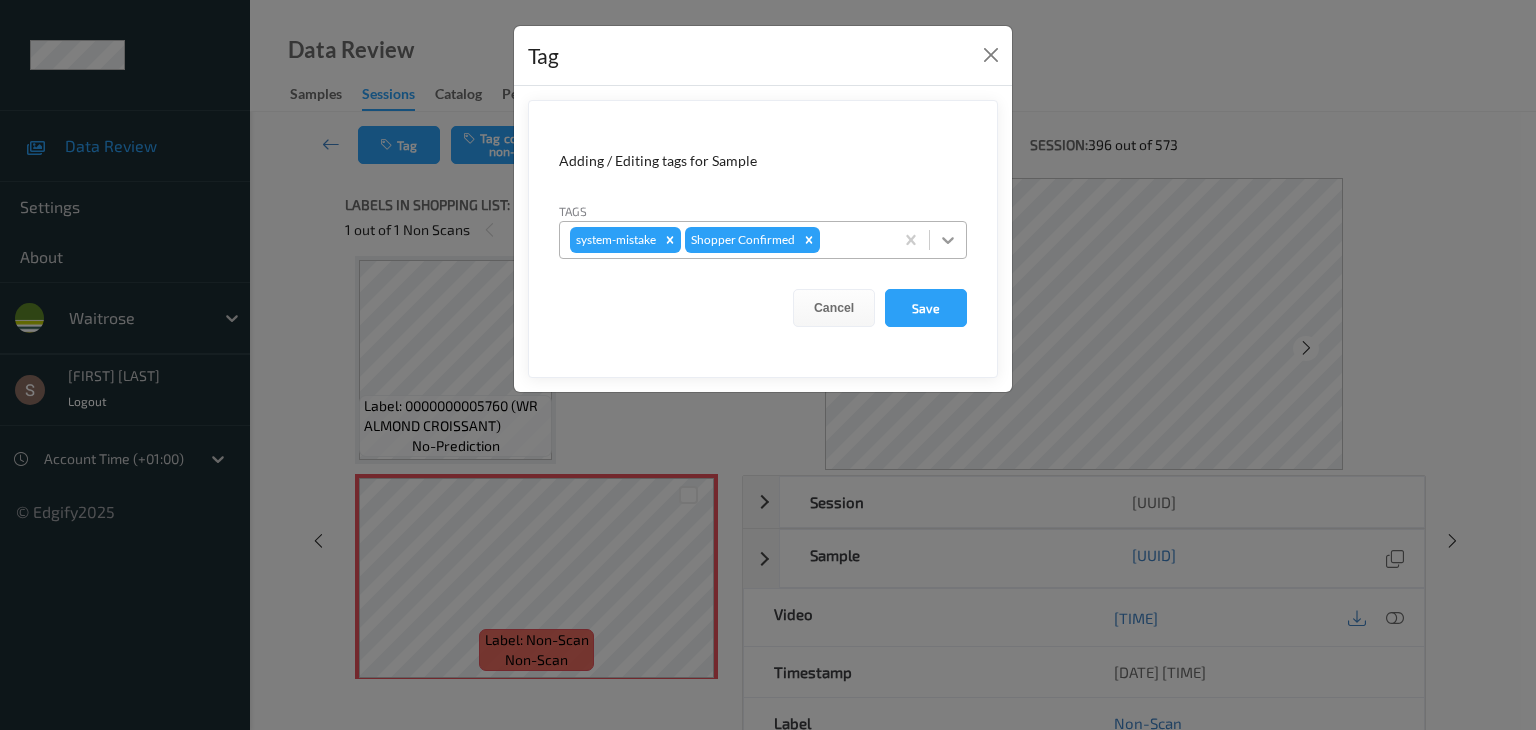 click 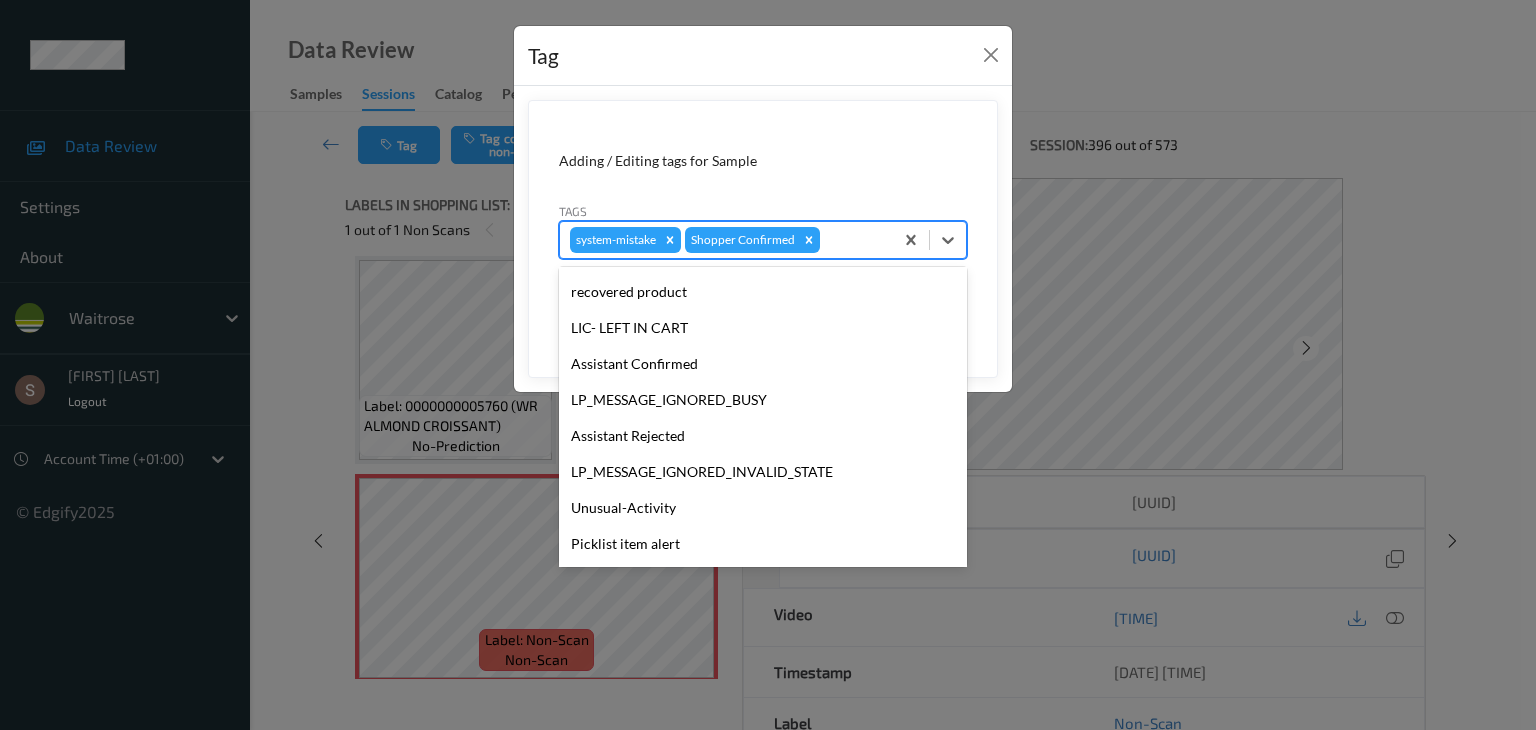scroll, scrollTop: 356, scrollLeft: 0, axis: vertical 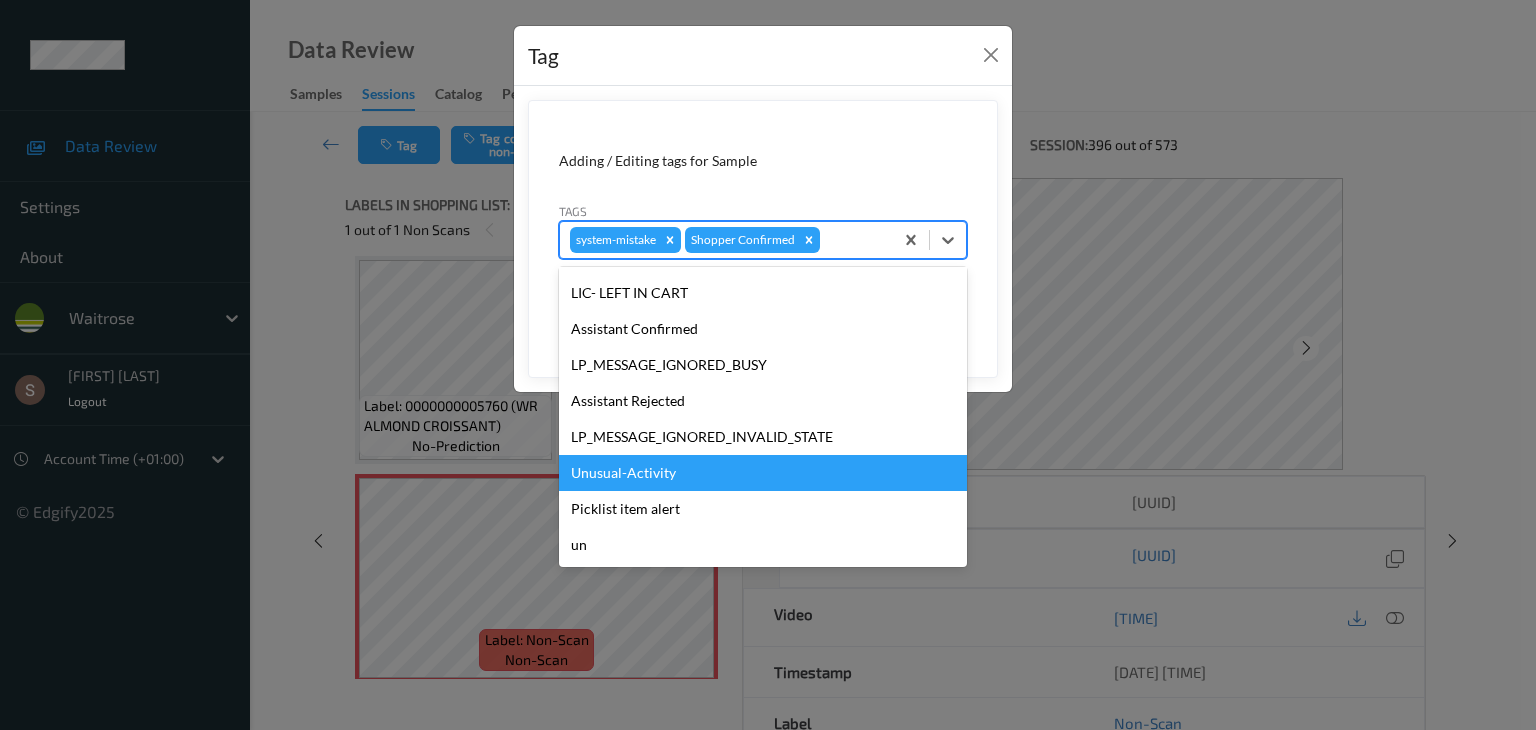 click on "Unusual-Activity" at bounding box center (763, 473) 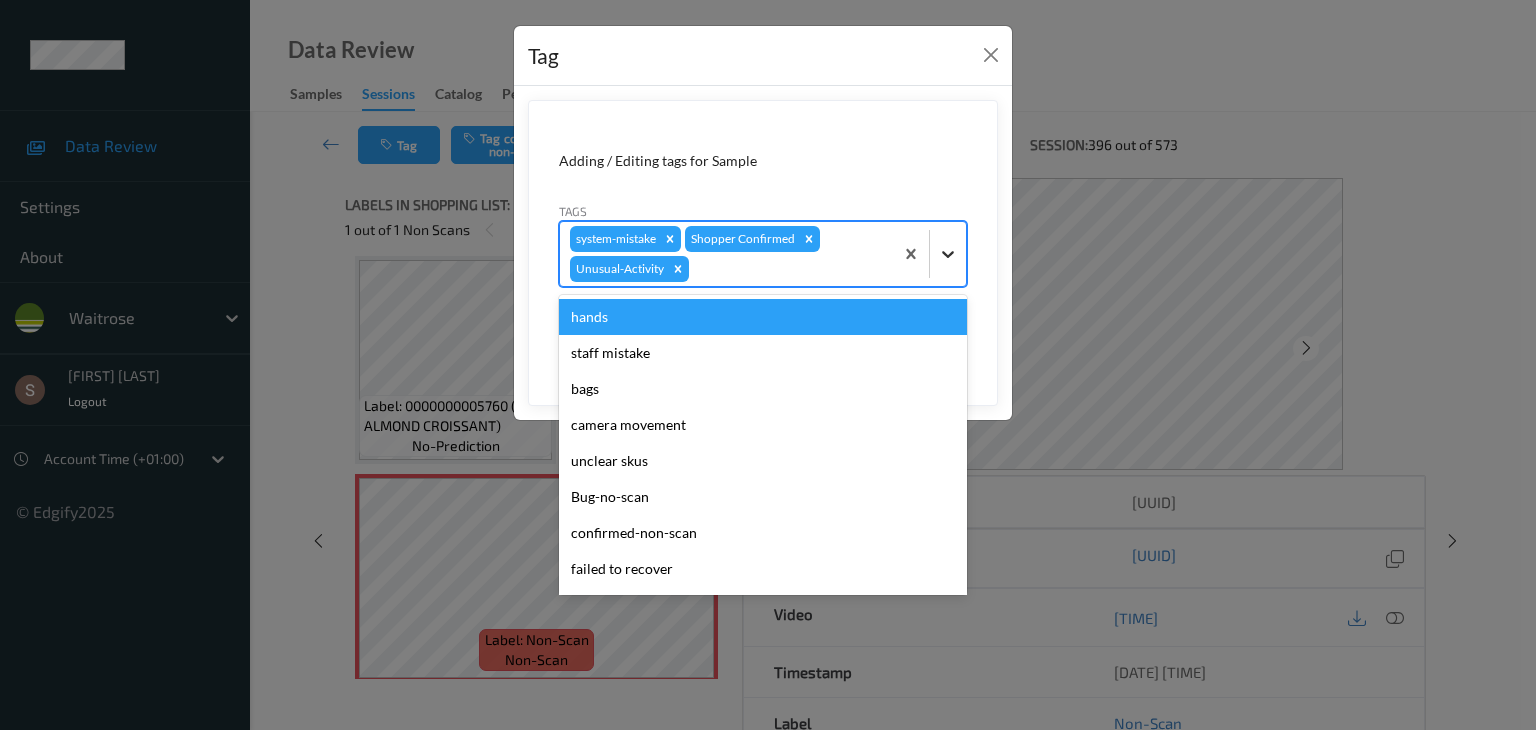 click 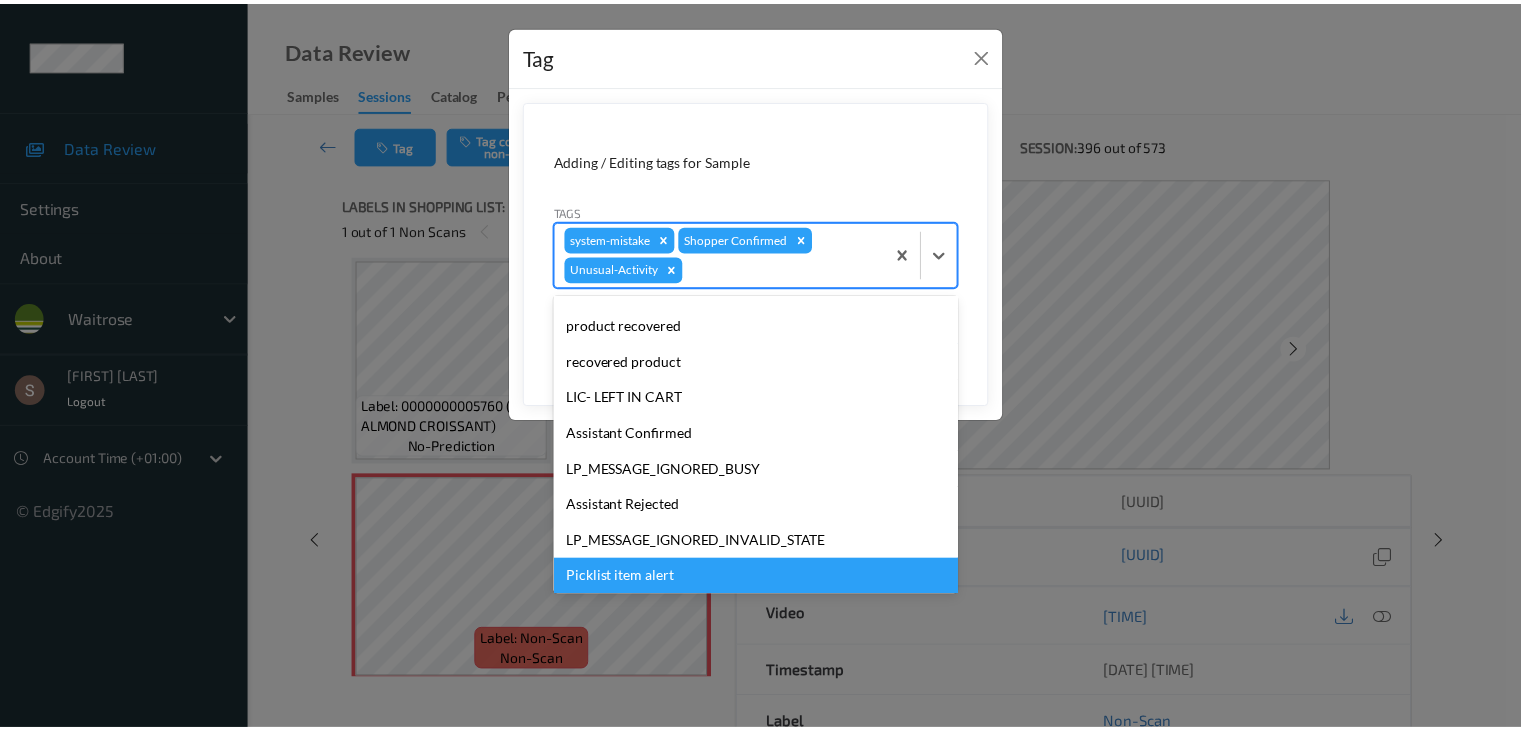 scroll, scrollTop: 320, scrollLeft: 0, axis: vertical 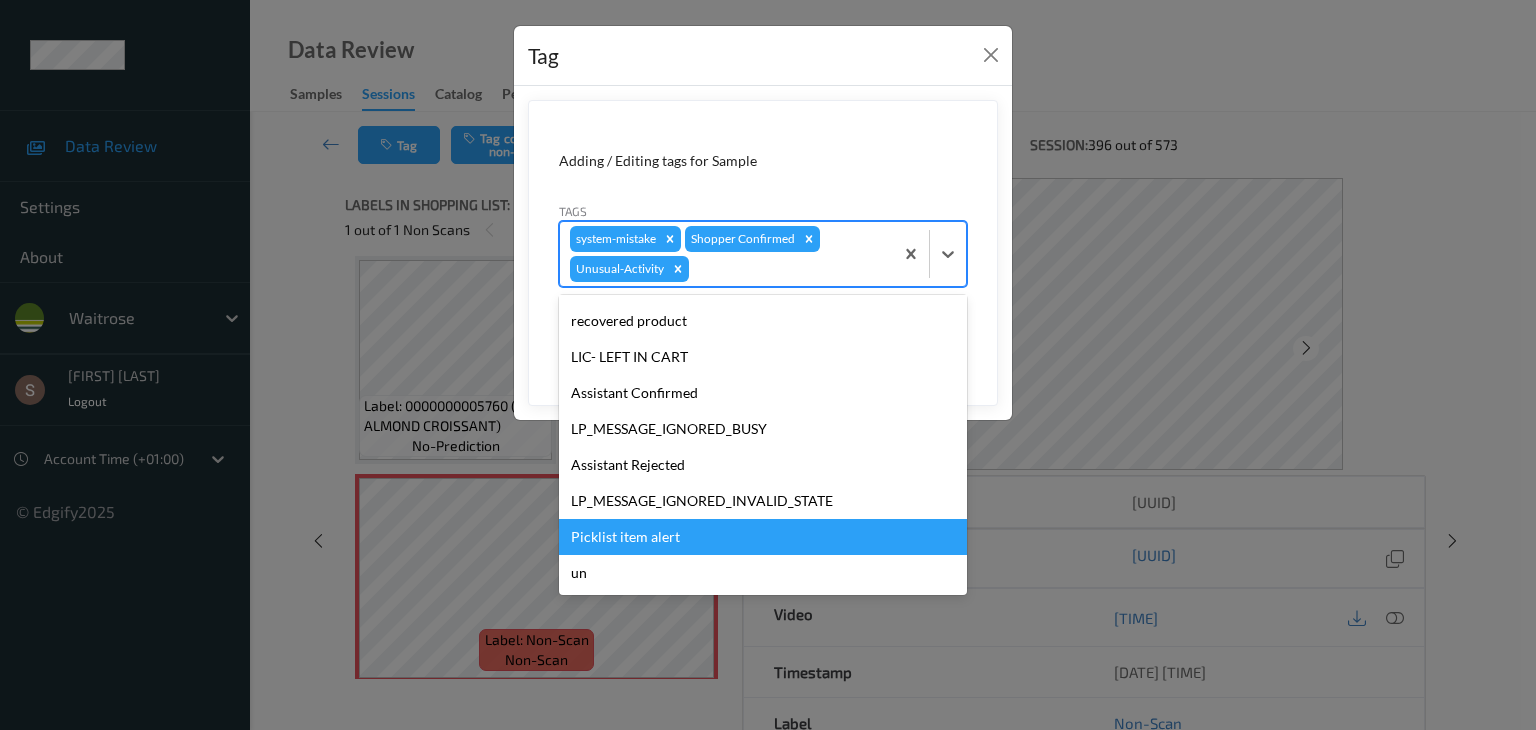 click on "Picklist item alert" at bounding box center (763, 537) 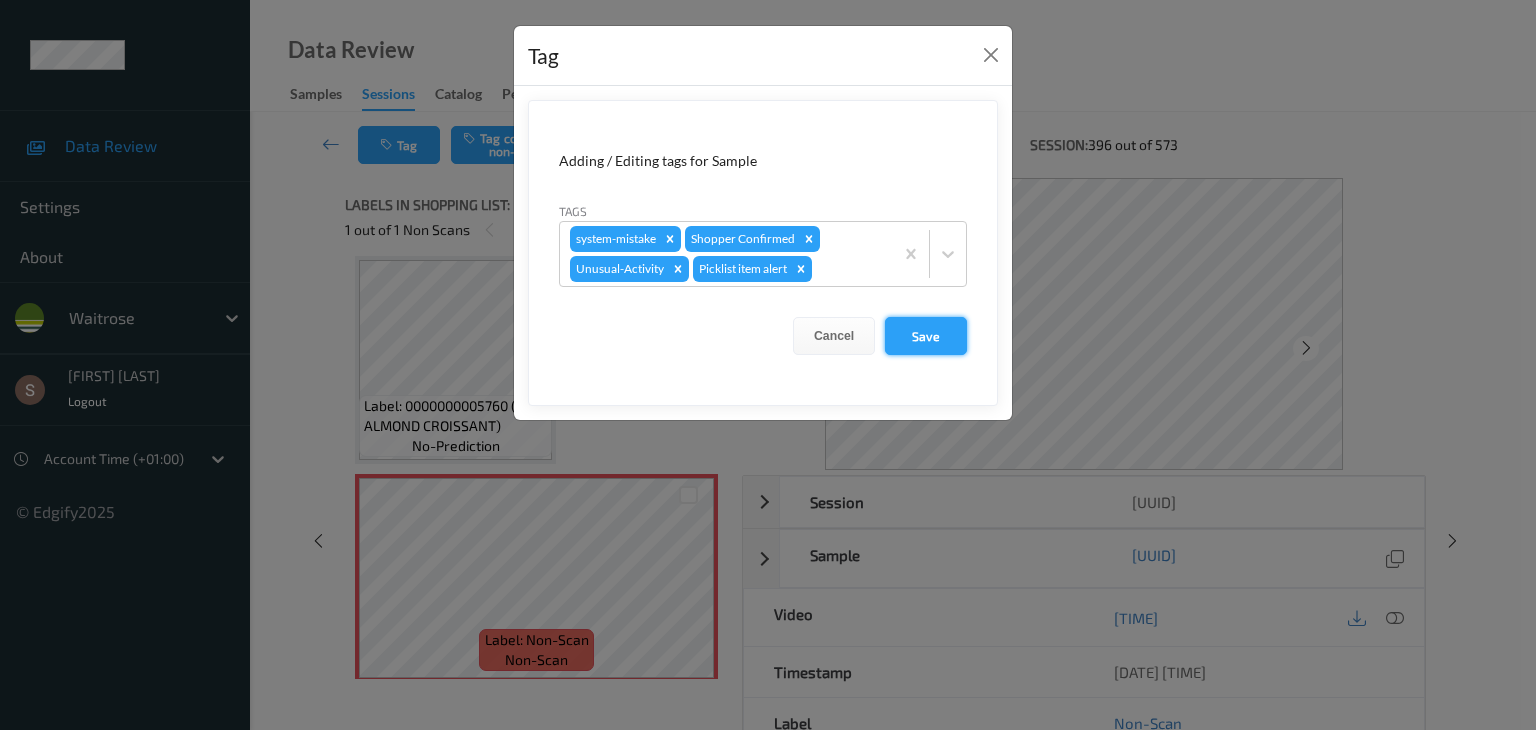 click on "Save" at bounding box center (926, 336) 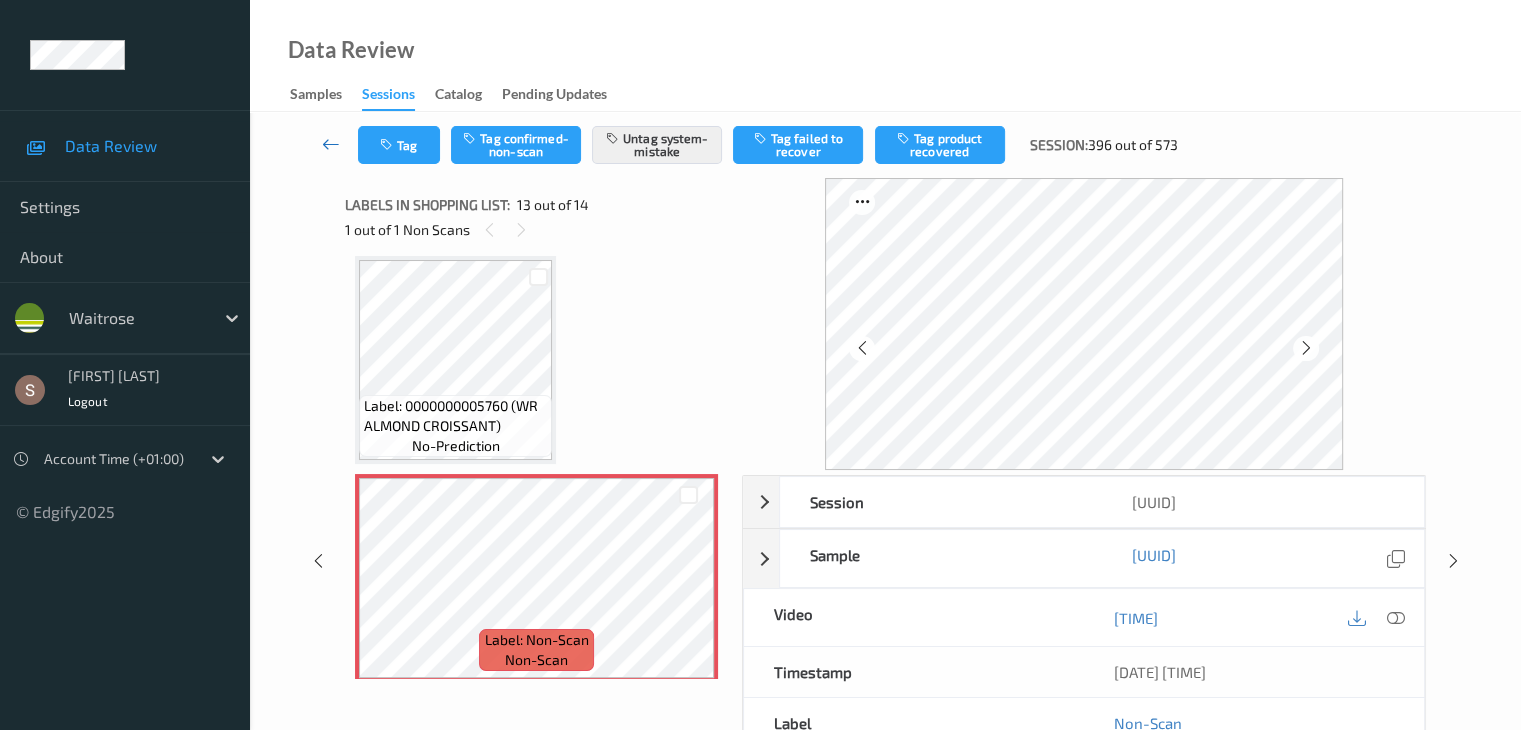 click at bounding box center [331, 144] 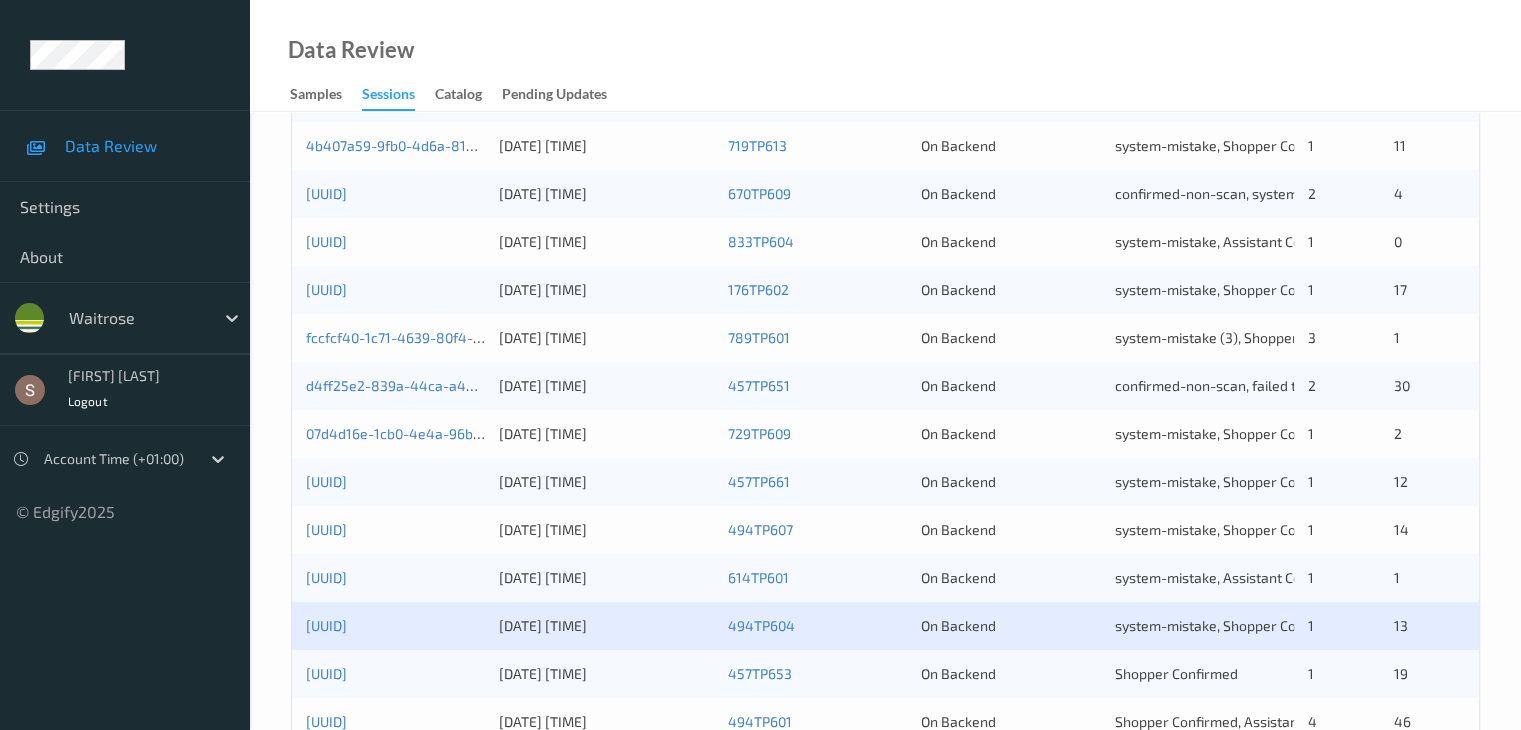 scroll, scrollTop: 932, scrollLeft: 0, axis: vertical 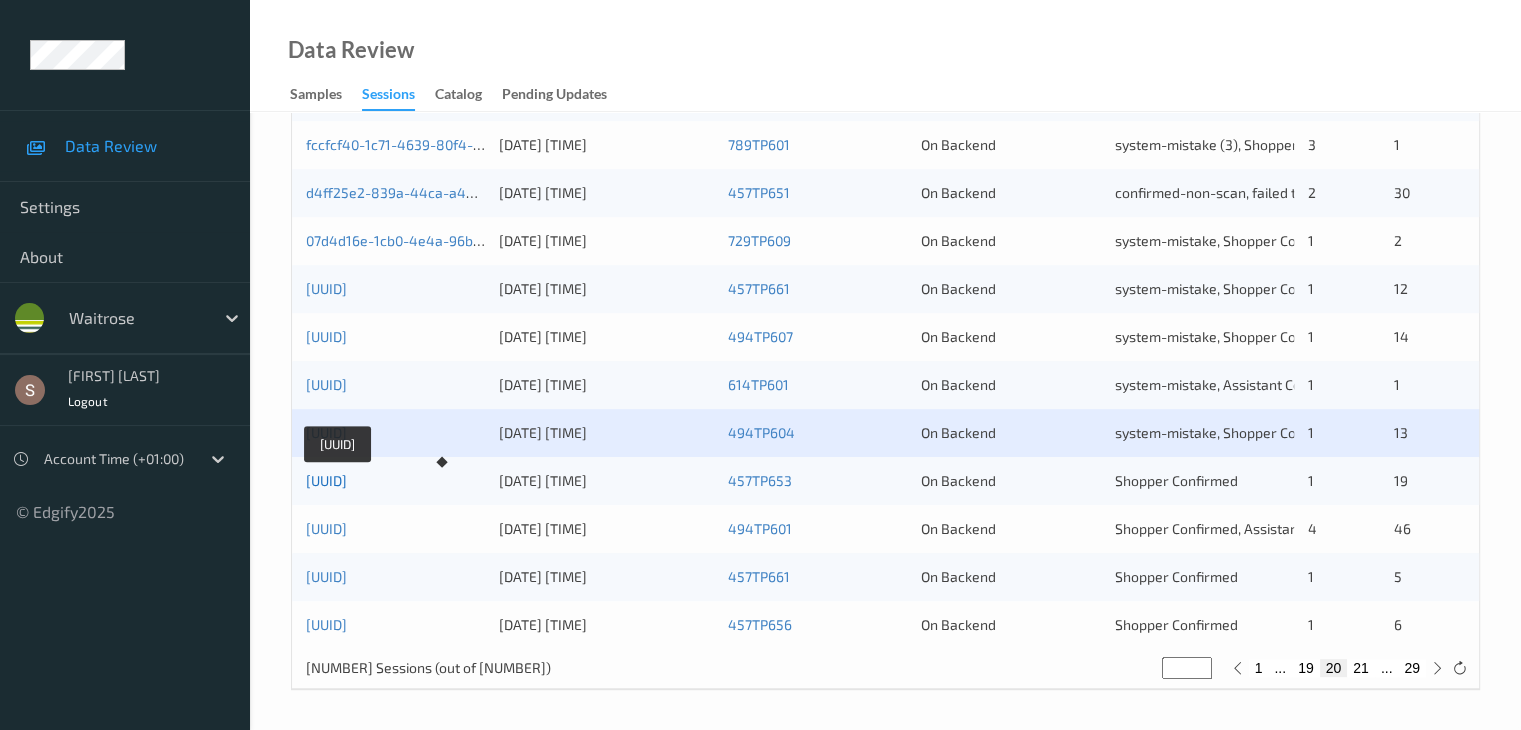 click on "[UUID]" at bounding box center [326, 480] 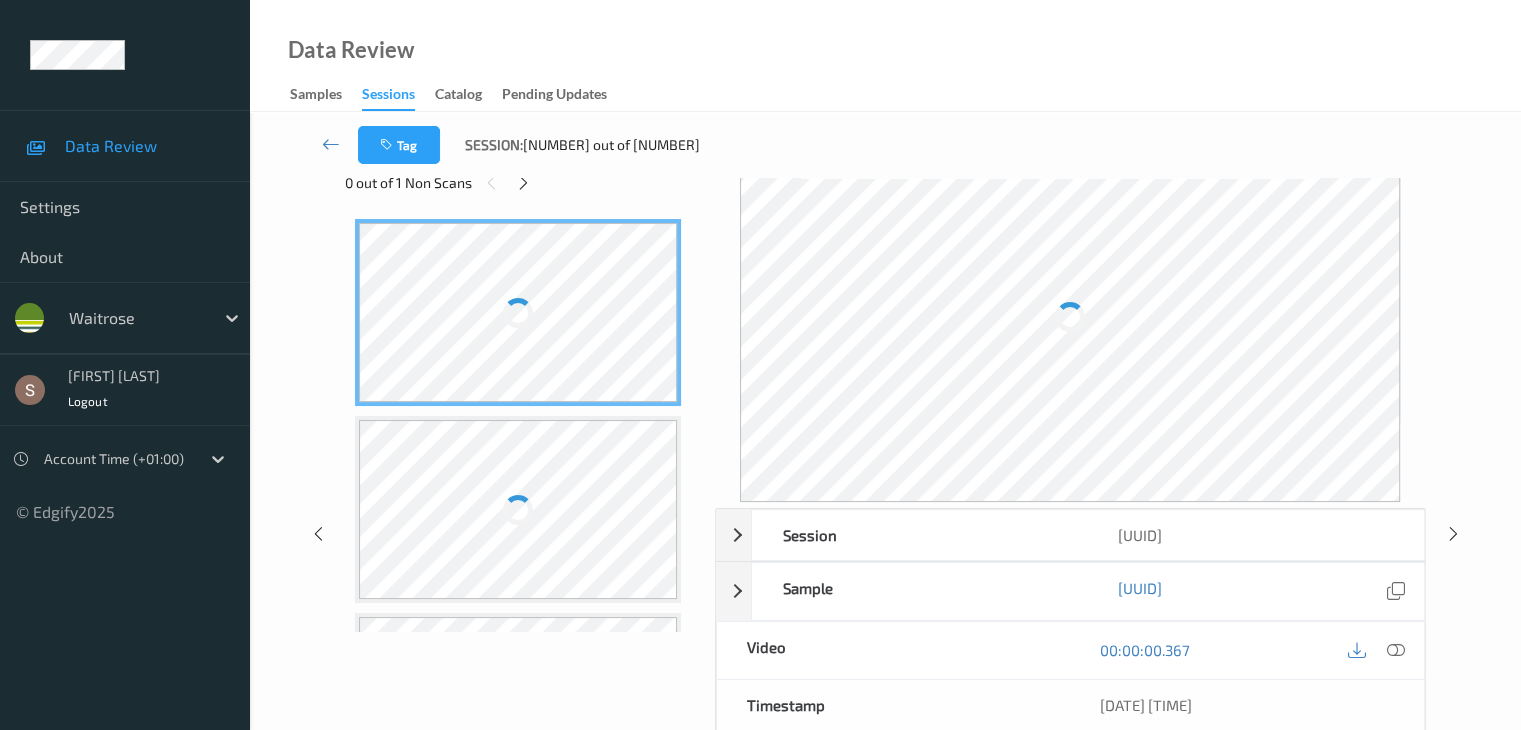 scroll, scrollTop: 0, scrollLeft: 0, axis: both 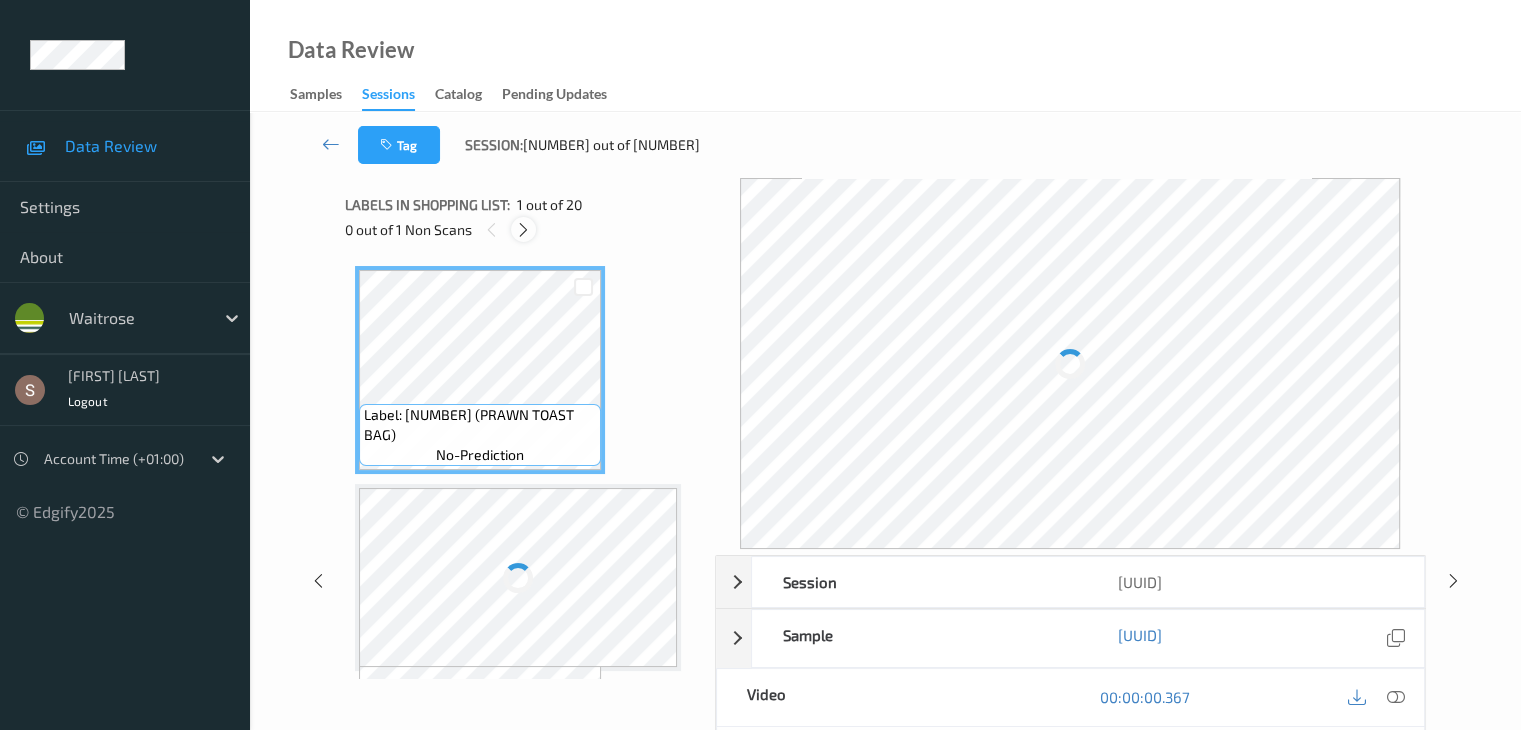 click at bounding box center [523, 230] 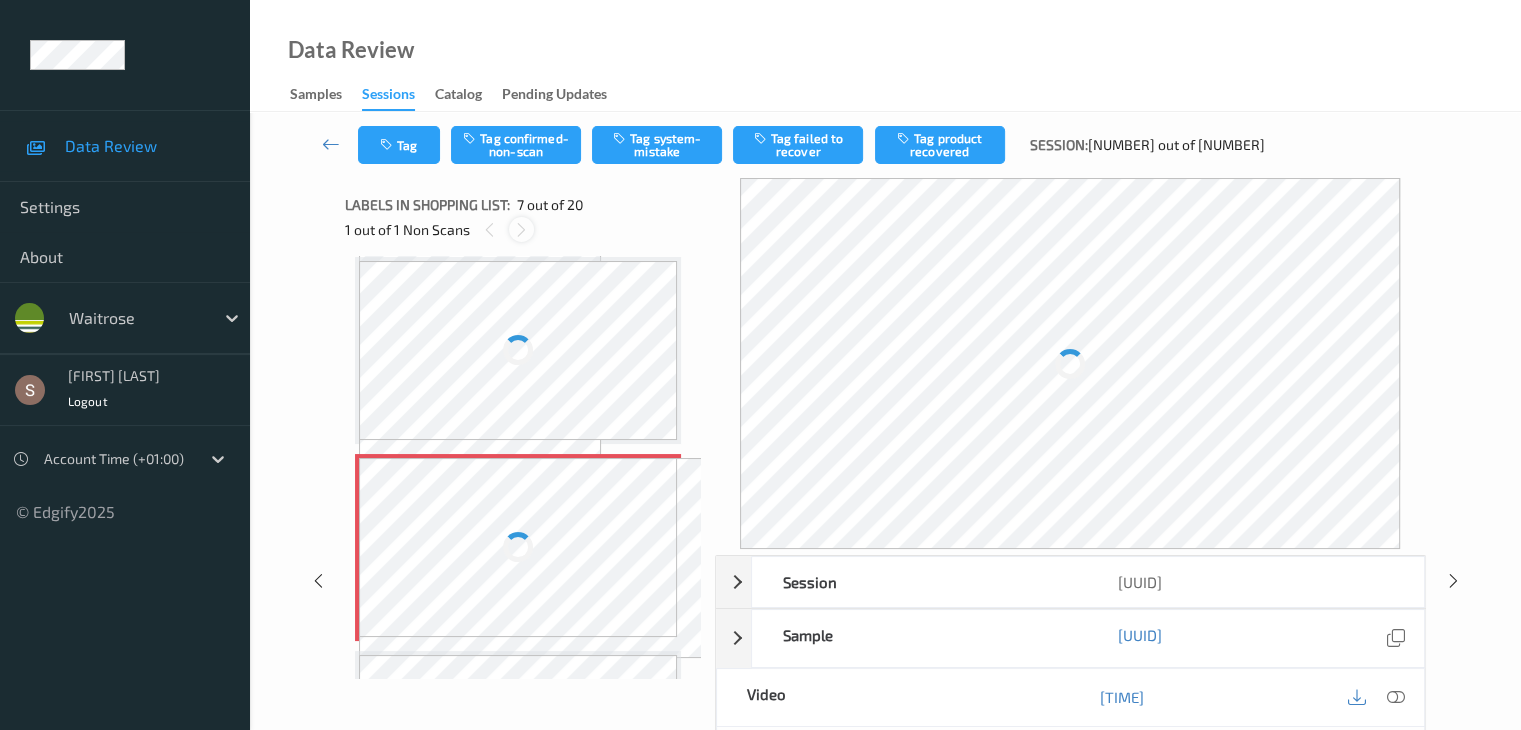 scroll, scrollTop: 1079, scrollLeft: 0, axis: vertical 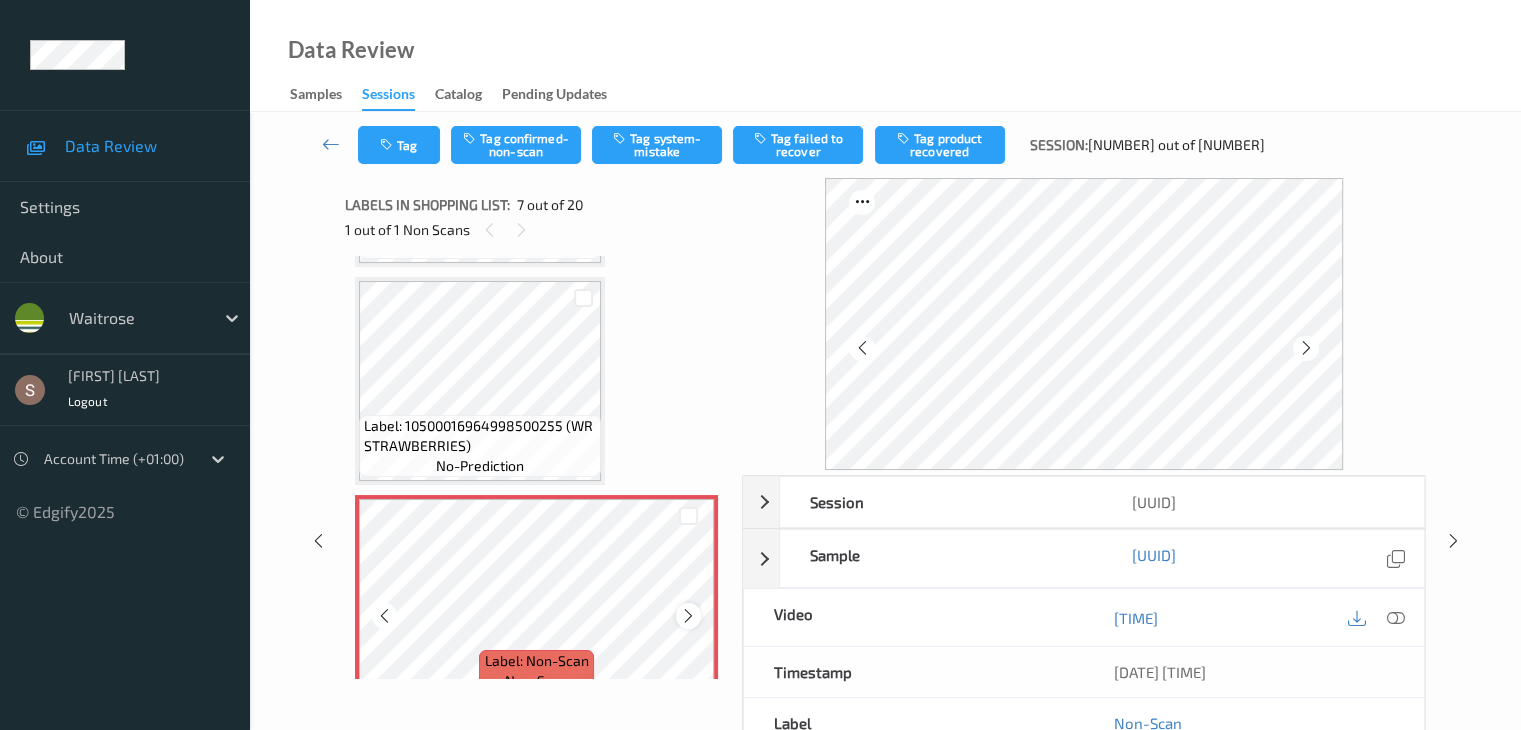 click at bounding box center (688, 616) 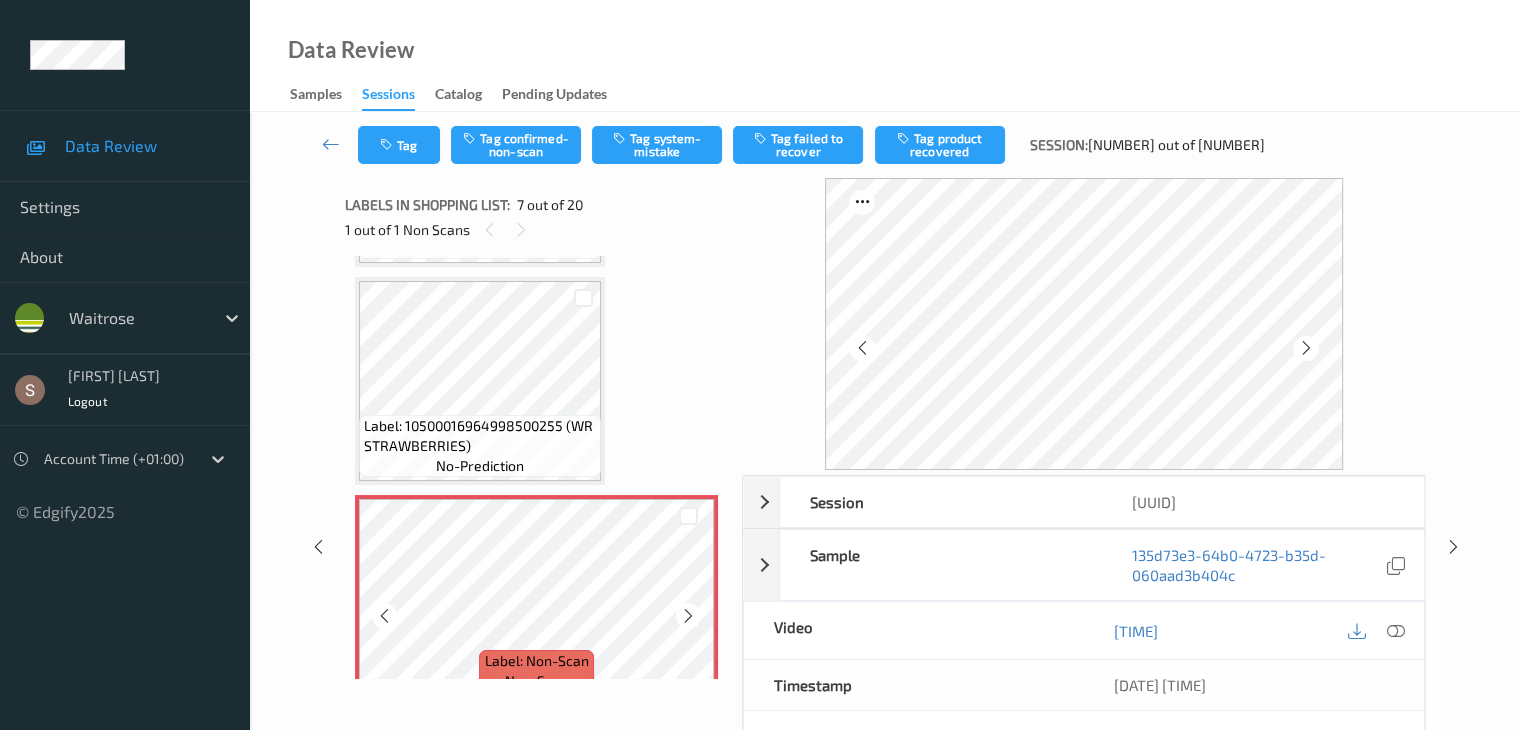 click at bounding box center (688, 615) 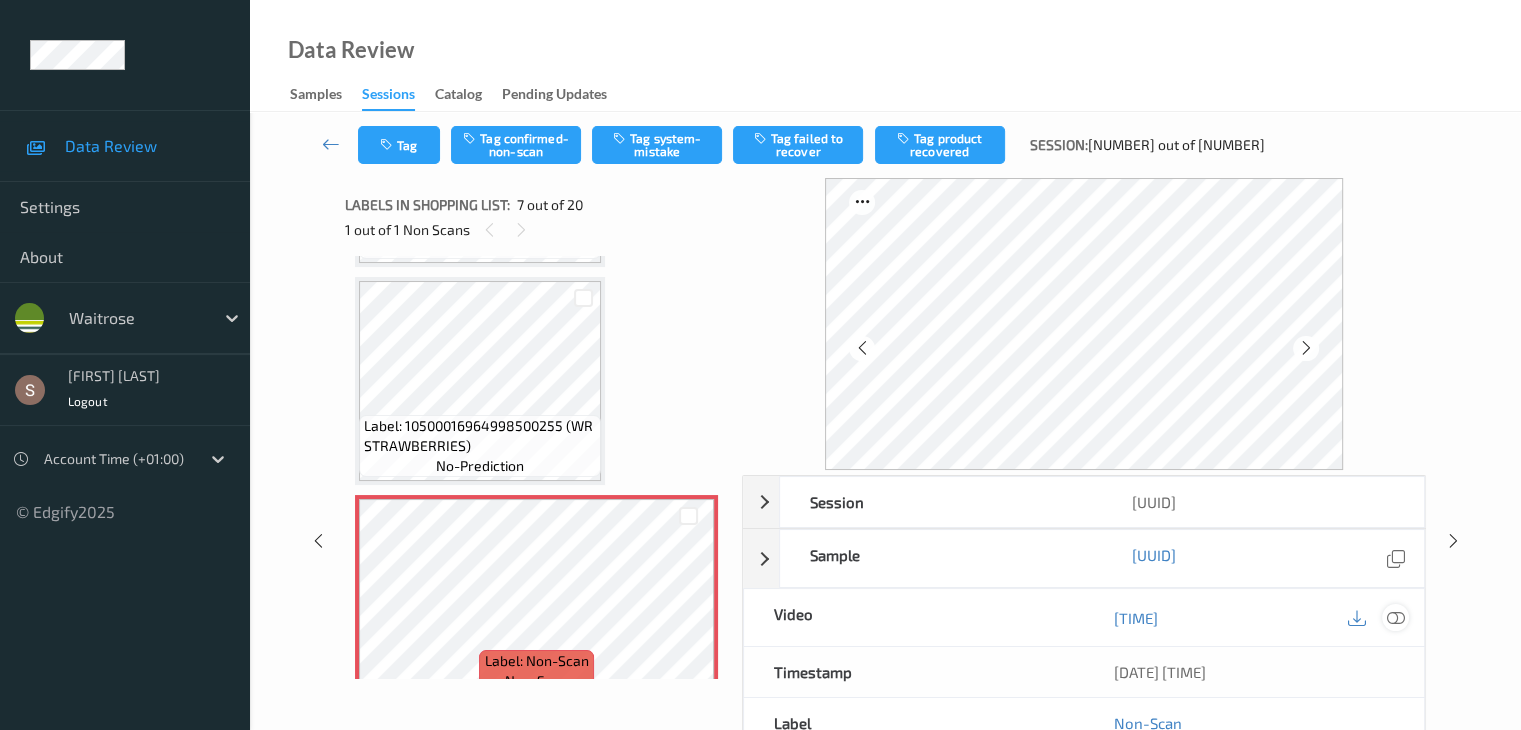 click at bounding box center [1395, 618] 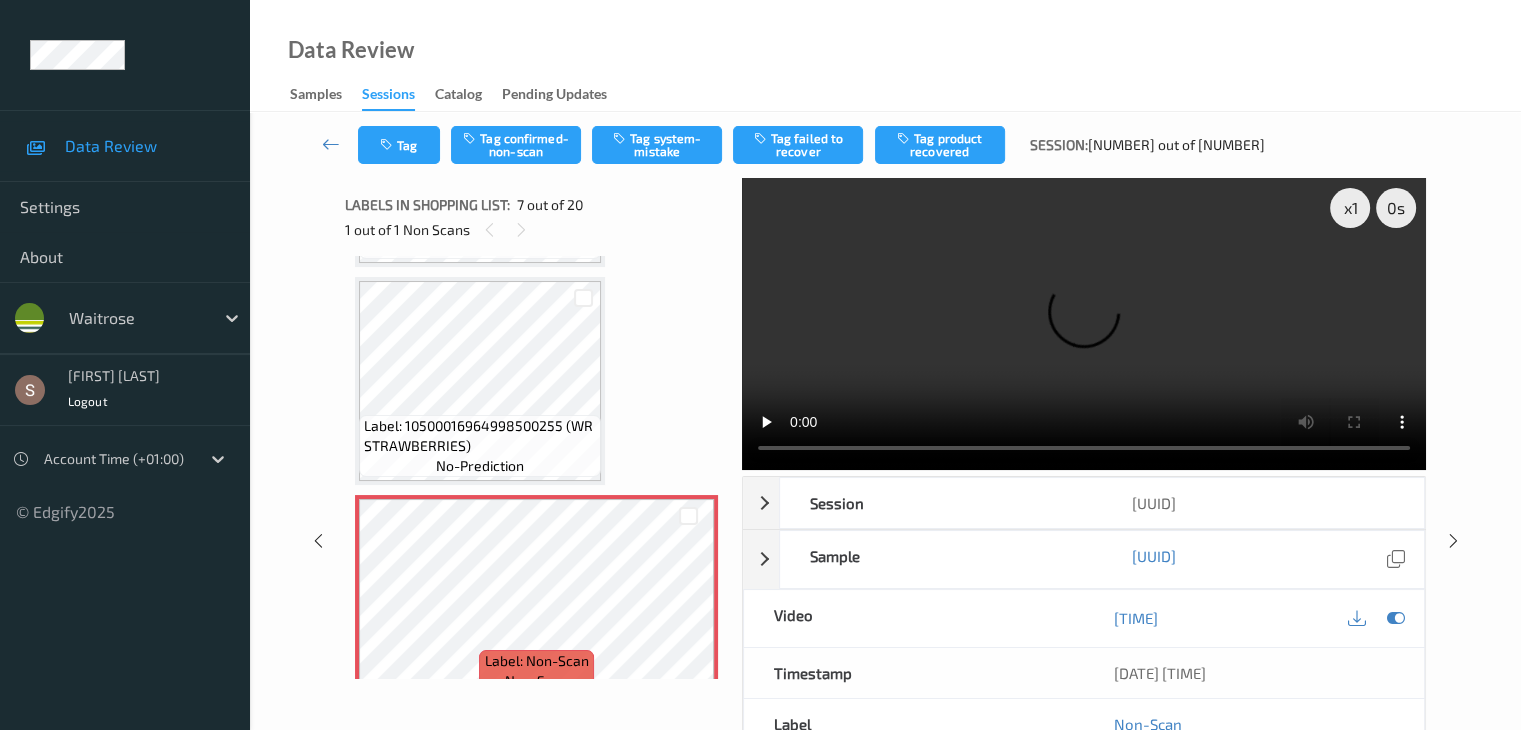 click at bounding box center (1084, 324) 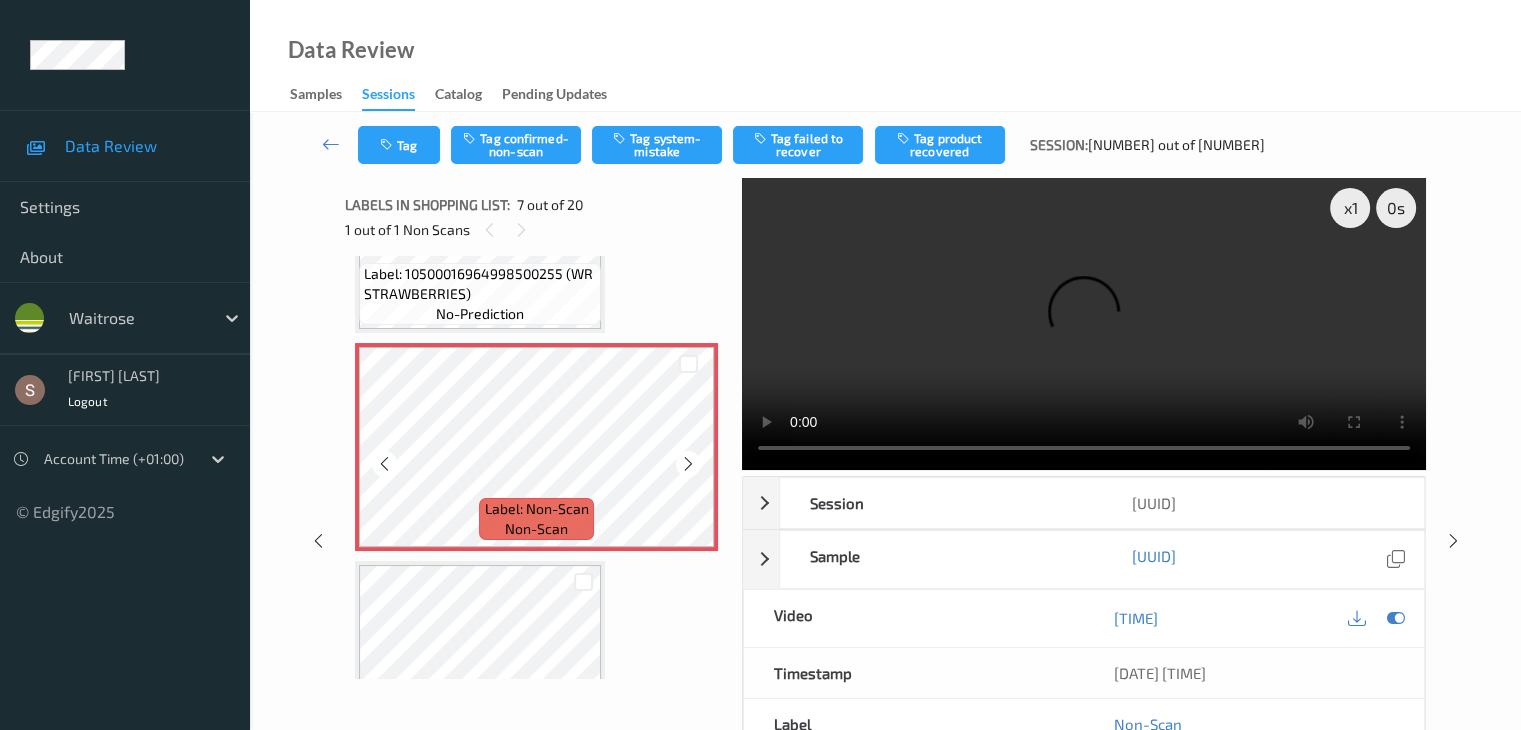 scroll, scrollTop: 1279, scrollLeft: 0, axis: vertical 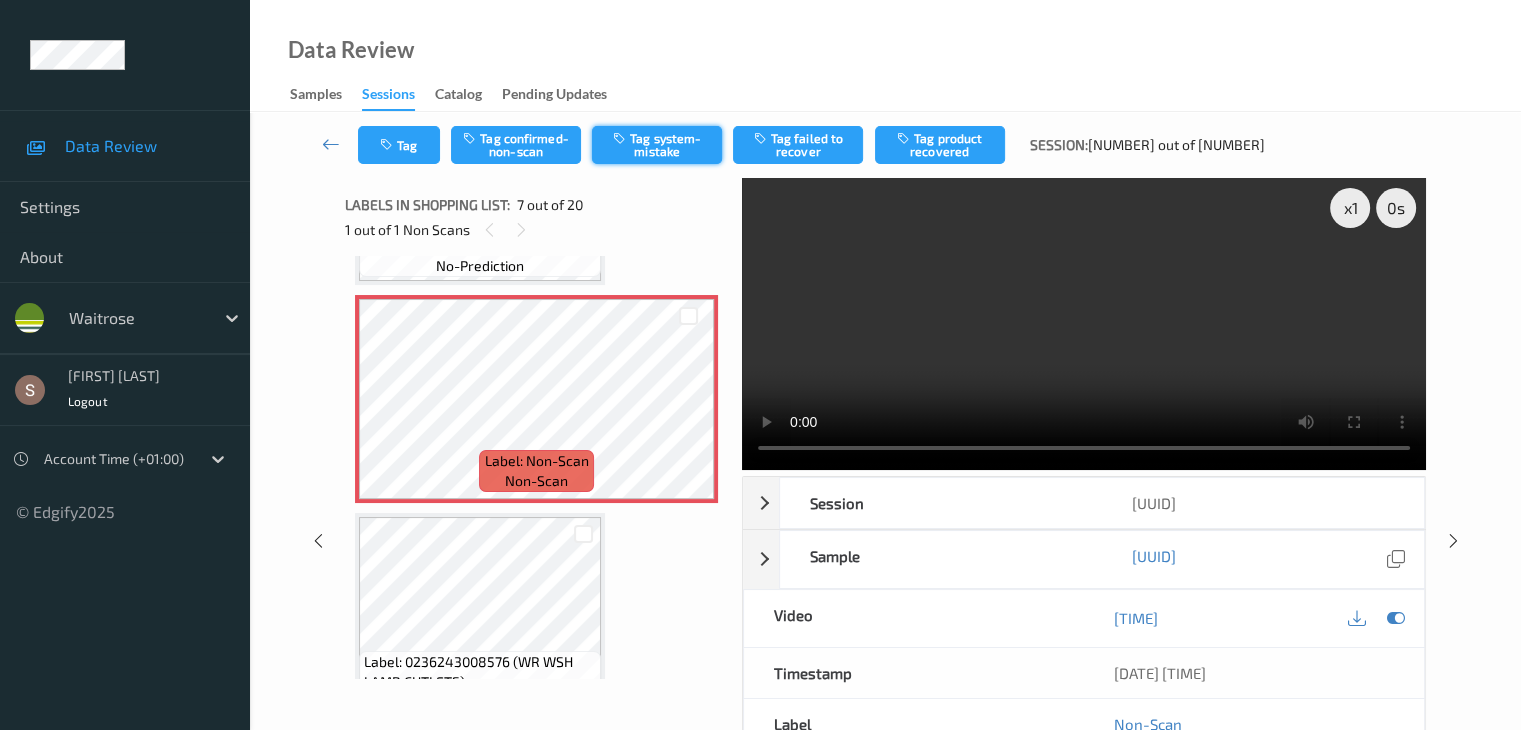 click on "Tag   system-mistake" at bounding box center [657, 145] 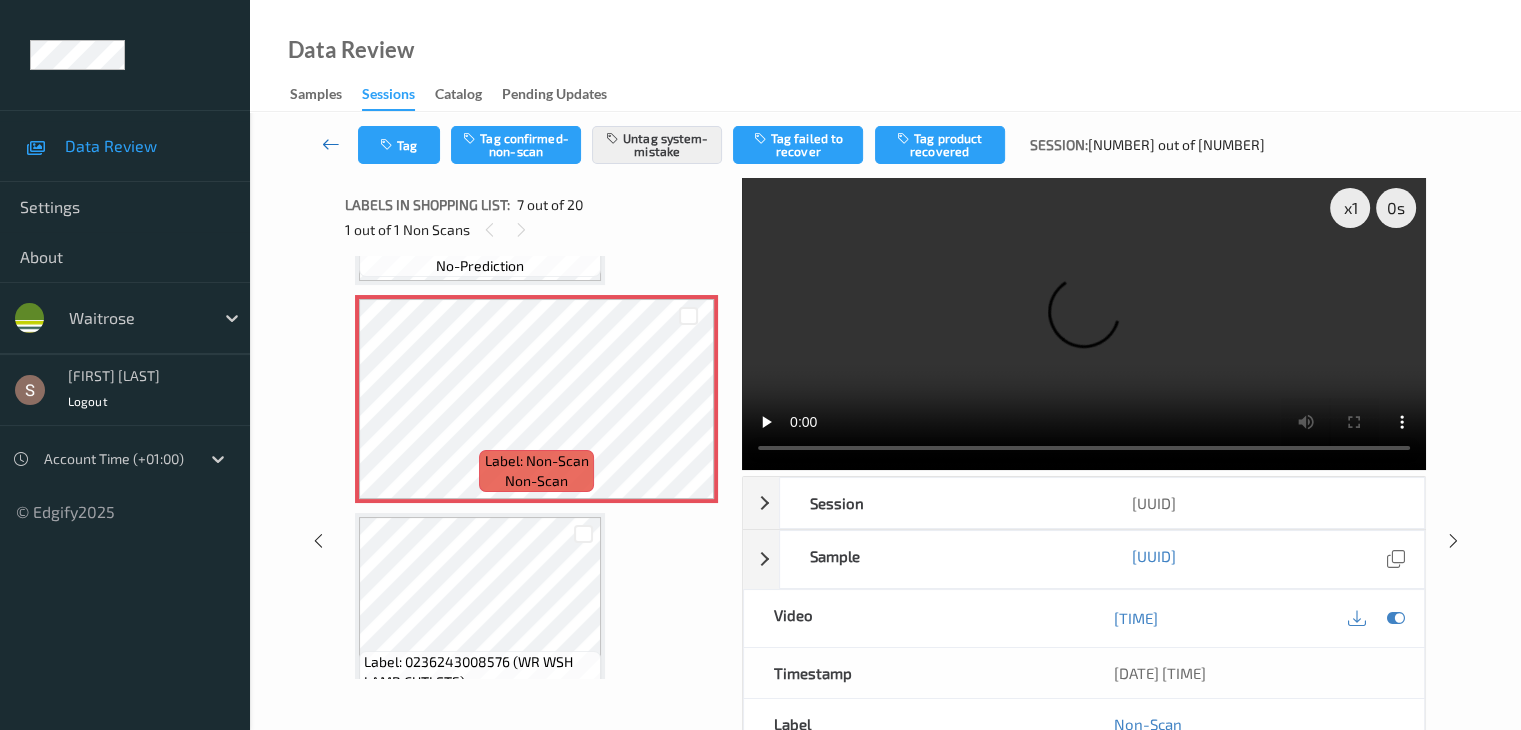 click at bounding box center [331, 144] 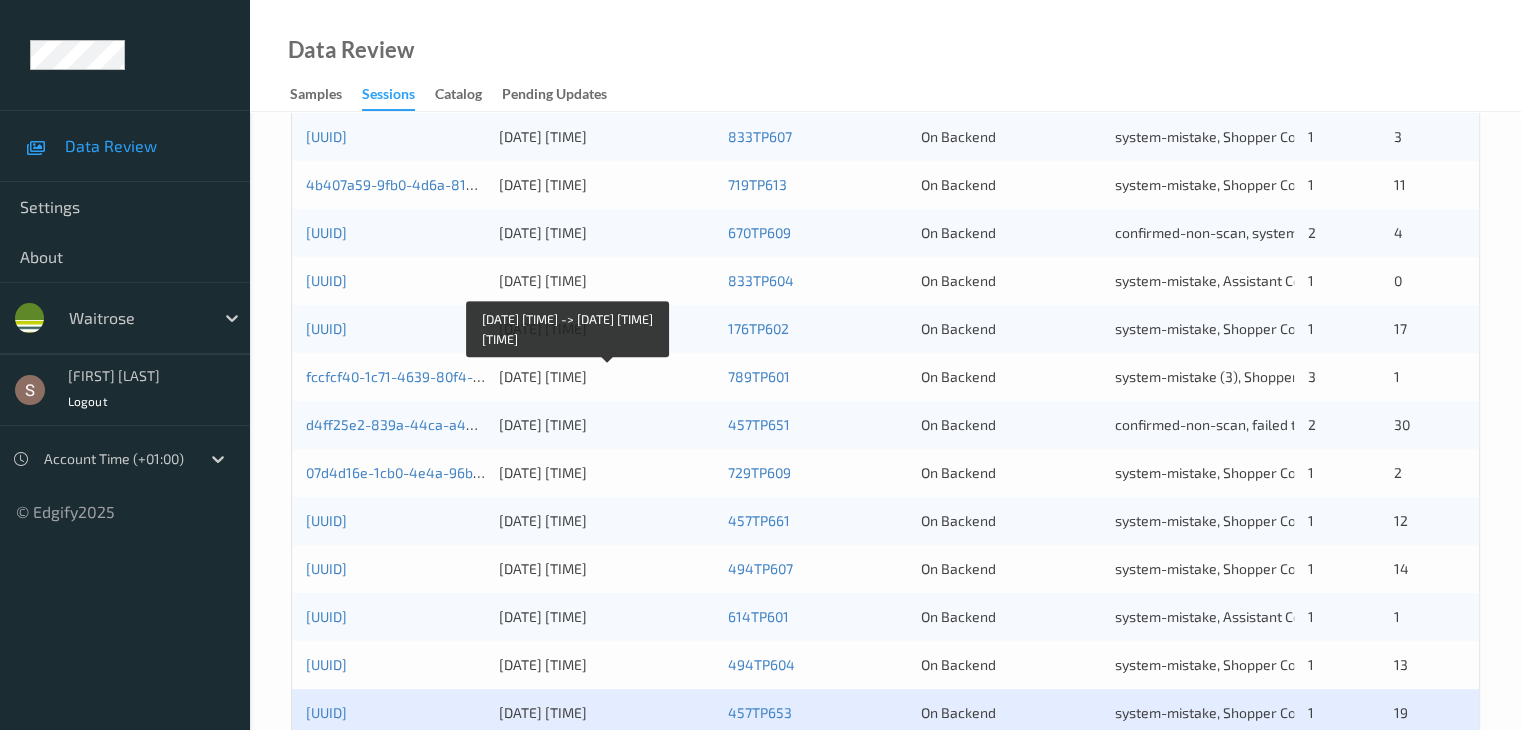 scroll, scrollTop: 932, scrollLeft: 0, axis: vertical 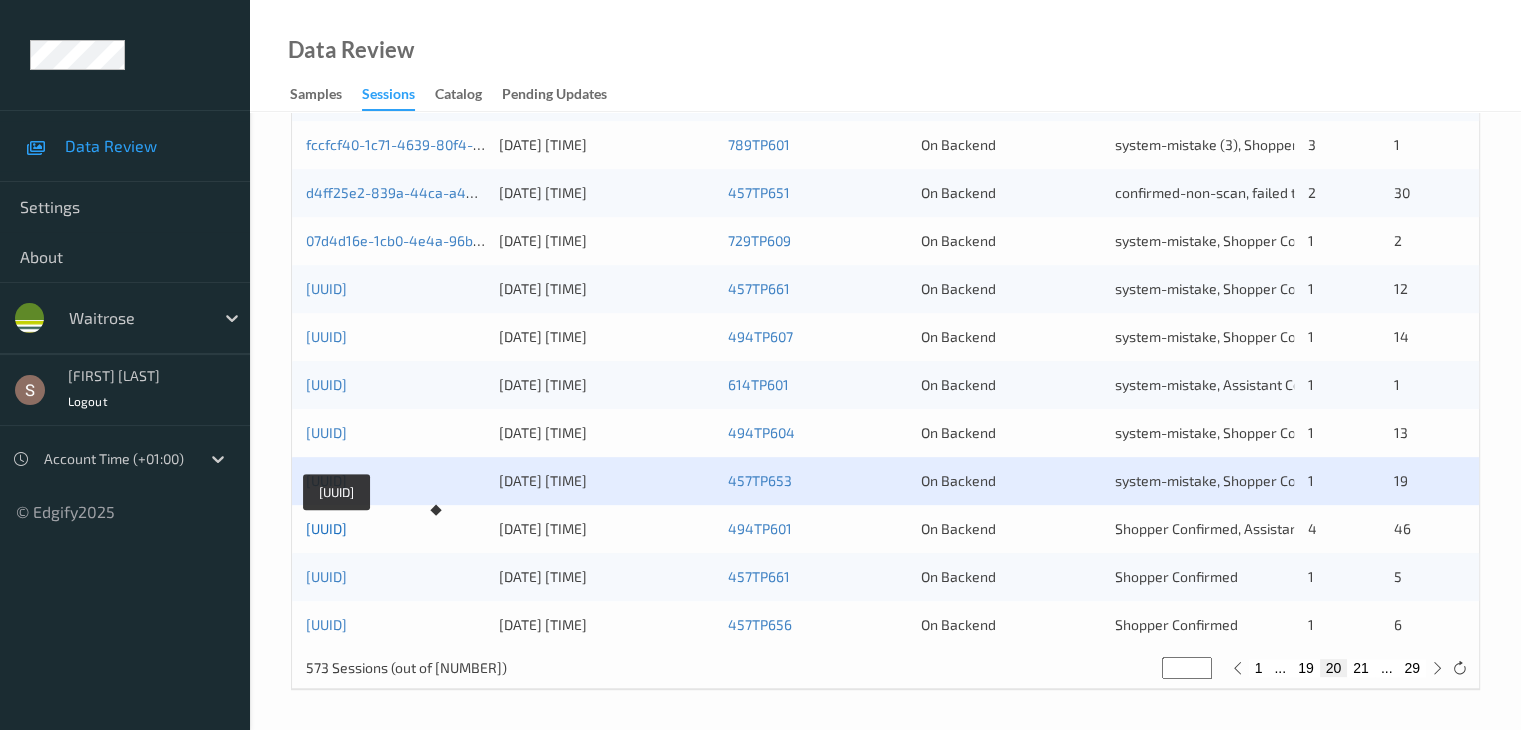 click on "[UUID]" at bounding box center [326, 528] 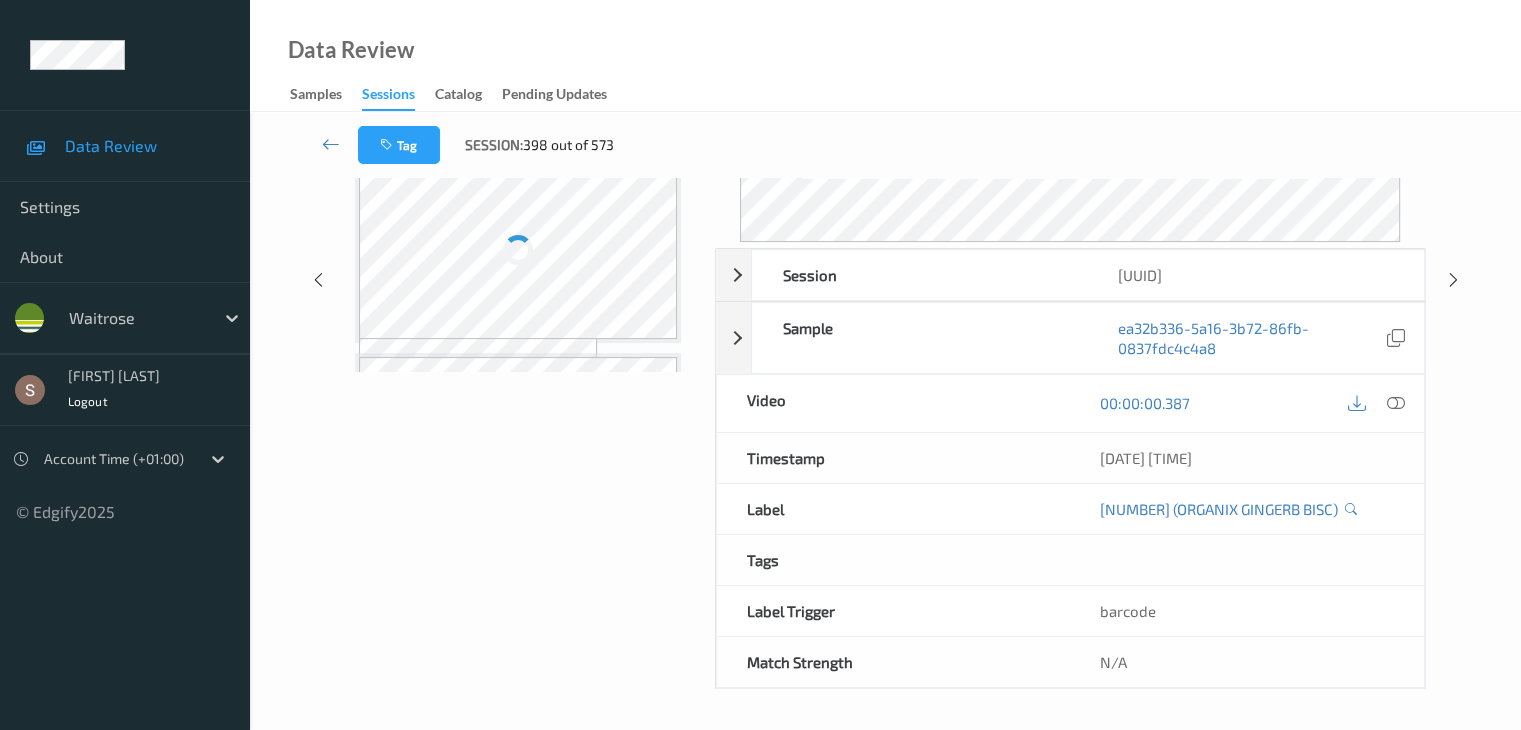 scroll, scrollTop: 0, scrollLeft: 0, axis: both 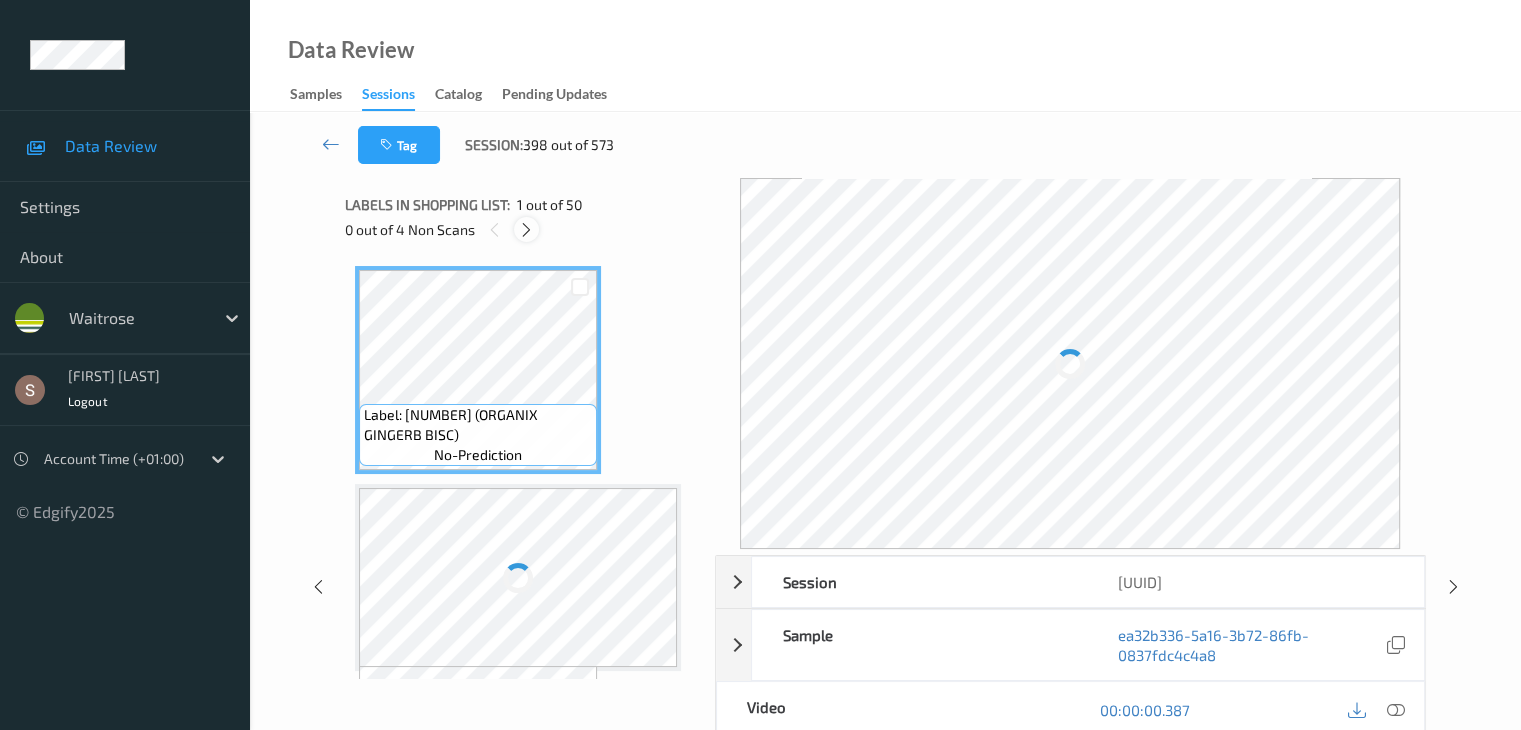 click at bounding box center (526, 229) 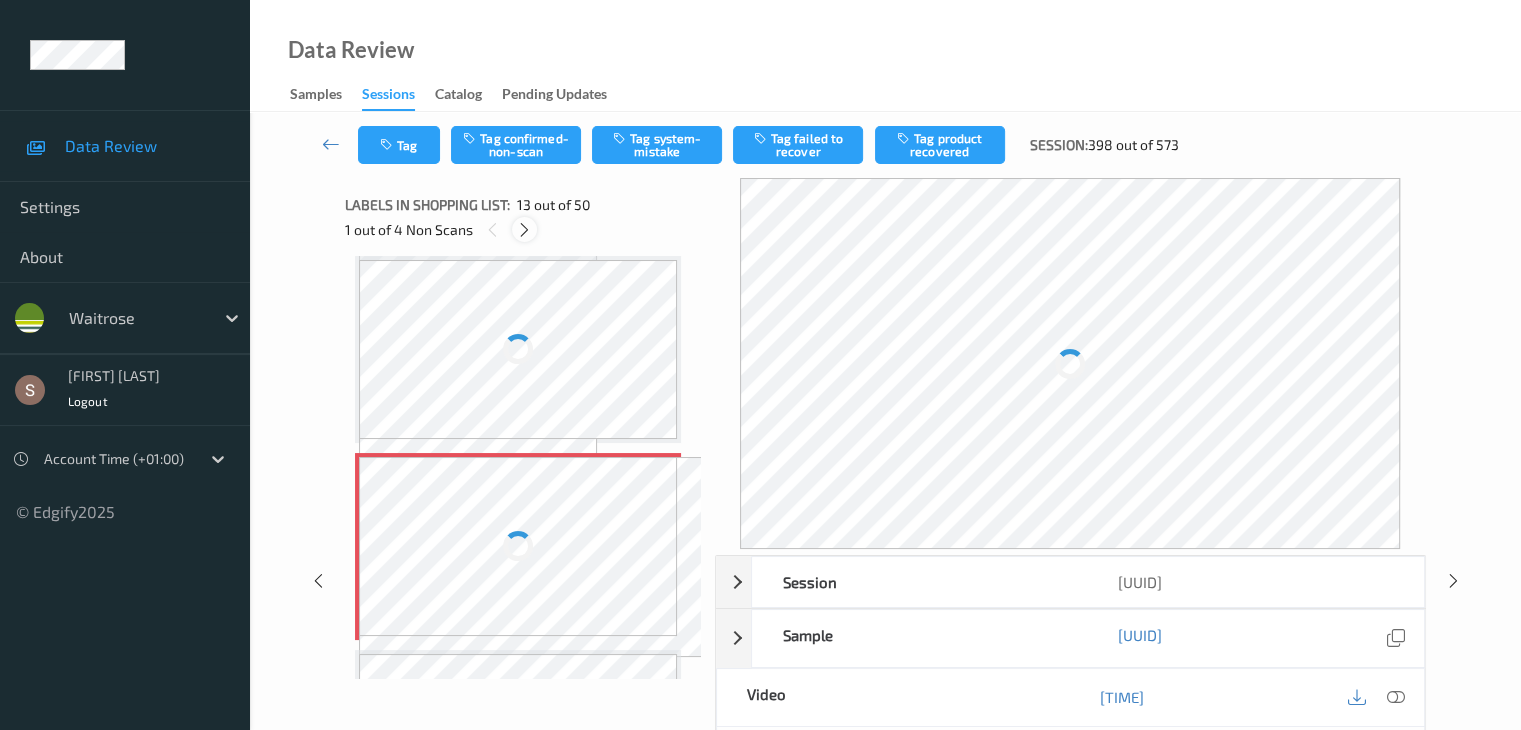 scroll, scrollTop: 2388, scrollLeft: 0, axis: vertical 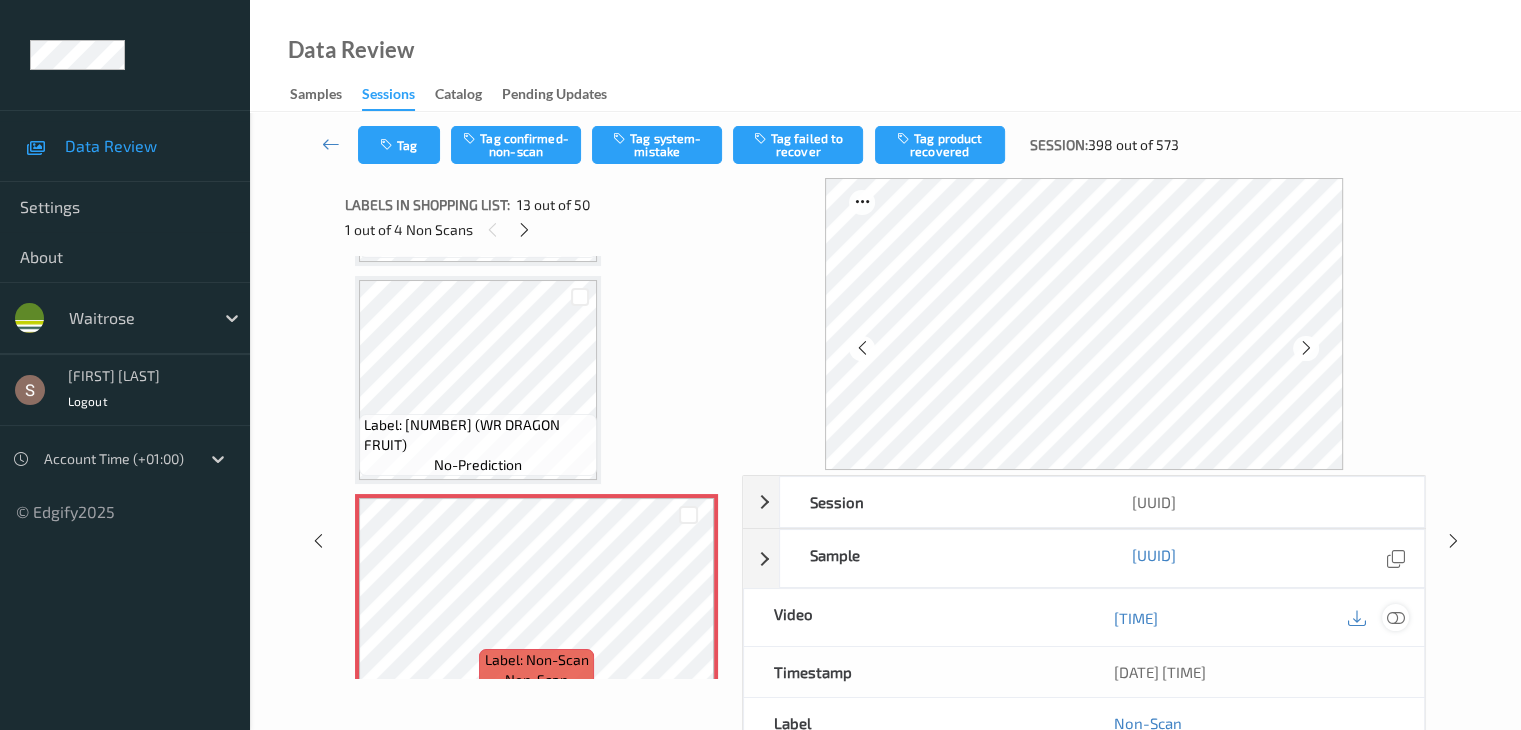 click at bounding box center (1395, 618) 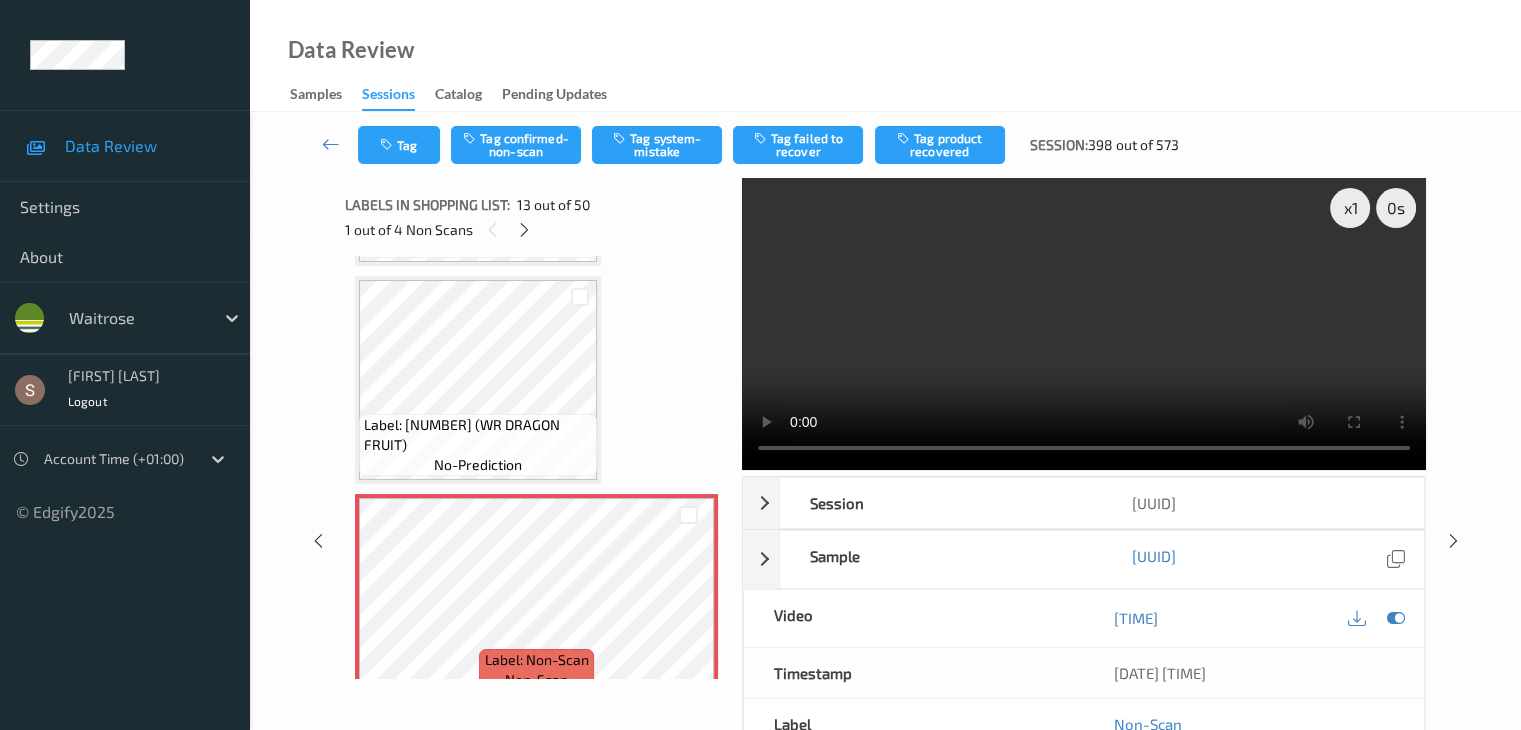 click at bounding box center [1084, 324] 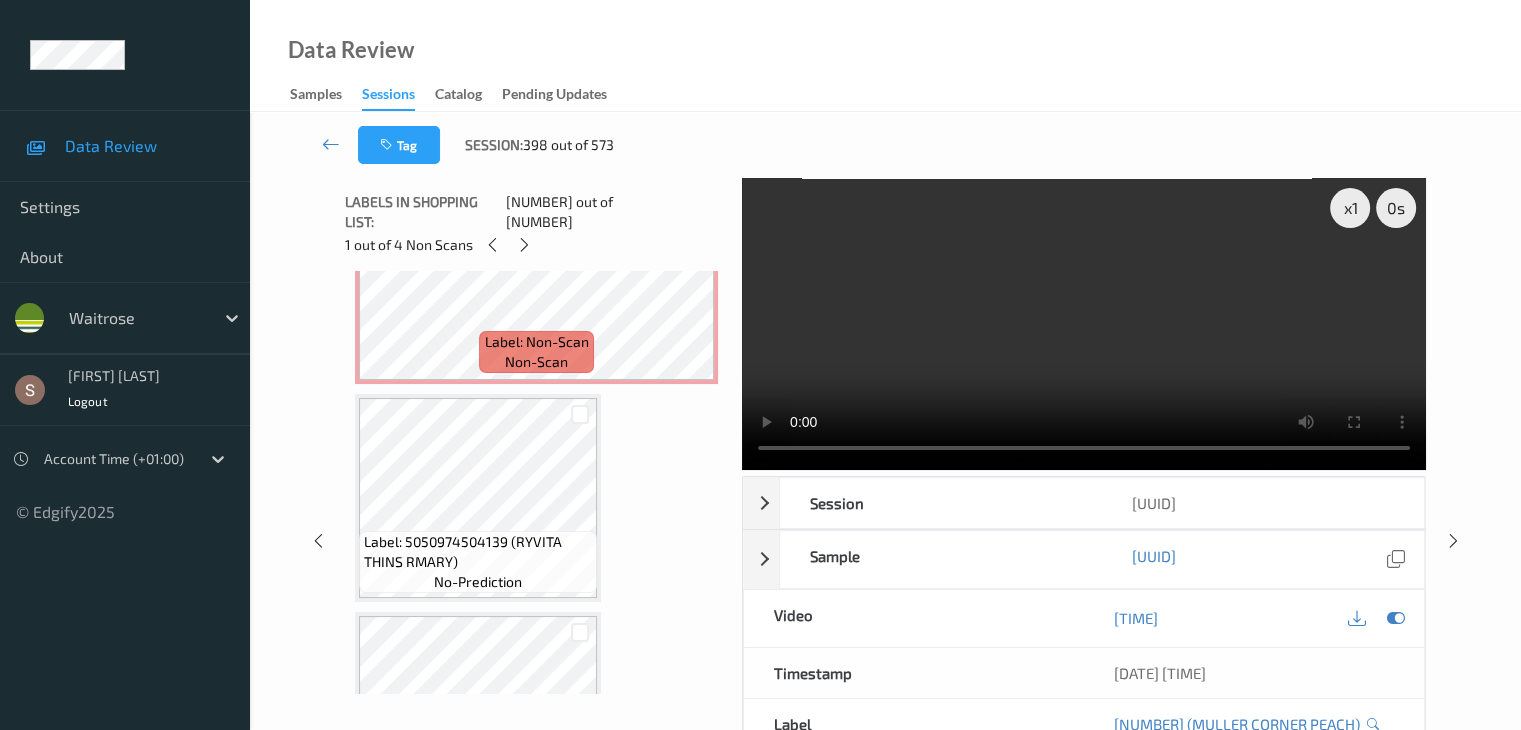 scroll, scrollTop: 2688, scrollLeft: 0, axis: vertical 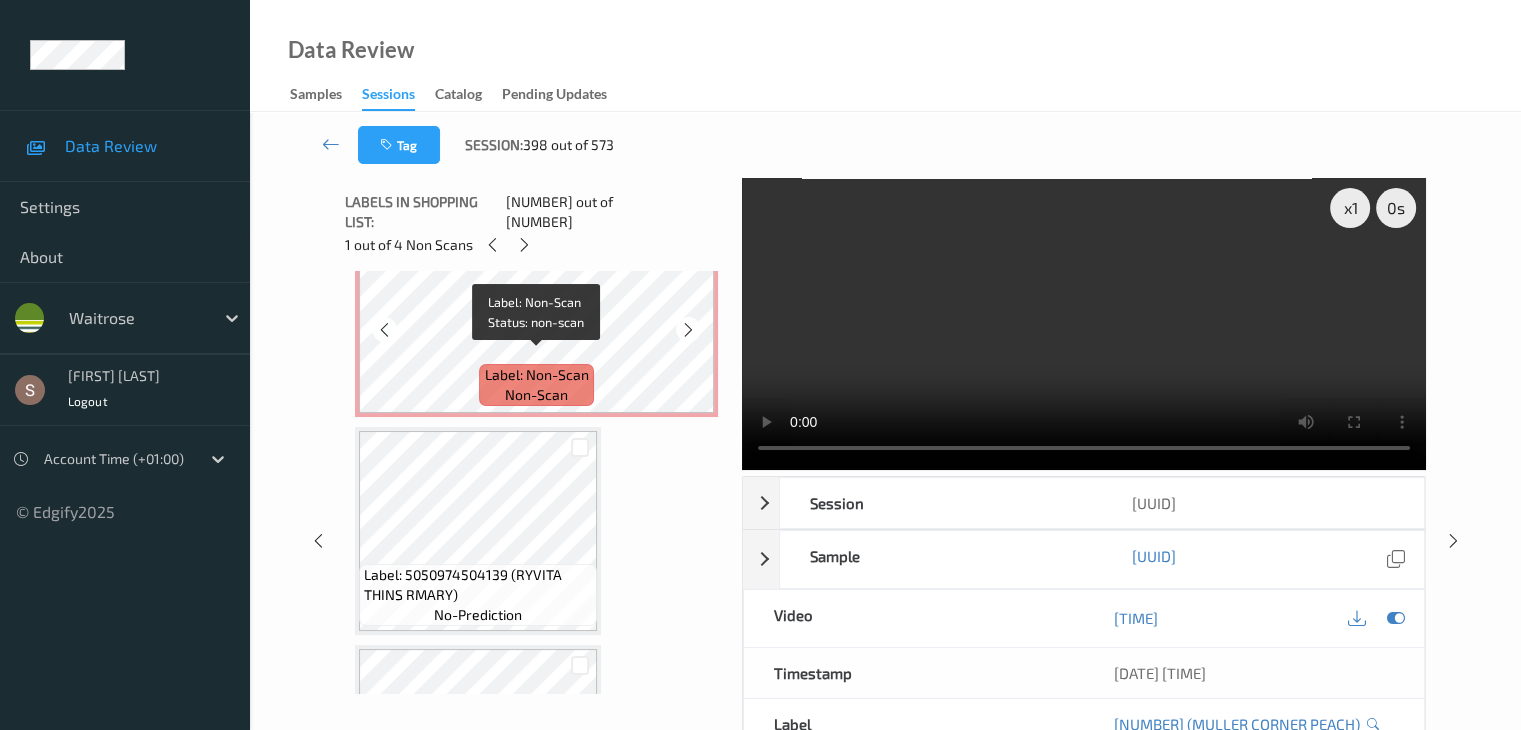 click on "Label: Non-Scan" at bounding box center [537, 375] 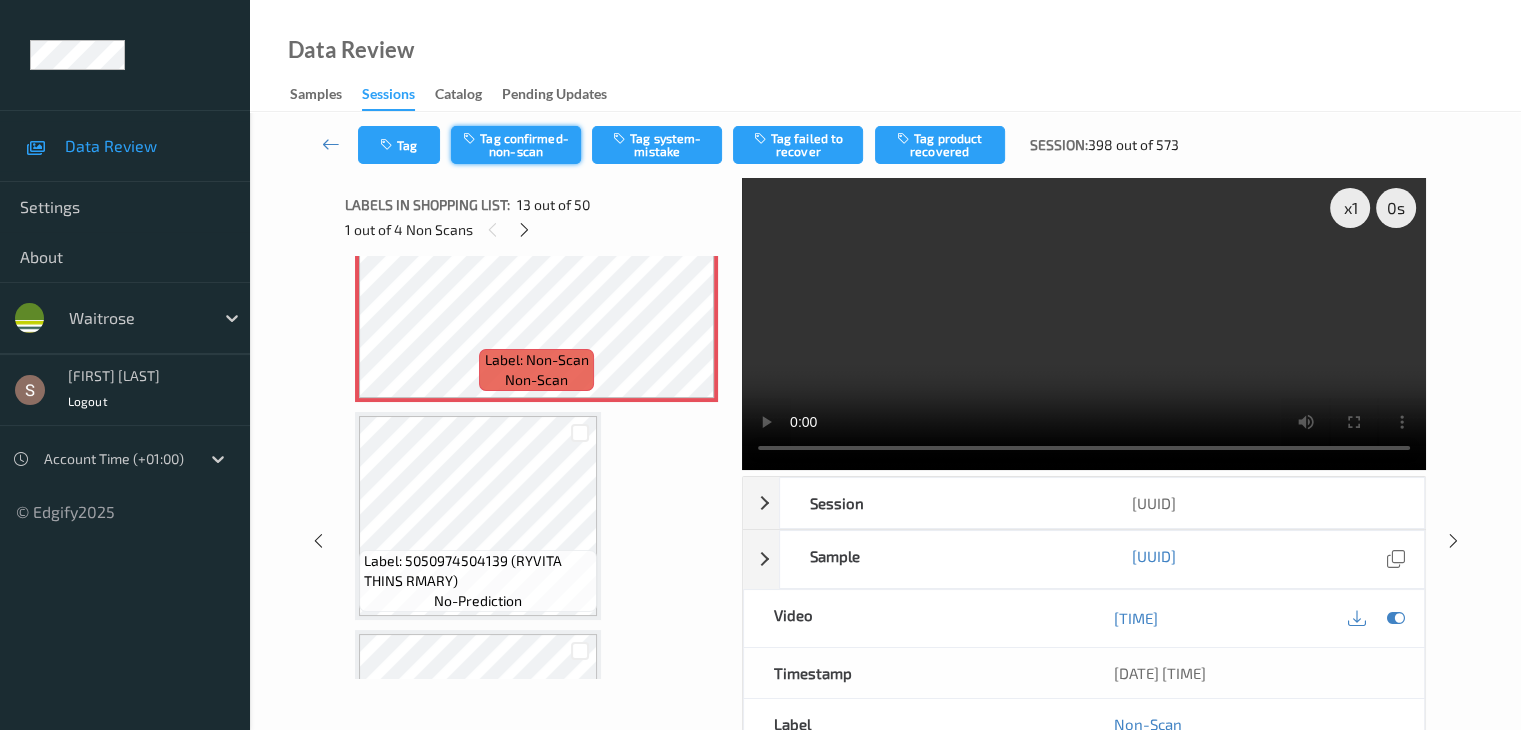 click on "Tag   confirmed-non-scan" at bounding box center [516, 145] 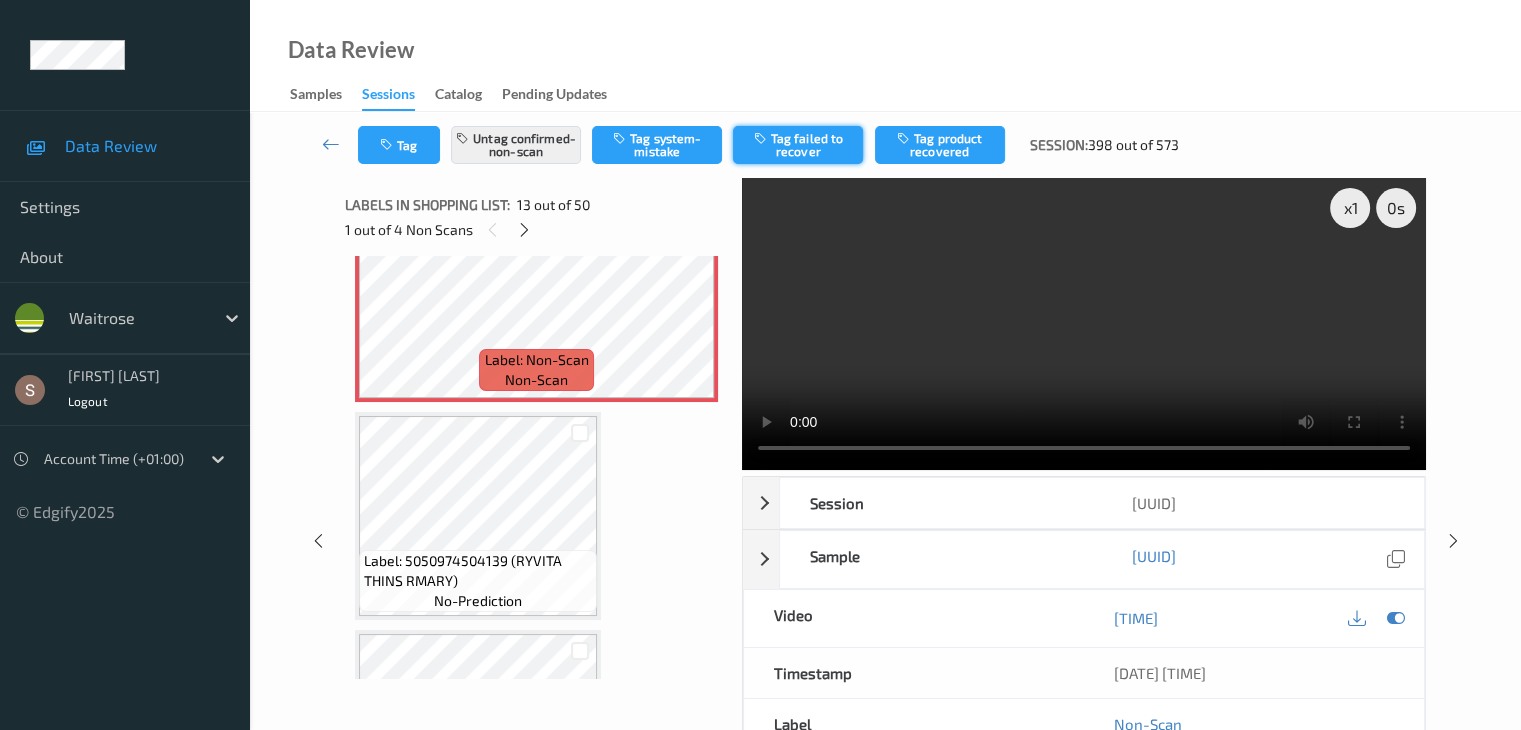 click on "Tag   failed to recover" at bounding box center (798, 145) 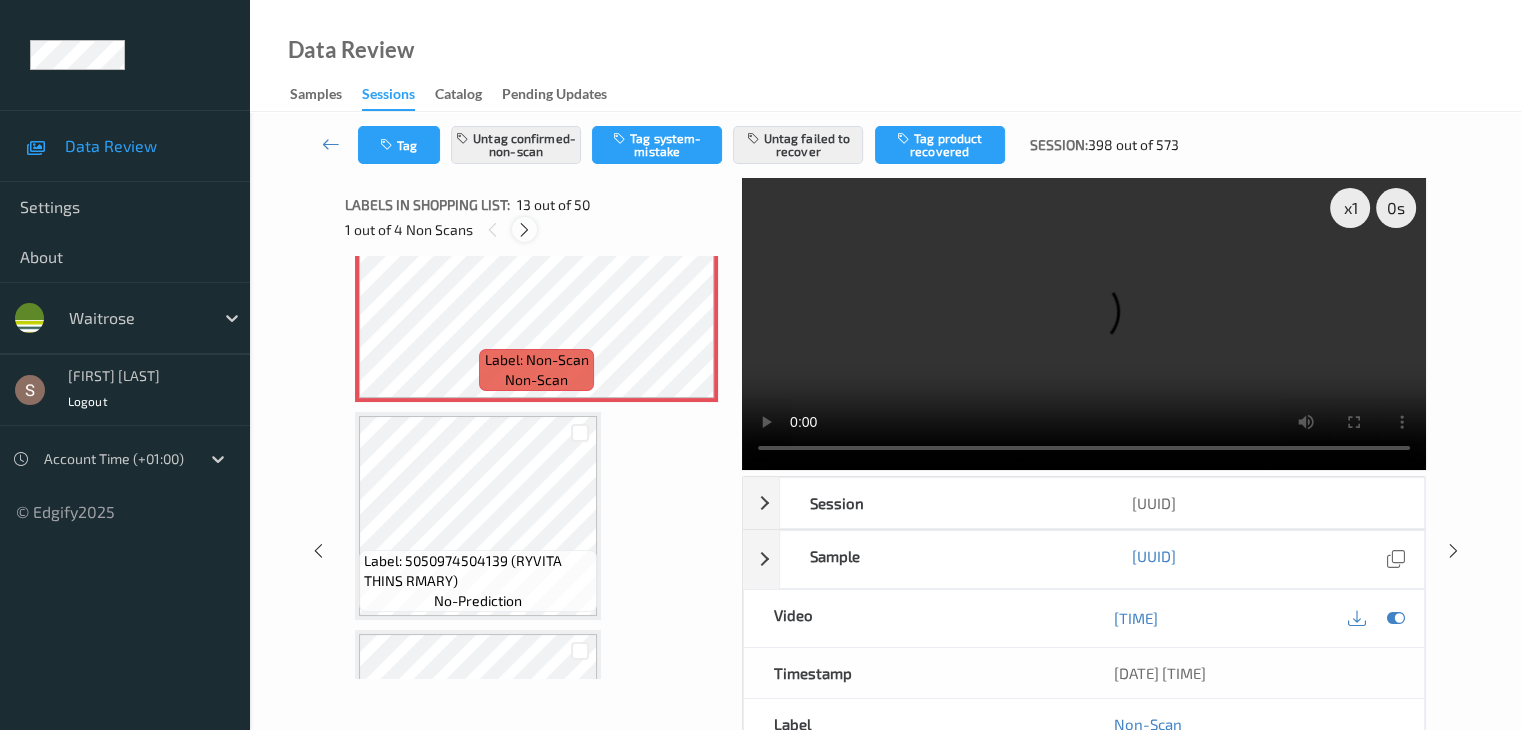 click at bounding box center [524, 230] 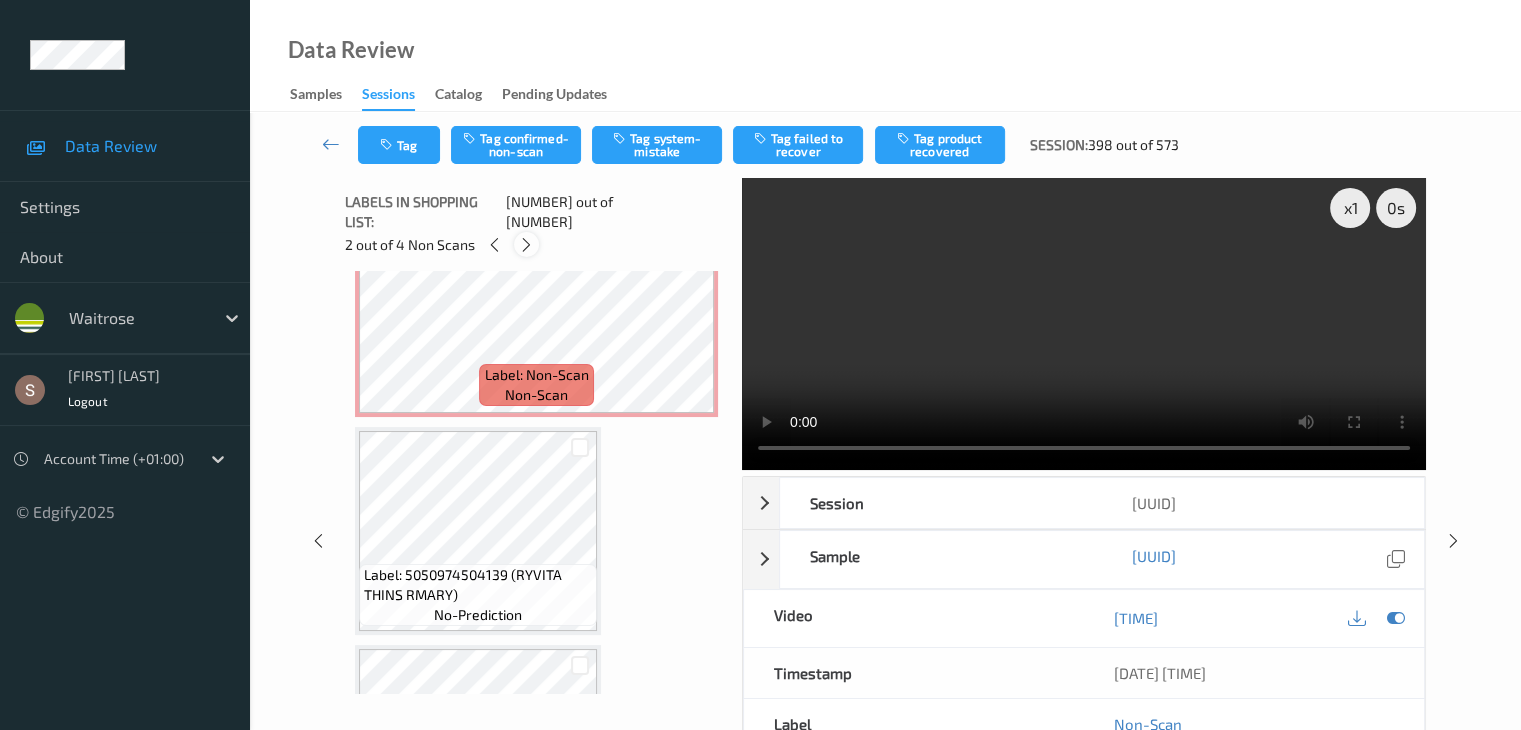 scroll, scrollTop: 4588, scrollLeft: 0, axis: vertical 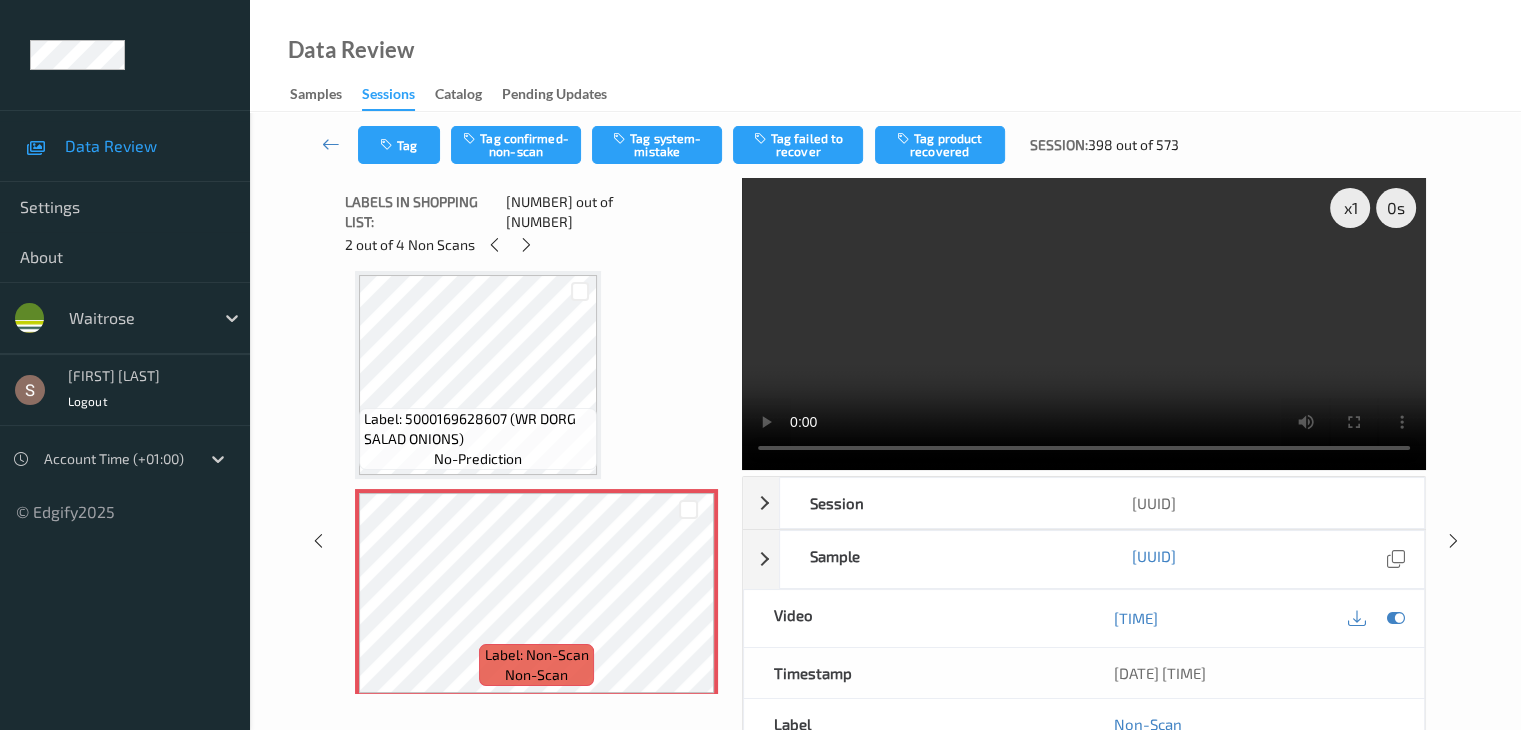 click at bounding box center (1084, 324) 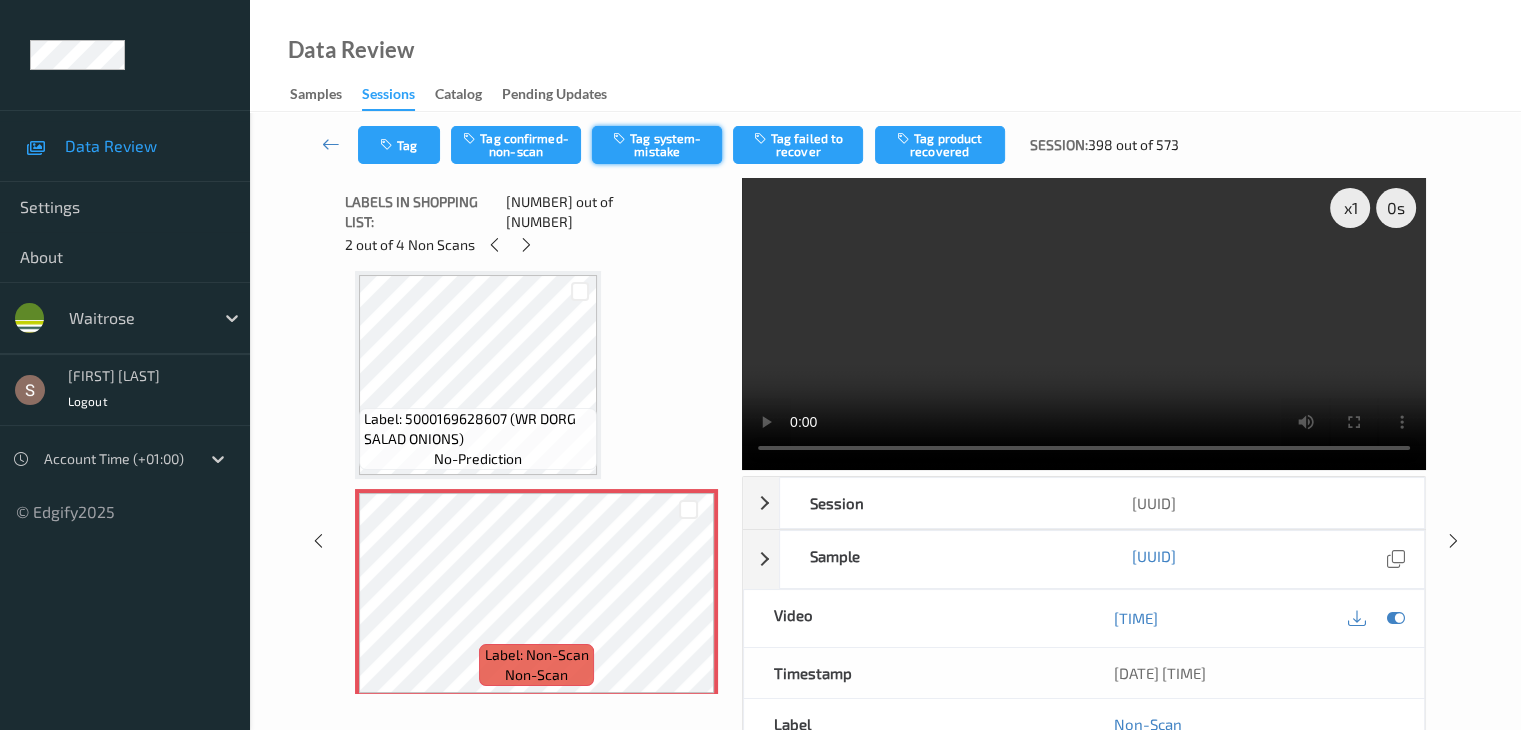 click on "Tag   system-mistake" at bounding box center [657, 145] 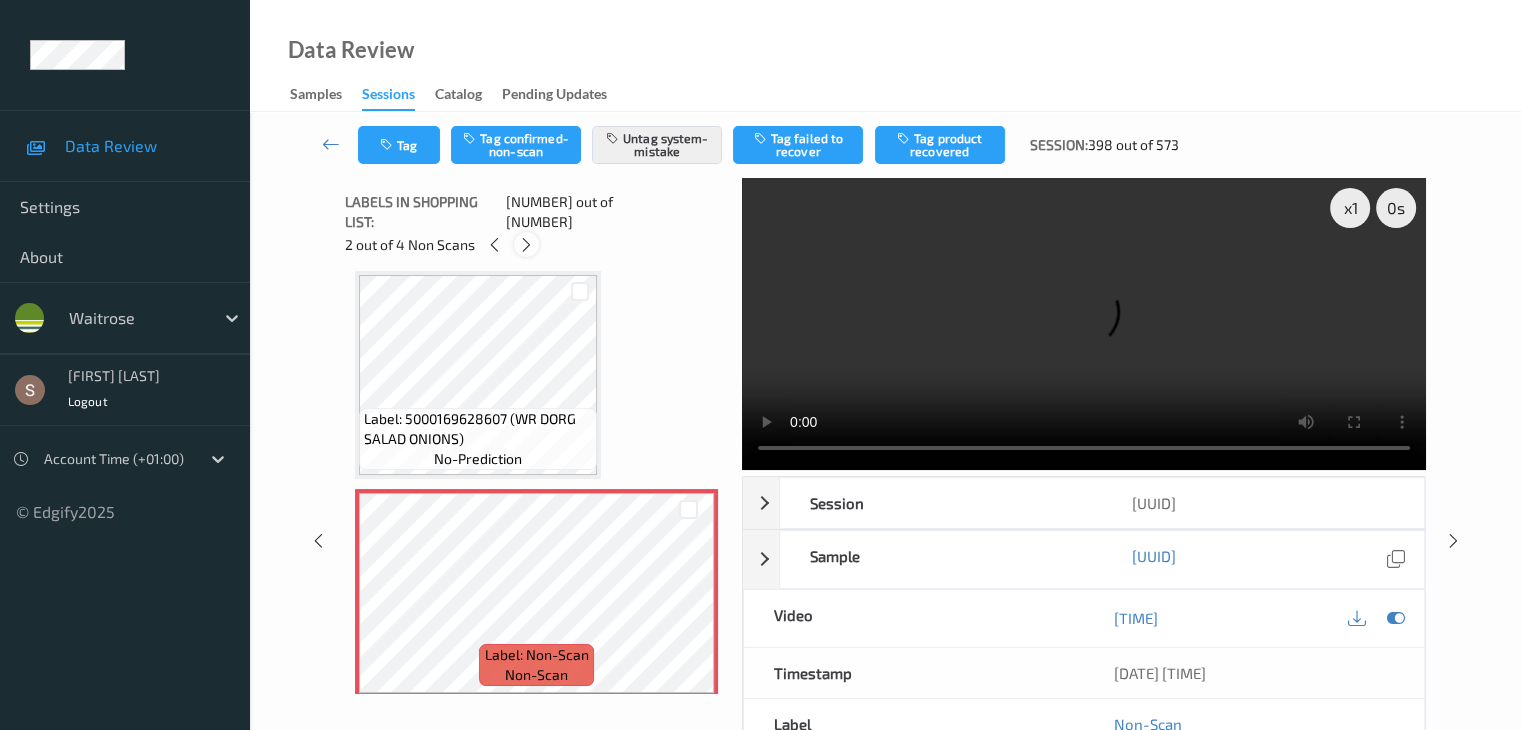 click at bounding box center (526, 245) 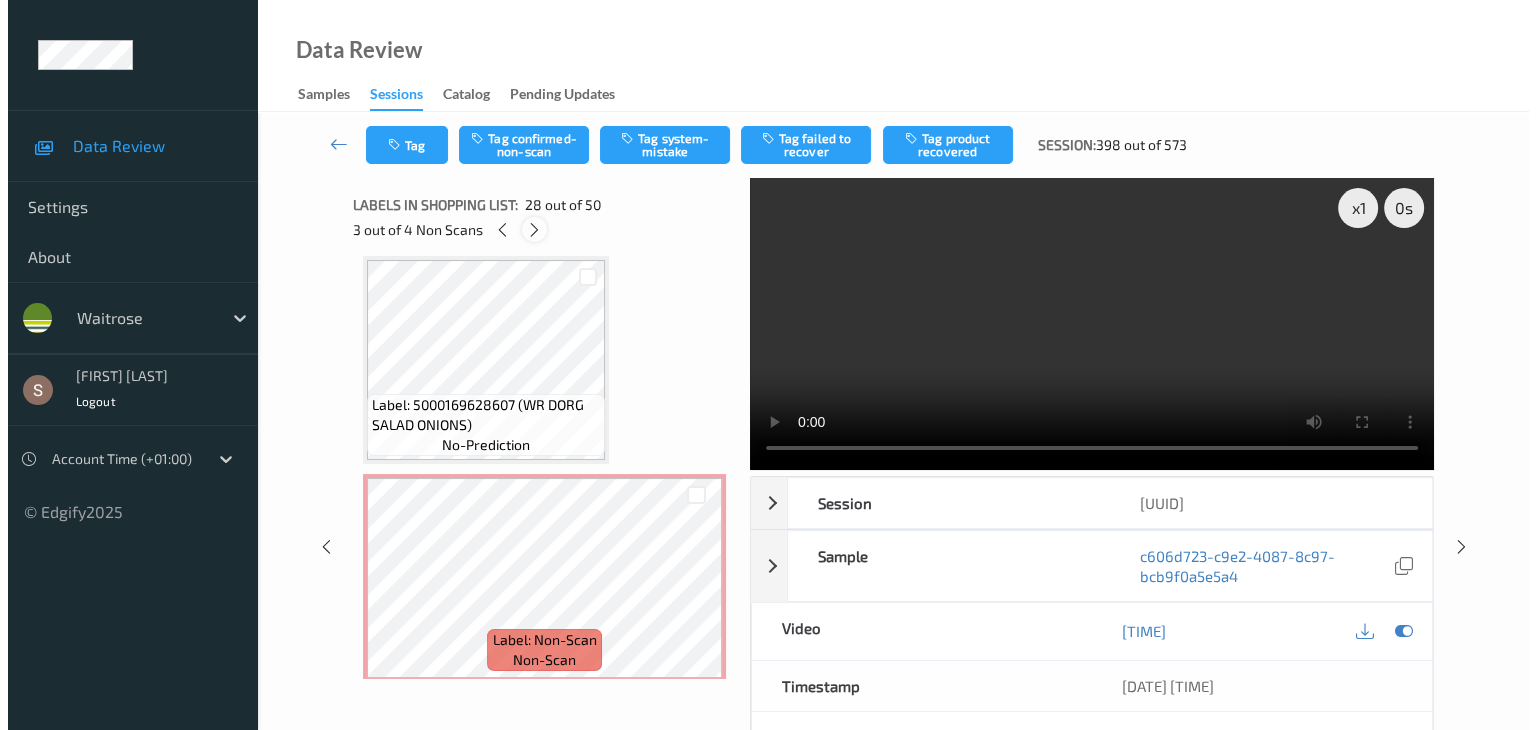 scroll, scrollTop: 5678, scrollLeft: 0, axis: vertical 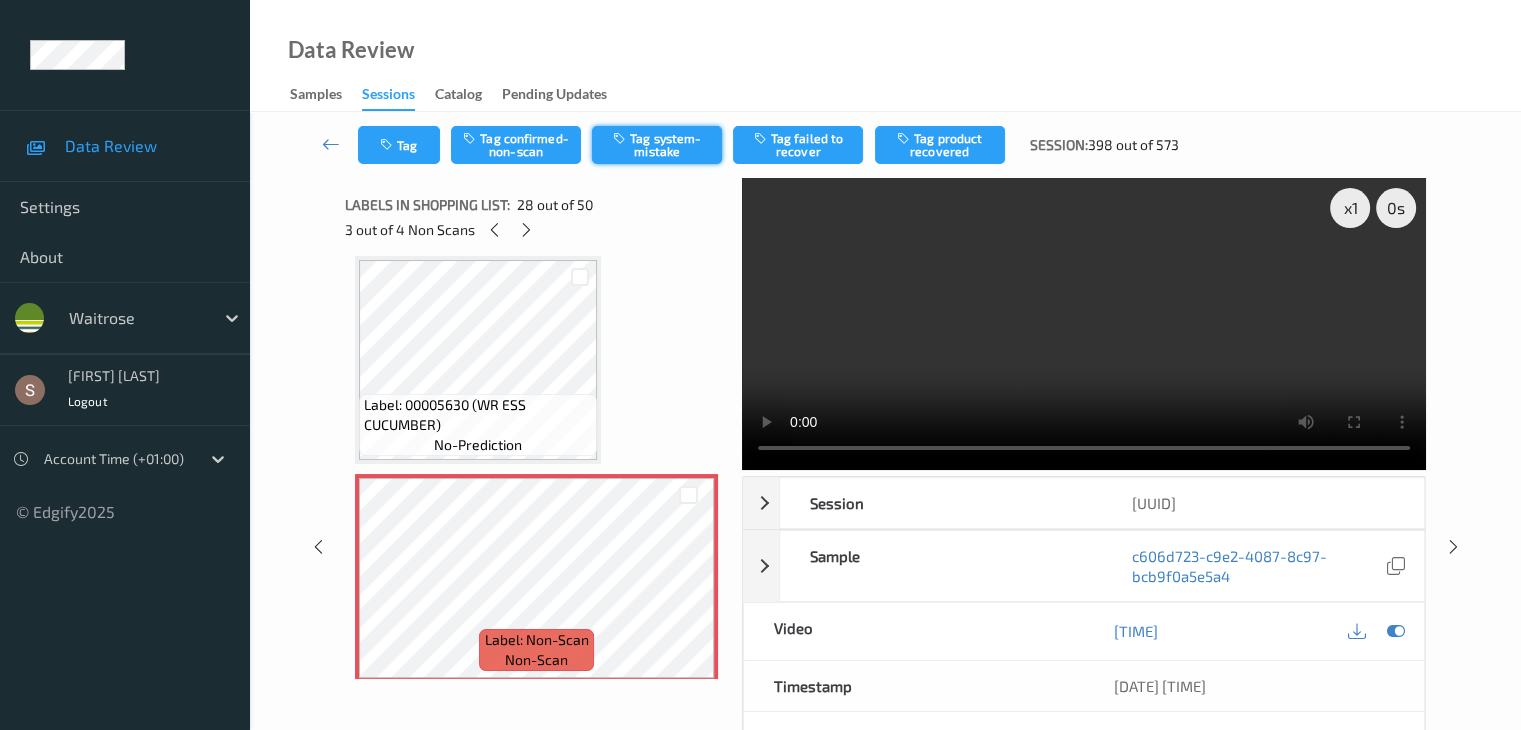 click on "Tag   system-mistake" at bounding box center [657, 145] 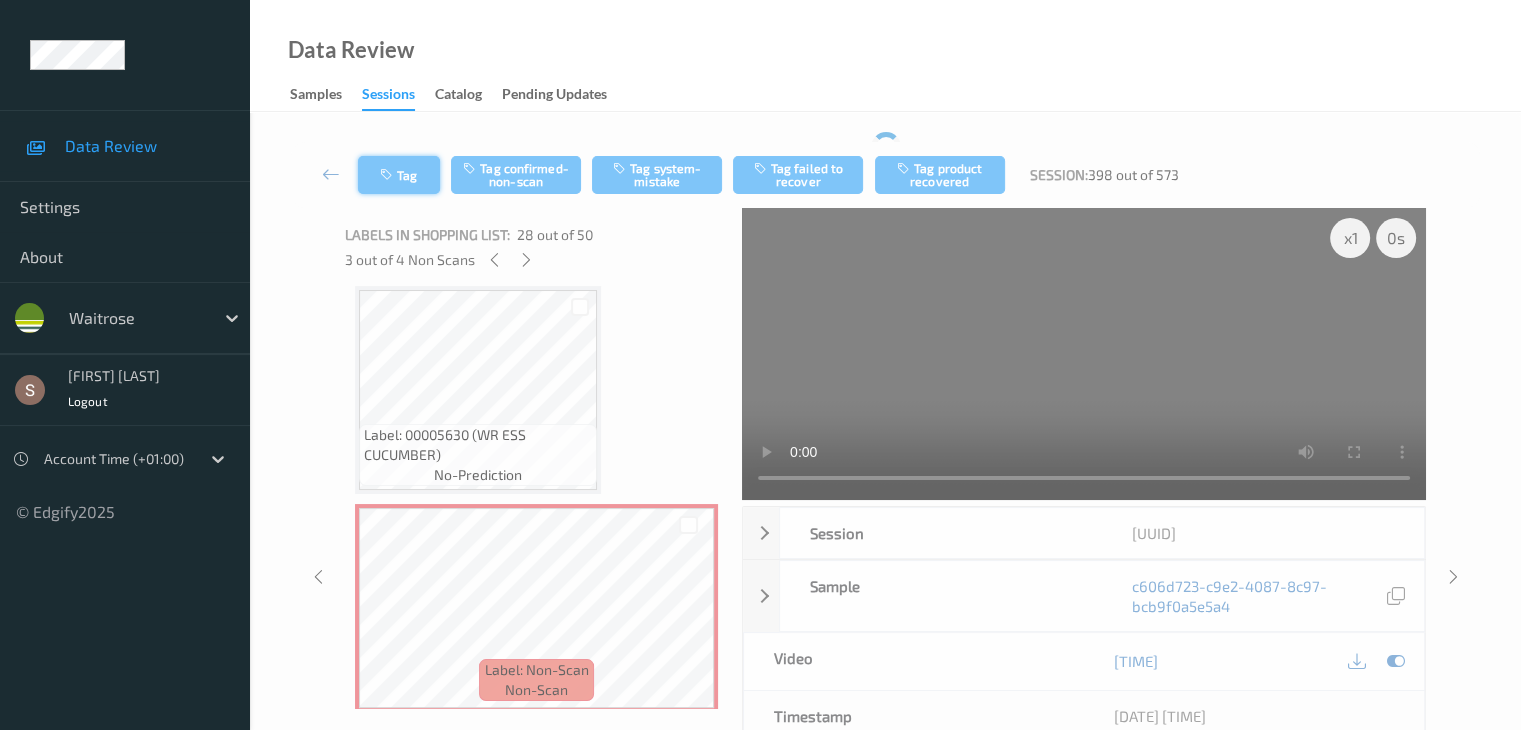 click on "Tag" at bounding box center [399, 175] 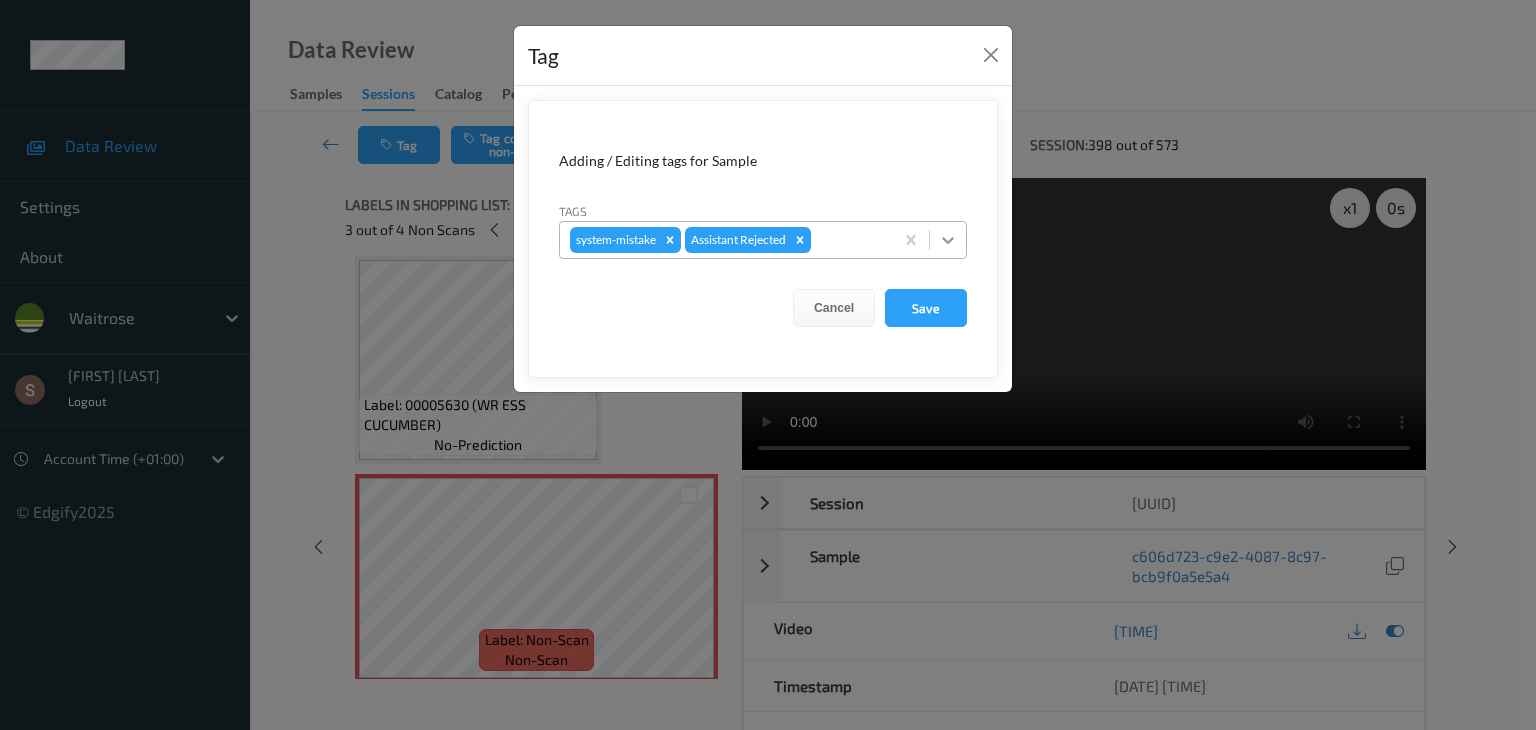 click 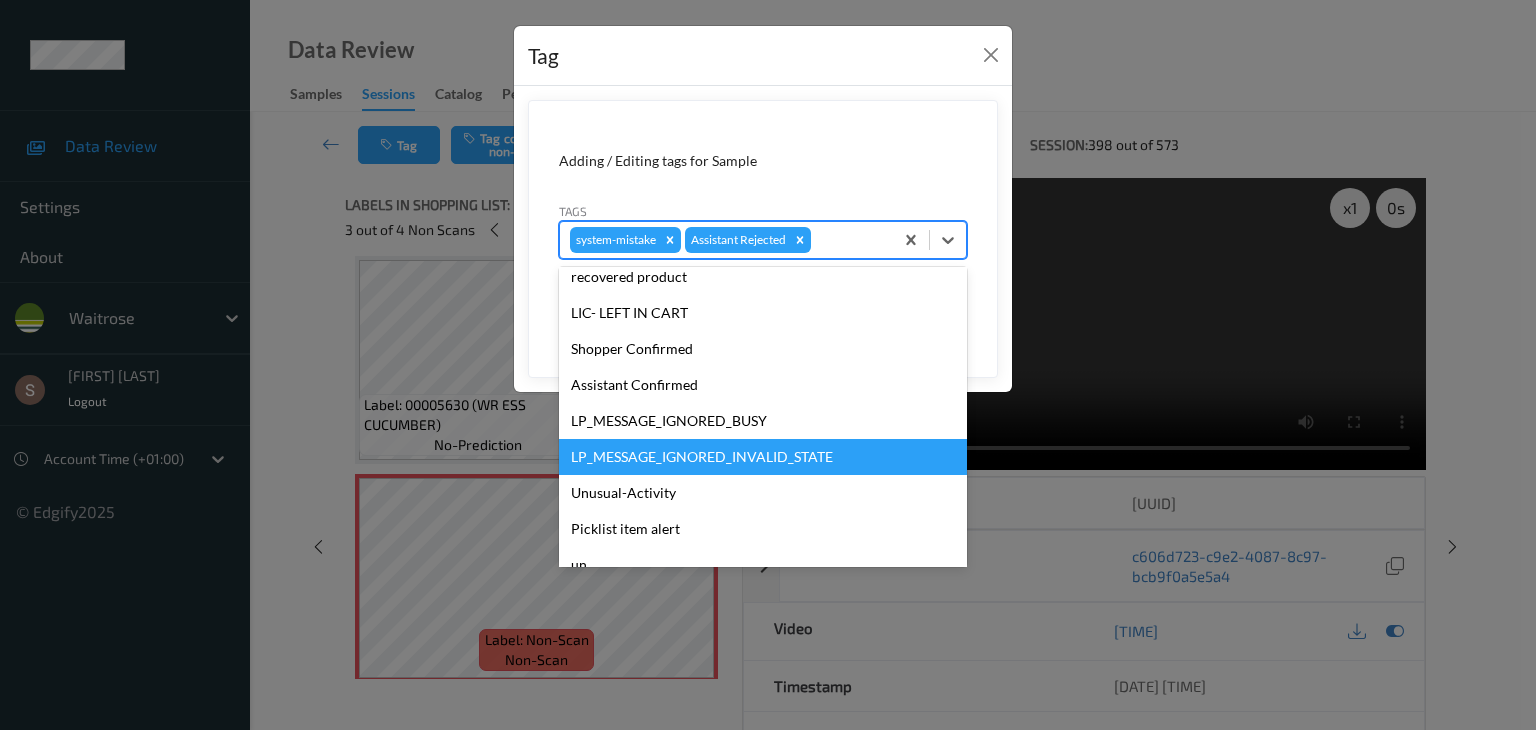 scroll, scrollTop: 356, scrollLeft: 0, axis: vertical 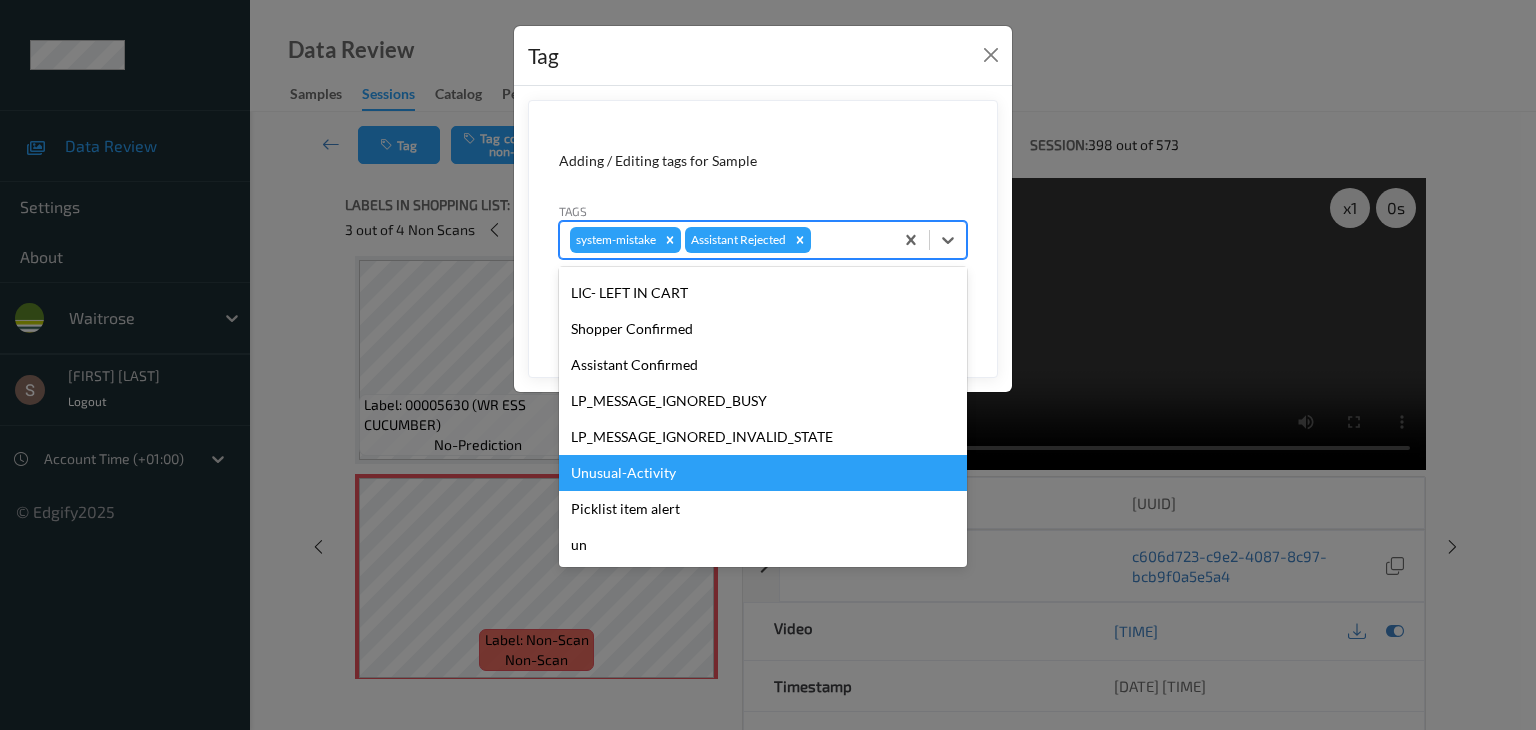 click on "Unusual-Activity" at bounding box center (763, 473) 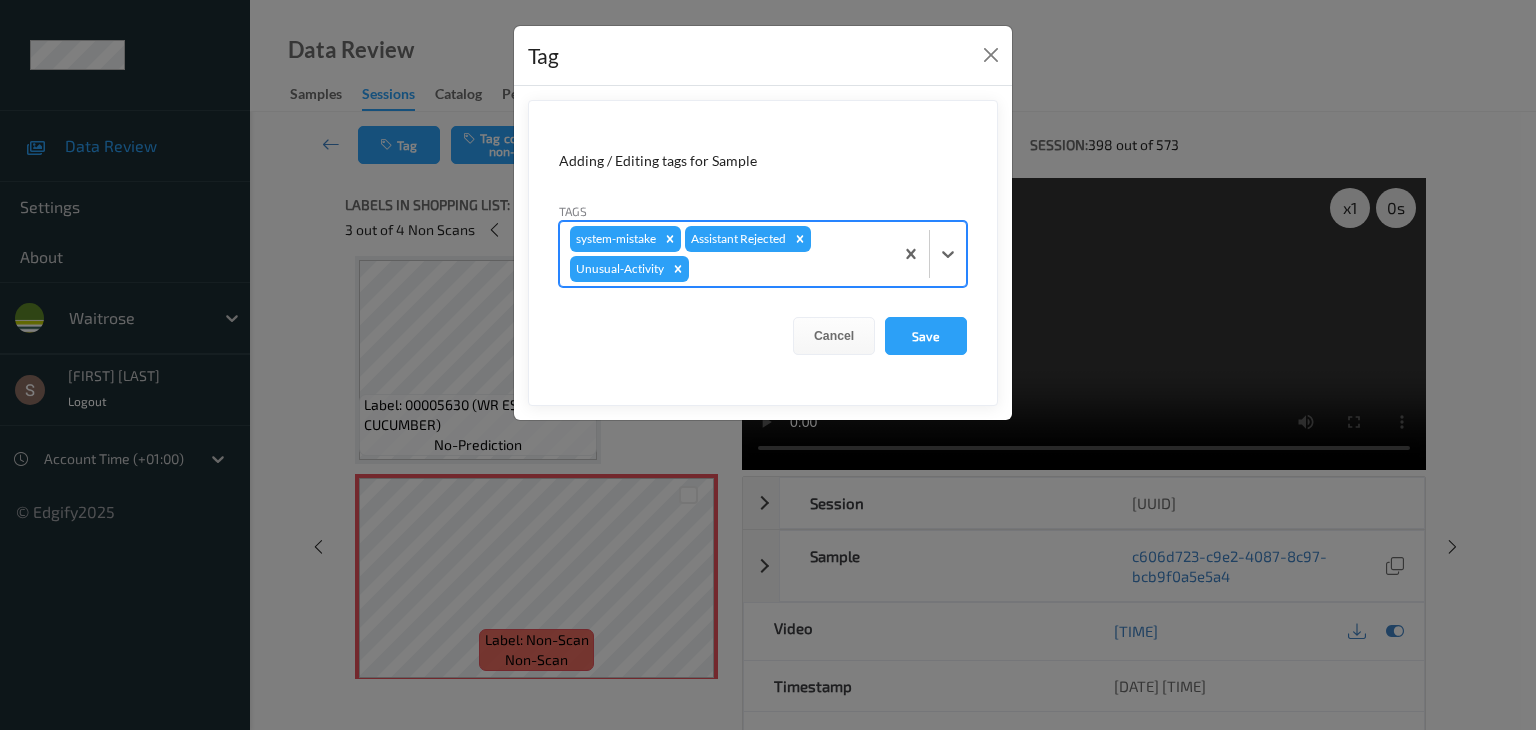 click at bounding box center (929, 254) 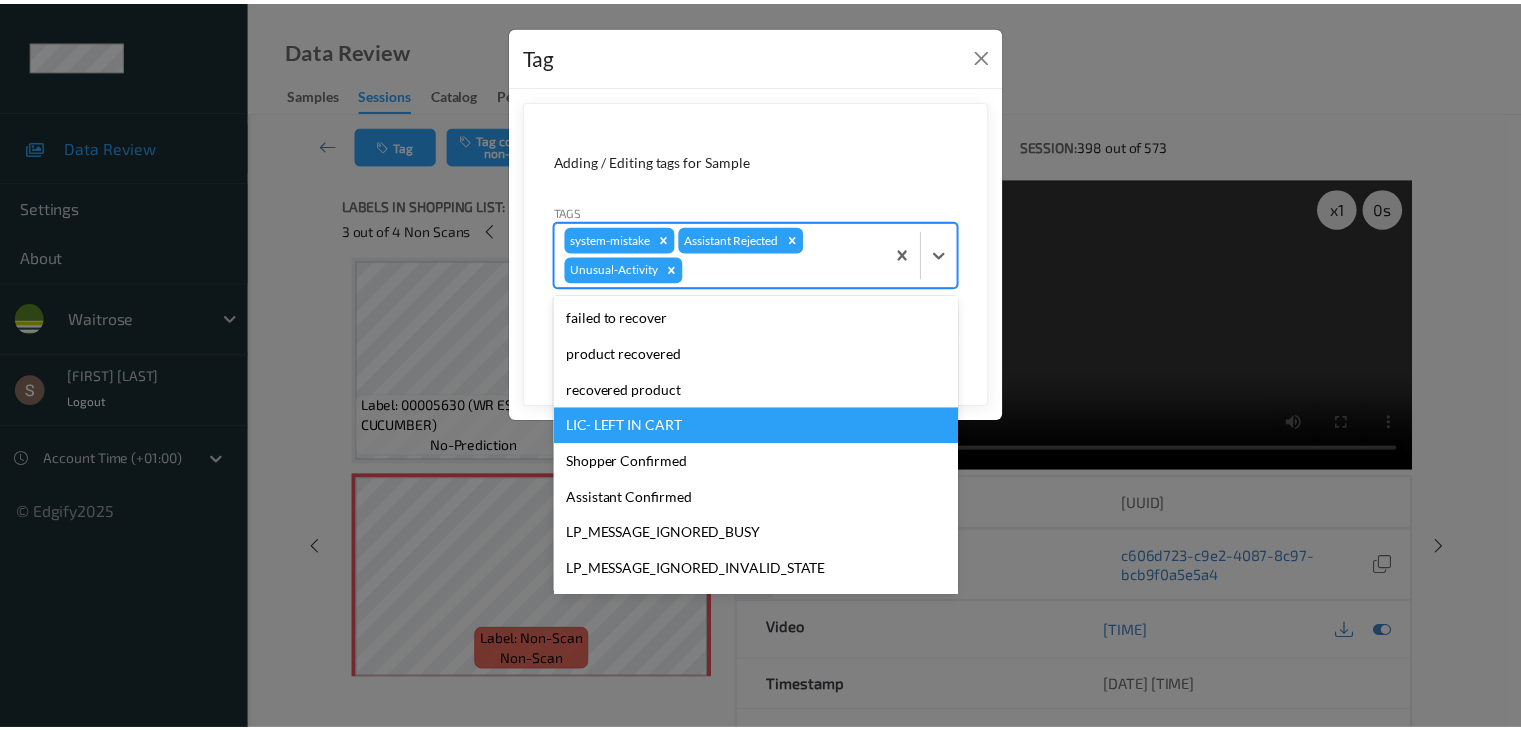 scroll, scrollTop: 320, scrollLeft: 0, axis: vertical 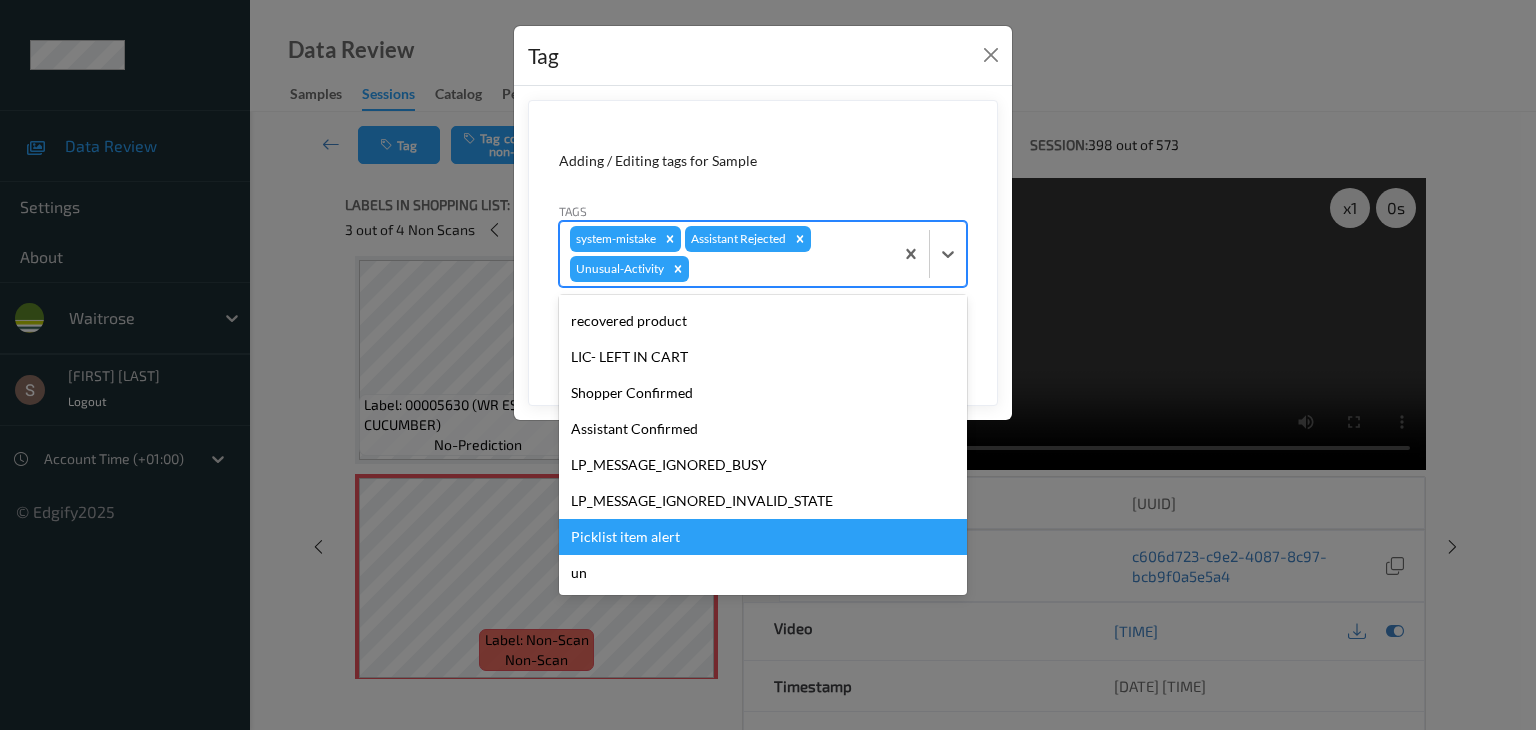 click on "Picklist item alert" at bounding box center (763, 537) 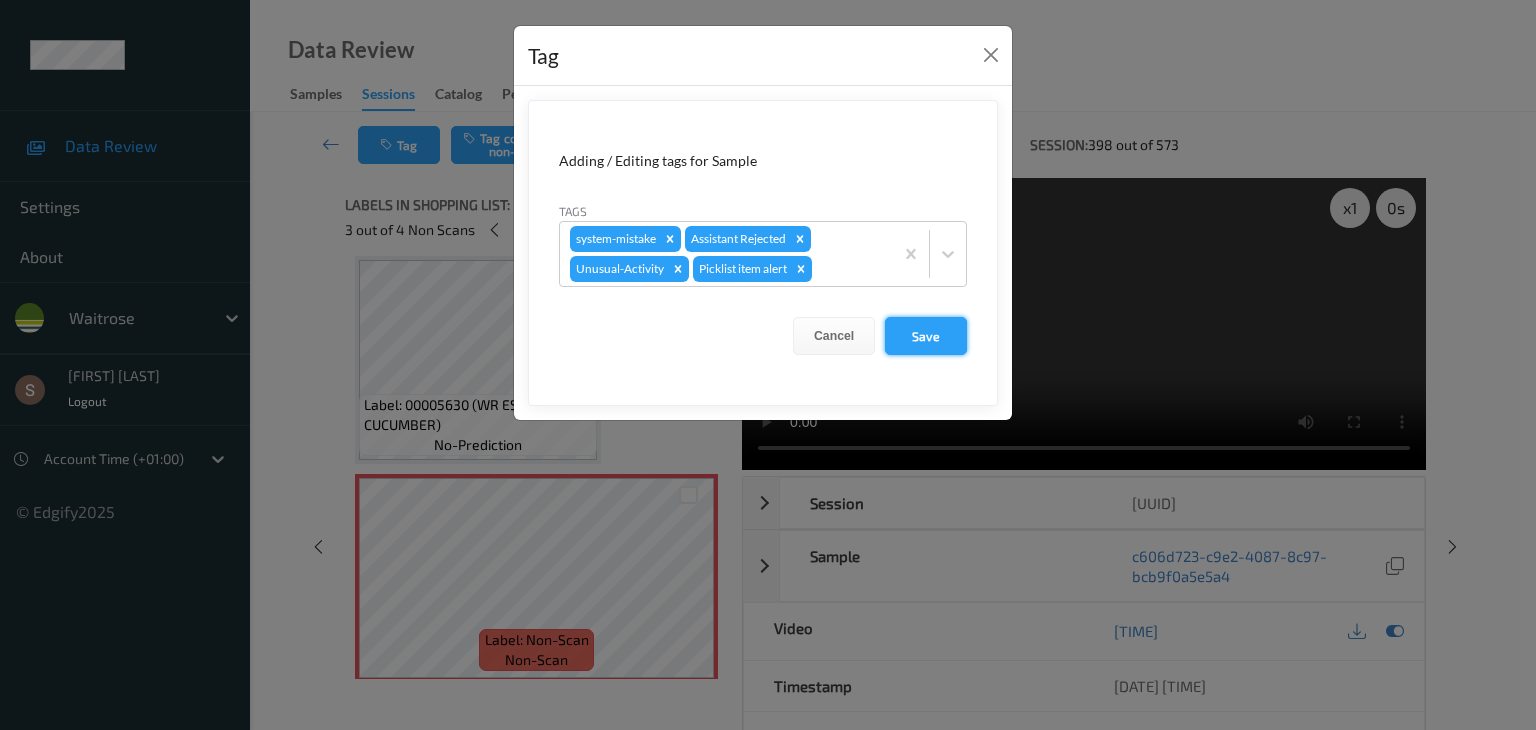 click on "Save" at bounding box center (926, 336) 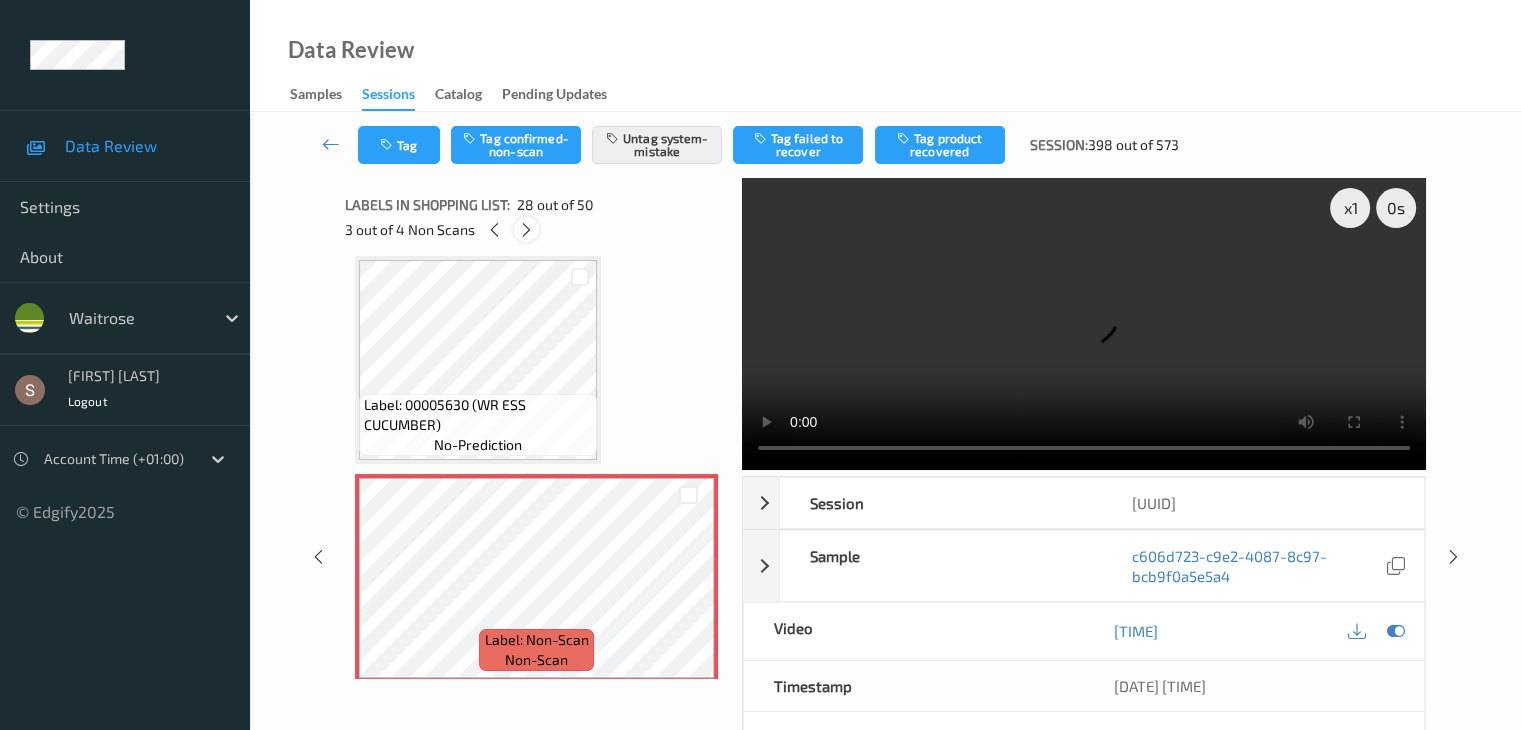 click at bounding box center [526, 229] 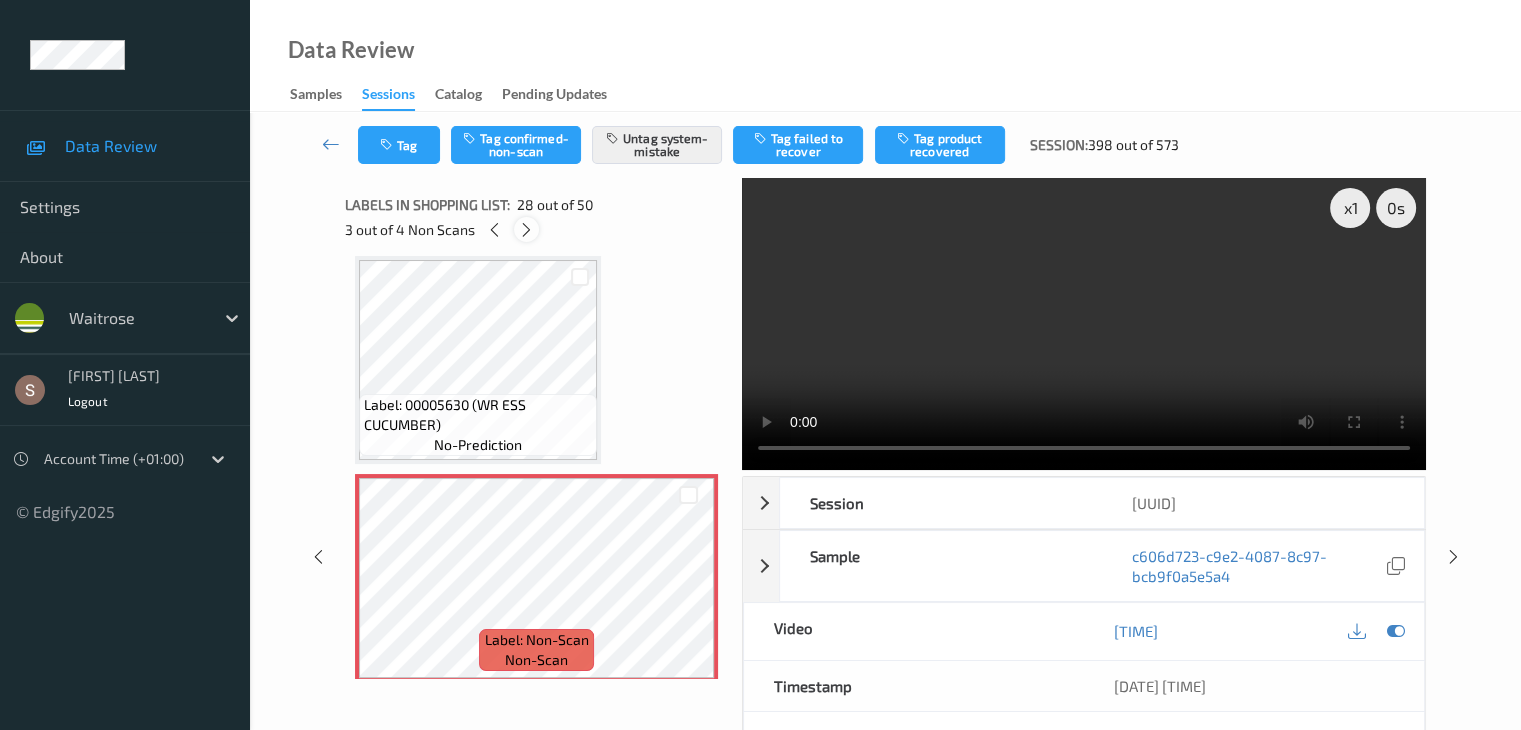 scroll, scrollTop: 8948, scrollLeft: 0, axis: vertical 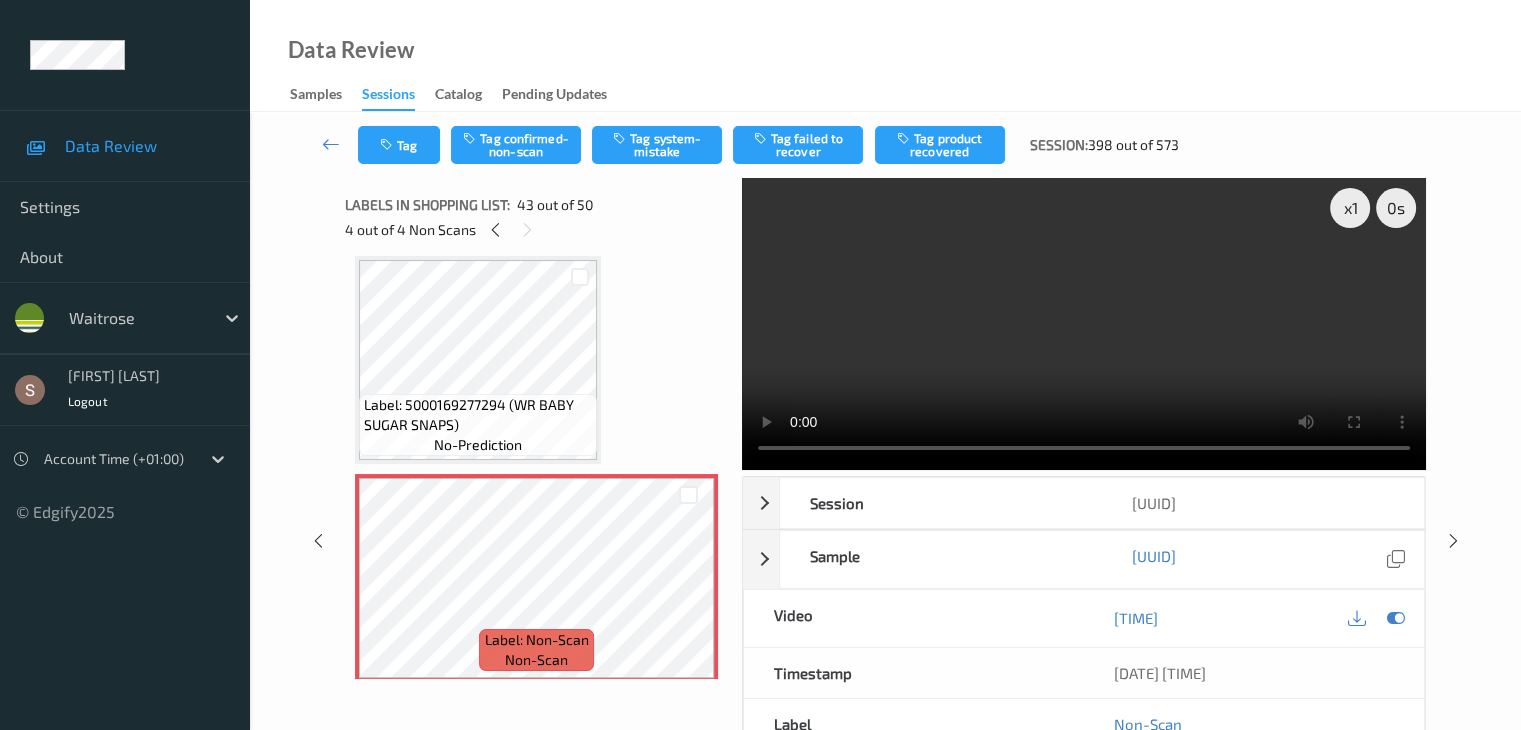 click at bounding box center (1084, 324) 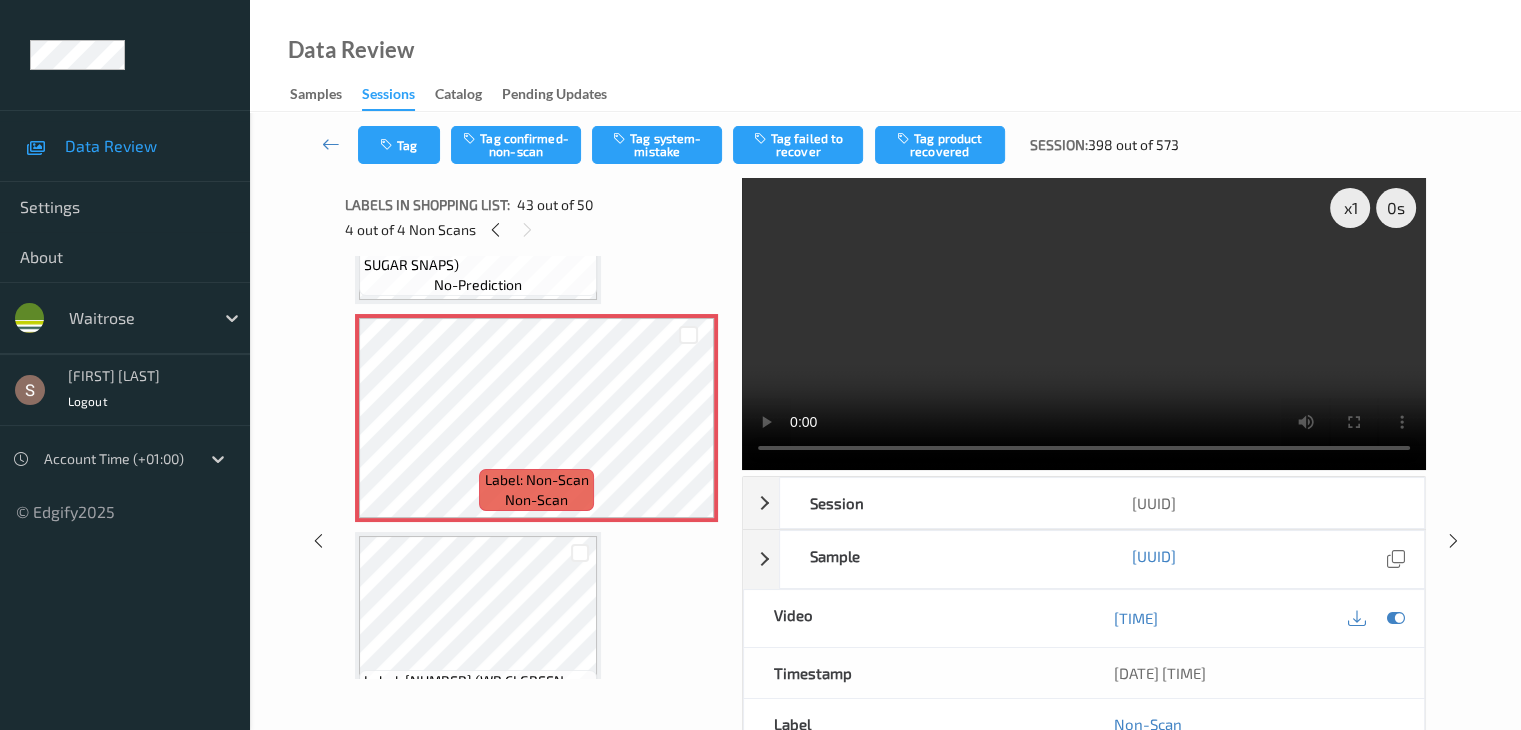scroll, scrollTop: 9148, scrollLeft: 0, axis: vertical 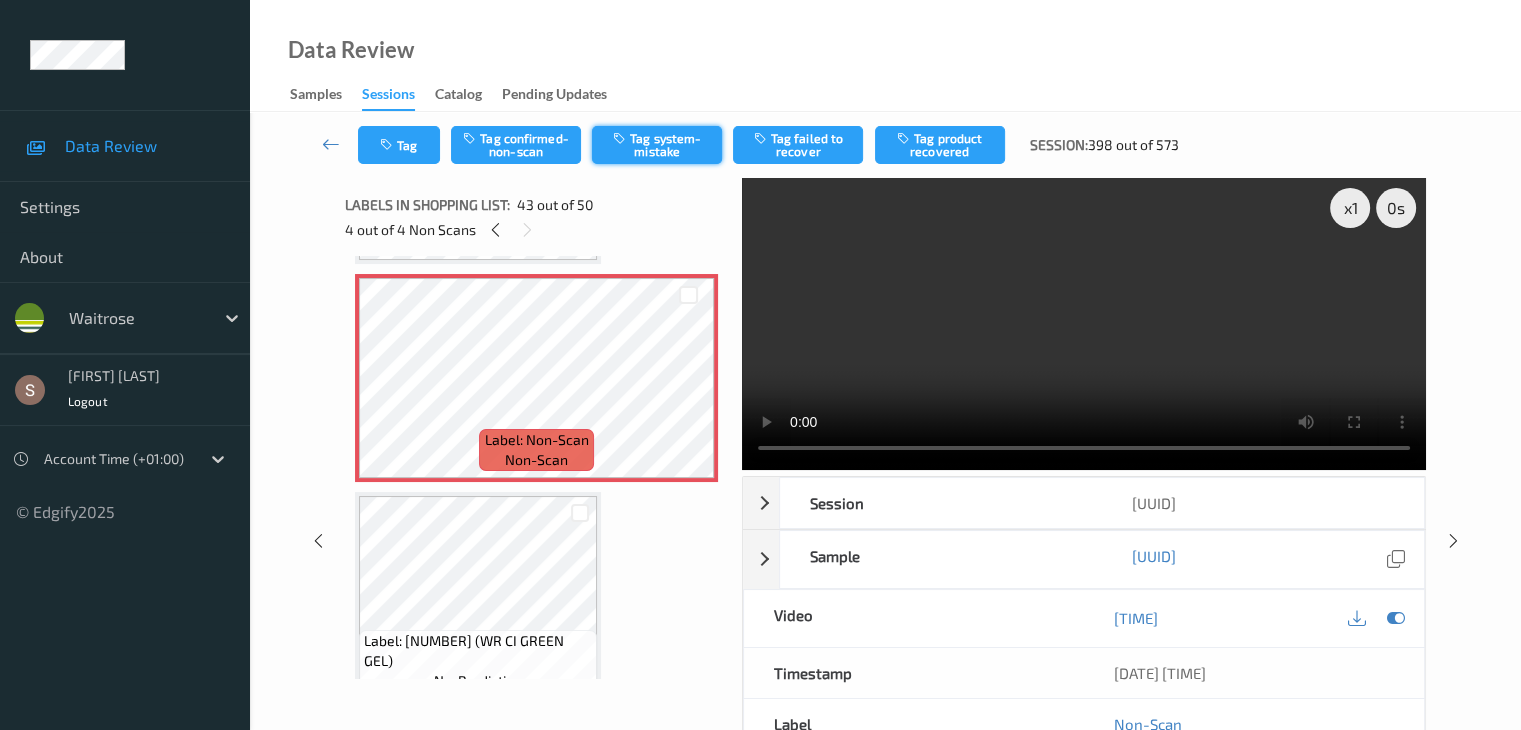 click on "Tag   system-mistake" at bounding box center (657, 145) 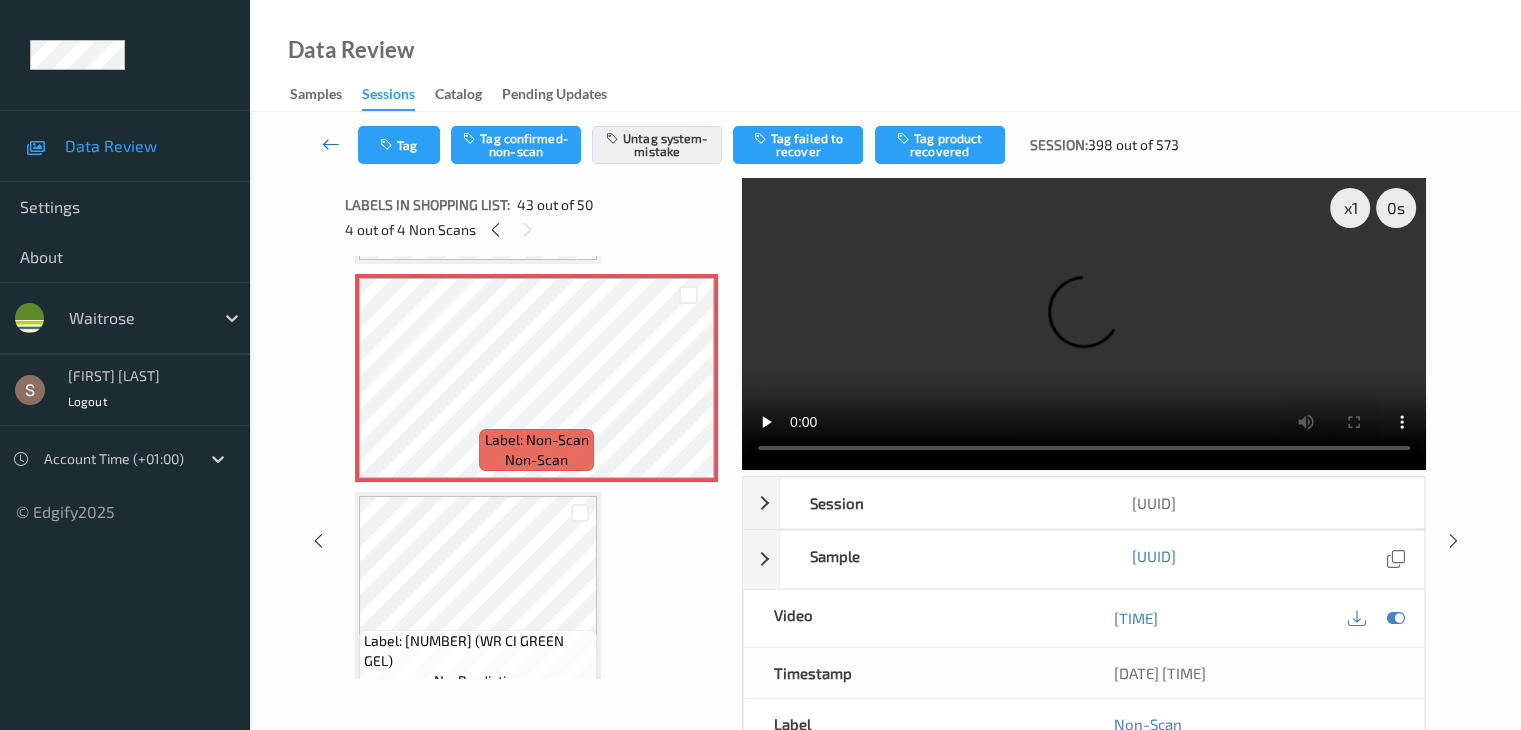 click at bounding box center (331, 144) 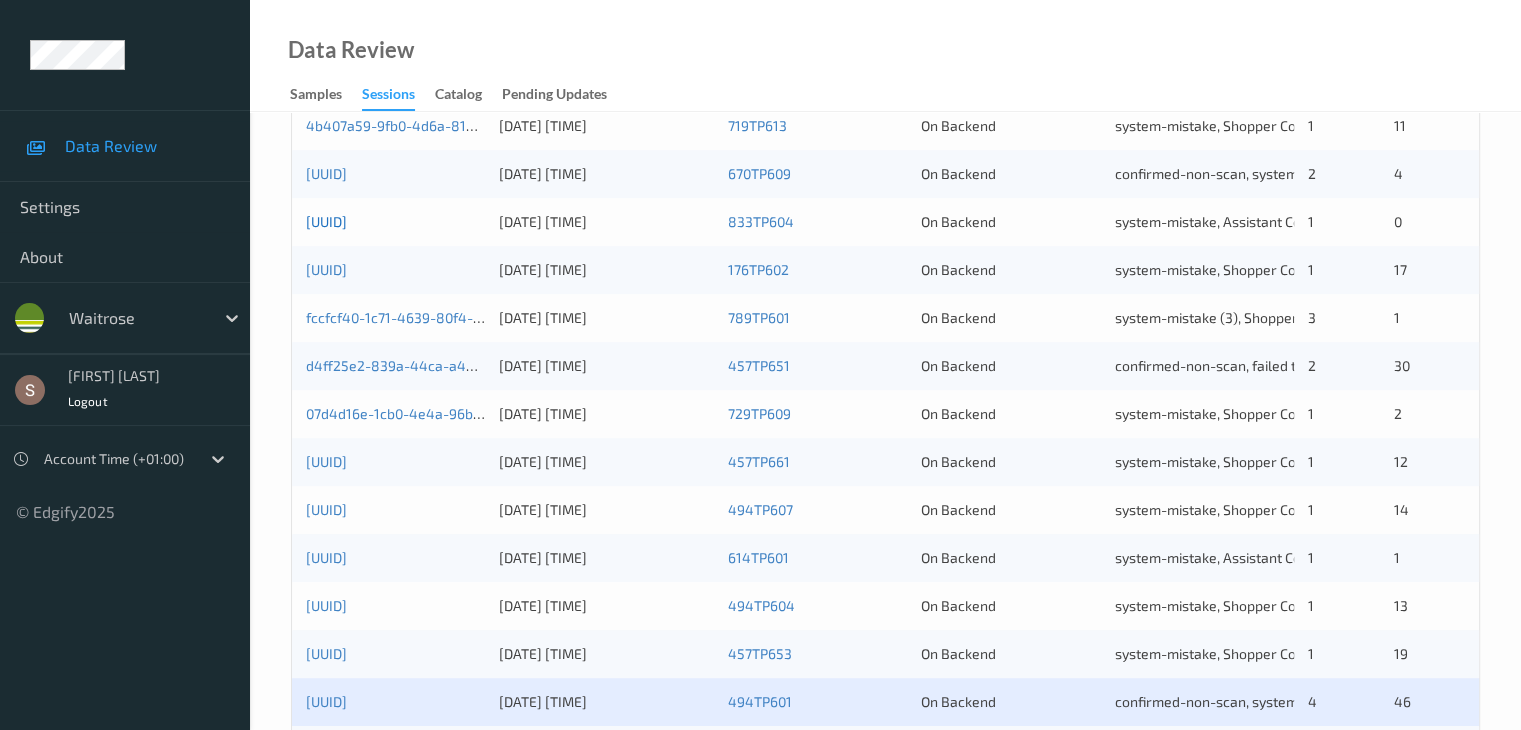 scroll, scrollTop: 932, scrollLeft: 0, axis: vertical 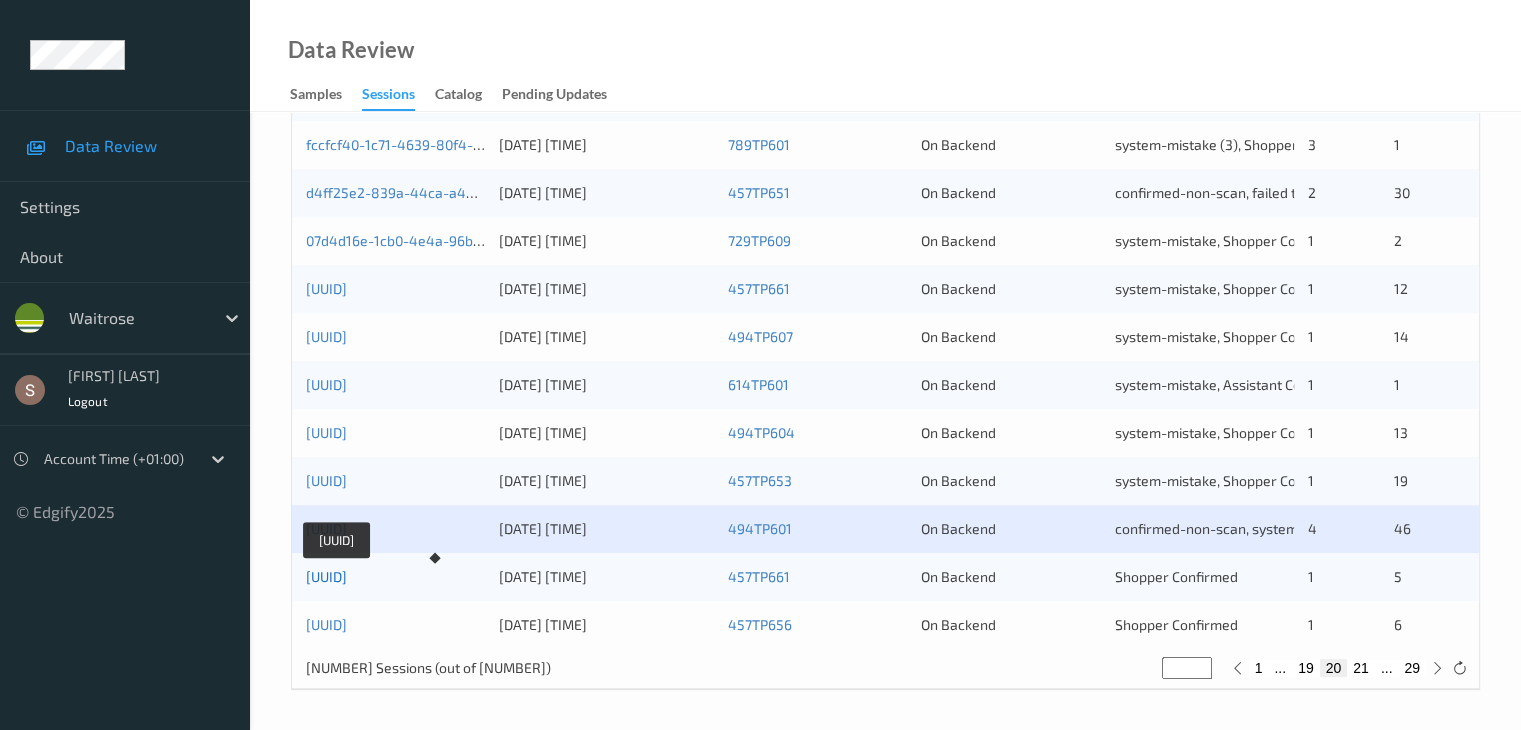 click on "[UUID]" at bounding box center [326, 576] 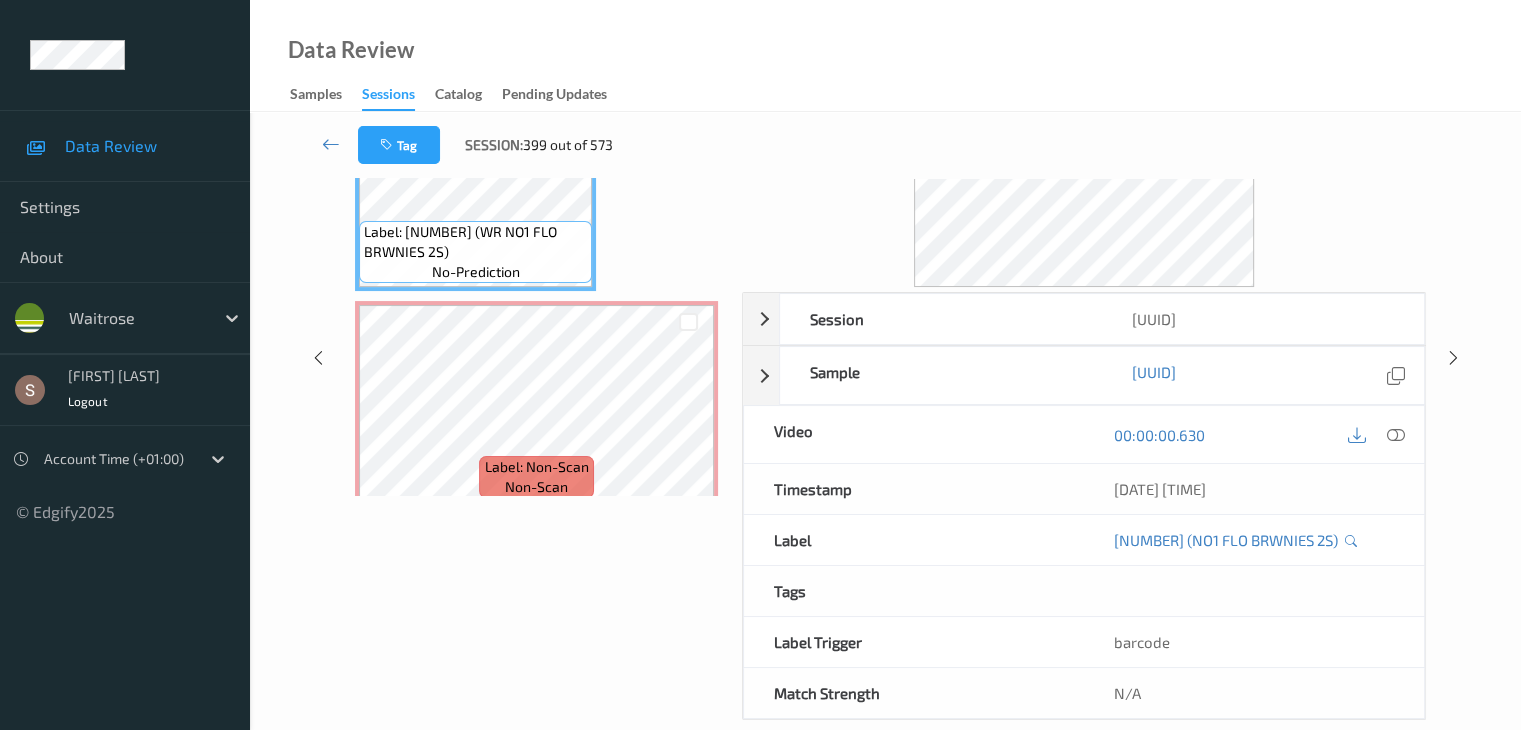 scroll, scrollTop: 0, scrollLeft: 0, axis: both 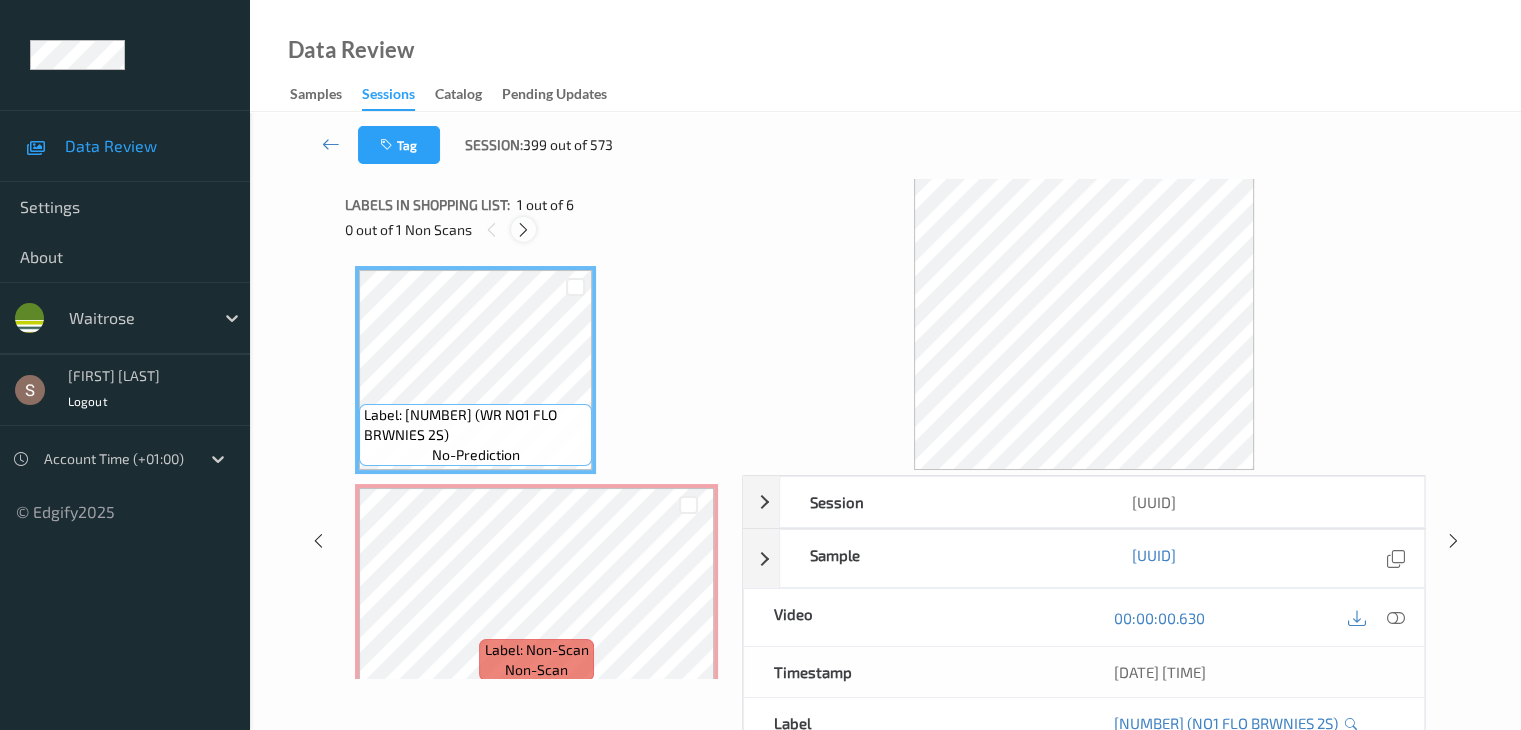 click at bounding box center [523, 230] 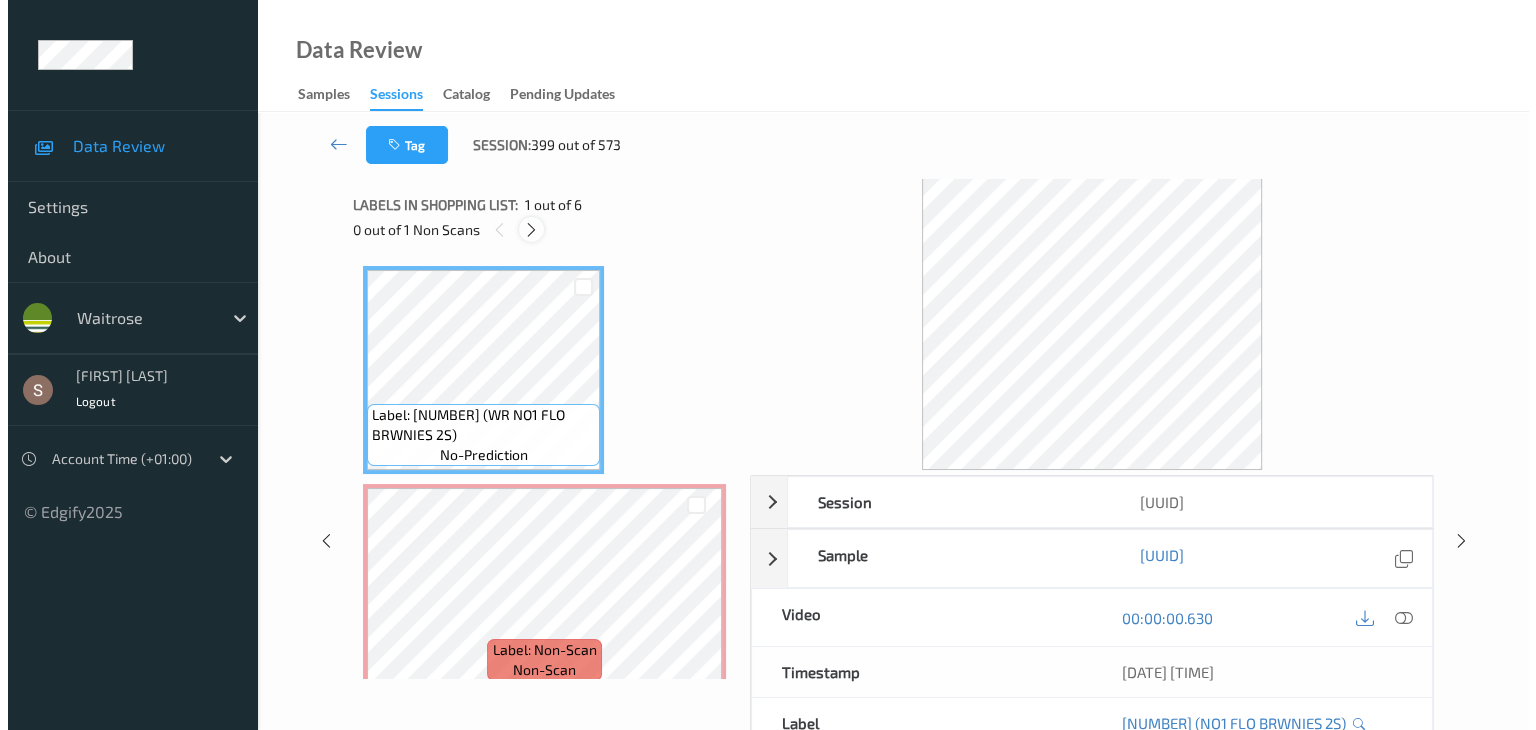 scroll, scrollTop: 10, scrollLeft: 0, axis: vertical 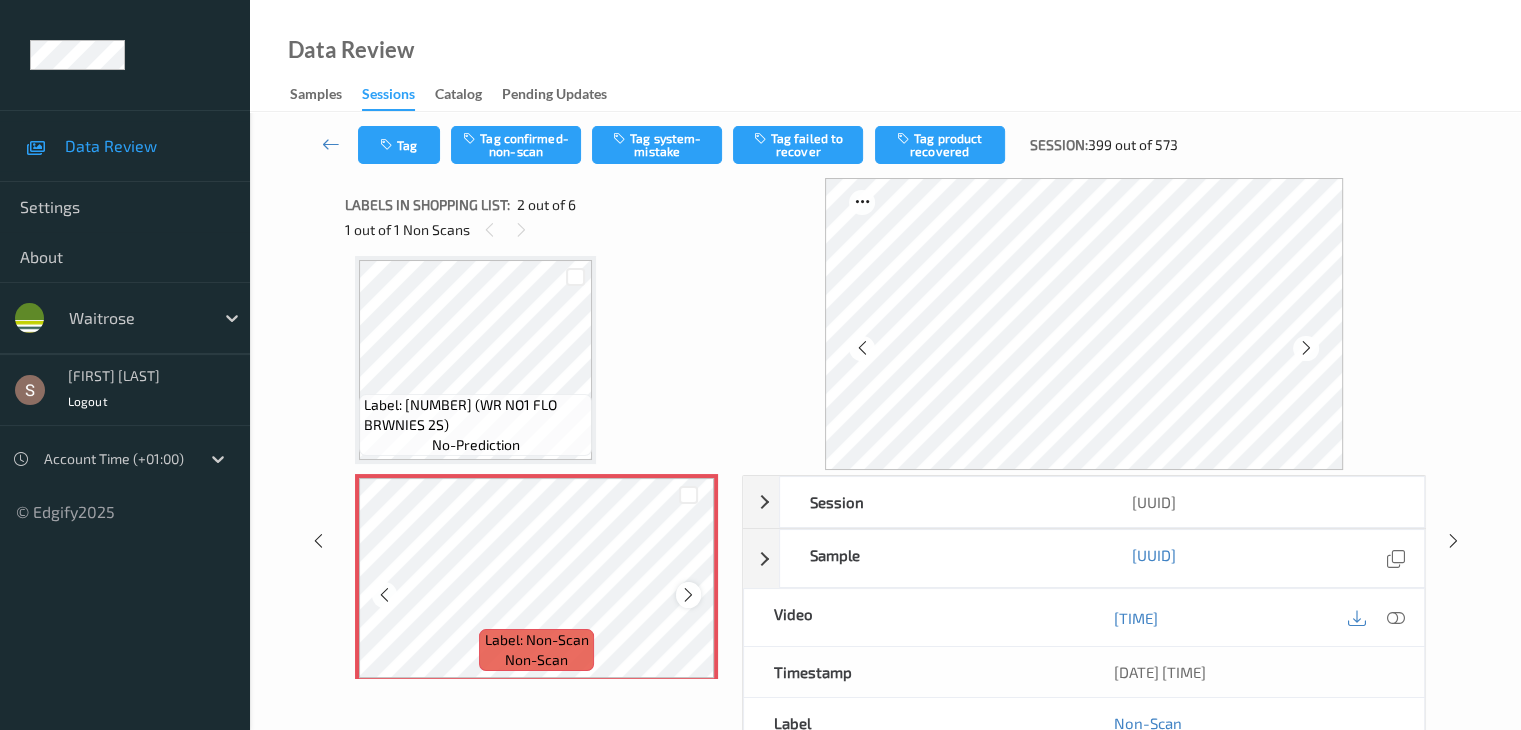 click at bounding box center [688, 595] 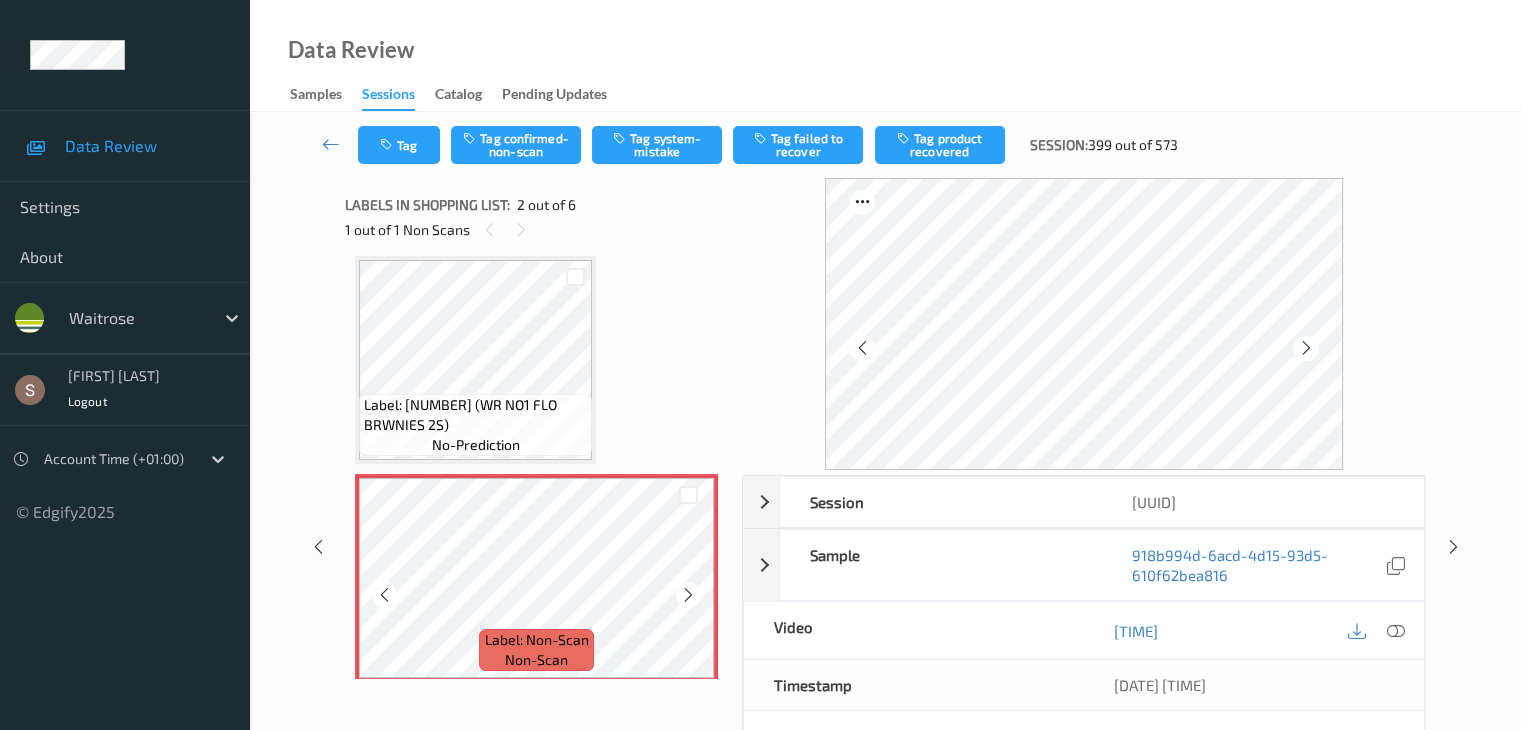 click at bounding box center [688, 595] 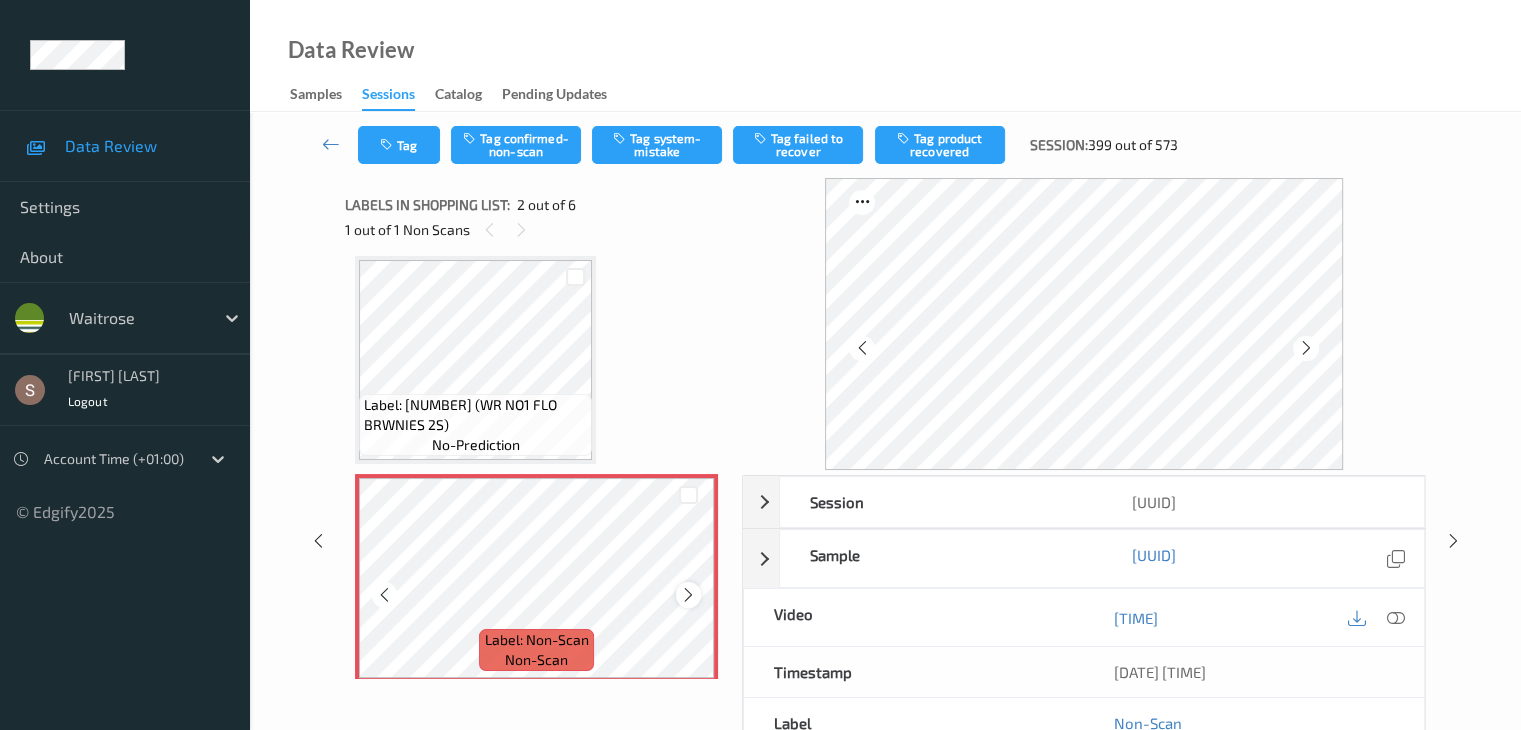 click at bounding box center [688, 595] 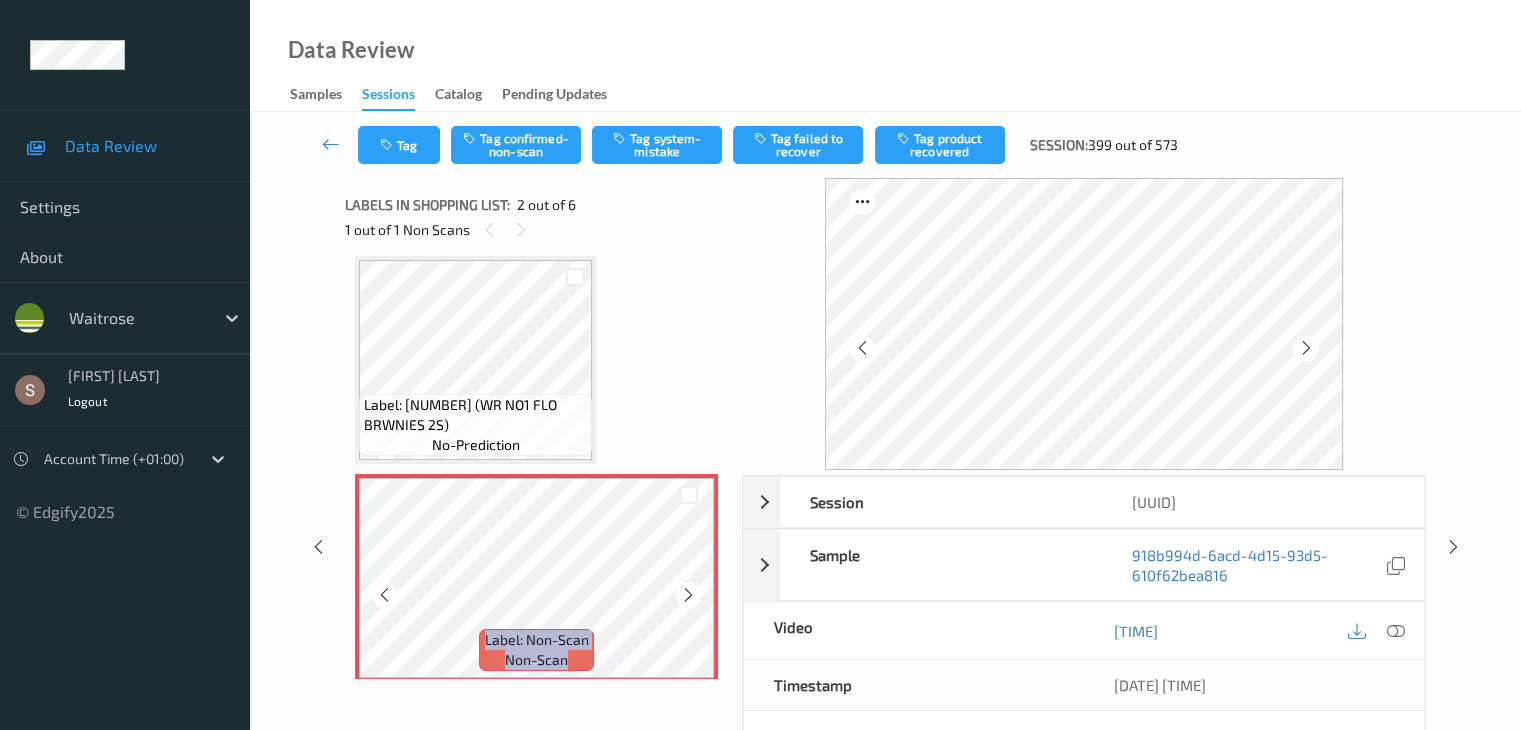 click at bounding box center [688, 595] 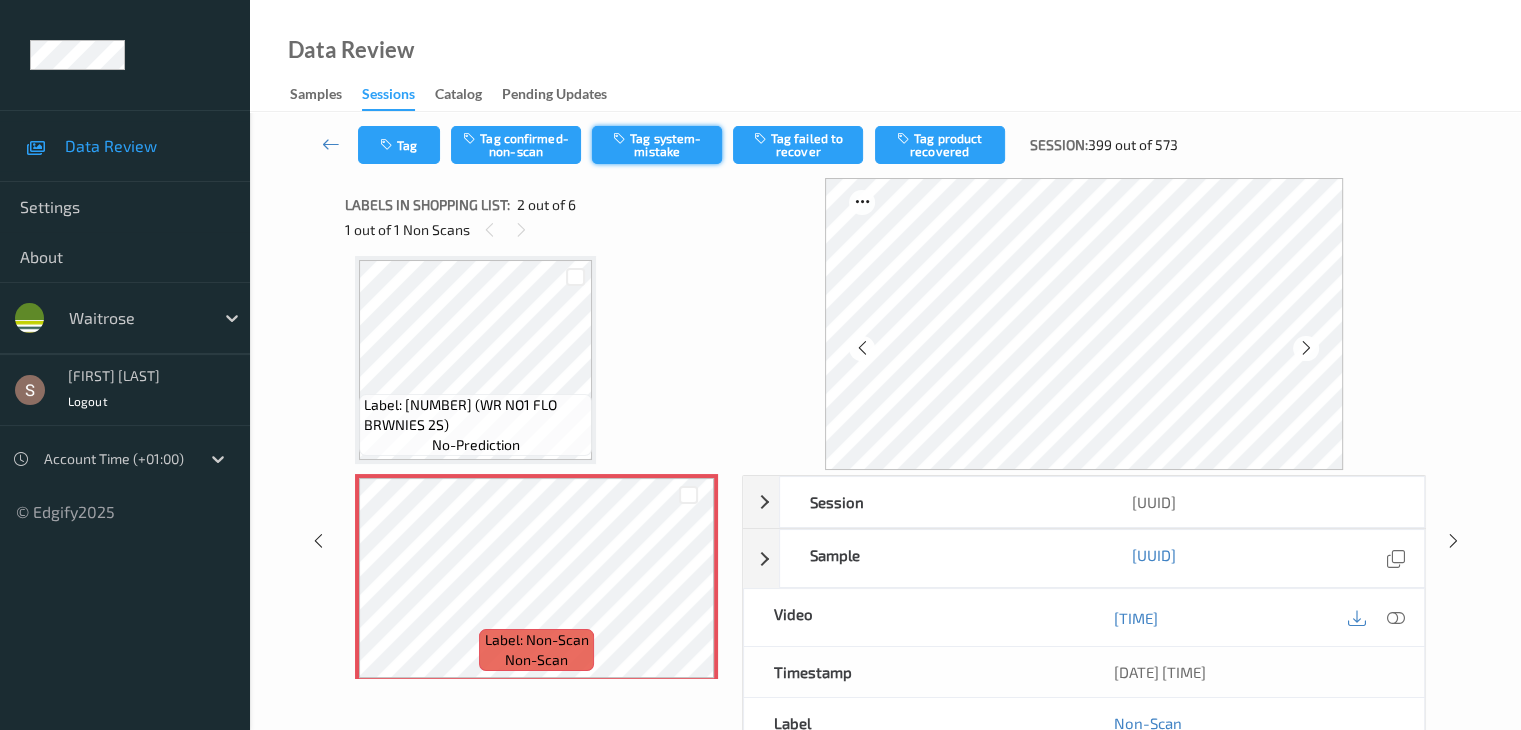 click on "Tag   system-mistake" at bounding box center (657, 145) 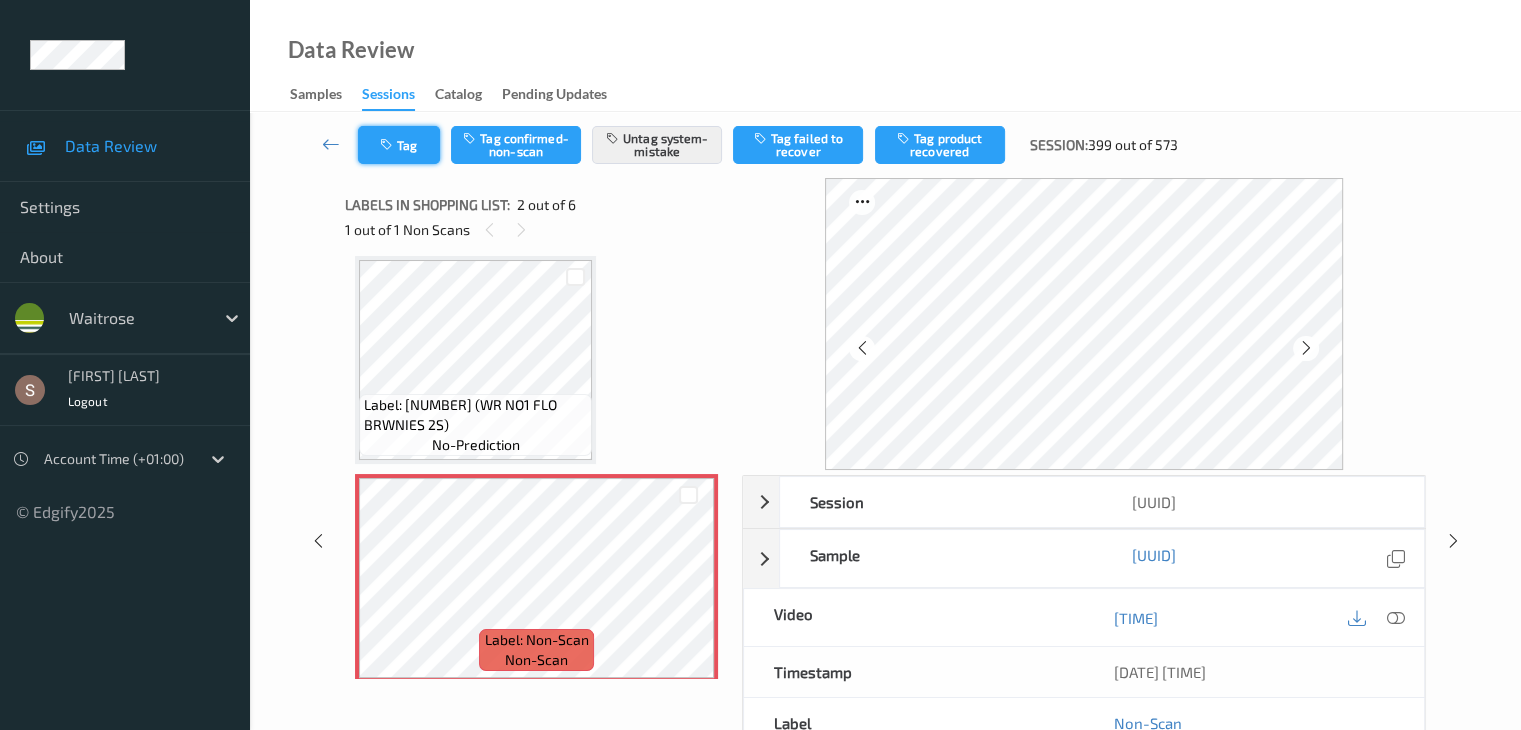 click at bounding box center (388, 145) 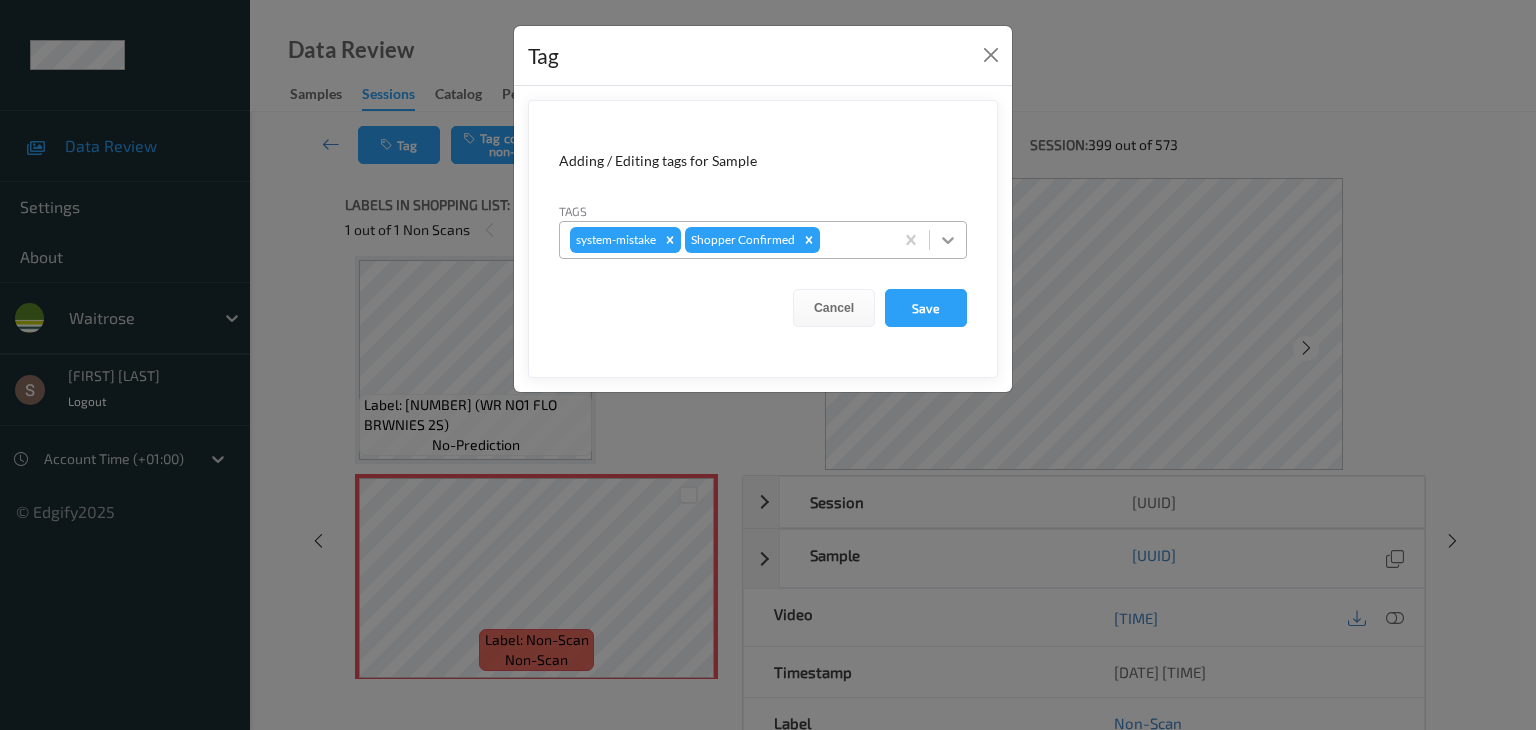 click 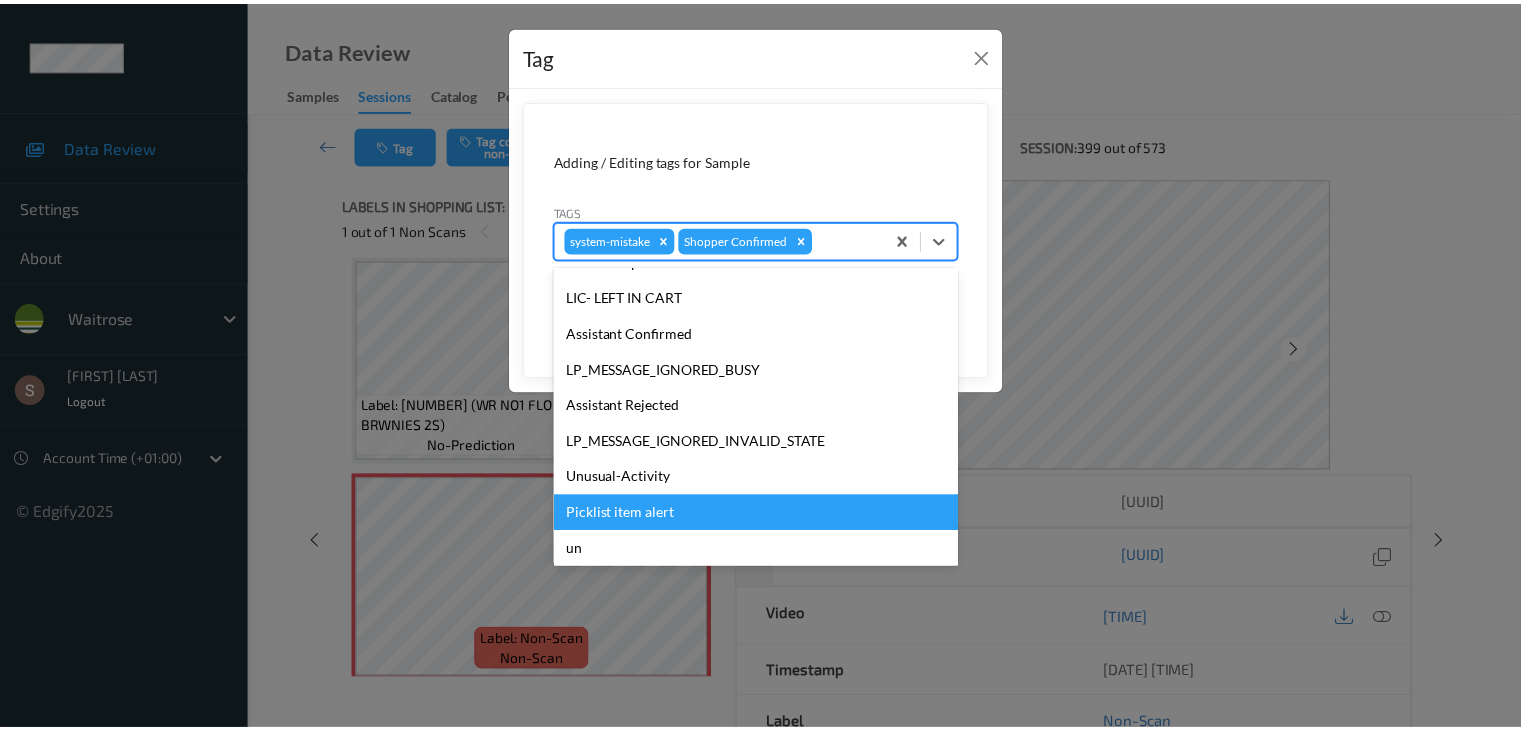 scroll, scrollTop: 356, scrollLeft: 0, axis: vertical 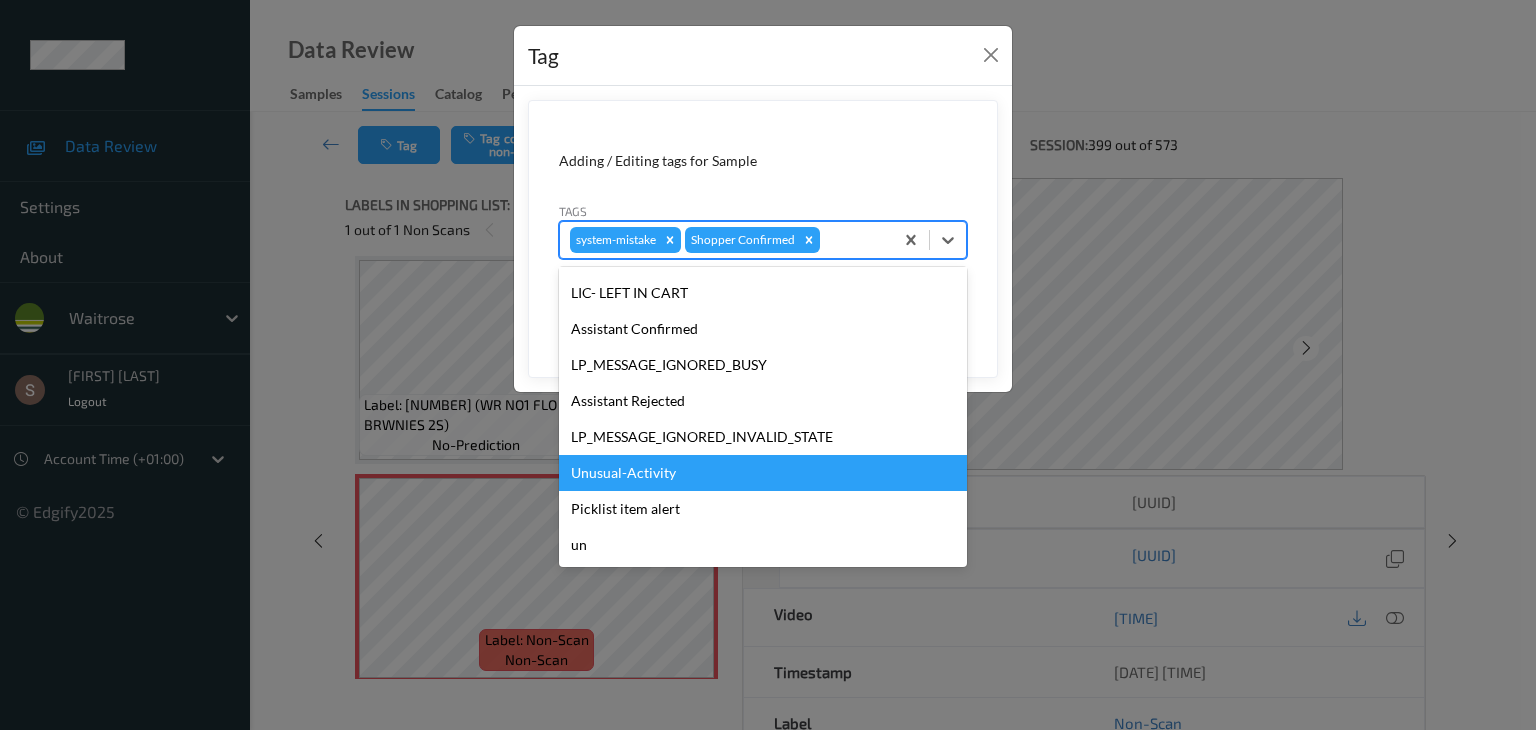 click on "Unusual-Activity" at bounding box center [763, 473] 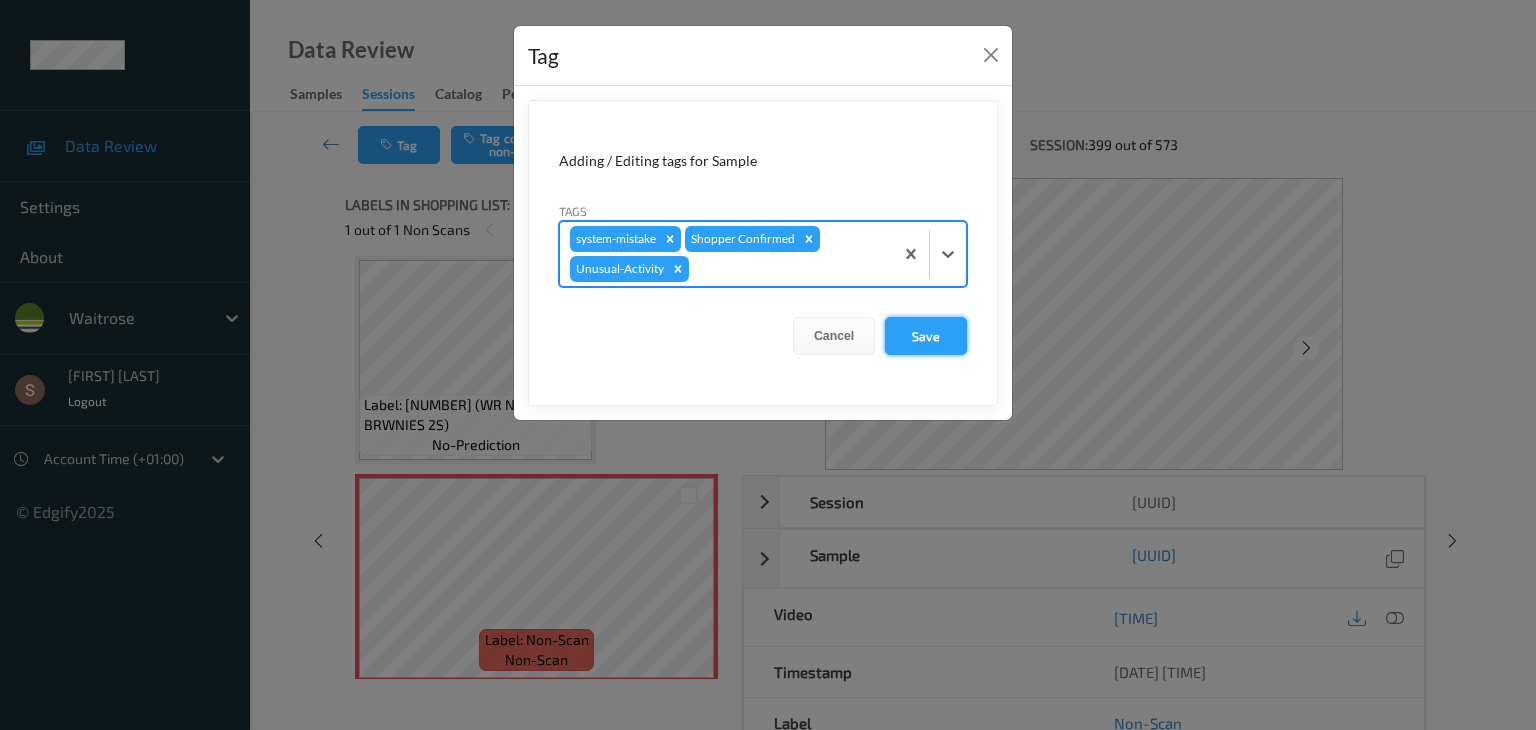 click on "Save" at bounding box center (926, 336) 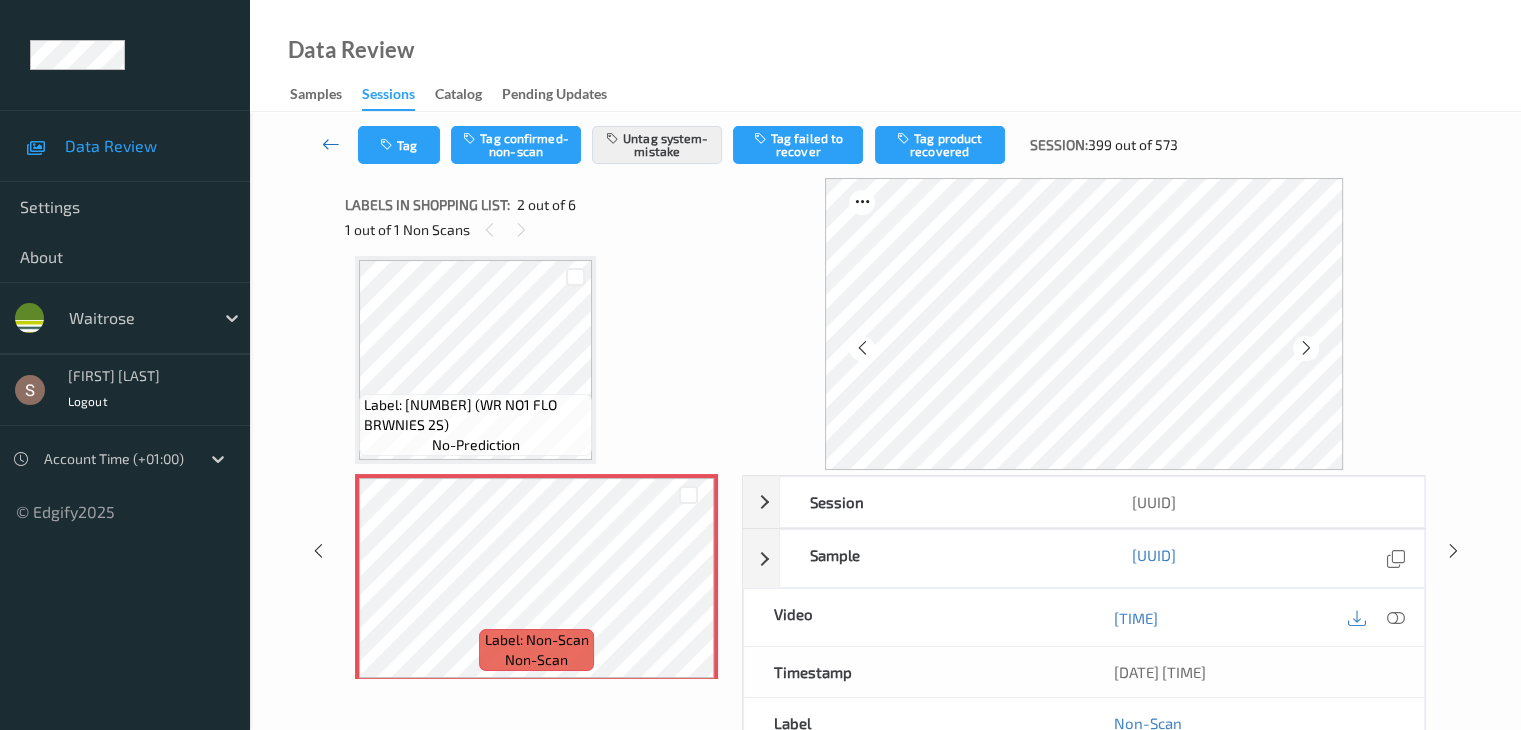 click at bounding box center [331, 144] 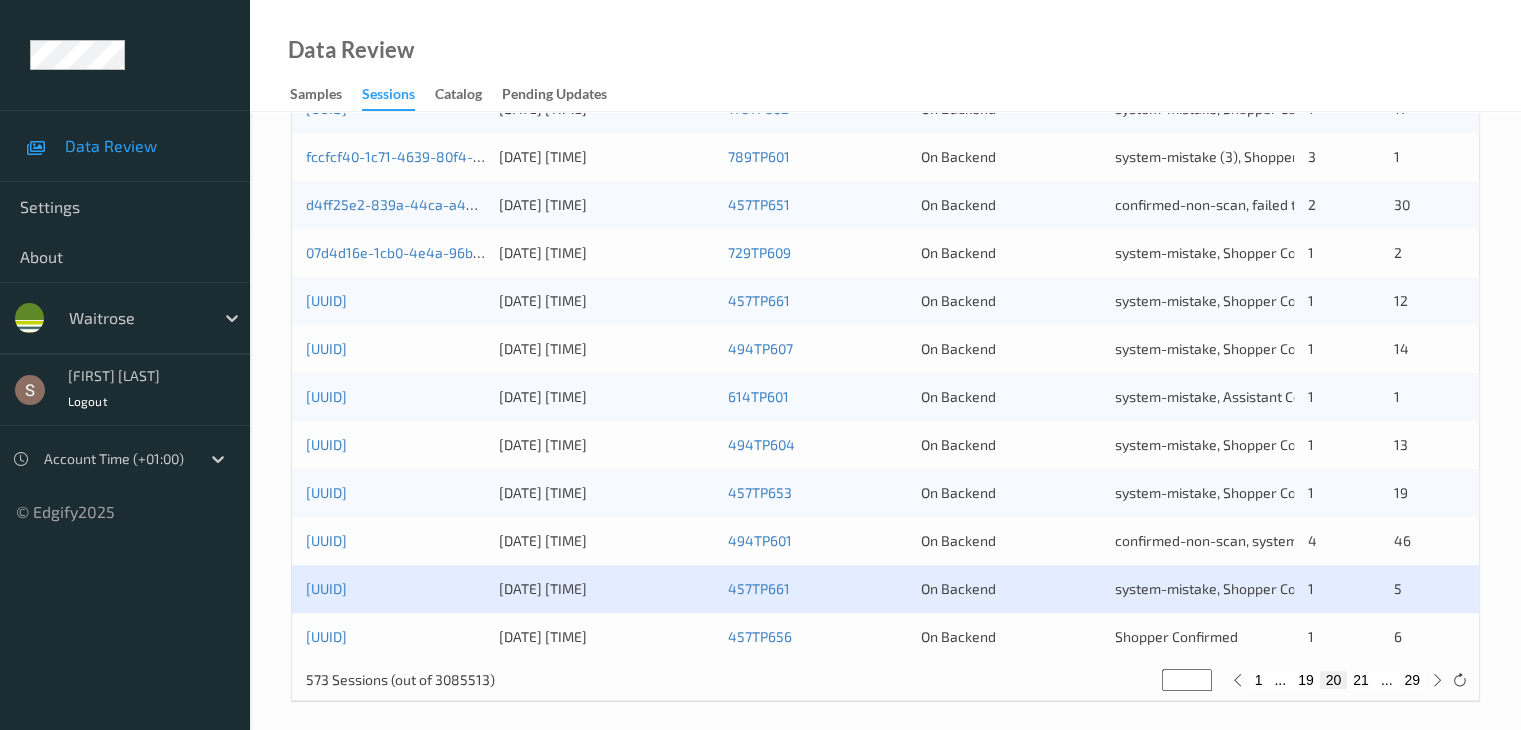 scroll, scrollTop: 932, scrollLeft: 0, axis: vertical 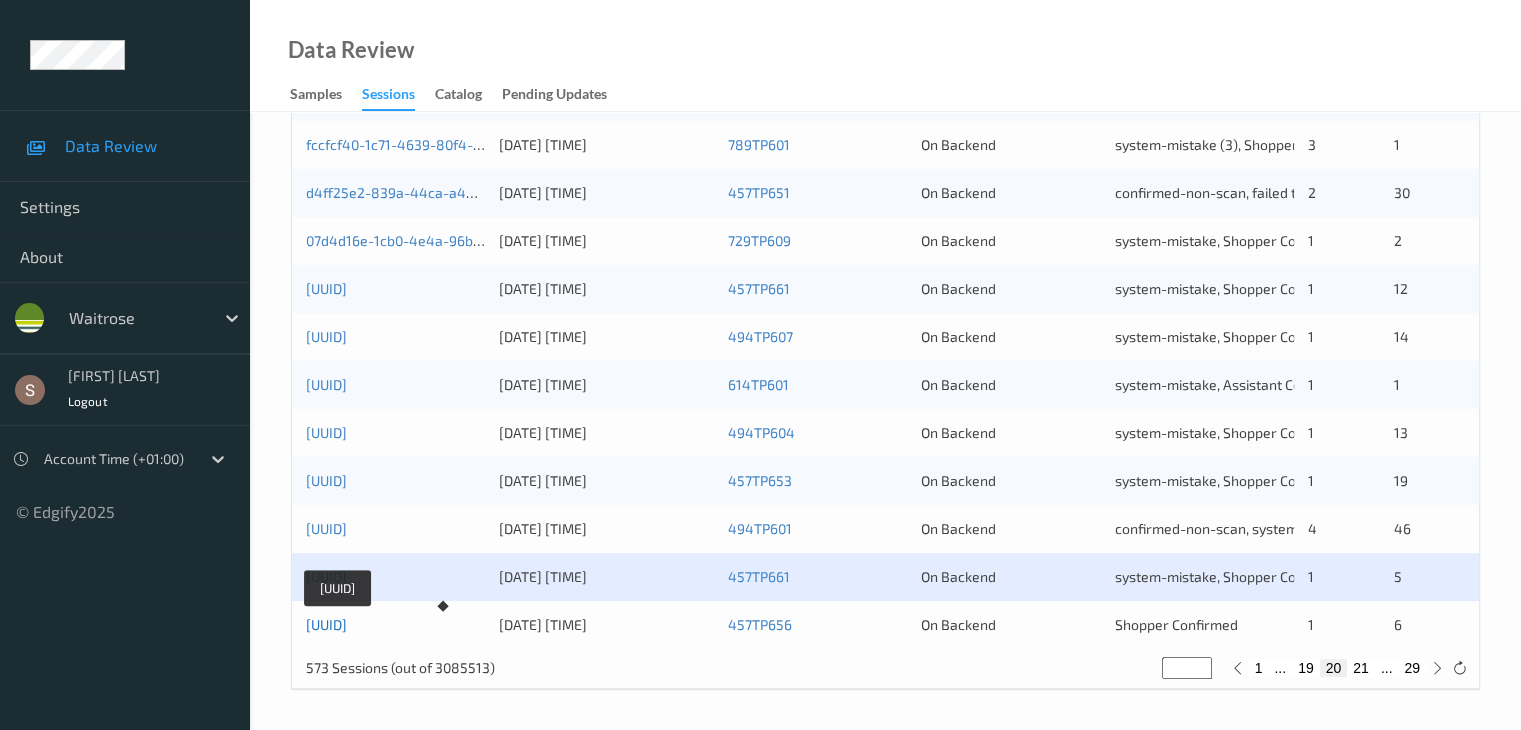 click on "[UUID]" at bounding box center [326, 624] 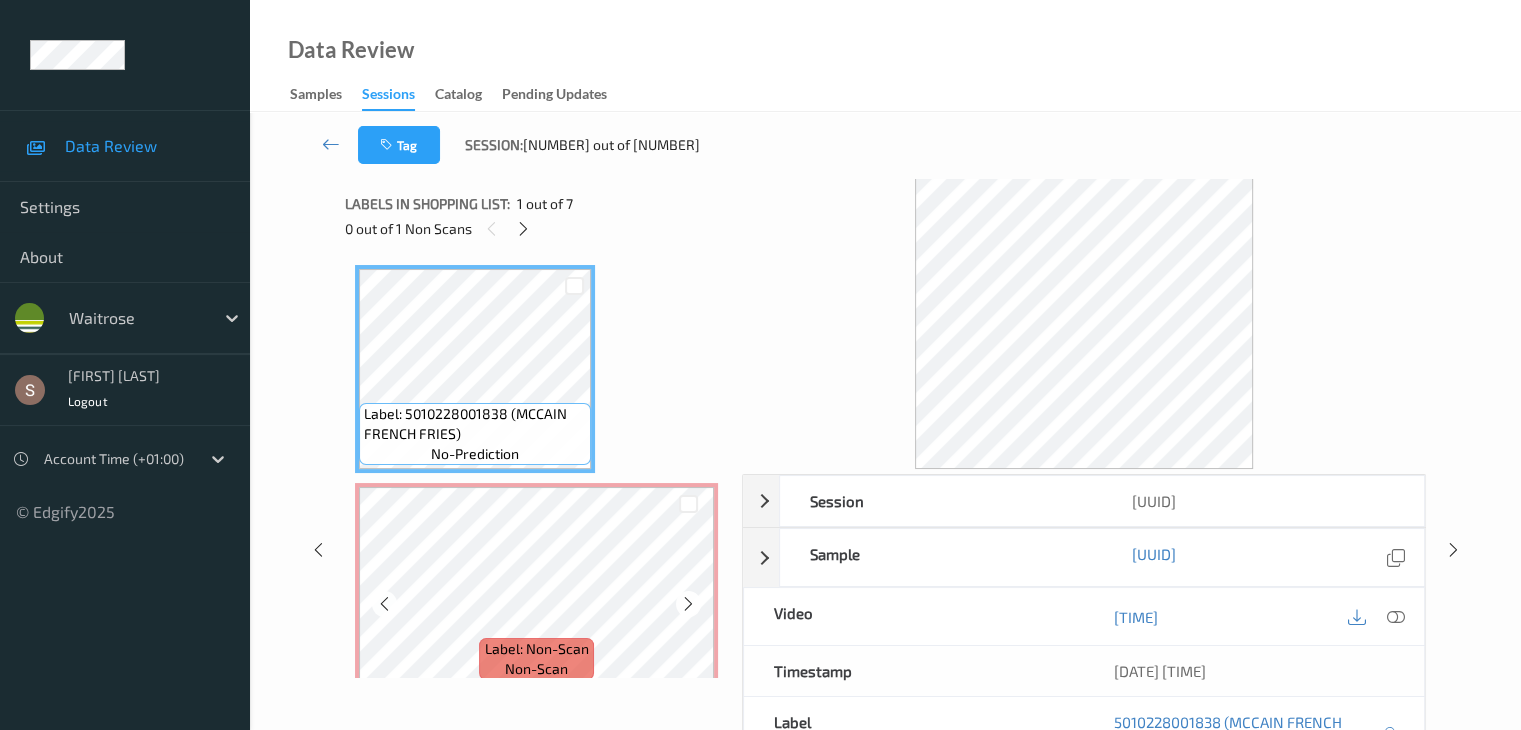 scroll, scrollTop: 0, scrollLeft: 0, axis: both 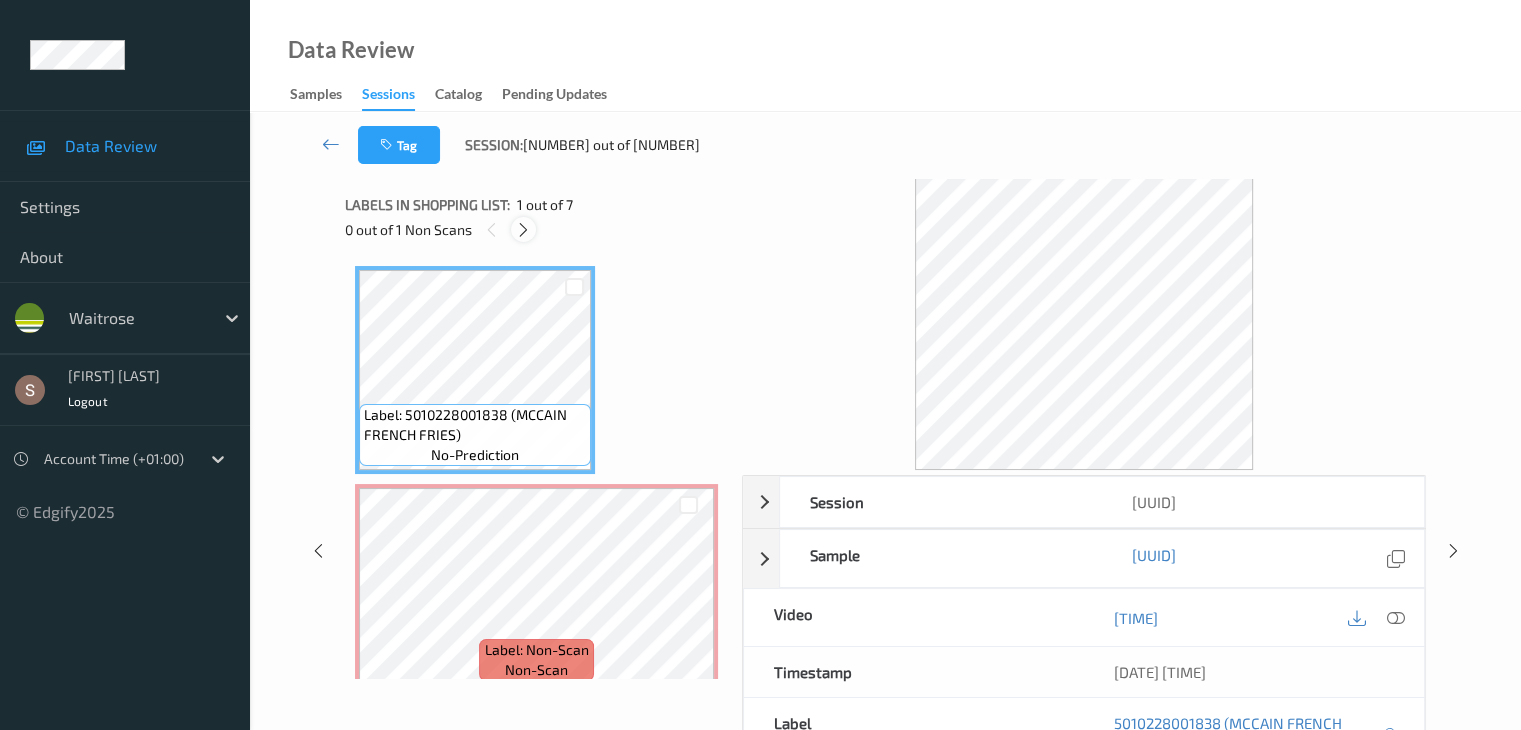 click at bounding box center [523, 230] 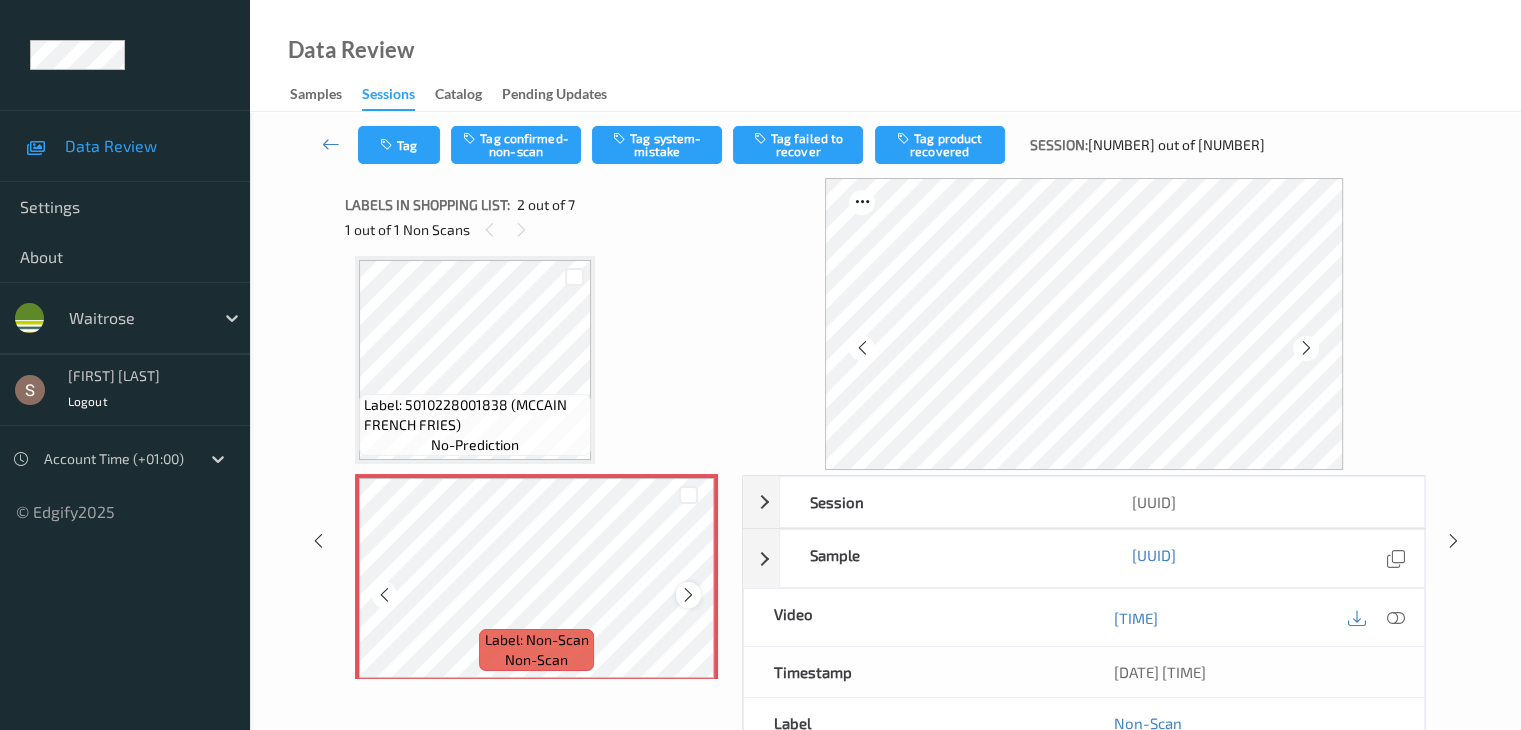 click at bounding box center [688, 594] 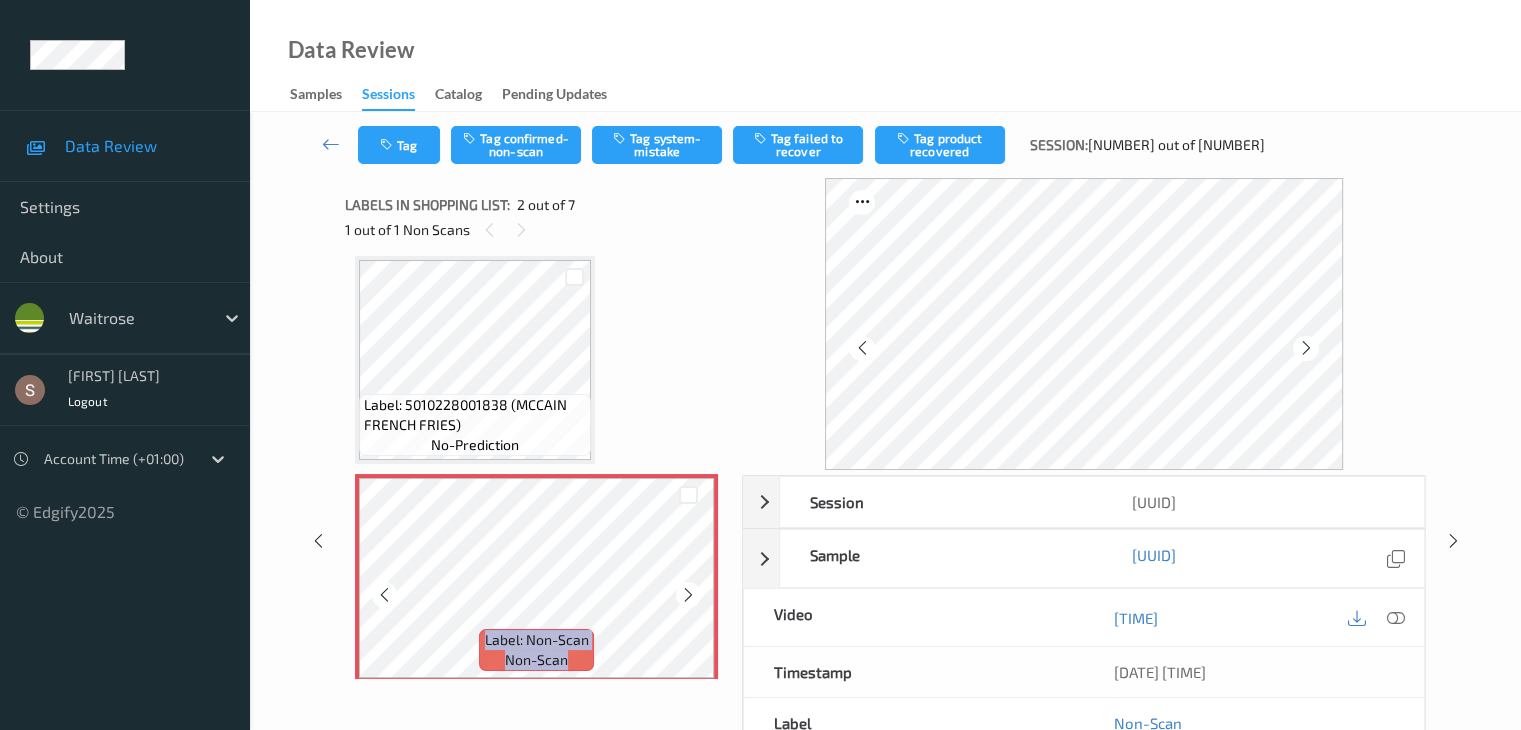 click at bounding box center (688, 594) 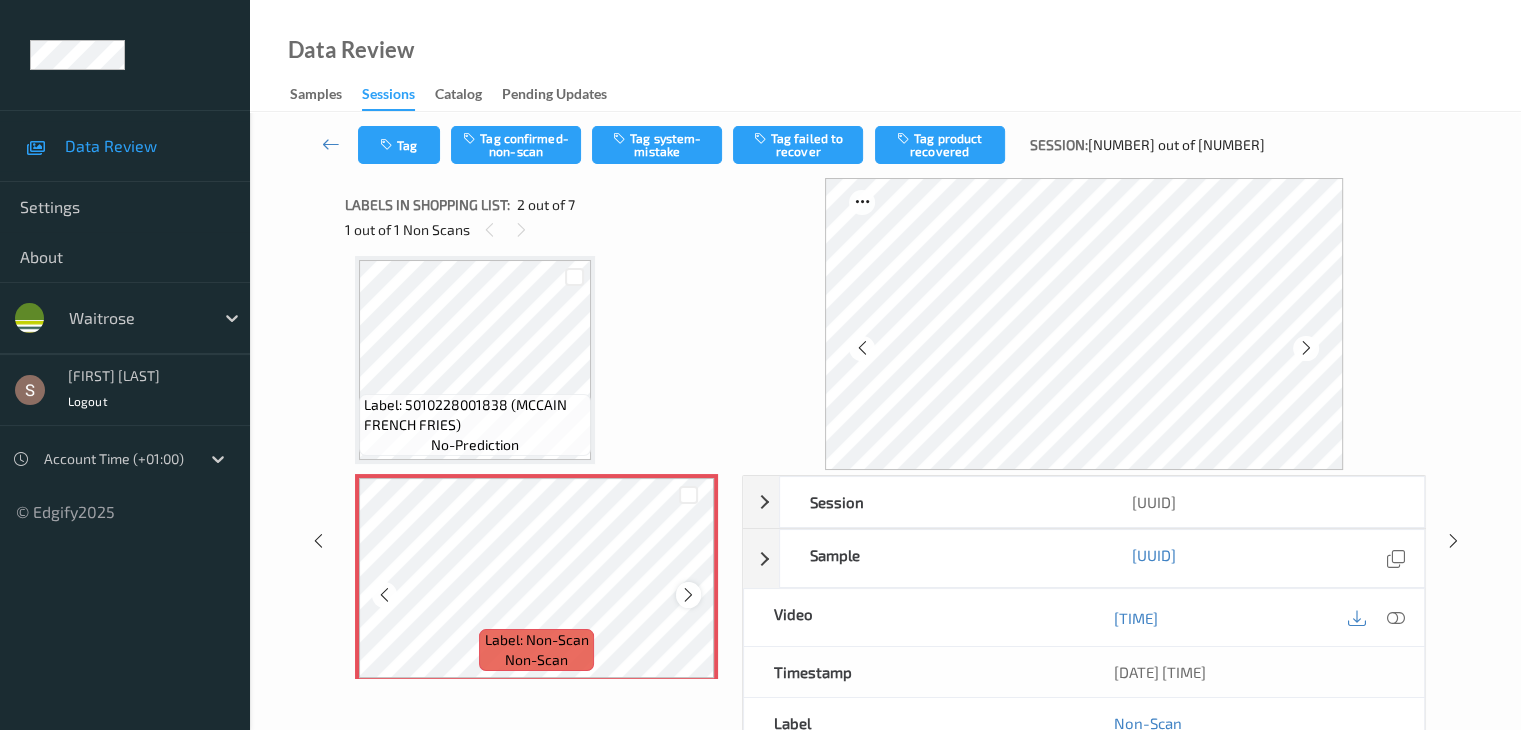 scroll, scrollTop: 210, scrollLeft: 0, axis: vertical 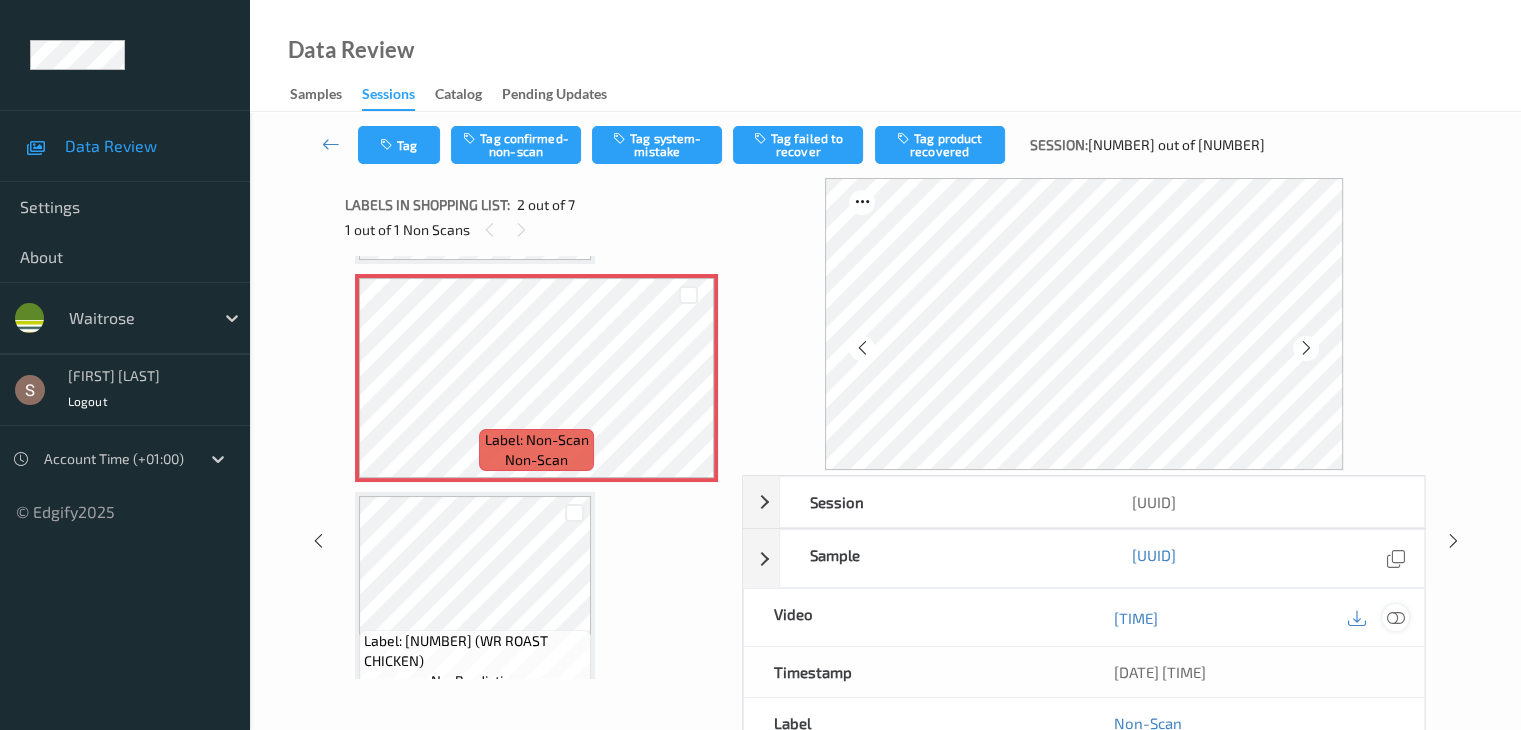 click at bounding box center [1395, 618] 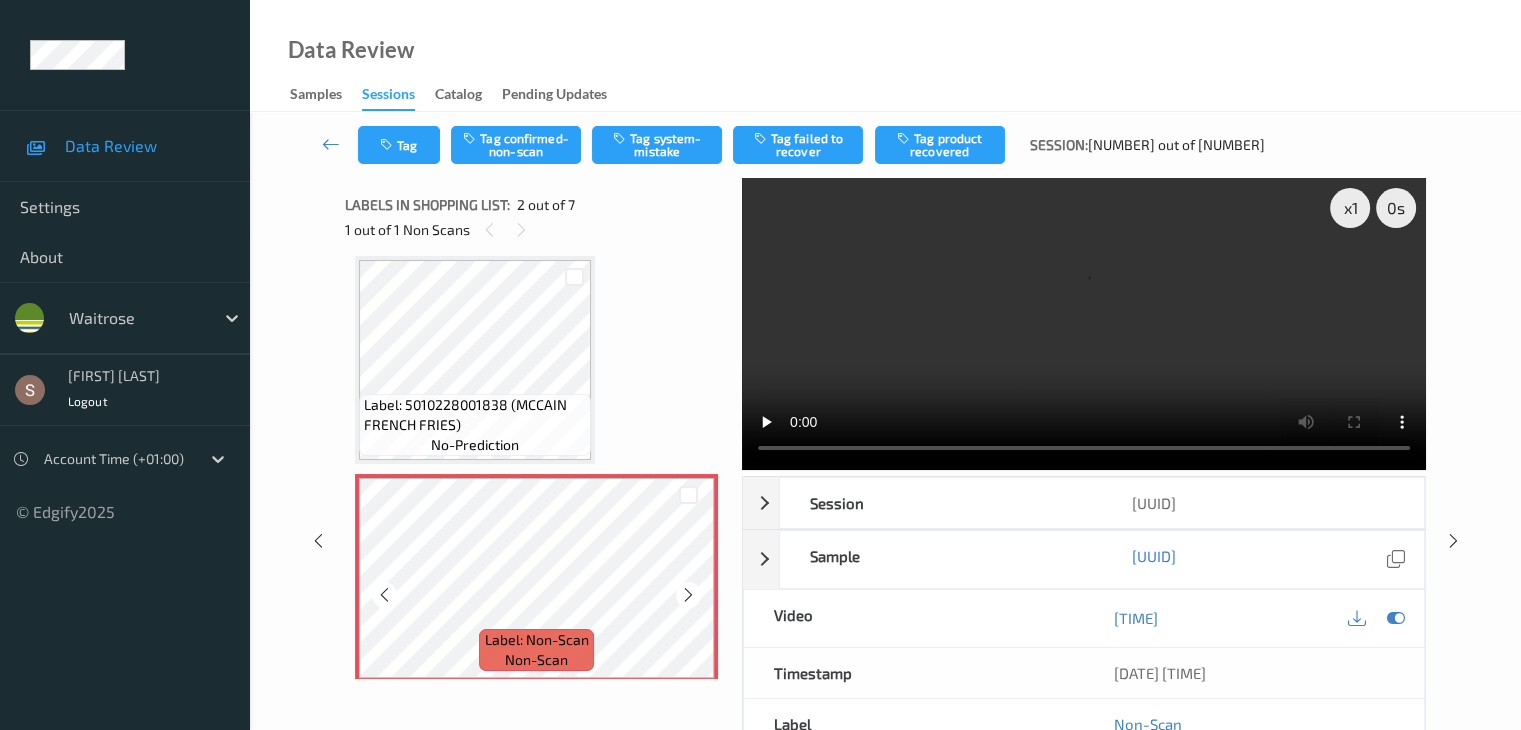 scroll, scrollTop: 0, scrollLeft: 0, axis: both 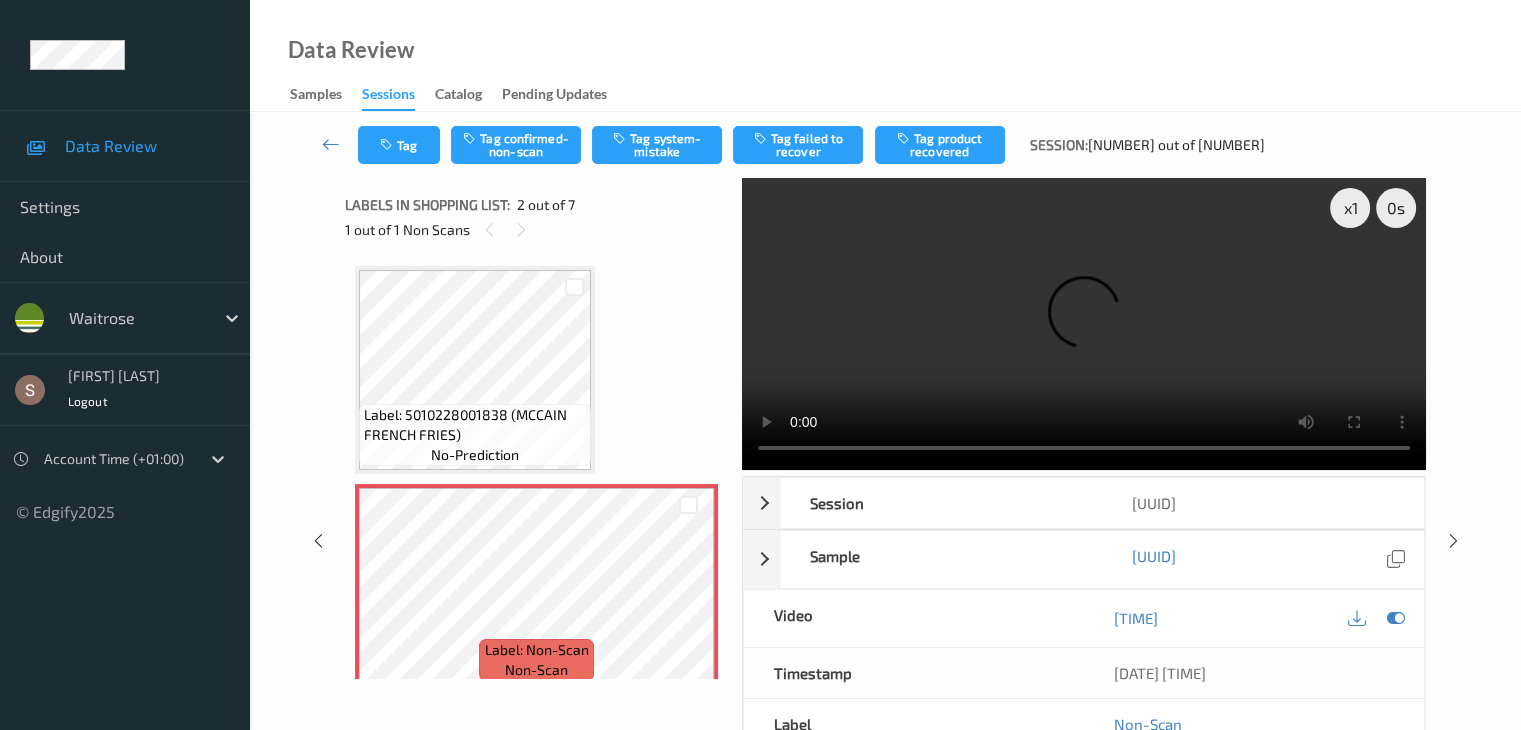 click at bounding box center (1084, 324) 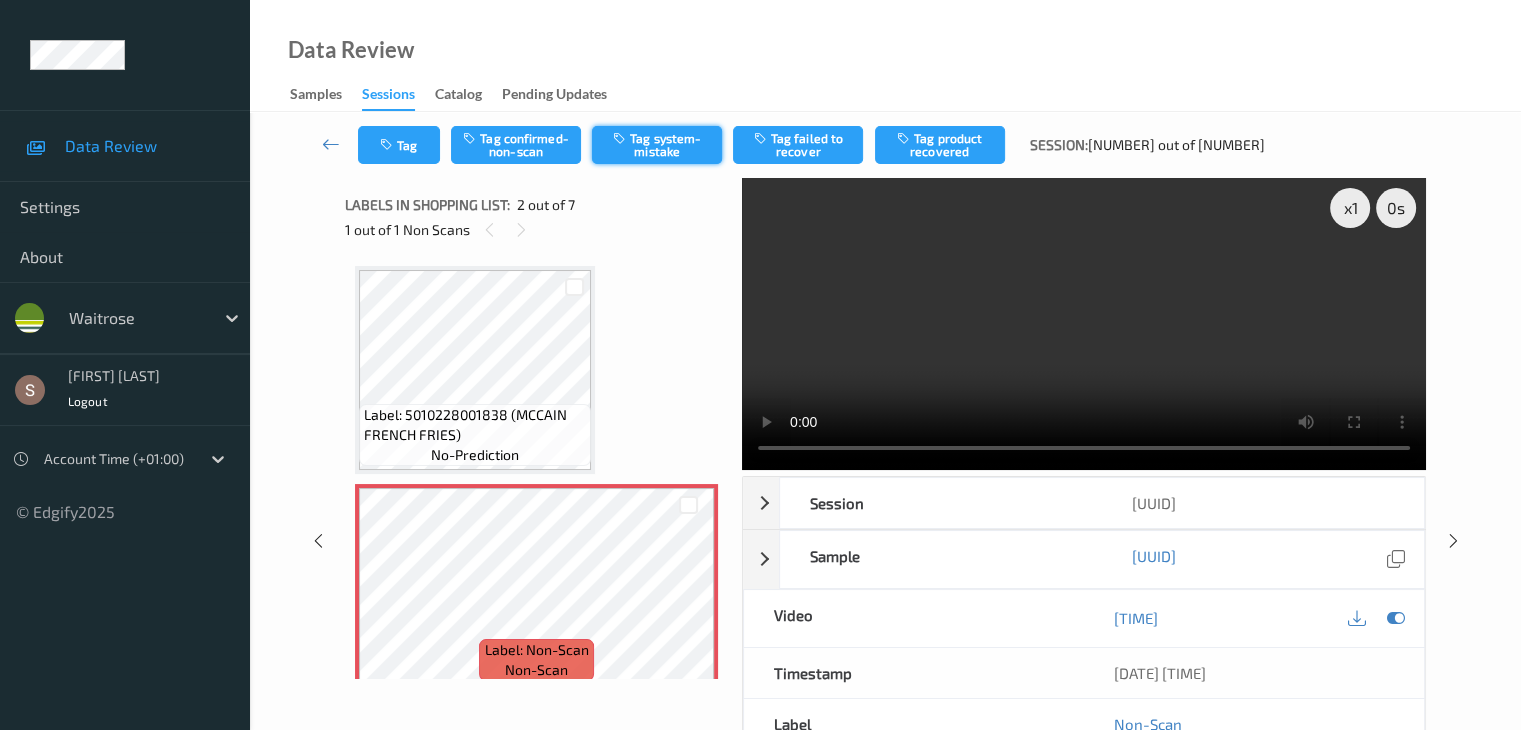 click on "Tag   system-mistake" at bounding box center (657, 145) 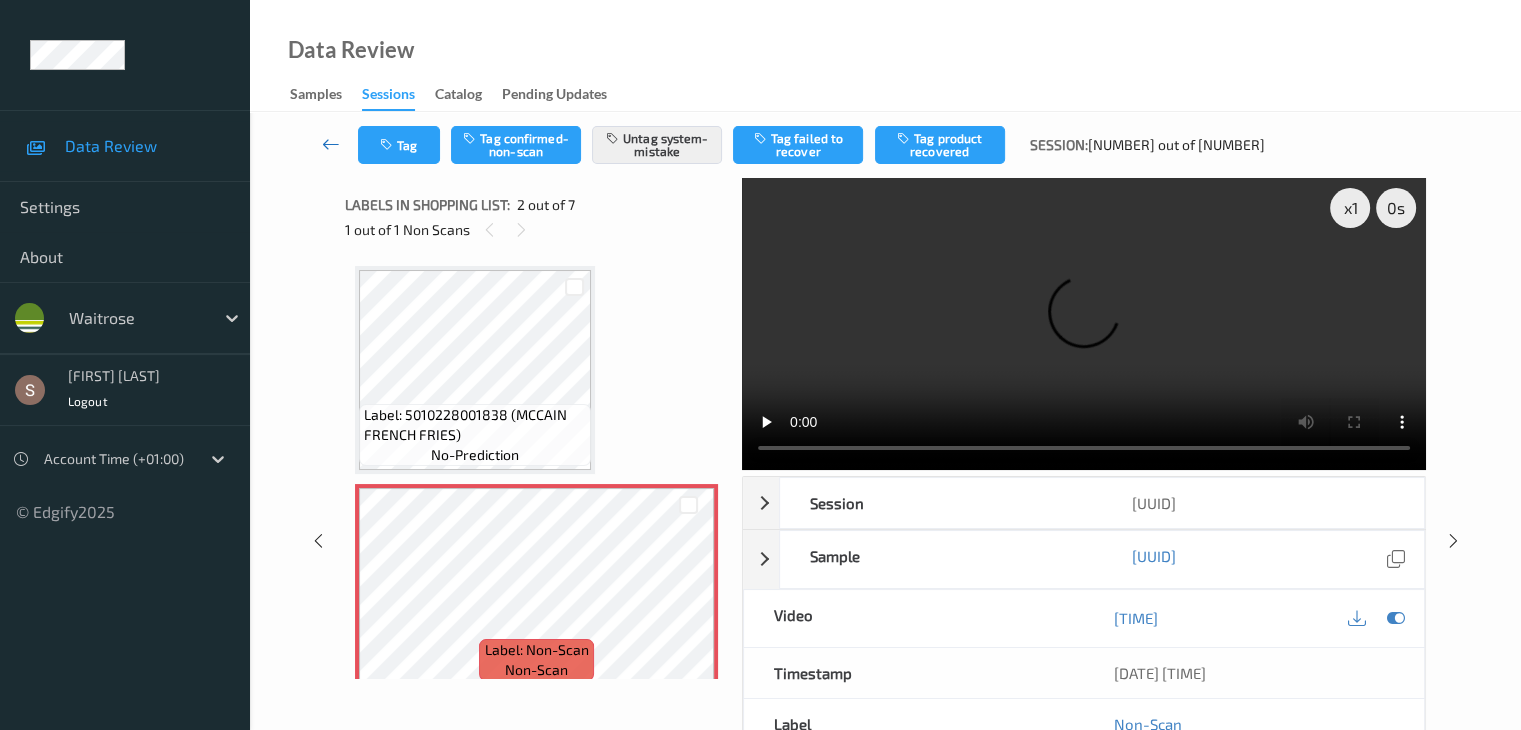 click at bounding box center (331, 144) 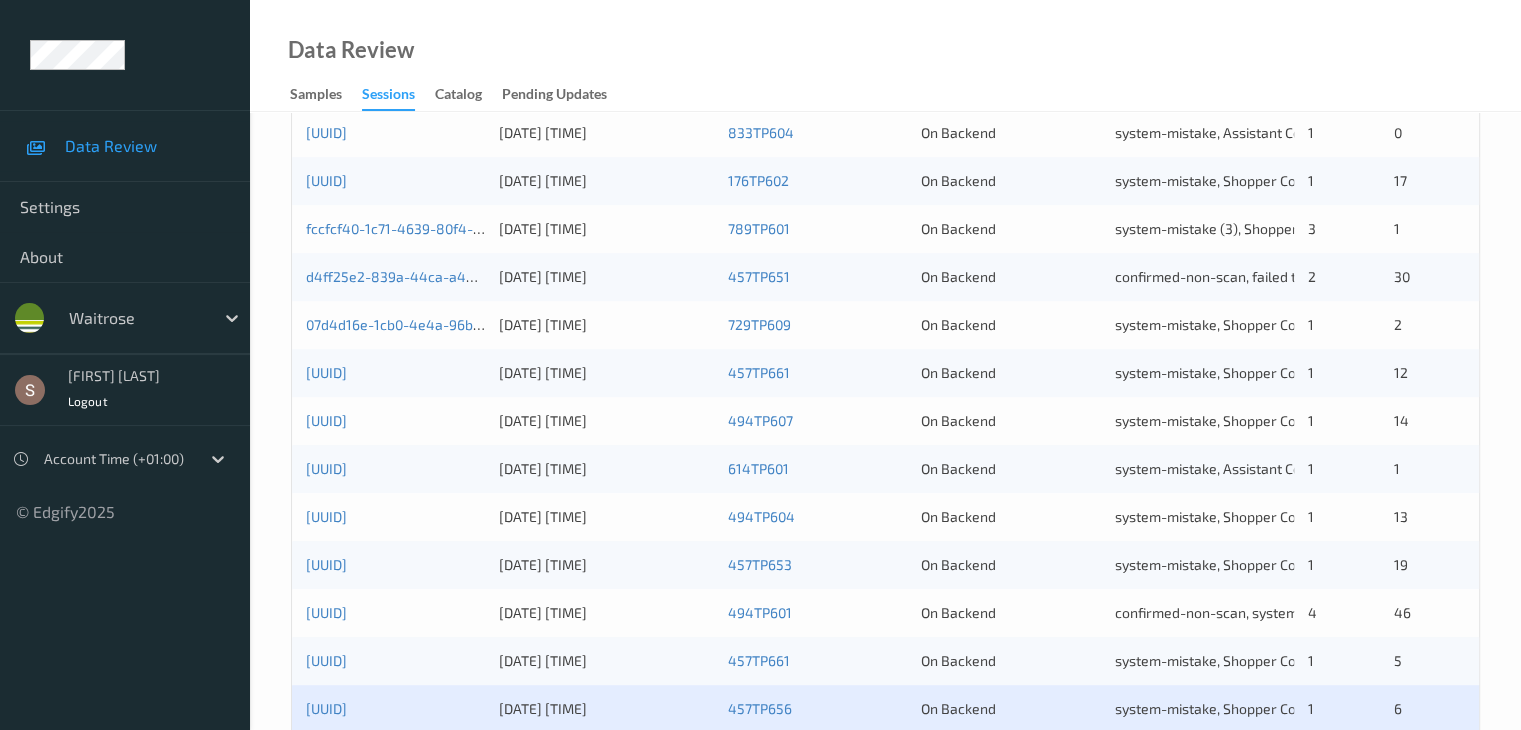 scroll, scrollTop: 932, scrollLeft: 0, axis: vertical 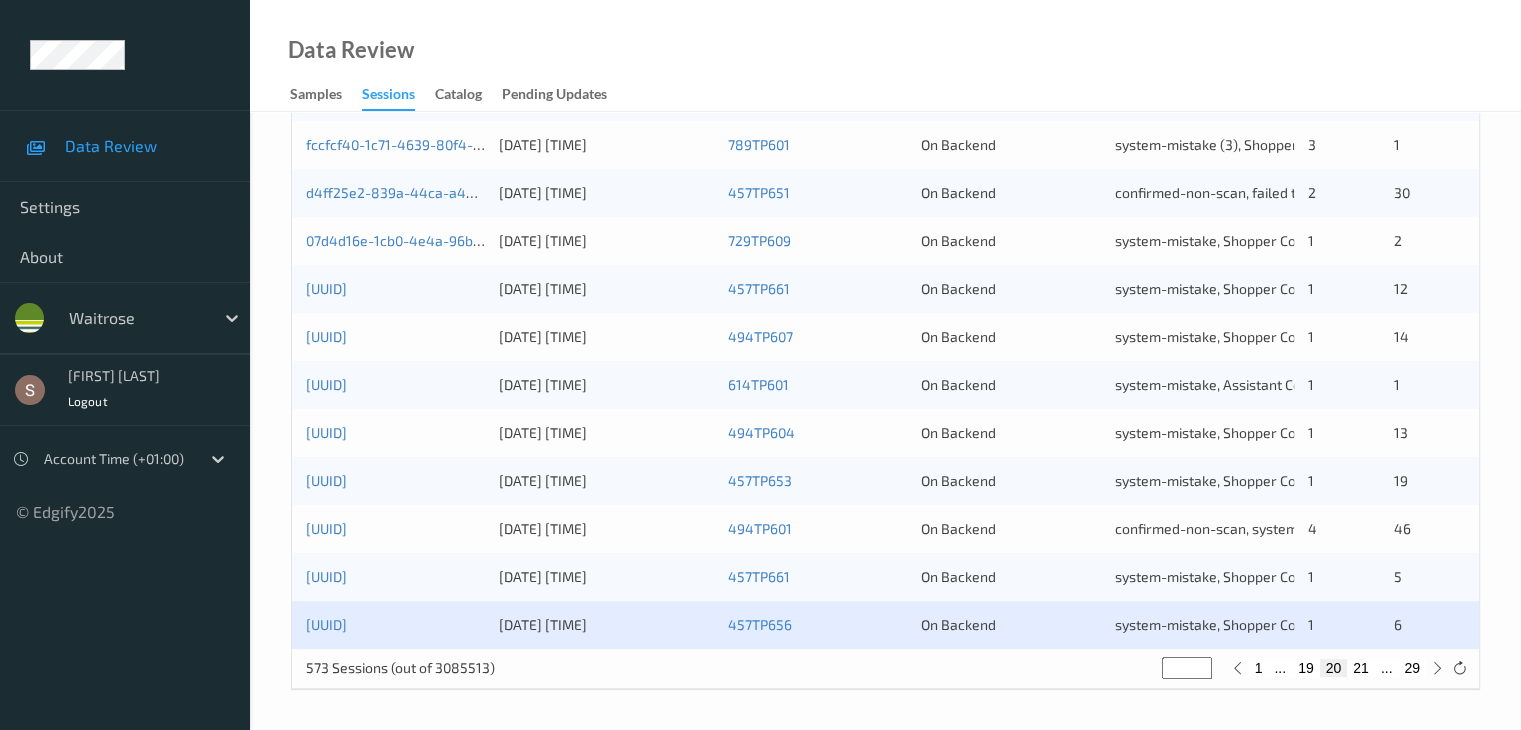 click on "21" at bounding box center (1361, 668) 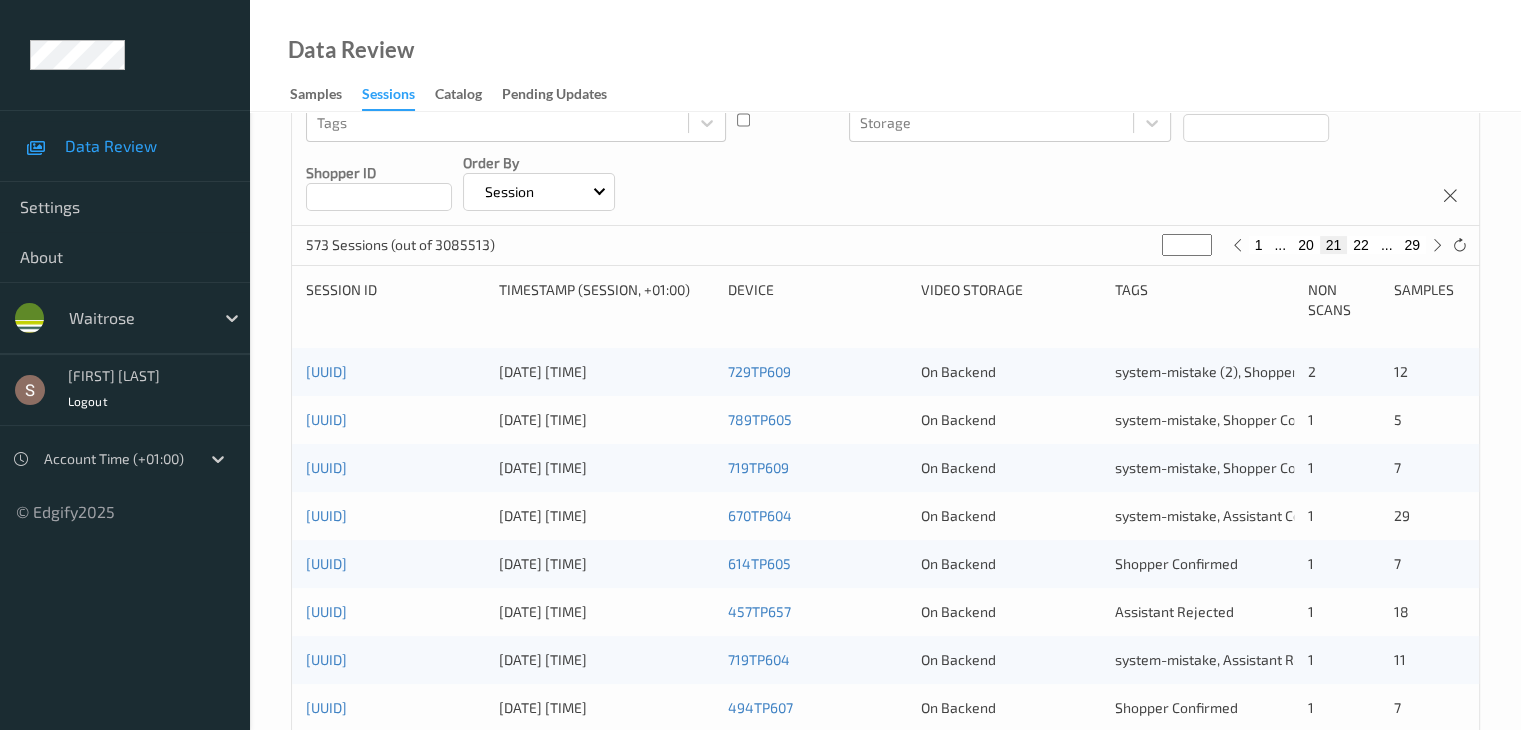 scroll, scrollTop: 300, scrollLeft: 0, axis: vertical 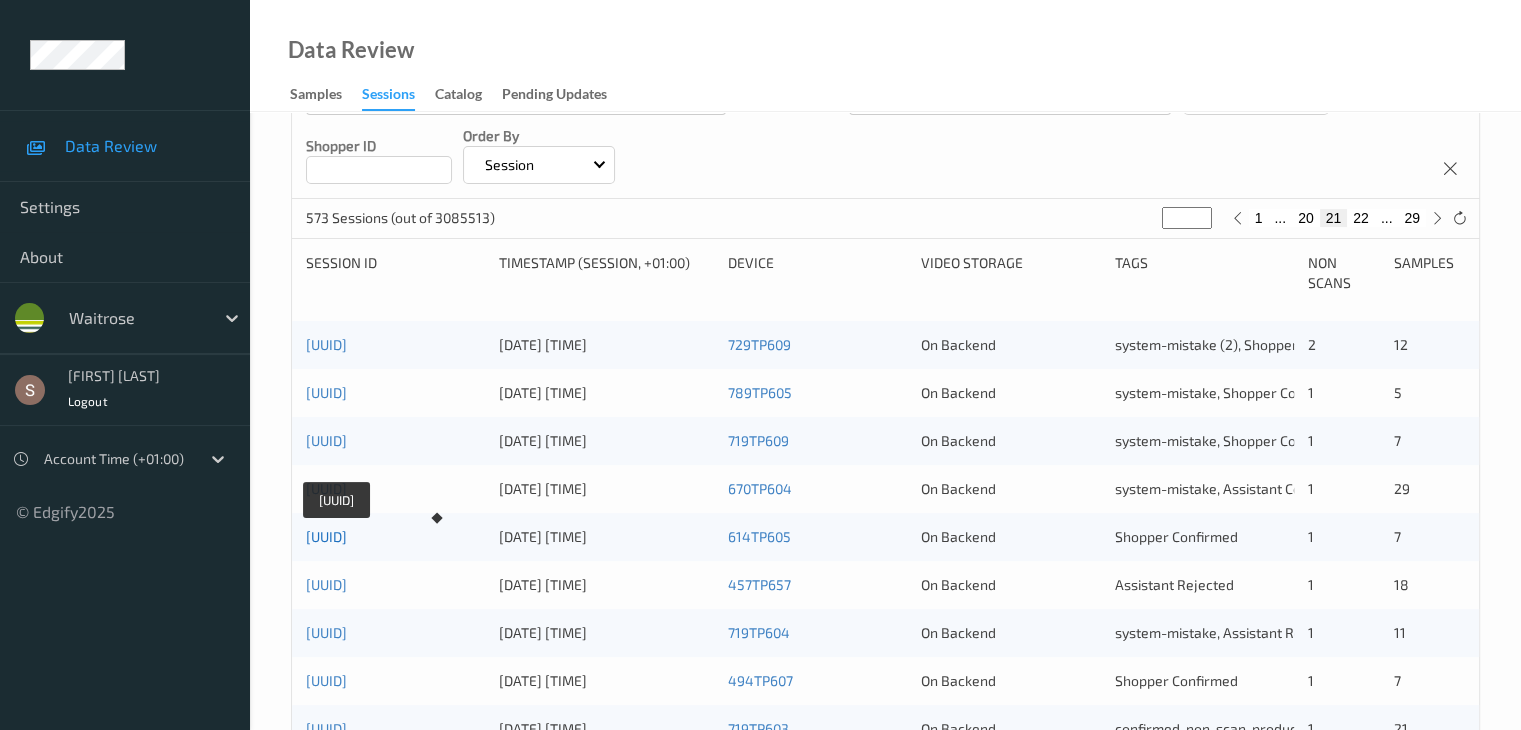 click on "[UUID]" at bounding box center (326, 536) 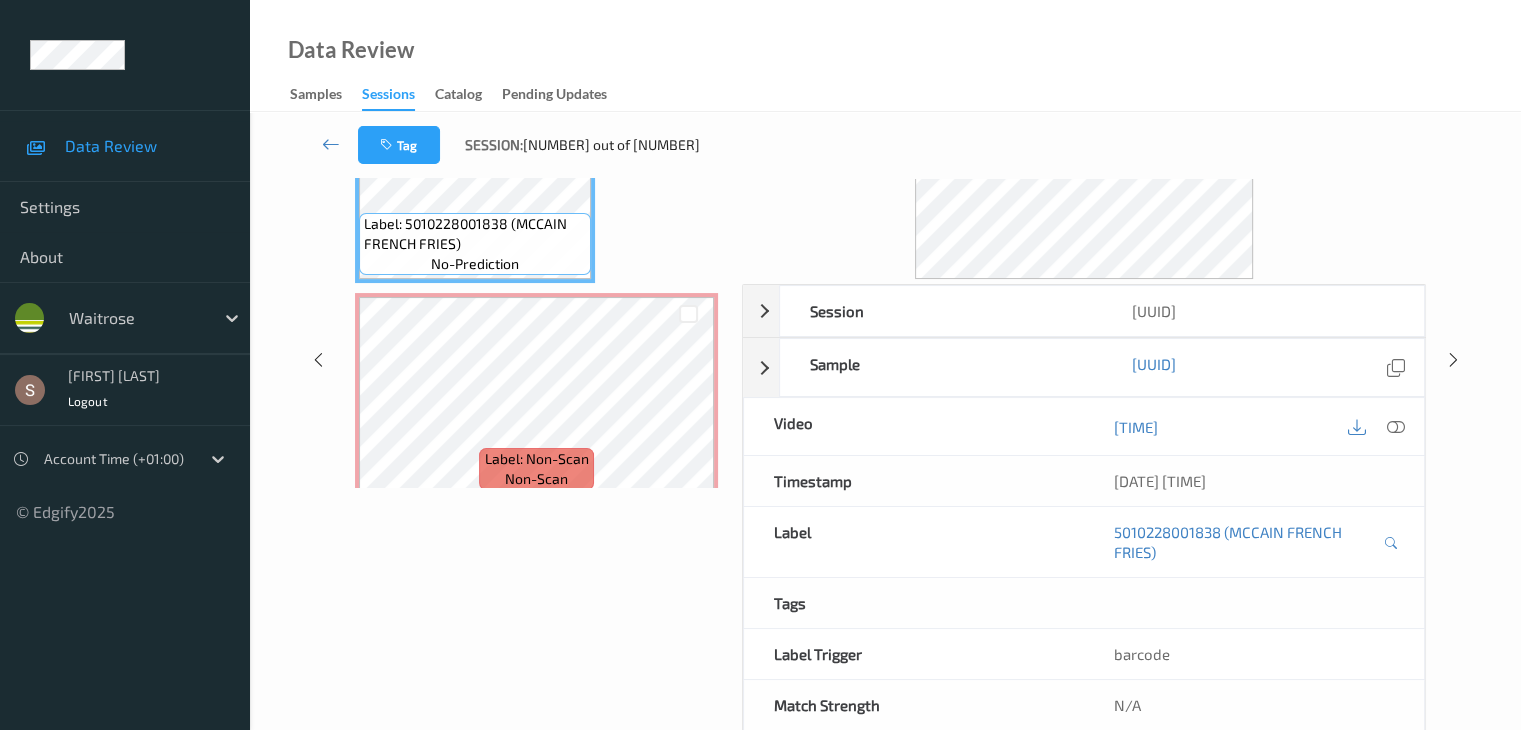 scroll, scrollTop: 0, scrollLeft: 0, axis: both 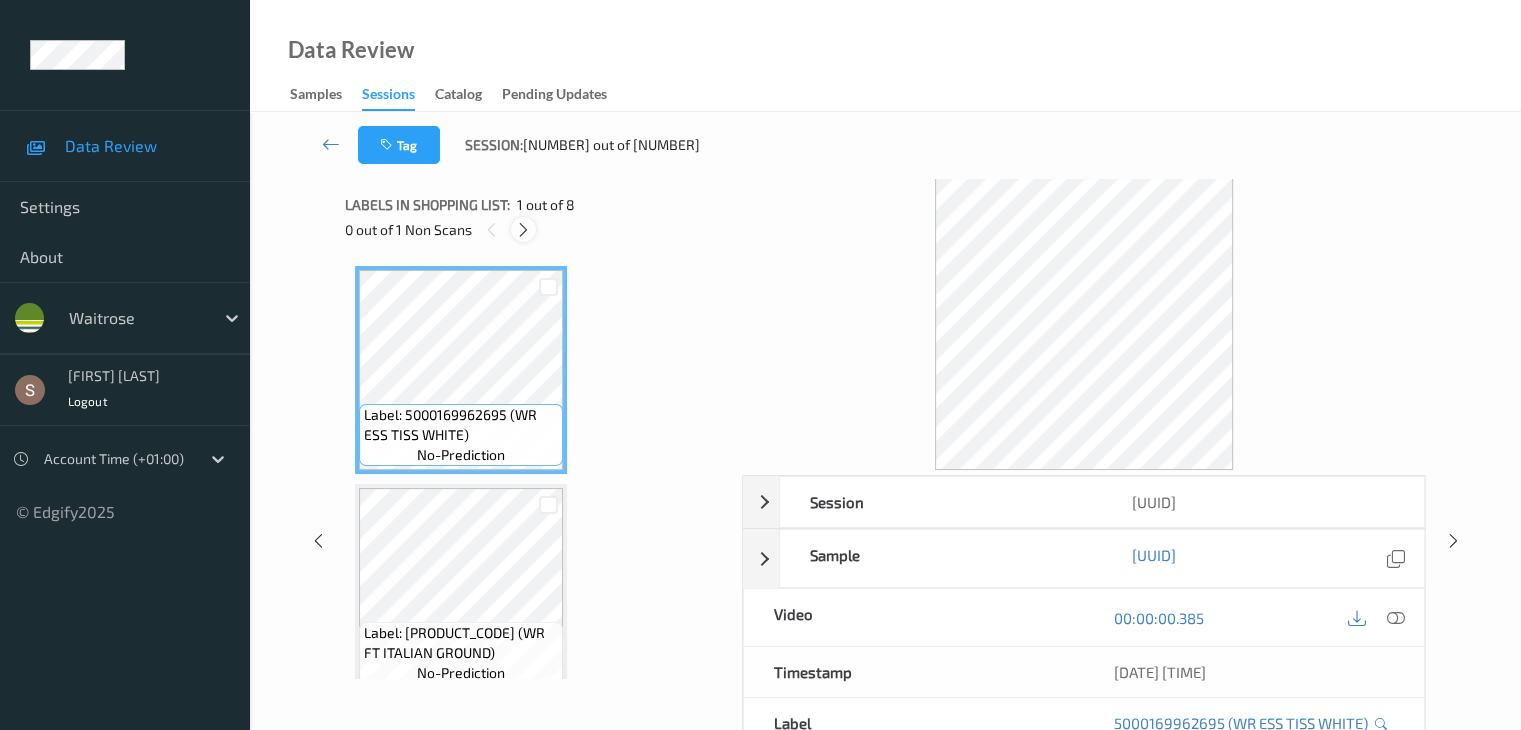 click at bounding box center (523, 230) 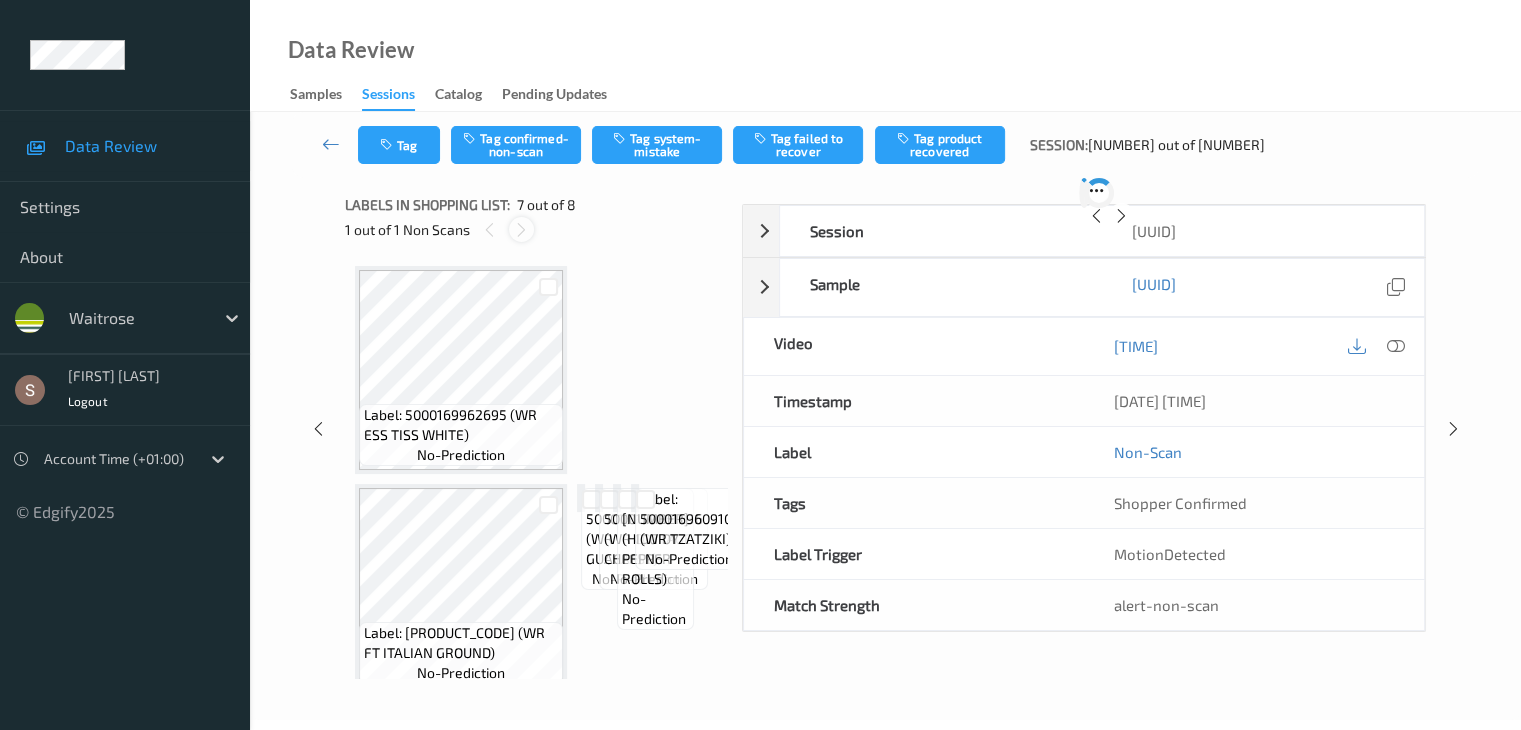 scroll, scrollTop: 1100, scrollLeft: 0, axis: vertical 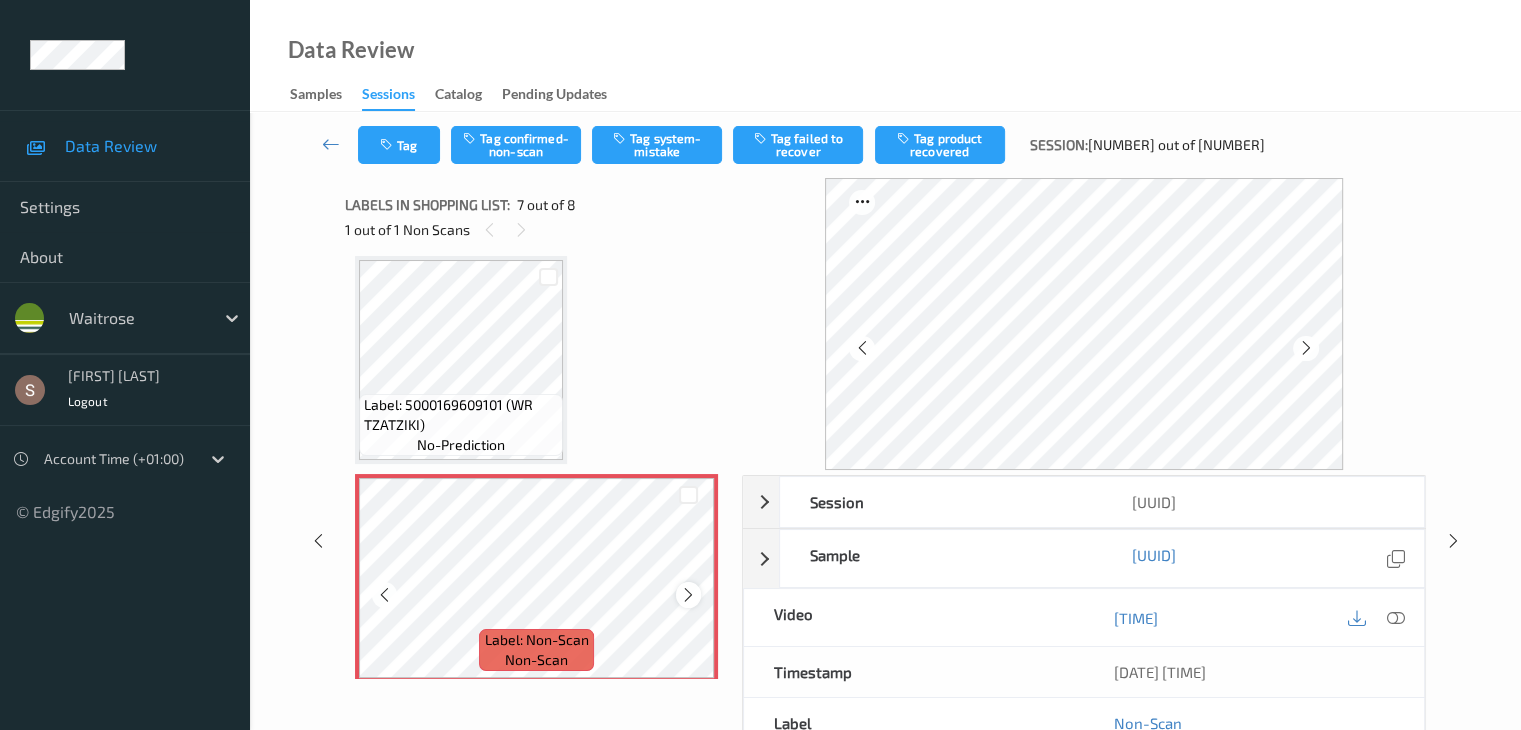 click at bounding box center [688, 595] 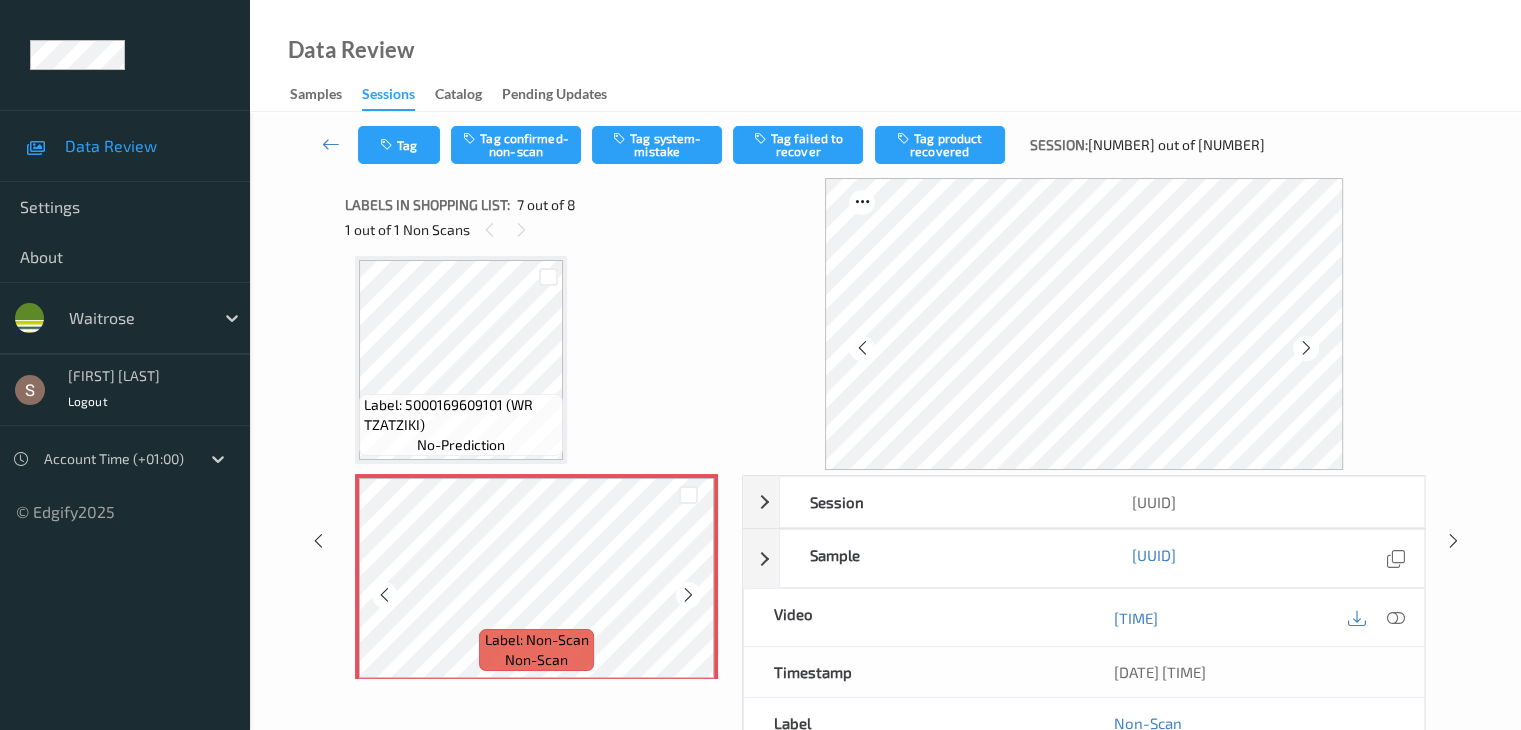 click at bounding box center [688, 595] 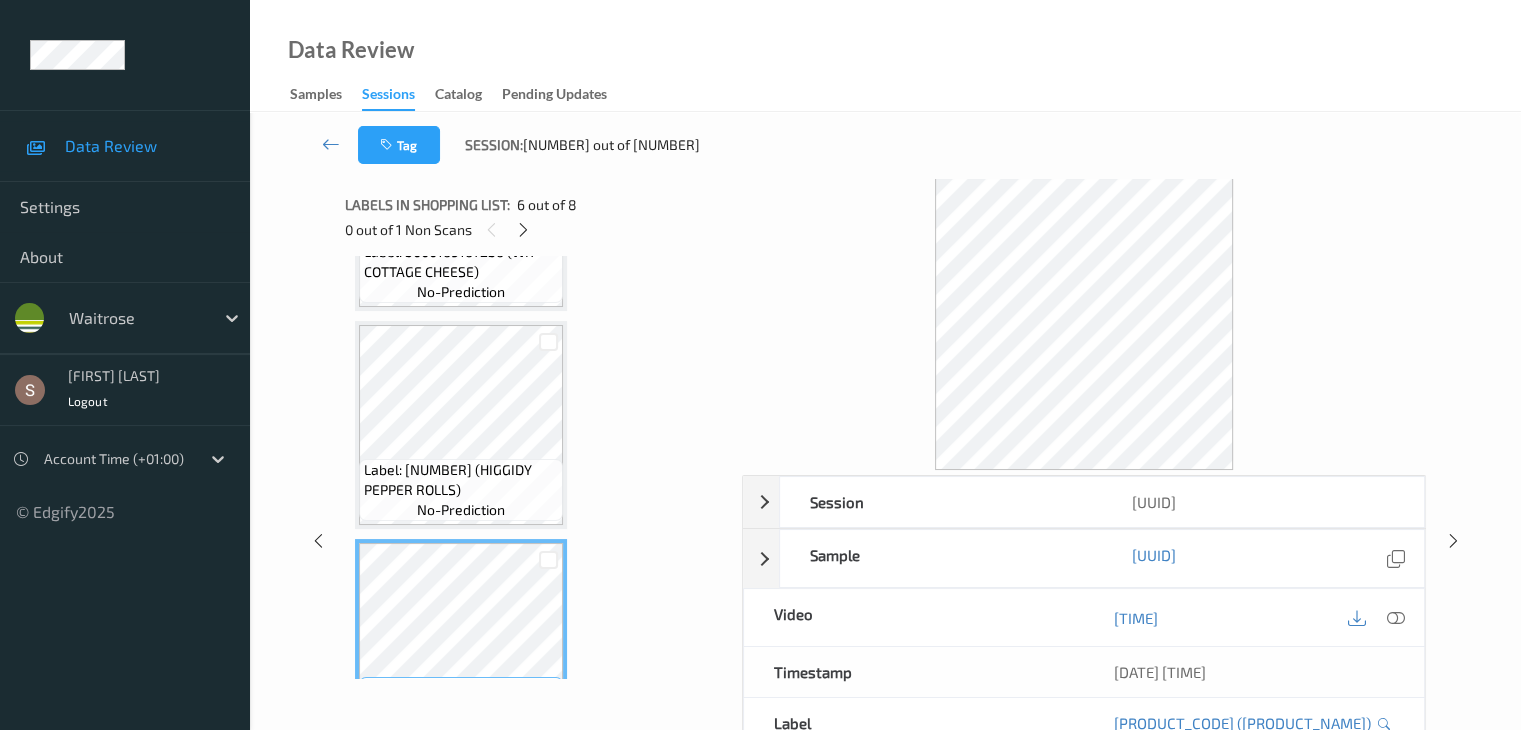 scroll, scrollTop: 800, scrollLeft: 0, axis: vertical 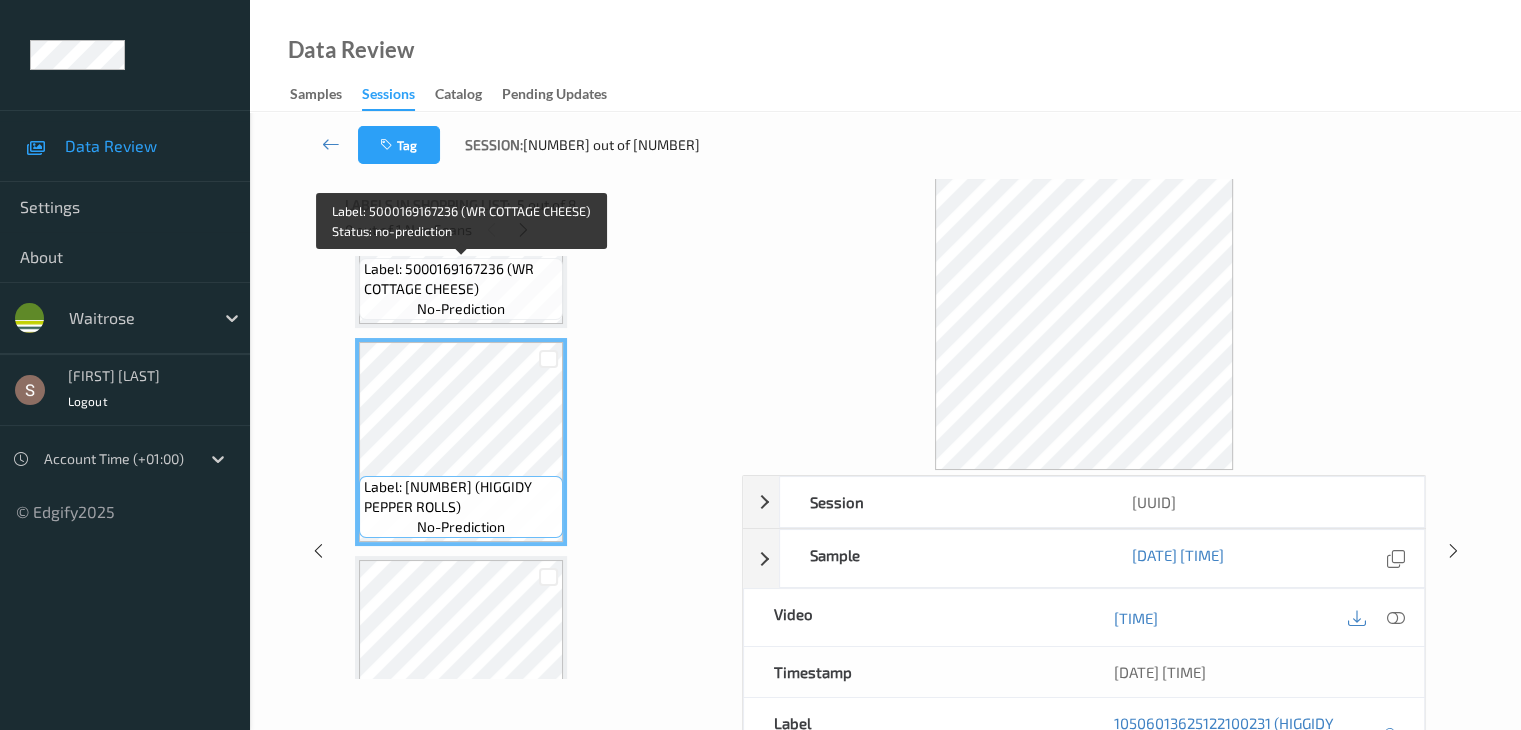 click on "Label: 5000169167236 (WR COTTAGE CHEESE)" at bounding box center [461, 279] 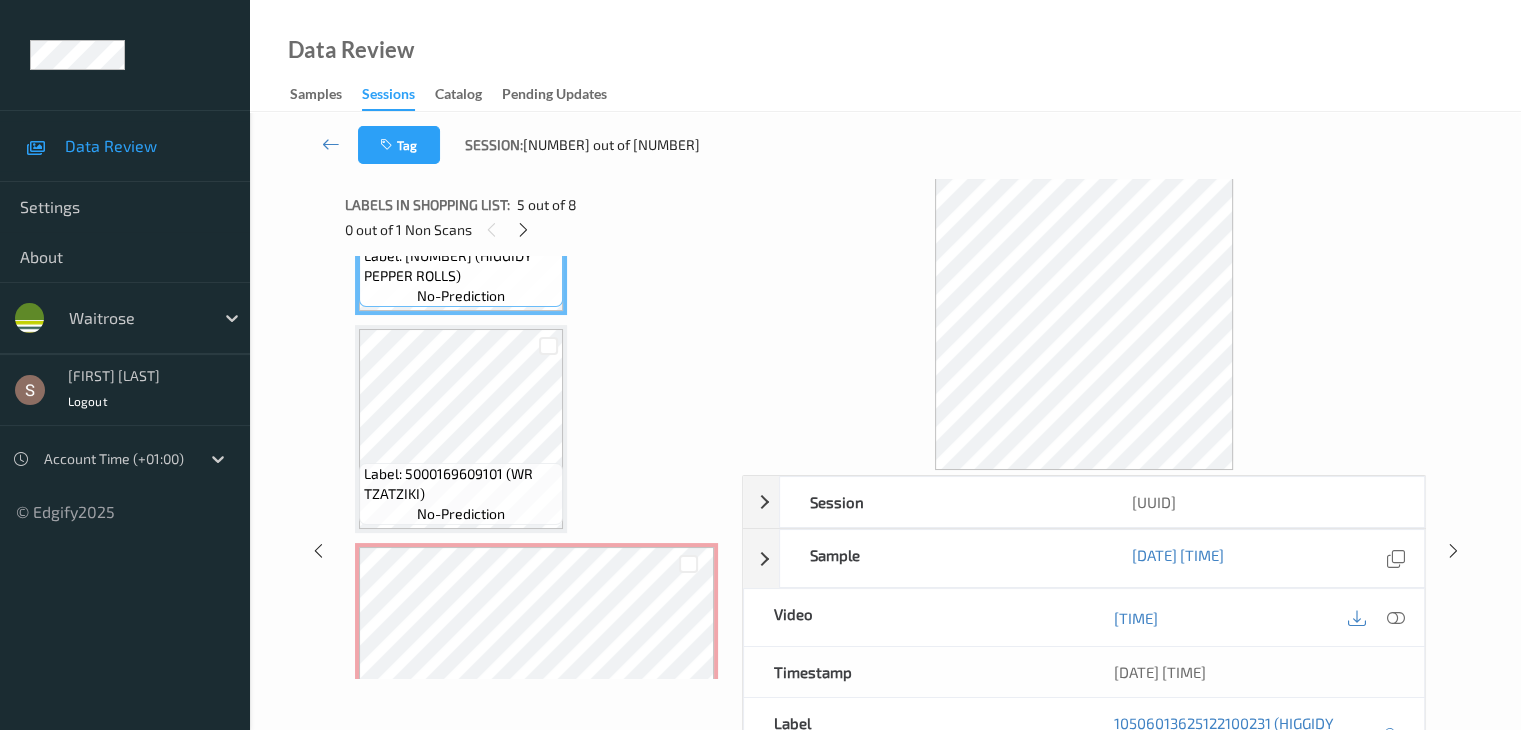 scroll, scrollTop: 1100, scrollLeft: 0, axis: vertical 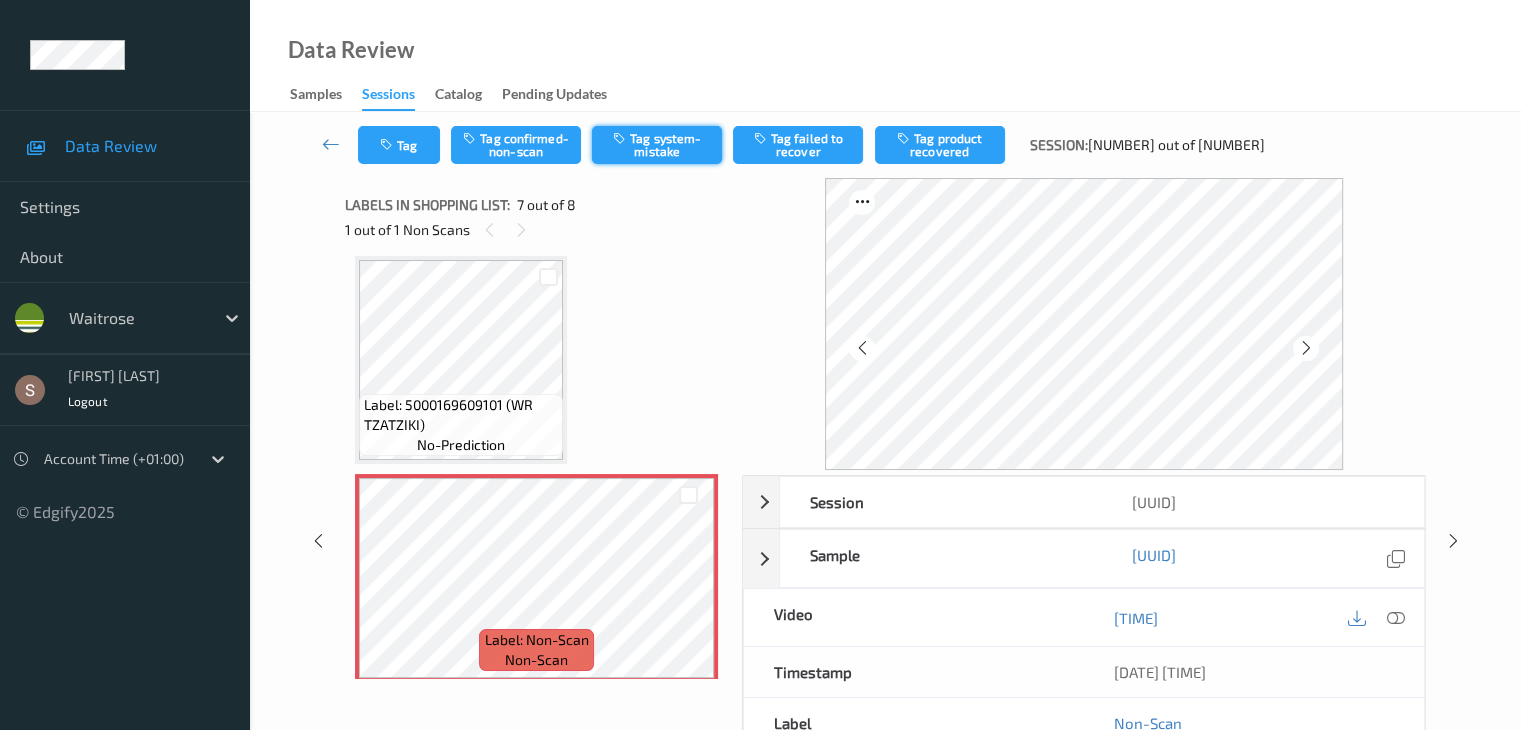click on "Tag   system-mistake" at bounding box center [657, 145] 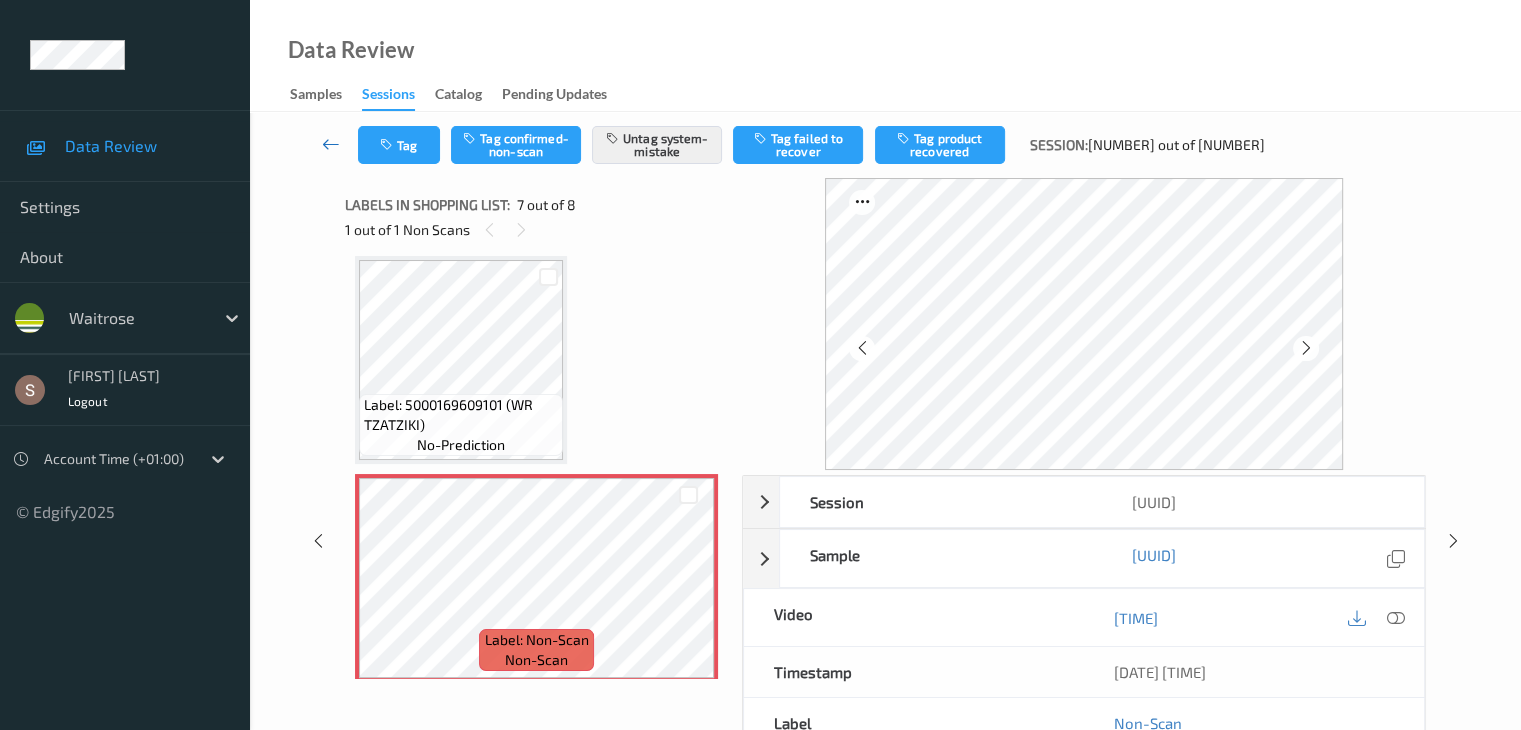 click at bounding box center [331, 144] 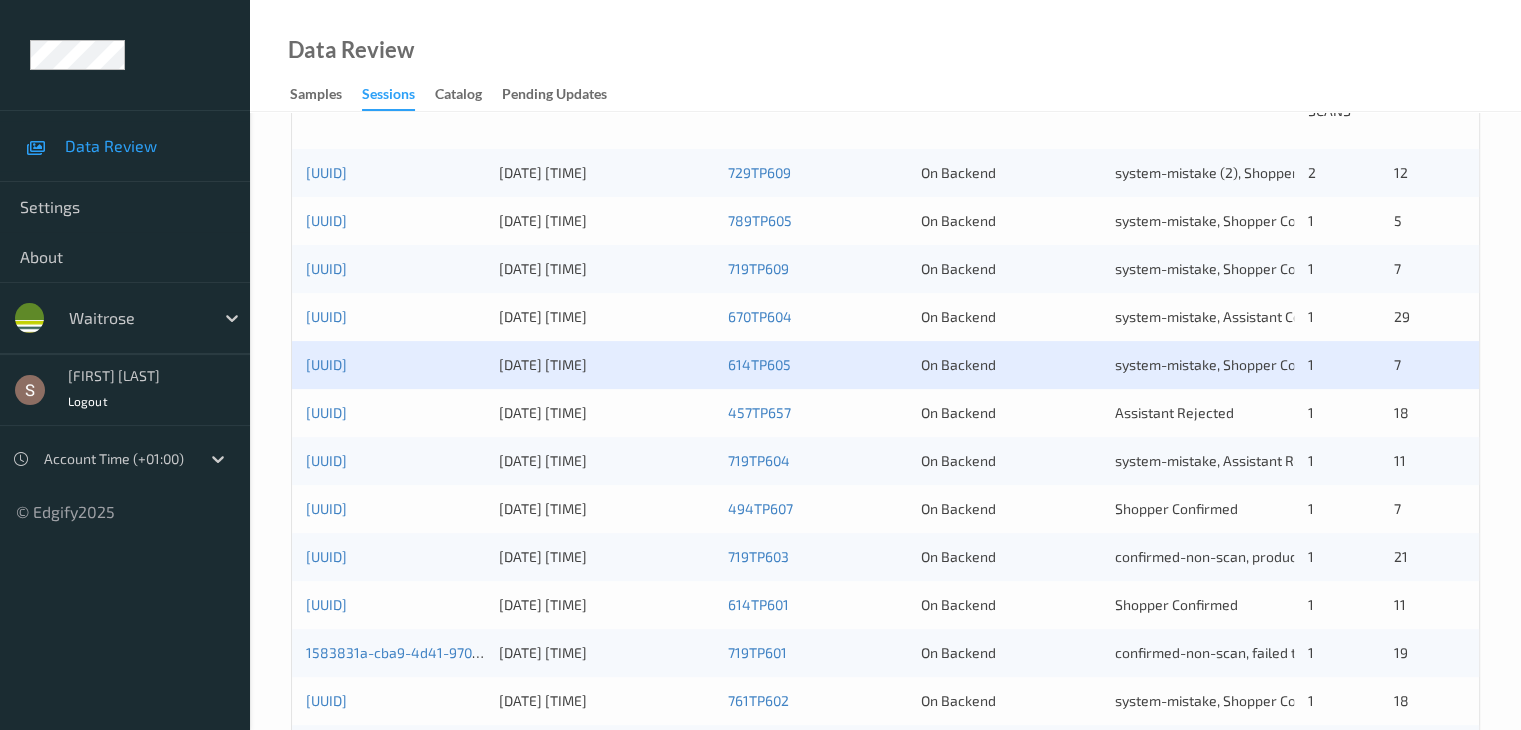 scroll, scrollTop: 532, scrollLeft: 0, axis: vertical 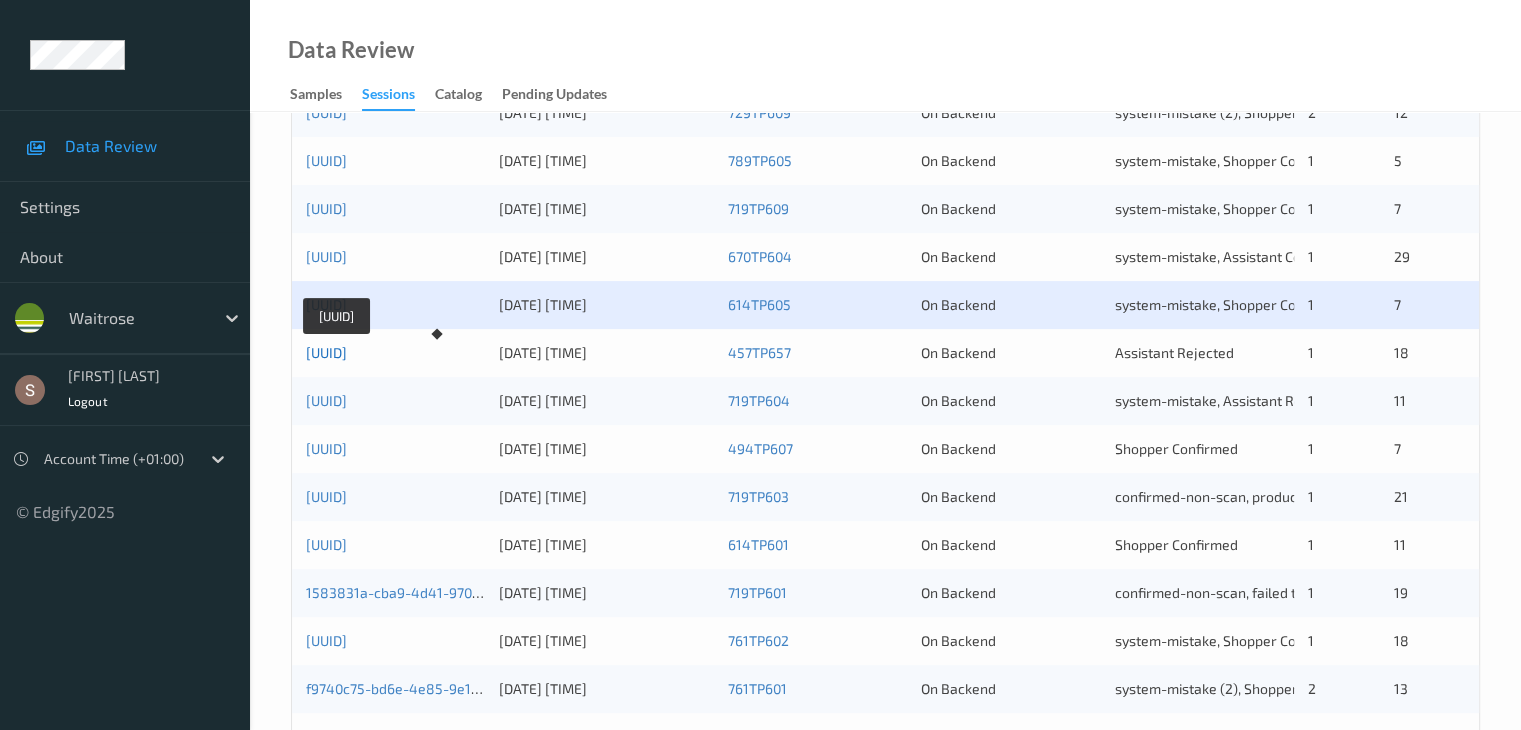 click on "[UUID]" at bounding box center [326, 352] 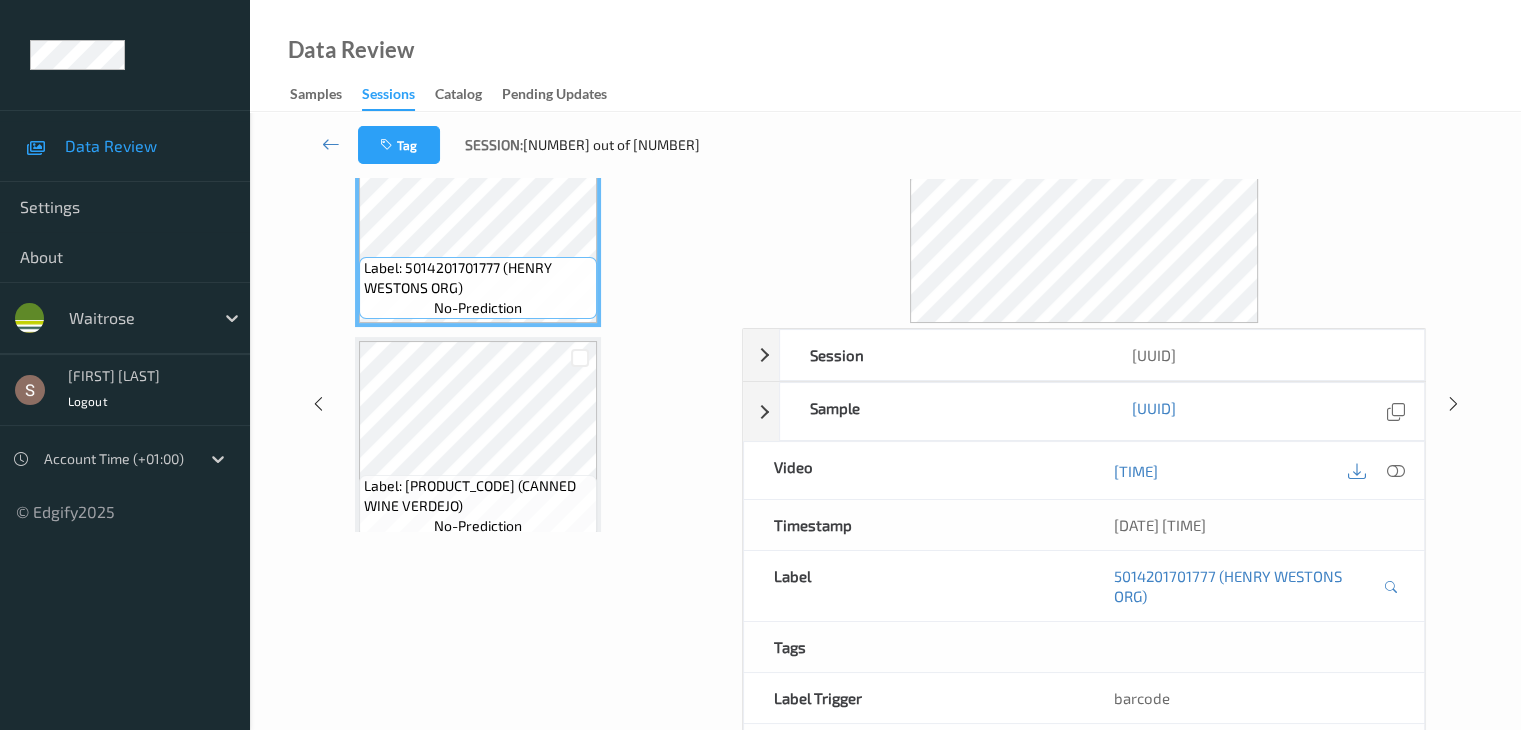 scroll, scrollTop: 0, scrollLeft: 0, axis: both 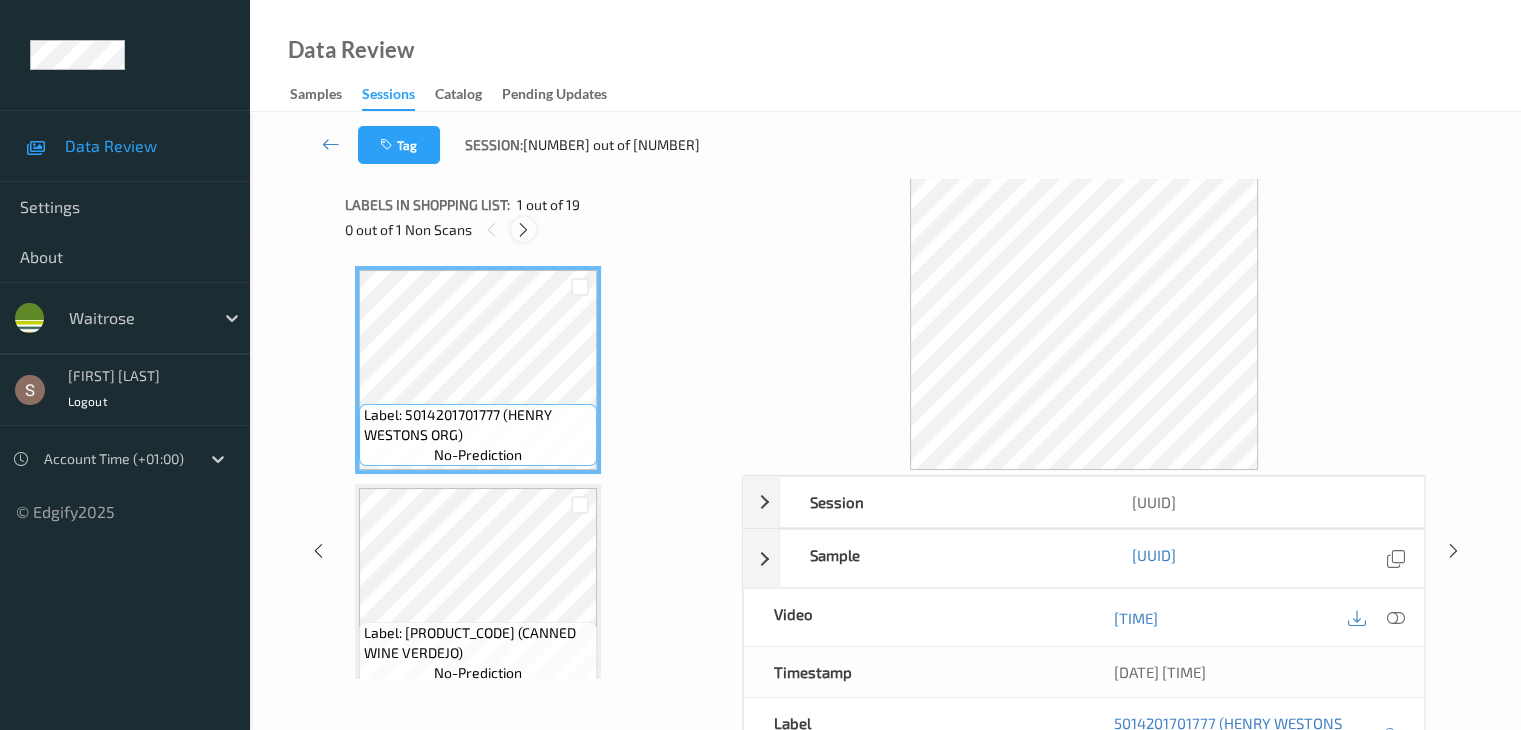 click at bounding box center (523, 230) 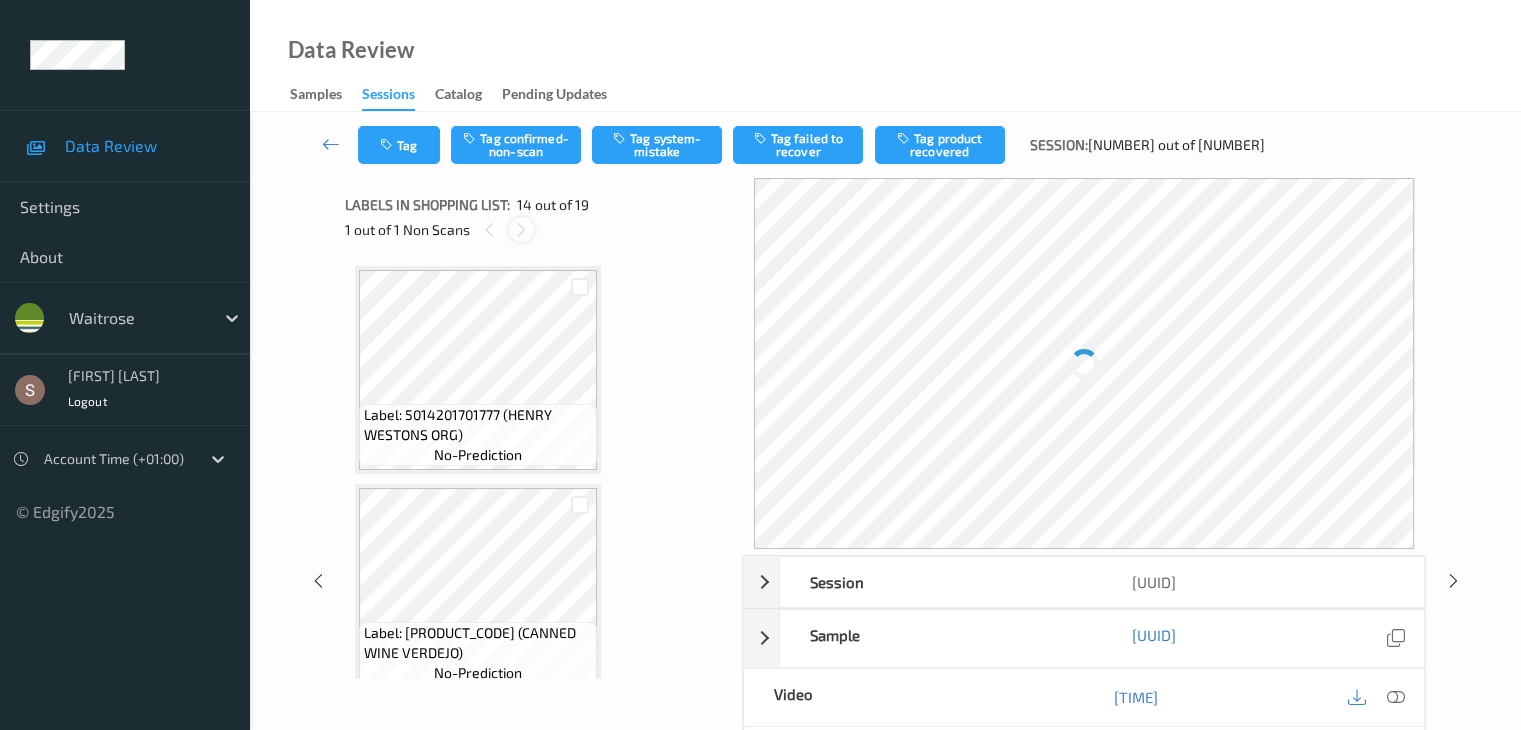 scroll, scrollTop: 2626, scrollLeft: 0, axis: vertical 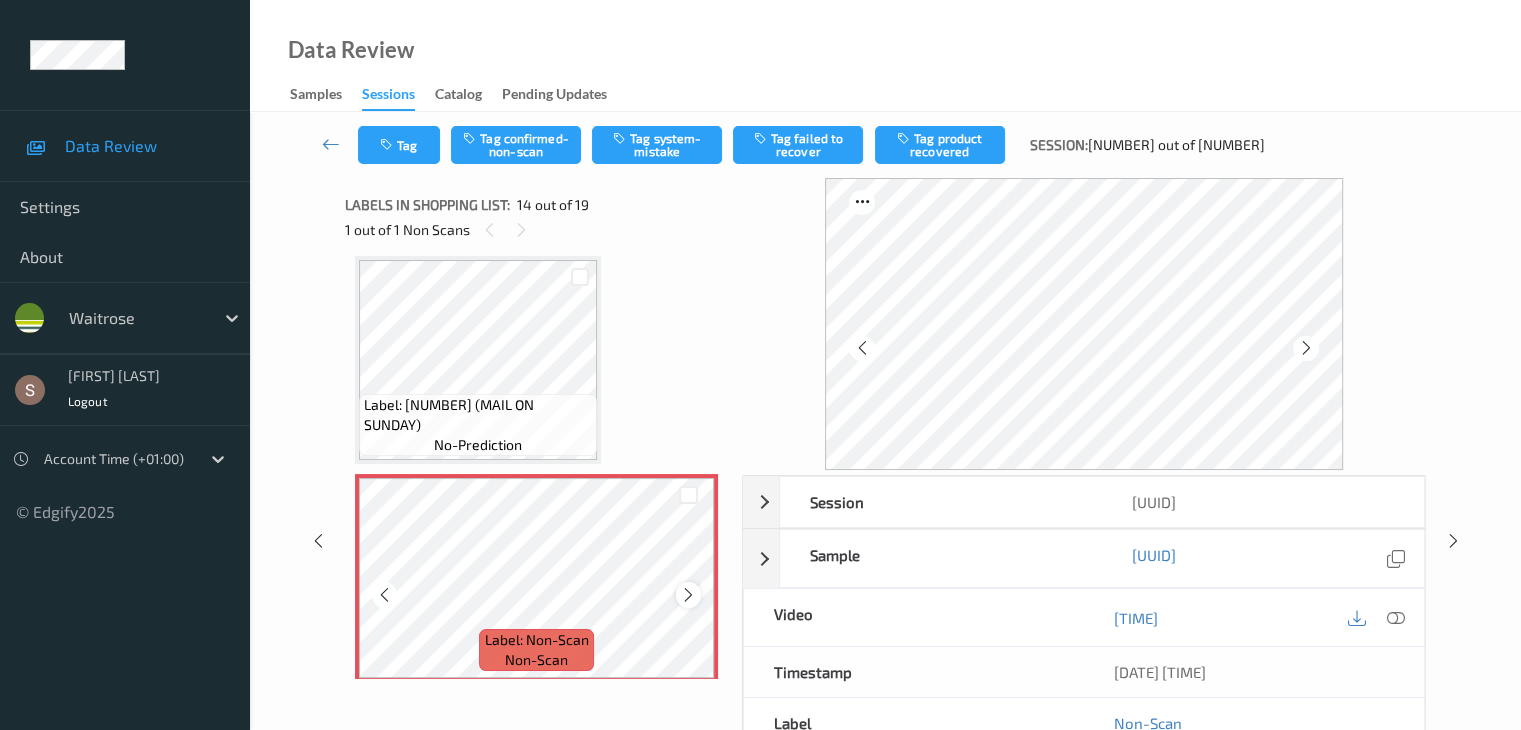 click at bounding box center [688, 595] 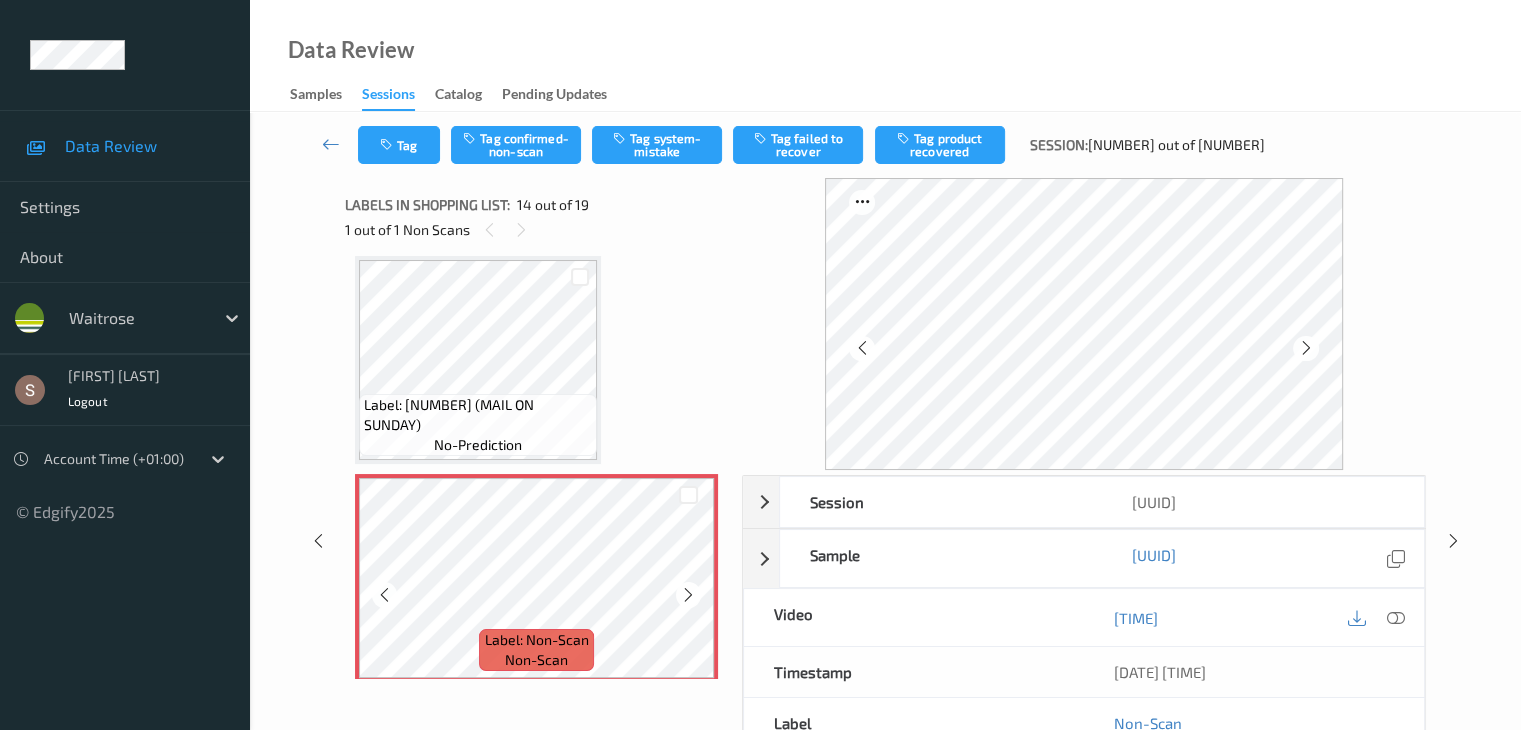 click at bounding box center [688, 595] 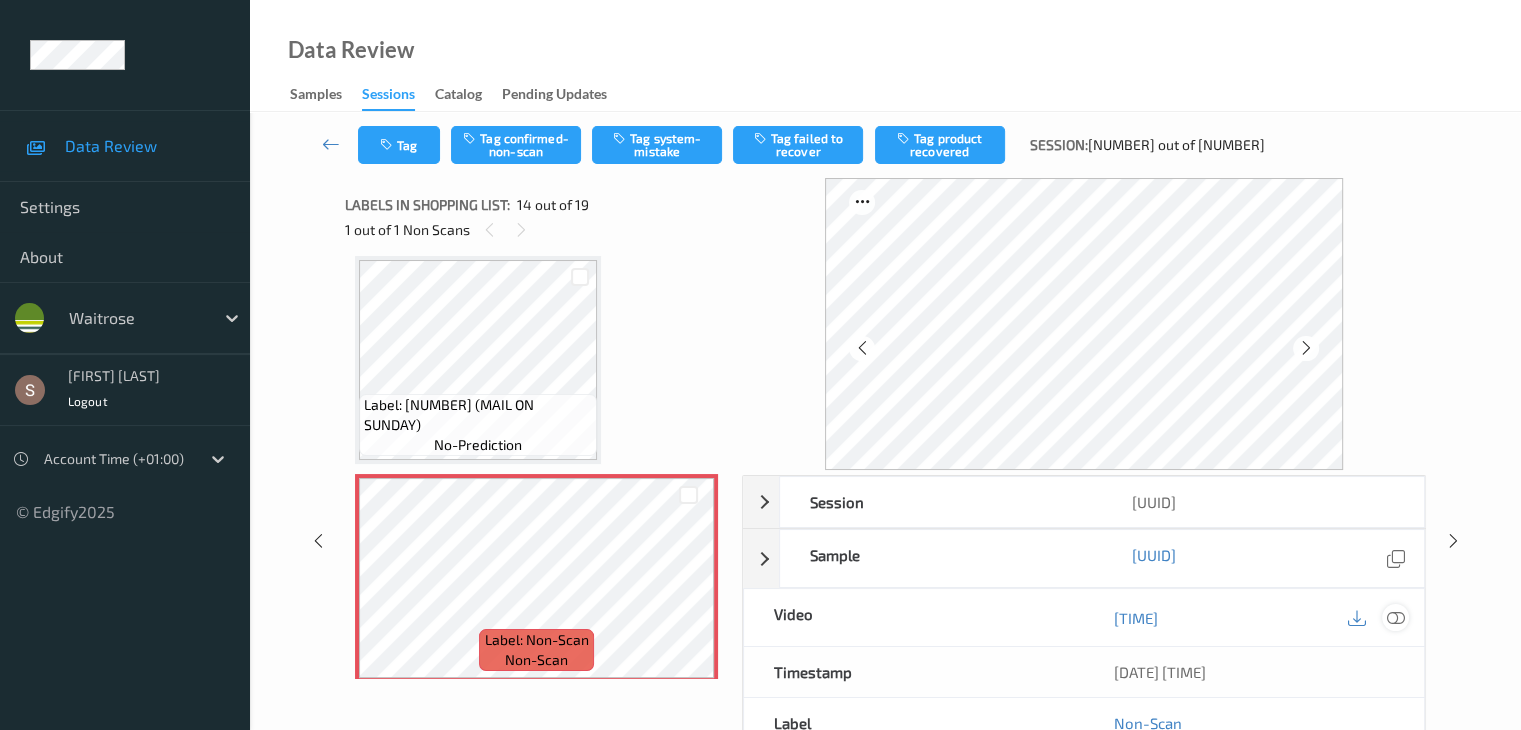 click at bounding box center (1395, 617) 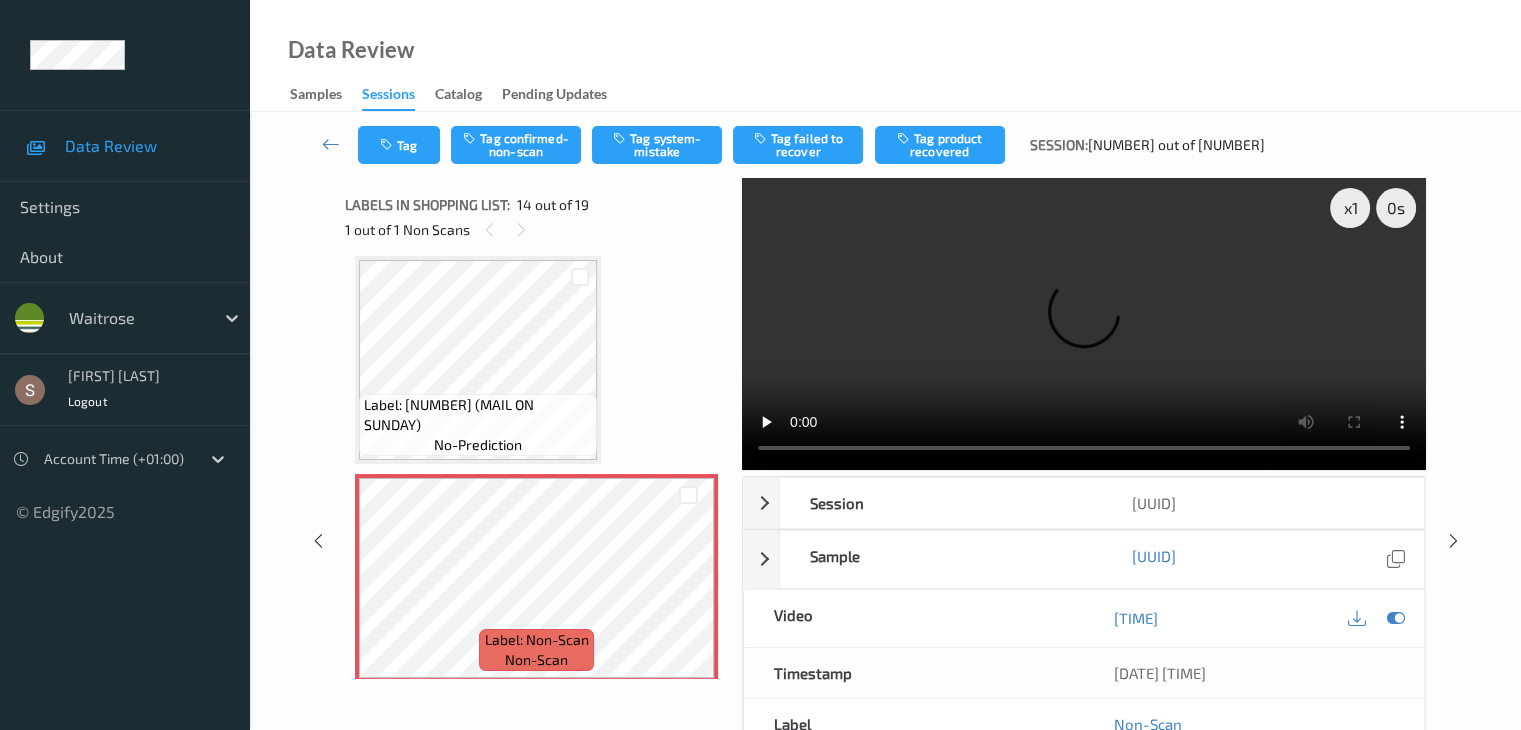 click at bounding box center [1084, 324] 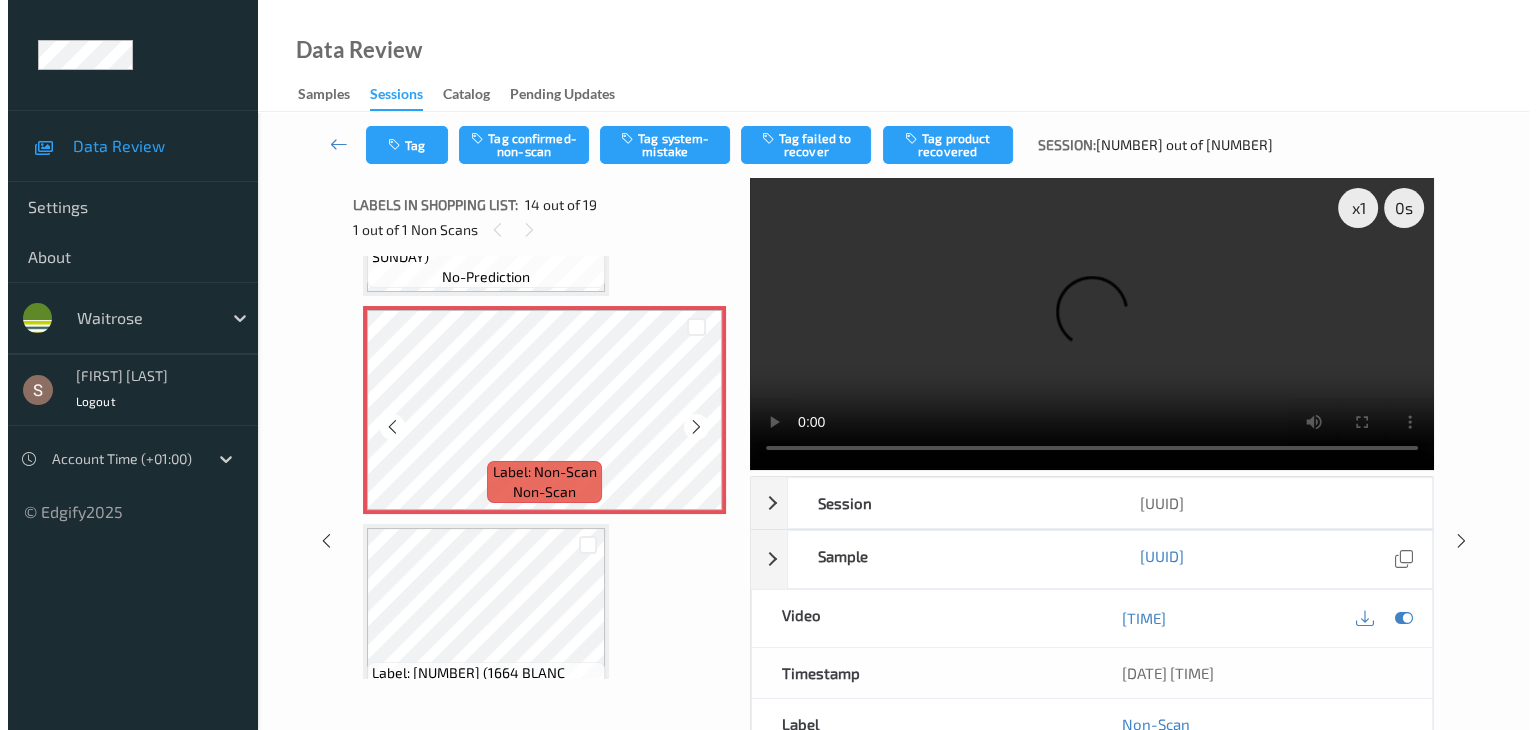 scroll, scrollTop: 2826, scrollLeft: 0, axis: vertical 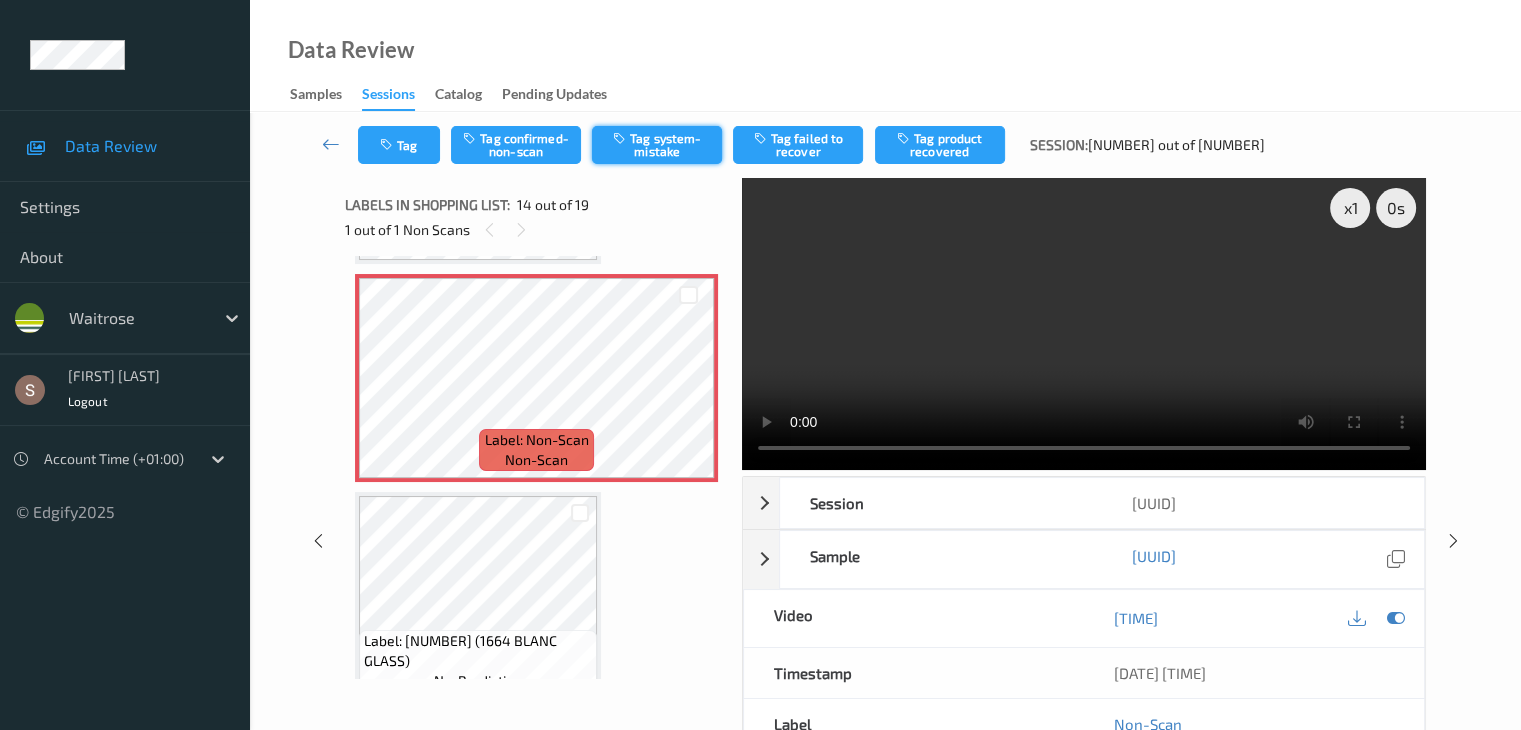 click on "Tag   system-mistake" at bounding box center (657, 145) 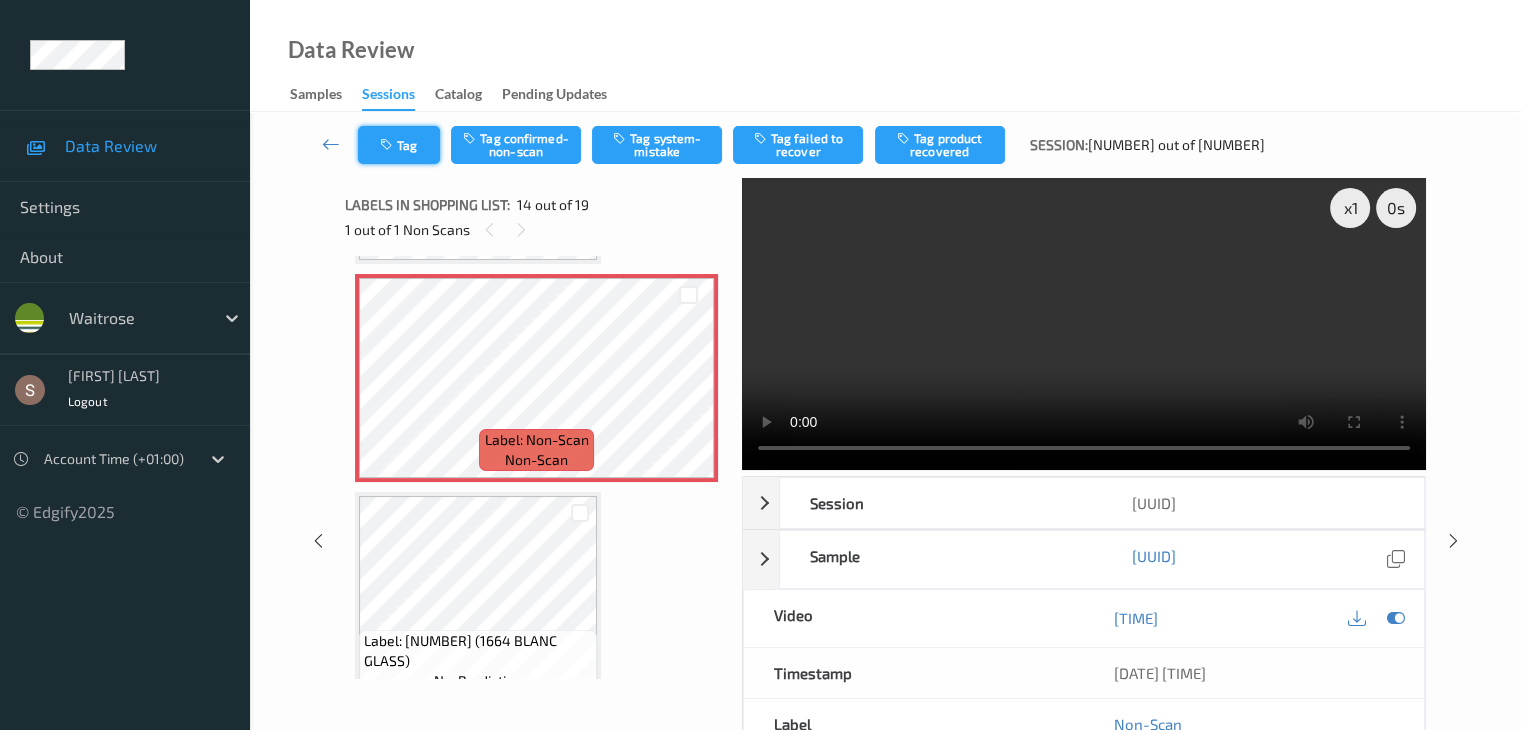 click on "Tag" at bounding box center (399, 145) 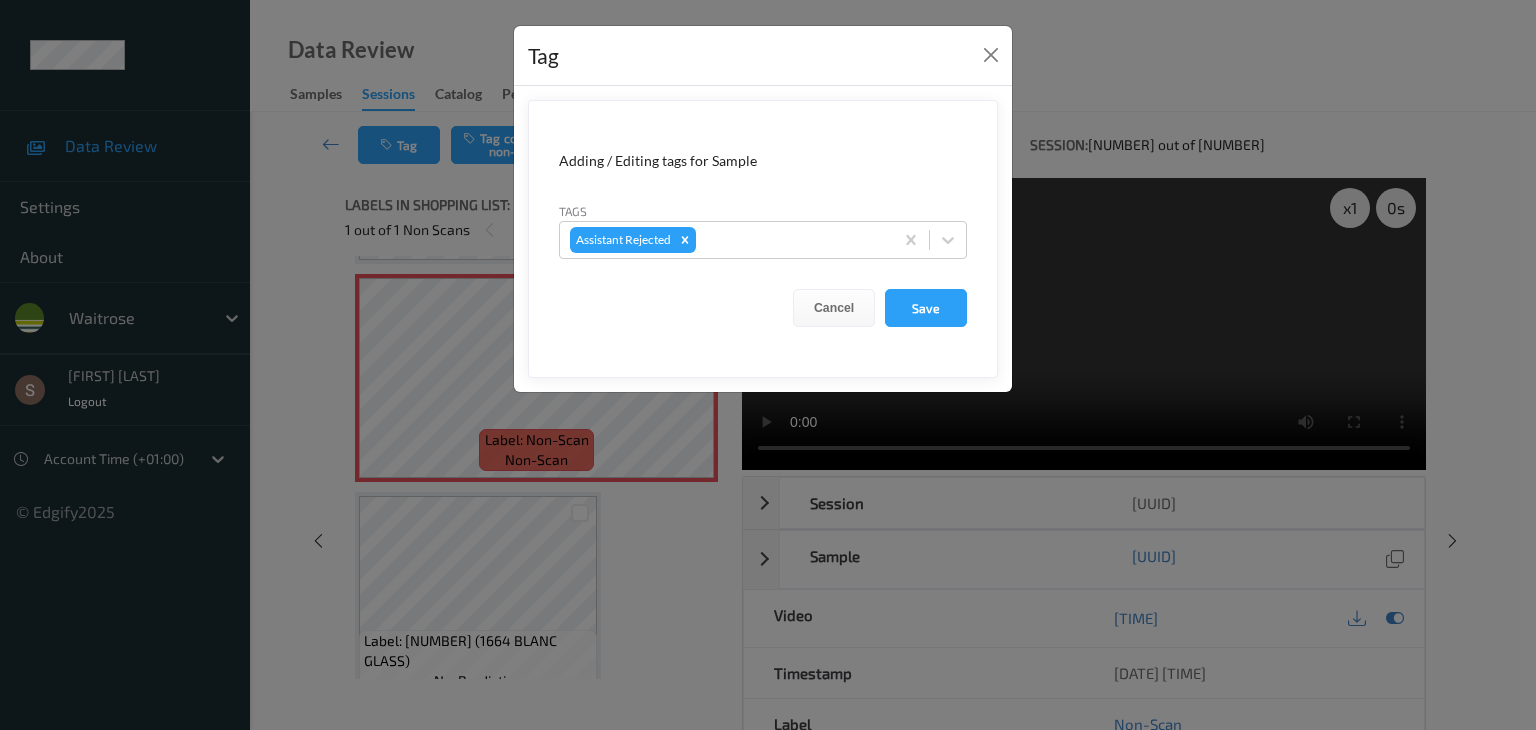 click at bounding box center [948, 240] 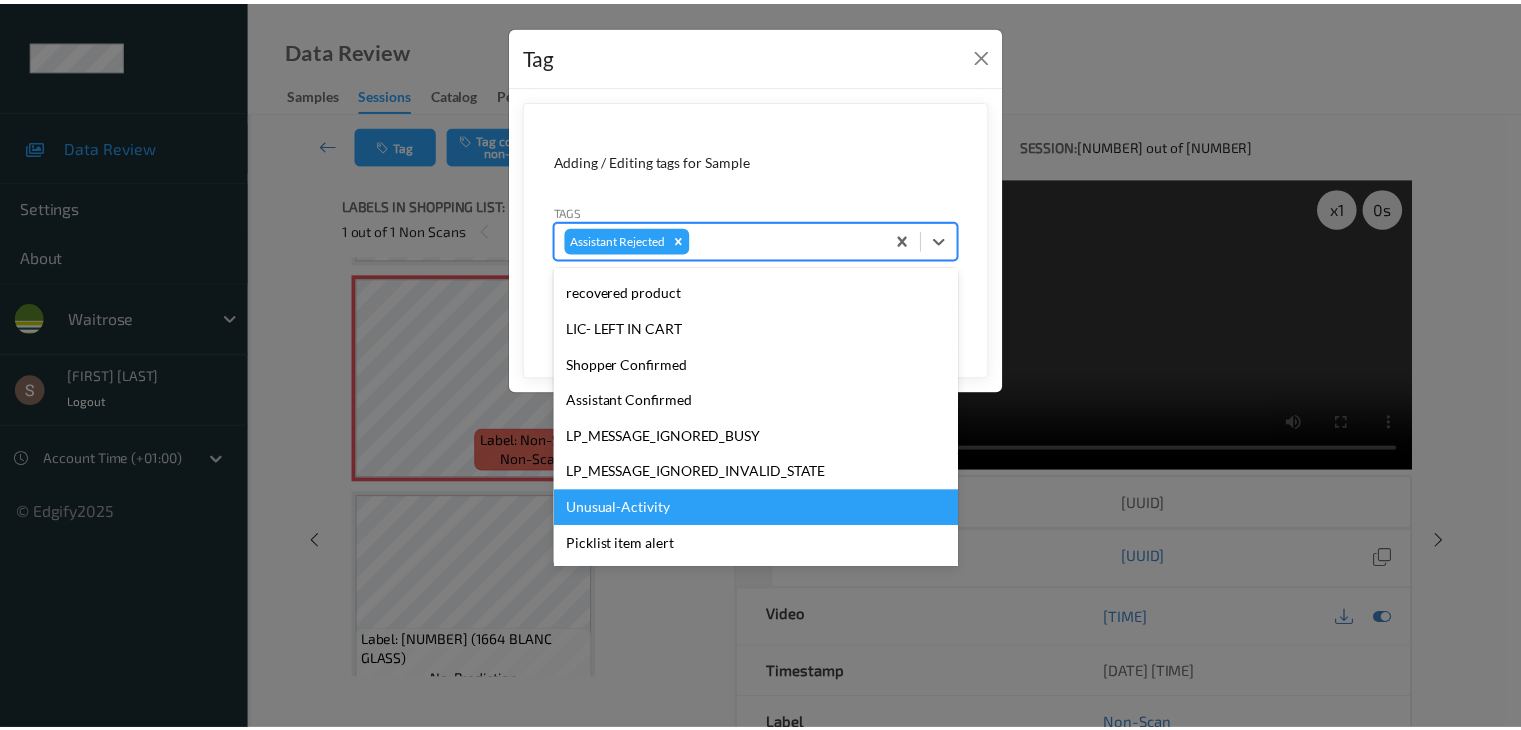 scroll, scrollTop: 392, scrollLeft: 0, axis: vertical 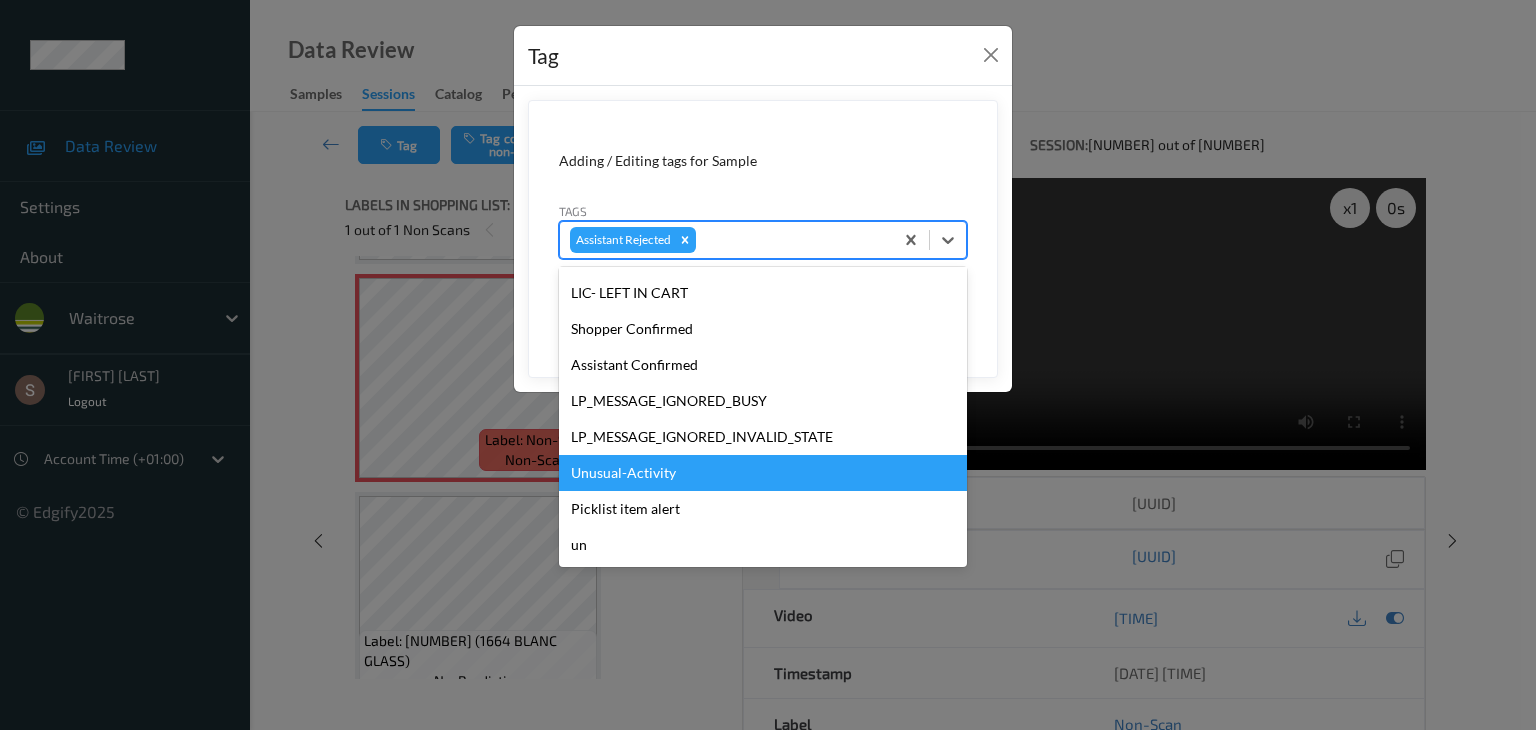 click on "Unusual-Activity" at bounding box center [763, 473] 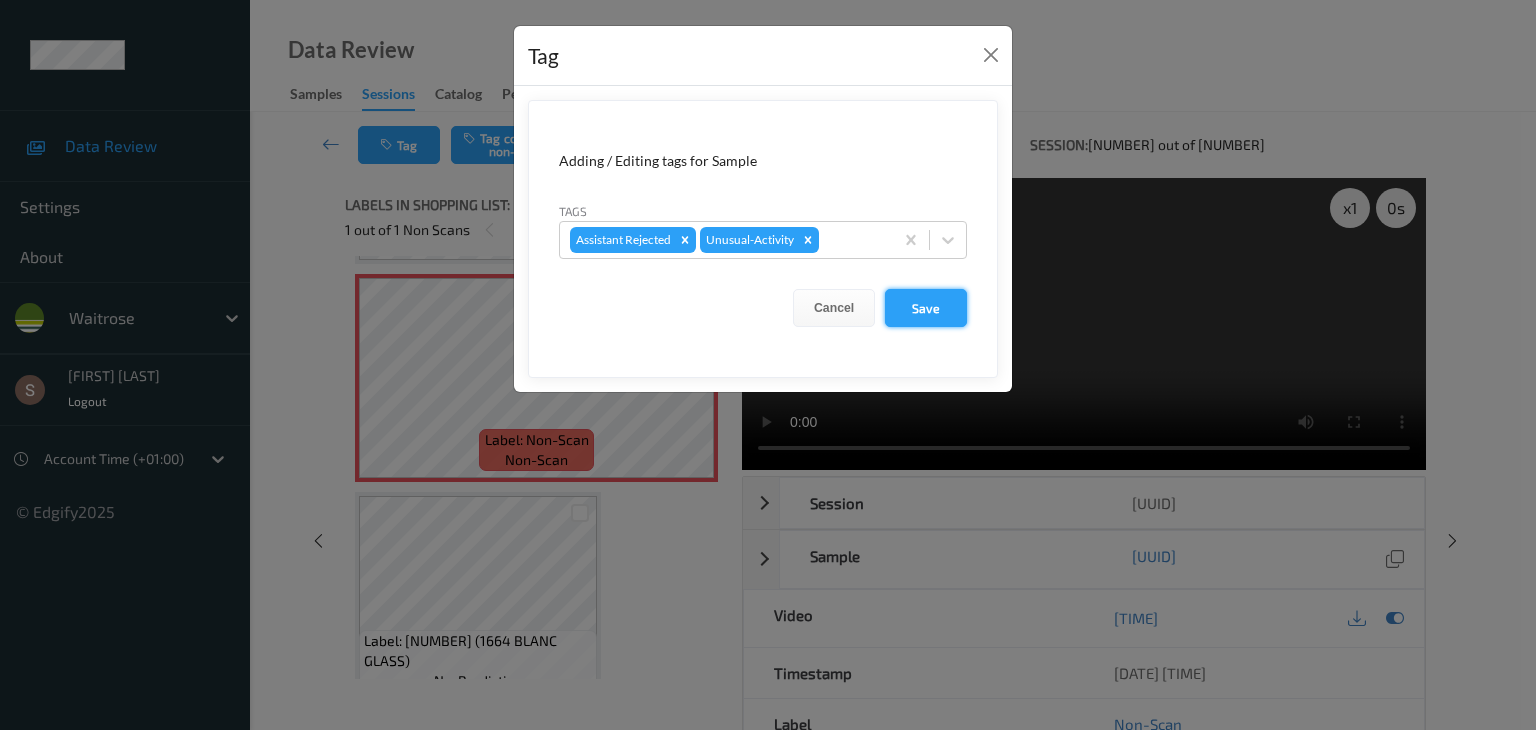 click on "Save" at bounding box center (926, 308) 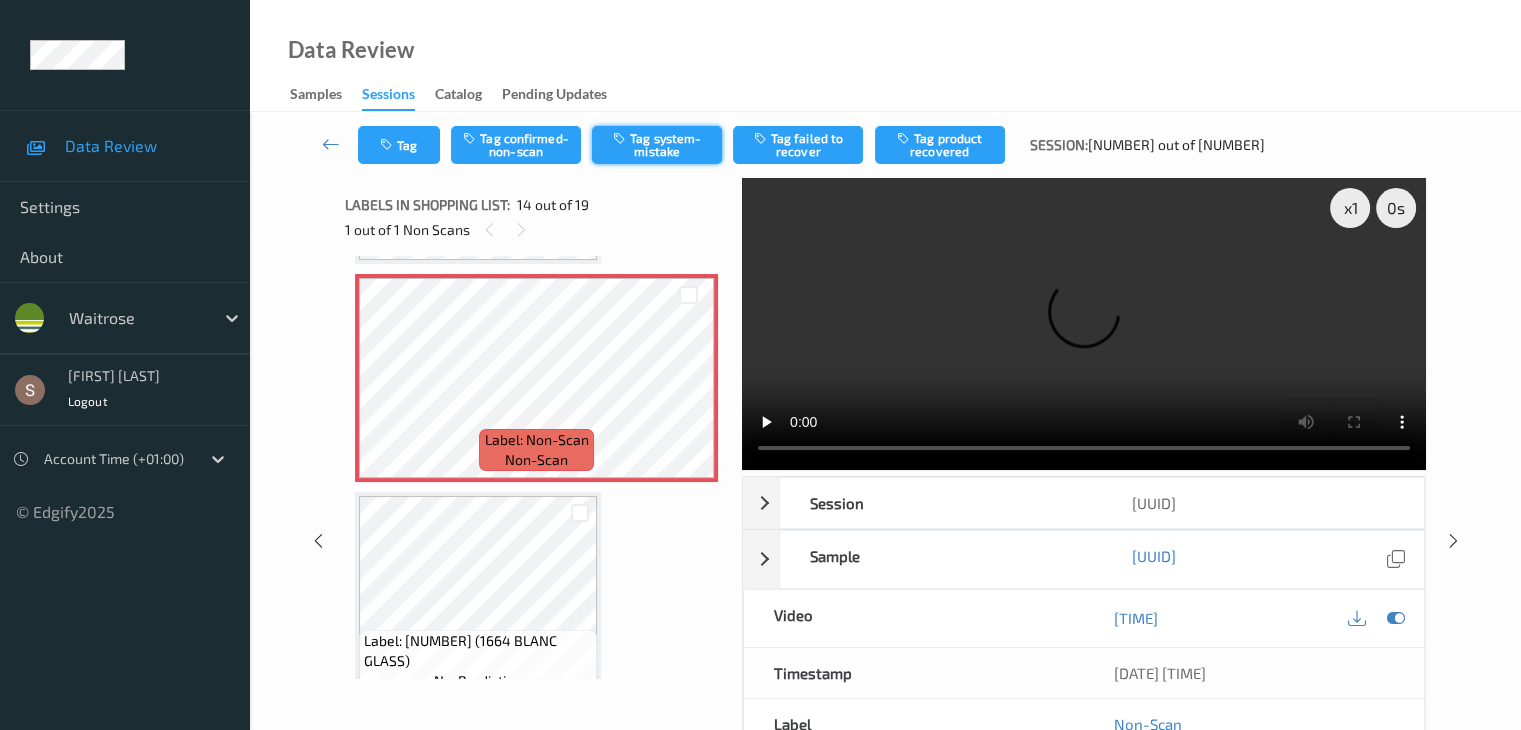 click on "Tag   system-mistake" at bounding box center (657, 145) 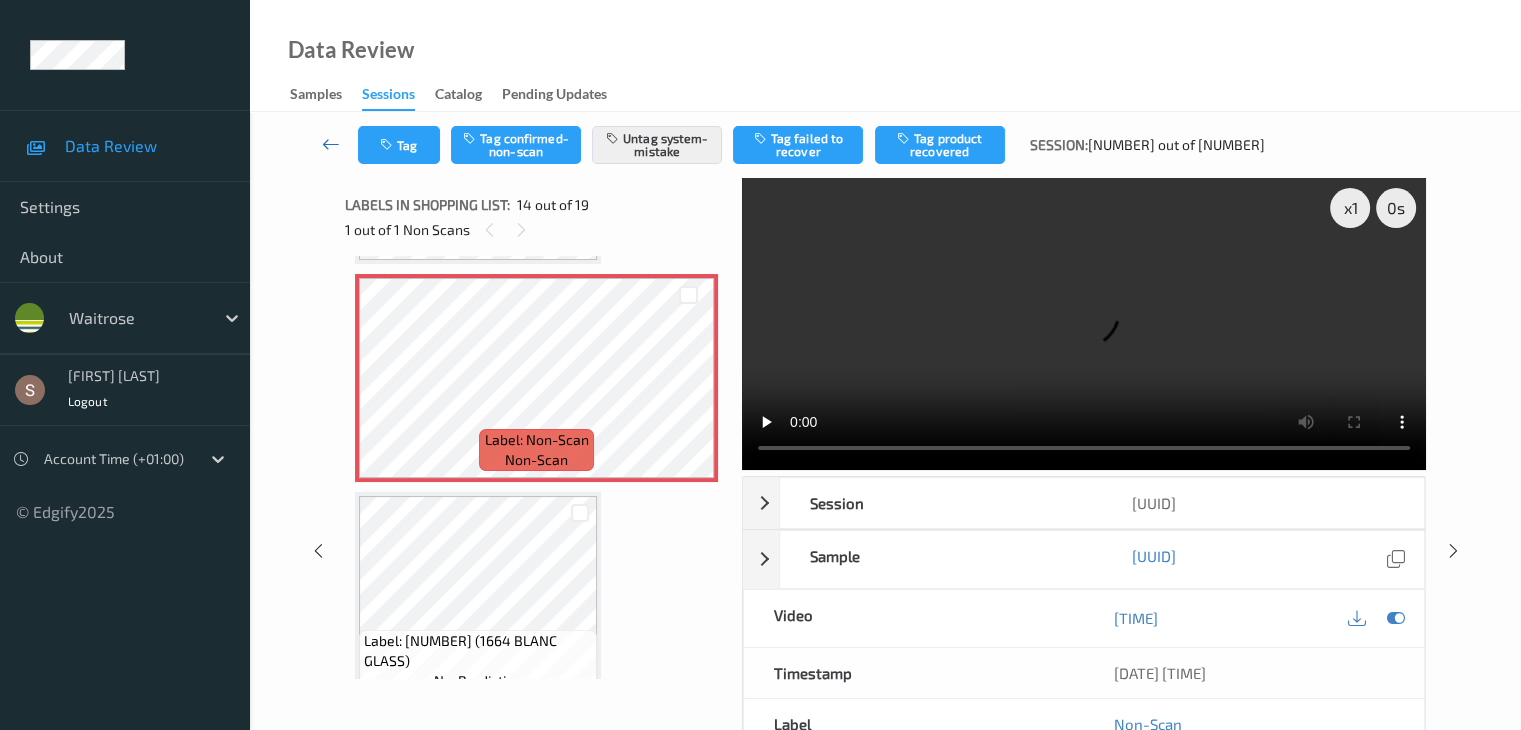 click at bounding box center [331, 144] 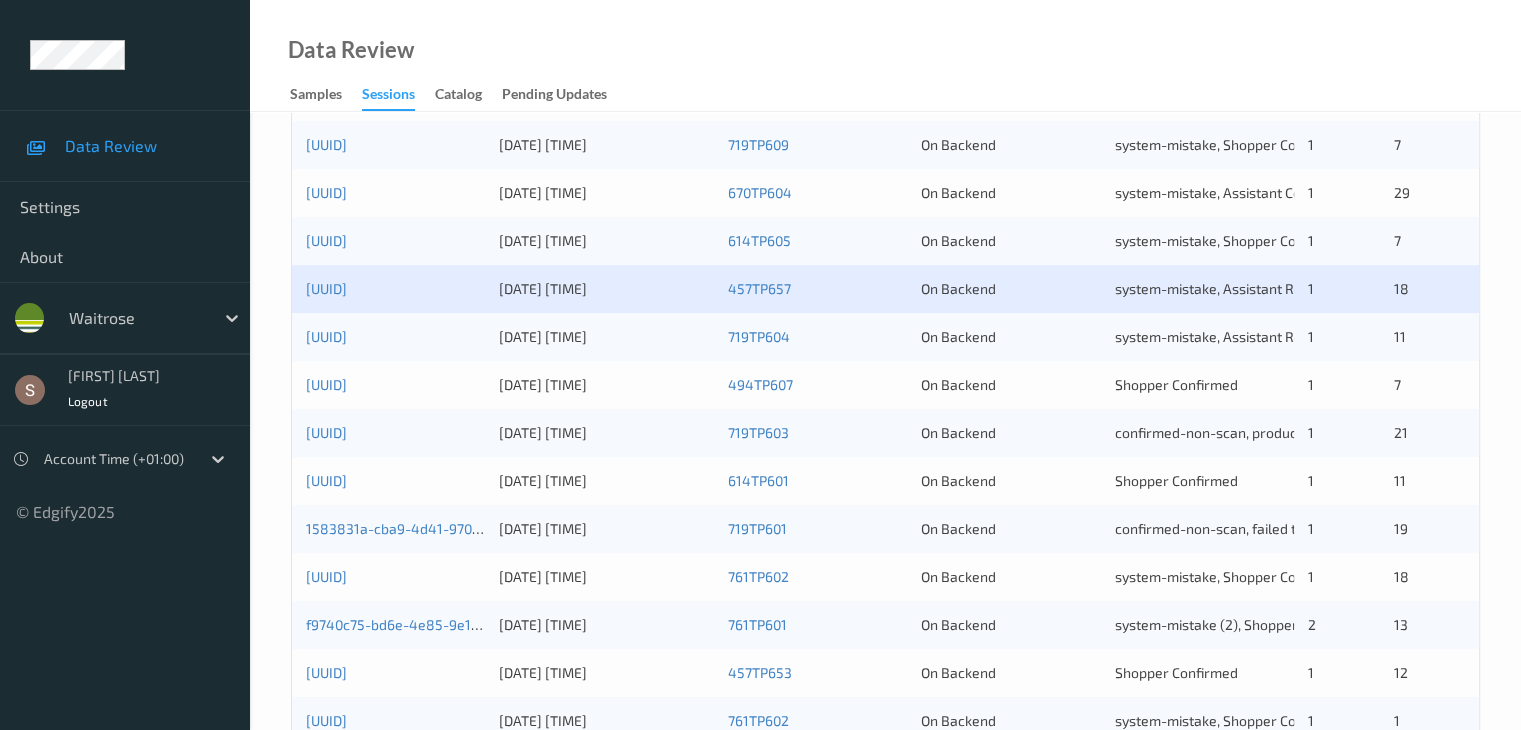 scroll, scrollTop: 600, scrollLeft: 0, axis: vertical 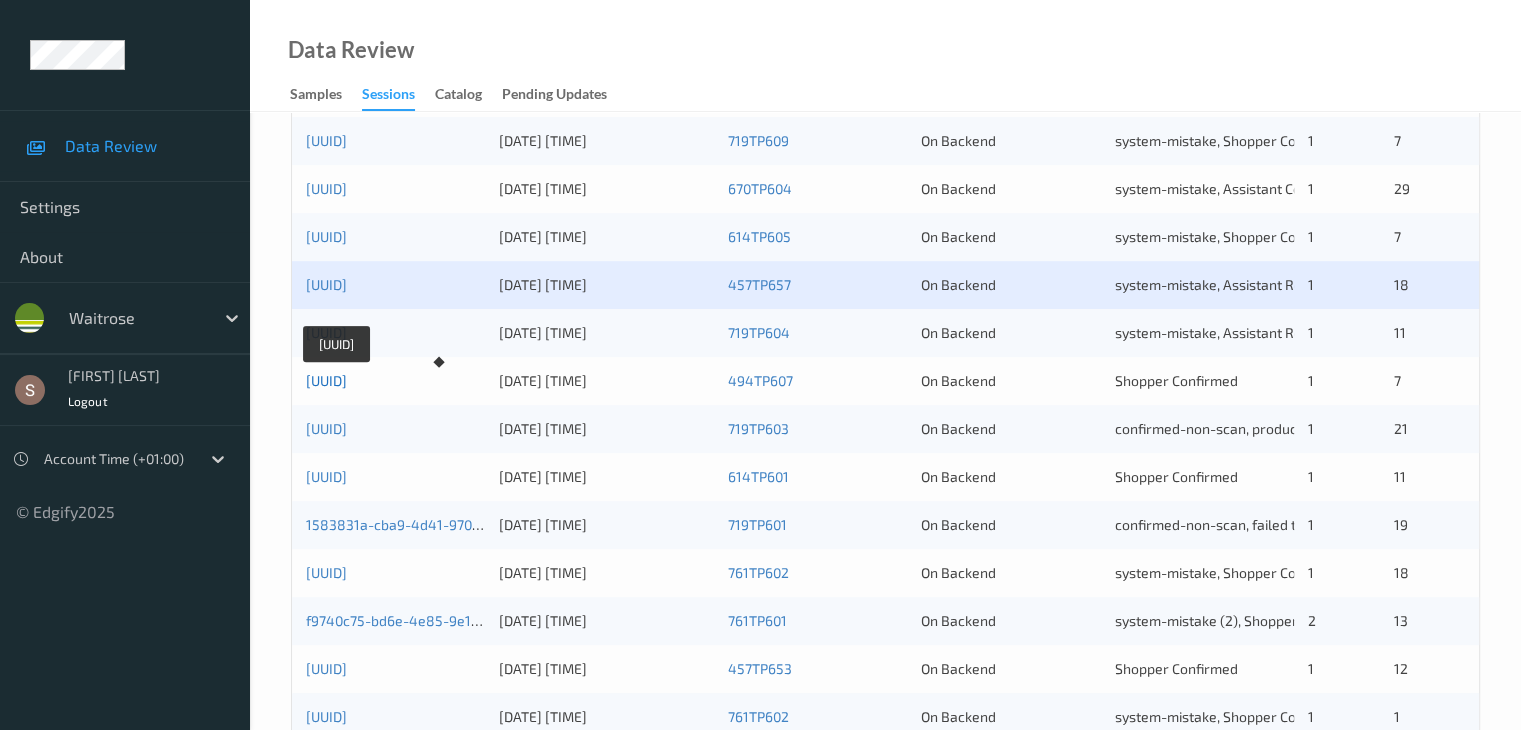 click on "[UUID]" at bounding box center (326, 380) 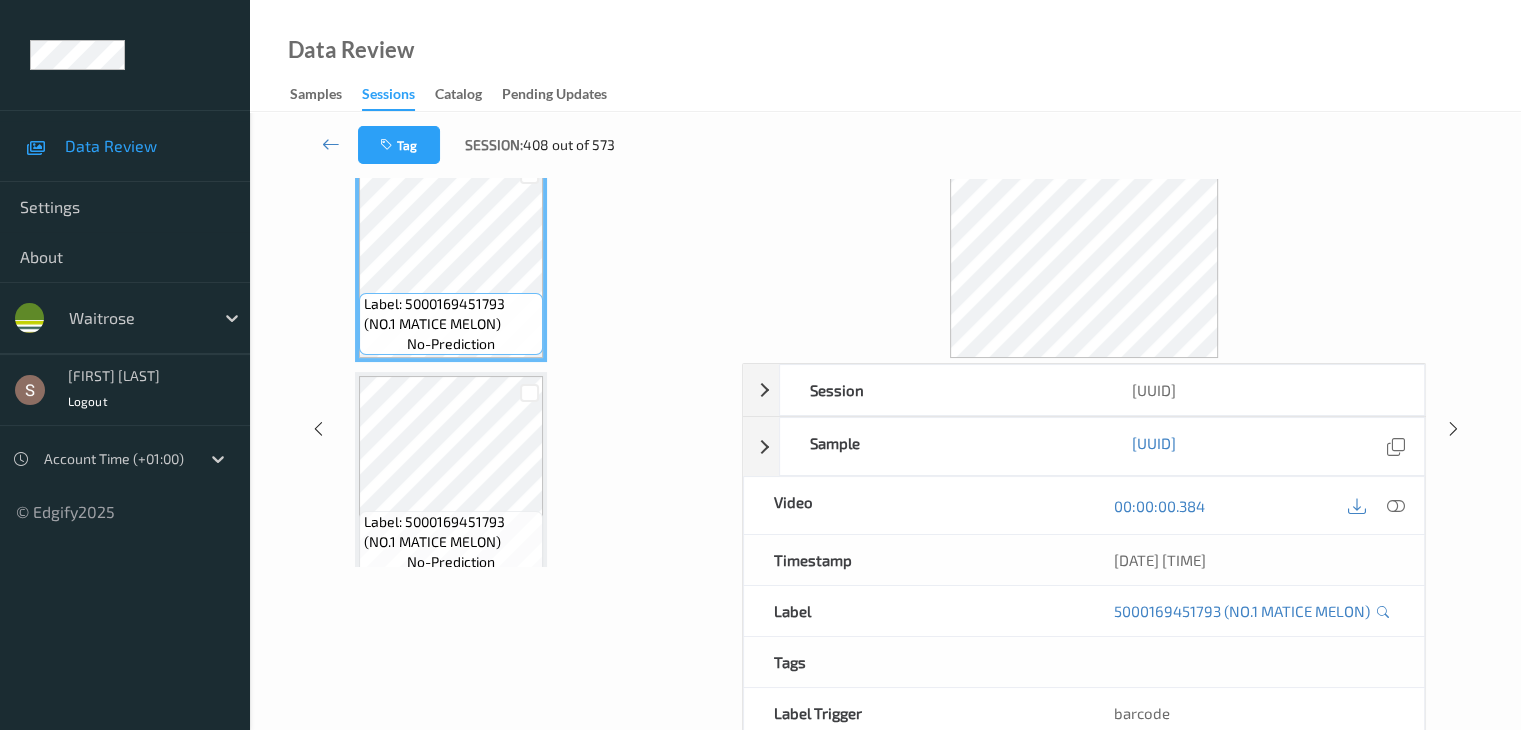 scroll, scrollTop: 0, scrollLeft: 0, axis: both 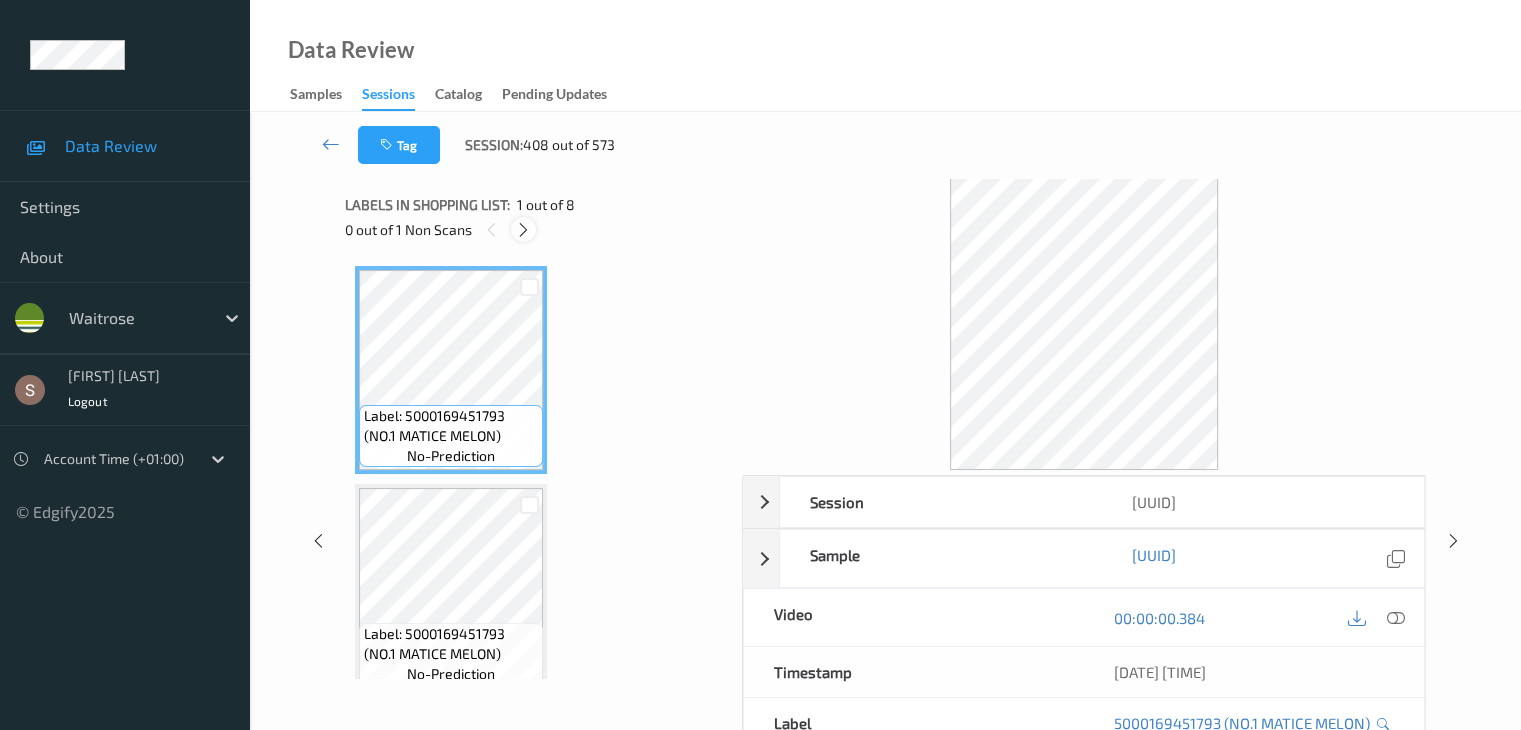 click at bounding box center [523, 230] 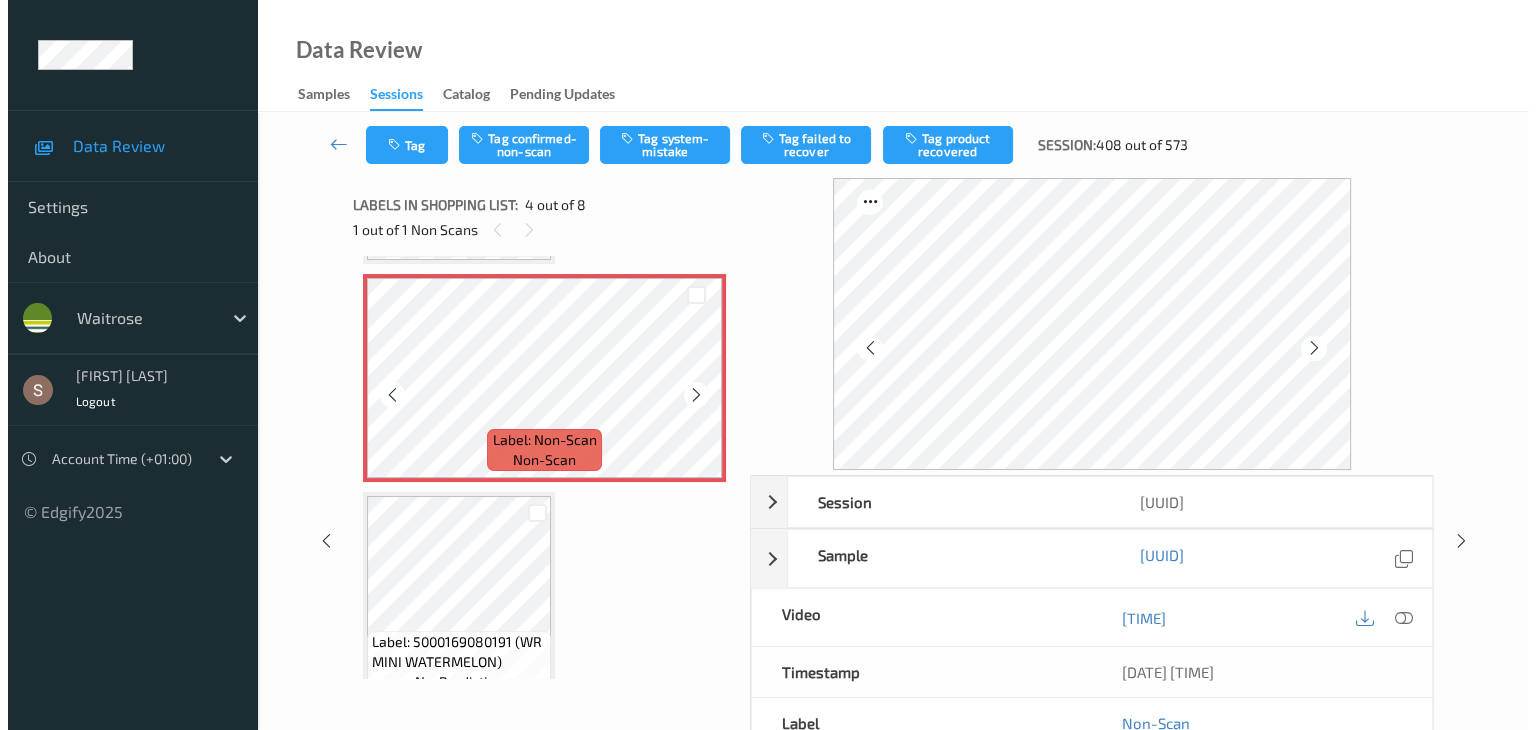 scroll, scrollTop: 746, scrollLeft: 0, axis: vertical 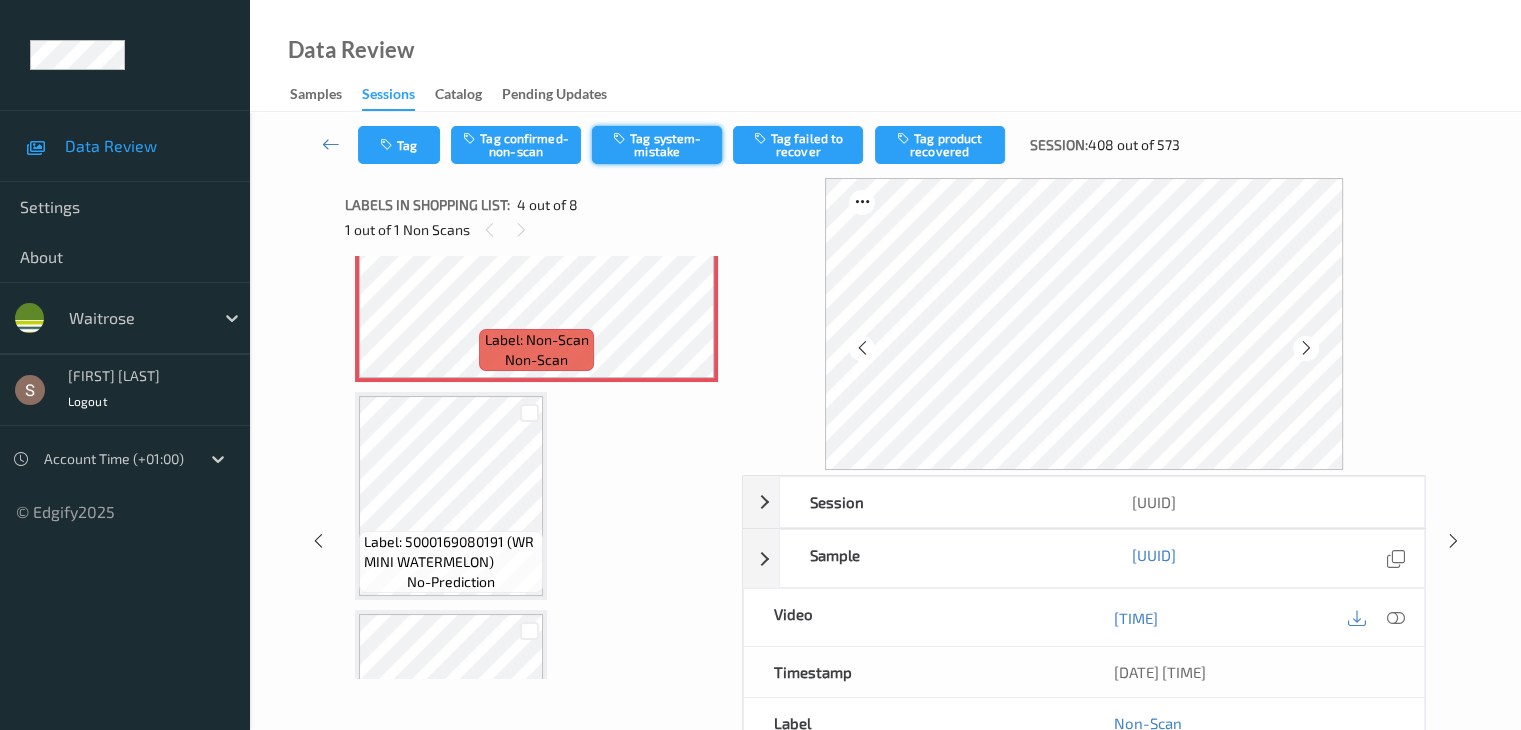 click on "Tag   system-mistake" at bounding box center [657, 145] 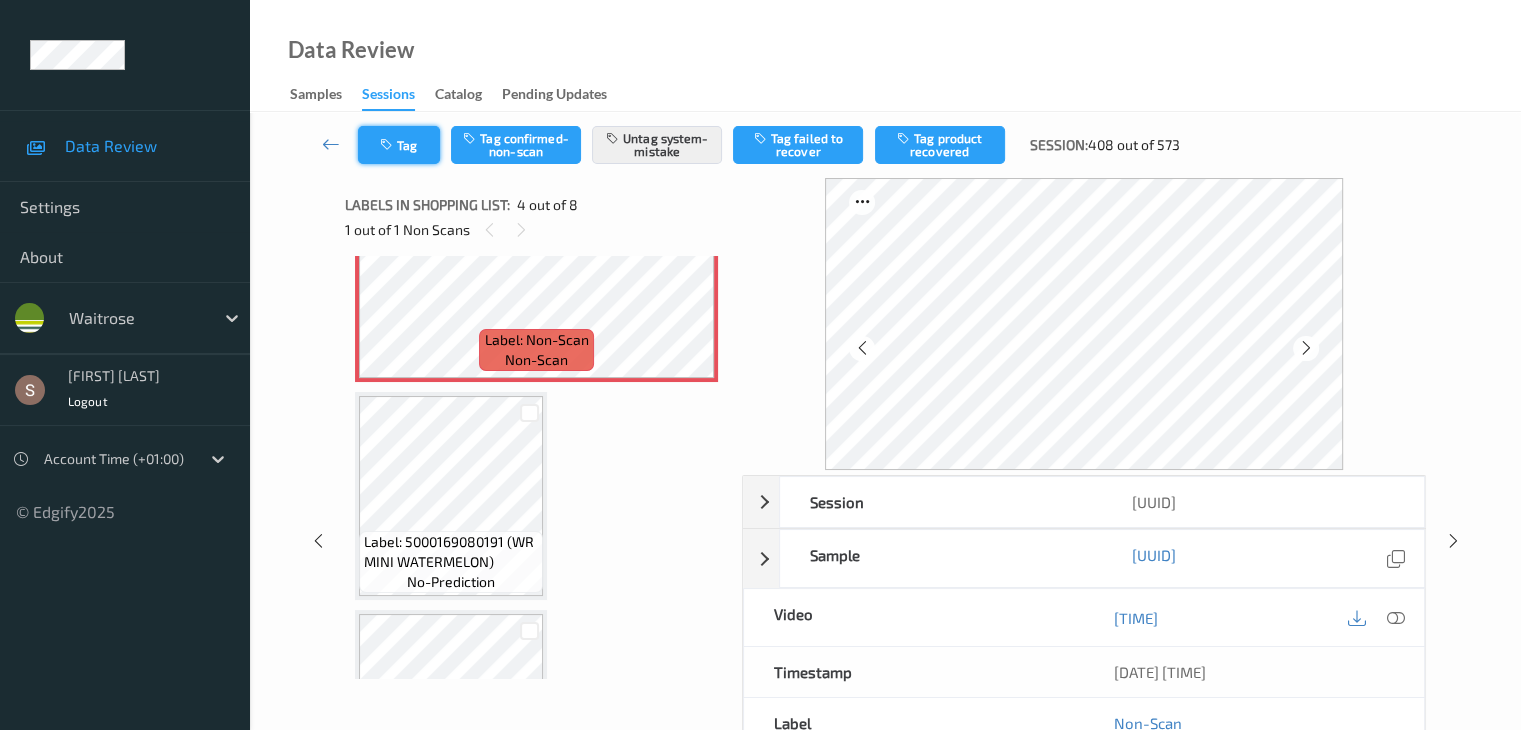 click on "Tag" at bounding box center [399, 145] 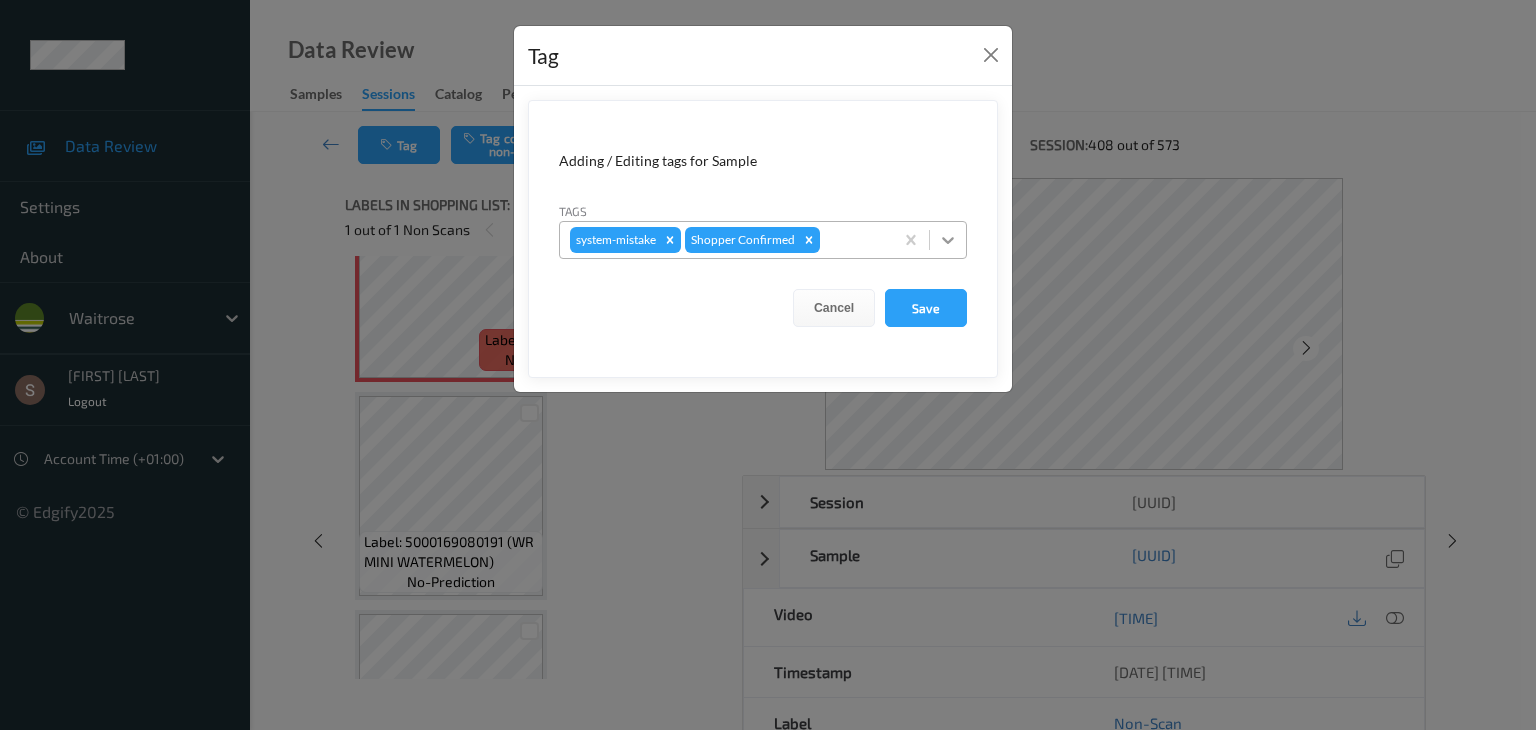 click at bounding box center [948, 240] 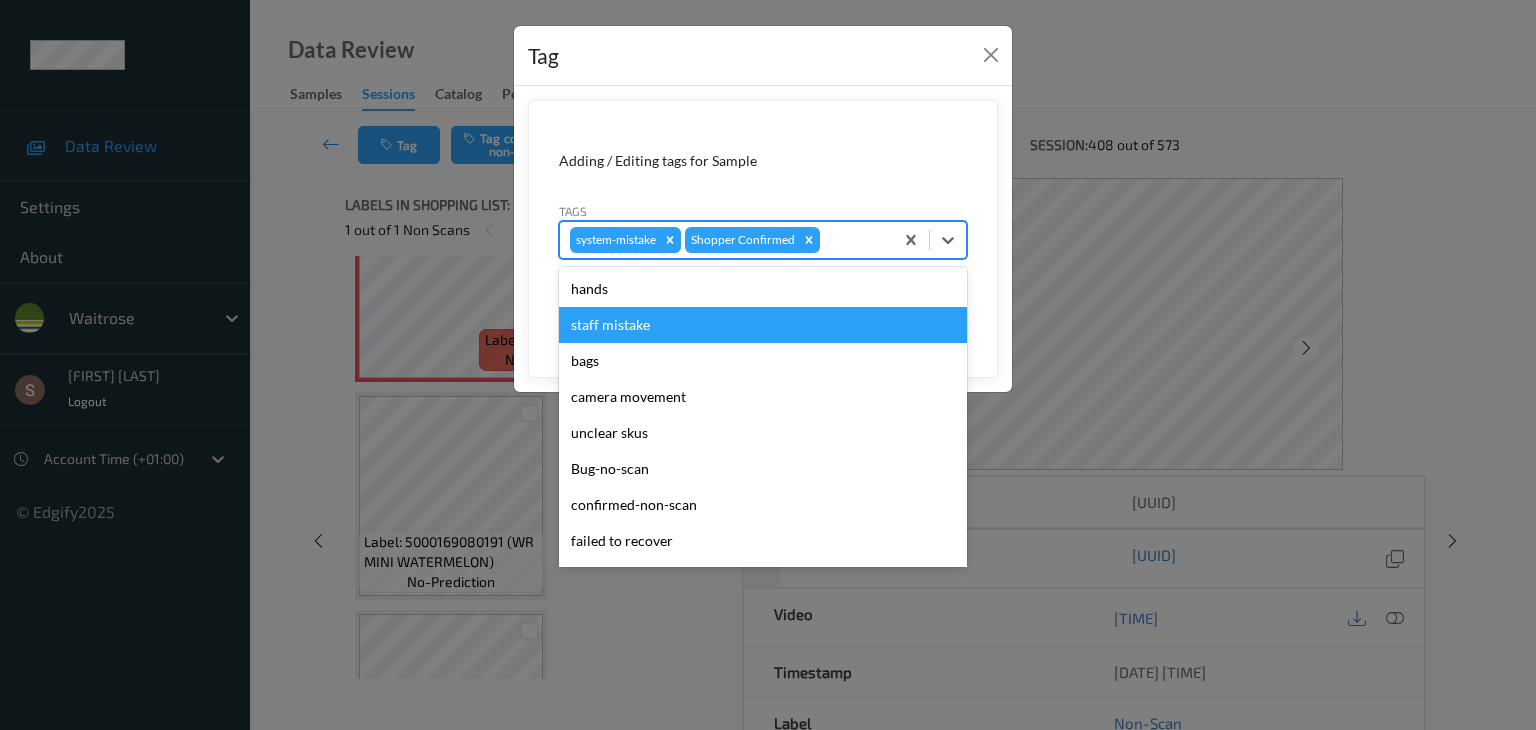scroll, scrollTop: 356, scrollLeft: 0, axis: vertical 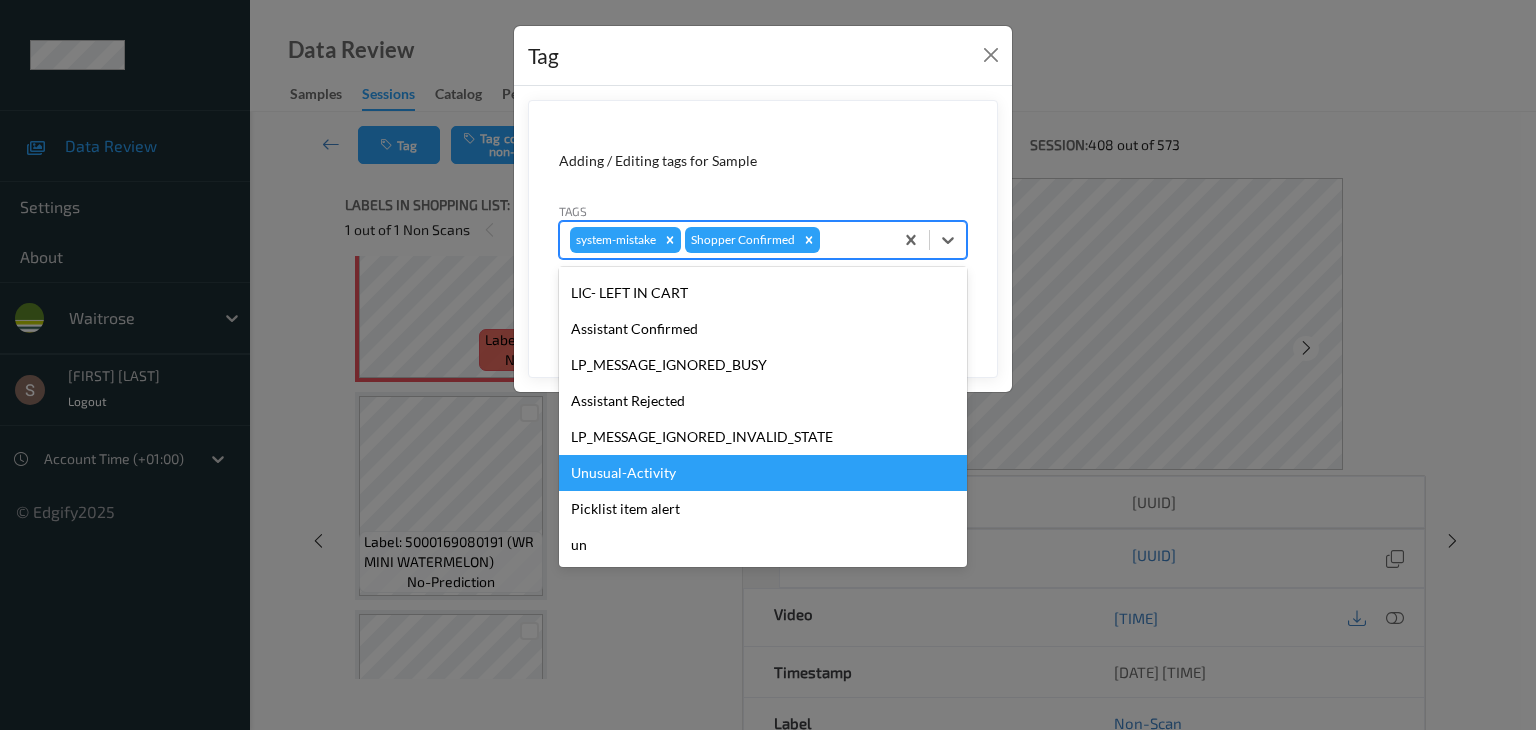 click on "Unusual-Activity" at bounding box center (763, 473) 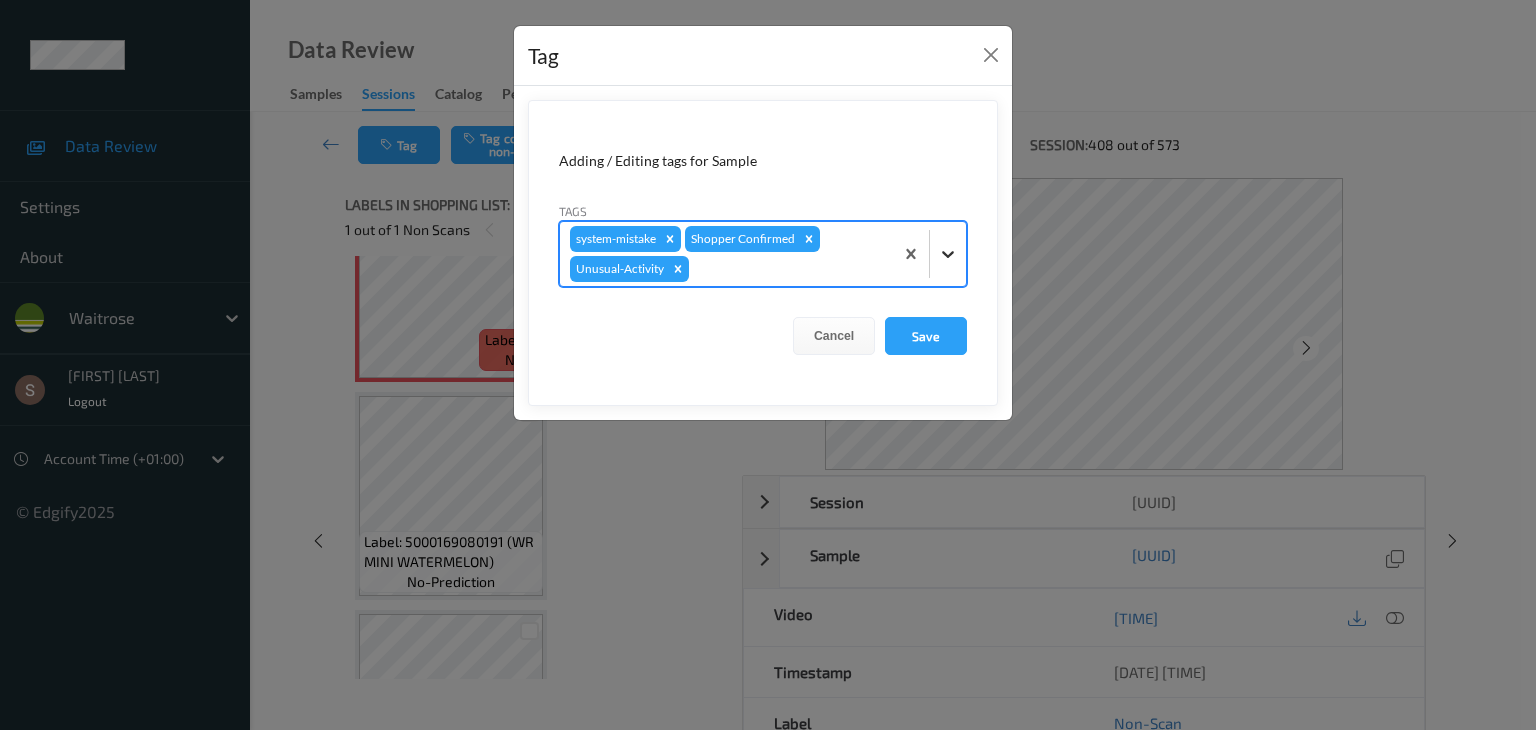 click 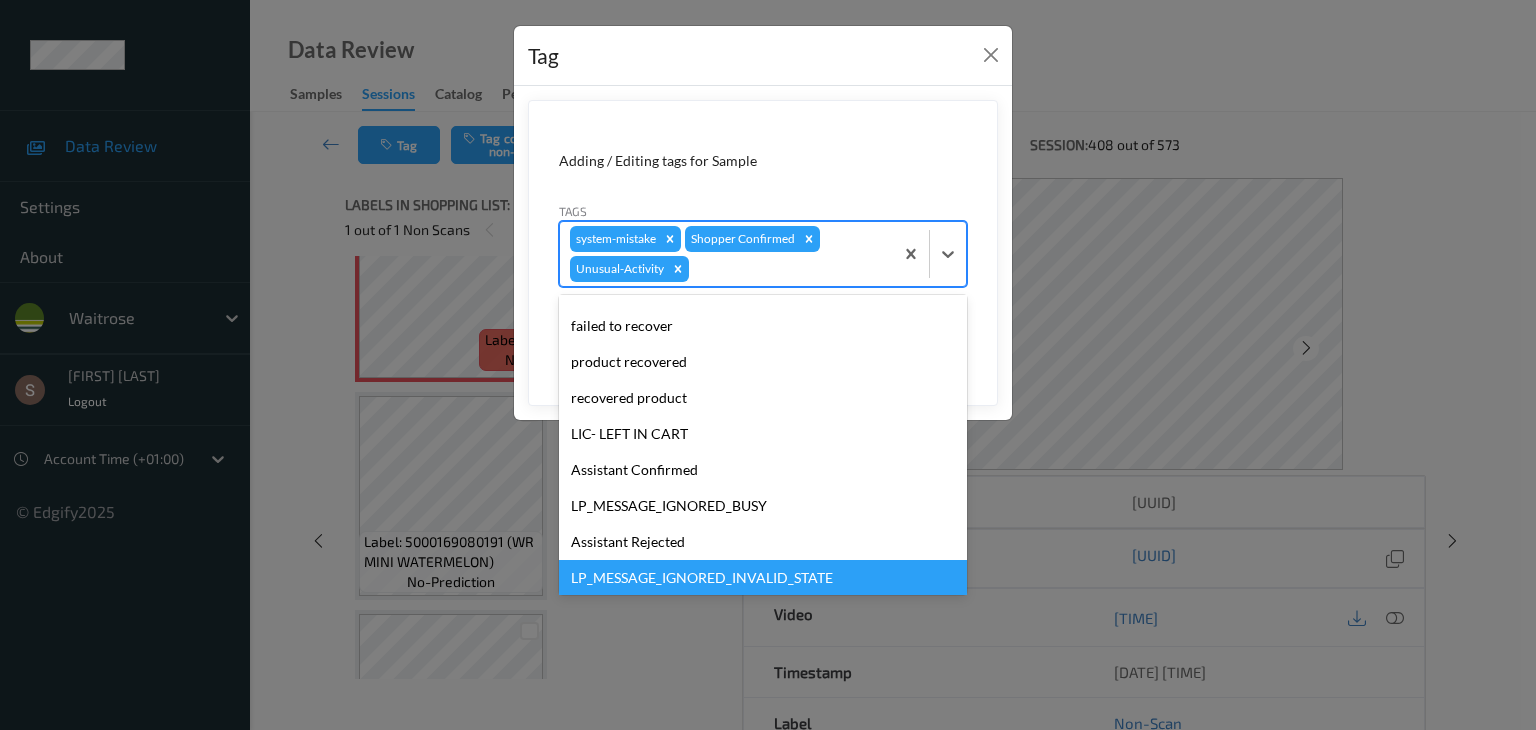 scroll, scrollTop: 320, scrollLeft: 0, axis: vertical 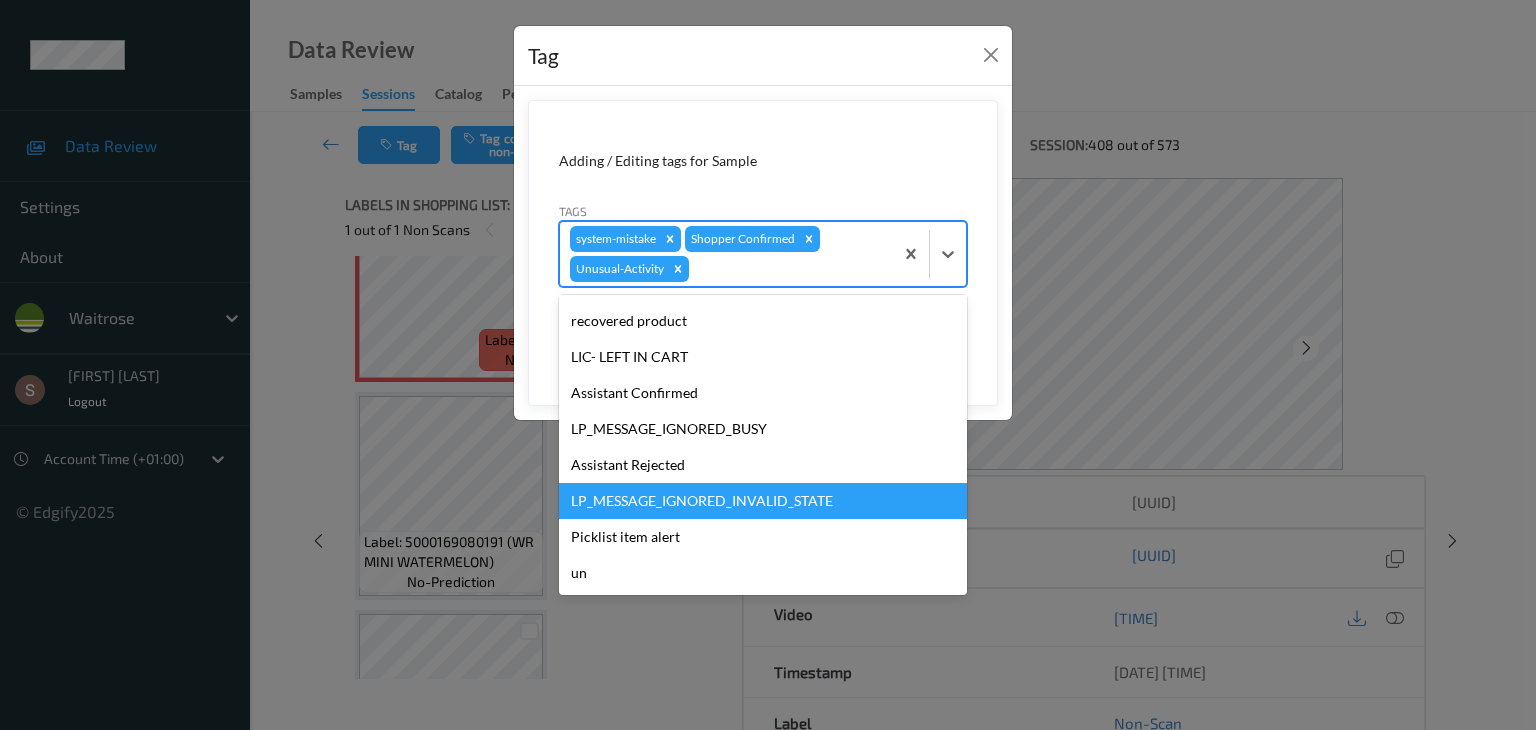 click on "LP_MESSAGE_IGNORED_INVALID_STATE" at bounding box center [763, 501] 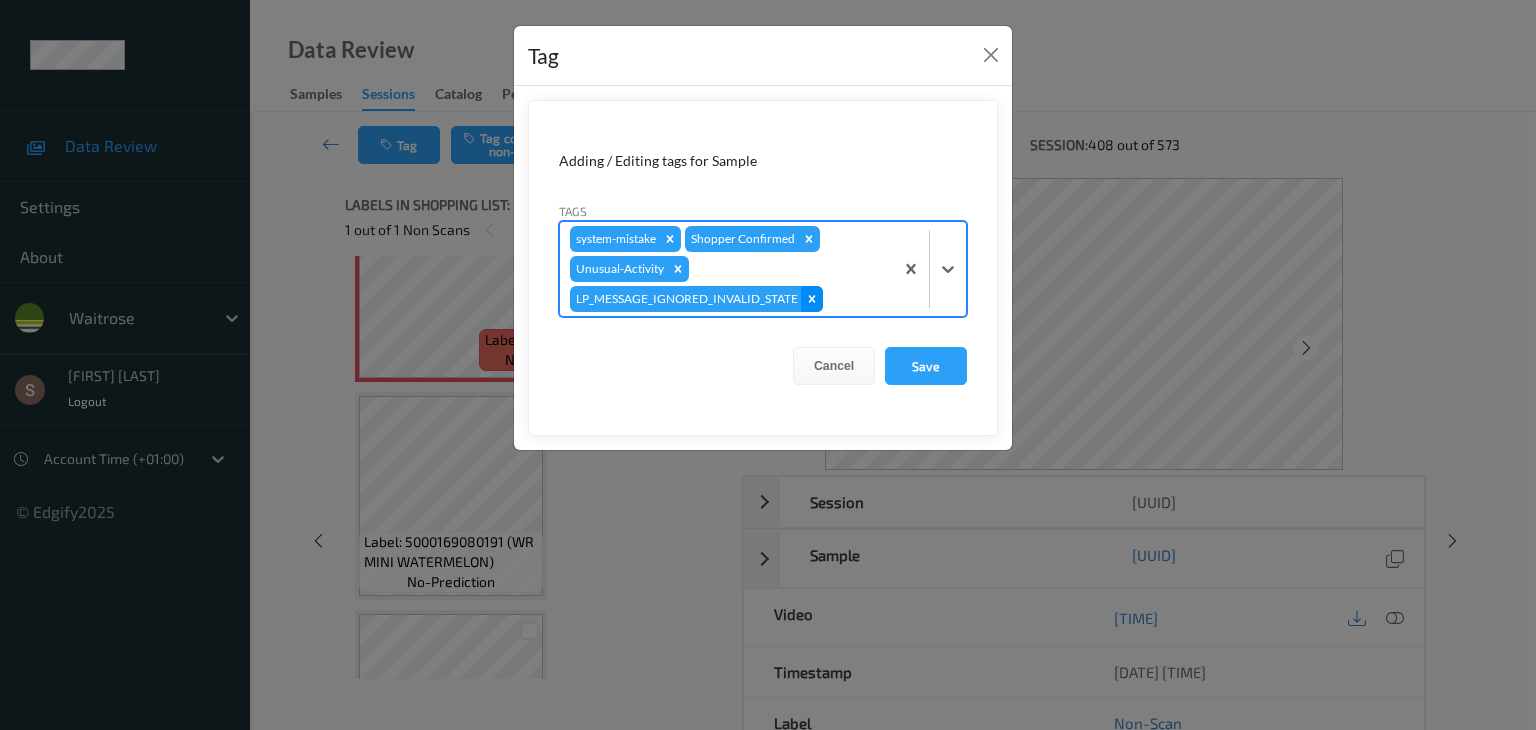 click 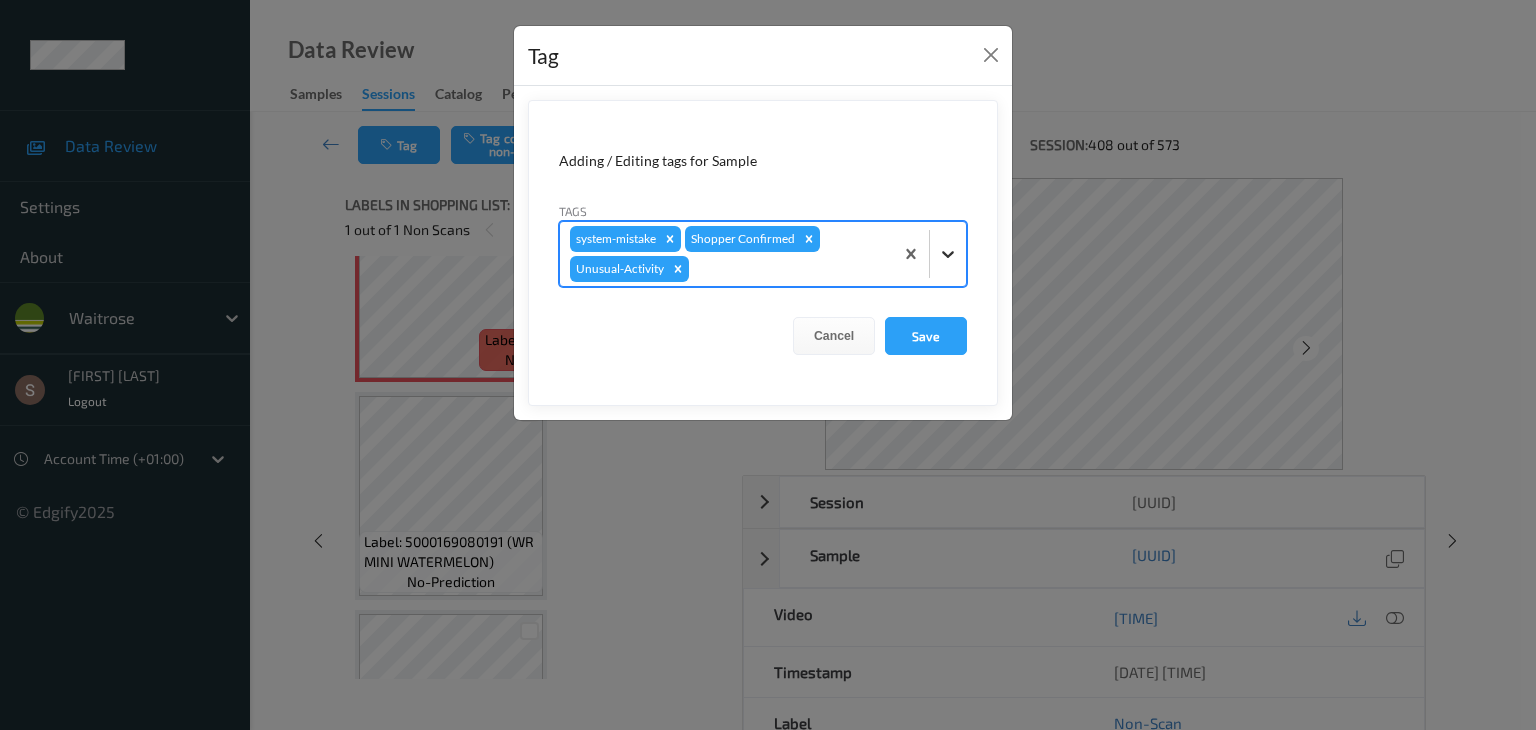 click 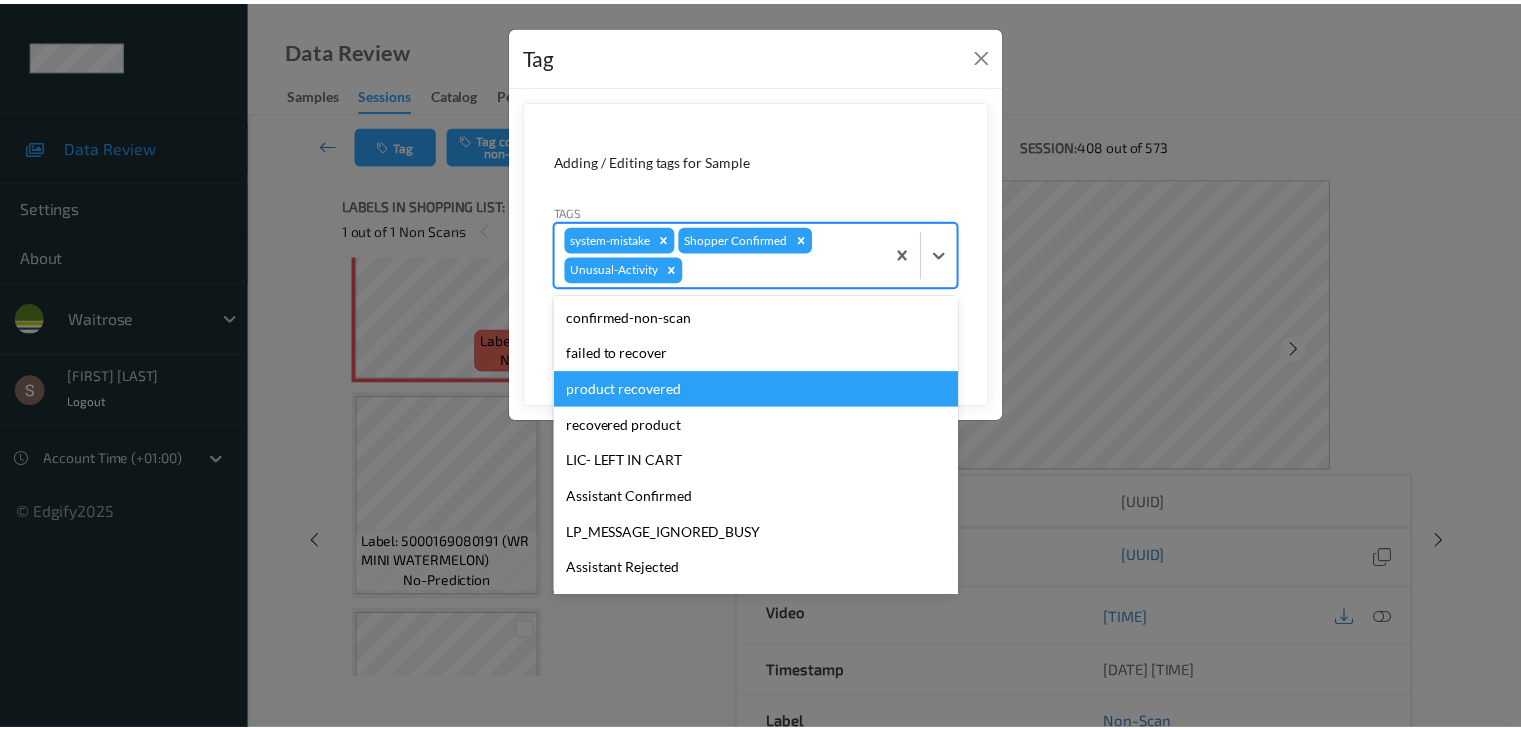 scroll, scrollTop: 320, scrollLeft: 0, axis: vertical 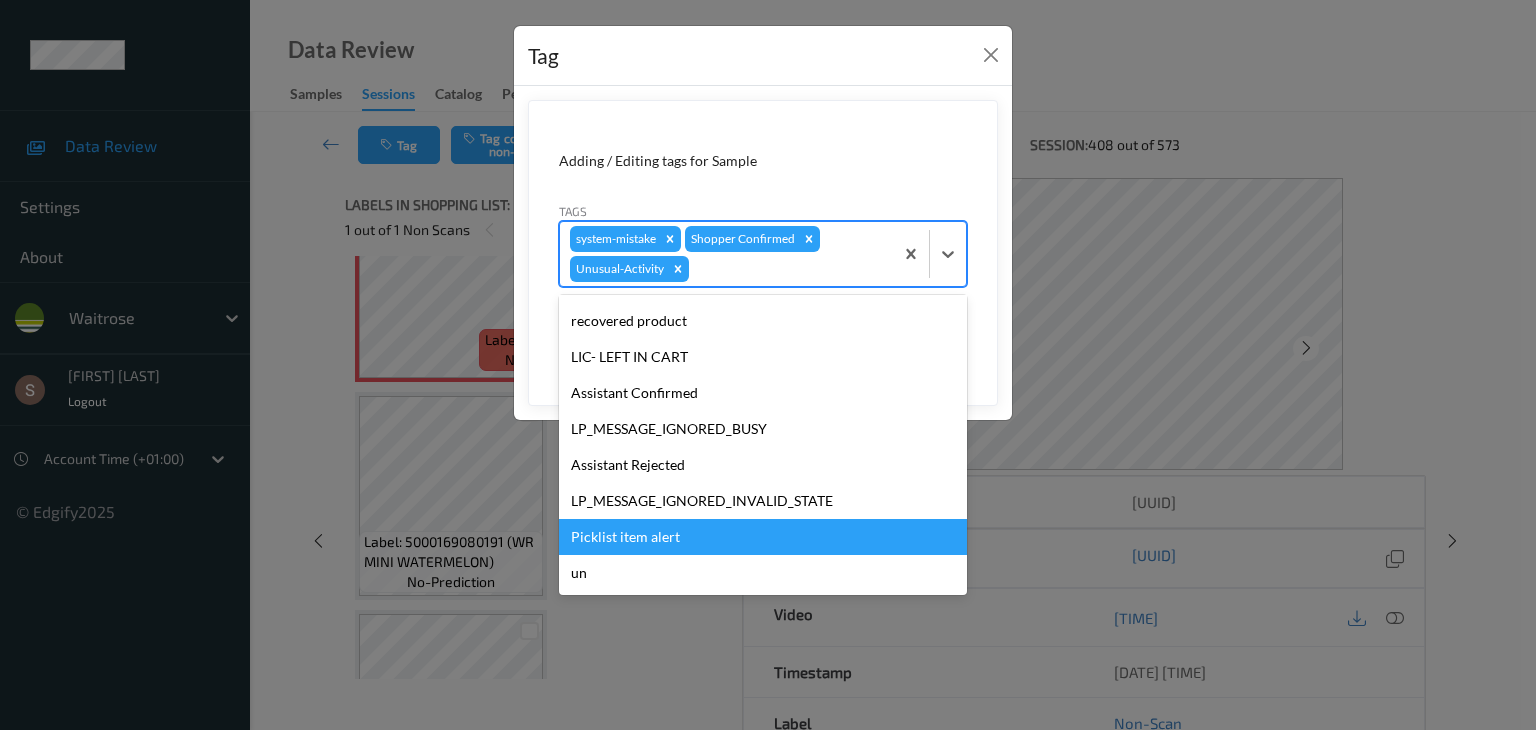 click on "Picklist item alert" at bounding box center (763, 537) 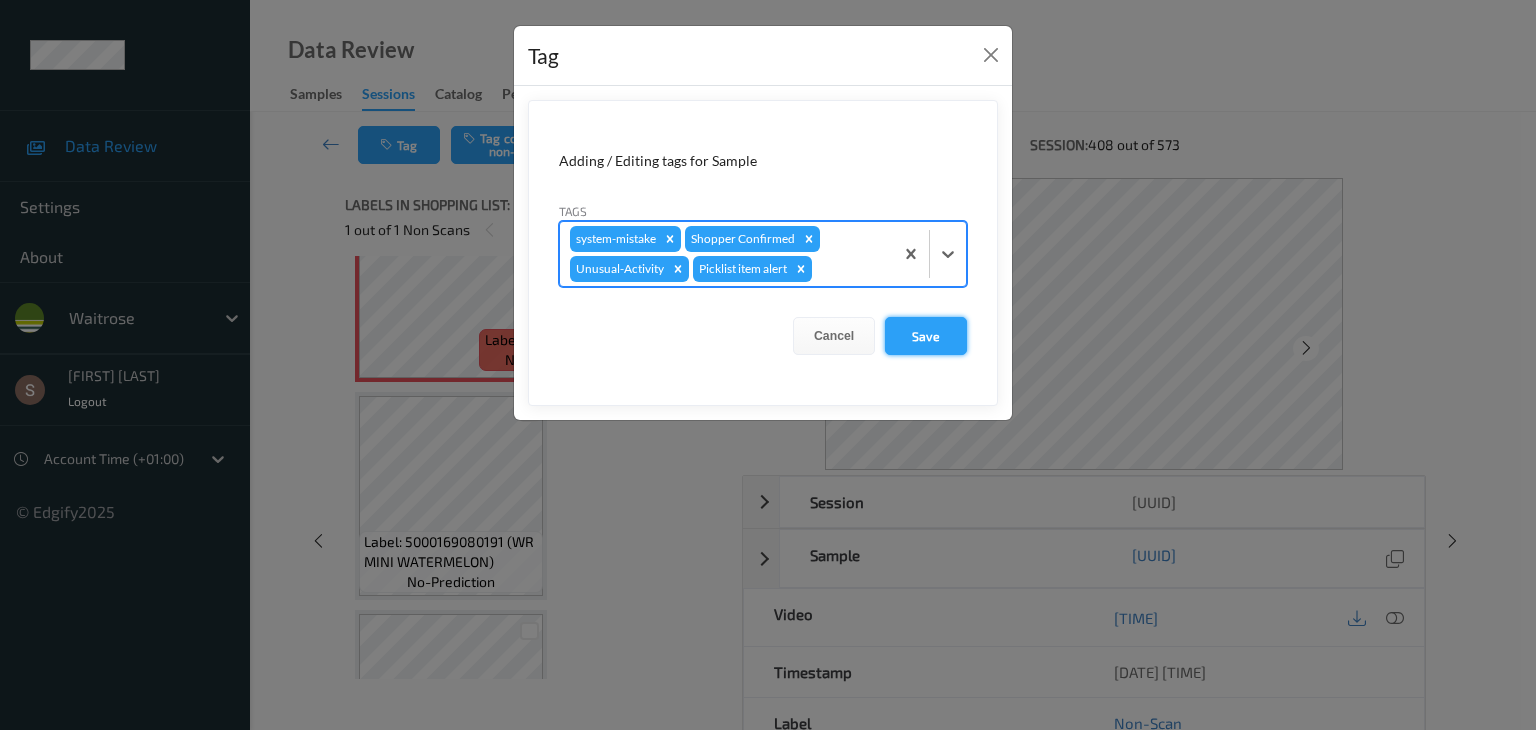 click on "Save" at bounding box center (926, 336) 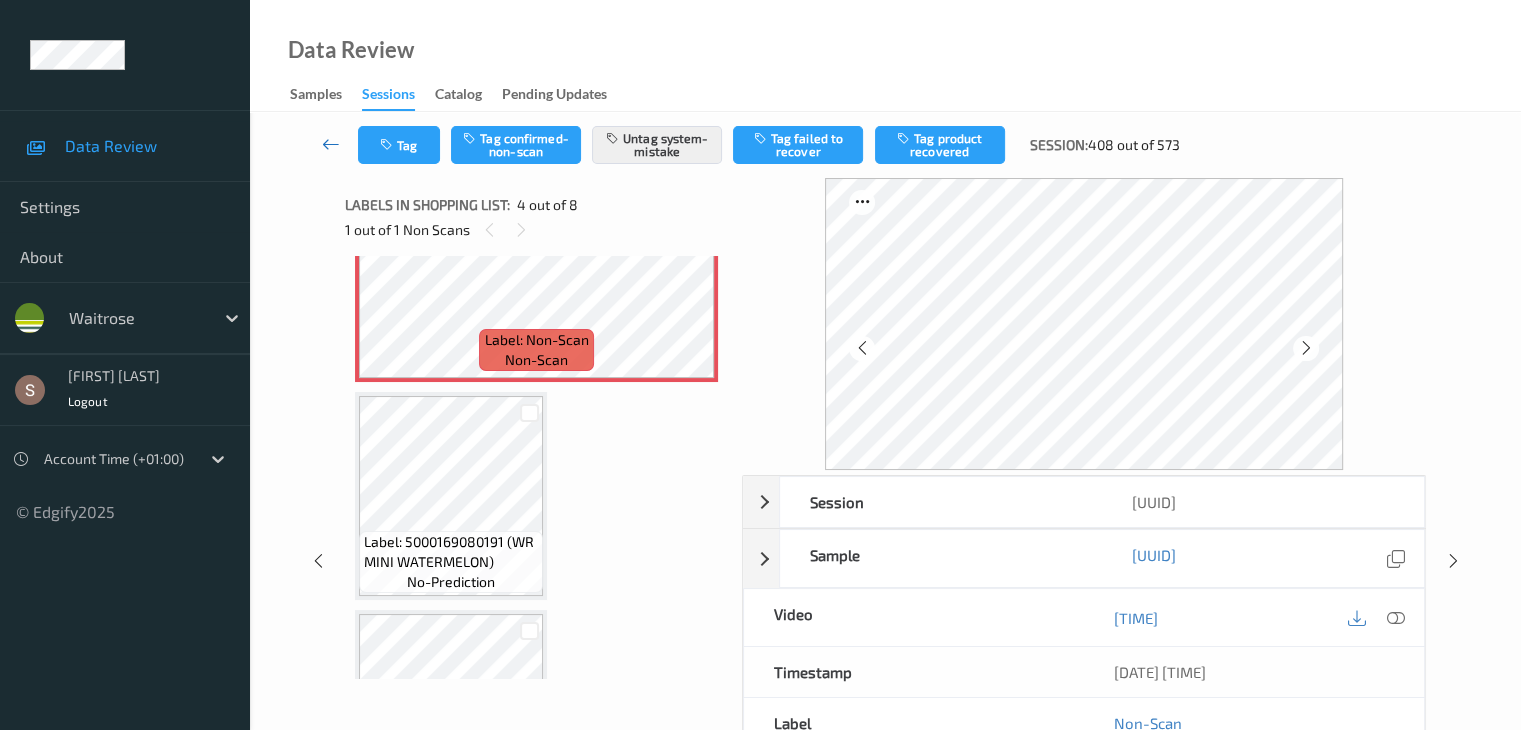 click at bounding box center (331, 144) 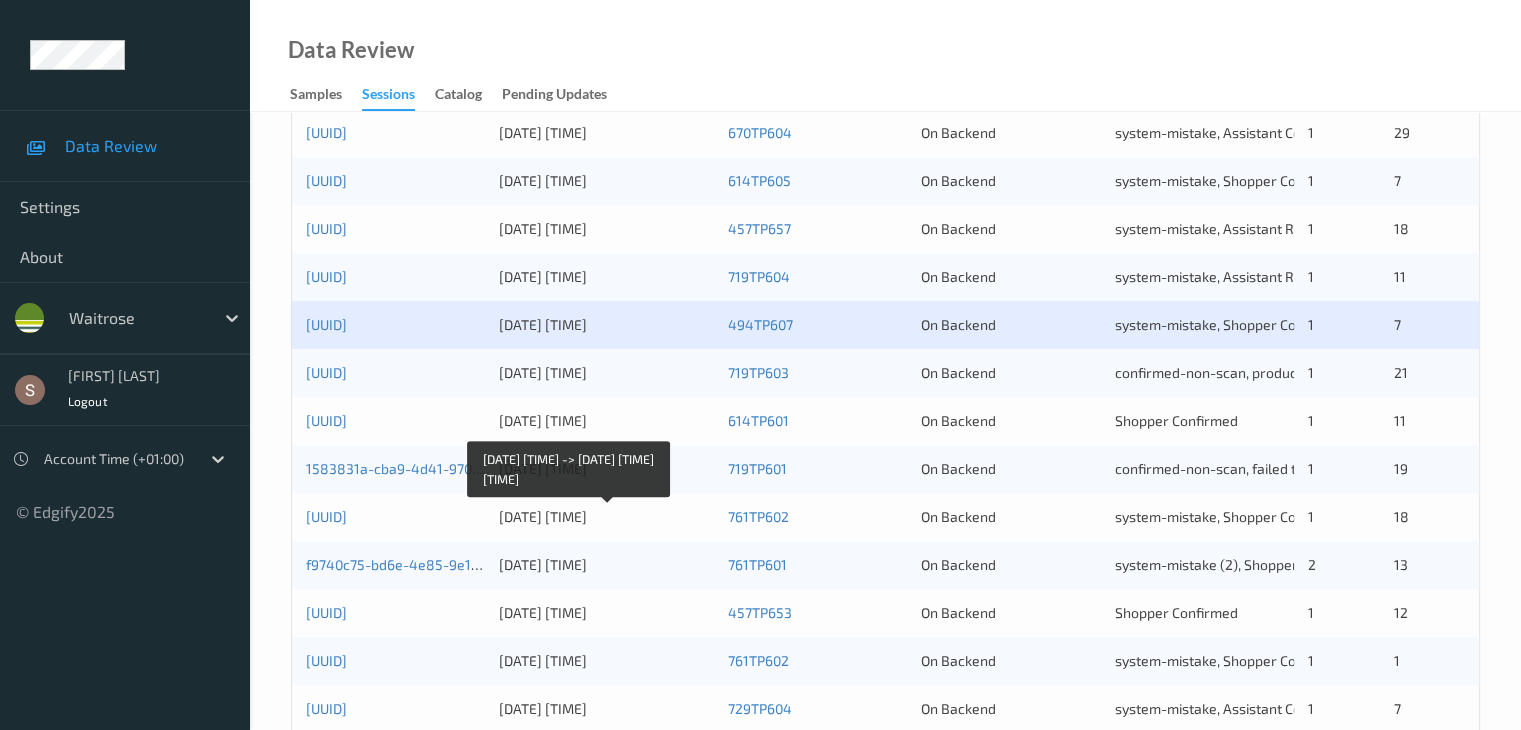 scroll, scrollTop: 600, scrollLeft: 0, axis: vertical 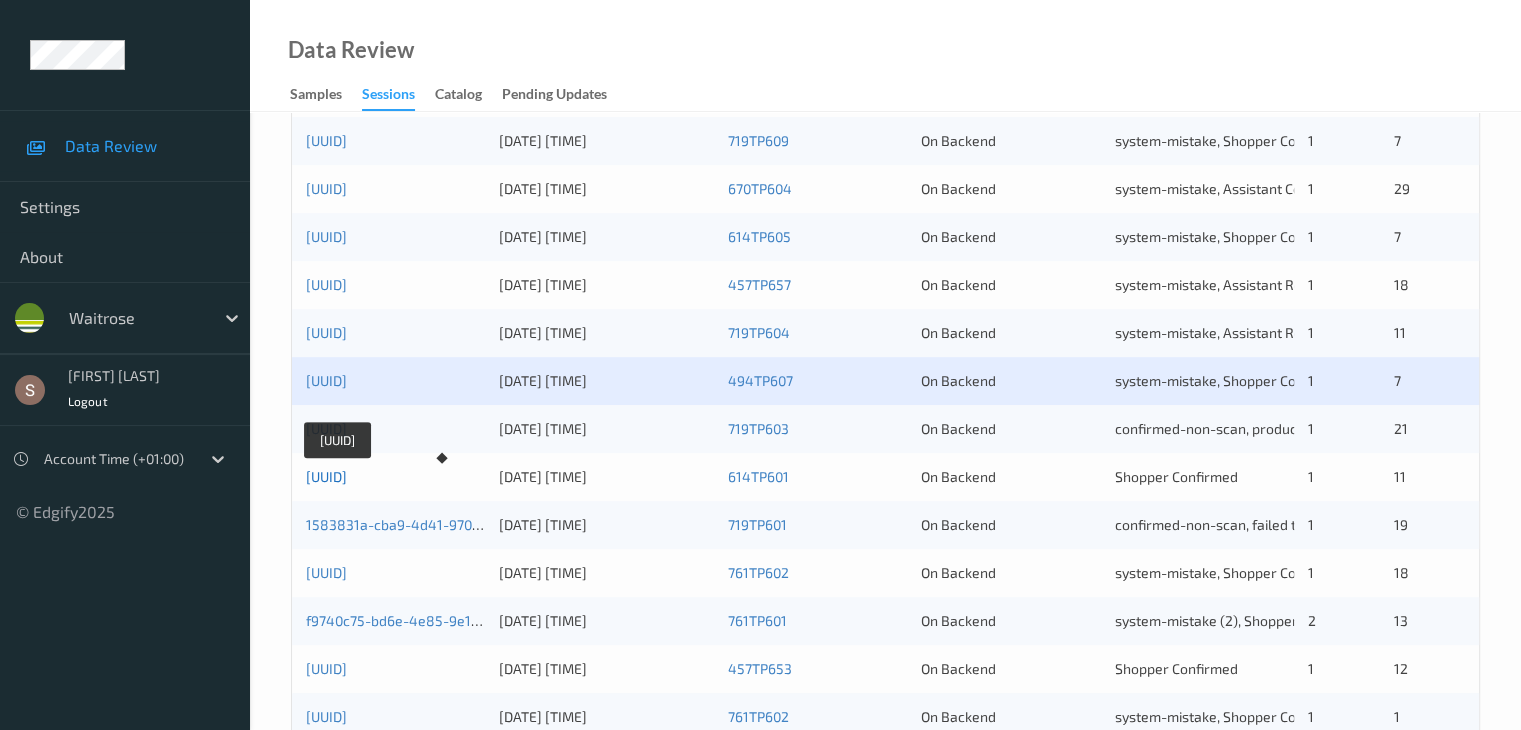 click on "[UUID]" at bounding box center [326, 476] 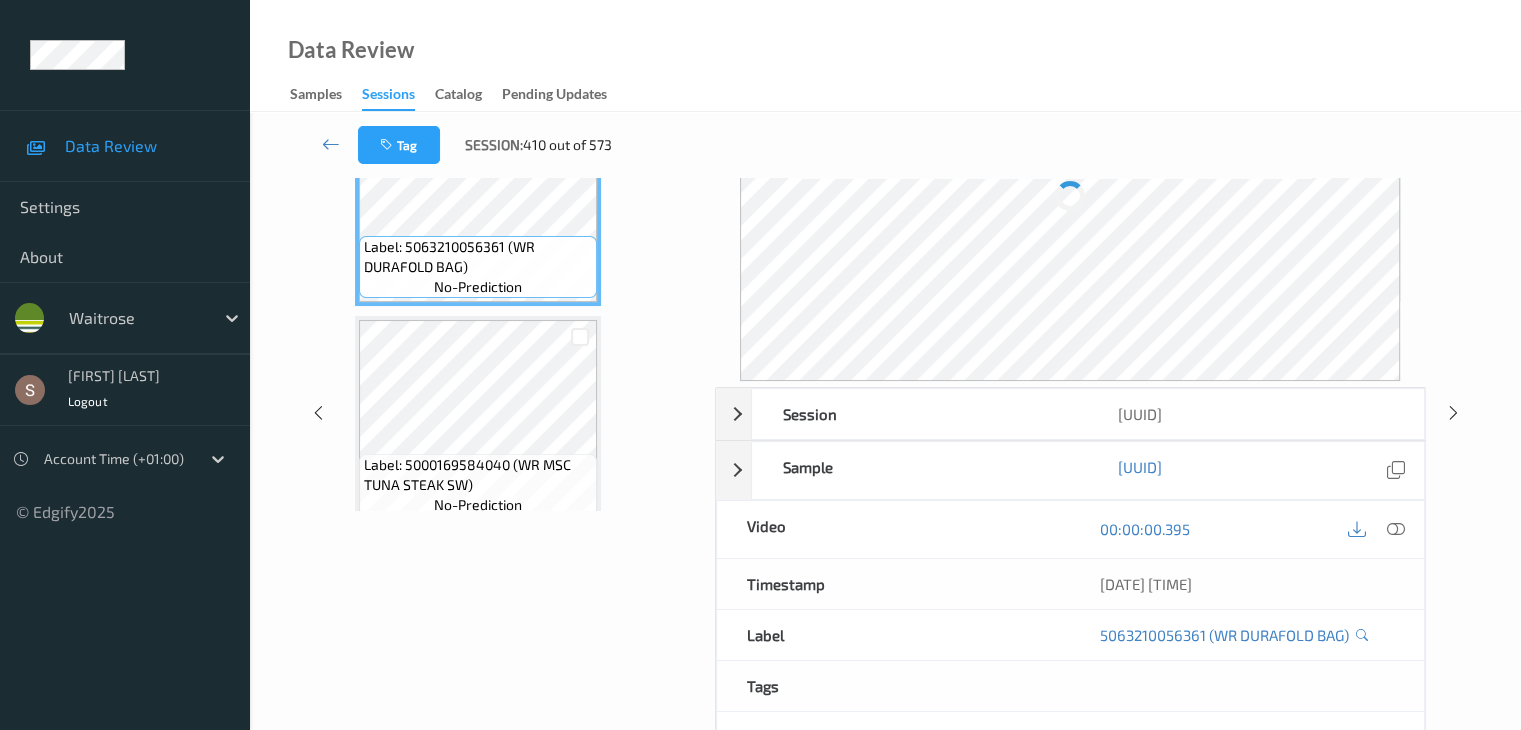 scroll, scrollTop: 0, scrollLeft: 0, axis: both 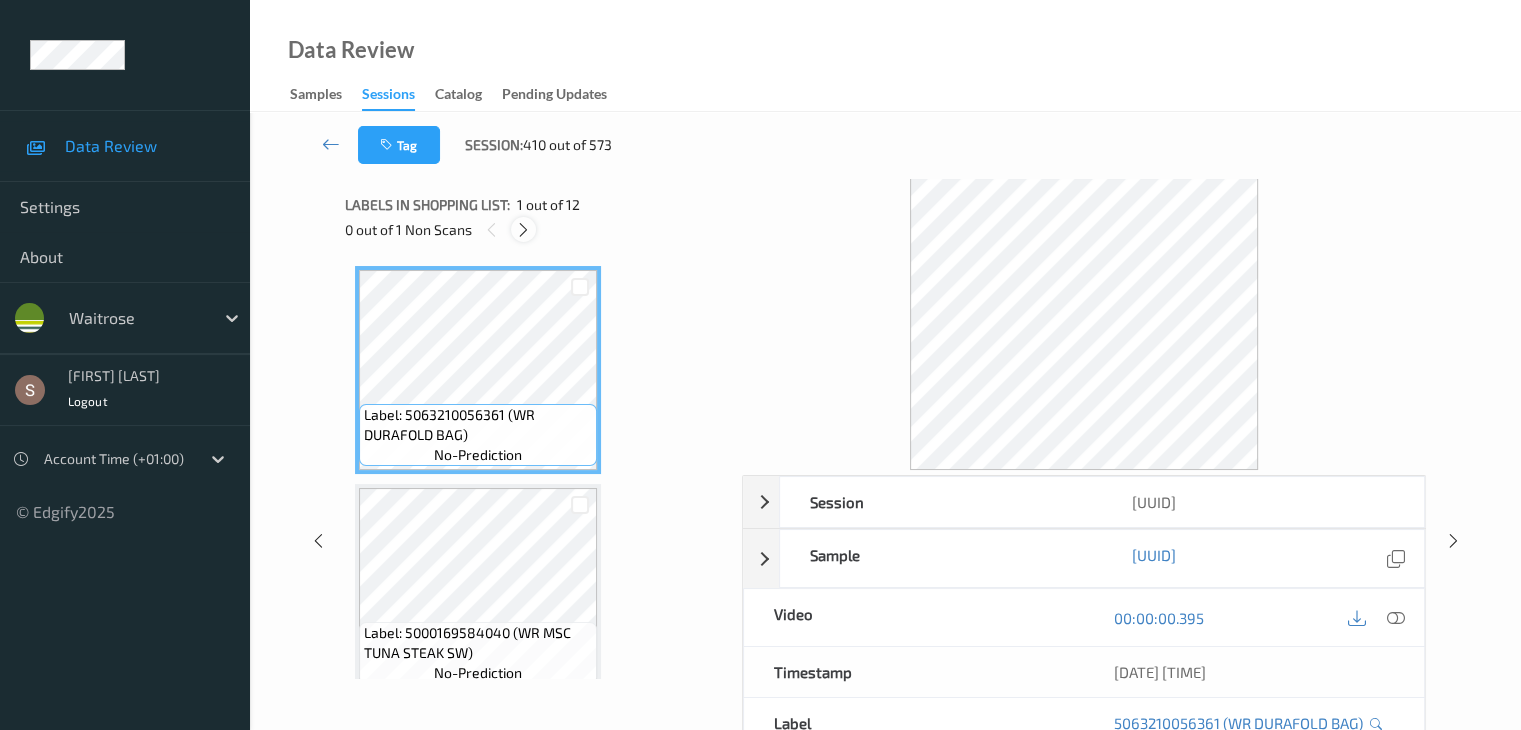 click at bounding box center [523, 230] 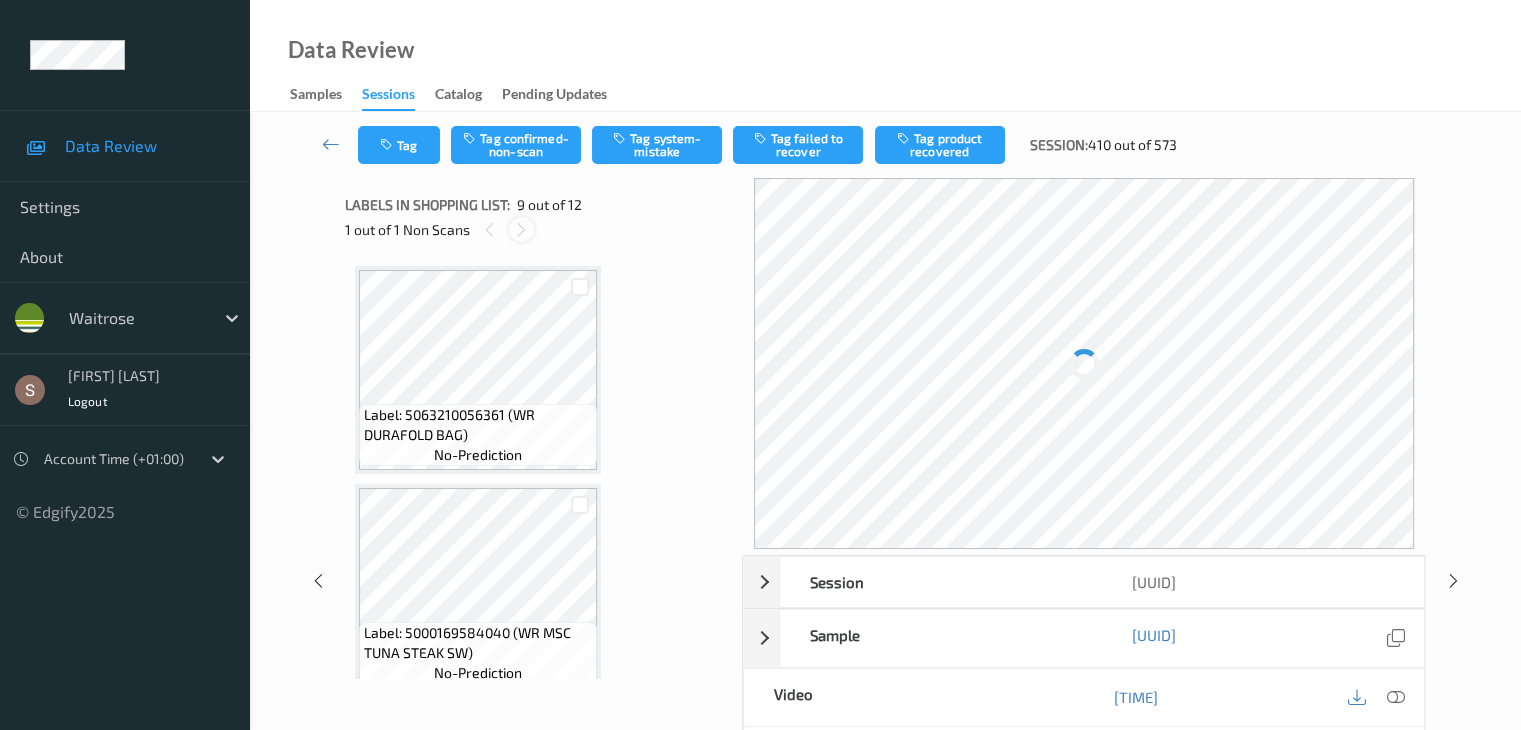 scroll, scrollTop: 1536, scrollLeft: 0, axis: vertical 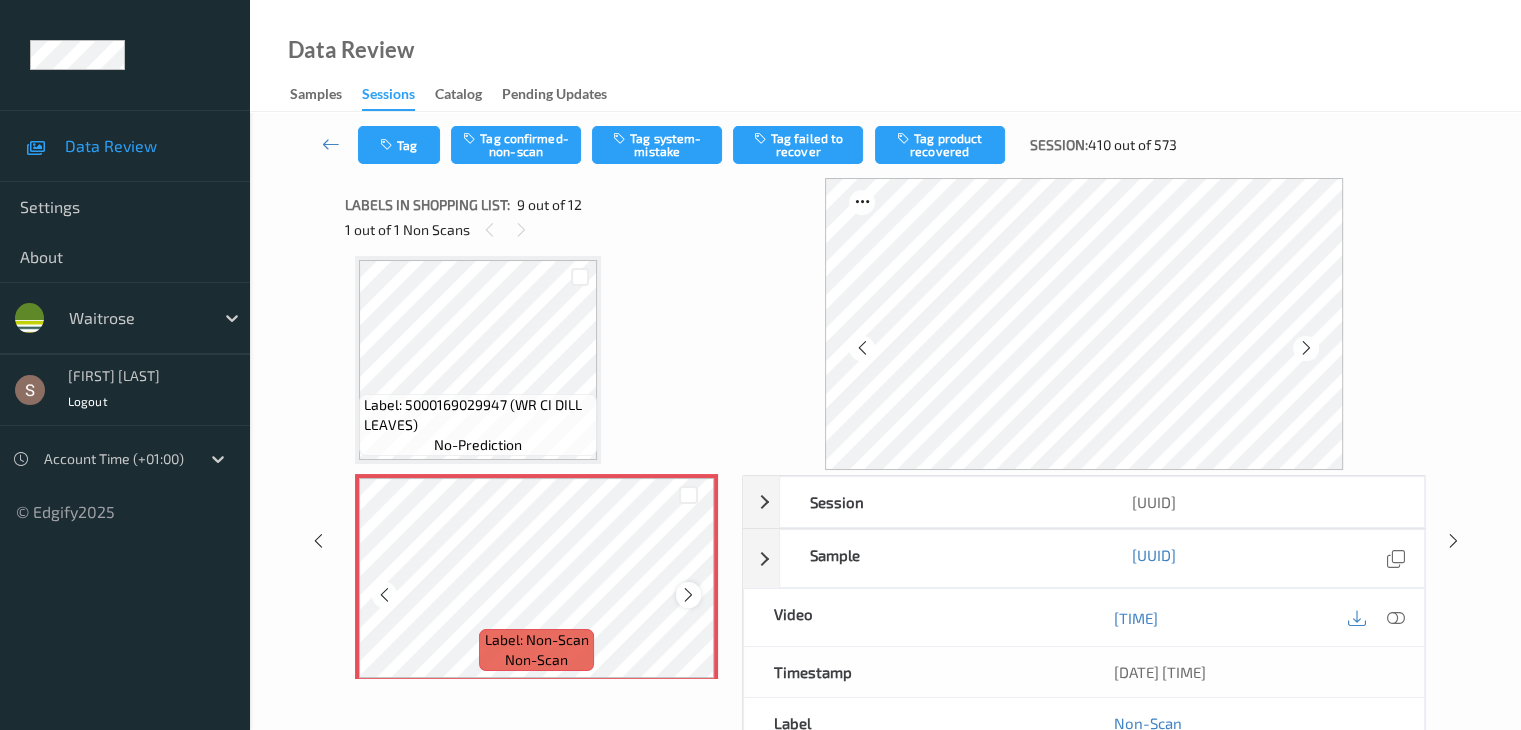 click at bounding box center (688, 595) 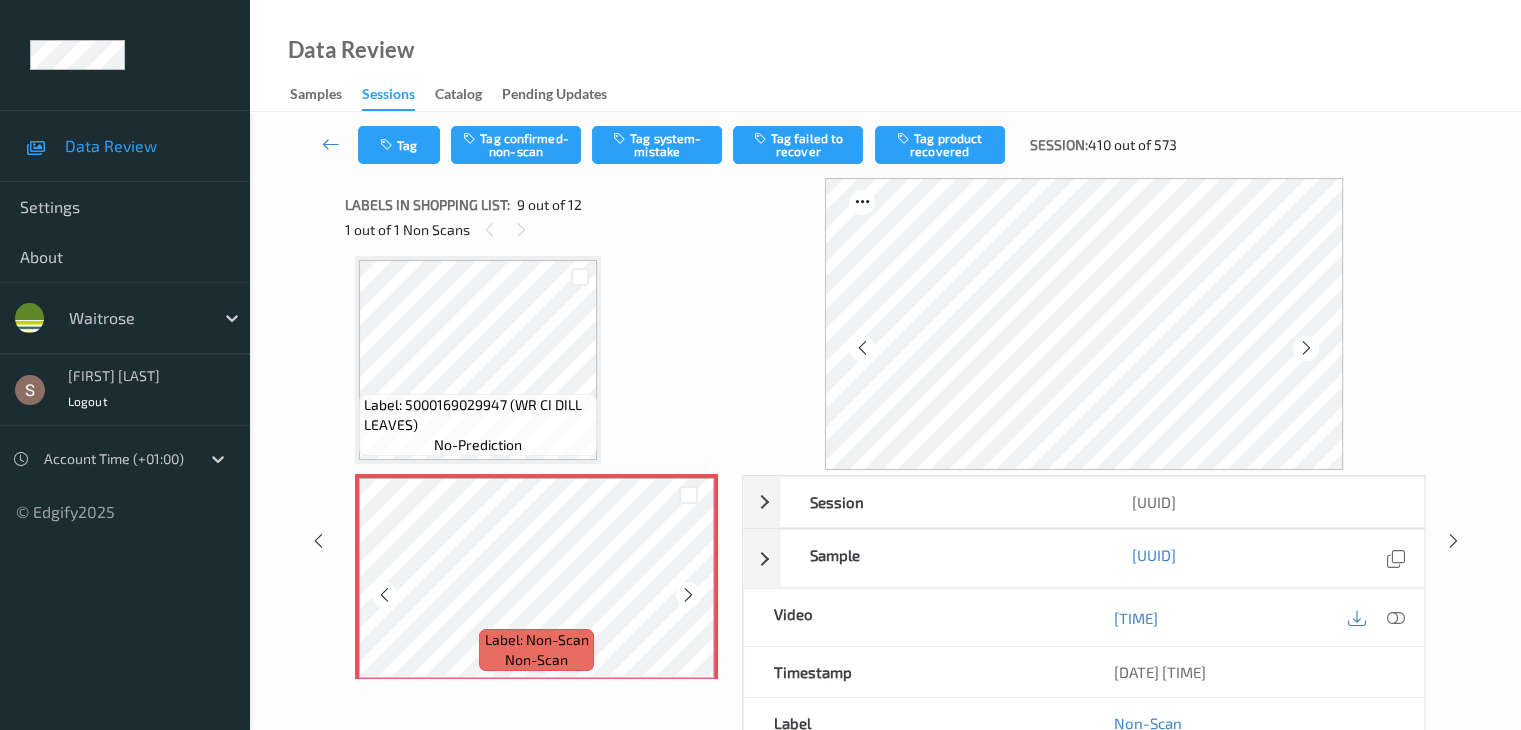 click at bounding box center [688, 595] 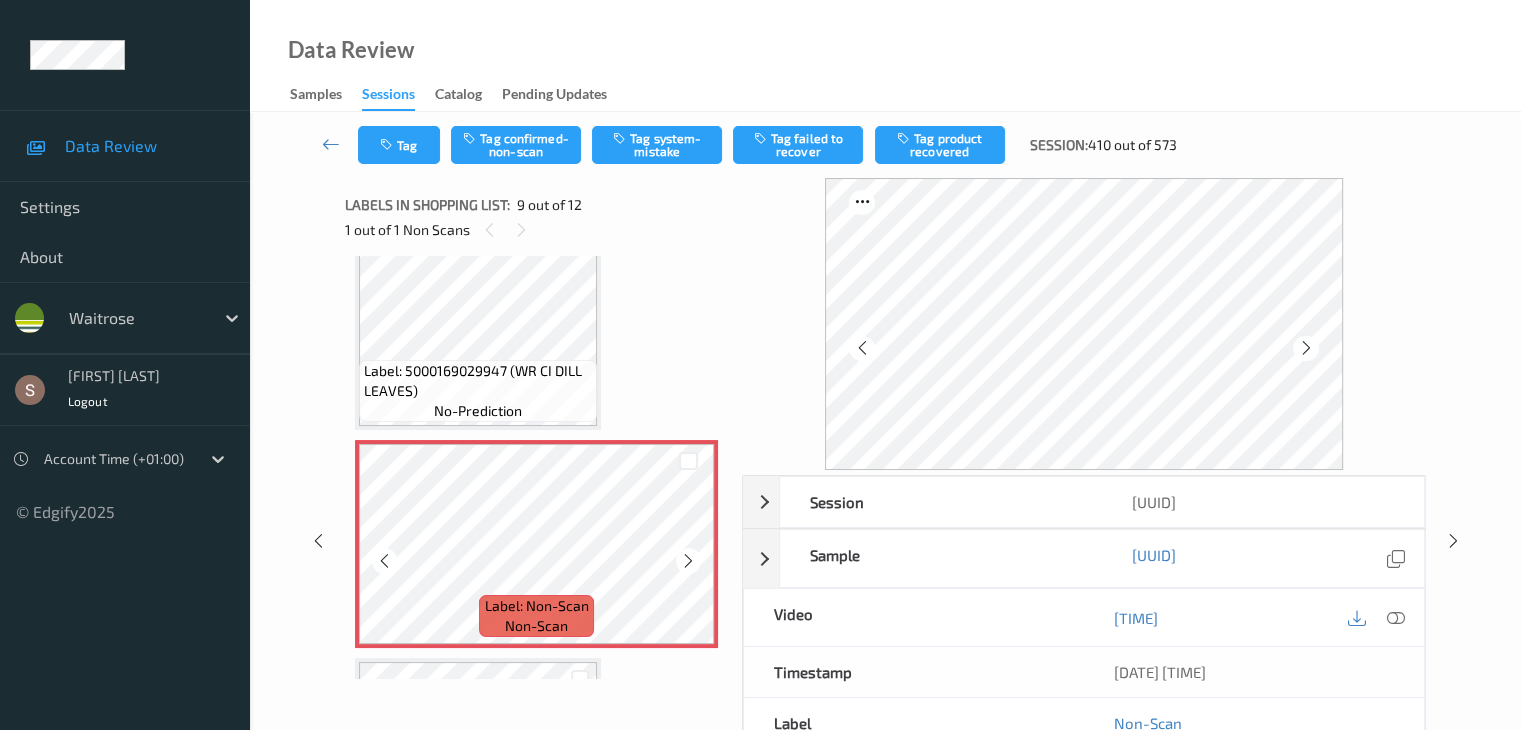 scroll, scrollTop: 1536, scrollLeft: 0, axis: vertical 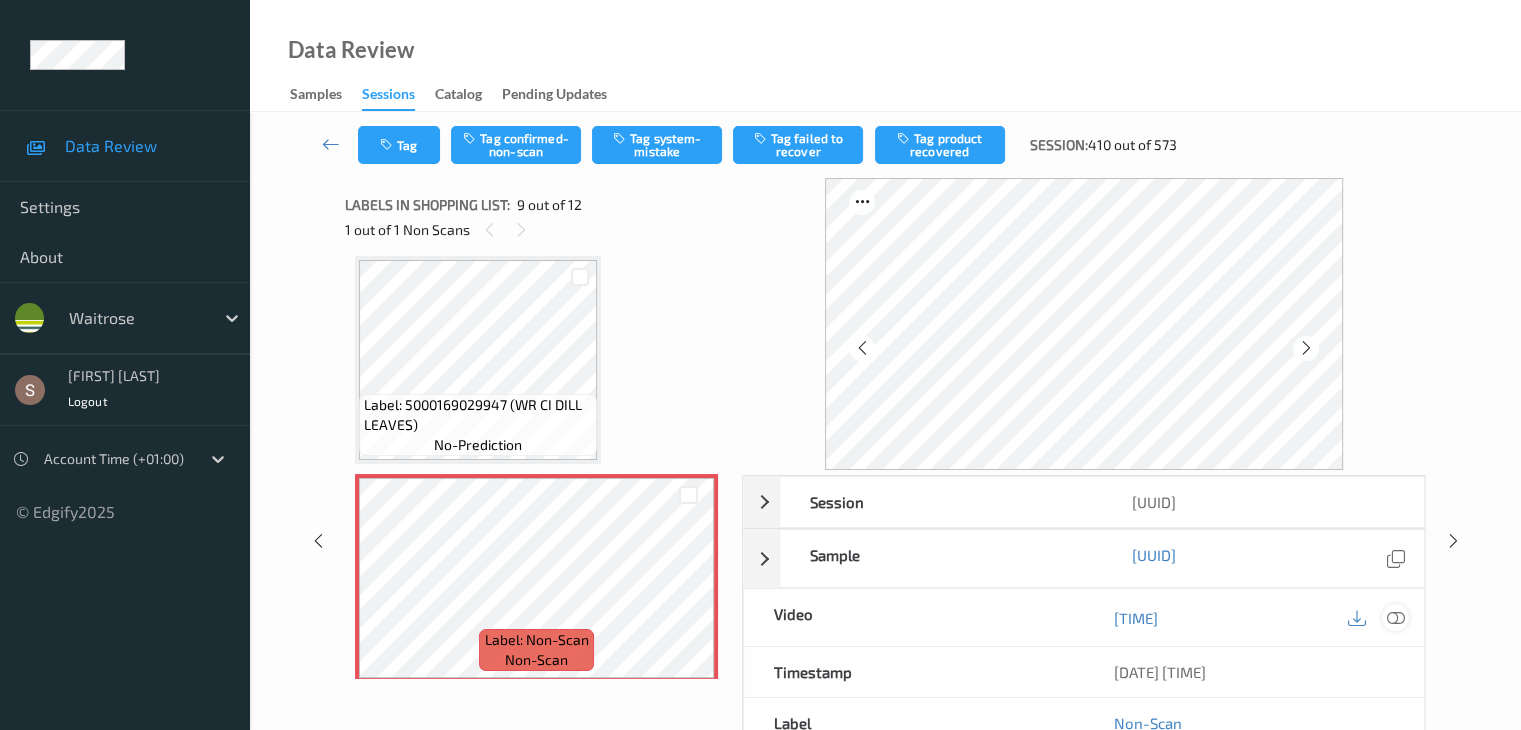 click at bounding box center (1395, 618) 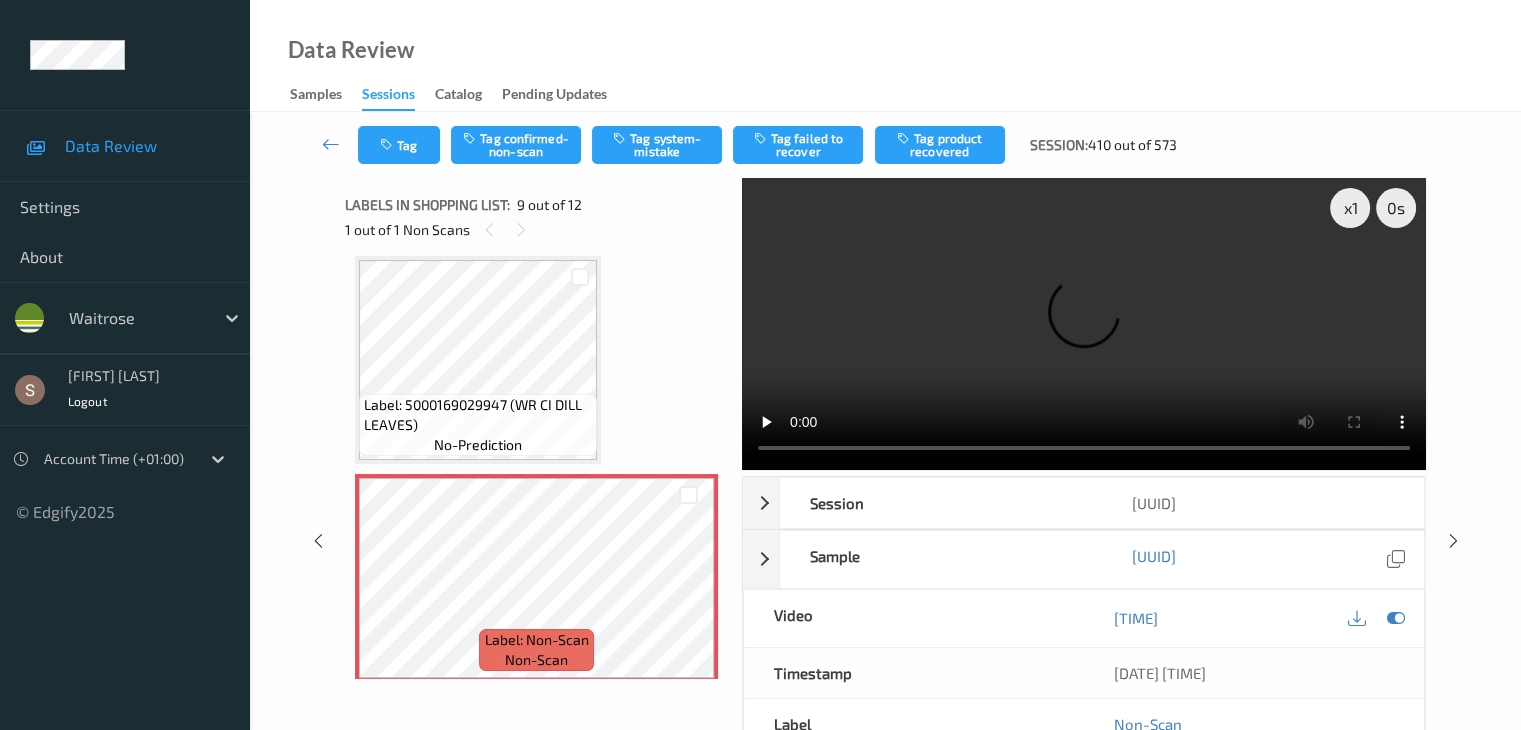 click at bounding box center [1084, 324] 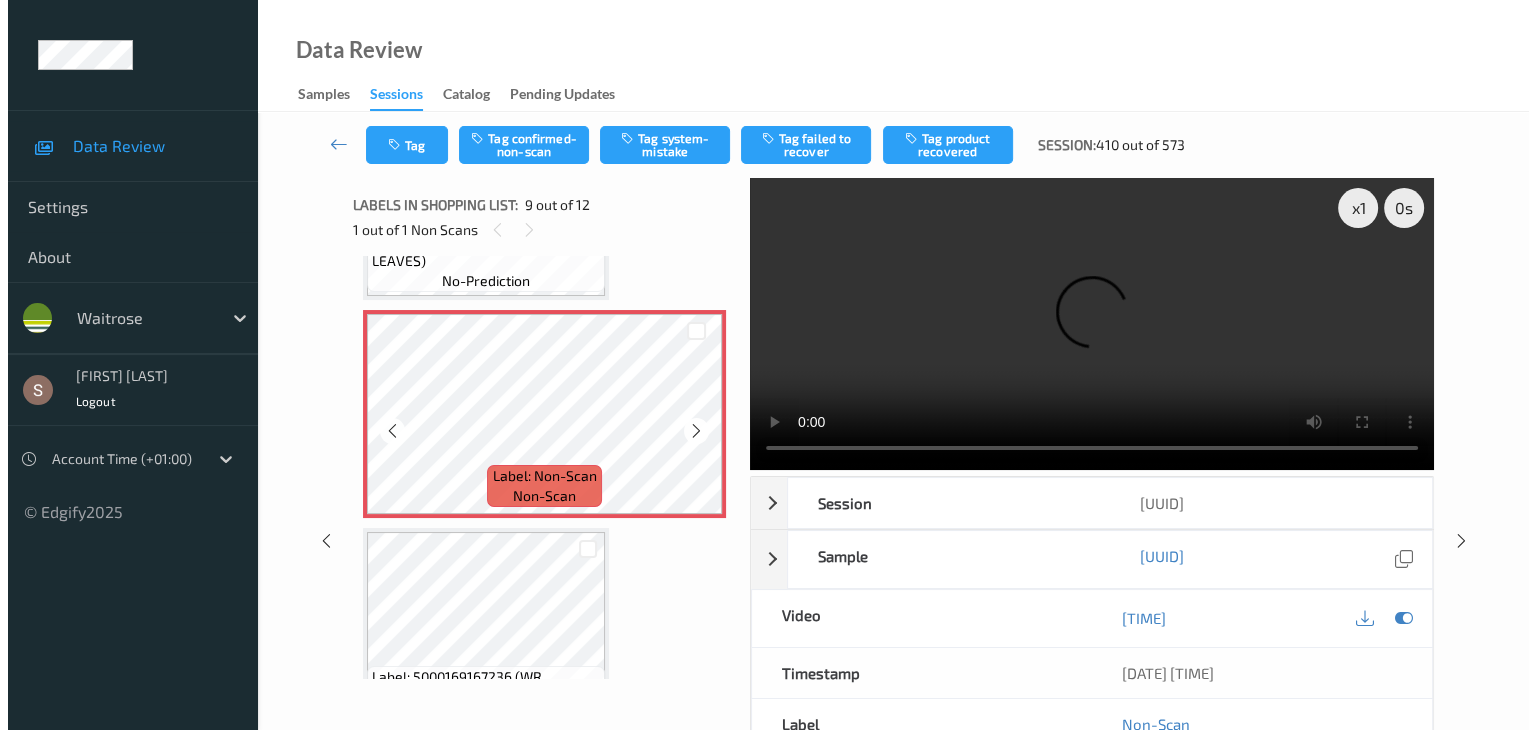 scroll, scrollTop: 1736, scrollLeft: 0, axis: vertical 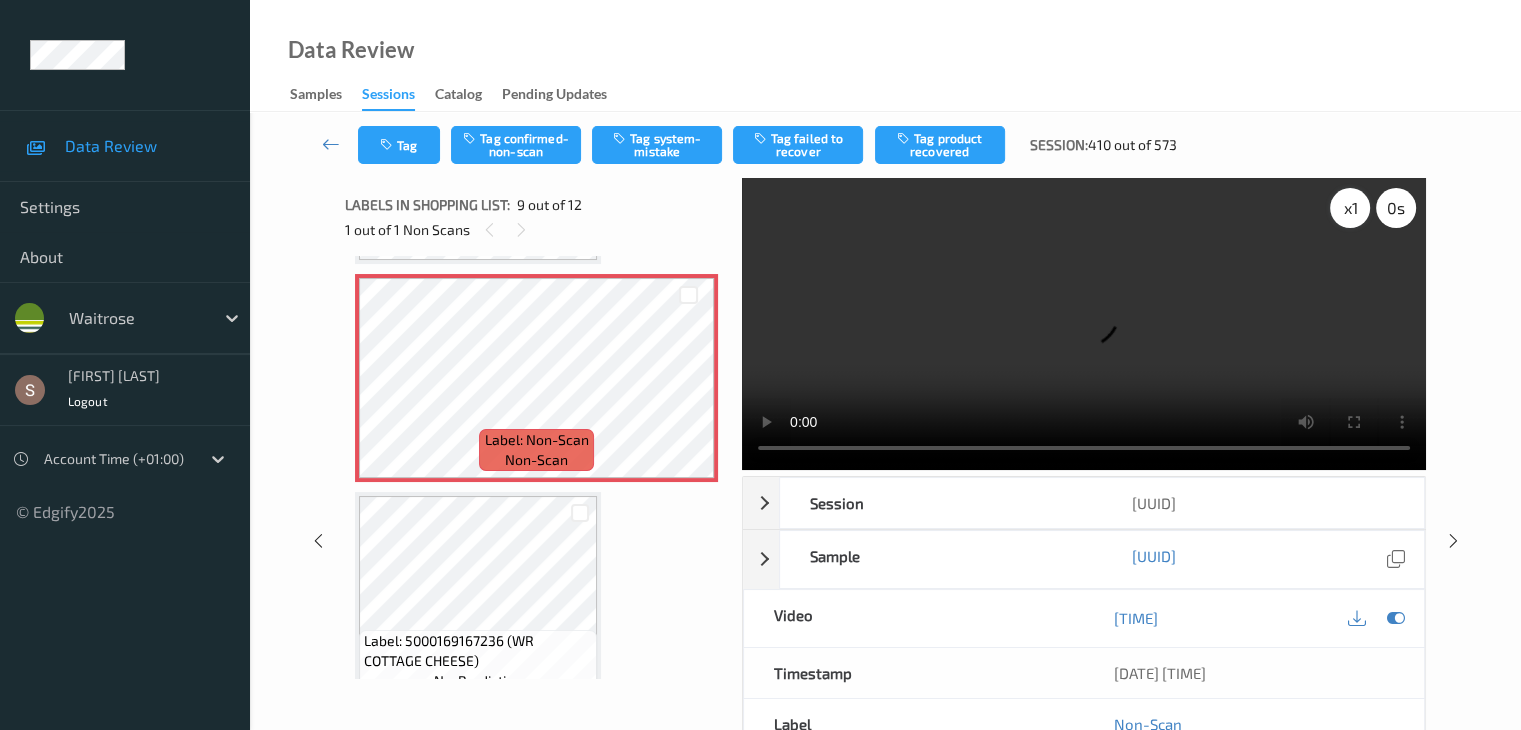 click on "x 1" at bounding box center (1350, 208) 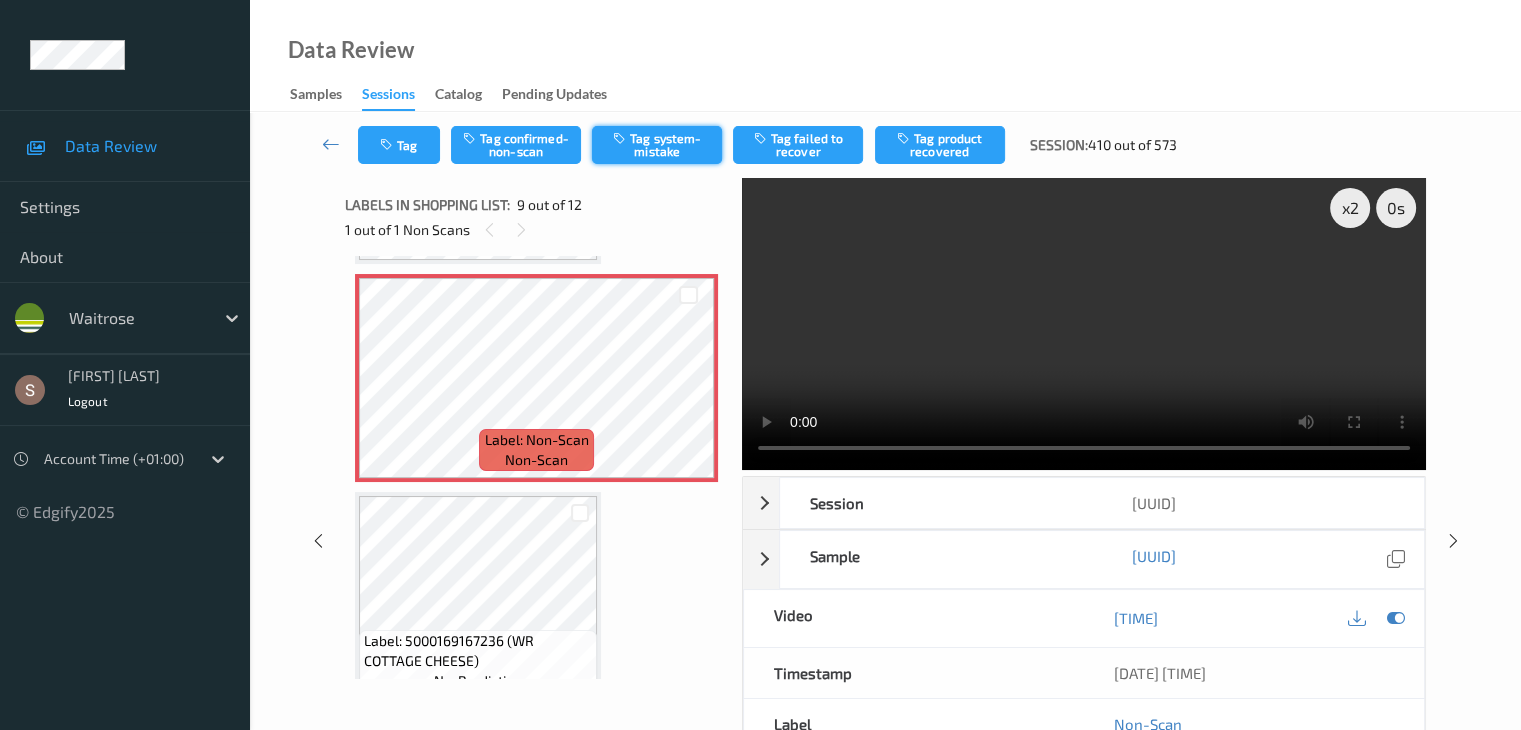 click on "Tag   system-mistake" at bounding box center [657, 145] 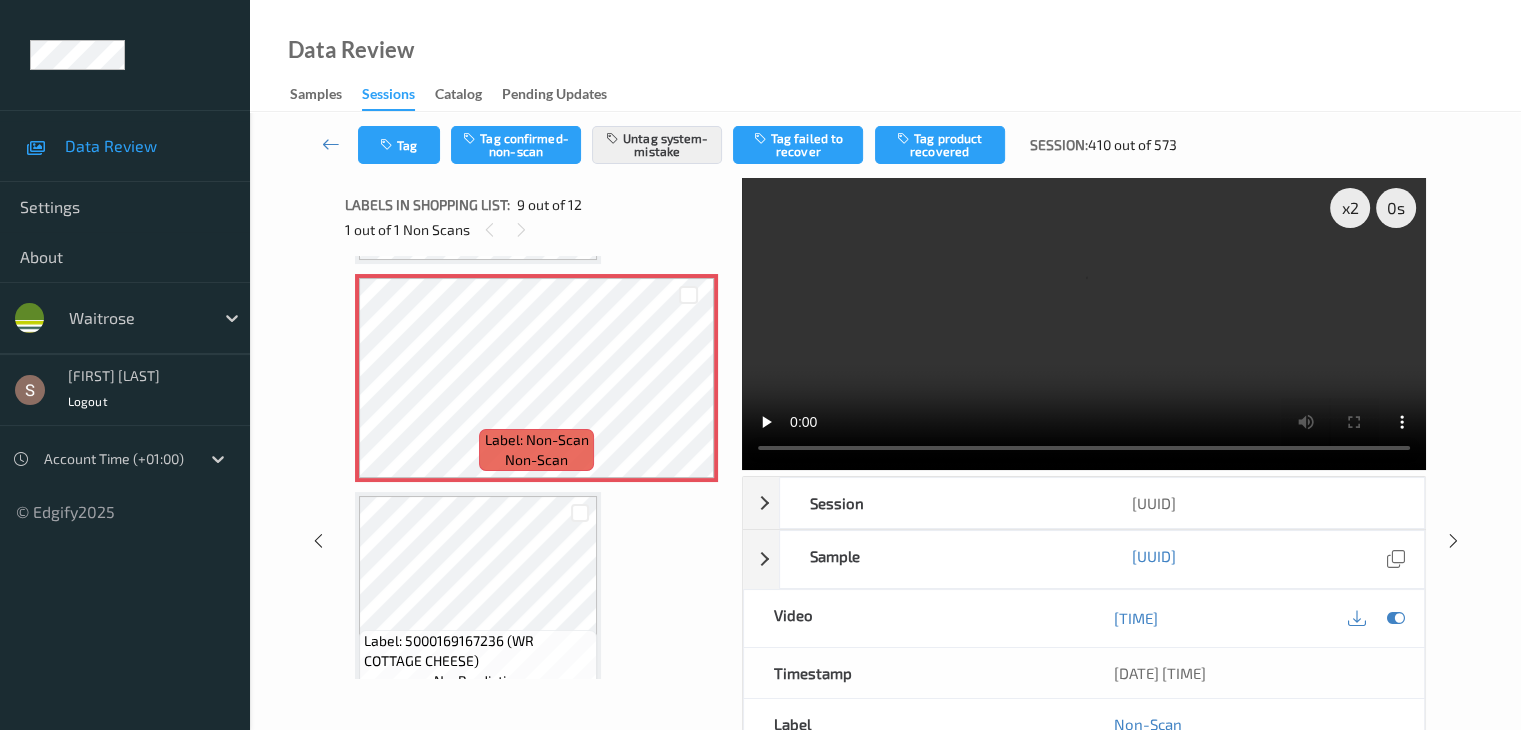 click on "Tag Tag   confirmed-non-scan Untag   system-mistake Tag   failed to recover Tag   product recovered Session: [NUMBER] out of [NUMBER]" at bounding box center [885, 145] 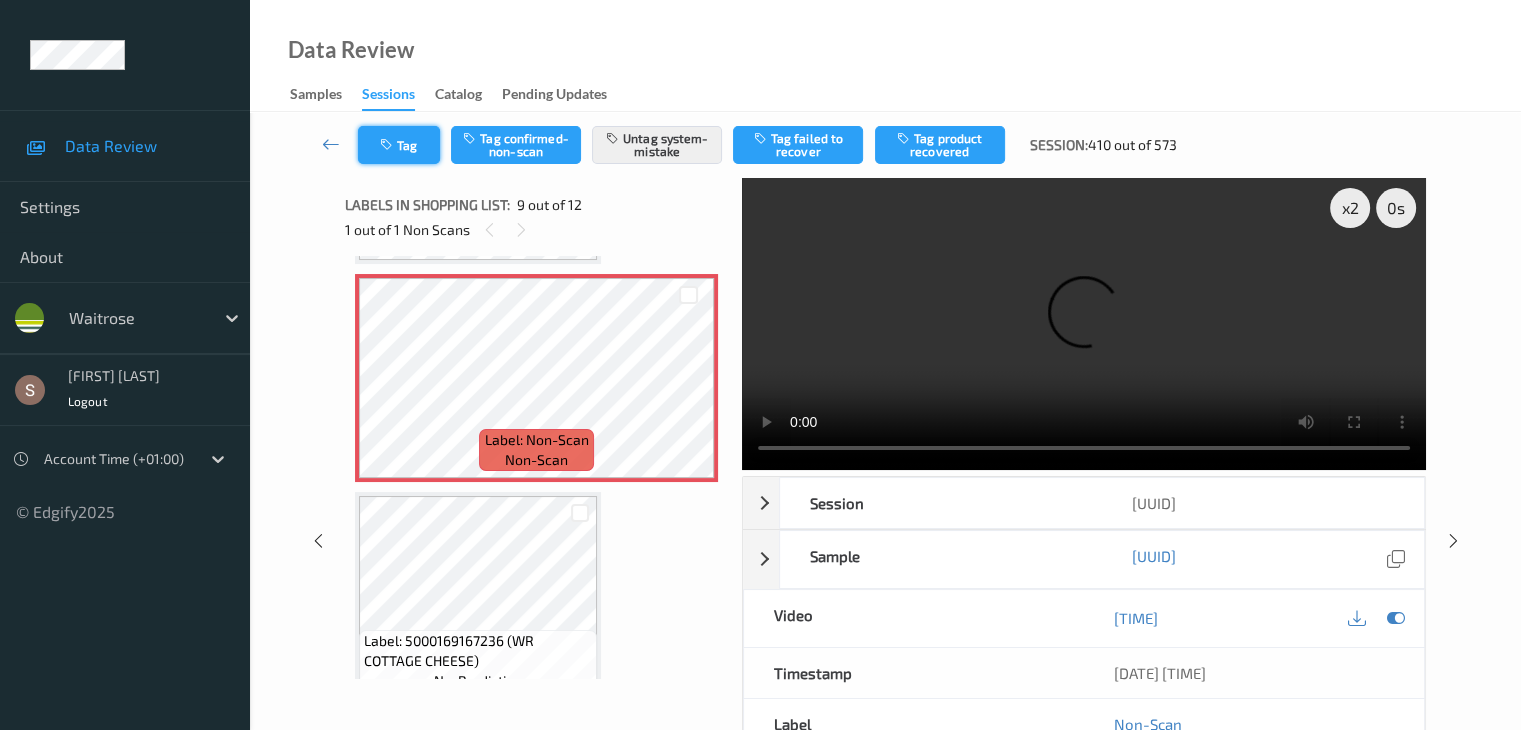 click on "Tag" at bounding box center [399, 145] 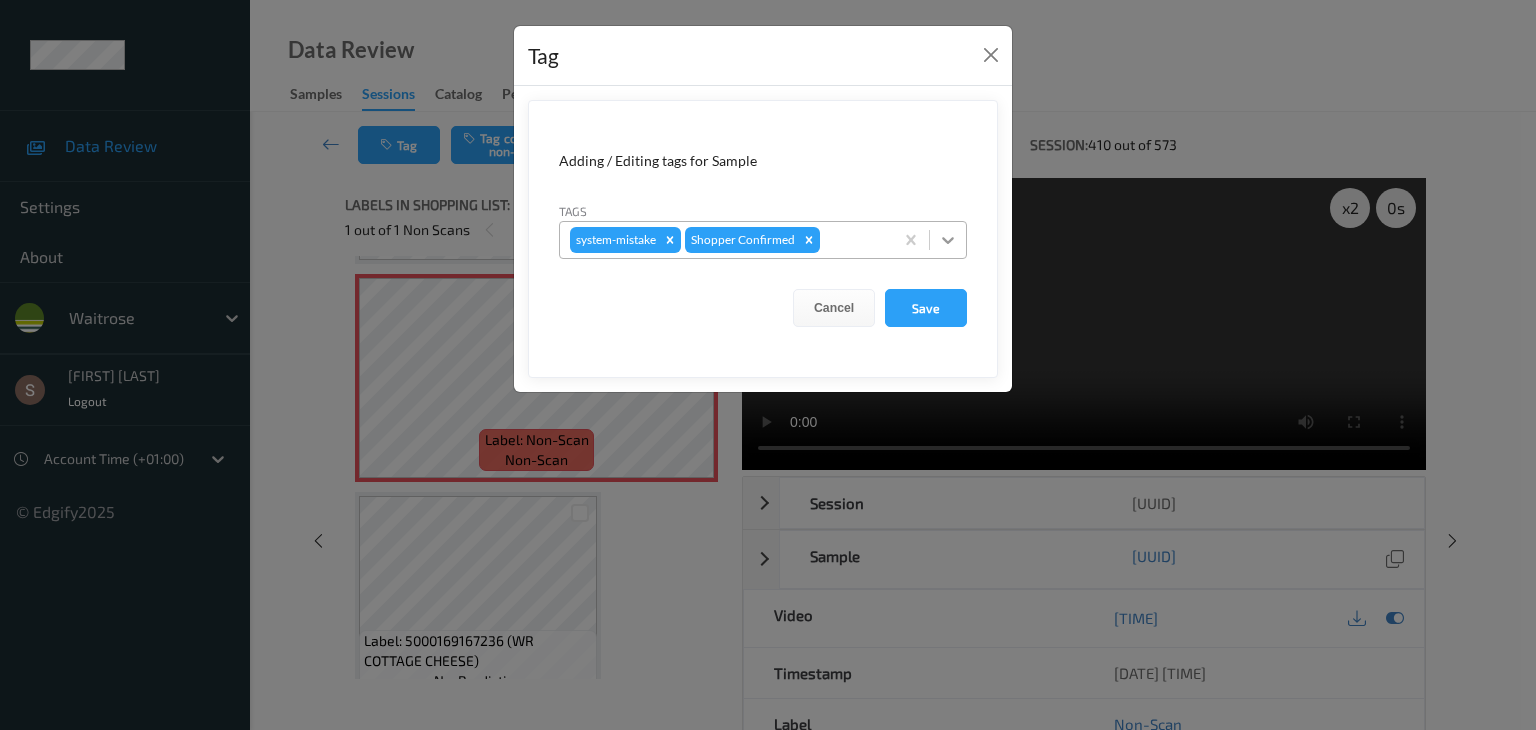 click at bounding box center [948, 240] 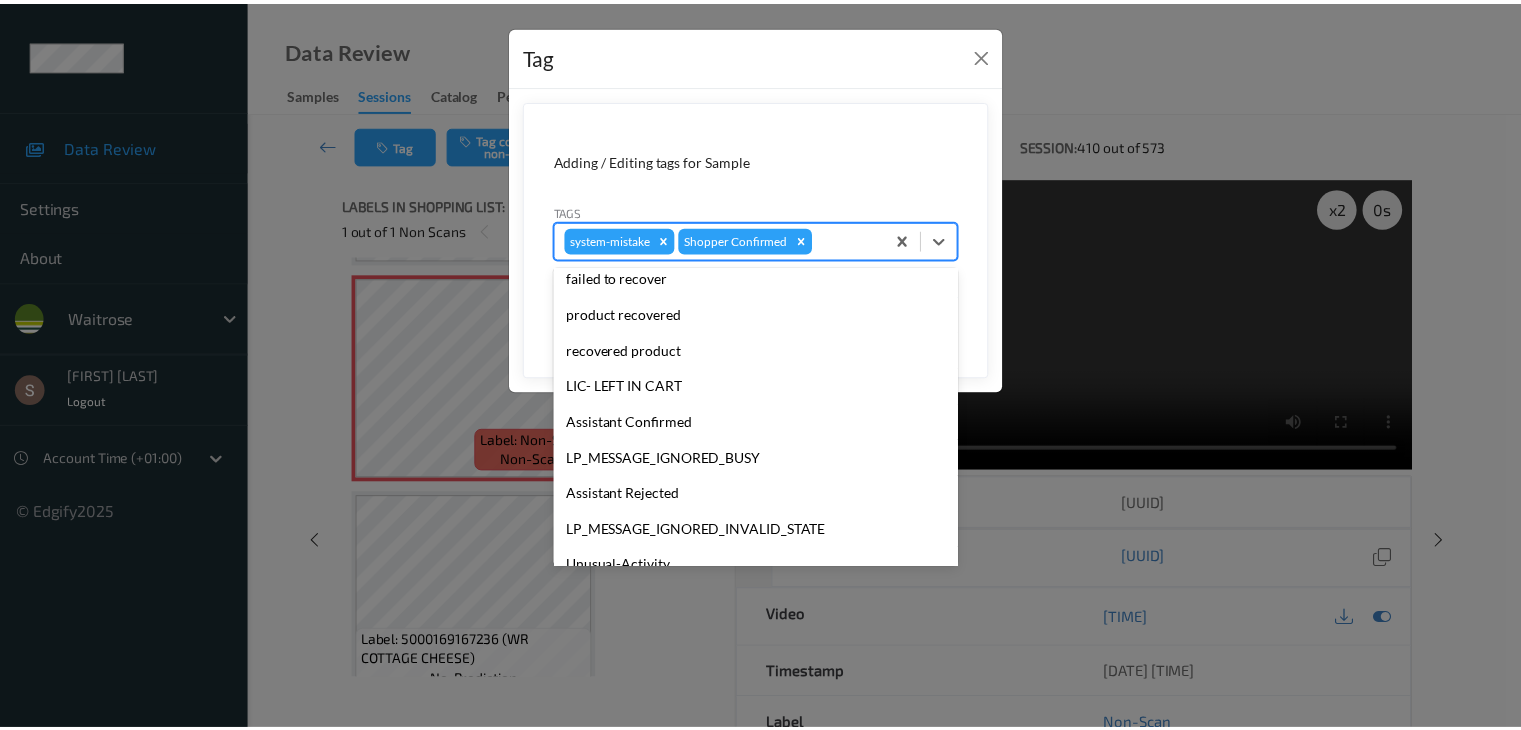 scroll, scrollTop: 356, scrollLeft: 0, axis: vertical 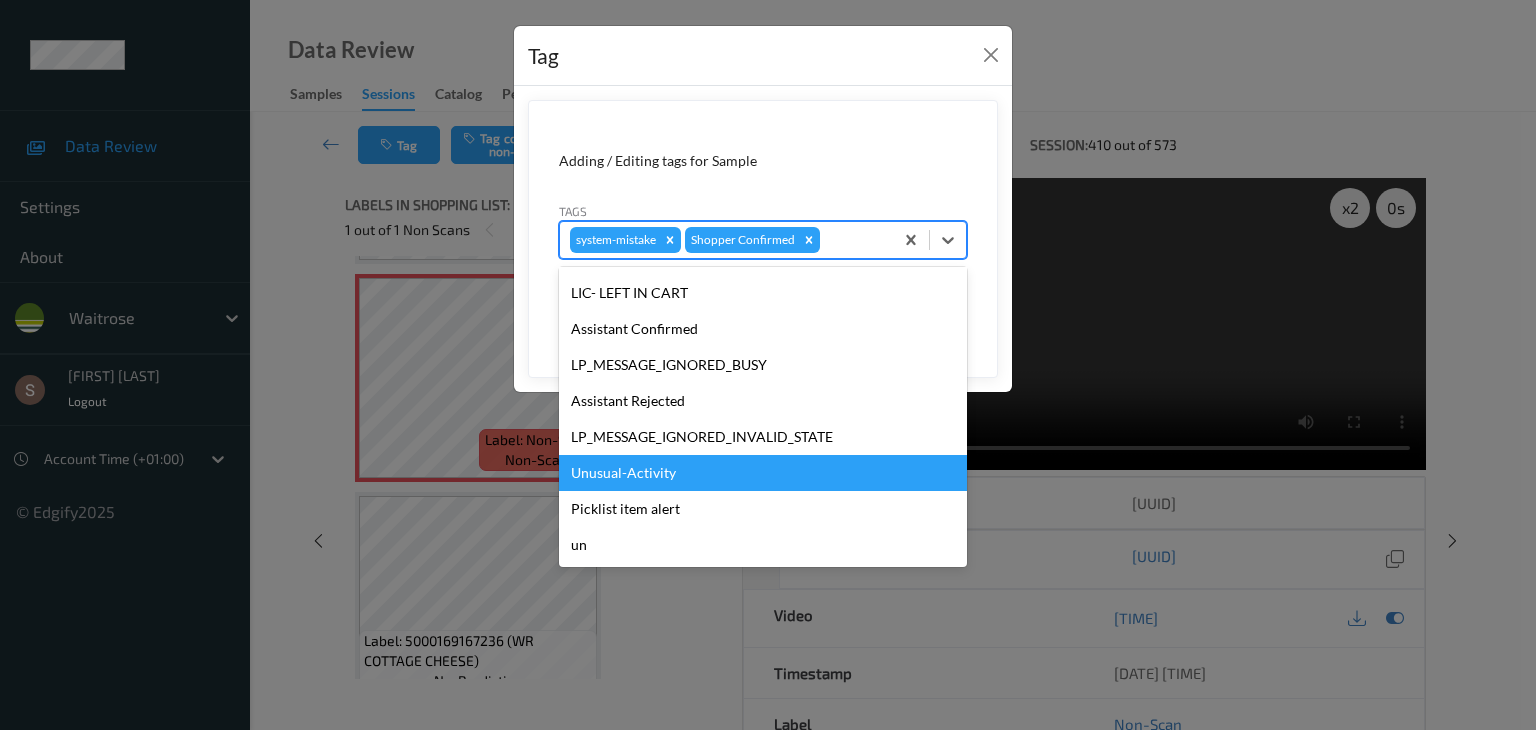 click on "Unusual-Activity" at bounding box center (763, 473) 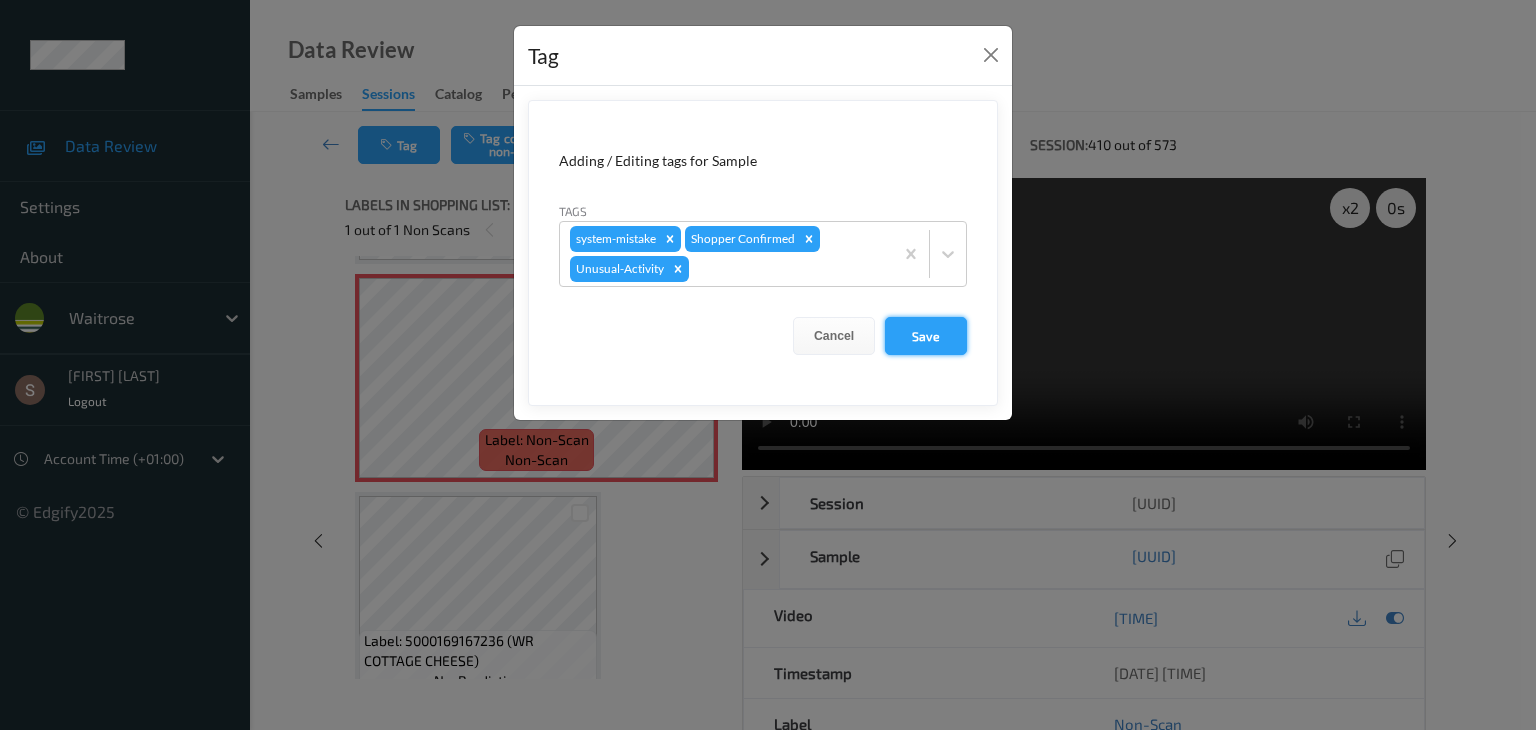 click on "Save" at bounding box center [926, 336] 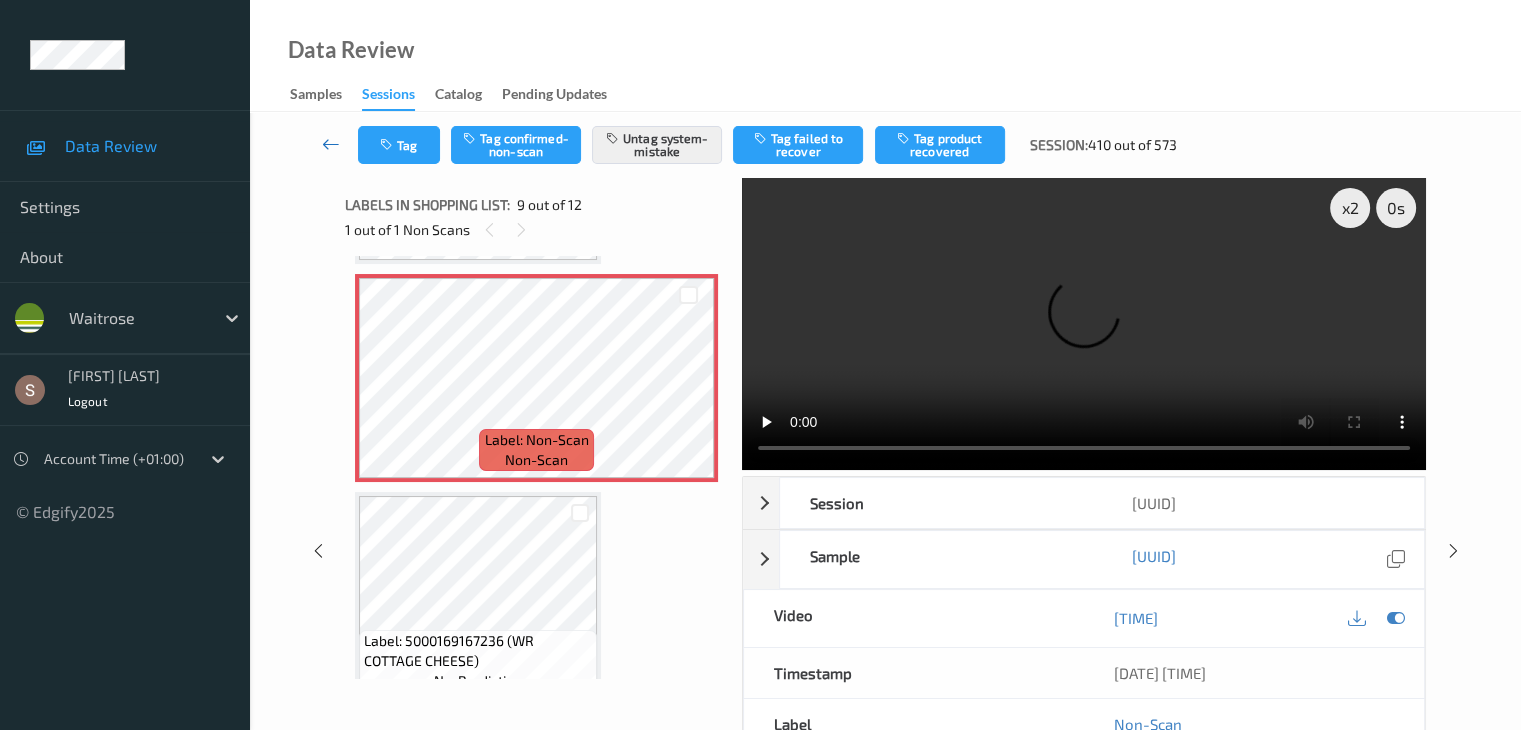 click at bounding box center (331, 144) 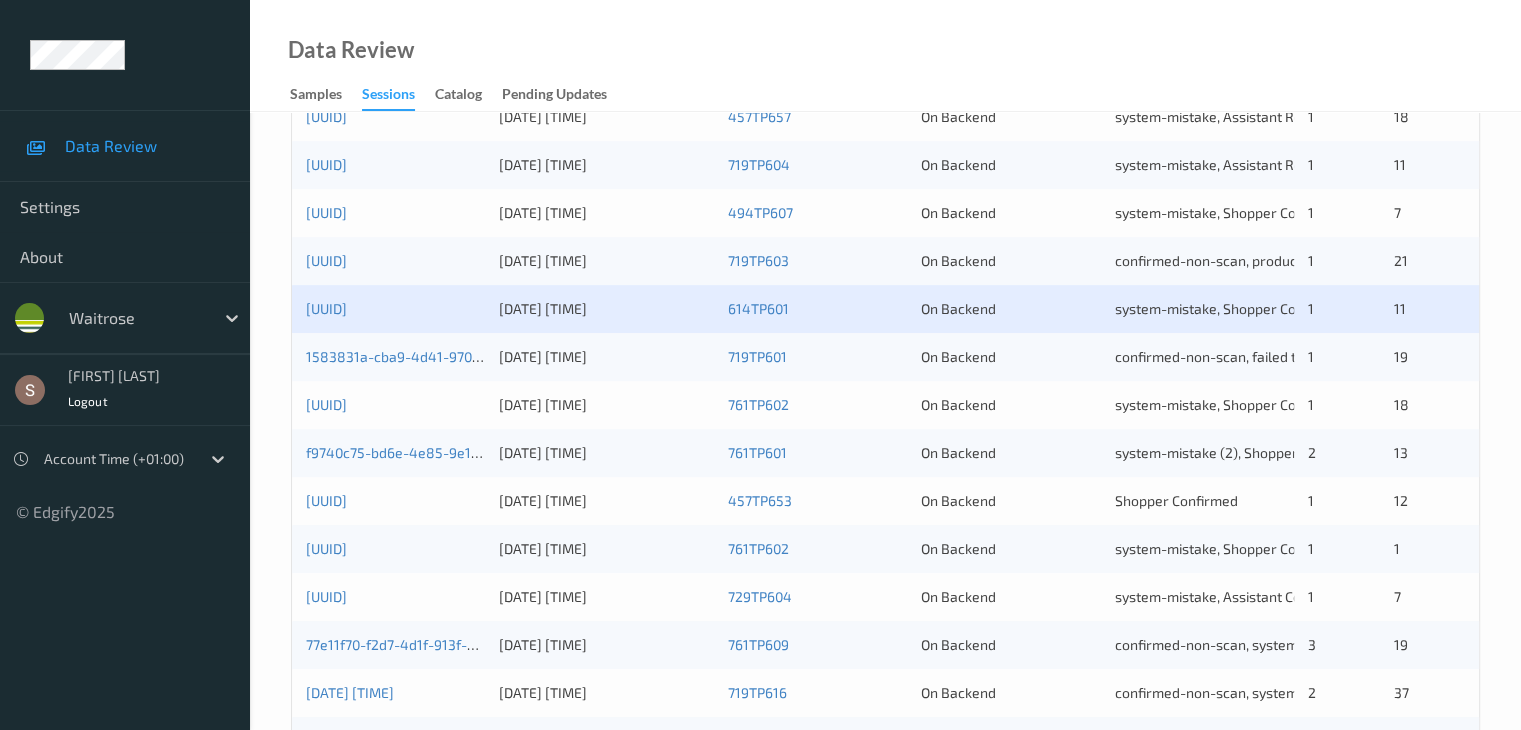 scroll, scrollTop: 800, scrollLeft: 0, axis: vertical 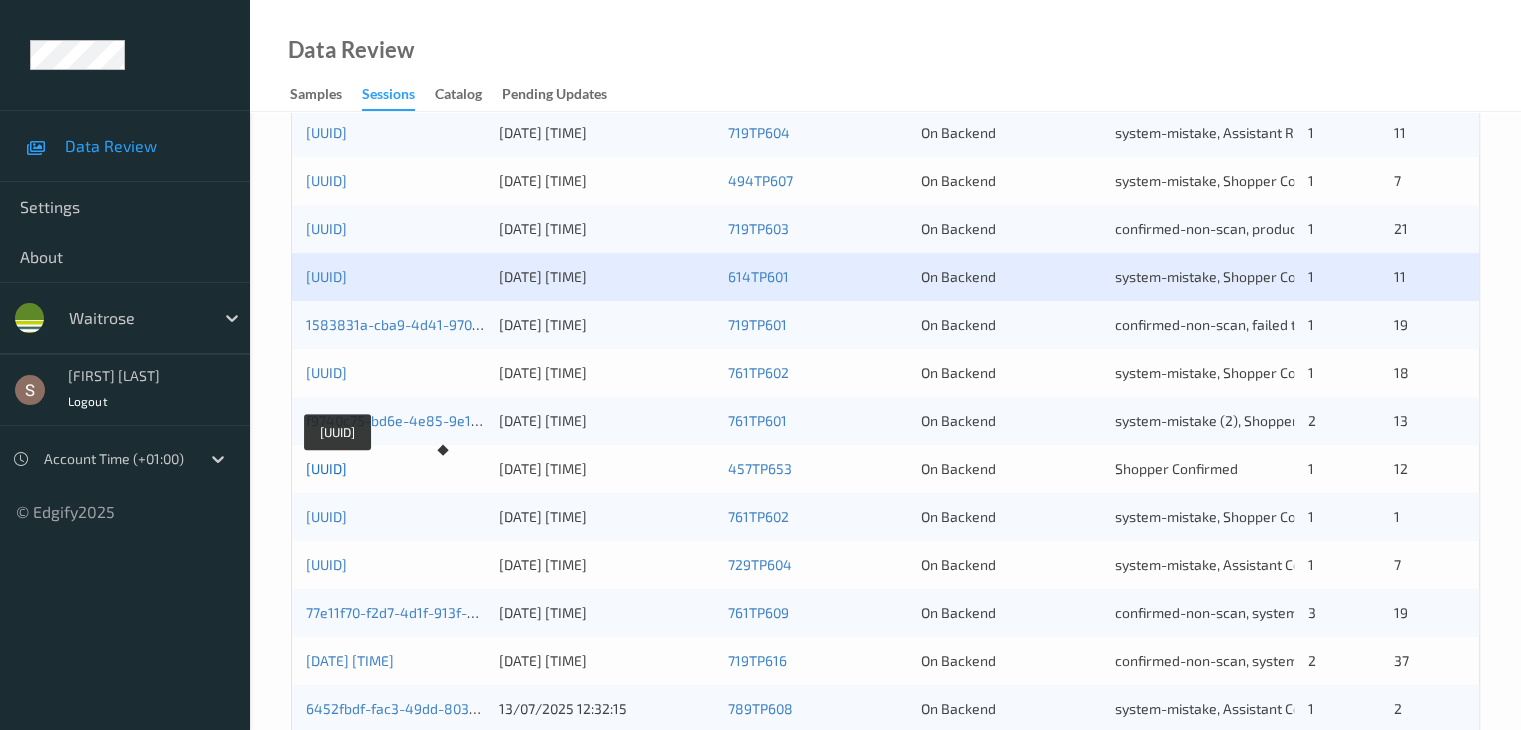 click on "[UUID]" at bounding box center [326, 468] 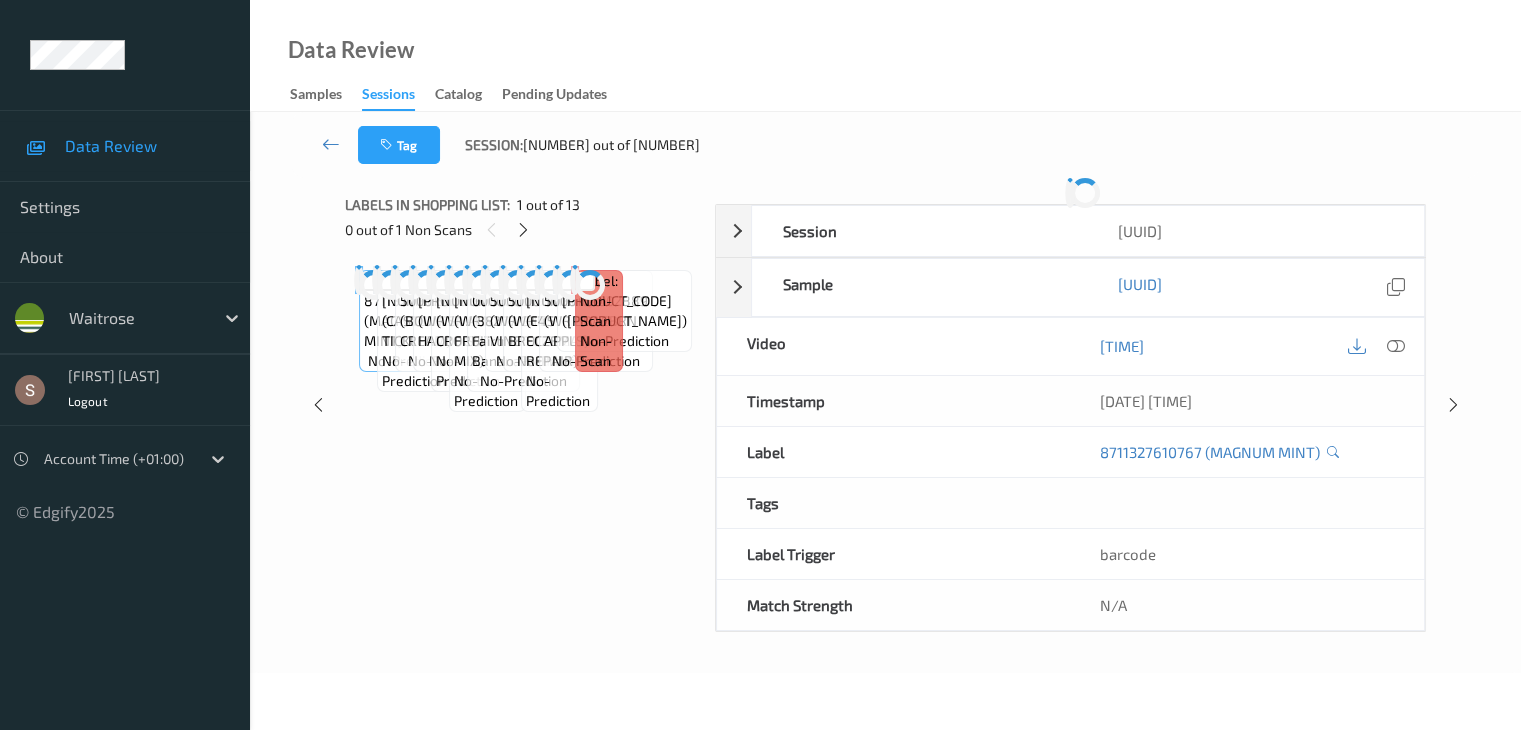 scroll, scrollTop: 0, scrollLeft: 0, axis: both 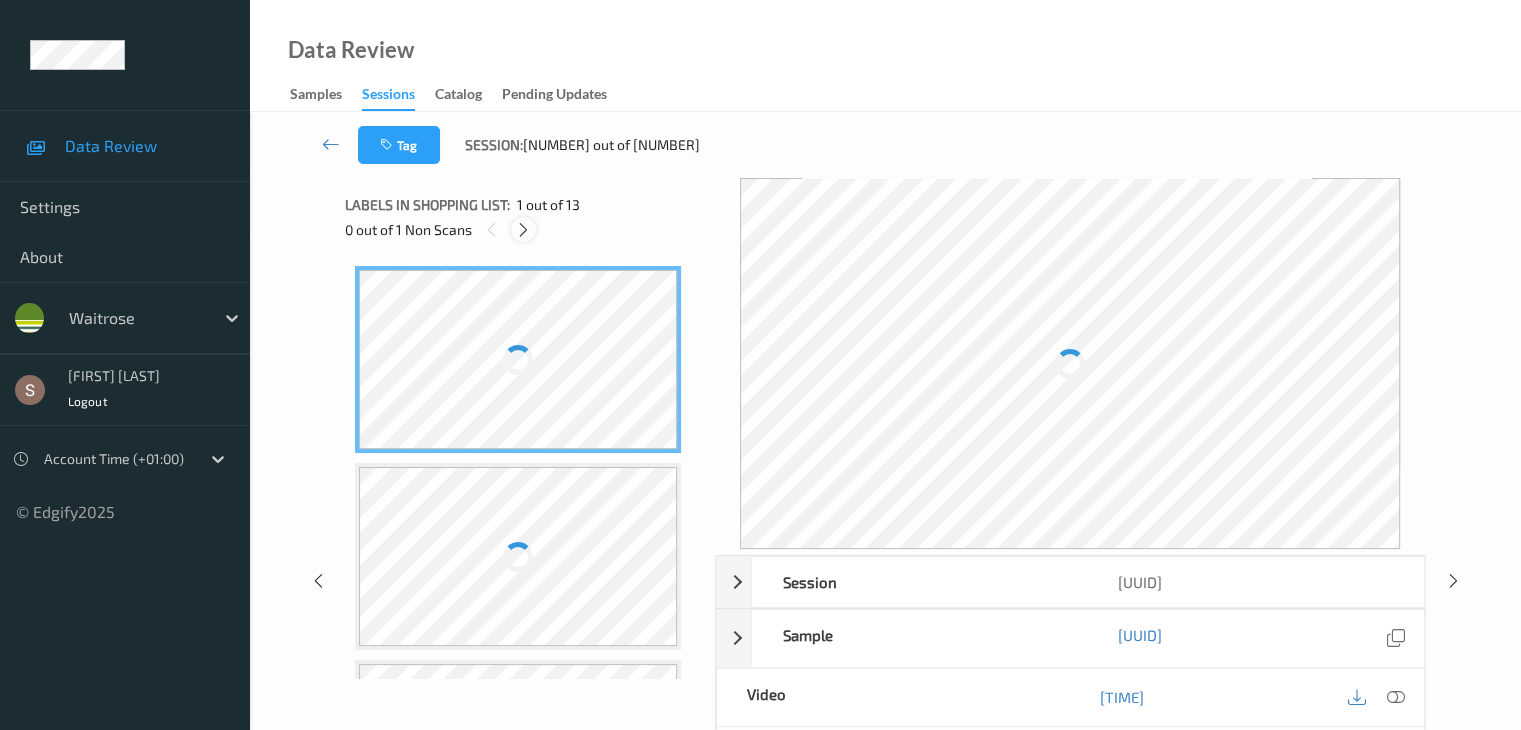 click at bounding box center [523, 230] 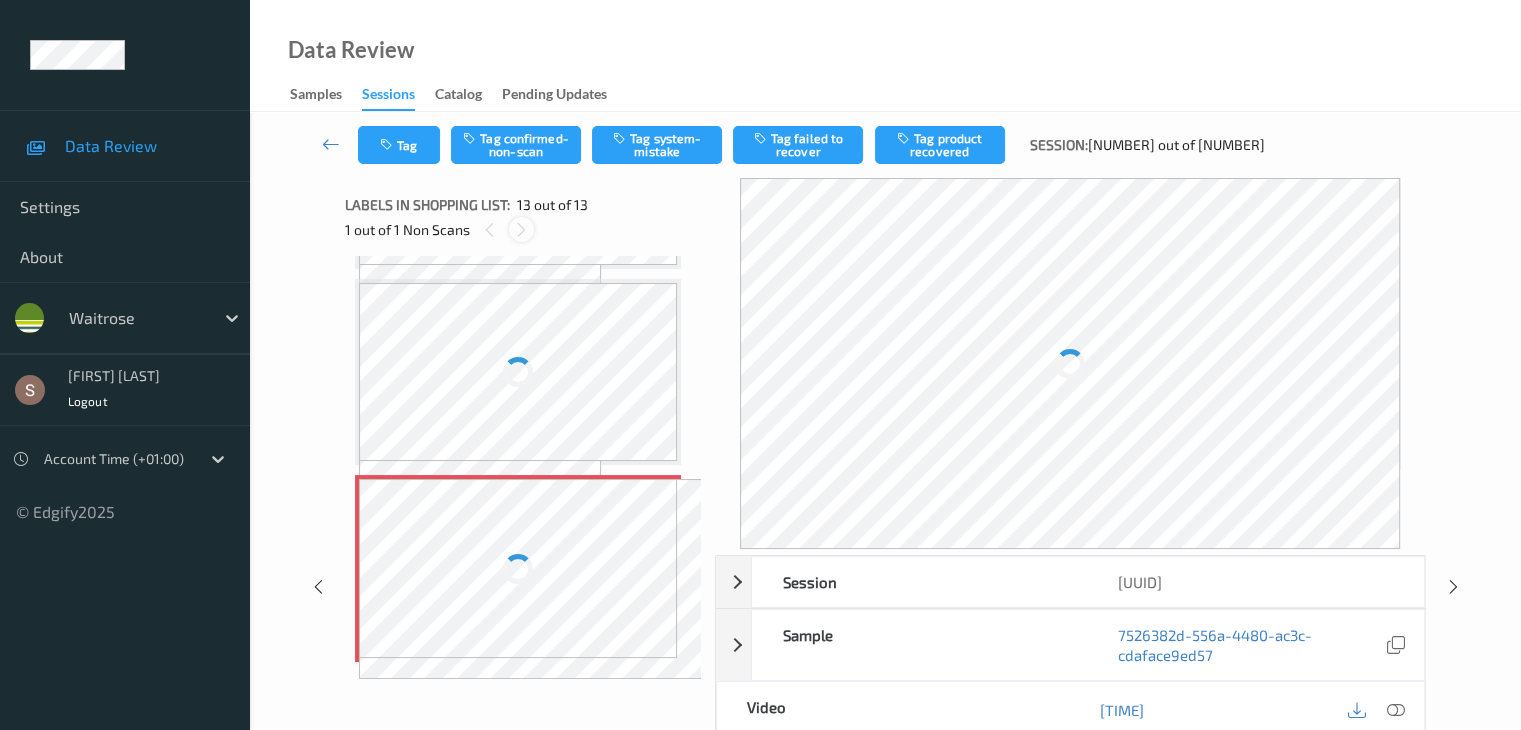 scroll, scrollTop: 2375, scrollLeft: 0, axis: vertical 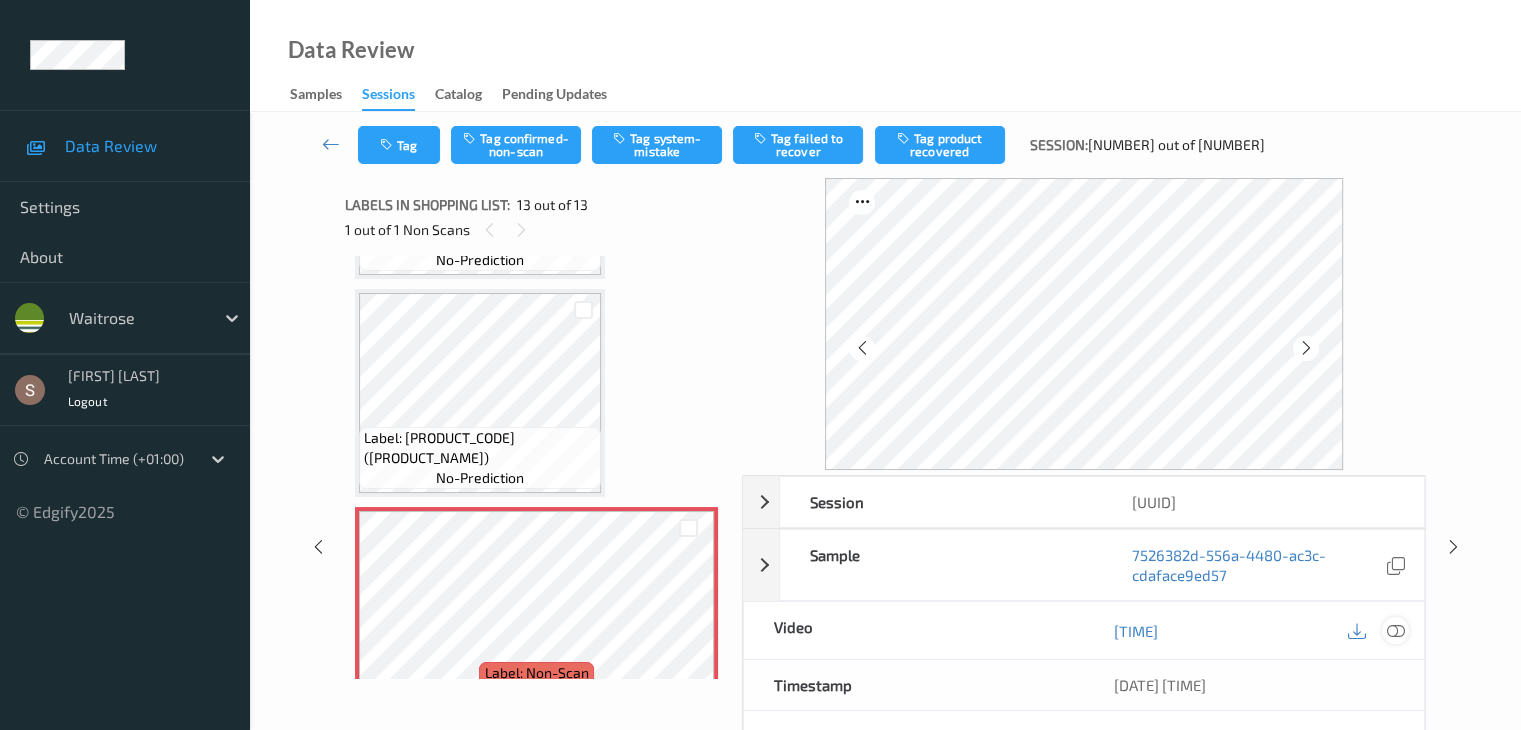 click at bounding box center [1395, 630] 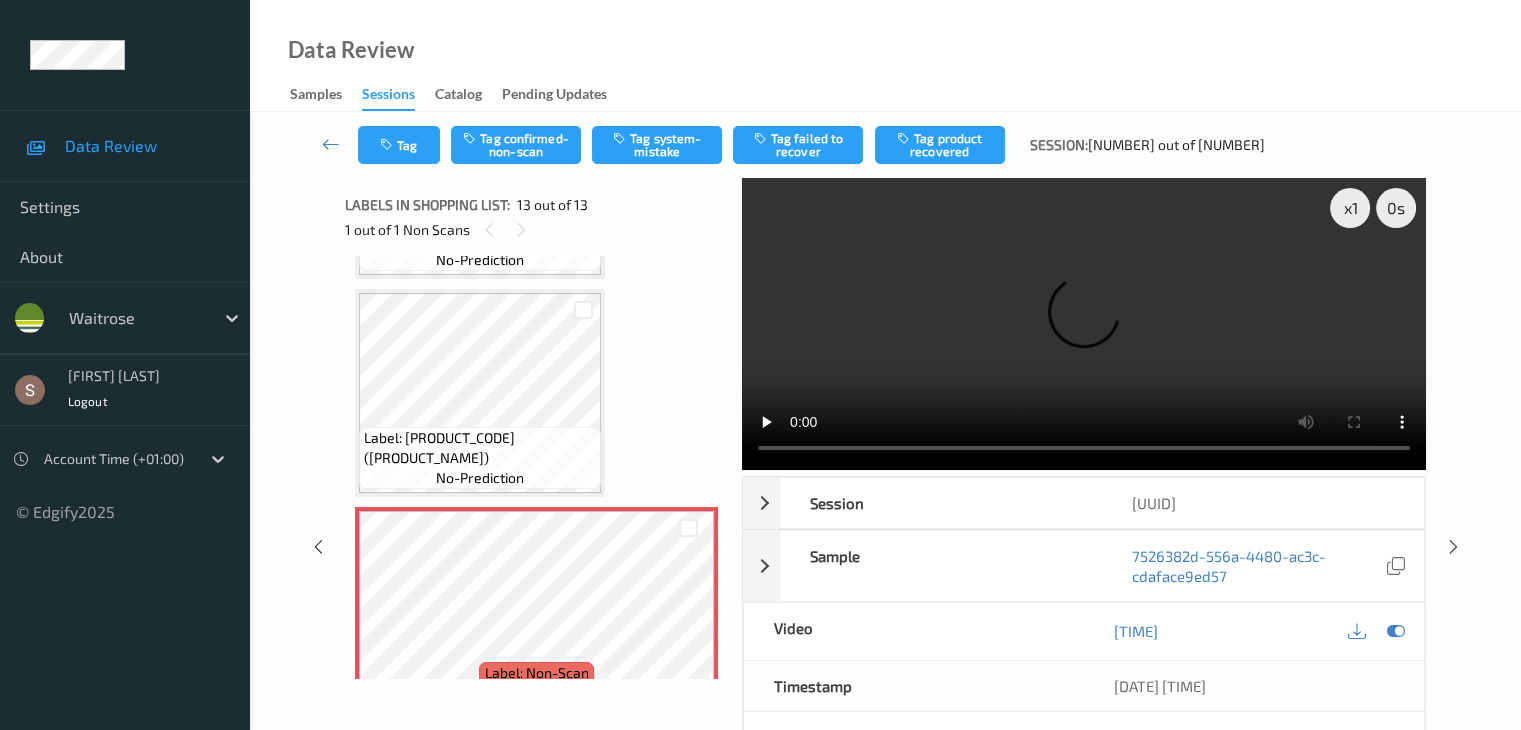 click at bounding box center [1084, 324] 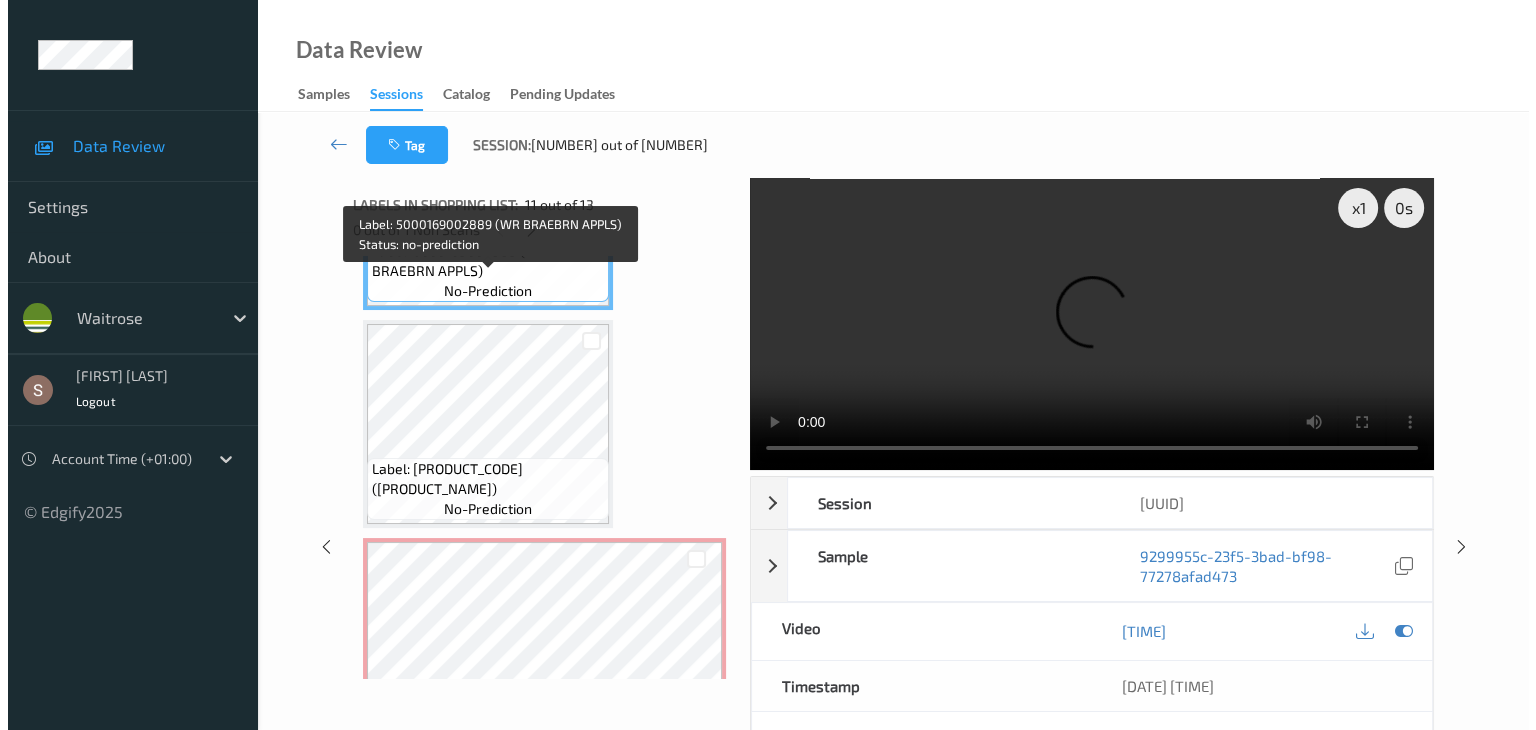 scroll, scrollTop: 2421, scrollLeft: 0, axis: vertical 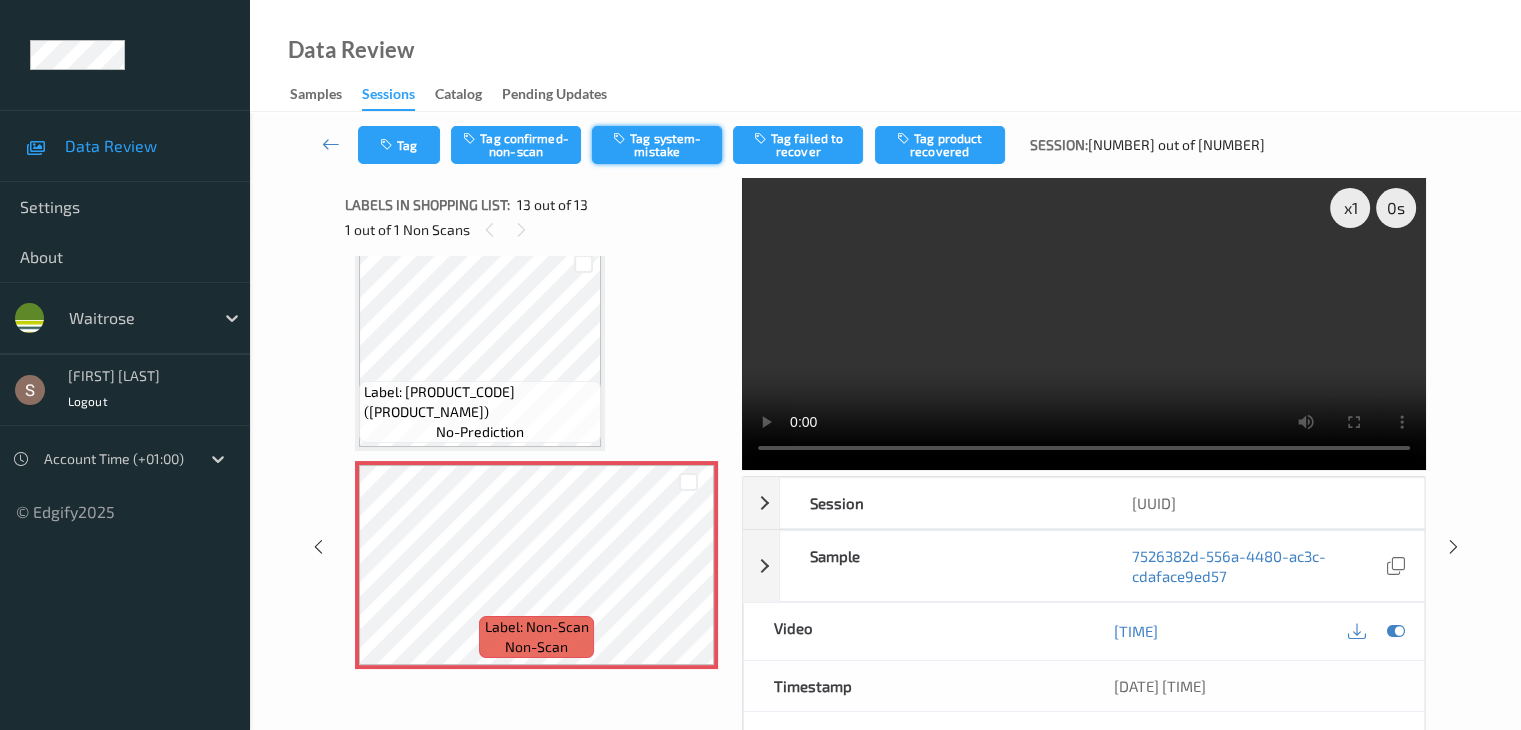 click on "Tag   system-mistake" at bounding box center [657, 145] 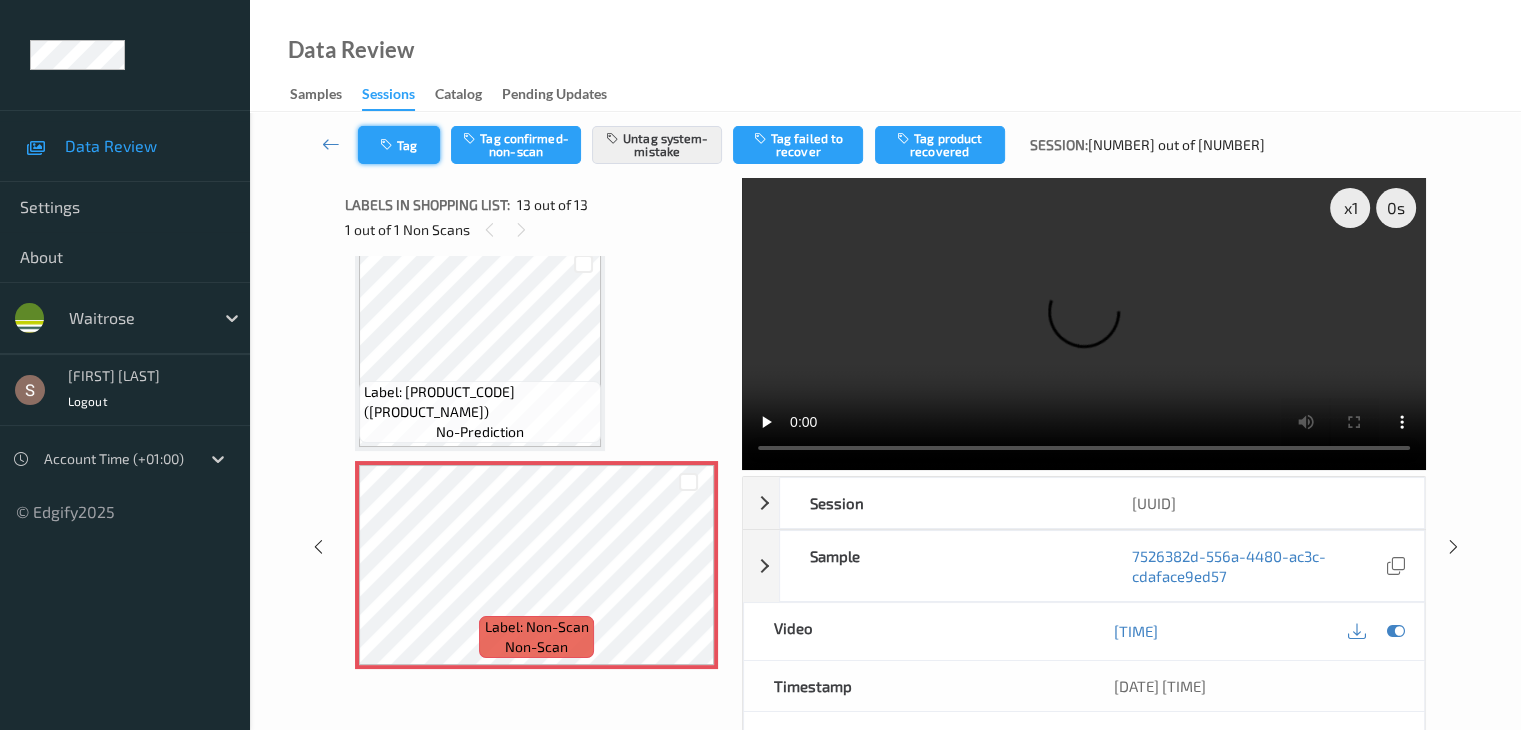 click on "Tag" at bounding box center [399, 145] 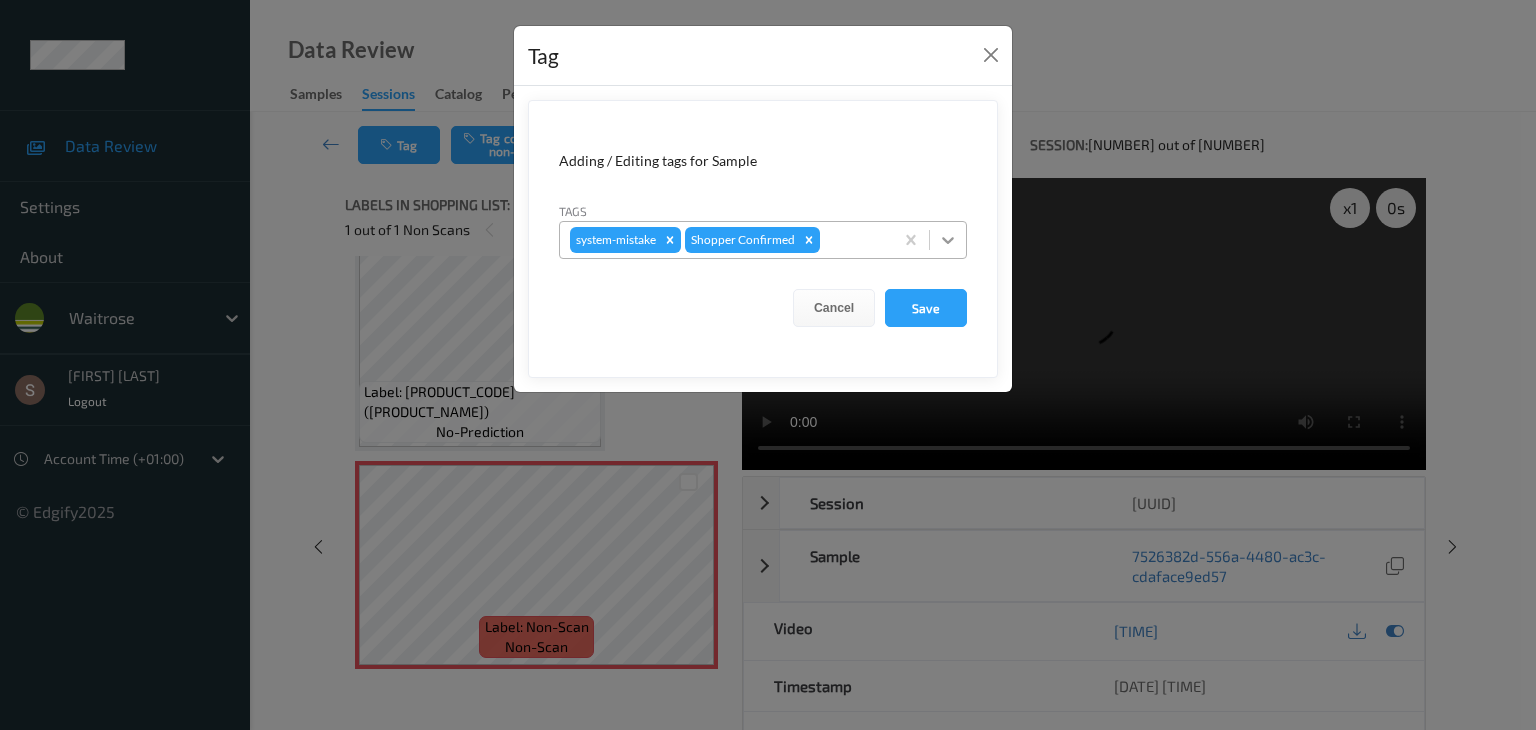click 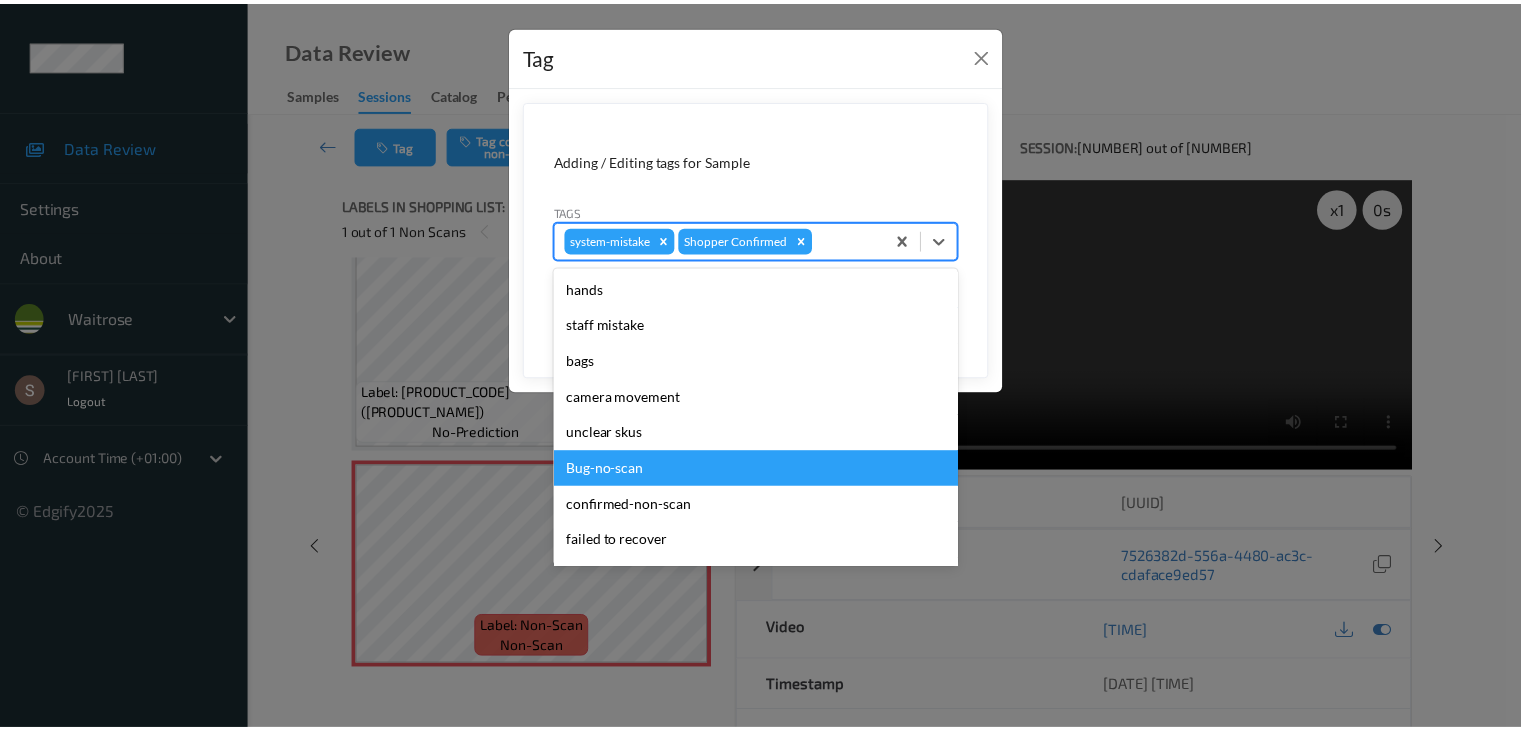 scroll, scrollTop: 356, scrollLeft: 0, axis: vertical 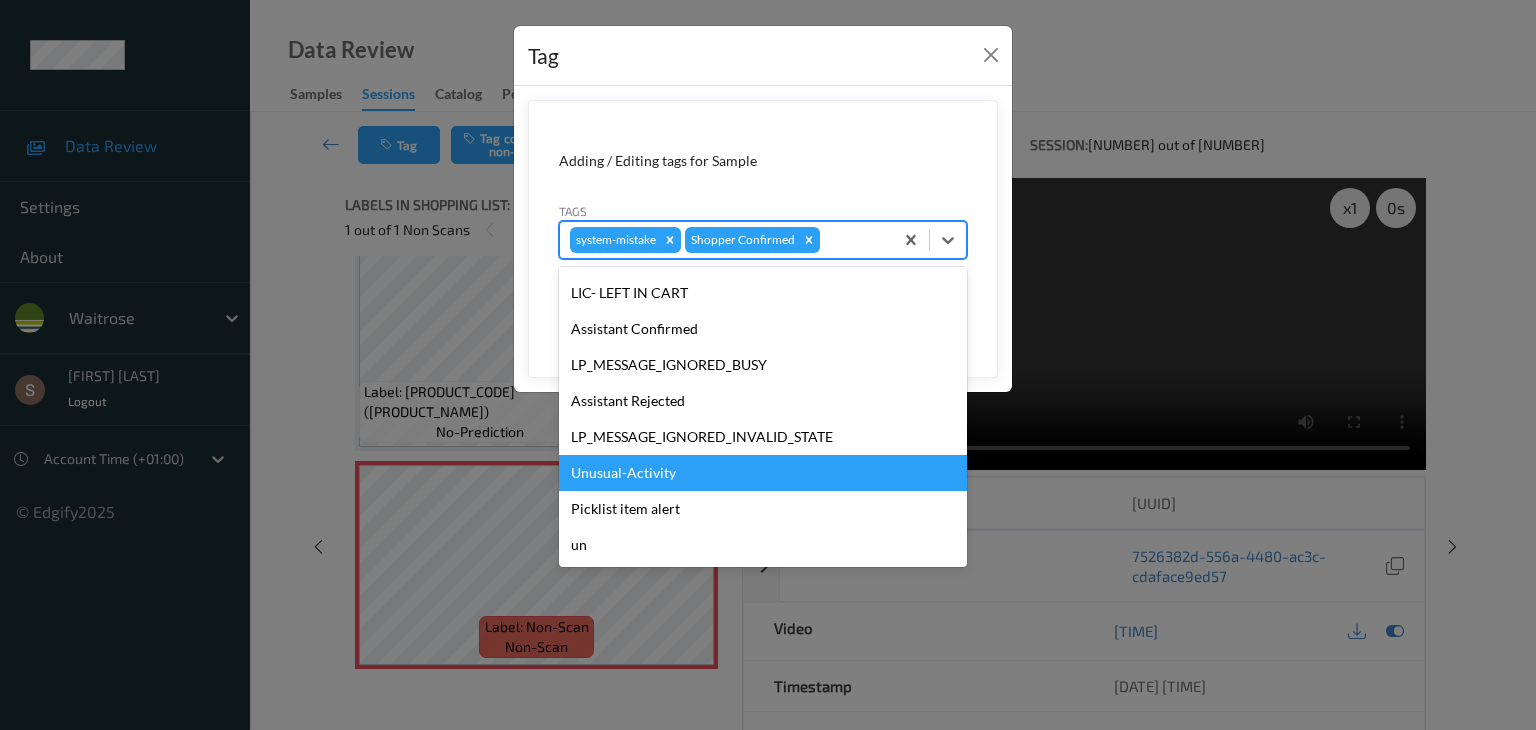 drag, startPoint x: 637, startPoint y: 471, endPoint x: 706, endPoint y: 453, distance: 71.30919 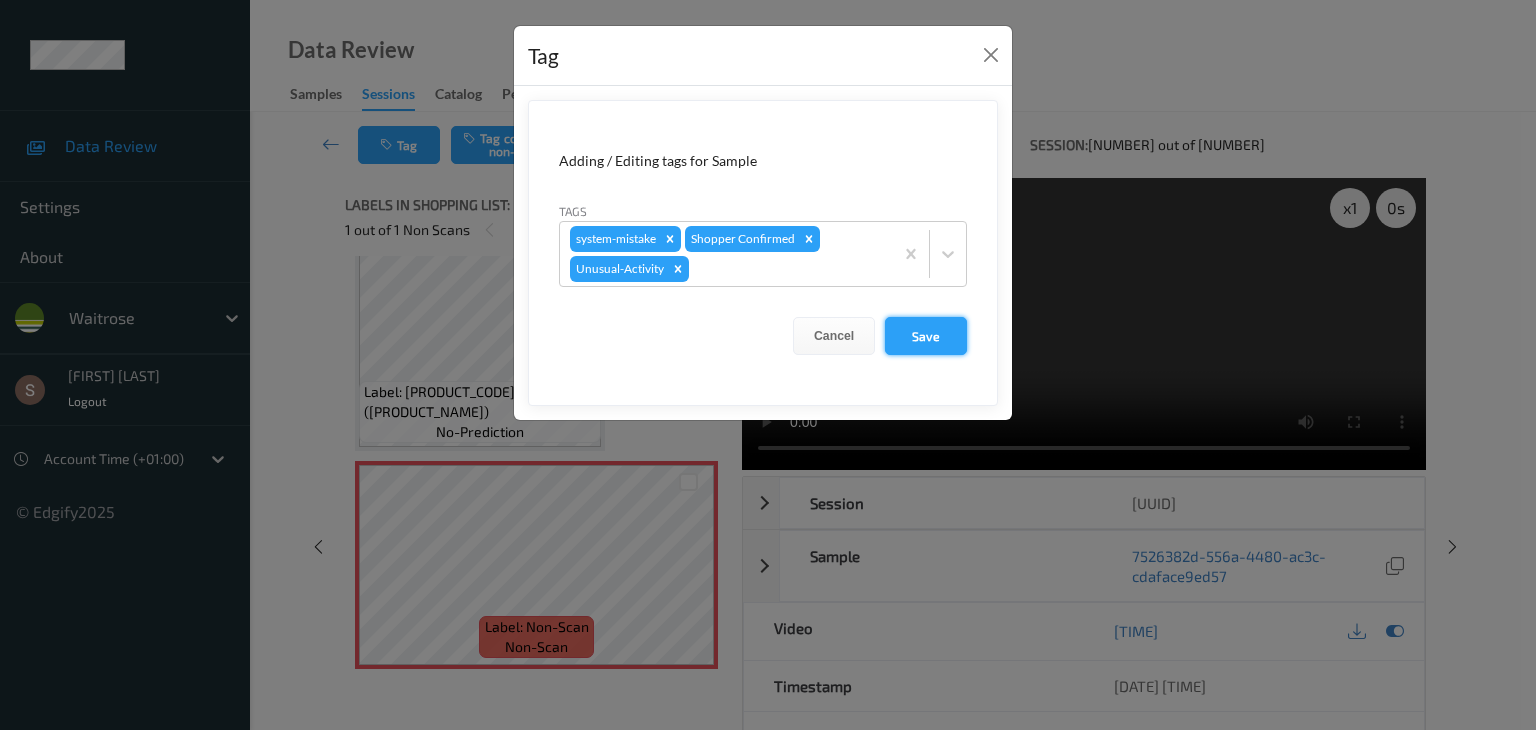 click on "Save" at bounding box center [926, 336] 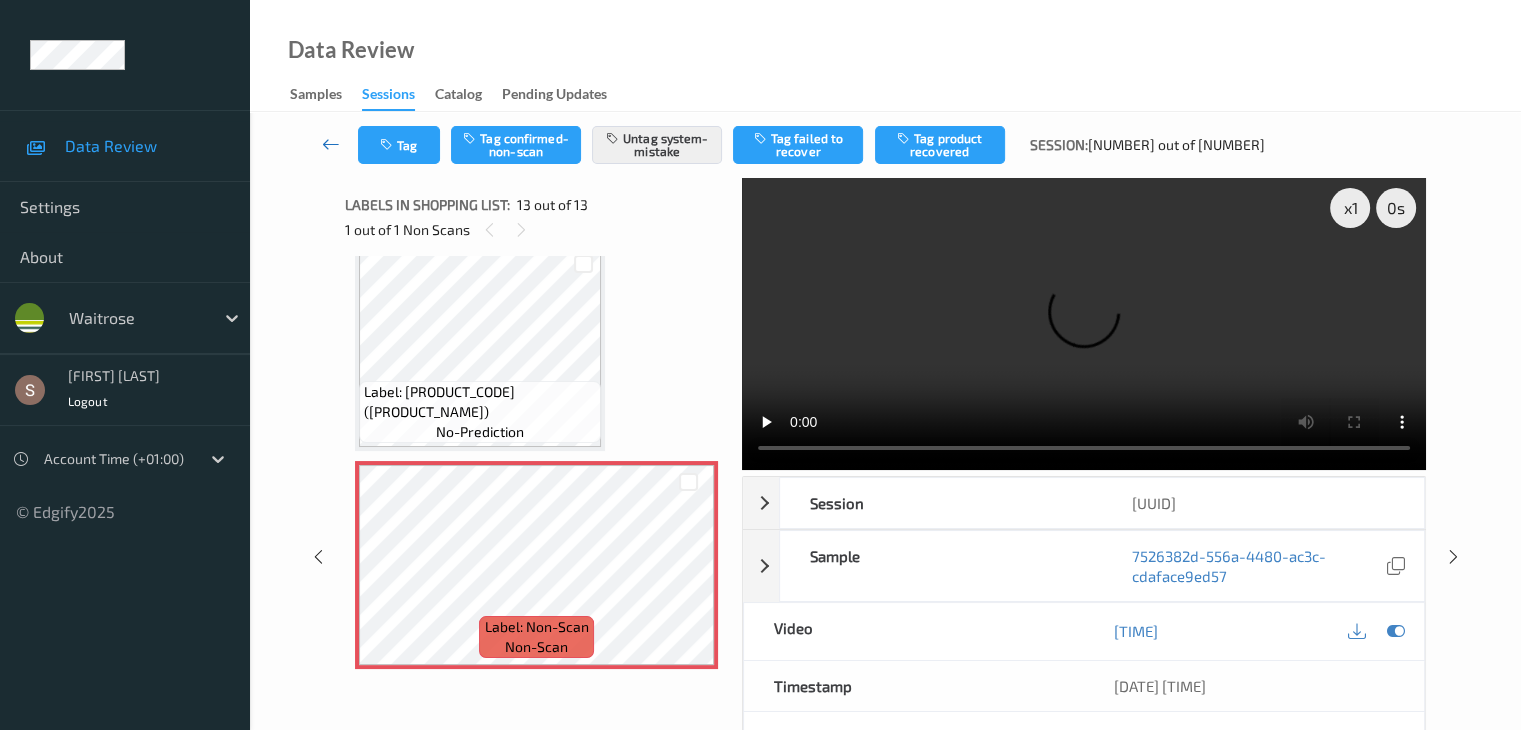 click at bounding box center [331, 144] 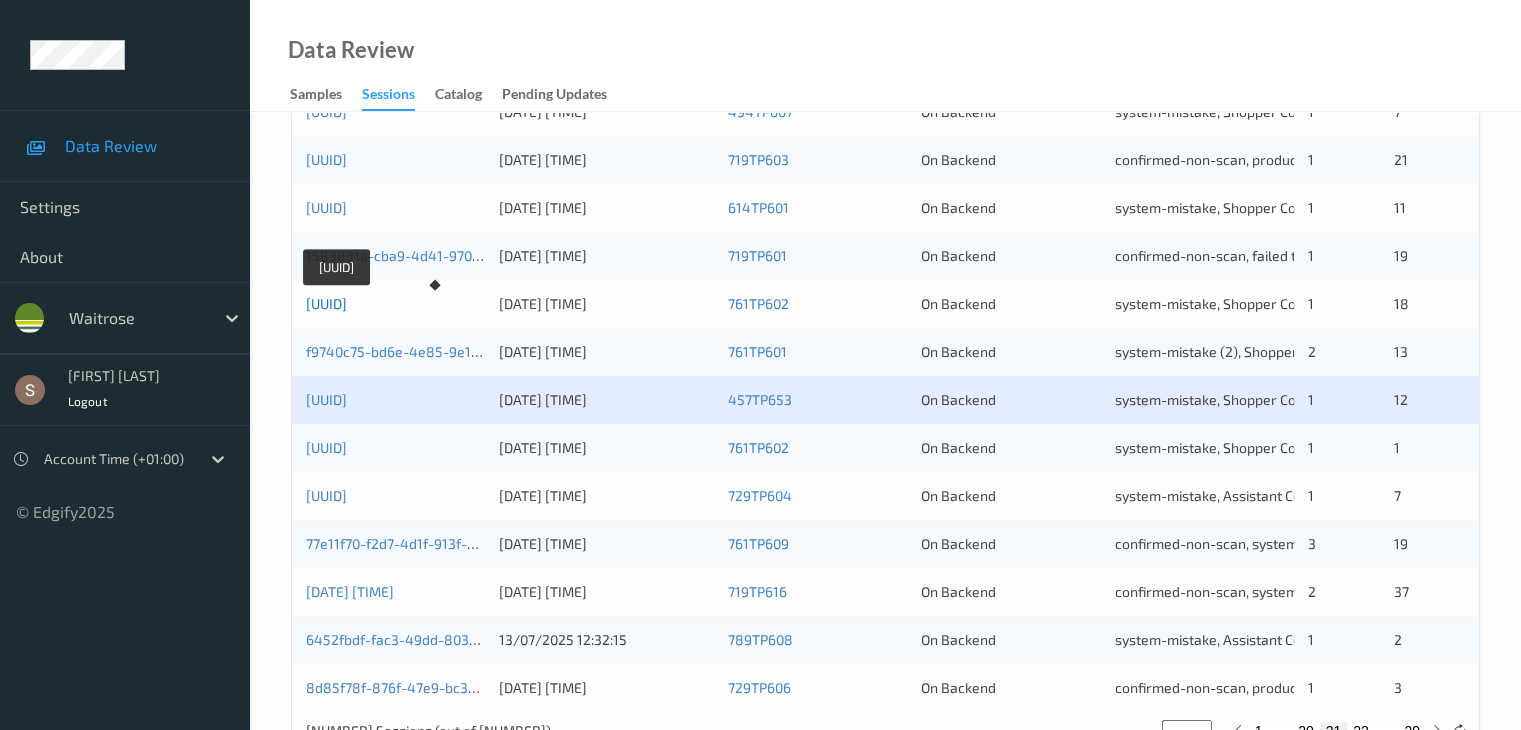 scroll, scrollTop: 932, scrollLeft: 0, axis: vertical 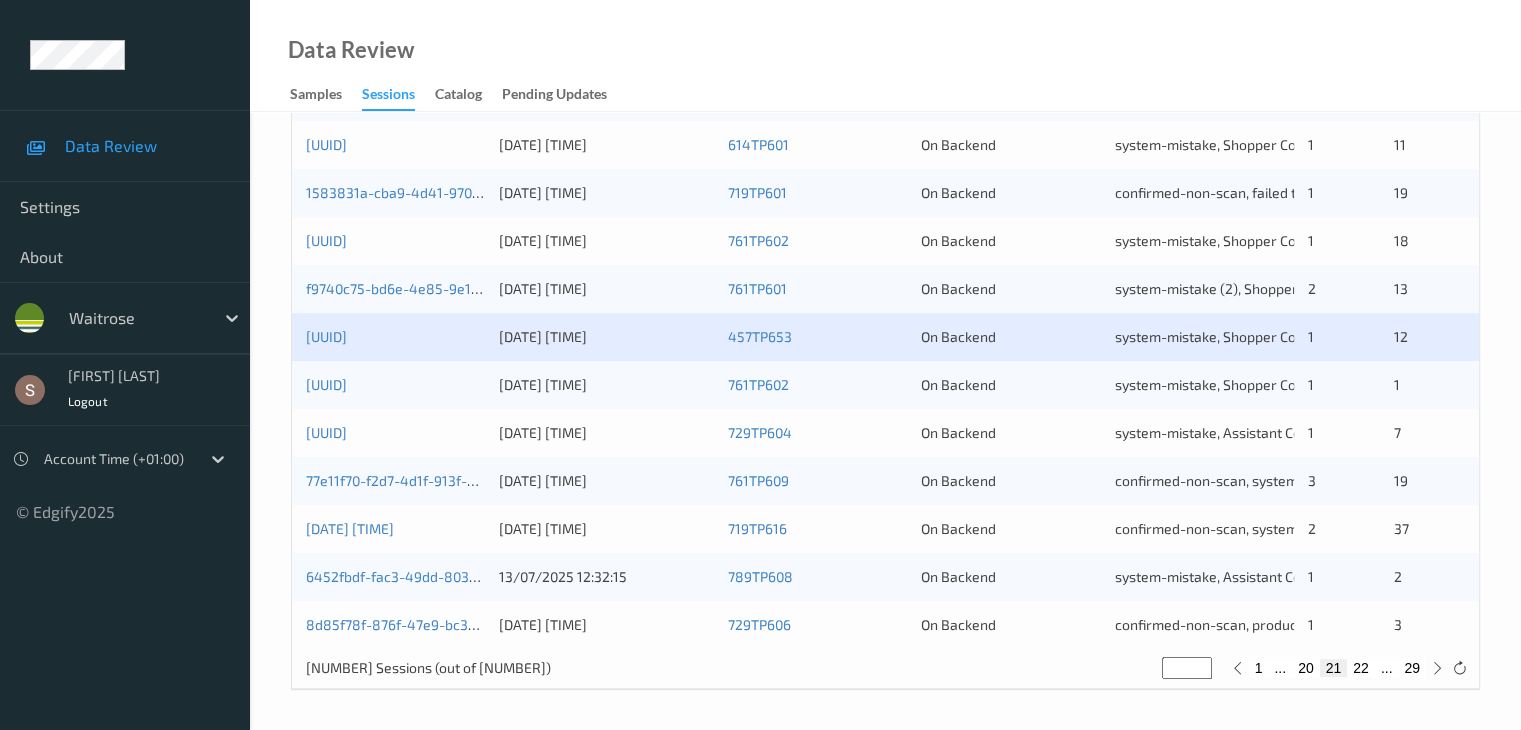 click on "22" at bounding box center [1361, 668] 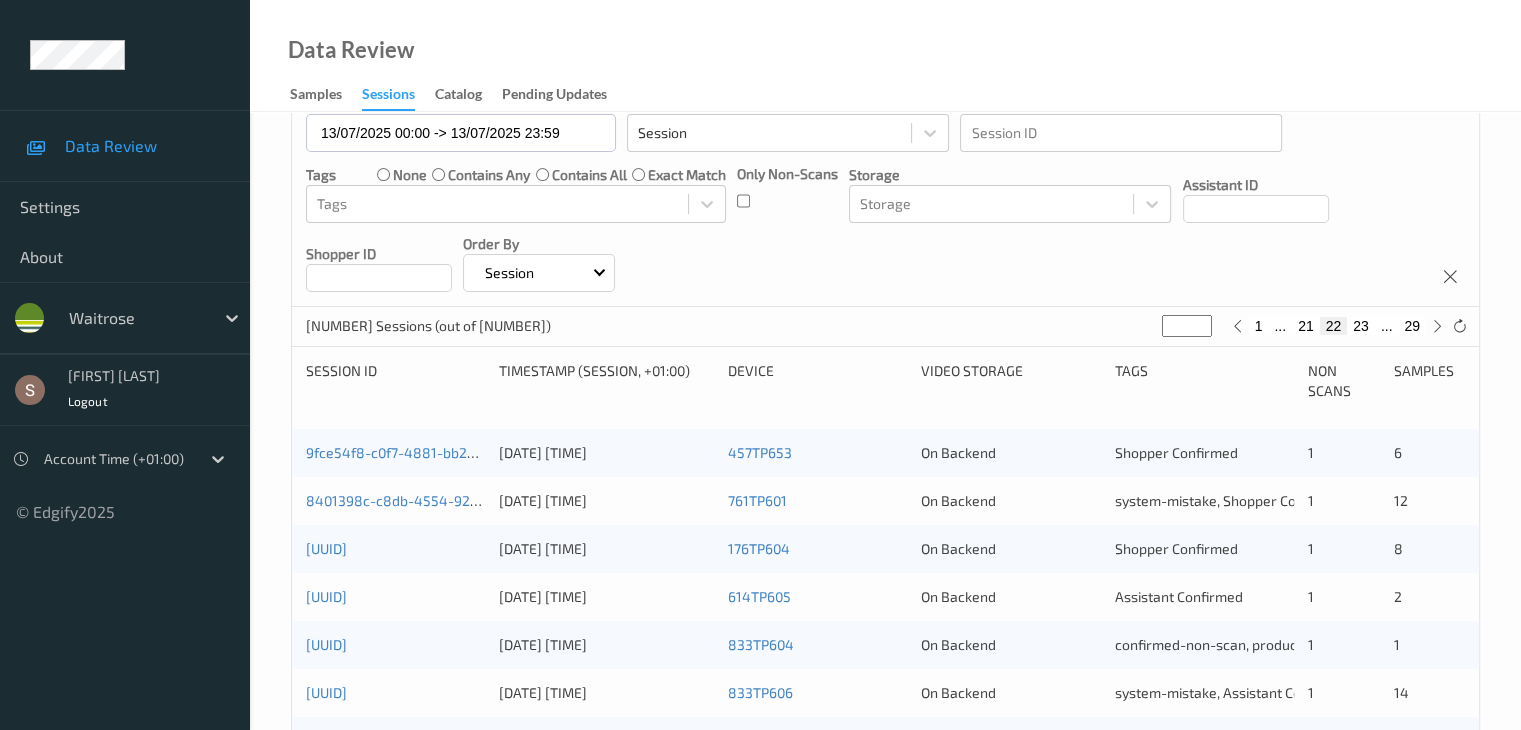 scroll, scrollTop: 200, scrollLeft: 0, axis: vertical 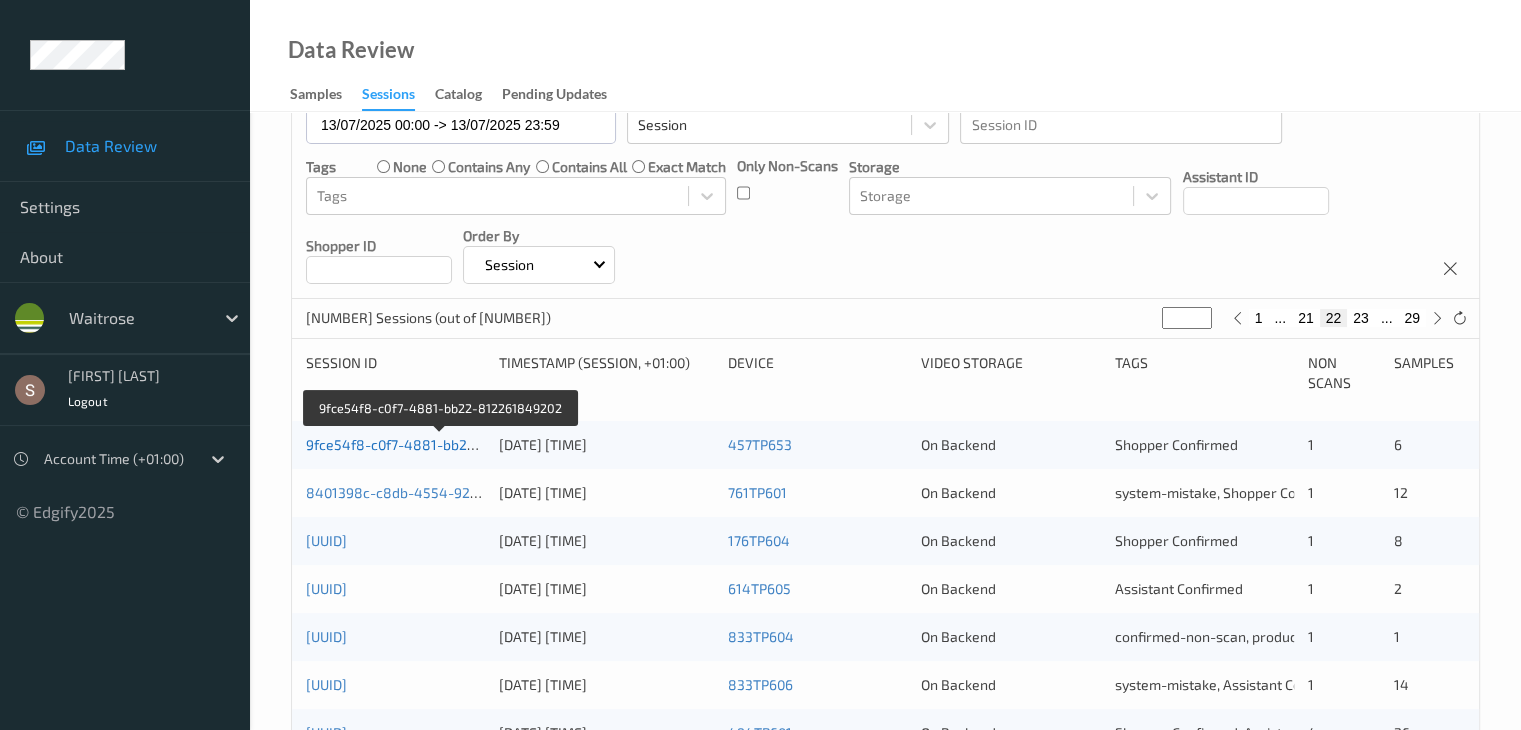click on "9fce54f8-c0f7-4881-bb22-812261849202" at bounding box center (441, 444) 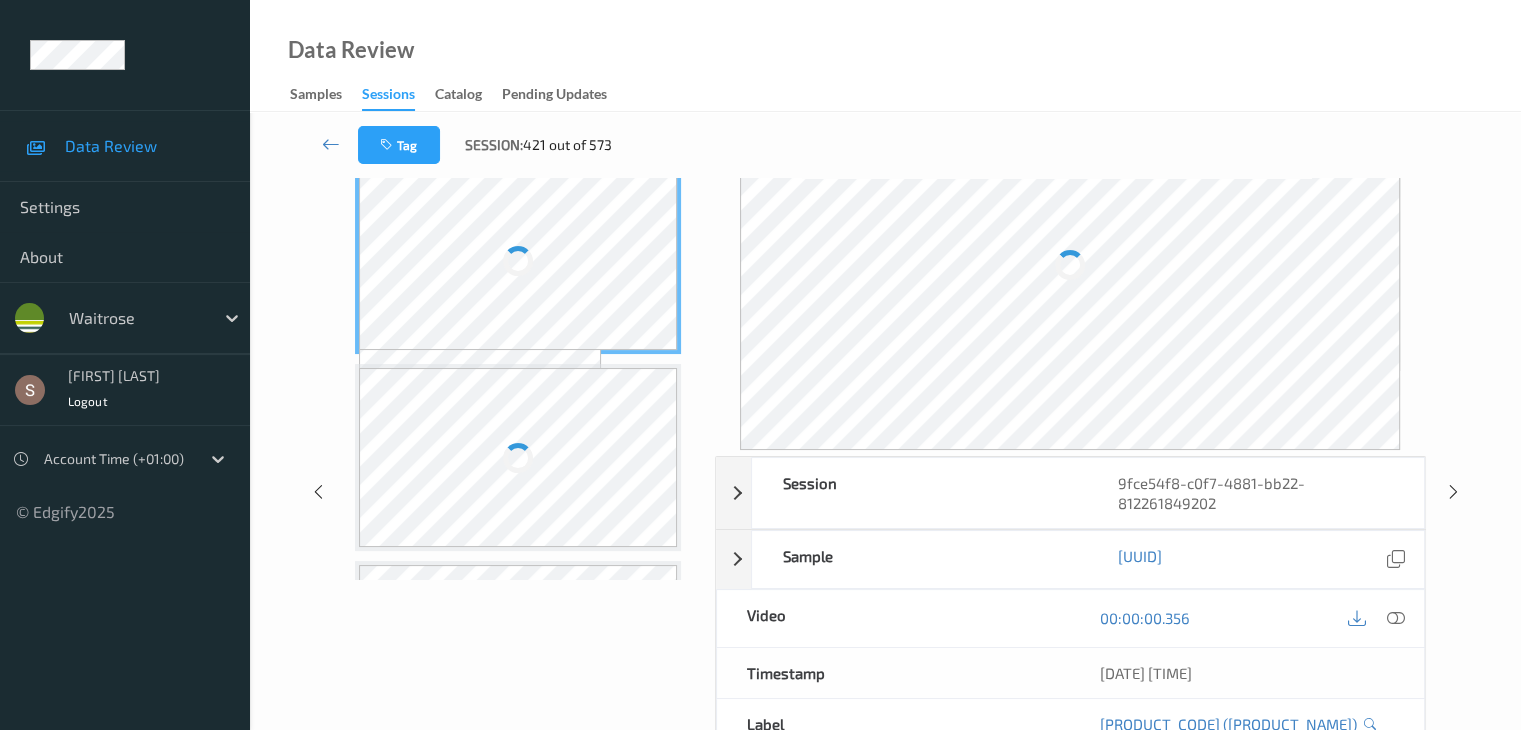 scroll, scrollTop: 0, scrollLeft: 0, axis: both 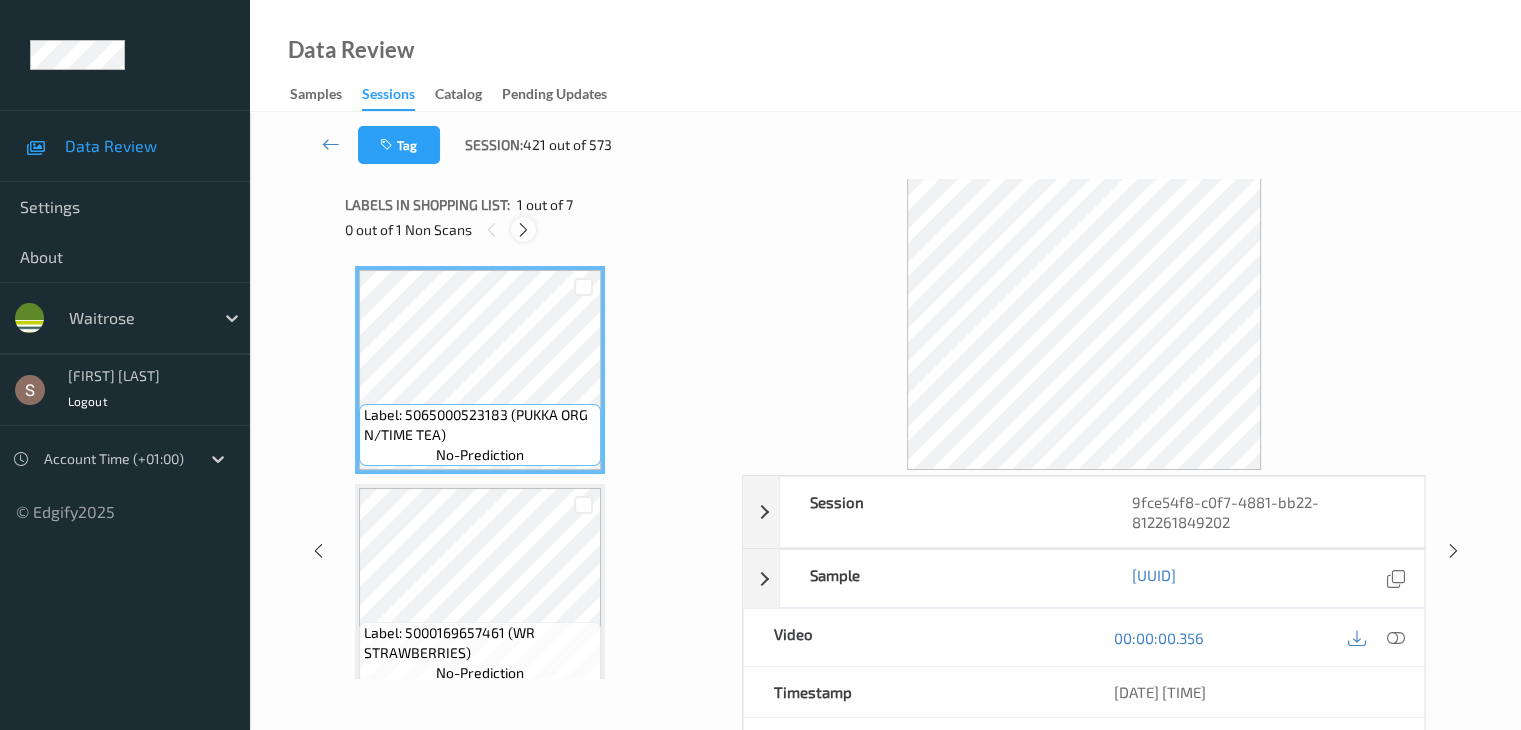 click at bounding box center [523, 230] 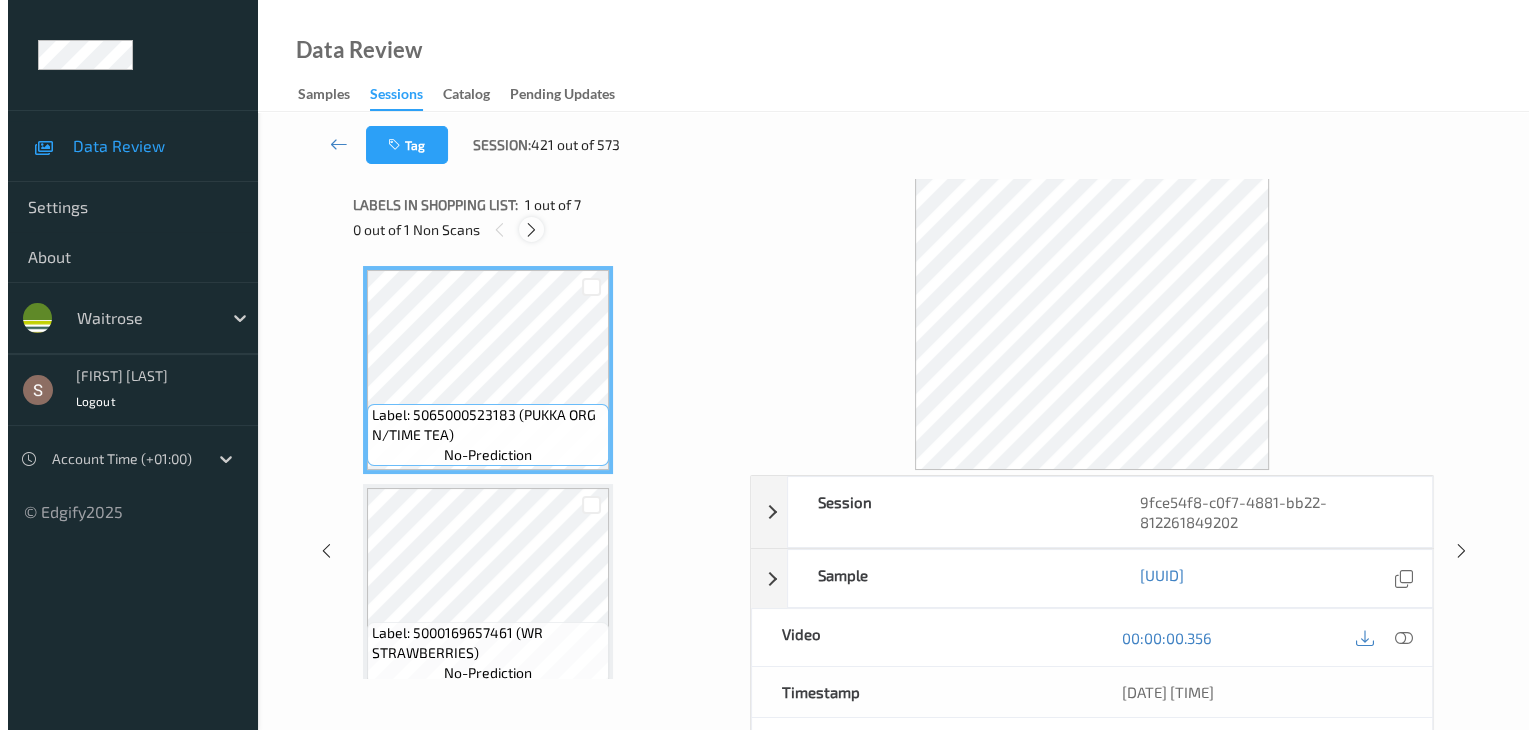 scroll, scrollTop: 1100, scrollLeft: 0, axis: vertical 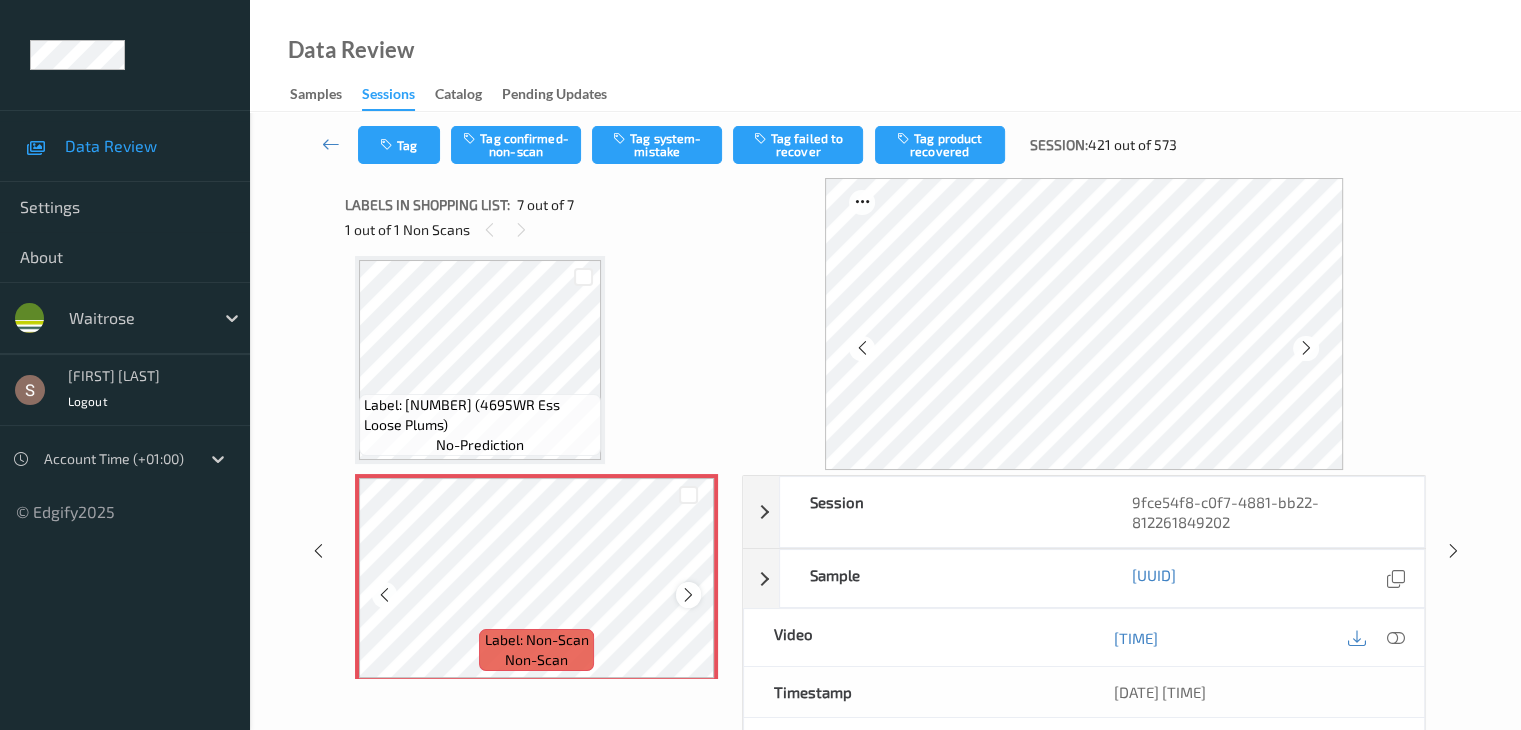 click at bounding box center (688, 595) 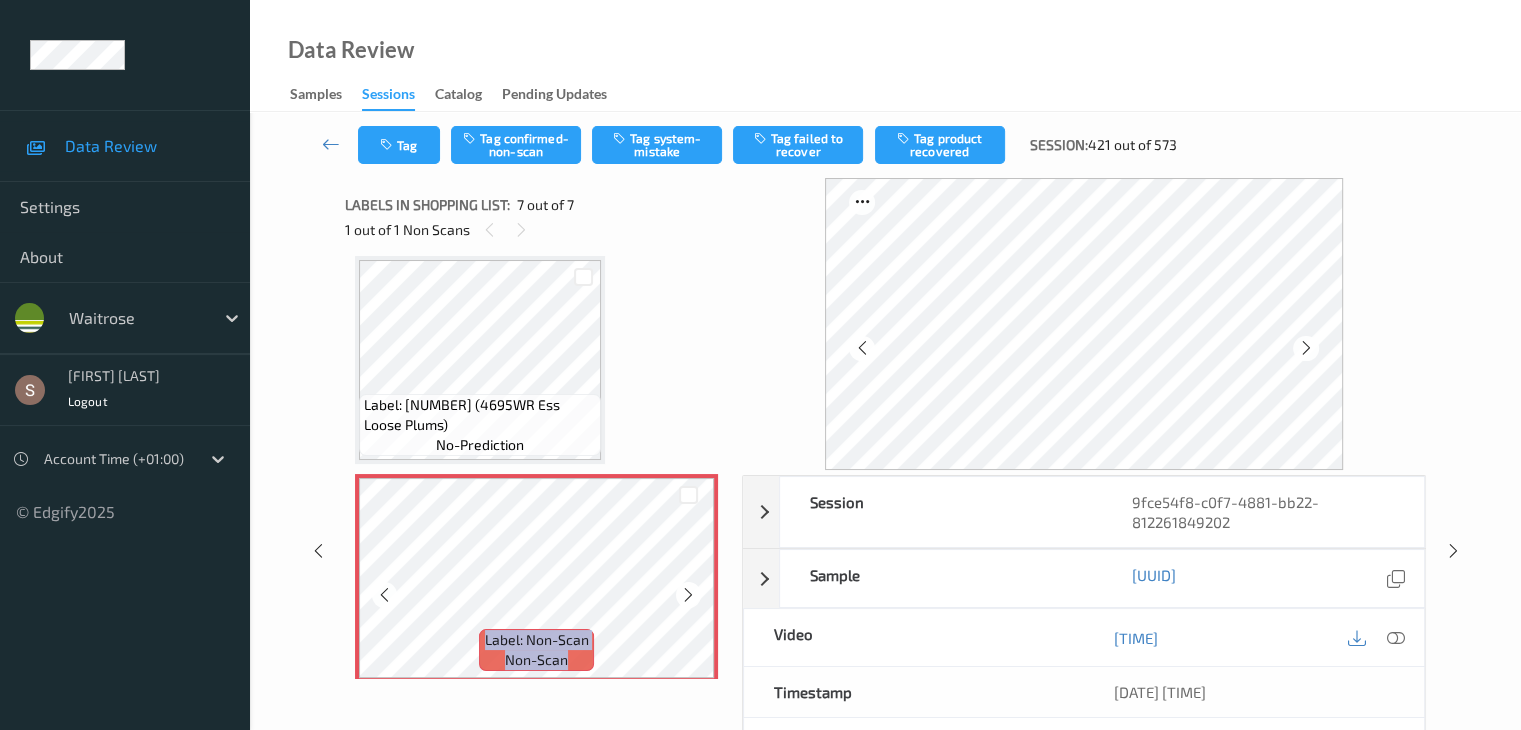 click at bounding box center [688, 595] 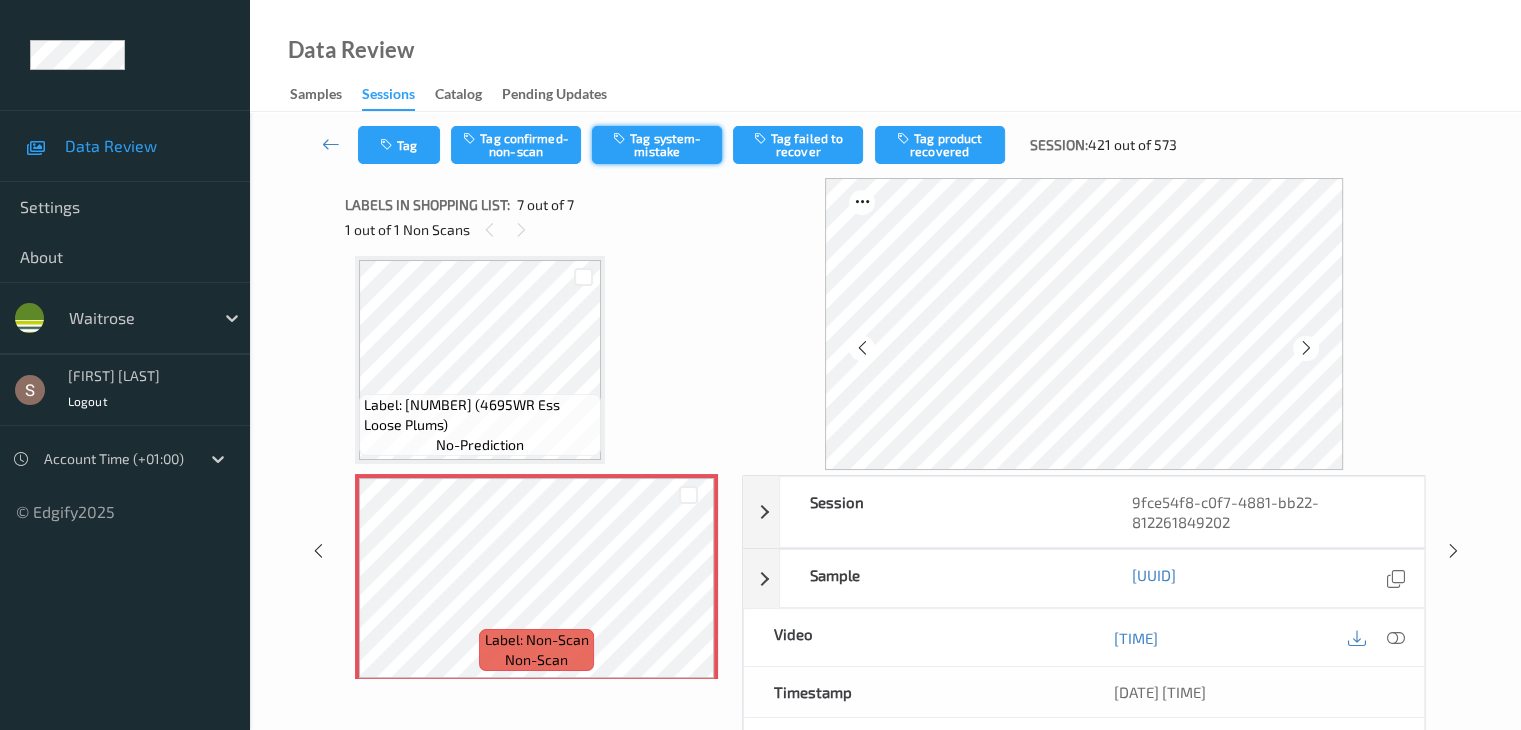 click on "Tag   system-mistake" at bounding box center (657, 145) 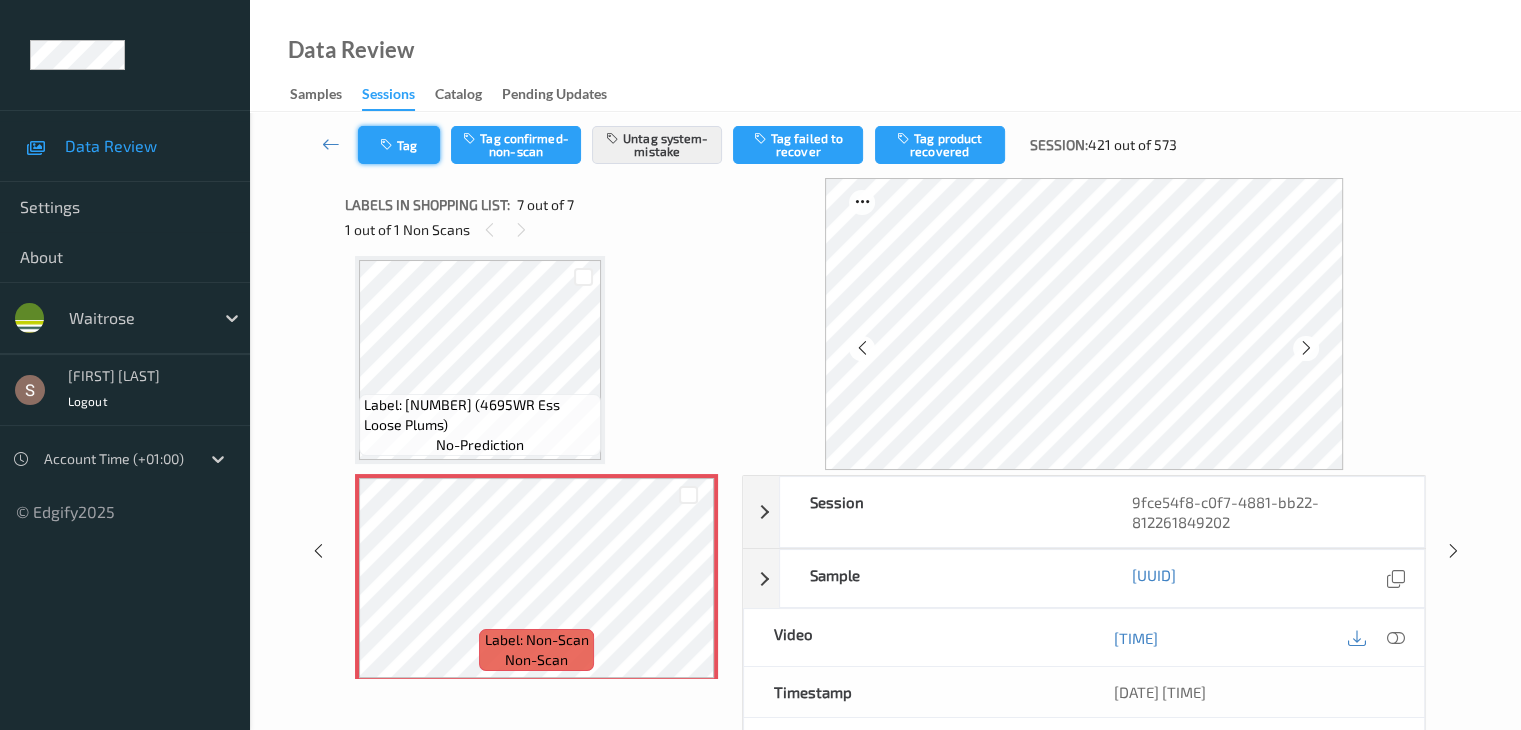 click on "Tag" at bounding box center (399, 145) 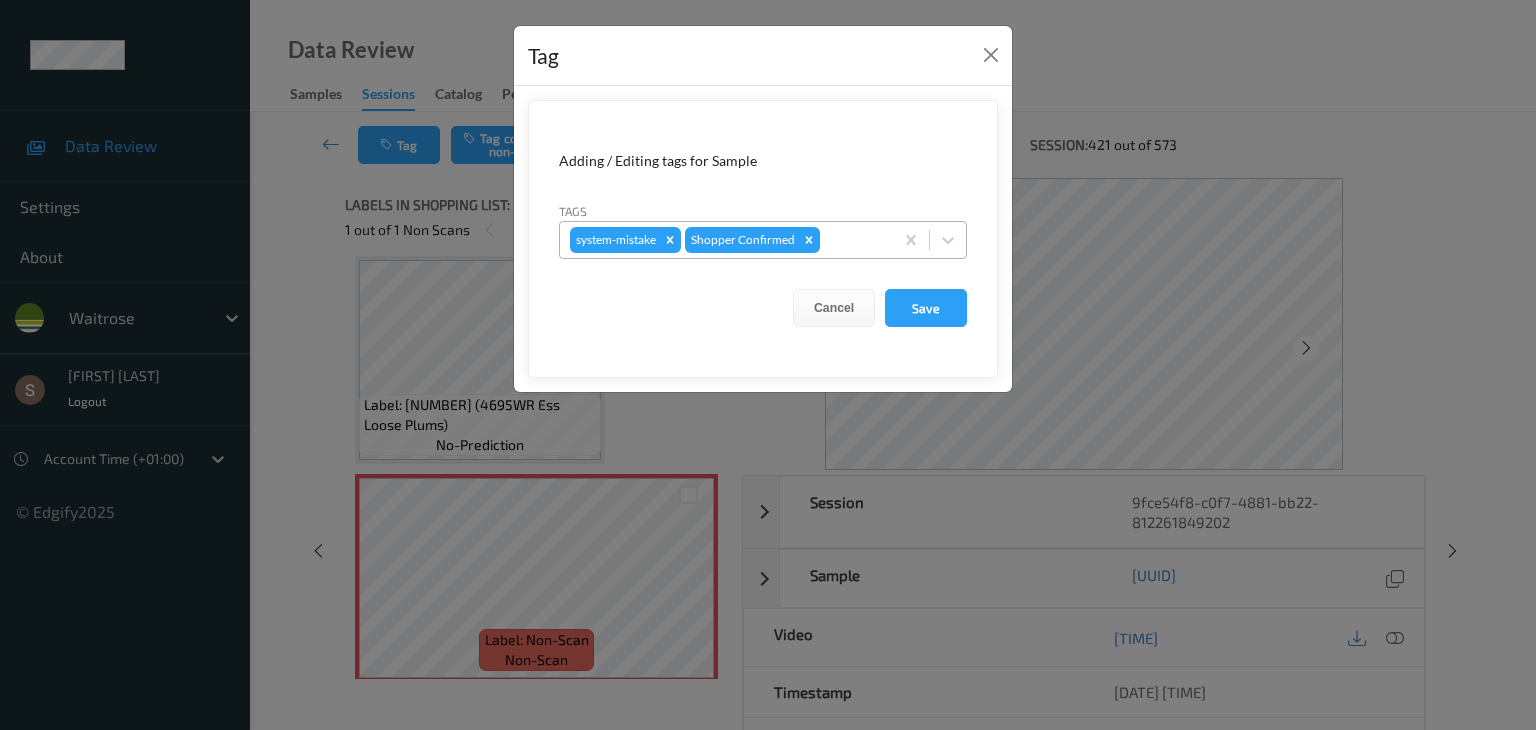 drag, startPoint x: 937, startPoint y: 235, endPoint x: 929, endPoint y: 255, distance: 21.540659 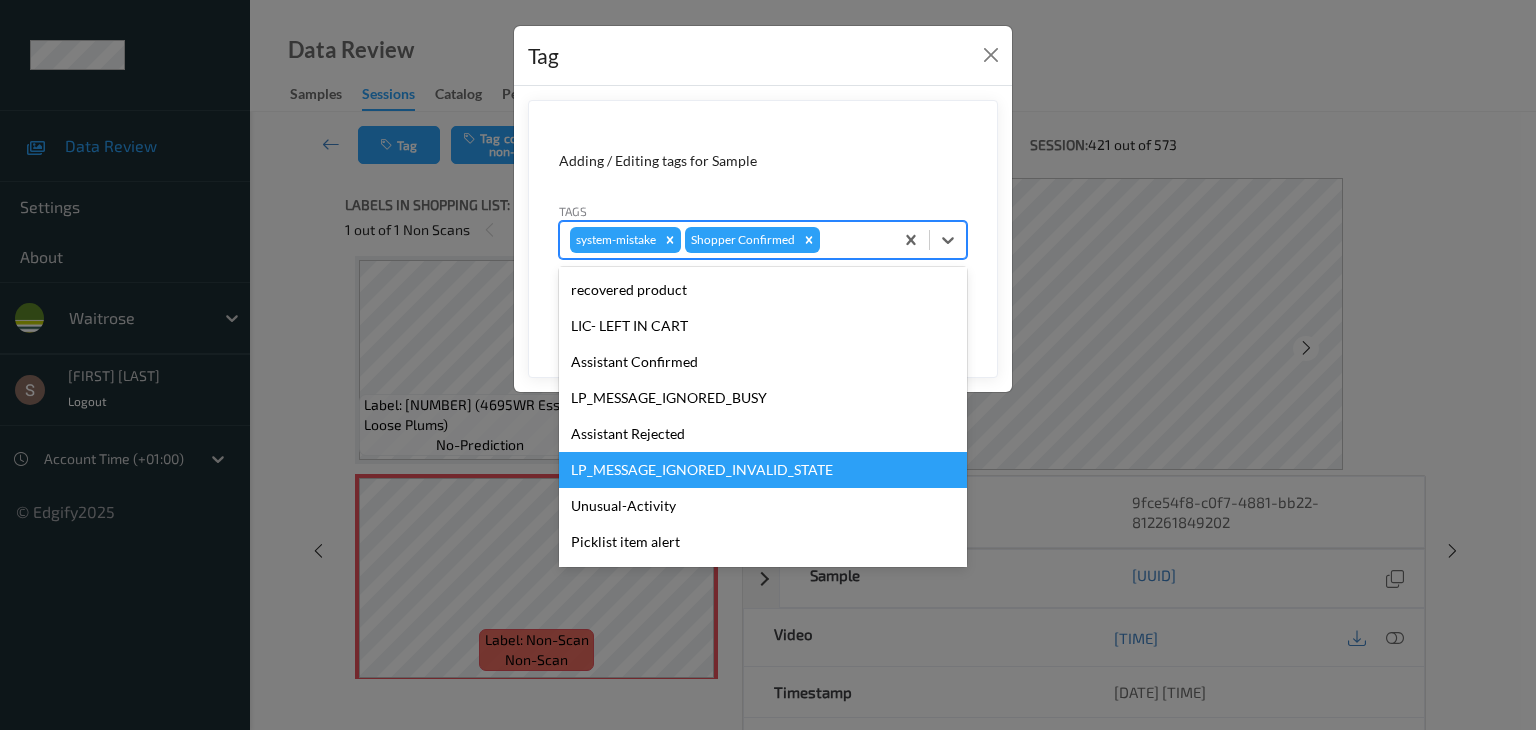 scroll, scrollTop: 356, scrollLeft: 0, axis: vertical 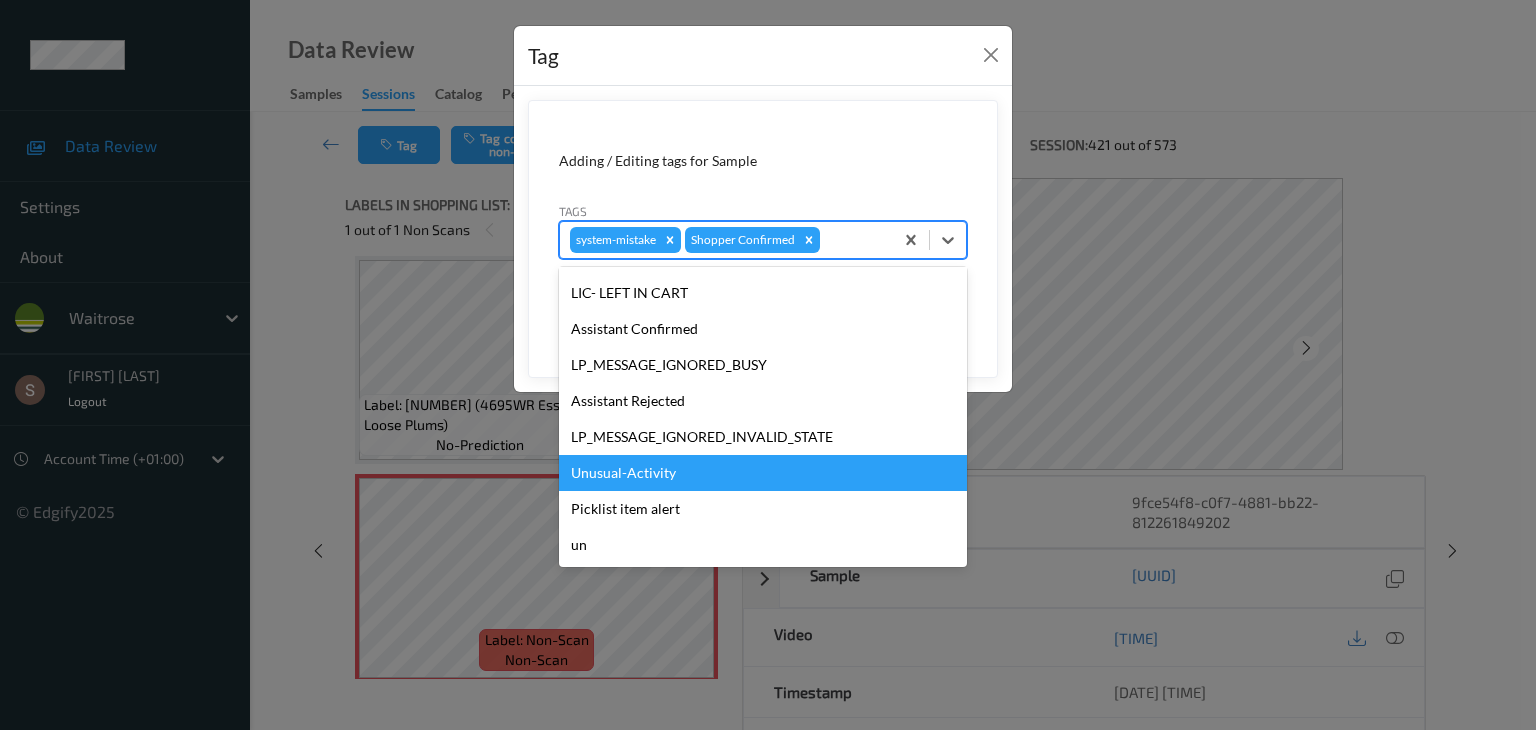 click on "Unusual-Activity" at bounding box center [763, 473] 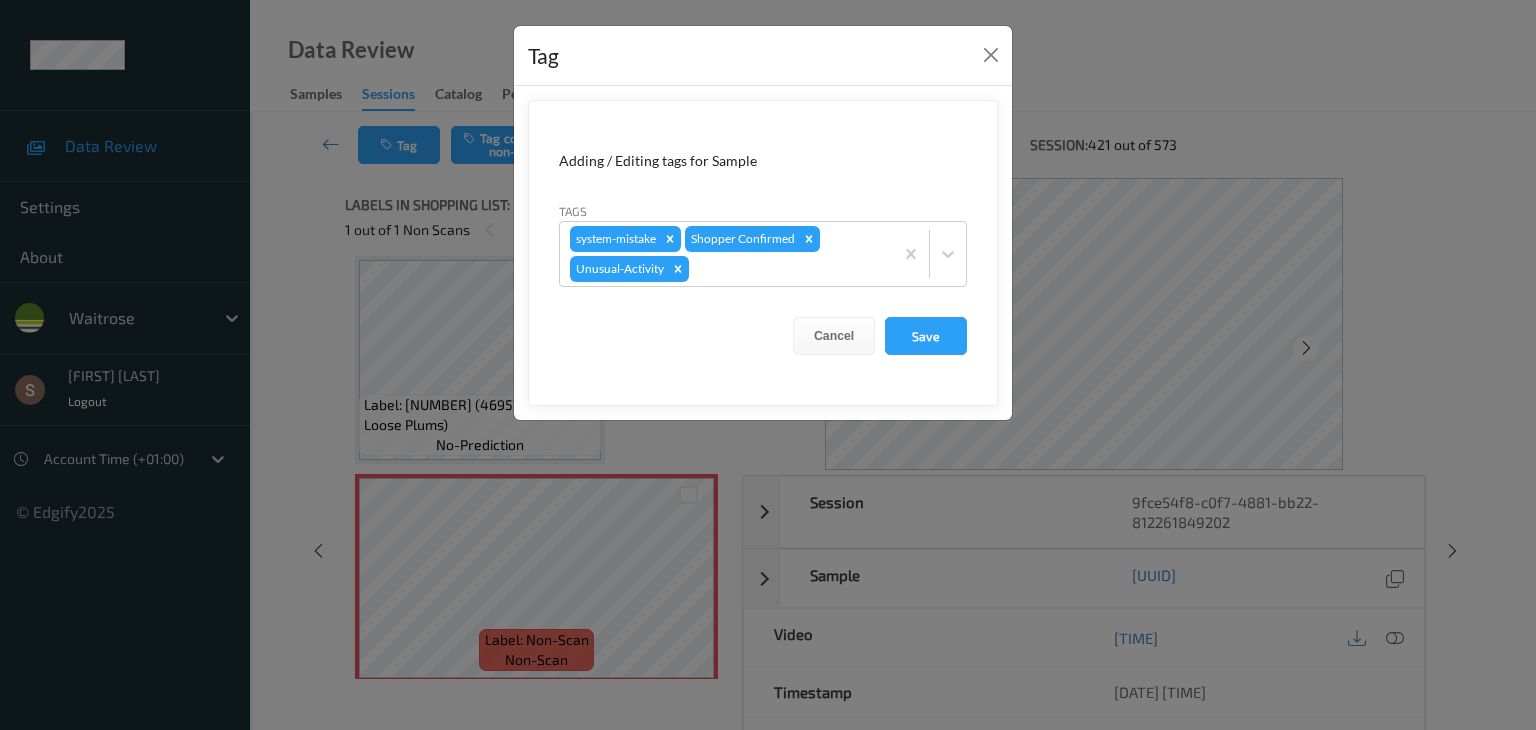 click on "Adding / Editing tags for Sample   Tags system-mistake Shopper Confirmed Unusual-Activity Cancel Save" at bounding box center (763, 253) 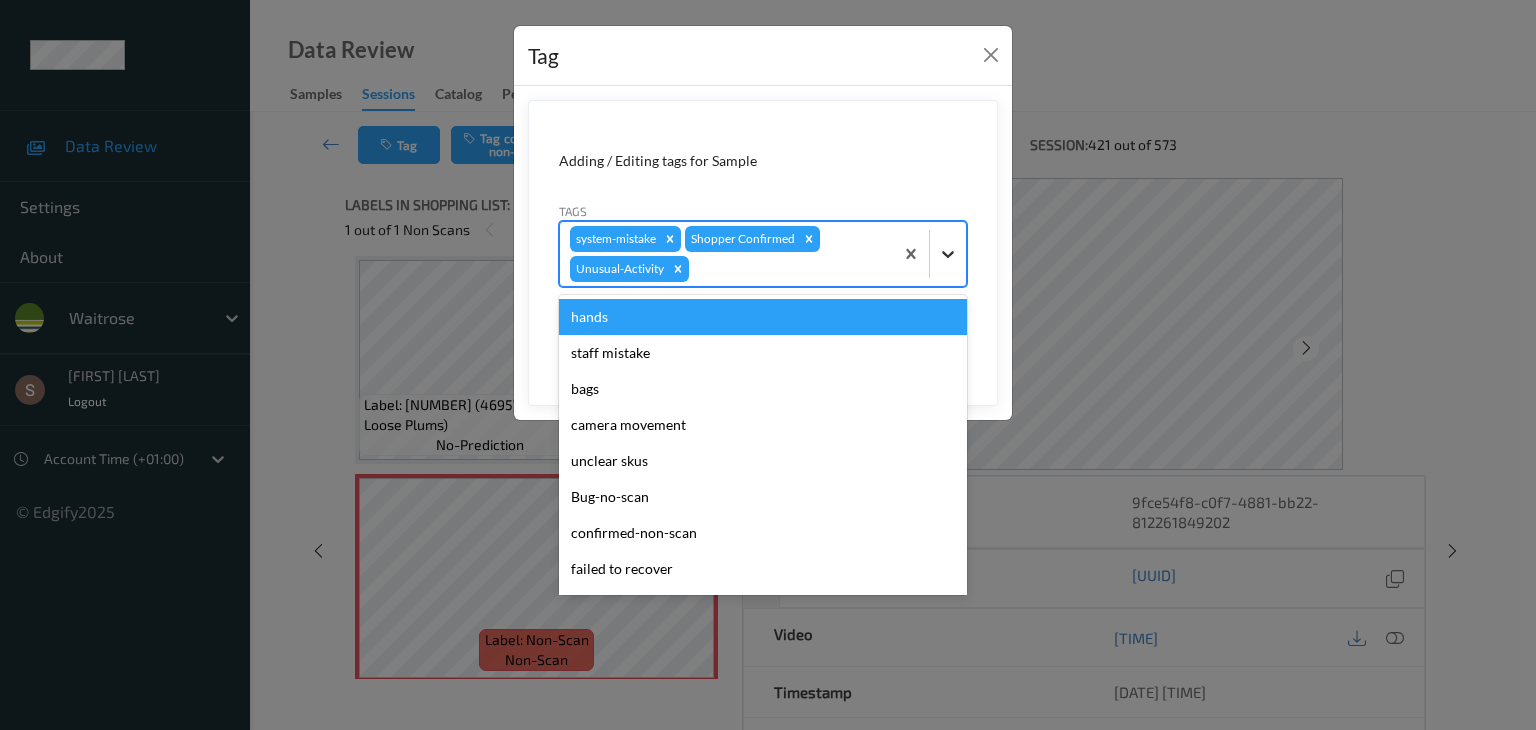 click at bounding box center (948, 254) 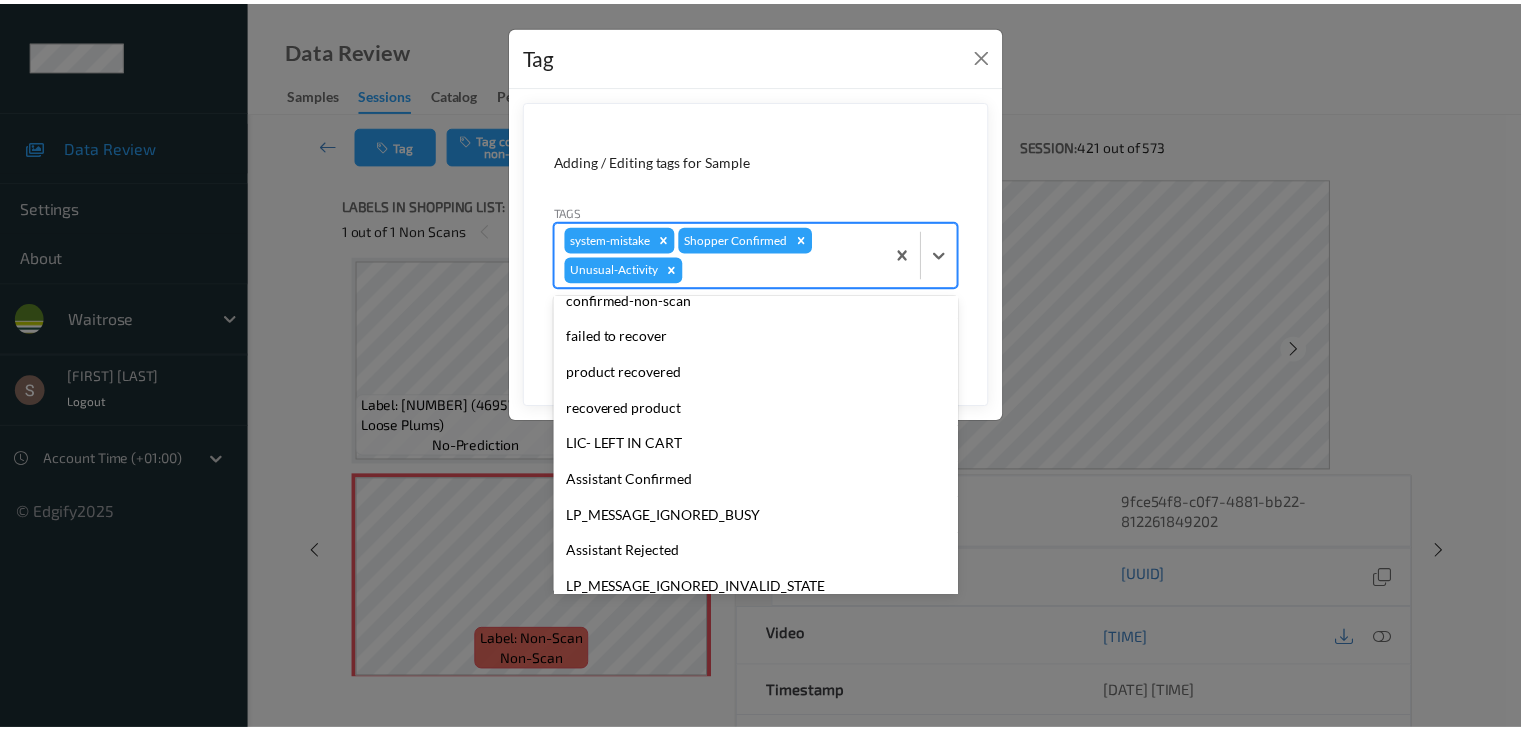 scroll, scrollTop: 320, scrollLeft: 0, axis: vertical 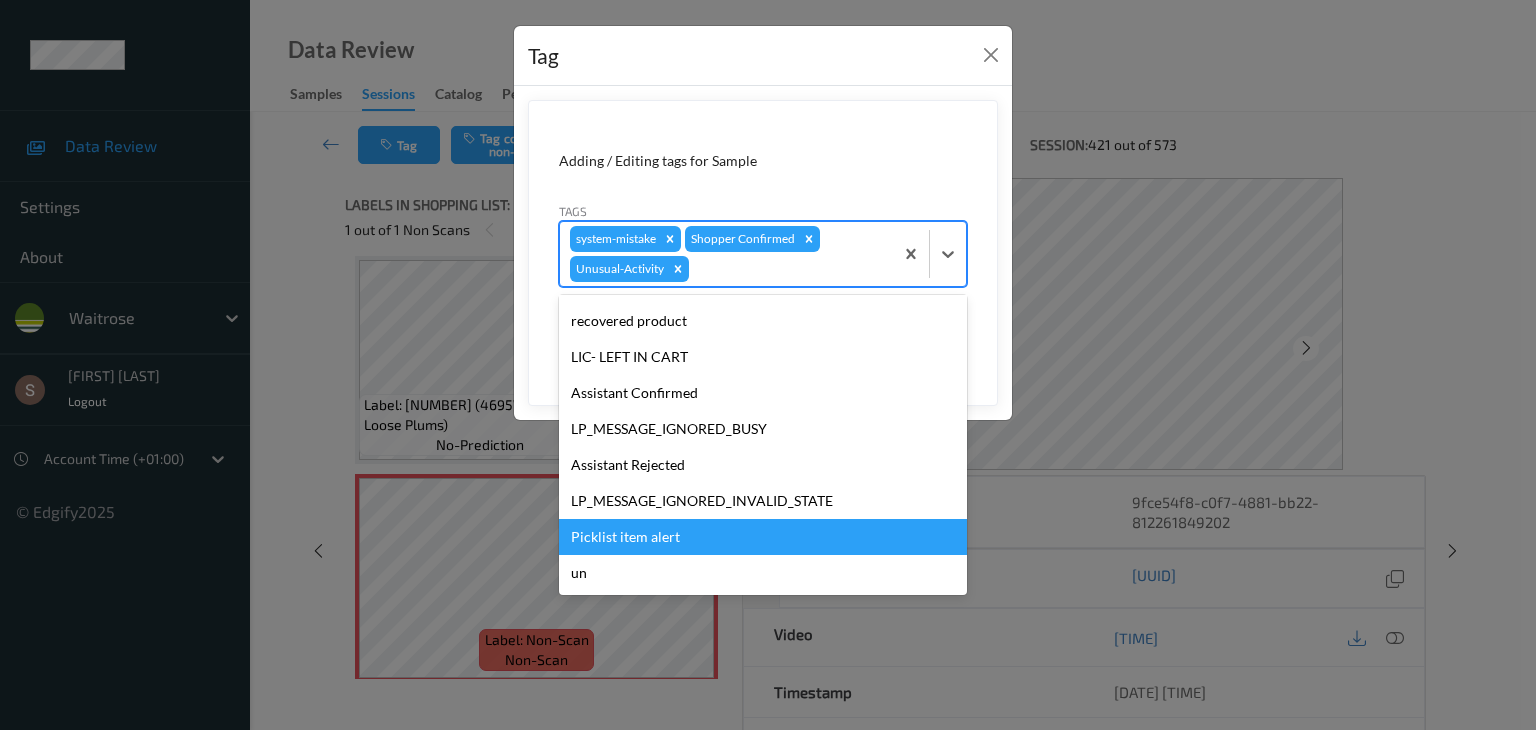 drag, startPoint x: 724, startPoint y: 542, endPoint x: 728, endPoint y: 530, distance: 12.649111 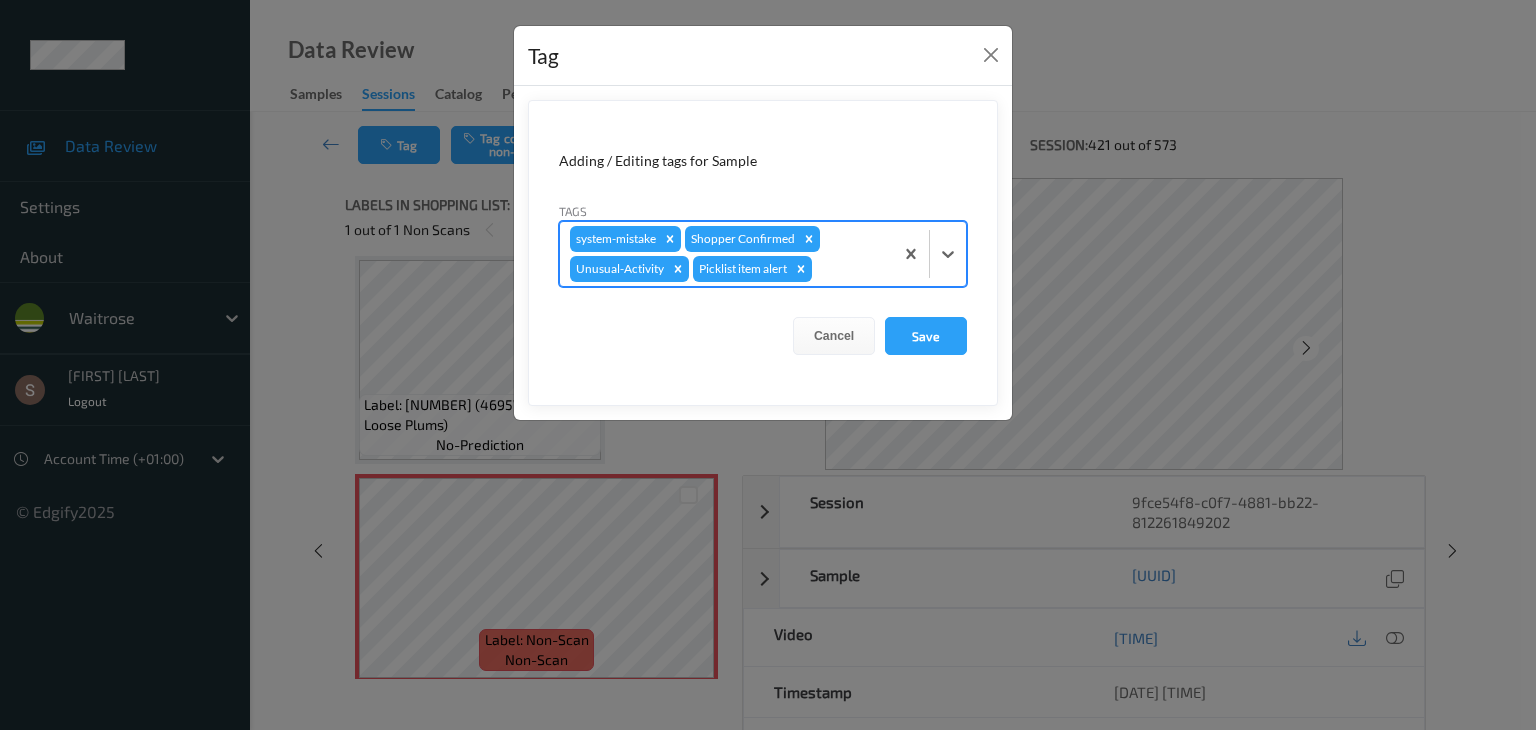 click on "Cancel Save" at bounding box center [763, 336] 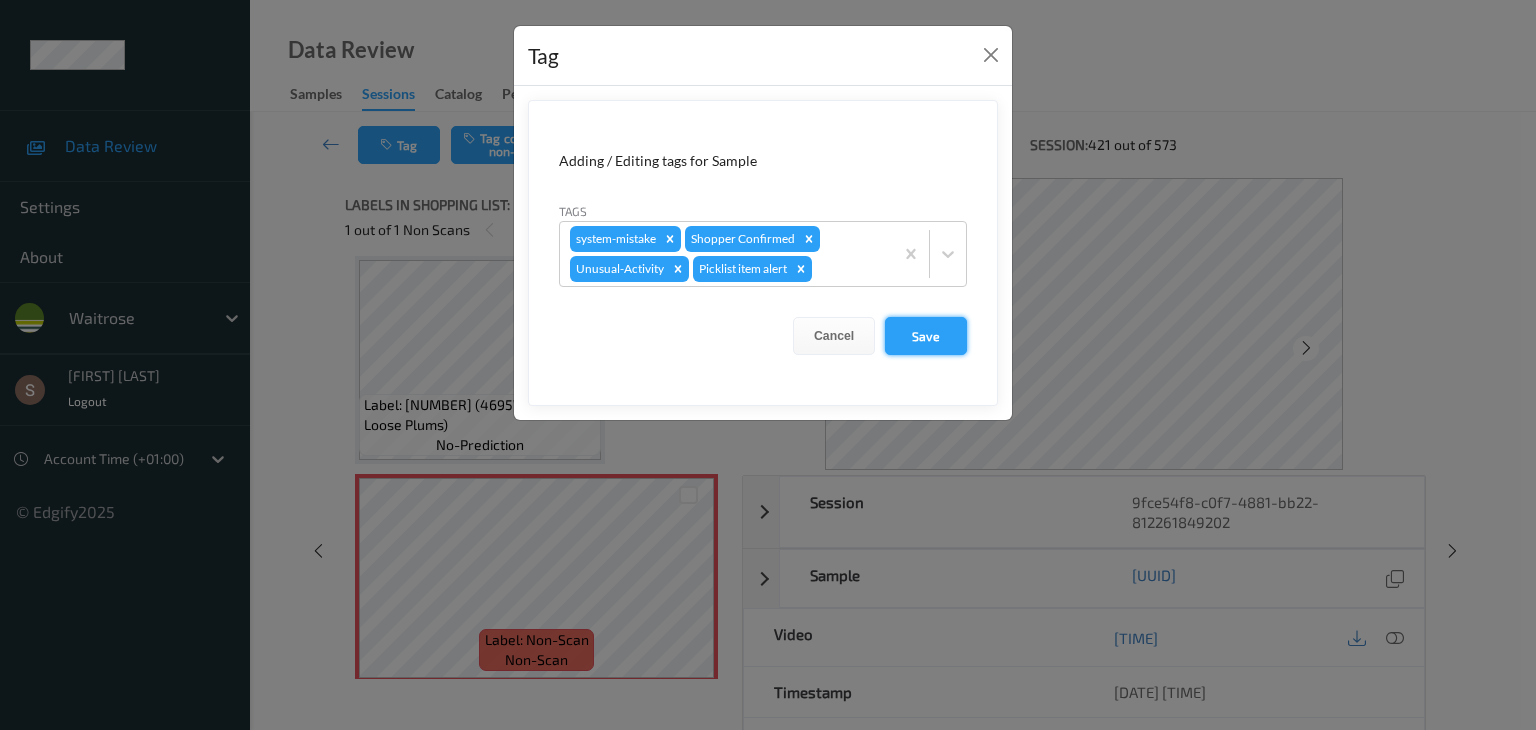 click on "Save" at bounding box center (926, 336) 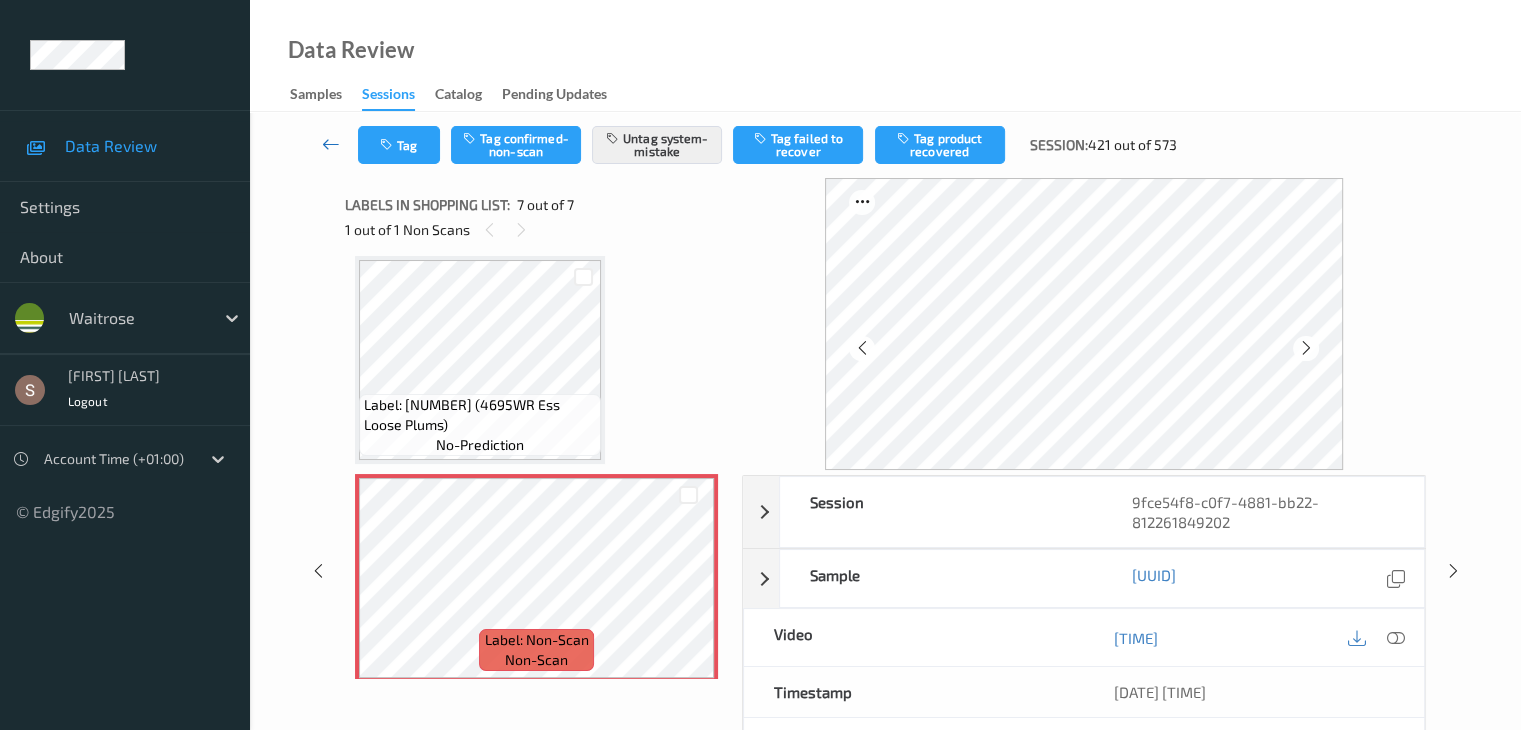 click at bounding box center (331, 144) 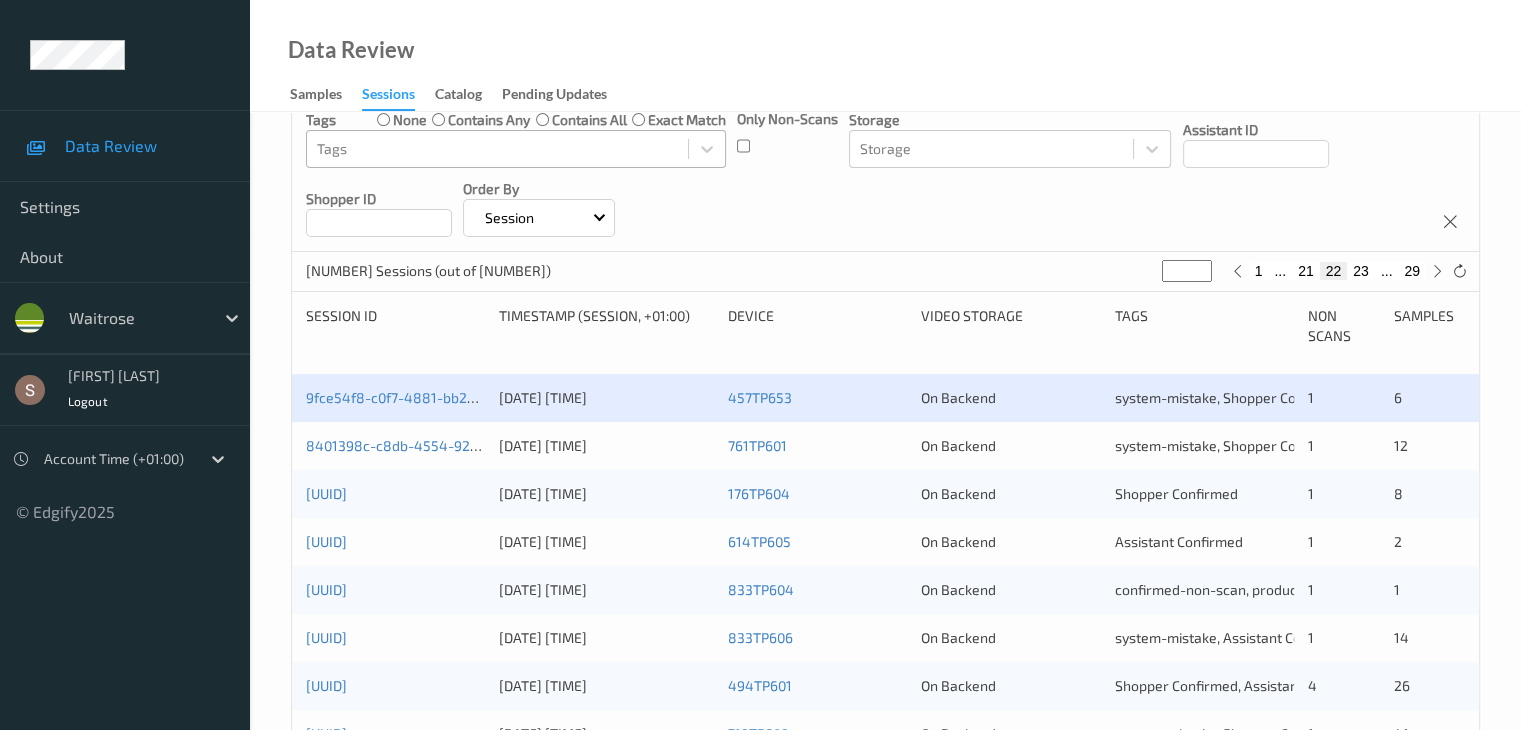 scroll, scrollTop: 232, scrollLeft: 0, axis: vertical 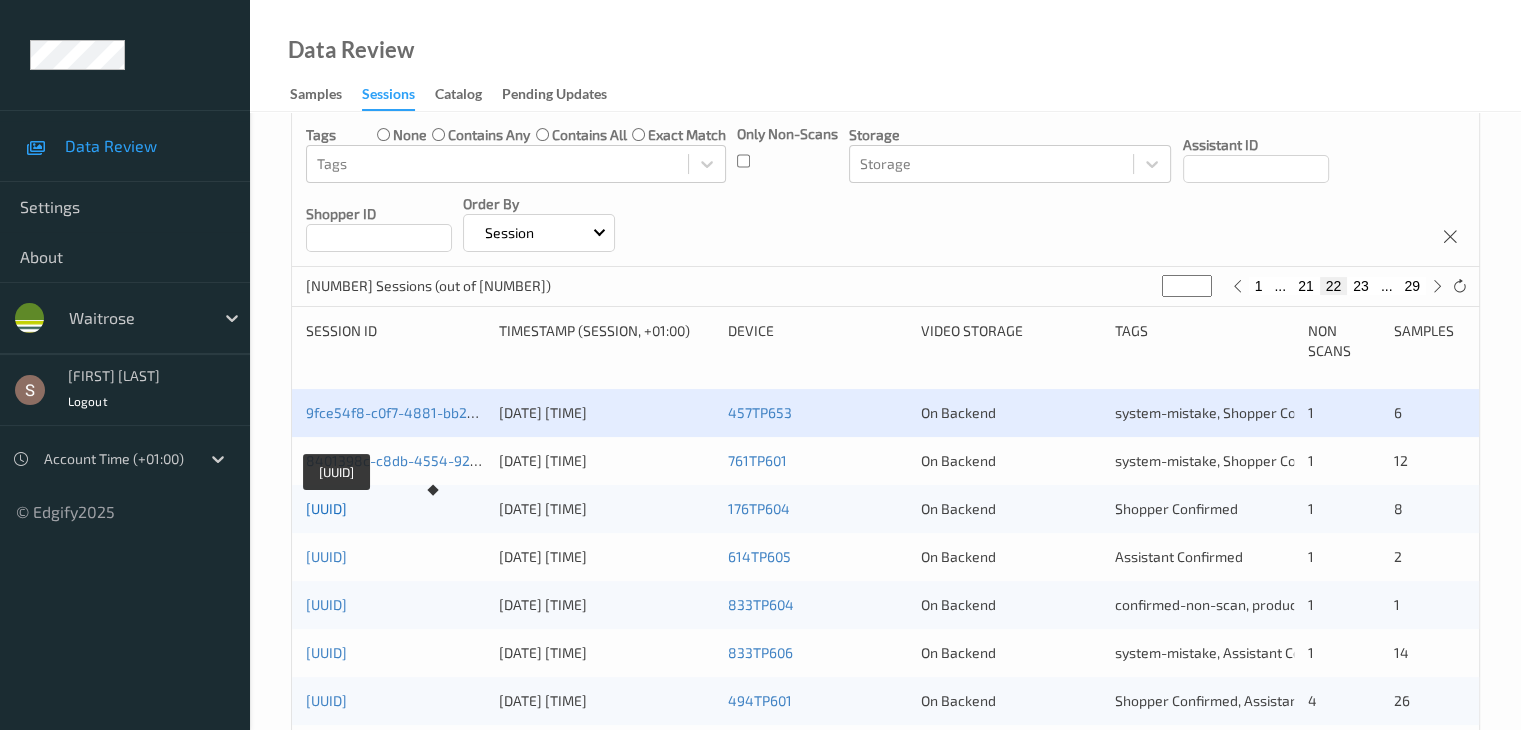 click on "[UUID]" at bounding box center (326, 508) 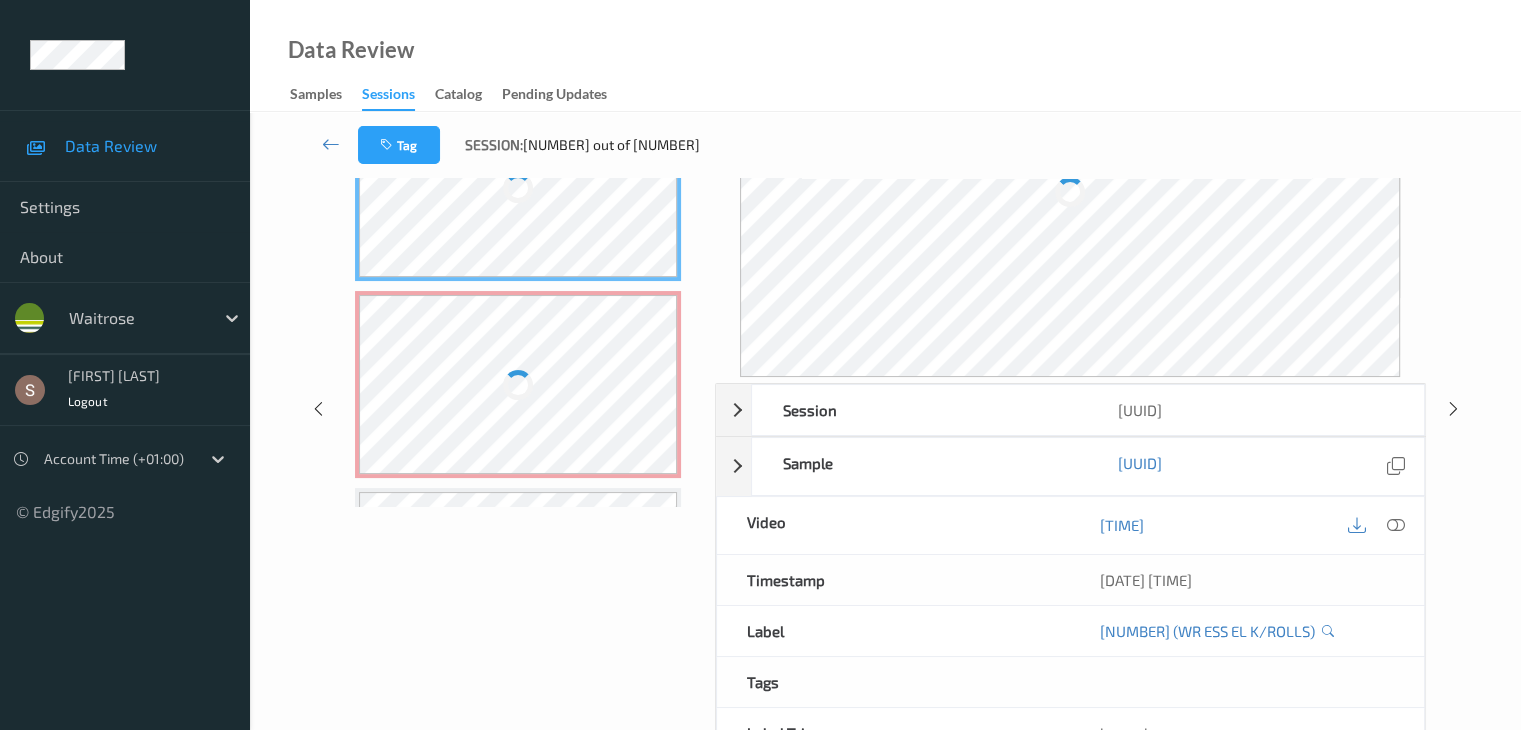 scroll, scrollTop: 0, scrollLeft: 0, axis: both 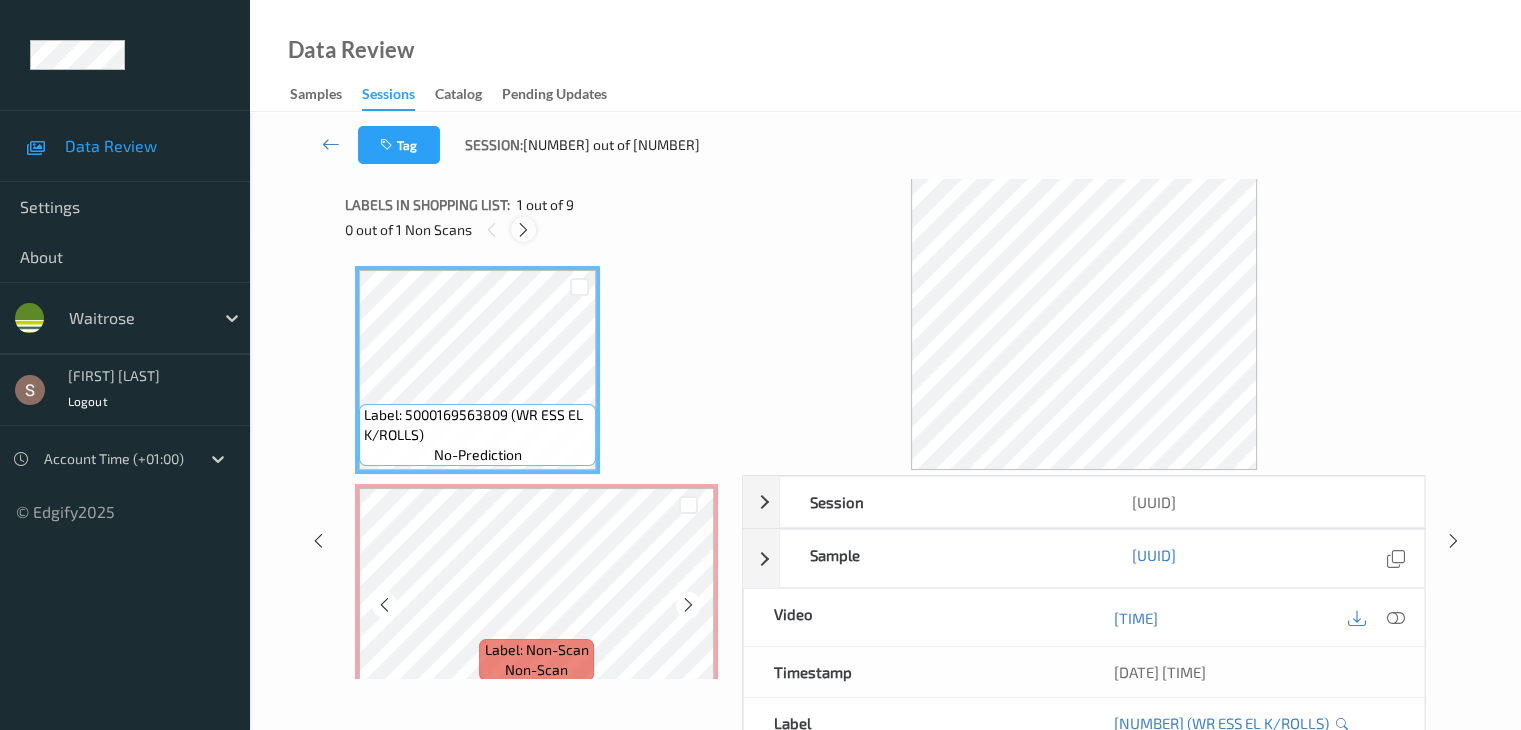 click at bounding box center (523, 229) 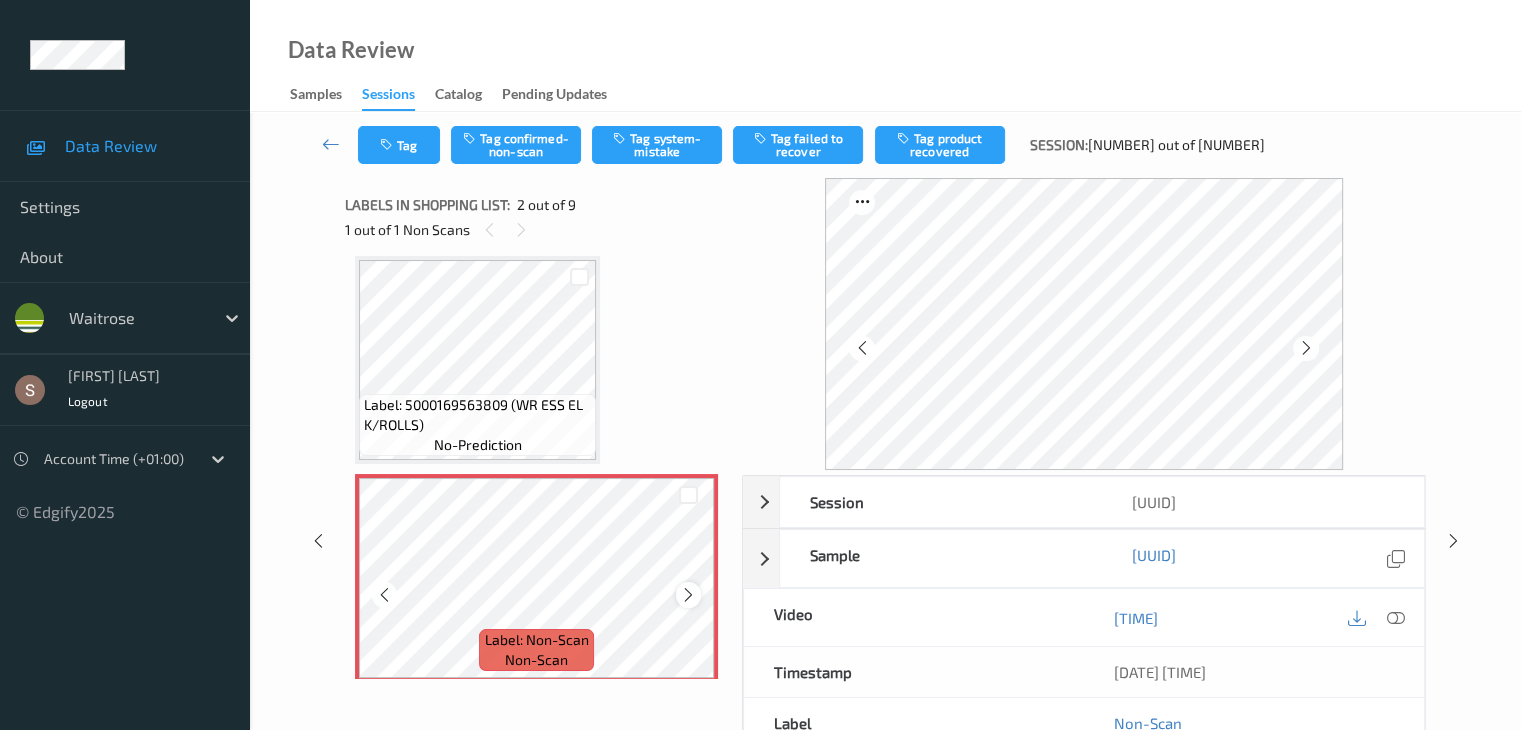click at bounding box center [688, 595] 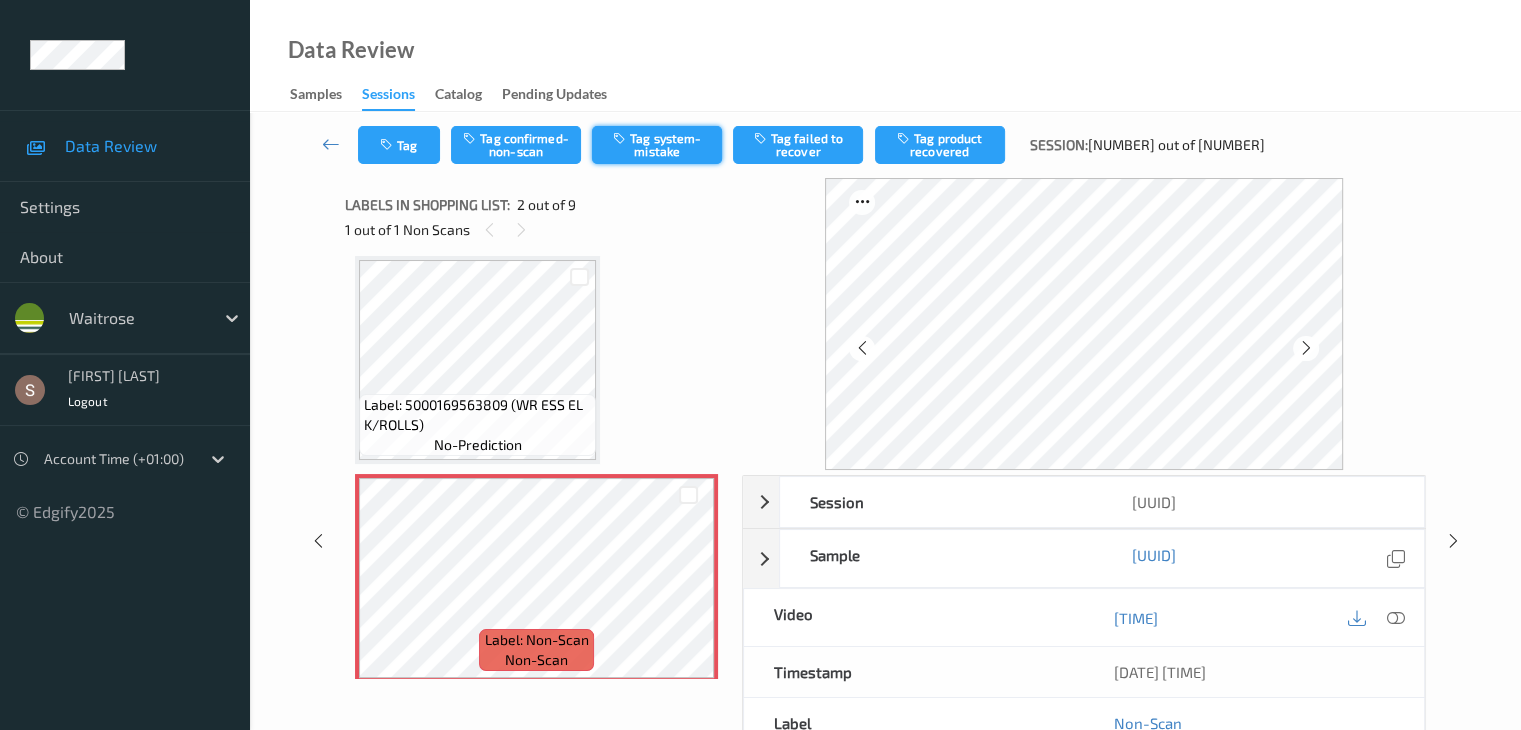 click on "Tag   system-mistake" at bounding box center (657, 145) 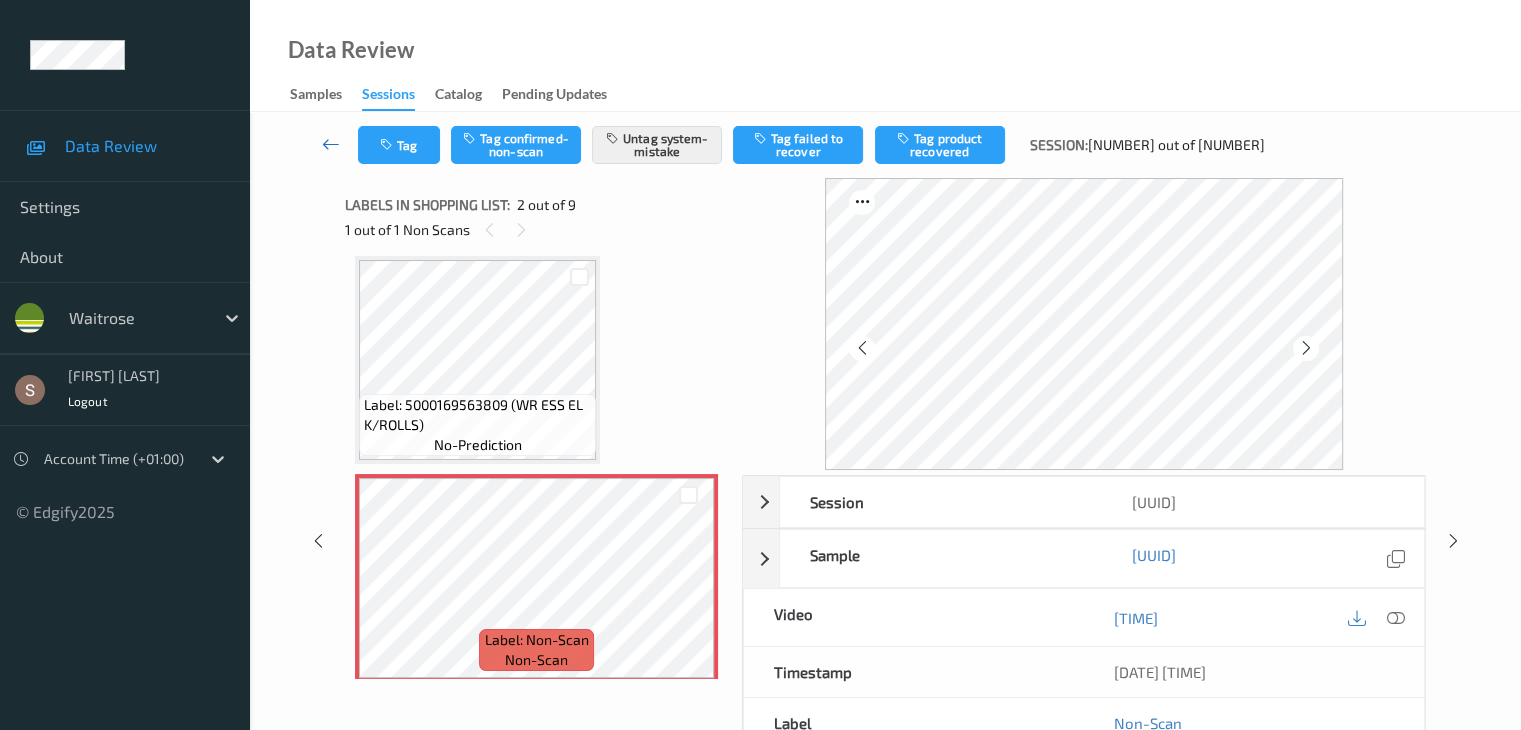 click at bounding box center [331, 144] 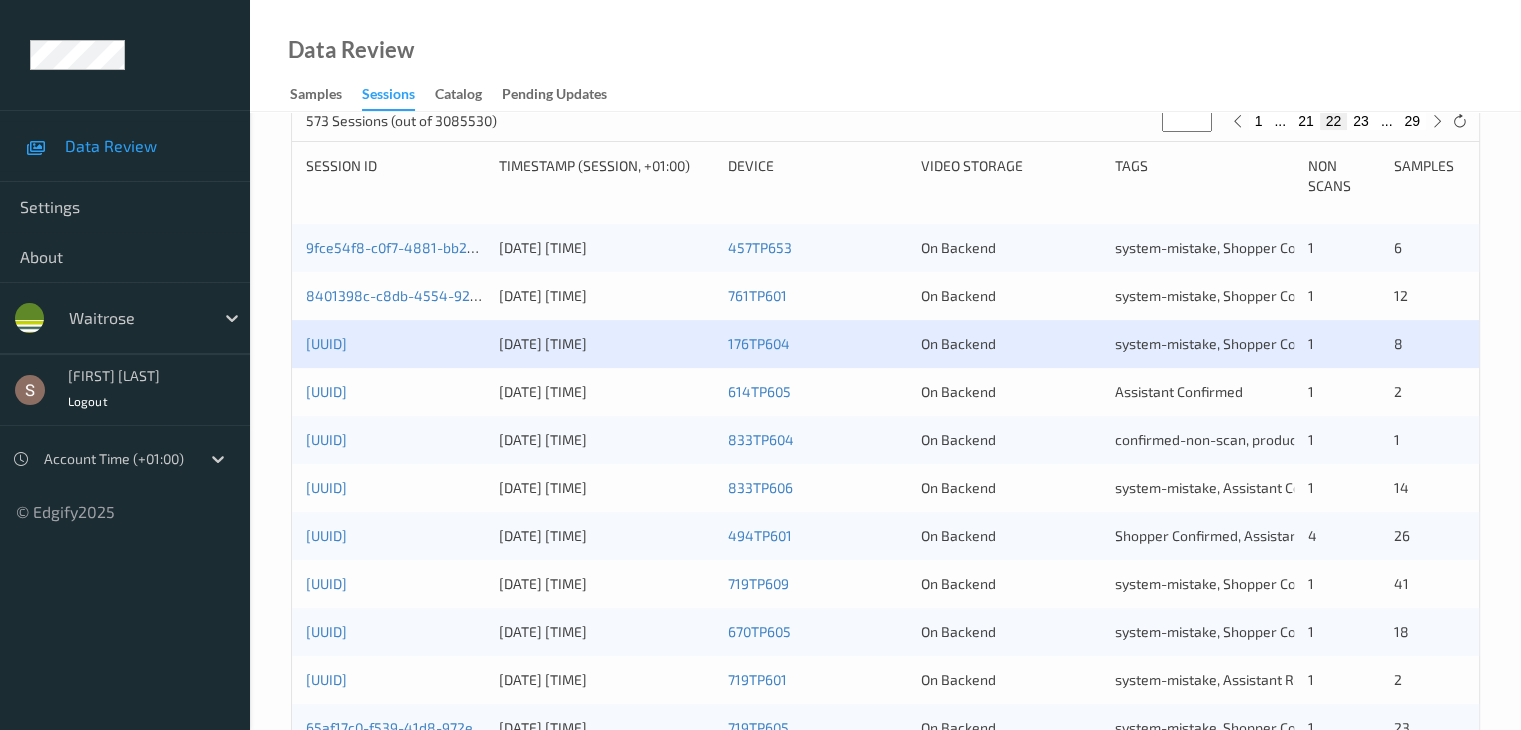 scroll, scrollTop: 400, scrollLeft: 0, axis: vertical 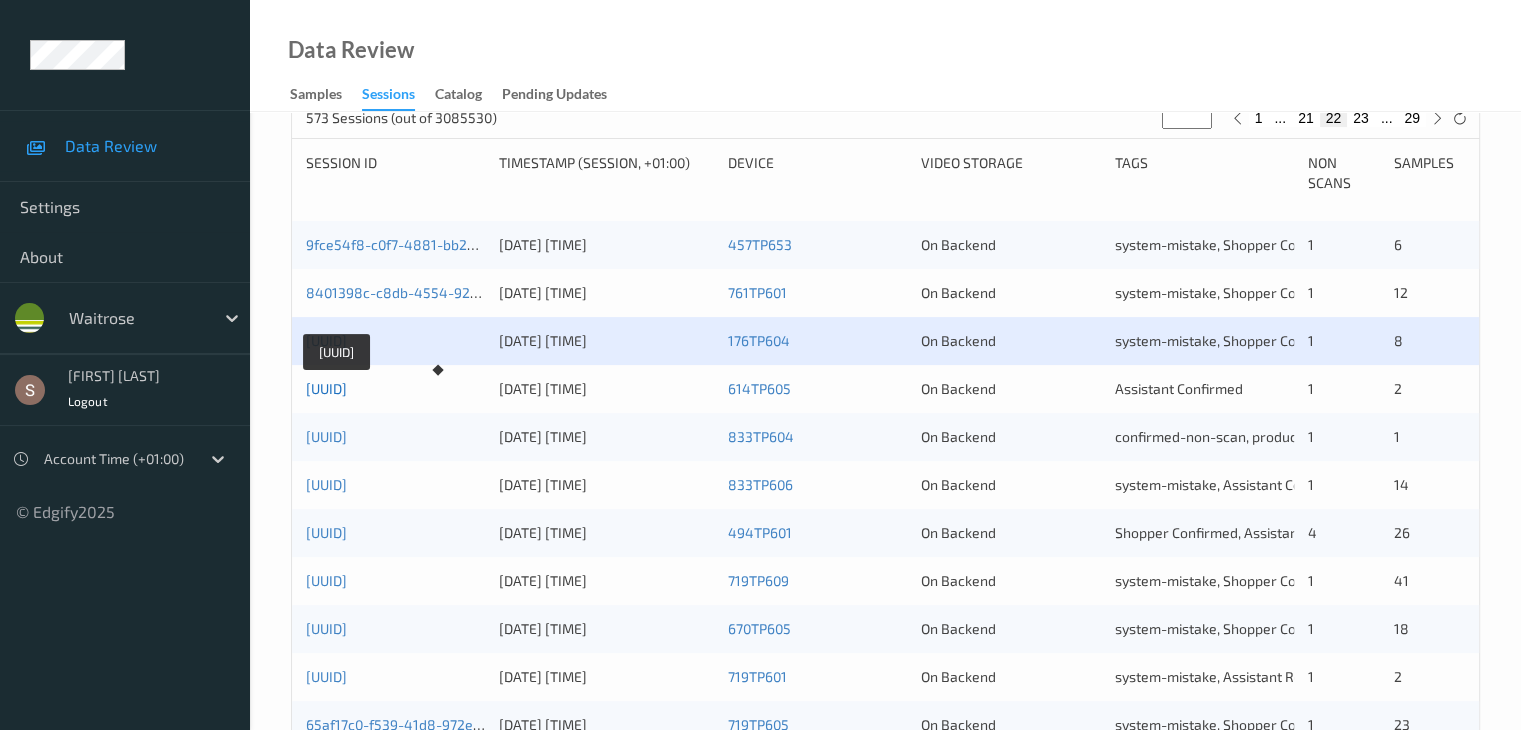 click on "[UUID]" at bounding box center [326, 388] 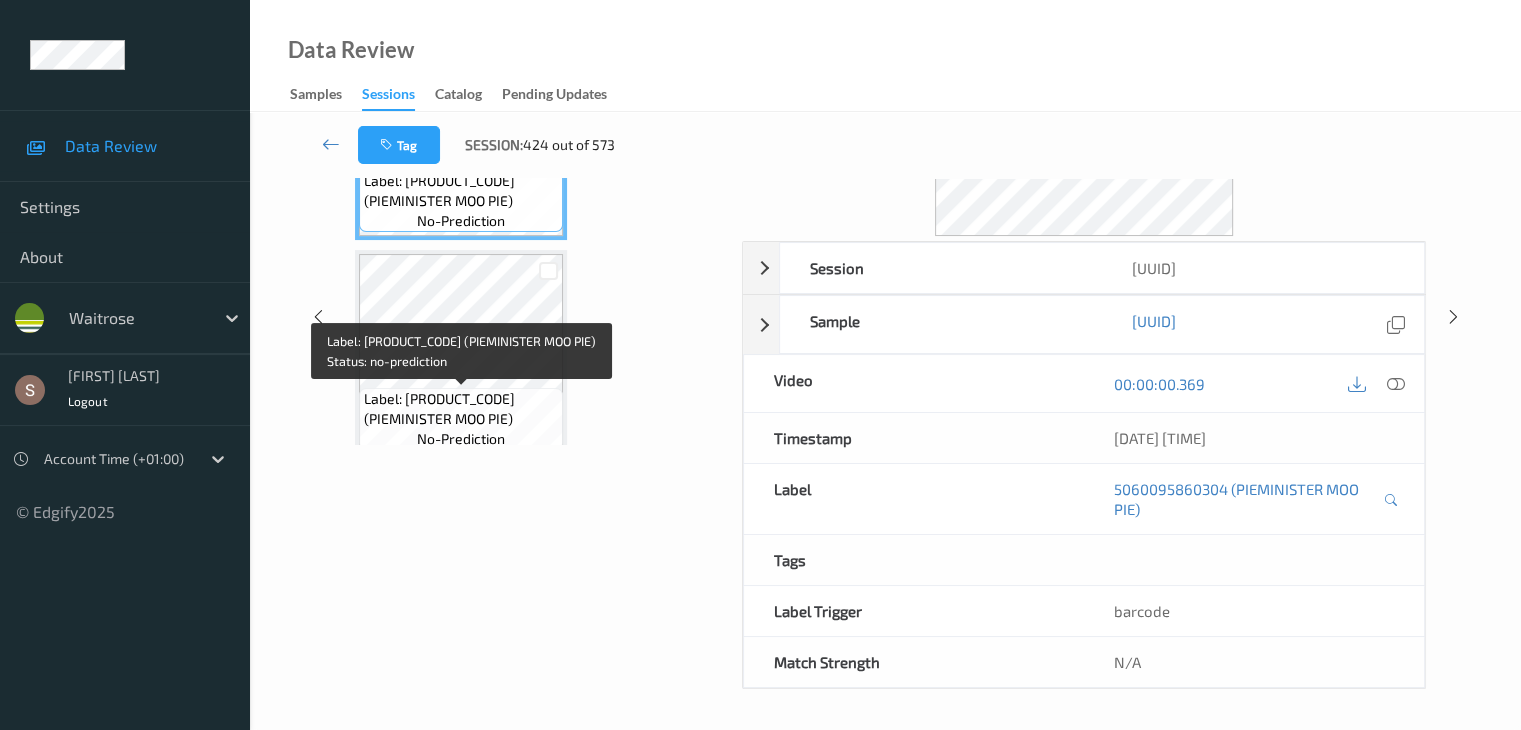 scroll, scrollTop: 0, scrollLeft: 0, axis: both 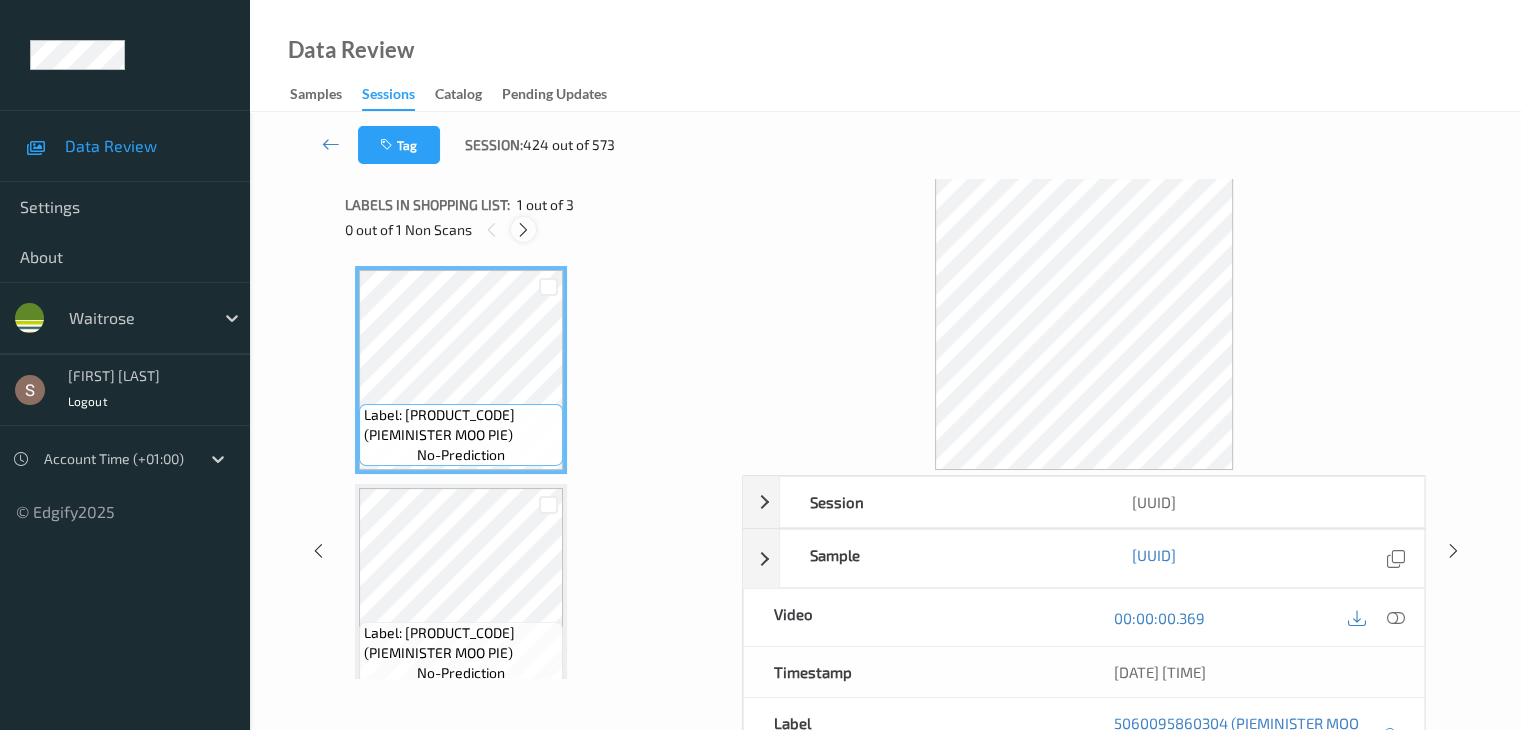 click at bounding box center [523, 230] 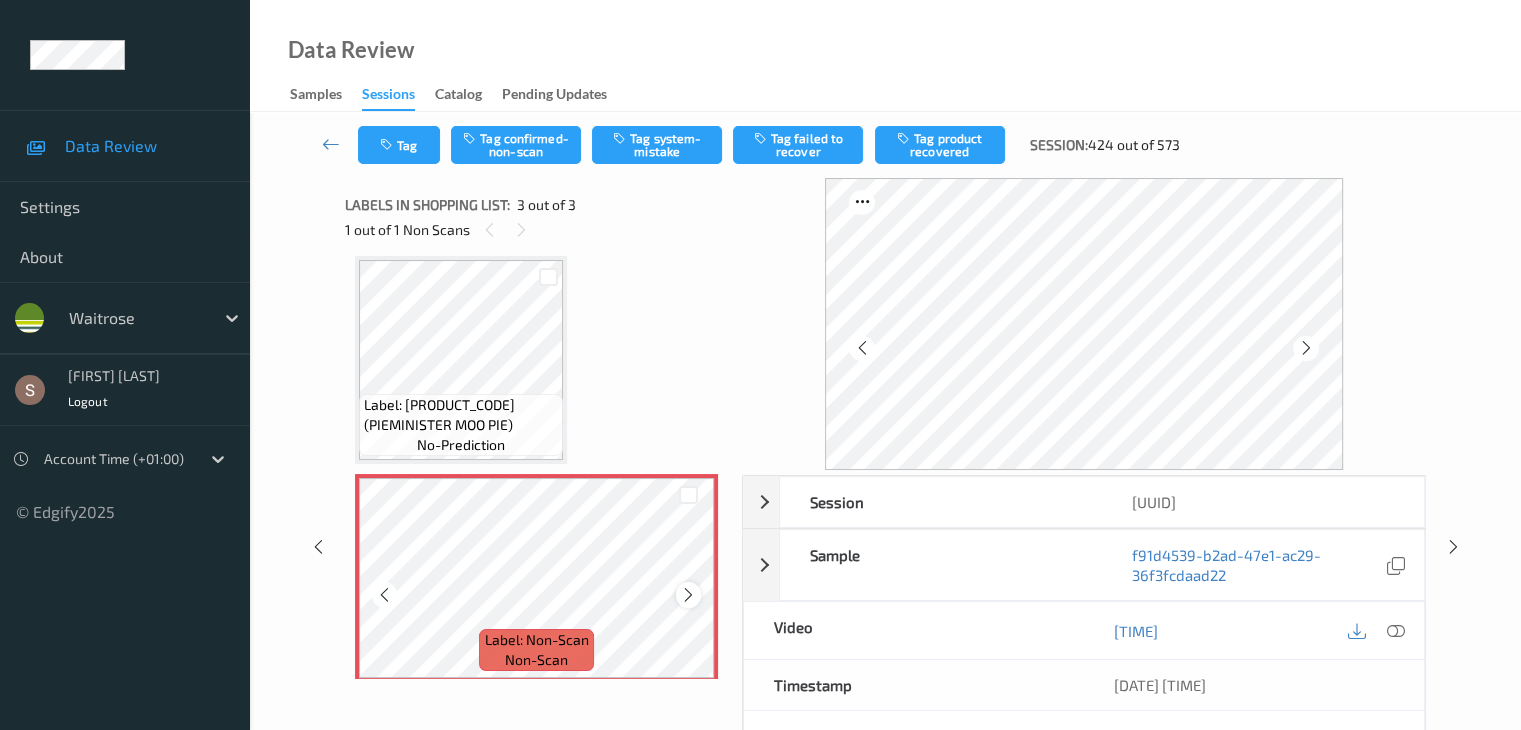 click at bounding box center [688, 595] 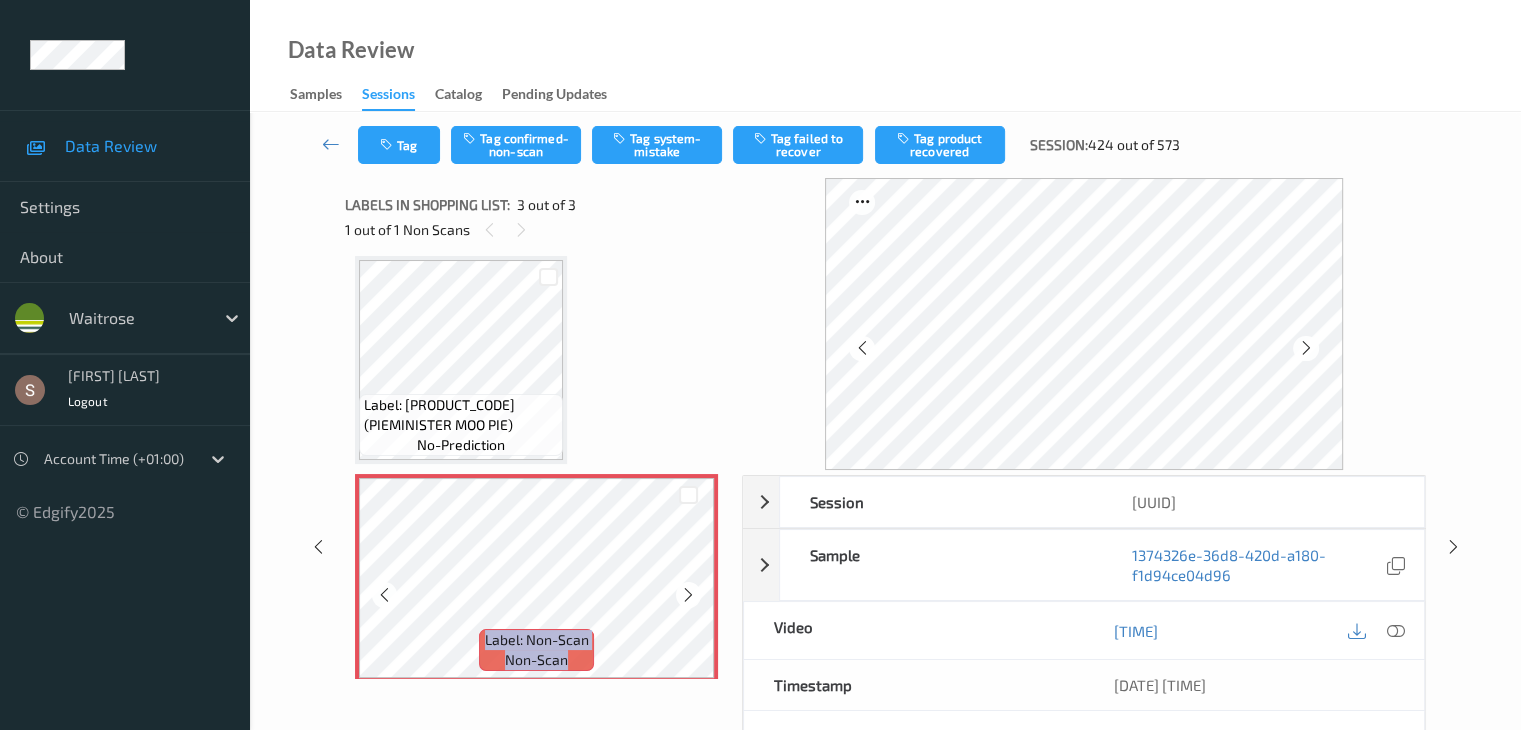 click at bounding box center (688, 595) 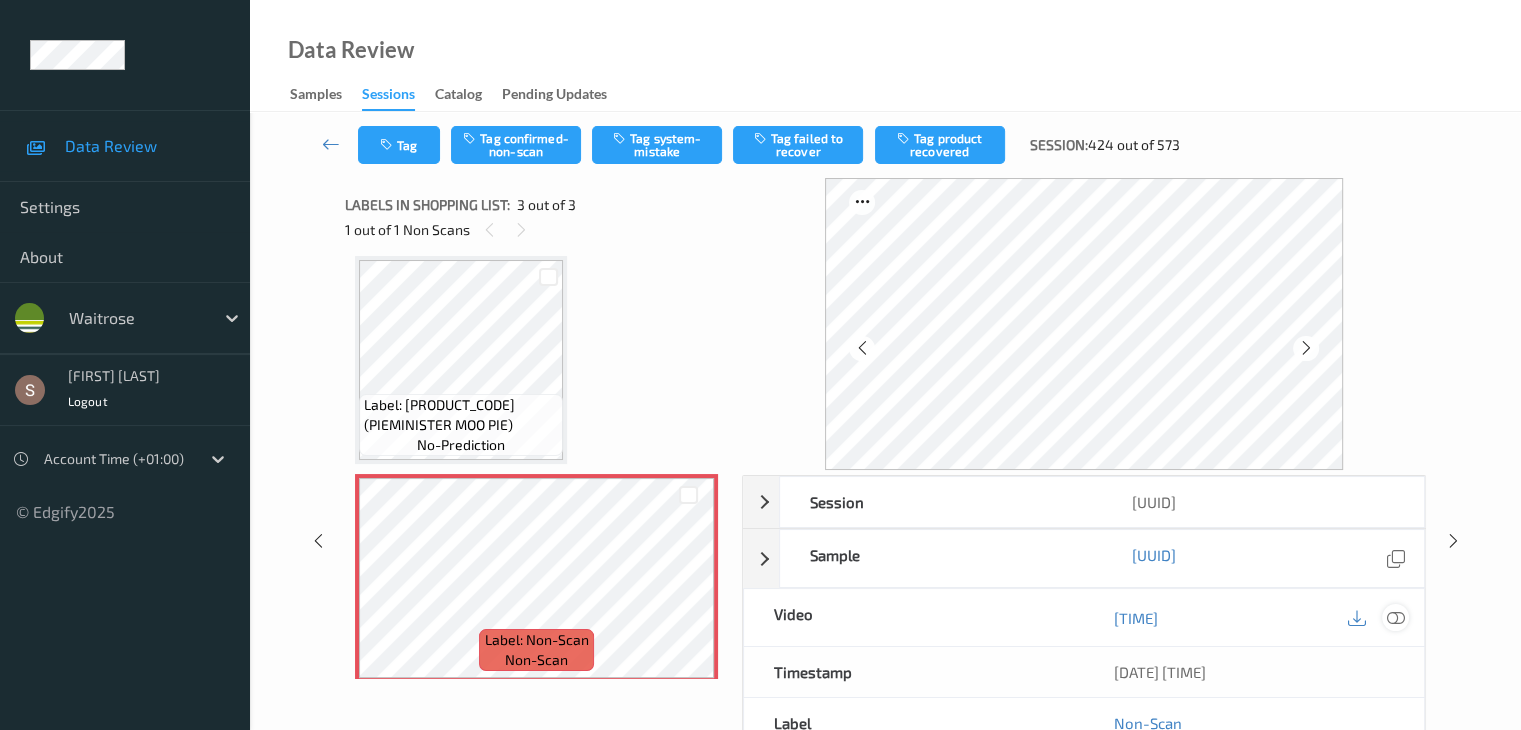 click at bounding box center [1395, 617] 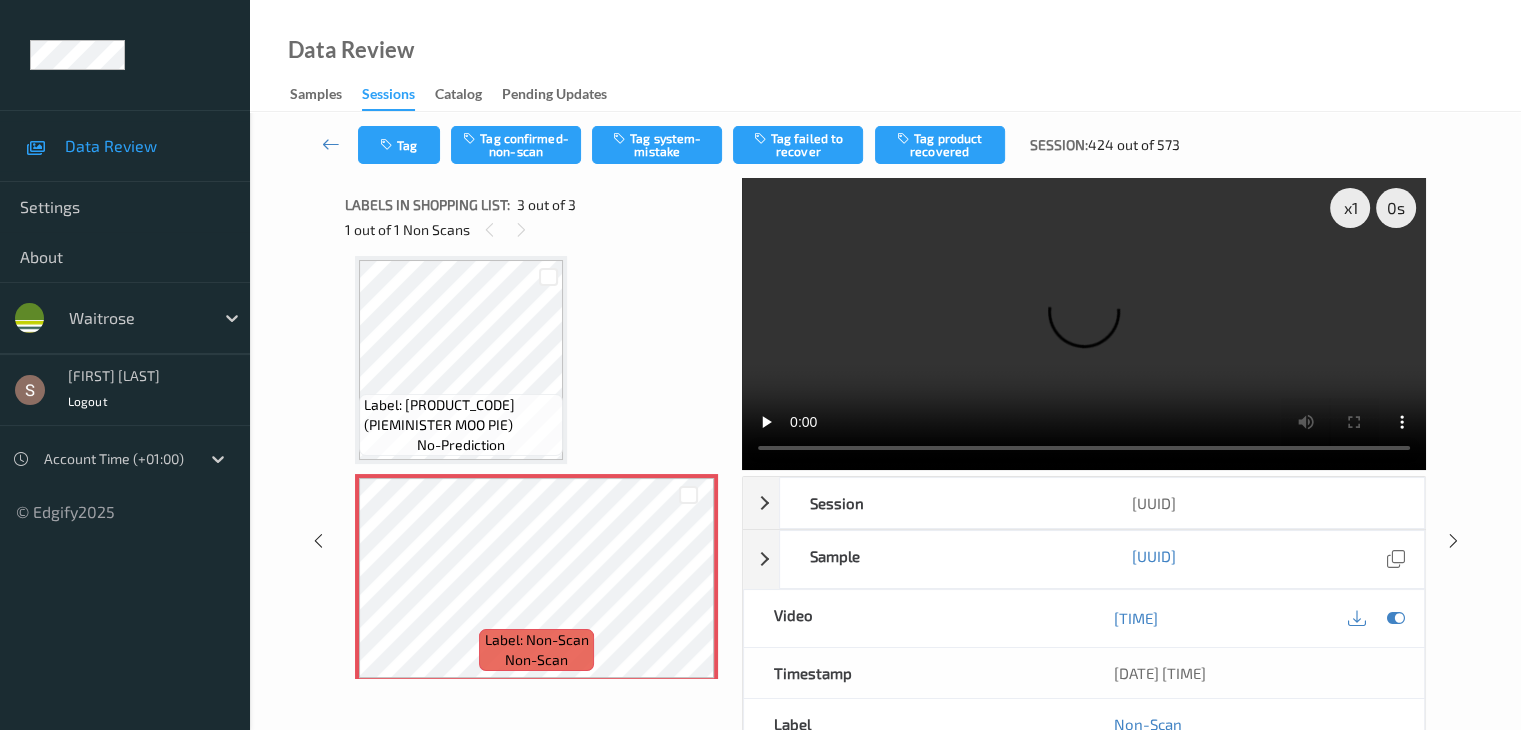 click at bounding box center [1084, 324] 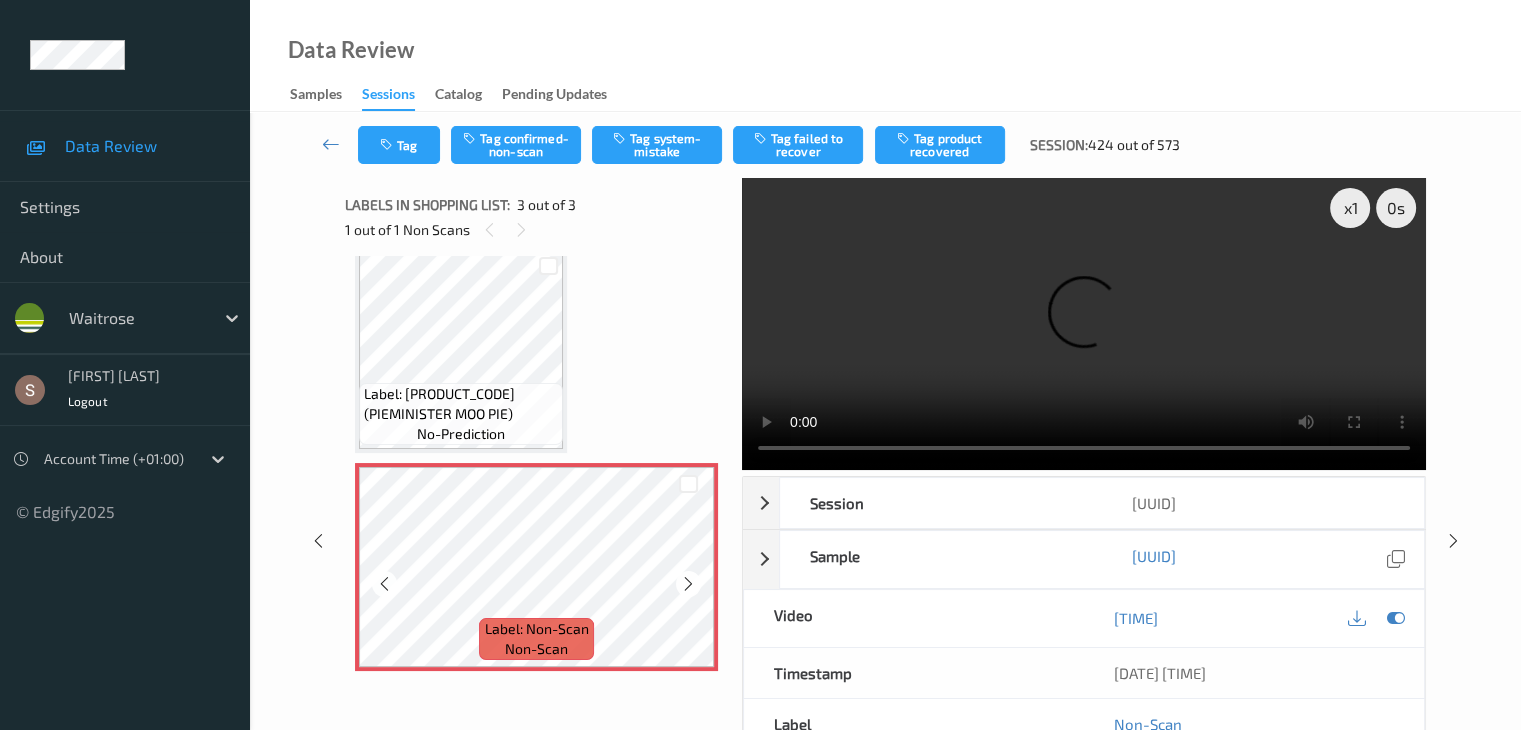 scroll, scrollTop: 241, scrollLeft: 0, axis: vertical 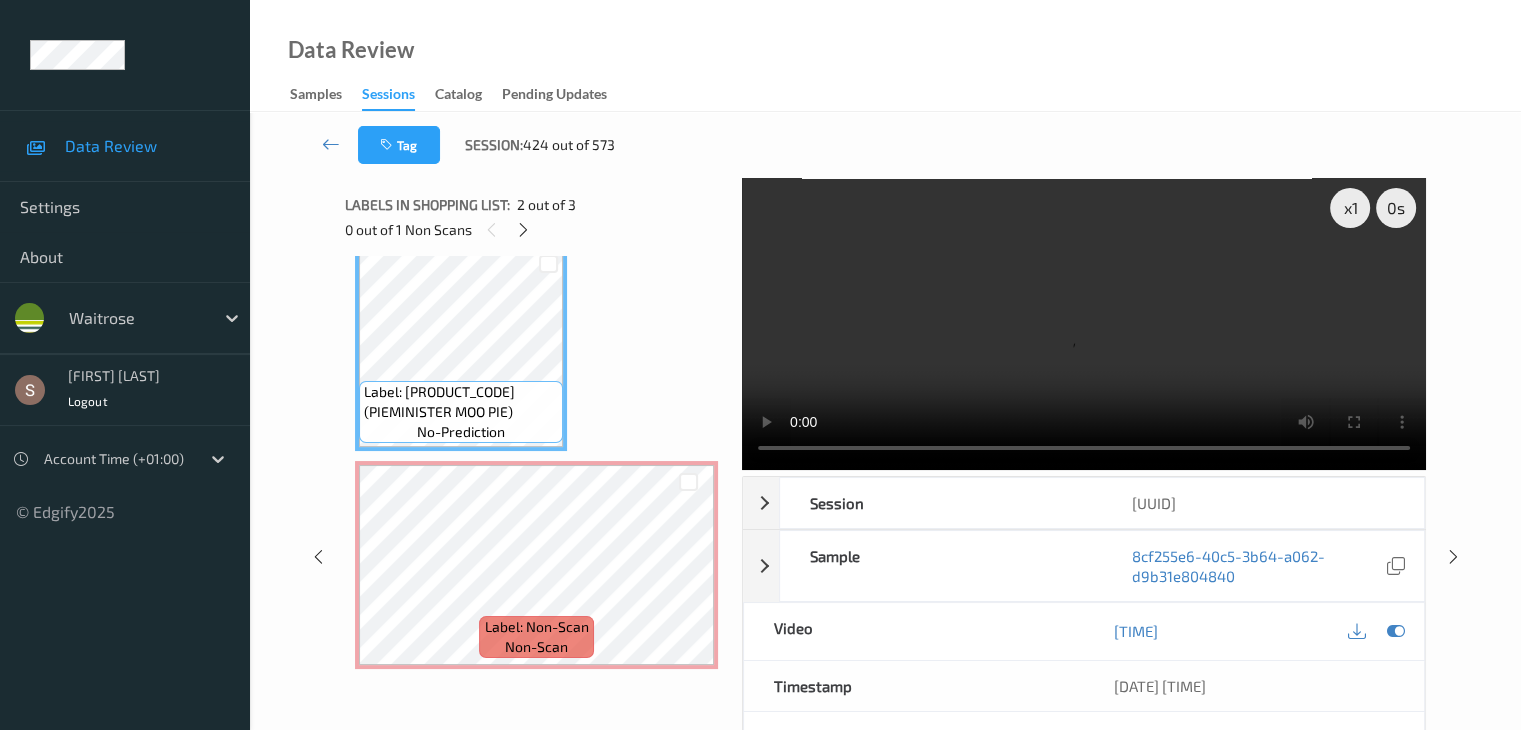 click at bounding box center [1084, 324] 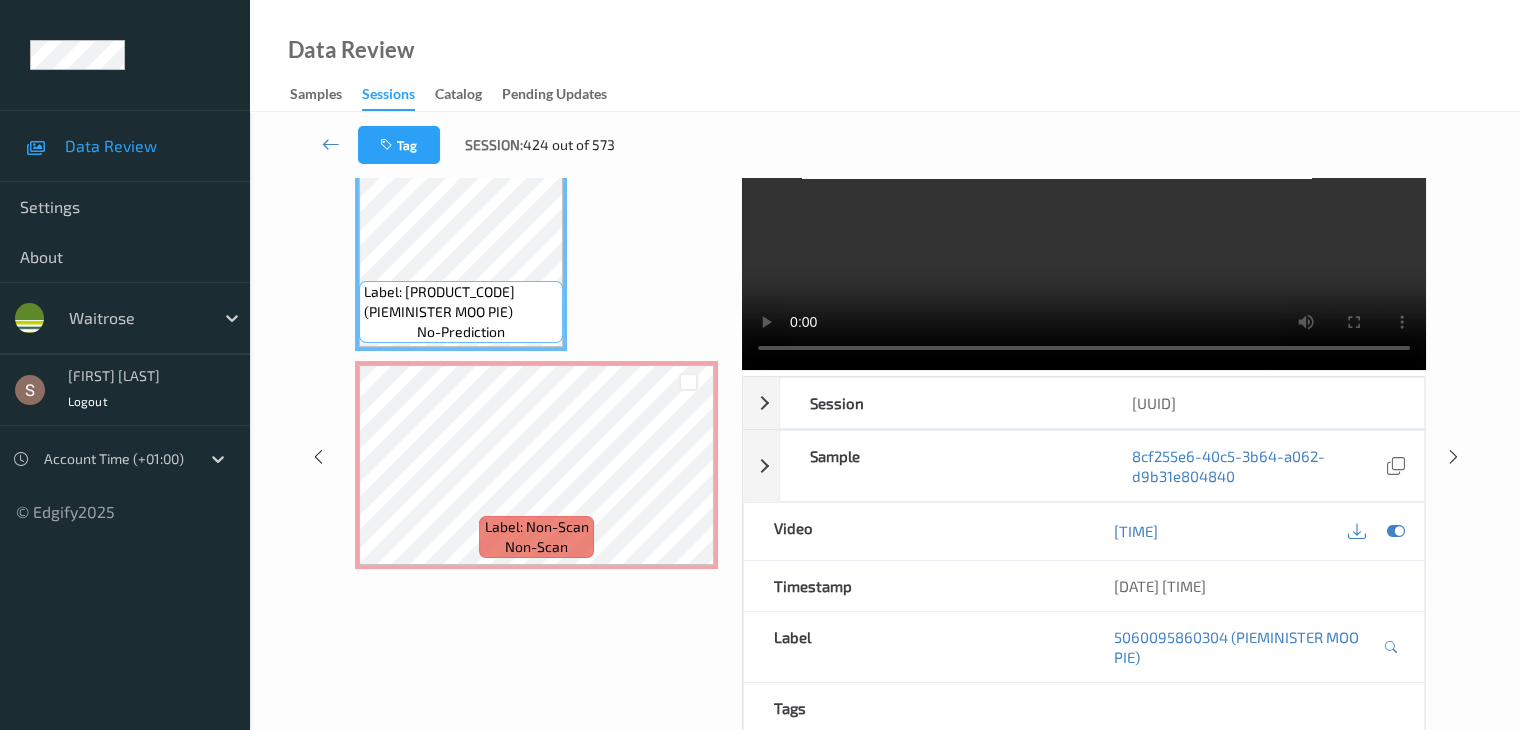 scroll, scrollTop: 0, scrollLeft: 0, axis: both 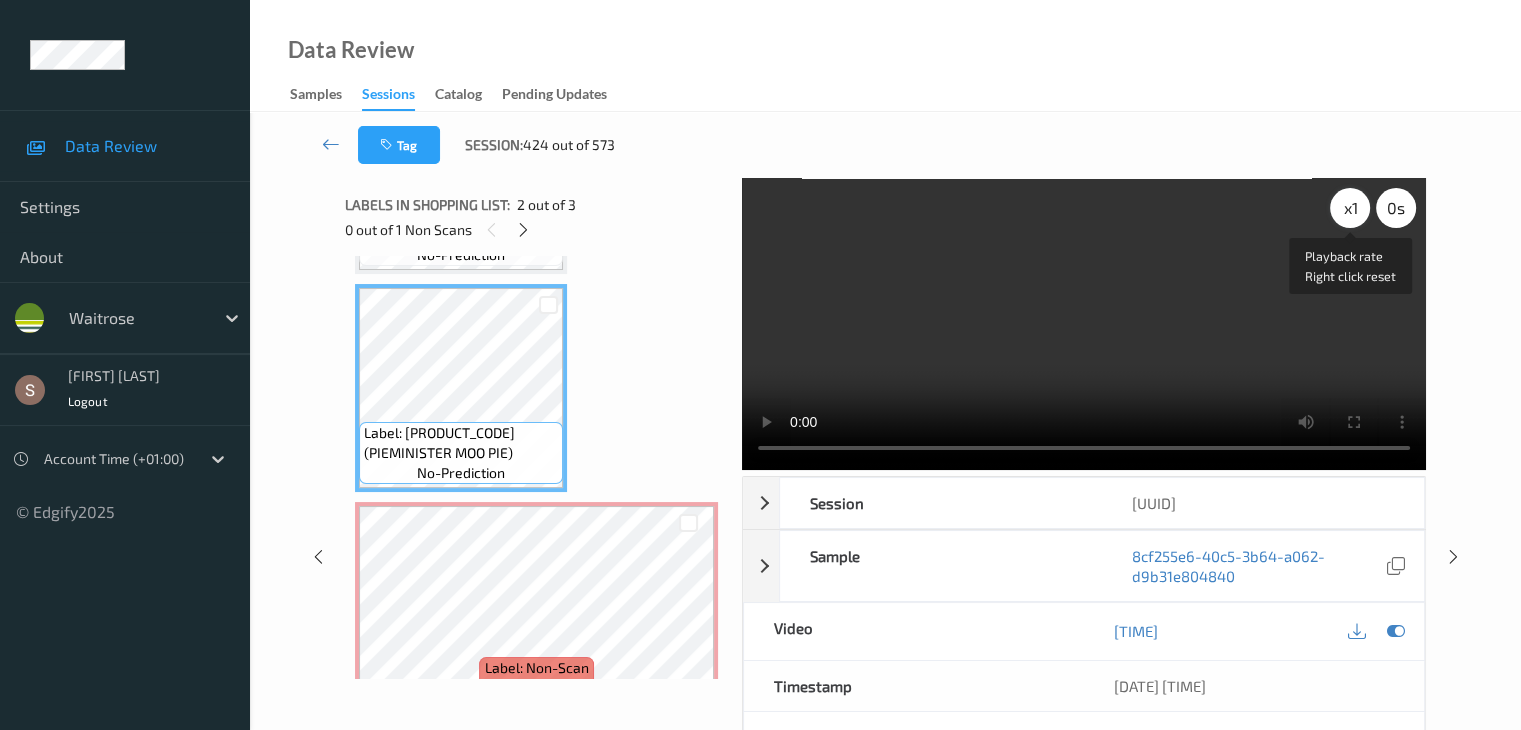 click on "x 1" at bounding box center (1350, 208) 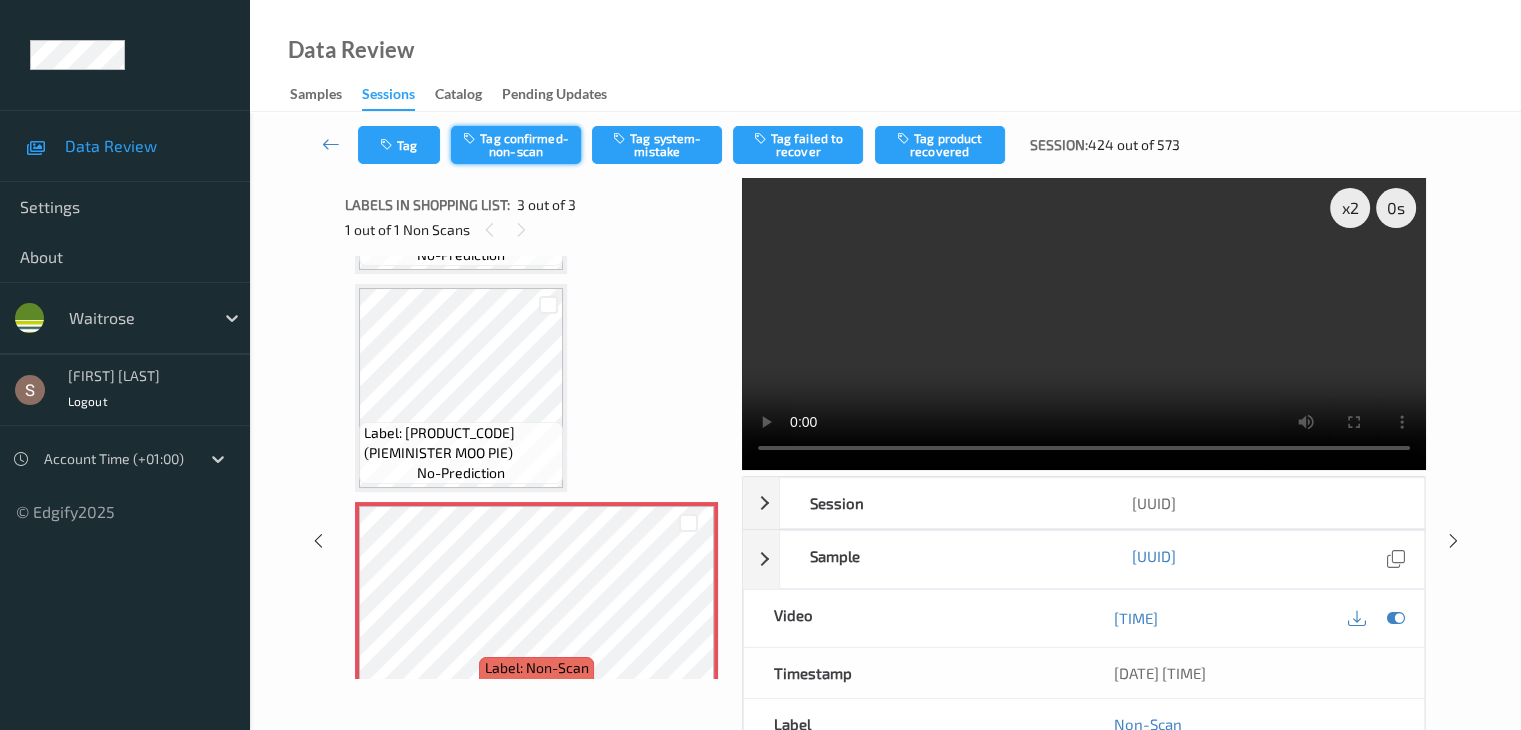 click on "Tag   confirmed-non-scan" at bounding box center [516, 145] 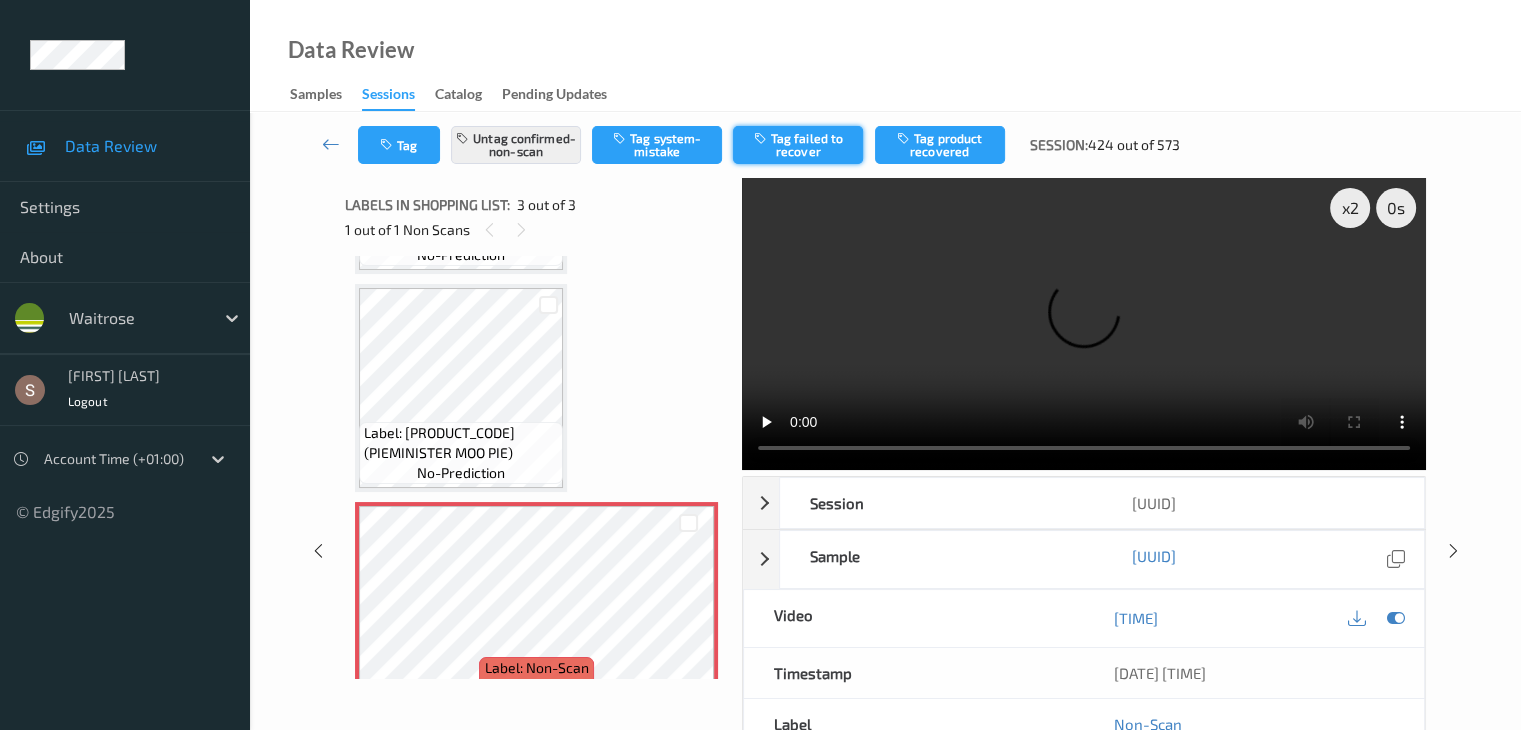 click on "Tag   failed to recover" at bounding box center [798, 145] 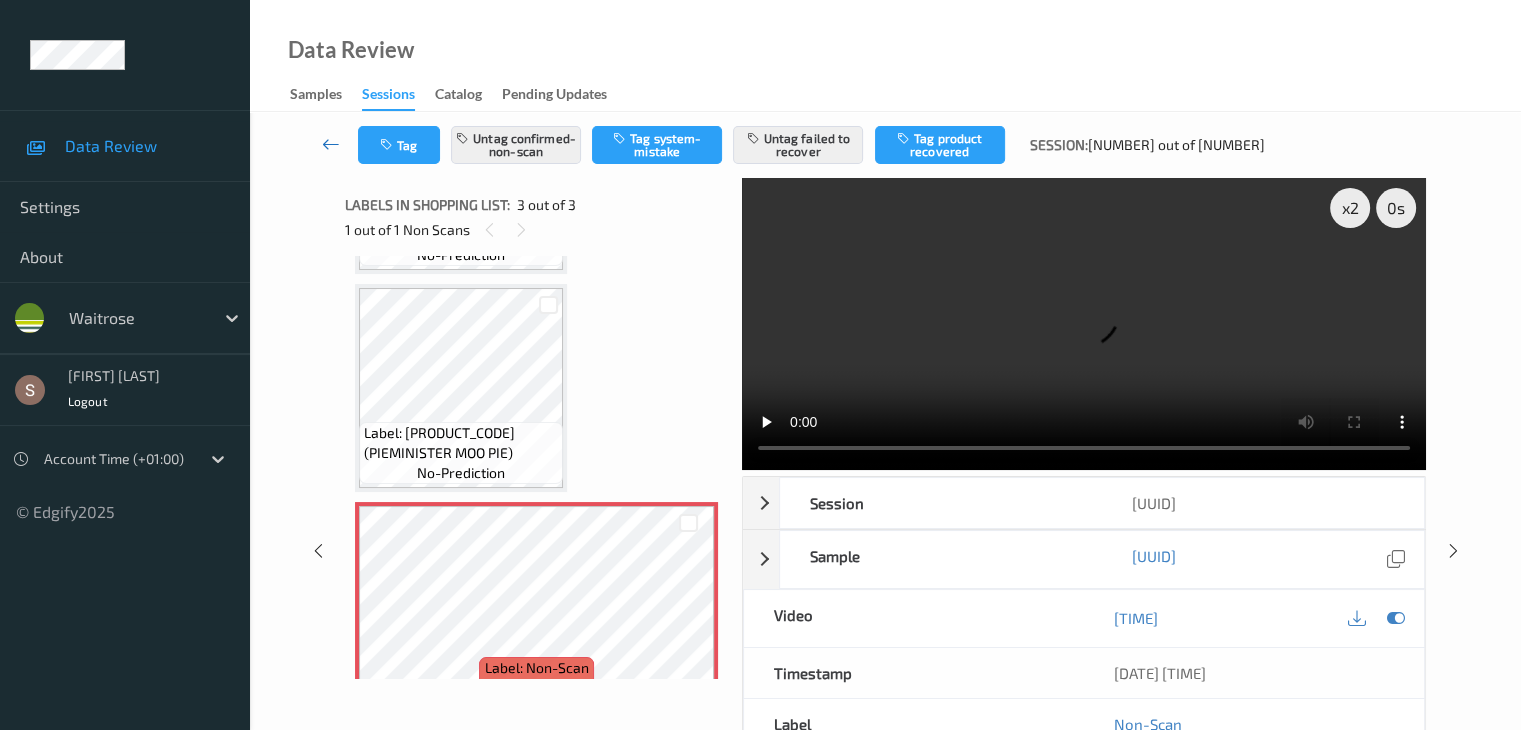 click at bounding box center [331, 144] 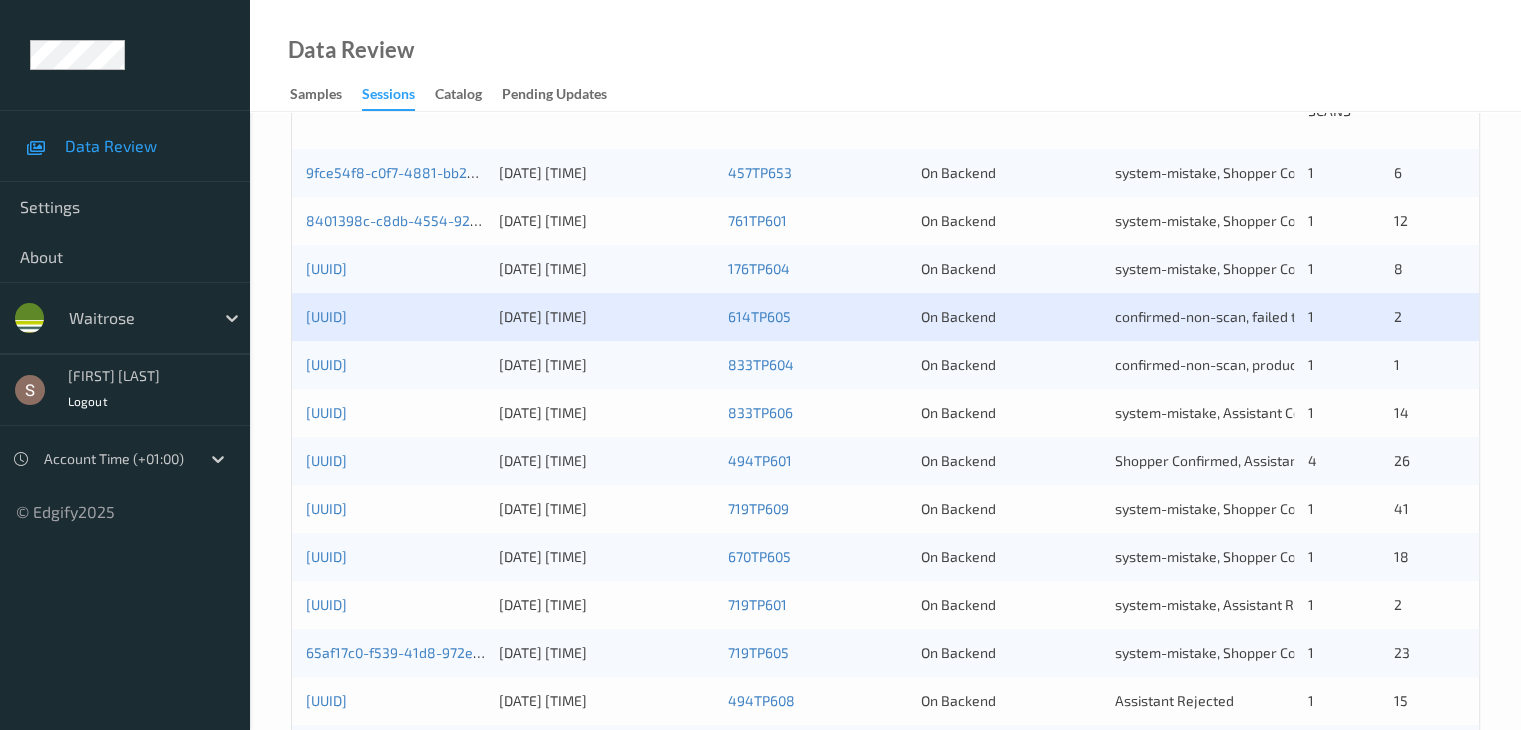 scroll, scrollTop: 500, scrollLeft: 0, axis: vertical 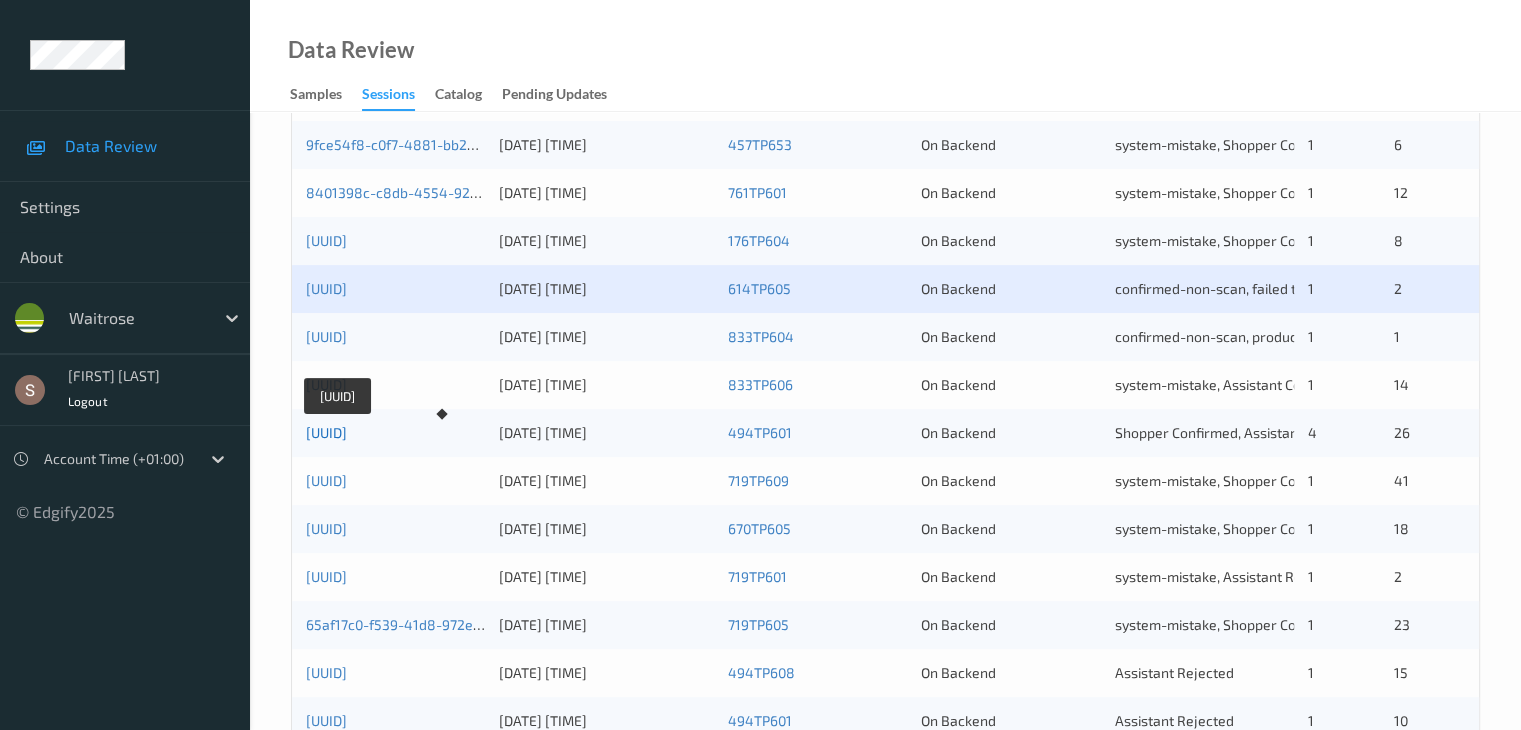 click on "[UUID]" at bounding box center (326, 432) 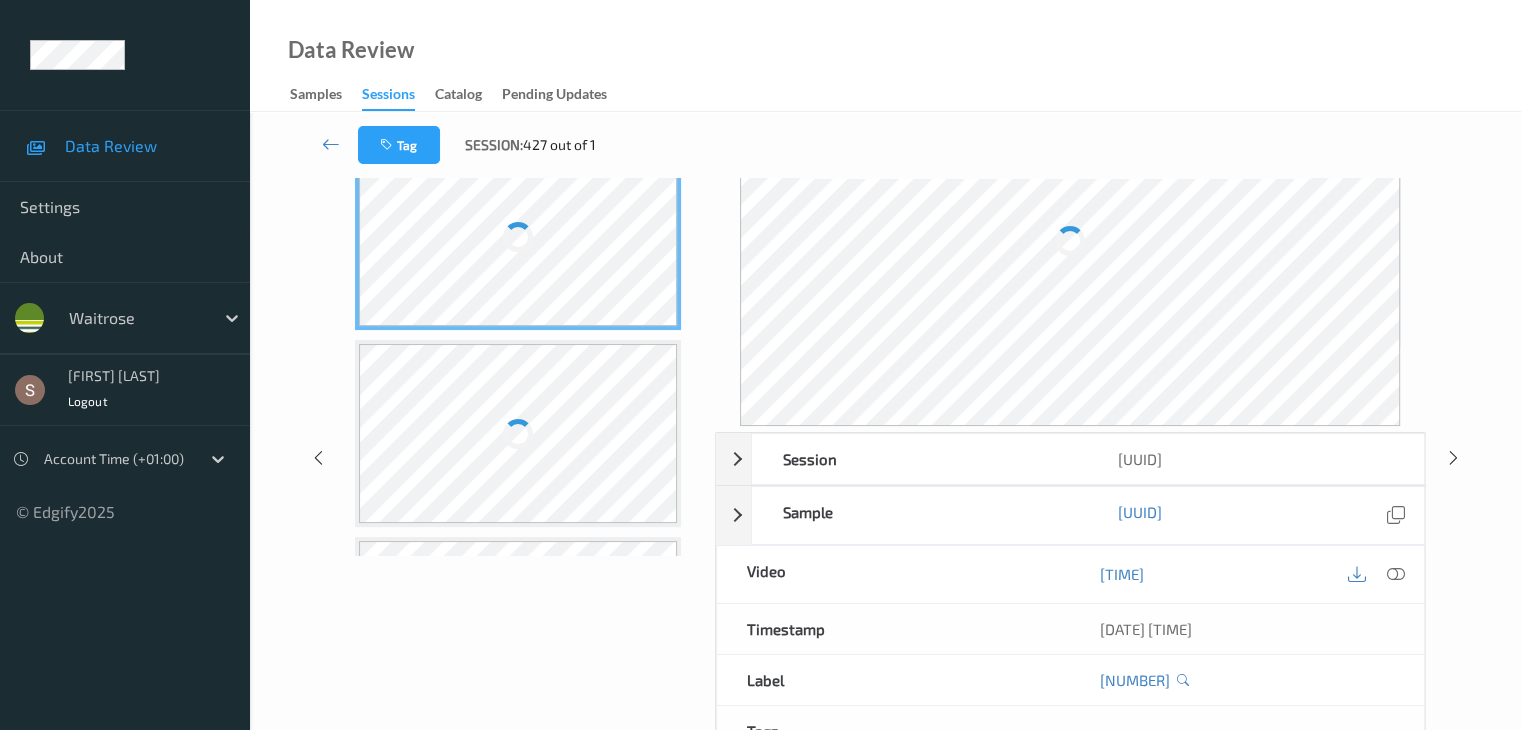 scroll, scrollTop: 0, scrollLeft: 0, axis: both 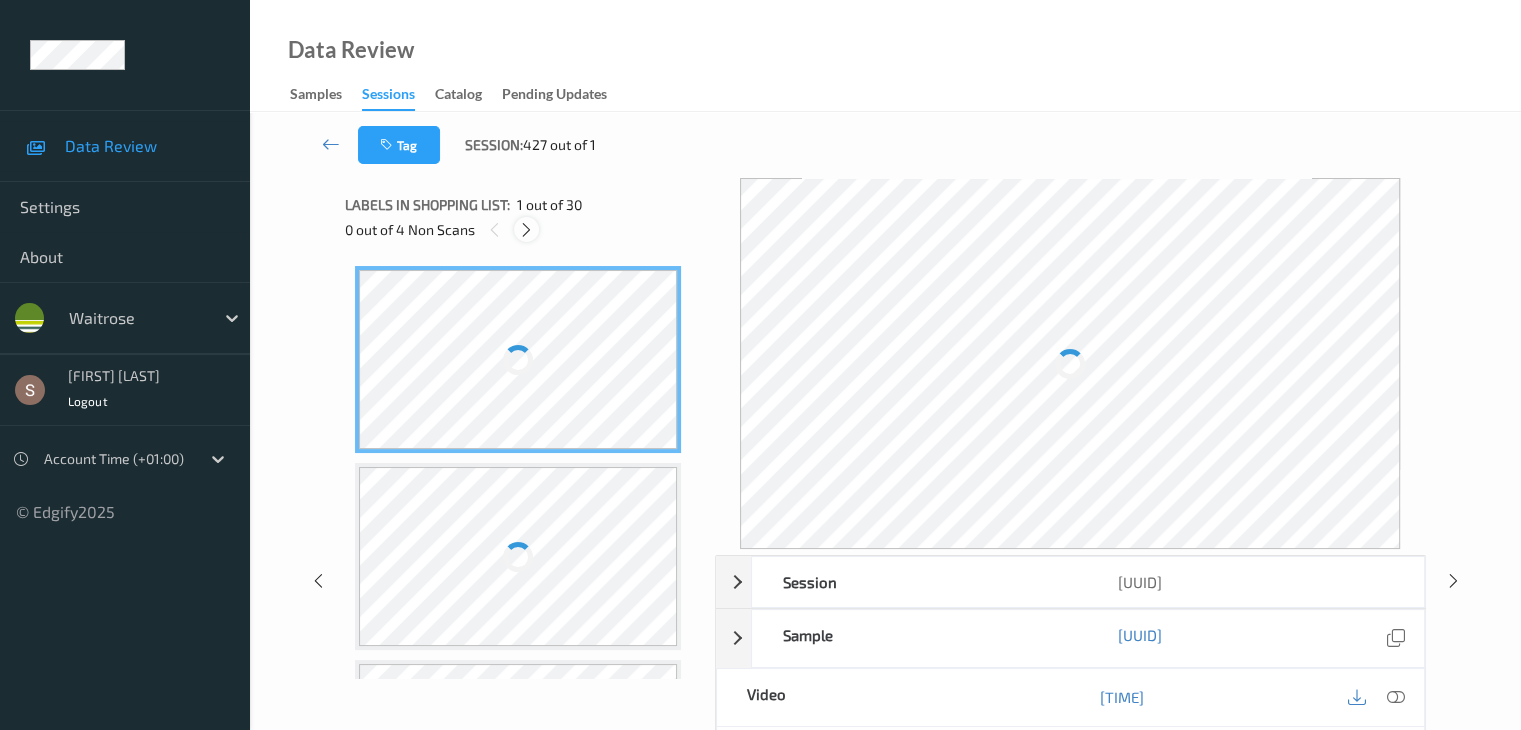 click at bounding box center (526, 230) 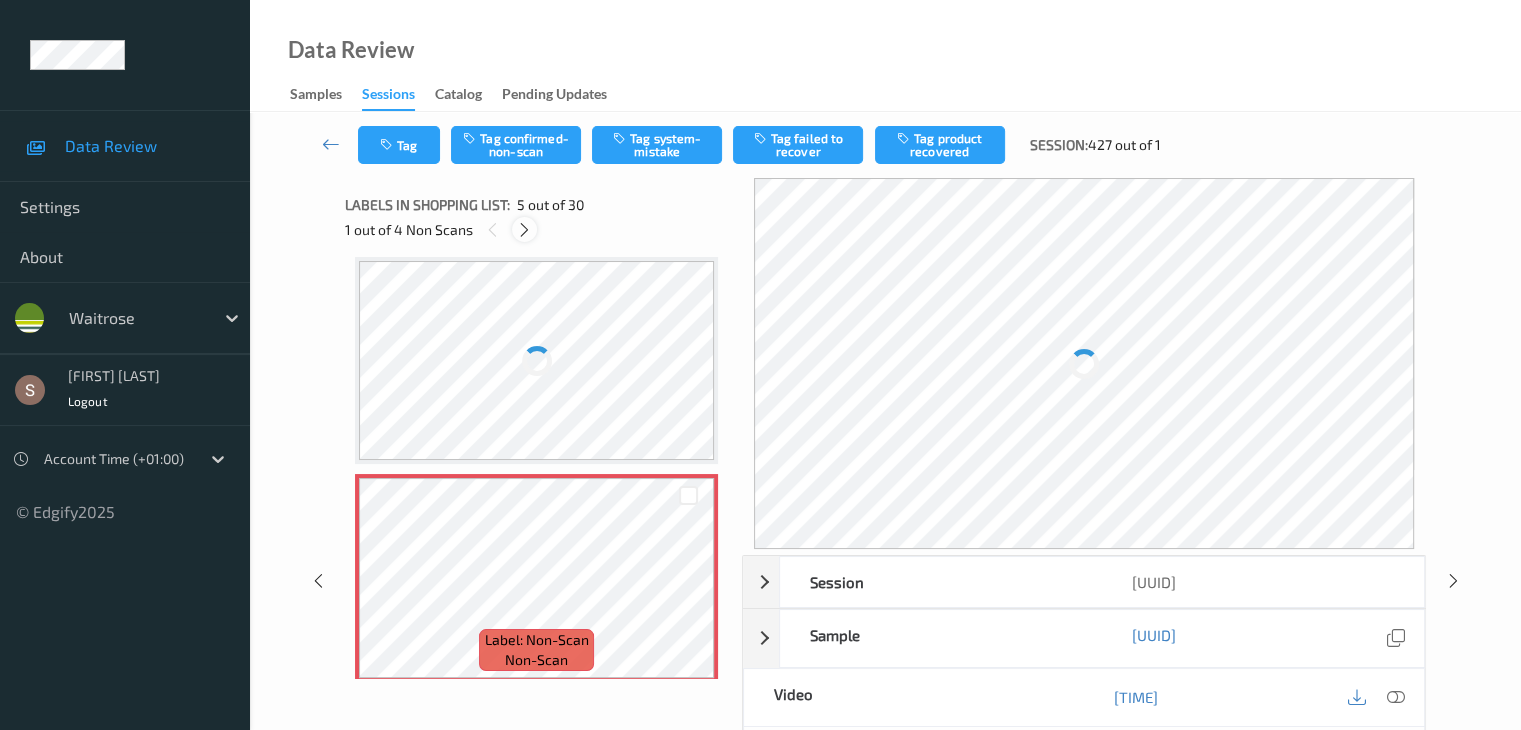 scroll, scrollTop: 664, scrollLeft: 0, axis: vertical 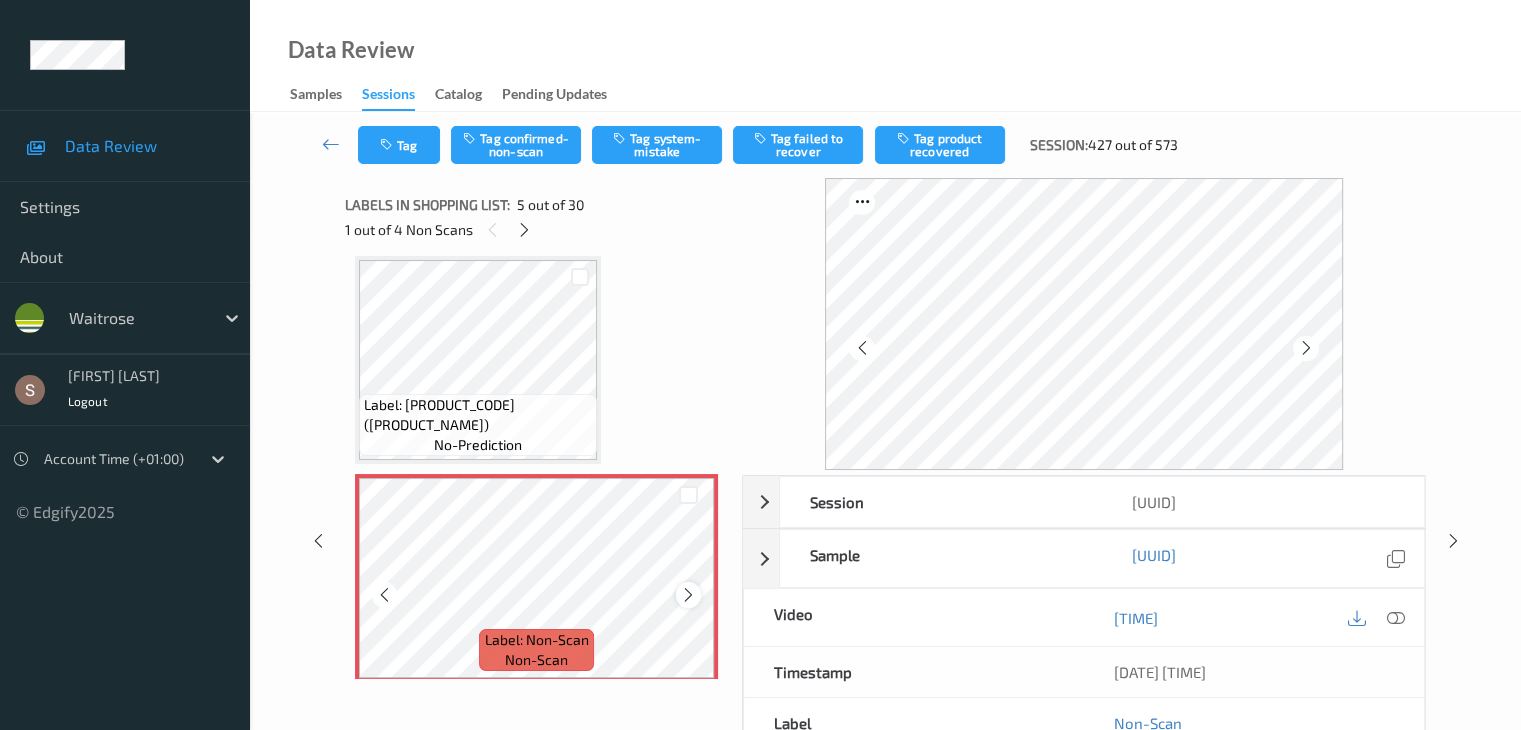 click at bounding box center (688, 595) 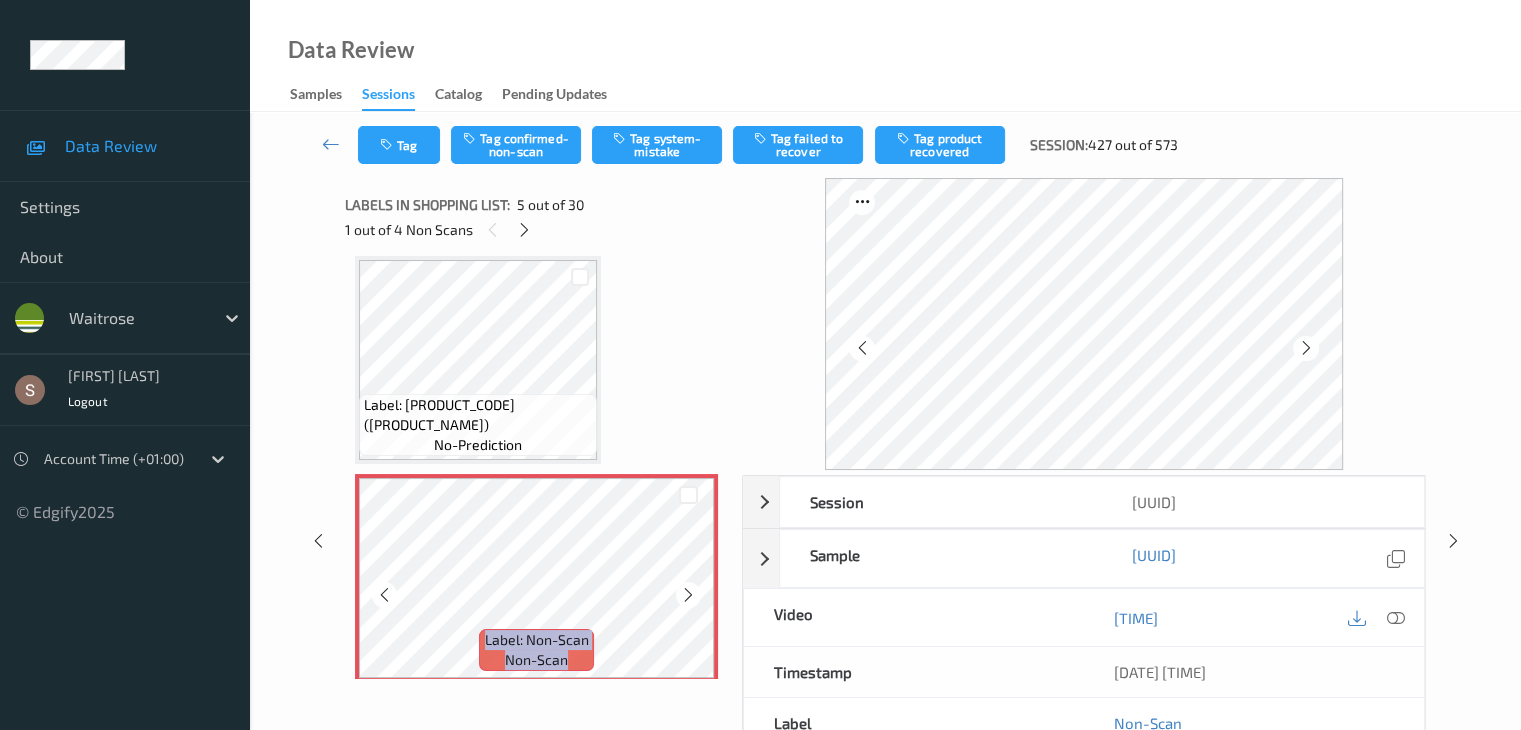 click at bounding box center (688, 595) 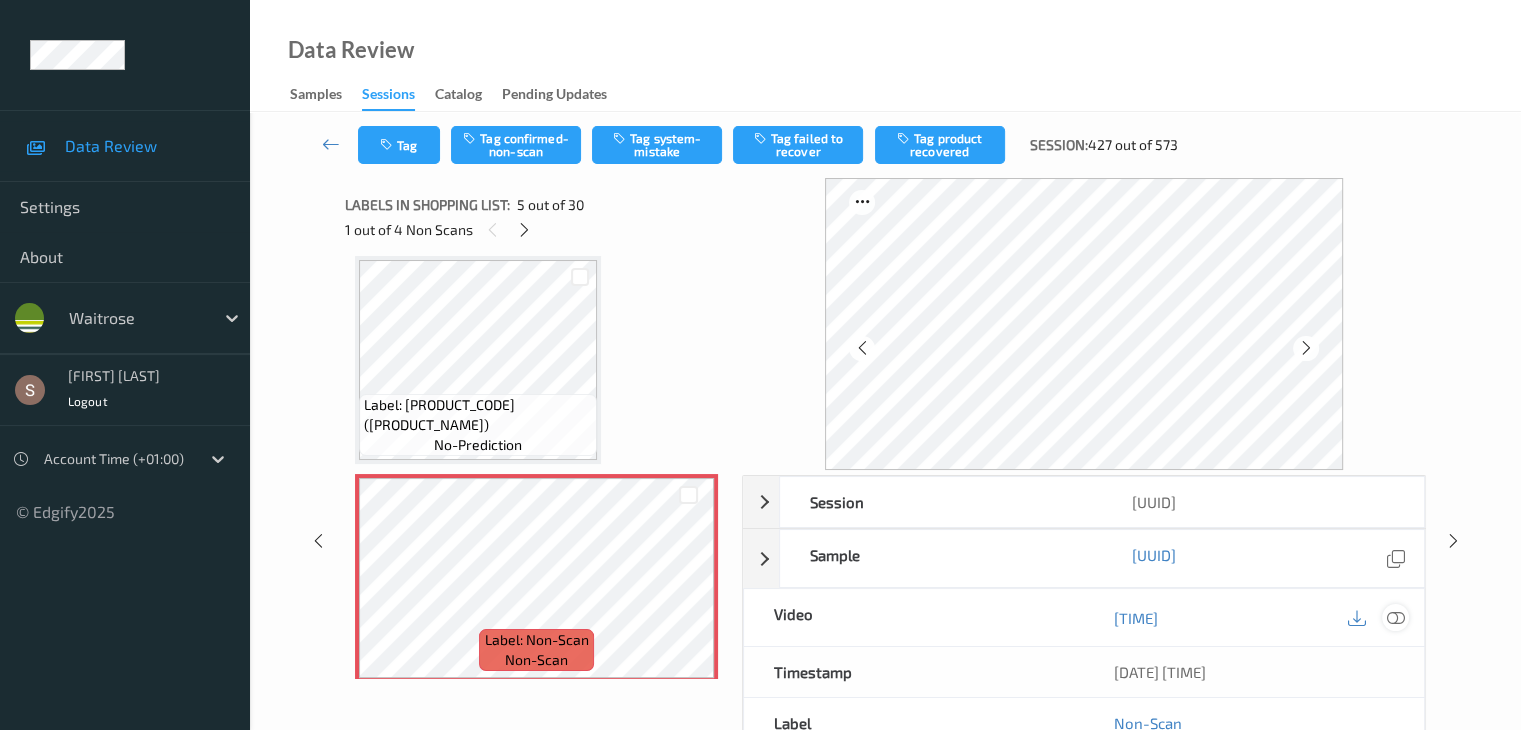 click at bounding box center (1395, 618) 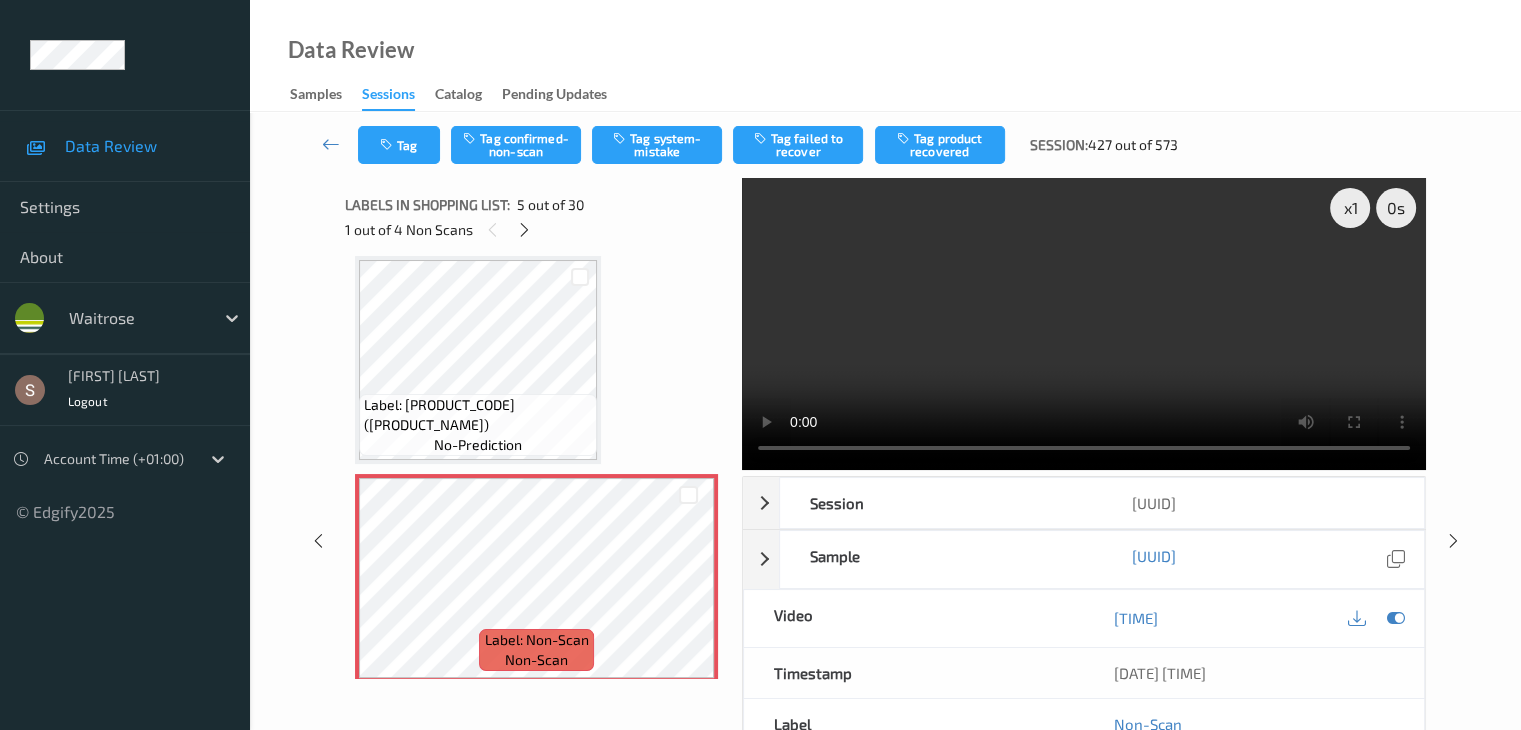 click at bounding box center (1084, 324) 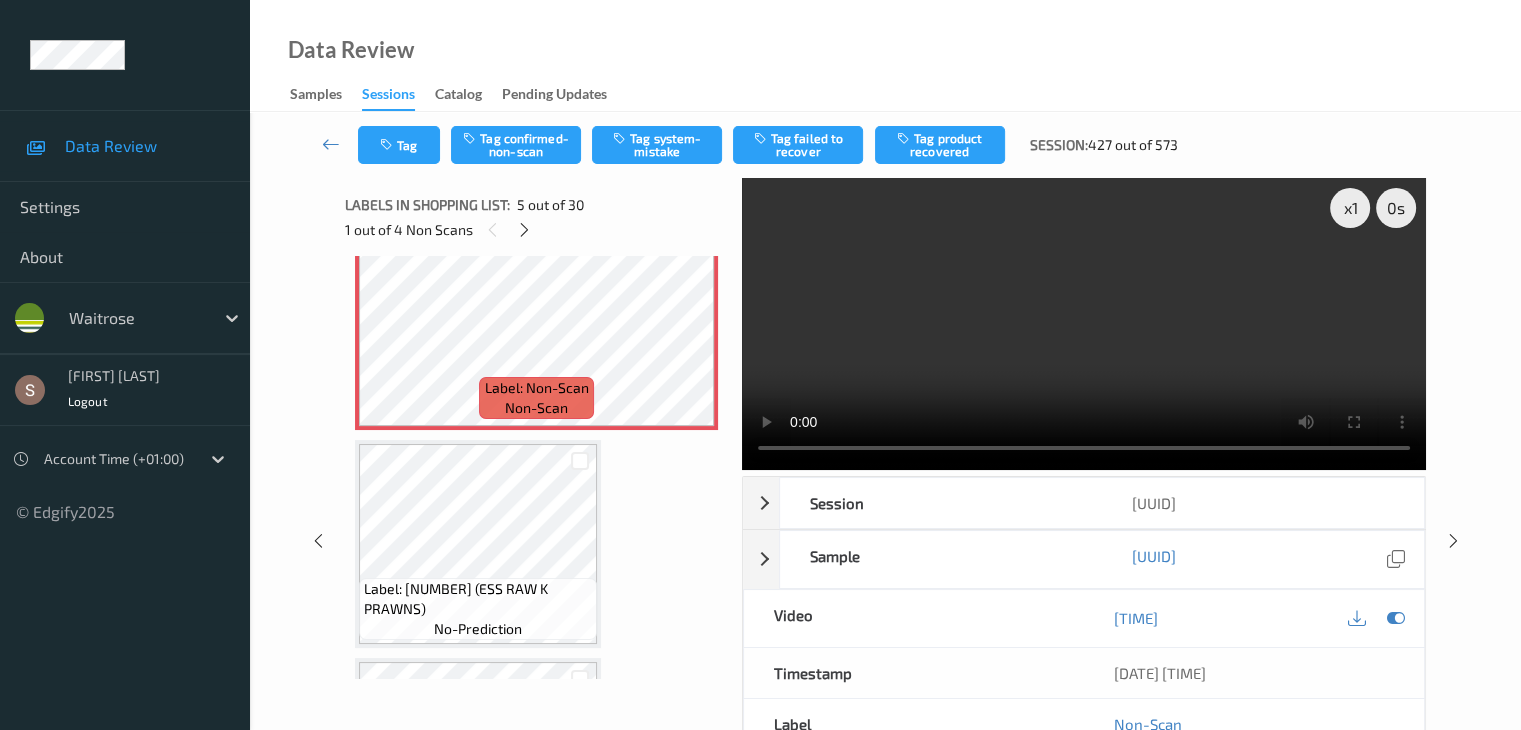 scroll, scrollTop: 964, scrollLeft: 0, axis: vertical 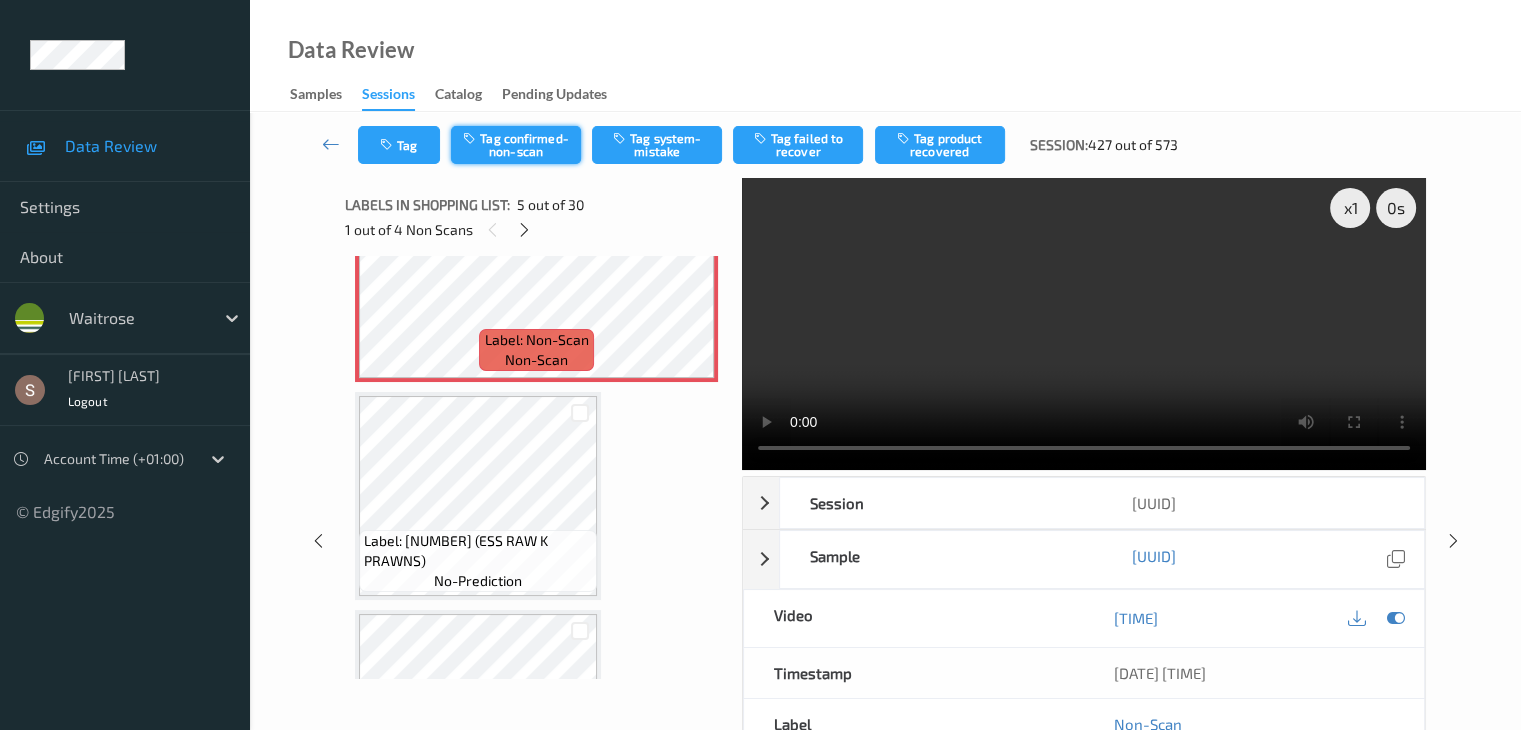 click on "Tag   confirmed-non-scan" at bounding box center [516, 145] 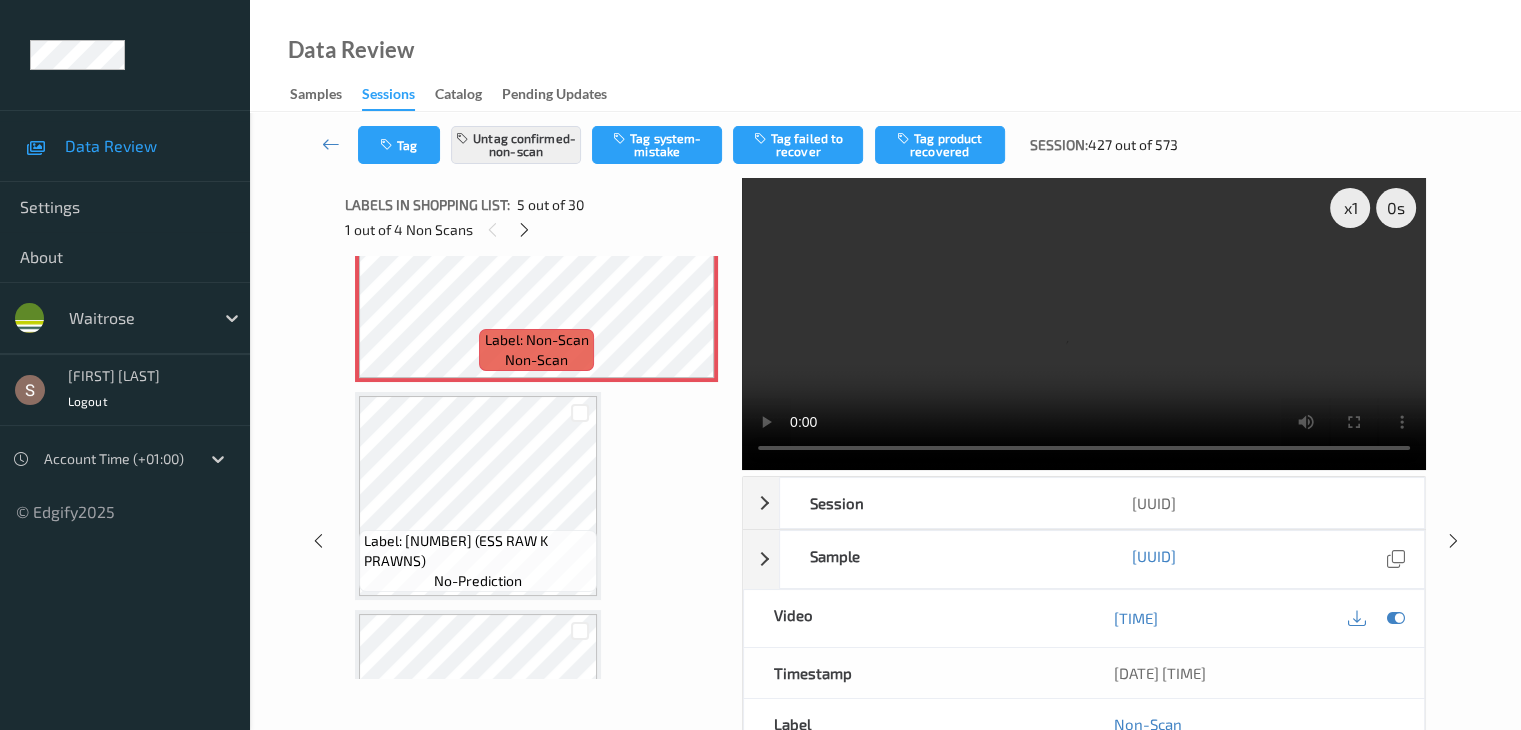 click on "Tag   product recovered" at bounding box center (940, 145) 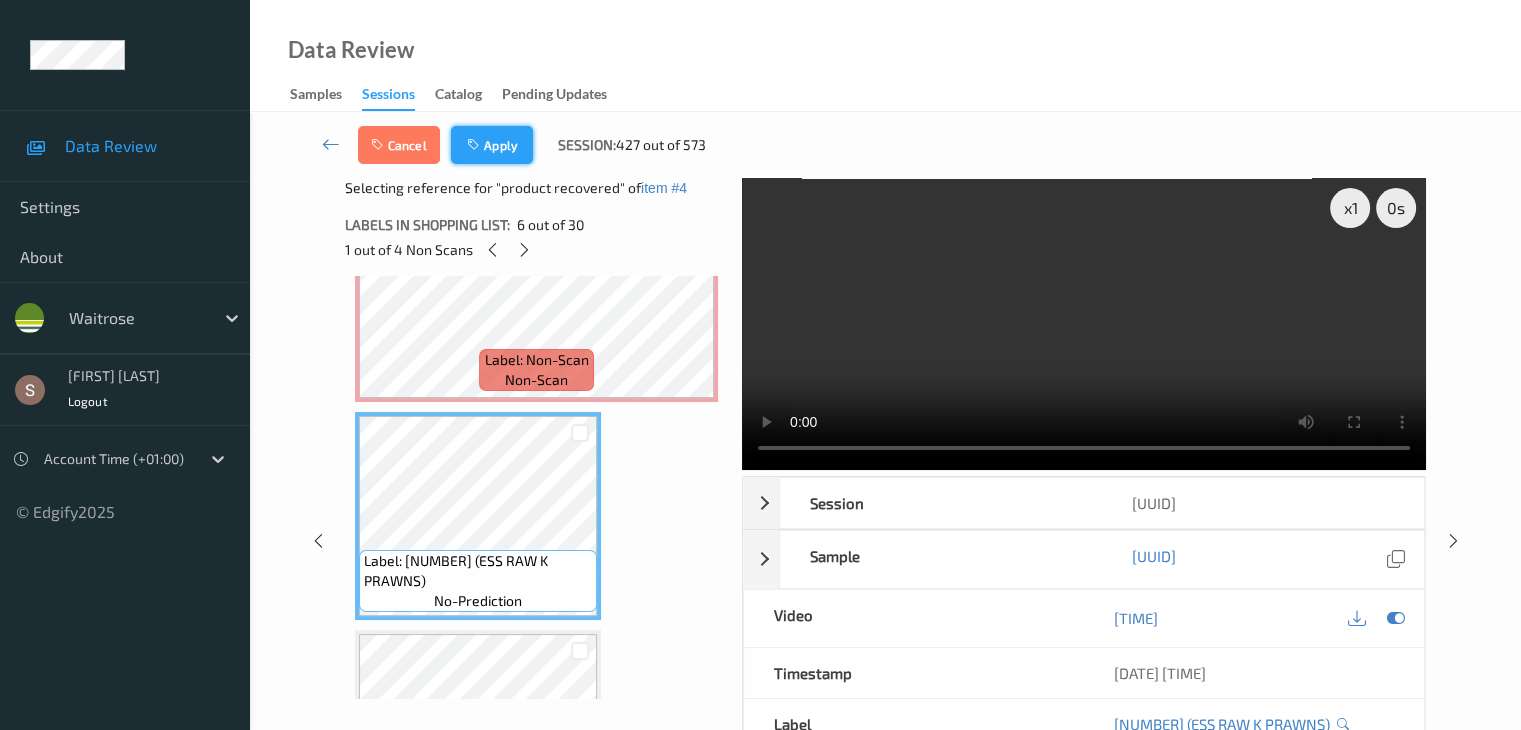 click on "Apply" at bounding box center [492, 145] 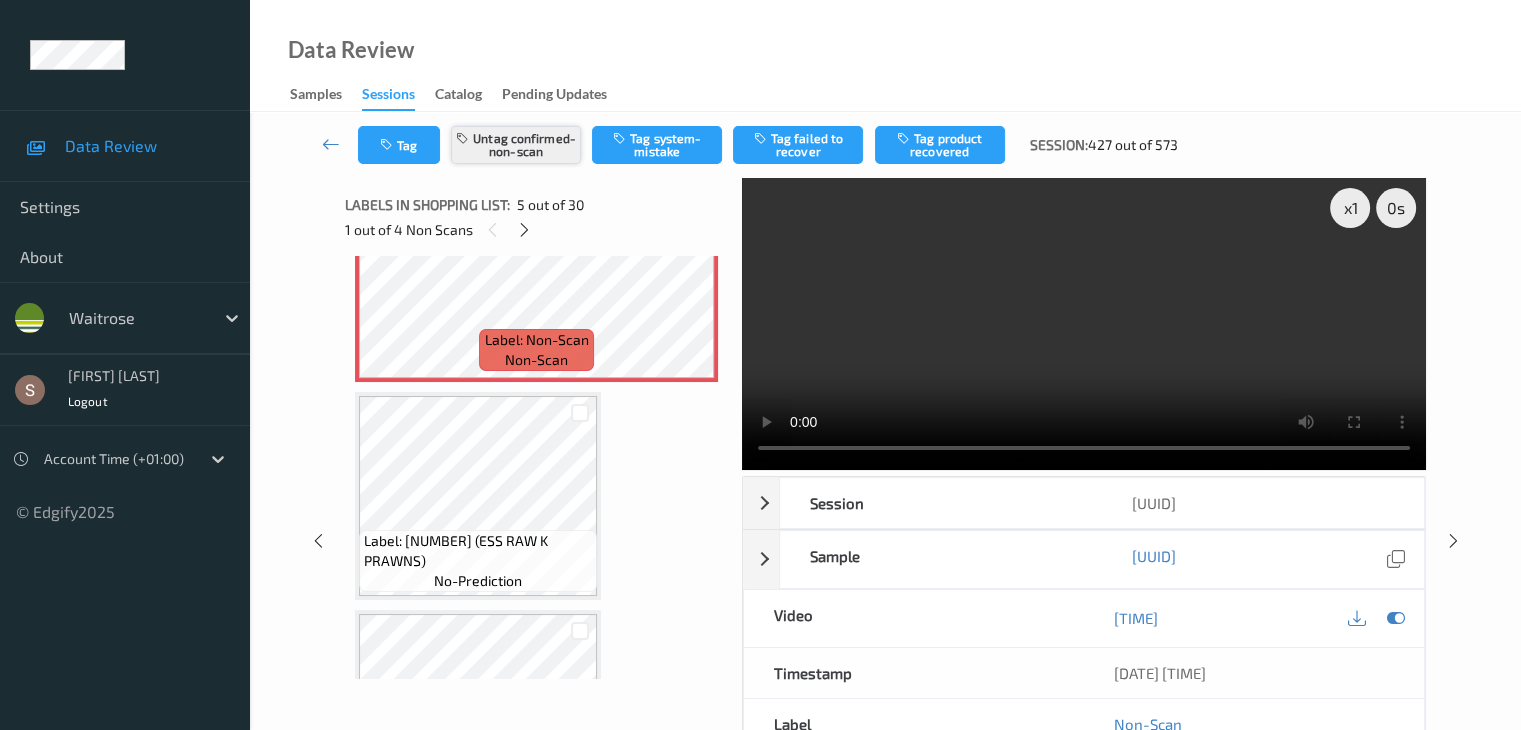scroll, scrollTop: 664, scrollLeft: 0, axis: vertical 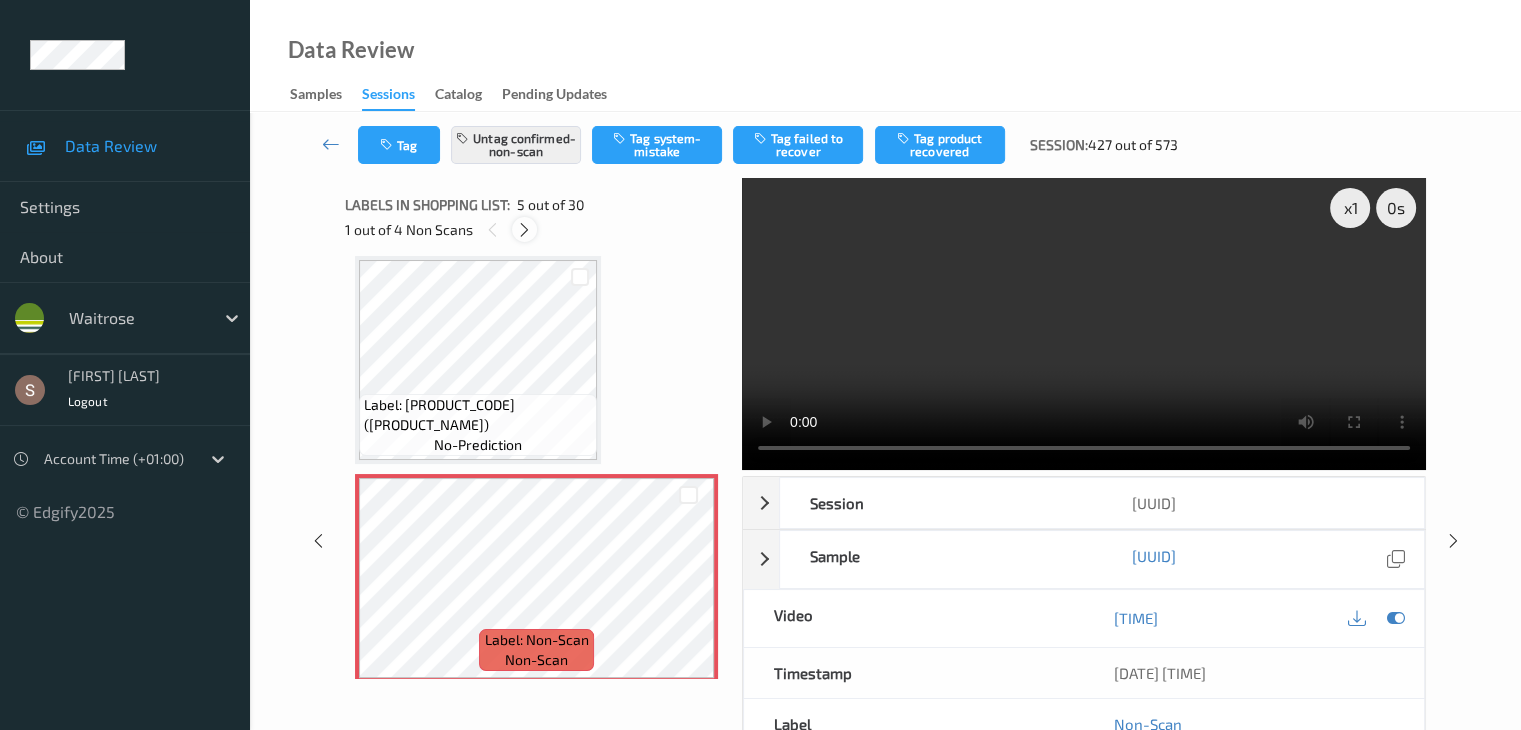 click at bounding box center (524, 229) 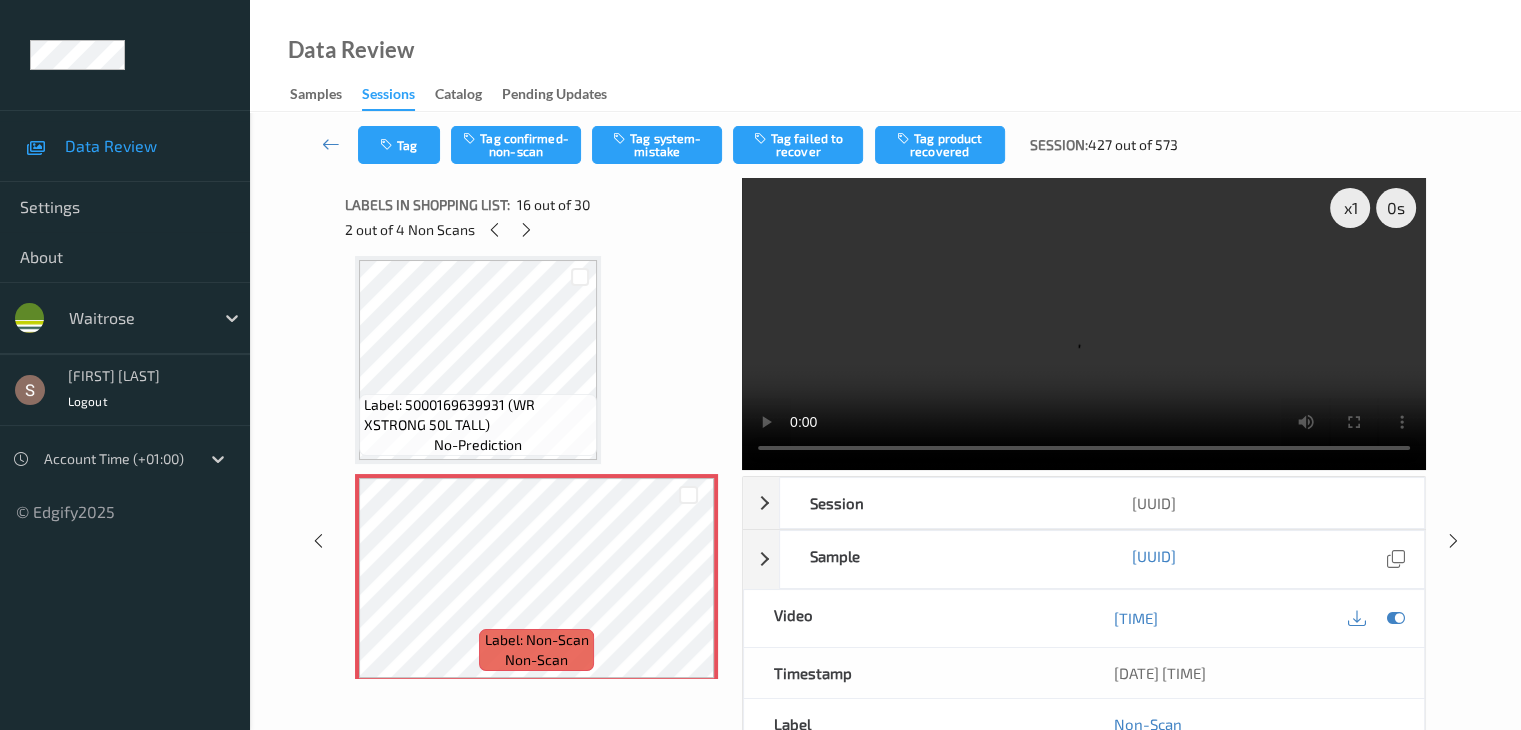 click at bounding box center (1084, 324) 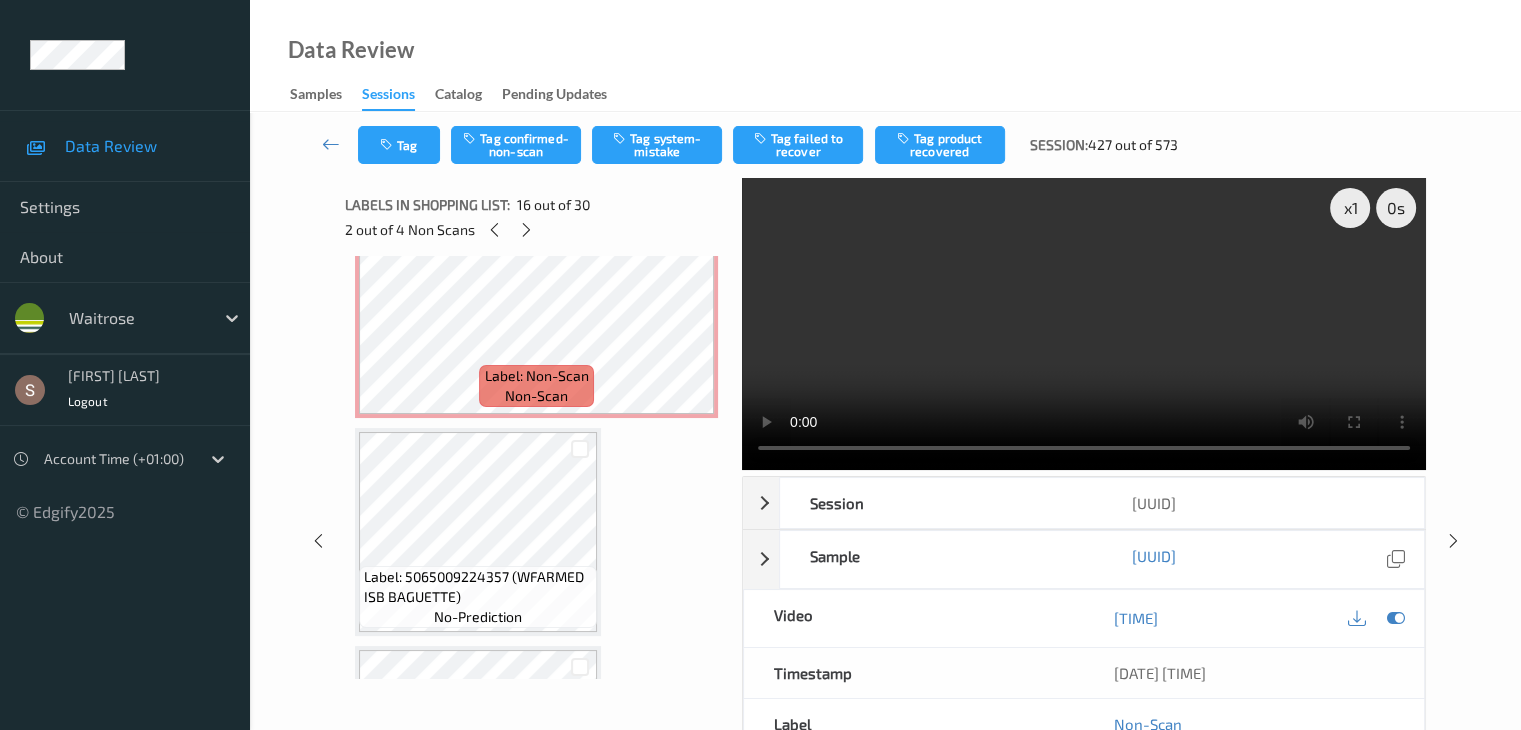 scroll, scrollTop: 3662, scrollLeft: 0, axis: vertical 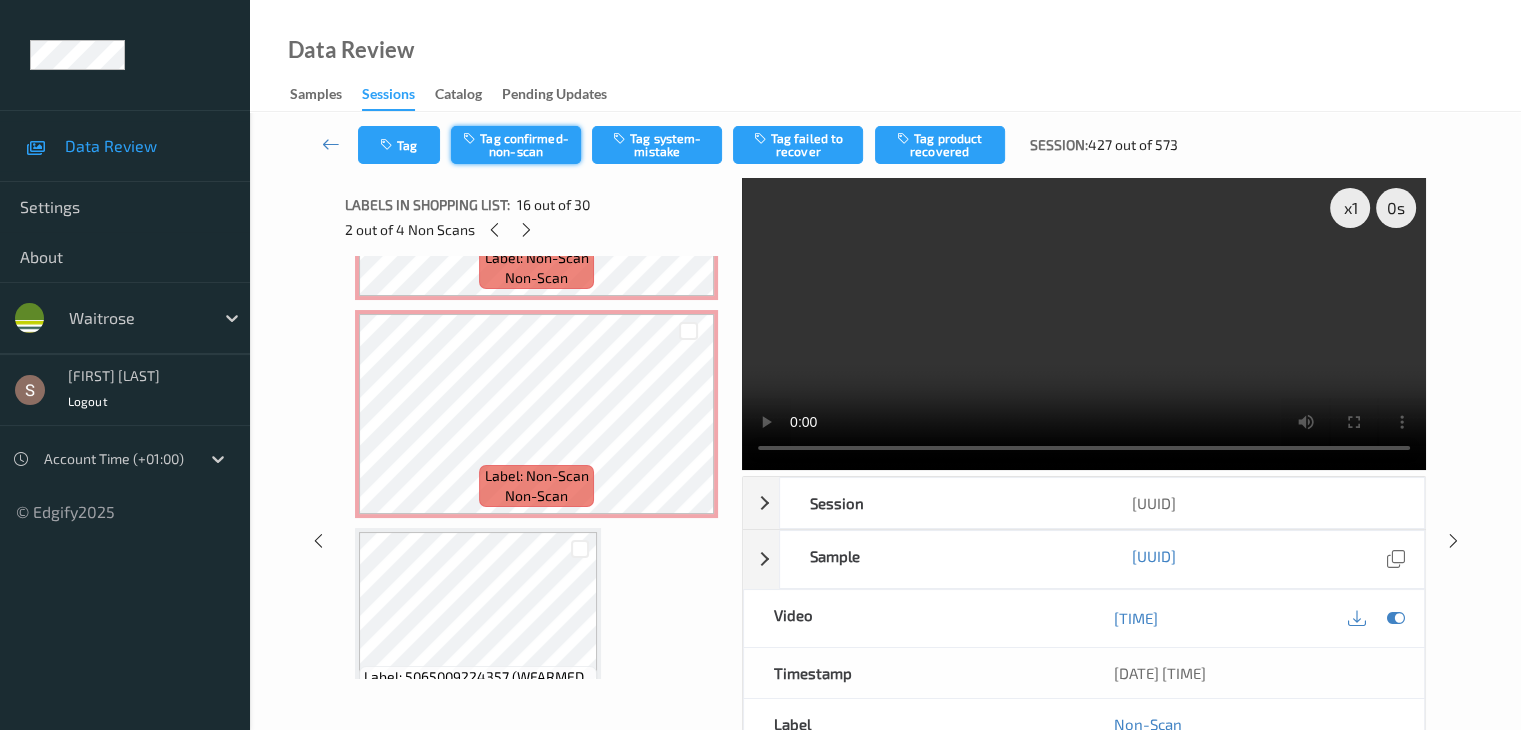 click on "Tag   confirmed-non-scan" at bounding box center (516, 145) 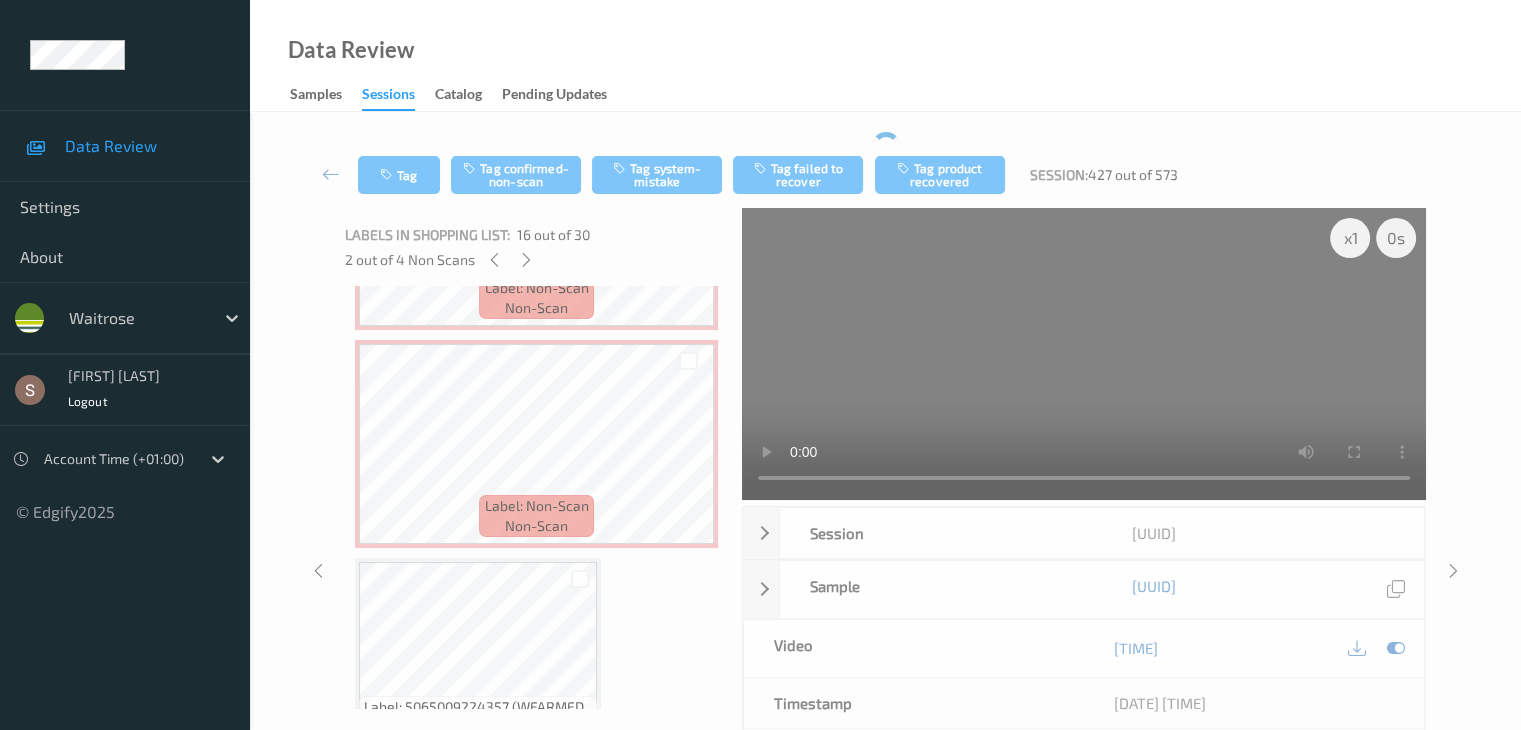 click on "Tag   product recovered" at bounding box center (940, 175) 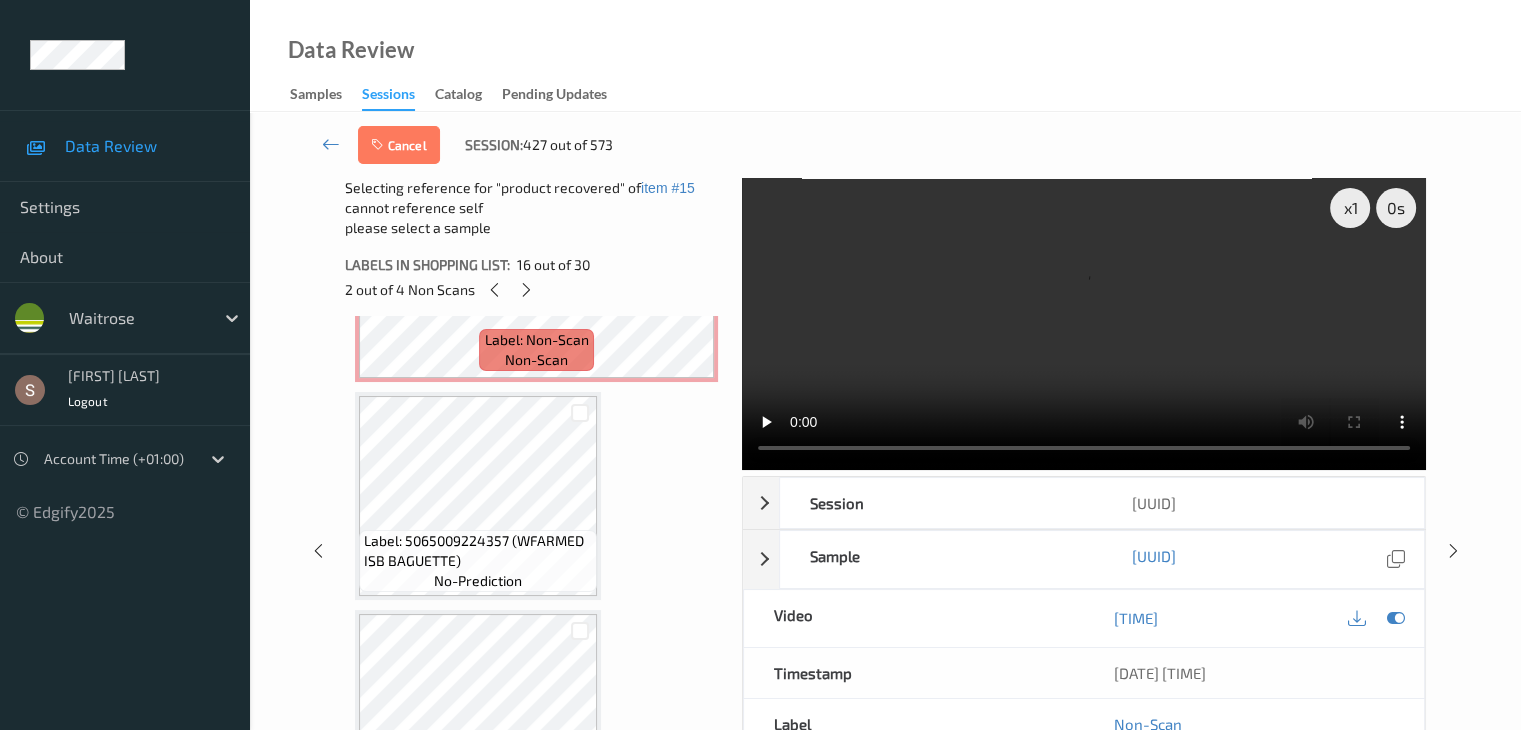 scroll, scrollTop: 3862, scrollLeft: 0, axis: vertical 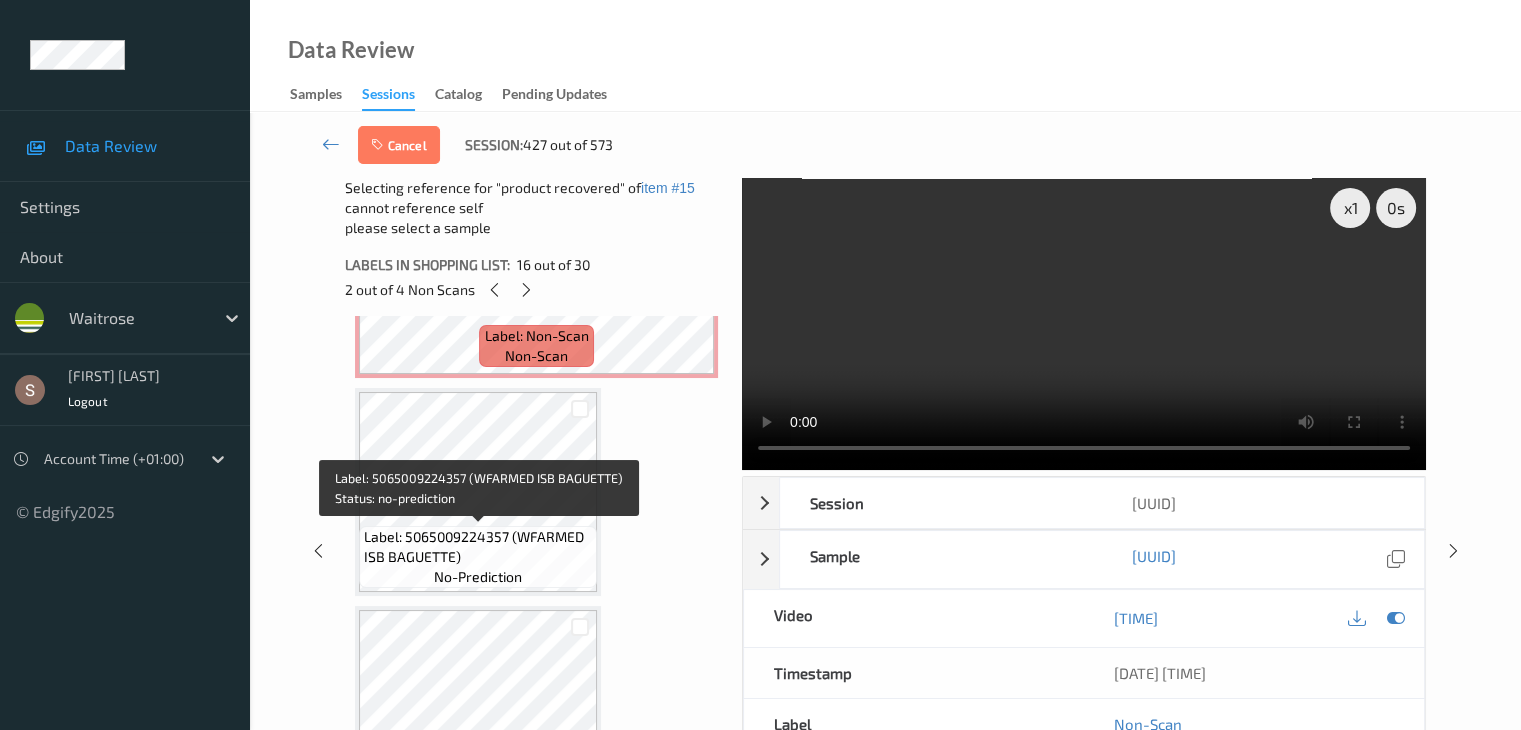 click on "Label: [PRODUCT_CODE] ([PRODUCT_NAME]) no-prediction" at bounding box center [478, 557] 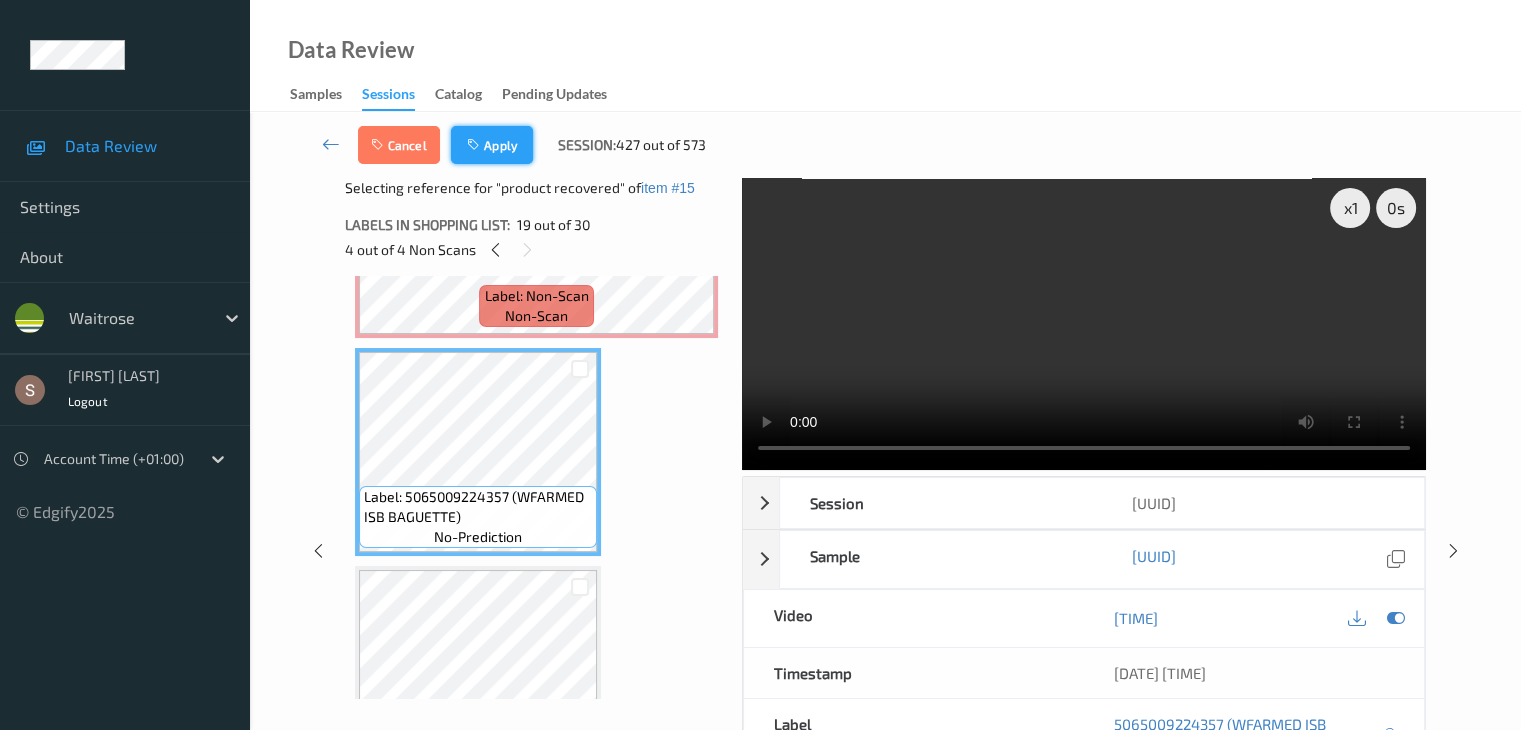 click on "Apply" at bounding box center (492, 145) 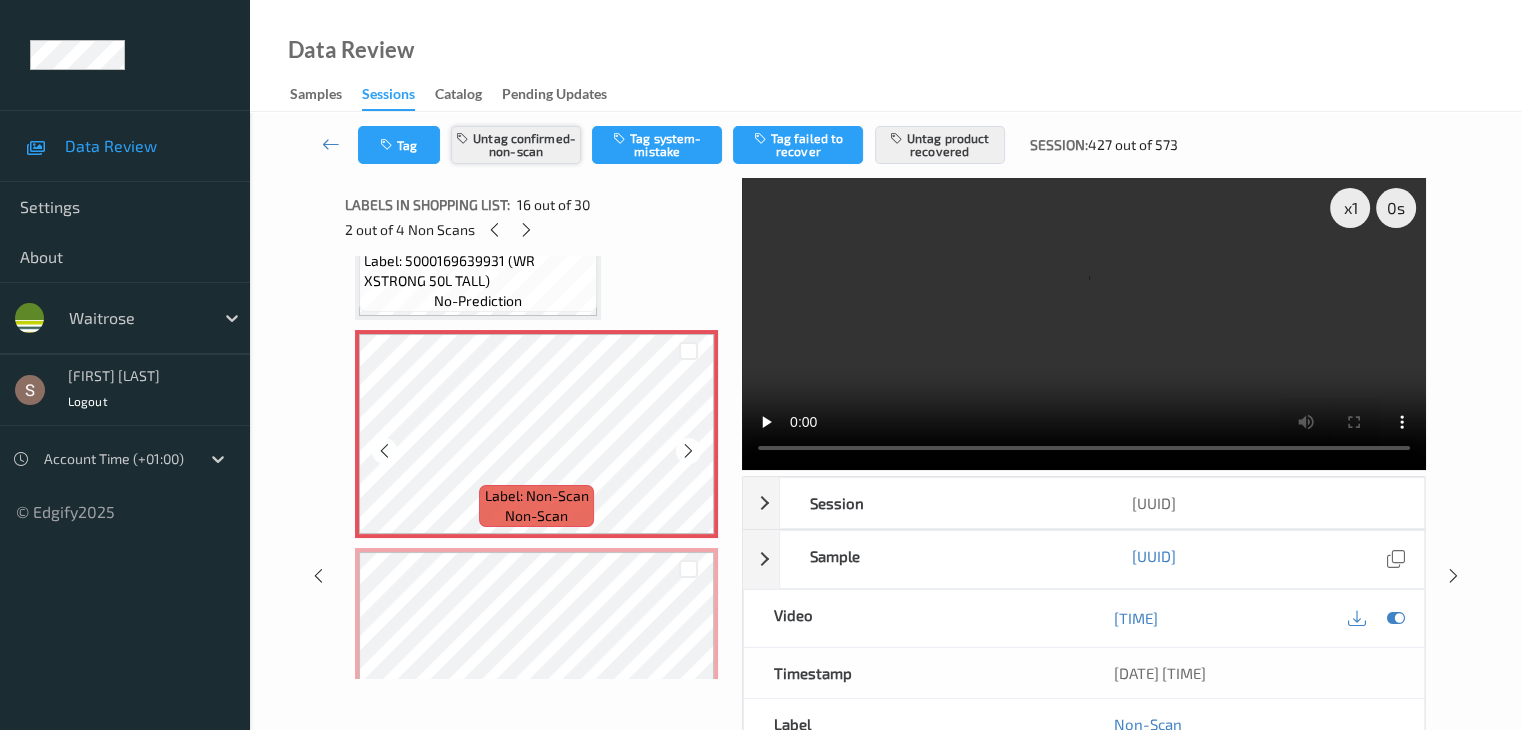 scroll, scrollTop: 3262, scrollLeft: 0, axis: vertical 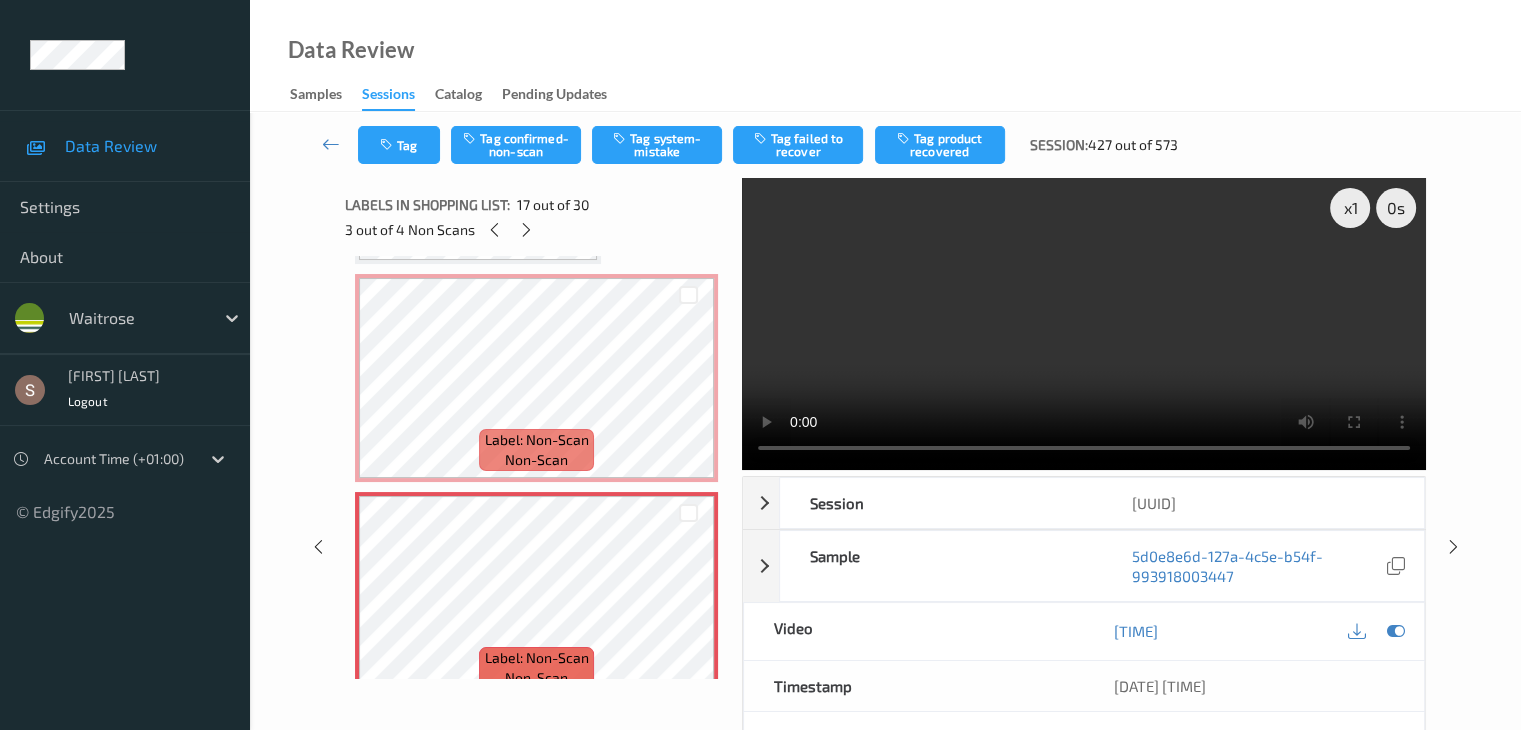 click at bounding box center [1084, 324] 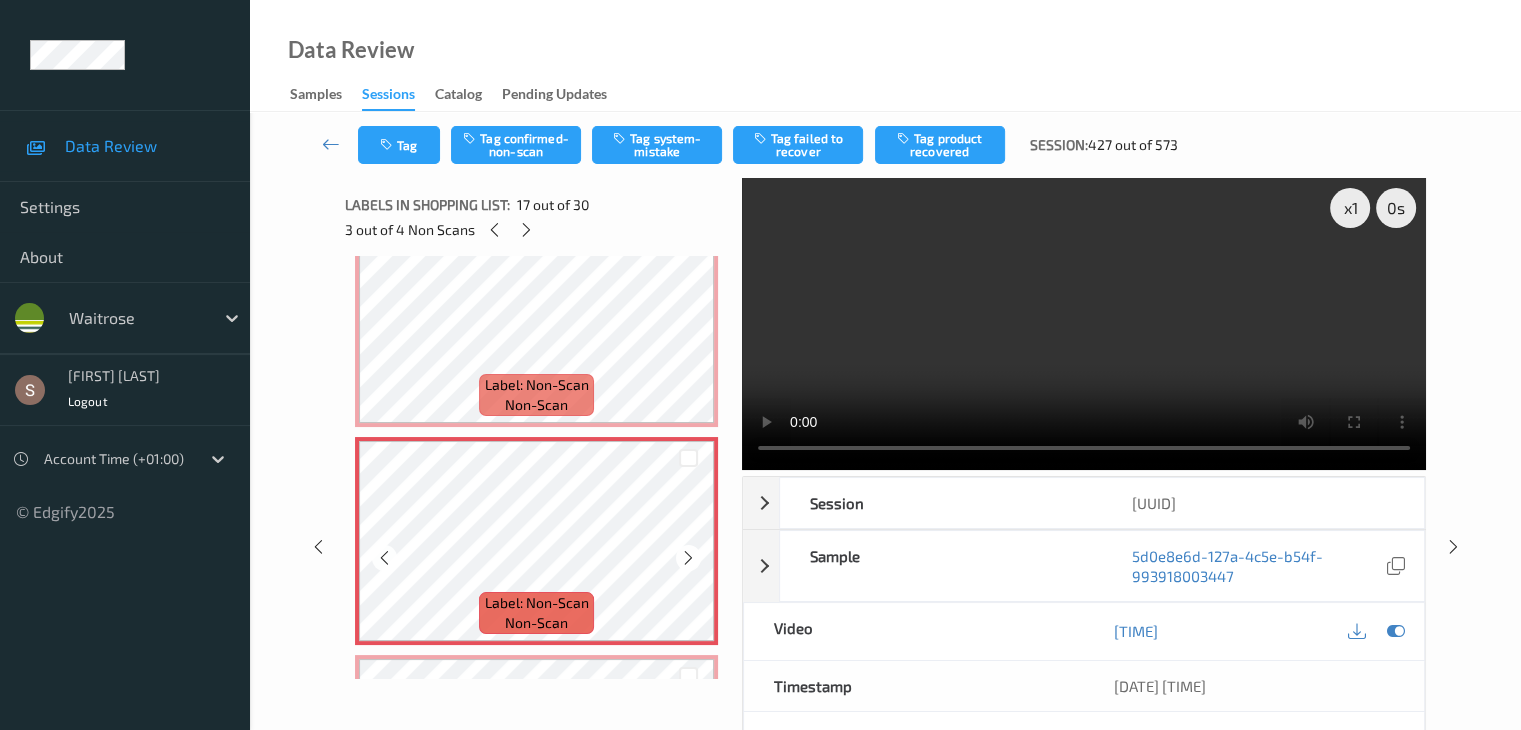 scroll, scrollTop: 3362, scrollLeft: 0, axis: vertical 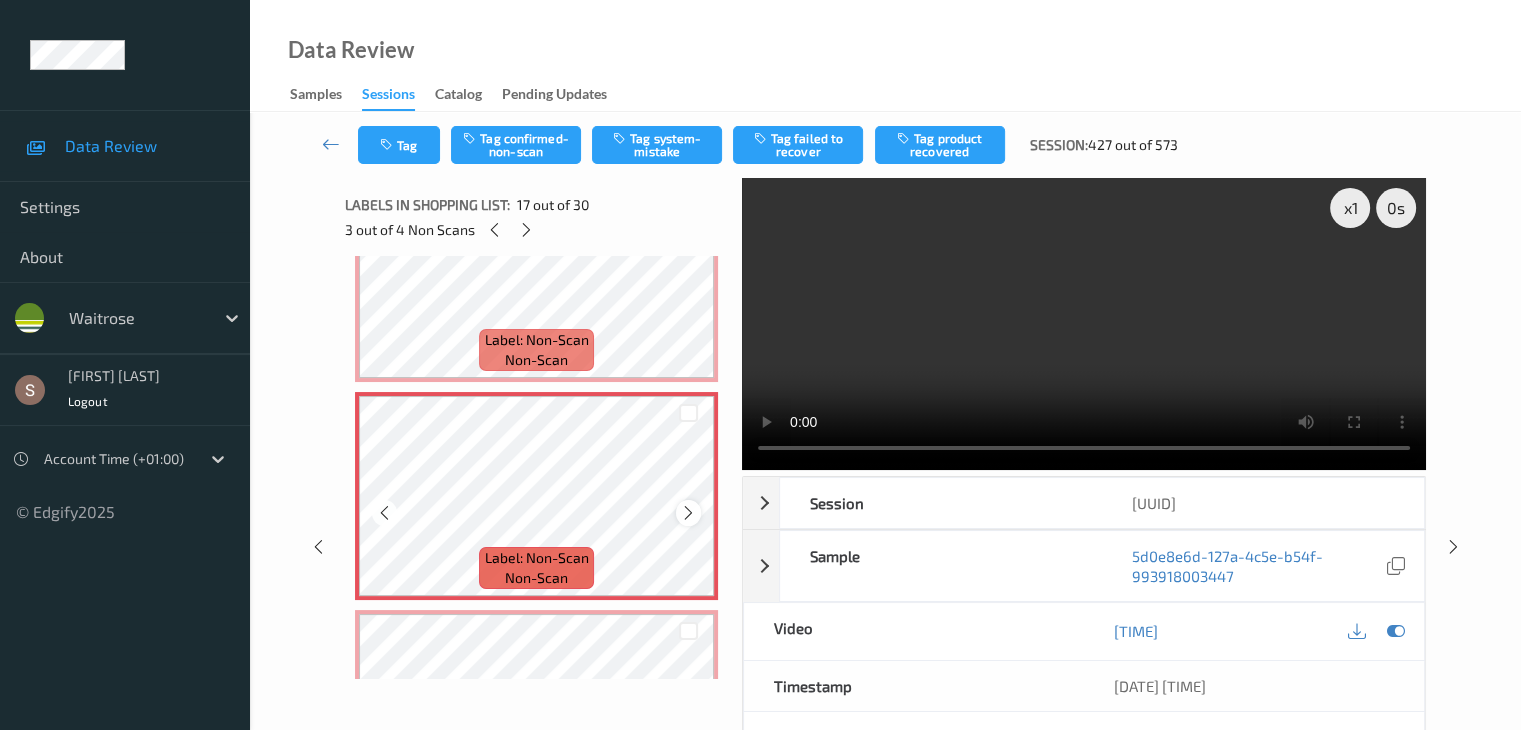click at bounding box center (688, 512) 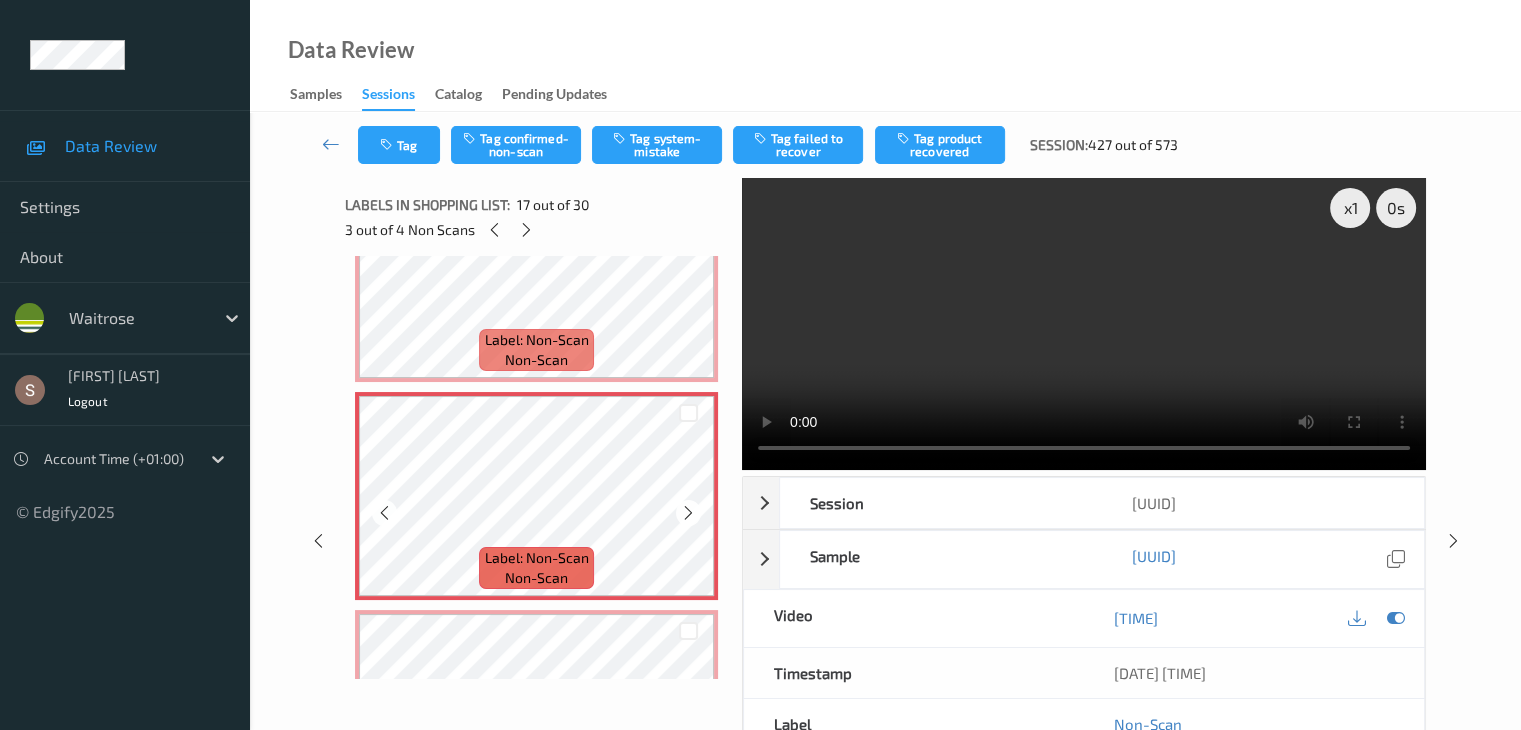 click at bounding box center (688, 512) 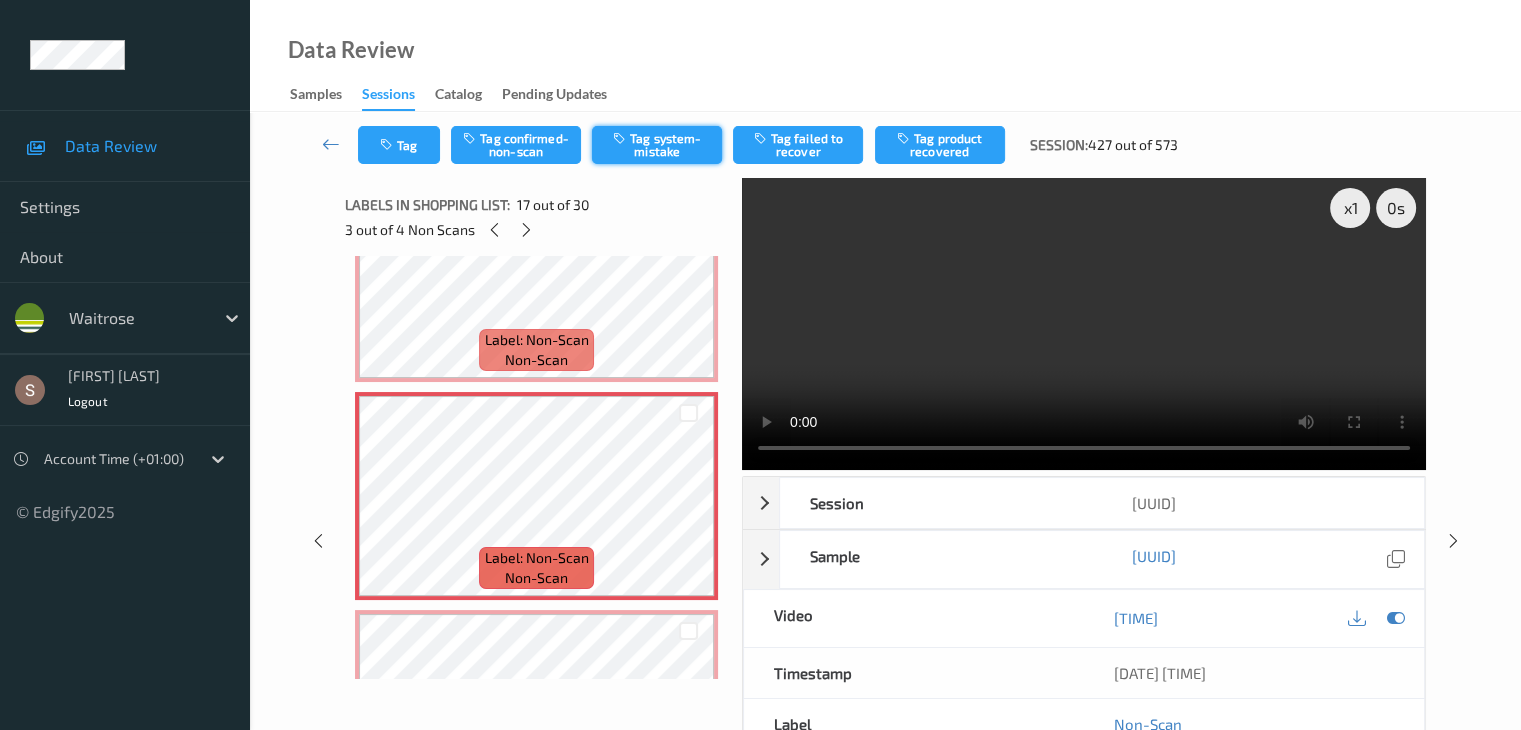 click on "Tag   system-mistake" at bounding box center [657, 145] 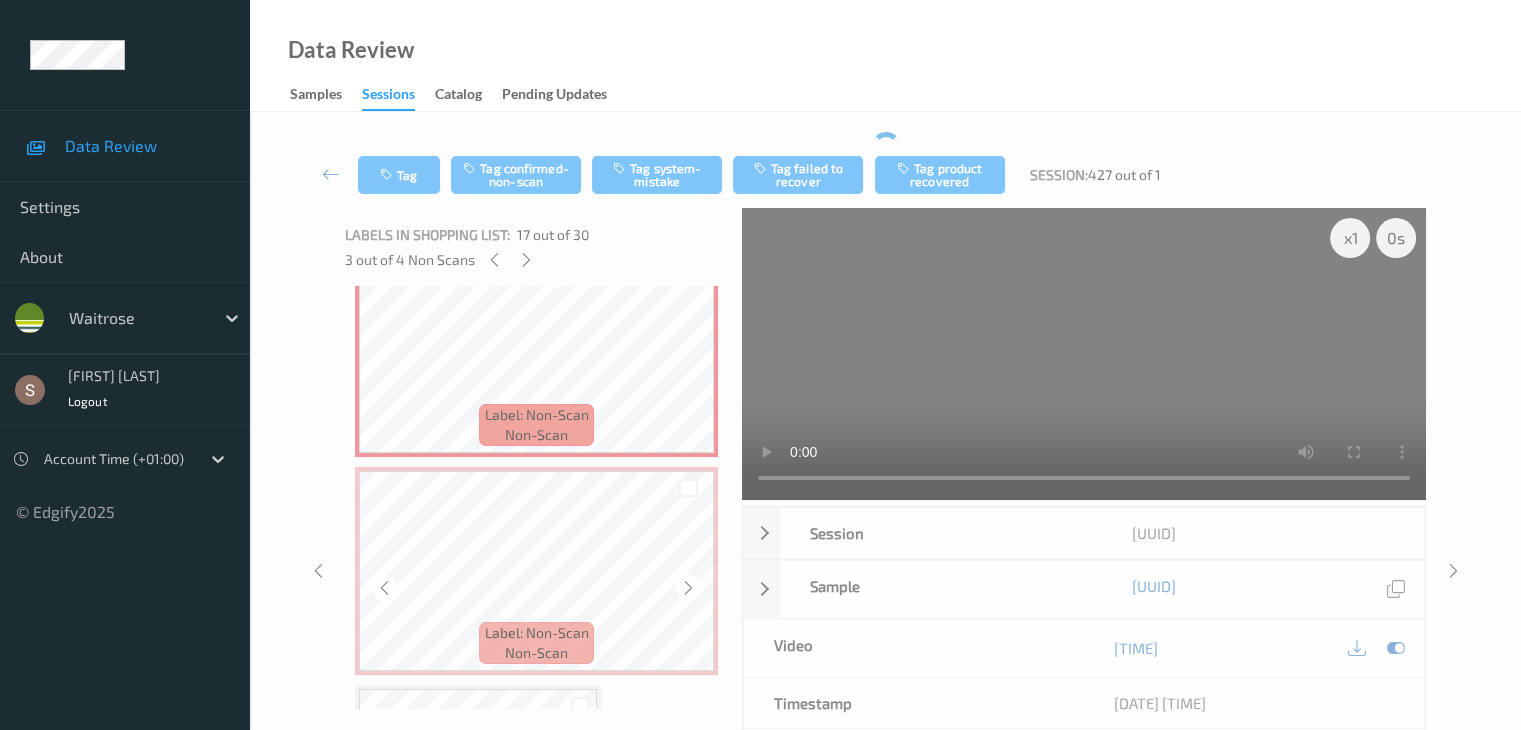 scroll, scrollTop: 3562, scrollLeft: 0, axis: vertical 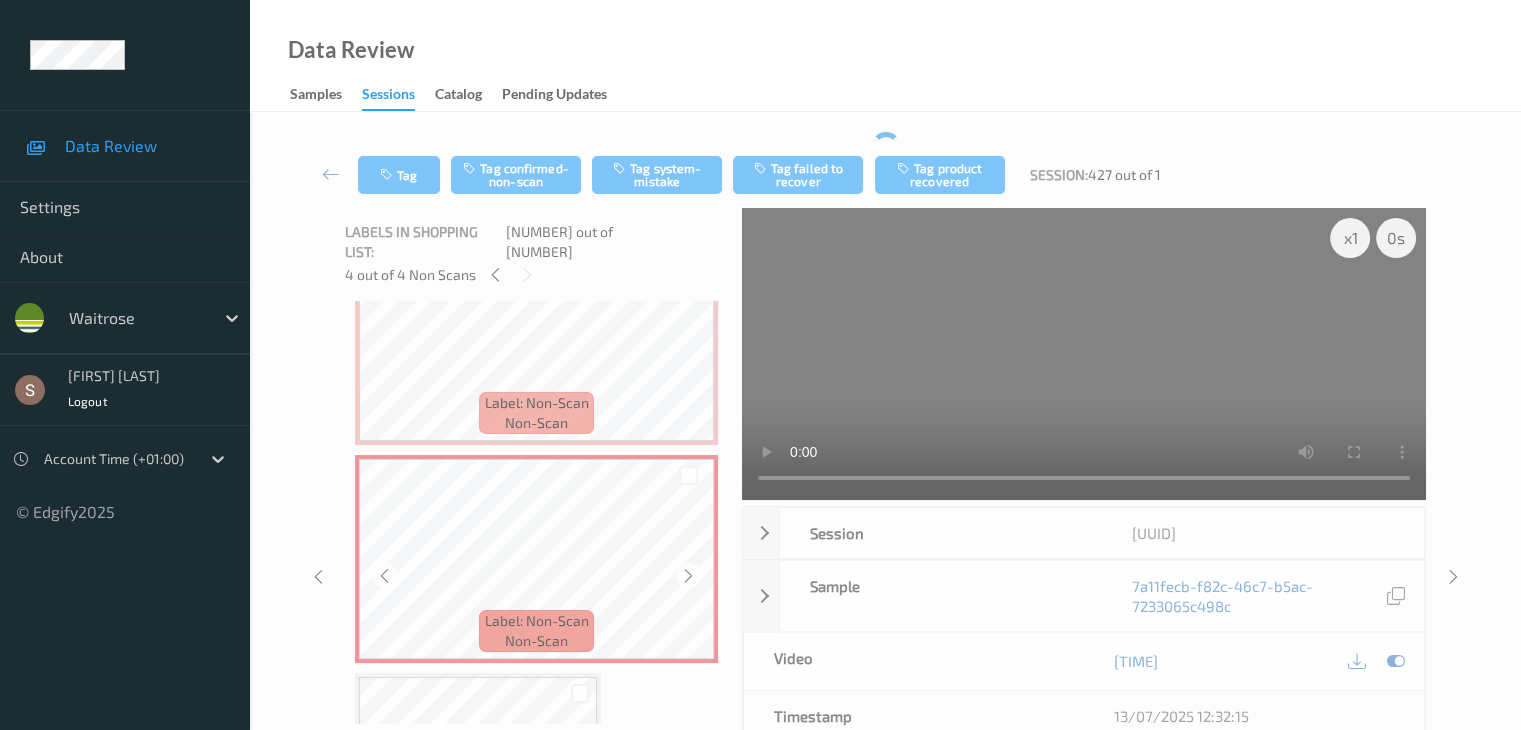 click on "Label: Non-Scan non-scan" at bounding box center (536, 559) 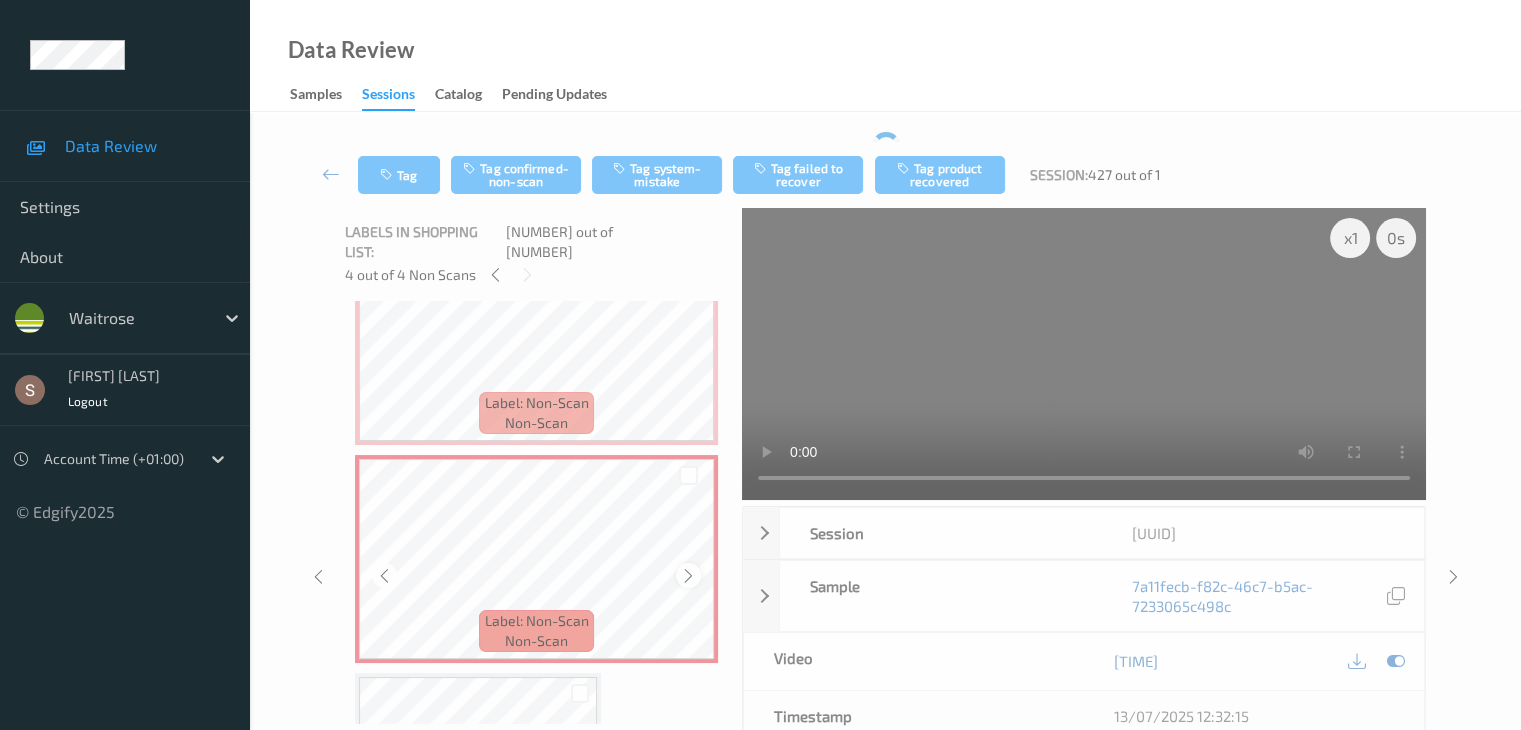 click at bounding box center [688, 576] 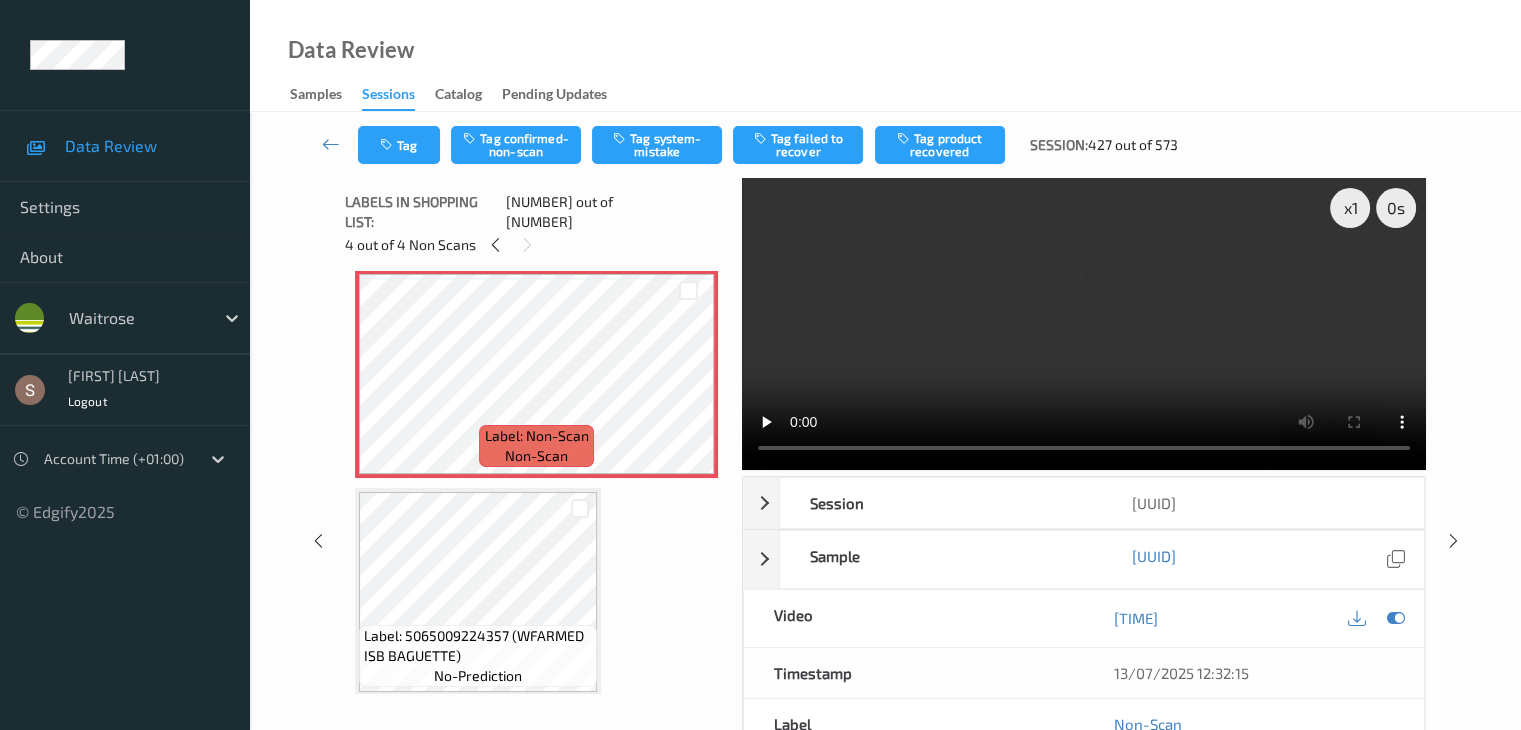 scroll, scrollTop: 3762, scrollLeft: 0, axis: vertical 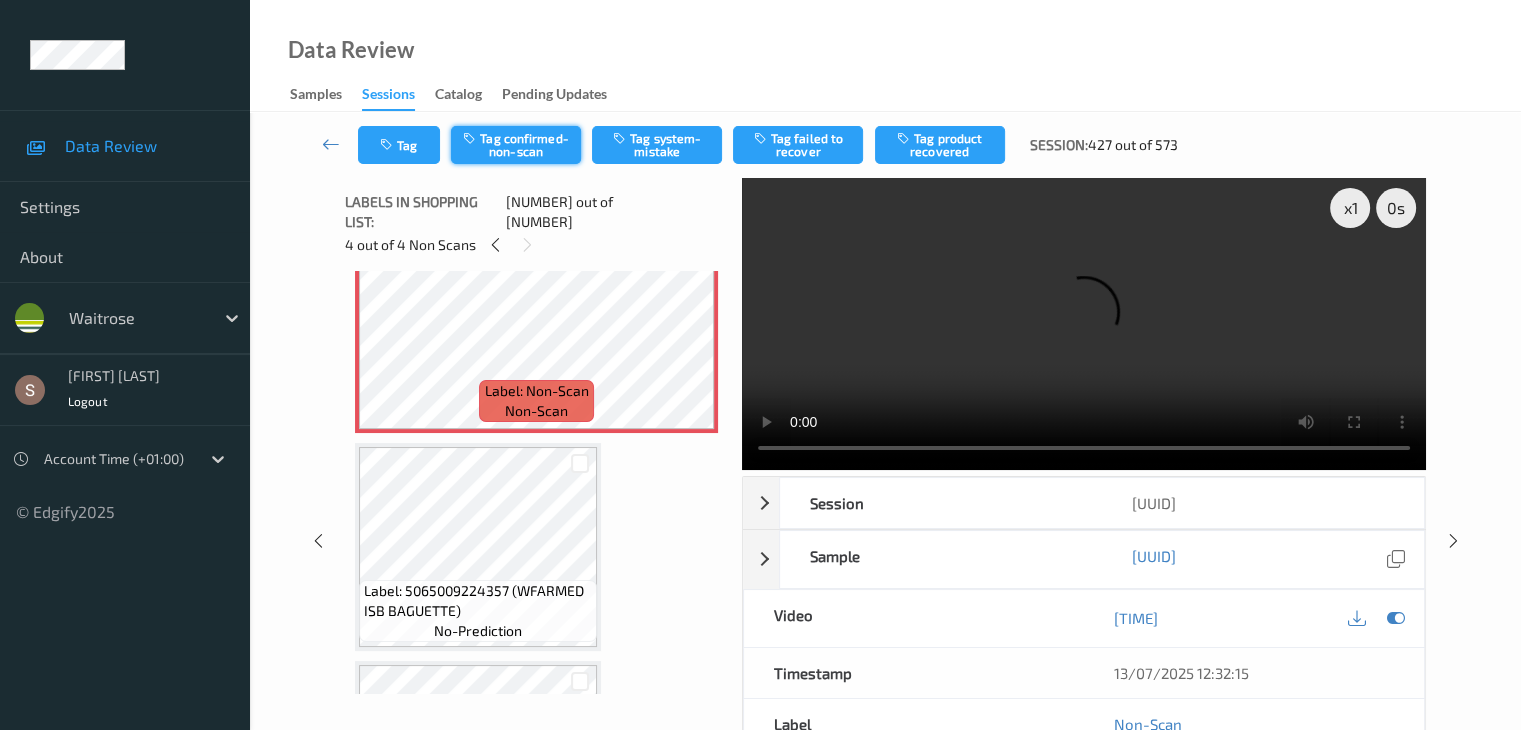 click on "Tag   confirmed-non-scan" at bounding box center [516, 145] 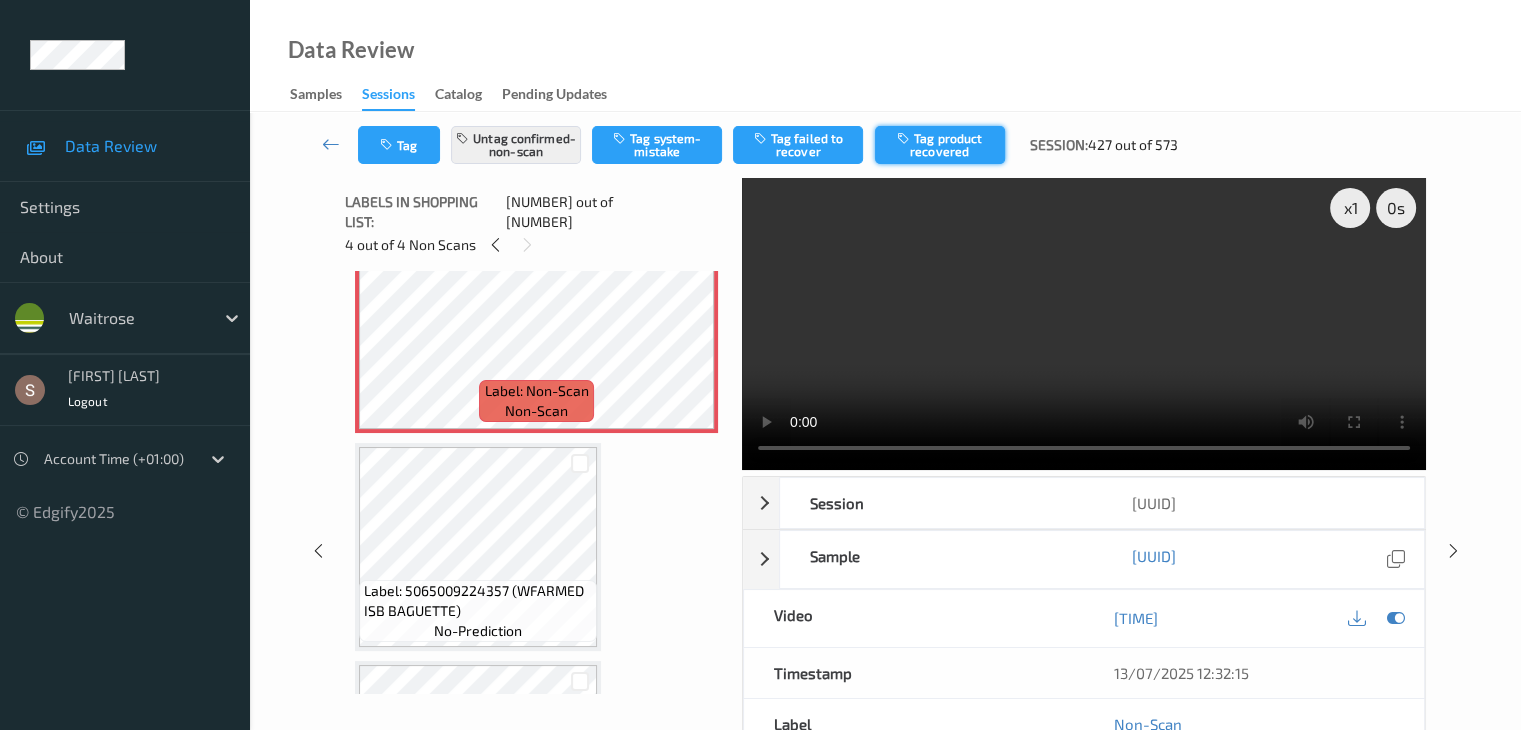 click on "Tag   product recovered" at bounding box center [940, 145] 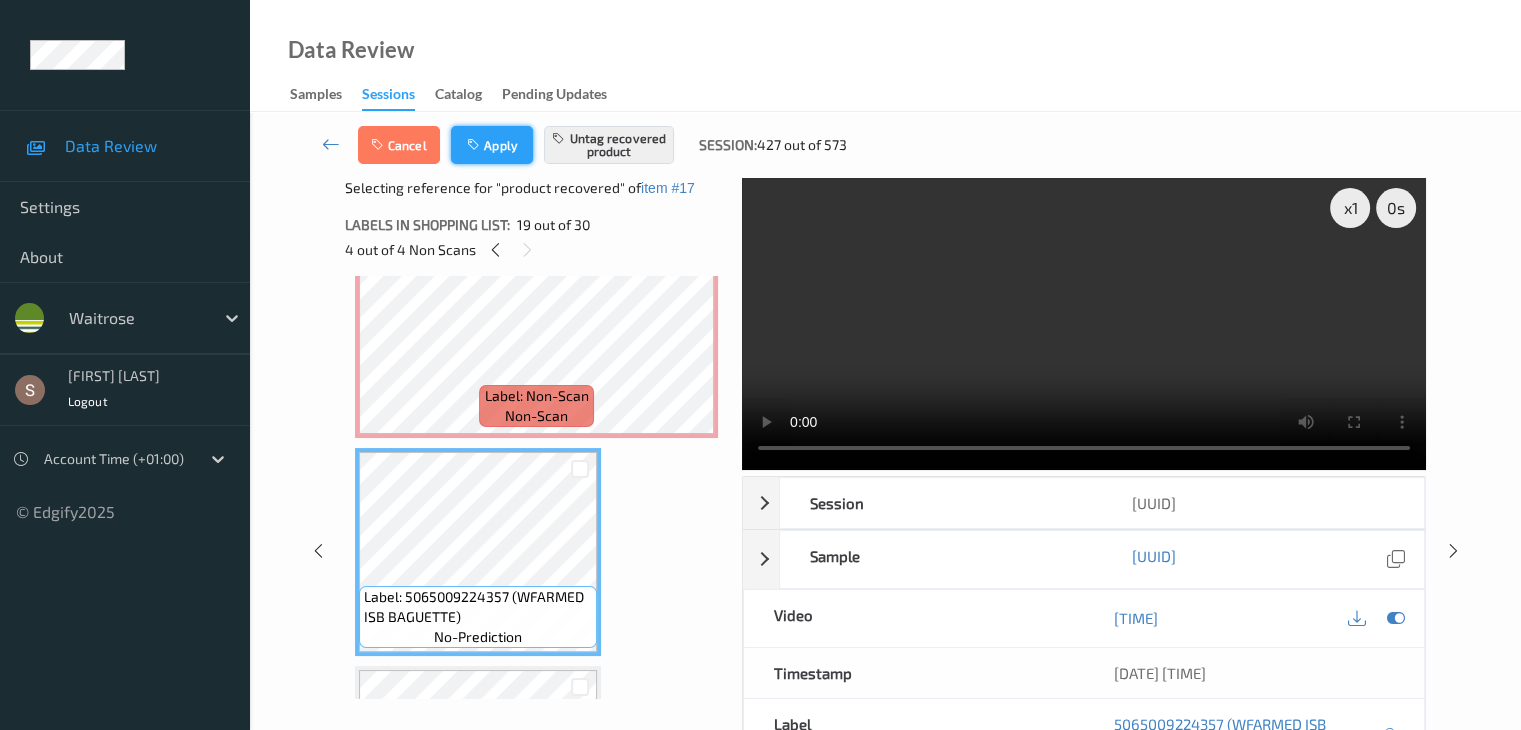click on "Apply" at bounding box center [492, 145] 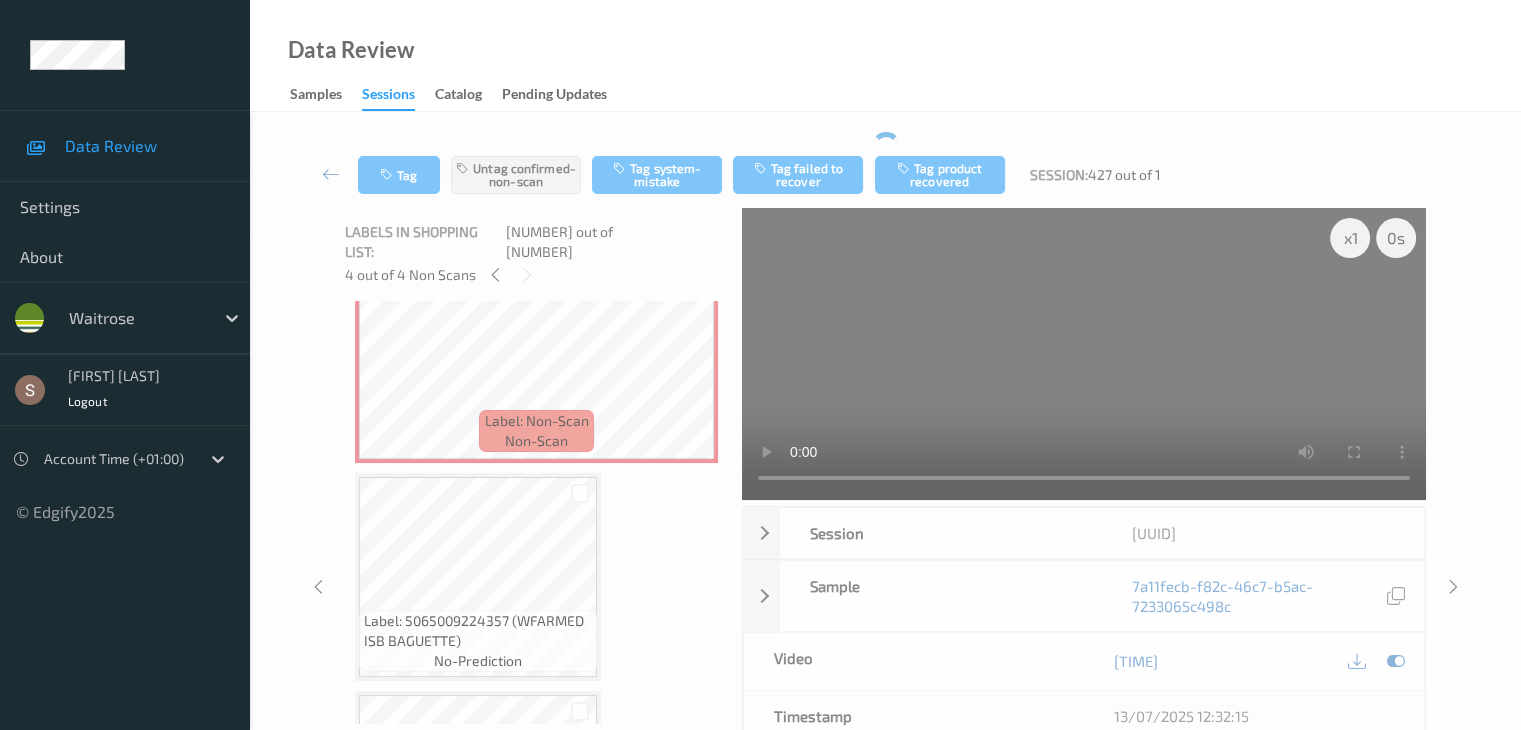 scroll, scrollTop: 3498, scrollLeft: 0, axis: vertical 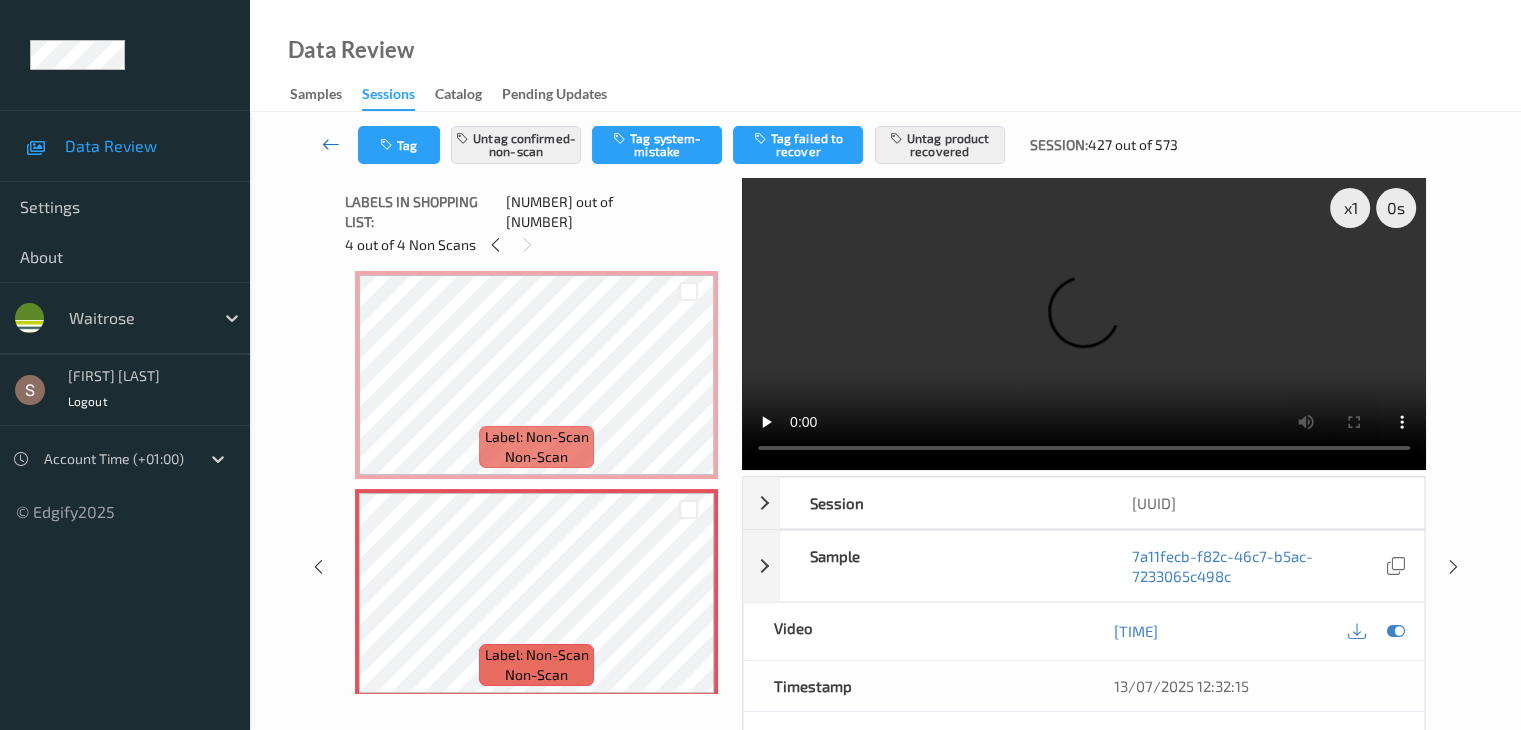 click at bounding box center [331, 144] 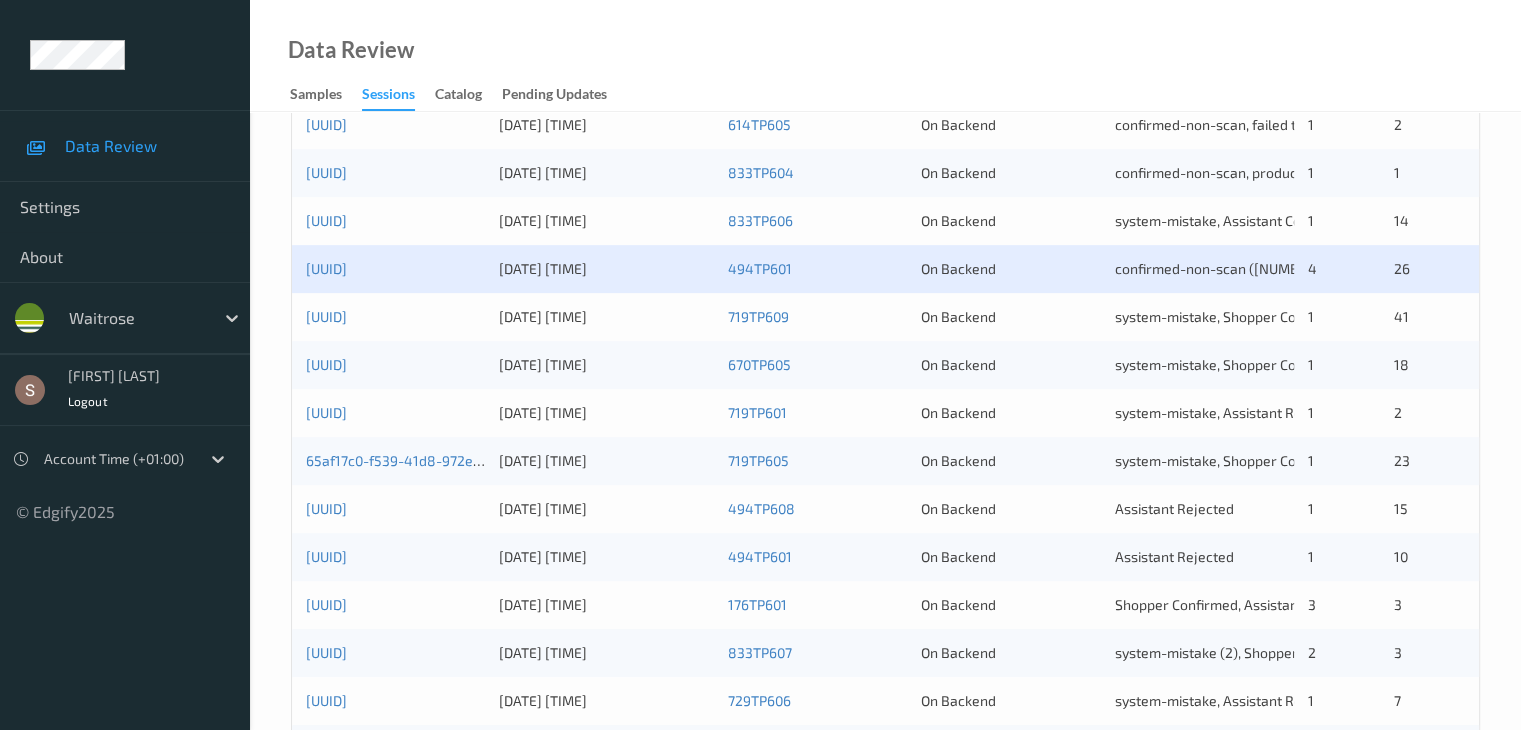 scroll, scrollTop: 700, scrollLeft: 0, axis: vertical 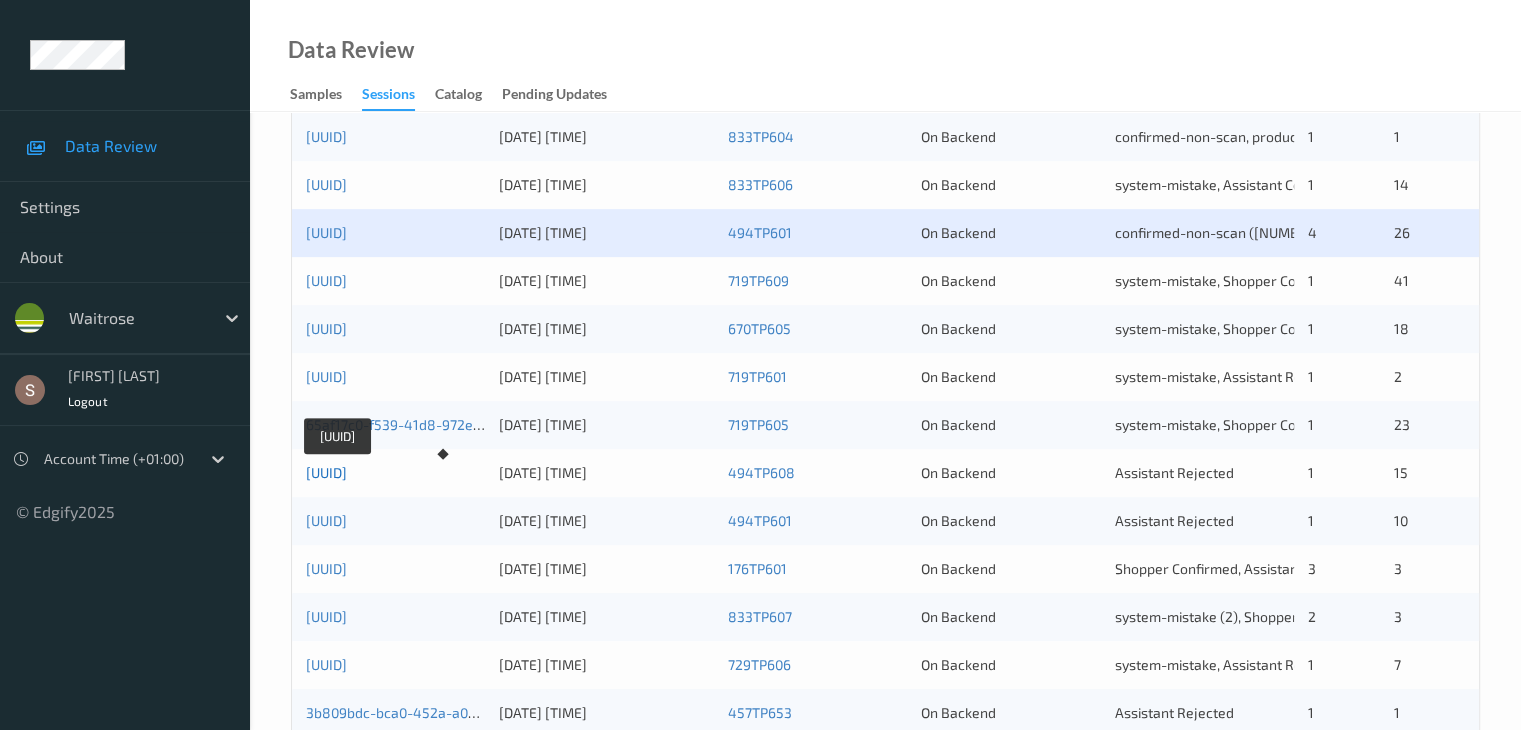 click on "[UUID]" at bounding box center [326, 472] 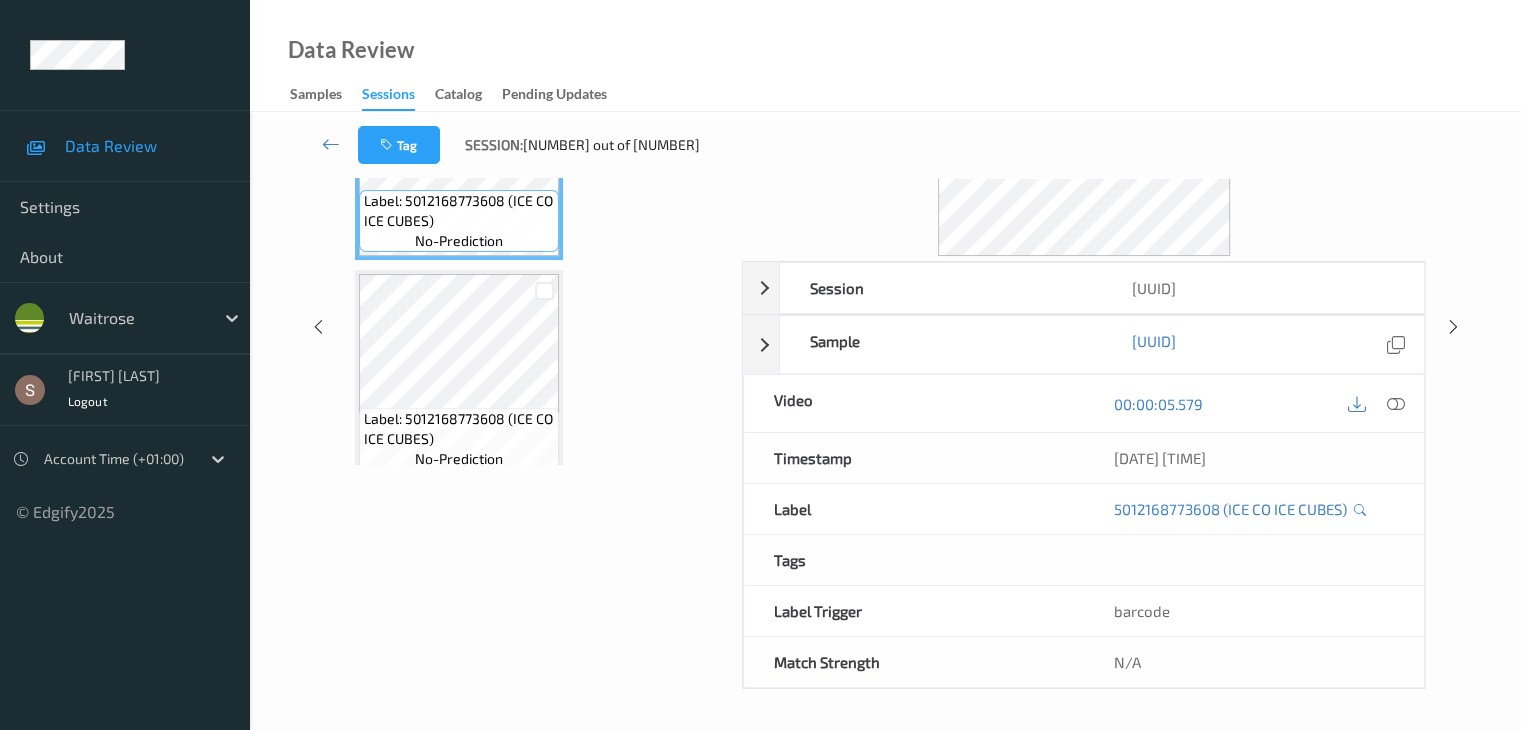 scroll, scrollTop: 0, scrollLeft: 0, axis: both 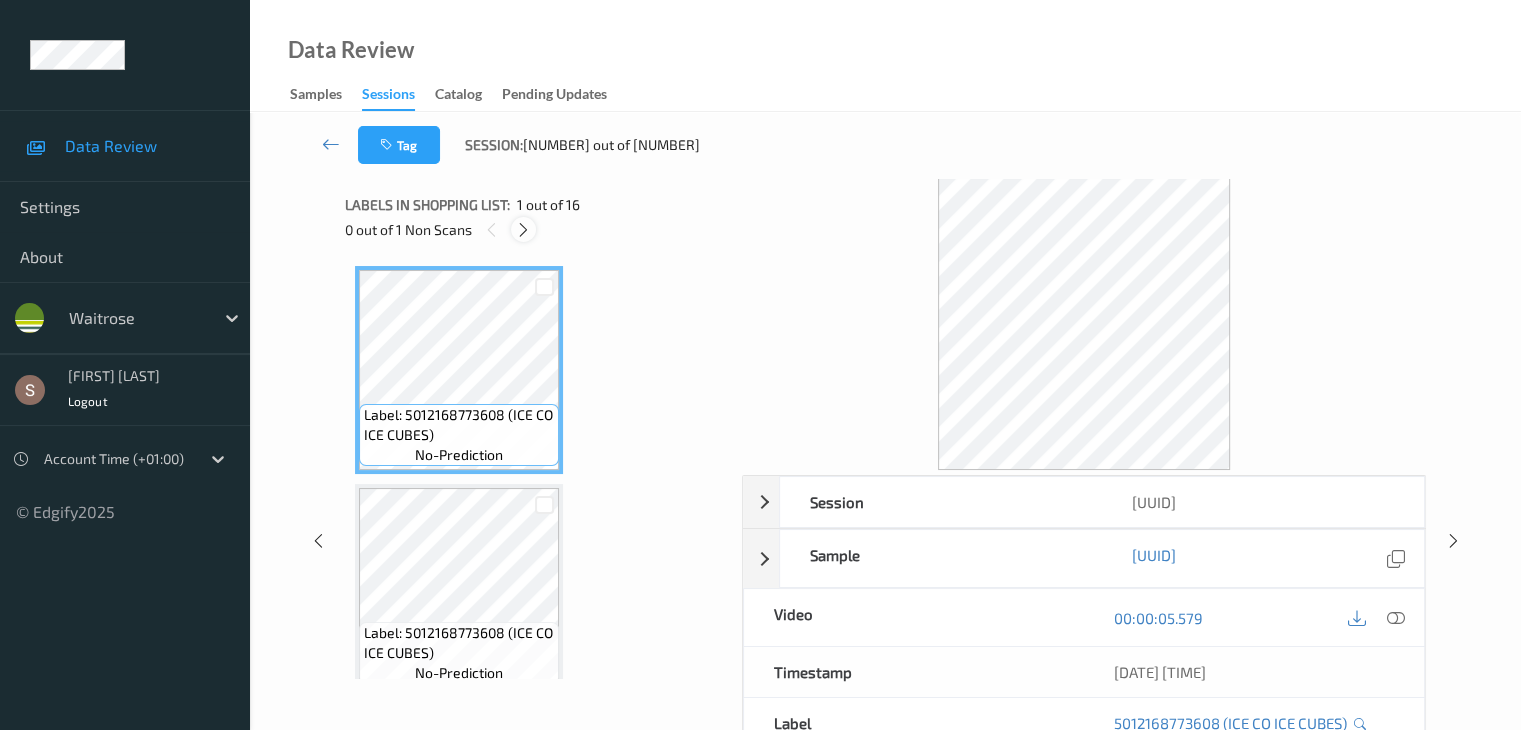 click at bounding box center [523, 230] 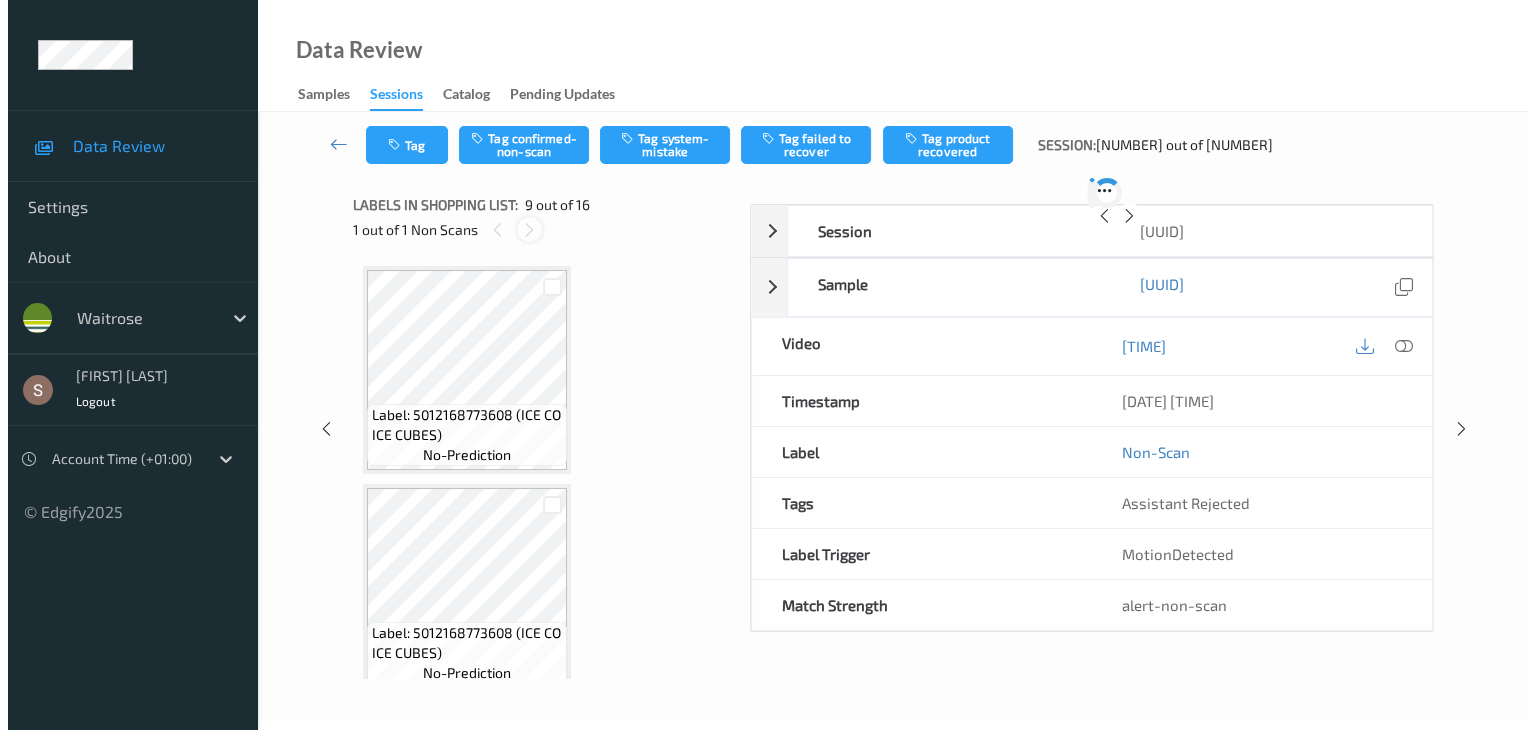 scroll, scrollTop: 1536, scrollLeft: 0, axis: vertical 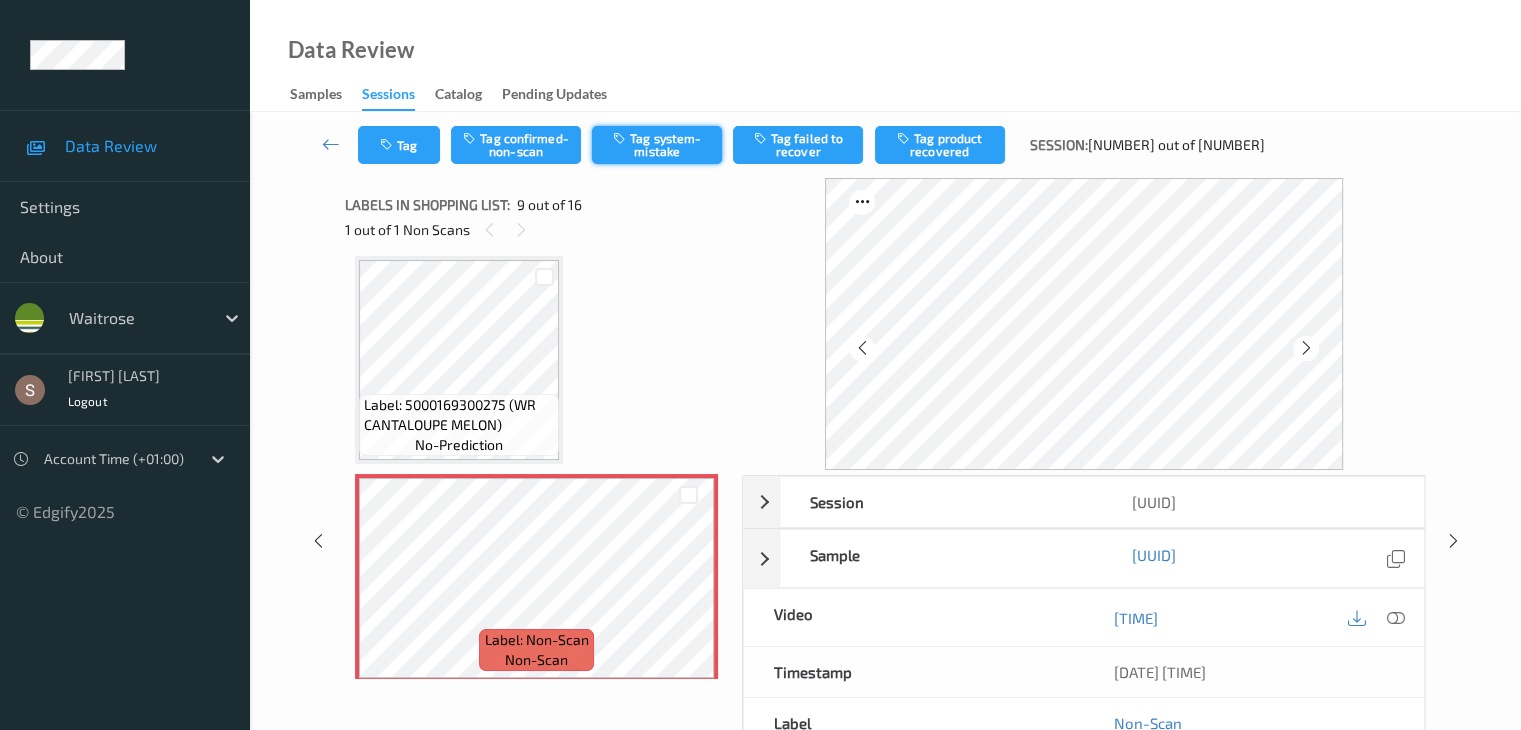 click on "Tag   system-mistake" at bounding box center (657, 145) 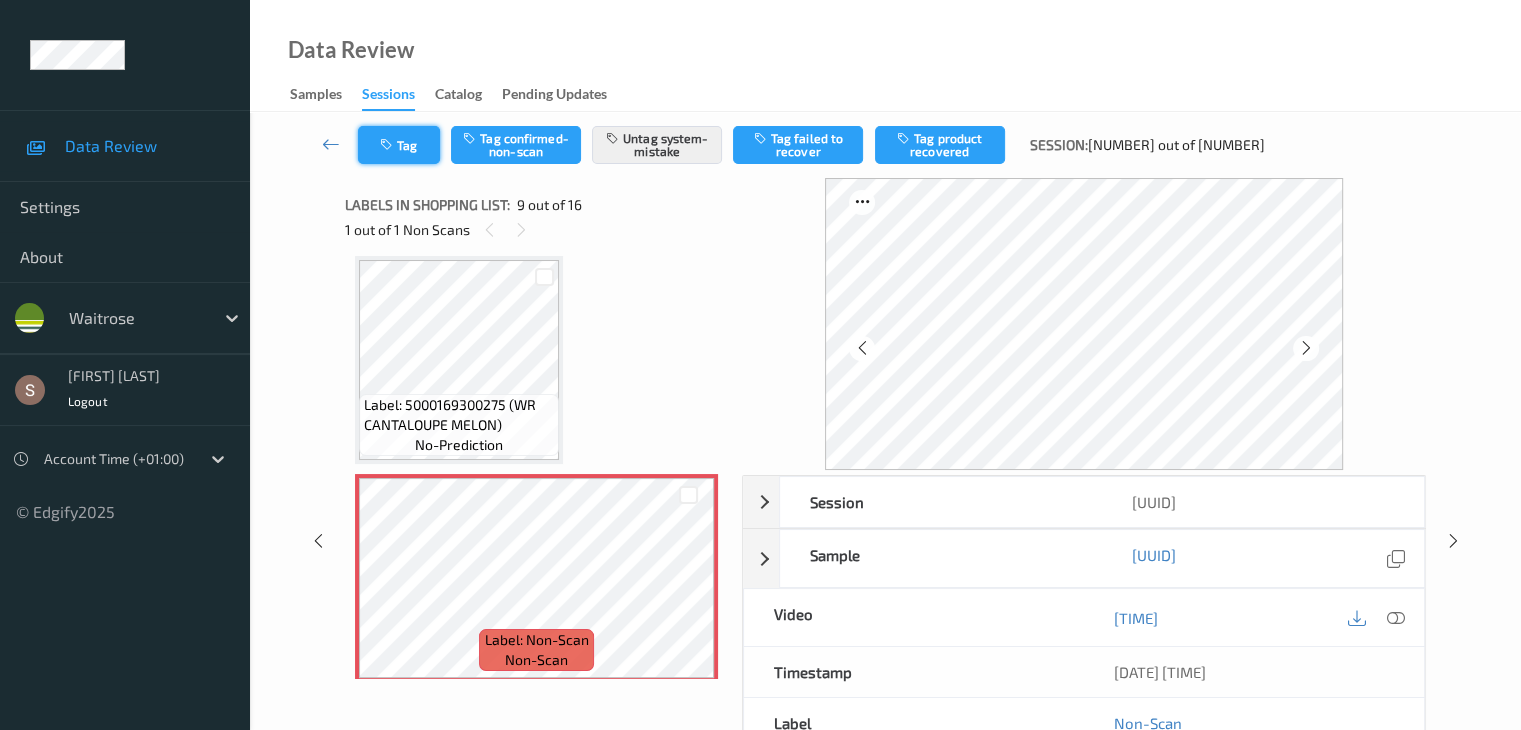 click on "Tag" at bounding box center [399, 145] 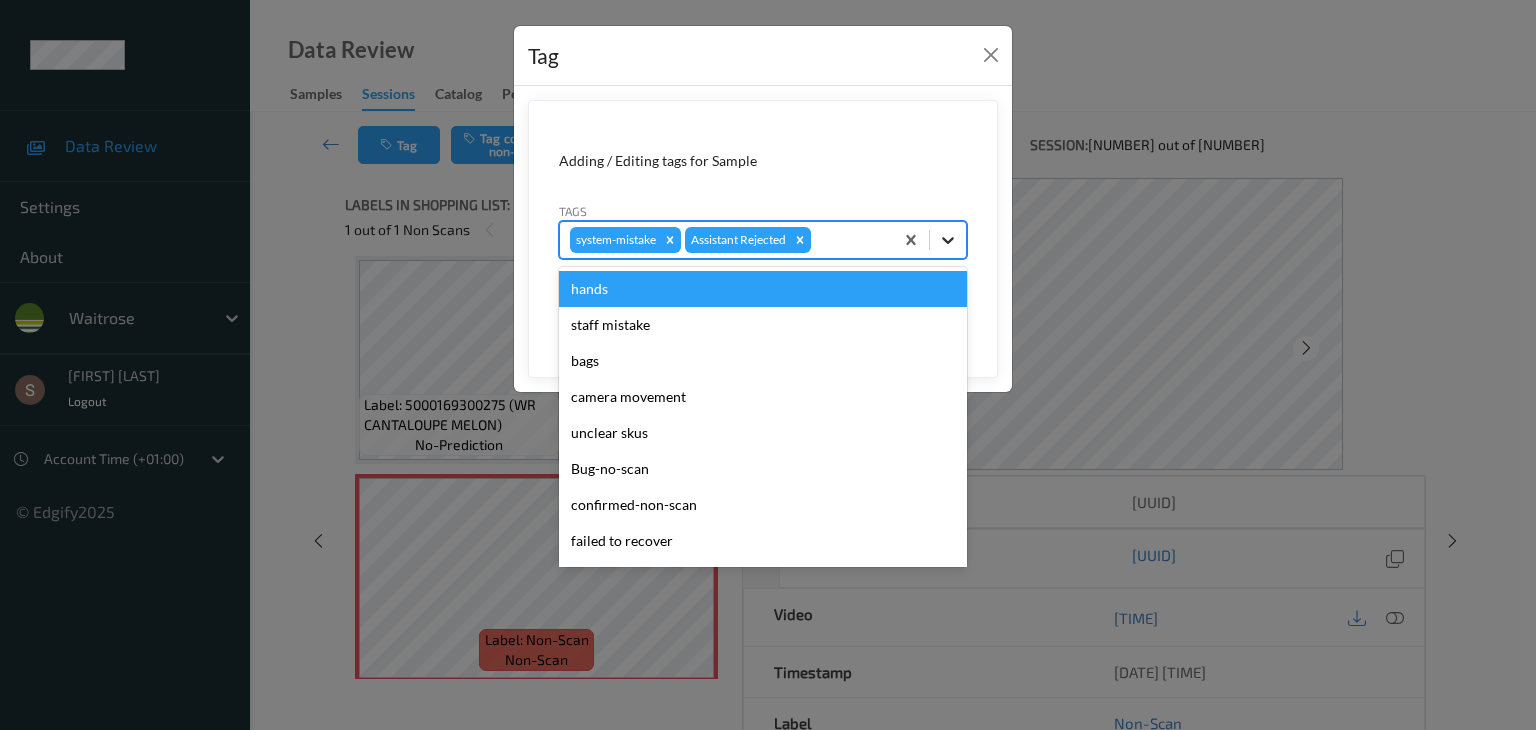 click at bounding box center (948, 240) 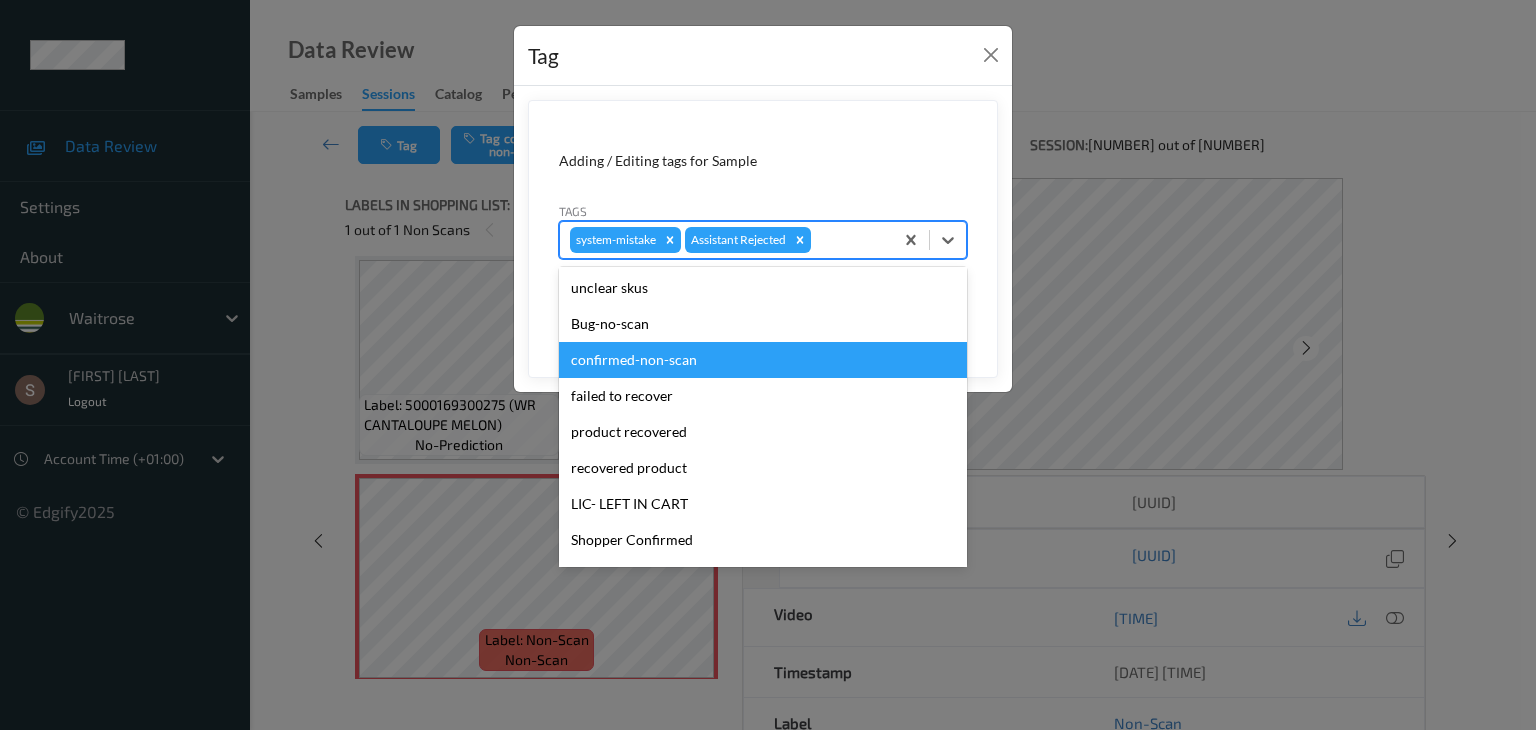 scroll, scrollTop: 356, scrollLeft: 0, axis: vertical 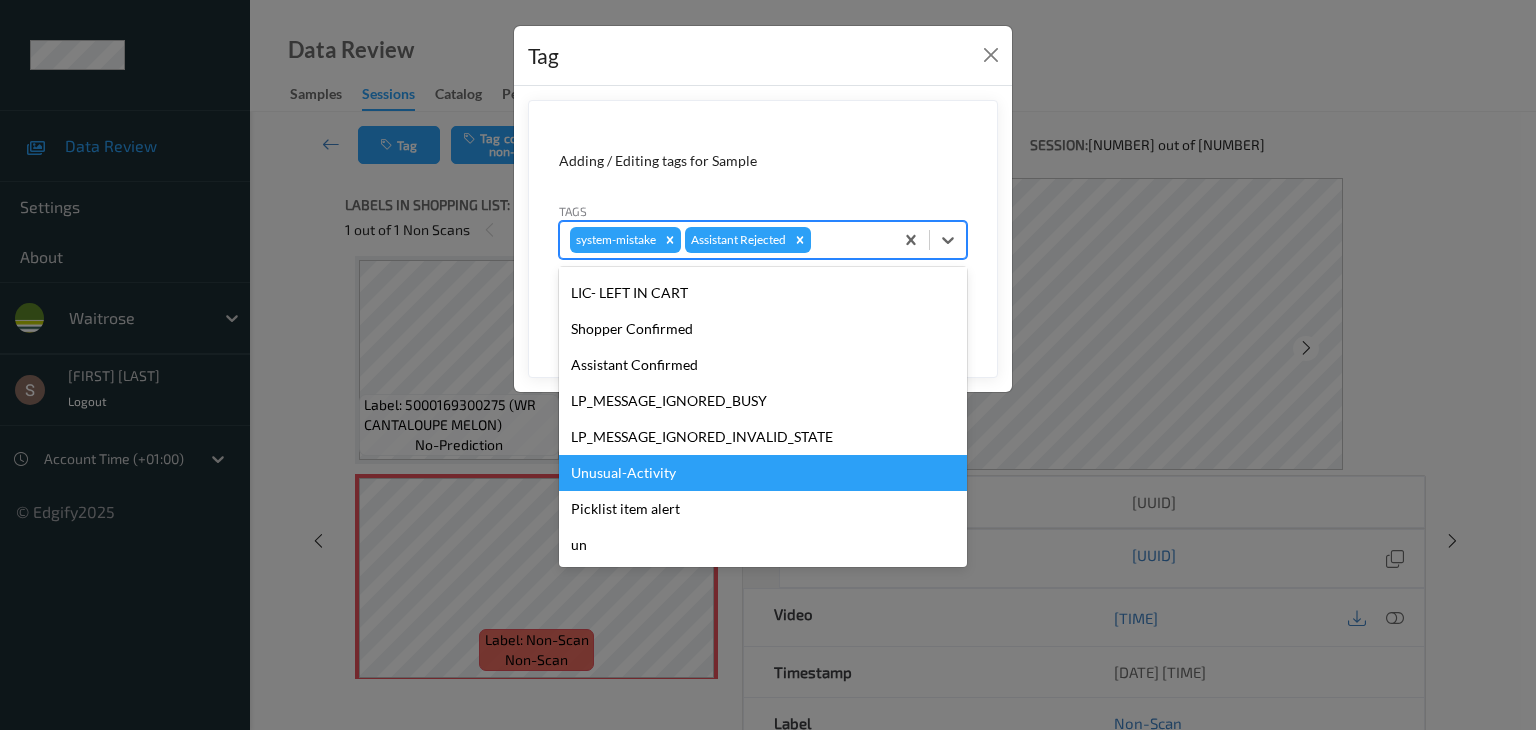 click on "Unusual-Activity" at bounding box center [763, 473] 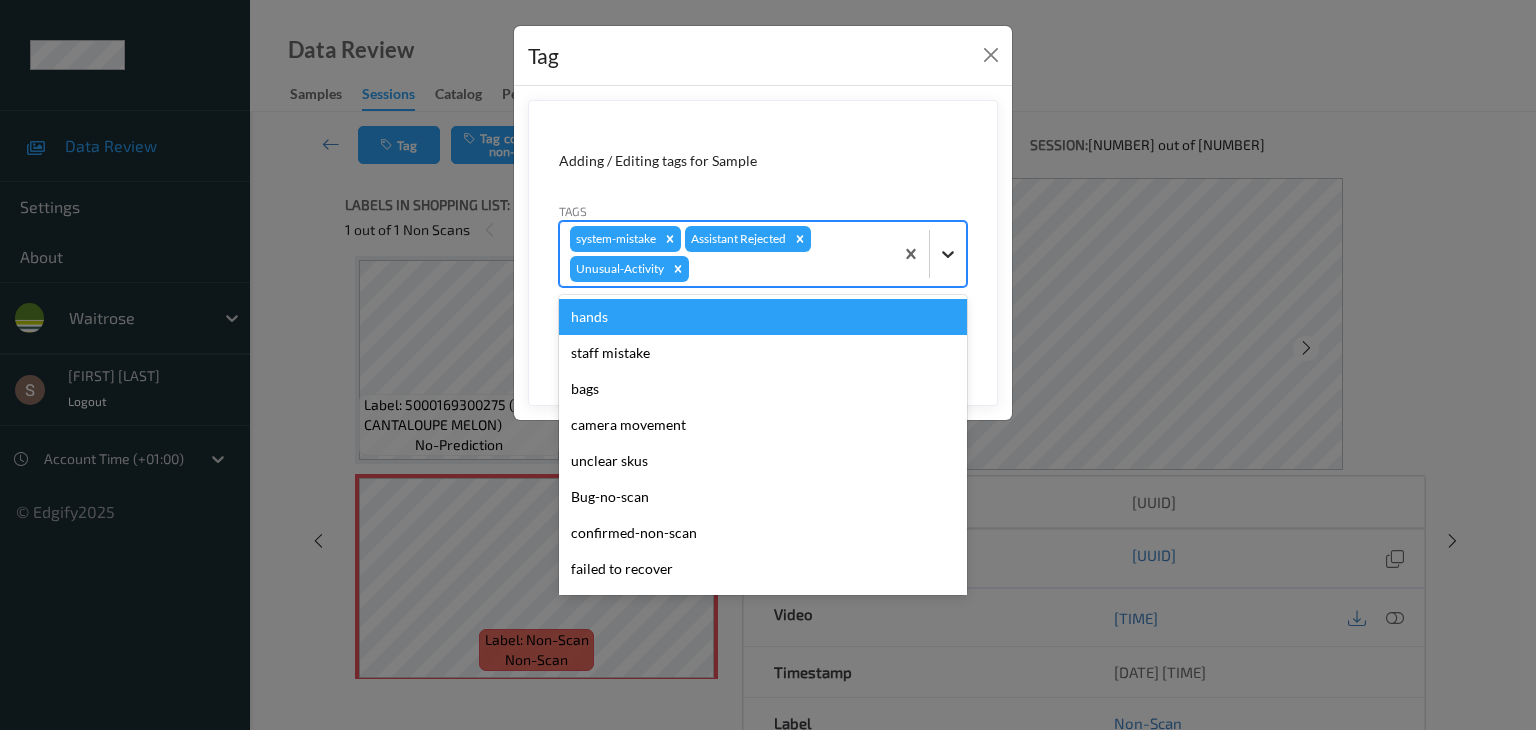 click 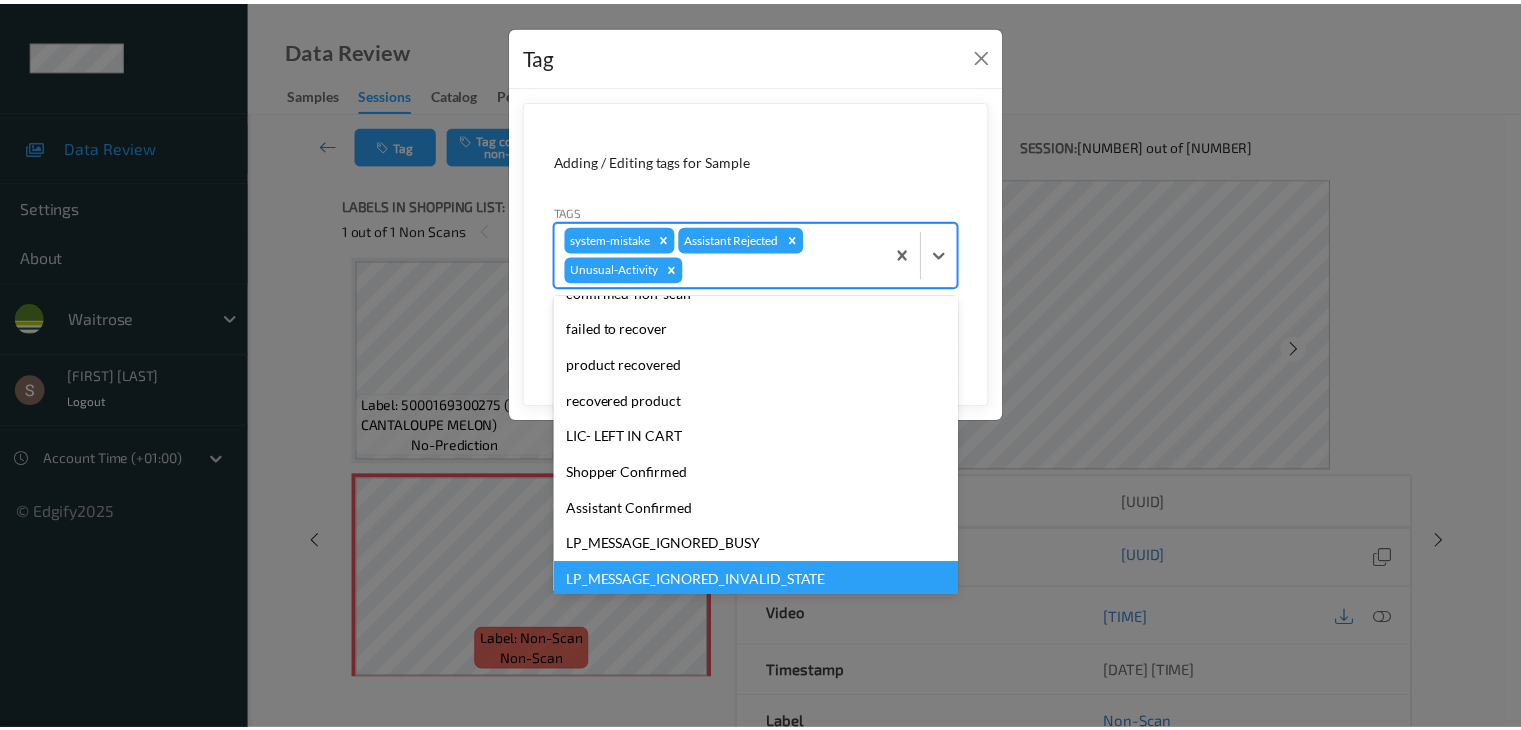 scroll, scrollTop: 320, scrollLeft: 0, axis: vertical 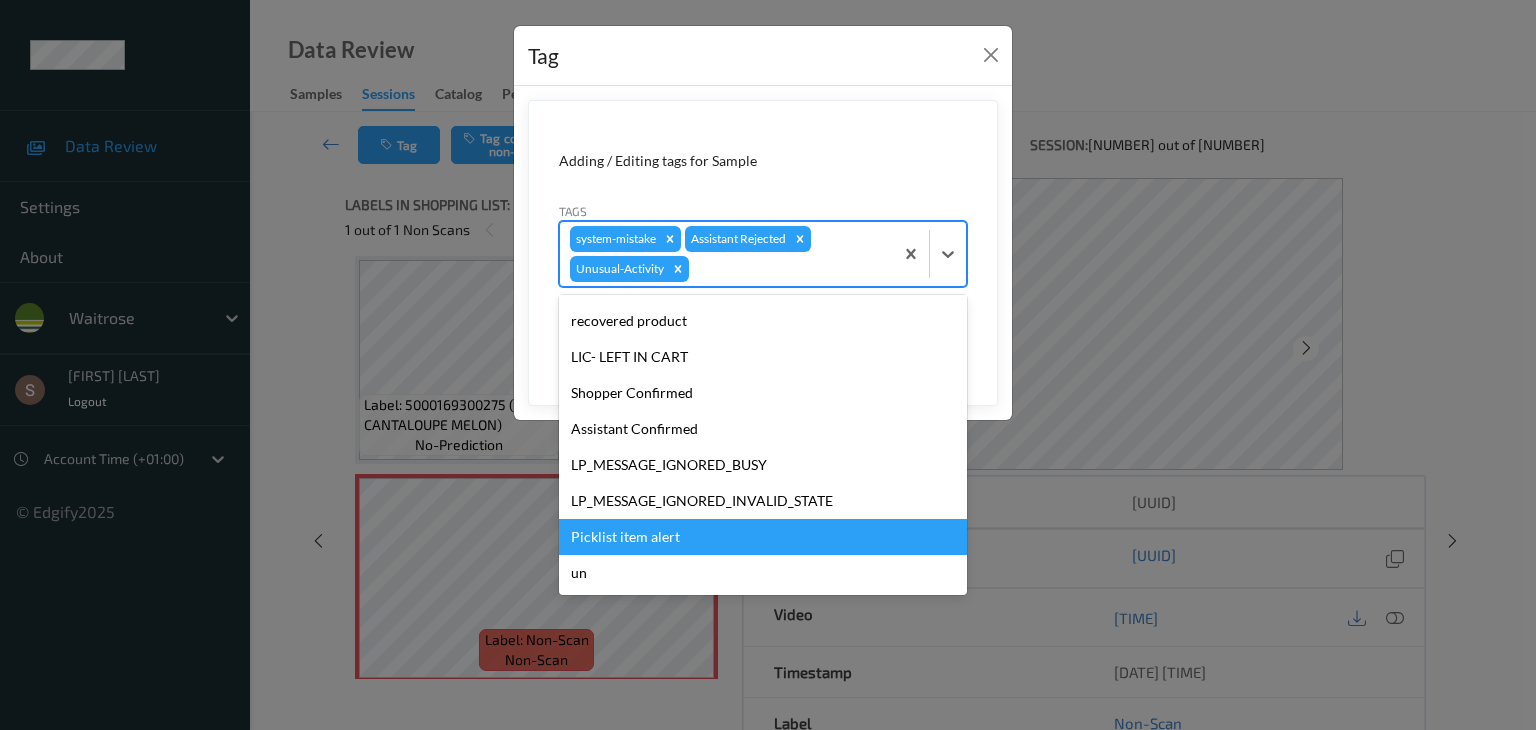click on "Picklist item alert" at bounding box center [763, 537] 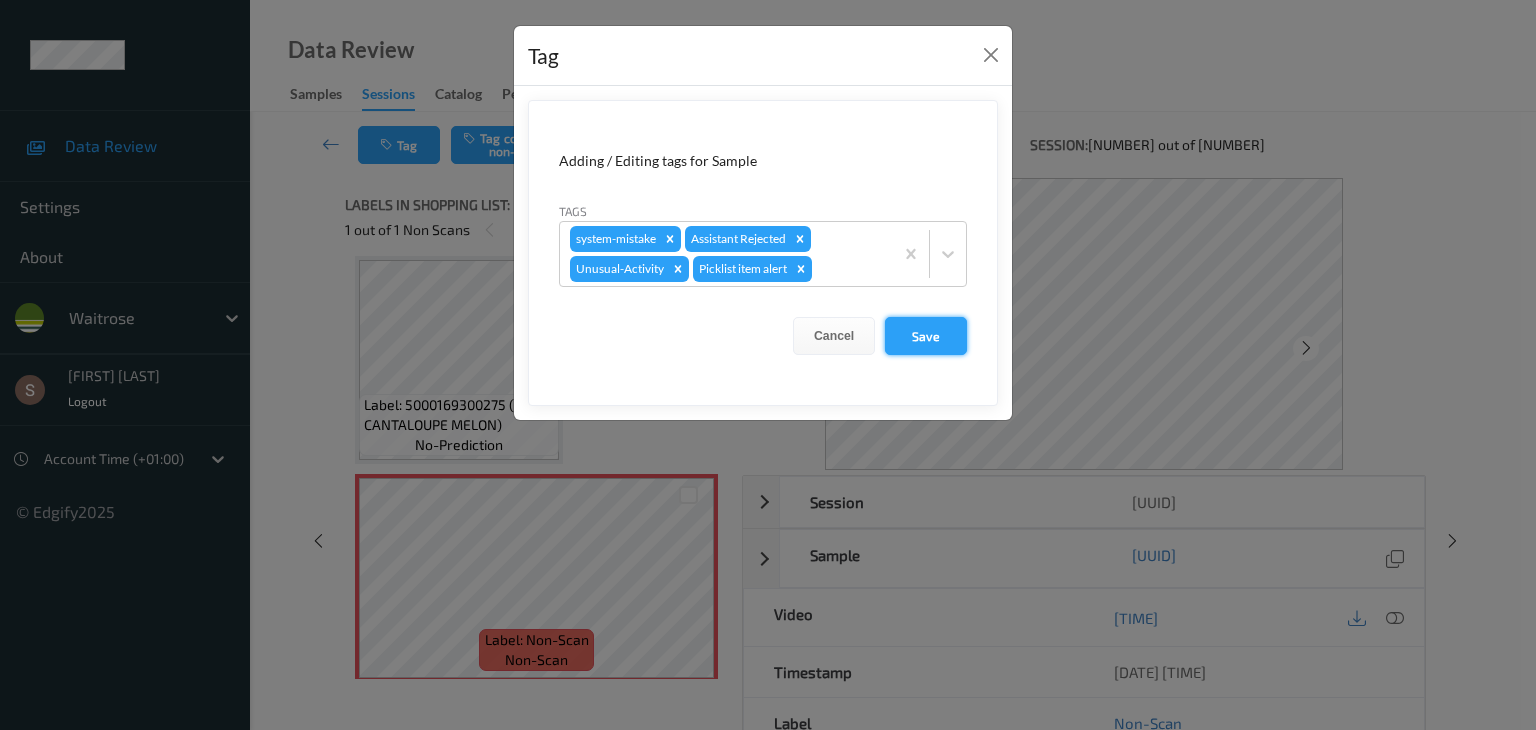 click on "Save" at bounding box center [926, 336] 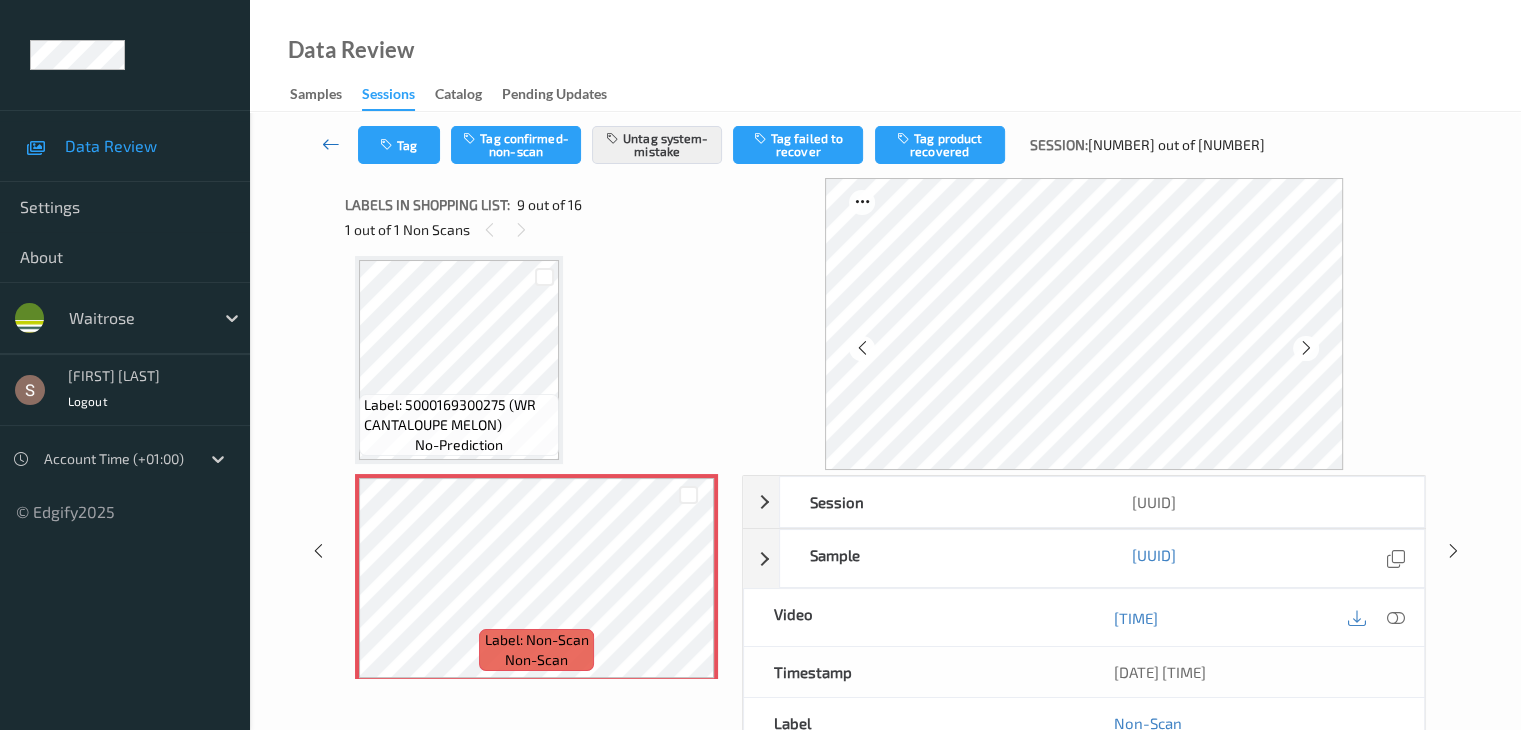 click at bounding box center (331, 144) 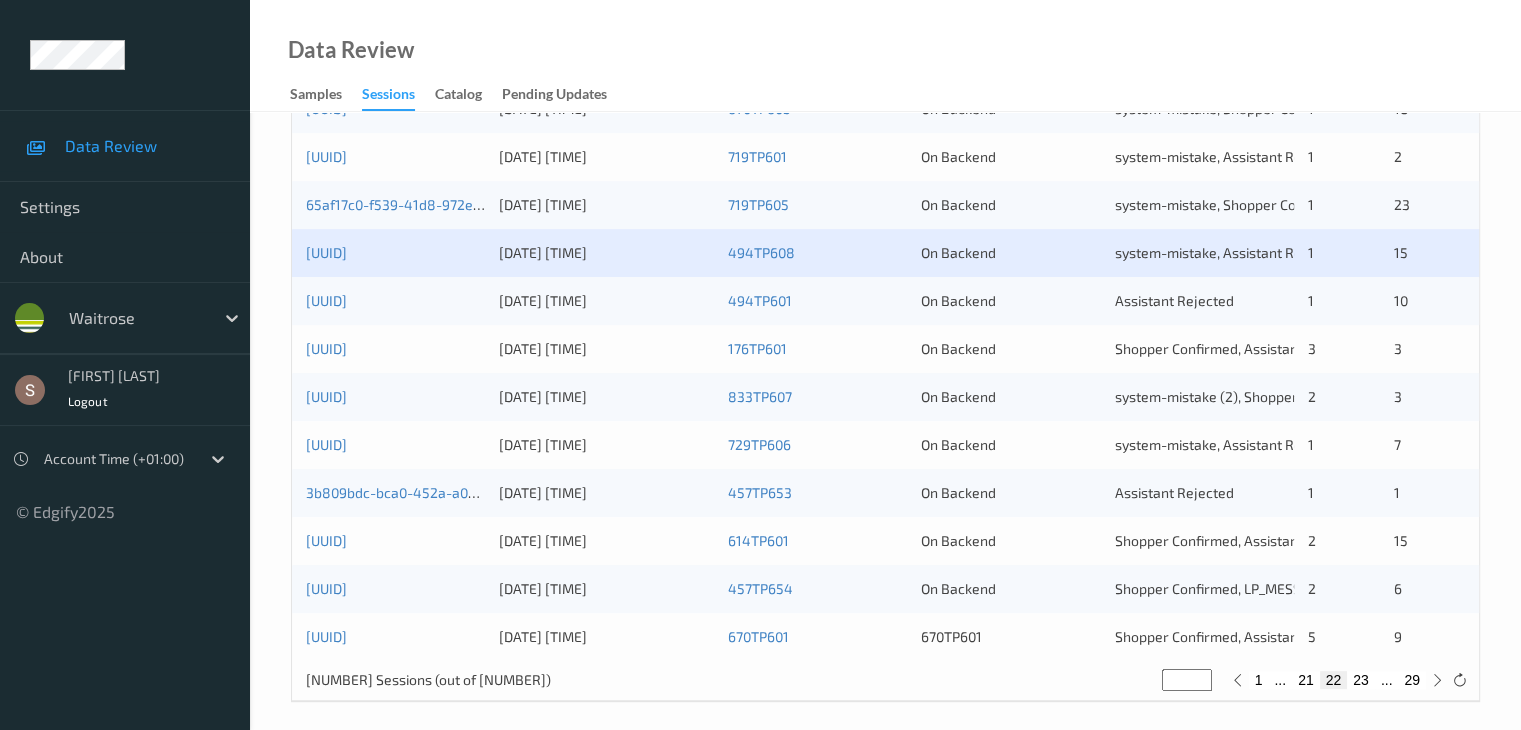 scroll, scrollTop: 932, scrollLeft: 0, axis: vertical 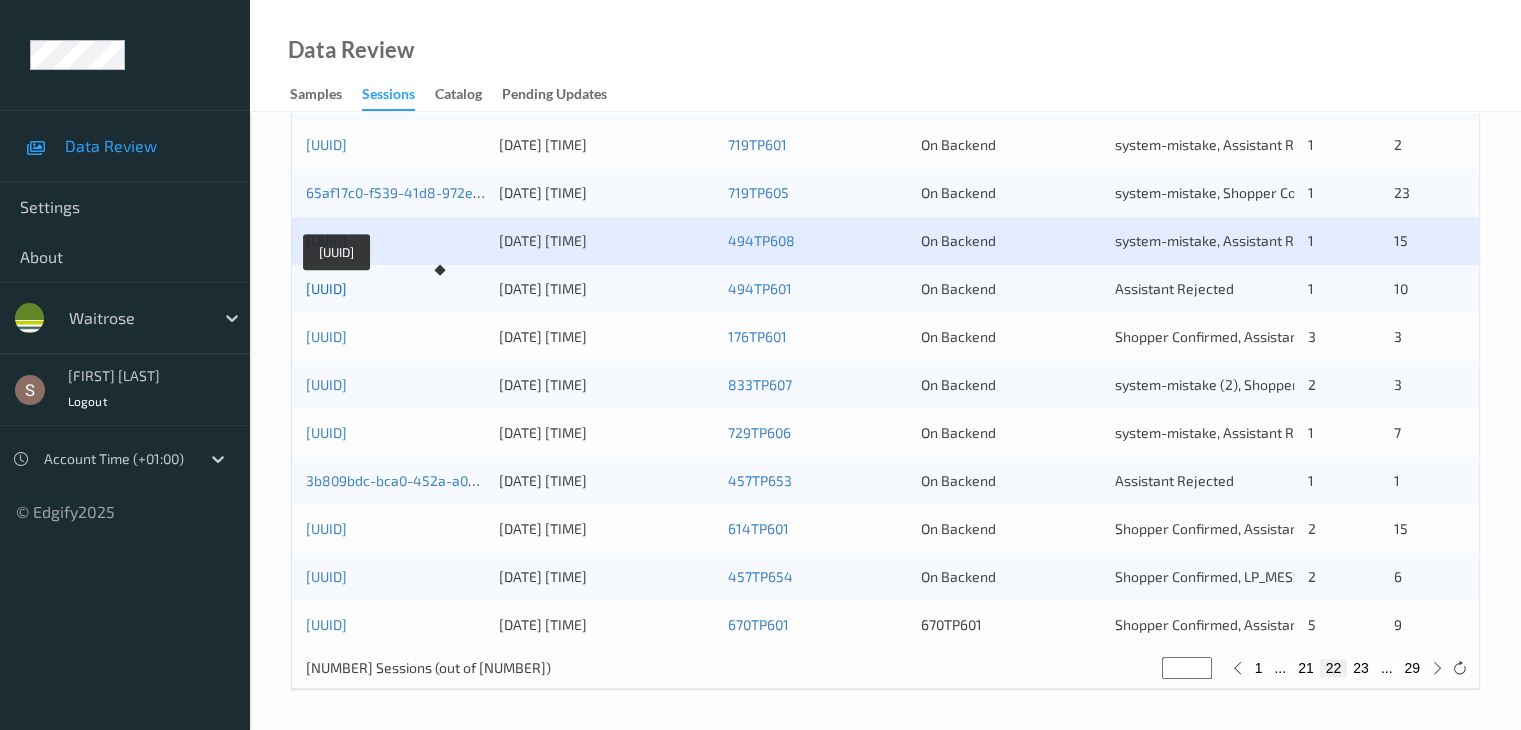 click on "[UUID]" at bounding box center [326, 288] 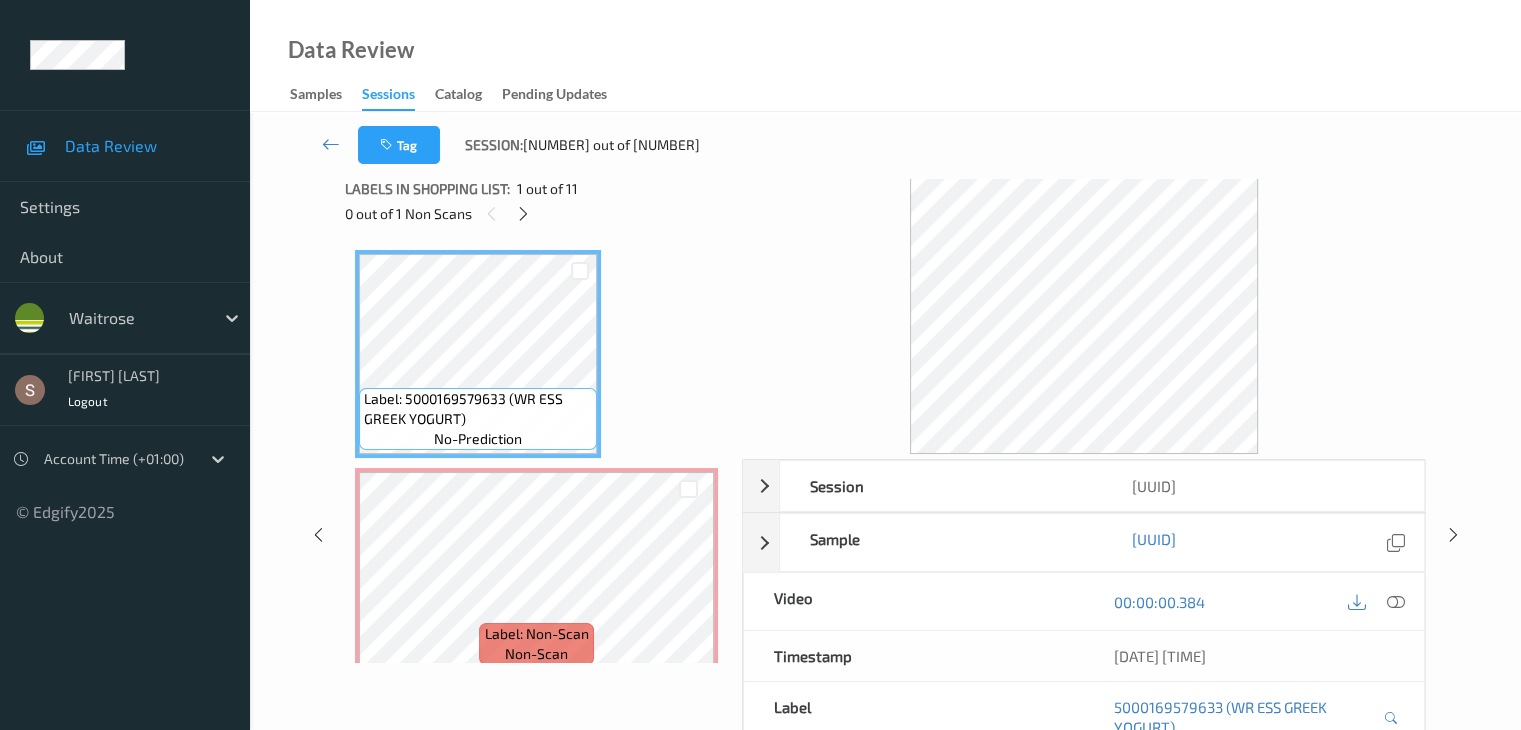 scroll, scrollTop: 0, scrollLeft: 0, axis: both 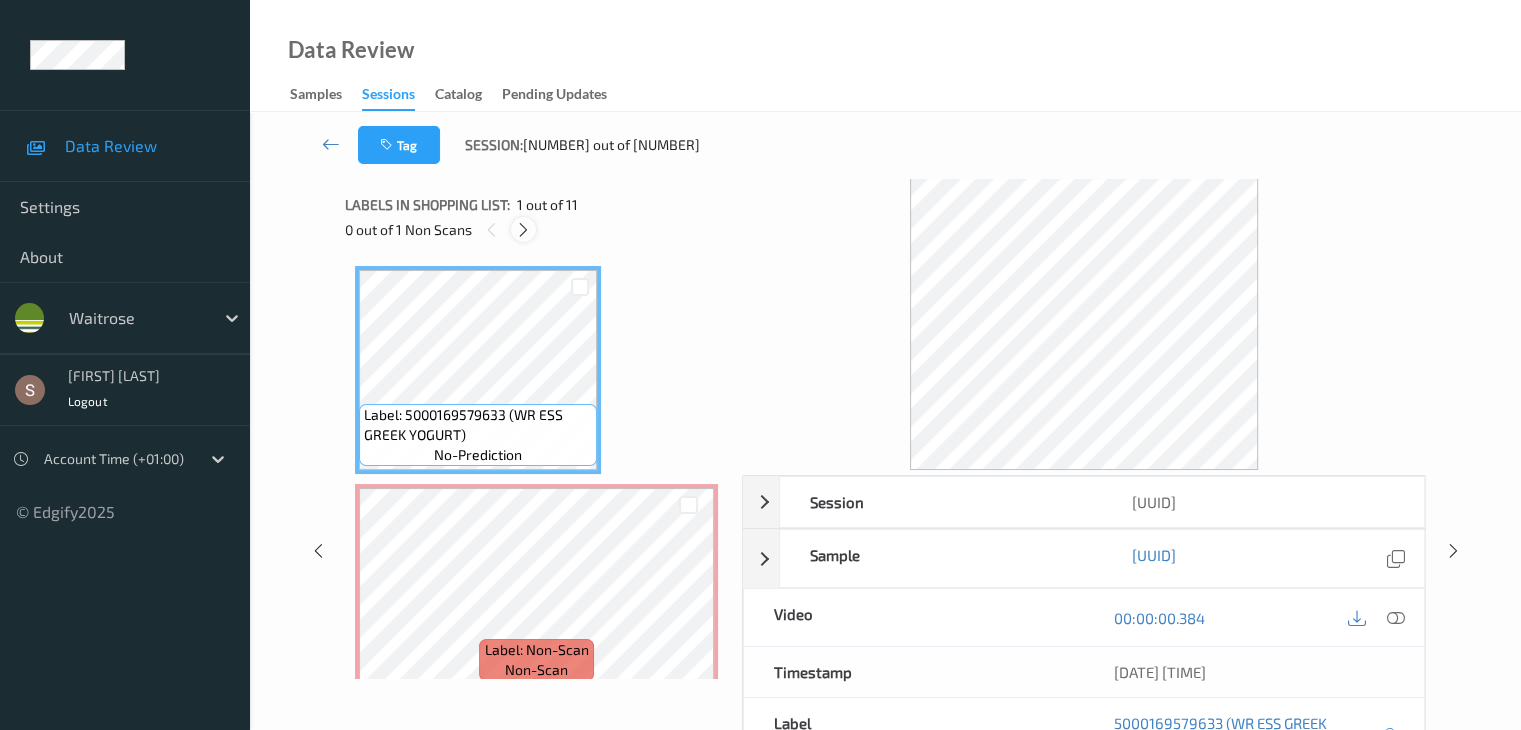 click at bounding box center [523, 230] 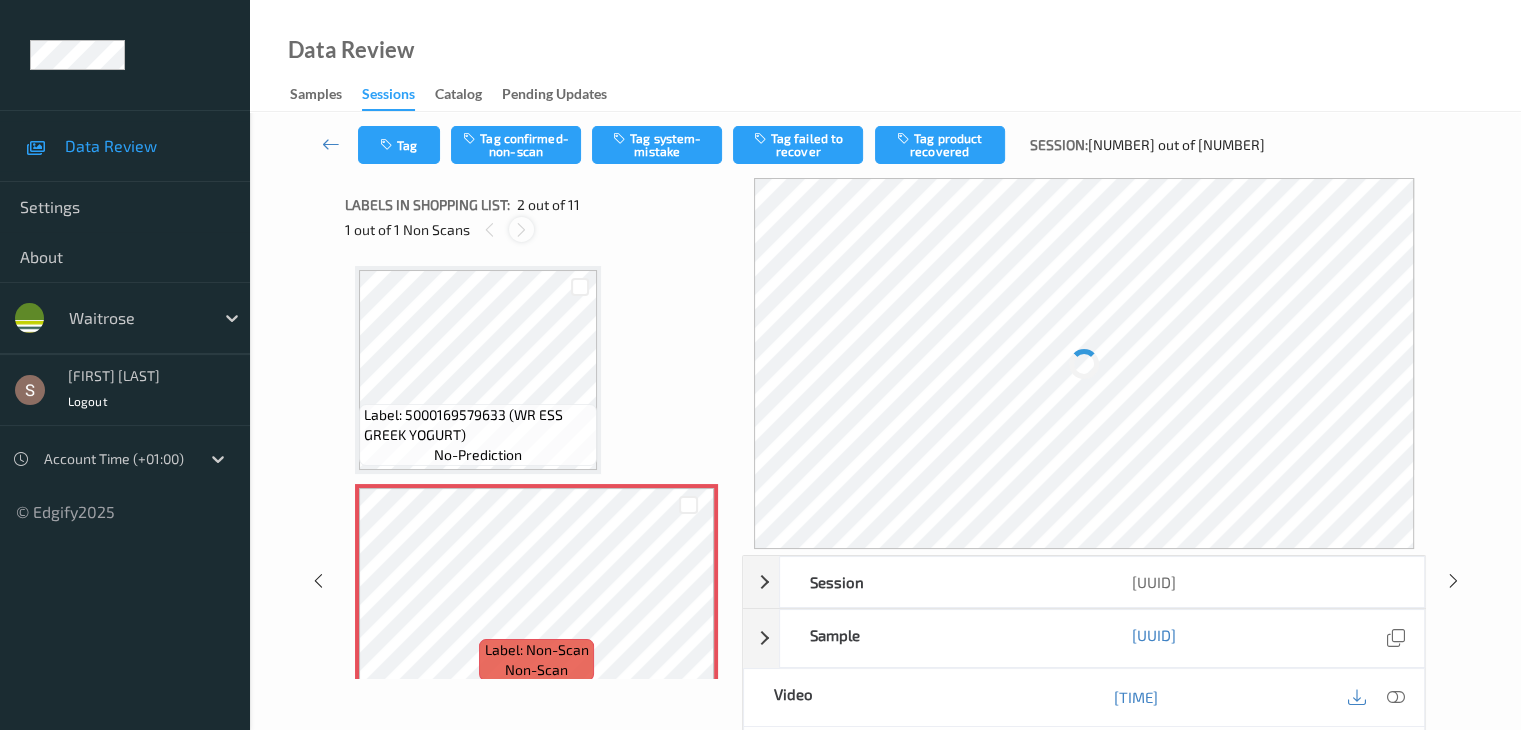 scroll, scrollTop: 10, scrollLeft: 0, axis: vertical 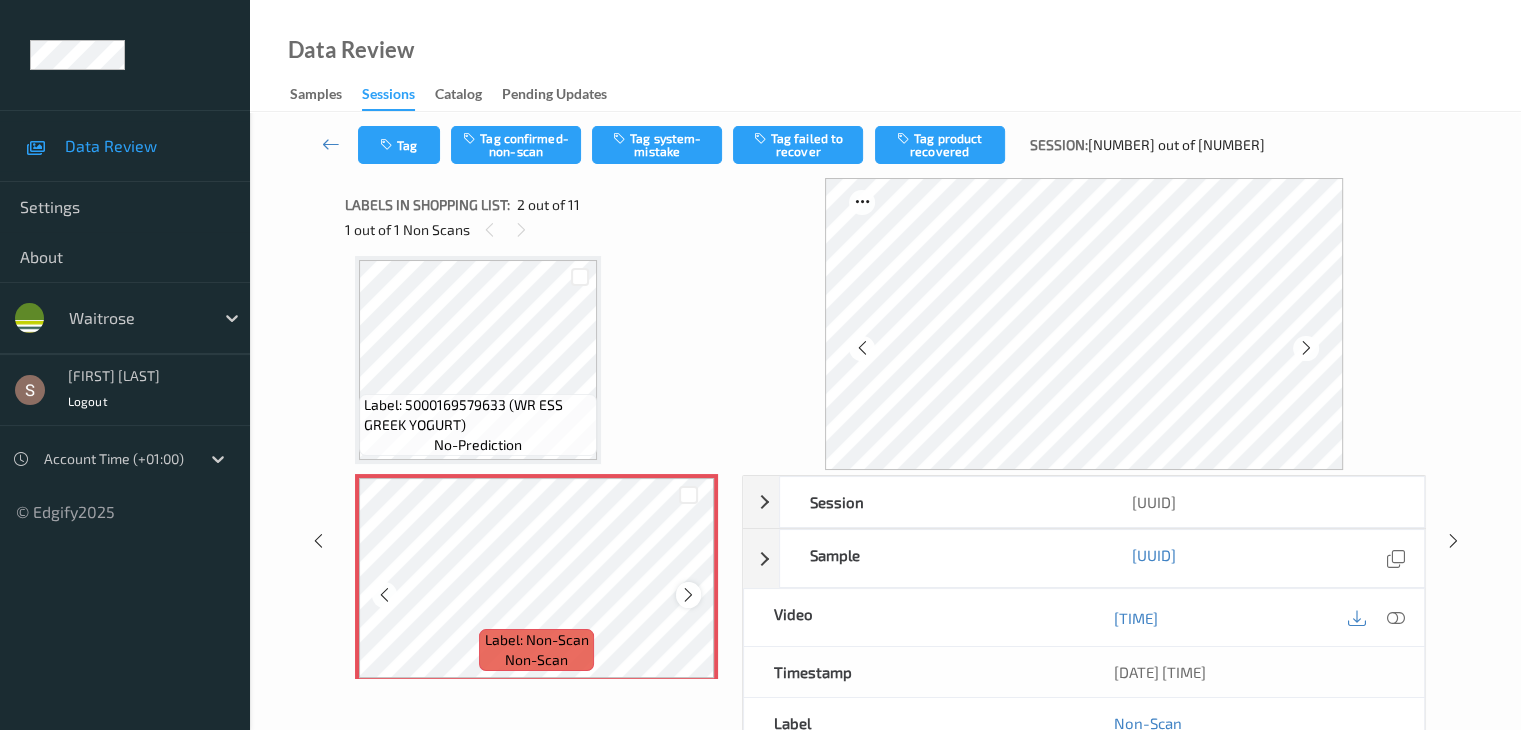click at bounding box center [688, 594] 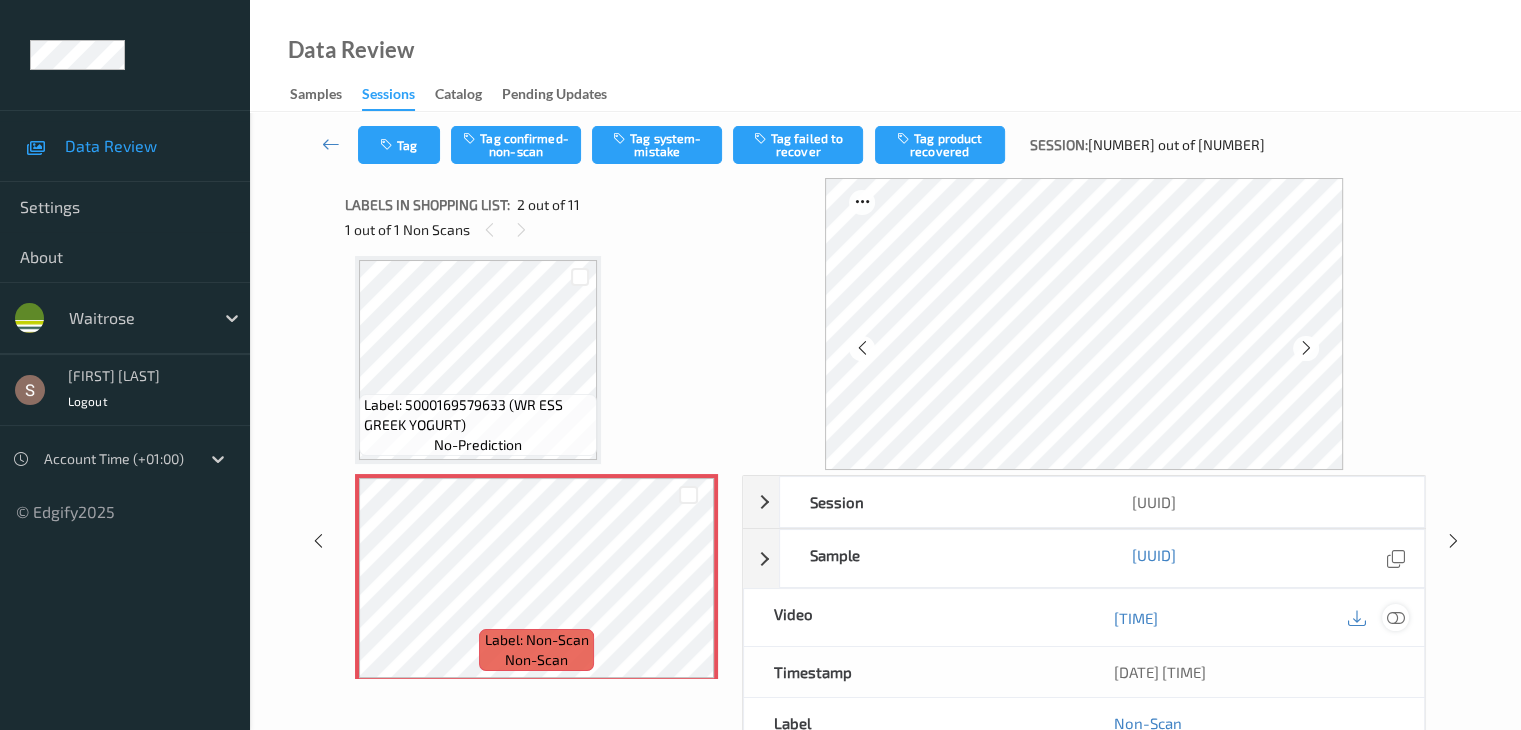 click at bounding box center (1395, 618) 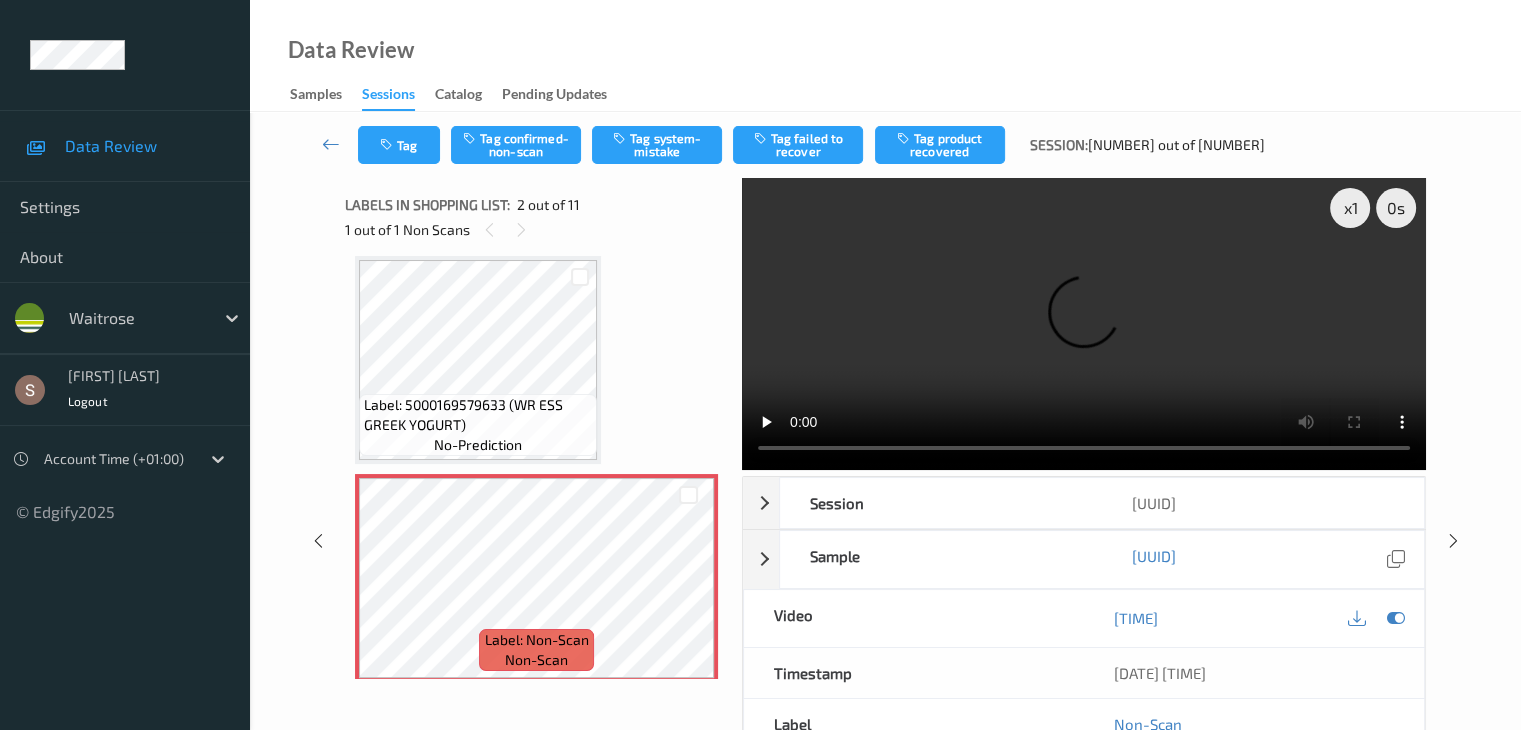 click at bounding box center (1084, 324) 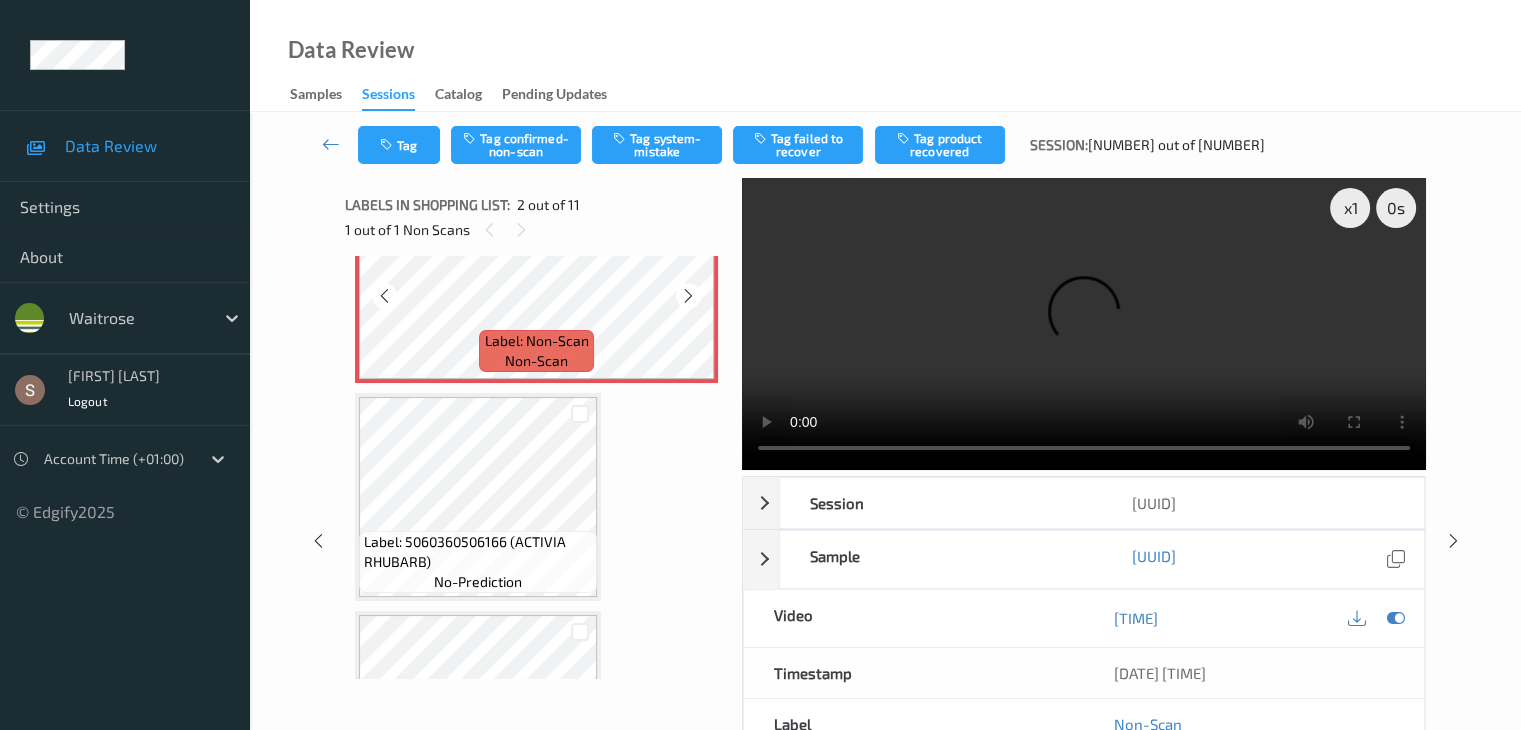 scroll, scrollTop: 310, scrollLeft: 0, axis: vertical 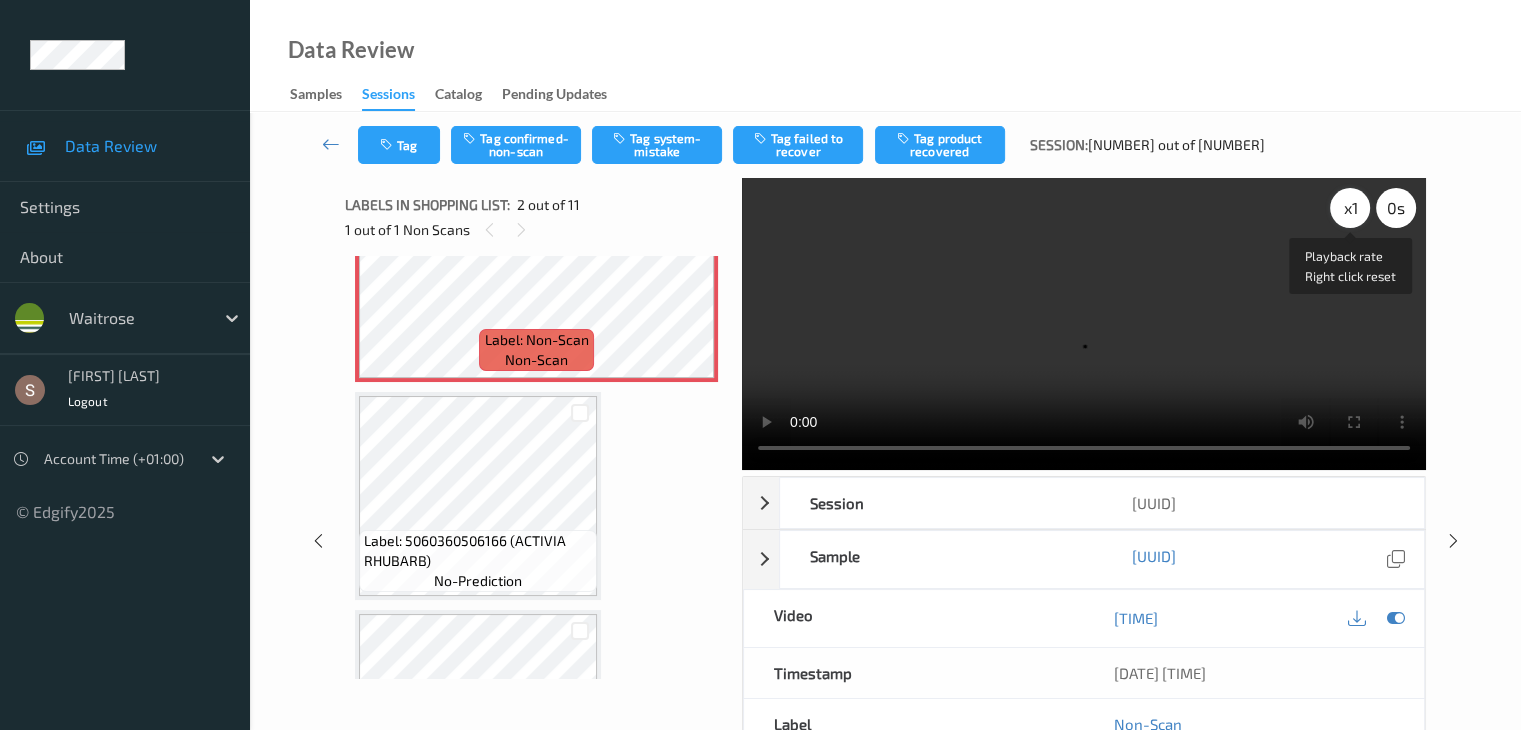 click on "x 1" at bounding box center [1350, 208] 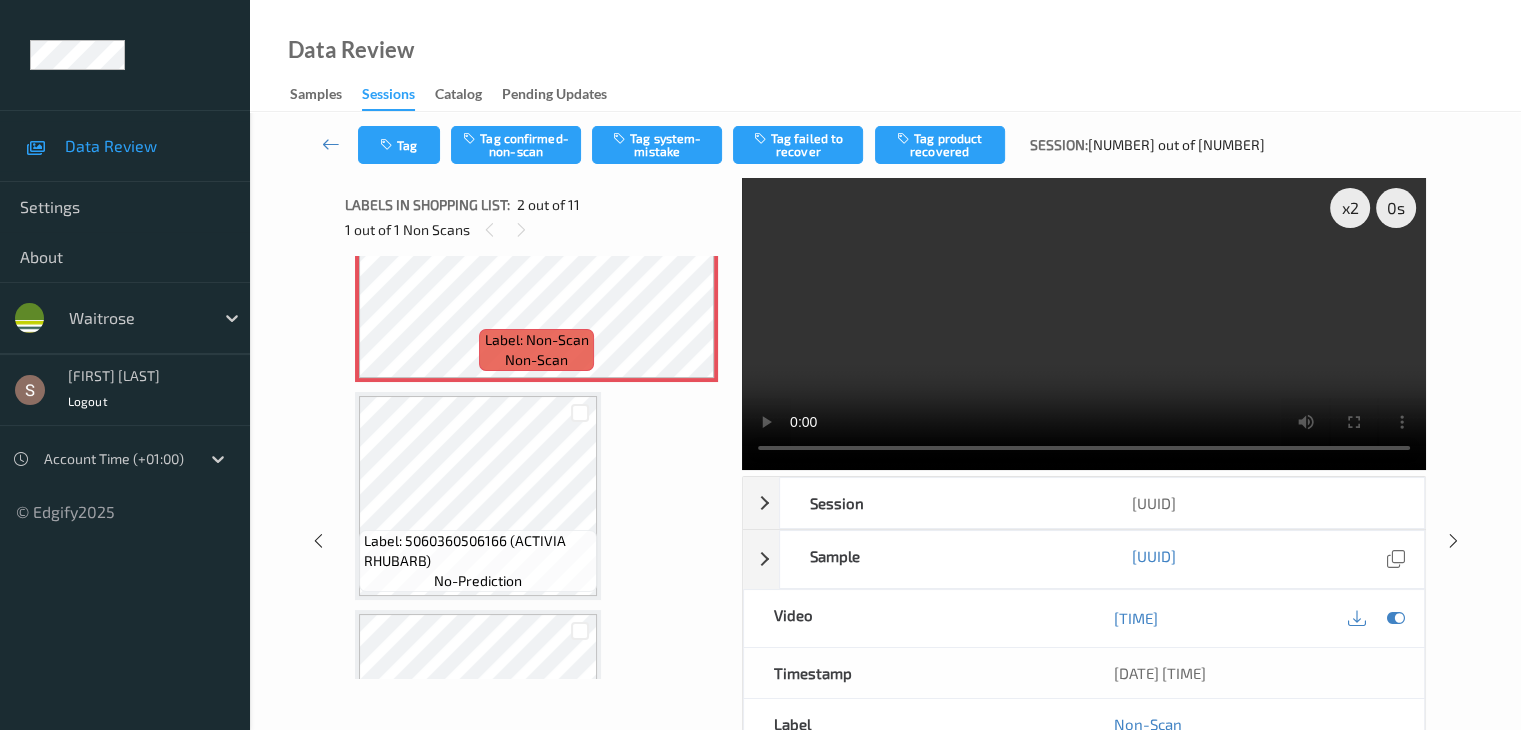 click on "Tag Tag   confirmed-non-scan Tag   system-mistake Tag   failed to recover Tag   product recovered Session: [NUMBER] out of [NUMBER]" at bounding box center (885, 145) 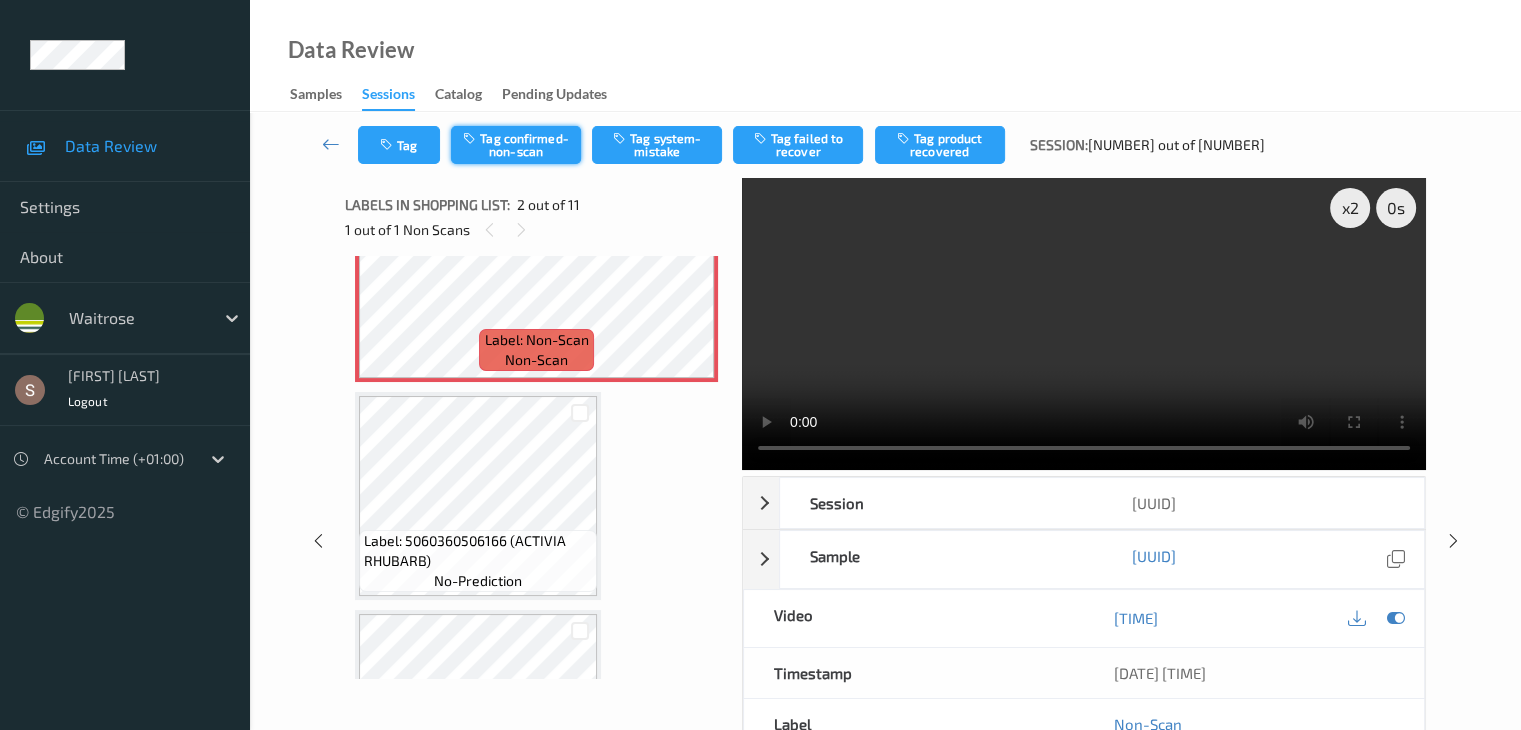 click on "Tag   confirmed-non-scan" at bounding box center [516, 145] 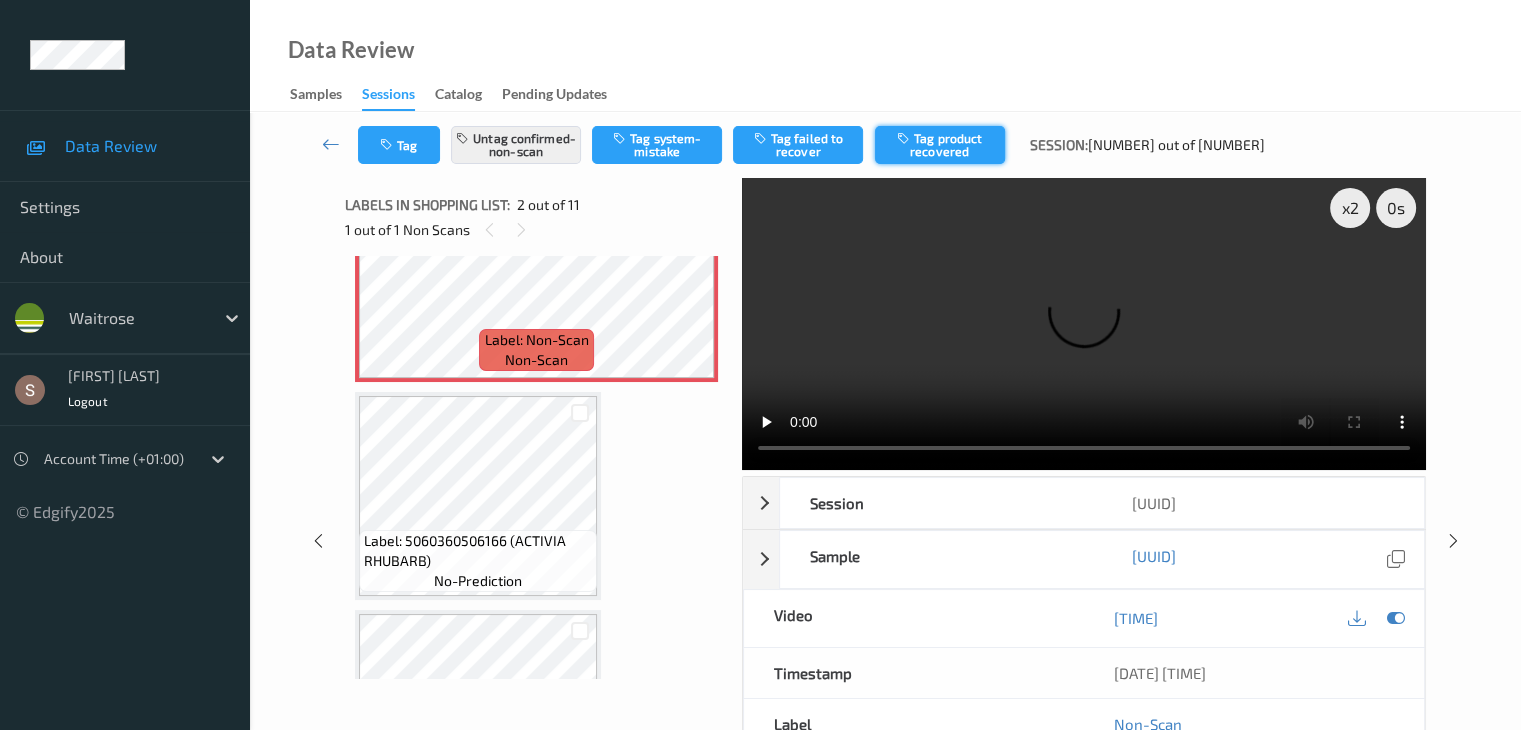 click on "Tag   product recovered" at bounding box center (940, 145) 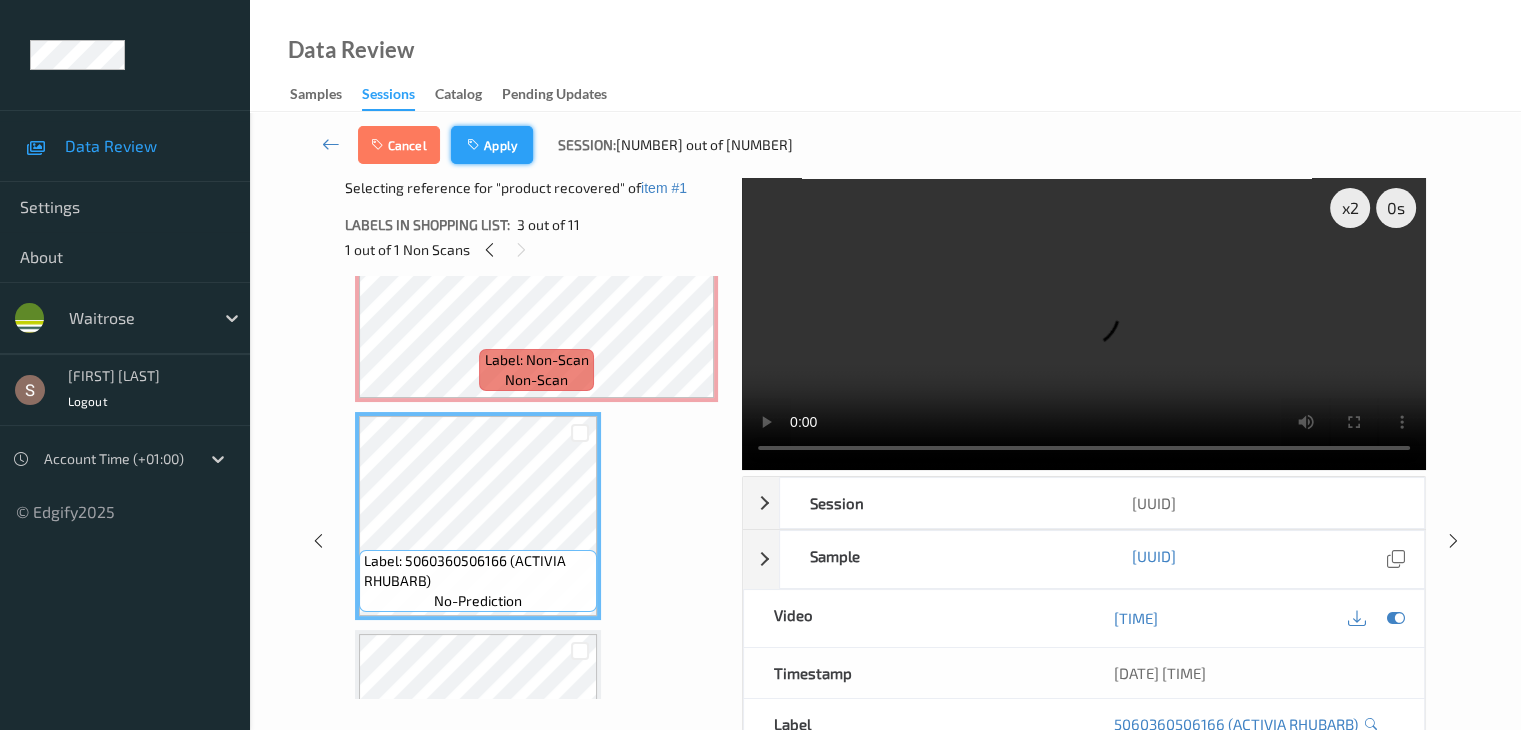 click on "Apply" at bounding box center [492, 145] 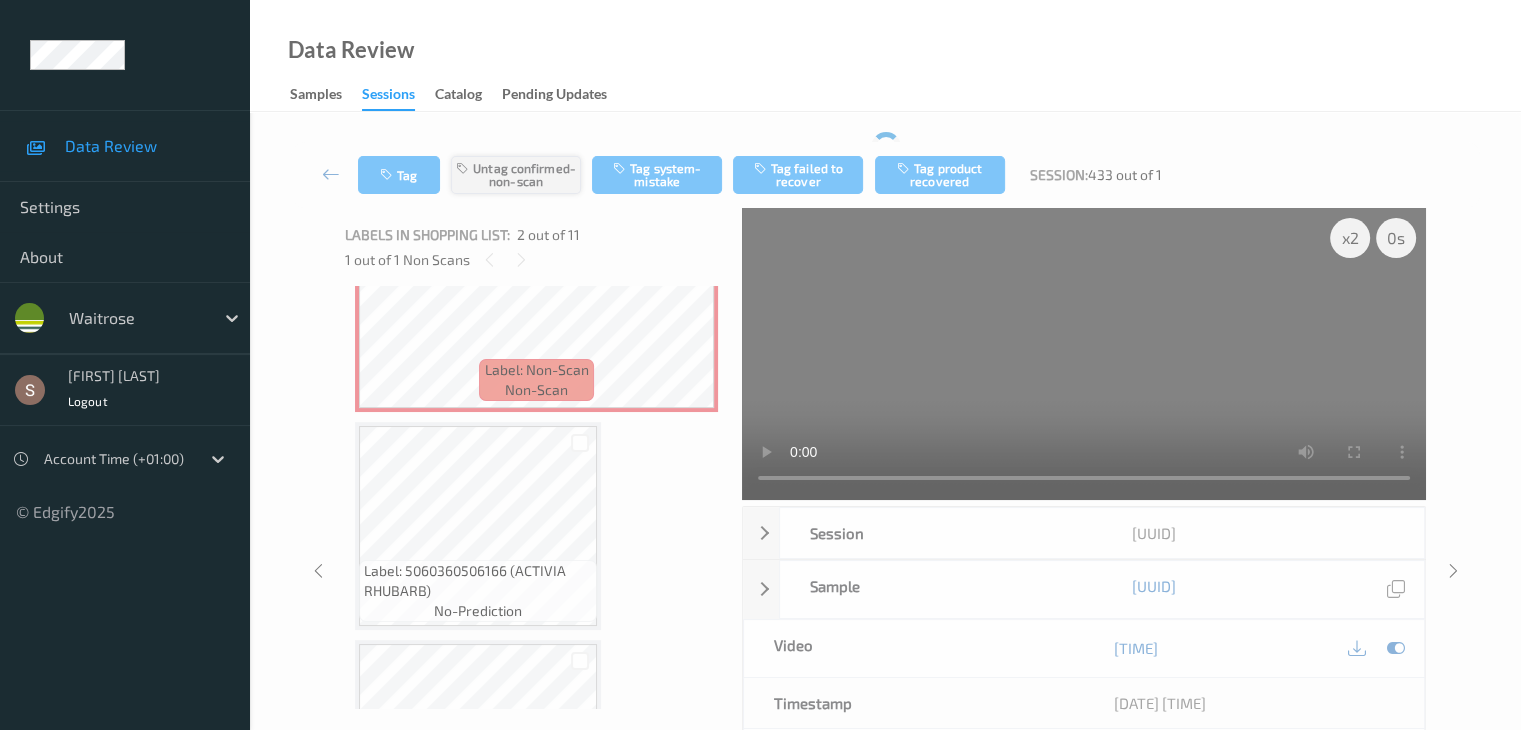 scroll, scrollTop: 10, scrollLeft: 0, axis: vertical 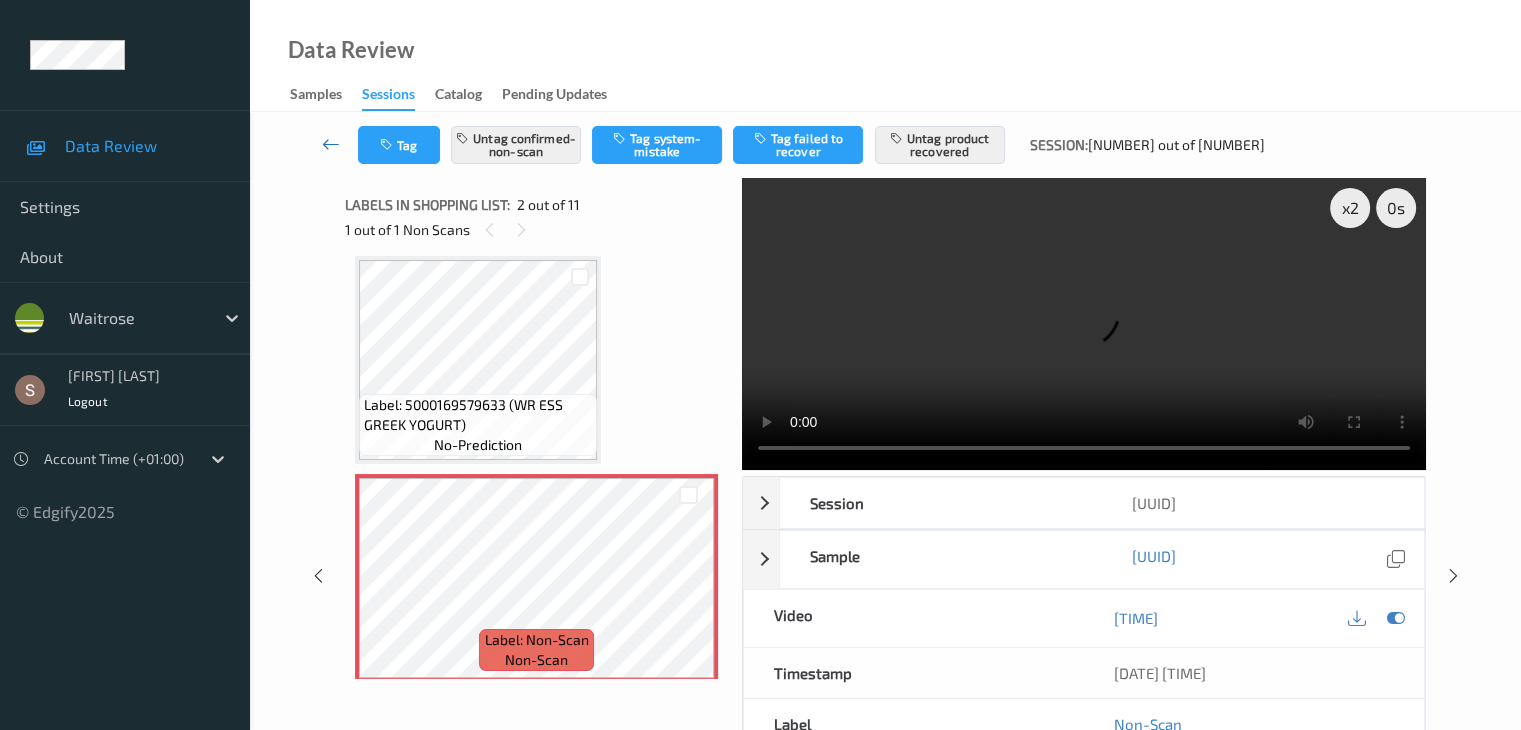 click at bounding box center (331, 144) 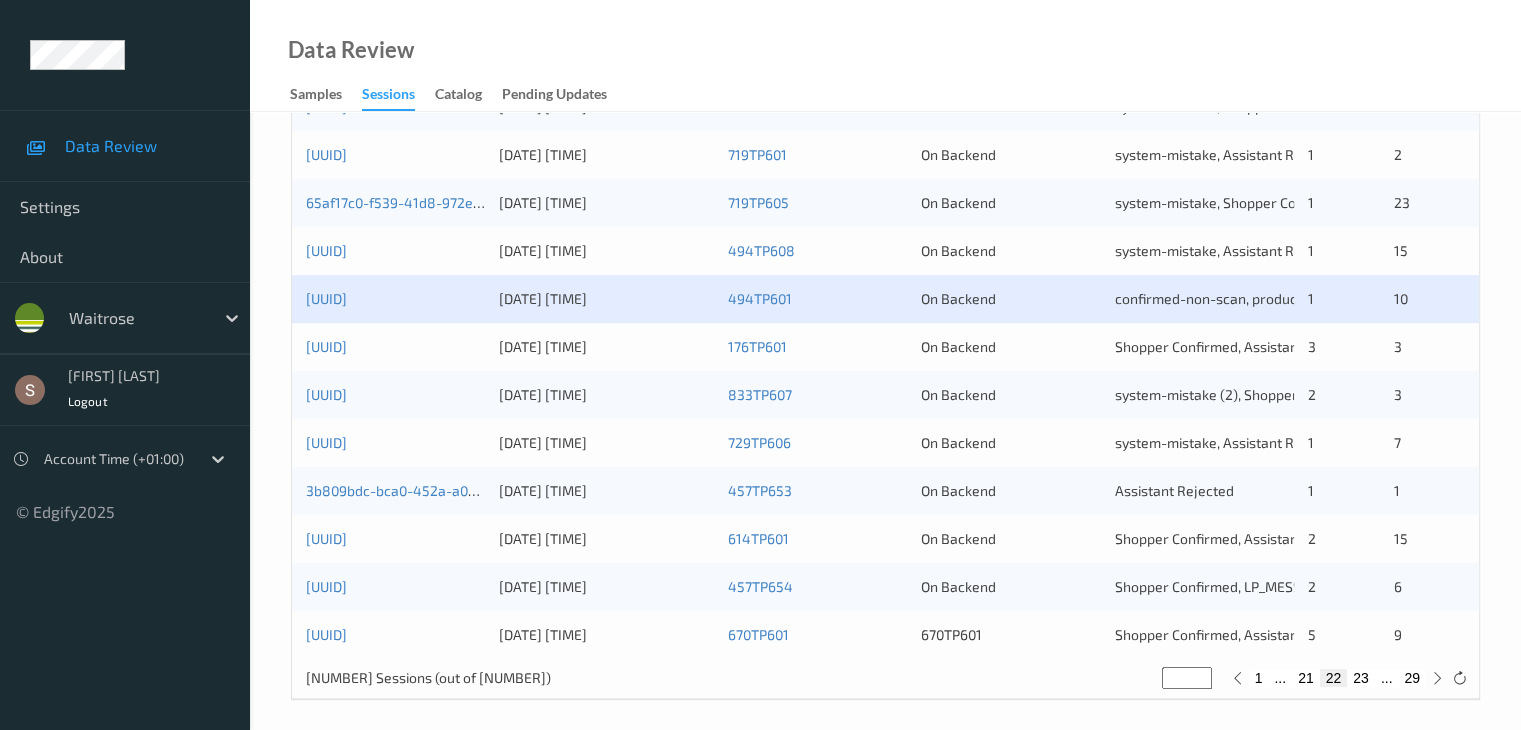 scroll, scrollTop: 932, scrollLeft: 0, axis: vertical 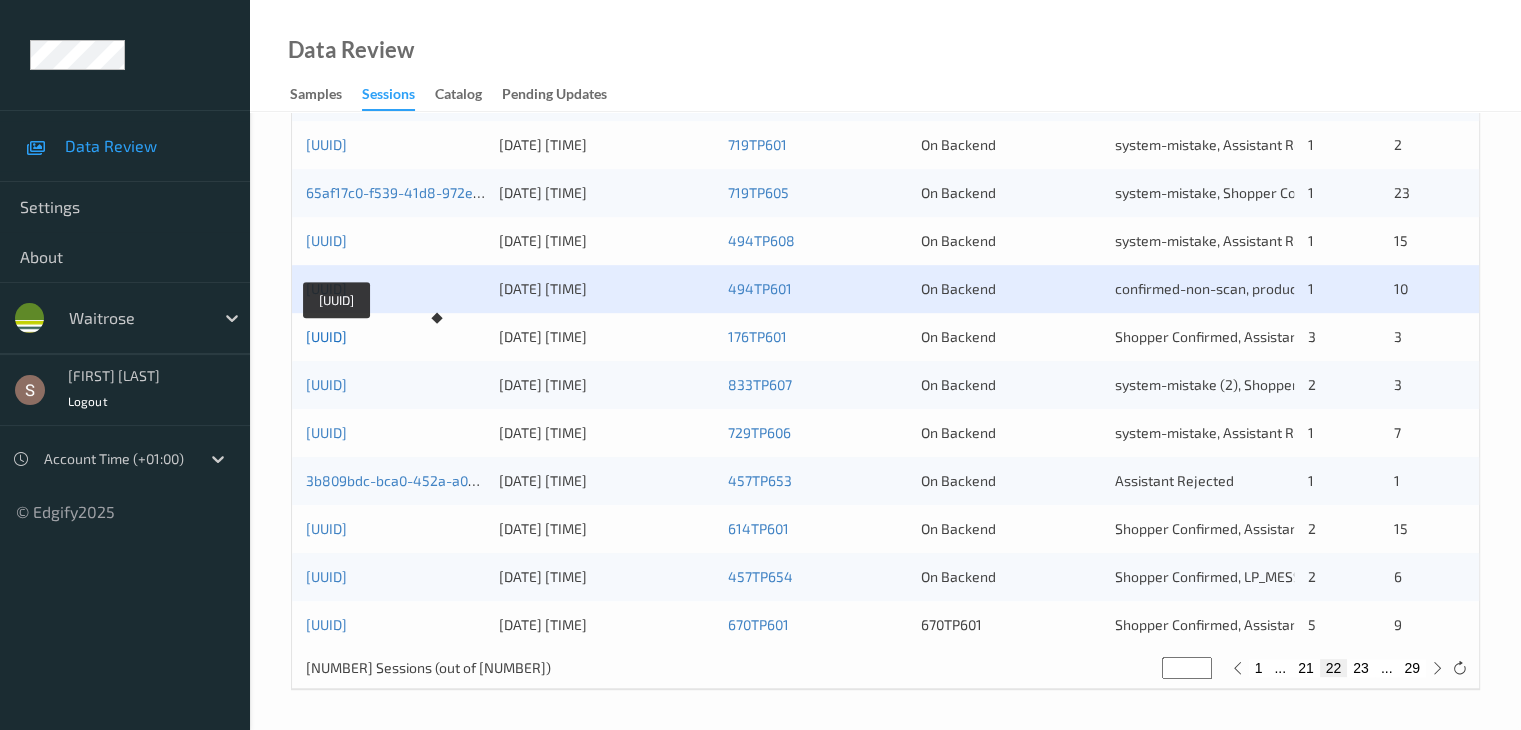 click on "[UUID]" at bounding box center [326, 336] 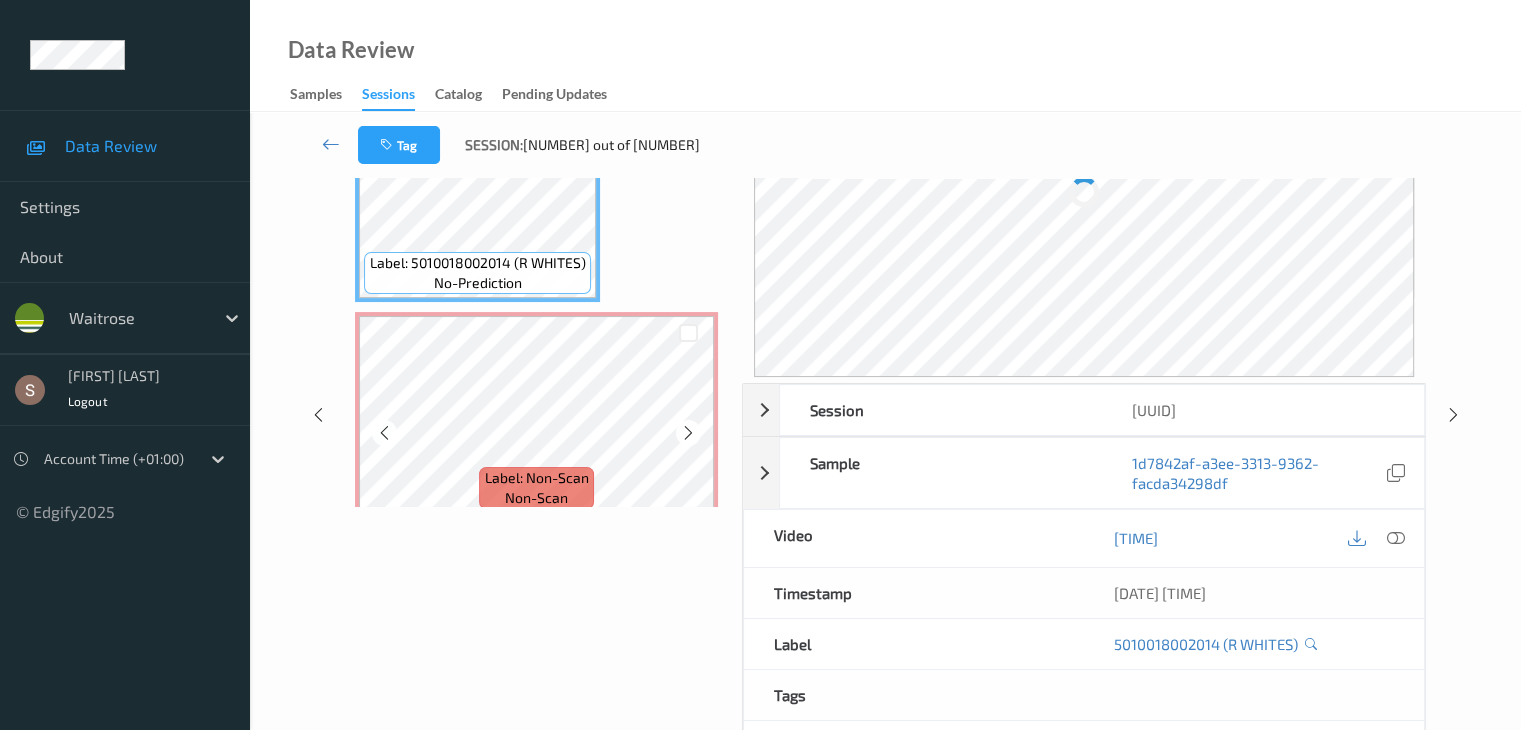 scroll, scrollTop: 0, scrollLeft: 0, axis: both 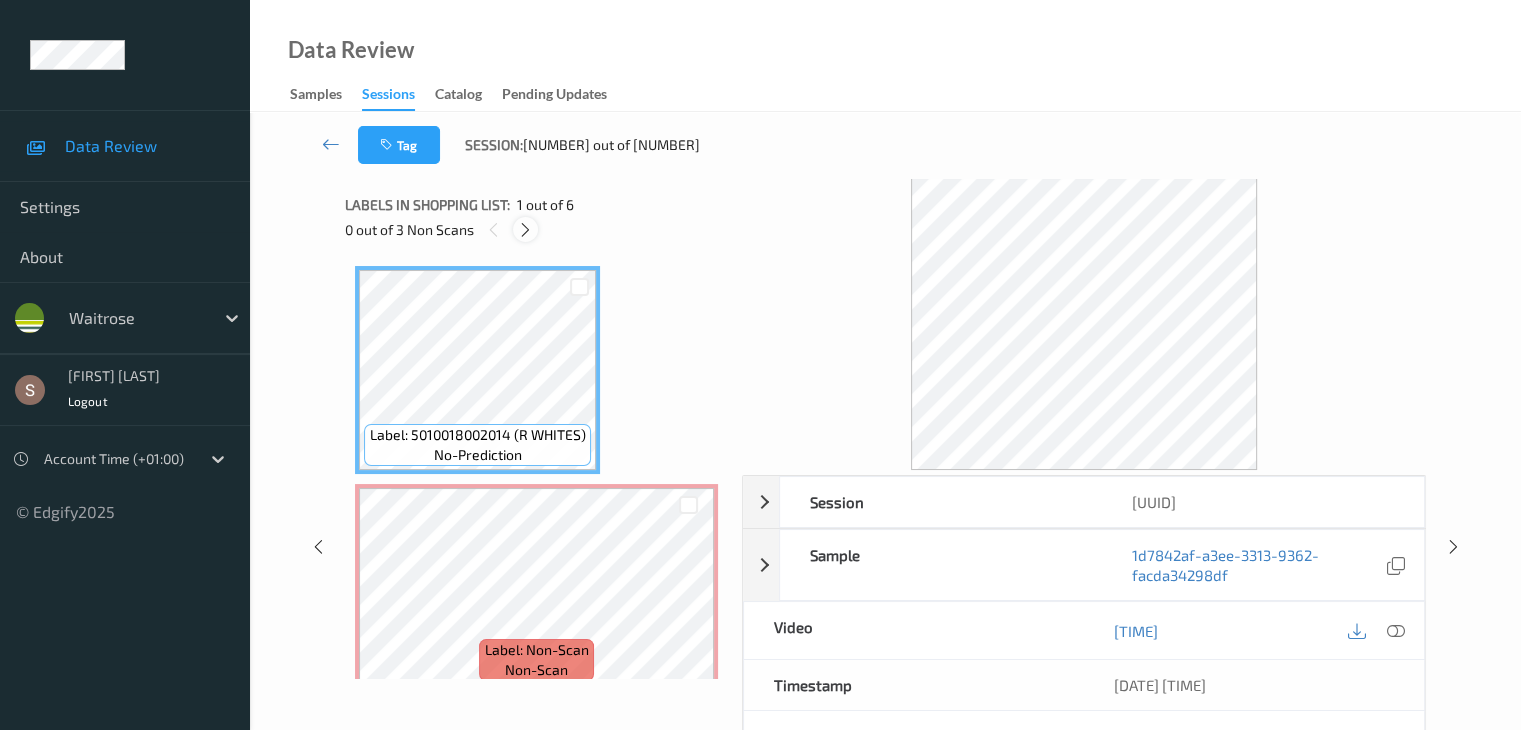 click at bounding box center (525, 230) 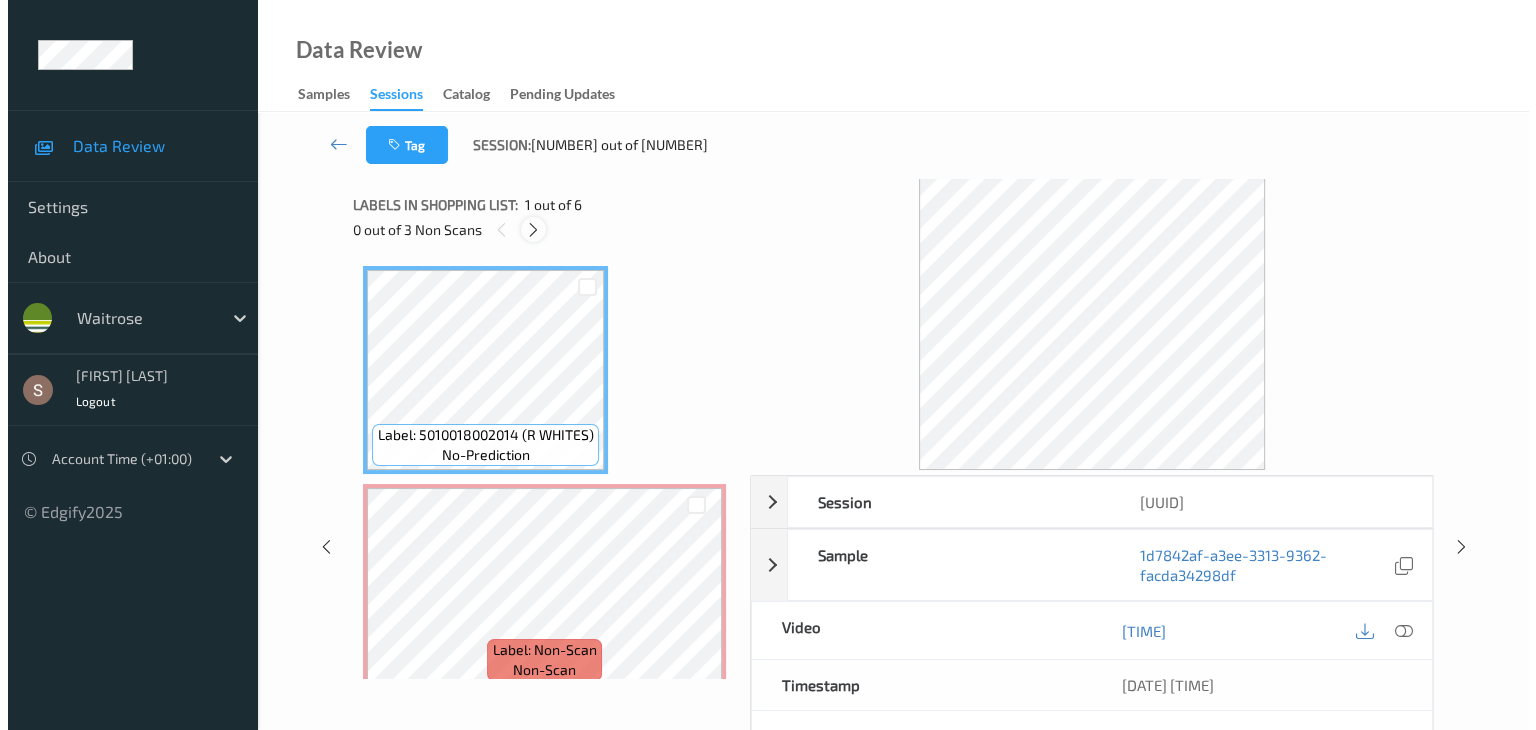 scroll, scrollTop: 10, scrollLeft: 0, axis: vertical 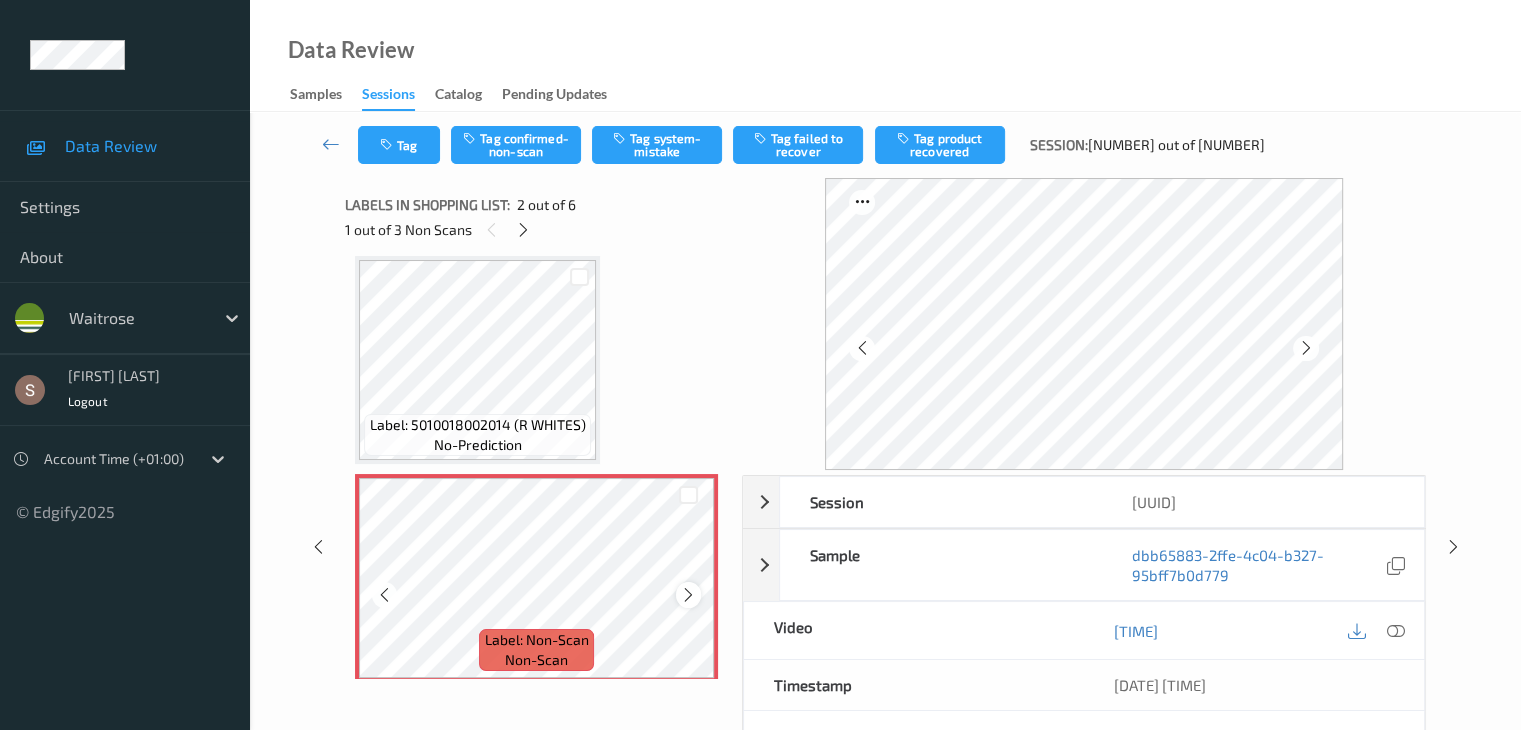 click at bounding box center (688, 595) 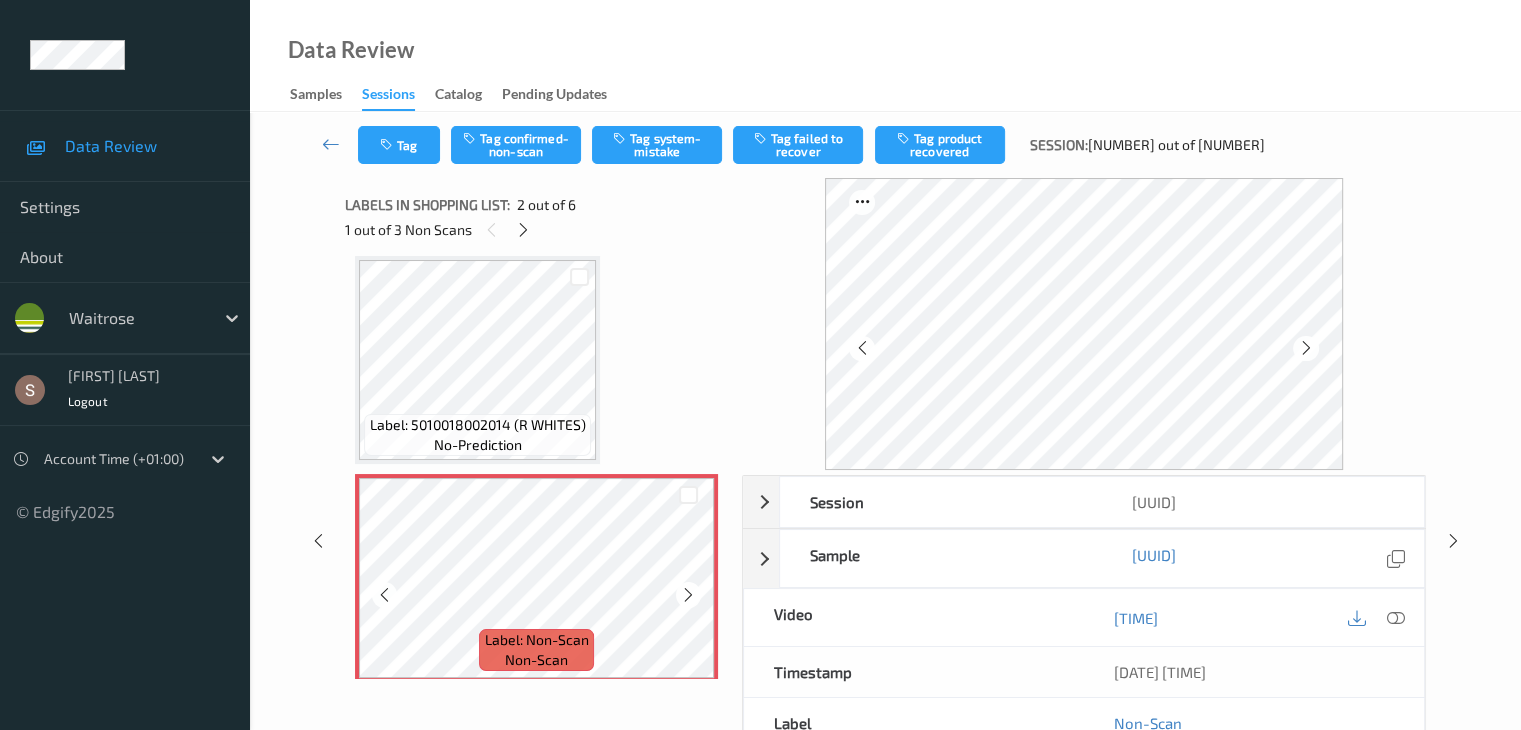 click at bounding box center (688, 595) 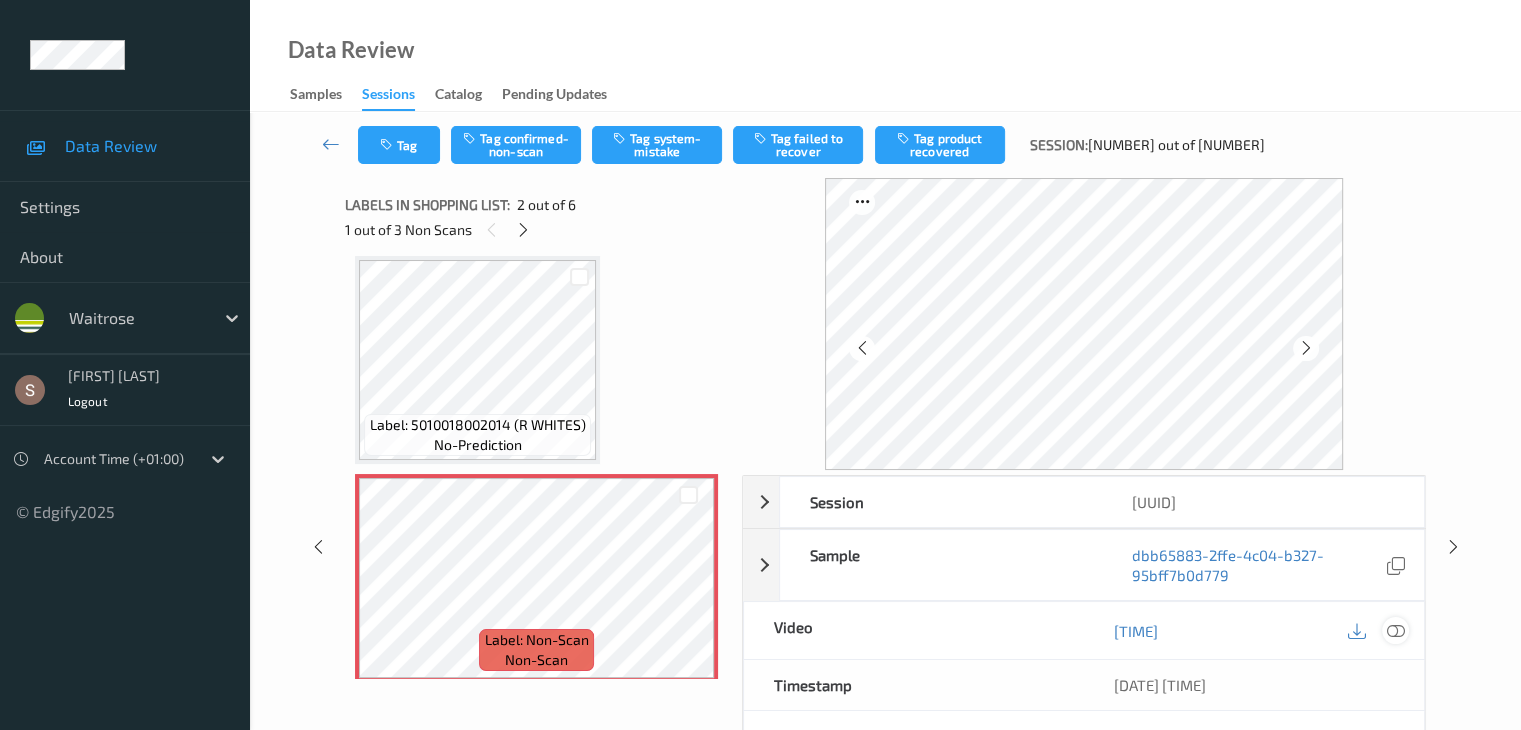 click at bounding box center [1395, 631] 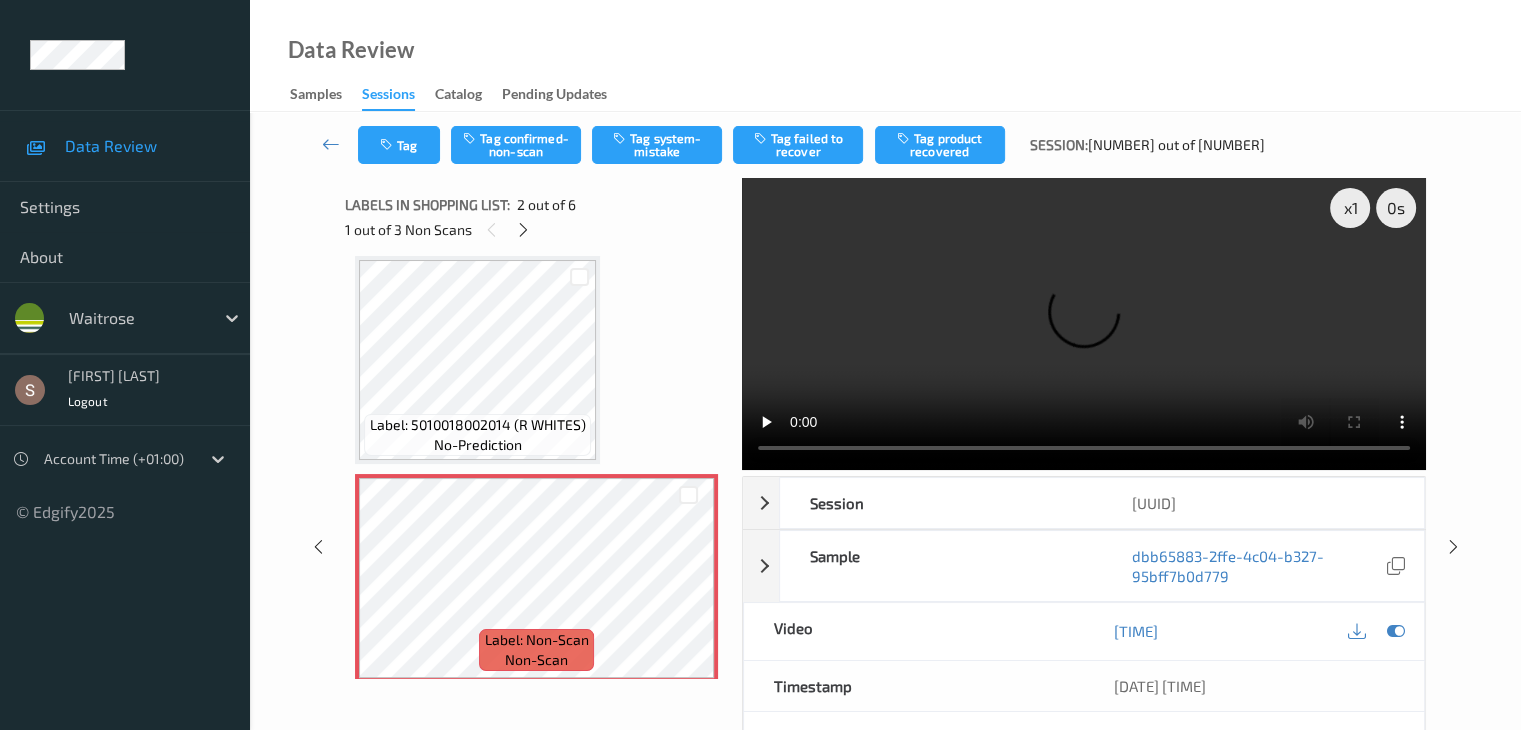 click at bounding box center (1084, 324) 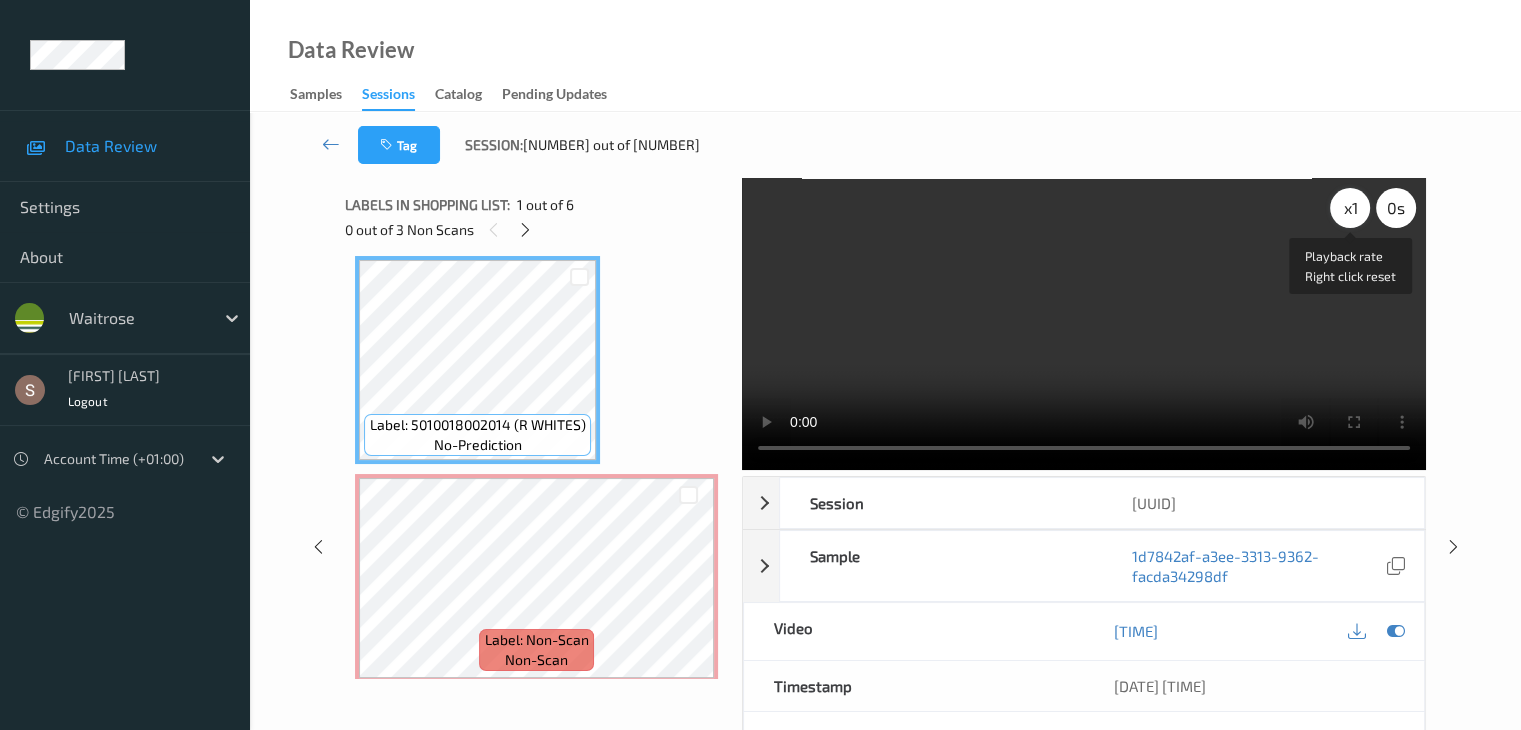 click on "x 1" at bounding box center (1350, 208) 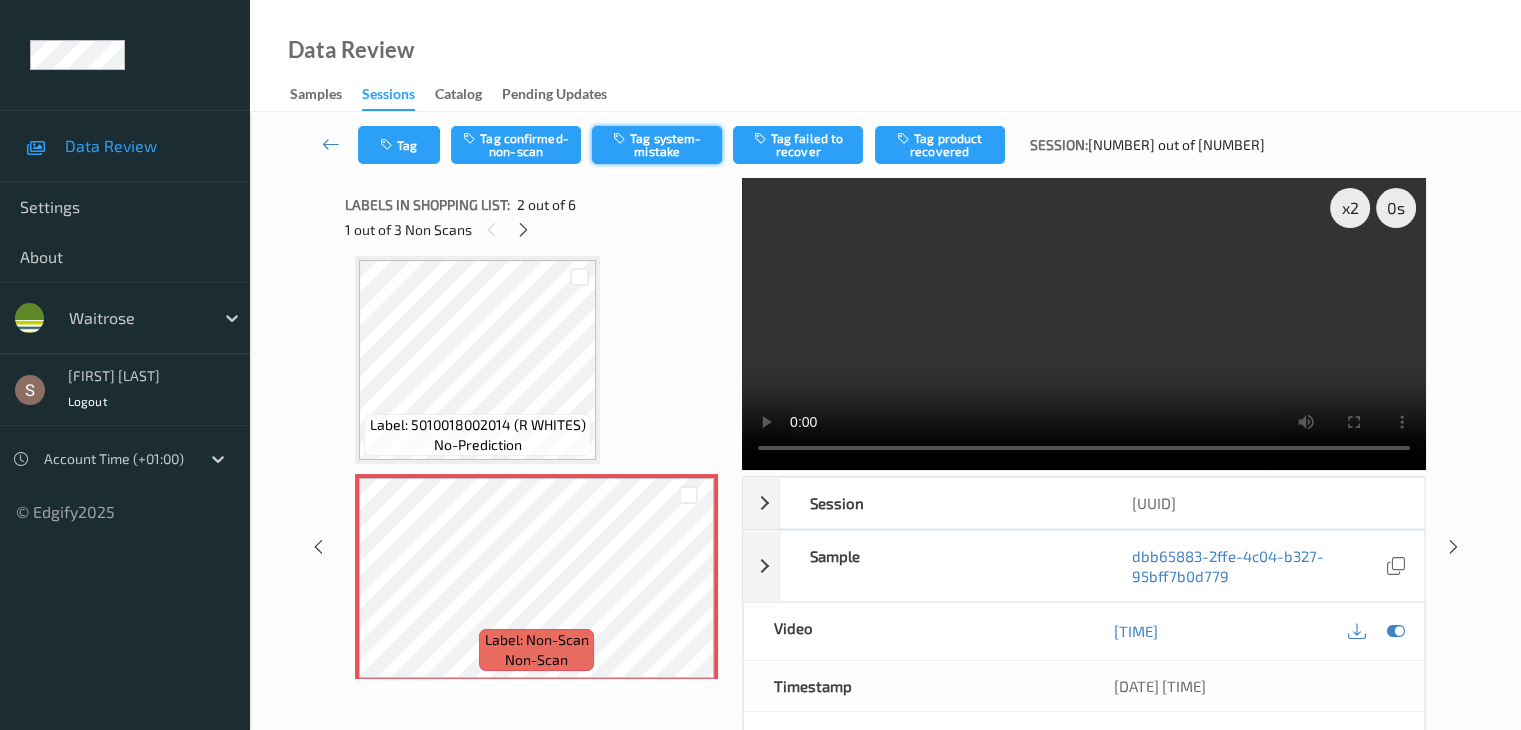 click on "Tag   system-mistake" at bounding box center (657, 145) 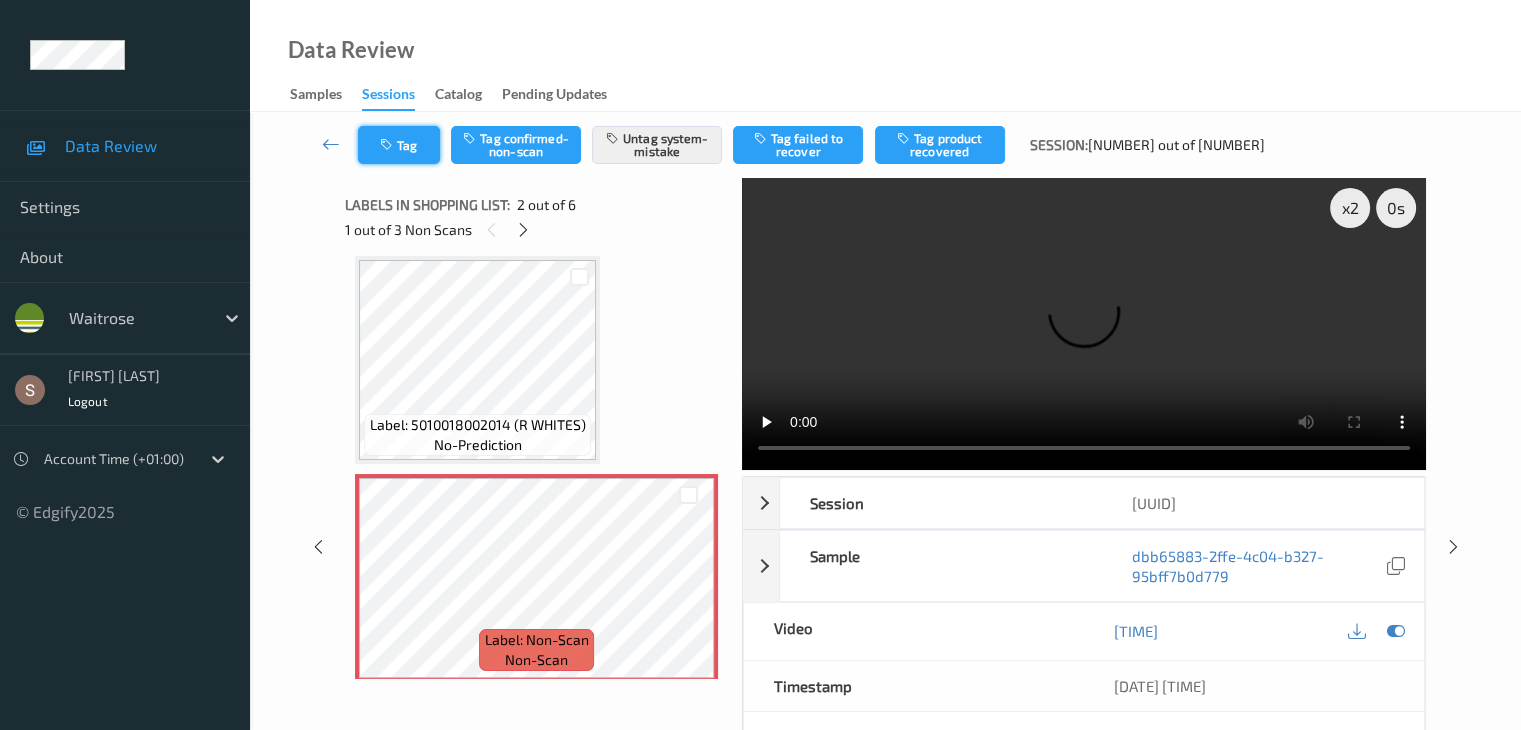 click on "Tag" at bounding box center [399, 145] 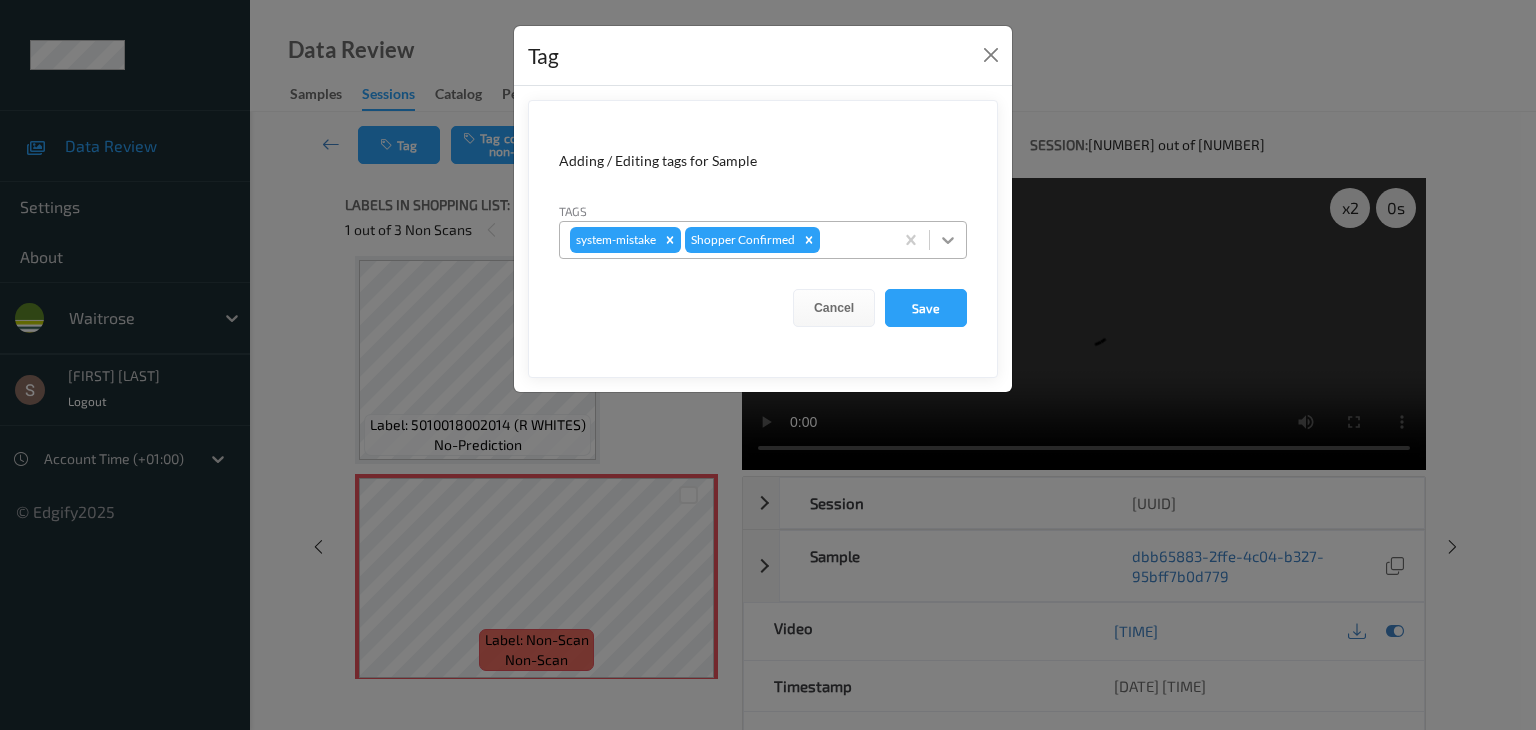 click 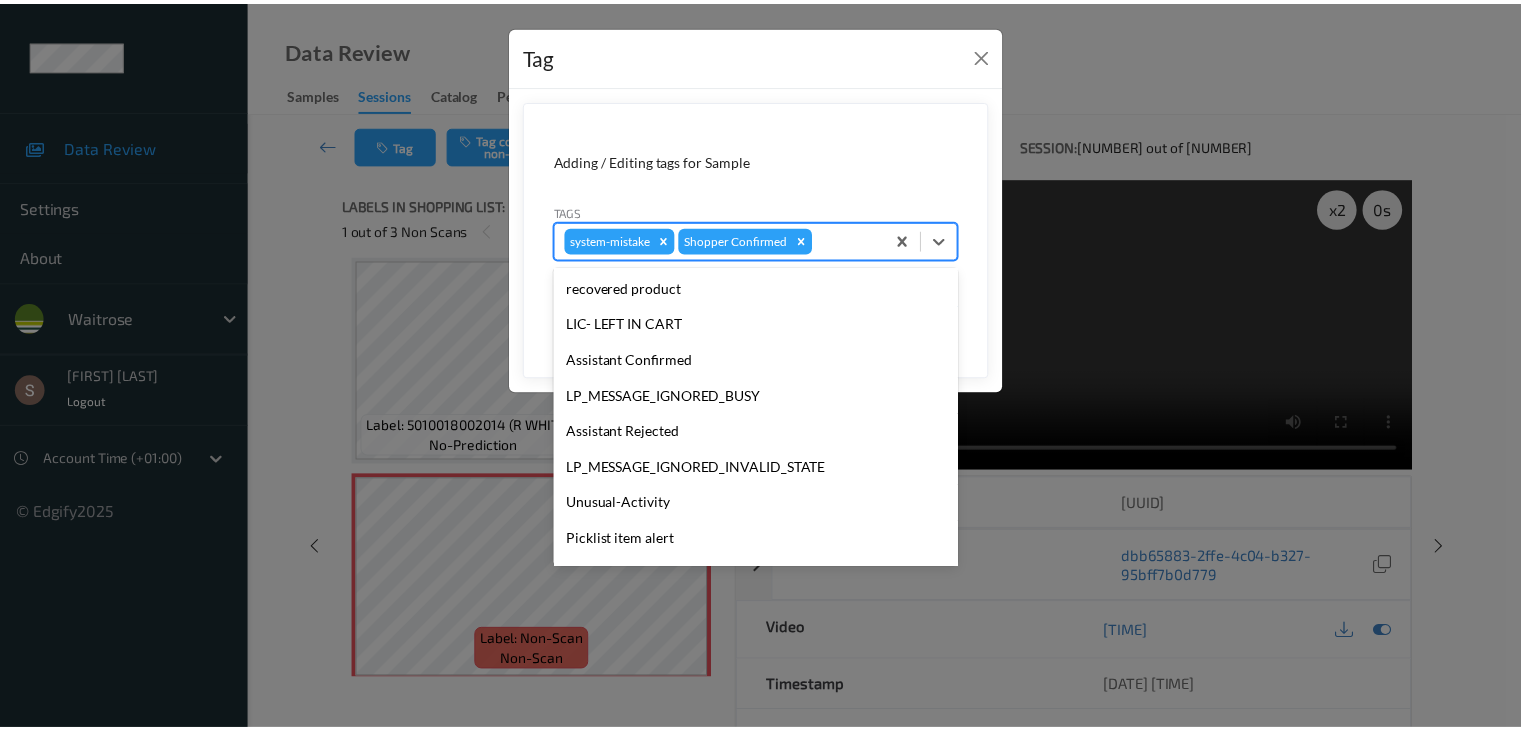 scroll, scrollTop: 356, scrollLeft: 0, axis: vertical 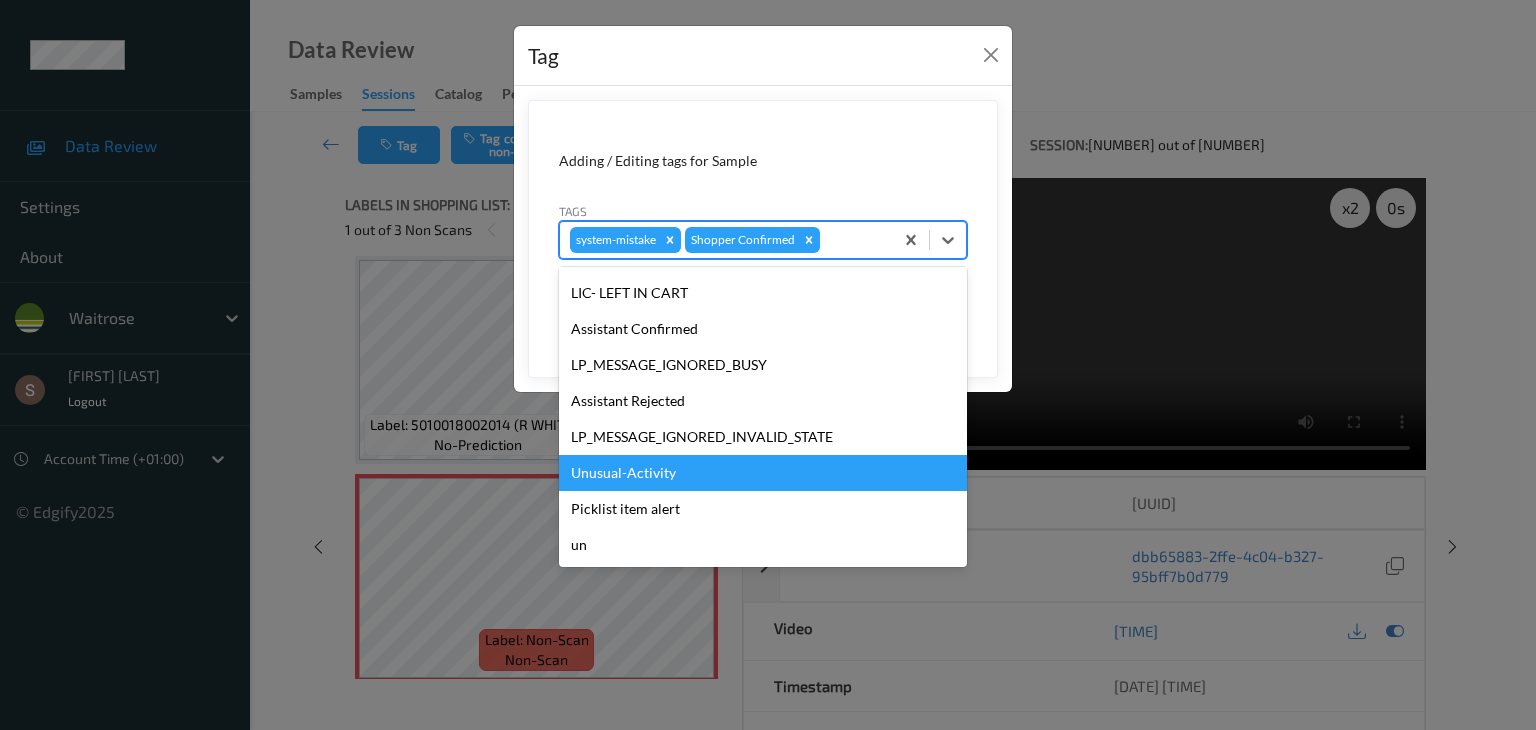 click on "Unusual-Activity" at bounding box center (763, 473) 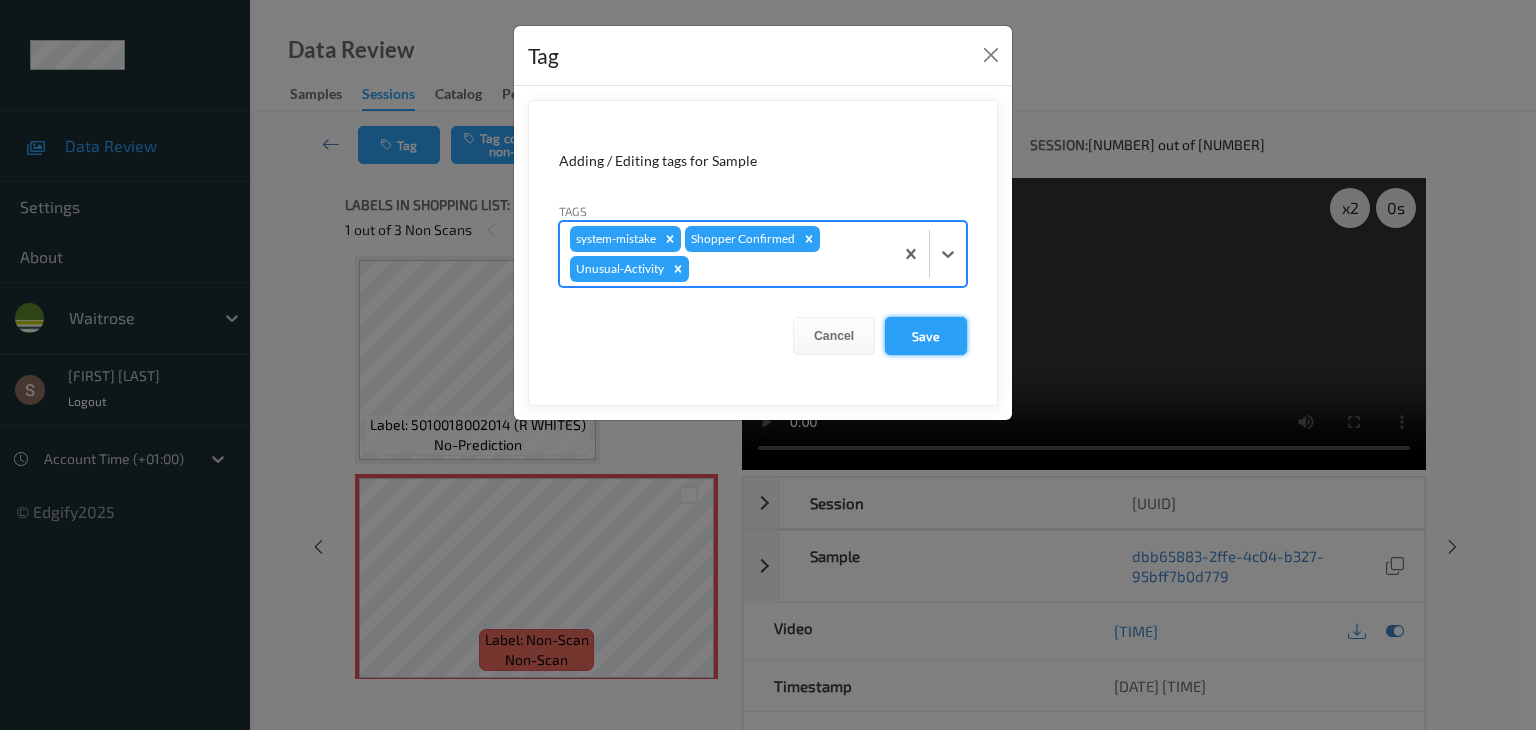 click on "Save" at bounding box center [926, 336] 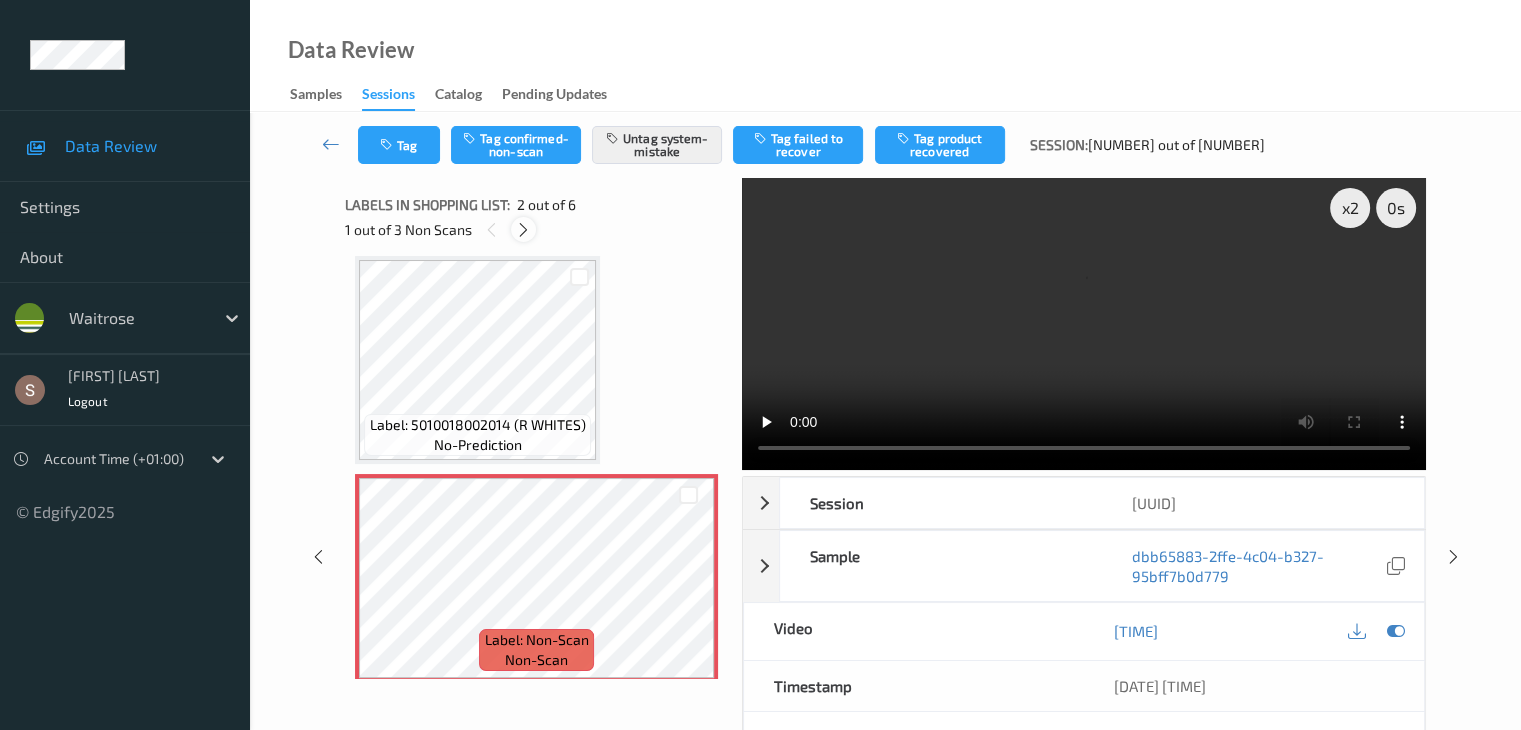 click at bounding box center [523, 229] 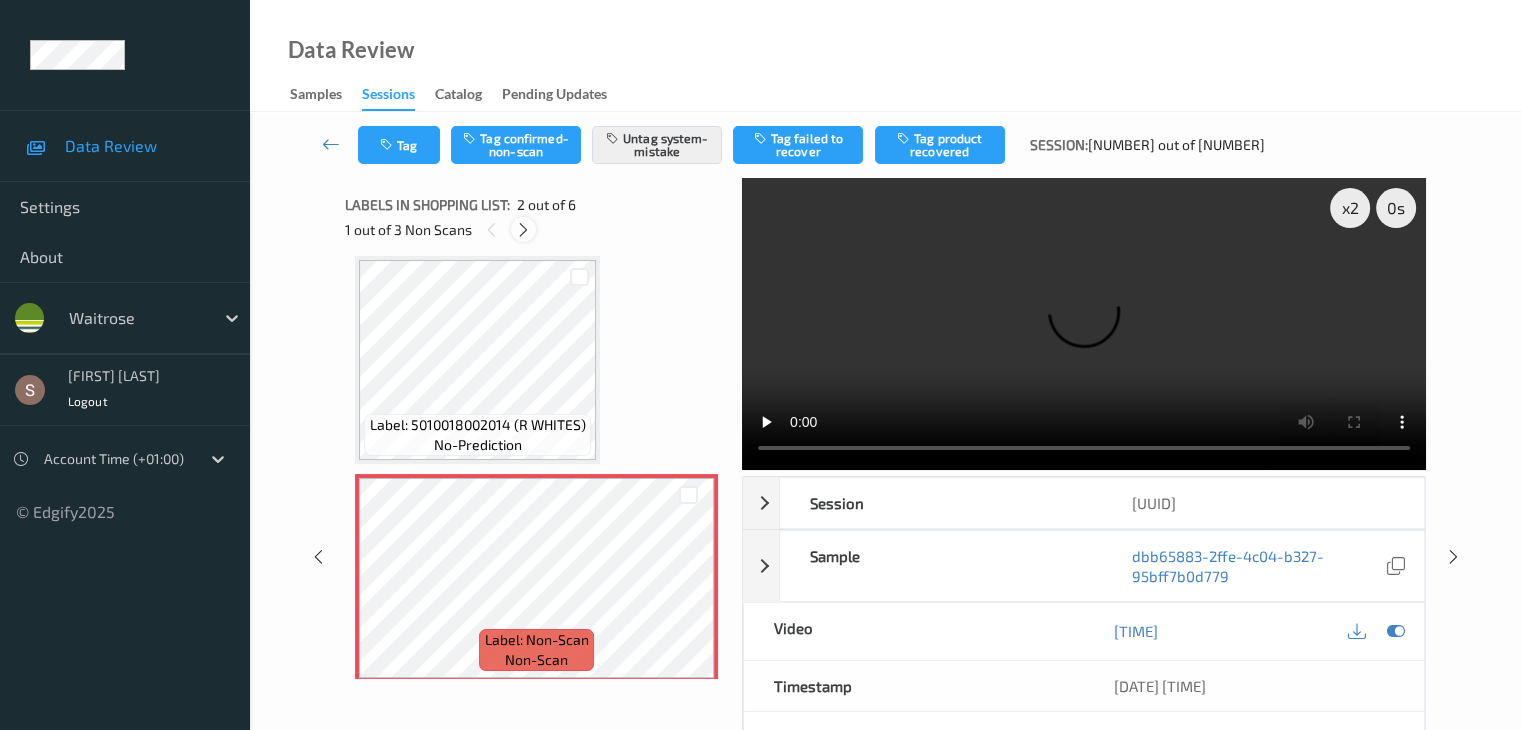 scroll, scrollTop: 446, scrollLeft: 0, axis: vertical 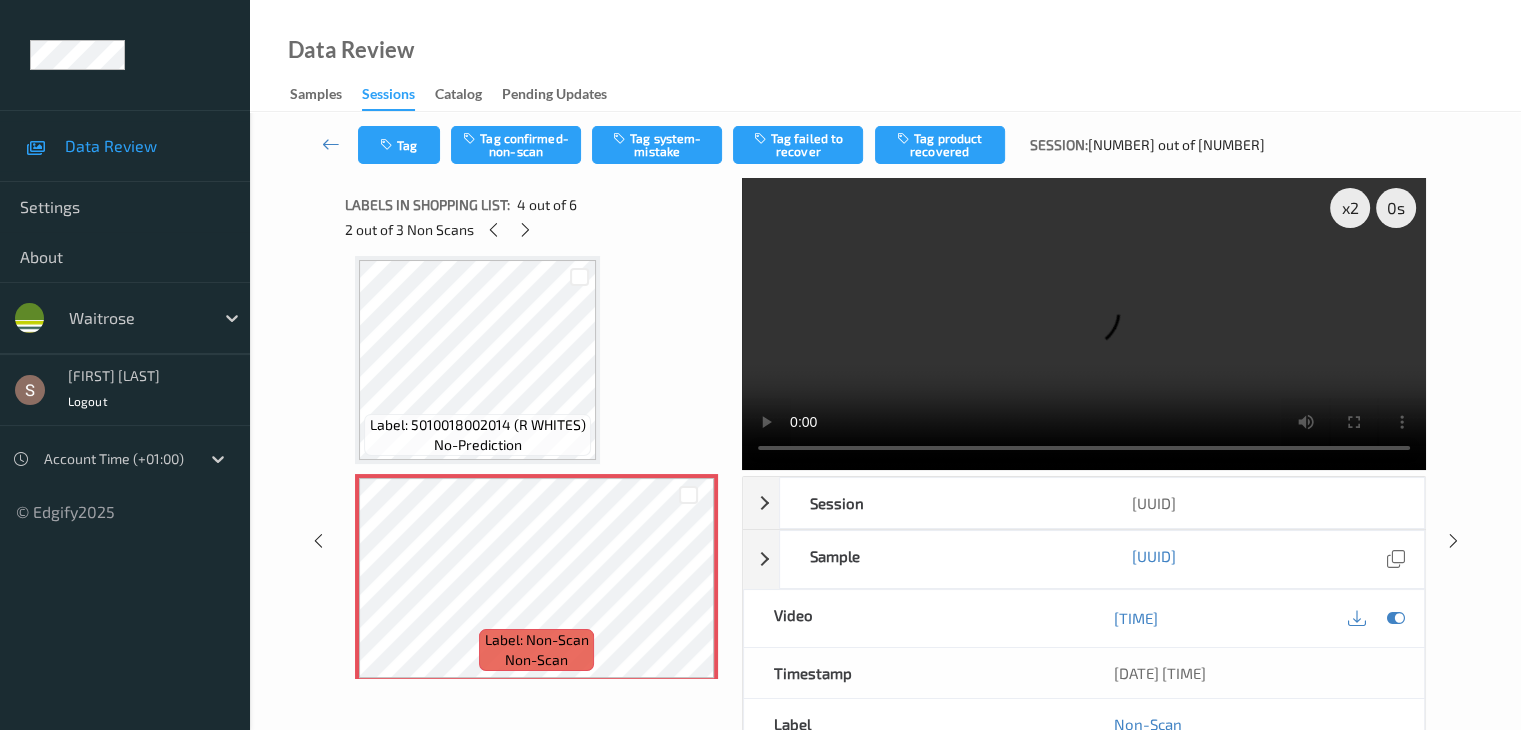 click at bounding box center (1084, 324) 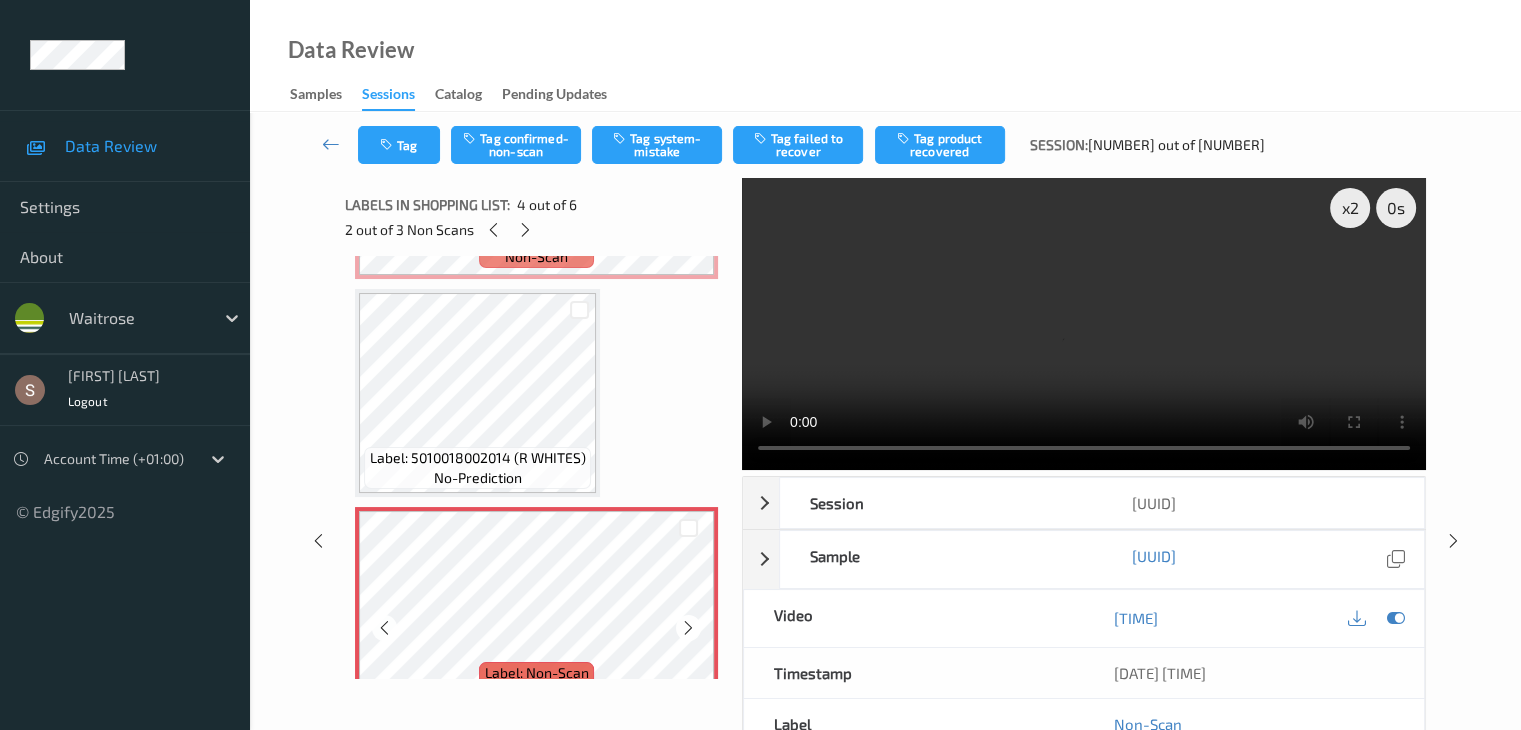 scroll, scrollTop: 446, scrollLeft: 0, axis: vertical 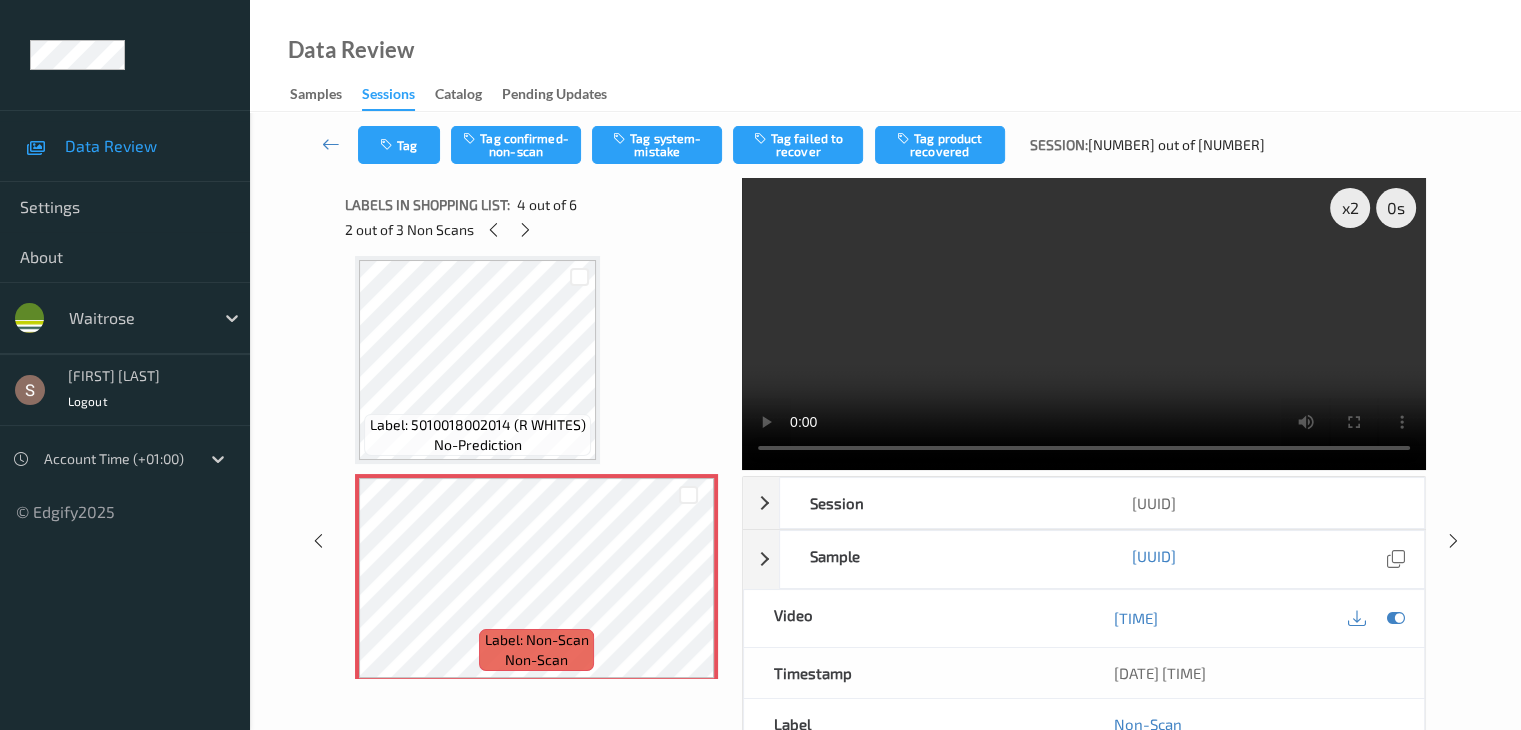 click on "Data Review Samples Sessions Catalog Pending Updates" at bounding box center [885, 56] 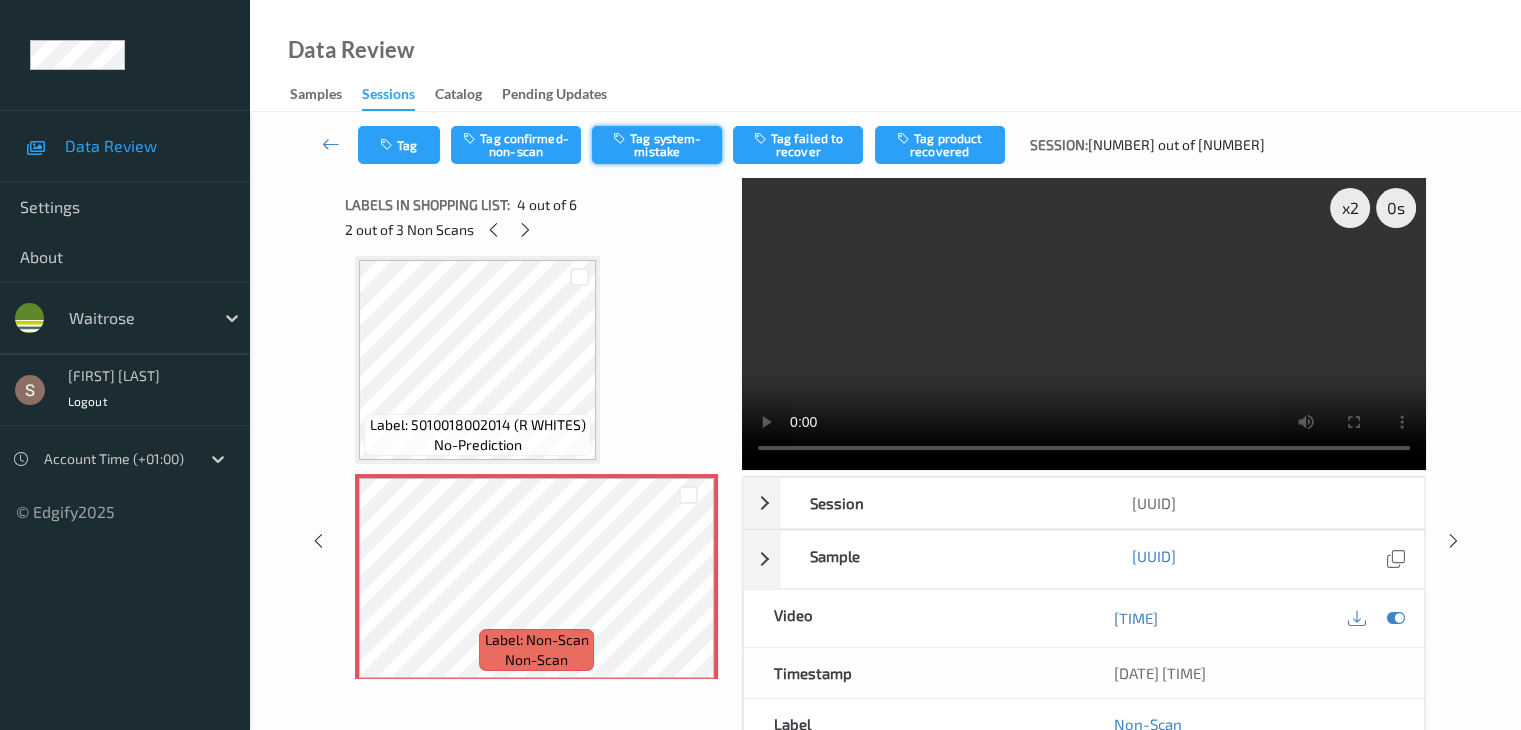 click on "Tag   system-mistake" at bounding box center [657, 145] 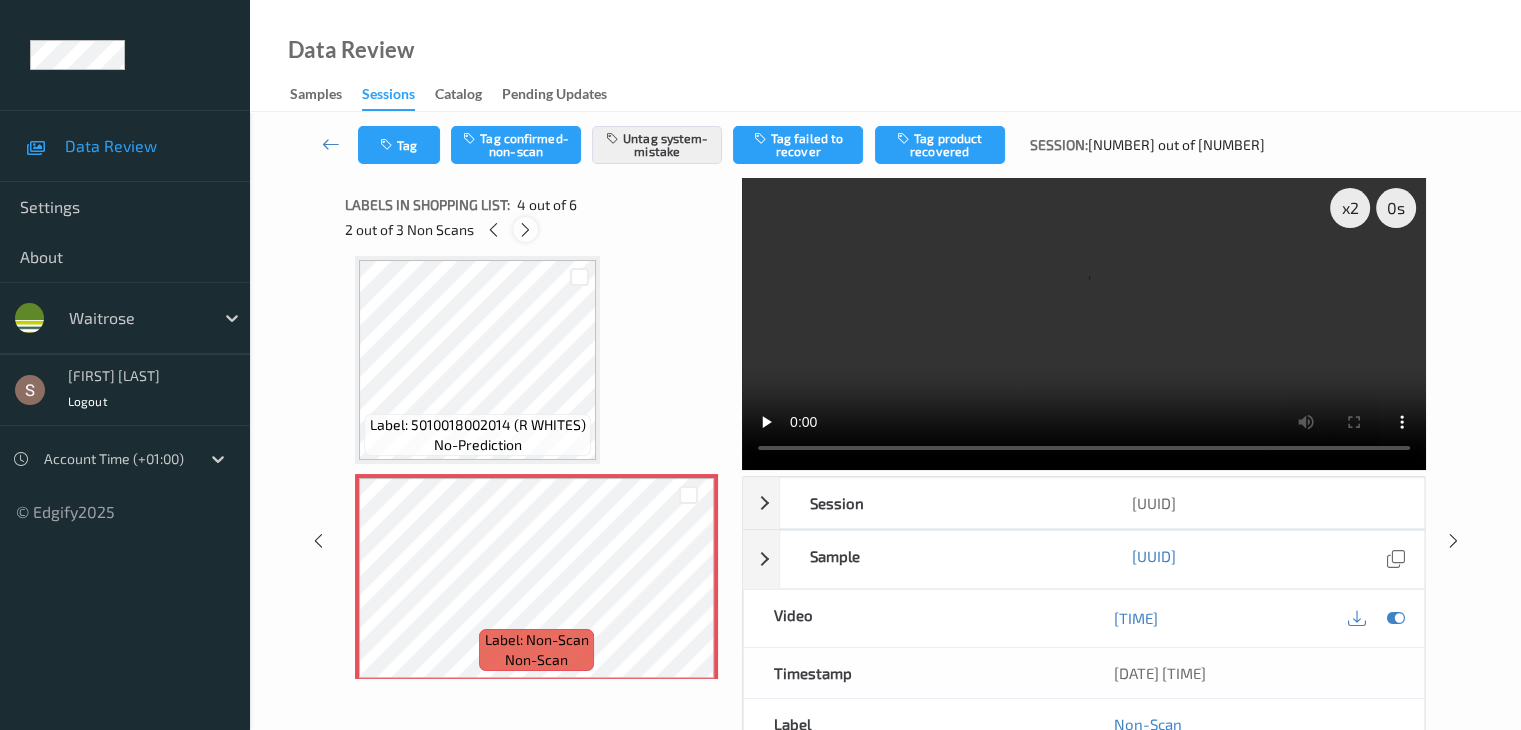 click at bounding box center (525, 230) 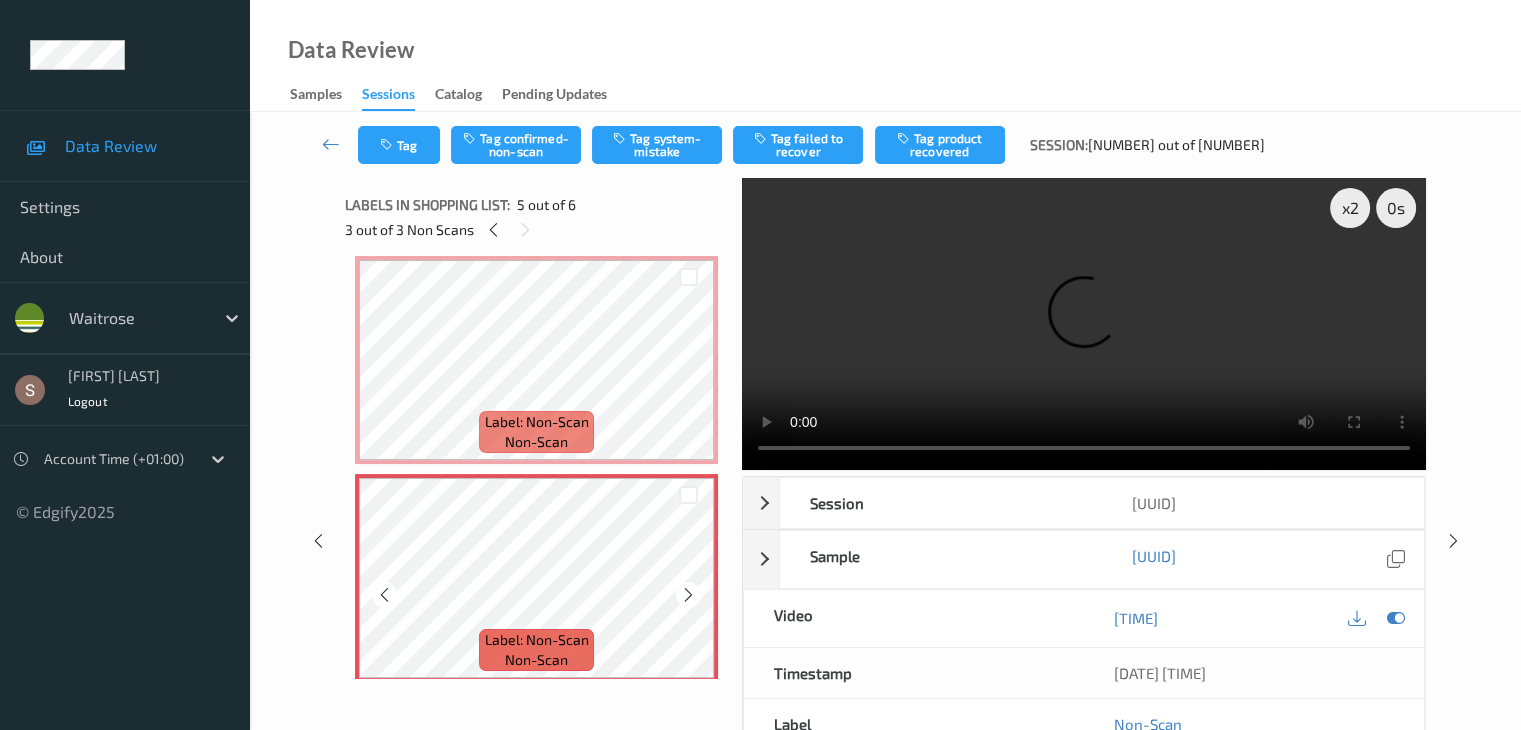 scroll, scrollTop: 764, scrollLeft: 0, axis: vertical 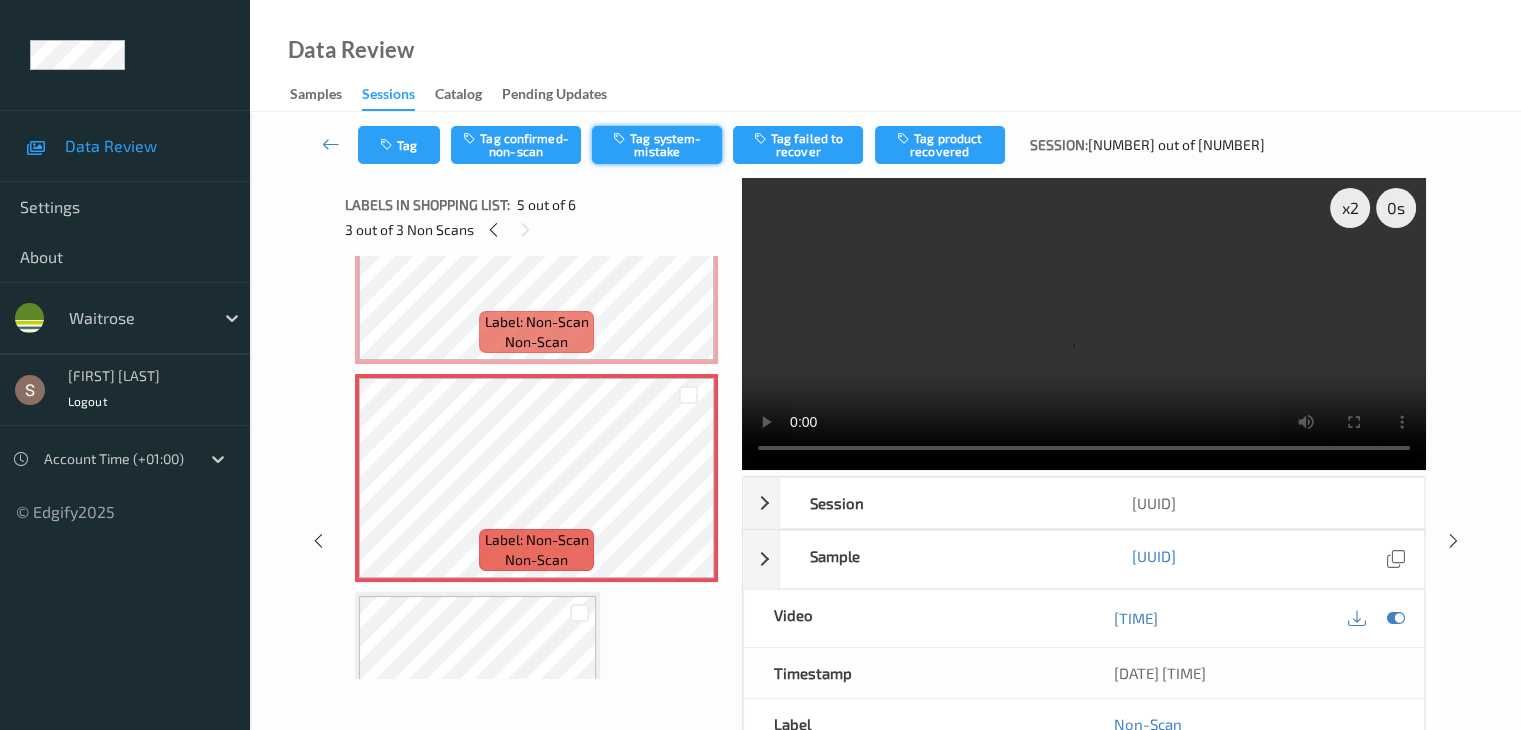 click at bounding box center (621, 138) 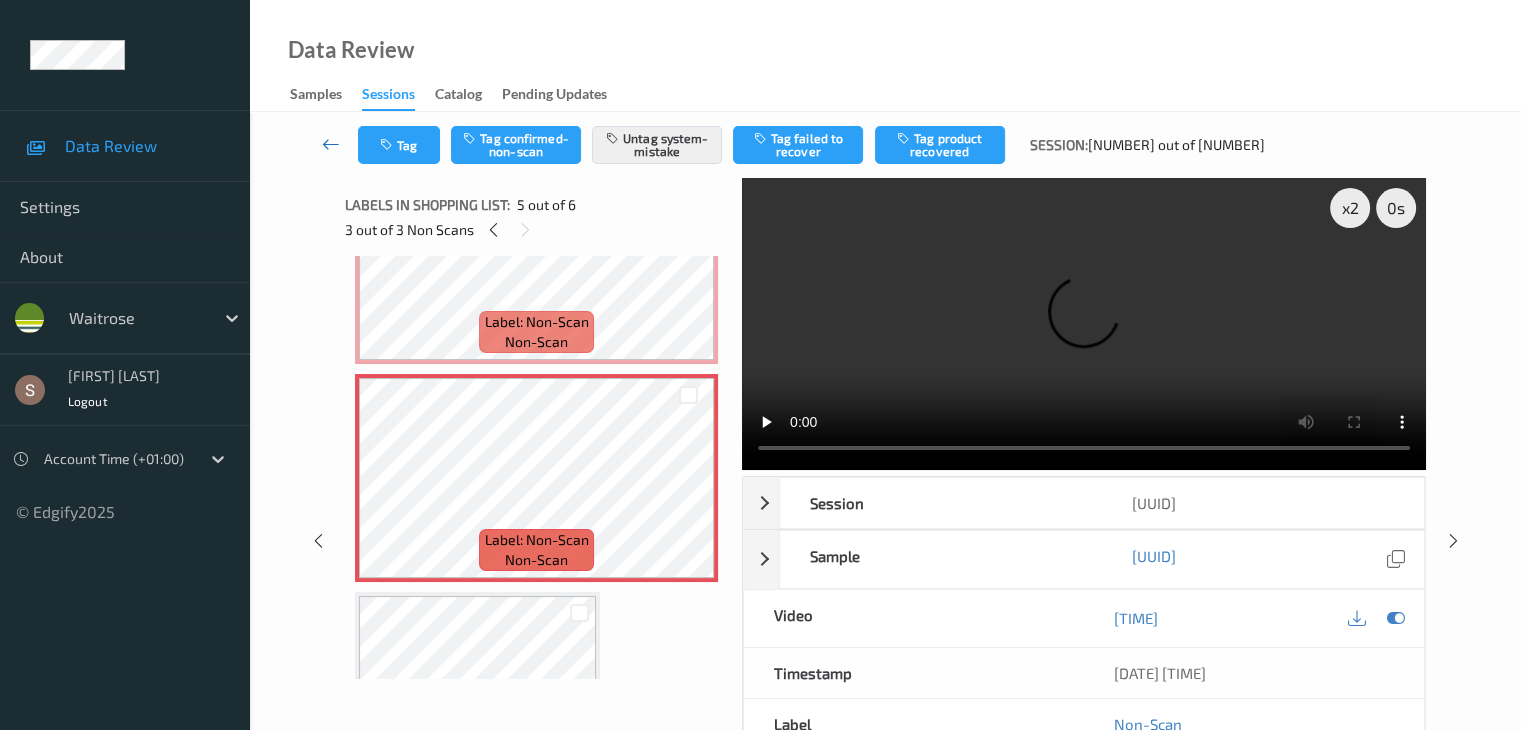 click at bounding box center (331, 145) 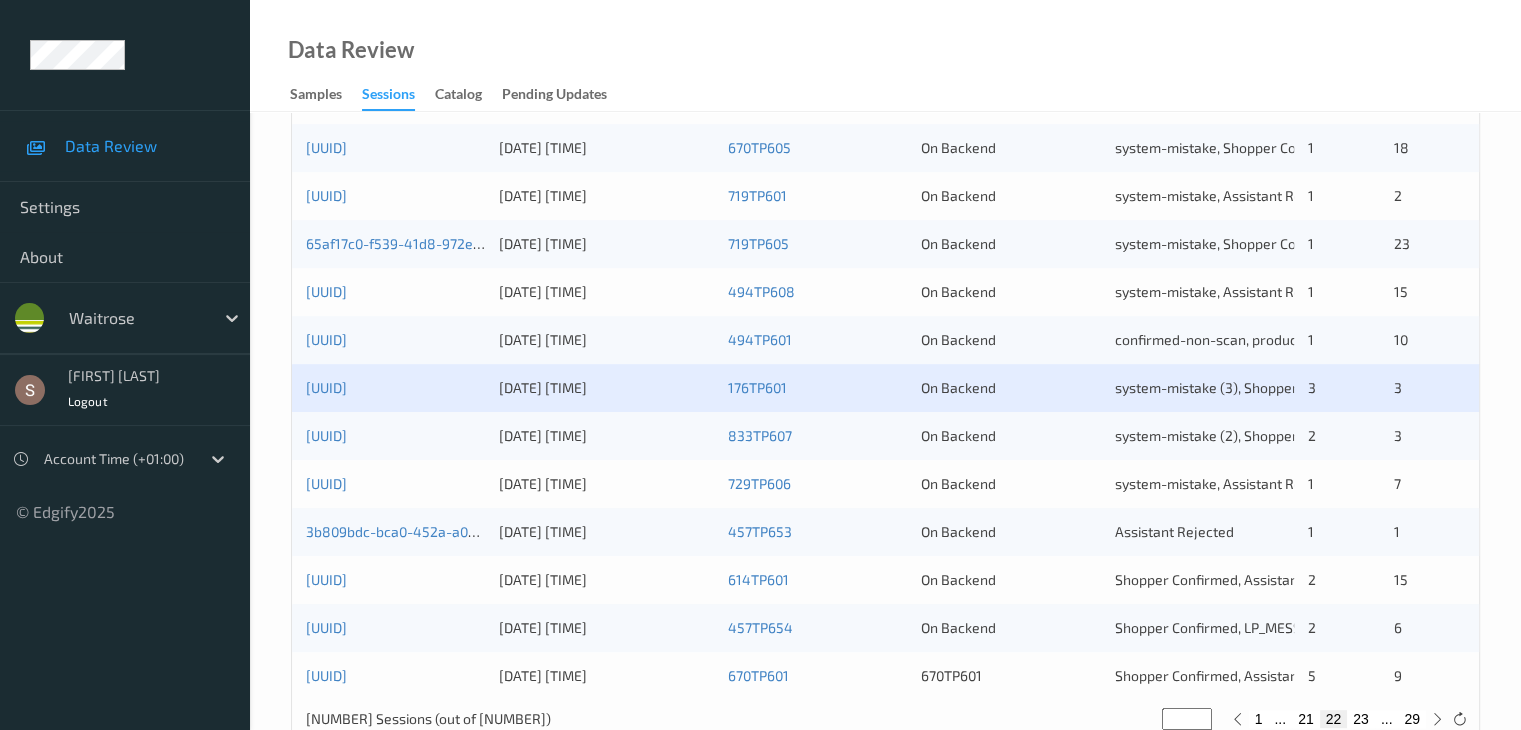 scroll, scrollTop: 932, scrollLeft: 0, axis: vertical 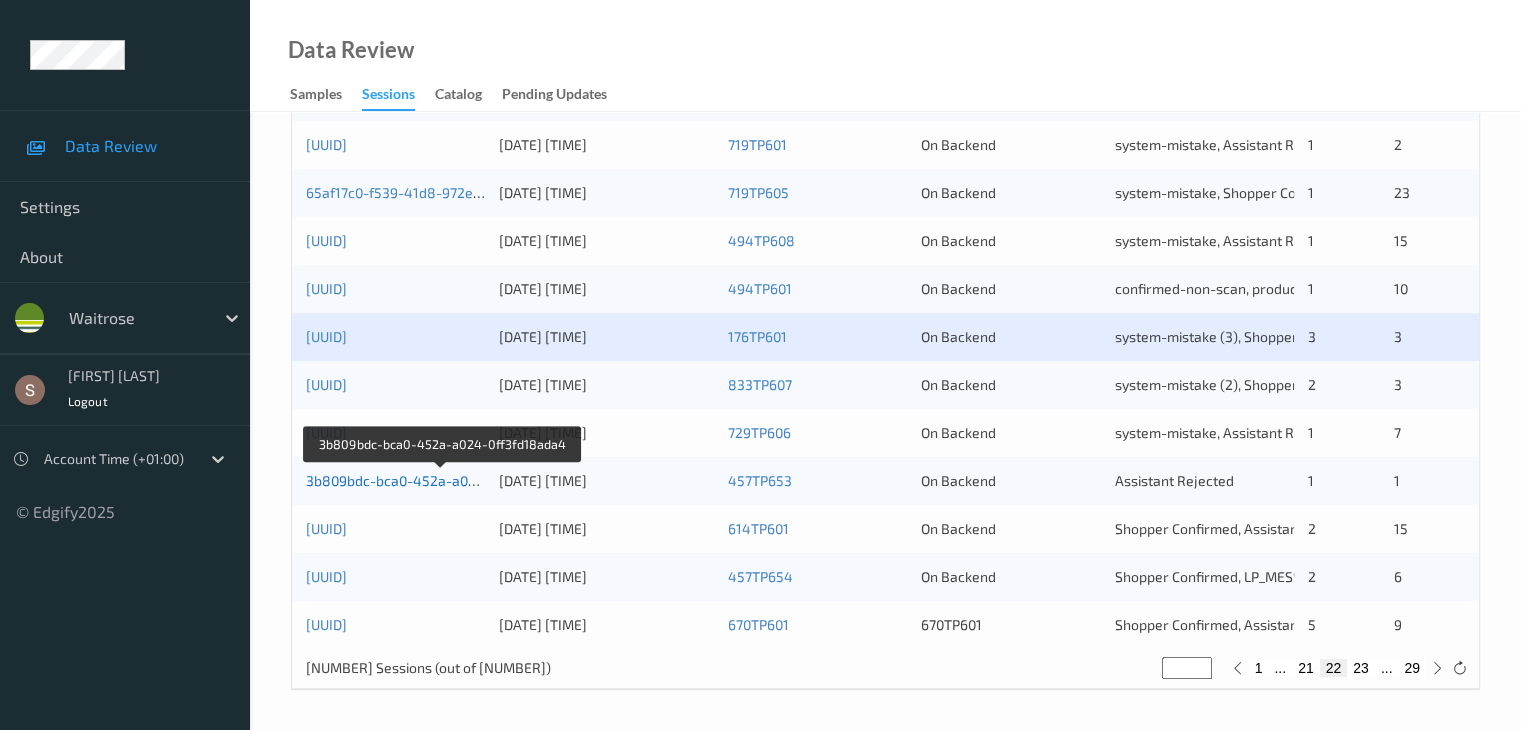click on "3b809bdc-bca0-452a-a024-0ff3fd18ada4" at bounding box center (442, 480) 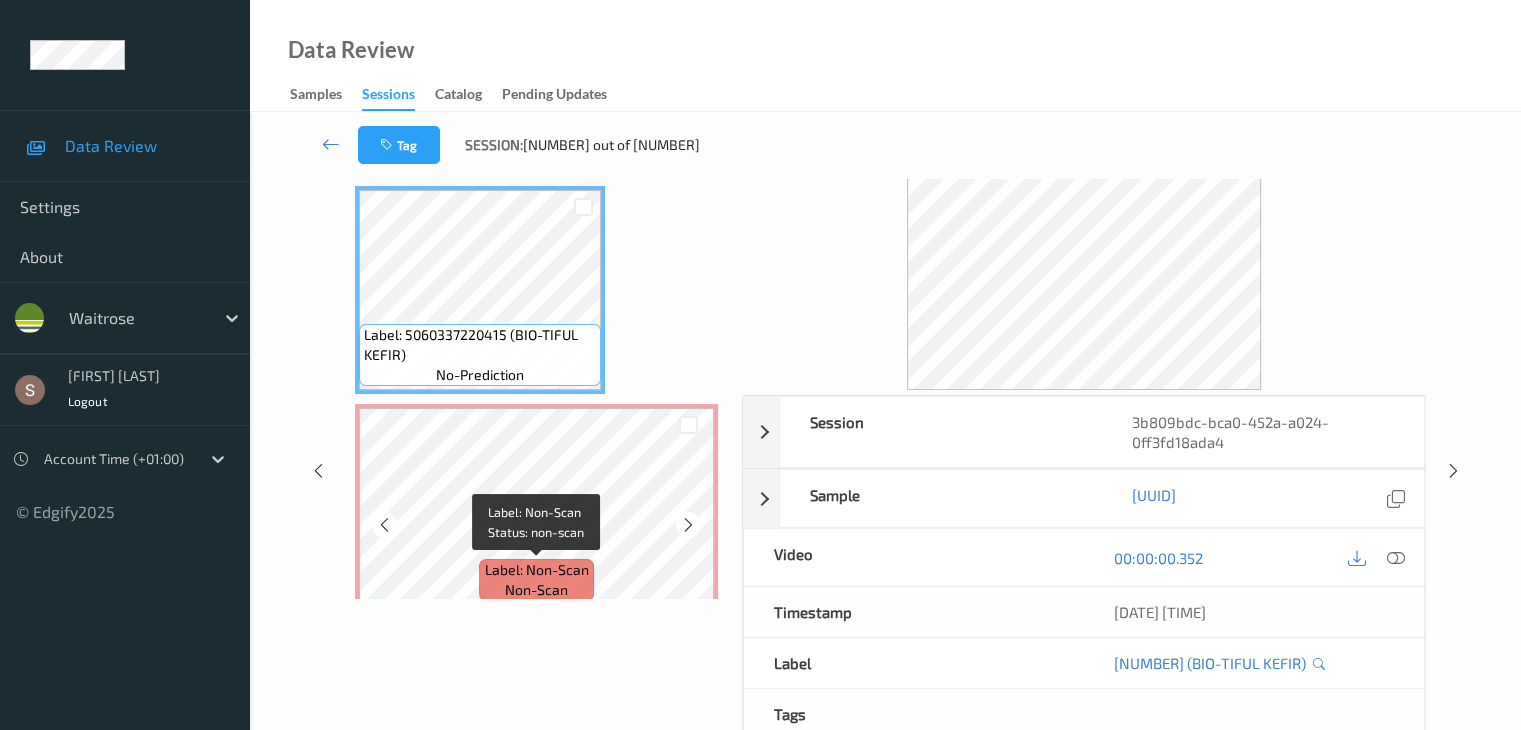 scroll, scrollTop: 0, scrollLeft: 0, axis: both 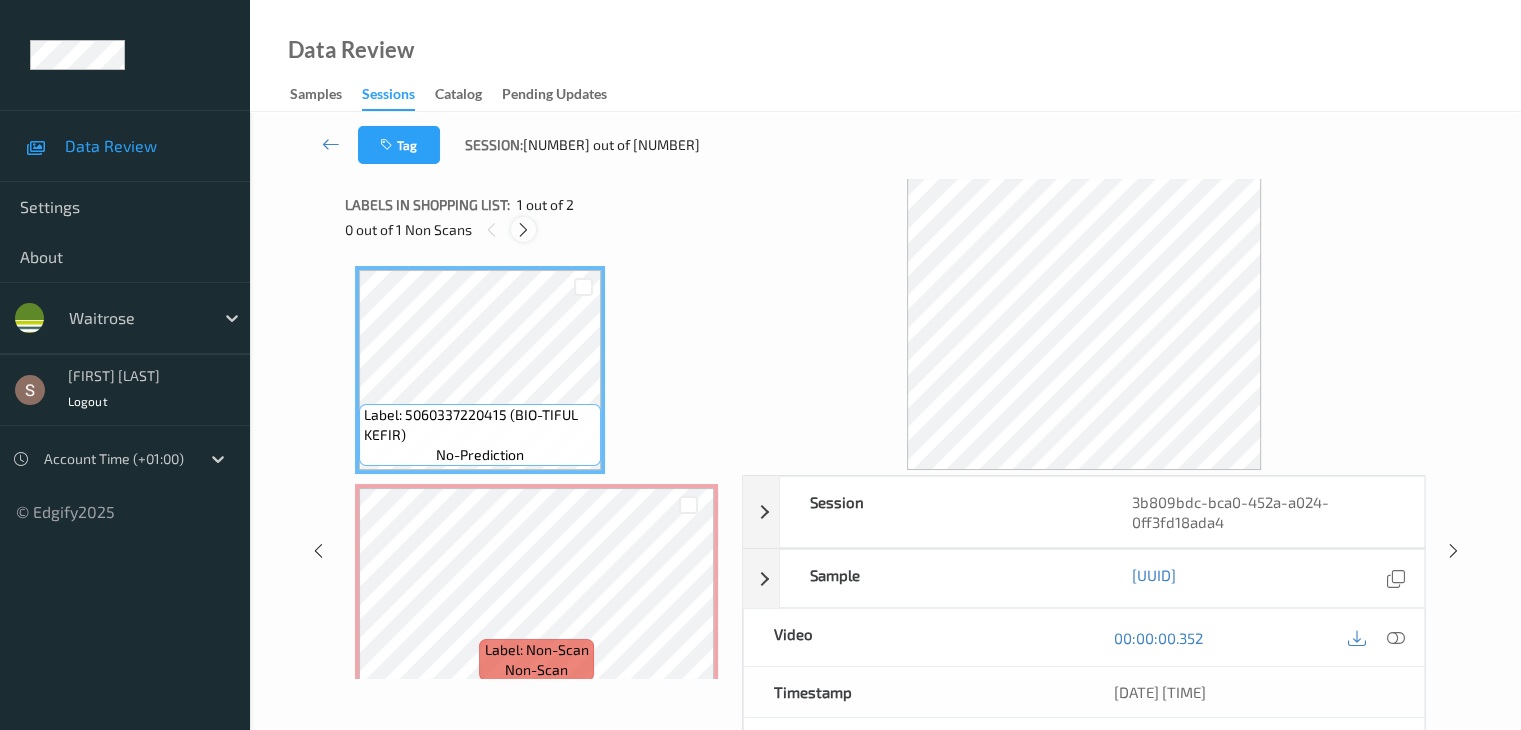 click at bounding box center (523, 230) 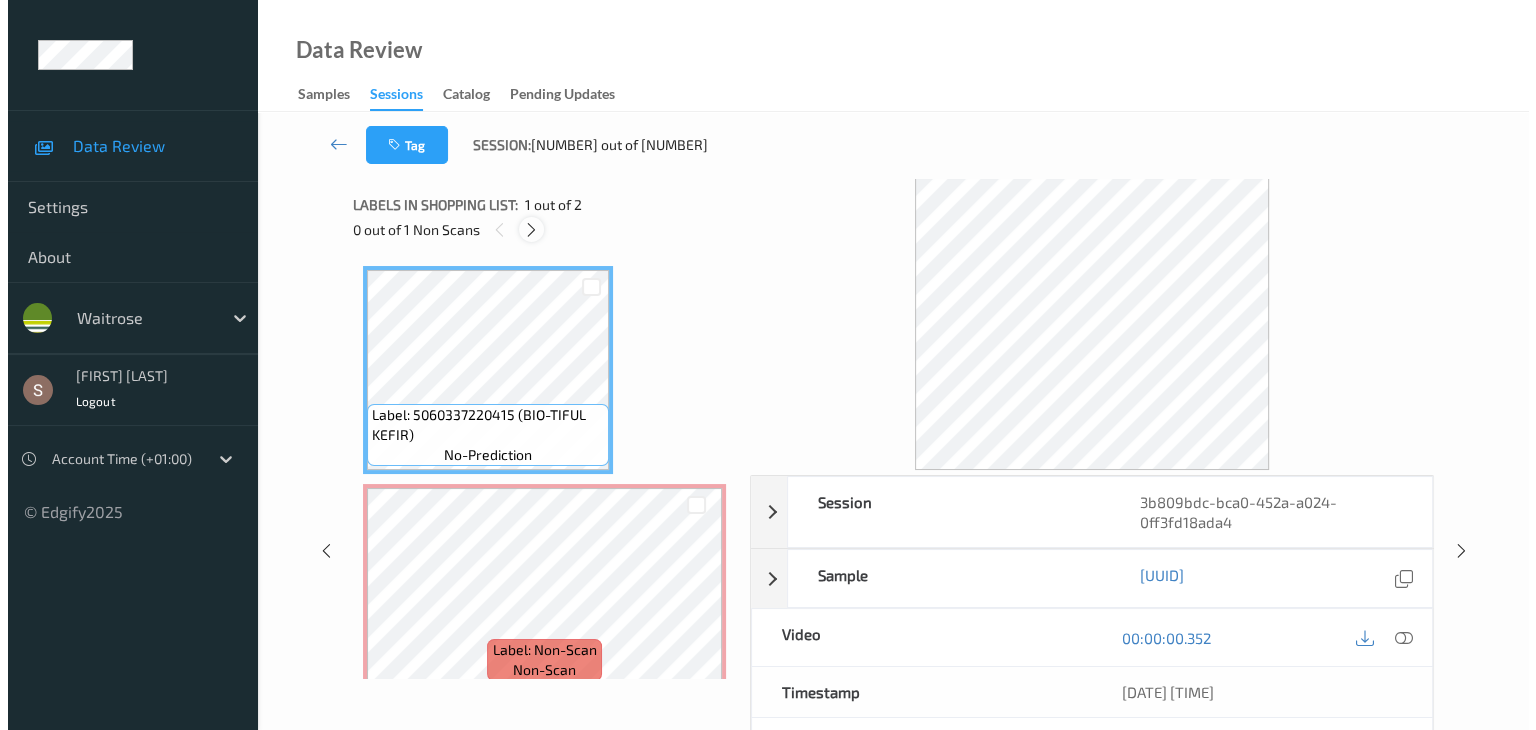 scroll, scrollTop: 10, scrollLeft: 0, axis: vertical 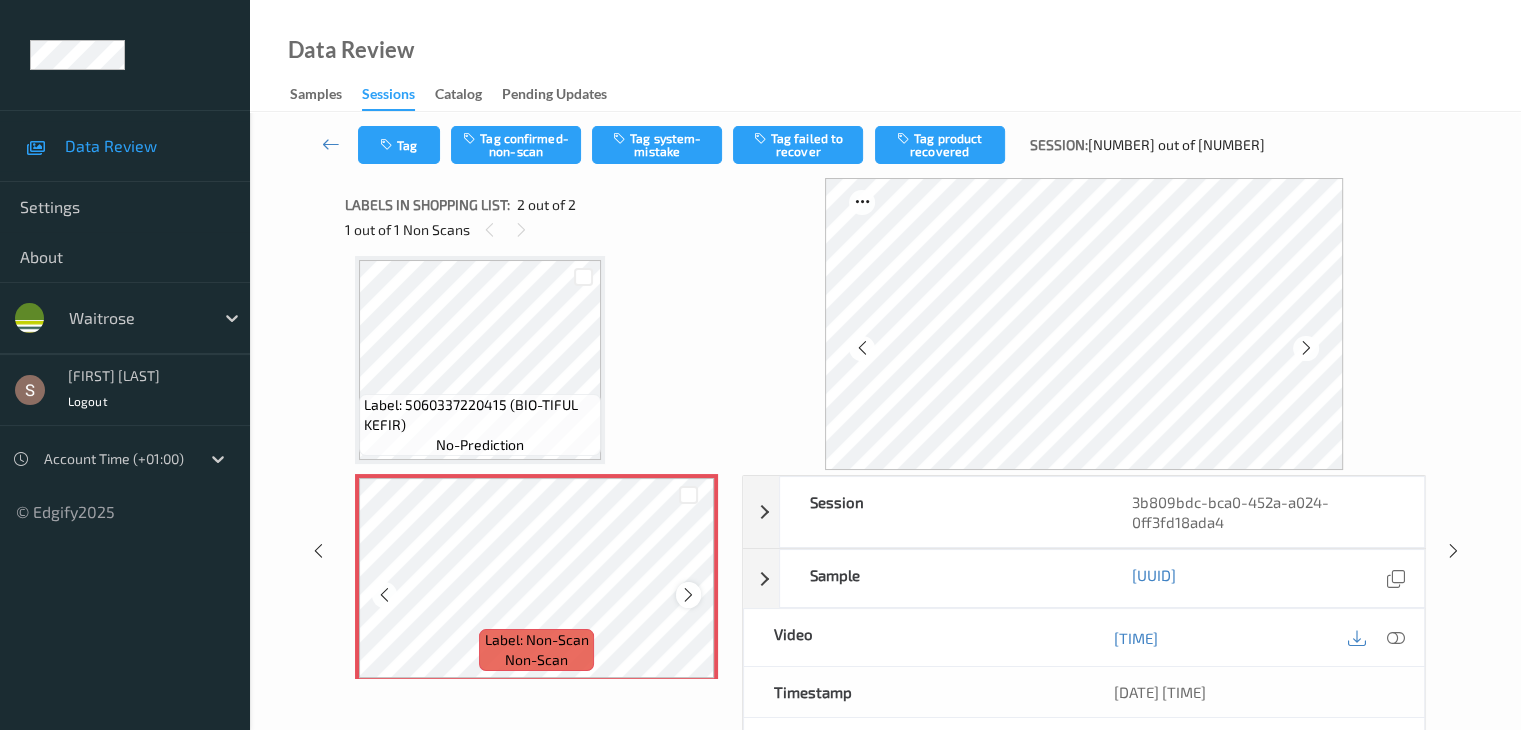 click at bounding box center [688, 594] 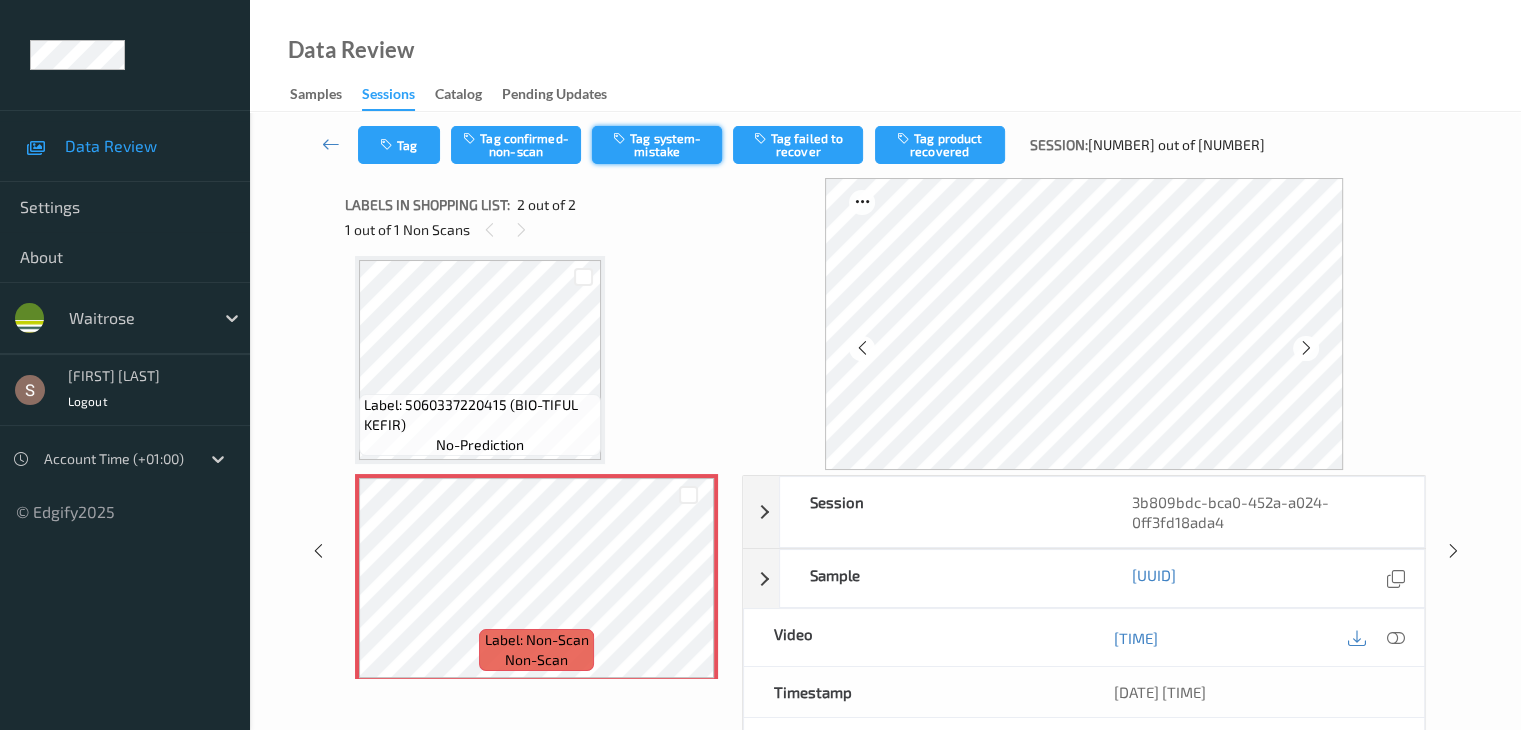 click on "Tag   system-mistake" at bounding box center [657, 145] 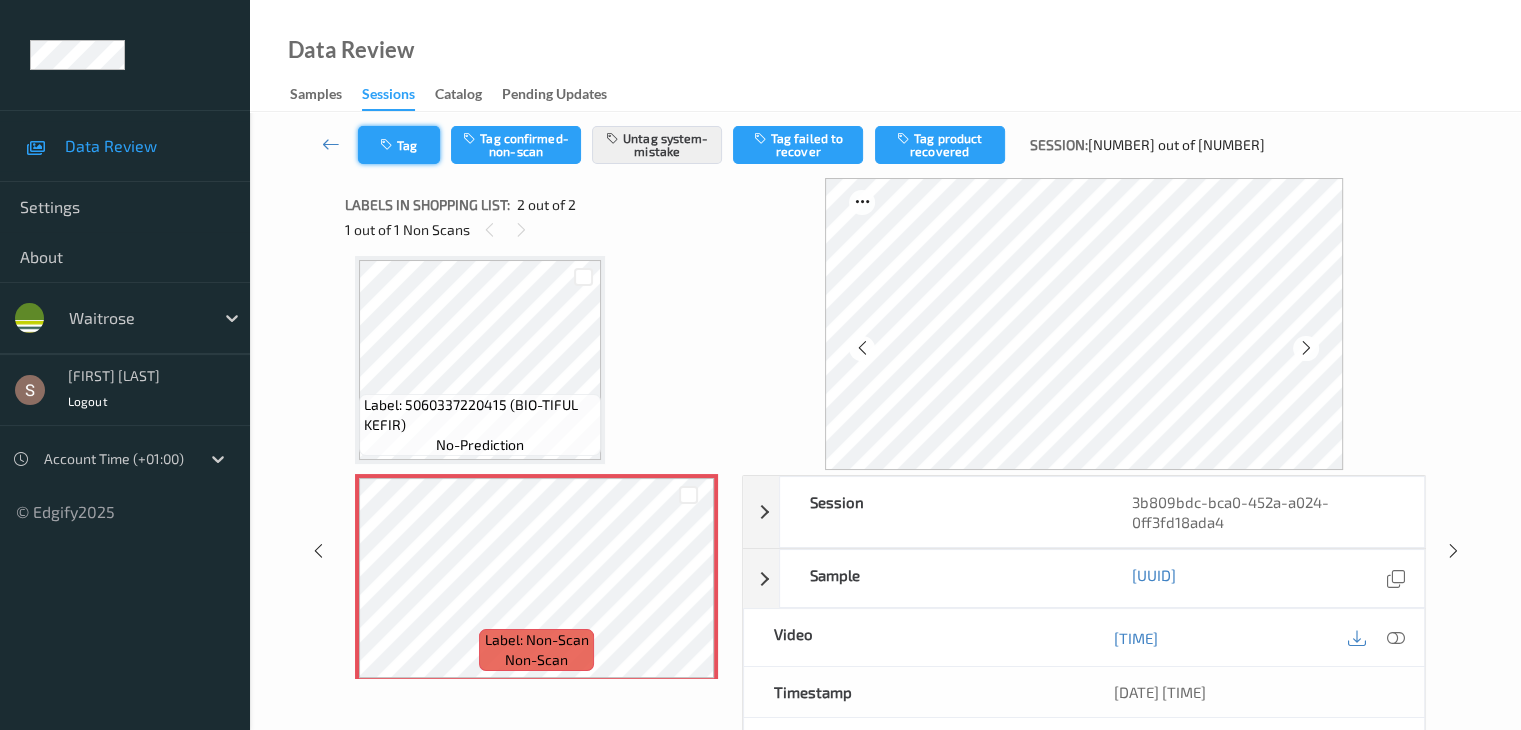 click on "Tag" at bounding box center (399, 145) 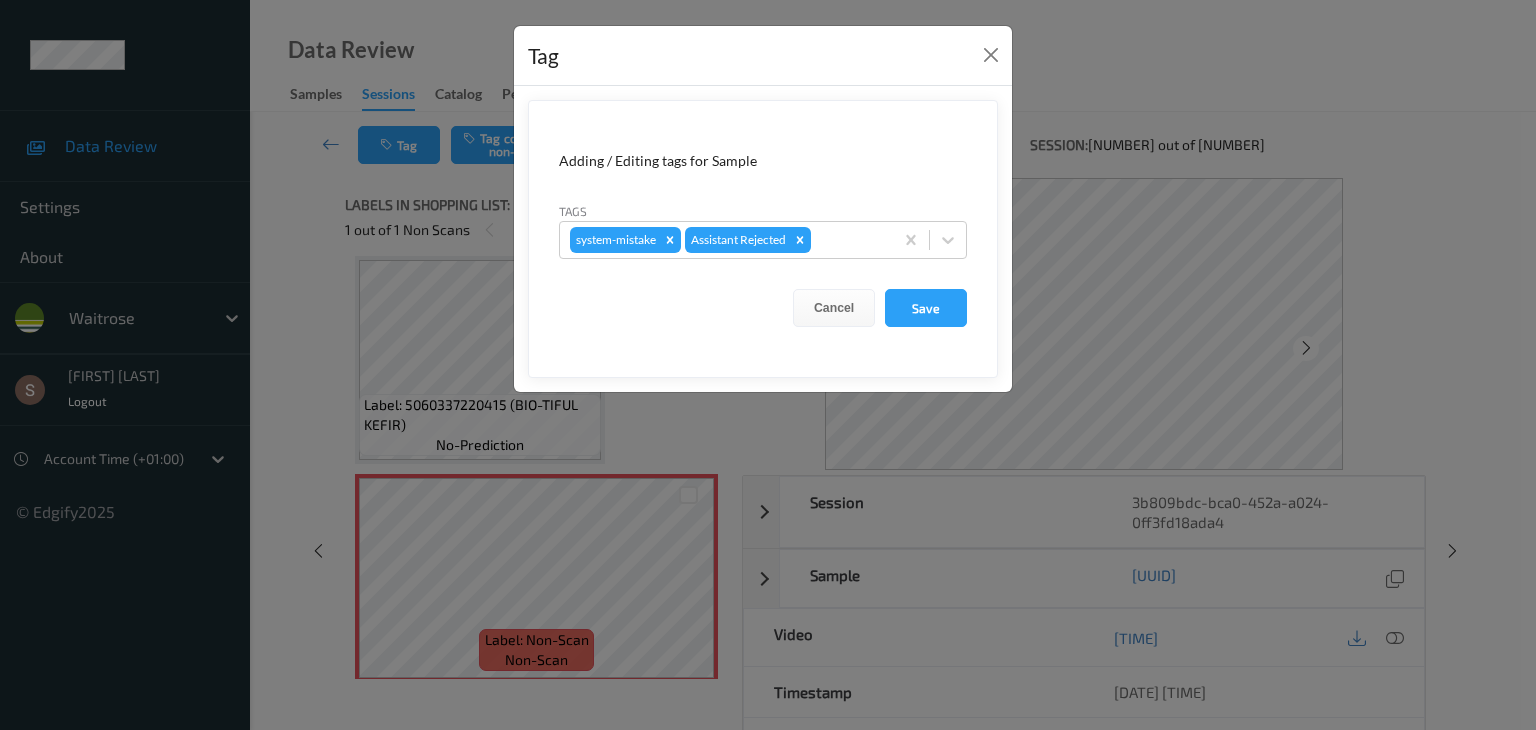 click on "Adding / Editing tags for Sample   Tags system-mistake Assistant Rejected Cancel Save" at bounding box center [763, 239] 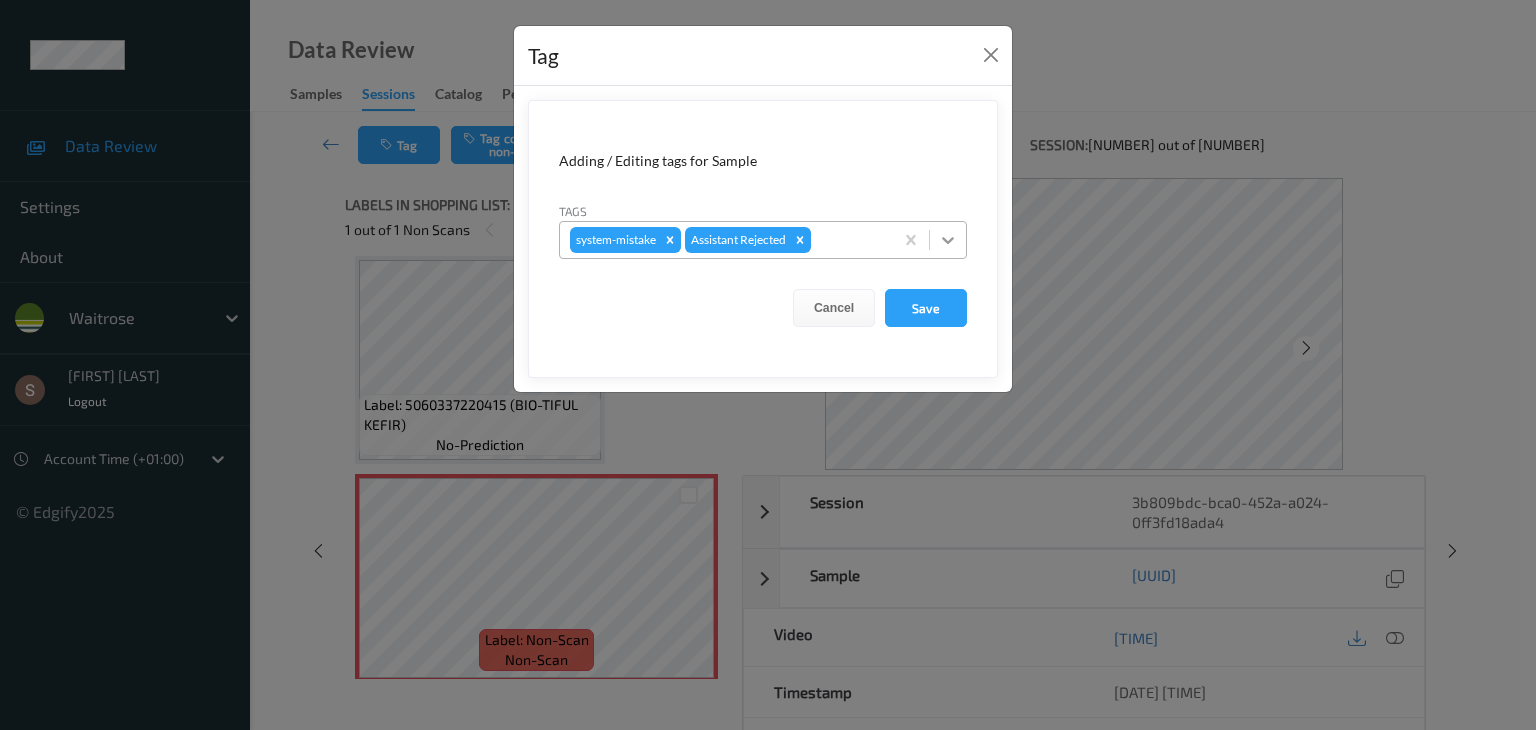 click at bounding box center (948, 240) 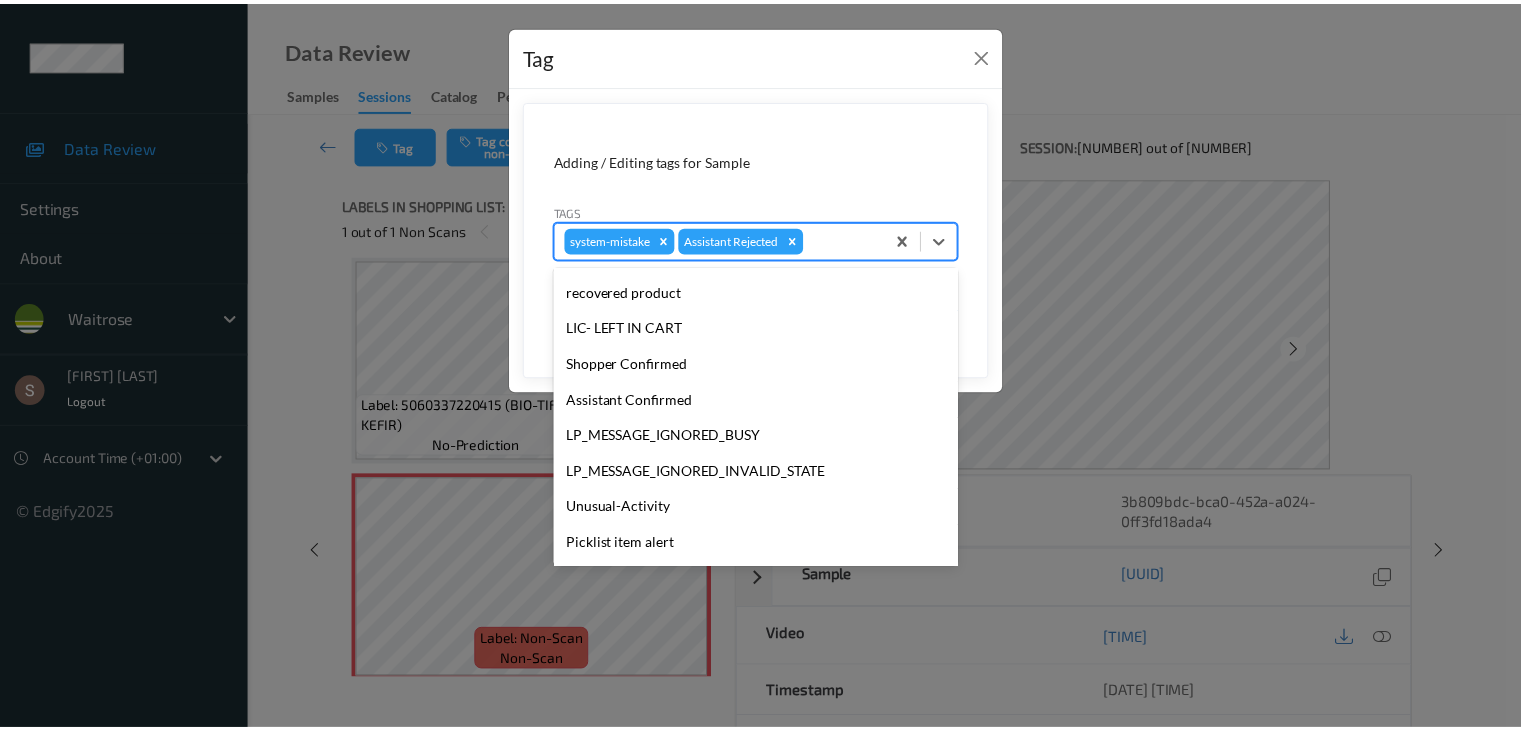 scroll, scrollTop: 356, scrollLeft: 0, axis: vertical 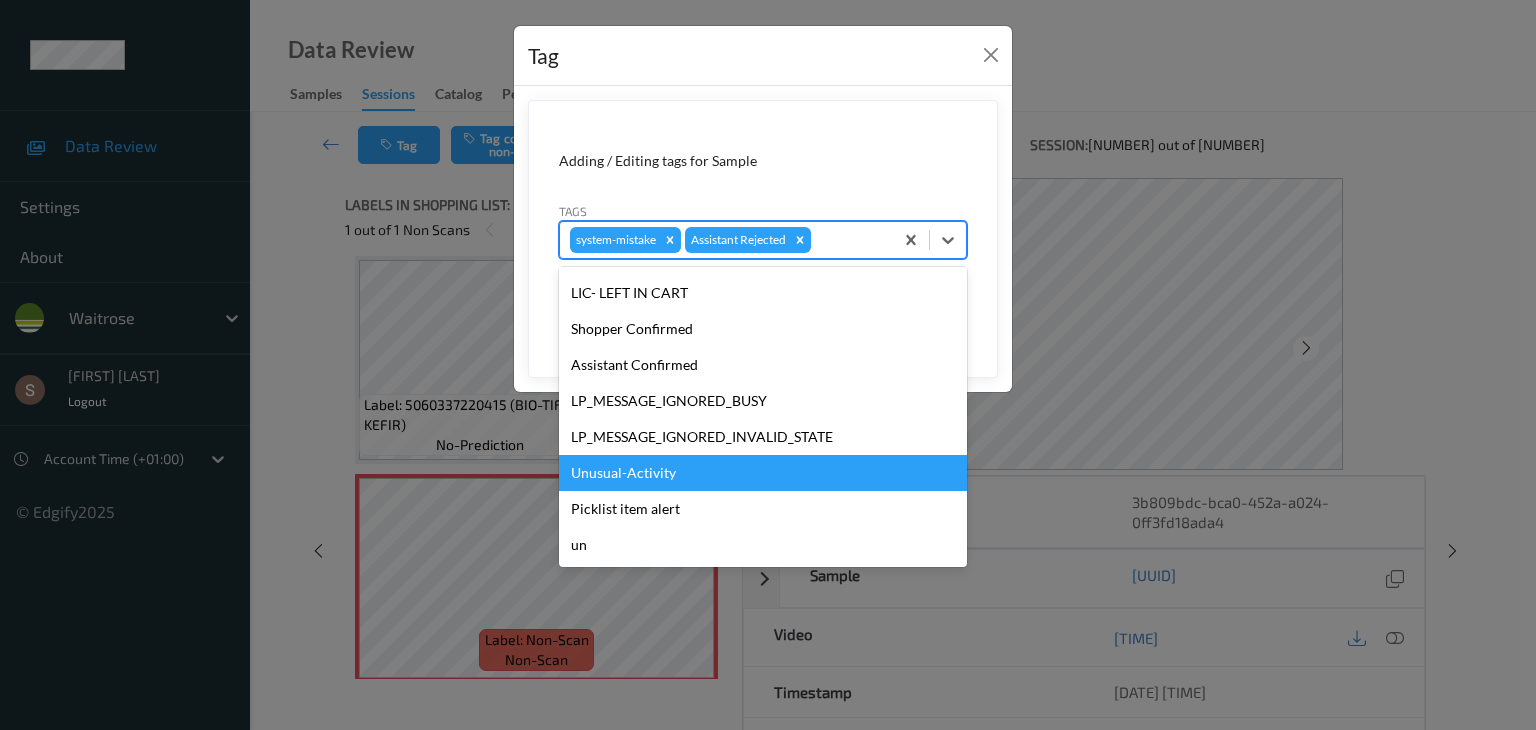click on "Unusual-Activity" at bounding box center (763, 473) 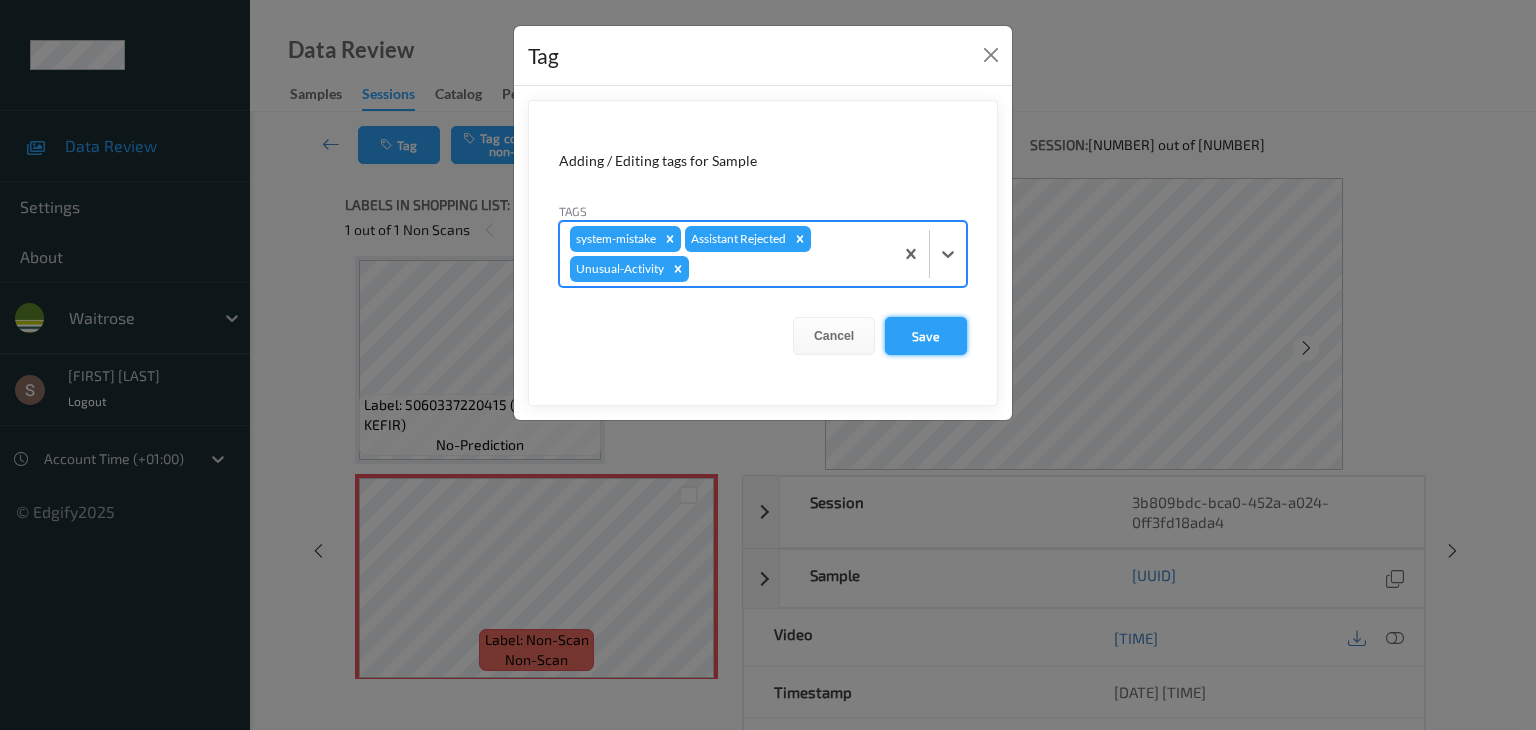 click on "Save" at bounding box center (926, 336) 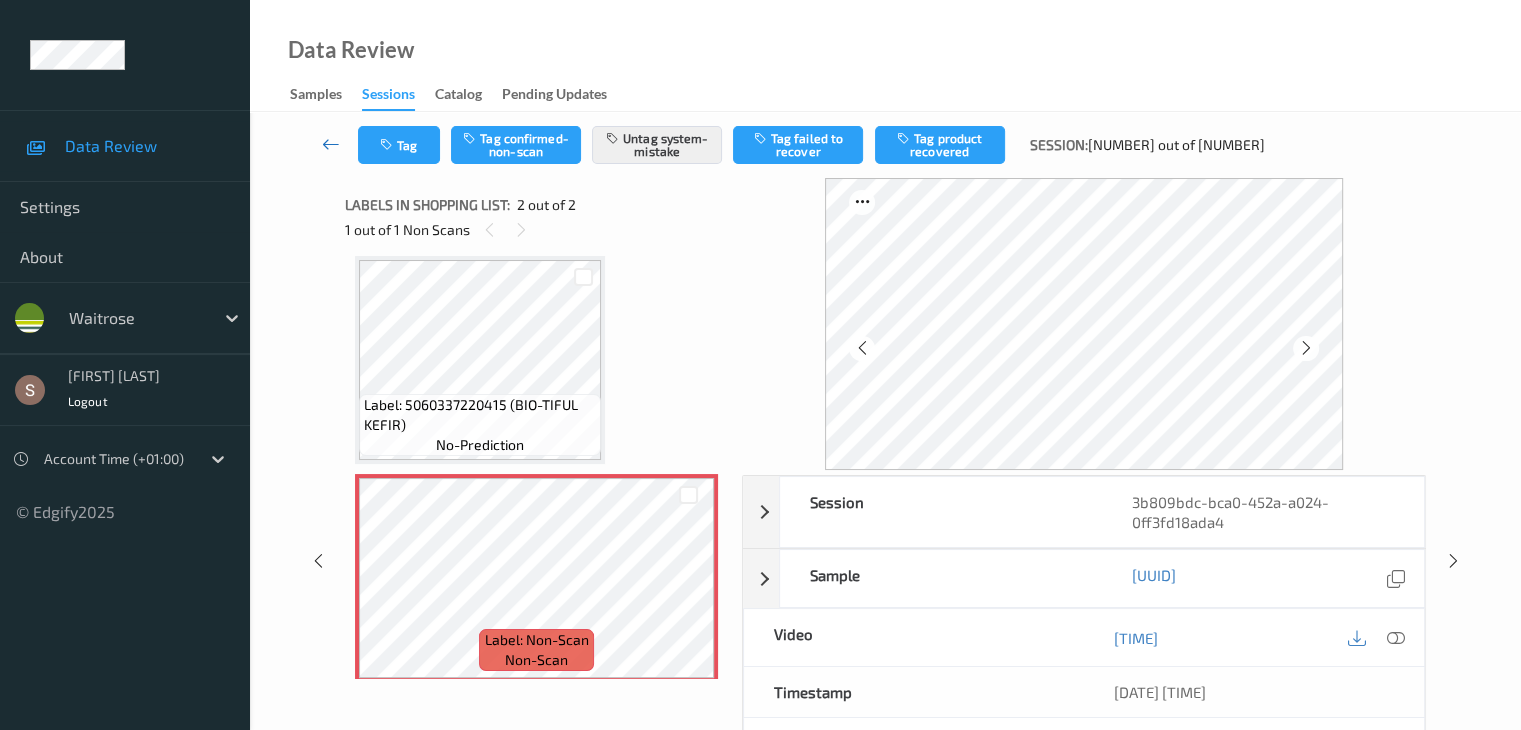 click at bounding box center [331, 144] 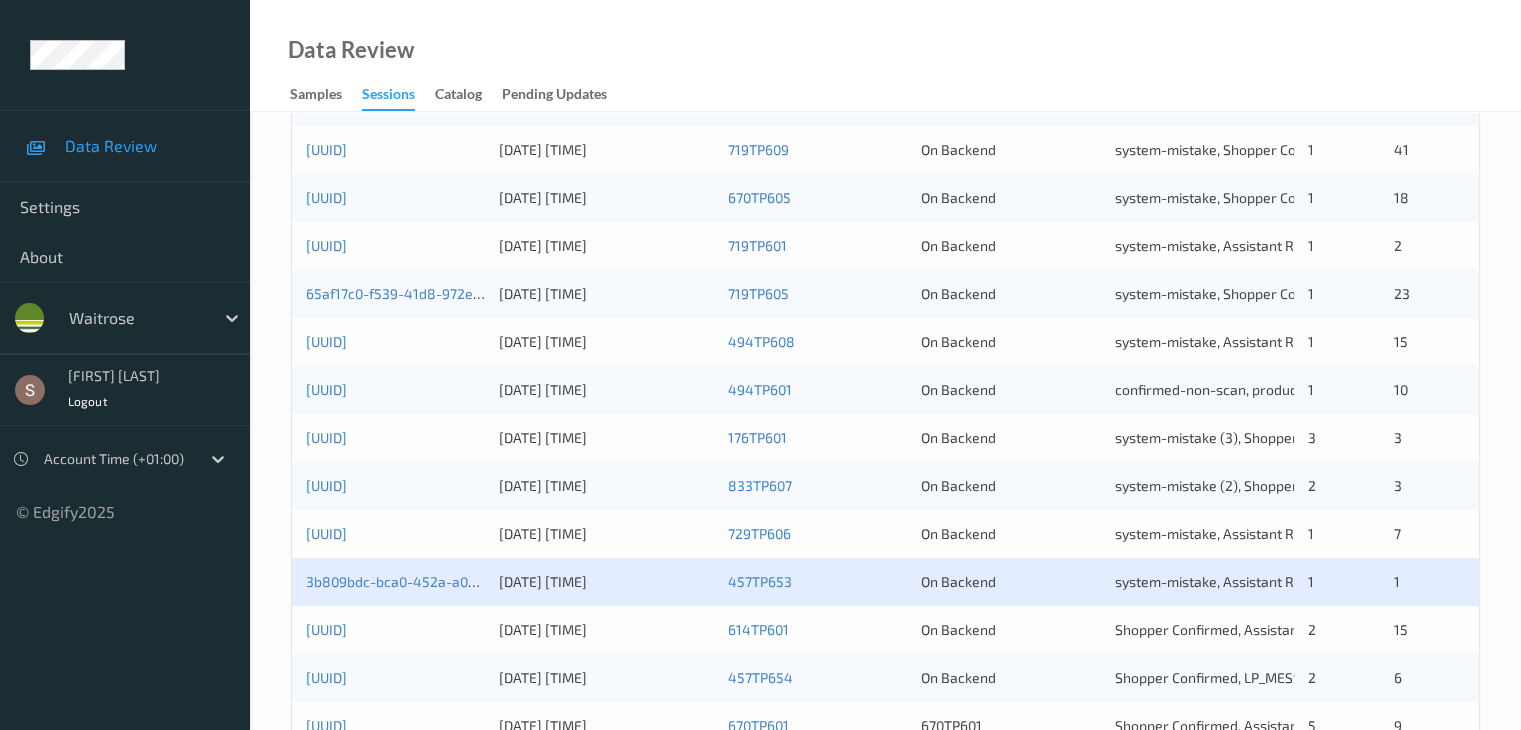 scroll, scrollTop: 932, scrollLeft: 0, axis: vertical 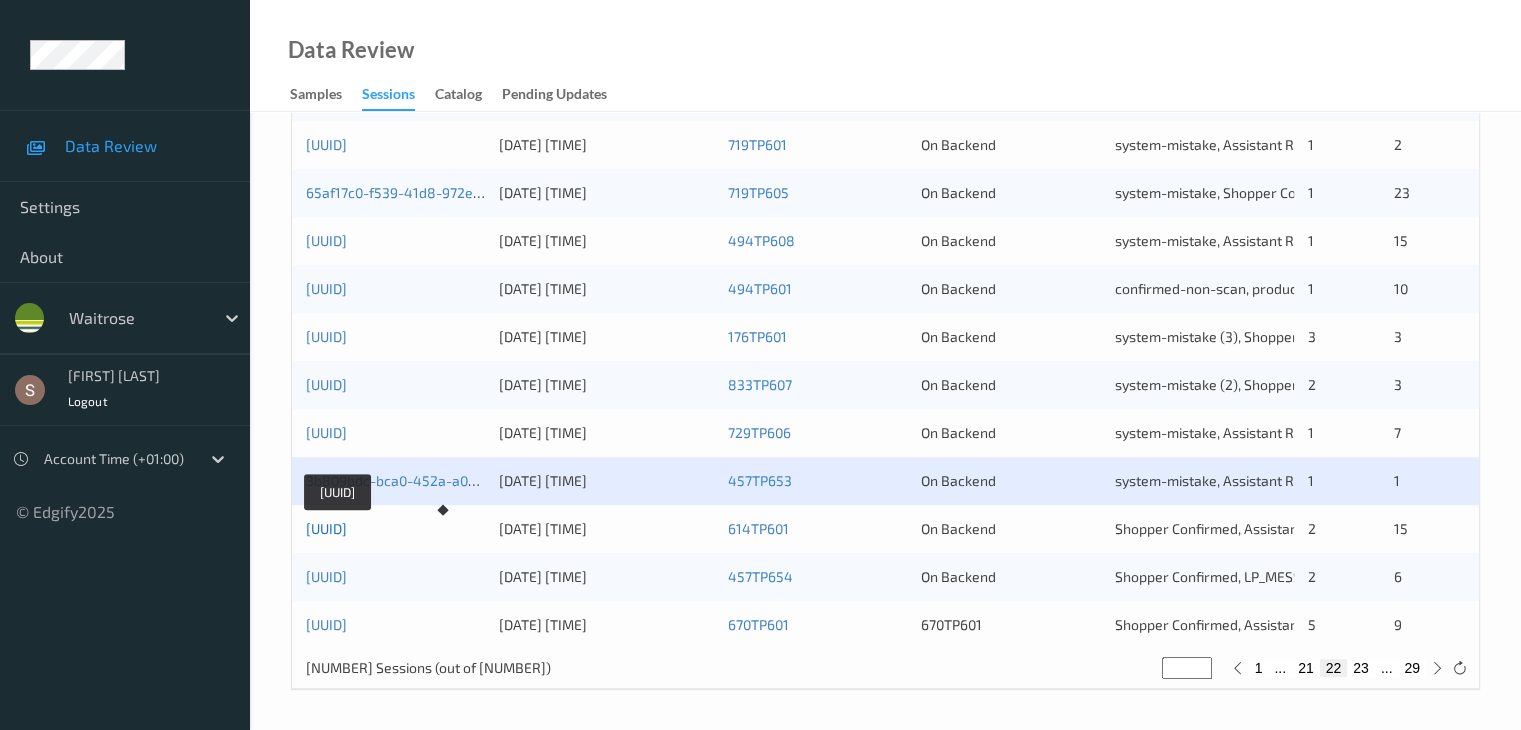 click on "[UUID]" at bounding box center [326, 528] 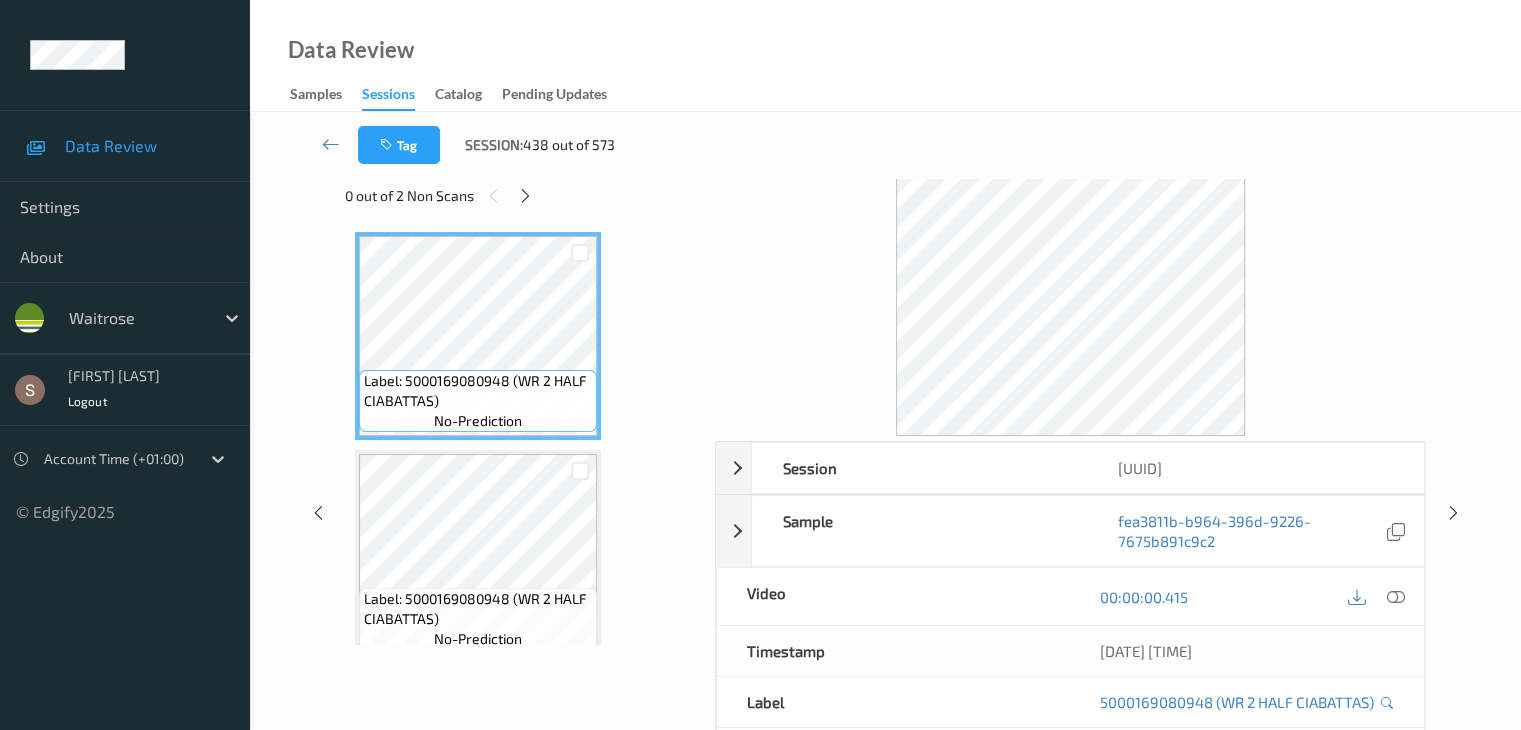 scroll, scrollTop: 0, scrollLeft: 0, axis: both 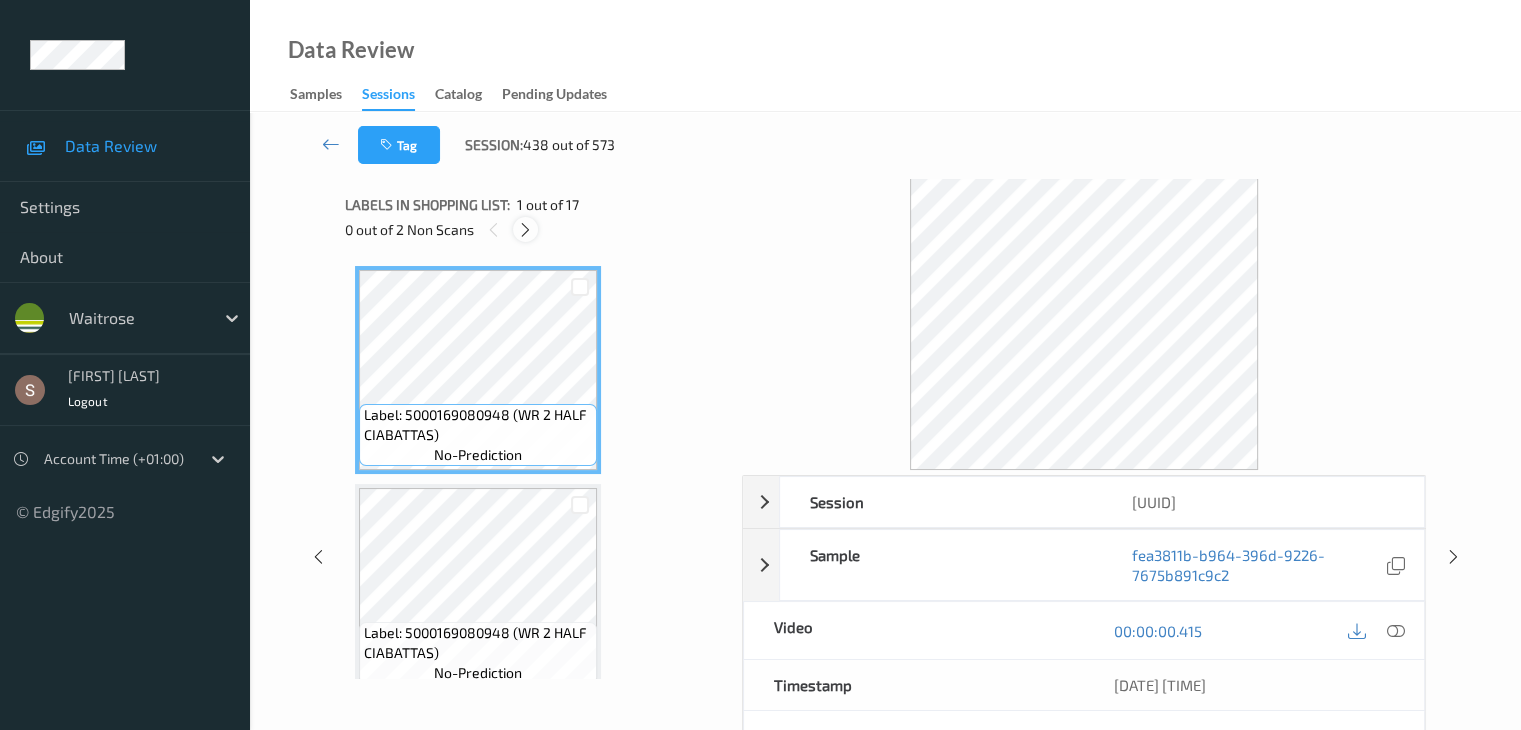 click at bounding box center [525, 230] 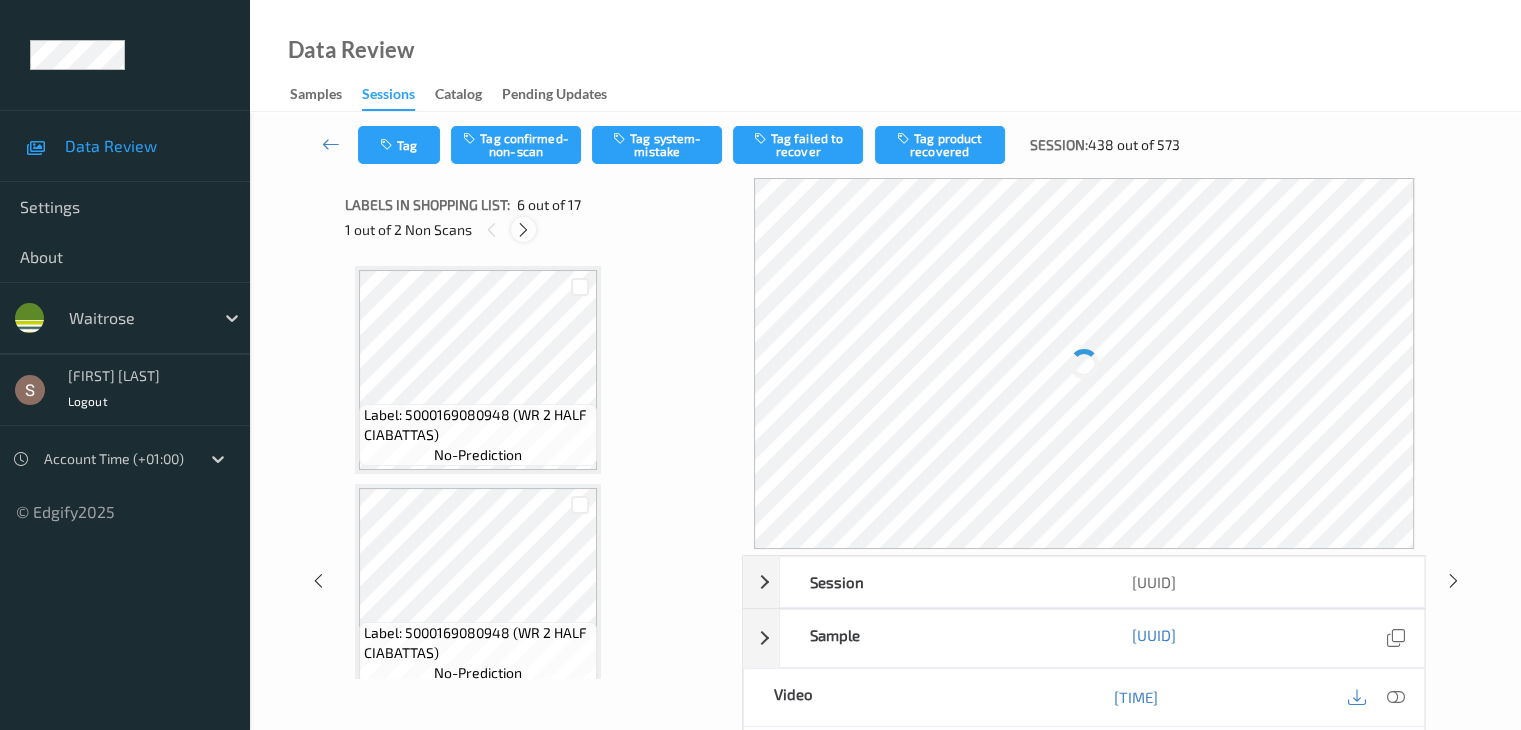 scroll, scrollTop: 882, scrollLeft: 0, axis: vertical 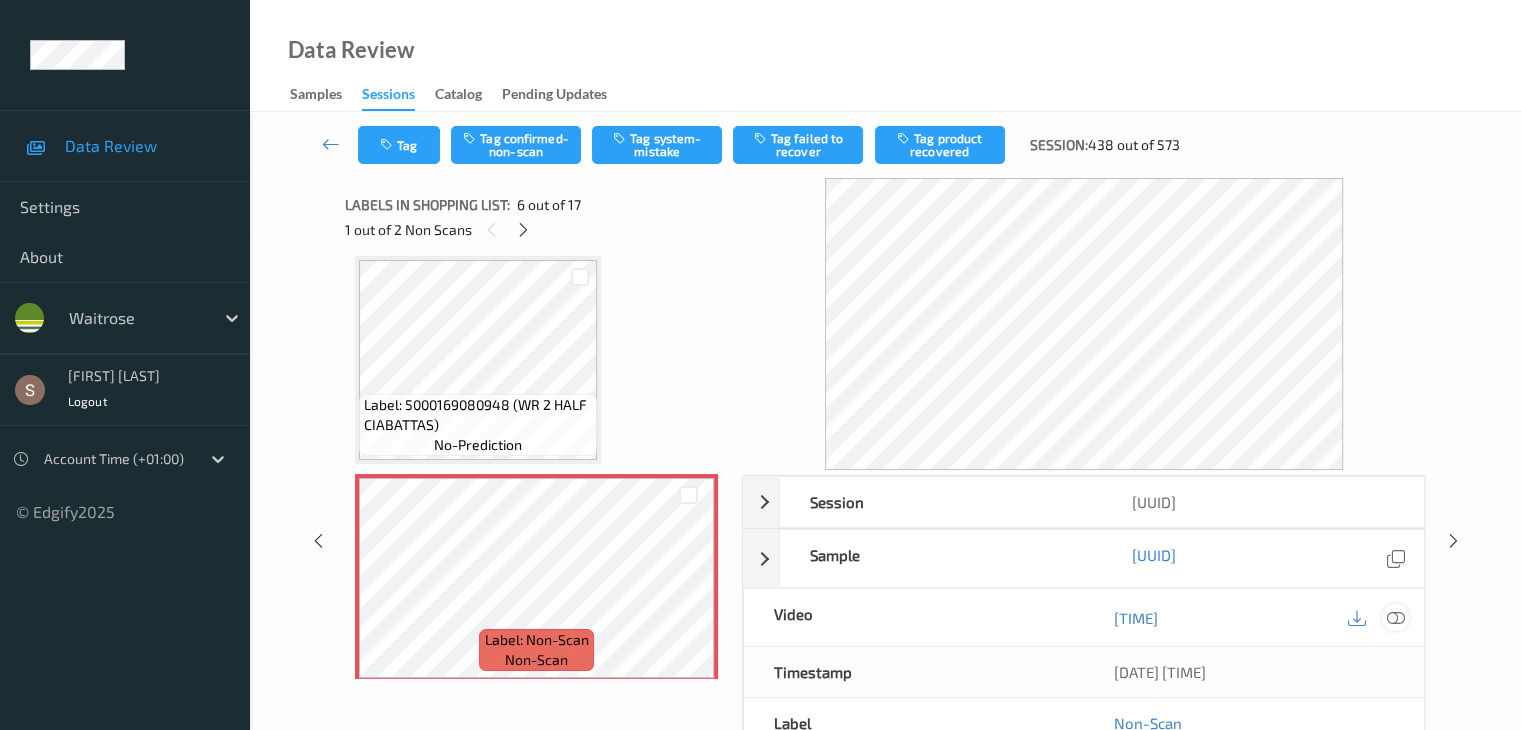 drag, startPoint x: 1392, startPoint y: 651, endPoint x: 1320, endPoint y: 639, distance: 72.99315 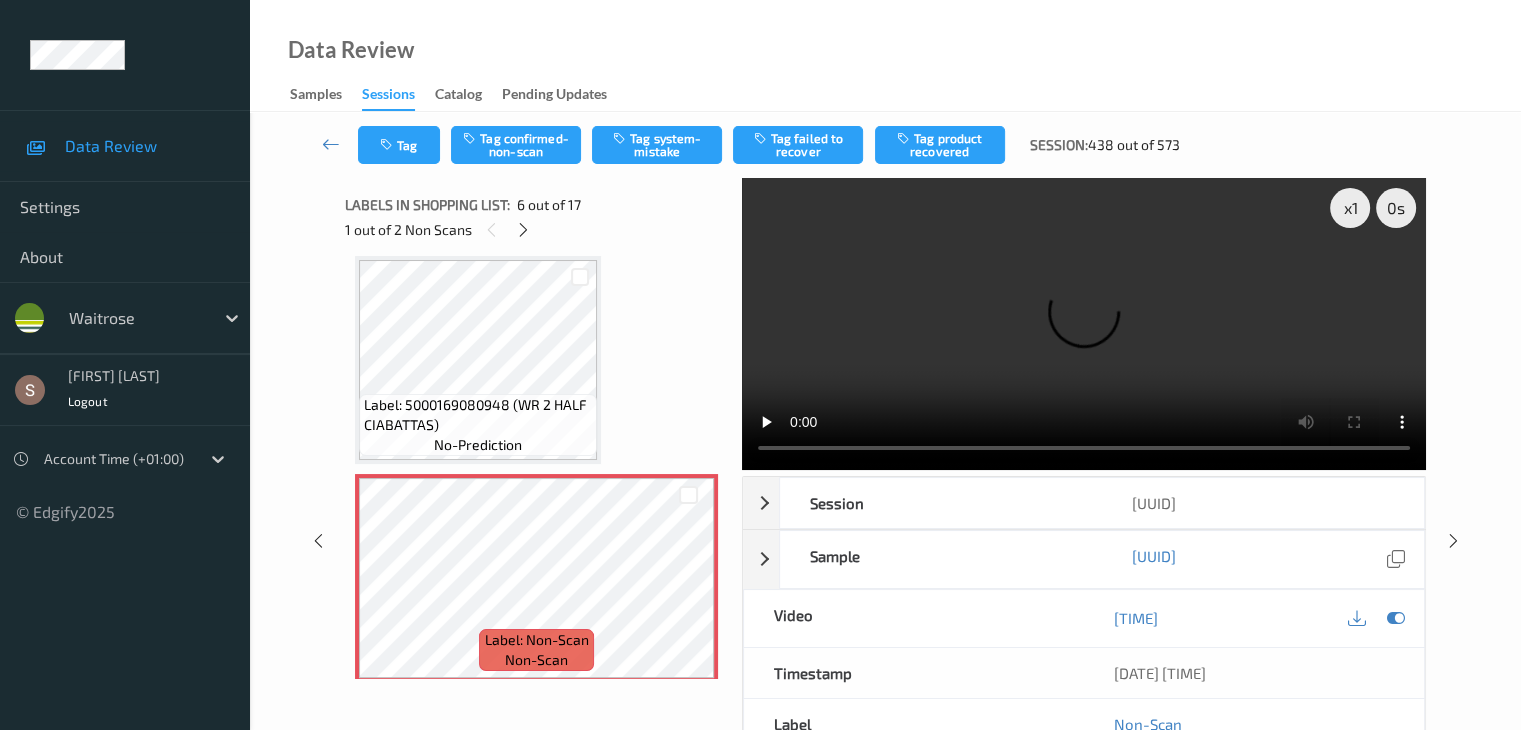 click at bounding box center (1084, 324) 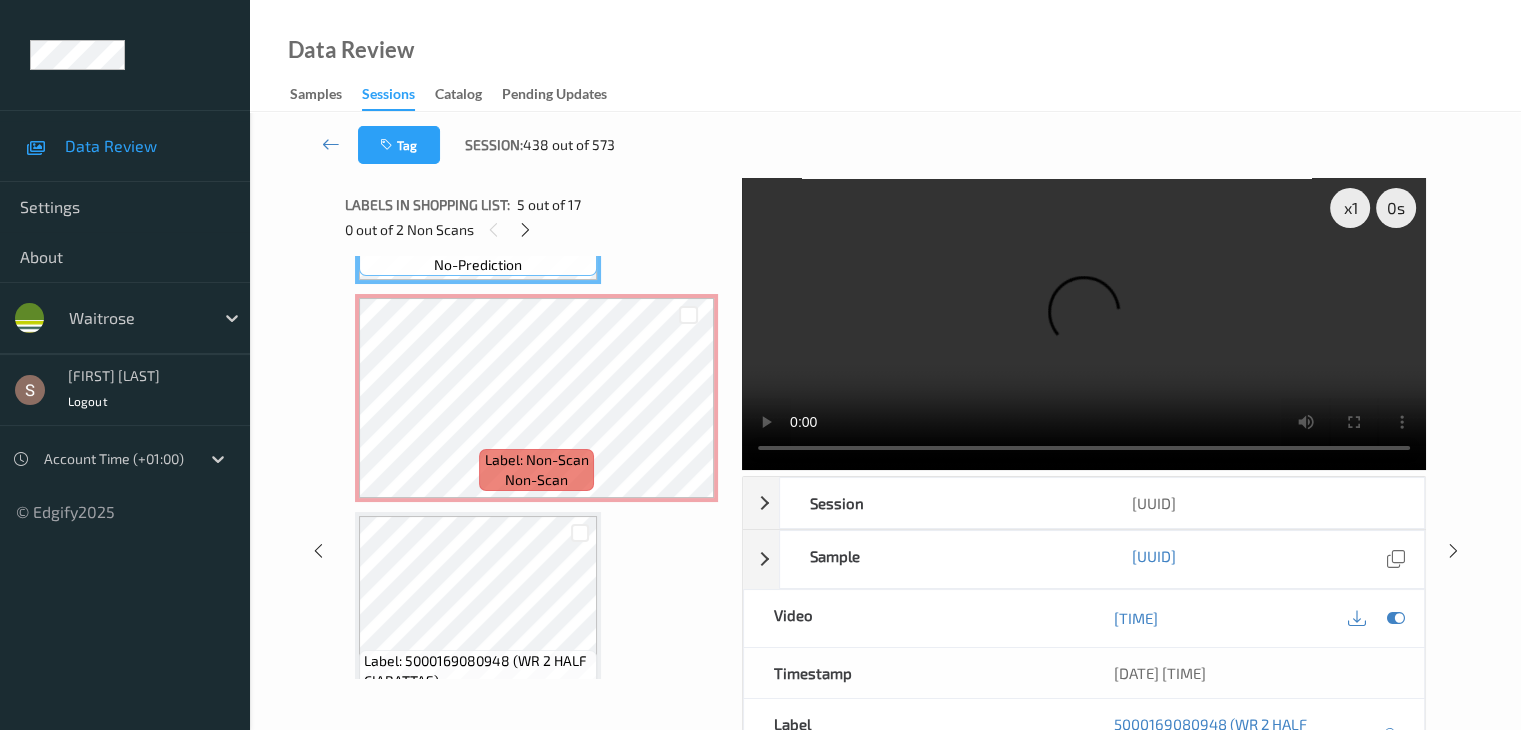 scroll, scrollTop: 1082, scrollLeft: 0, axis: vertical 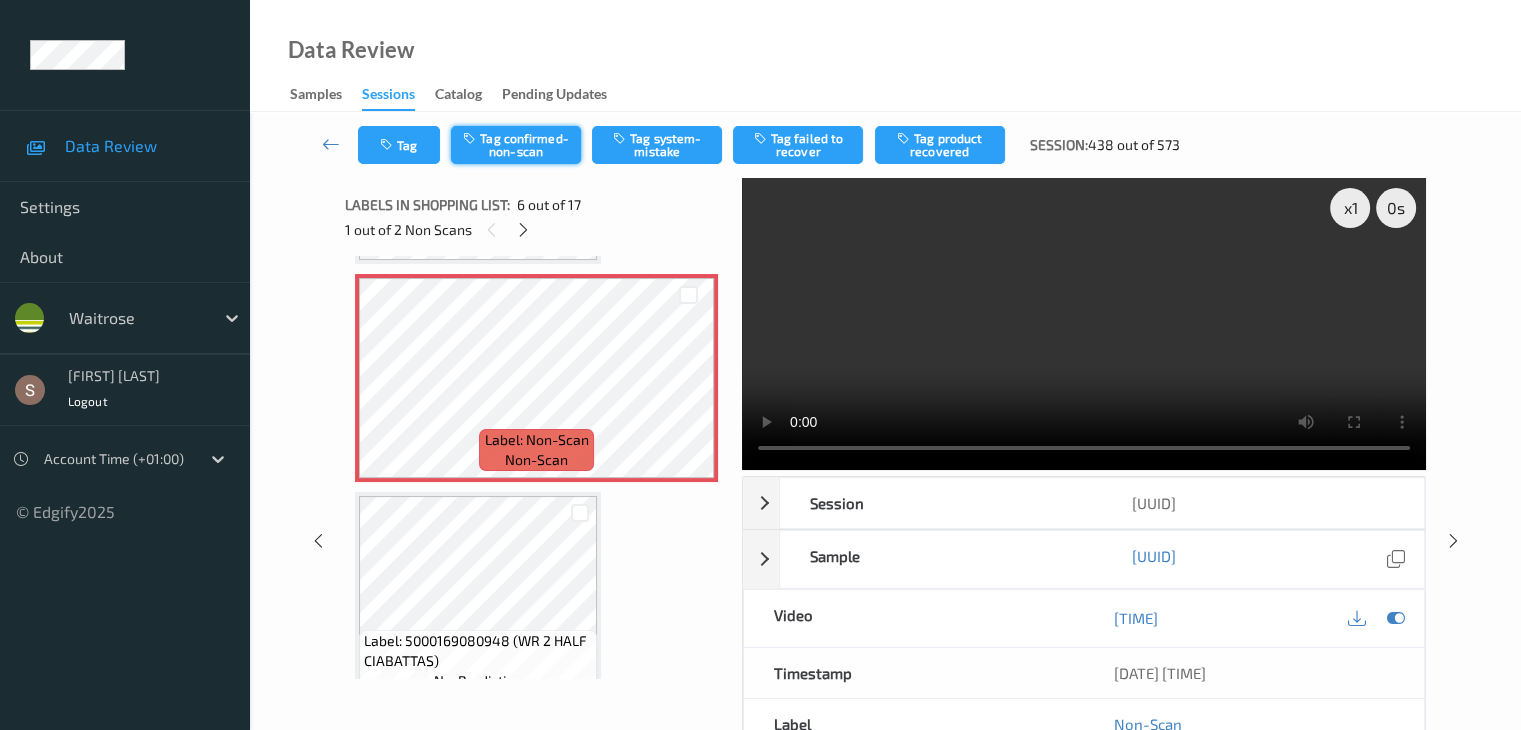 click on "Tag   confirmed-non-scan" at bounding box center (516, 145) 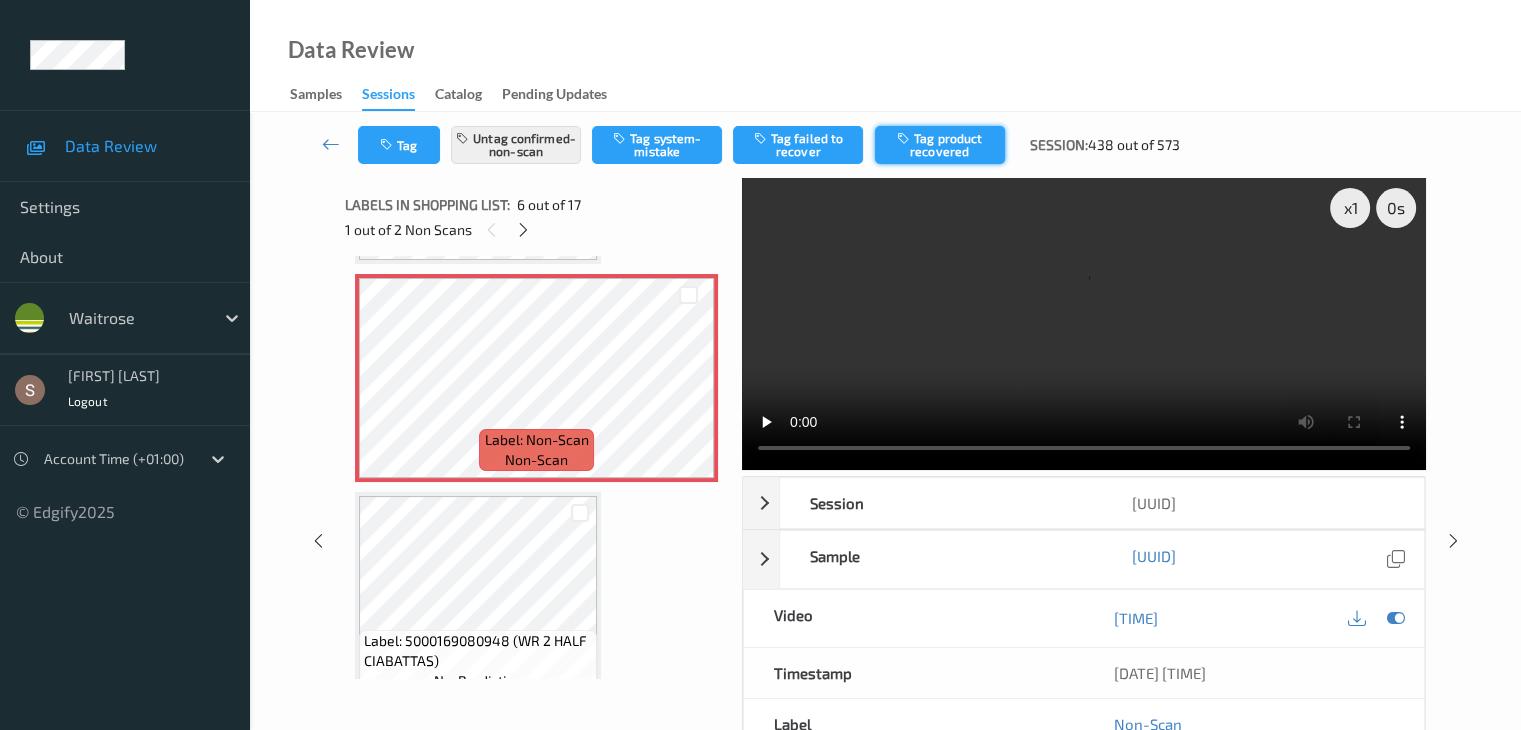 click on "Tag   product recovered" at bounding box center (940, 145) 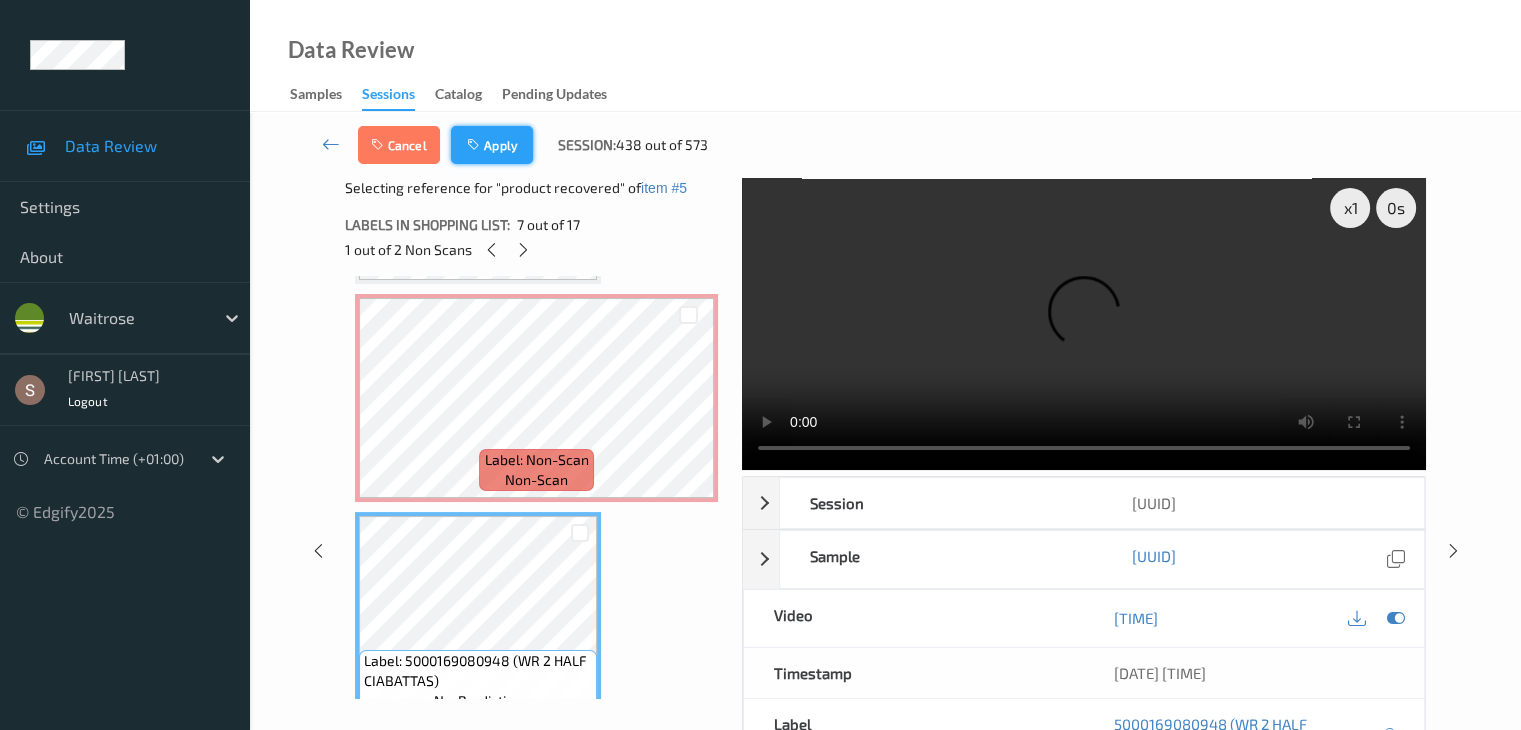click on "Apply" at bounding box center (492, 145) 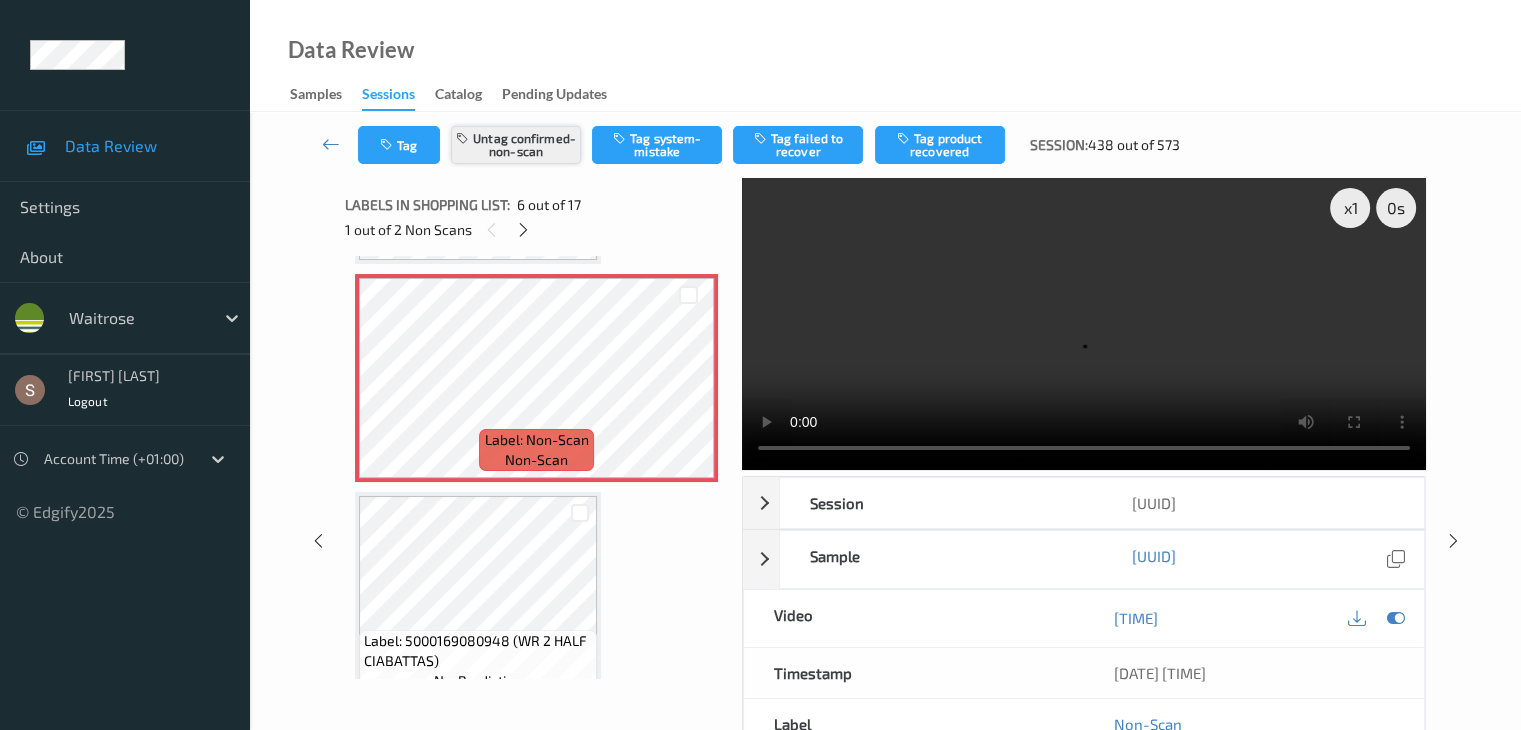 scroll, scrollTop: 882, scrollLeft: 0, axis: vertical 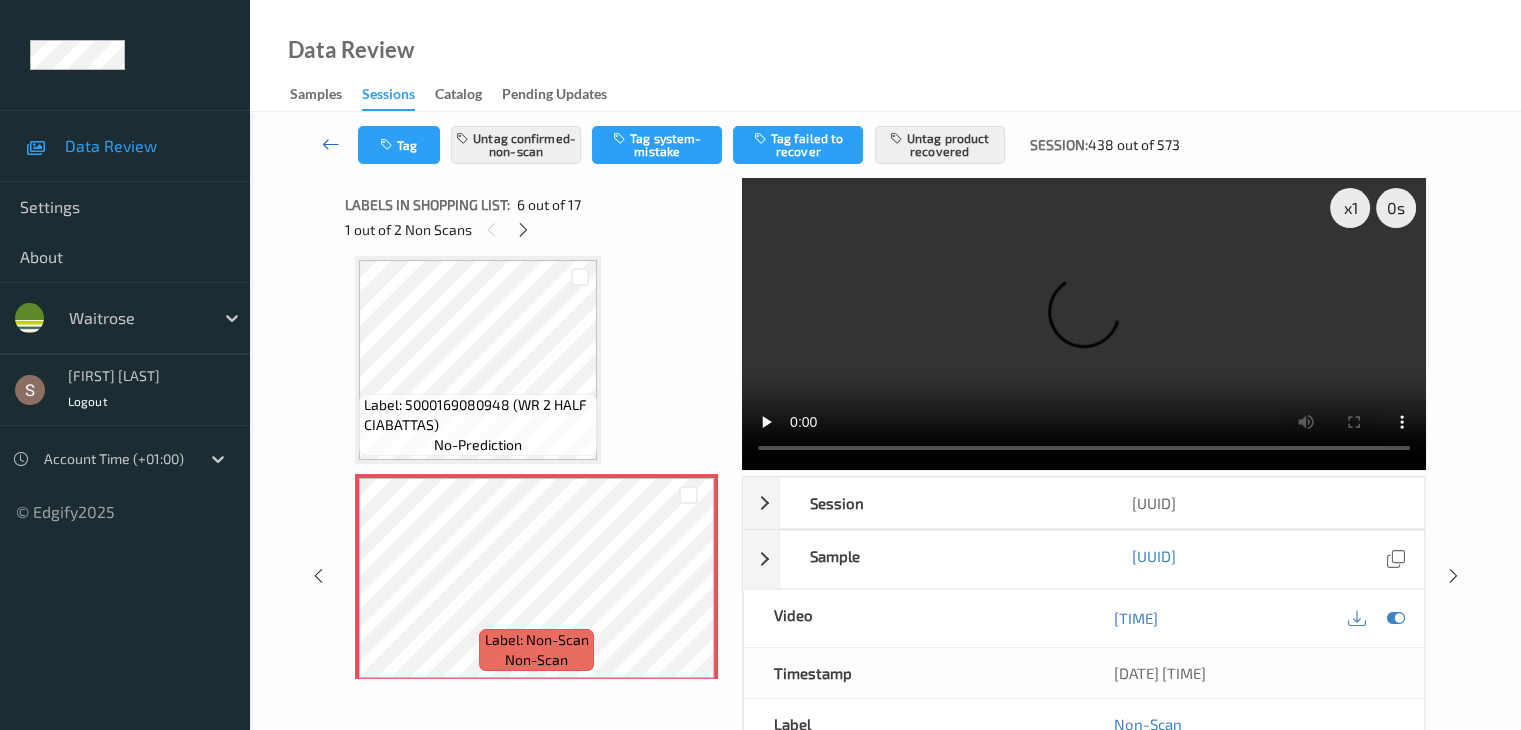 click at bounding box center [331, 145] 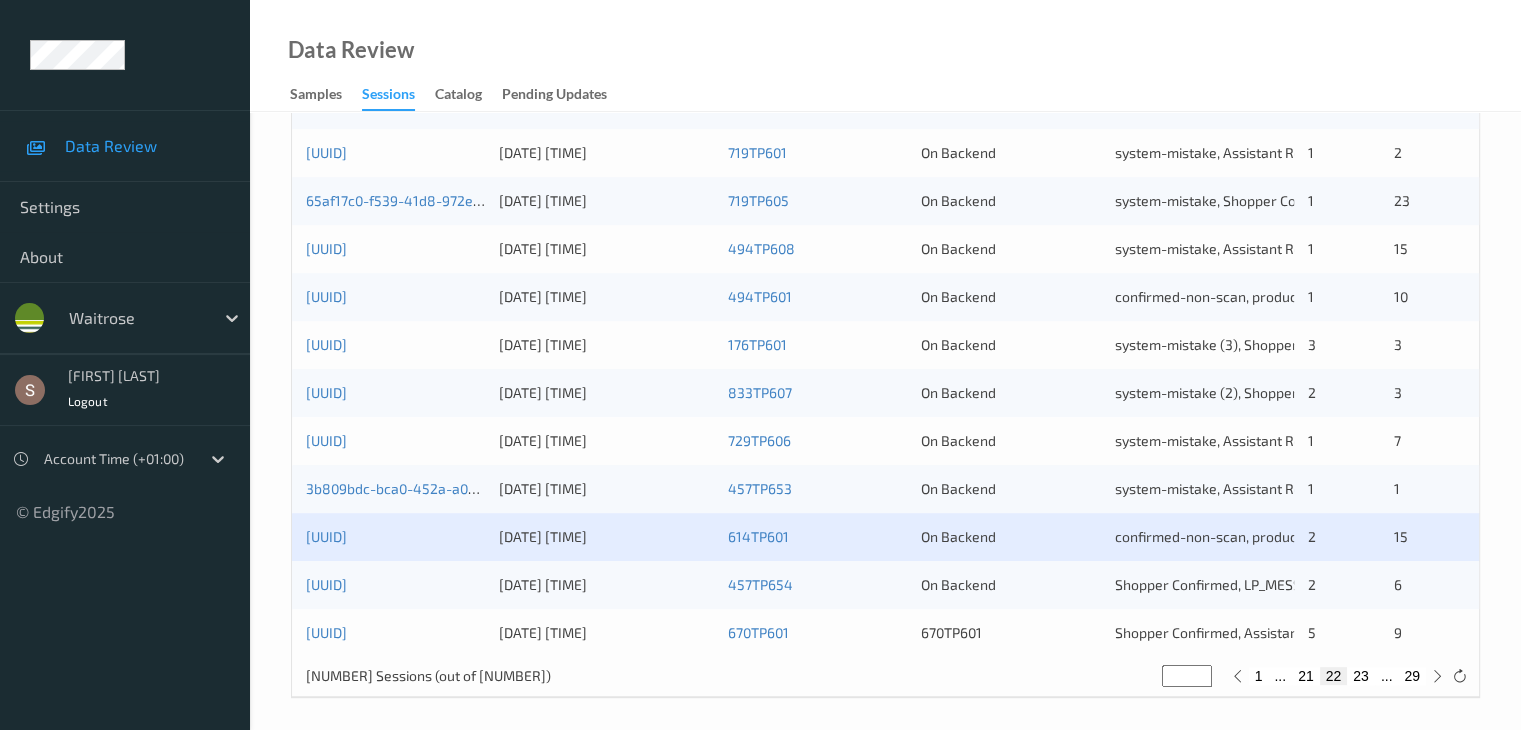 scroll, scrollTop: 932, scrollLeft: 0, axis: vertical 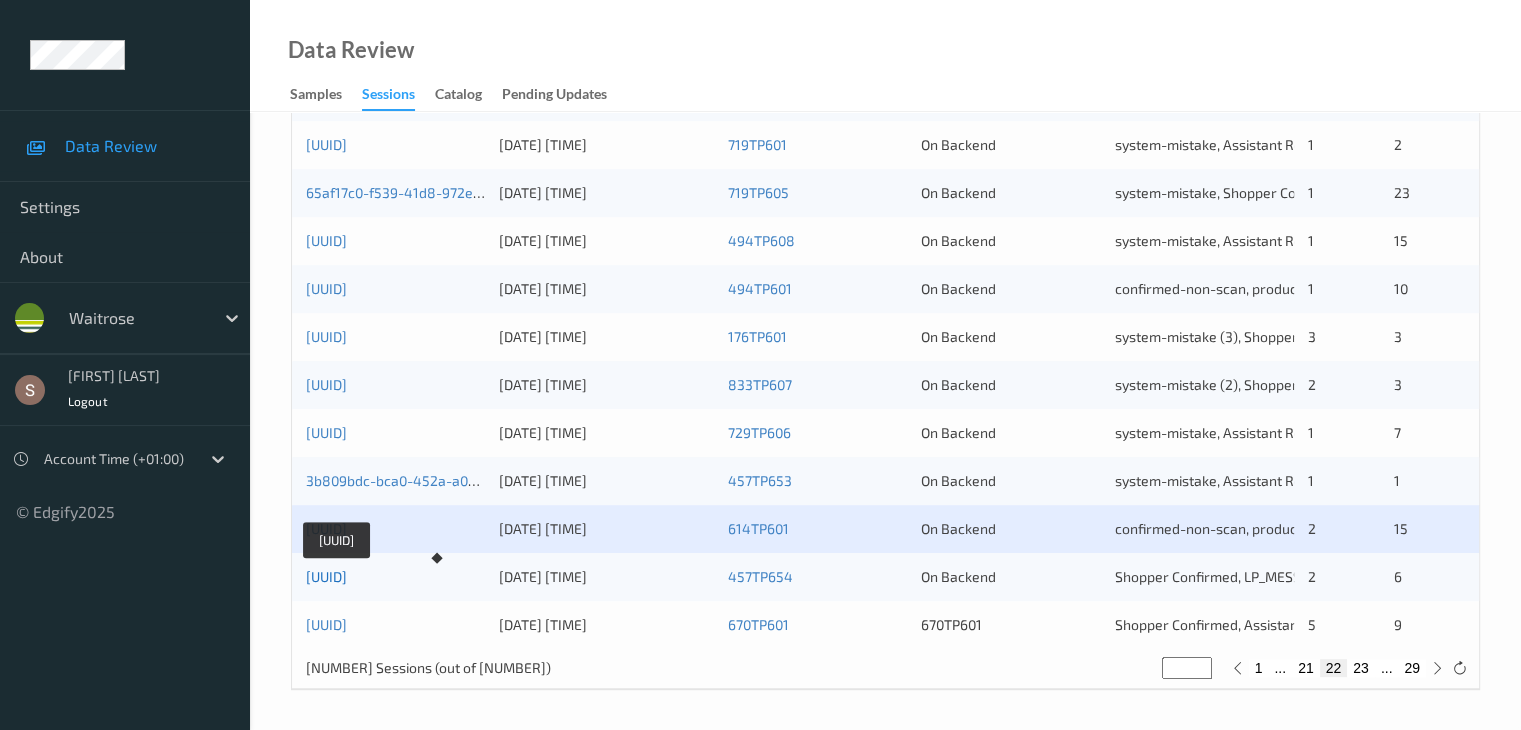 click on "[UUID]" at bounding box center [326, 576] 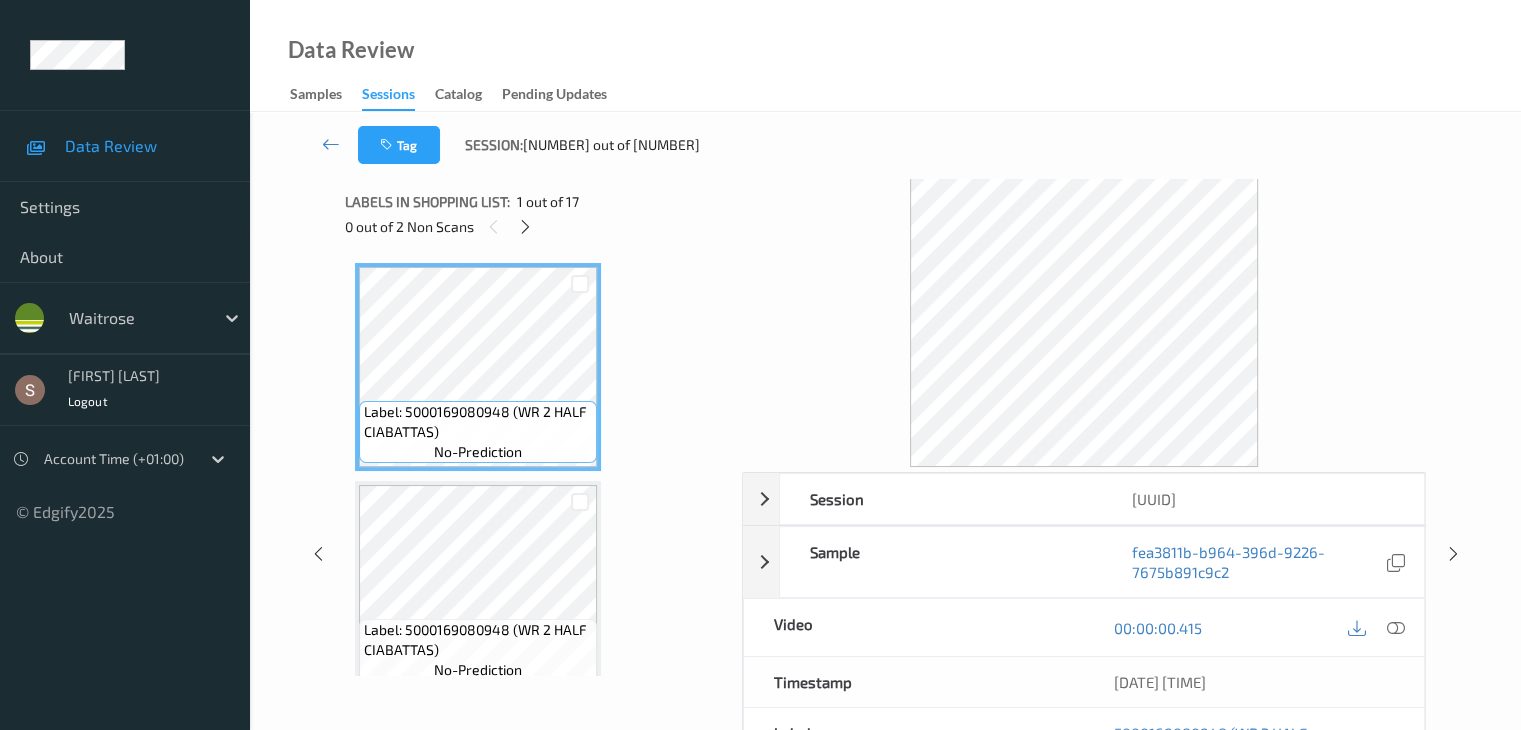 scroll, scrollTop: 0, scrollLeft: 0, axis: both 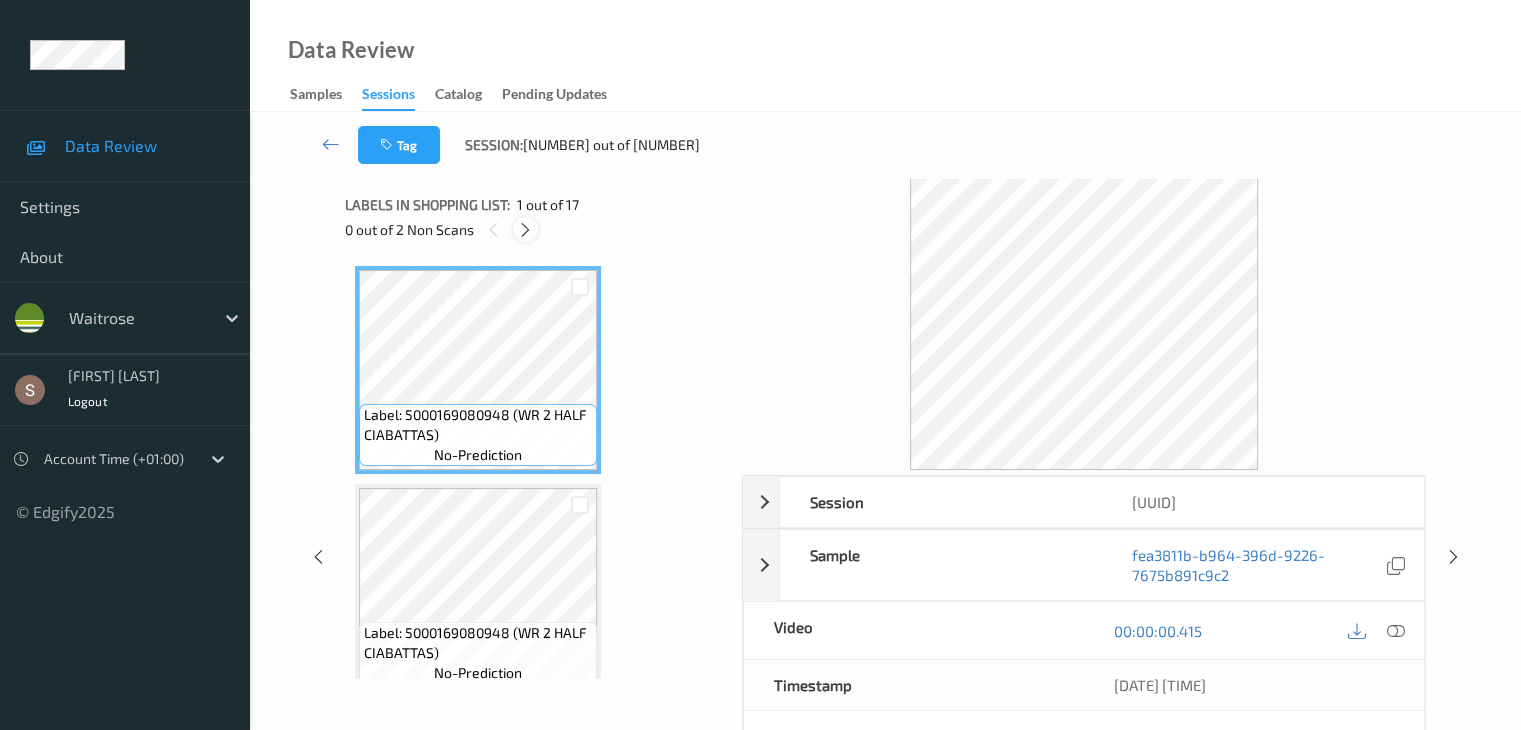 click at bounding box center (525, 229) 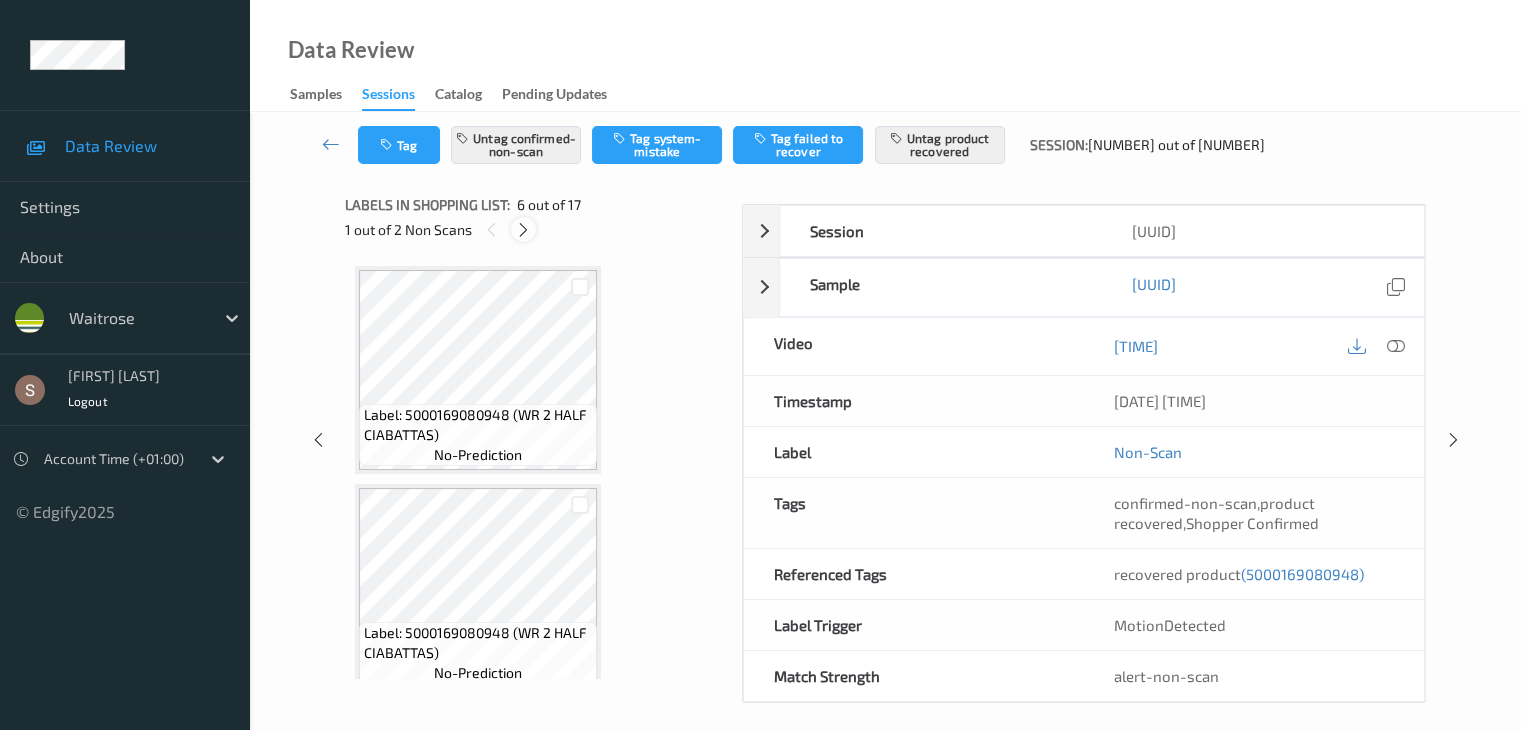 scroll, scrollTop: 882, scrollLeft: 0, axis: vertical 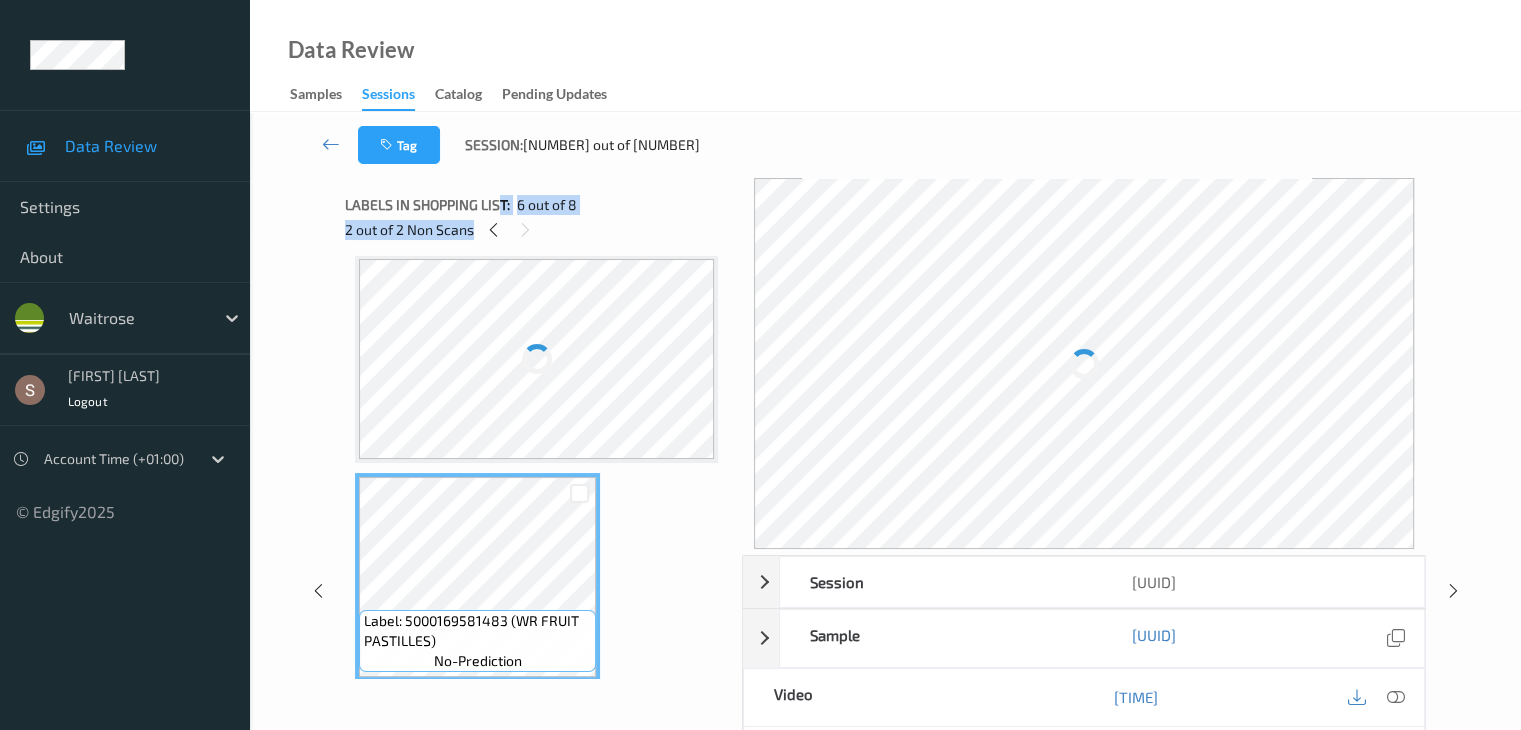 click on "Labels in shopping list: [NUMBER] out of [NUMBER] [NUMBER] out of [NUMBER] Non Scans" at bounding box center [536, 217] 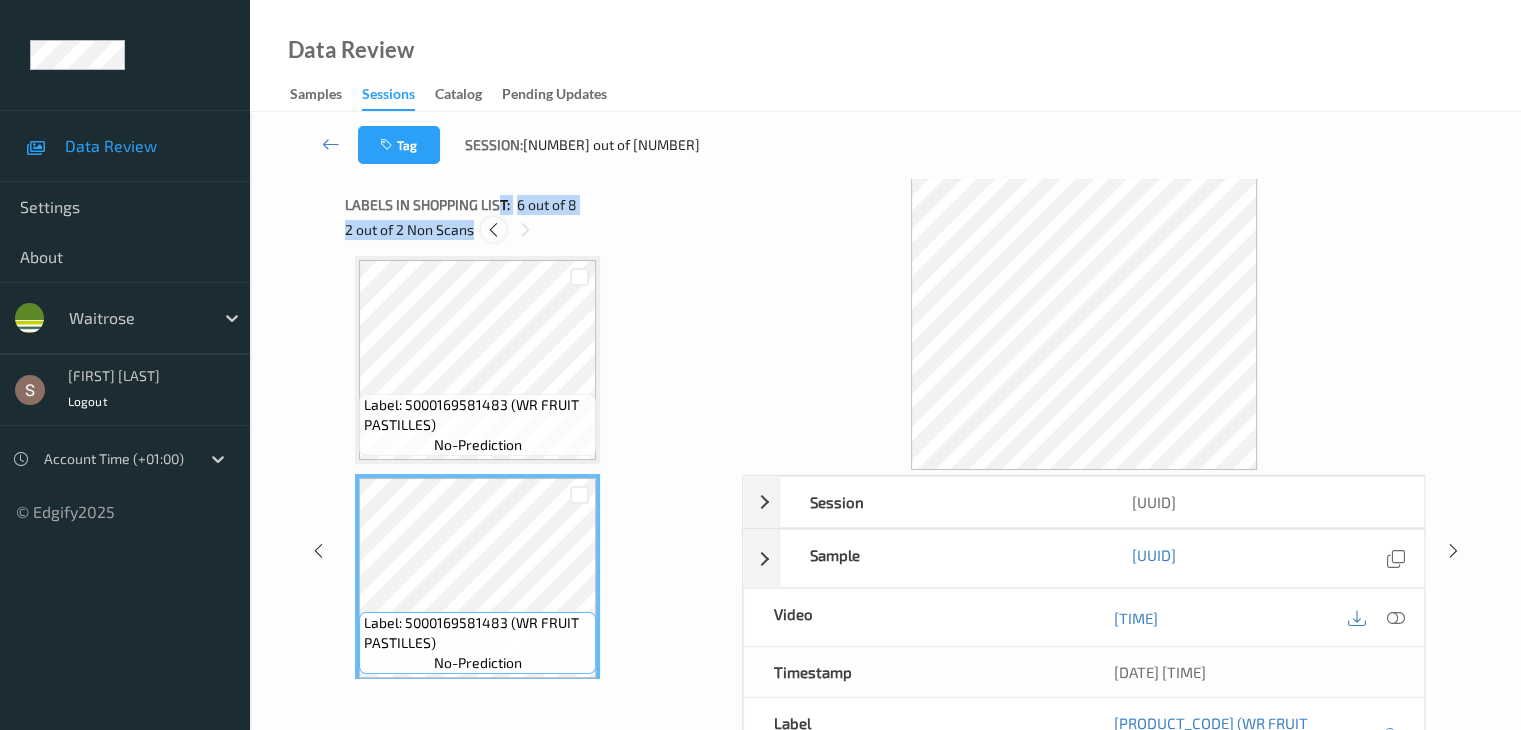 click at bounding box center [493, 230] 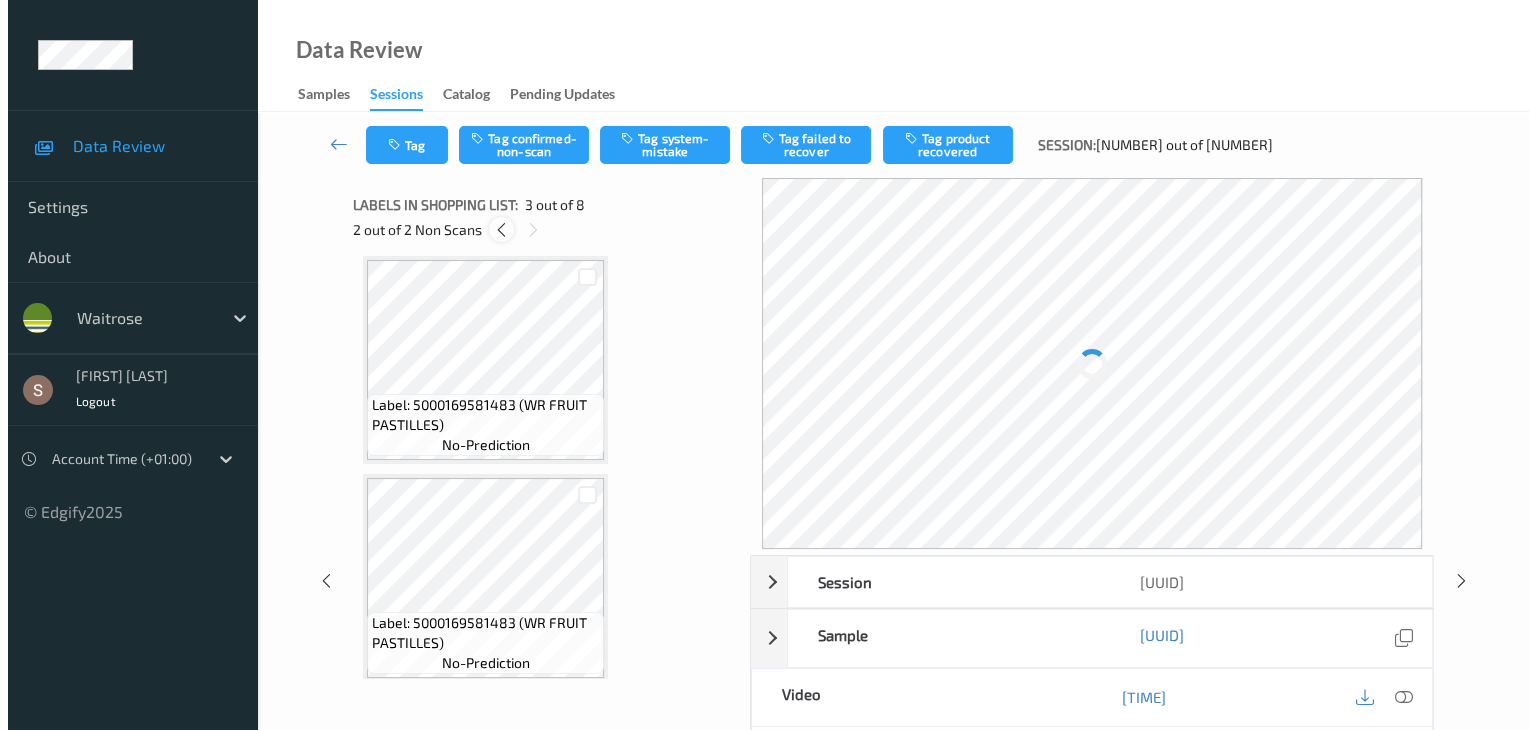 scroll, scrollTop: 228, scrollLeft: 0, axis: vertical 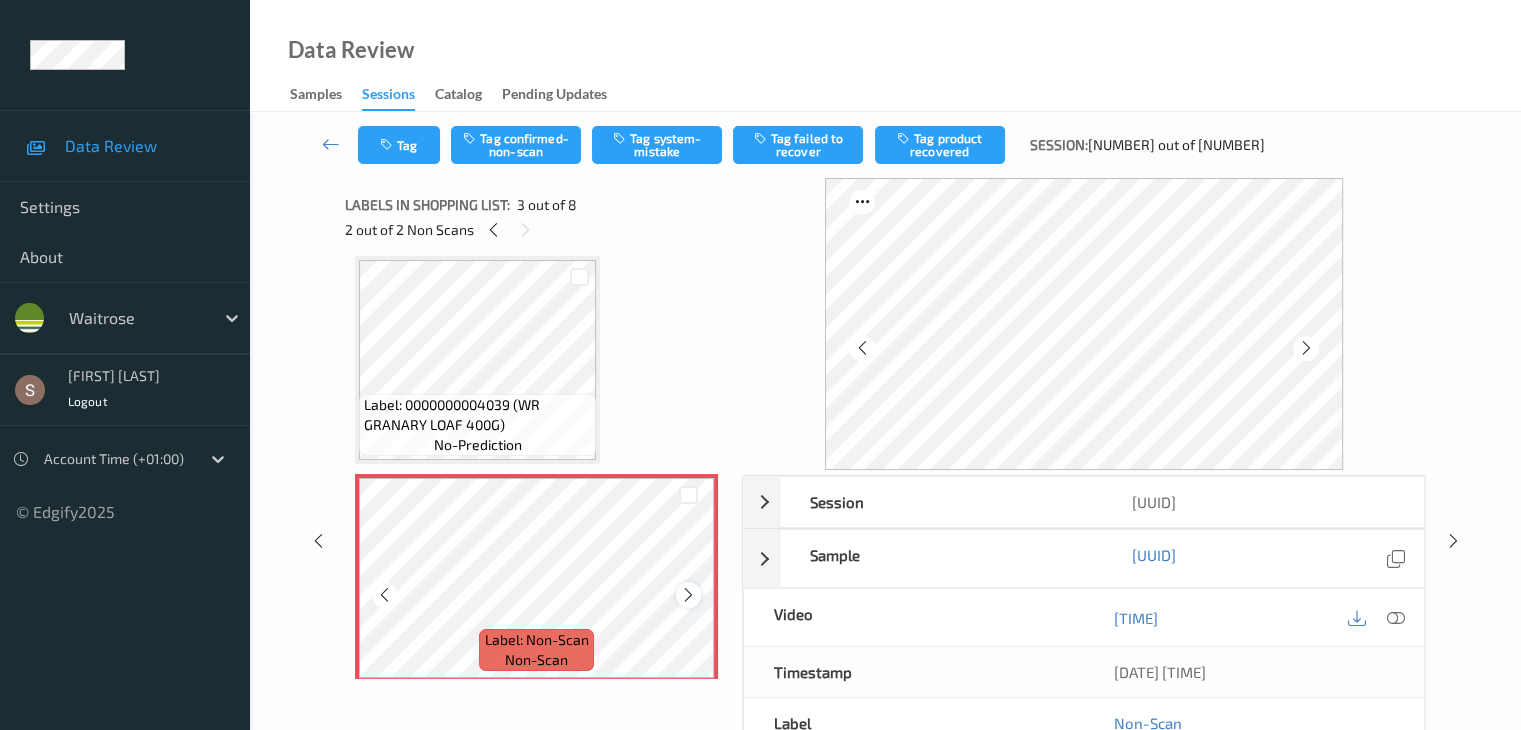 click at bounding box center (688, 594) 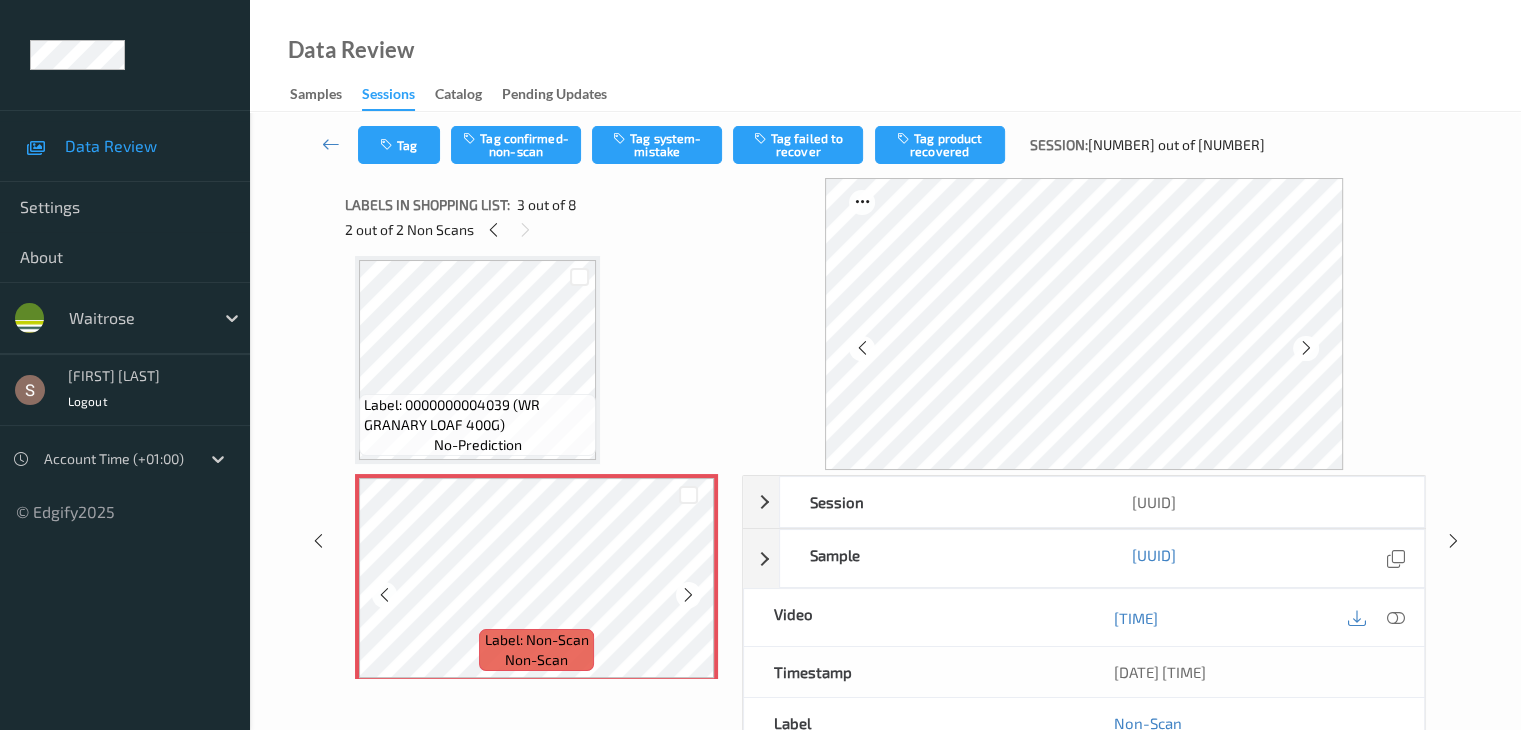 click at bounding box center [688, 594] 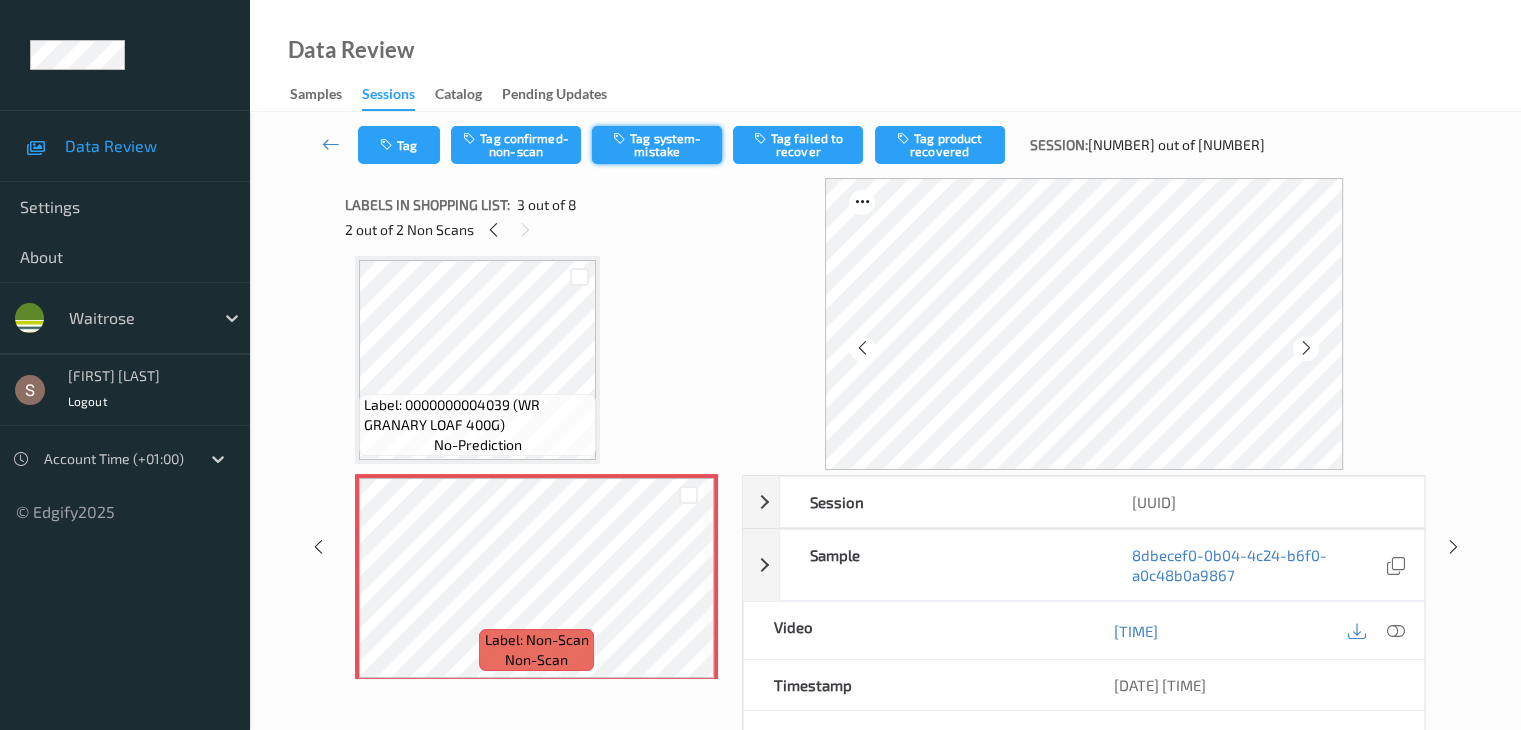 click on "Tag   system-mistake" at bounding box center (657, 145) 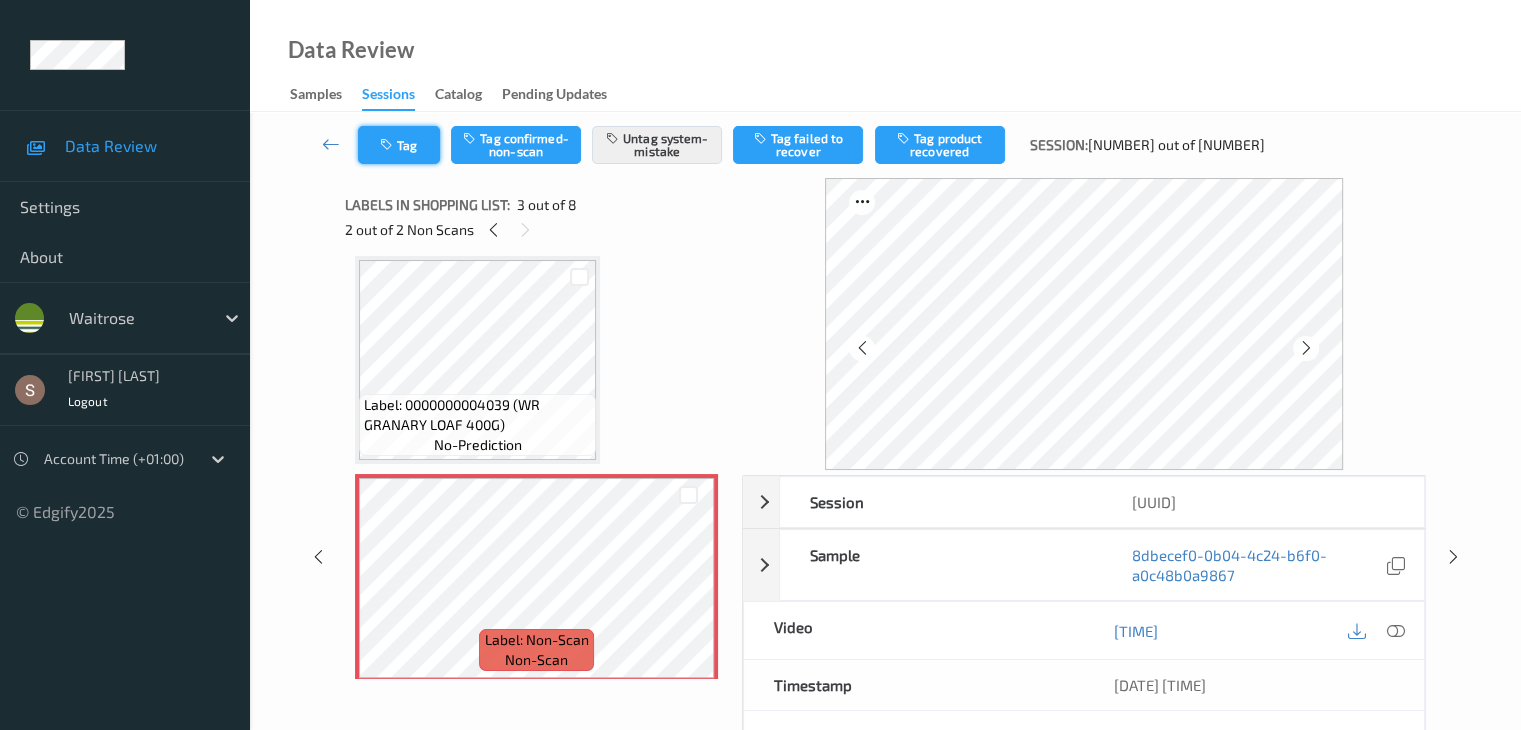 click at bounding box center [388, 145] 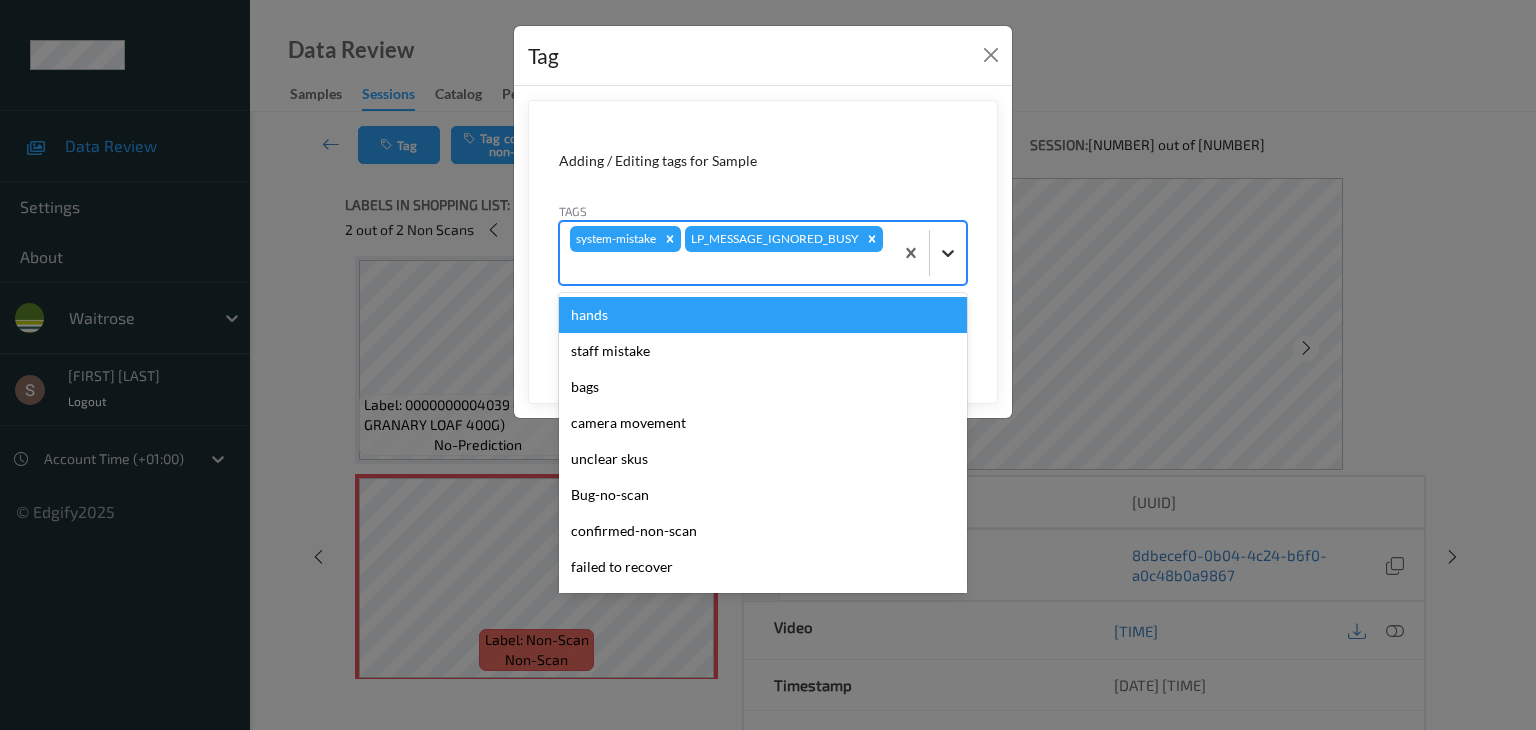 click 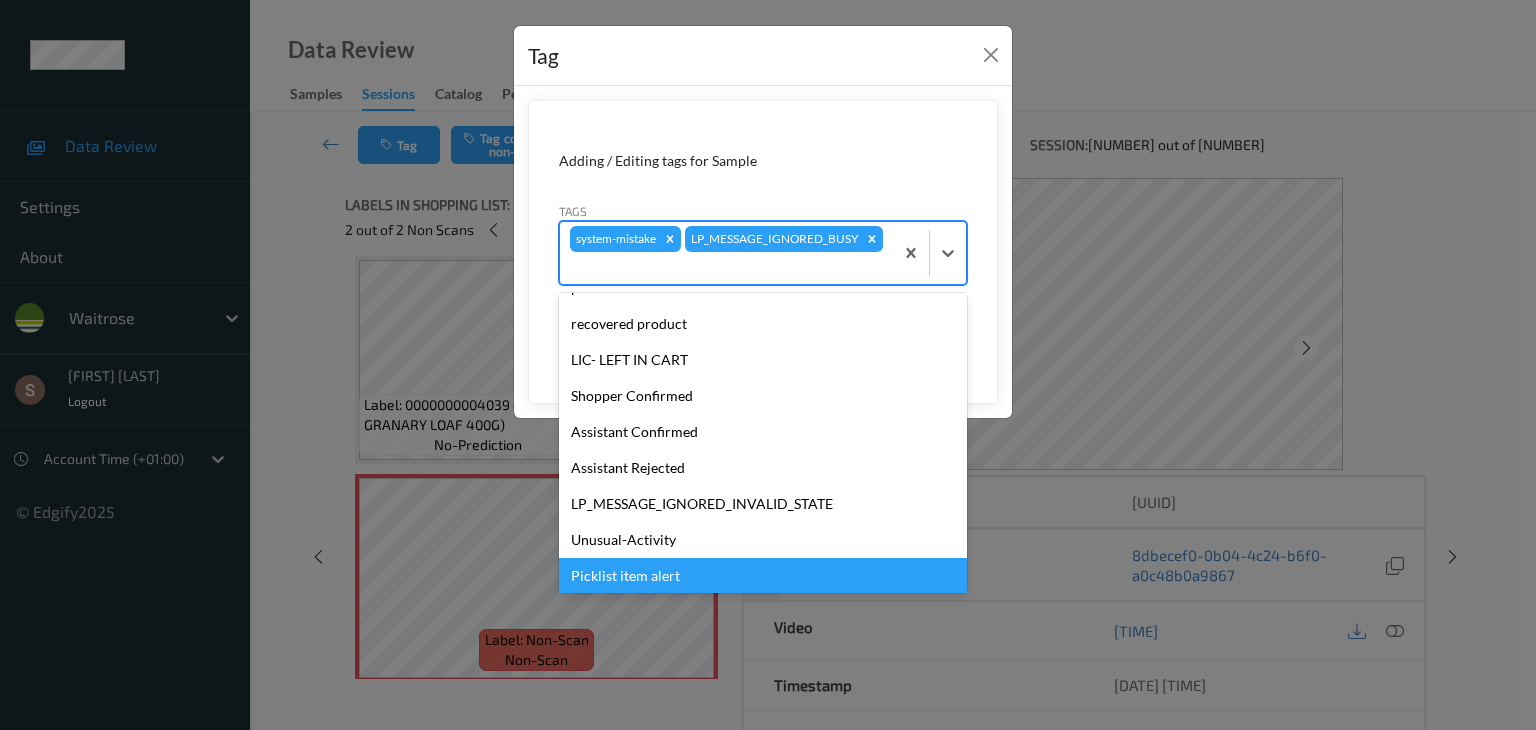 scroll, scrollTop: 356, scrollLeft: 0, axis: vertical 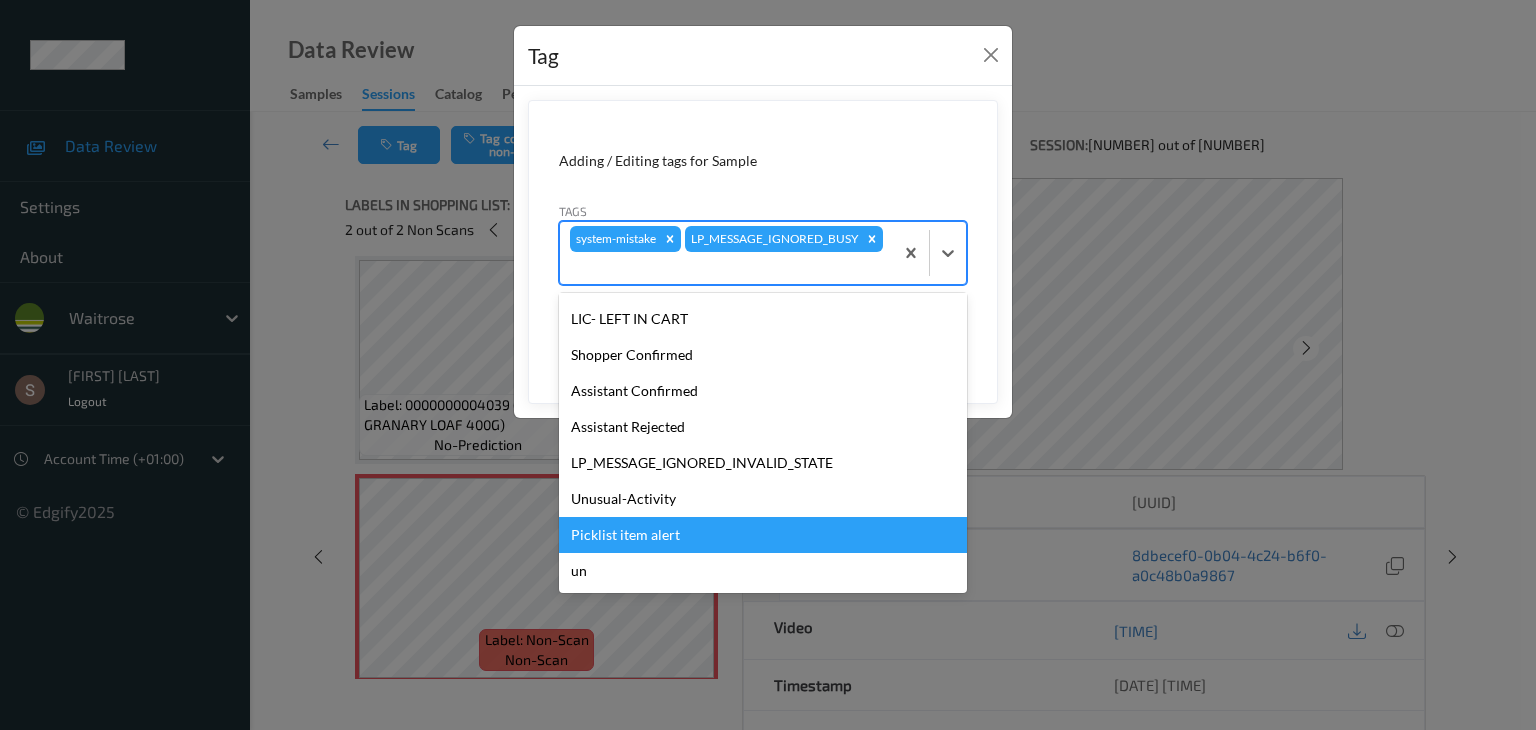 click on "Picklist item alert" at bounding box center [763, 535] 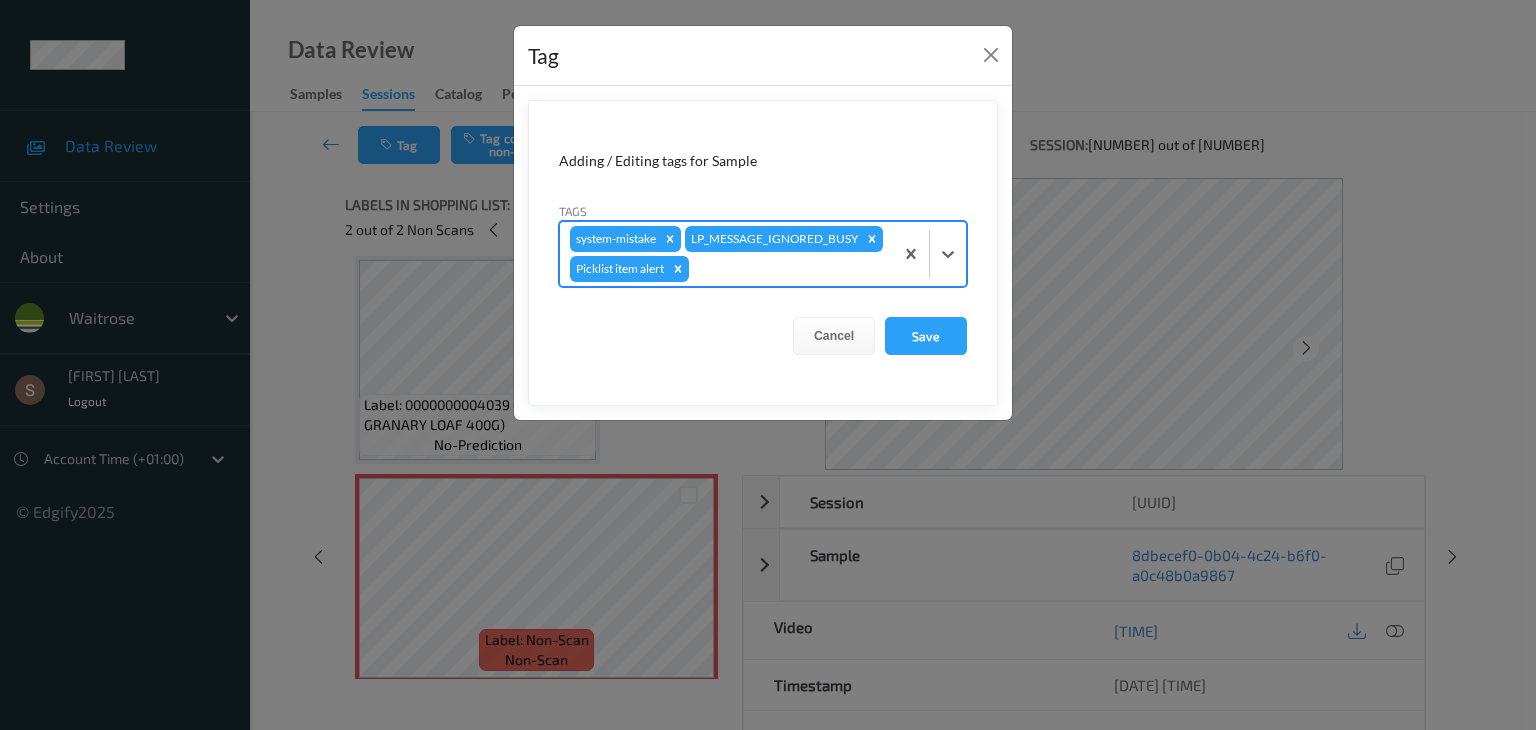 drag, startPoint x: 933, startPoint y: 265, endPoint x: 932, endPoint y: 283, distance: 18.027756 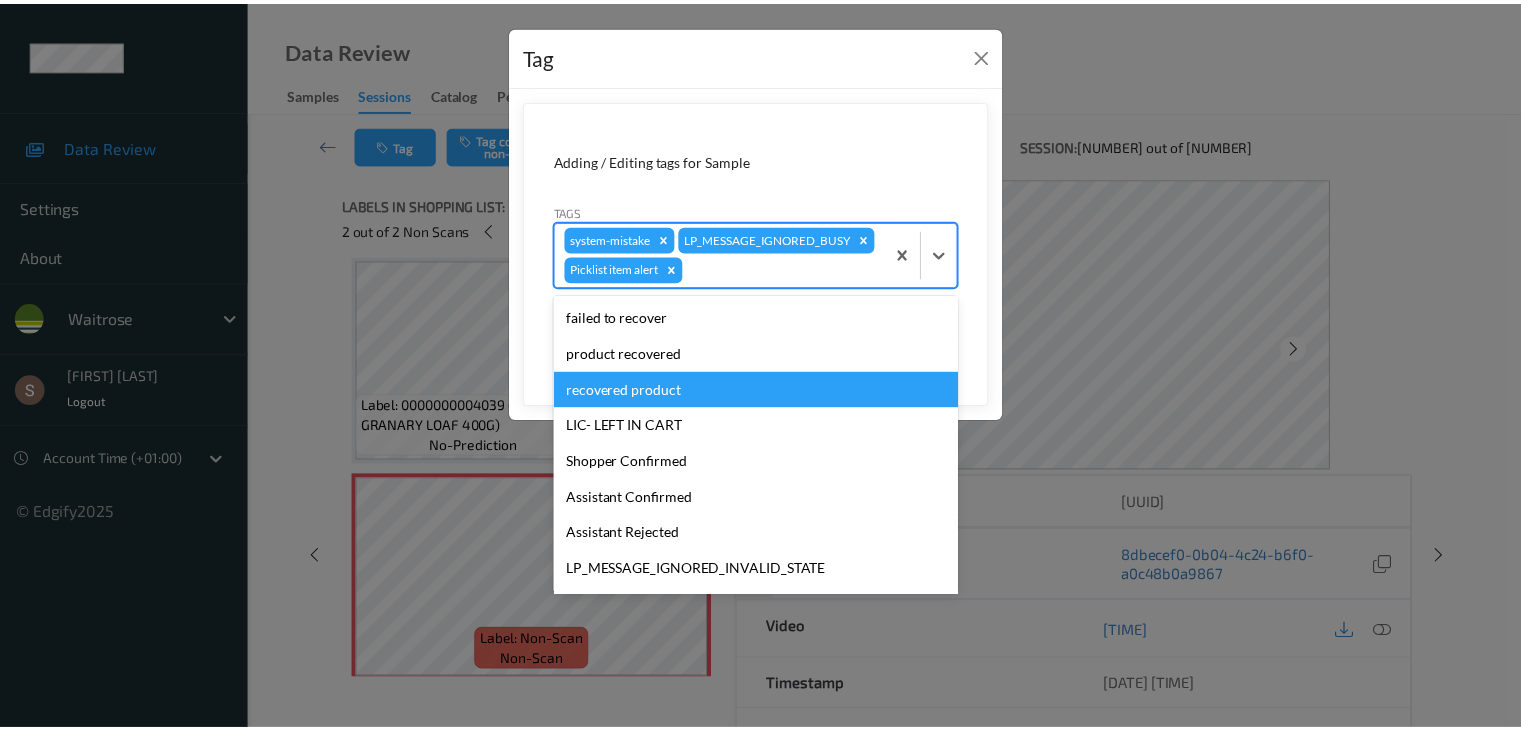 scroll, scrollTop: 320, scrollLeft: 0, axis: vertical 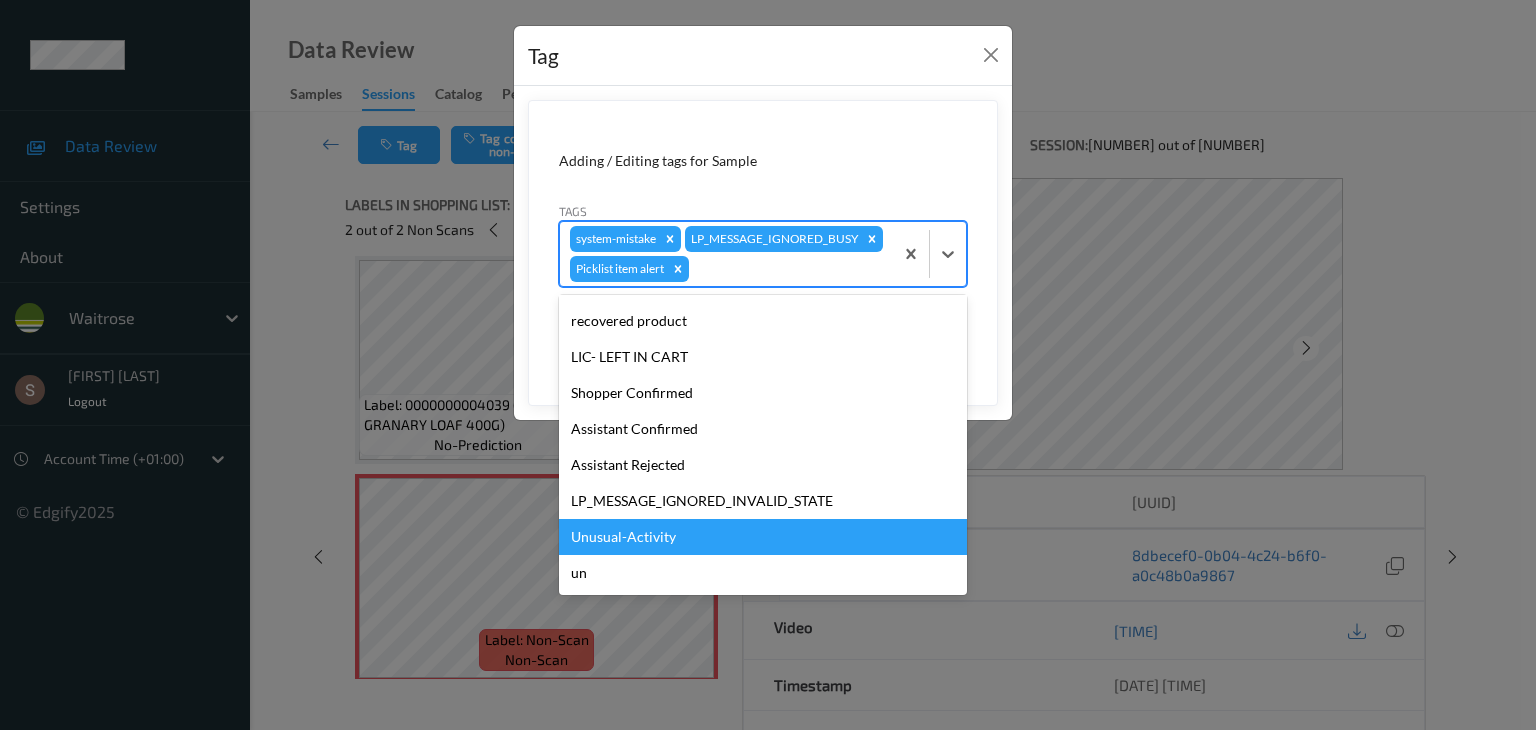 click on "Unusual-Activity" at bounding box center (763, 537) 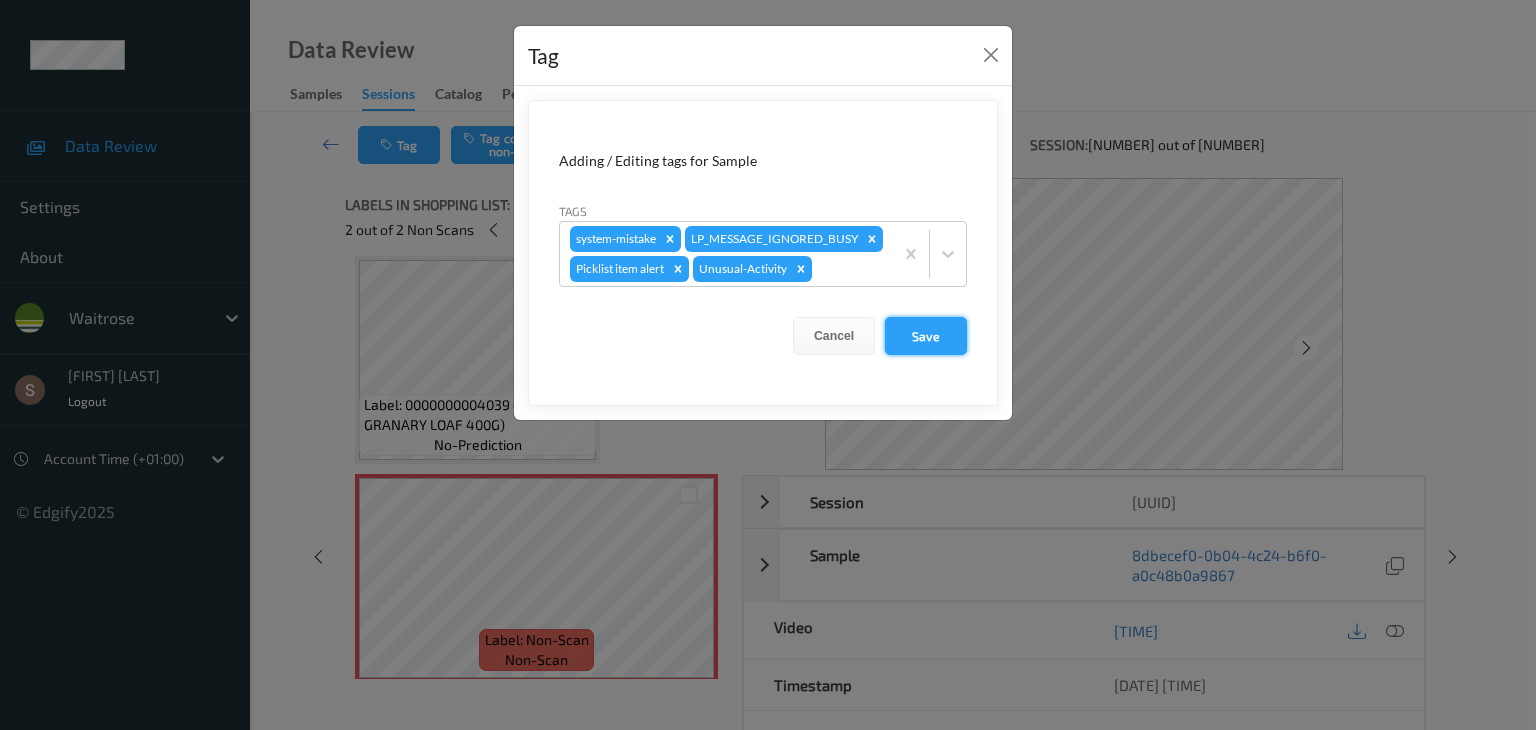 click on "Save" at bounding box center (926, 336) 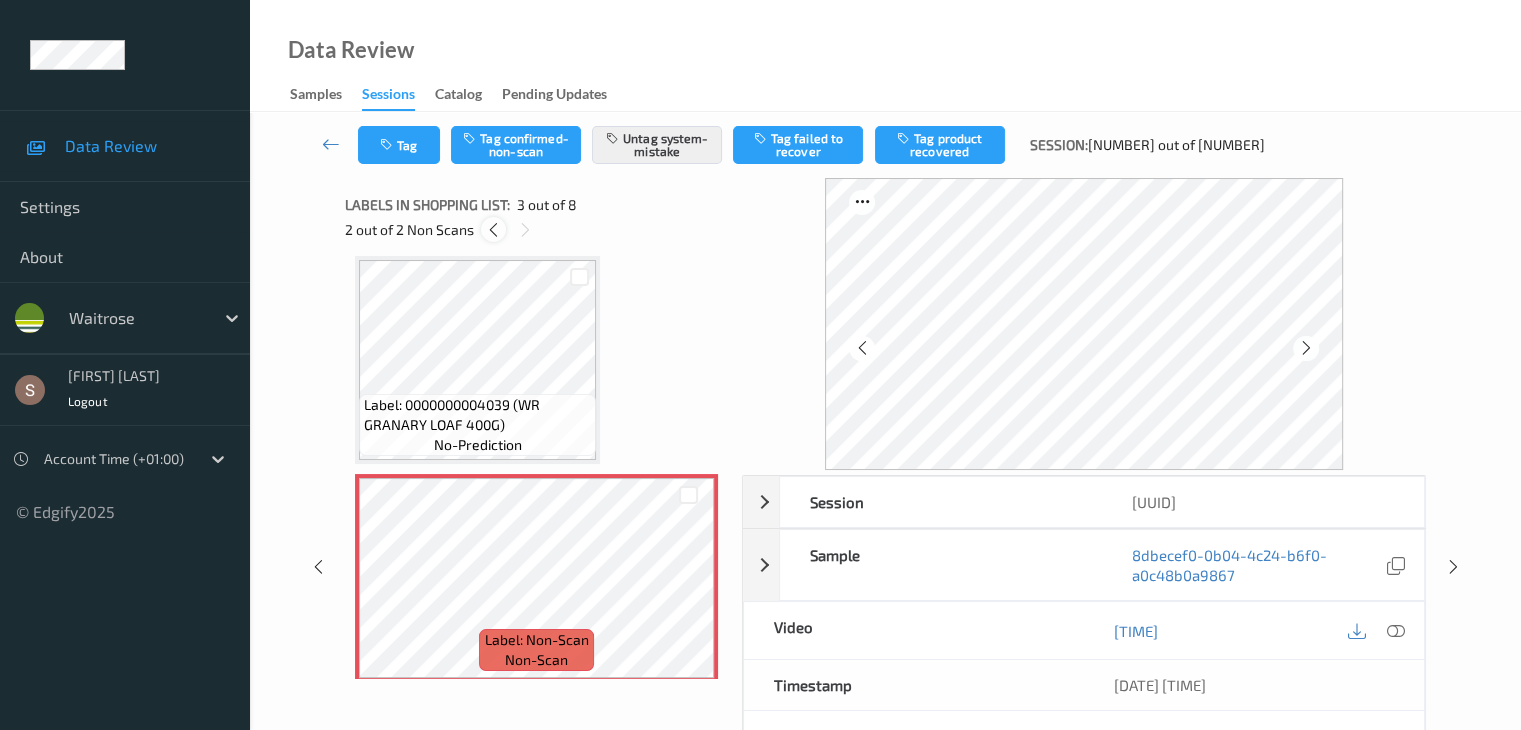 click at bounding box center (493, 230) 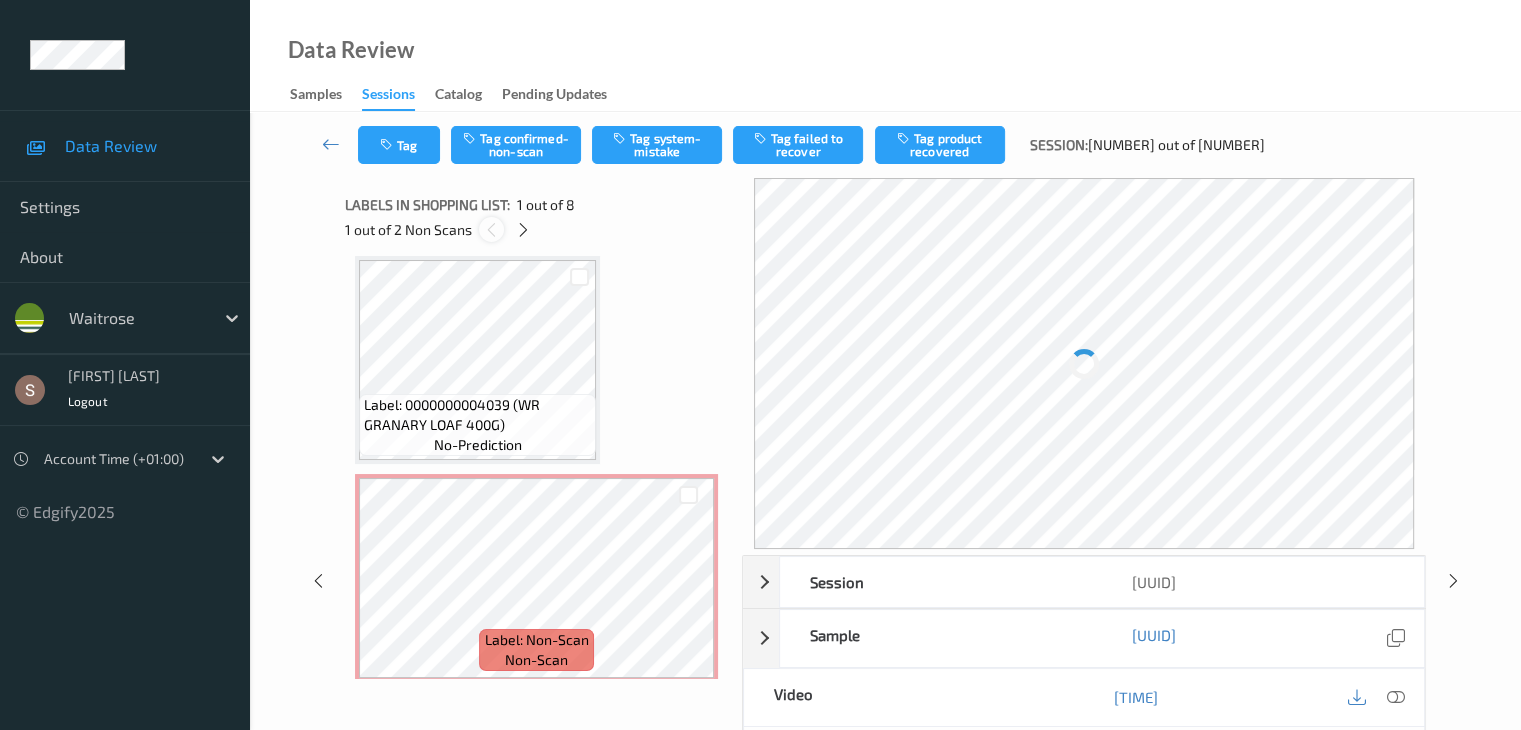scroll, scrollTop: 10, scrollLeft: 0, axis: vertical 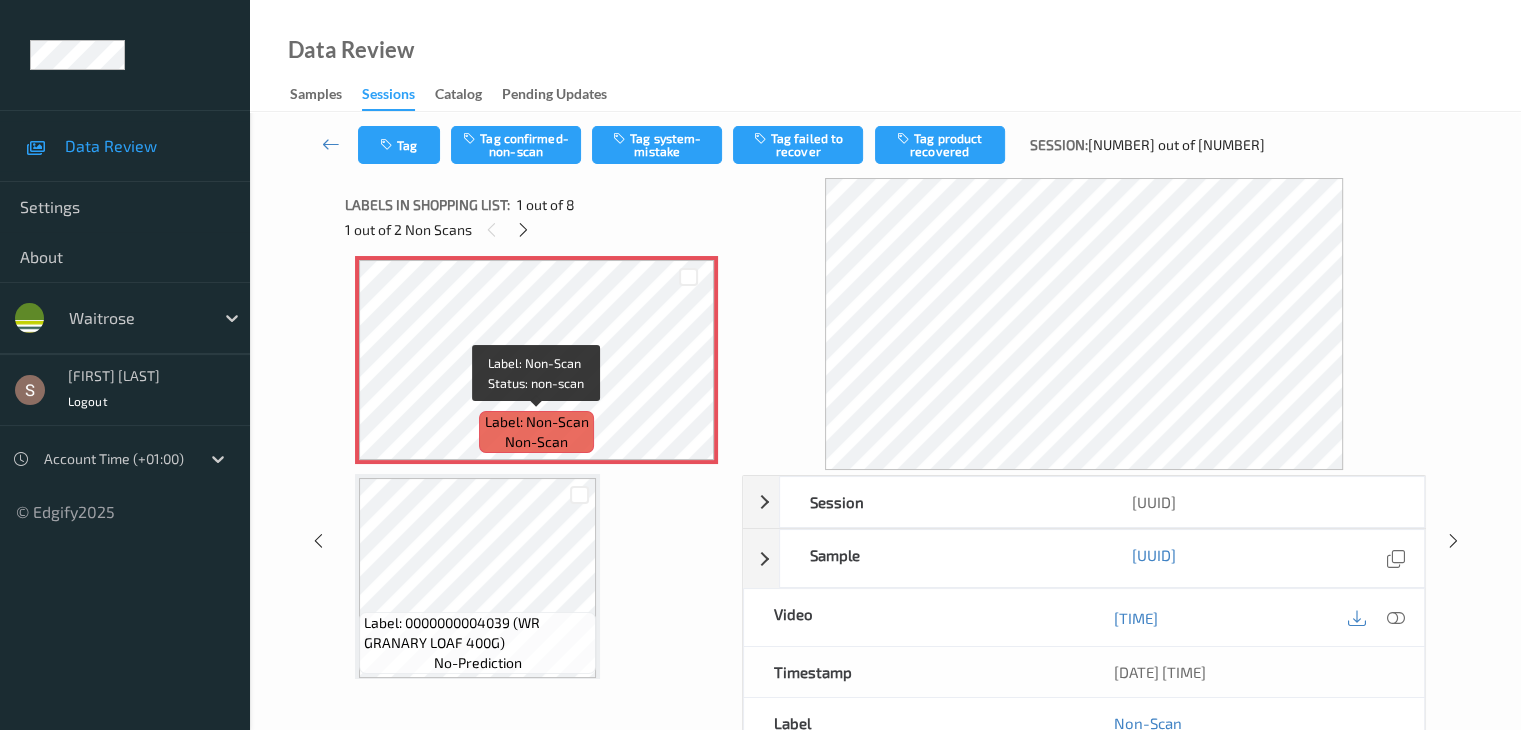 click on "Label: Non-Scan" at bounding box center [537, 422] 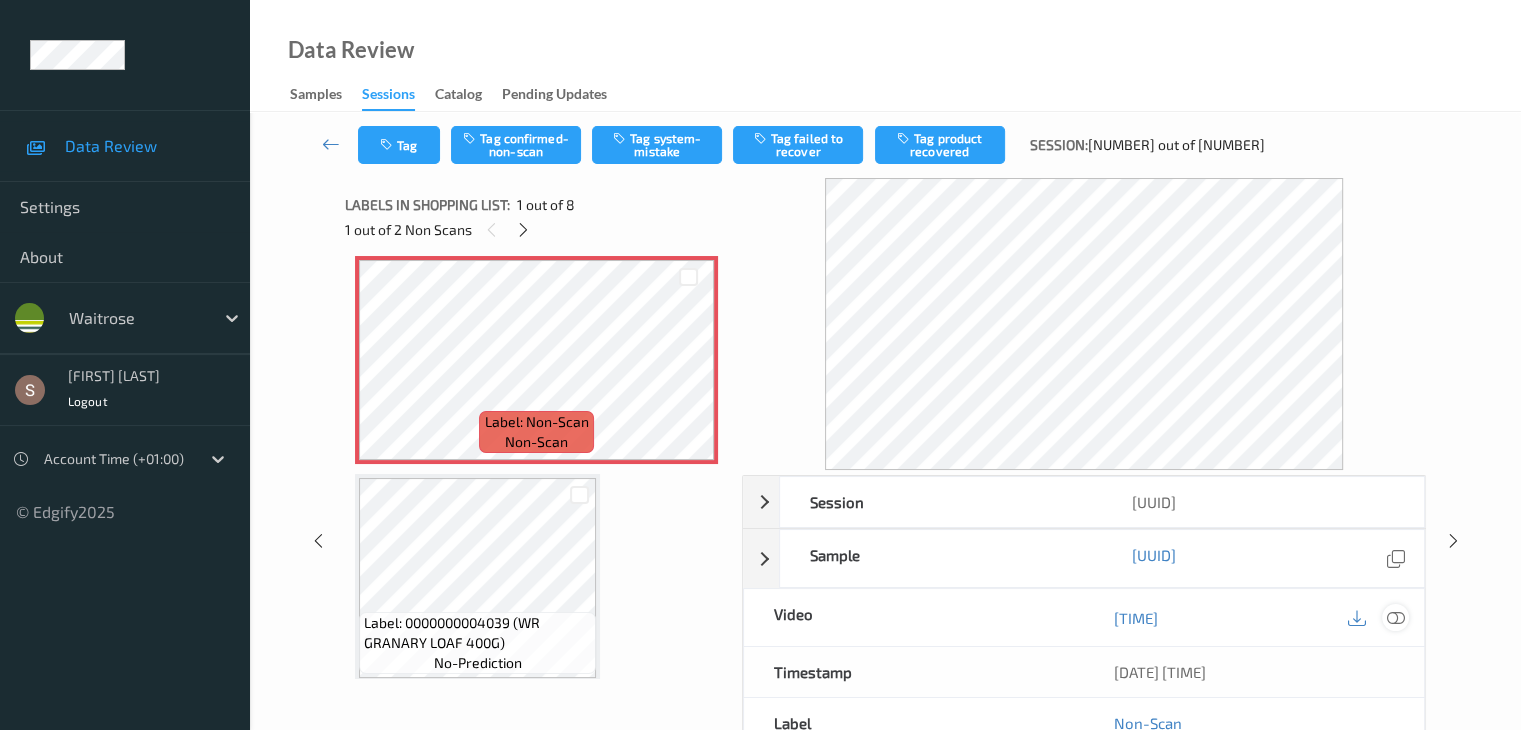 click at bounding box center [1395, 618] 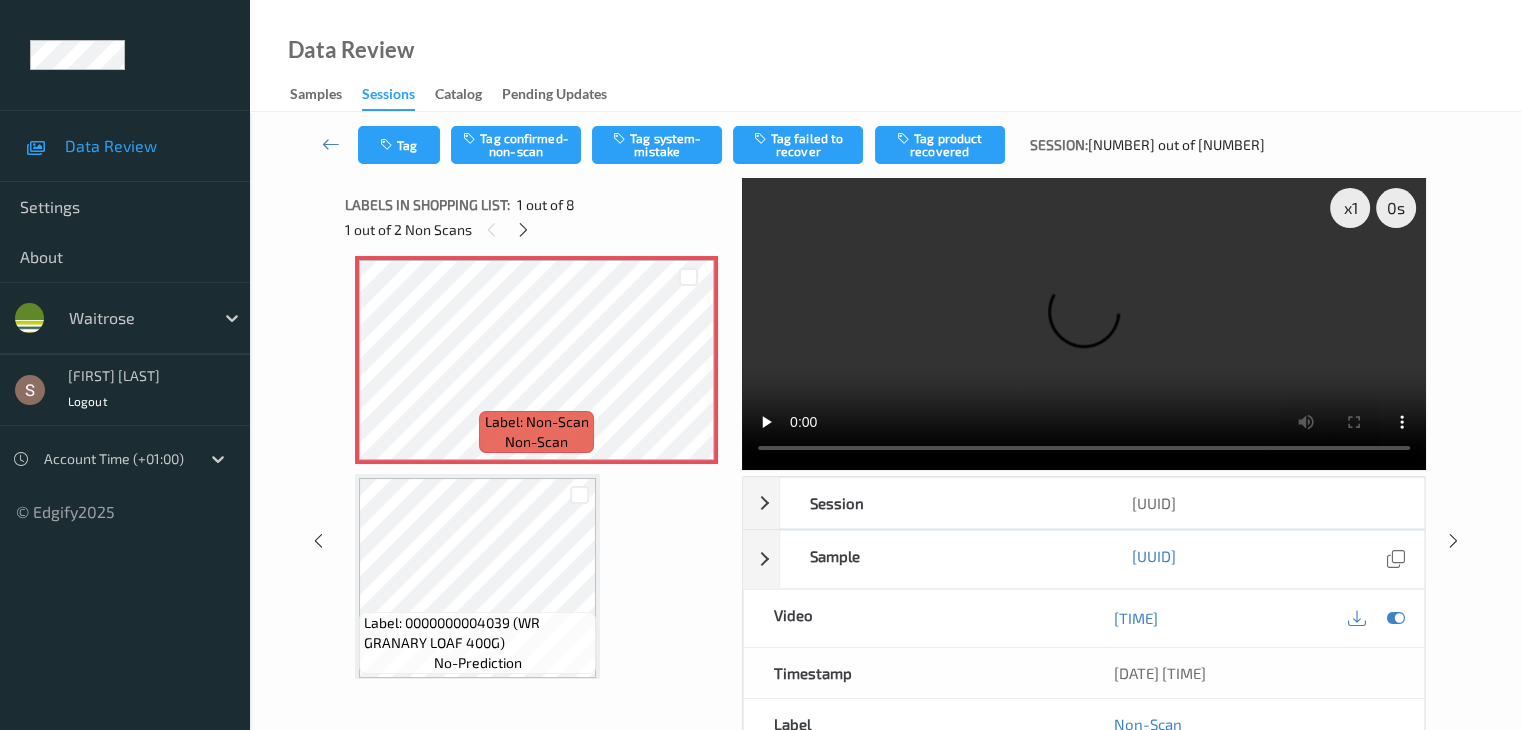 click at bounding box center [1084, 324] 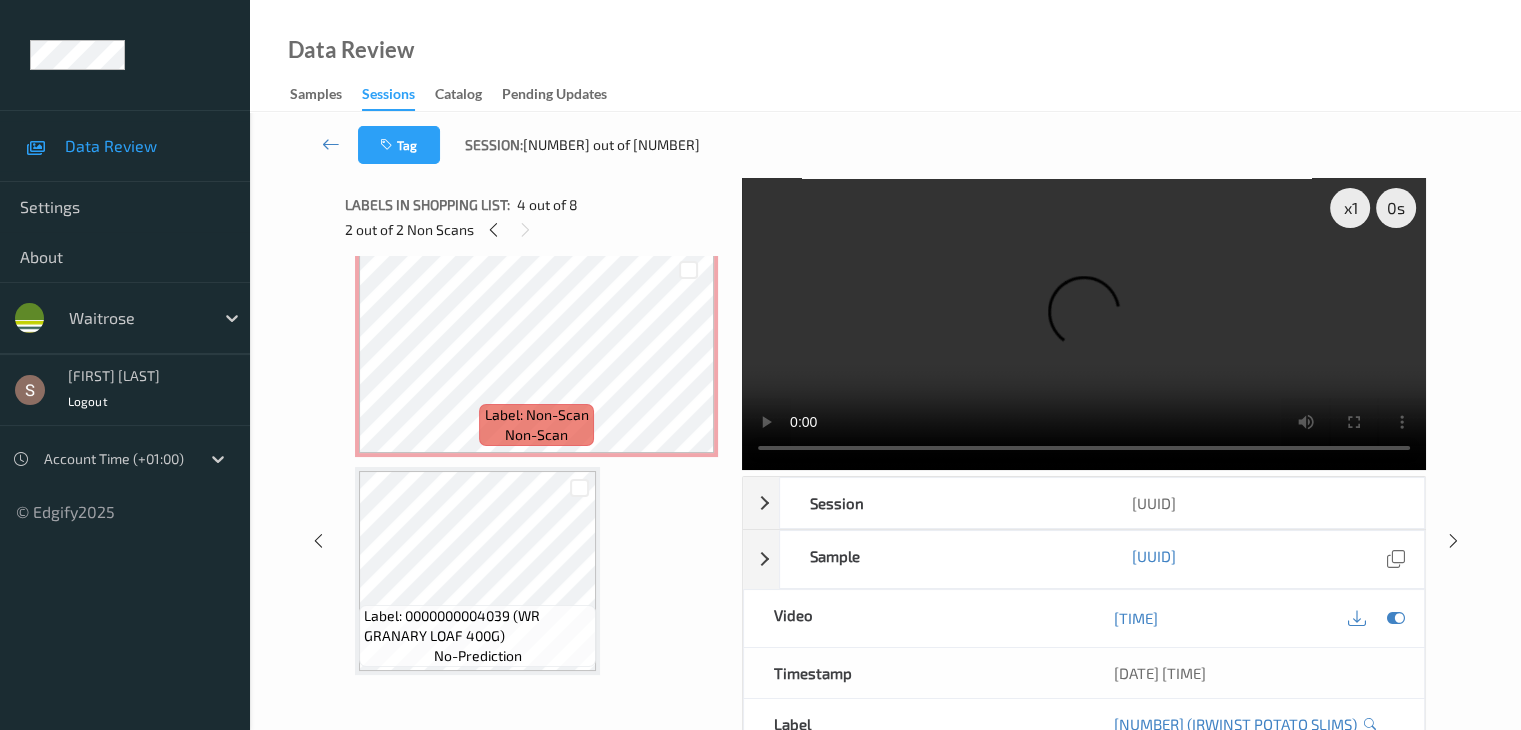scroll, scrollTop: 0, scrollLeft: 0, axis: both 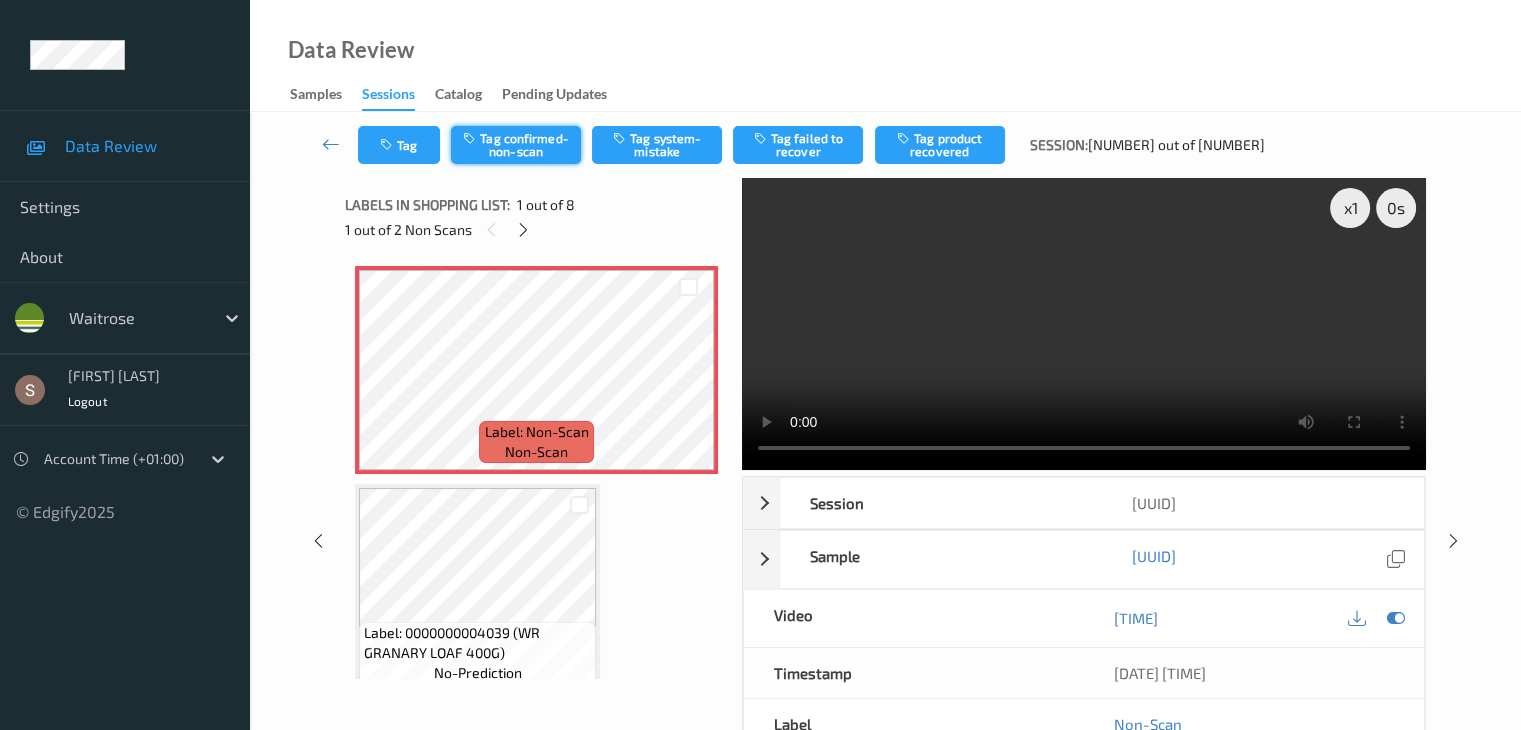 click on "Tag   confirmed-non-scan" at bounding box center [516, 145] 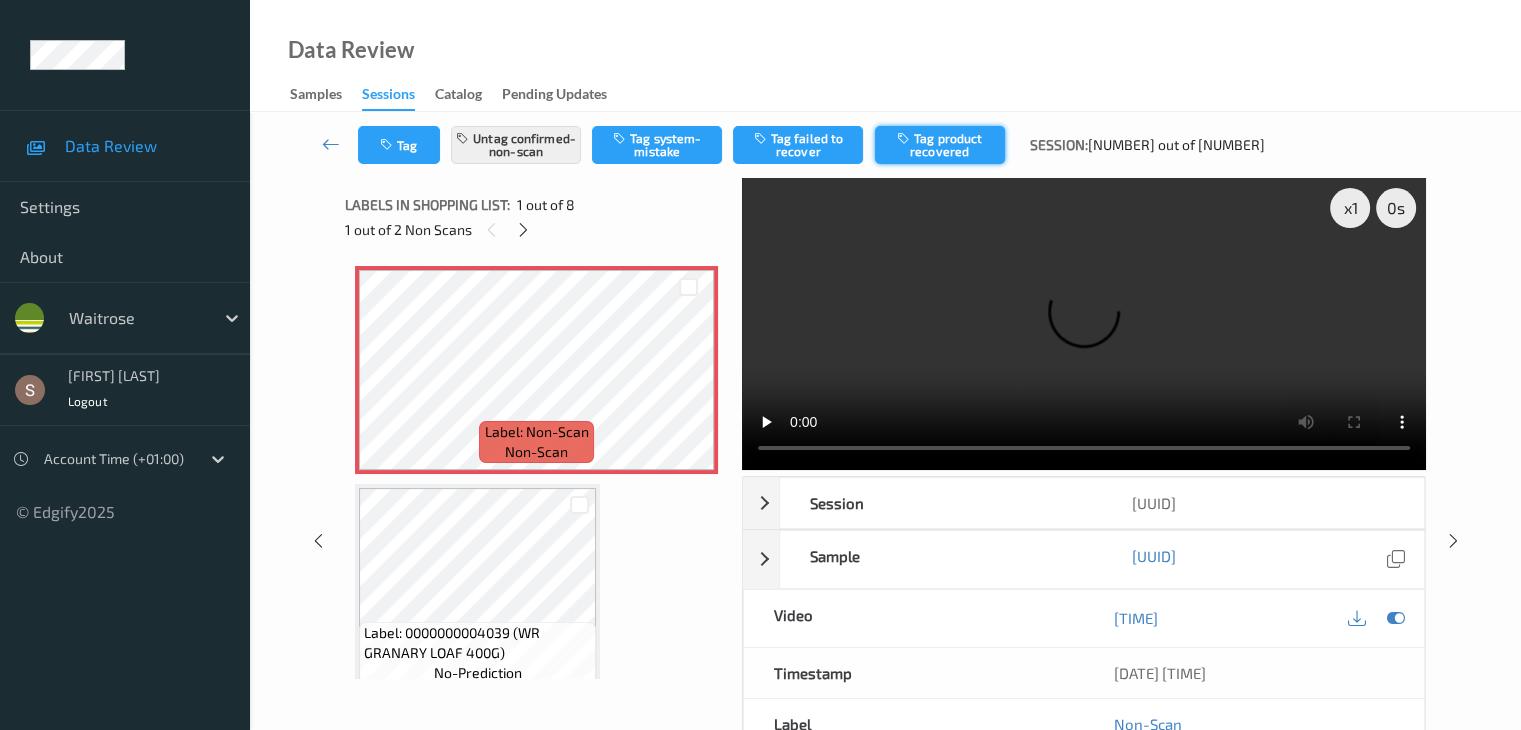 click on "Tag   product recovered" at bounding box center (940, 145) 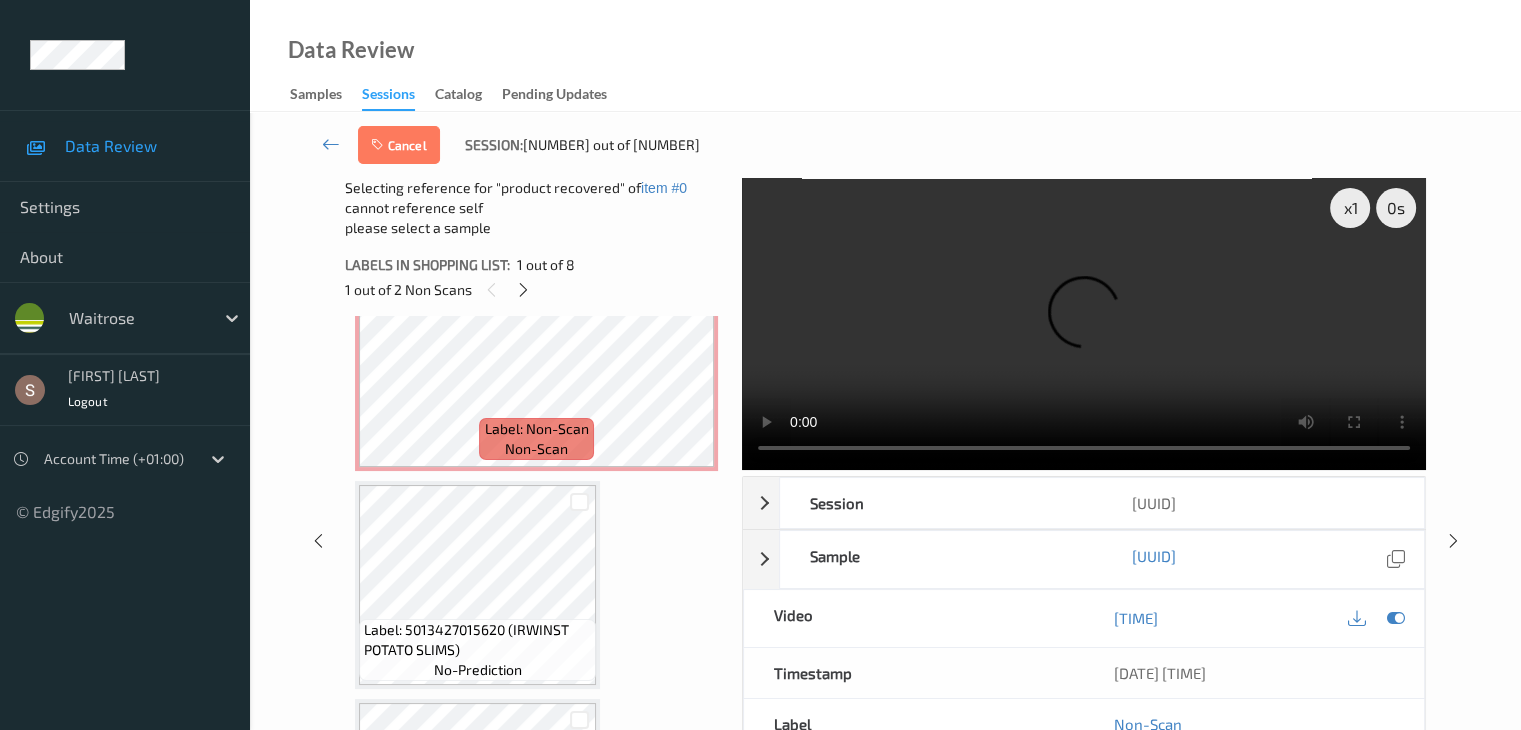 scroll, scrollTop: 500, scrollLeft: 0, axis: vertical 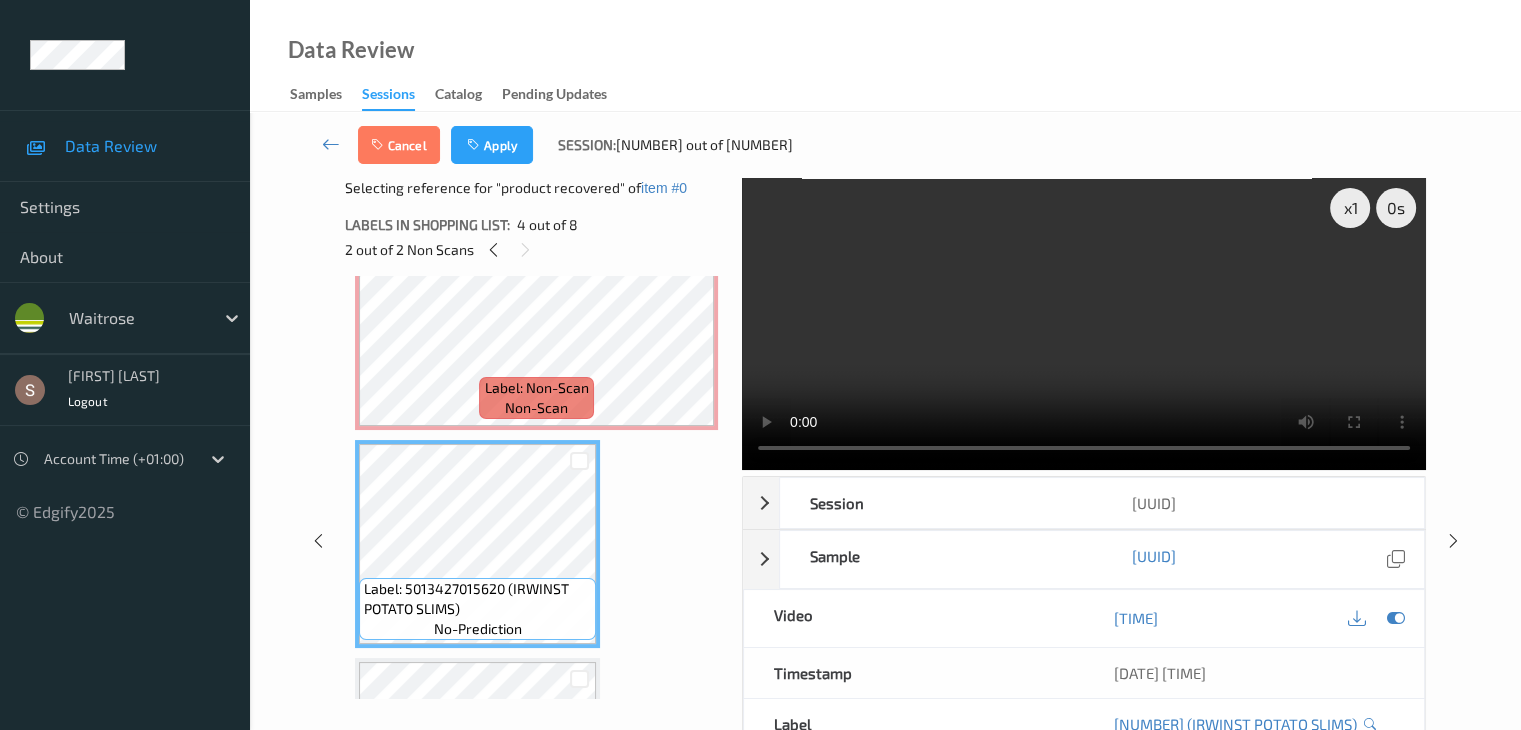 click on "Apply" at bounding box center (492, 145) 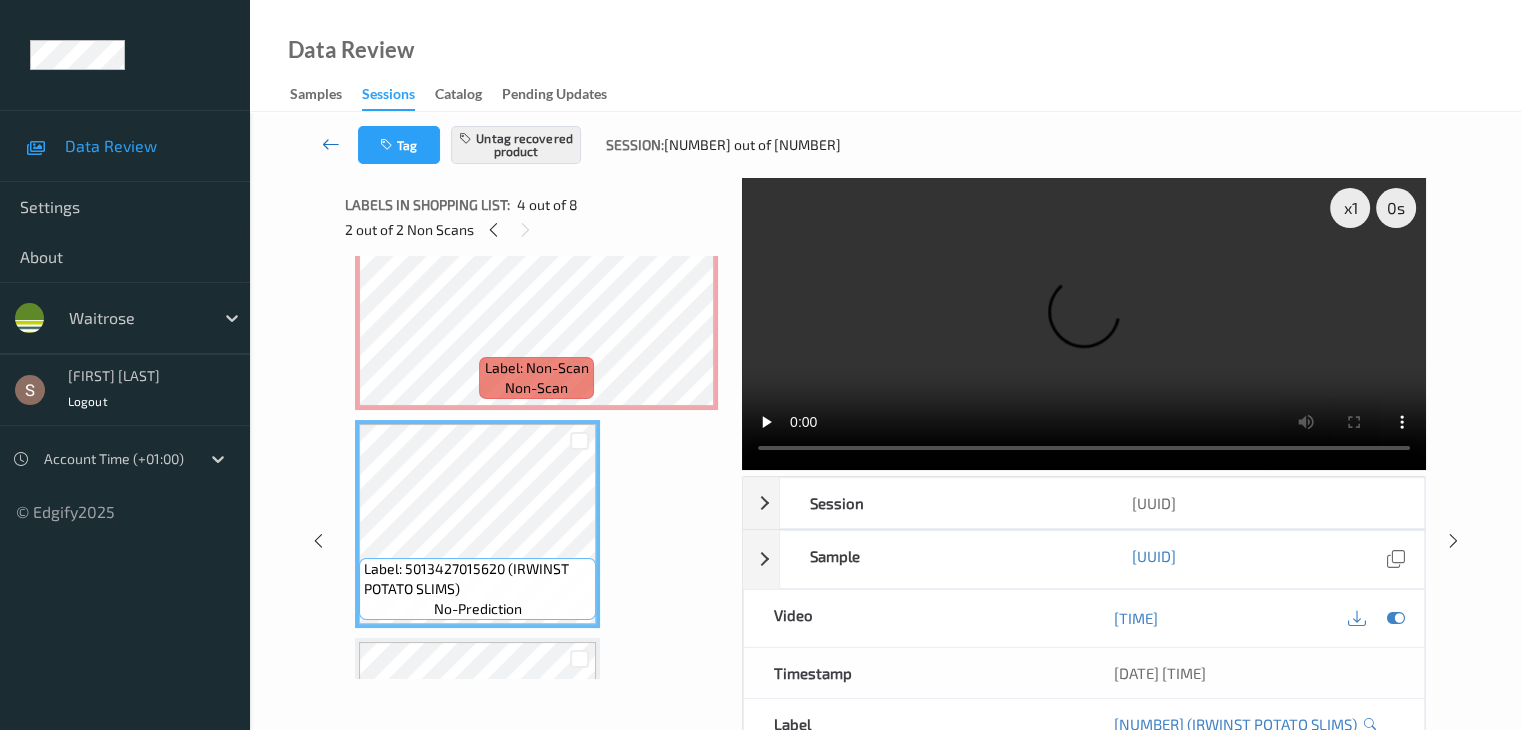 click at bounding box center (331, 144) 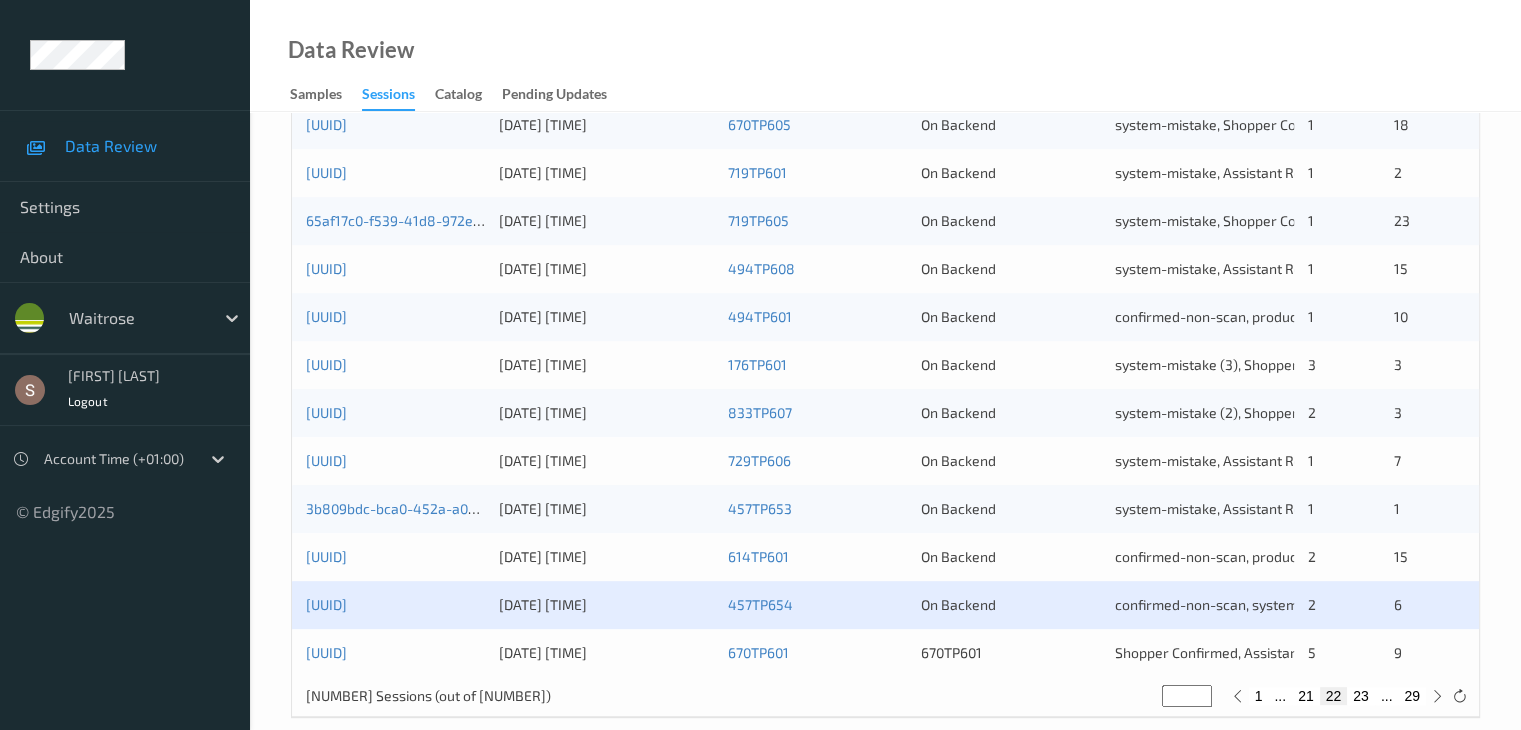 scroll, scrollTop: 932, scrollLeft: 0, axis: vertical 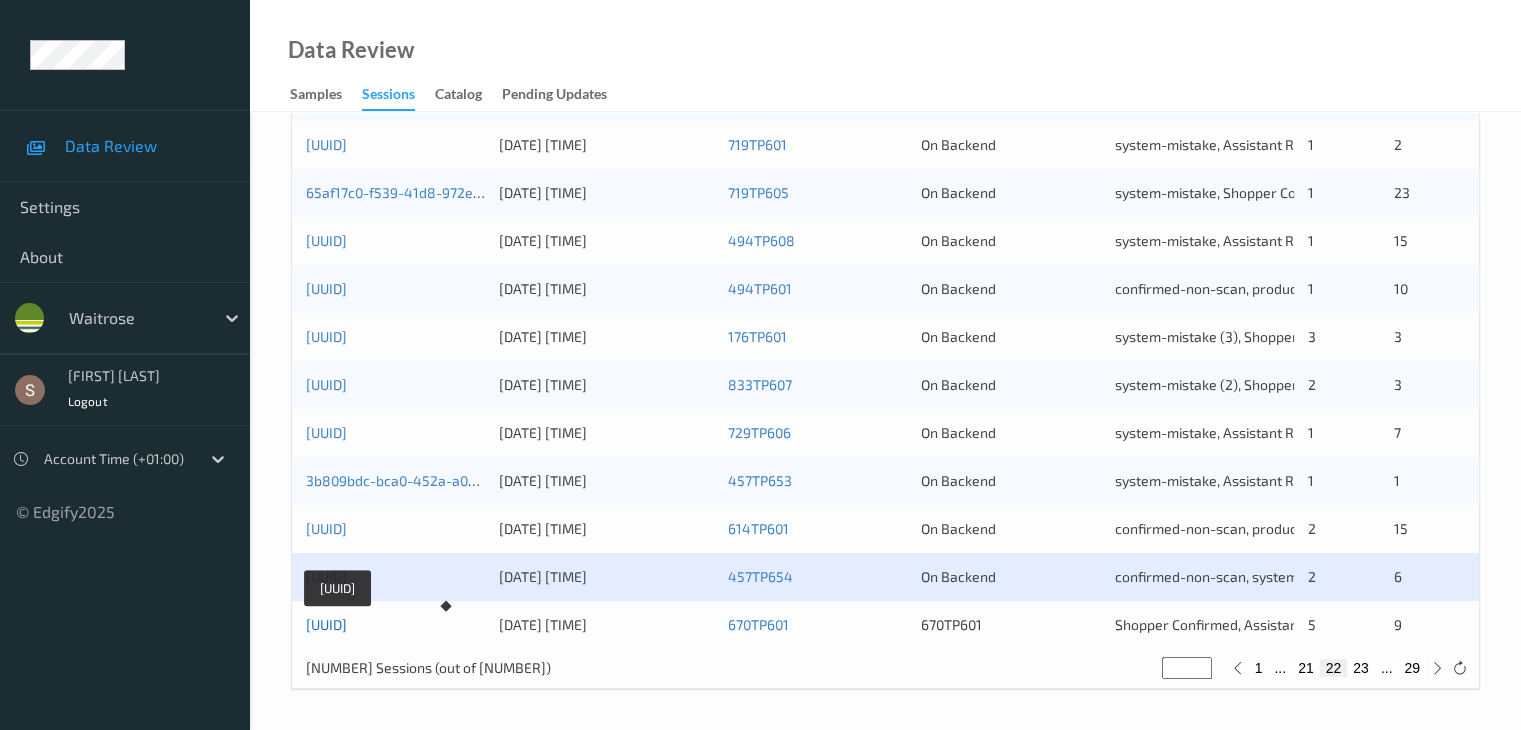 click on "[UUID]" at bounding box center (326, 624) 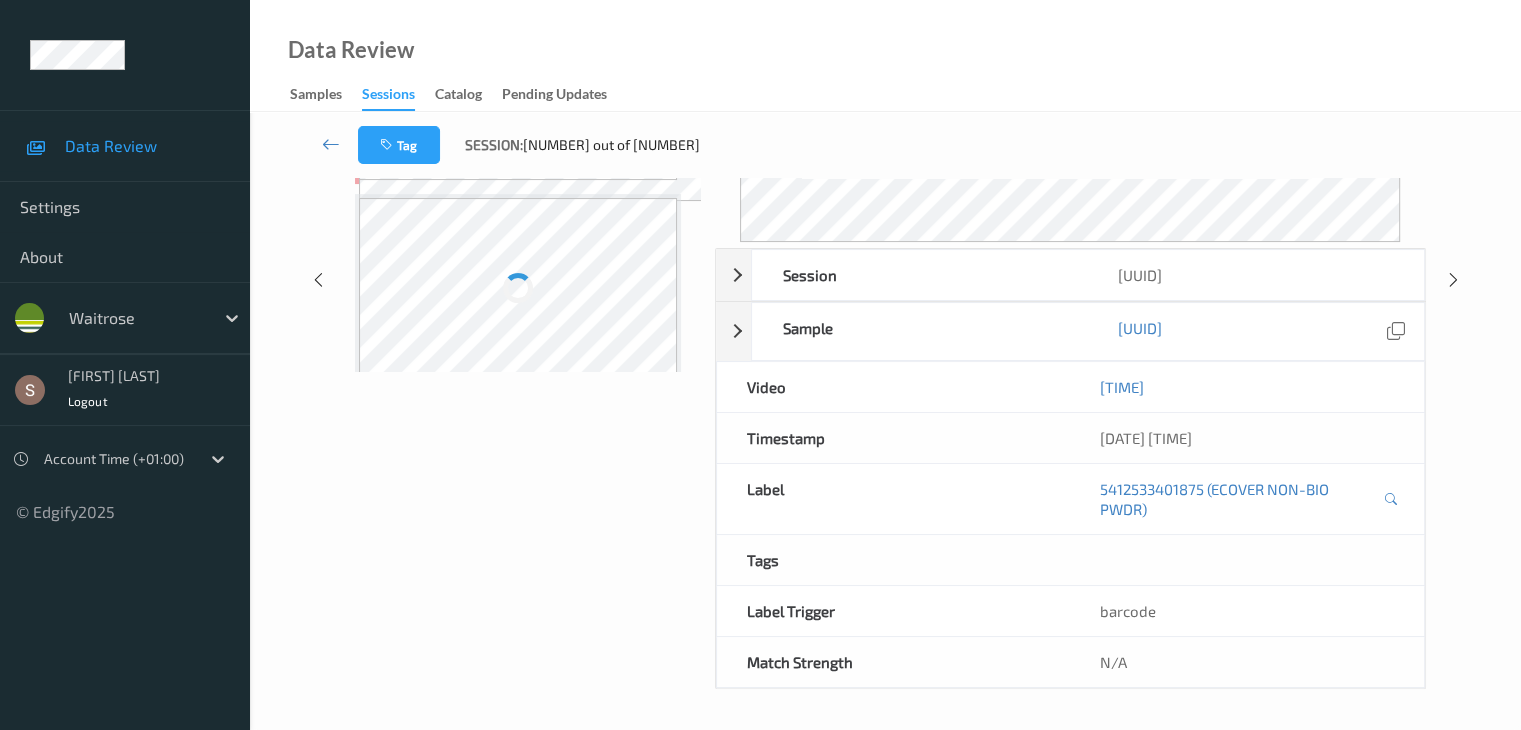 scroll, scrollTop: 0, scrollLeft: 0, axis: both 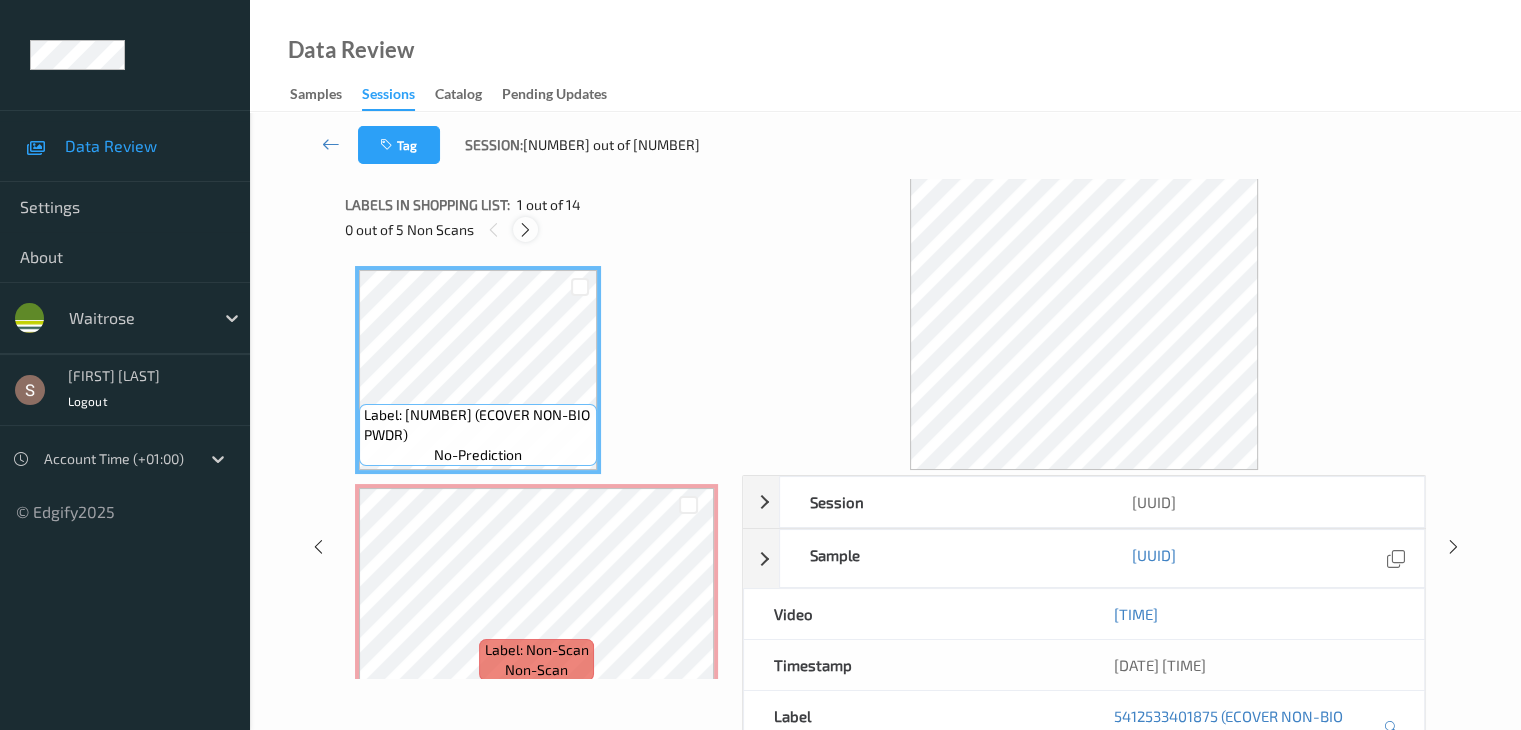 click at bounding box center [525, 229] 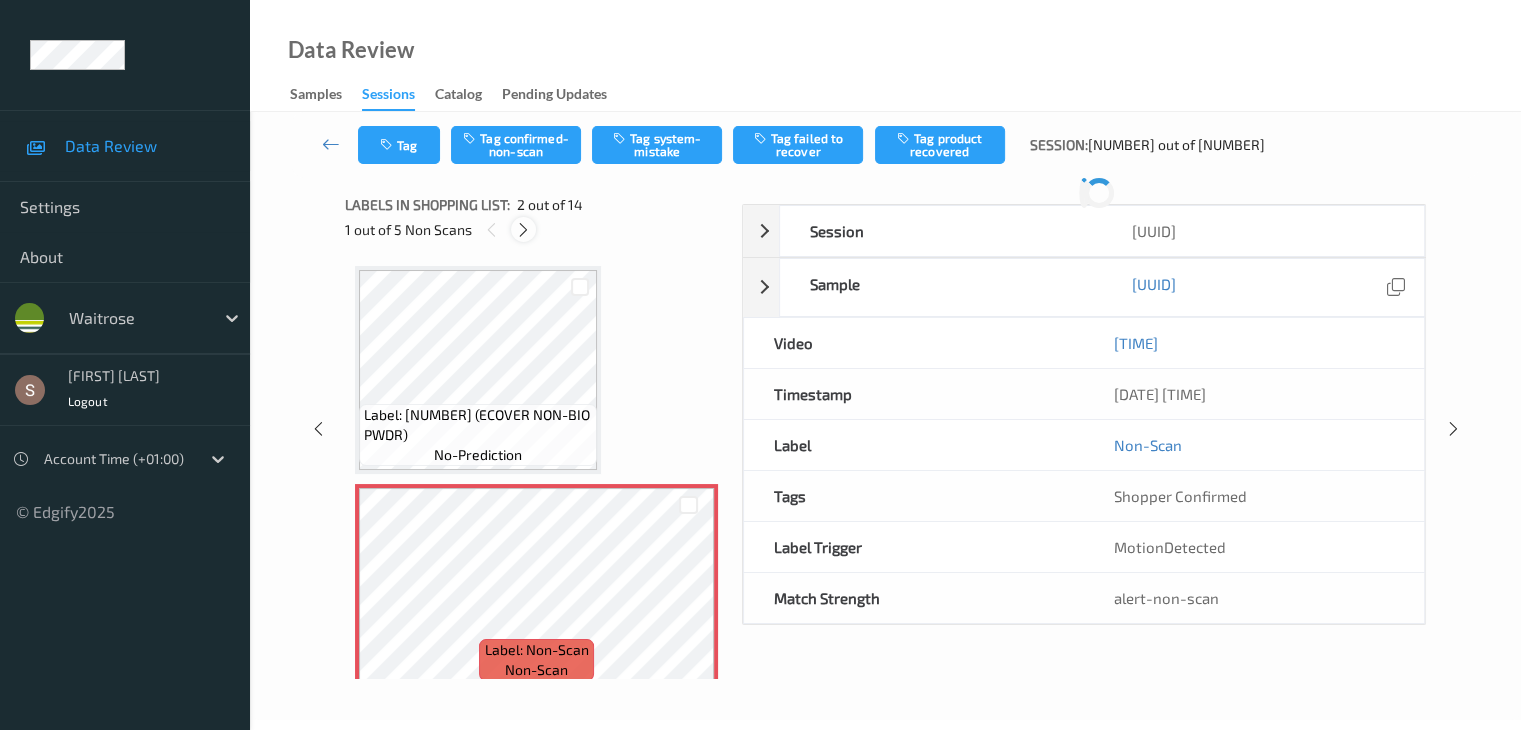 scroll, scrollTop: 10, scrollLeft: 0, axis: vertical 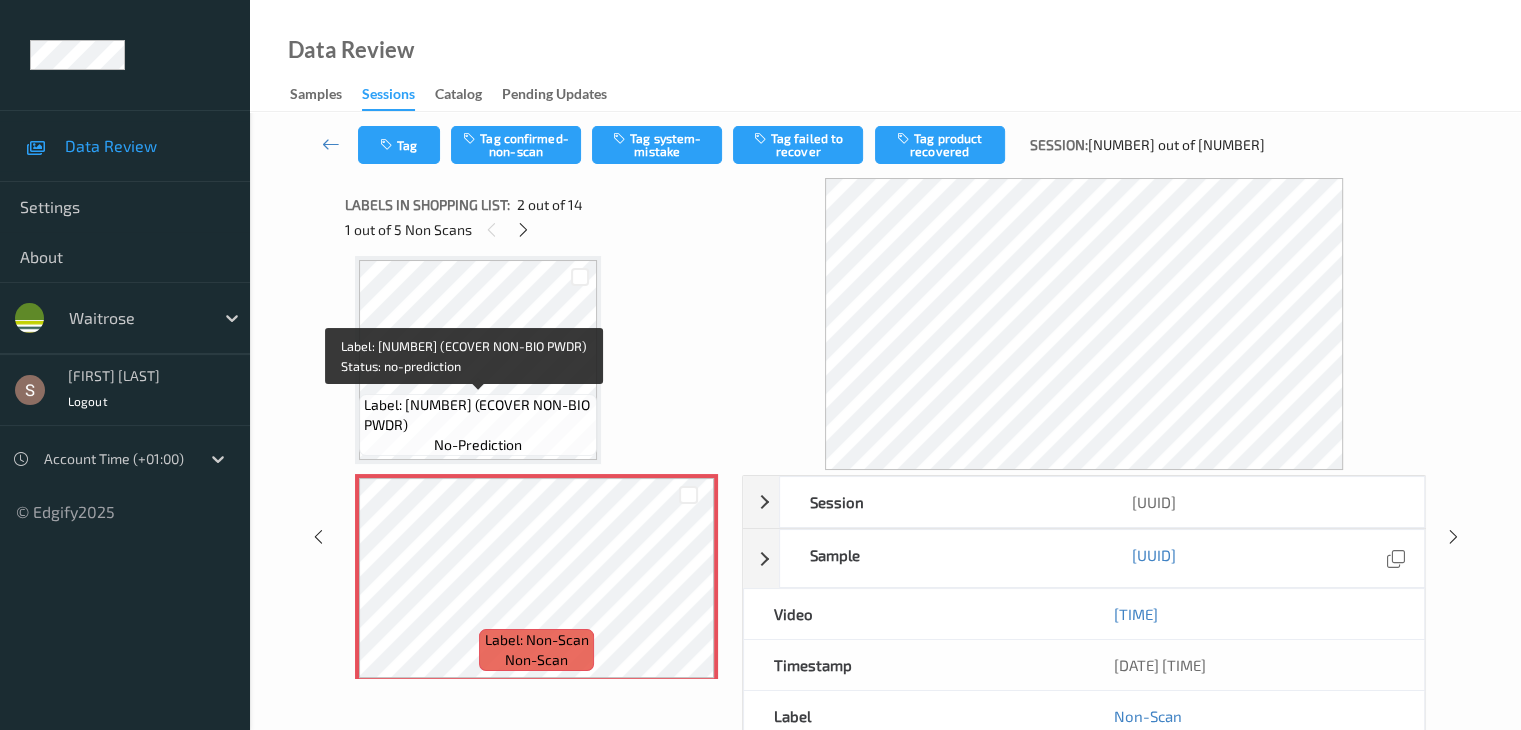click on "Label: [NUMBER] (ECOVER NON-BIO PWDR)" at bounding box center (478, 415) 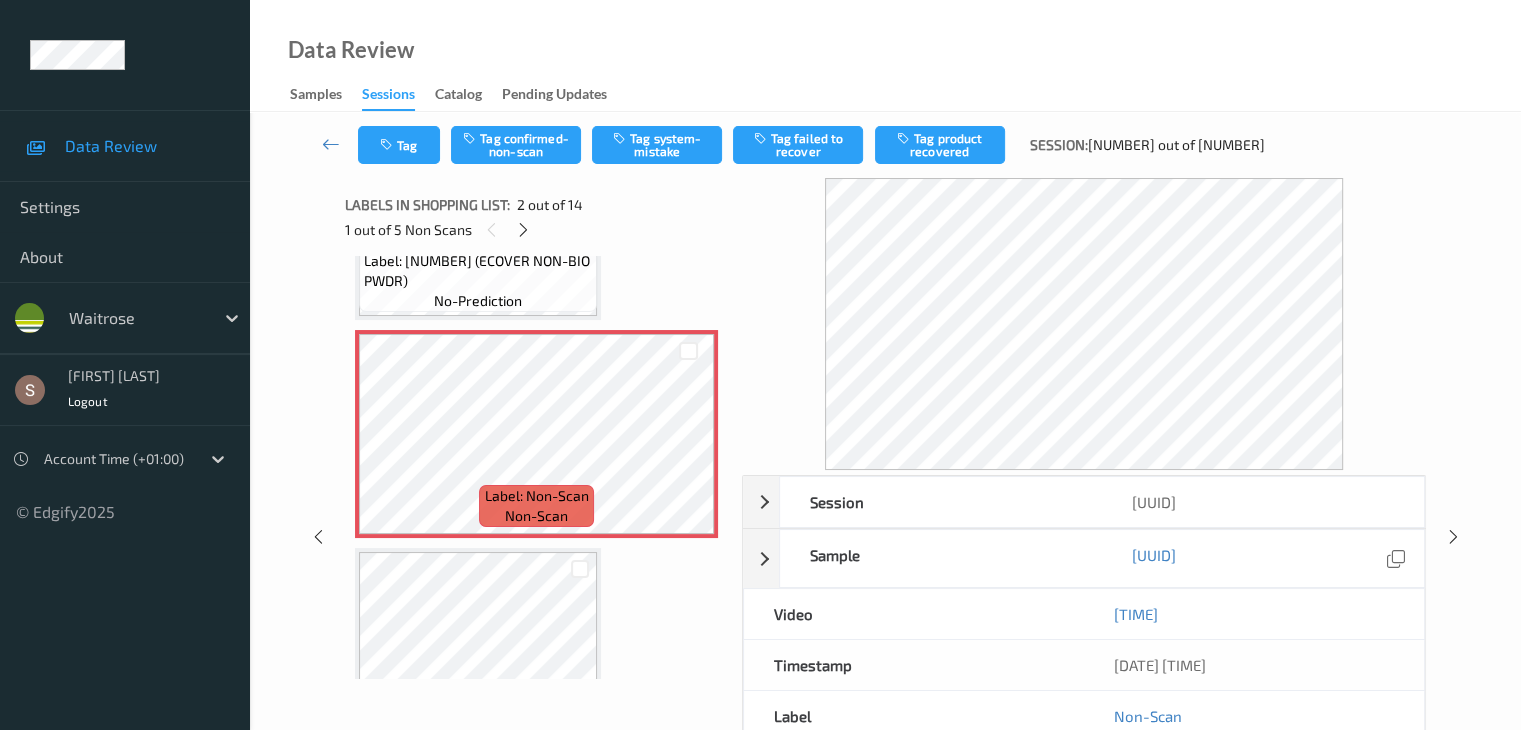 scroll, scrollTop: 210, scrollLeft: 0, axis: vertical 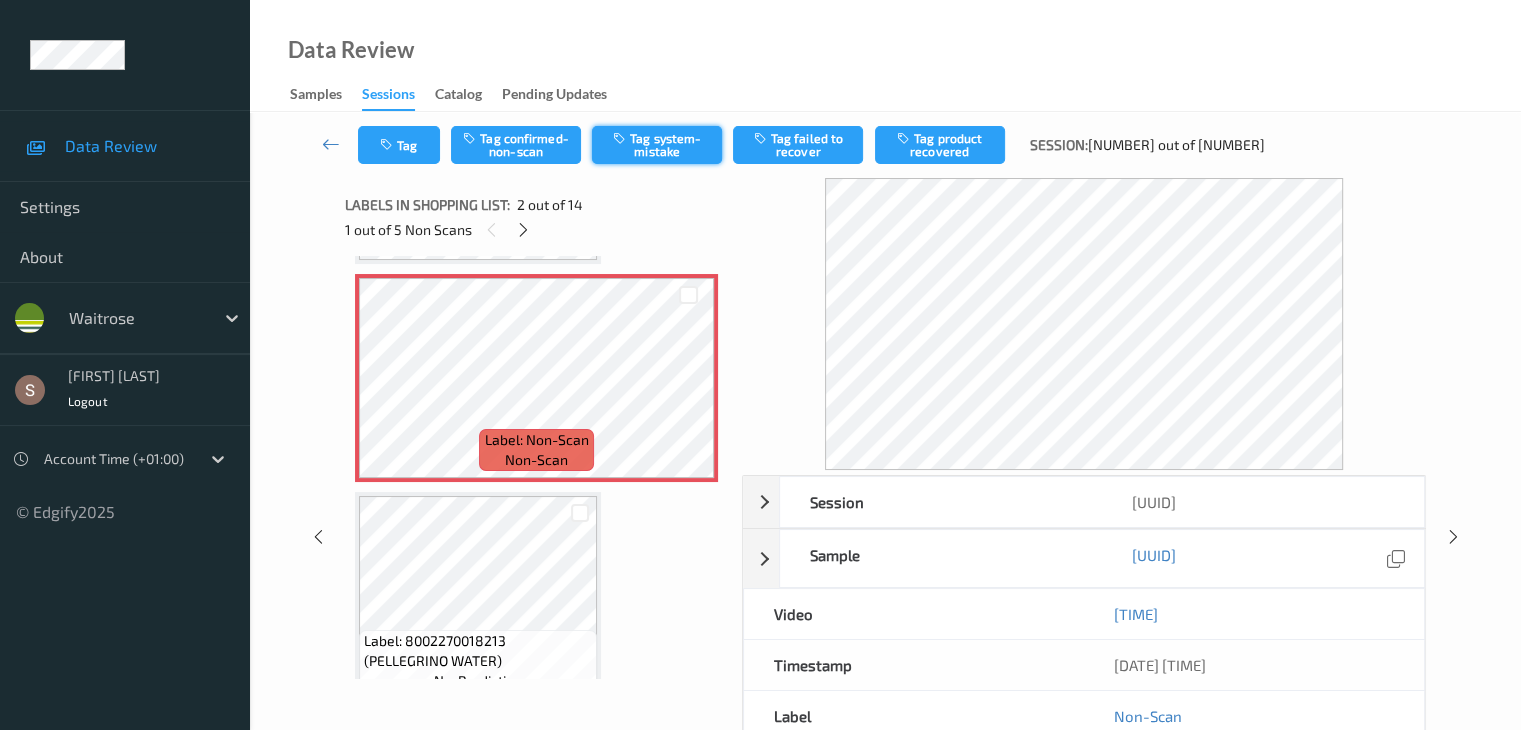 click on "Tag   system-mistake" at bounding box center [657, 145] 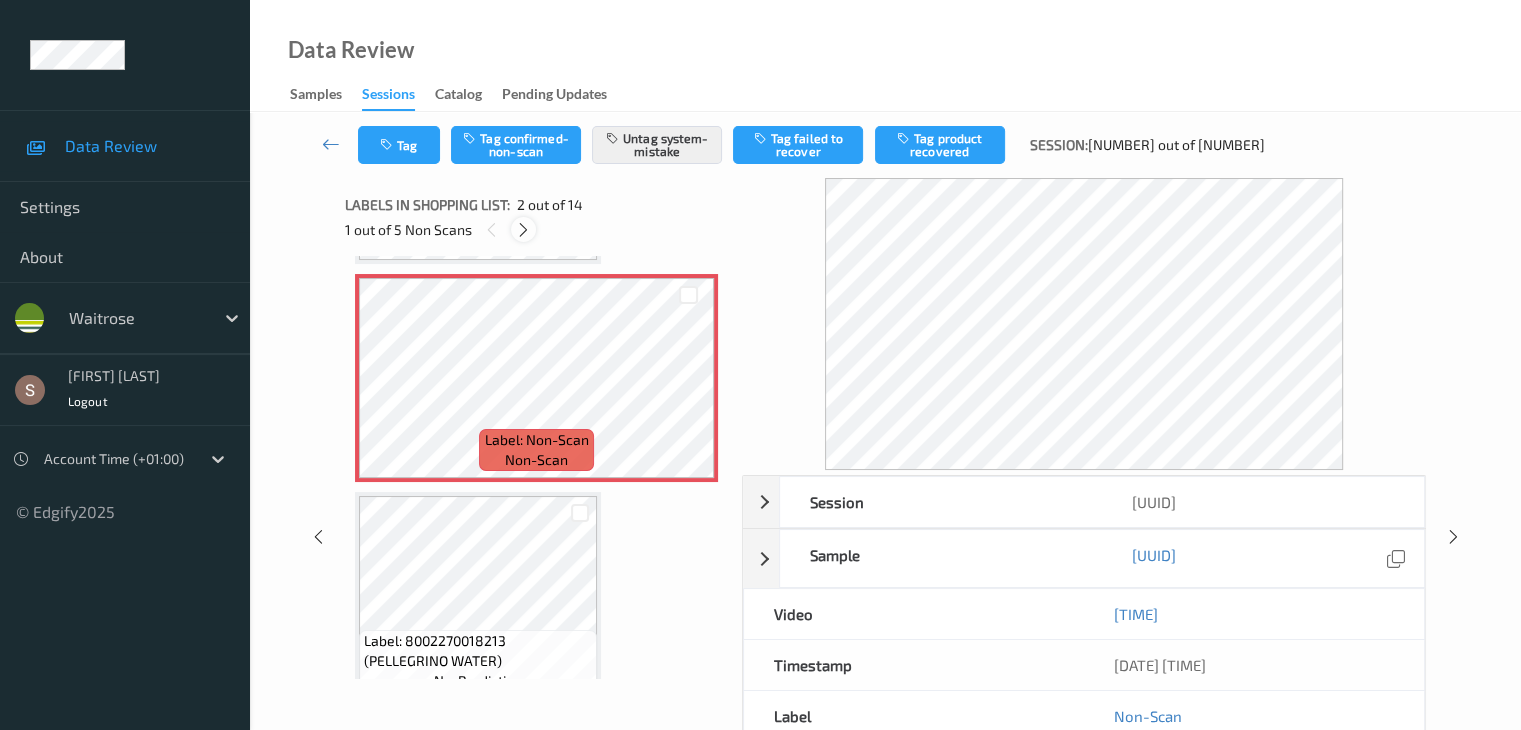 click at bounding box center (523, 230) 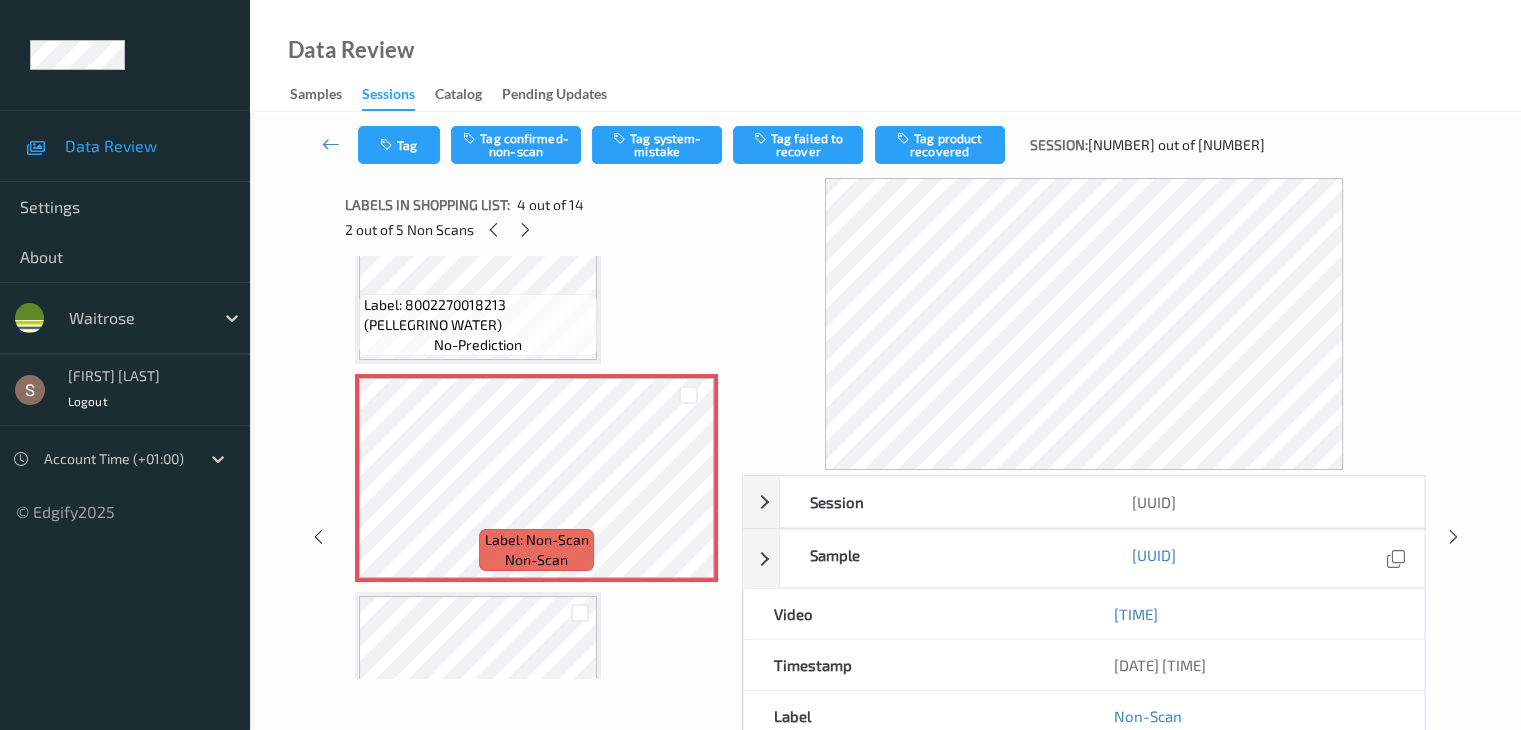 scroll, scrollTop: 646, scrollLeft: 0, axis: vertical 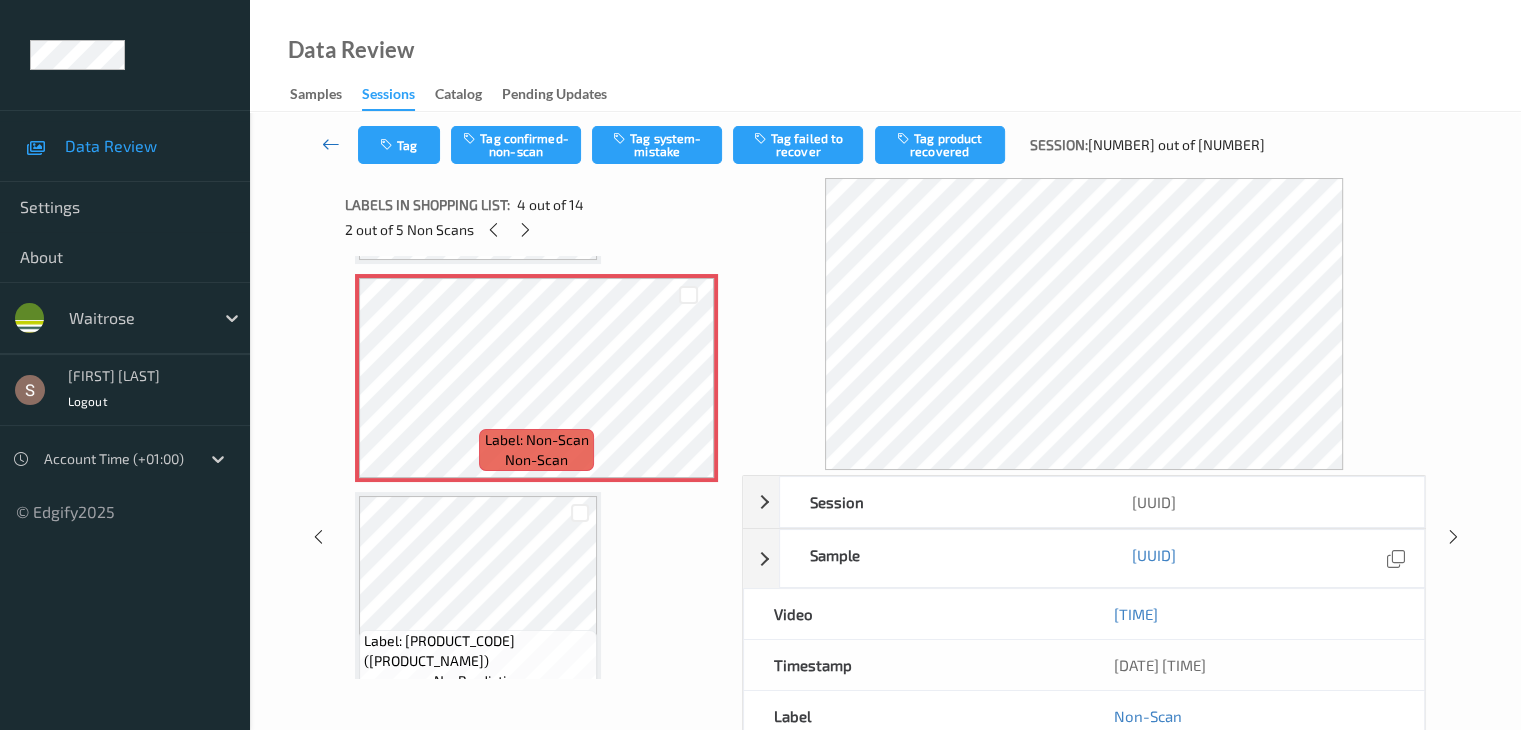 click at bounding box center (331, 144) 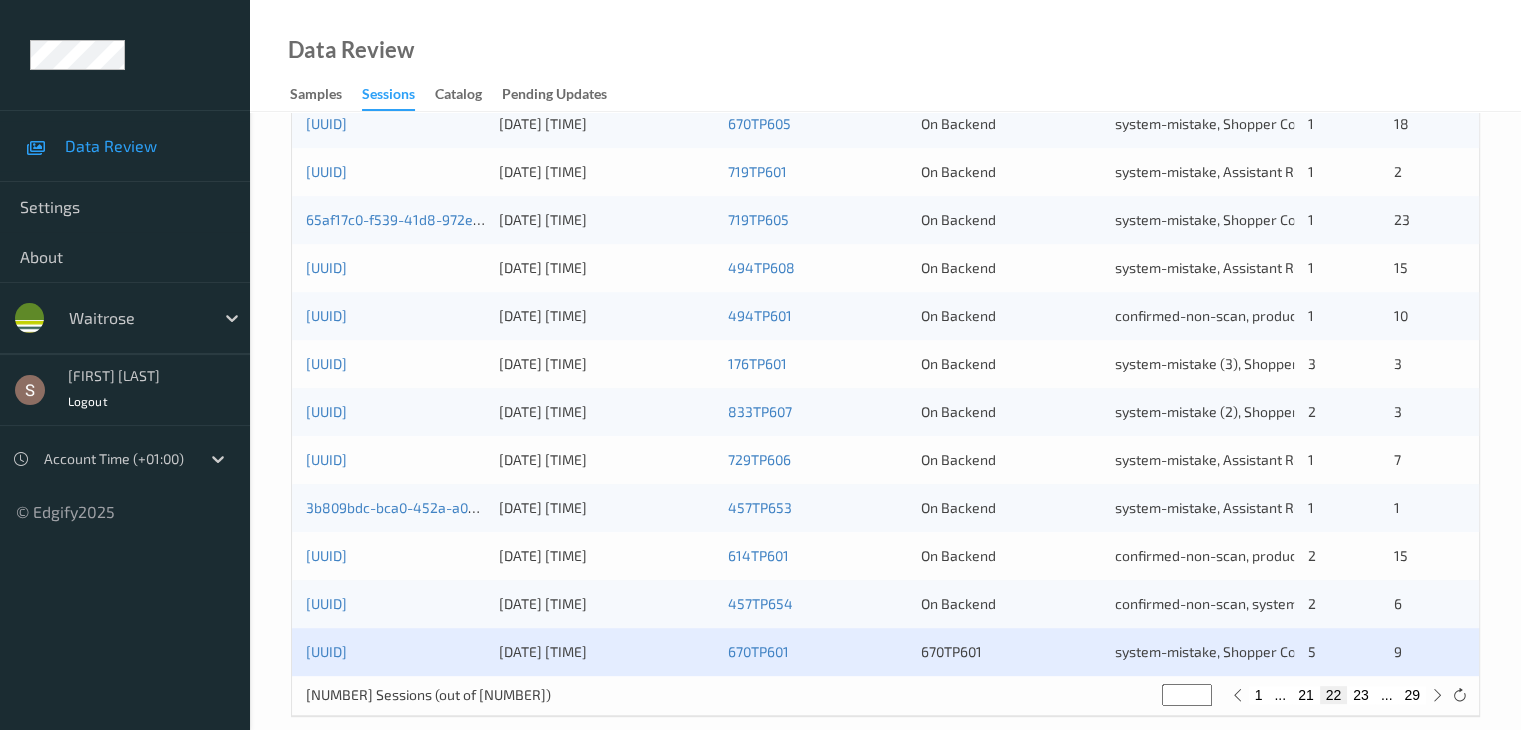 scroll, scrollTop: 932, scrollLeft: 0, axis: vertical 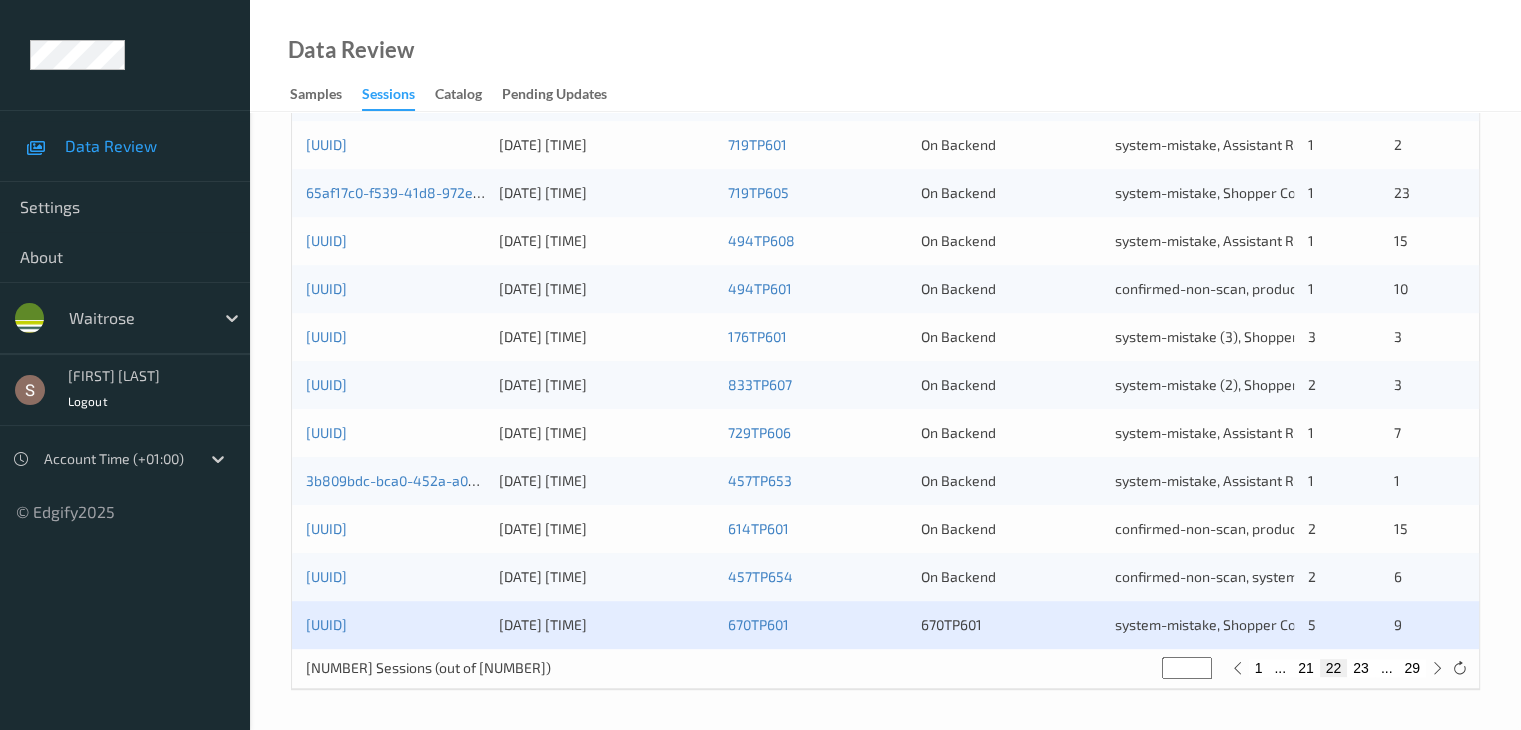 click on "23" at bounding box center [1361, 668] 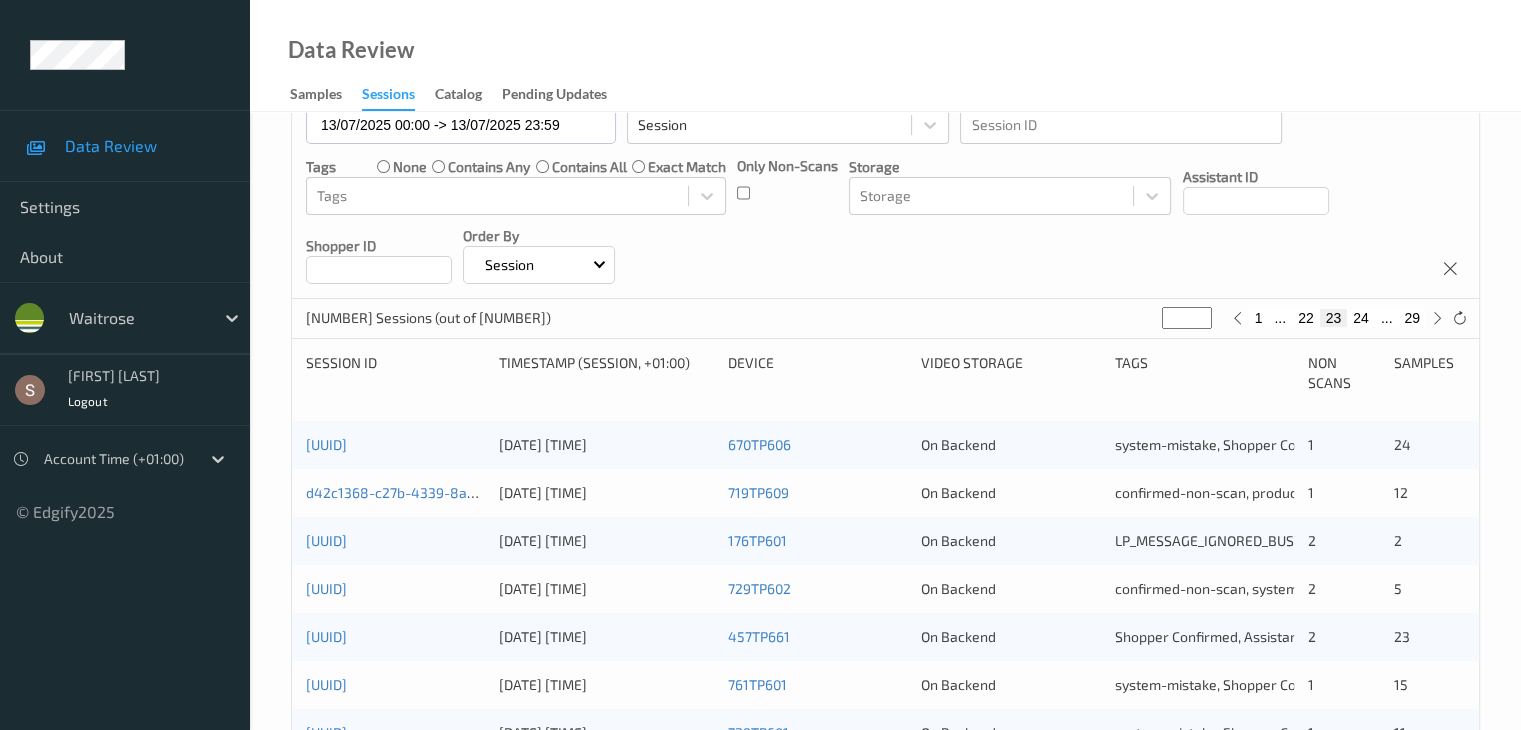 scroll, scrollTop: 300, scrollLeft: 0, axis: vertical 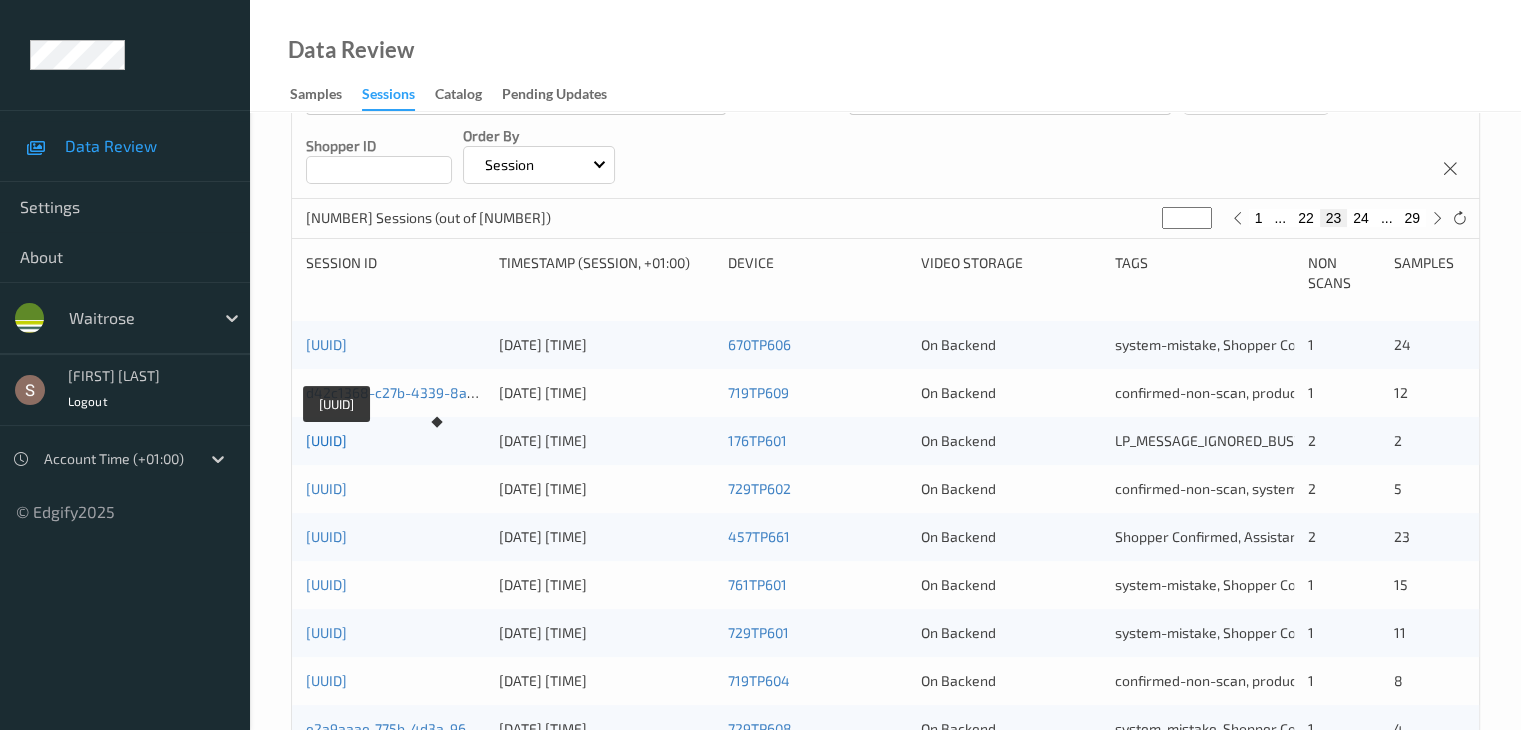 click on "[UUID]" at bounding box center [326, 440] 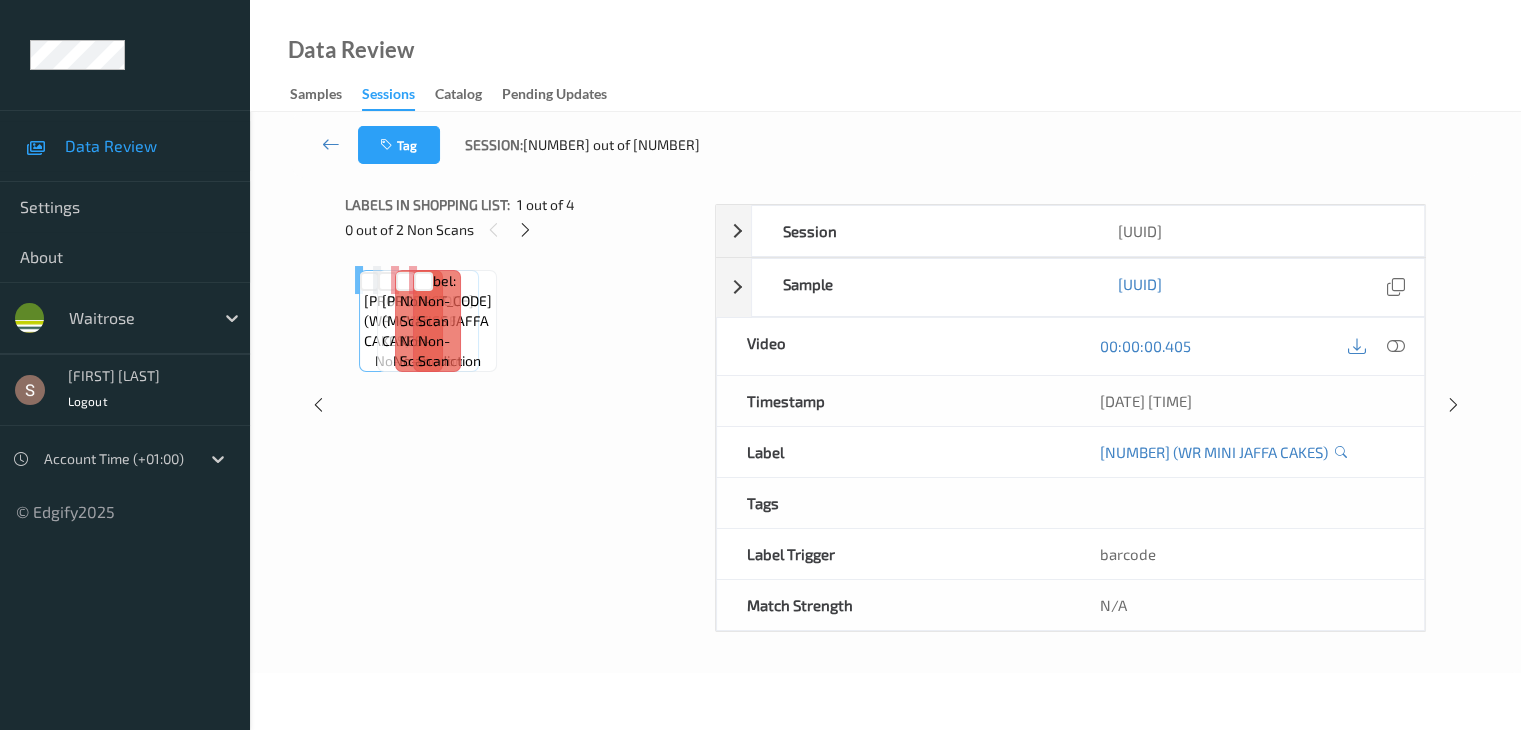 scroll, scrollTop: 0, scrollLeft: 0, axis: both 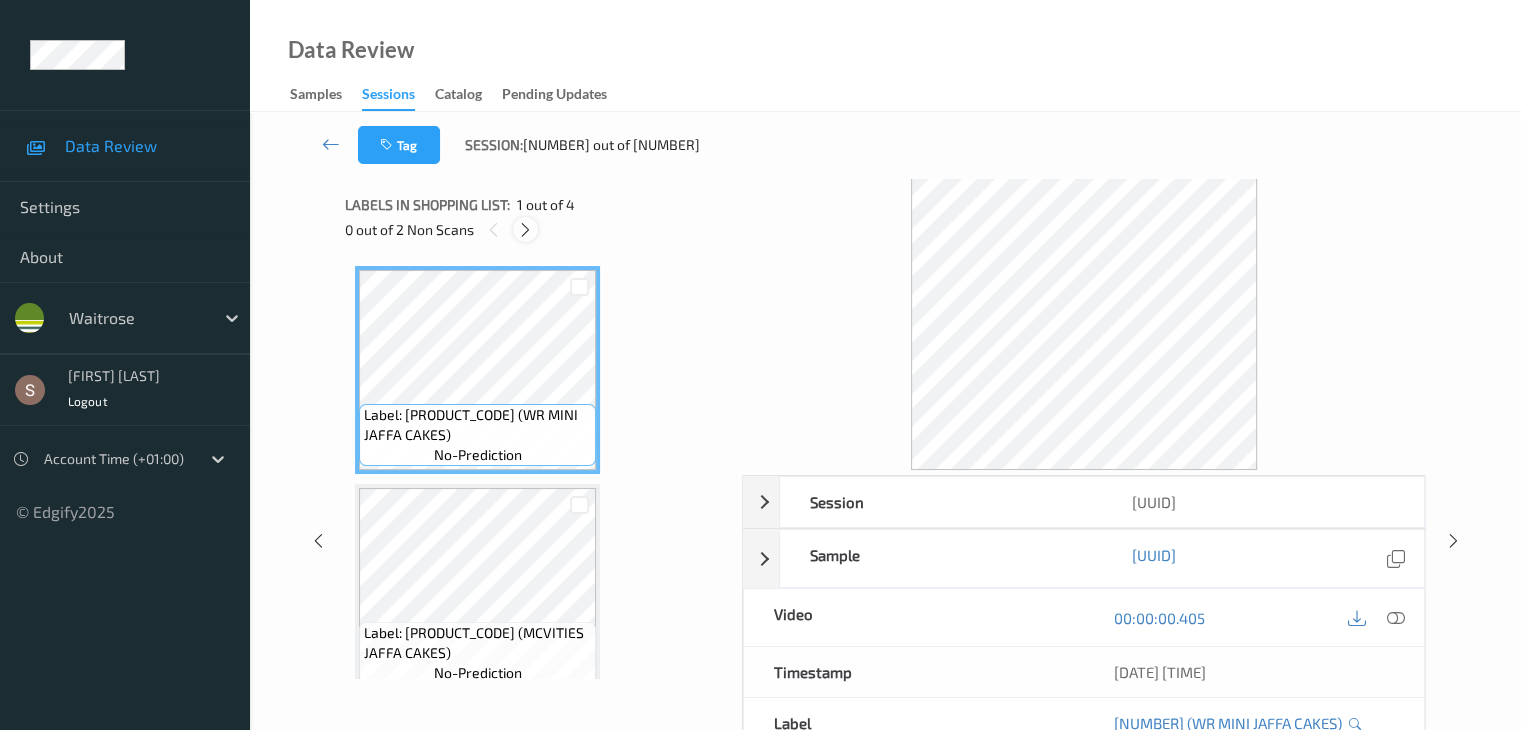click at bounding box center (525, 230) 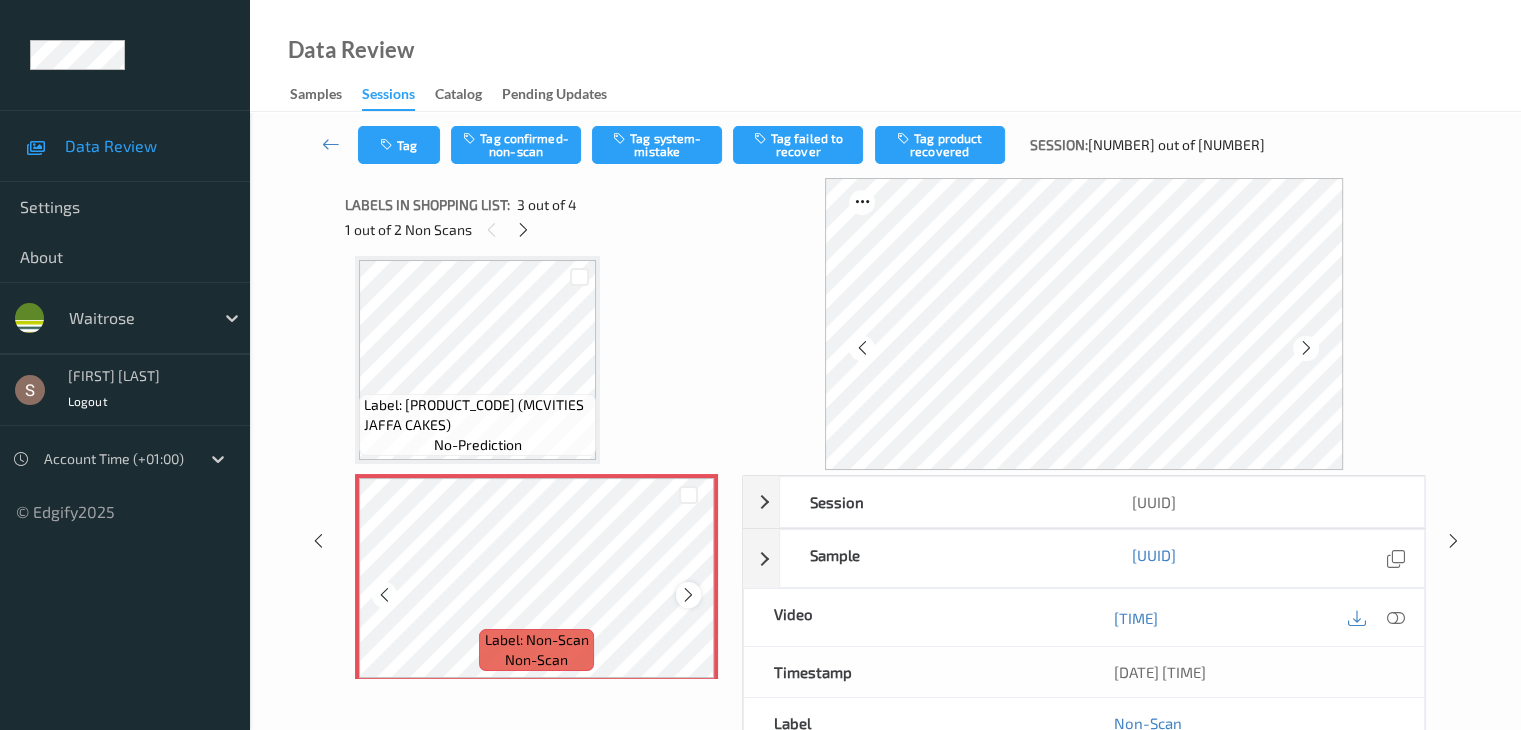 click at bounding box center [688, 595] 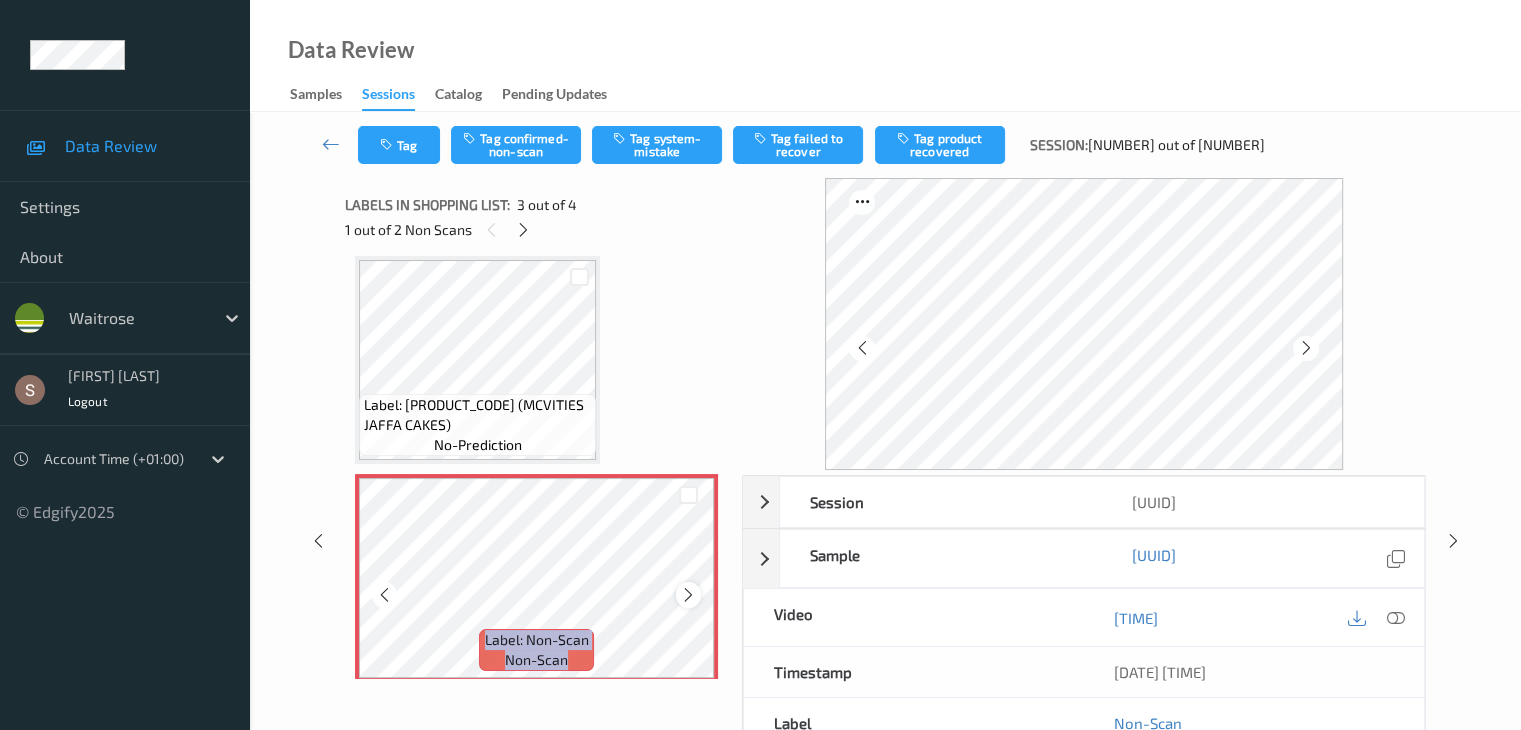 click at bounding box center [688, 595] 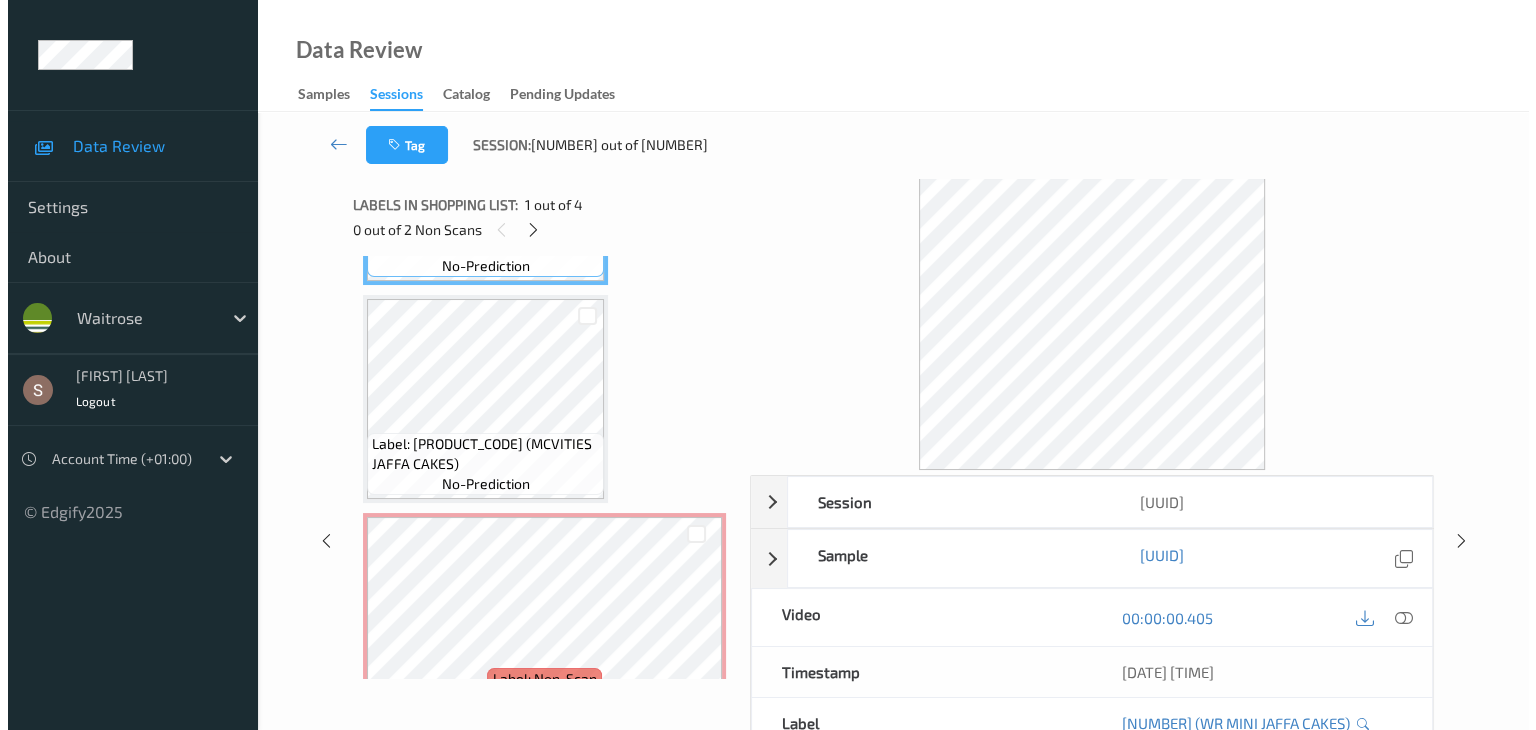 scroll, scrollTop: 300, scrollLeft: 0, axis: vertical 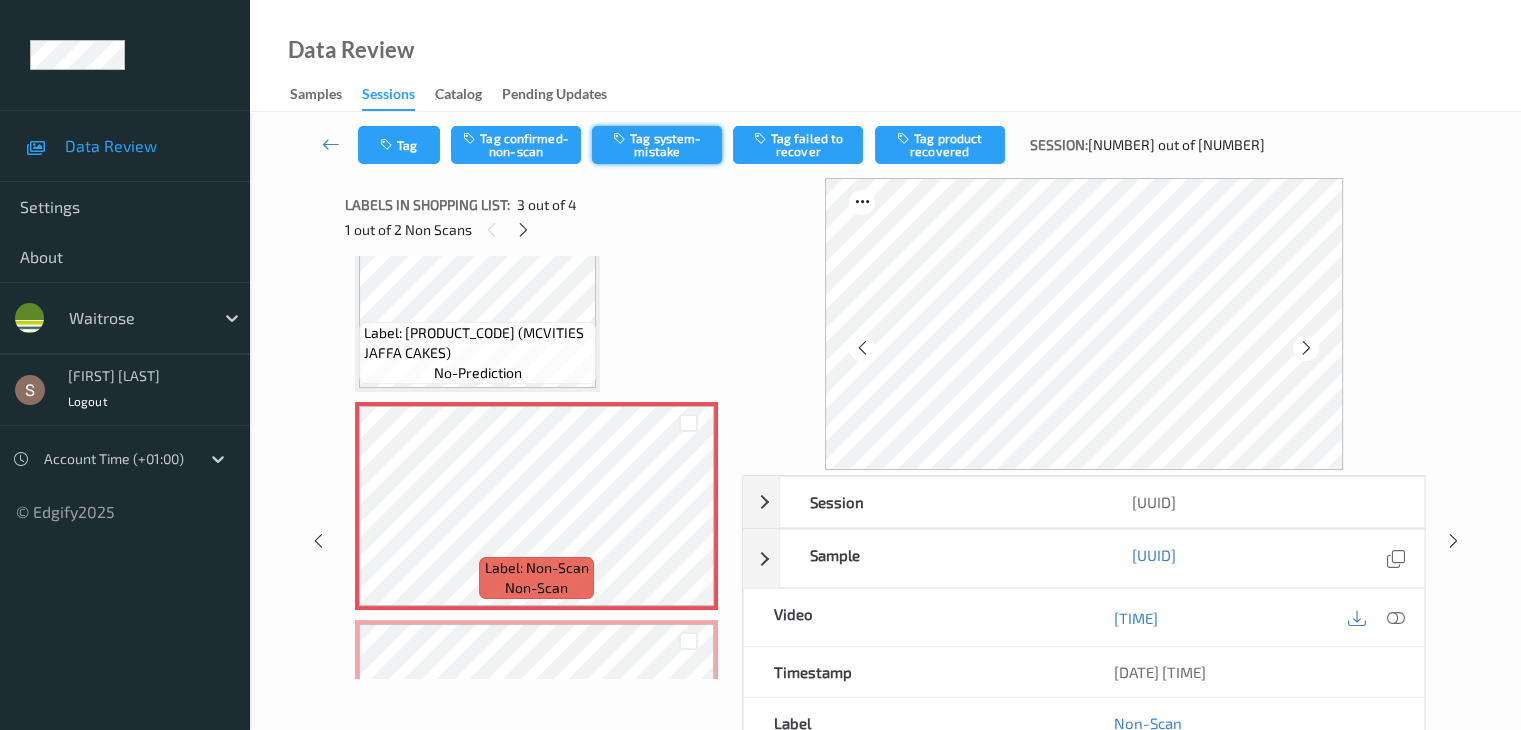 click on "Tag   system-mistake" at bounding box center [657, 145] 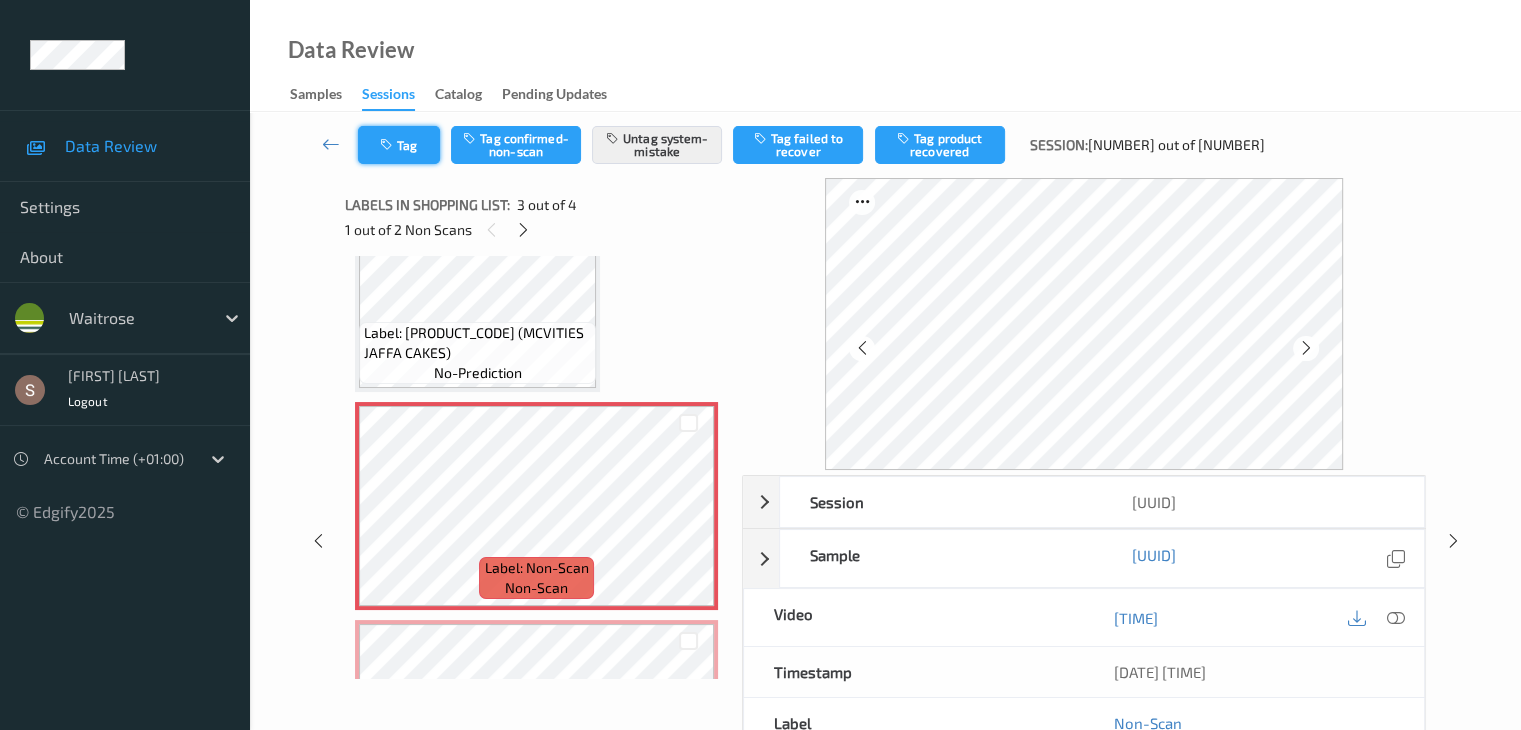 click on "Tag" at bounding box center (399, 145) 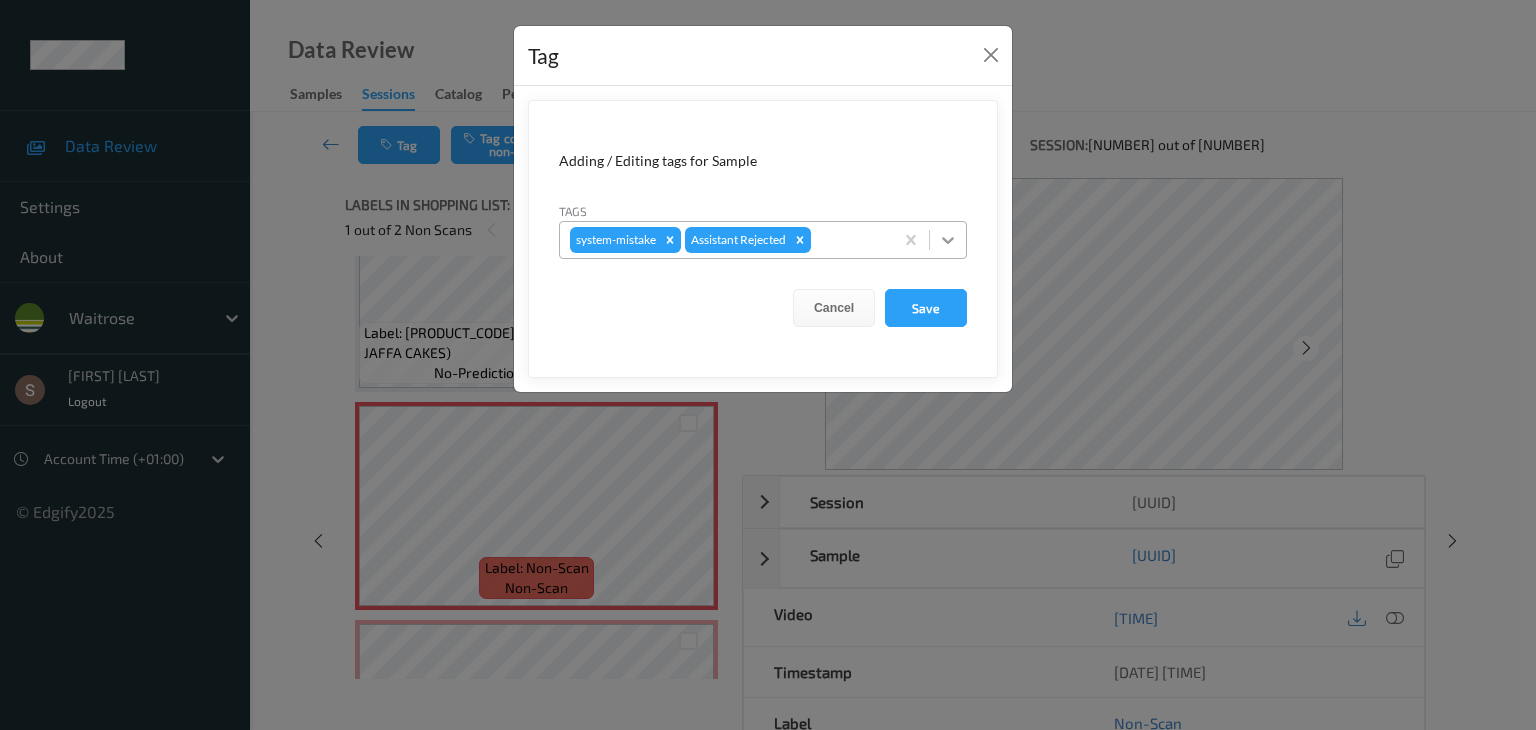 click 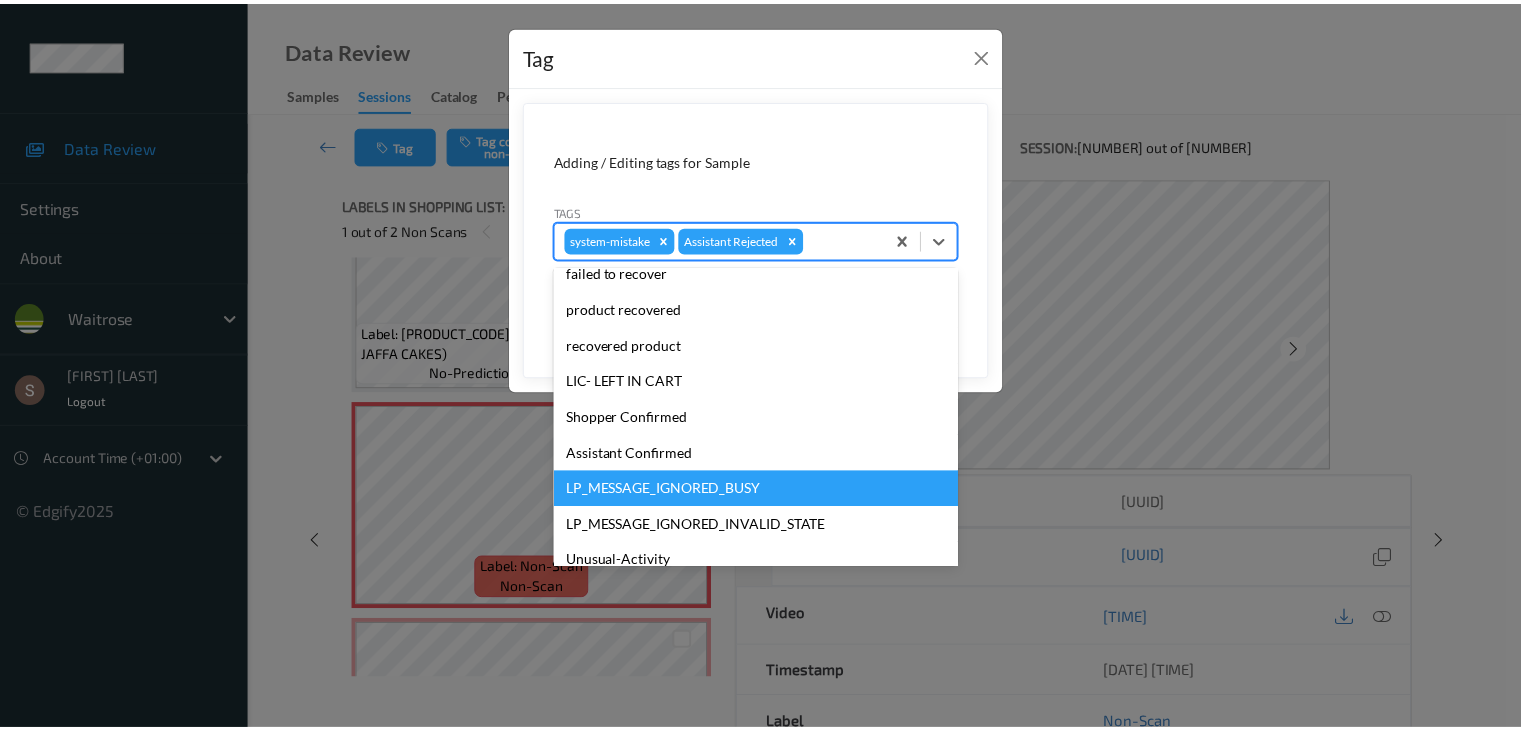 scroll, scrollTop: 356, scrollLeft: 0, axis: vertical 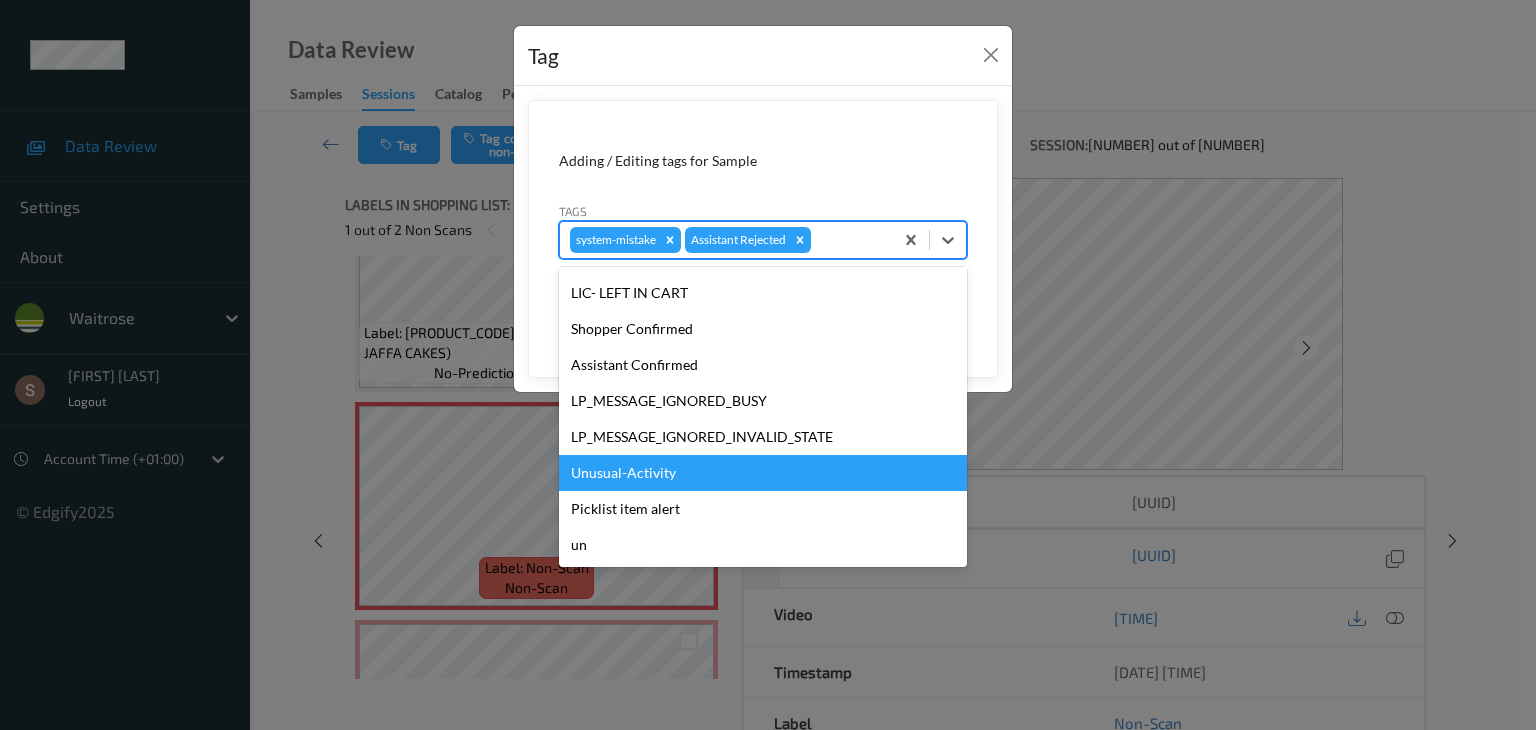 click on "Unusual-Activity" at bounding box center [763, 473] 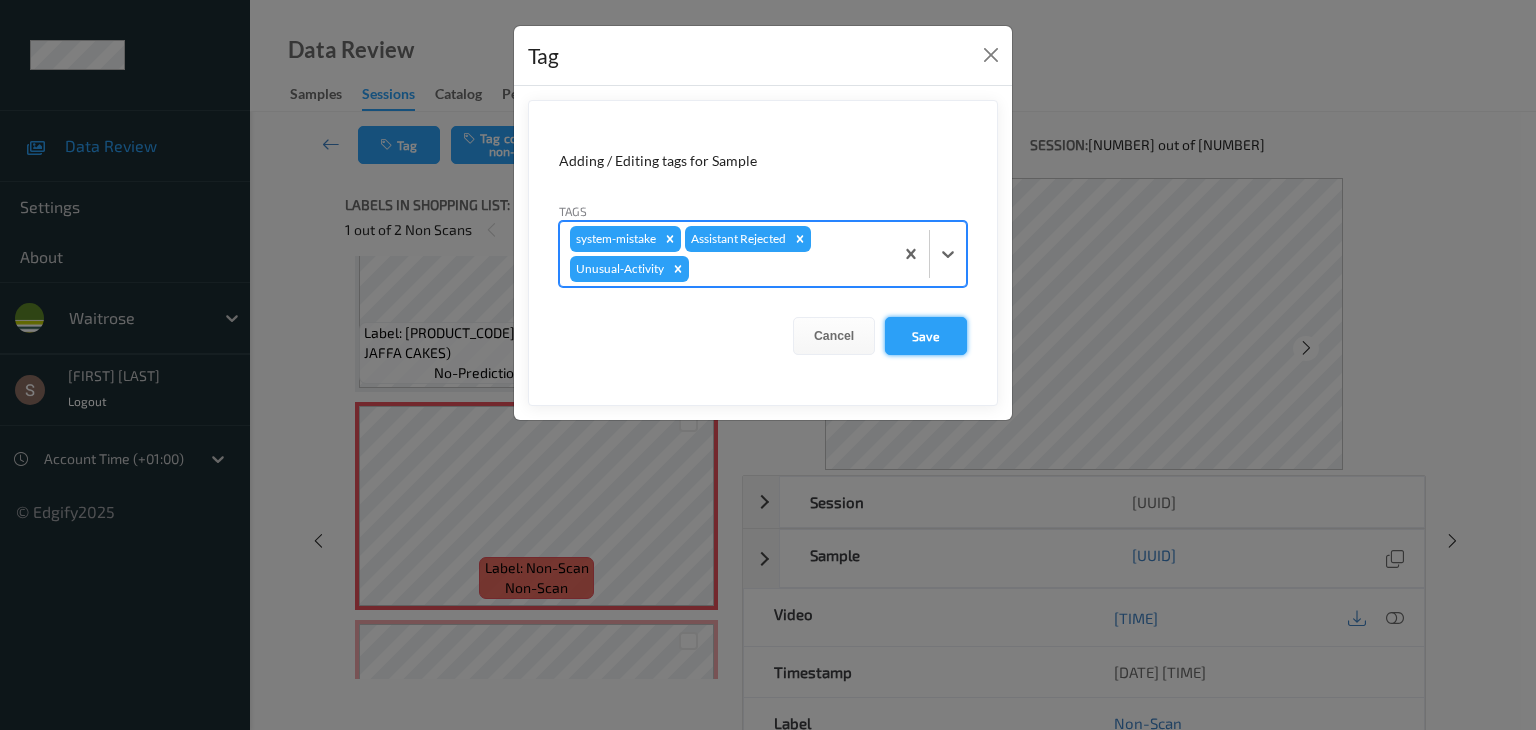 click on "Save" at bounding box center [926, 336] 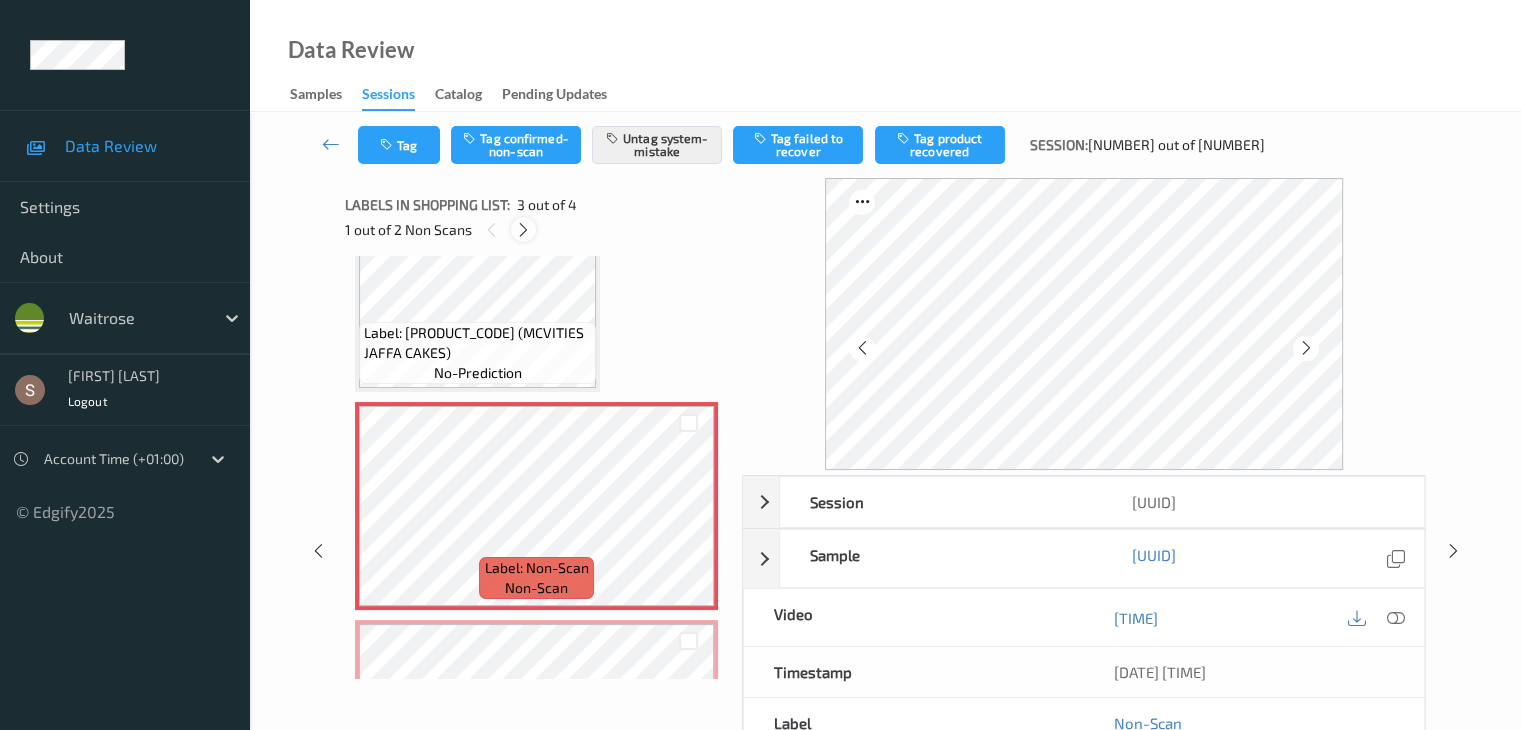 click at bounding box center [523, 230] 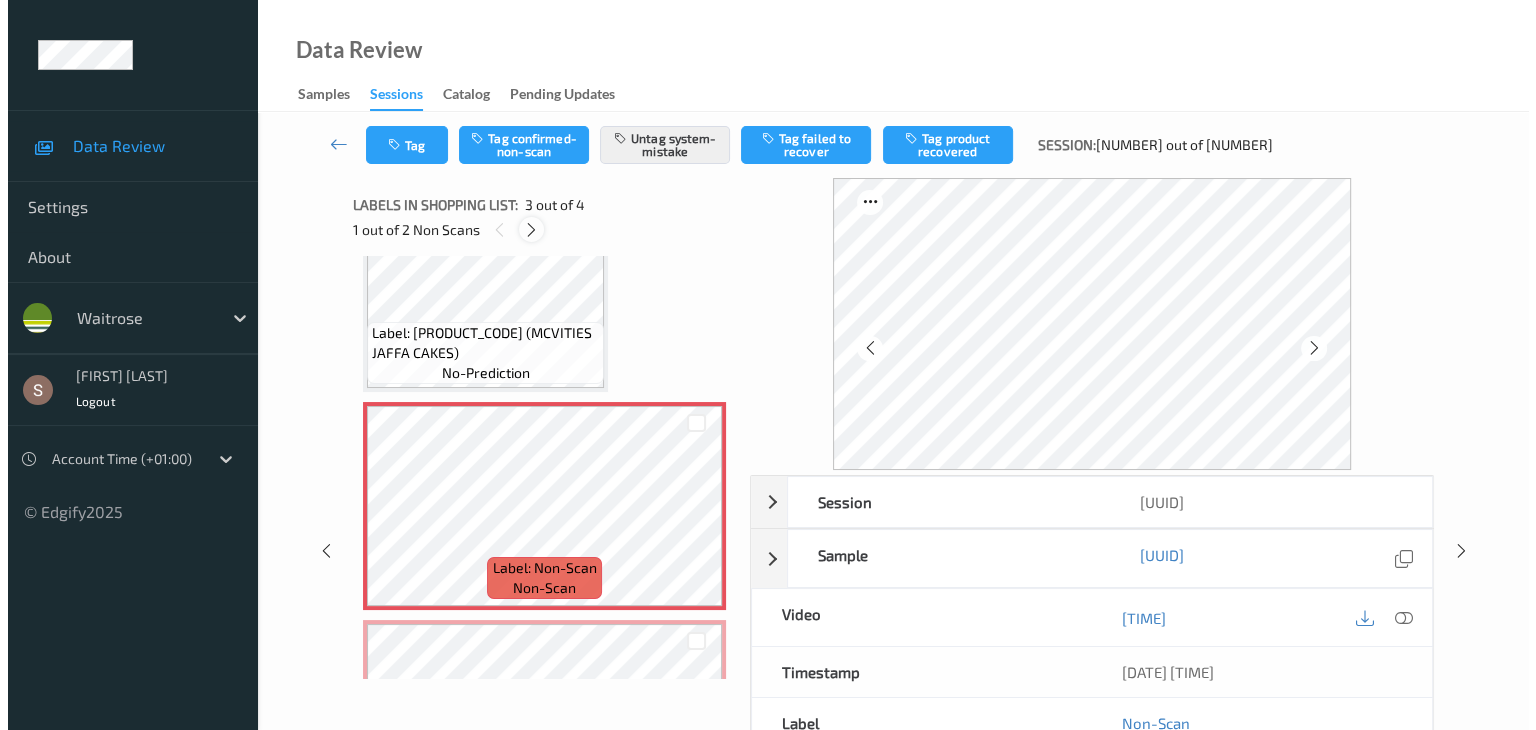 scroll, scrollTop: 446, scrollLeft: 0, axis: vertical 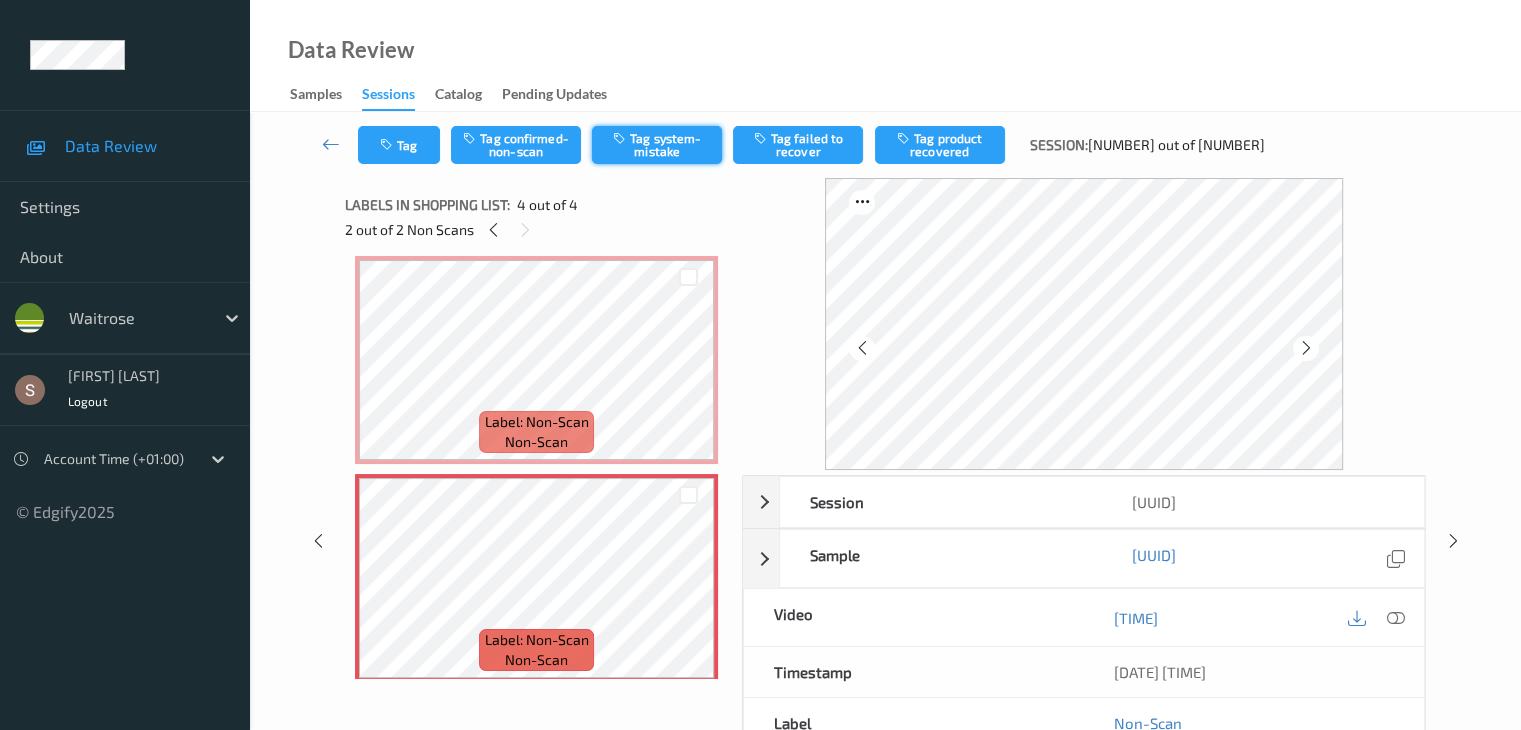 click on "Tag   system-mistake" at bounding box center (657, 145) 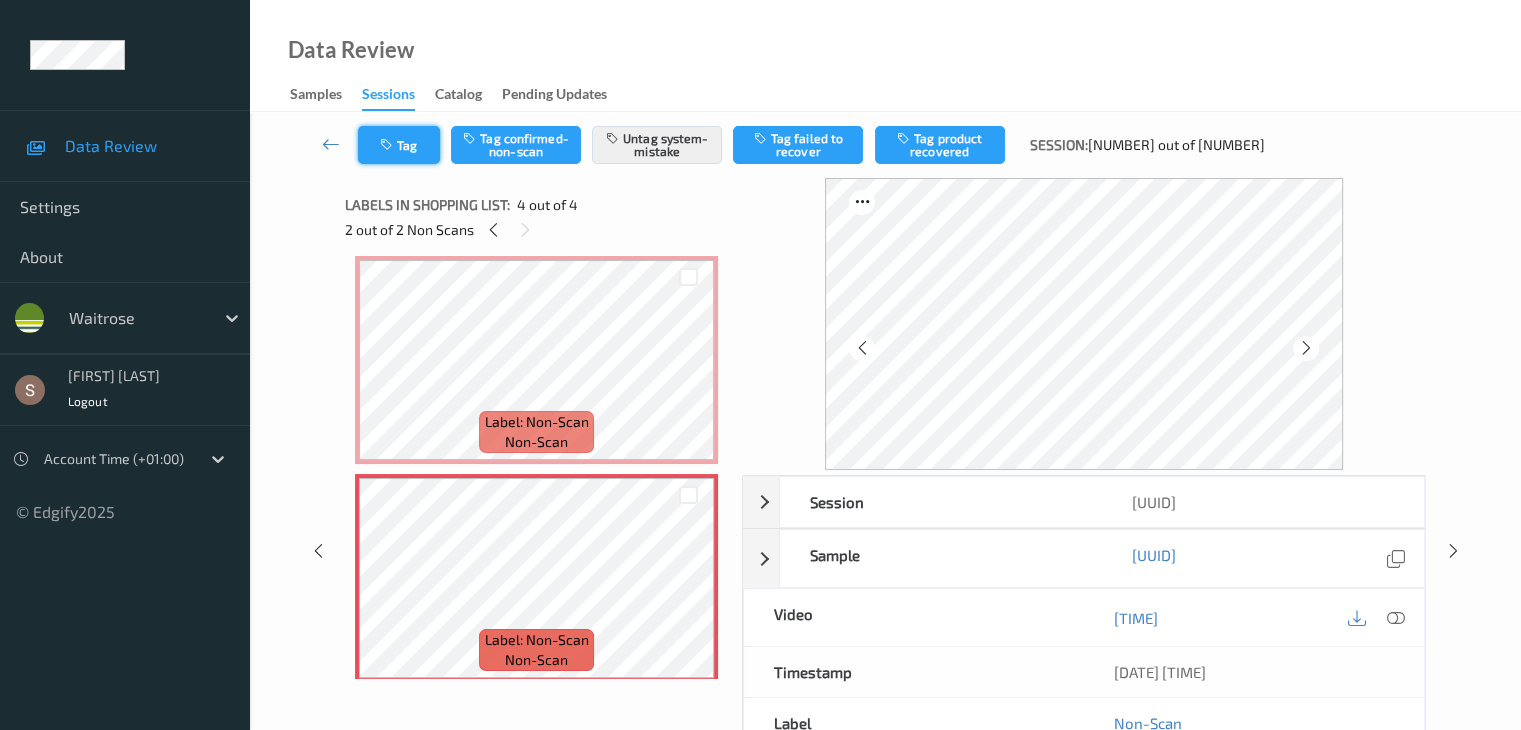 click on "Tag" at bounding box center [399, 145] 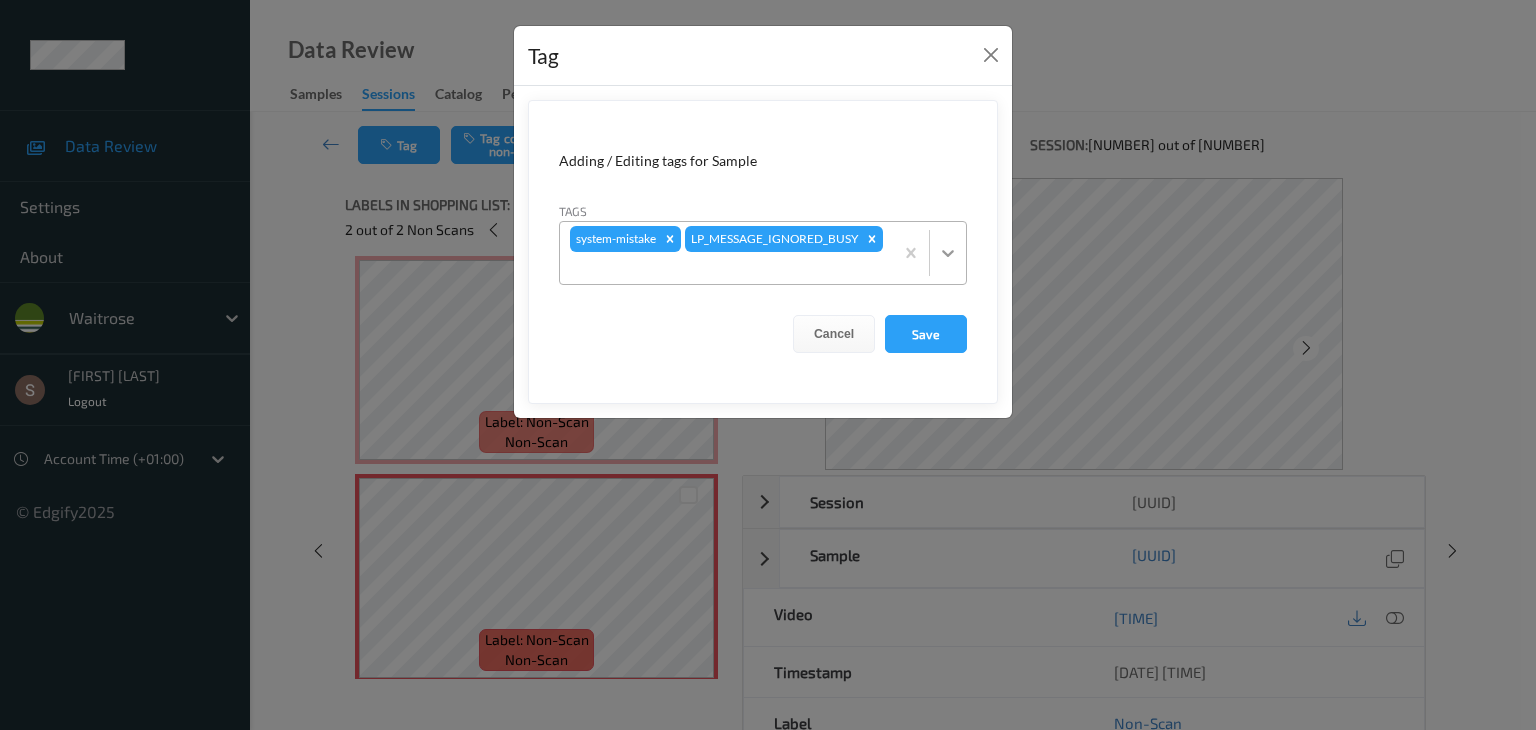 click at bounding box center (948, 253) 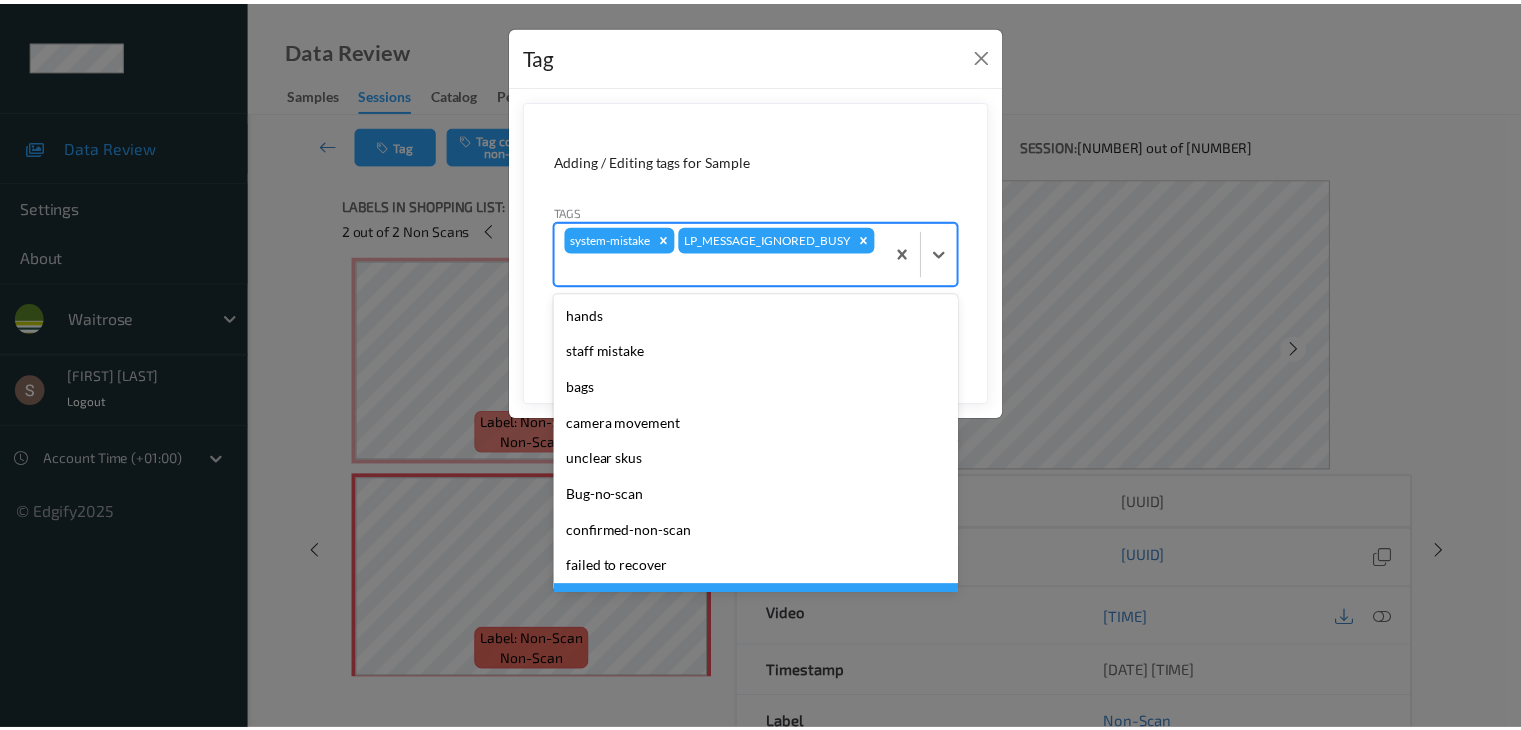 scroll, scrollTop: 356, scrollLeft: 0, axis: vertical 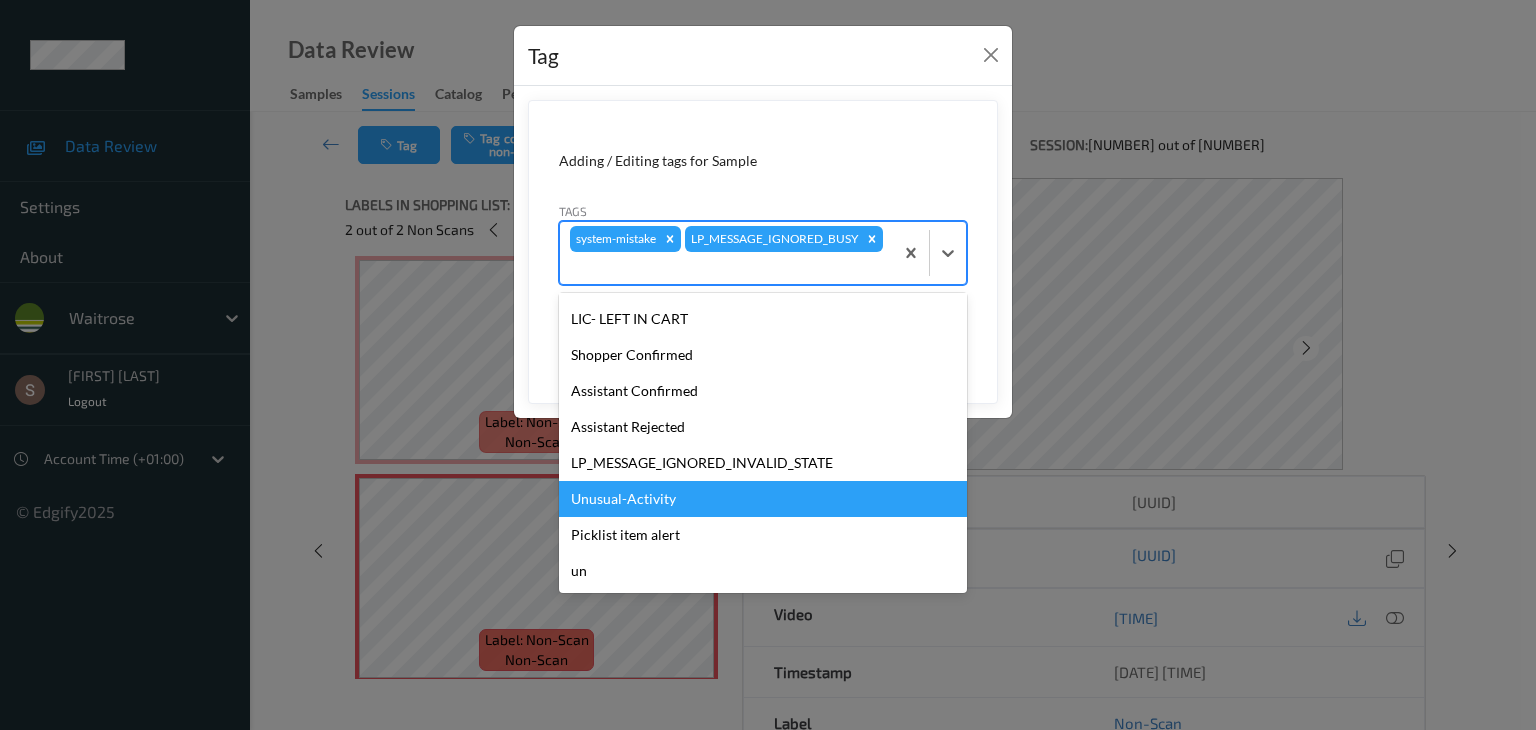 click on "Unusual-Activity" at bounding box center (763, 499) 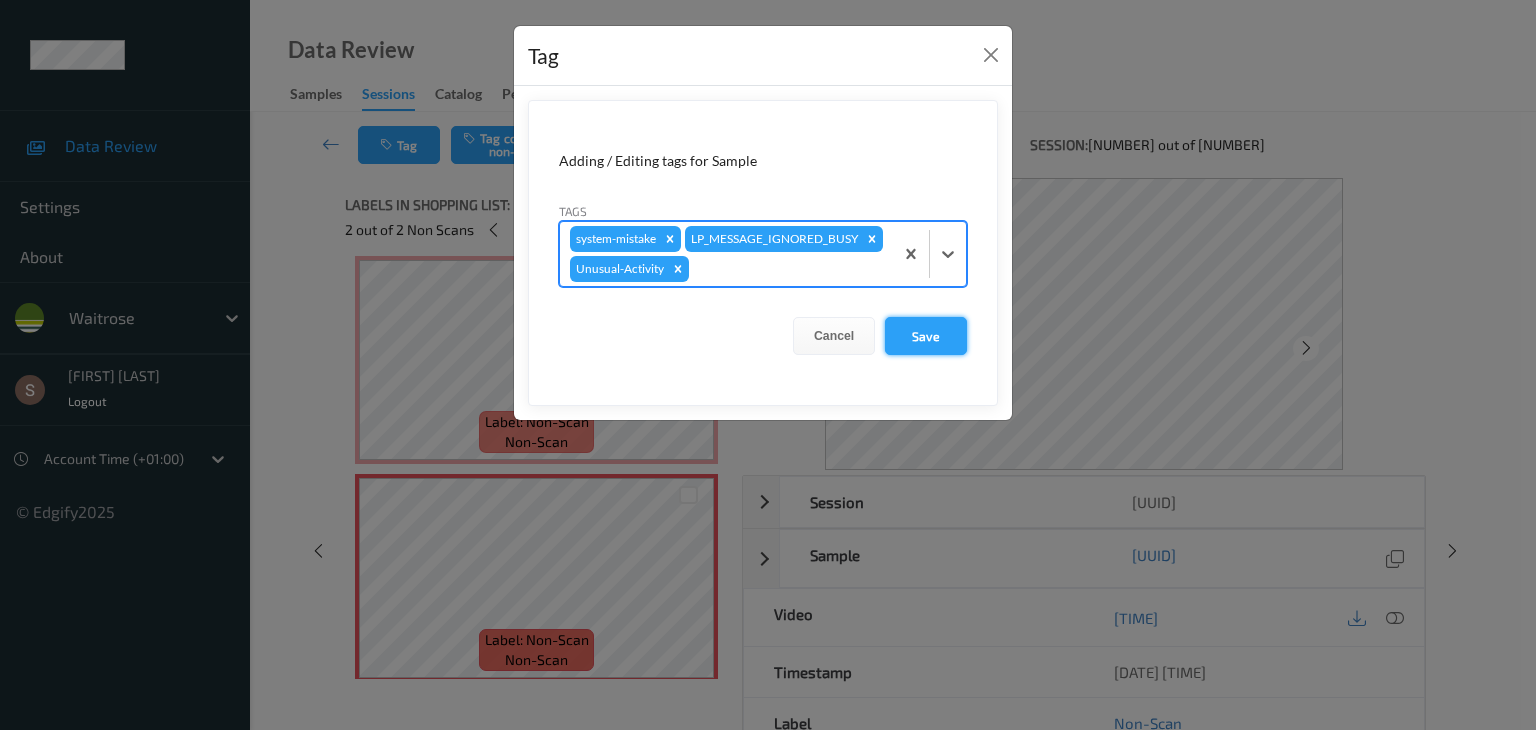 click on "Save" at bounding box center (926, 336) 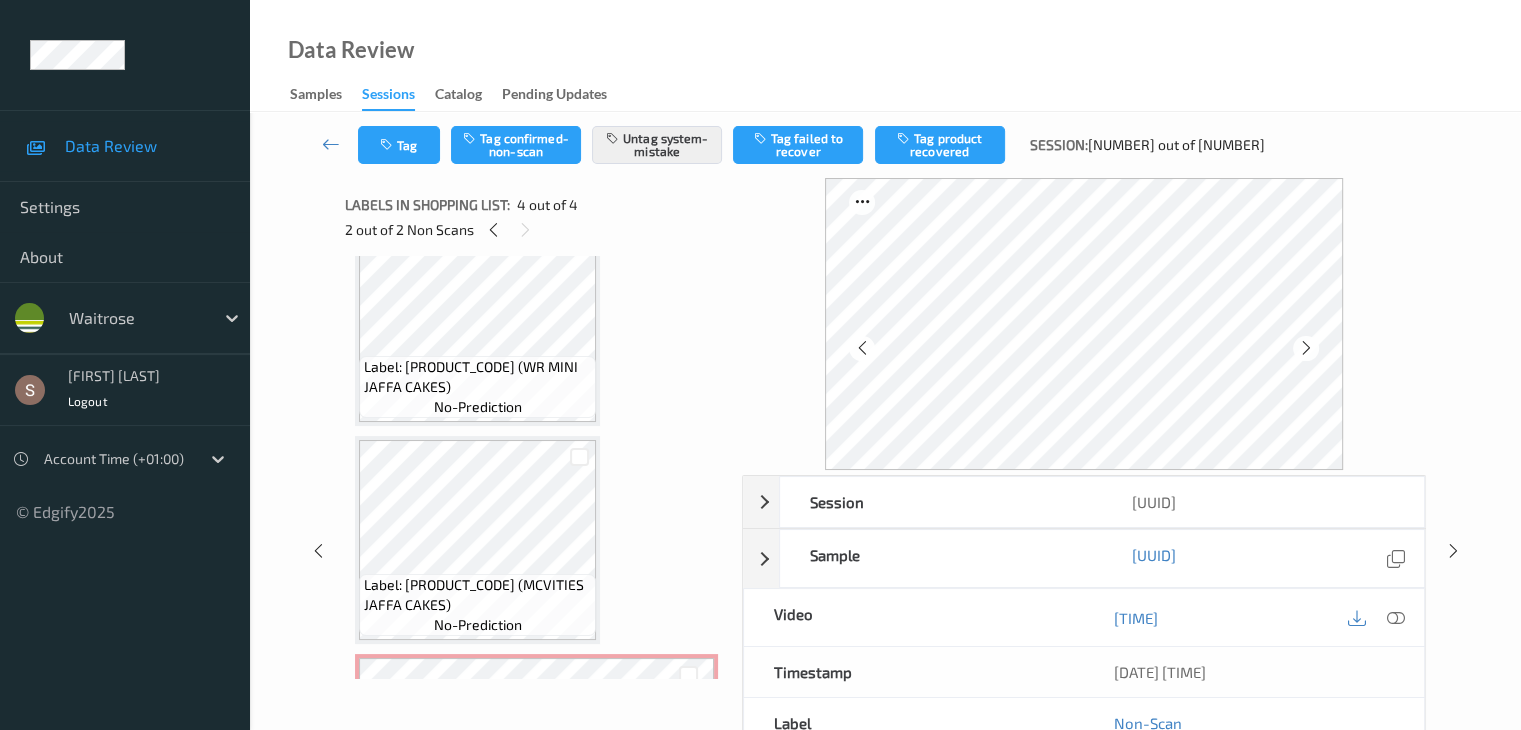scroll, scrollTop: 46, scrollLeft: 0, axis: vertical 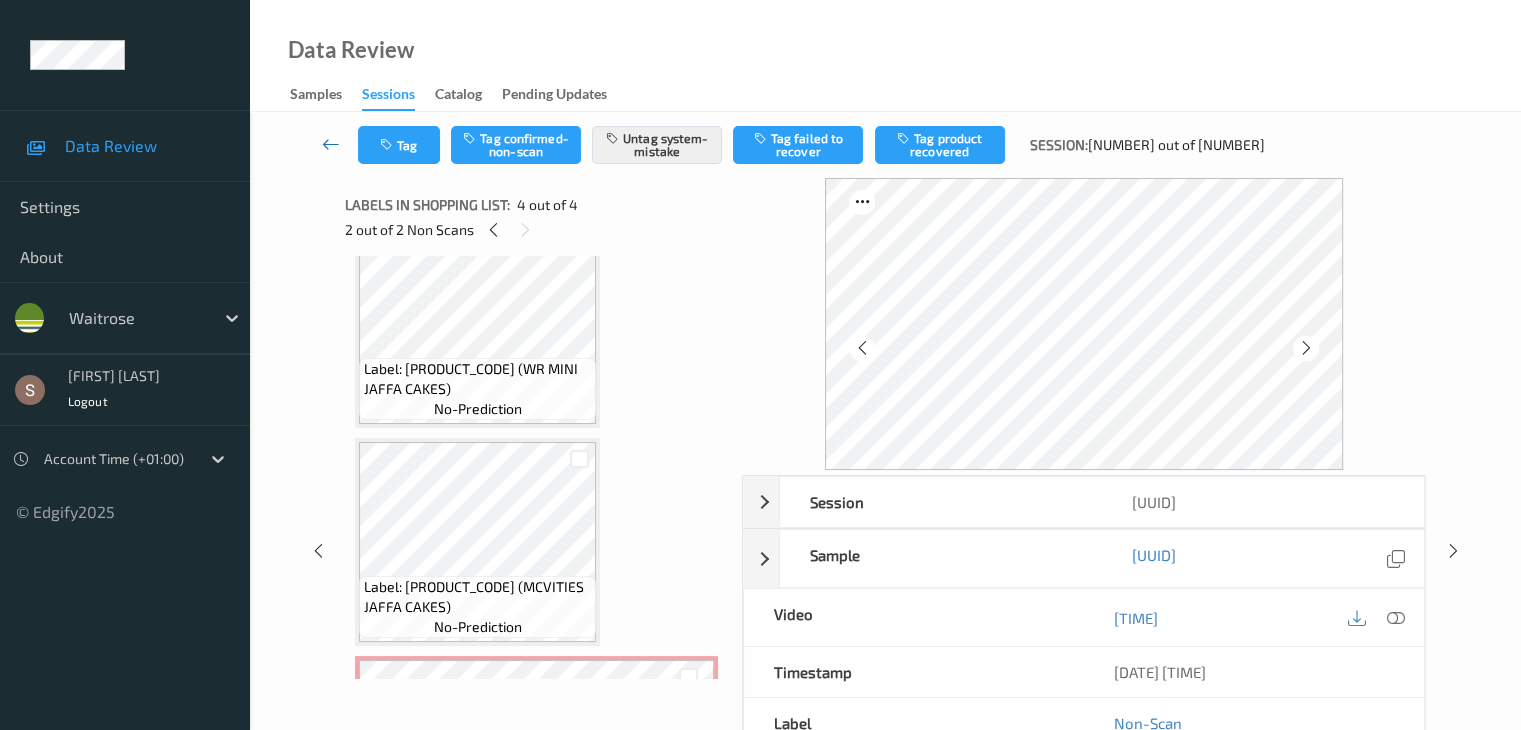 click at bounding box center [331, 144] 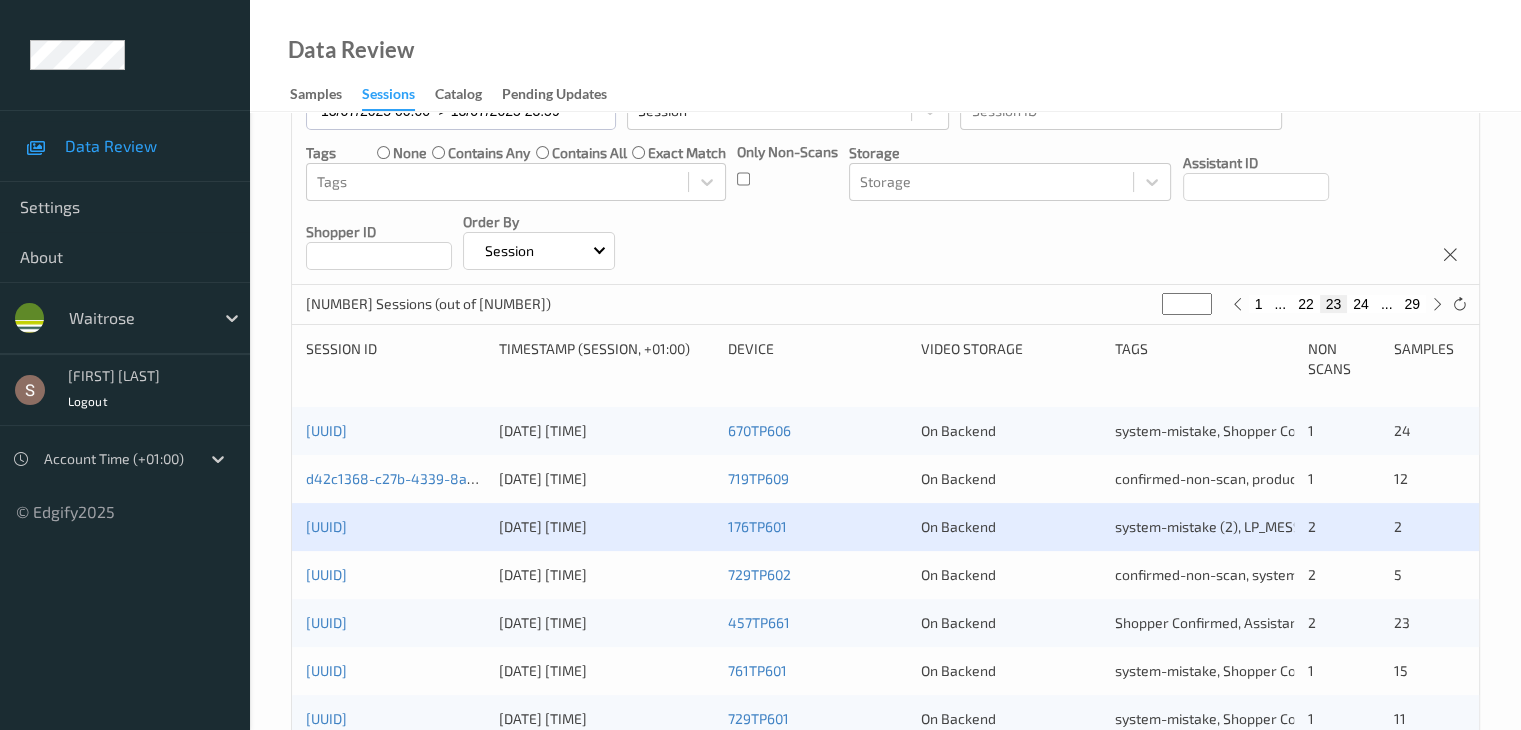 scroll, scrollTop: 400, scrollLeft: 0, axis: vertical 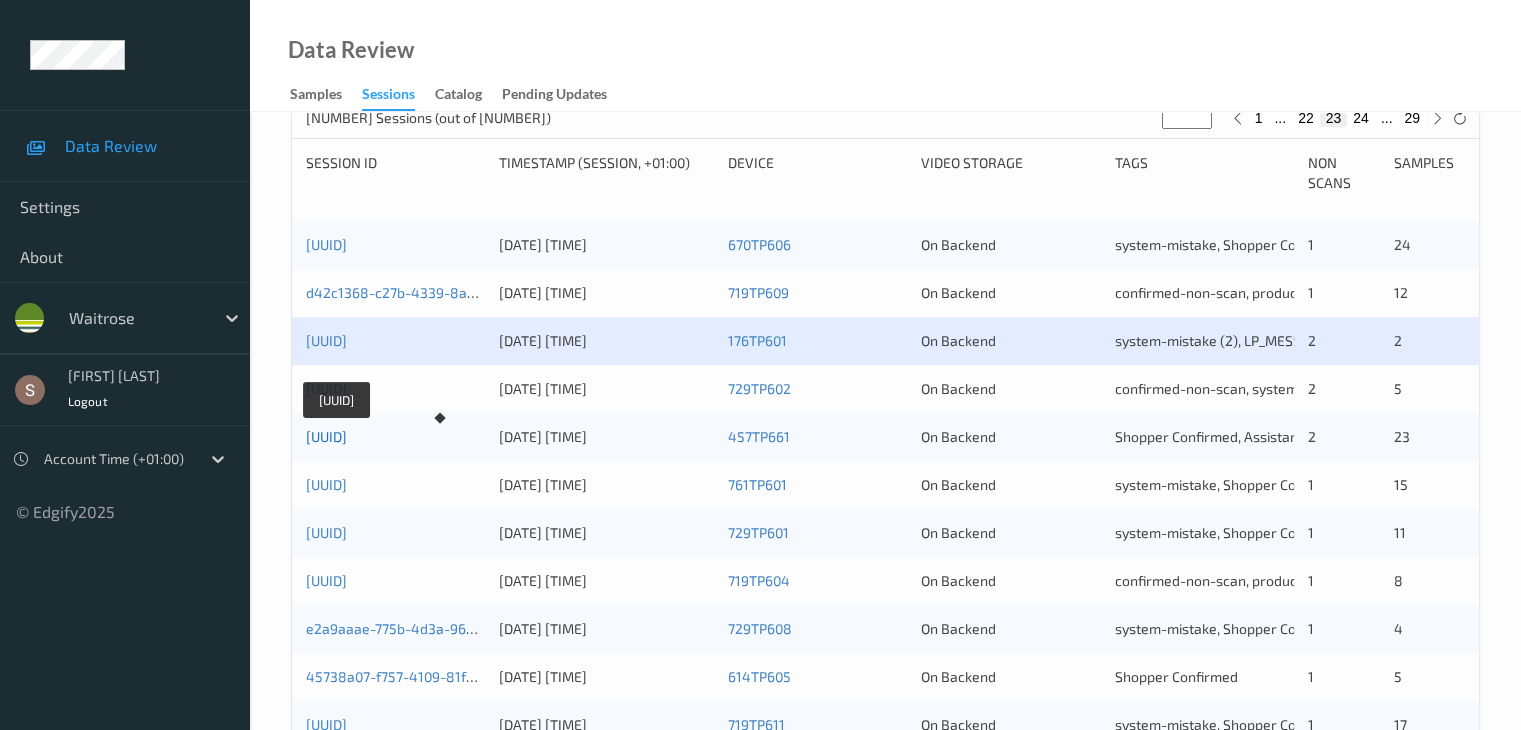 click on "[UUID]" at bounding box center (326, 436) 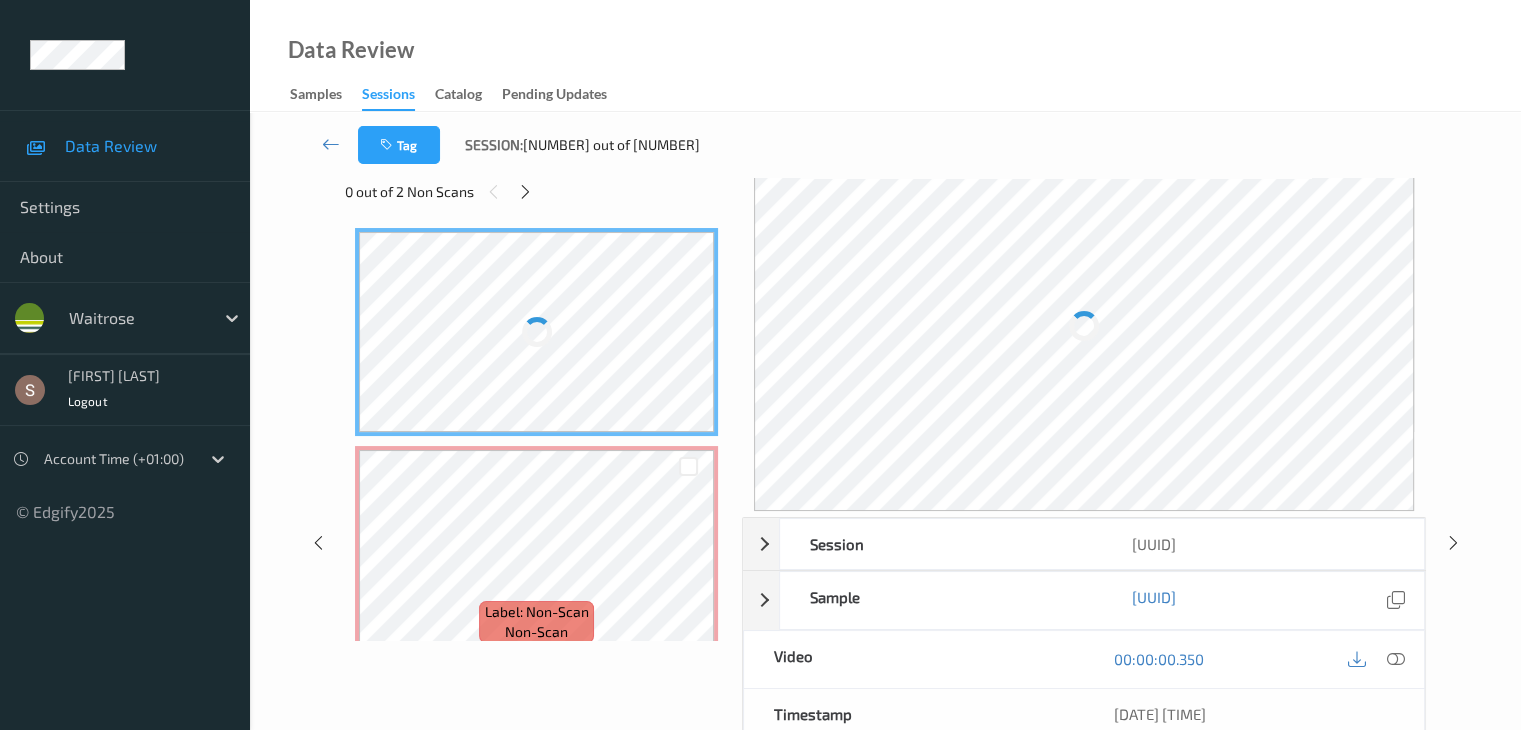 scroll, scrollTop: 0, scrollLeft: 0, axis: both 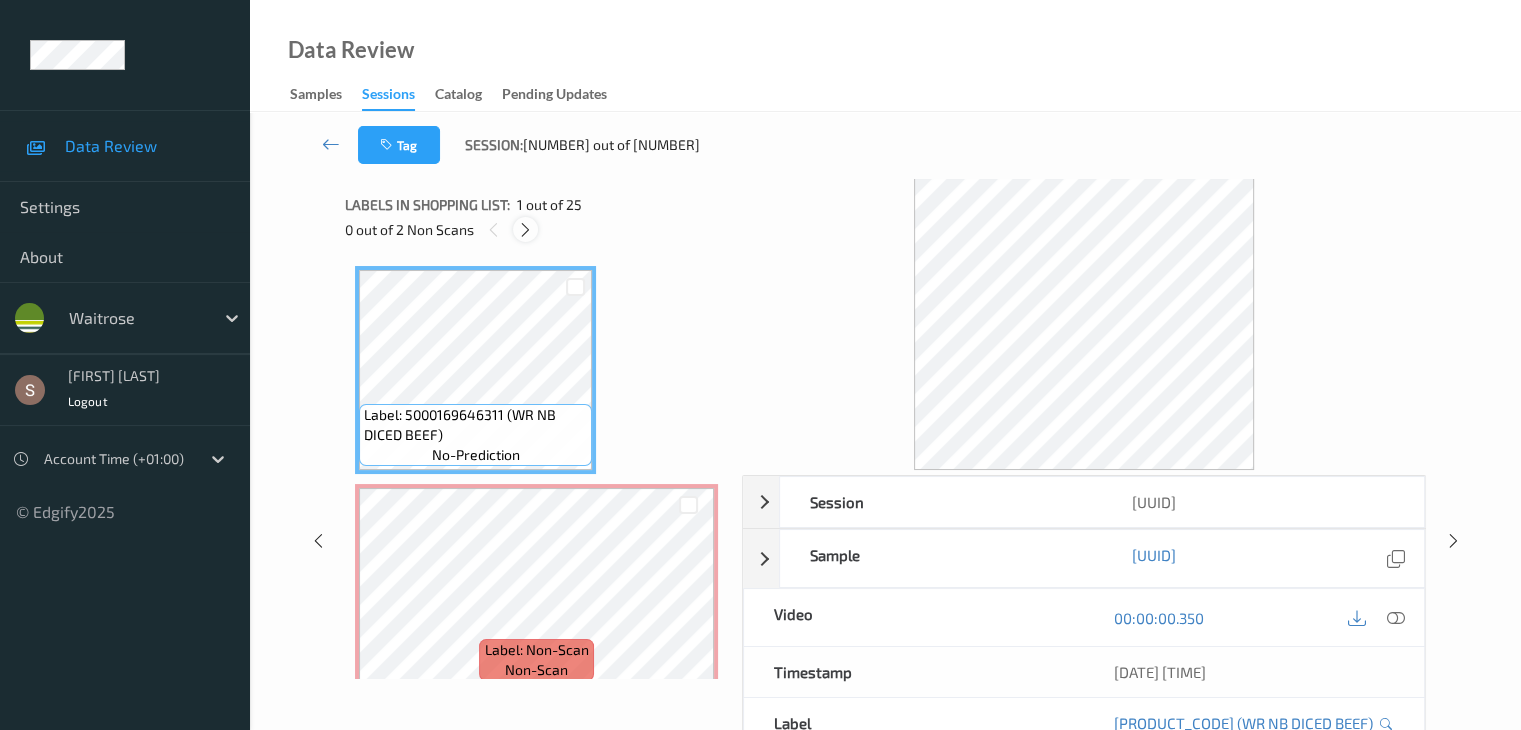 click at bounding box center [525, 230] 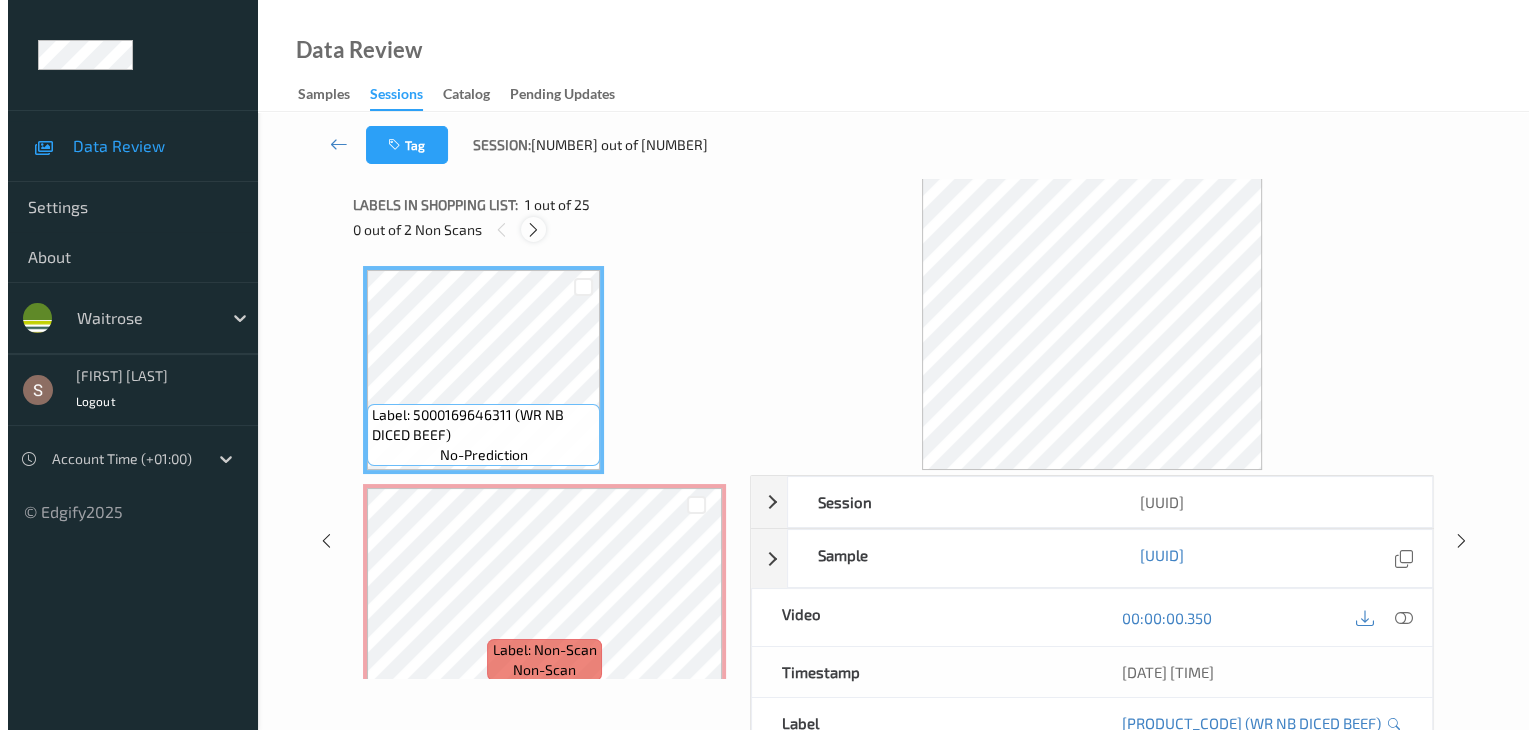 scroll, scrollTop: 10, scrollLeft: 0, axis: vertical 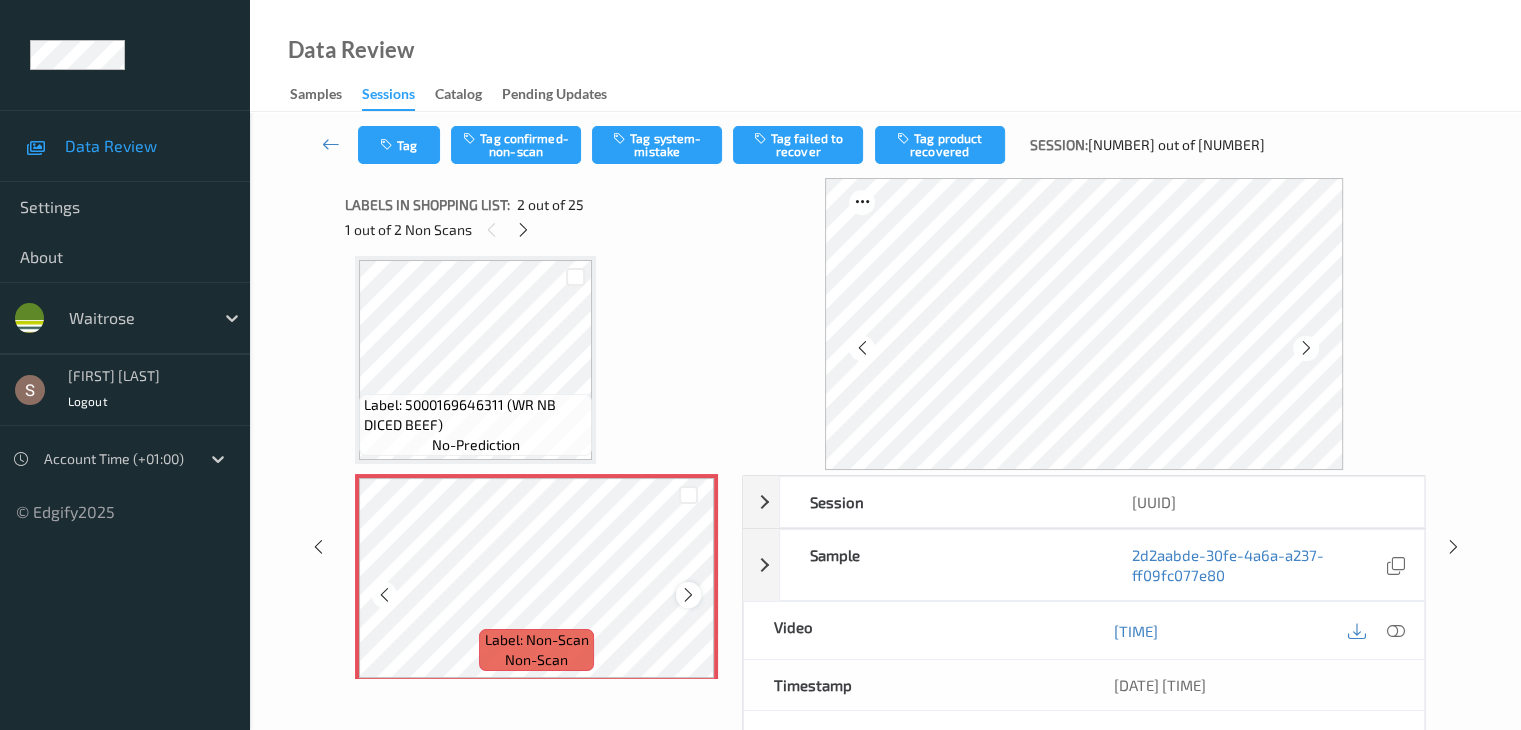 click at bounding box center [688, 595] 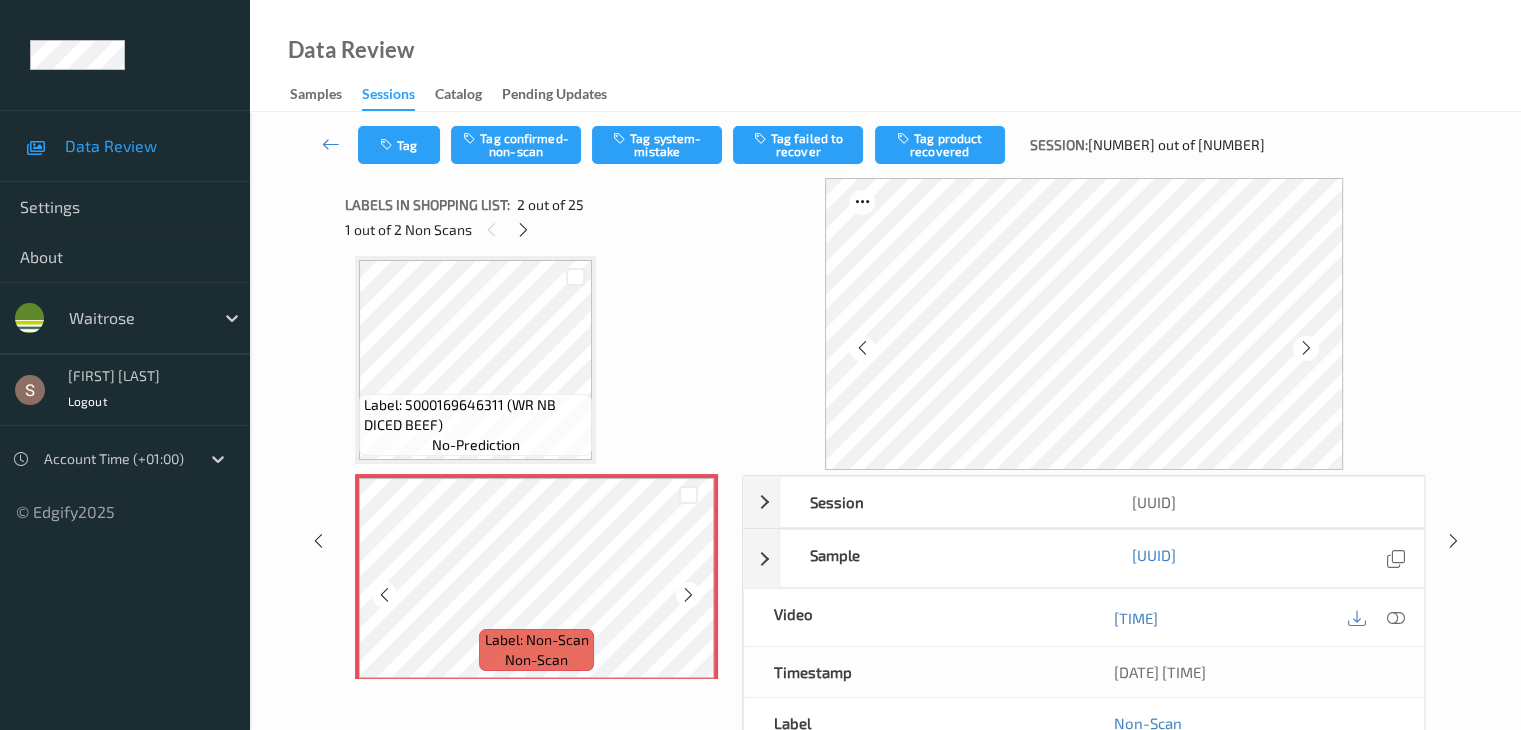 click at bounding box center [688, 595] 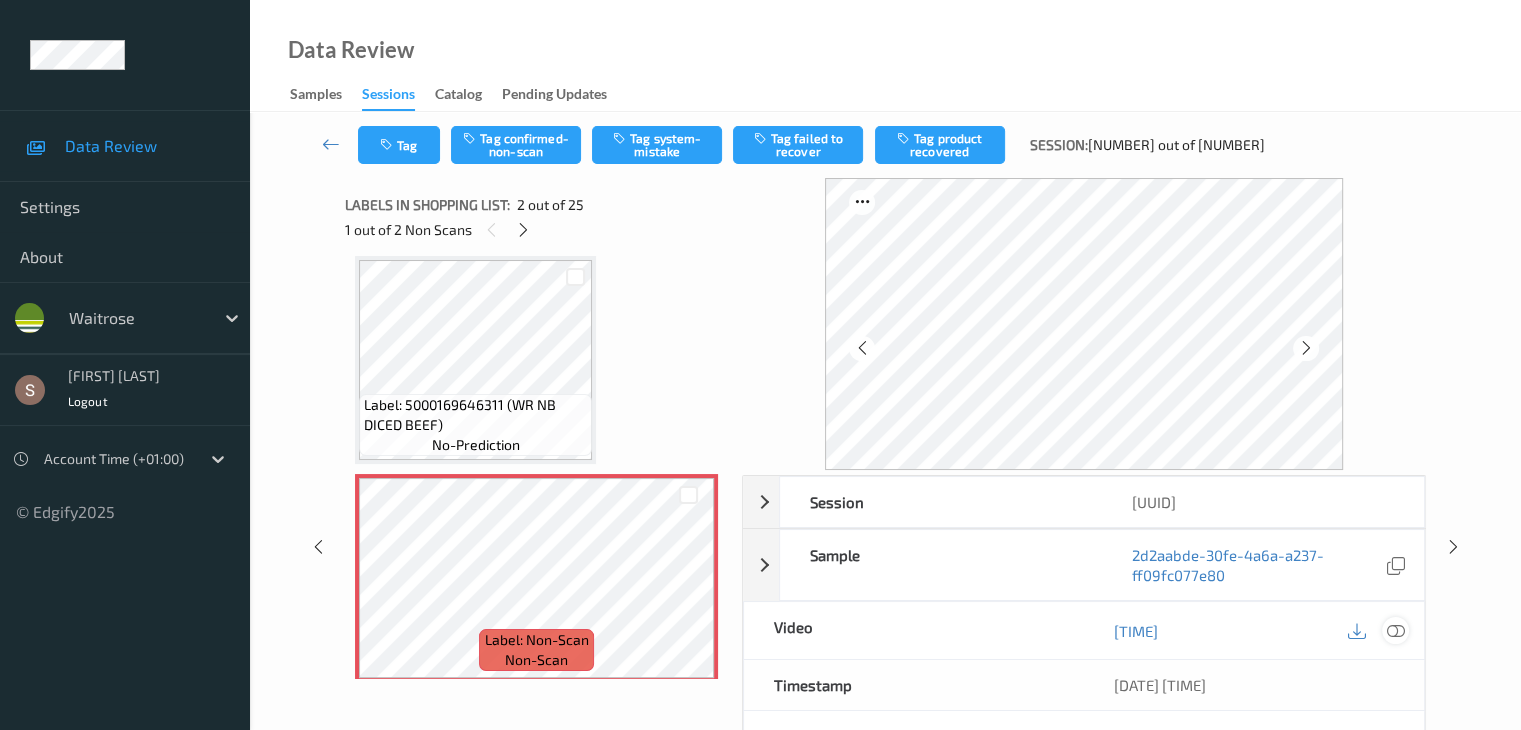 click at bounding box center (1395, 631) 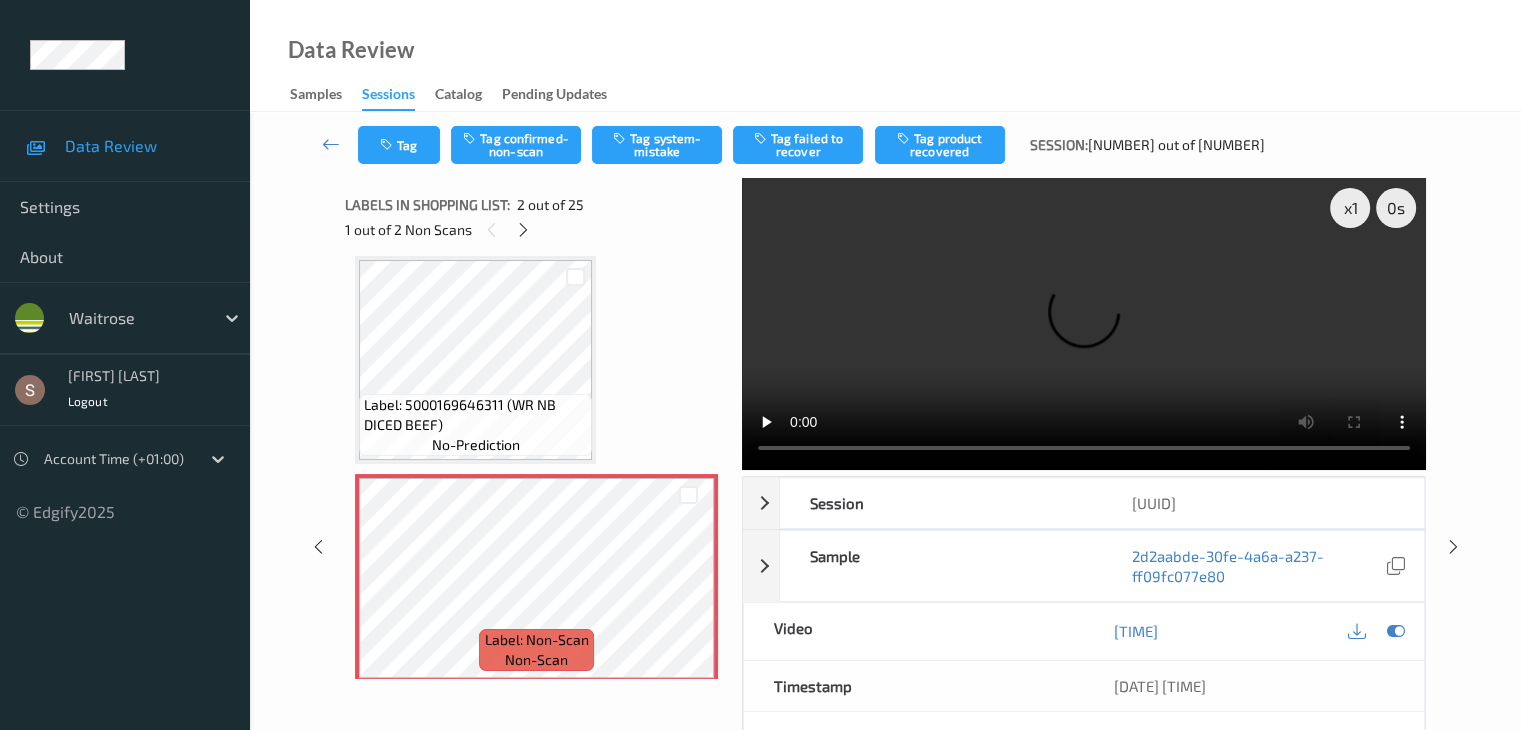 click at bounding box center (1084, 324) 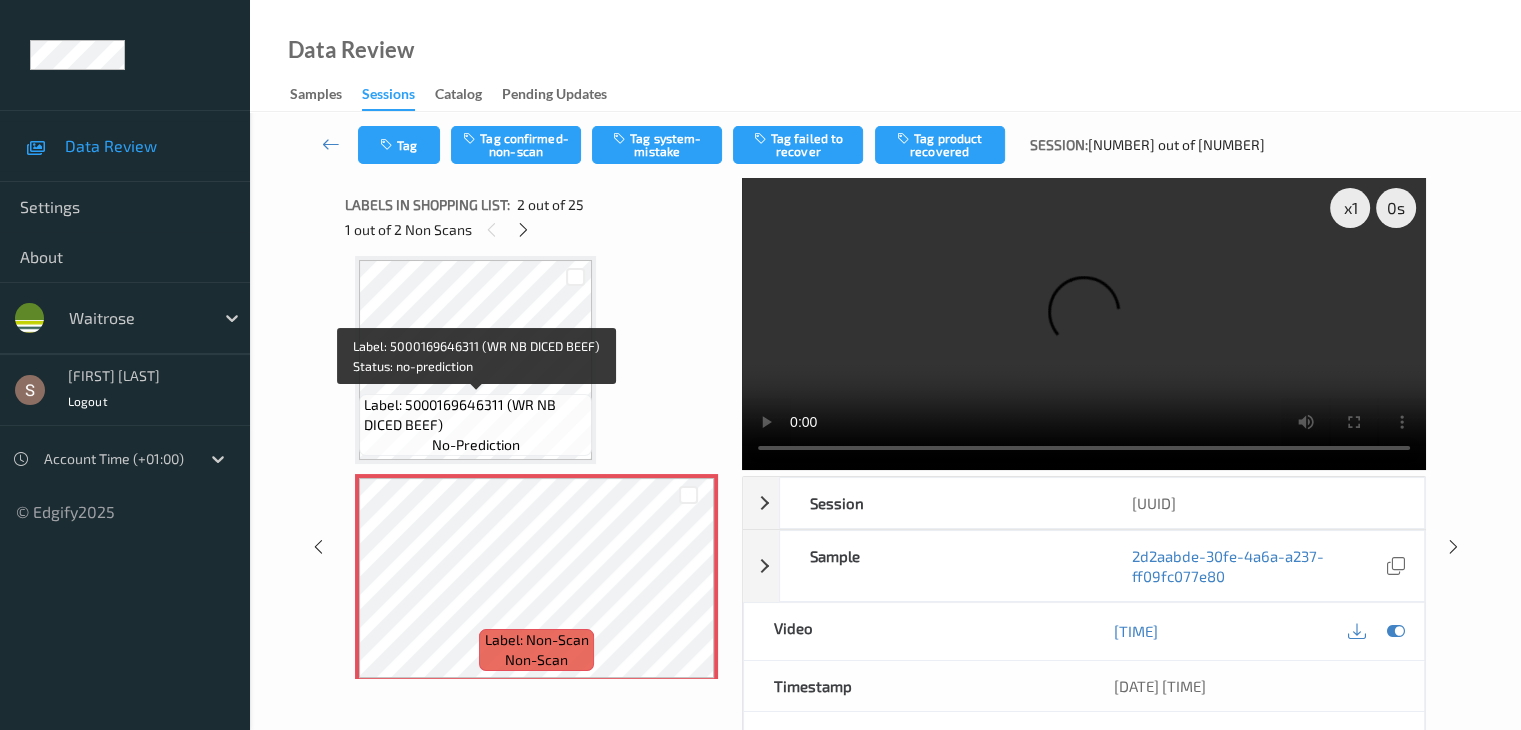 click on "no-prediction" at bounding box center [476, 445] 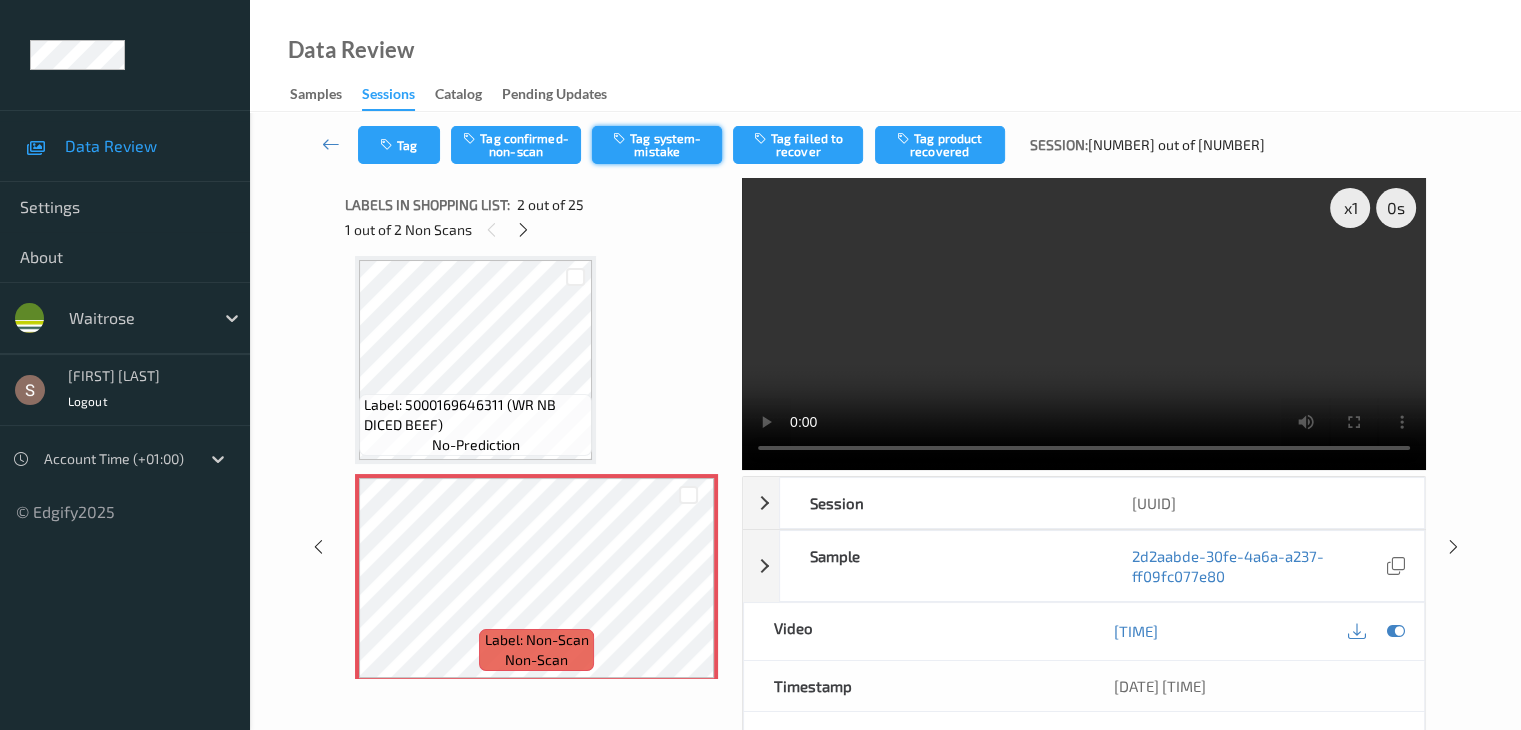 click on "Tag   system-mistake" at bounding box center [657, 145] 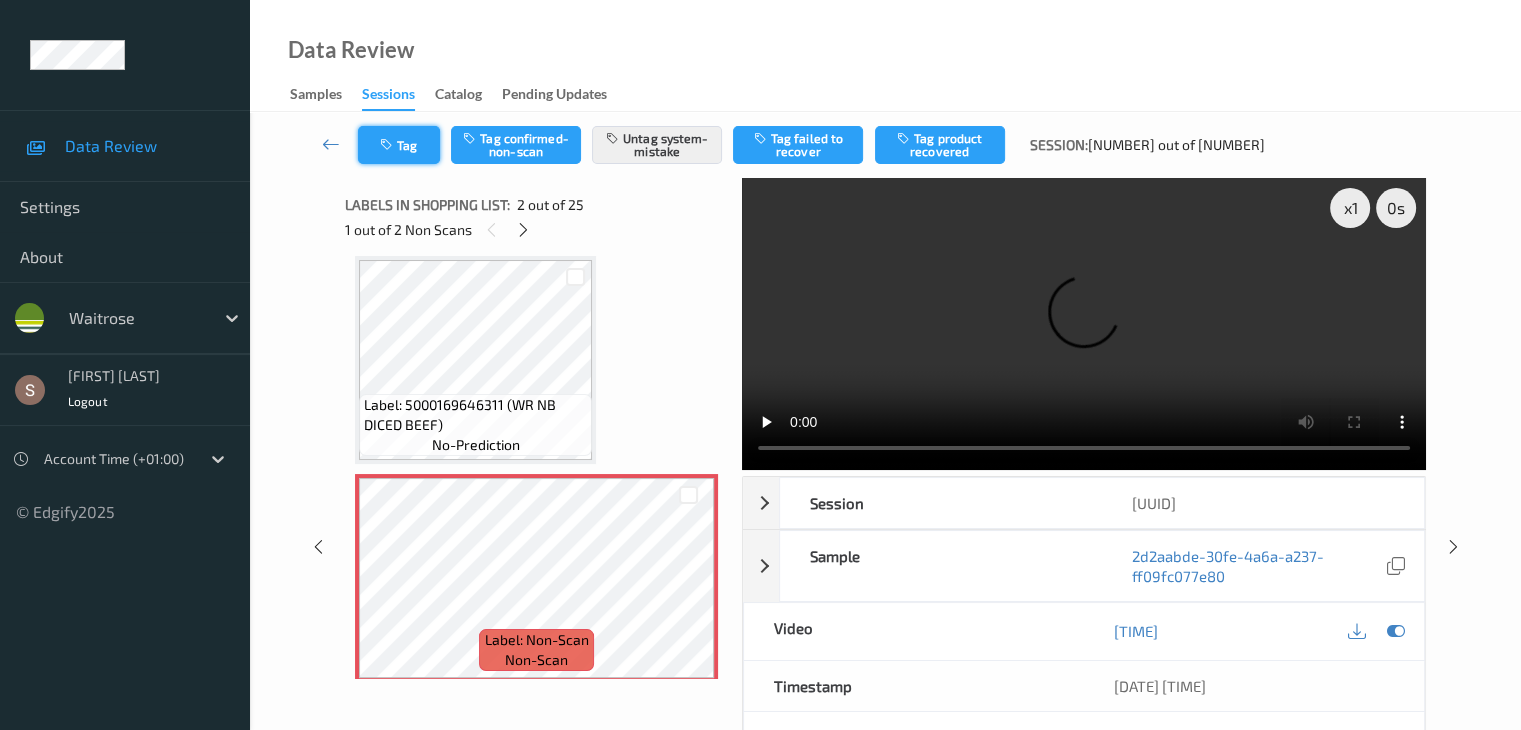 click on "Tag" at bounding box center [399, 145] 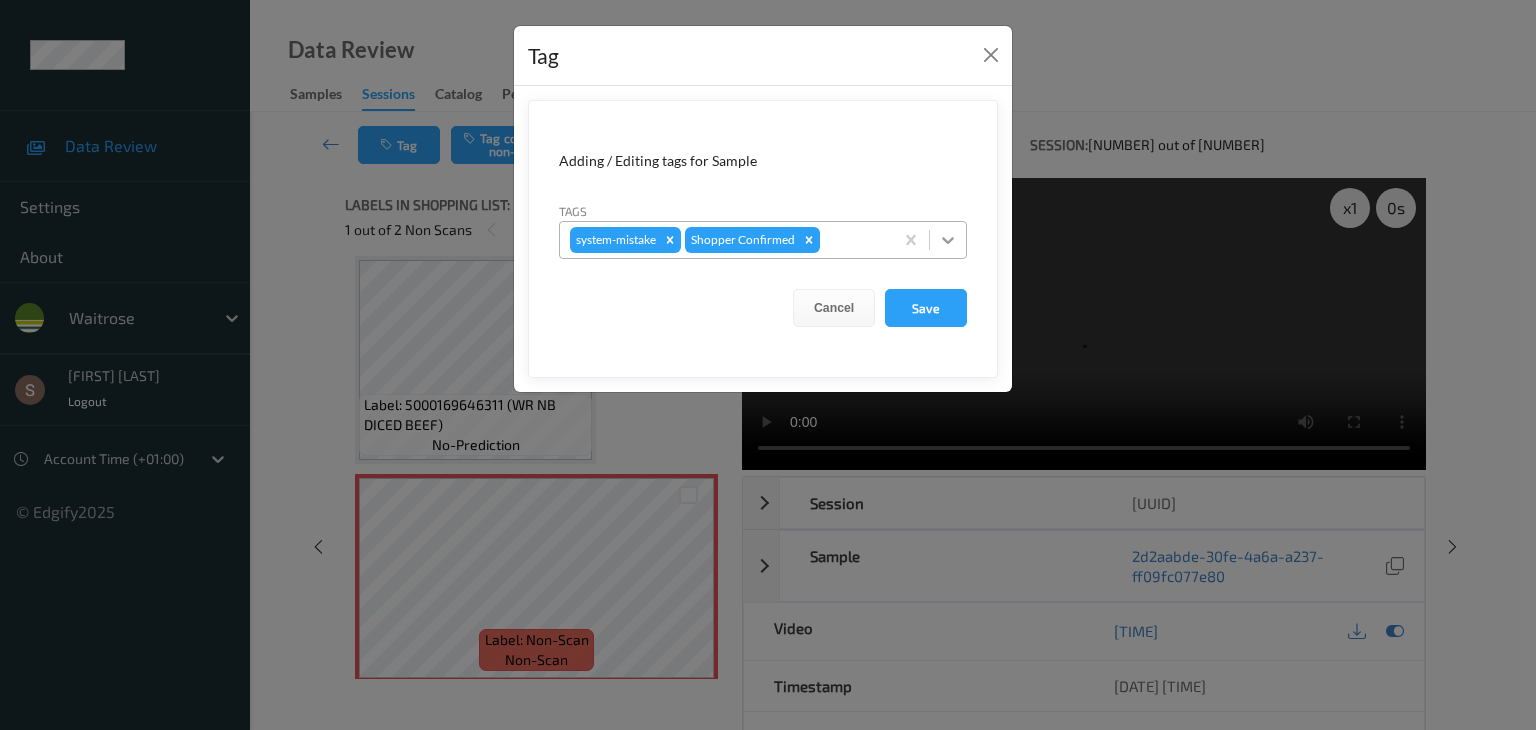 click at bounding box center (948, 240) 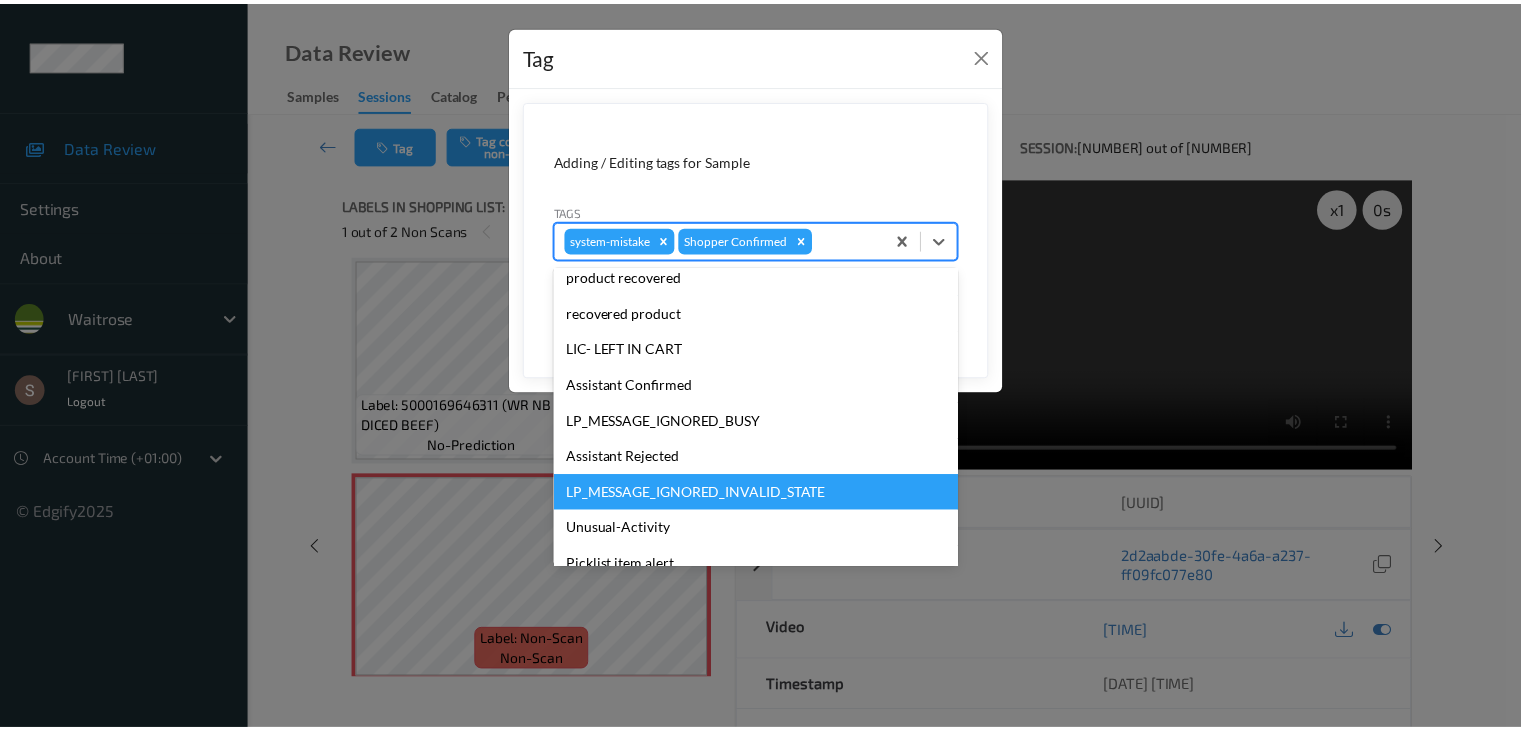 scroll, scrollTop: 356, scrollLeft: 0, axis: vertical 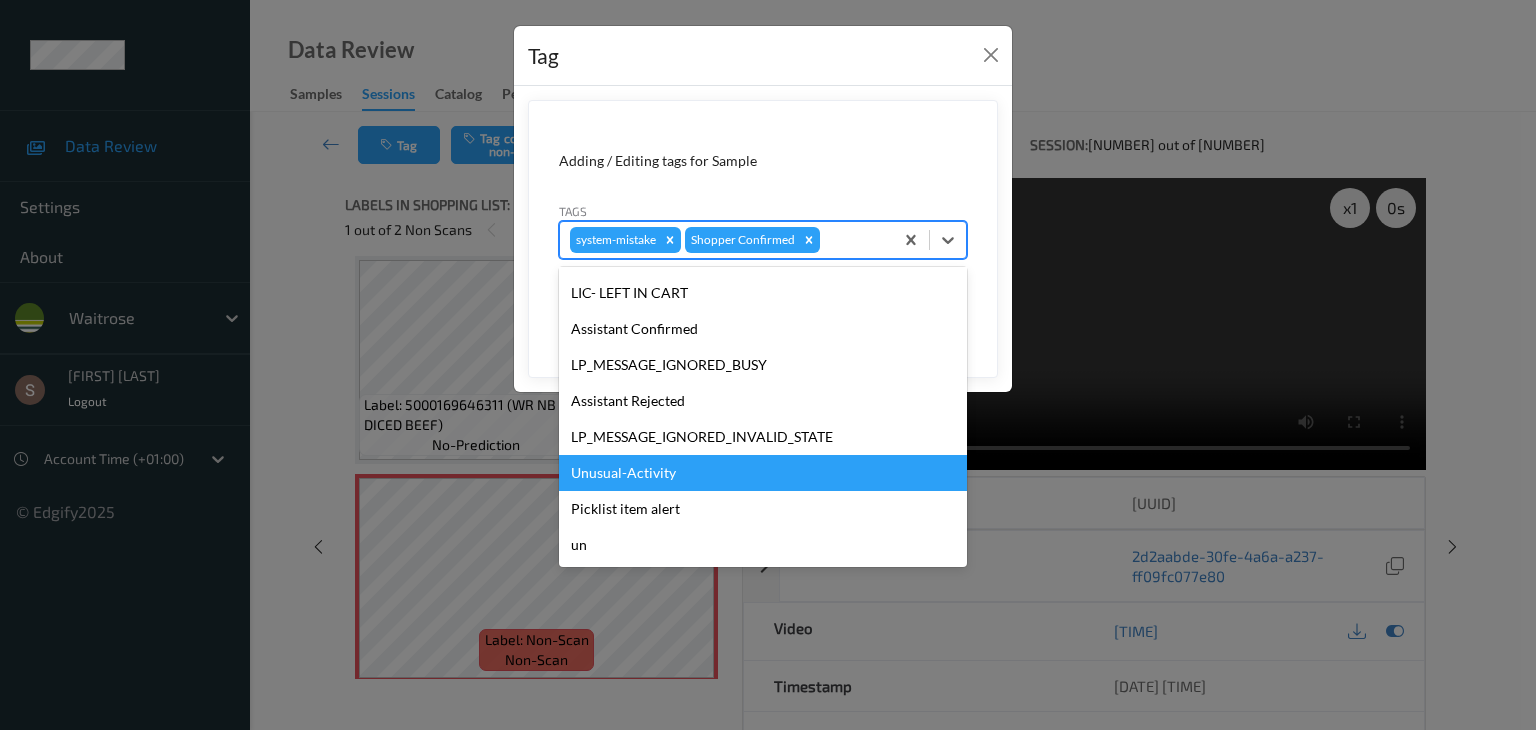 click on "Unusual-Activity" at bounding box center (763, 473) 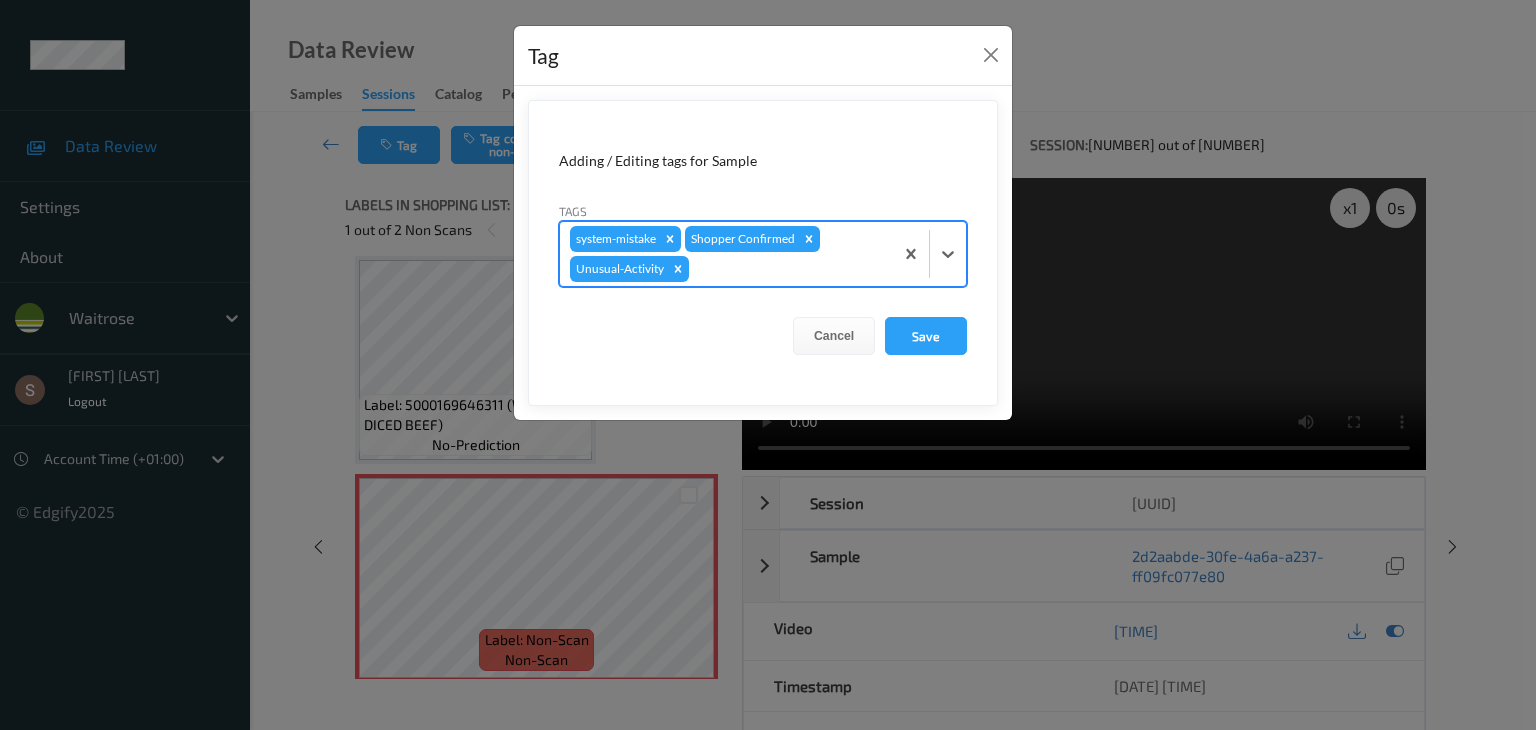 click on "Adding / Editing tags for Sample   Tags option Unusual-Activity, selected.   Select is focused ,type to refine list, press Down to open the menu,  press left to focus selected values system-mistake Shopper Confirmed Unusual-Activity Cancel Save" at bounding box center [763, 253] 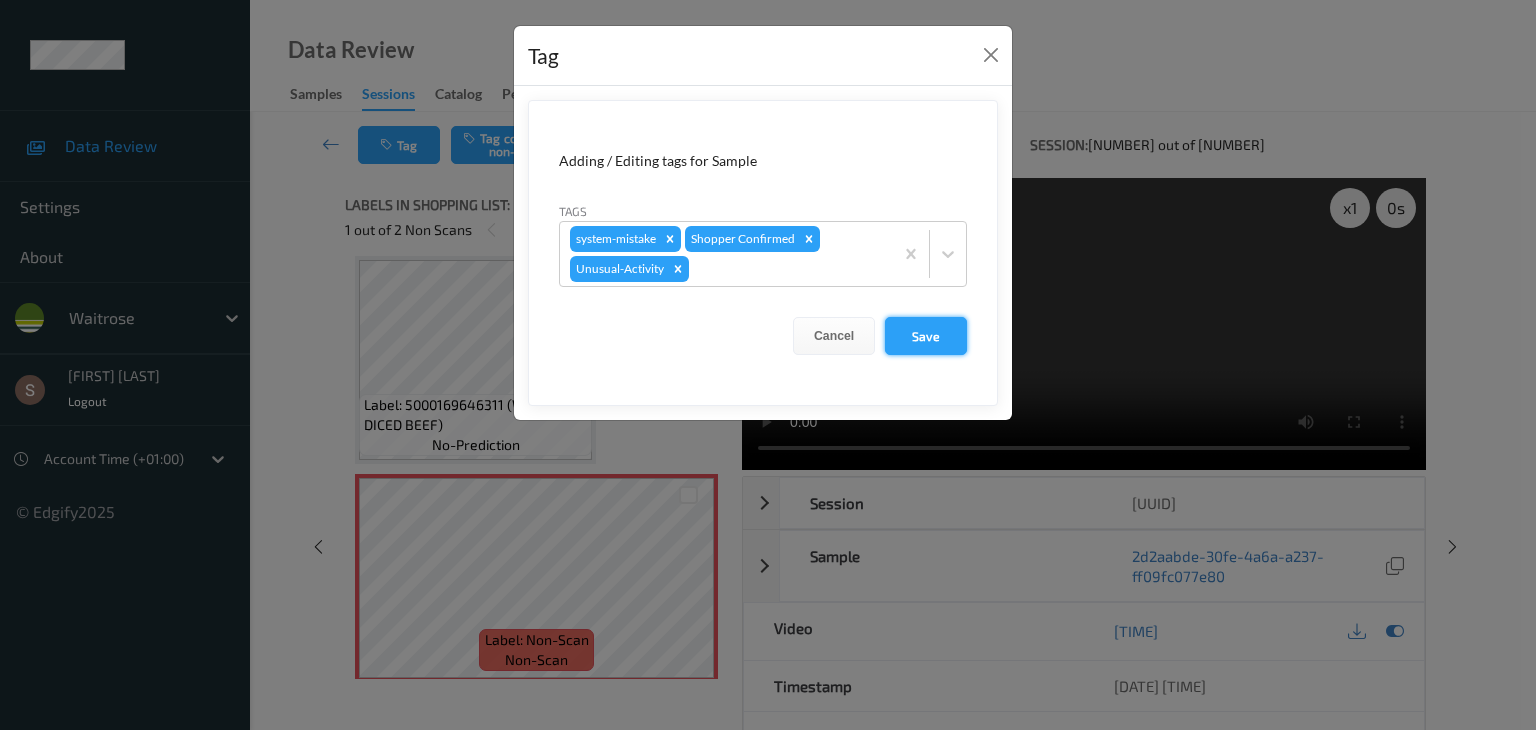 click on "Save" at bounding box center [926, 336] 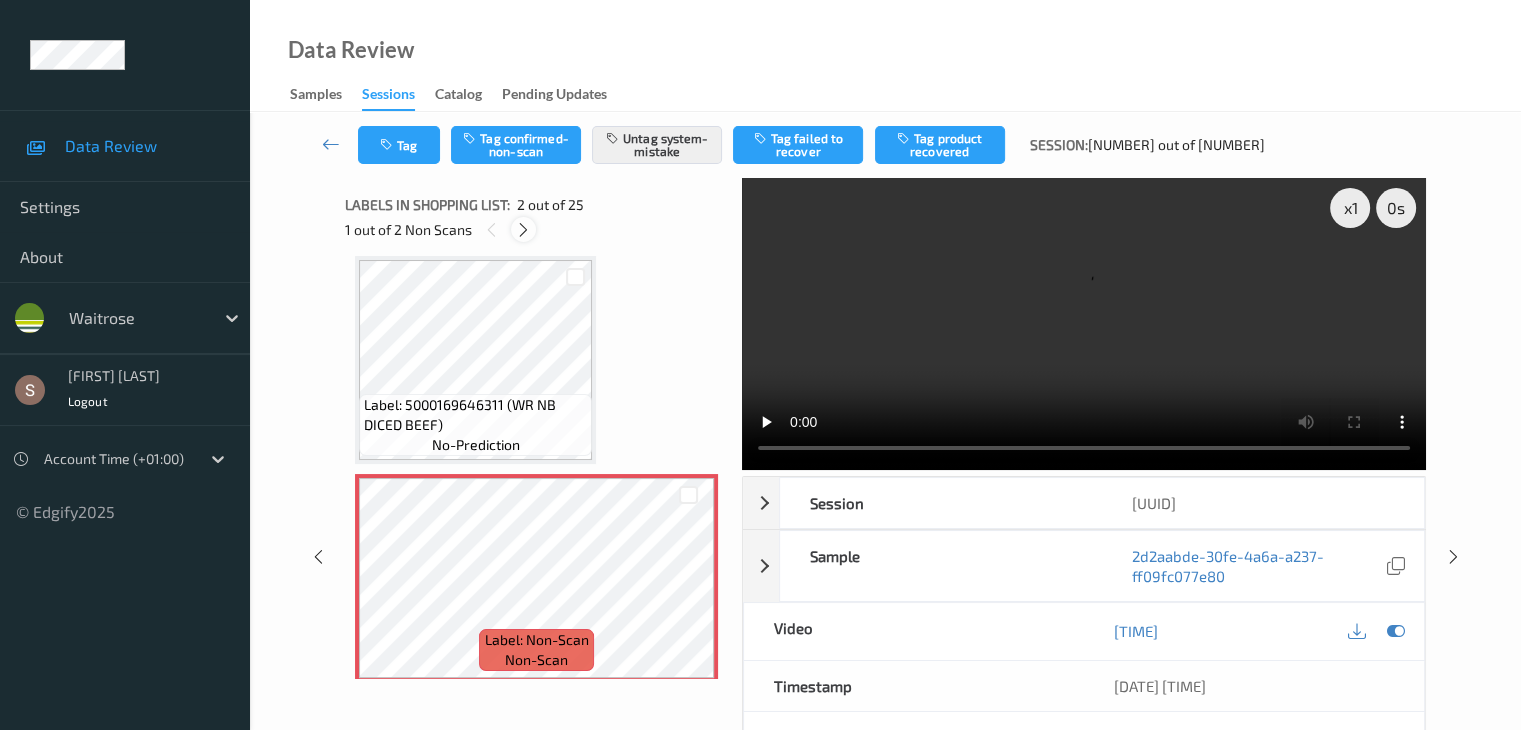 click at bounding box center (523, 230) 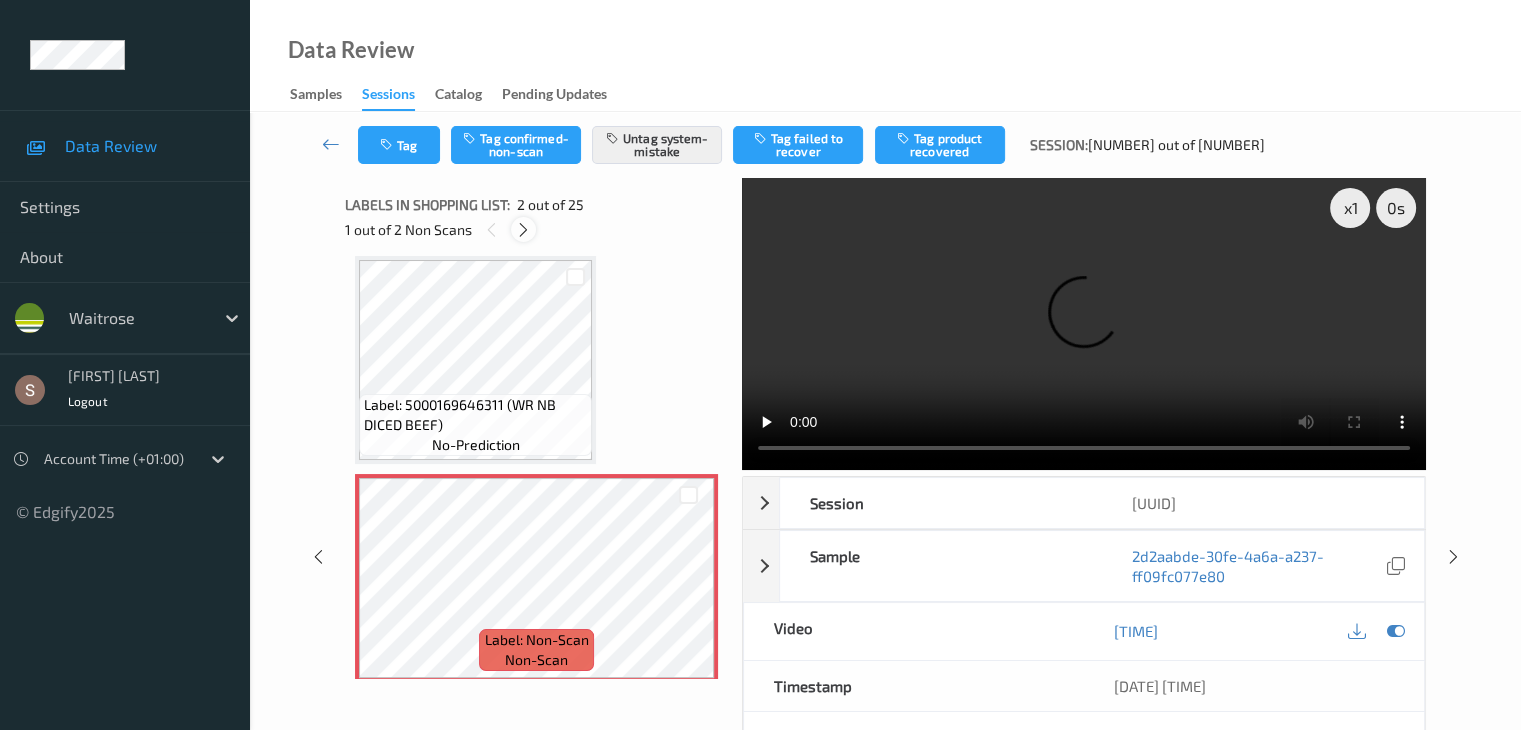scroll, scrollTop: 4806, scrollLeft: 0, axis: vertical 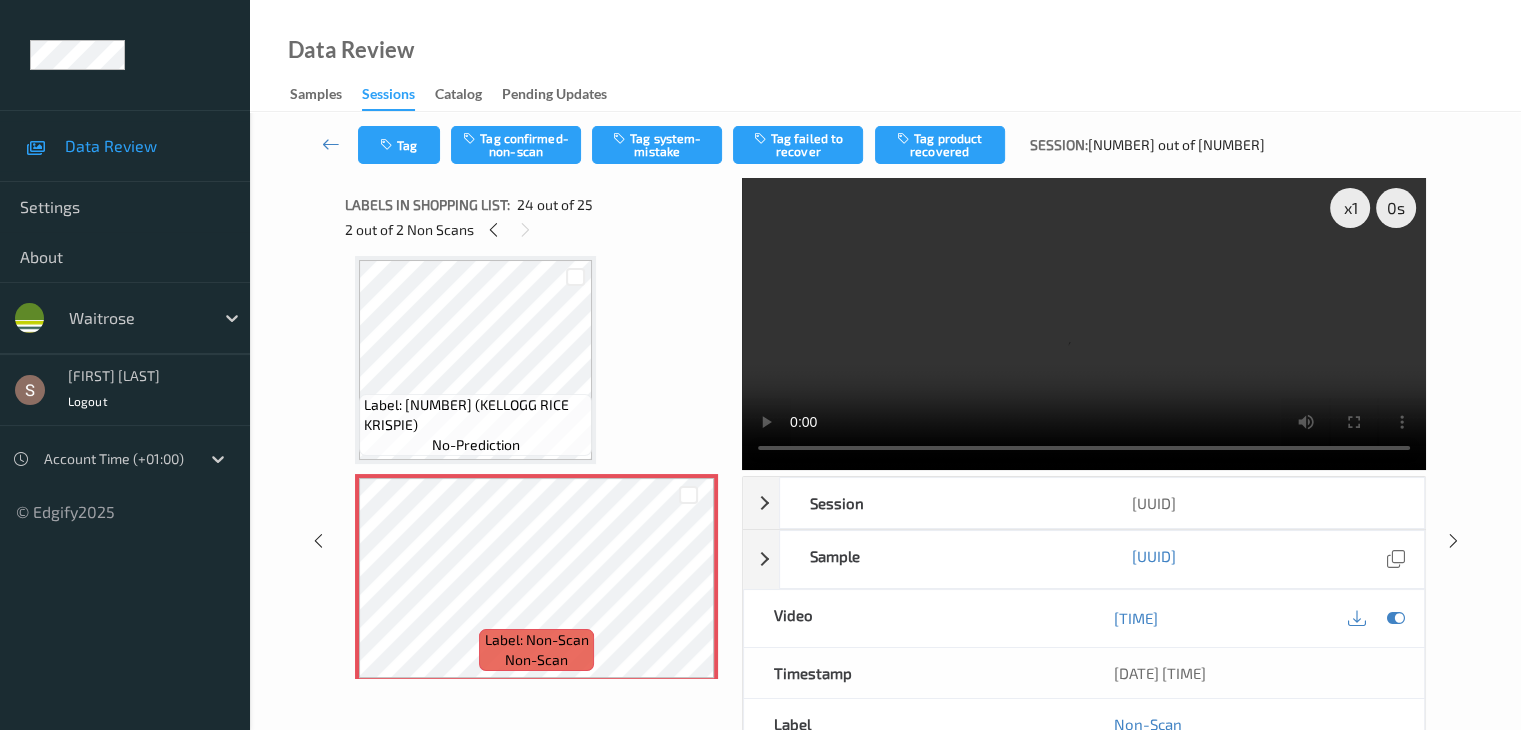 click at bounding box center [1084, 324] 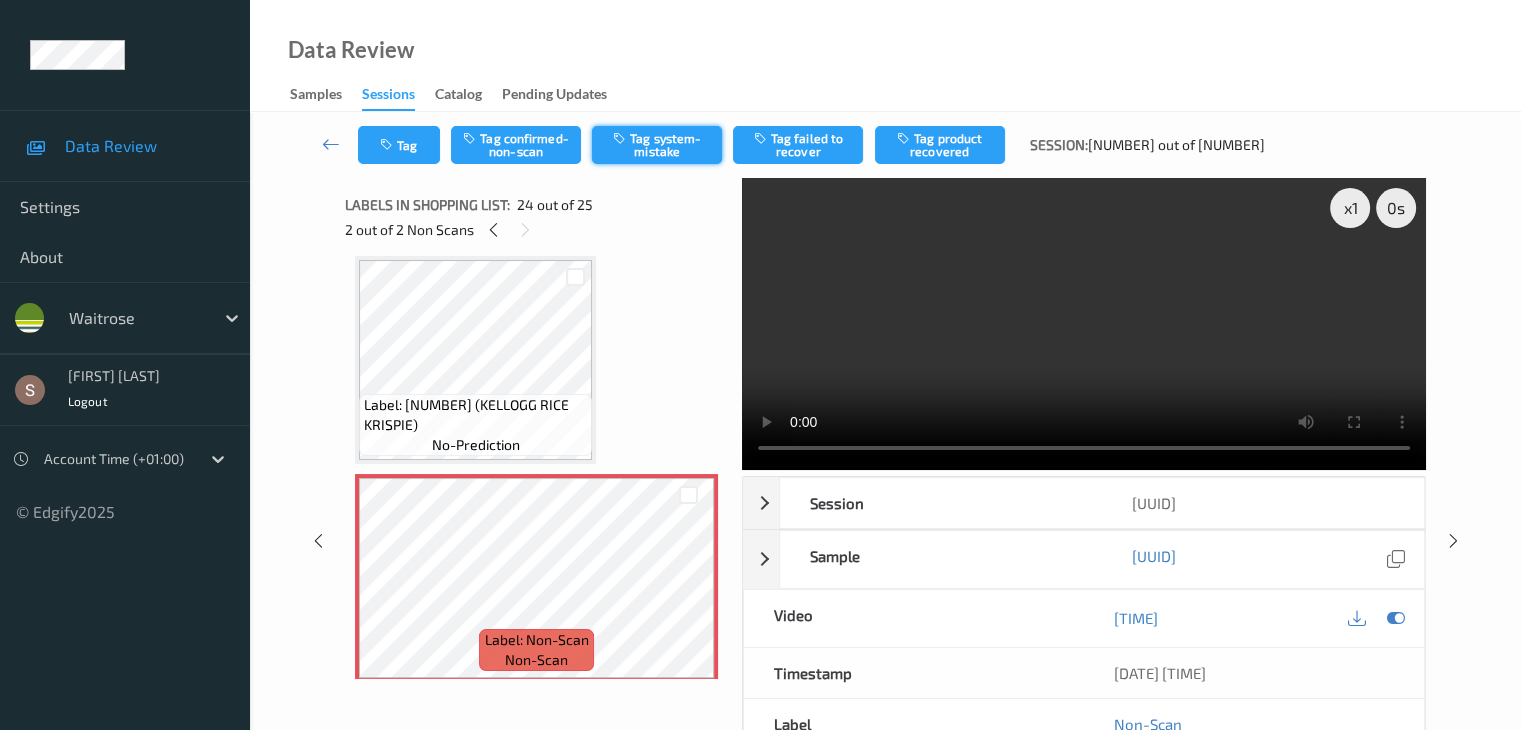 click on "Tag   system-mistake" at bounding box center (657, 145) 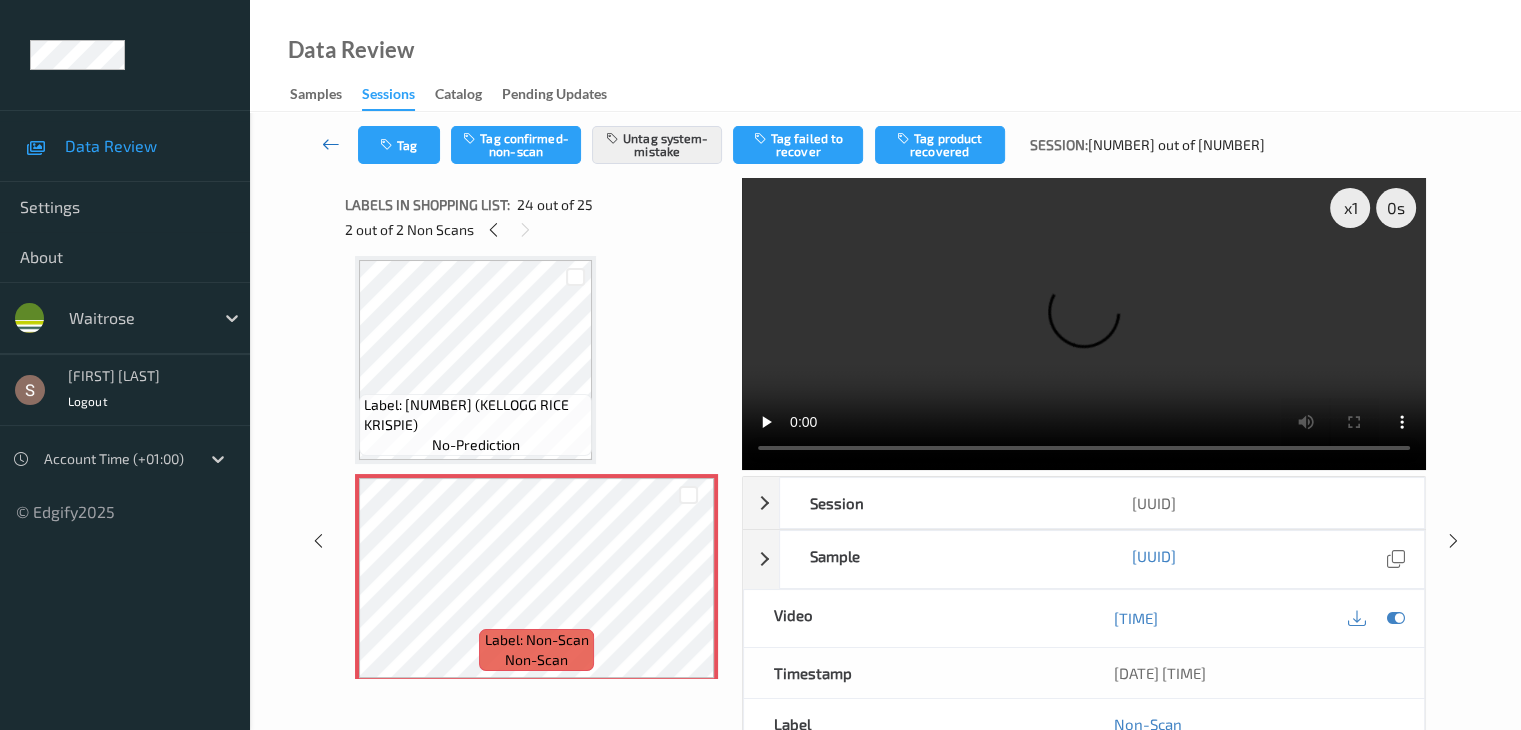 click at bounding box center [331, 144] 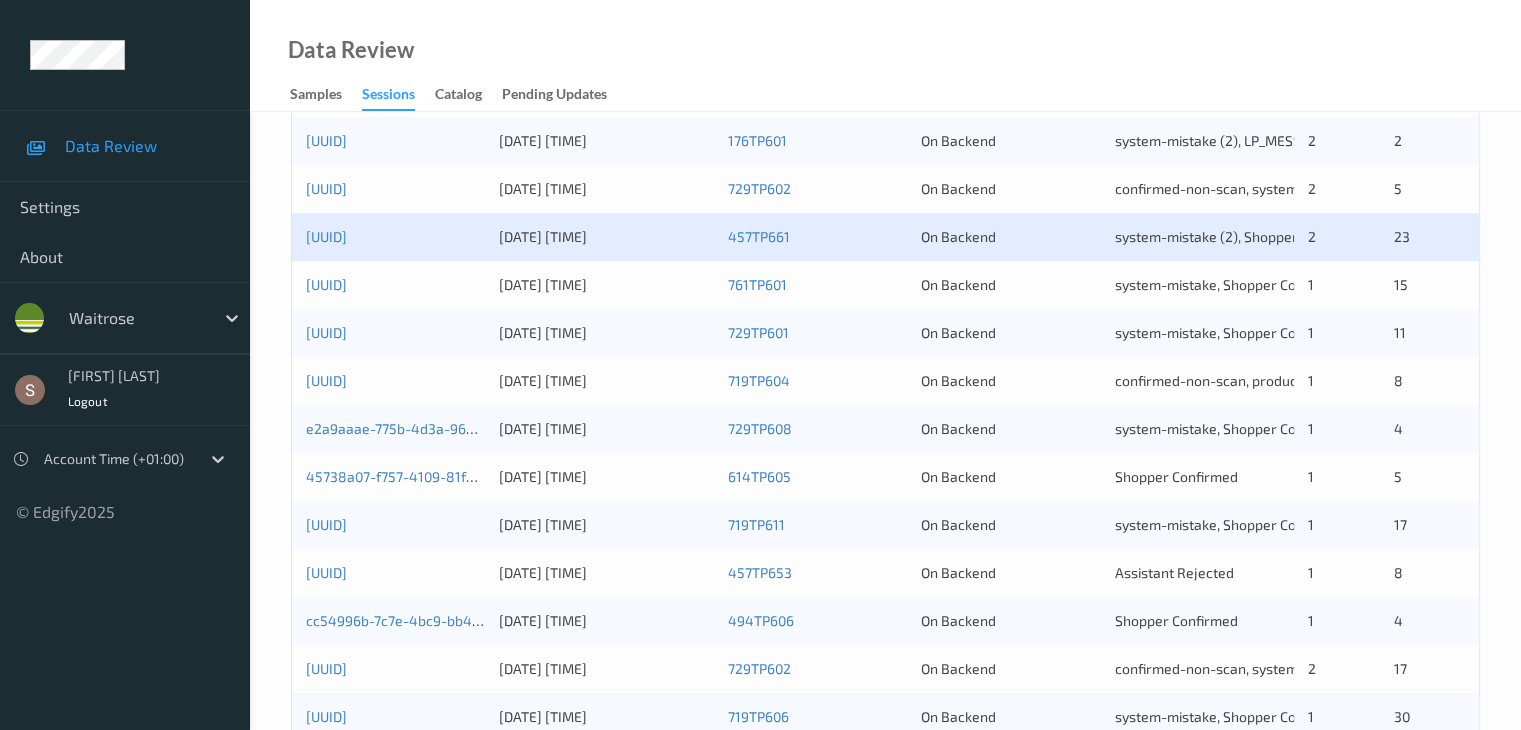 scroll, scrollTop: 700, scrollLeft: 0, axis: vertical 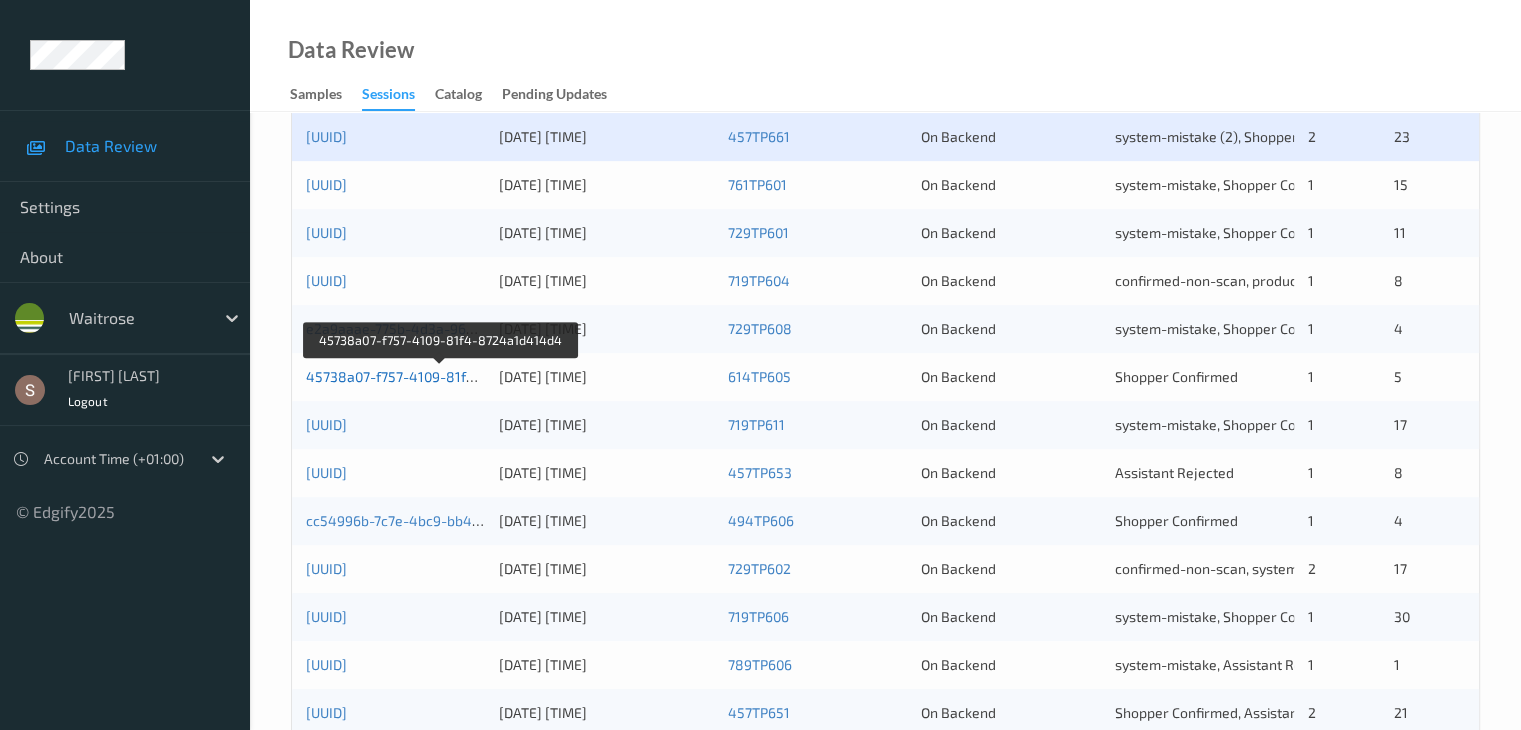 click on "45738a07-f757-4109-81f4-8724a1d414d4" at bounding box center (441, 376) 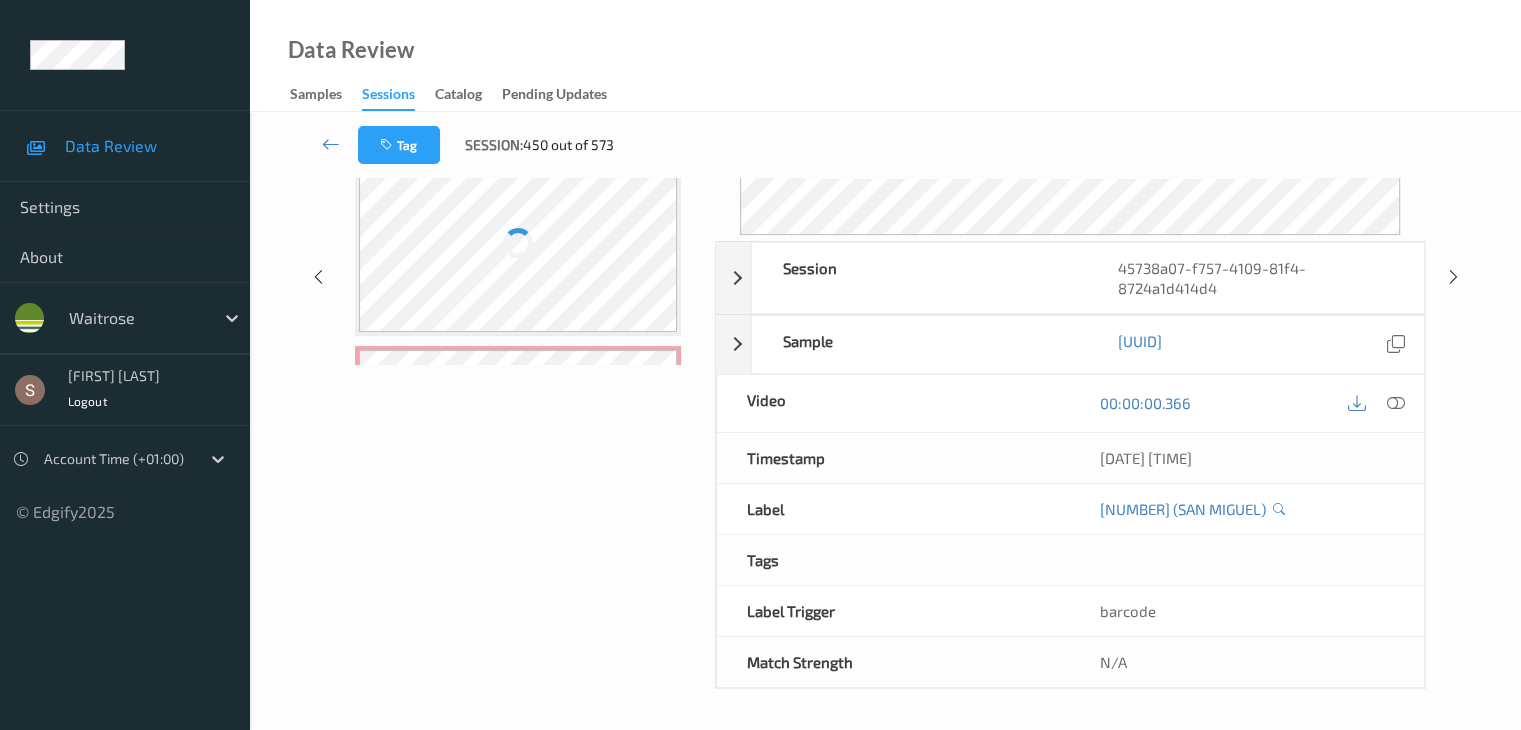 scroll, scrollTop: 0, scrollLeft: 0, axis: both 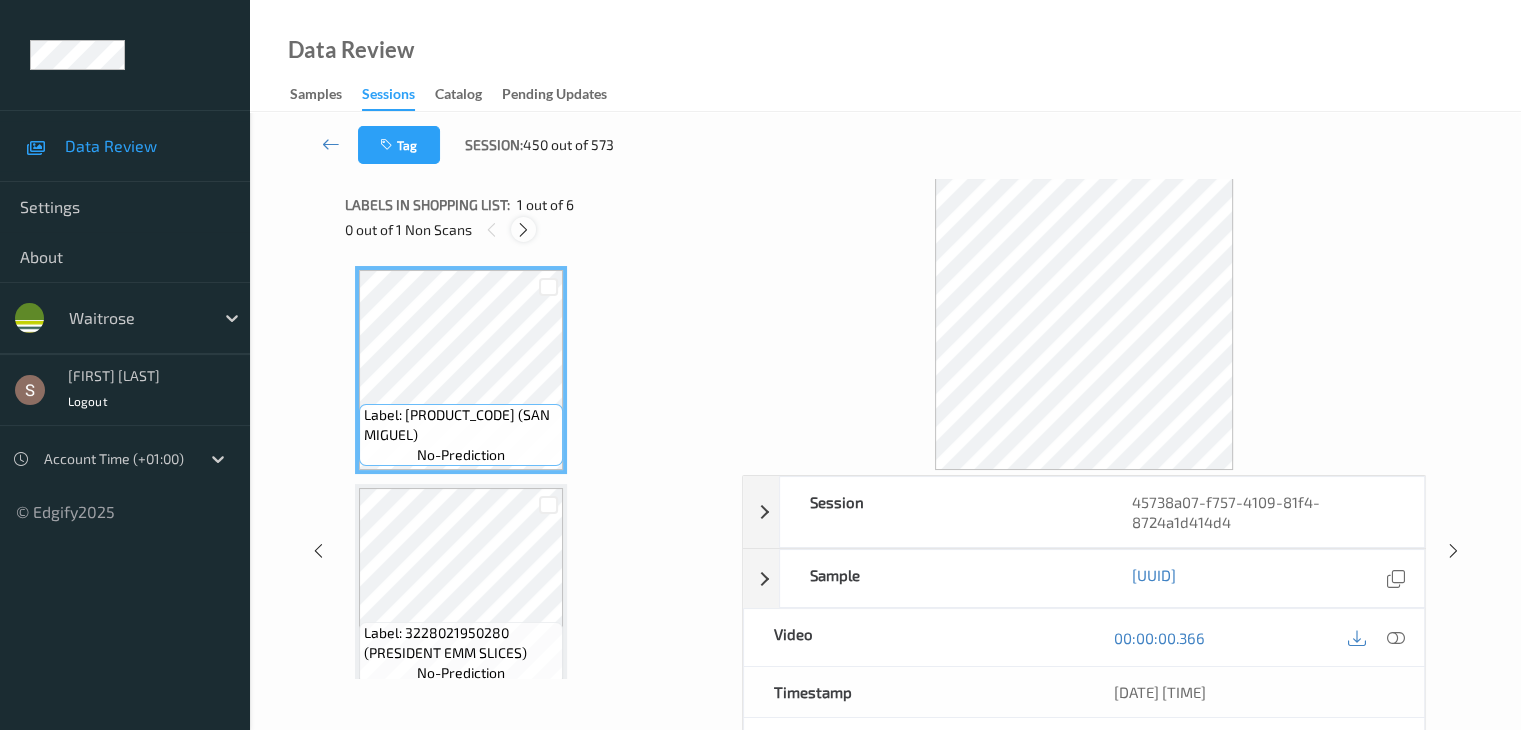 click at bounding box center [523, 230] 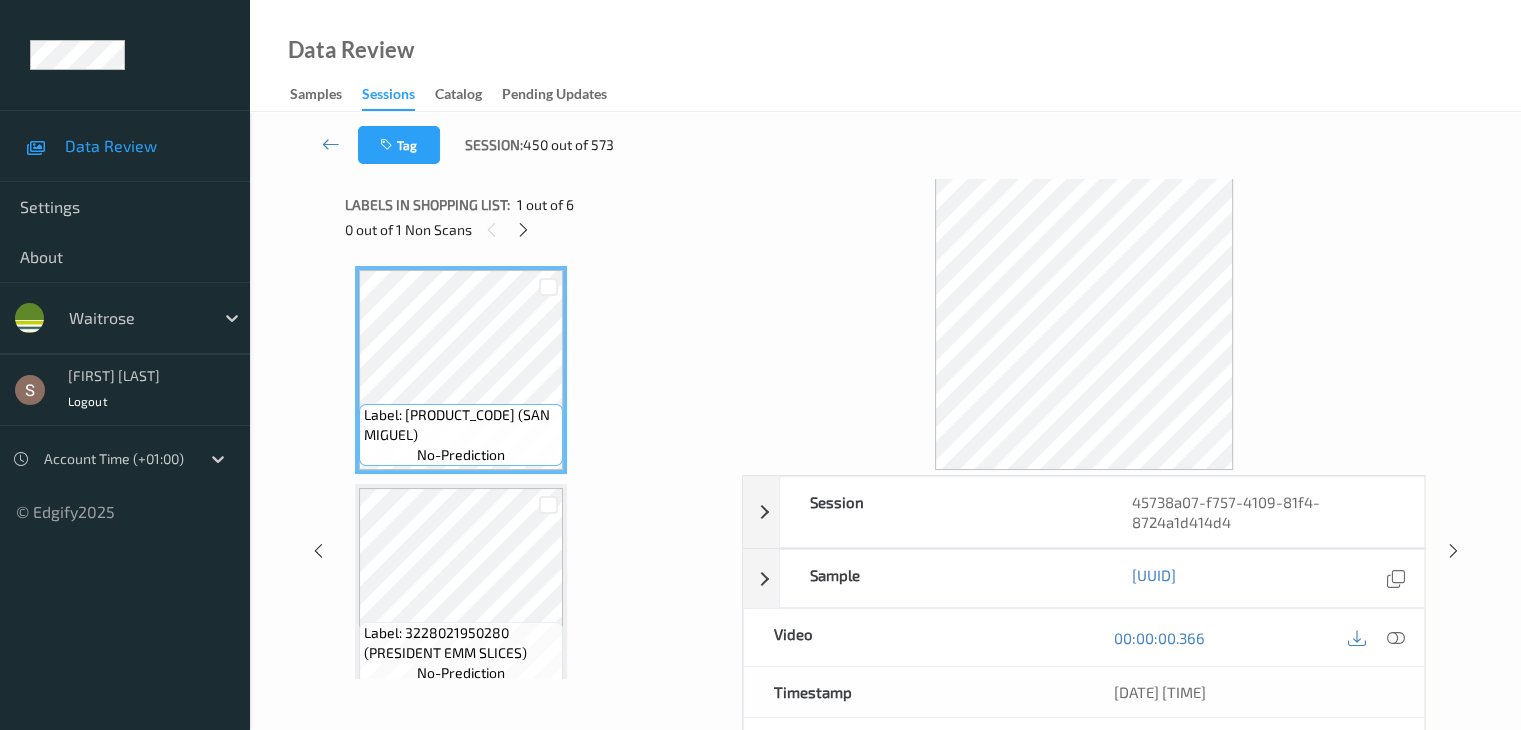 scroll, scrollTop: 228, scrollLeft: 0, axis: vertical 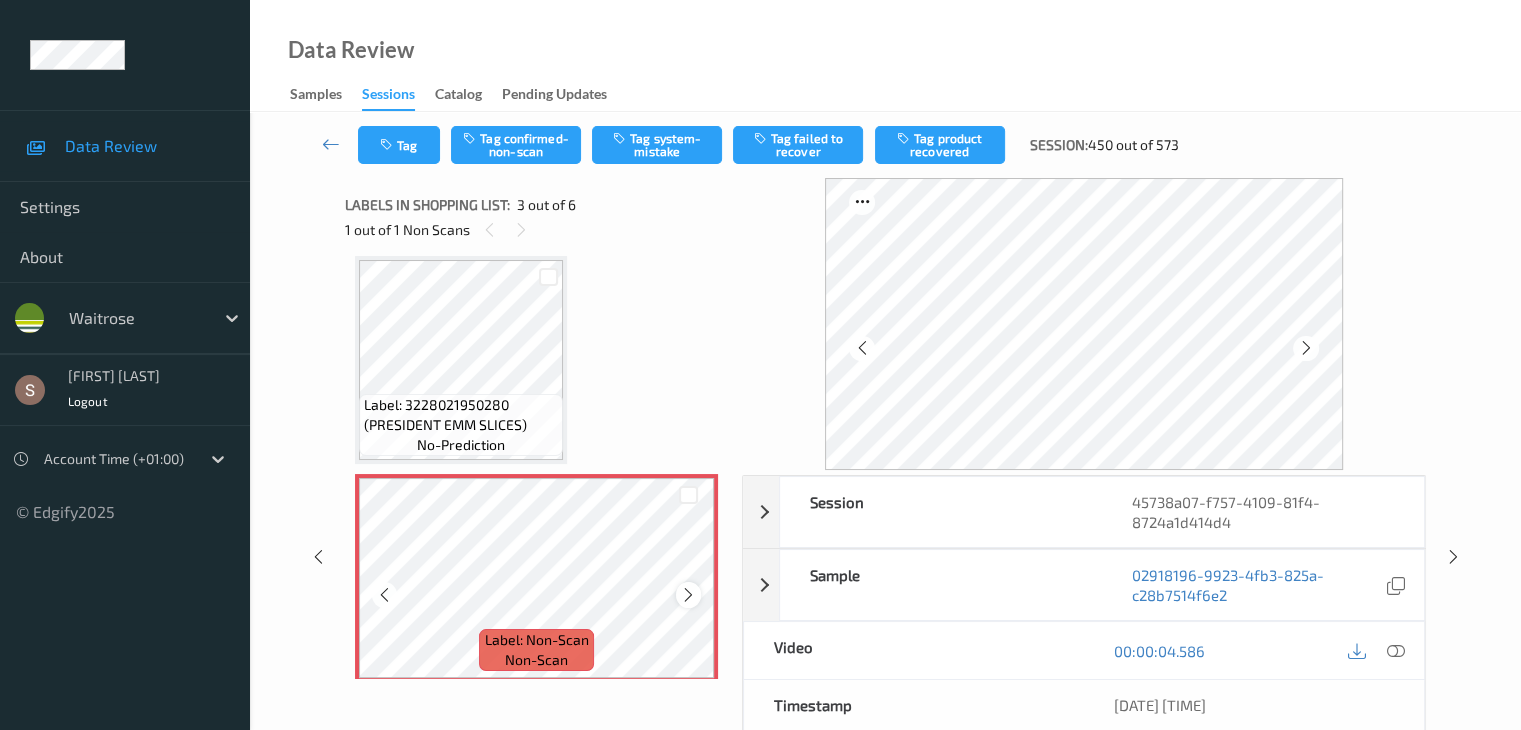click at bounding box center (688, 595) 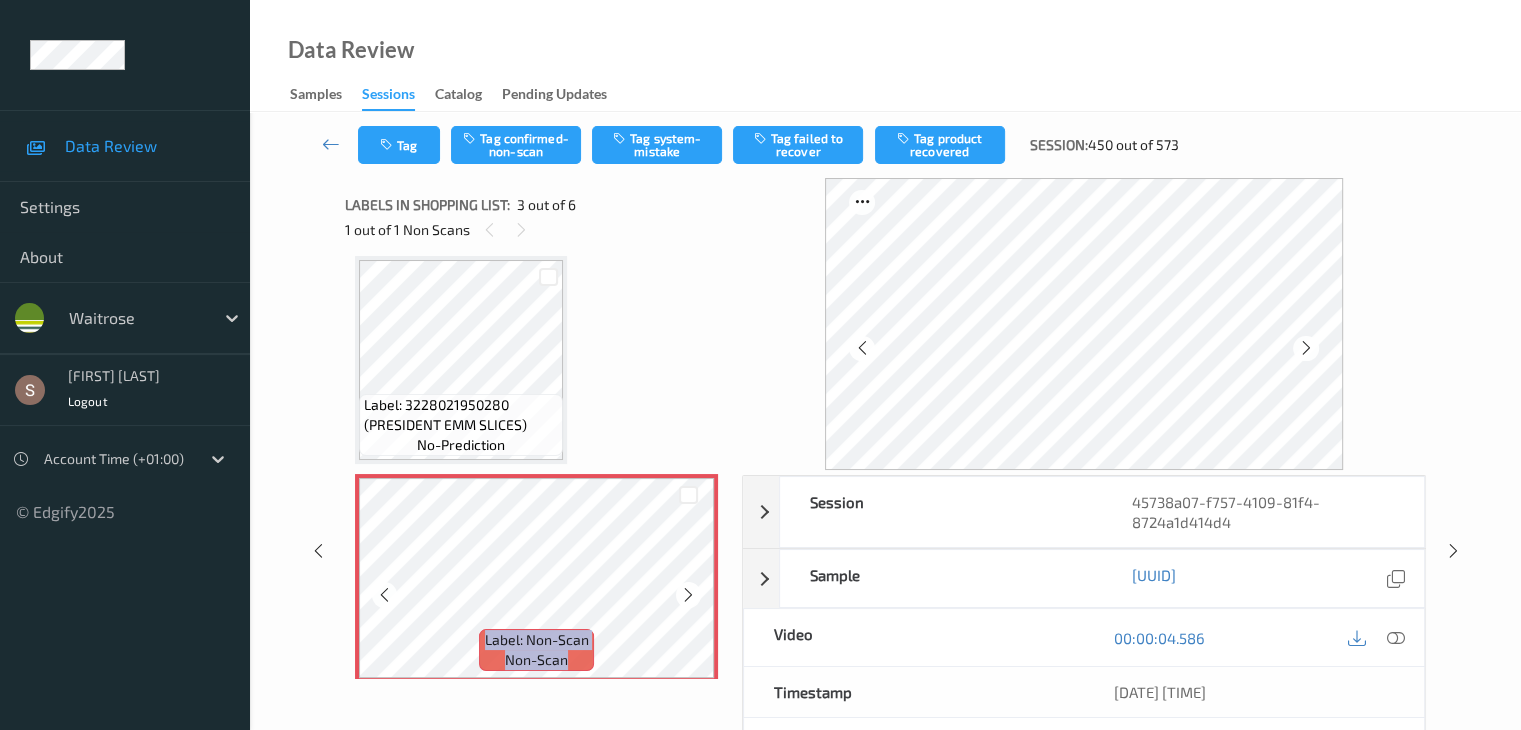 click at bounding box center [688, 595] 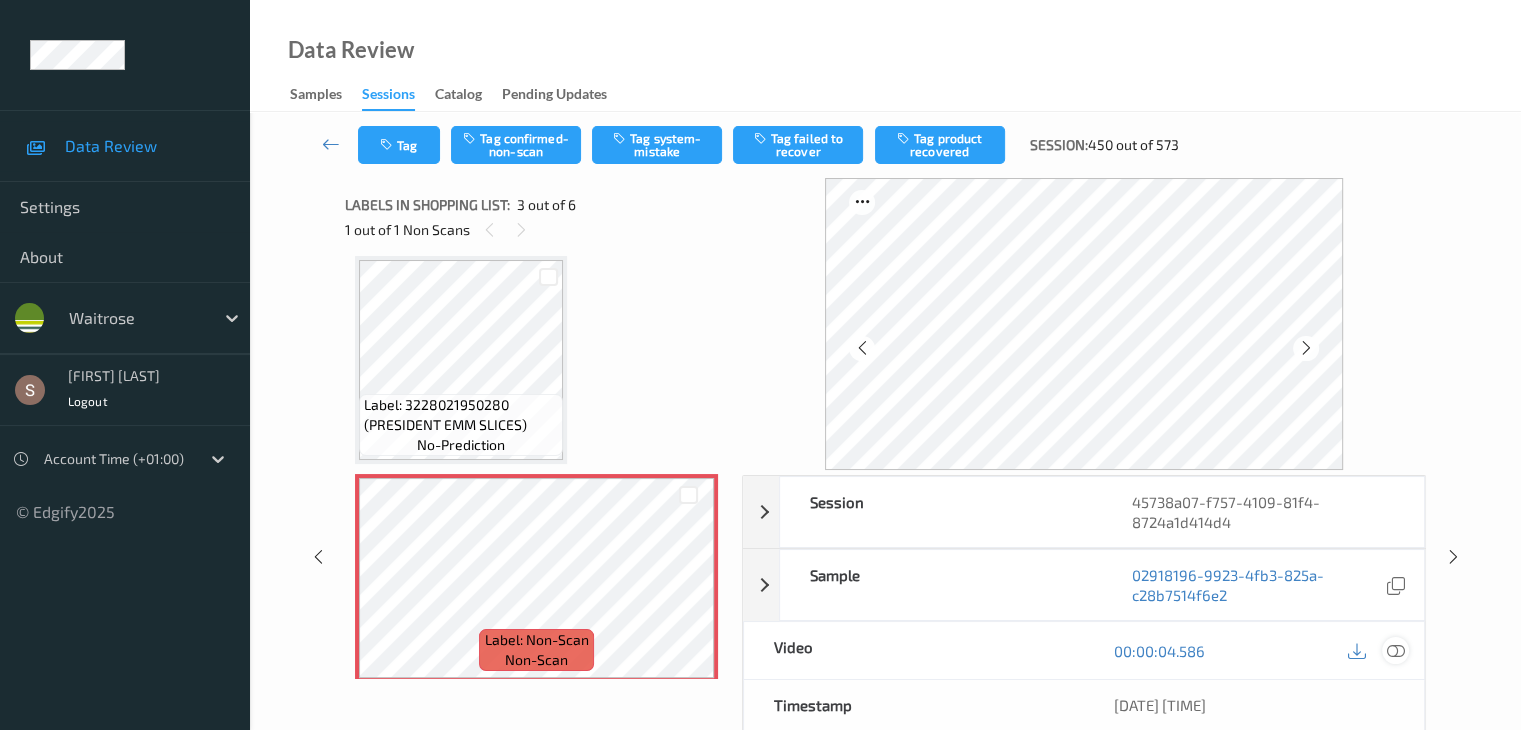 click at bounding box center [1395, 651] 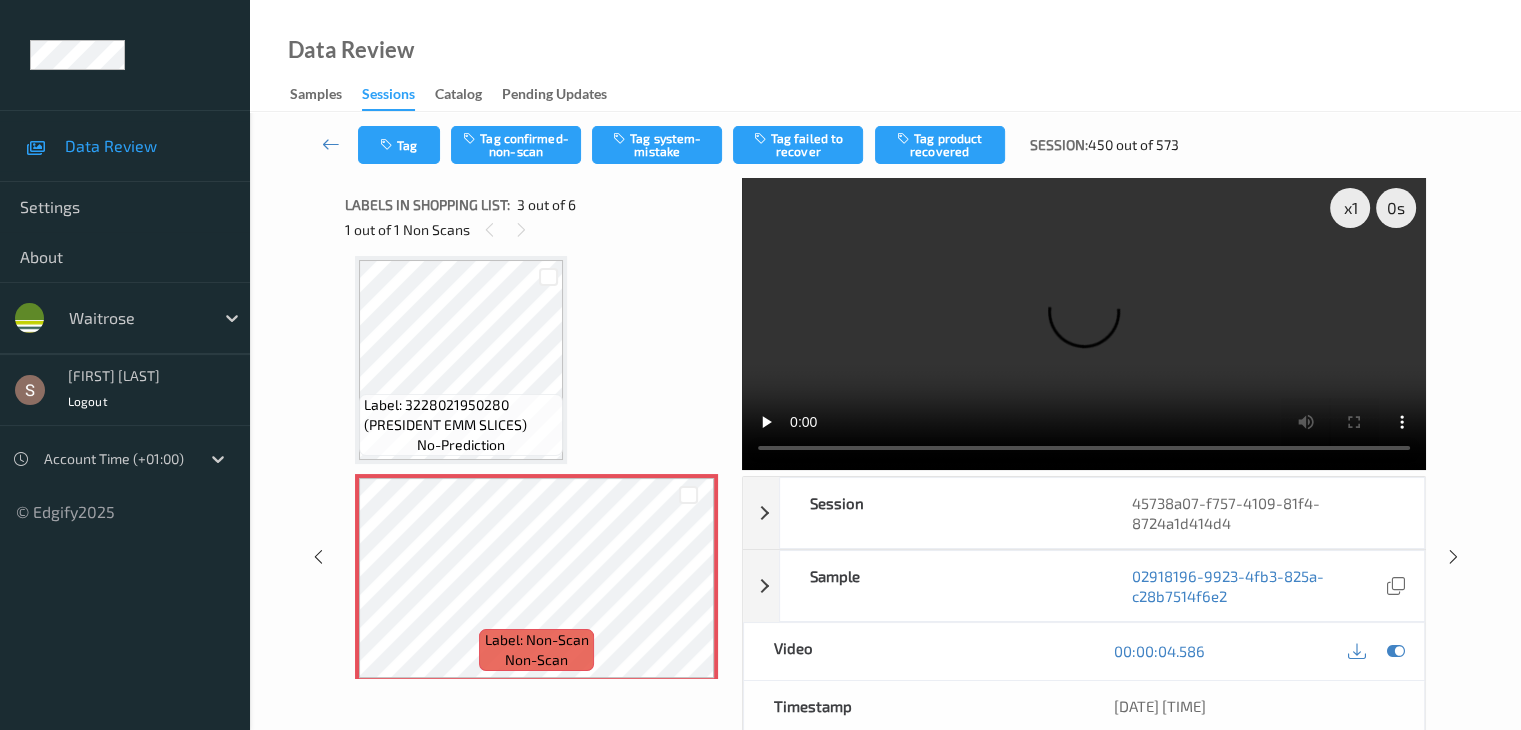 click at bounding box center [1084, 324] 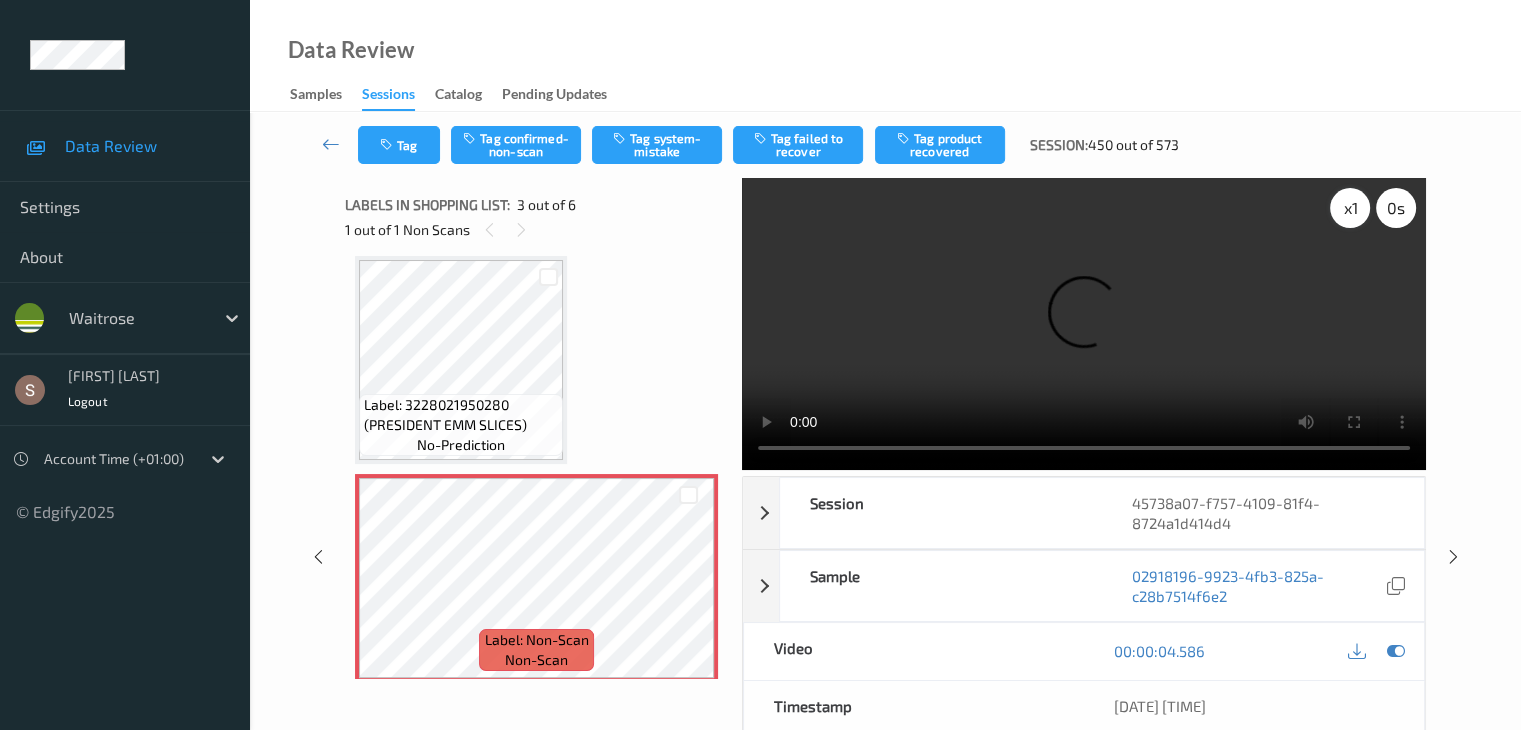 click on "x 1" at bounding box center (1350, 208) 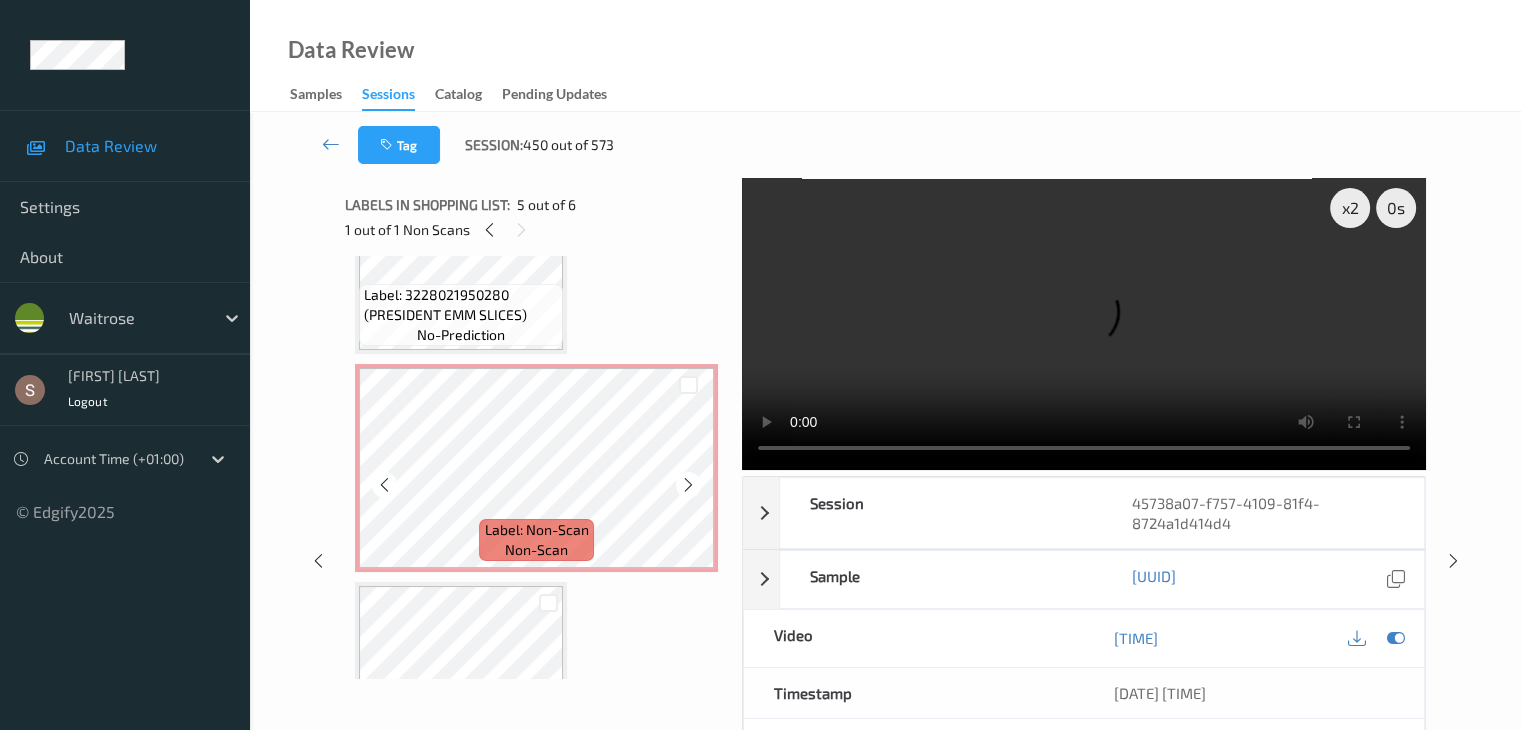 scroll, scrollTop: 328, scrollLeft: 0, axis: vertical 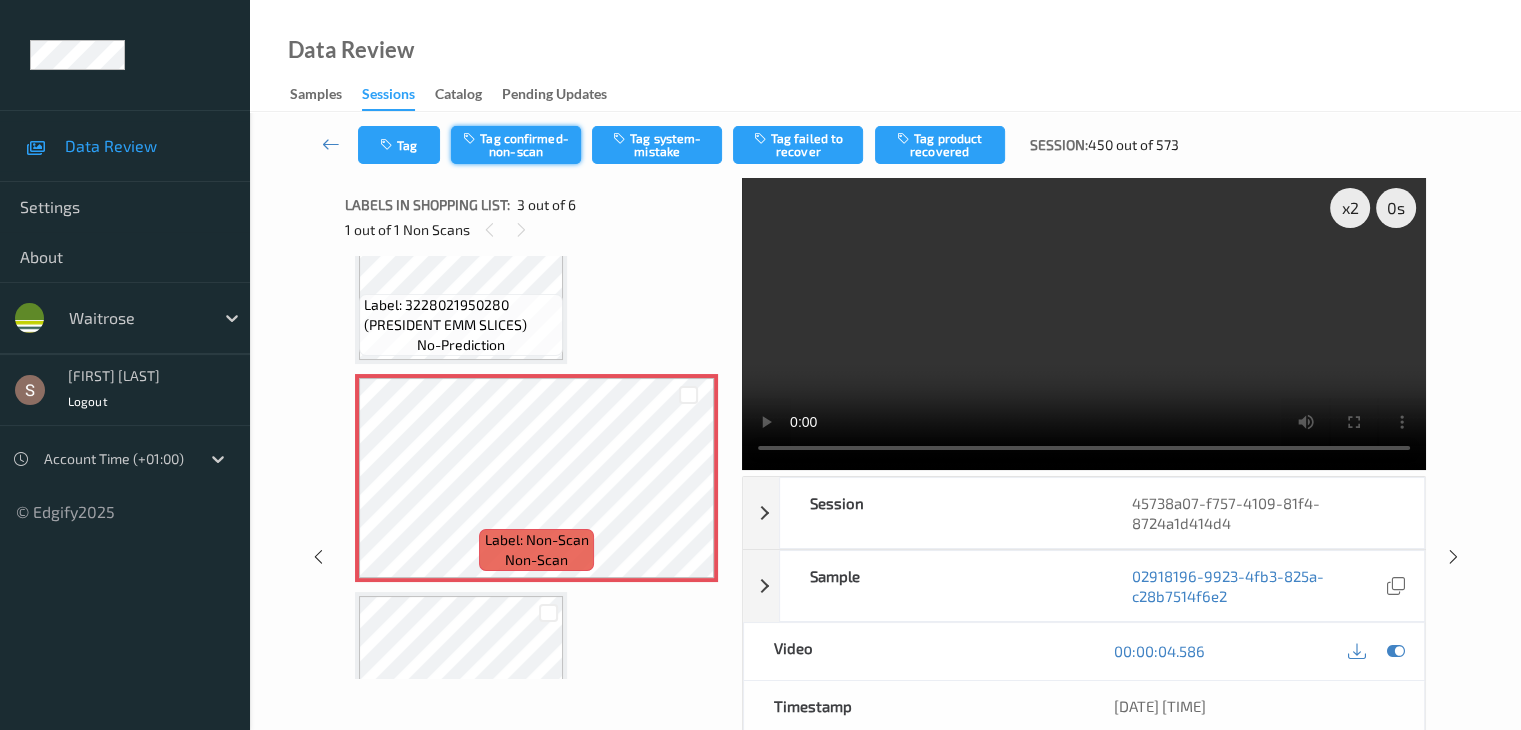click on "Tag   confirmed-non-scan" at bounding box center (516, 145) 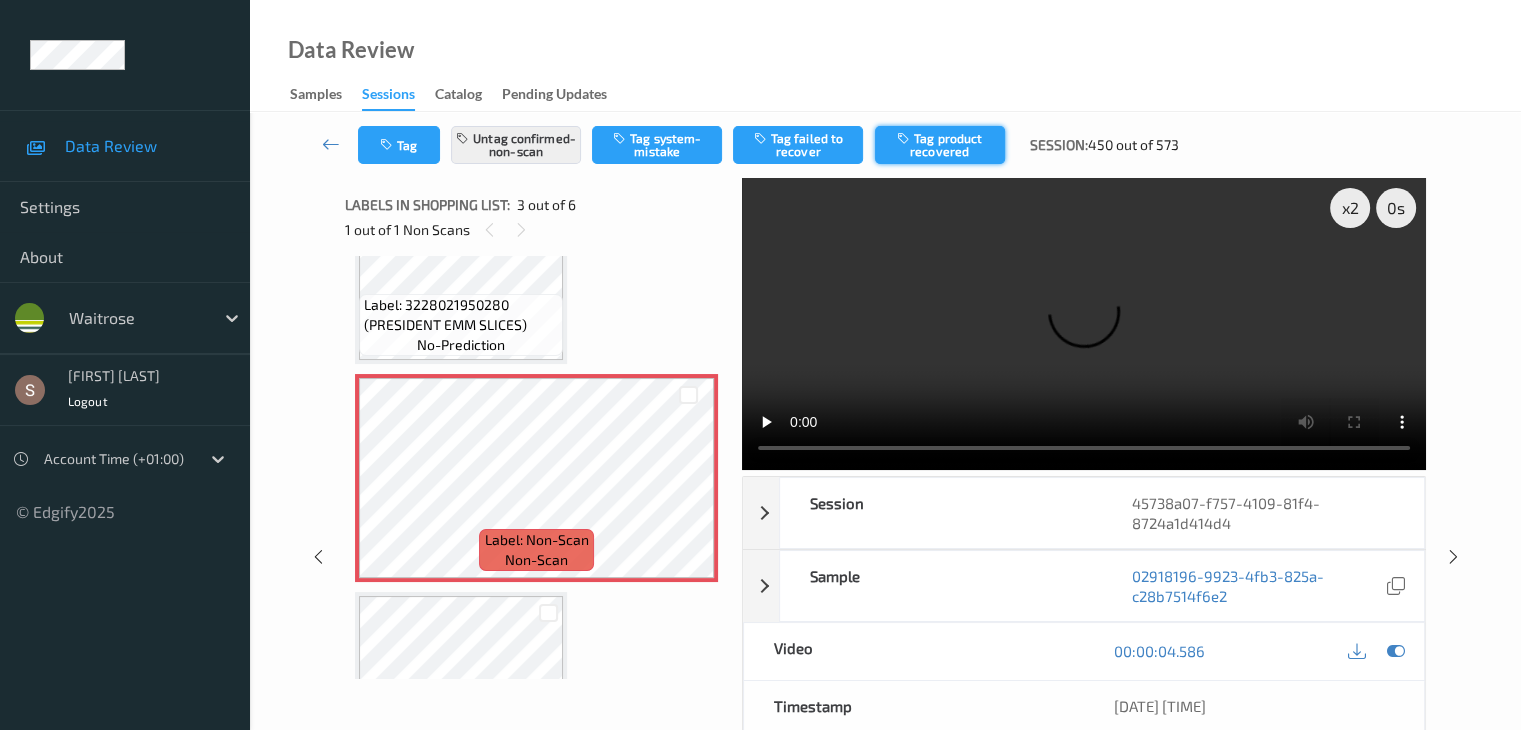 click on "Tag   product recovered" at bounding box center (940, 145) 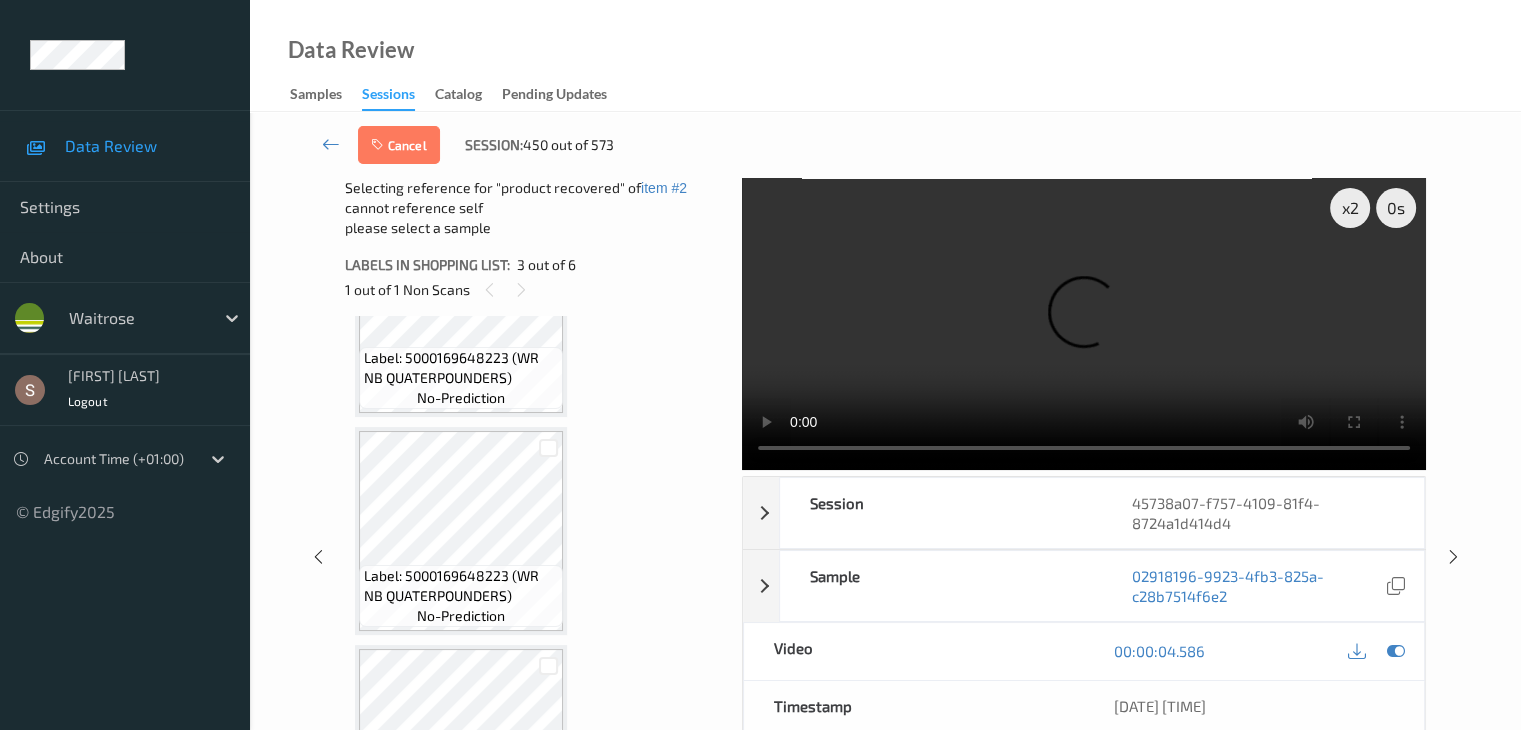 scroll, scrollTop: 828, scrollLeft: 0, axis: vertical 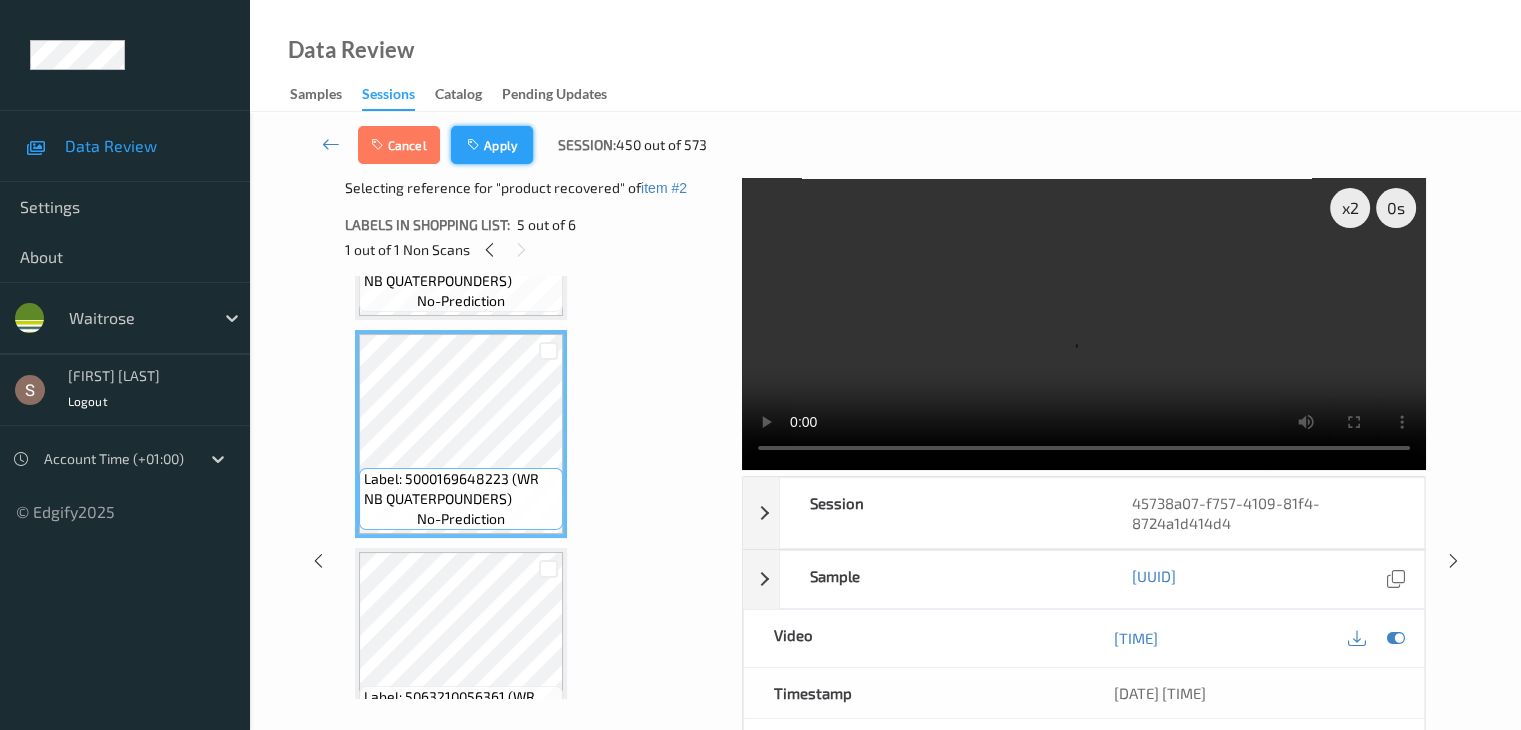 click on "Apply" at bounding box center [492, 145] 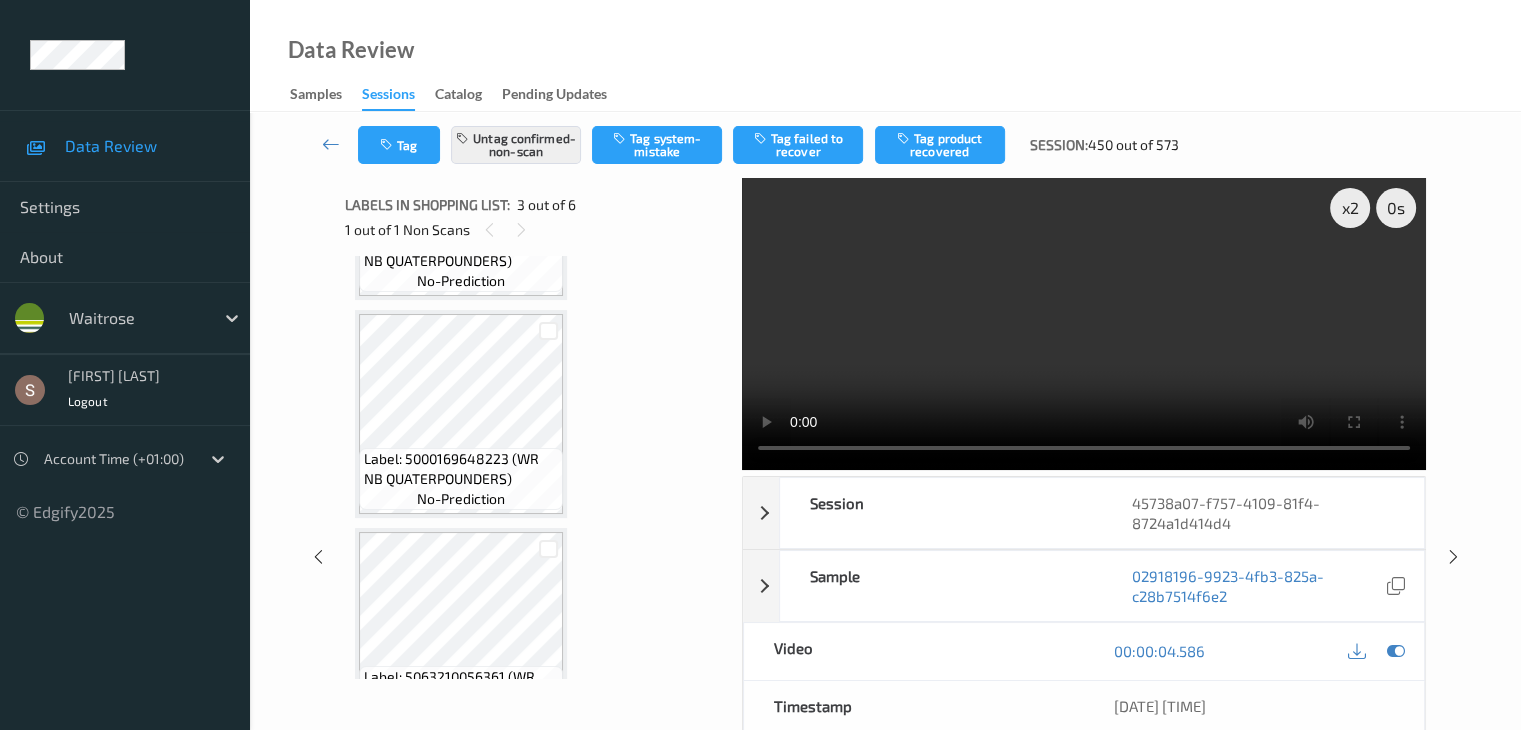scroll, scrollTop: 228, scrollLeft: 0, axis: vertical 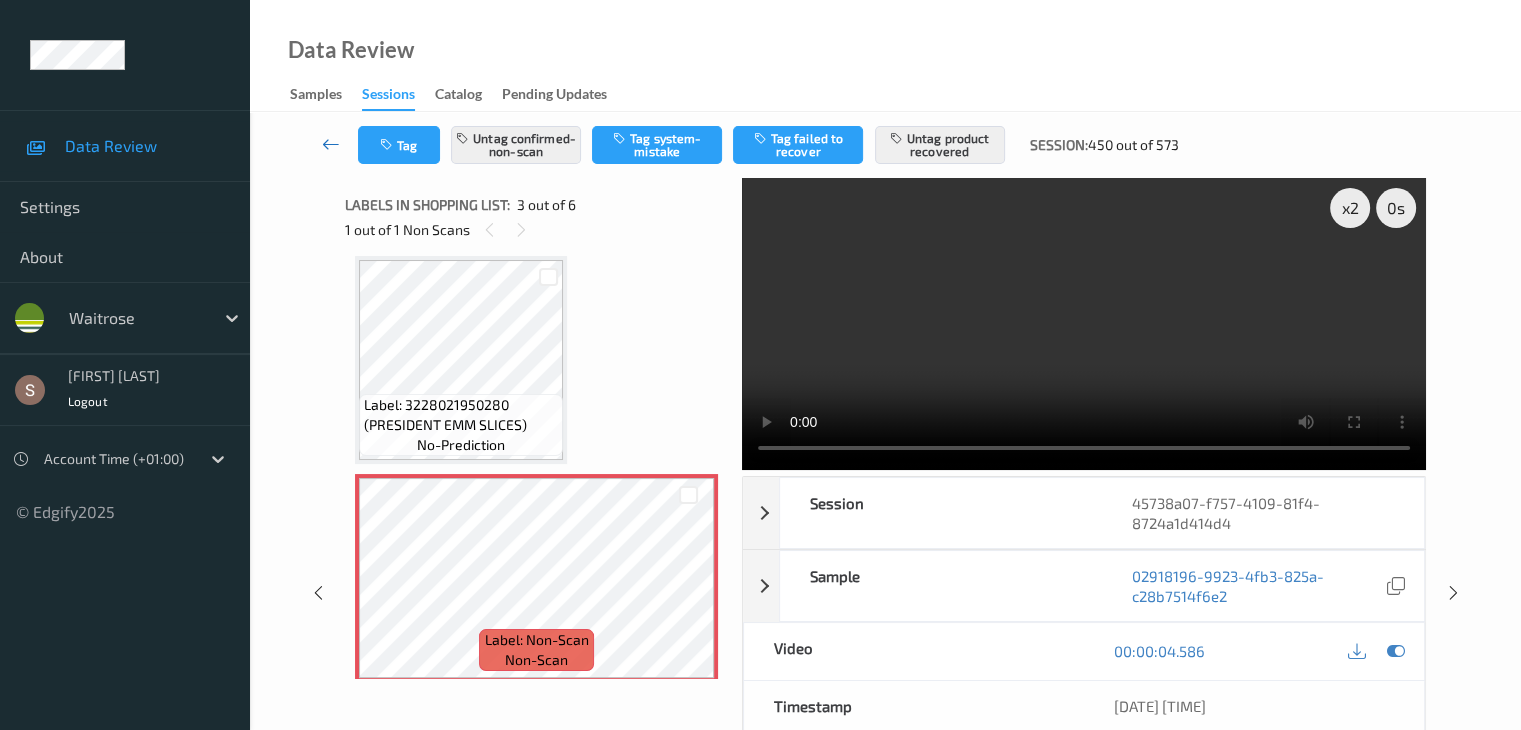 click at bounding box center (331, 144) 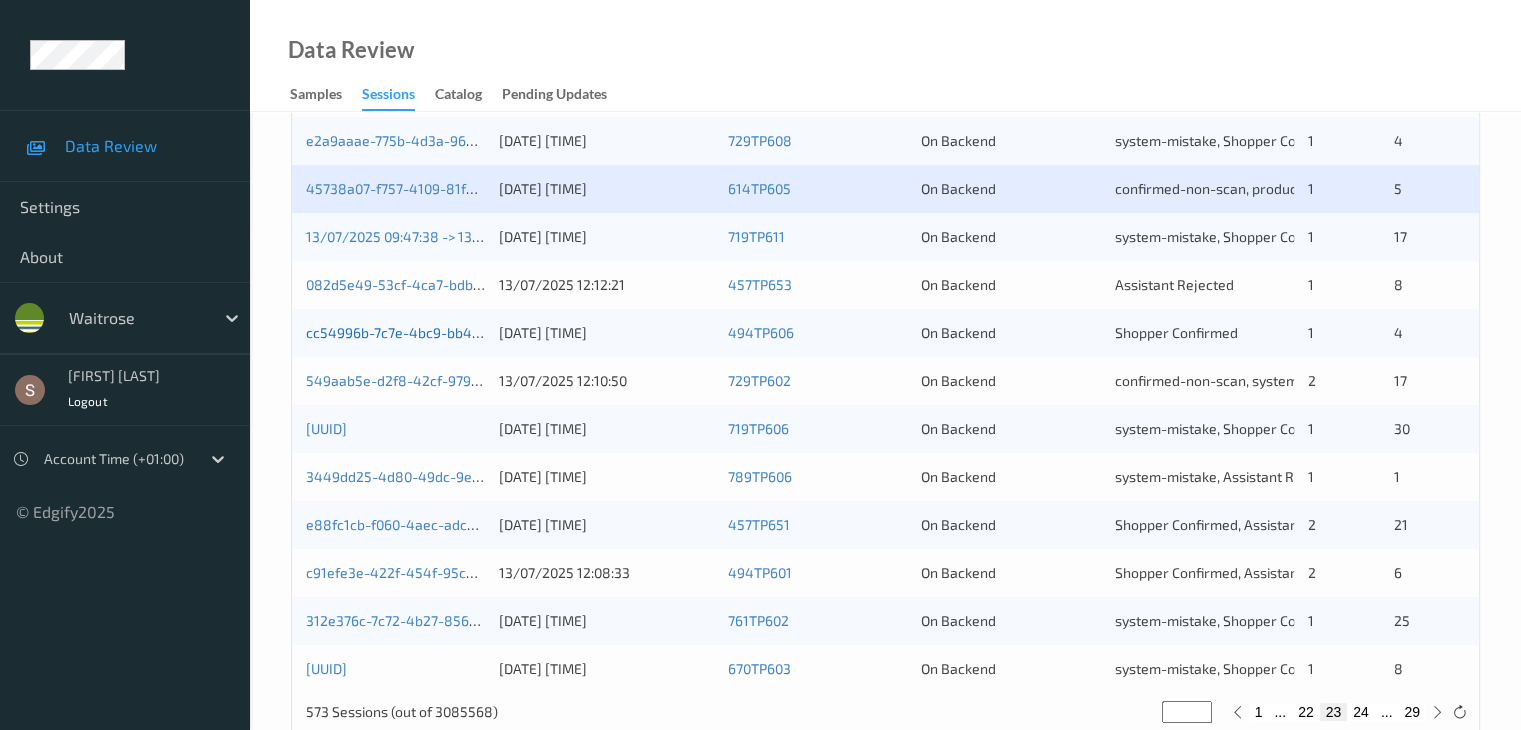 scroll, scrollTop: 900, scrollLeft: 0, axis: vertical 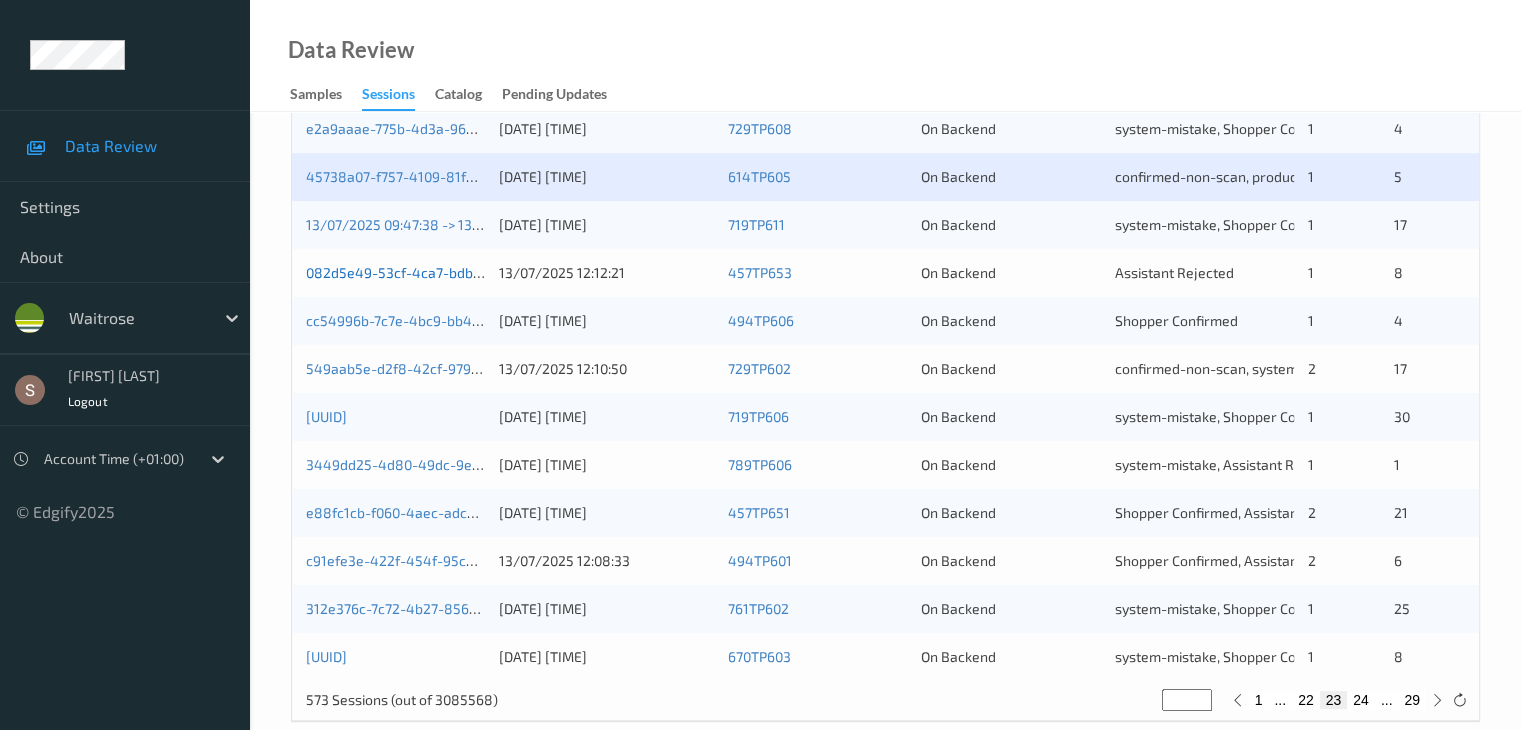 click on "082d5e49-53cf-4ca7-bdbb-8faced41f8d4" at bounding box center (442, 272) 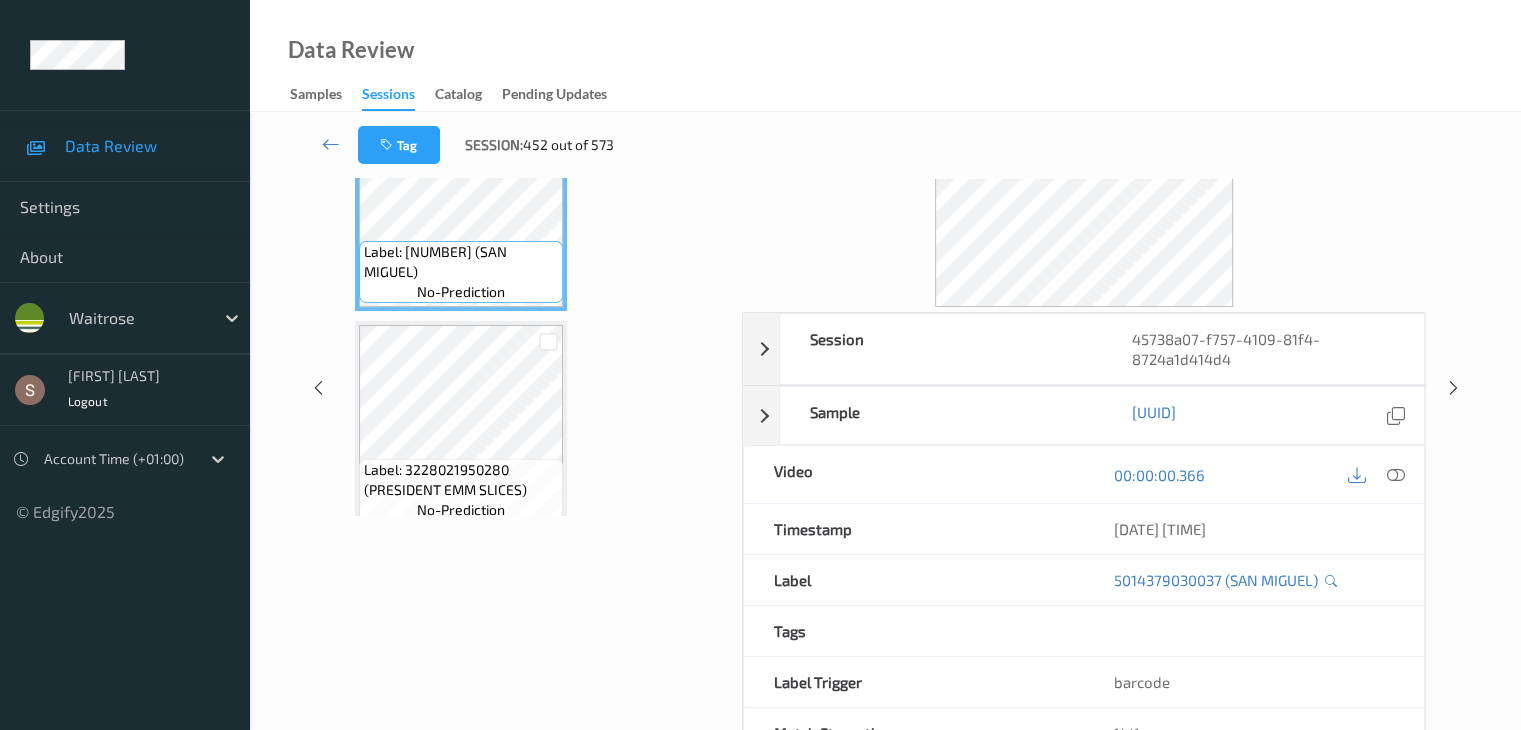 scroll, scrollTop: 0, scrollLeft: 0, axis: both 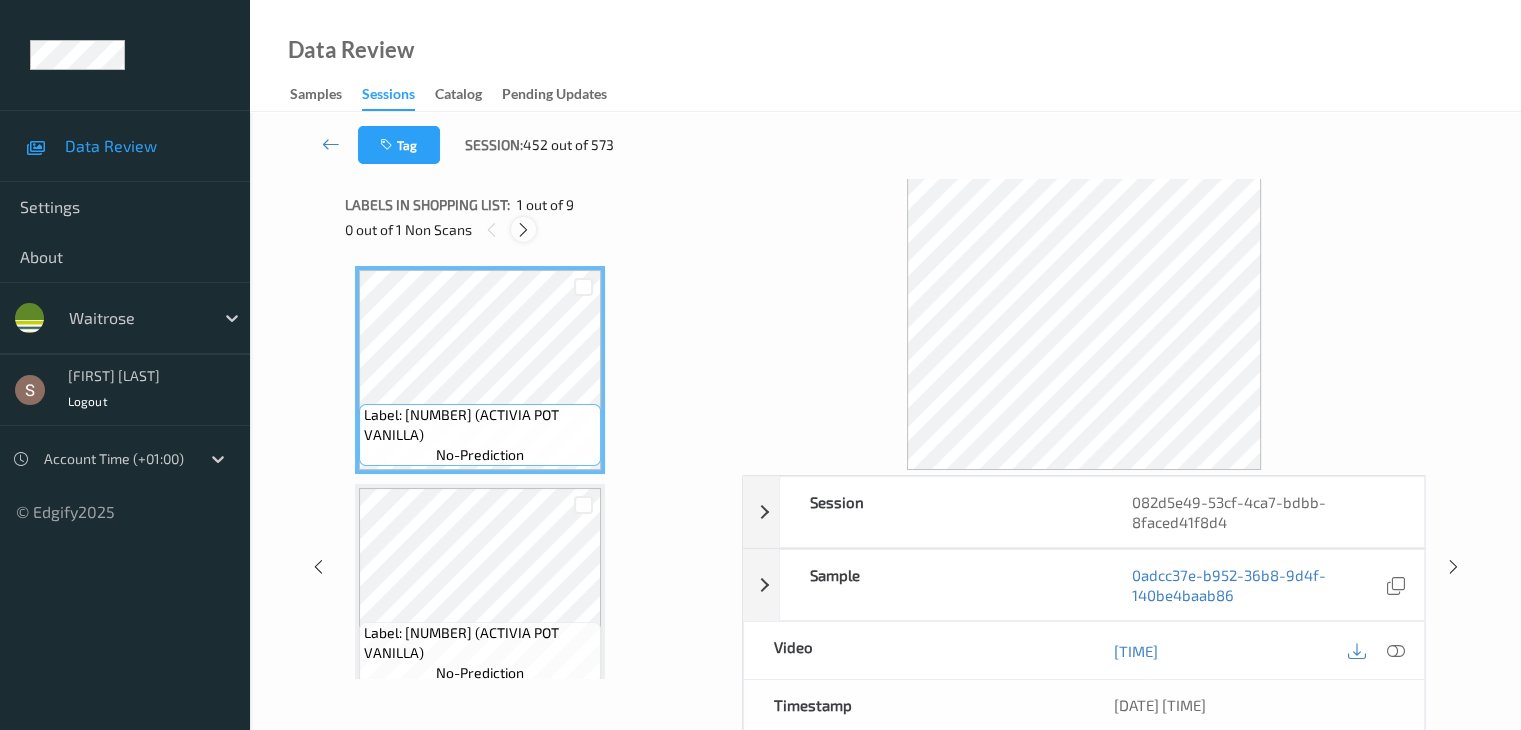 click at bounding box center (523, 229) 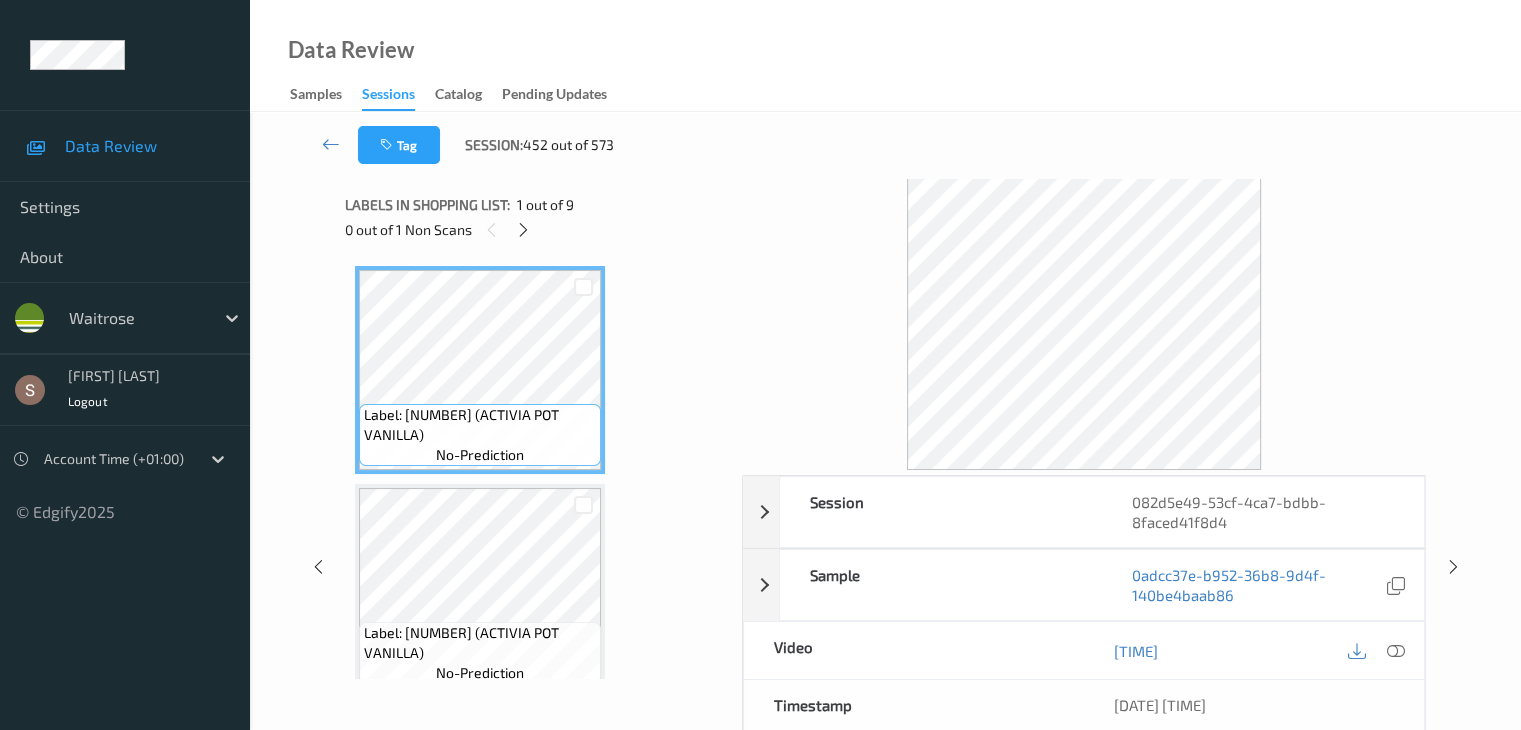 scroll, scrollTop: 882, scrollLeft: 0, axis: vertical 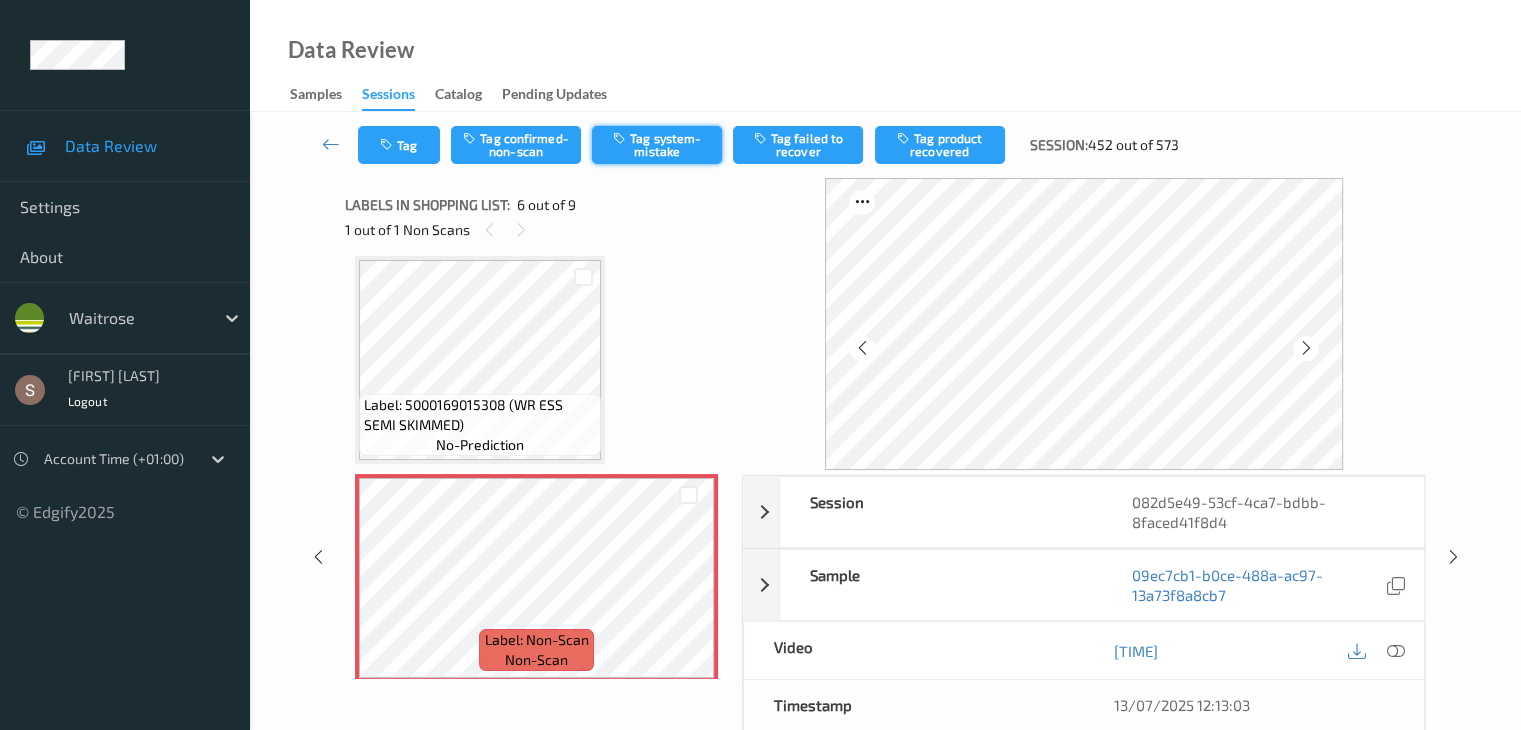 click on "Tag   system-mistake" at bounding box center (657, 145) 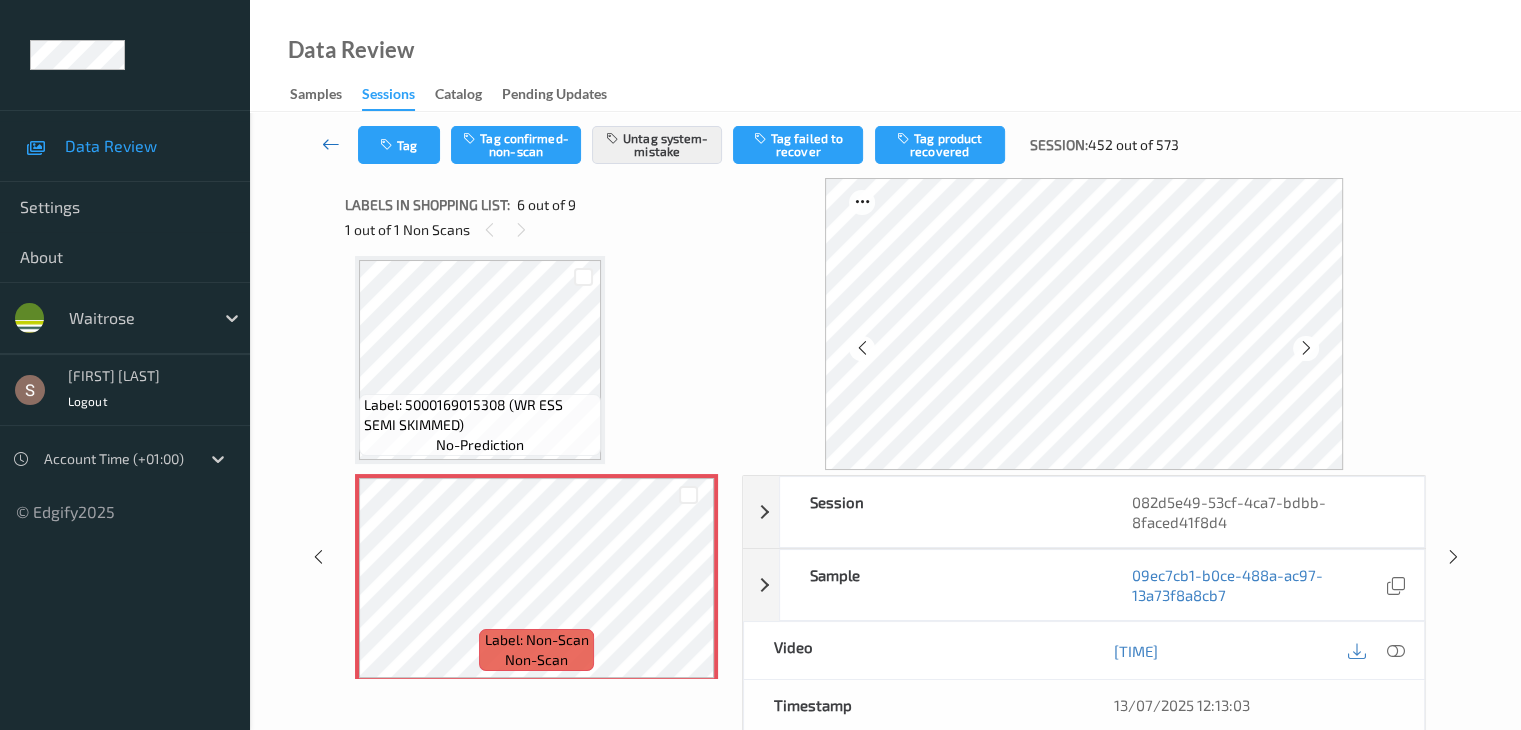 click at bounding box center [331, 144] 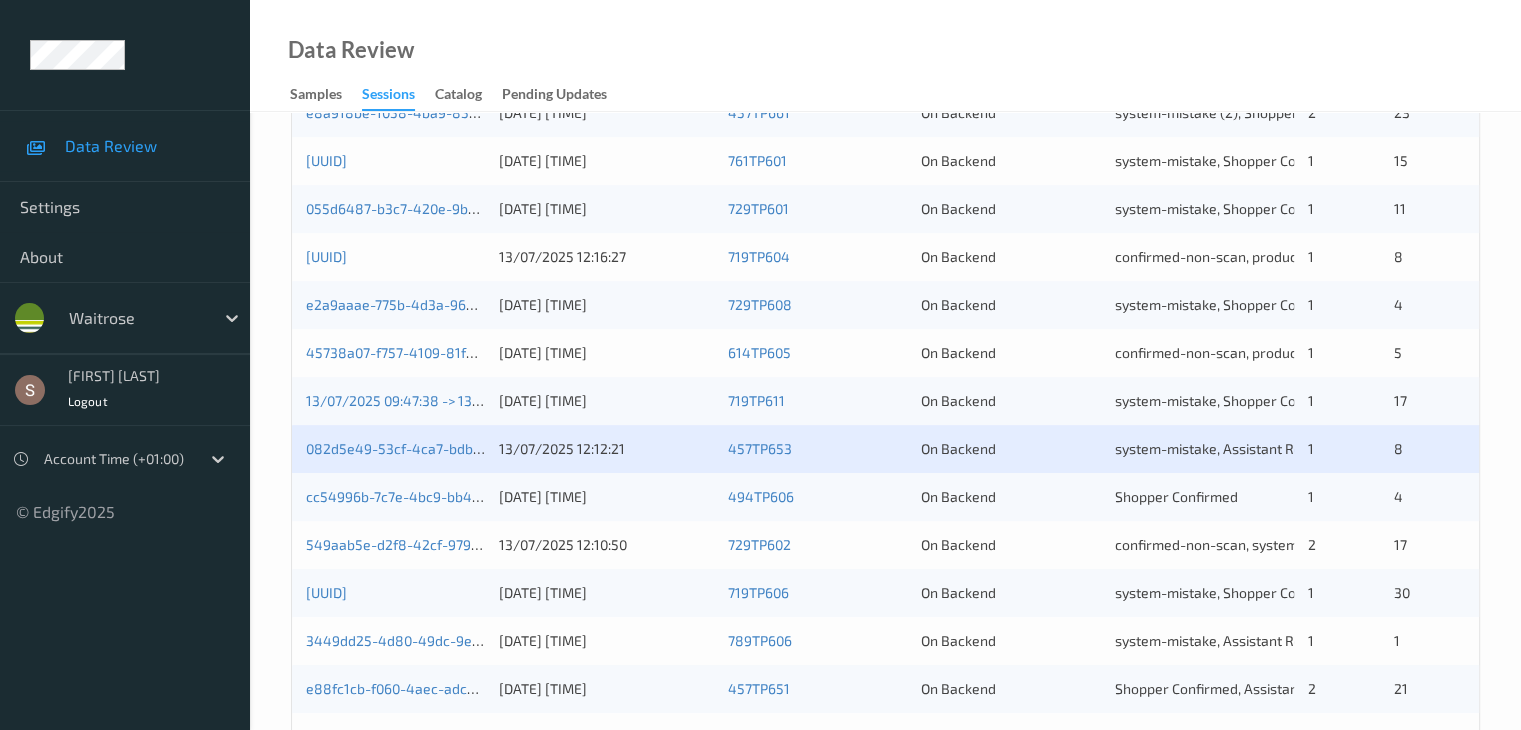 scroll, scrollTop: 932, scrollLeft: 0, axis: vertical 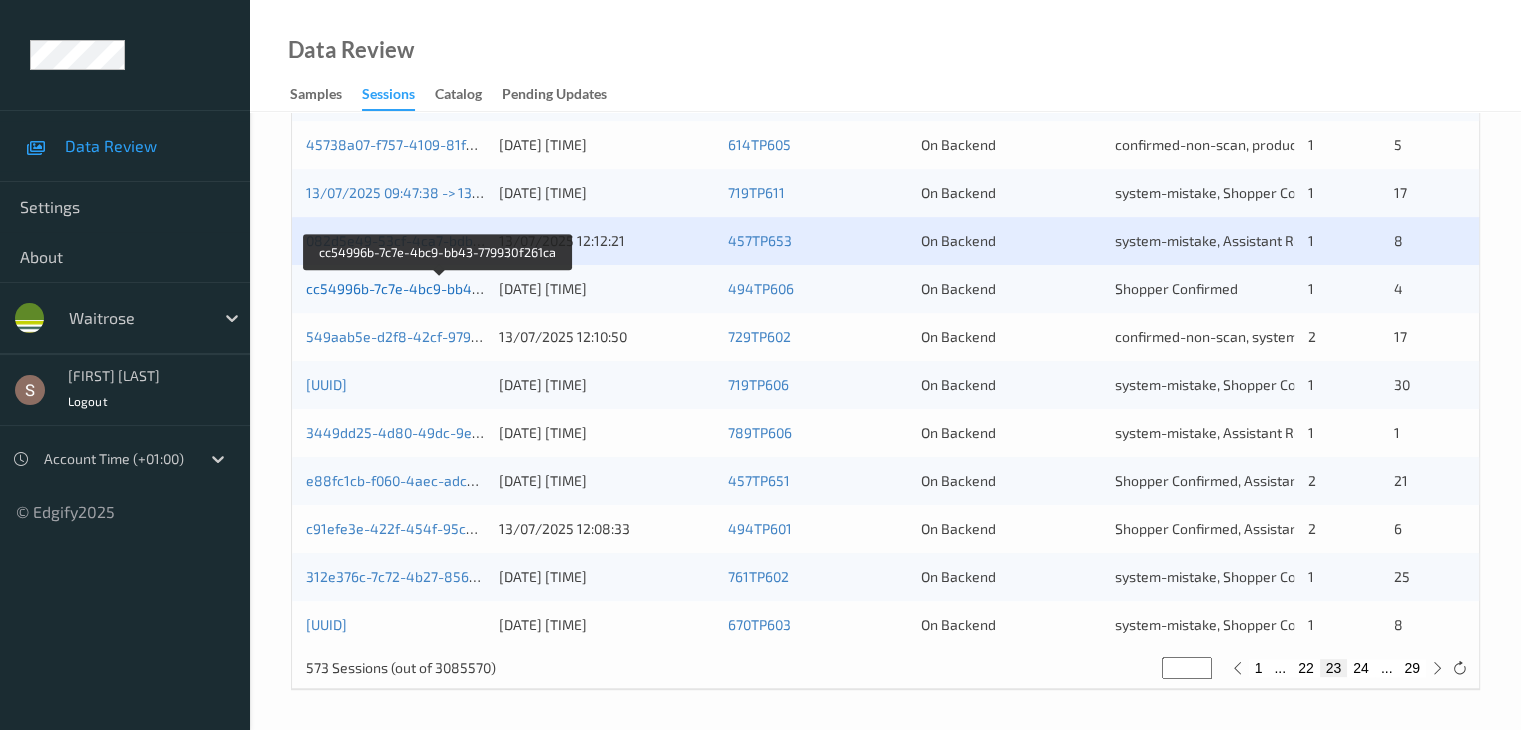 click on "cc54996b-7c7e-4bc9-bb43-779930f261ca" at bounding box center [439, 288] 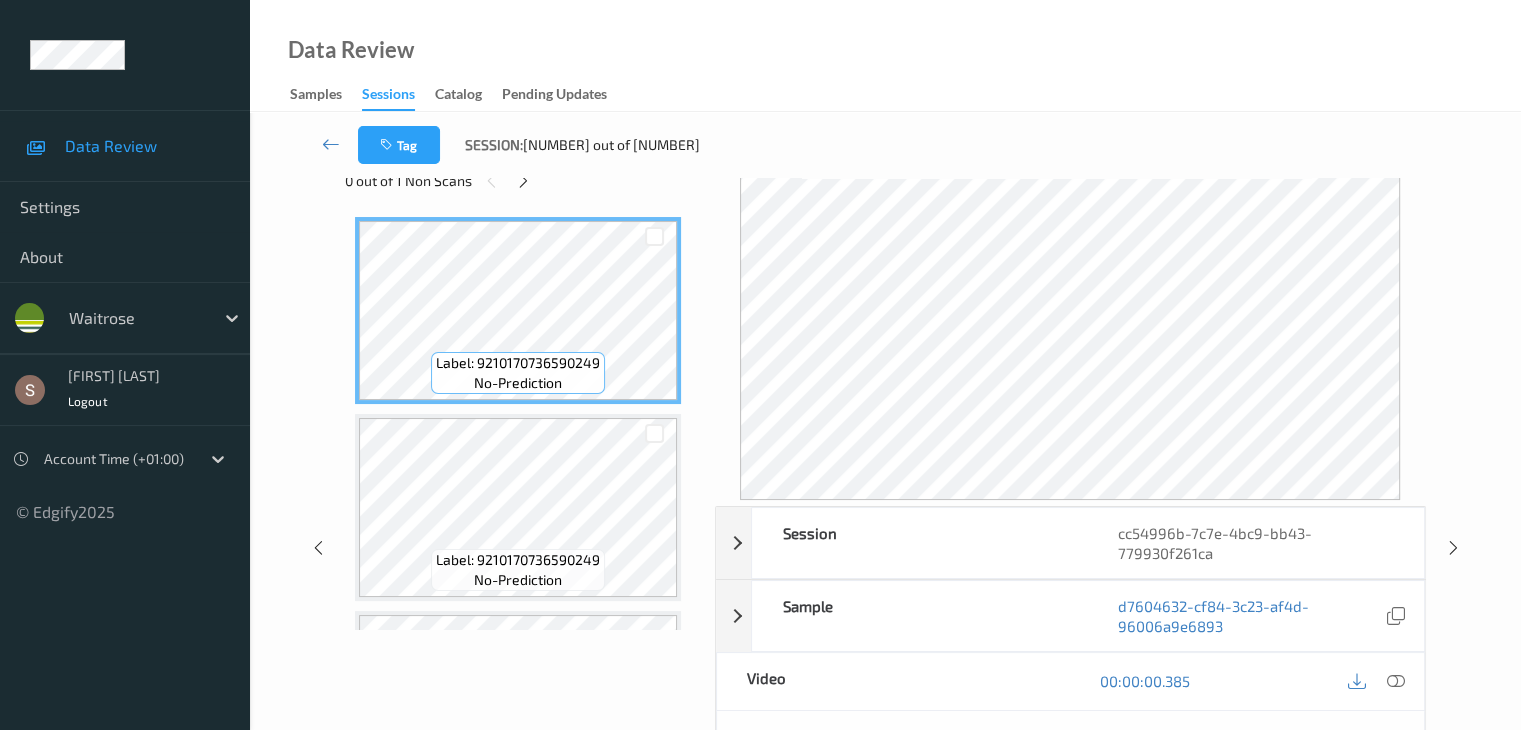 scroll, scrollTop: 0, scrollLeft: 0, axis: both 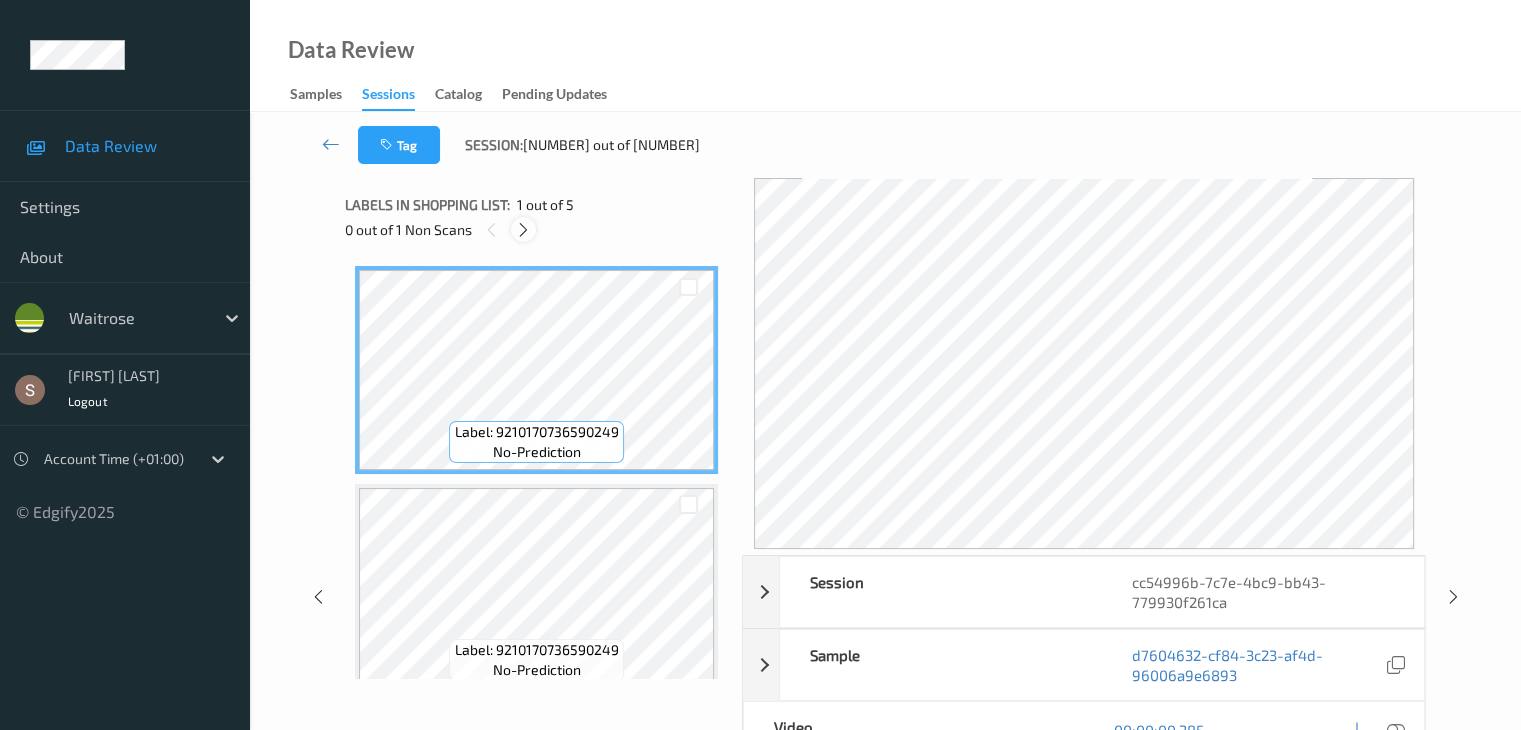 click at bounding box center [523, 230] 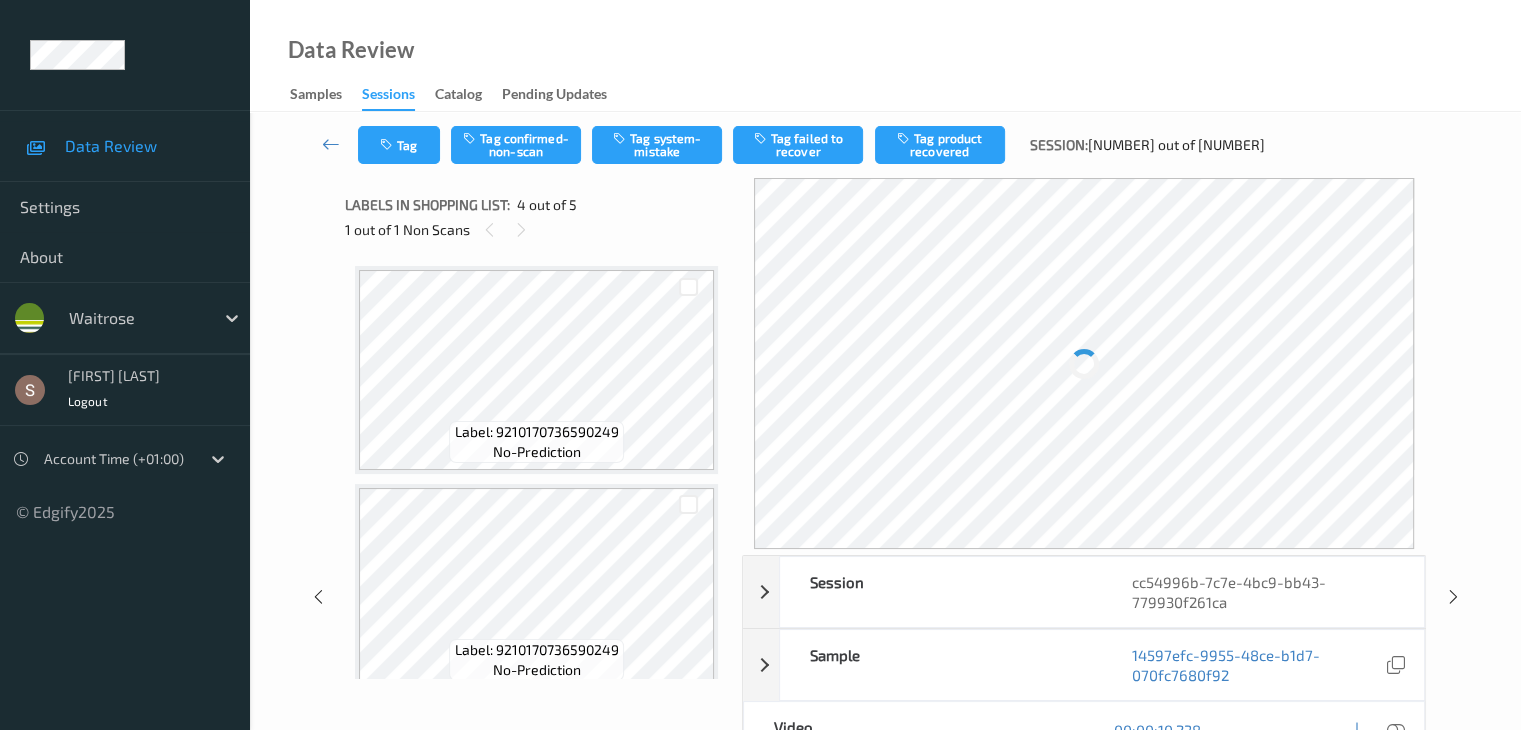 scroll, scrollTop: 444, scrollLeft: 0, axis: vertical 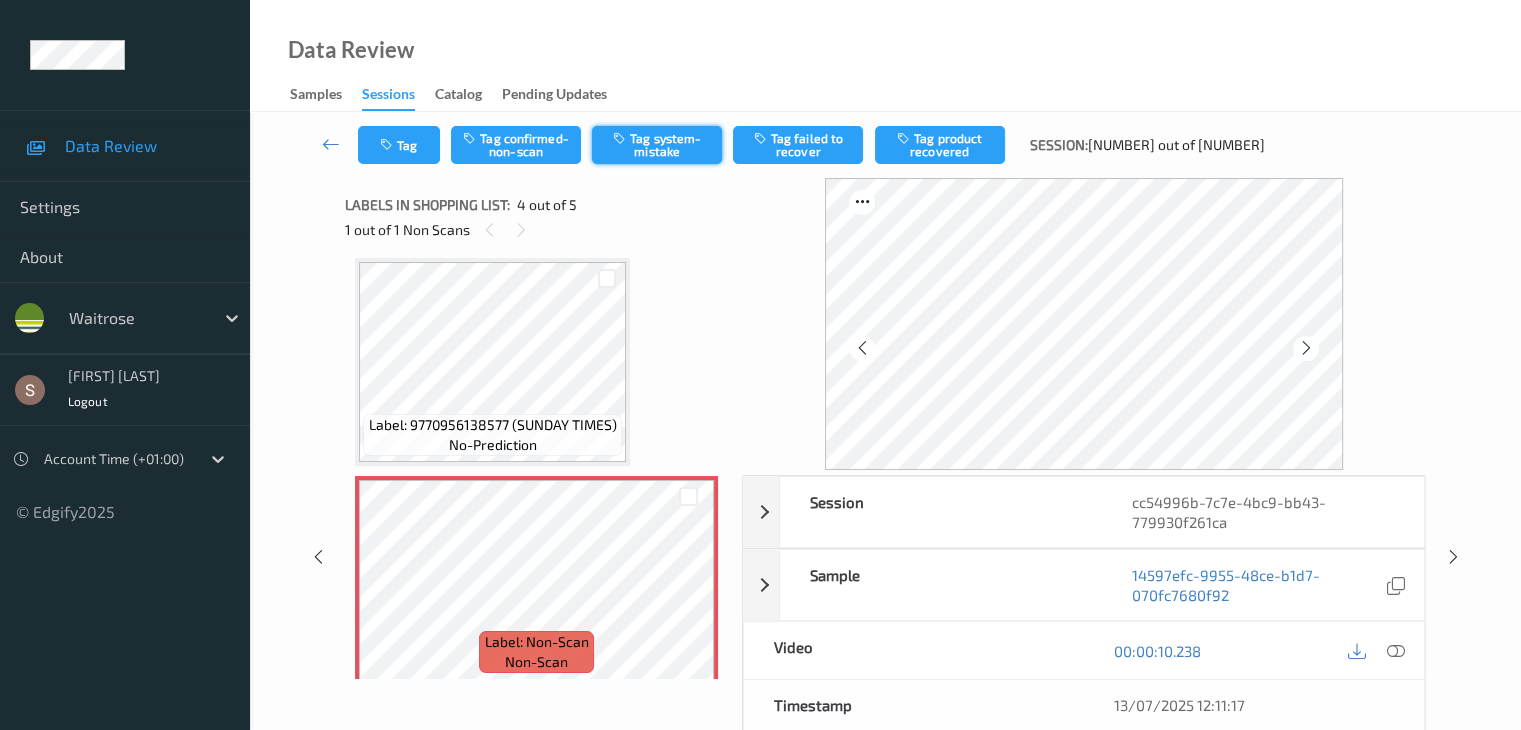 click on "Tag   system-mistake" at bounding box center (657, 145) 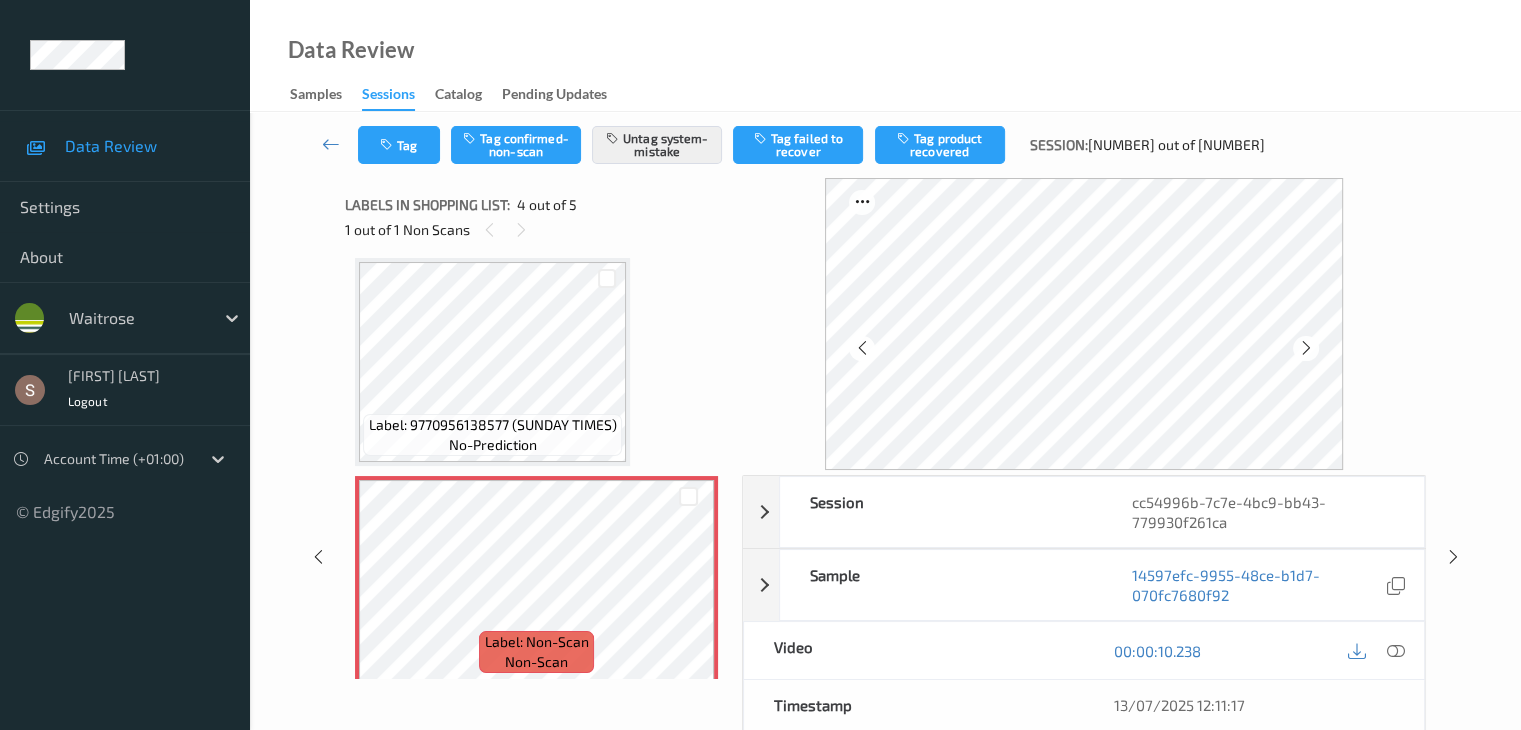 scroll, scrollTop: 544, scrollLeft: 0, axis: vertical 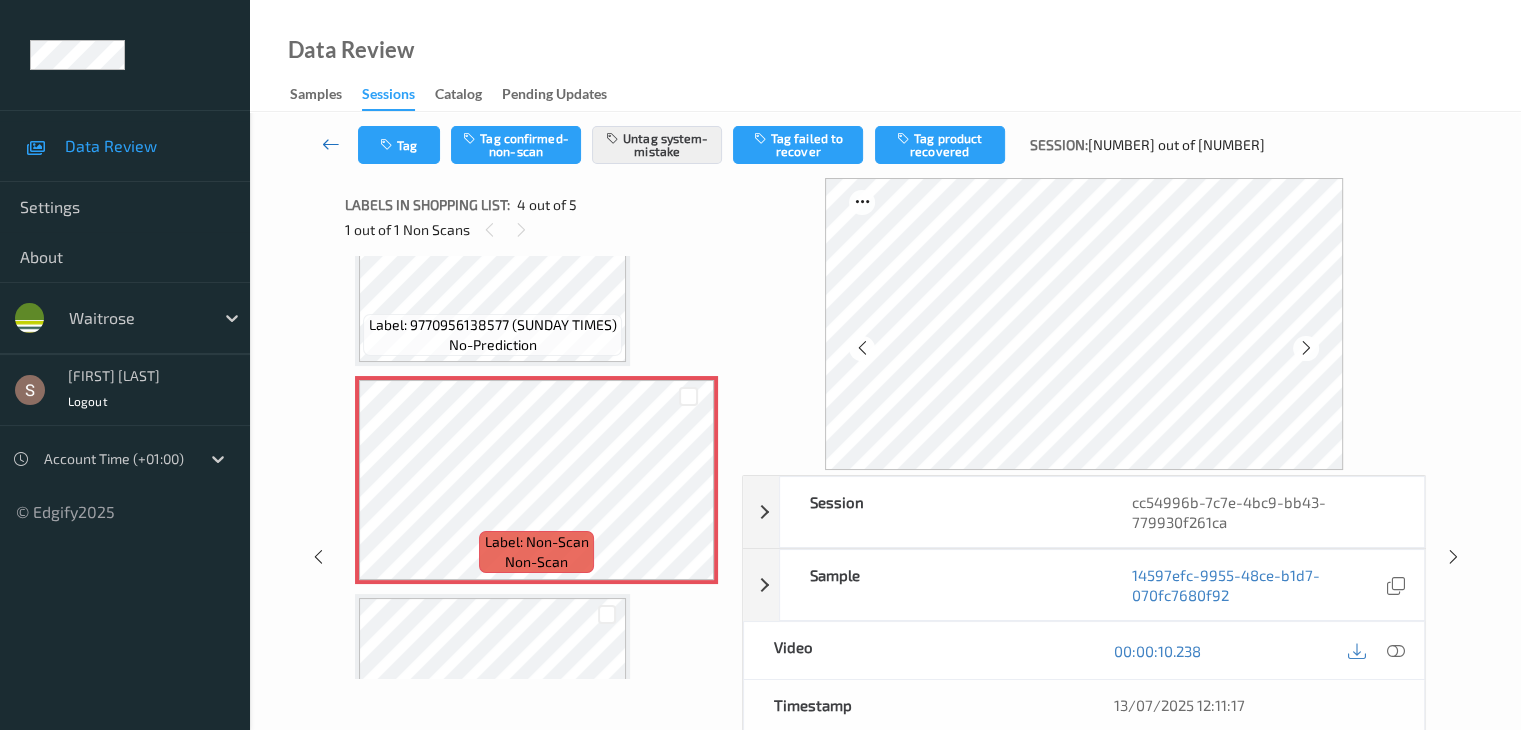 click at bounding box center [331, 144] 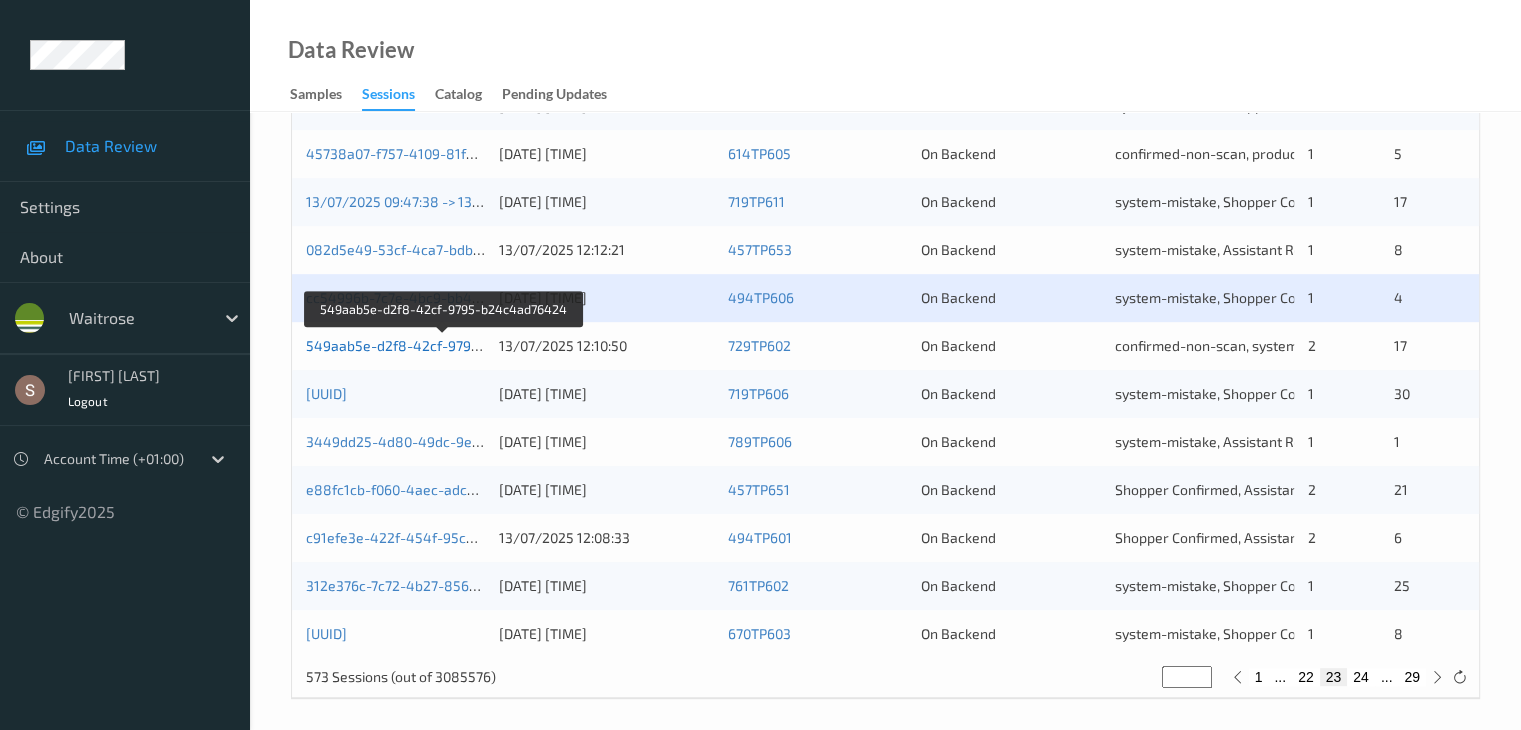 scroll, scrollTop: 932, scrollLeft: 0, axis: vertical 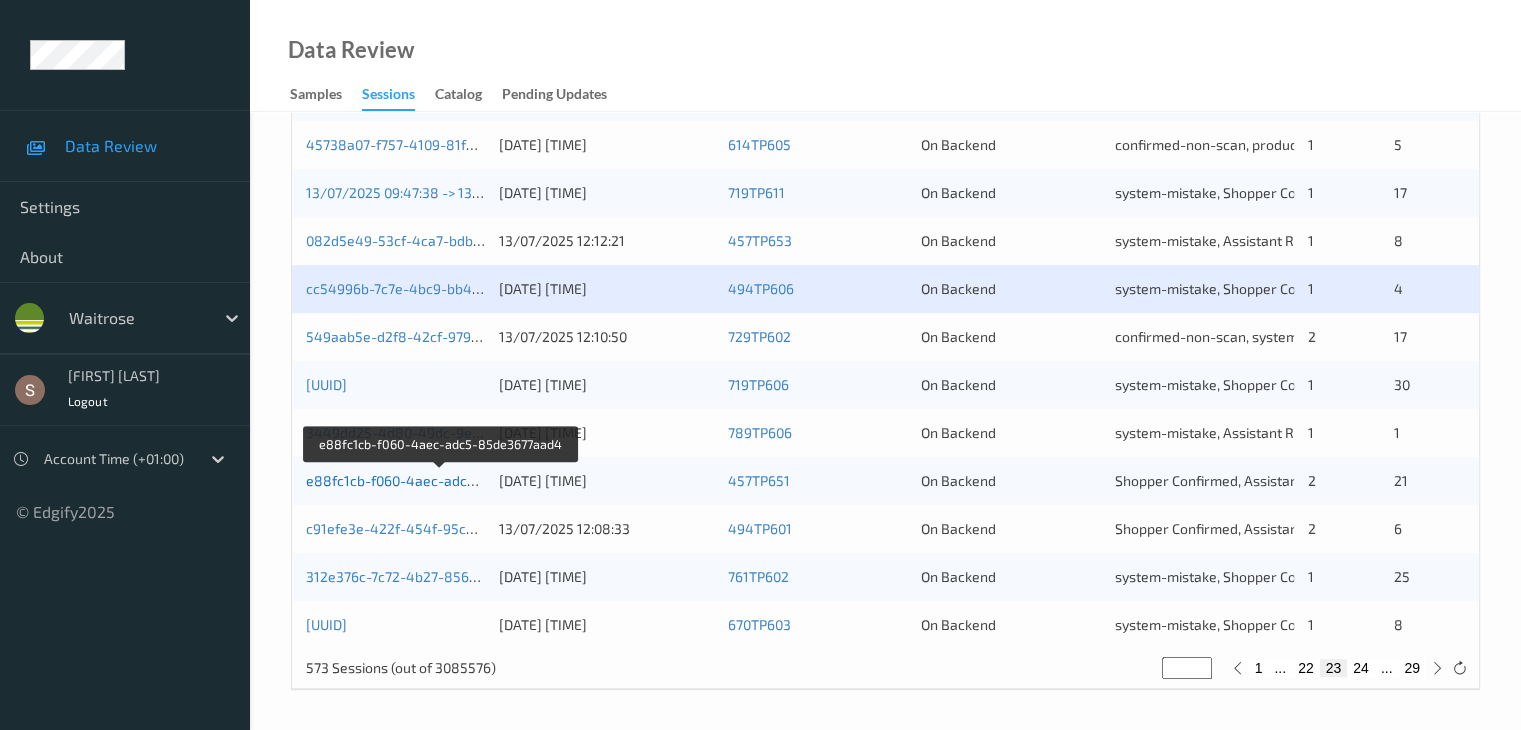 click on "e88fc1cb-f060-4aec-adc5-85de3677aad4" at bounding box center [441, 480] 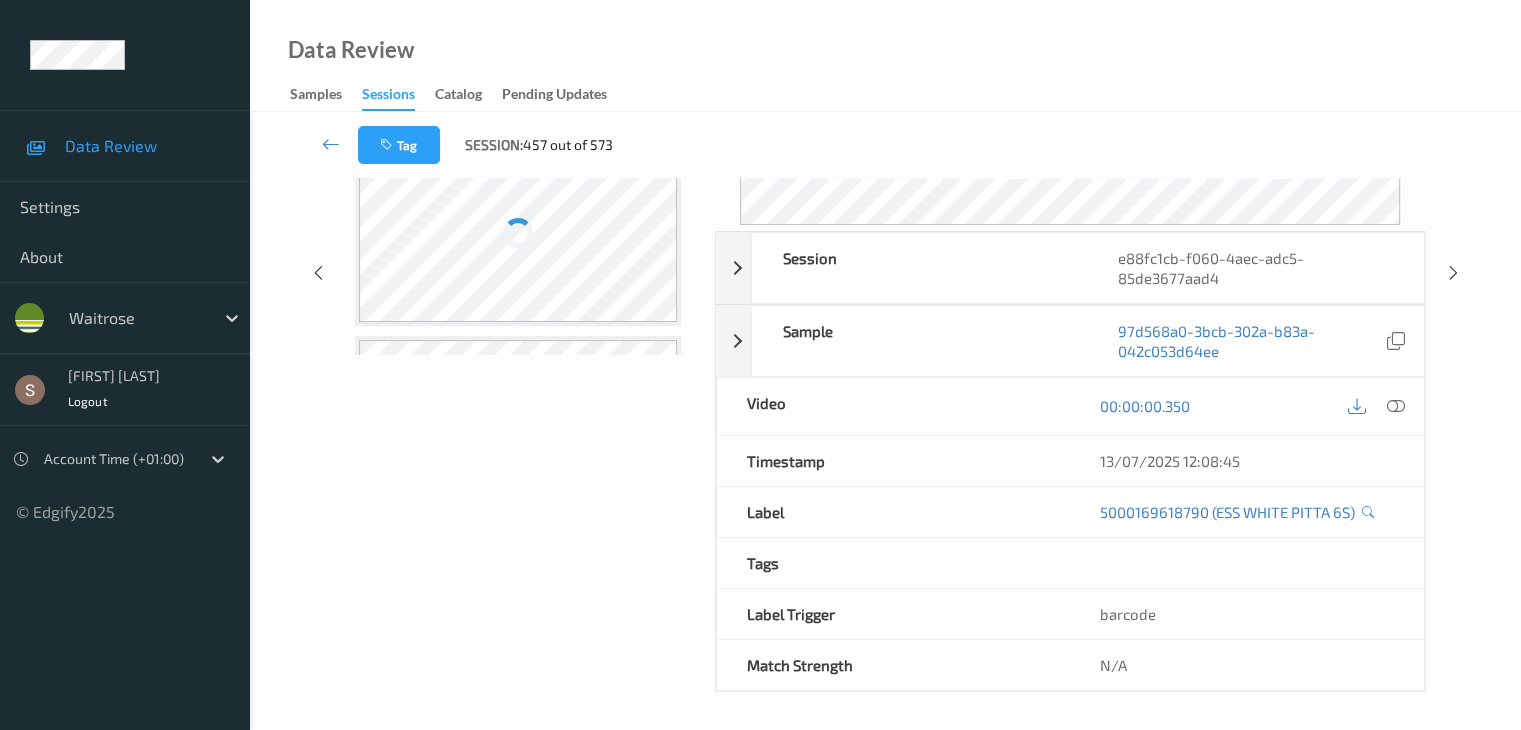 scroll, scrollTop: 0, scrollLeft: 0, axis: both 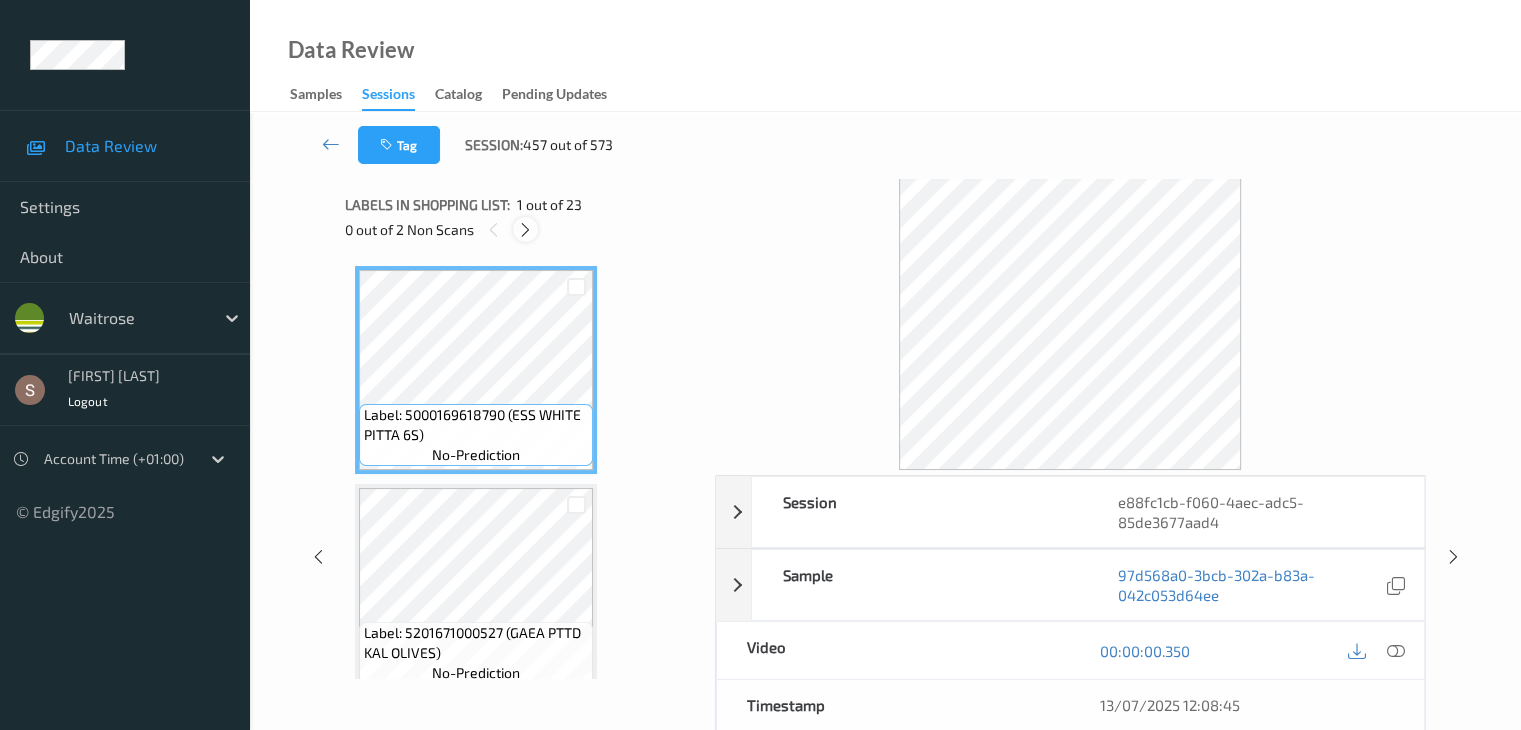 click at bounding box center [525, 230] 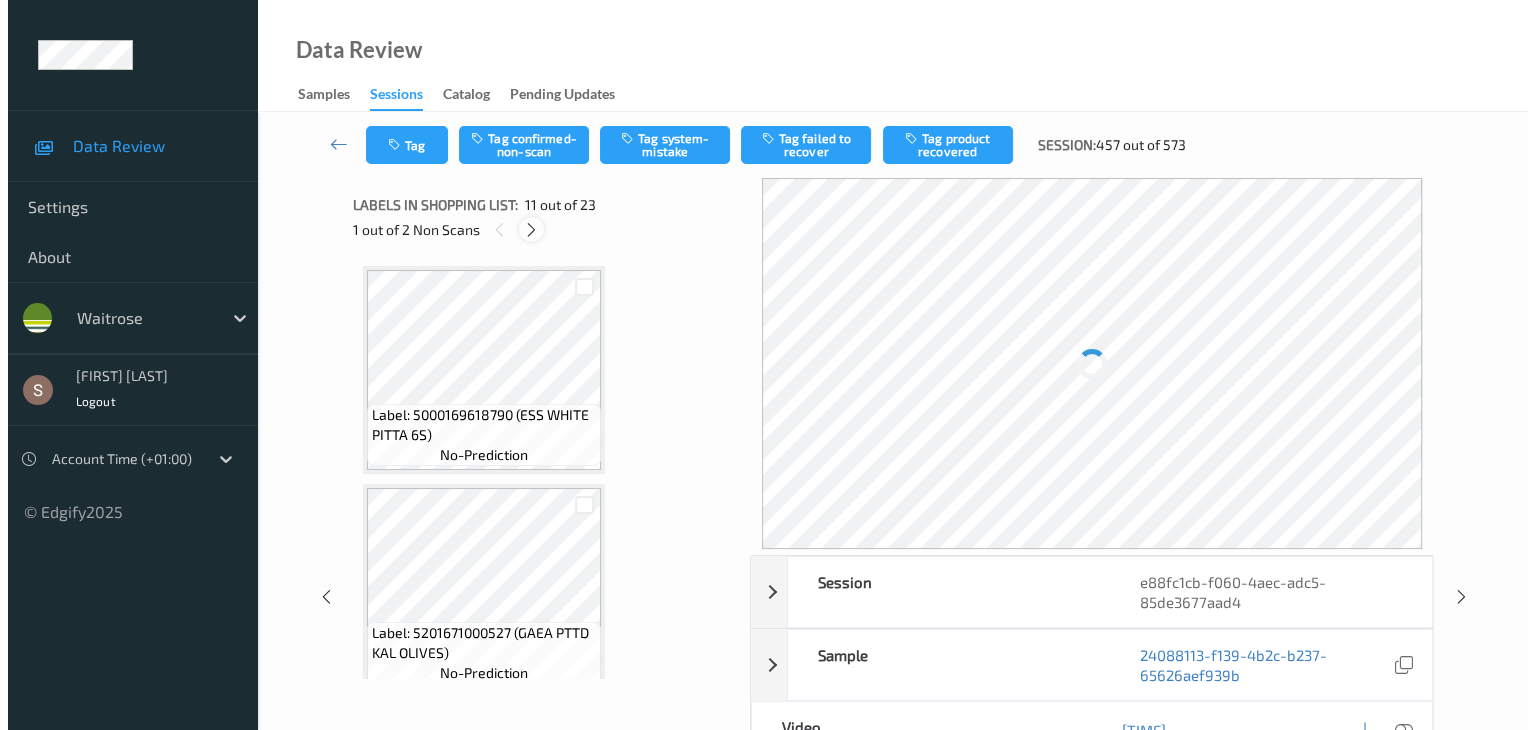 scroll, scrollTop: 1972, scrollLeft: 0, axis: vertical 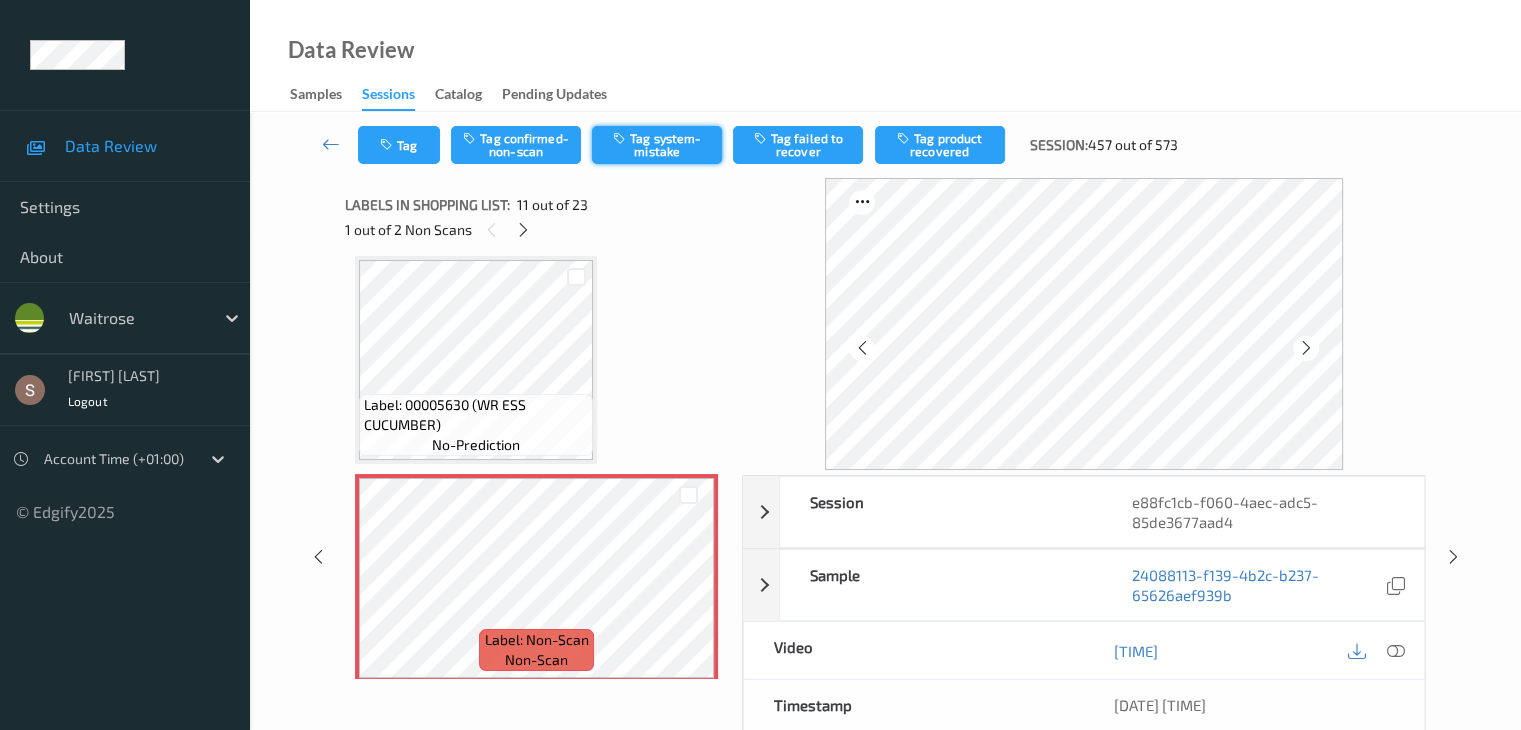 click on "Tag   system-mistake" at bounding box center (657, 145) 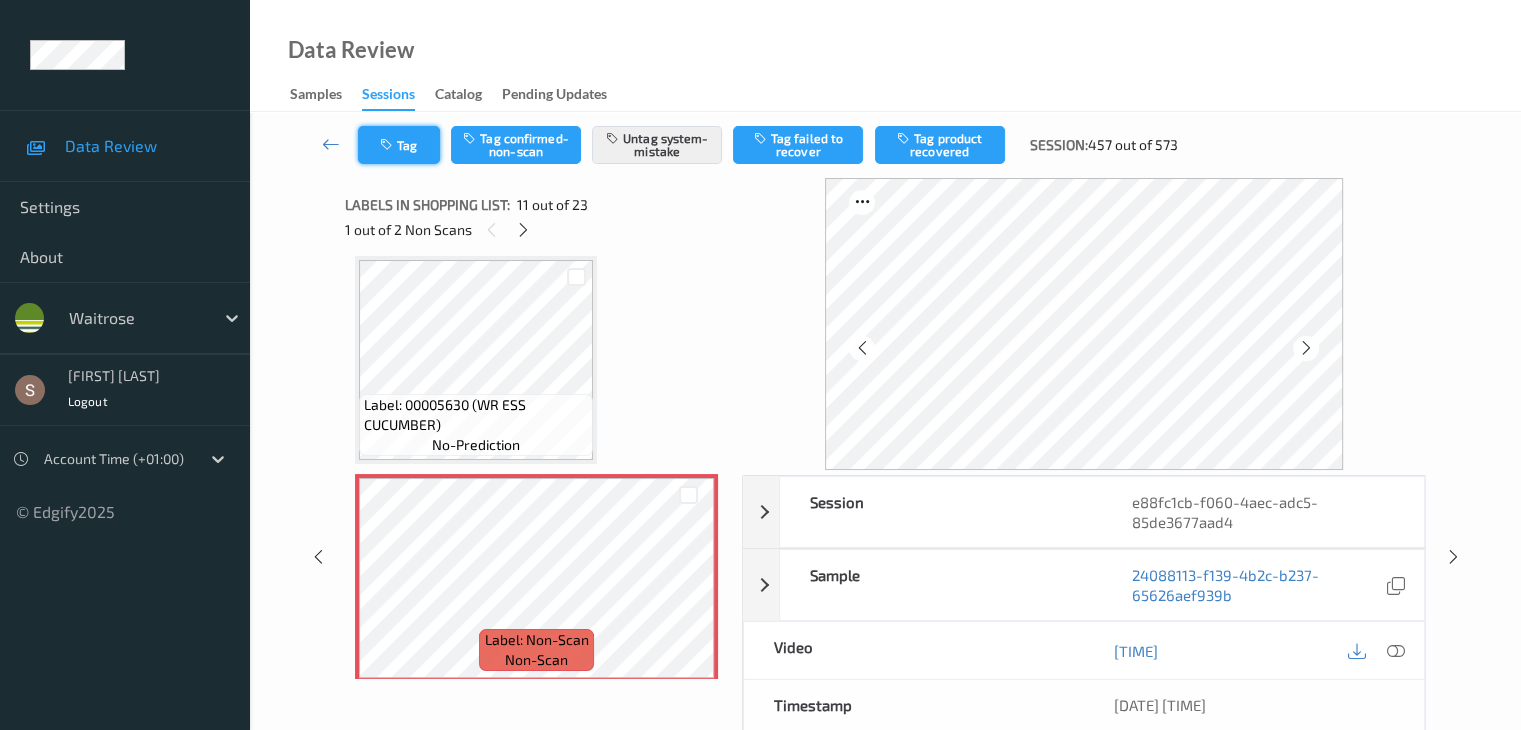 click on "Tag" at bounding box center (399, 145) 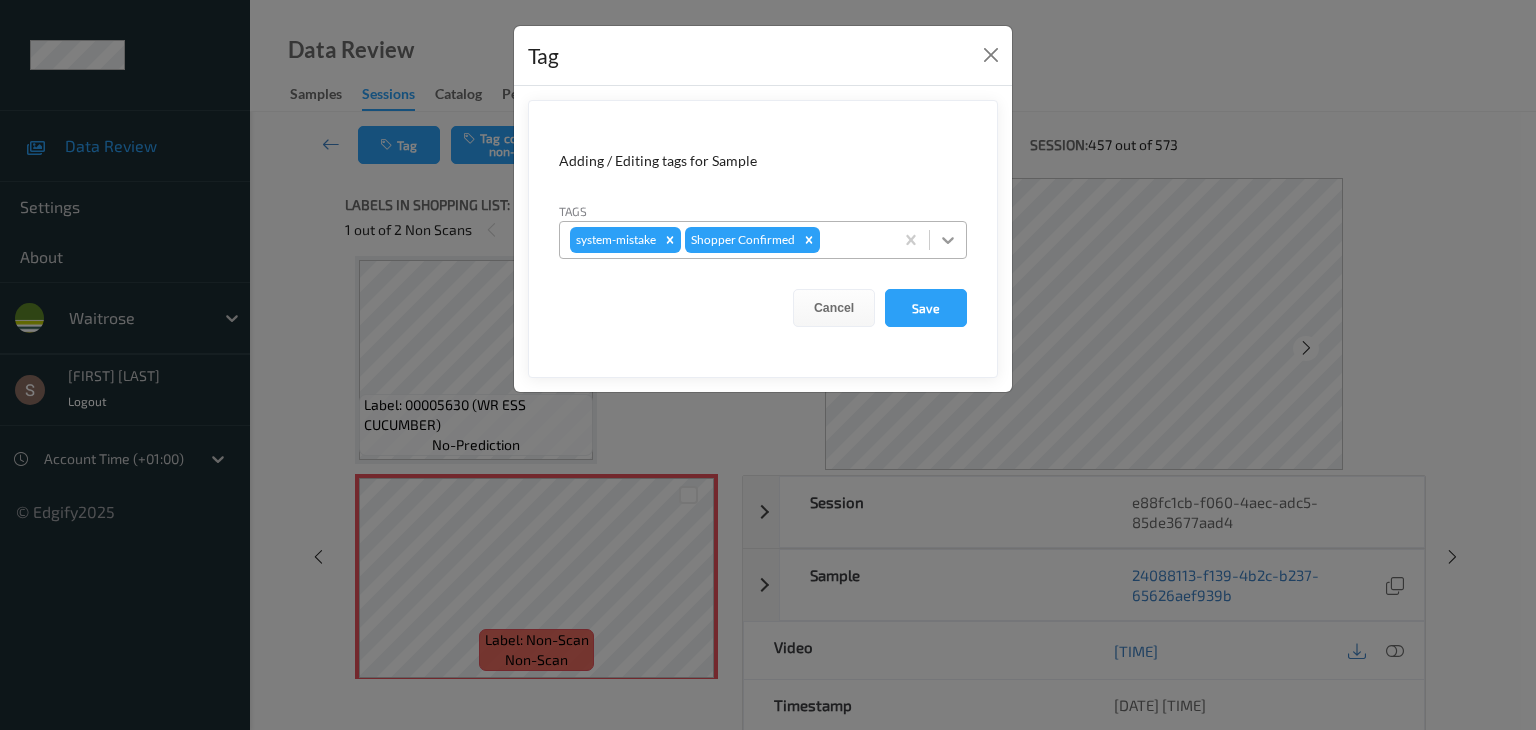 click 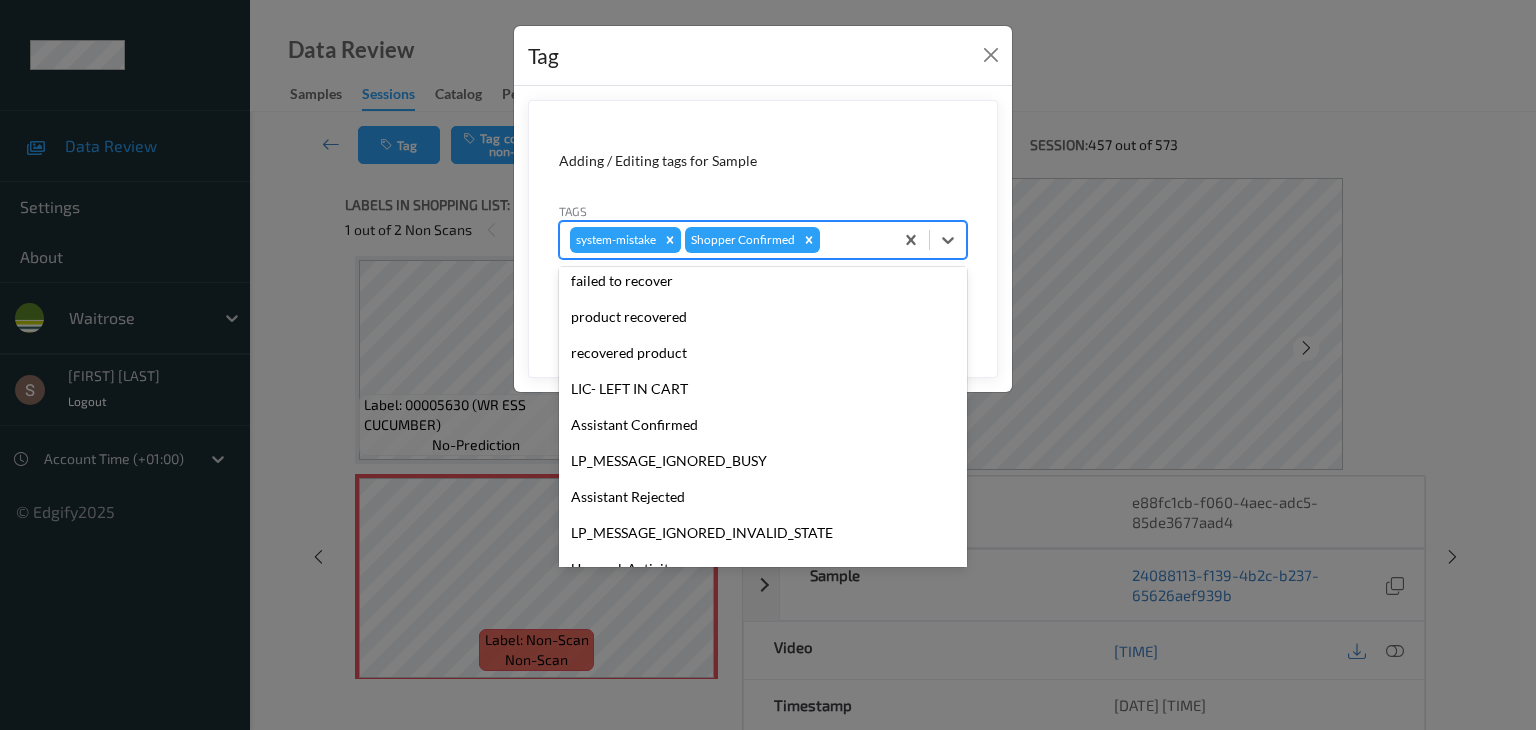 scroll, scrollTop: 356, scrollLeft: 0, axis: vertical 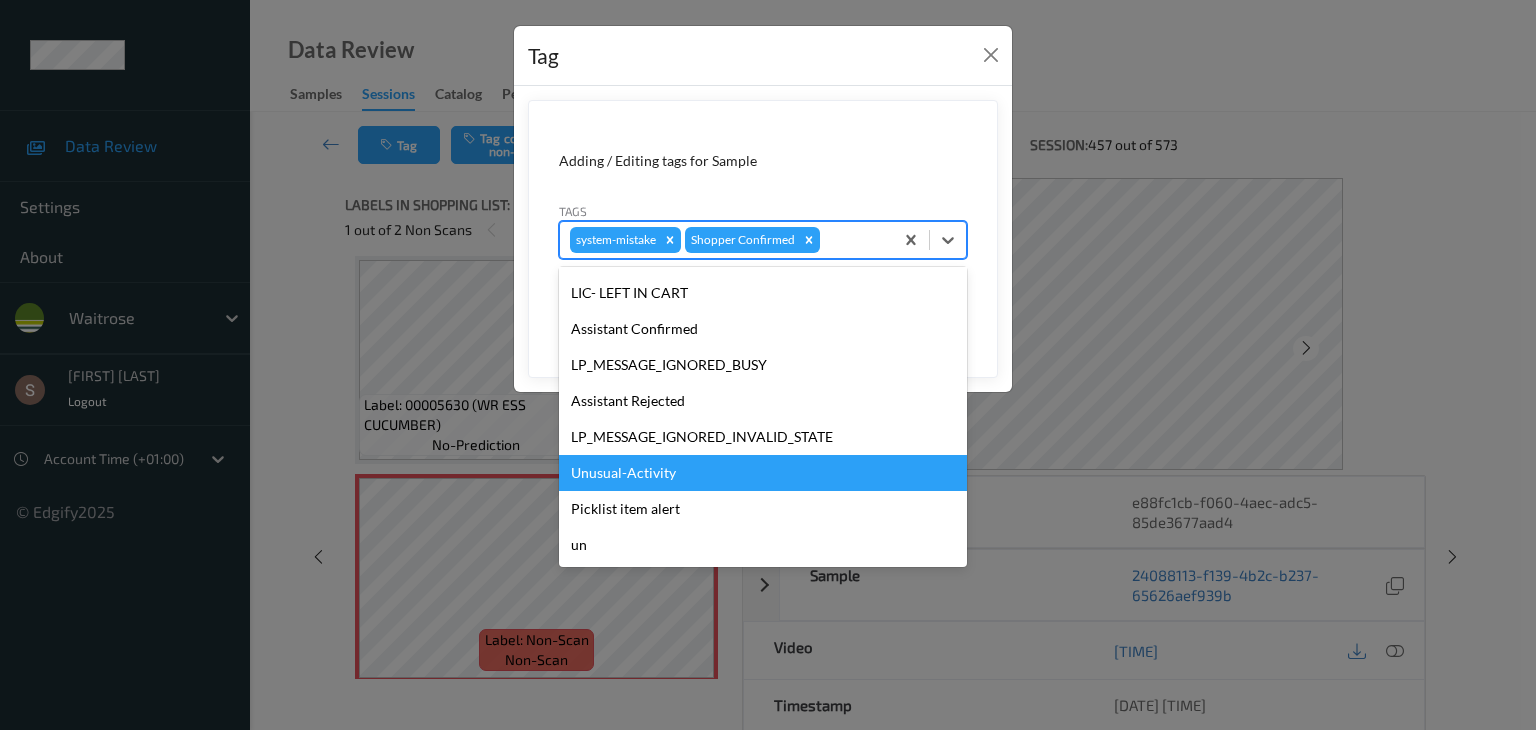 click on "Unusual-Activity" at bounding box center [763, 473] 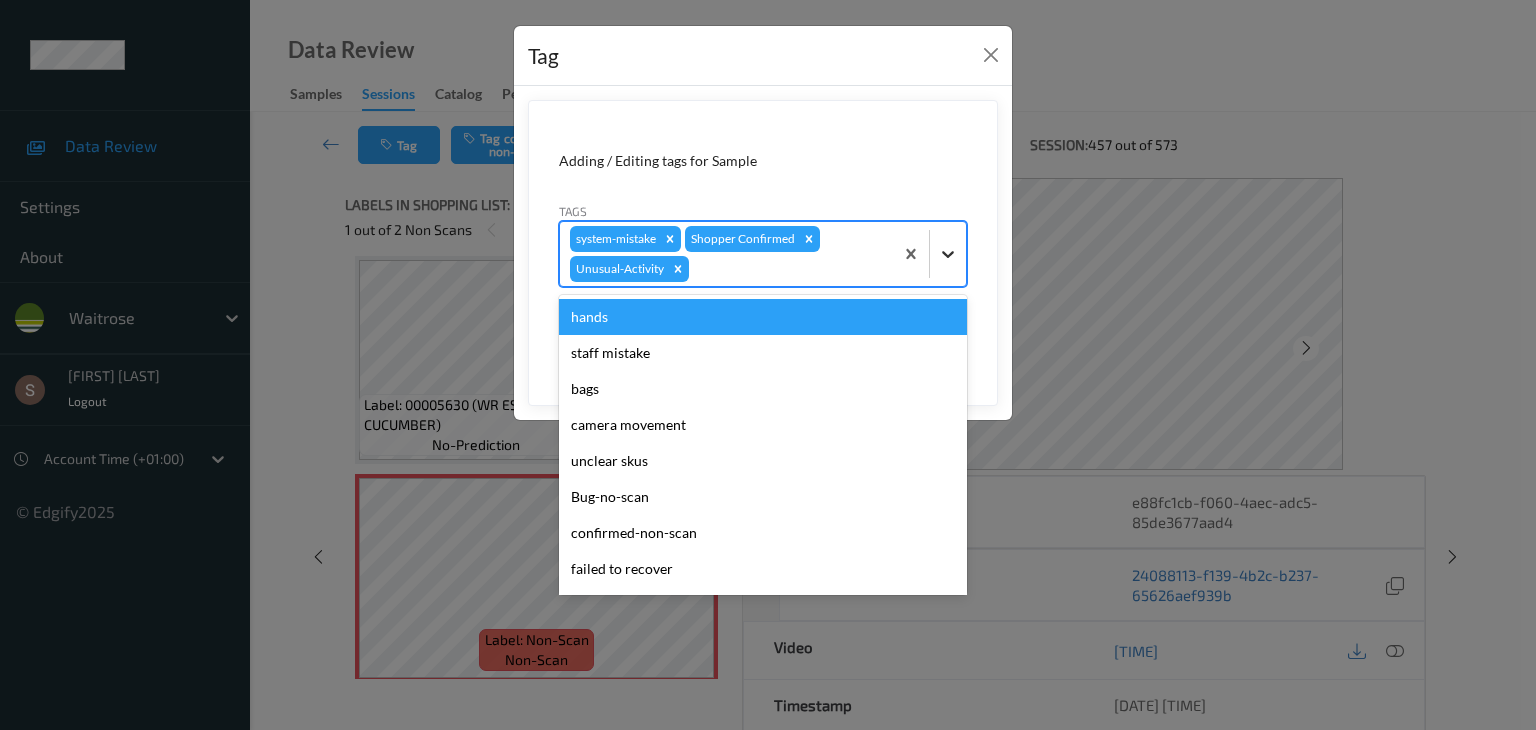 click at bounding box center (948, 254) 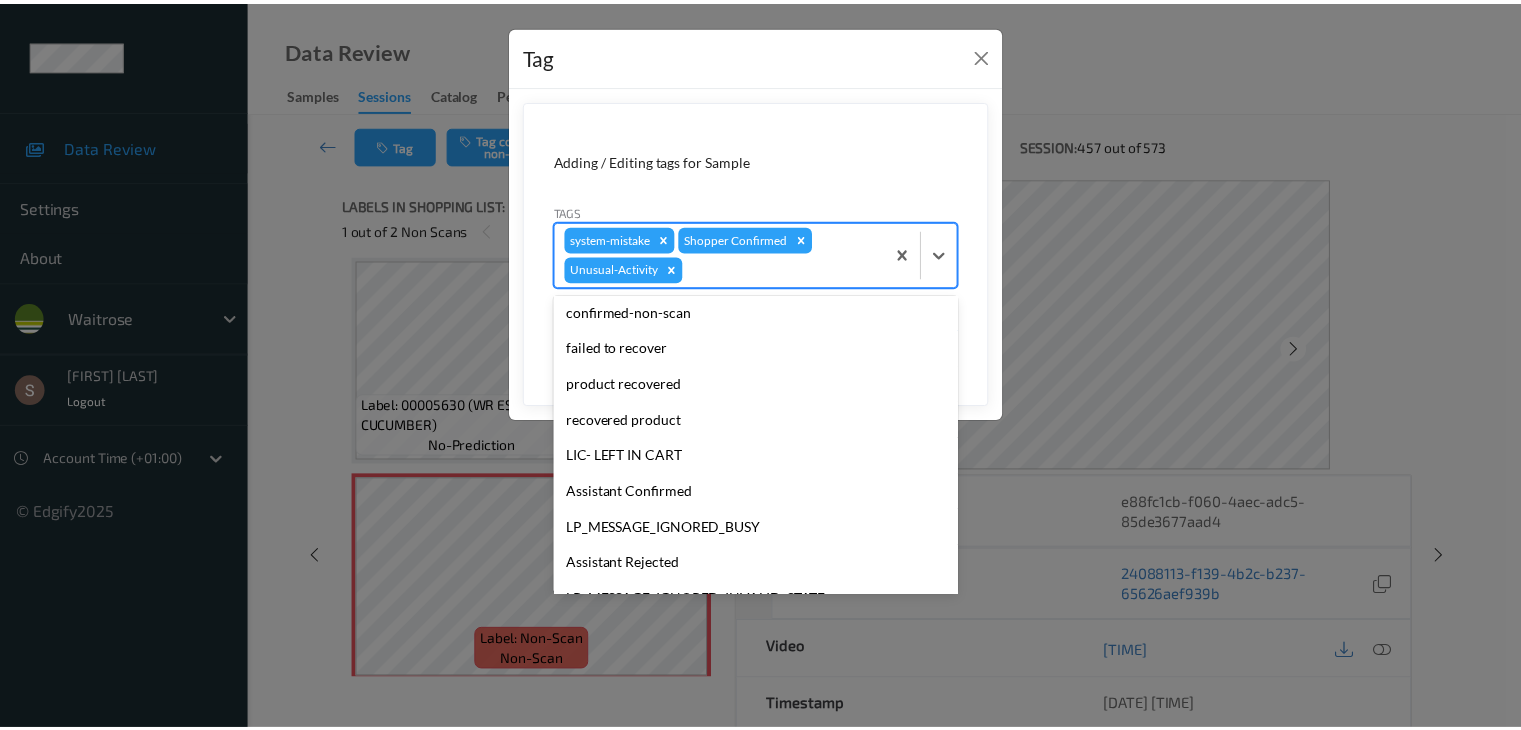 scroll, scrollTop: 320, scrollLeft: 0, axis: vertical 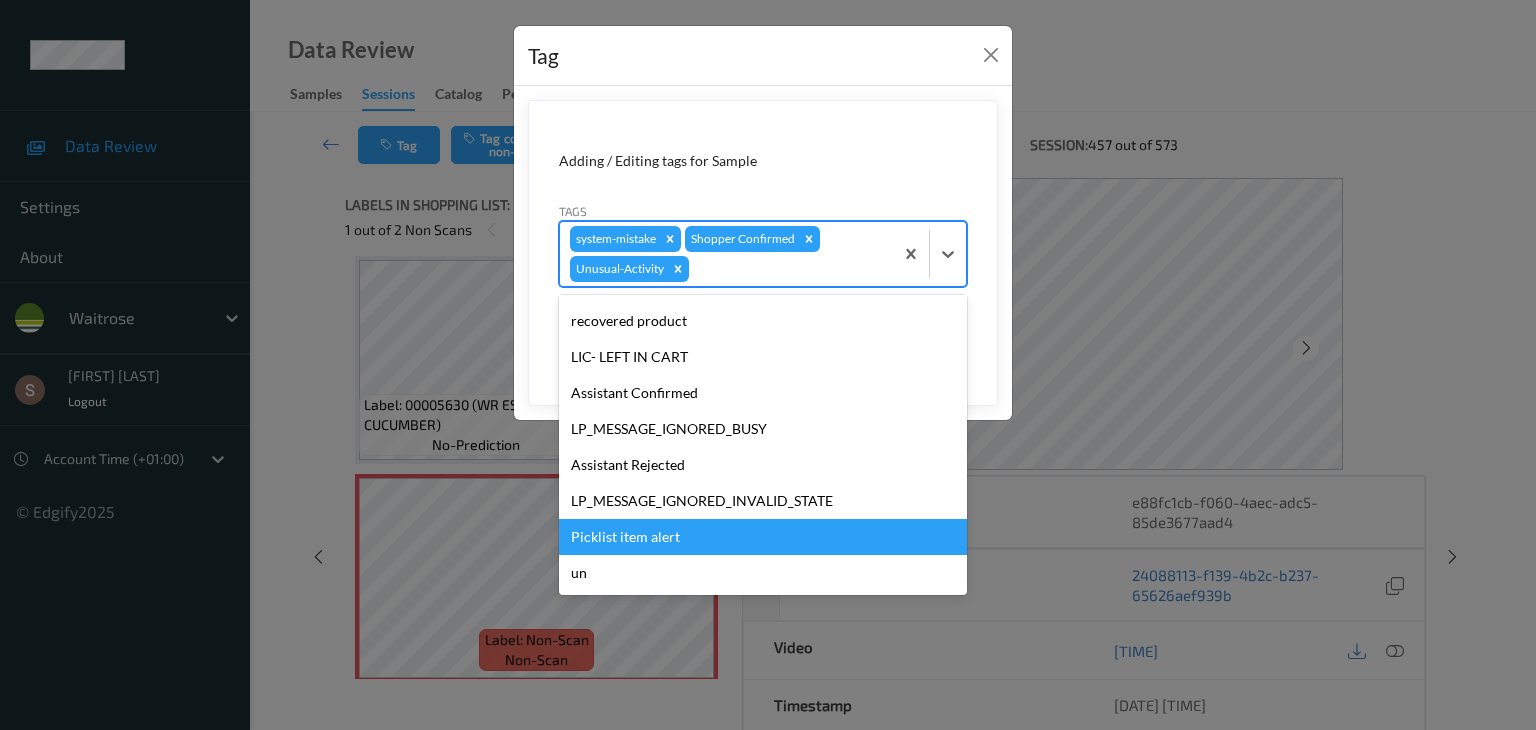 click on "Picklist item alert" at bounding box center (763, 537) 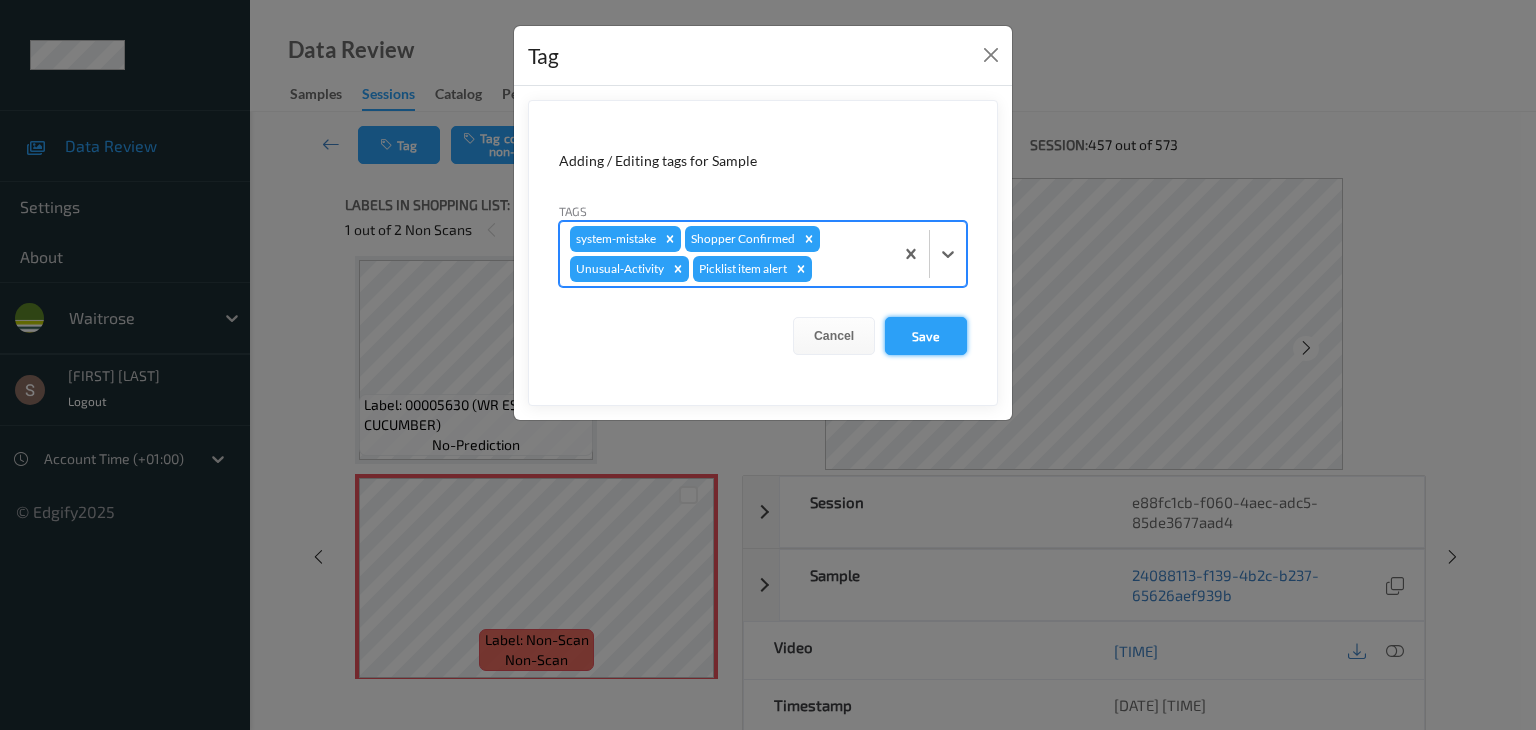 click on "Save" at bounding box center (926, 336) 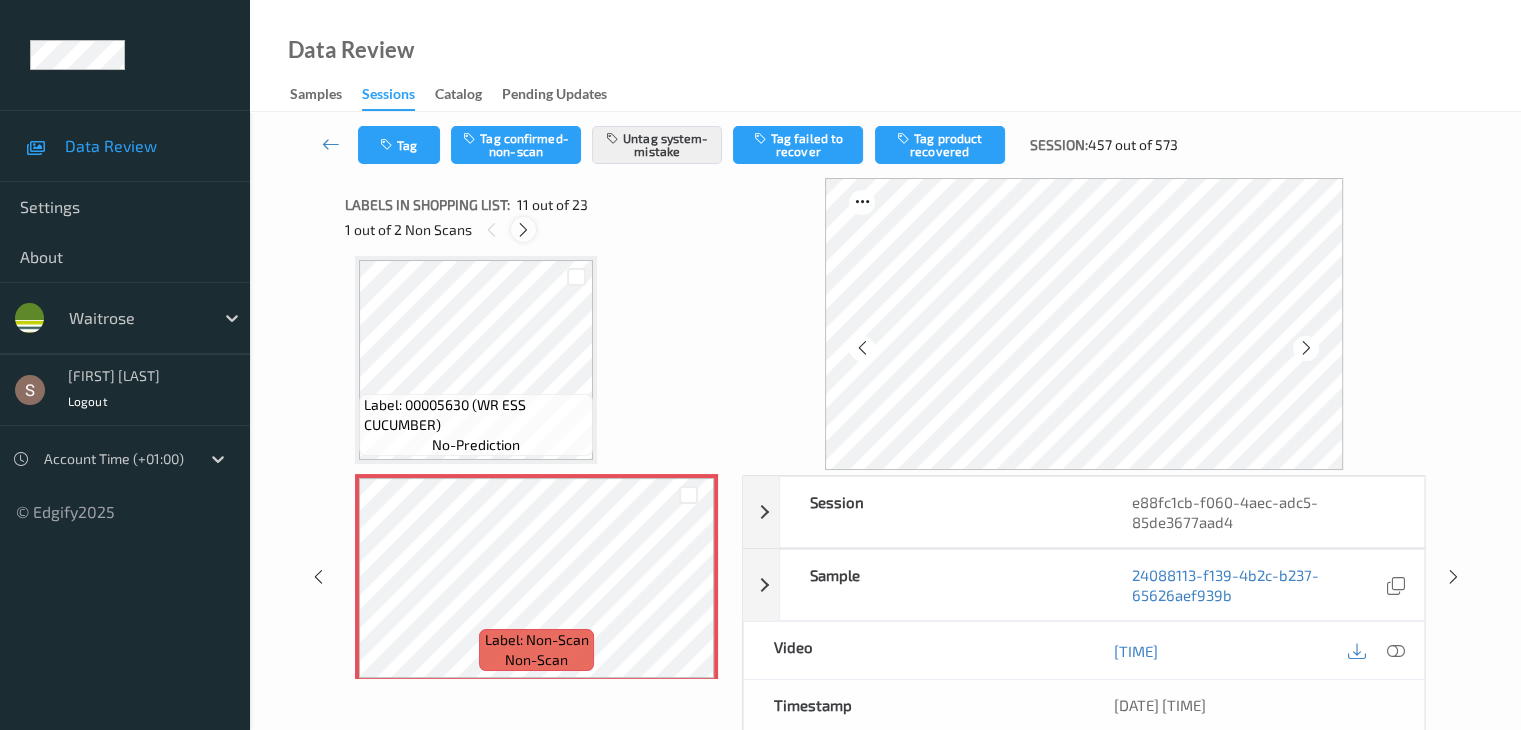 click at bounding box center [523, 230] 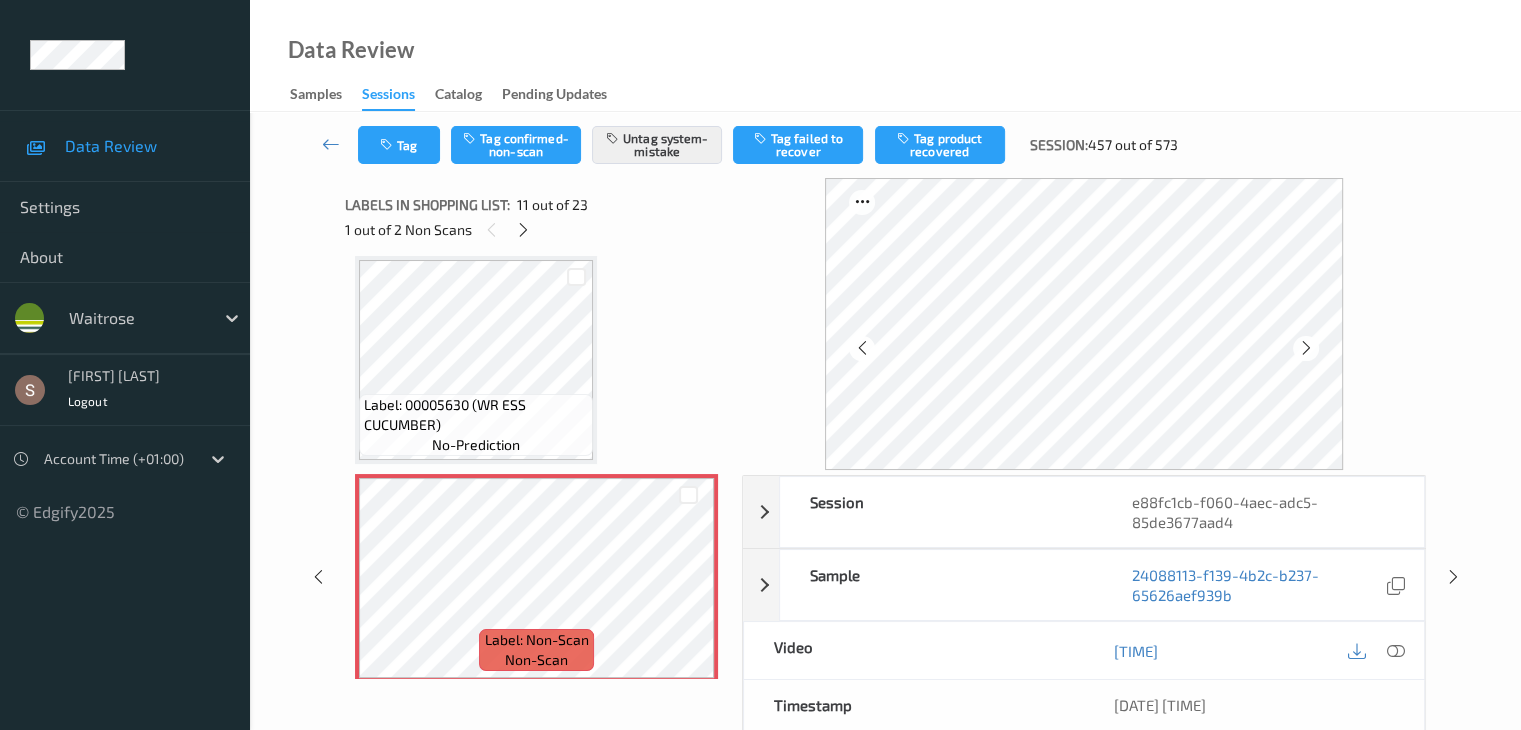 scroll, scrollTop: 4370, scrollLeft: 0, axis: vertical 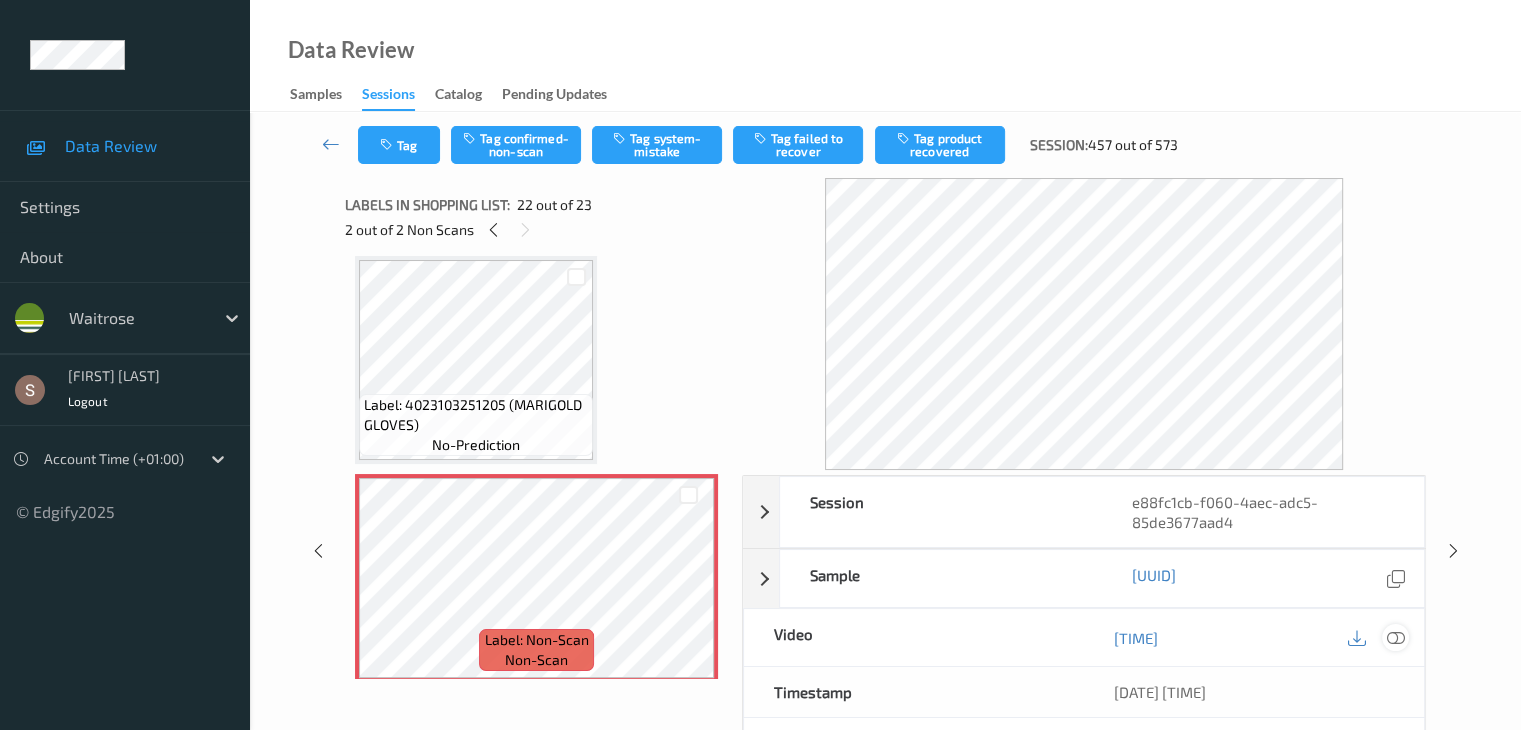 click at bounding box center (1395, 638) 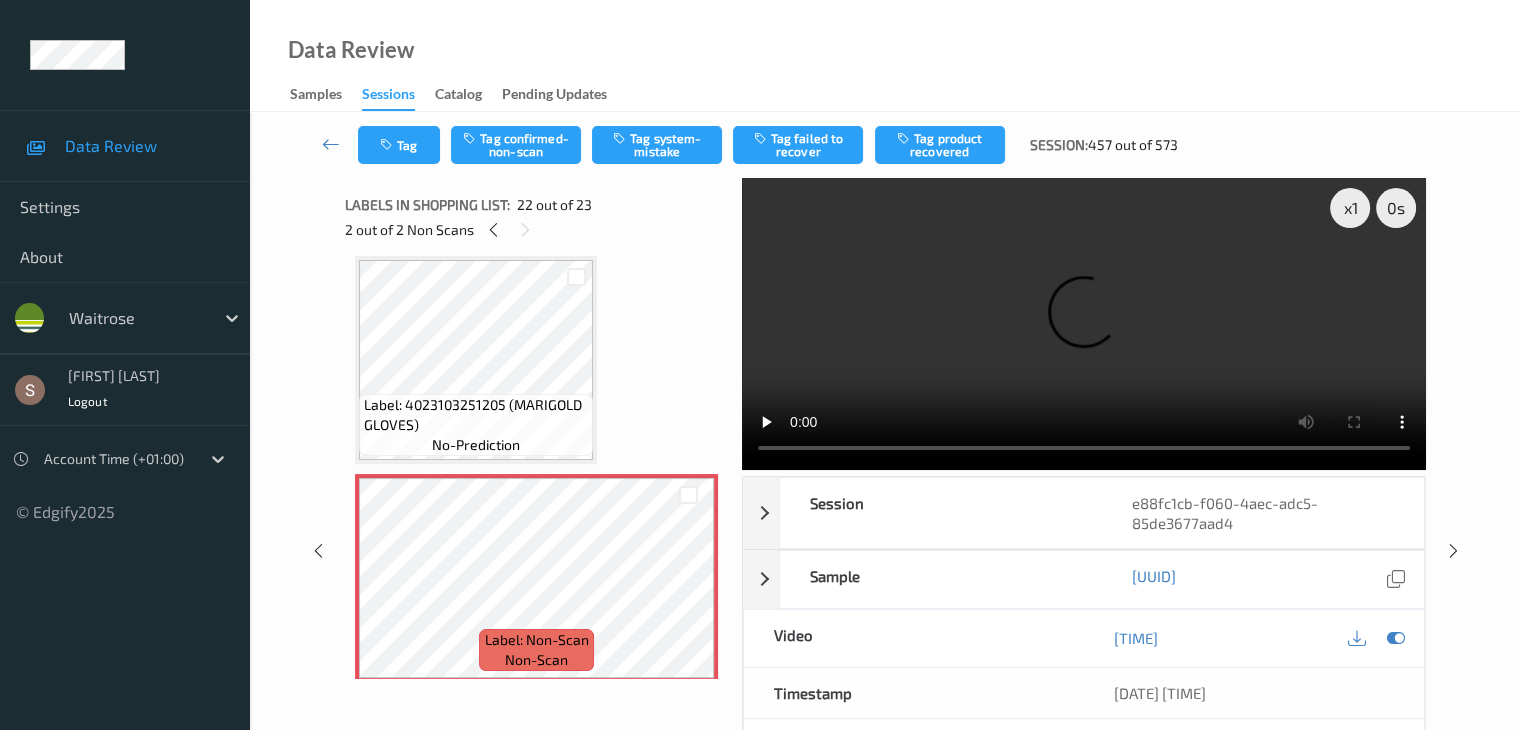 click at bounding box center [1084, 324] 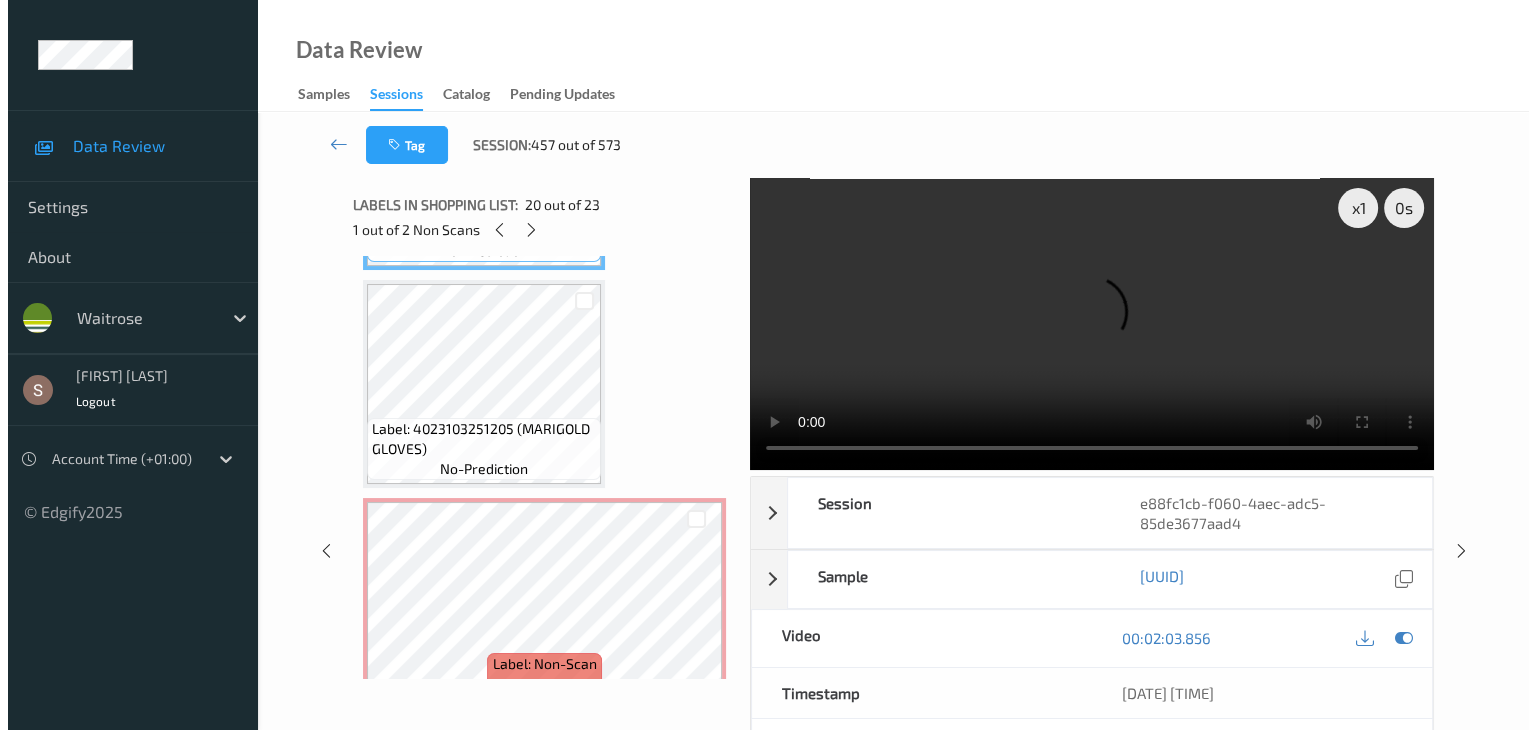 scroll, scrollTop: 4501, scrollLeft: 0, axis: vertical 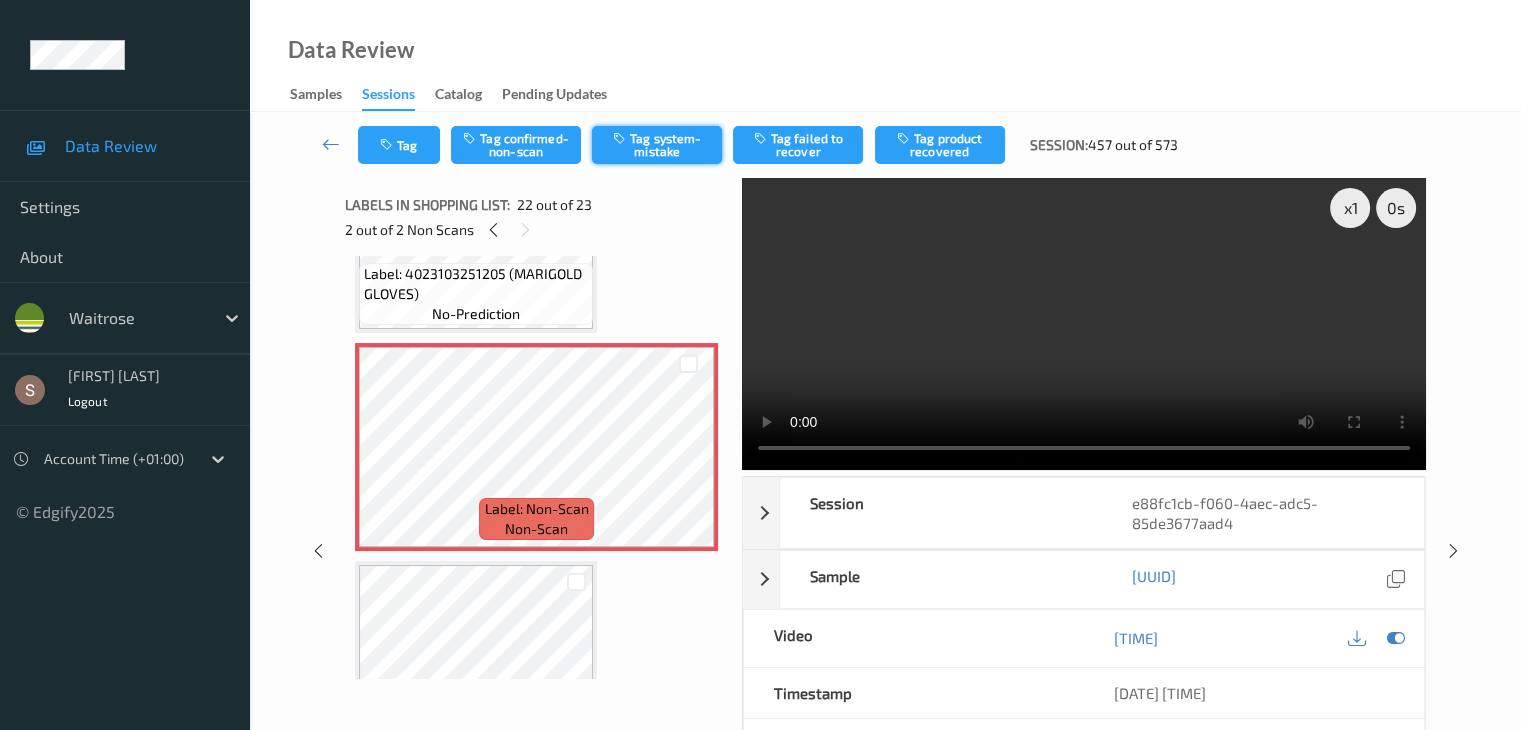 click on "Tag   system-mistake" at bounding box center [657, 145] 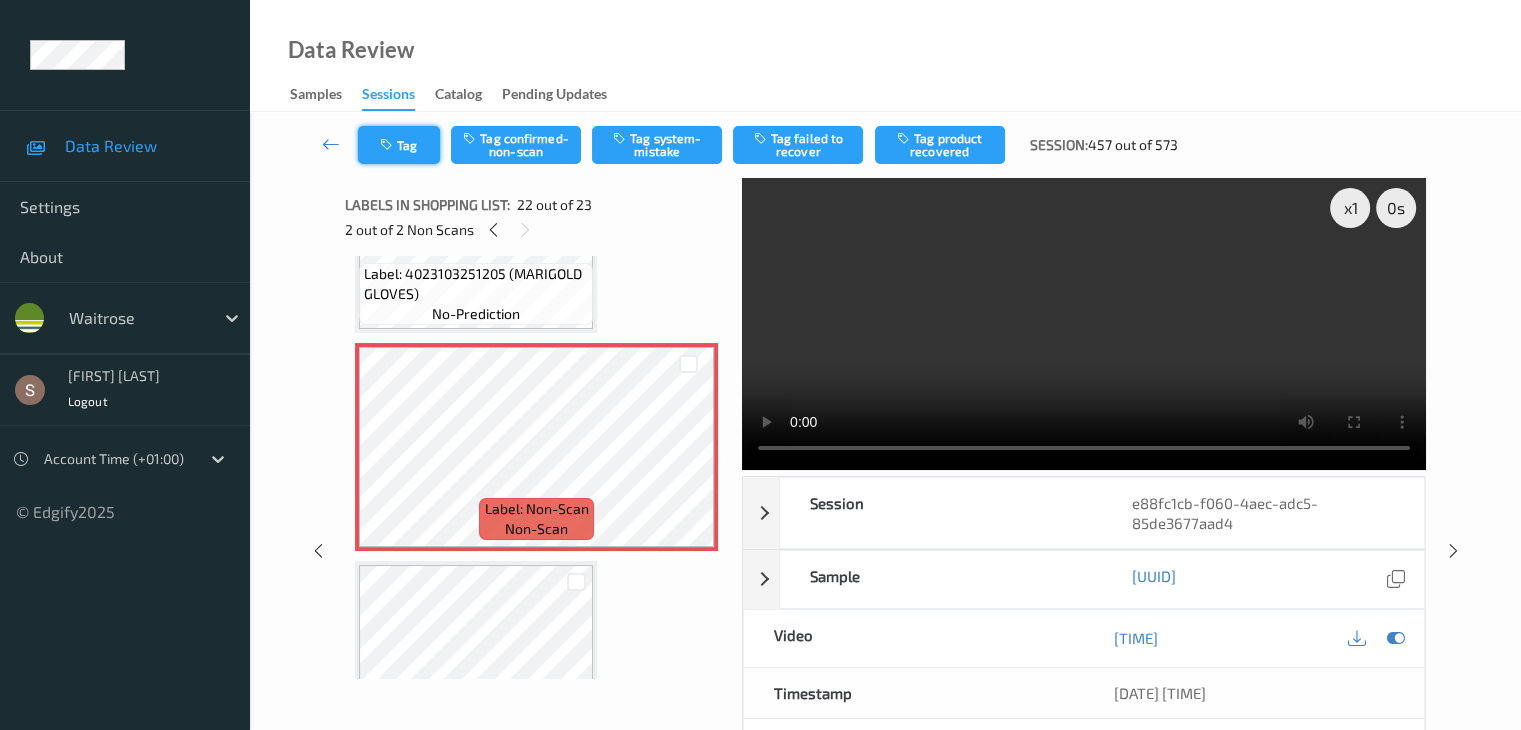 click on "Tag" at bounding box center (399, 145) 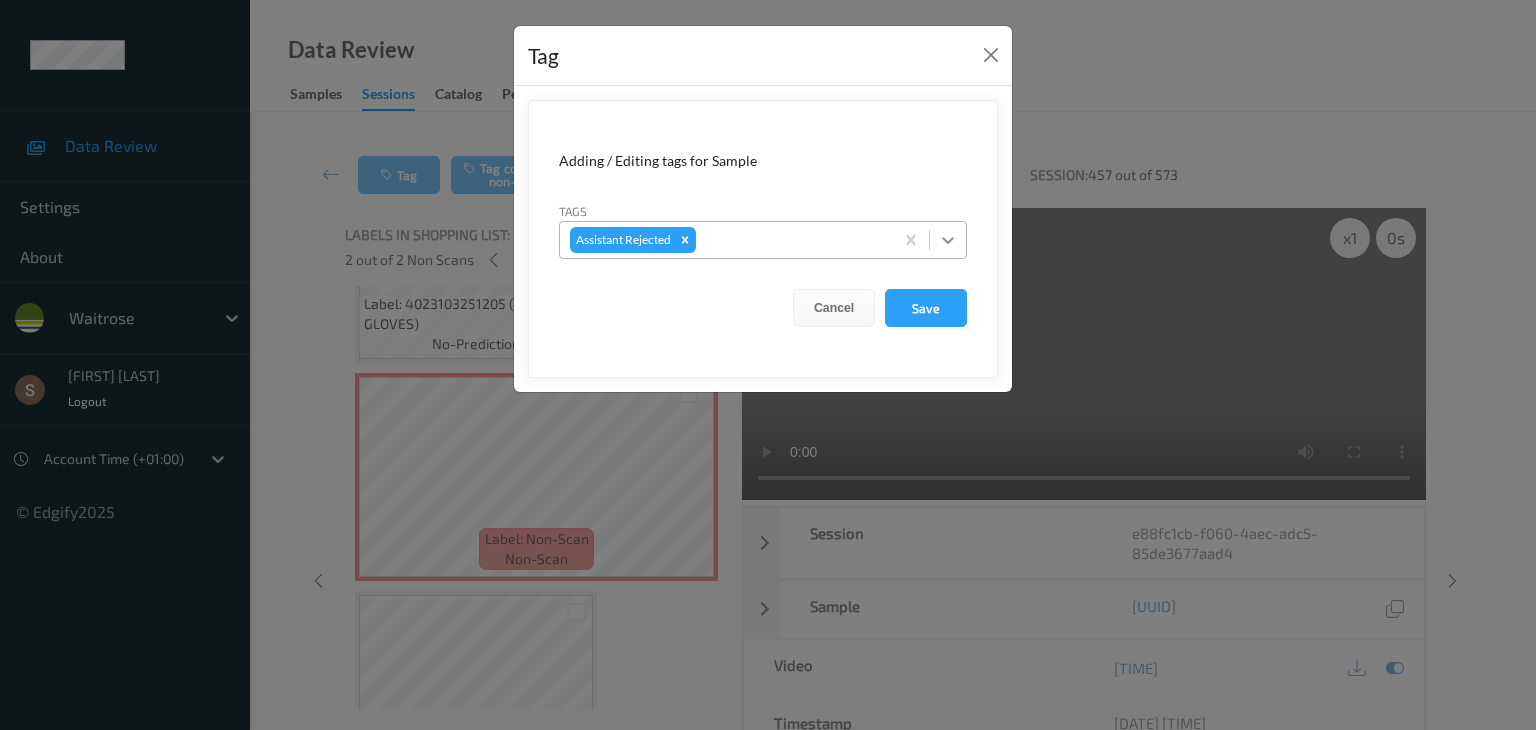 click 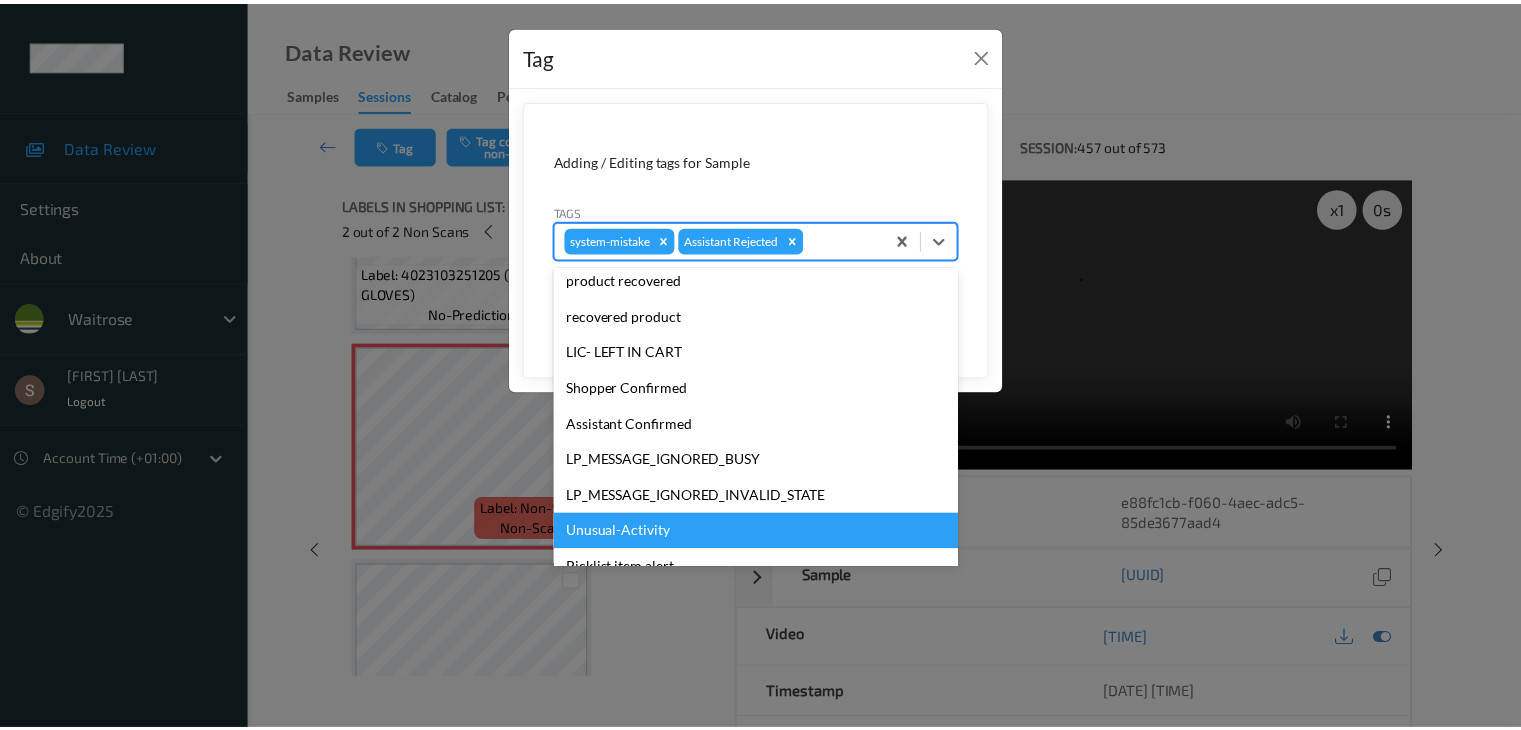 scroll, scrollTop: 356, scrollLeft: 0, axis: vertical 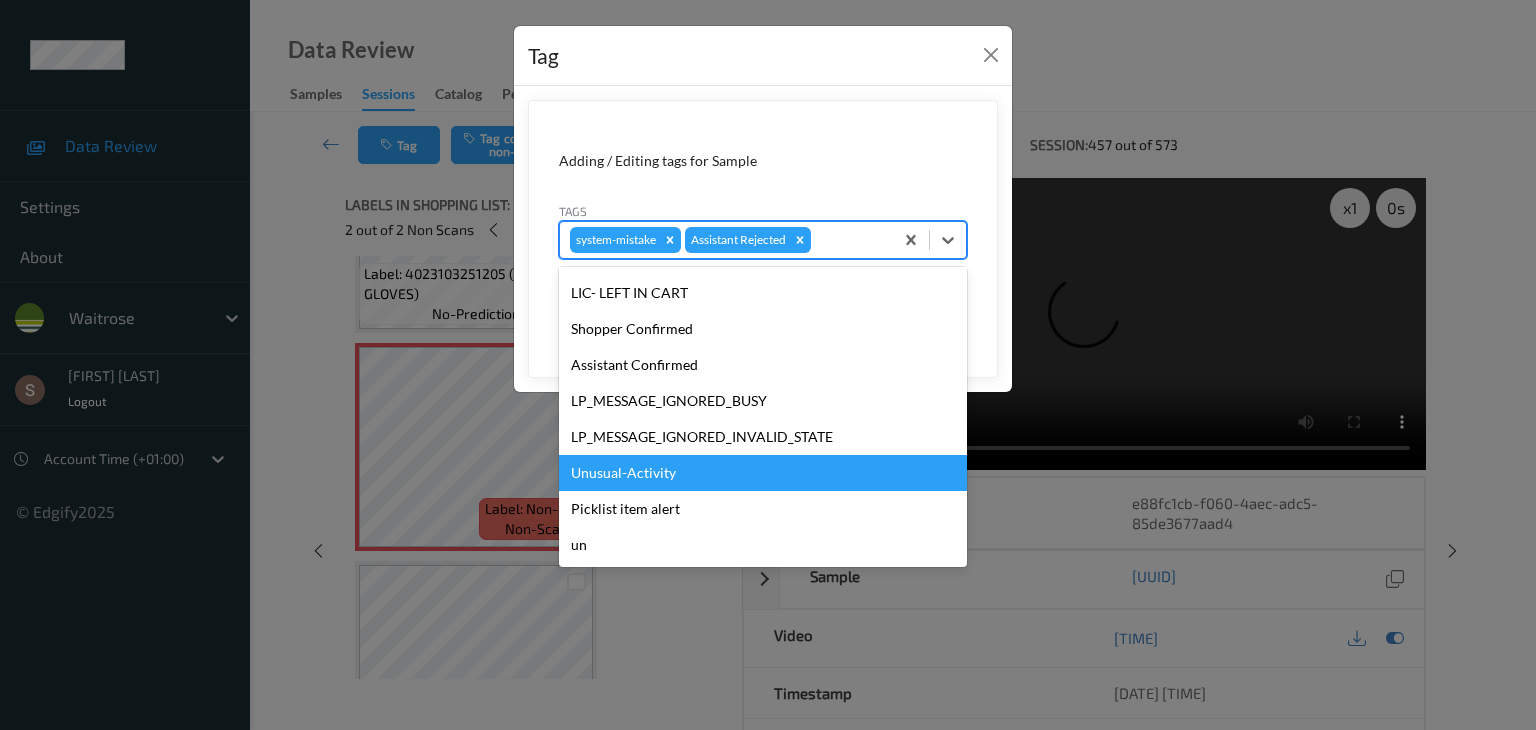 click on "Unusual-Activity" at bounding box center [763, 473] 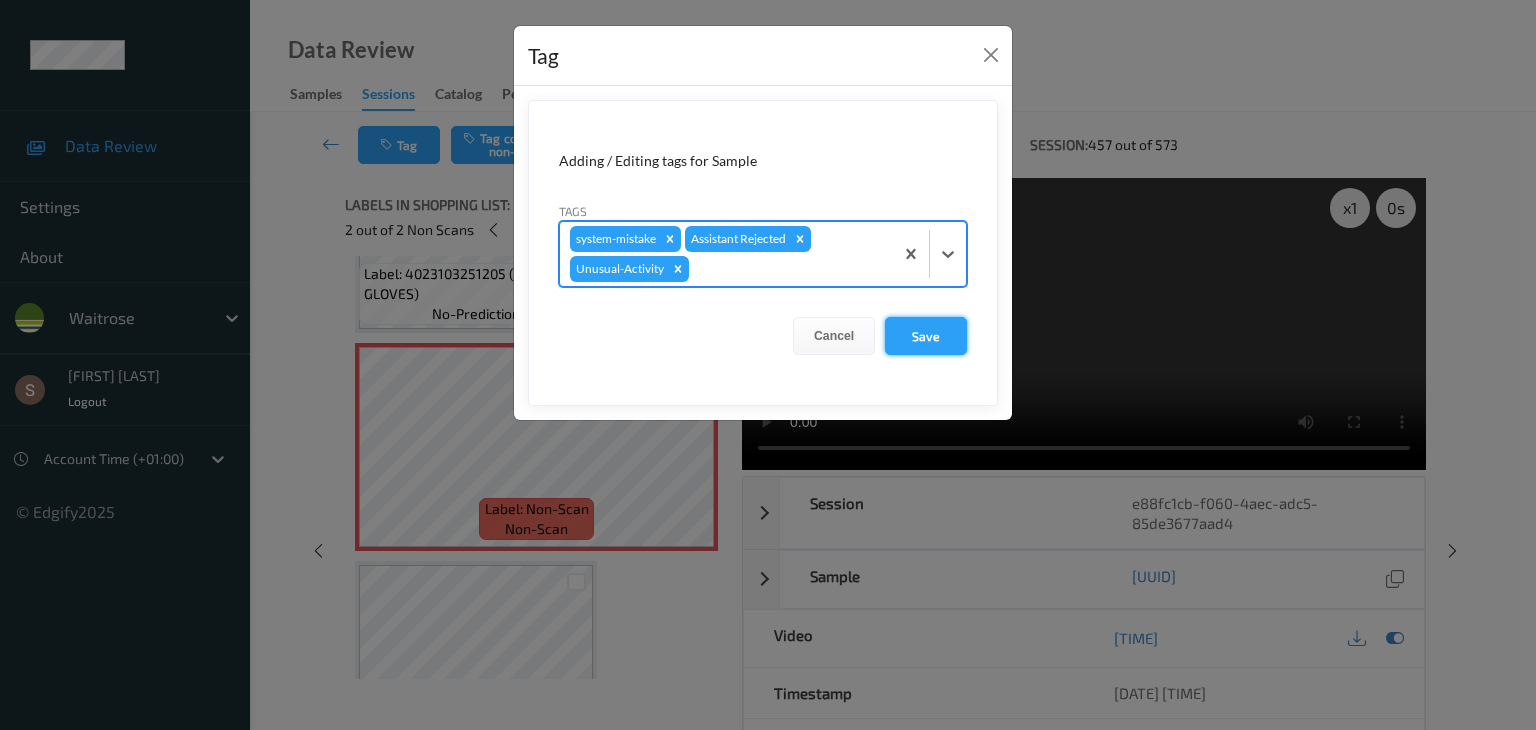 click on "Save" at bounding box center (926, 336) 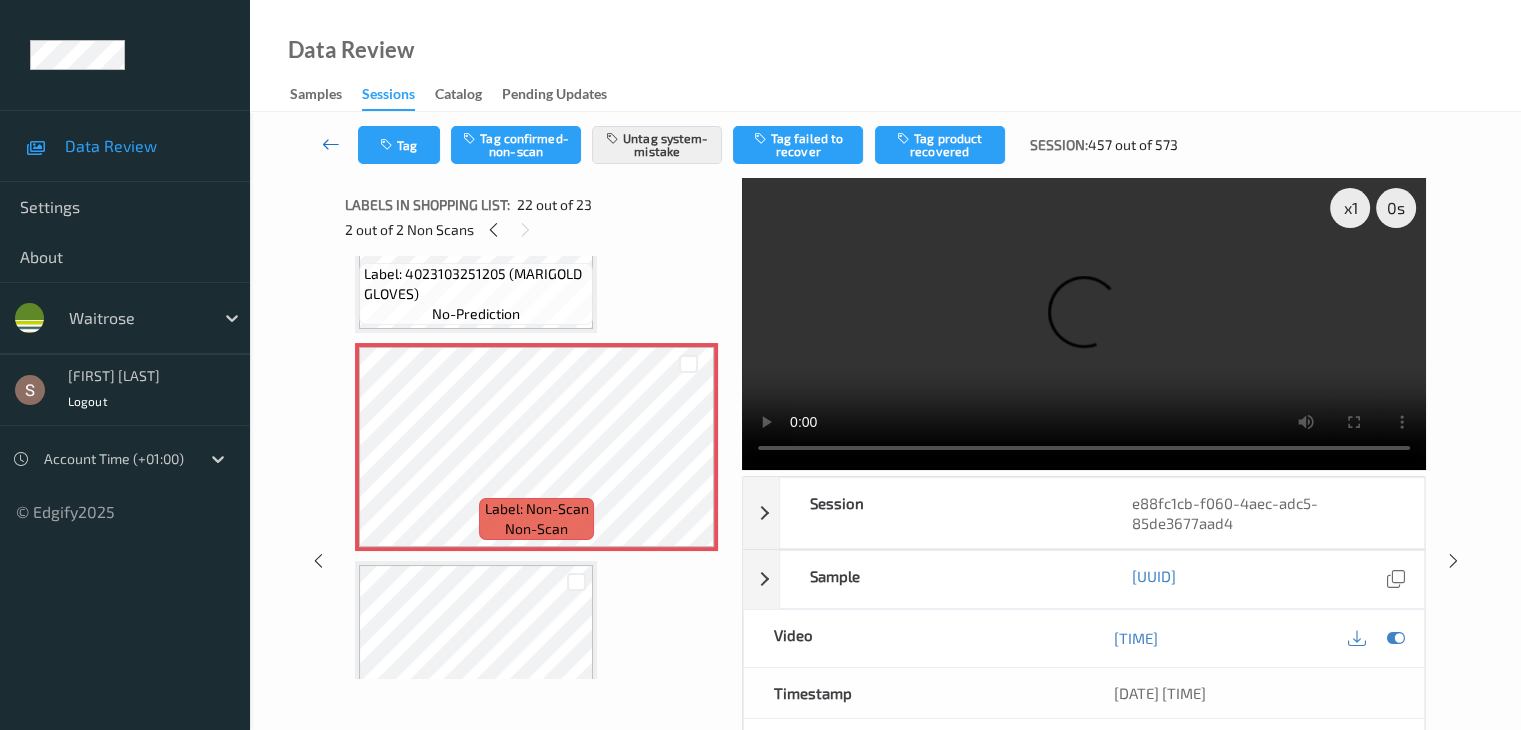 click at bounding box center [331, 144] 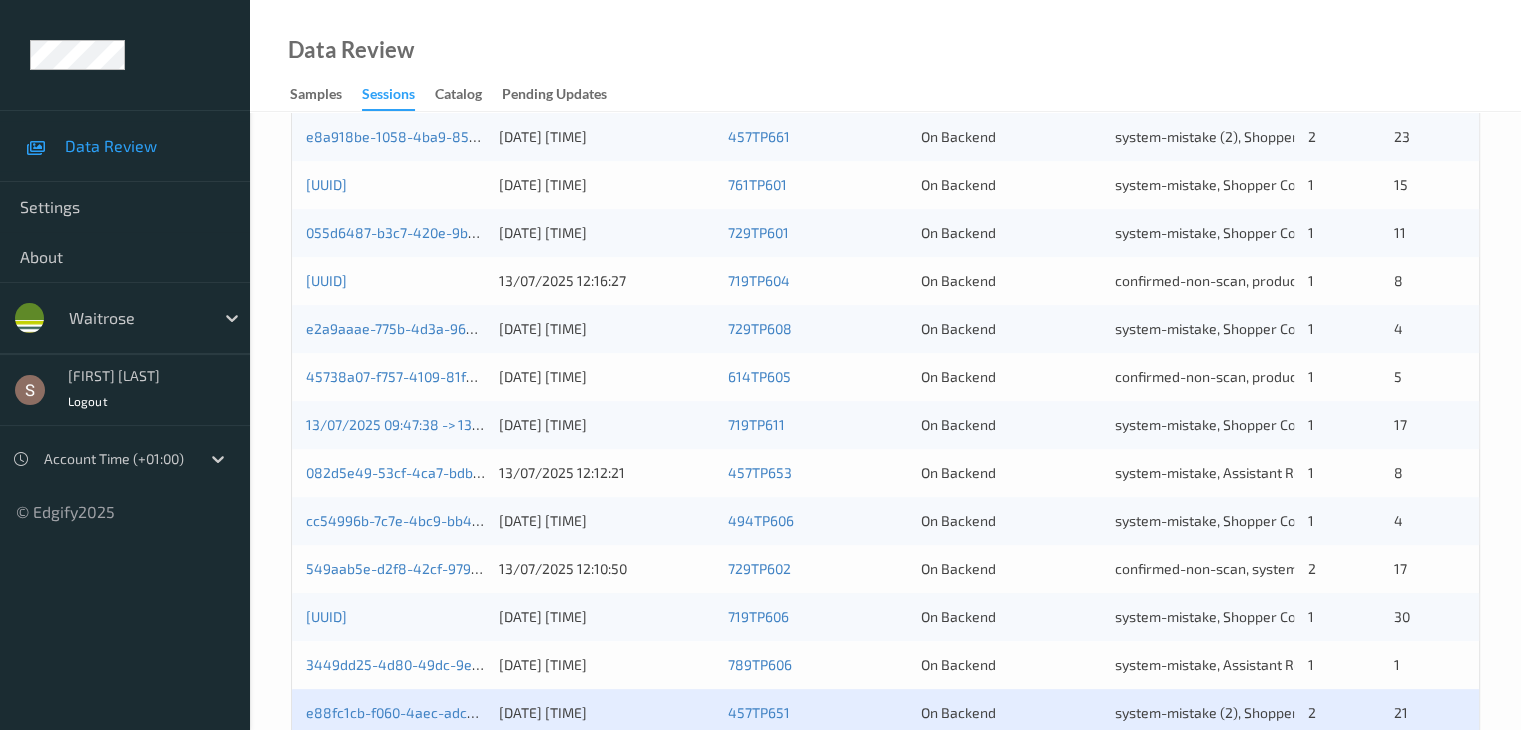 scroll, scrollTop: 932, scrollLeft: 0, axis: vertical 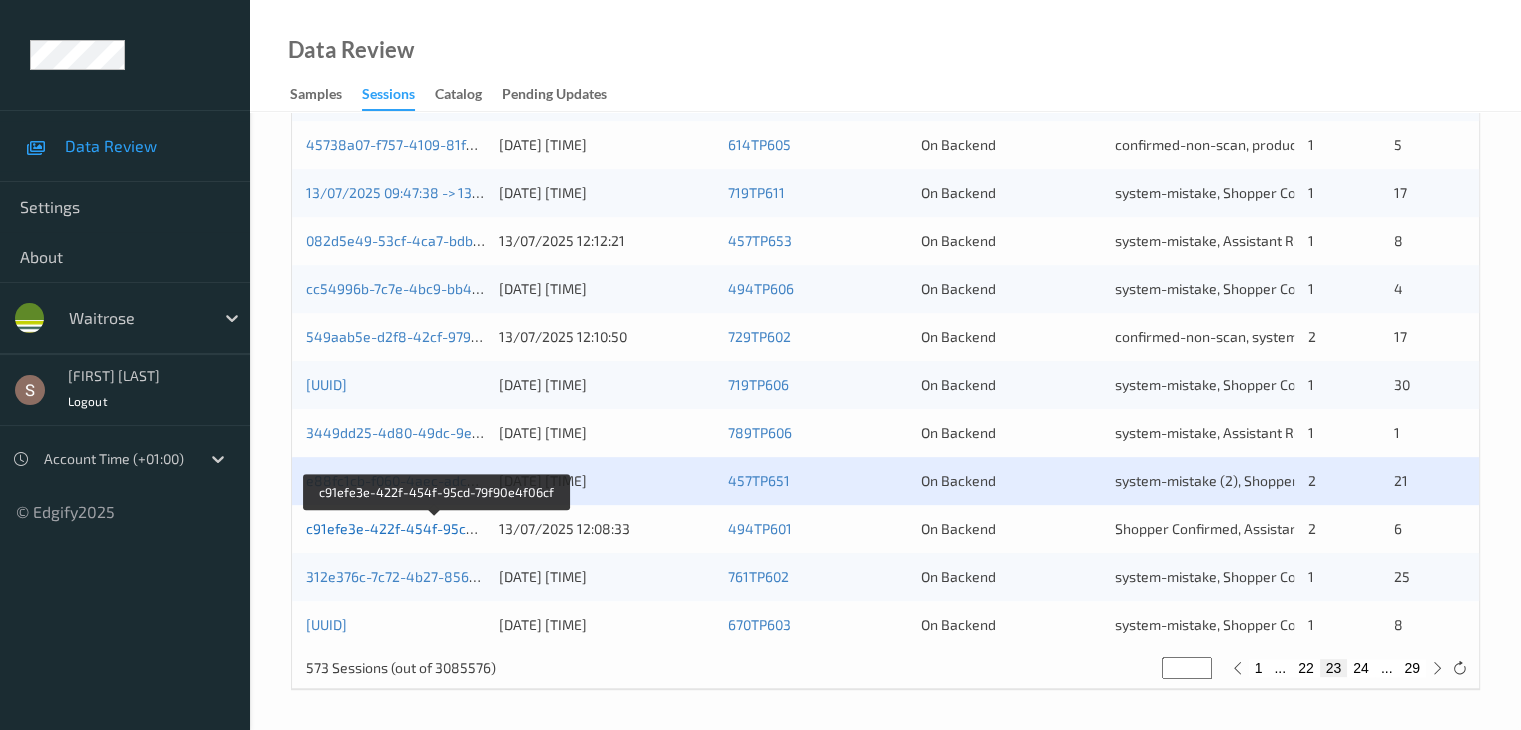 click on "[UUID]" at bounding box center (435, 528) 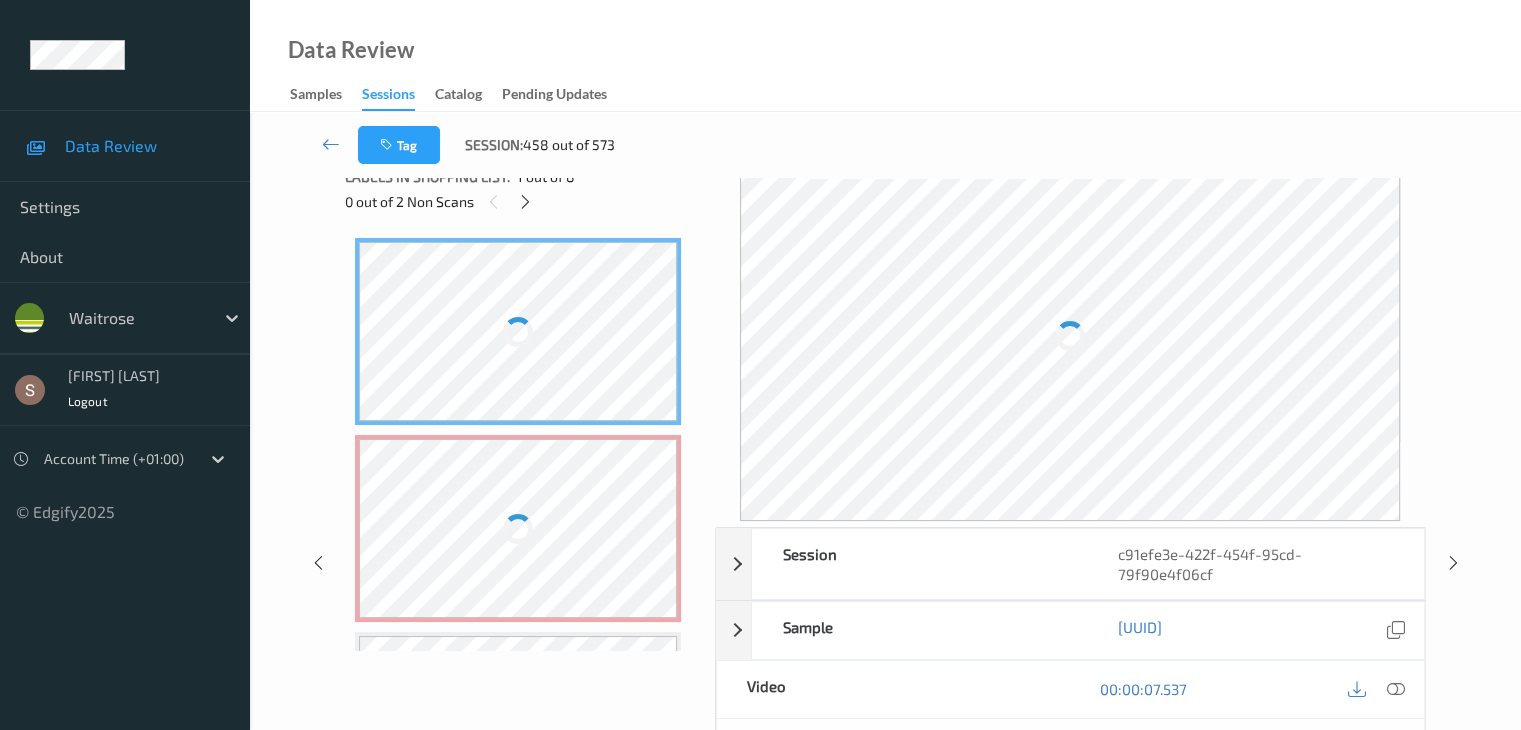 scroll, scrollTop: 0, scrollLeft: 0, axis: both 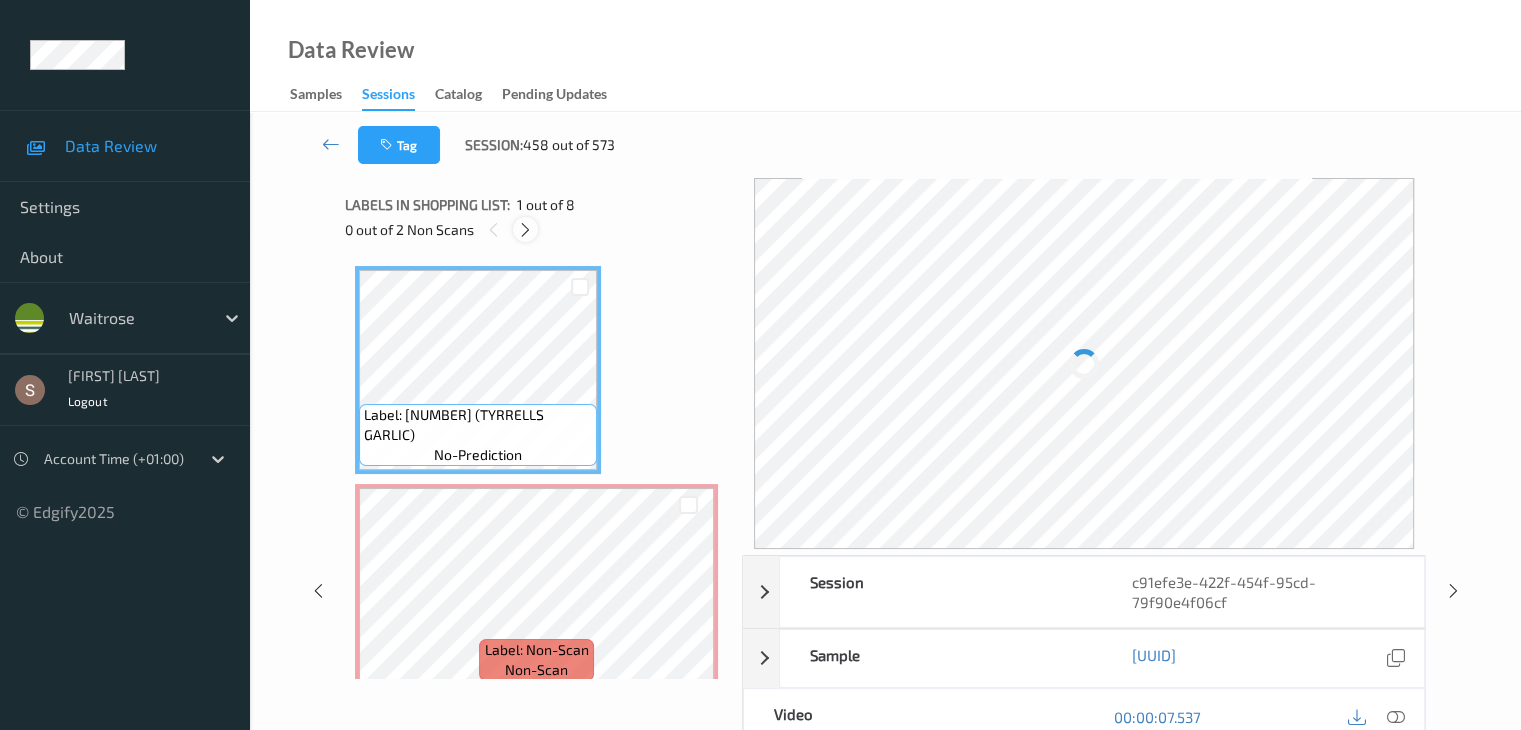 click at bounding box center [525, 230] 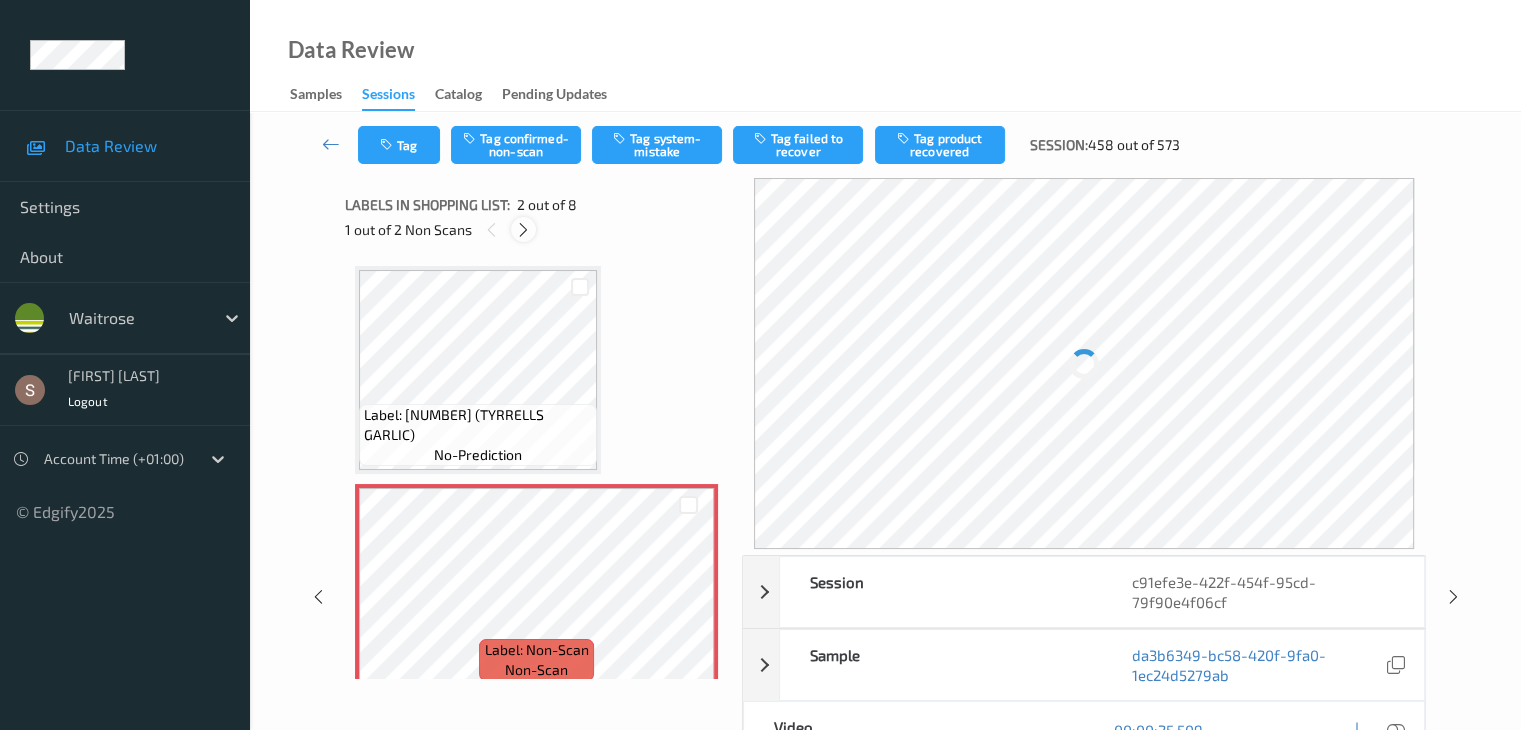 scroll, scrollTop: 10, scrollLeft: 0, axis: vertical 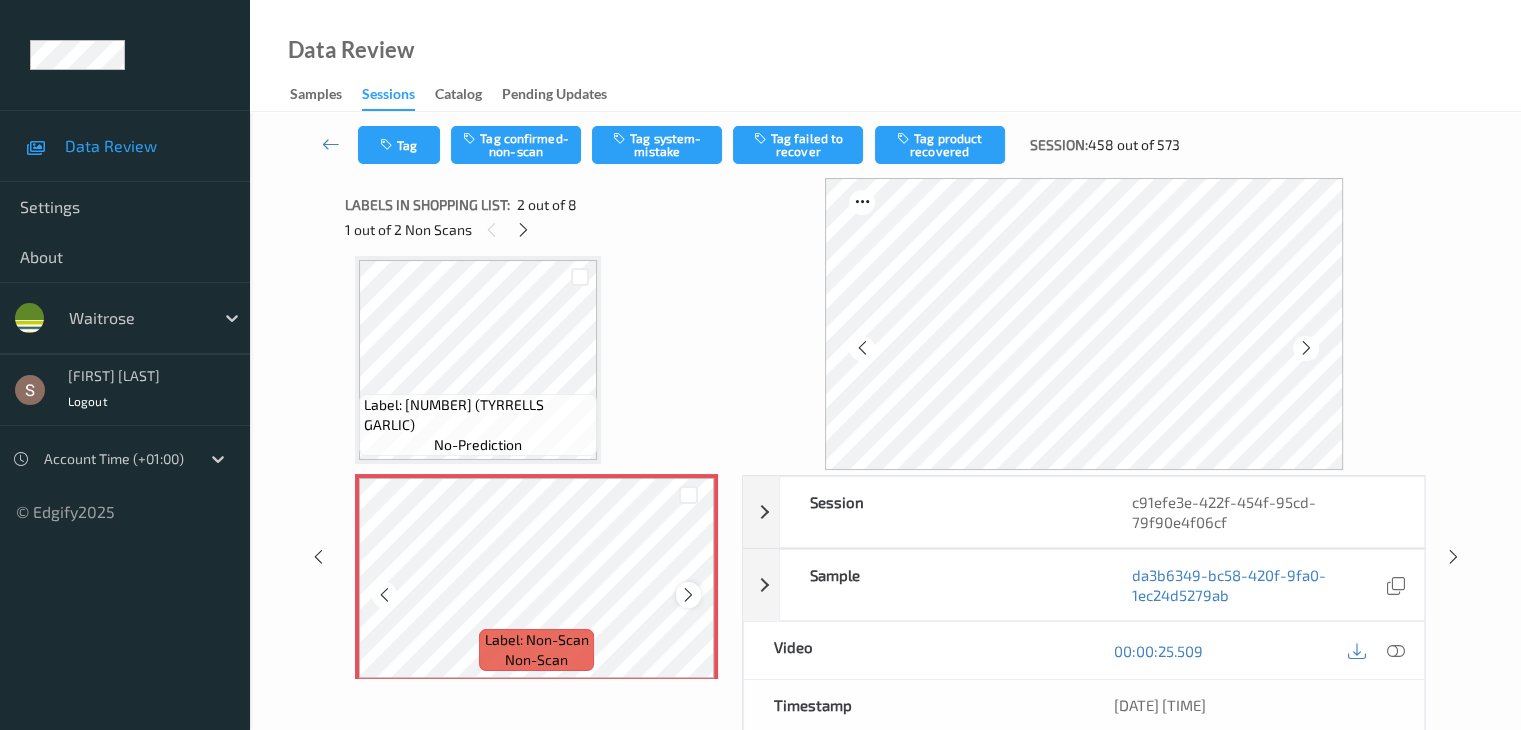 click at bounding box center [688, 595] 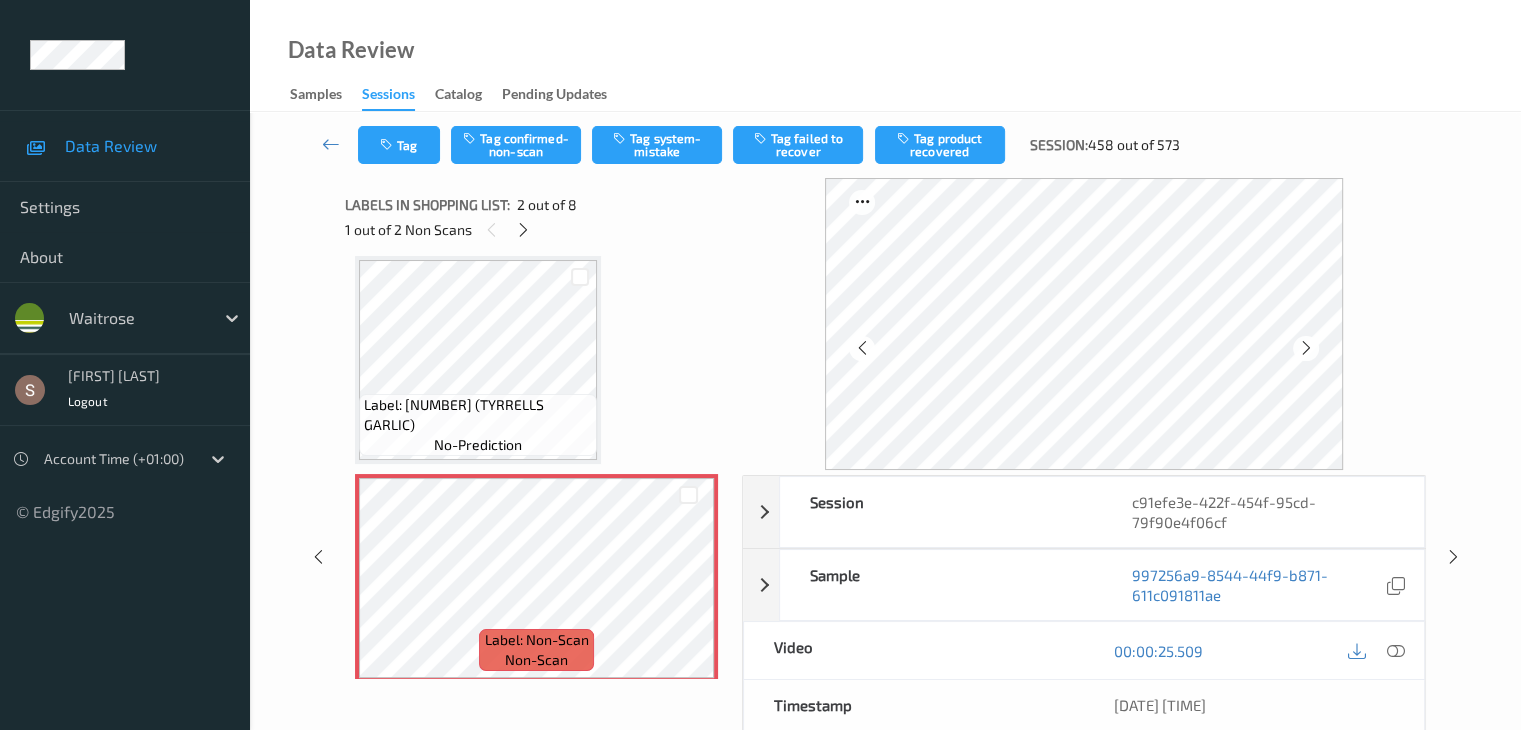 click on "Label: 5000237203651 (TYRRELLS GARLIC)" at bounding box center [478, 415] 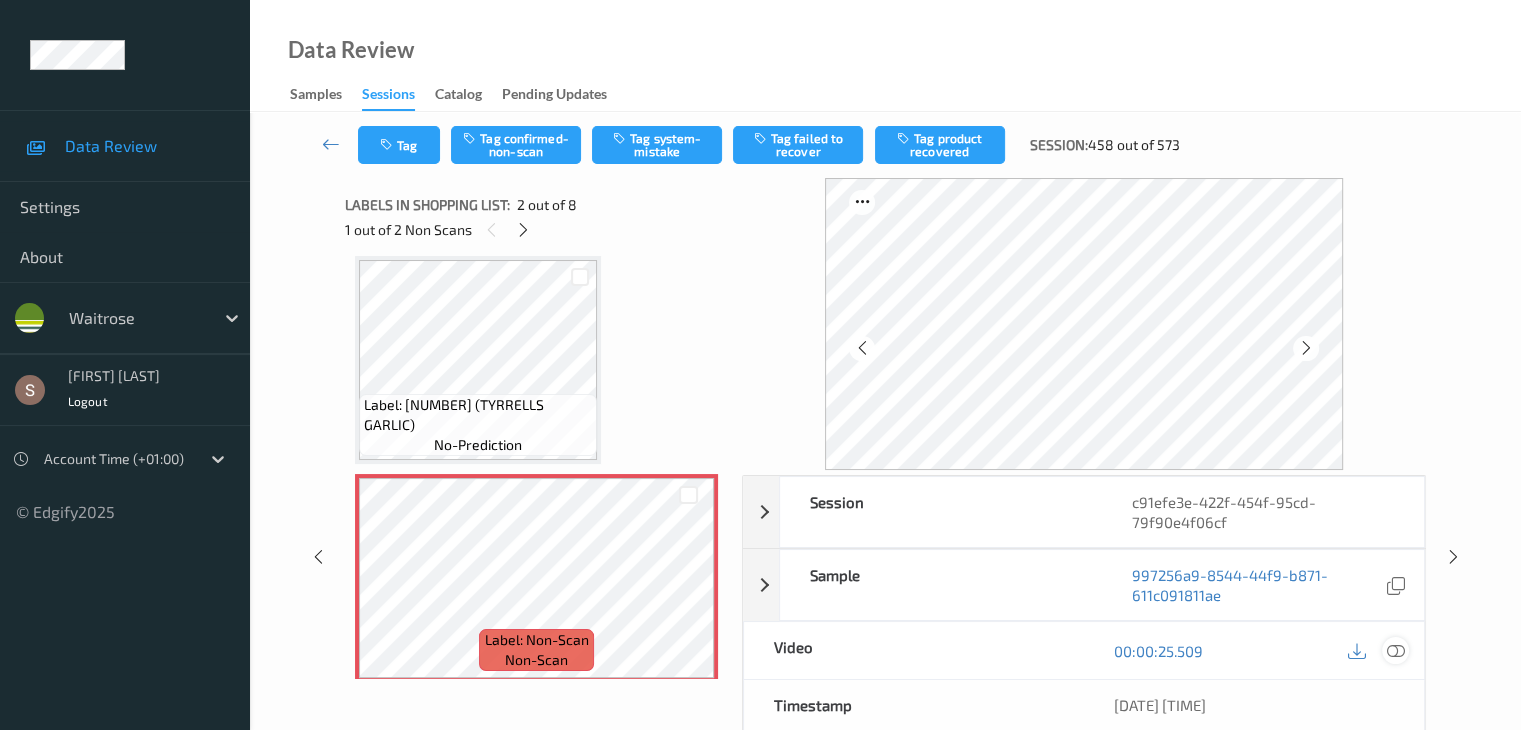 click at bounding box center [1395, 651] 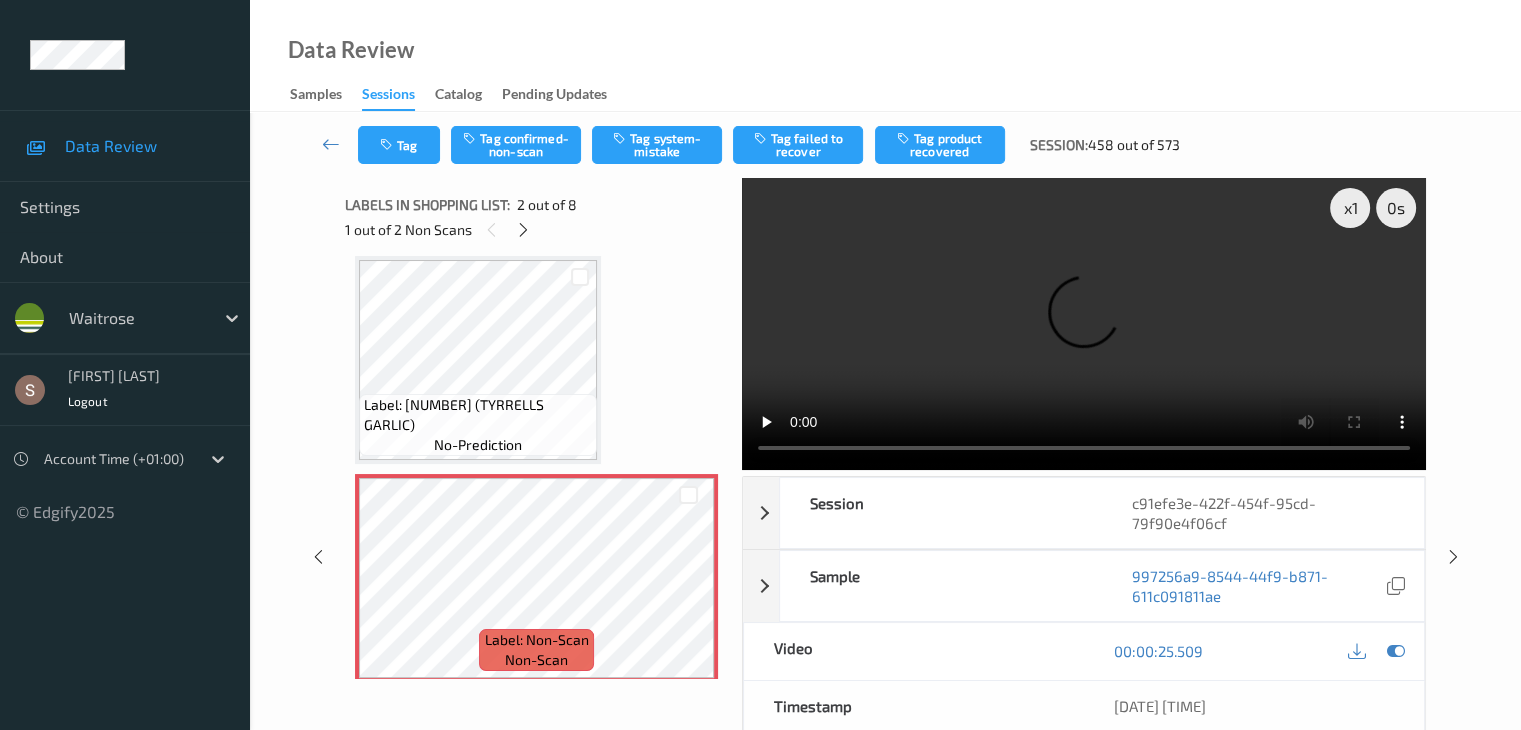 click at bounding box center [1084, 324] 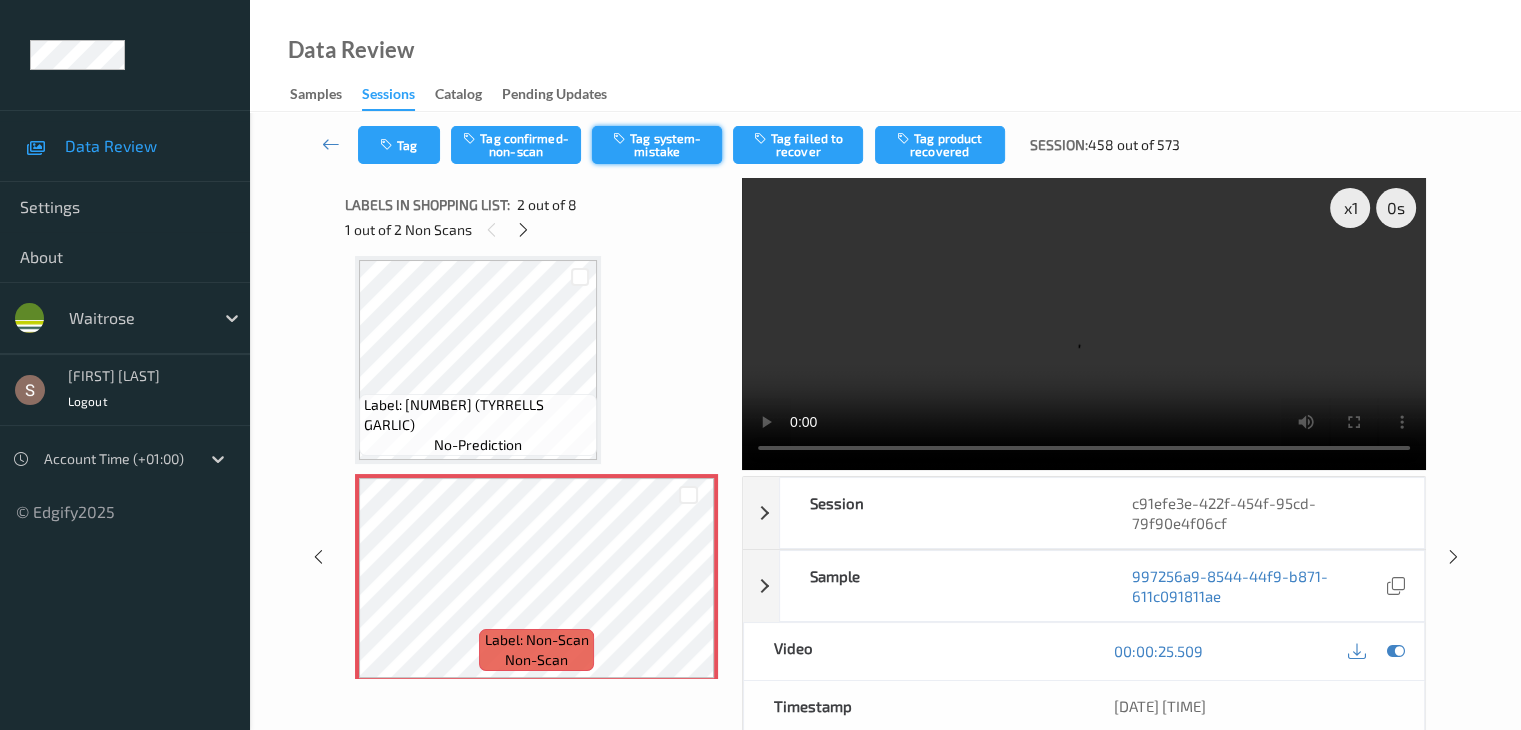 click on "Tag   system-mistake" at bounding box center (657, 145) 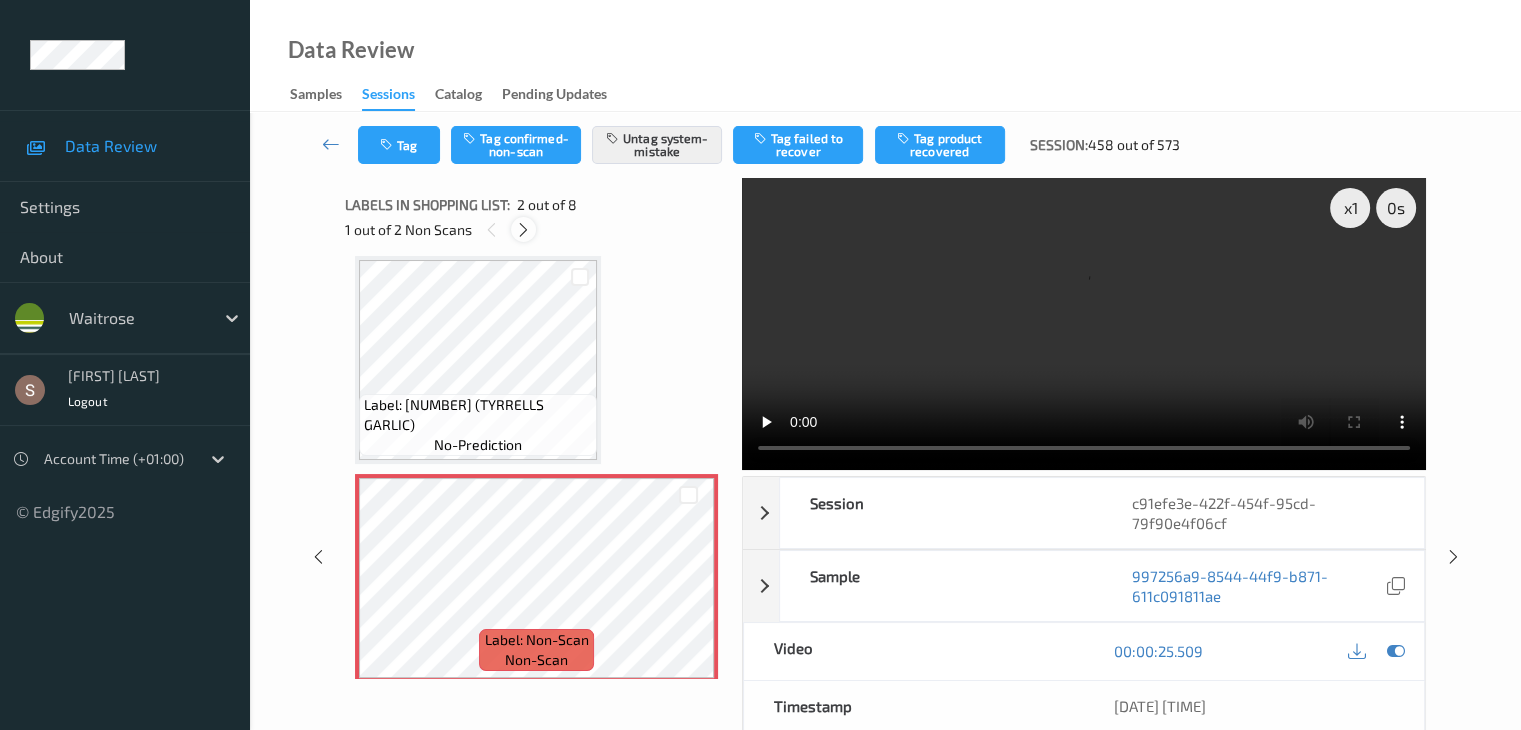 click at bounding box center (523, 230) 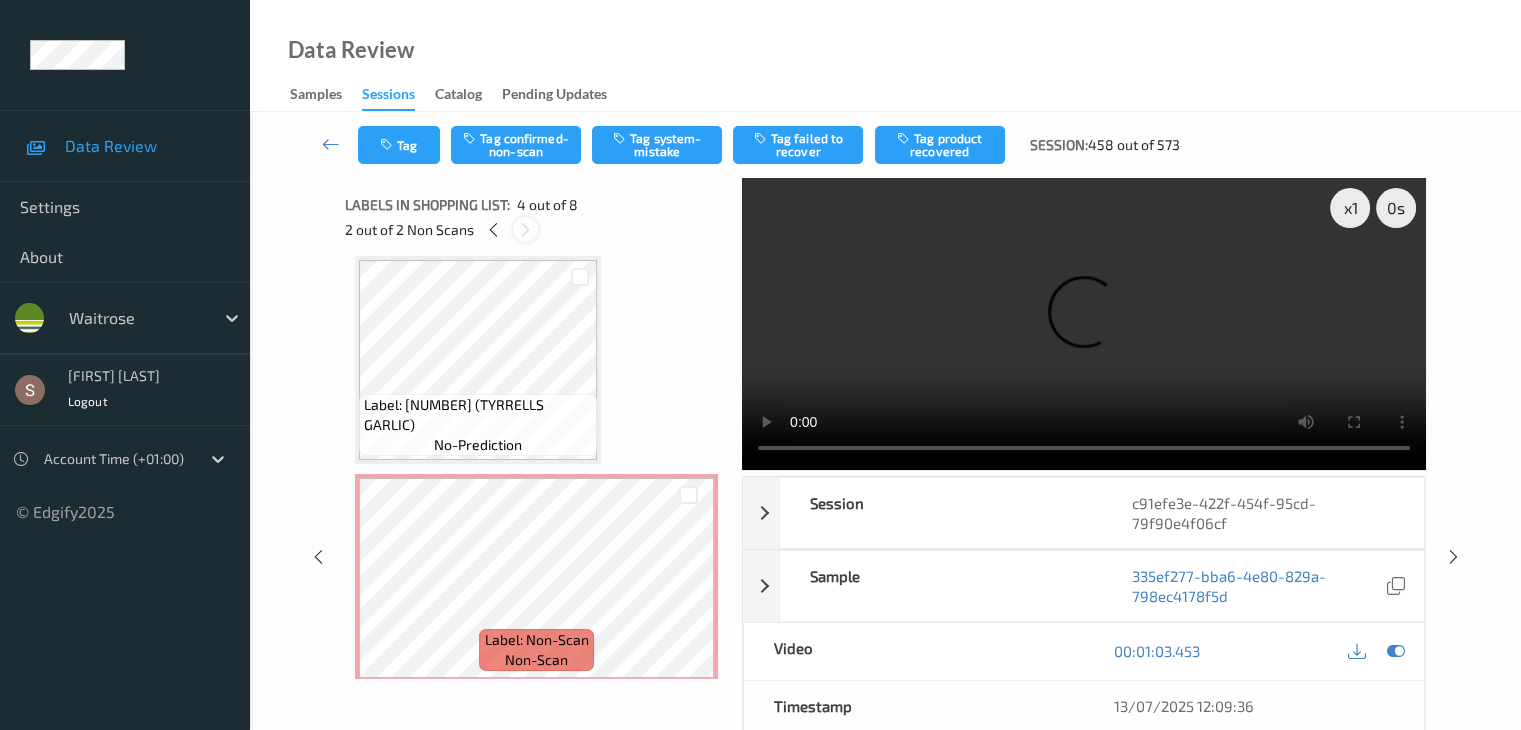scroll, scrollTop: 446, scrollLeft: 0, axis: vertical 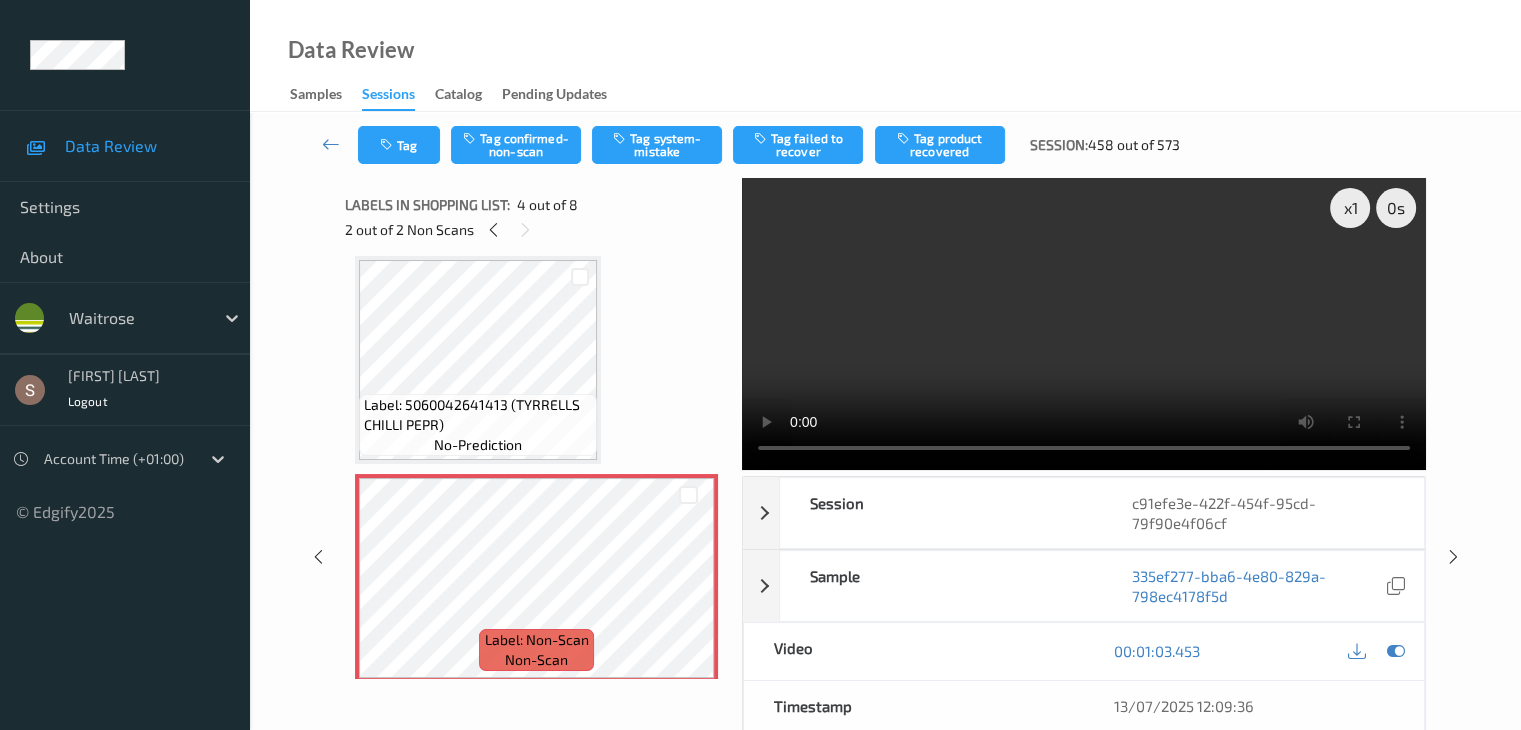 click at bounding box center [1084, 324] 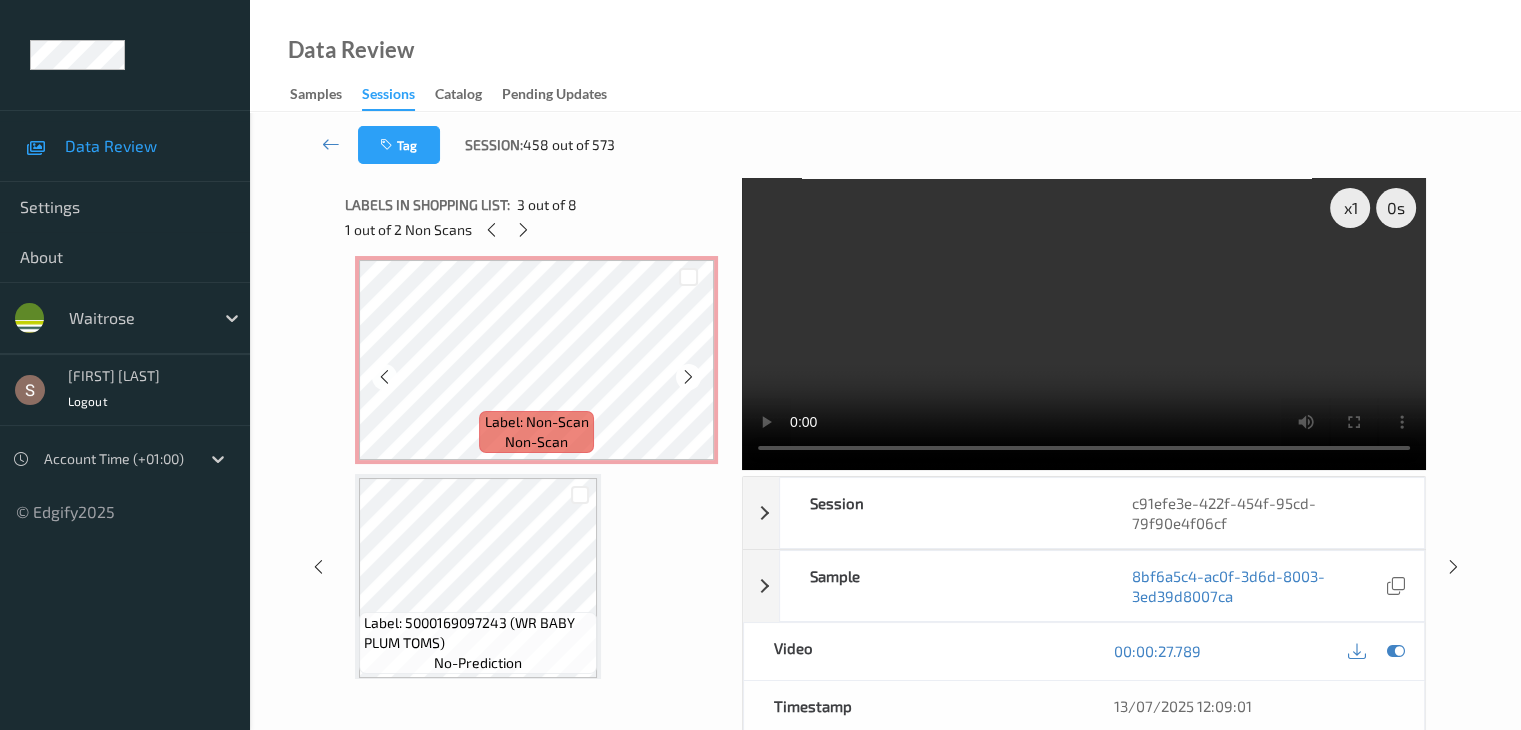 scroll, scrollTop: 700, scrollLeft: 0, axis: vertical 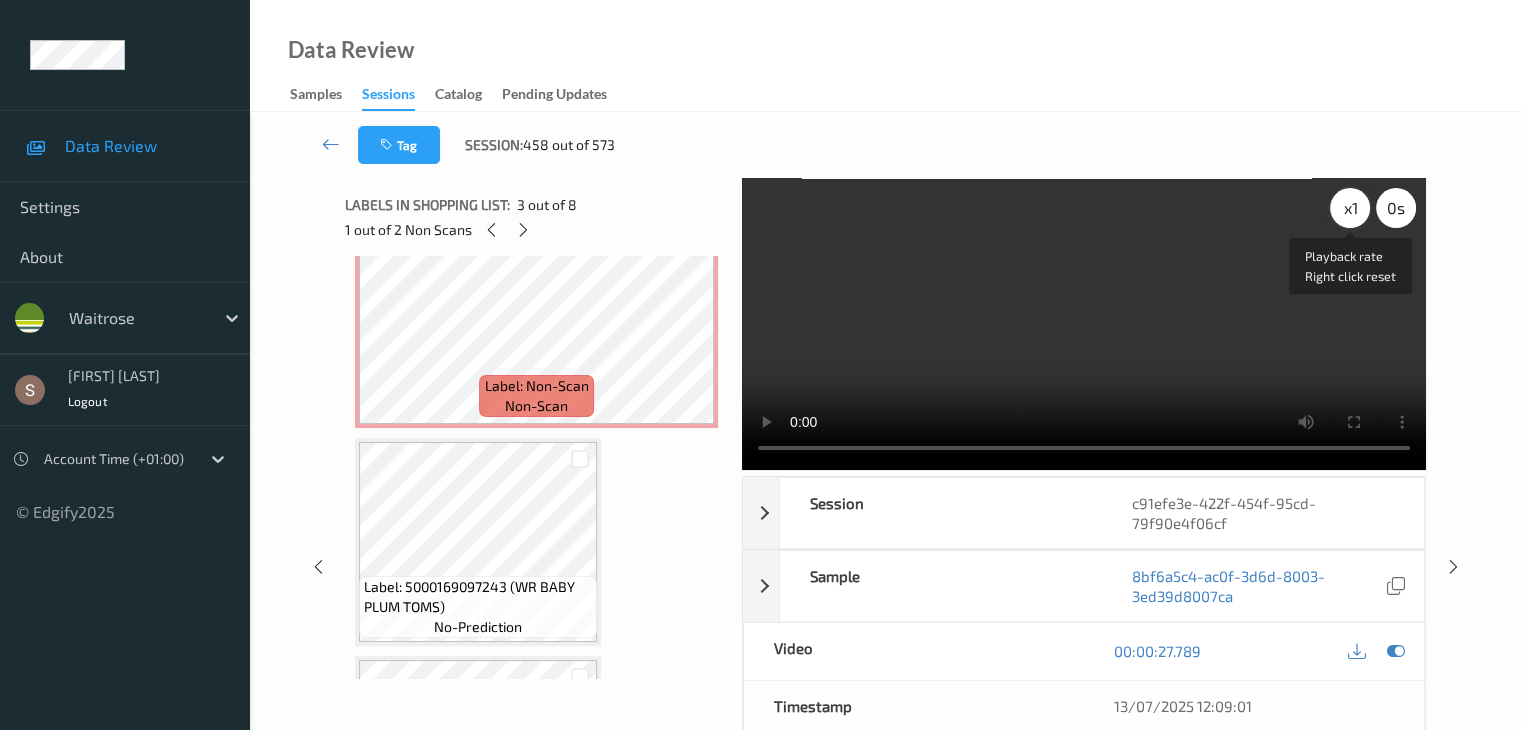 click on "x 1" at bounding box center [1350, 208] 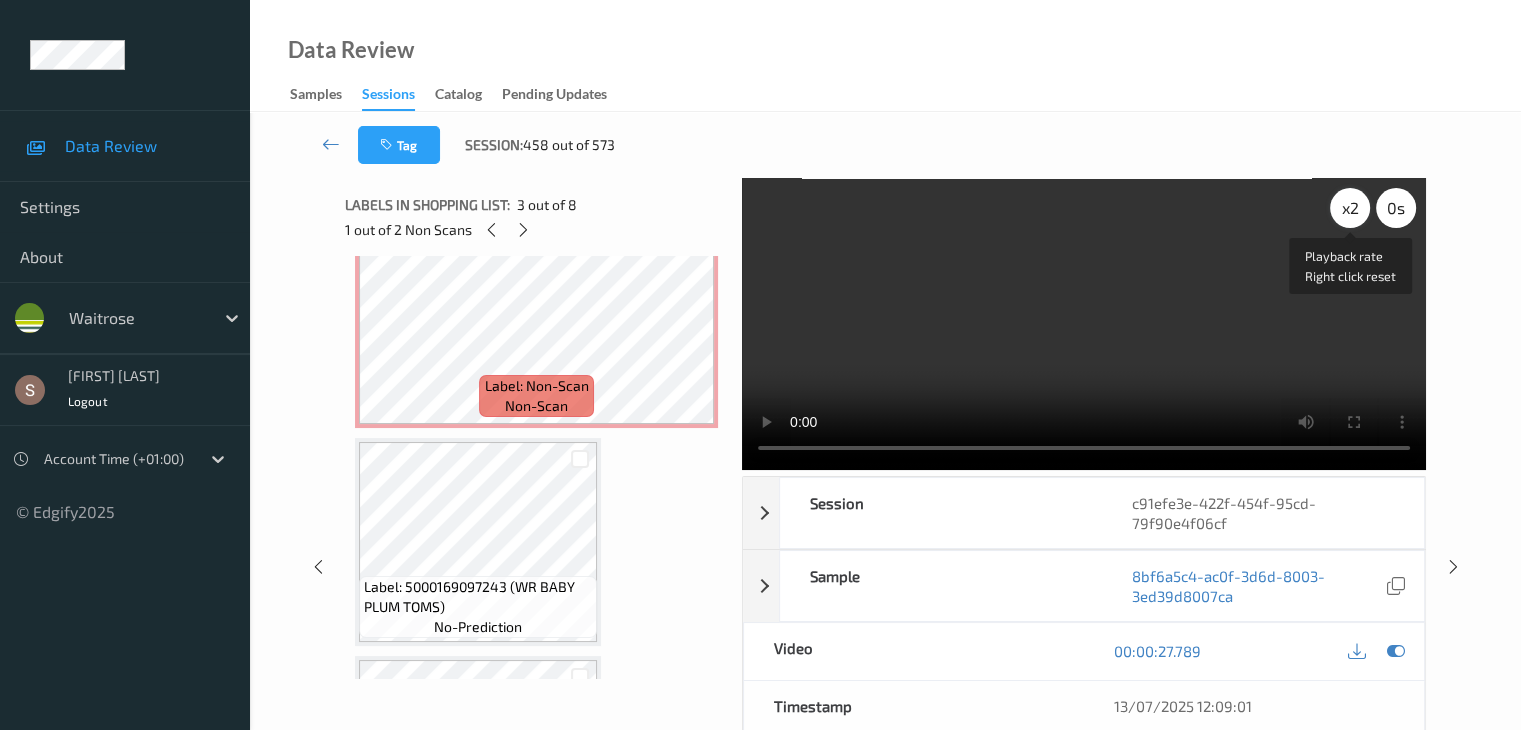 click on "x 2" at bounding box center [1350, 208] 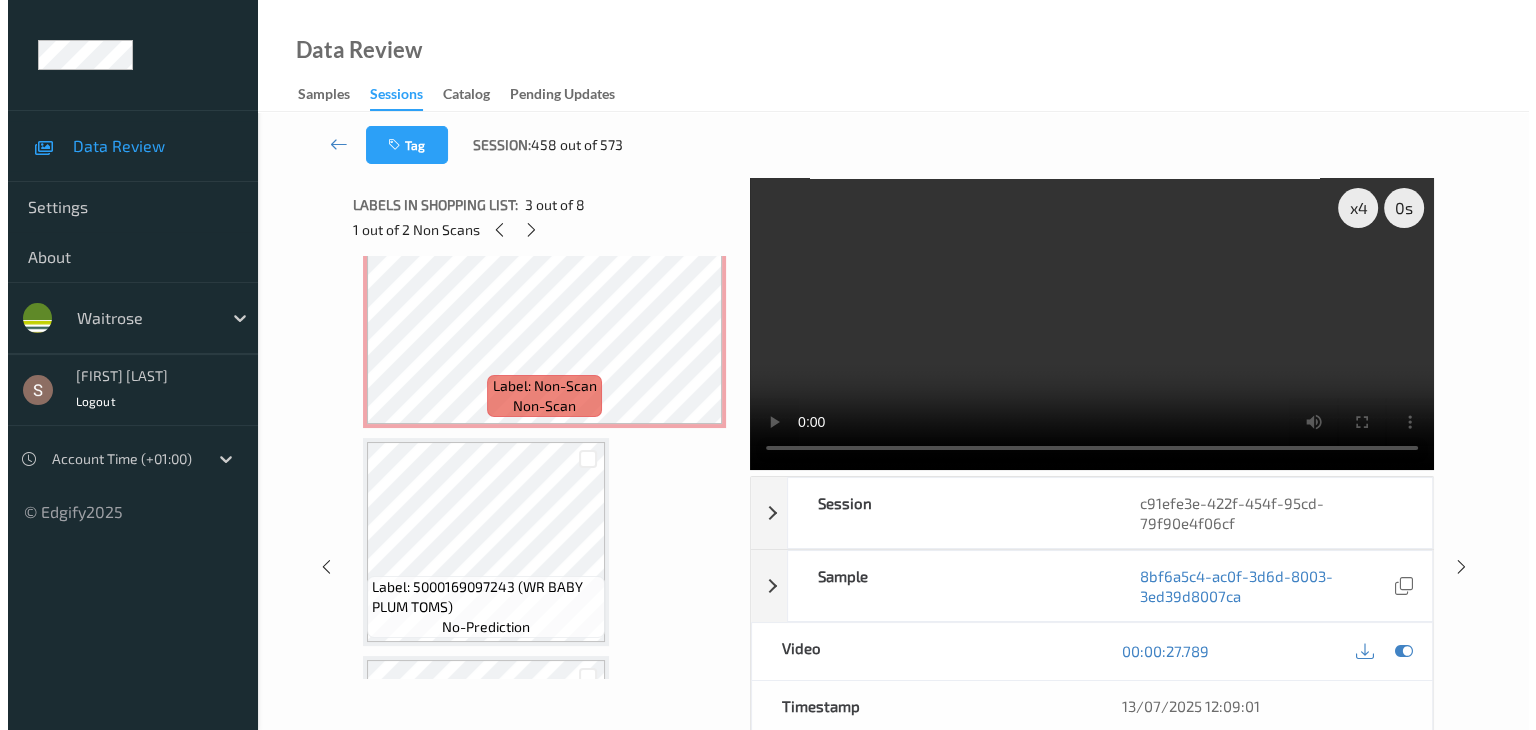 scroll, scrollTop: 600, scrollLeft: 0, axis: vertical 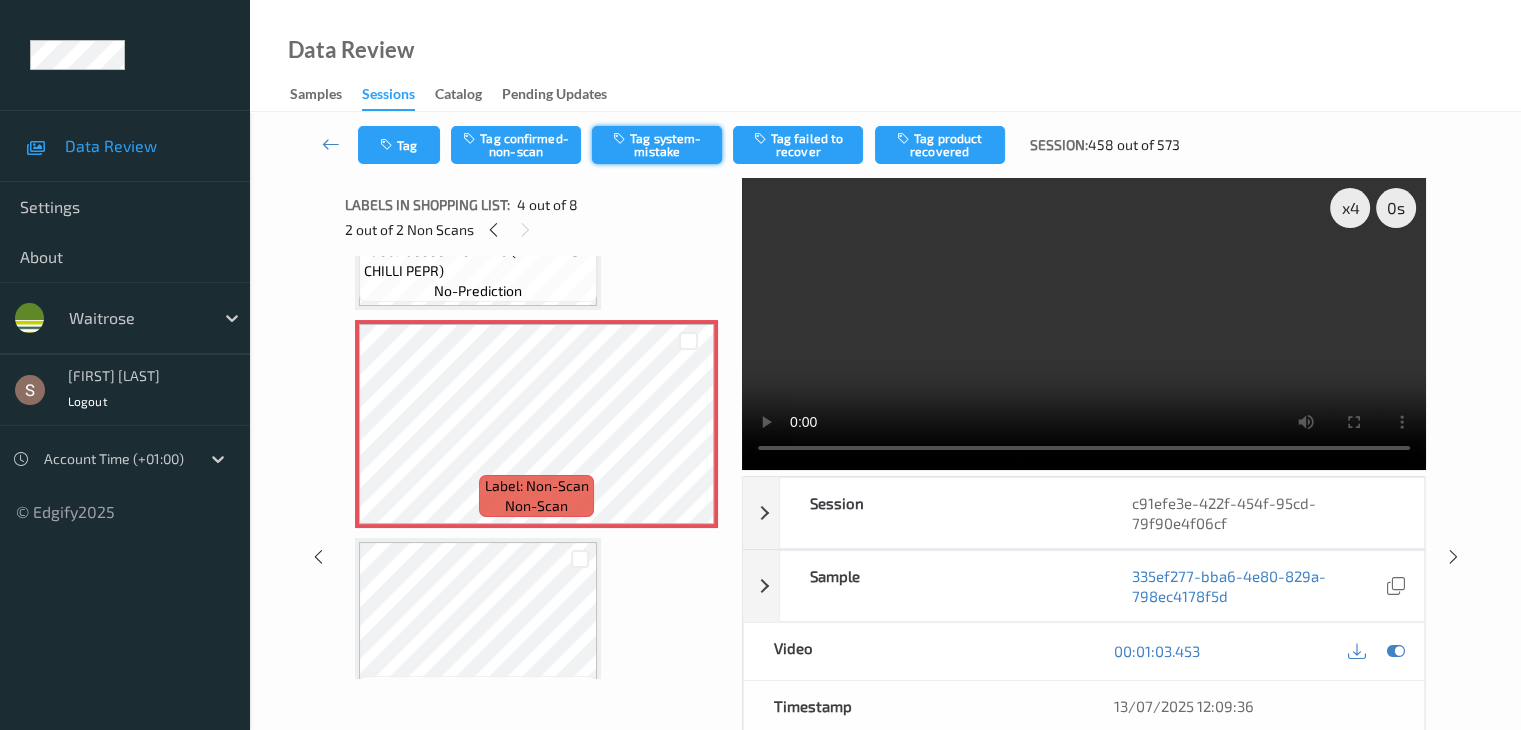 click on "Tag   system-mistake" at bounding box center [657, 145] 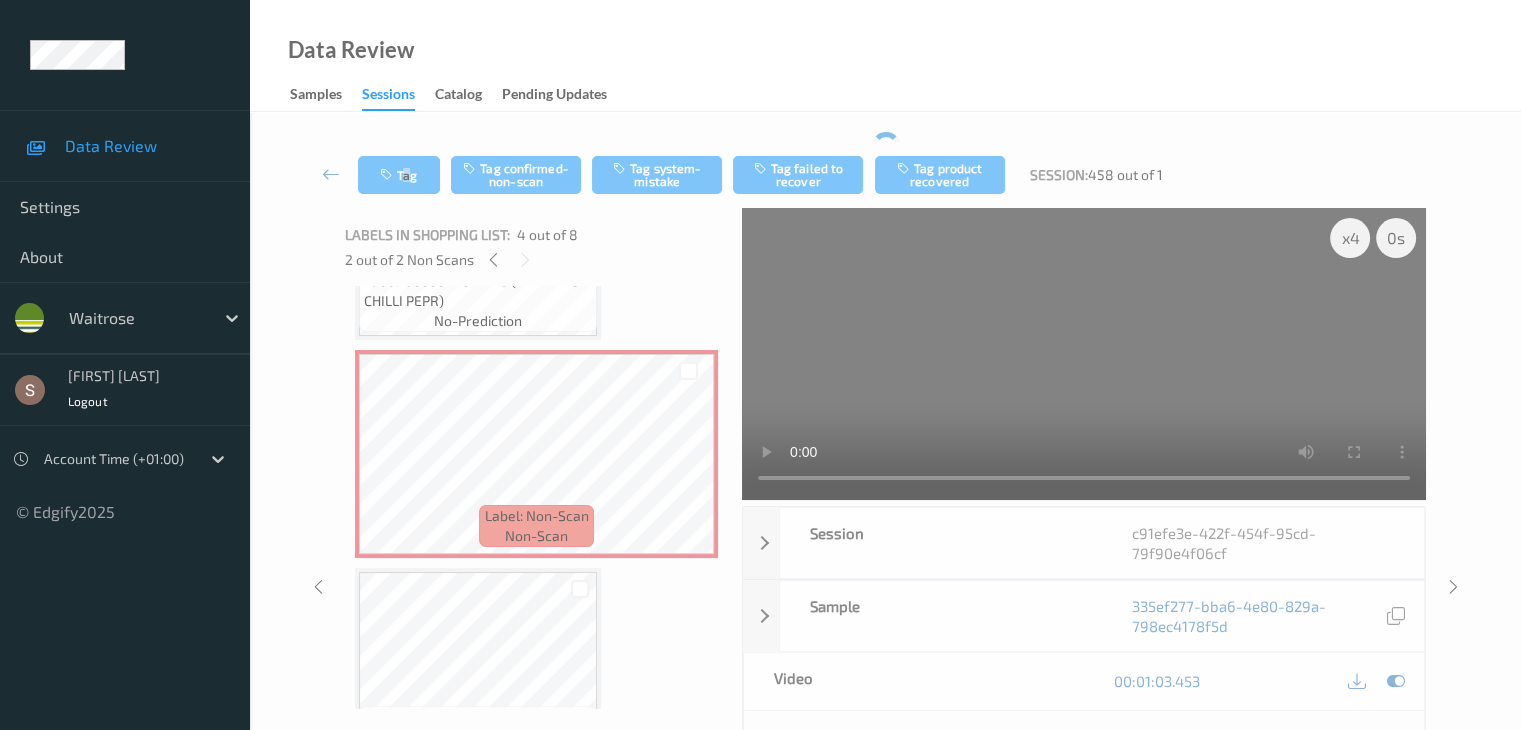 click on "Tag Tag   confirmed-non-scan Tag   system-mistake Tag   failed to recover Tag   product recovered Session: 458 out of 1" at bounding box center [885, 175] 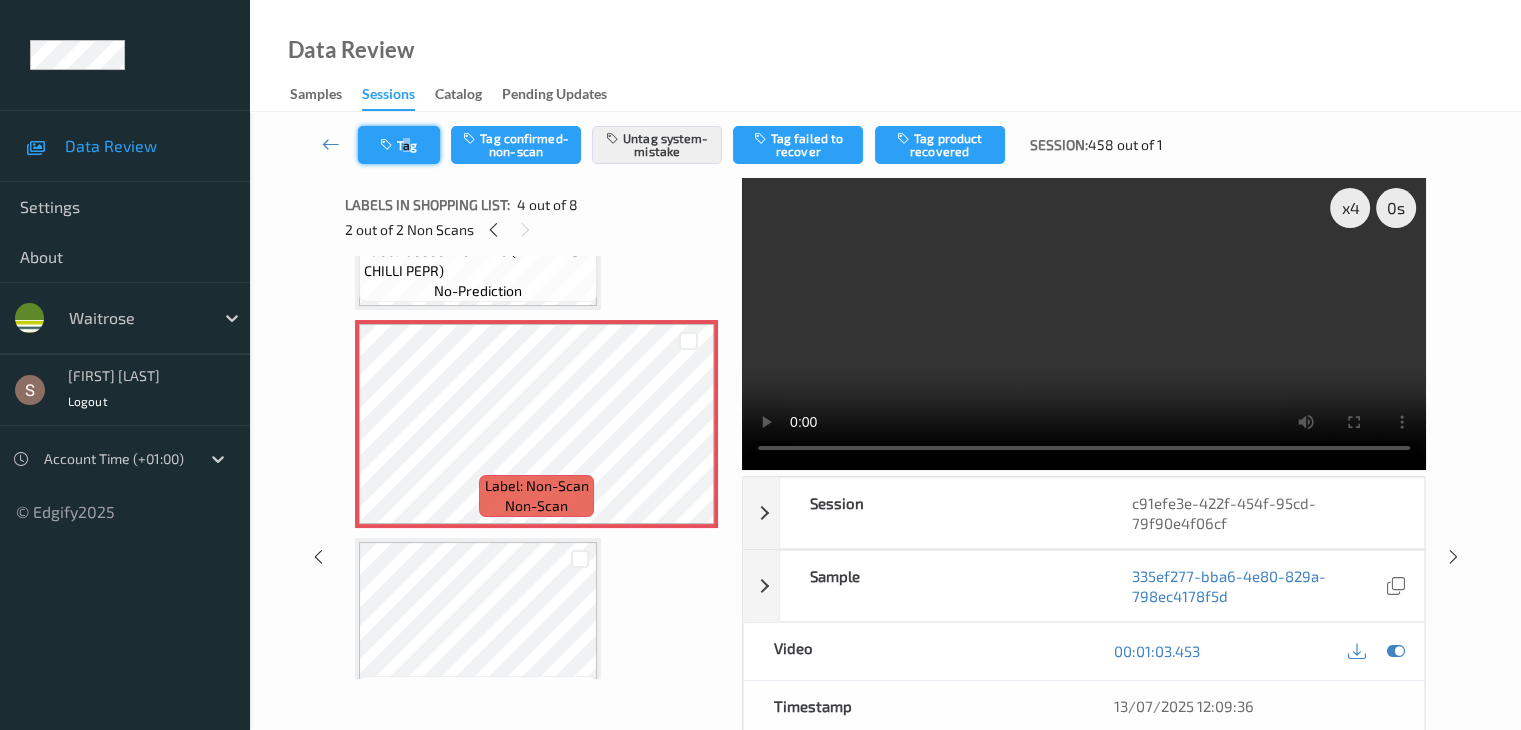 click on "Tag" at bounding box center [399, 145] 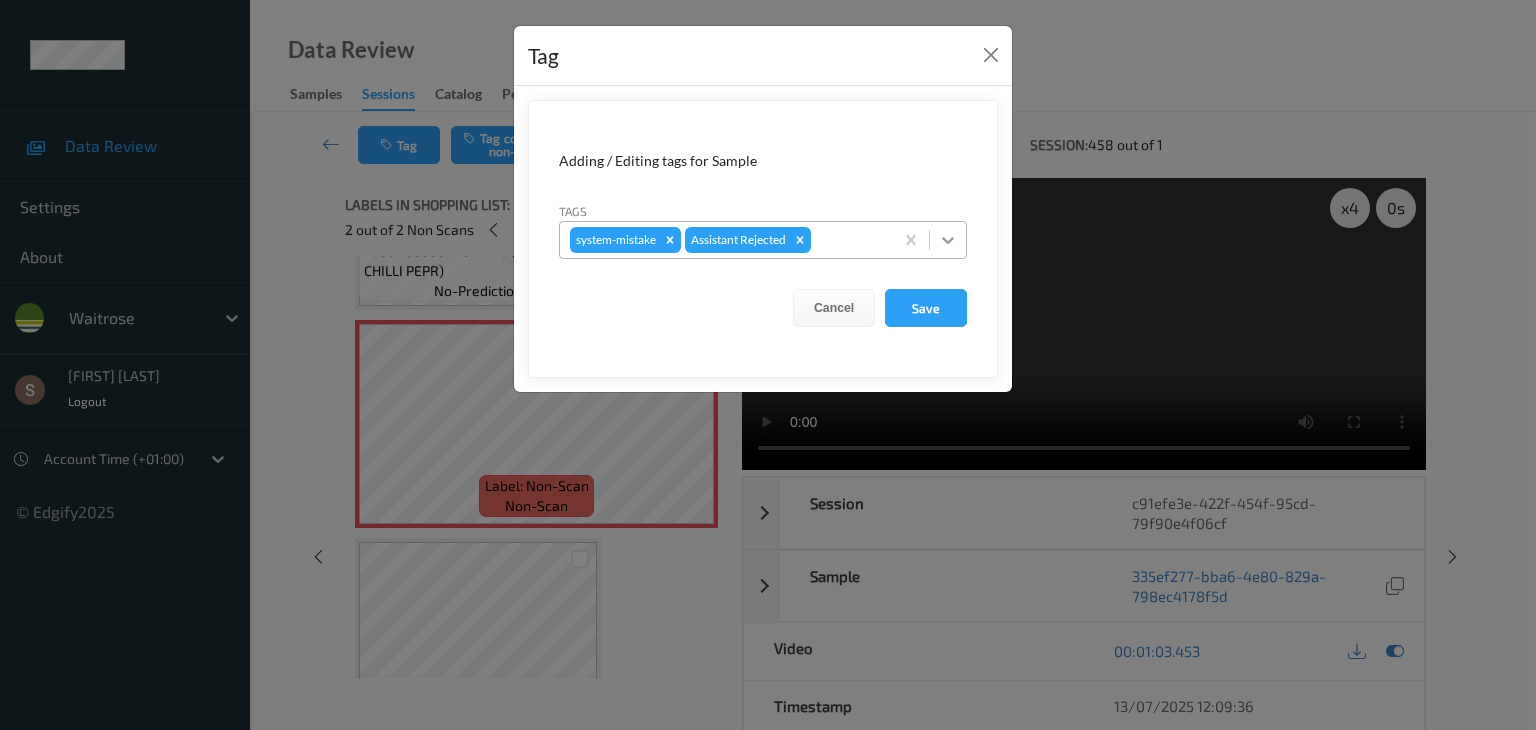 click 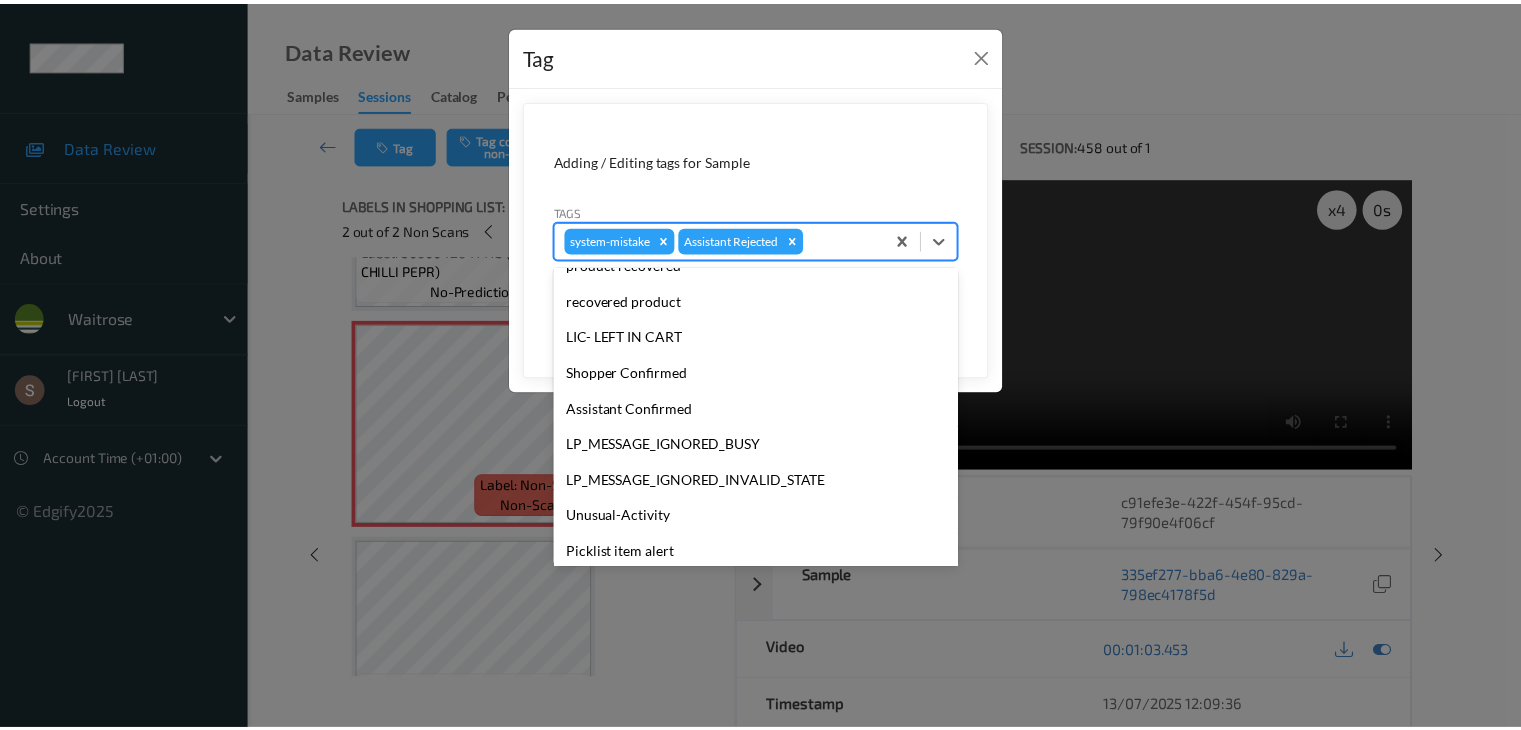 scroll, scrollTop: 356, scrollLeft: 0, axis: vertical 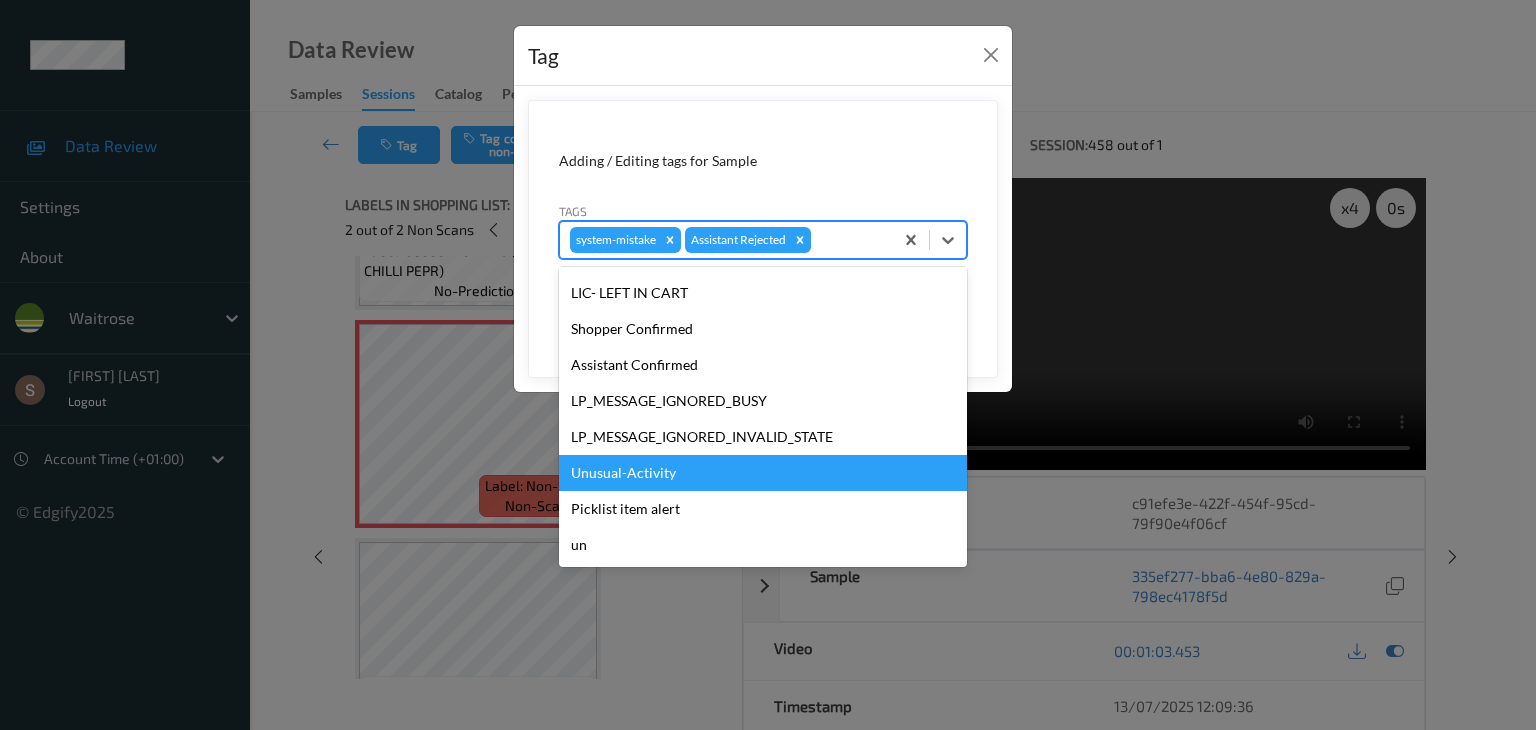 click on "Unusual-Activity" at bounding box center (763, 473) 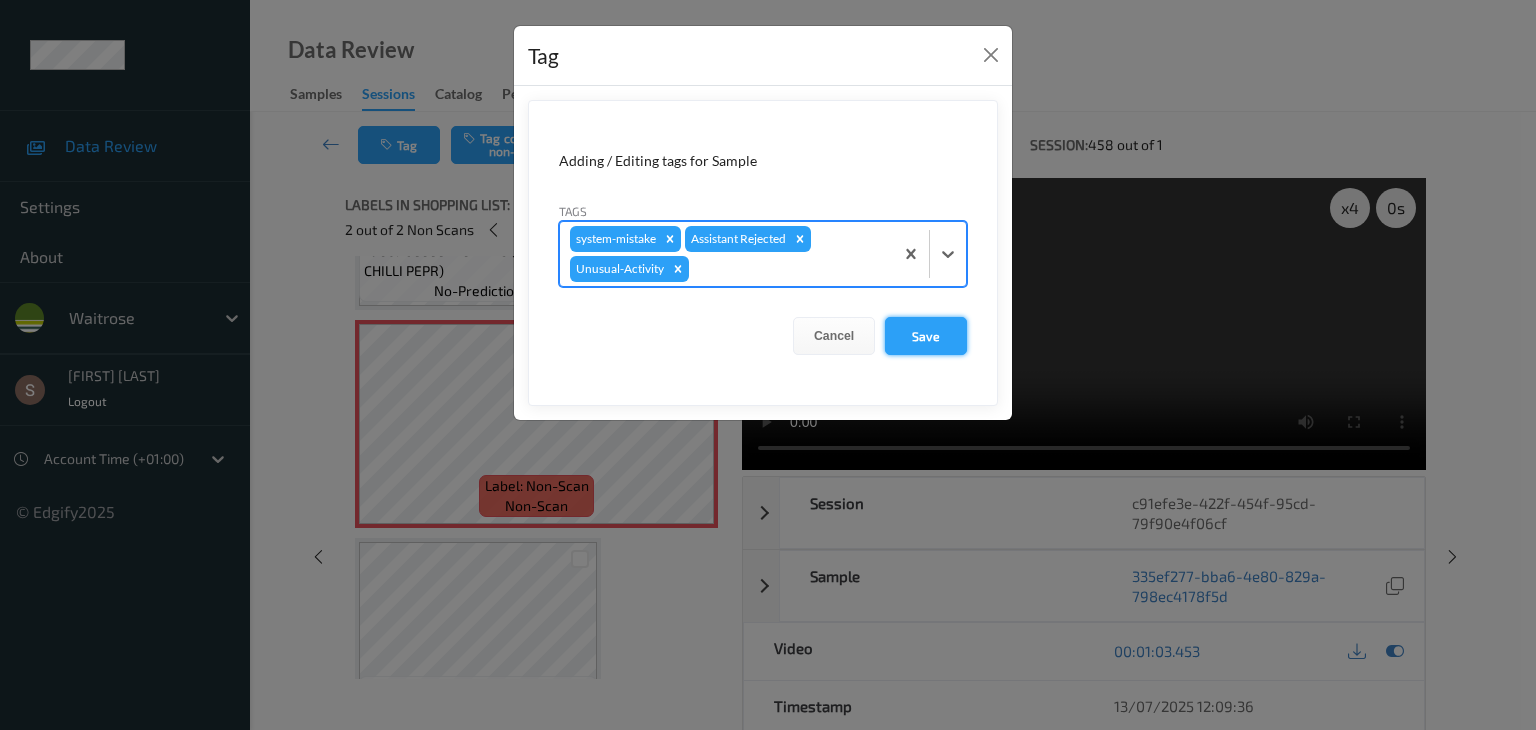click on "Save" at bounding box center [926, 336] 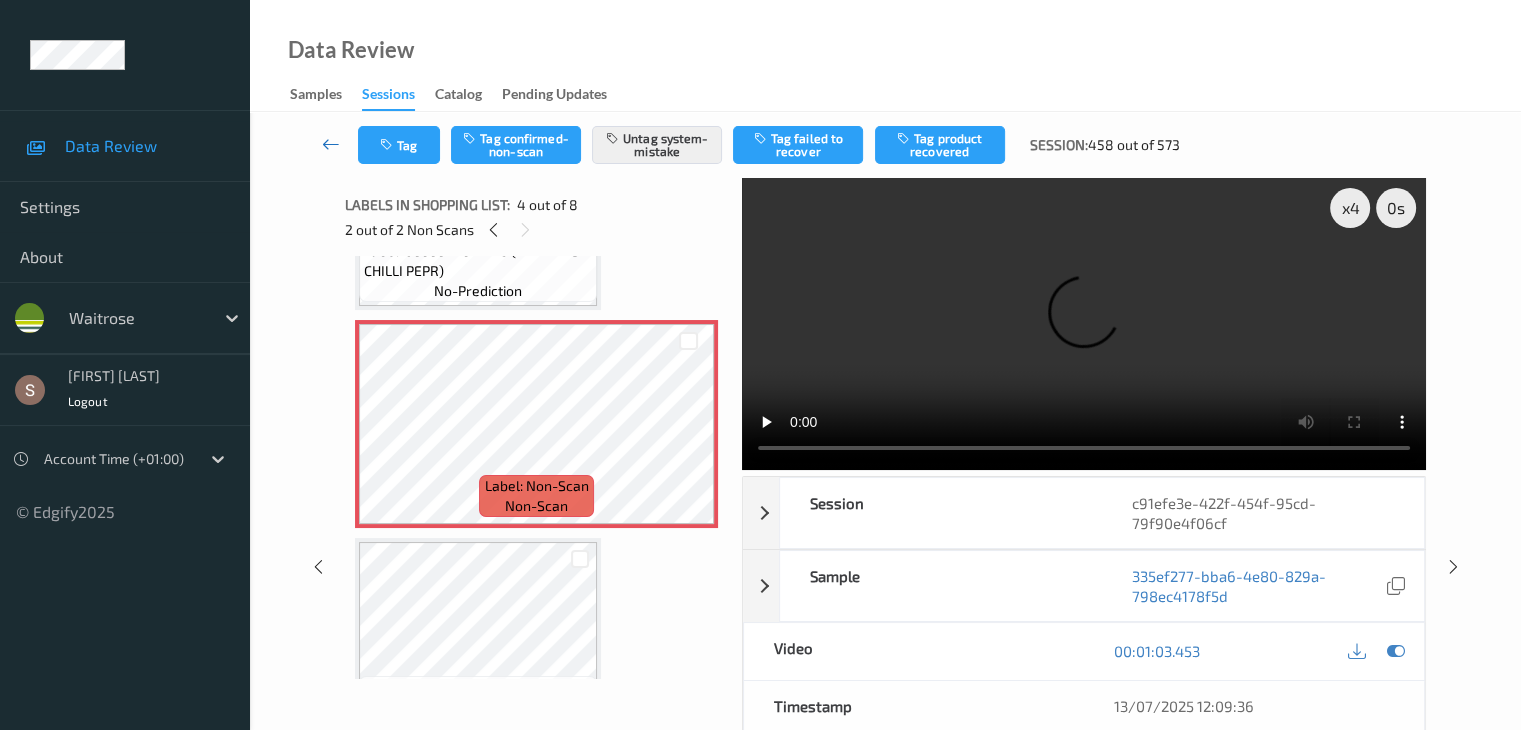 click at bounding box center (331, 144) 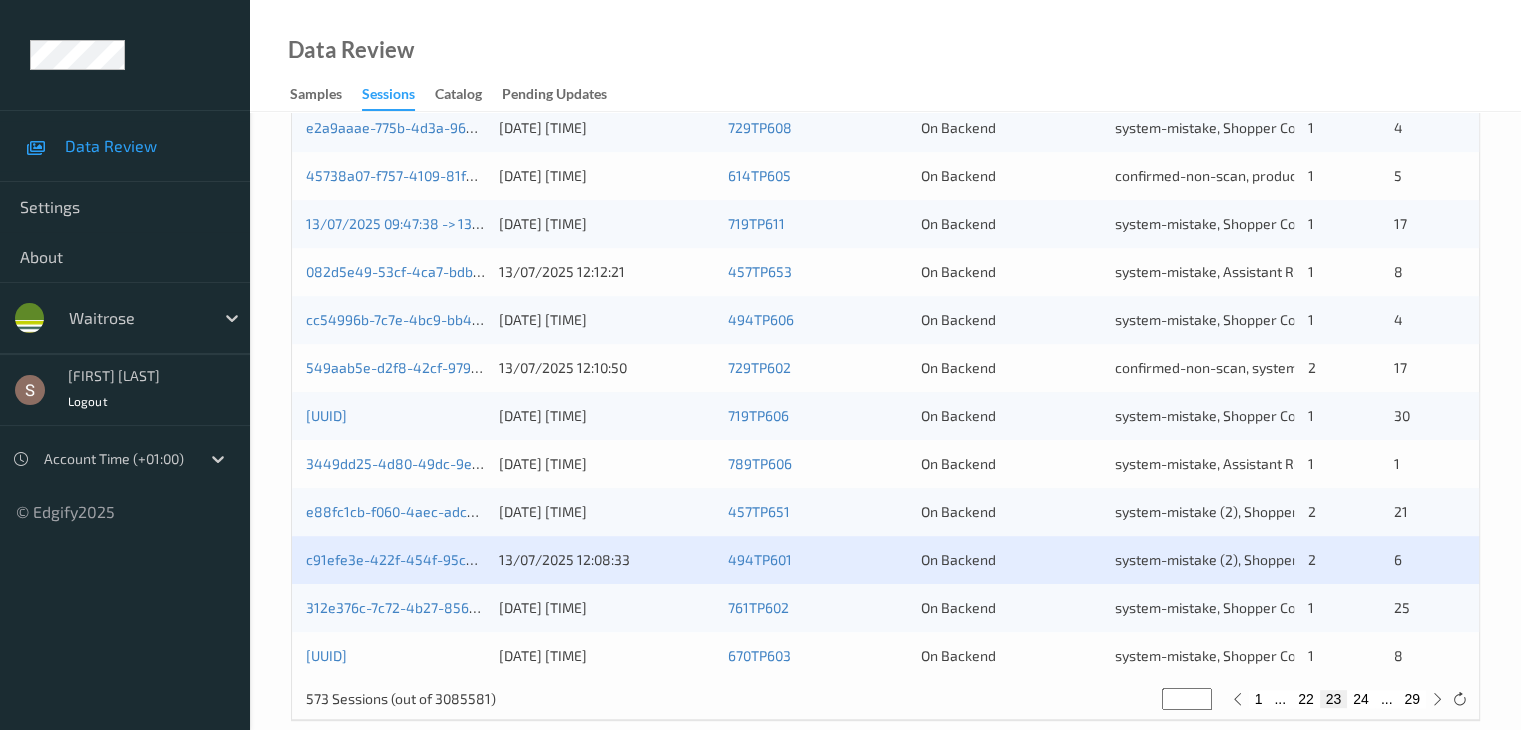 scroll, scrollTop: 932, scrollLeft: 0, axis: vertical 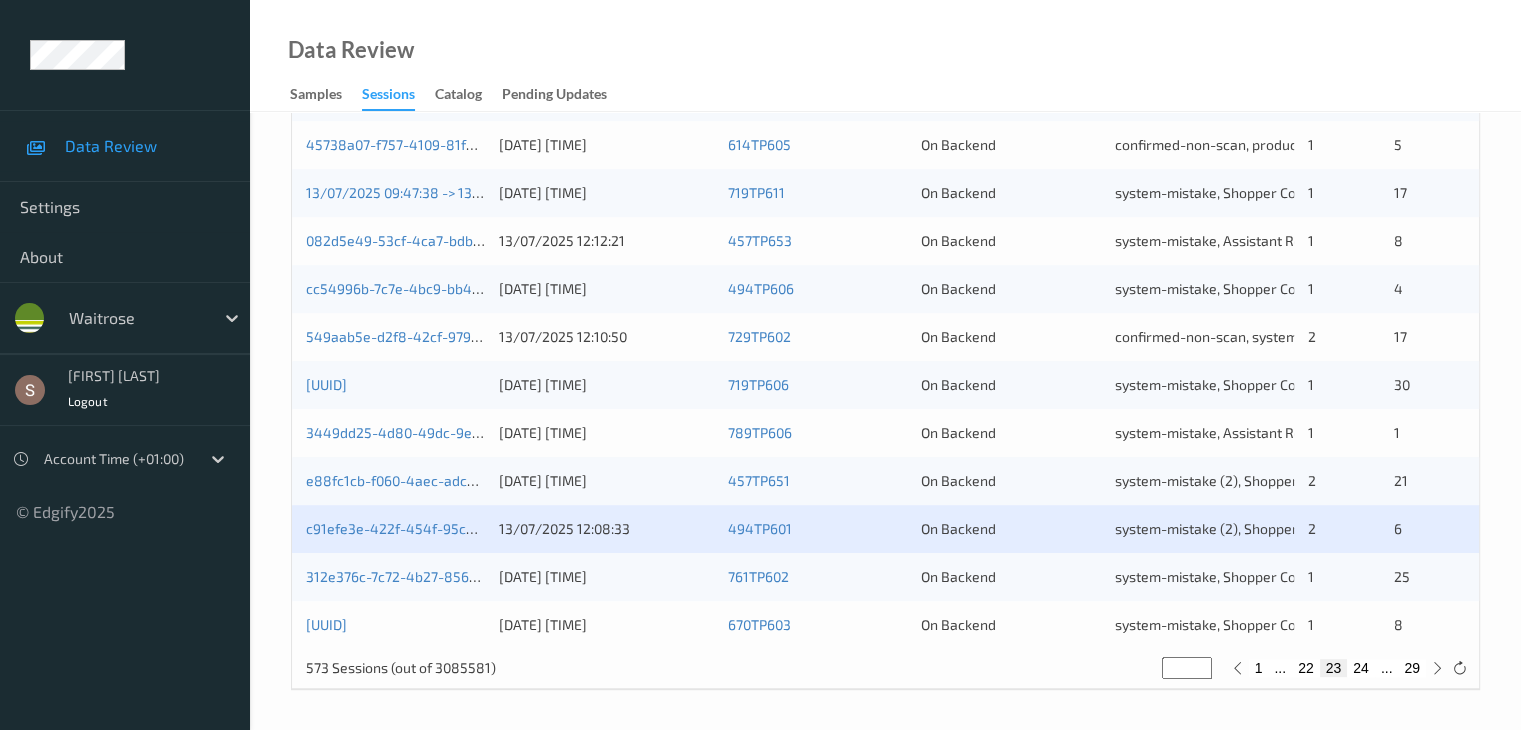 click on "24" at bounding box center (1361, 668) 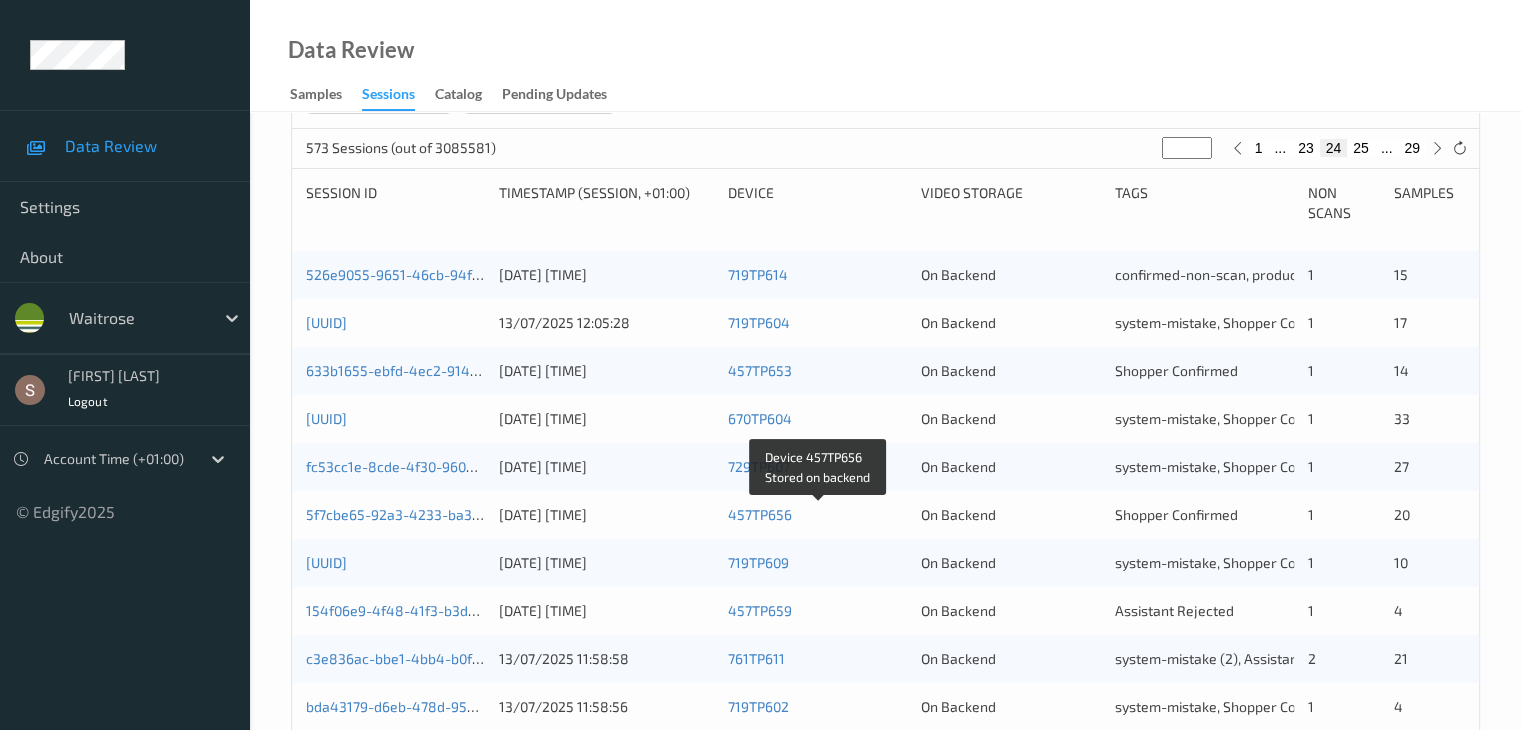 scroll, scrollTop: 400, scrollLeft: 0, axis: vertical 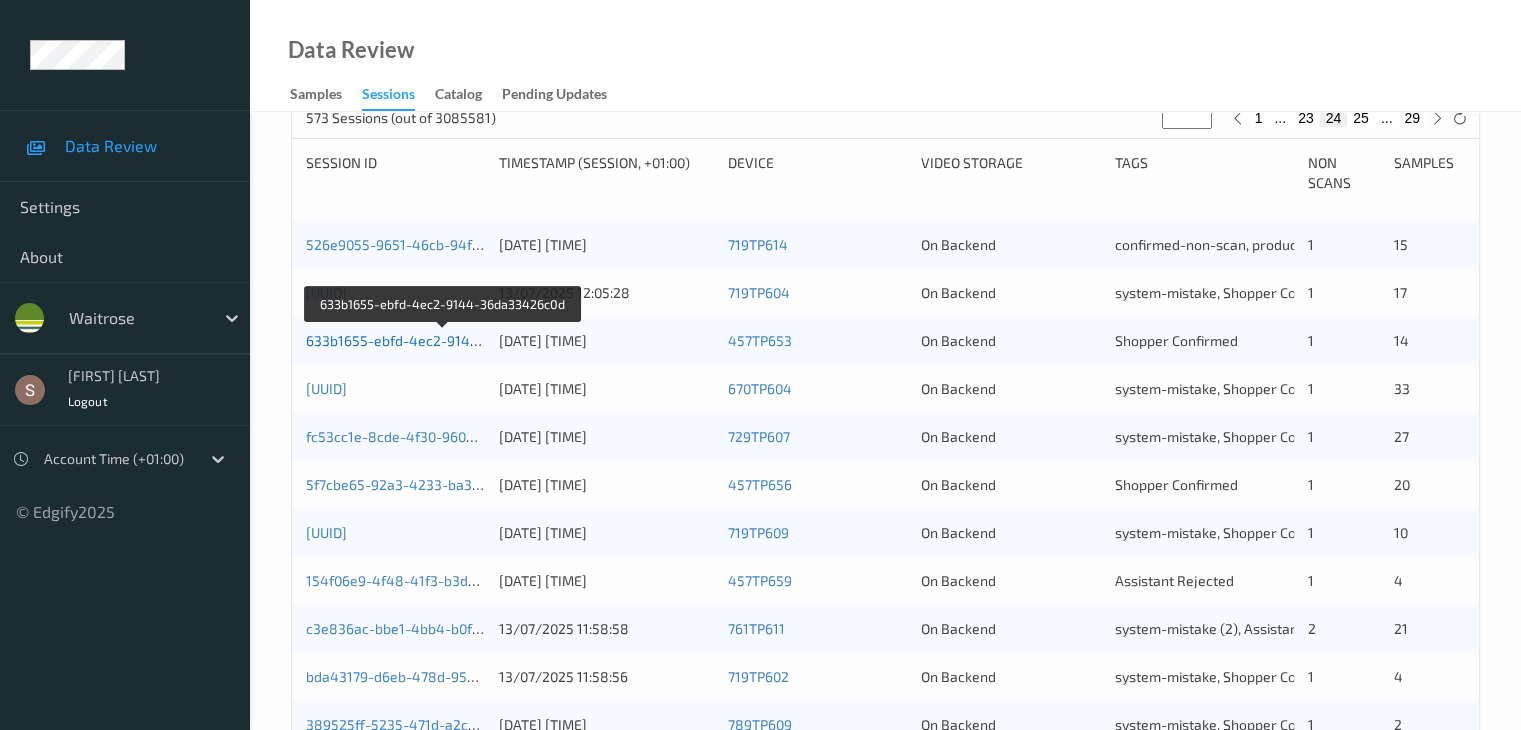 click on "633b1655-ebfd-4ec2-9144-36da33426c0d" at bounding box center [443, 340] 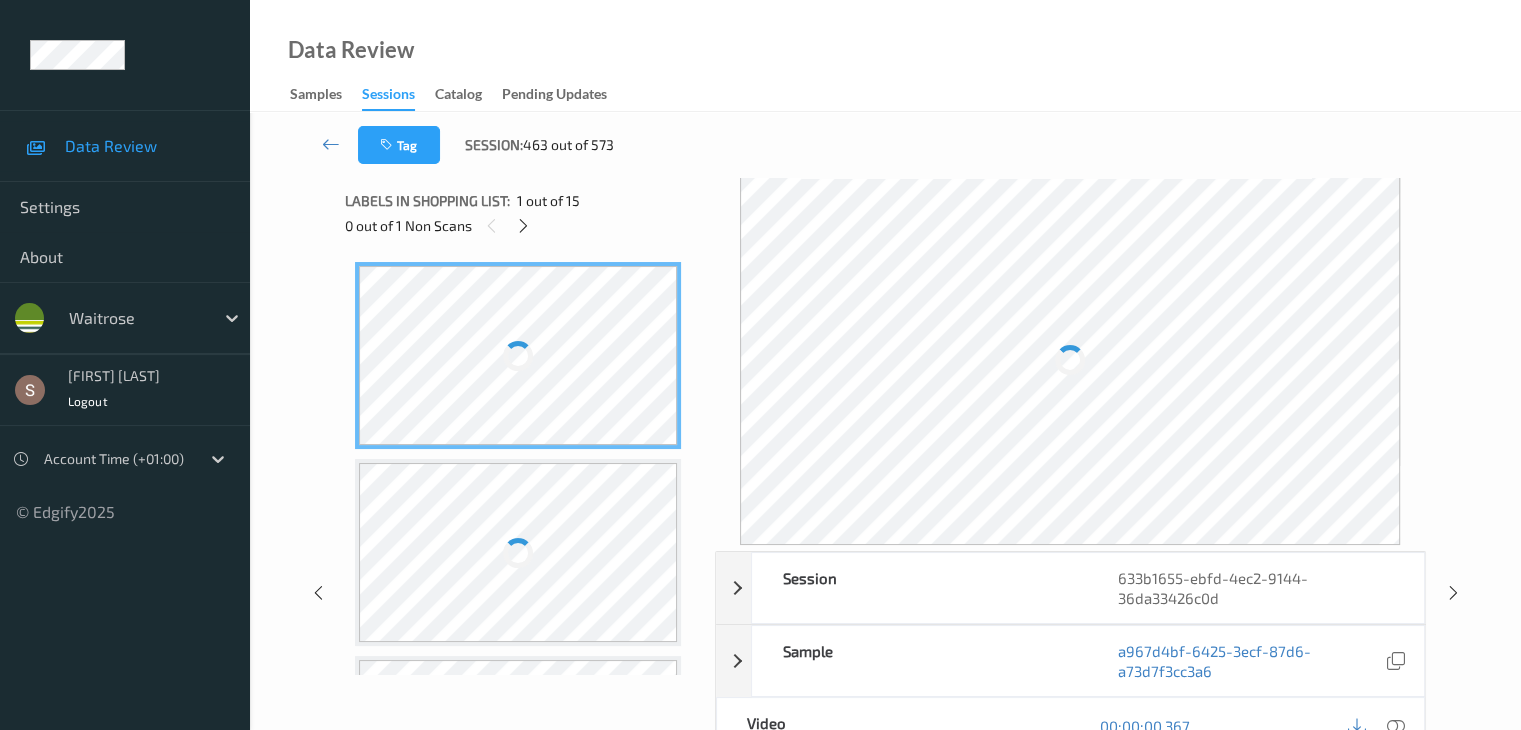 scroll, scrollTop: 0, scrollLeft: 0, axis: both 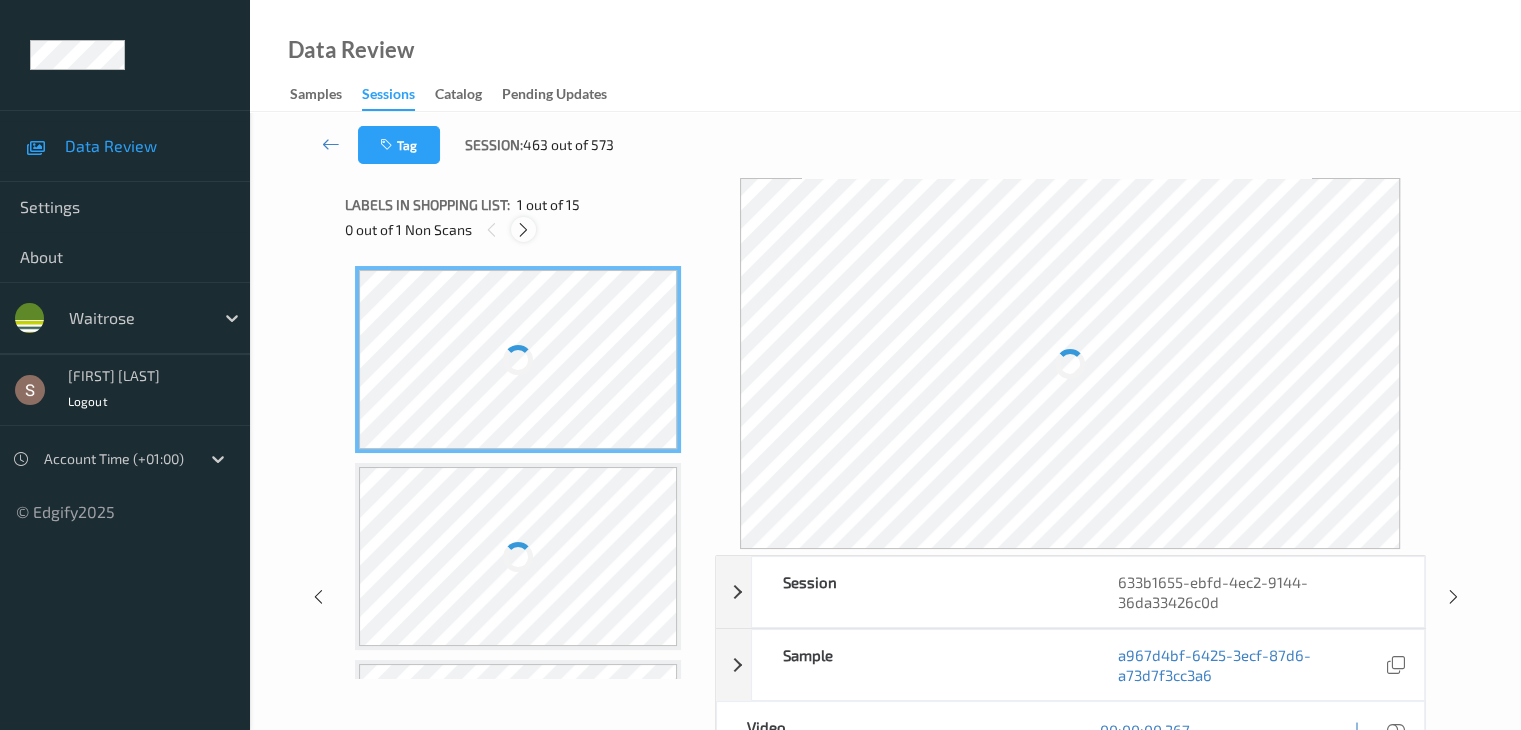 click at bounding box center (523, 230) 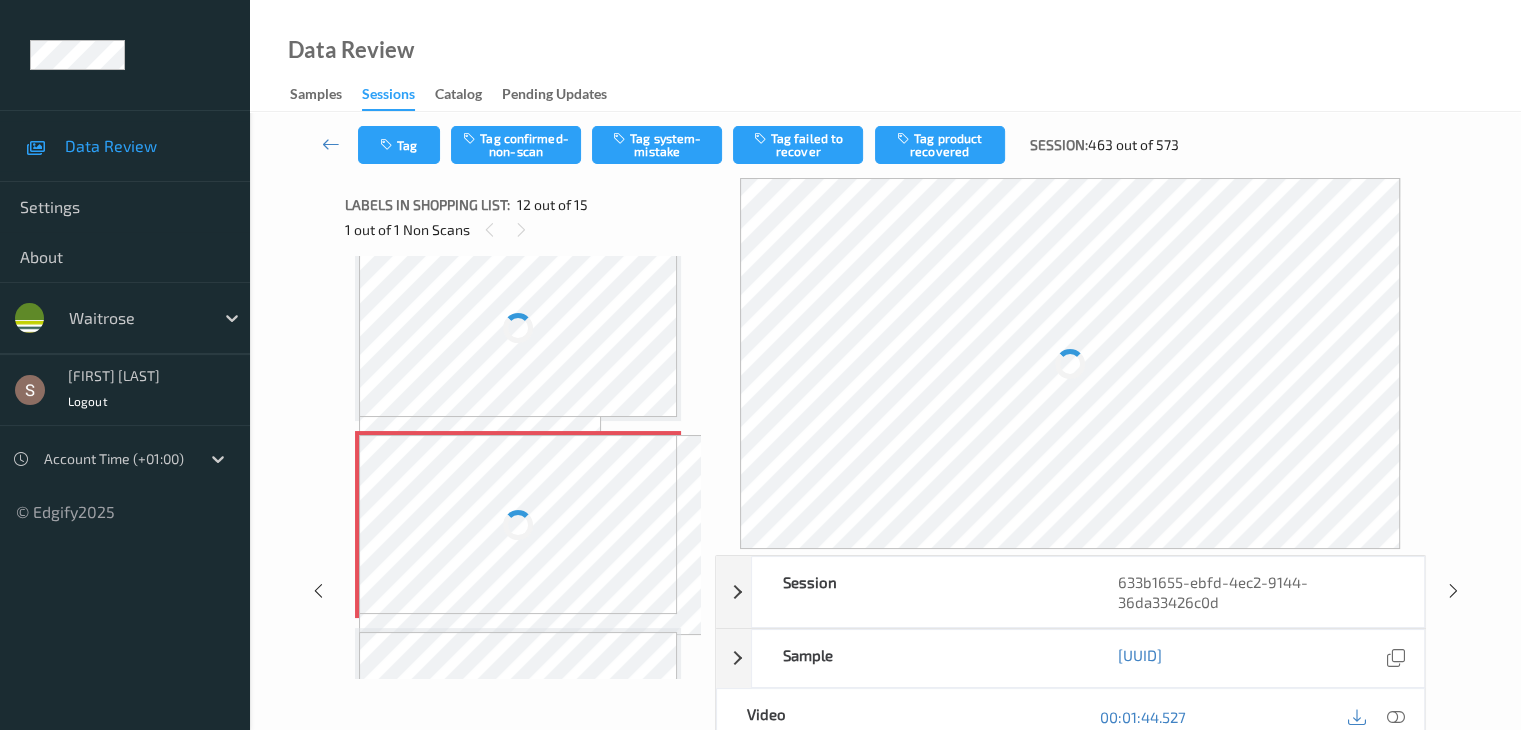 scroll, scrollTop: 2191, scrollLeft: 0, axis: vertical 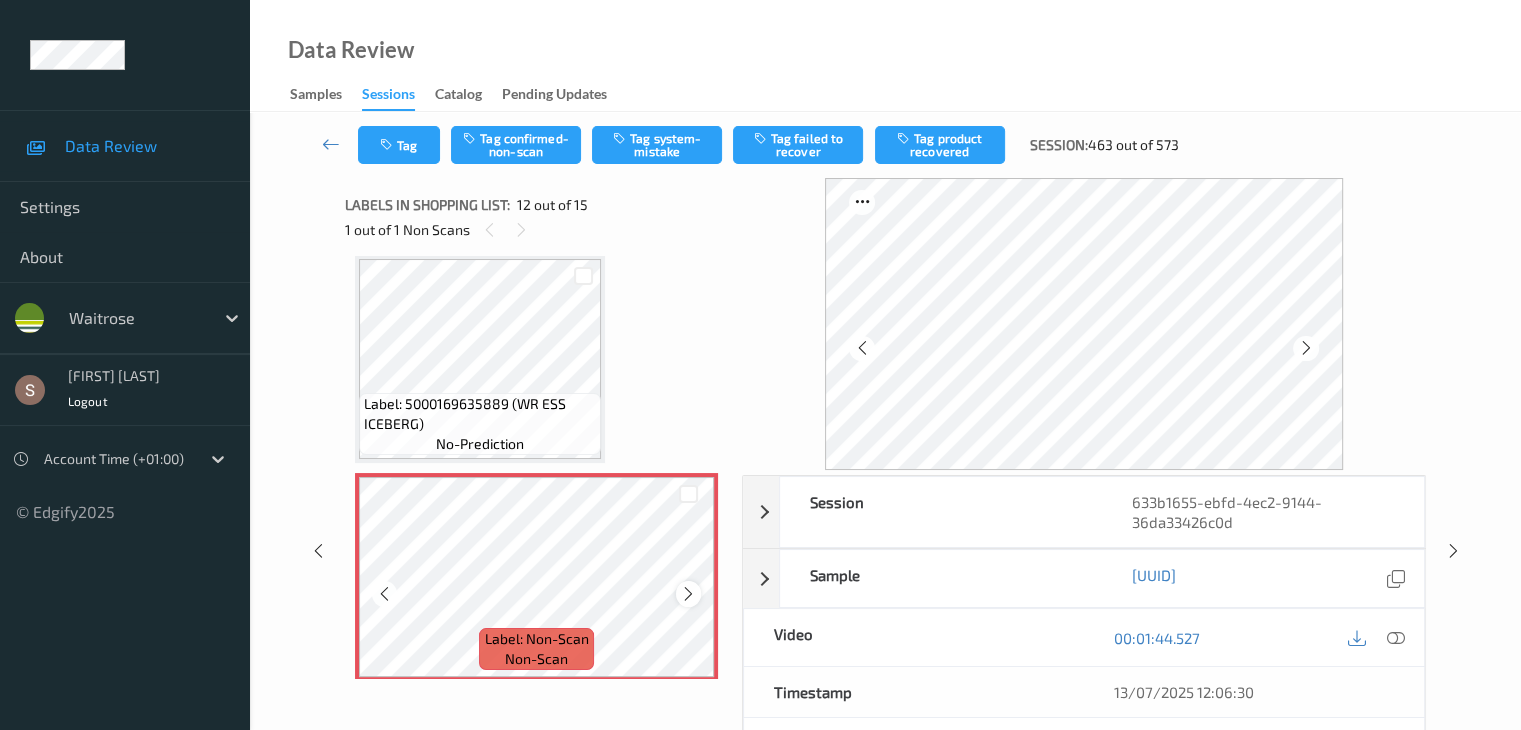 click at bounding box center (688, 594) 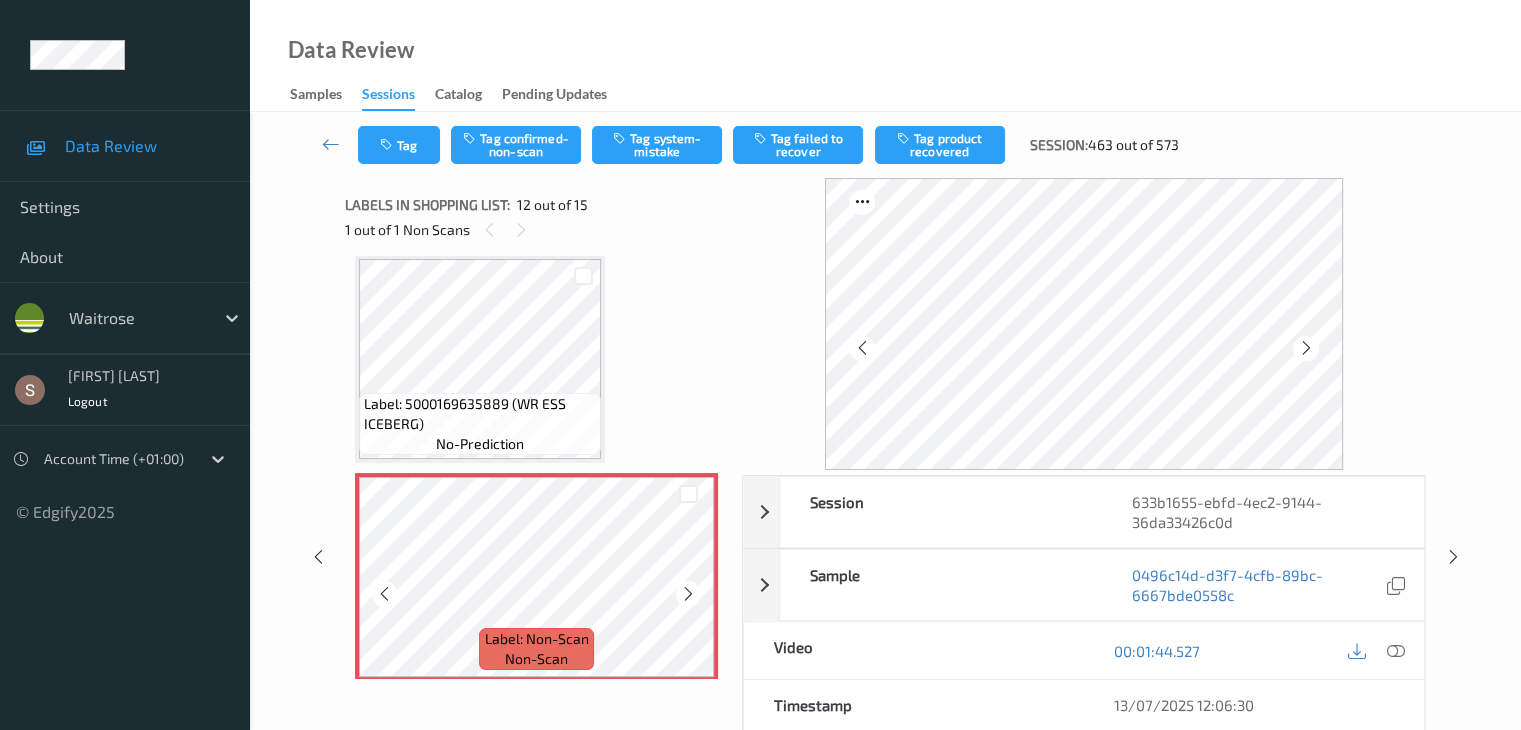 click at bounding box center (688, 593) 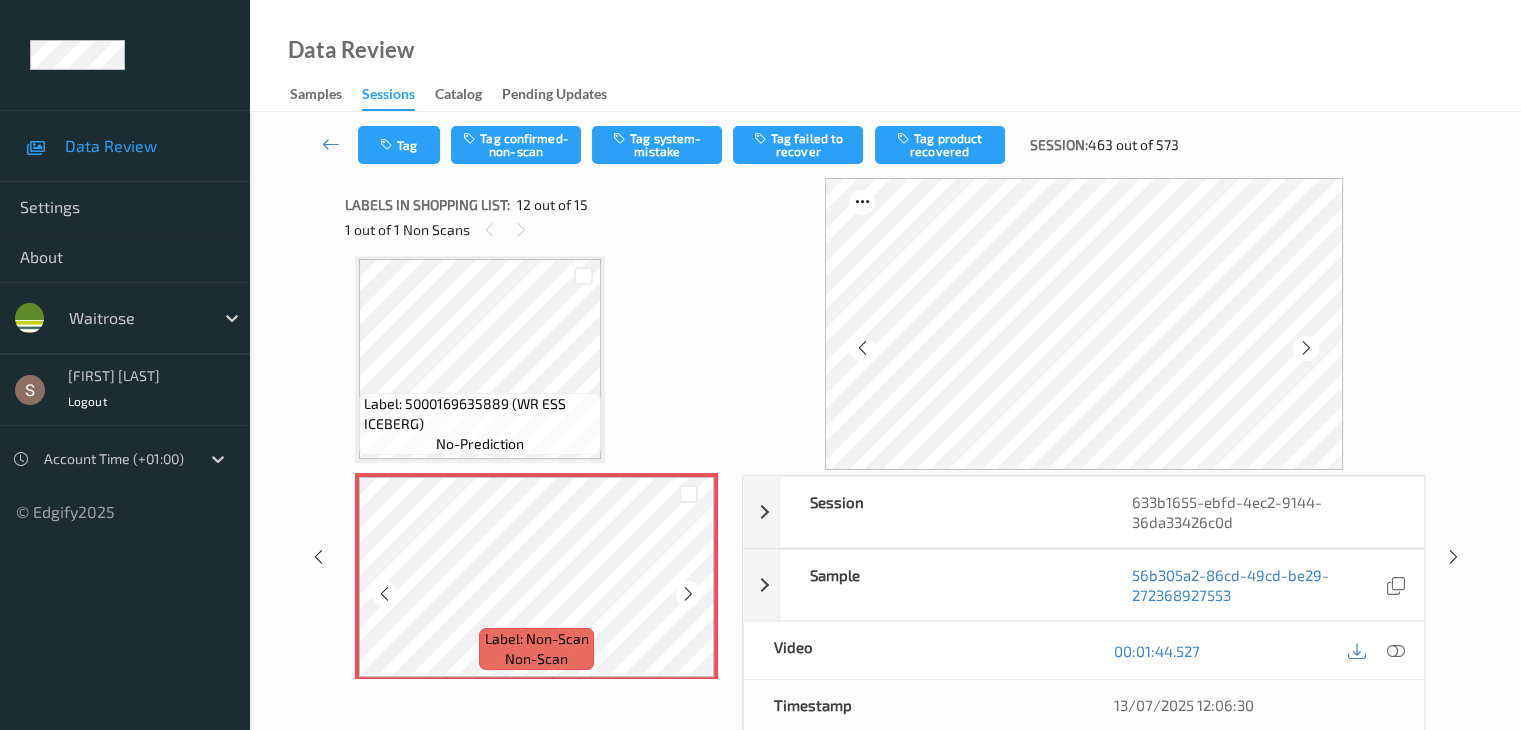 click at bounding box center [688, 593] 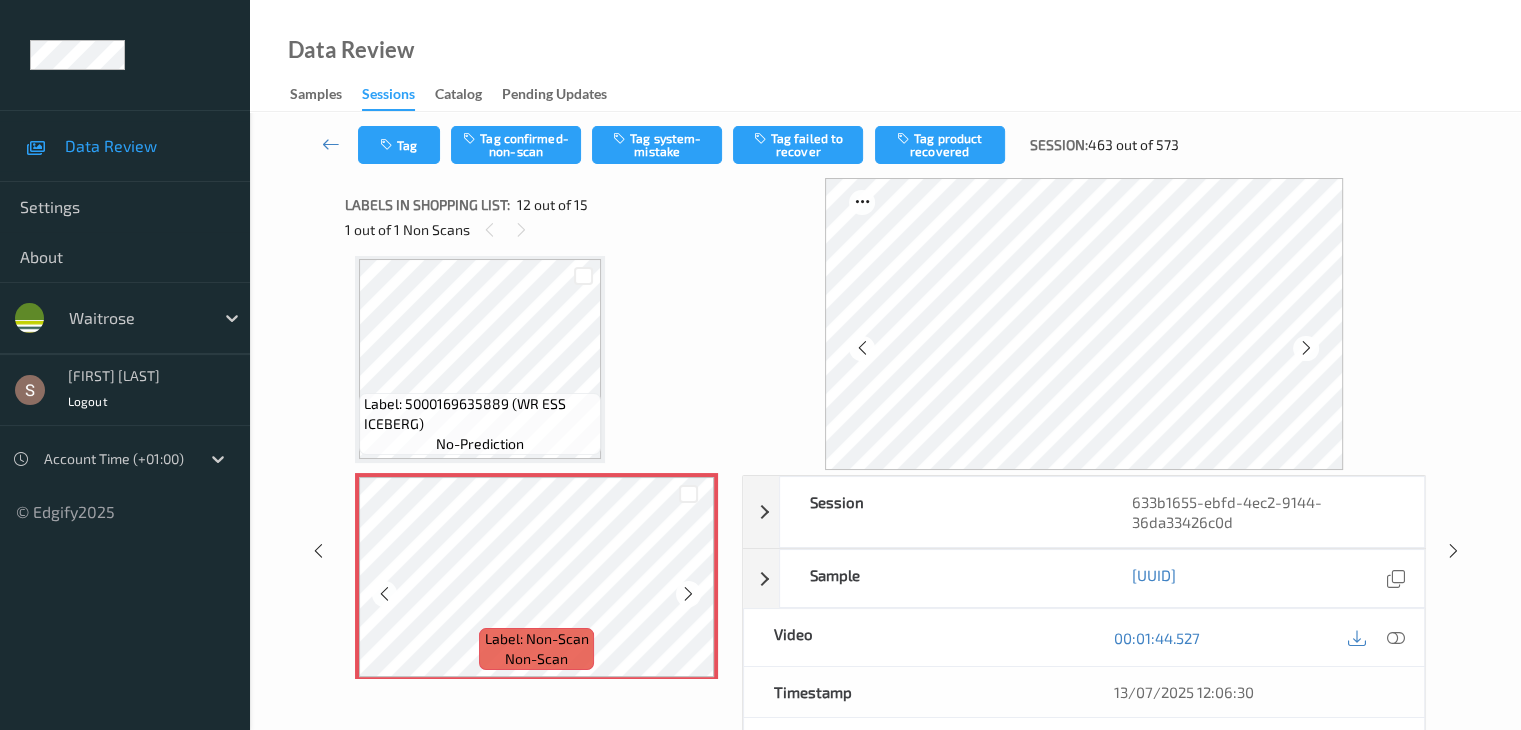 click at bounding box center [688, 593] 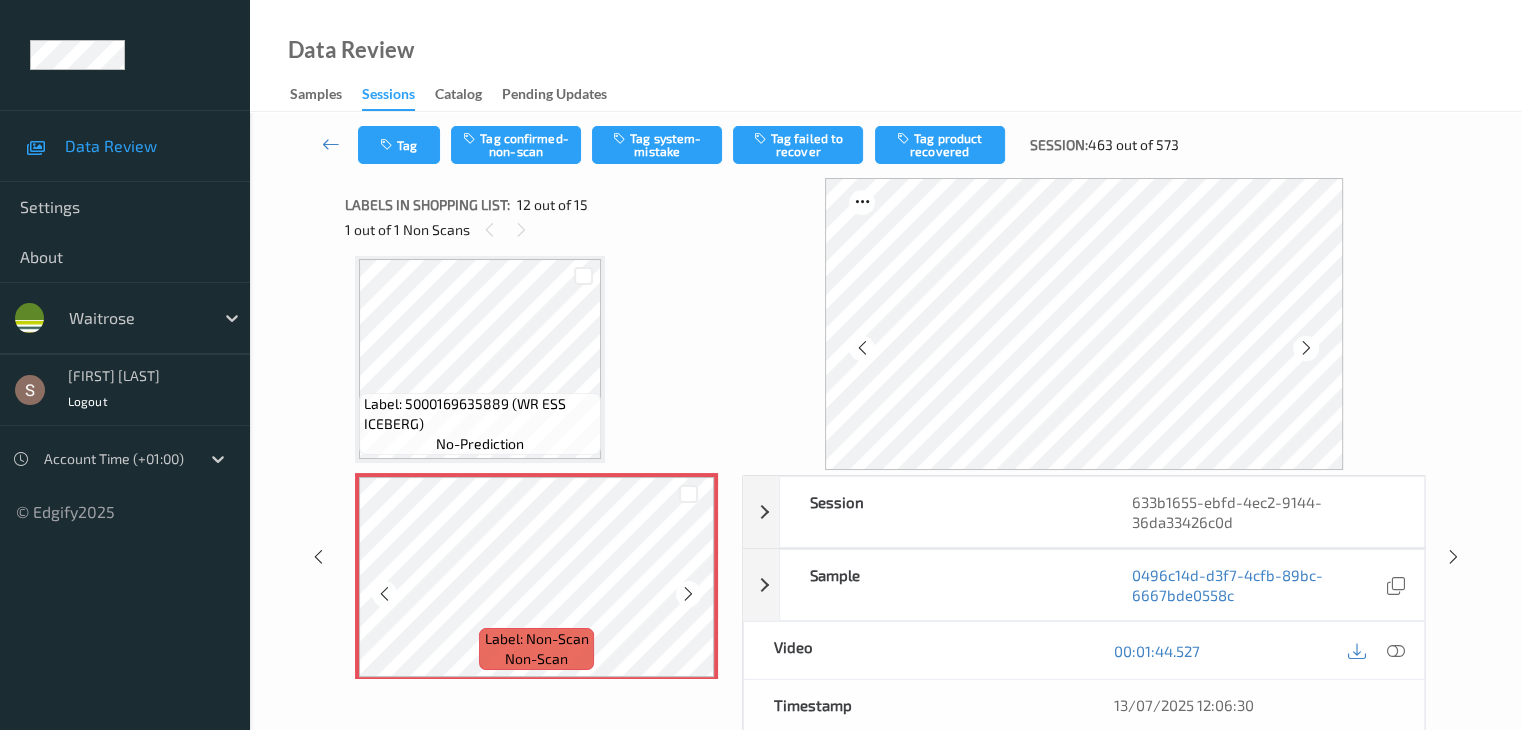 click at bounding box center (688, 593) 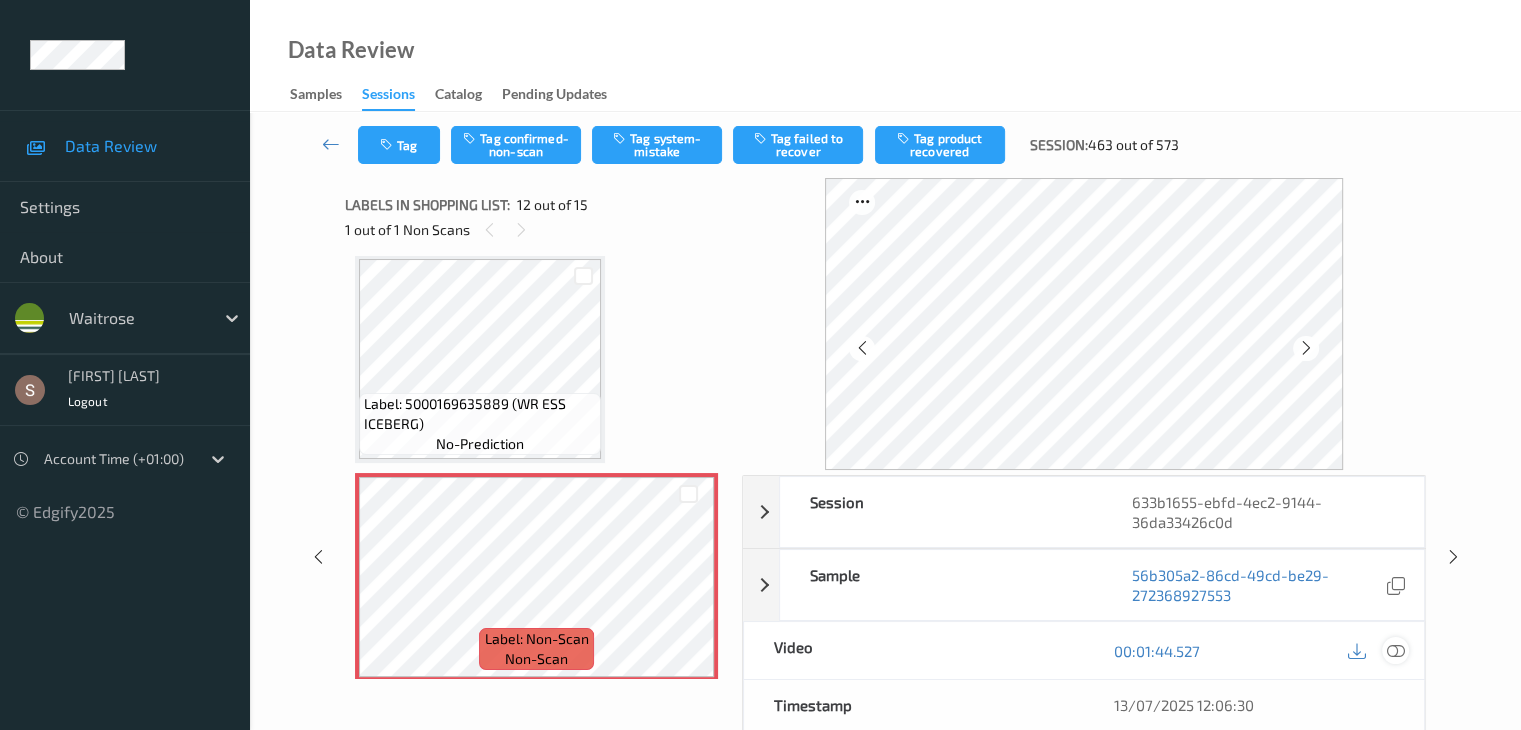click at bounding box center (1395, 651) 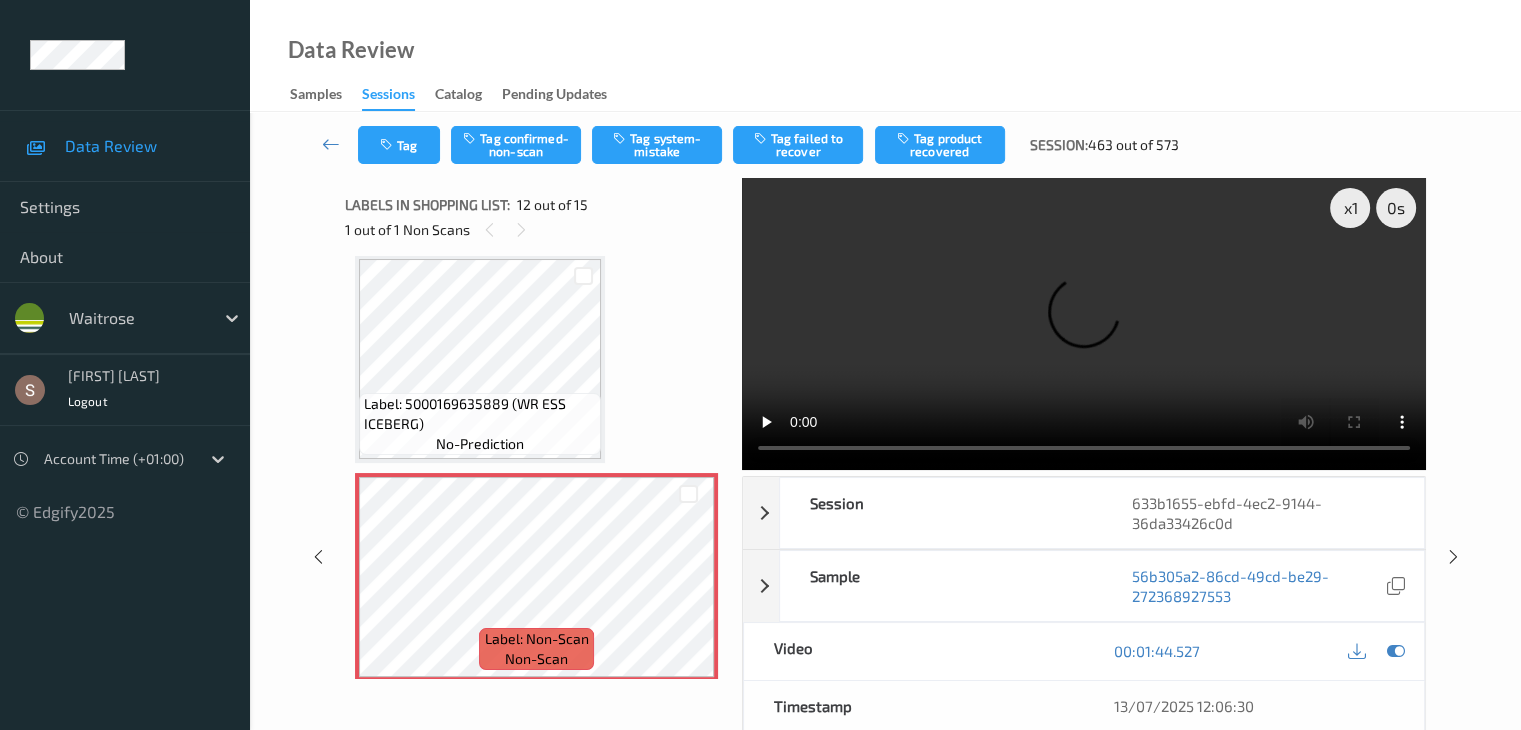 click at bounding box center (1084, 324) 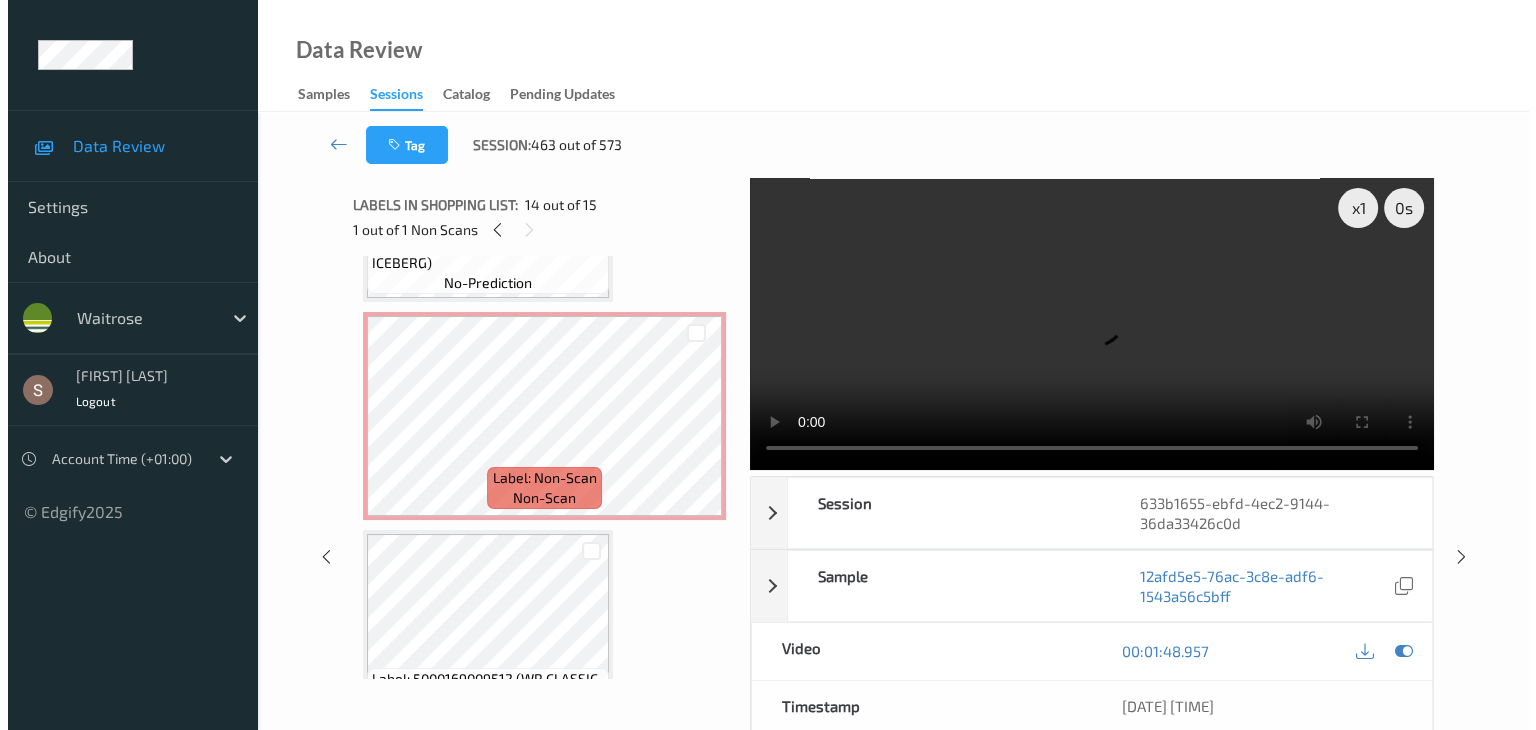 scroll, scrollTop: 2291, scrollLeft: 0, axis: vertical 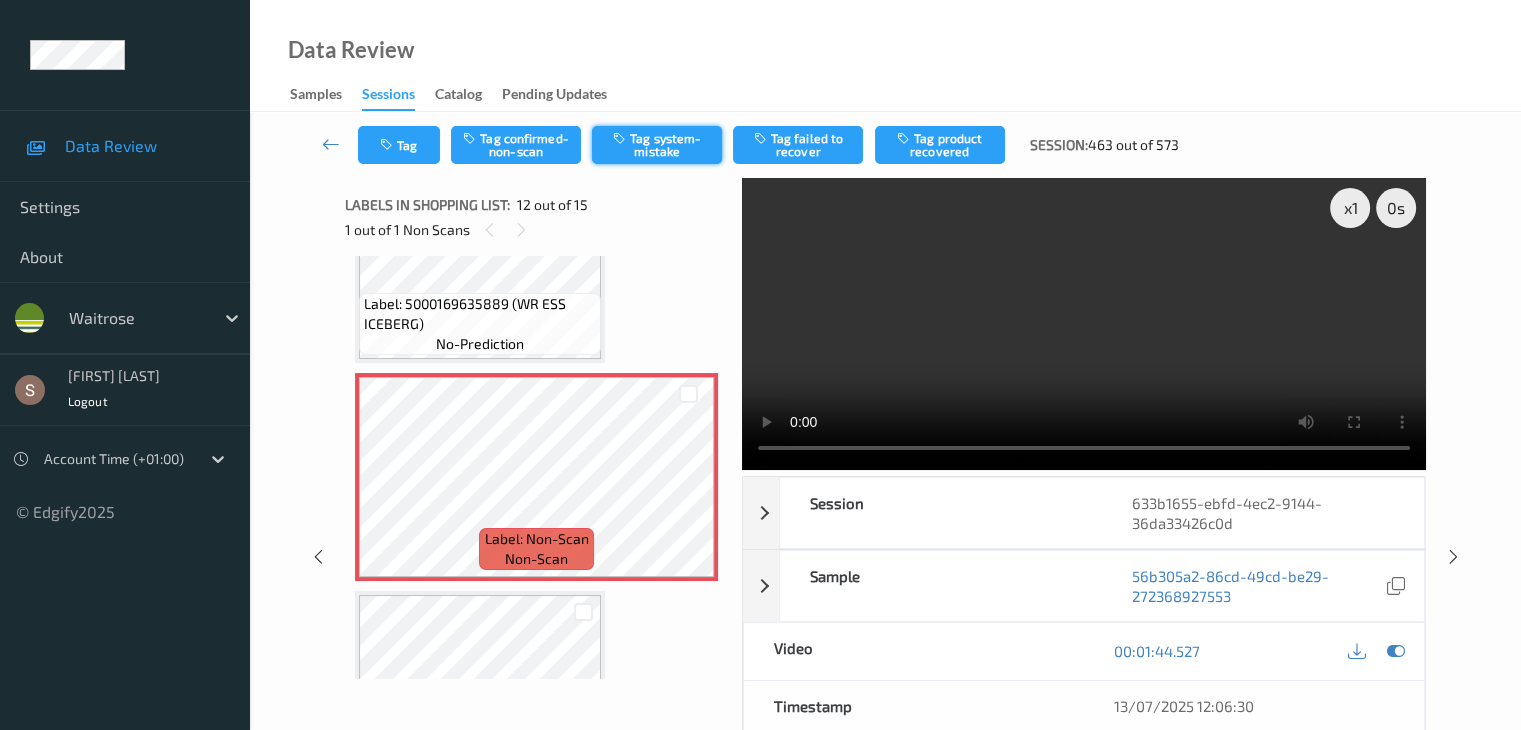 click on "Tag   system-mistake" at bounding box center [657, 145] 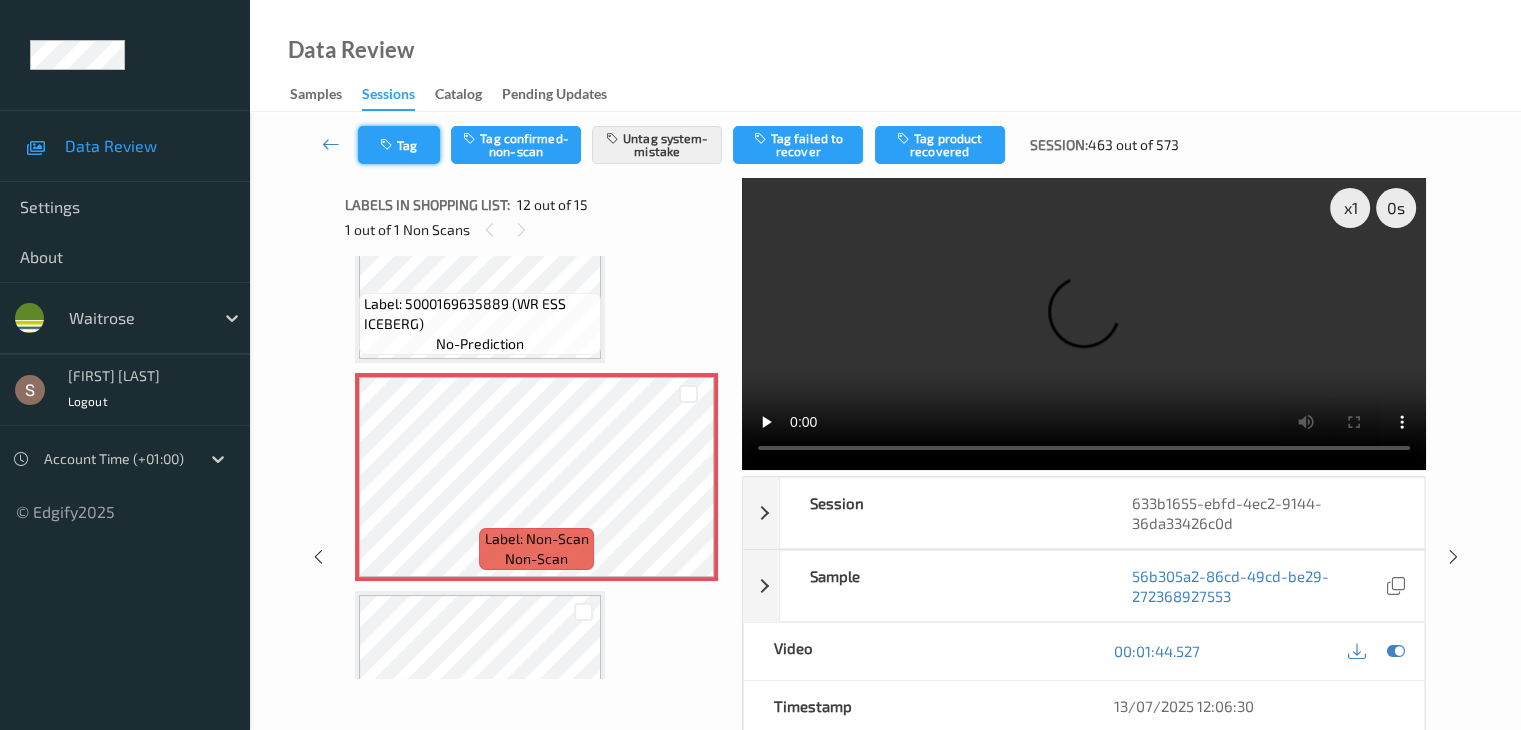 click on "Tag" at bounding box center [399, 145] 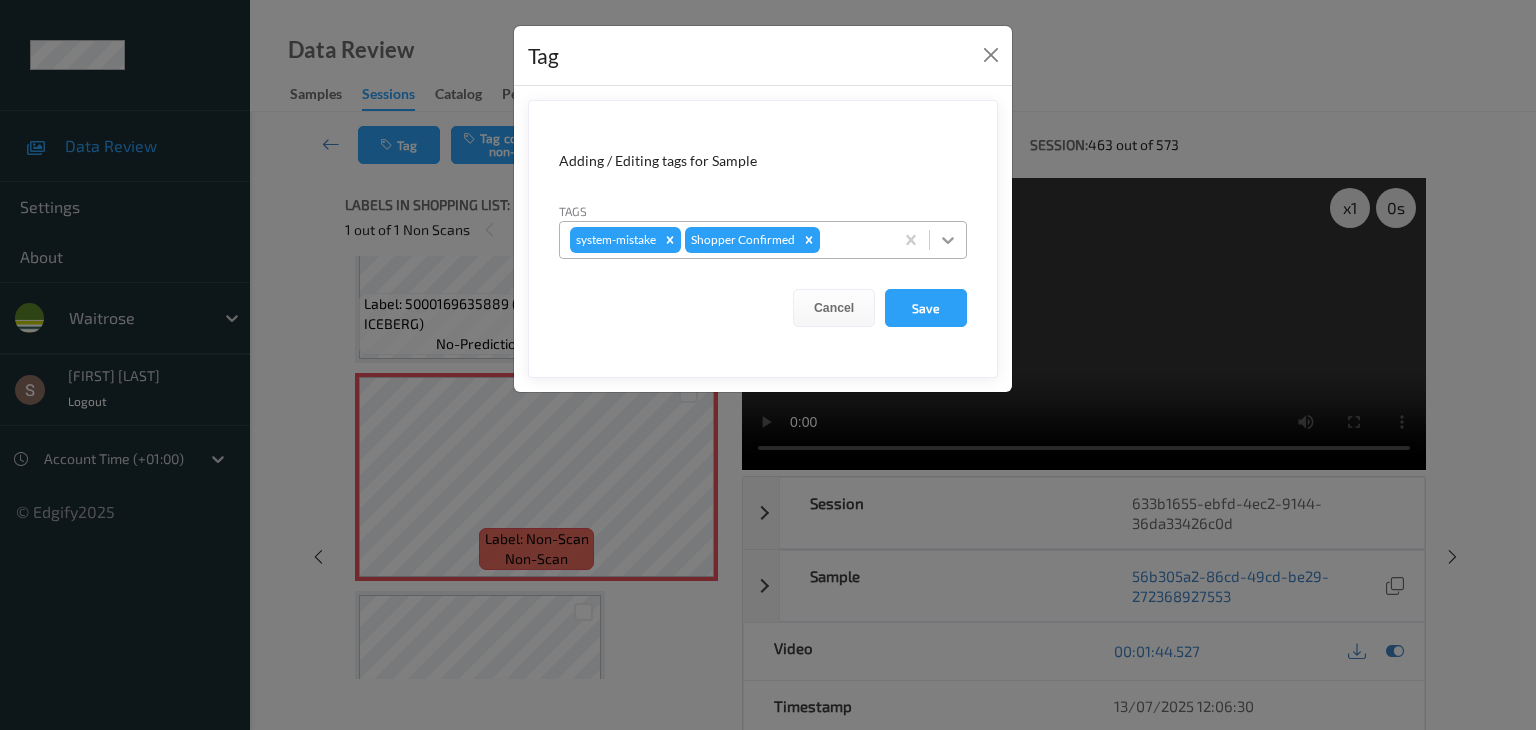 click 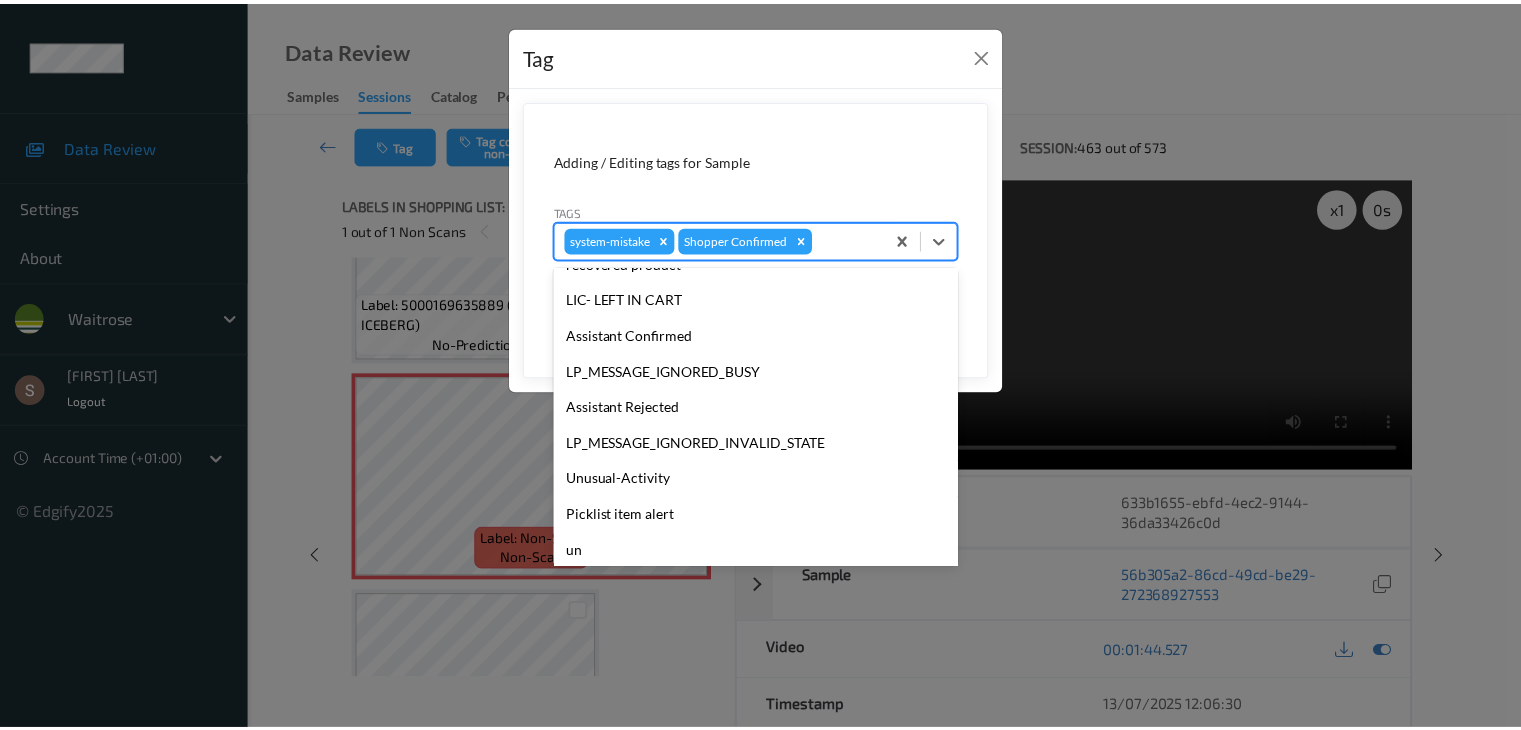 scroll, scrollTop: 356, scrollLeft: 0, axis: vertical 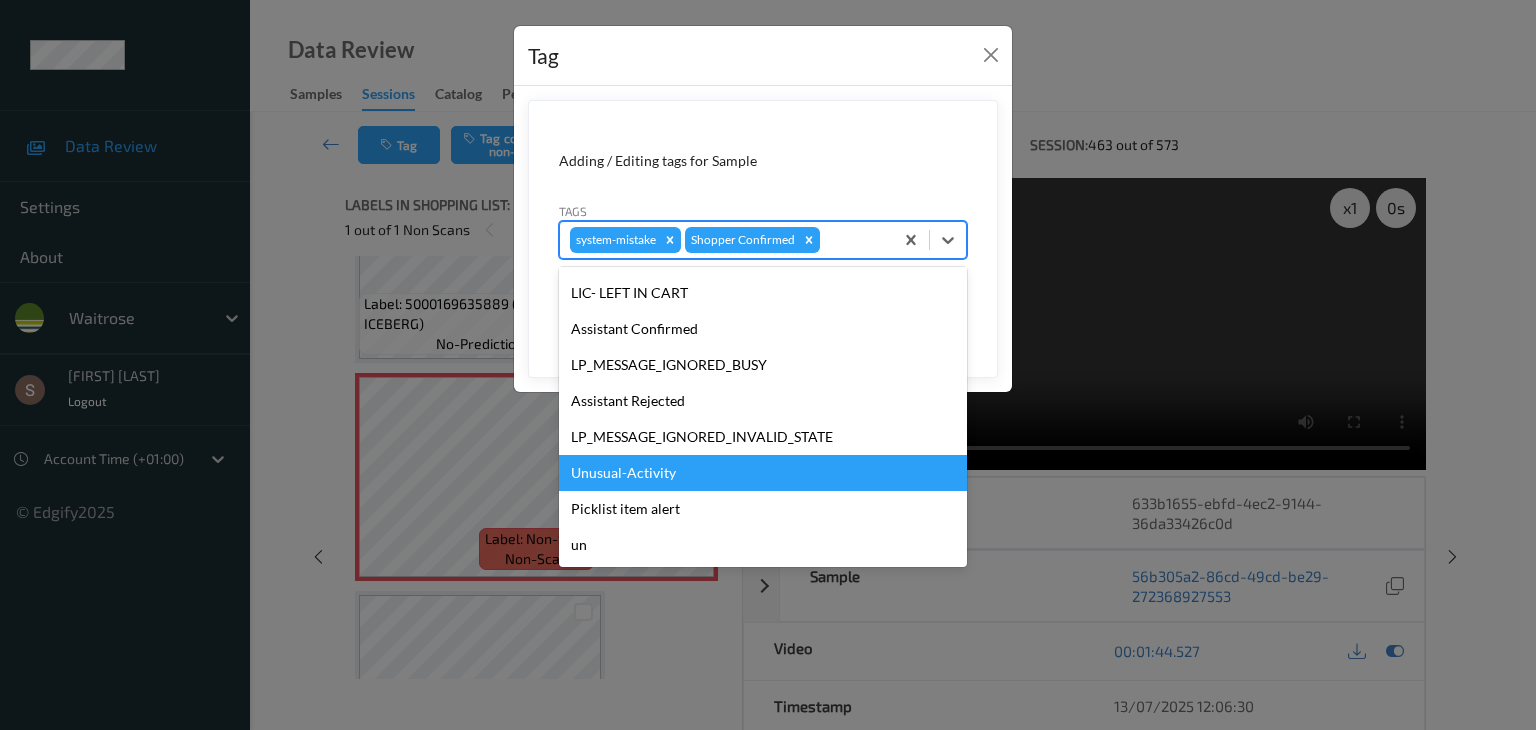 click on "Unusual-Activity" at bounding box center (763, 473) 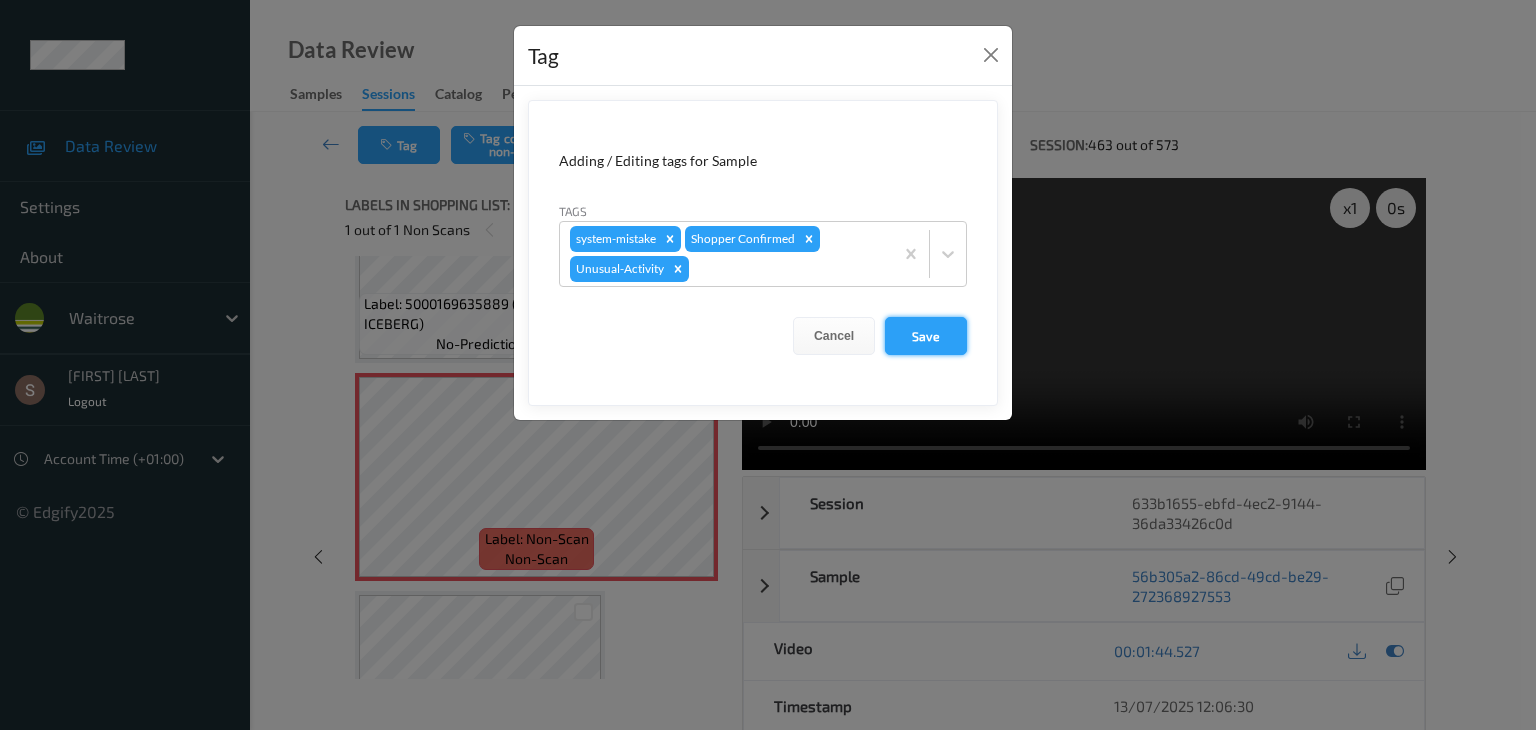 click on "Save" at bounding box center (926, 336) 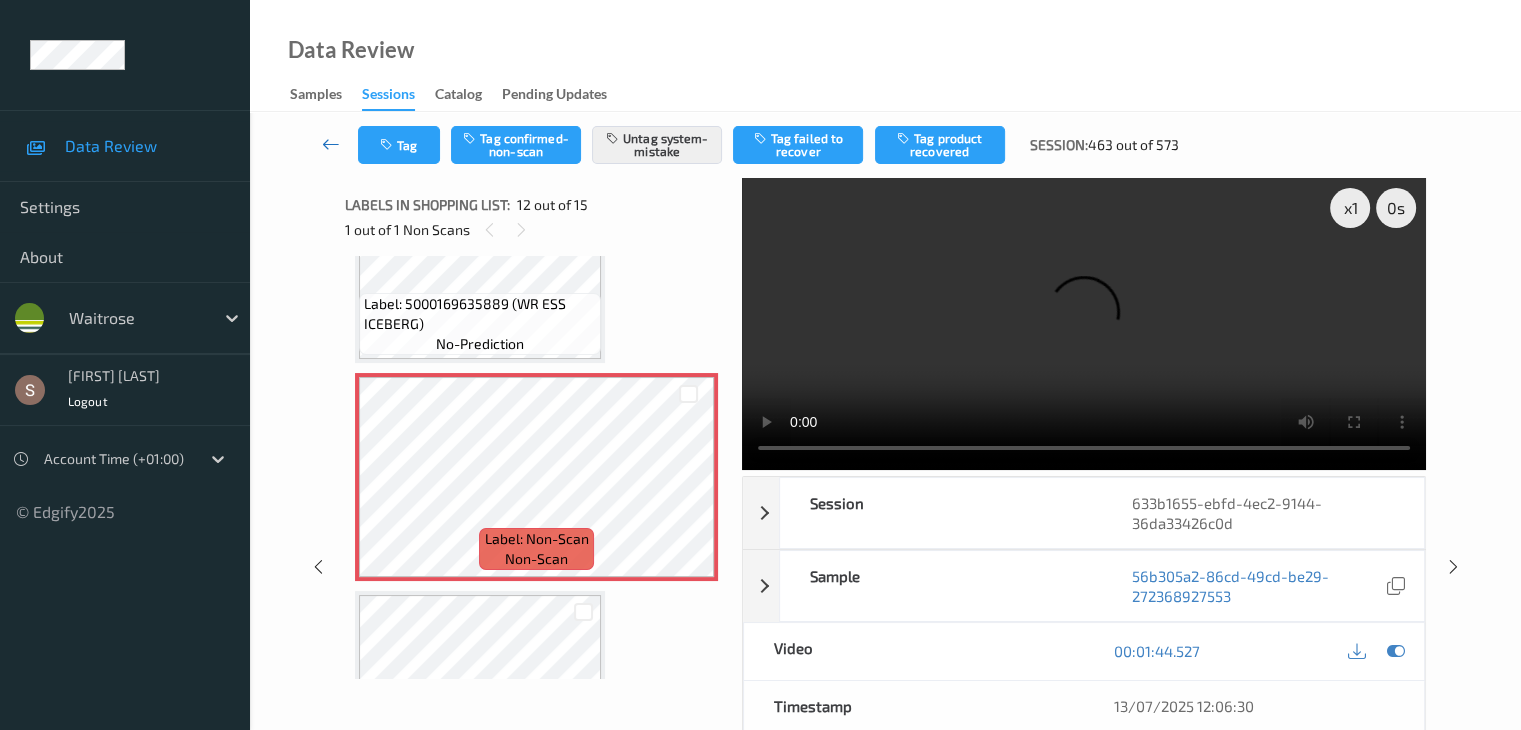 click at bounding box center [331, 144] 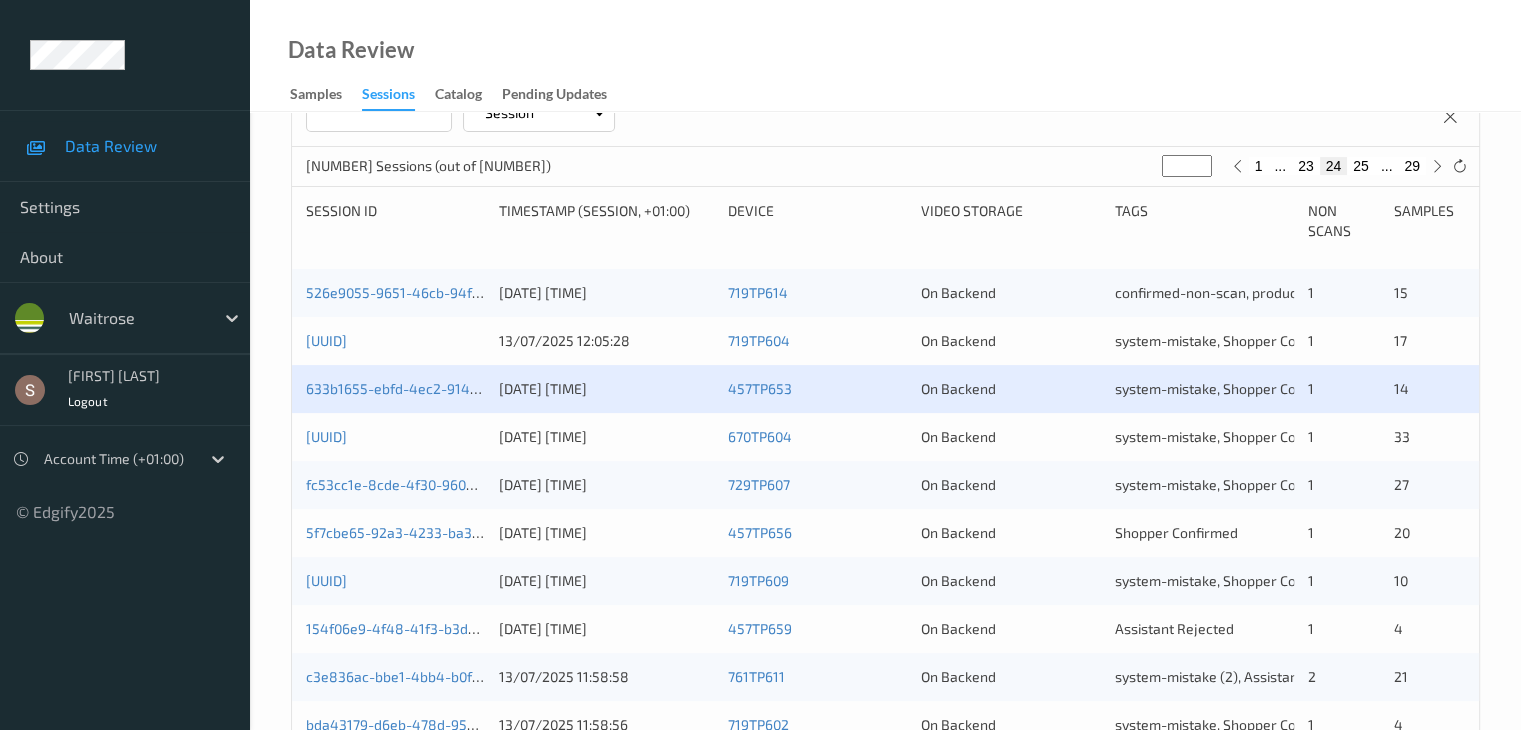 scroll, scrollTop: 400, scrollLeft: 0, axis: vertical 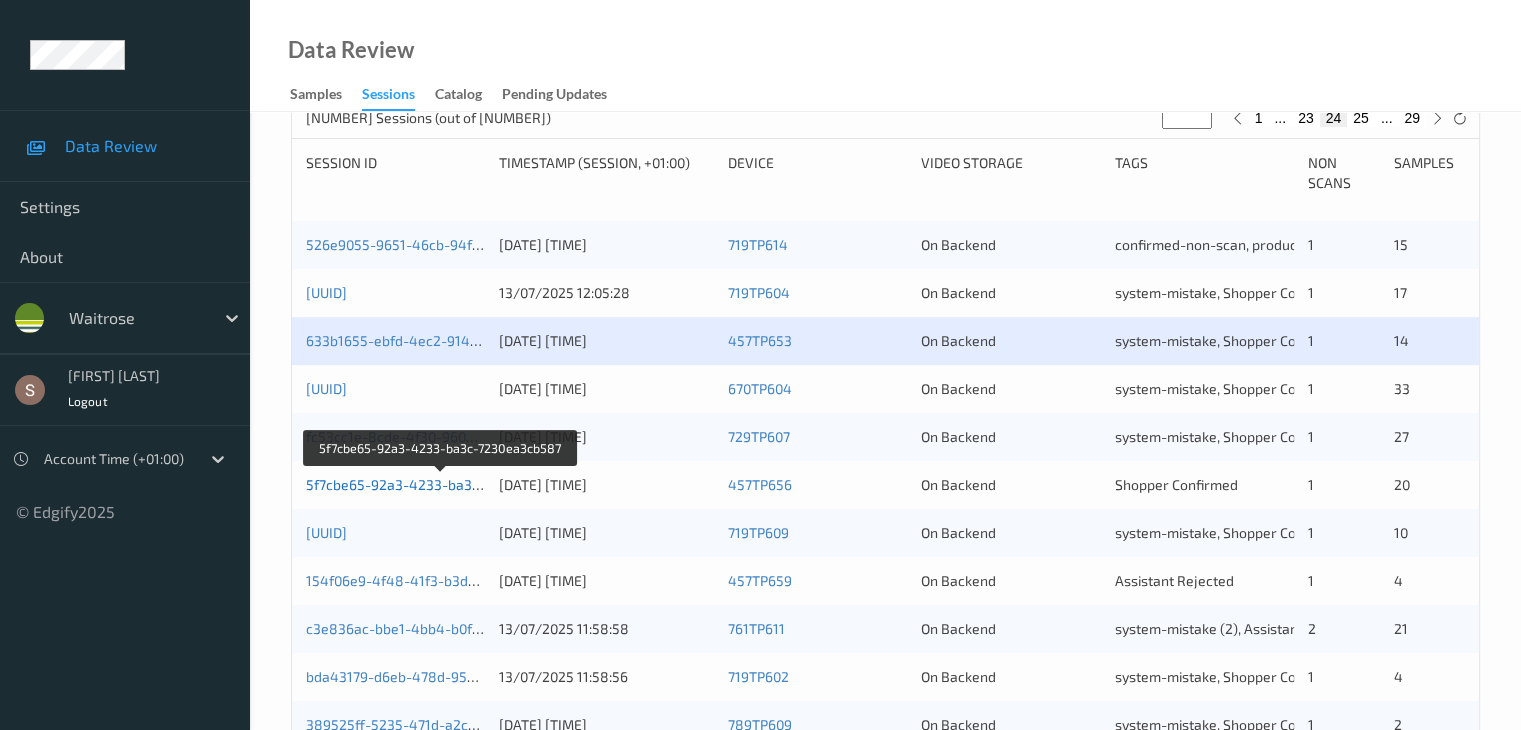 click on "5f7cbe65-92a3-4233-ba3c-7230ea3cb587" at bounding box center (442, 484) 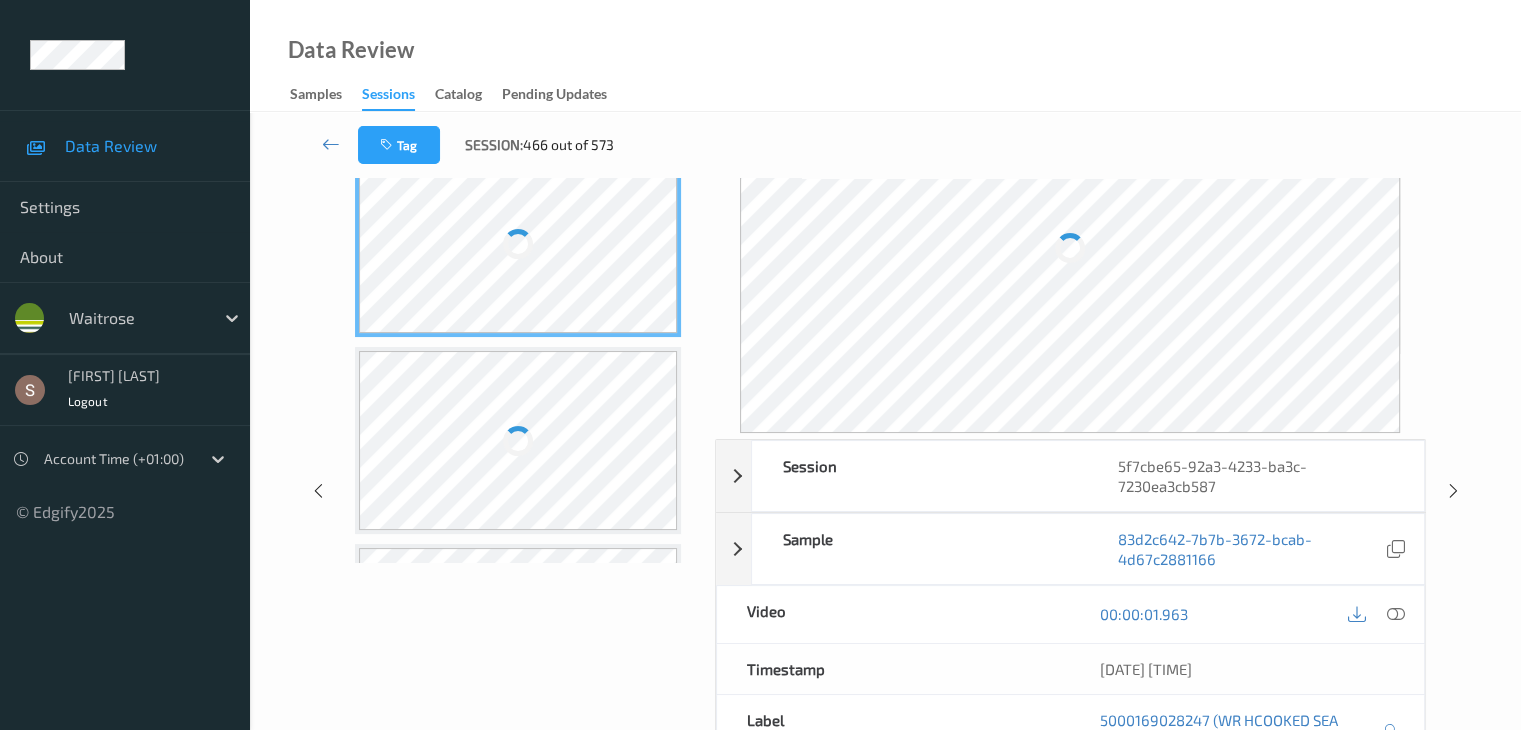 scroll, scrollTop: 0, scrollLeft: 0, axis: both 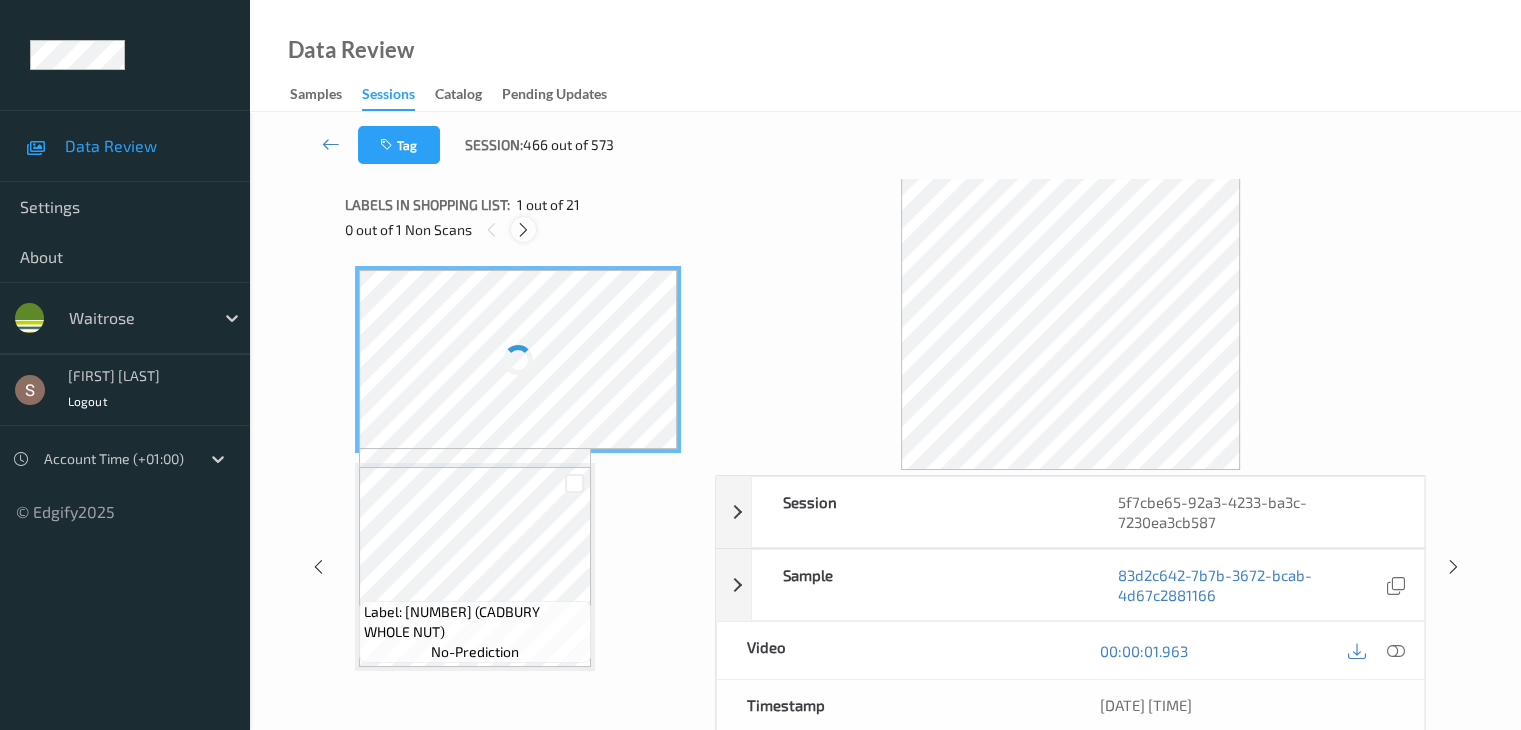 click at bounding box center (523, 230) 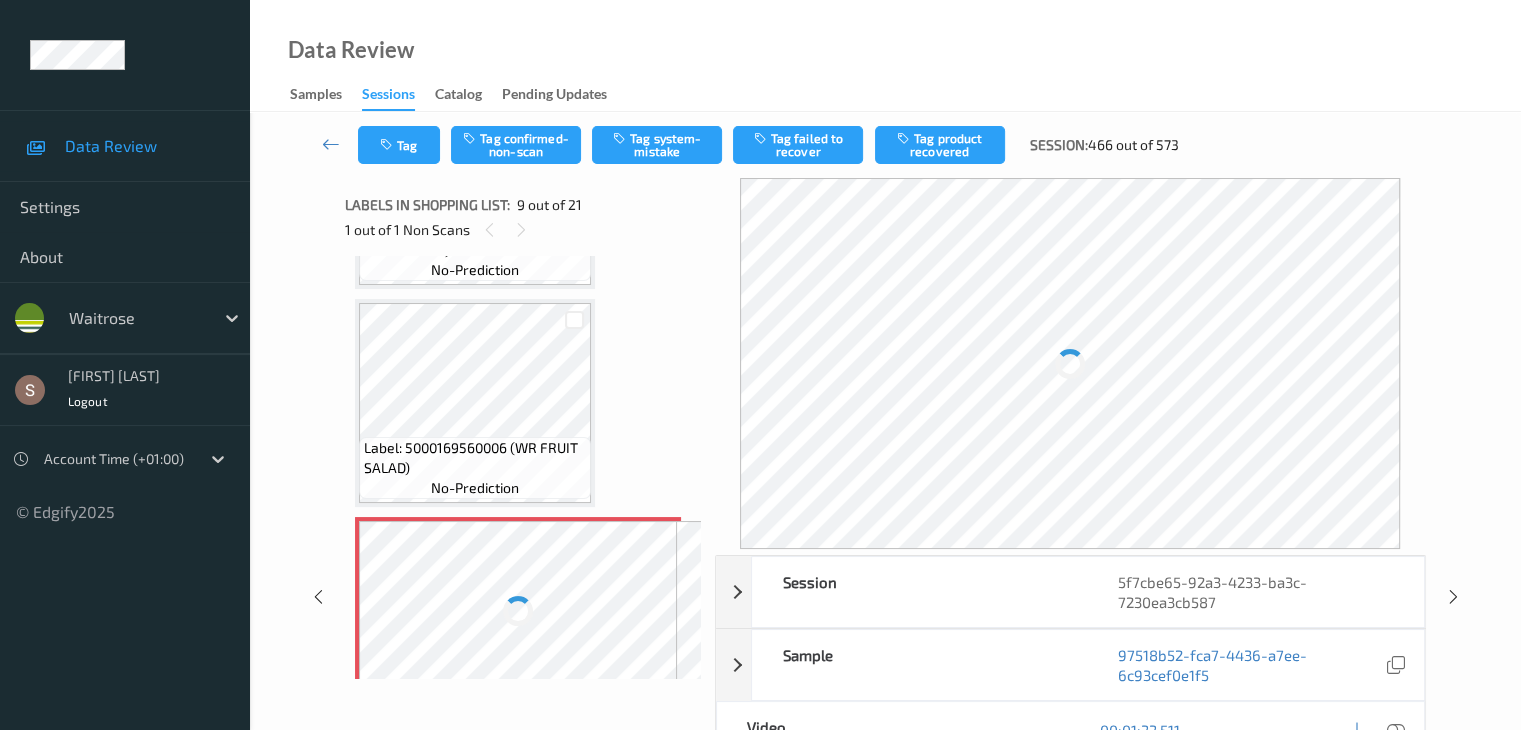 scroll, scrollTop: 1515, scrollLeft: 0, axis: vertical 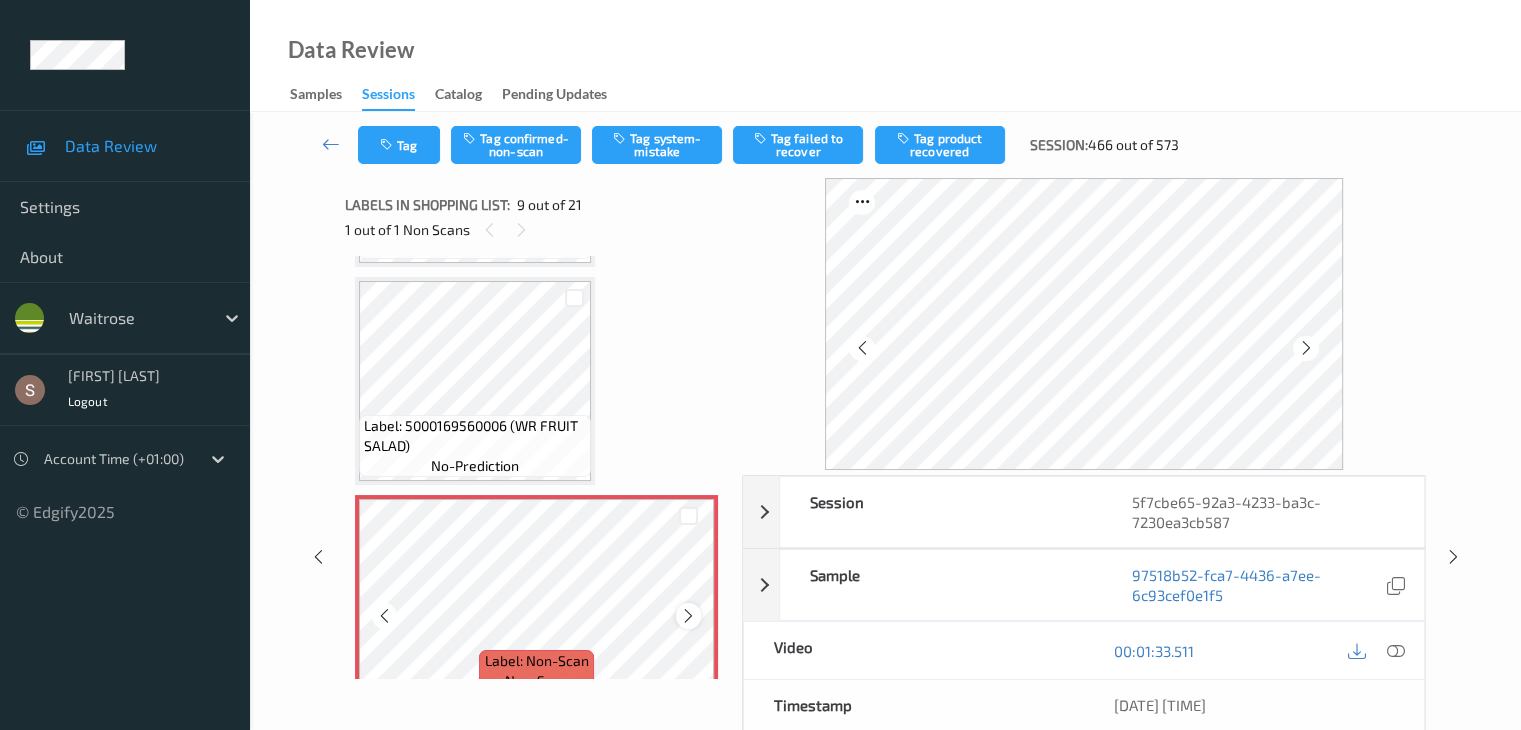 click at bounding box center (688, 616) 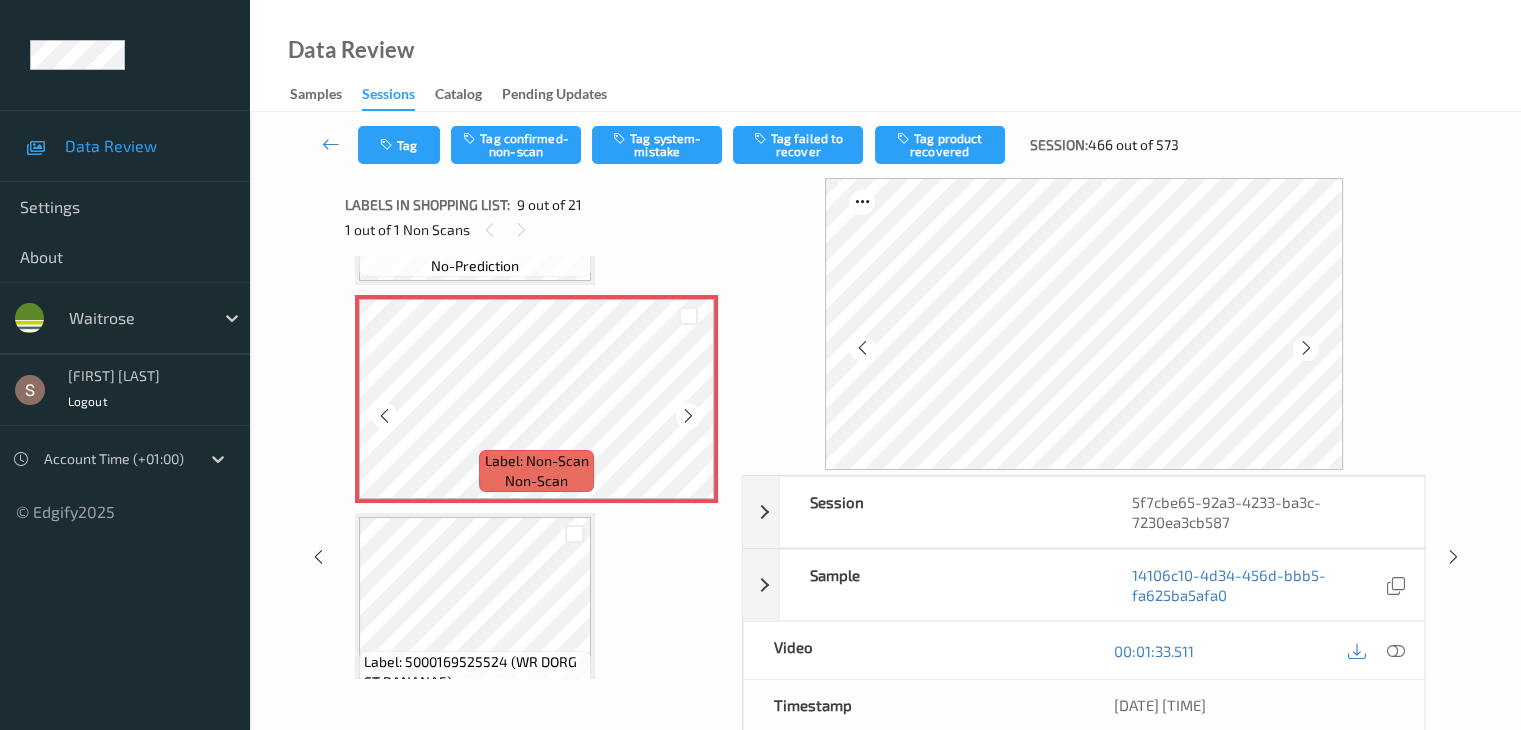 scroll, scrollTop: 1815, scrollLeft: 0, axis: vertical 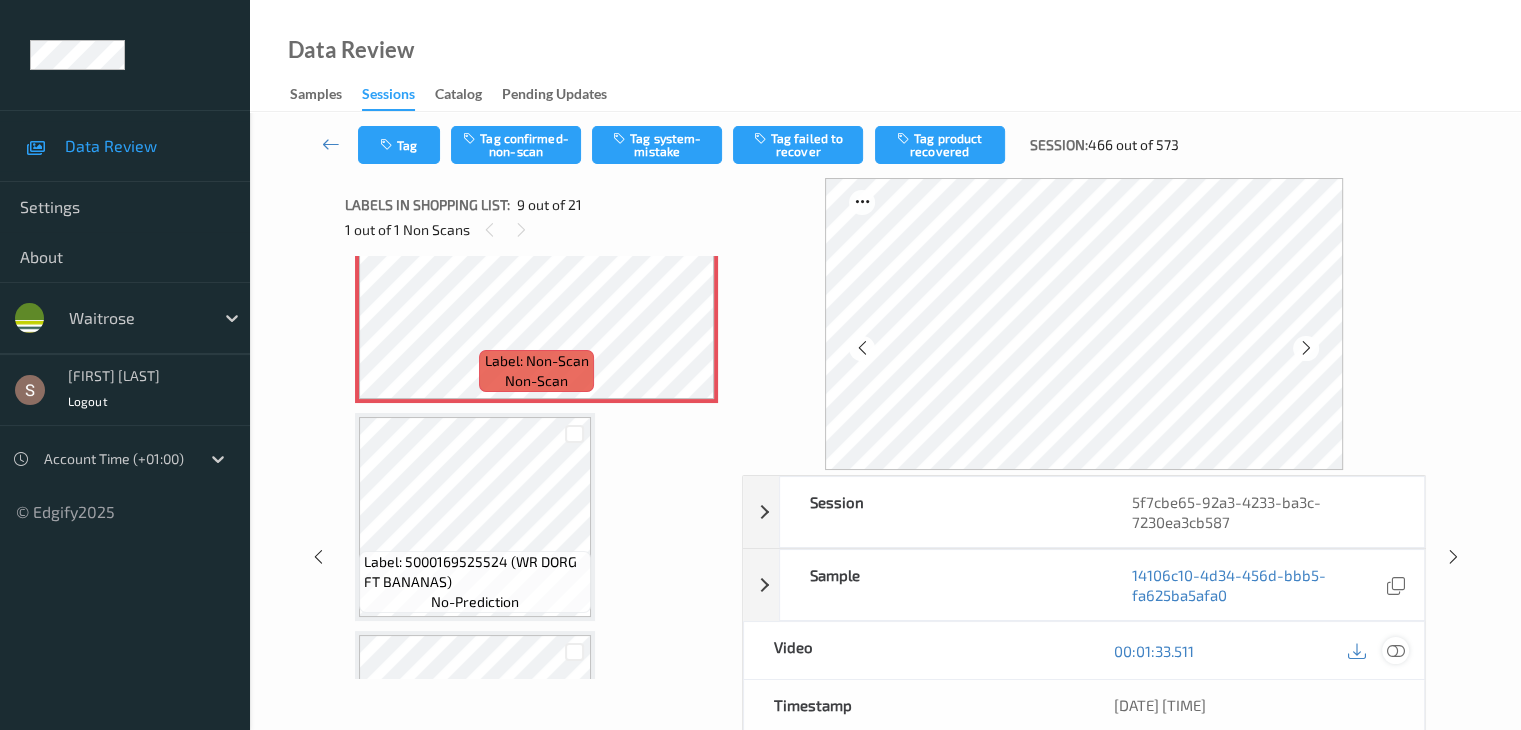 click at bounding box center [1395, 651] 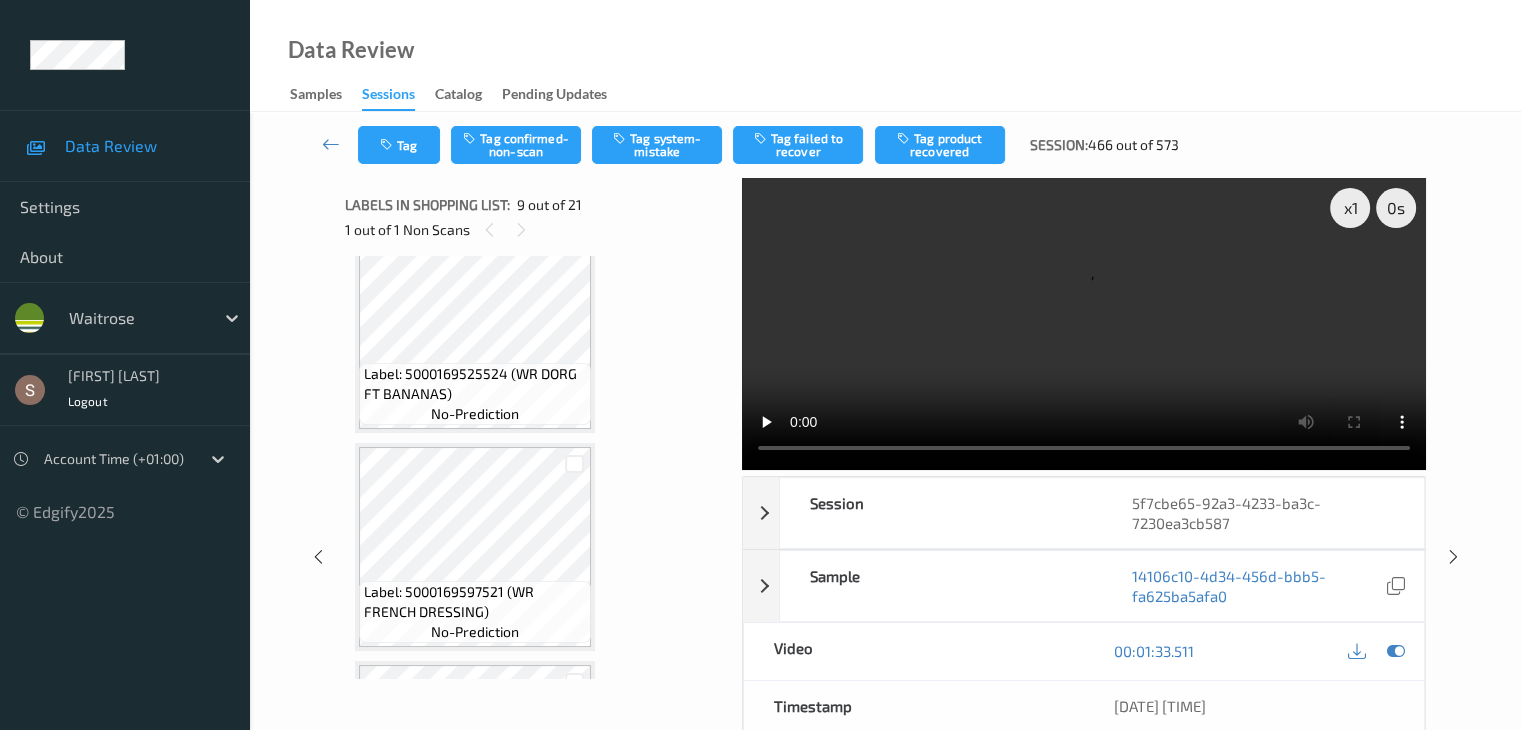 scroll, scrollTop: 2015, scrollLeft: 0, axis: vertical 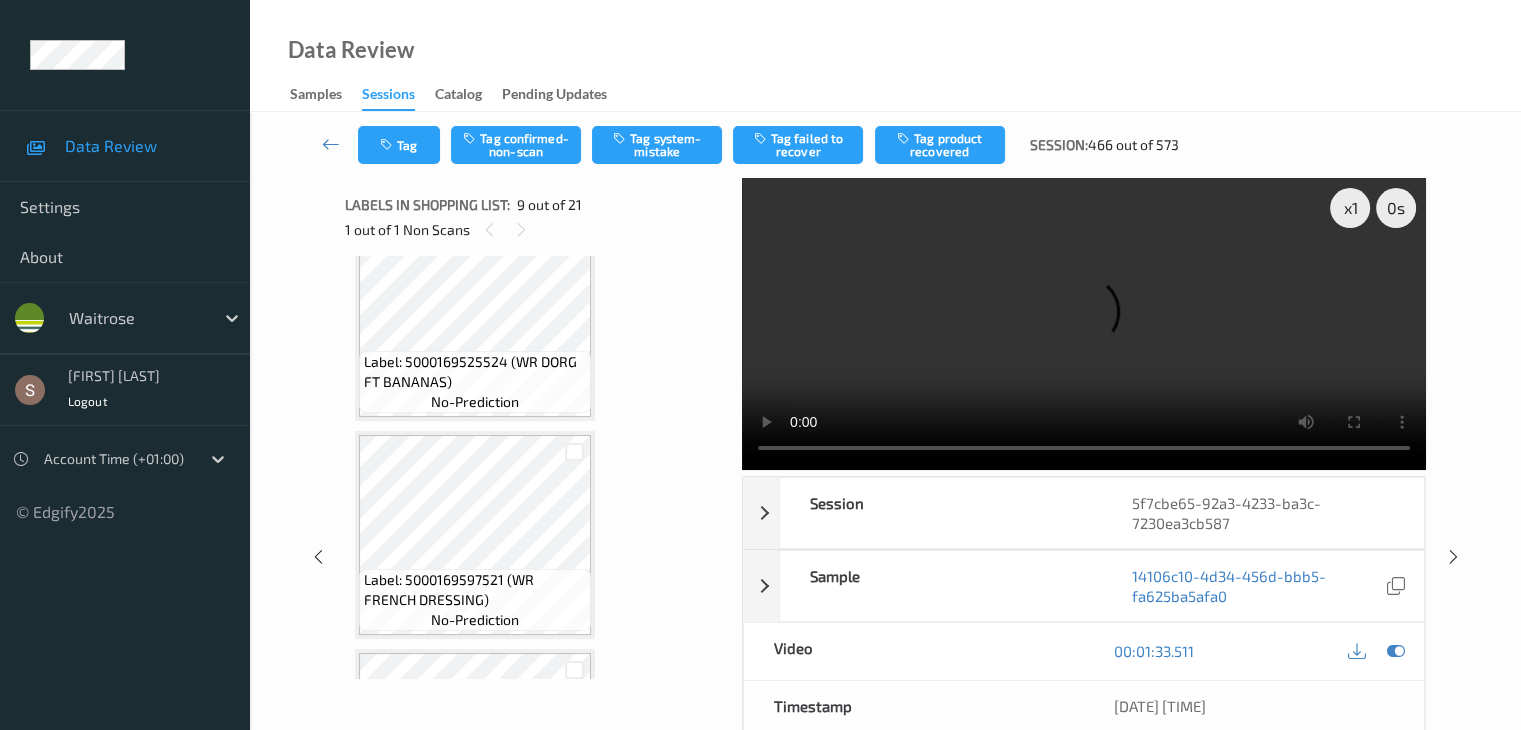 click at bounding box center [1084, 324] 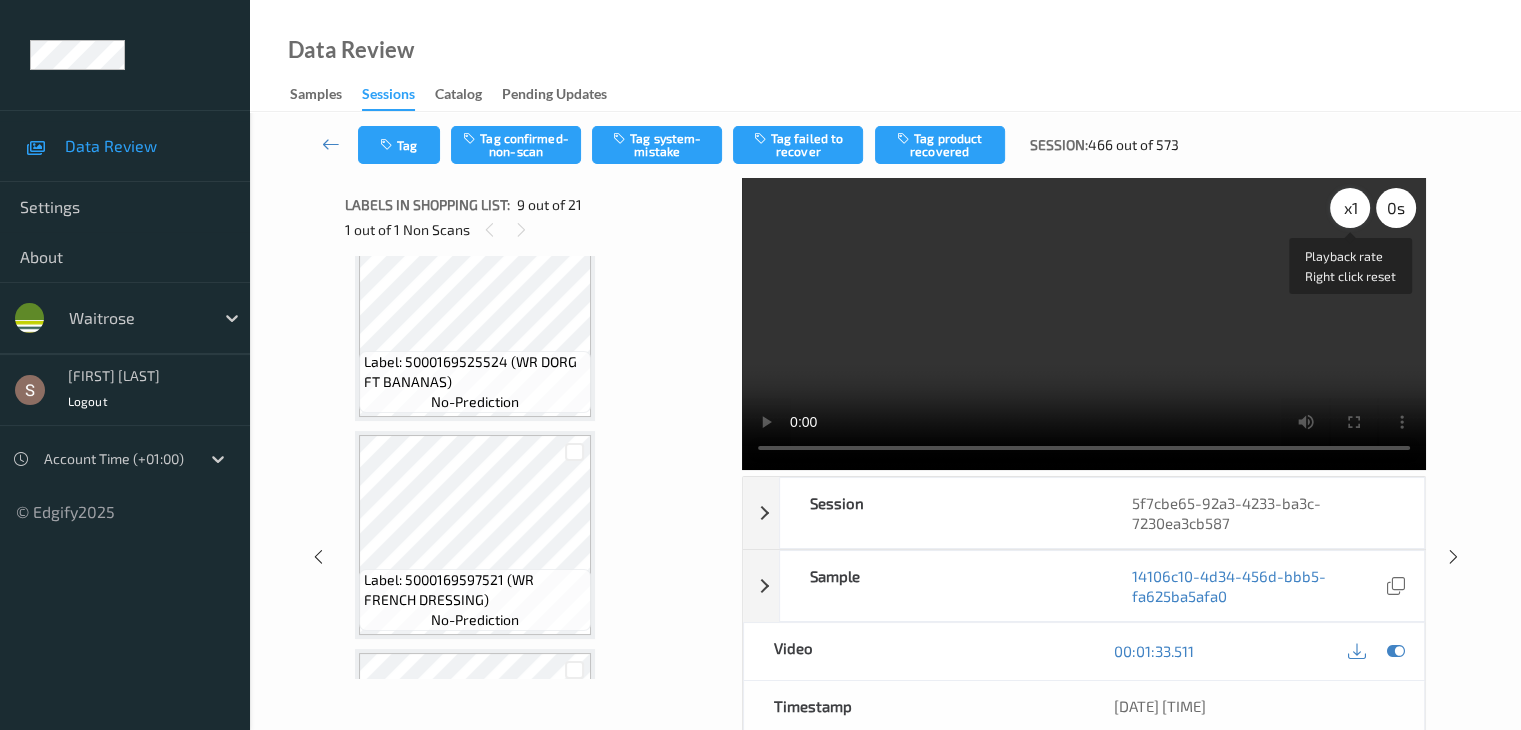 click on "x 1" at bounding box center (1350, 208) 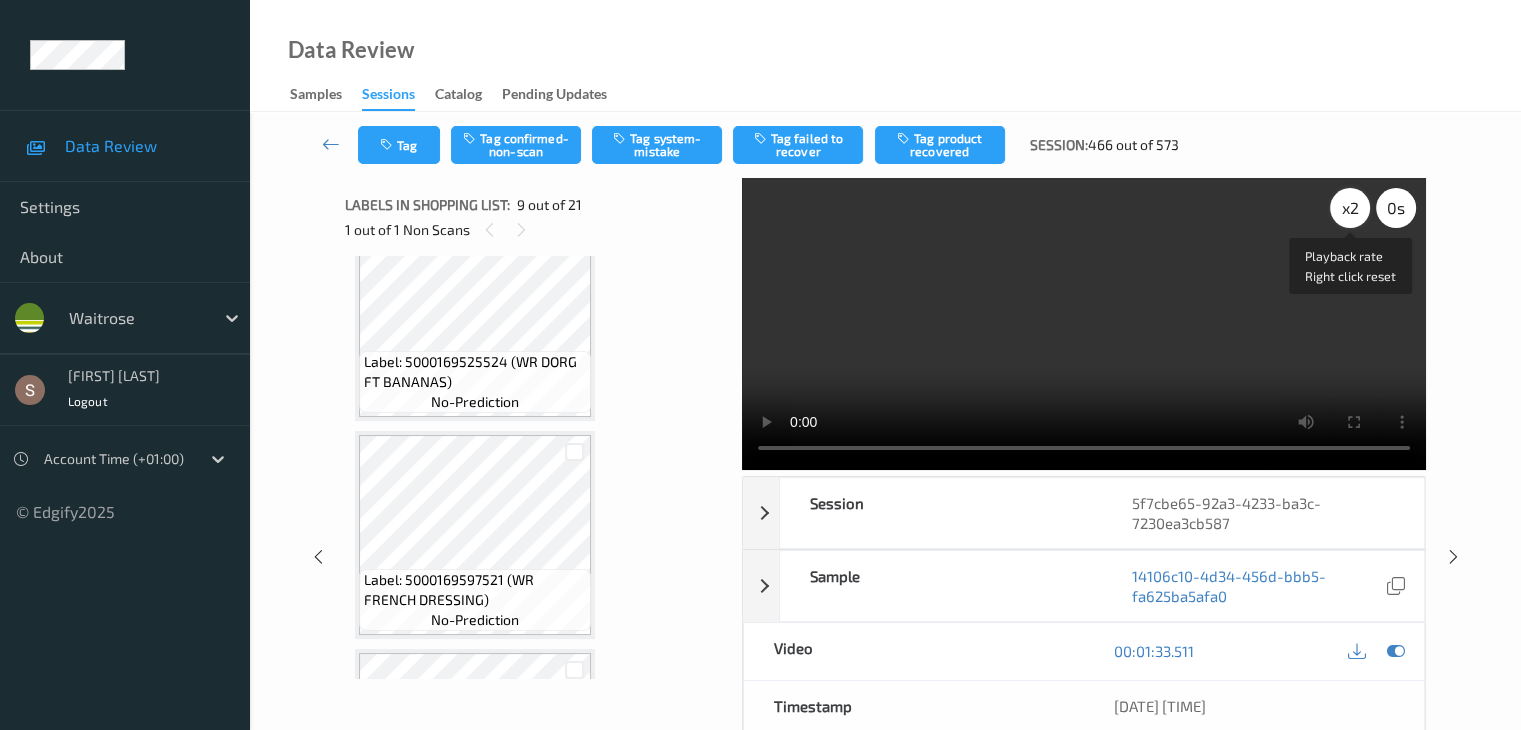 click on "x 2" at bounding box center (1350, 208) 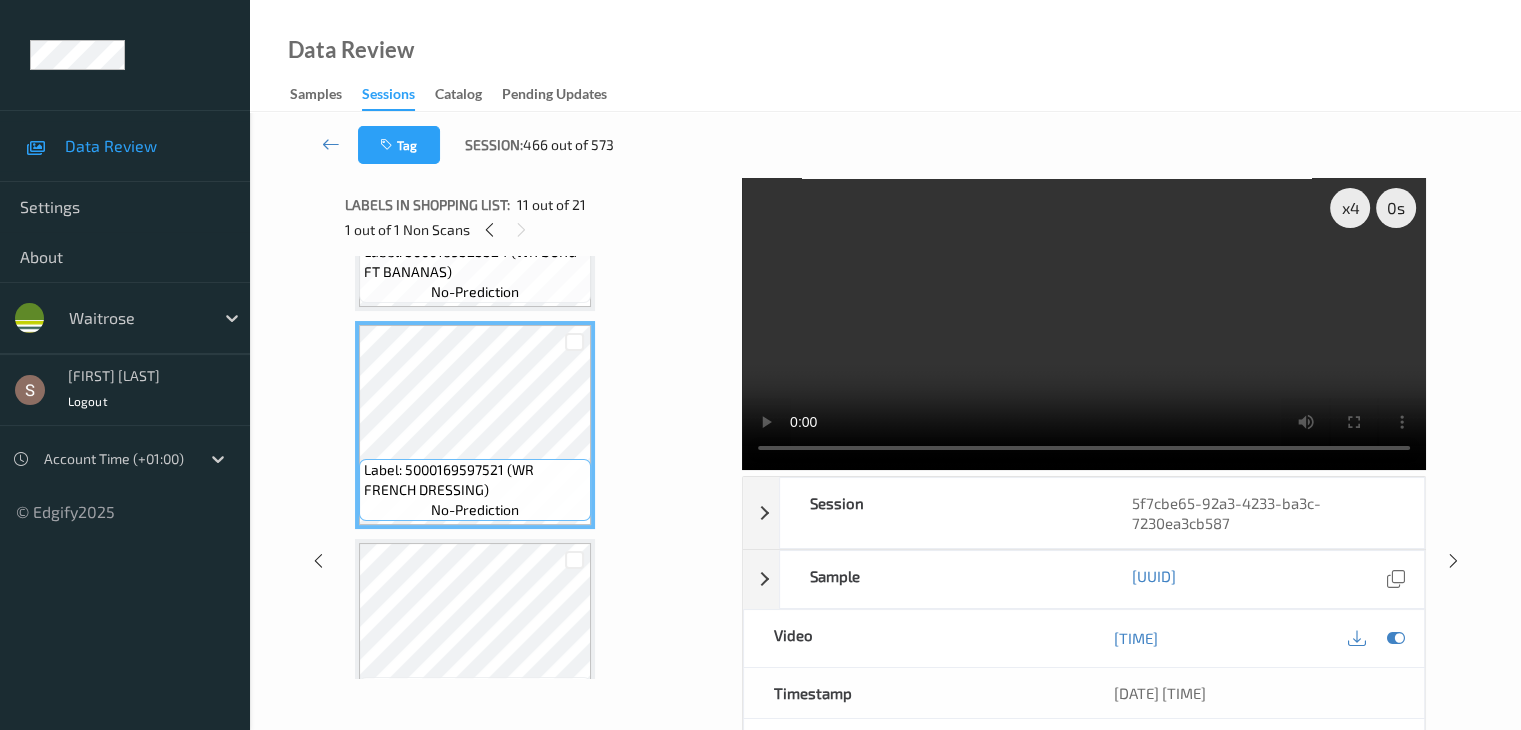 scroll, scrollTop: 2115, scrollLeft: 0, axis: vertical 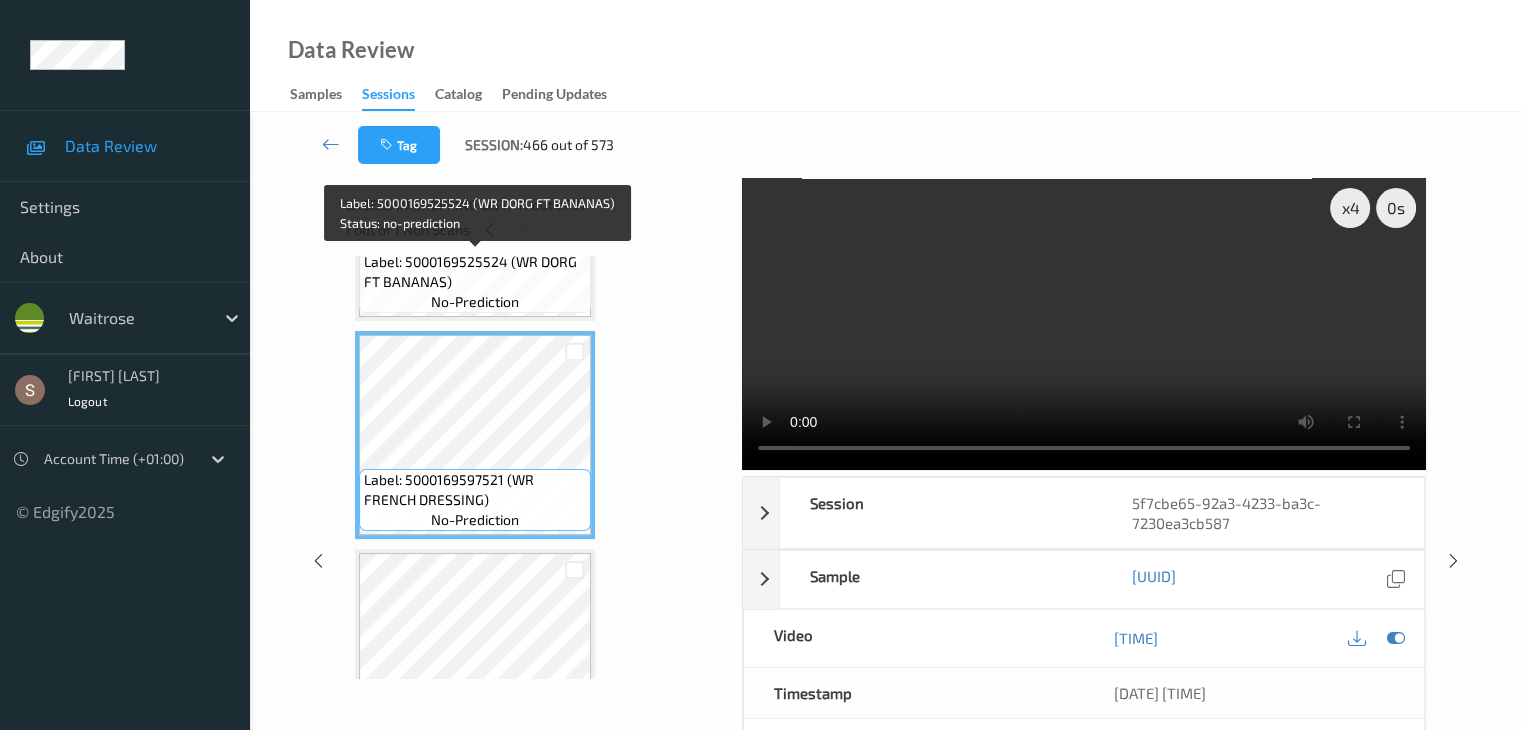 click on "Label: 5000169525524 (WR DORG FT BANANAS)" at bounding box center (475, 272) 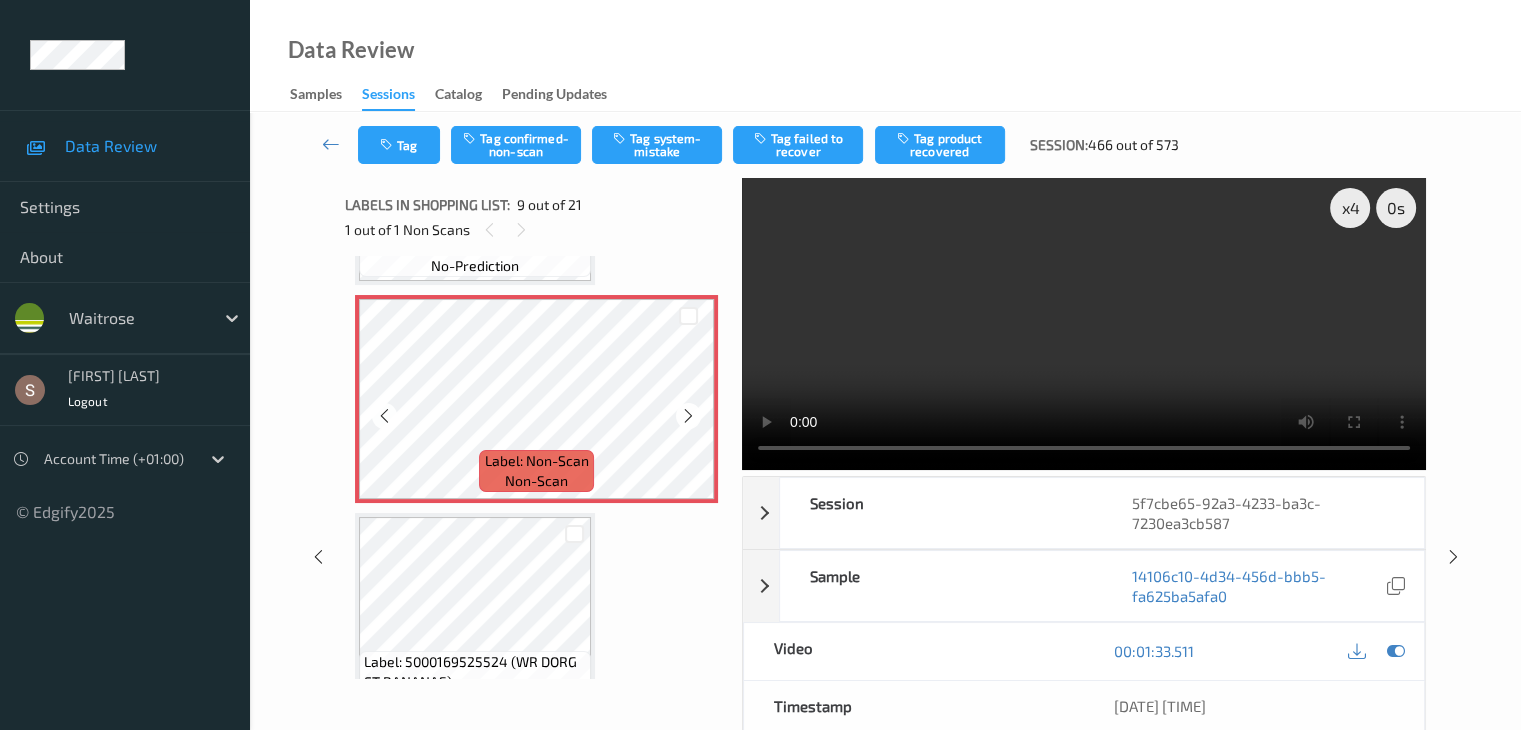 scroll, scrollTop: 1615, scrollLeft: 0, axis: vertical 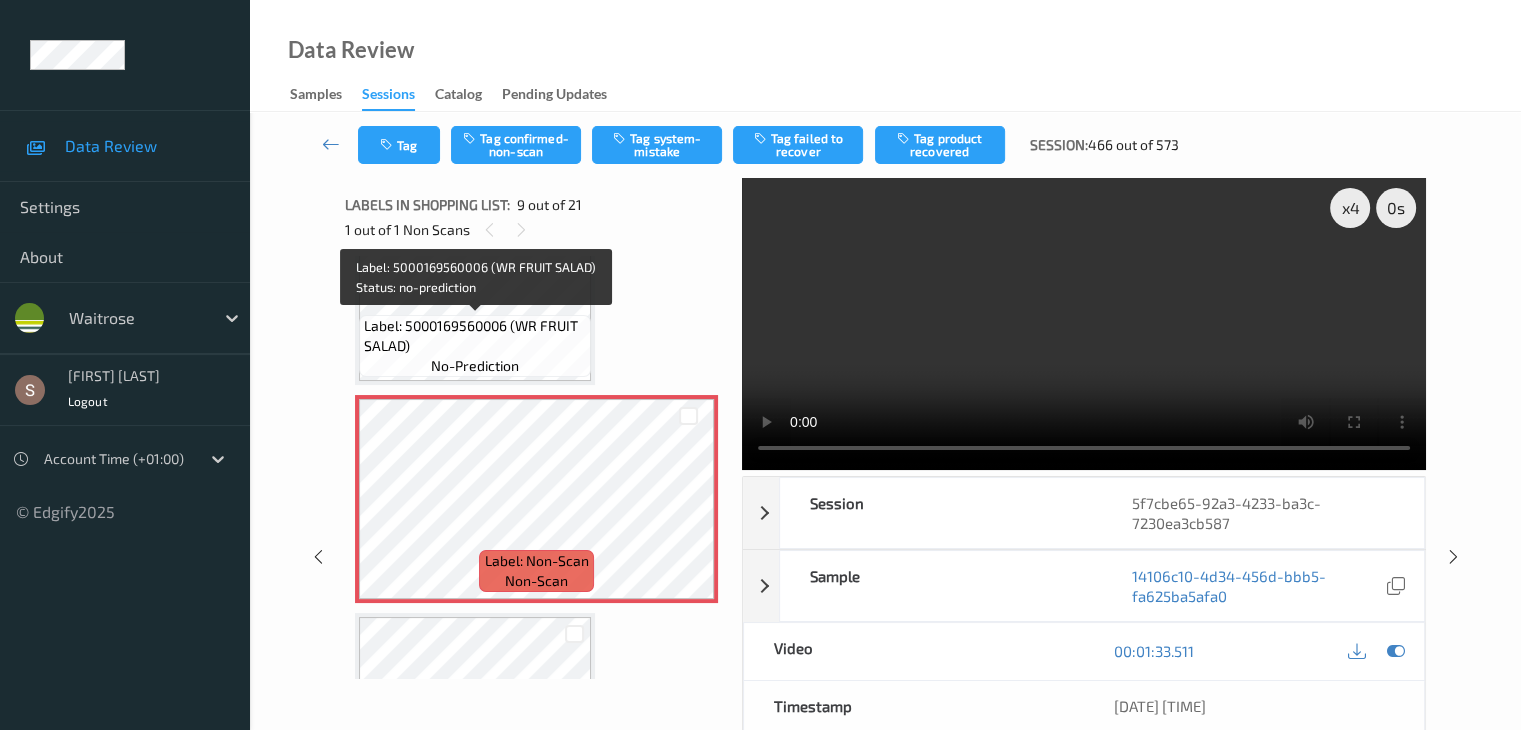 click on "Label: 5000169560006 (WR FRUIT SALAD)" at bounding box center (475, 336) 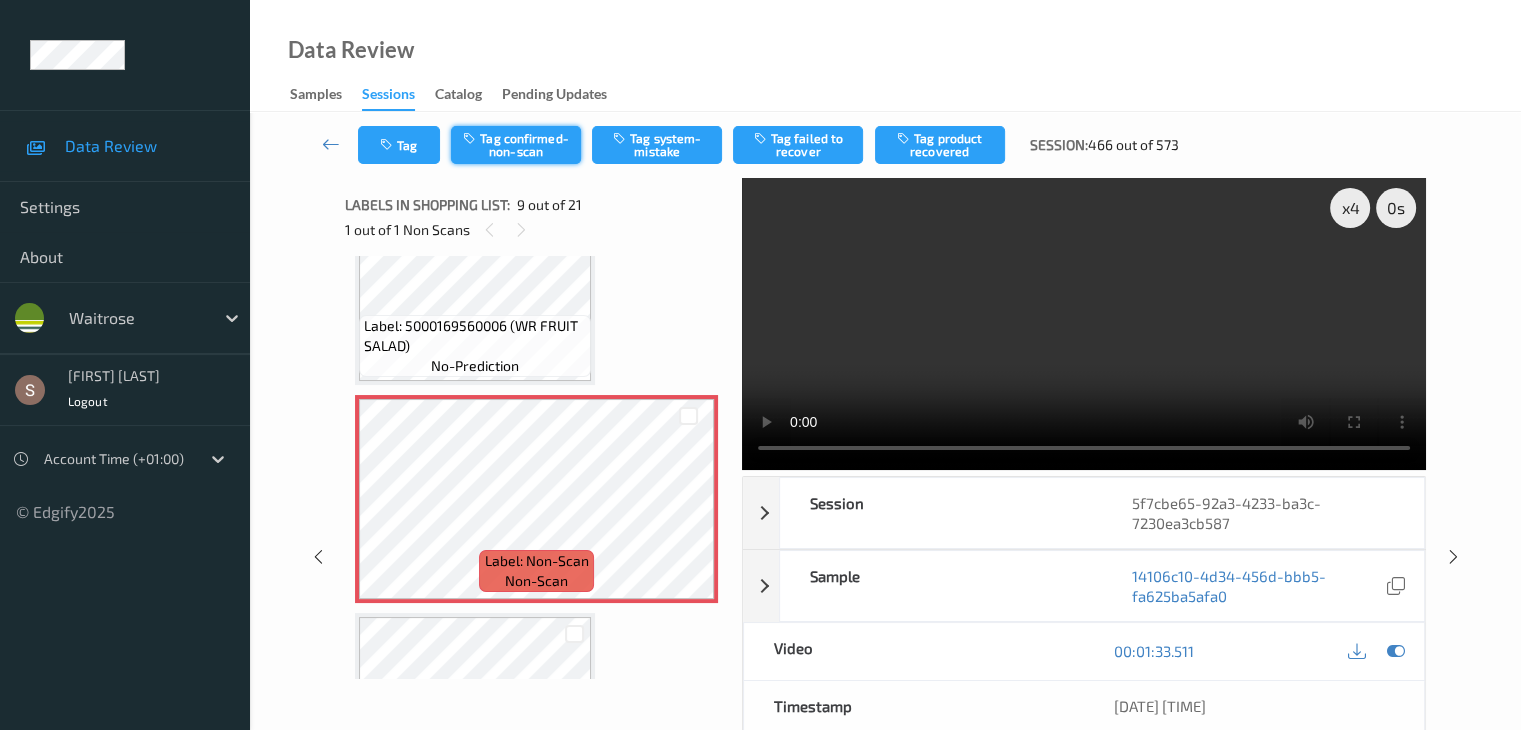 click on "Tag   confirmed-non-scan" at bounding box center (516, 145) 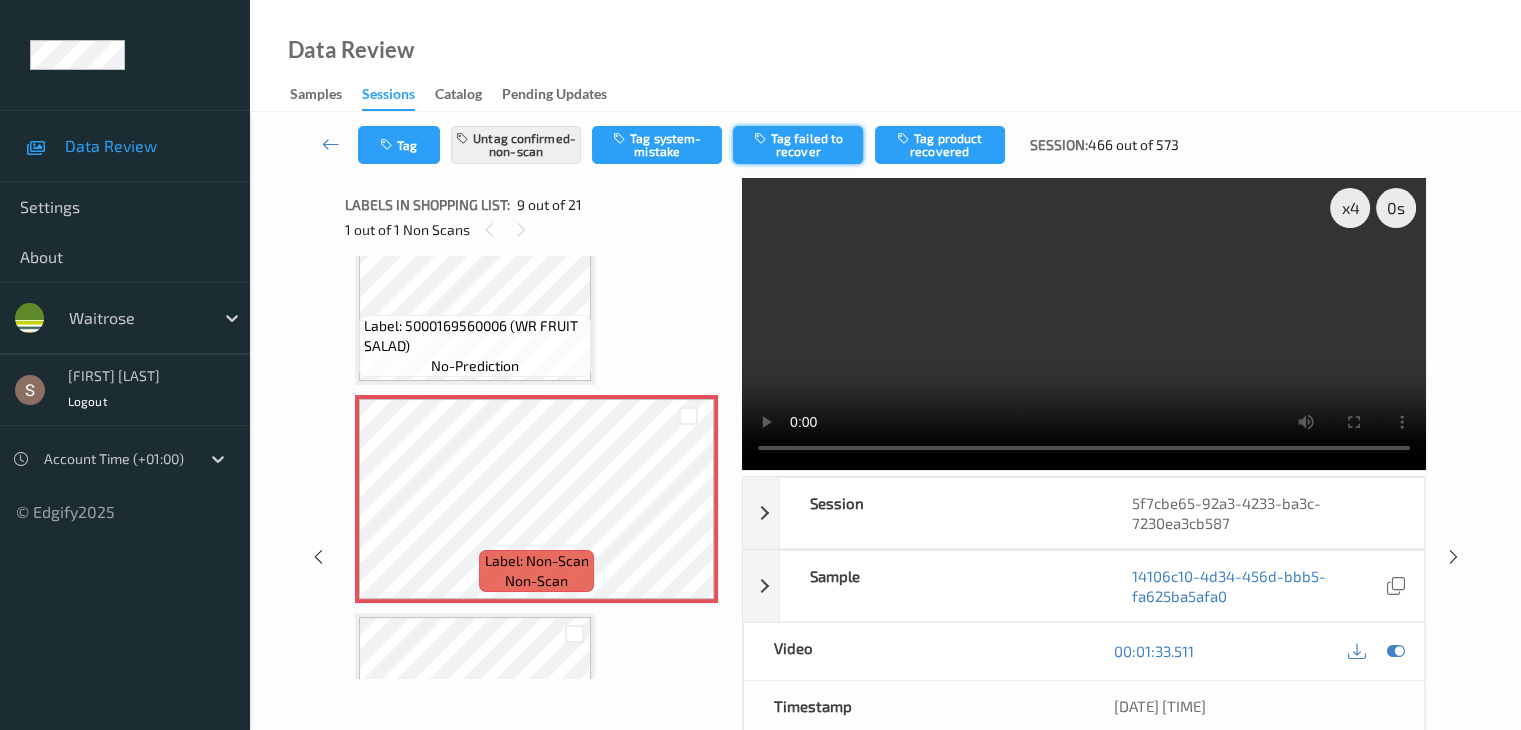 click on "Tag   failed to recover" at bounding box center [798, 145] 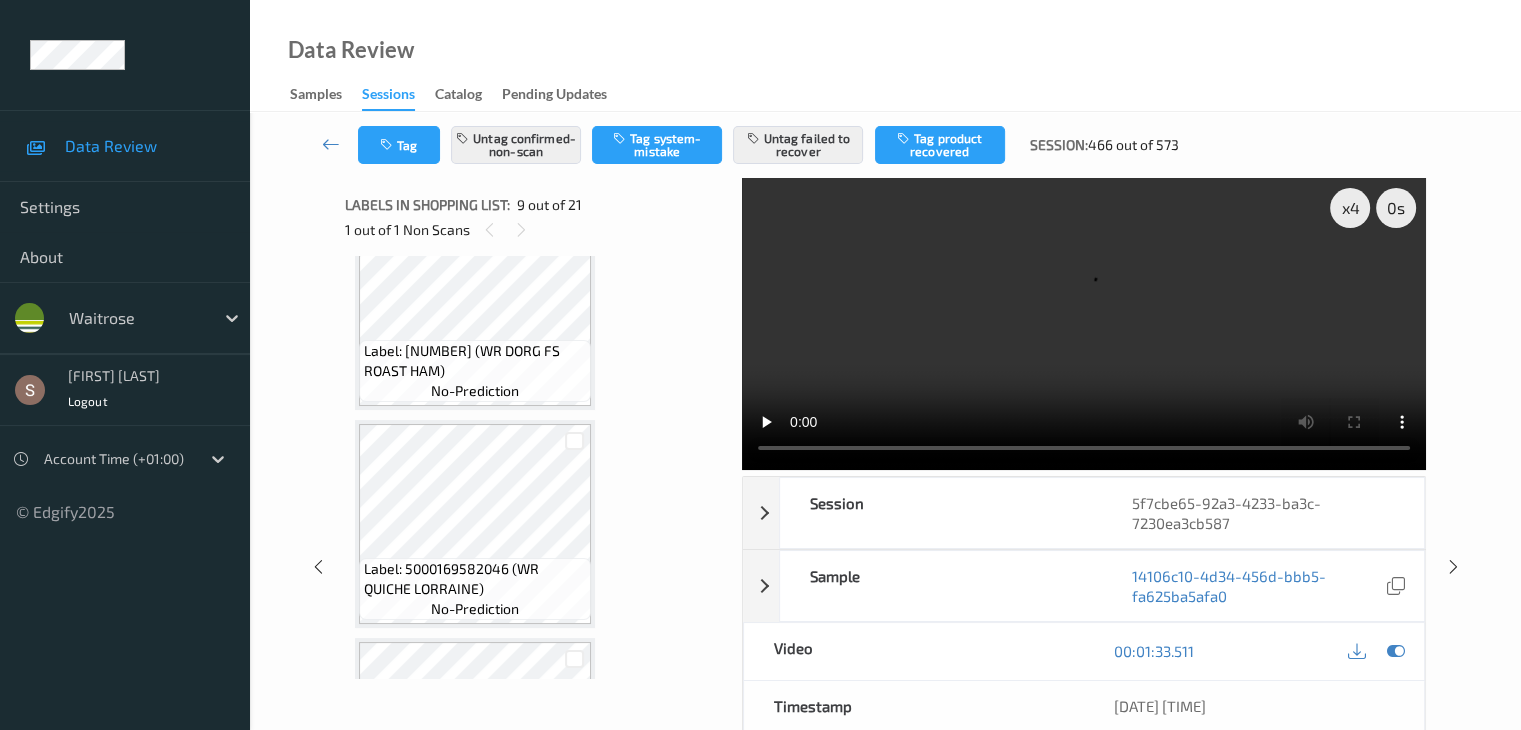 scroll, scrollTop: 2715, scrollLeft: 0, axis: vertical 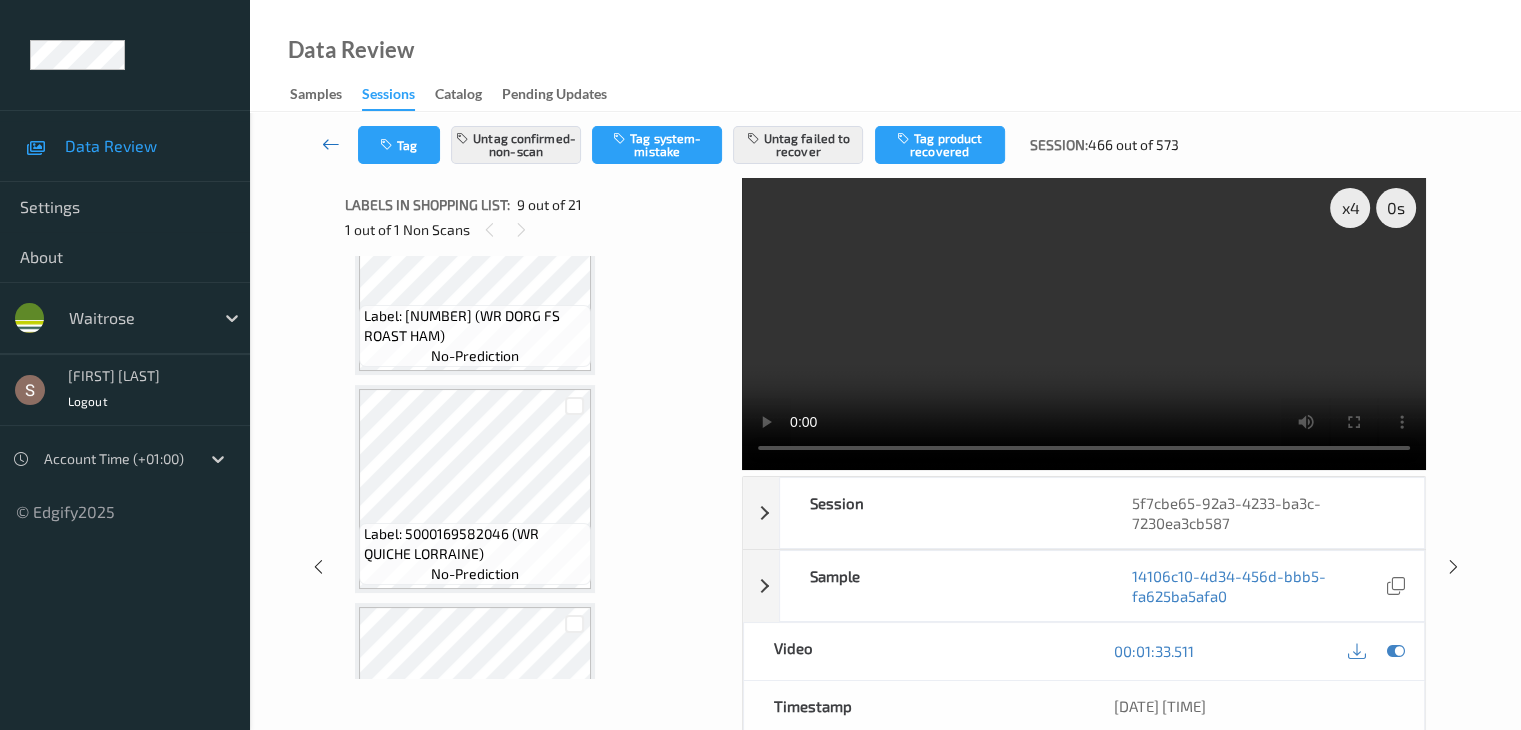 click at bounding box center (331, 144) 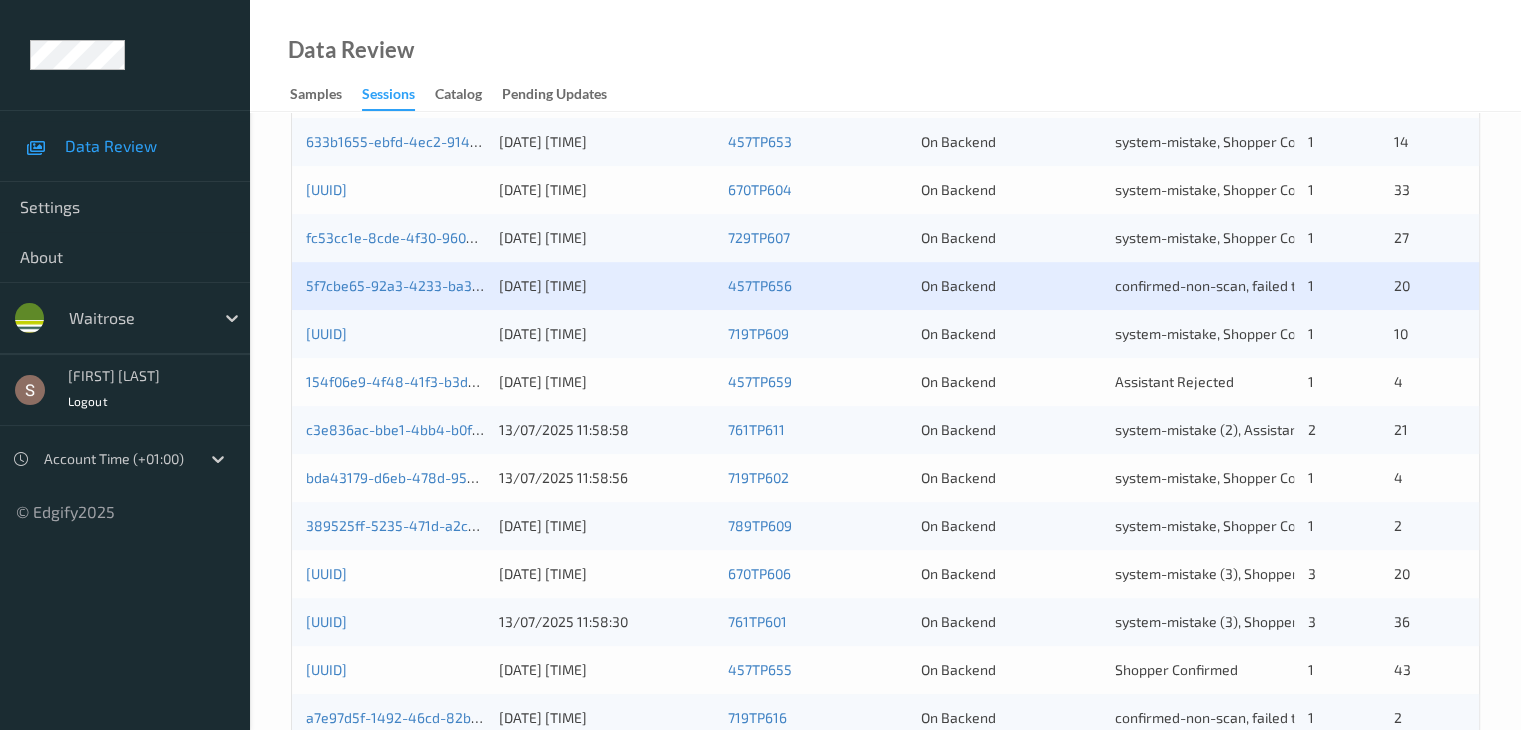 scroll, scrollTop: 600, scrollLeft: 0, axis: vertical 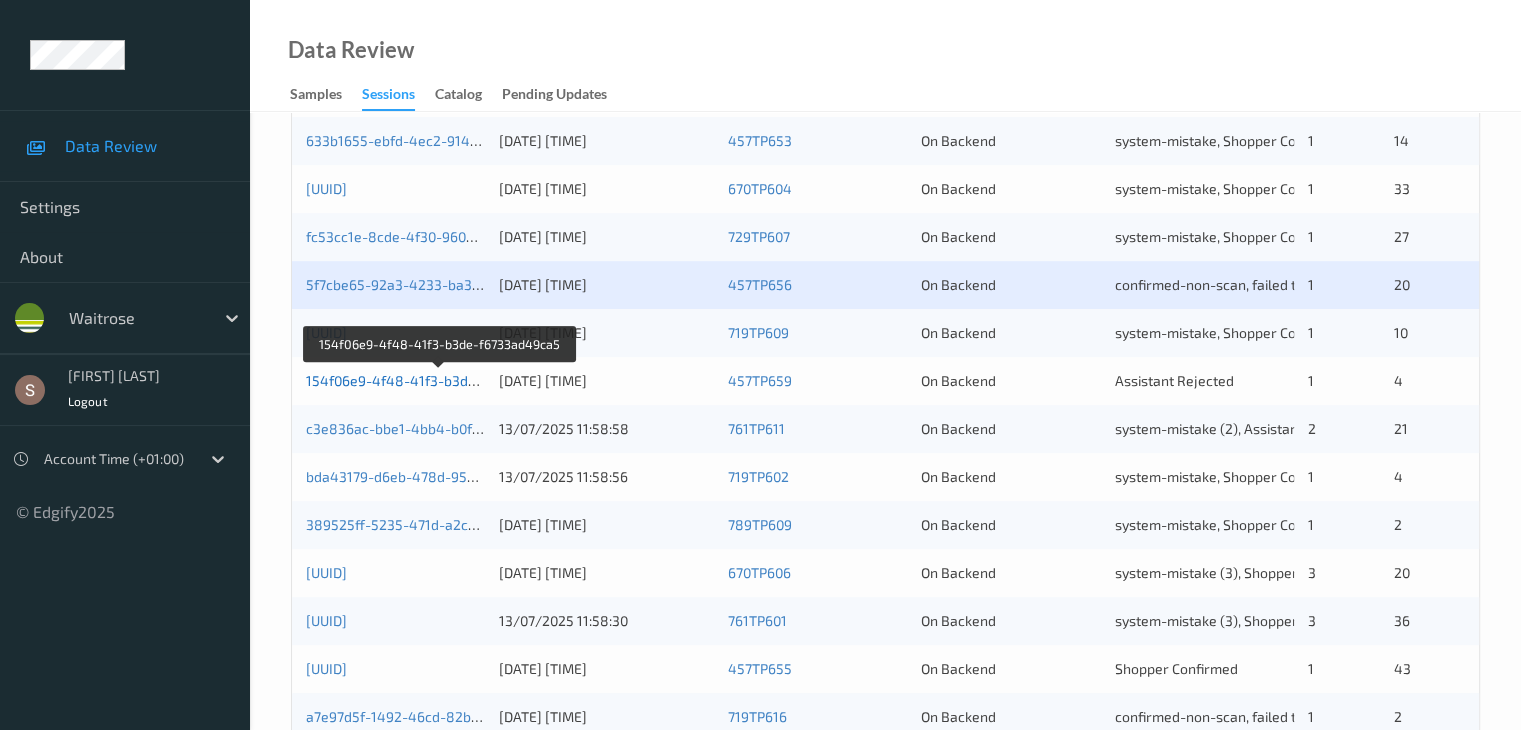 click on "154f06e9-4f48-41f3-b3de-f6733ad49ca5" at bounding box center (440, 380) 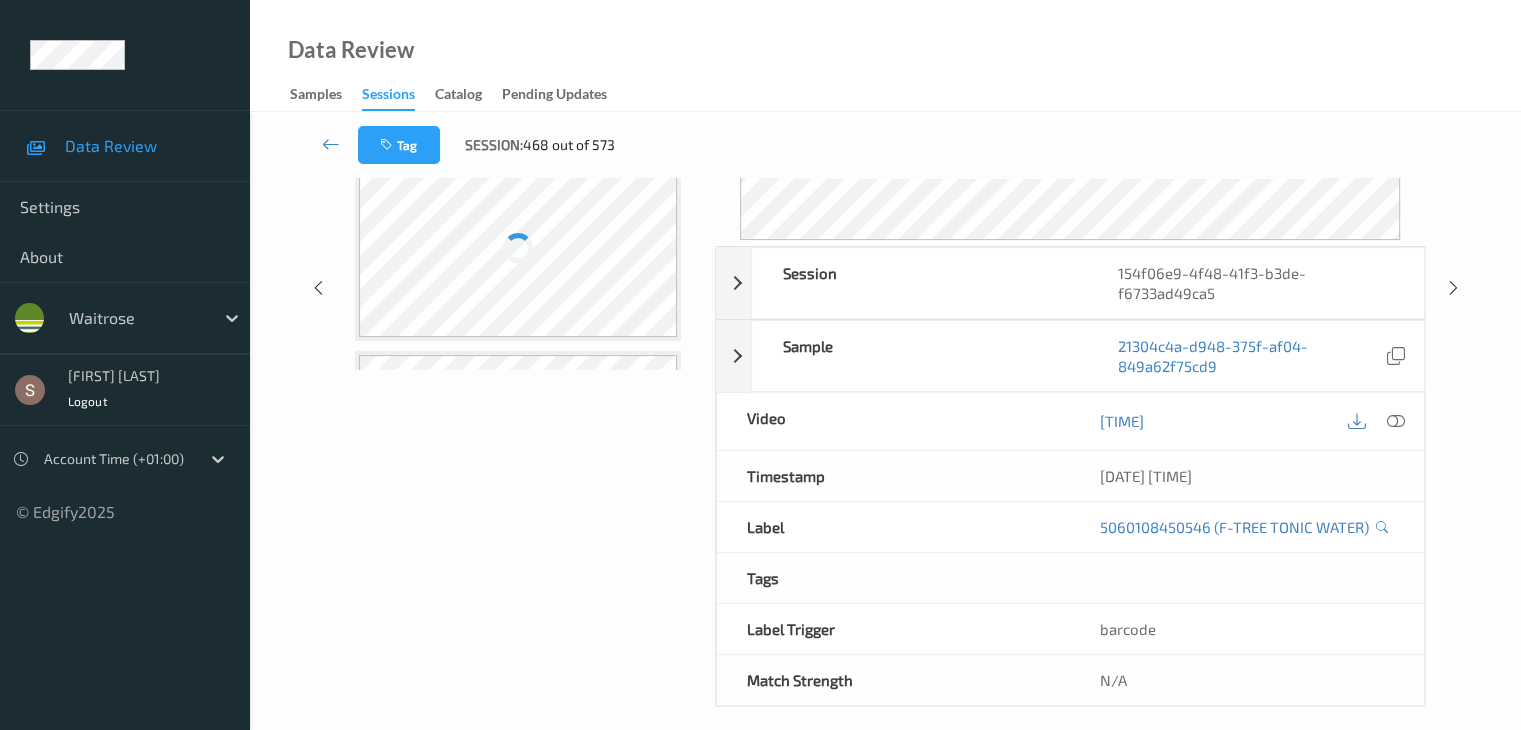 scroll, scrollTop: 0, scrollLeft: 0, axis: both 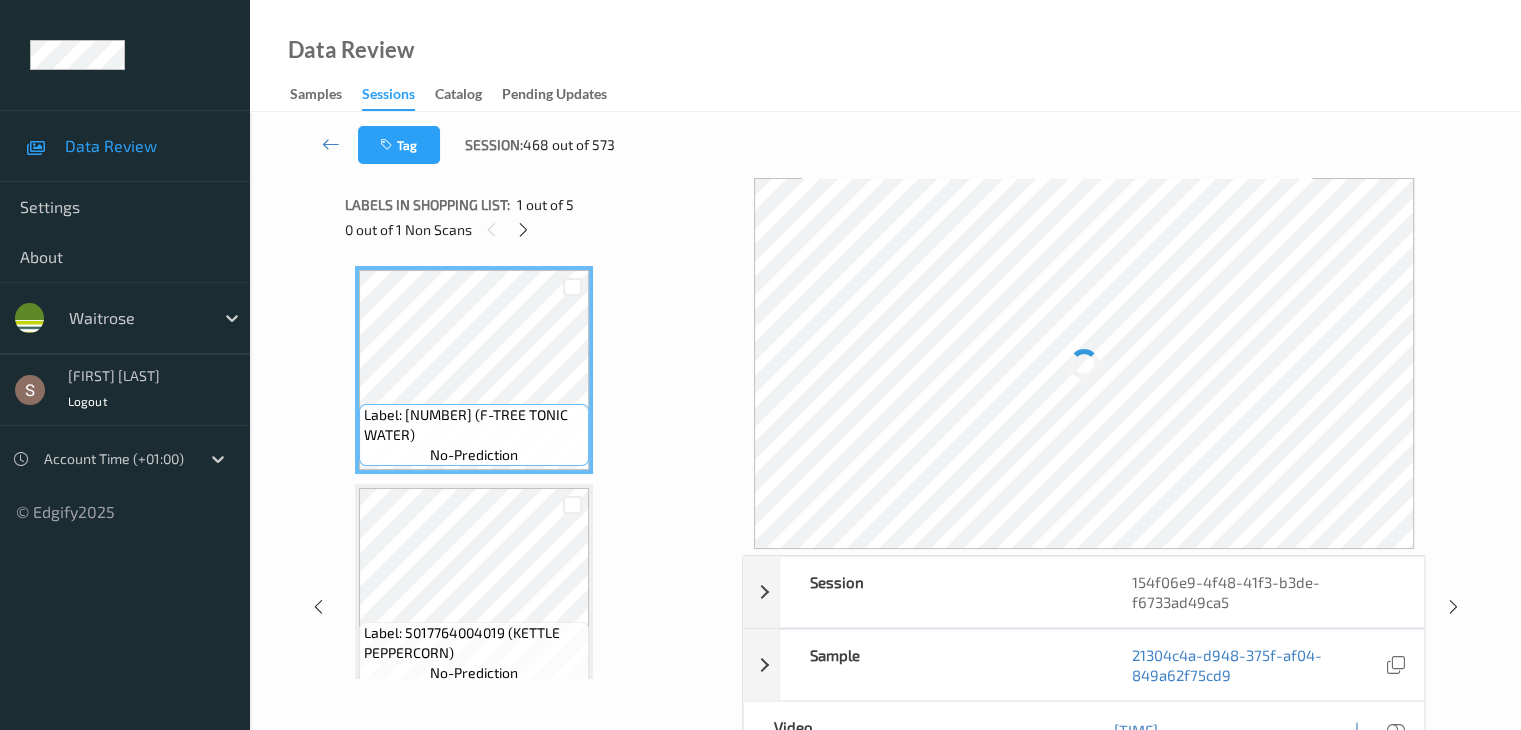 click on "0 out of 1 Non Scans" at bounding box center [536, 229] 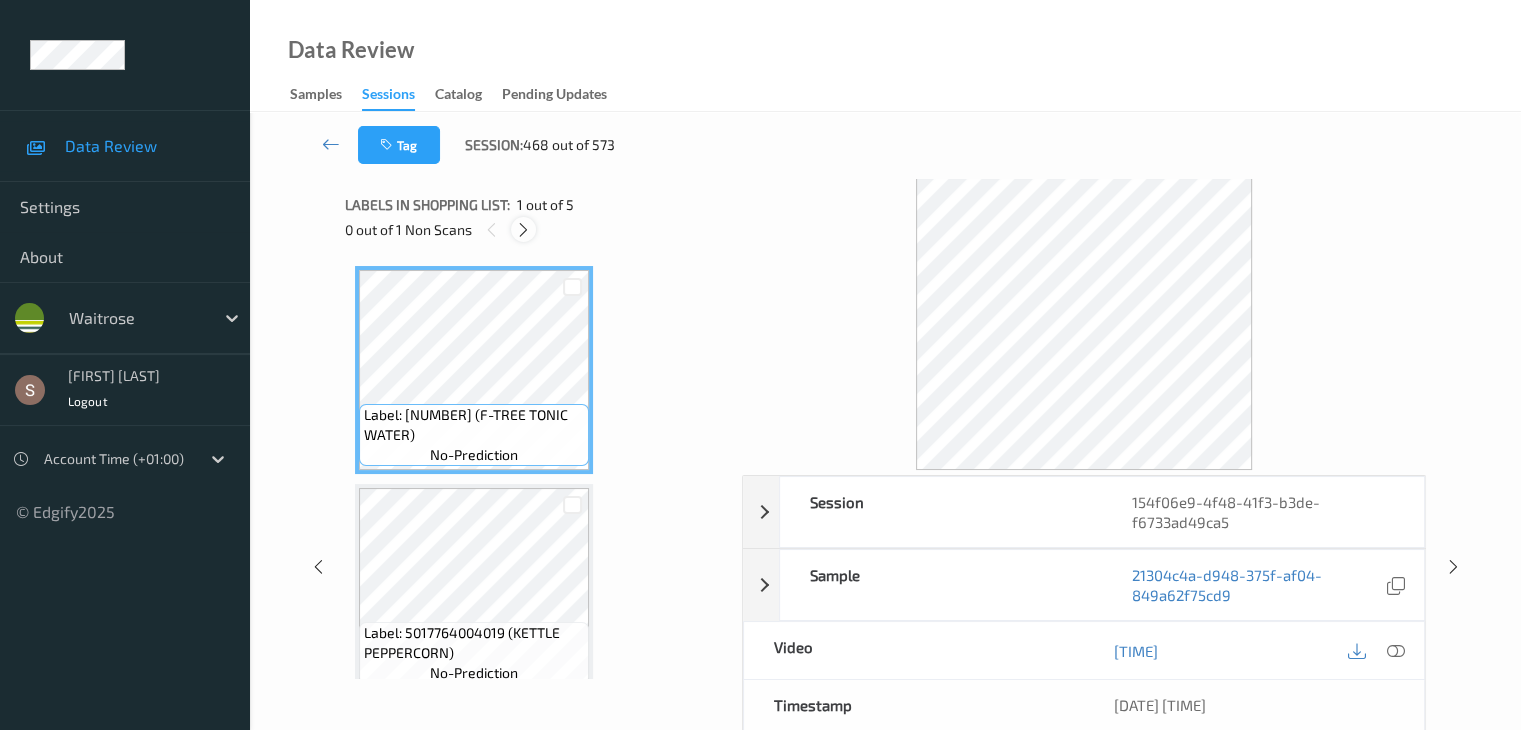 click at bounding box center (523, 230) 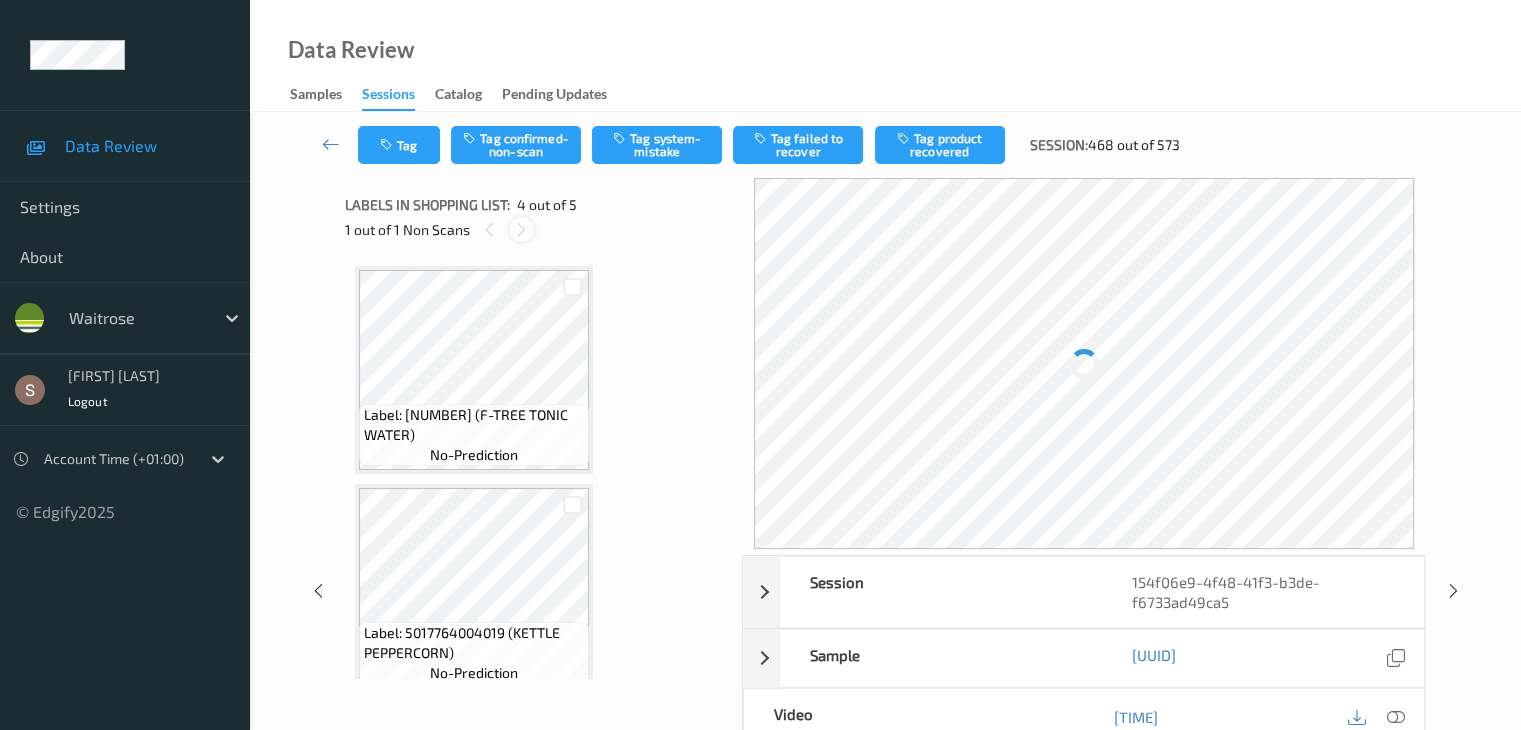 scroll, scrollTop: 446, scrollLeft: 0, axis: vertical 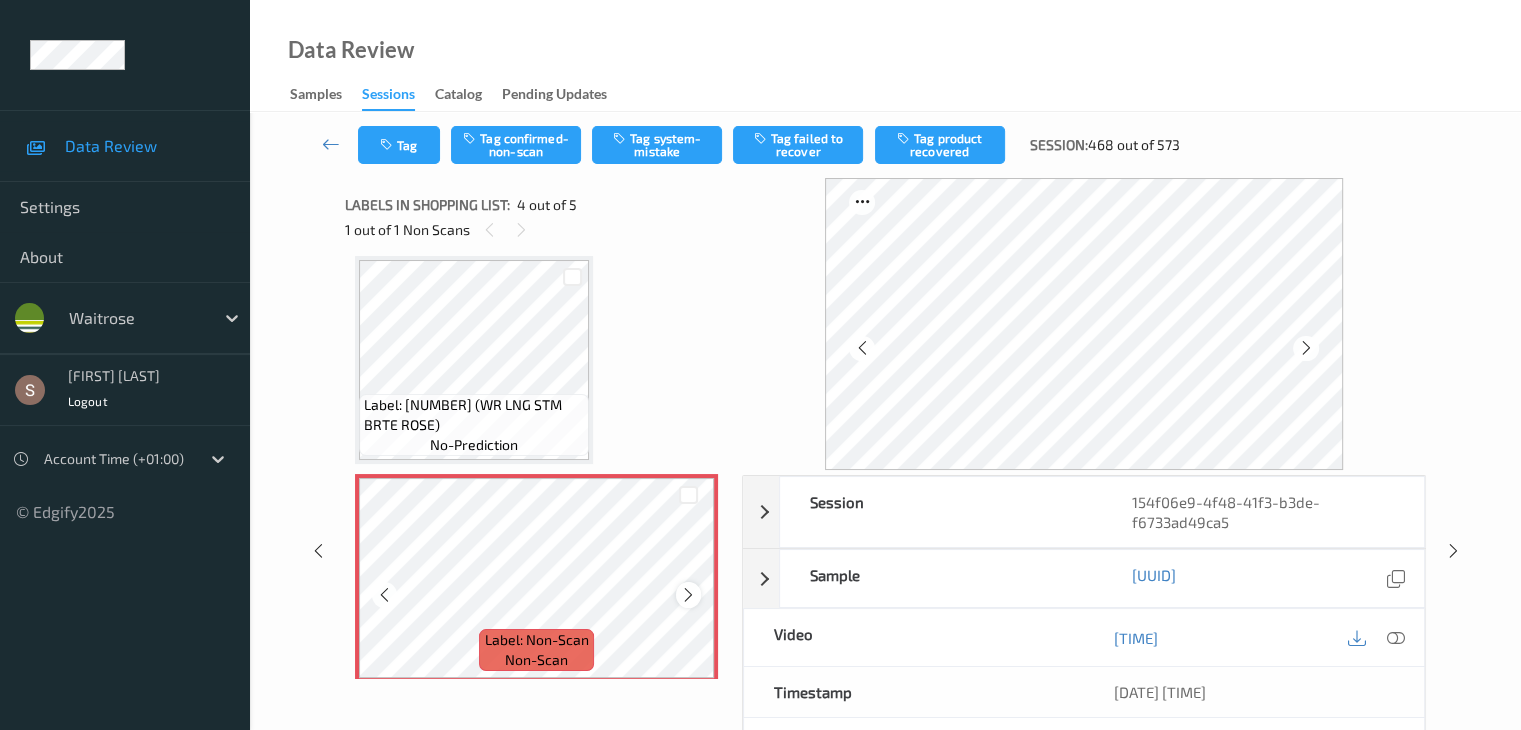 click at bounding box center [688, 594] 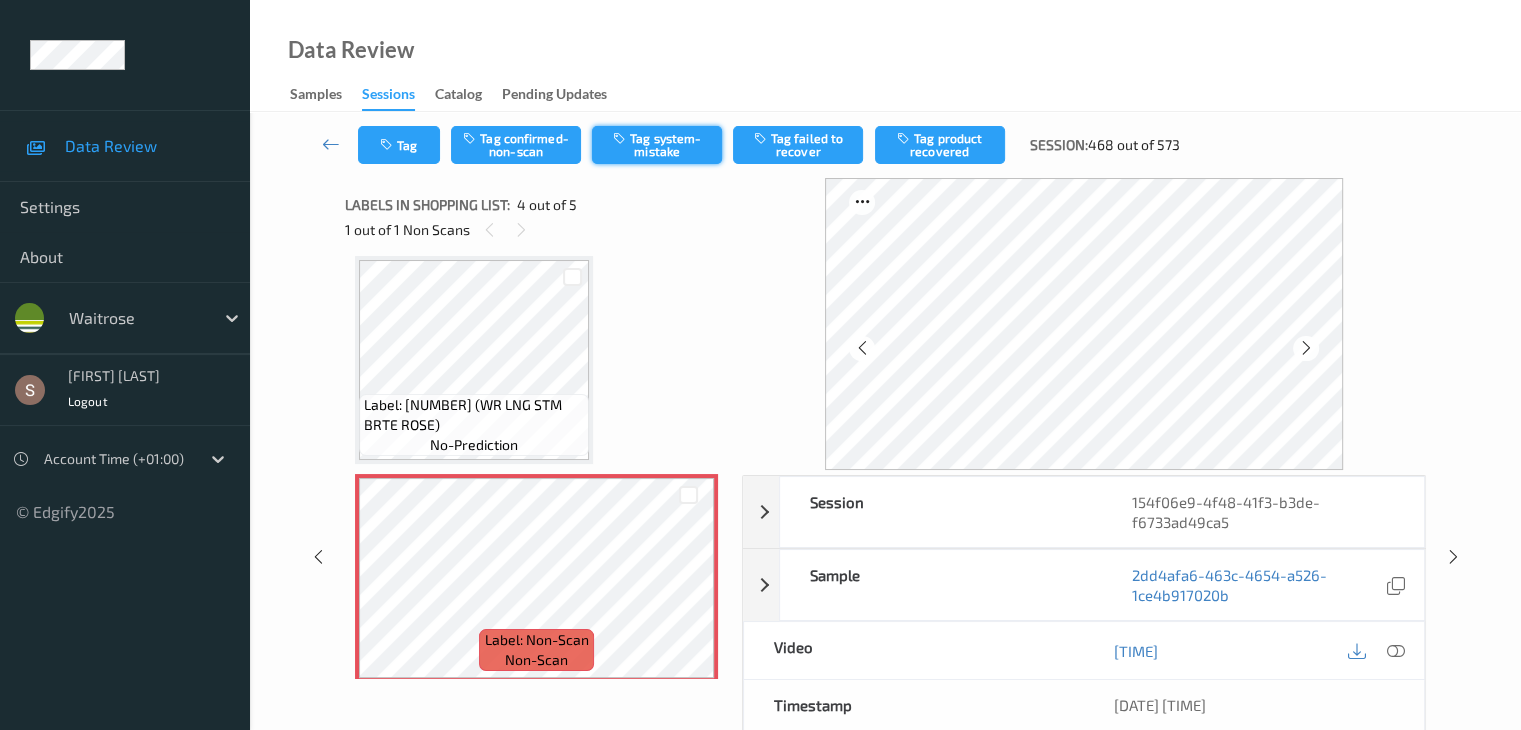 click on "Tag   system-mistake" at bounding box center [657, 145] 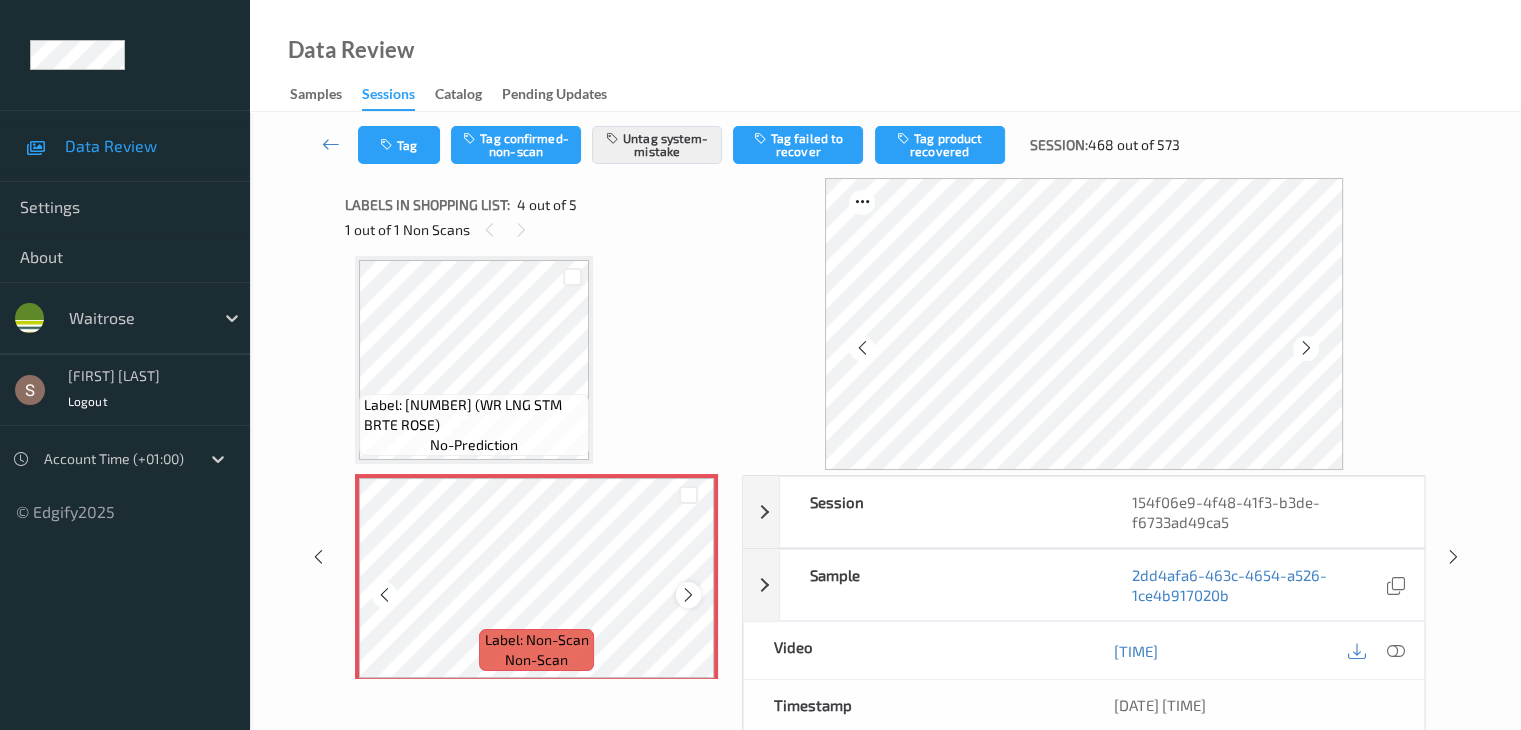 click at bounding box center (688, 595) 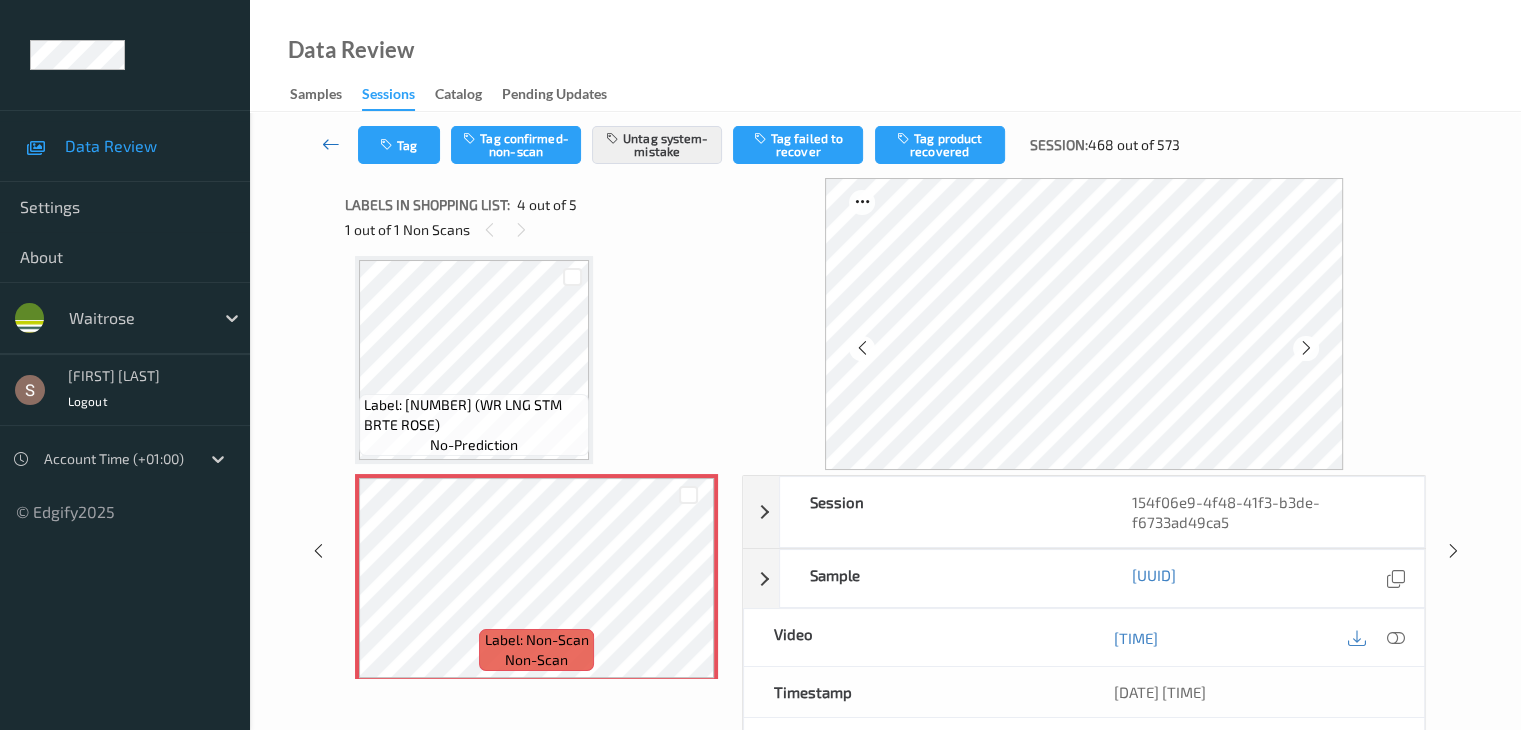 click at bounding box center (331, 145) 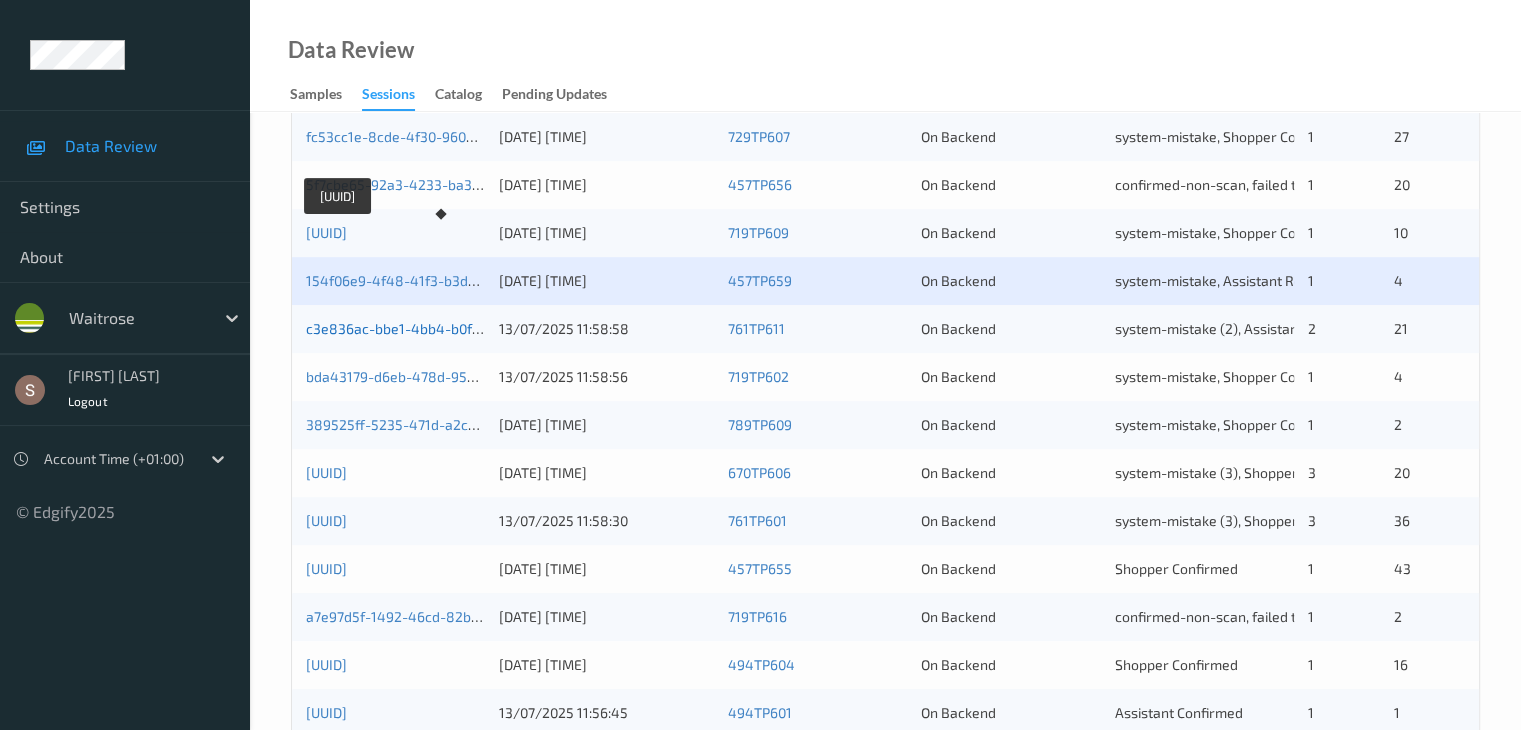 scroll, scrollTop: 732, scrollLeft: 0, axis: vertical 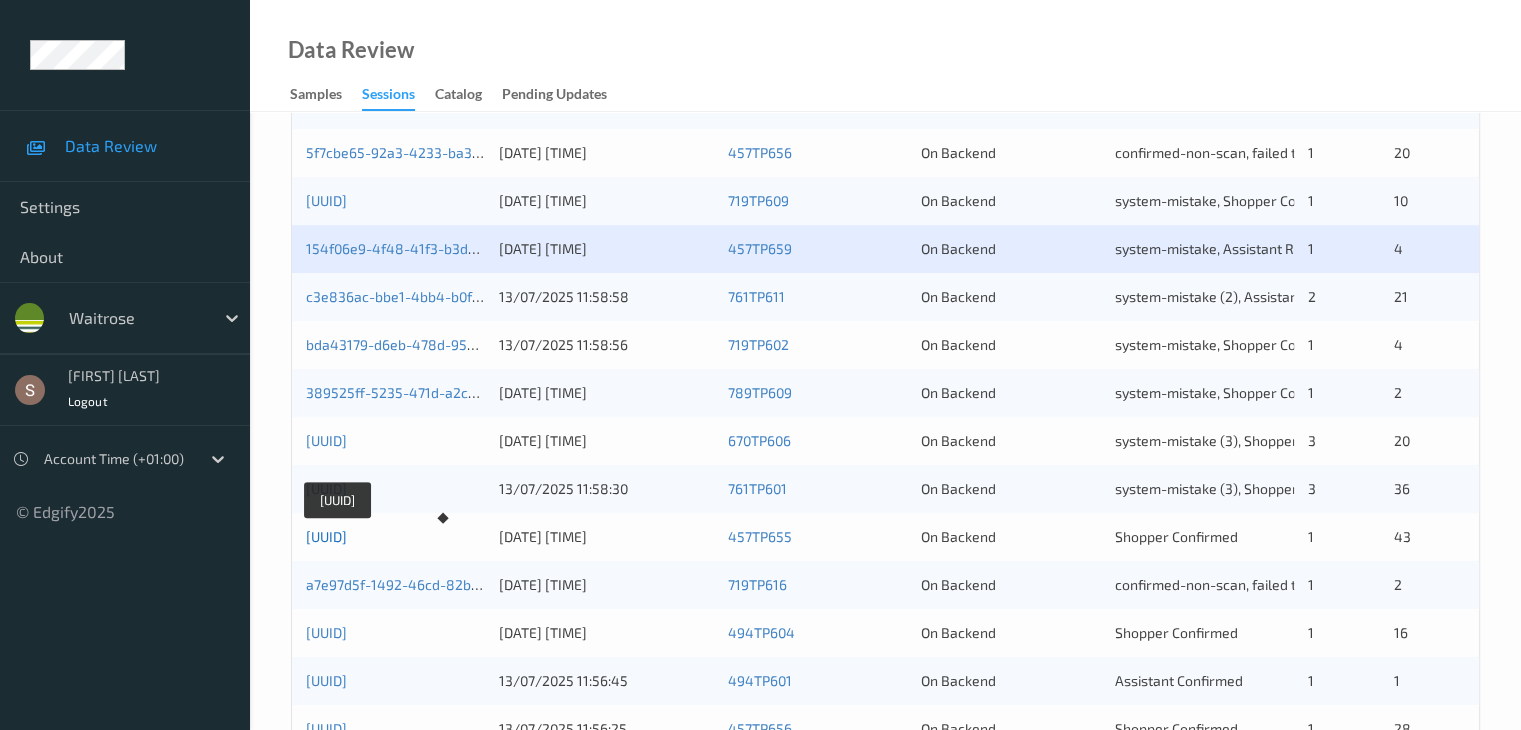 click on "3eb4c186-ba8b-4450-b18f-db62e6e8ee43" at bounding box center (326, 536) 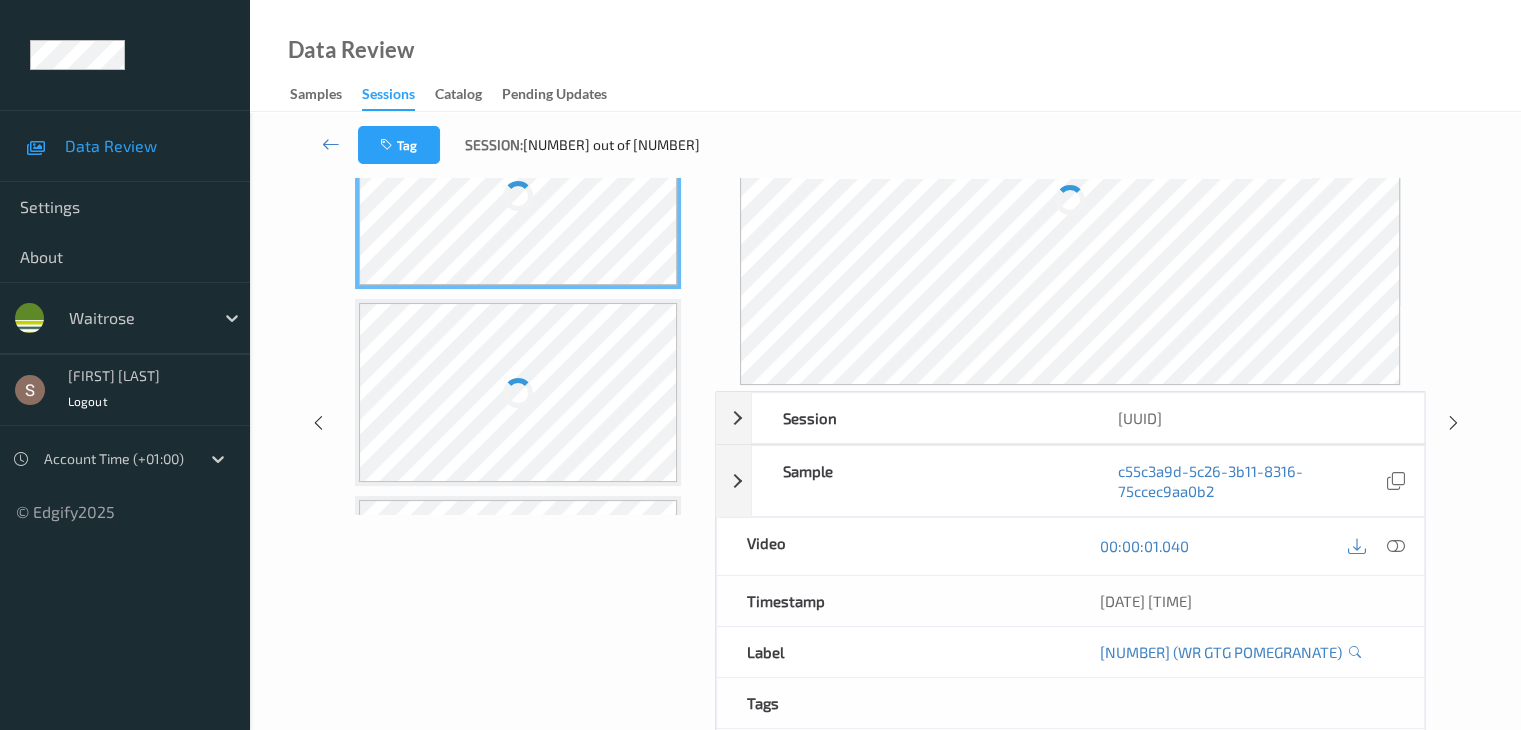 scroll, scrollTop: 0, scrollLeft: 0, axis: both 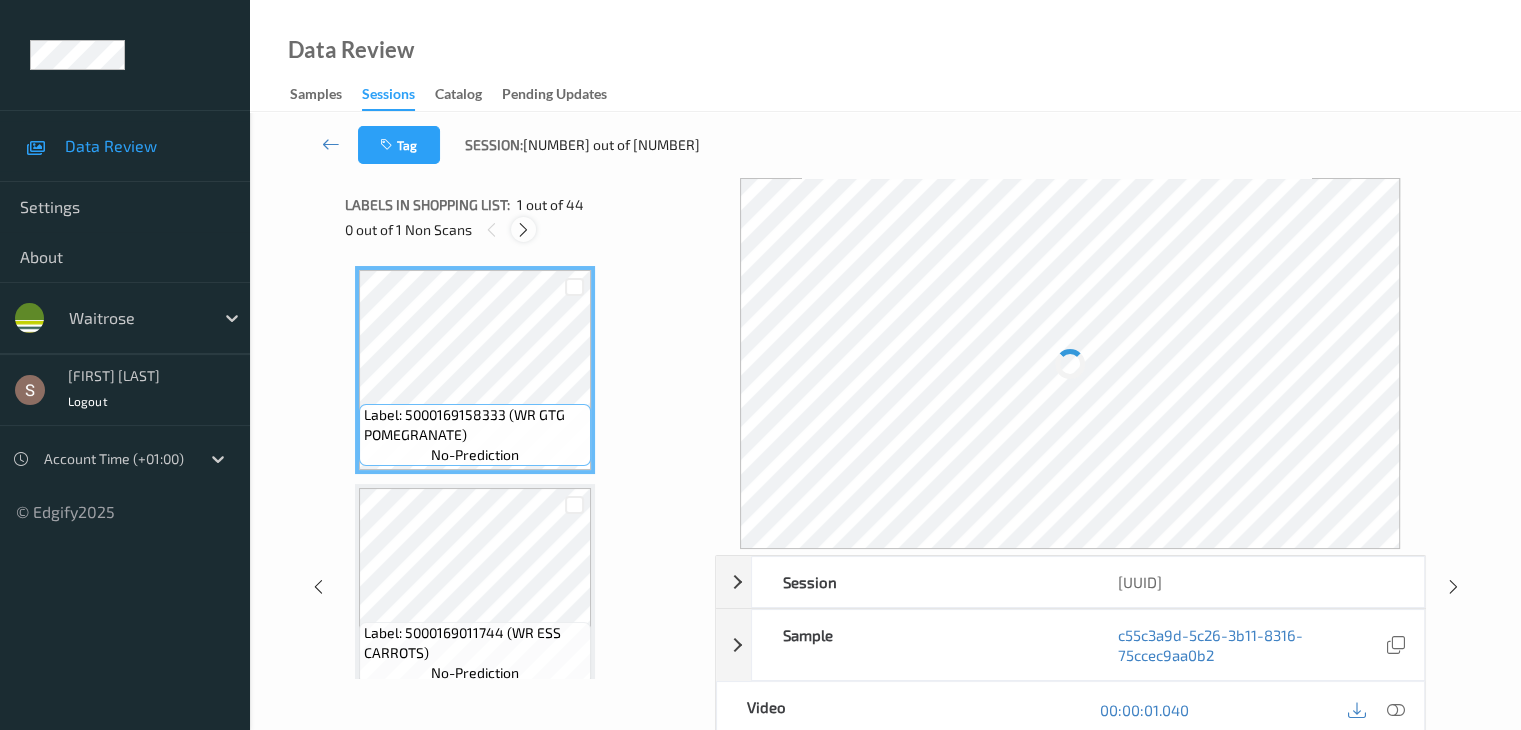 click at bounding box center [523, 230] 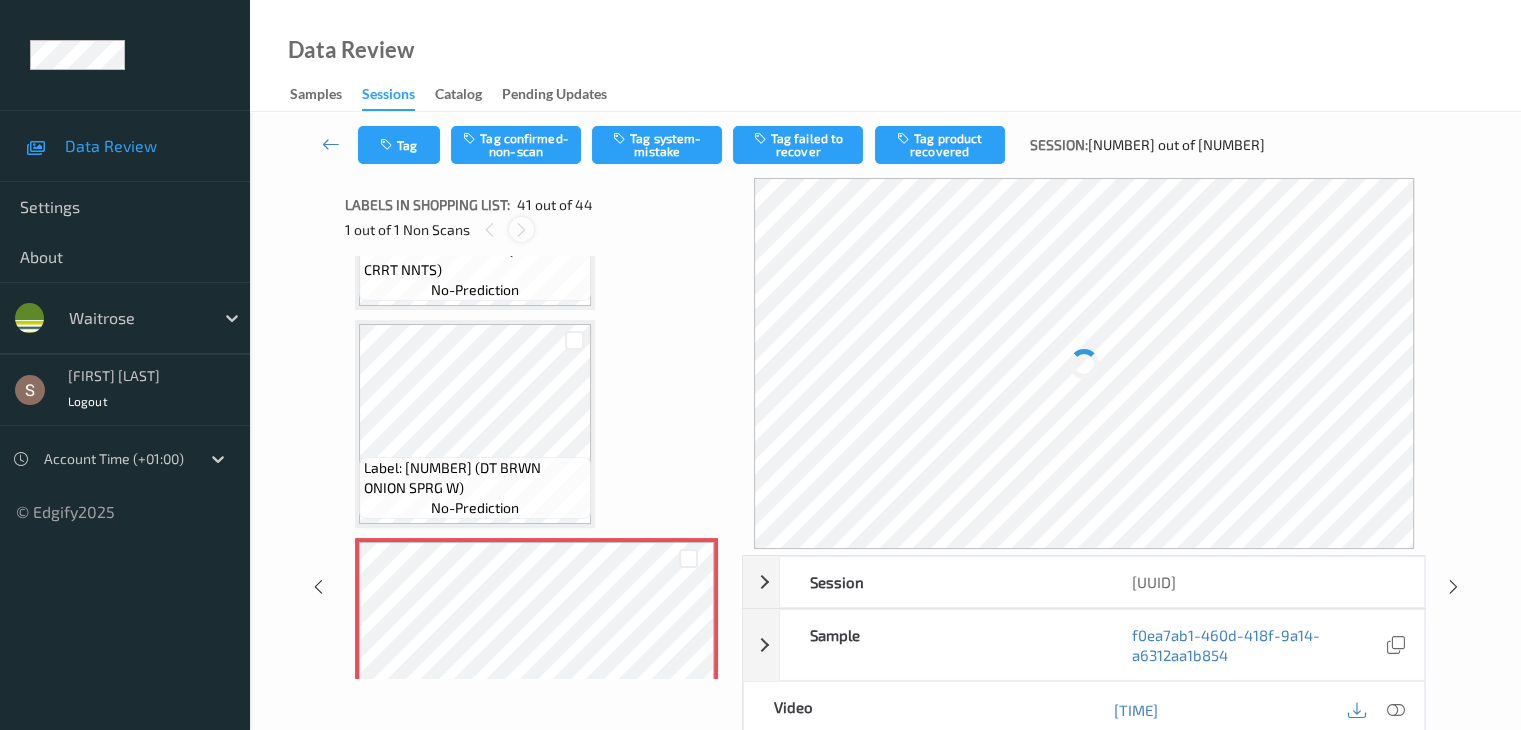 scroll, scrollTop: 8511, scrollLeft: 0, axis: vertical 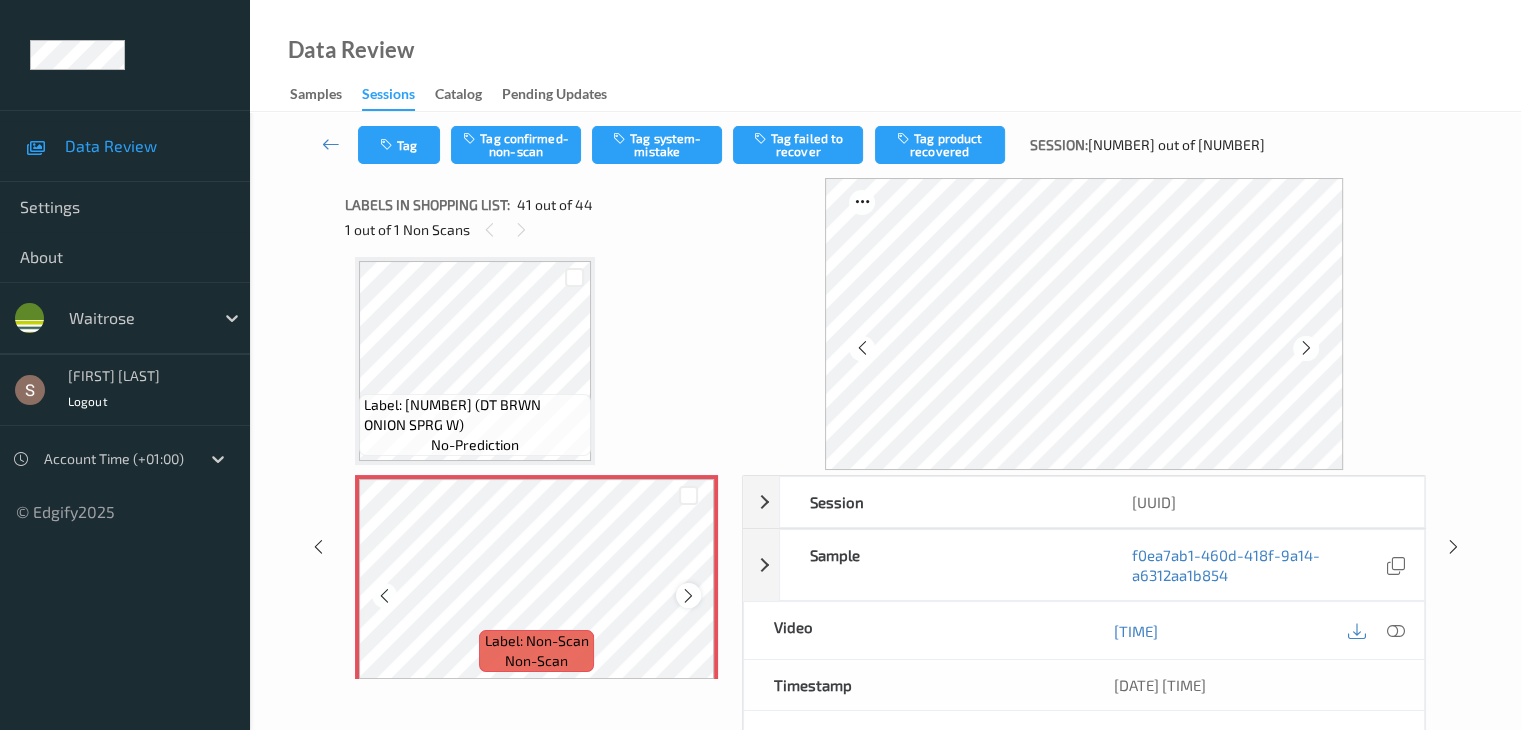 click at bounding box center [688, 595] 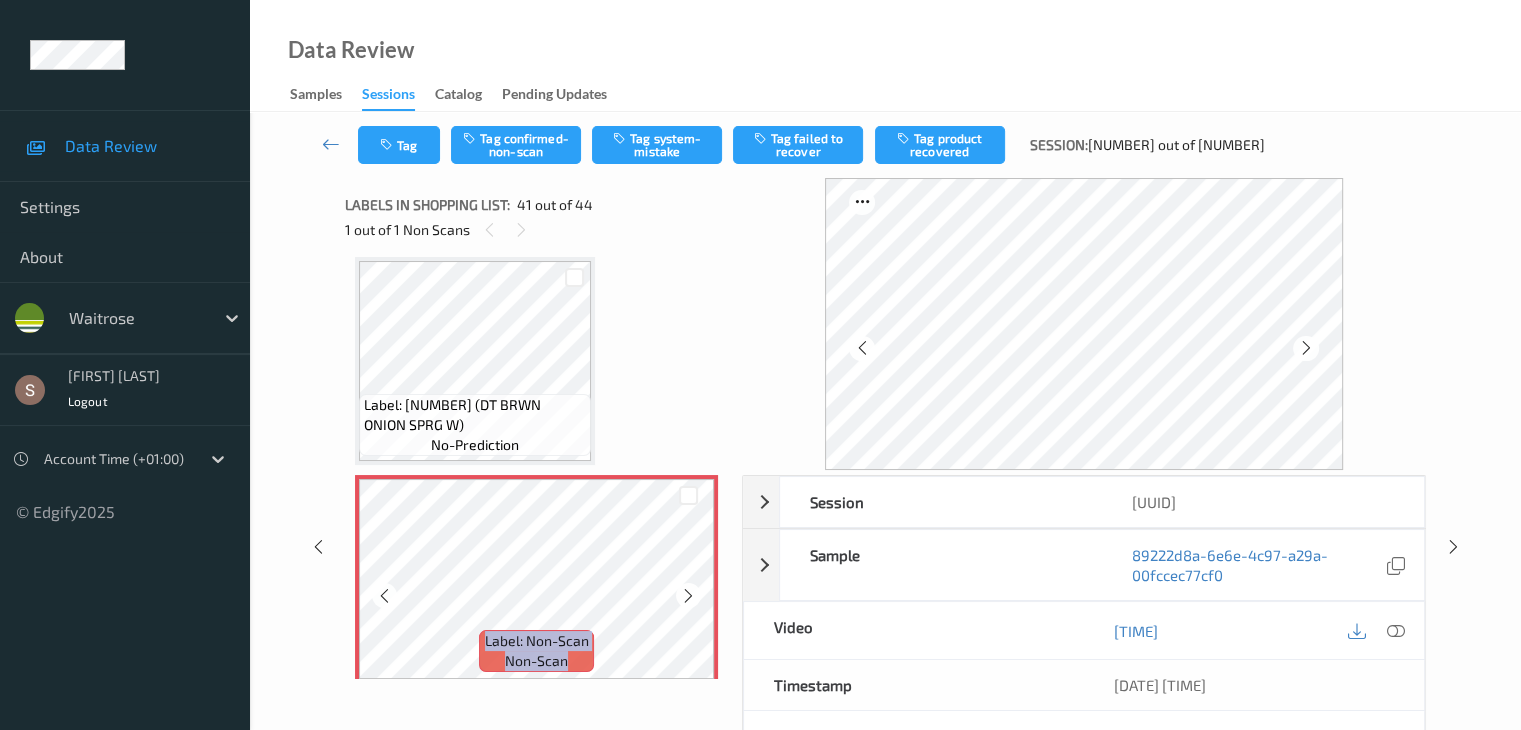 click at bounding box center [688, 595] 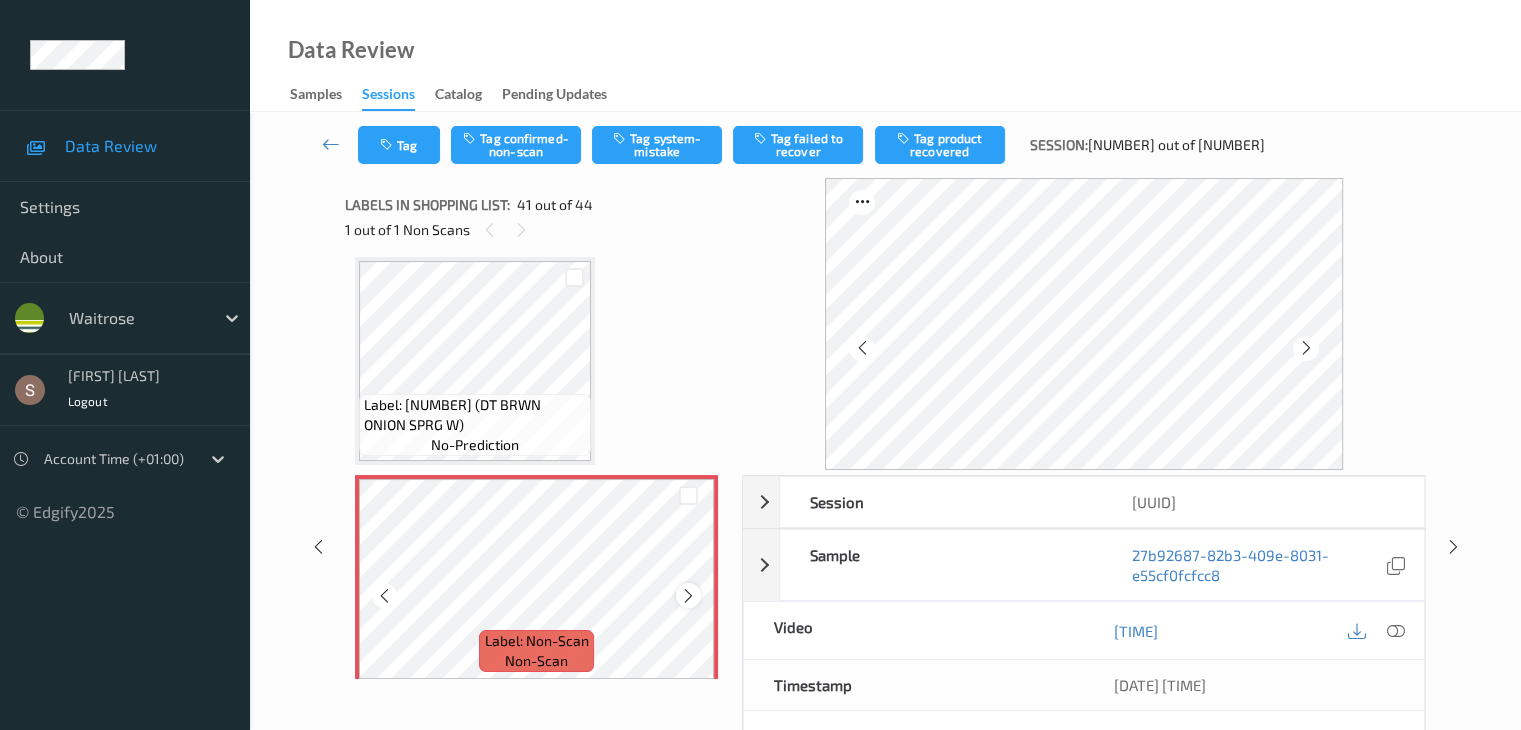 click at bounding box center (688, 595) 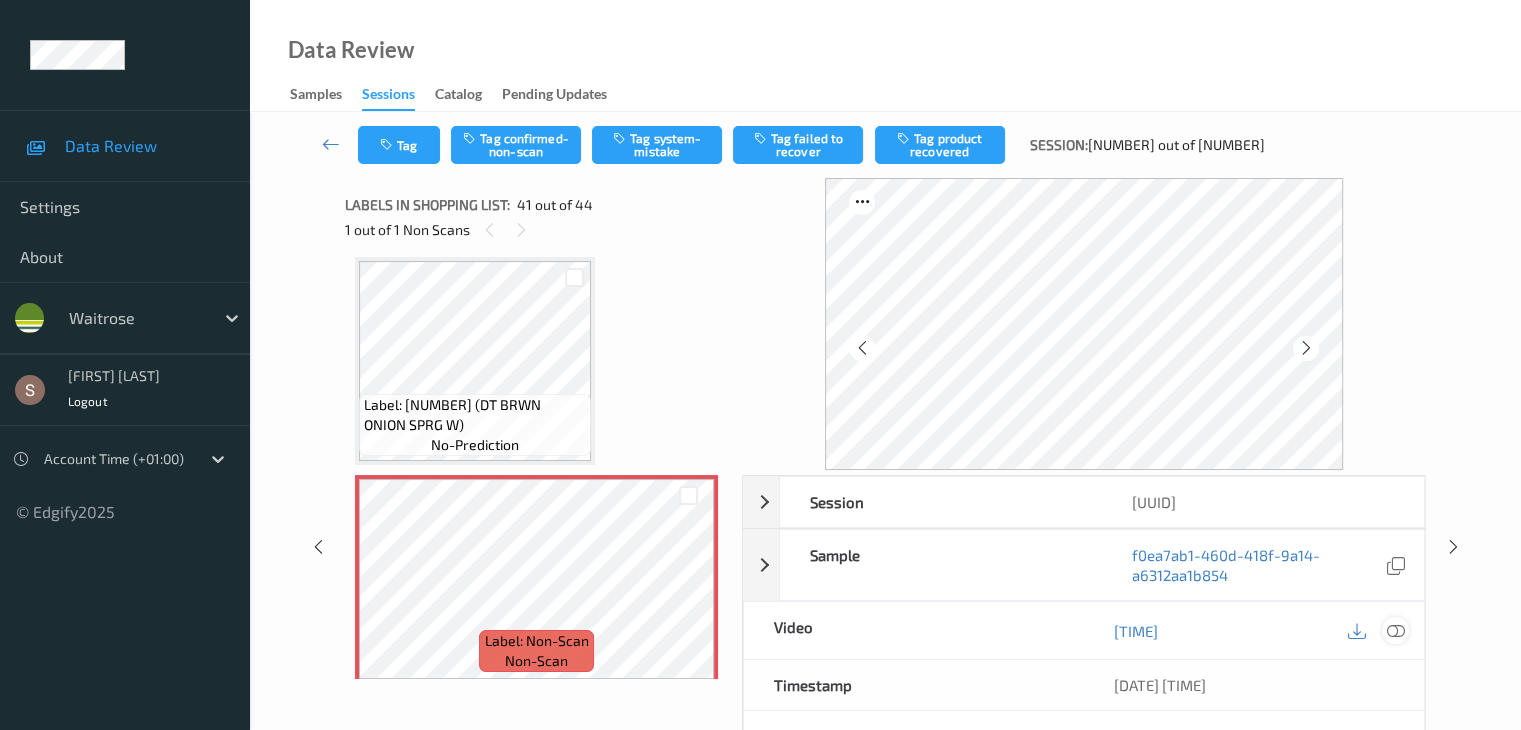 click at bounding box center (1395, 631) 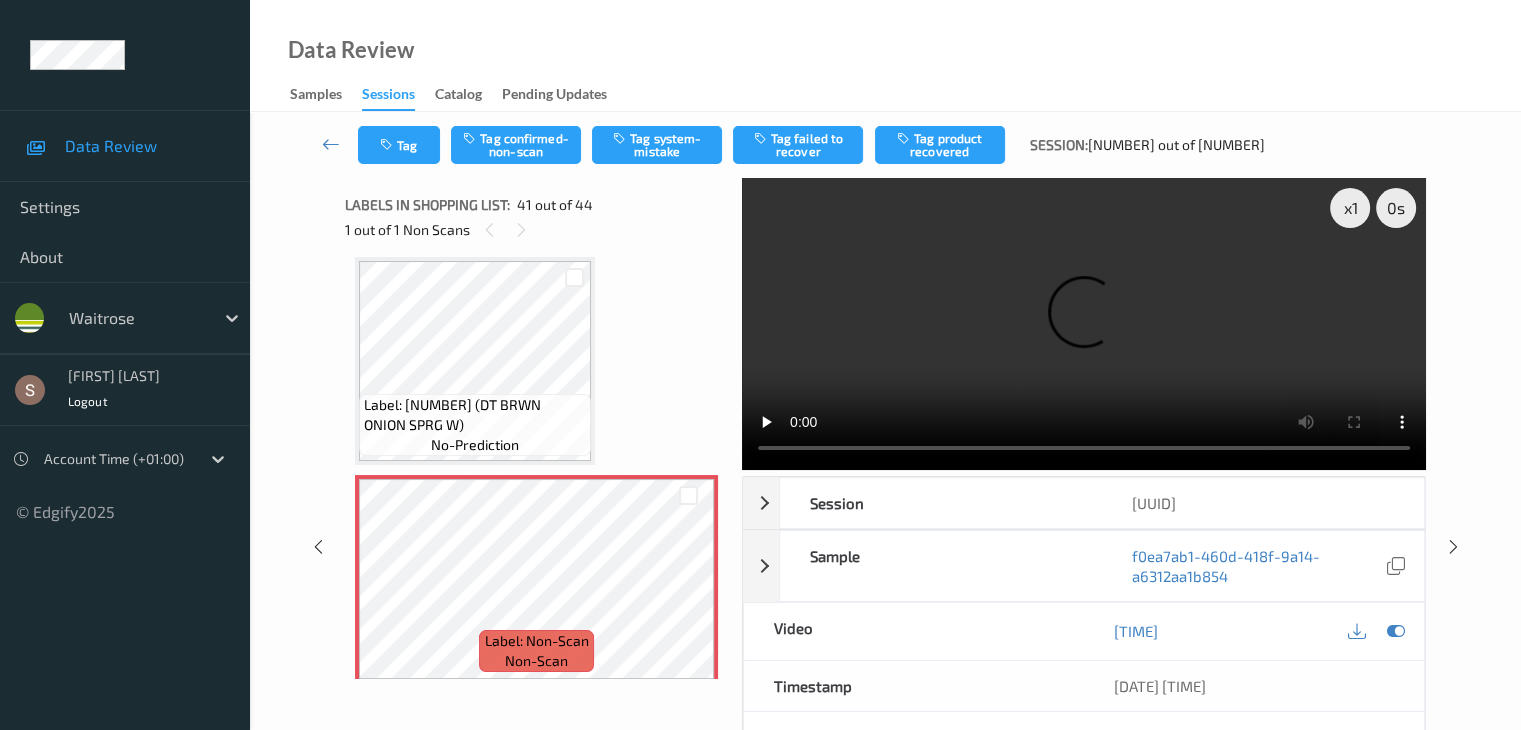 click at bounding box center (1084, 324) 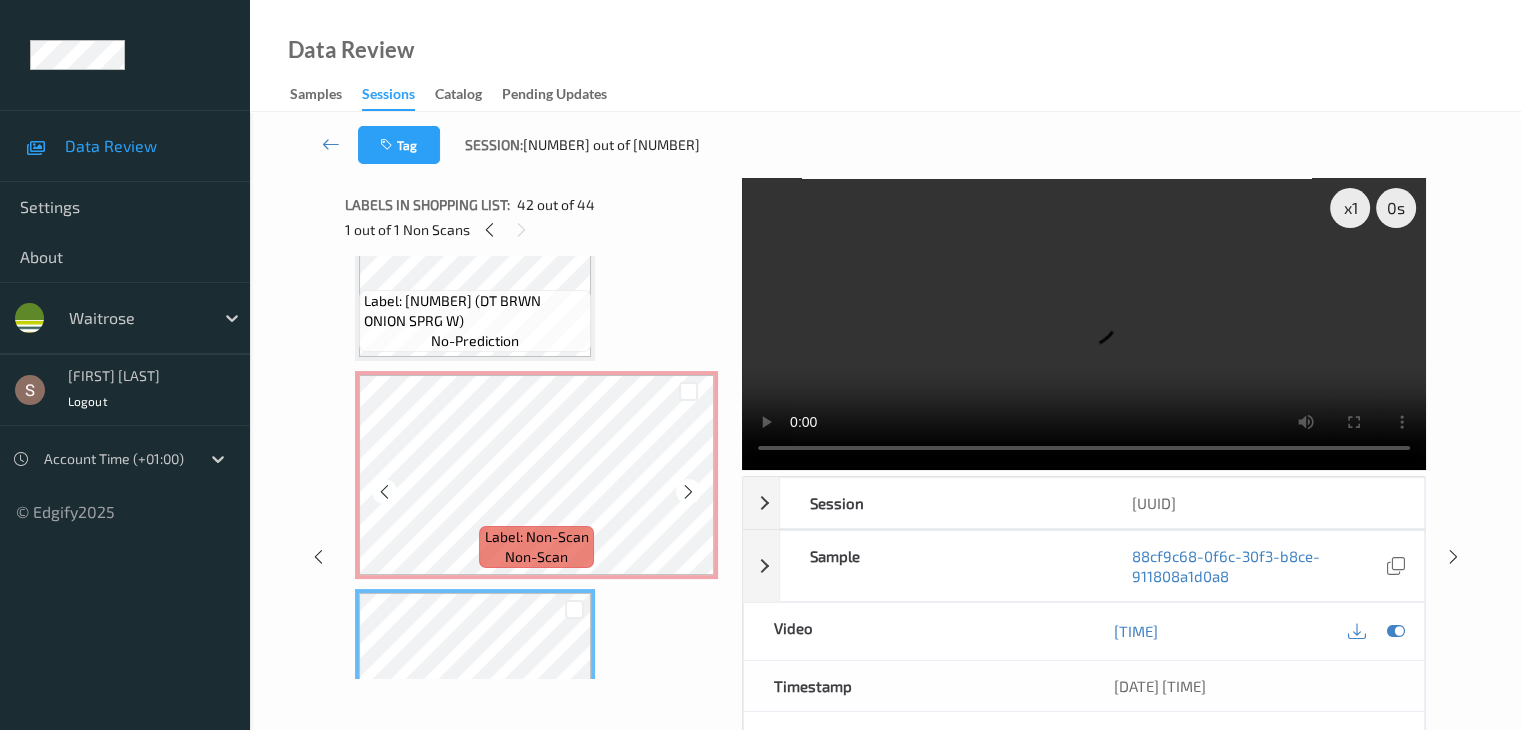 scroll, scrollTop: 8611, scrollLeft: 0, axis: vertical 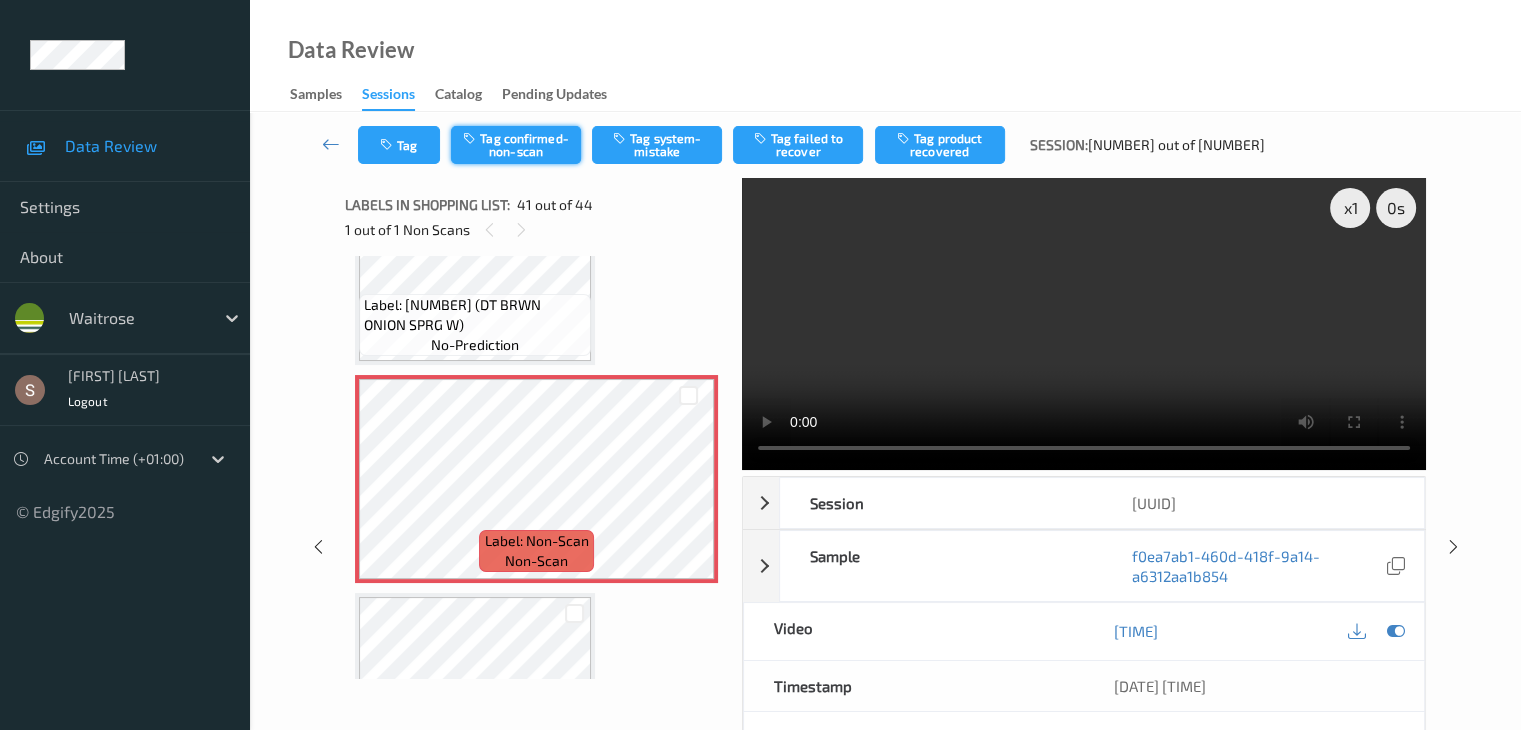 click on "Tag   confirmed-non-scan" at bounding box center [516, 145] 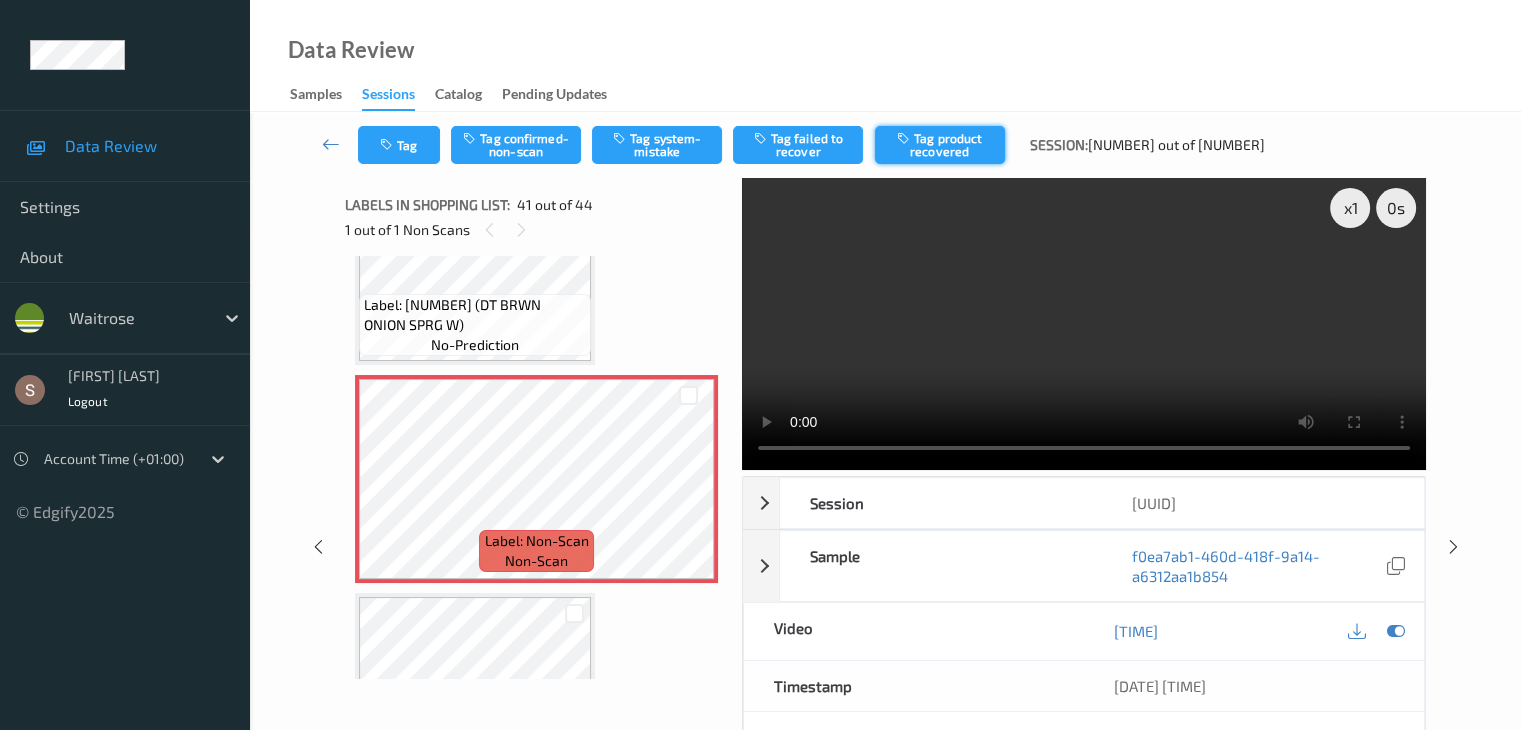 click on "Tag Tag   confirmed-non-scan Tag   system-mistake Tag   failed to recover Tag   product recovered Session: 474 out of 573" at bounding box center [885, 145] 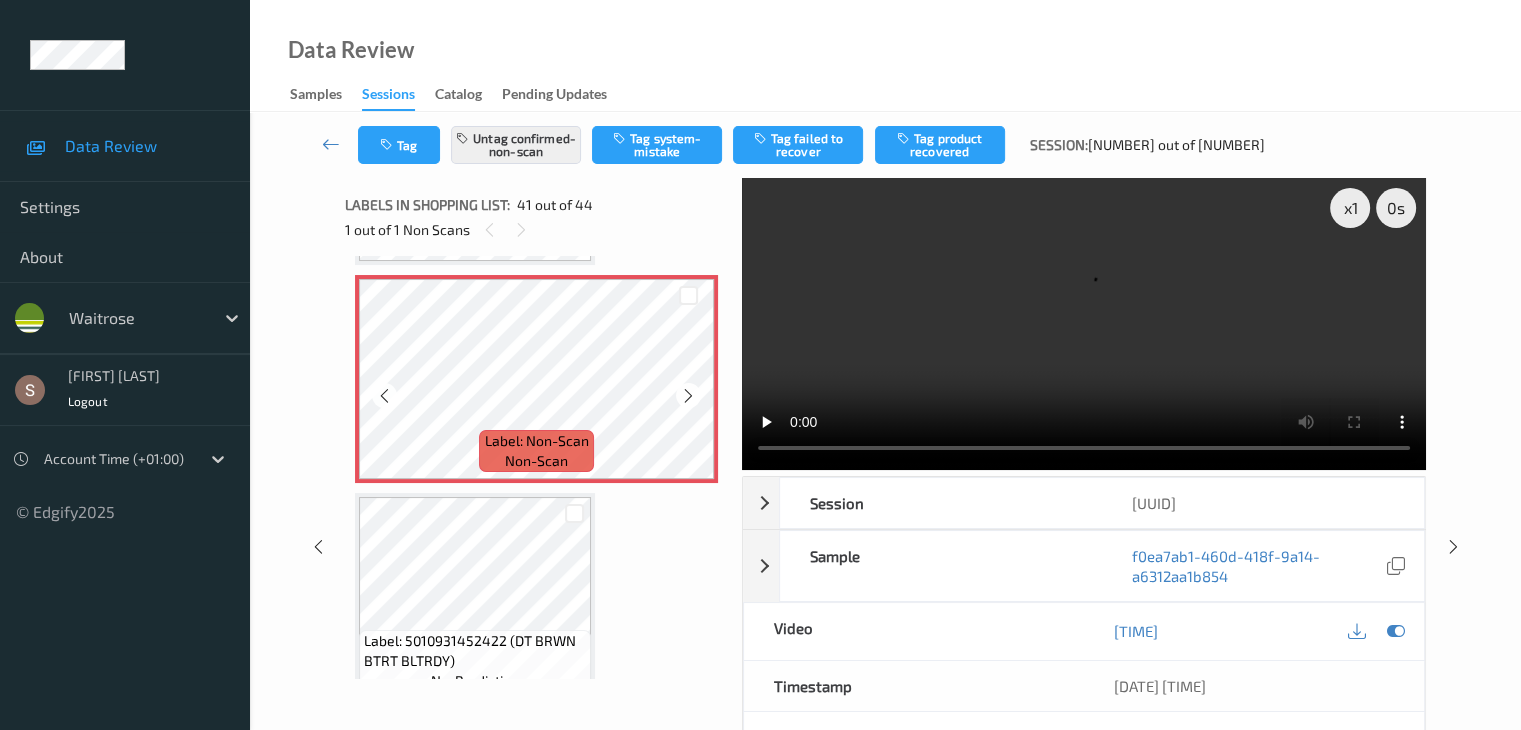 scroll, scrollTop: 8811, scrollLeft: 0, axis: vertical 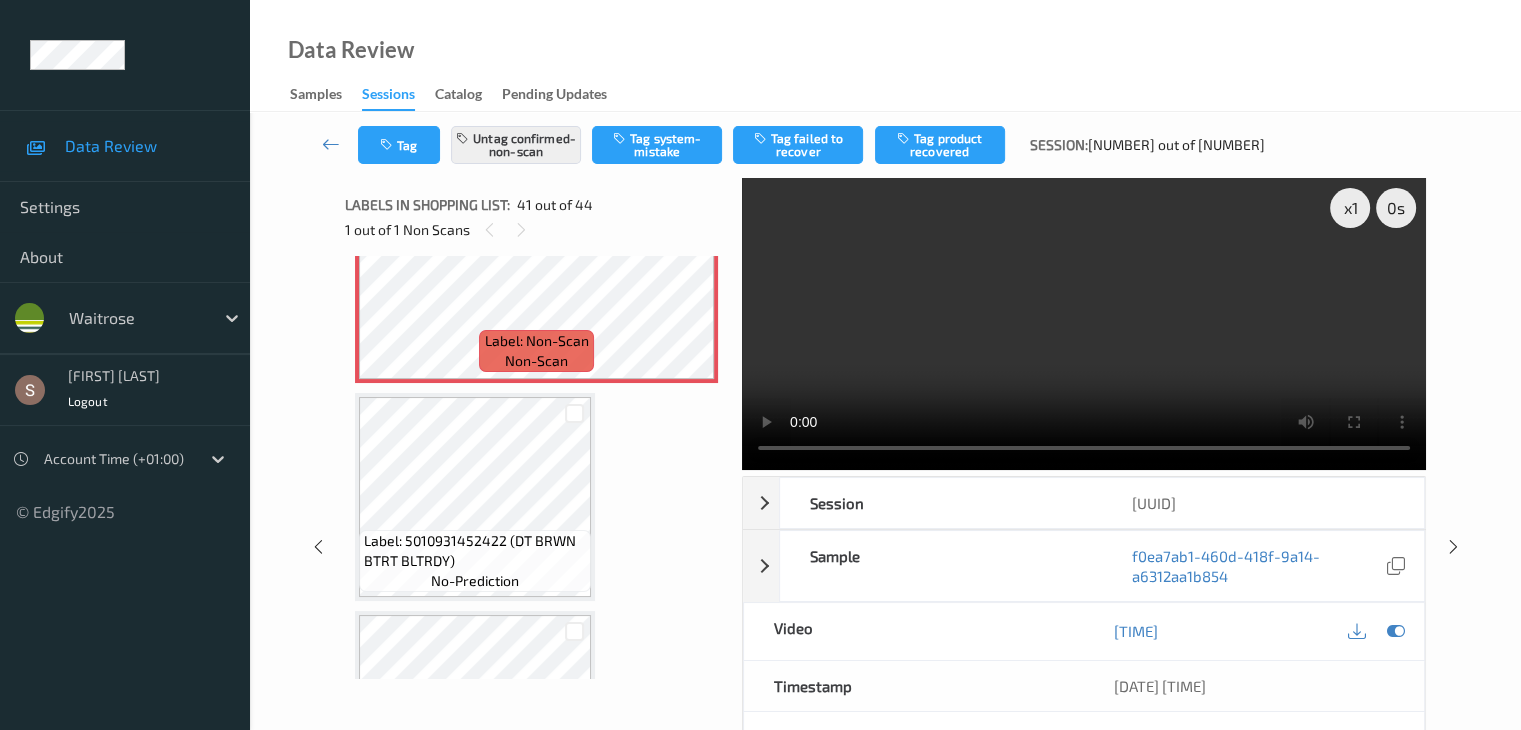 click on "Tag   product recovered" at bounding box center (940, 145) 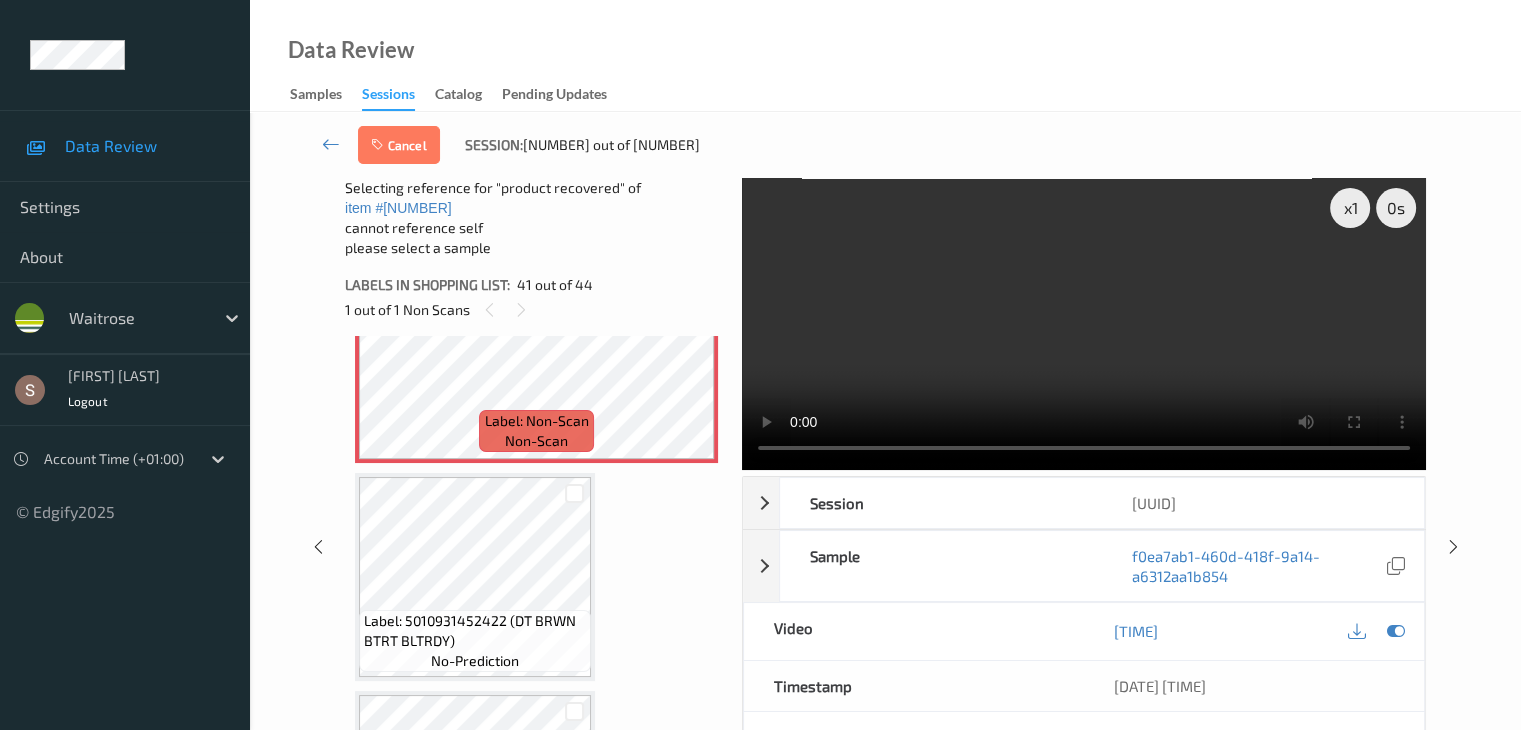 click on "Label: 5010931452422 (DT BRWN BTRT BLTRDY)" at bounding box center [475, 631] 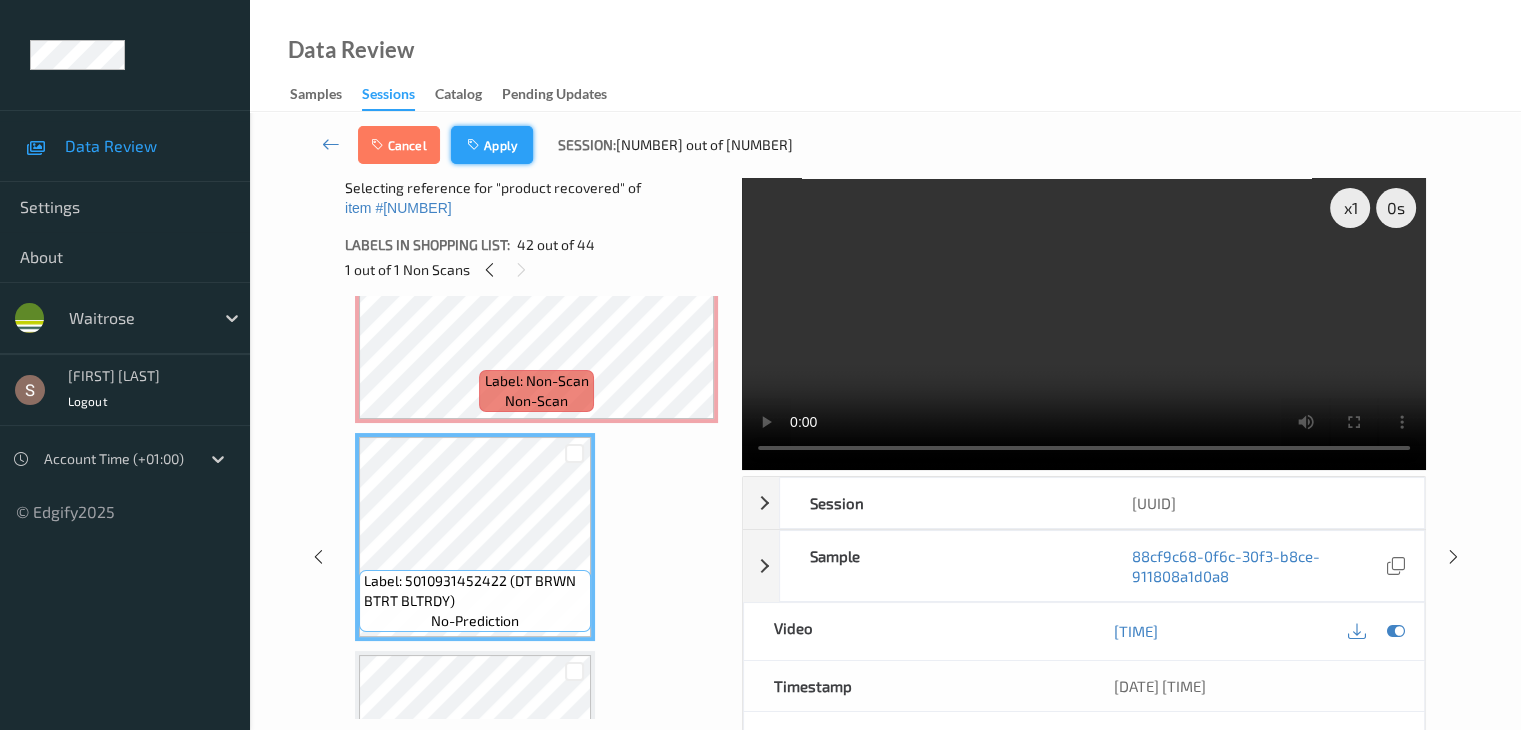 click on "Apply" at bounding box center (492, 145) 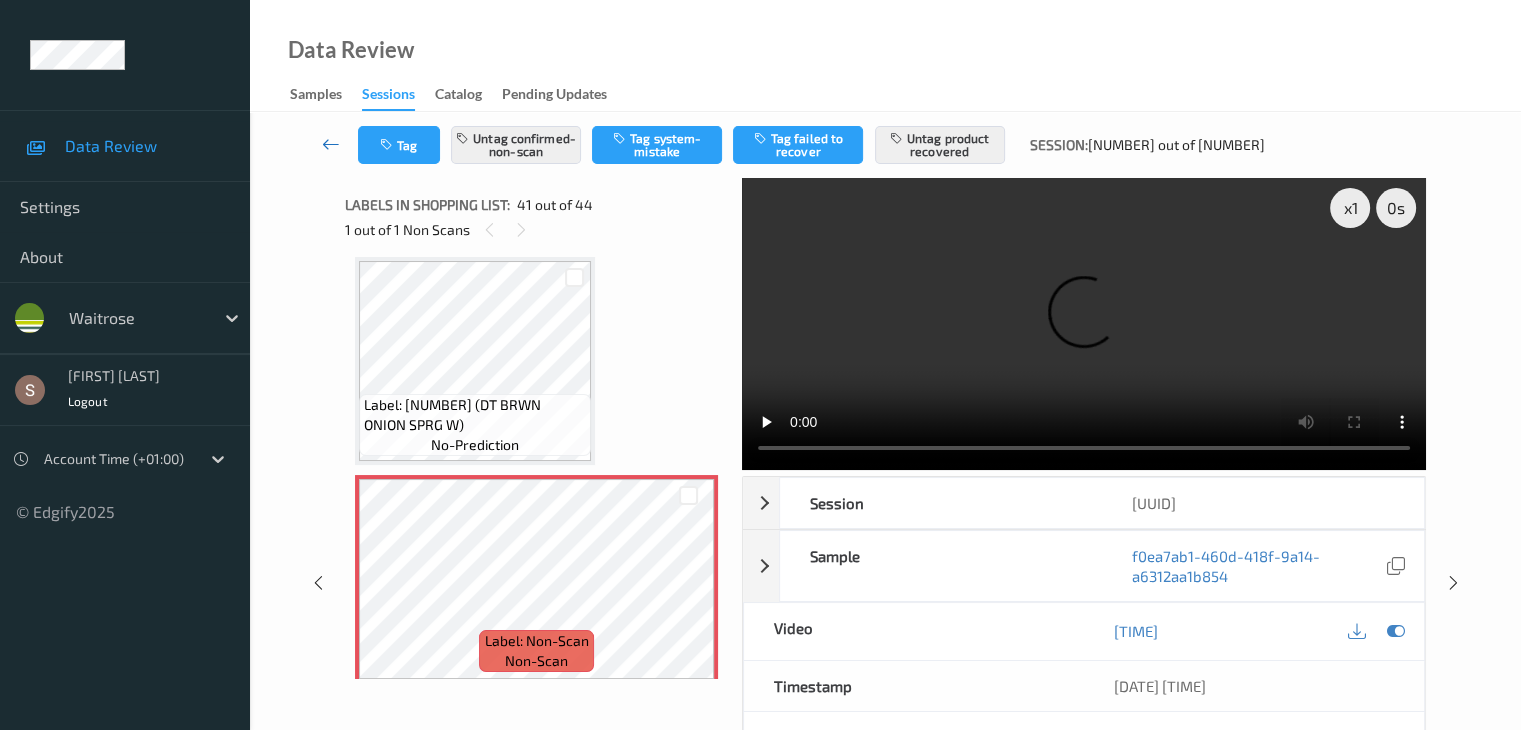 click at bounding box center [331, 145] 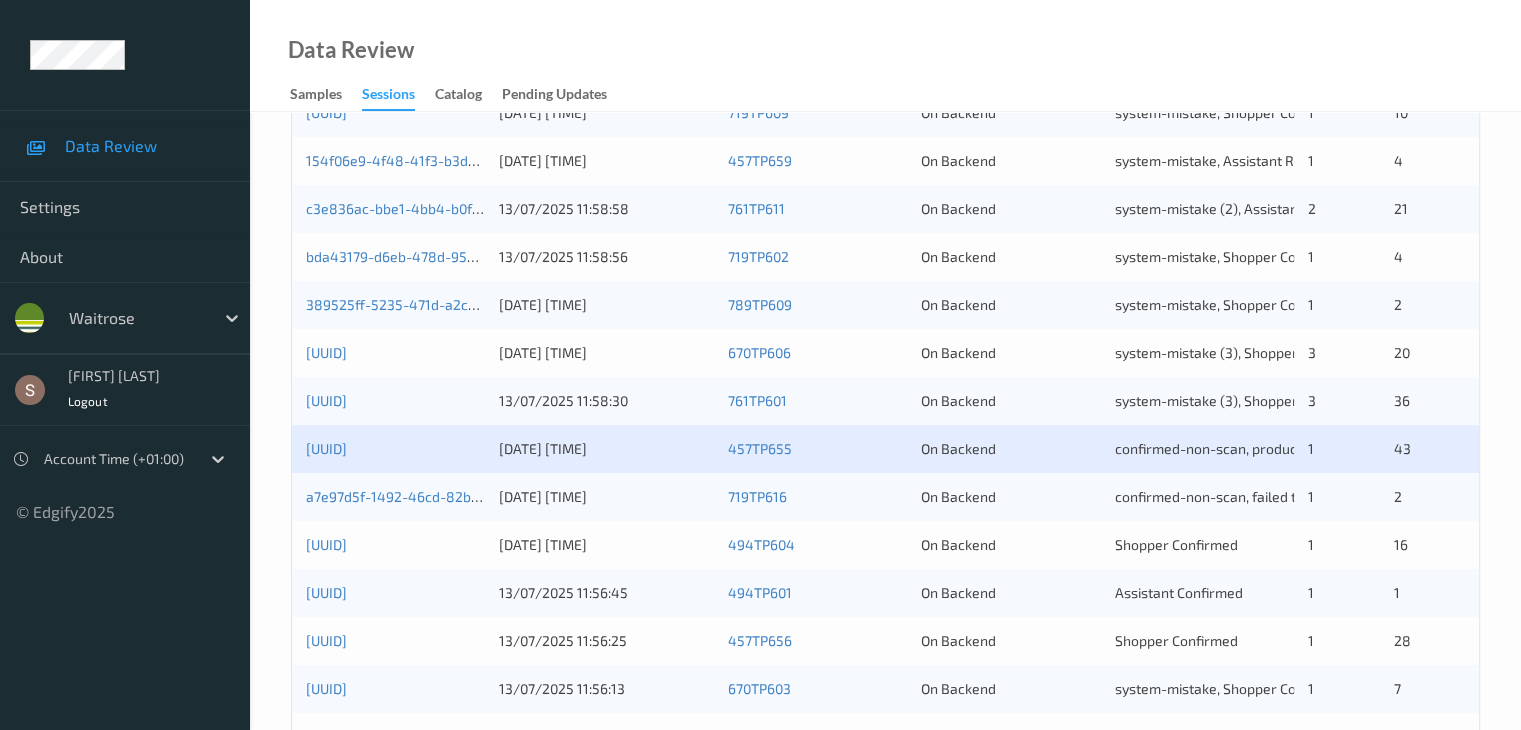 scroll, scrollTop: 932, scrollLeft: 0, axis: vertical 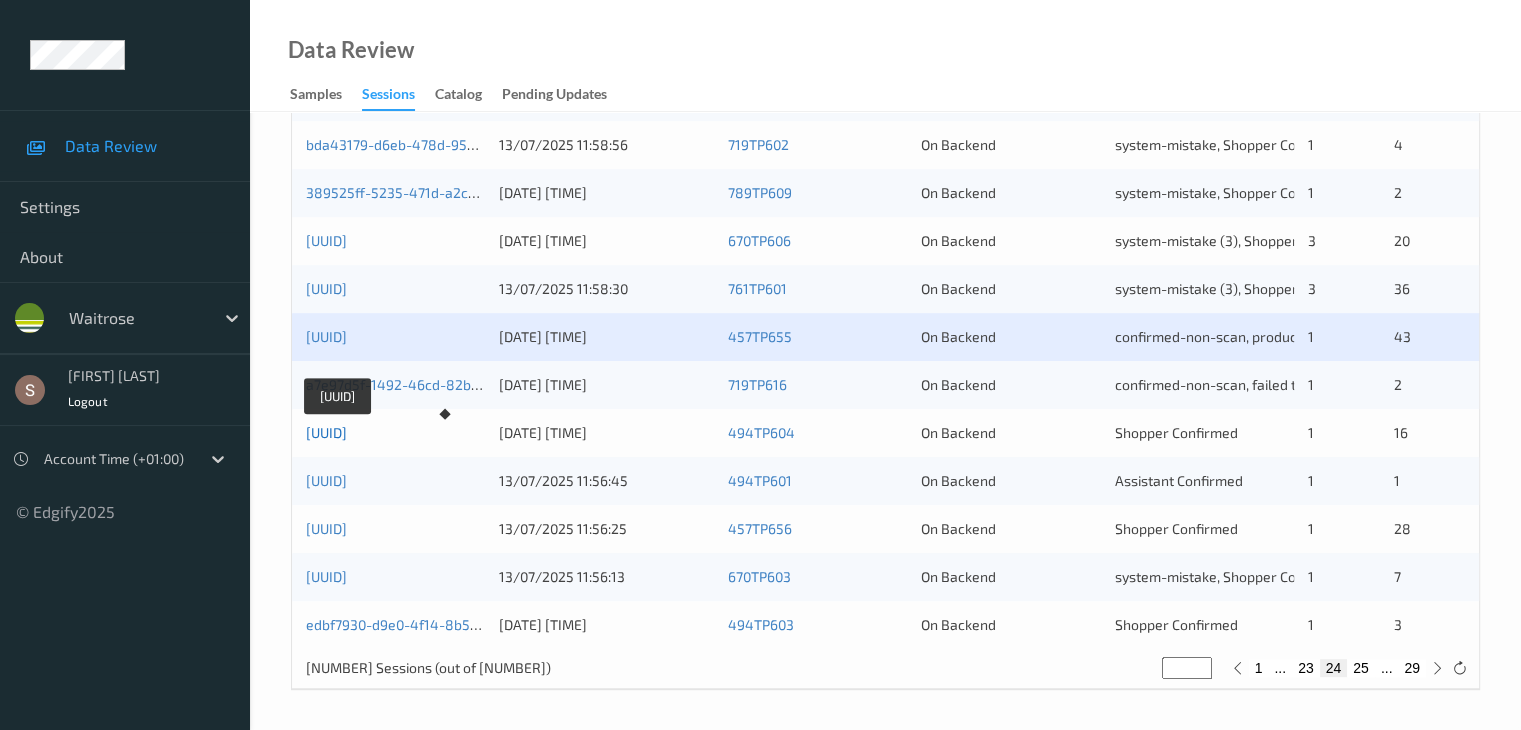 click on "9a3cb9e0-e248-4a97-8654-0425d3d3359a" at bounding box center [326, 432] 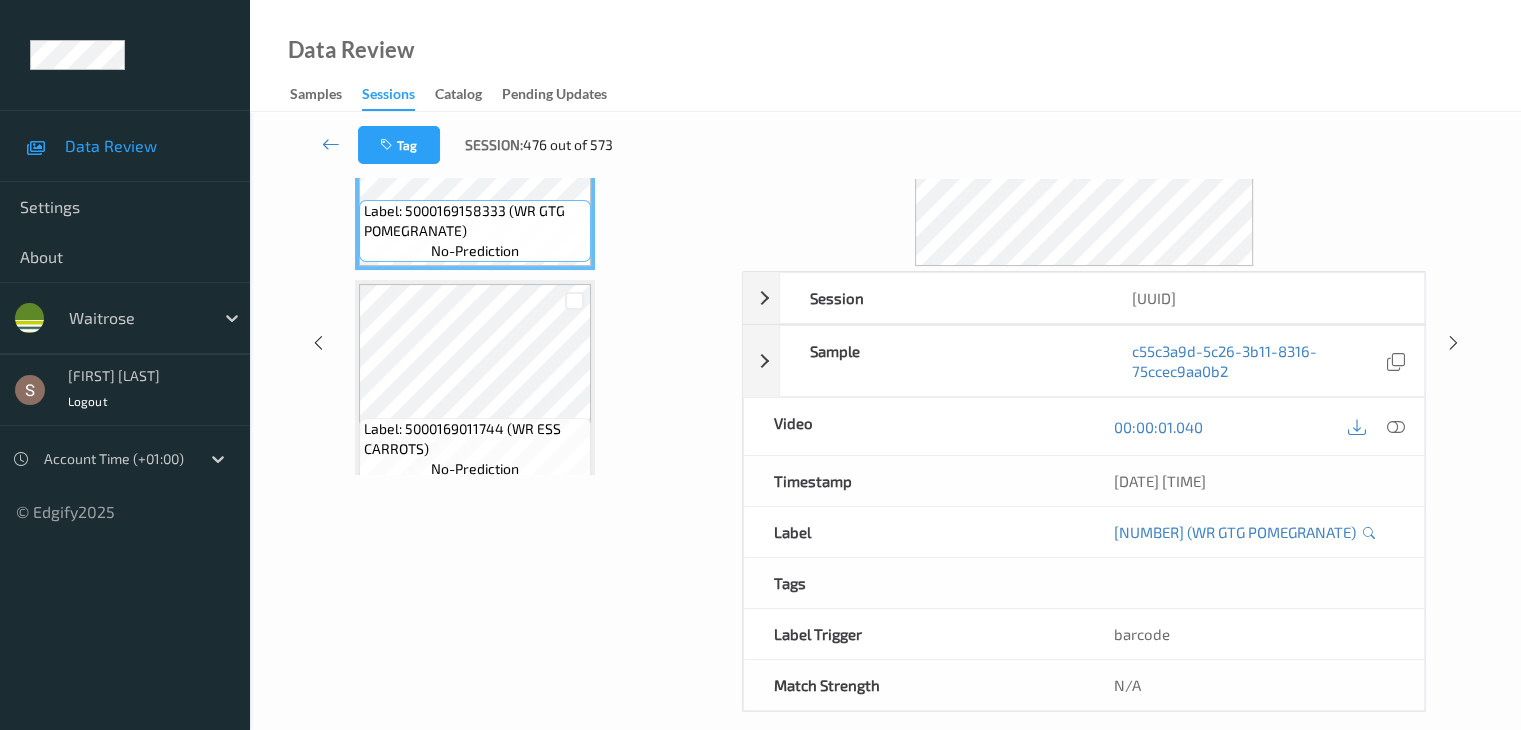 scroll, scrollTop: 0, scrollLeft: 0, axis: both 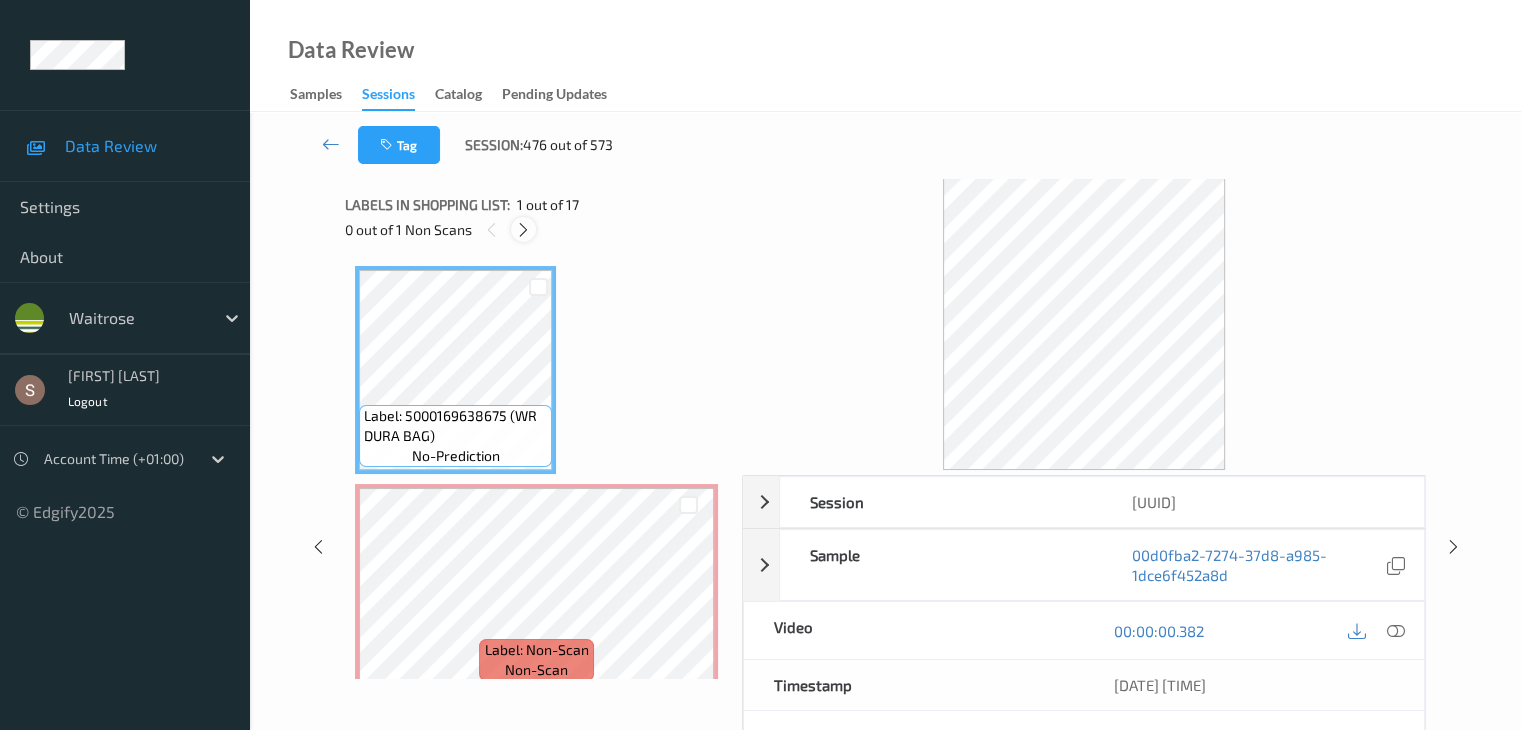 click at bounding box center [523, 229] 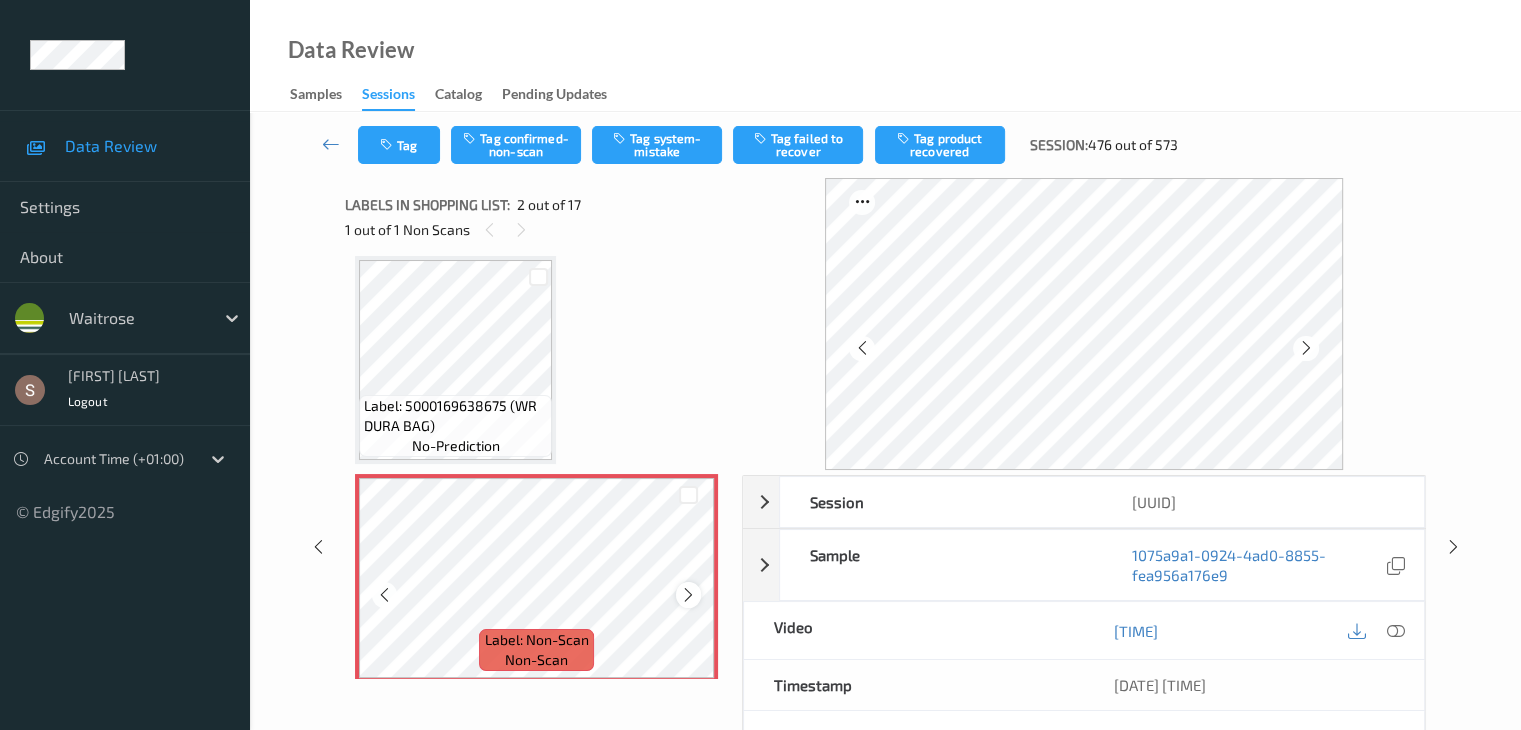 click at bounding box center [688, 595] 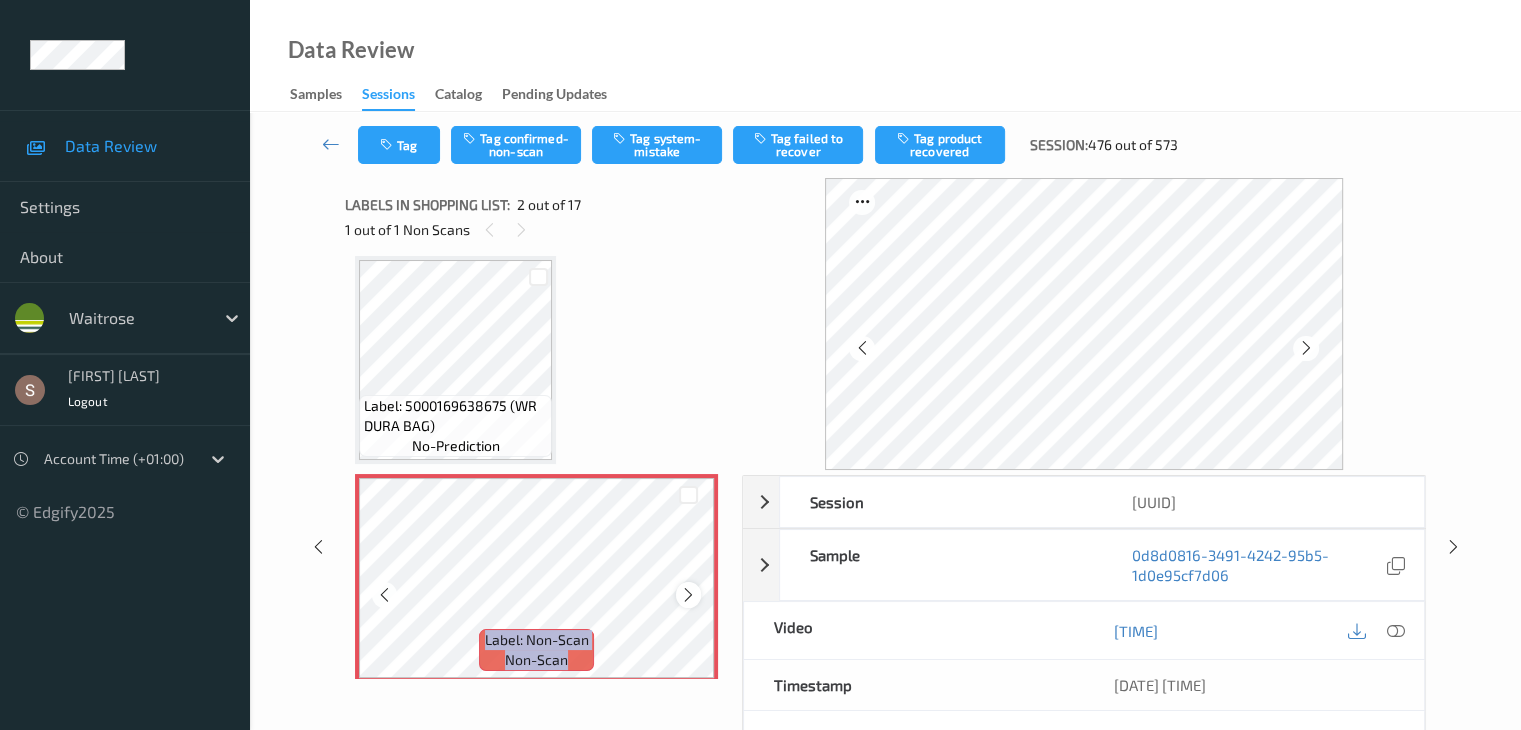 click at bounding box center [688, 595] 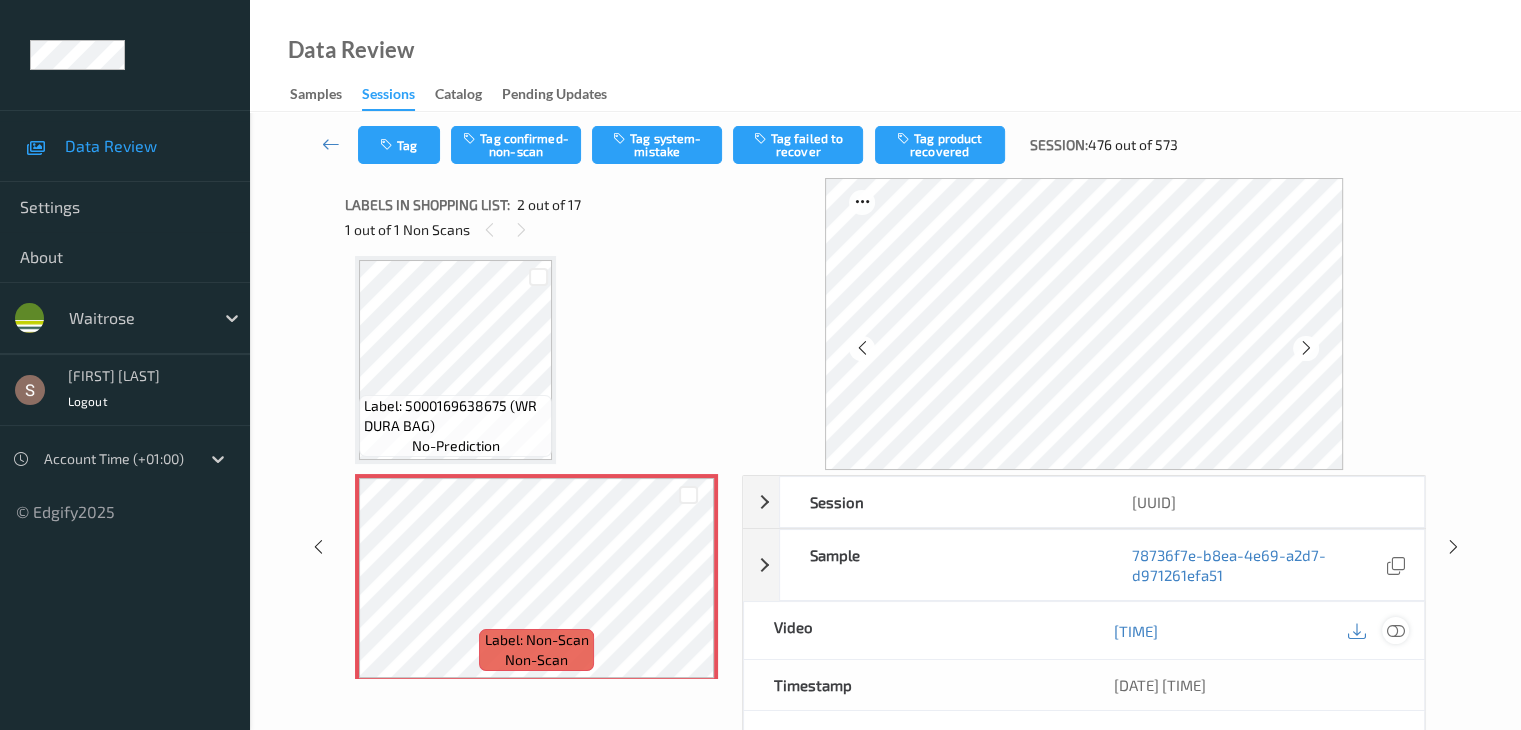 click at bounding box center (1395, 631) 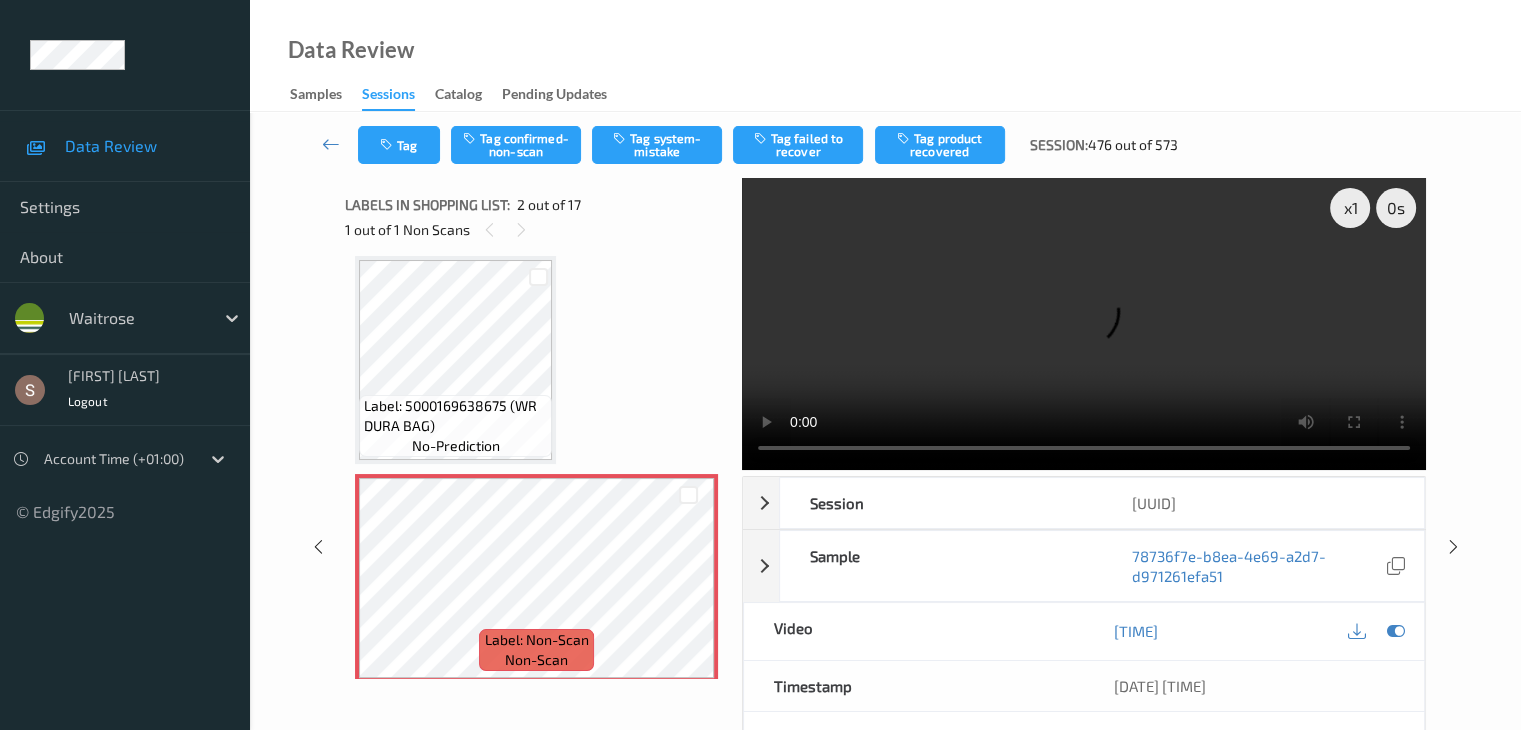 click at bounding box center (1084, 324) 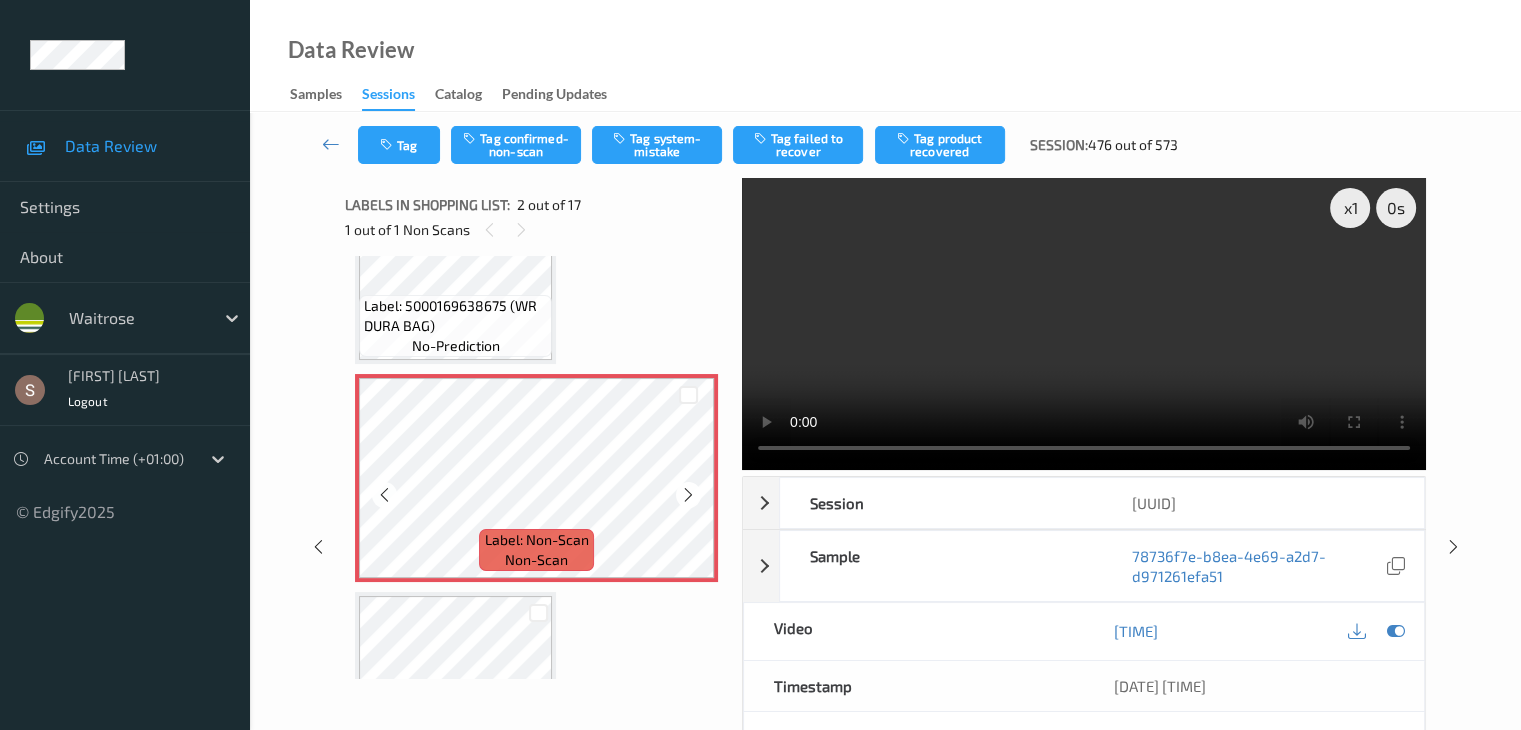 scroll, scrollTop: 210, scrollLeft: 0, axis: vertical 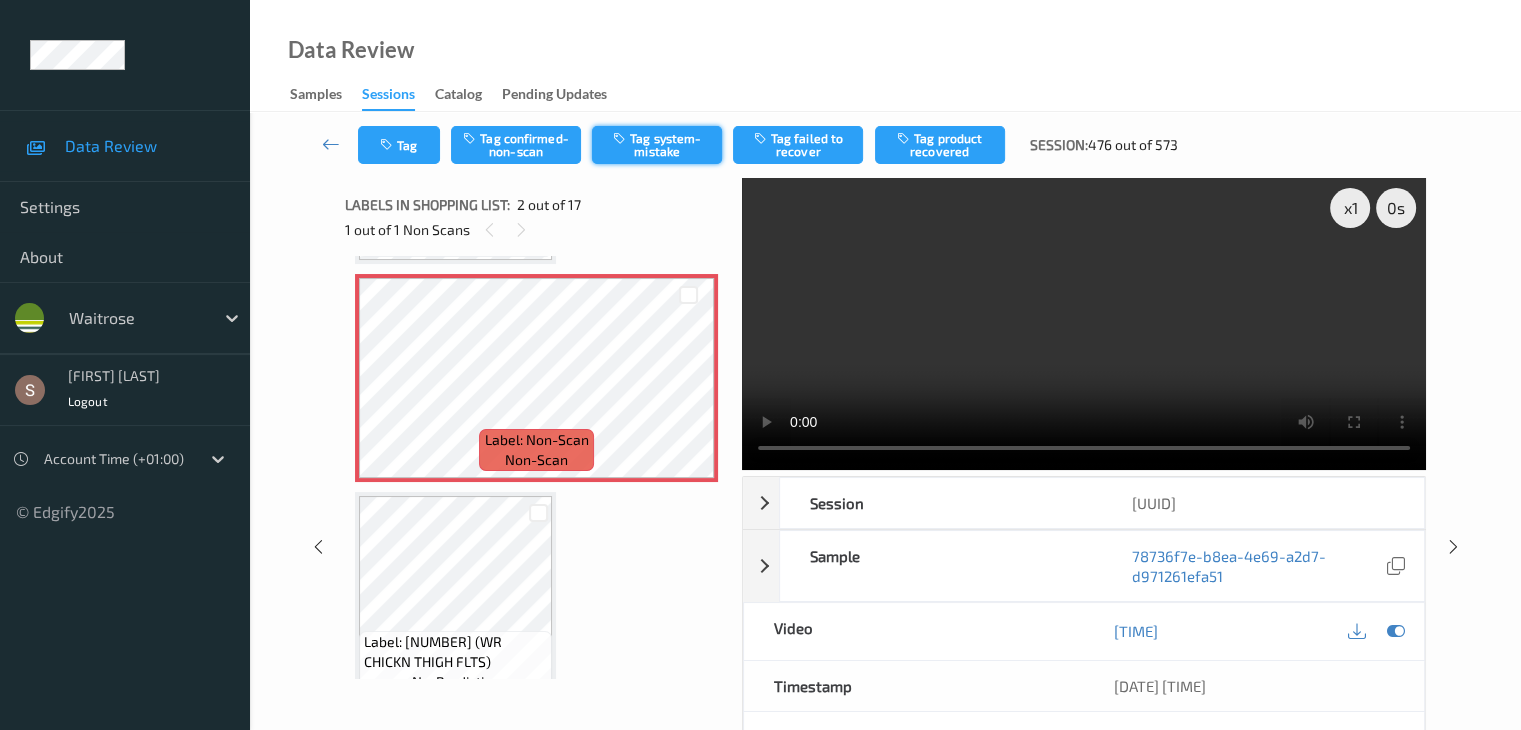 click on "Tag   system-mistake" at bounding box center (657, 145) 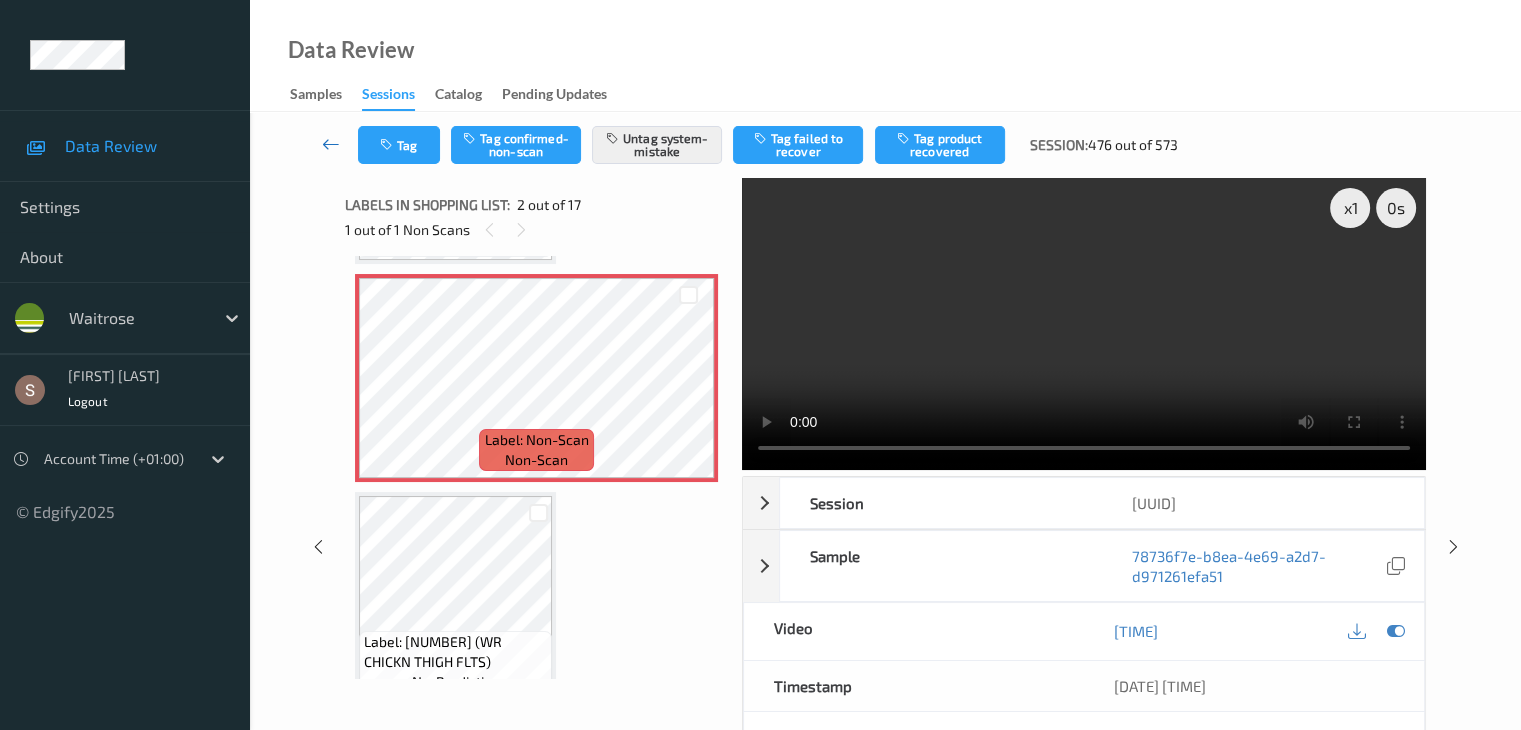 click at bounding box center [331, 144] 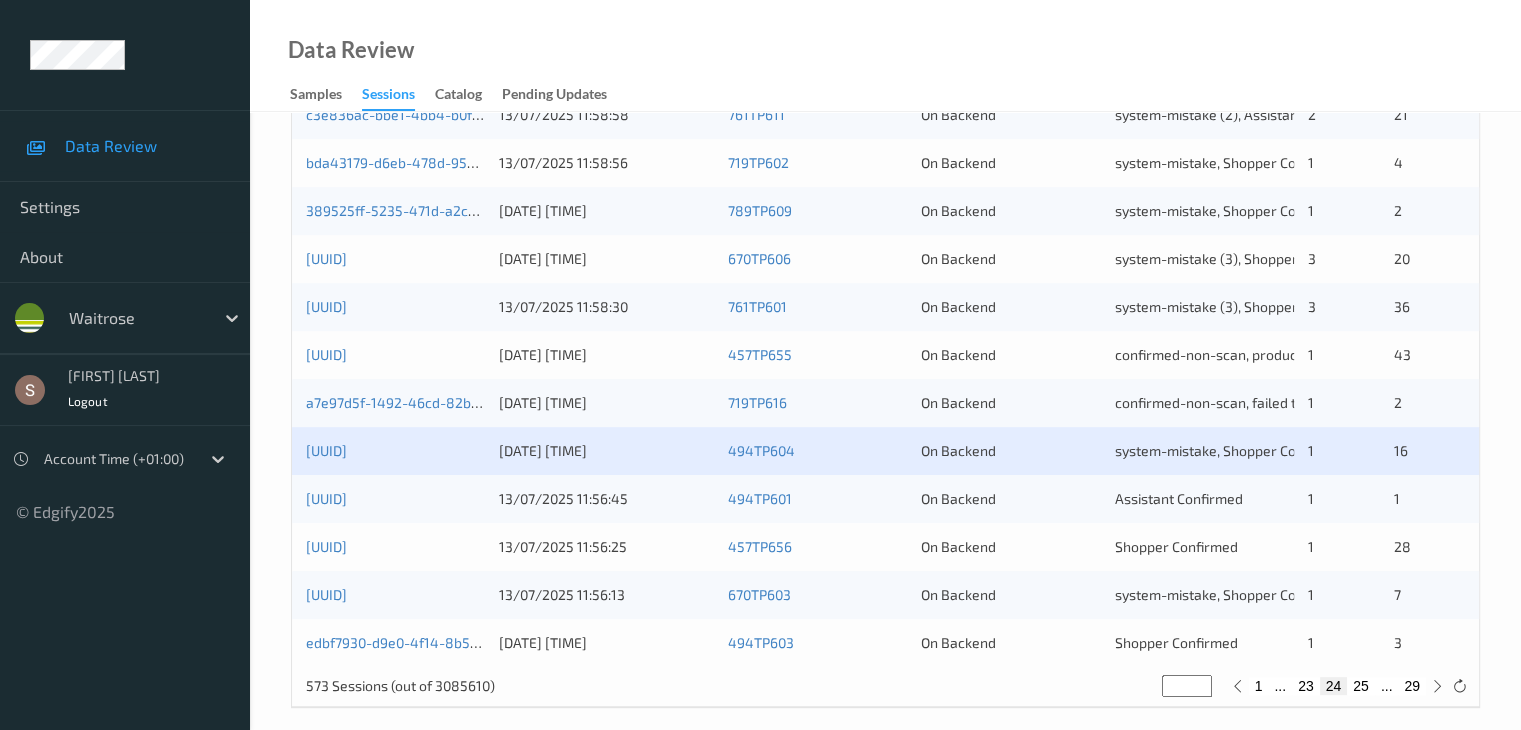 scroll, scrollTop: 932, scrollLeft: 0, axis: vertical 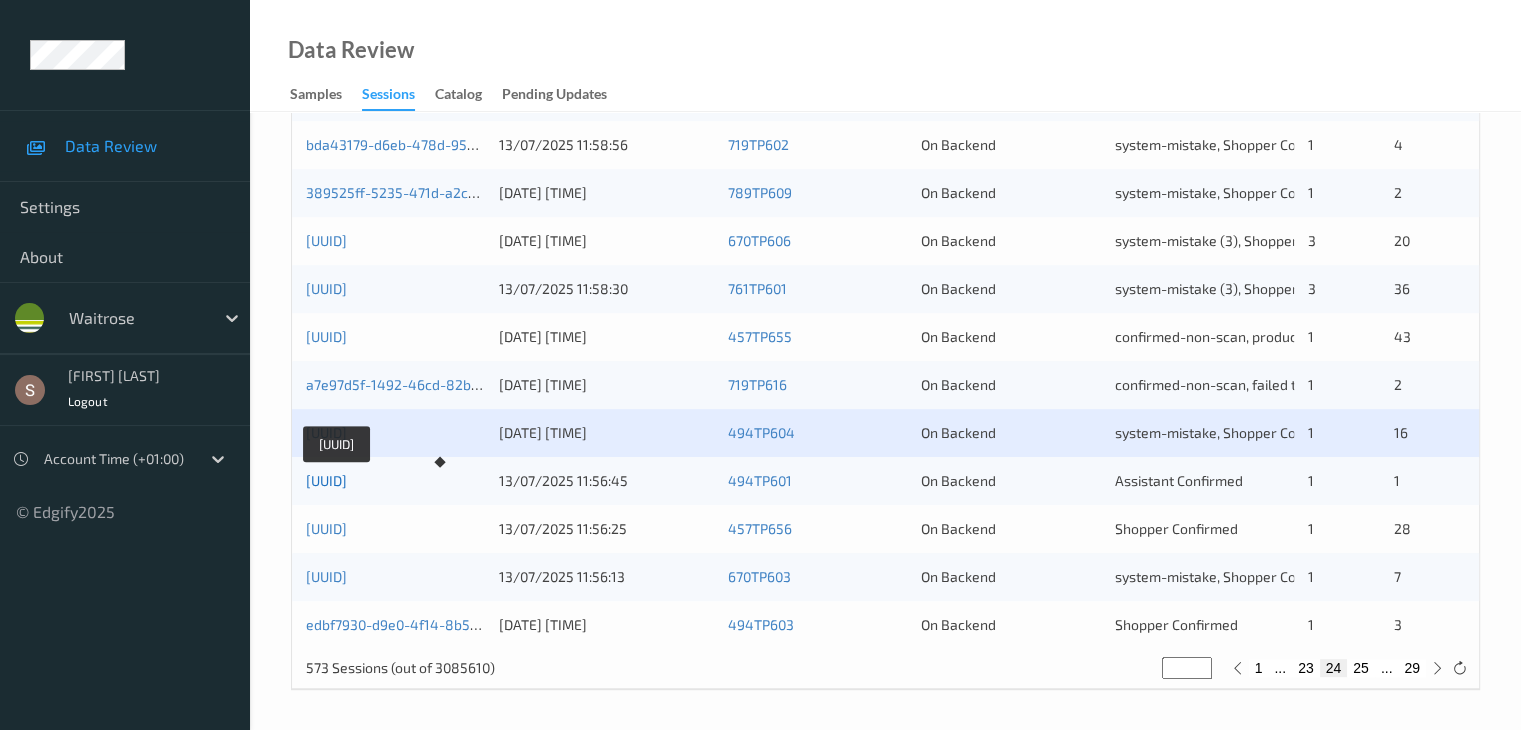 click on "fb620e96-d059-46fb-a521-18d174876d48" at bounding box center (326, 480) 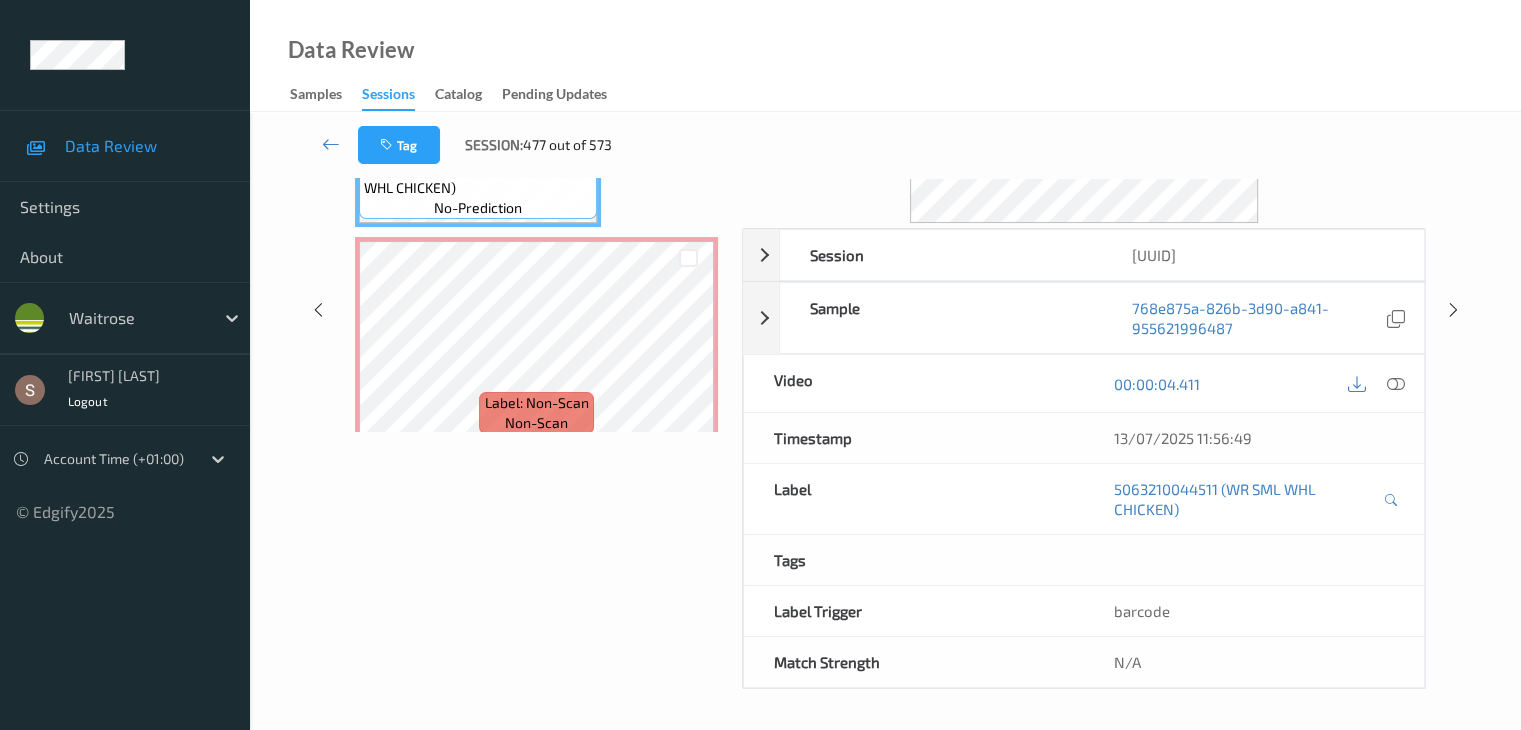 scroll, scrollTop: 0, scrollLeft: 0, axis: both 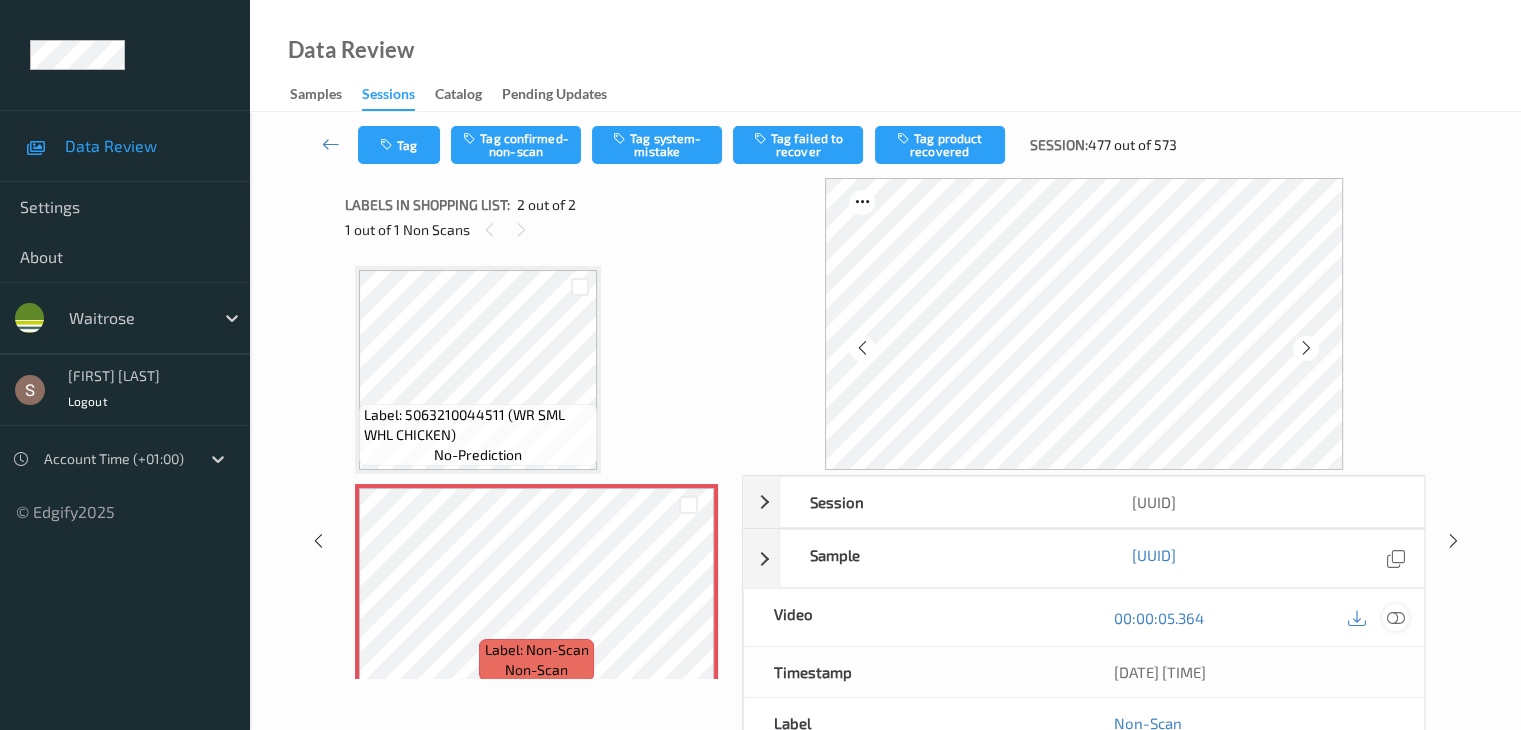 click at bounding box center (1395, 618) 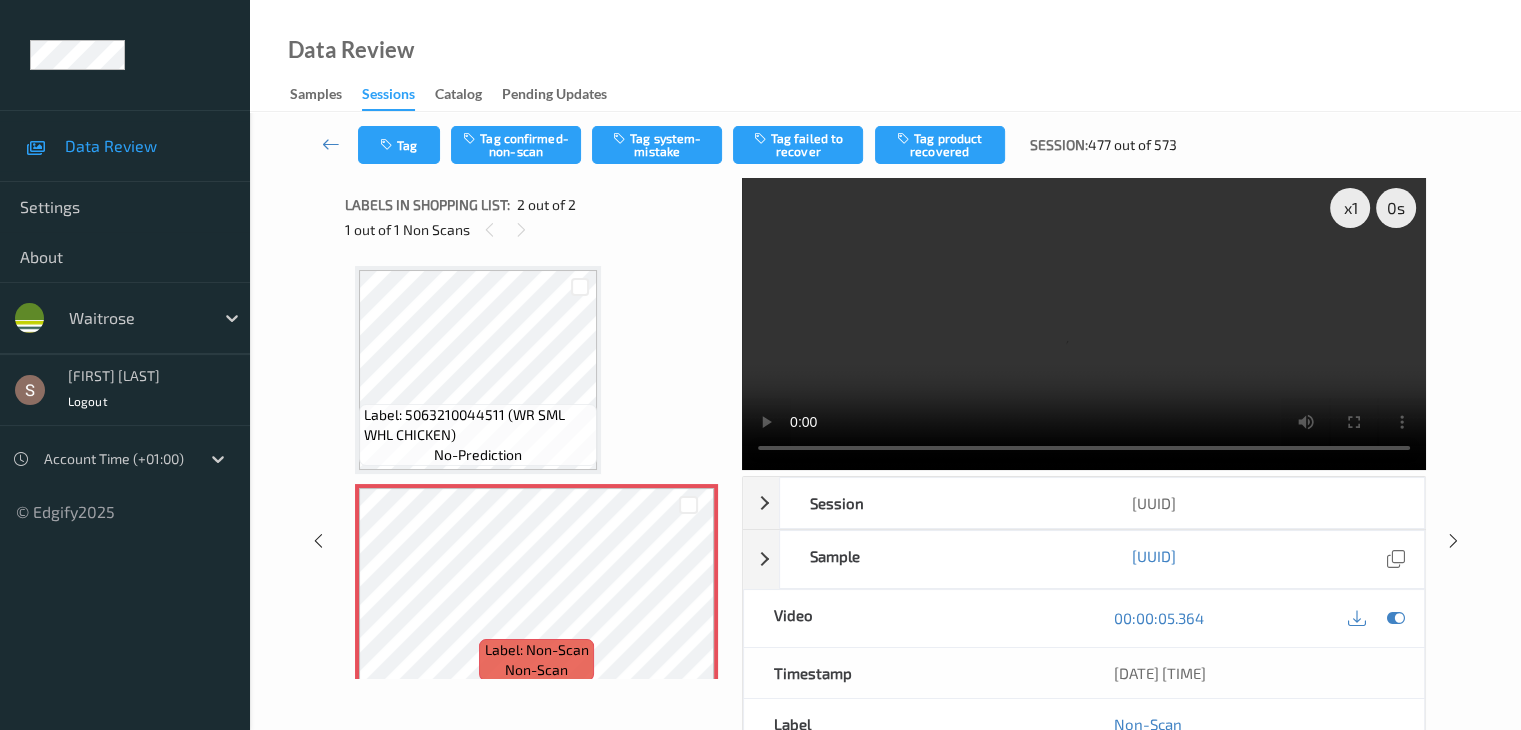 click at bounding box center [1084, 324] 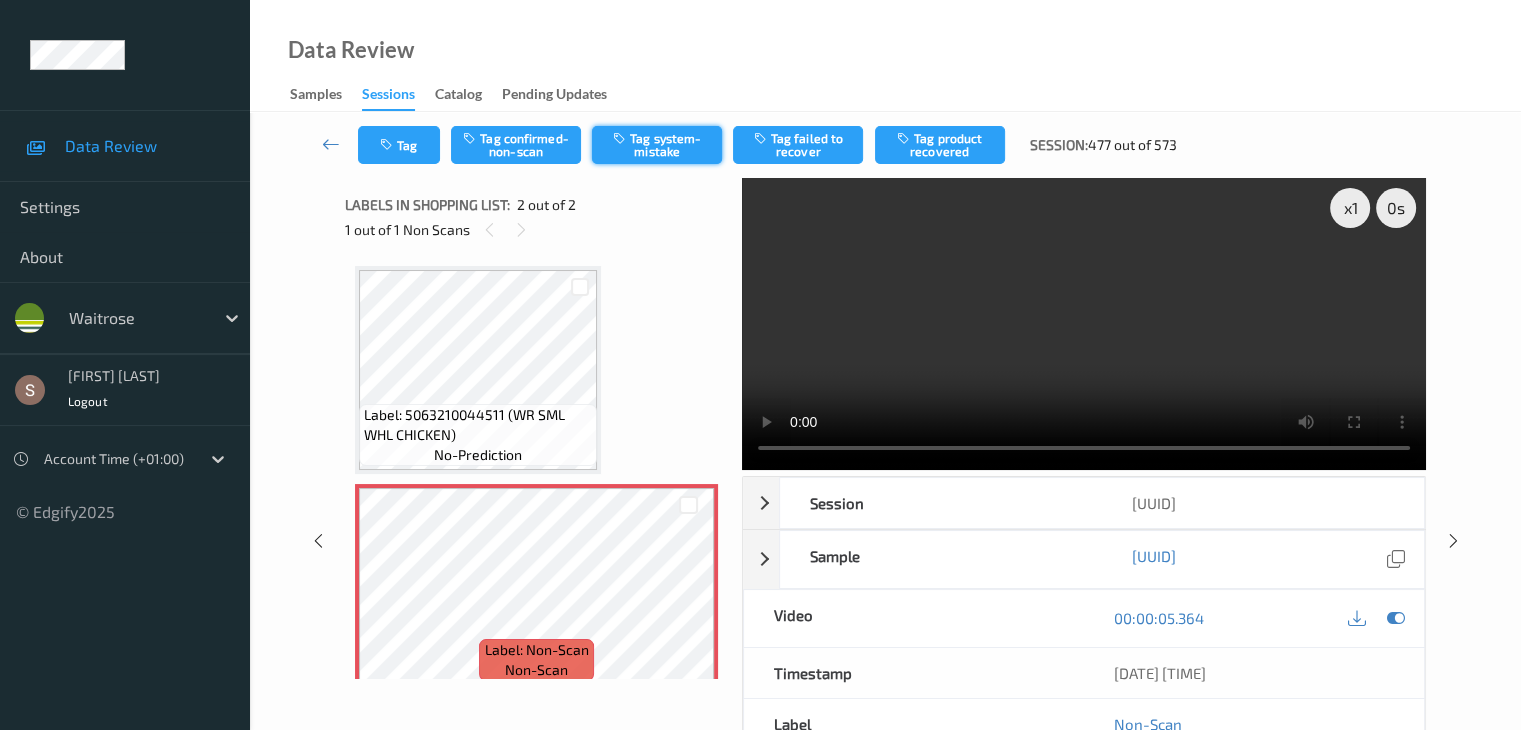 click on "Tag   system-mistake" at bounding box center (657, 145) 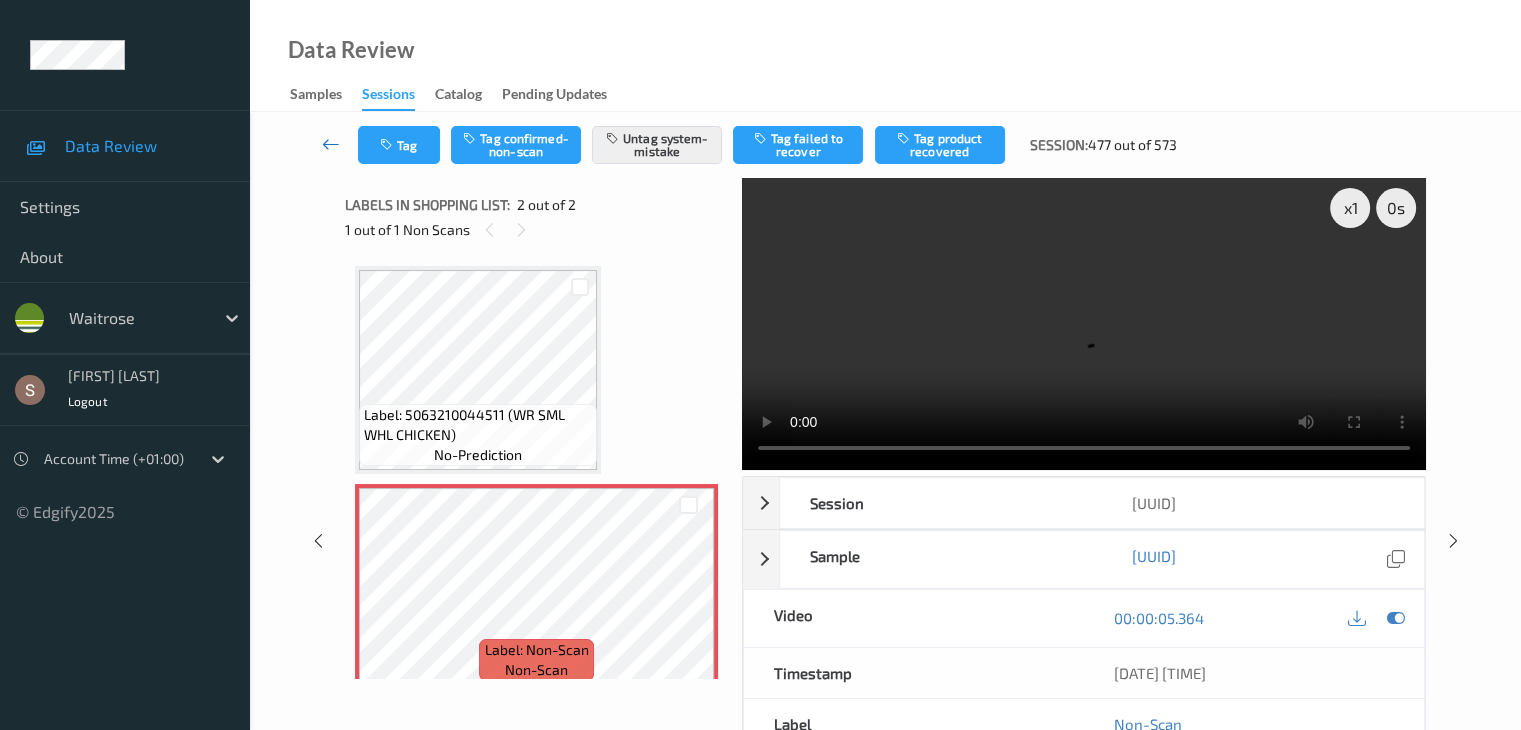 click at bounding box center [331, 144] 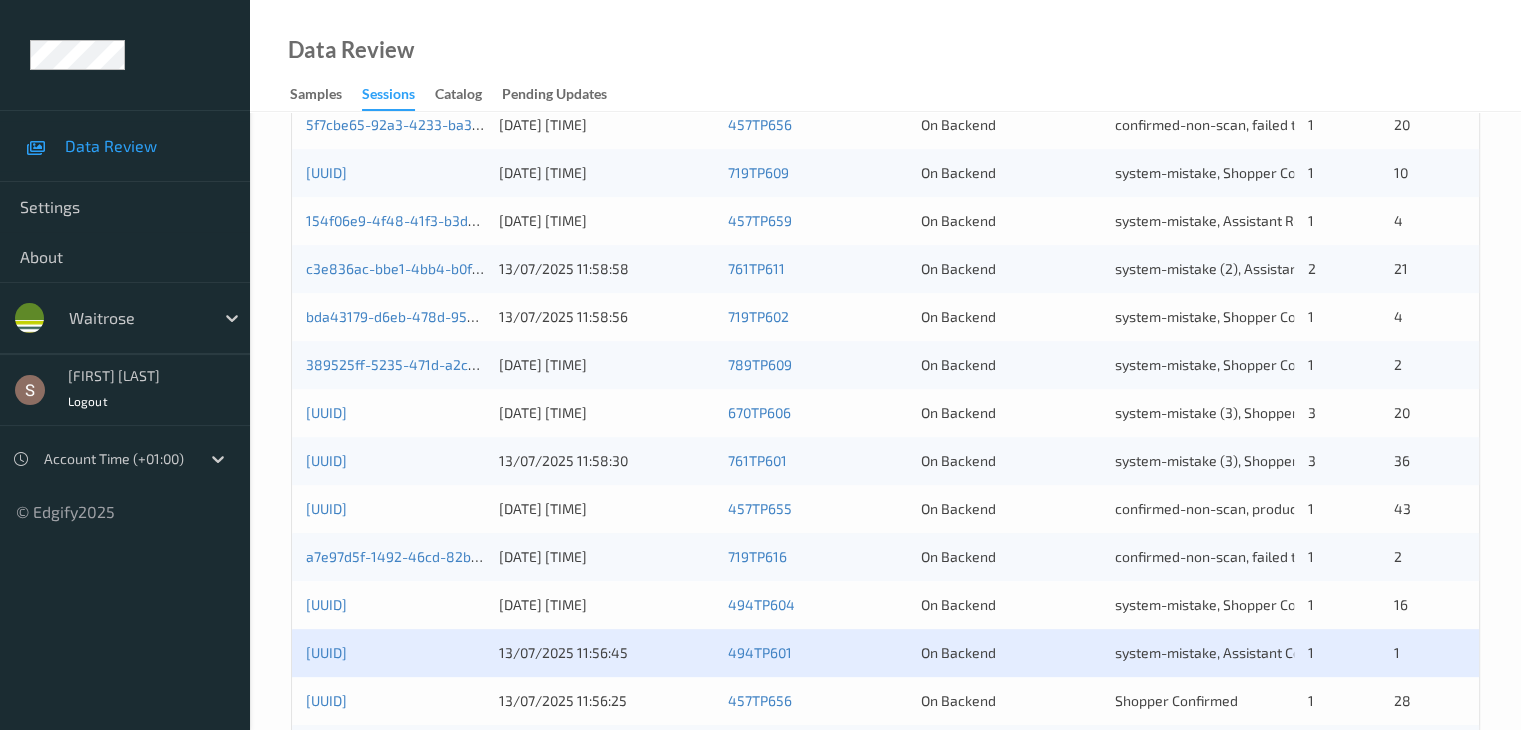 scroll, scrollTop: 932, scrollLeft: 0, axis: vertical 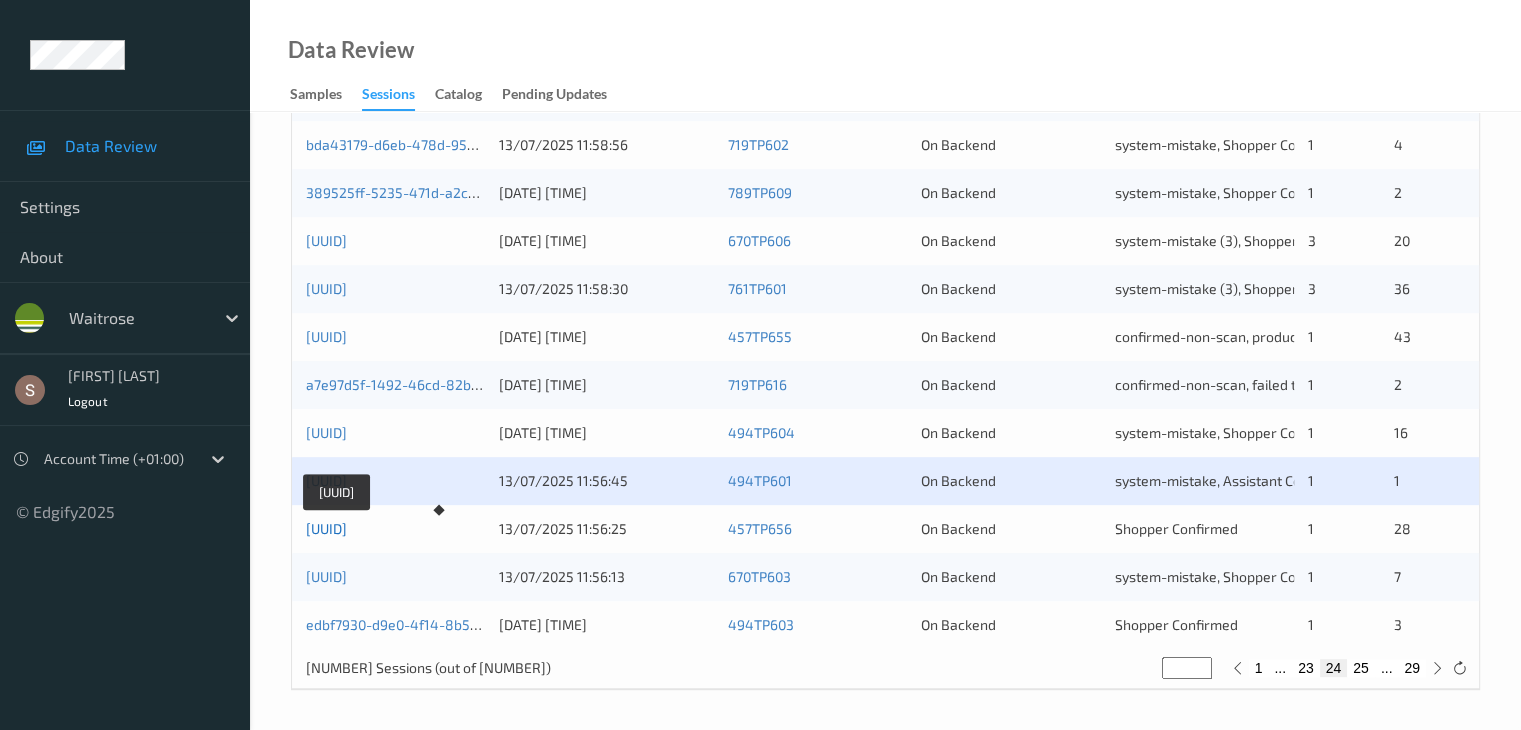 click on "2d11fafc-0a65-41da-8490-43b76bc5b378" at bounding box center (326, 528) 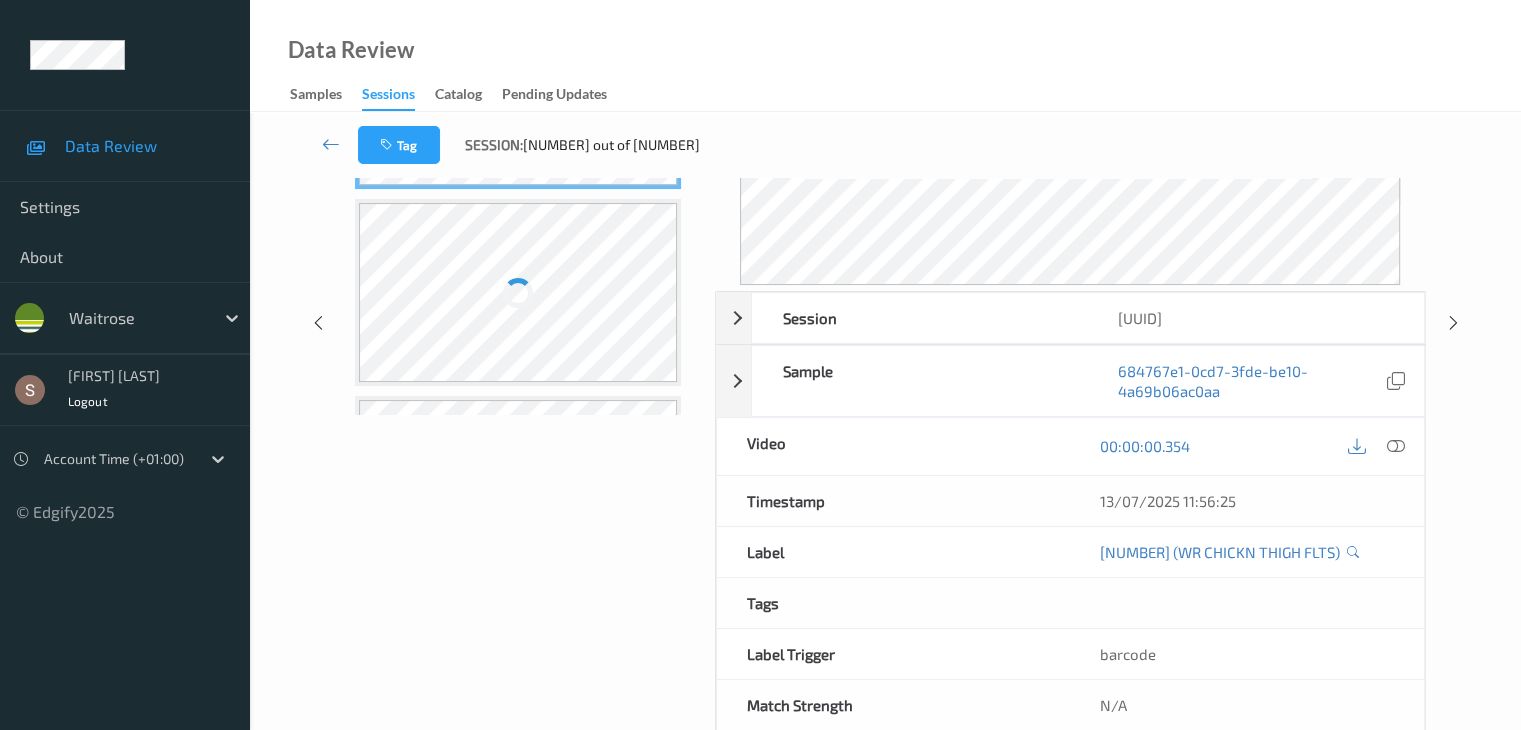 scroll, scrollTop: 0, scrollLeft: 0, axis: both 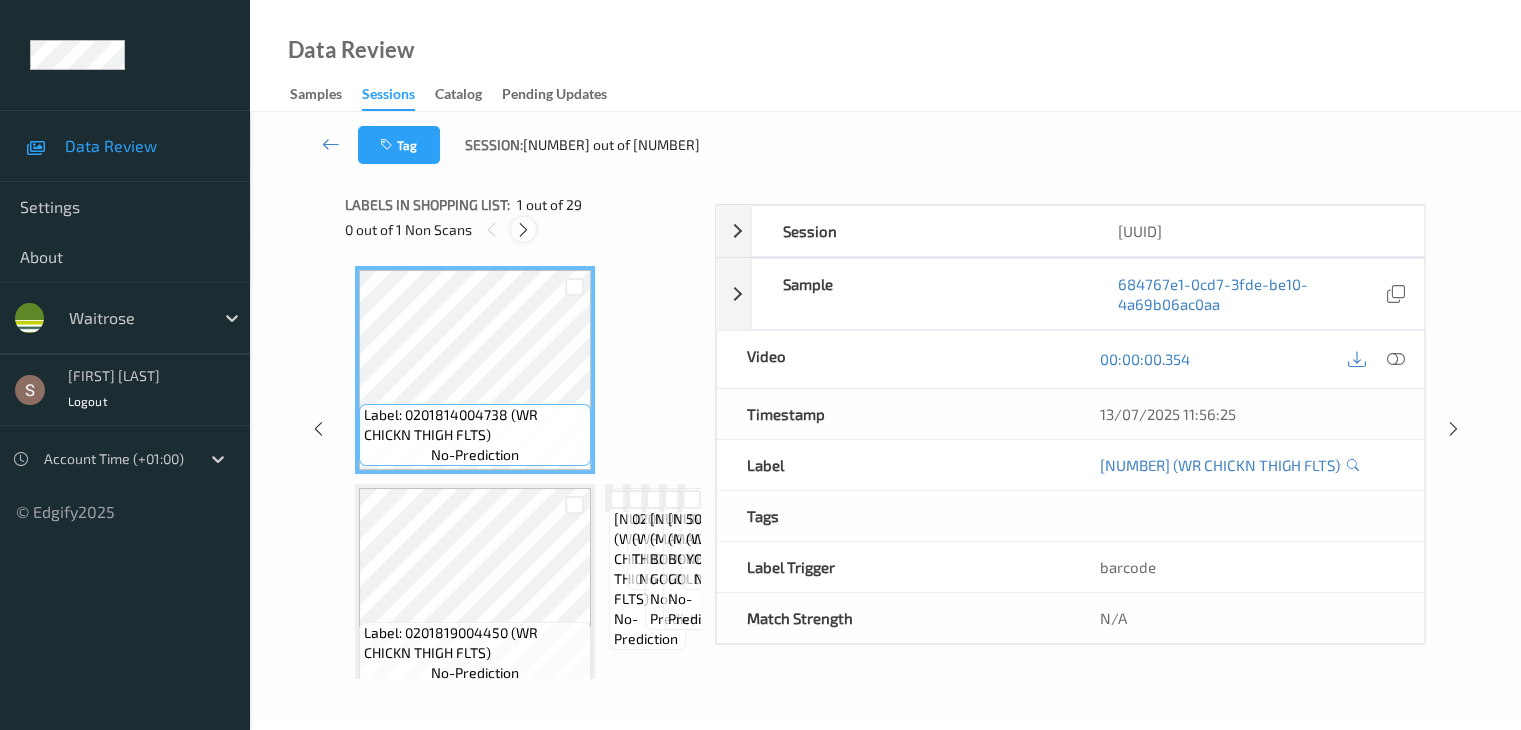 click at bounding box center (523, 230) 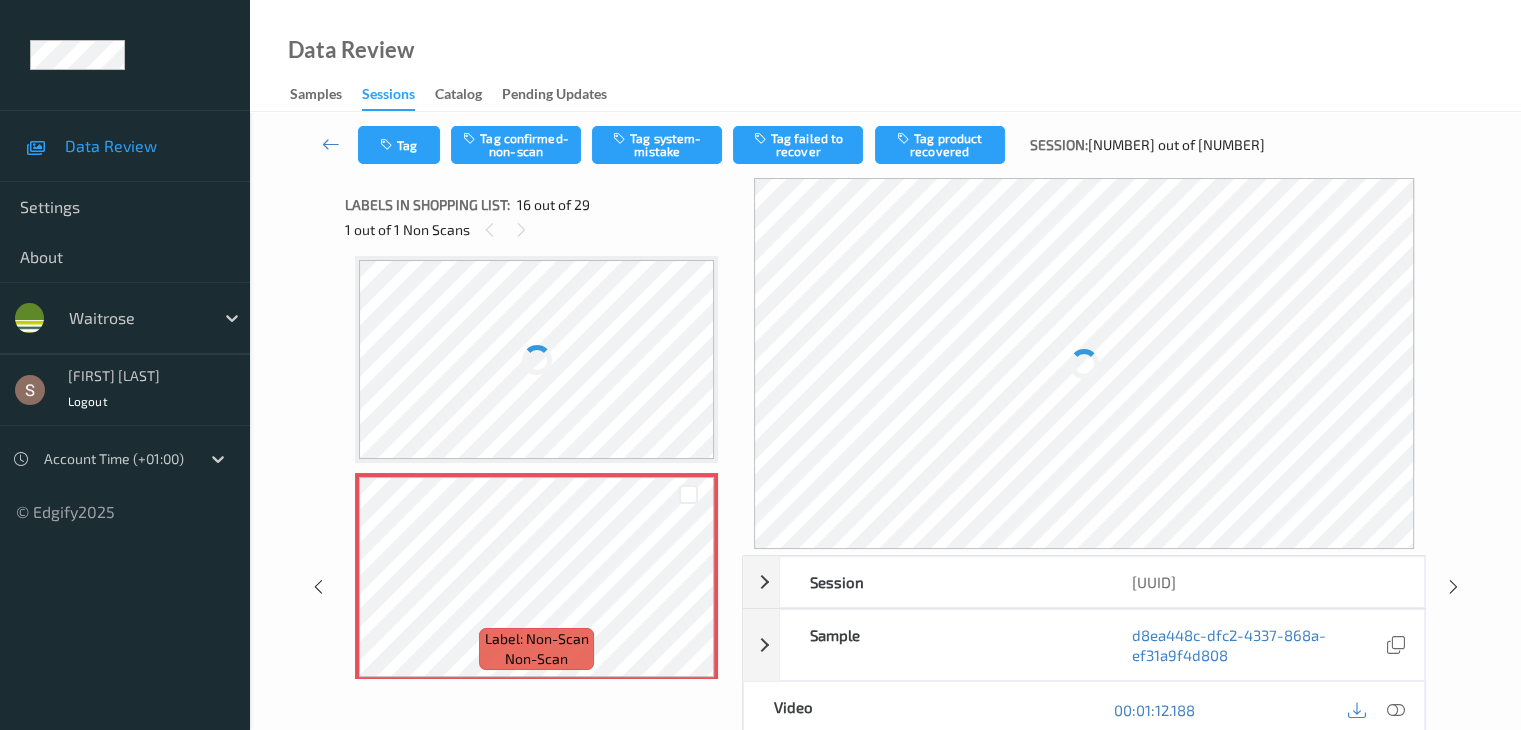 scroll, scrollTop: 3063, scrollLeft: 0, axis: vertical 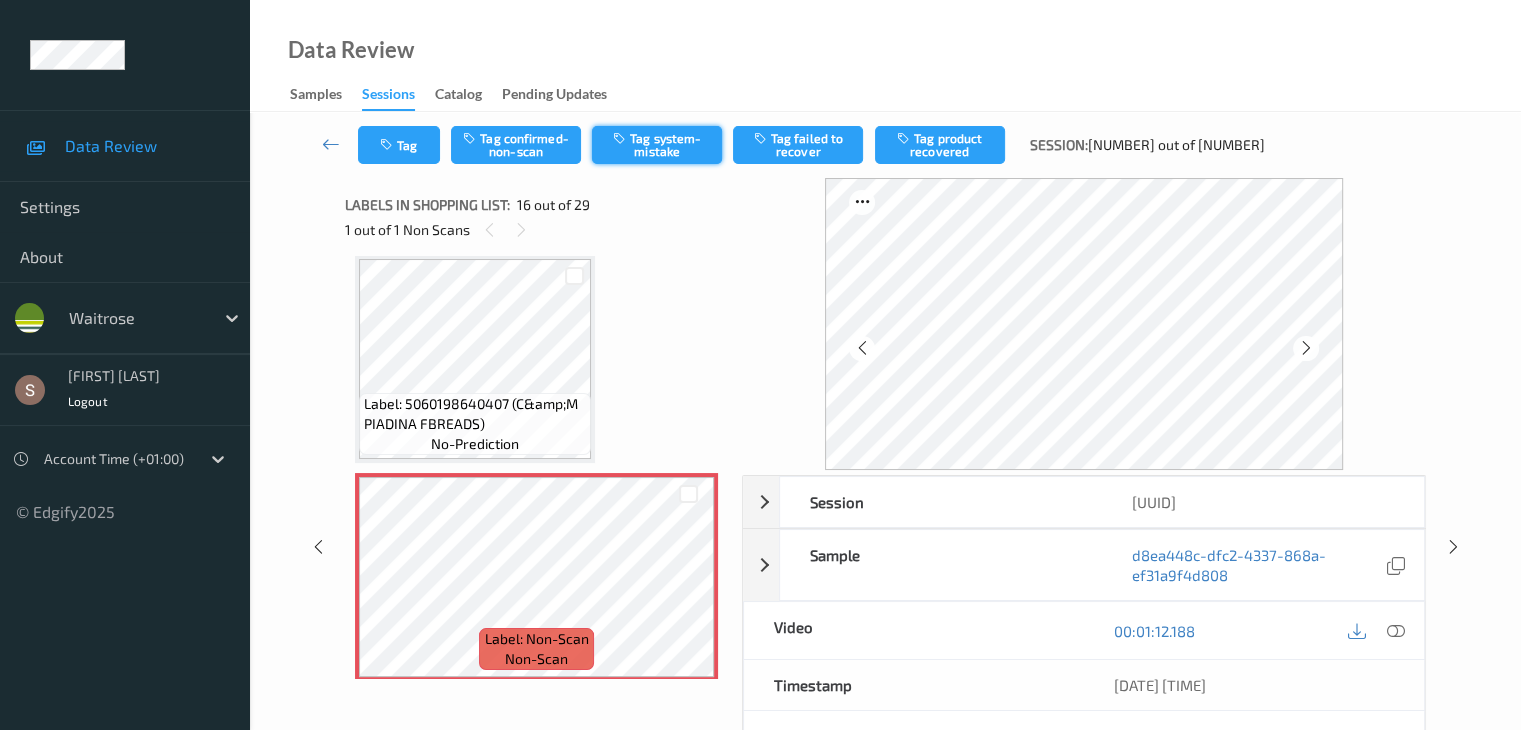 click on "Tag   system-mistake" at bounding box center (657, 145) 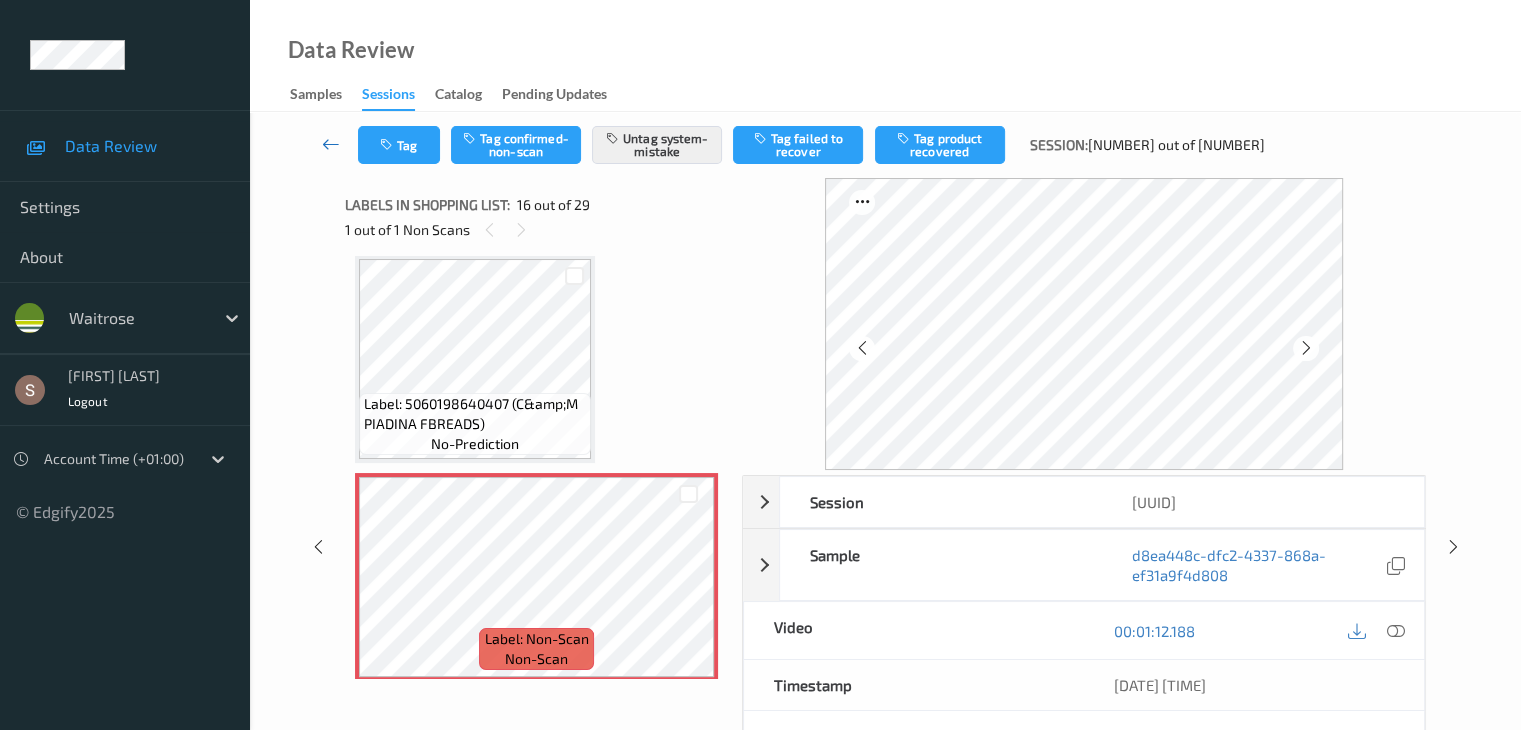 click at bounding box center [331, 144] 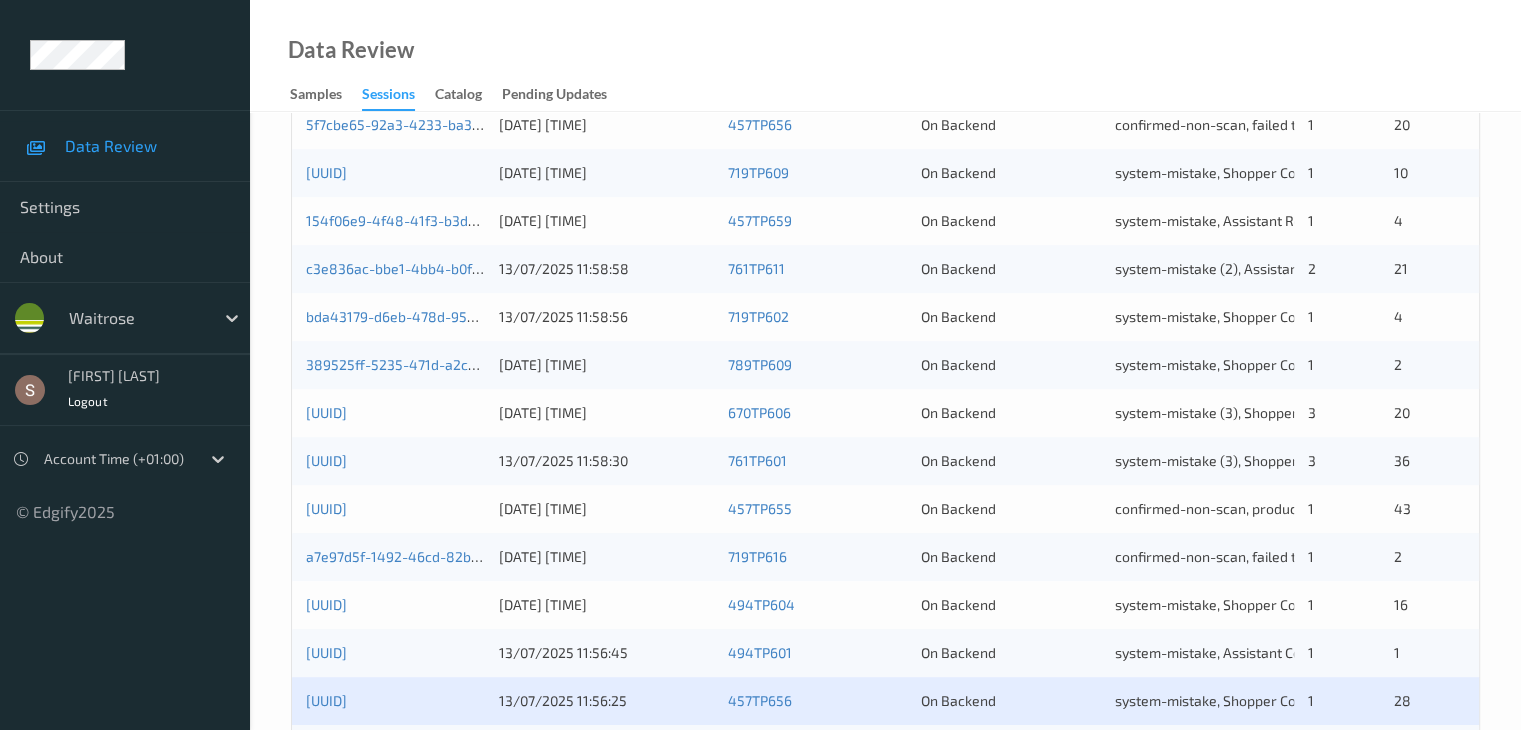 scroll, scrollTop: 932, scrollLeft: 0, axis: vertical 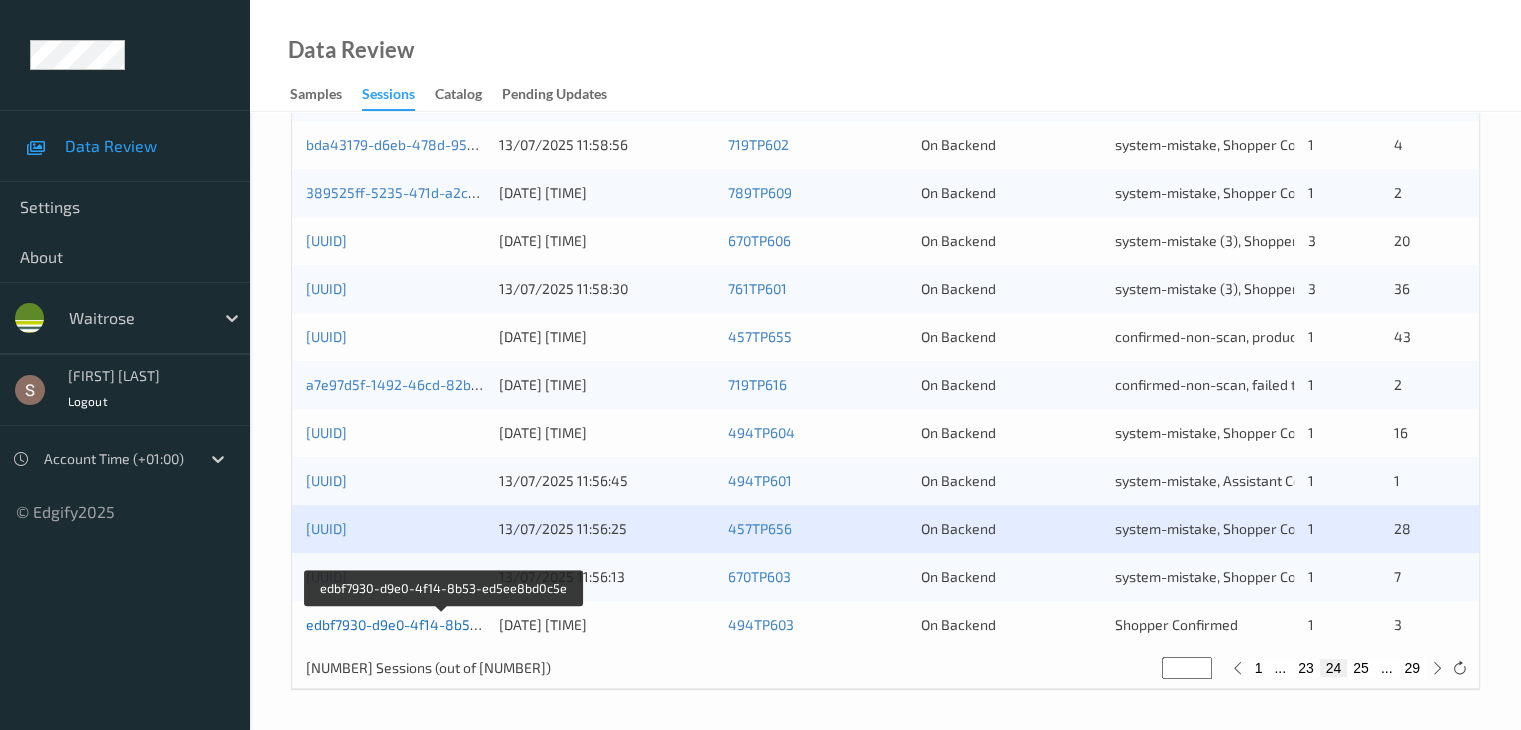 click on "edbf7930-d9e0-4f14-8b53-ed5ee8bd0c5e" at bounding box center [443, 624] 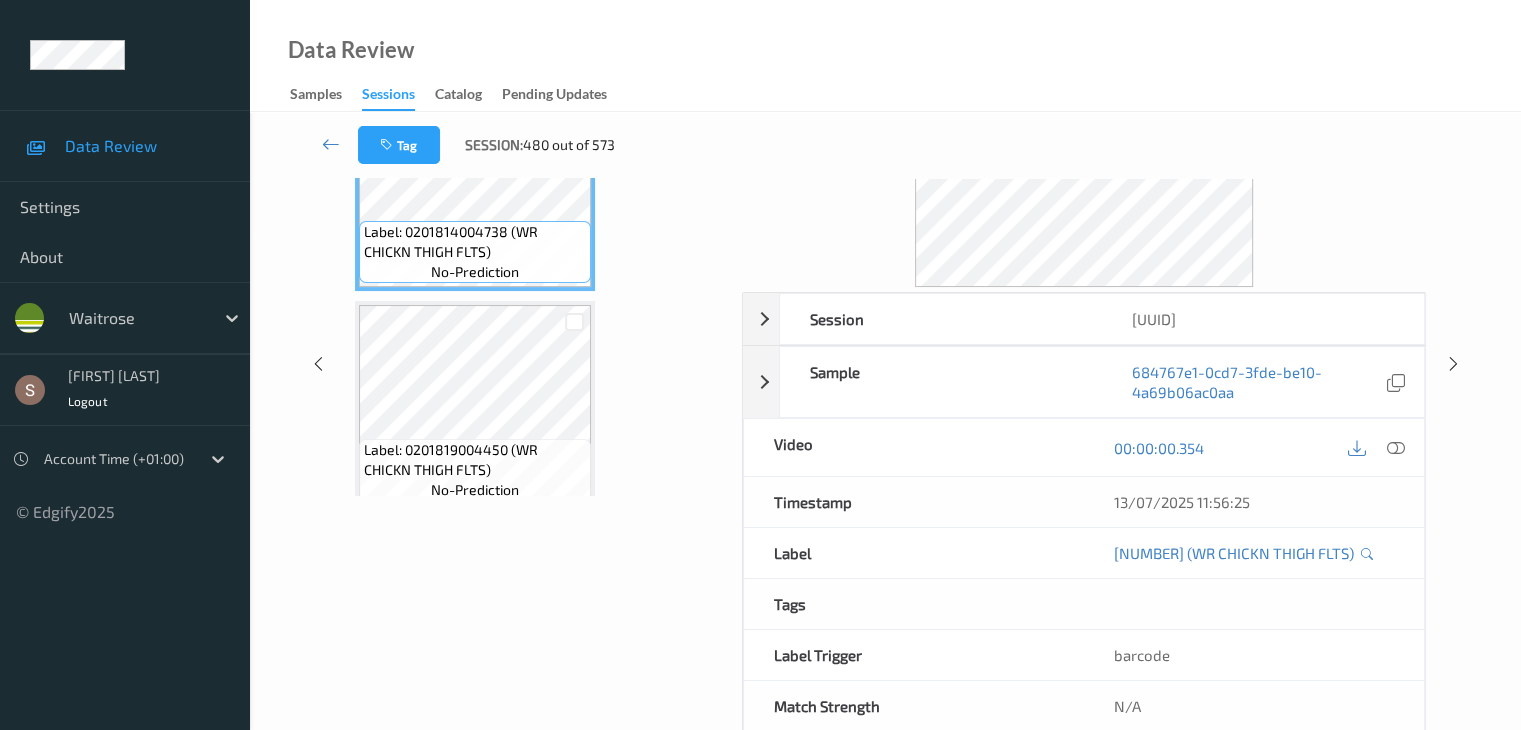 scroll, scrollTop: 0, scrollLeft: 0, axis: both 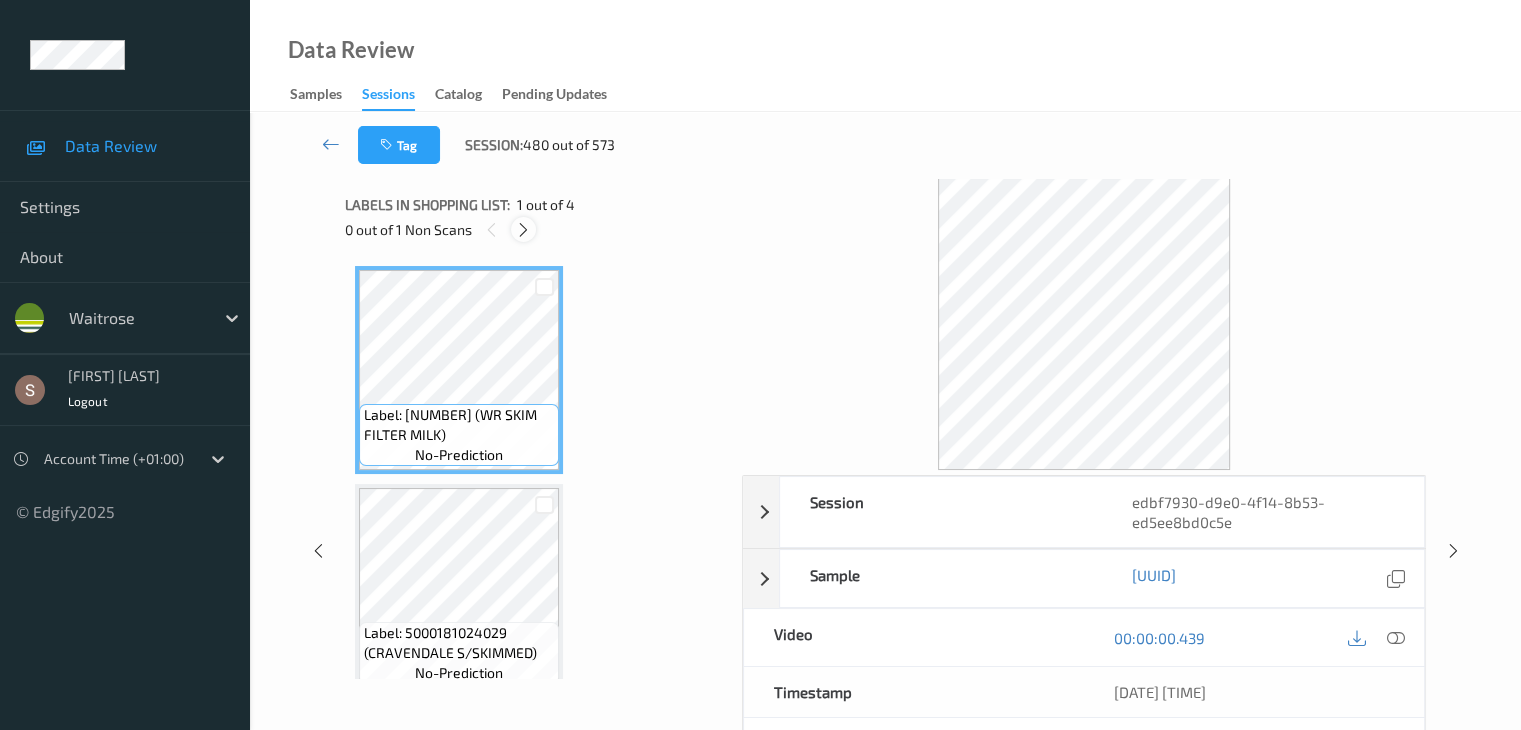 click at bounding box center [523, 229] 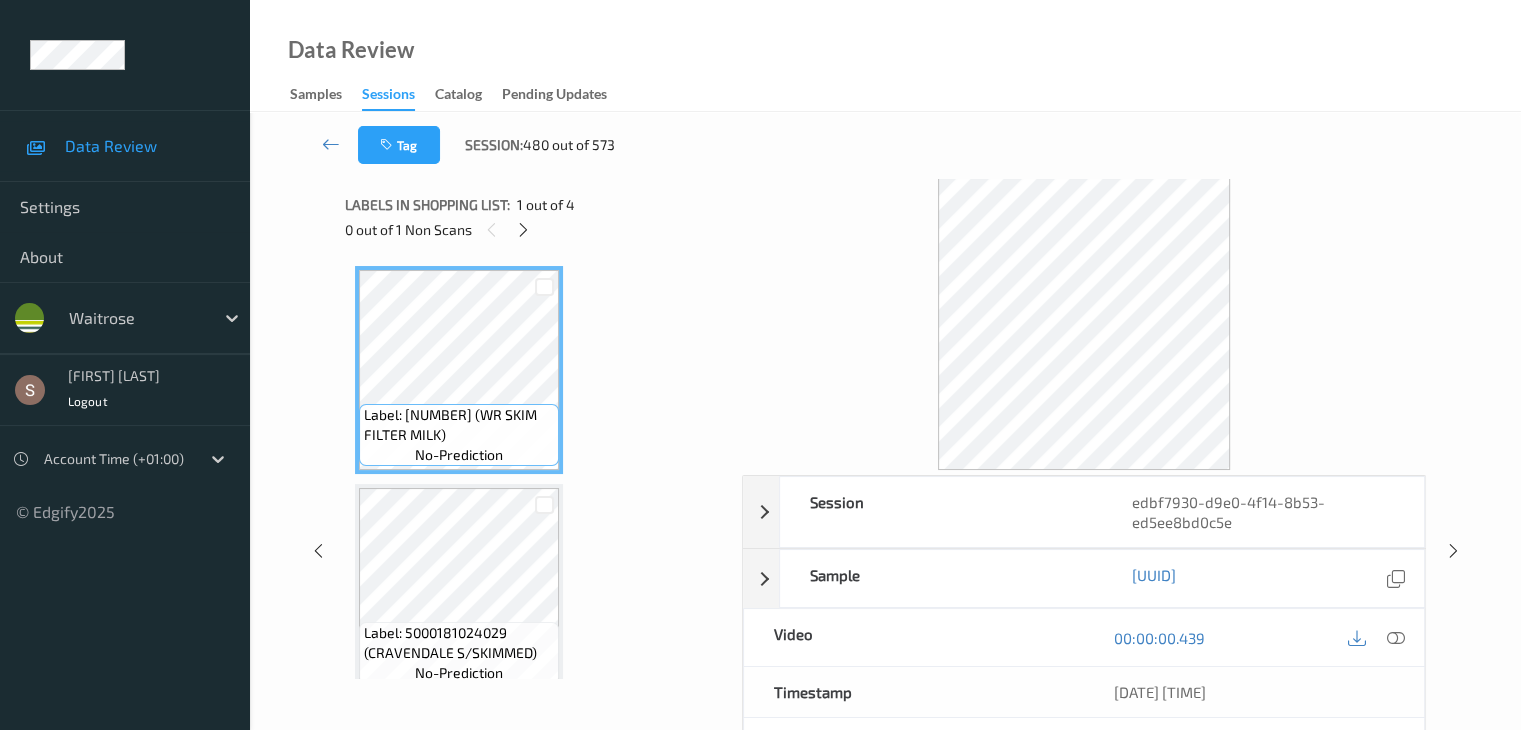 scroll, scrollTop: 228, scrollLeft: 0, axis: vertical 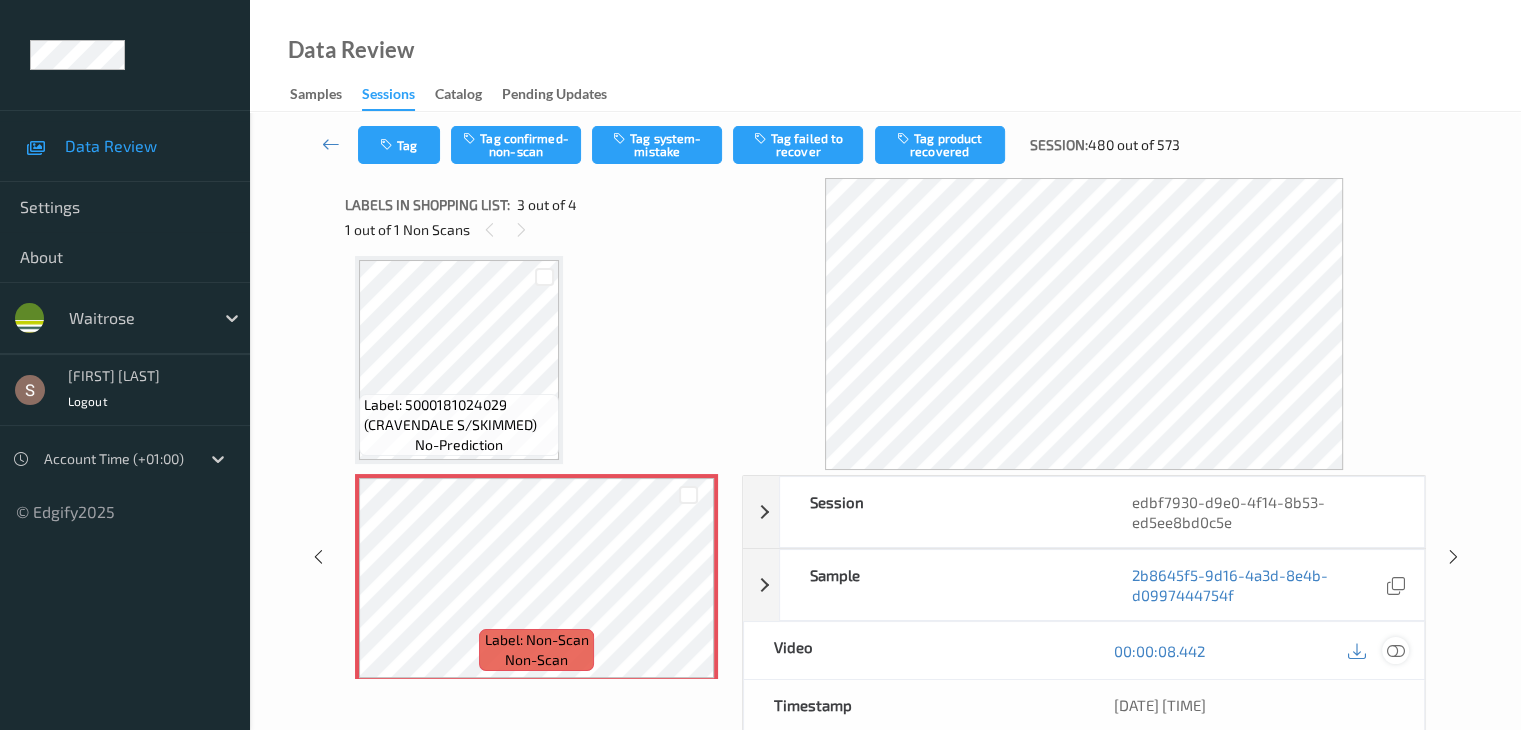 click at bounding box center [1395, 651] 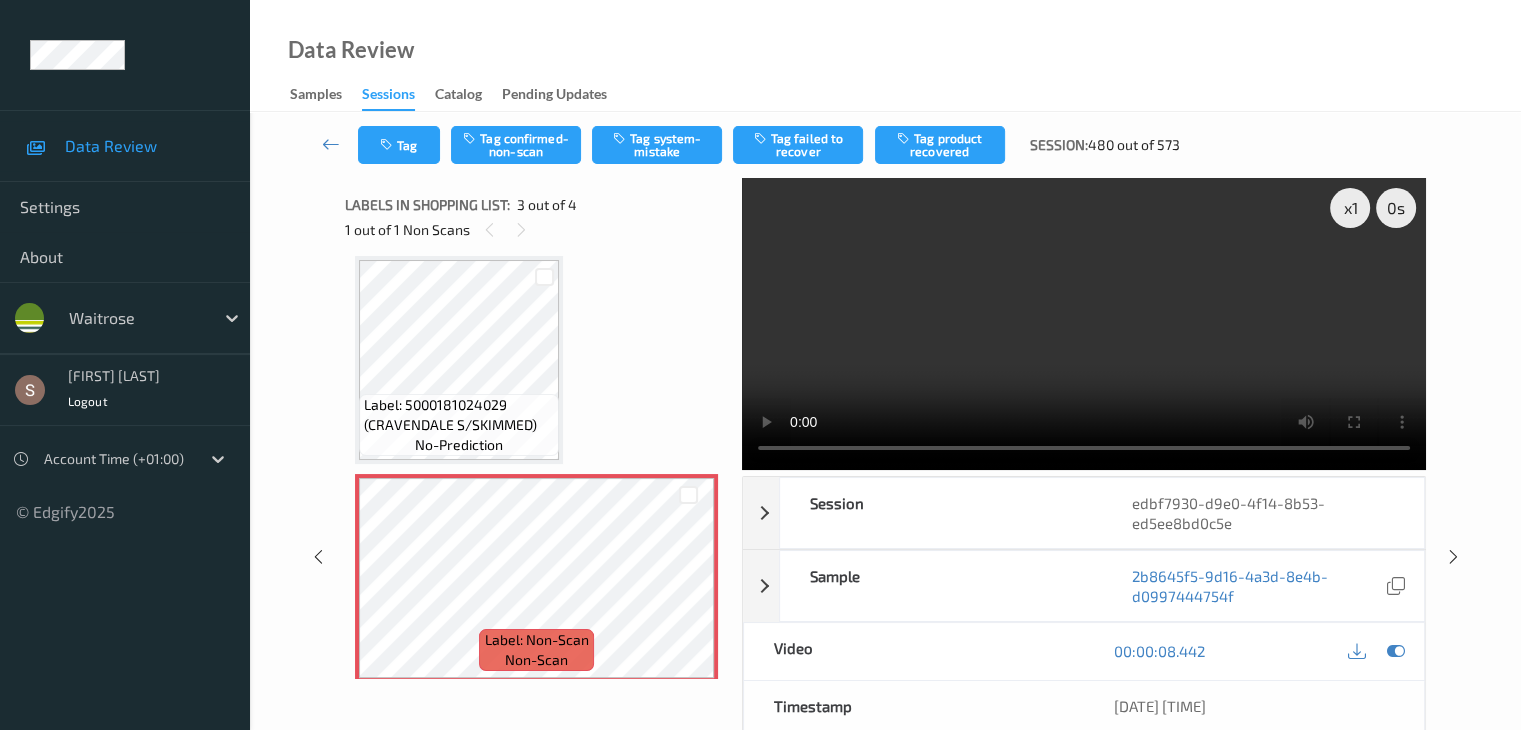 click at bounding box center [1084, 324] 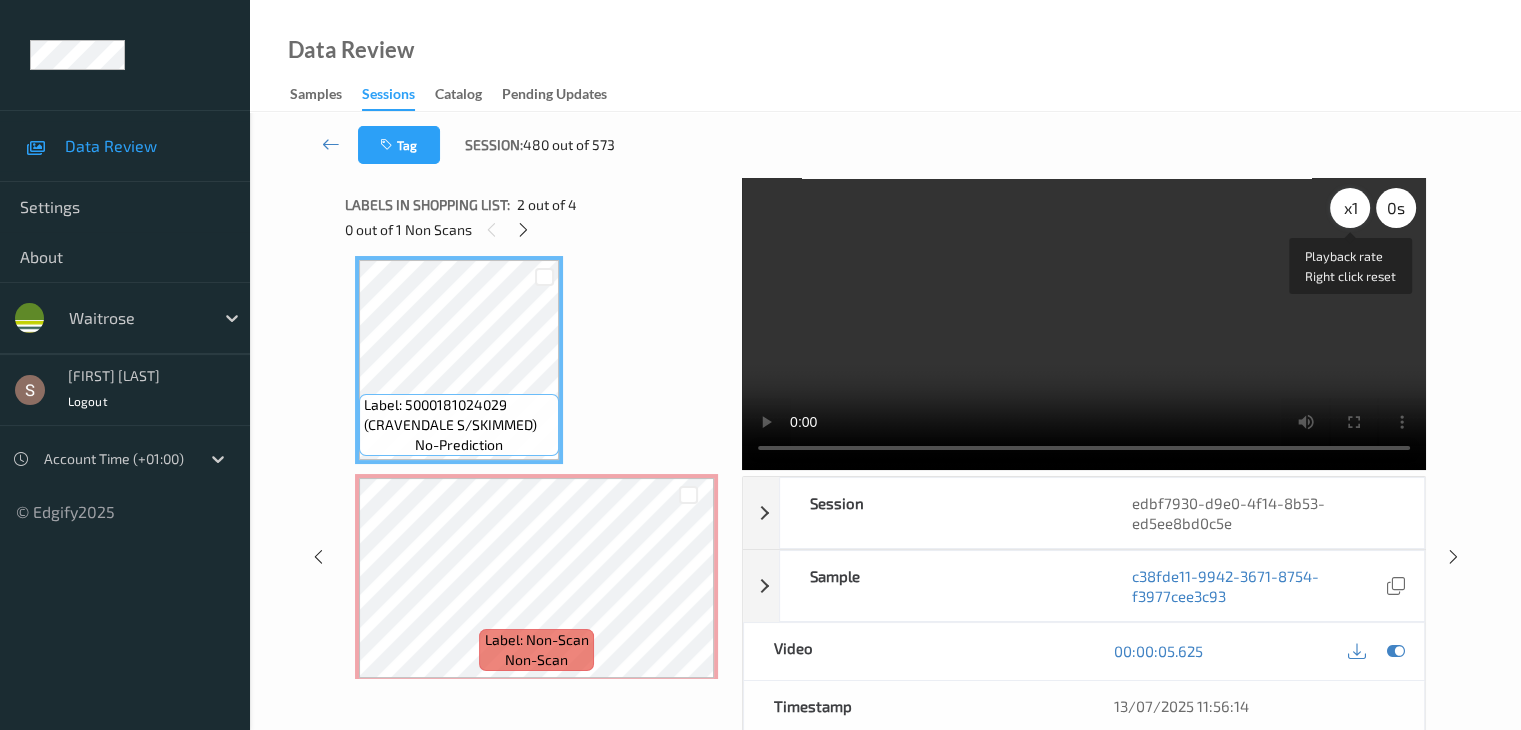 click on "x 1" at bounding box center (1350, 208) 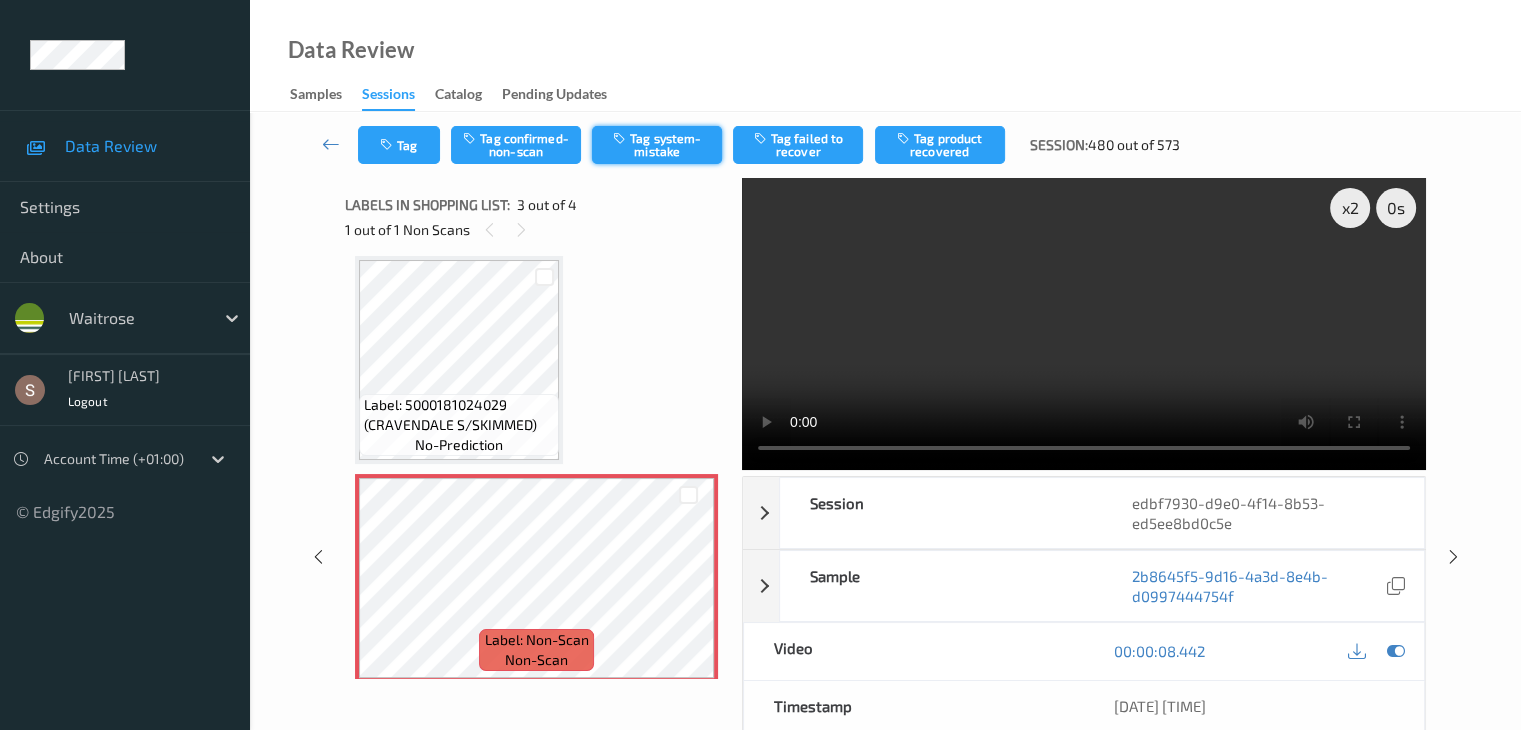 click on "Tag   system-mistake" at bounding box center (657, 145) 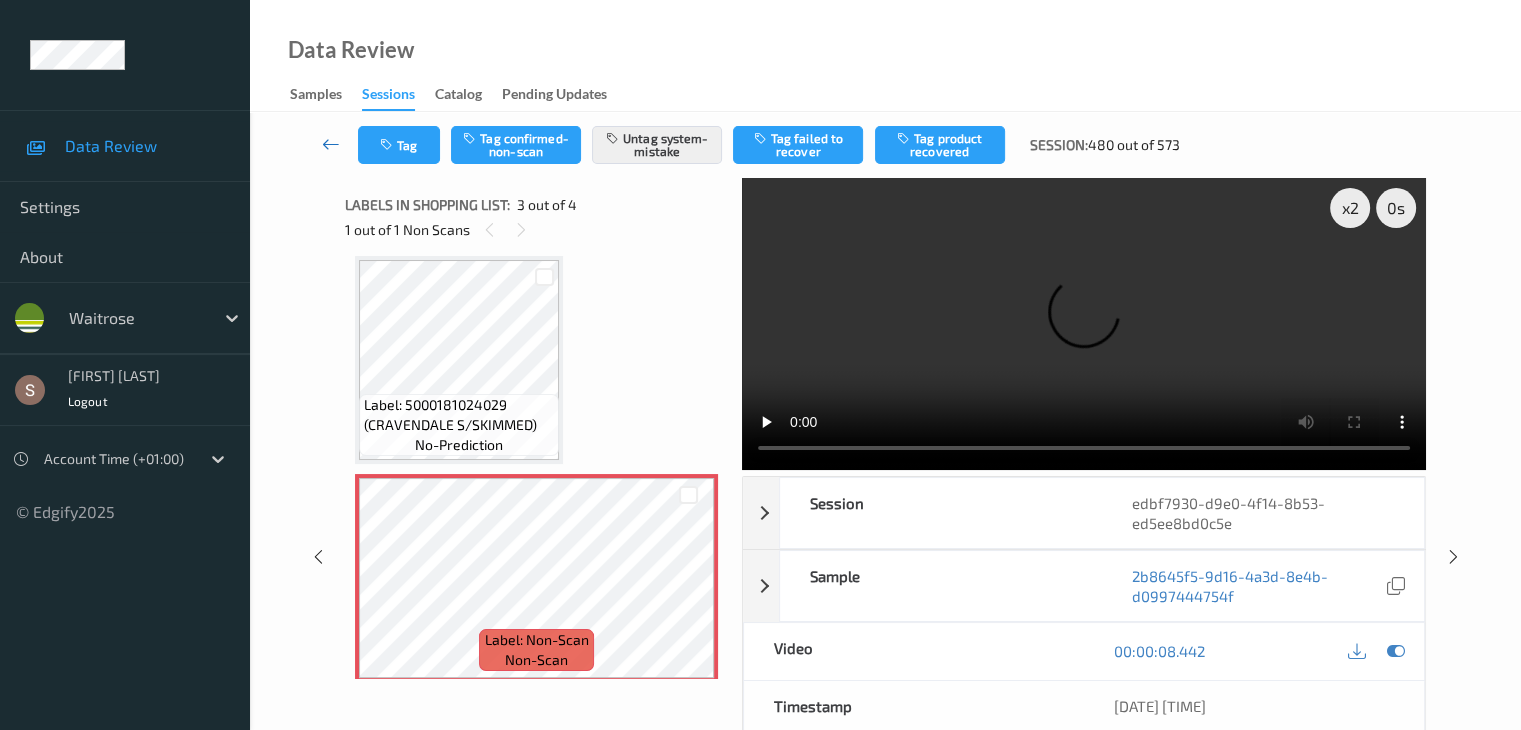 click at bounding box center [331, 144] 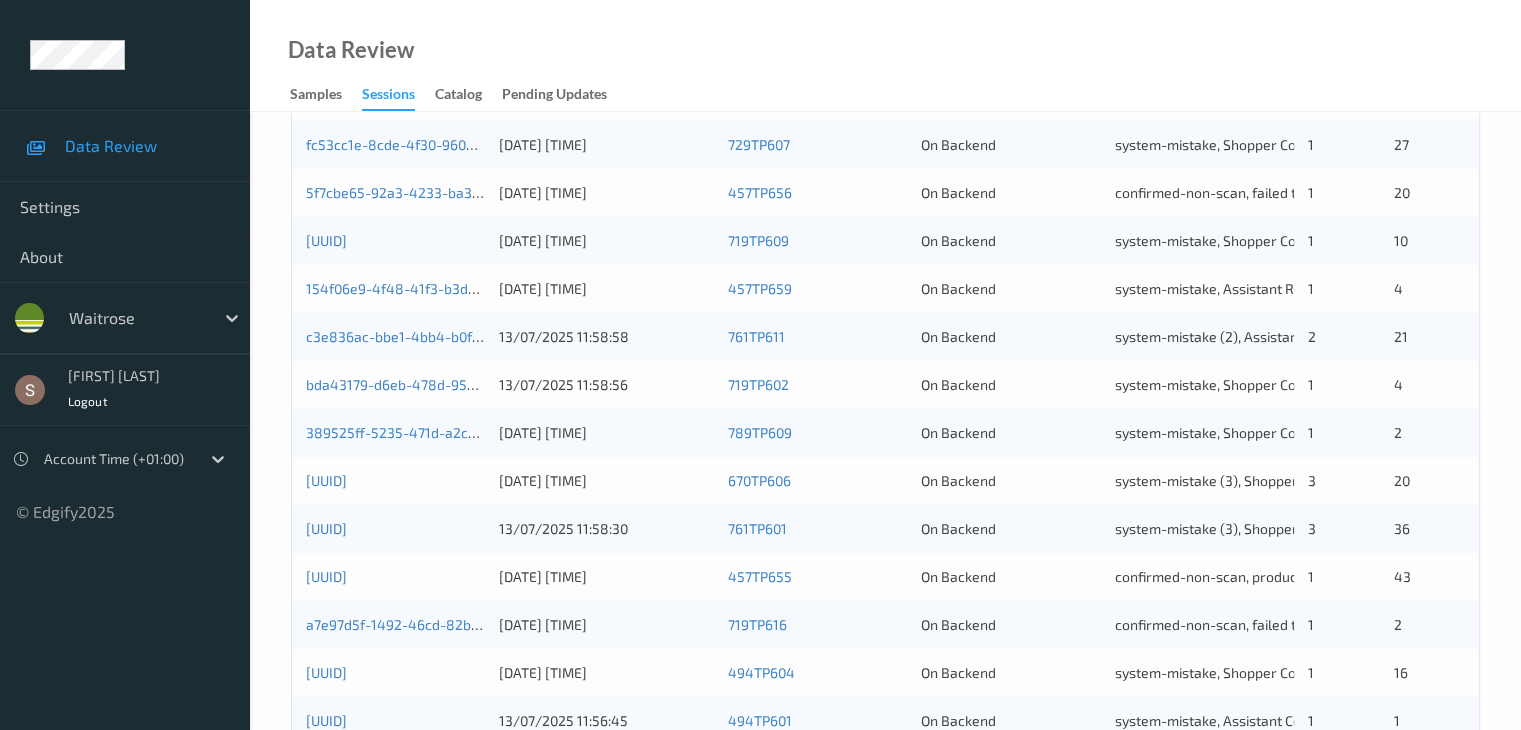 scroll, scrollTop: 932, scrollLeft: 0, axis: vertical 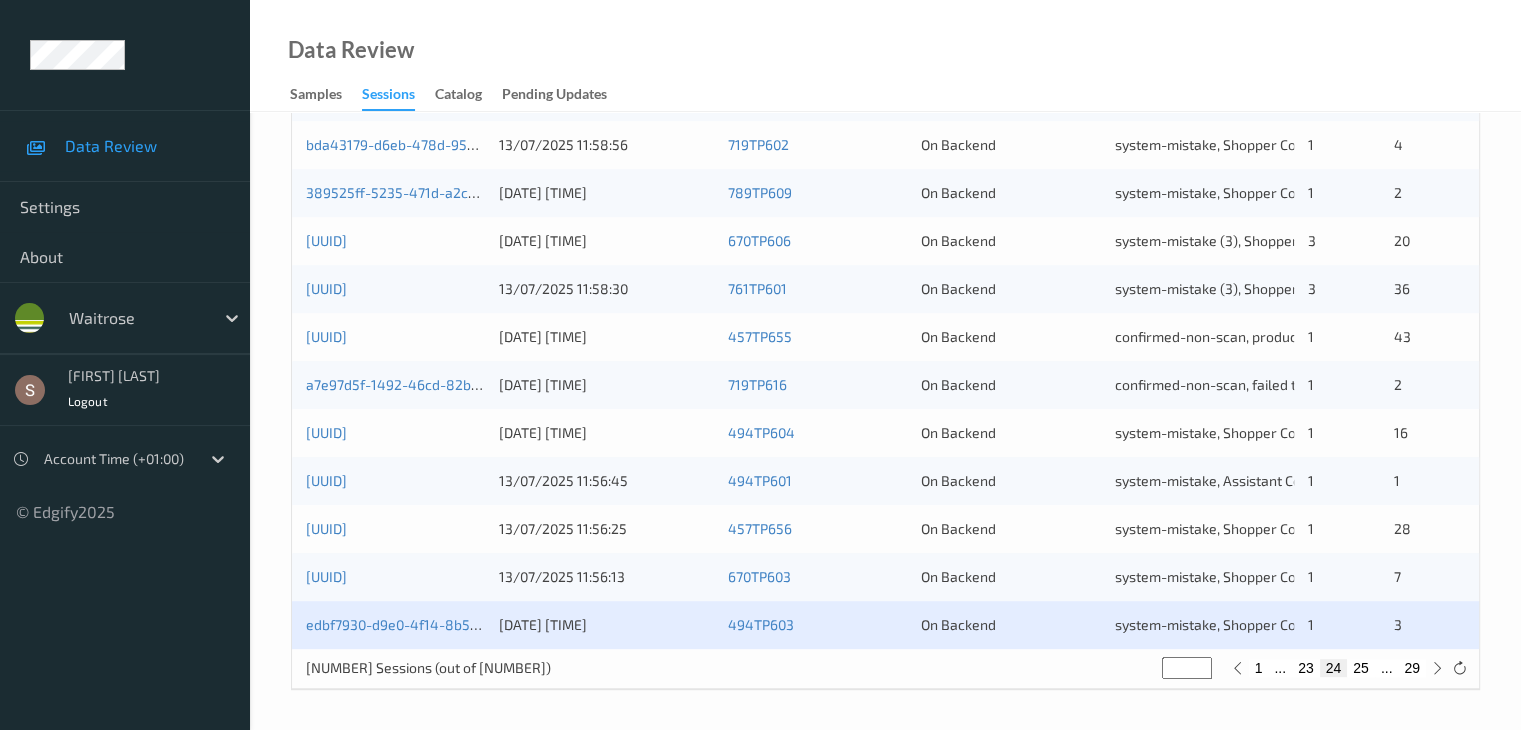 click on "25" at bounding box center [1361, 668] 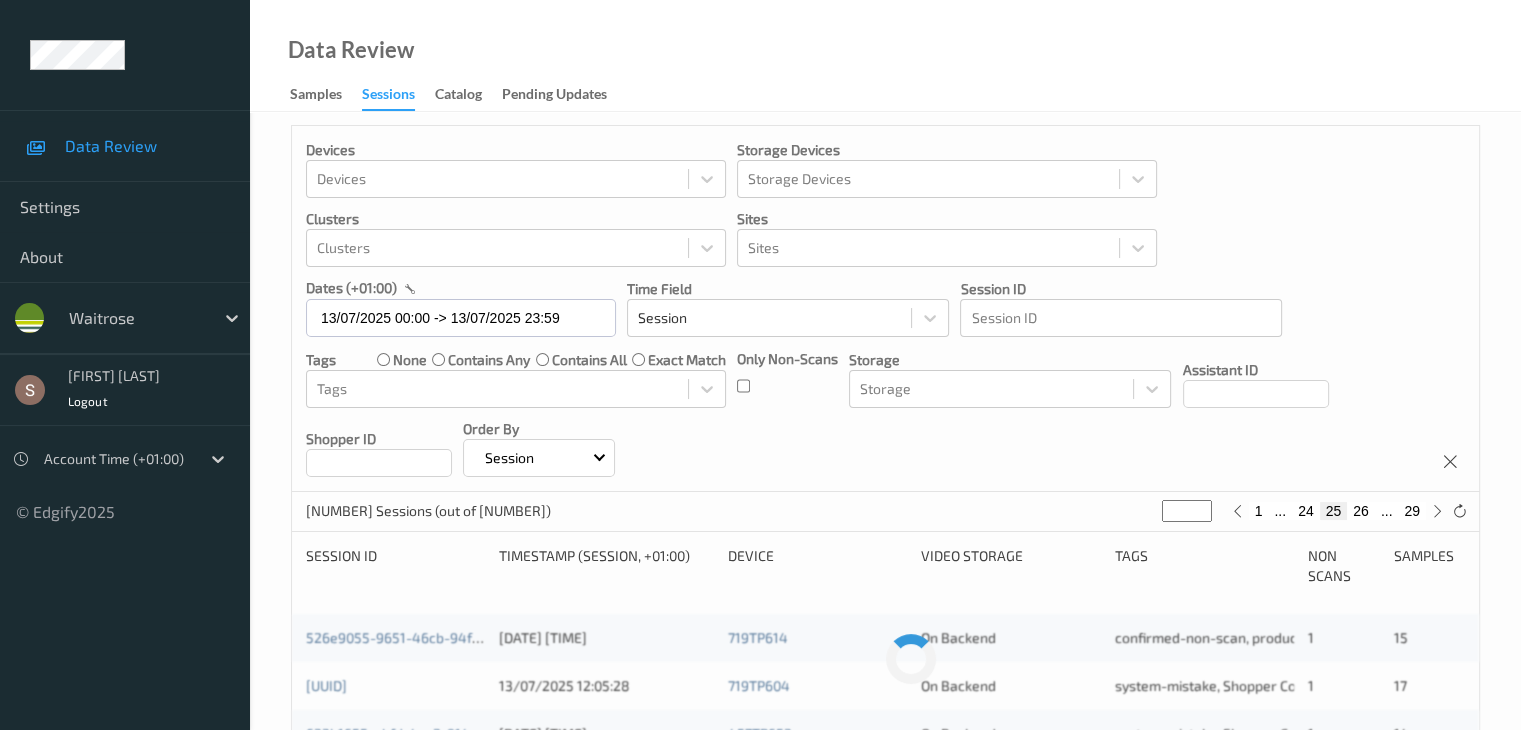 scroll, scrollTop: 0, scrollLeft: 0, axis: both 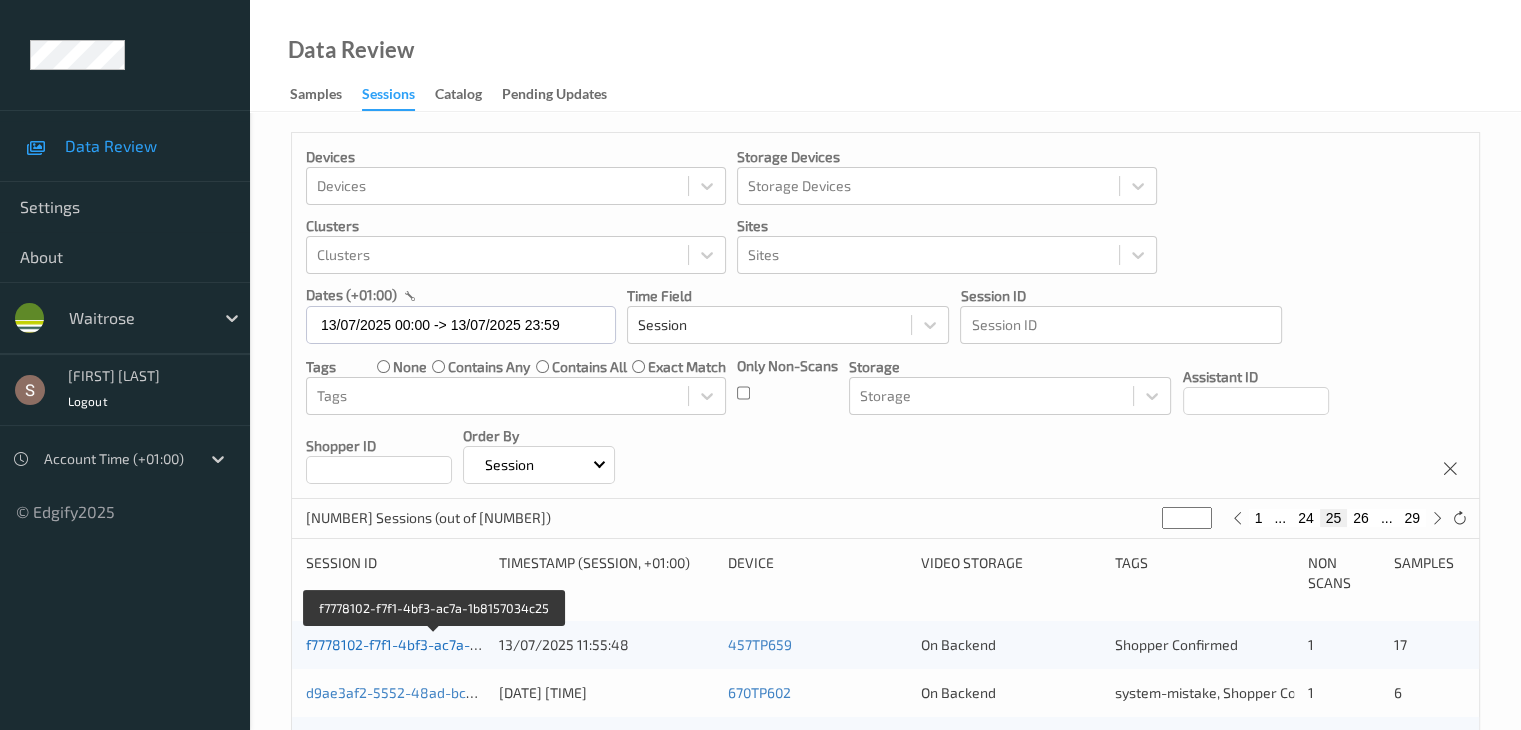 click on "f7778102-f7f1-4bf3-ac7a-1b8157034c25" at bounding box center (434, 644) 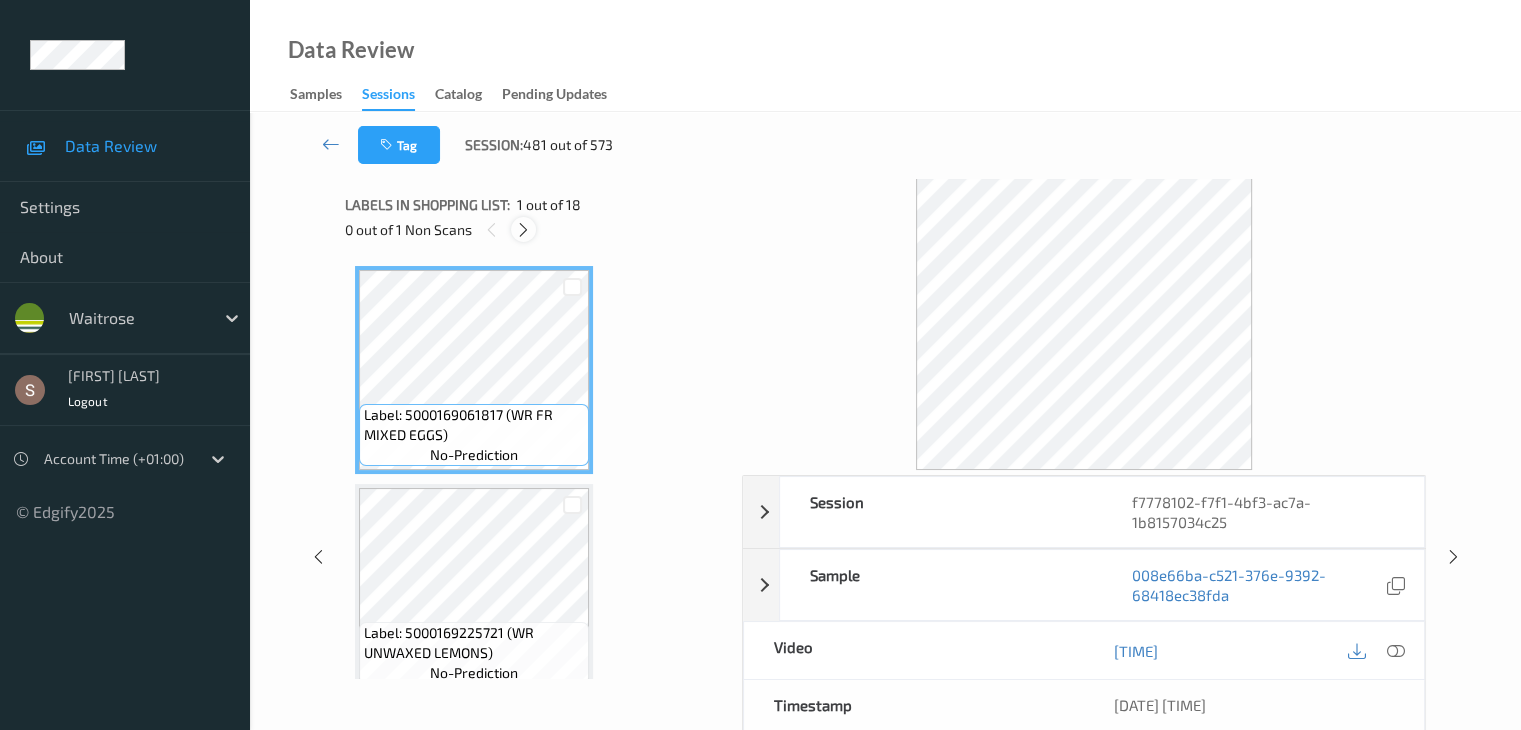 click at bounding box center (523, 230) 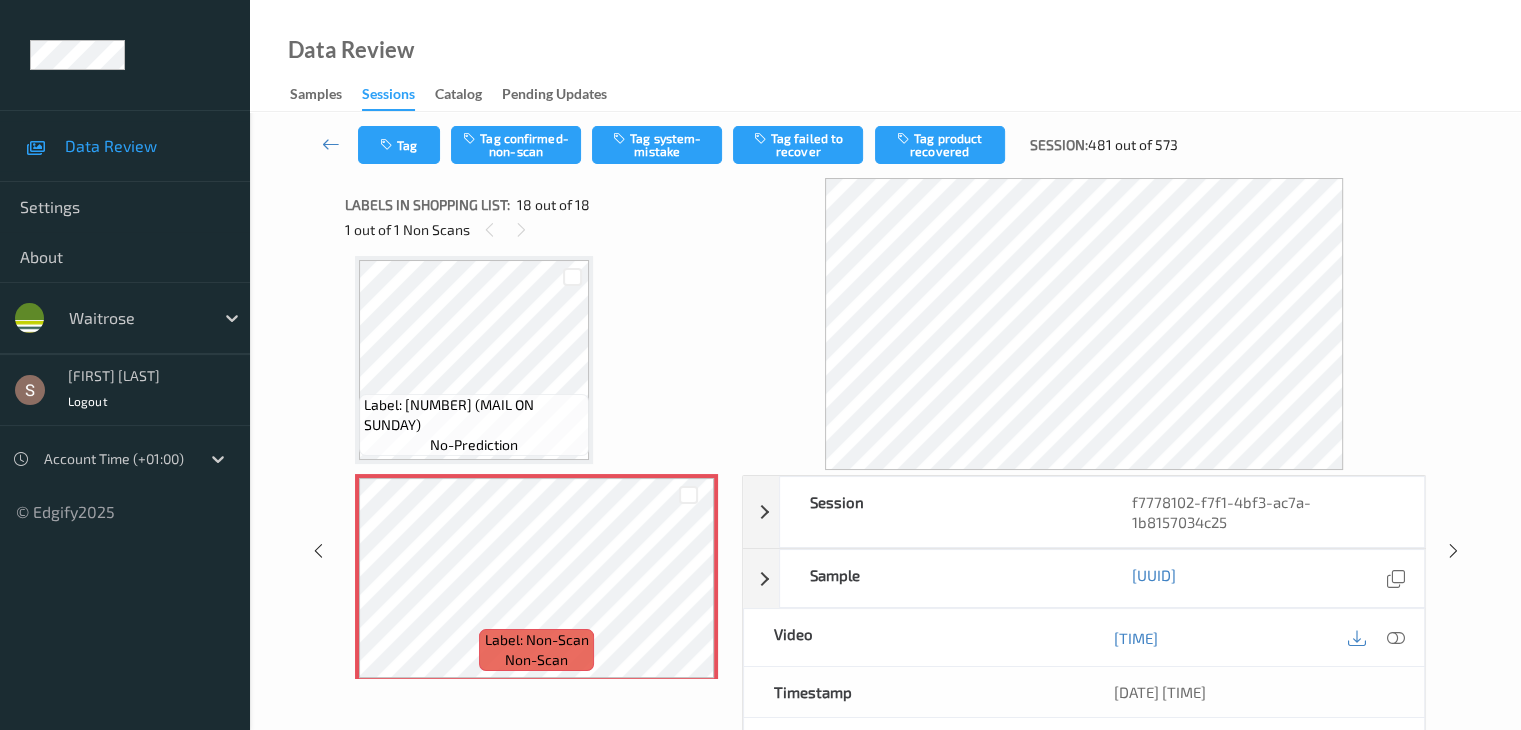 click on "Tag   system-mistake" at bounding box center [657, 145] 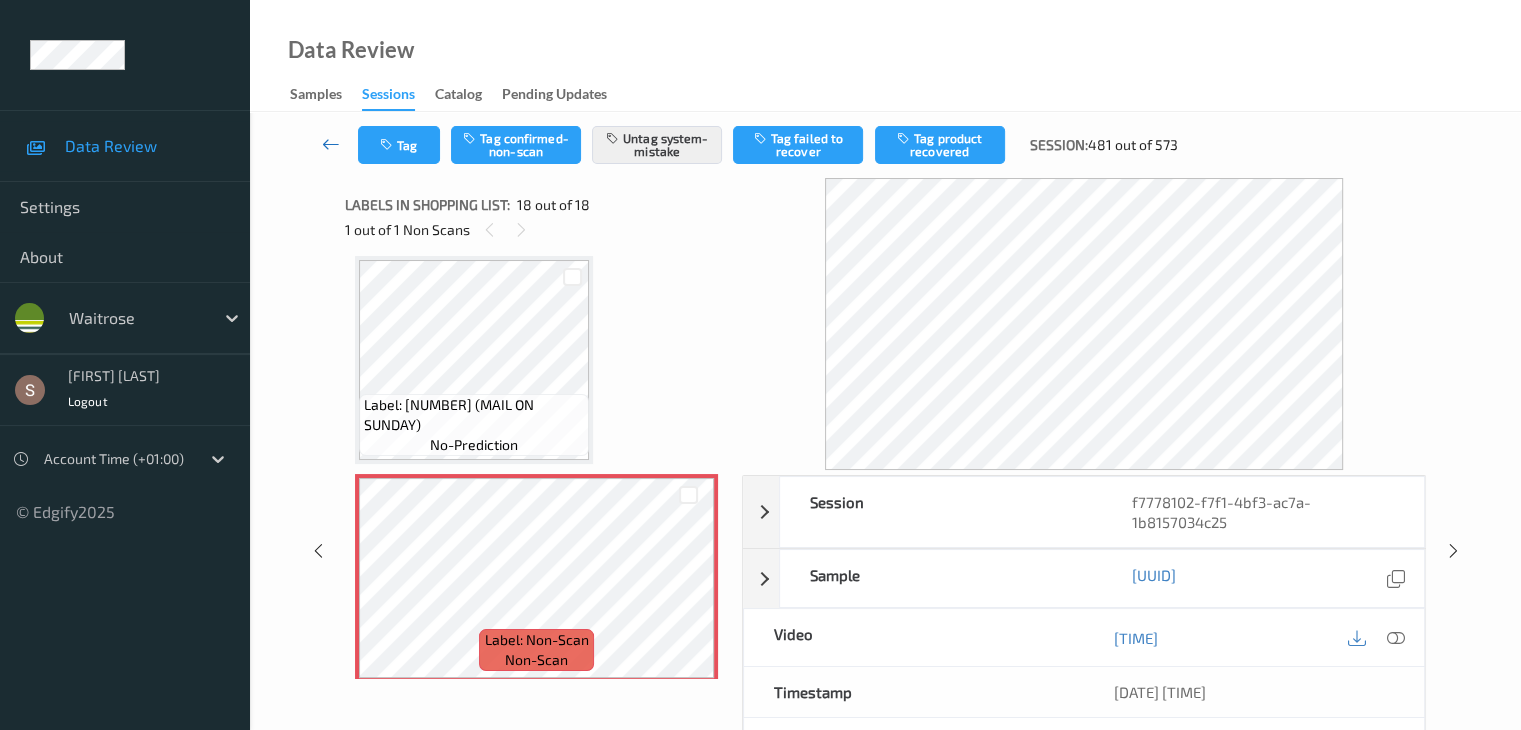 click at bounding box center (331, 144) 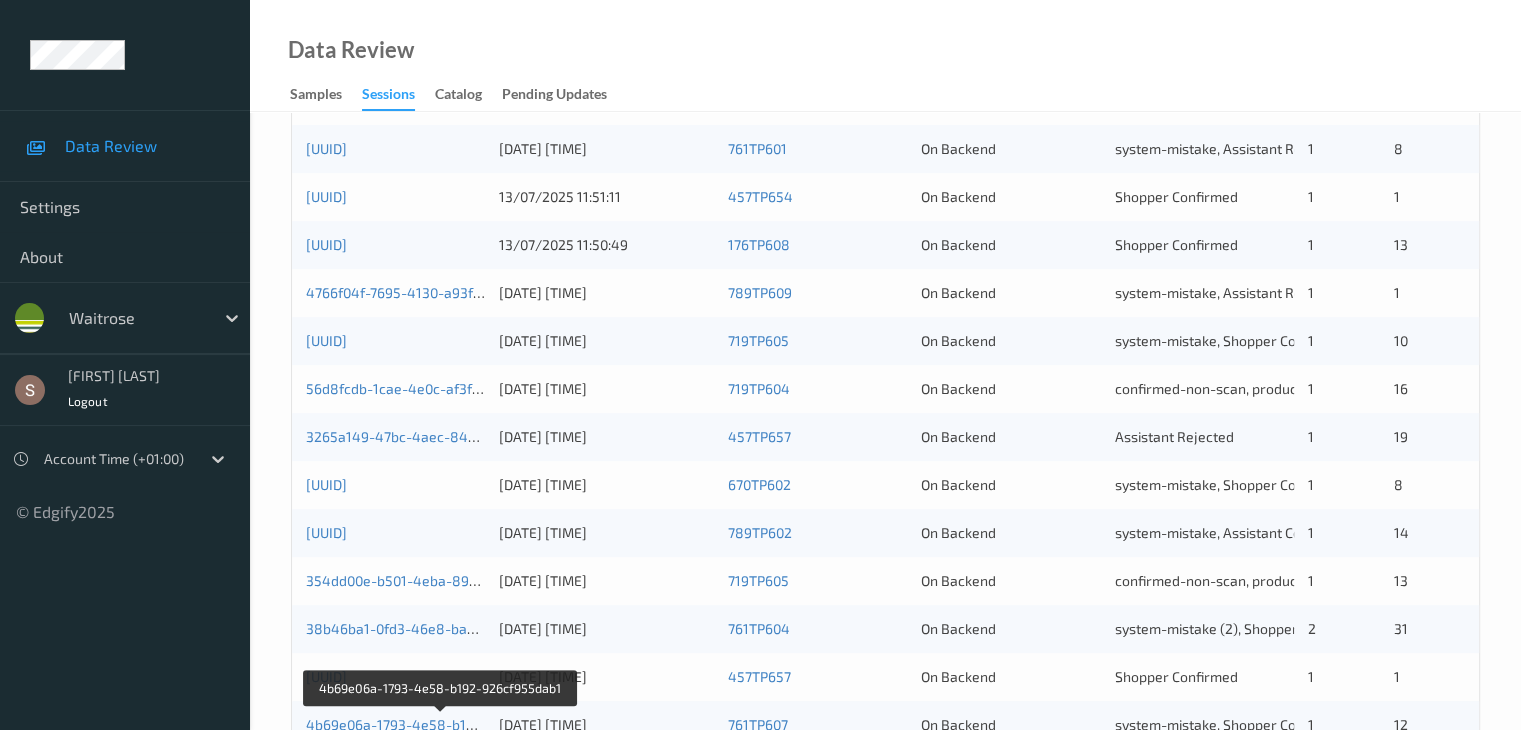 scroll, scrollTop: 332, scrollLeft: 0, axis: vertical 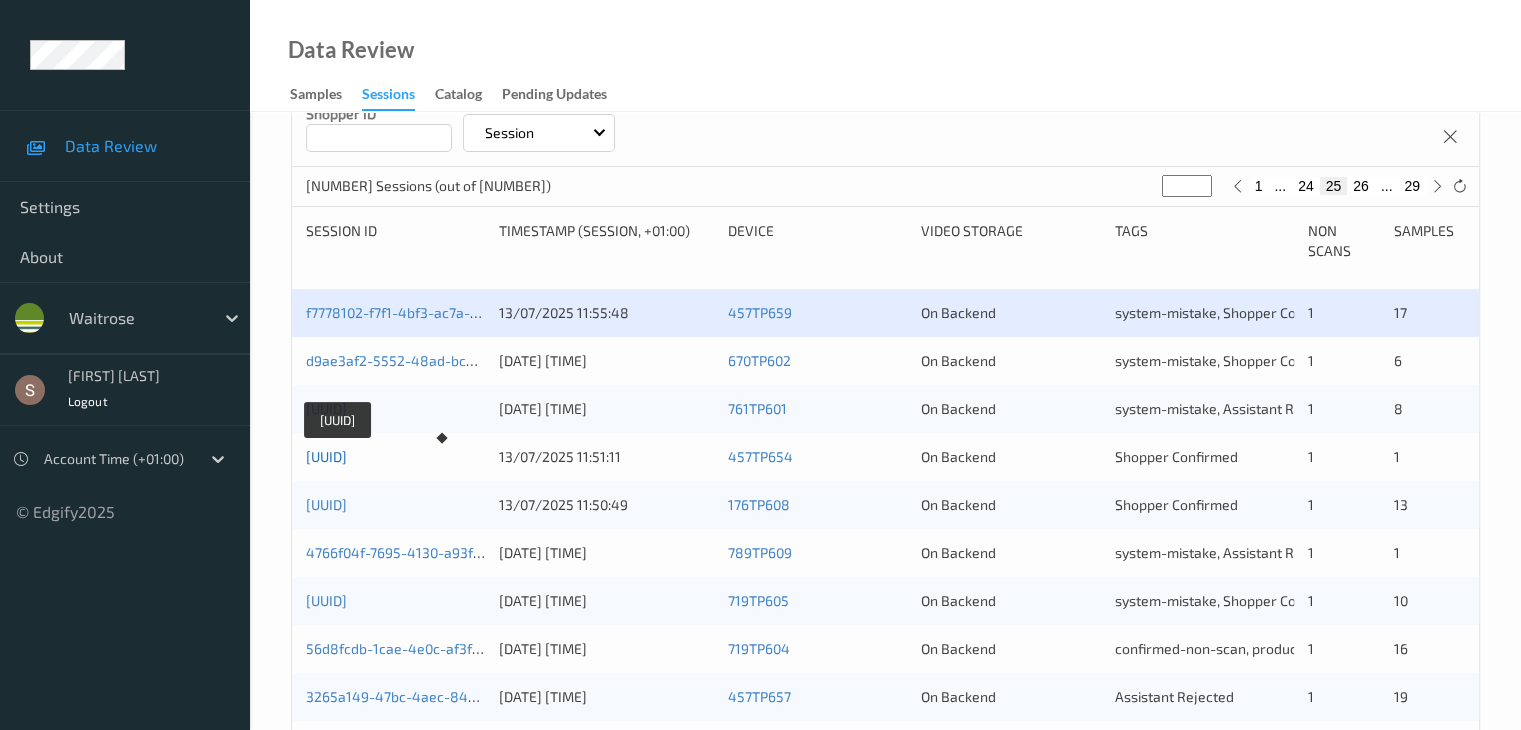 click on "c3d7626e-432b-4ec9-9125-96c96ca95027" at bounding box center (326, 456) 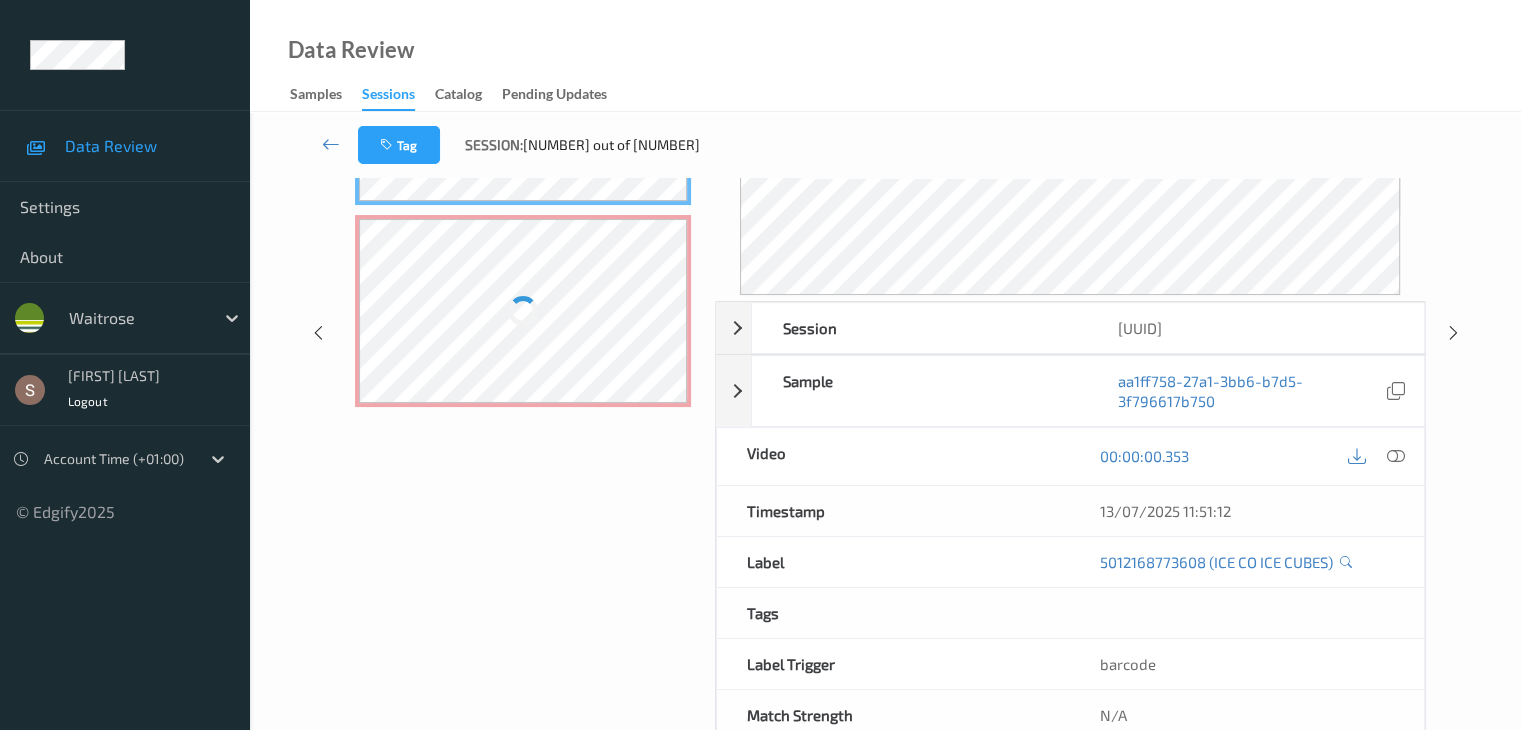 scroll, scrollTop: 0, scrollLeft: 0, axis: both 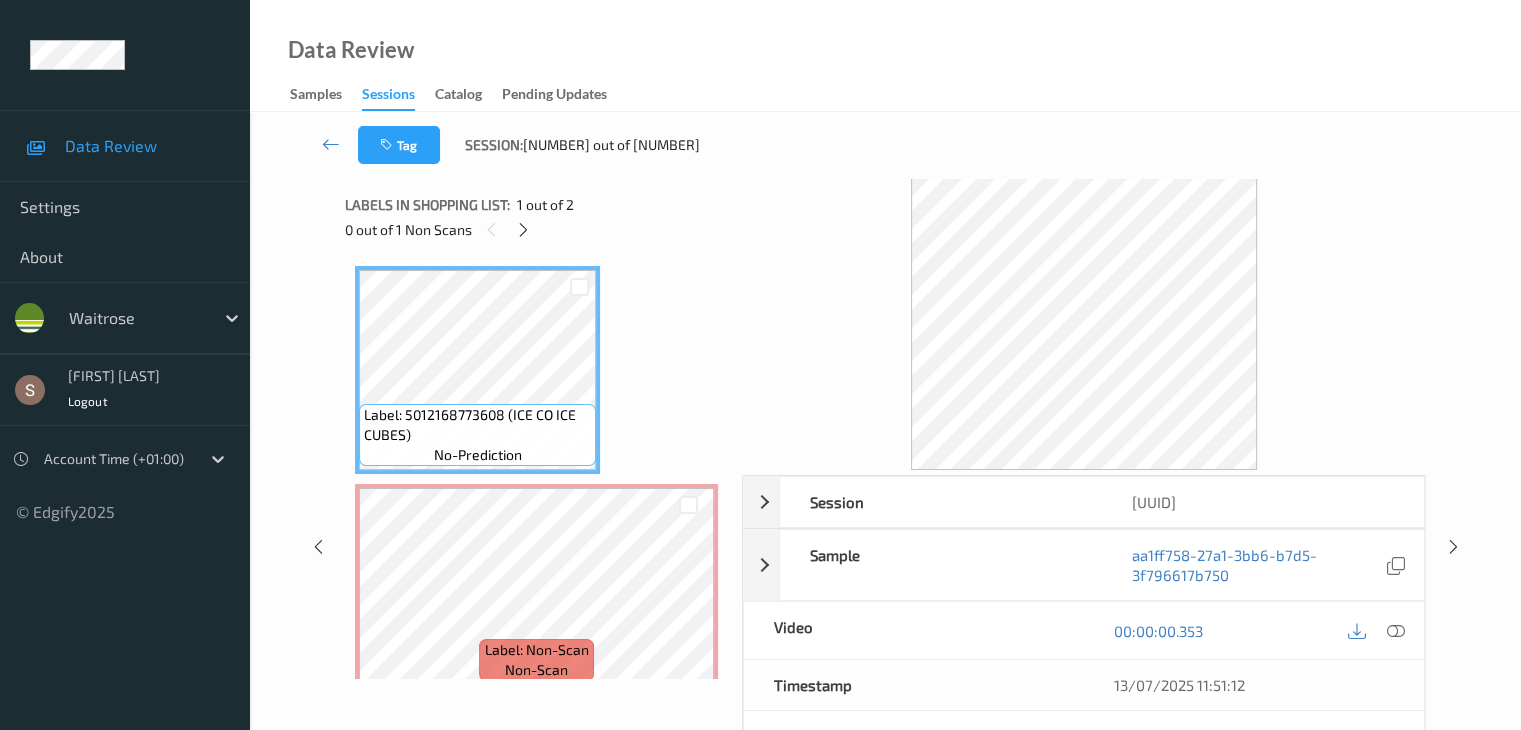 click on "0 out of 1 Non Scans" at bounding box center [536, 229] 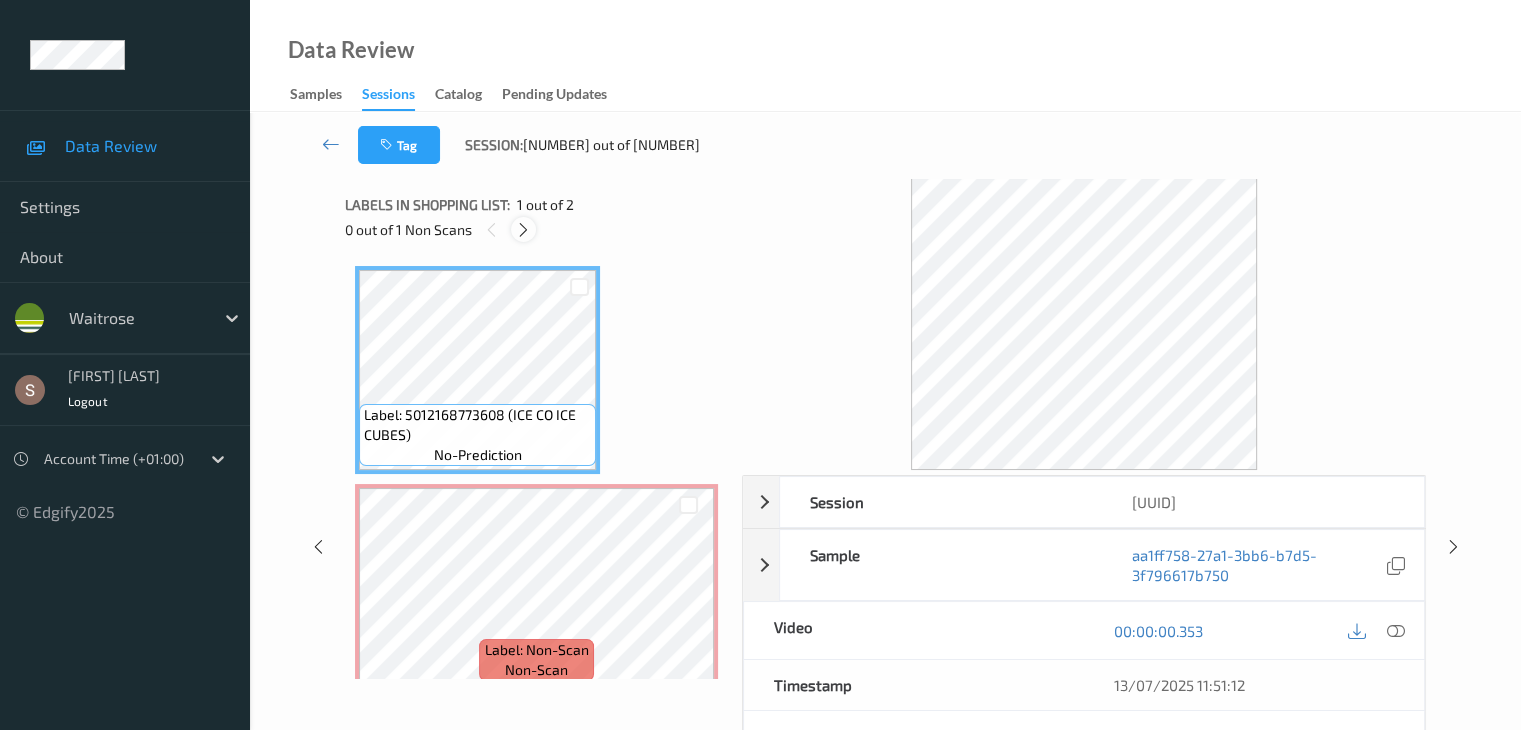 click at bounding box center [523, 230] 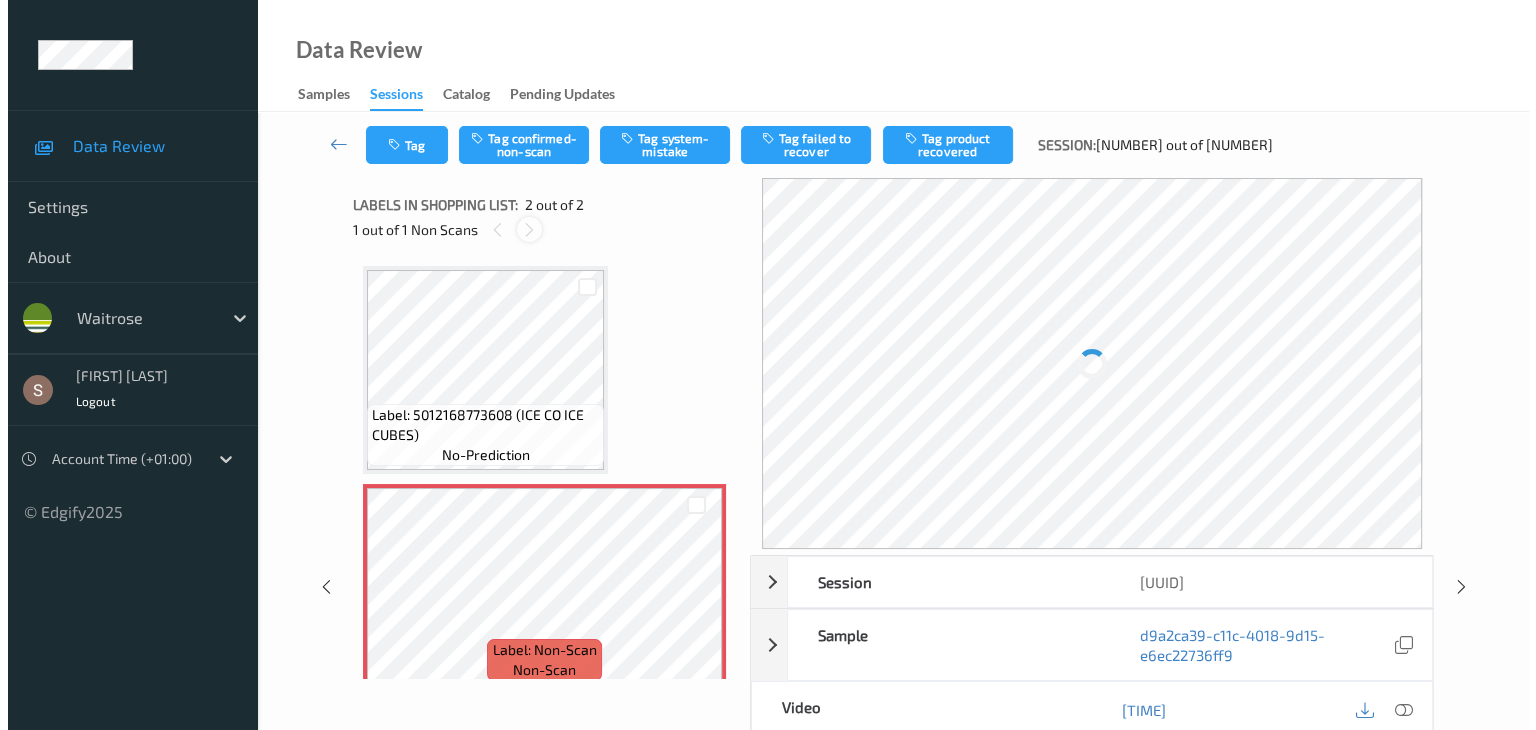 scroll, scrollTop: 10, scrollLeft: 0, axis: vertical 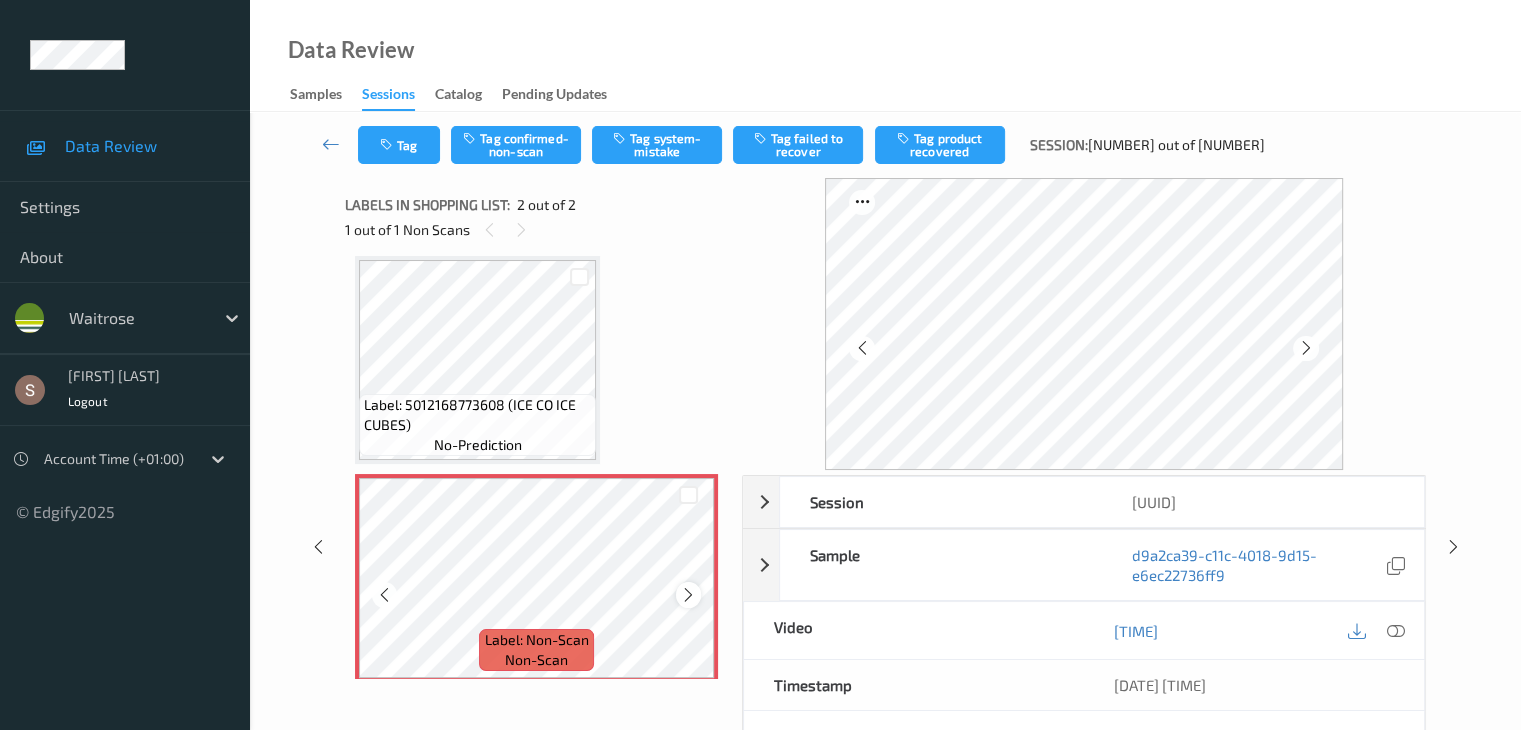 click at bounding box center (688, 594) 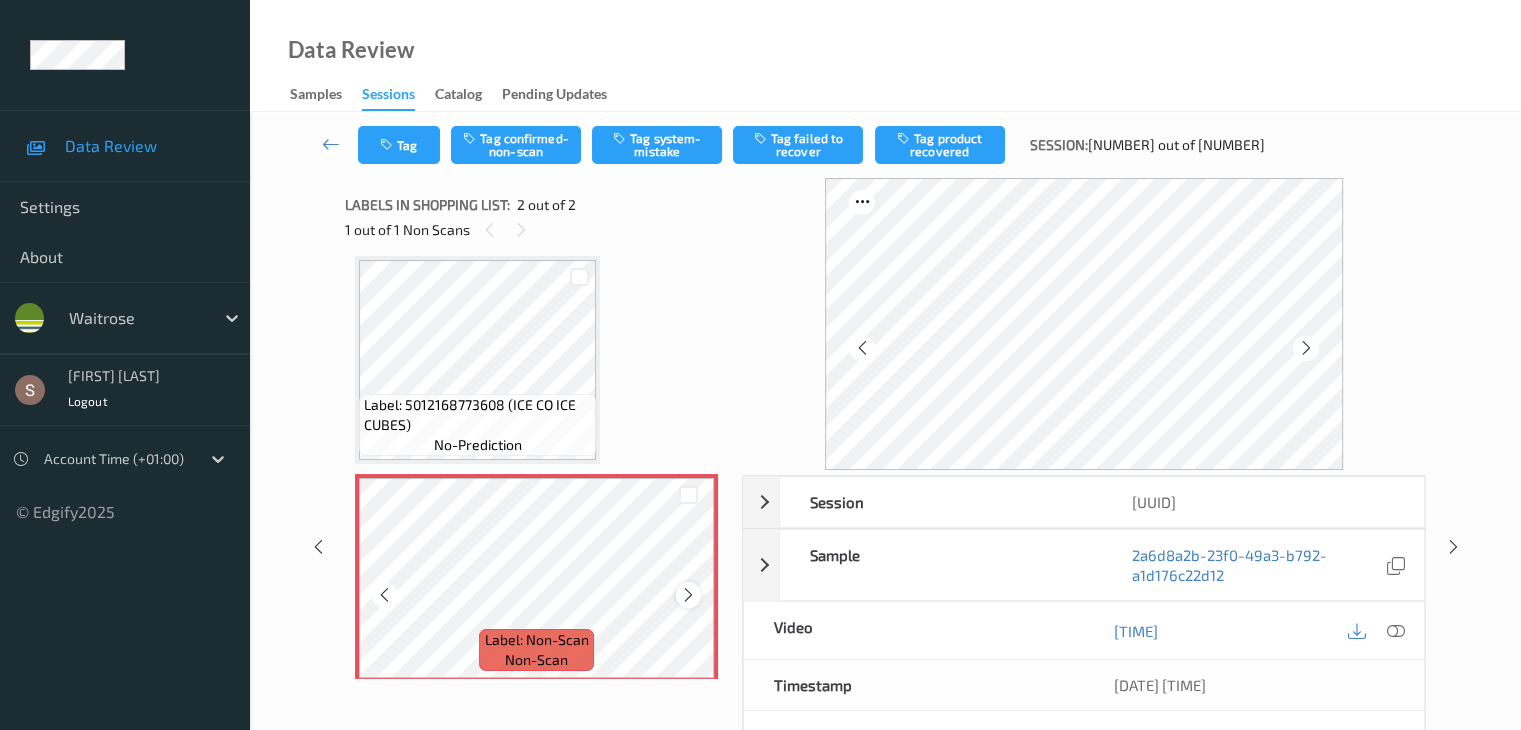 click at bounding box center [688, 595] 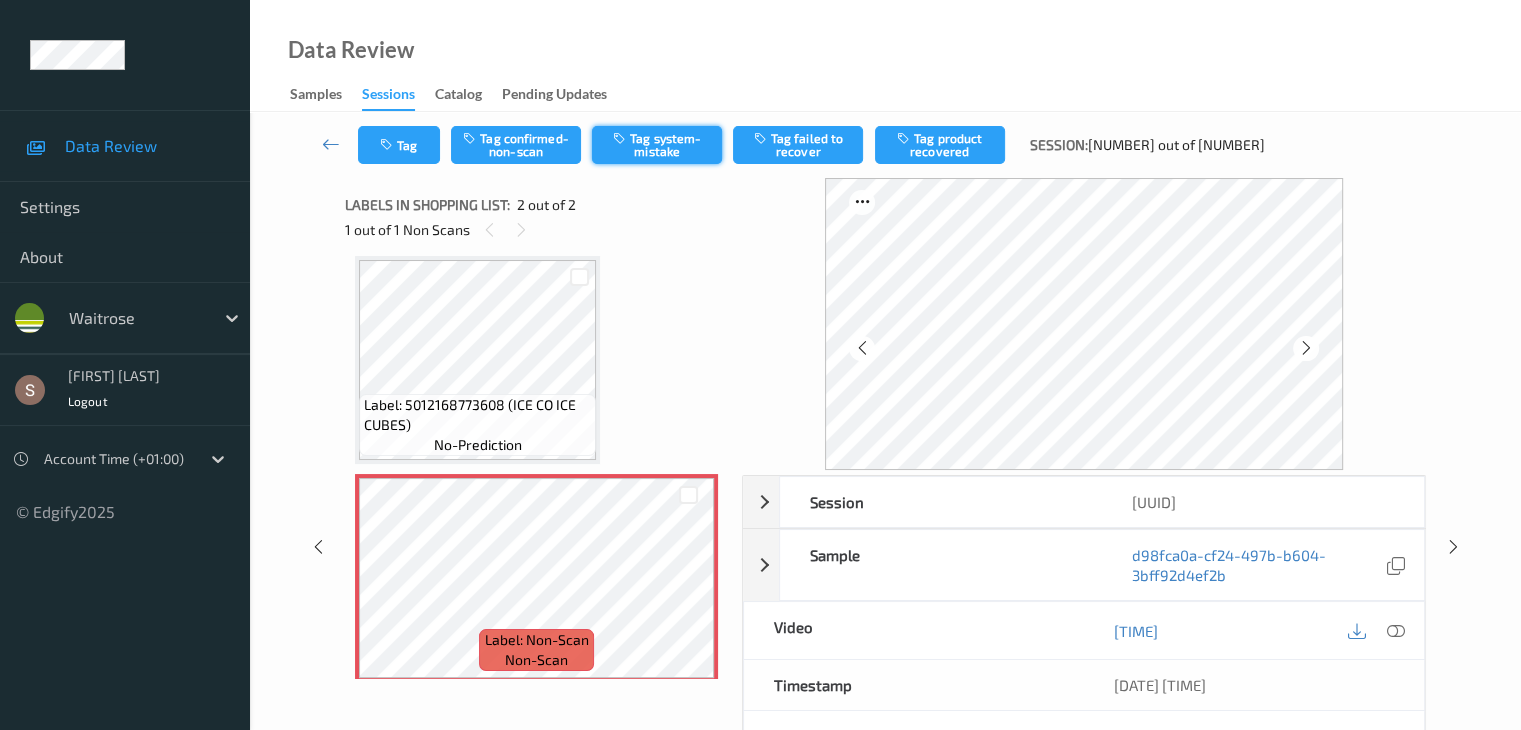 click on "Tag   system-mistake" at bounding box center [657, 145] 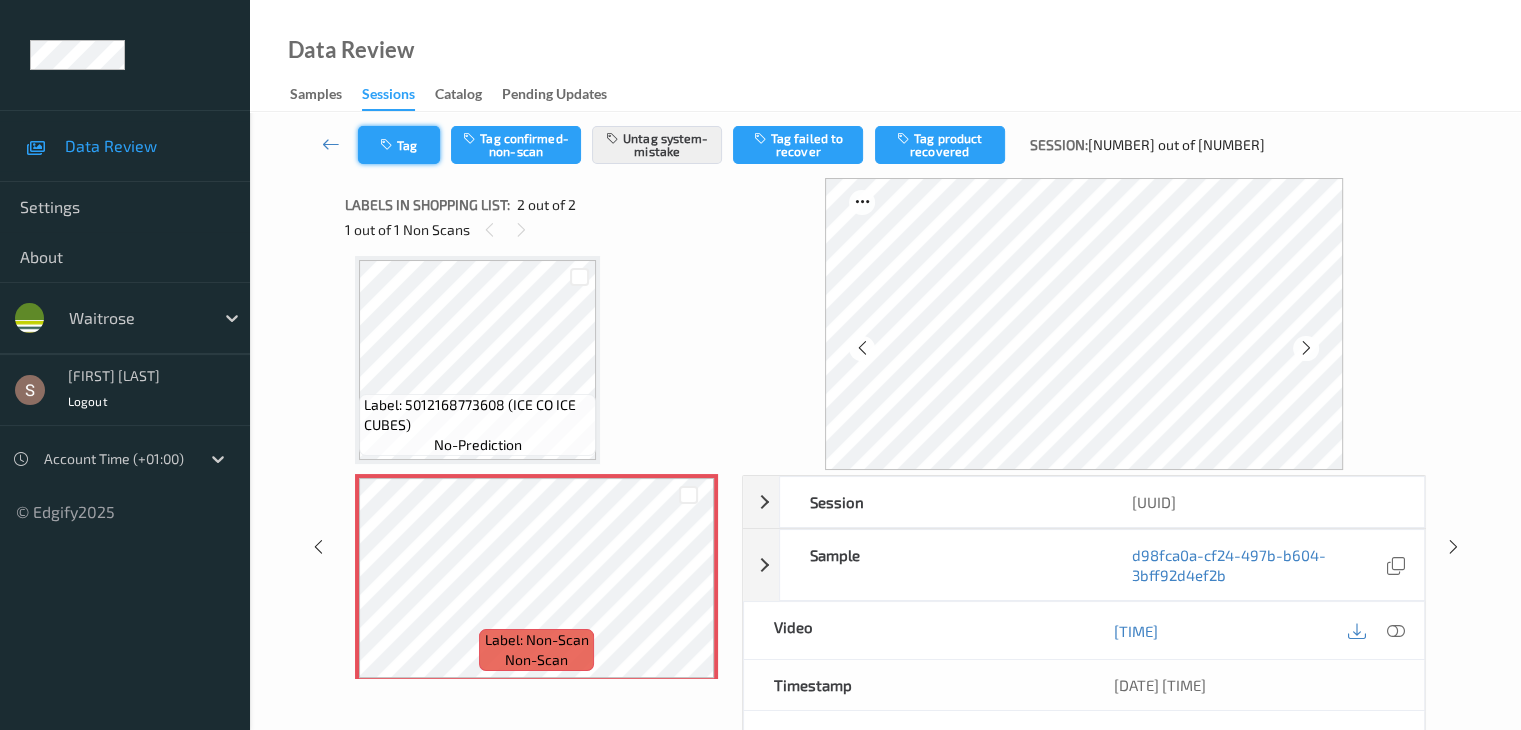 click on "Tag" at bounding box center [399, 145] 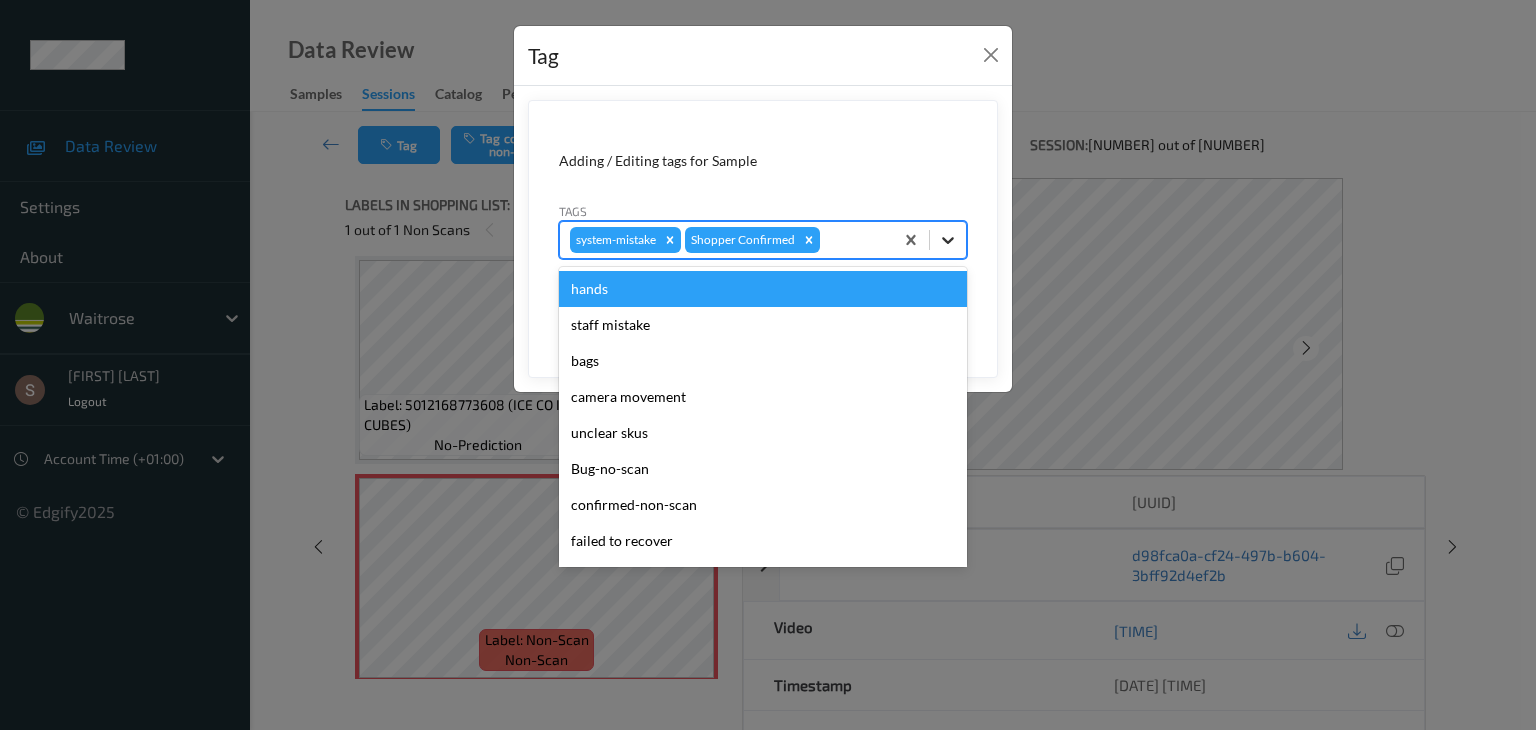 click at bounding box center [948, 240] 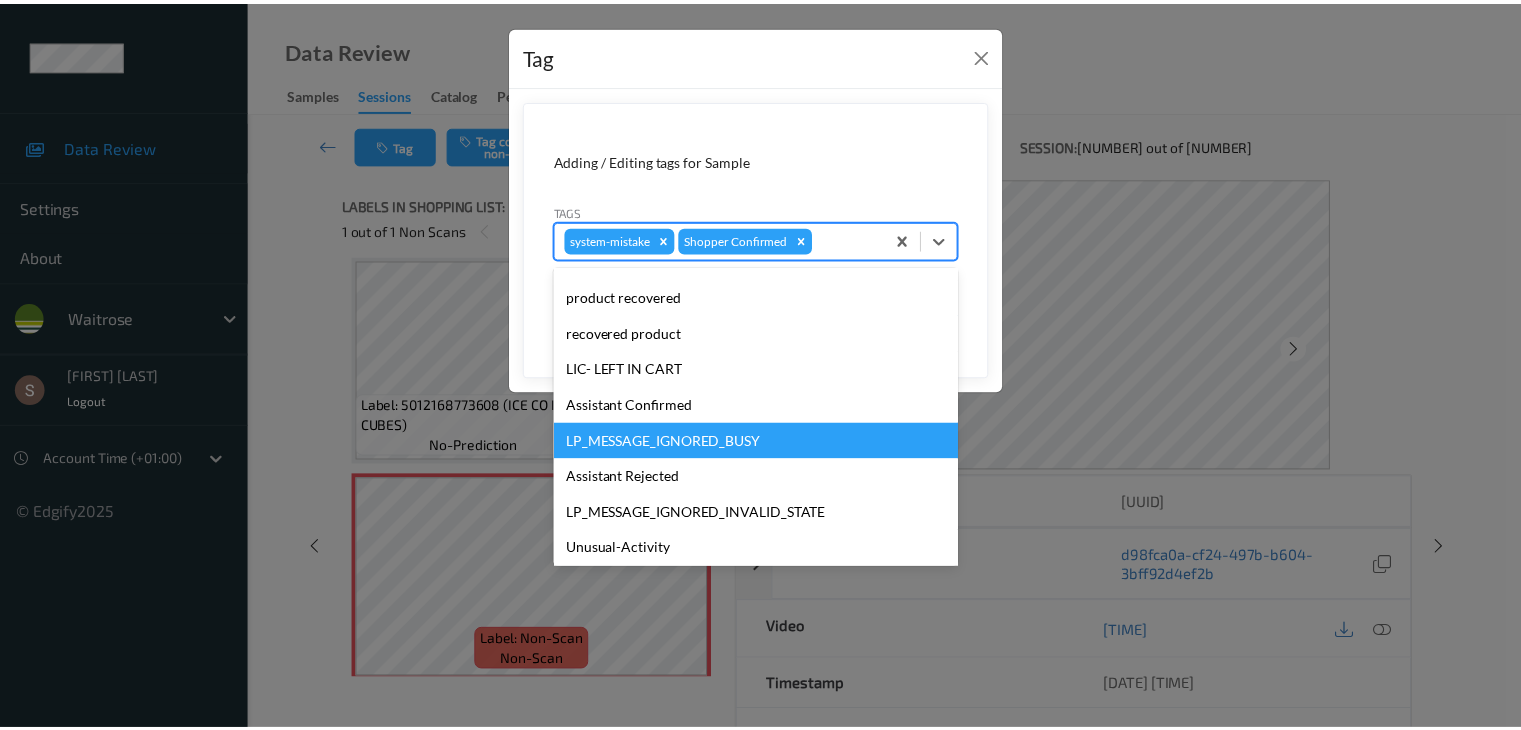 scroll, scrollTop: 356, scrollLeft: 0, axis: vertical 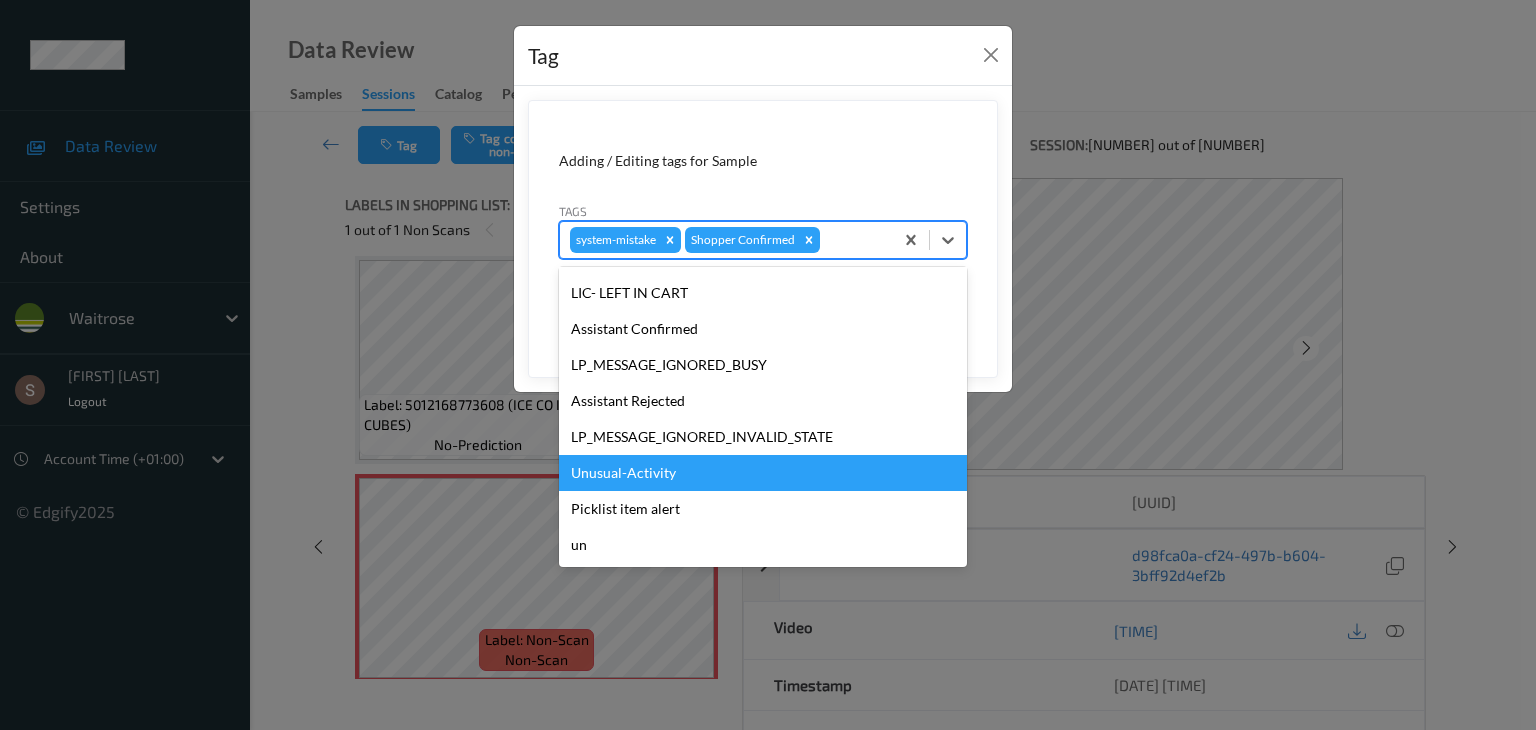 click on "Unusual-Activity" at bounding box center (763, 473) 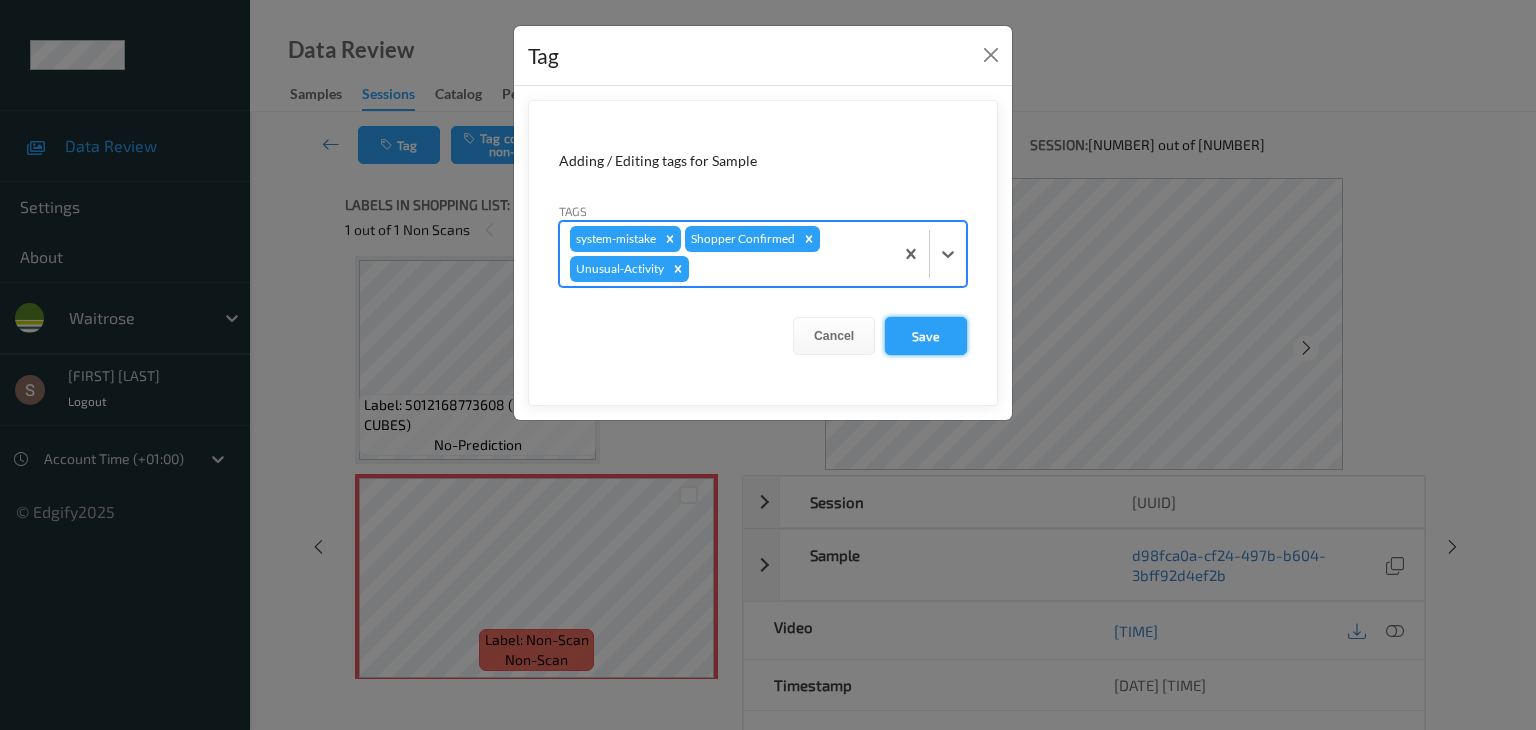 click on "Save" at bounding box center [926, 336] 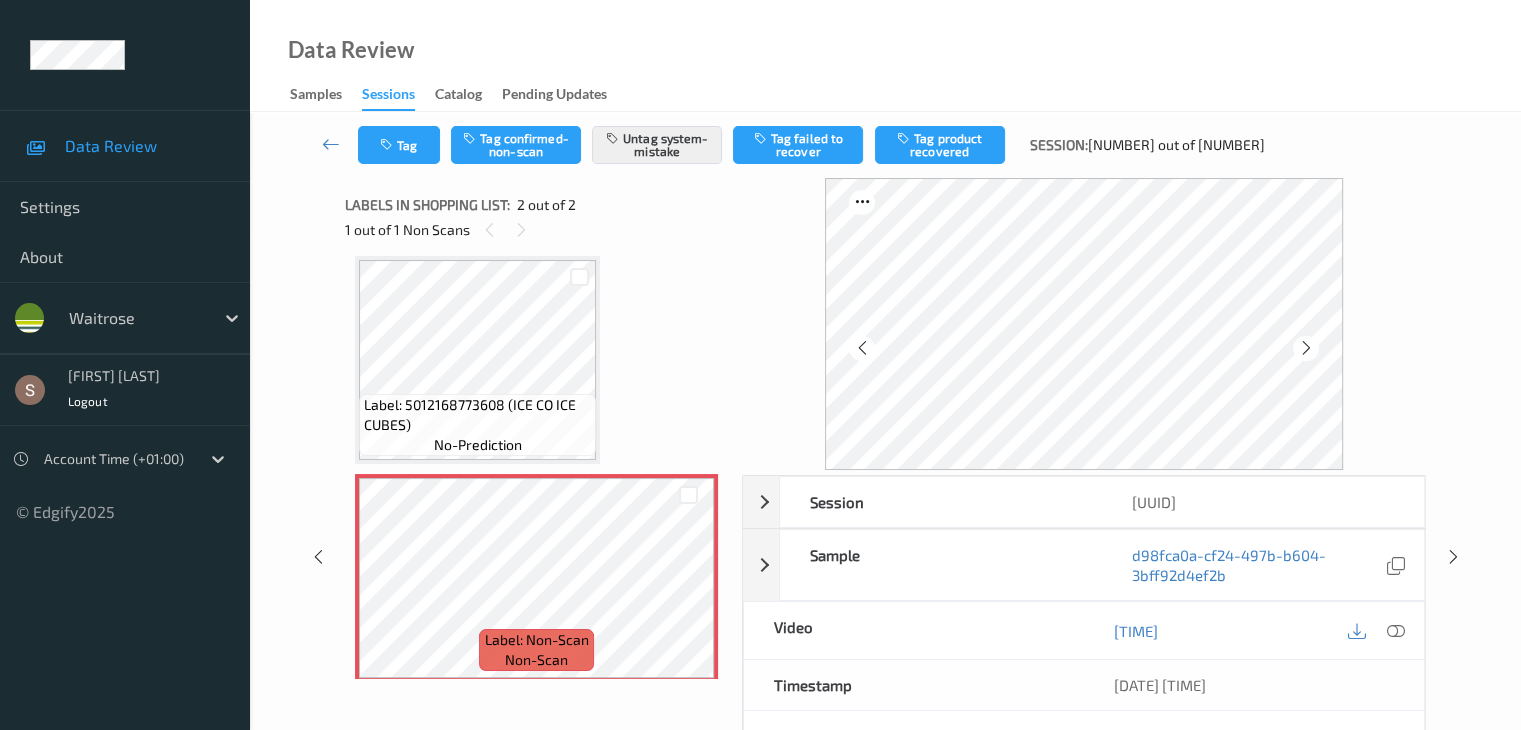 drag, startPoint x: 324, startPoint y: 141, endPoint x: 256, endPoint y: 160, distance: 70.60453 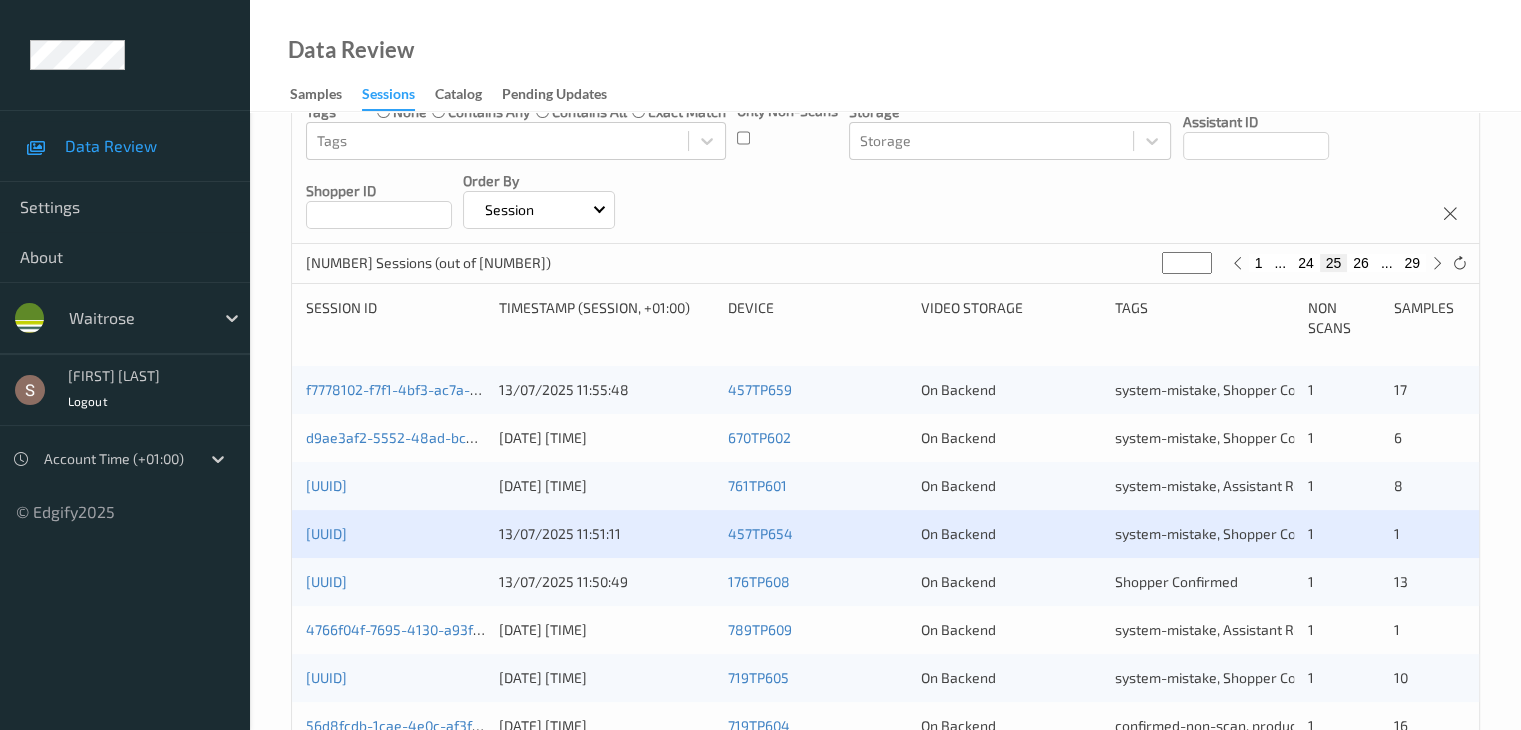 scroll, scrollTop: 300, scrollLeft: 0, axis: vertical 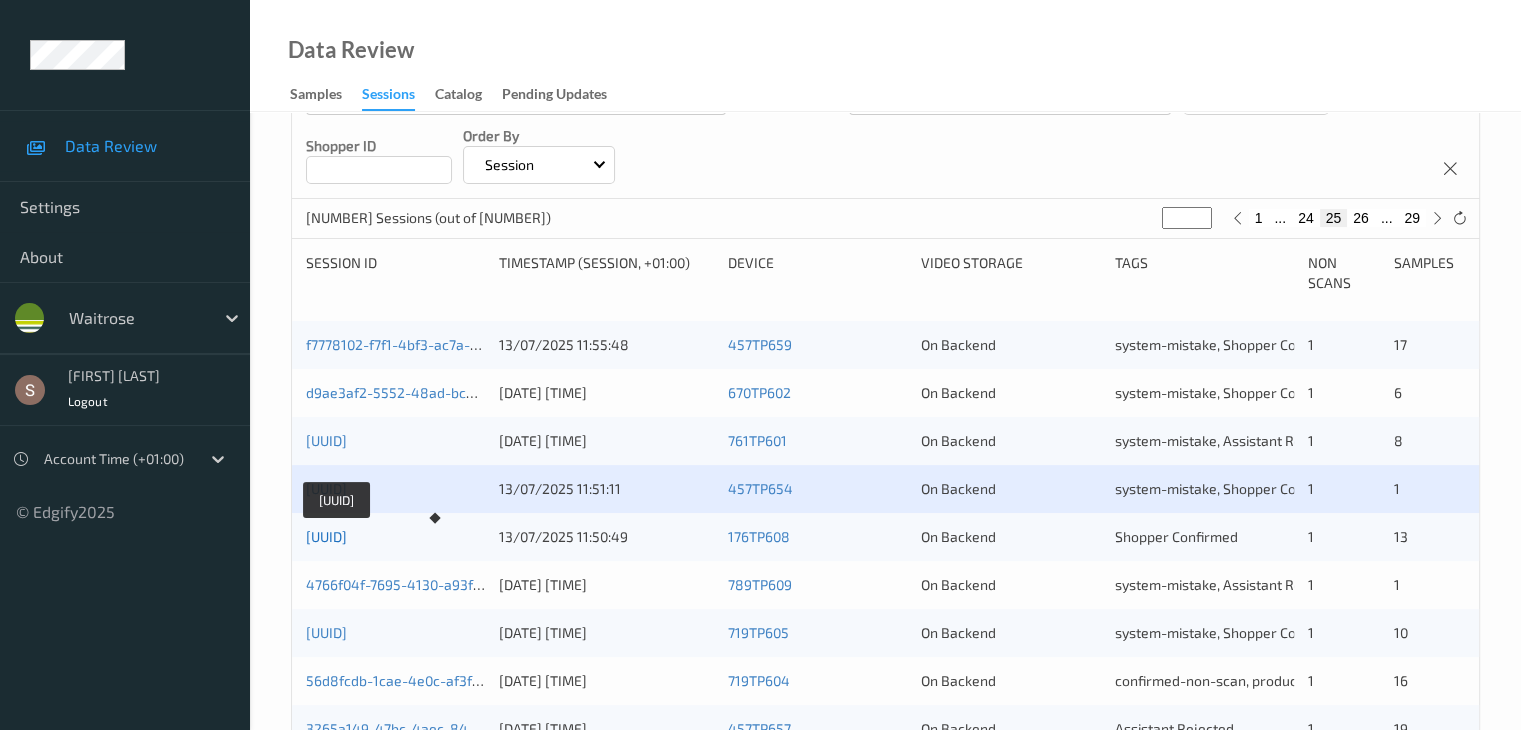 click on "f303110b-17bf-4e5b-9ebe-f2574149f280" at bounding box center (326, 536) 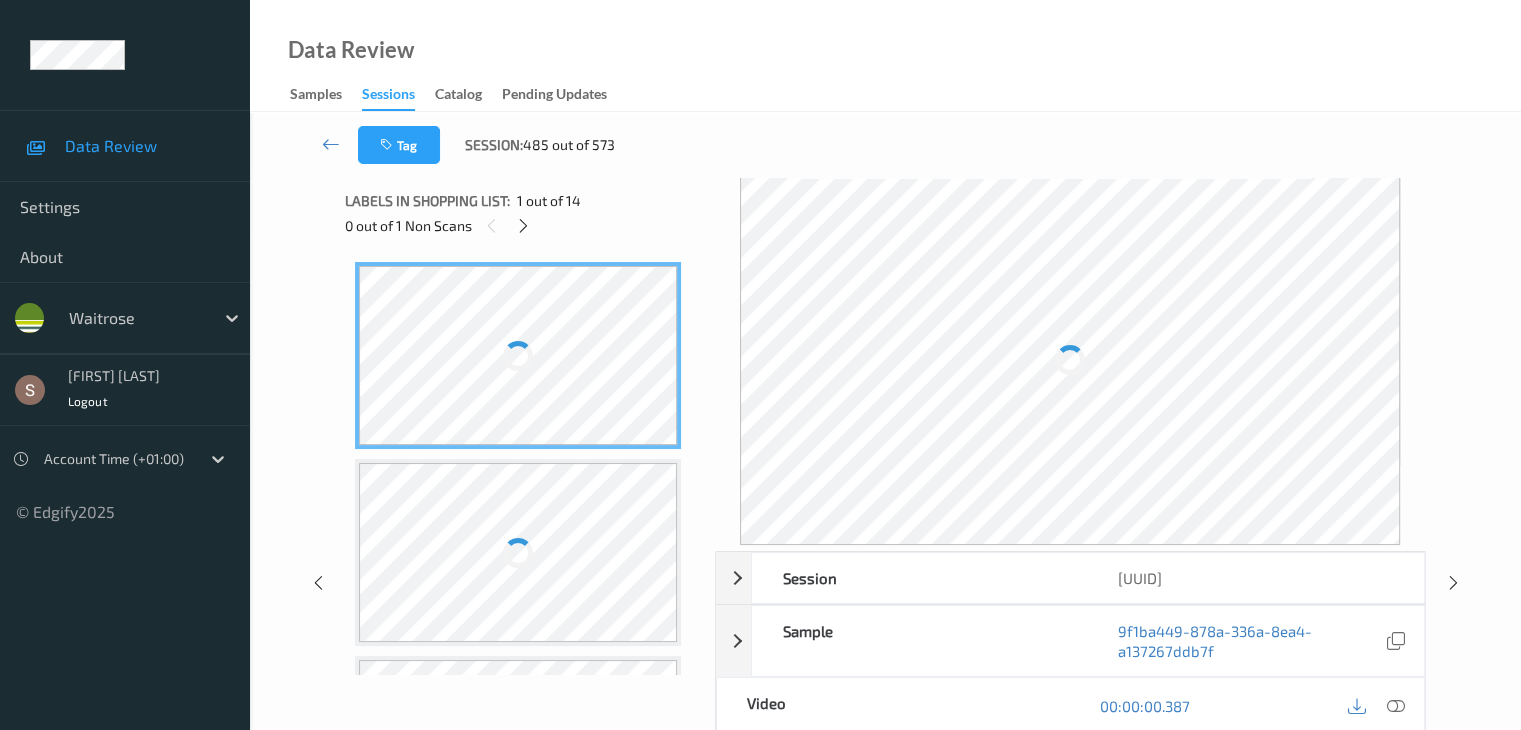 scroll, scrollTop: 0, scrollLeft: 0, axis: both 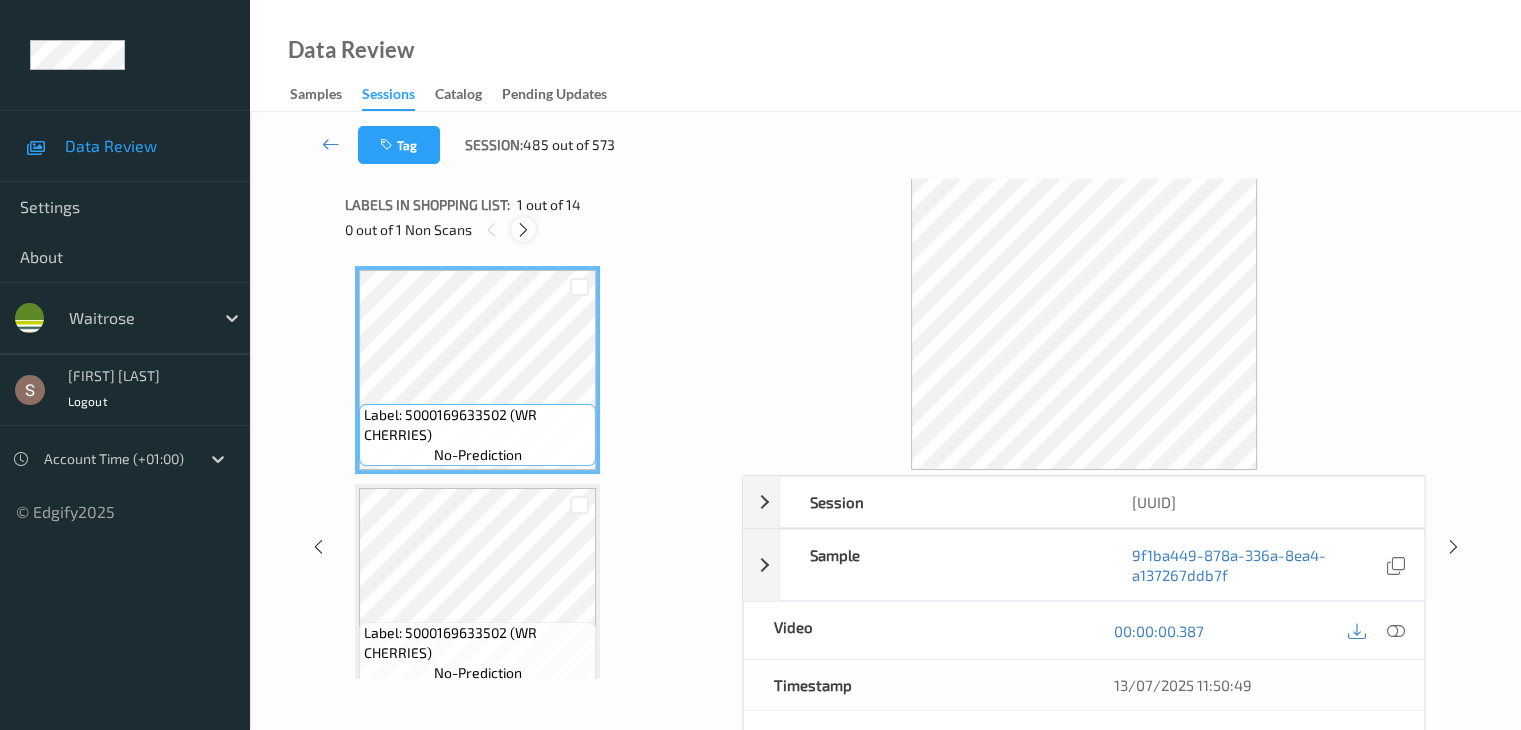 click at bounding box center (523, 230) 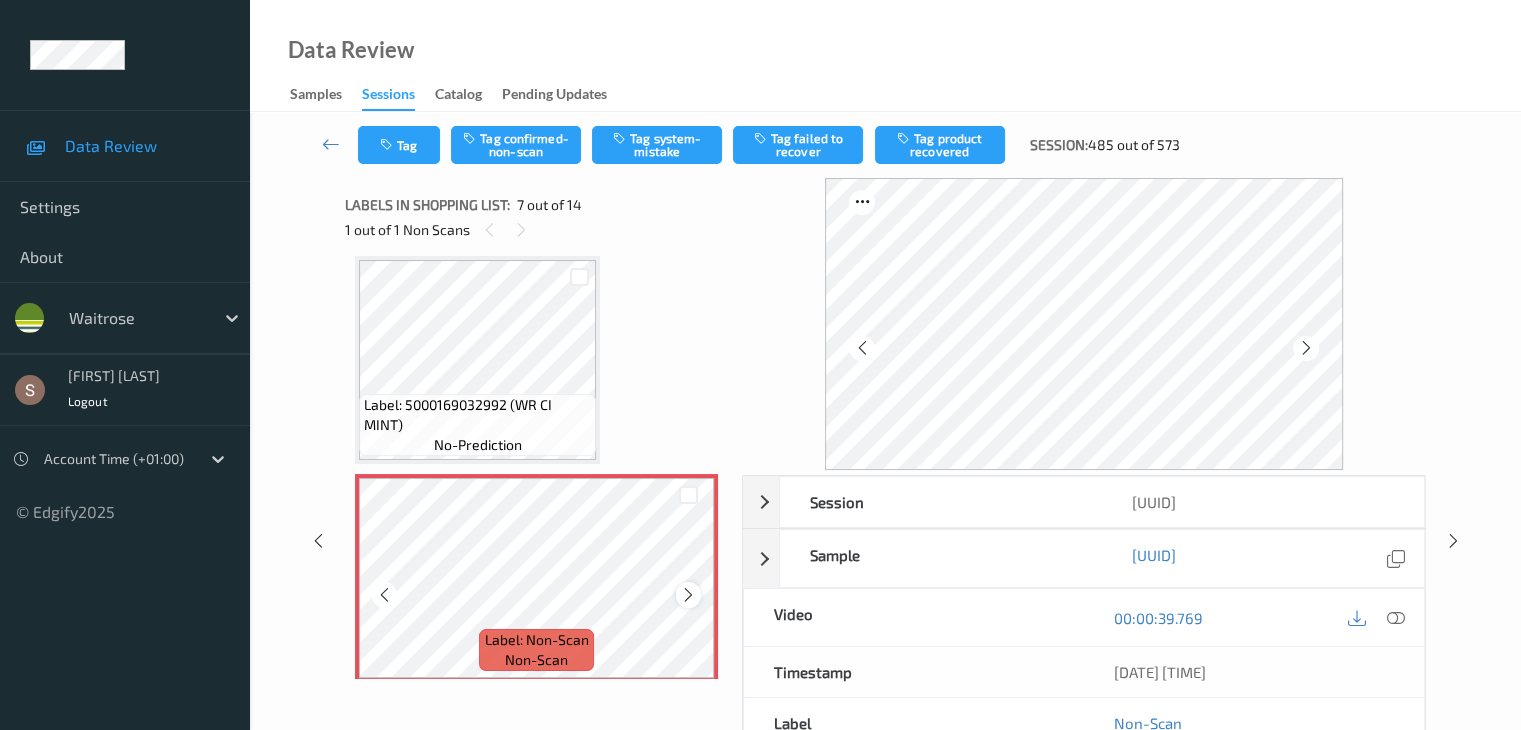 click at bounding box center [688, 595] 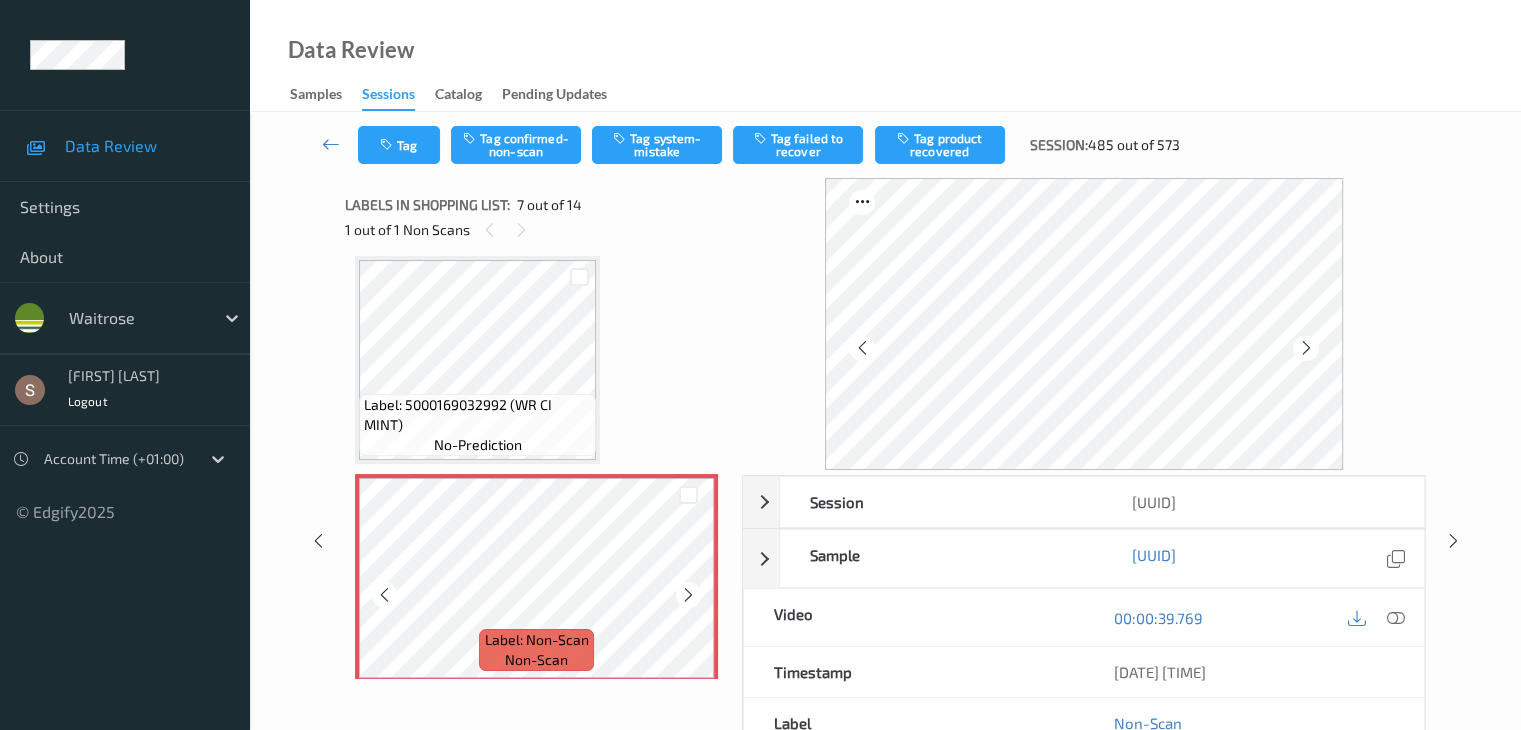 click at bounding box center [688, 595] 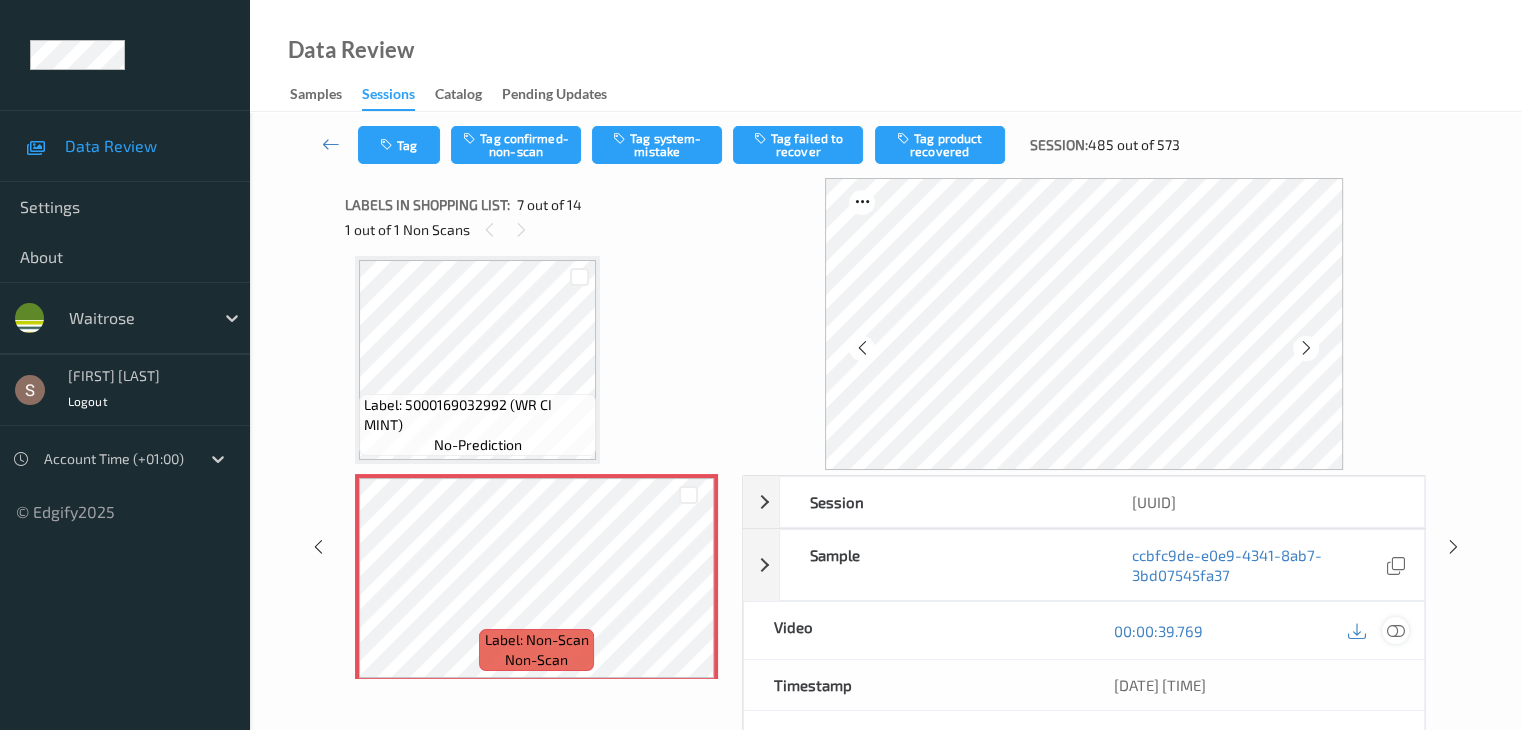 click at bounding box center [1395, 631] 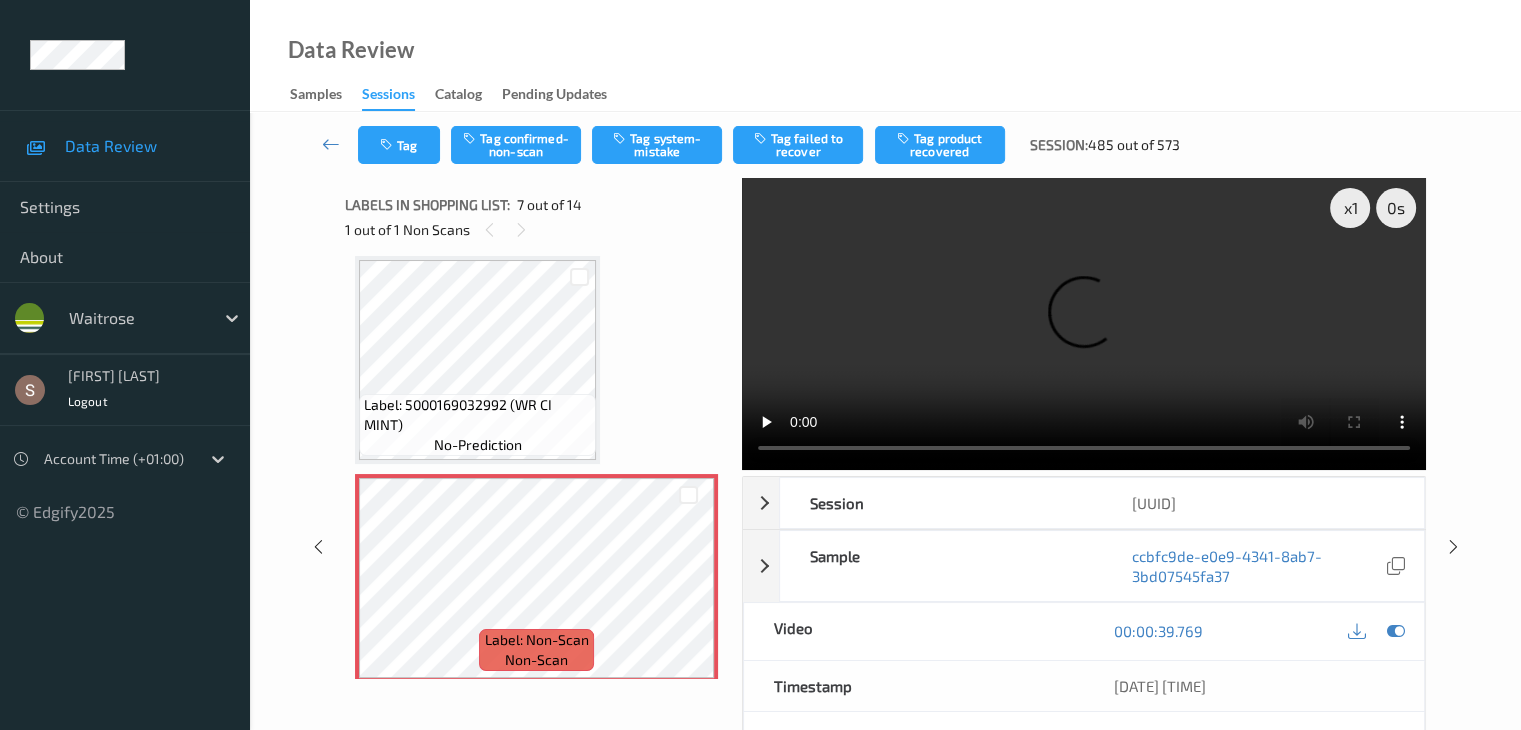 click at bounding box center [1084, 324] 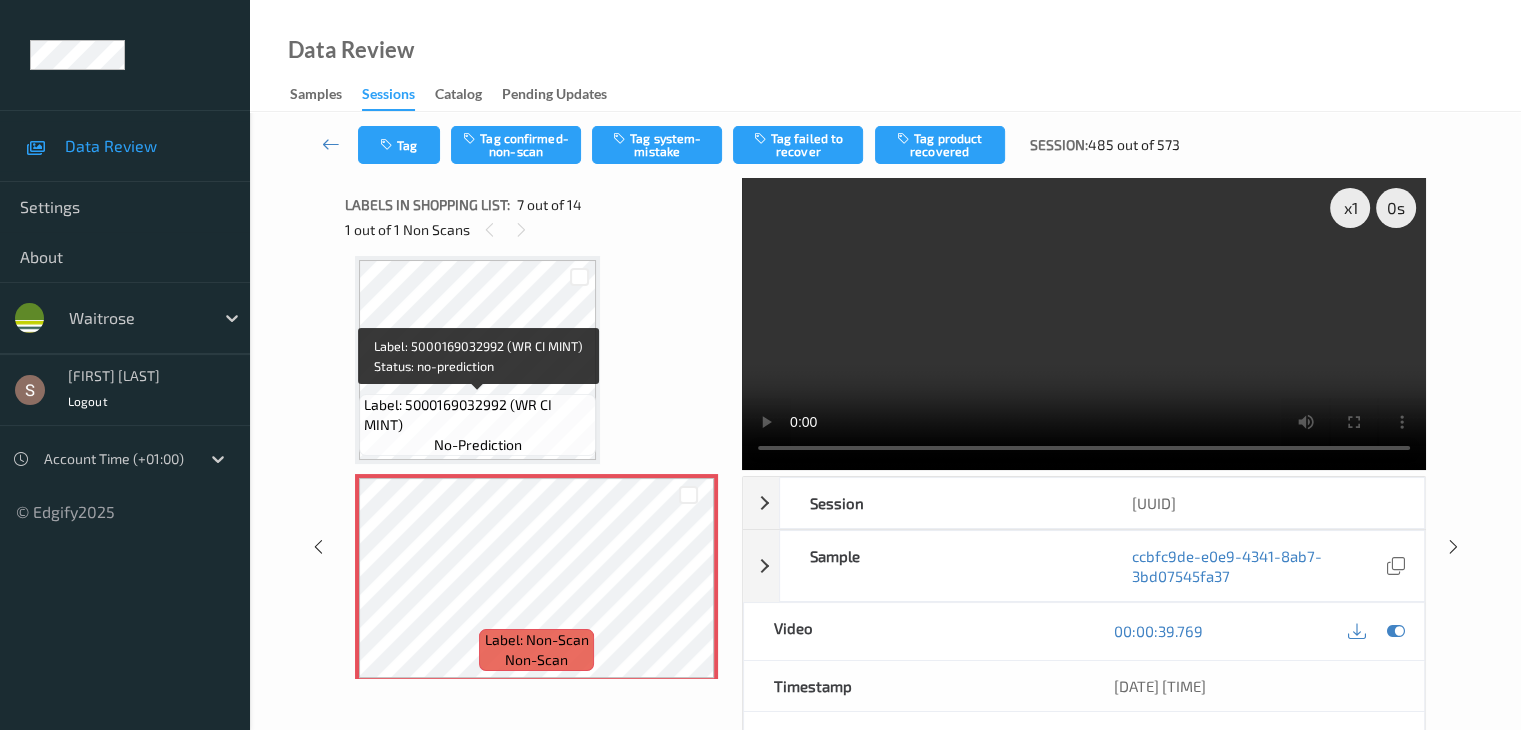 click on "no-prediction" at bounding box center [478, 445] 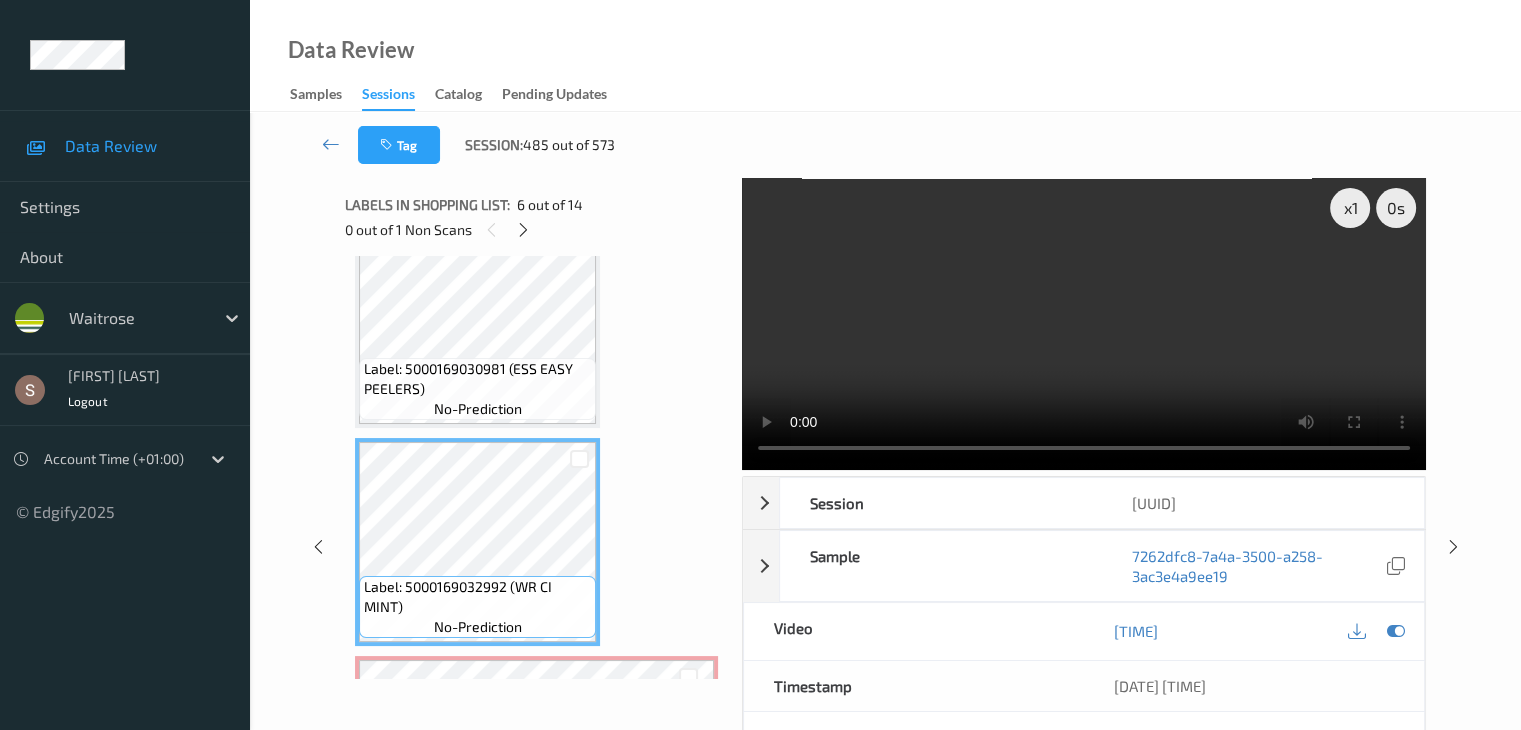 scroll, scrollTop: 900, scrollLeft: 0, axis: vertical 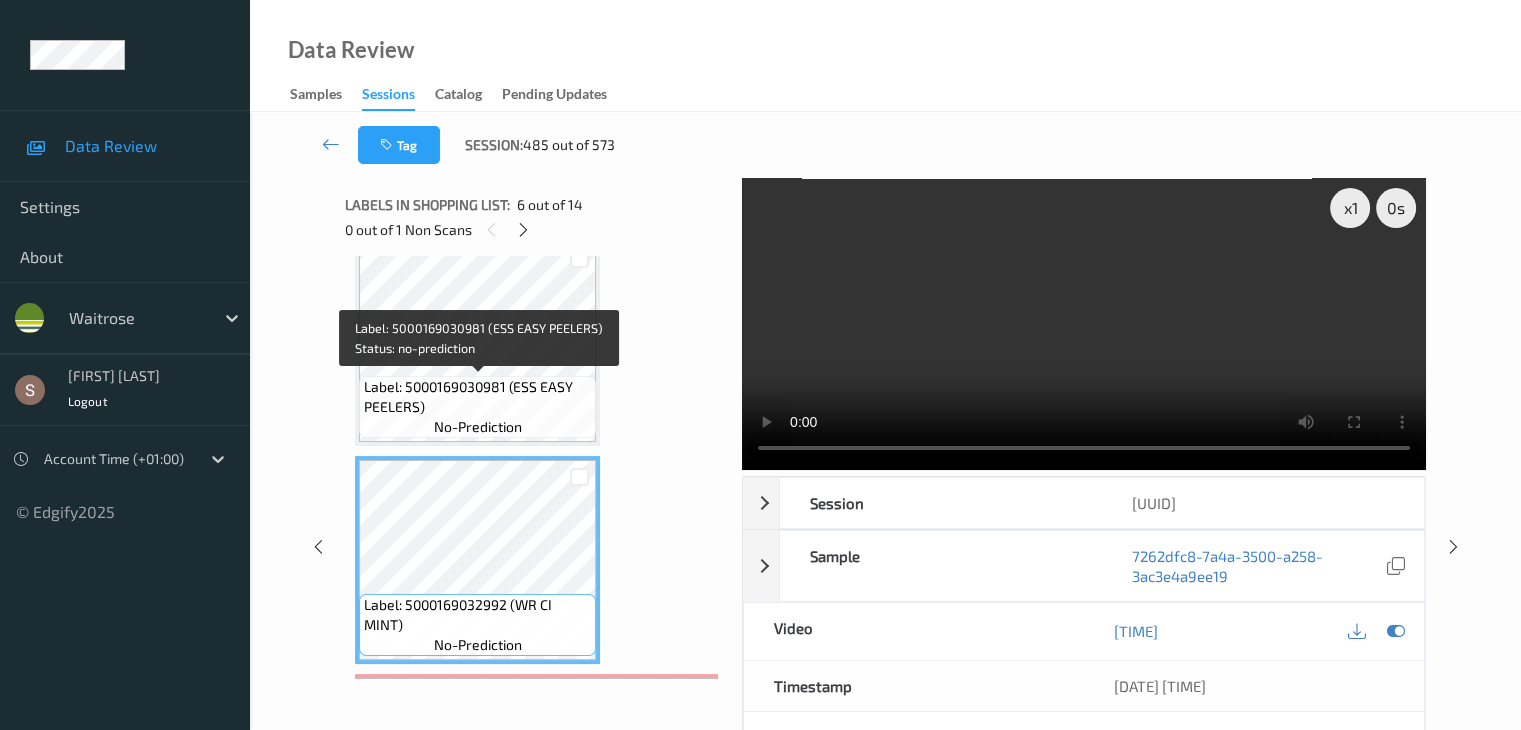 click on "Label: 5000169030981 (ESS EASY PEELERS)" at bounding box center [477, 397] 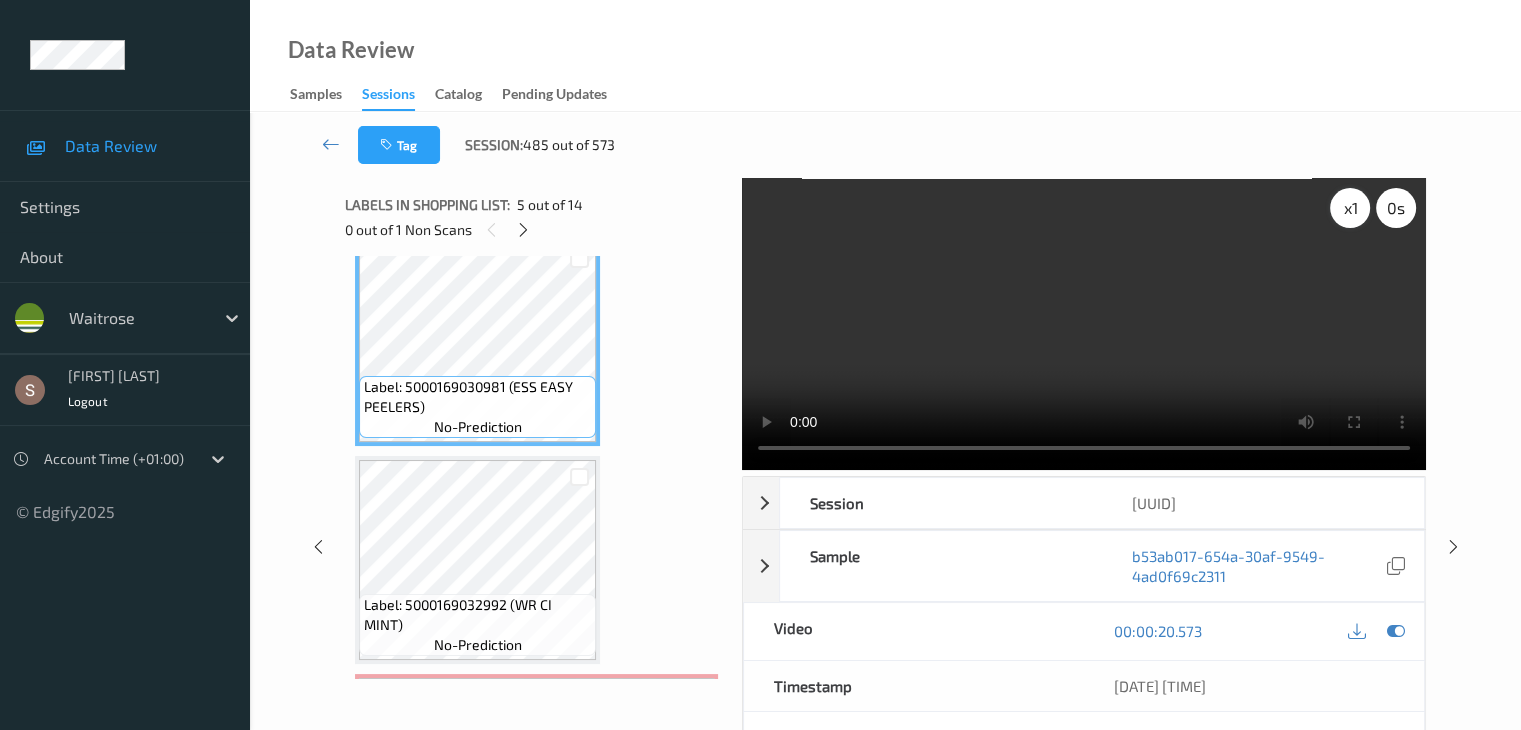click on "x 1" at bounding box center (1350, 208) 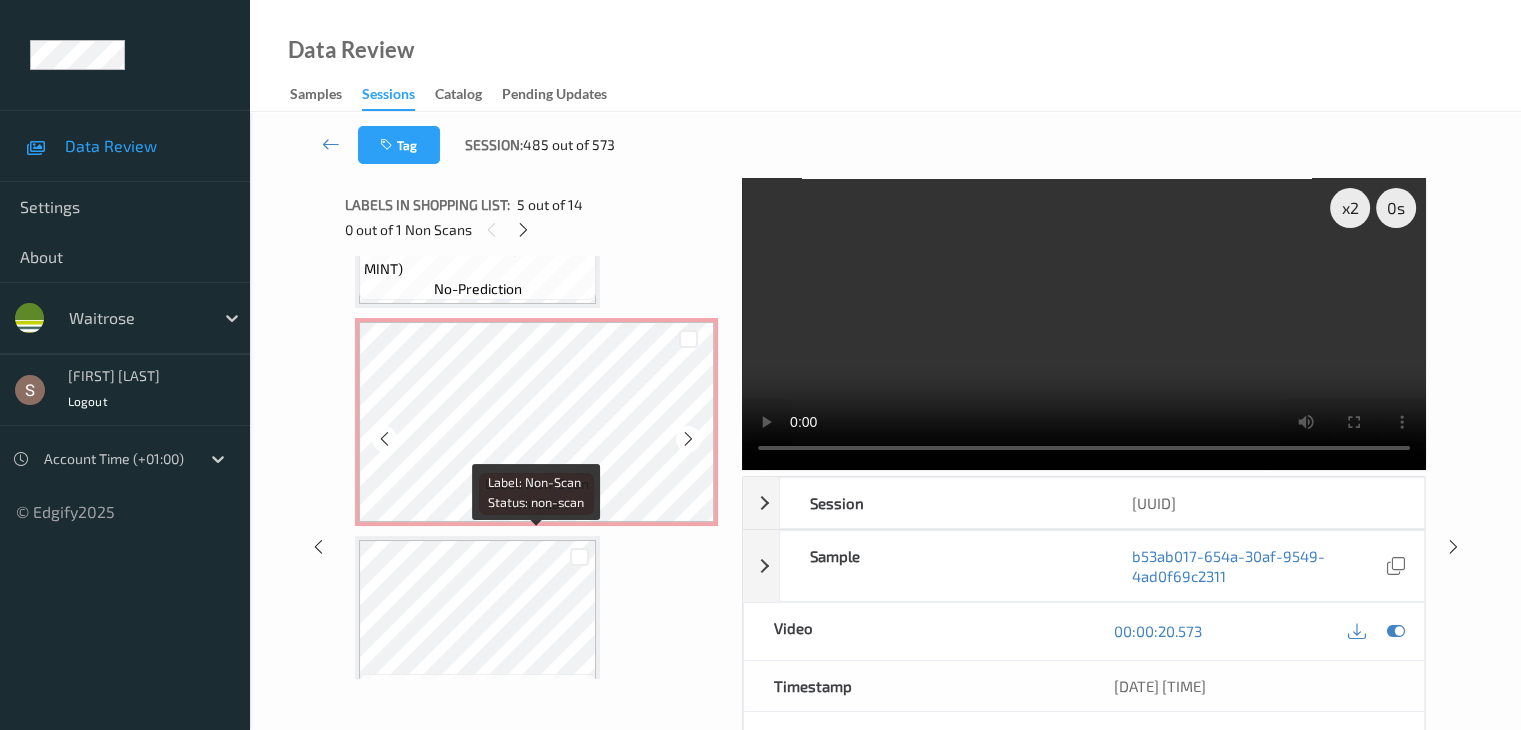 scroll, scrollTop: 1300, scrollLeft: 0, axis: vertical 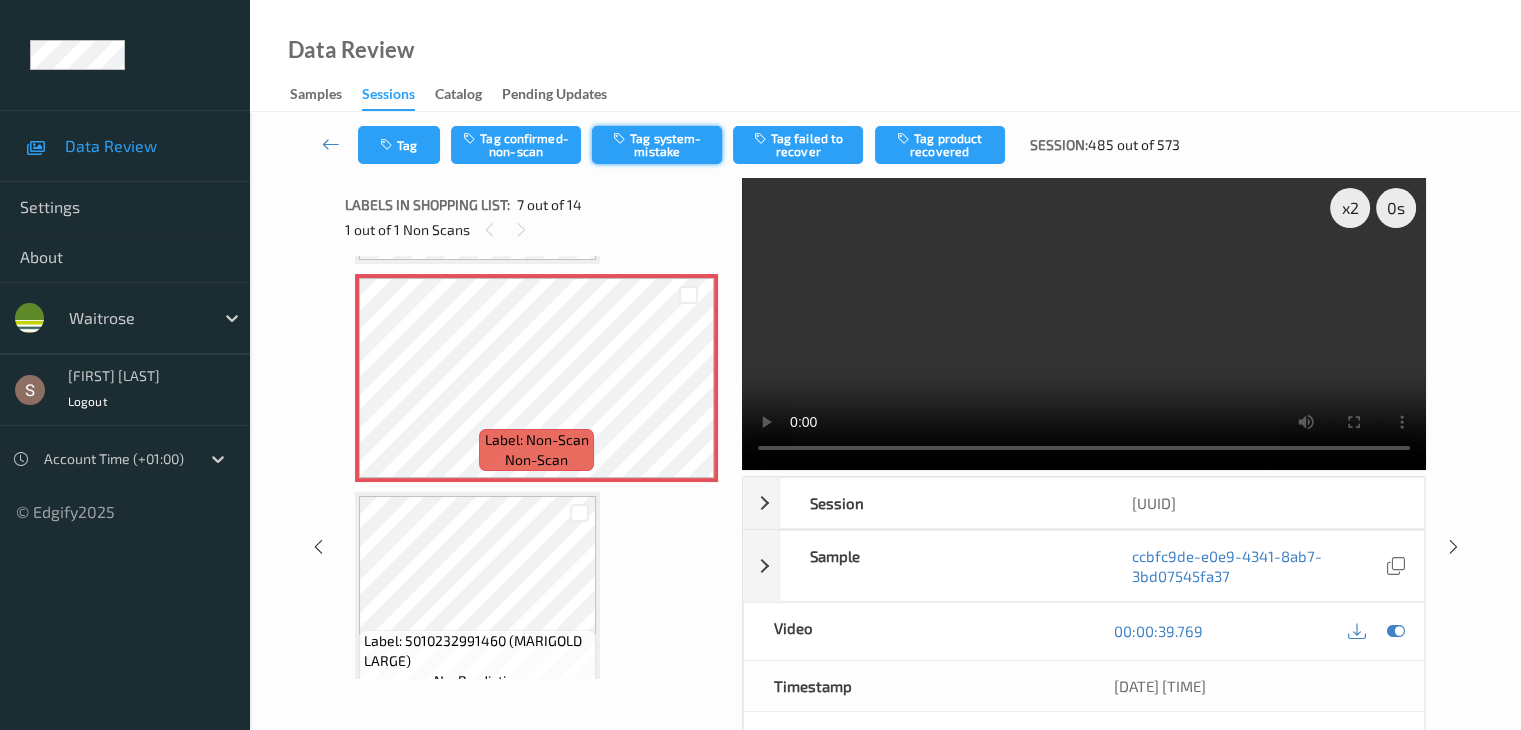 click on "Tag   system-mistake" at bounding box center [657, 145] 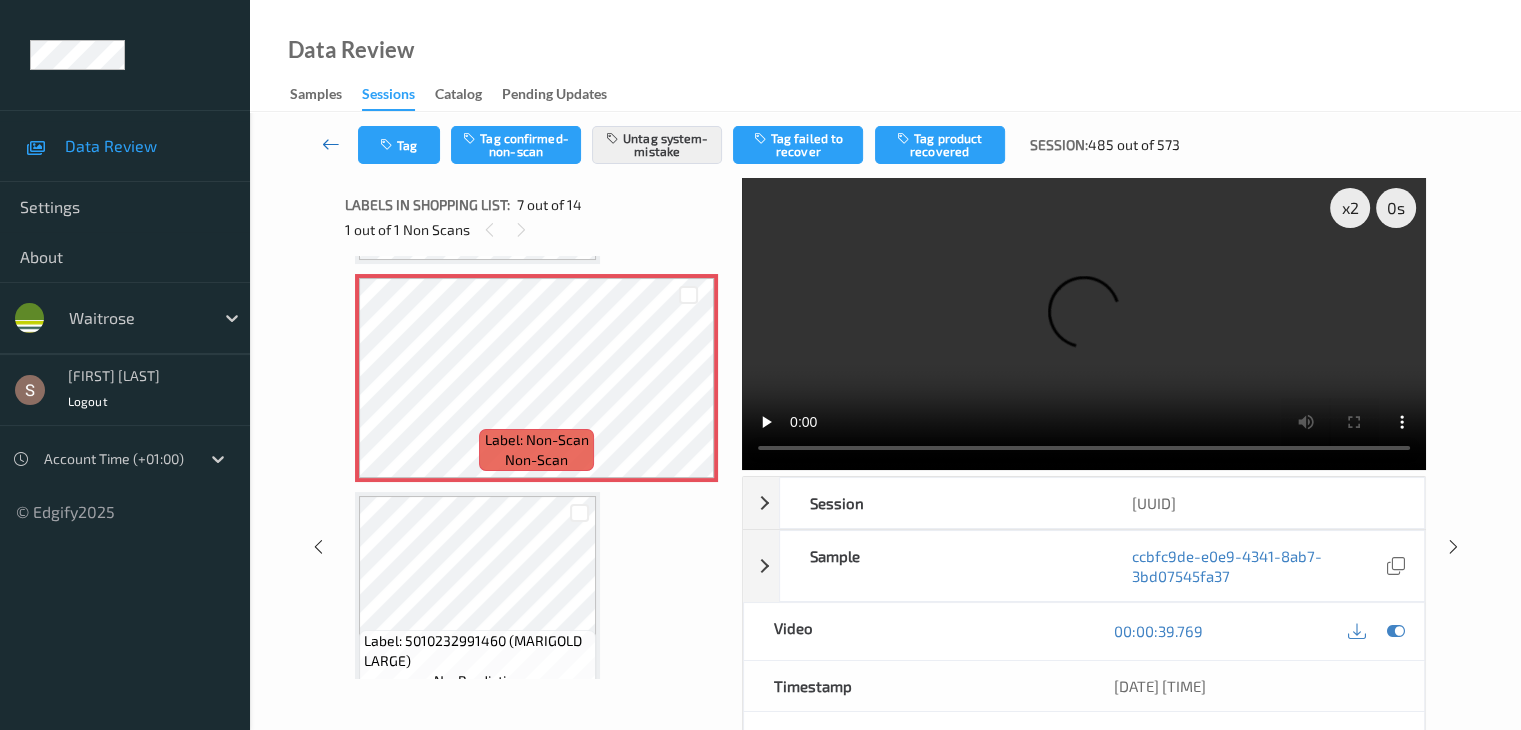 click at bounding box center (331, 144) 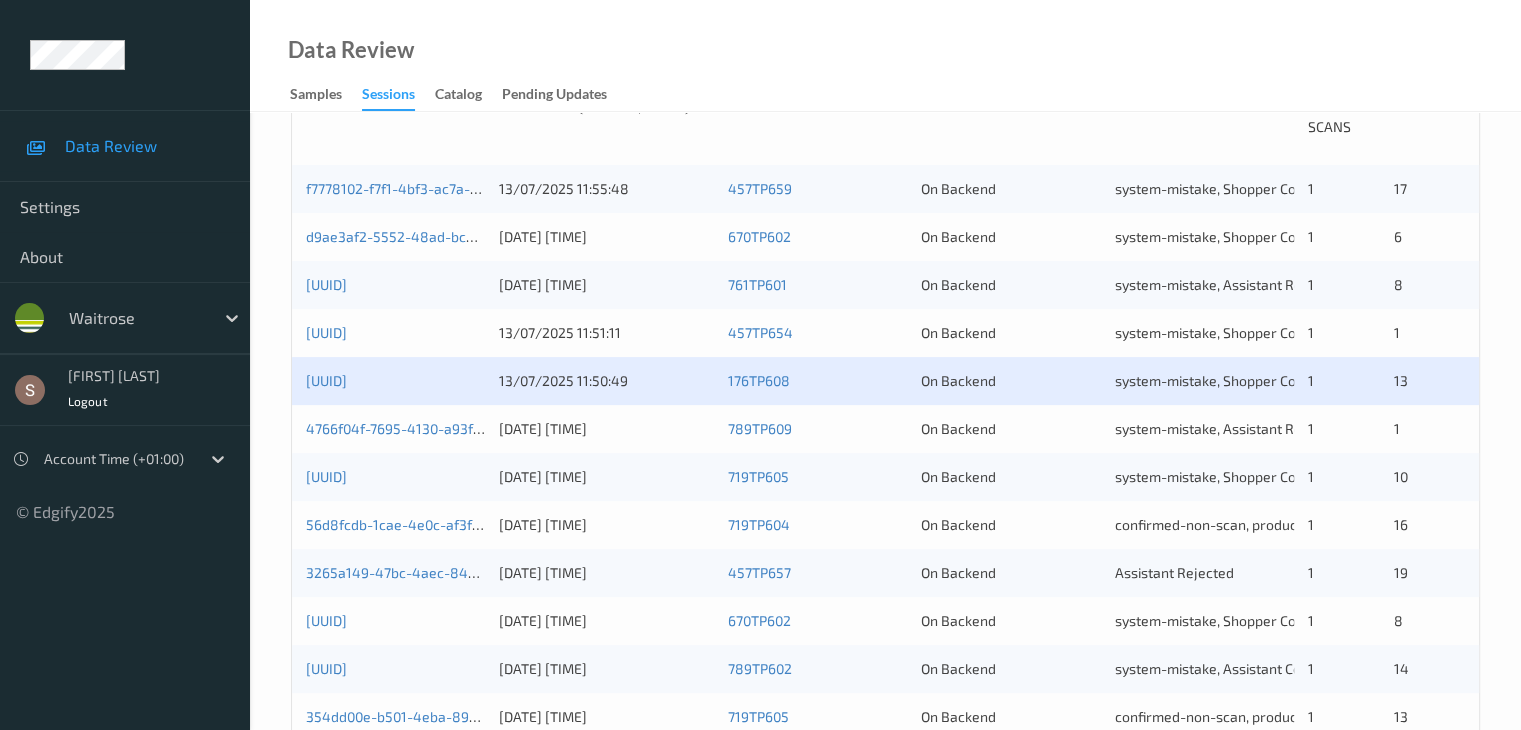 scroll, scrollTop: 500, scrollLeft: 0, axis: vertical 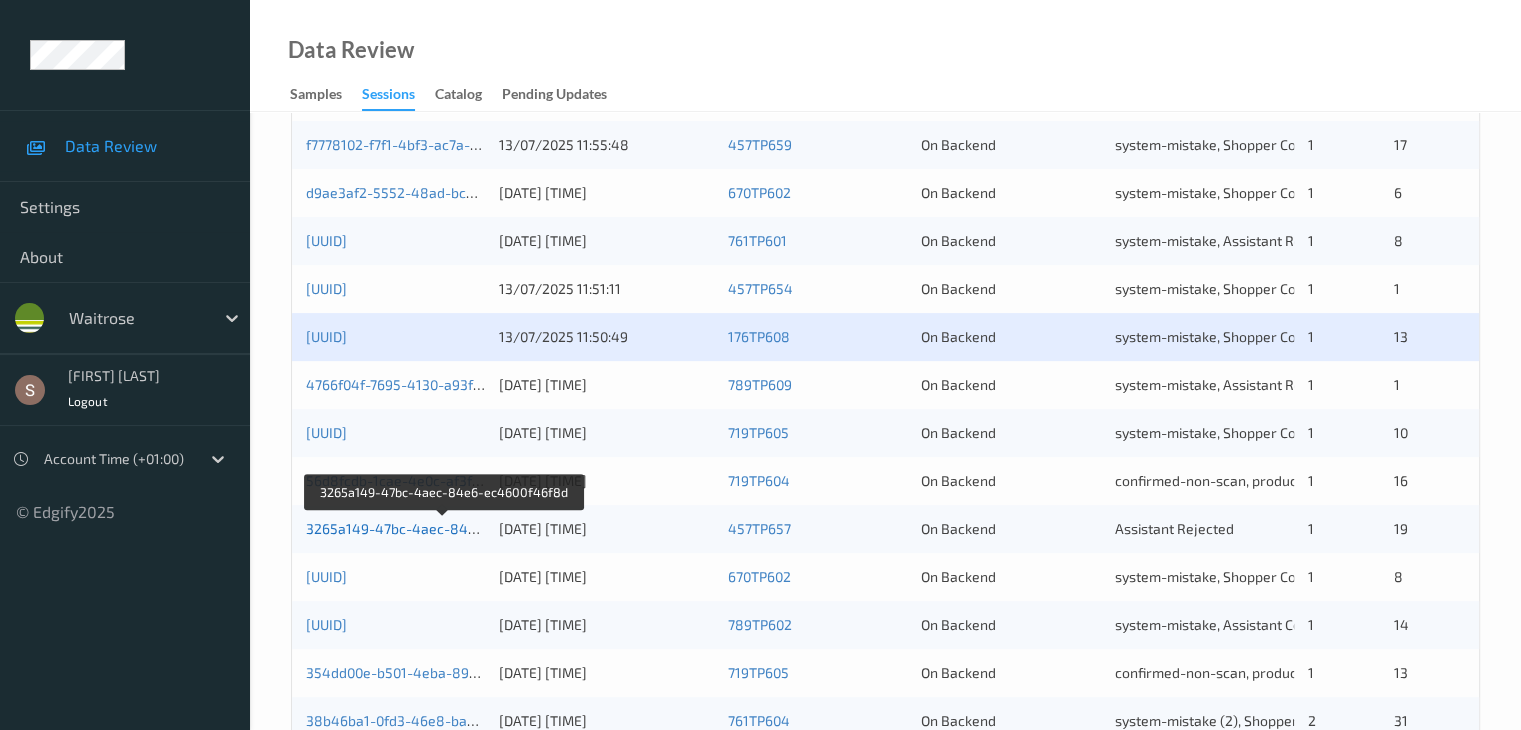 click on "3265a149-47bc-4aec-84e6-ec4600f46f8d" at bounding box center [444, 528] 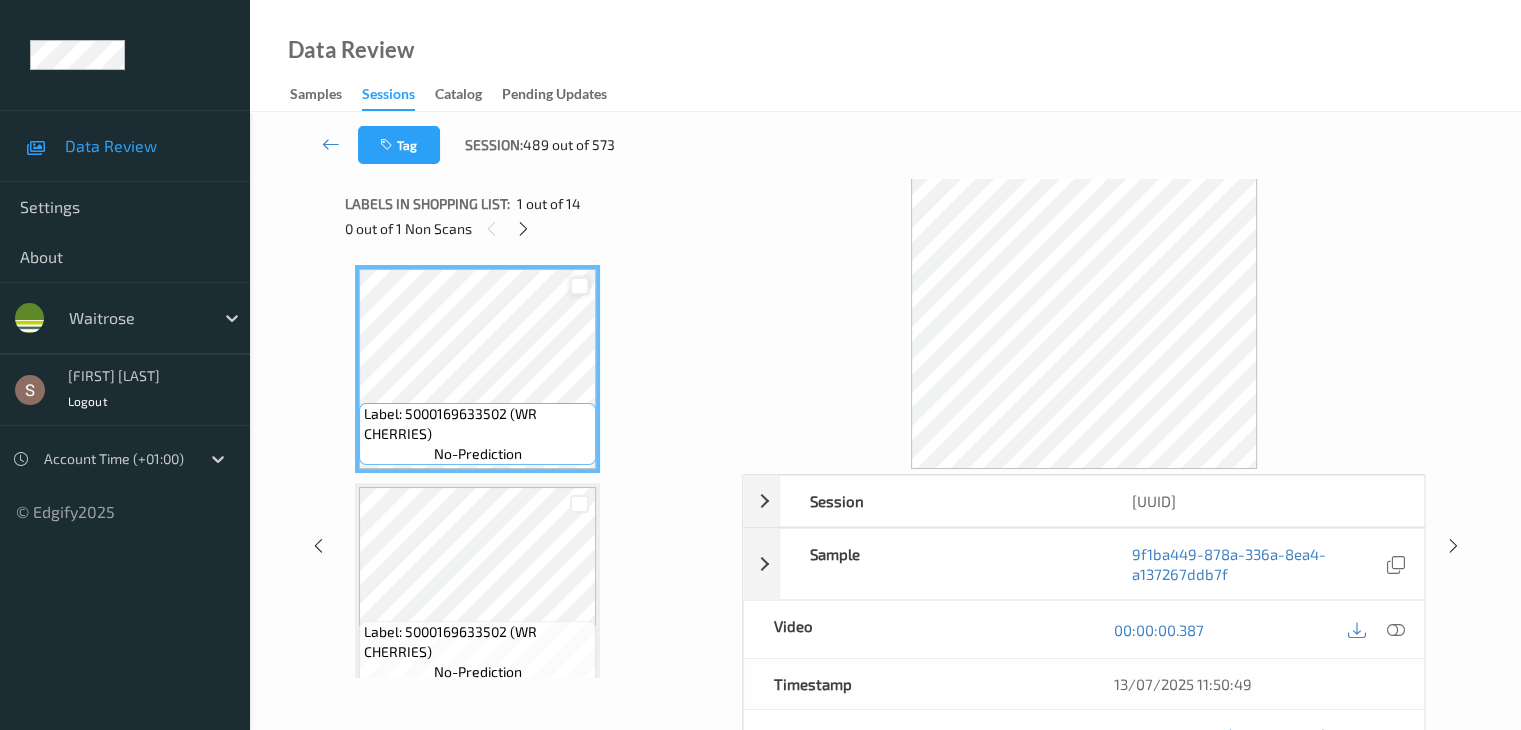 scroll, scrollTop: 0, scrollLeft: 0, axis: both 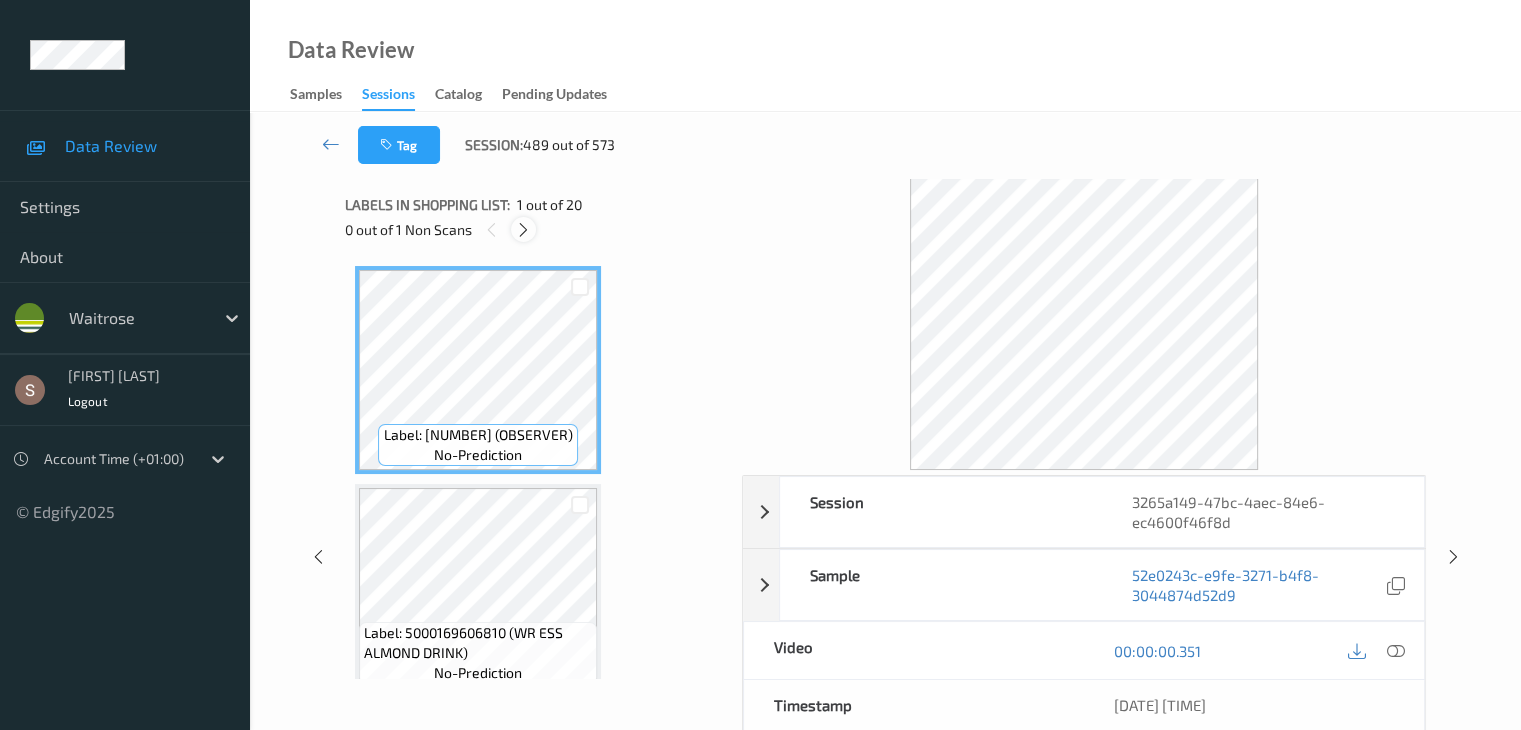 click at bounding box center [523, 229] 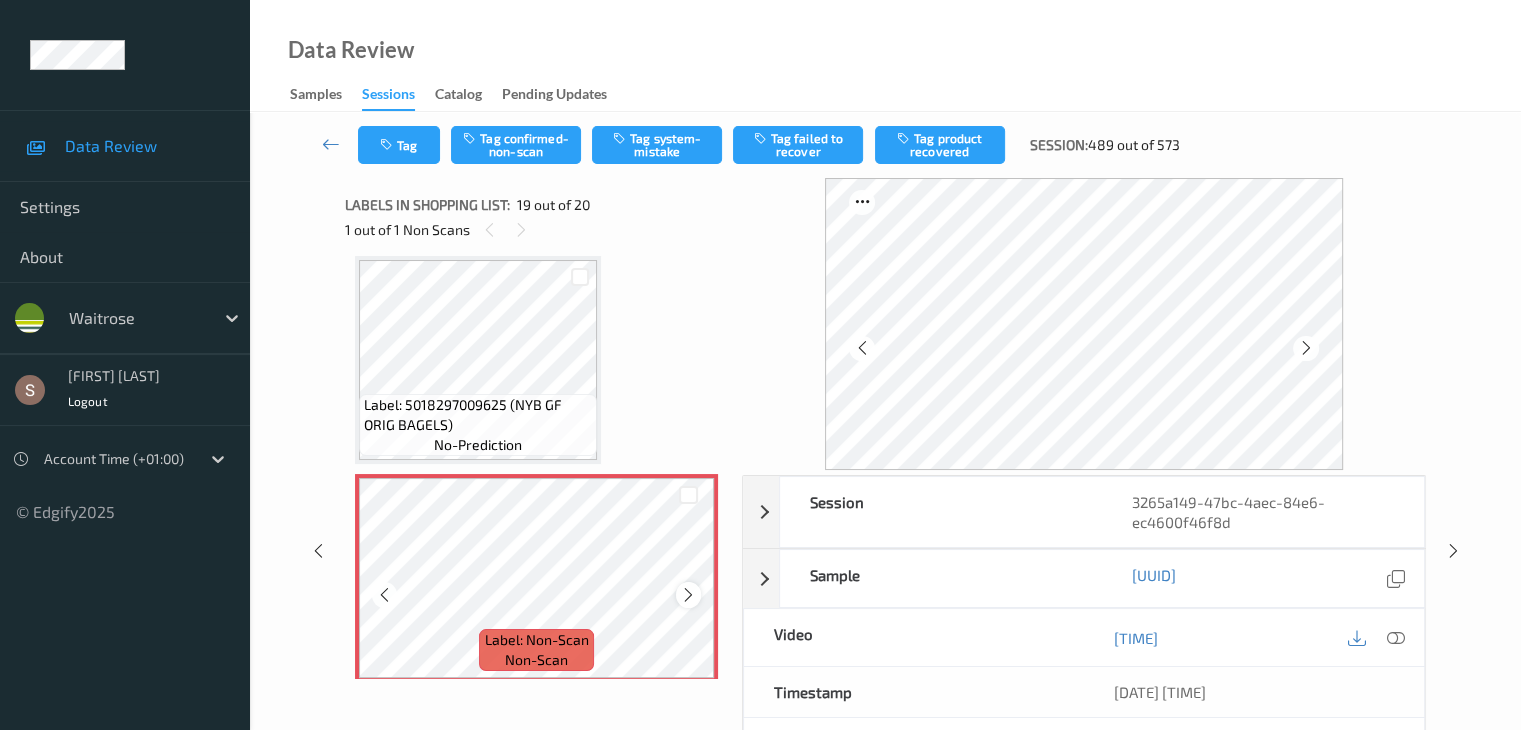 click at bounding box center [688, 595] 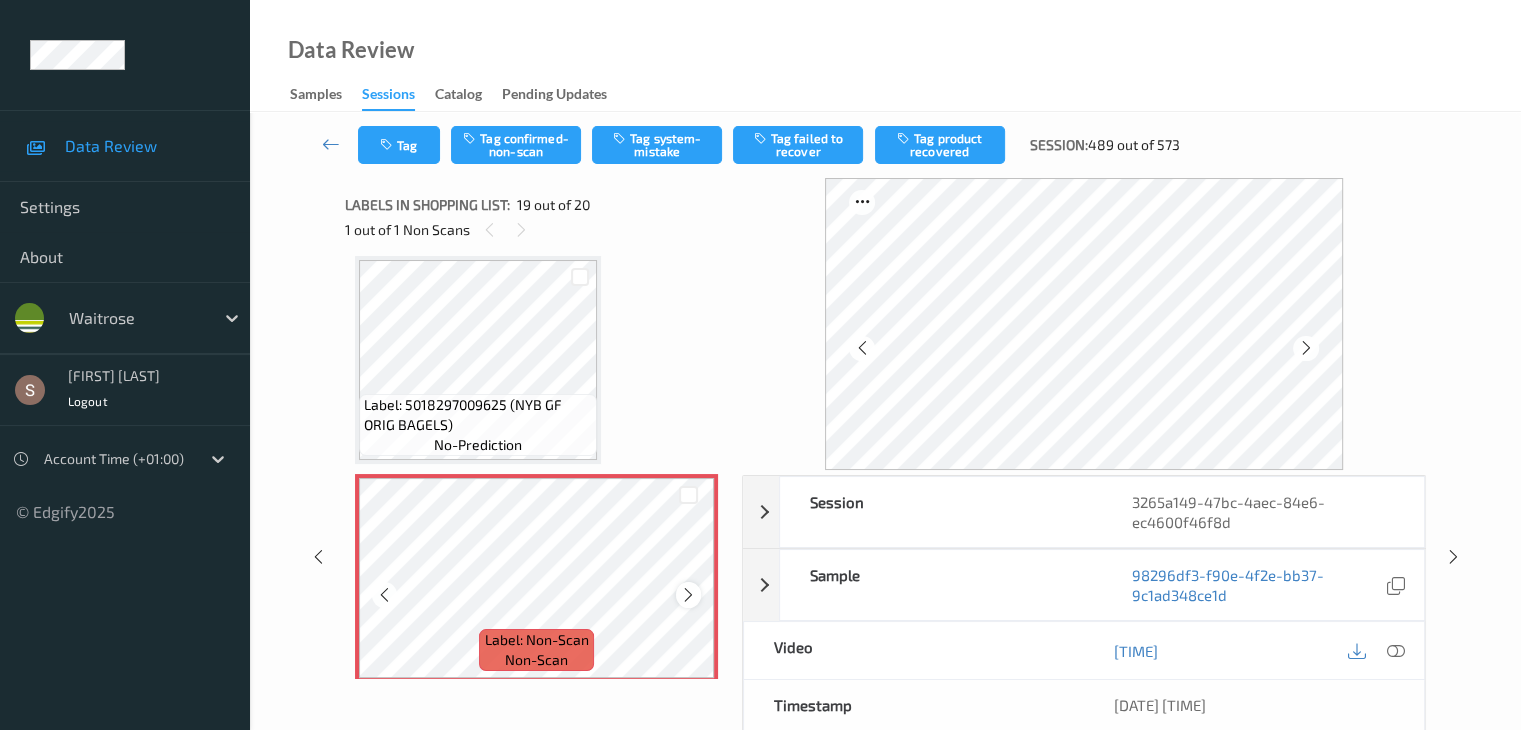 click at bounding box center (688, 595) 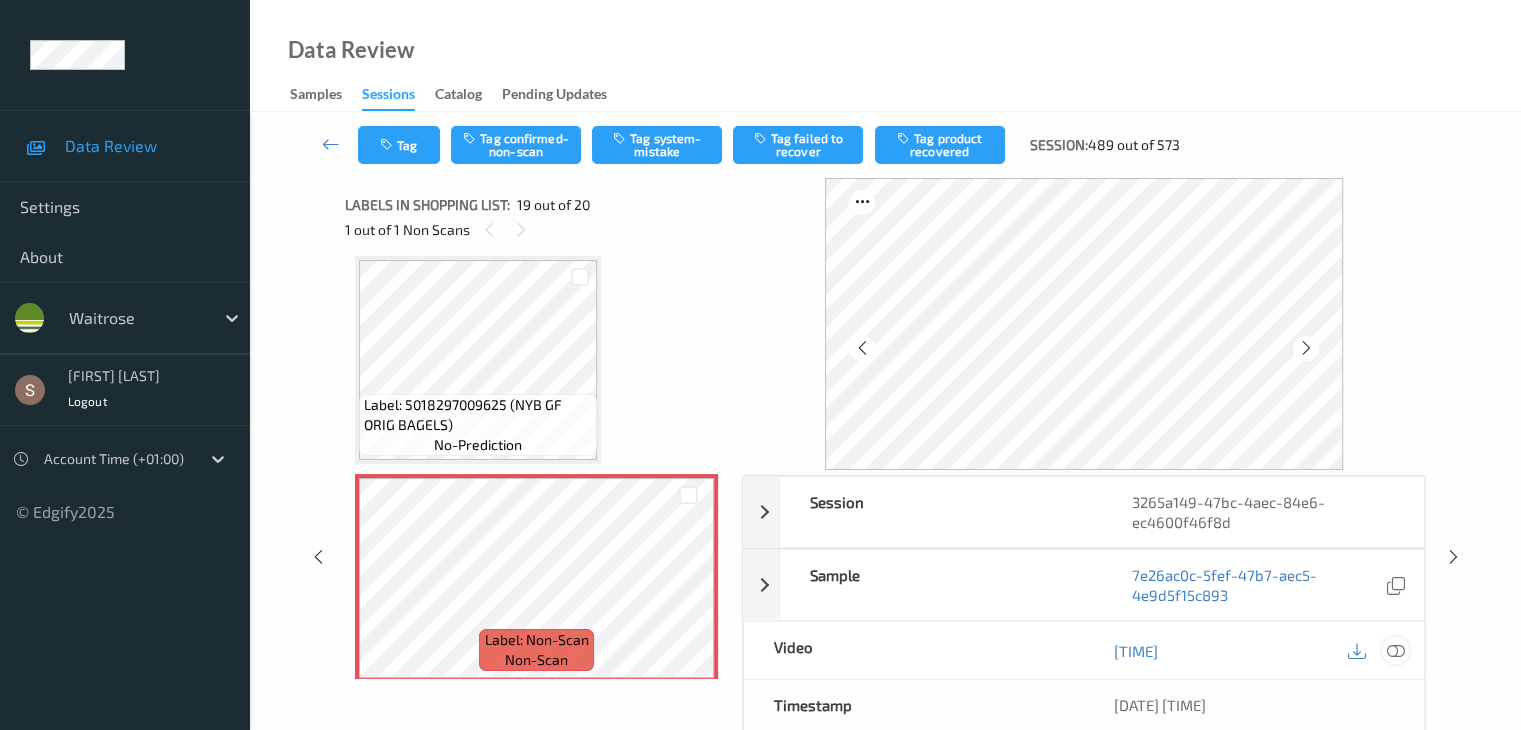 click at bounding box center (1395, 651) 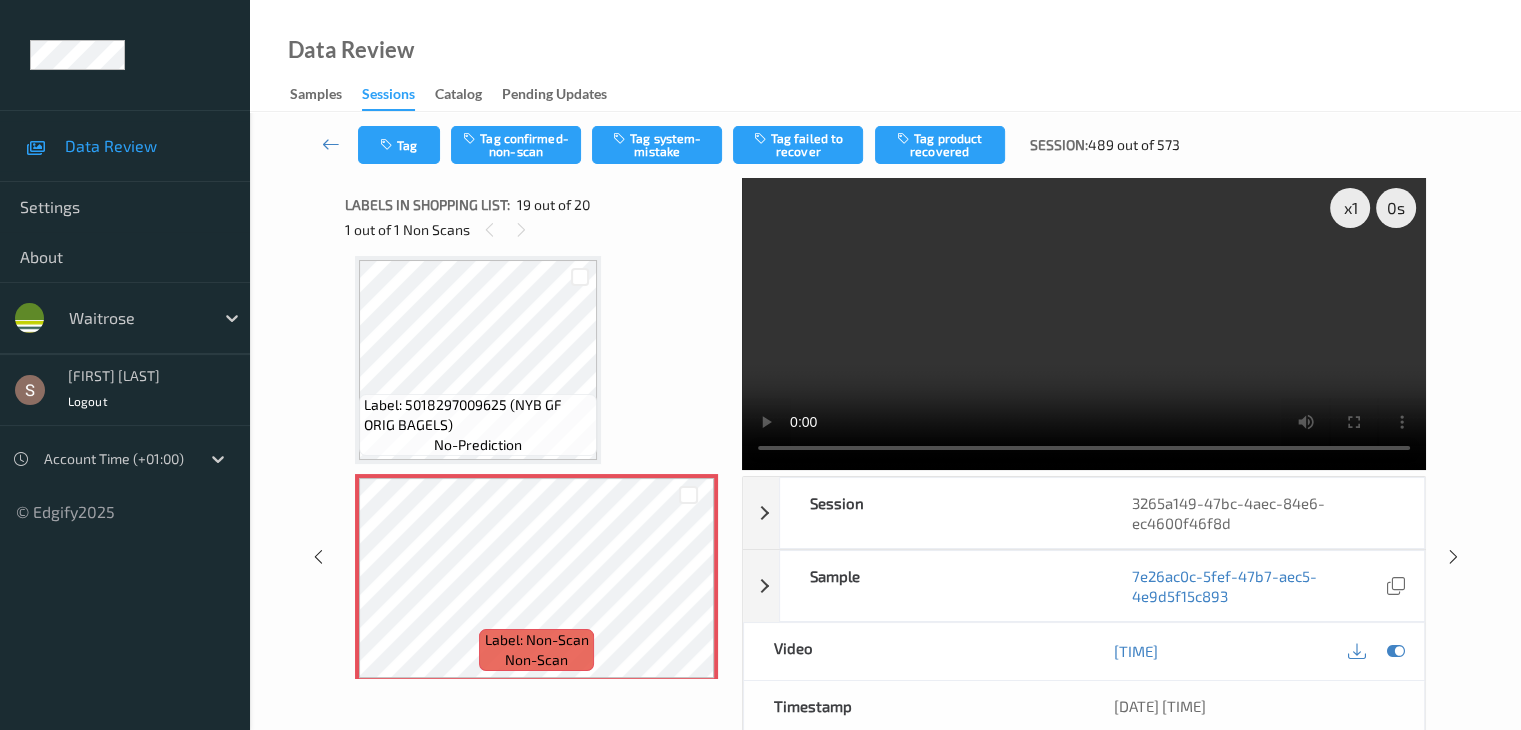 click at bounding box center [1084, 324] 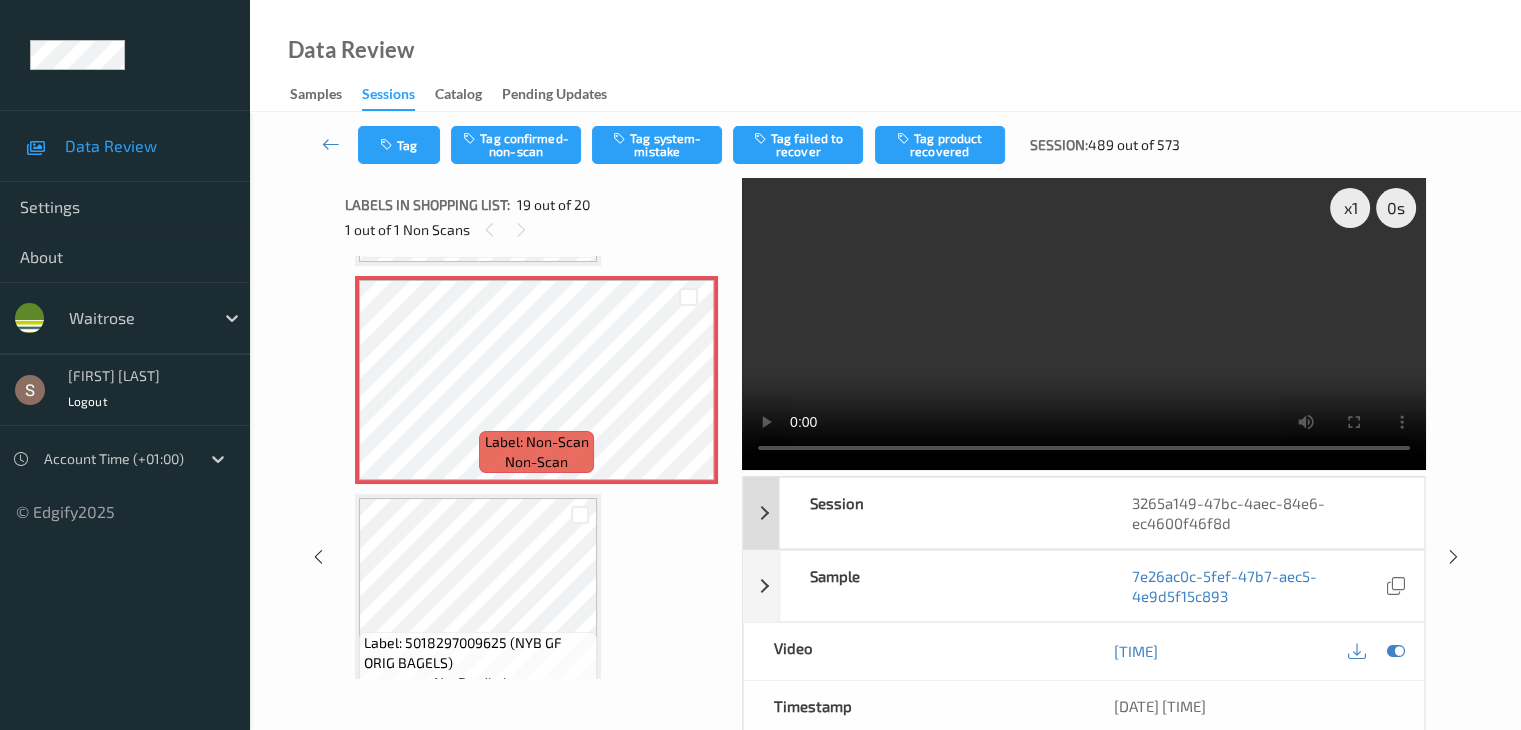 scroll, scrollTop: 3916, scrollLeft: 0, axis: vertical 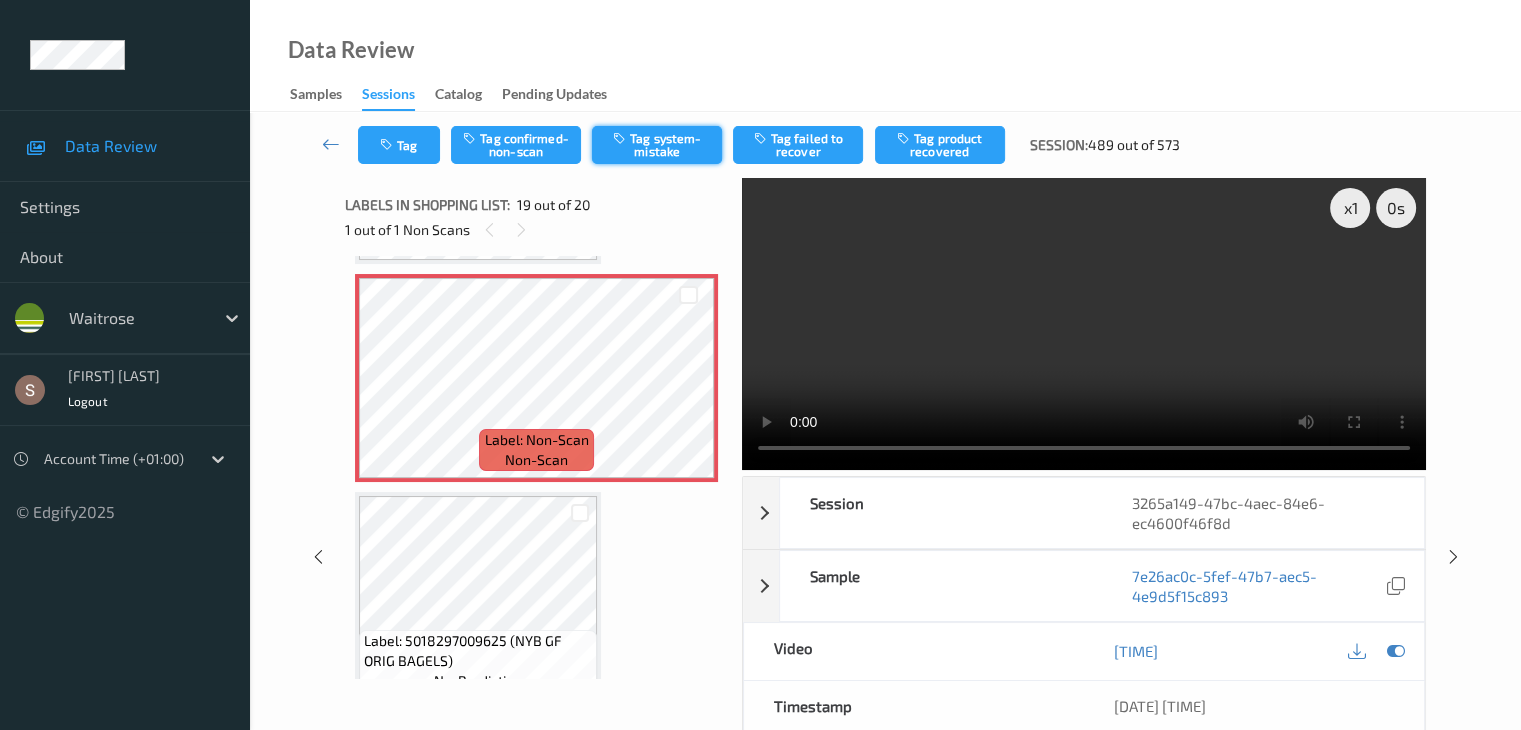 click on "Tag   system-mistake" at bounding box center (657, 145) 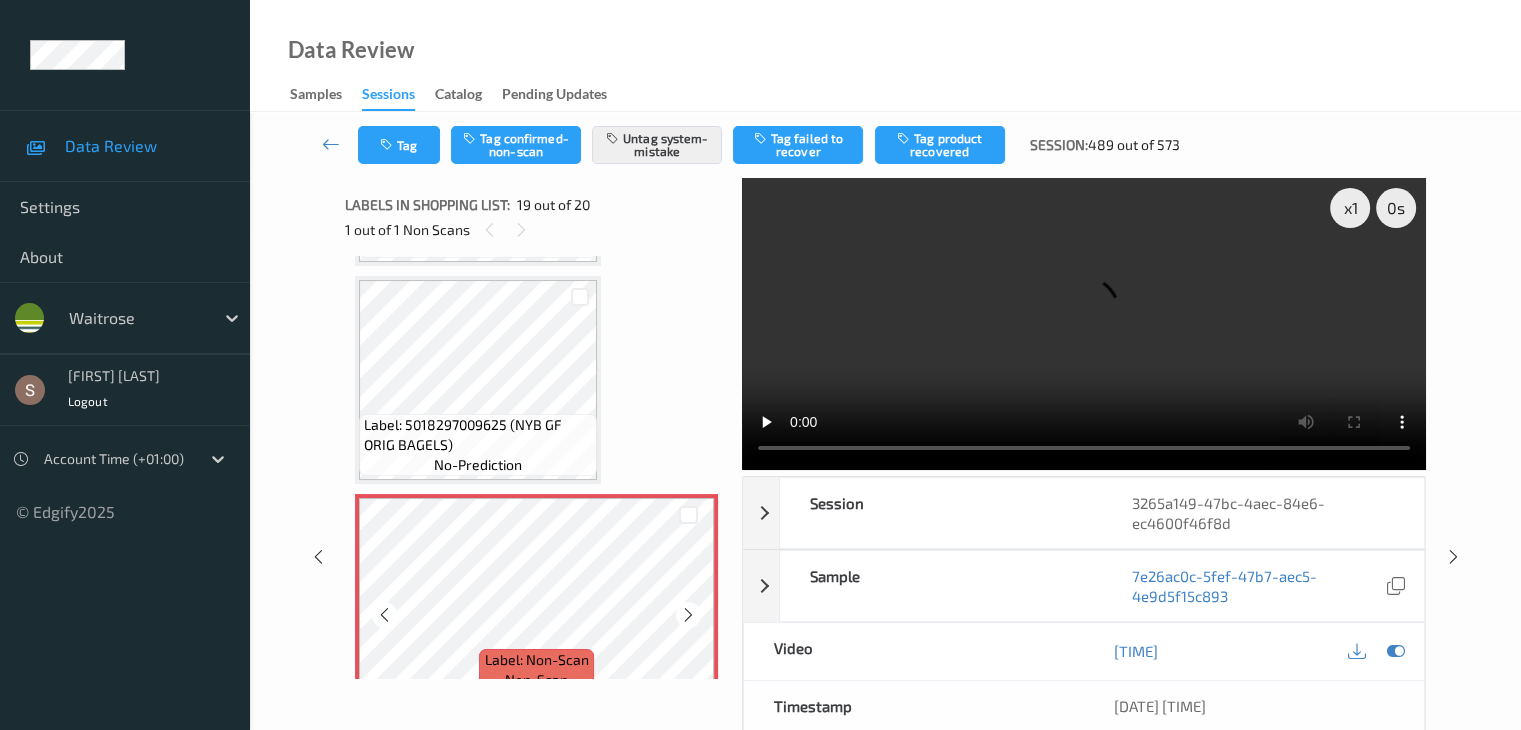 scroll, scrollTop: 3647, scrollLeft: 0, axis: vertical 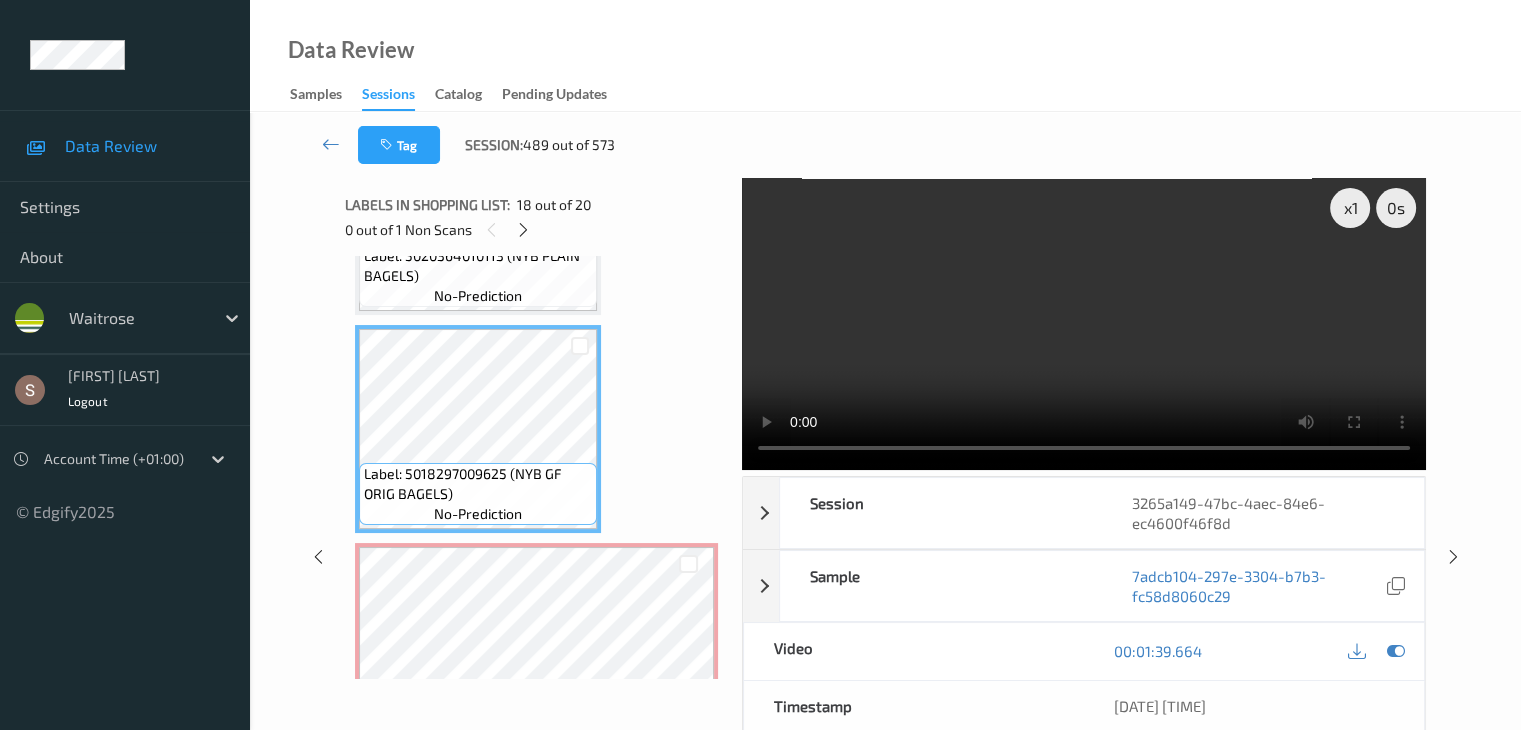 click at bounding box center (1084, 324) 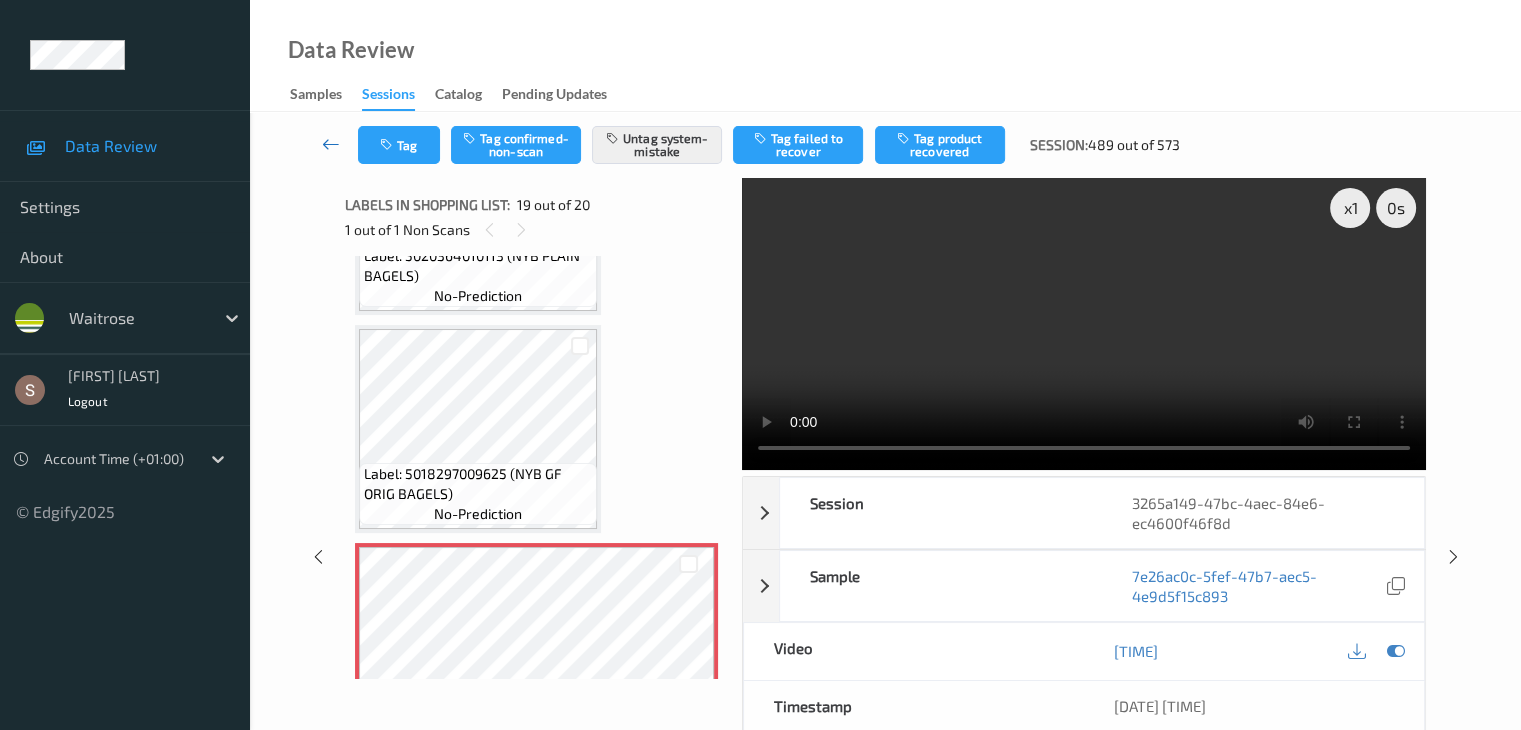 click at bounding box center (331, 145) 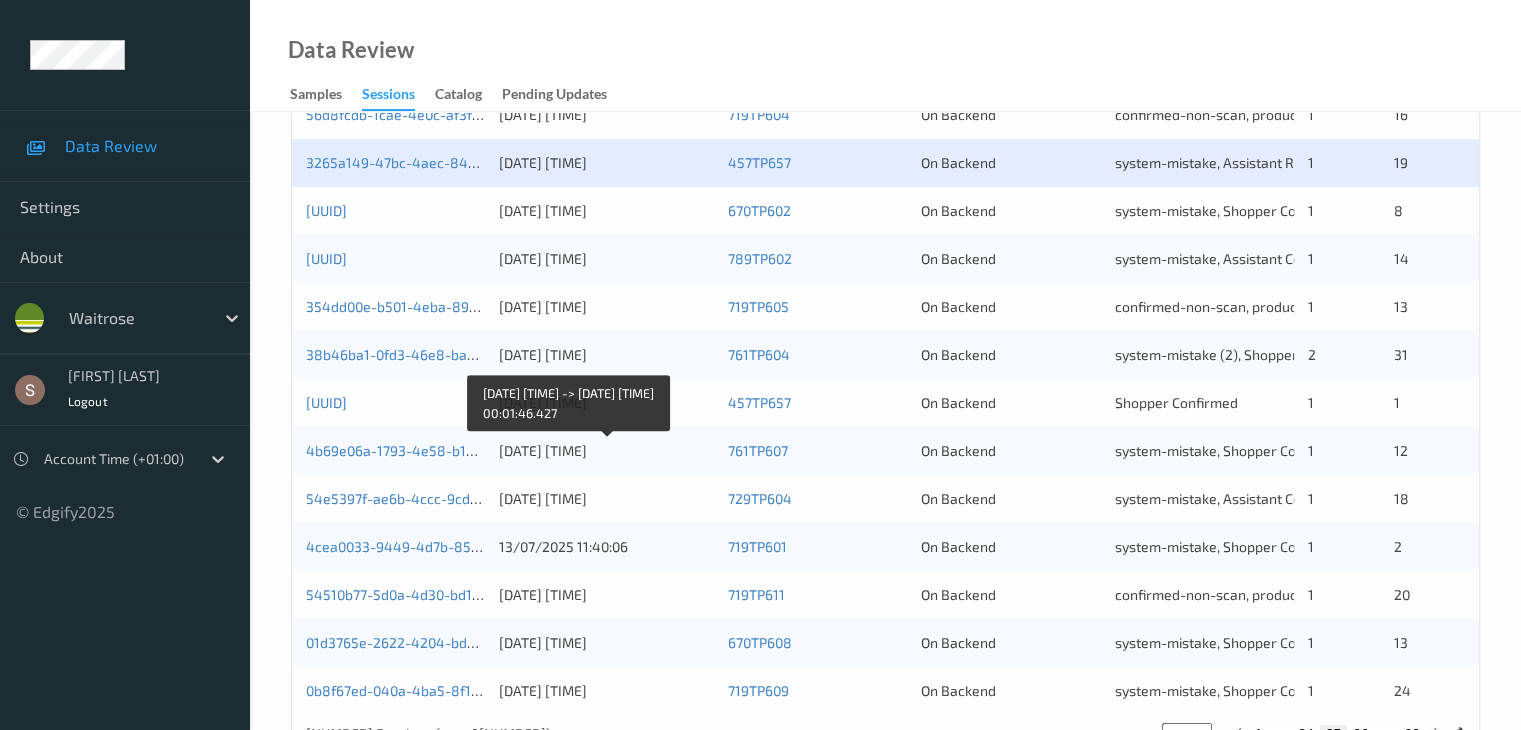 scroll, scrollTop: 832, scrollLeft: 0, axis: vertical 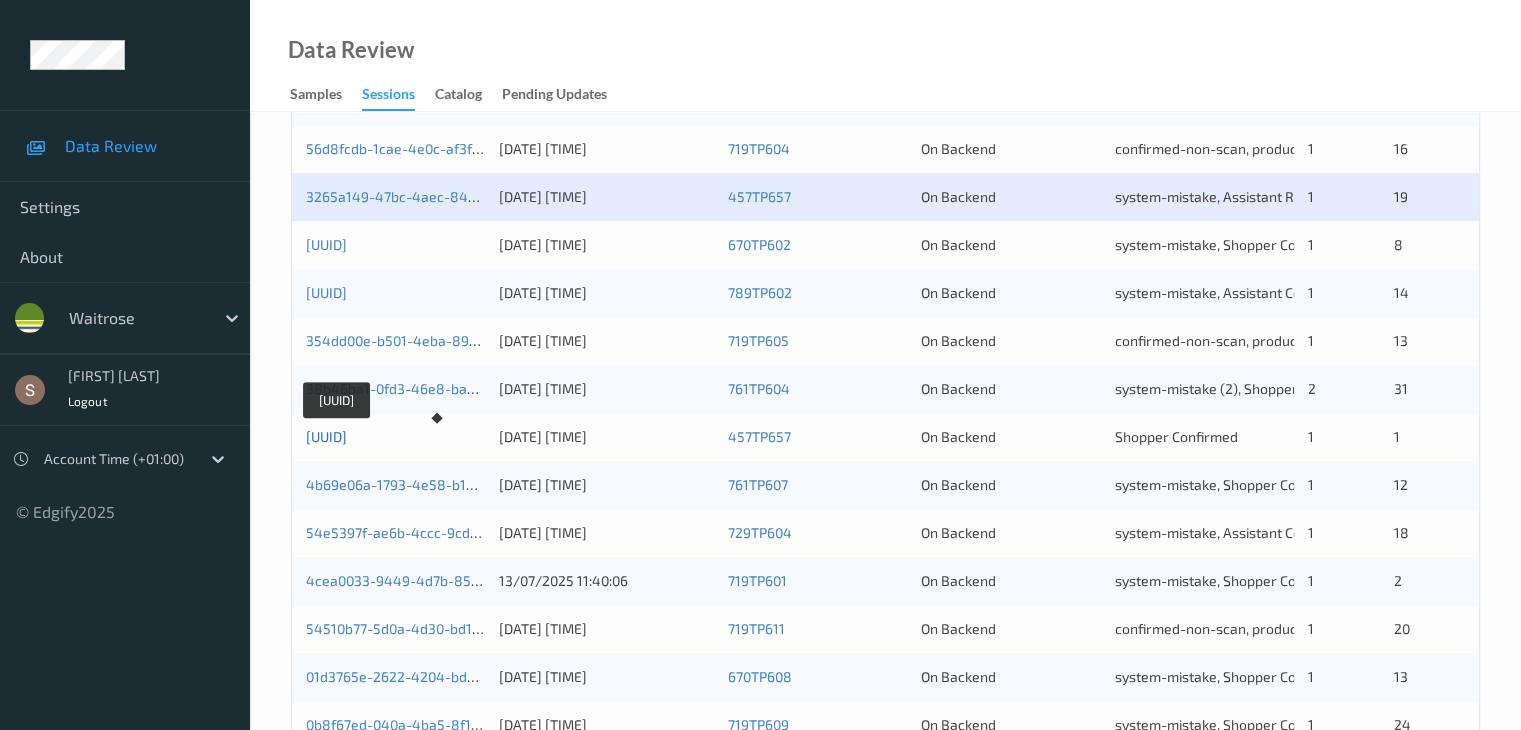 click on "b1cf9f5f-9443-4124-86cb-77e6db9afc42" at bounding box center (326, 436) 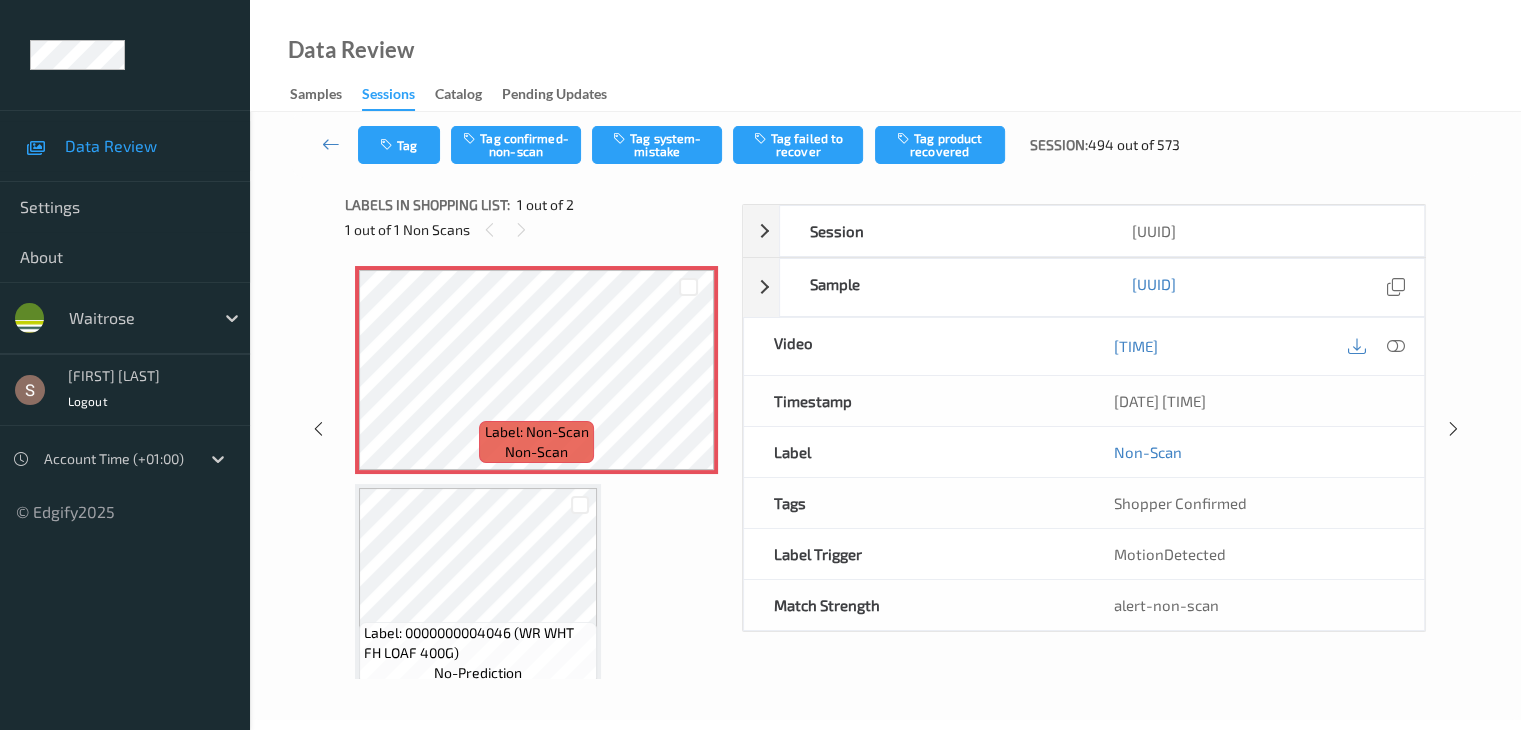 scroll, scrollTop: 0, scrollLeft: 0, axis: both 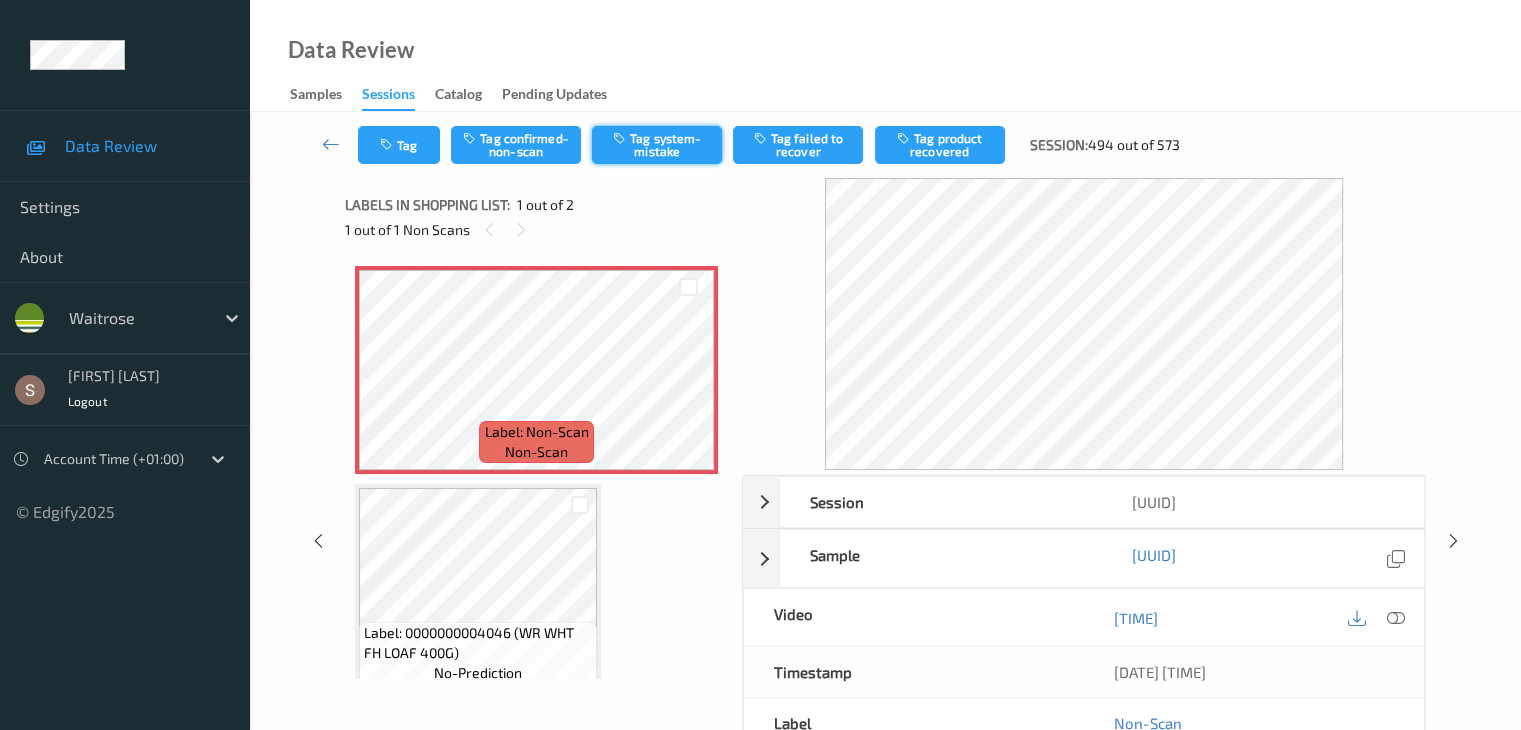 click on "Tag   system-mistake" at bounding box center [657, 145] 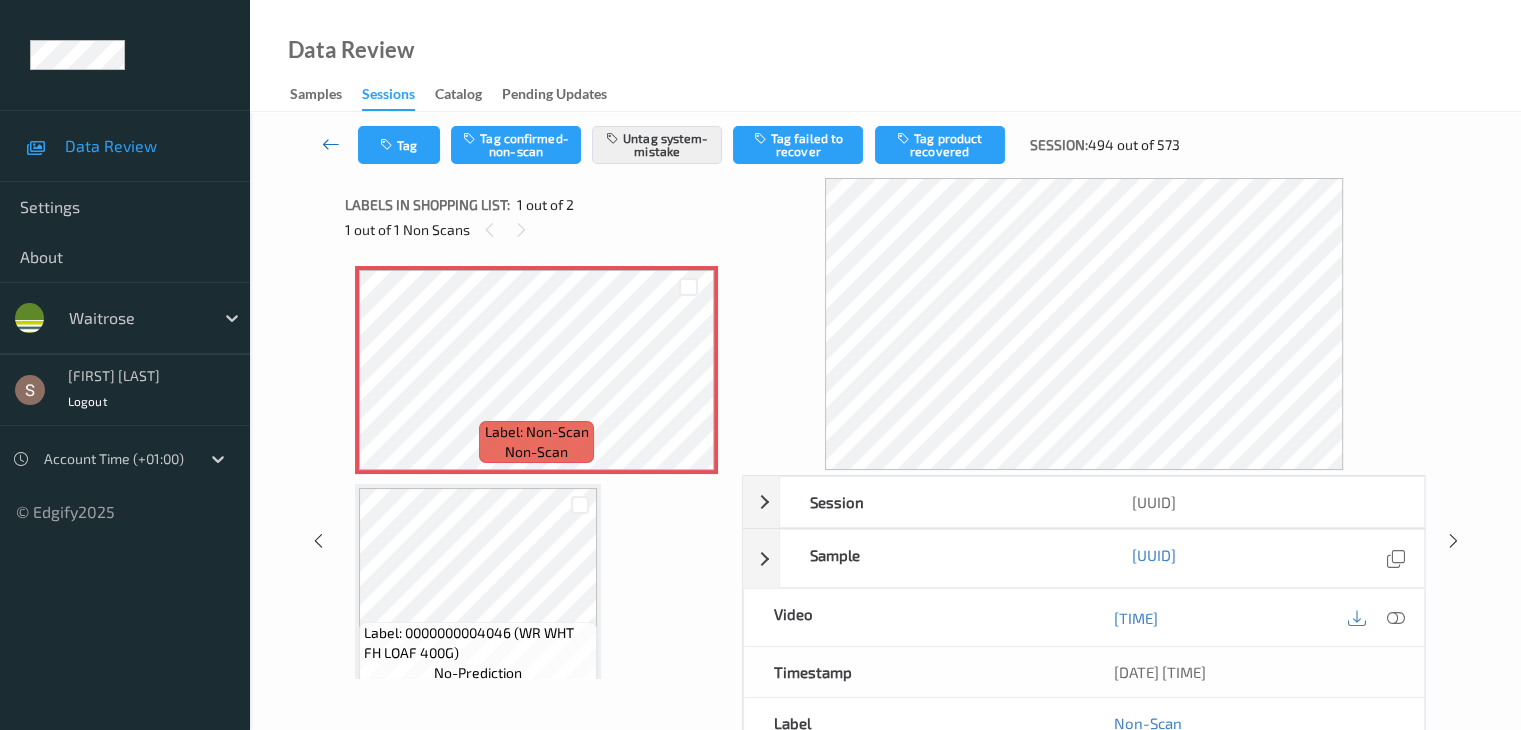 click at bounding box center [331, 144] 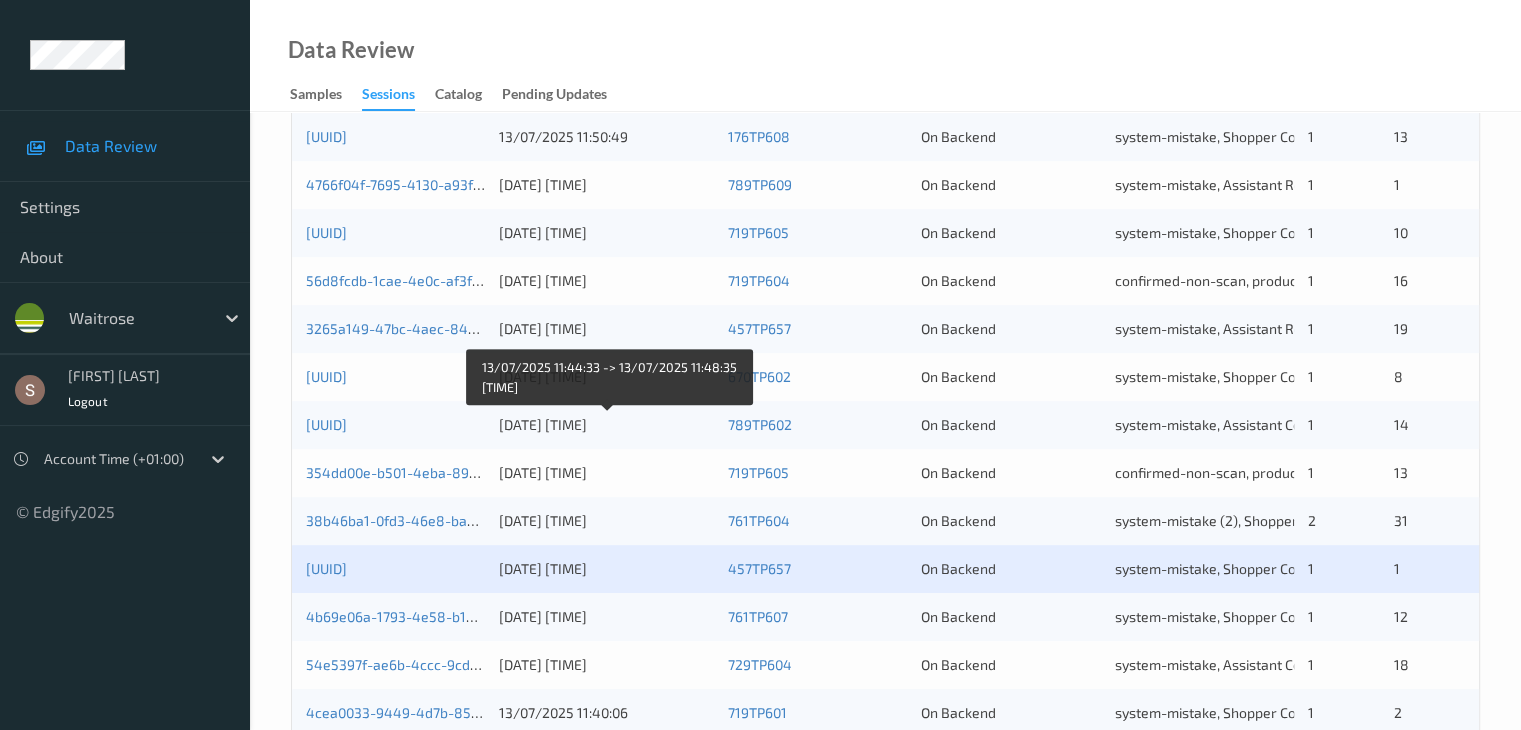 scroll, scrollTop: 932, scrollLeft: 0, axis: vertical 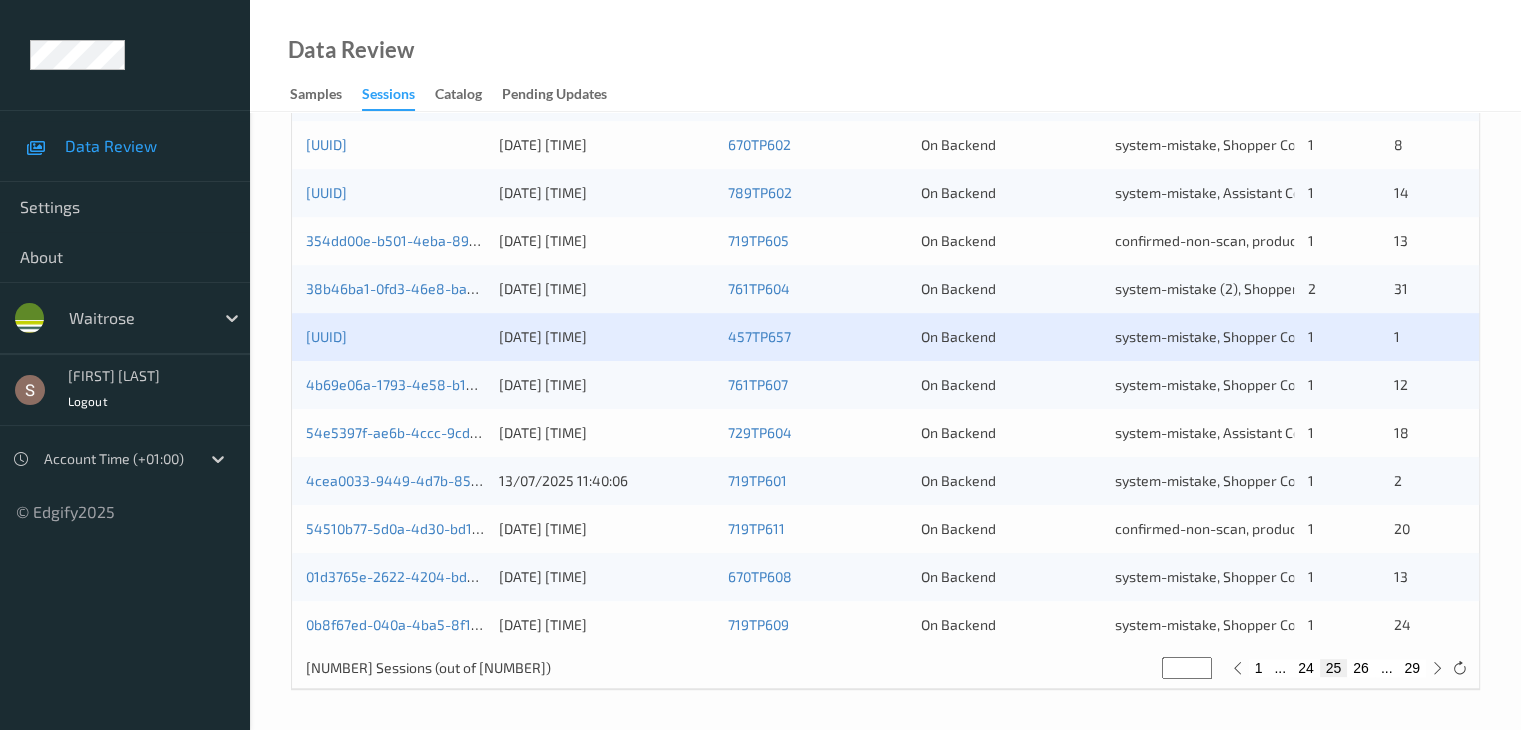 click on "26" at bounding box center (1361, 668) 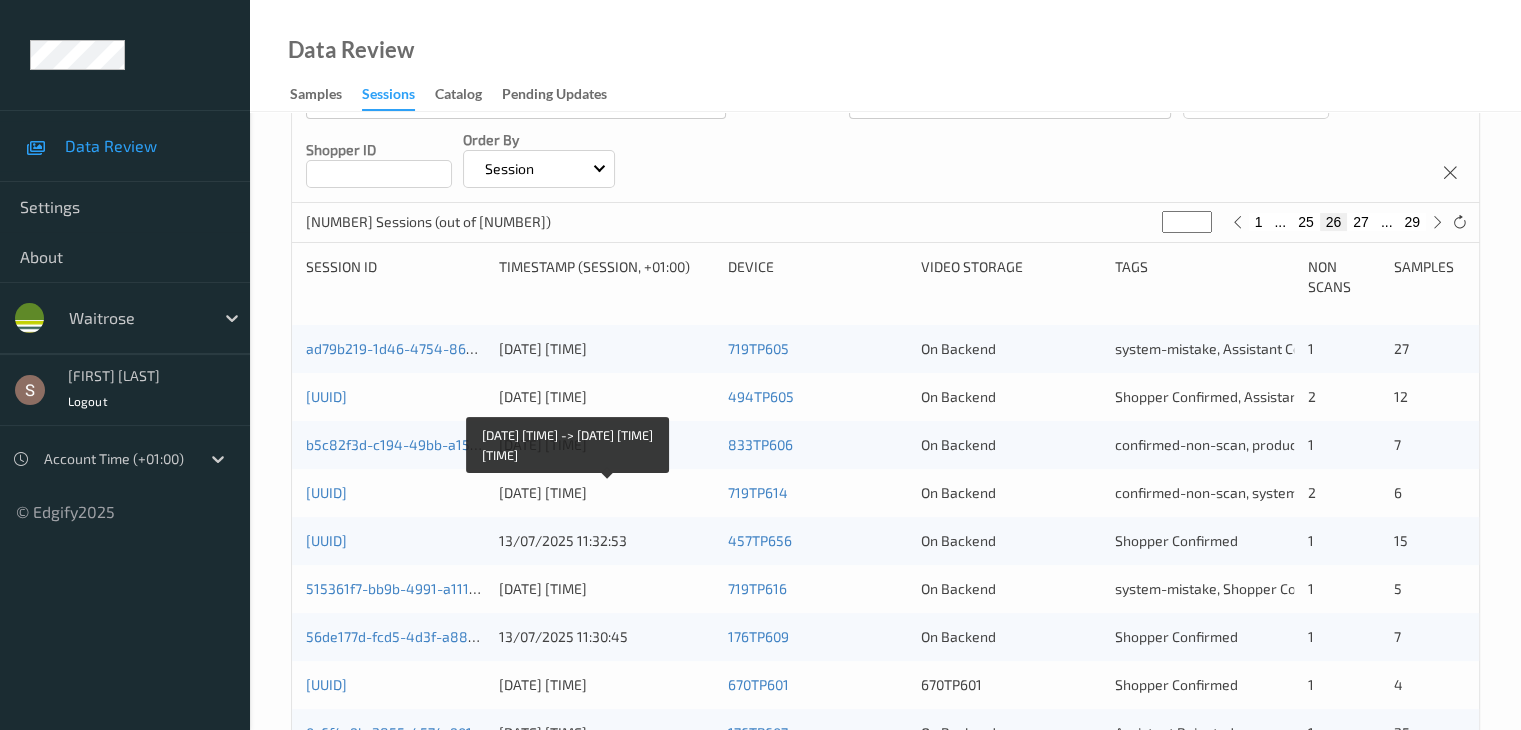 scroll, scrollTop: 300, scrollLeft: 0, axis: vertical 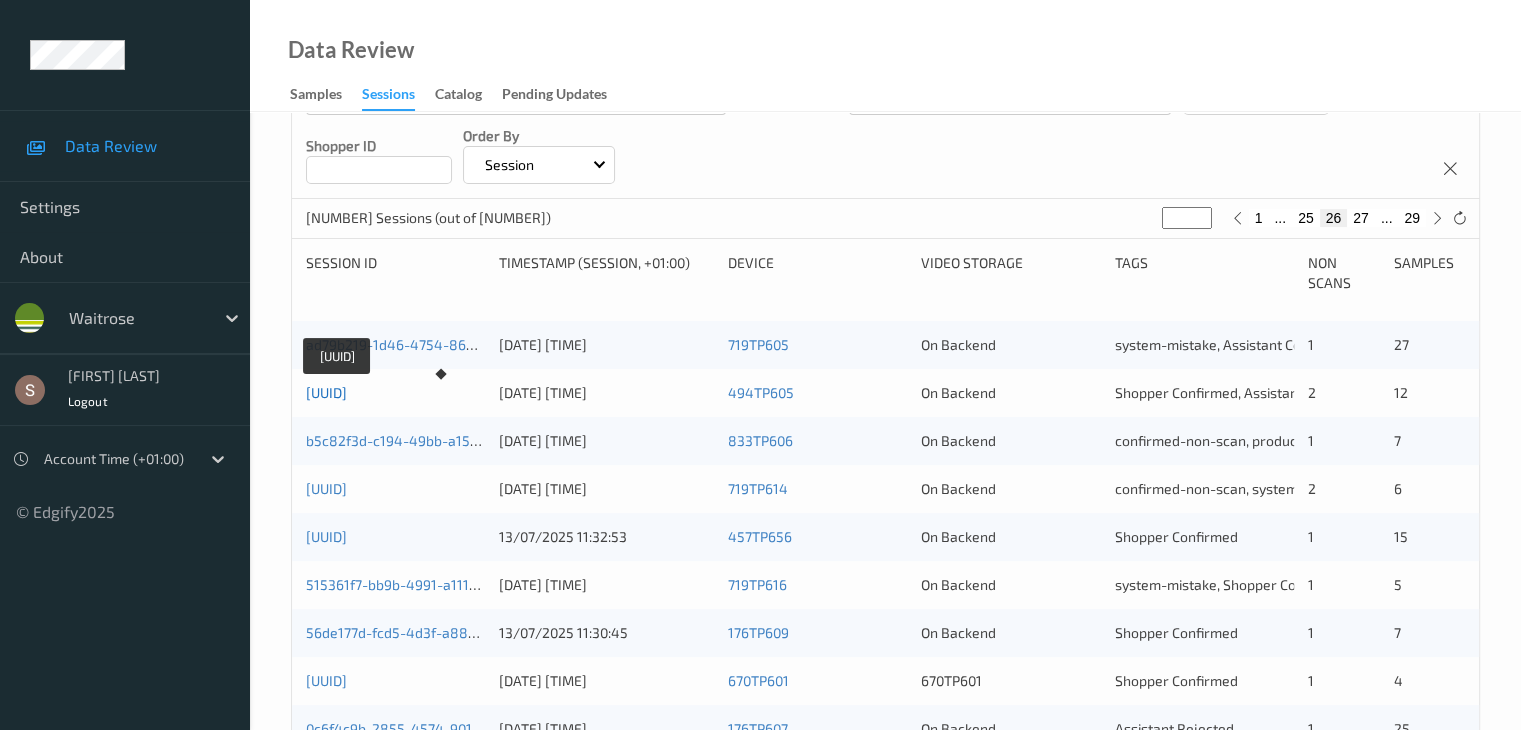 click on "45a66574-54c5-4398-91e9-c948c6b1fe26" at bounding box center (326, 392) 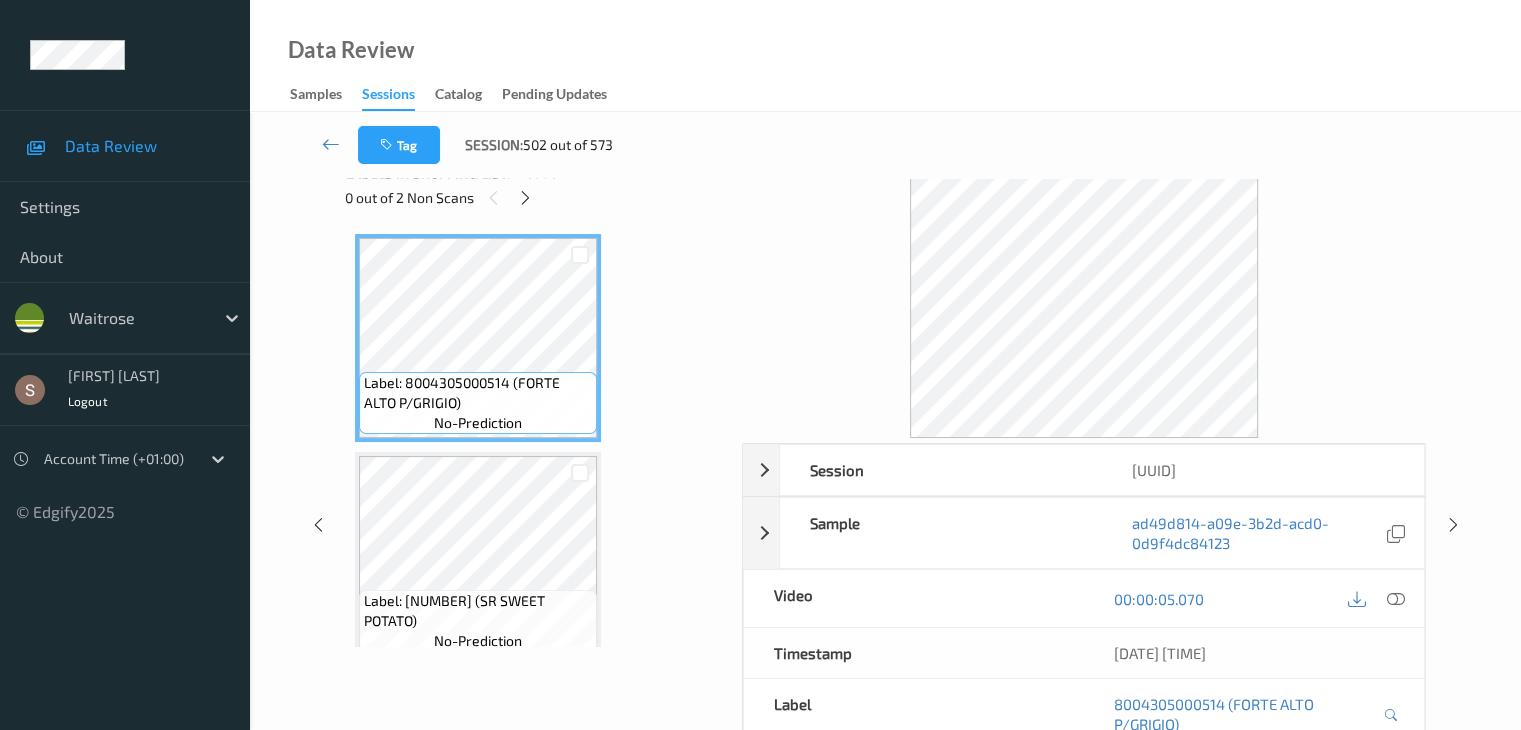 scroll, scrollTop: 0, scrollLeft: 0, axis: both 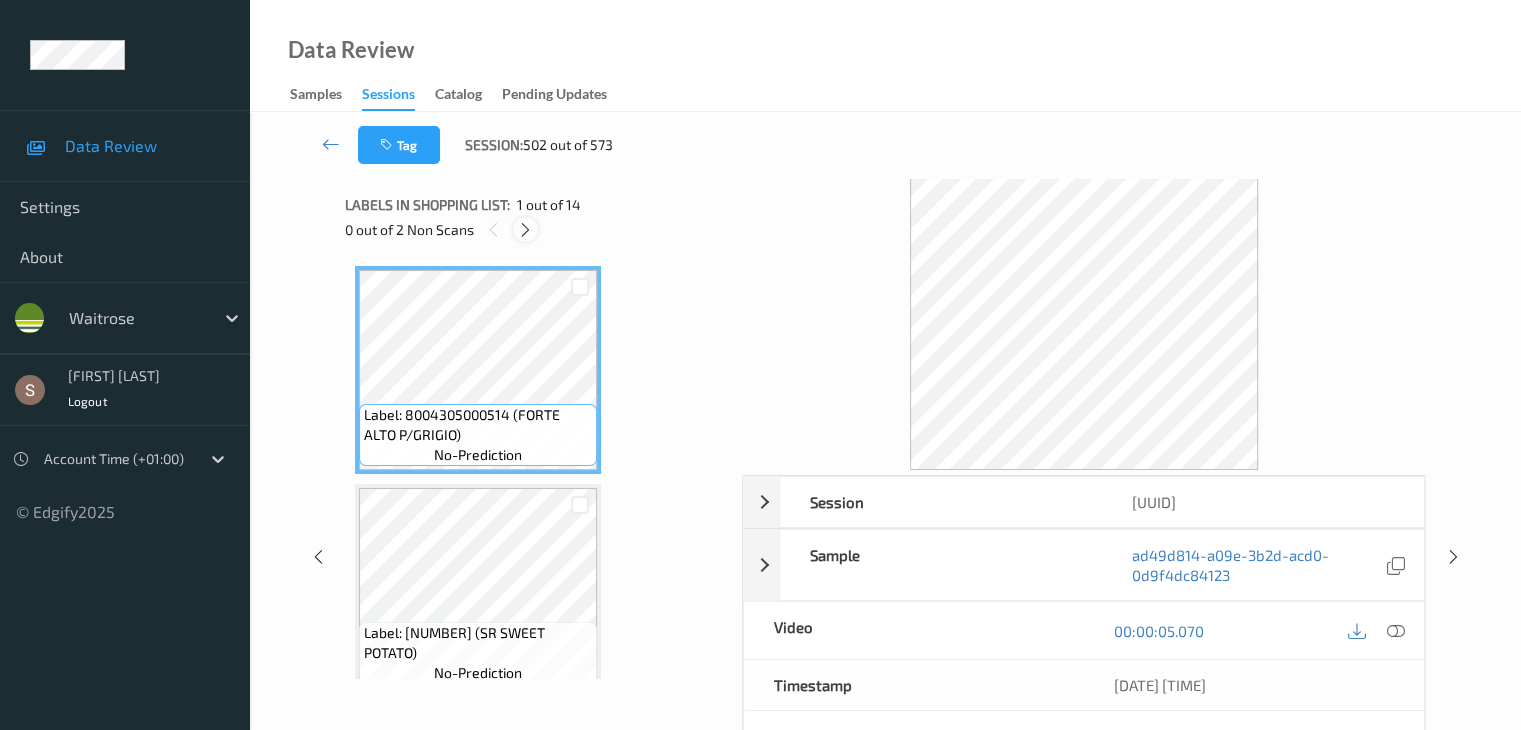 click at bounding box center [525, 230] 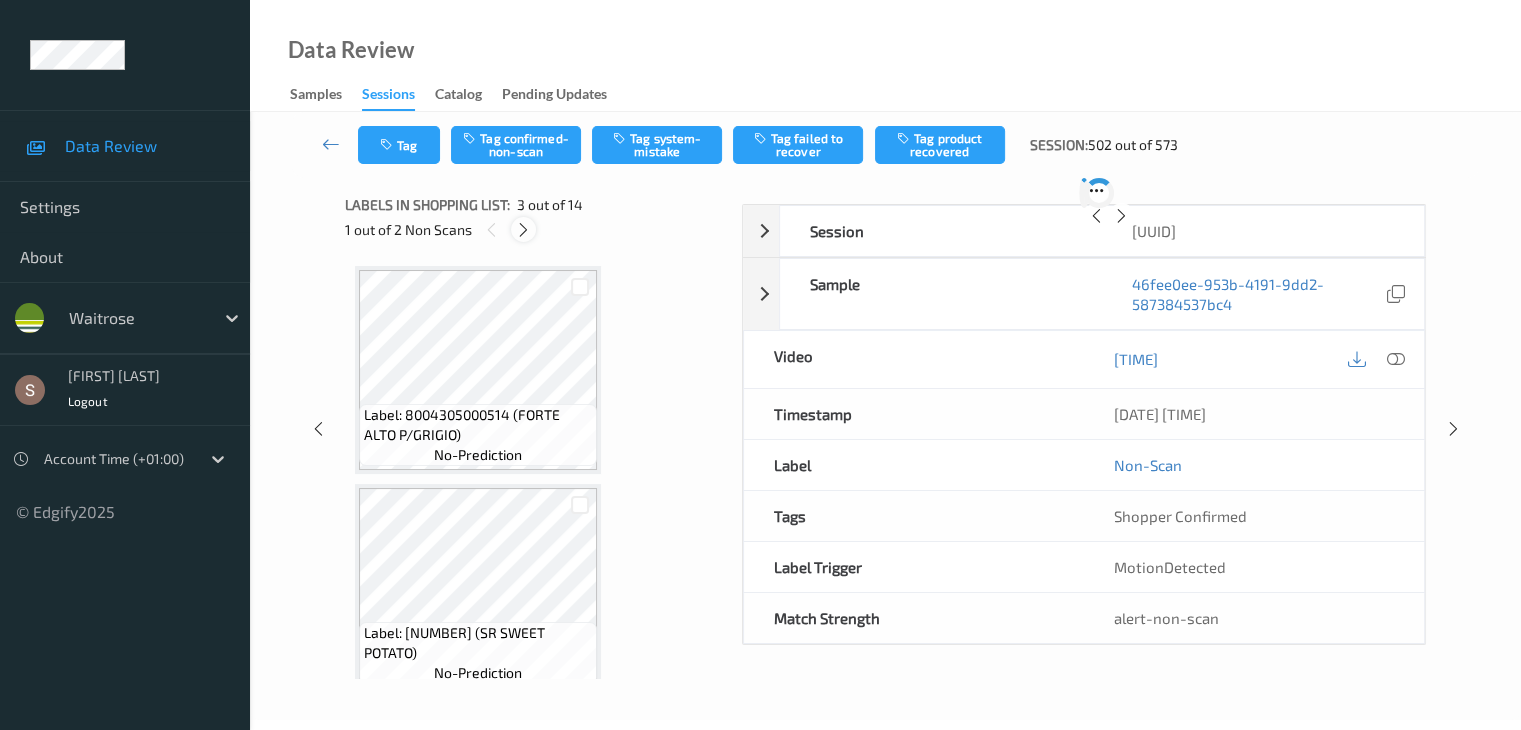 scroll, scrollTop: 228, scrollLeft: 0, axis: vertical 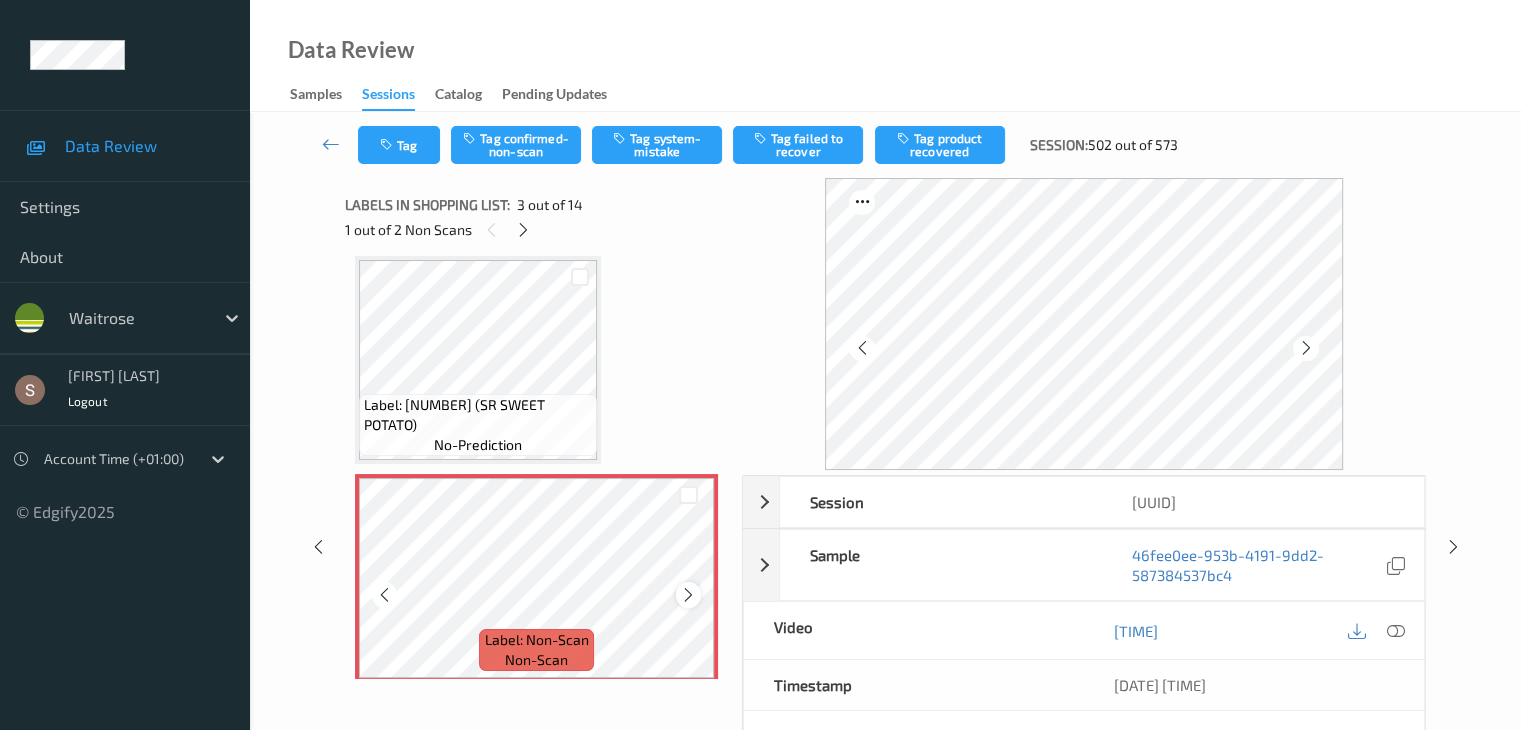 click at bounding box center [688, 595] 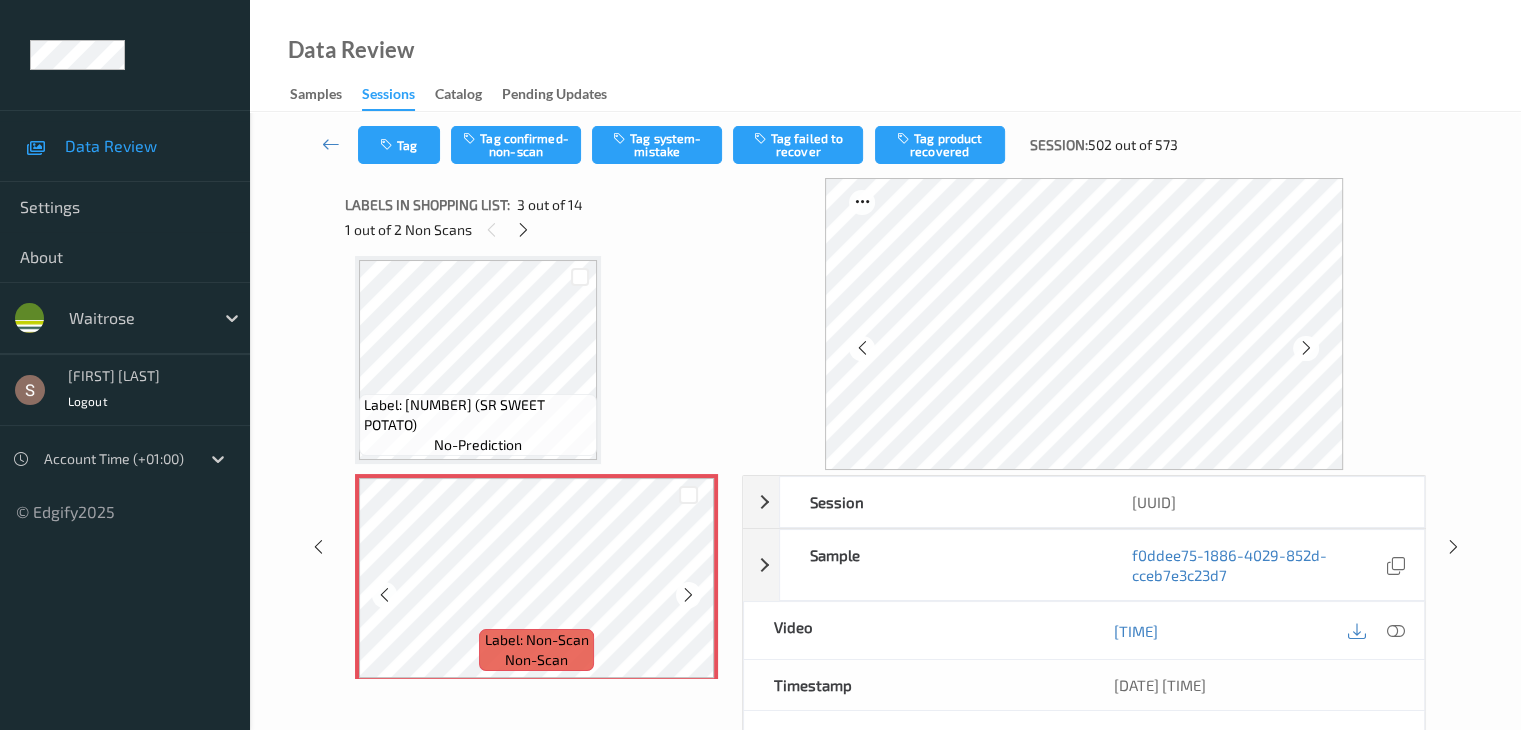 click at bounding box center (688, 595) 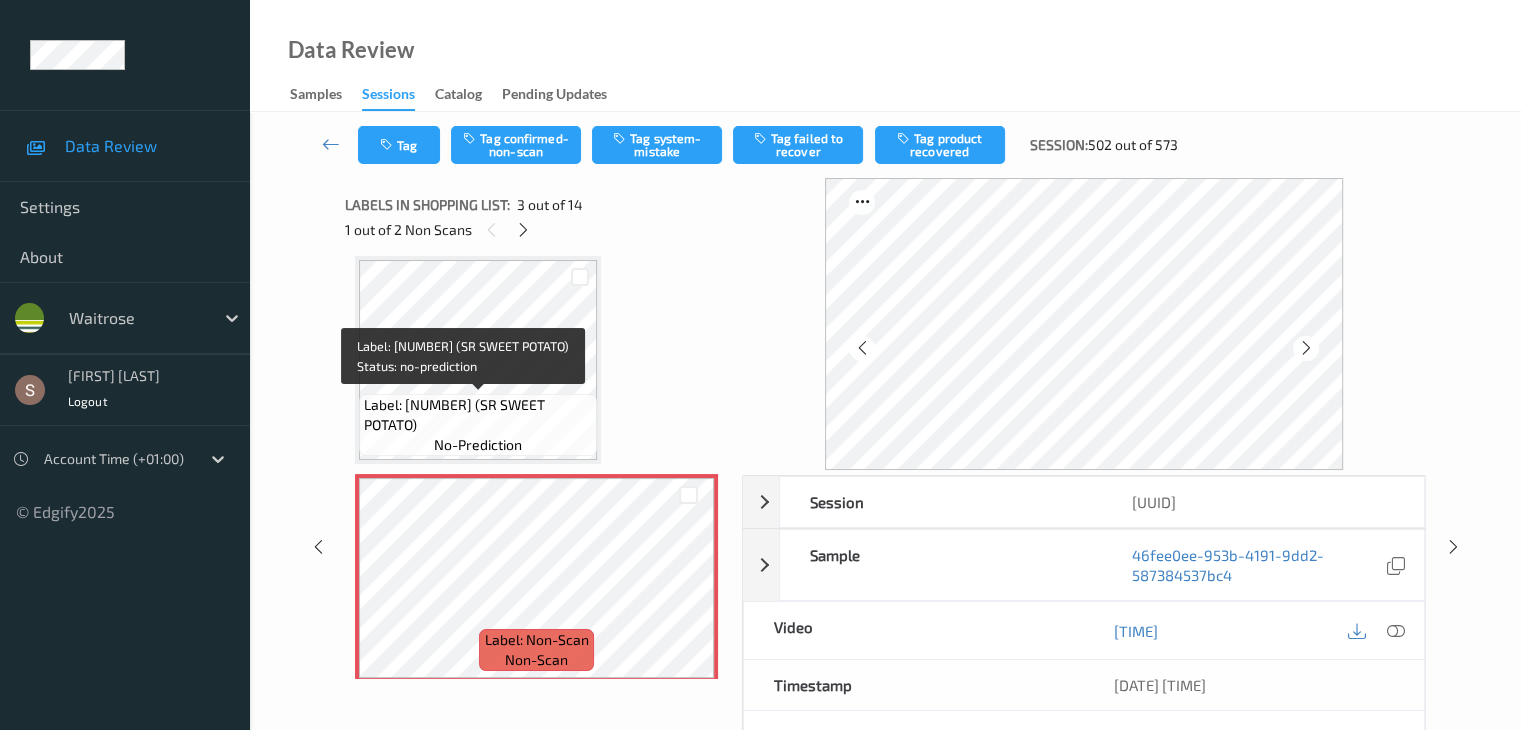 click on "Label: 5391528180073 (SR SWEET POTATO)" at bounding box center [478, 415] 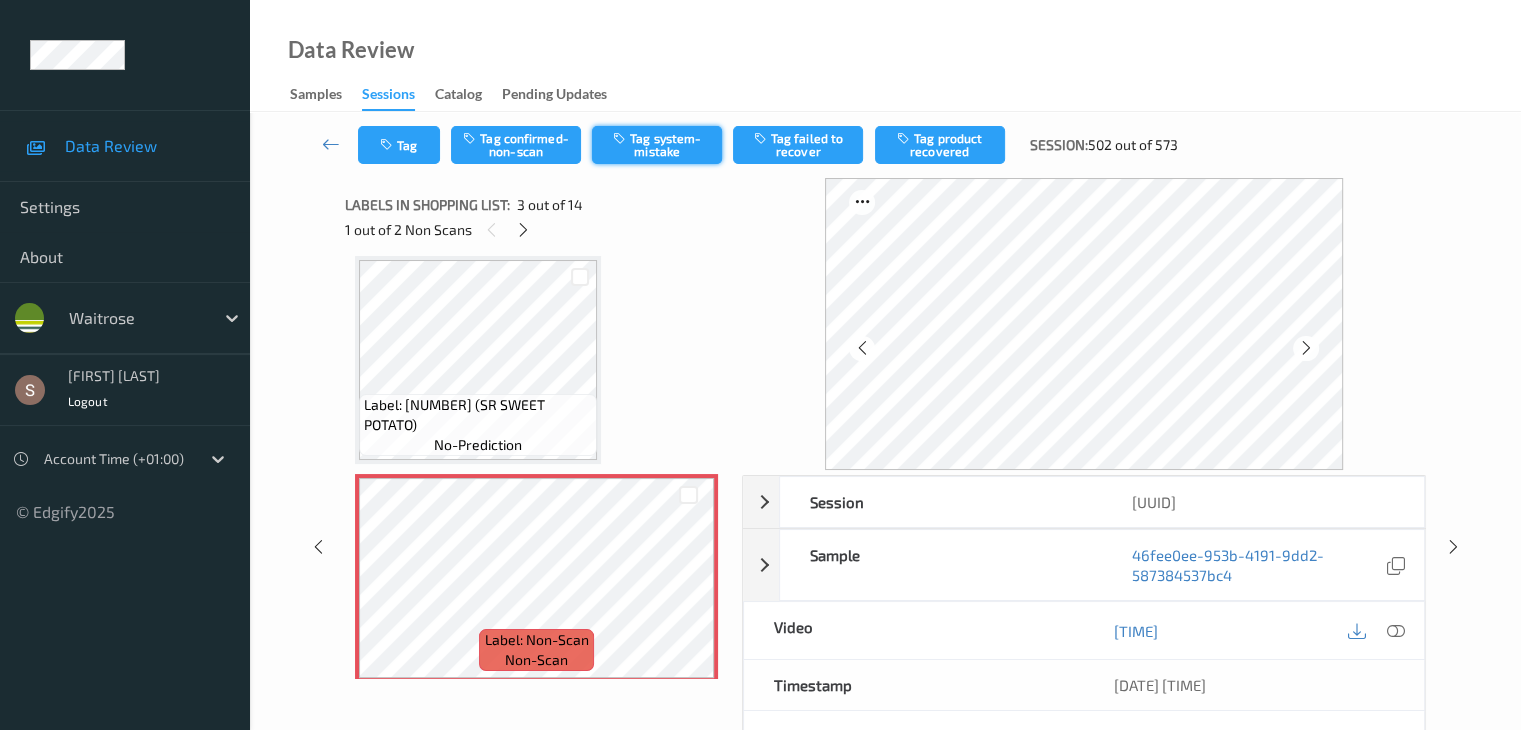 click on "Tag   system-mistake" at bounding box center [657, 145] 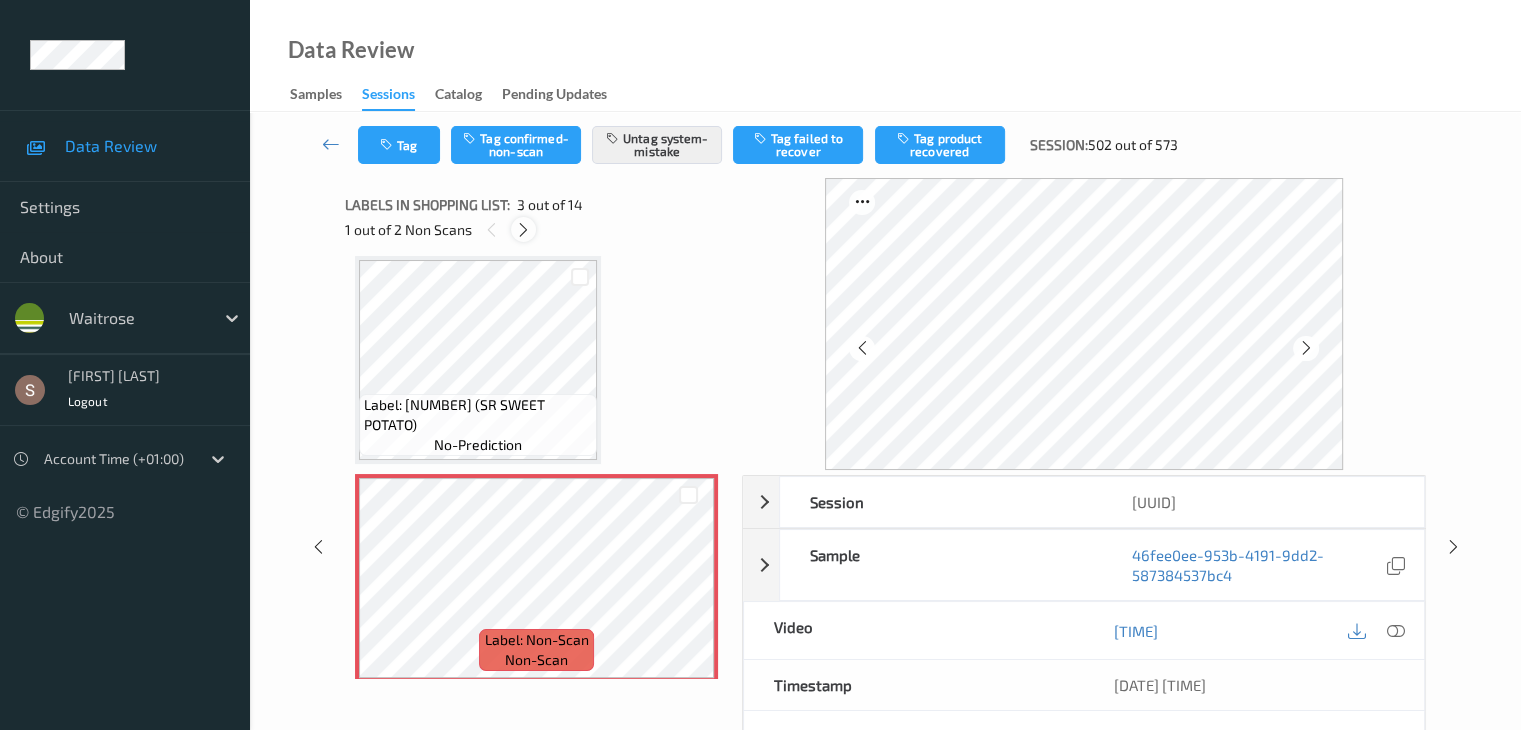 click at bounding box center (523, 230) 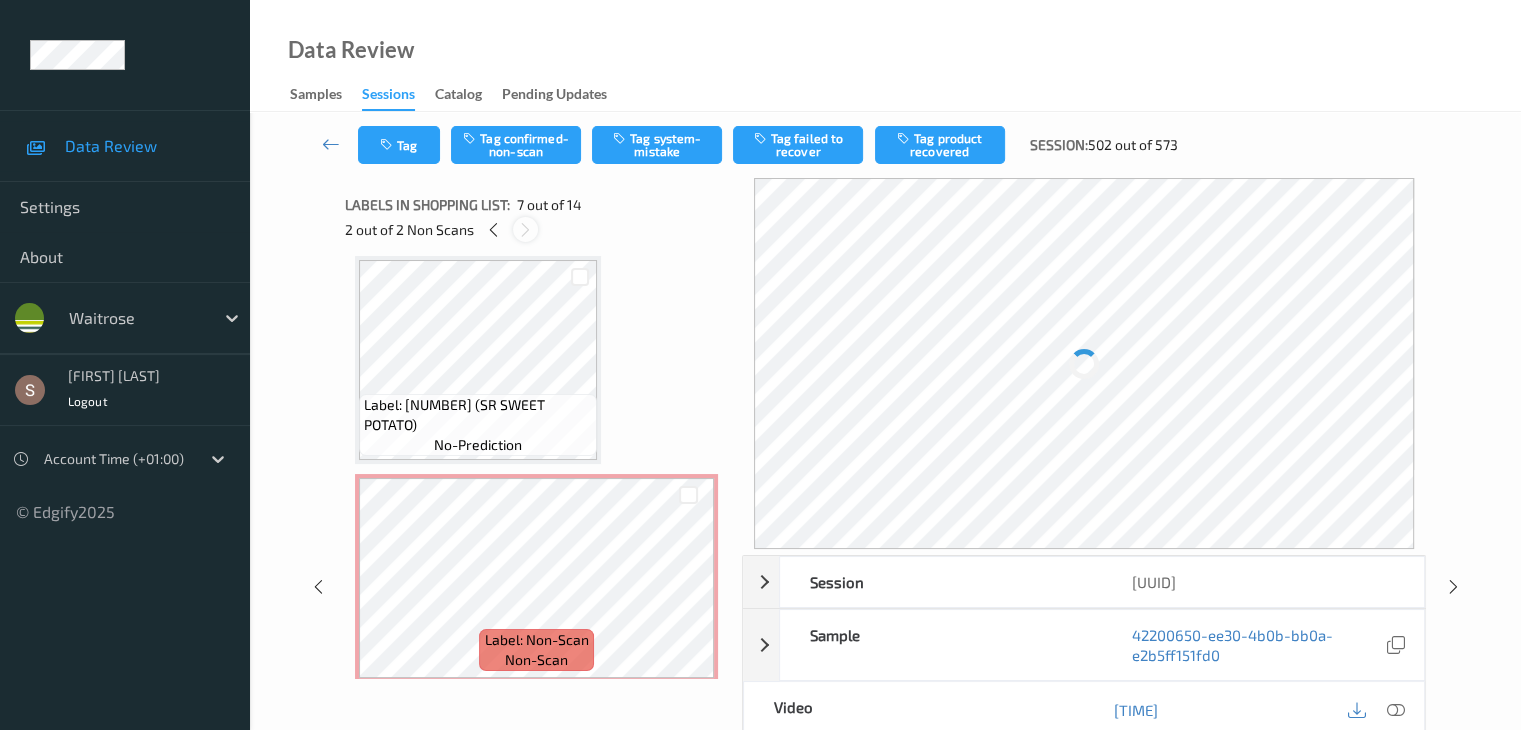 scroll, scrollTop: 1100, scrollLeft: 0, axis: vertical 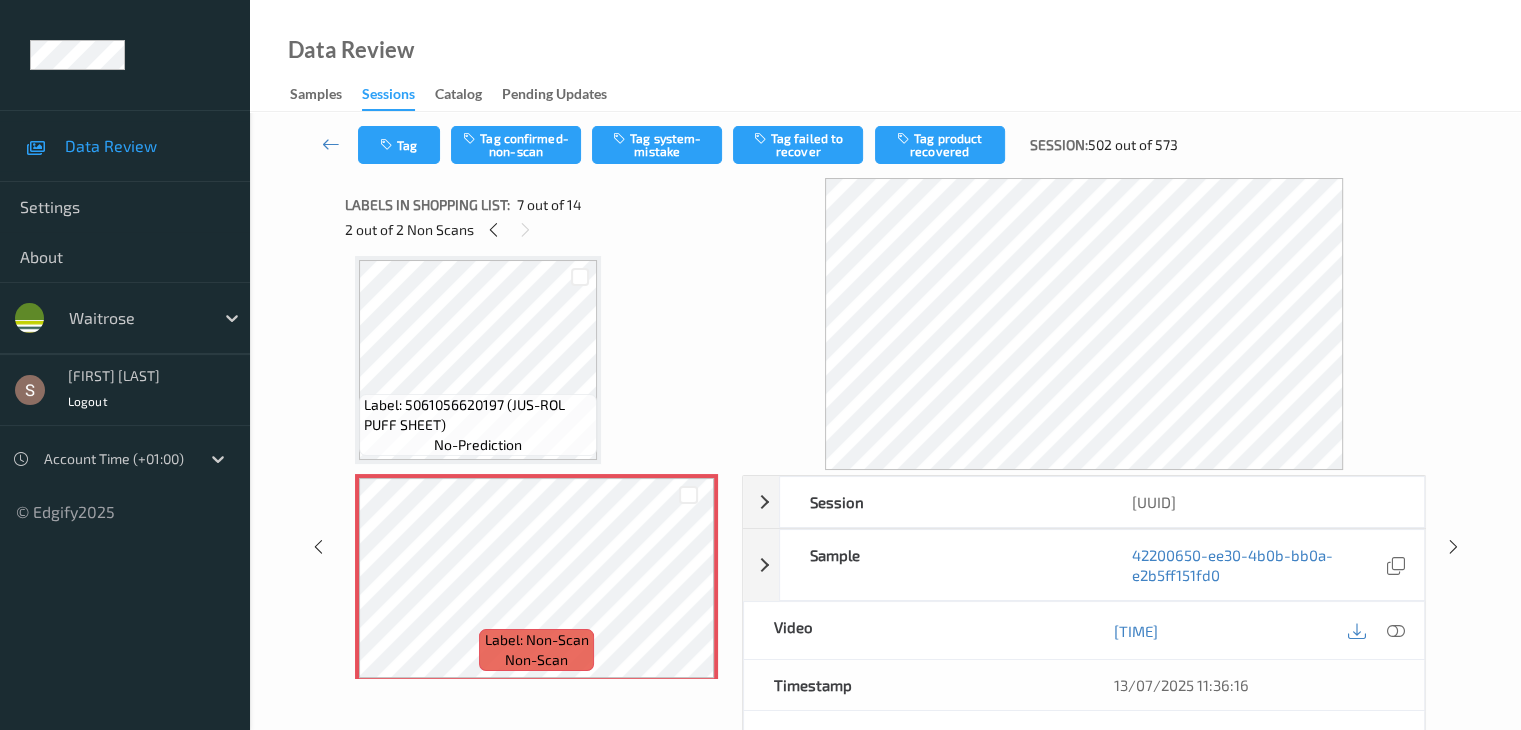 click on "Label: 5061056620197 (JUS-ROL PUFF SHEET)" at bounding box center [478, 415] 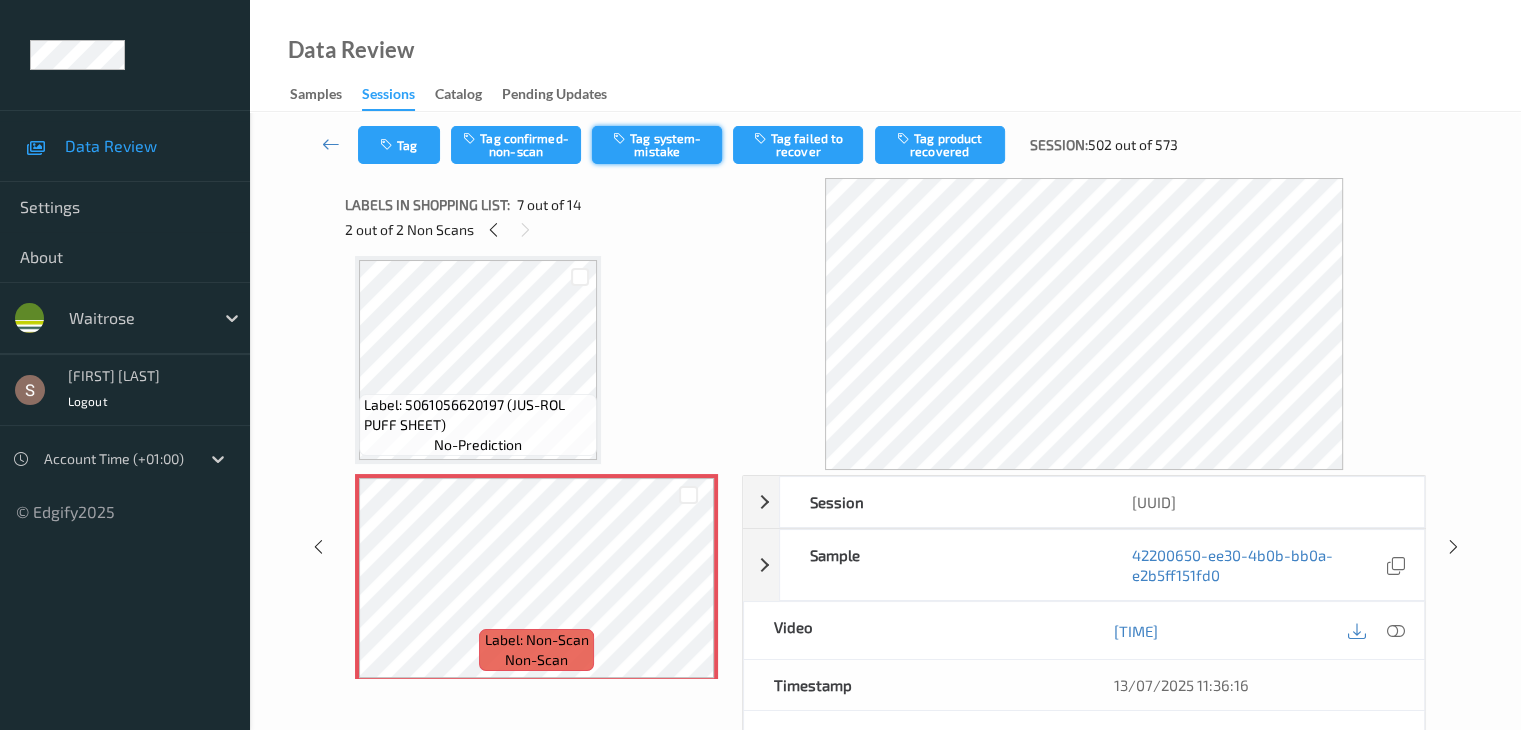 click on "Tag   system-mistake" at bounding box center [657, 145] 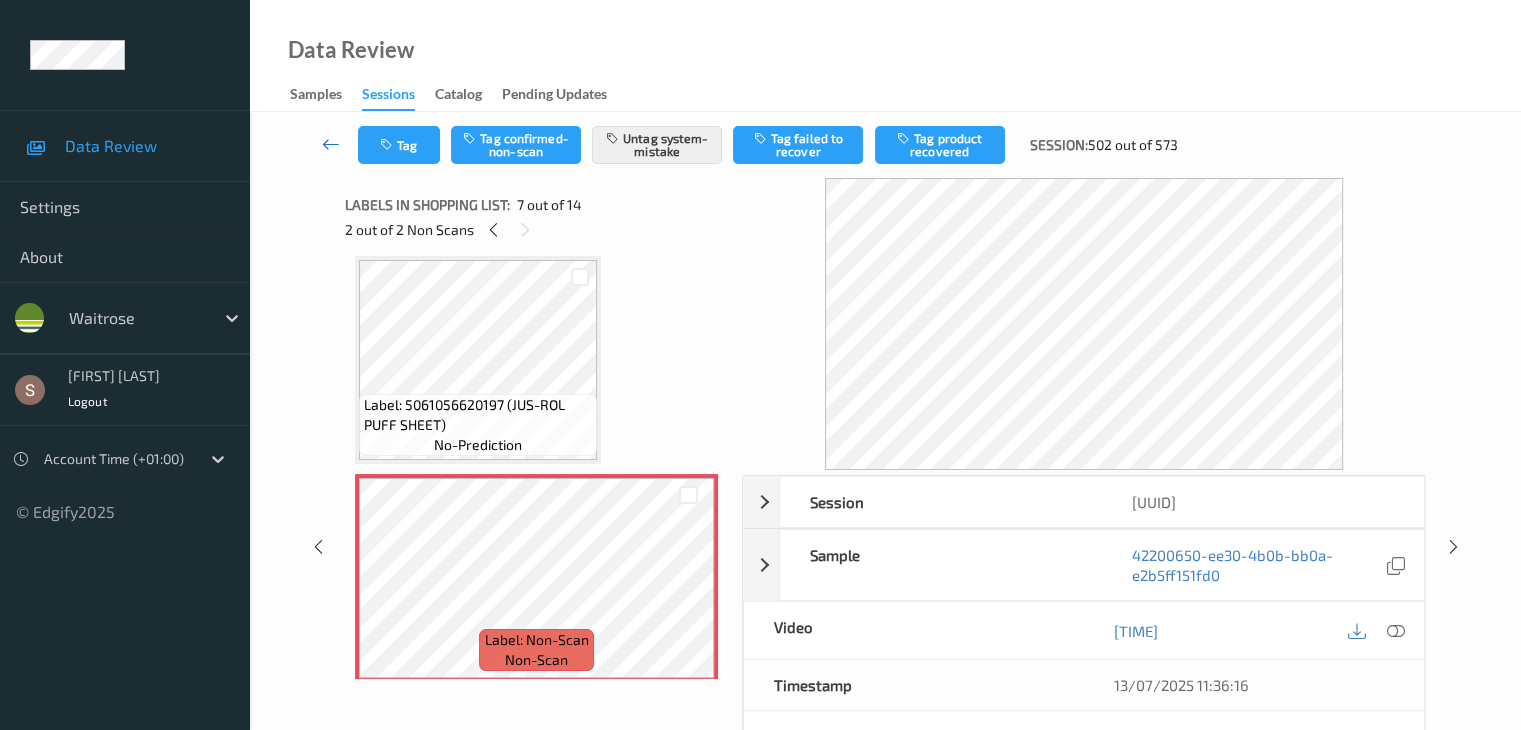 click at bounding box center [331, 144] 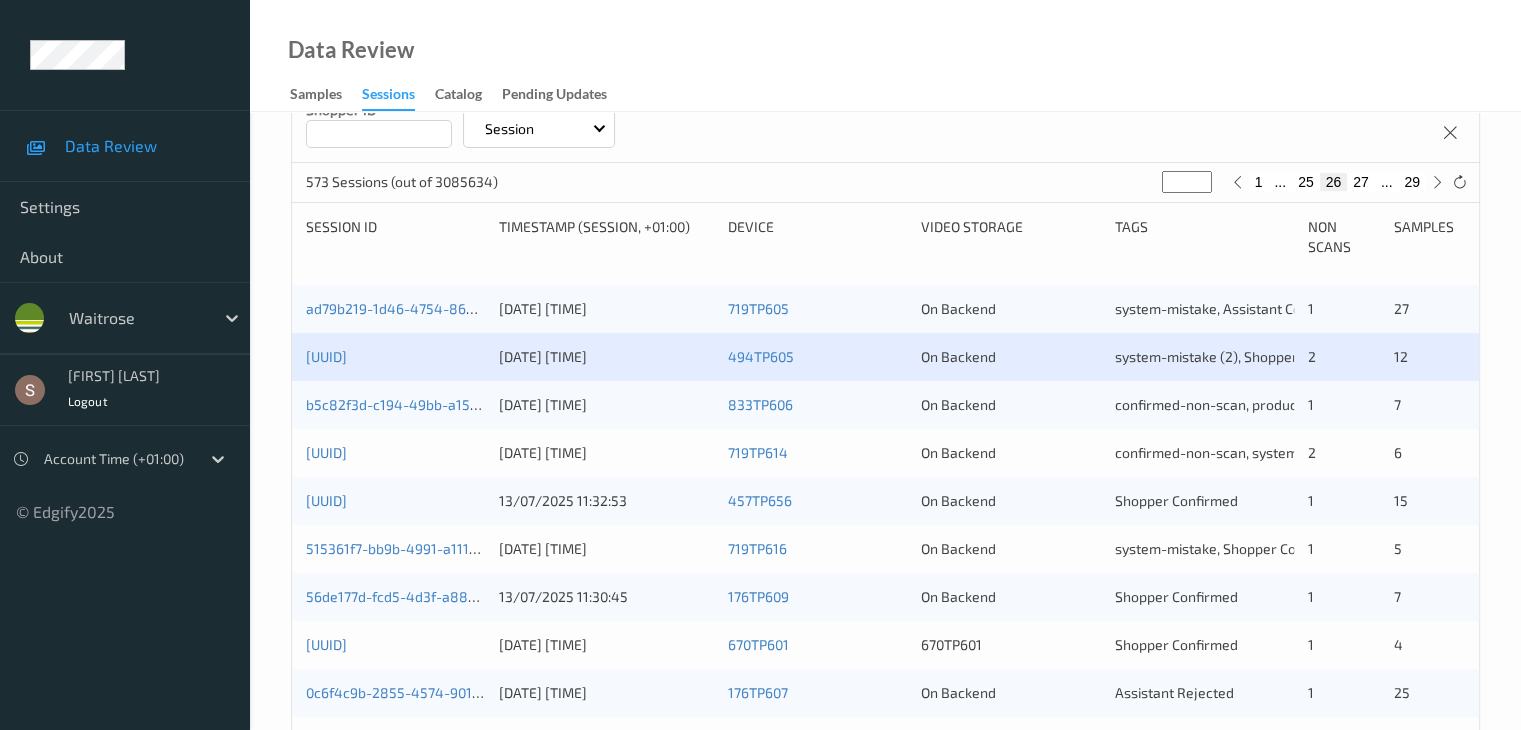 scroll, scrollTop: 400, scrollLeft: 0, axis: vertical 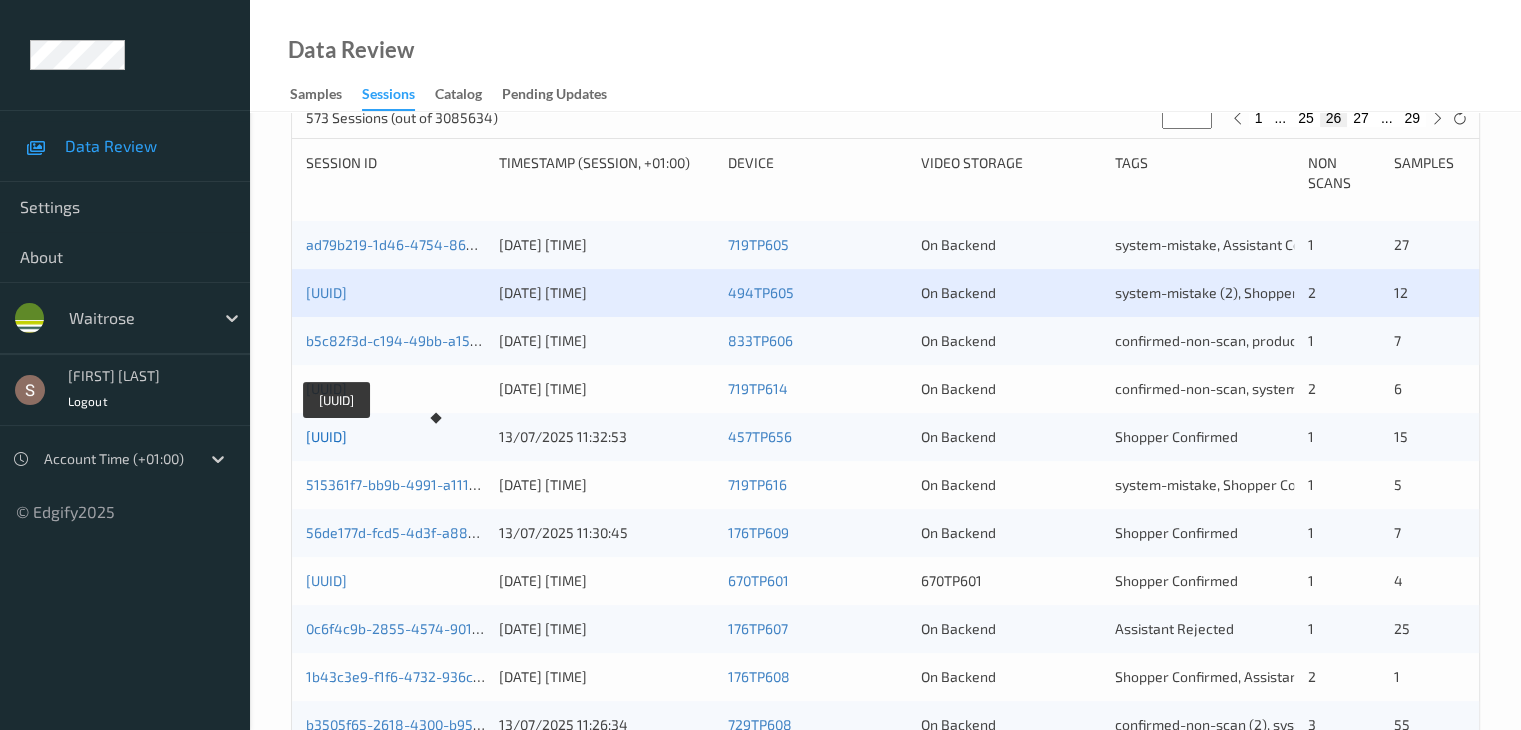 click on "2c35cf56-0ded-41d1-9532-bfeda77f4601" at bounding box center [326, 436] 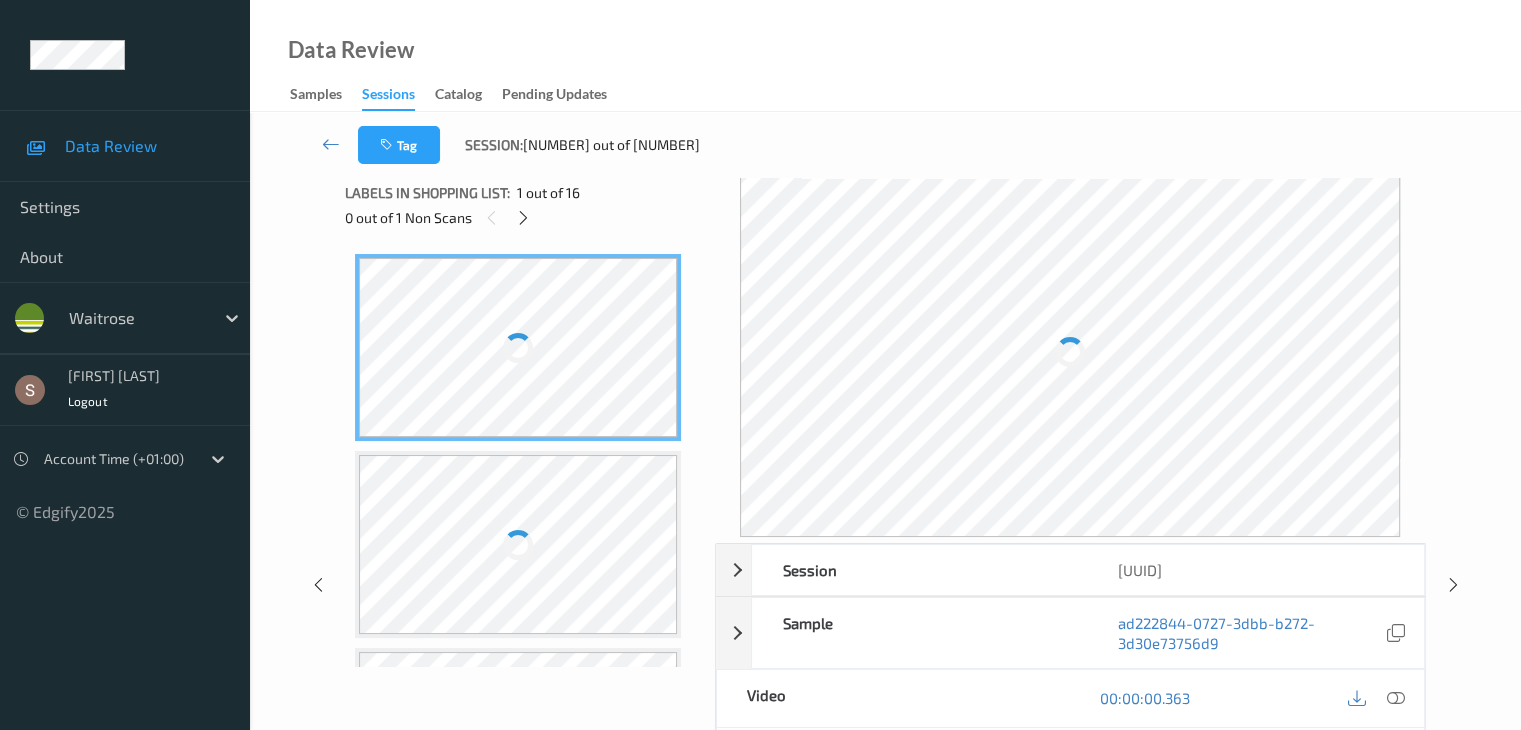 scroll, scrollTop: 0, scrollLeft: 0, axis: both 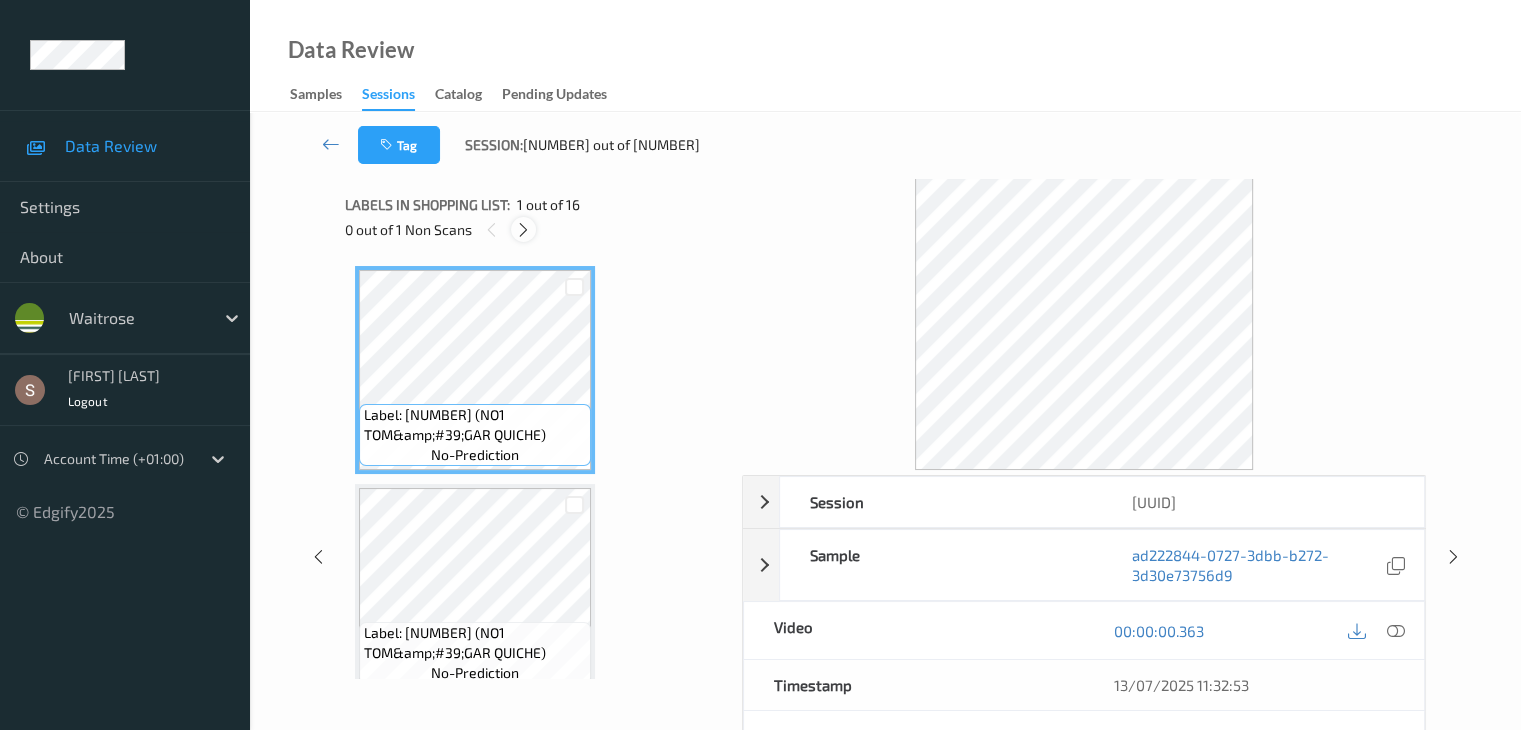 click at bounding box center (523, 229) 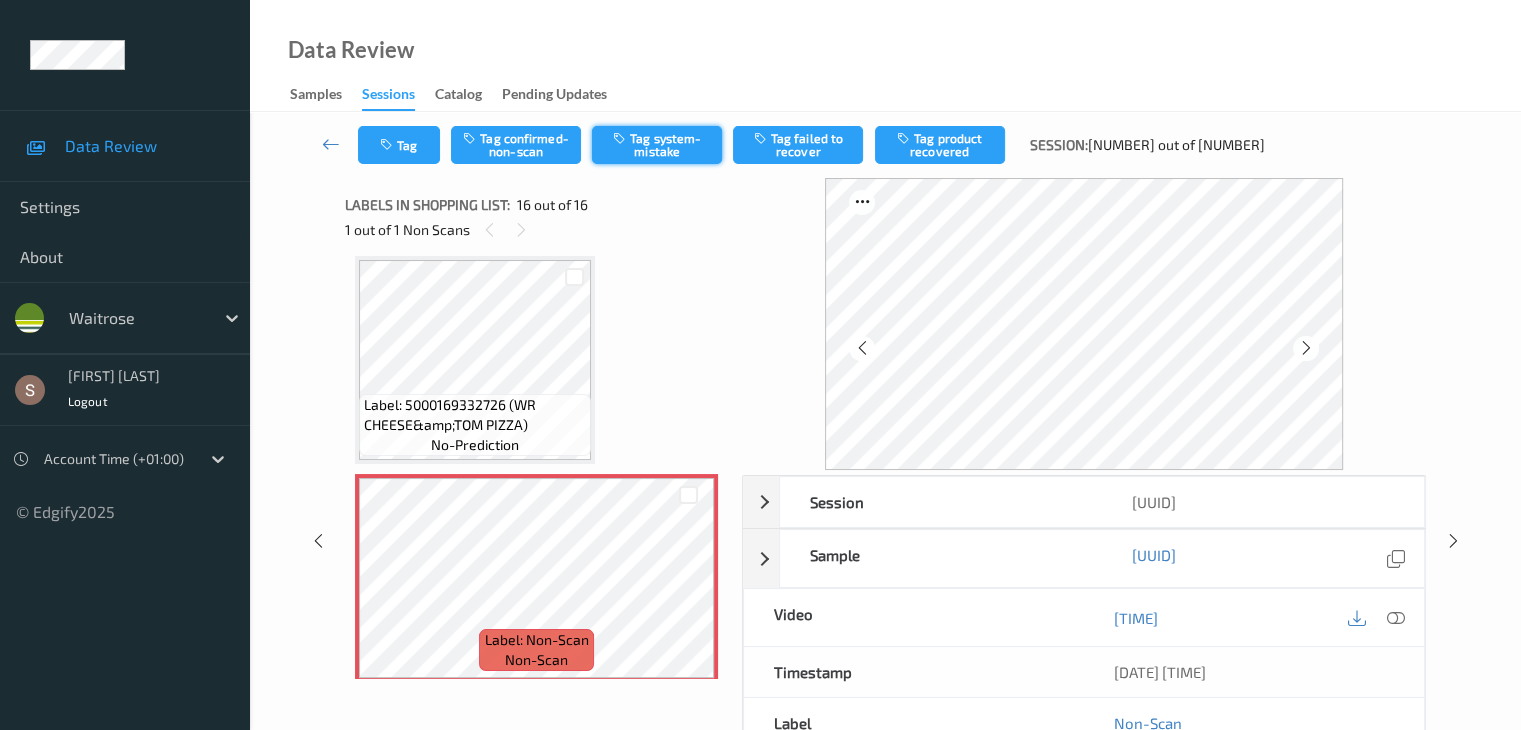 click on "Tag   system-mistake" at bounding box center [657, 145] 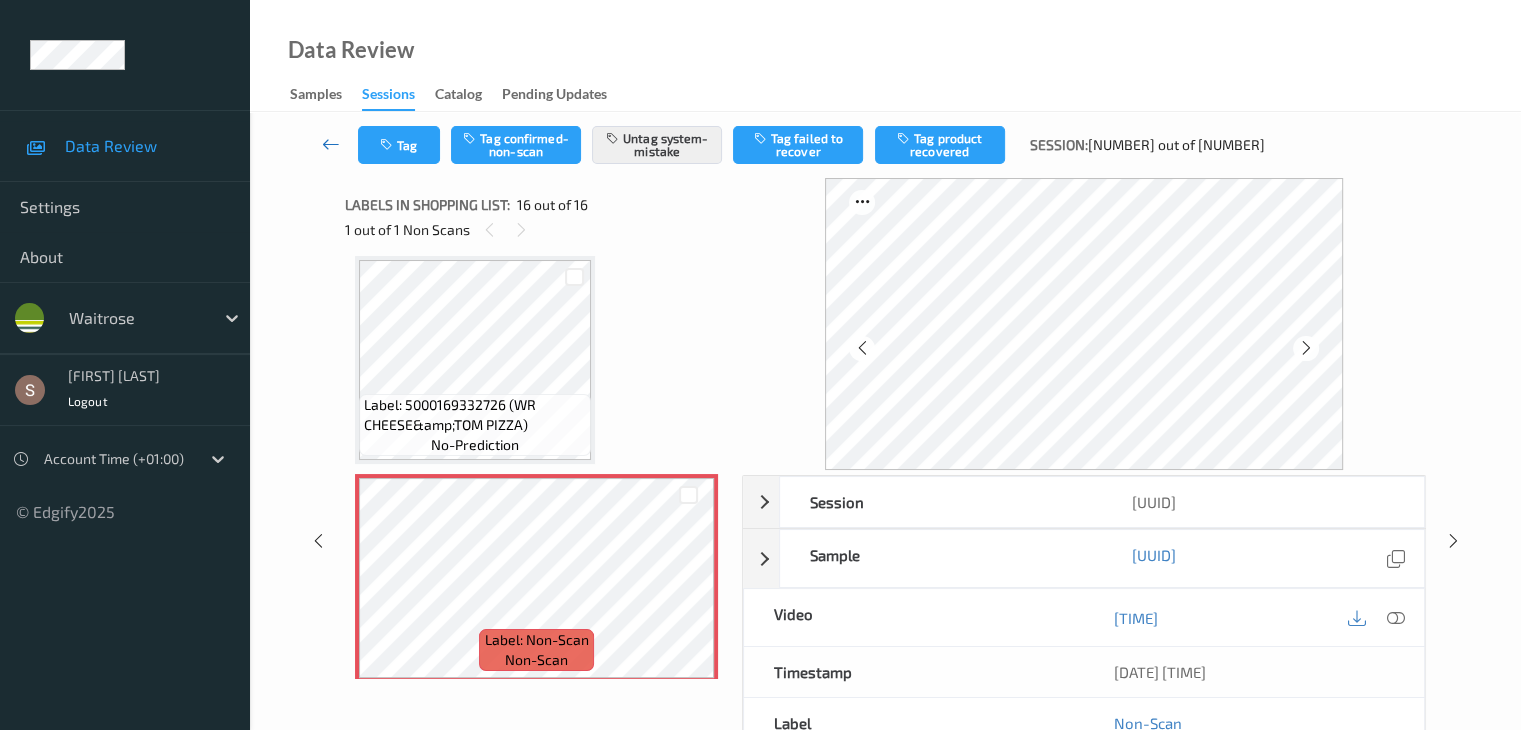 click at bounding box center (331, 145) 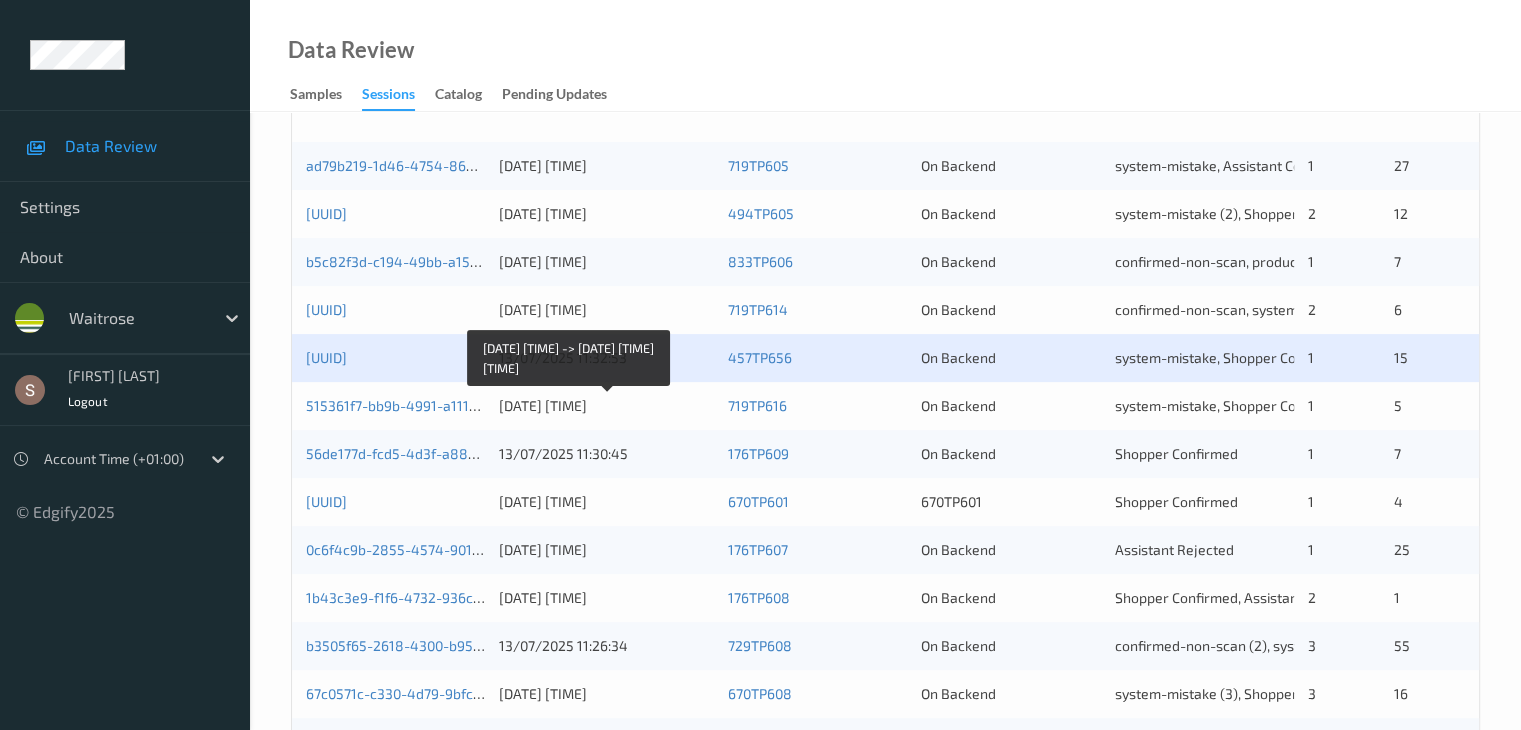 scroll, scrollTop: 600, scrollLeft: 0, axis: vertical 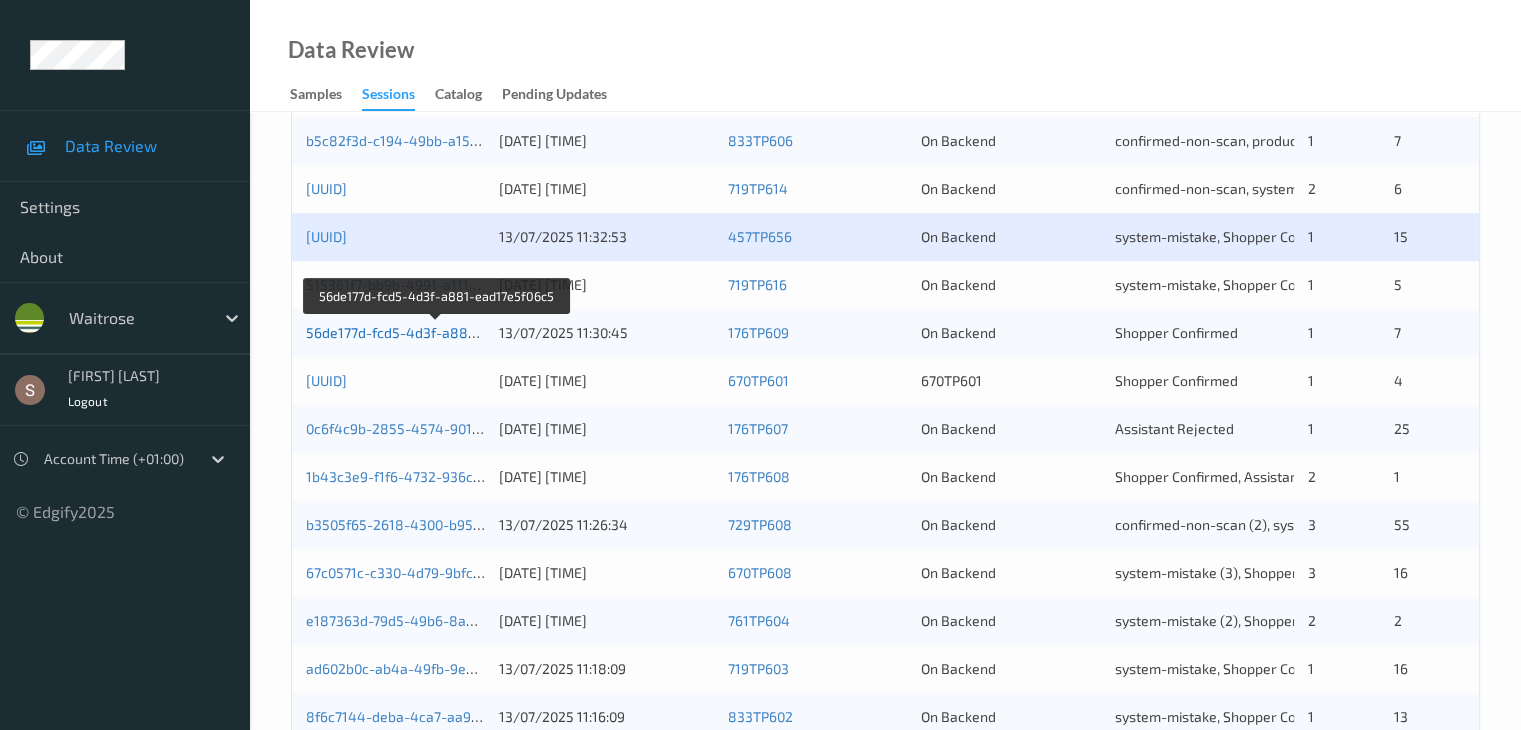 click on "56de177d-fcd5-4d3f-a881-ead17e5f06c5" at bounding box center [437, 332] 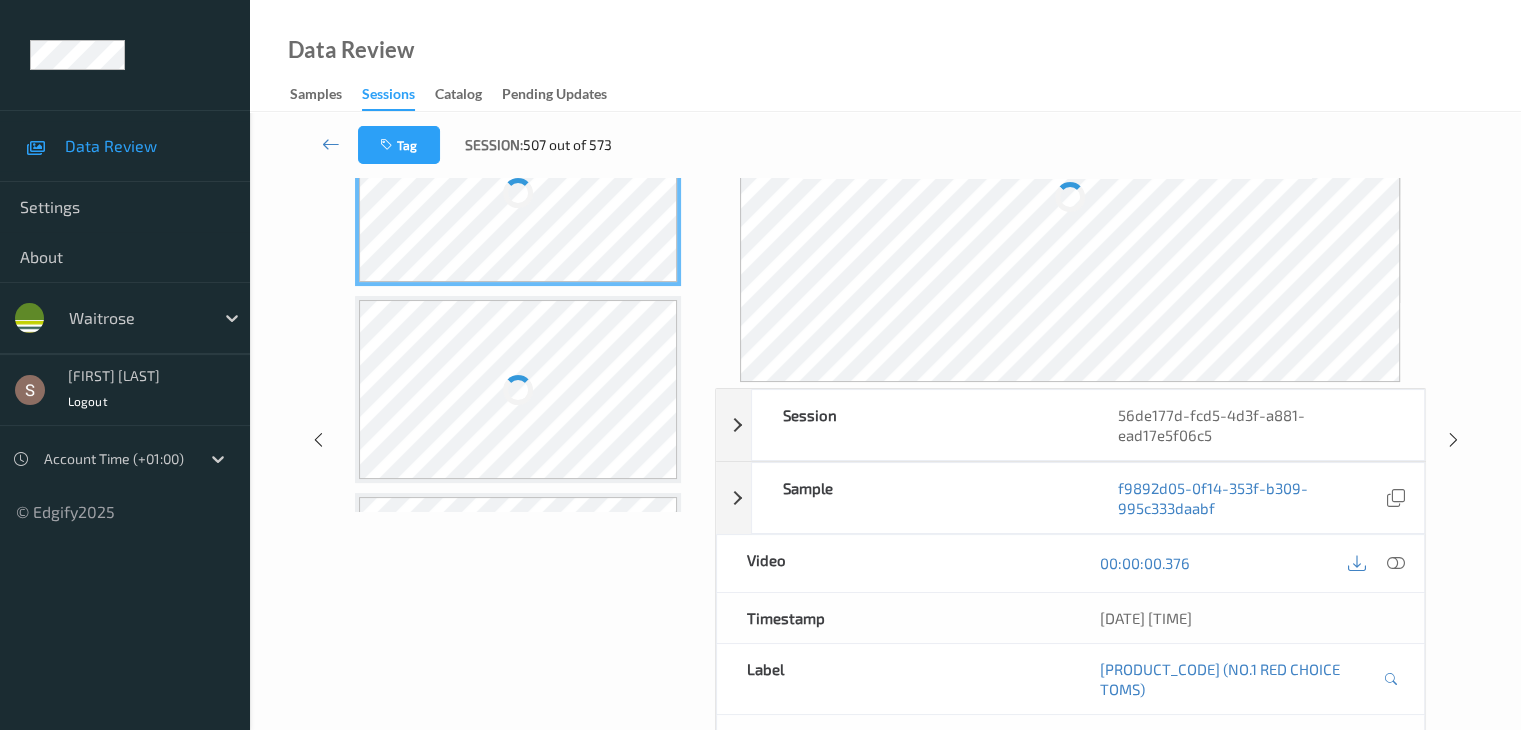 scroll, scrollTop: 0, scrollLeft: 0, axis: both 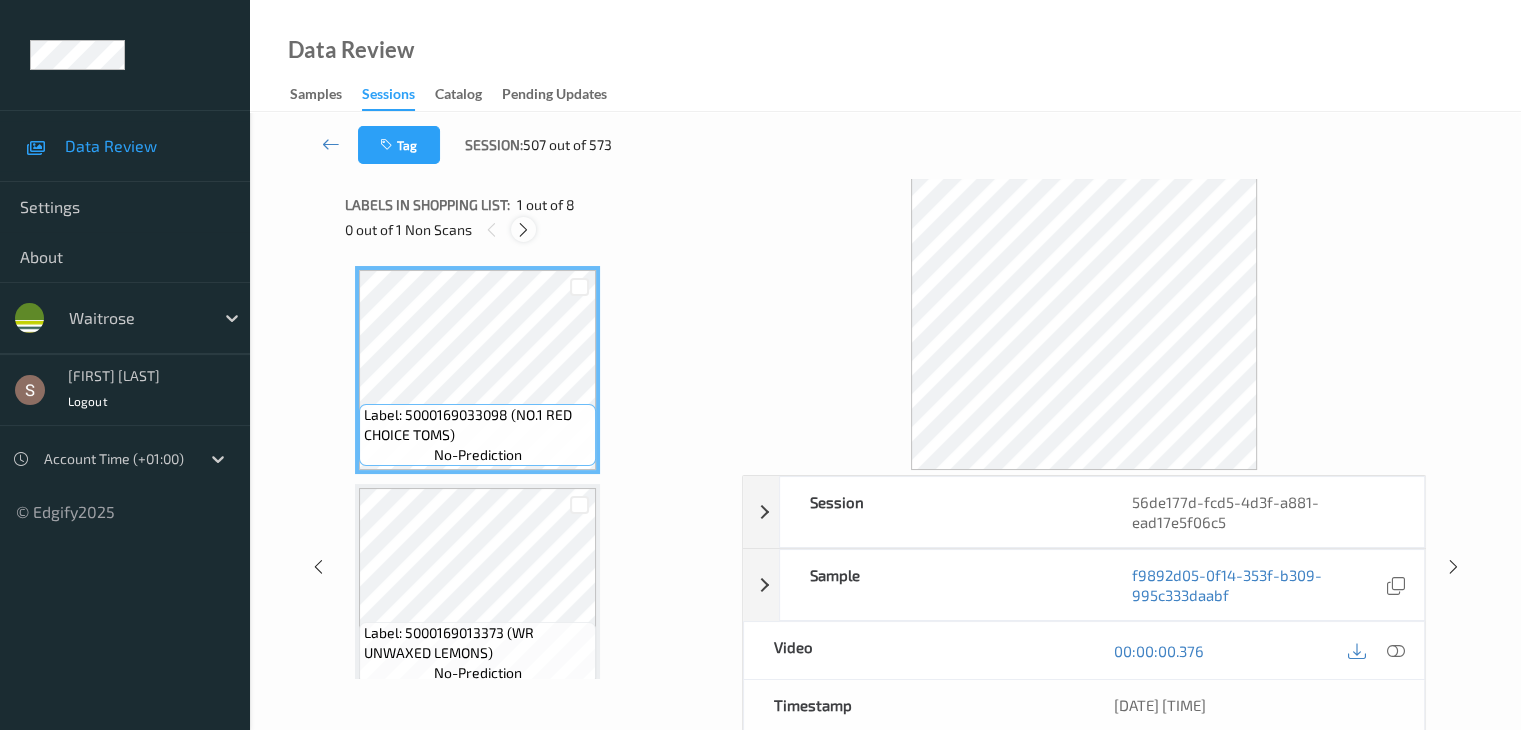 click at bounding box center [523, 230] 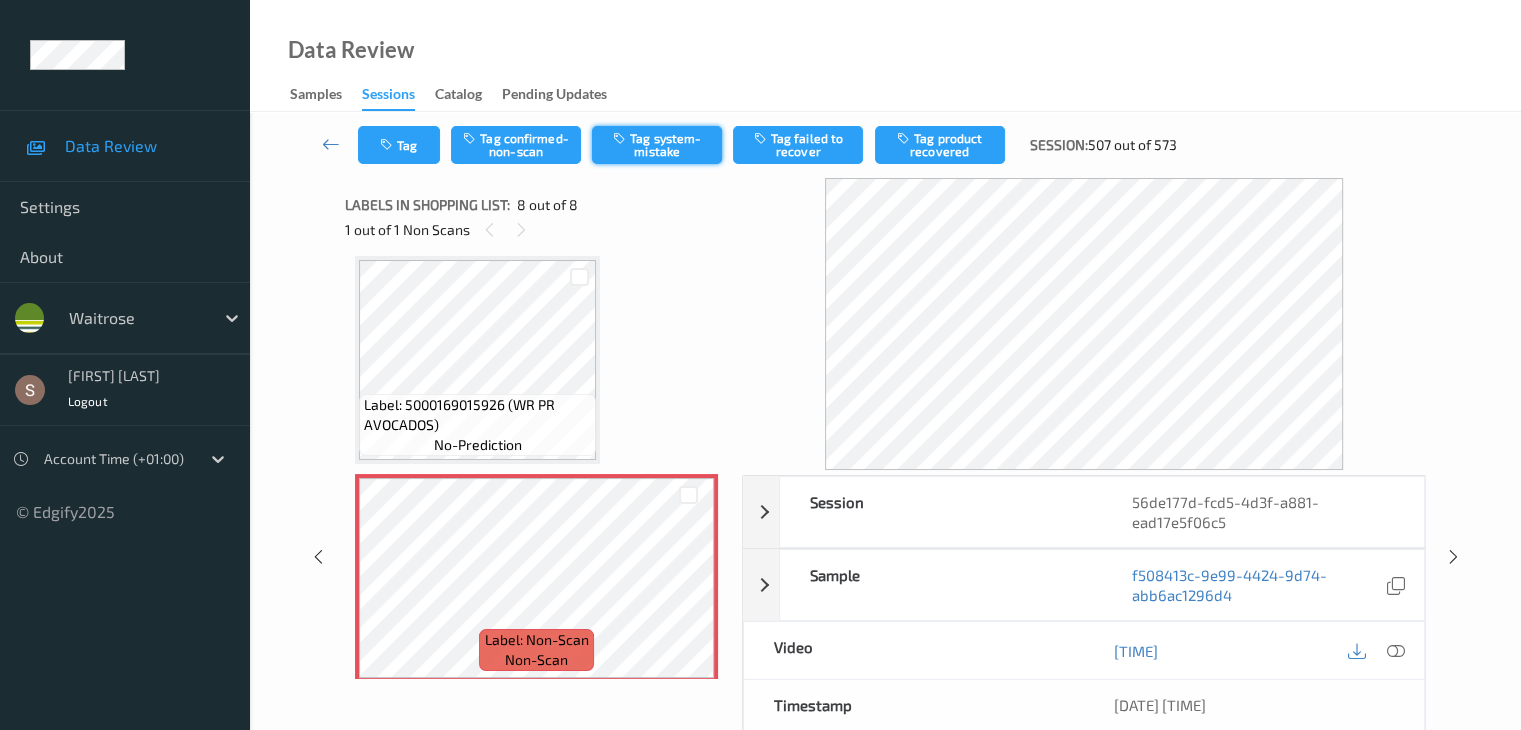 click on "Tag   system-mistake" at bounding box center [657, 145] 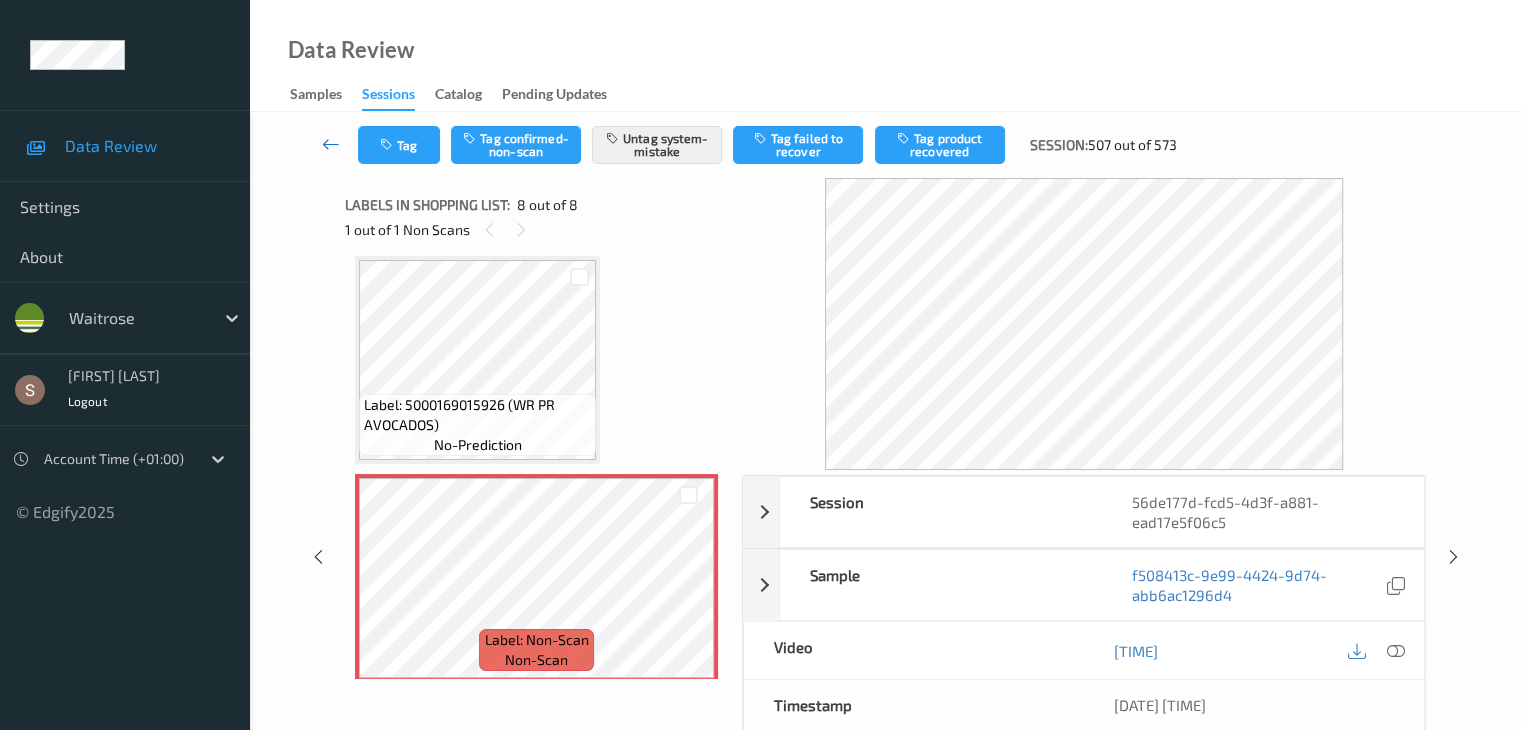 click at bounding box center (331, 144) 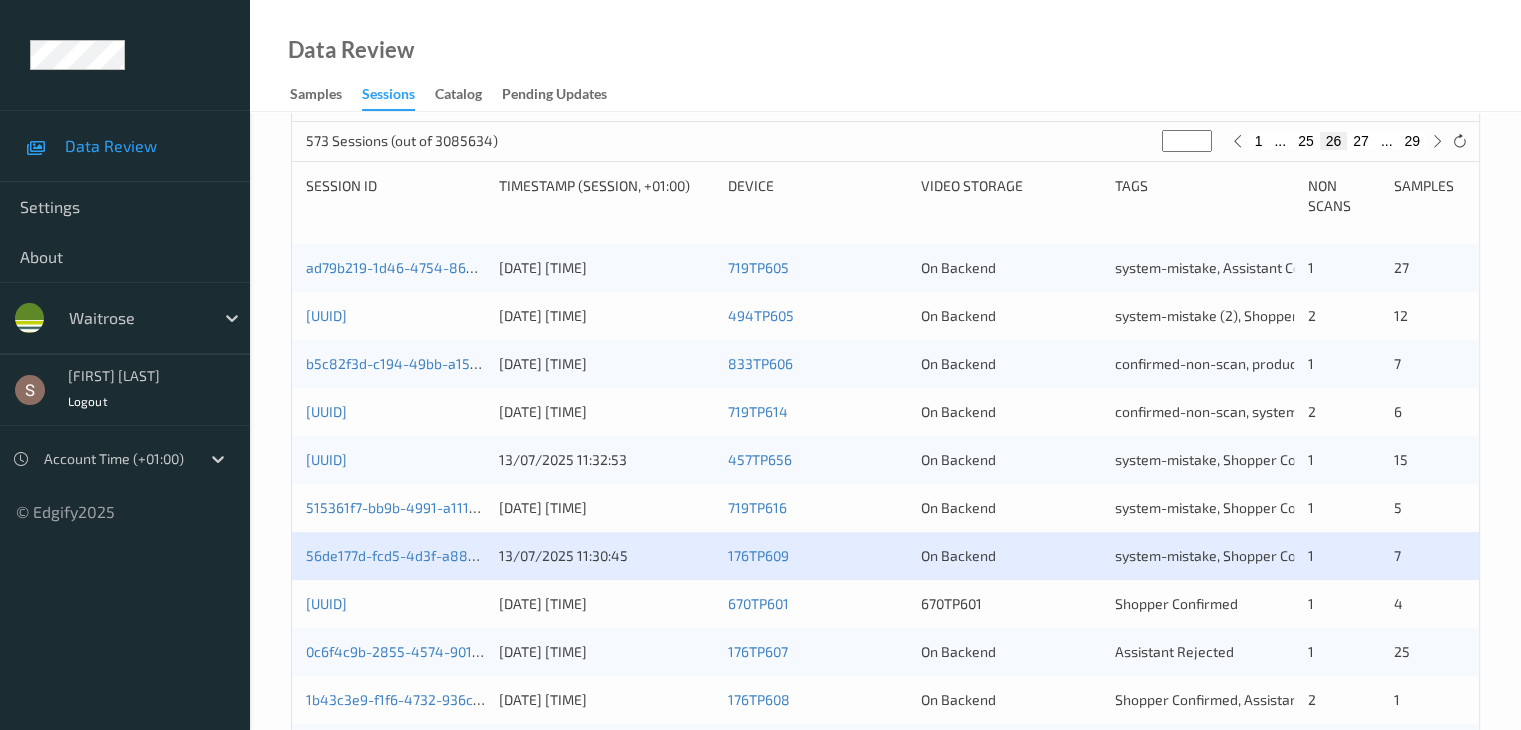 scroll, scrollTop: 500, scrollLeft: 0, axis: vertical 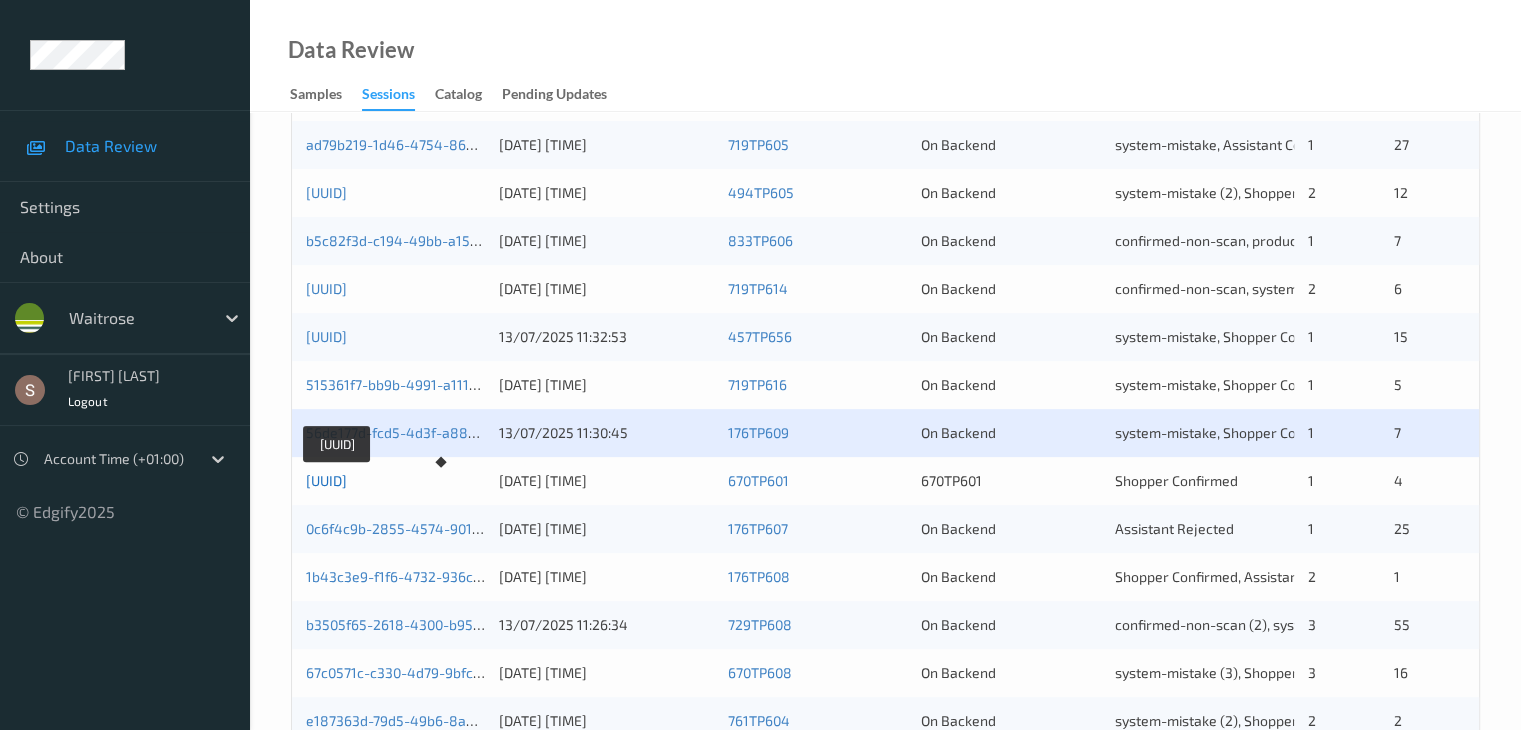 click on "cea97058-d4f8-4f81-b285-5534da037c6e" at bounding box center (326, 480) 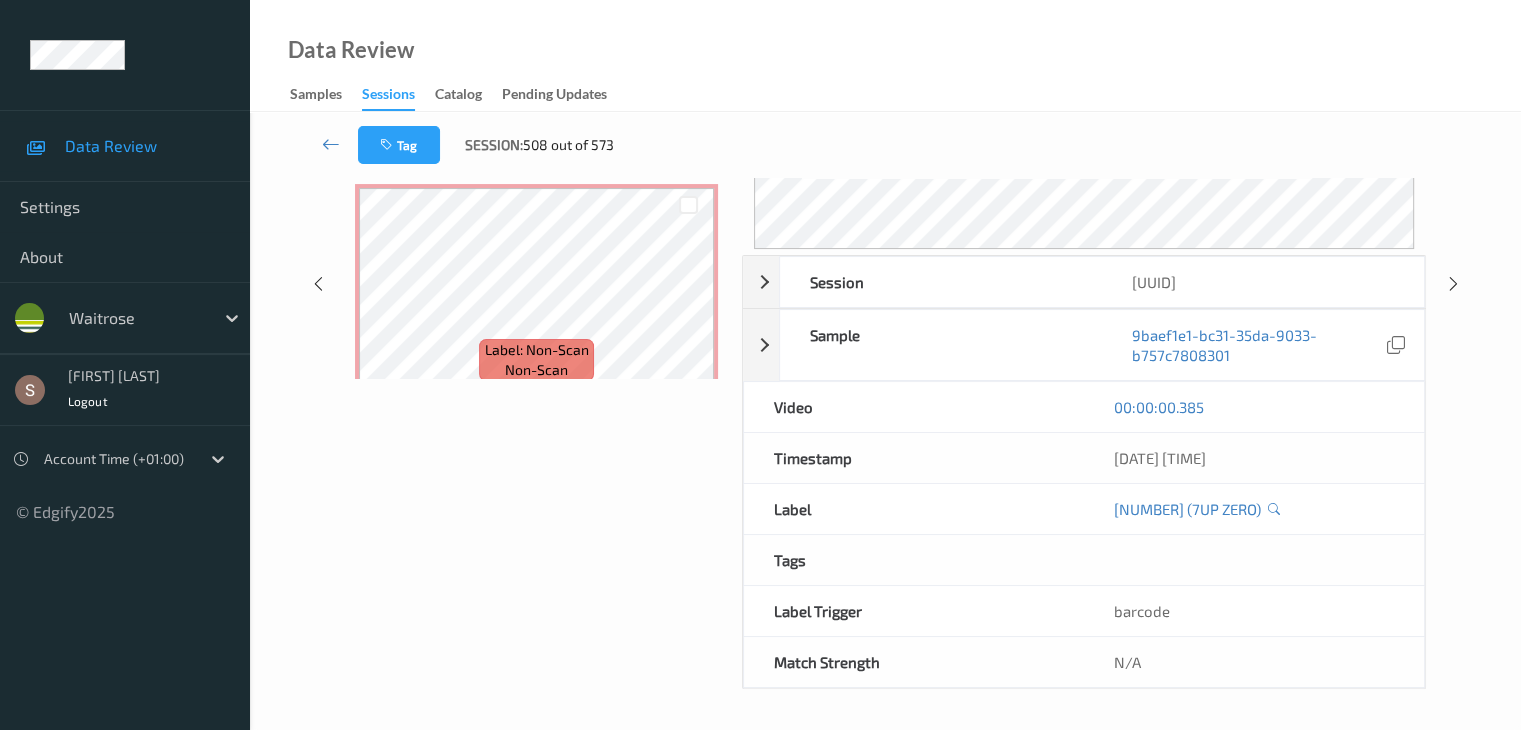 scroll, scrollTop: 0, scrollLeft: 0, axis: both 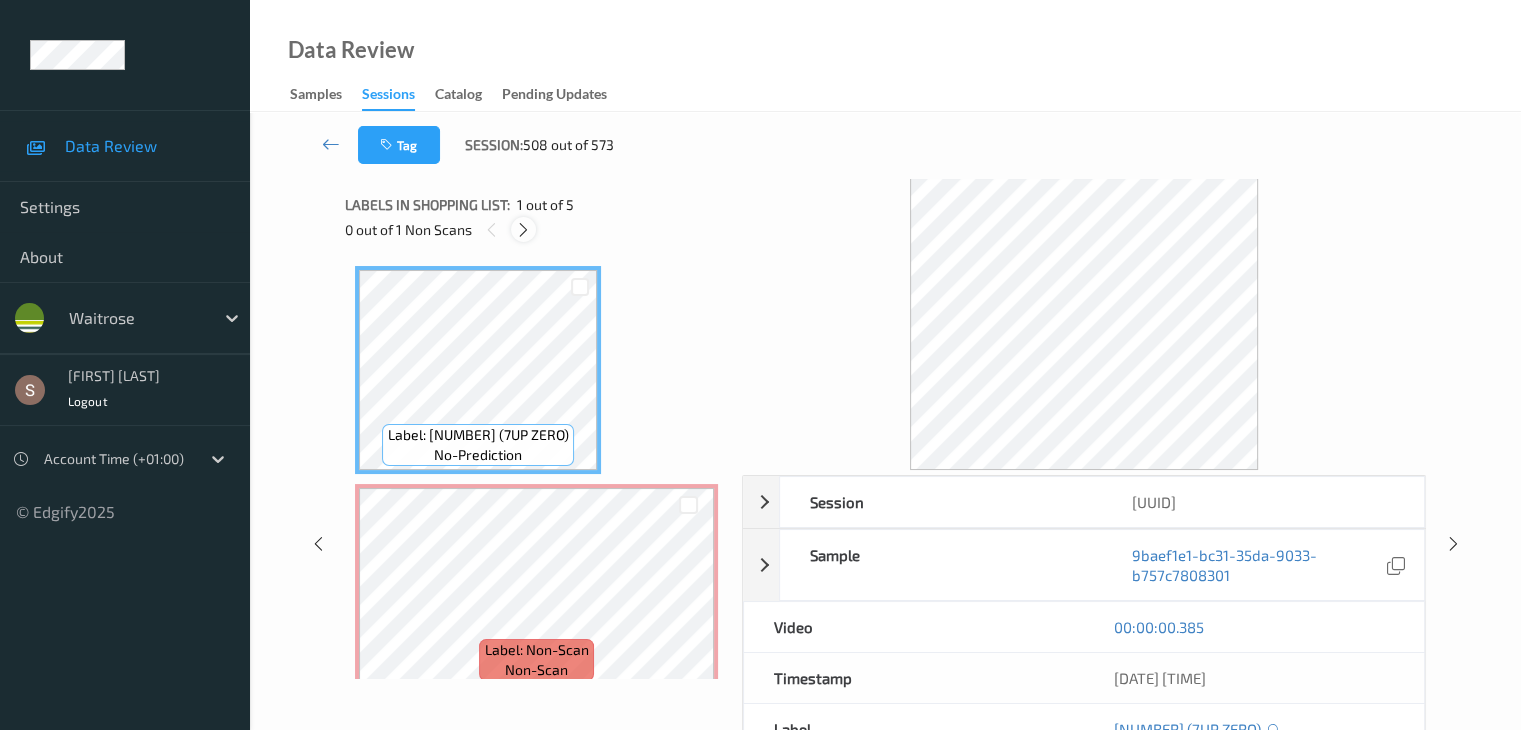 click at bounding box center [523, 230] 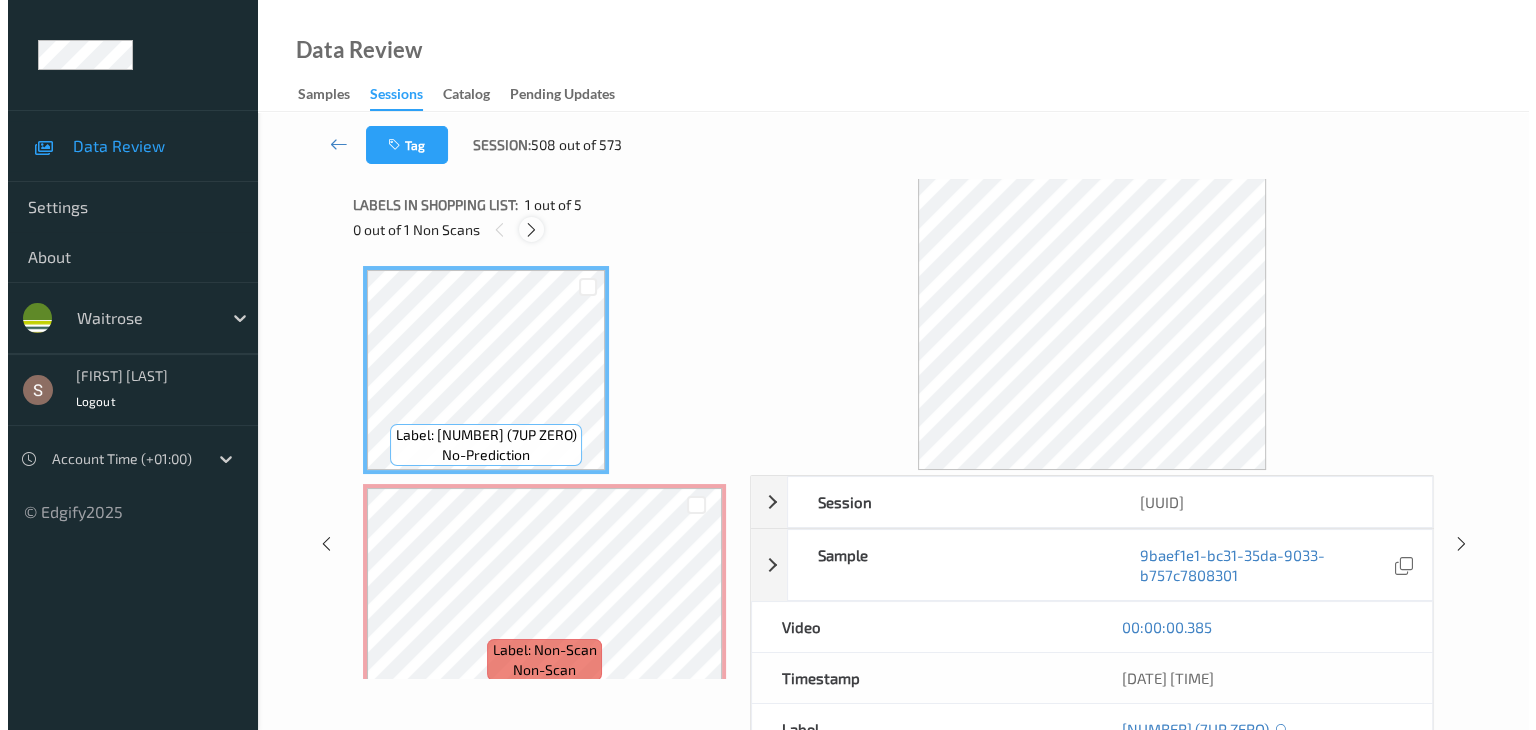 scroll, scrollTop: 10, scrollLeft: 0, axis: vertical 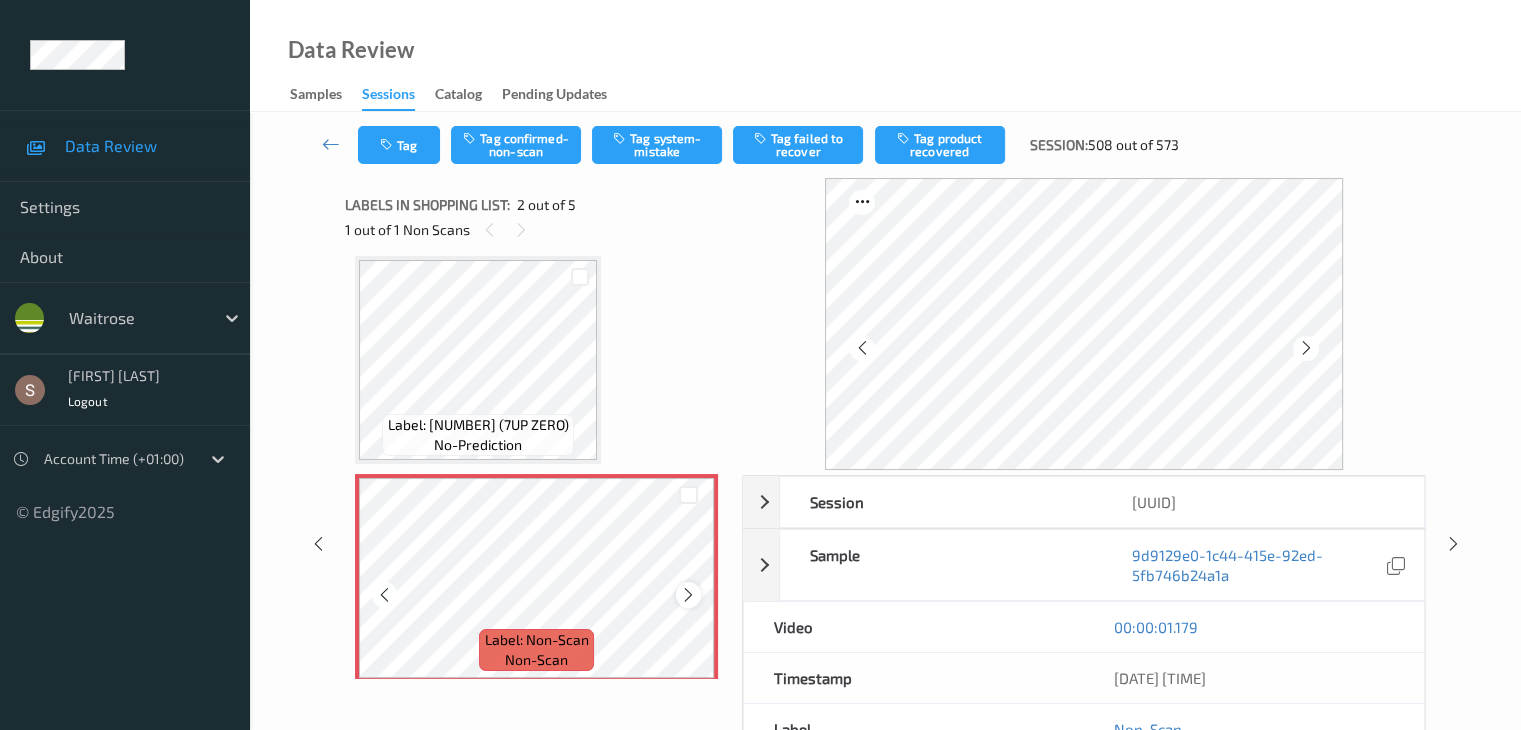 click at bounding box center [688, 595] 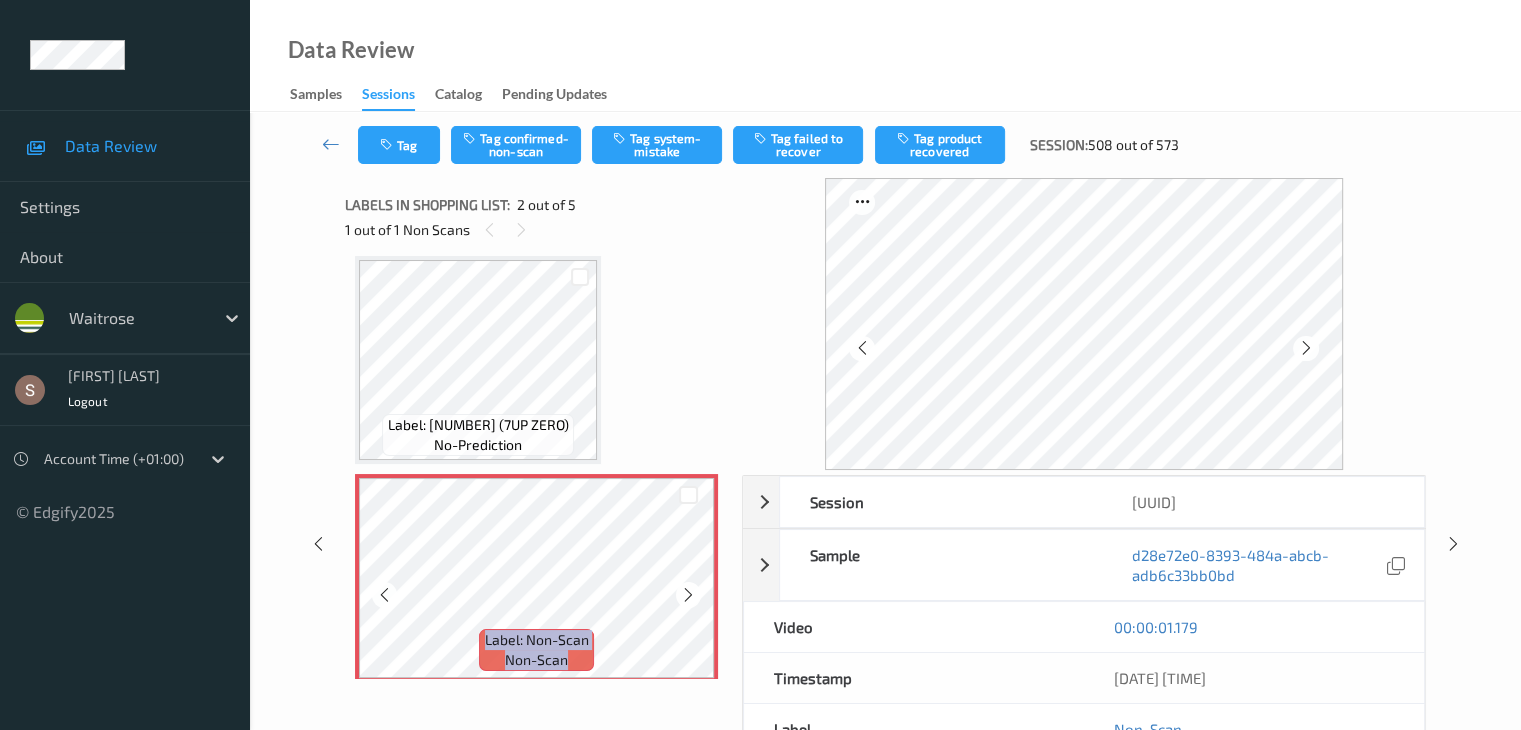 click at bounding box center [688, 595] 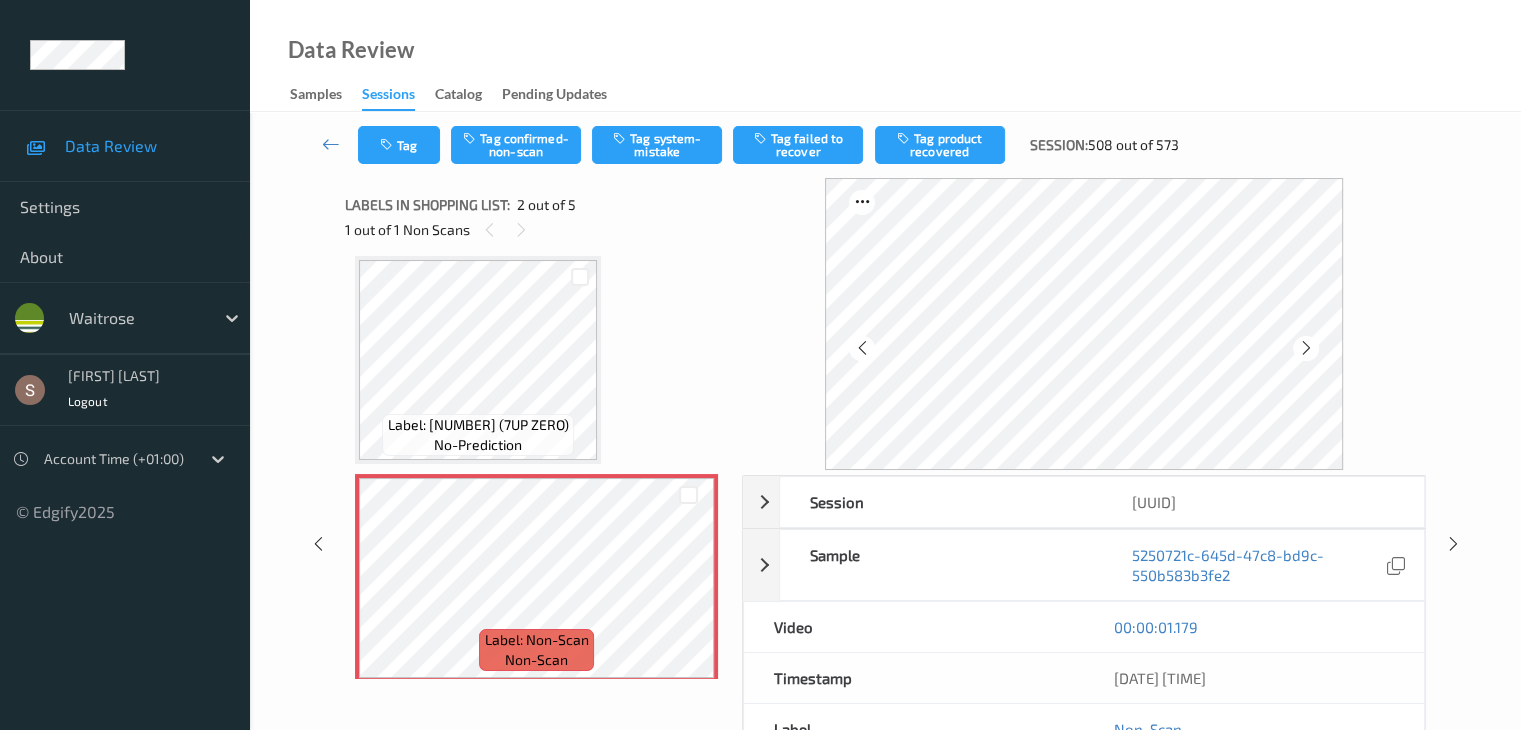 click on "Tag Tag   confirmed-non-scan Tag   system-mistake Tag   failed to recover Tag   product recovered Session: 508 out of 573" at bounding box center [885, 145] 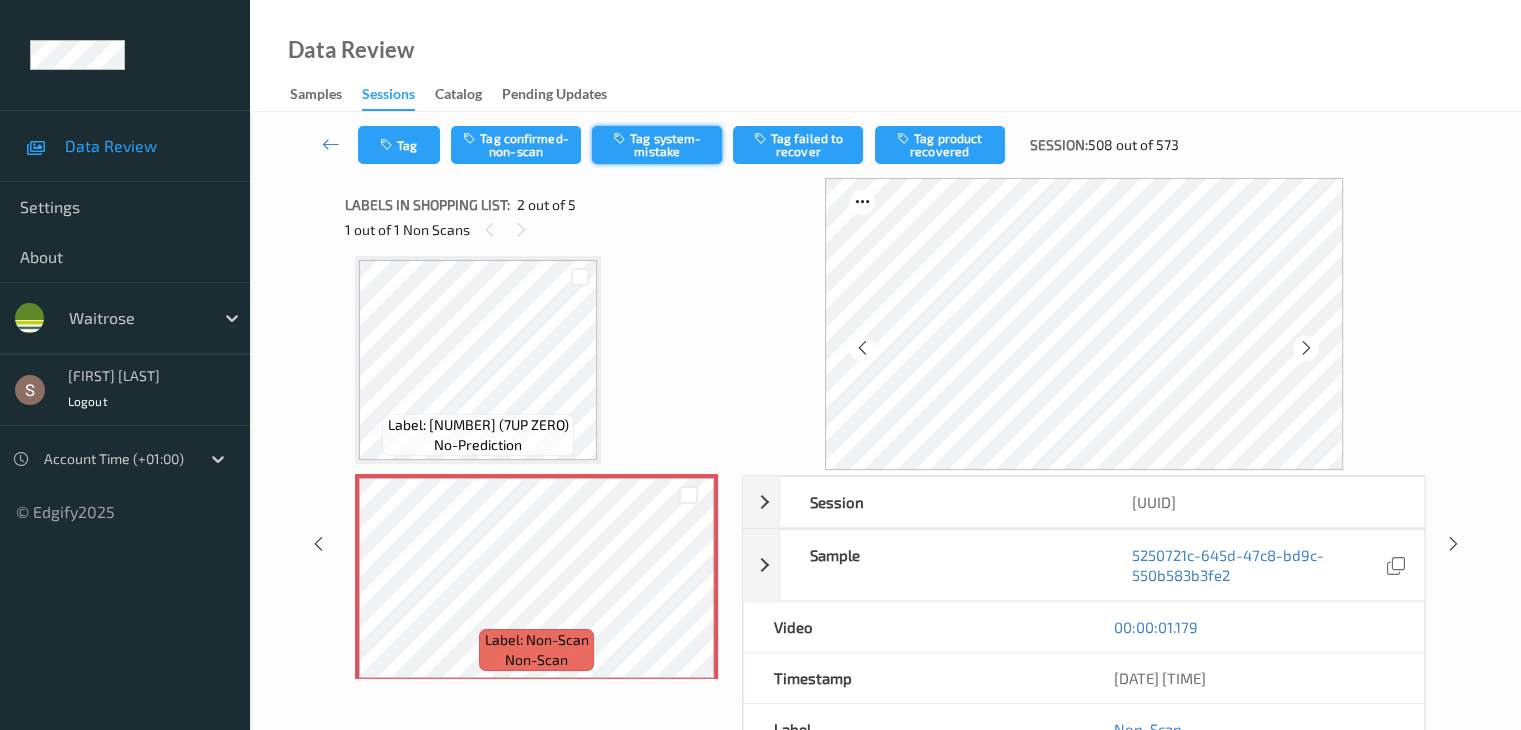 click on "Tag   system-mistake" at bounding box center [657, 145] 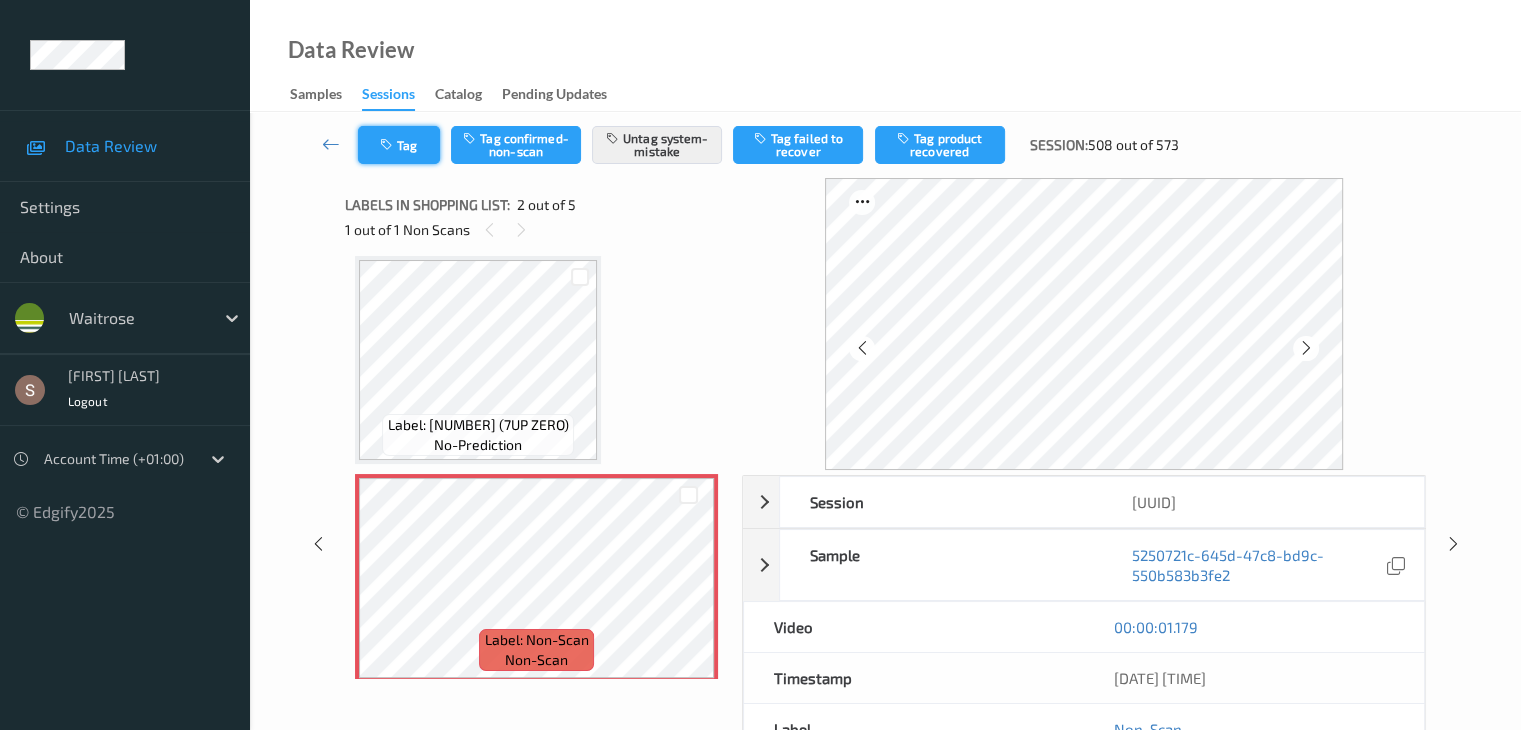 click on "Tag" at bounding box center [399, 145] 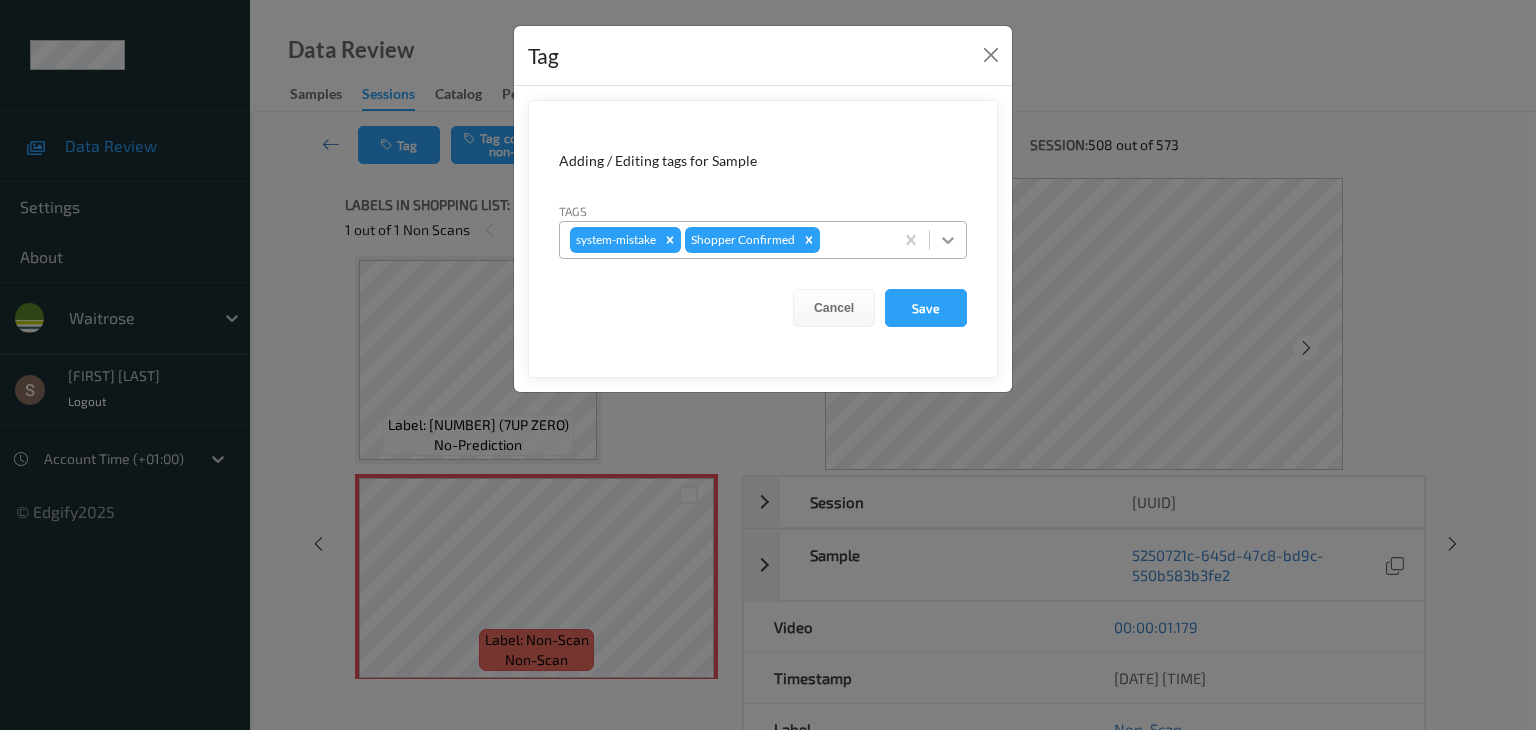 click at bounding box center [948, 240] 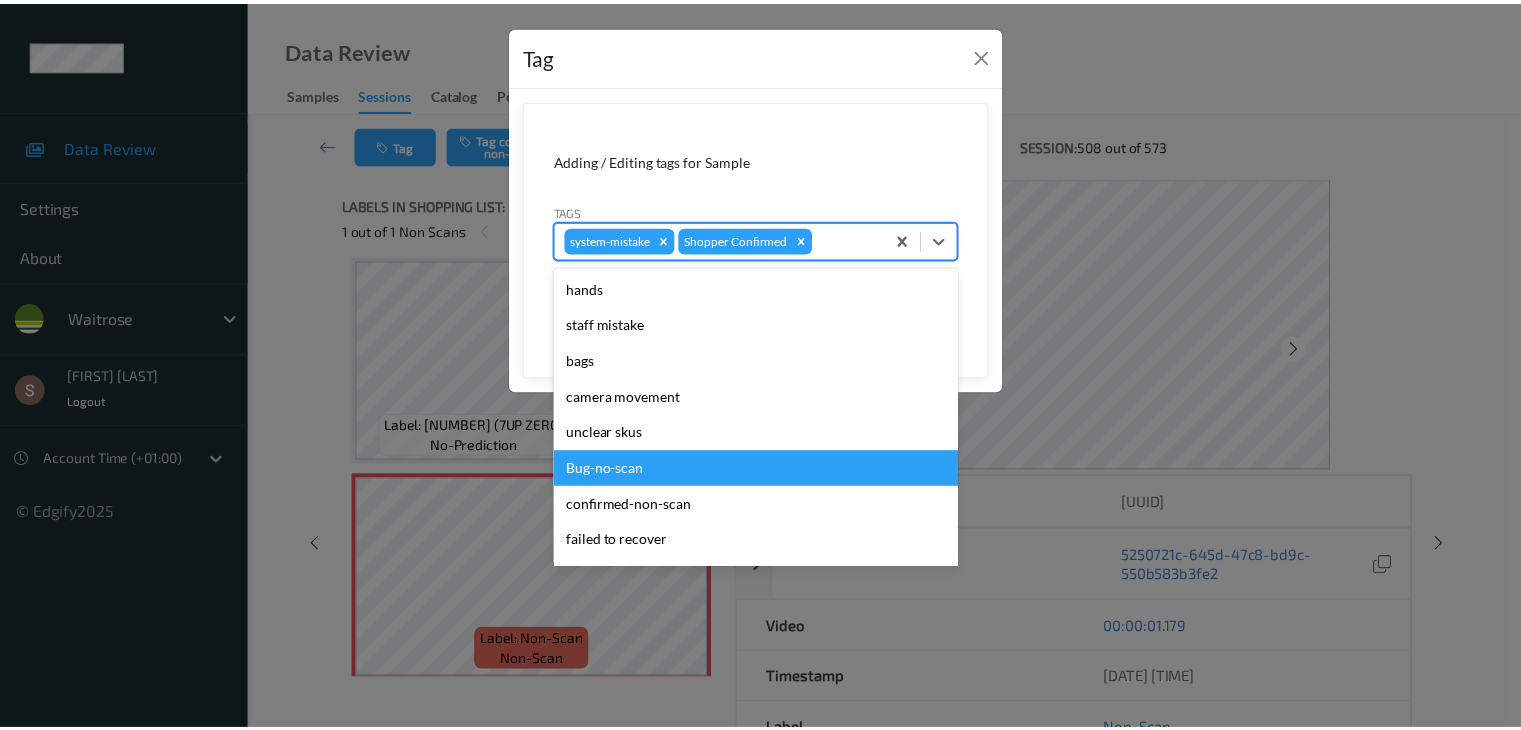 scroll, scrollTop: 356, scrollLeft: 0, axis: vertical 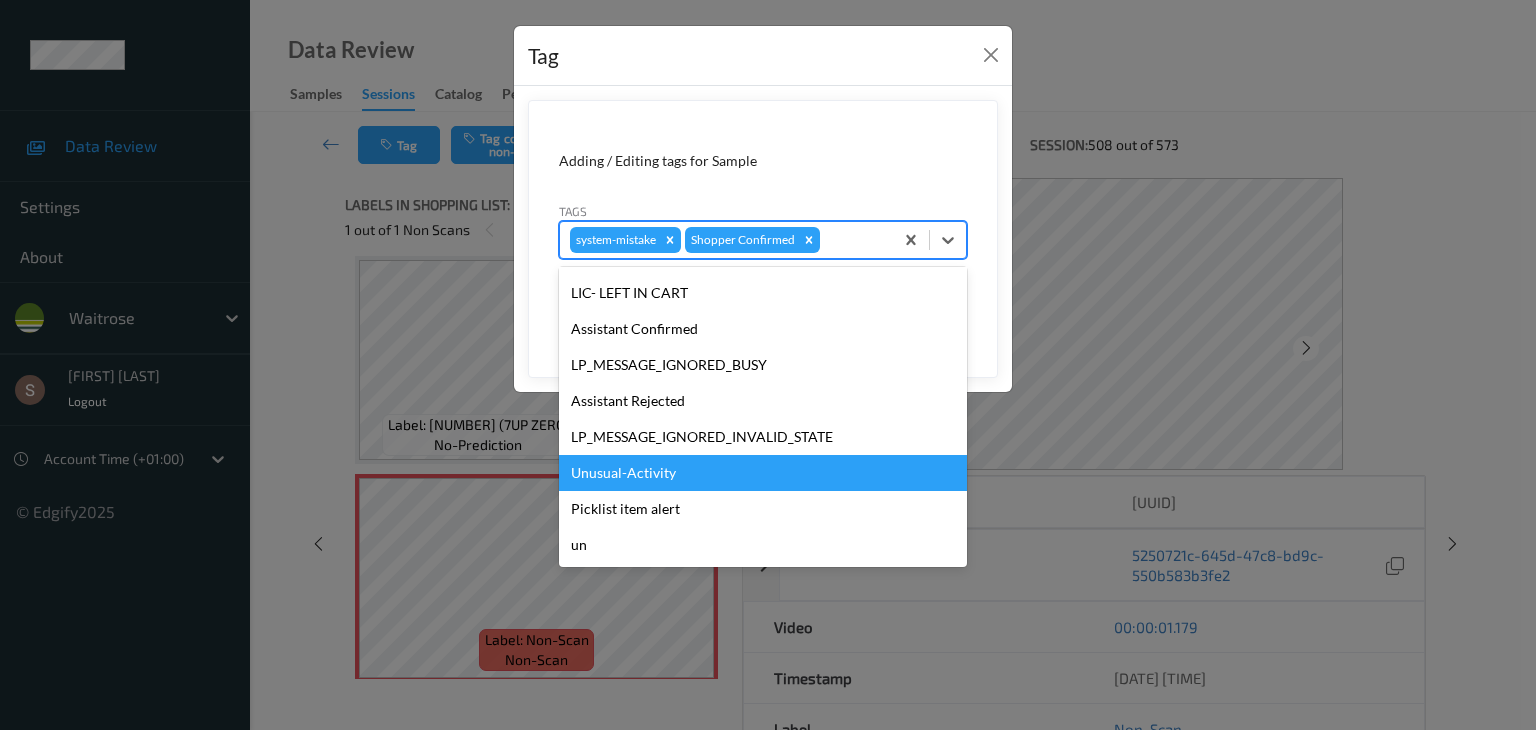 click on "Unusual-Activity" at bounding box center [763, 473] 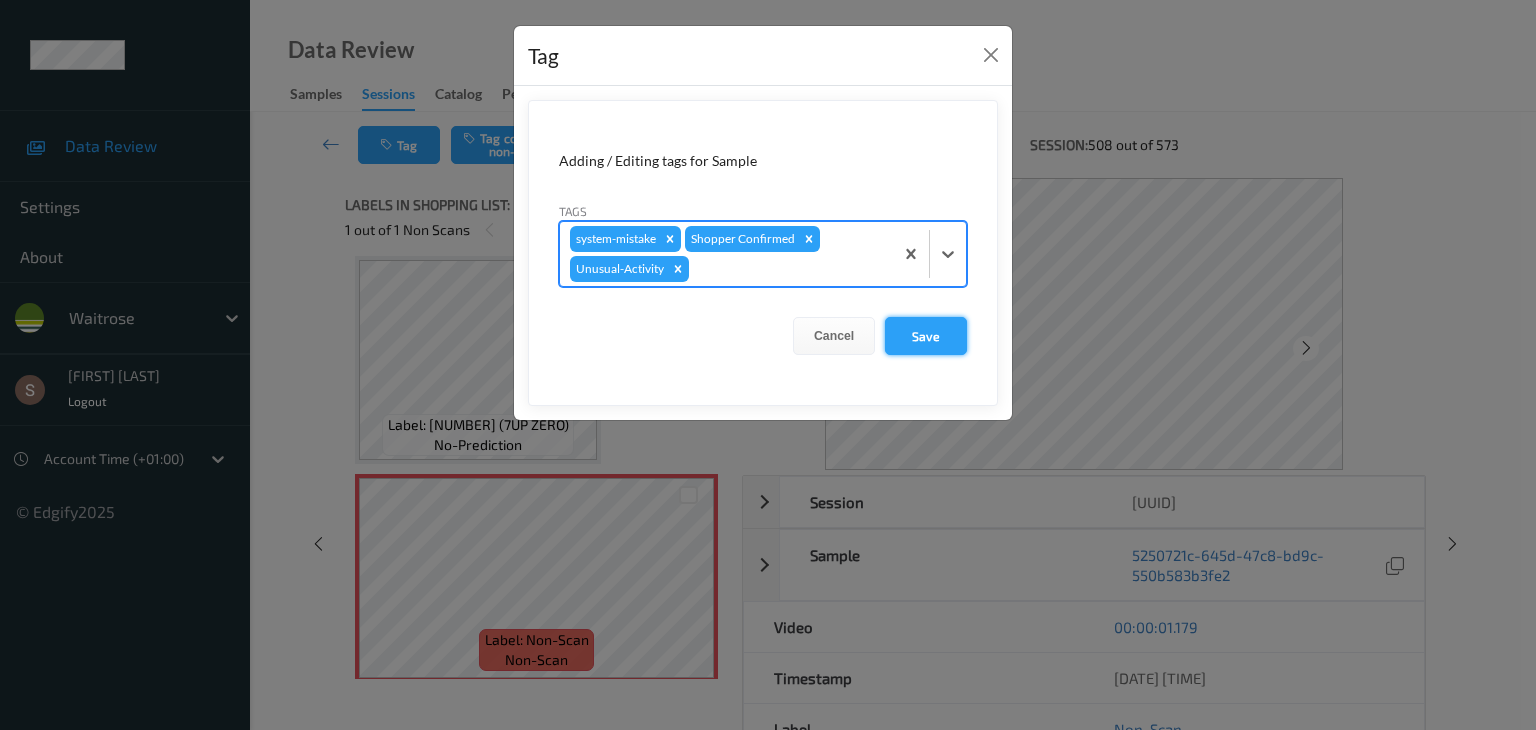 click on "Save" at bounding box center [926, 336] 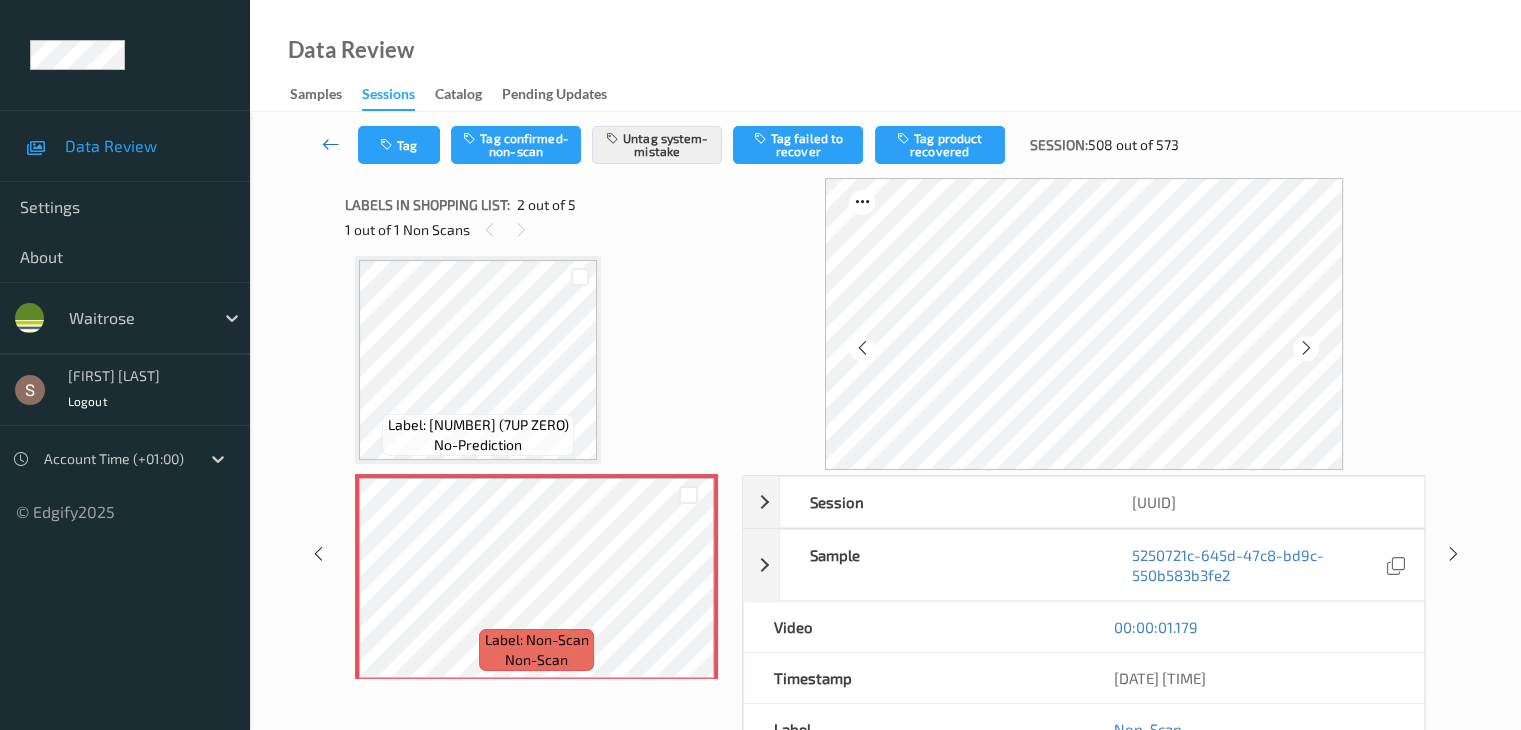 click at bounding box center [331, 144] 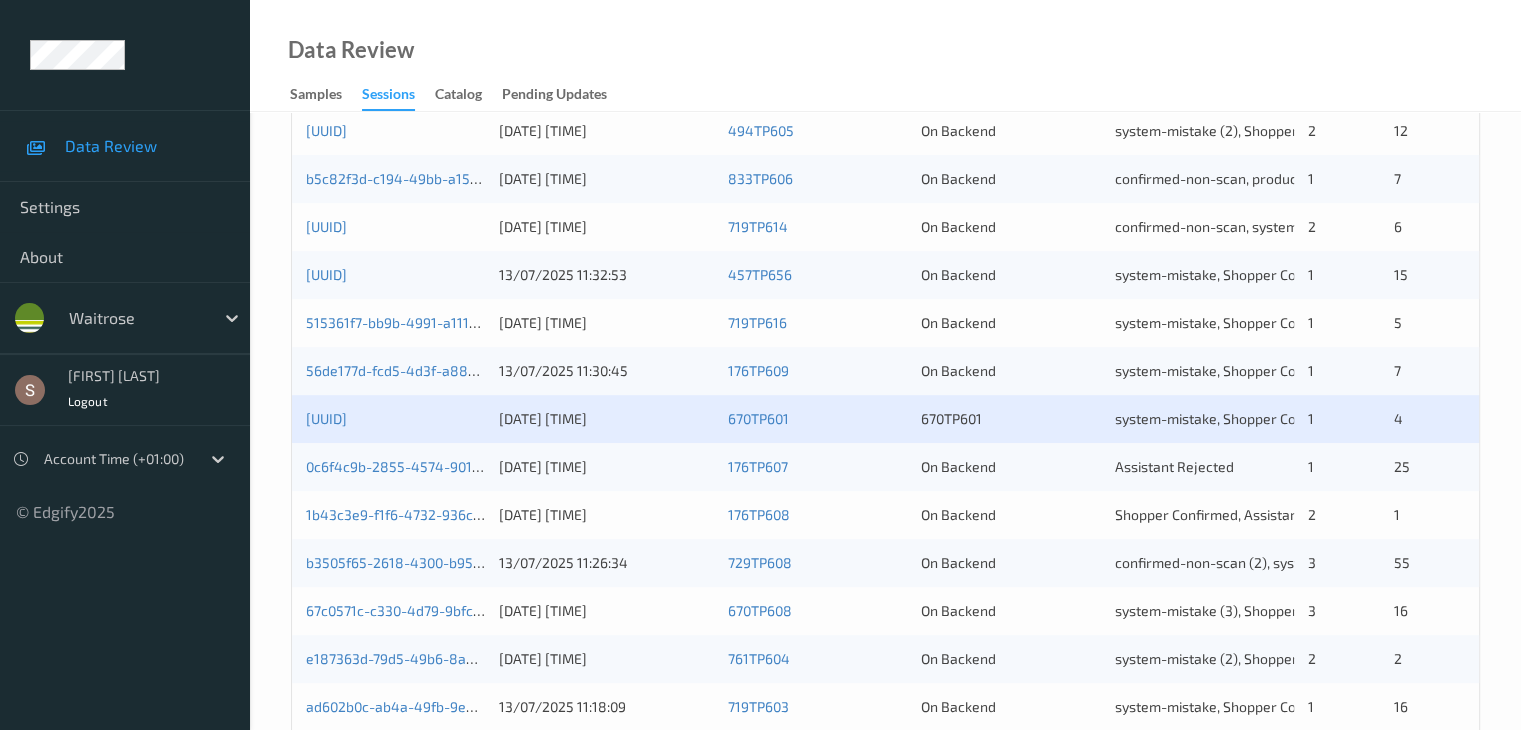 scroll, scrollTop: 600, scrollLeft: 0, axis: vertical 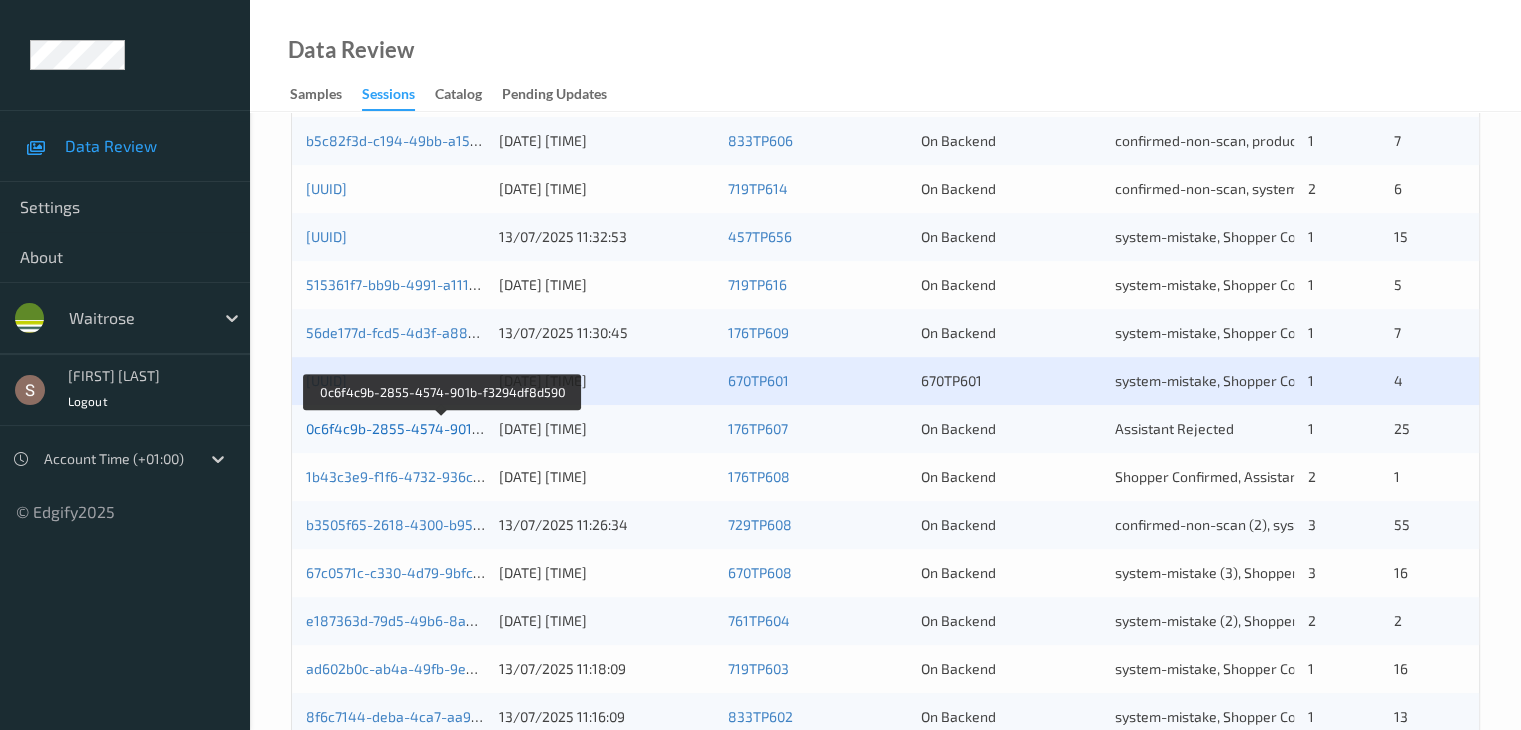click on "0c6f4c9b-2855-4574-901b-f3294df8d590" at bounding box center [442, 428] 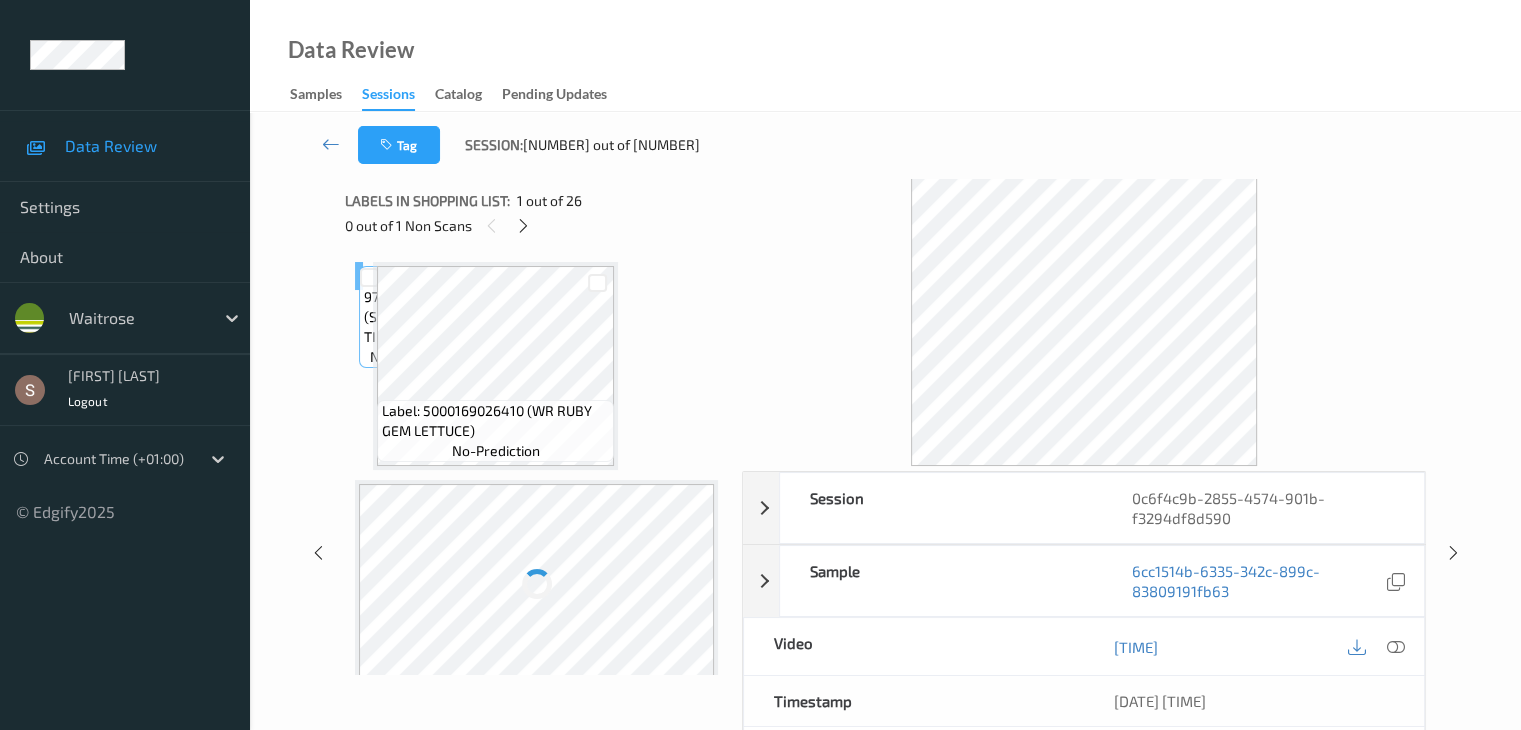 scroll, scrollTop: 0, scrollLeft: 0, axis: both 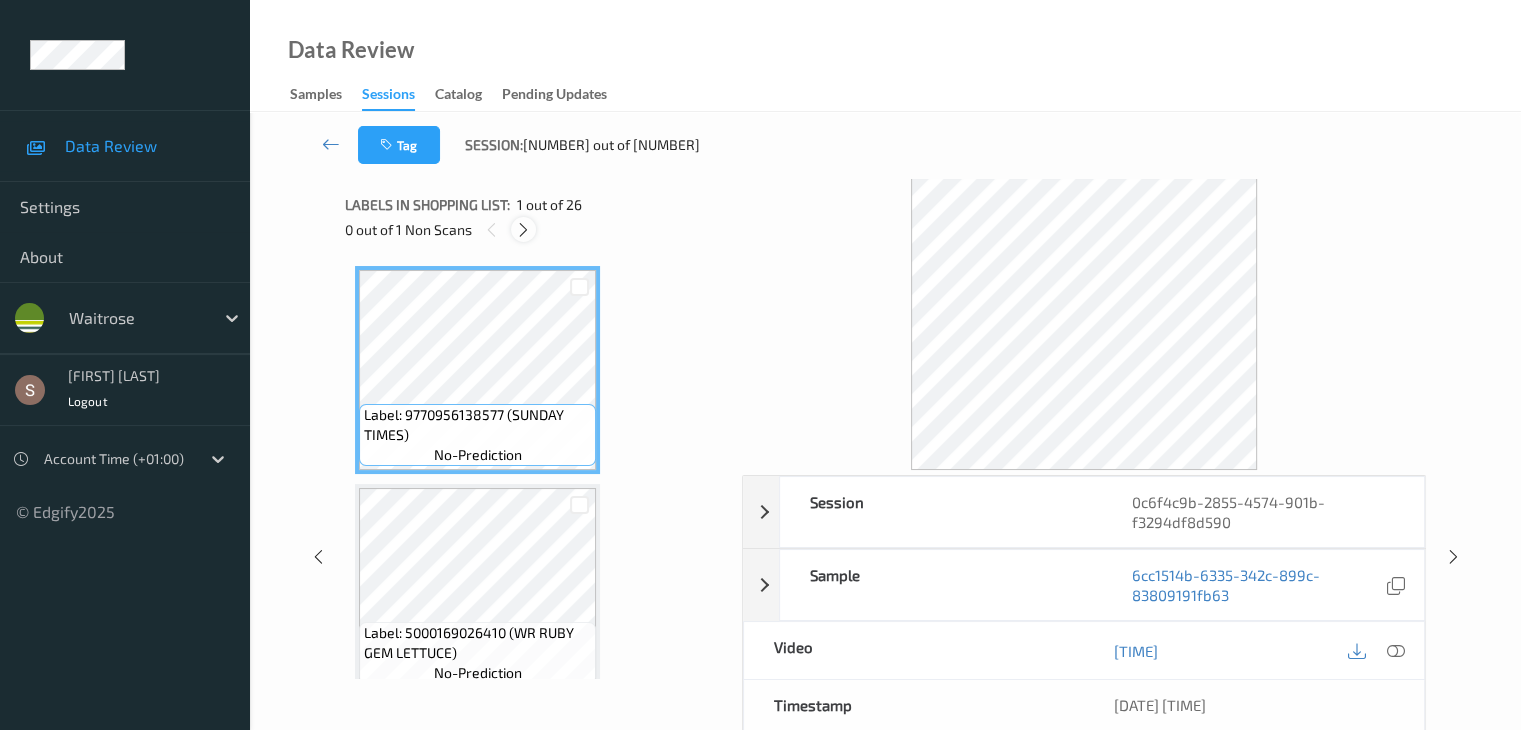 click at bounding box center [523, 230] 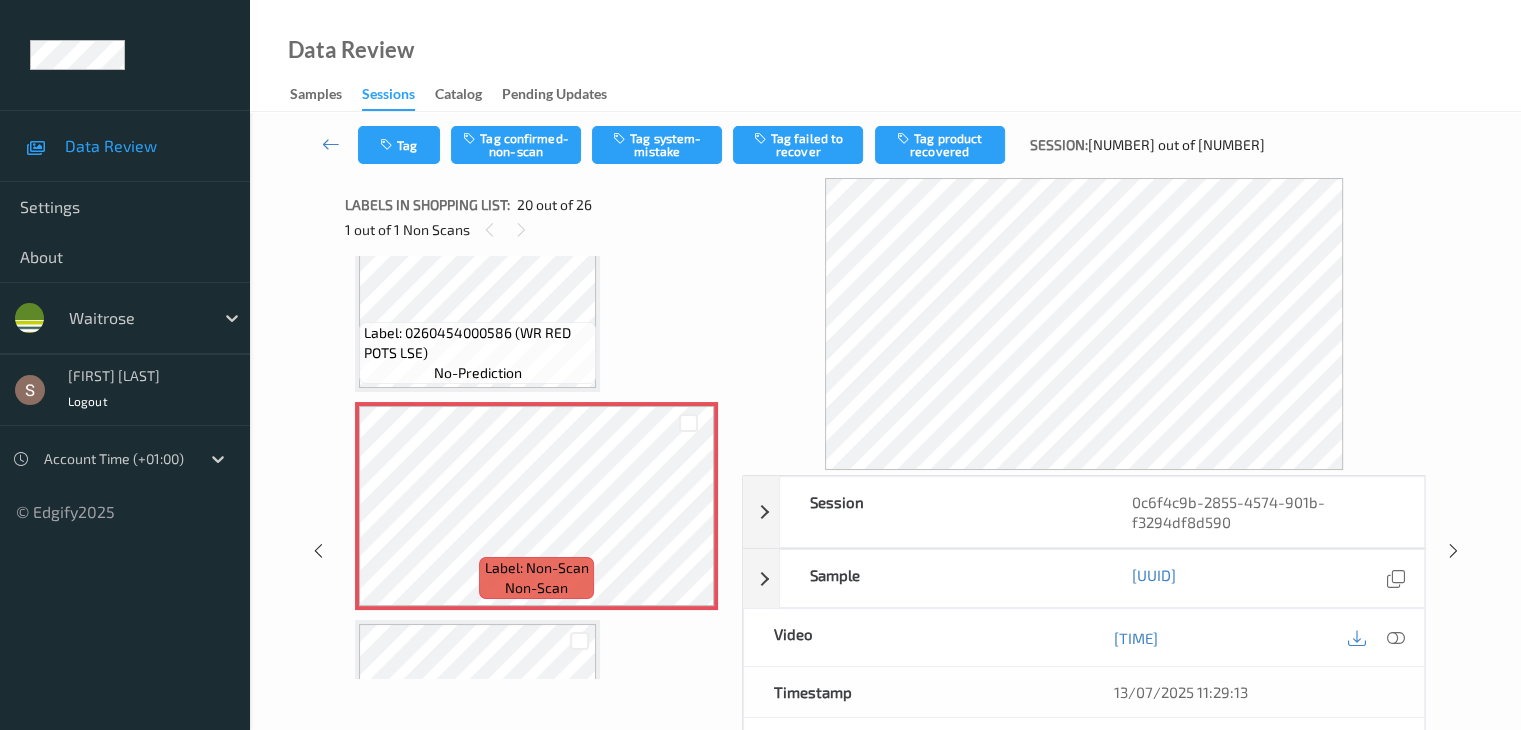 scroll, scrollTop: 4034, scrollLeft: 0, axis: vertical 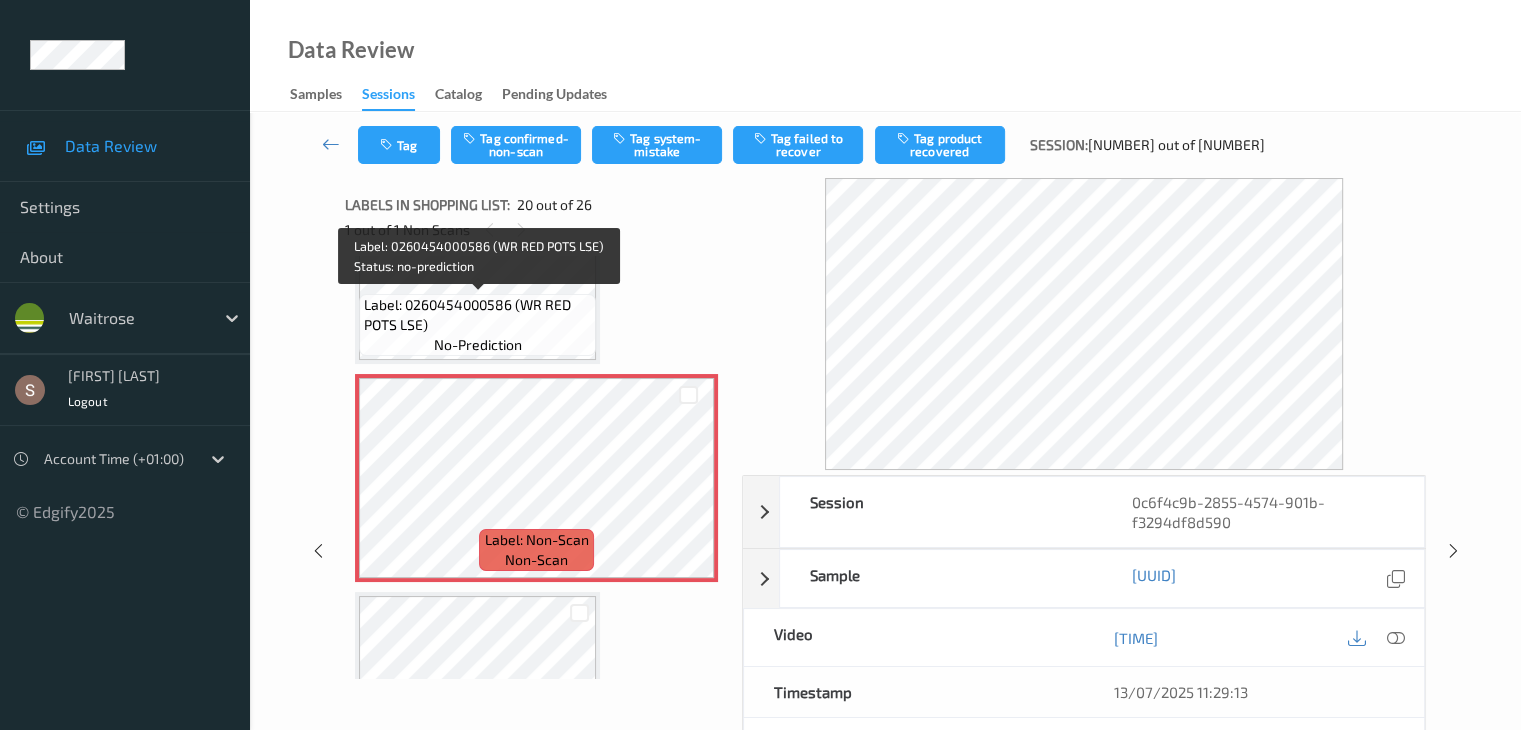 click on "Label: 0260454000586 (WR RED POTS LSE)" at bounding box center [477, 315] 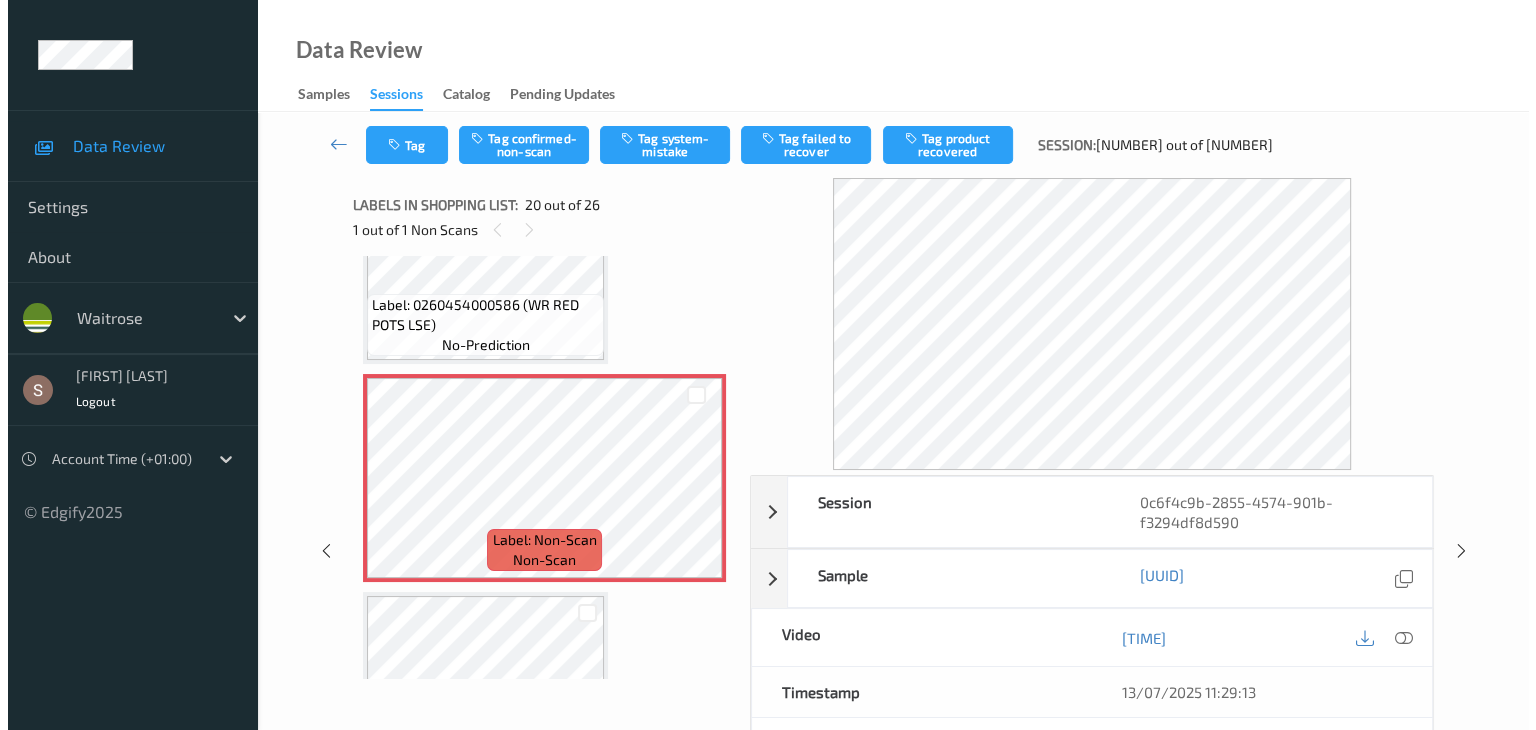scroll, scrollTop: 4134, scrollLeft: 0, axis: vertical 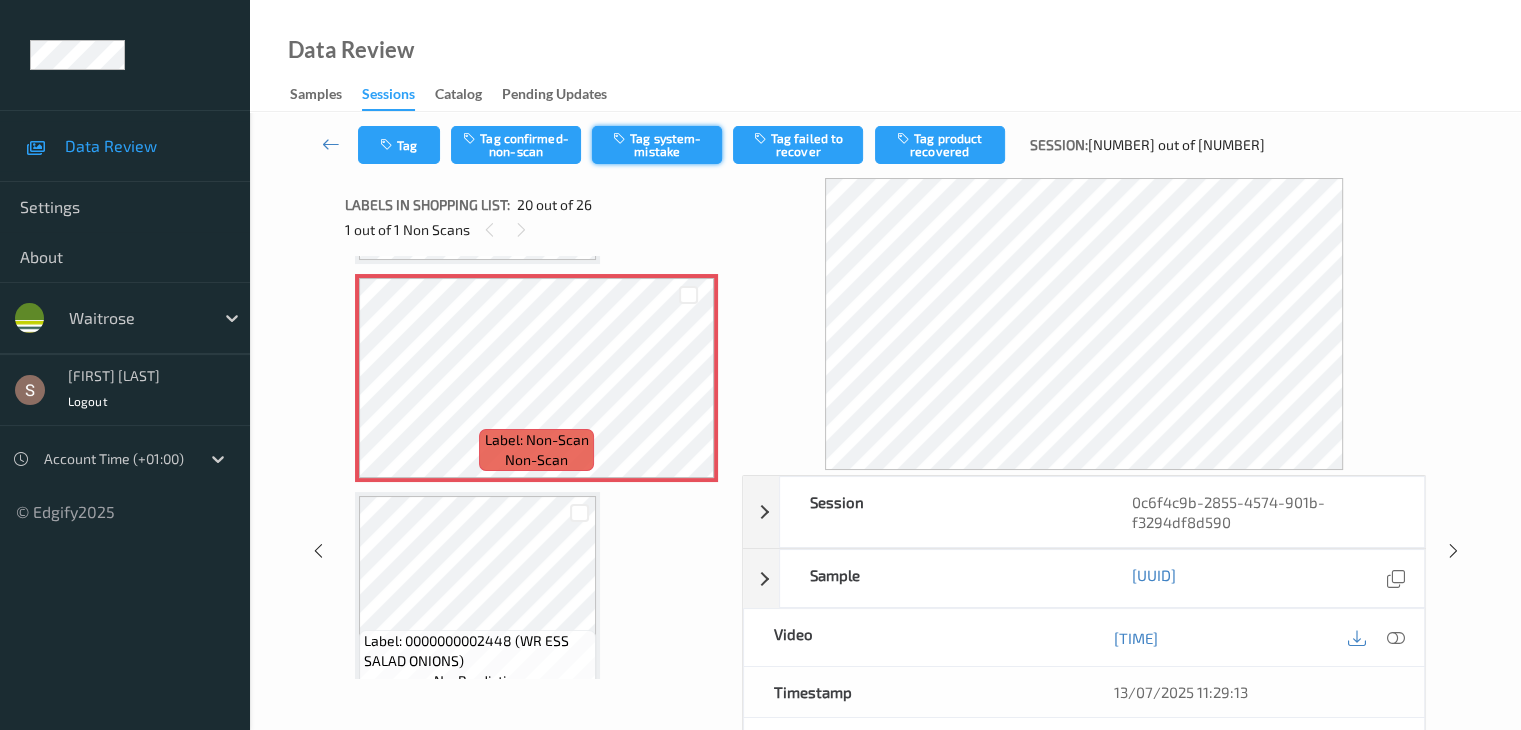 click on "Tag   system-mistake" at bounding box center [657, 145] 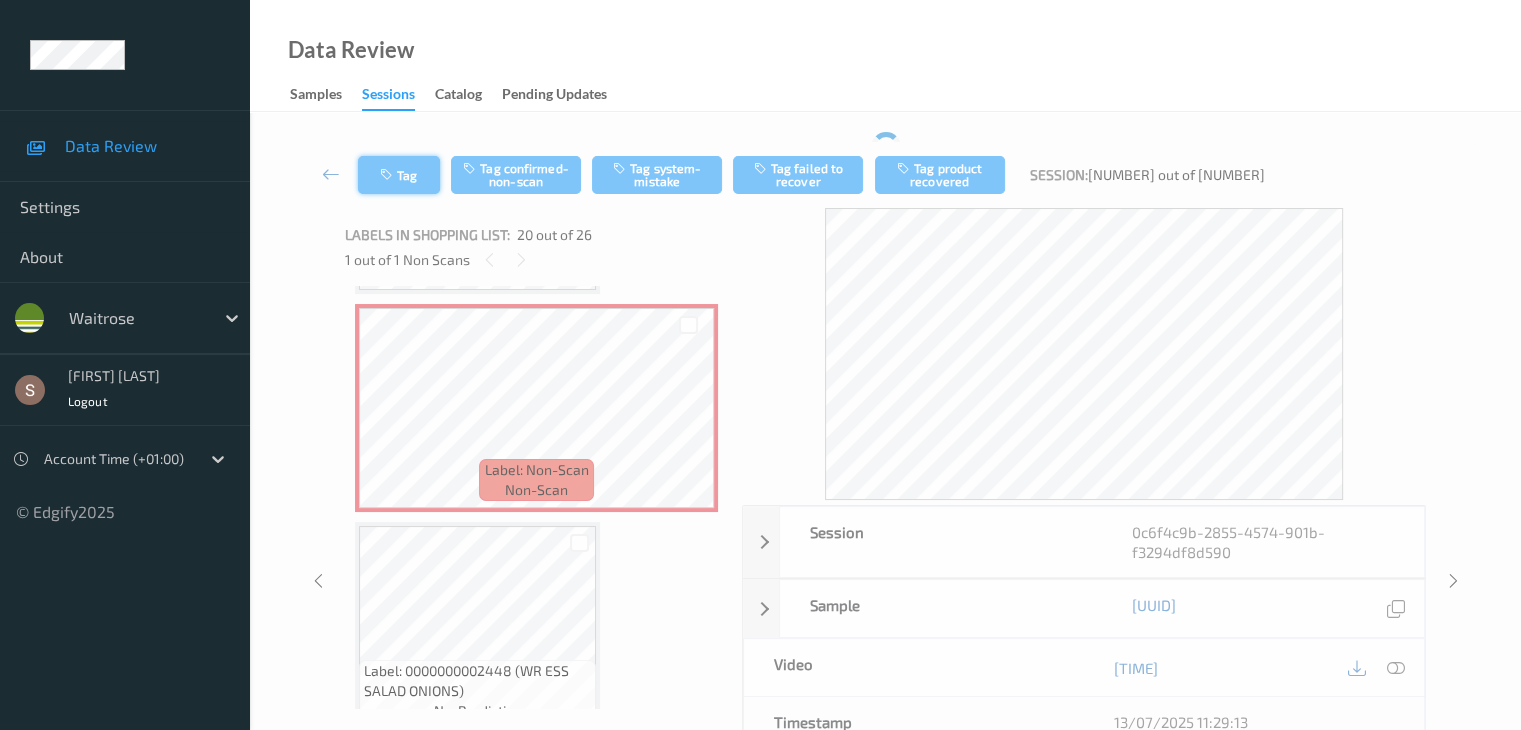 click on "Tag" at bounding box center (399, 175) 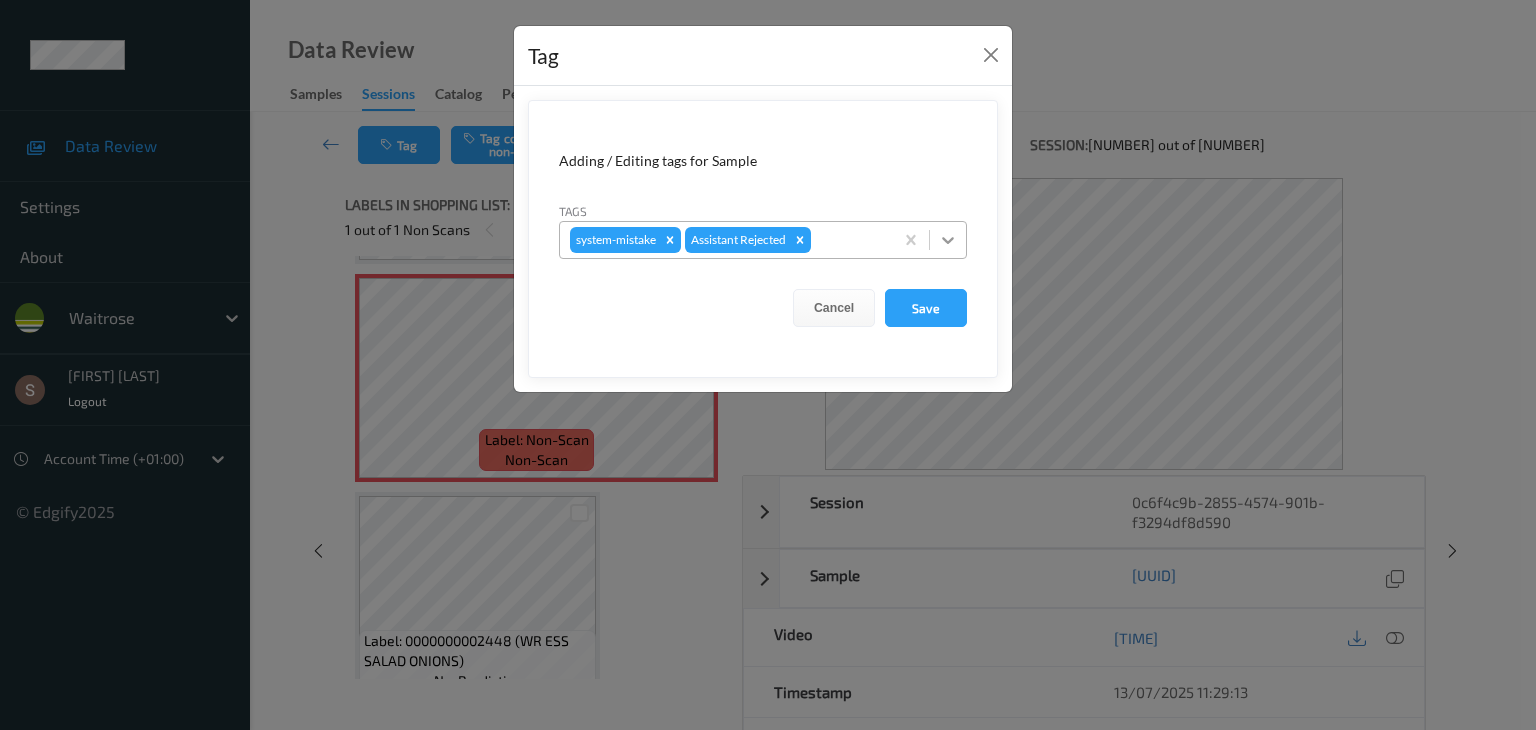 click at bounding box center (948, 240) 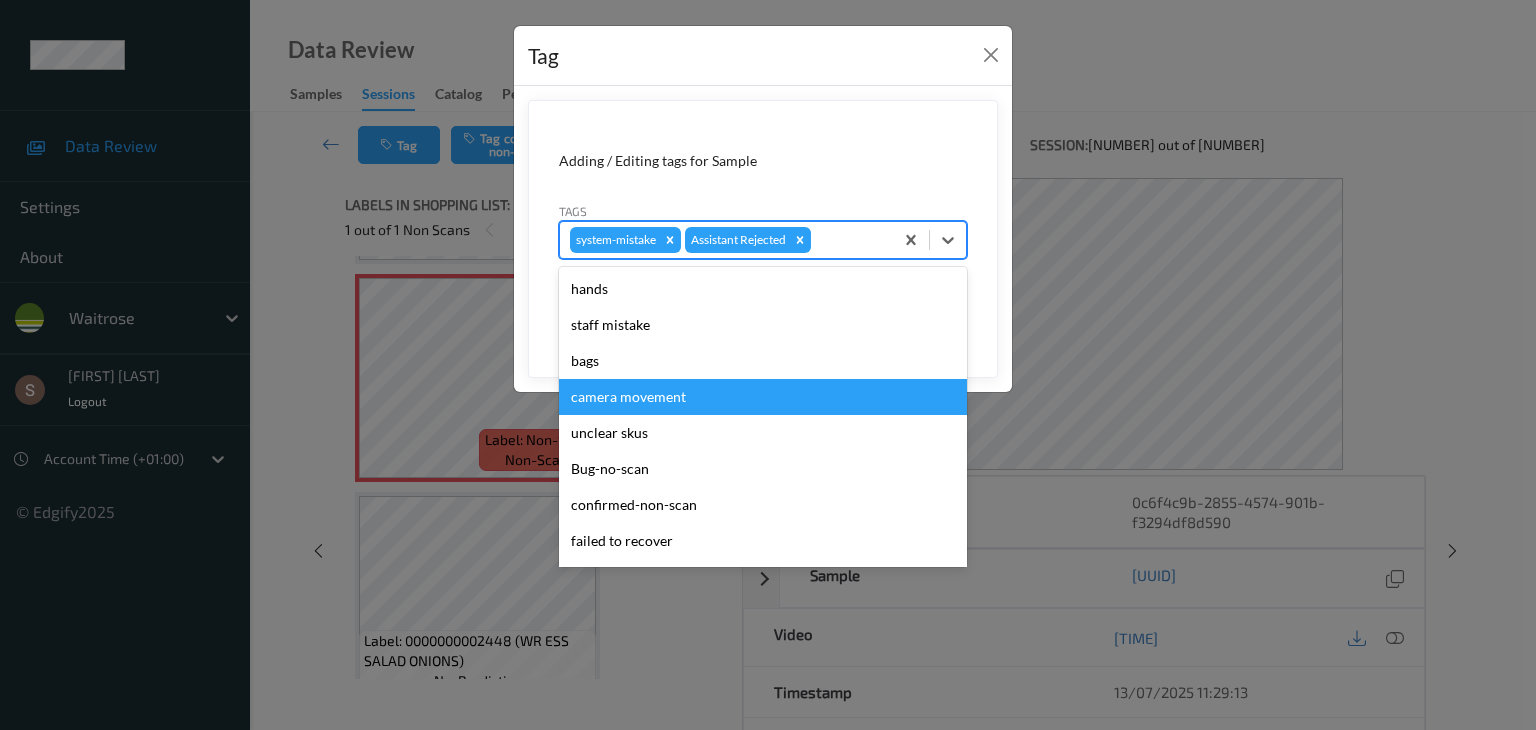 scroll, scrollTop: 356, scrollLeft: 0, axis: vertical 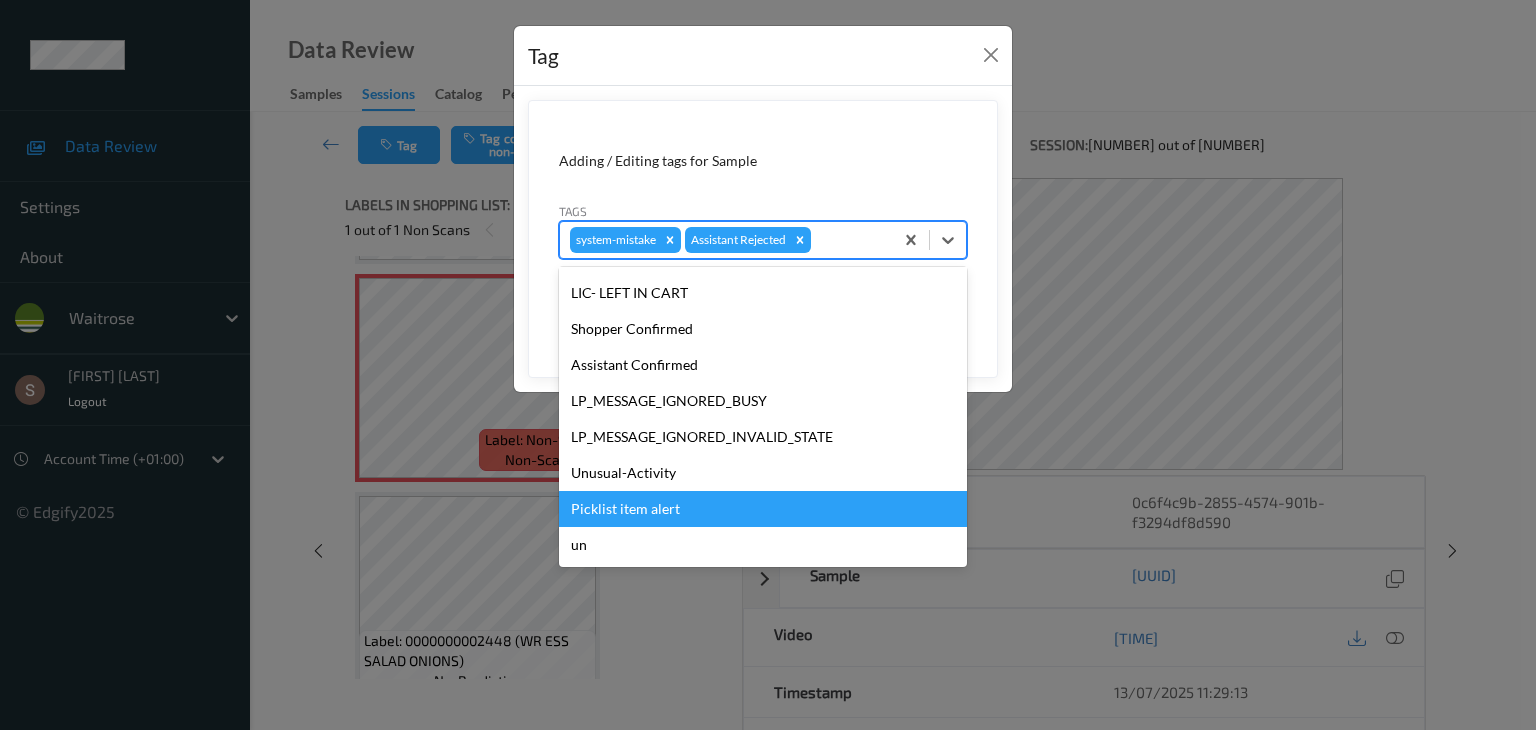 click on "Picklist item alert" at bounding box center [763, 509] 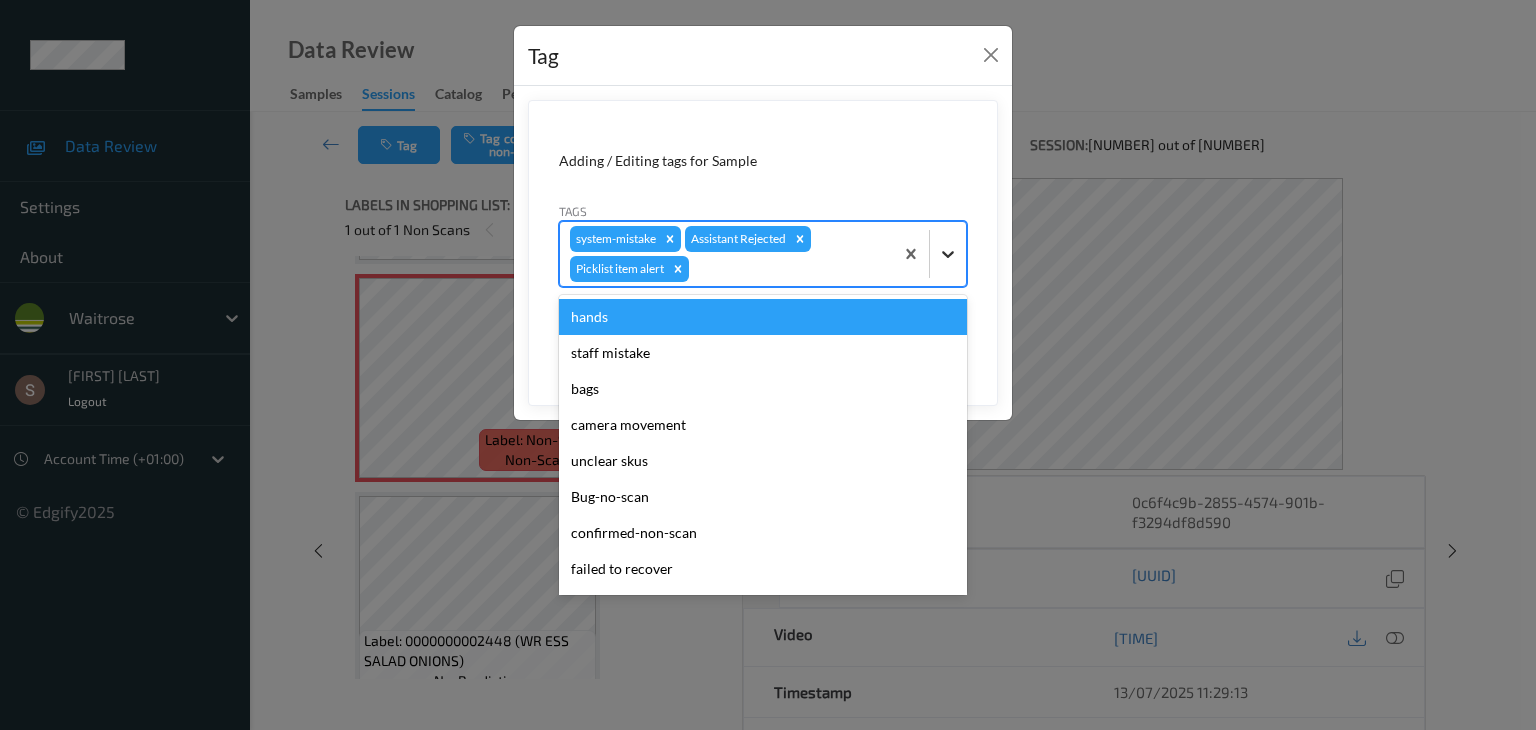 click 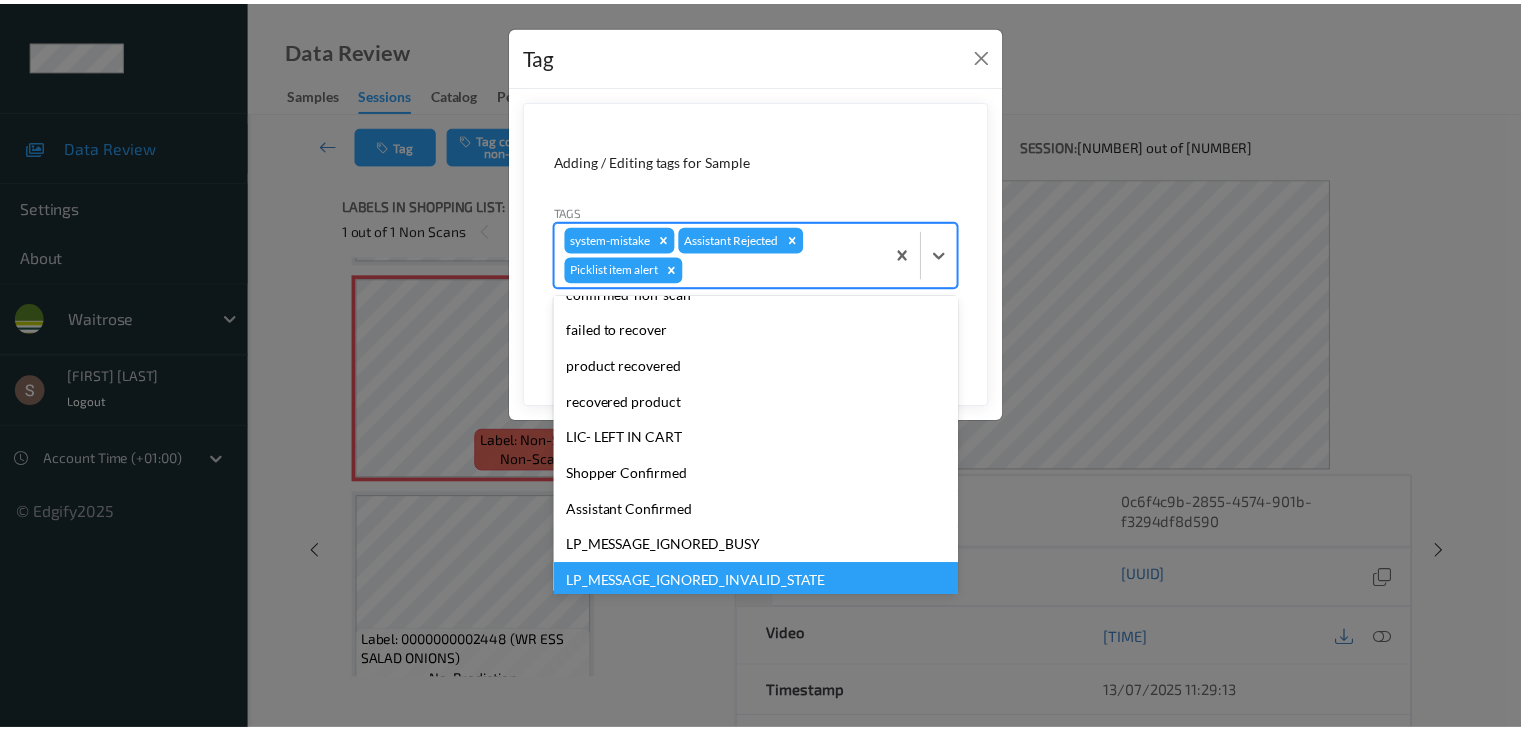 scroll, scrollTop: 320, scrollLeft: 0, axis: vertical 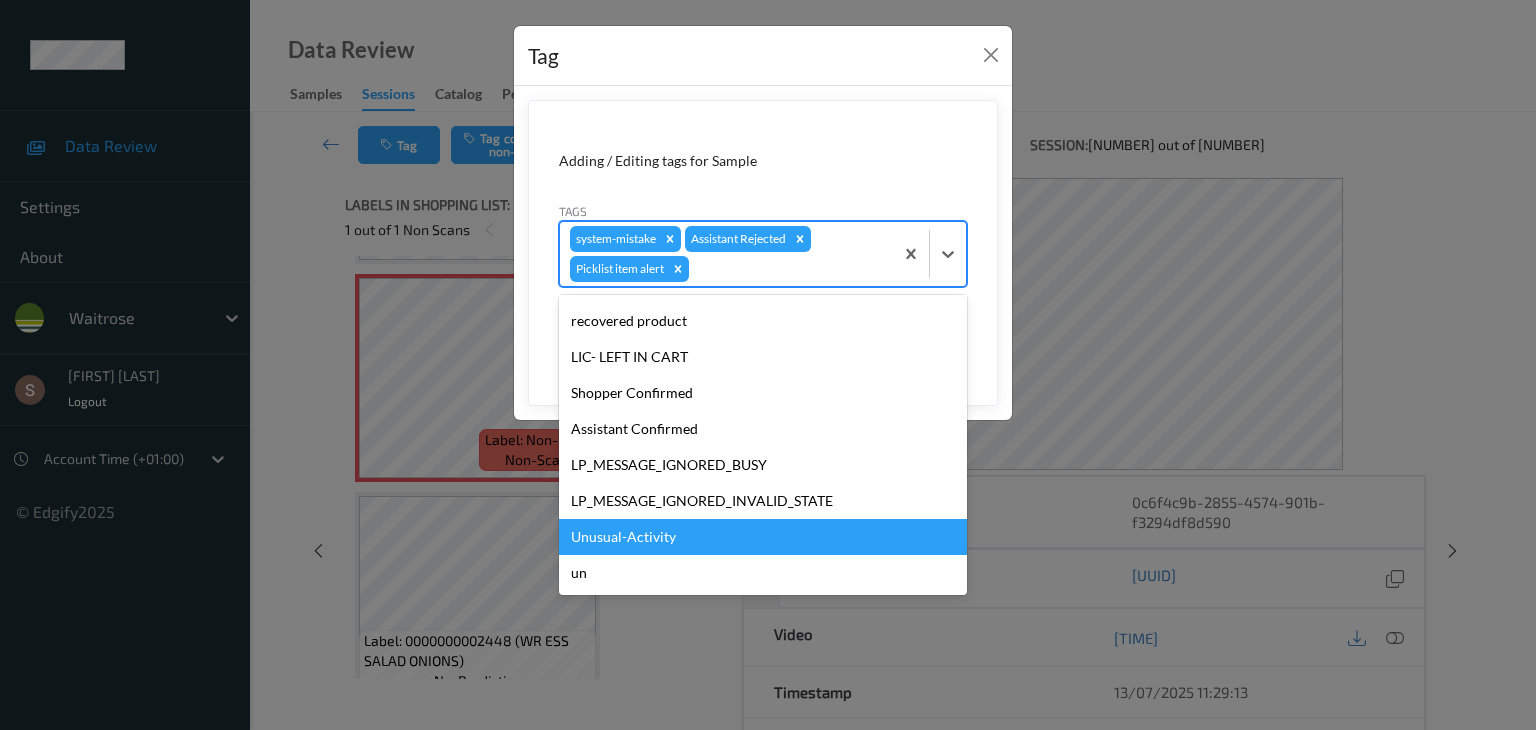 click on "Unusual-Activity" at bounding box center [763, 537] 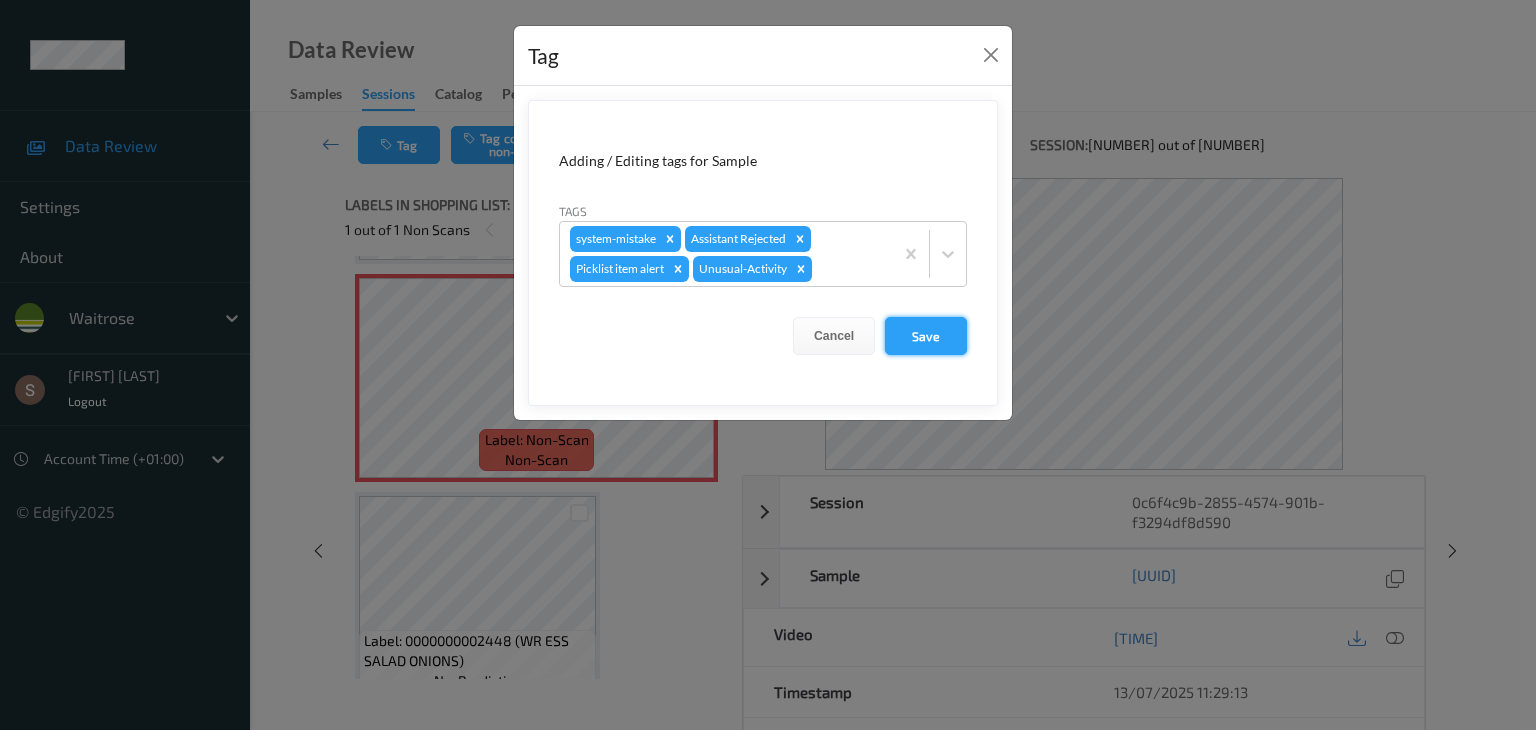 click on "Save" at bounding box center (926, 336) 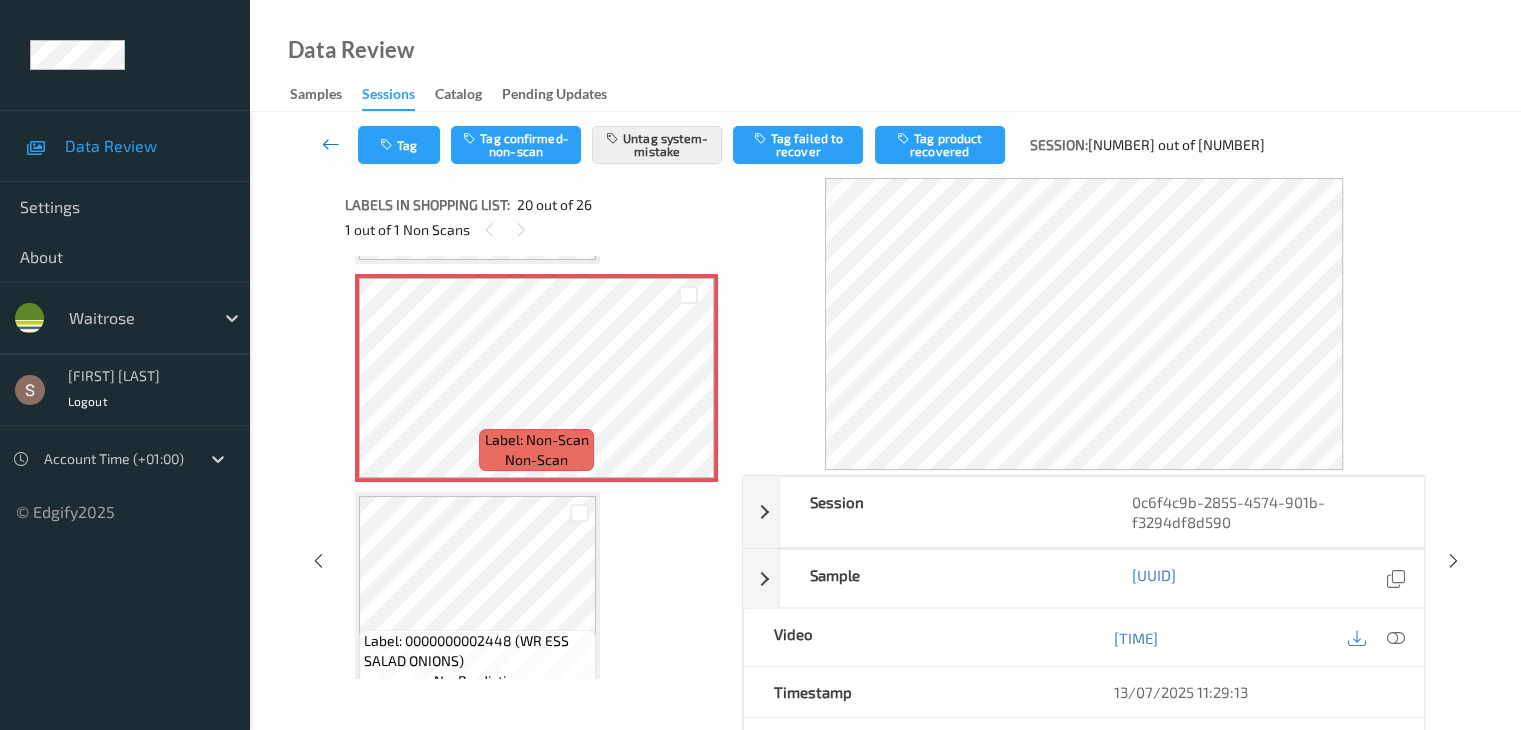 click at bounding box center [331, 144] 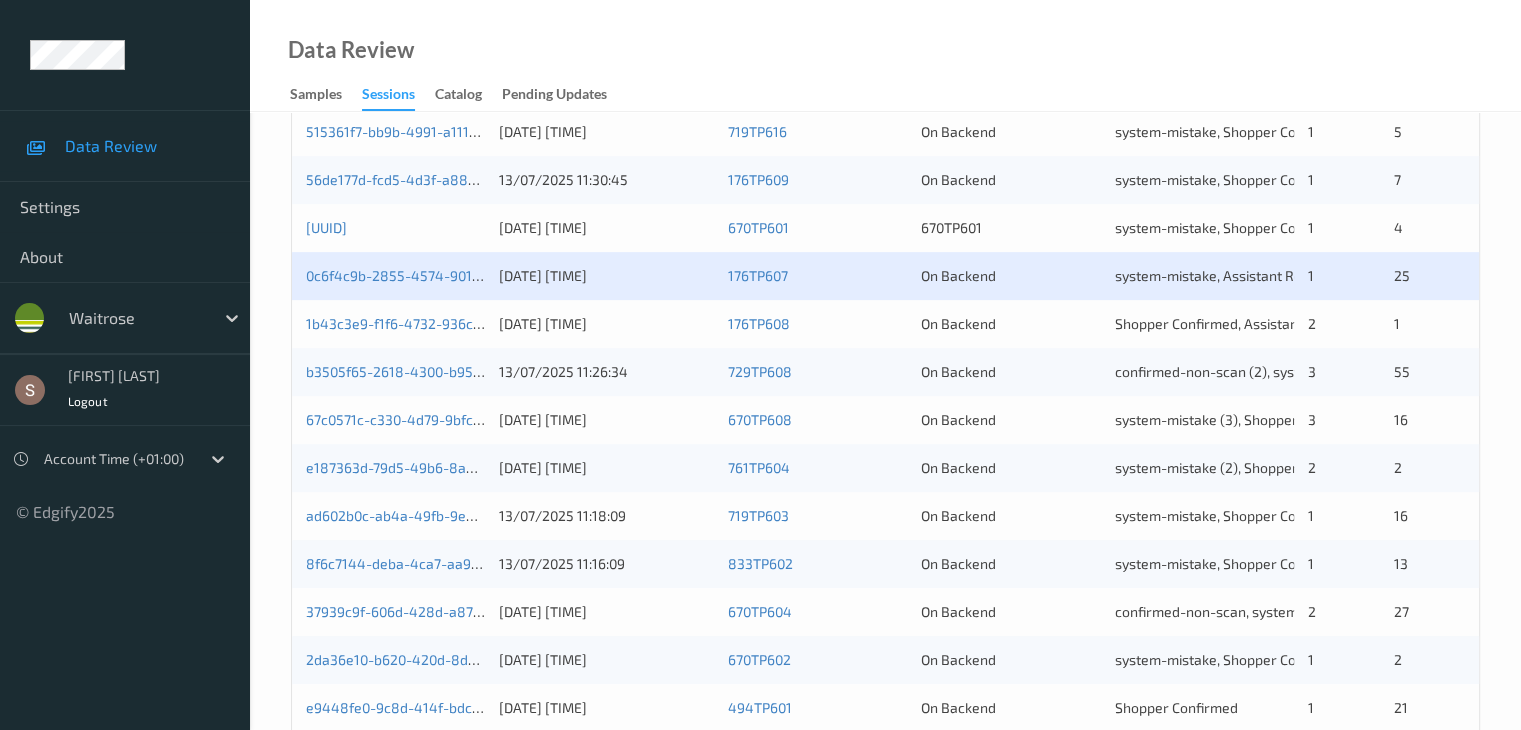 scroll, scrollTop: 900, scrollLeft: 0, axis: vertical 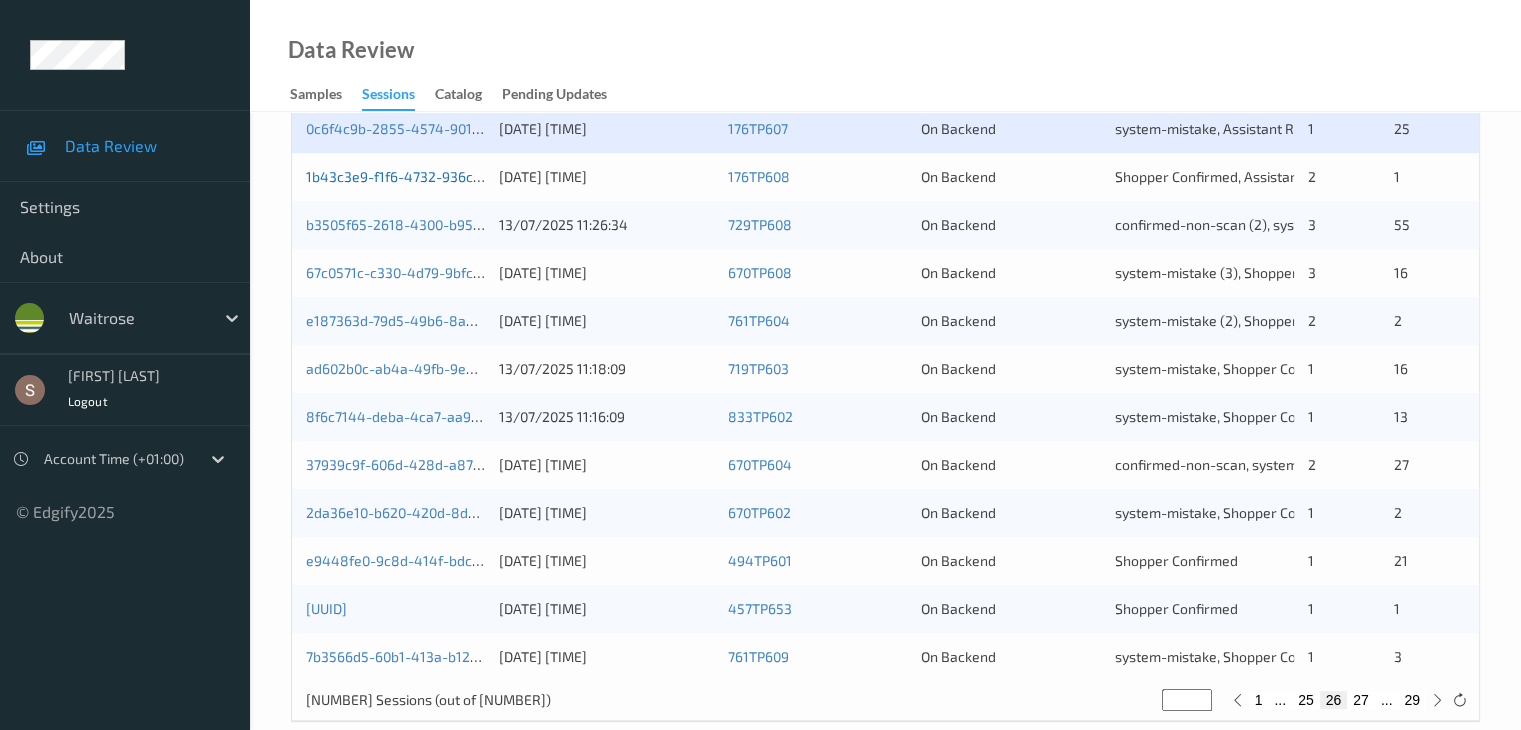 click on "1b43c3e9-f1f6-4732-936c-47106409f9a5" at bounding box center (438, 176) 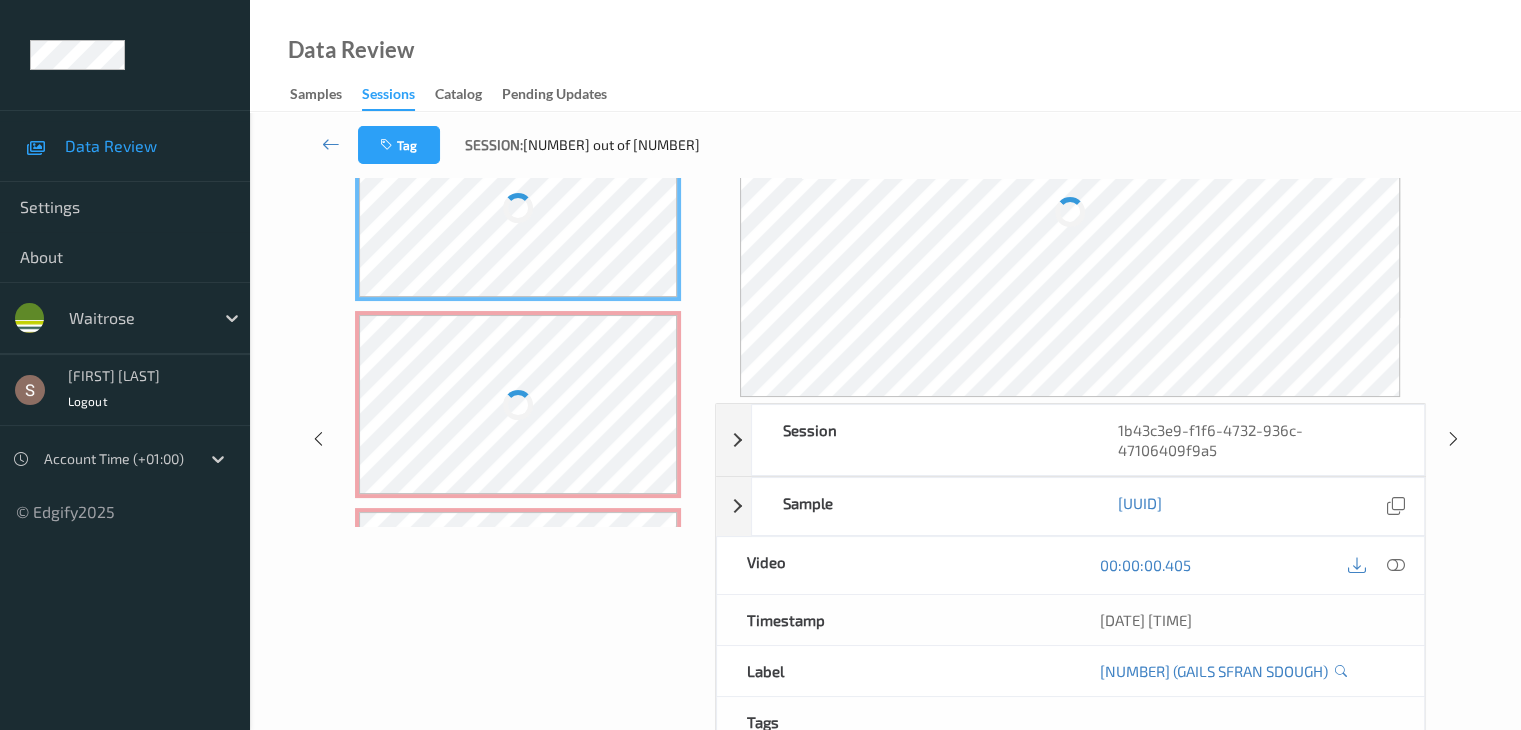 scroll, scrollTop: 0, scrollLeft: 0, axis: both 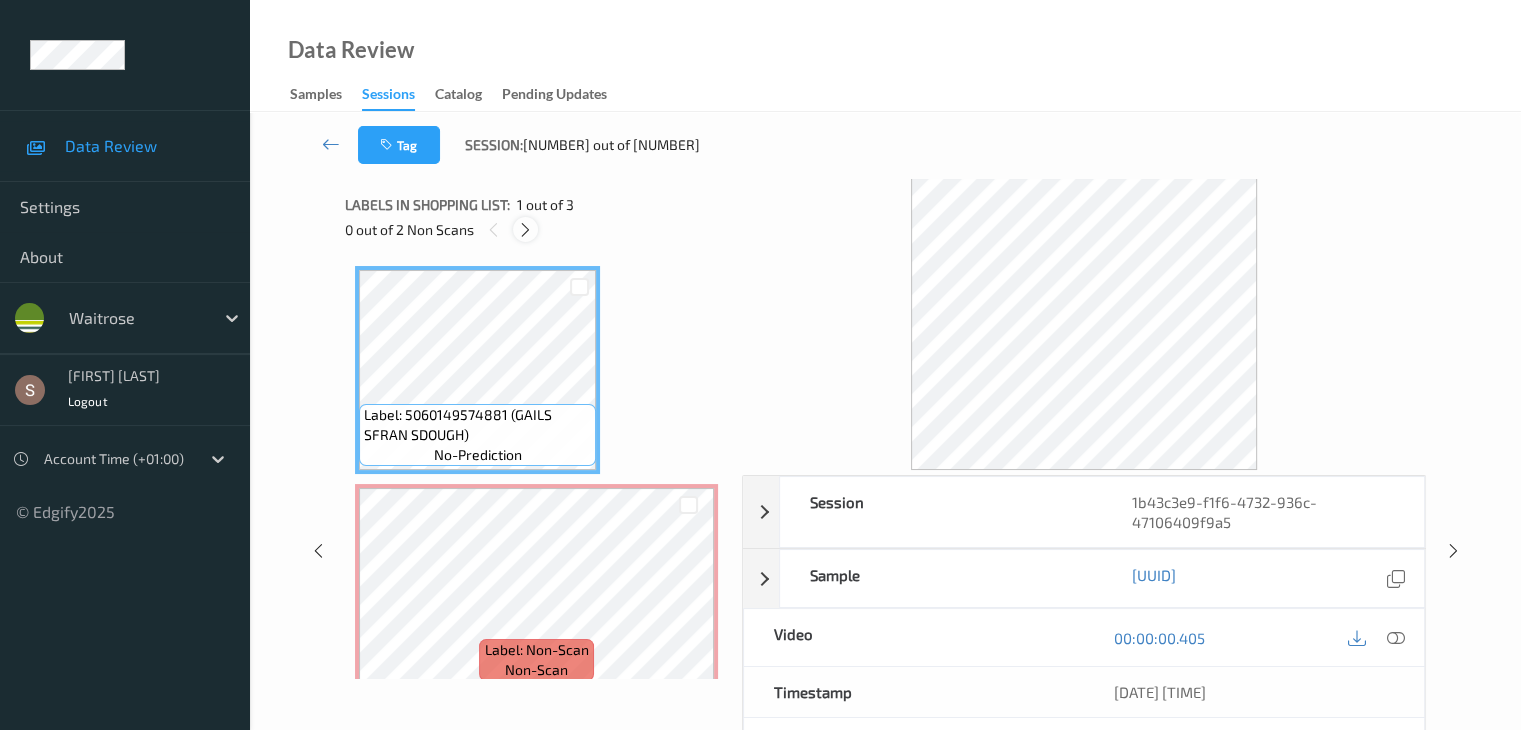 click at bounding box center [525, 230] 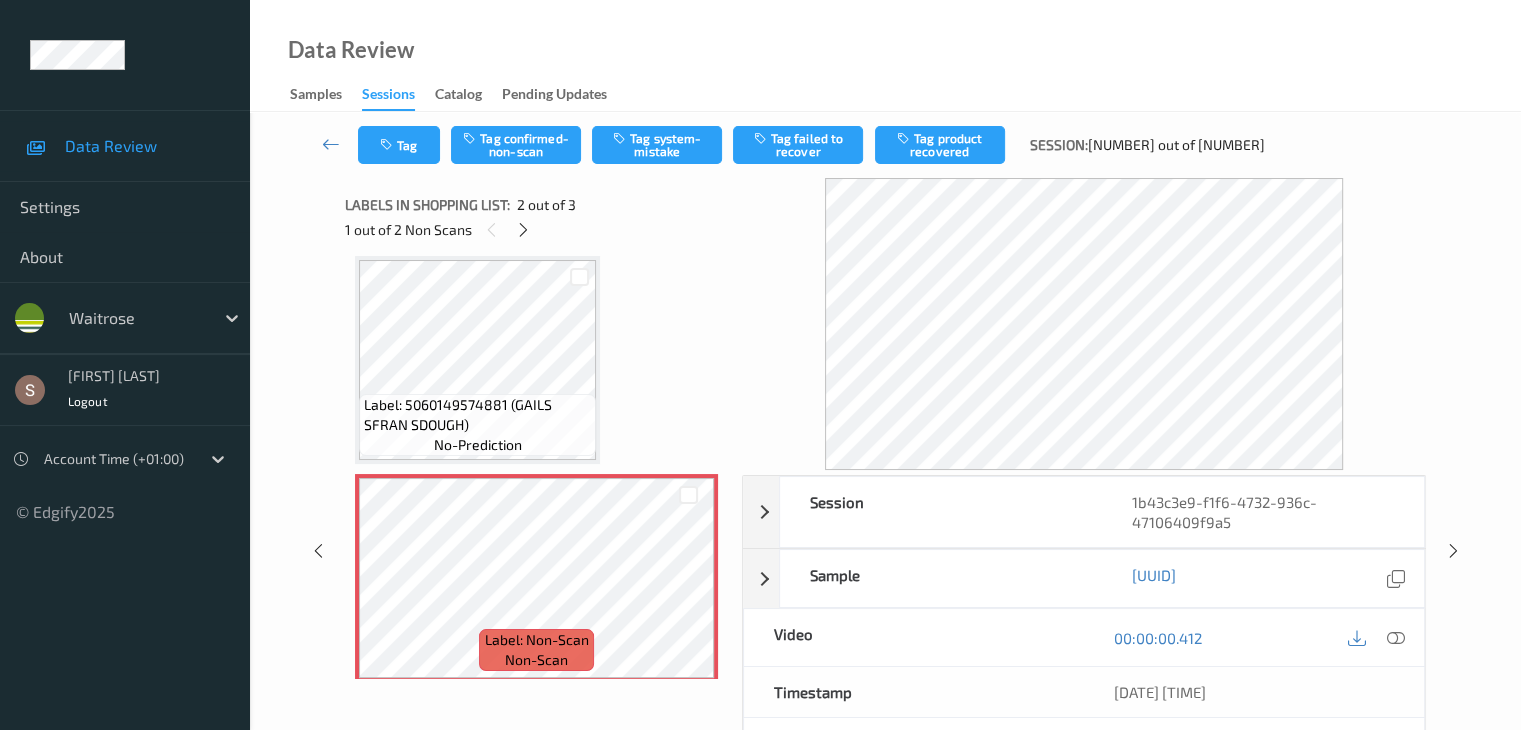 click on "Label: 5060149574881 (GAILS SFRAN SDOUGH)" at bounding box center (477, 415) 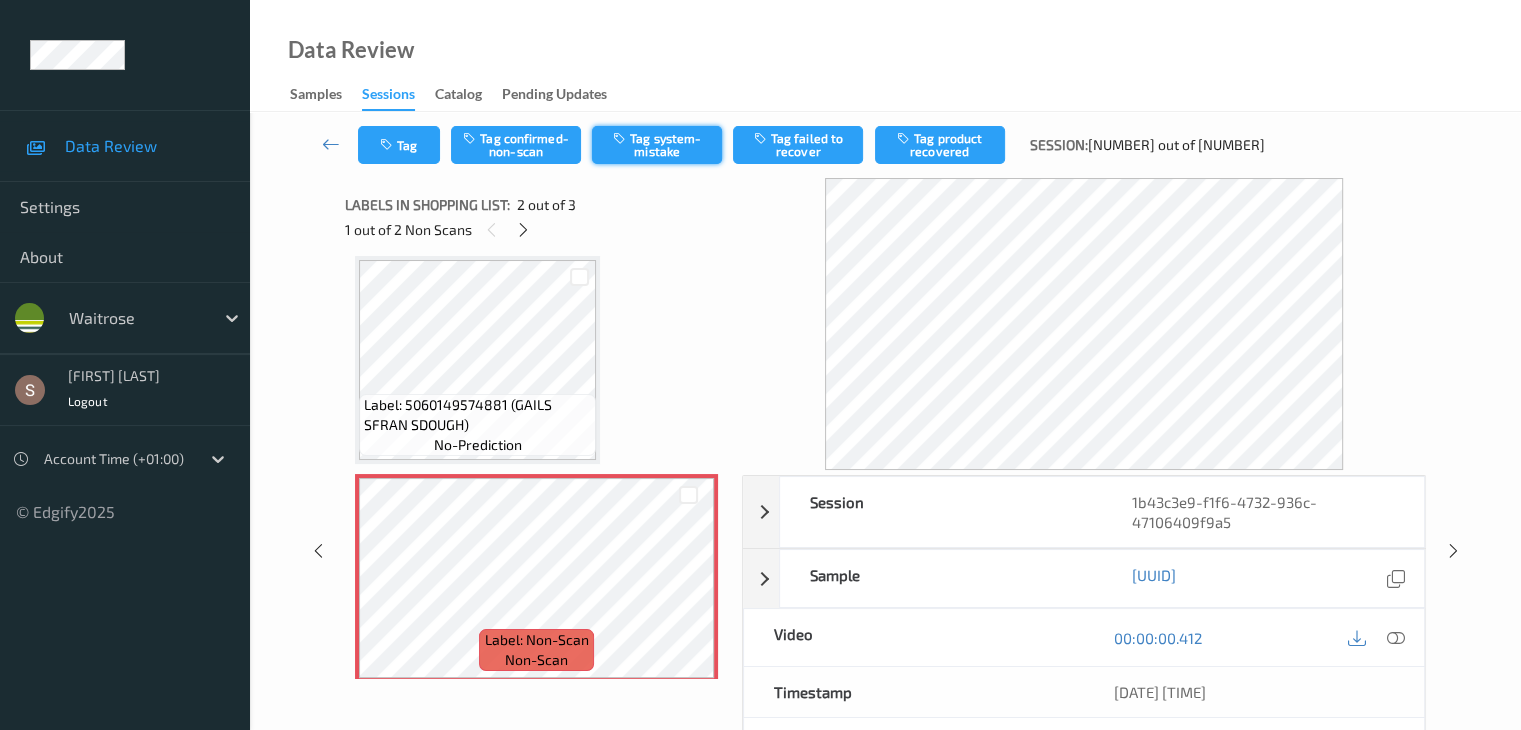 click on "Tag   system-mistake" at bounding box center (657, 145) 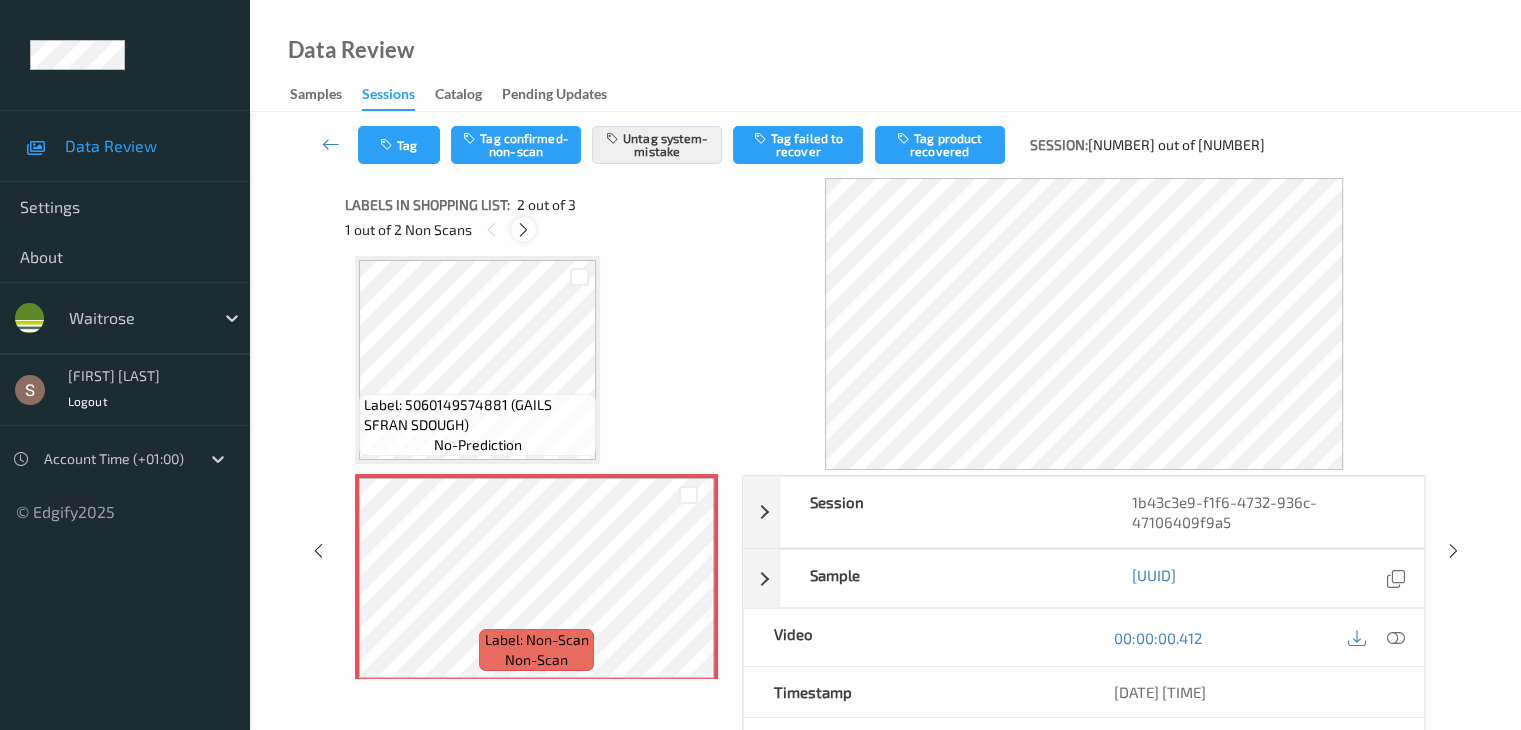 click at bounding box center [523, 230] 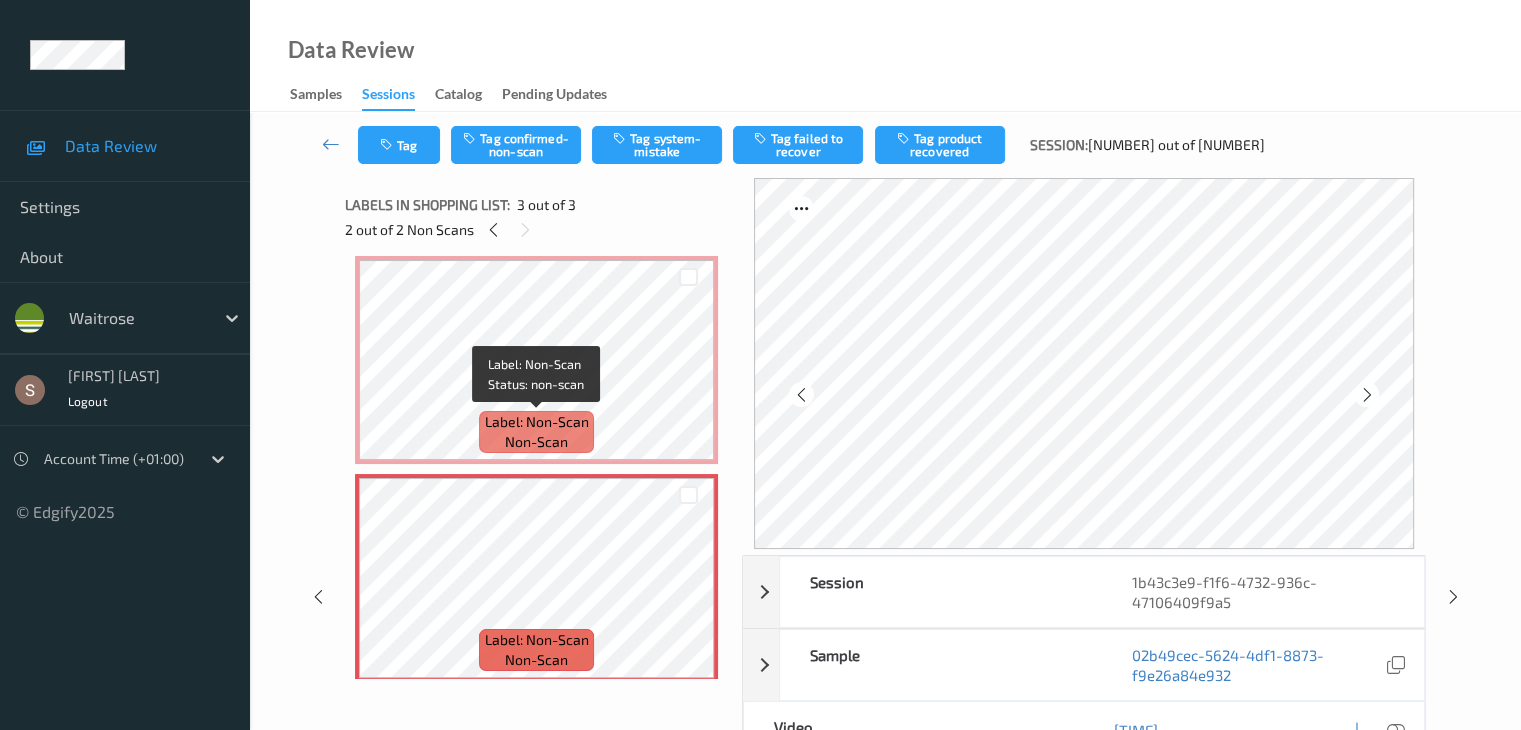 scroll, scrollTop: 240, scrollLeft: 0, axis: vertical 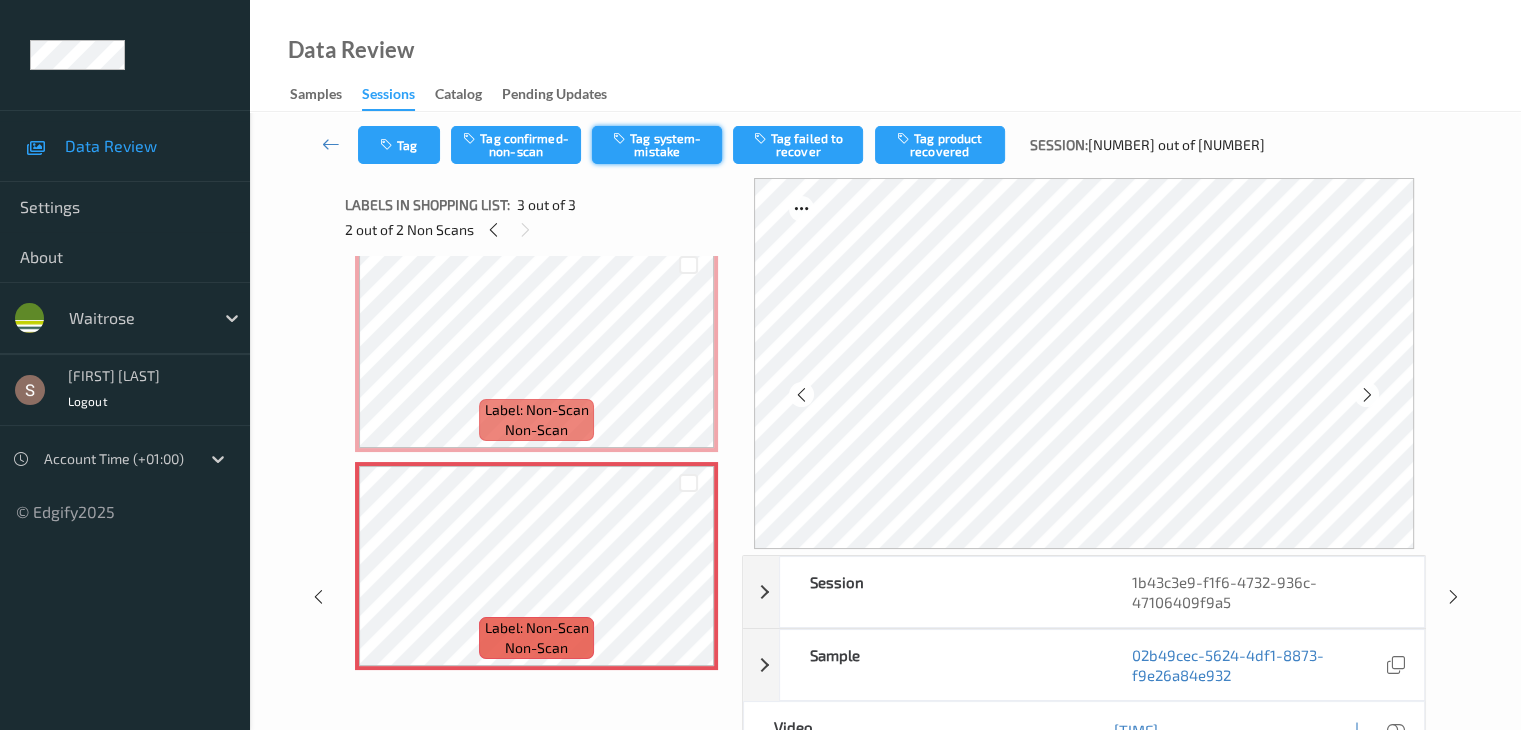 click on "Tag   system-mistake" at bounding box center [657, 145] 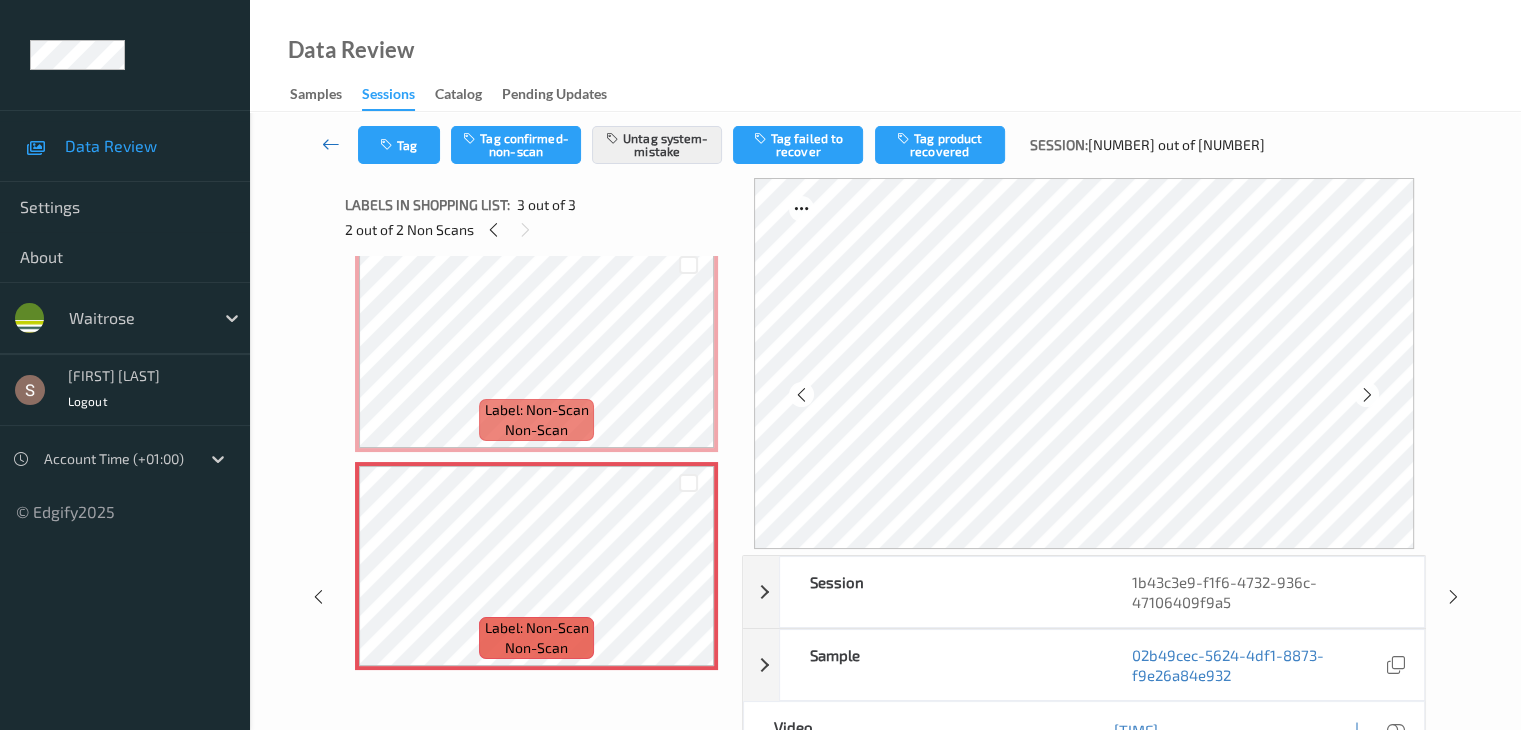 click at bounding box center [331, 145] 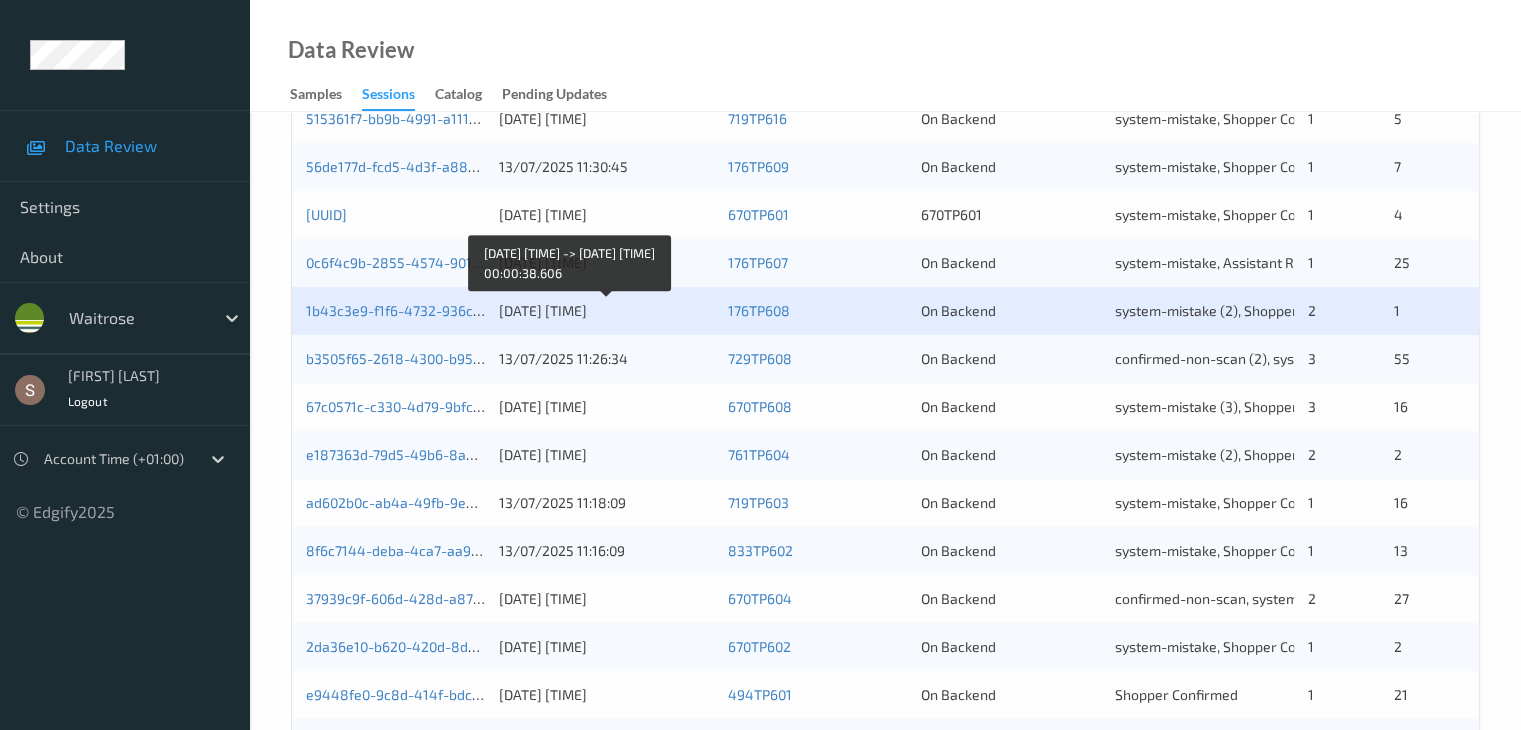 scroll, scrollTop: 800, scrollLeft: 0, axis: vertical 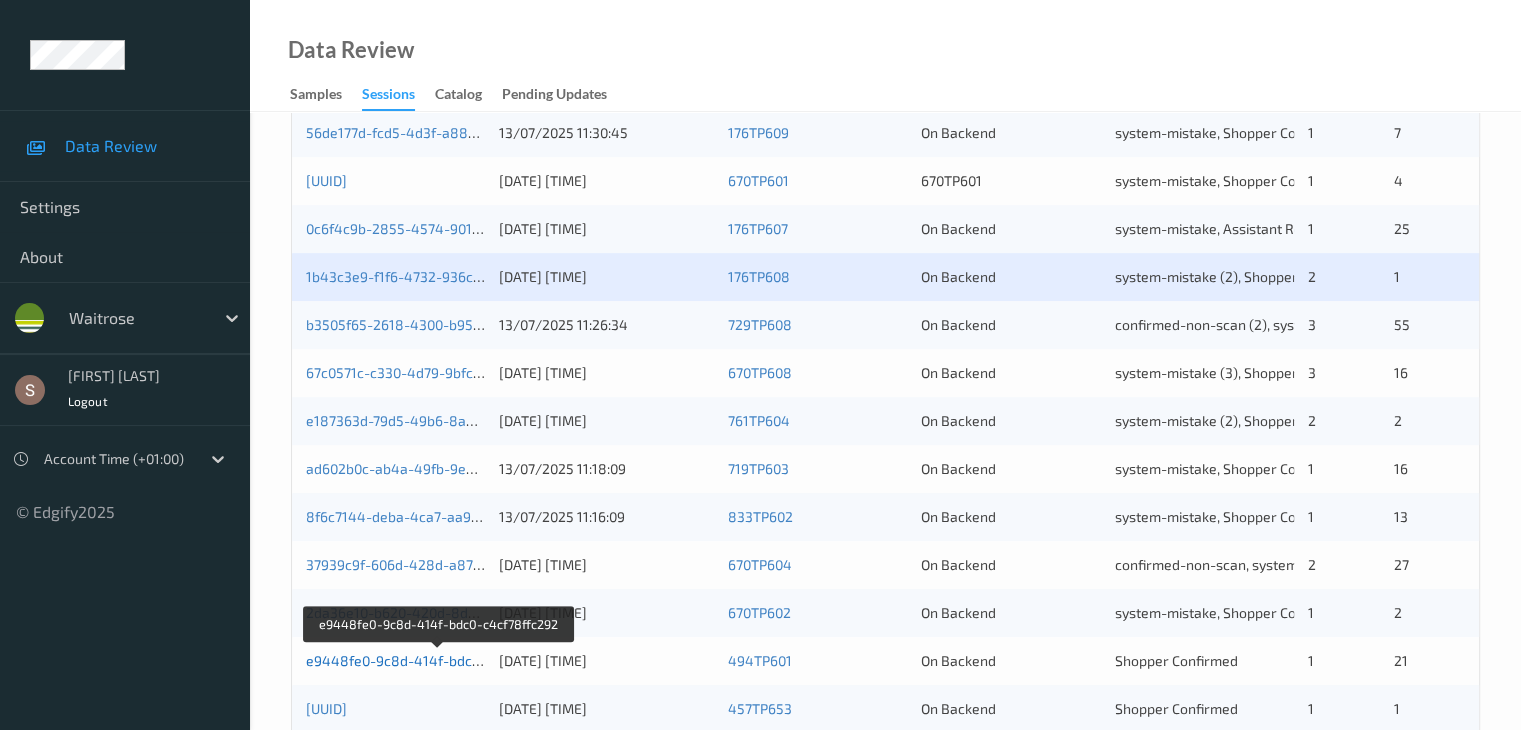 click on "e9448fe0-9c8d-414f-bdc0-c4cf78ffc292" at bounding box center [438, 660] 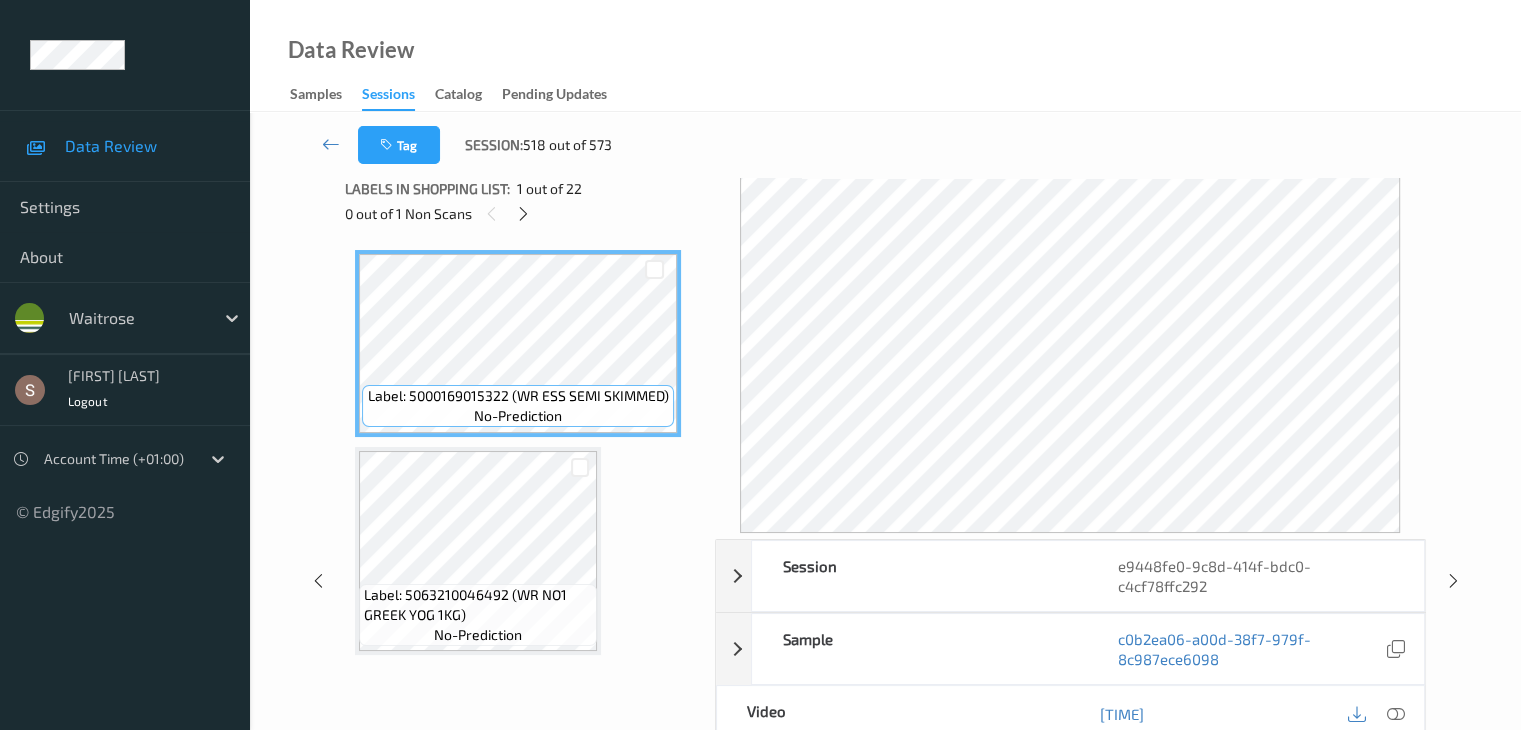 scroll, scrollTop: 0, scrollLeft: 0, axis: both 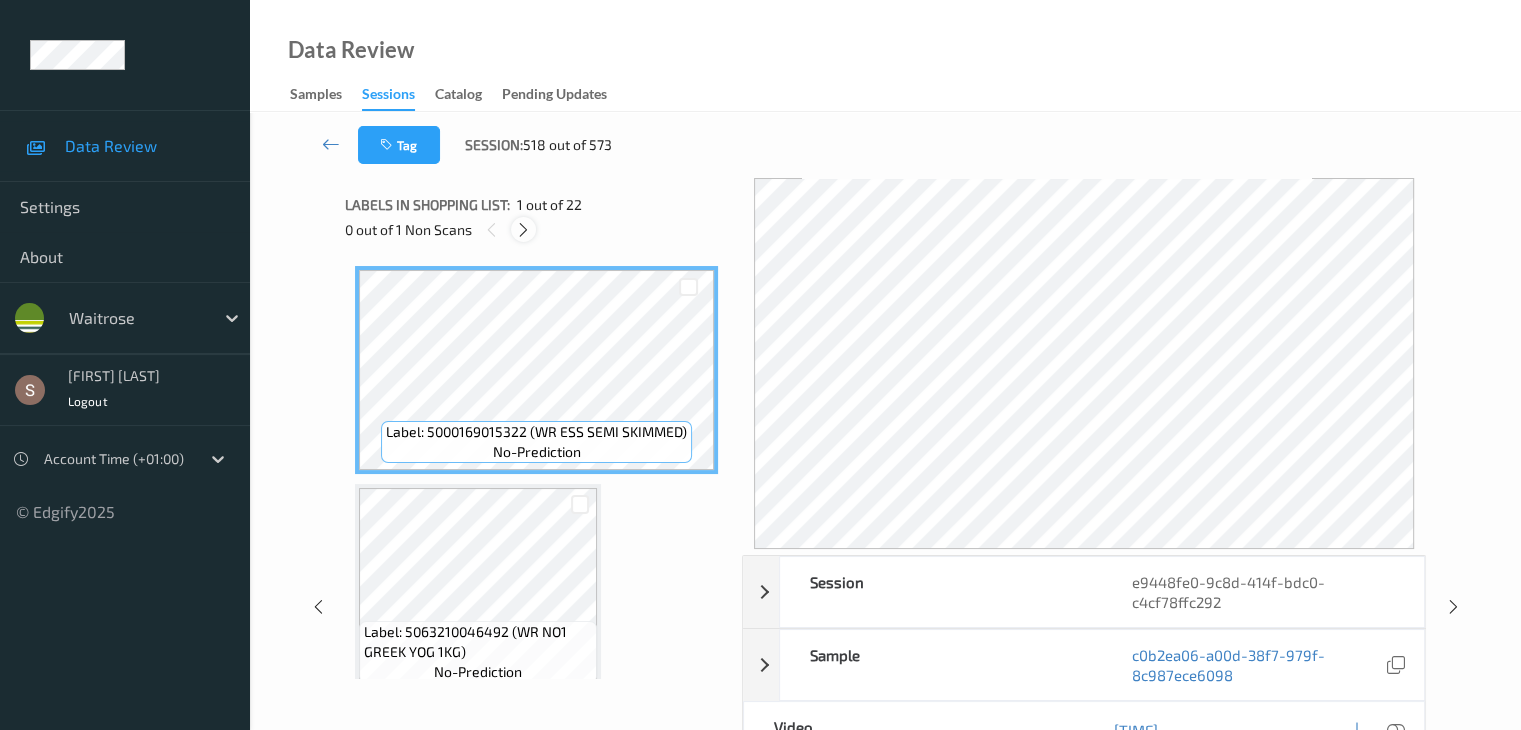 click at bounding box center [523, 230] 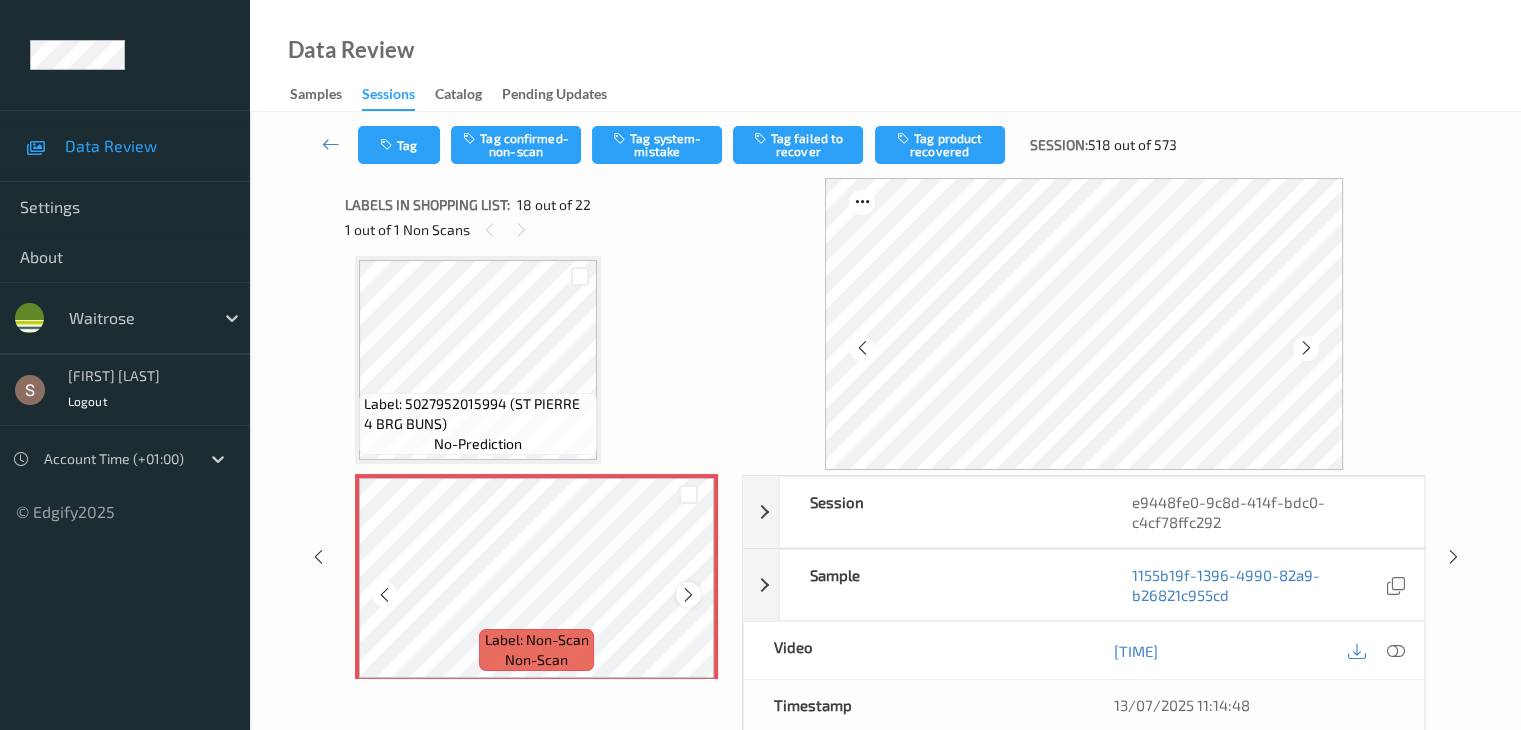 click at bounding box center [688, 595] 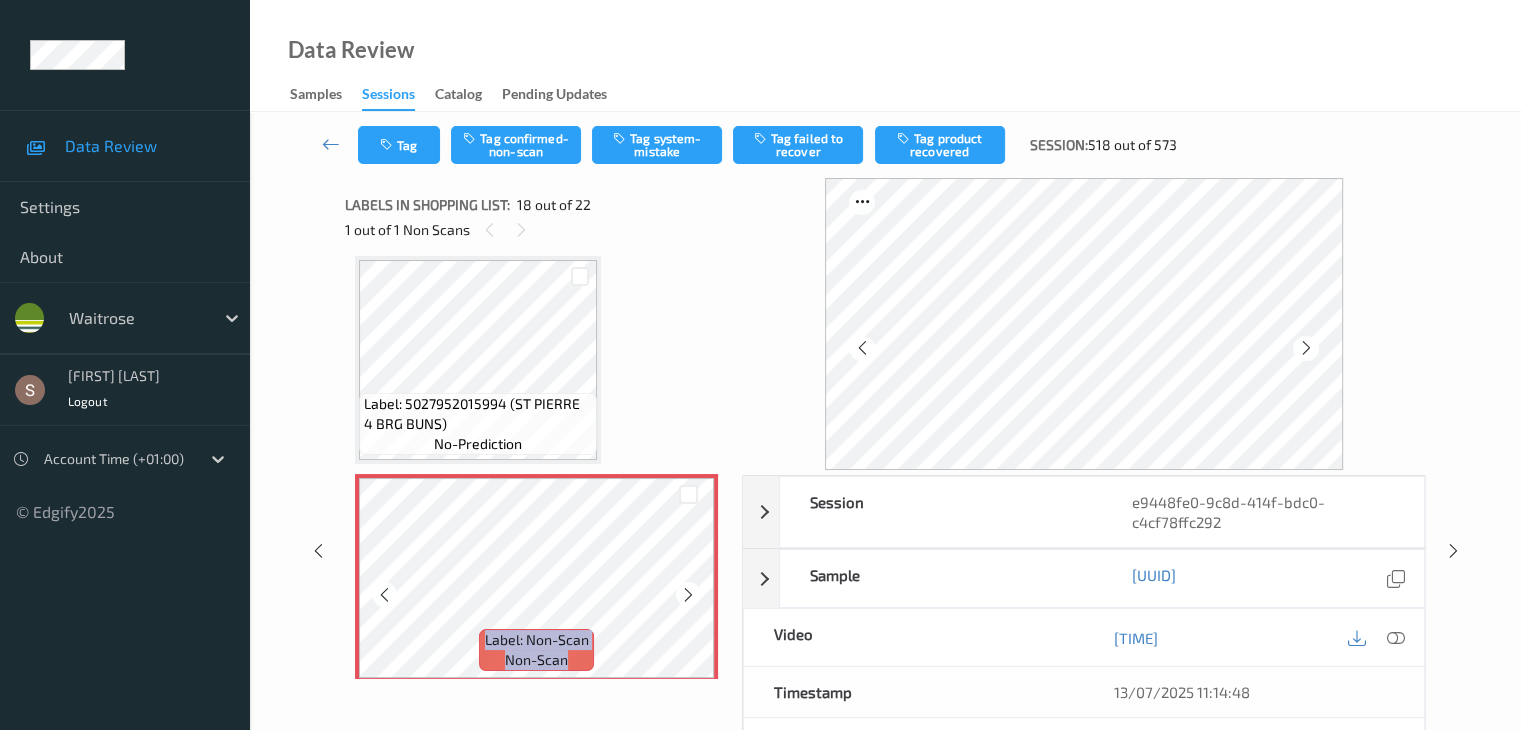 click at bounding box center (688, 595) 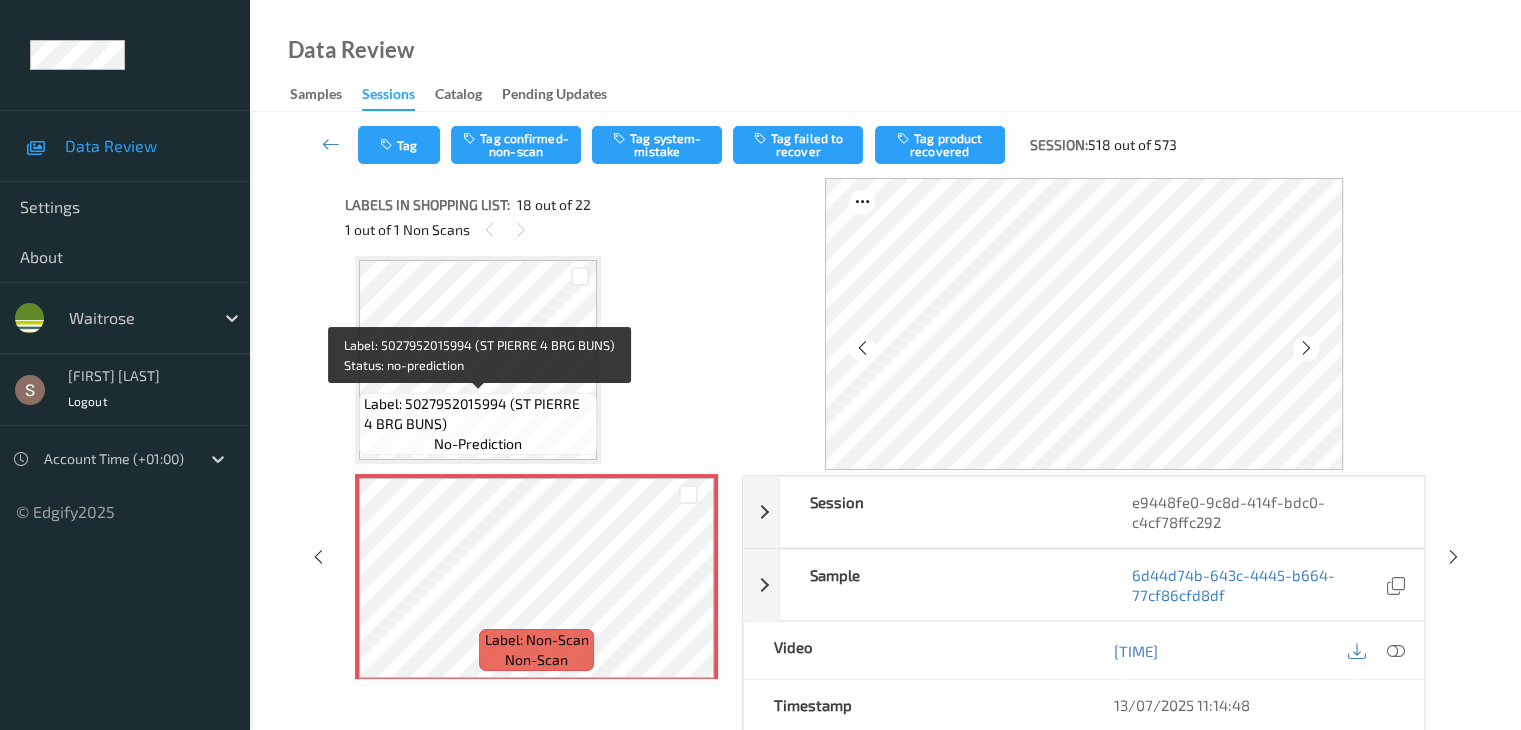 click on "Label: 5027952015994 (ST PIERRE 4 BRG BUNS)" at bounding box center [478, 414] 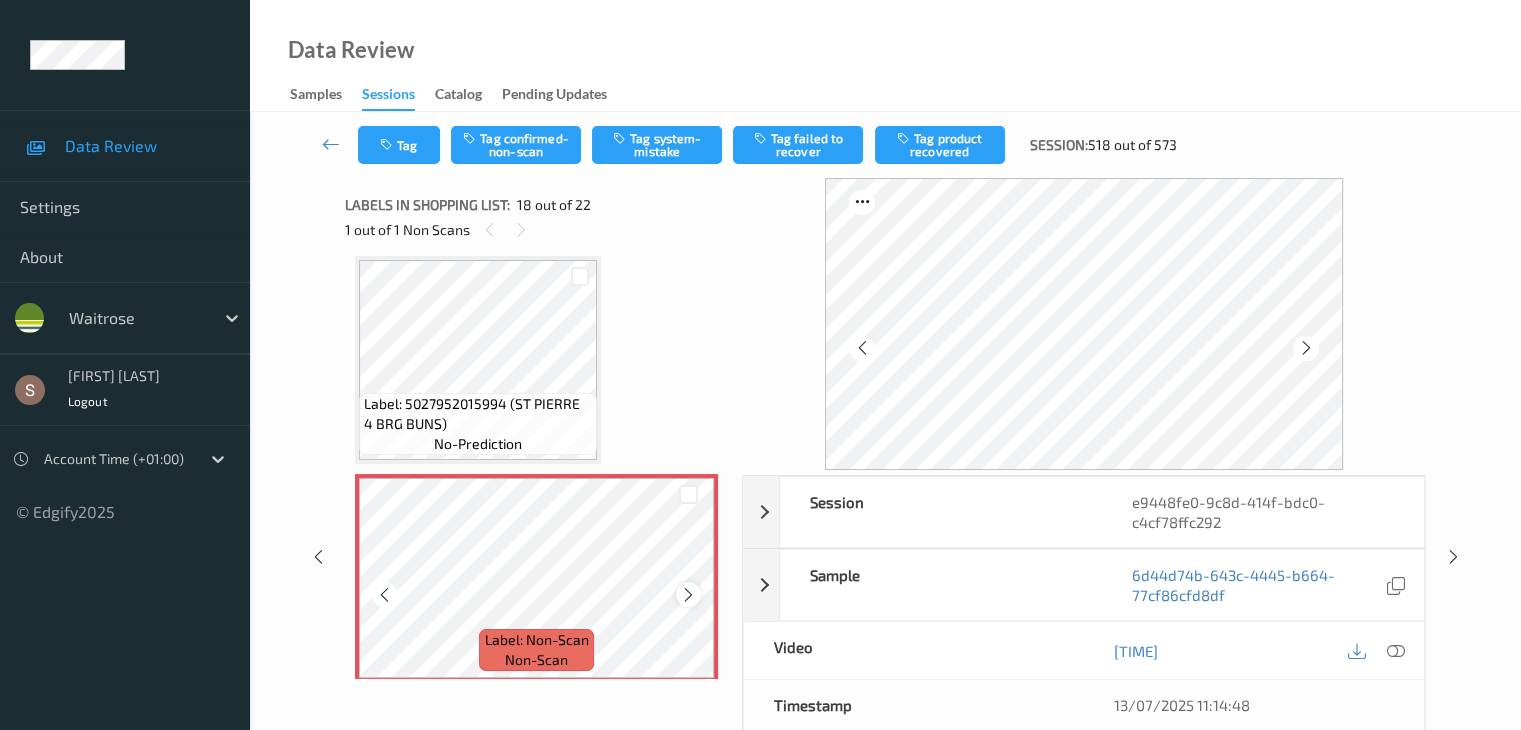 click at bounding box center [688, 595] 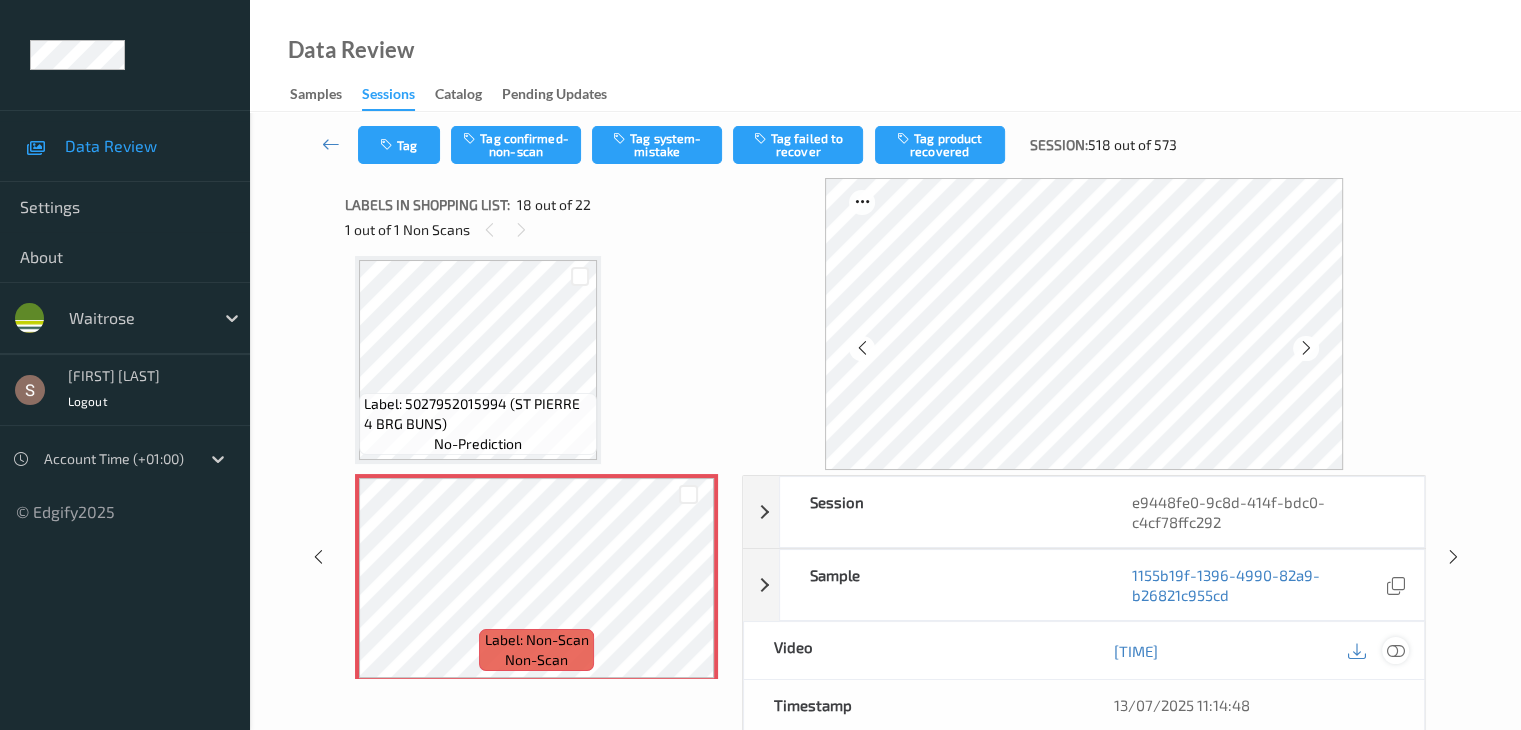 click at bounding box center (1395, 651) 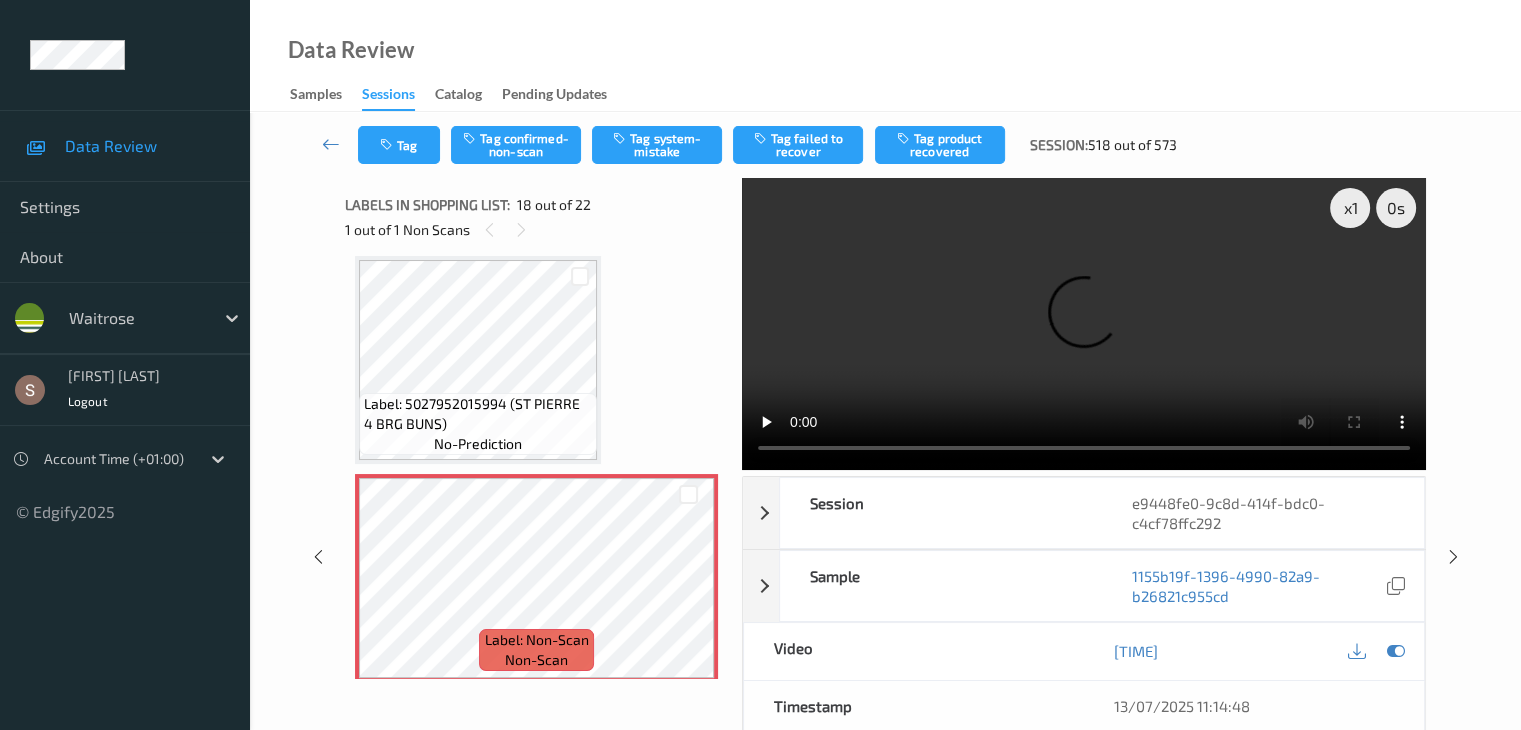 click at bounding box center [1084, 324] 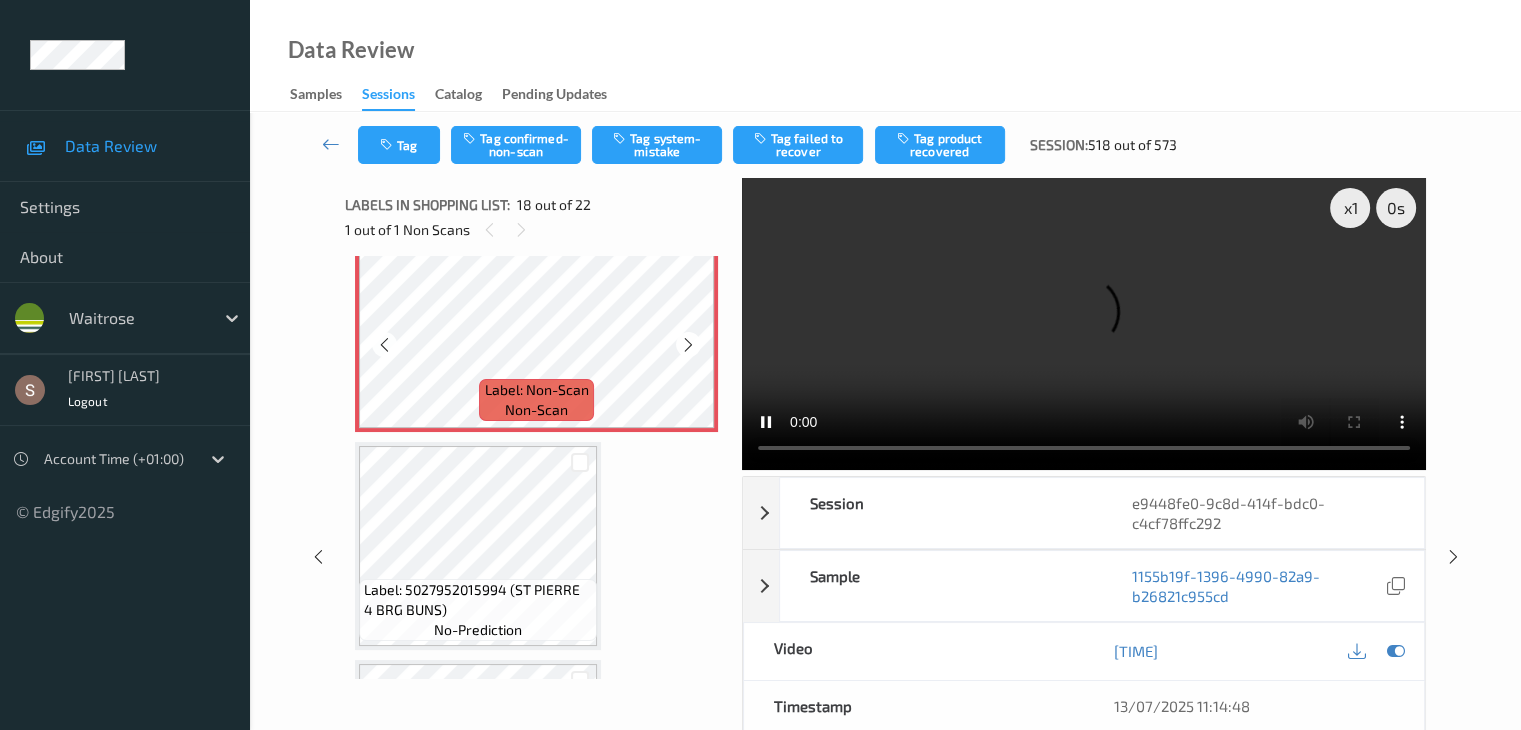 scroll, scrollTop: 3798, scrollLeft: 0, axis: vertical 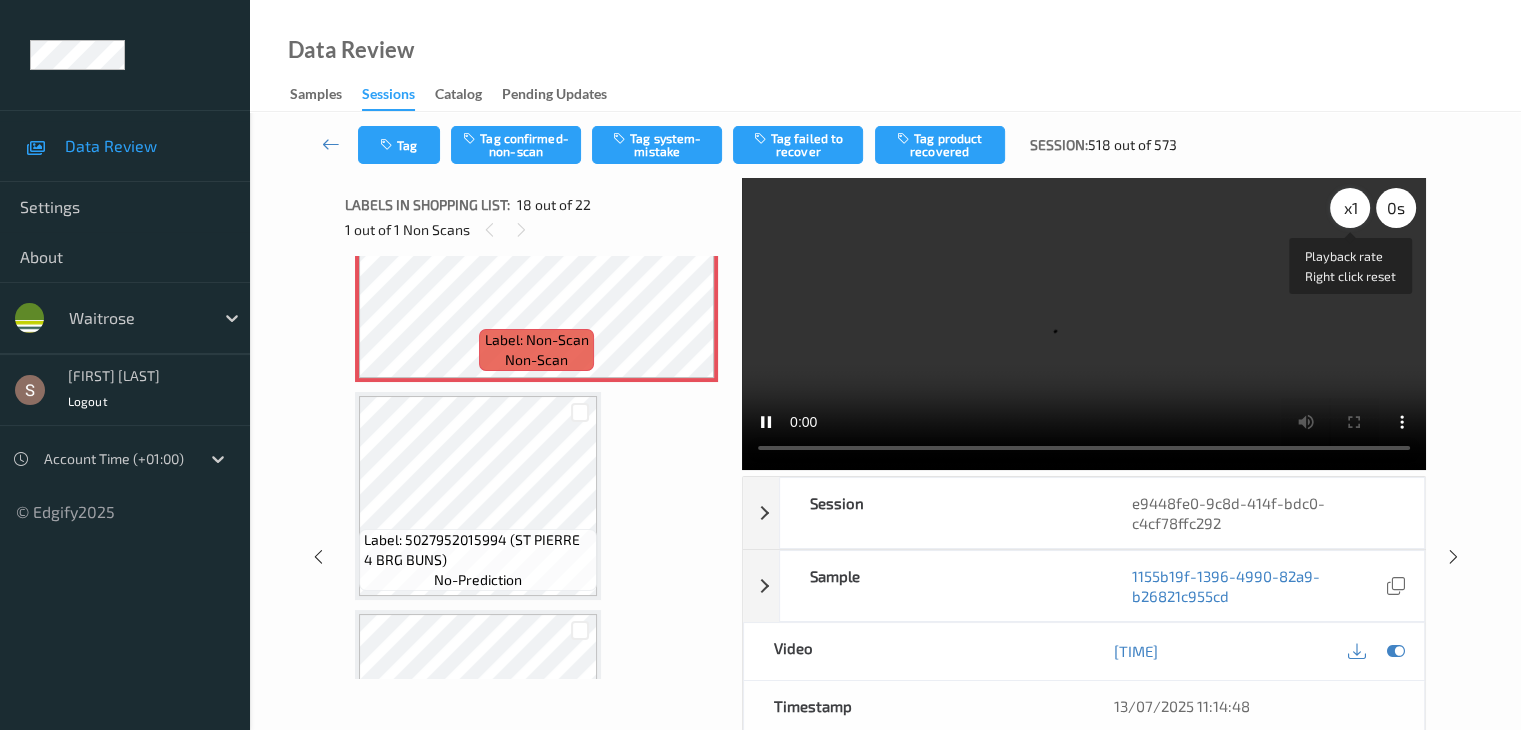 click on "x 1" at bounding box center [1350, 208] 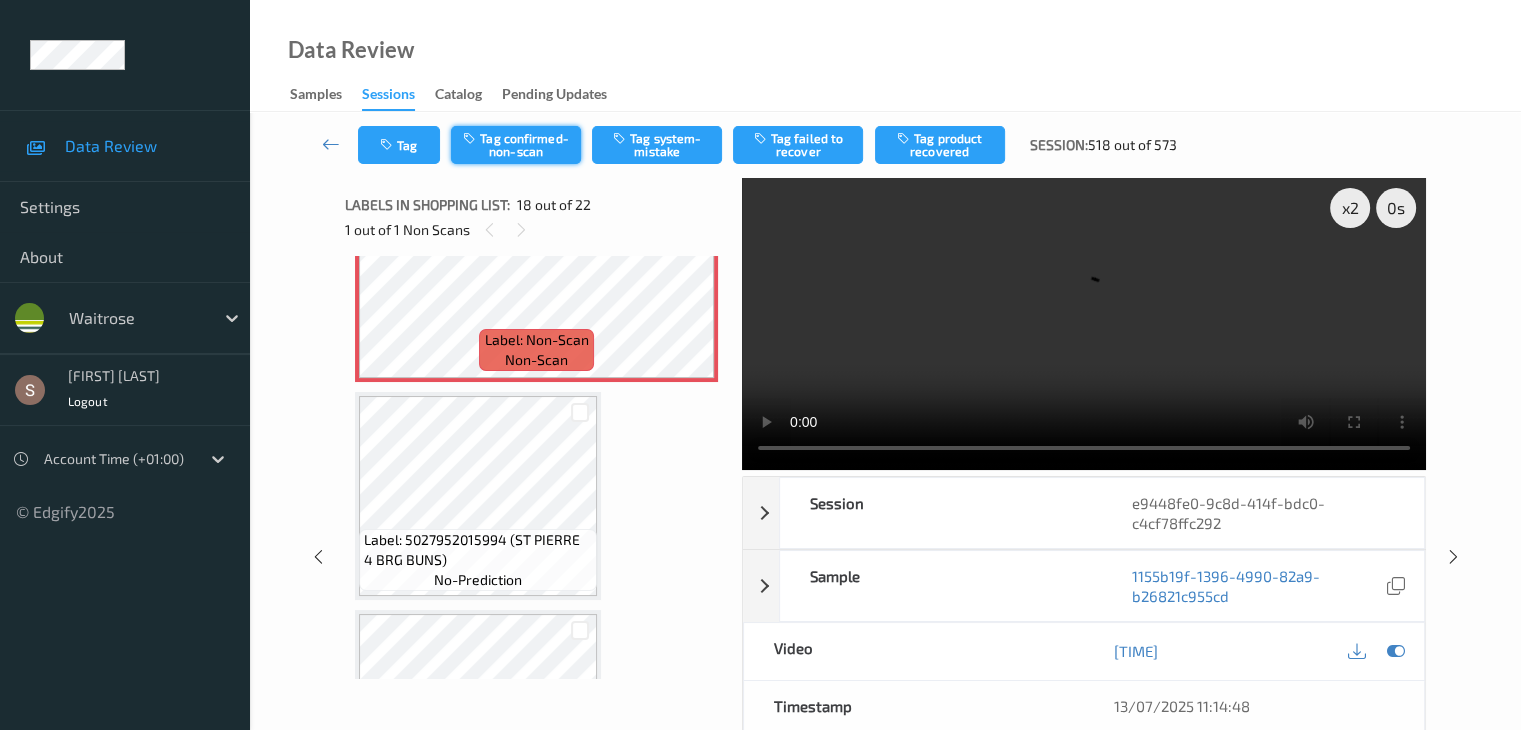 click on "Tag   confirmed-non-scan" at bounding box center [516, 145] 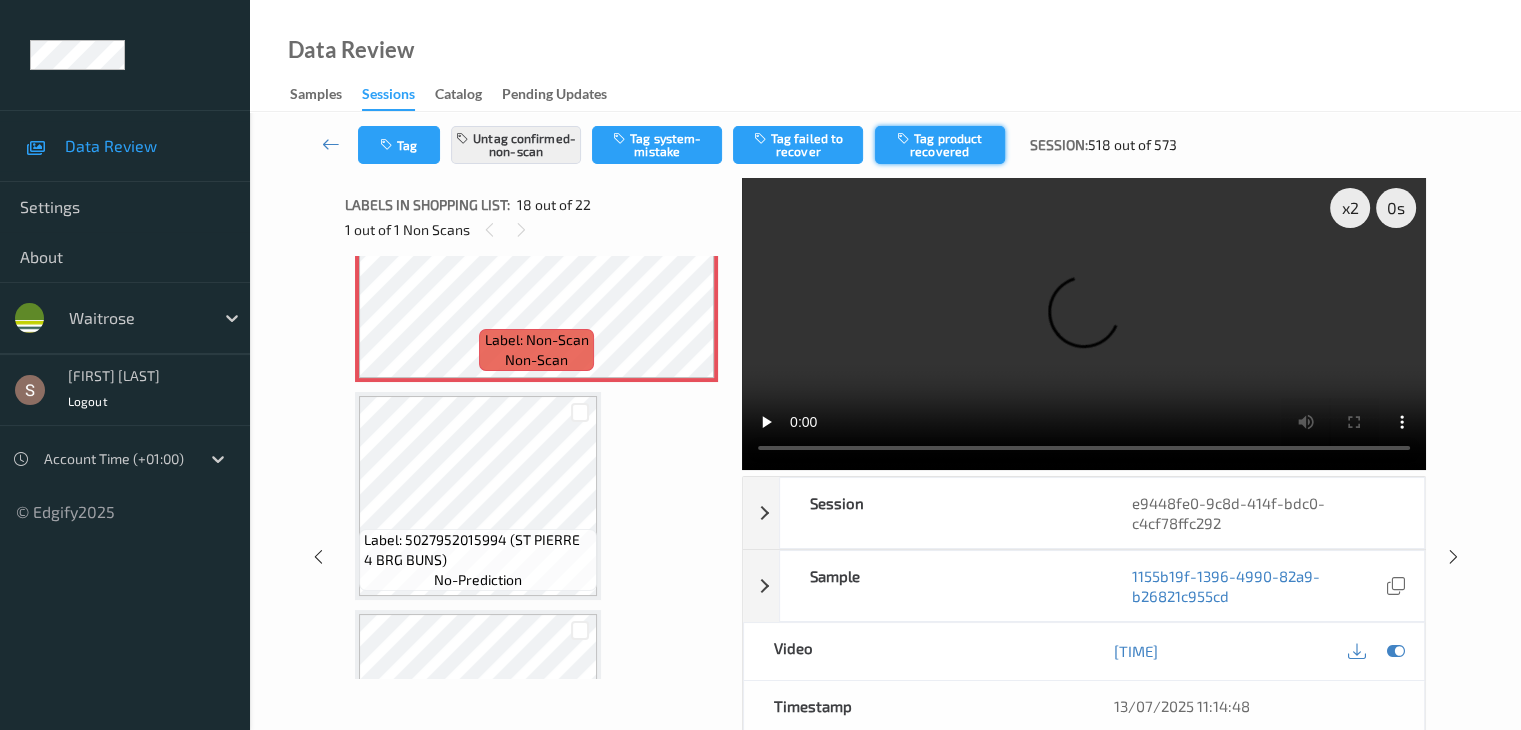 click on "Tag   product recovered" at bounding box center (940, 145) 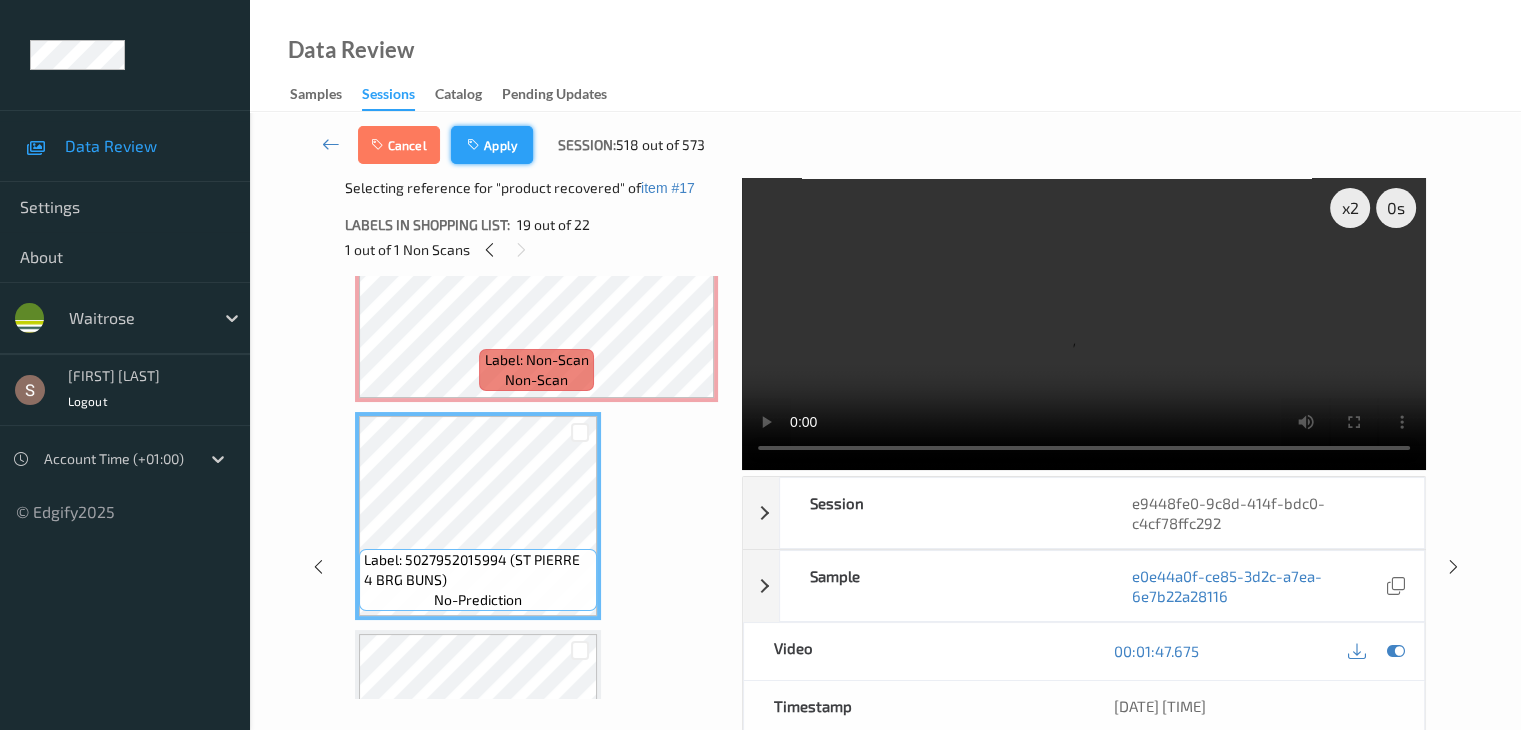 click at bounding box center [475, 145] 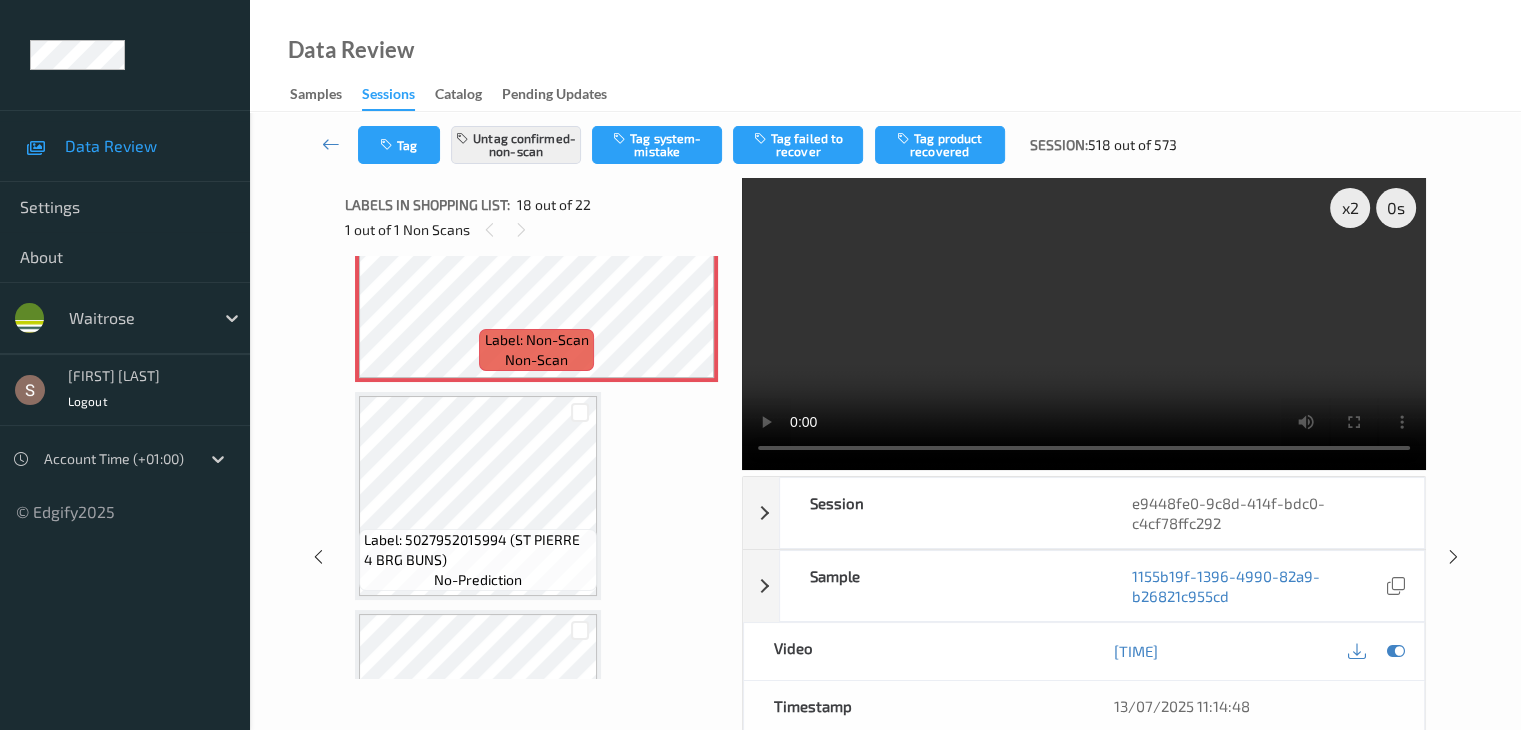 scroll, scrollTop: 3498, scrollLeft: 0, axis: vertical 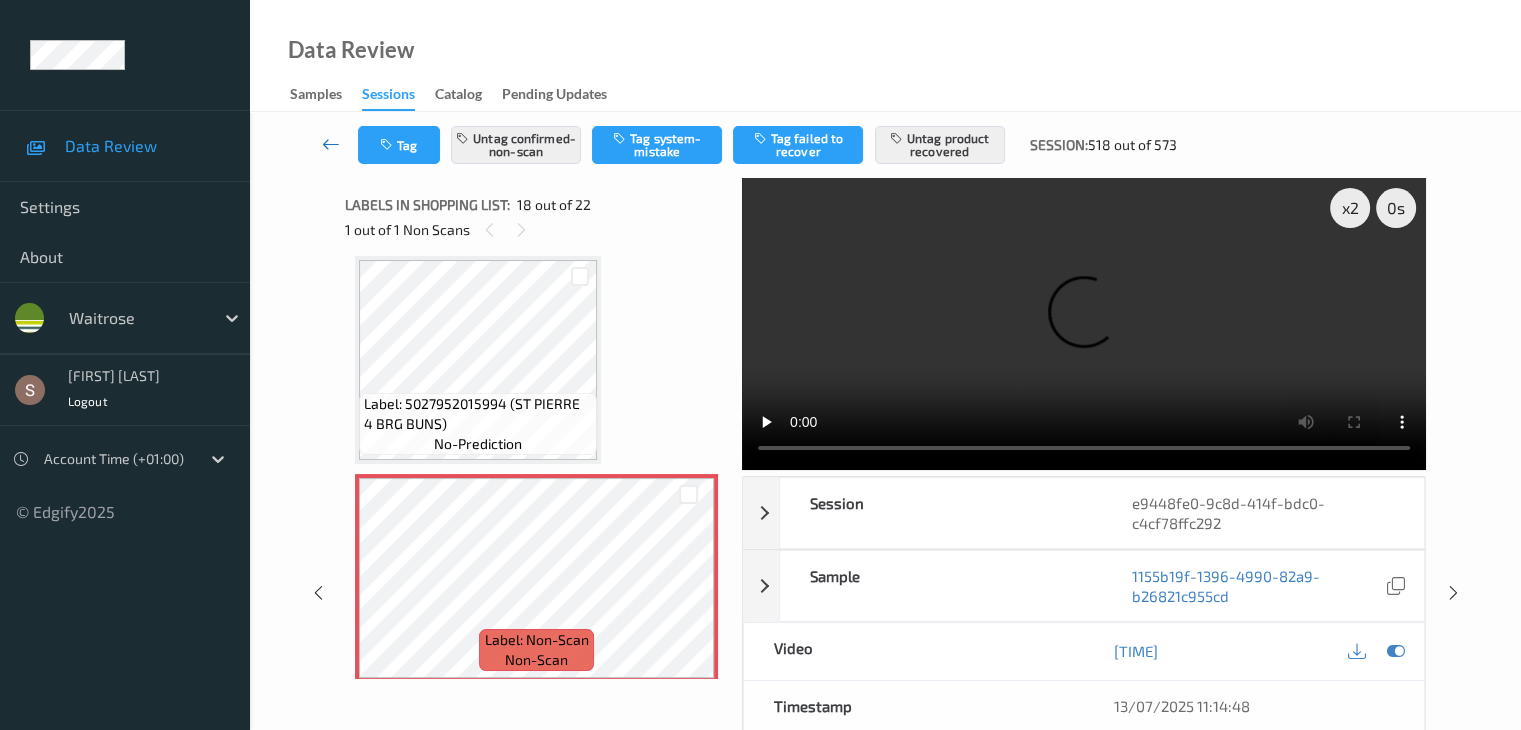 click at bounding box center [331, 144] 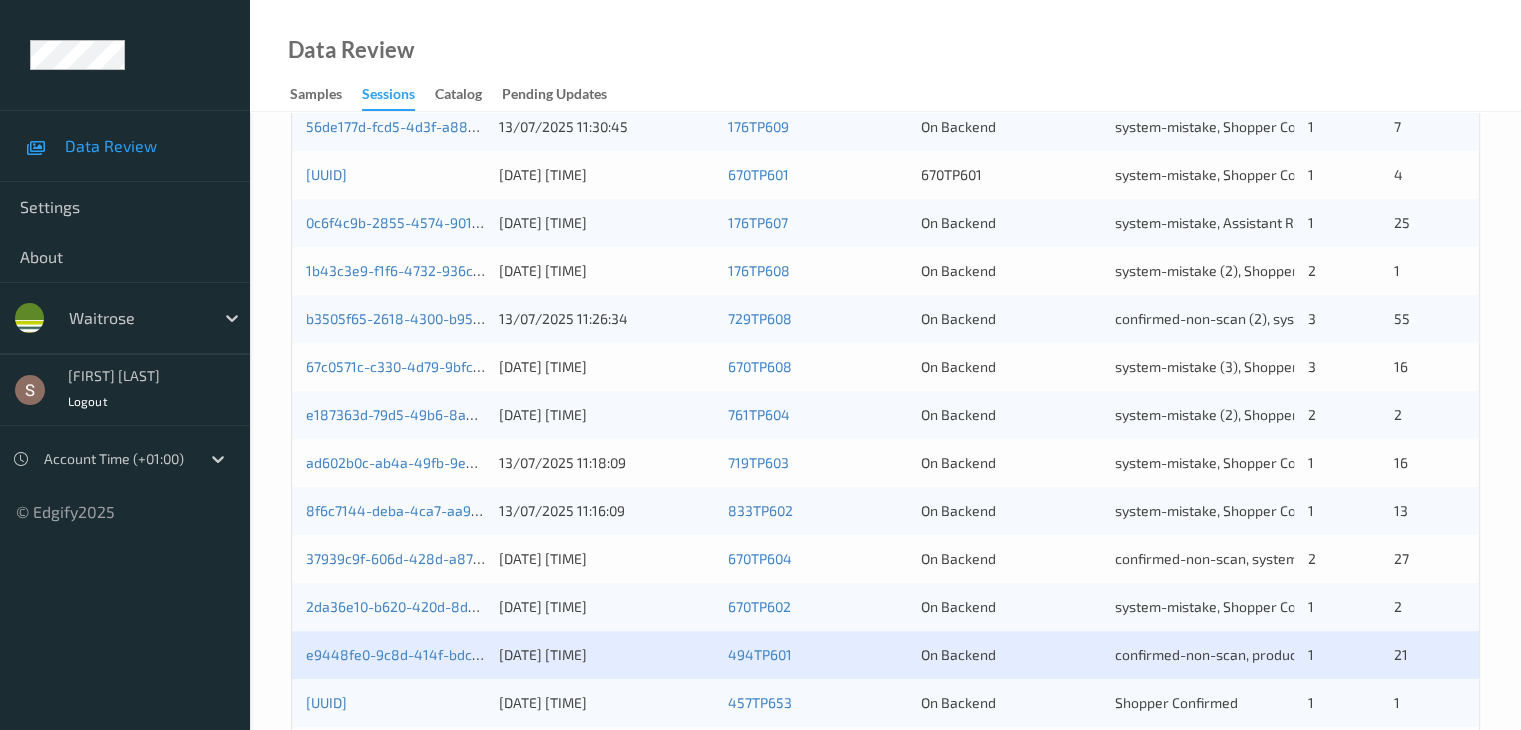 scroll, scrollTop: 932, scrollLeft: 0, axis: vertical 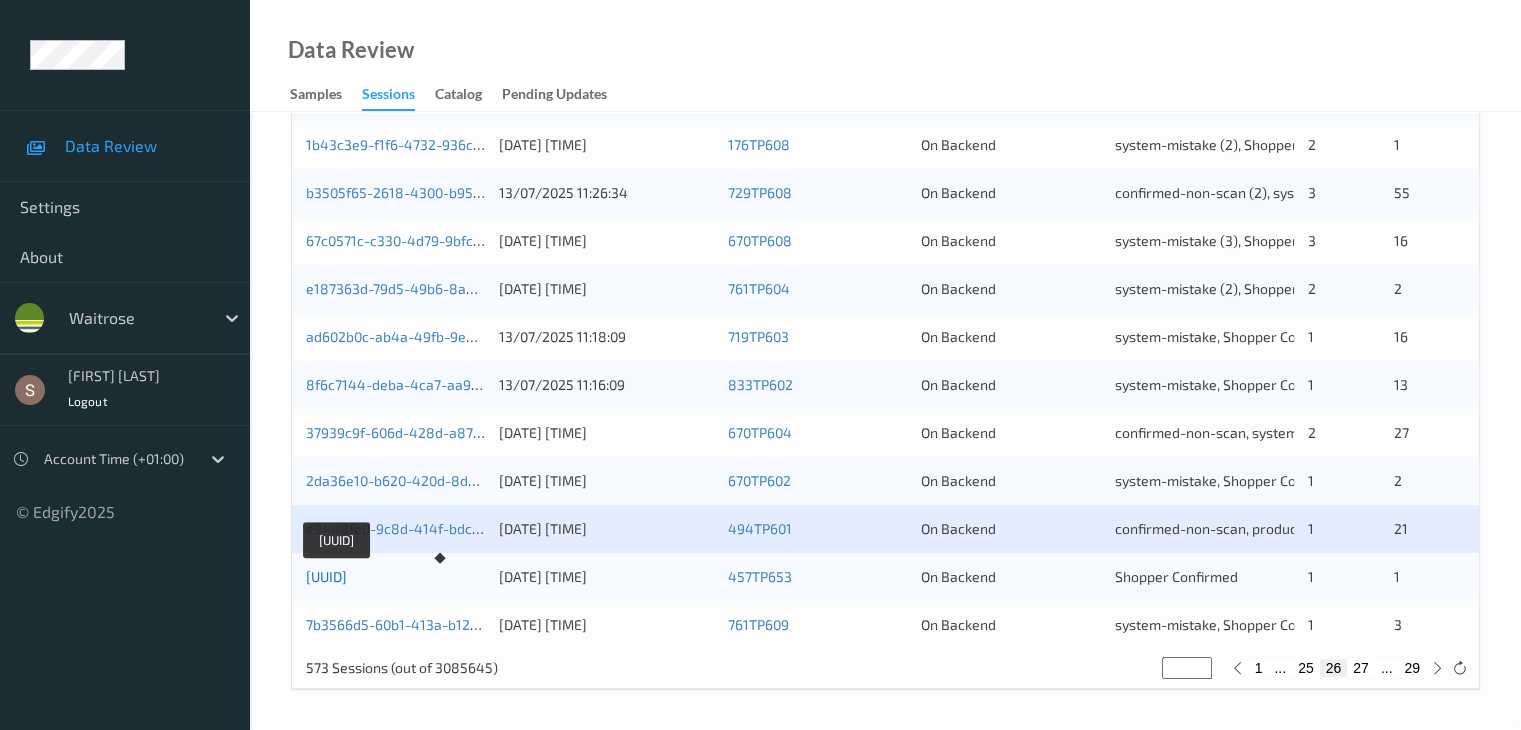 click on "a95d16a9-86d1-485f-b09b-6b27cf45e747" at bounding box center [326, 576] 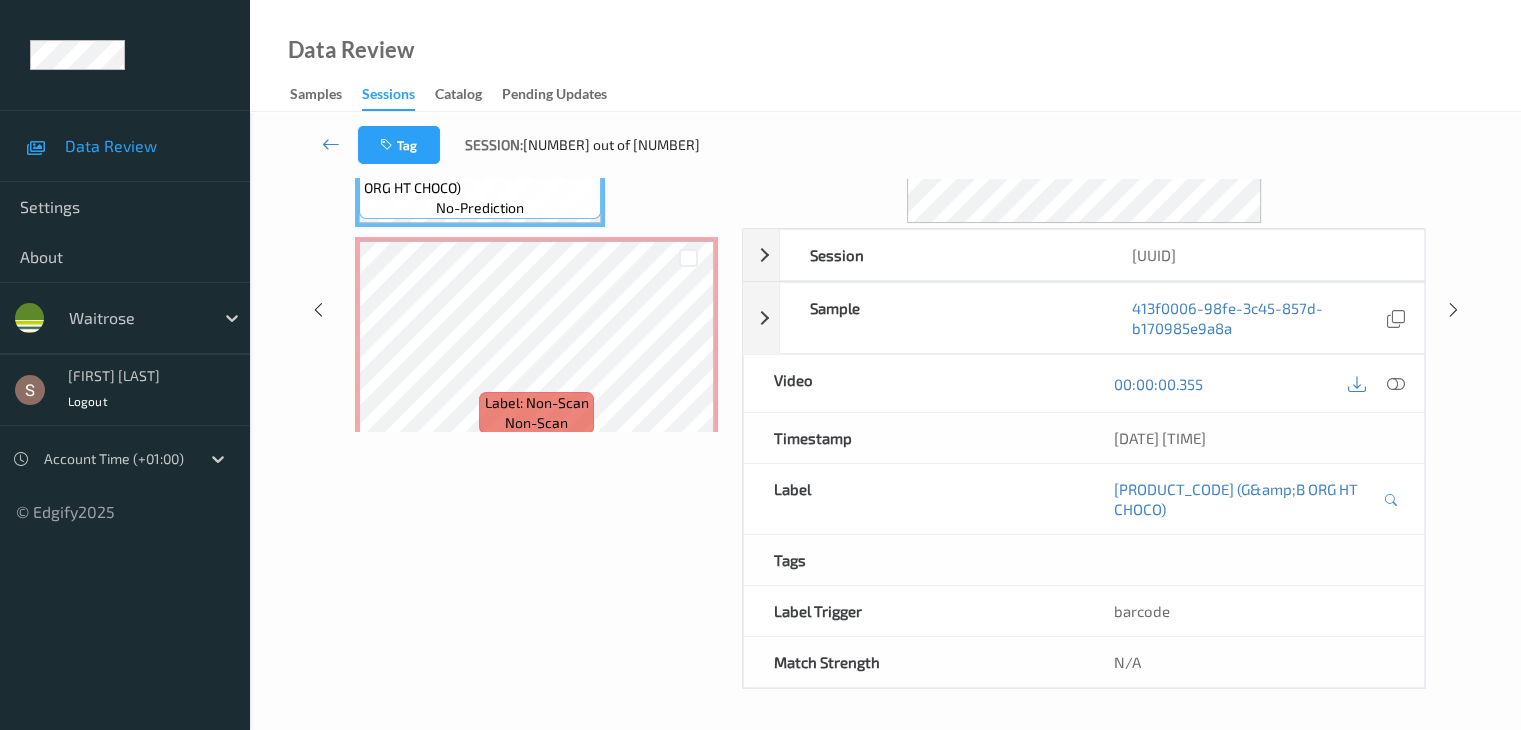scroll, scrollTop: 0, scrollLeft: 0, axis: both 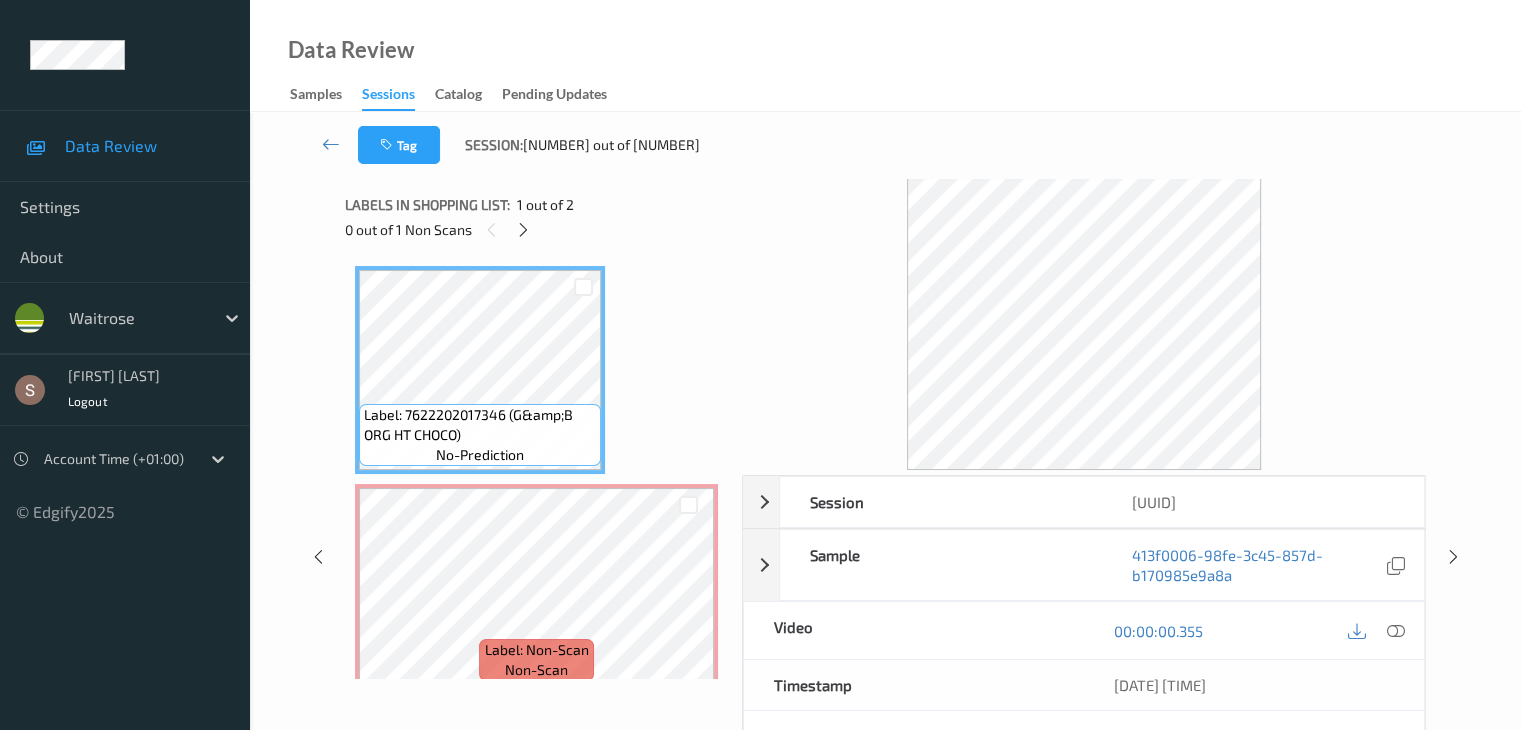 click on "0 out of 1 Non Scans" at bounding box center (536, 229) 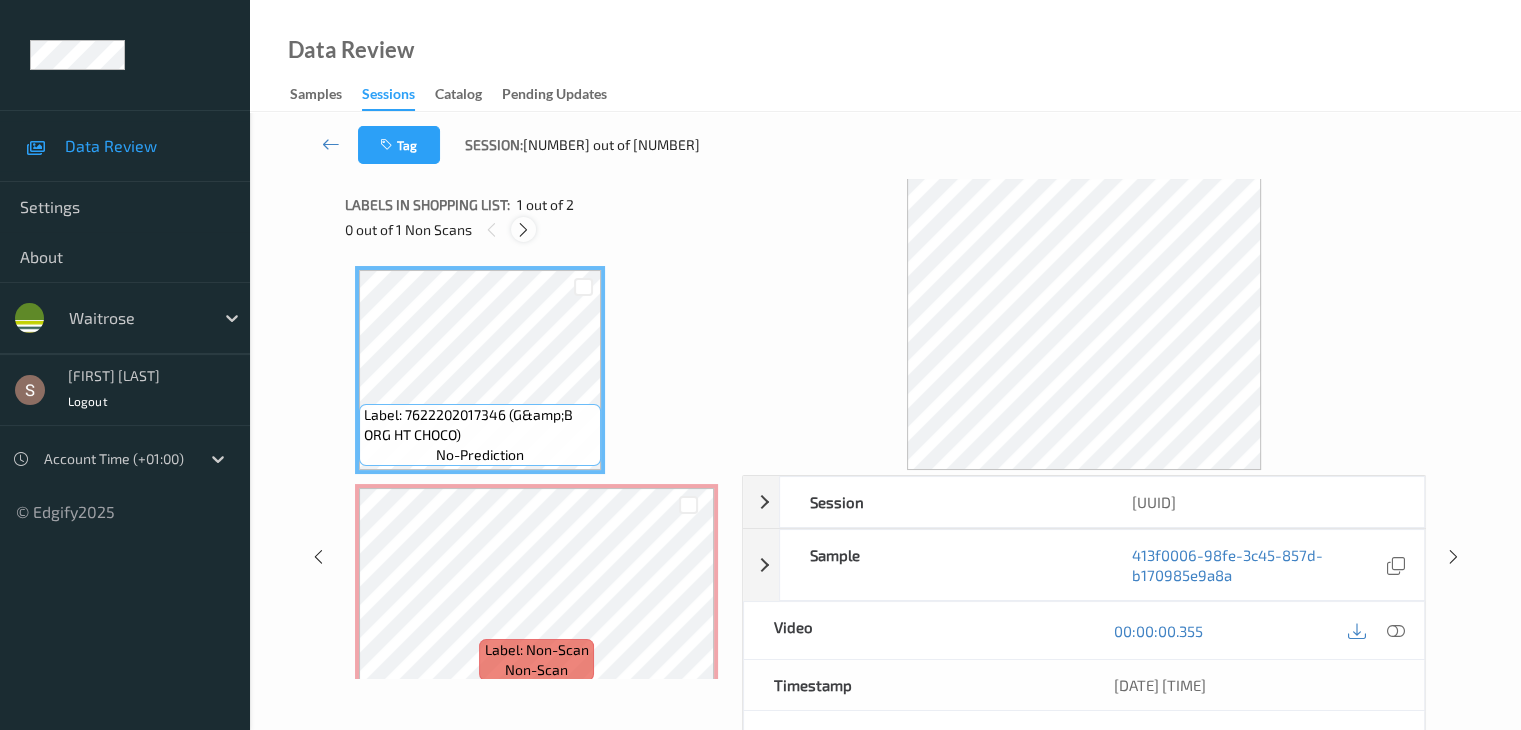 click at bounding box center [523, 230] 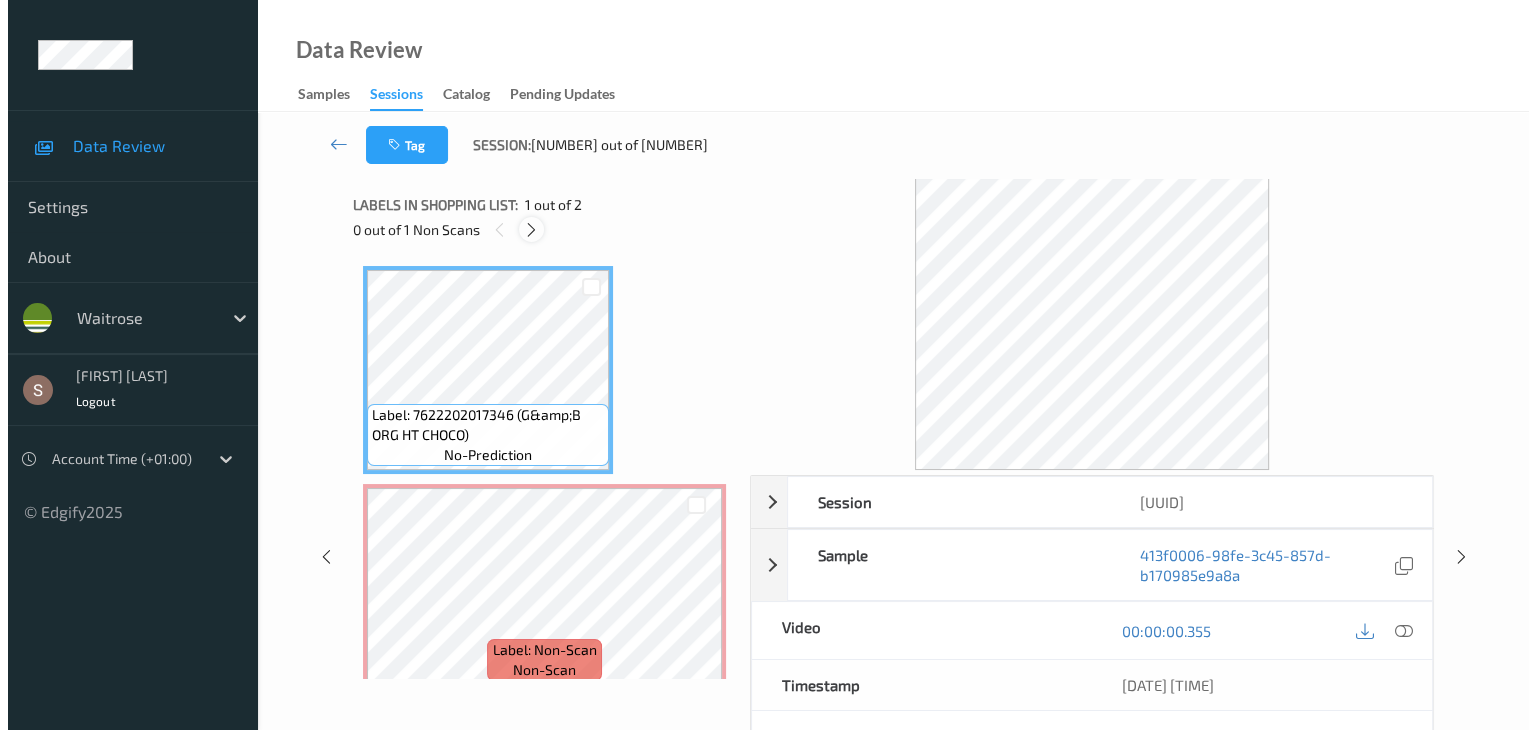 scroll, scrollTop: 10, scrollLeft: 0, axis: vertical 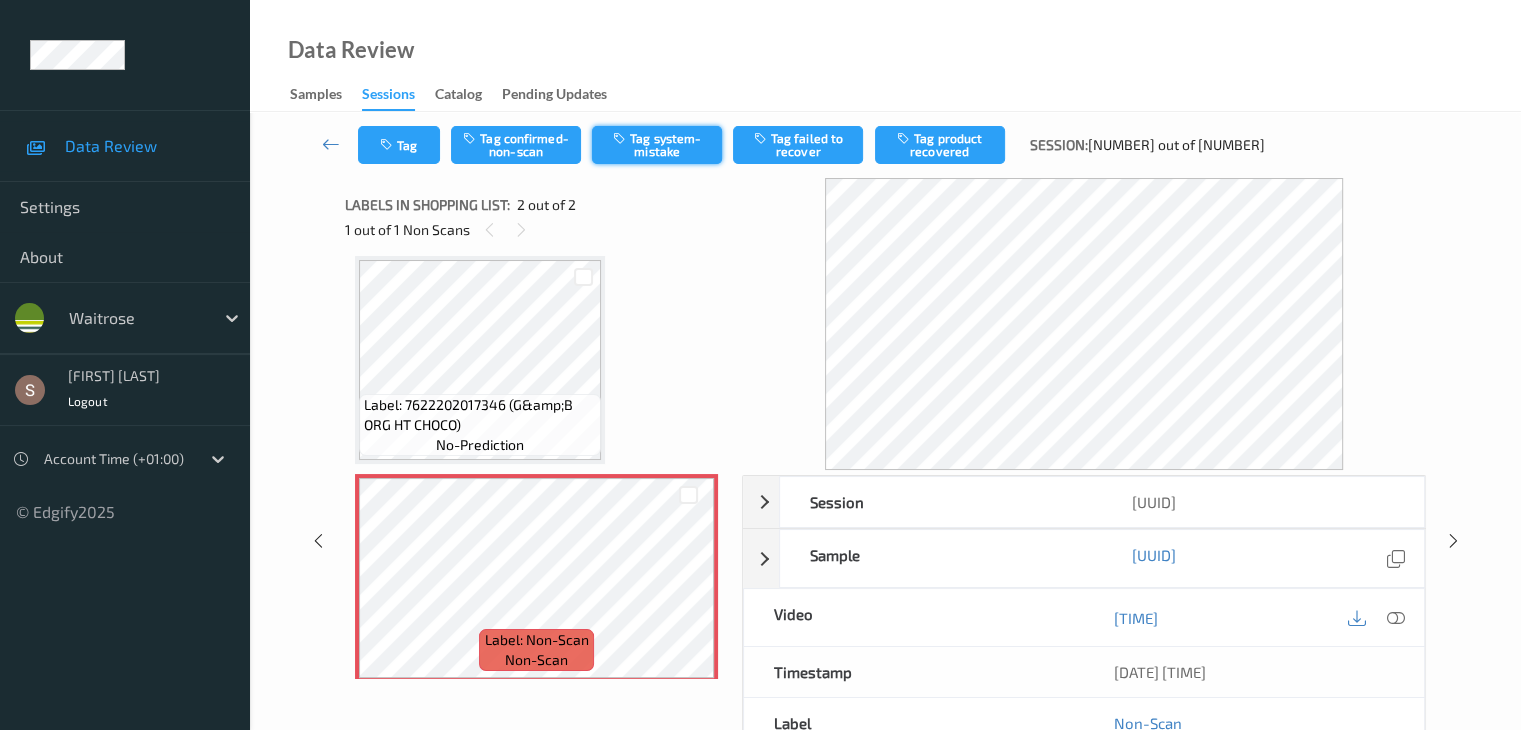 click at bounding box center (621, 138) 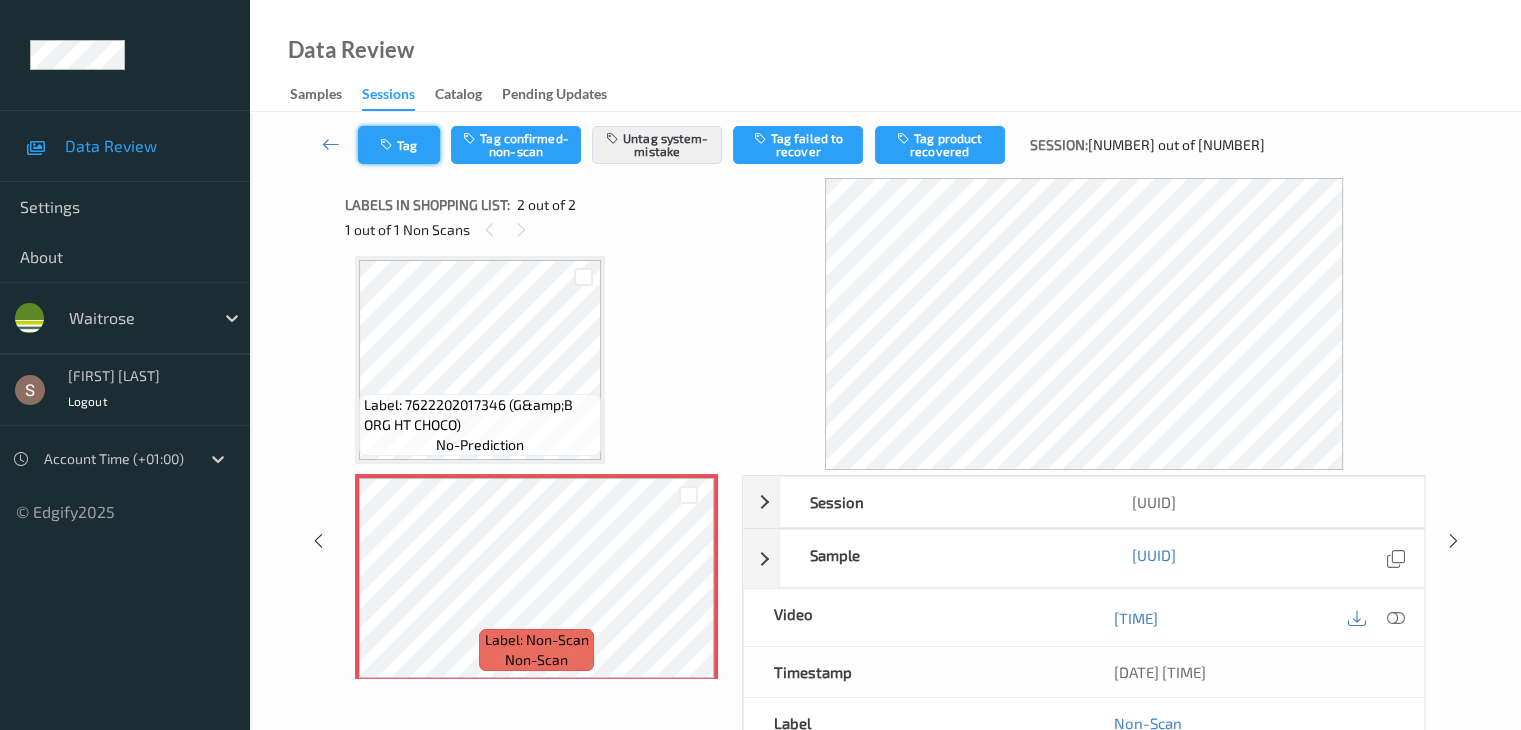 click on "Tag" at bounding box center (399, 145) 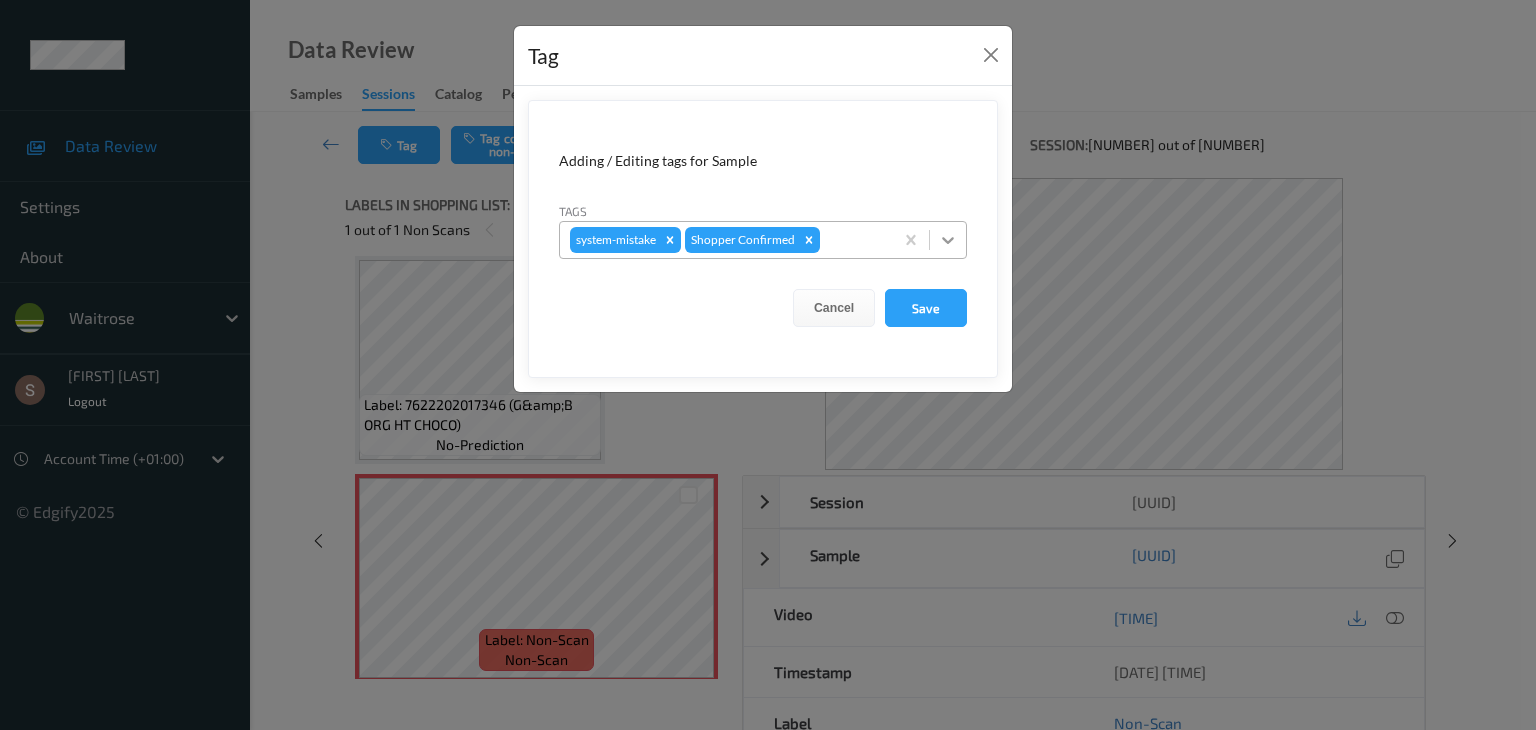click at bounding box center [948, 240] 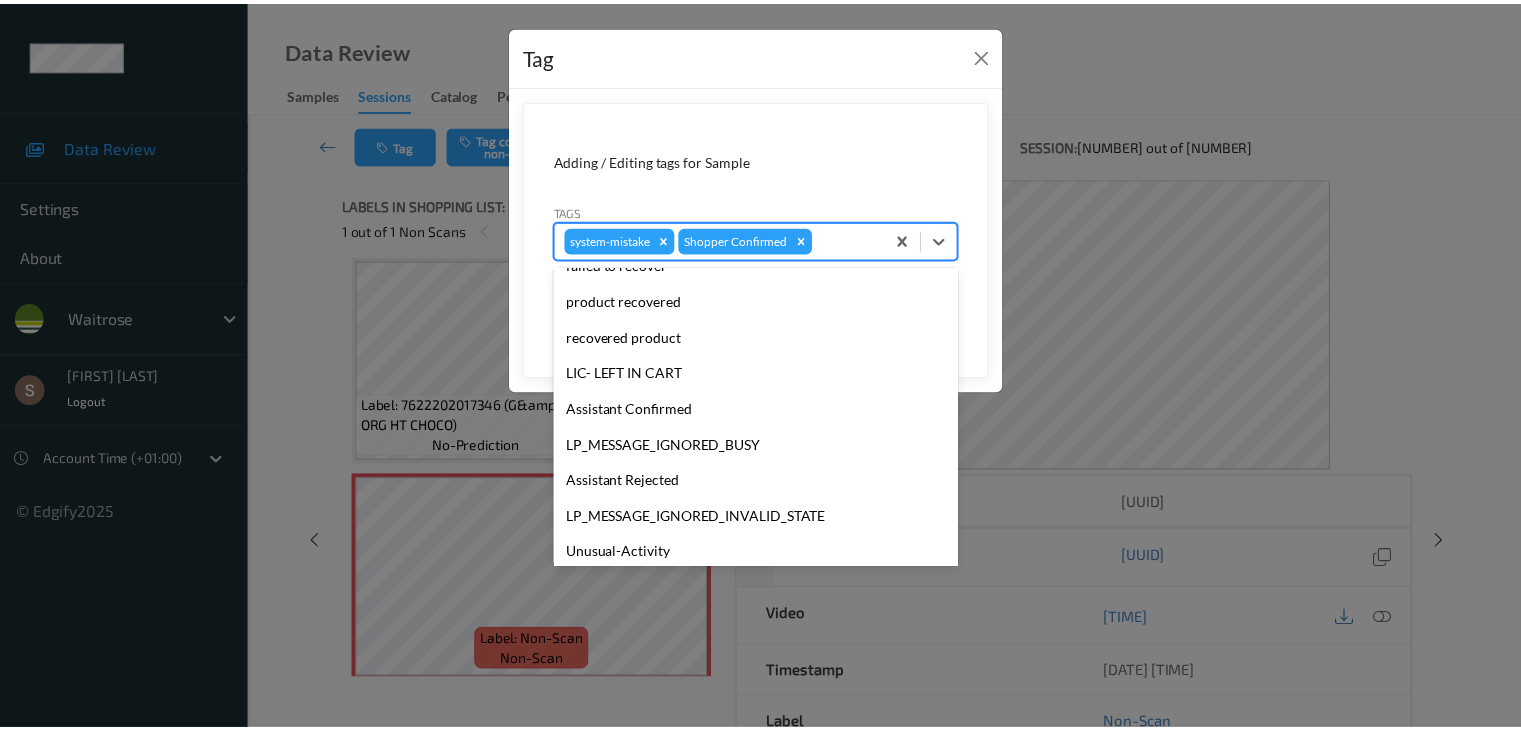 scroll, scrollTop: 356, scrollLeft: 0, axis: vertical 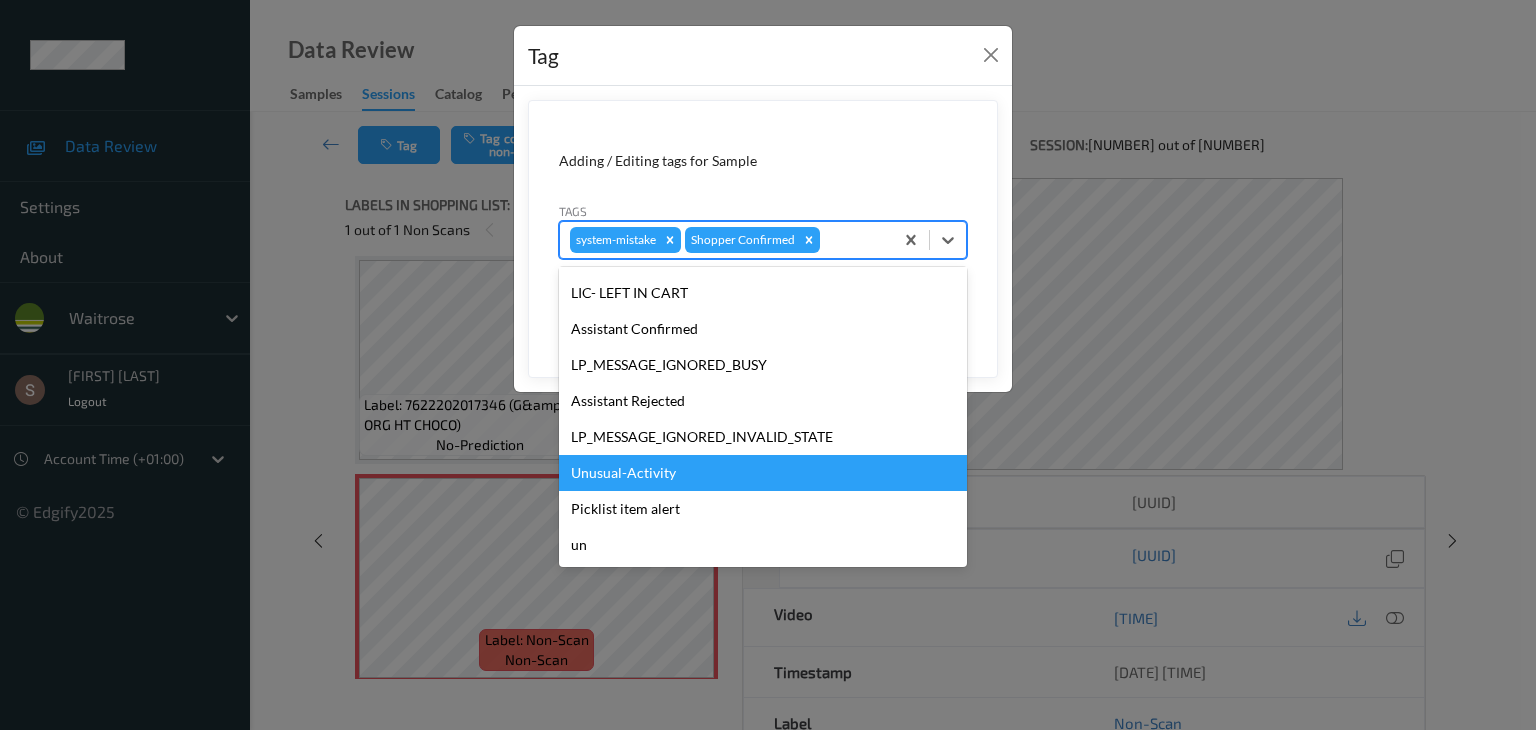 click on "Unusual-Activity" at bounding box center (763, 473) 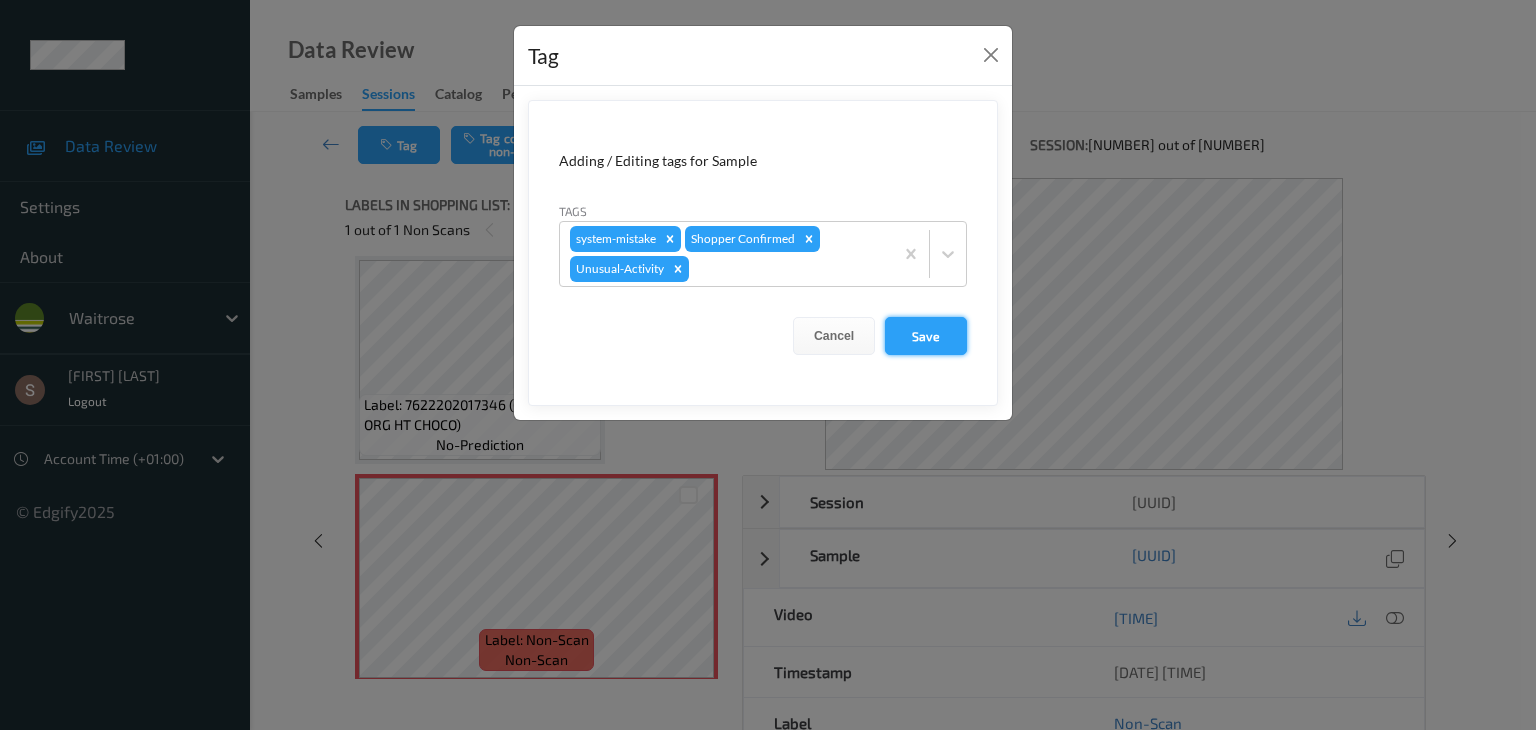 click on "Save" at bounding box center [926, 336] 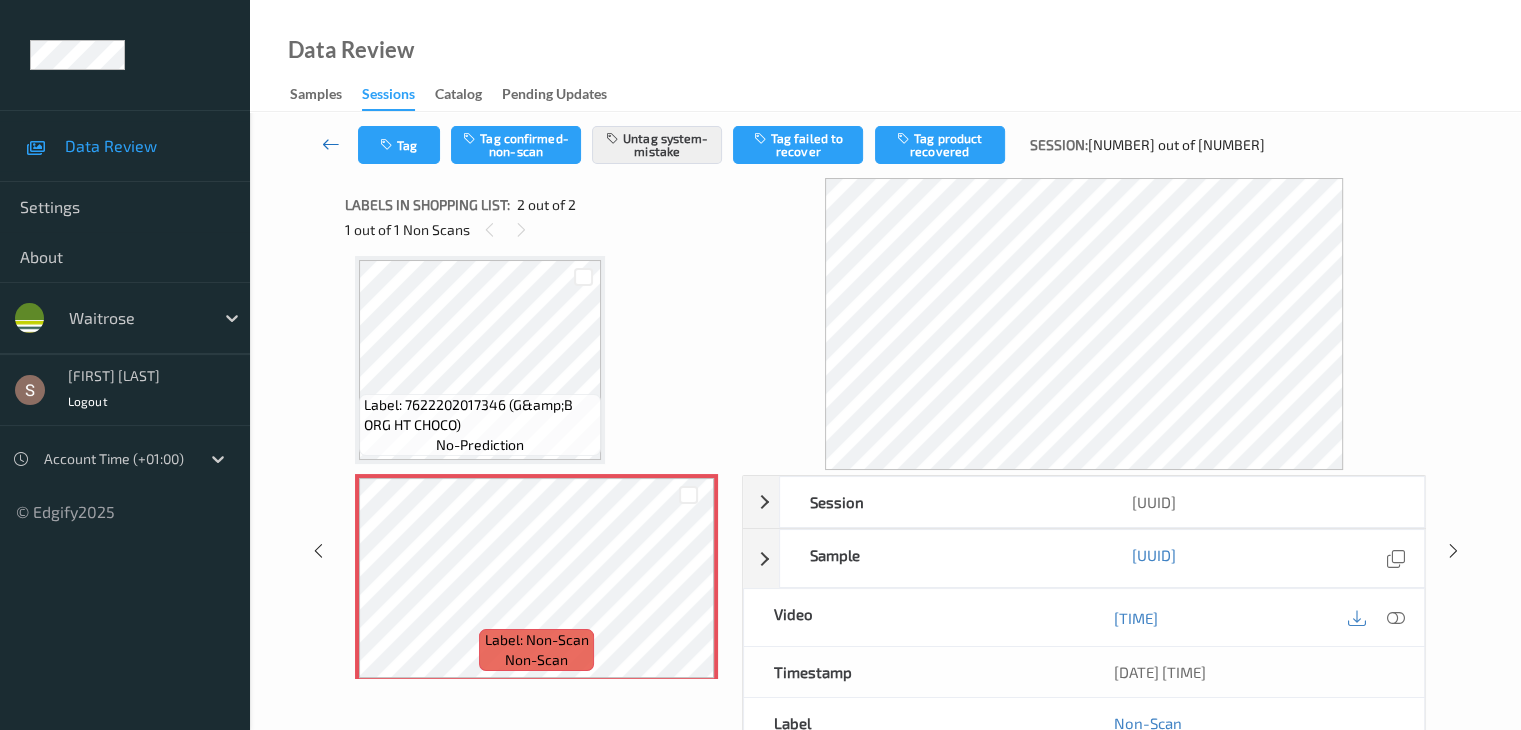 click at bounding box center (331, 144) 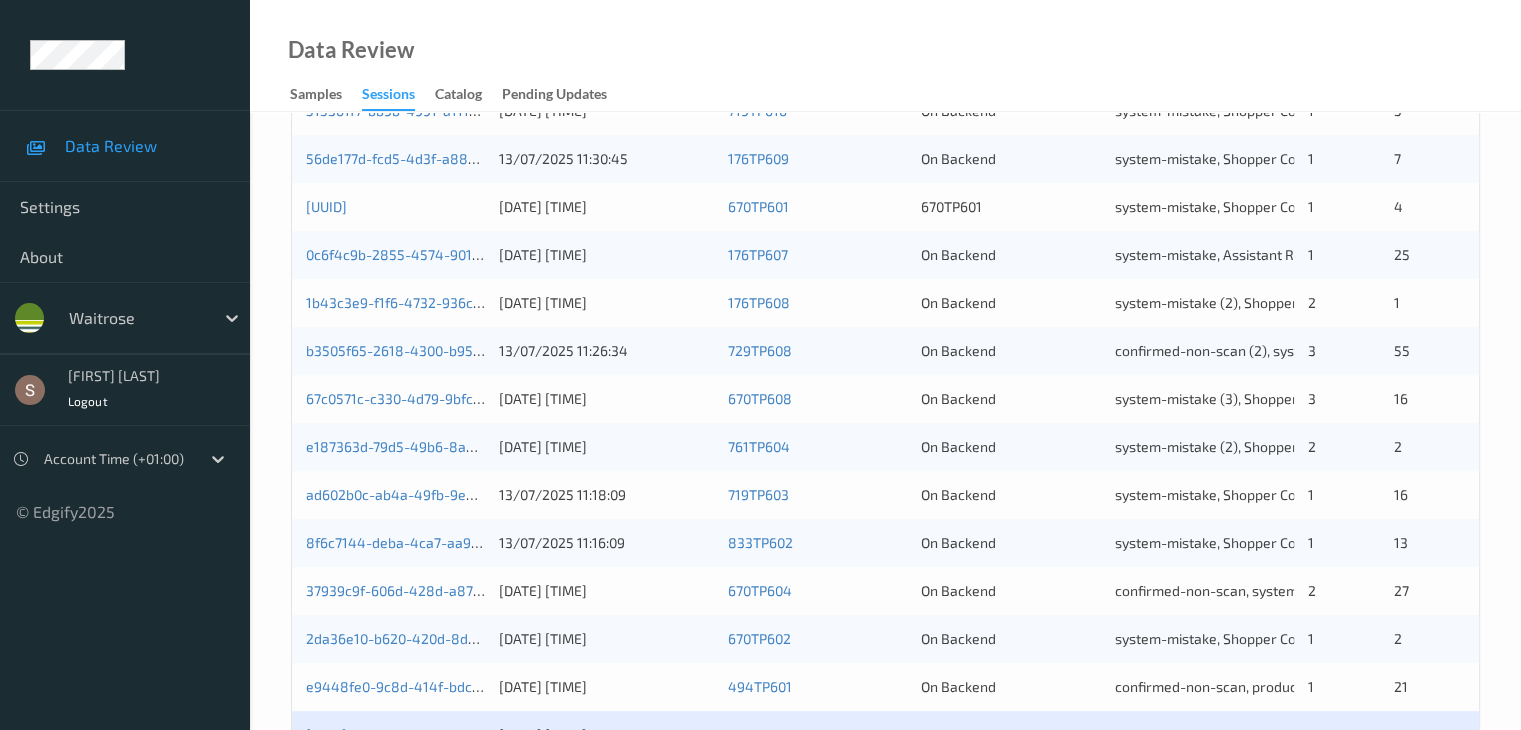 scroll, scrollTop: 932, scrollLeft: 0, axis: vertical 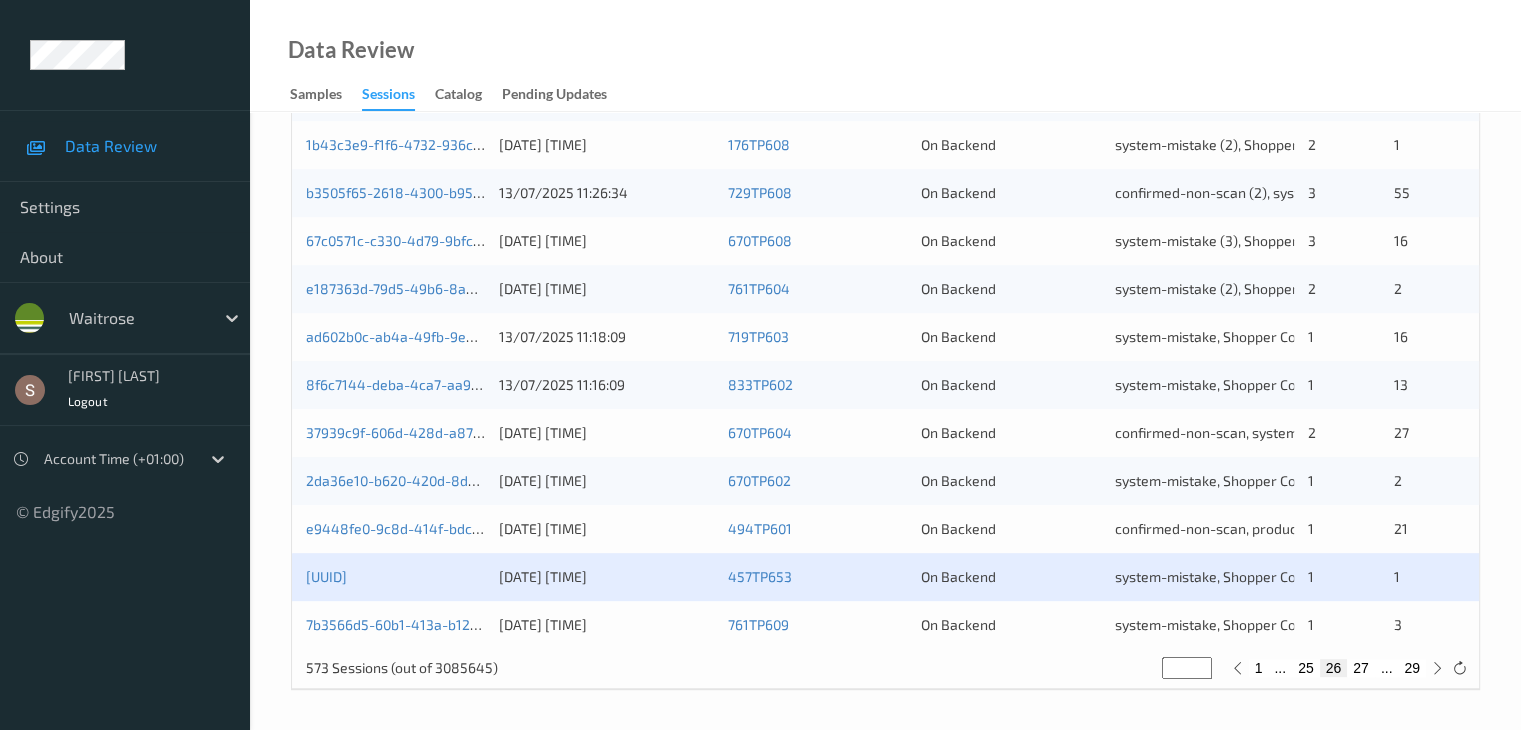 click on "27" at bounding box center (1361, 668) 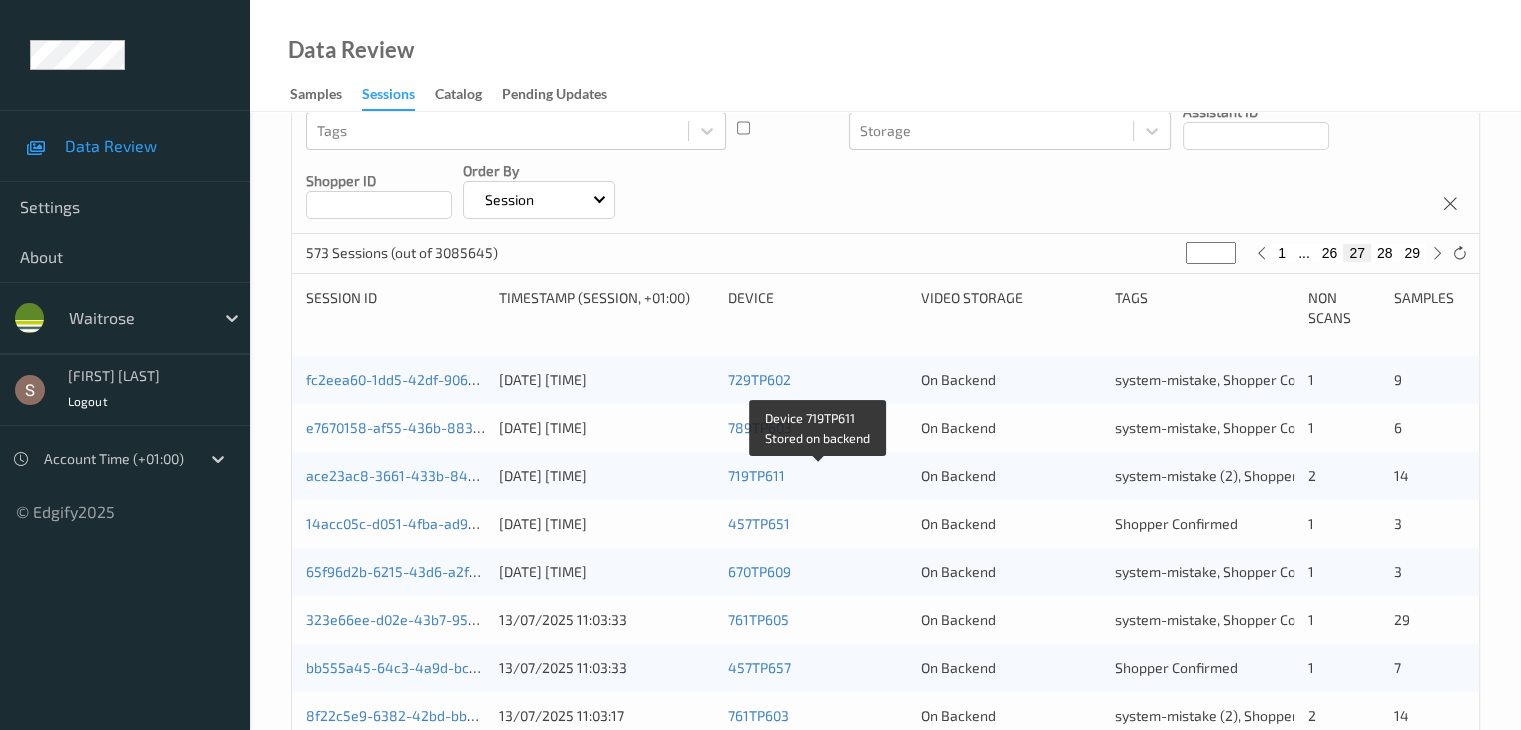 scroll, scrollTop: 300, scrollLeft: 0, axis: vertical 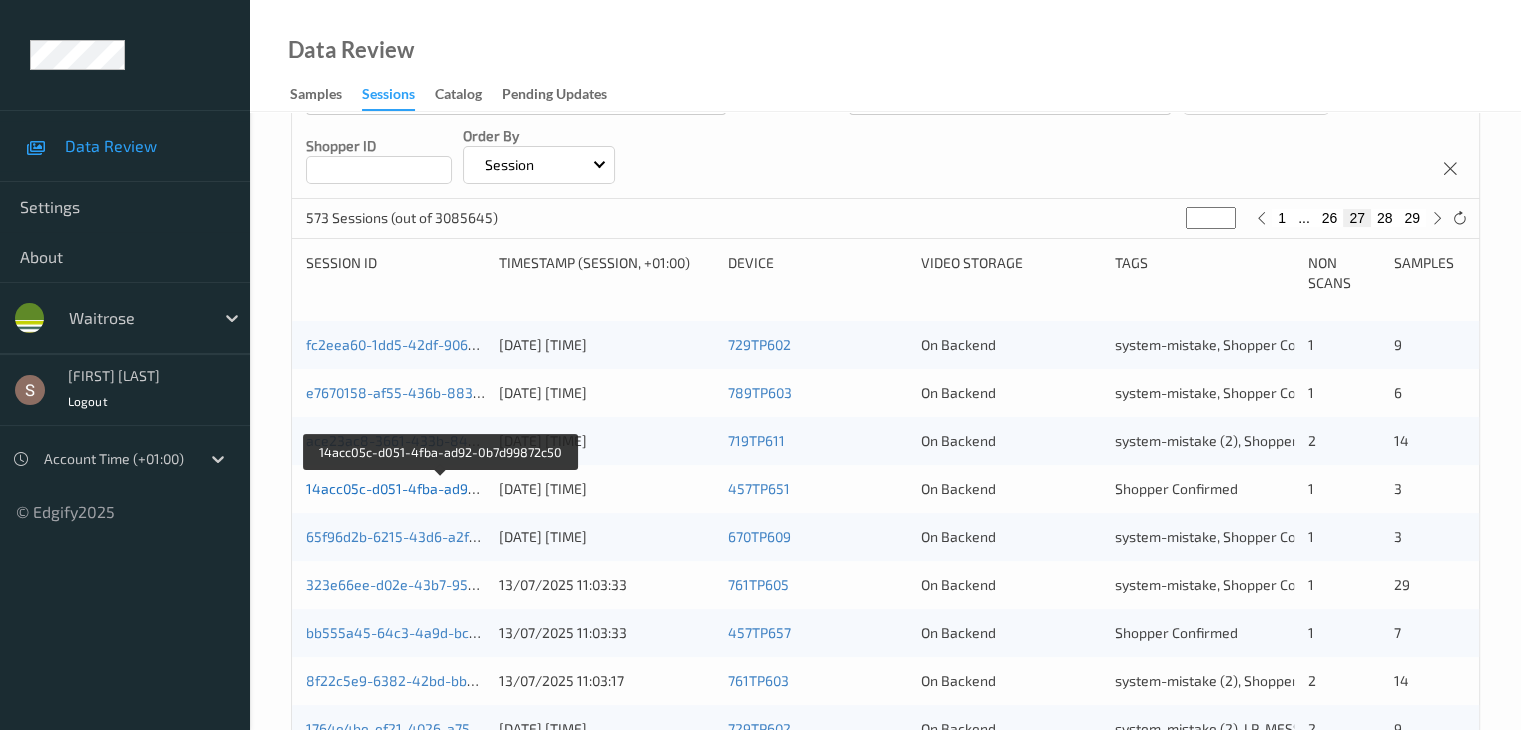 click on "14acc05c-d051-4fba-ad92-0b7d99872c50" at bounding box center [441, 488] 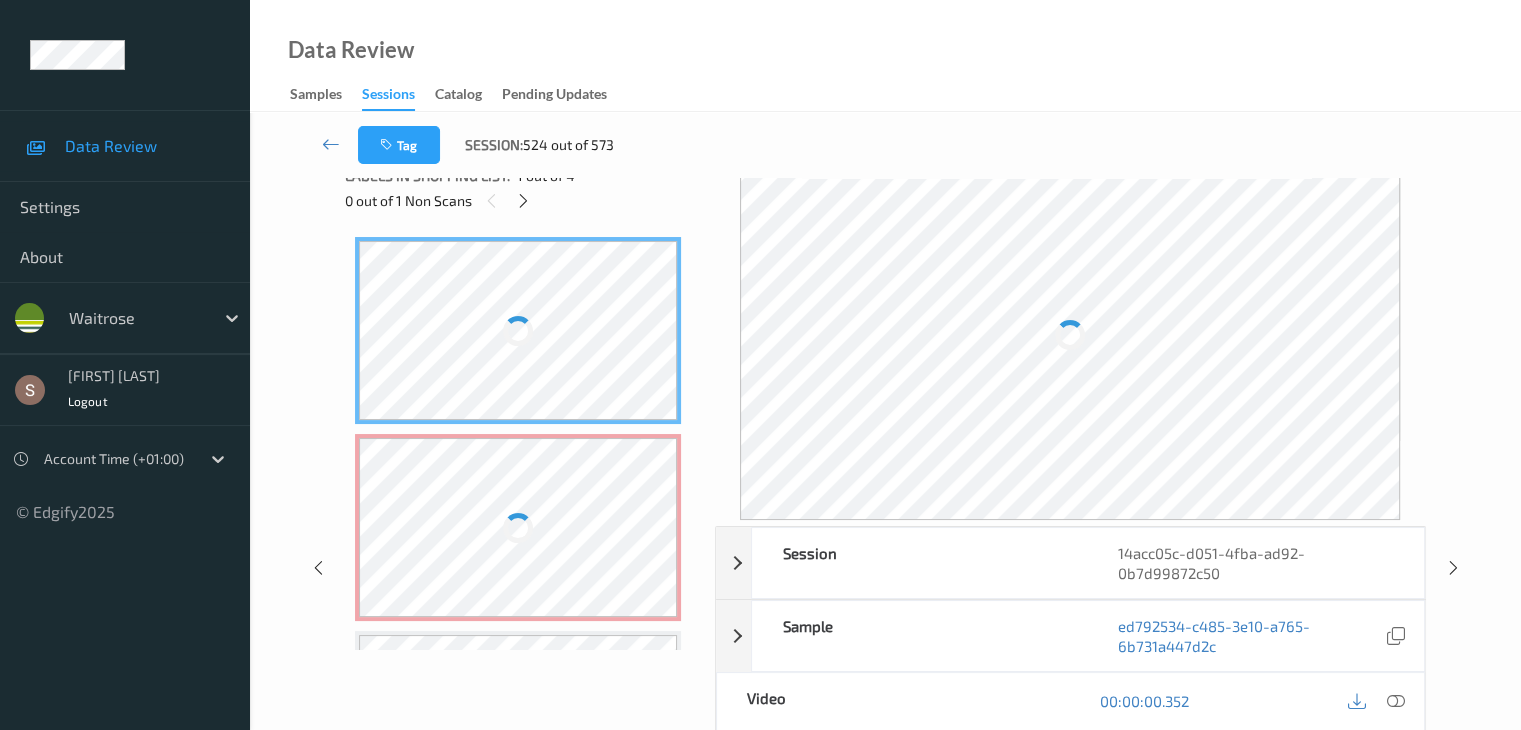scroll, scrollTop: 0, scrollLeft: 0, axis: both 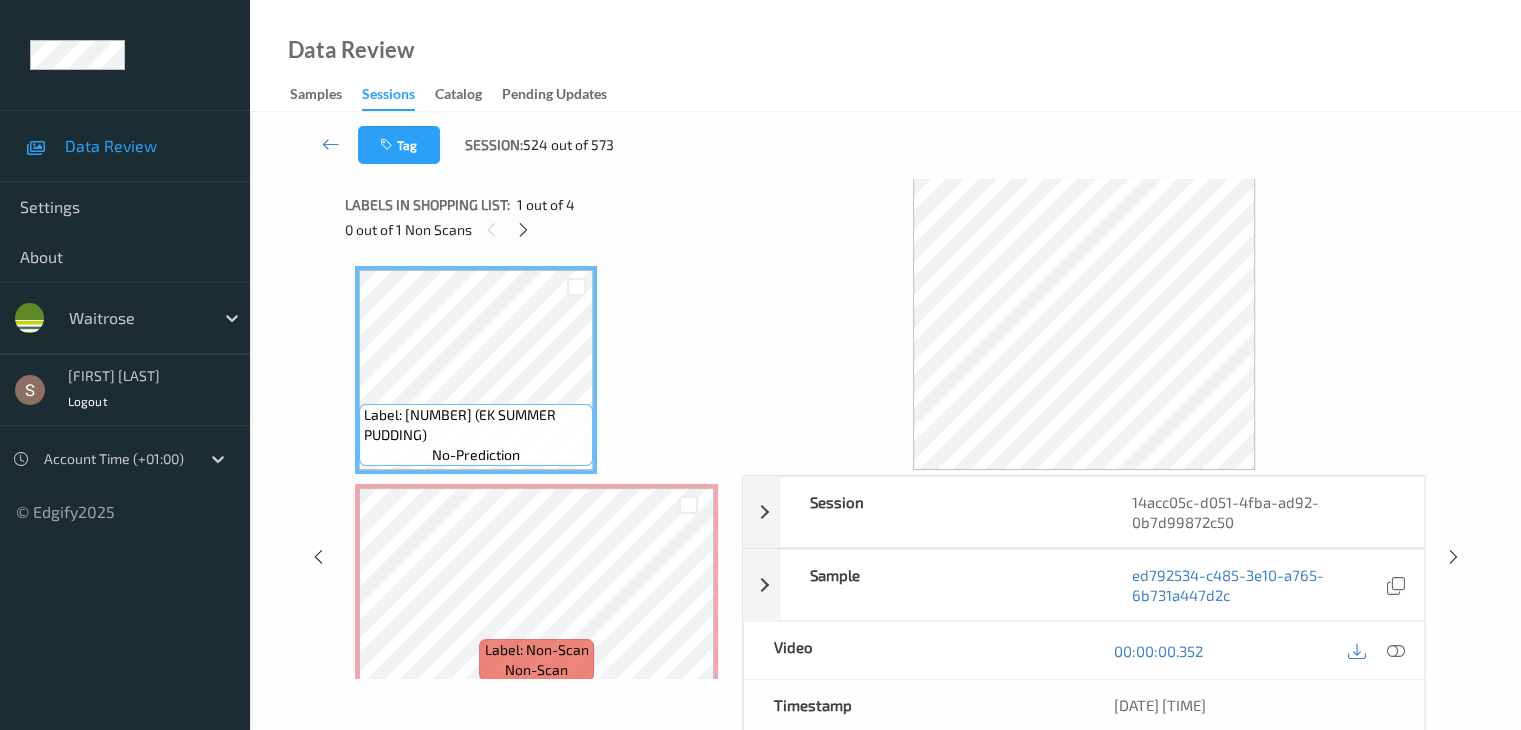 click on "0 out of 1 Non Scans" at bounding box center (536, 229) 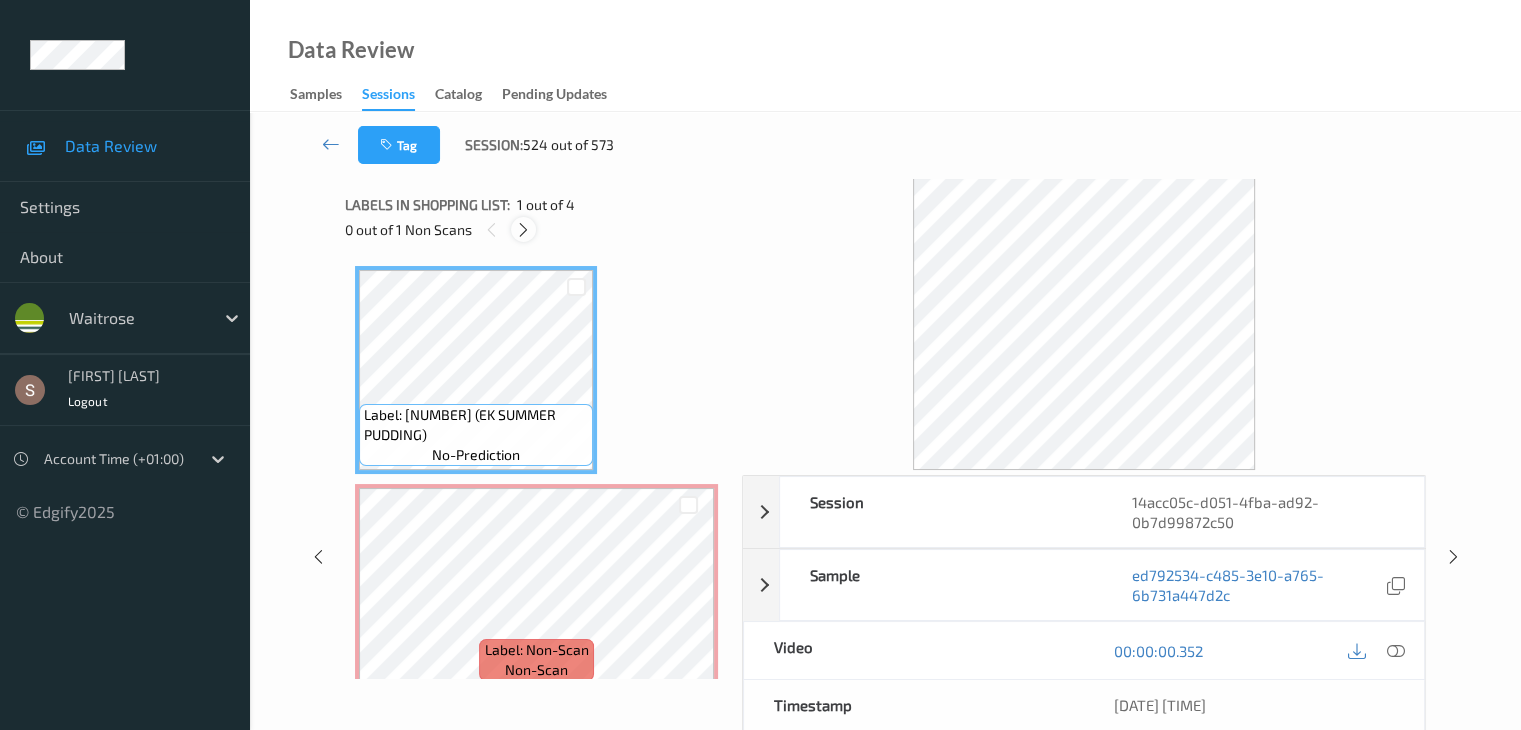 click at bounding box center (523, 230) 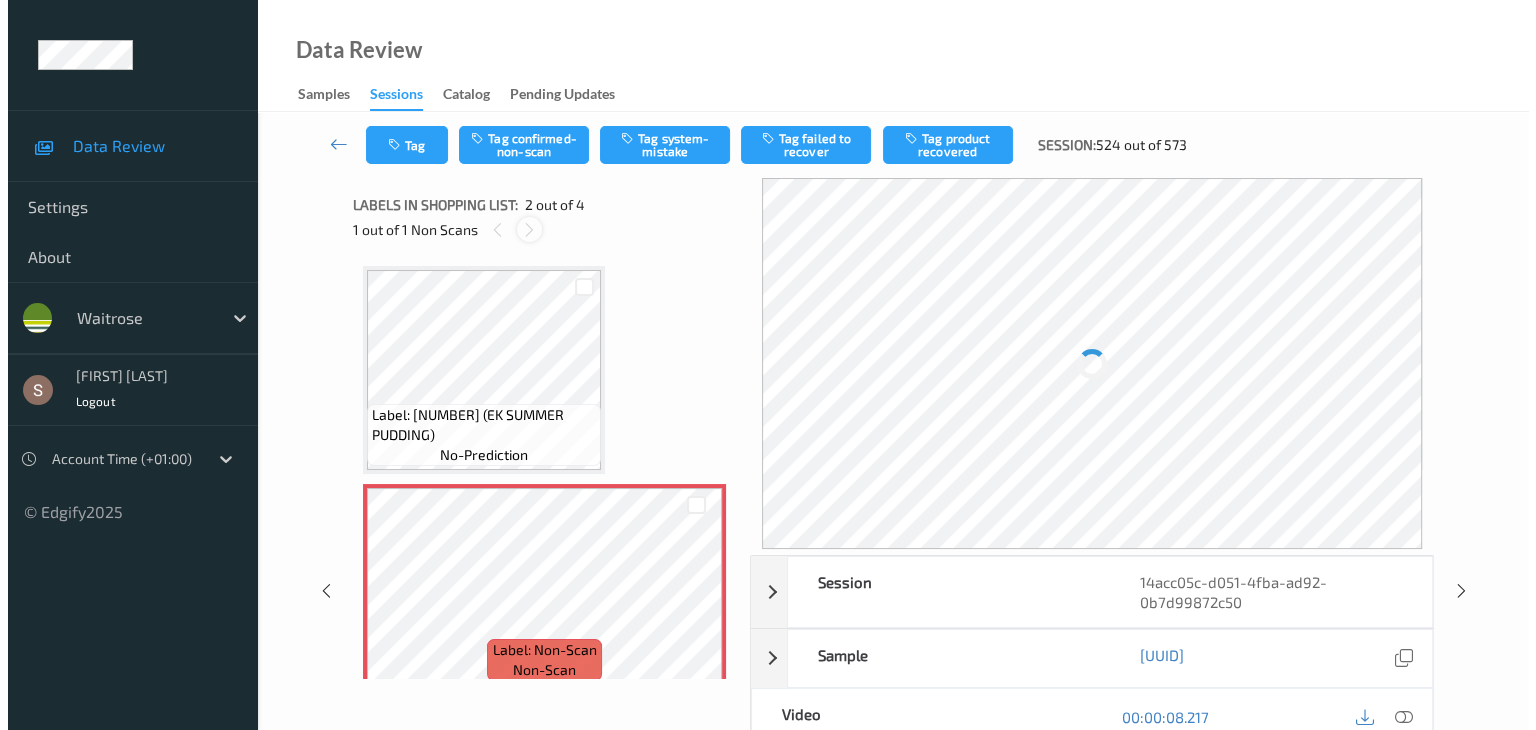 scroll, scrollTop: 10, scrollLeft: 0, axis: vertical 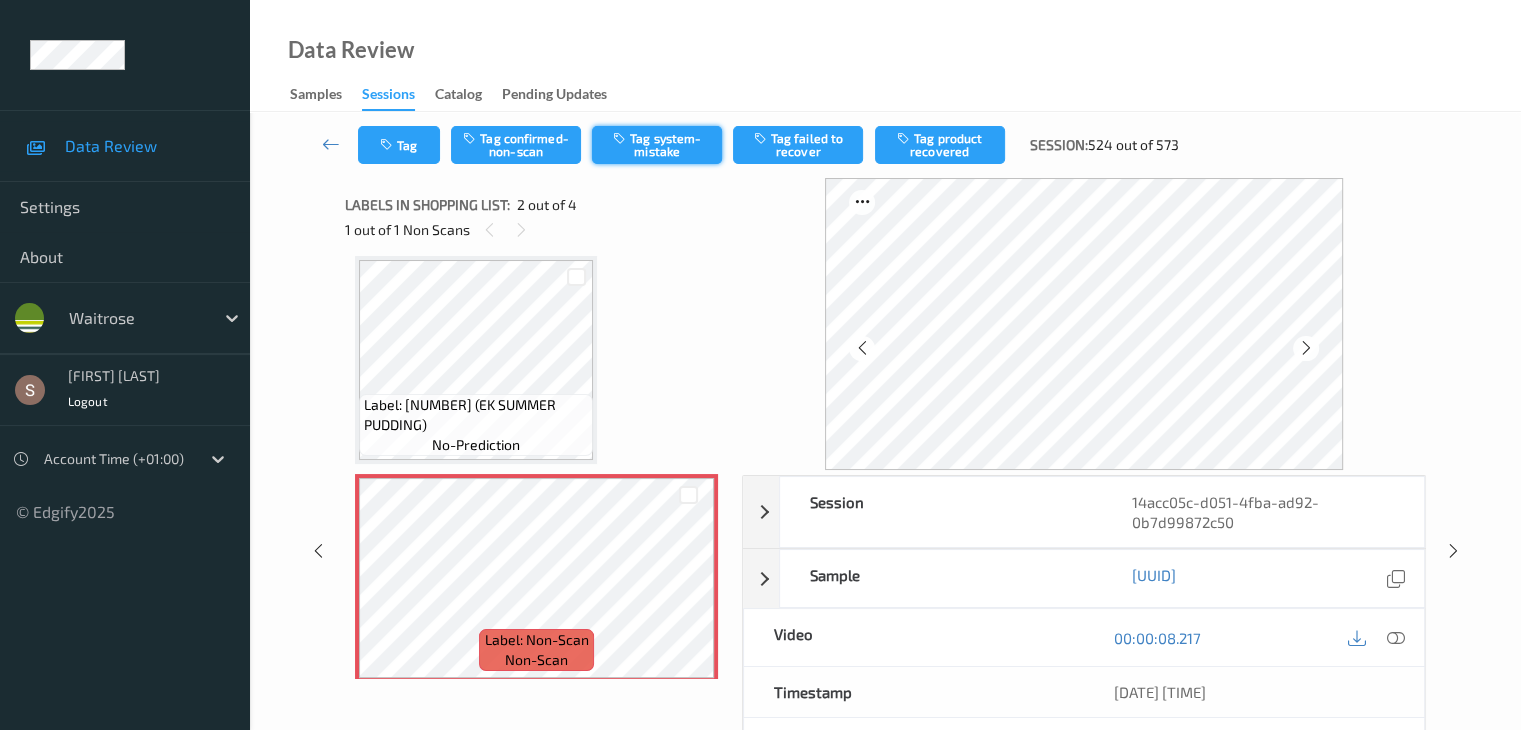 click on "Tag   system-mistake" at bounding box center [657, 145] 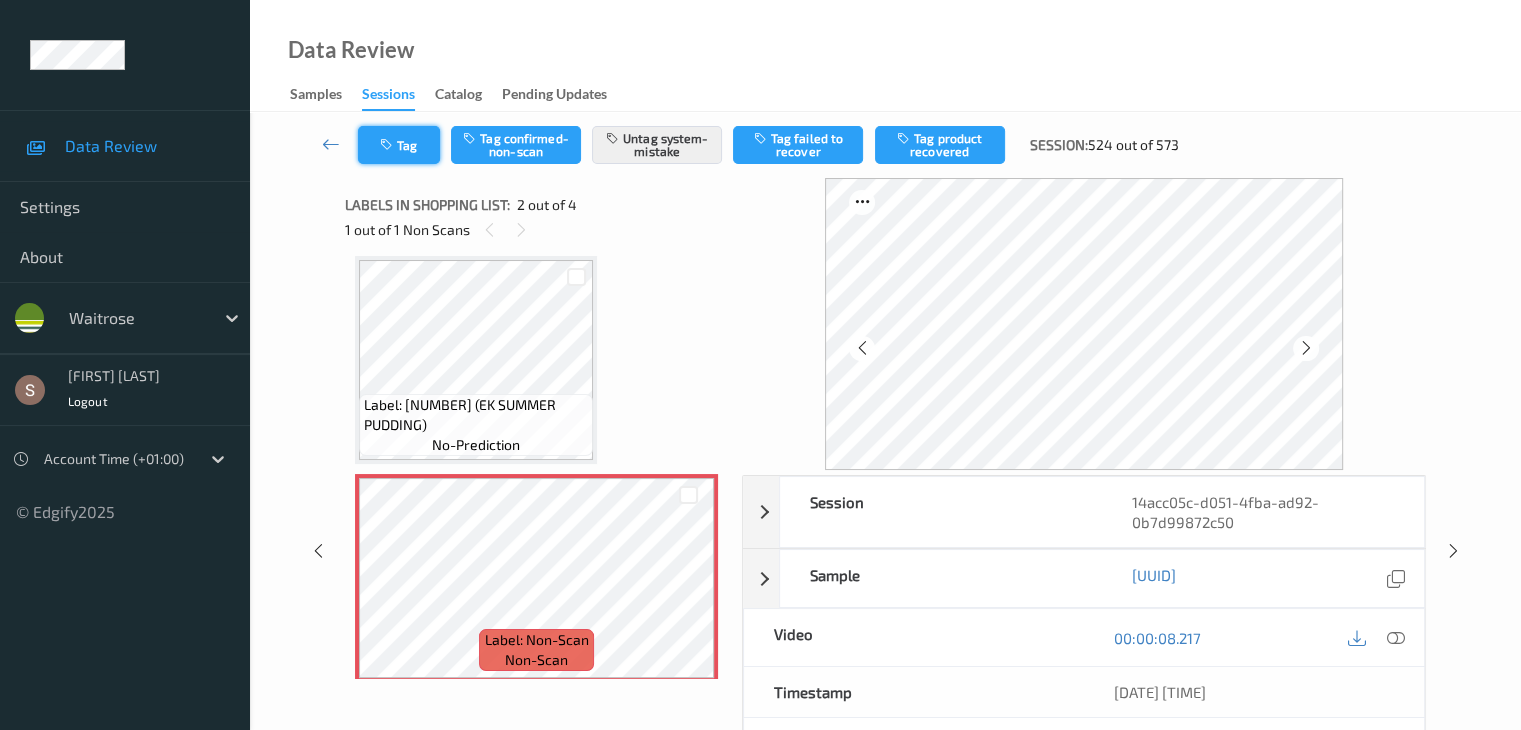 click on "Tag" at bounding box center [399, 145] 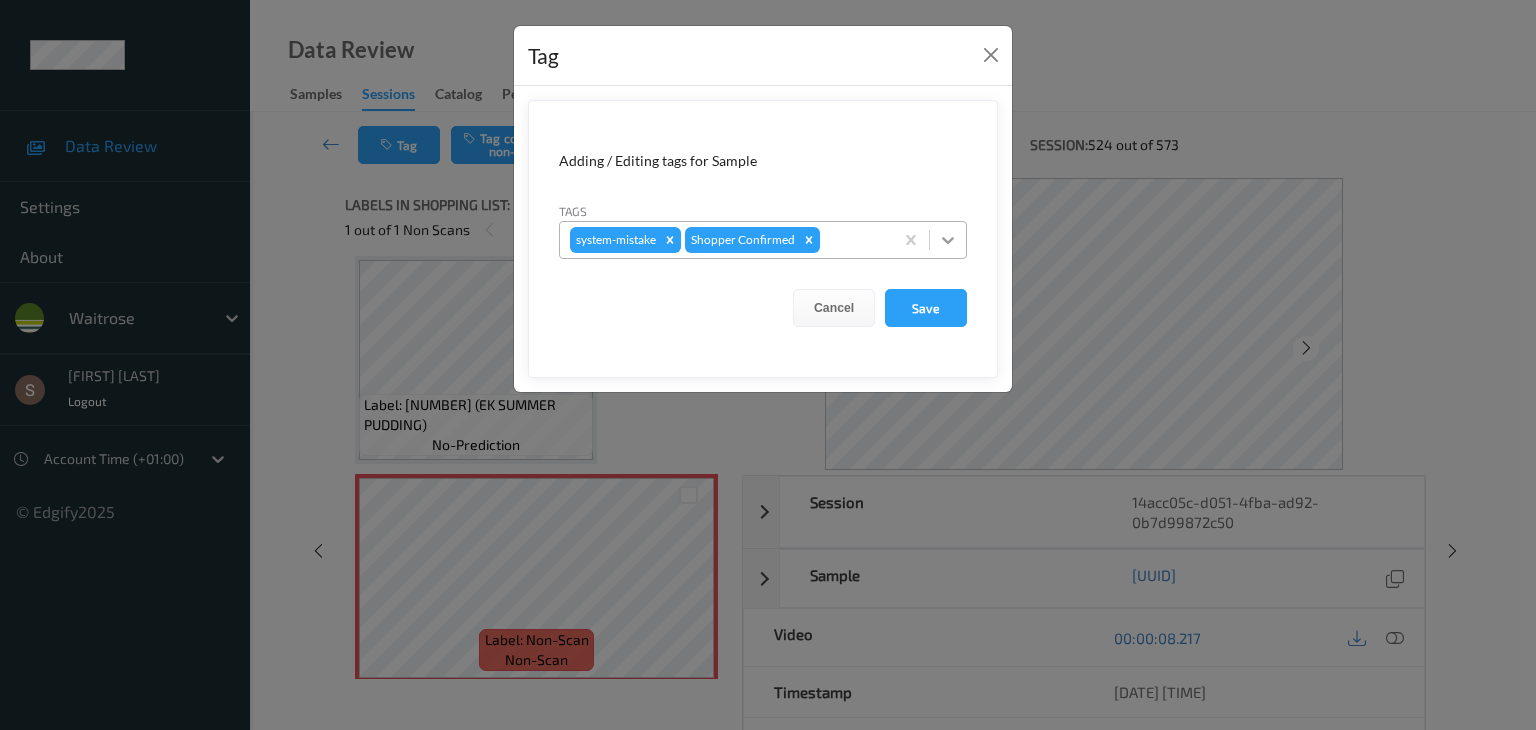 click 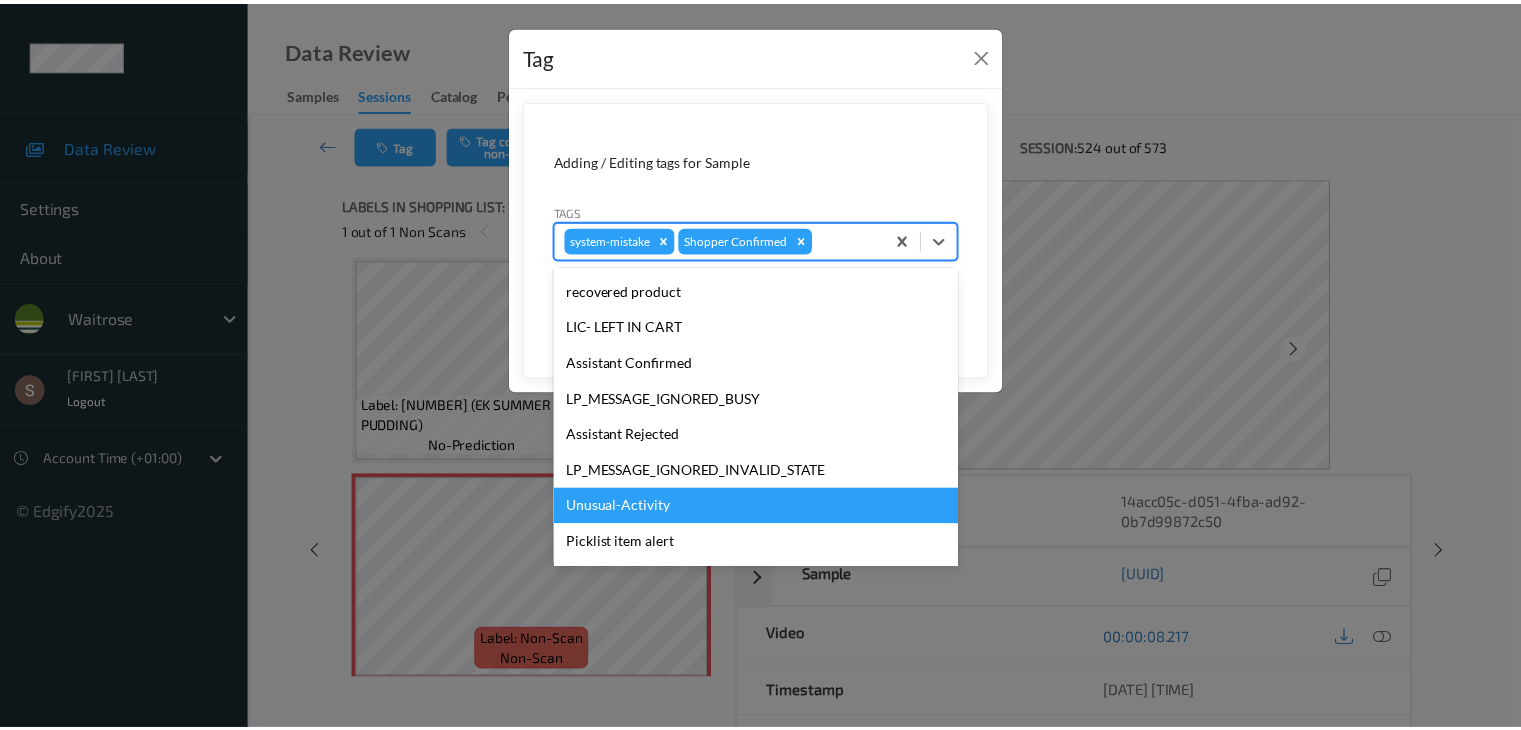 scroll, scrollTop: 356, scrollLeft: 0, axis: vertical 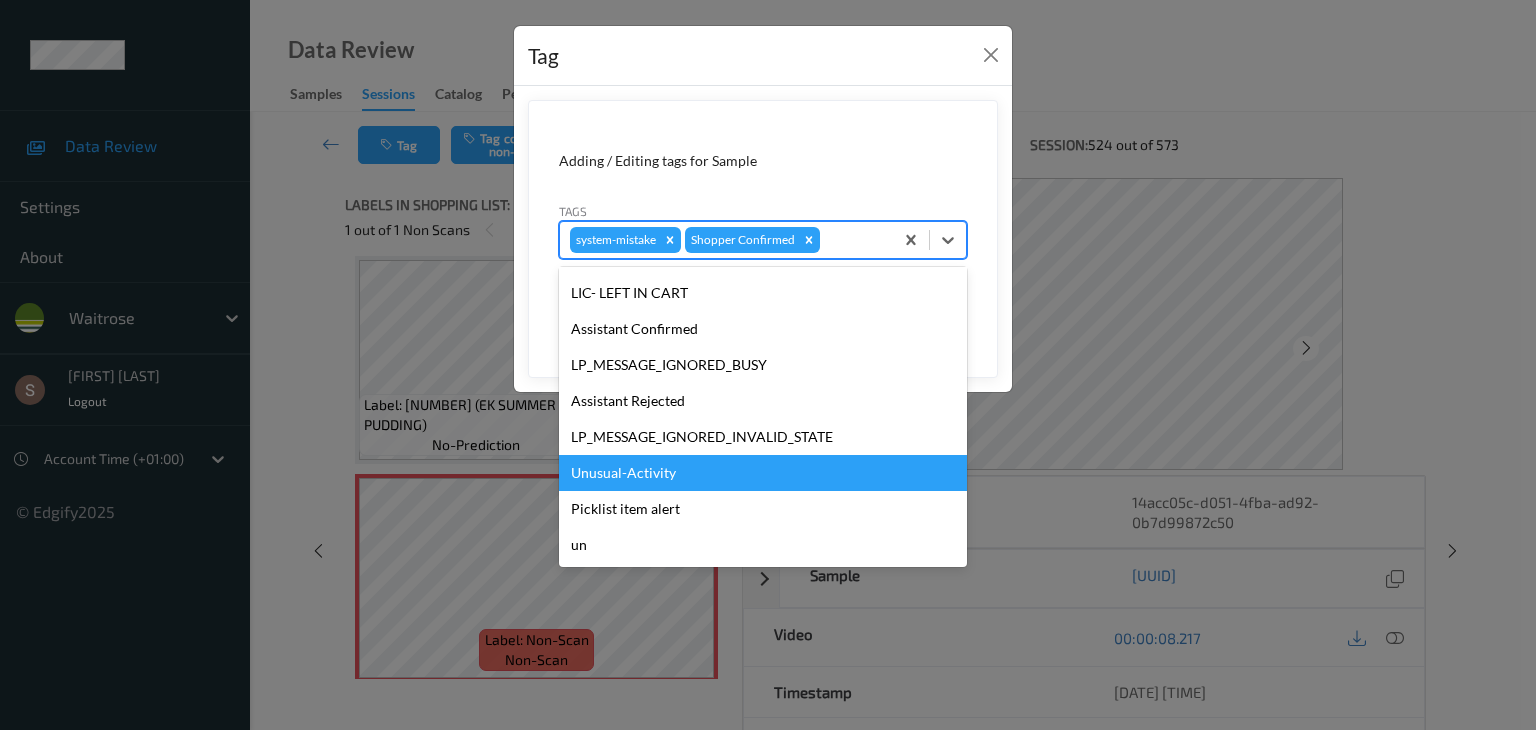click on "Unusual-Activity" at bounding box center (763, 473) 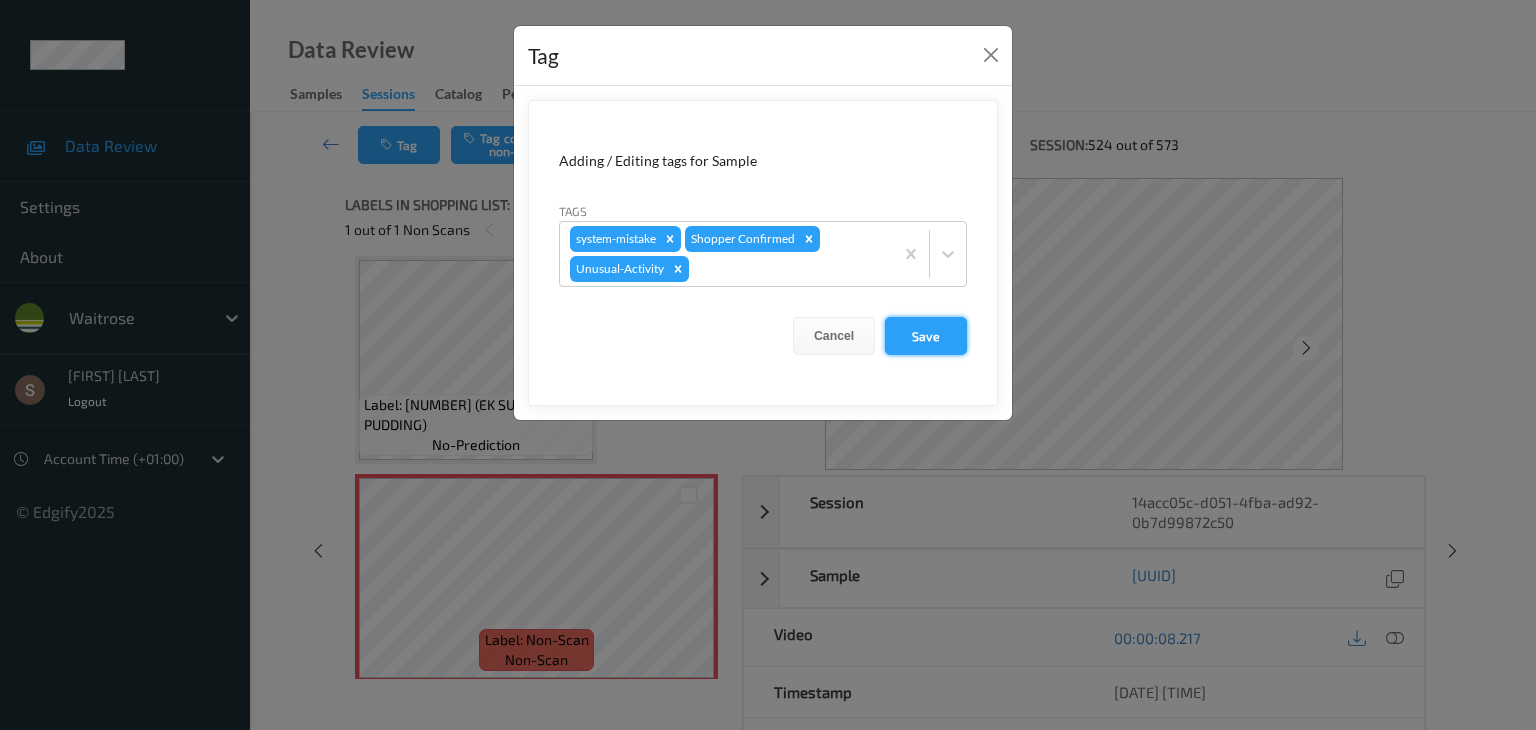 click on "Save" at bounding box center (926, 336) 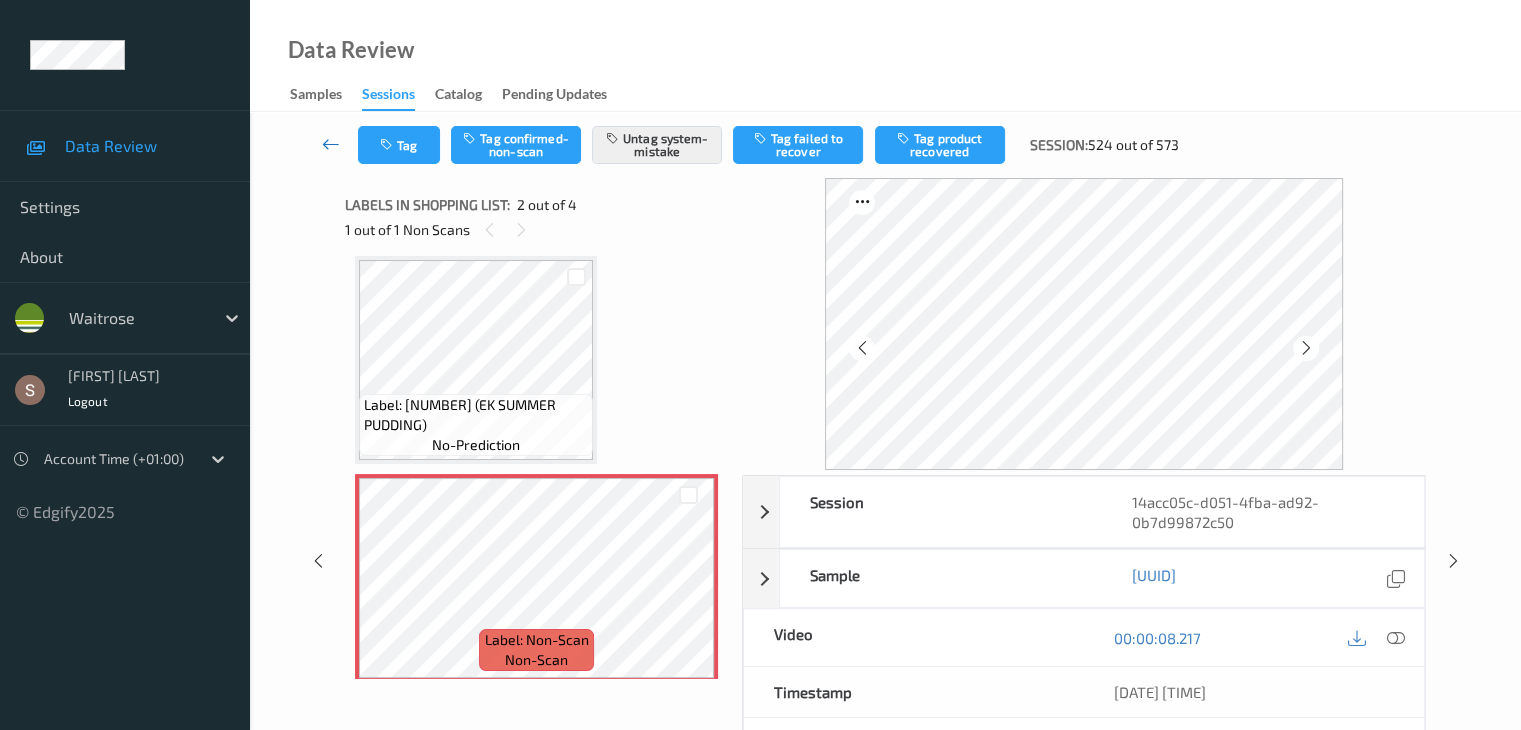 click at bounding box center (331, 144) 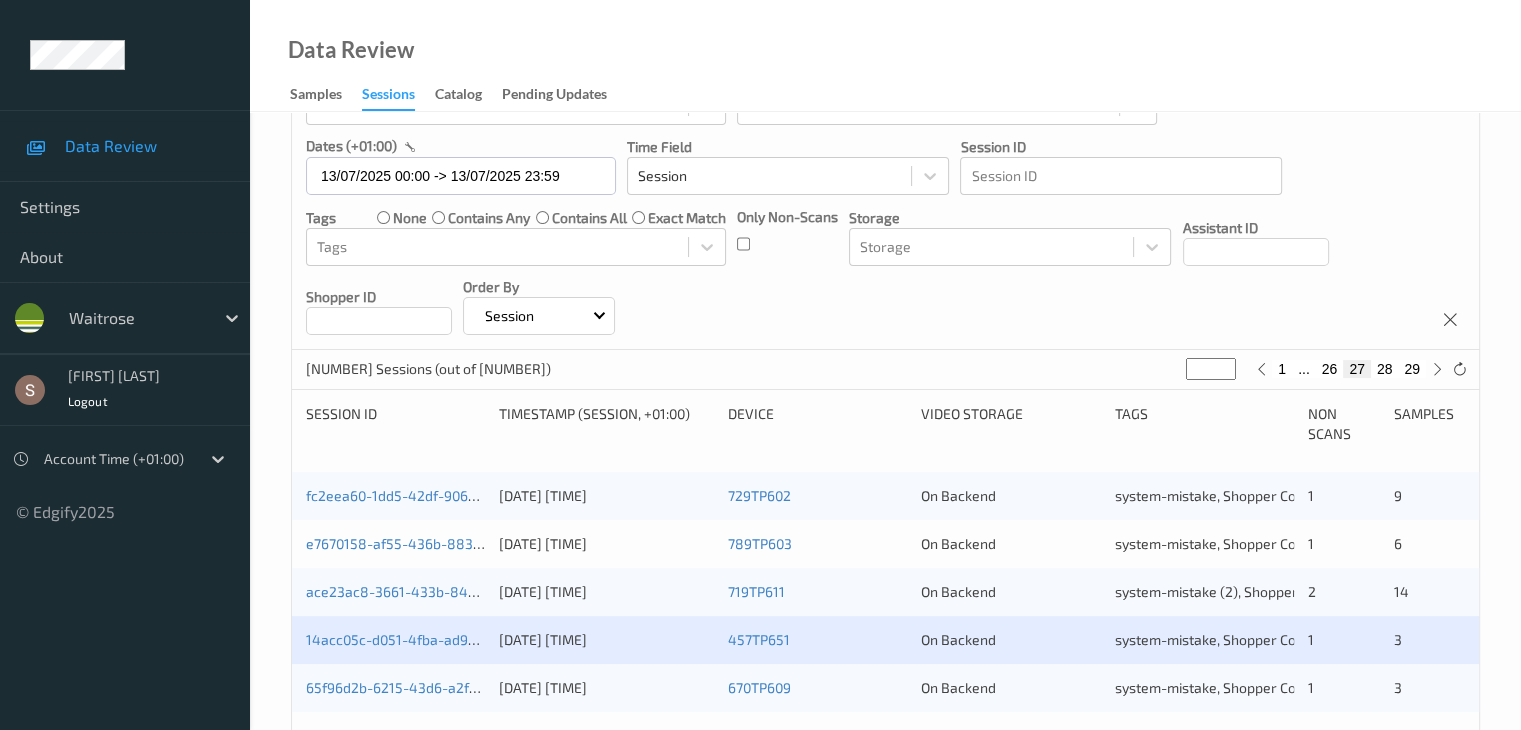 scroll, scrollTop: 600, scrollLeft: 0, axis: vertical 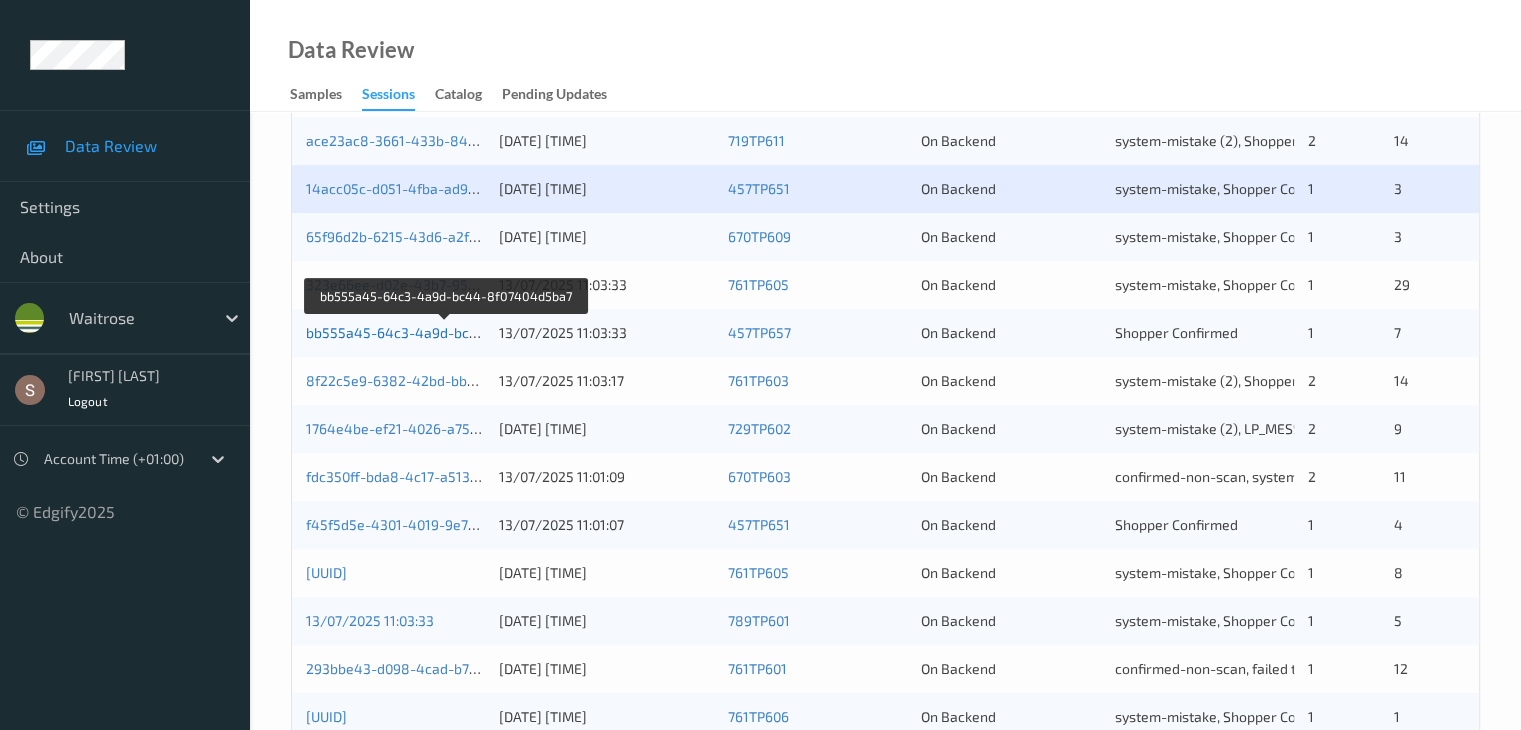 click on "bb555a45-64c3-4a9d-bc44-8f07404d5ba7" at bounding box center (446, 332) 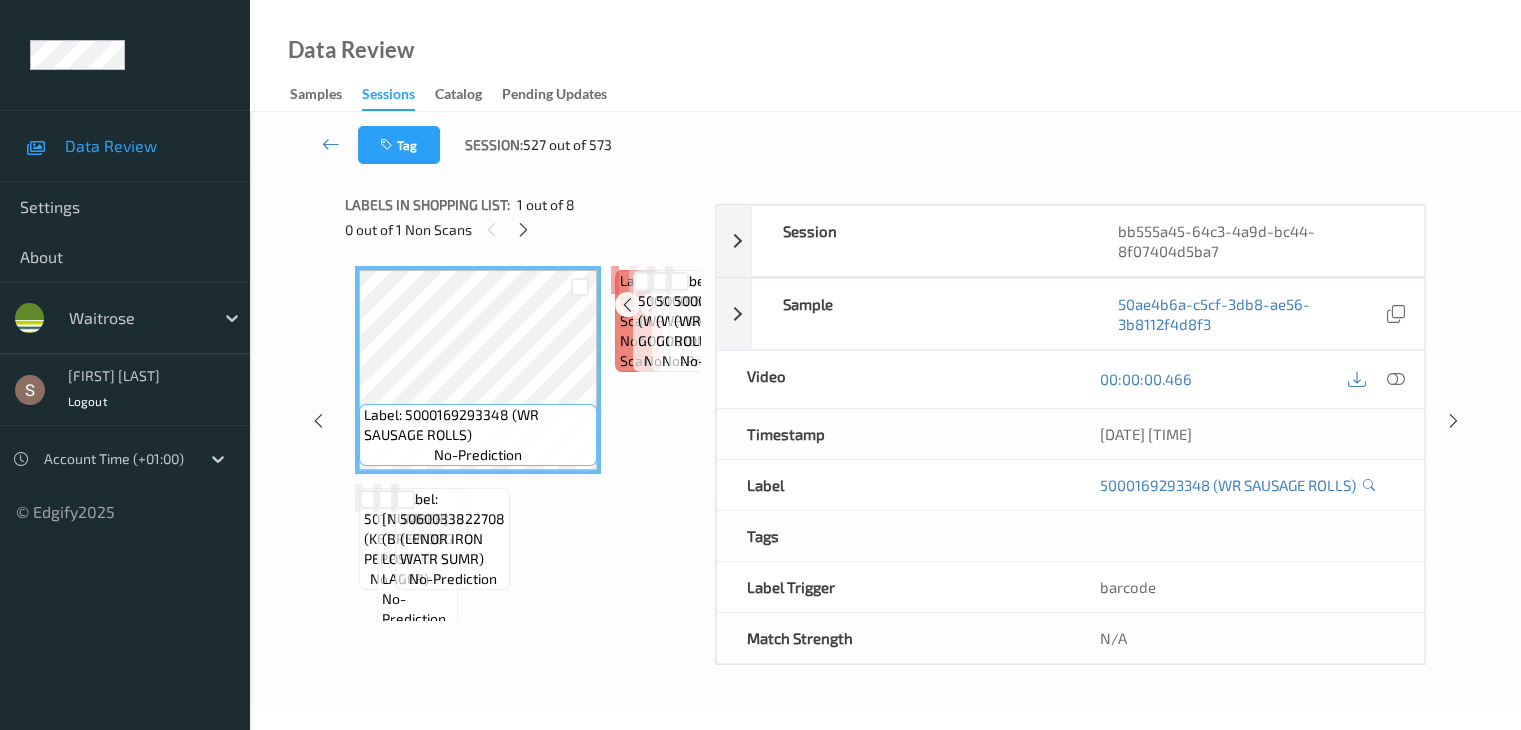 scroll, scrollTop: 0, scrollLeft: 0, axis: both 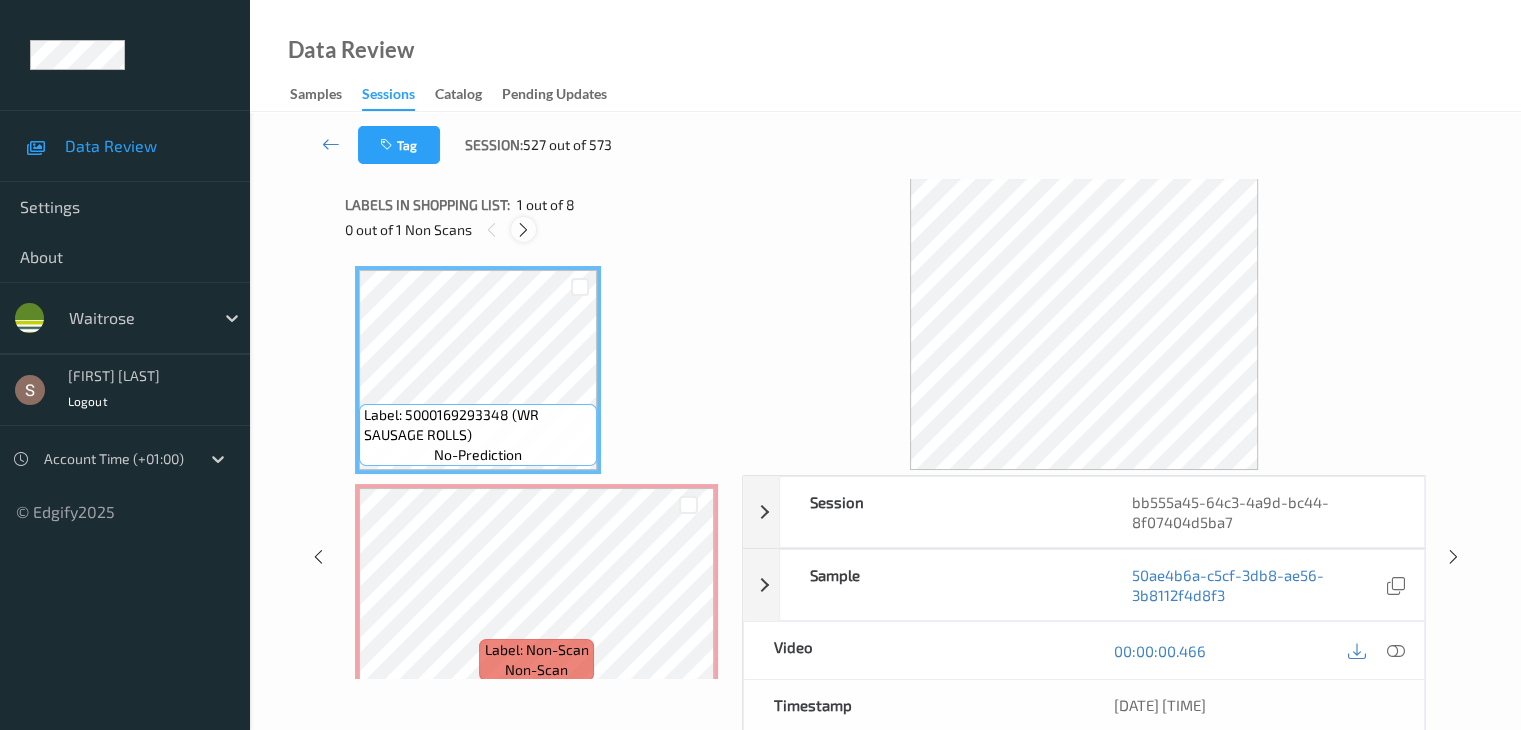 click at bounding box center [523, 230] 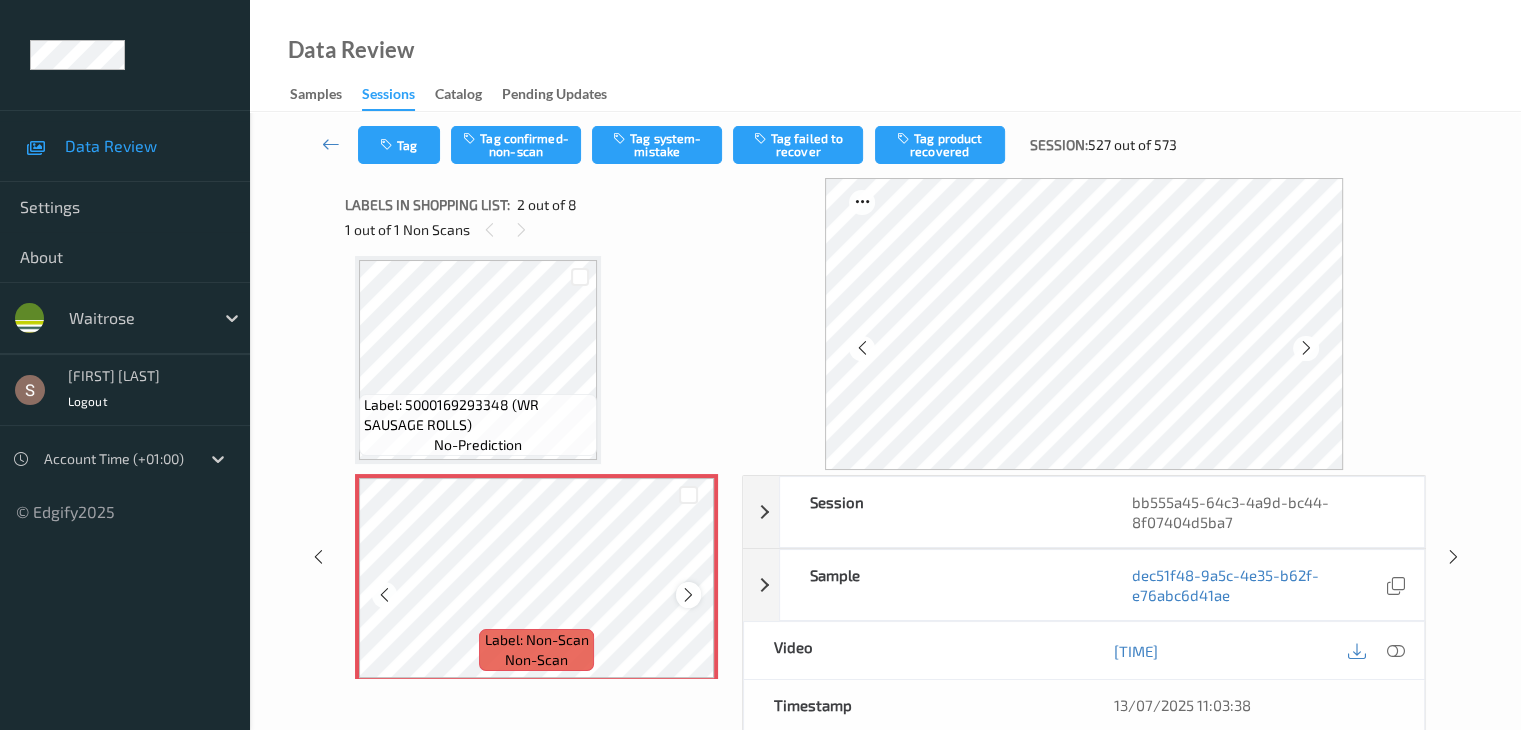 click at bounding box center (688, 595) 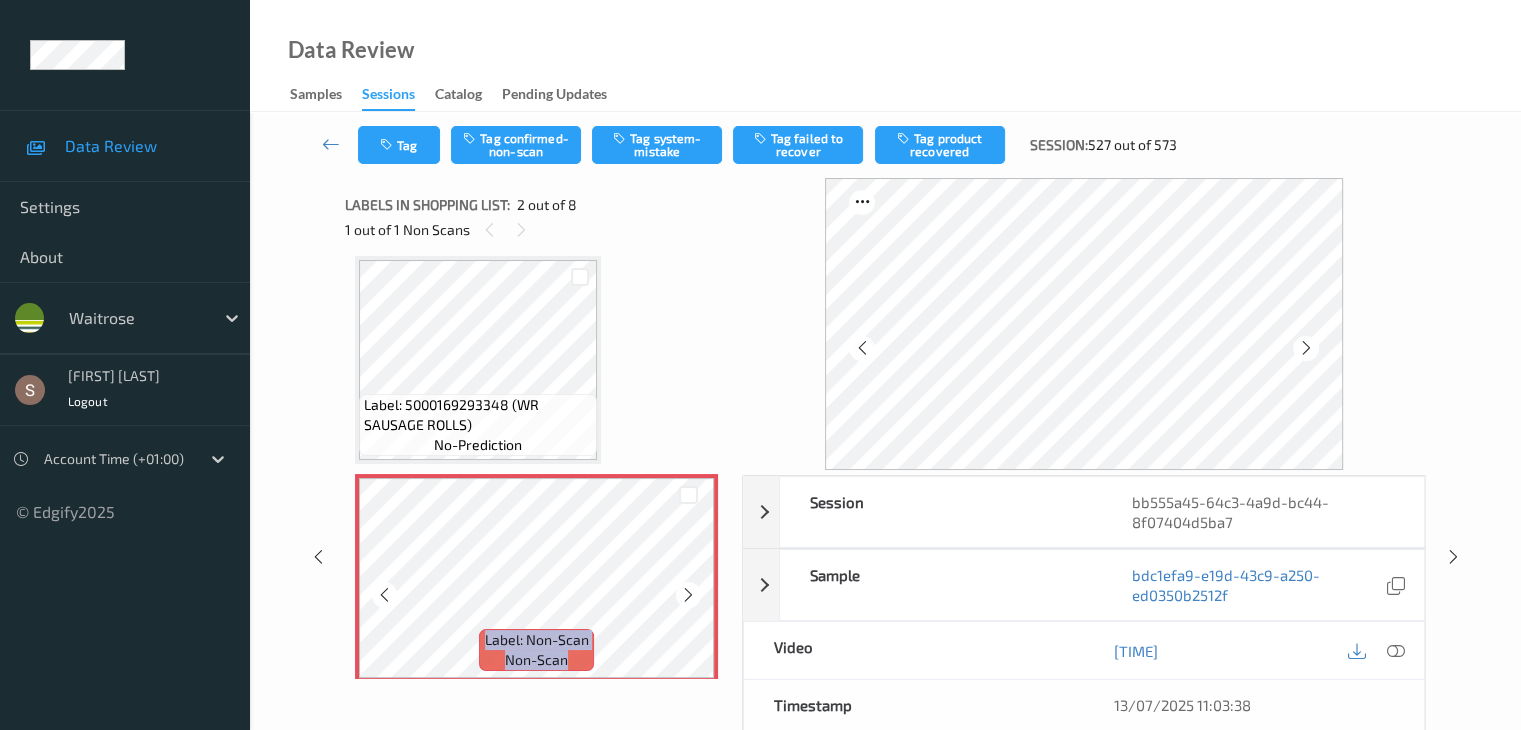 click at bounding box center [688, 595] 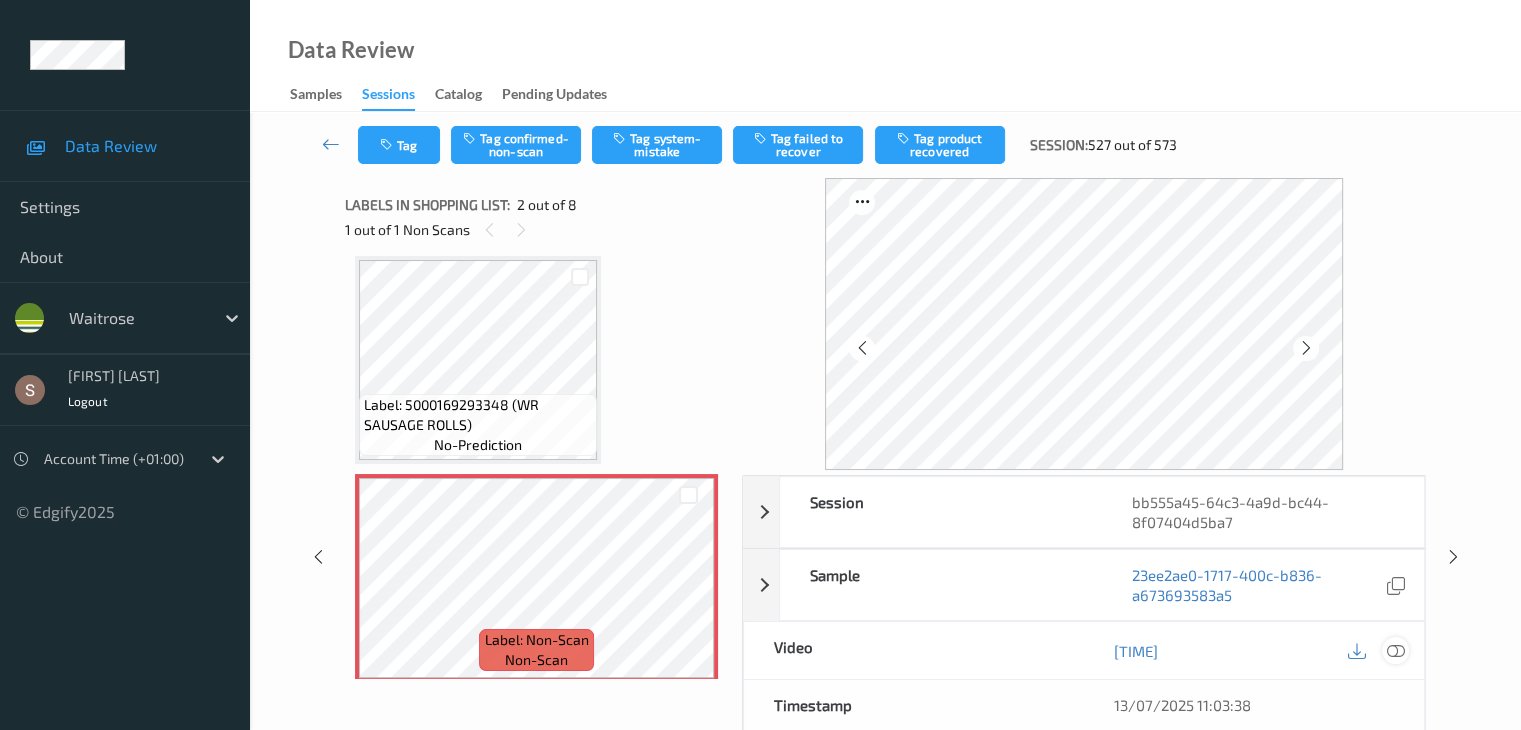 click at bounding box center (1395, 650) 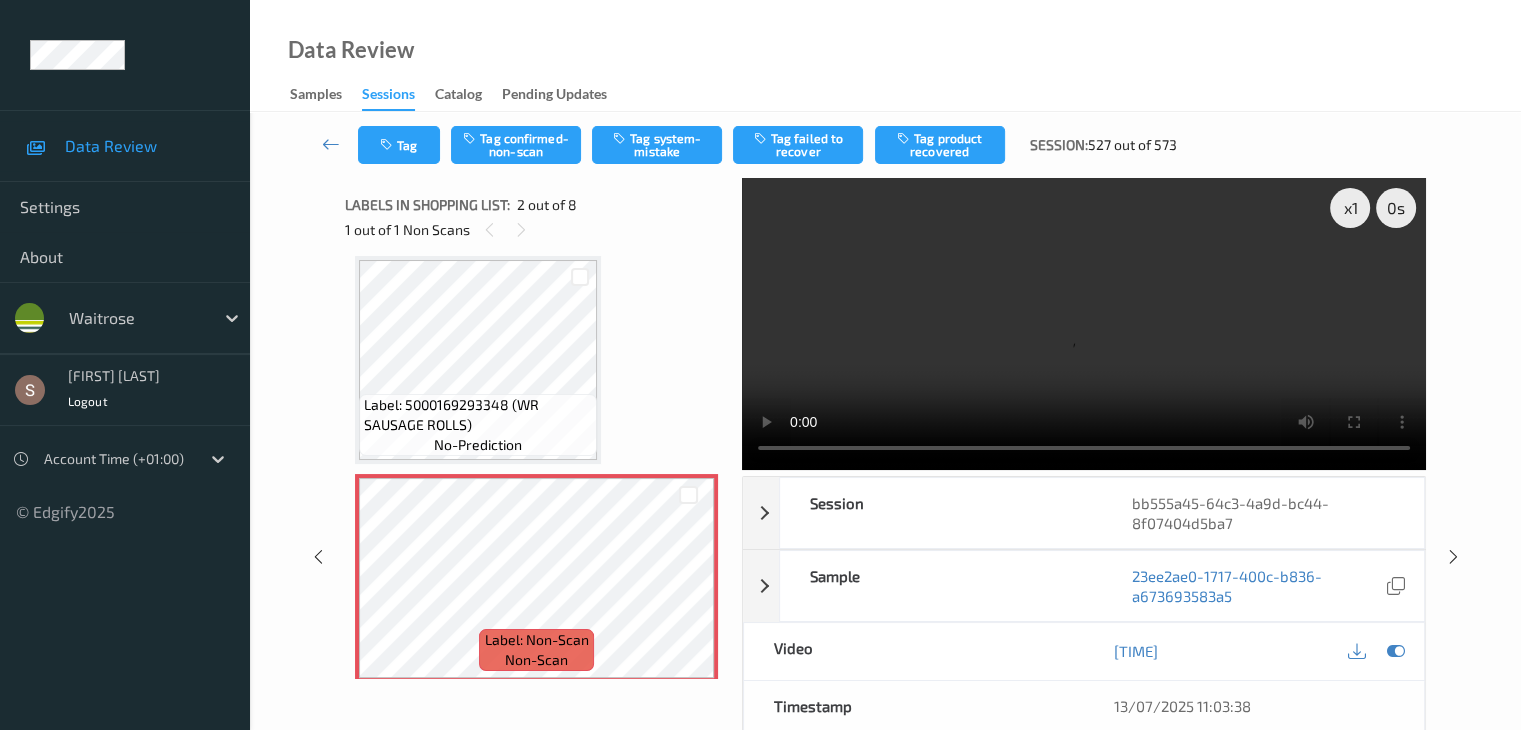 click at bounding box center (1084, 324) 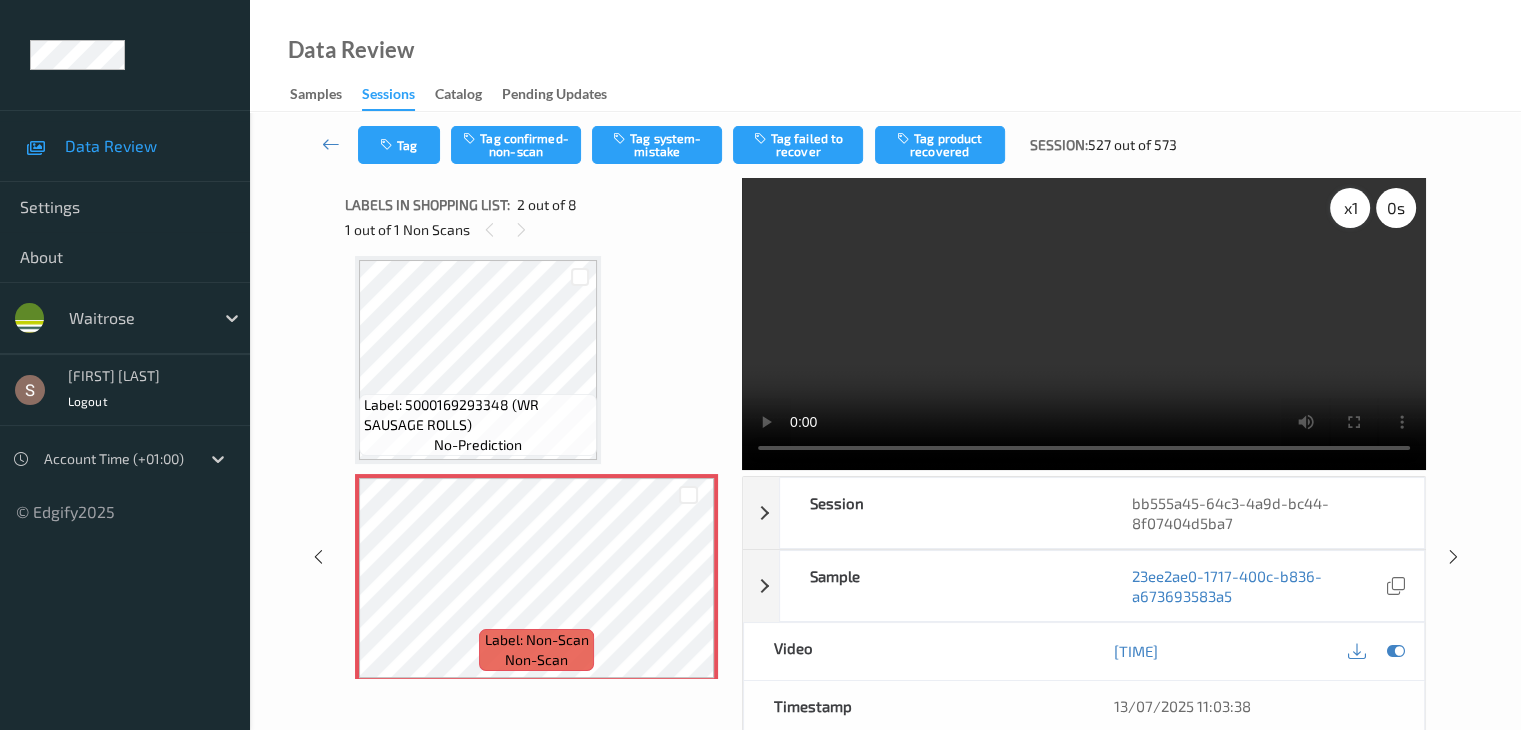 click on "x 1" at bounding box center (1350, 208) 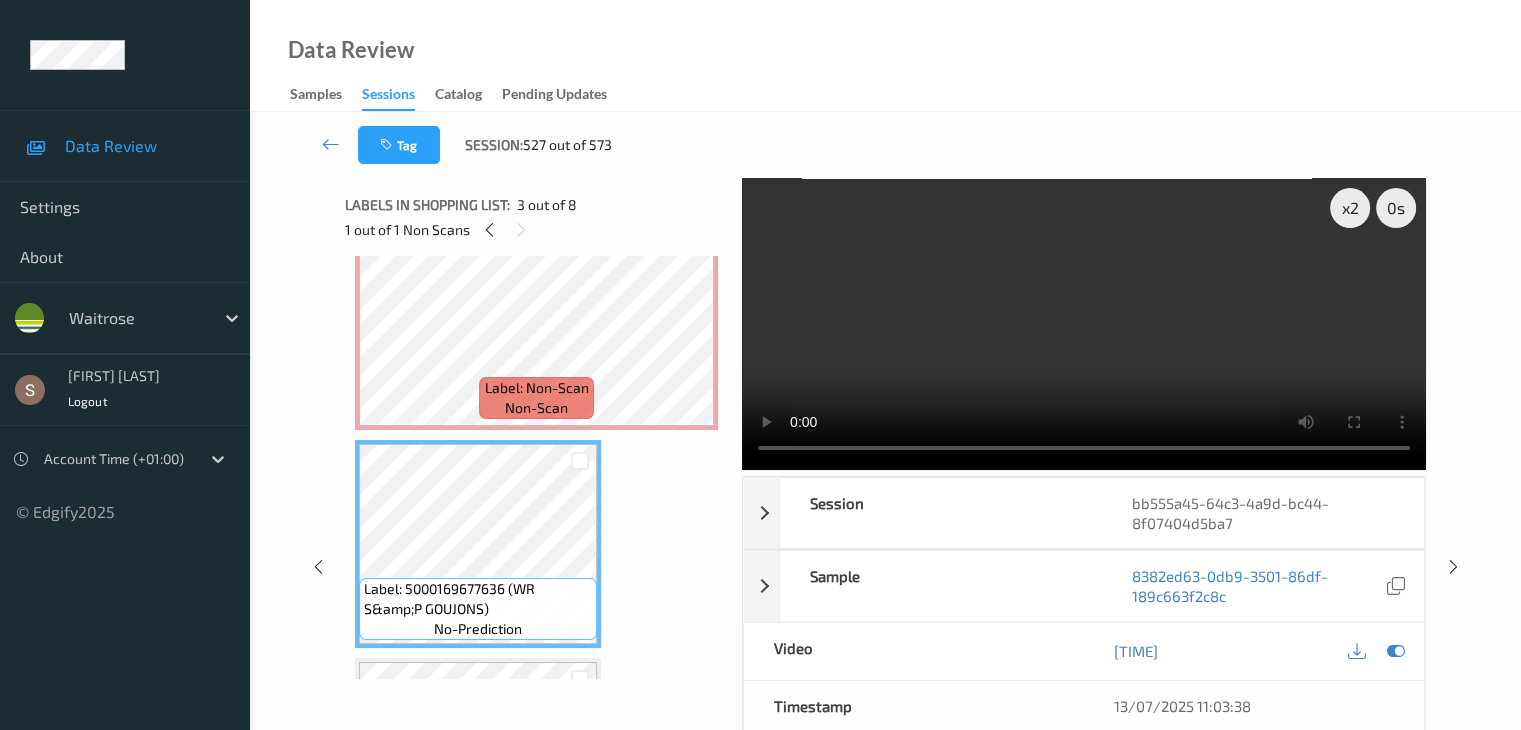 scroll, scrollTop: 210, scrollLeft: 0, axis: vertical 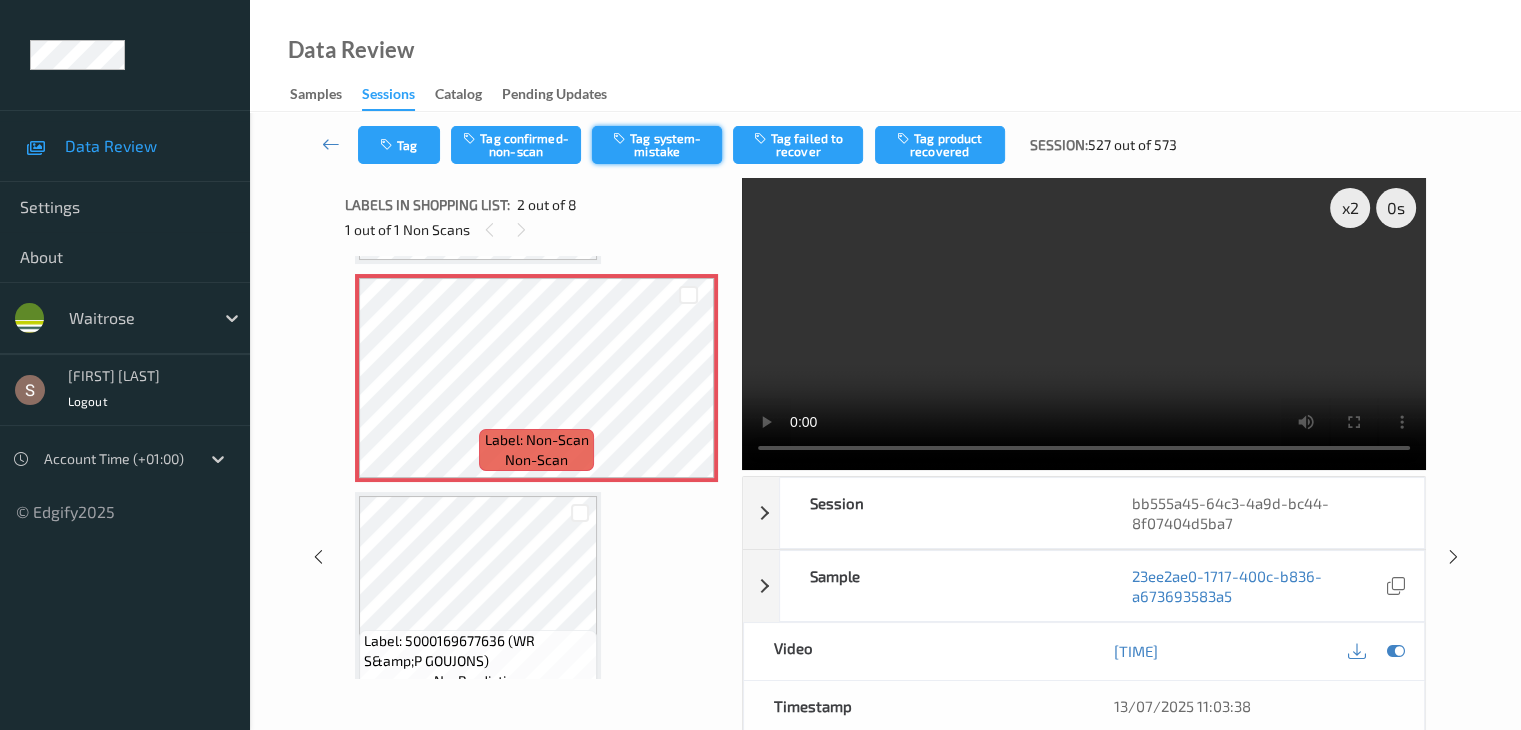 click on "Tag   system-mistake" at bounding box center [657, 145] 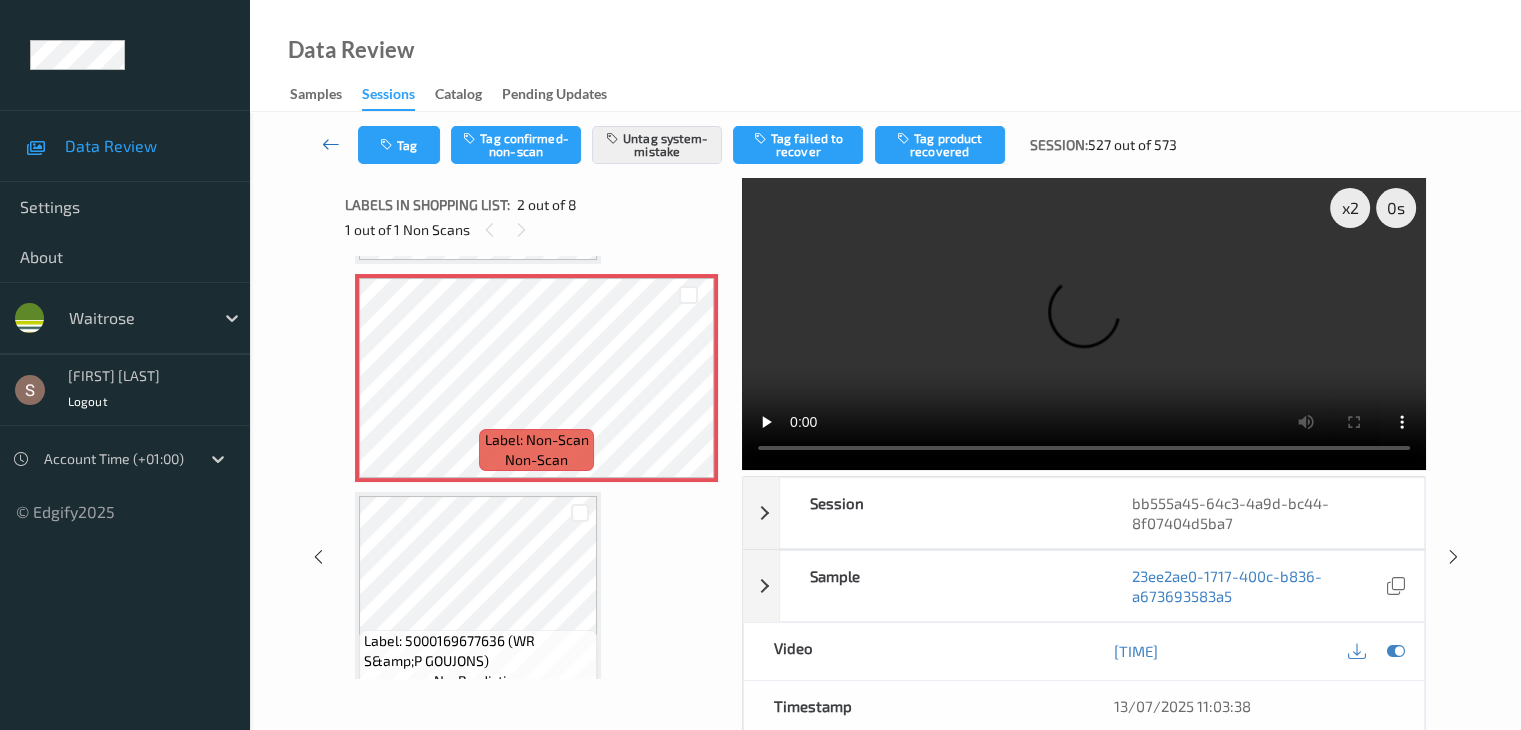 click at bounding box center (331, 144) 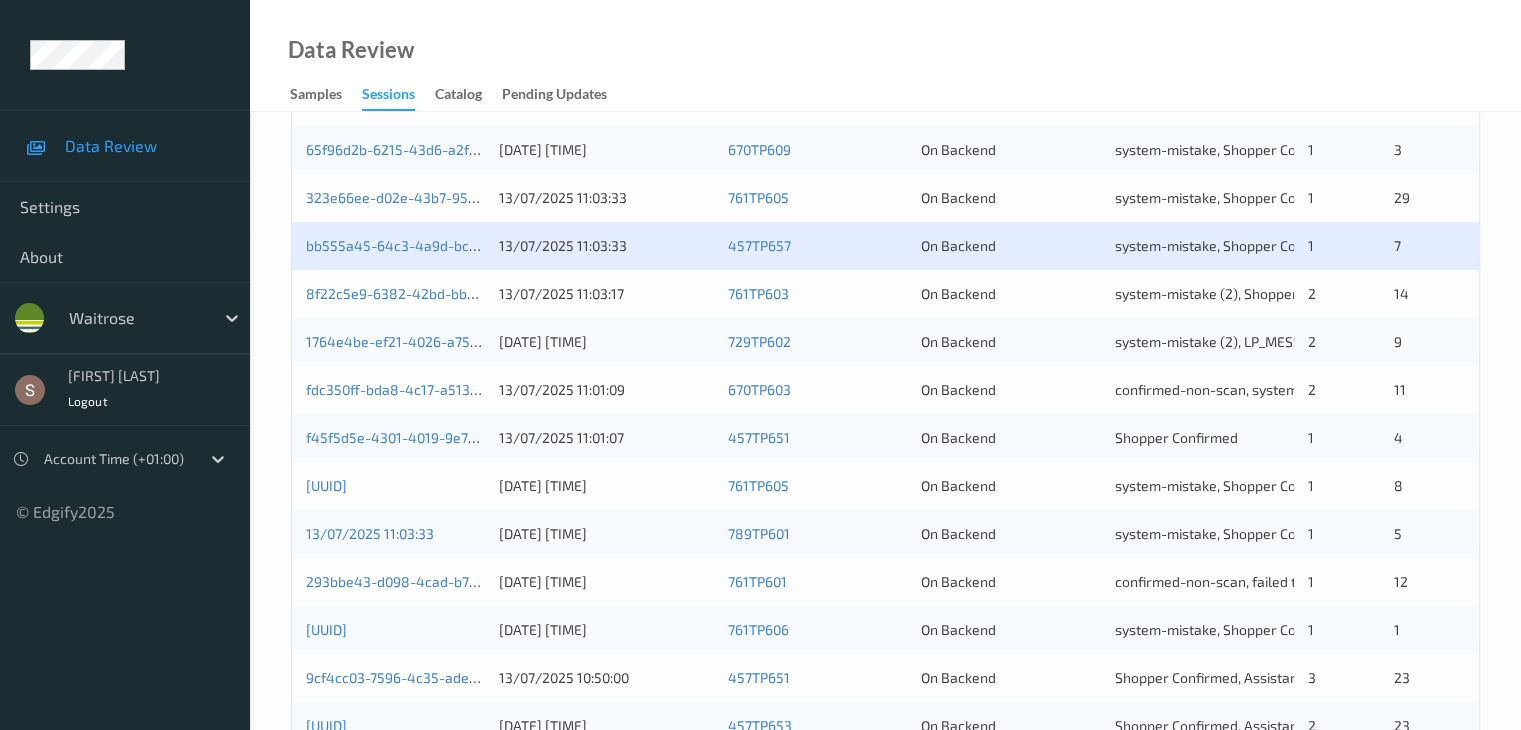 scroll, scrollTop: 700, scrollLeft: 0, axis: vertical 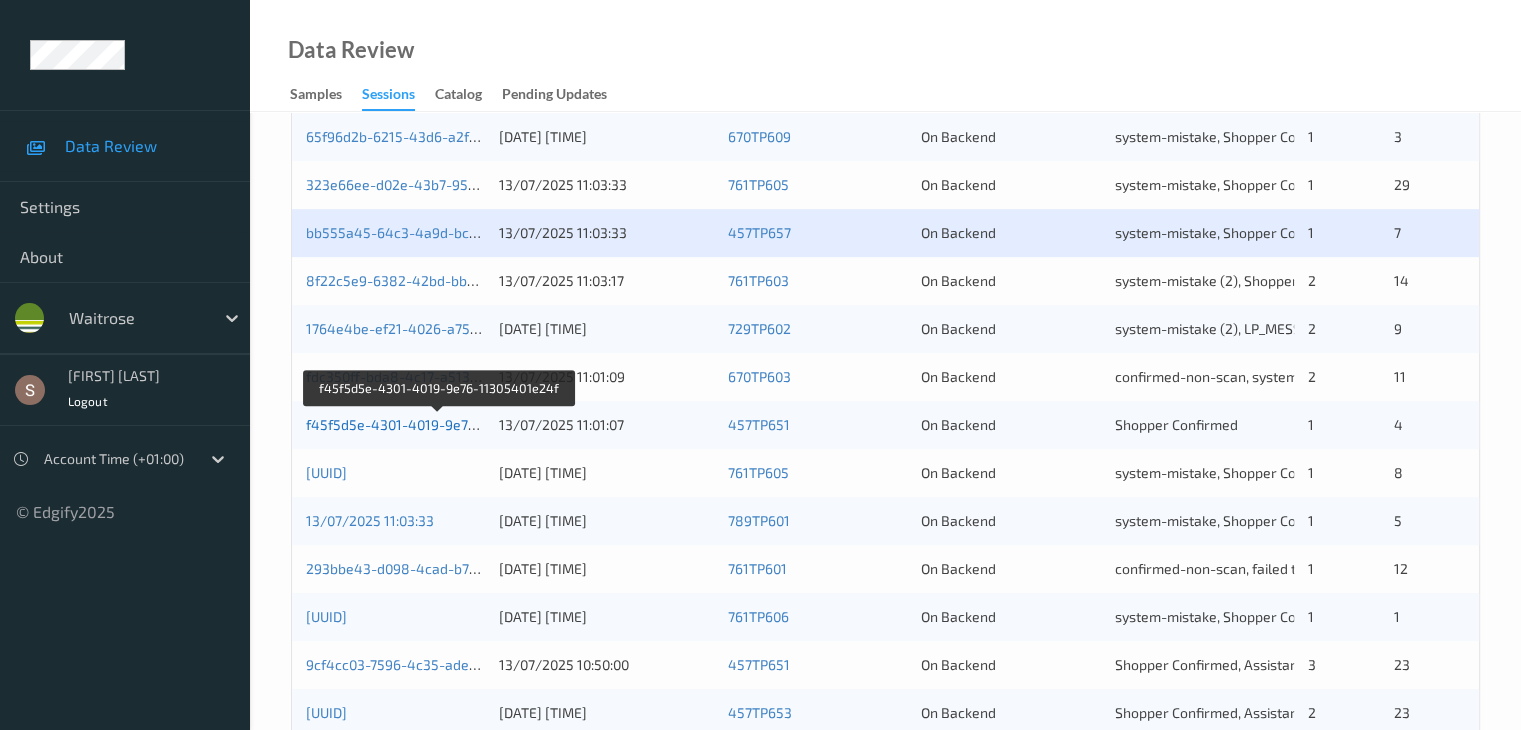 click on "f45f5d5e-4301-4019-9e76-11305401e24f" at bounding box center [438, 424] 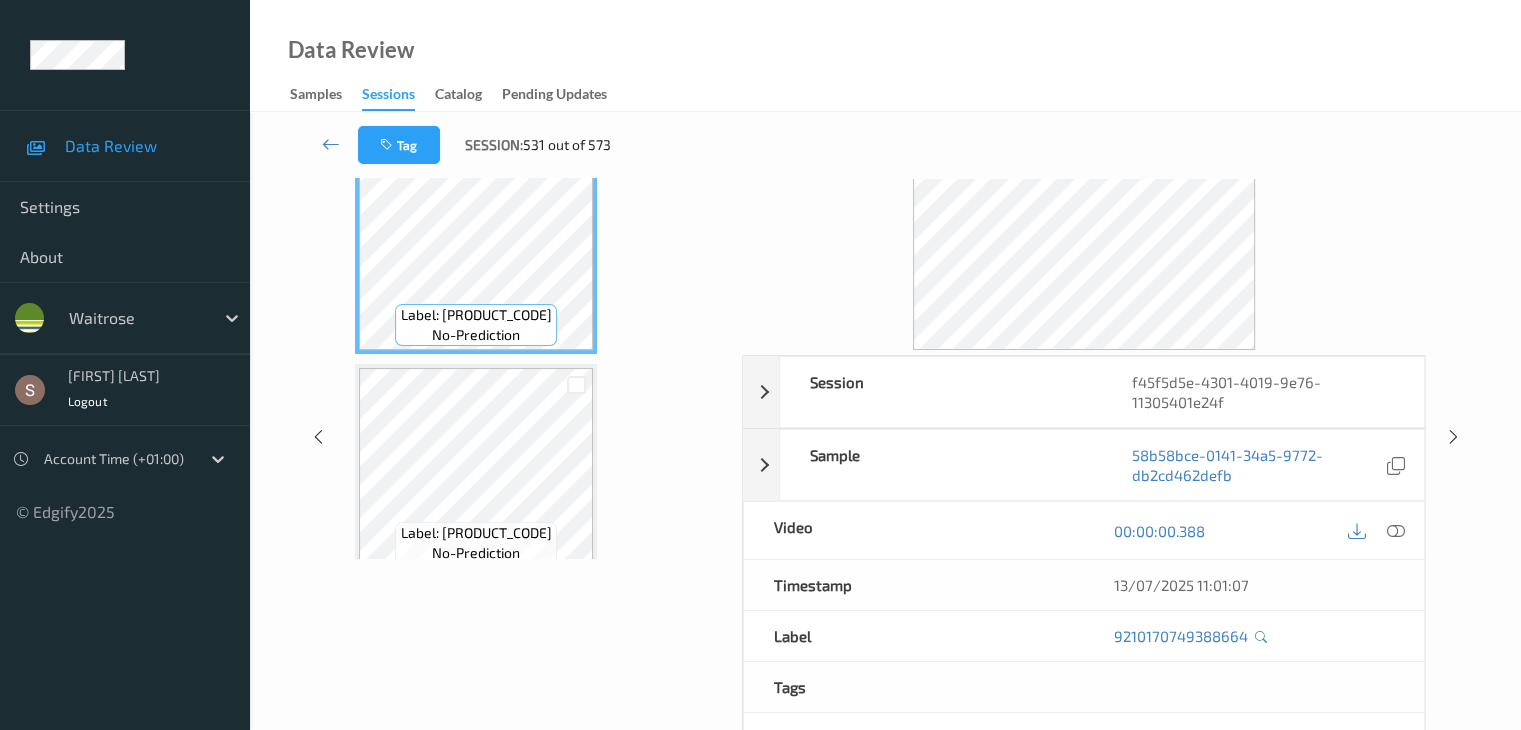 scroll, scrollTop: 0, scrollLeft: 0, axis: both 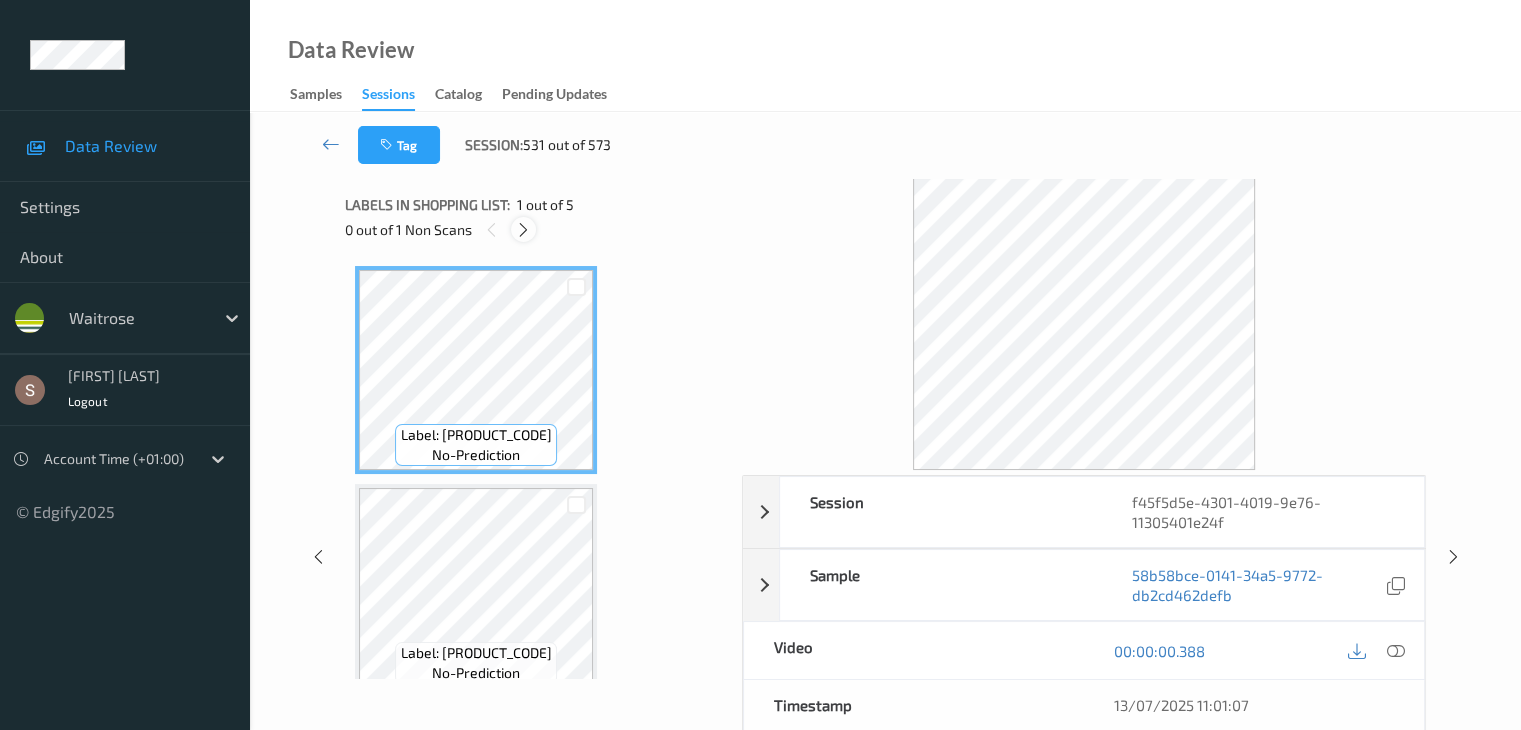 click at bounding box center (523, 230) 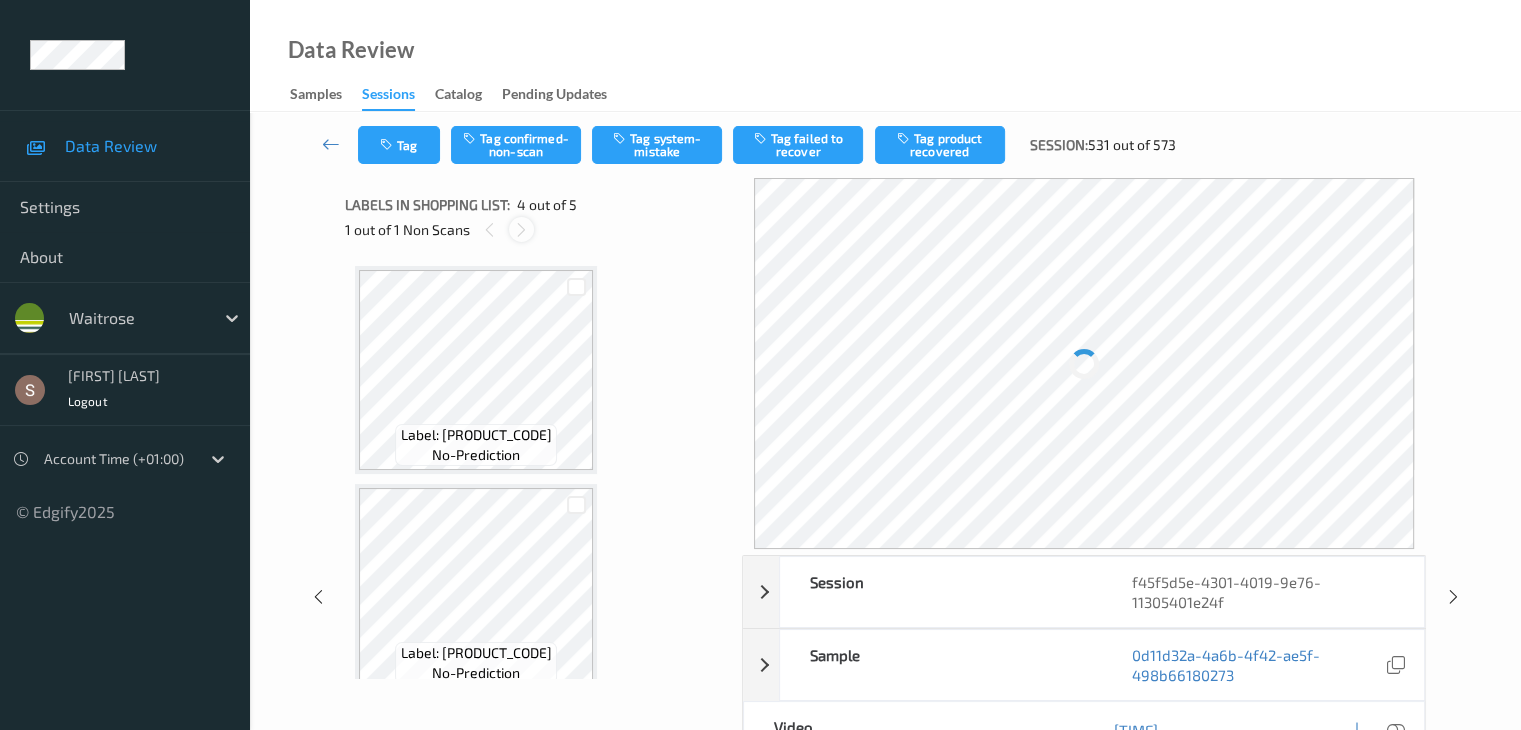 scroll, scrollTop: 446, scrollLeft: 0, axis: vertical 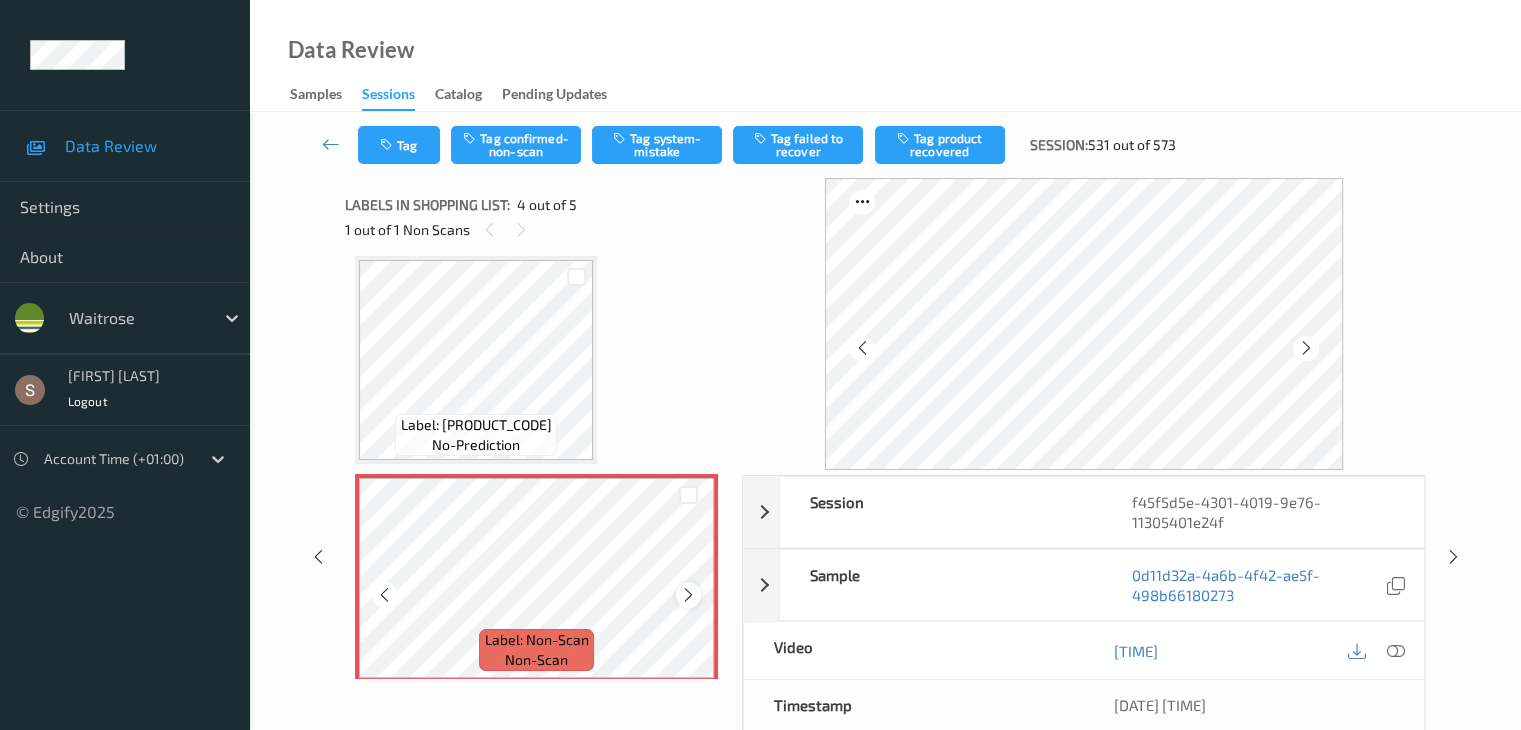 click at bounding box center (688, 595) 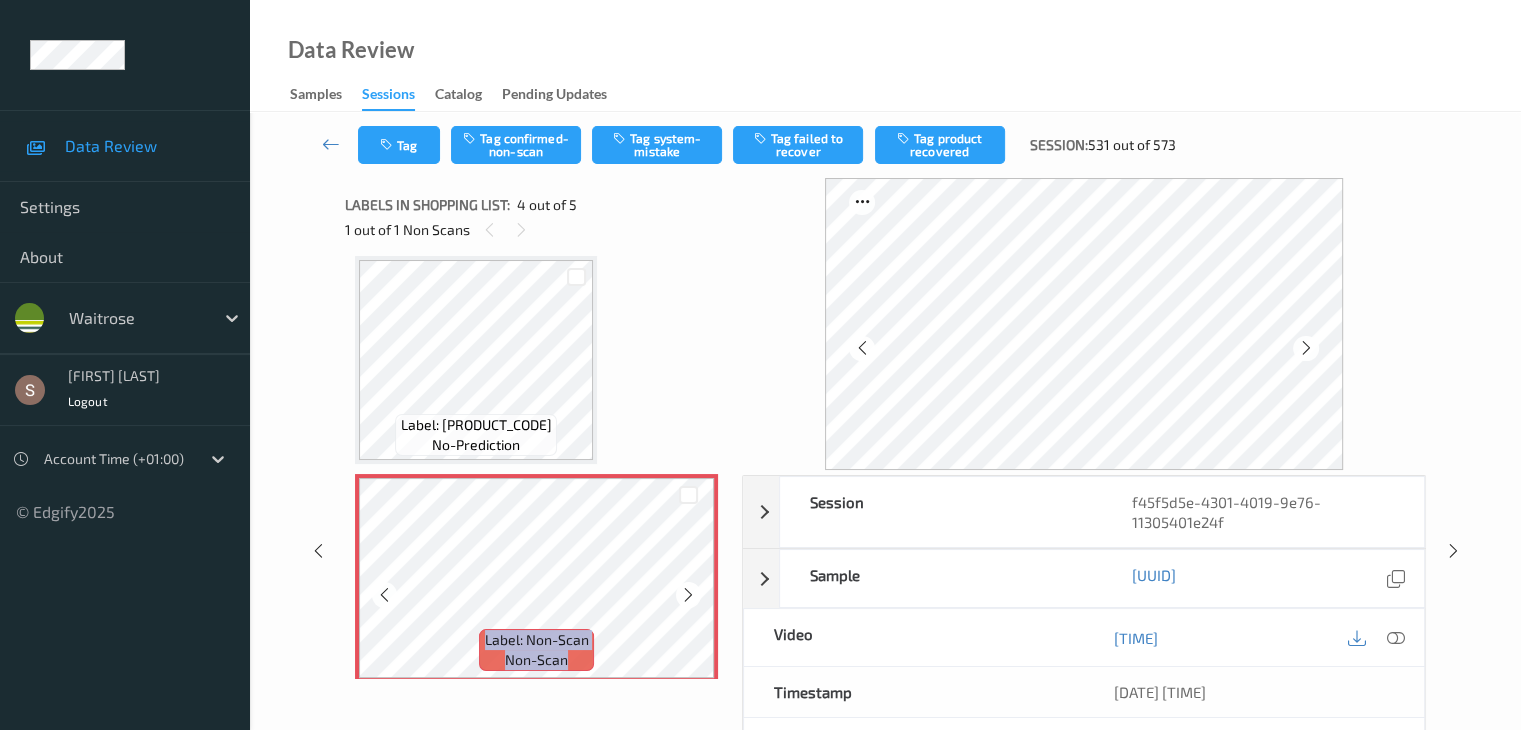 click at bounding box center [688, 595] 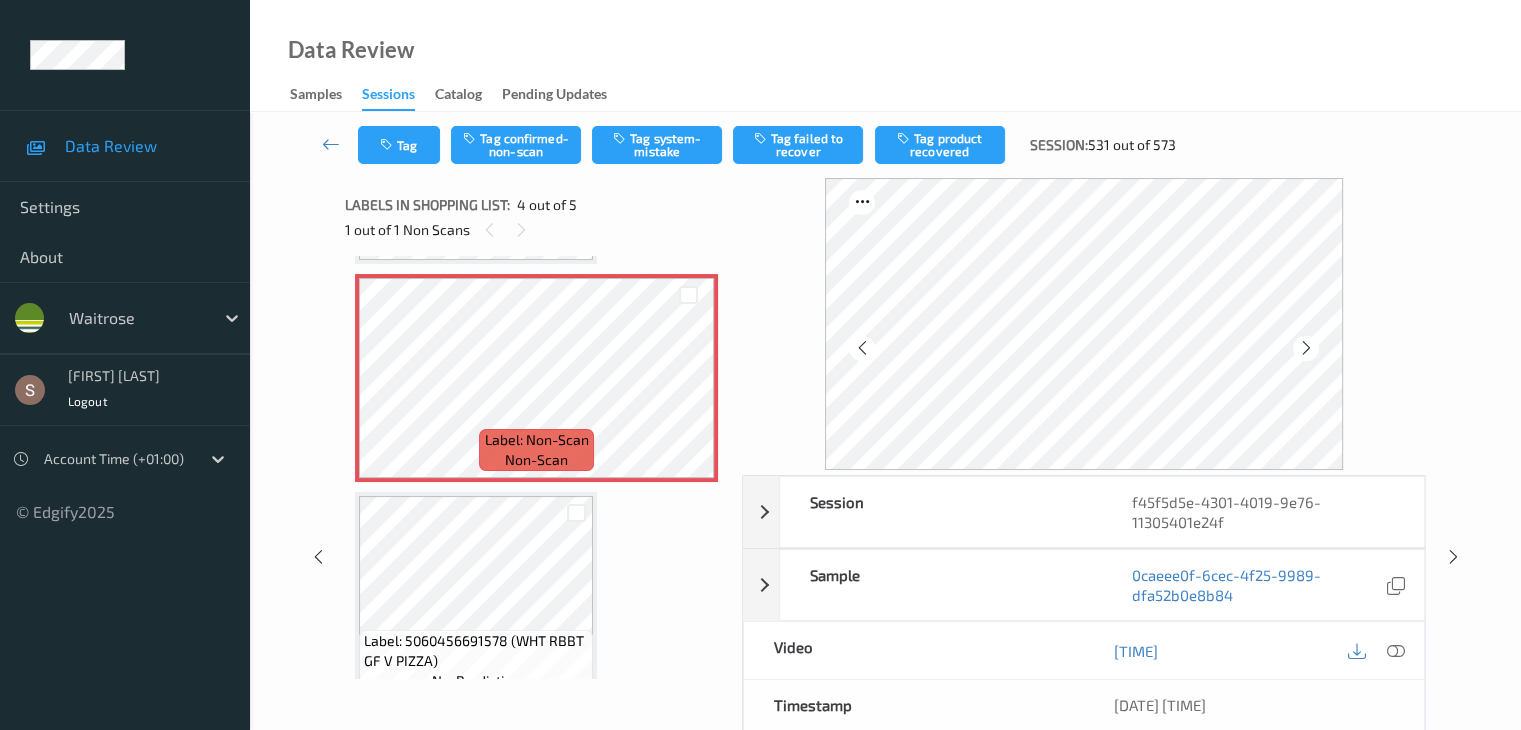 scroll, scrollTop: 677, scrollLeft: 0, axis: vertical 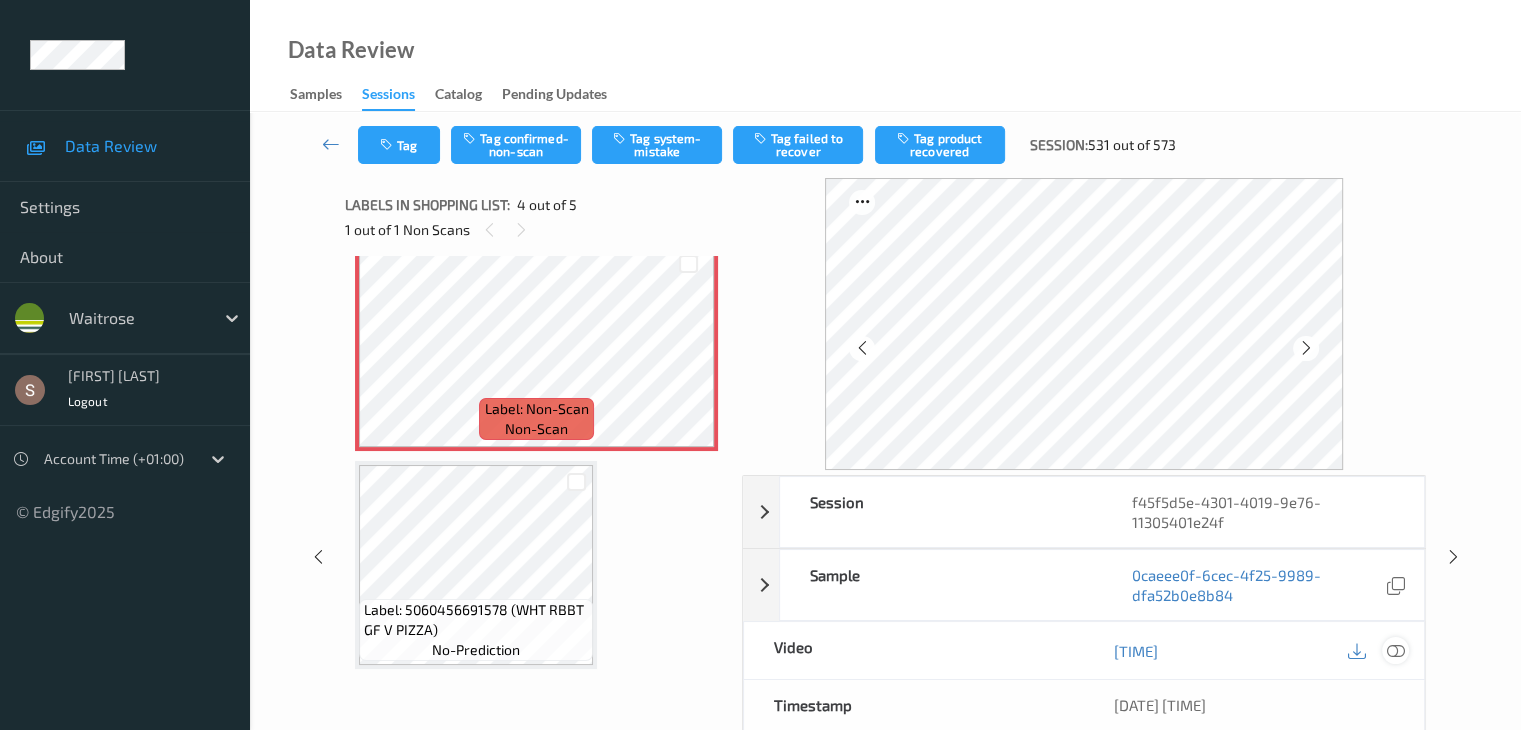 click at bounding box center [1395, 651] 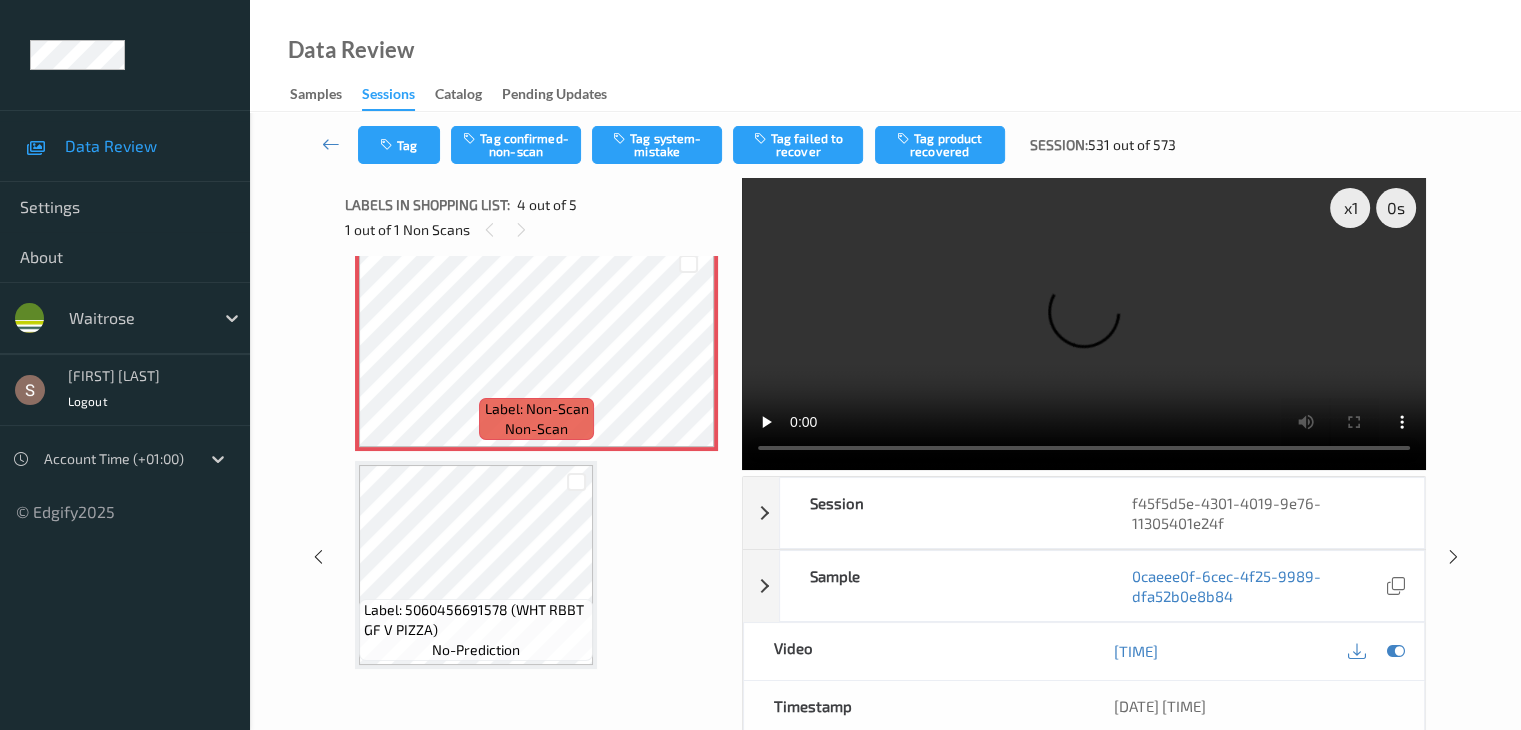 click at bounding box center [1084, 324] 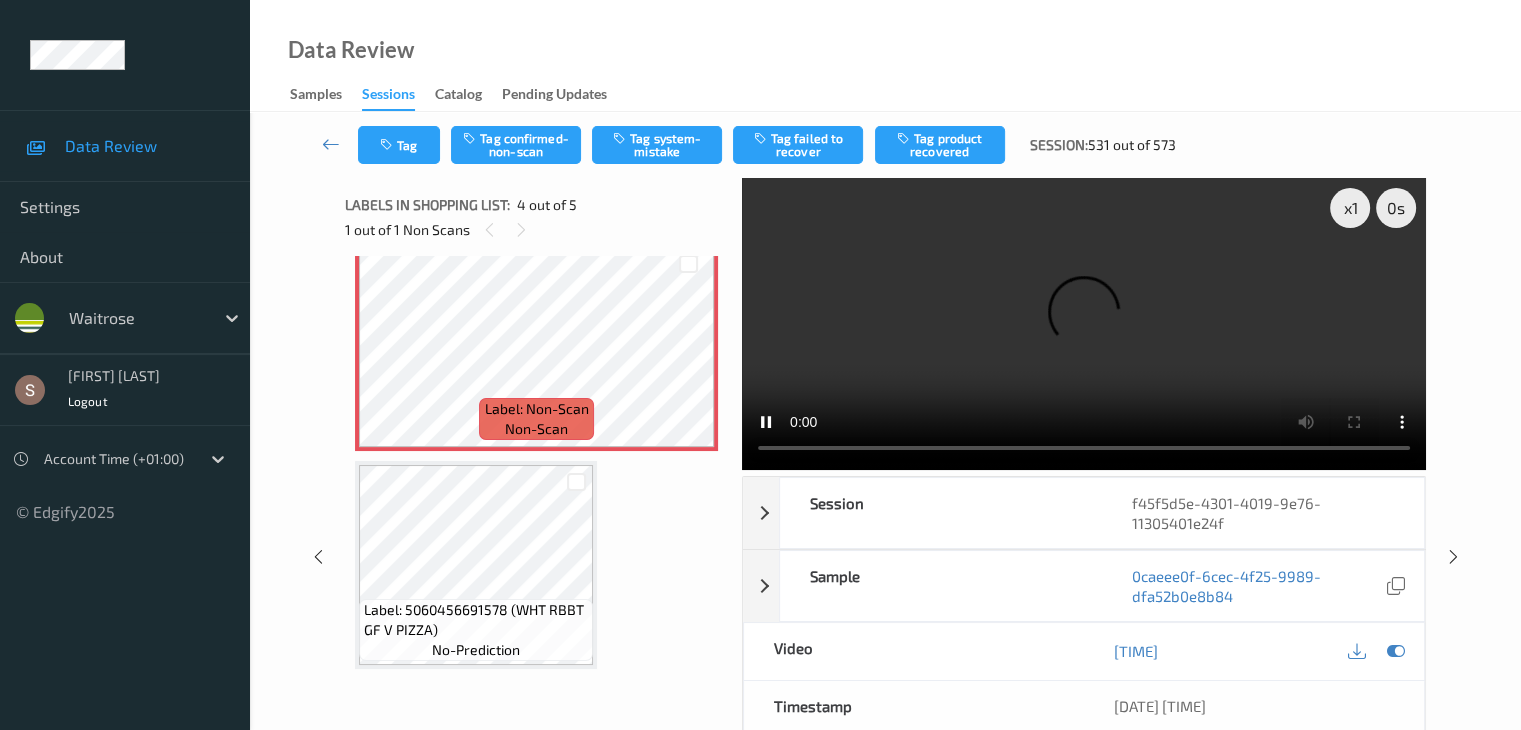click at bounding box center [1084, 324] 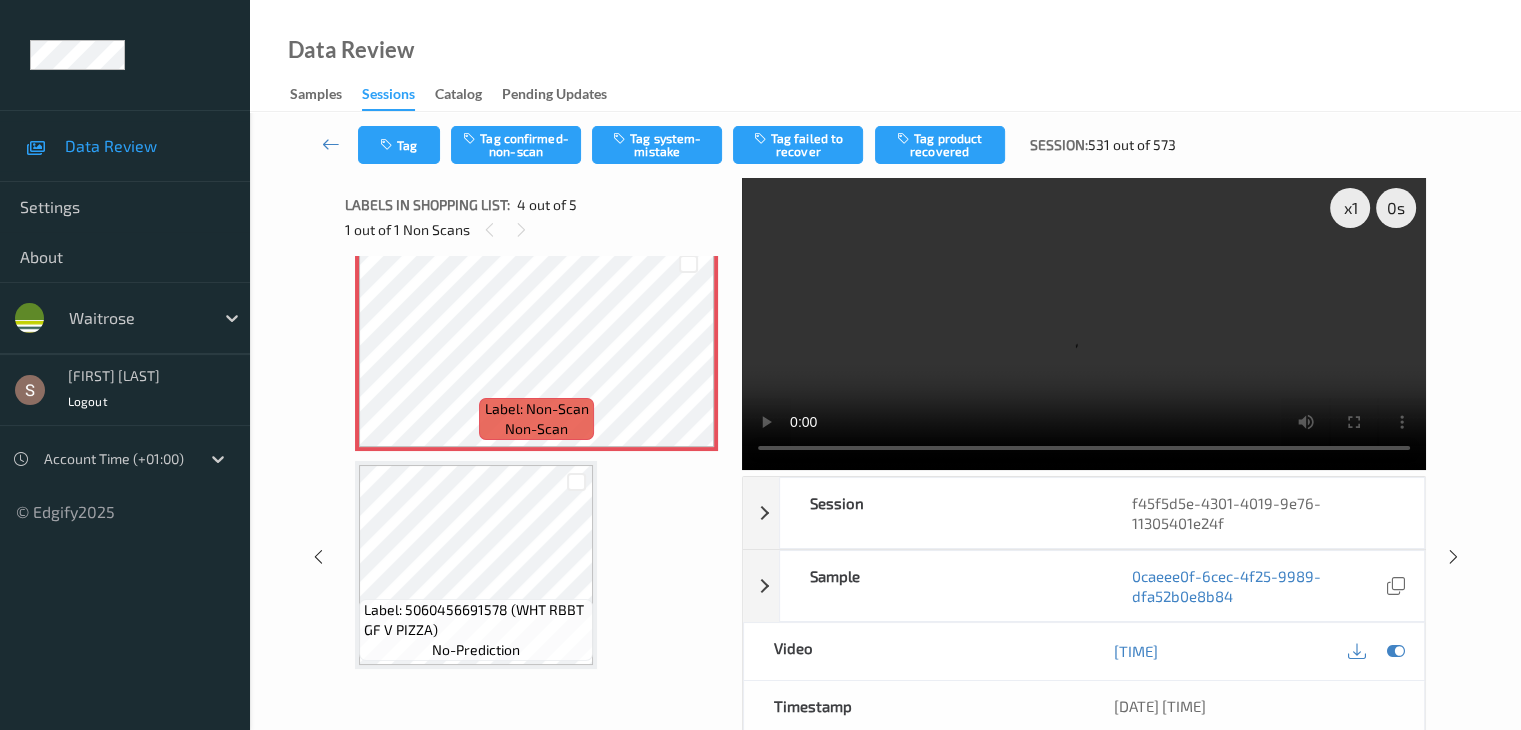 click at bounding box center (1084, 324) 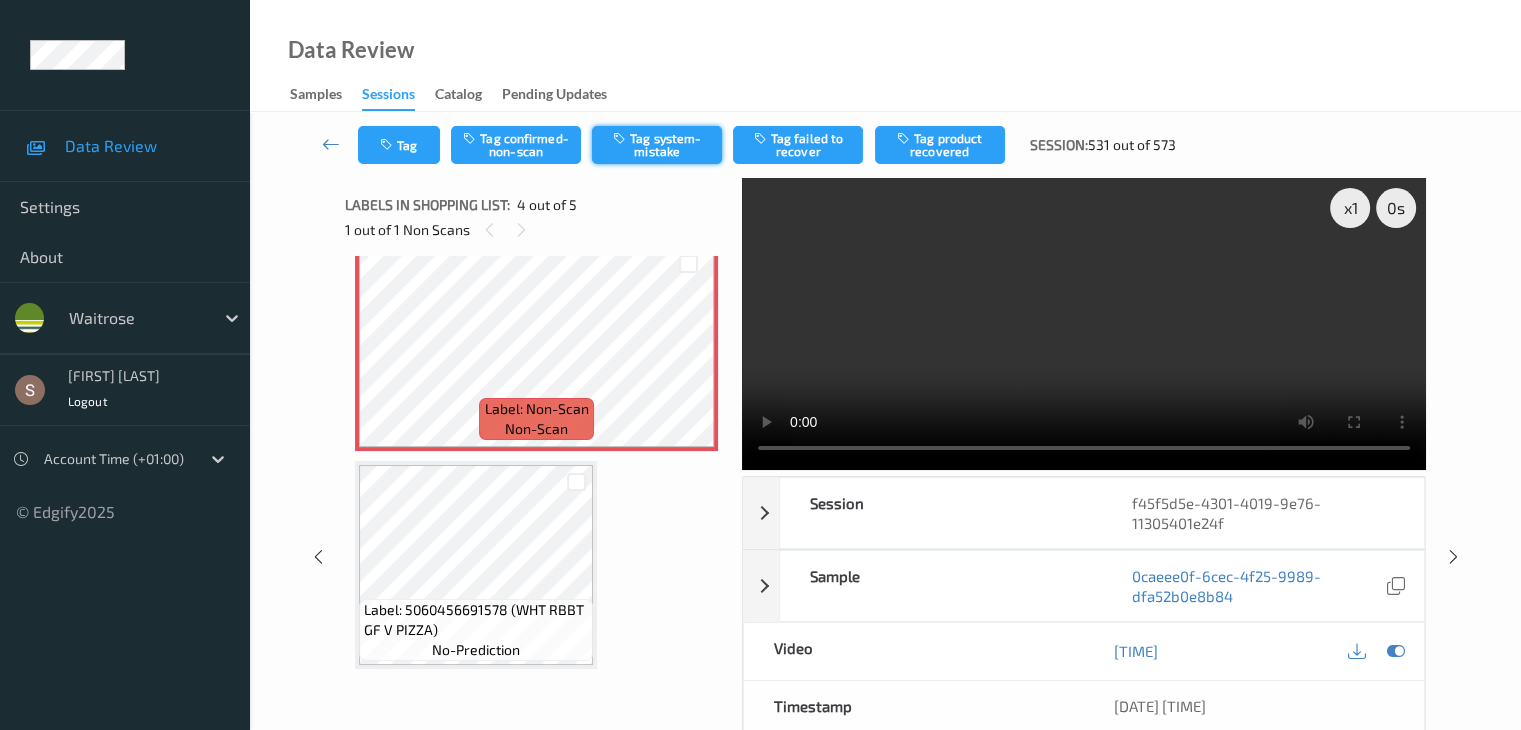 click on "Tag   system-mistake" at bounding box center [657, 145] 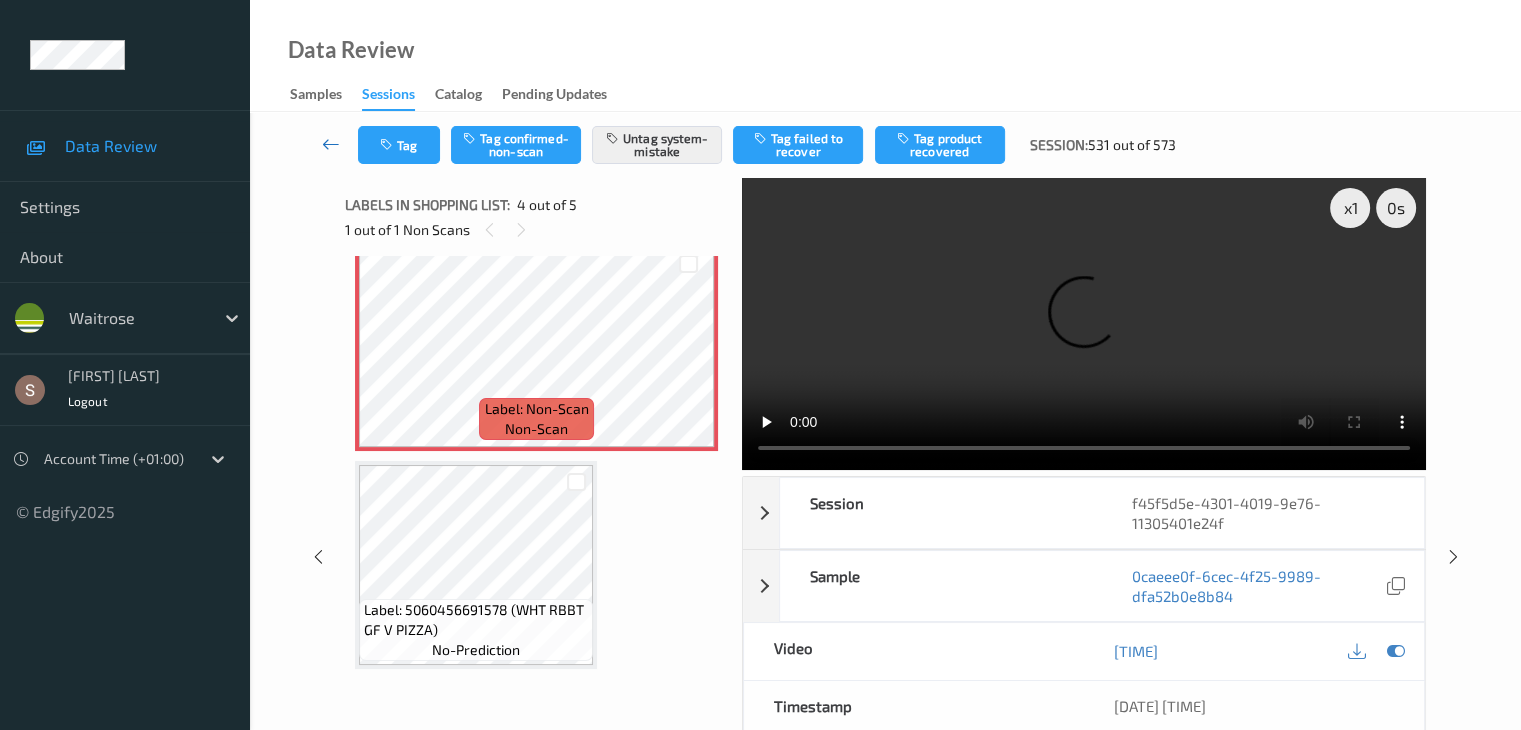 click at bounding box center (331, 144) 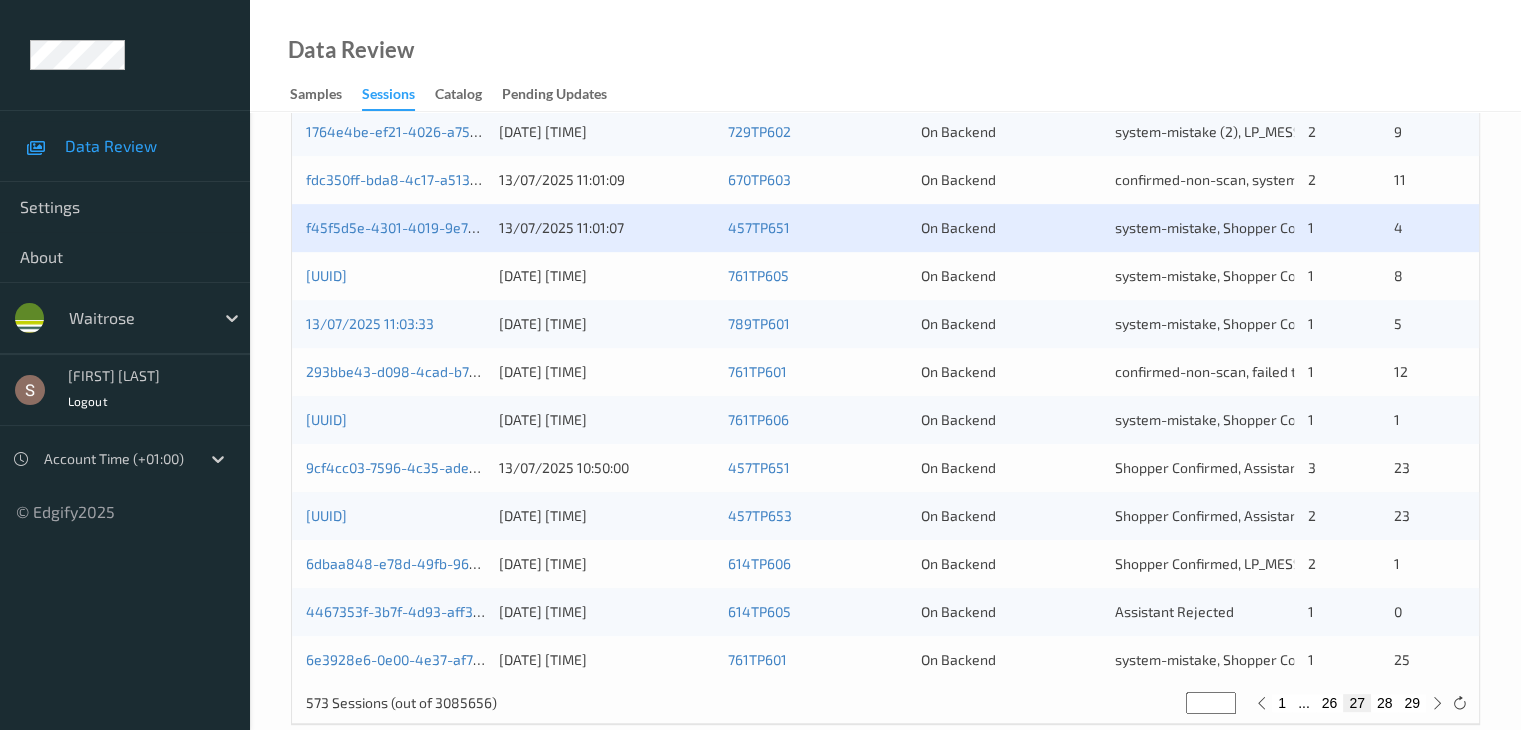 scroll, scrollTop: 900, scrollLeft: 0, axis: vertical 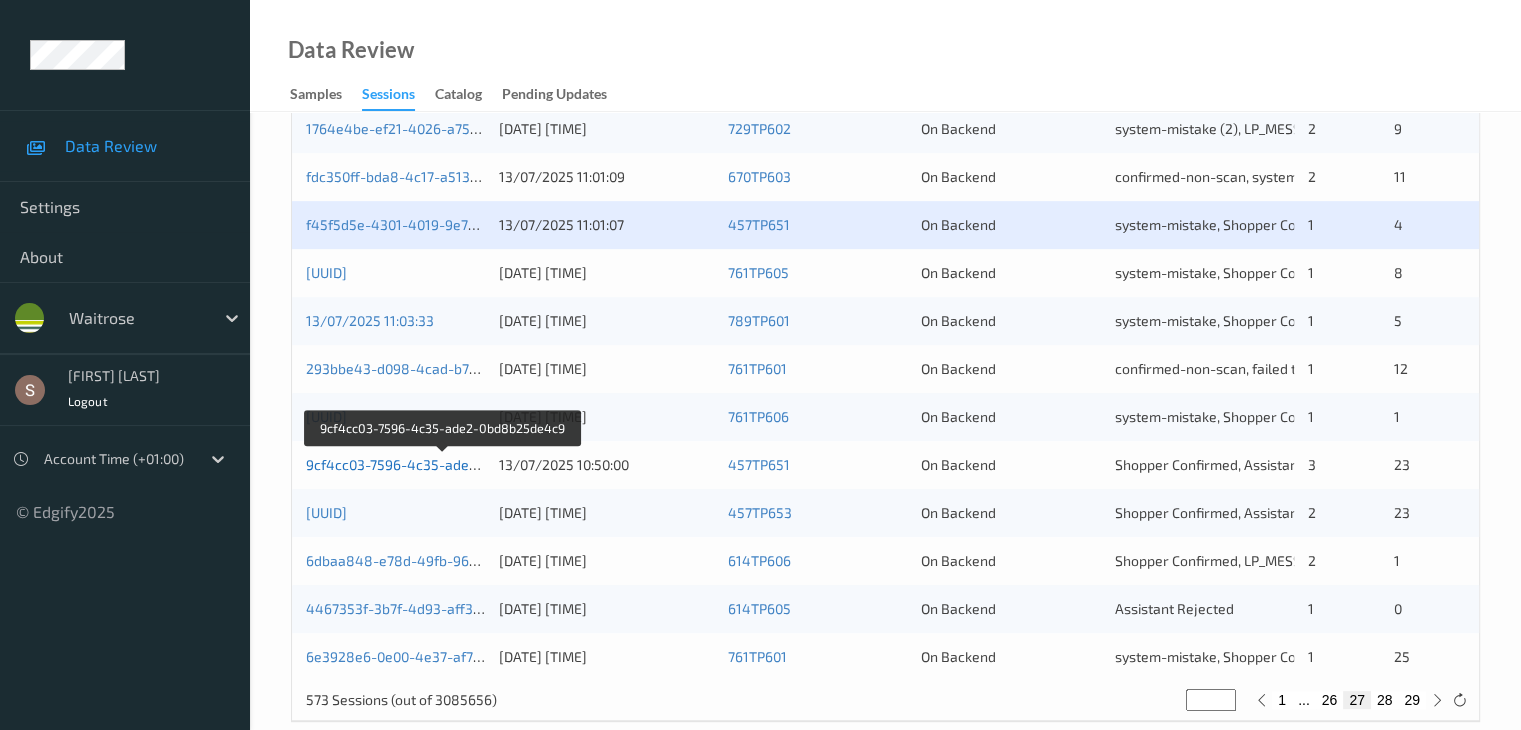 click on "9cf4cc03-7596-4c35-ade2-0bd8b25de4c9" at bounding box center [443, 464] 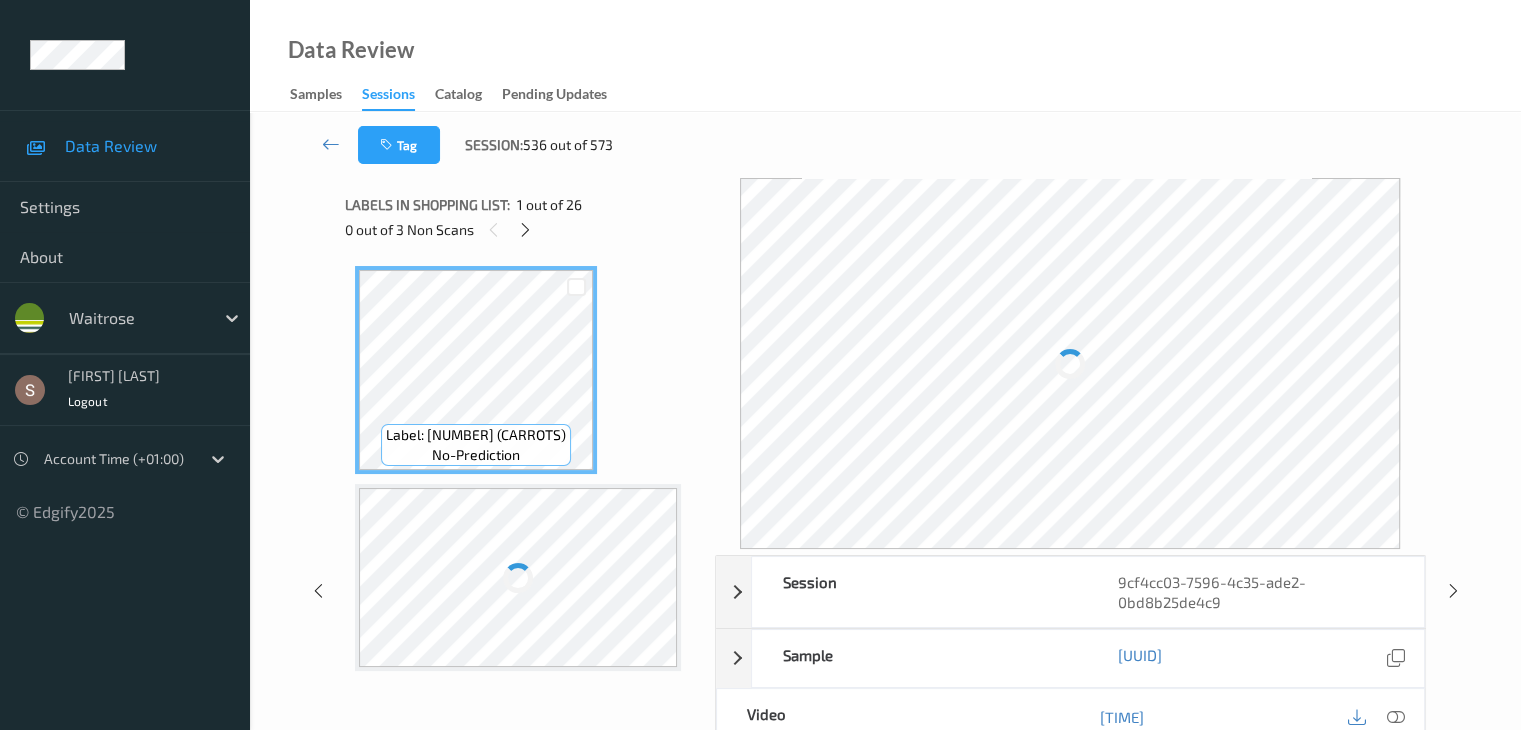 scroll, scrollTop: 0, scrollLeft: 0, axis: both 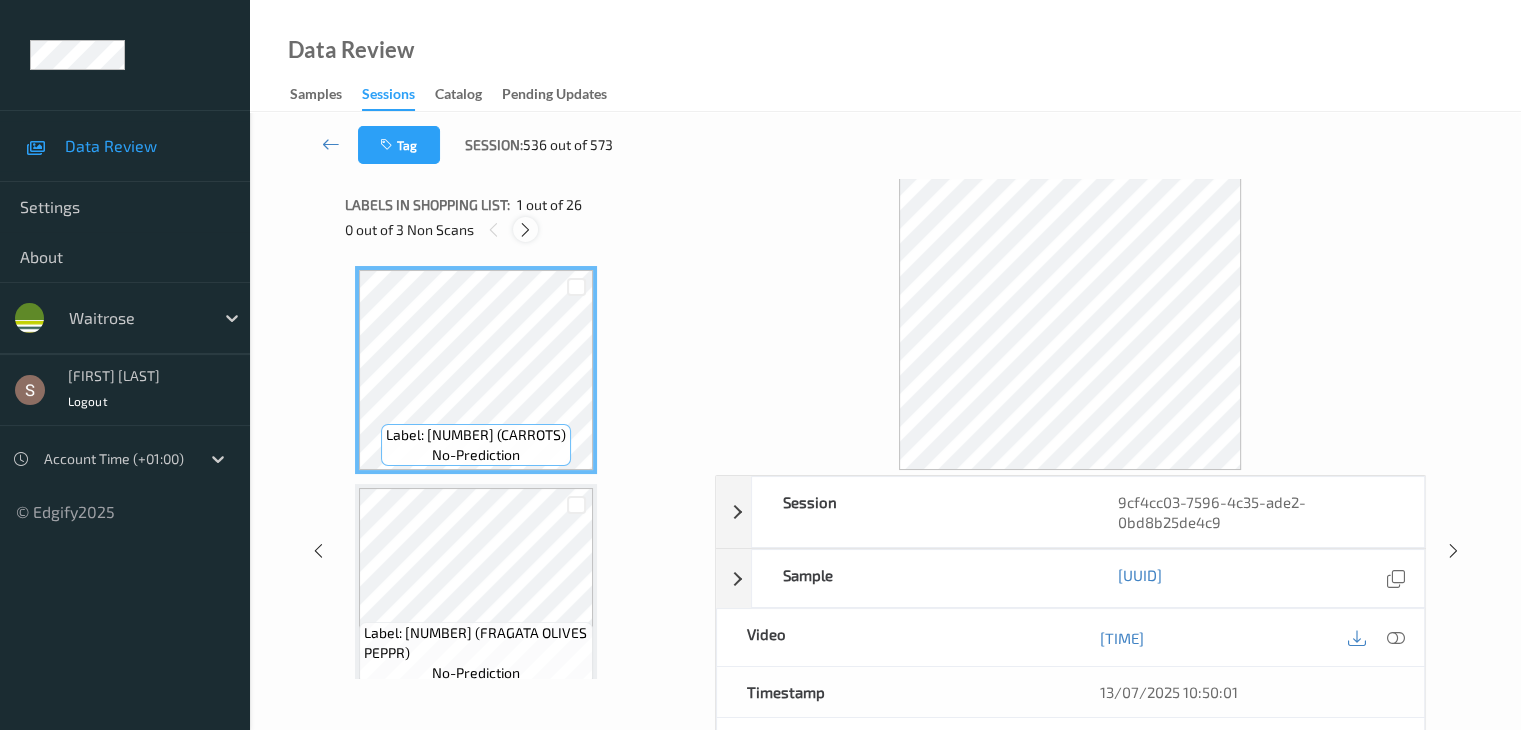 click at bounding box center (525, 230) 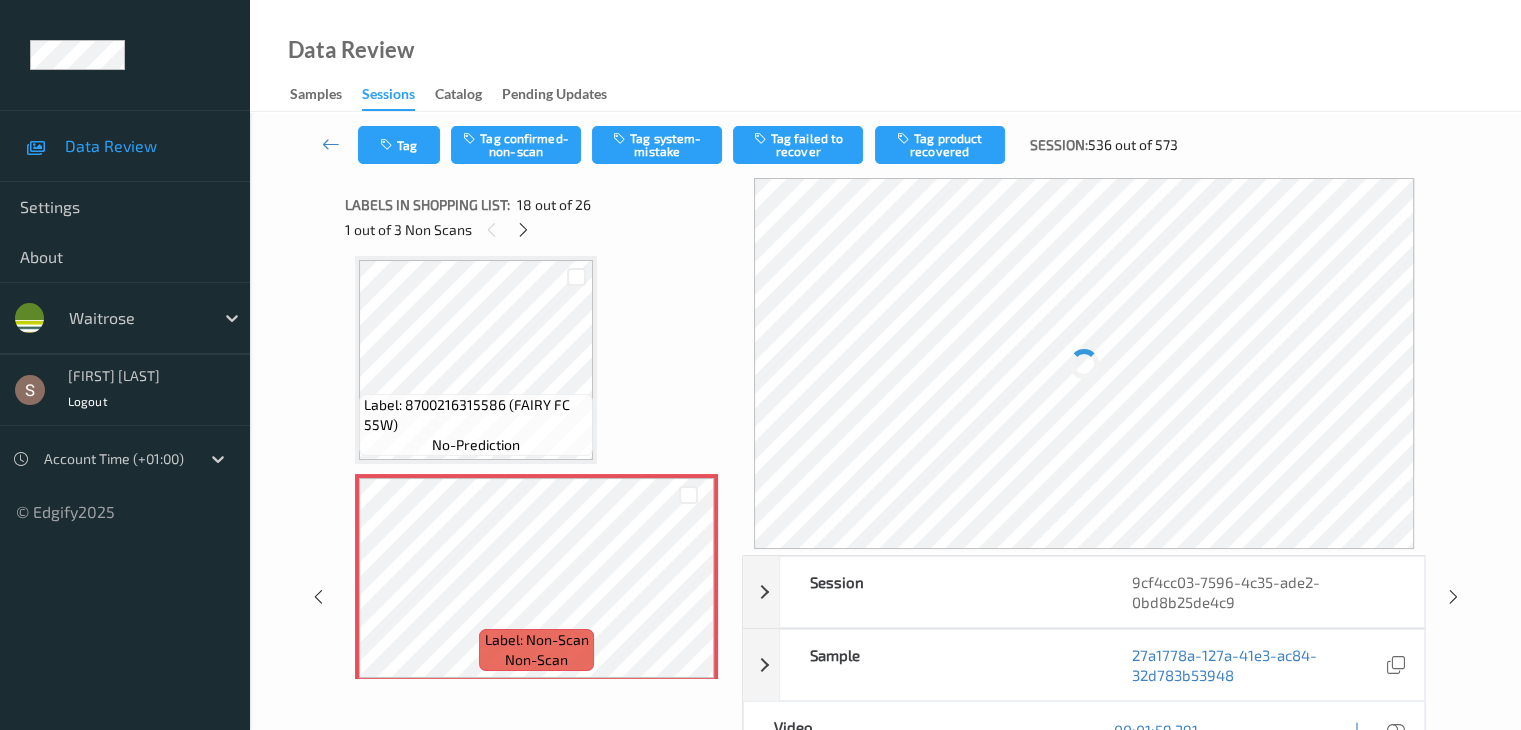 scroll, scrollTop: 3499, scrollLeft: 0, axis: vertical 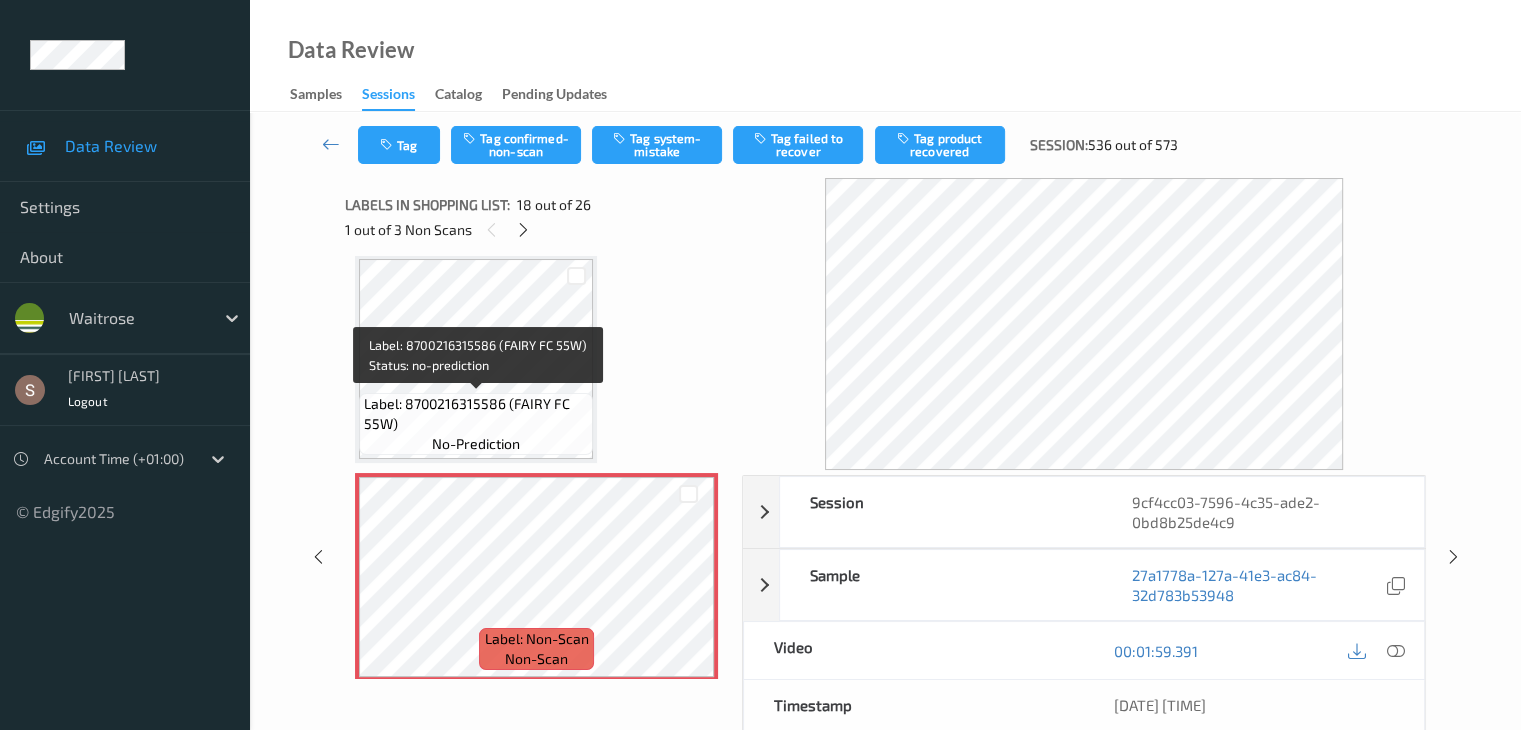 click on "Label: 8700216315586 (FAIRY FC 55W)" at bounding box center [476, 414] 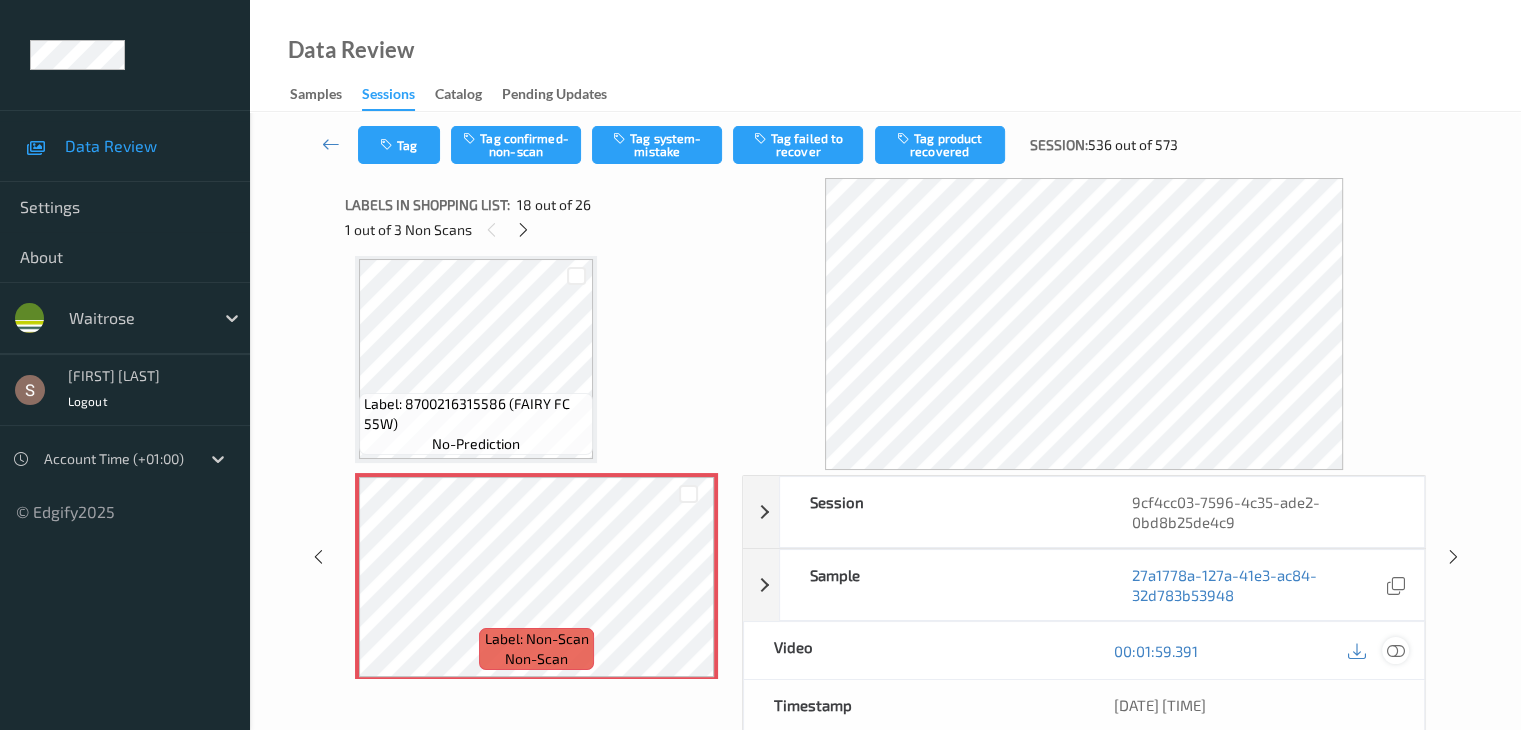 click at bounding box center (1395, 651) 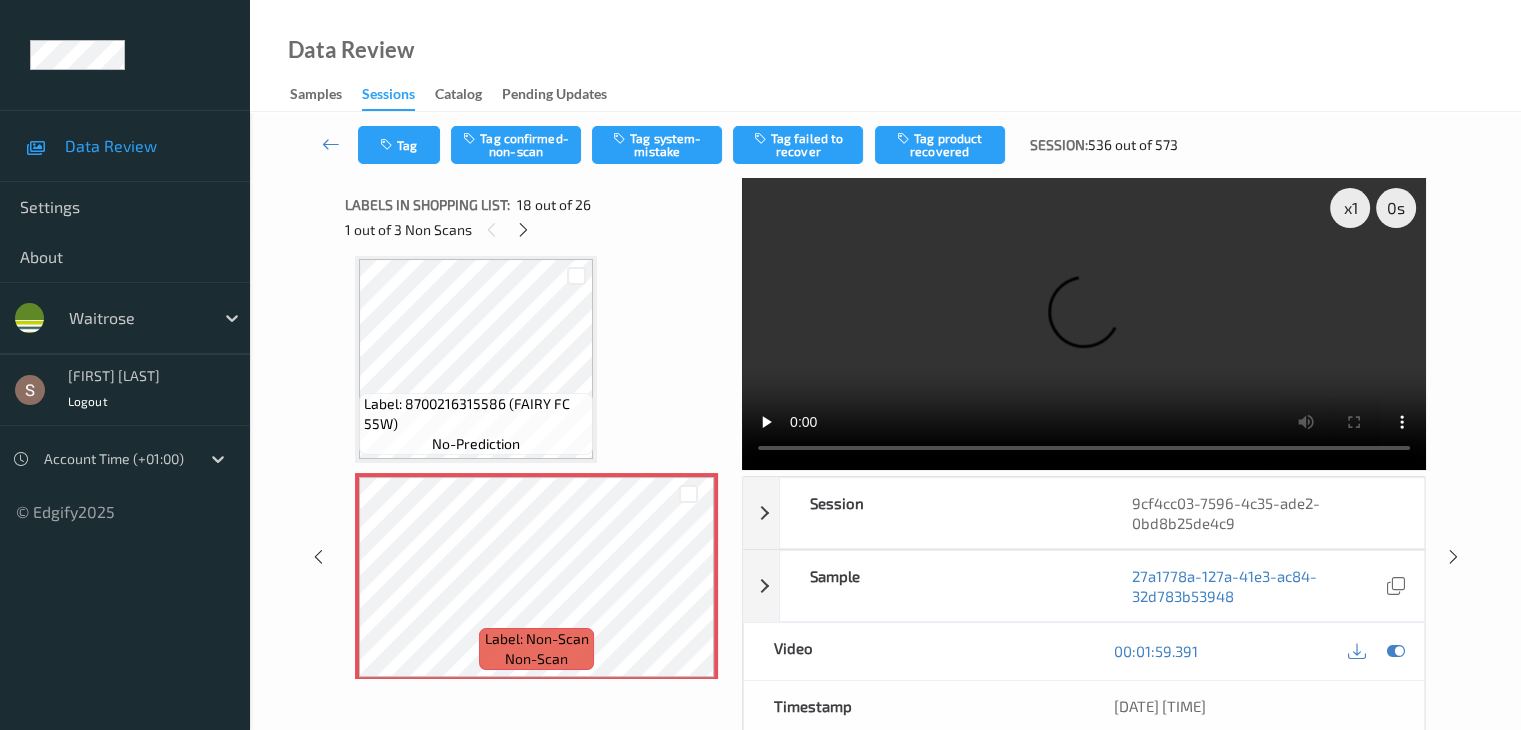 click at bounding box center (1084, 324) 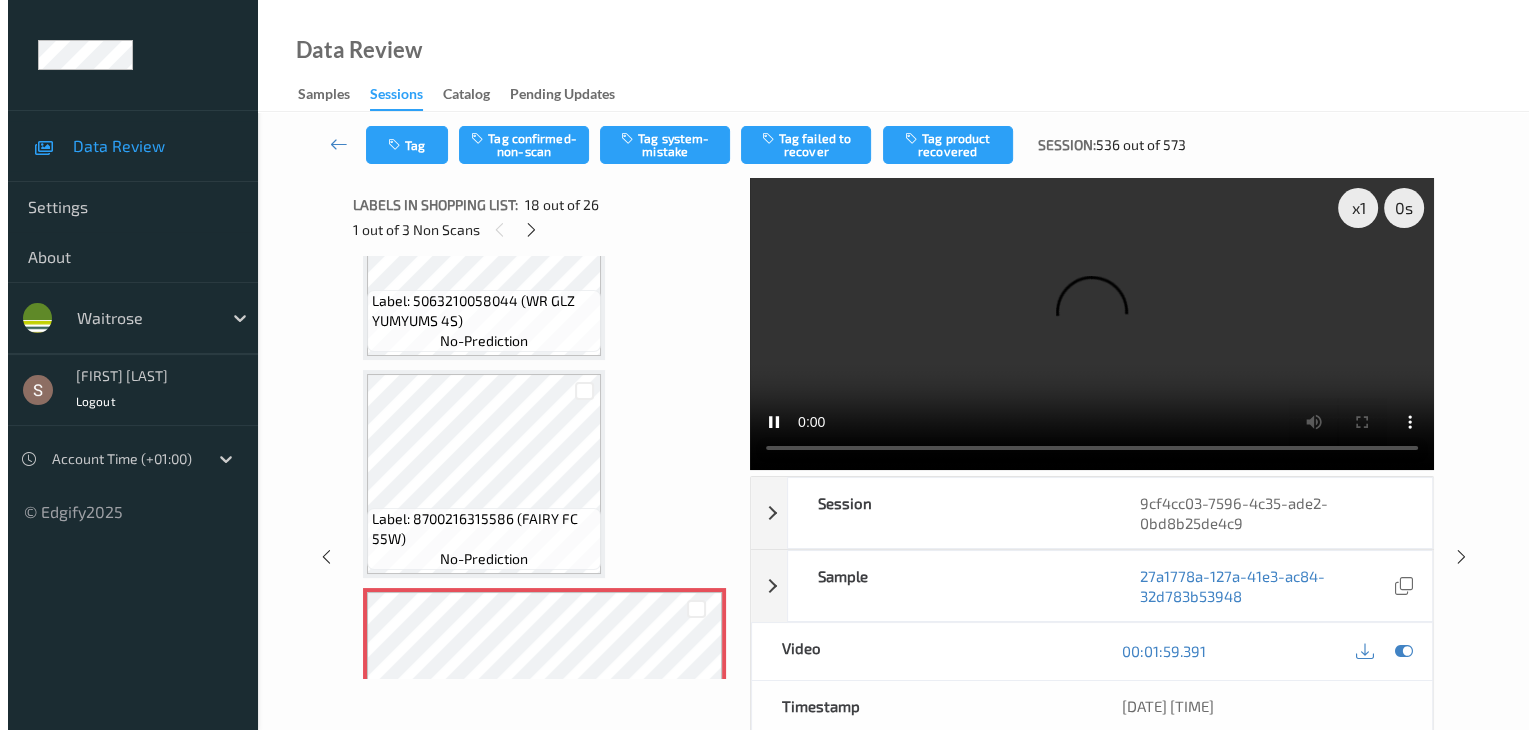 scroll, scrollTop: 3399, scrollLeft: 0, axis: vertical 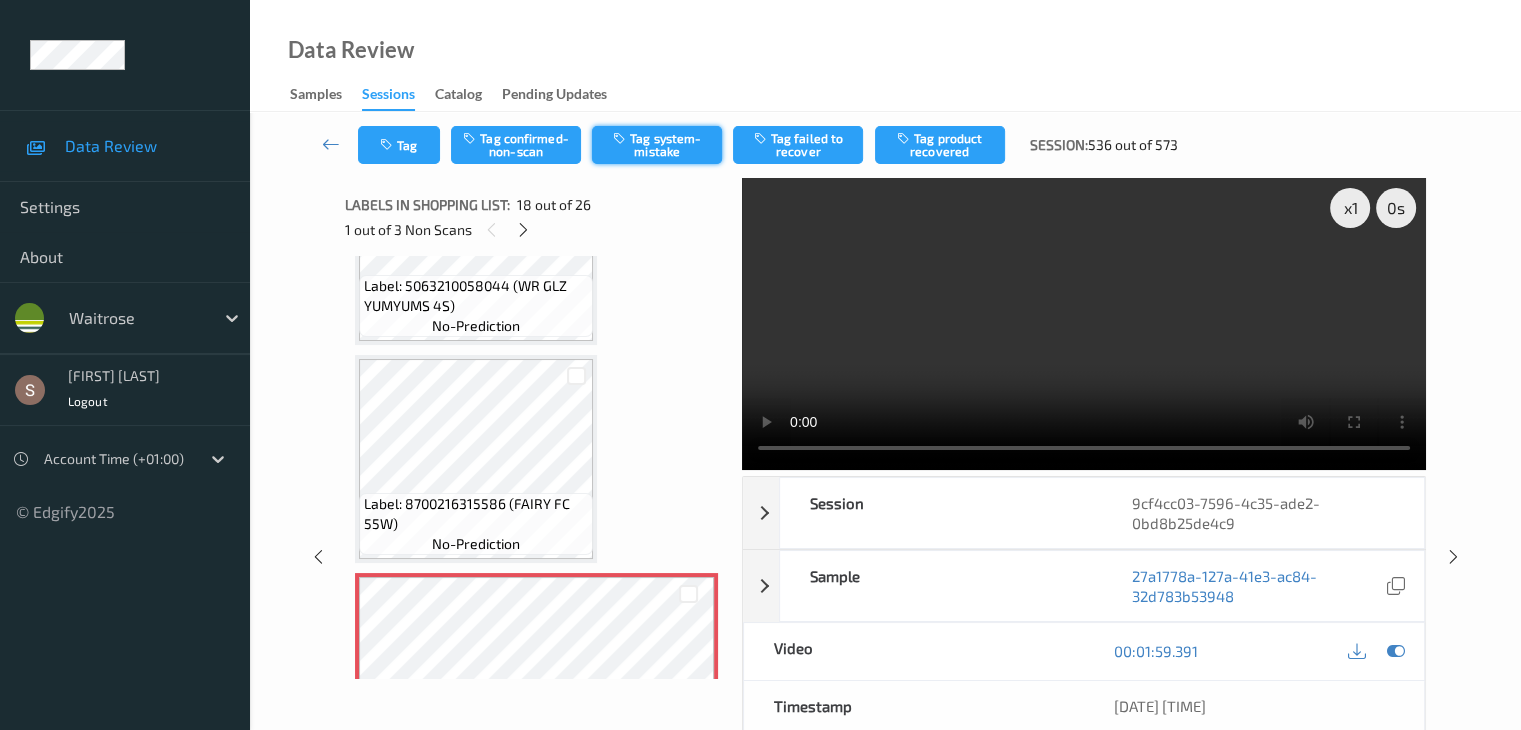 click on "Tag   system-mistake" at bounding box center (657, 145) 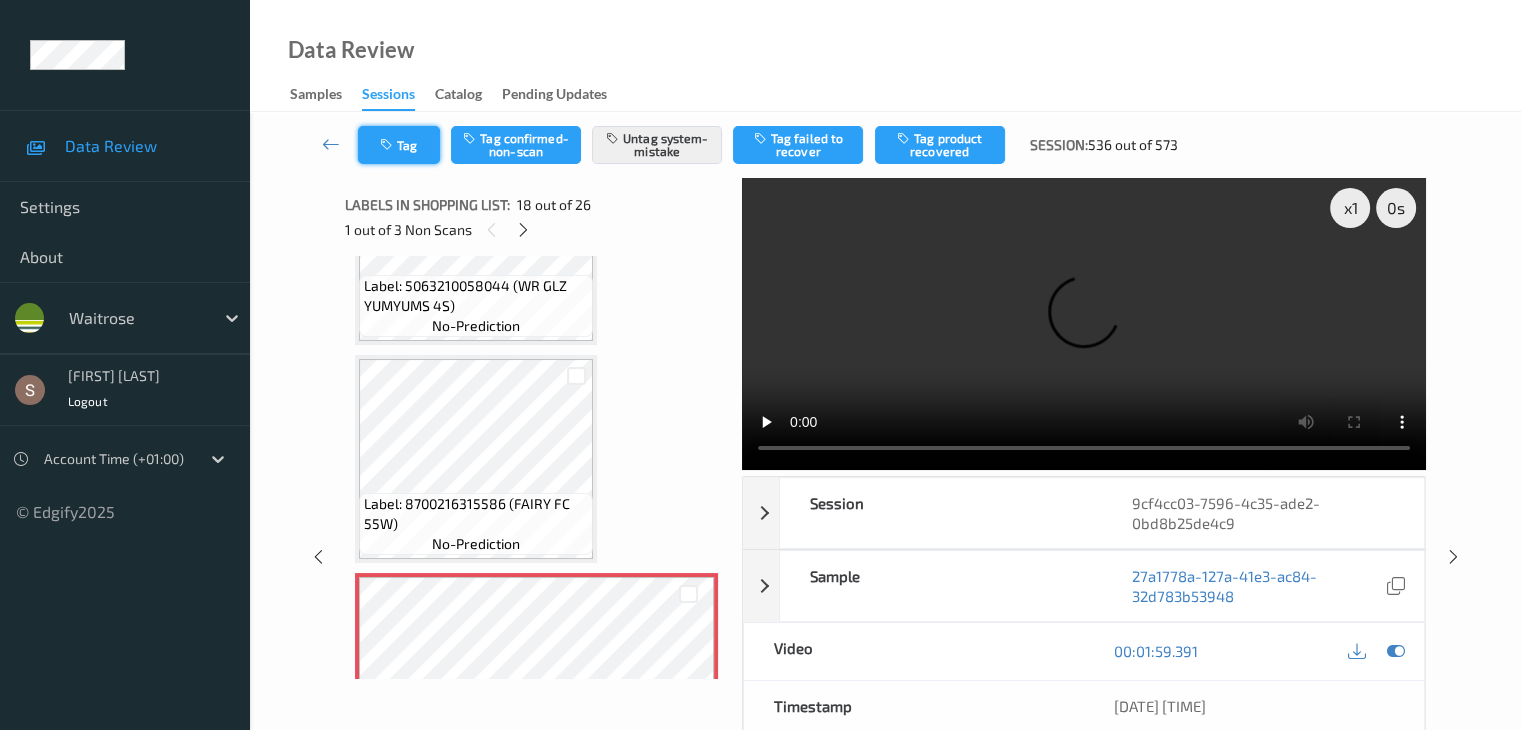 click on "Tag" at bounding box center (399, 145) 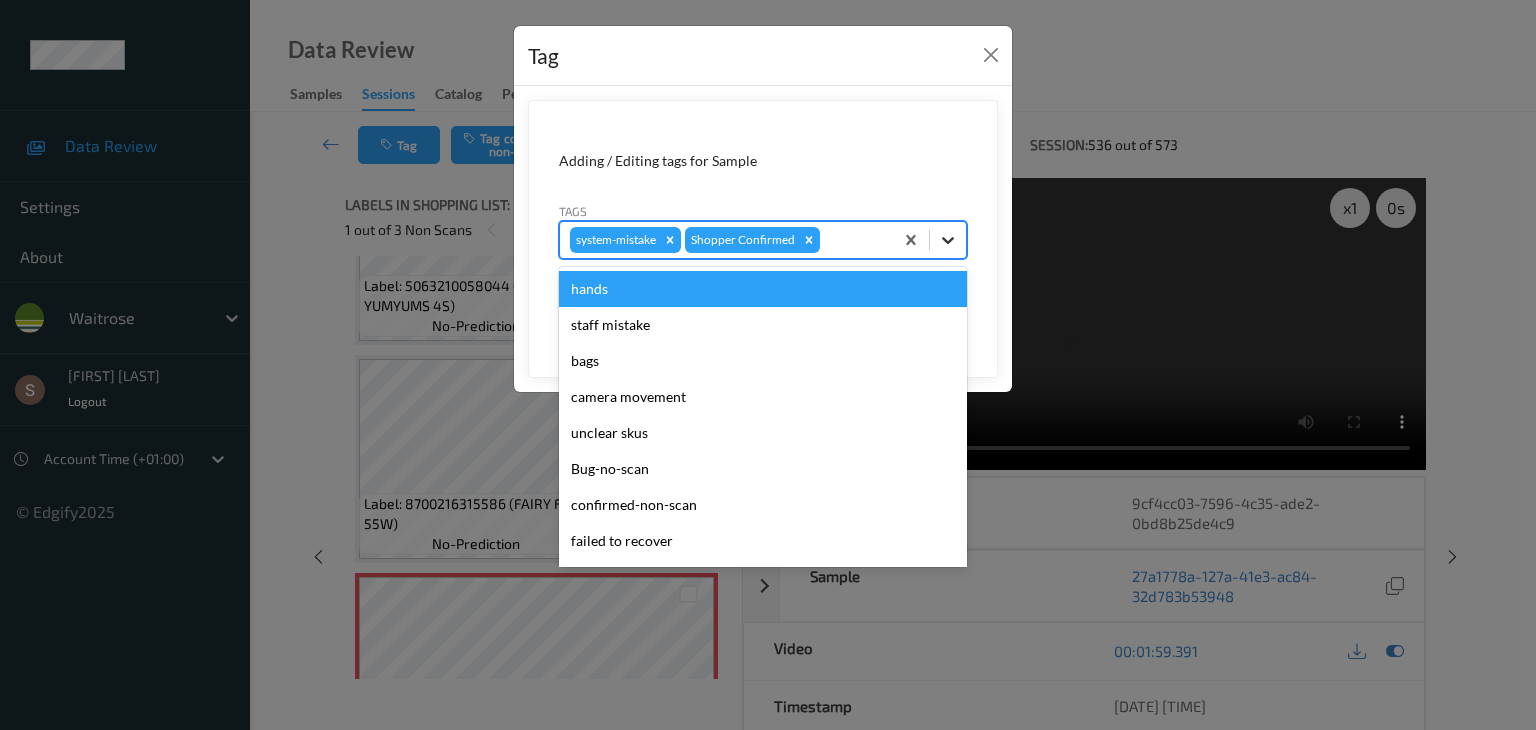 click on "system-mistake Shopper Confirmed" at bounding box center (763, 240) 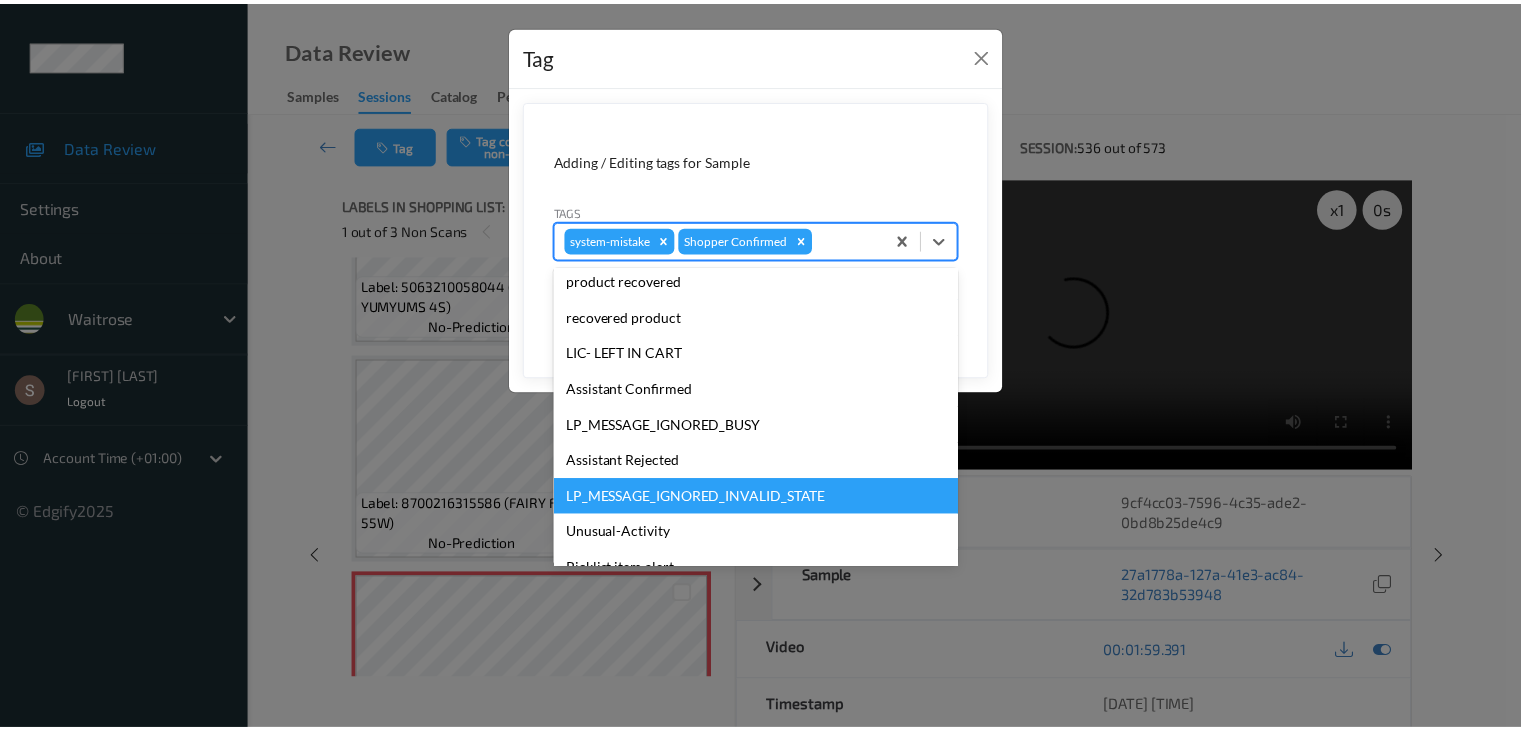 scroll, scrollTop: 356, scrollLeft: 0, axis: vertical 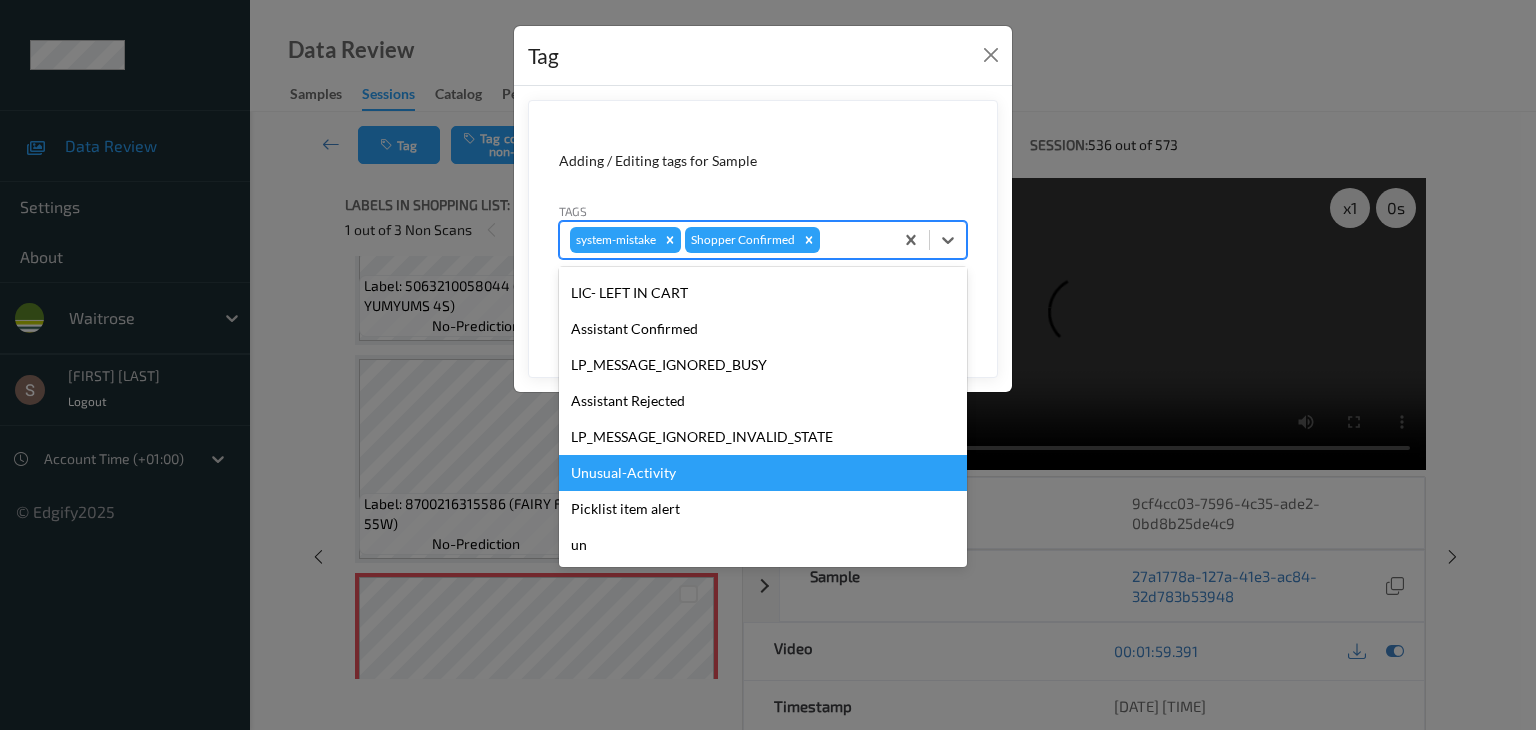 click on "Unusual-Activity" at bounding box center [763, 473] 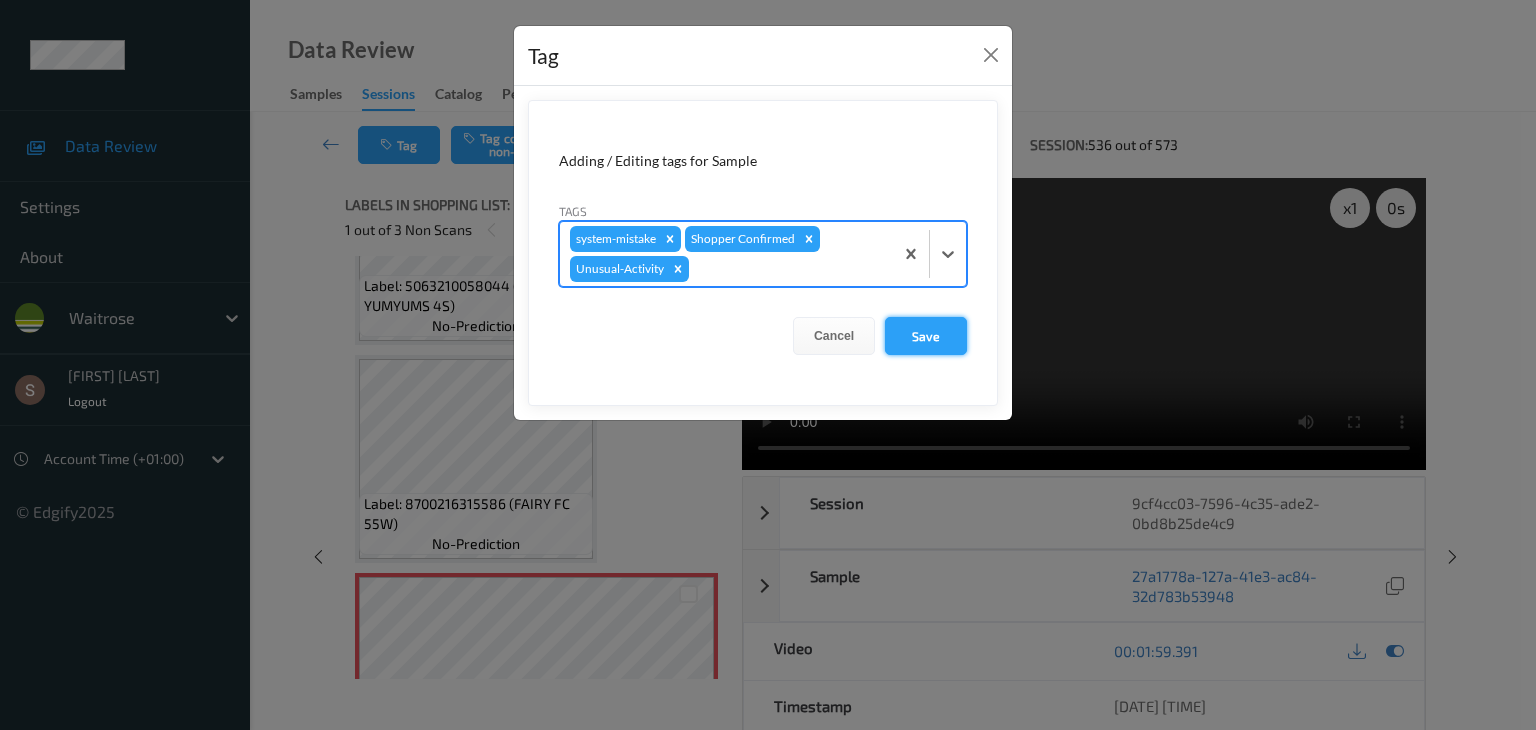 click on "Save" at bounding box center [926, 336] 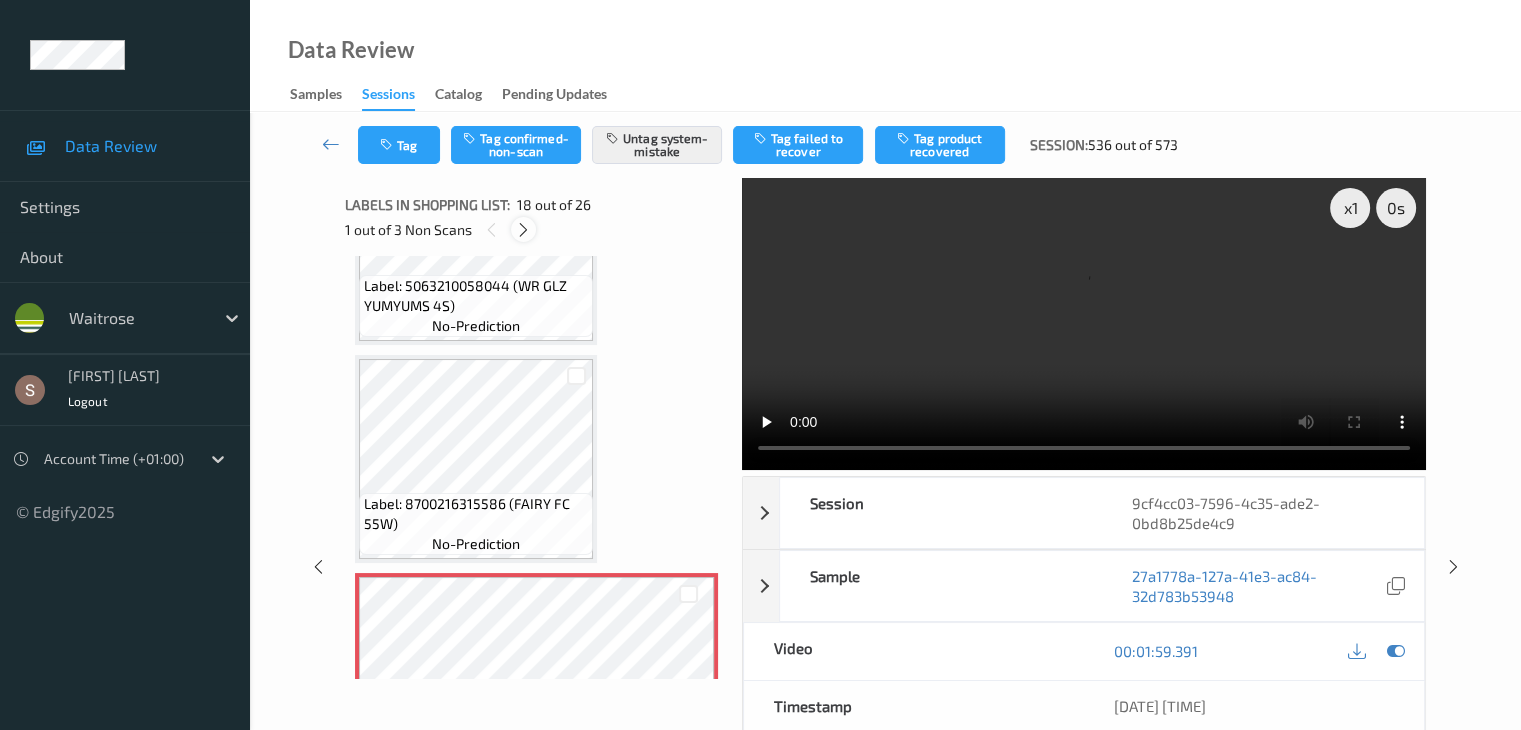 click at bounding box center [523, 230] 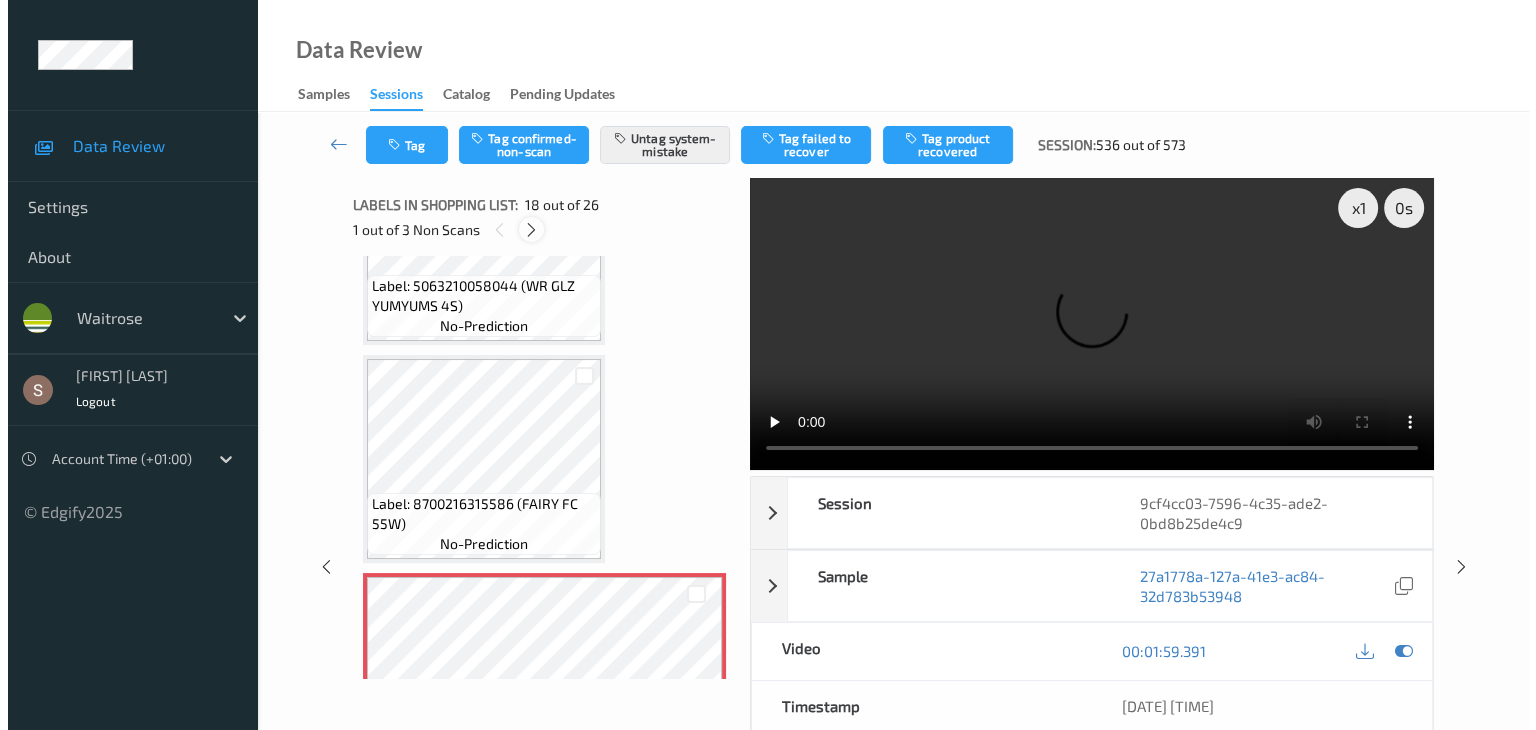 scroll, scrollTop: 3716, scrollLeft: 0, axis: vertical 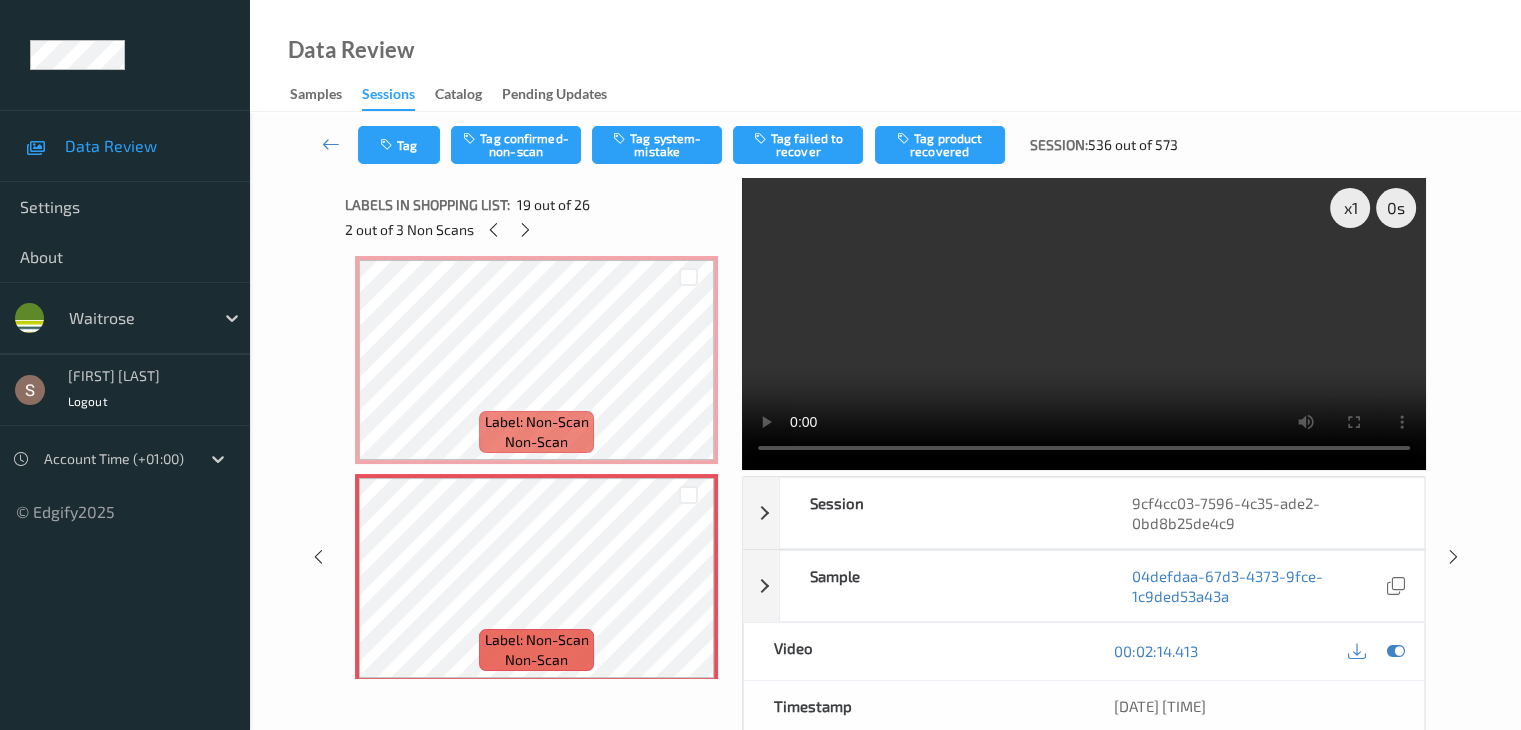 click at bounding box center (1084, 324) 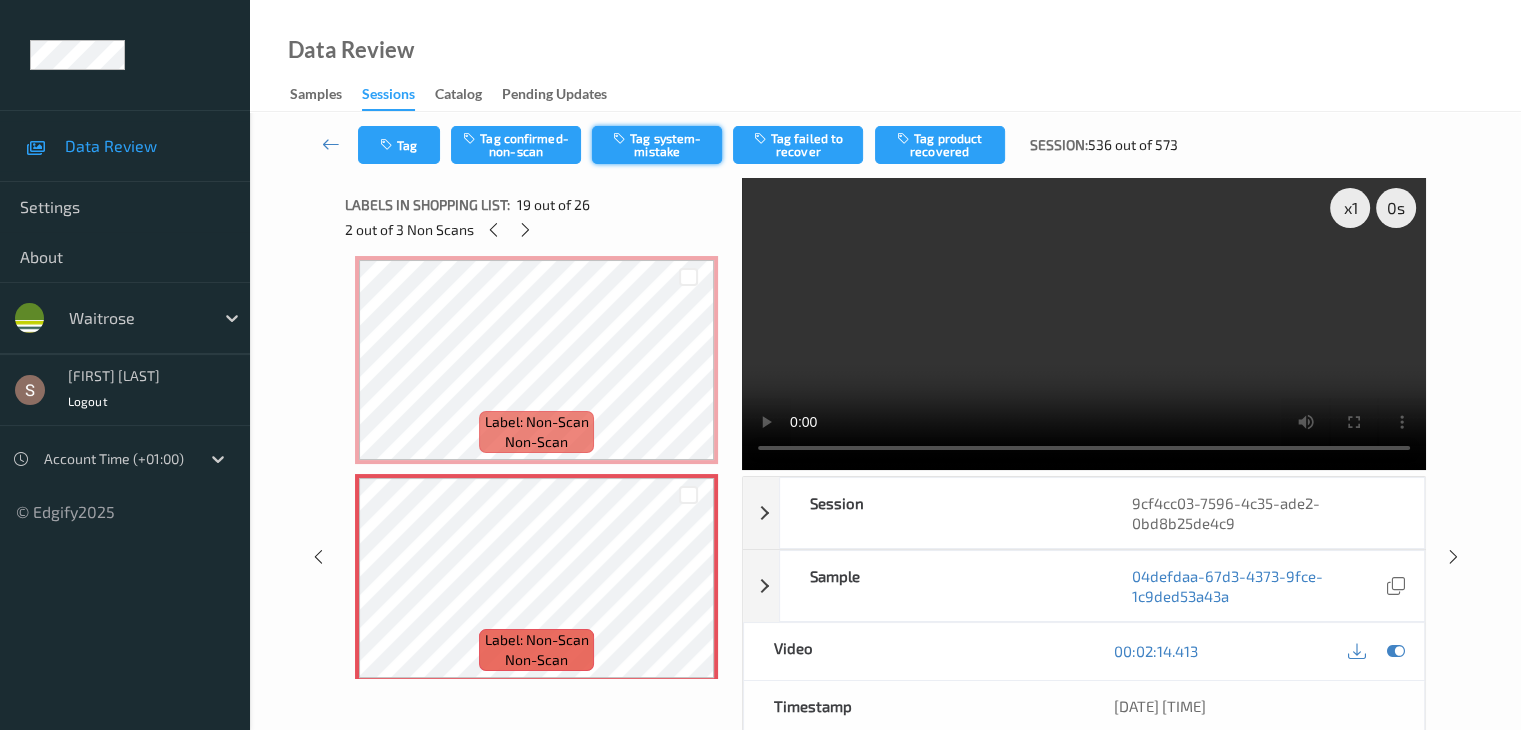 click on "Tag   system-mistake" at bounding box center (657, 145) 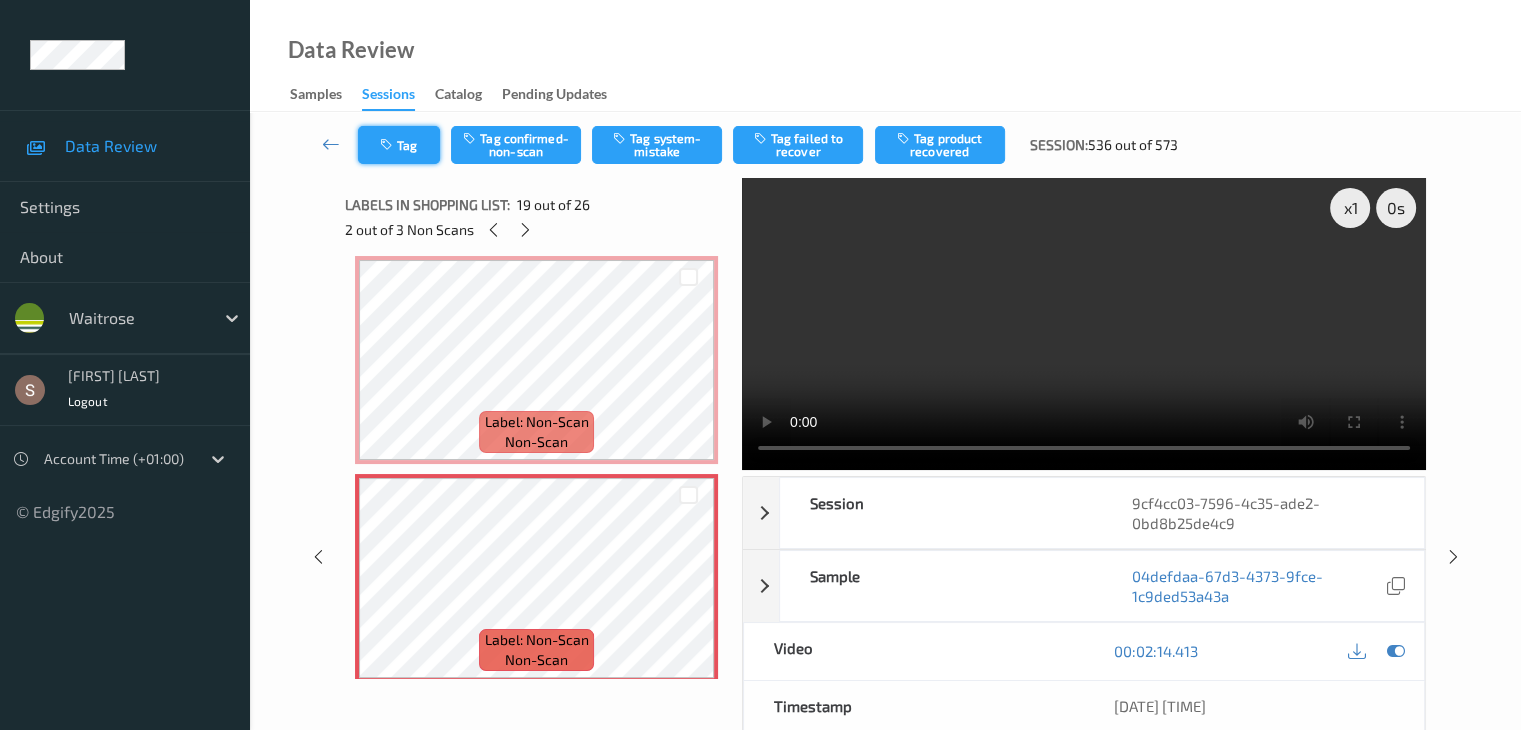 click on "Tag" at bounding box center (399, 145) 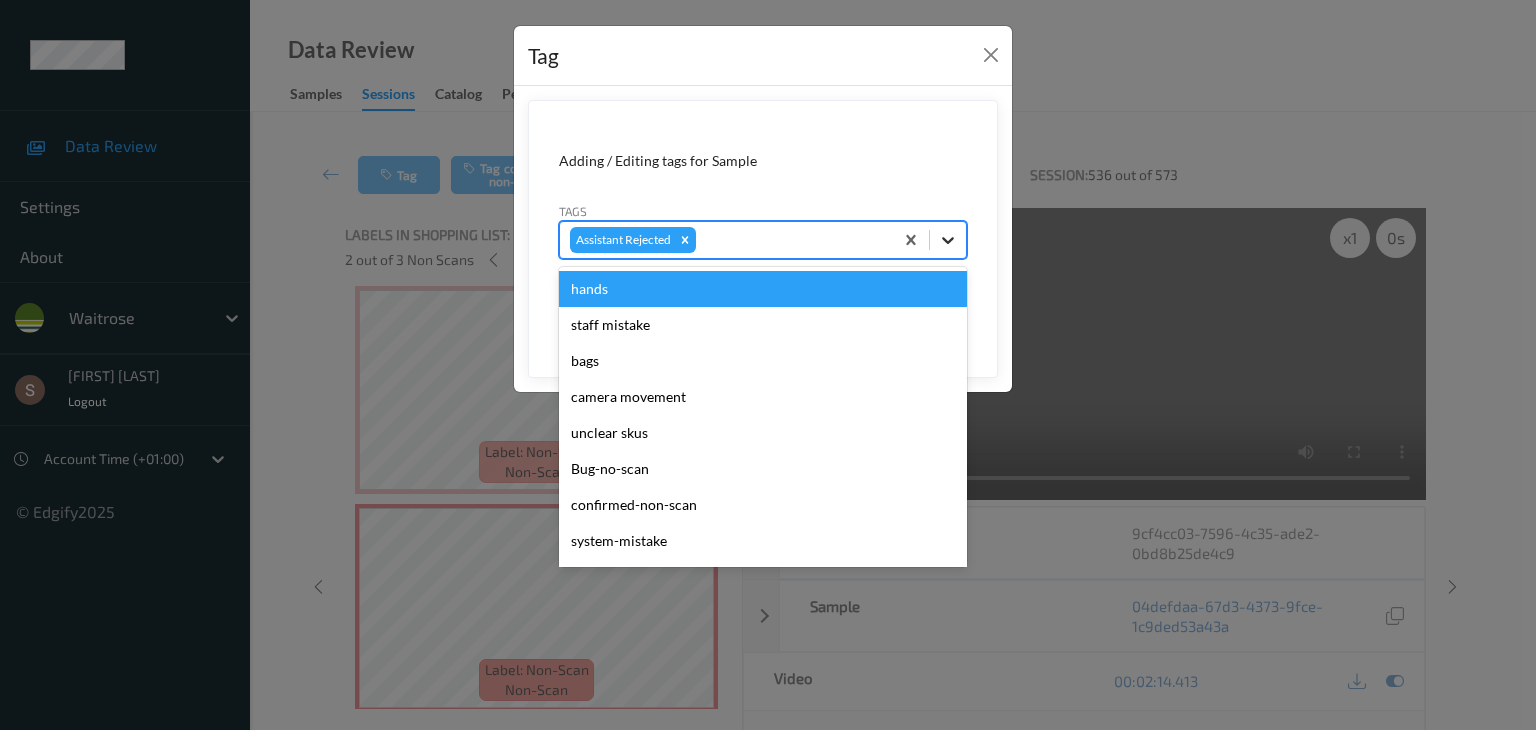 click 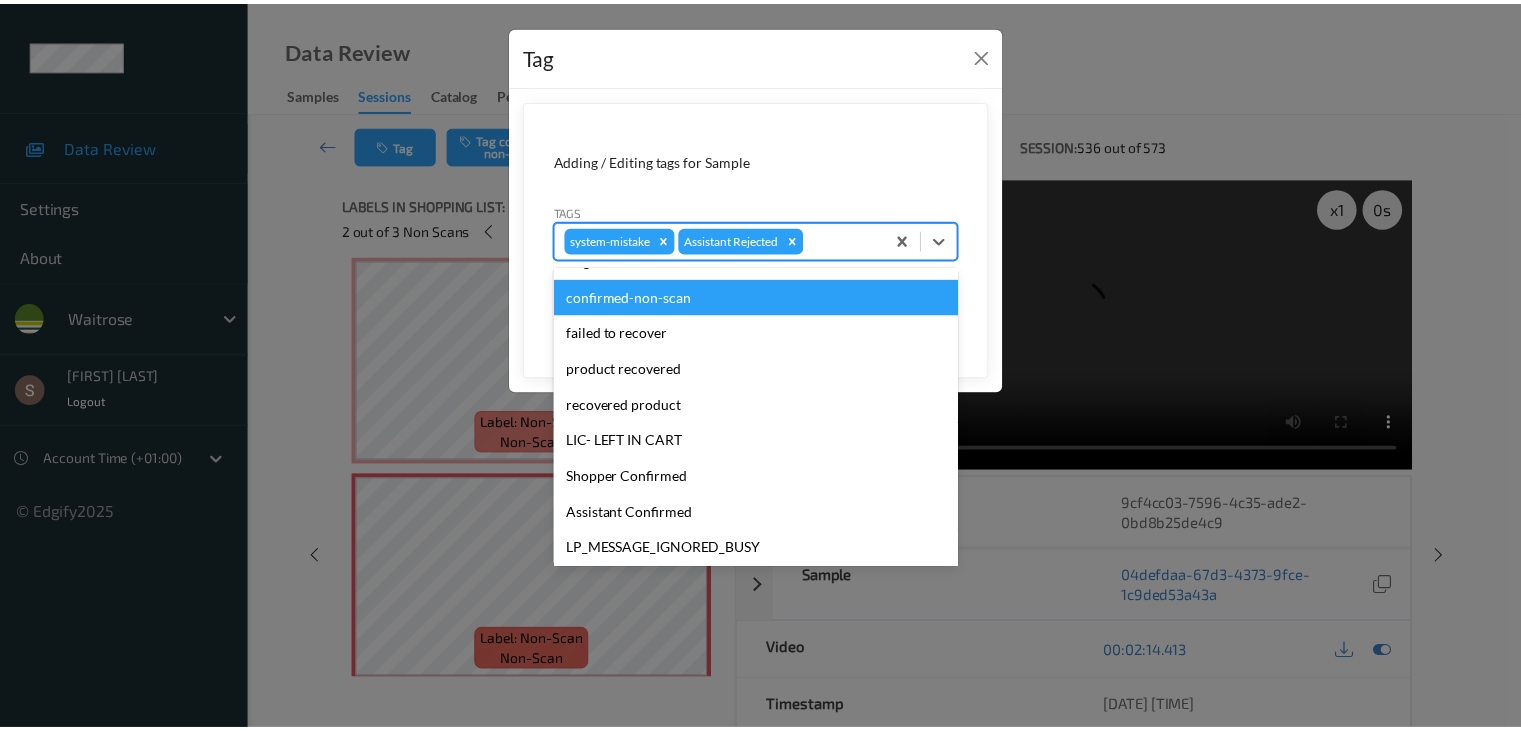 scroll, scrollTop: 356, scrollLeft: 0, axis: vertical 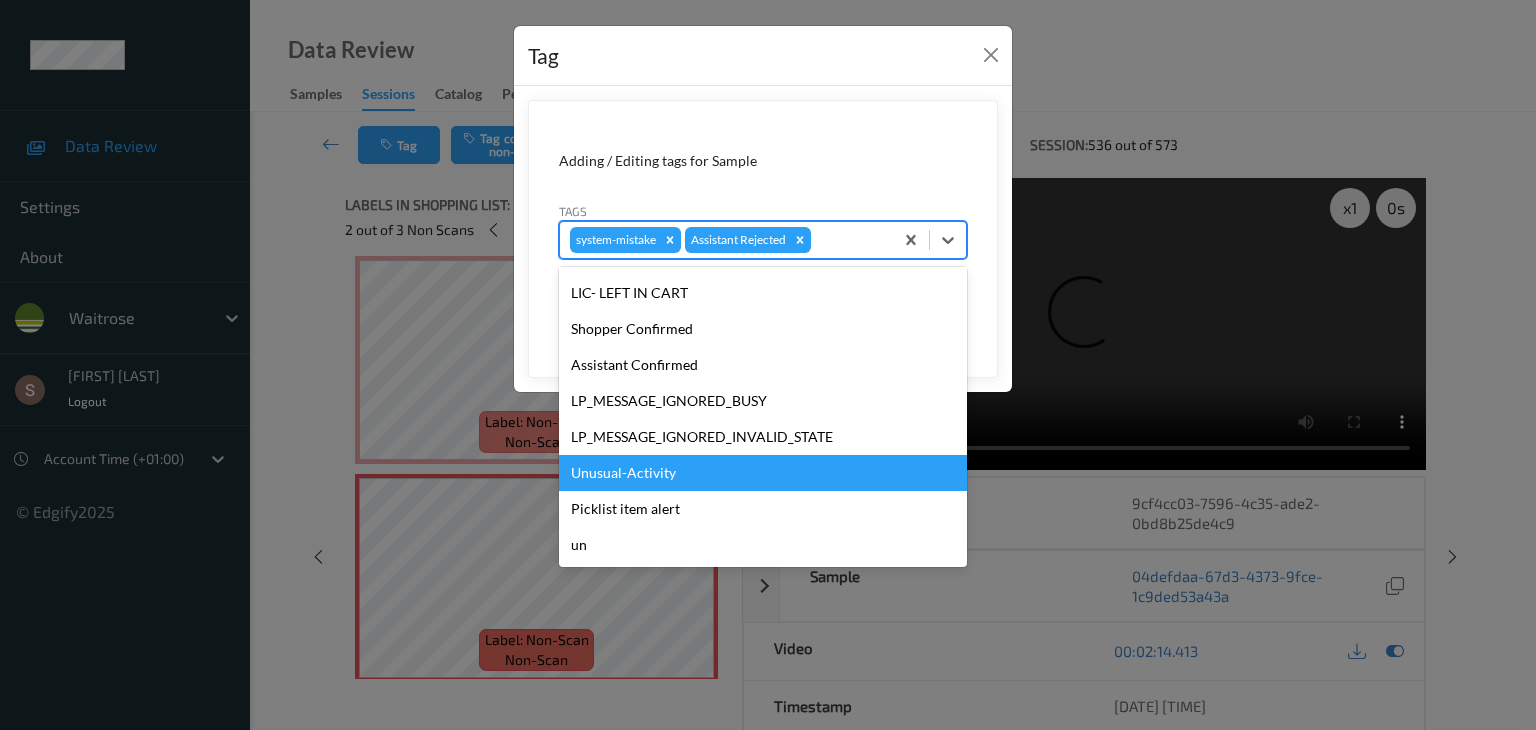 click on "Unusual-Activity" at bounding box center (763, 473) 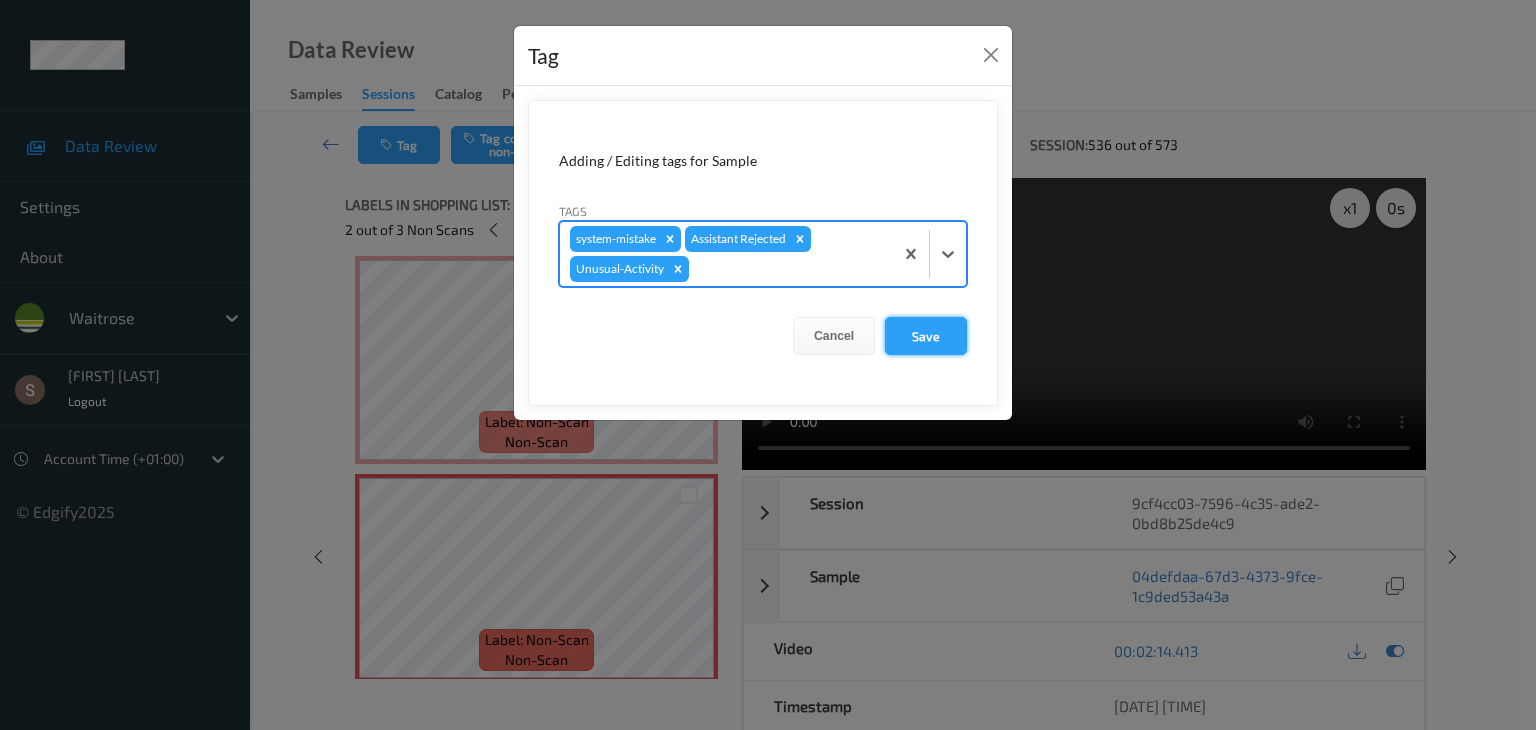 click on "Save" at bounding box center [926, 336] 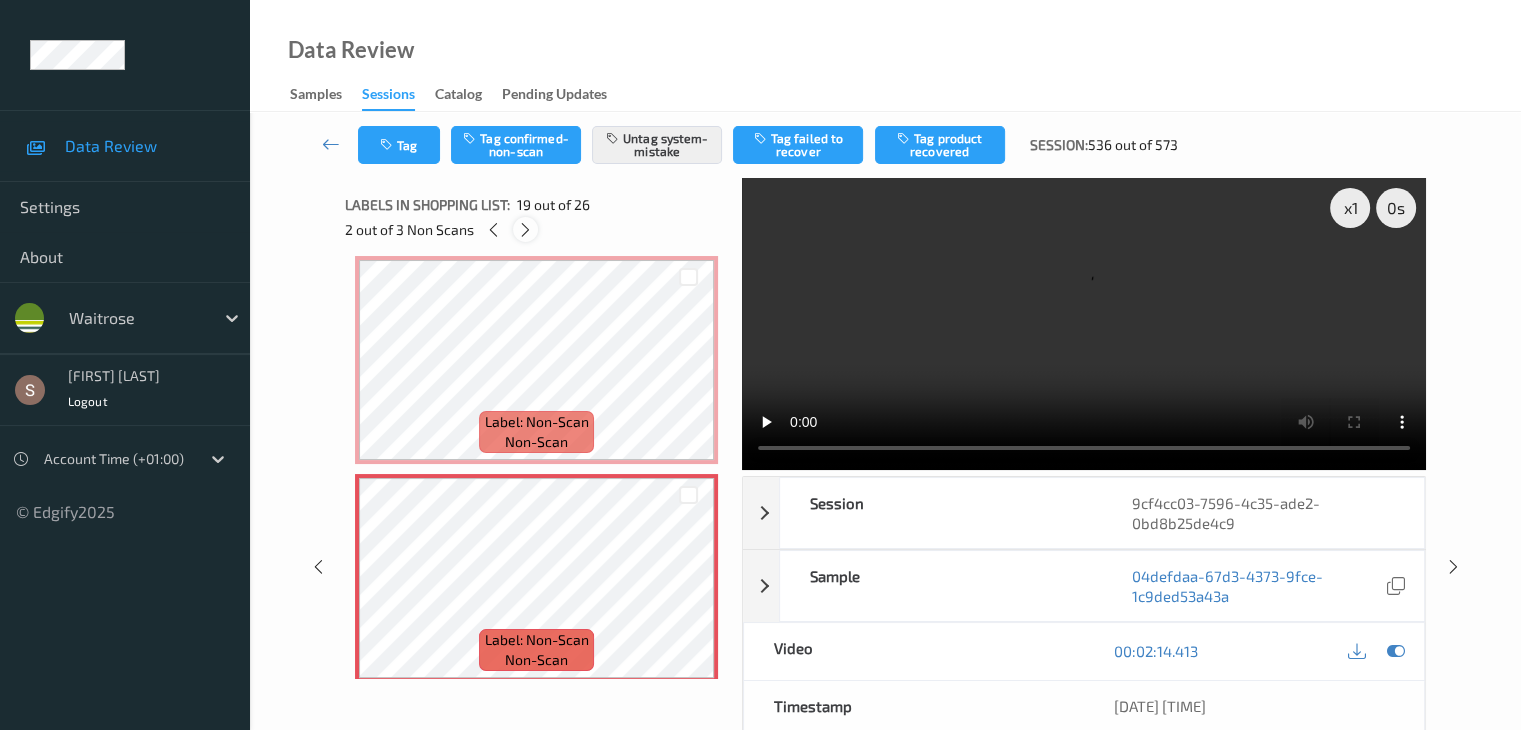 click at bounding box center [525, 230] 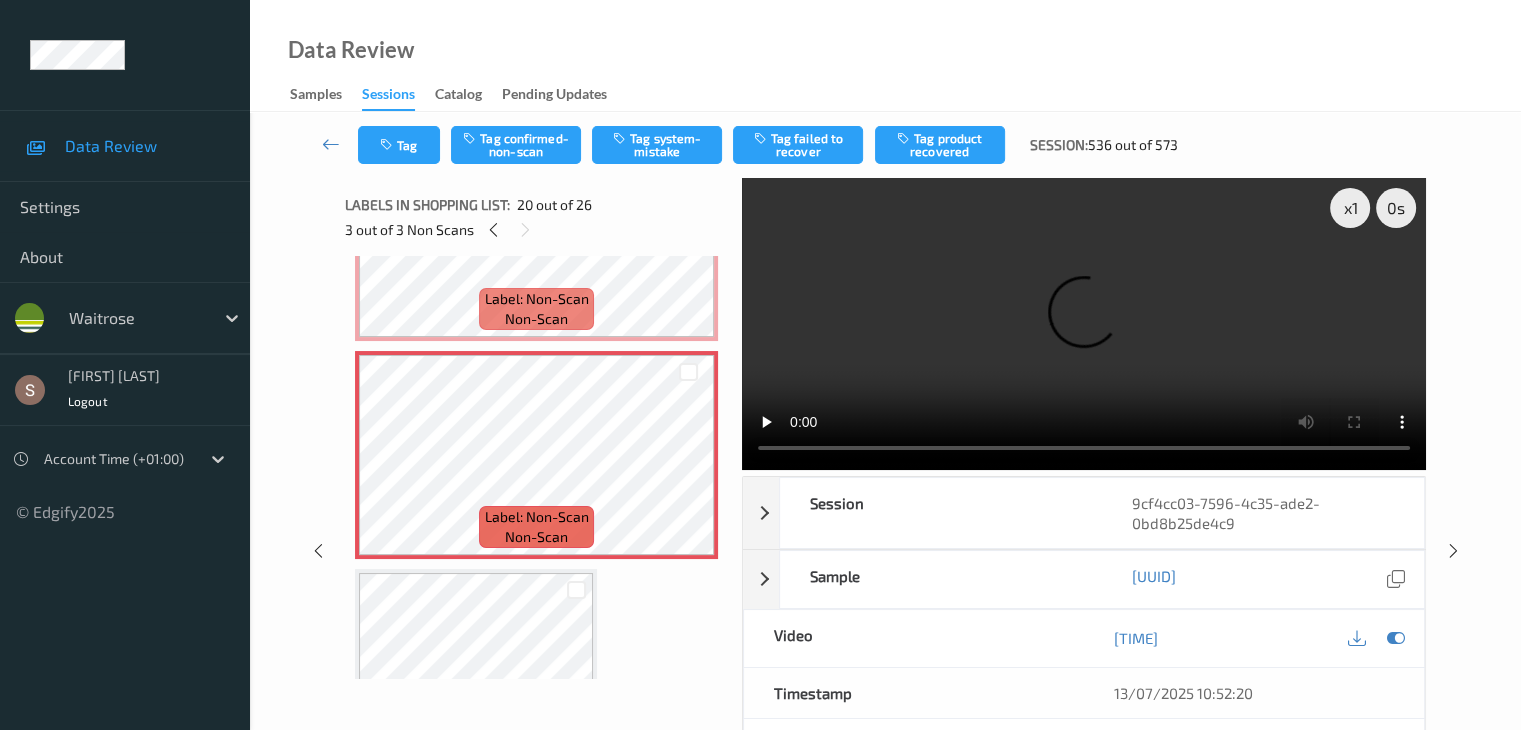 scroll, scrollTop: 4034, scrollLeft: 0, axis: vertical 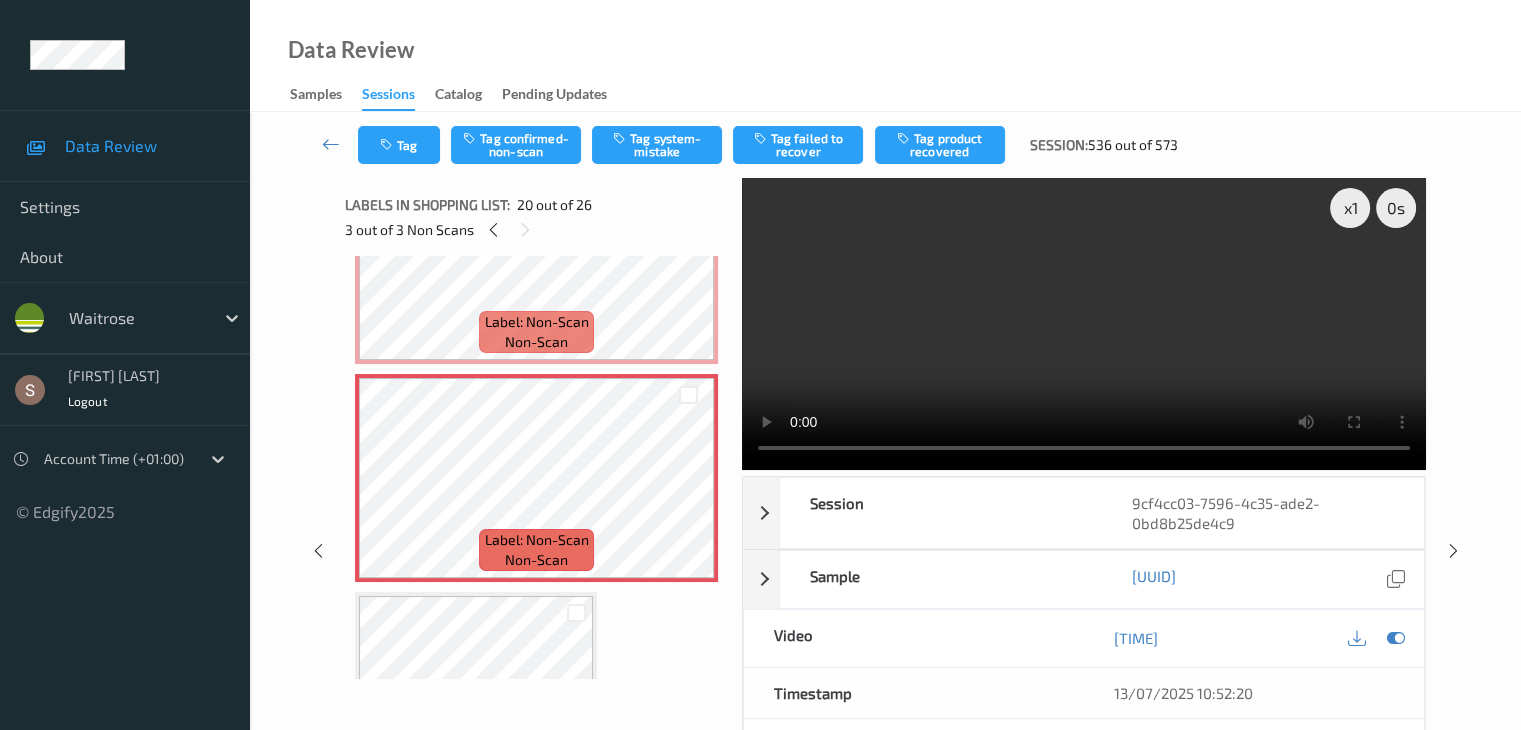 click at bounding box center (1084, 324) 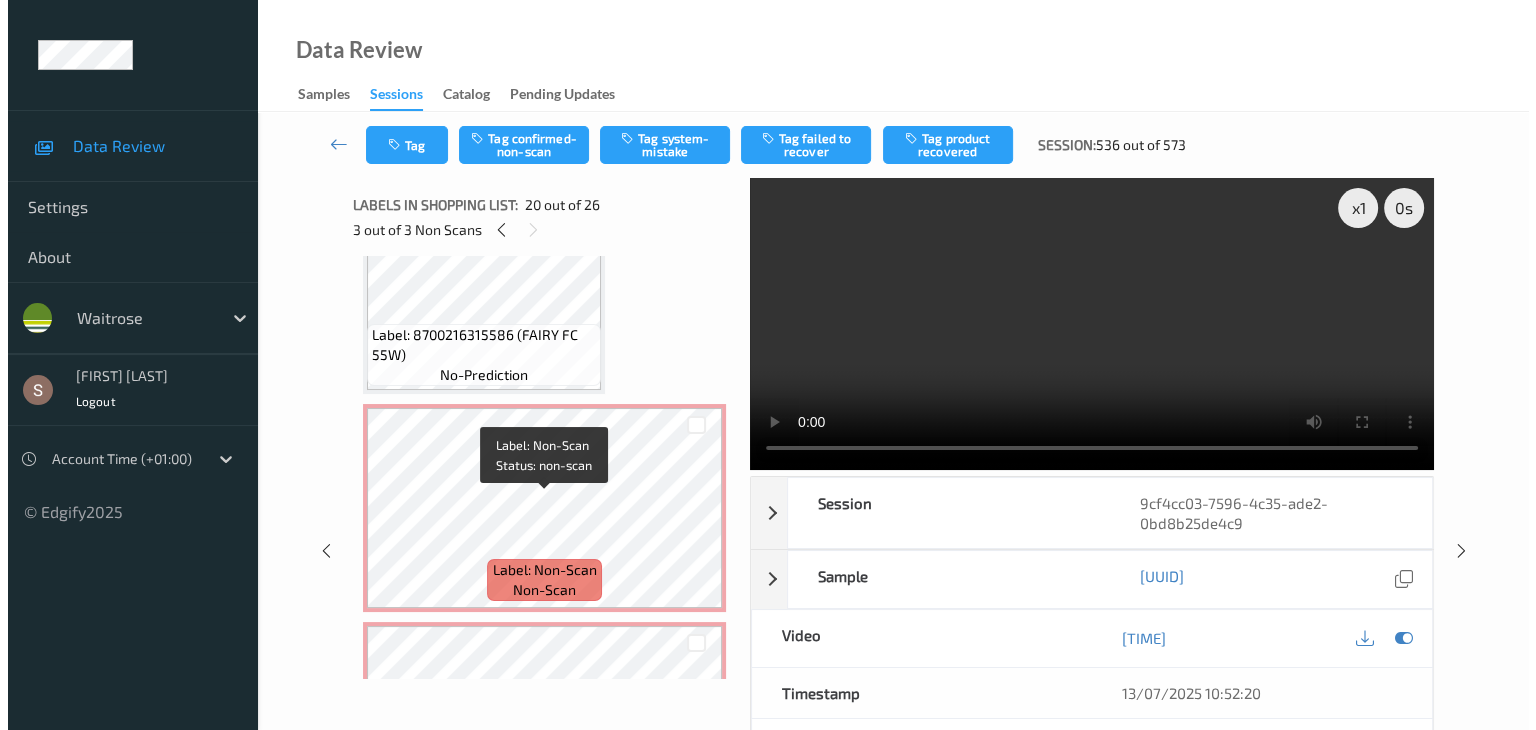 scroll, scrollTop: 3334, scrollLeft: 0, axis: vertical 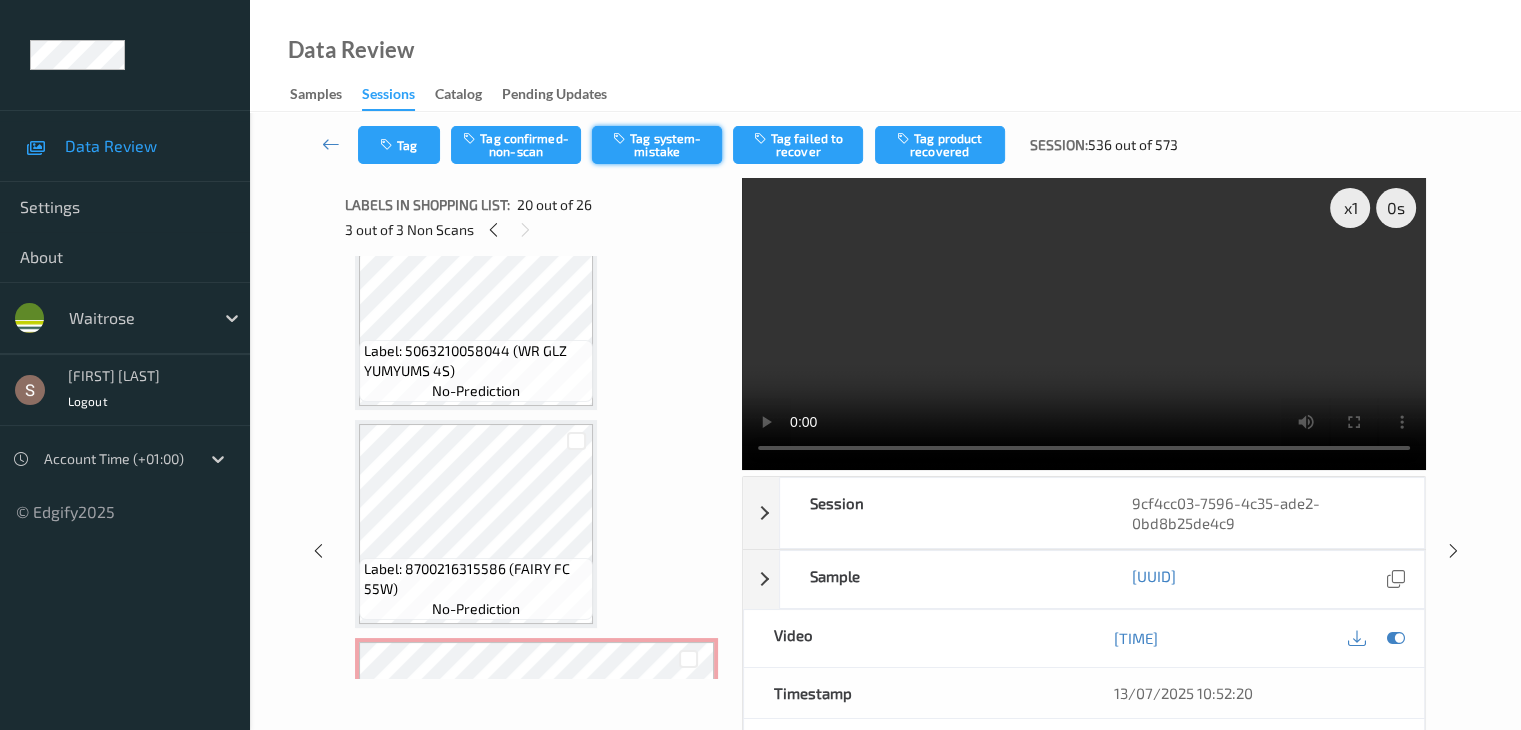 click on "Tag   system-mistake" at bounding box center [657, 145] 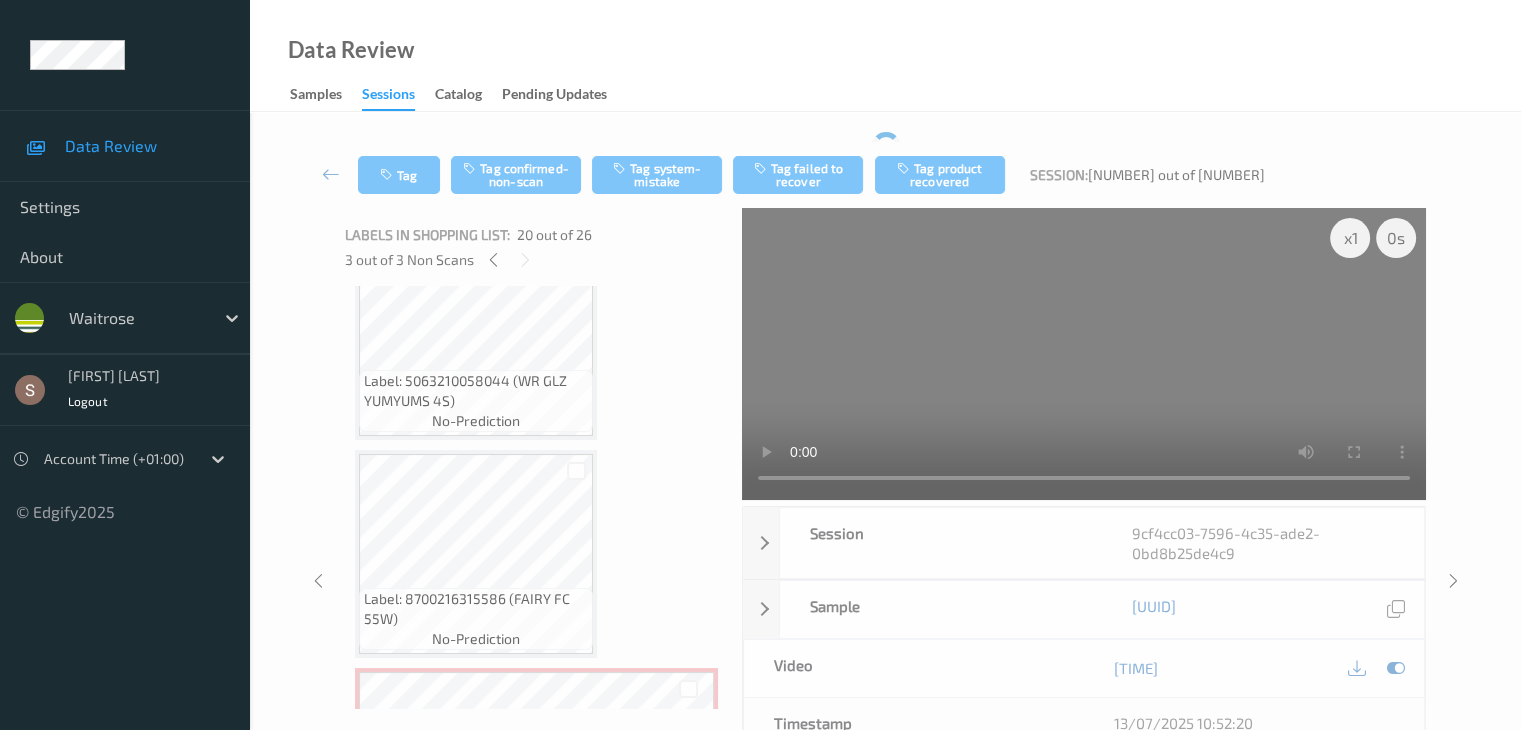 click on "Tag Tag   confirmed-non-scan Tag   system-mistake Tag   failed to recover Tag   product recovered Session: 536 out of 1" at bounding box center (885, 175) 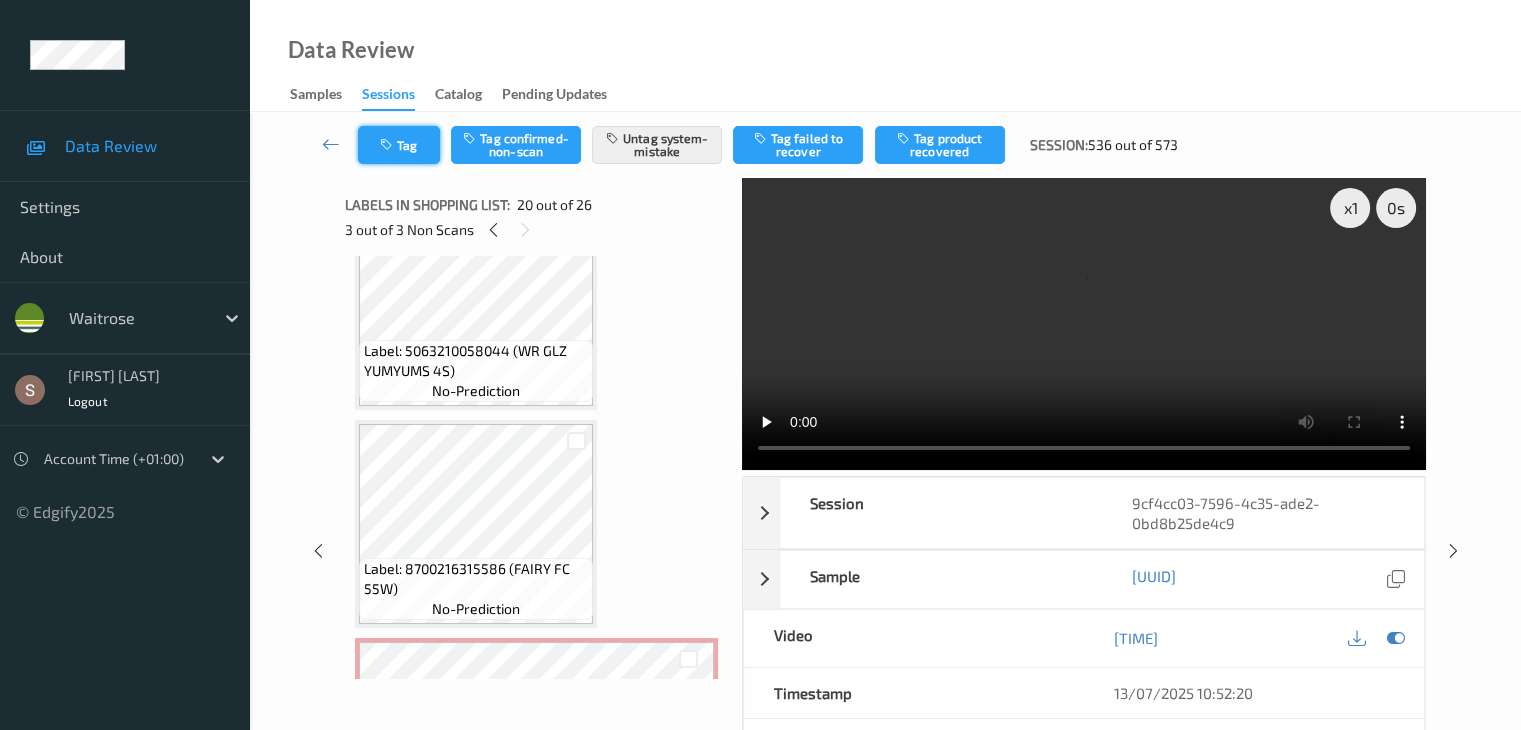 click on "Tag" at bounding box center [399, 145] 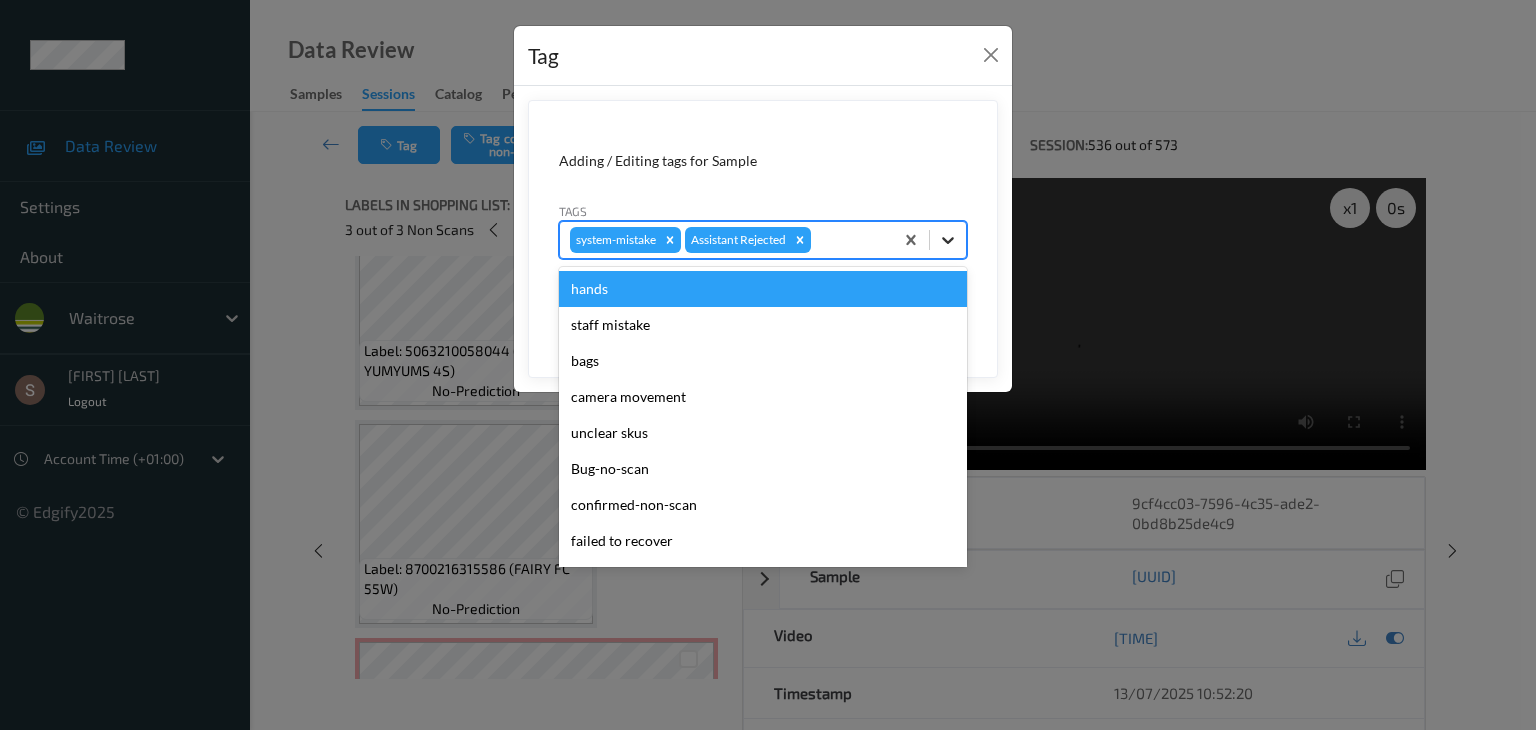 click 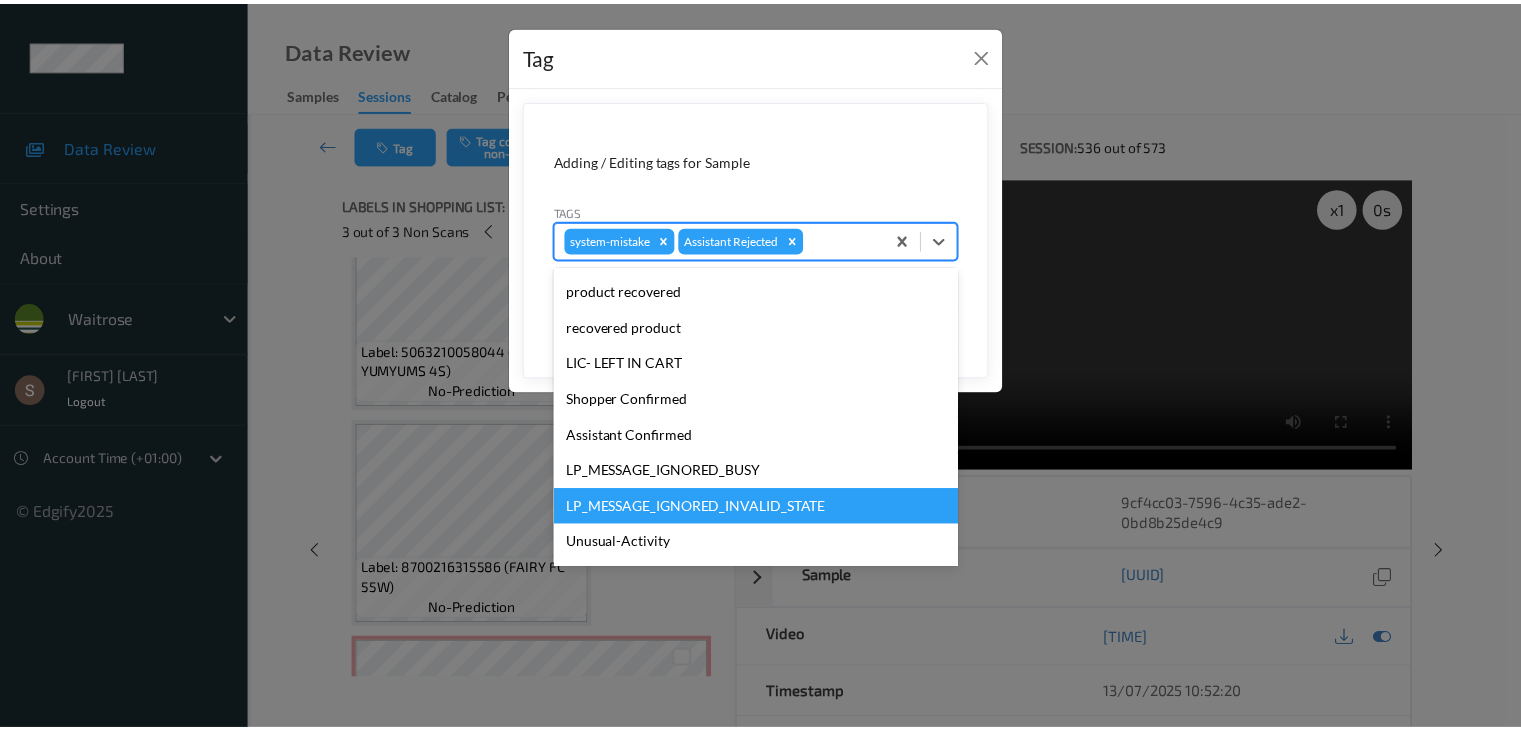 scroll, scrollTop: 356, scrollLeft: 0, axis: vertical 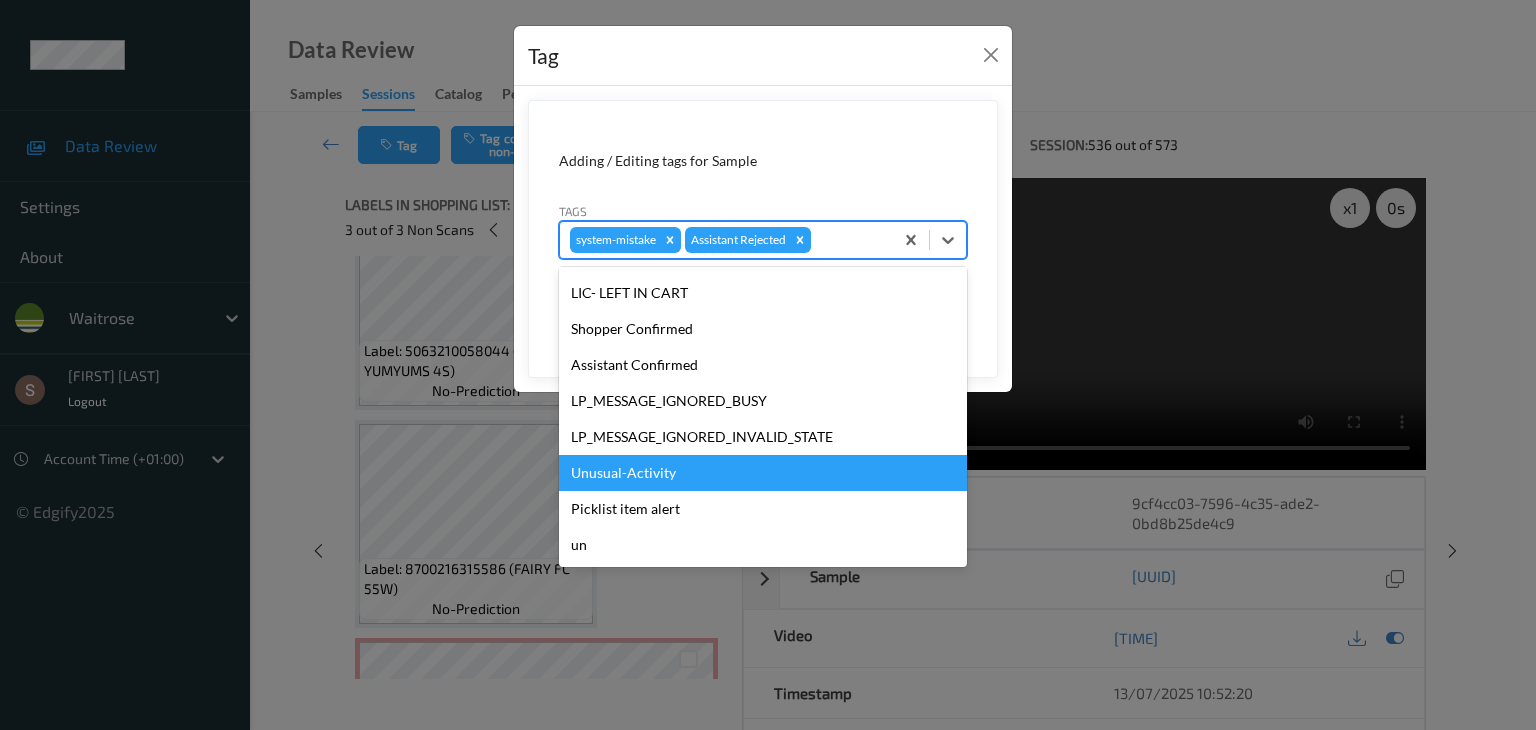 drag, startPoint x: 725, startPoint y: 485, endPoint x: 779, endPoint y: 455, distance: 61.77378 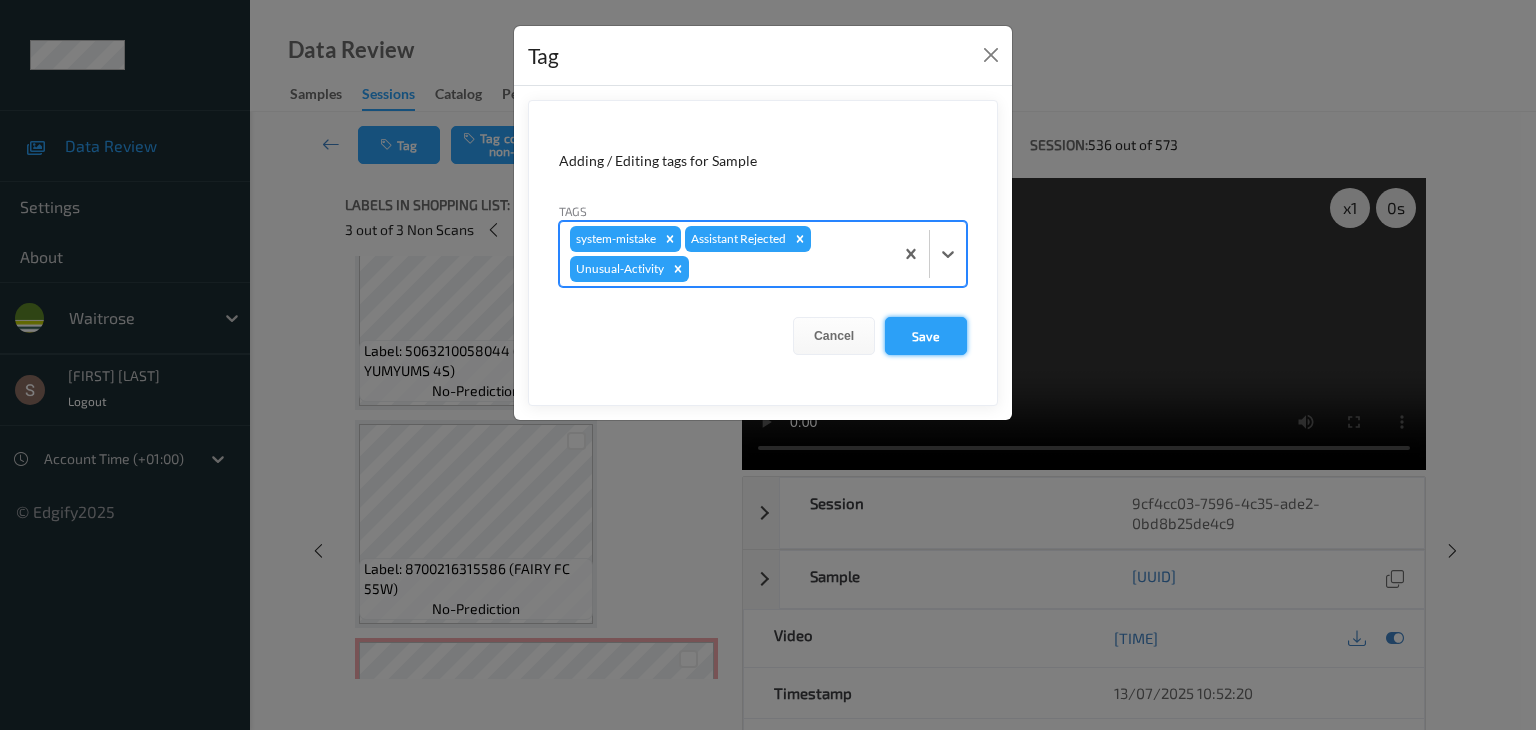 click on "Save" at bounding box center [926, 336] 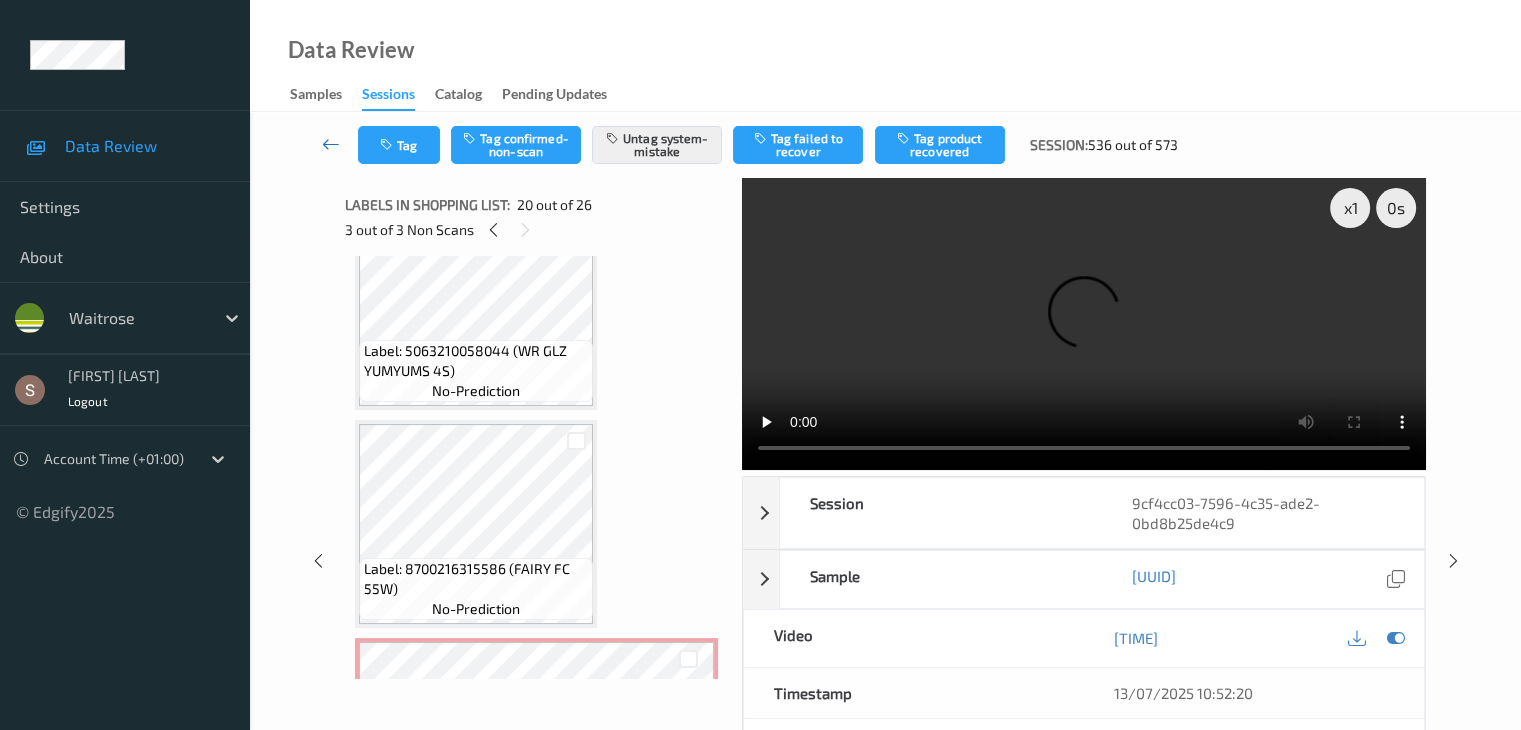 click at bounding box center [331, 144] 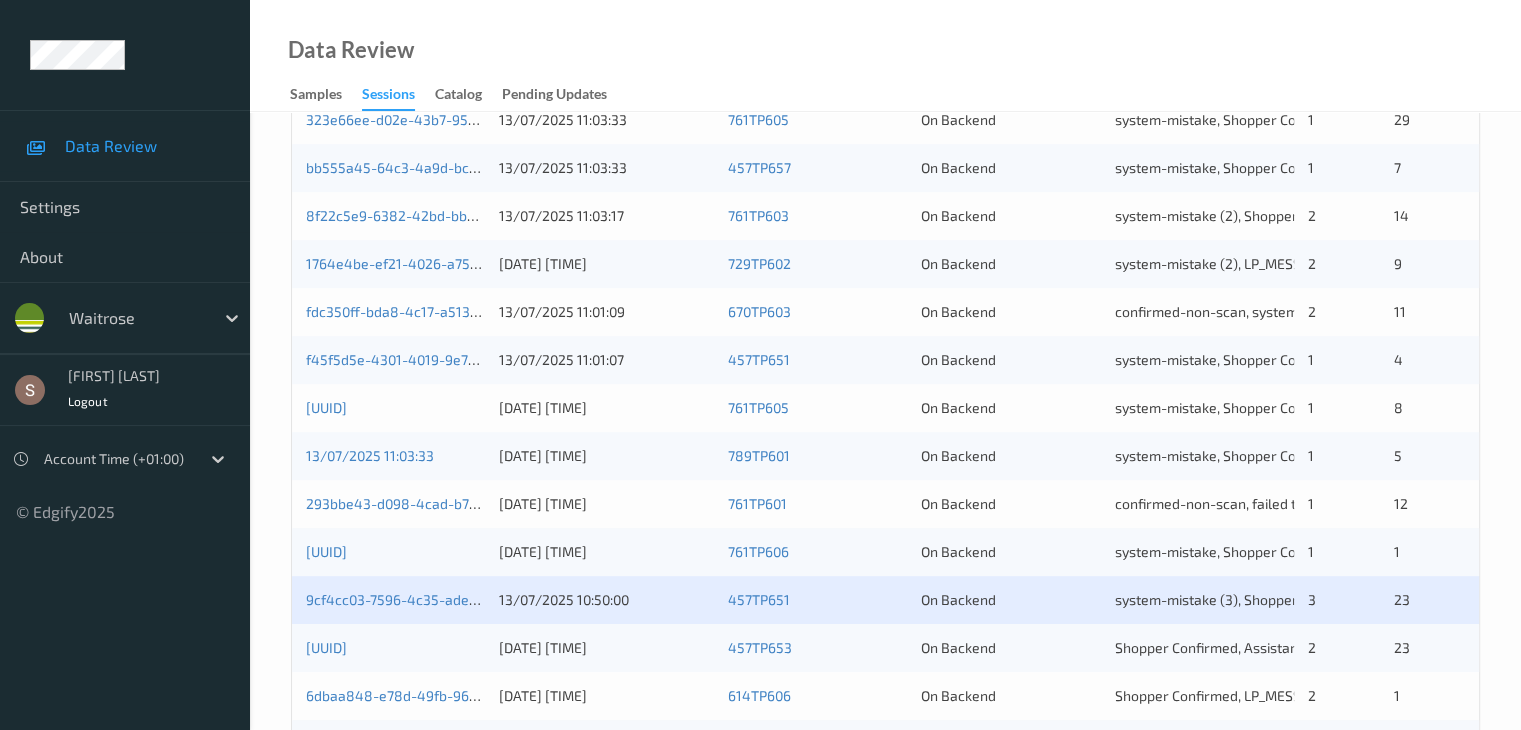 scroll, scrollTop: 932, scrollLeft: 0, axis: vertical 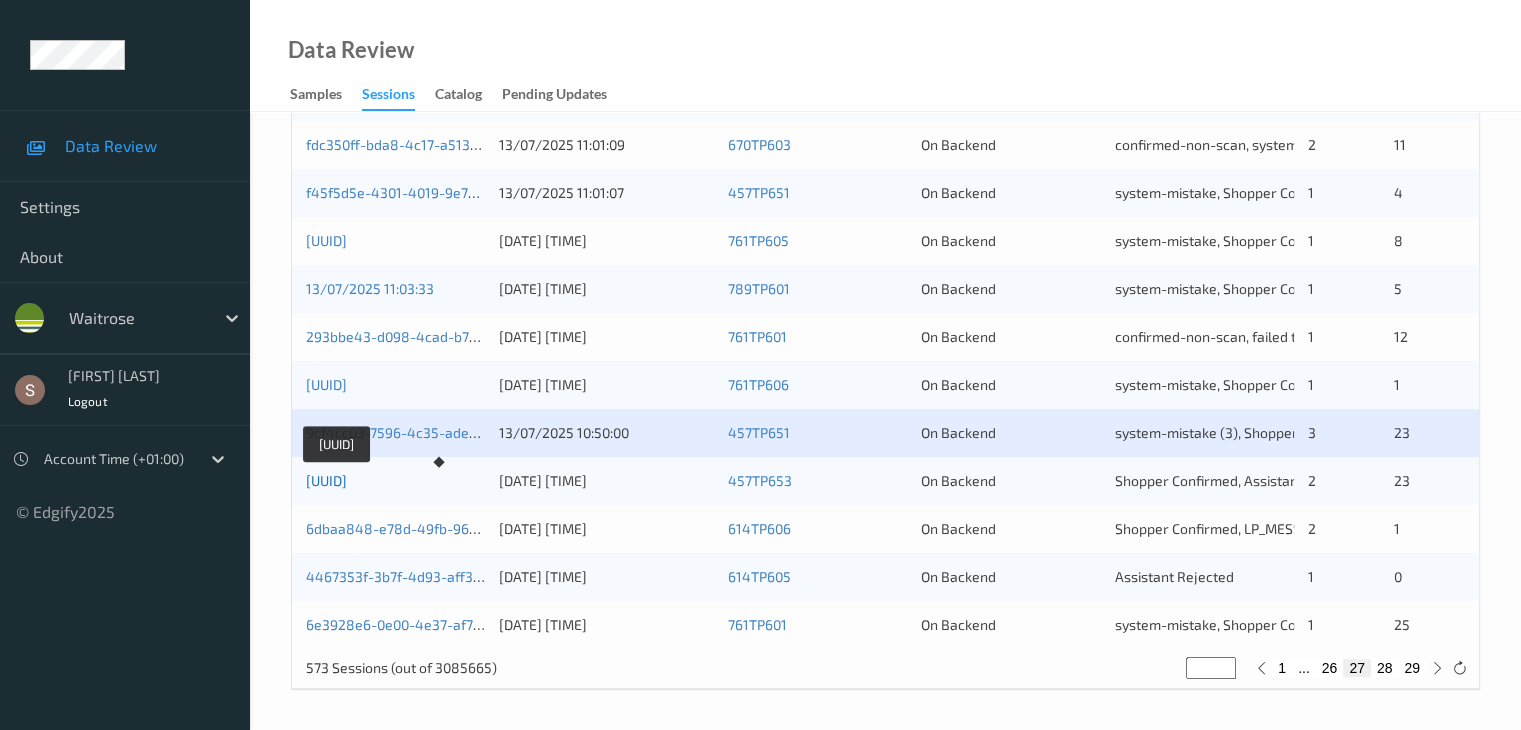 click on "2f6dbfa9-58f5-44a9-ace8-729d67a198e0" at bounding box center (326, 480) 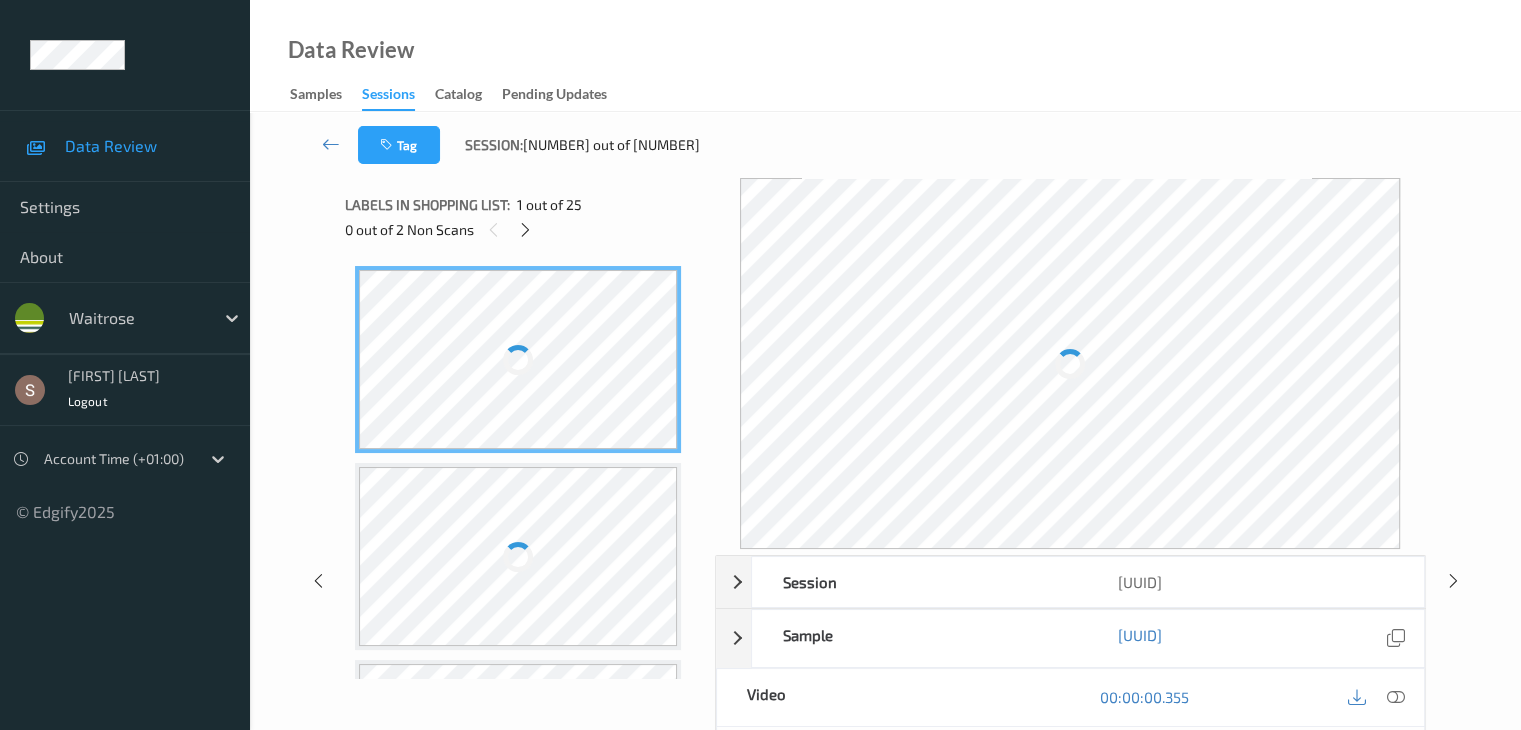 scroll, scrollTop: 0, scrollLeft: 0, axis: both 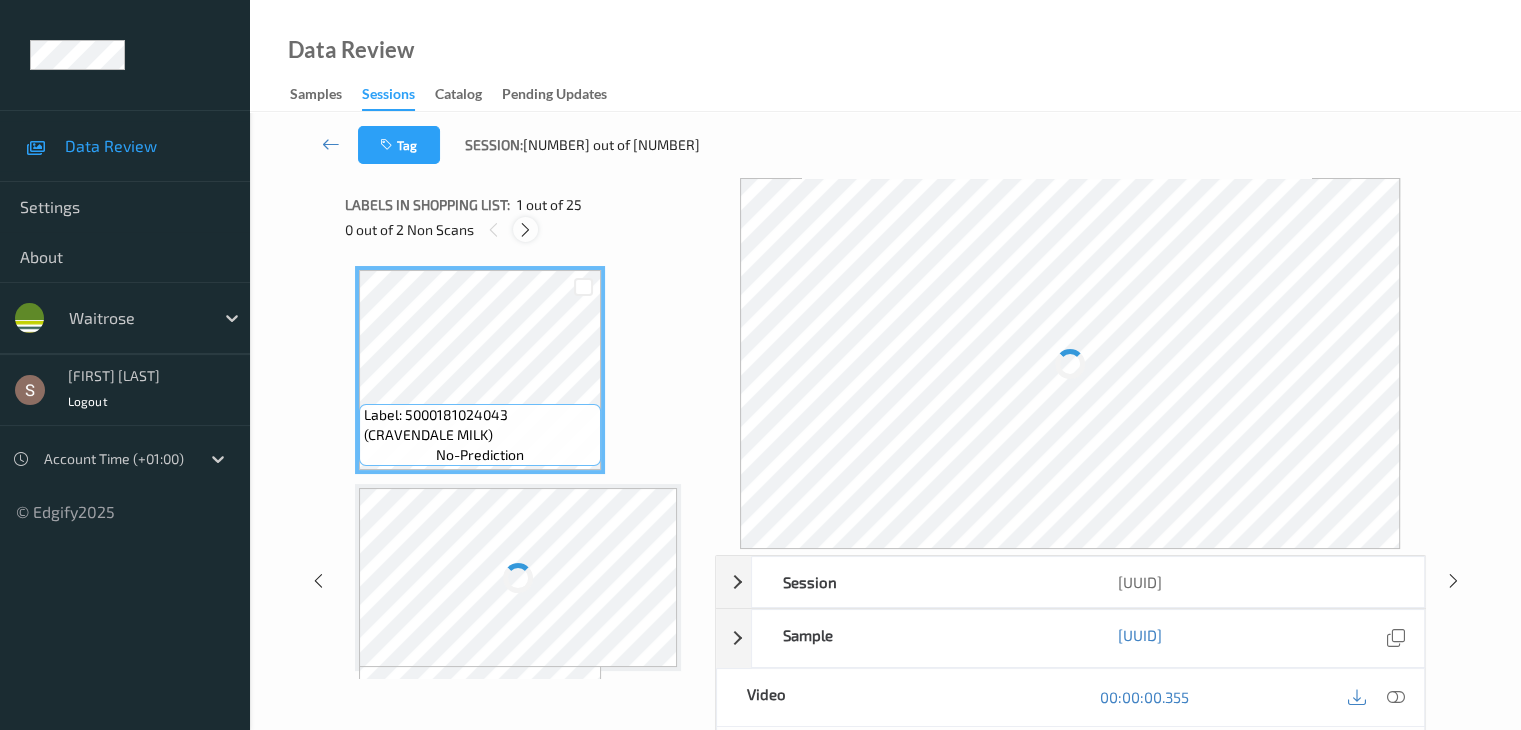 click at bounding box center (525, 230) 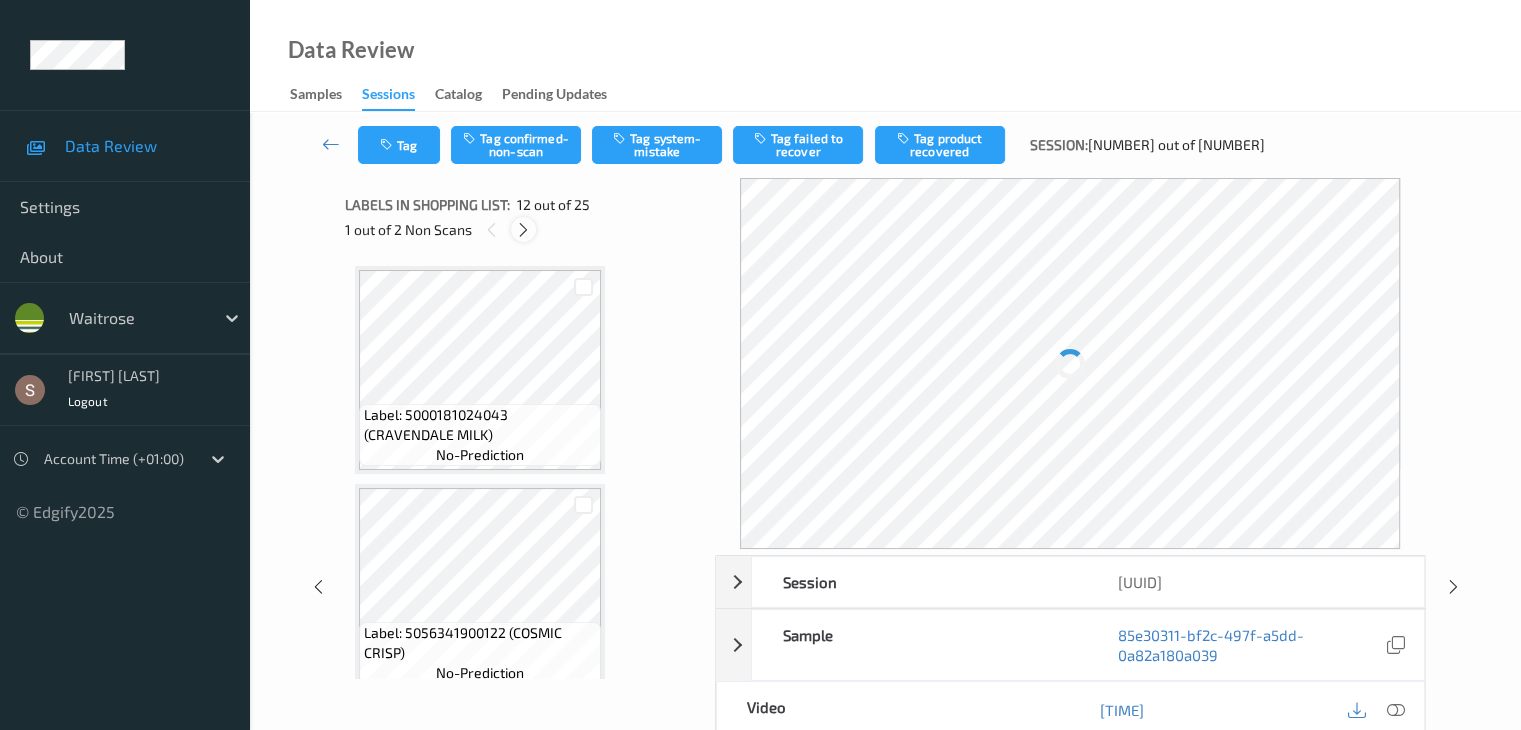 scroll, scrollTop: 2169, scrollLeft: 0, axis: vertical 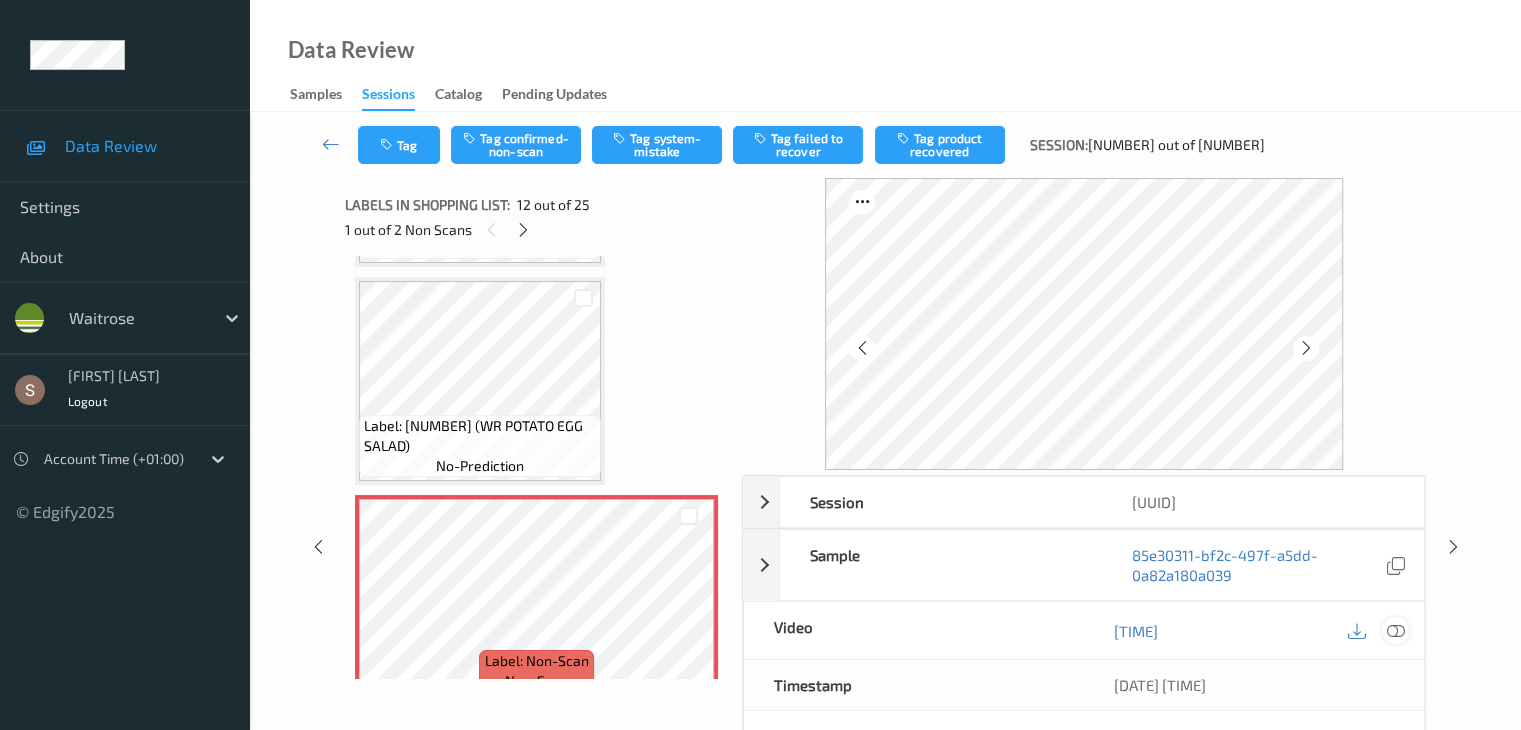 click at bounding box center [1395, 631] 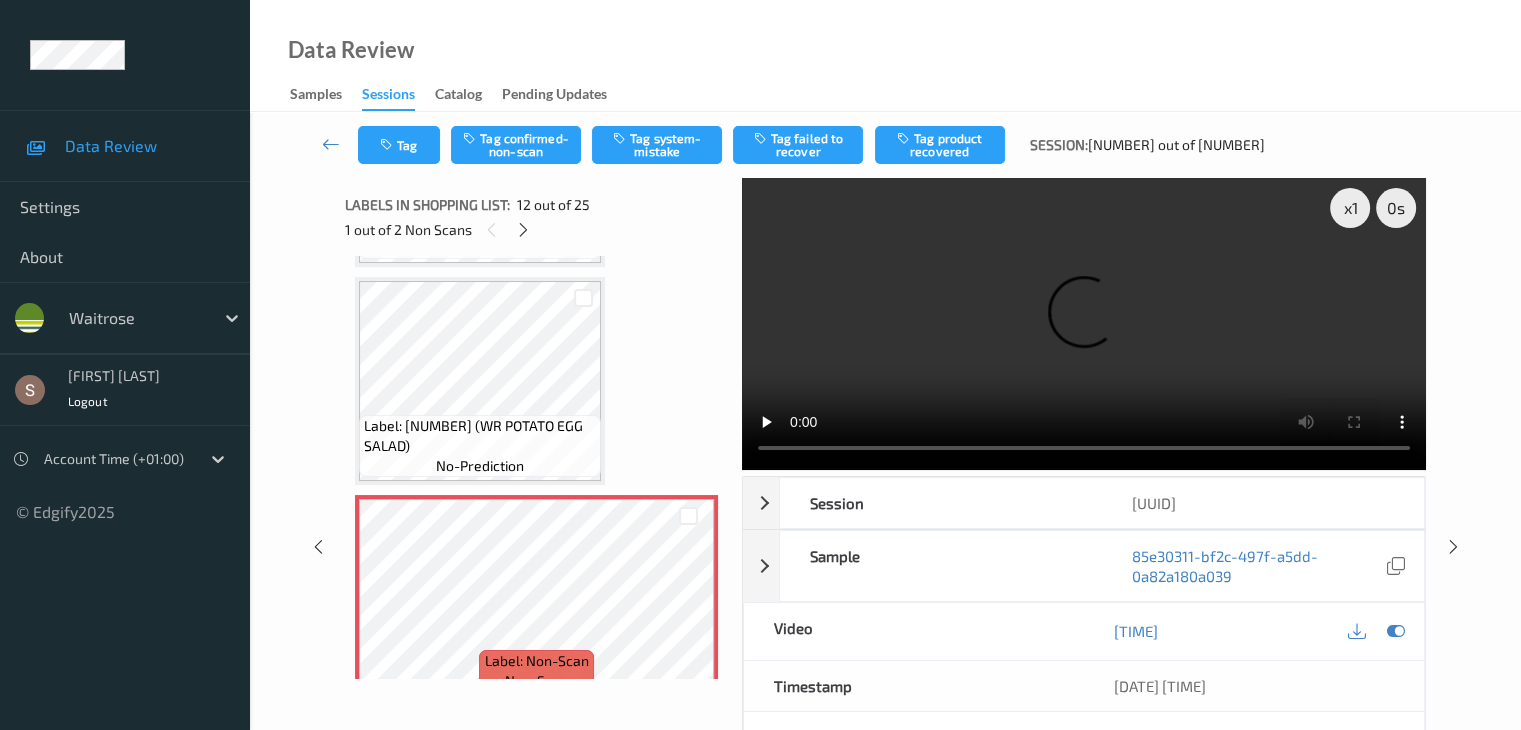 click at bounding box center [1084, 324] 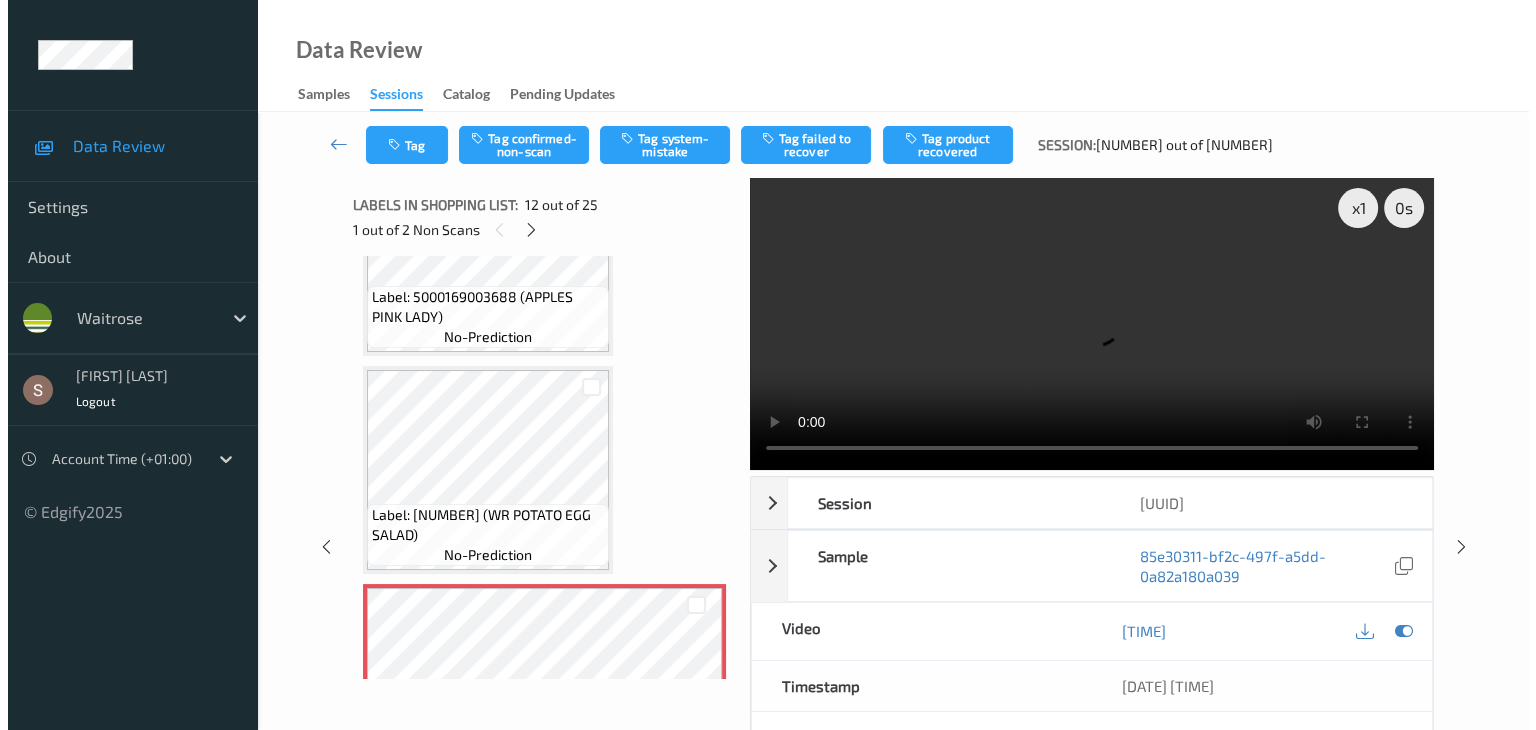 scroll, scrollTop: 2069, scrollLeft: 0, axis: vertical 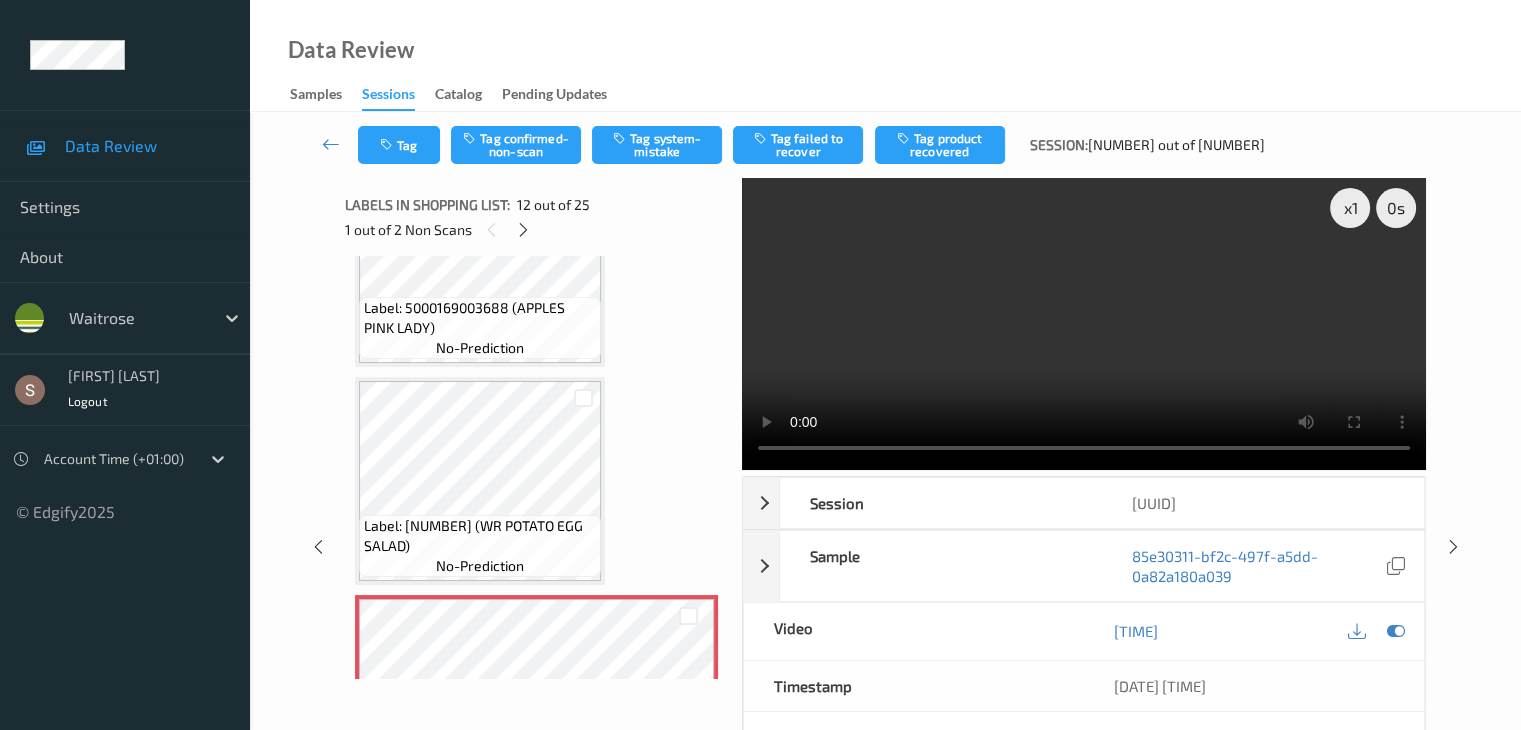 click at bounding box center [583, 397] 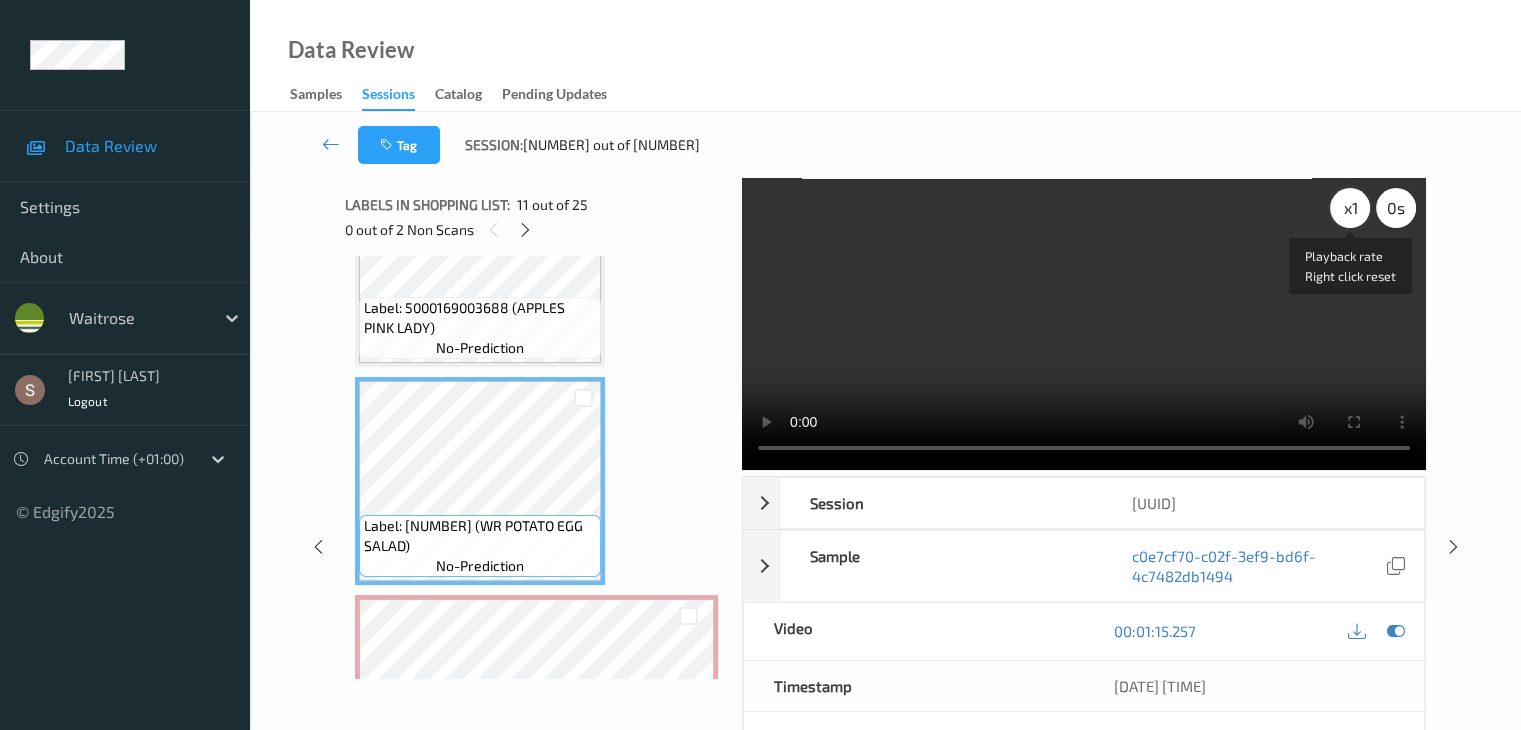 click on "x 1" at bounding box center [1350, 208] 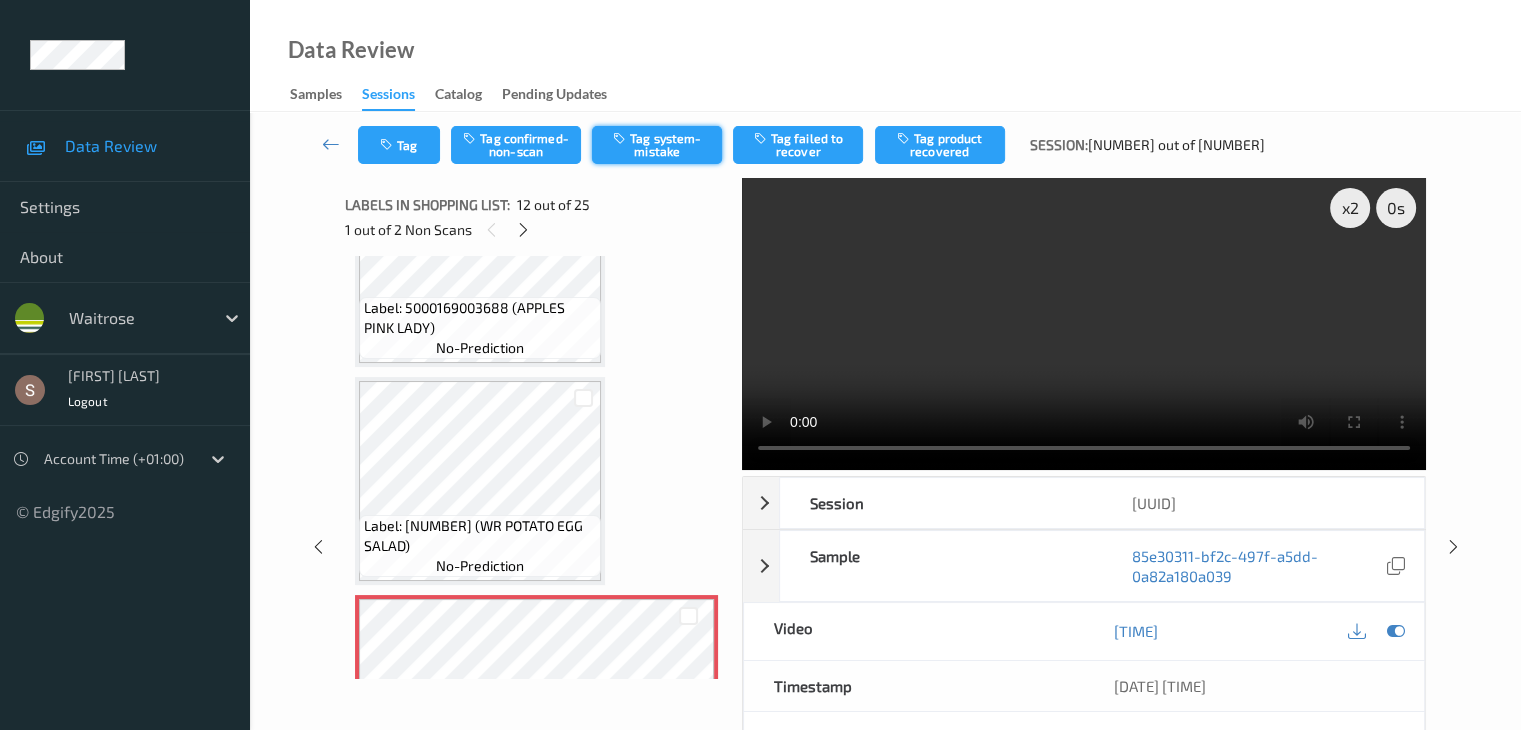 click on "Tag   system-mistake" at bounding box center [657, 145] 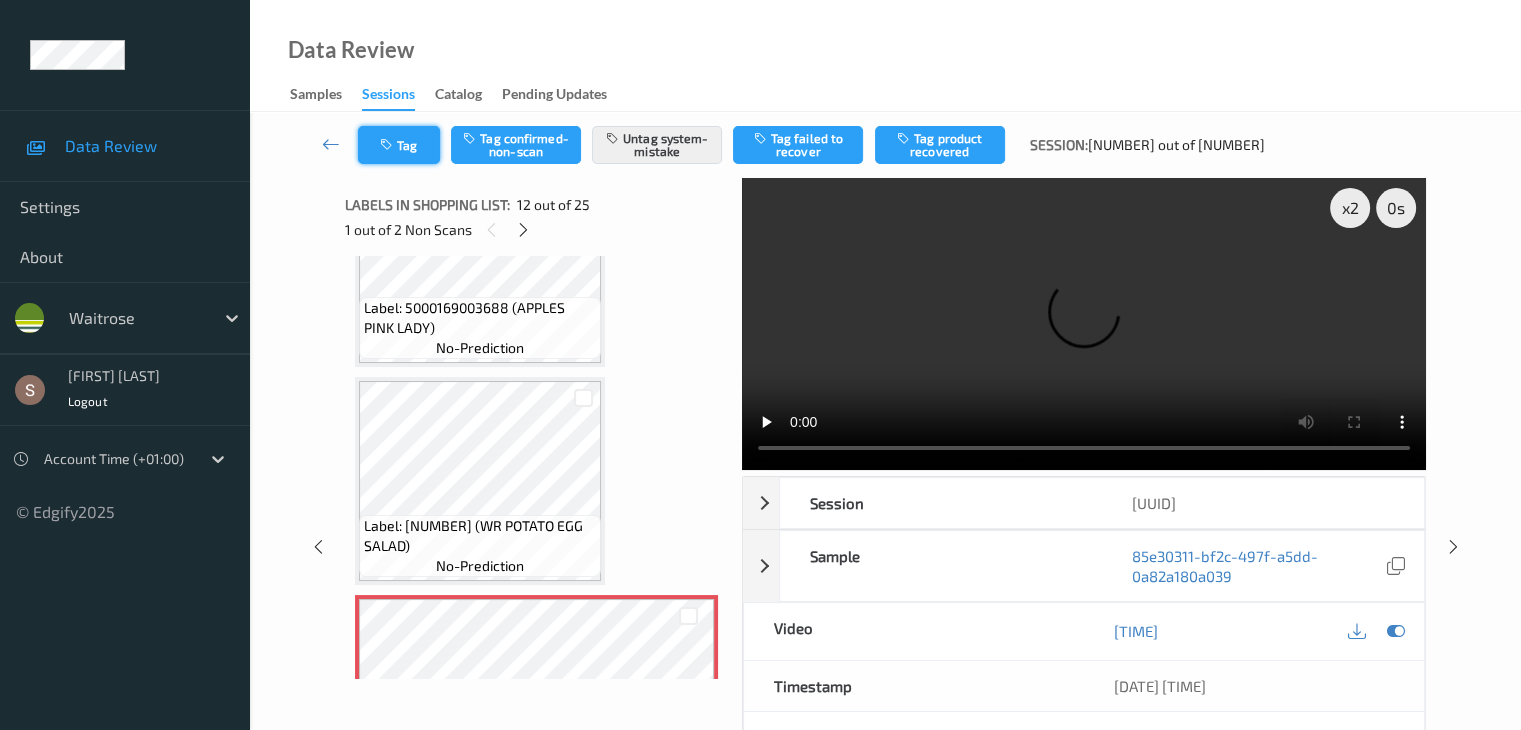 click on "Tag" at bounding box center [399, 145] 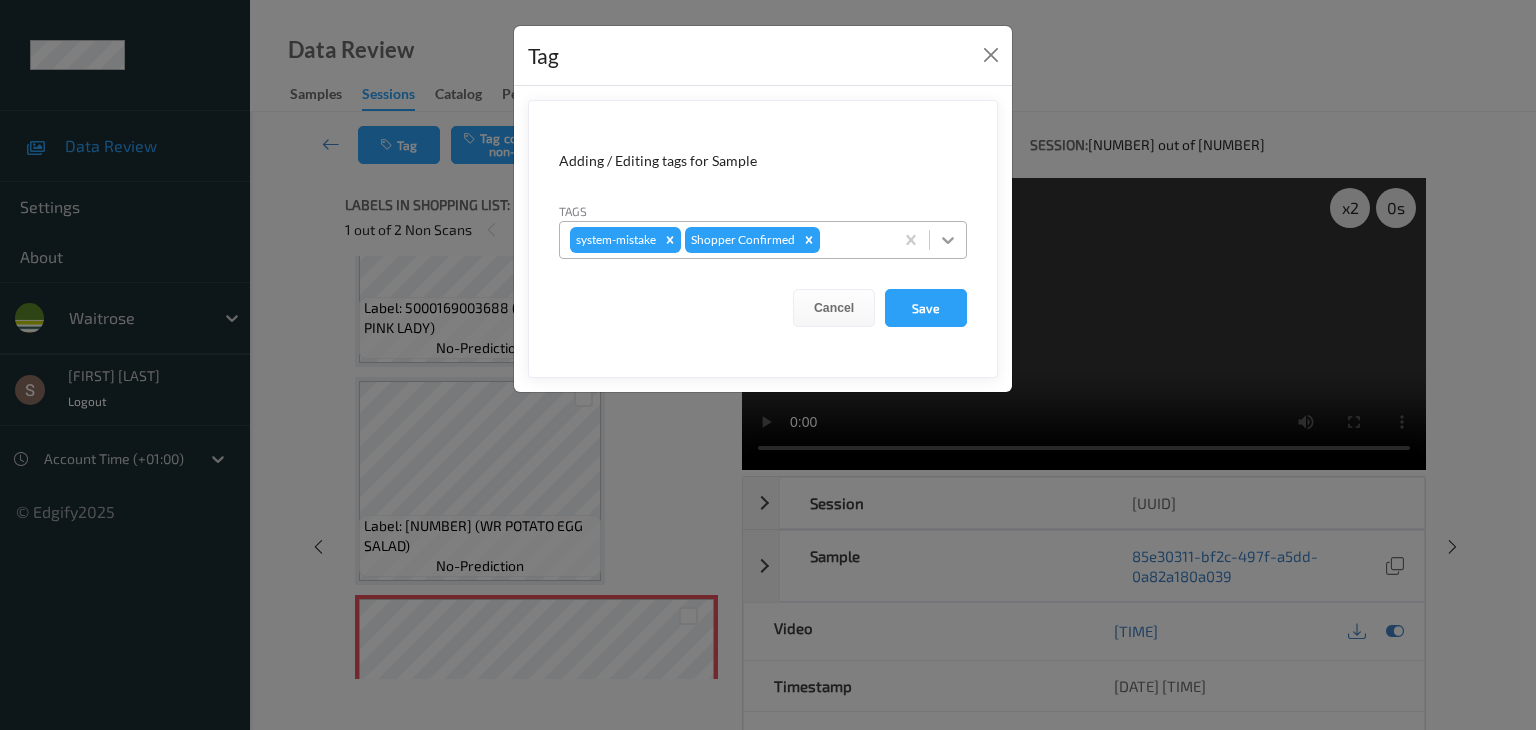 click 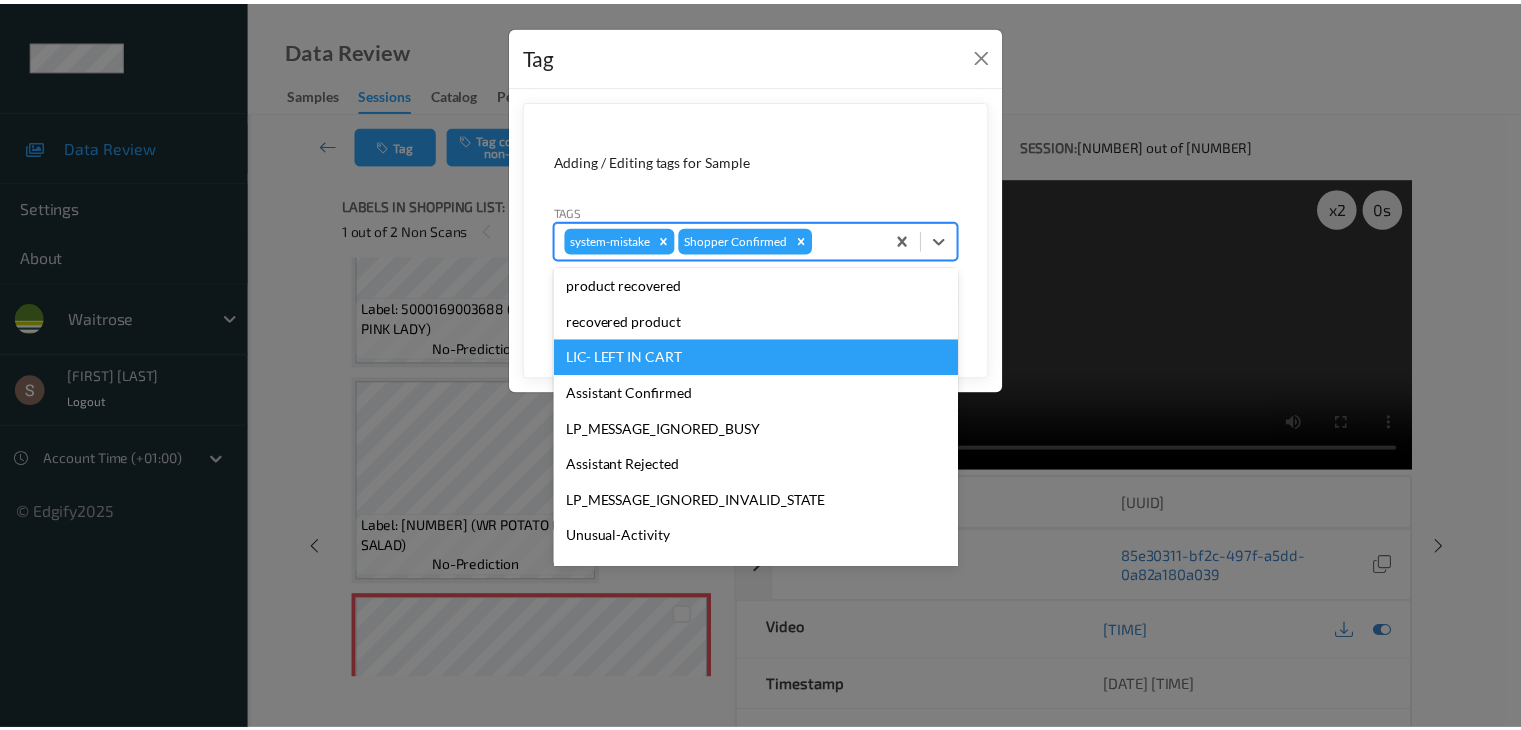 scroll, scrollTop: 356, scrollLeft: 0, axis: vertical 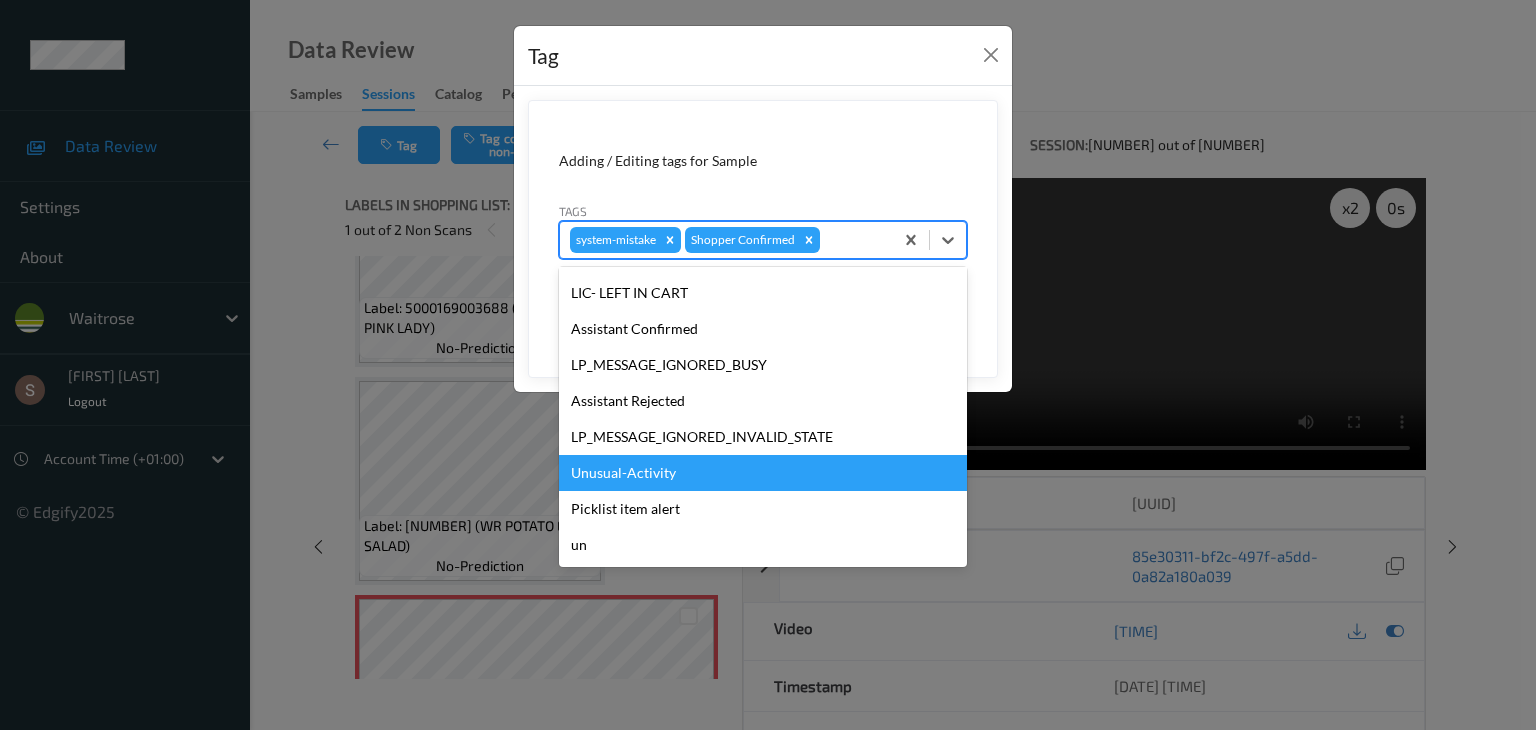 click on "Unusual-Activity" at bounding box center (763, 473) 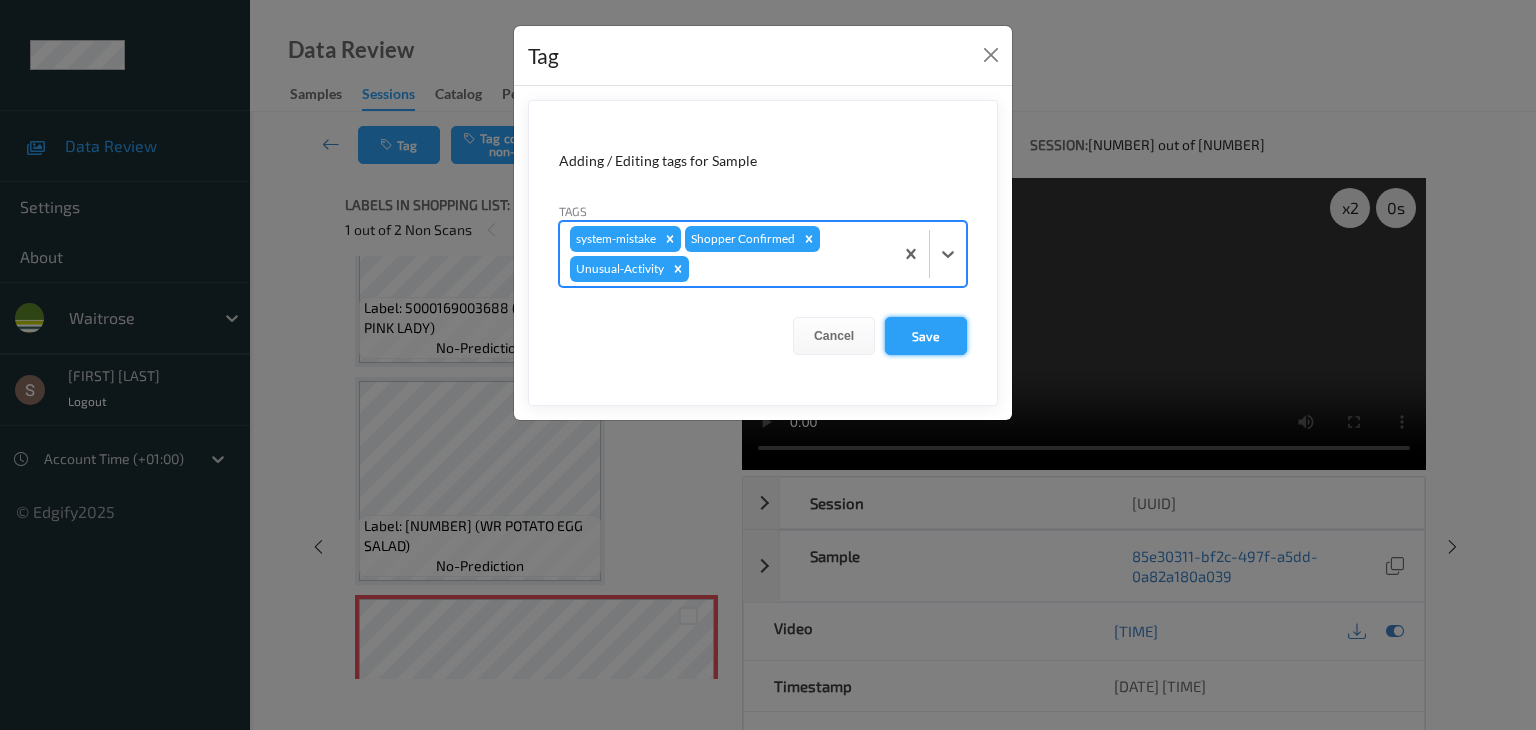click on "Save" at bounding box center (926, 336) 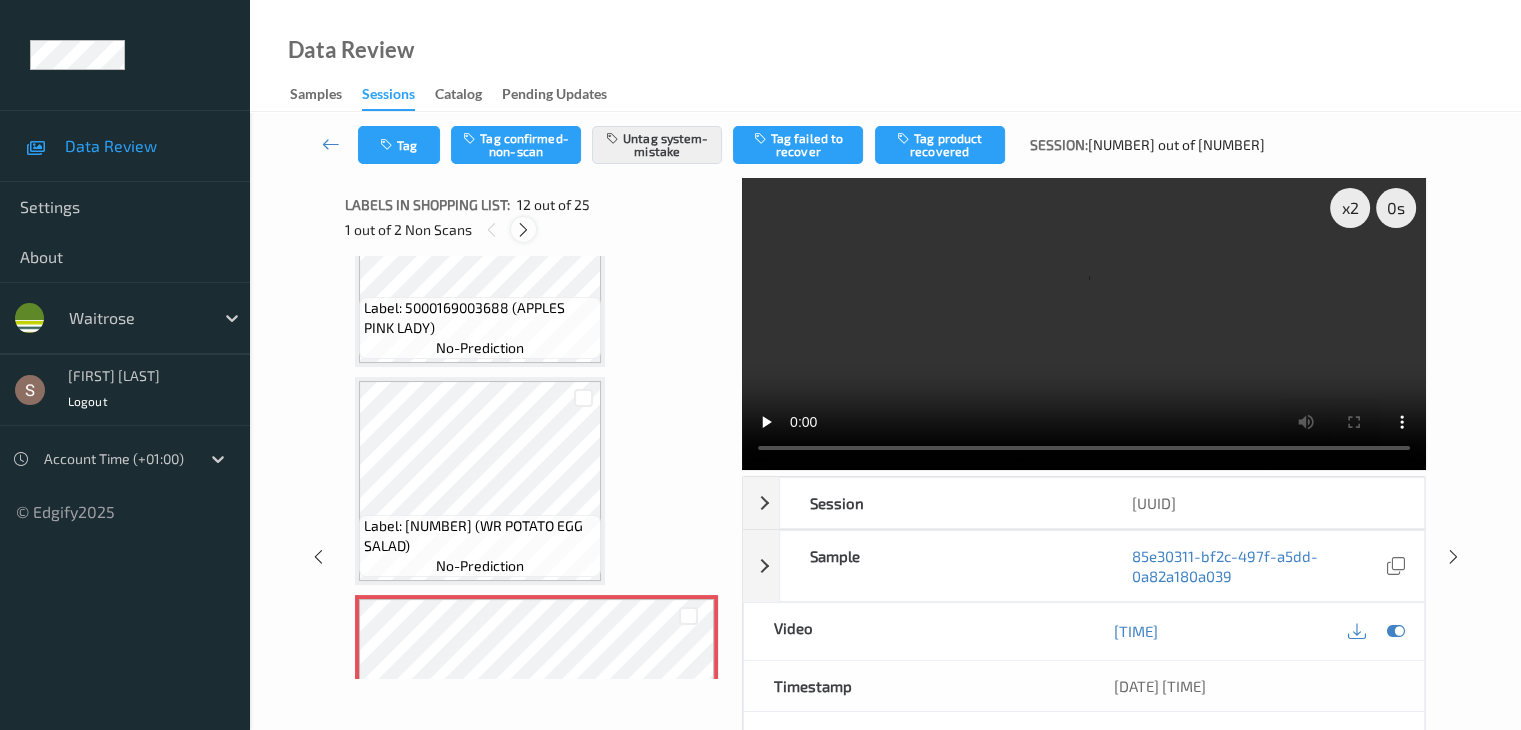 click at bounding box center [523, 230] 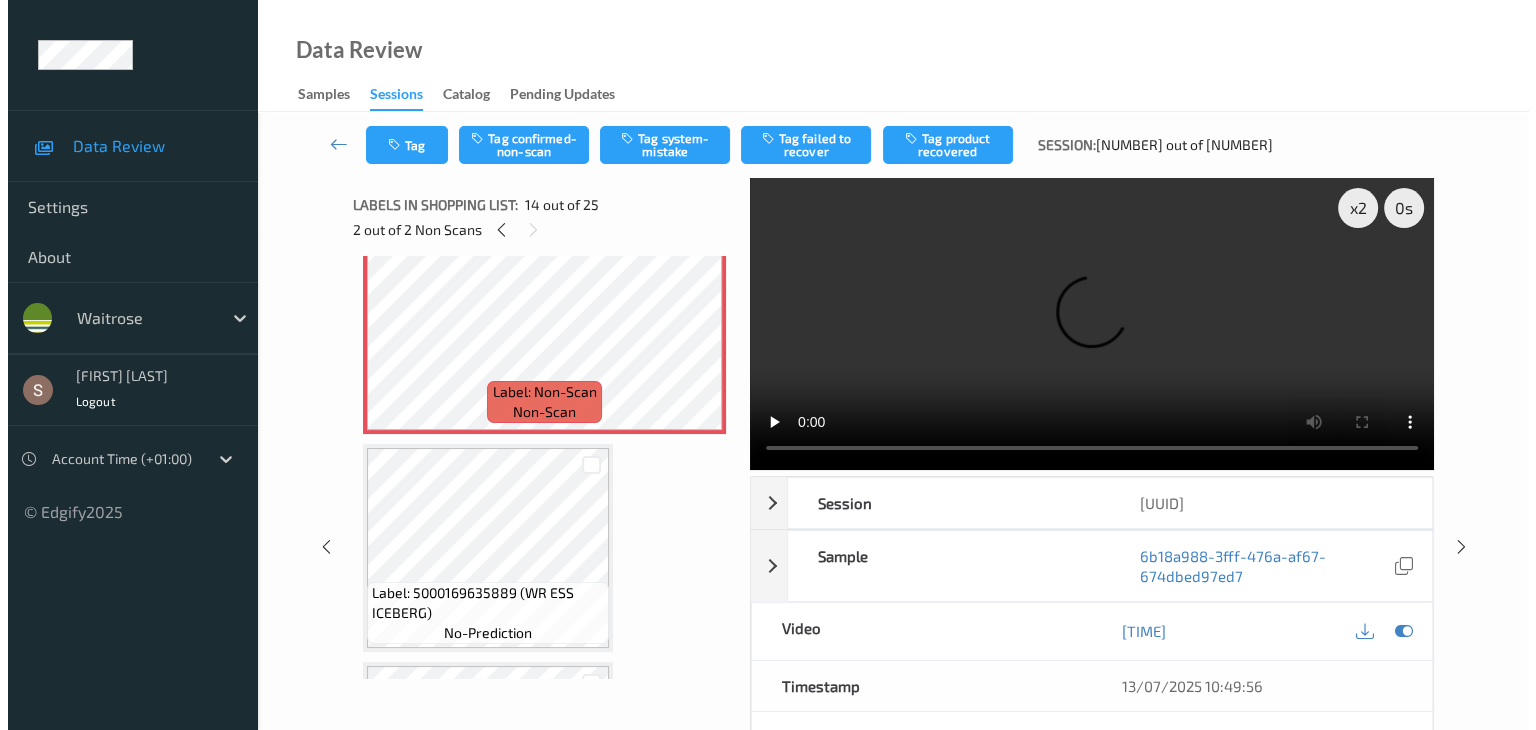 scroll, scrollTop: 2926, scrollLeft: 0, axis: vertical 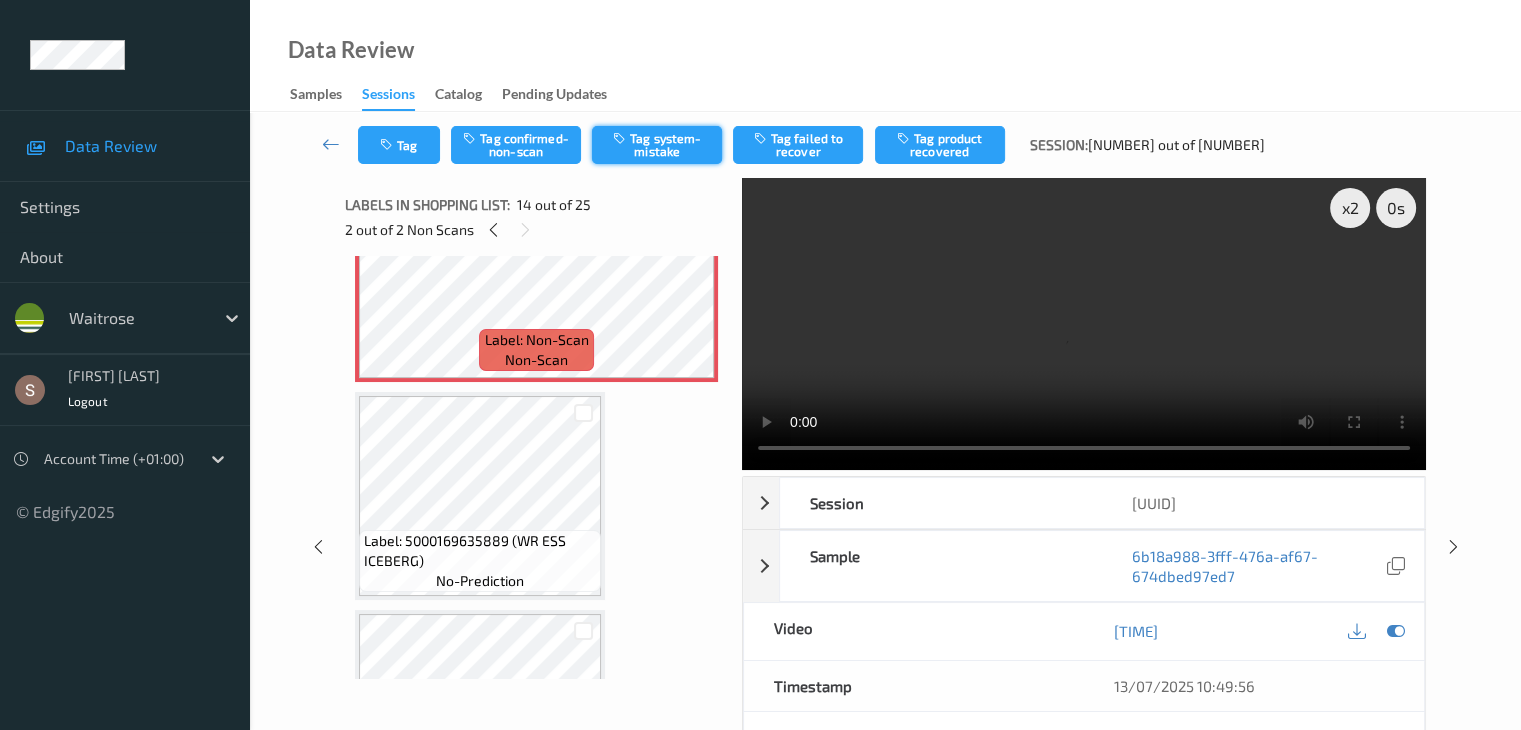 click on "Tag   system-mistake" at bounding box center (657, 145) 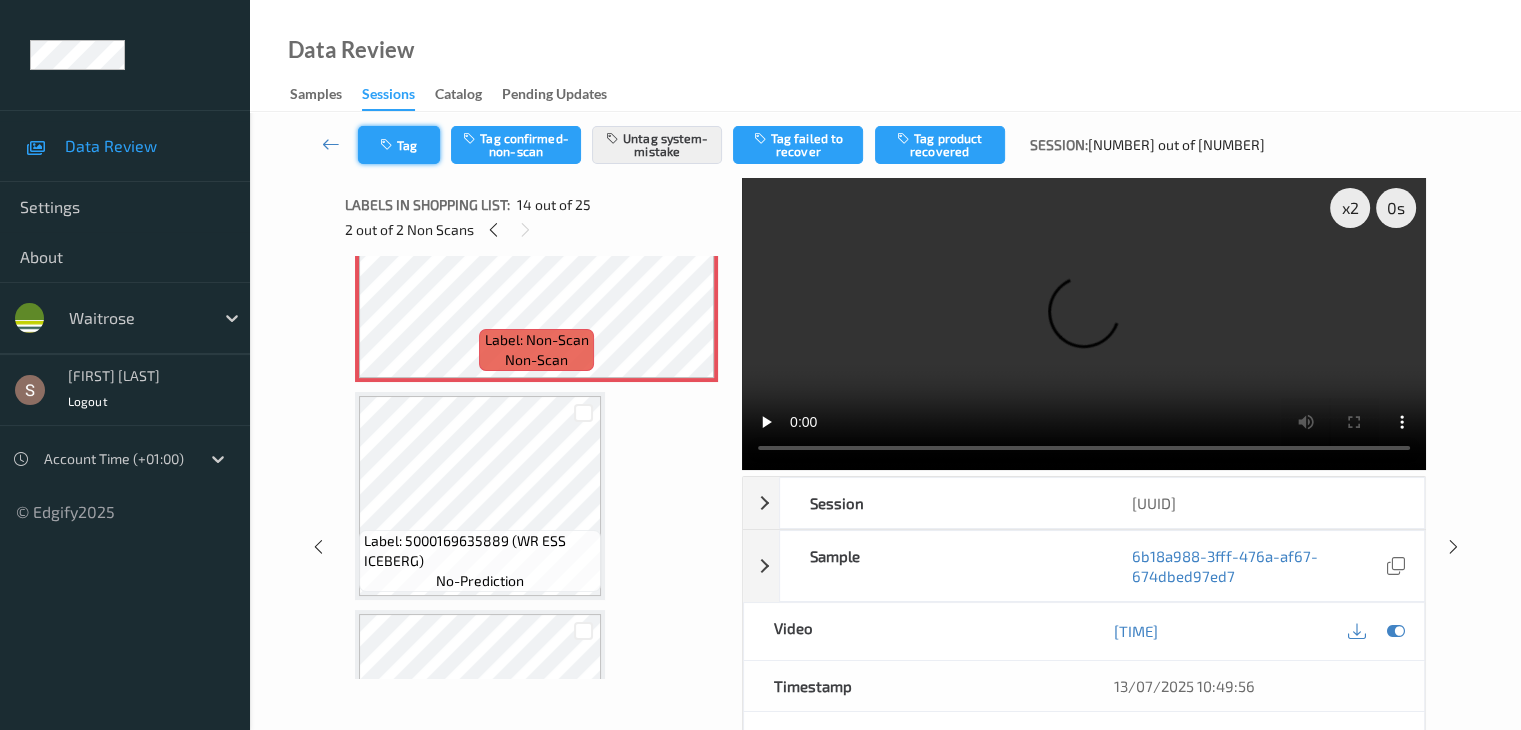 click on "Tag" at bounding box center [399, 145] 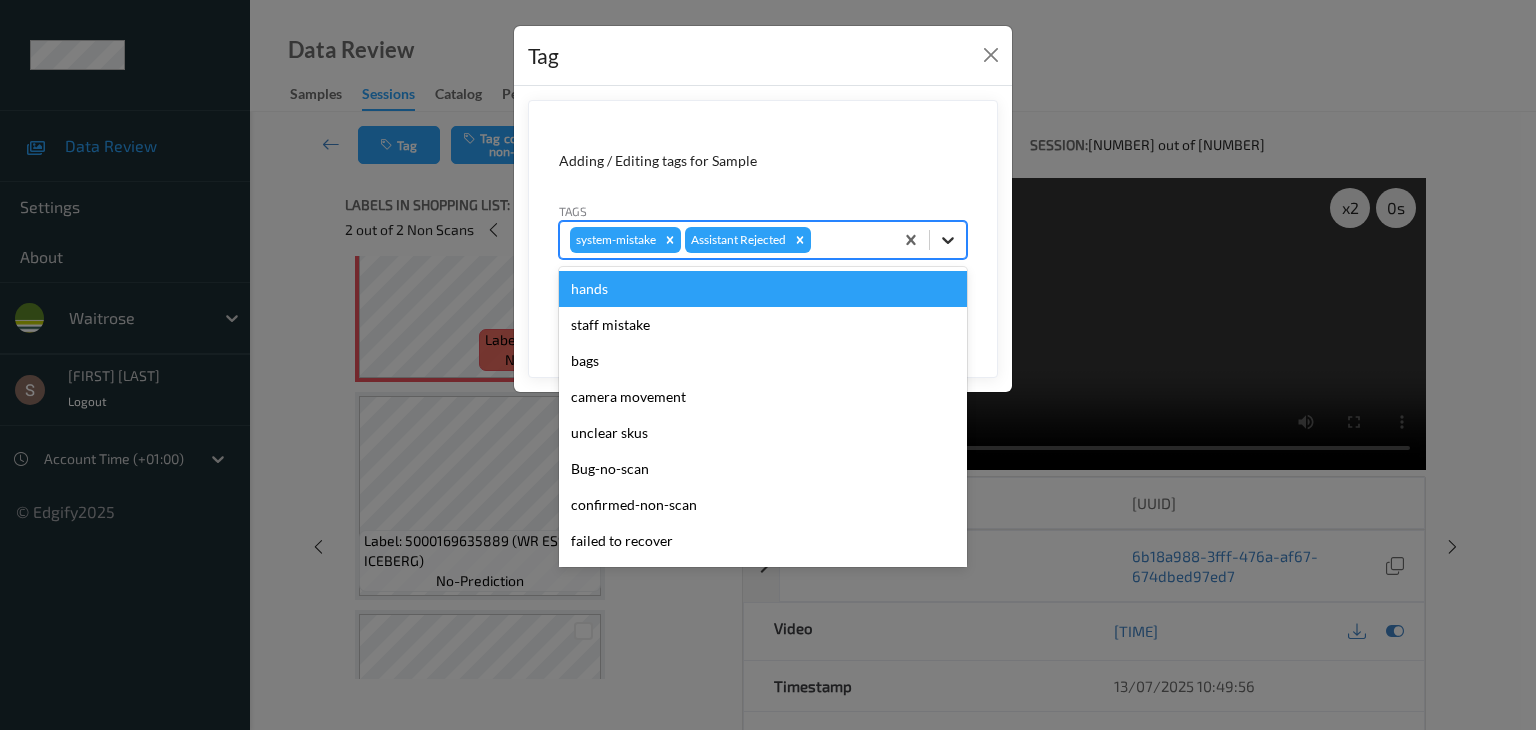 click 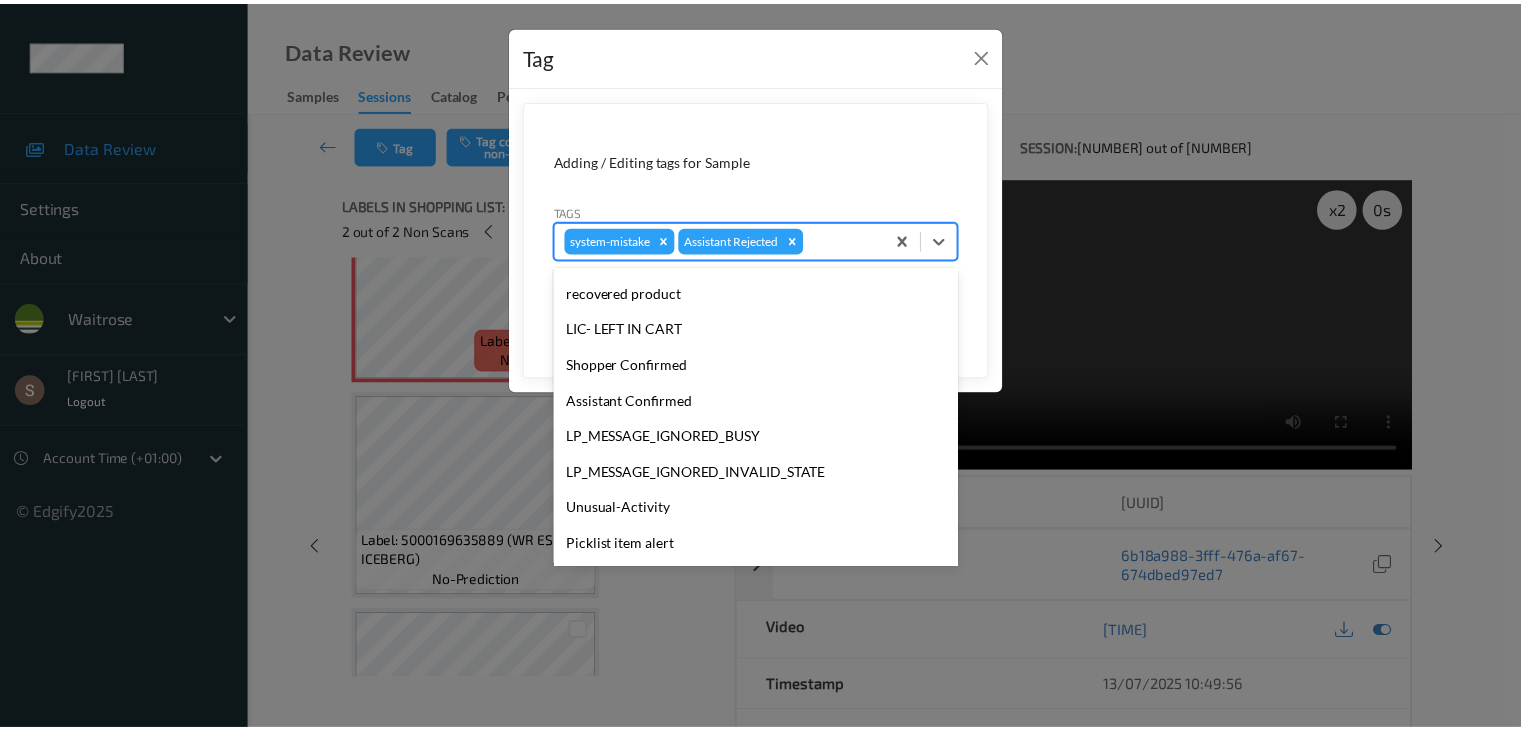 scroll, scrollTop: 356, scrollLeft: 0, axis: vertical 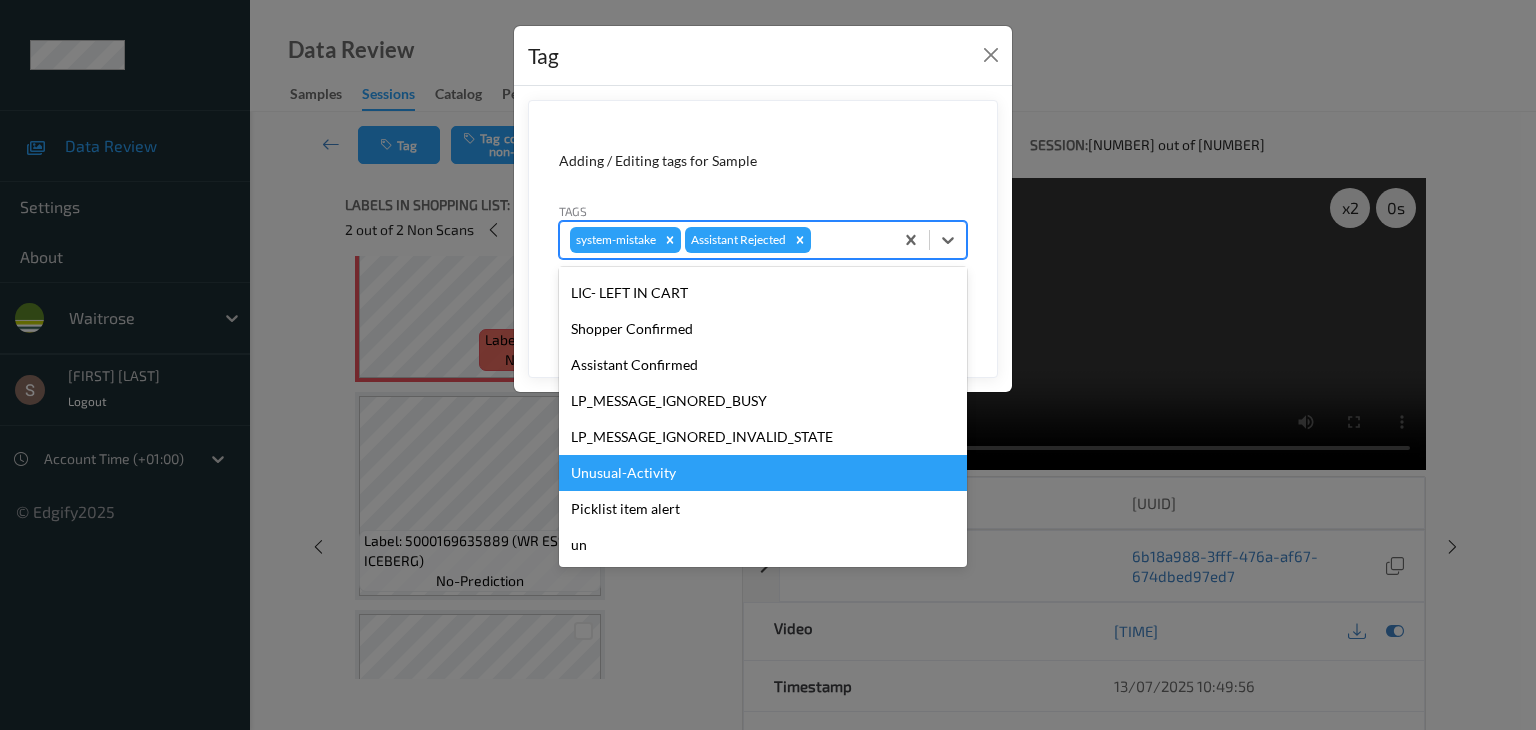 click on "Unusual-Activity" at bounding box center [763, 473] 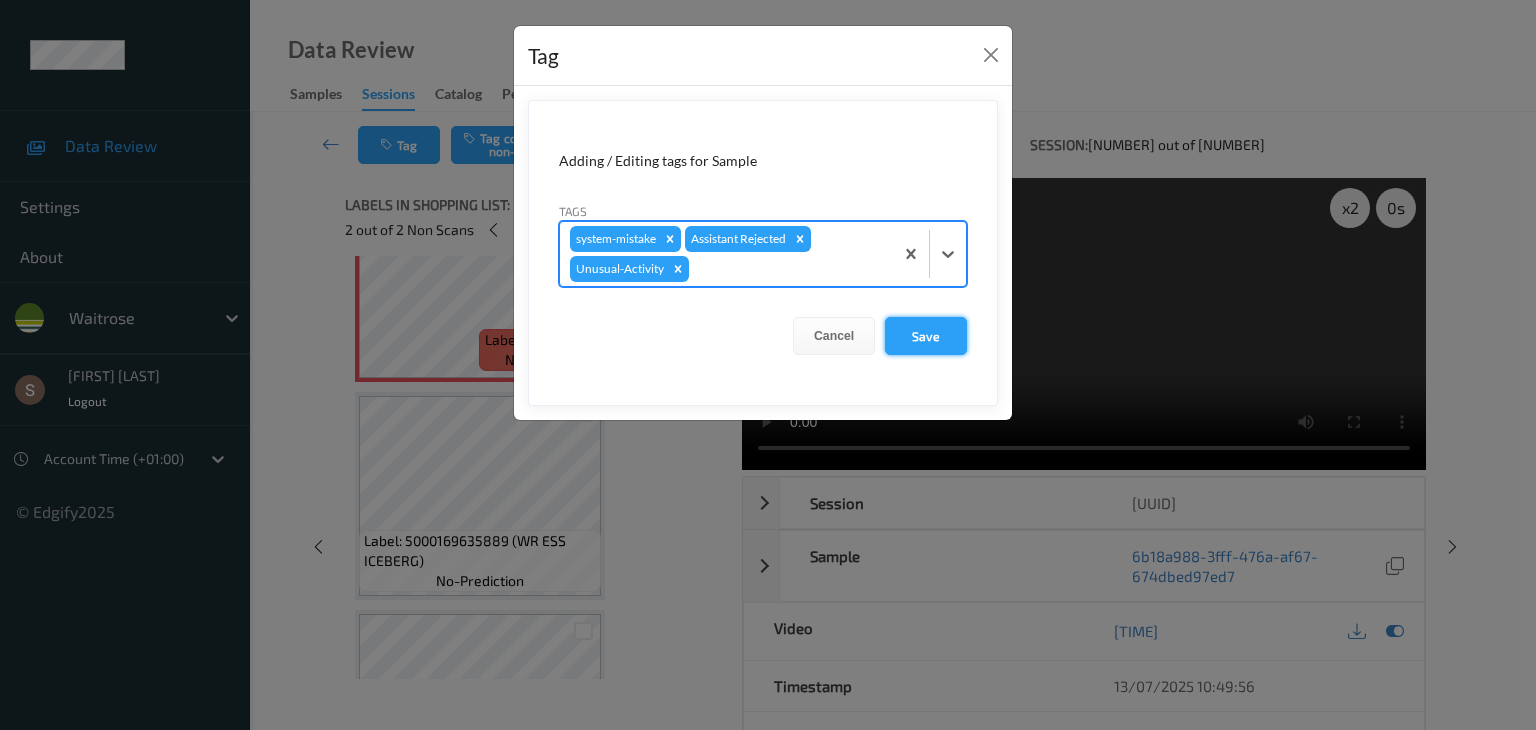 click on "Save" at bounding box center [926, 336] 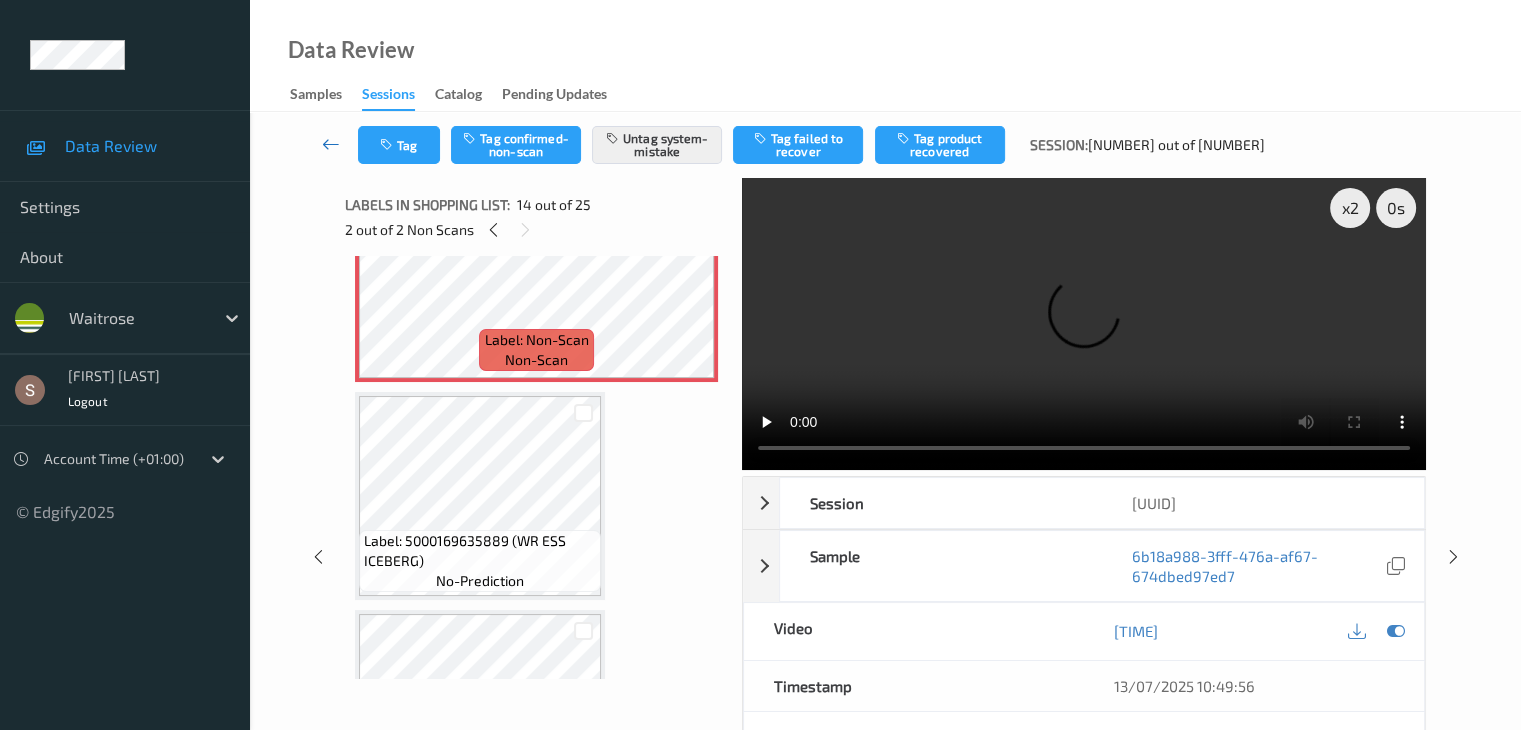 click at bounding box center [331, 144] 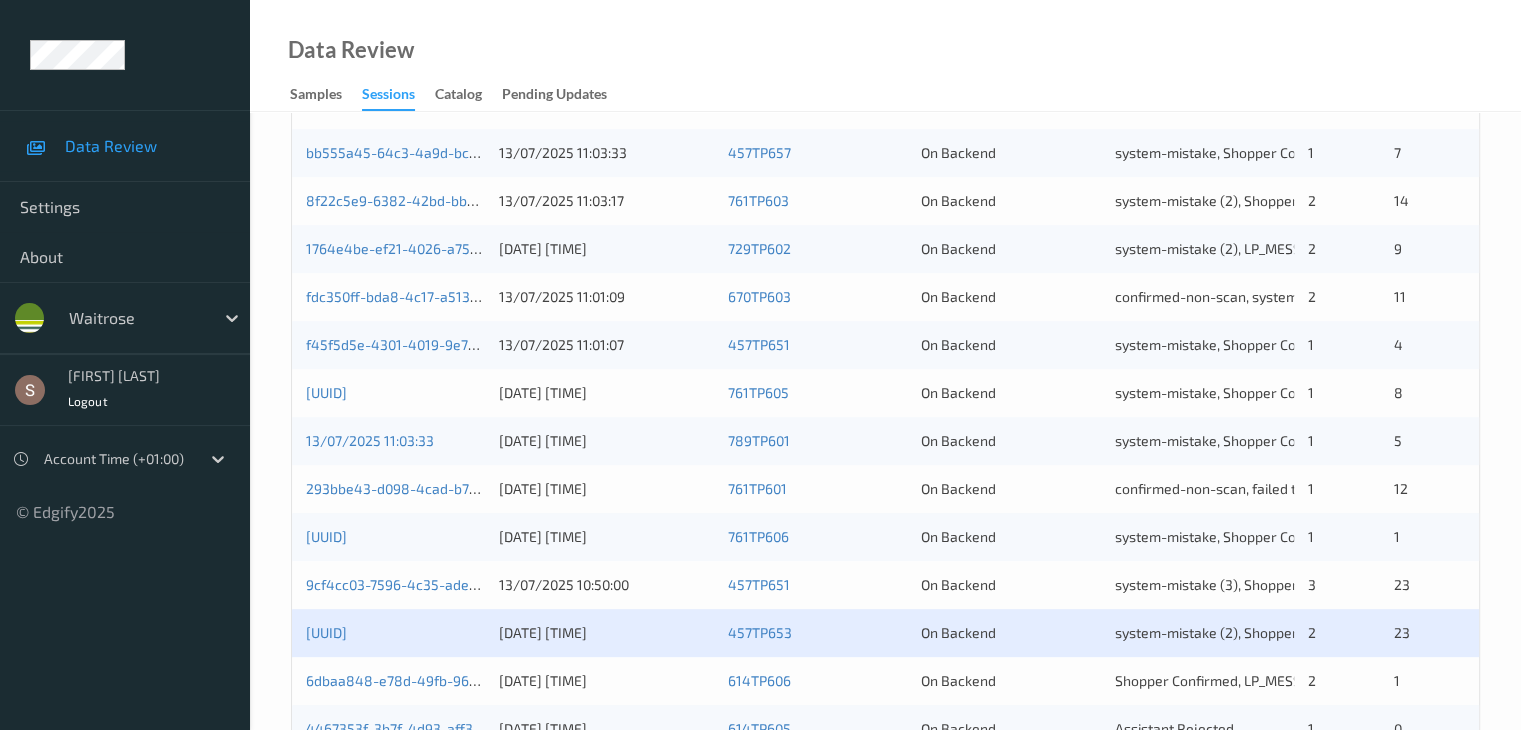 scroll, scrollTop: 932, scrollLeft: 0, axis: vertical 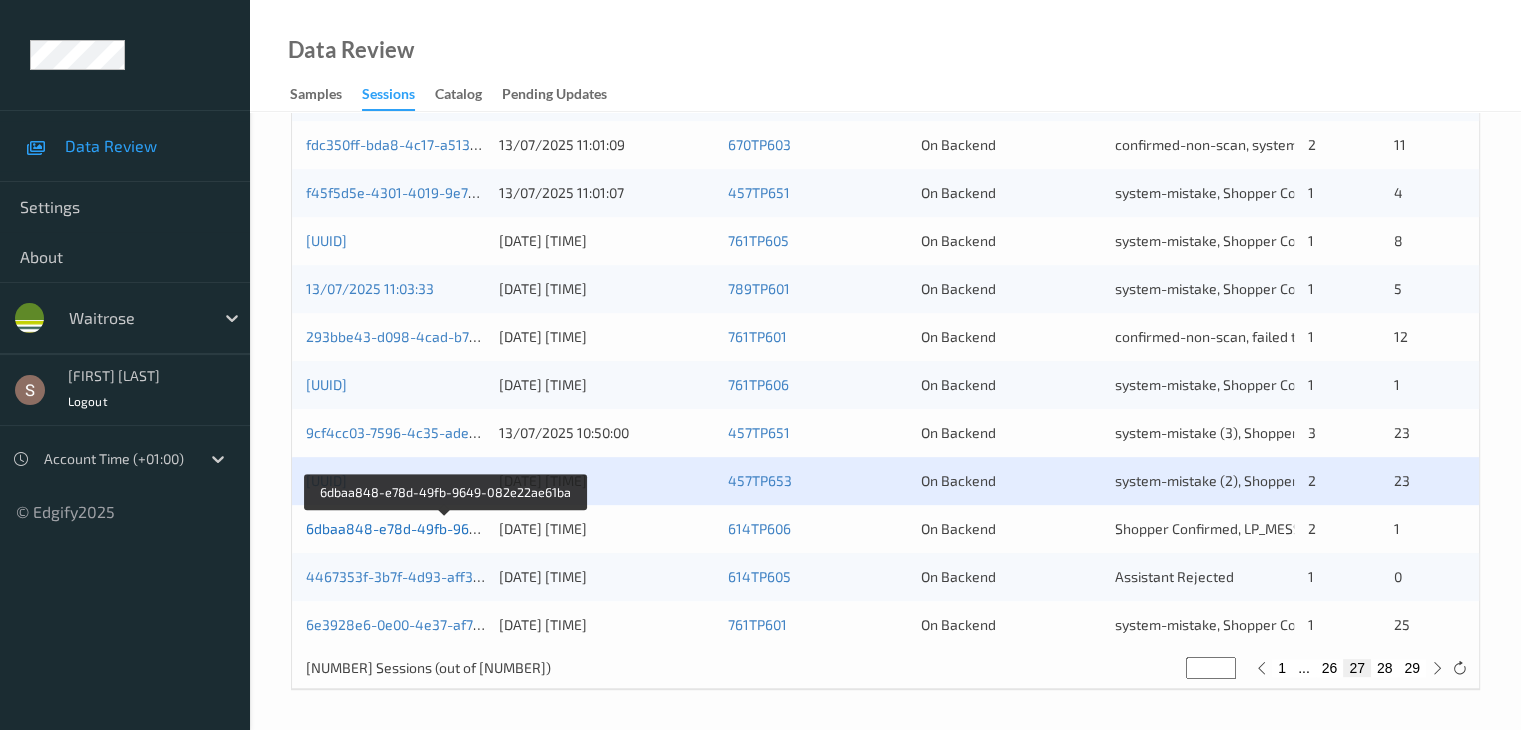 click on "6dbaa848-e78d-49fb-9649-082e22ae61ba" at bounding box center [446, 528] 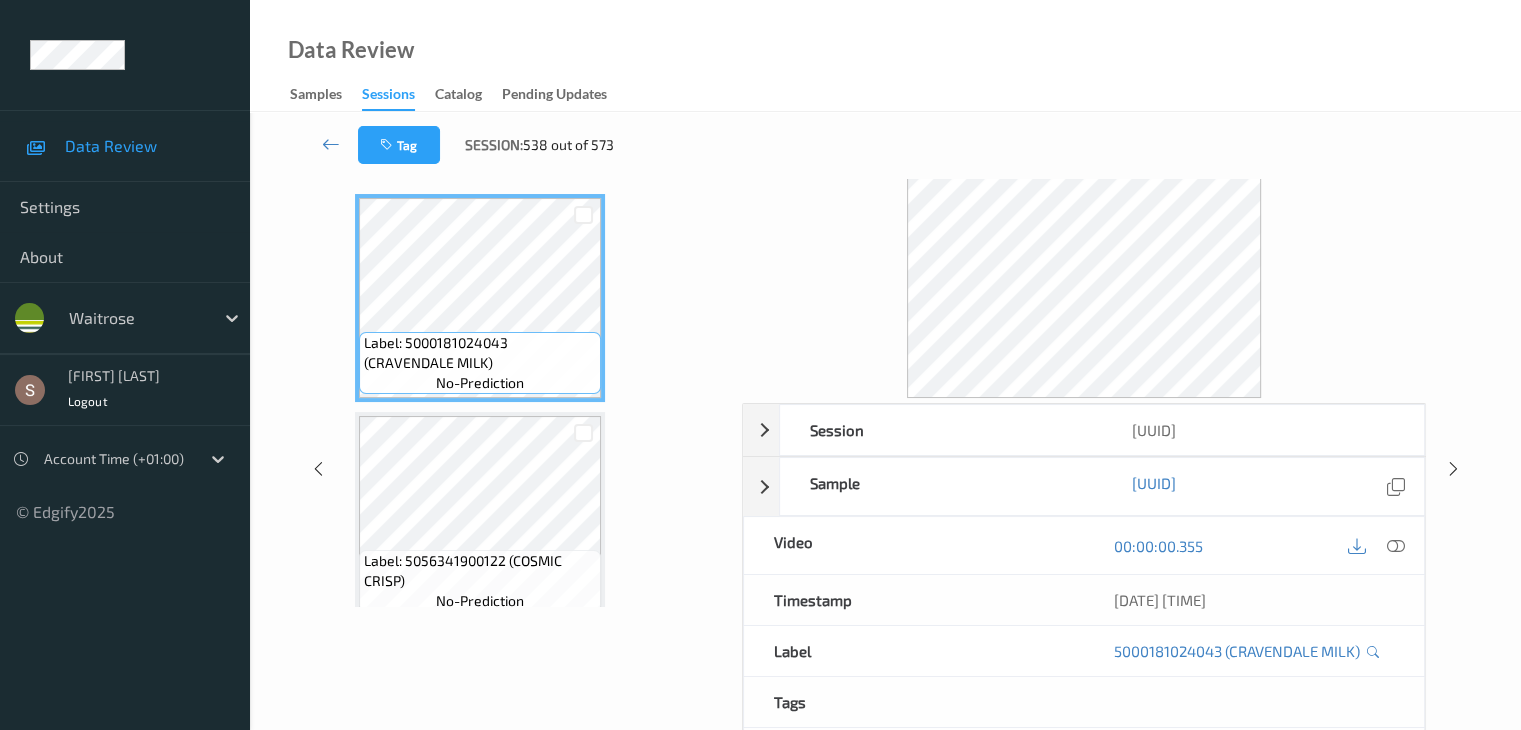 scroll, scrollTop: 0, scrollLeft: 0, axis: both 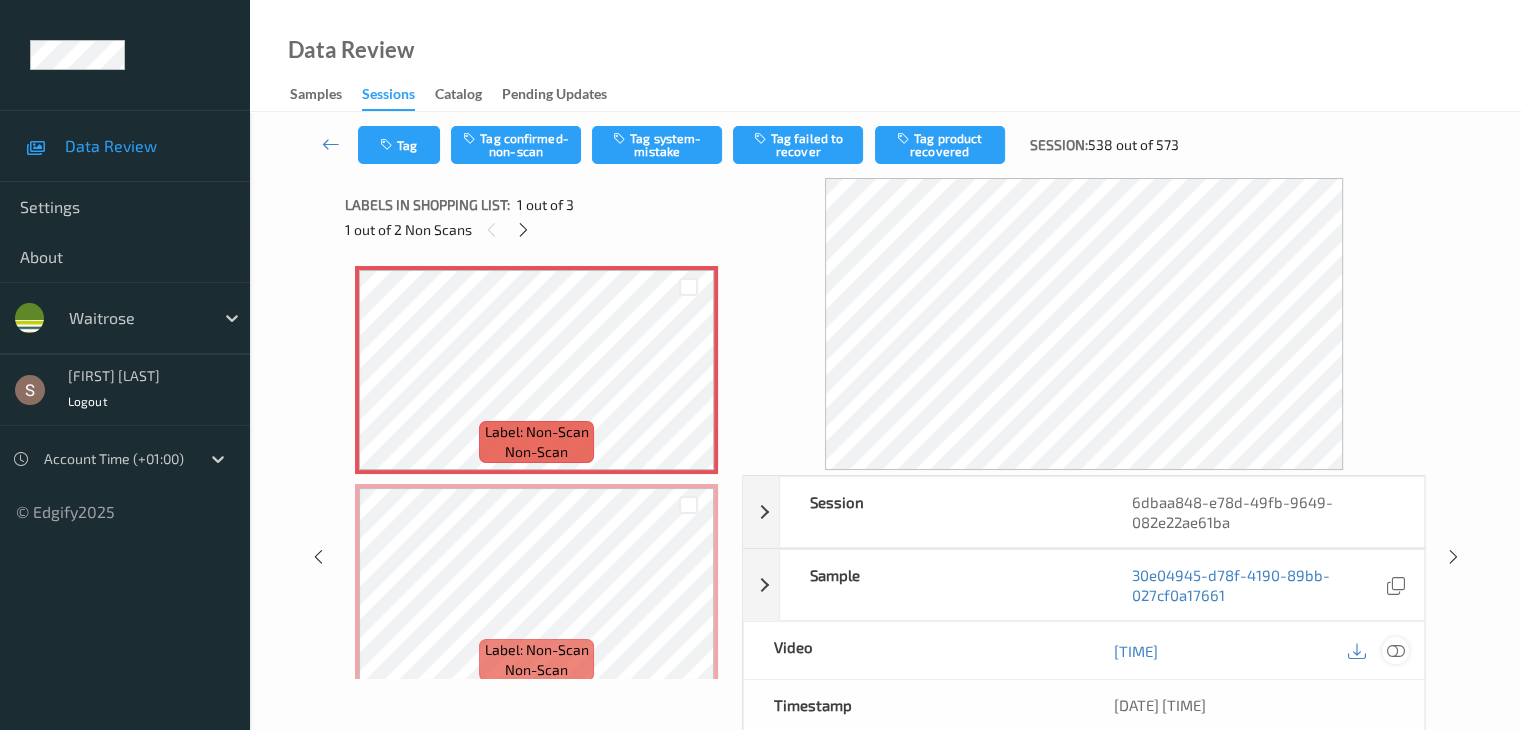 click at bounding box center [1395, 651] 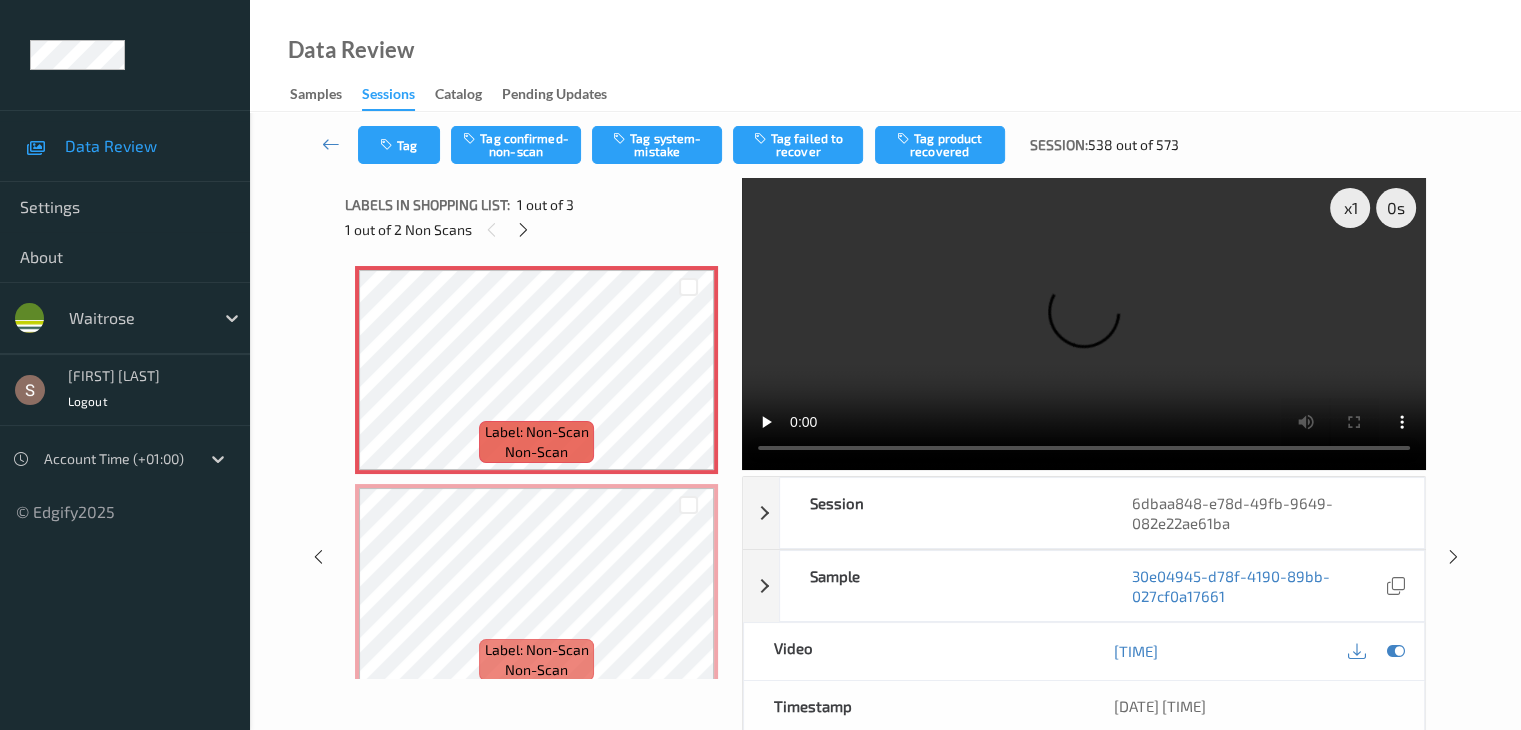 click at bounding box center [1084, 324] 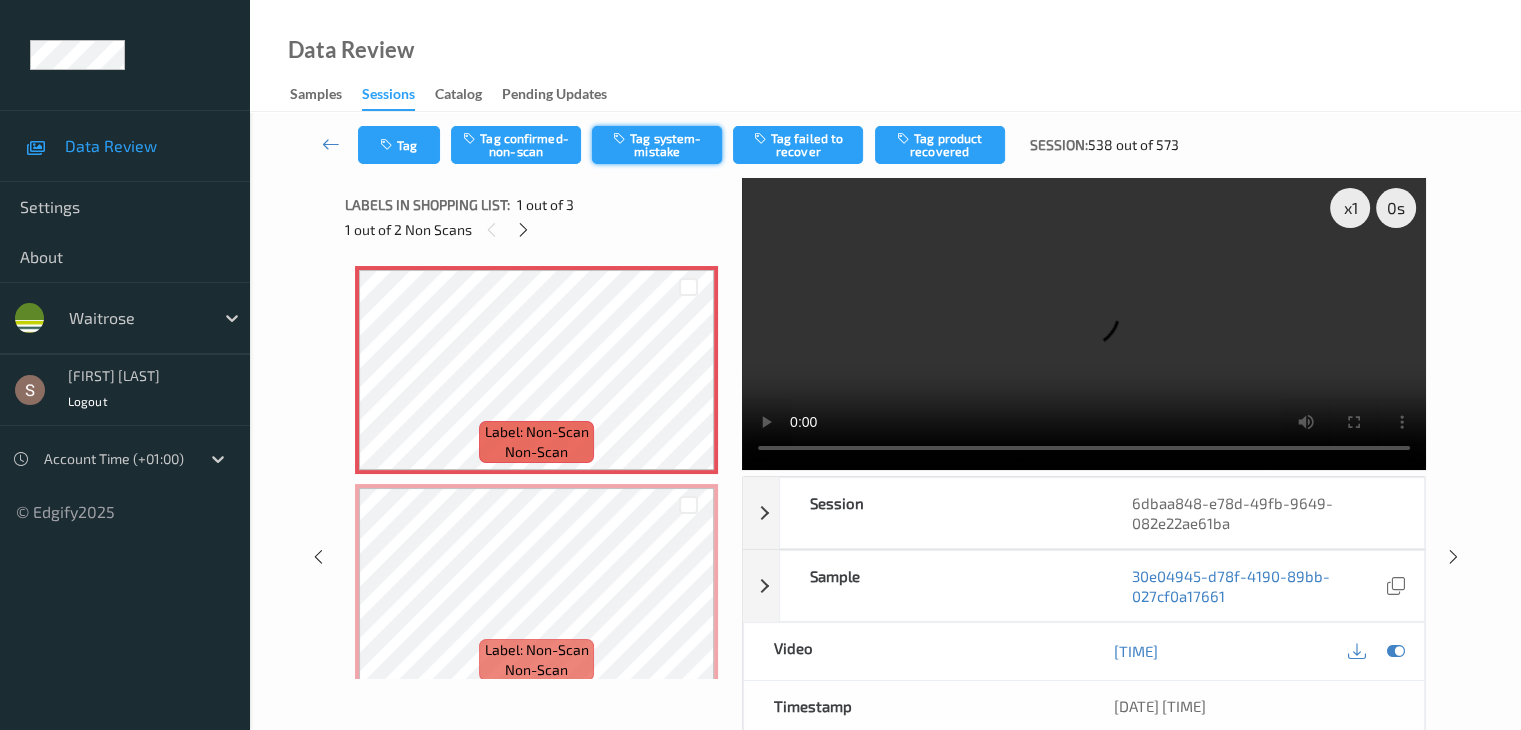 click on "Tag   system-mistake" at bounding box center [657, 145] 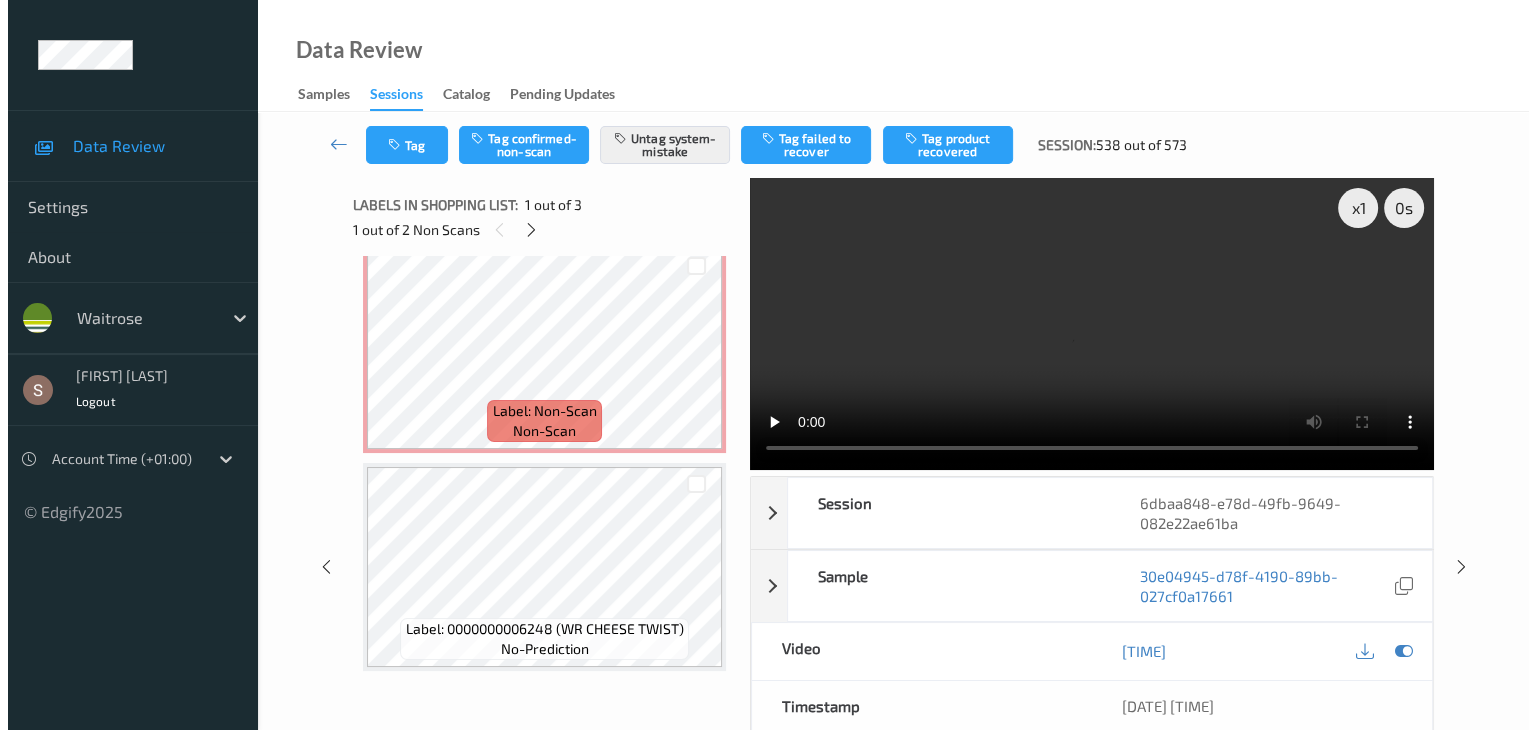 scroll, scrollTop: 240, scrollLeft: 0, axis: vertical 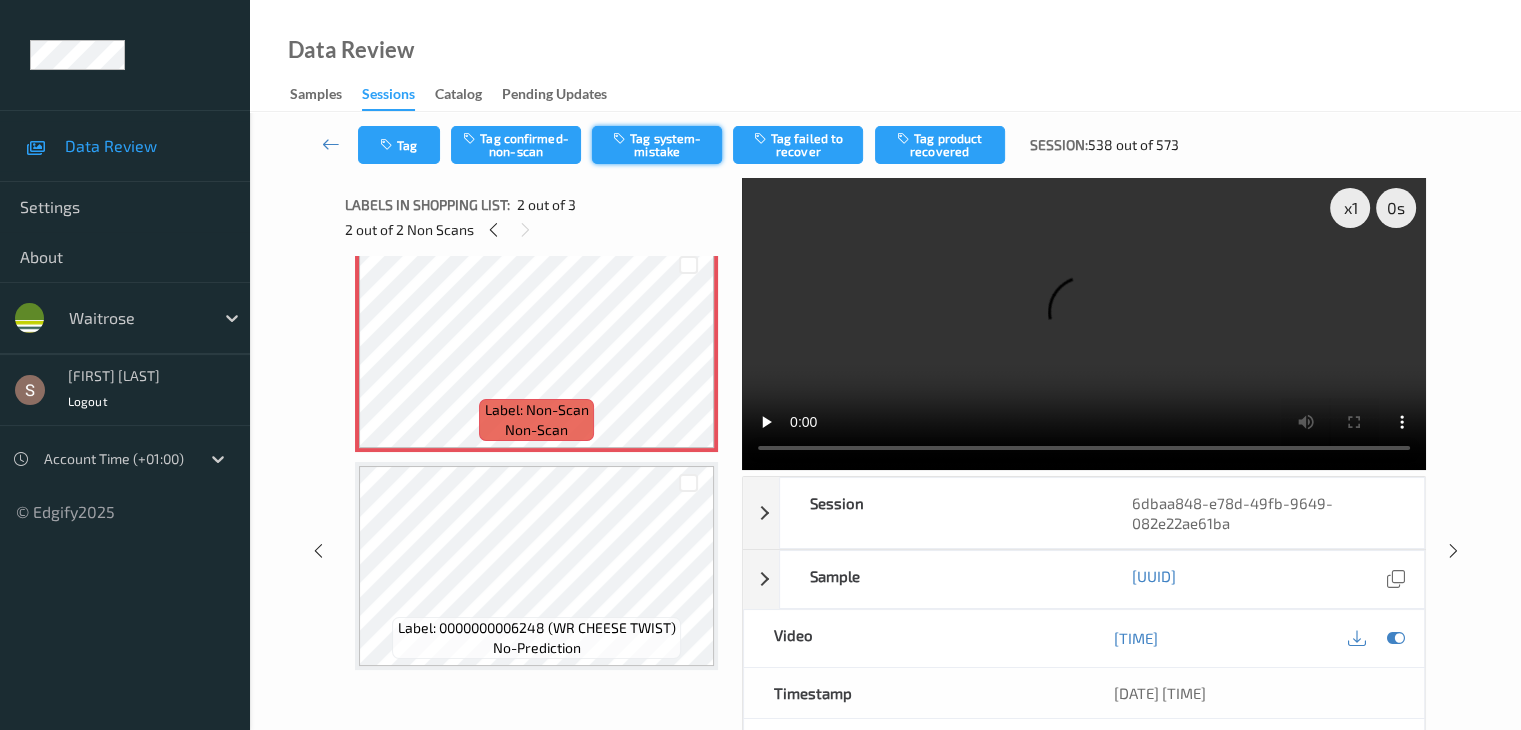 click on "Tag   system-mistake" at bounding box center (657, 145) 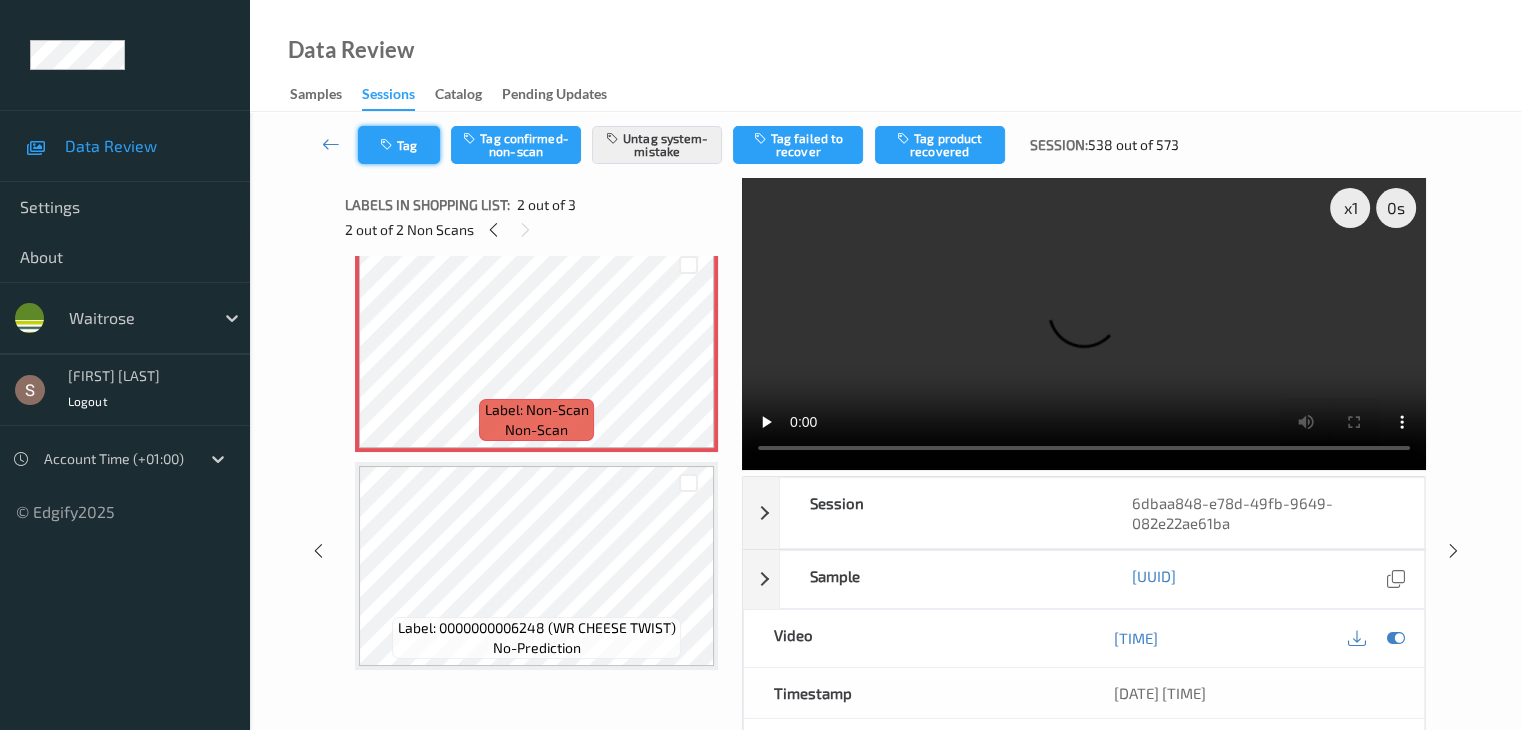 click on "Tag" at bounding box center (399, 145) 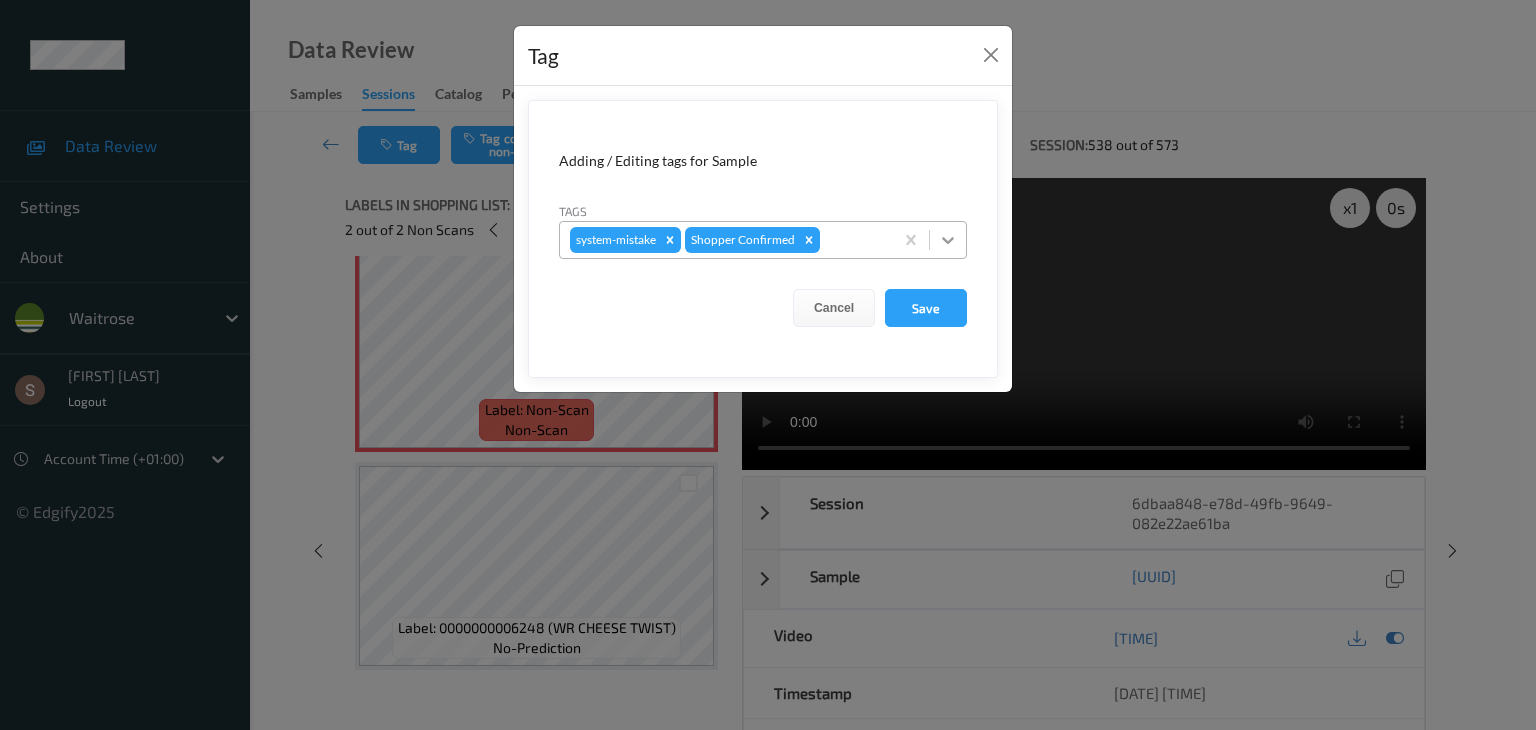 click 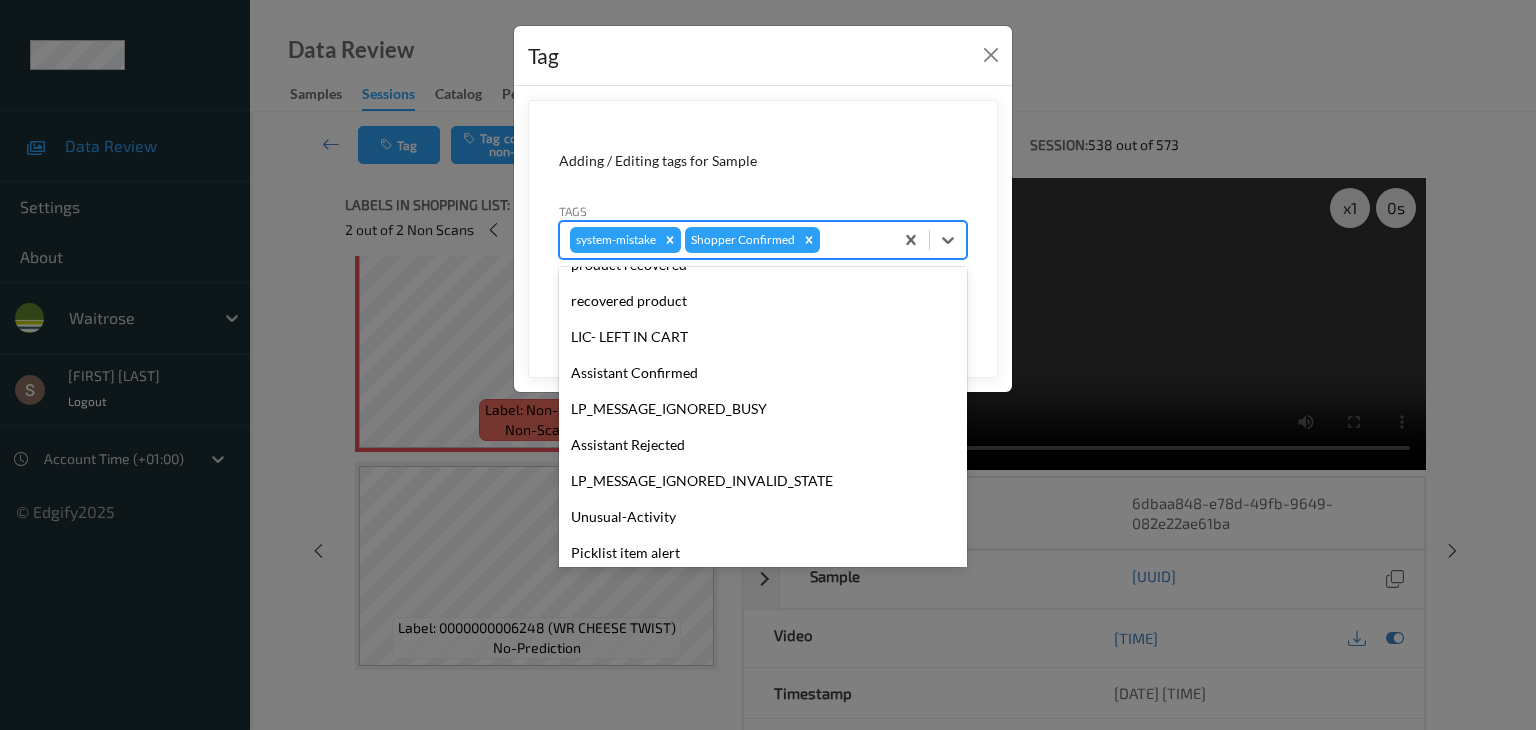 scroll, scrollTop: 356, scrollLeft: 0, axis: vertical 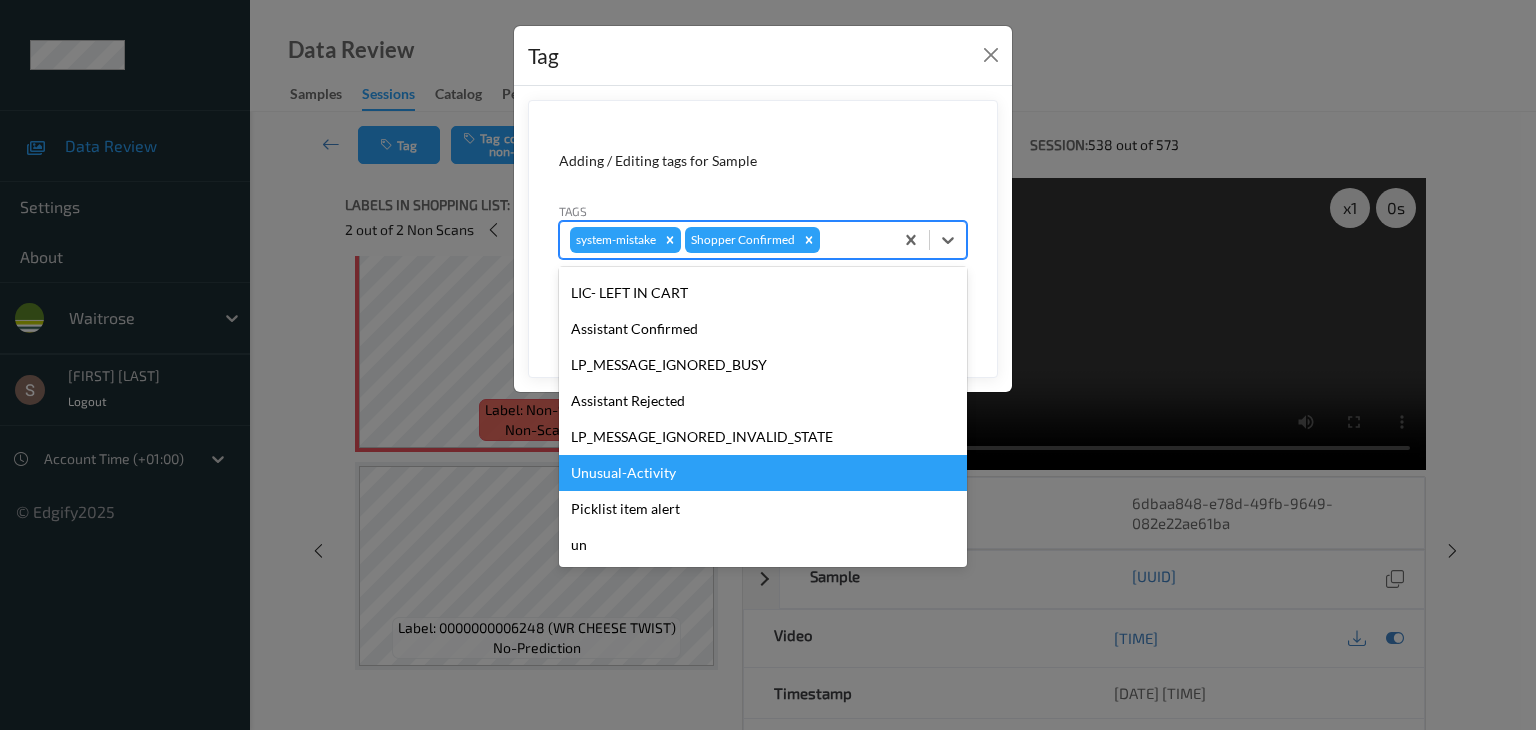click on "Unusual-Activity" at bounding box center [763, 473] 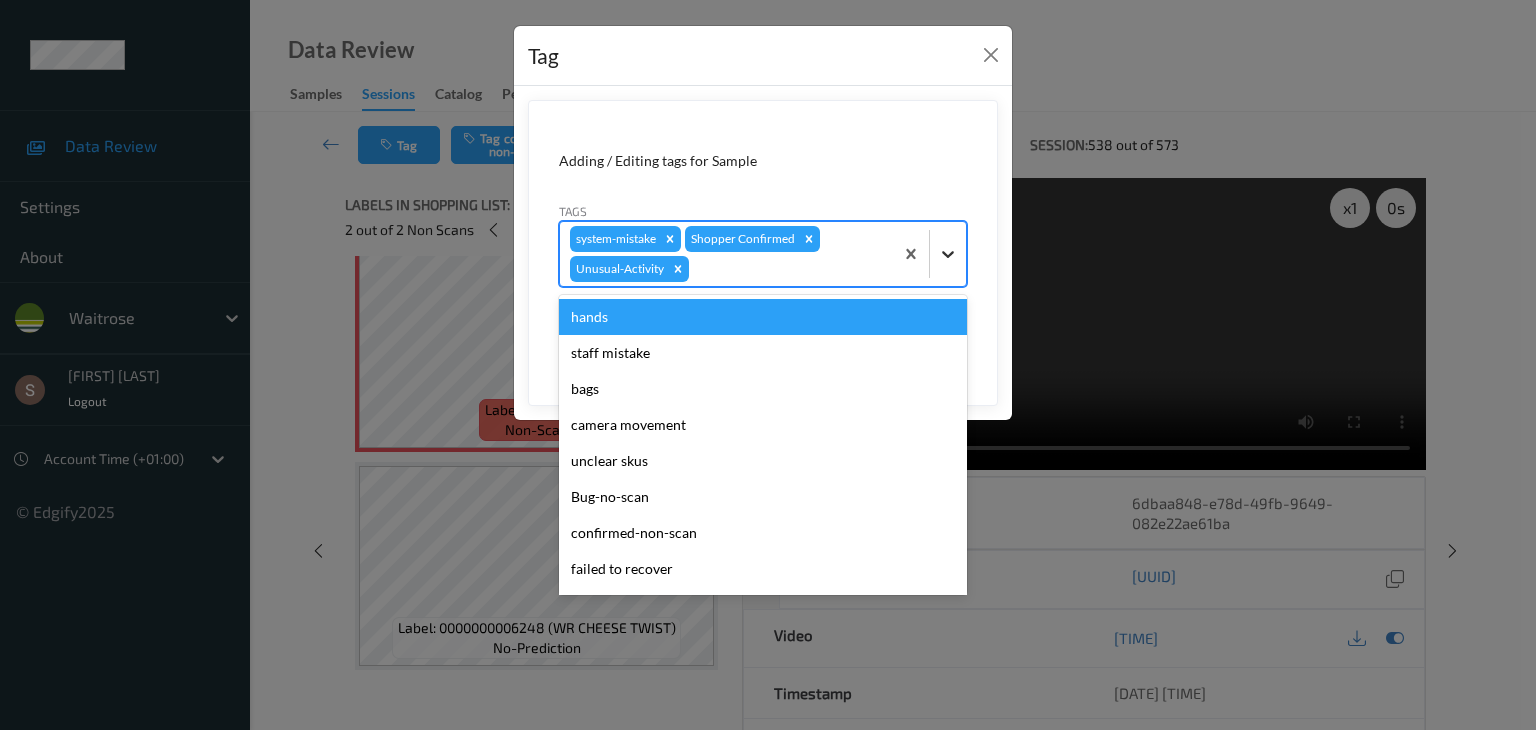 click at bounding box center (948, 254) 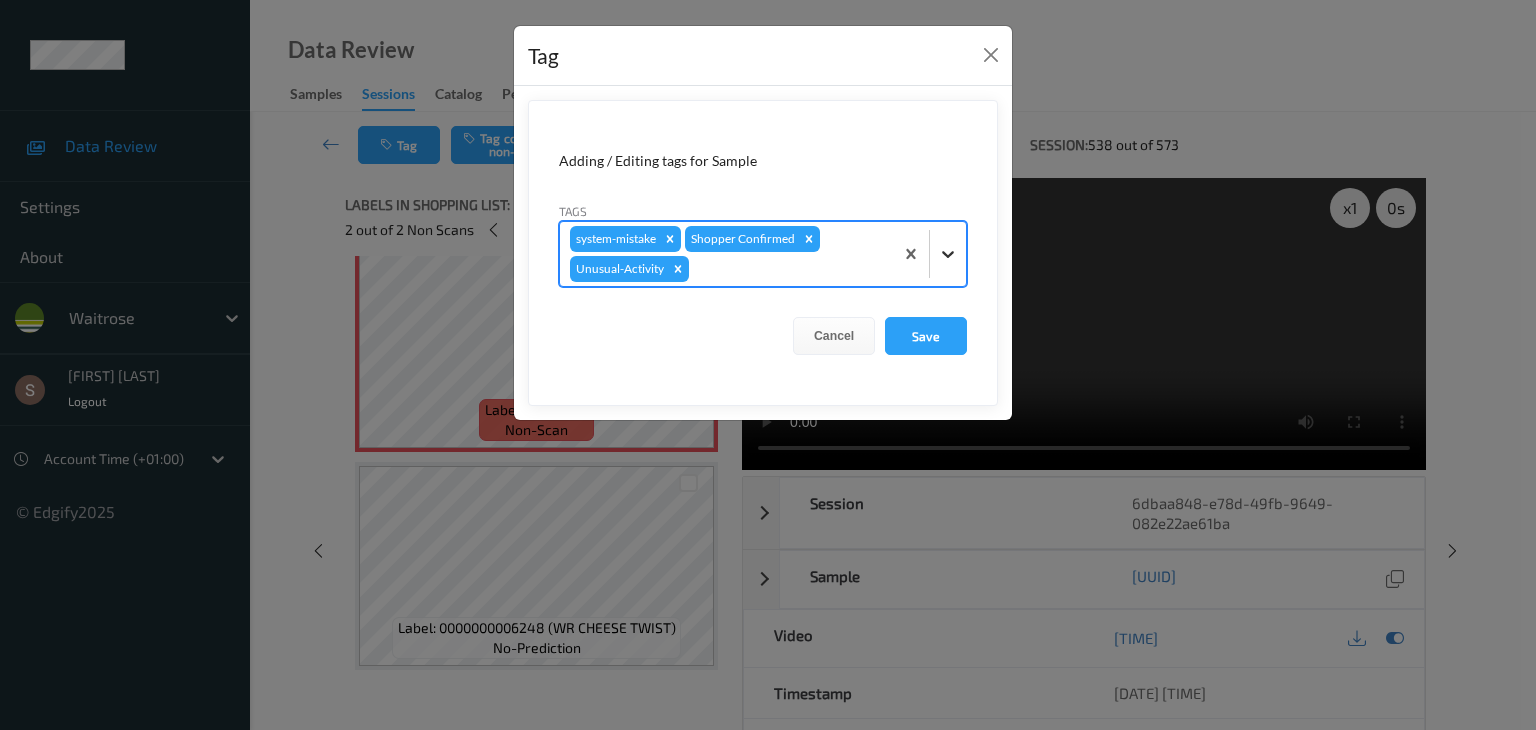 click at bounding box center (948, 254) 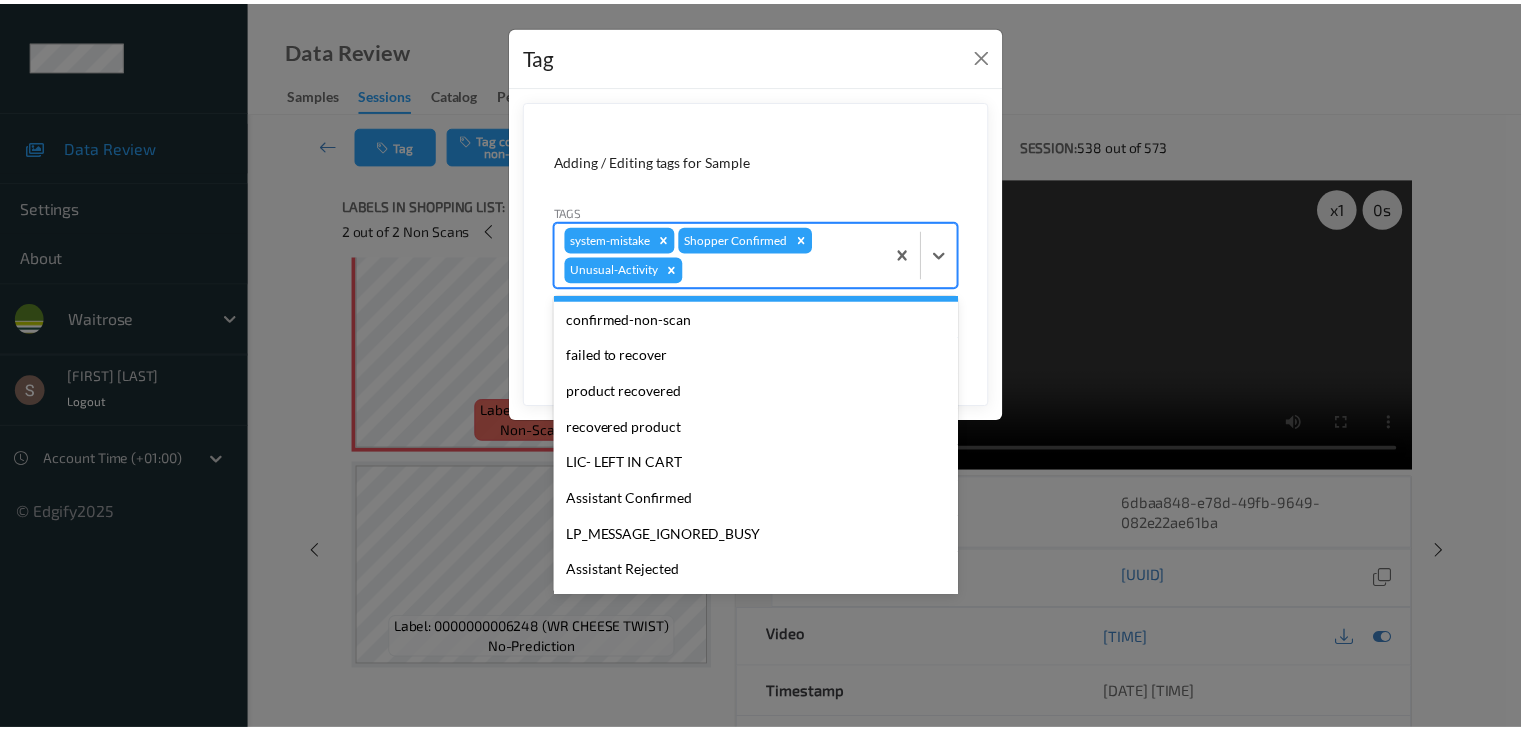 scroll, scrollTop: 320, scrollLeft: 0, axis: vertical 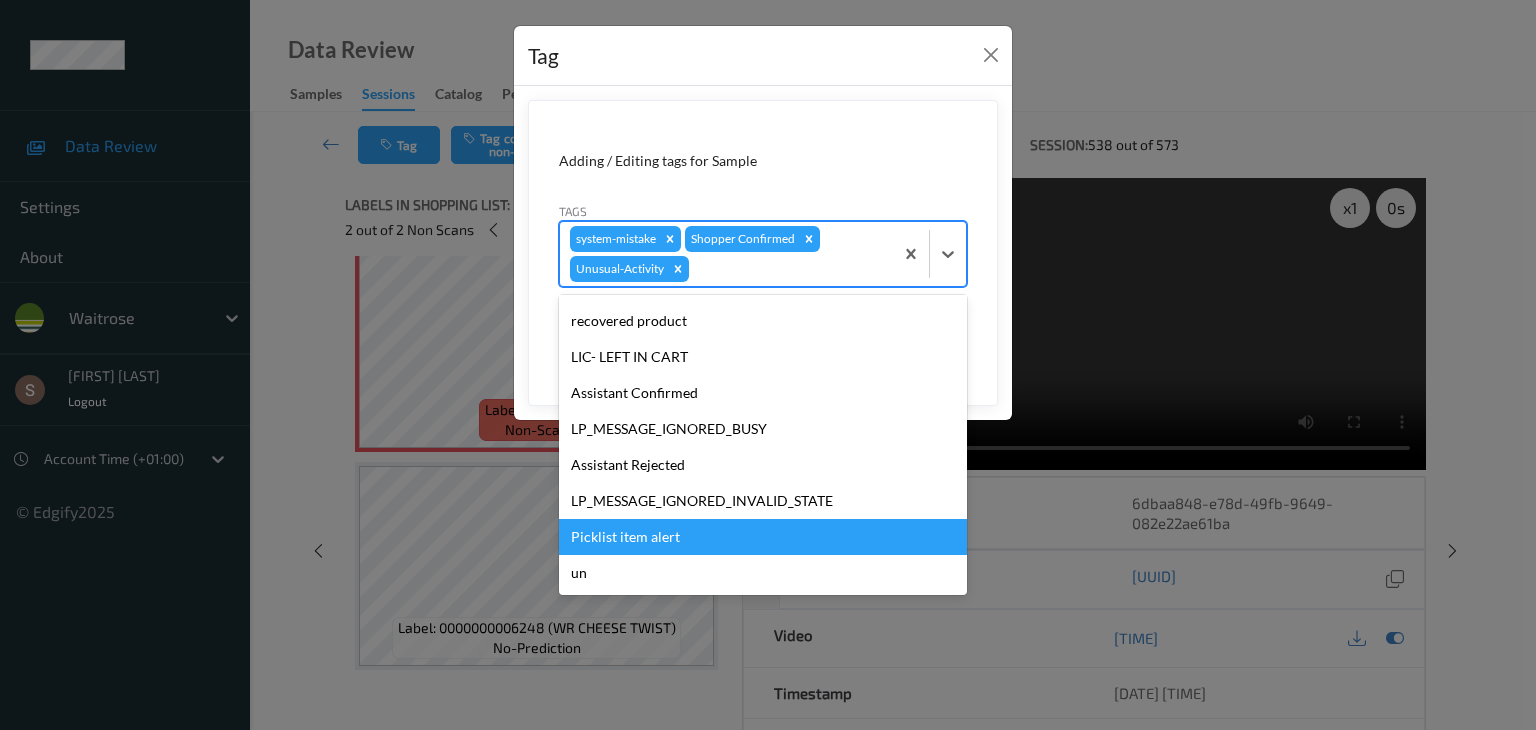 click on "Picklist item alert" at bounding box center (763, 537) 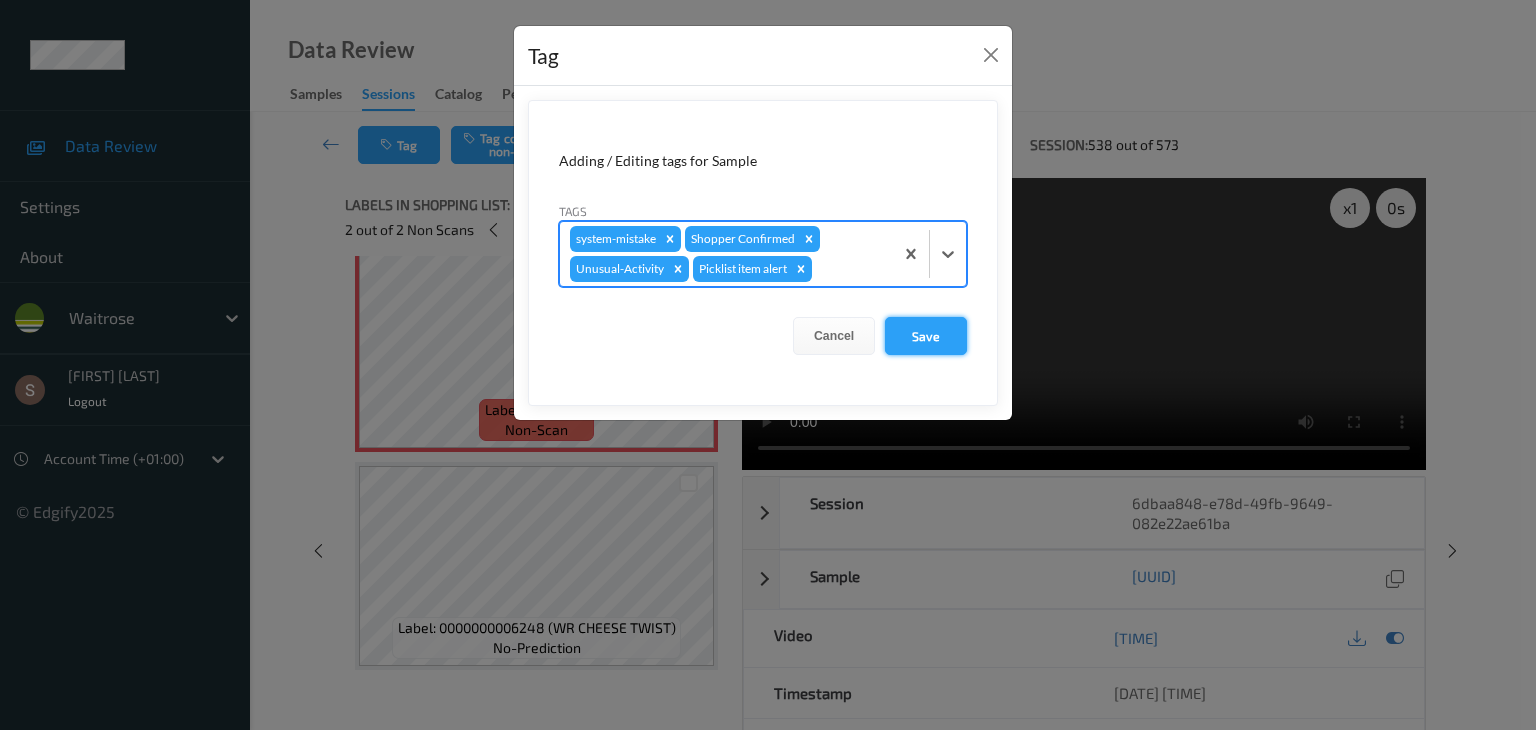 click on "Save" at bounding box center (926, 336) 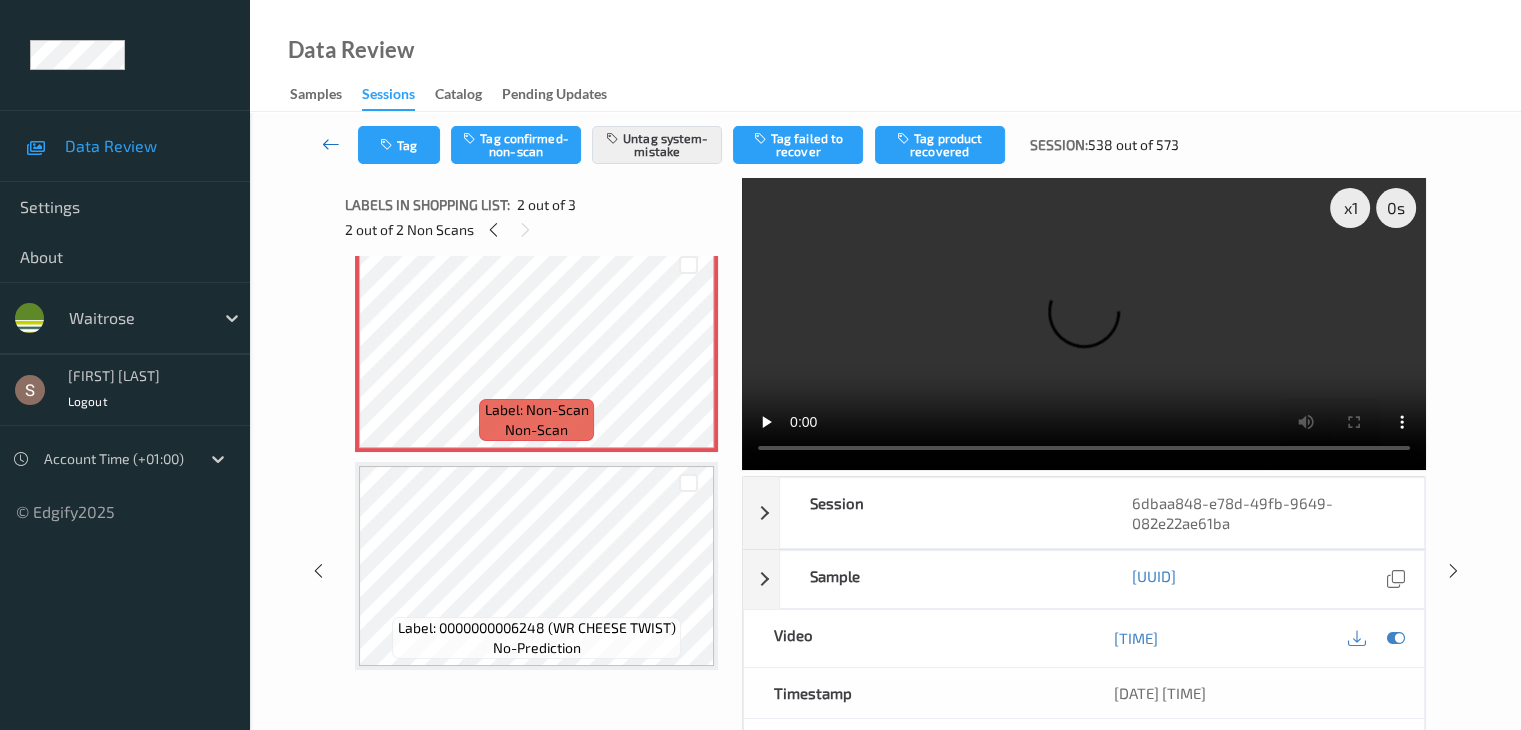 click at bounding box center [331, 144] 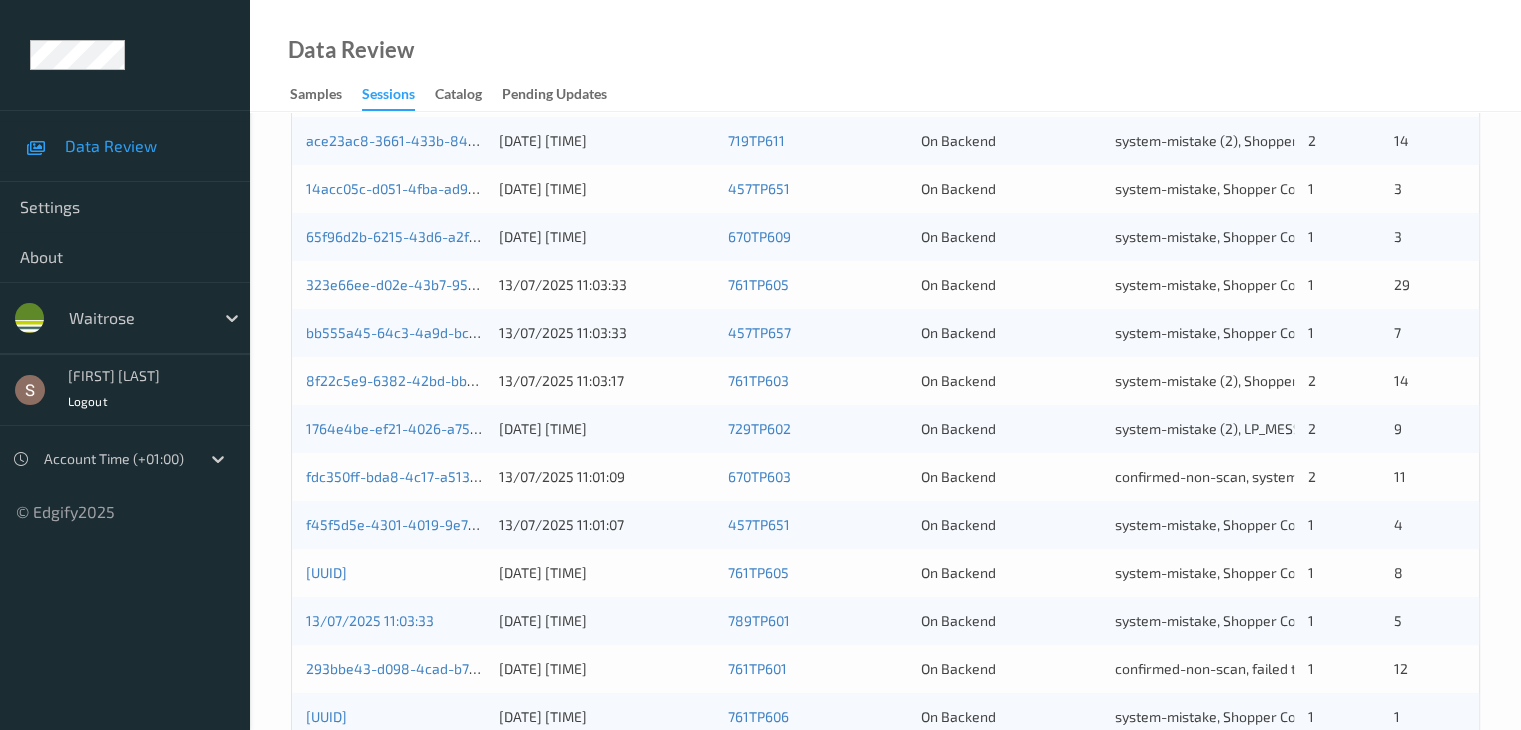 scroll, scrollTop: 932, scrollLeft: 0, axis: vertical 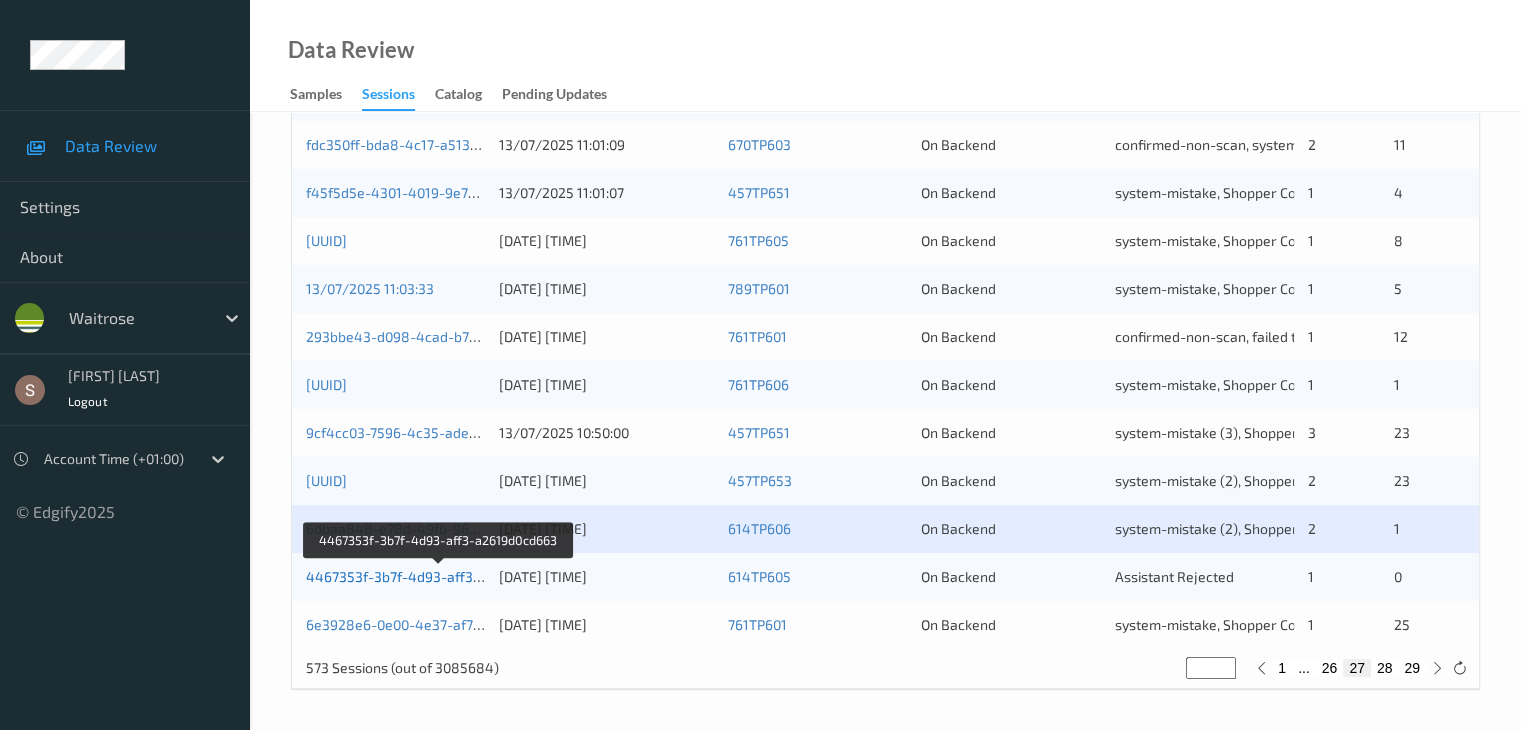 click on "4467353f-3b7f-4d93-aff3-a2619d0cd663" at bounding box center (439, 576) 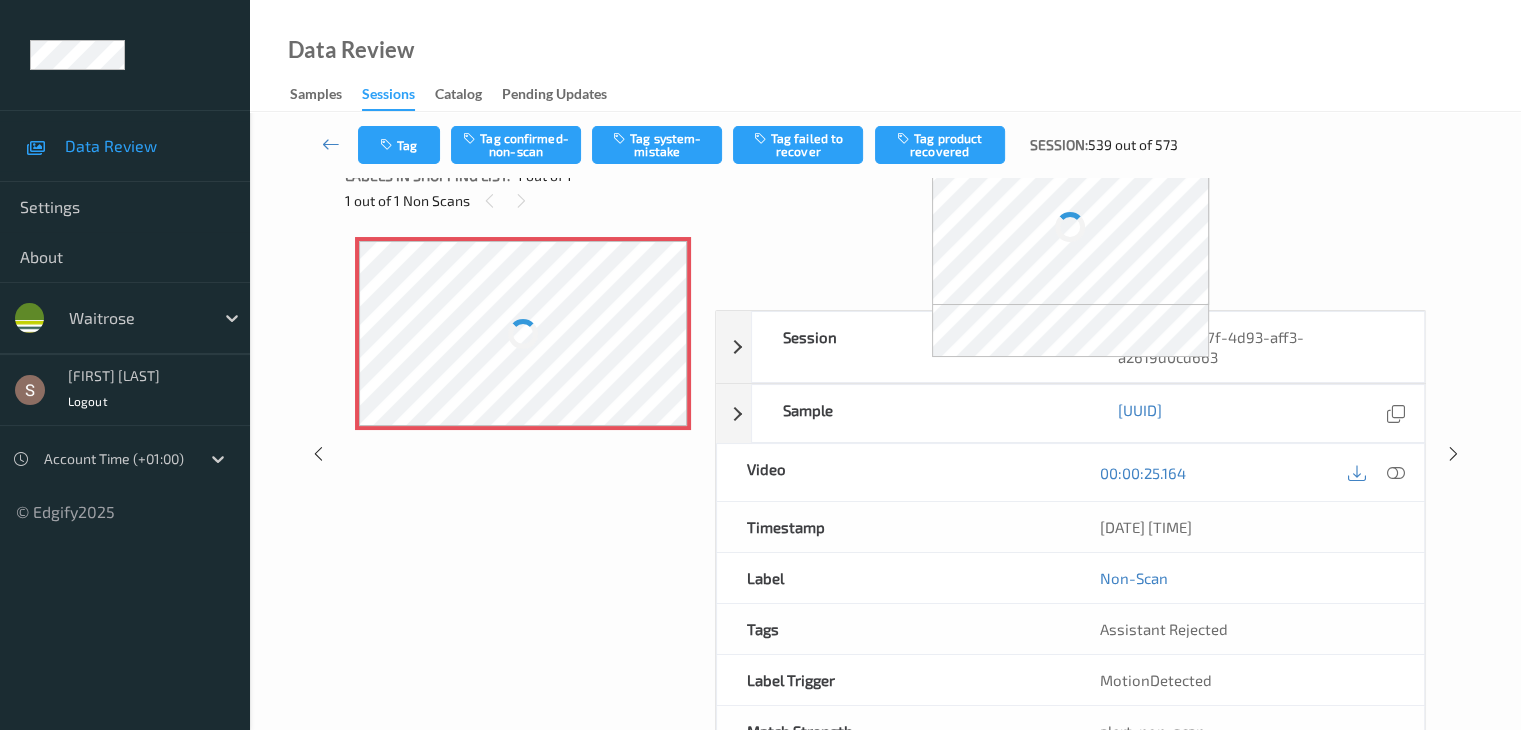 scroll, scrollTop: 0, scrollLeft: 0, axis: both 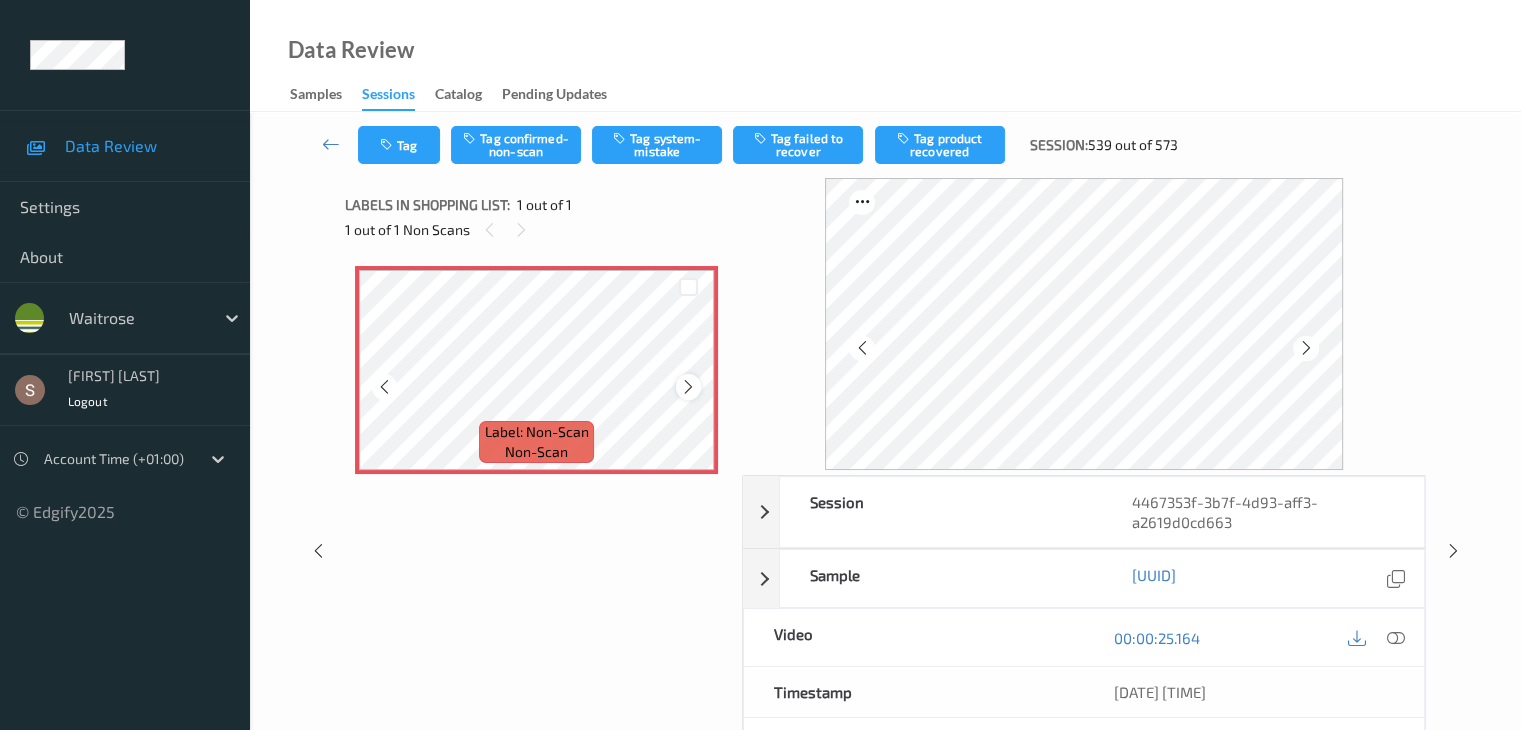 click at bounding box center (688, 387) 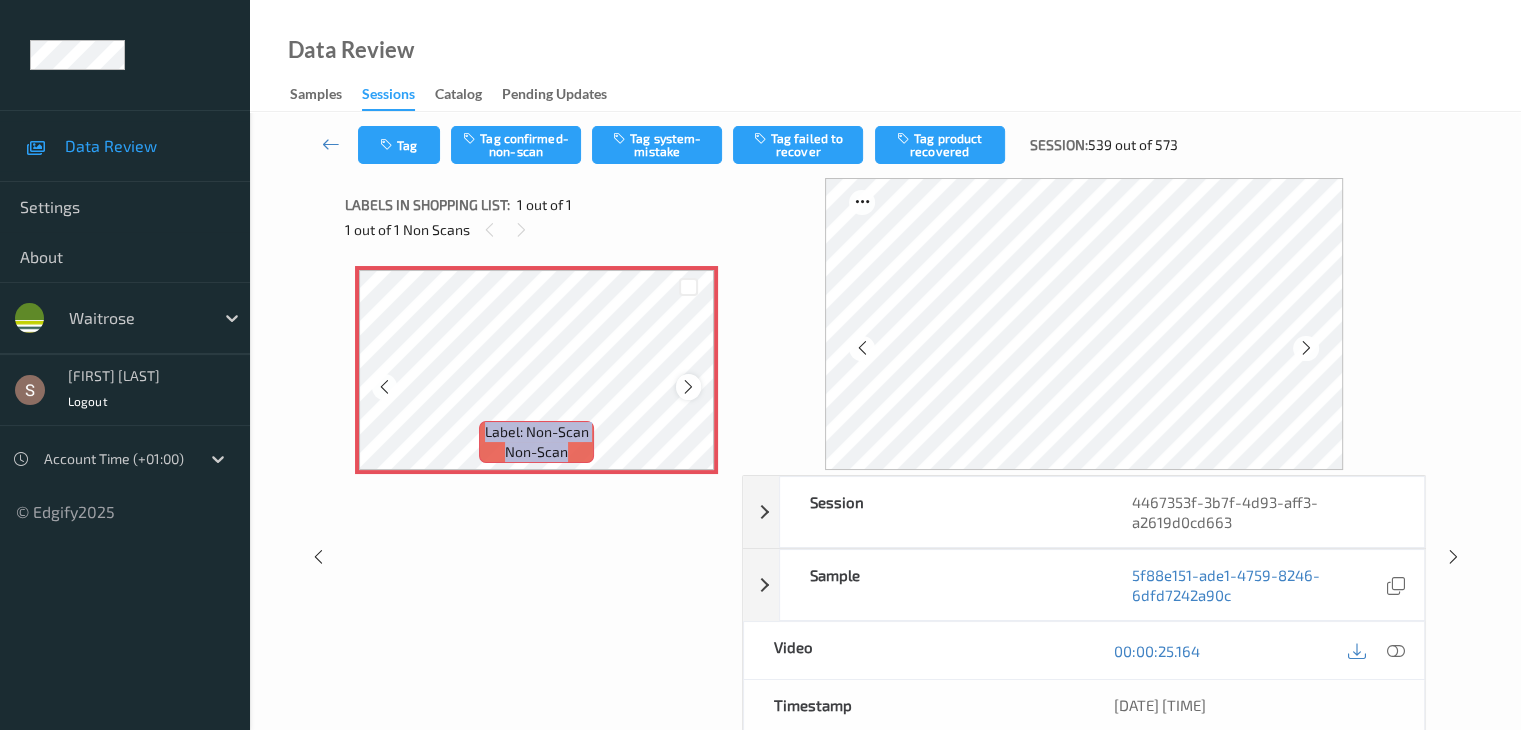 click at bounding box center [688, 387] 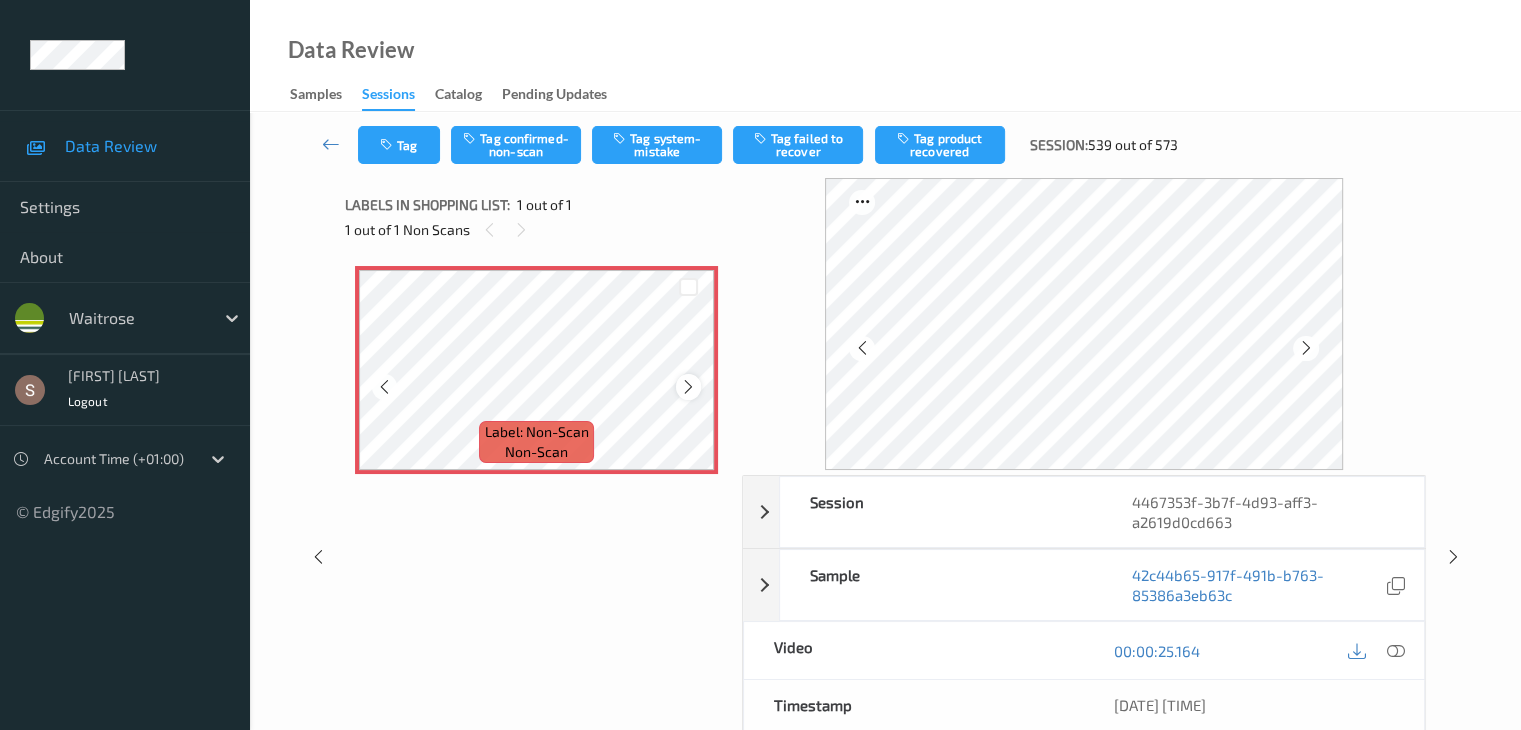 click at bounding box center [688, 387] 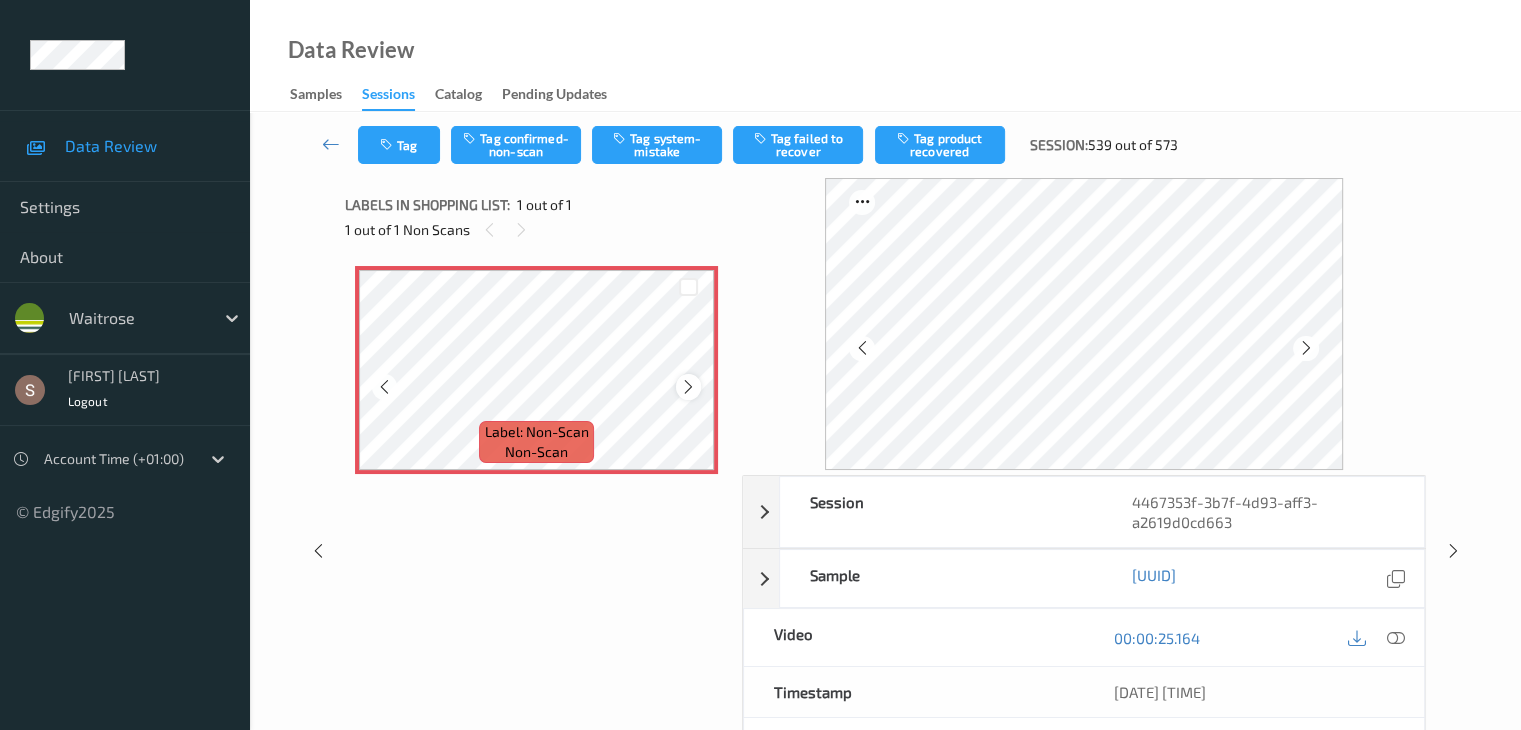 click at bounding box center (688, 387) 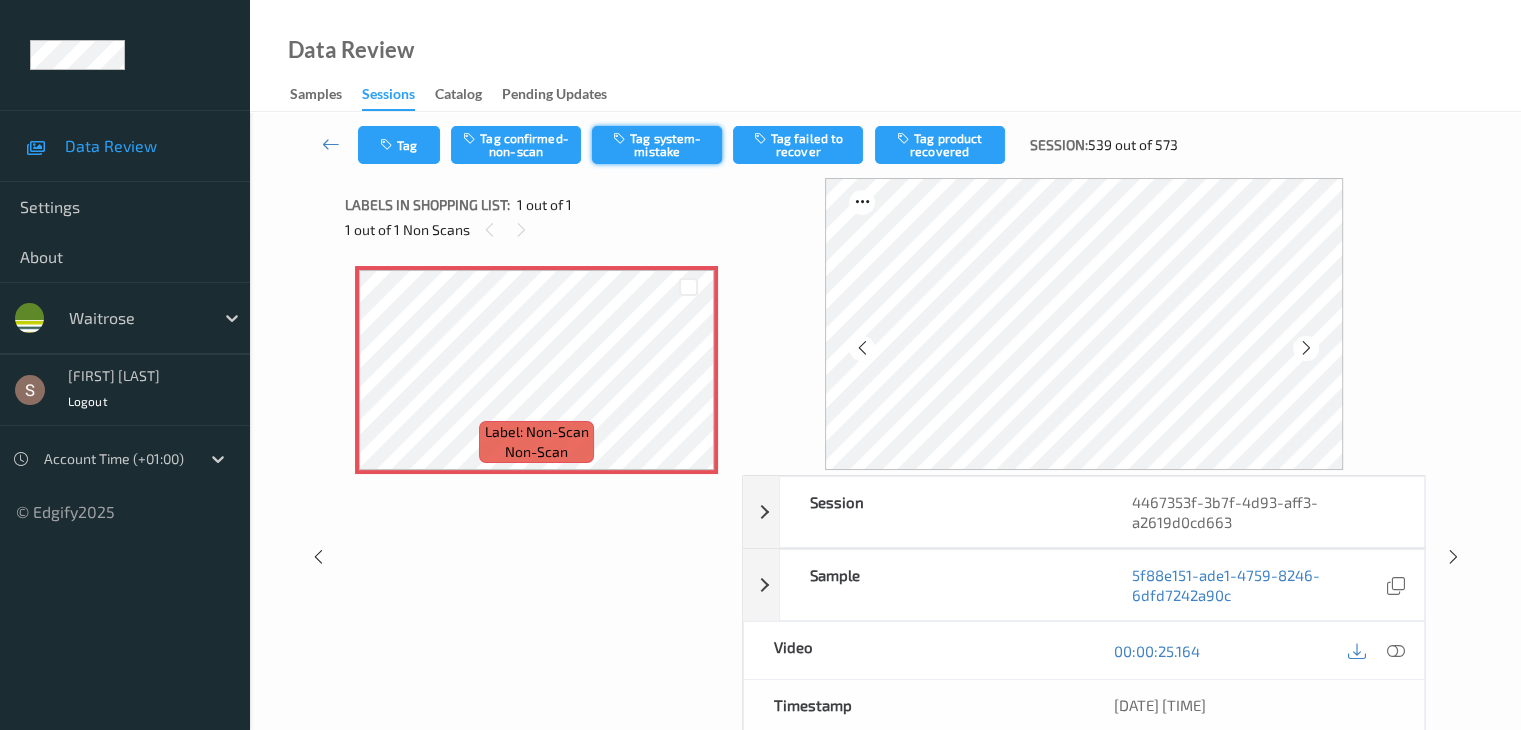 click on "Tag   system-mistake" at bounding box center (657, 145) 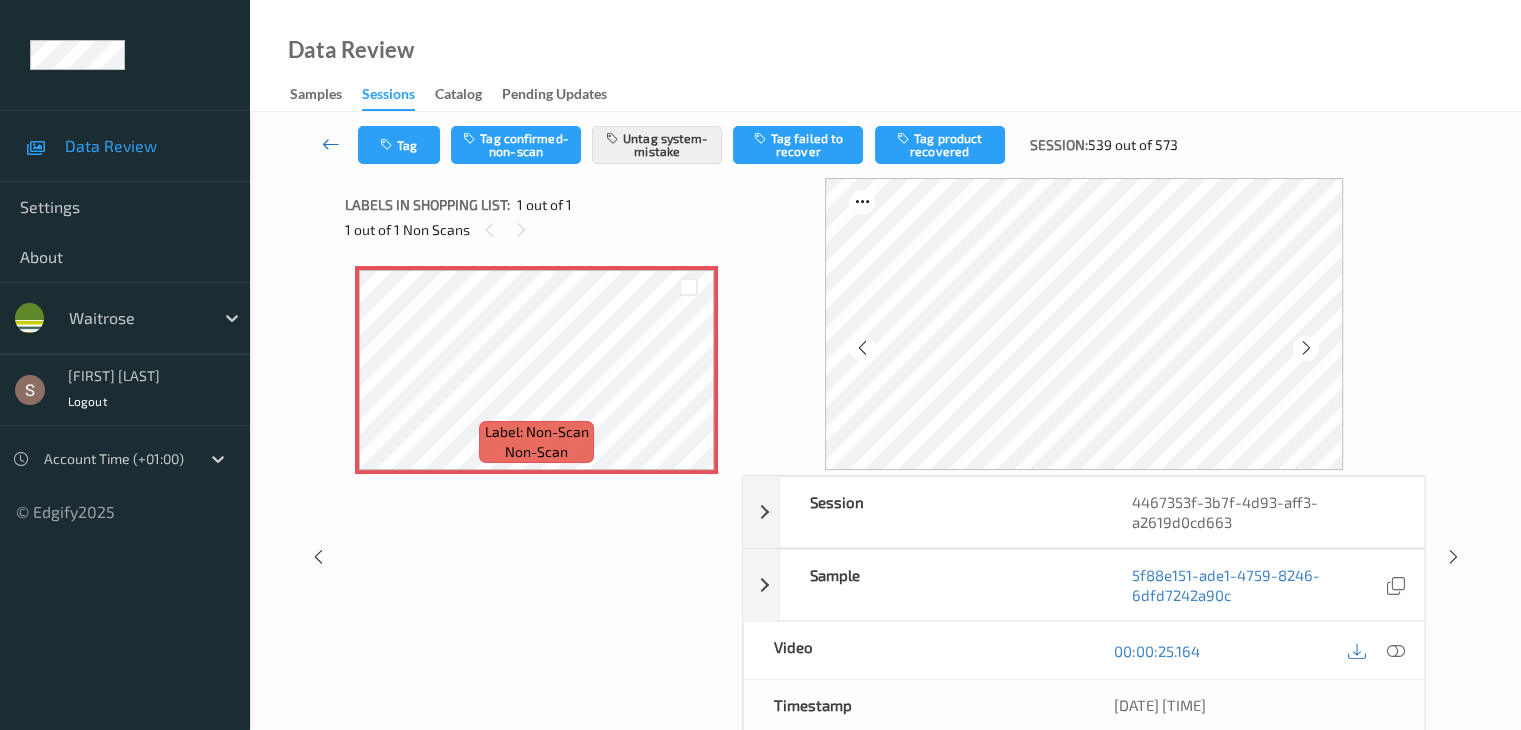 click at bounding box center (331, 144) 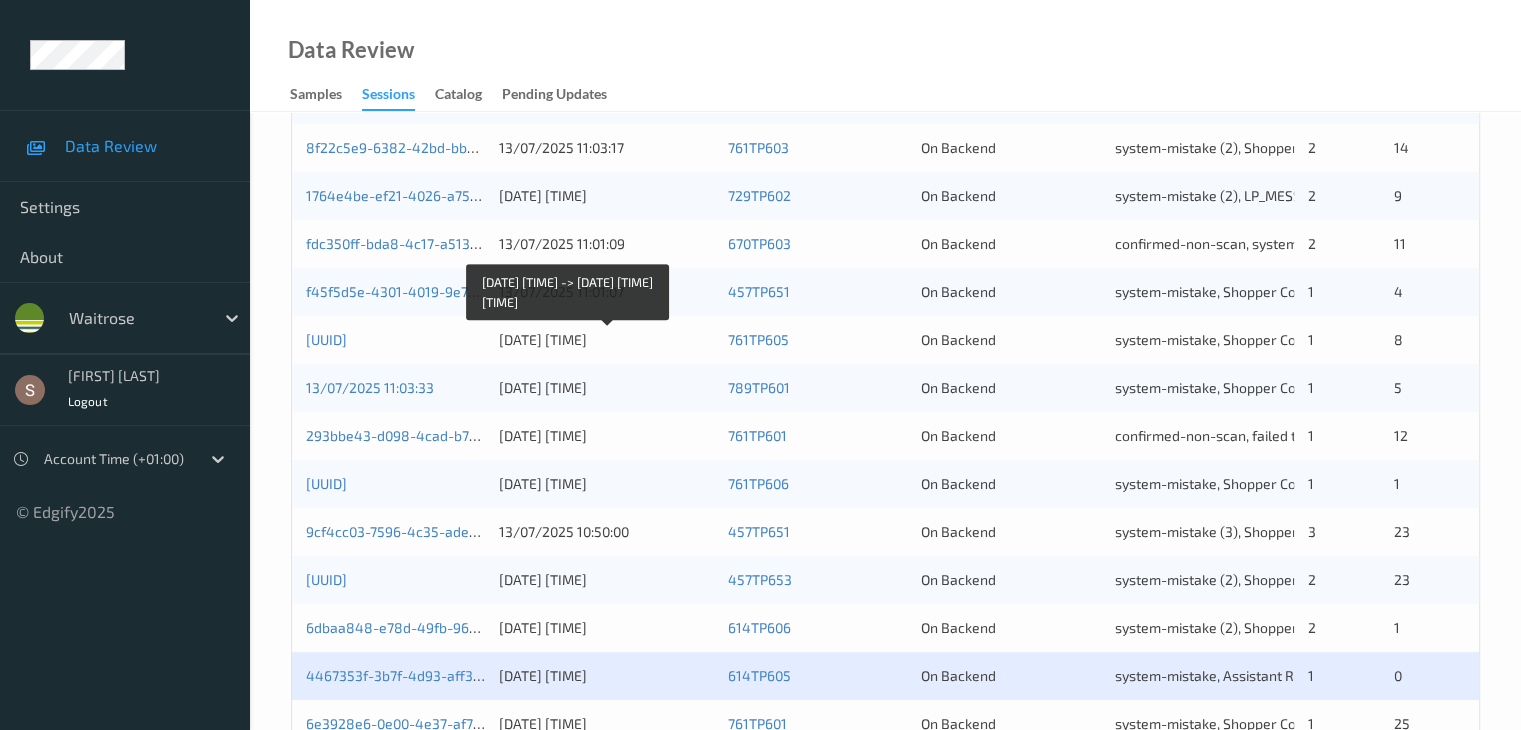scroll, scrollTop: 932, scrollLeft: 0, axis: vertical 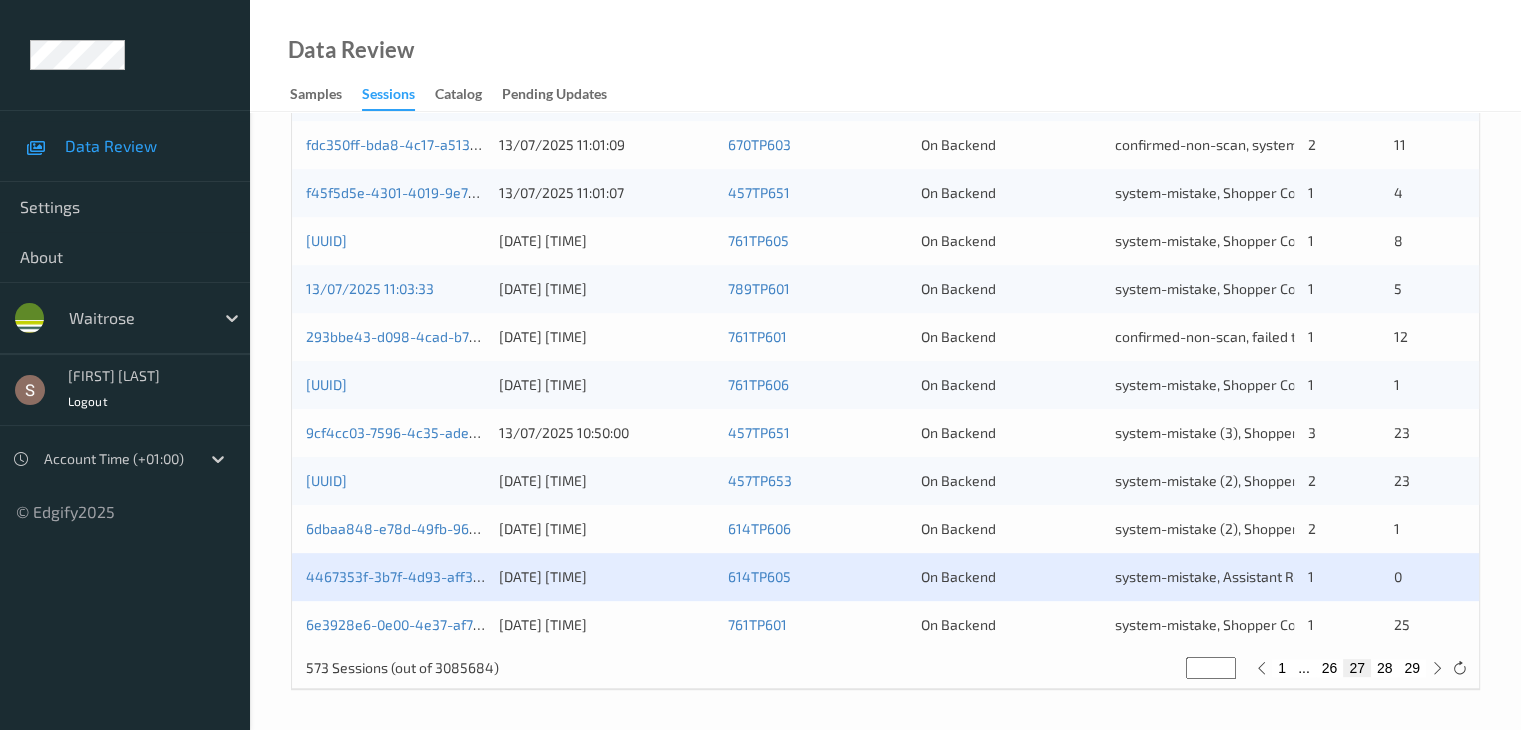 click on "28" at bounding box center [1385, 668] 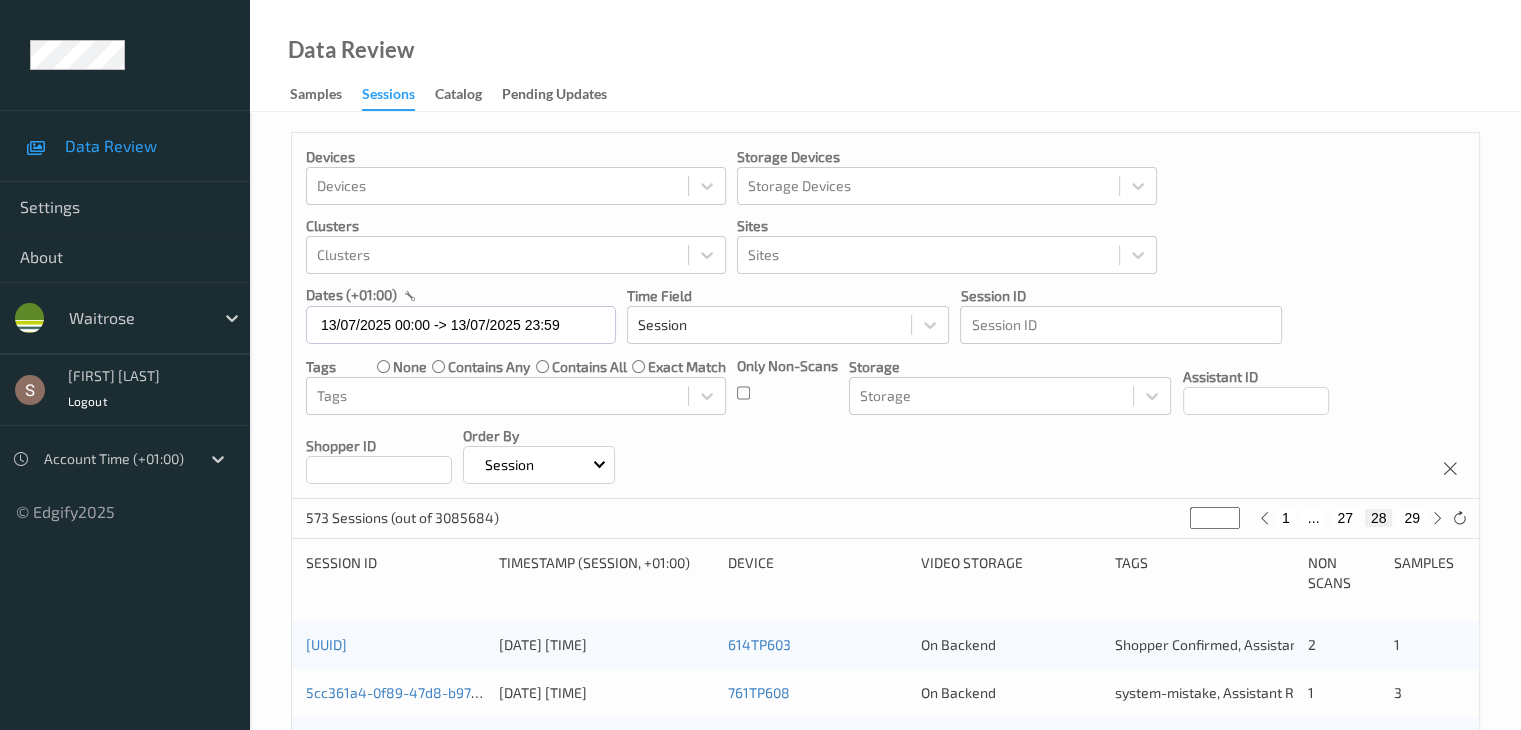 scroll, scrollTop: 100, scrollLeft: 0, axis: vertical 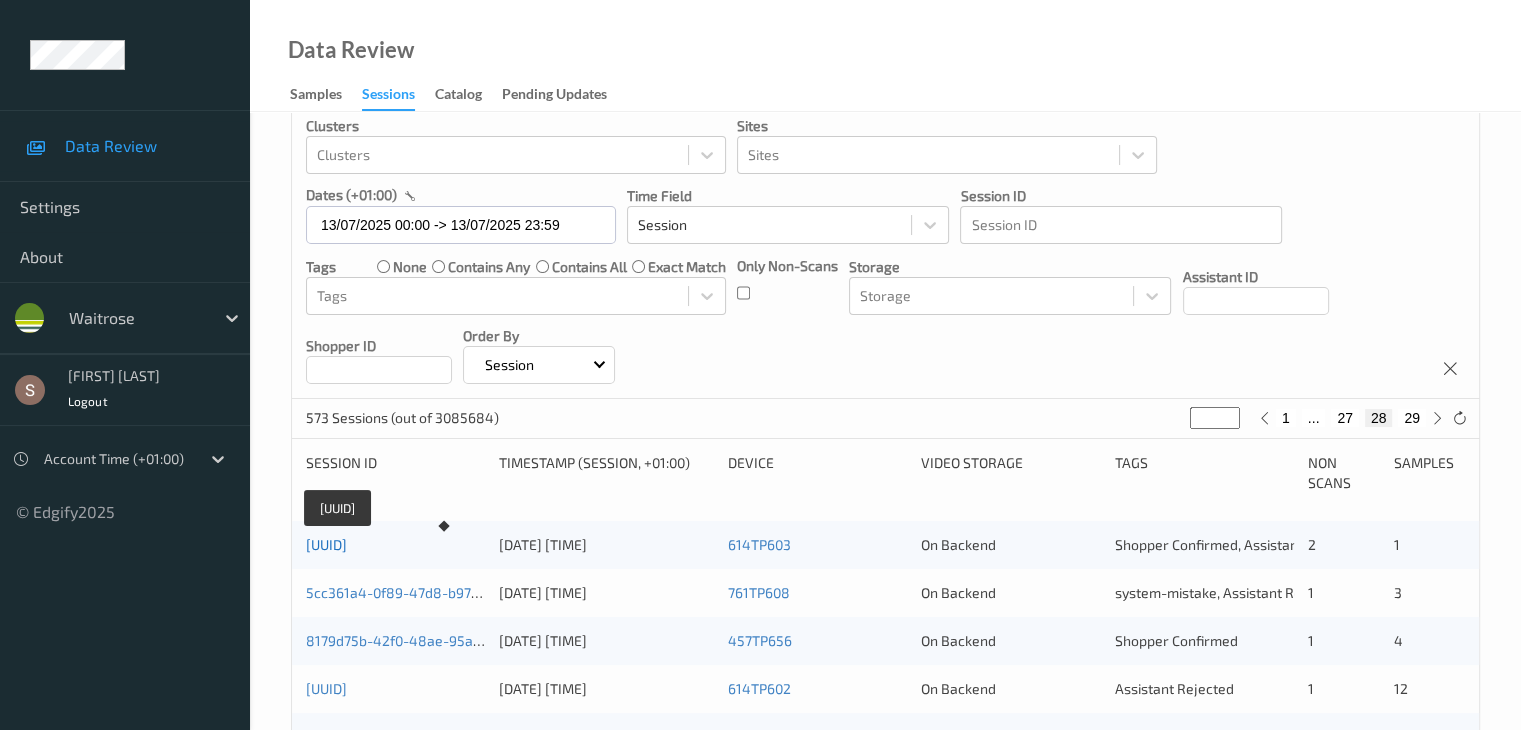 click on "20a99782-8bb0-45e6-92fd-ca34cdd96b8a" at bounding box center (326, 544) 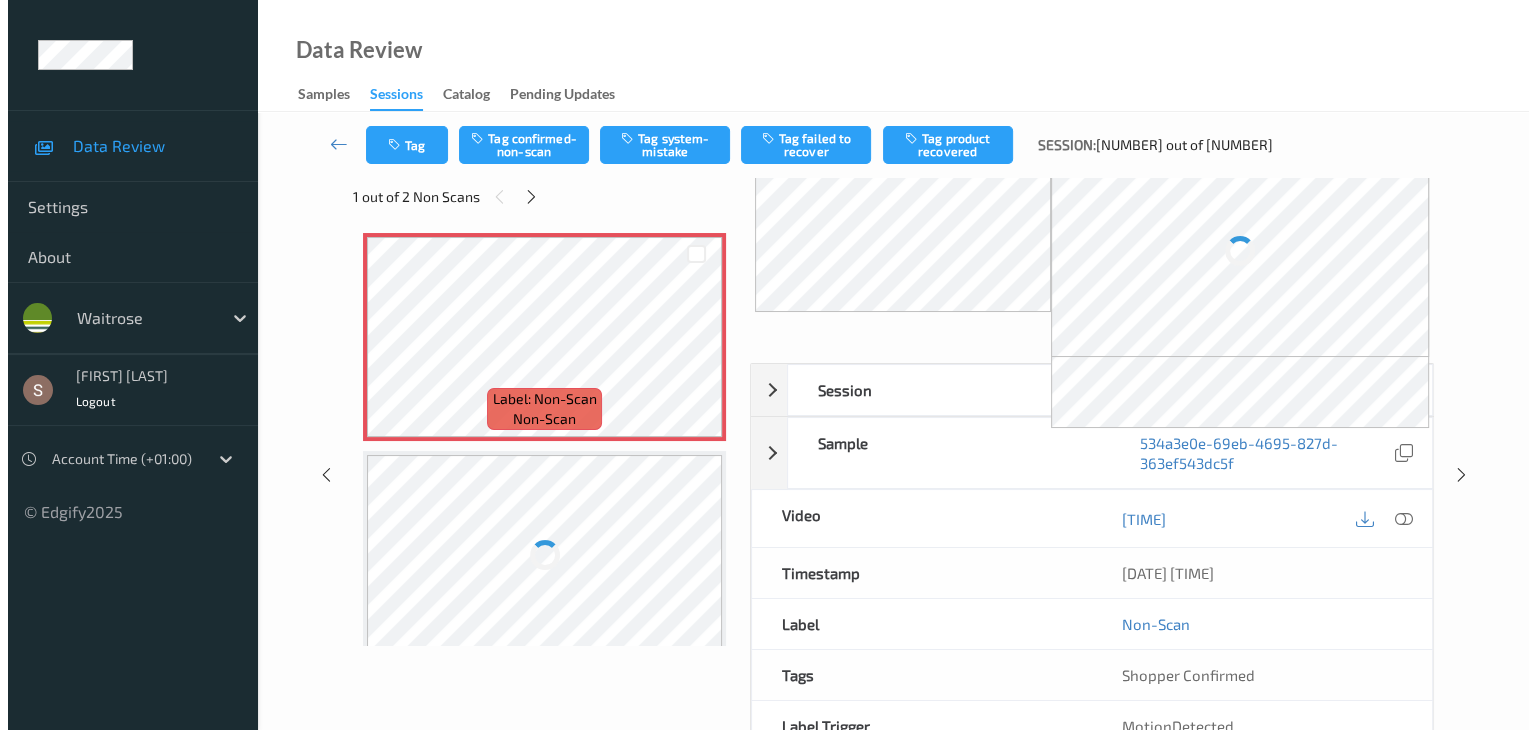 scroll, scrollTop: 0, scrollLeft: 0, axis: both 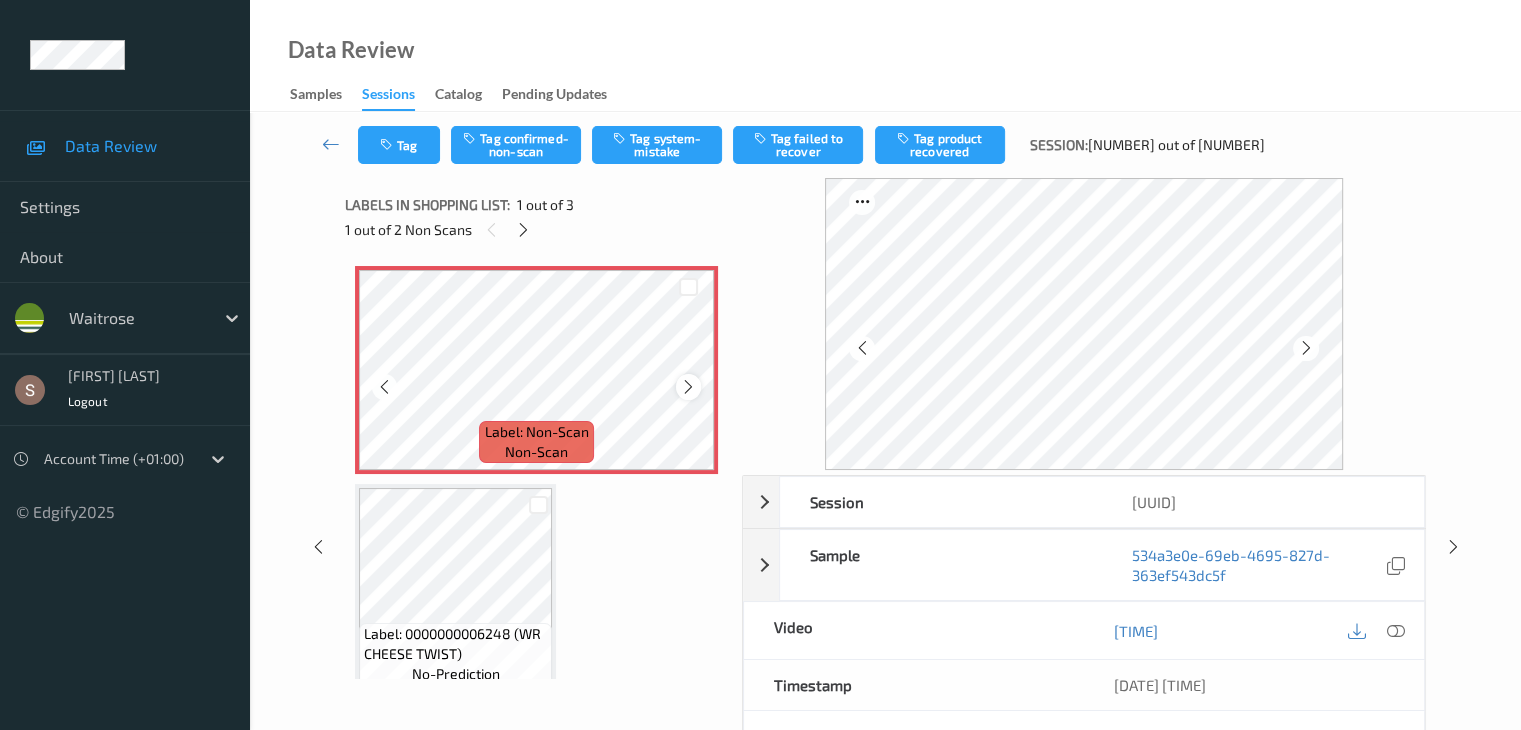 click at bounding box center [688, 387] 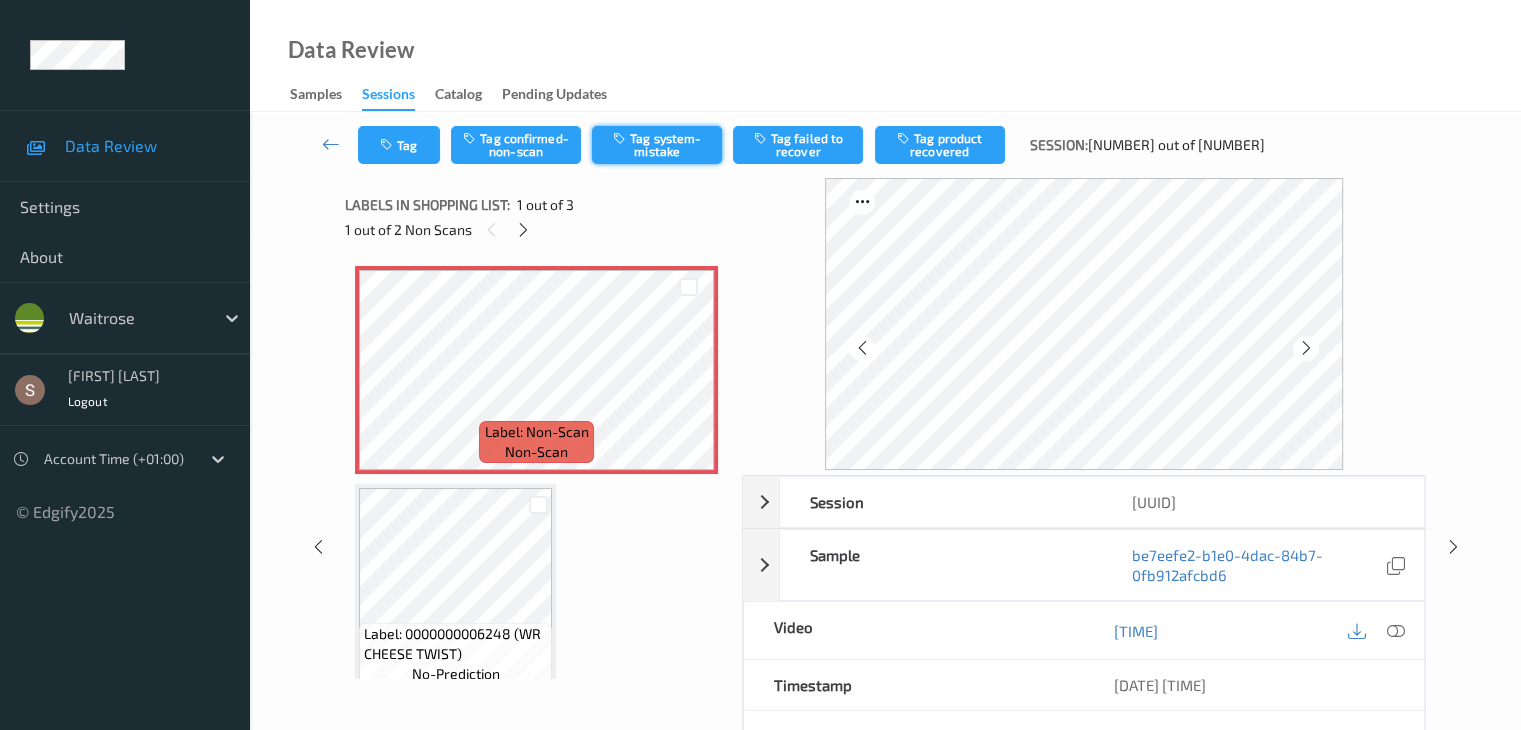 click on "Tag   system-mistake" at bounding box center [657, 145] 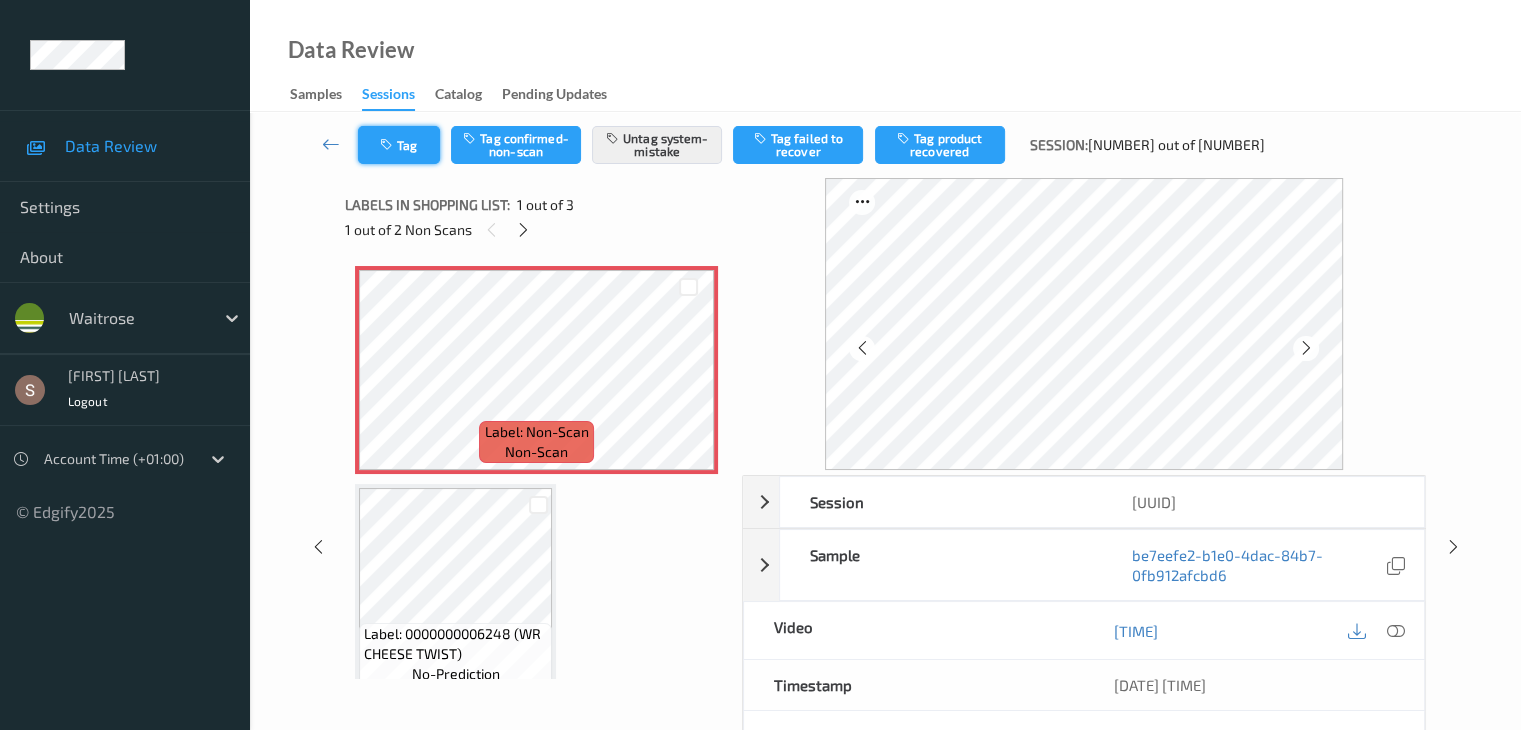 click on "Tag" at bounding box center (399, 145) 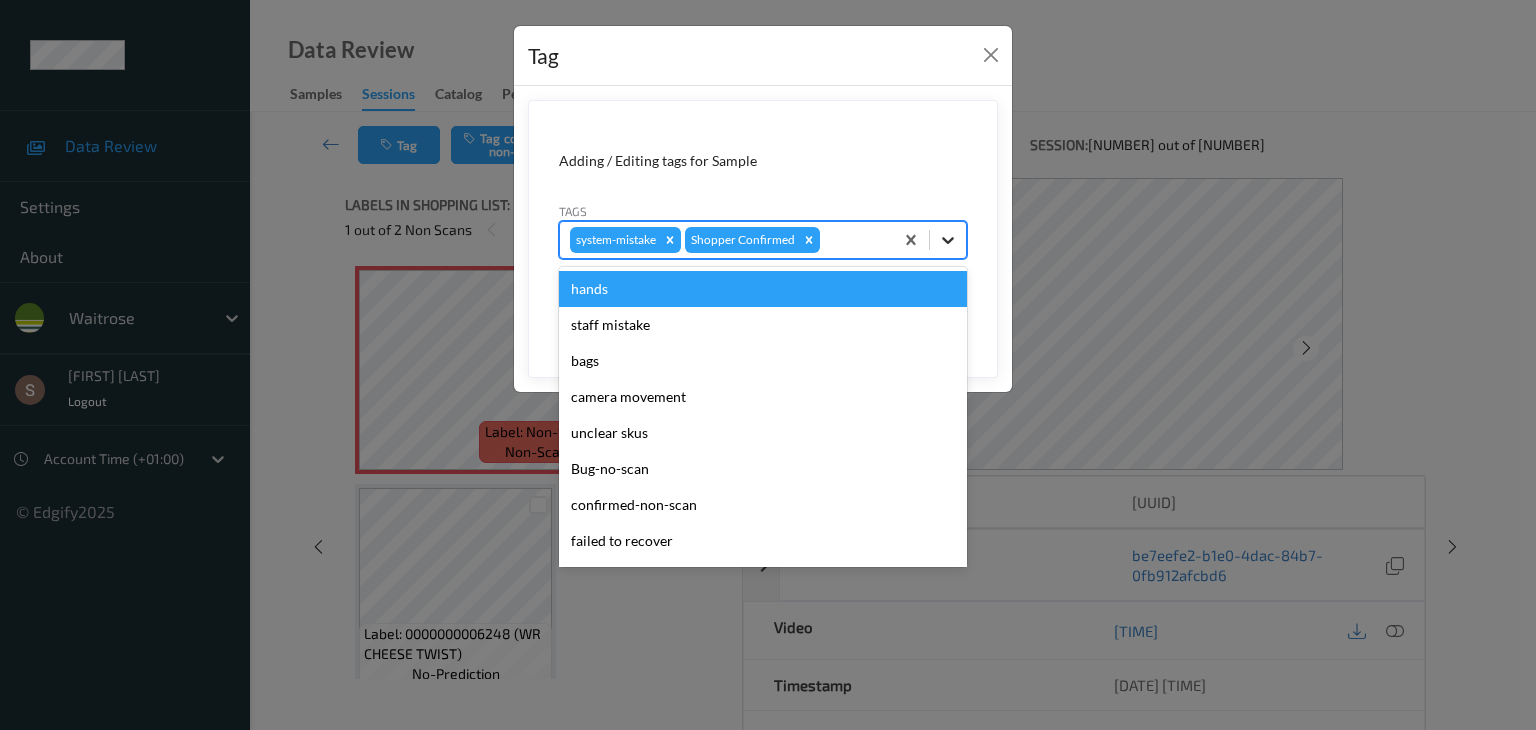 click at bounding box center (948, 240) 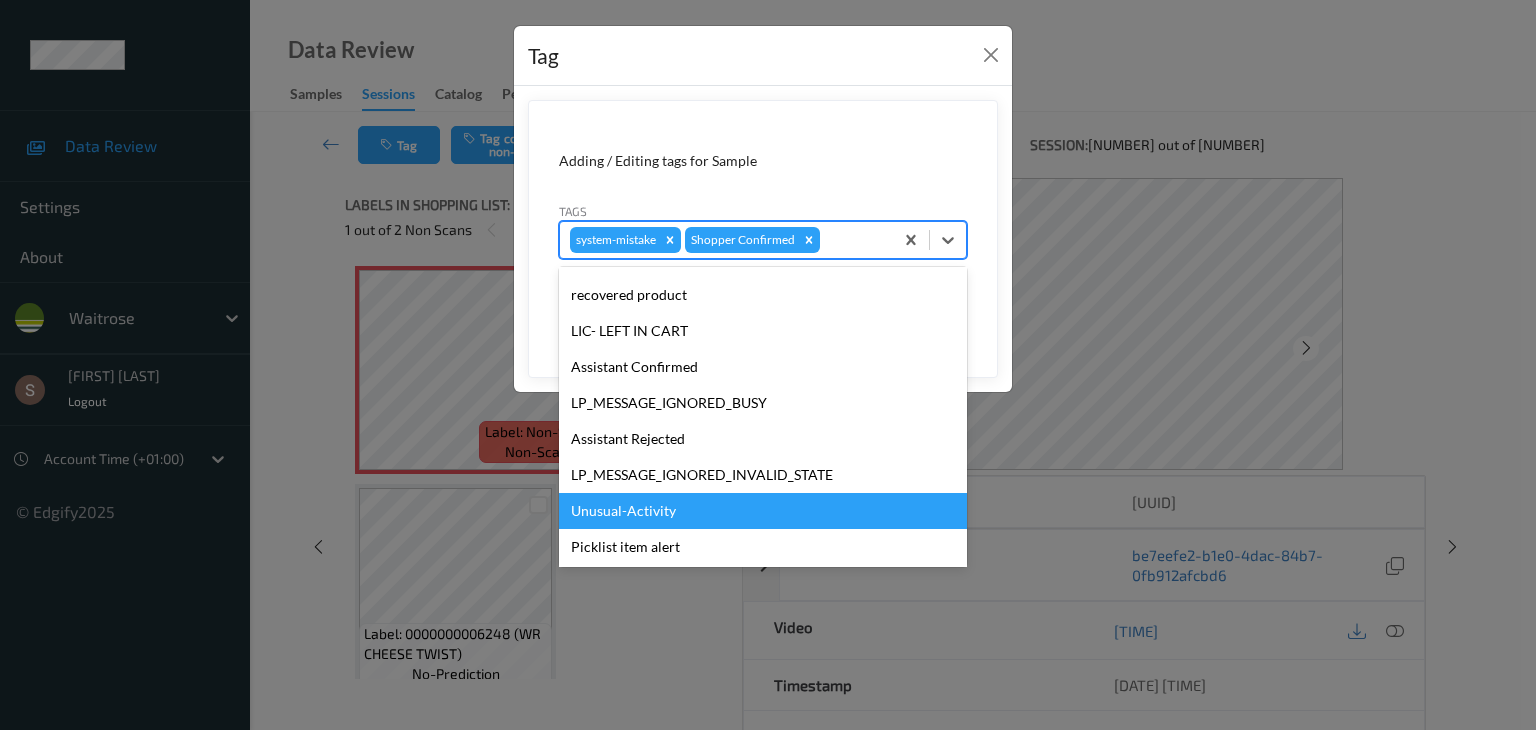 scroll, scrollTop: 356, scrollLeft: 0, axis: vertical 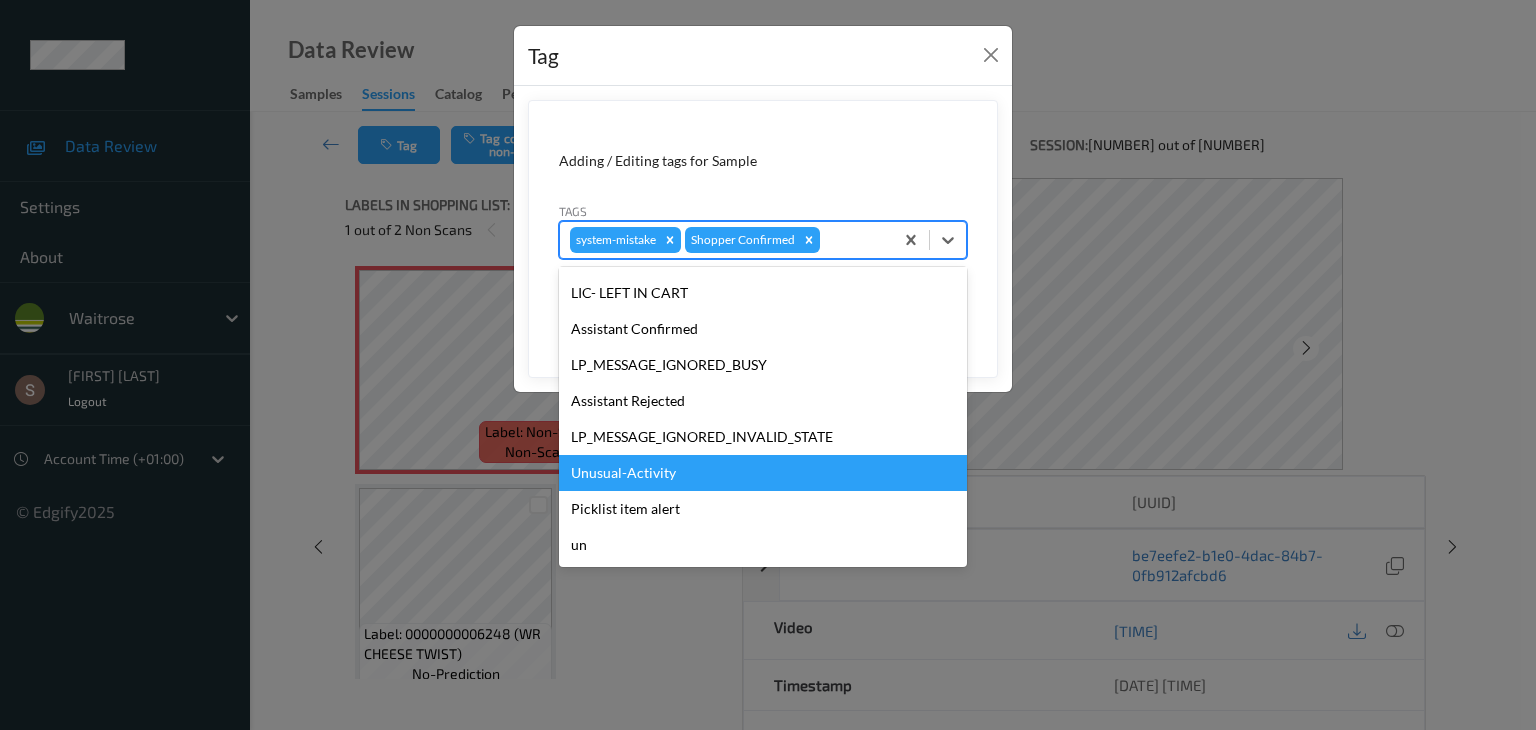 click on "Unusual-Activity" at bounding box center [763, 473] 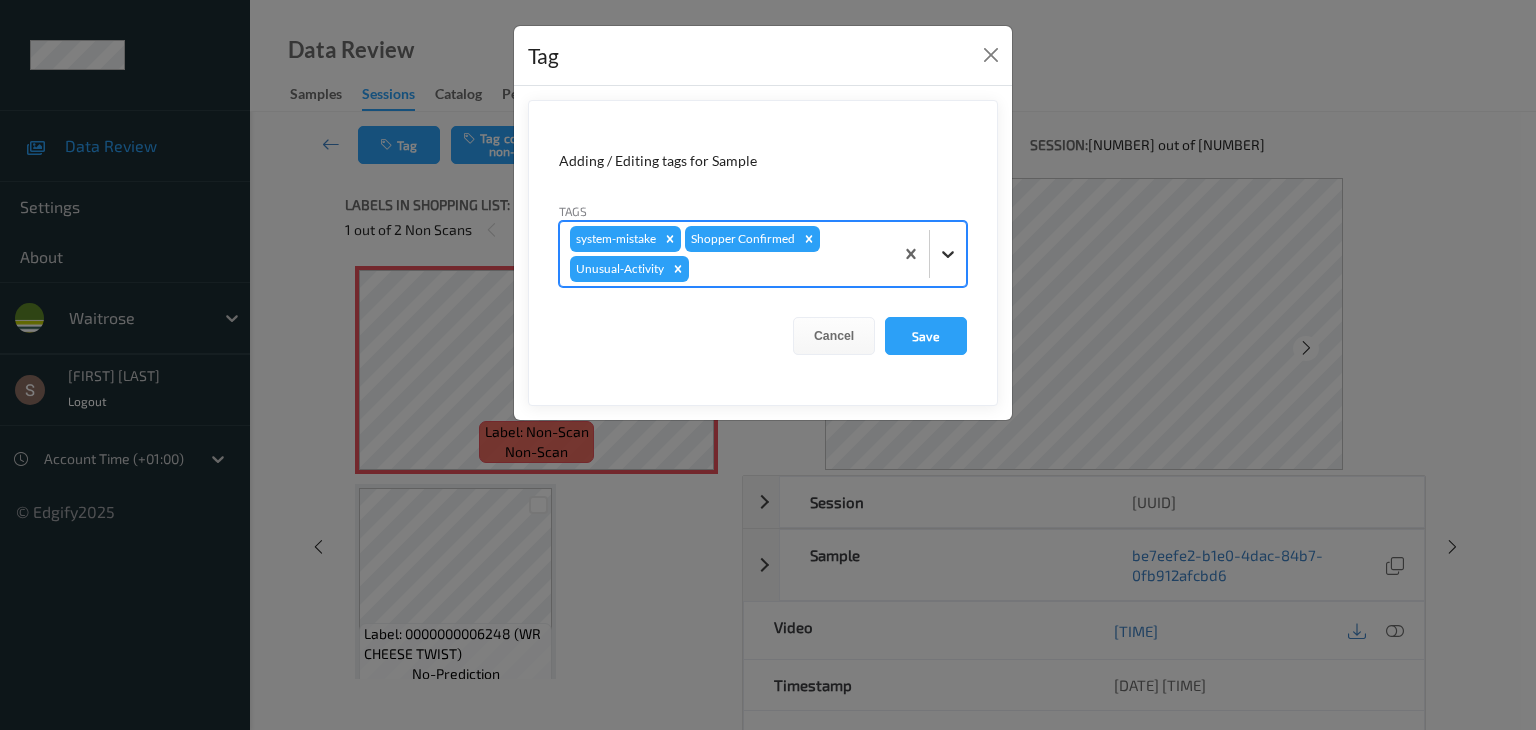 click 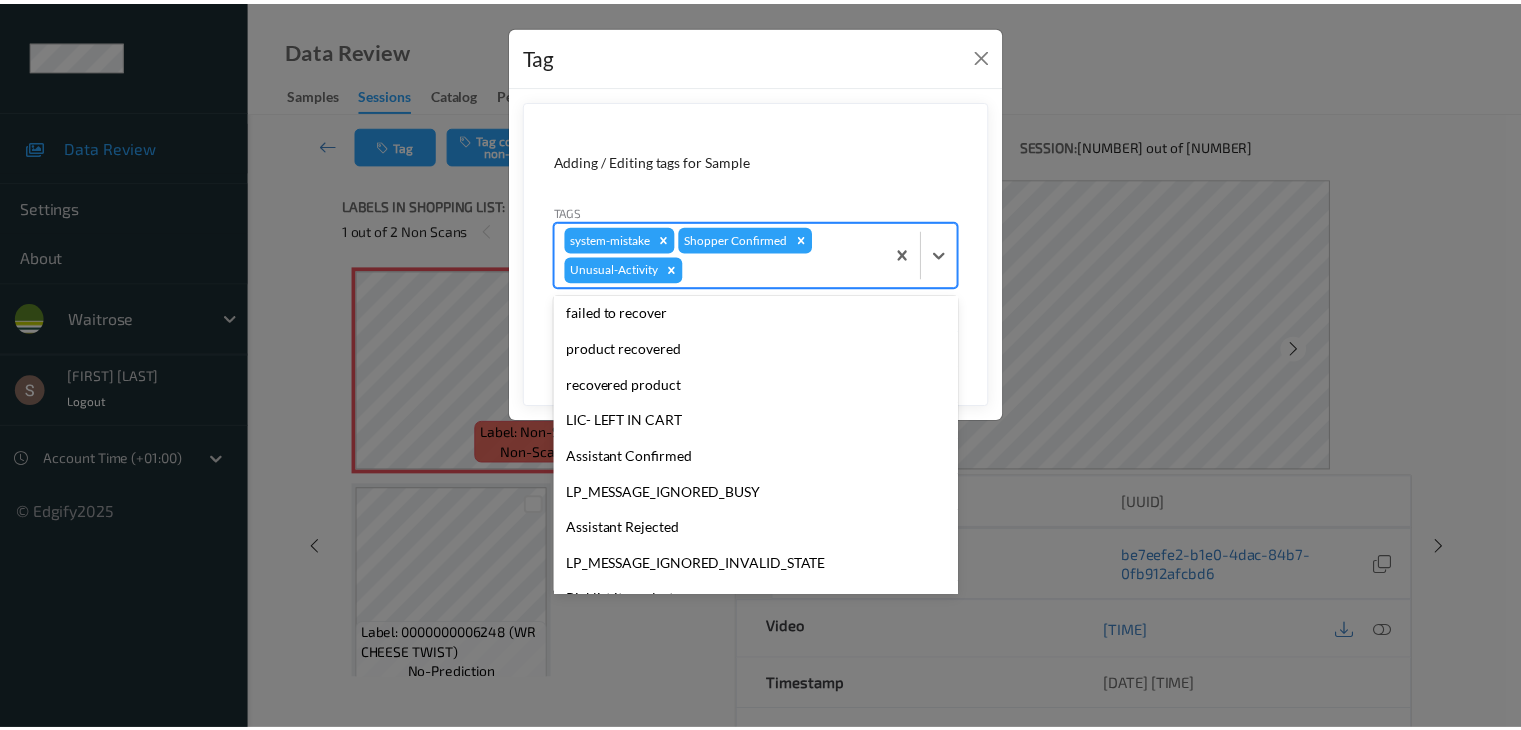scroll, scrollTop: 320, scrollLeft: 0, axis: vertical 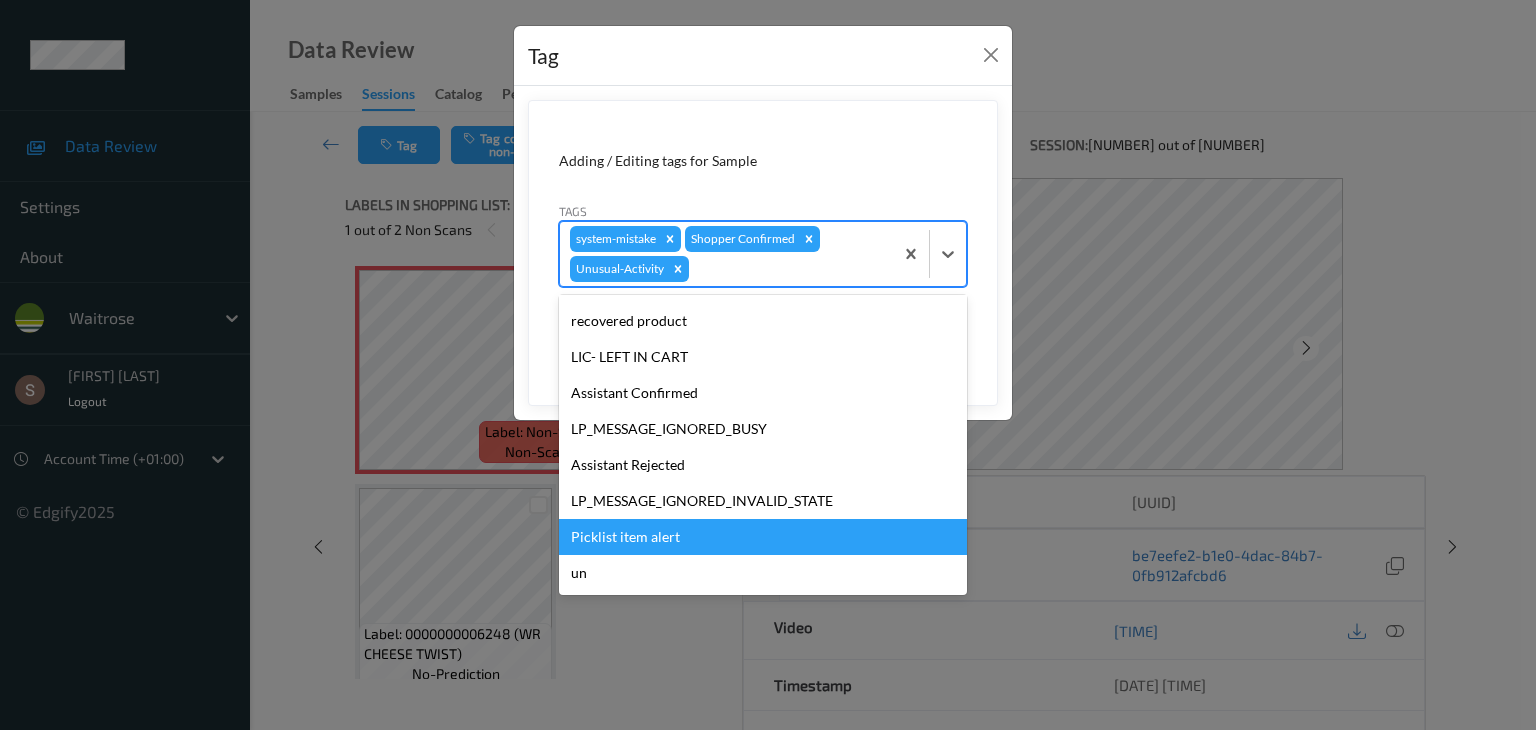 click on "Picklist item alert" at bounding box center [763, 537] 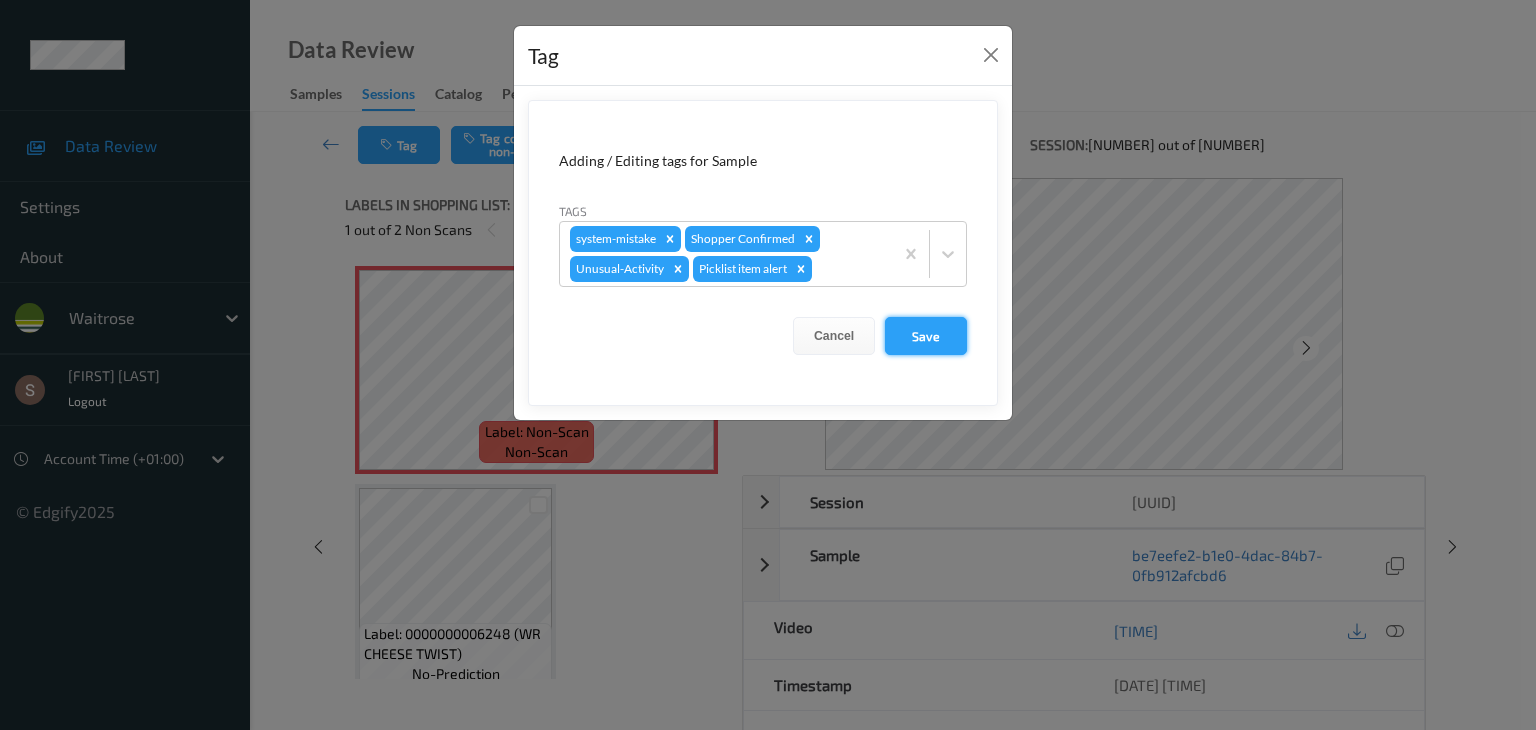 click on "Save" at bounding box center [926, 336] 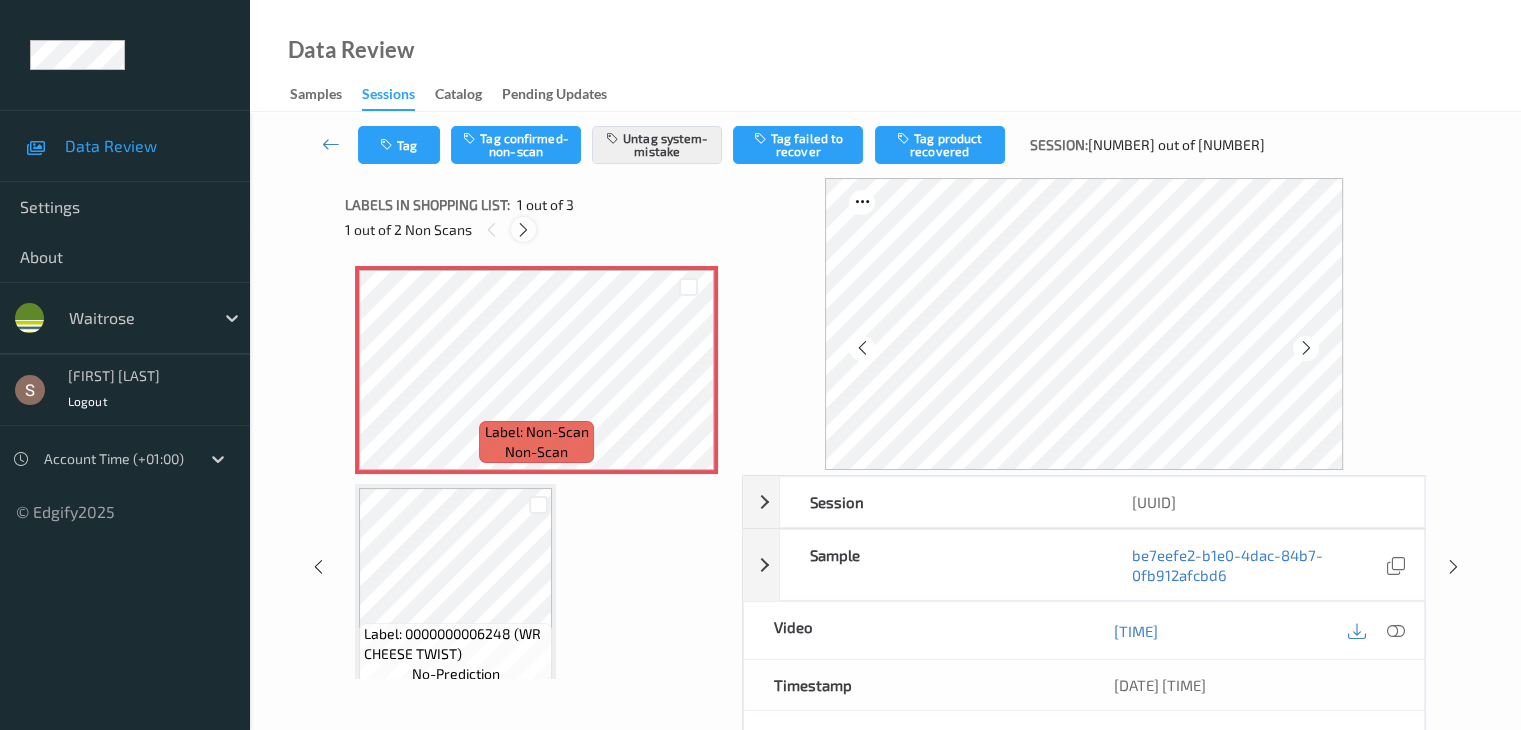 click at bounding box center [523, 230] 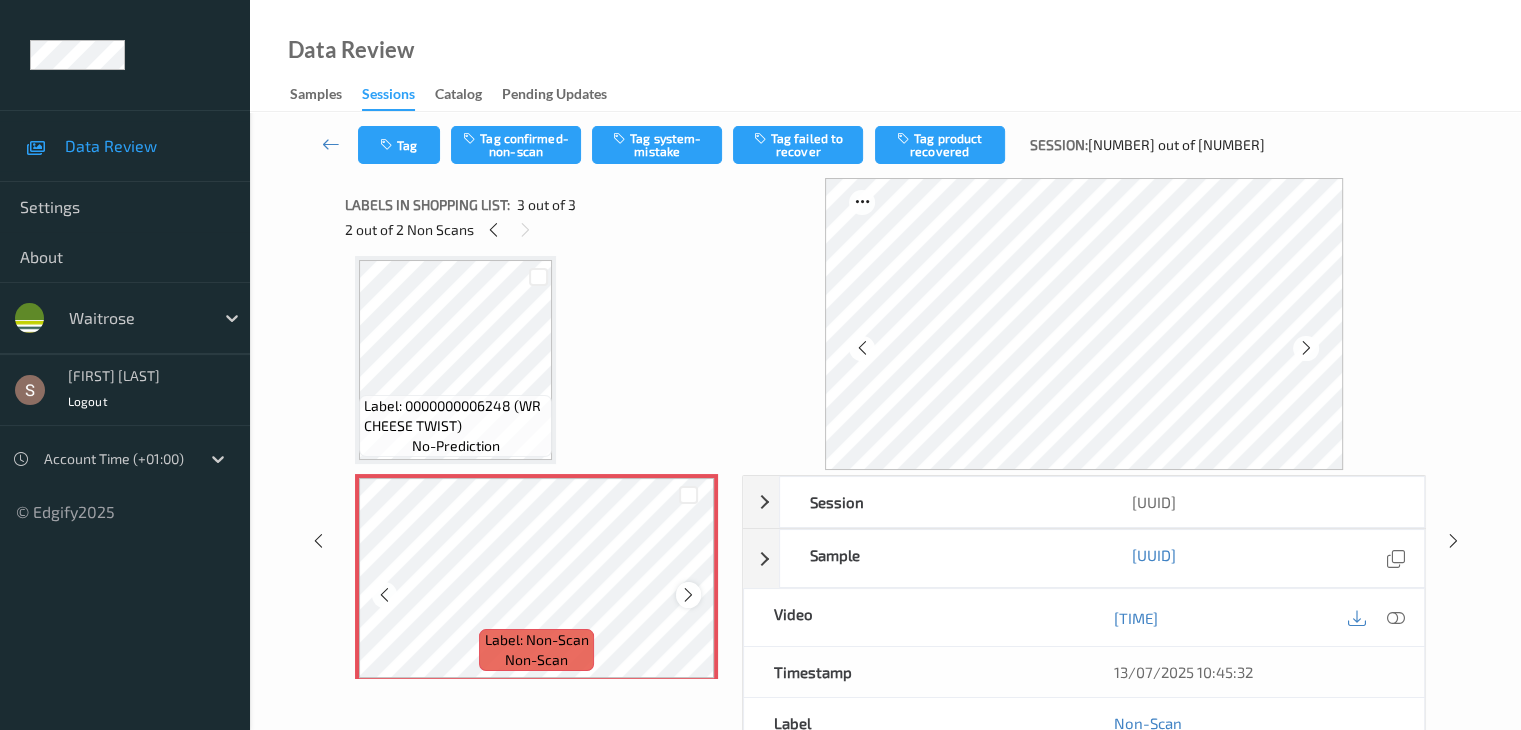 click at bounding box center (688, 595) 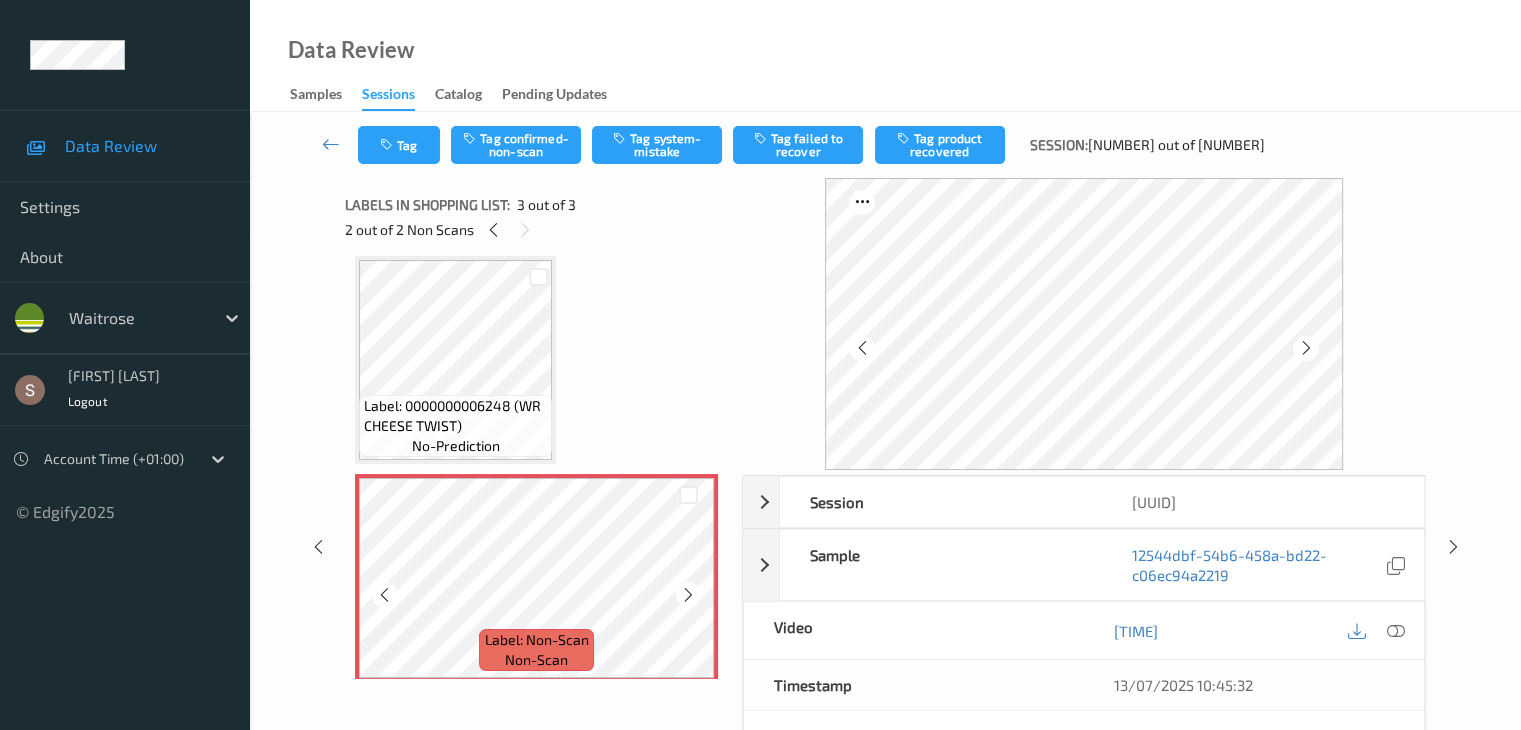 click at bounding box center (688, 595) 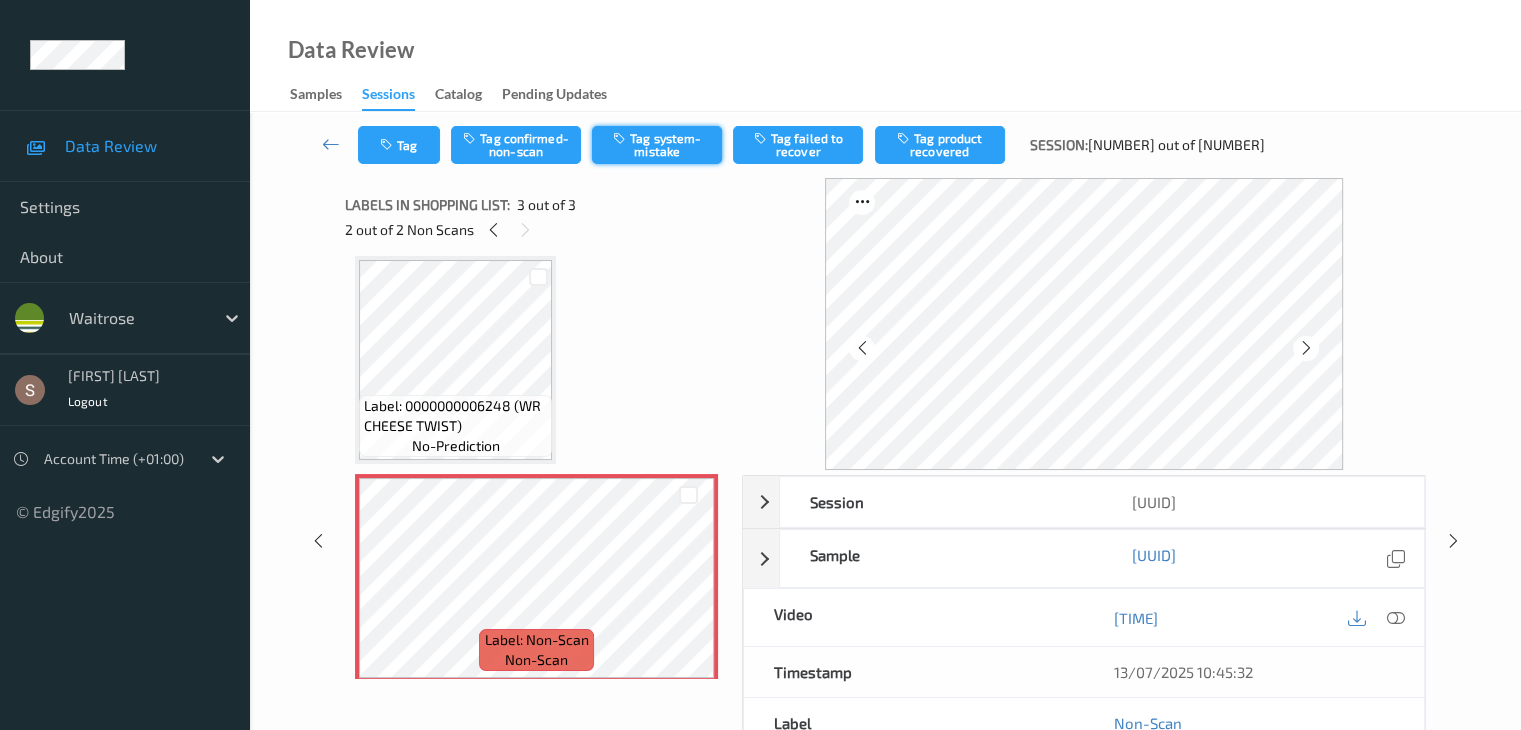 click on "Tag   system-mistake" at bounding box center (657, 145) 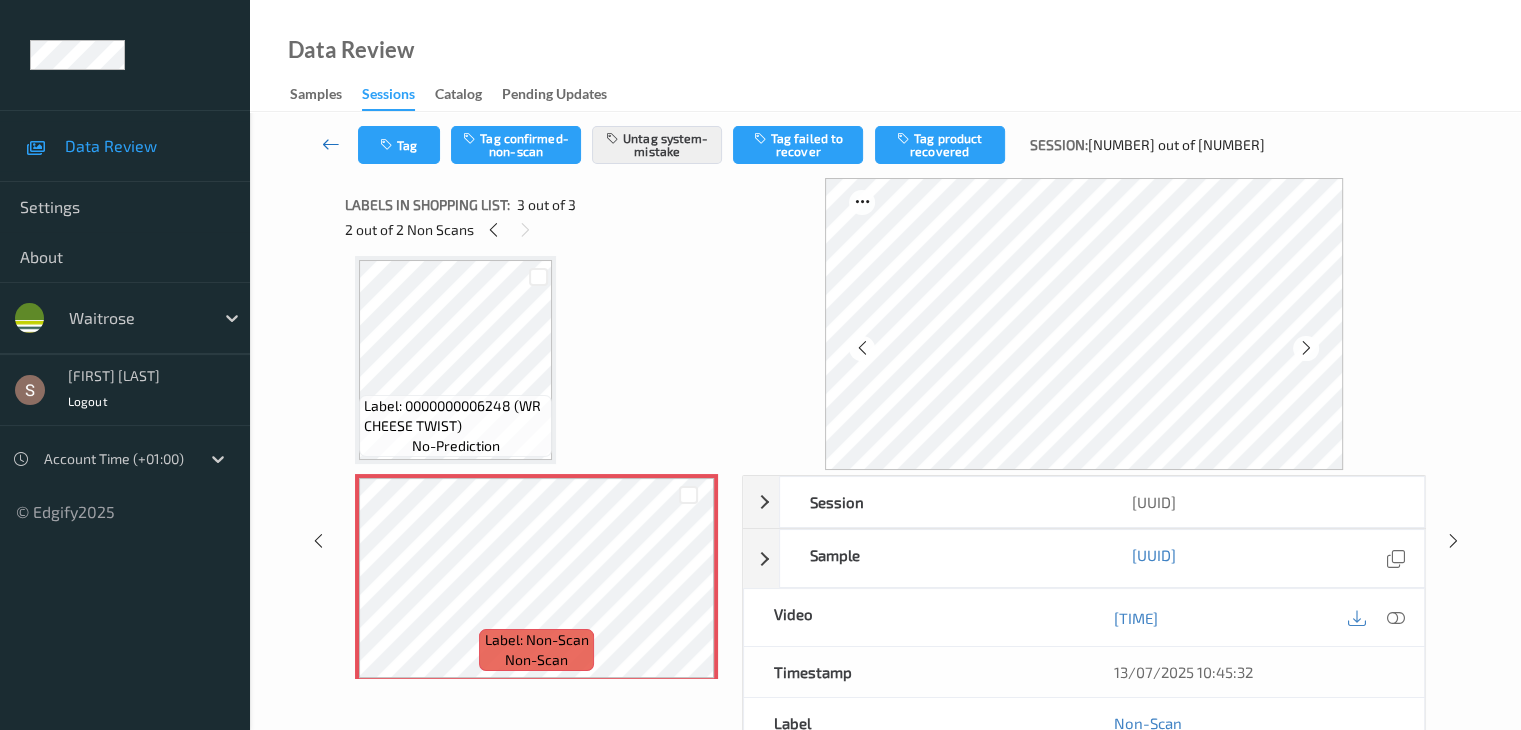 click at bounding box center [331, 145] 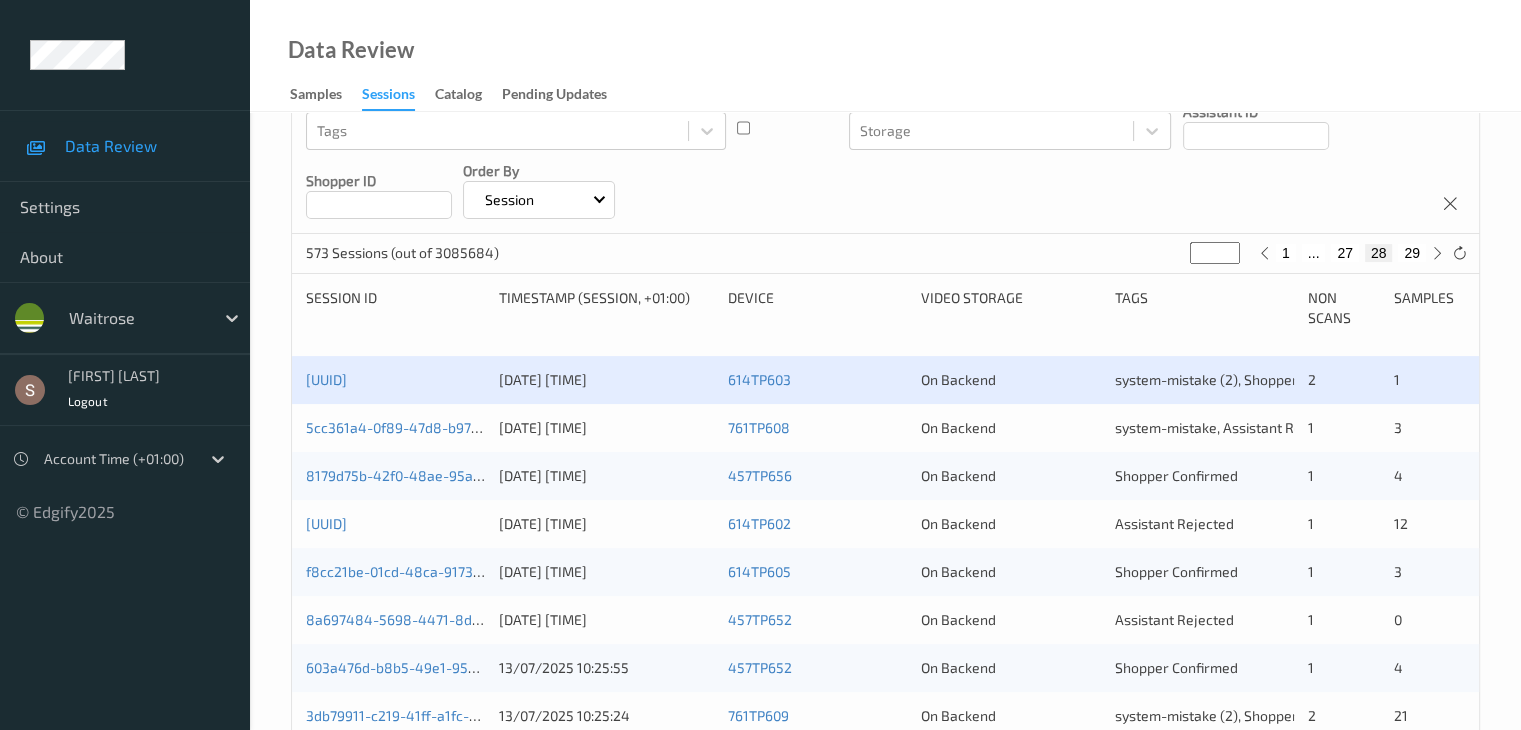 scroll, scrollTop: 300, scrollLeft: 0, axis: vertical 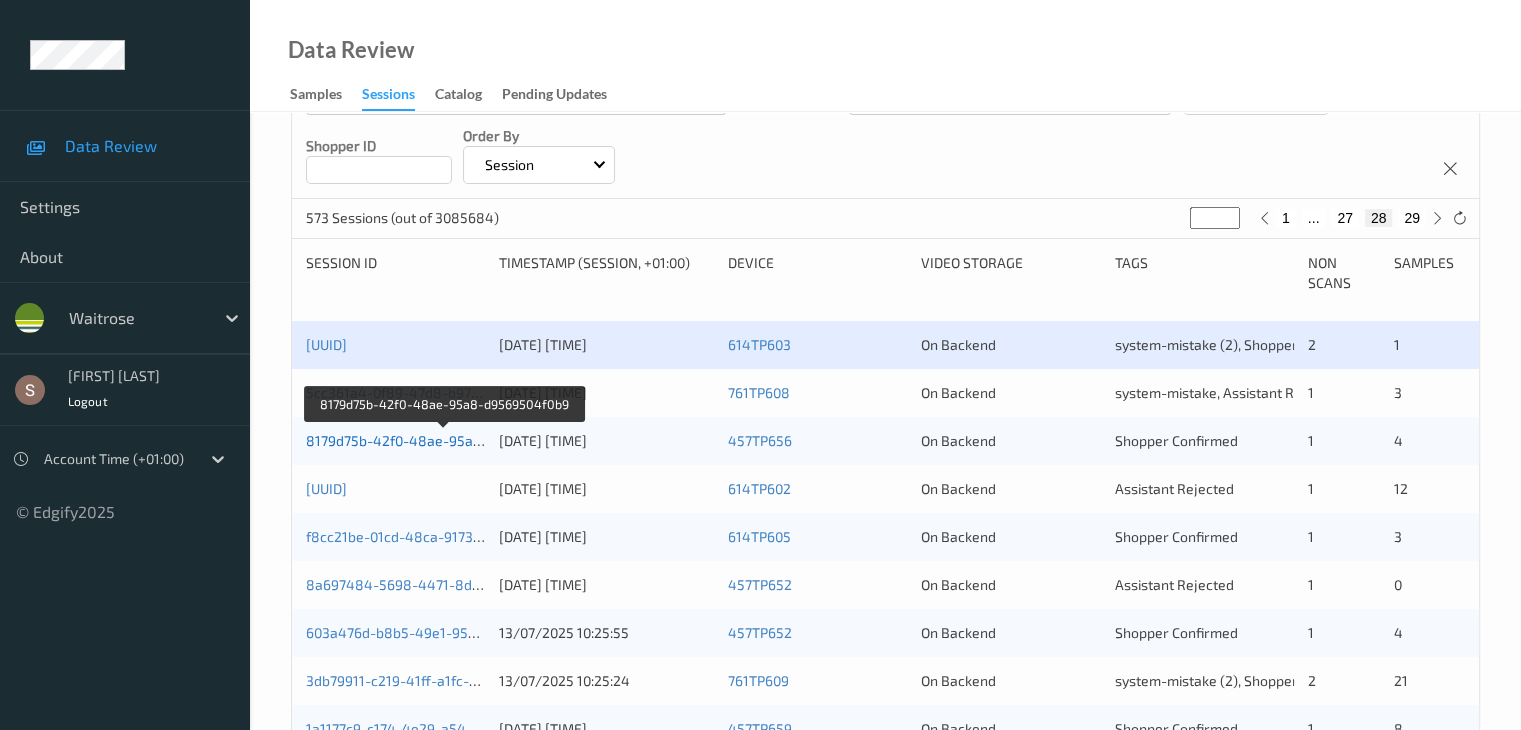 click on "8179d75b-42f0-48ae-95a8-d9569504f0b9" at bounding box center (444, 440) 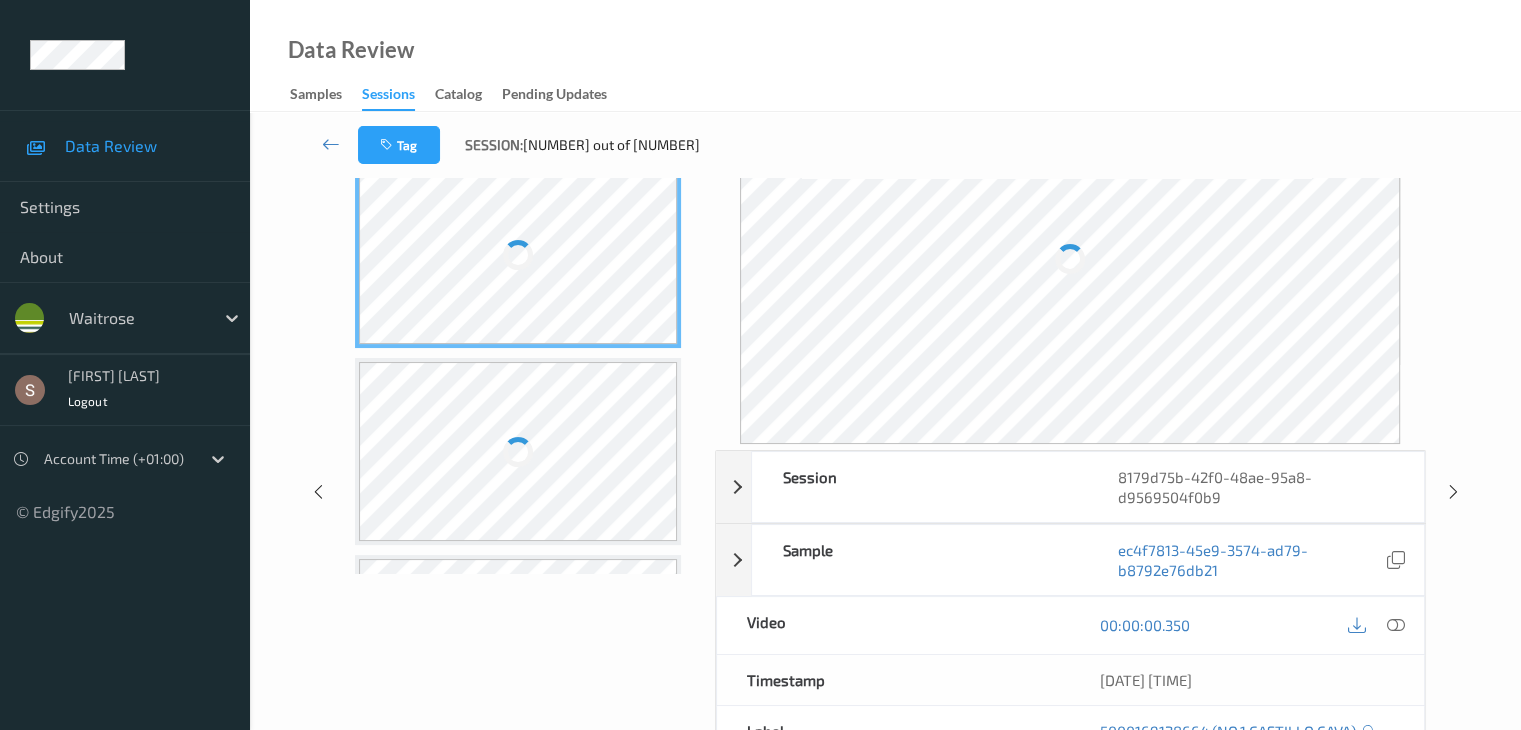 scroll, scrollTop: 0, scrollLeft: 0, axis: both 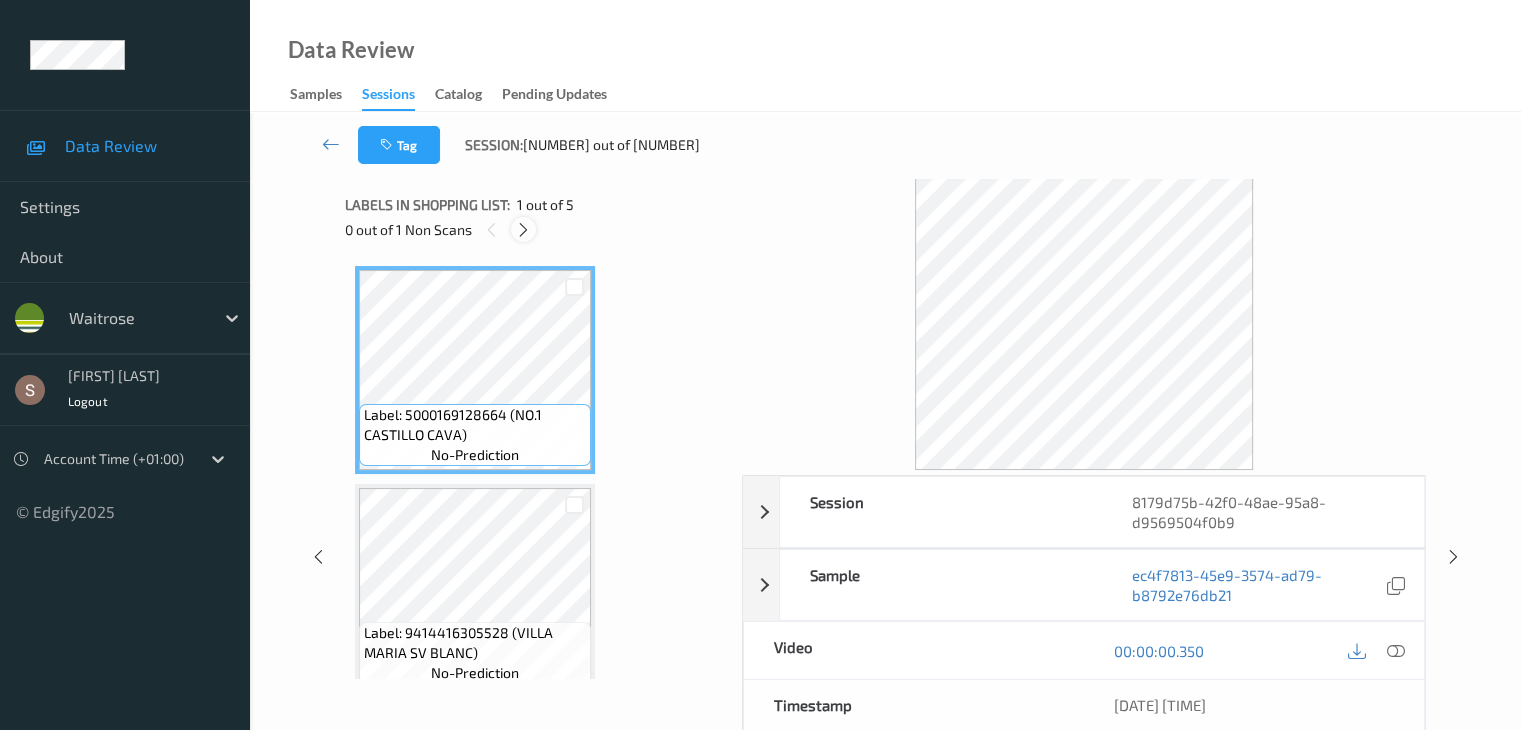 click at bounding box center (523, 230) 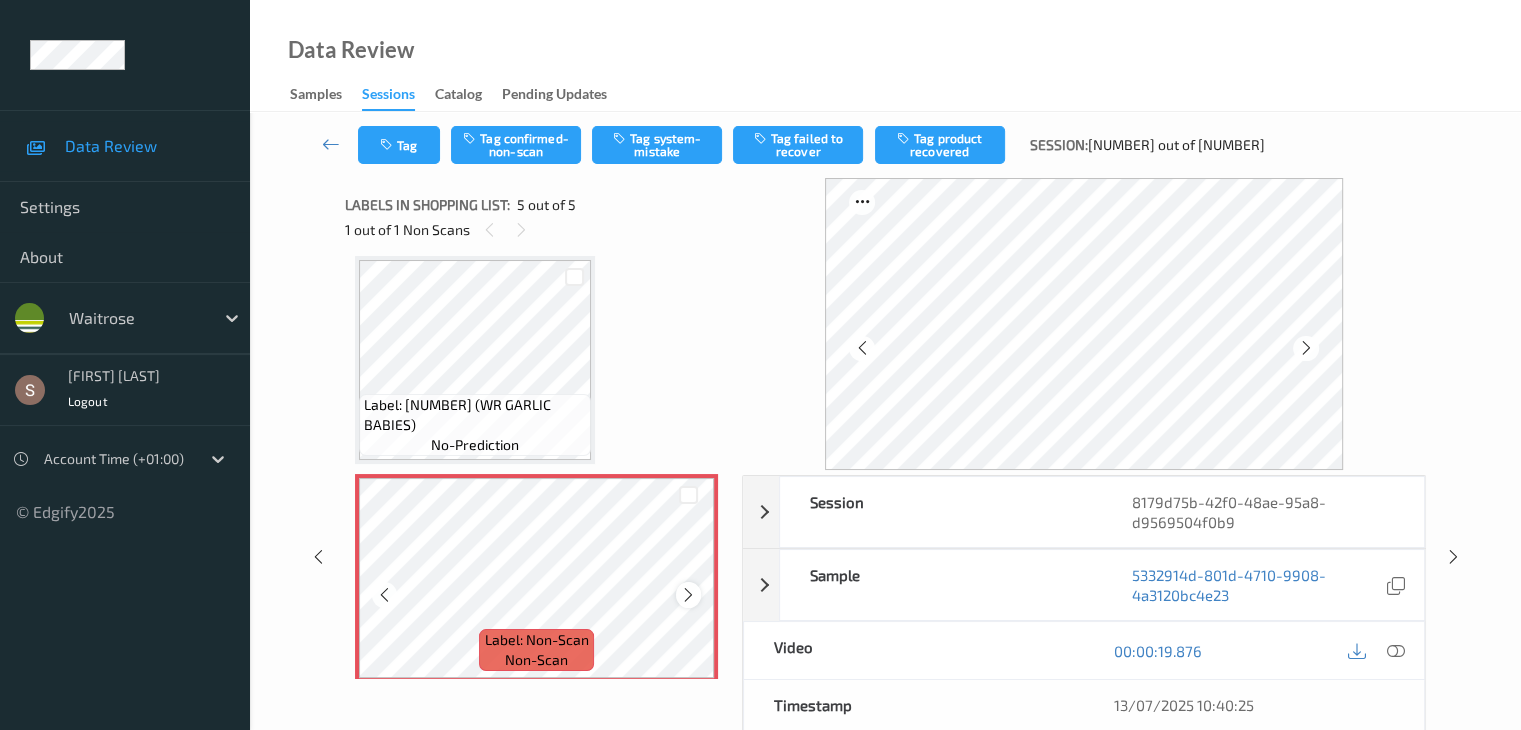 click at bounding box center [688, 595] 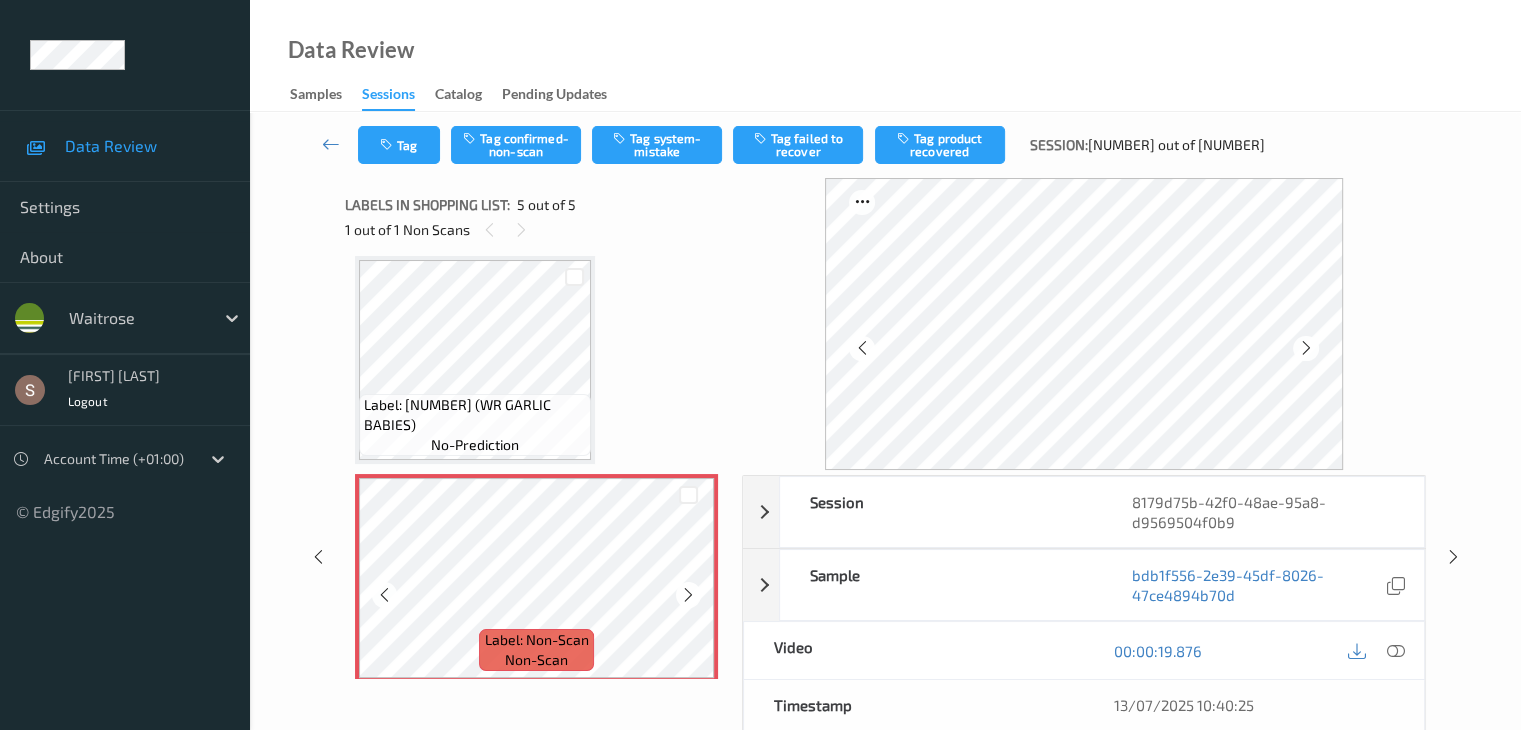click at bounding box center [688, 595] 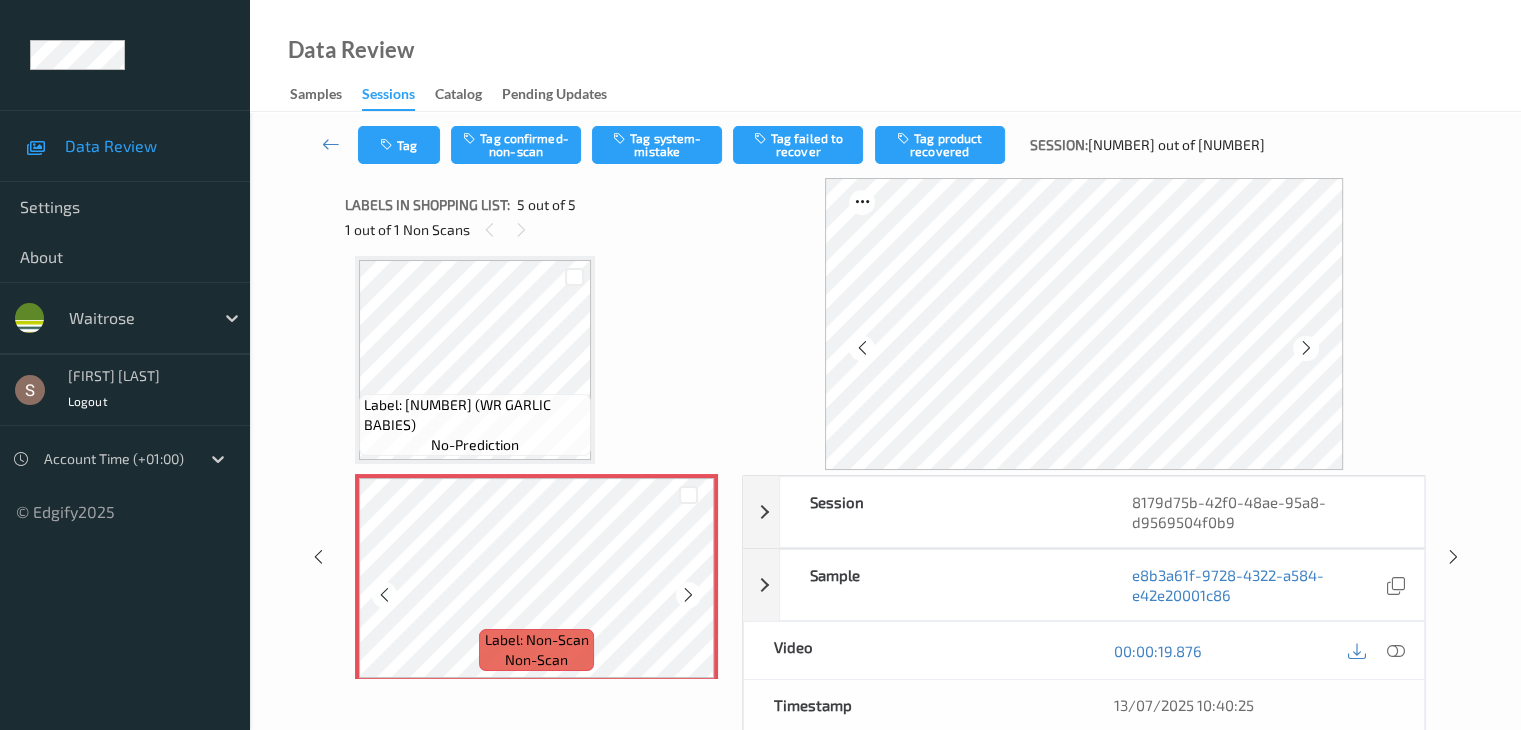 click at bounding box center [688, 595] 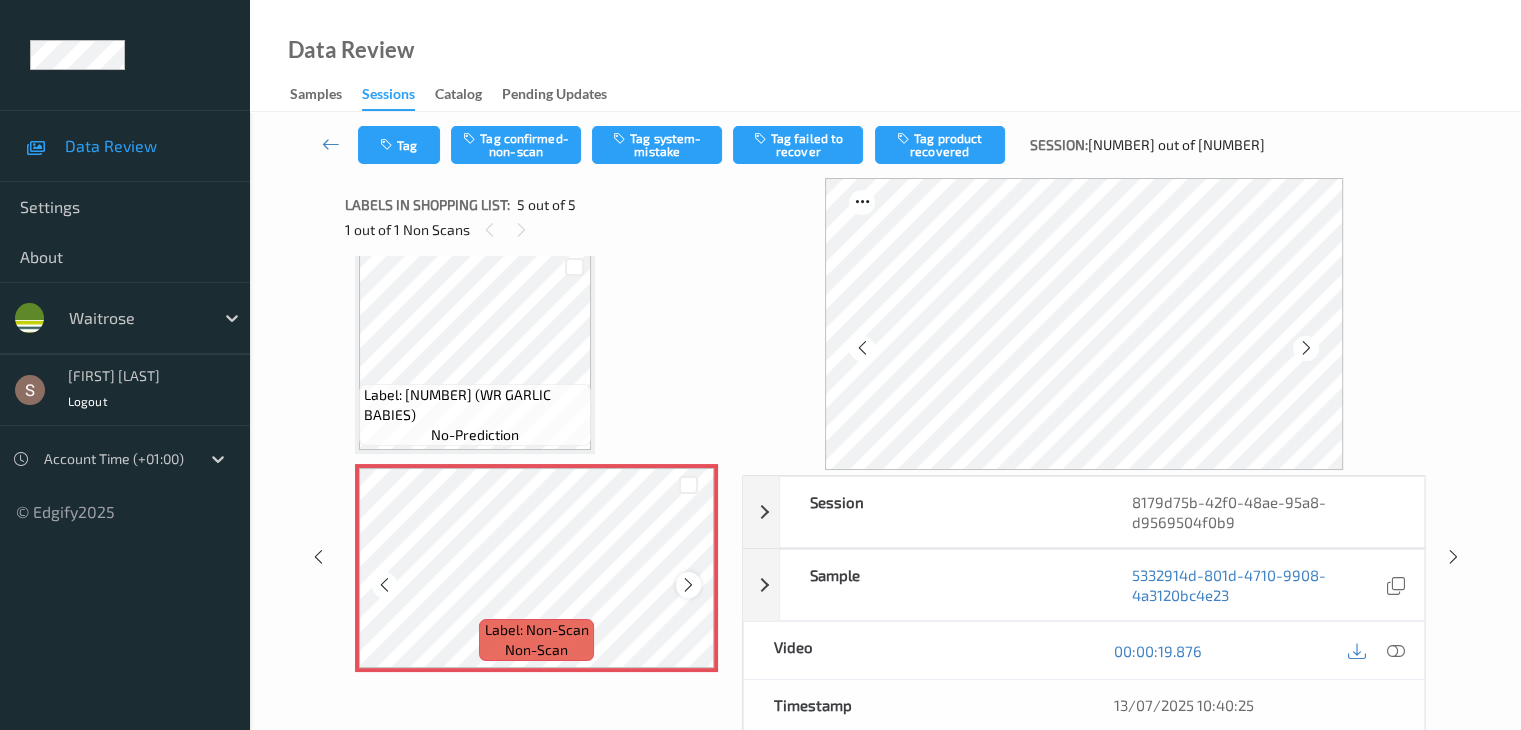 scroll, scrollTop: 677, scrollLeft: 0, axis: vertical 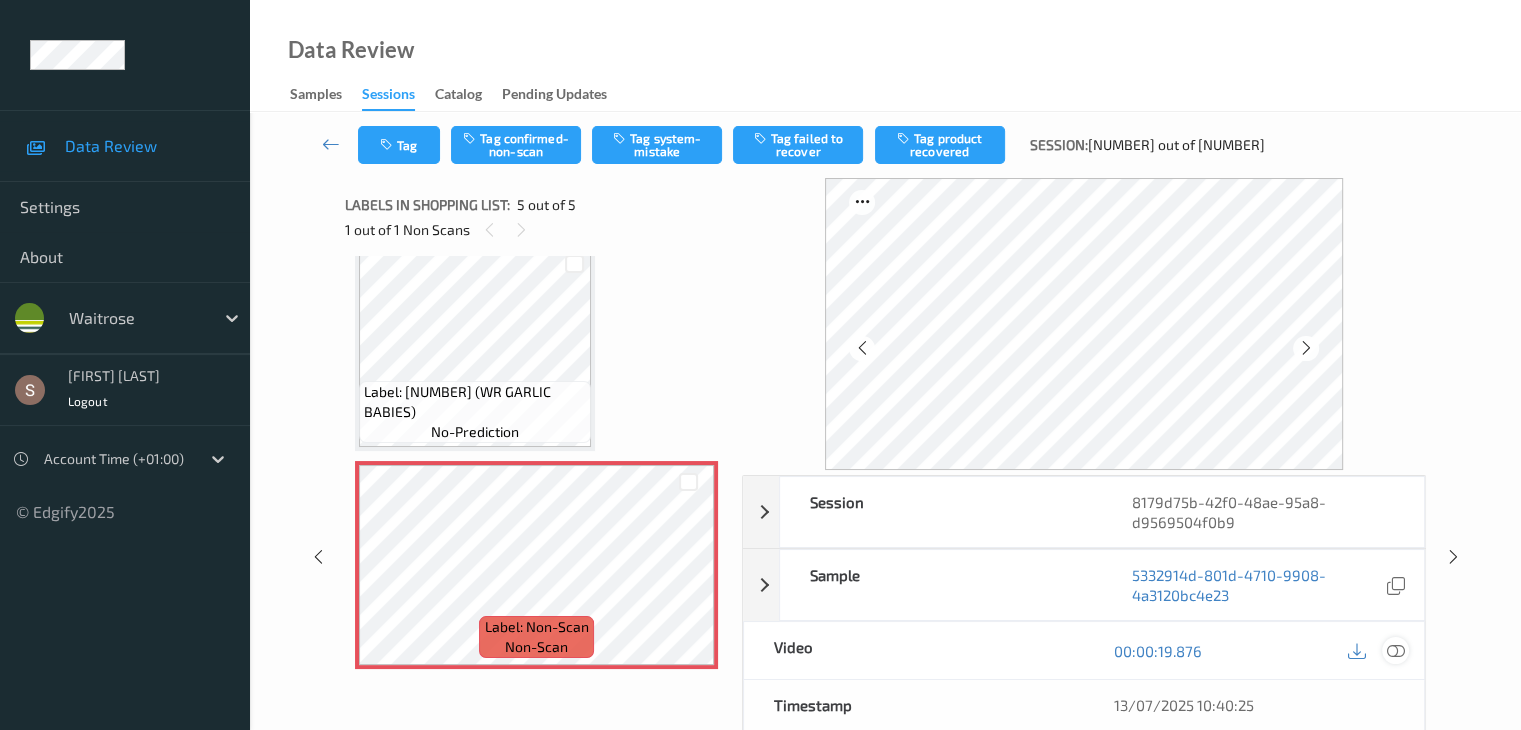 click at bounding box center [1395, 650] 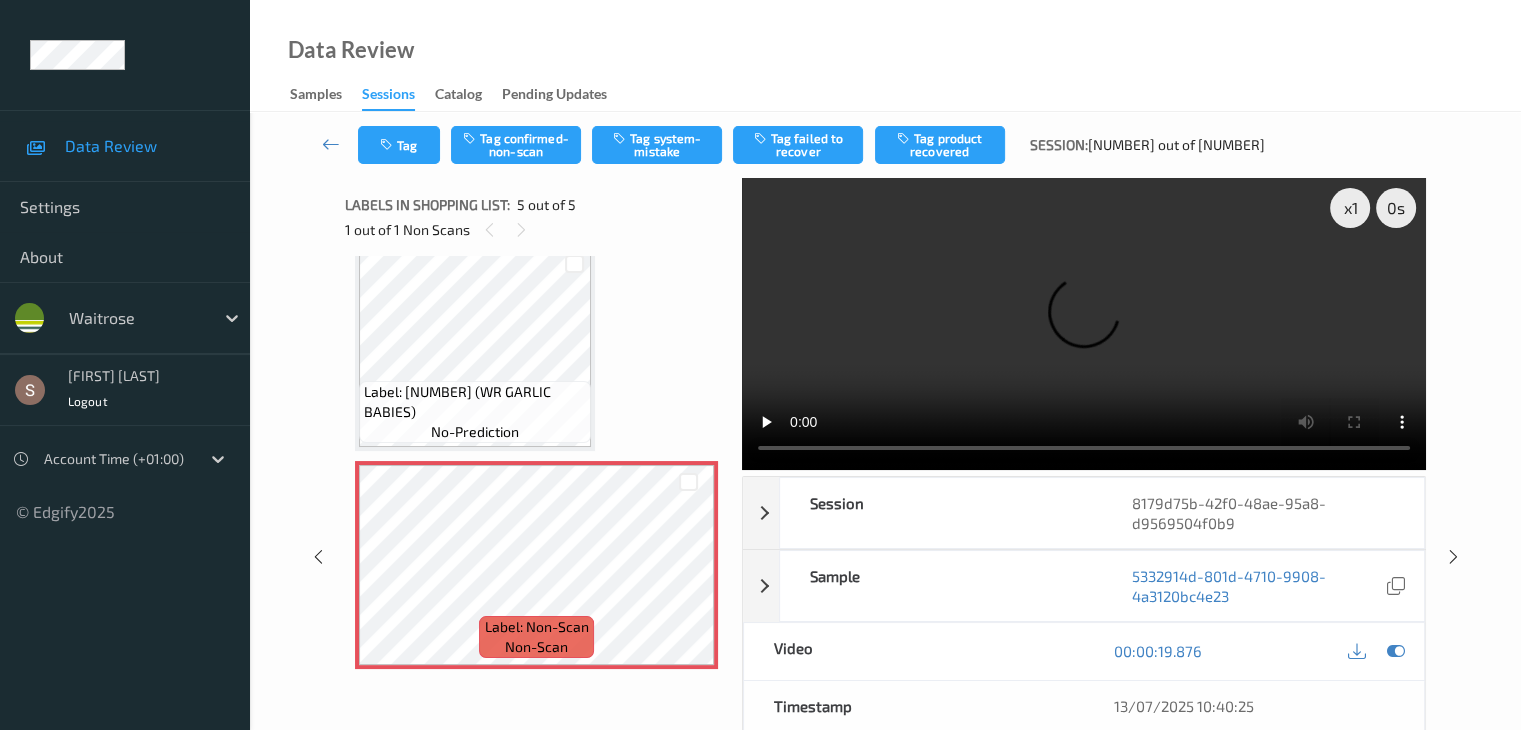 click at bounding box center (1084, 324) 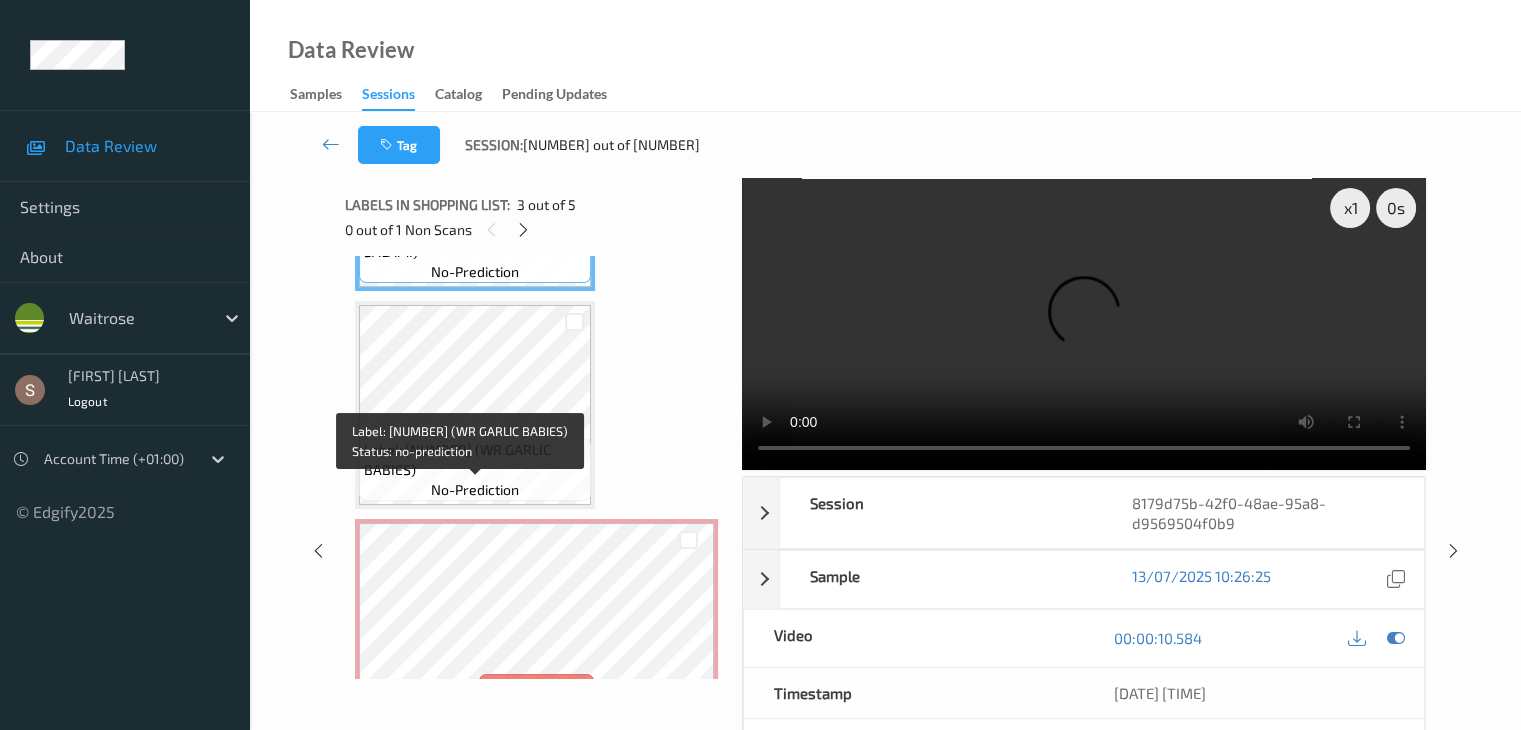 scroll, scrollTop: 677, scrollLeft: 0, axis: vertical 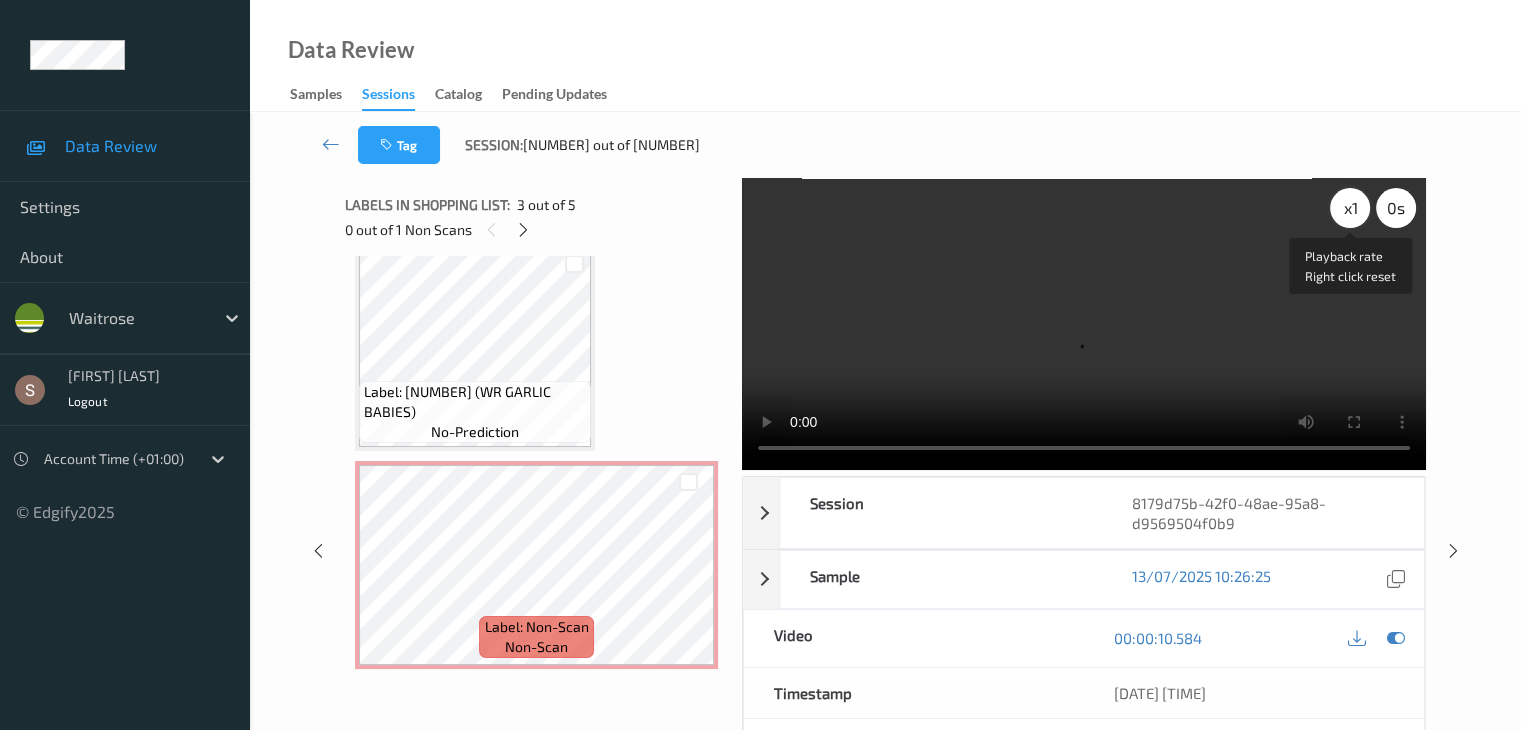 click on "x 1" at bounding box center (1350, 208) 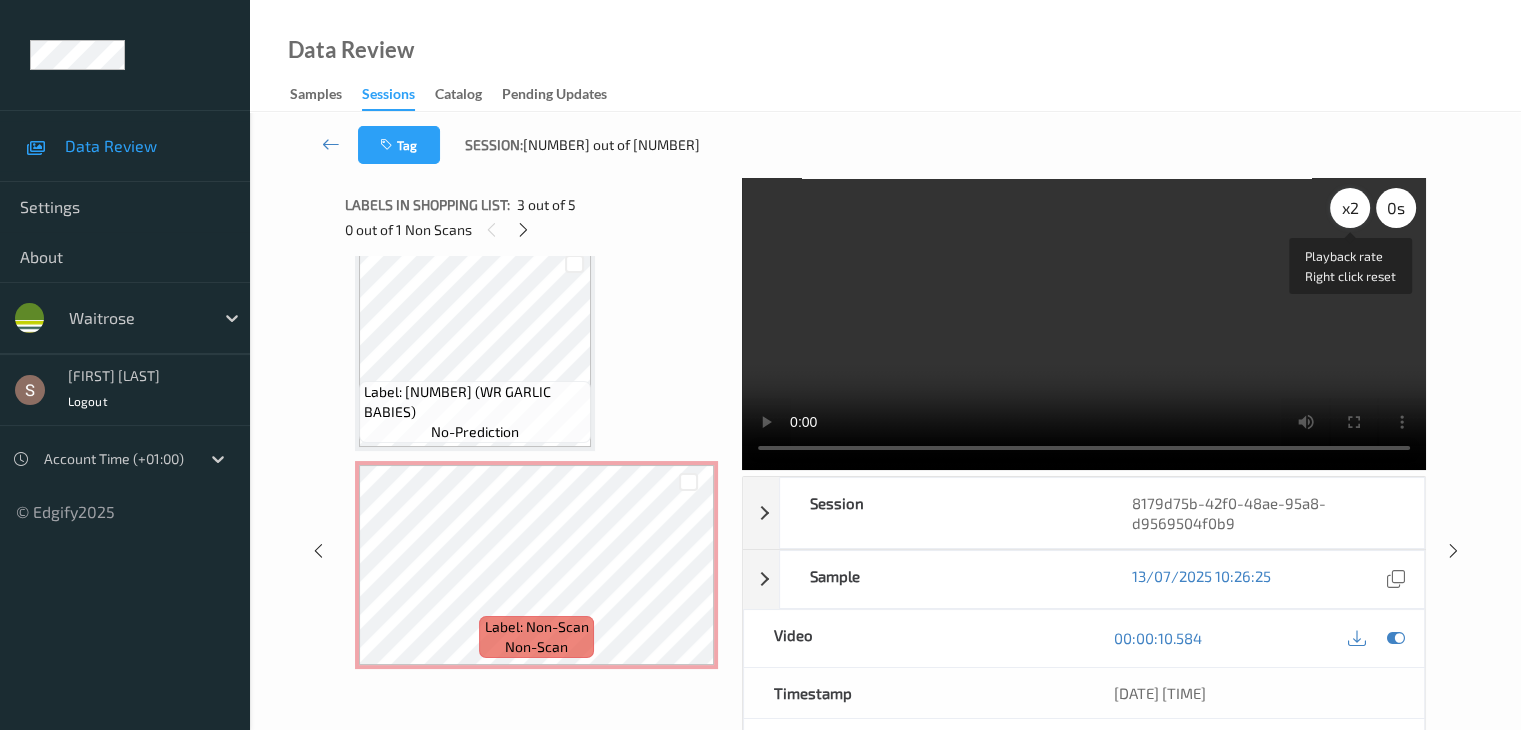 click on "x 2" at bounding box center [1350, 208] 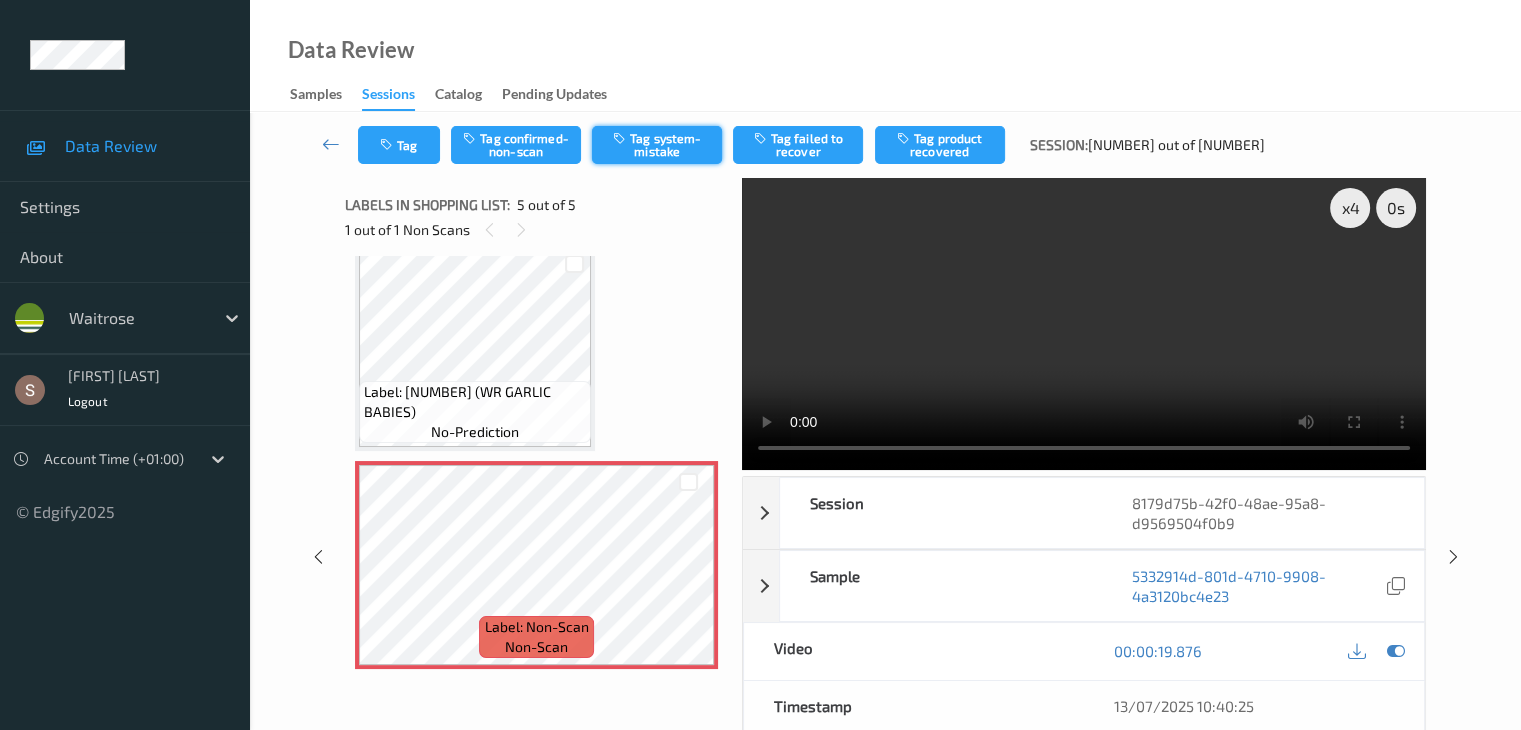 click on "Tag   system-mistake" at bounding box center (657, 145) 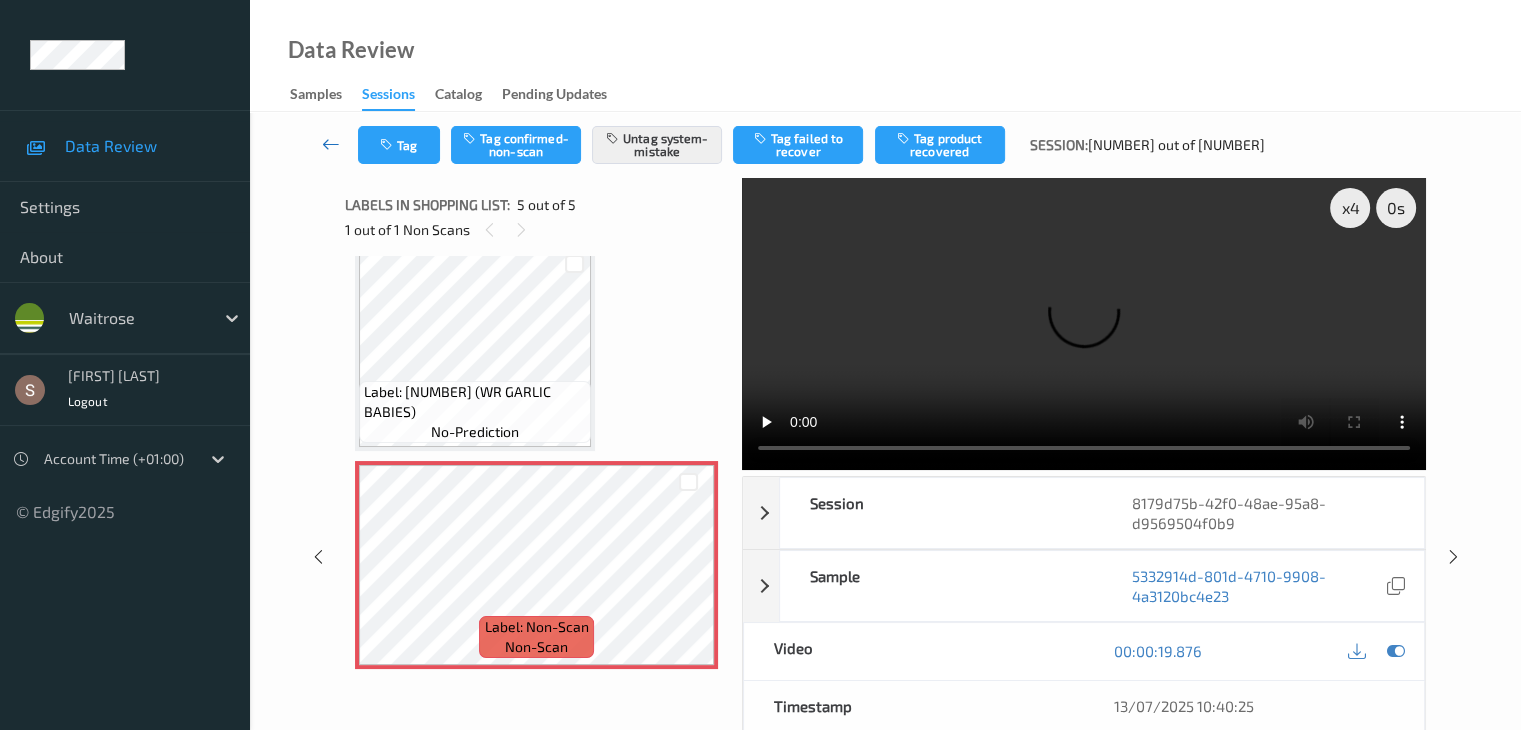 click at bounding box center [331, 144] 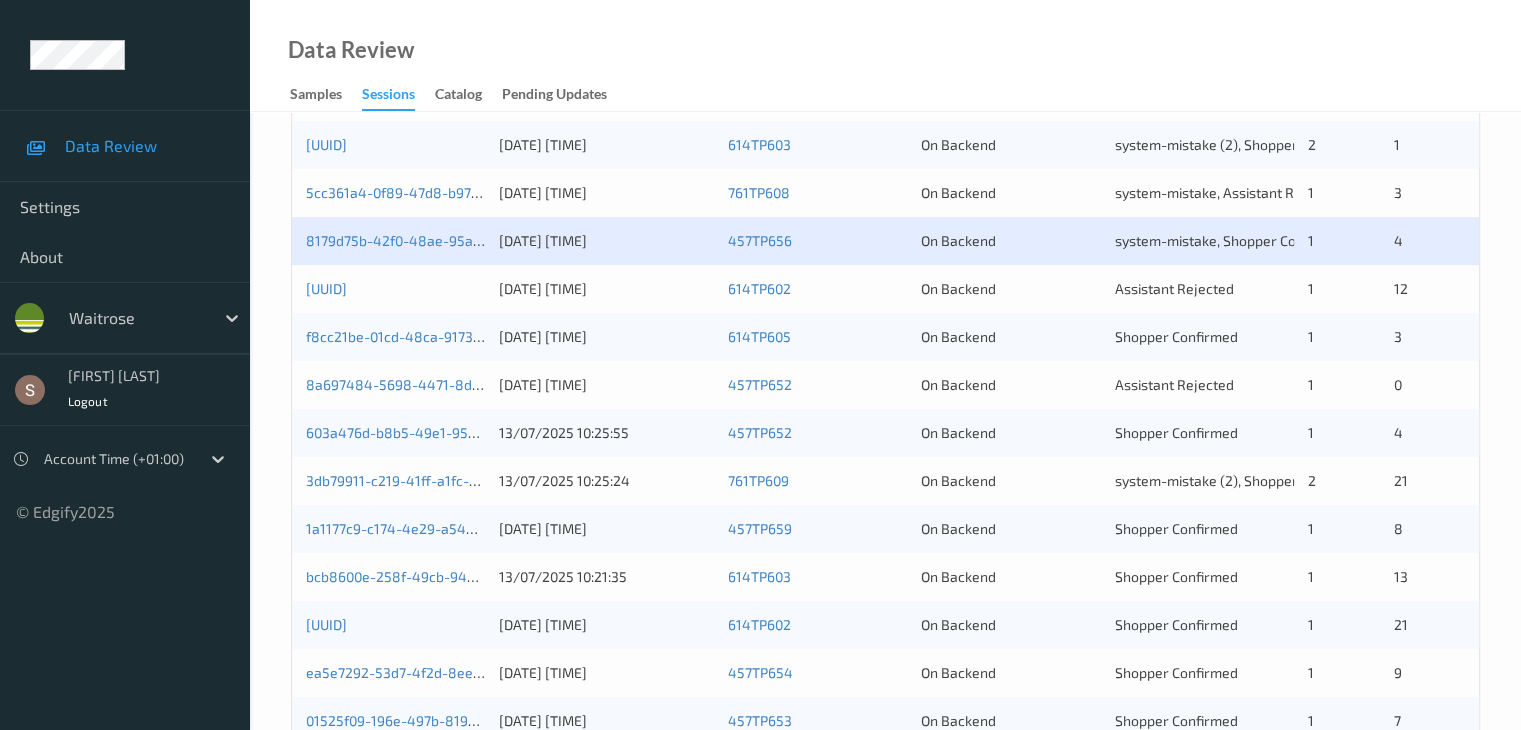 scroll, scrollTop: 500, scrollLeft: 0, axis: vertical 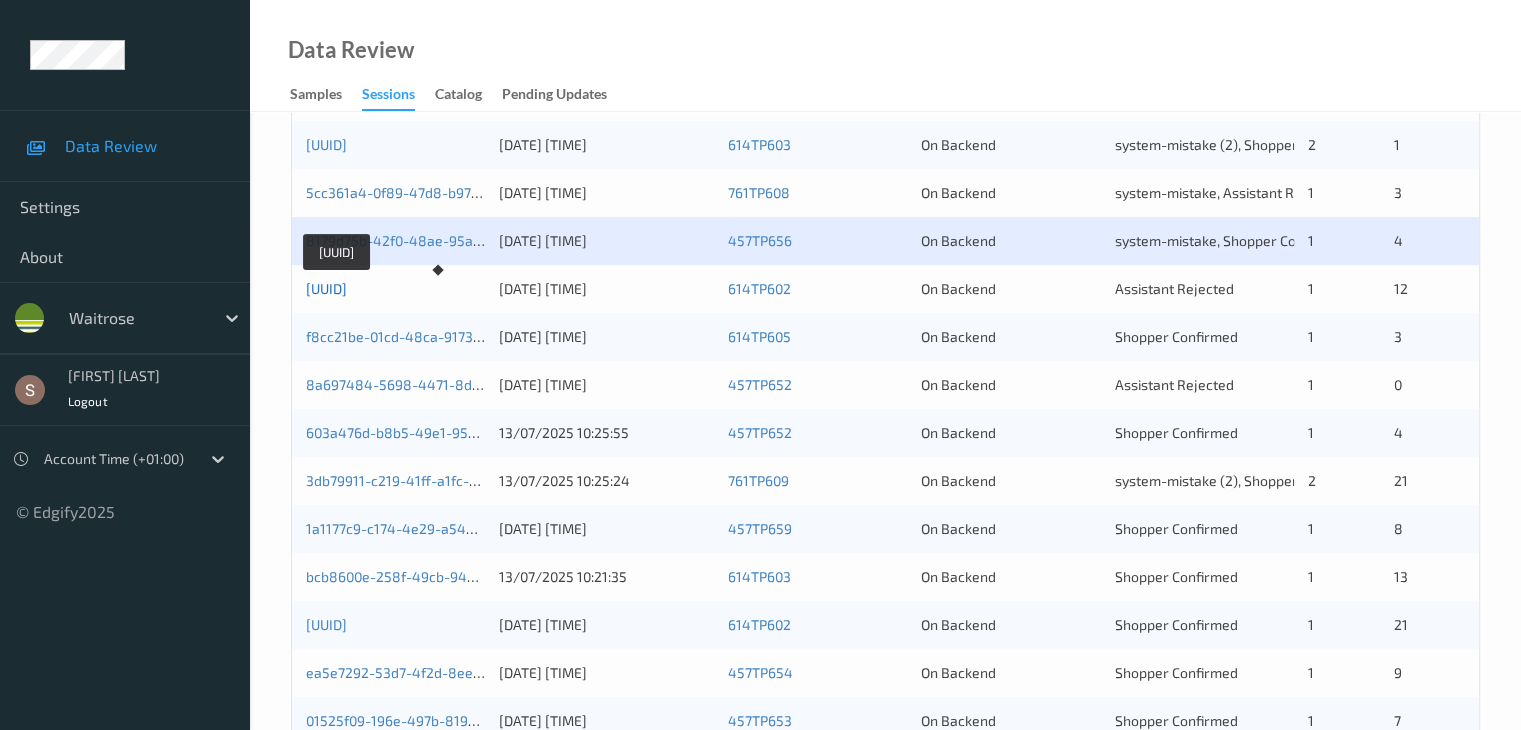 click on "f9d3e46b-c40d-4c27-9eb9-5cf7df0fdec9" at bounding box center (326, 288) 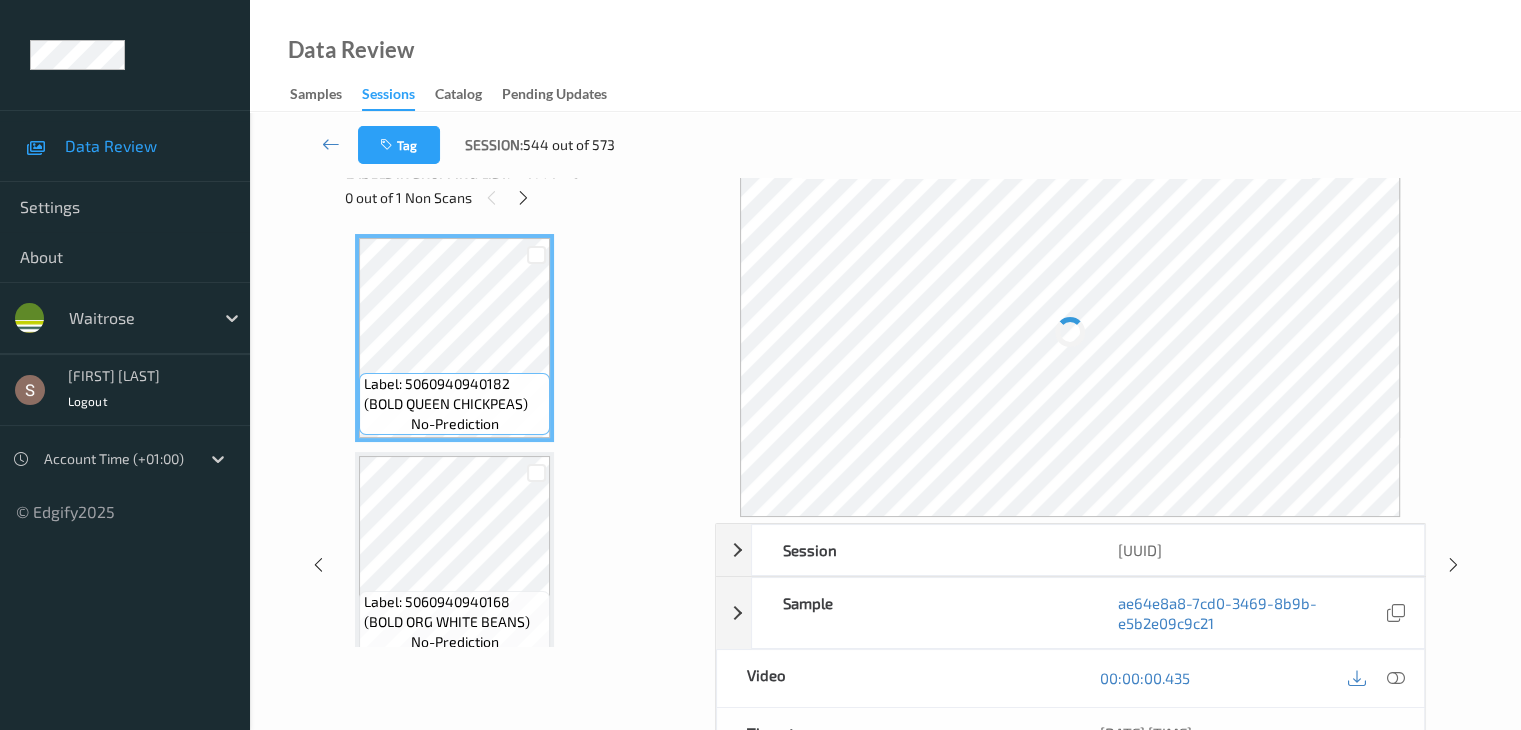 scroll, scrollTop: 0, scrollLeft: 0, axis: both 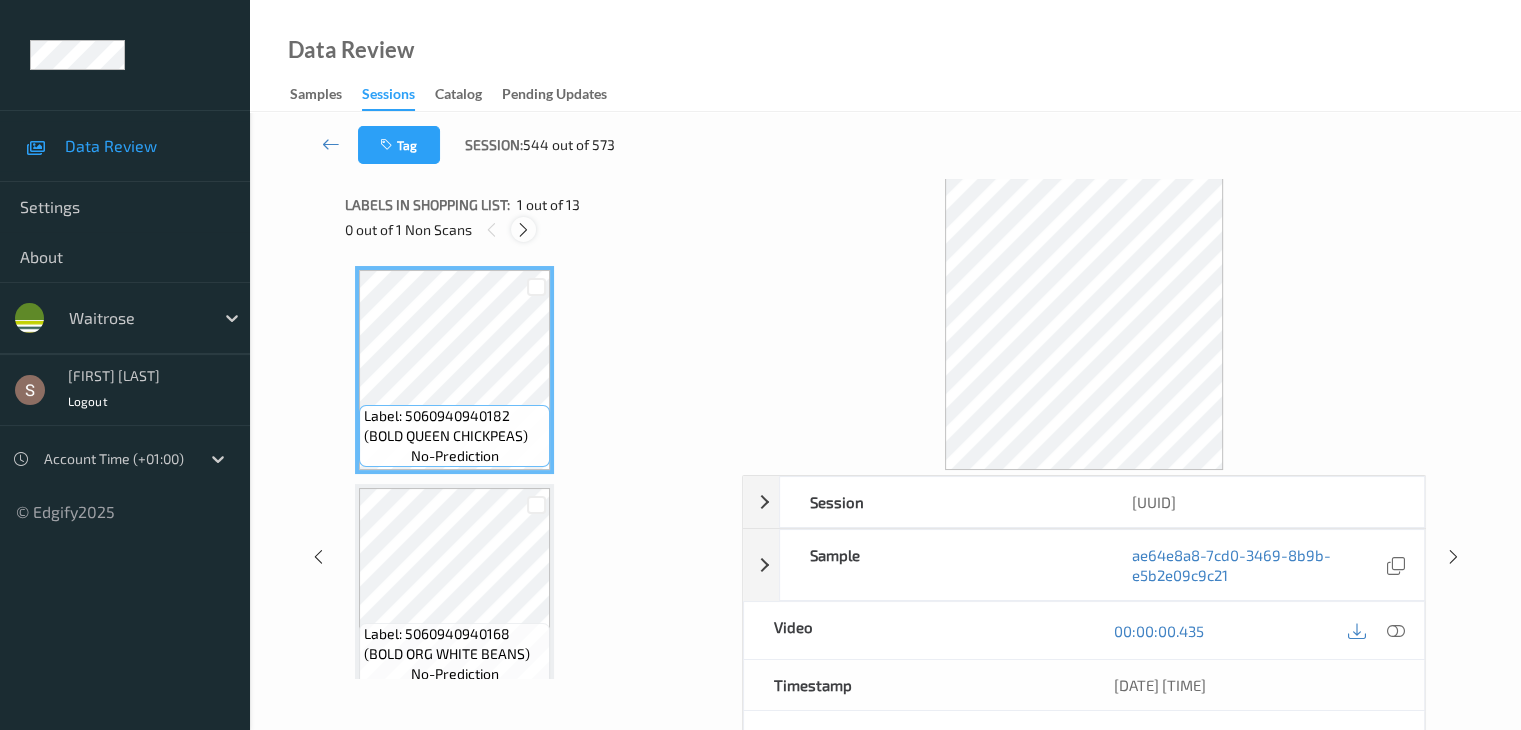 click at bounding box center [523, 230] 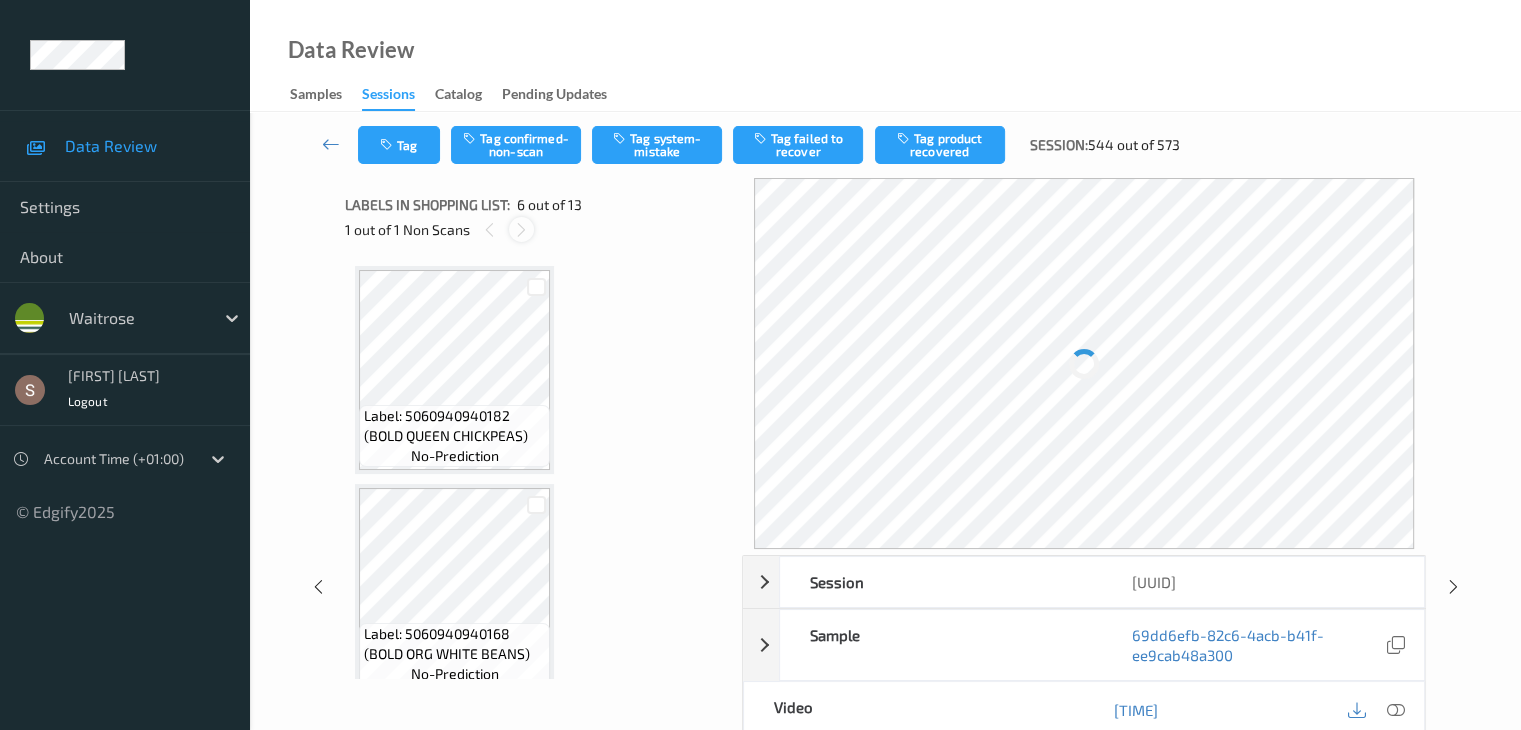 scroll, scrollTop: 882, scrollLeft: 0, axis: vertical 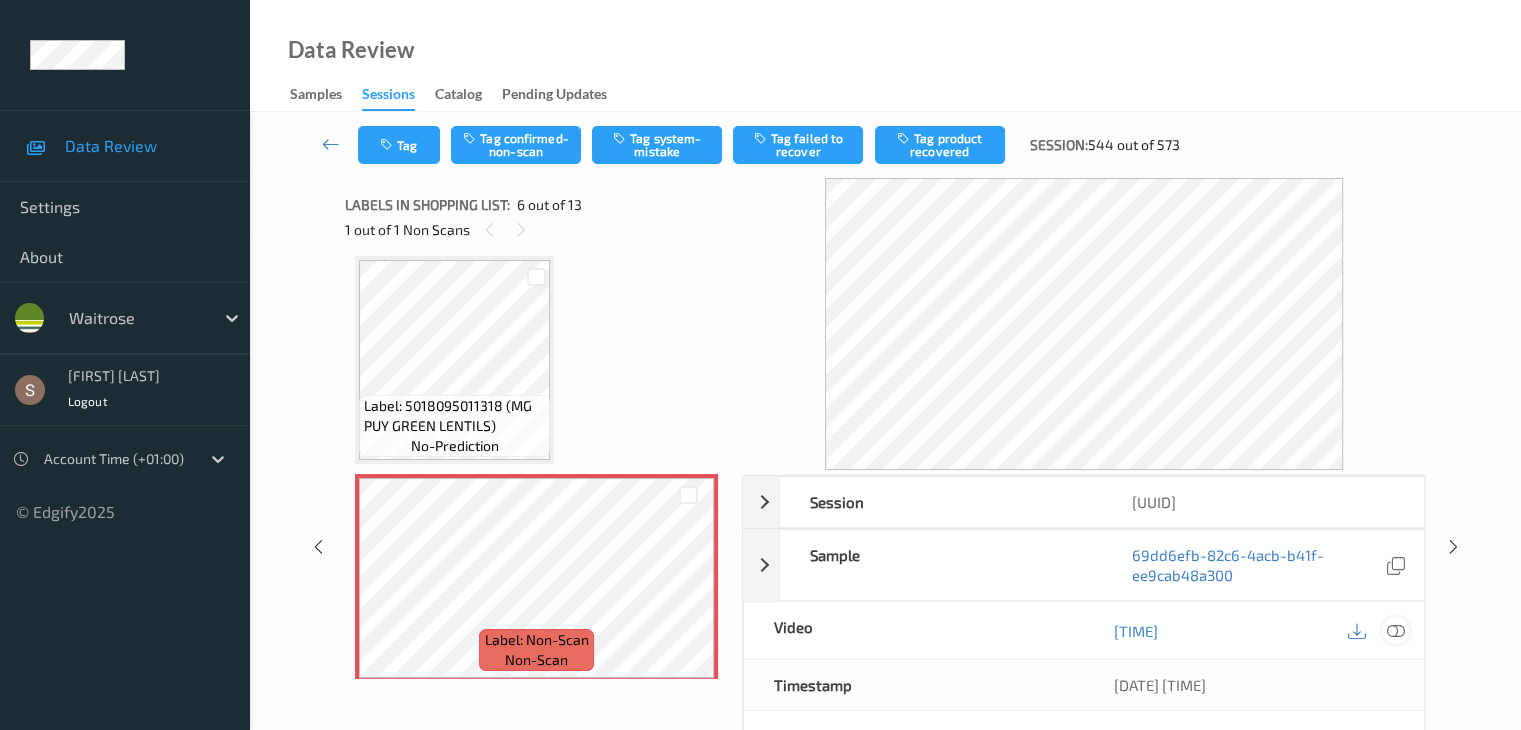 click at bounding box center (1395, 631) 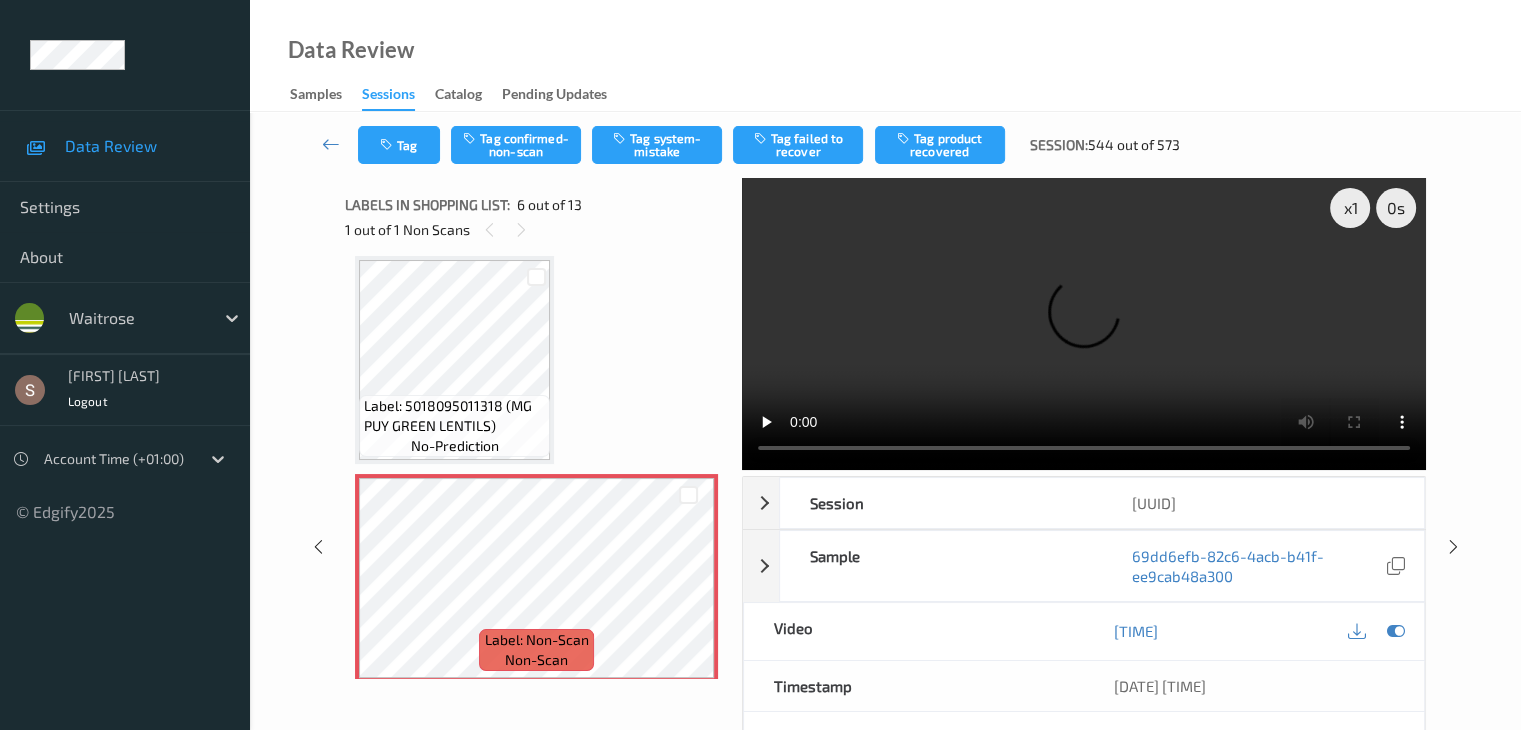 click at bounding box center (1084, 324) 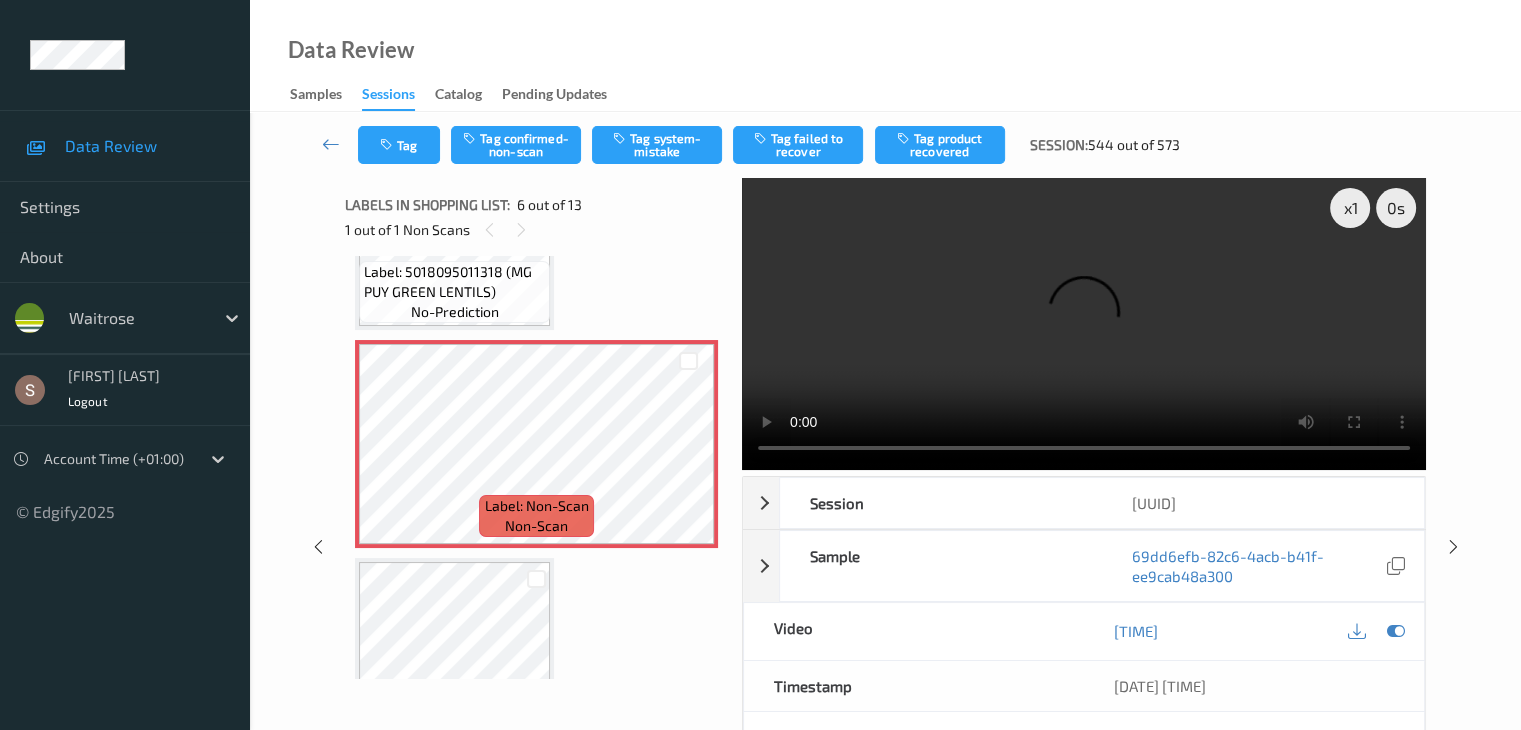 scroll, scrollTop: 982, scrollLeft: 0, axis: vertical 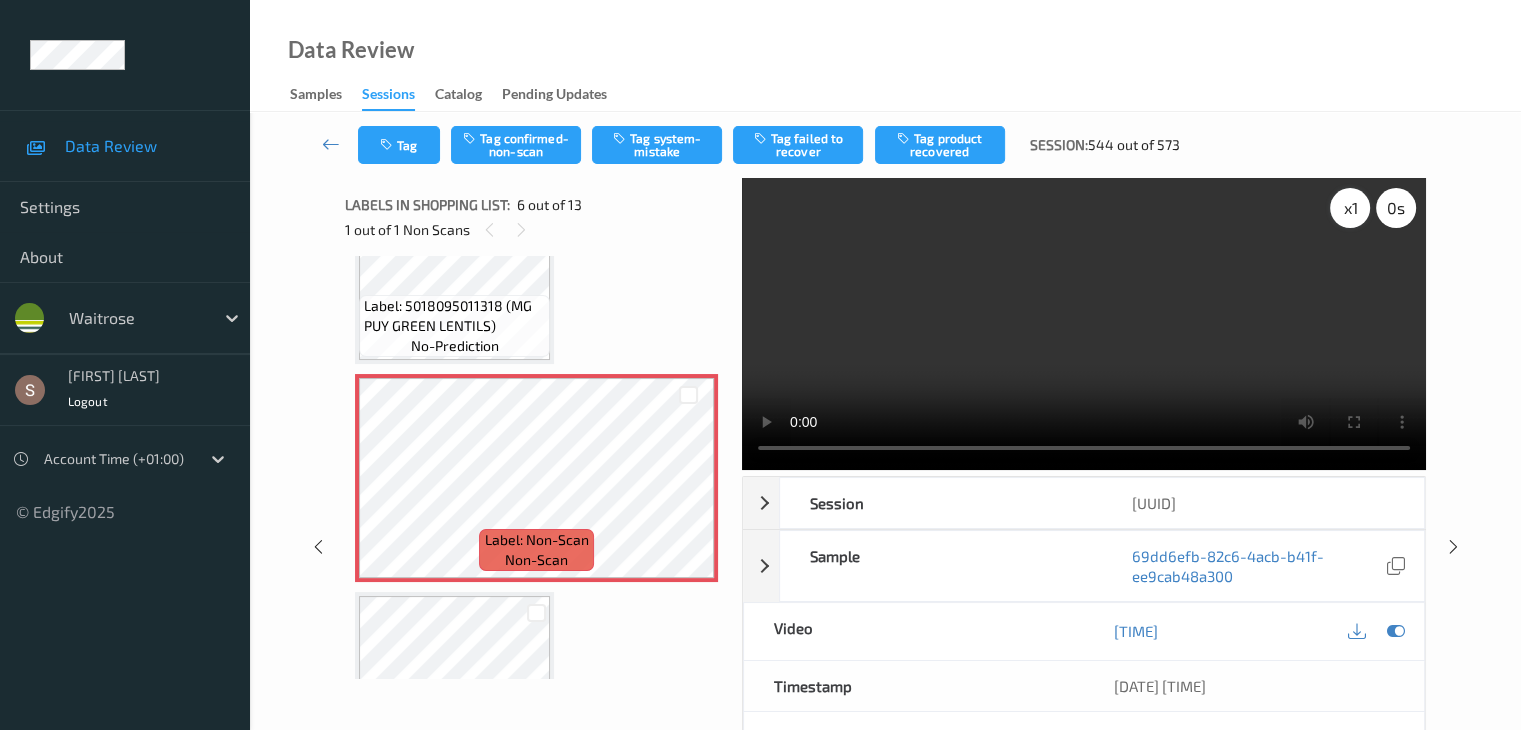 click on "x 1" at bounding box center [1350, 208] 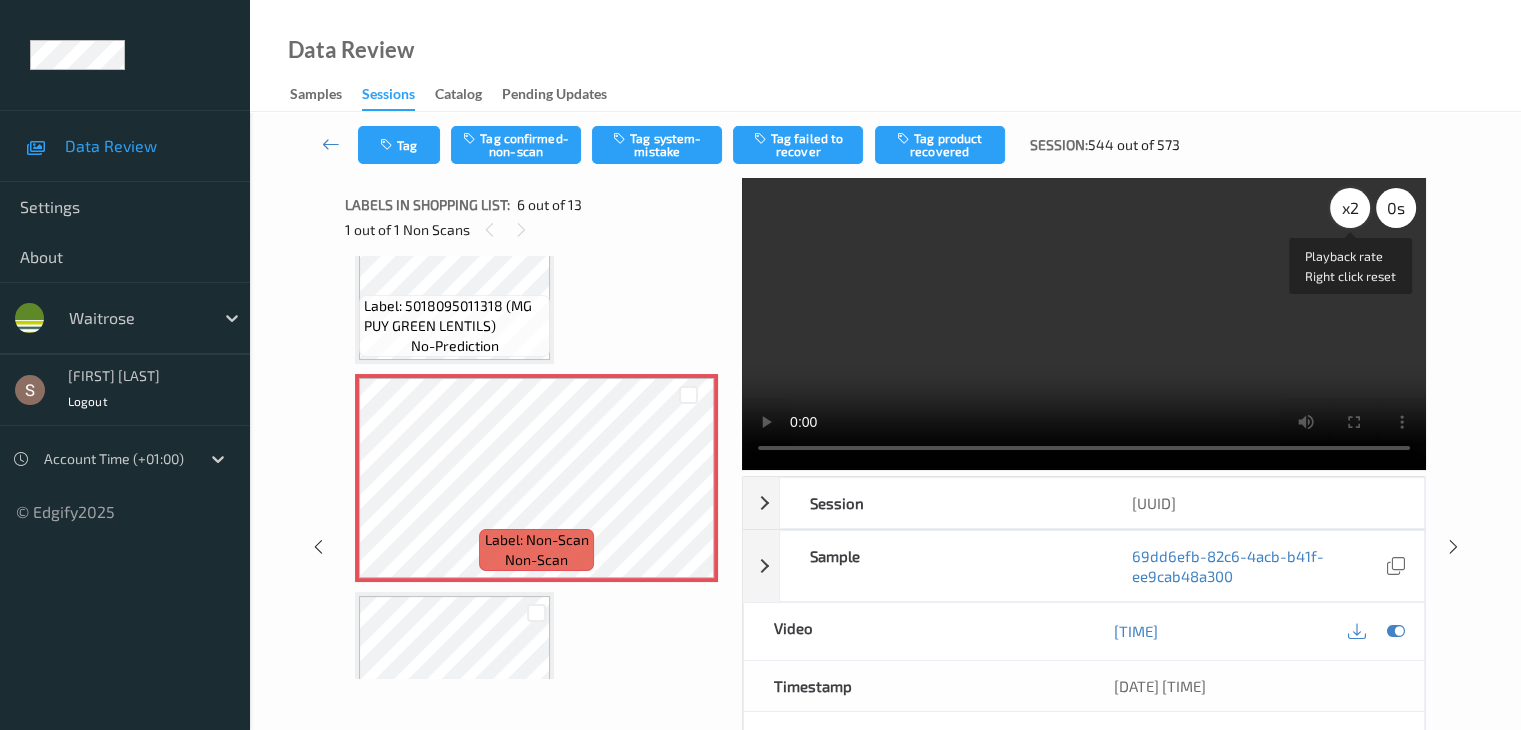 click on "x 2" at bounding box center [1350, 208] 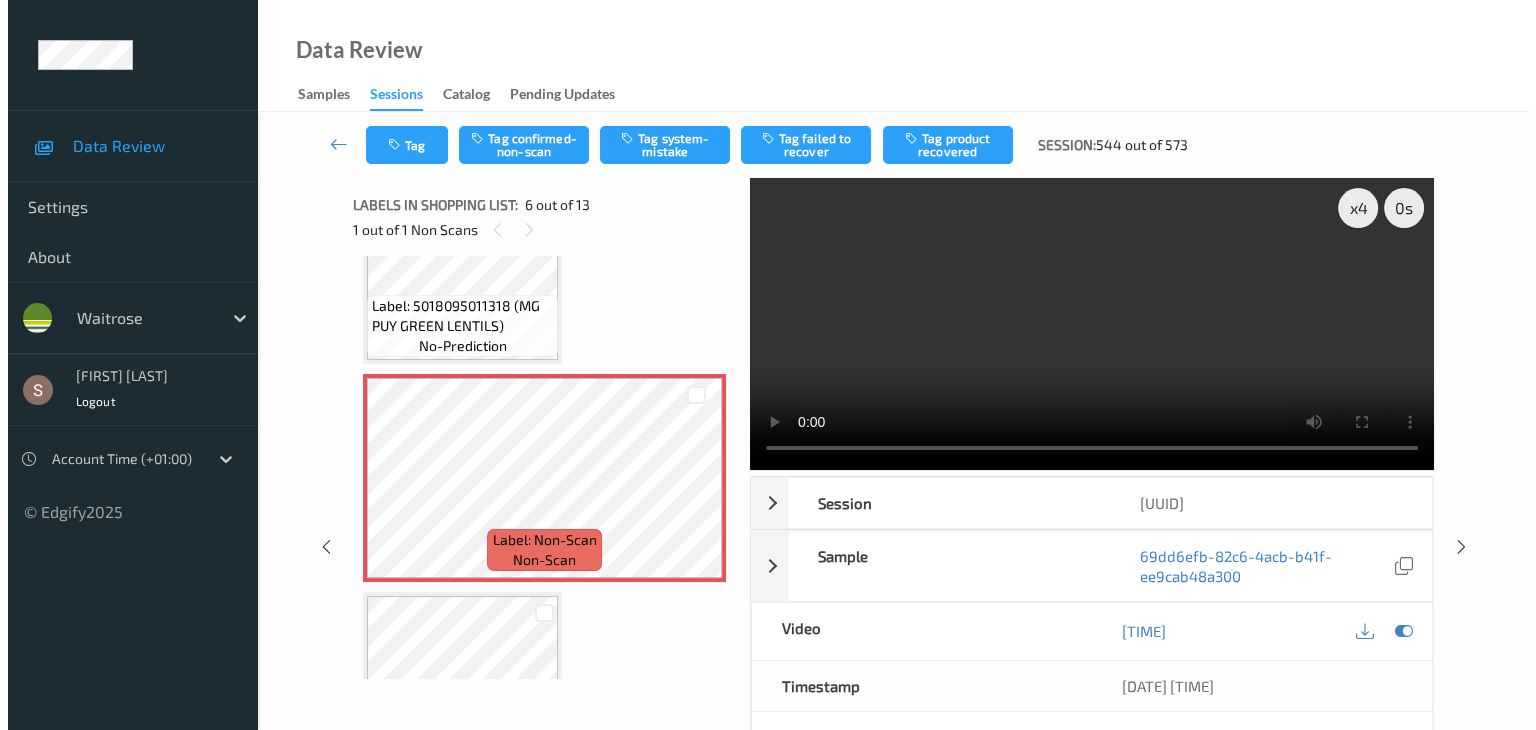 scroll, scrollTop: 882, scrollLeft: 0, axis: vertical 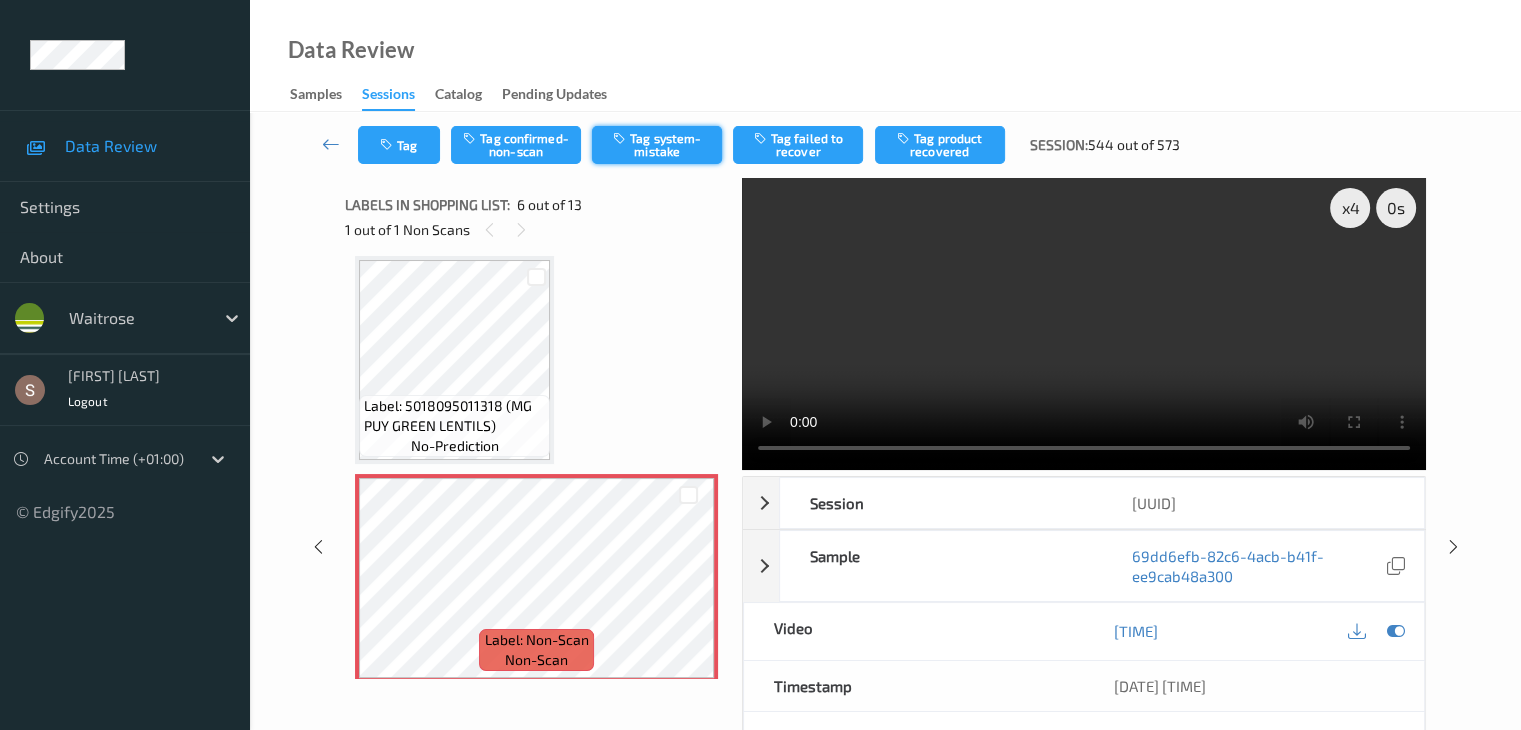 click on "Tag   system-mistake" at bounding box center (657, 145) 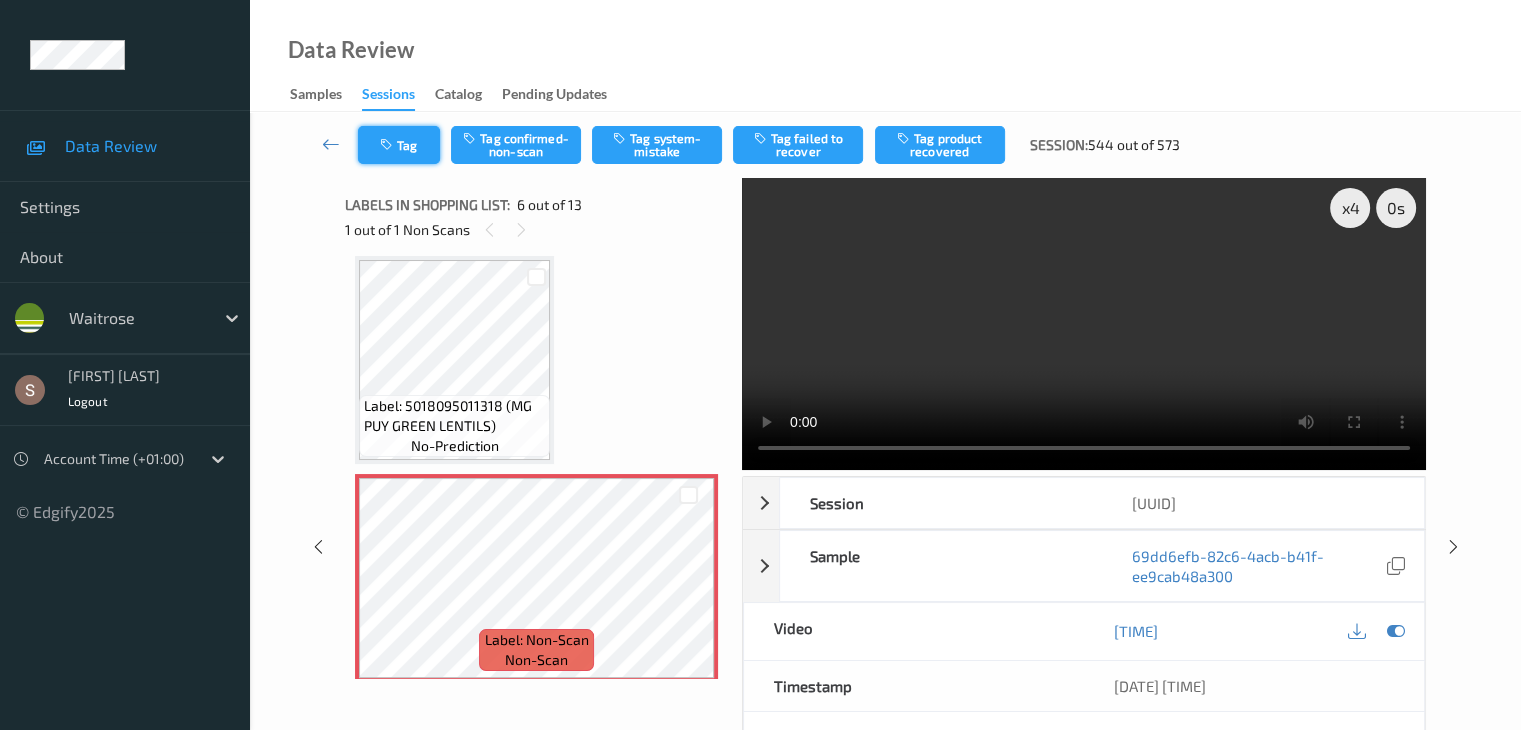 click on "Tag" at bounding box center [399, 145] 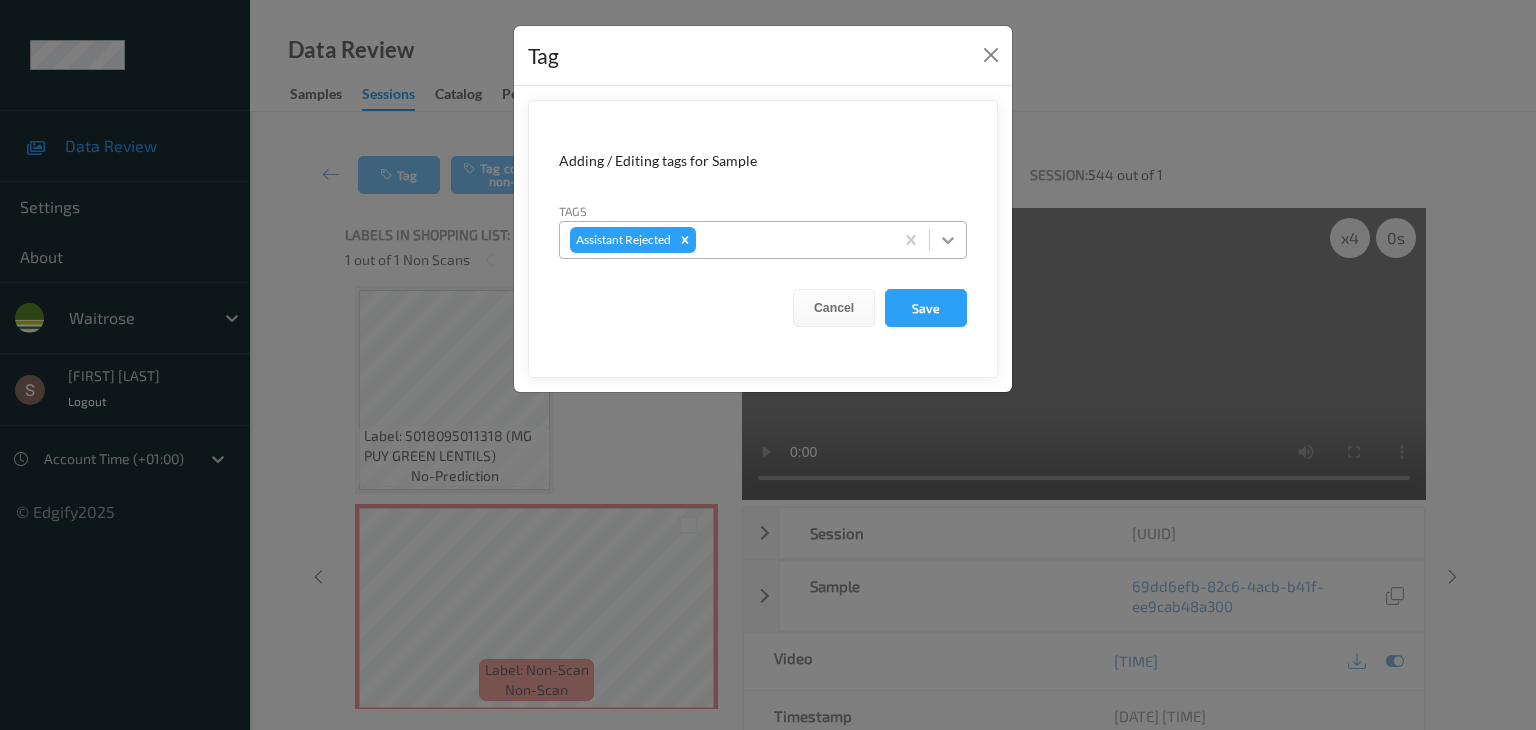 click 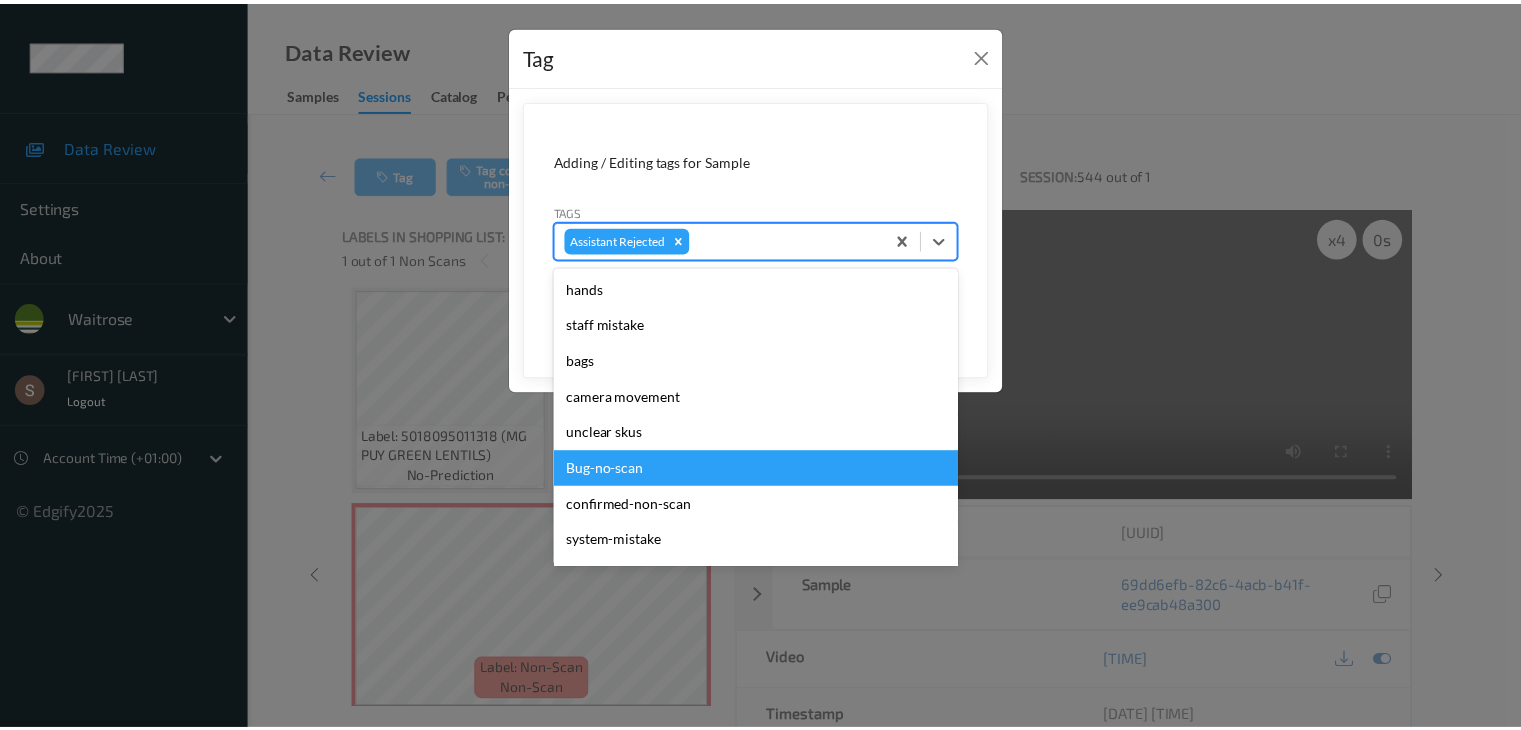 scroll, scrollTop: 392, scrollLeft: 0, axis: vertical 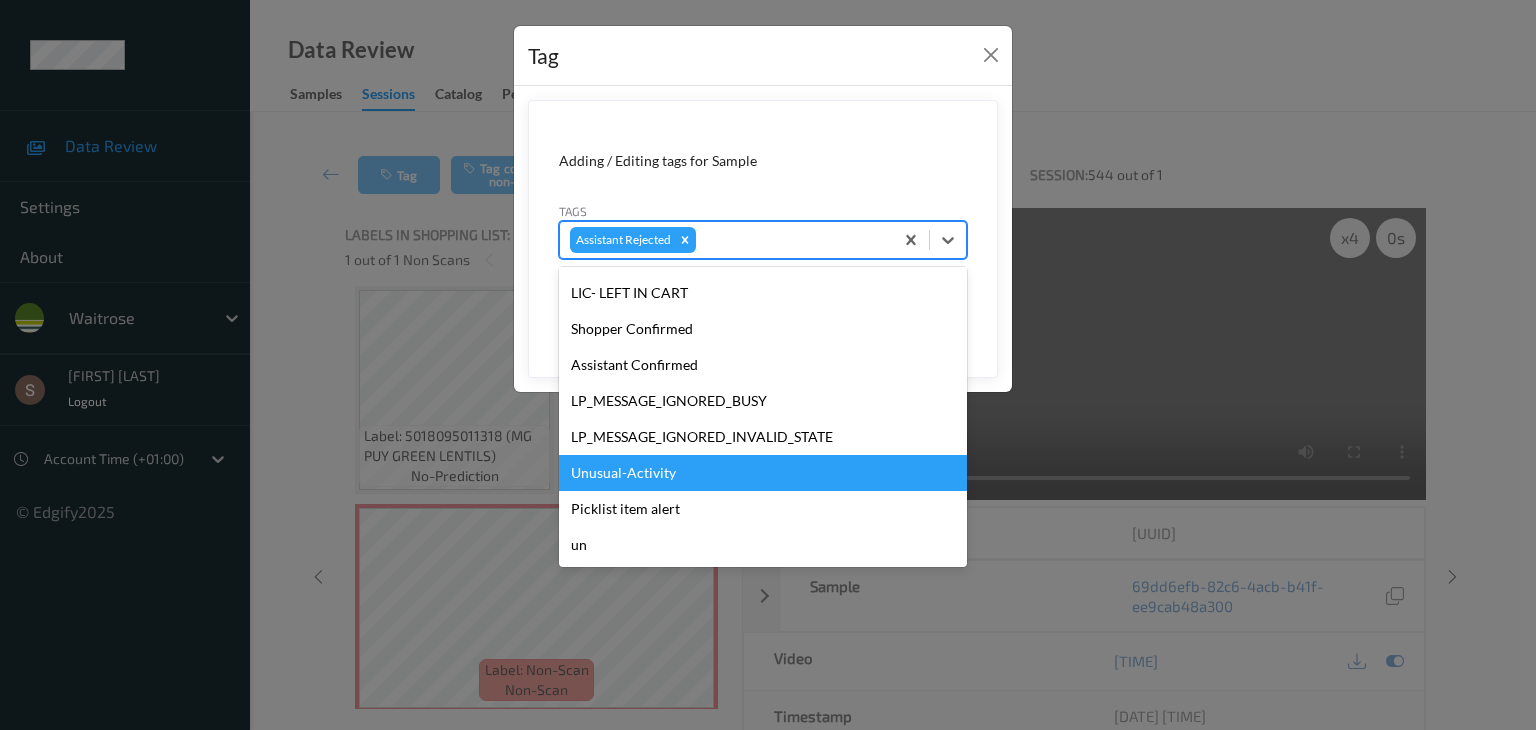 click on "Unusual-Activity" at bounding box center [763, 473] 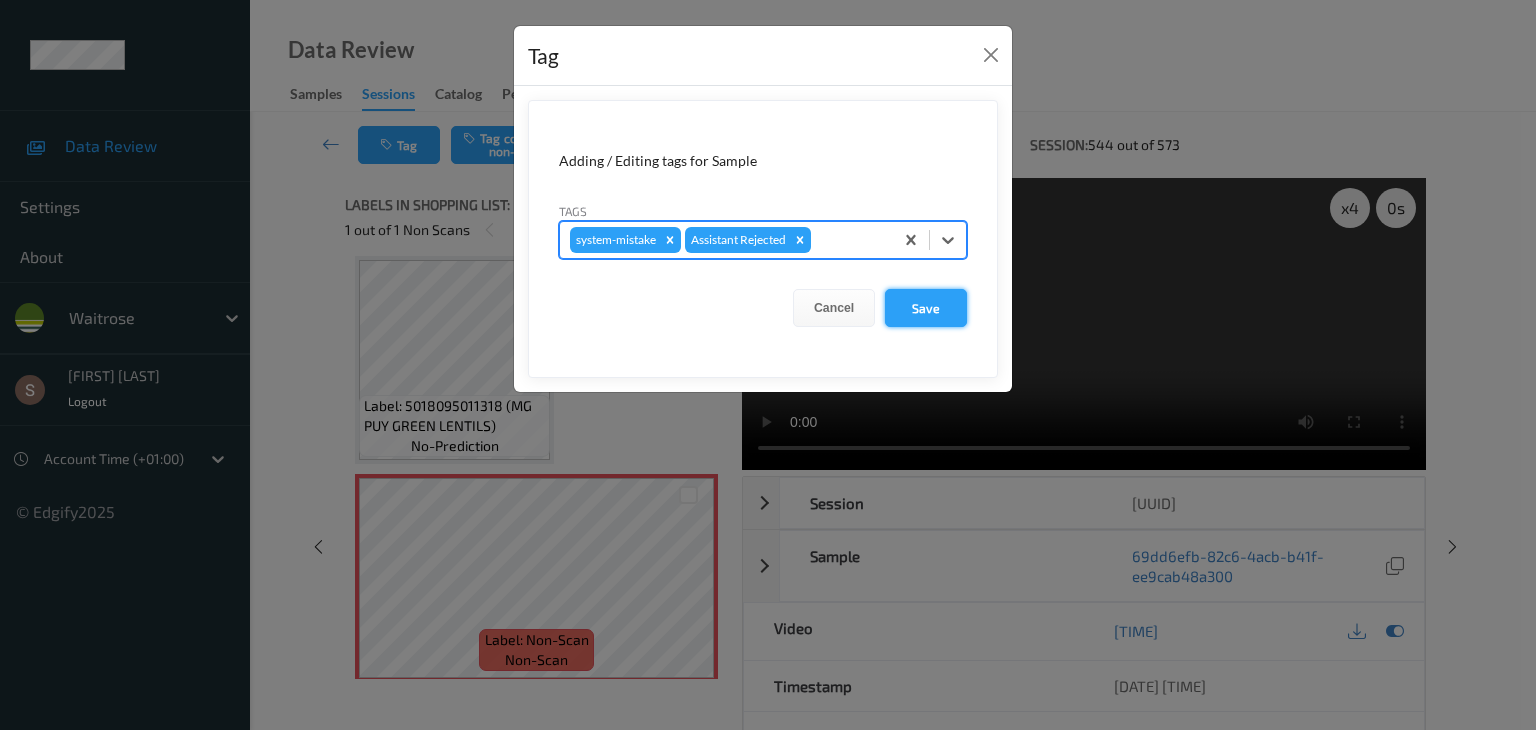 click on "Save" at bounding box center (926, 308) 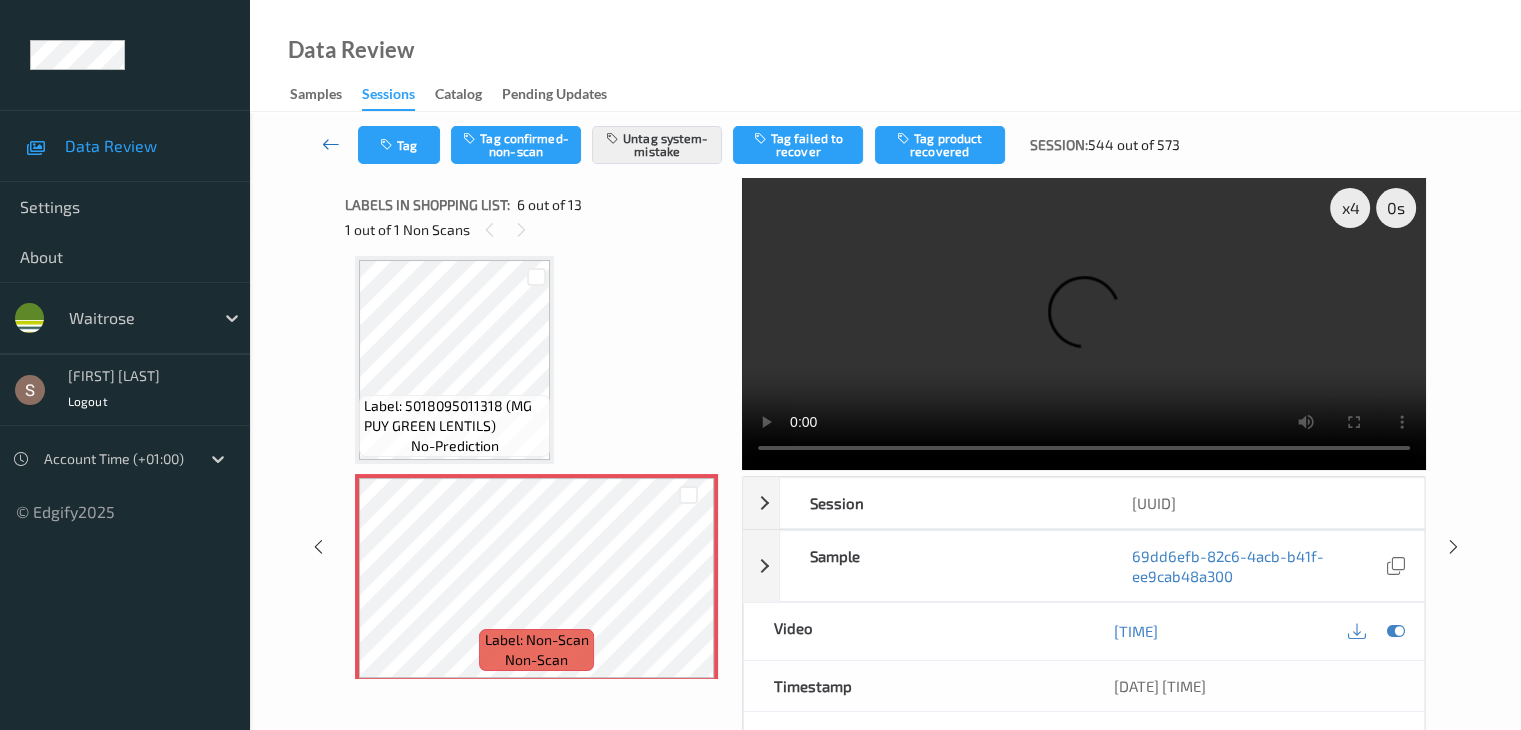 click at bounding box center [331, 144] 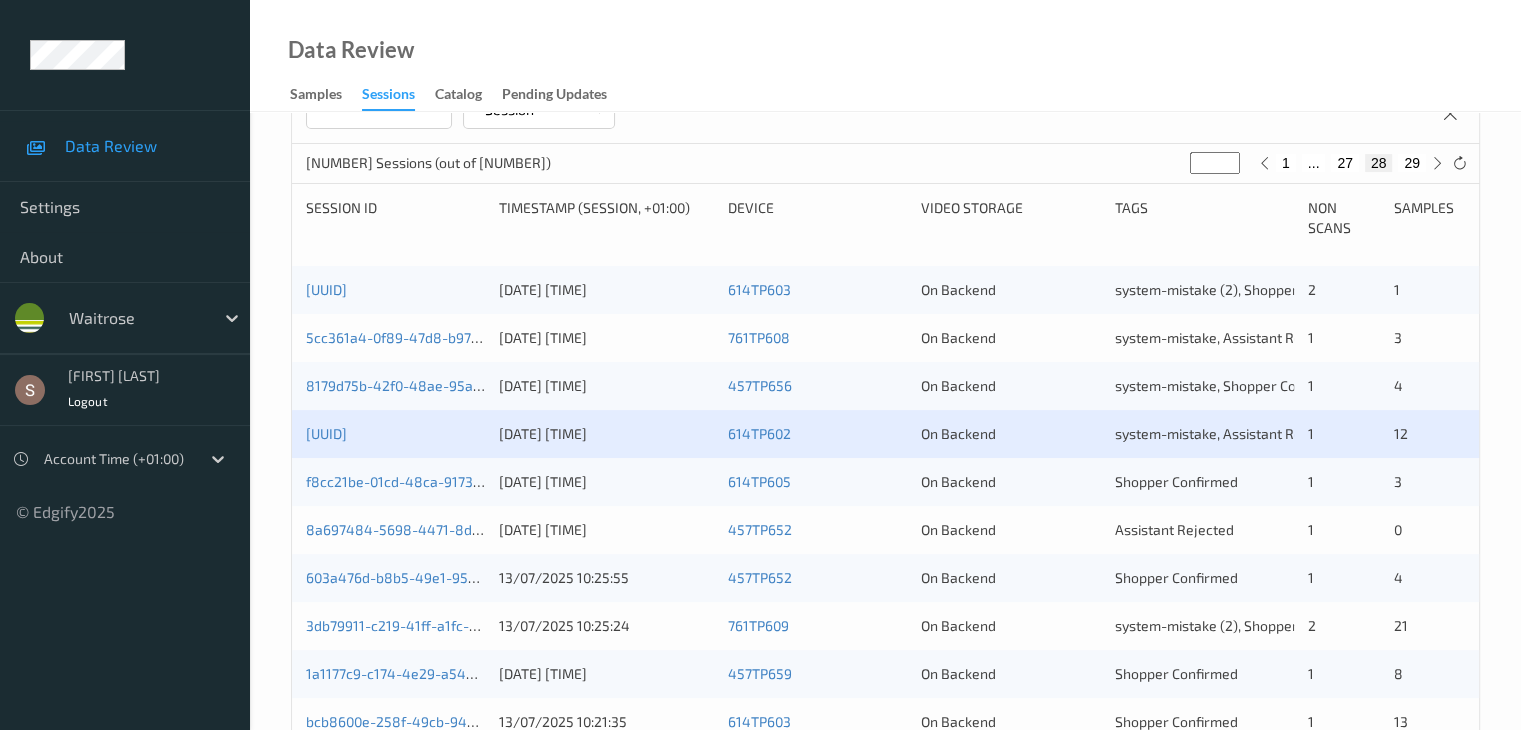 scroll, scrollTop: 400, scrollLeft: 0, axis: vertical 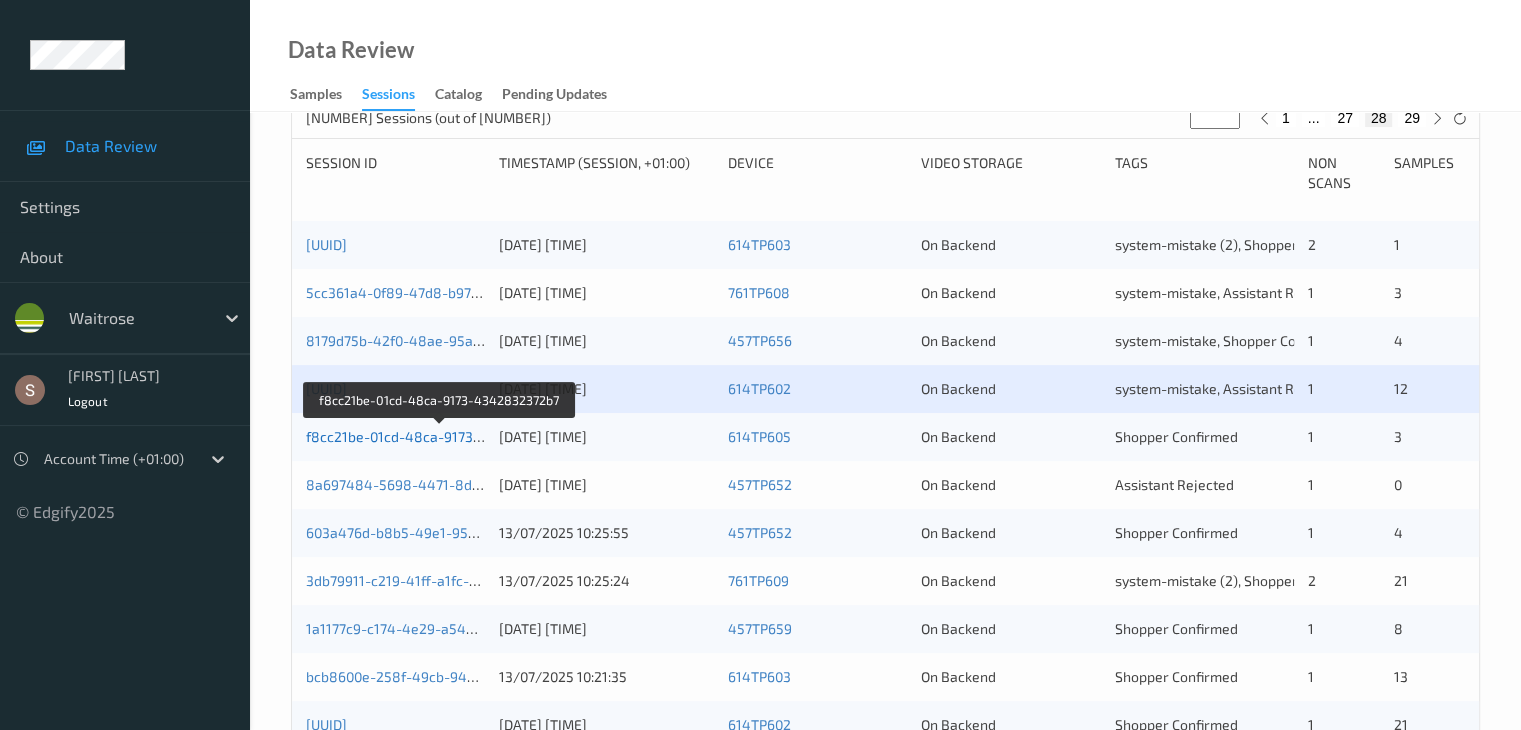 click on "f8cc21be-01cd-48ca-9173-4342832372b7" at bounding box center (441, 436) 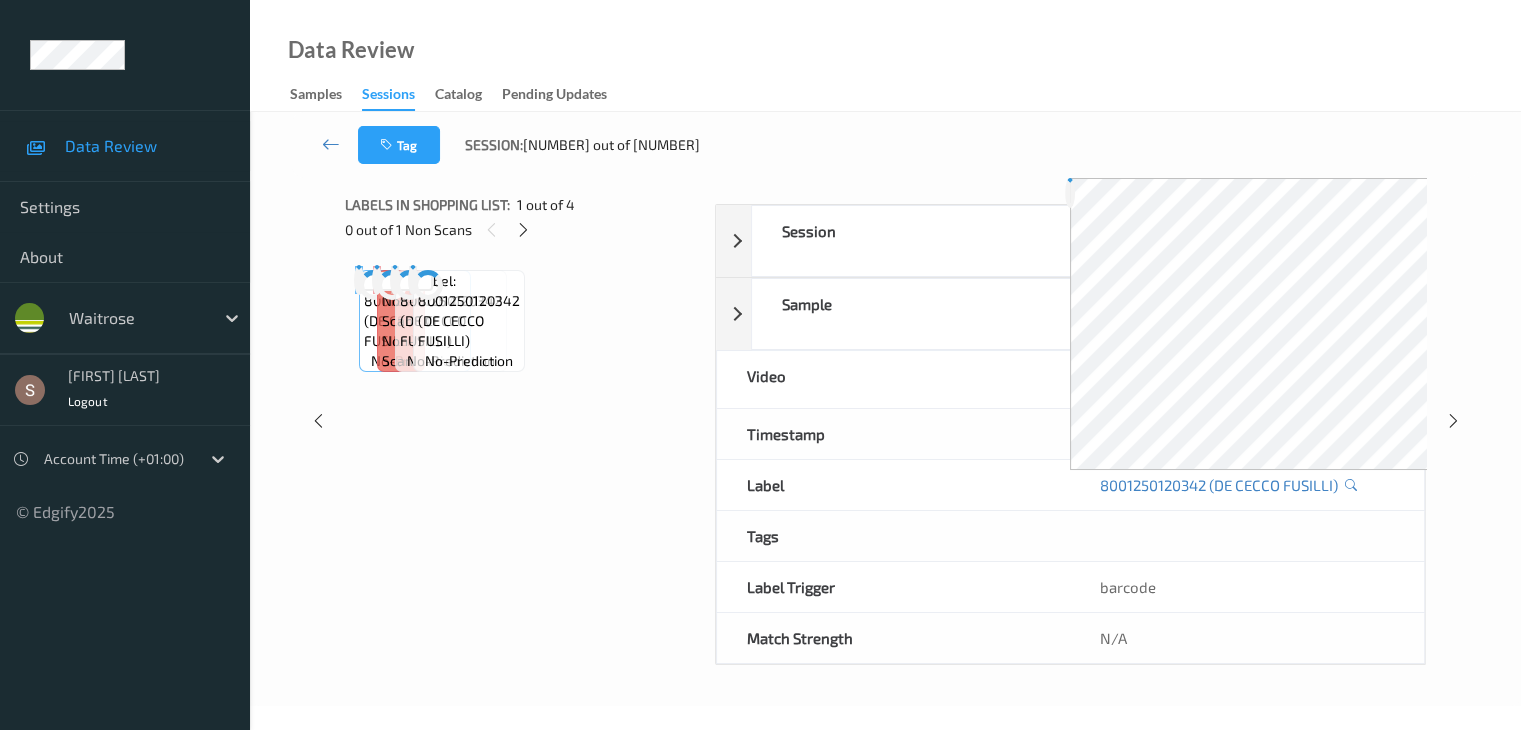 scroll, scrollTop: 0, scrollLeft: 0, axis: both 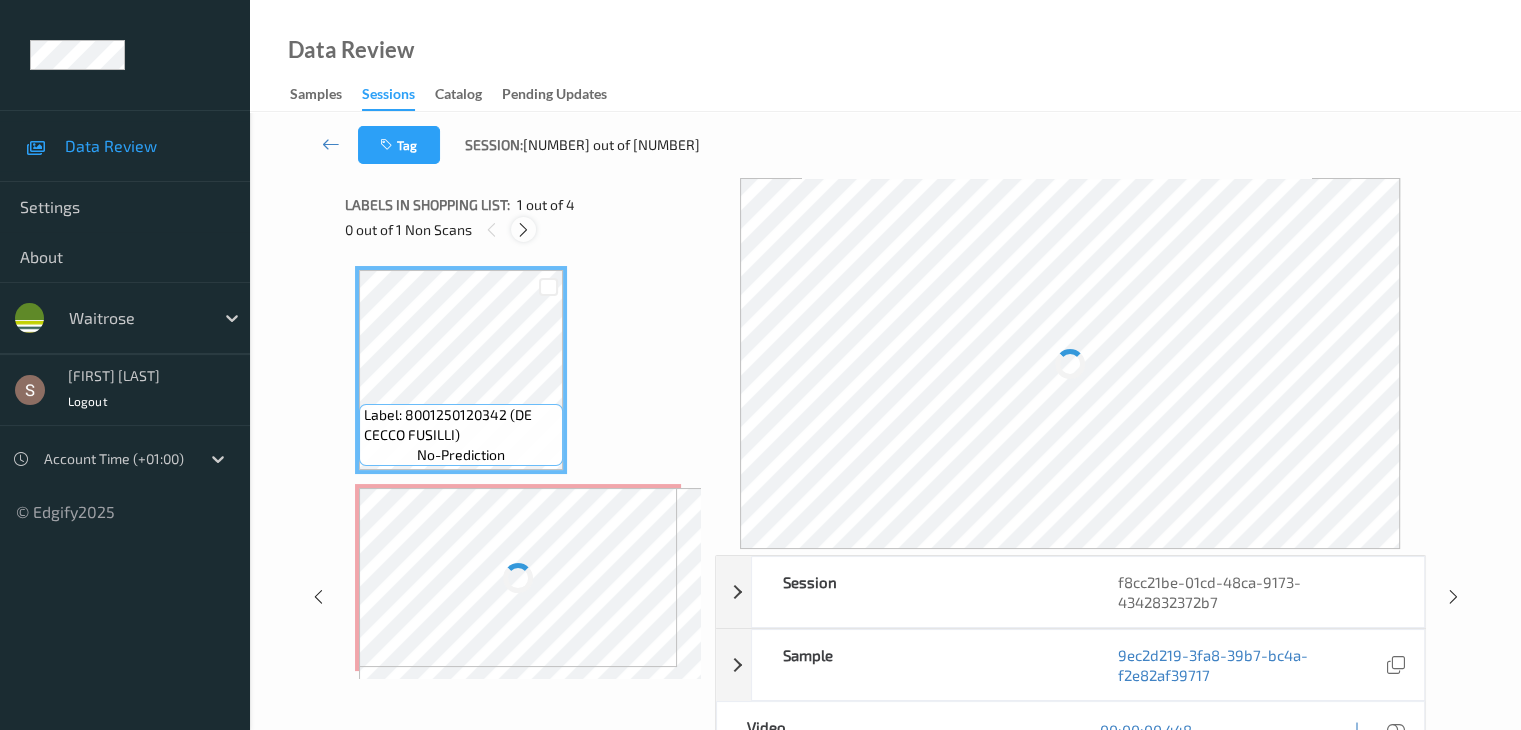 click at bounding box center [523, 230] 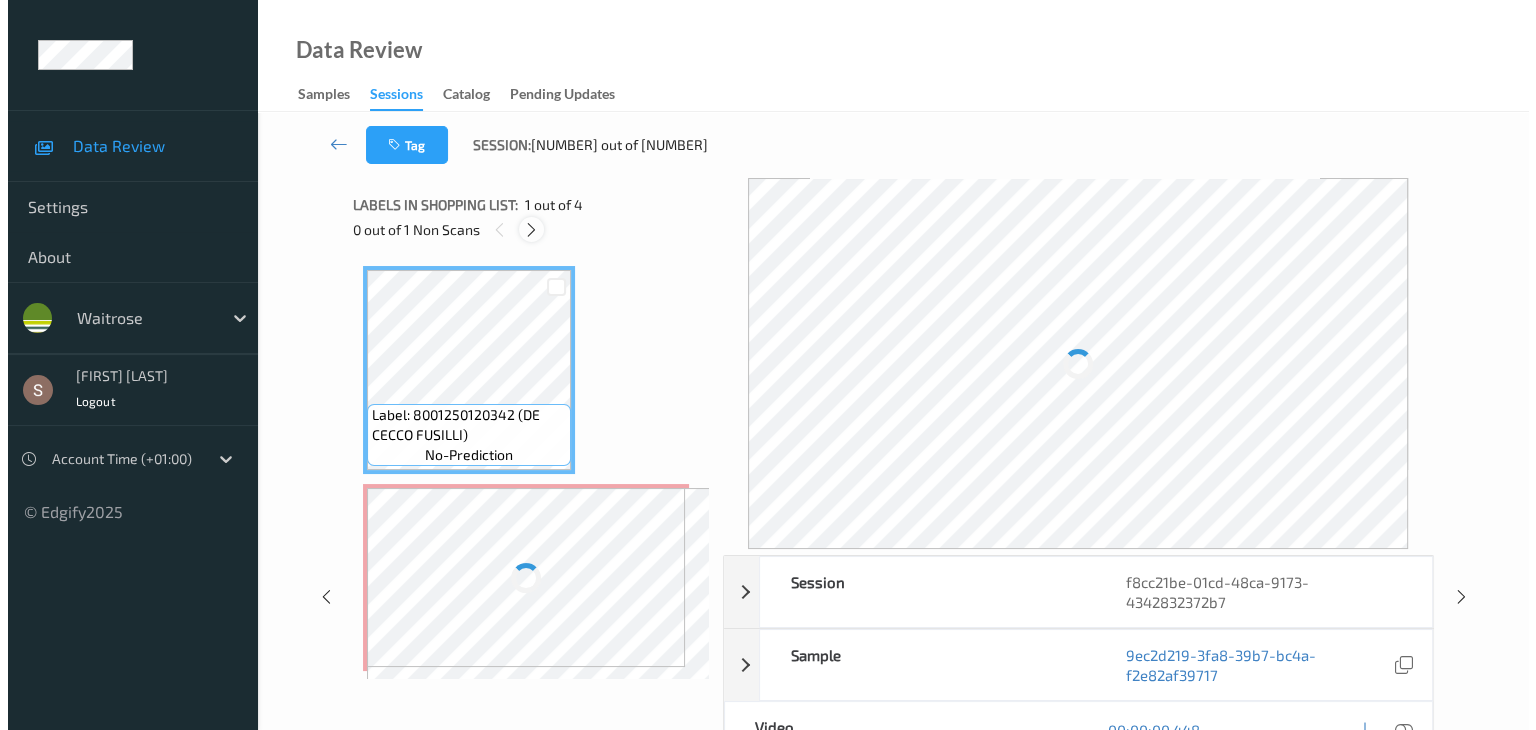 scroll, scrollTop: 10, scrollLeft: 0, axis: vertical 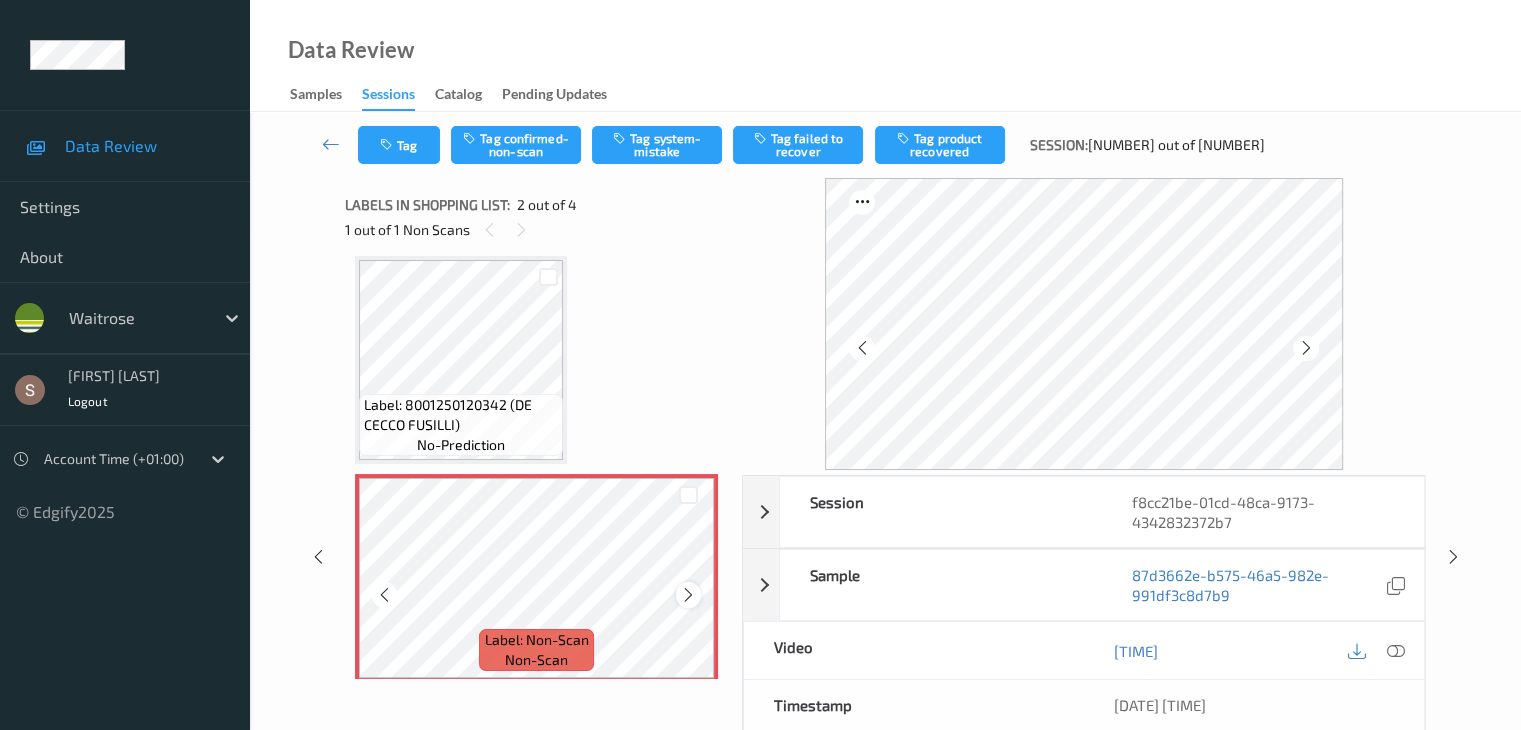 click at bounding box center (688, 595) 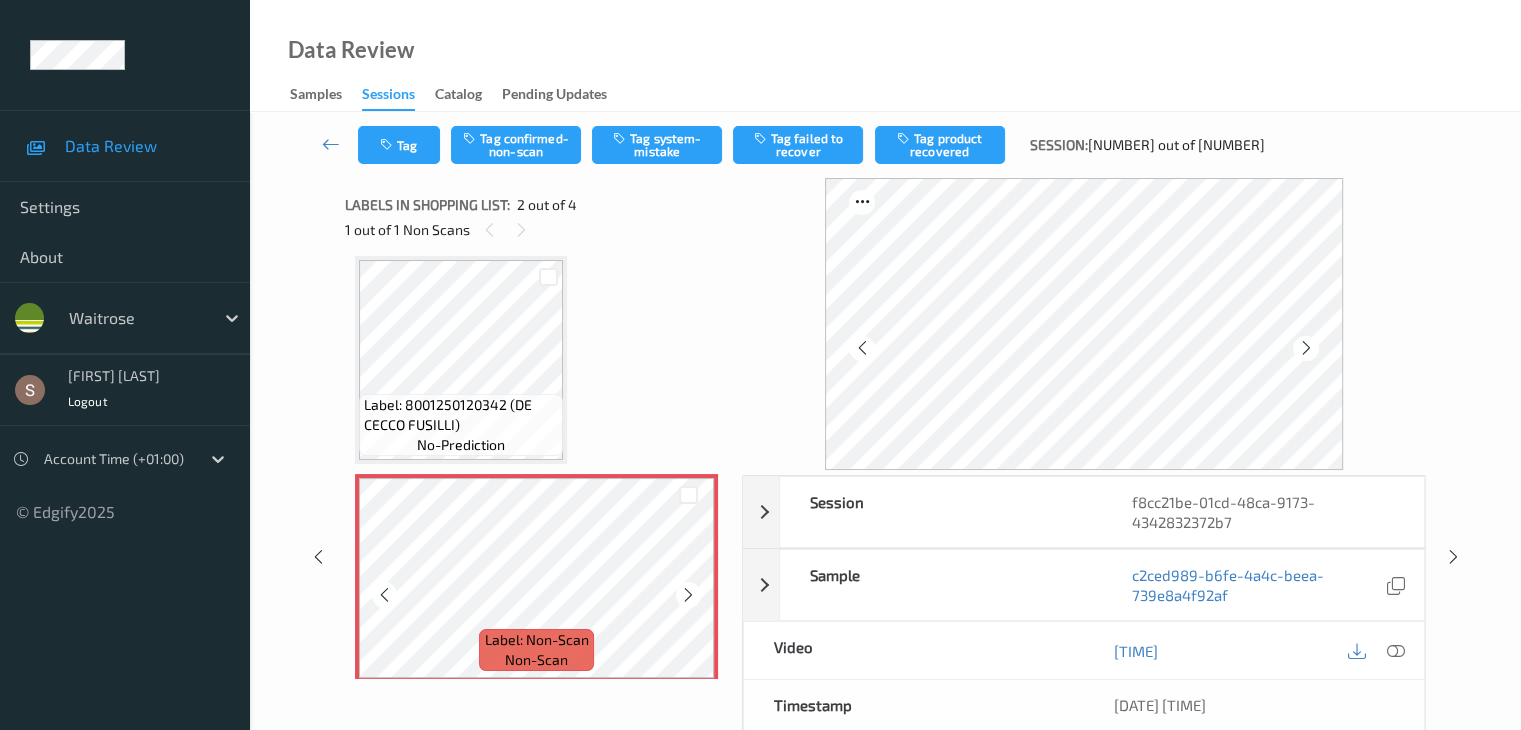 click at bounding box center [688, 595] 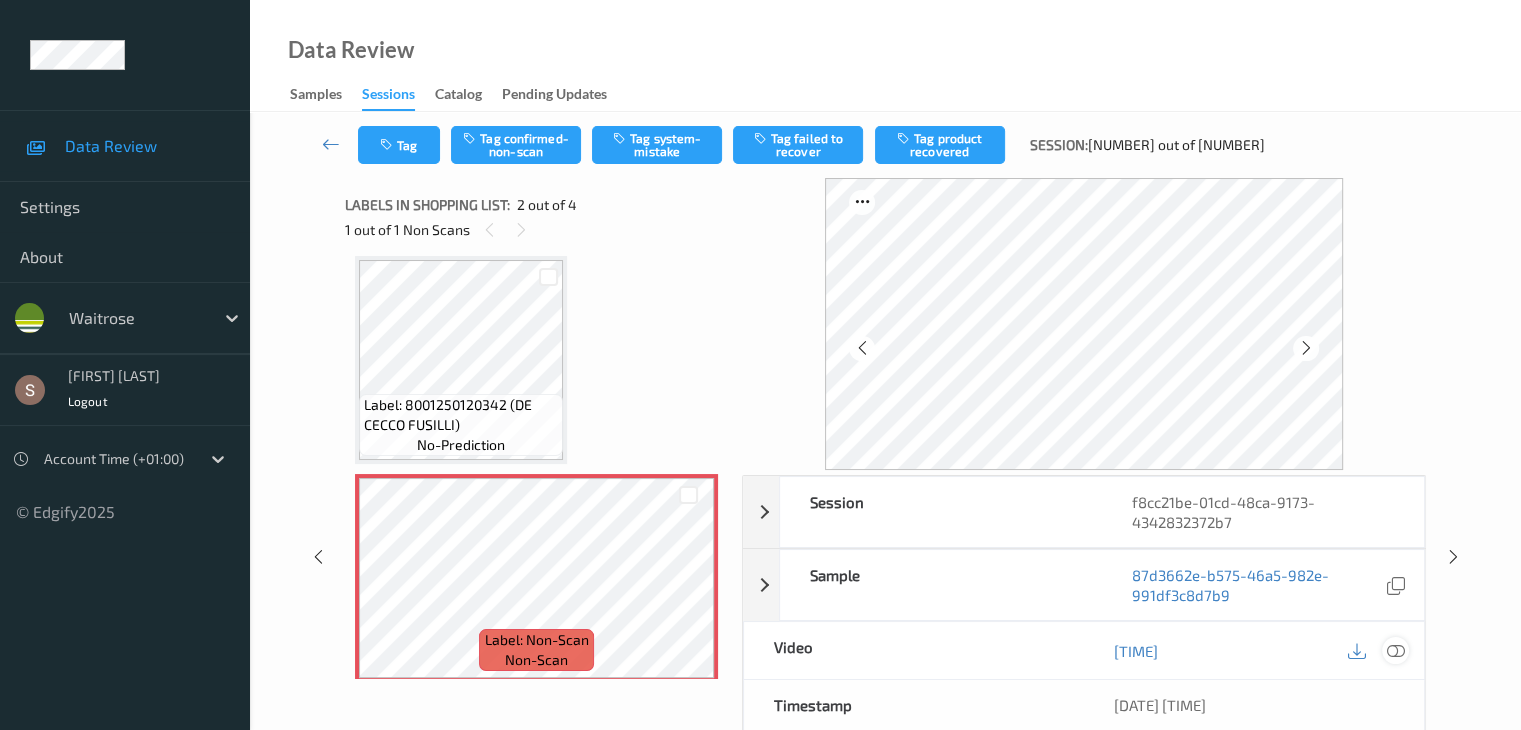 click at bounding box center [1395, 651] 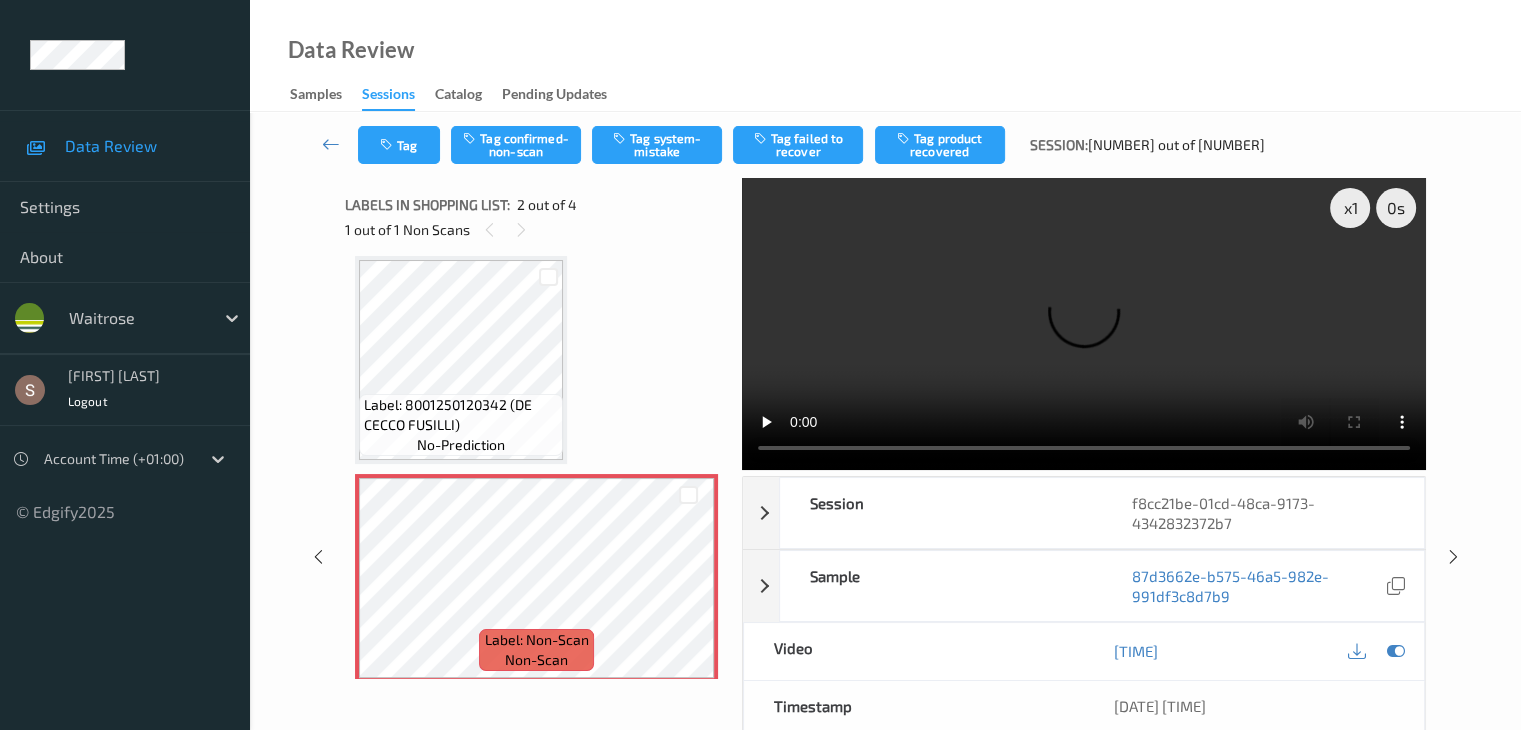 click at bounding box center (1084, 324) 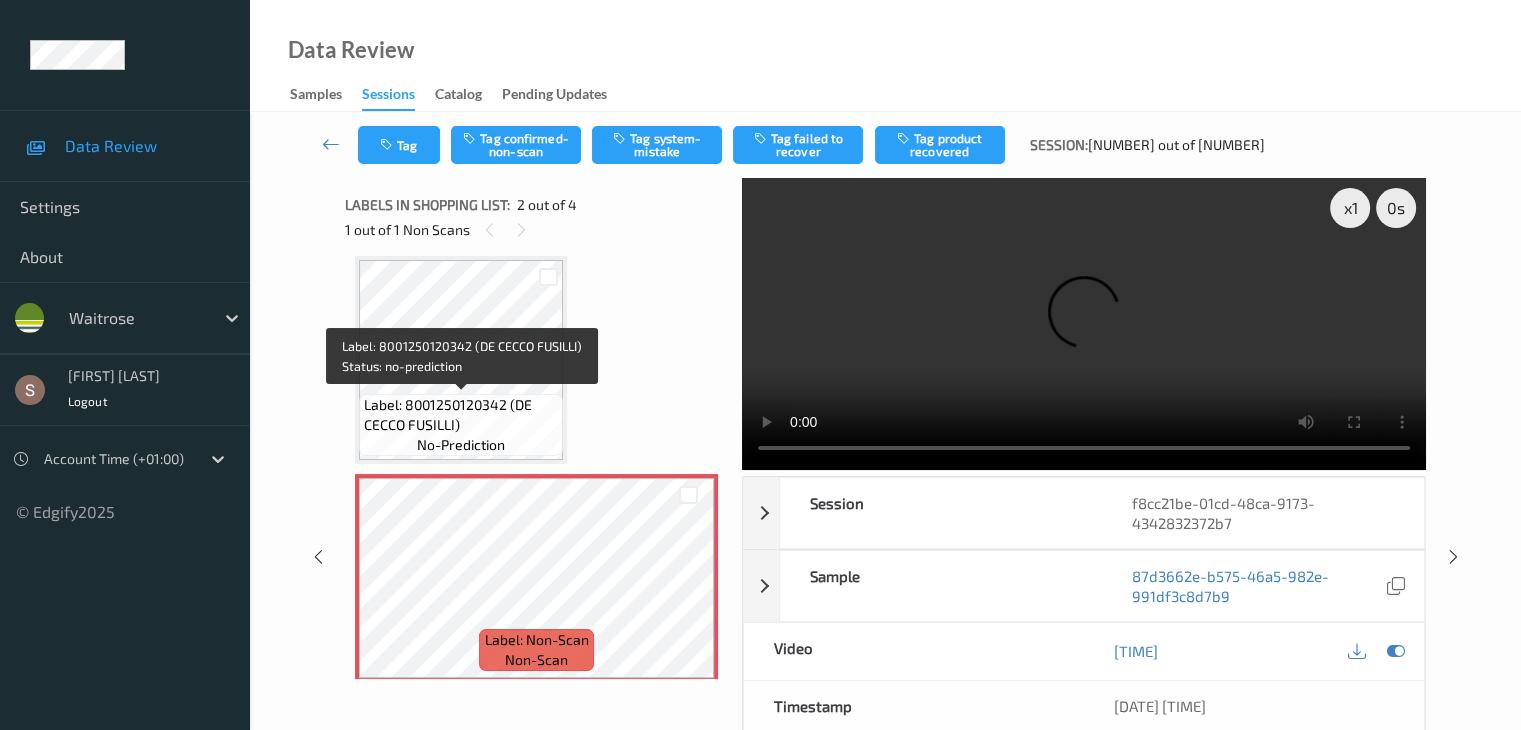 click on "Label: 8001250120342 (DE CECCO FUSILLI)" at bounding box center [461, 415] 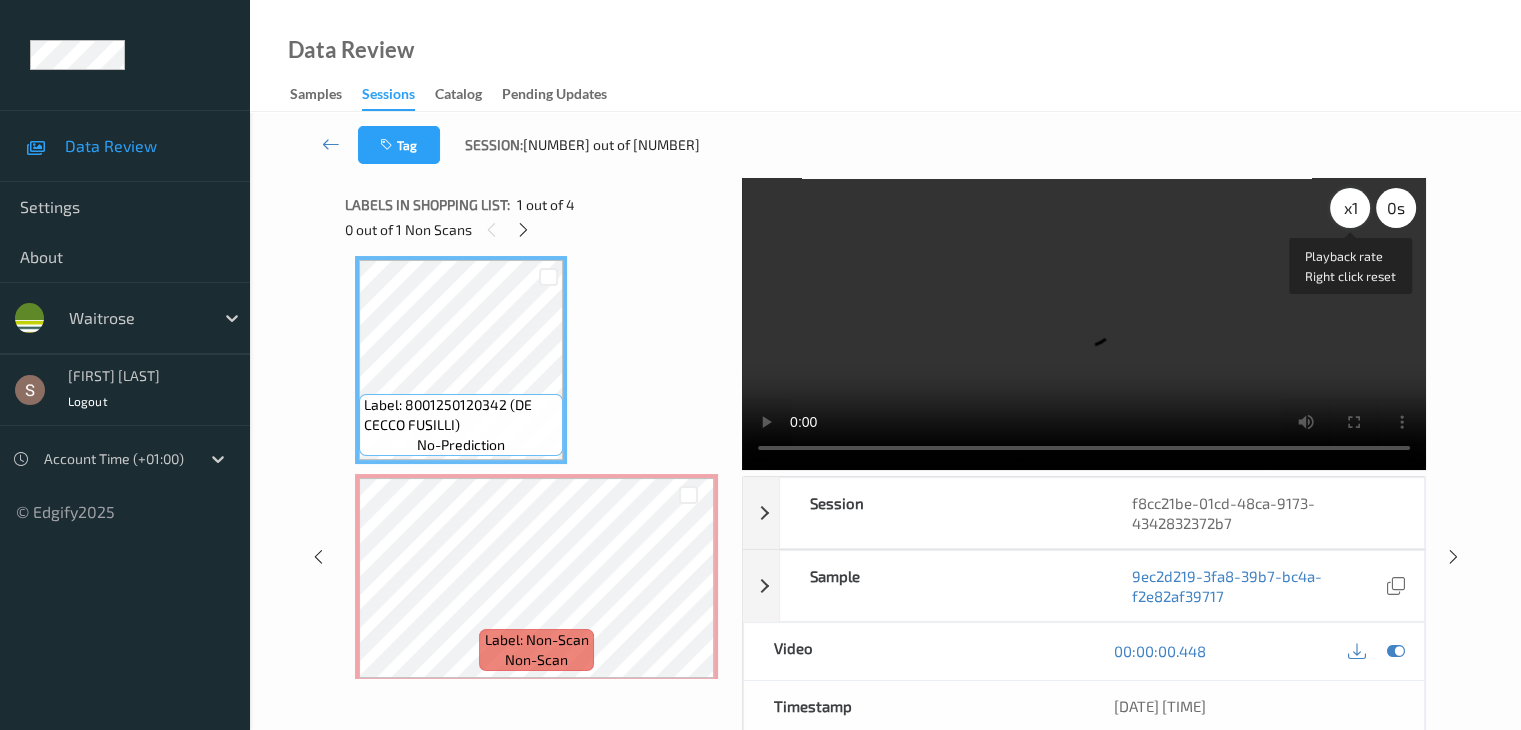 click on "x 1" at bounding box center [1350, 208] 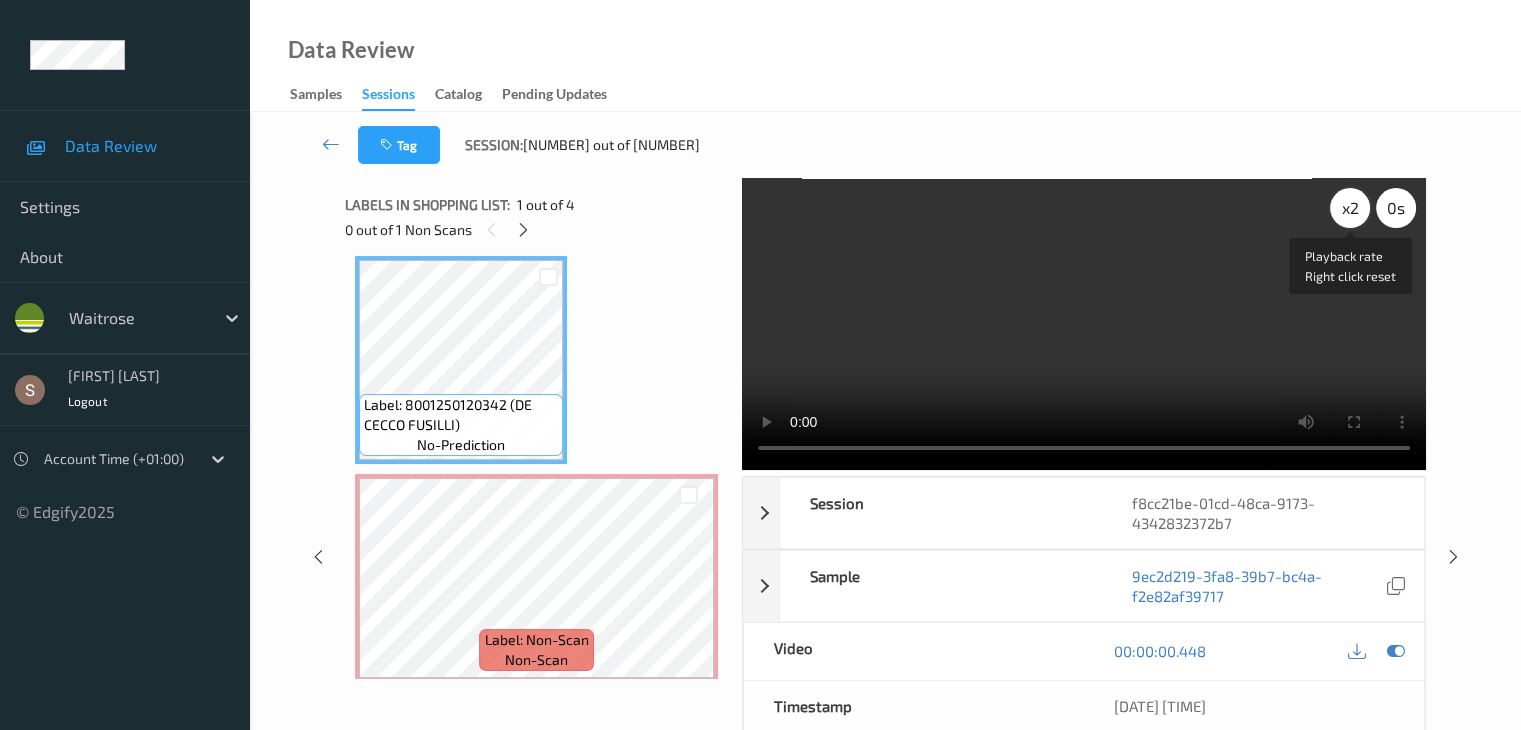 click on "x 2" at bounding box center [1350, 208] 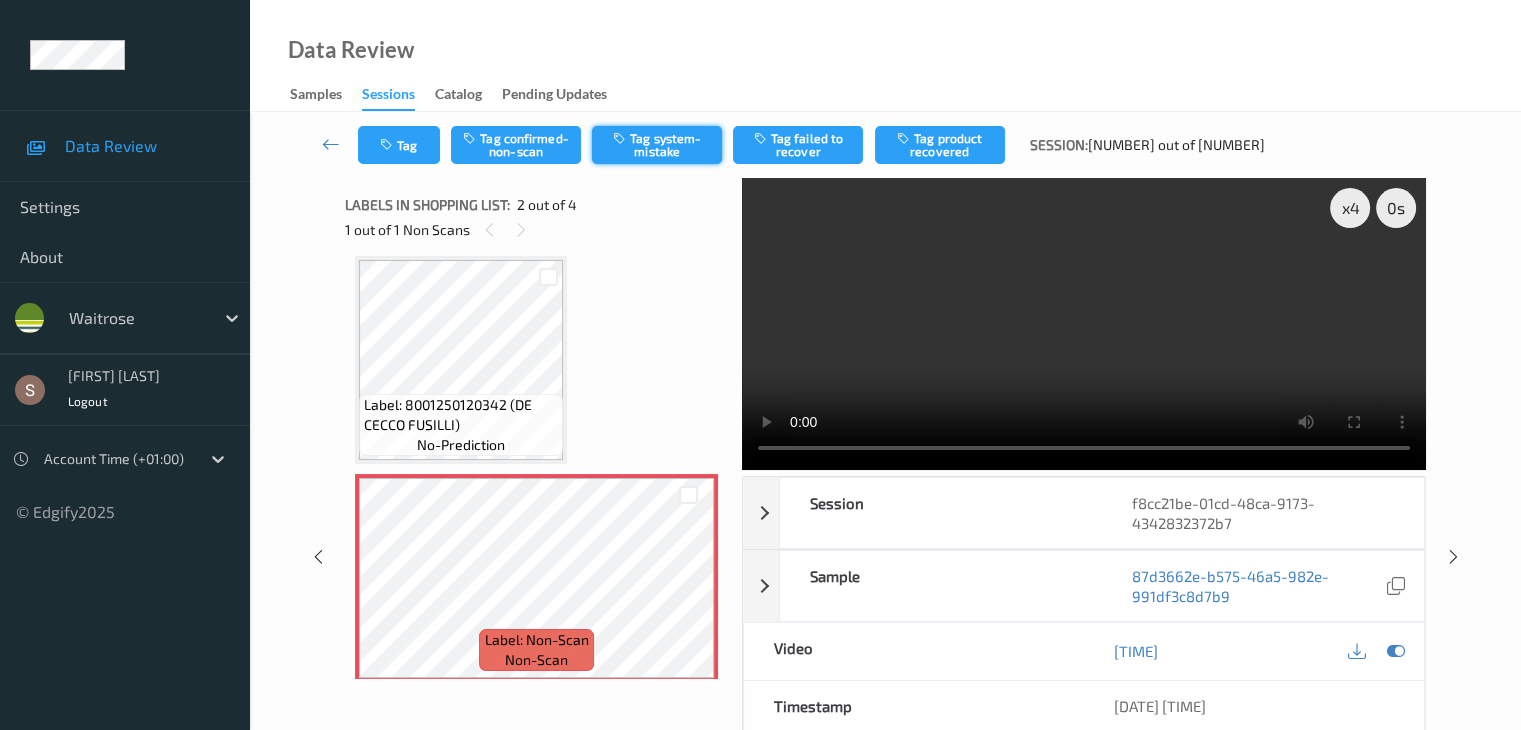 click on "Tag   system-mistake" at bounding box center (657, 145) 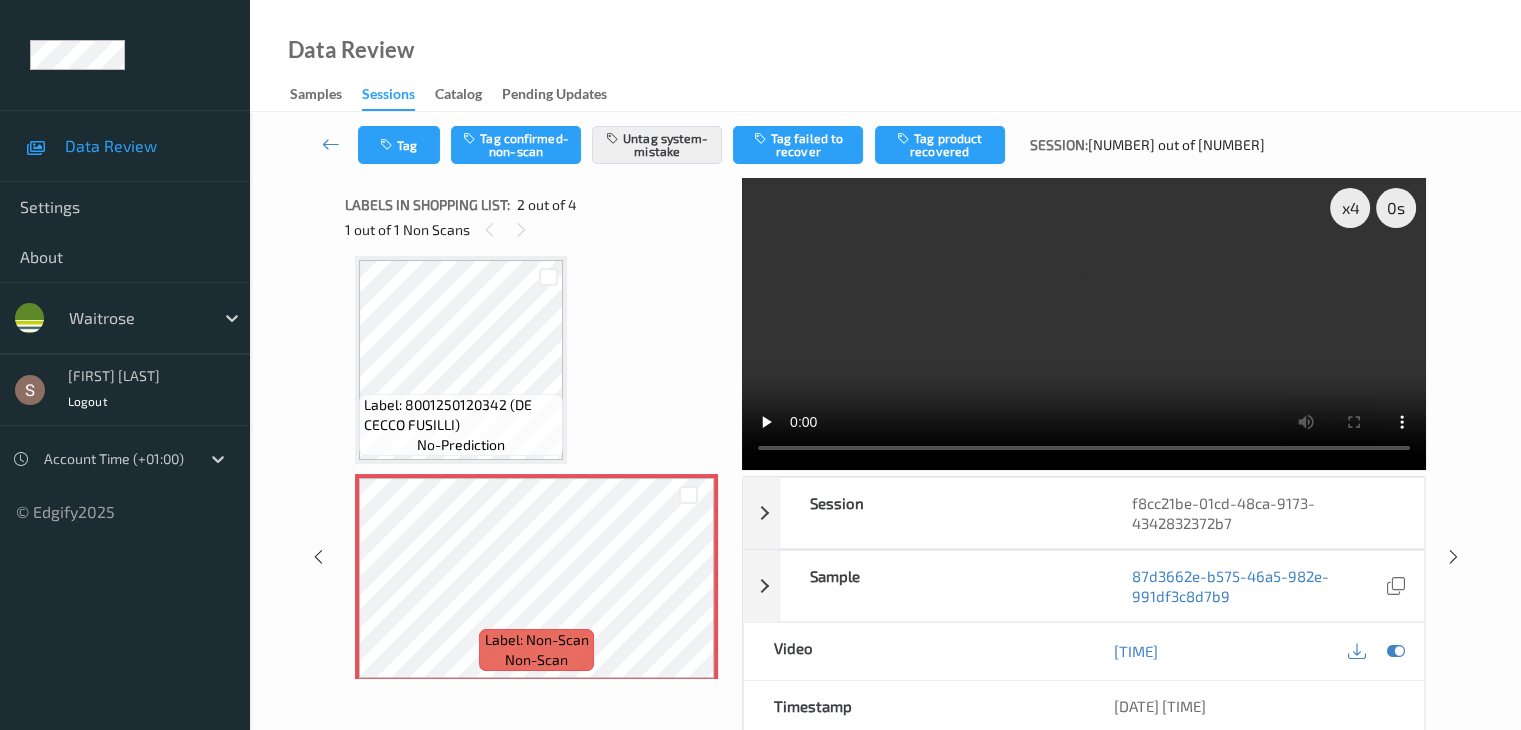 click on "Tag Tag   confirmed-non-scan Untag   system-mistake Tag   failed to recover Tag   product recovered Session: 545 out of 573" at bounding box center [885, 145] 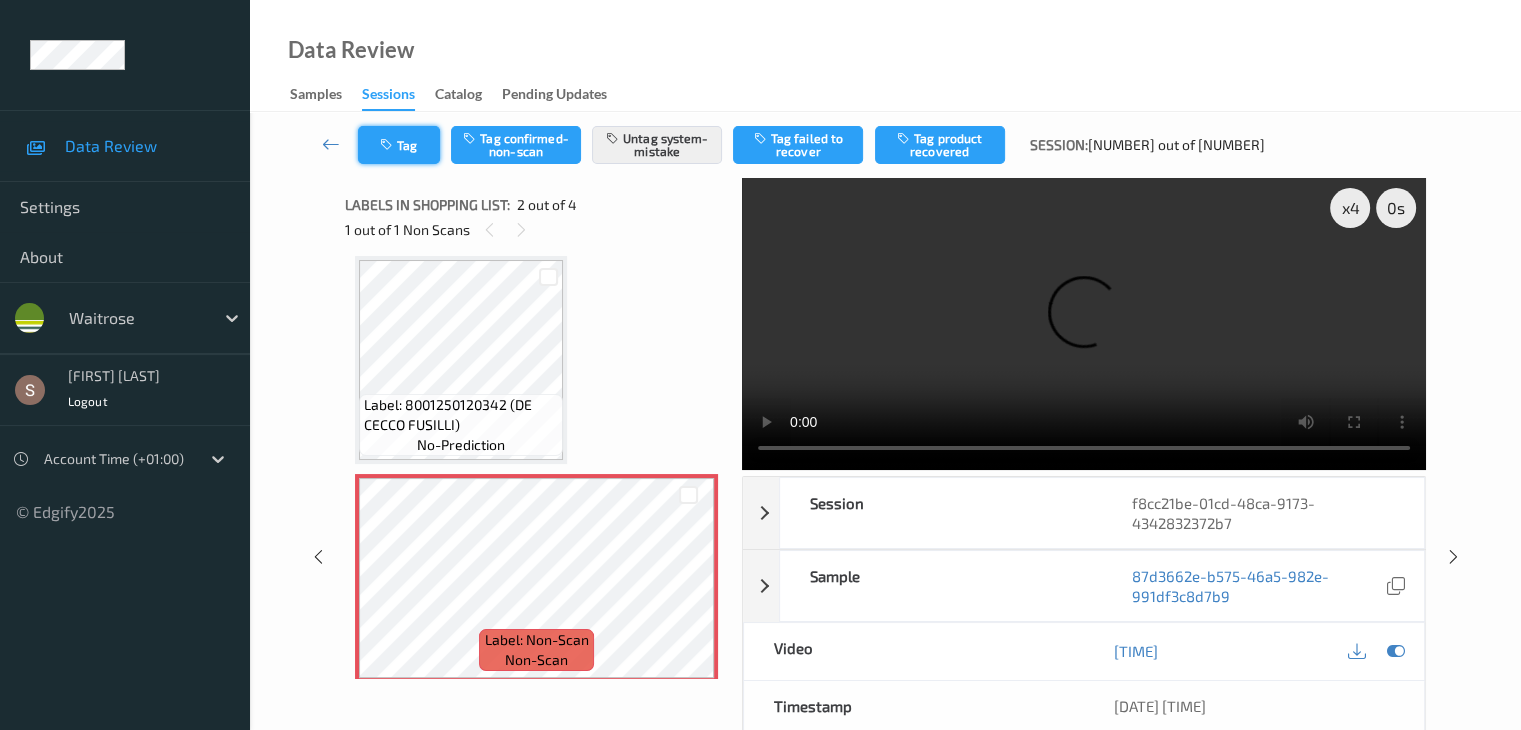 click at bounding box center (388, 145) 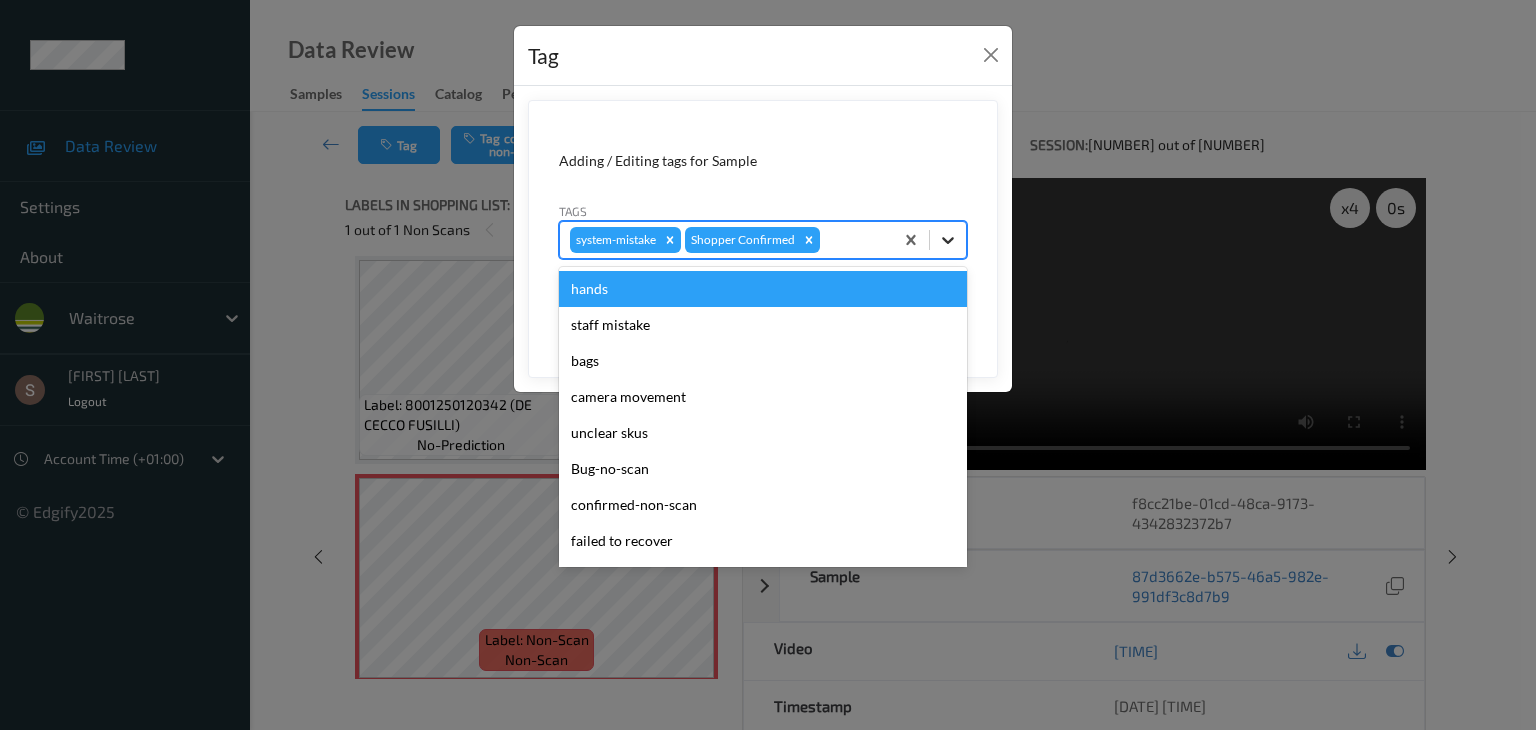 click at bounding box center (948, 240) 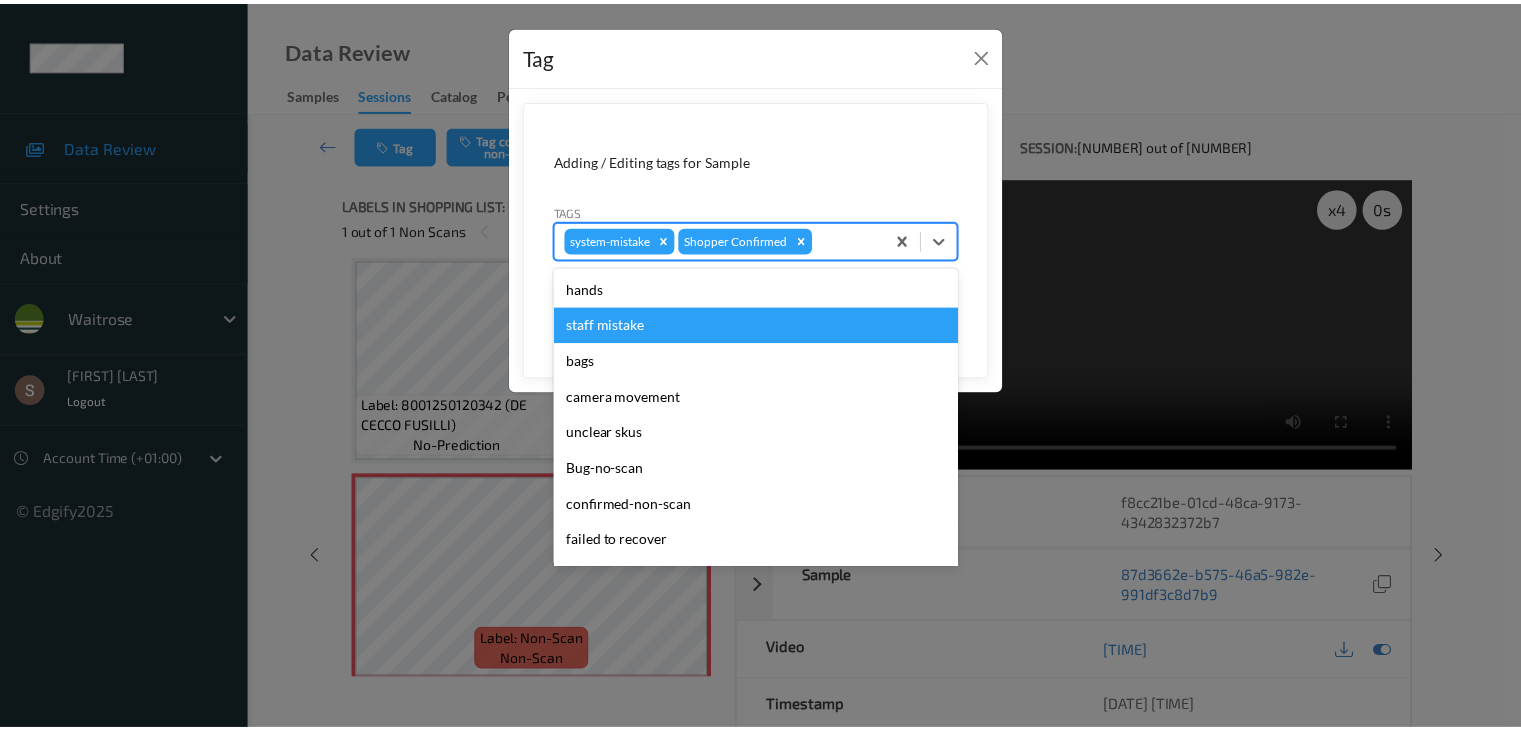 scroll, scrollTop: 356, scrollLeft: 0, axis: vertical 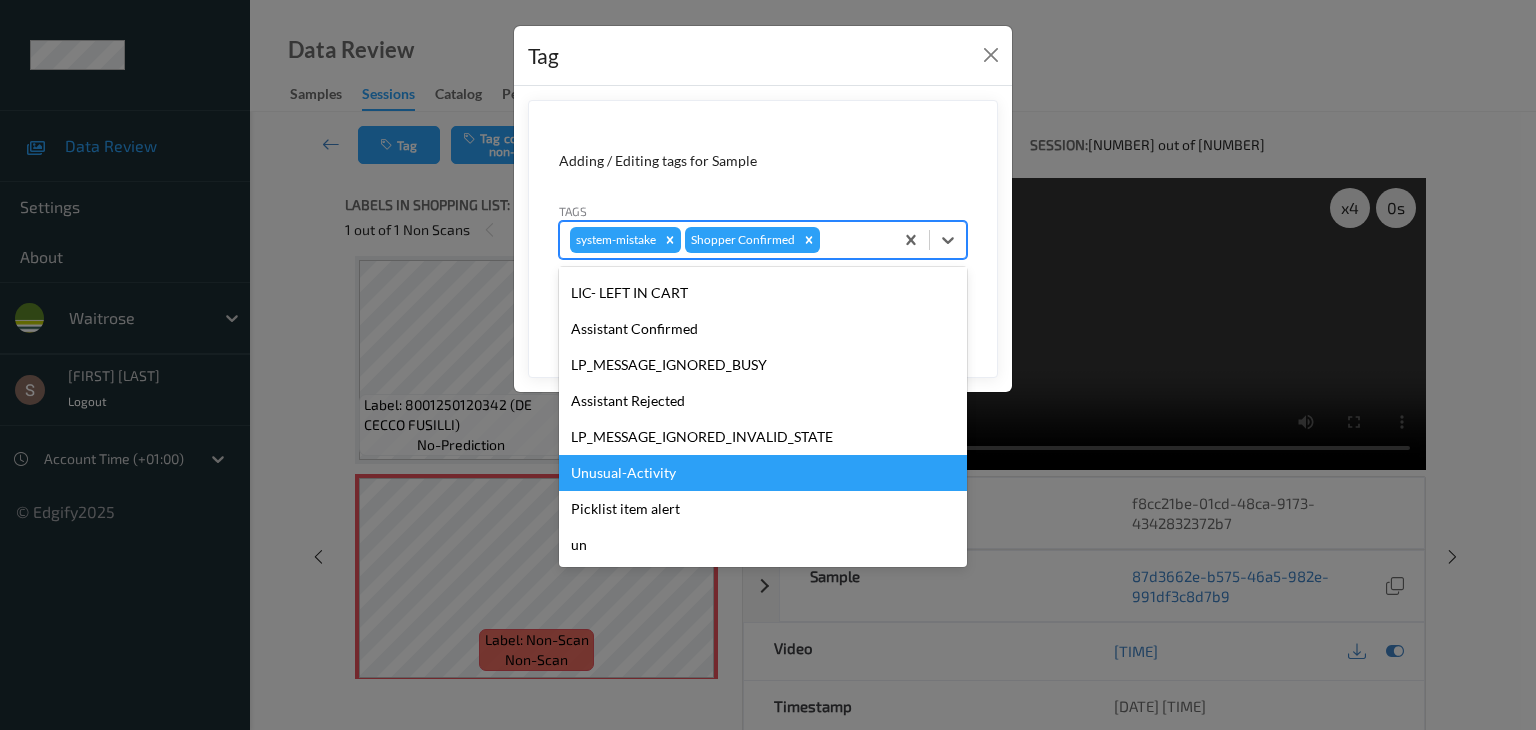 click on "Unusual-Activity" at bounding box center (763, 473) 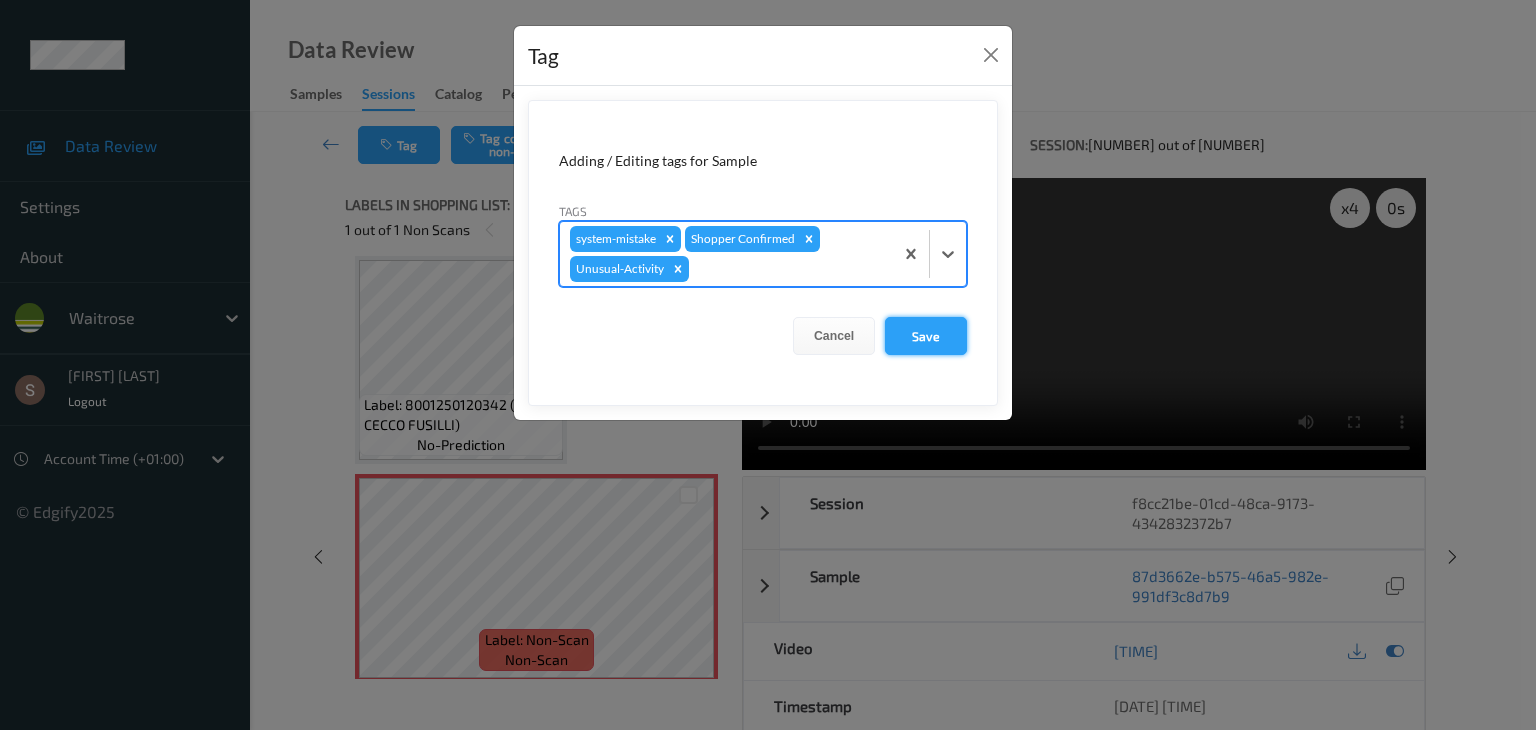 click on "Save" at bounding box center [926, 336] 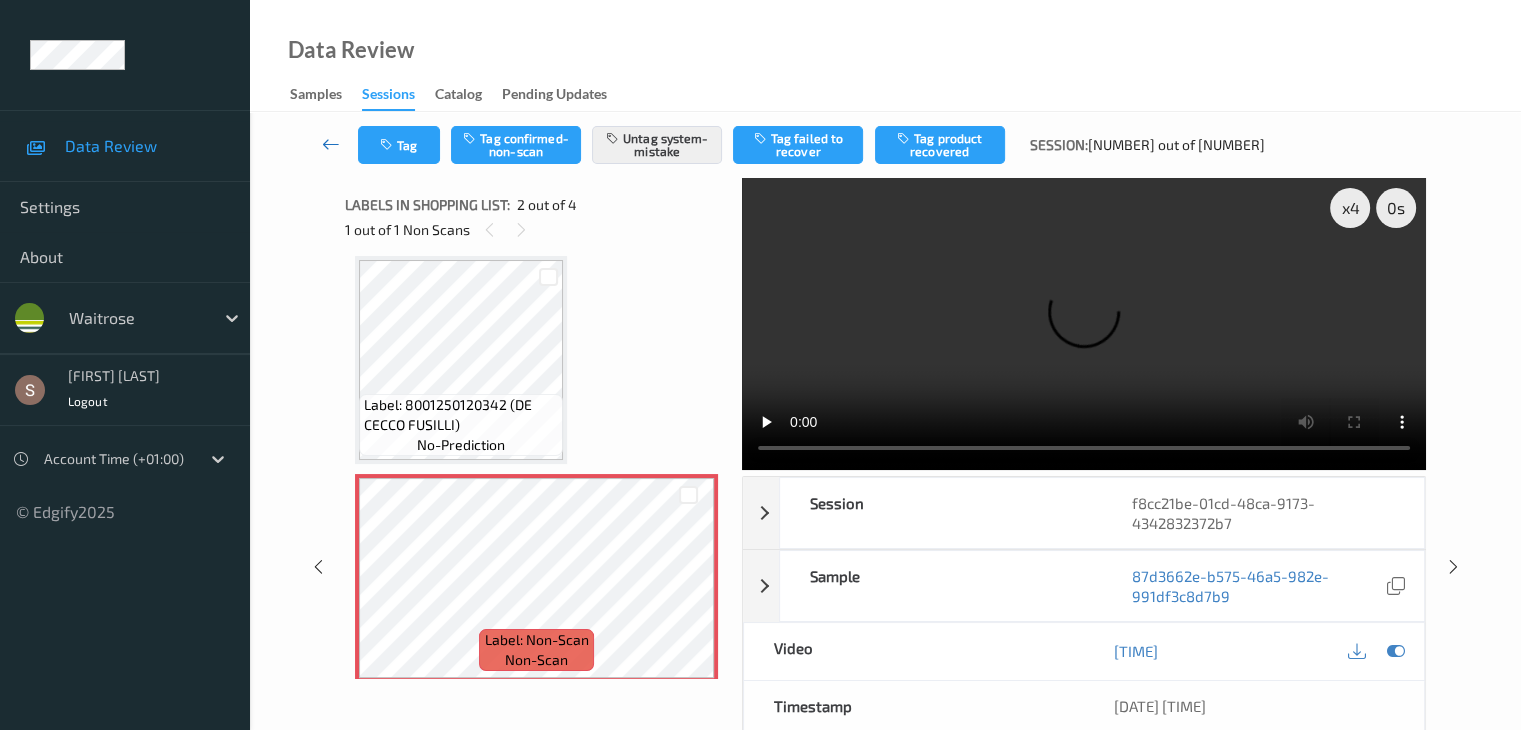 click at bounding box center [331, 144] 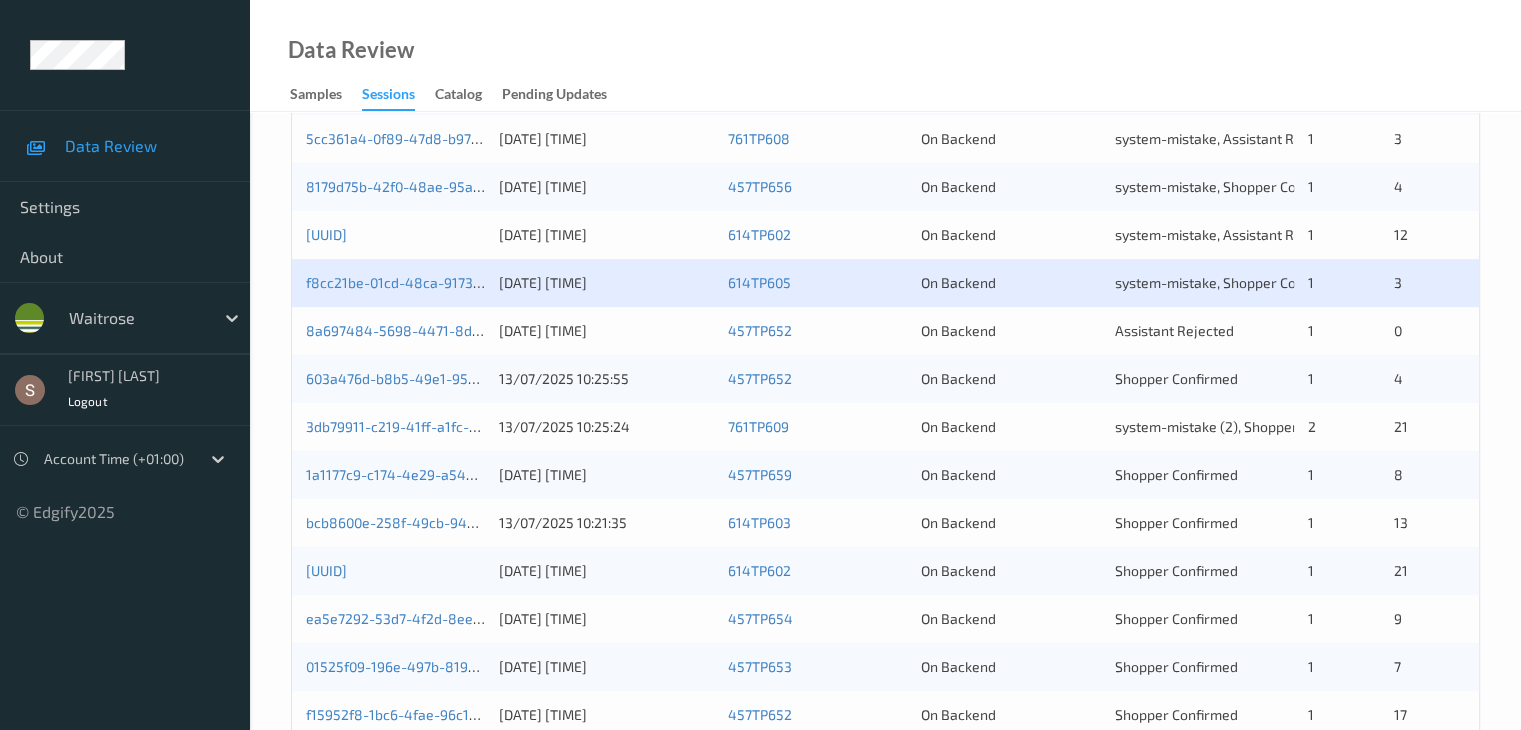 scroll, scrollTop: 600, scrollLeft: 0, axis: vertical 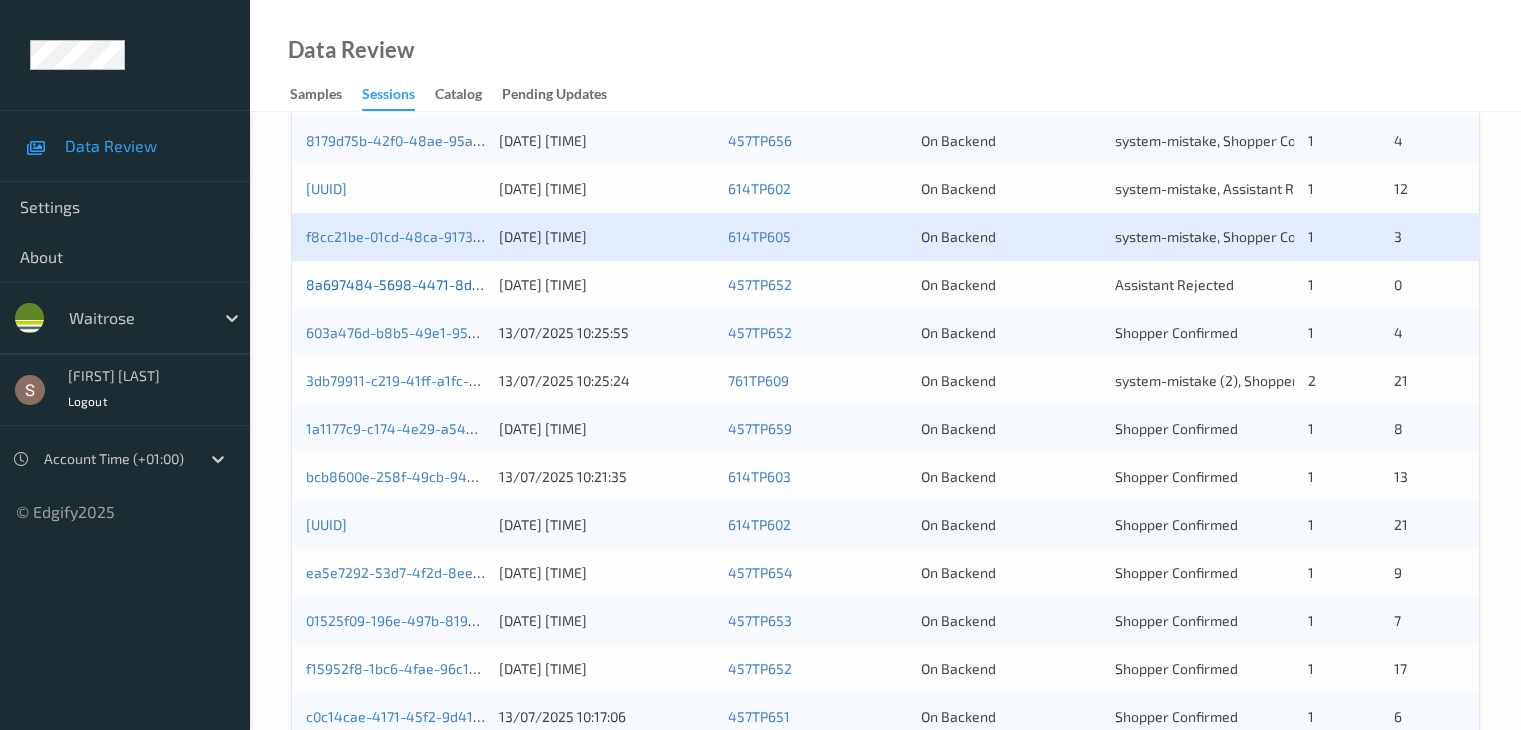click on "8a697484-5698-4471-8da4-86dfc167a2fb" at bounding box center (444, 284) 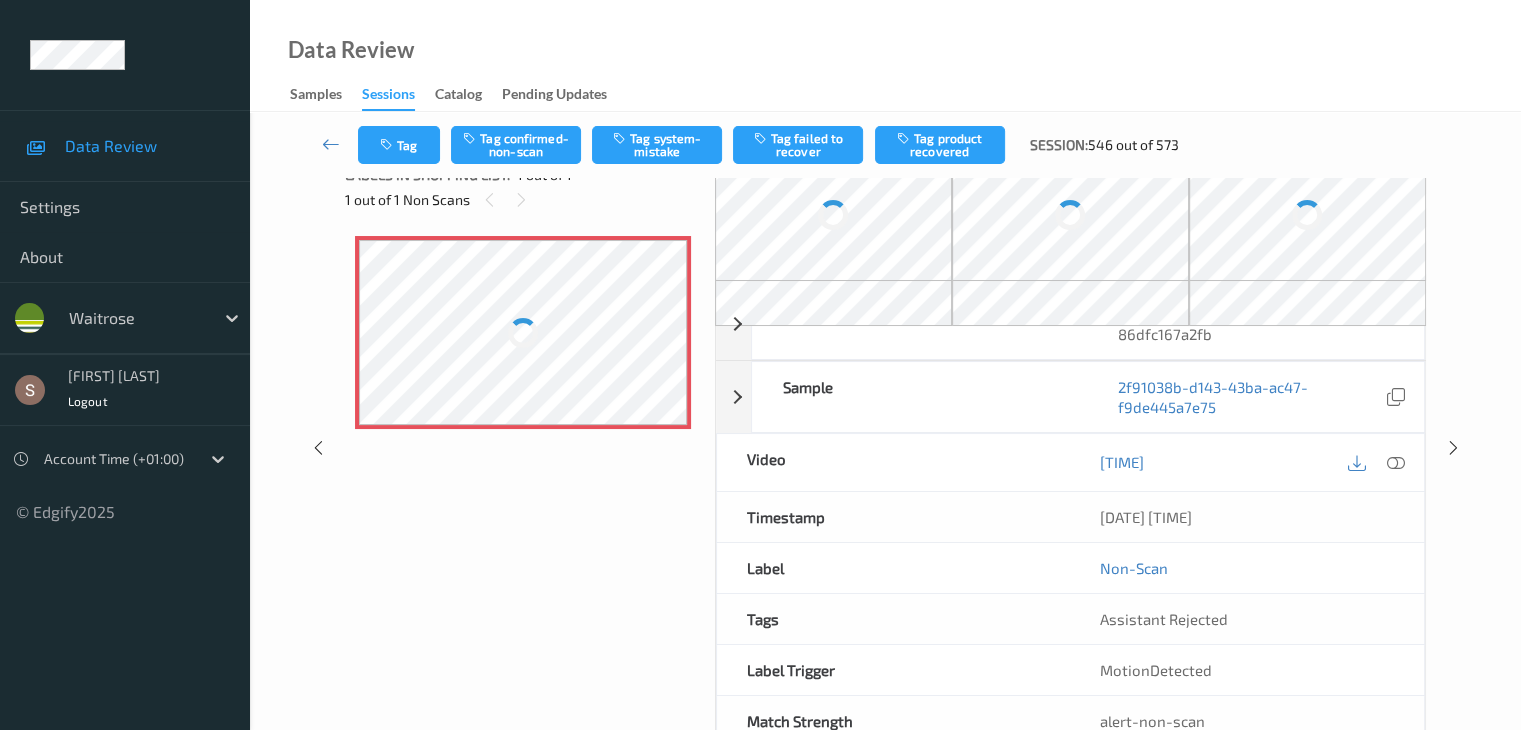 scroll, scrollTop: 0, scrollLeft: 0, axis: both 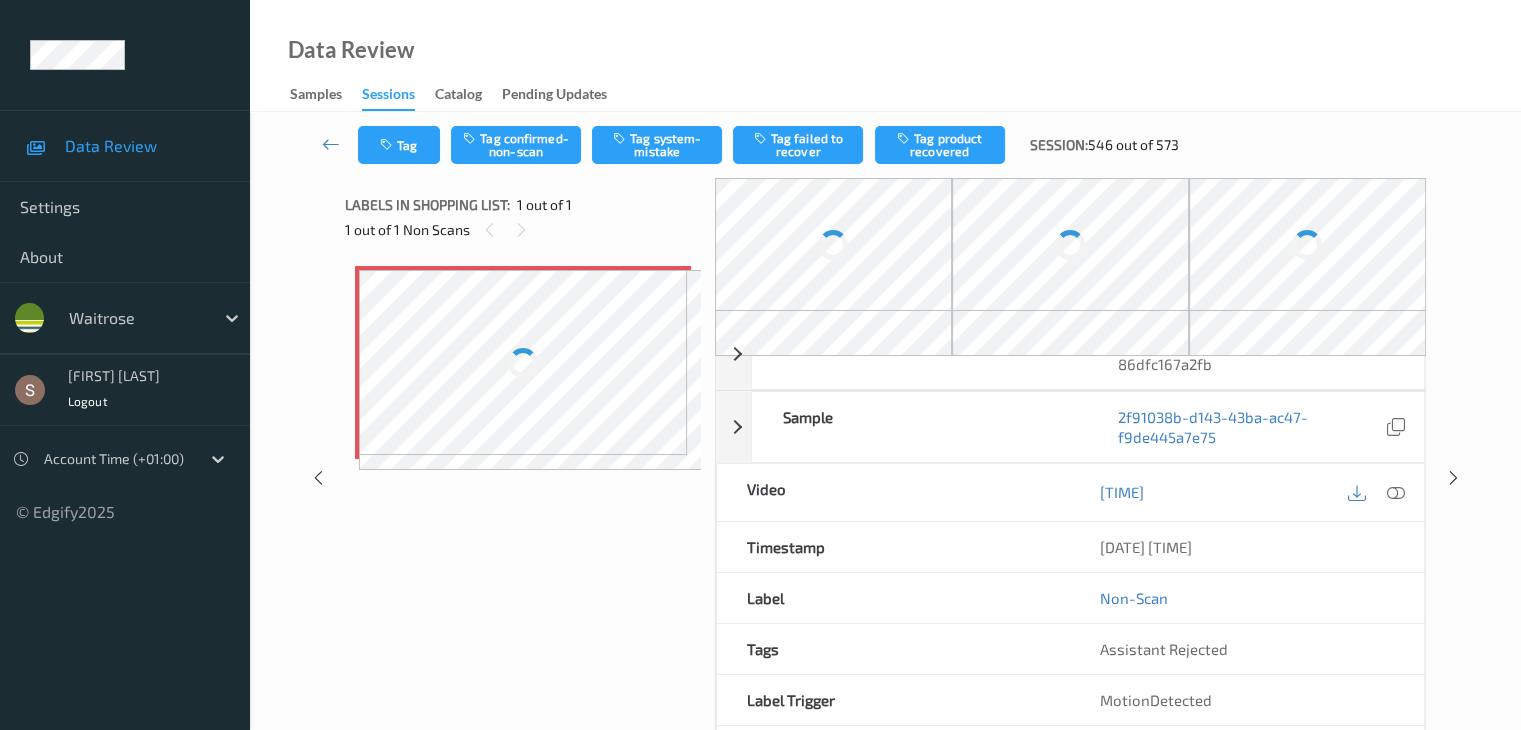 click at bounding box center (523, 362) 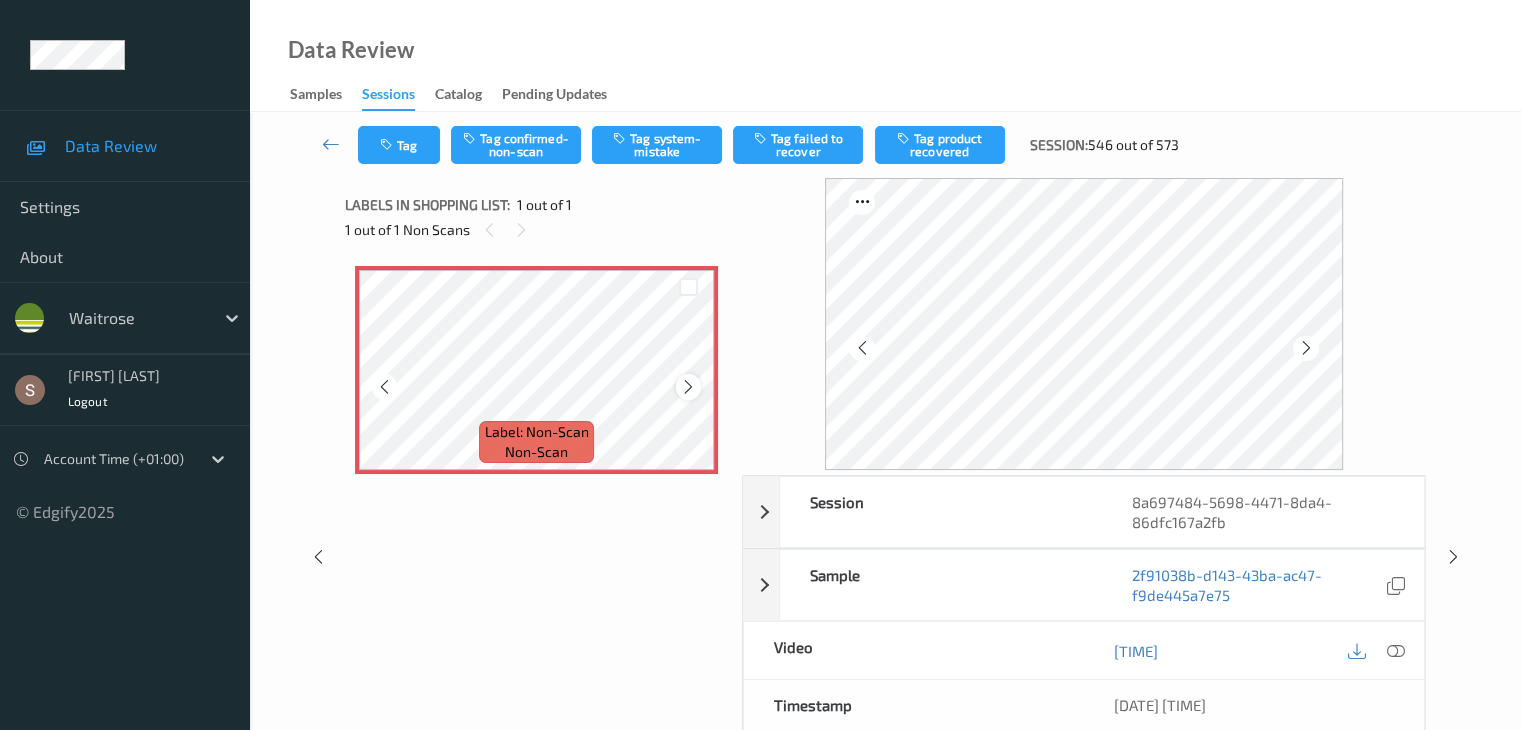 click at bounding box center [688, 387] 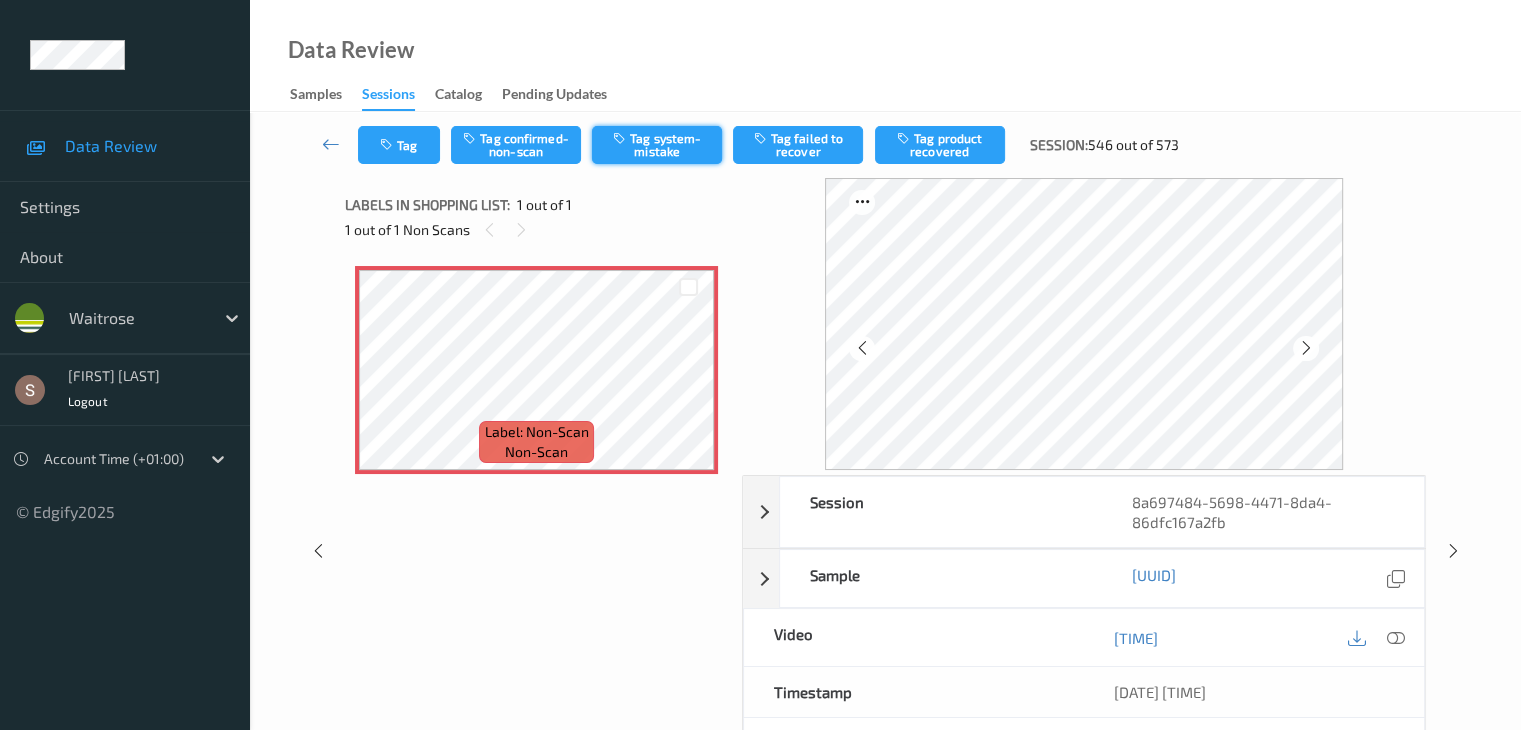 click at bounding box center (621, 138) 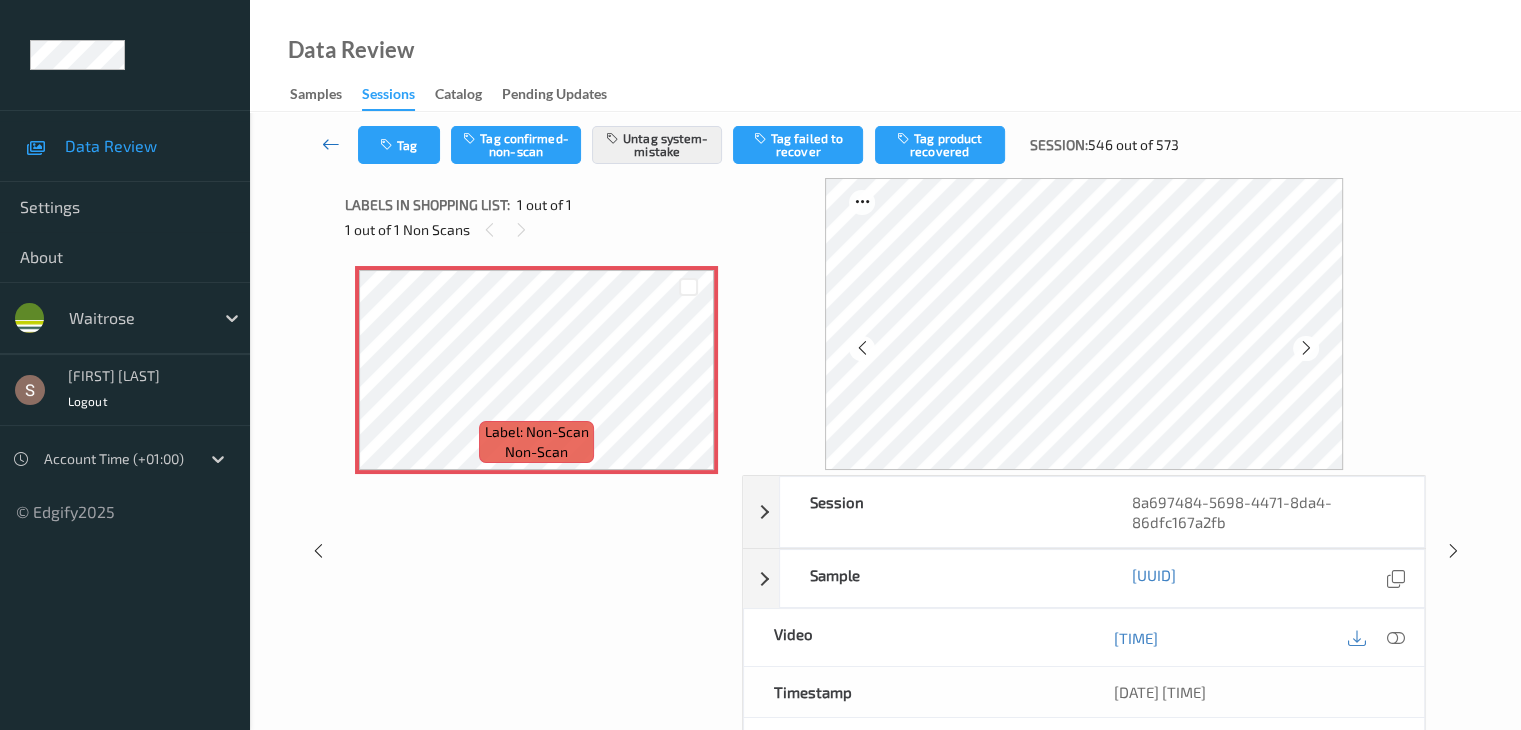 click at bounding box center [331, 144] 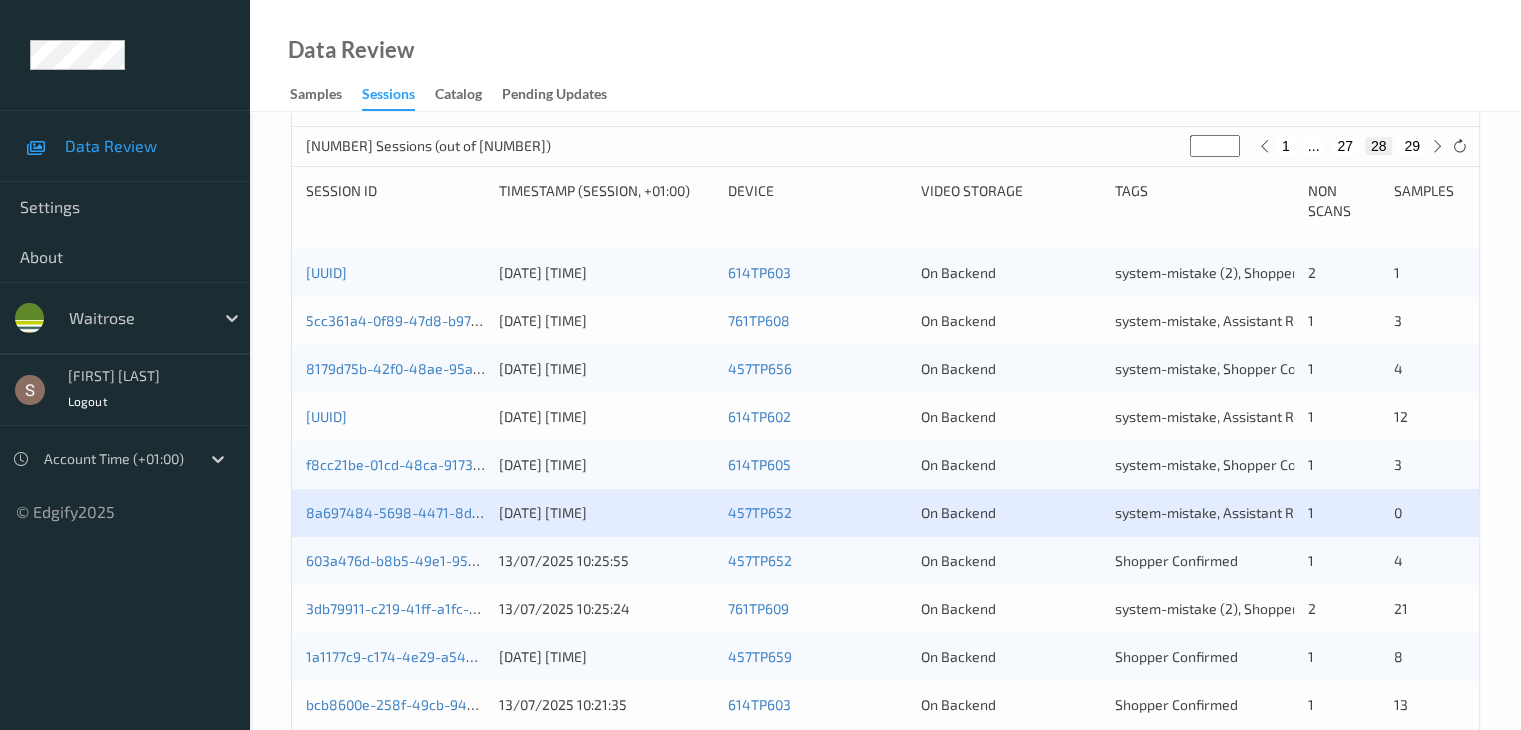 scroll, scrollTop: 400, scrollLeft: 0, axis: vertical 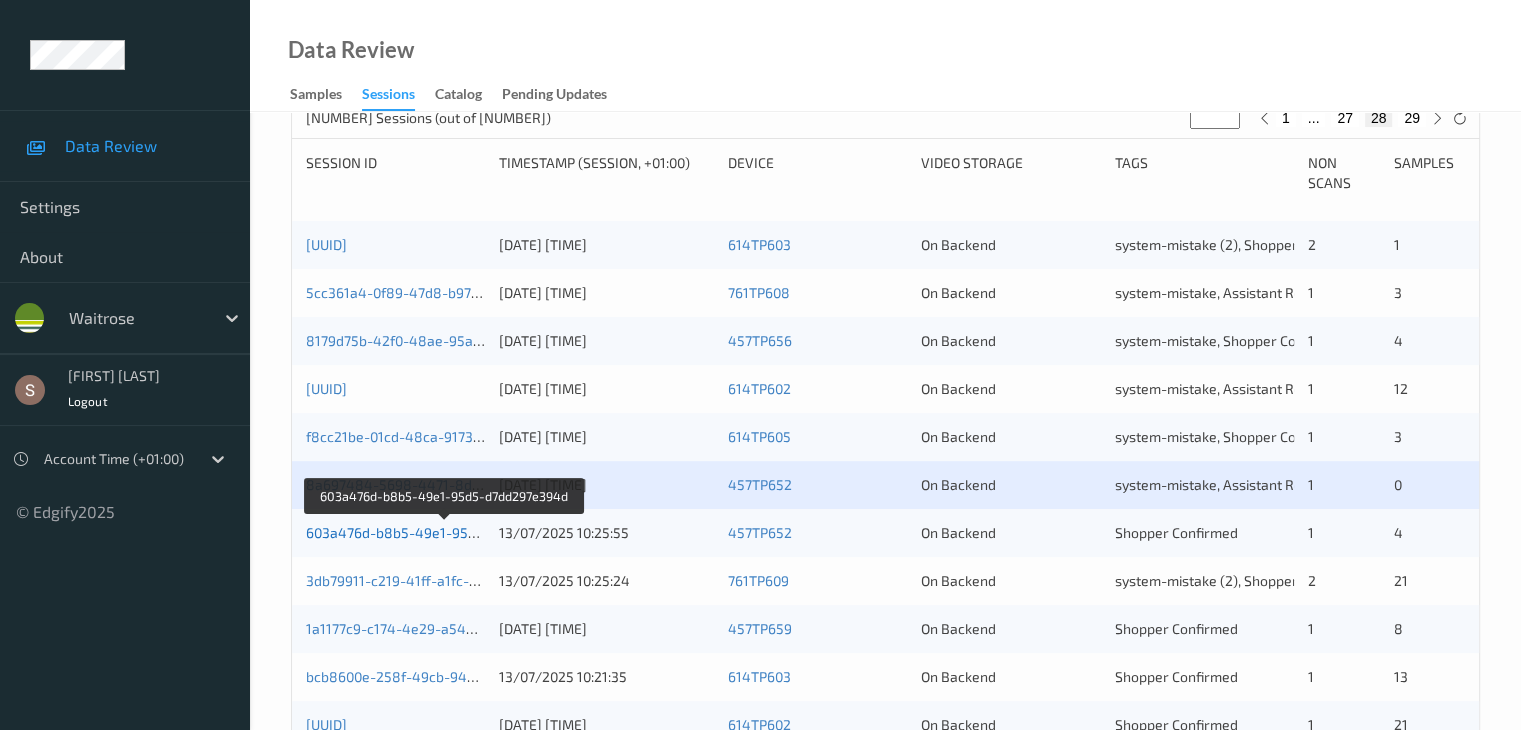 click on "603a476d-b8b5-49e1-95d5-d7dd297e394d" at bounding box center [445, 532] 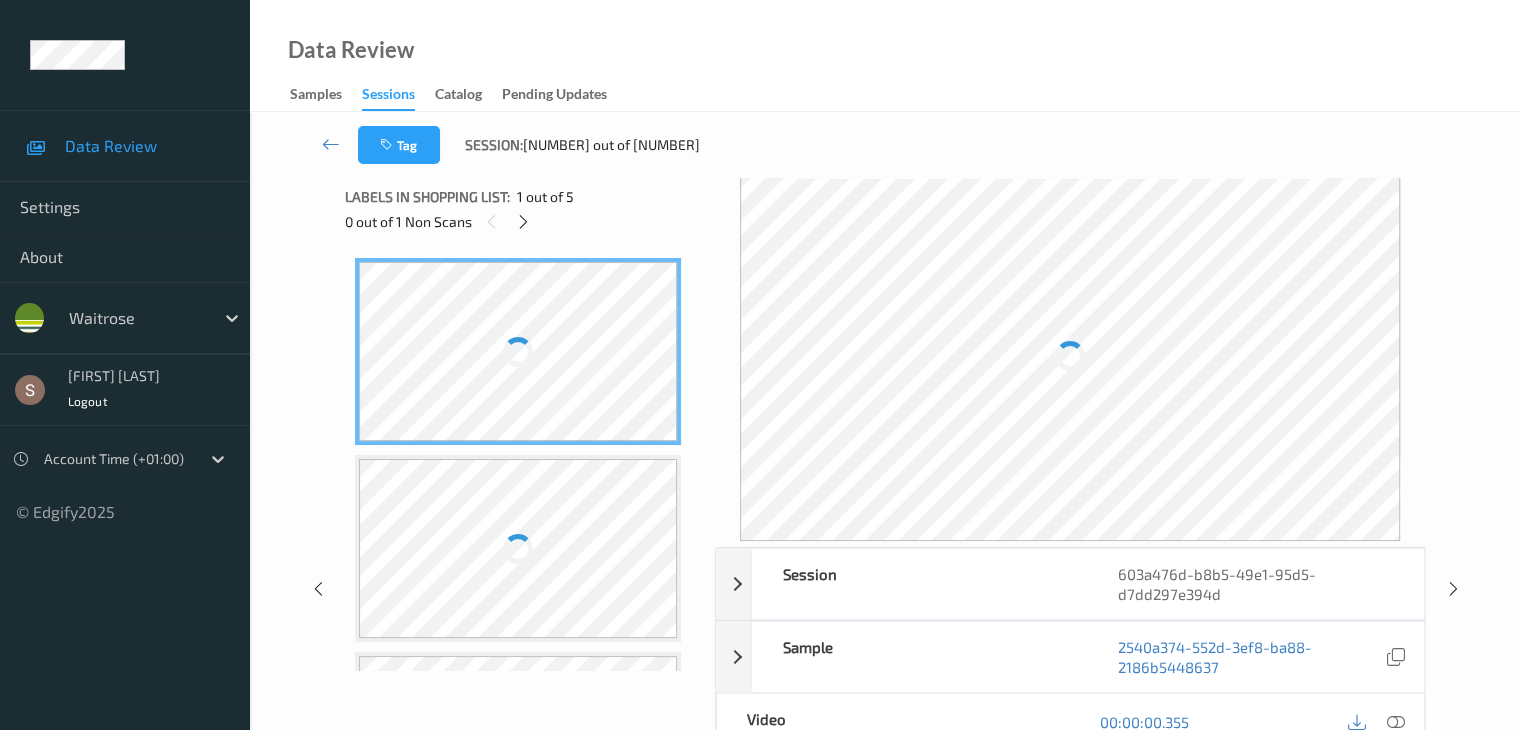 scroll, scrollTop: 0, scrollLeft: 0, axis: both 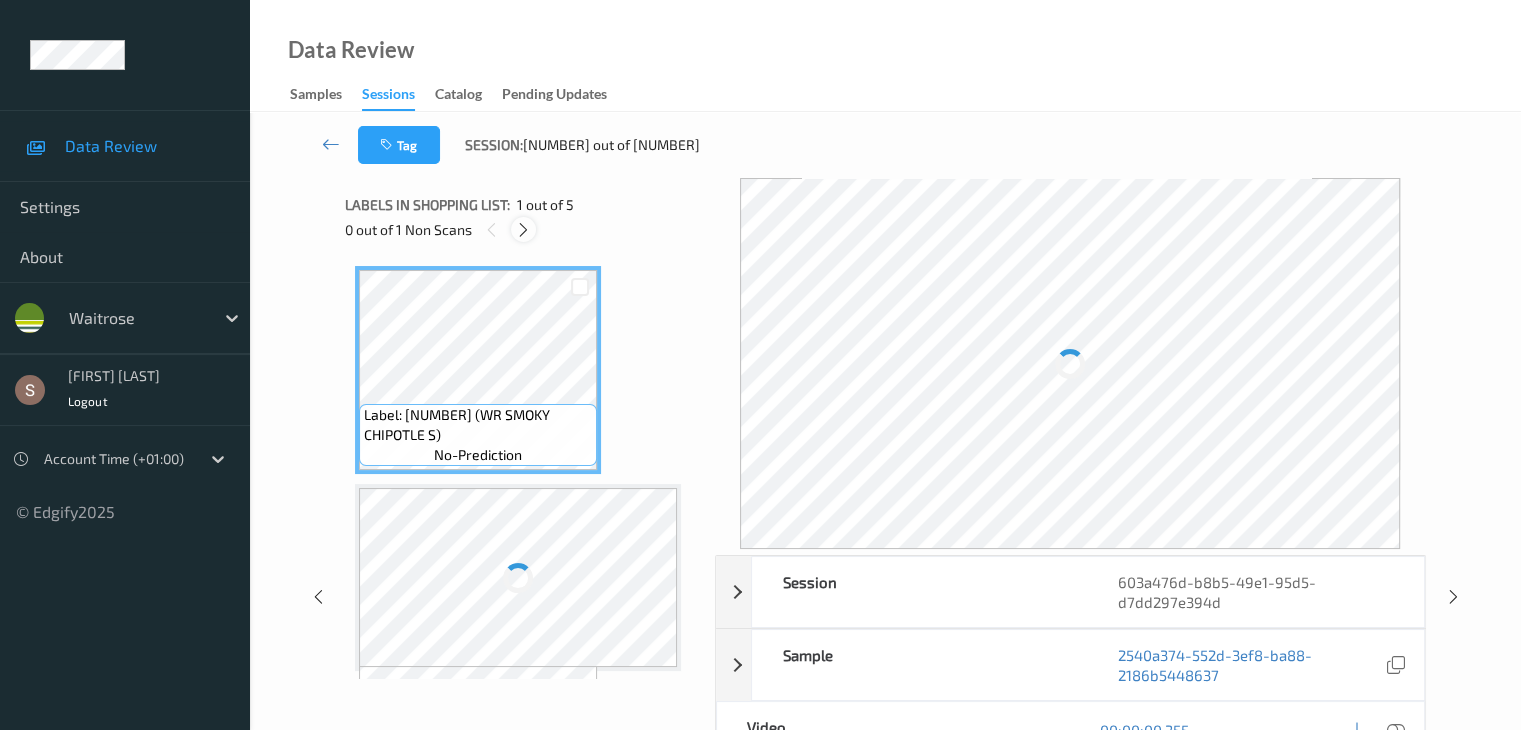 click at bounding box center [523, 230] 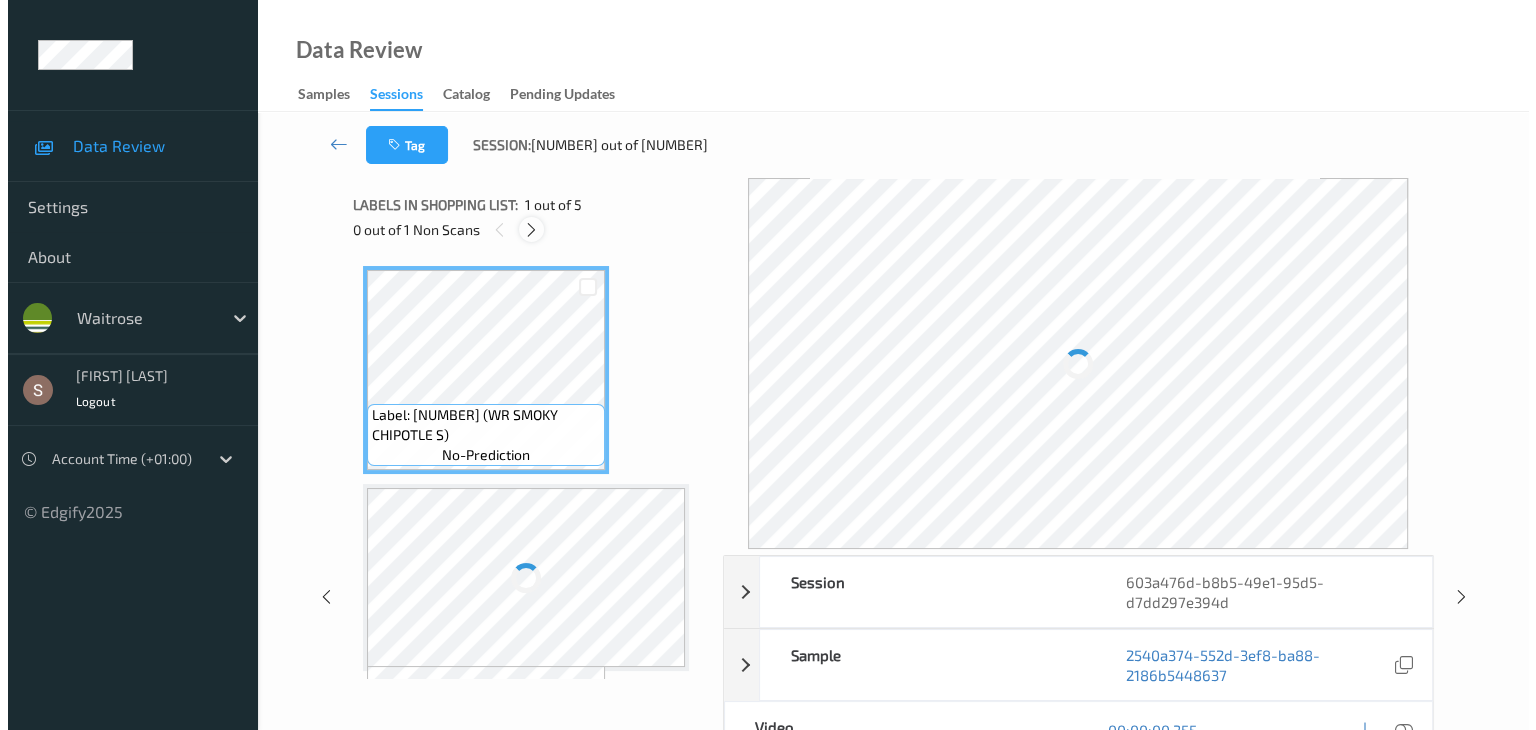 scroll, scrollTop: 644, scrollLeft: 0, axis: vertical 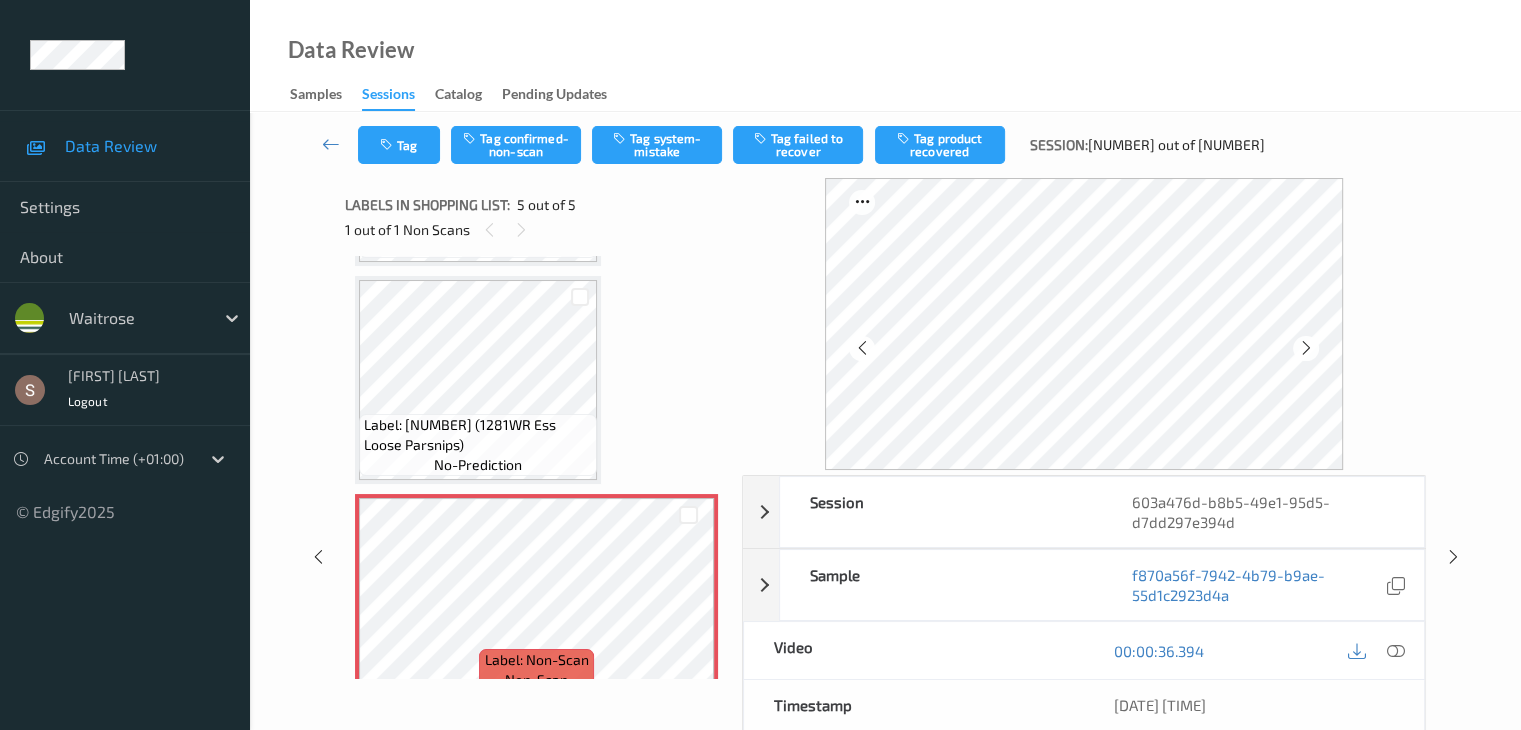 click on "Label: 5000169611586 (WR SMOKY CHIPOTLE S) no-prediction Label: 5000169611586 (WR SMOKY CHIPOTLE S) no-prediction Label: 5000169611586 (WR SMOKY CHIPOTLE S) no-prediction Label: 0000000001281 (1281WR Ess Loose Parsnips) no-prediction Label: Non-Scan non-scan Label: Non-Scan non-scan Label: Non-Scan non-scan" at bounding box center (536, 162) 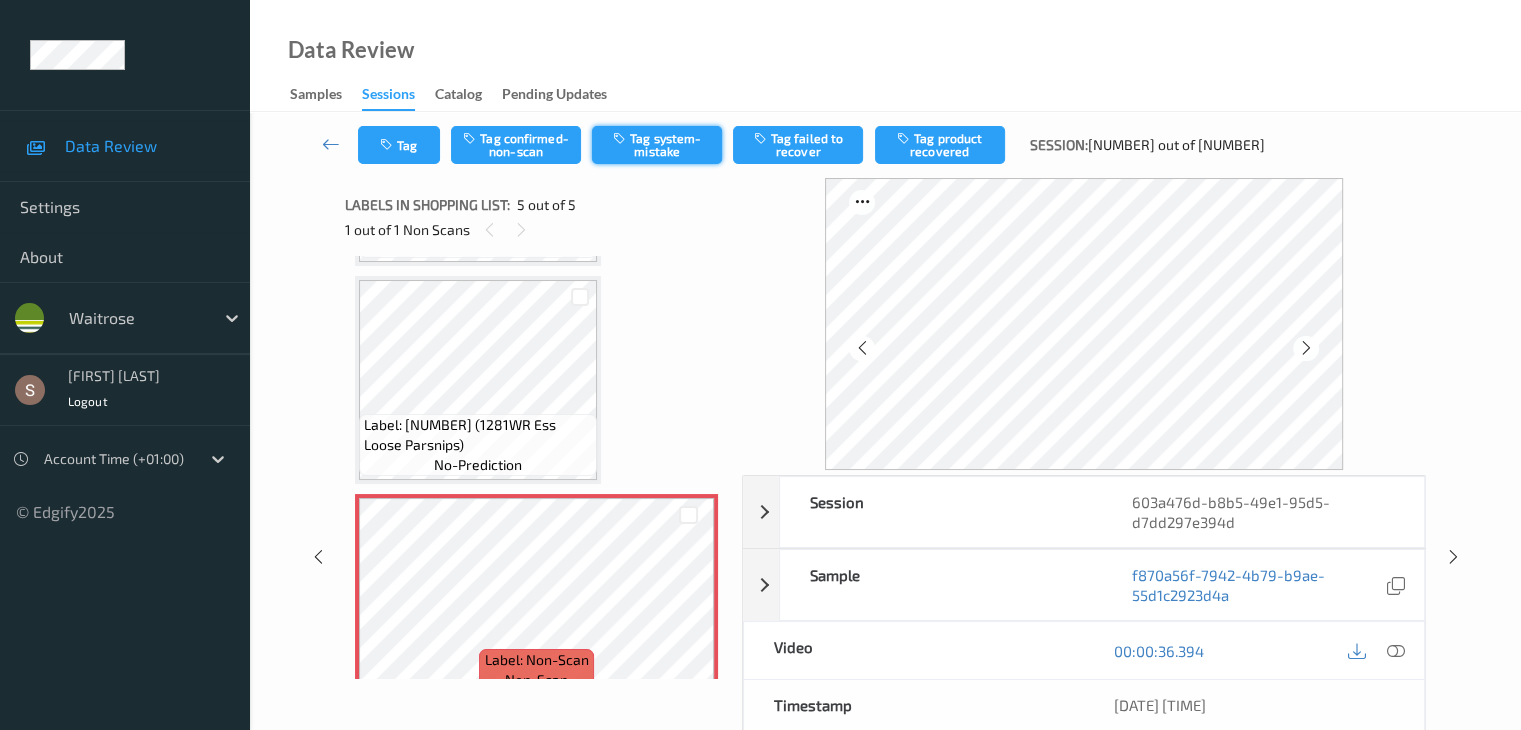 click on "Tag   system-mistake" at bounding box center [657, 145] 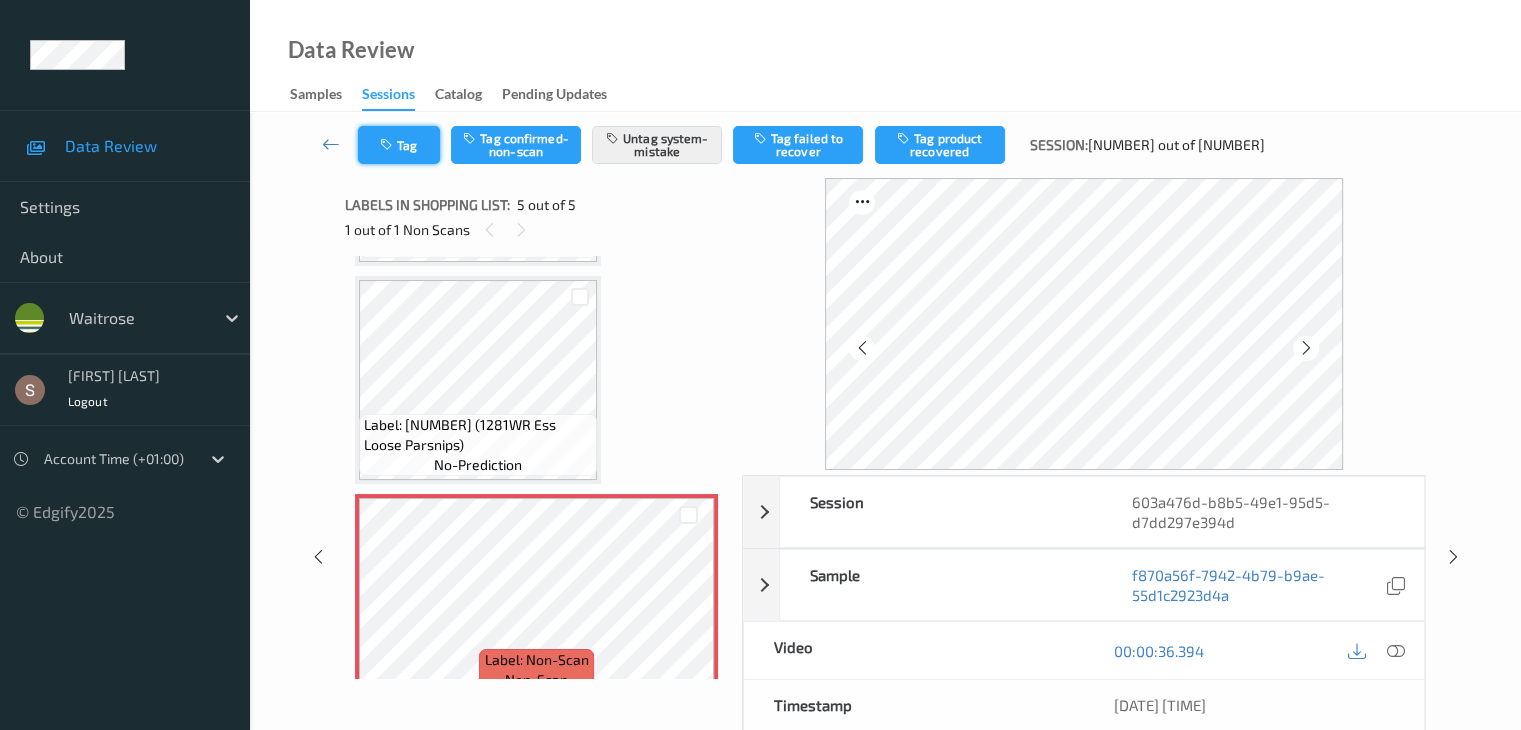 click on "Tag" at bounding box center [399, 145] 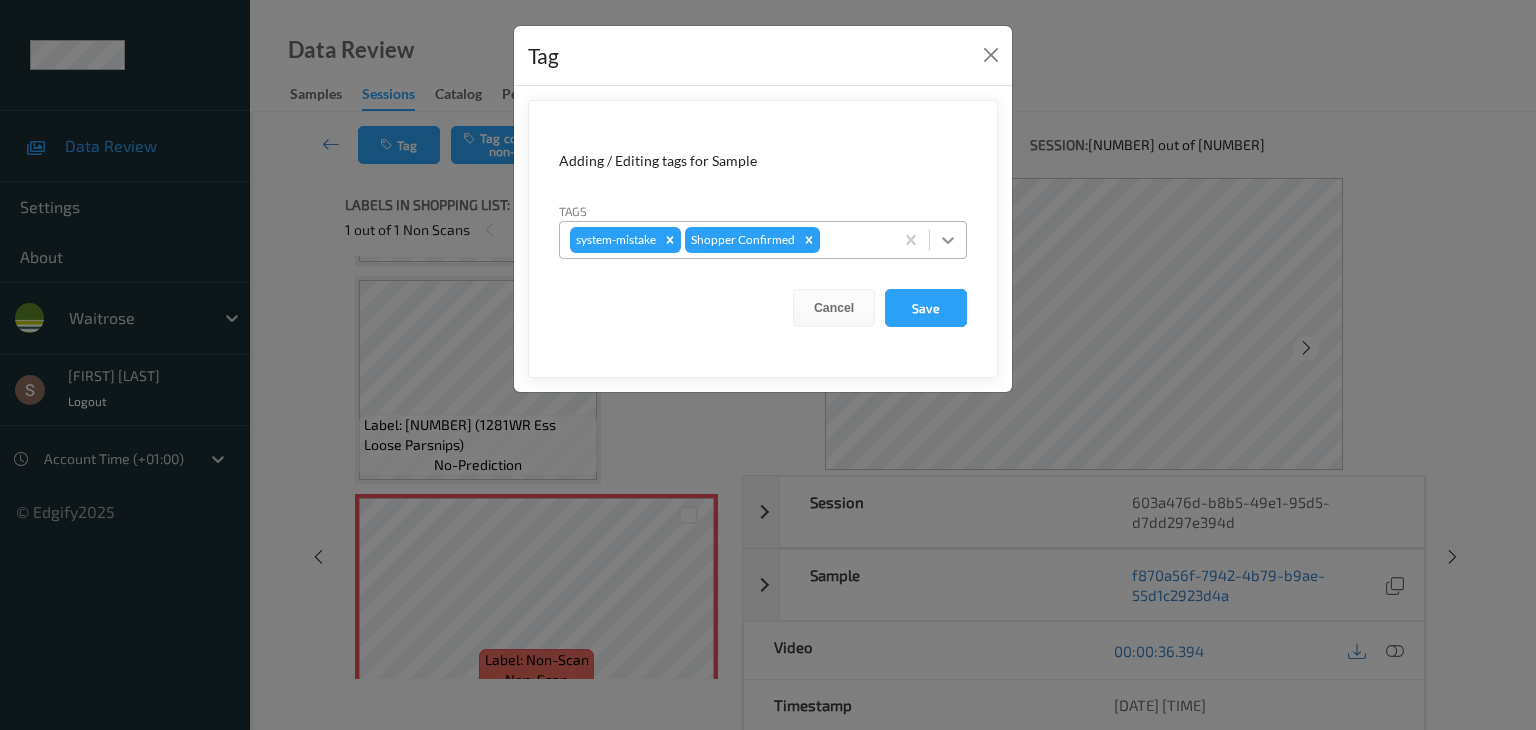 click 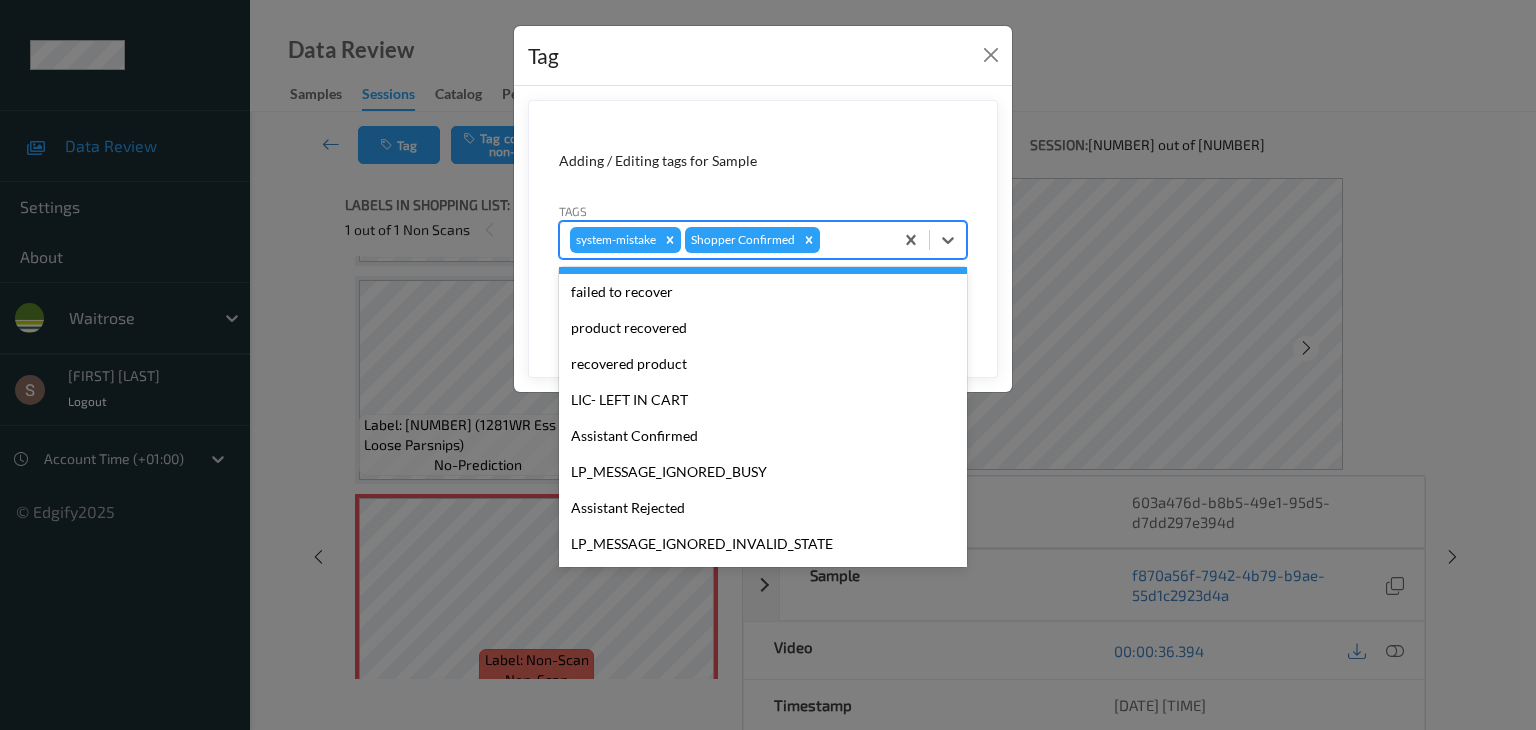 scroll, scrollTop: 356, scrollLeft: 0, axis: vertical 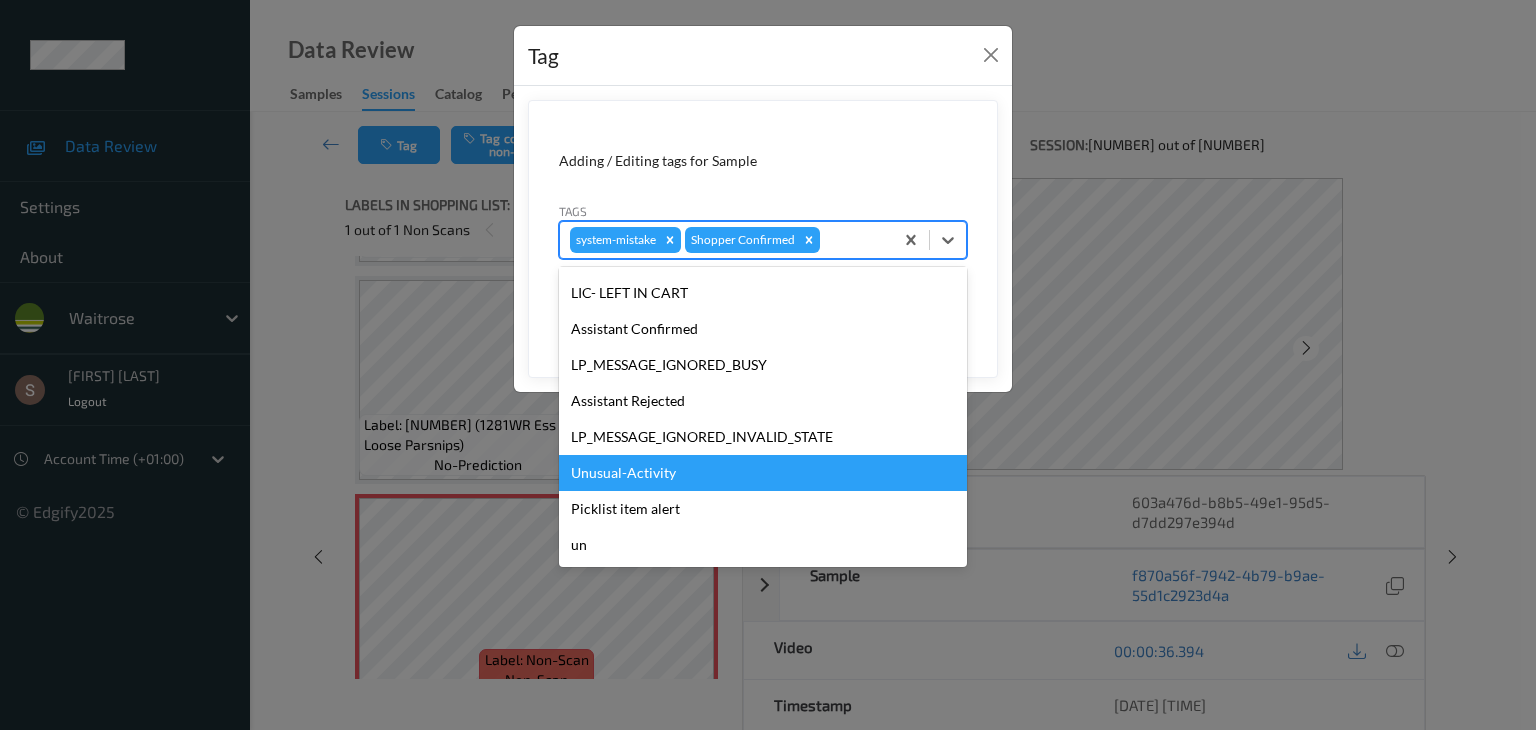 click on "Unusual-Activity" at bounding box center (763, 473) 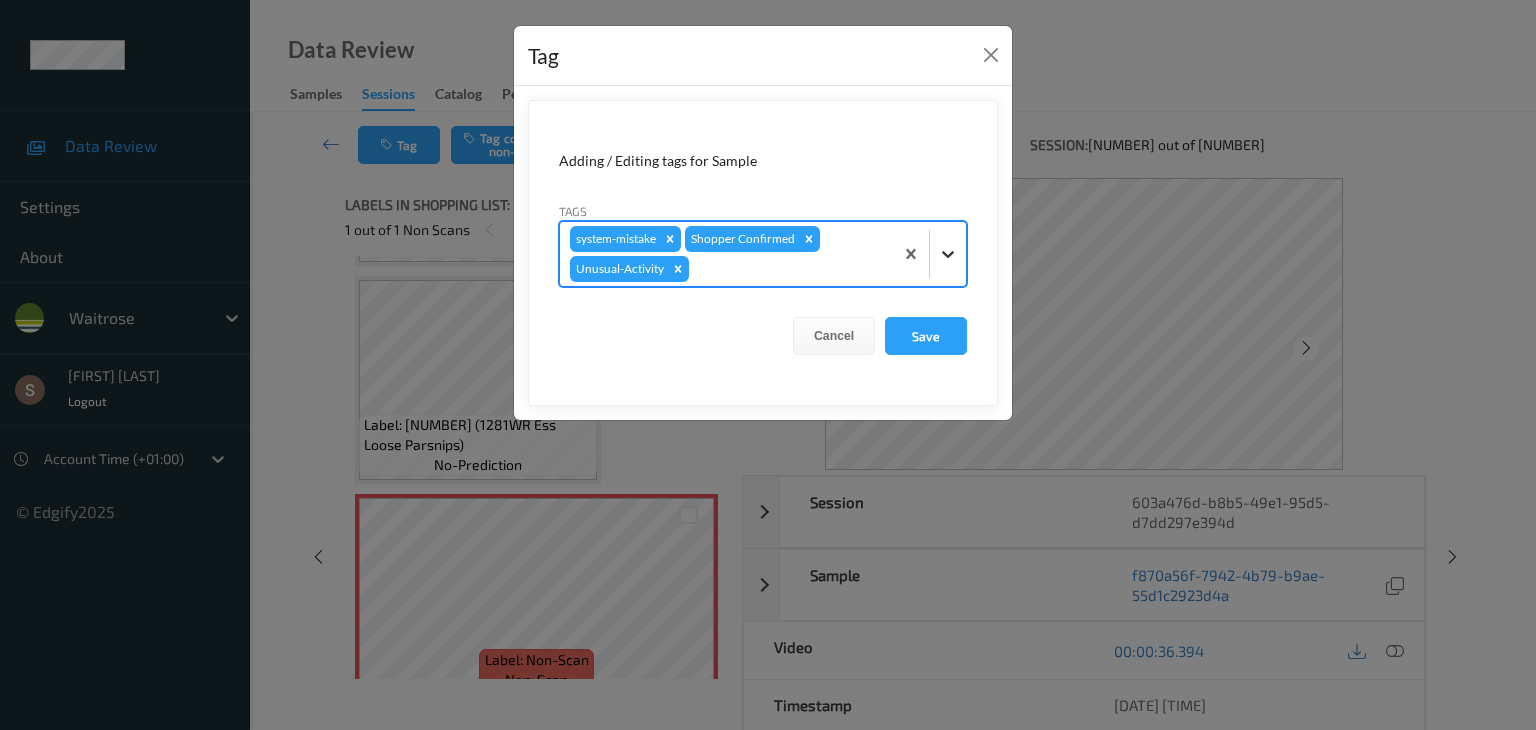 click at bounding box center (948, 254) 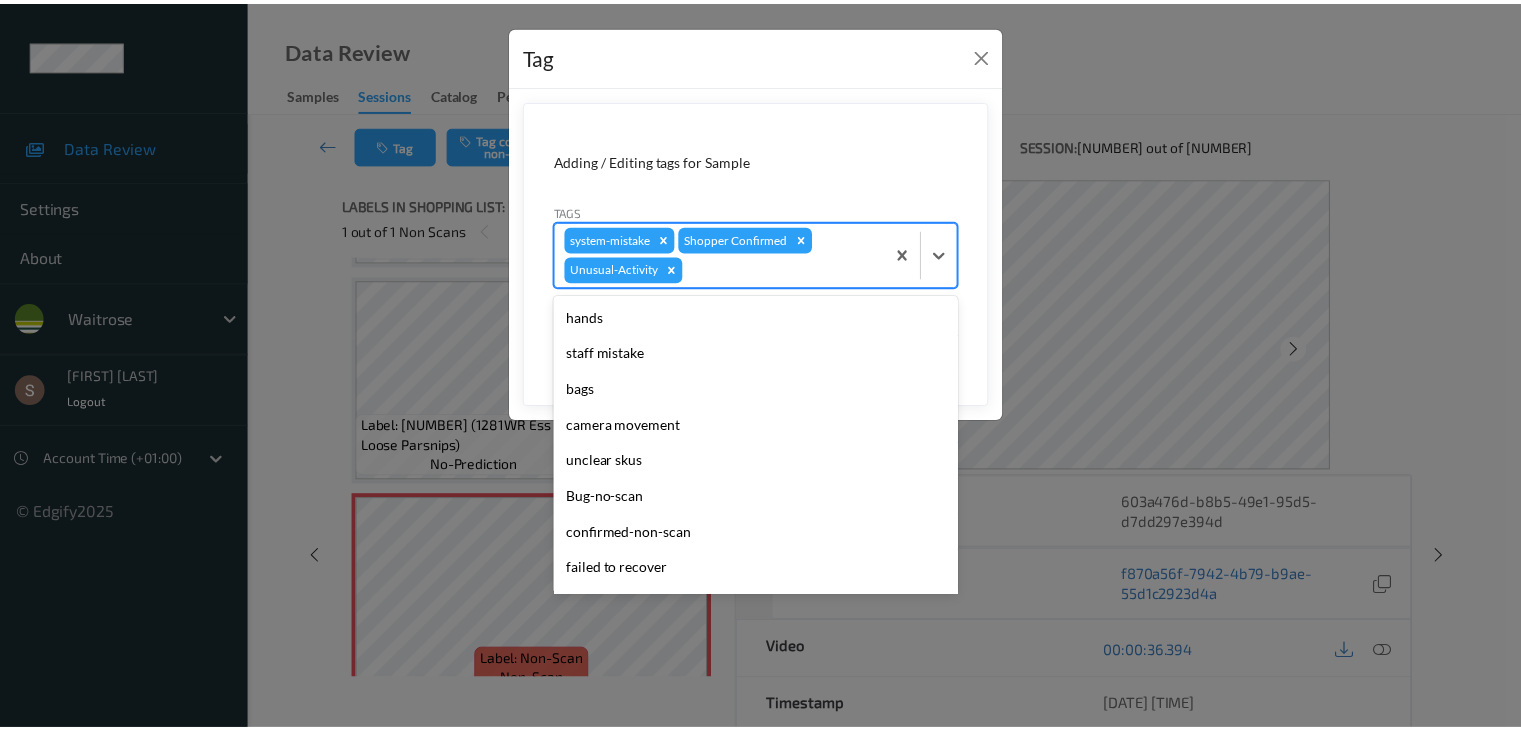 scroll, scrollTop: 320, scrollLeft: 0, axis: vertical 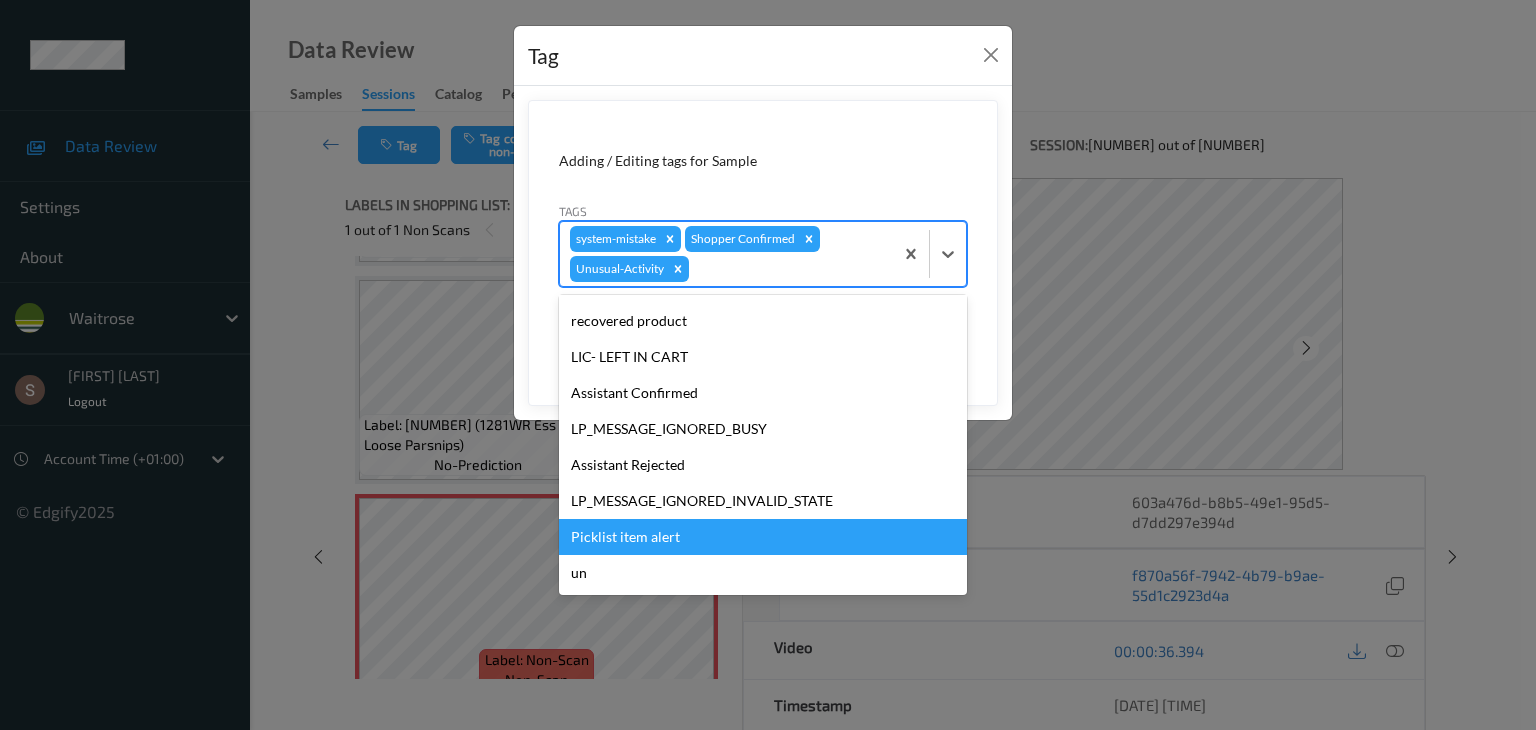 click on "Picklist item alert" at bounding box center [763, 537] 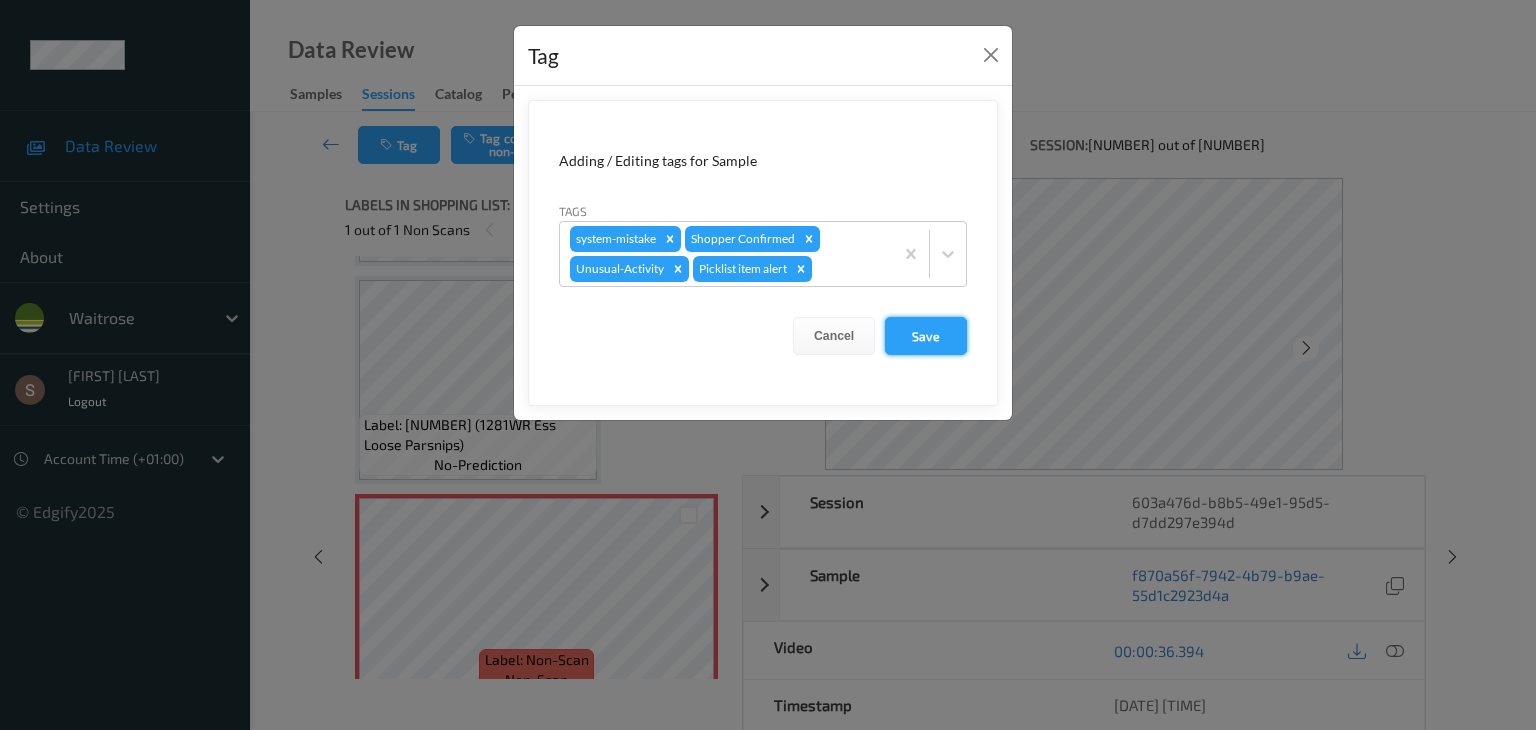 click on "Save" at bounding box center [926, 336] 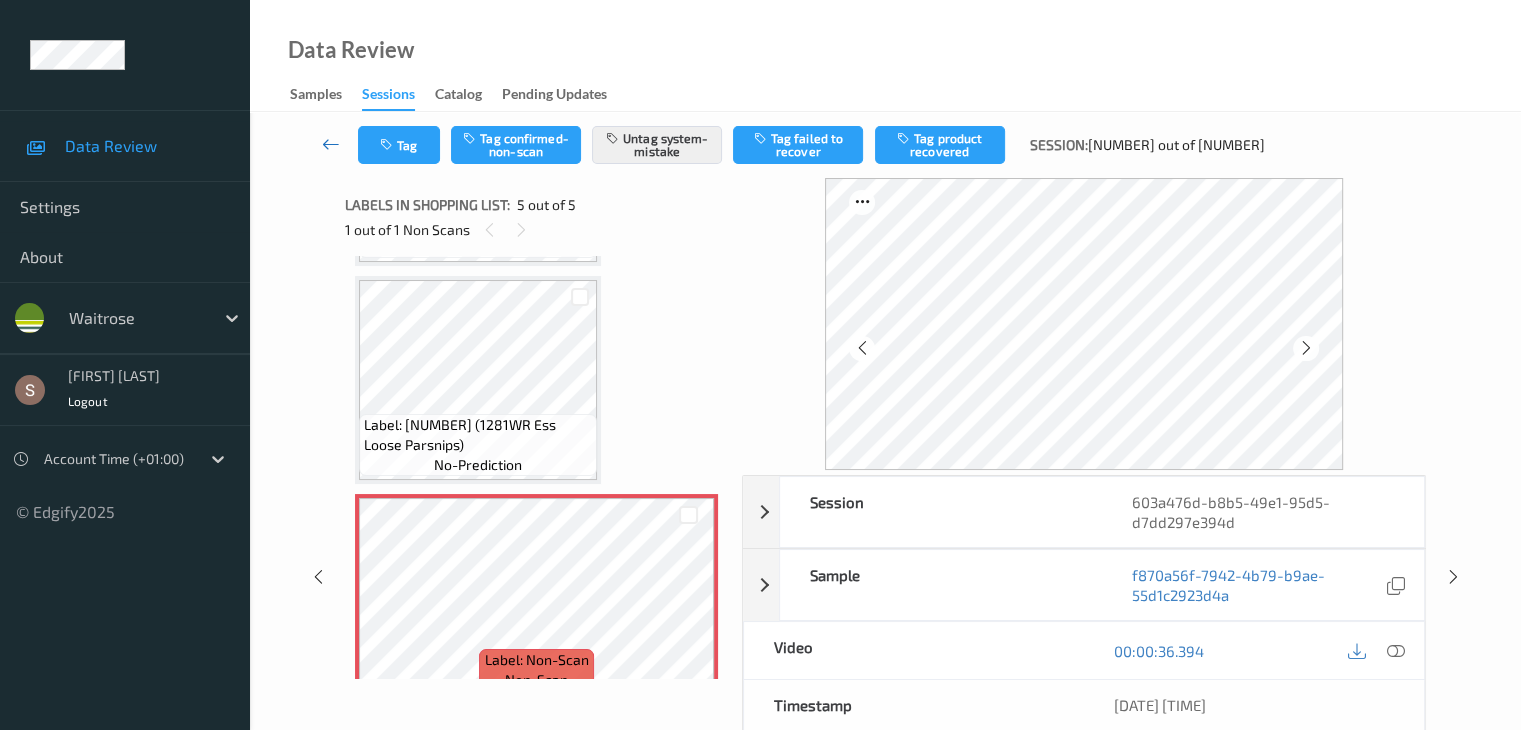 click at bounding box center [331, 144] 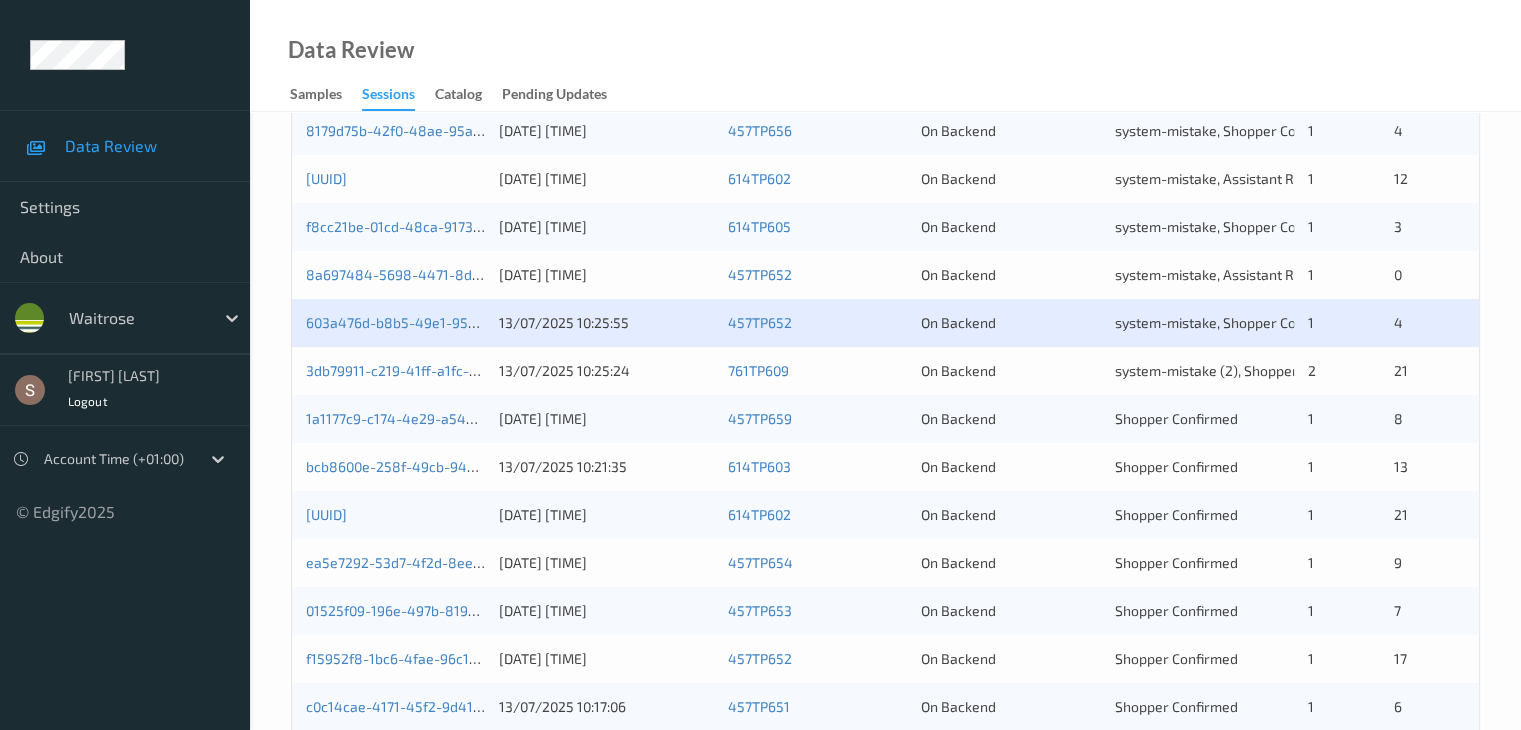 scroll, scrollTop: 632, scrollLeft: 0, axis: vertical 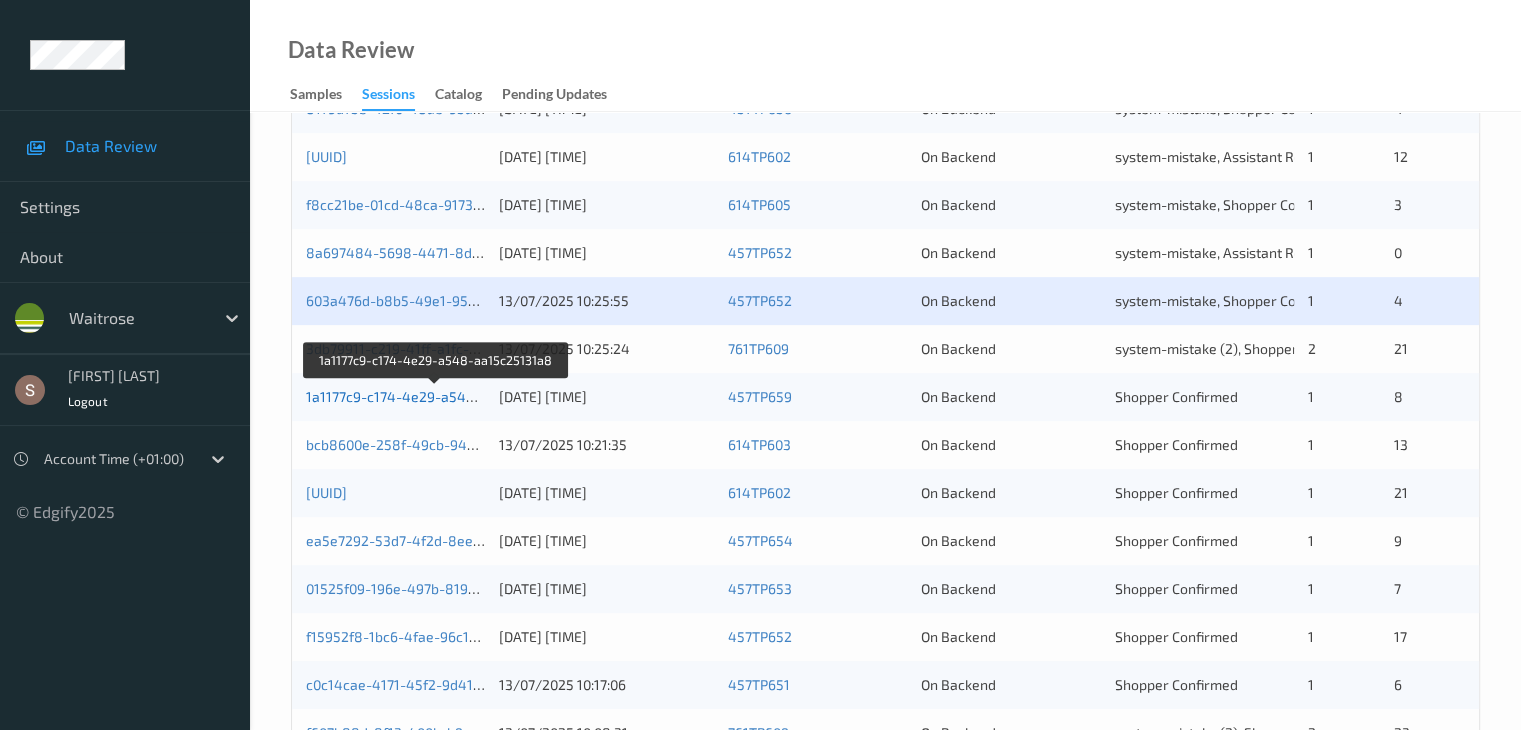 click on "1a1177c9-c174-4e29-a548-aa15c25131a8" at bounding box center (438, 396) 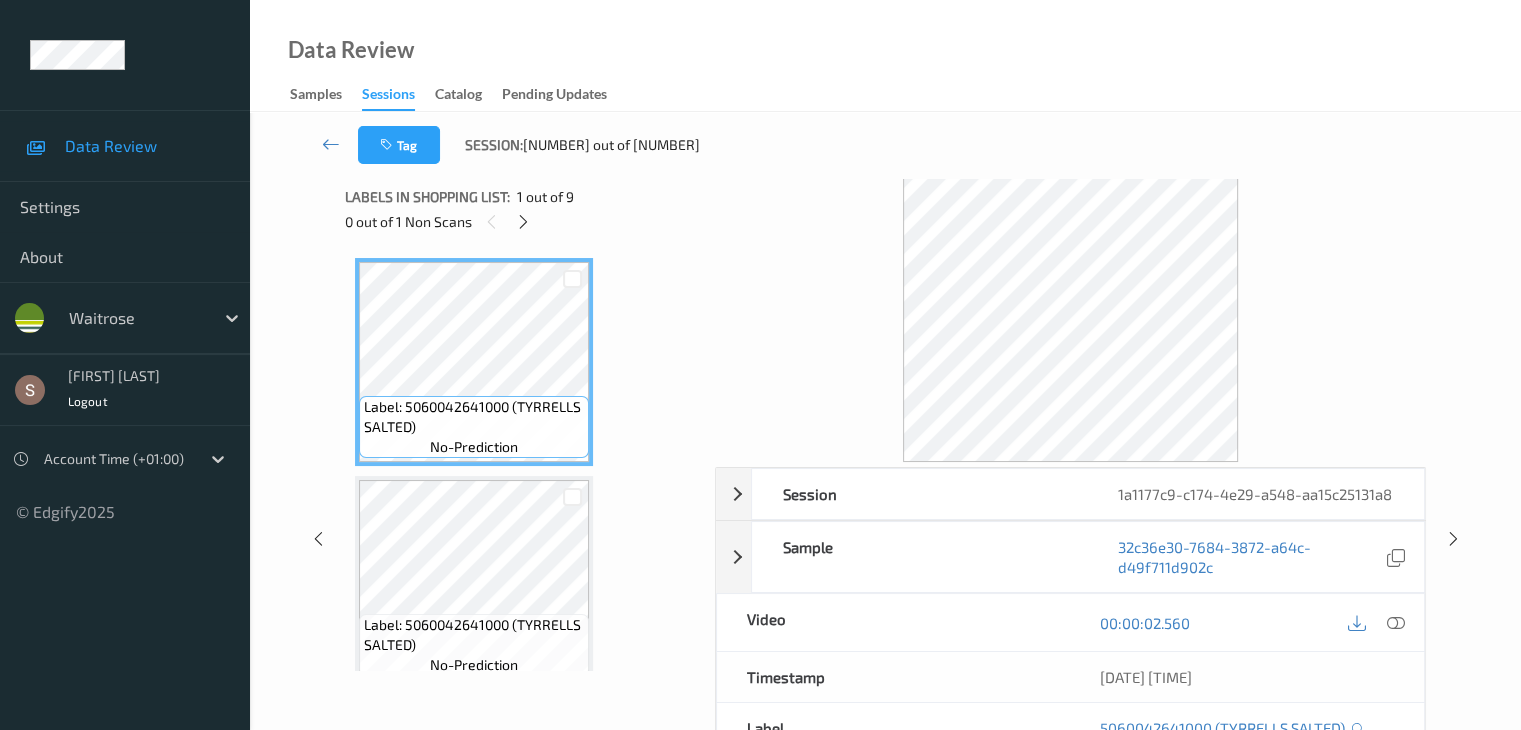 scroll, scrollTop: 0, scrollLeft: 0, axis: both 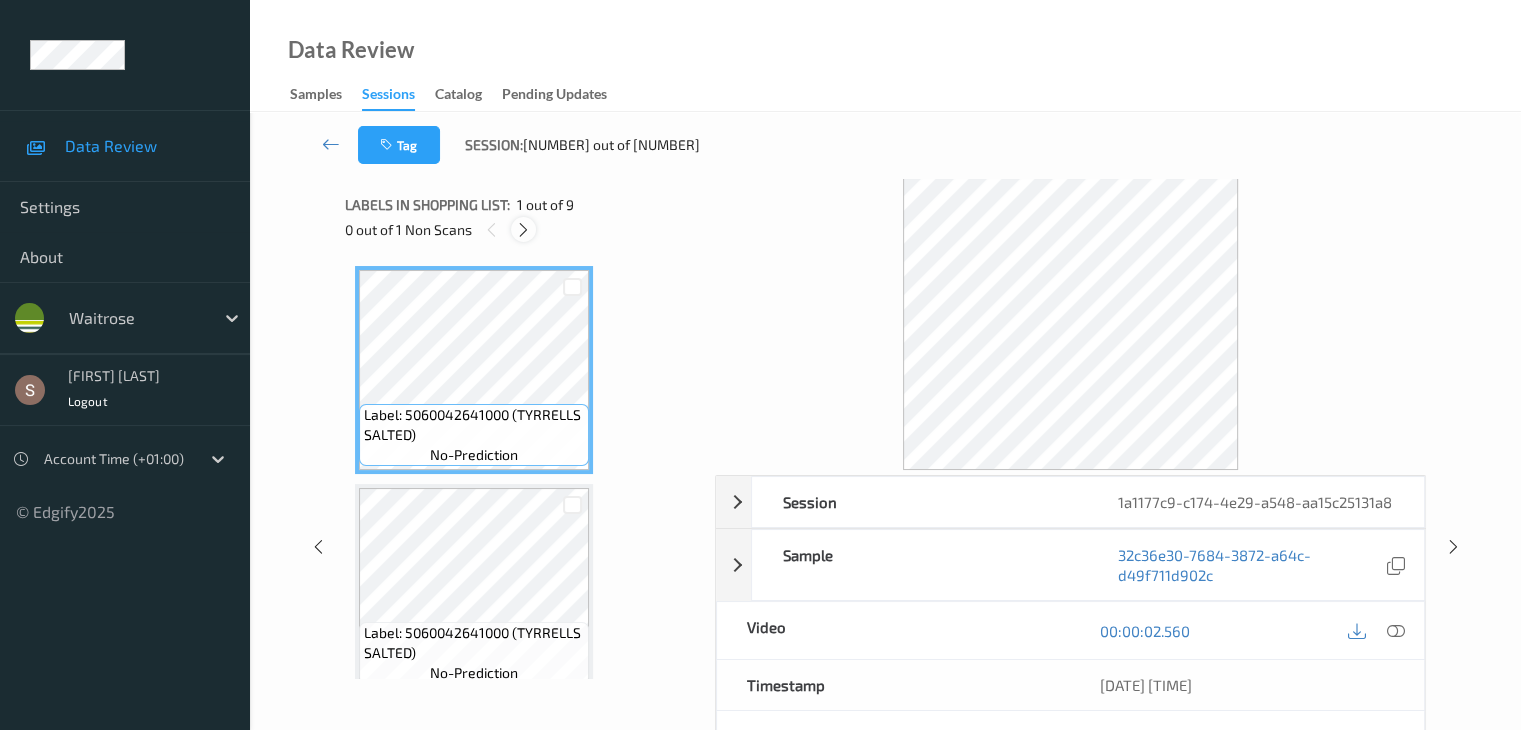 click at bounding box center (523, 230) 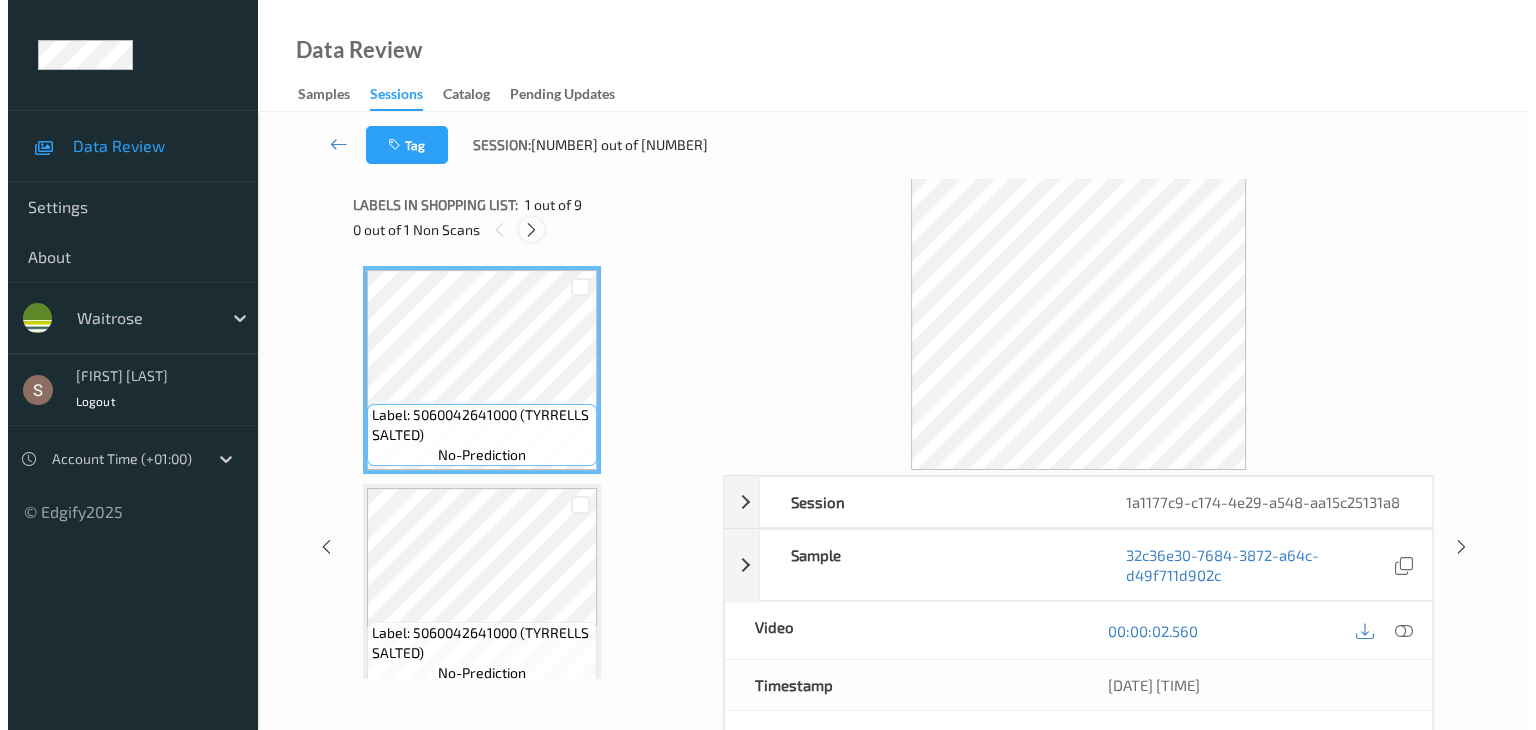 scroll, scrollTop: 664, scrollLeft: 0, axis: vertical 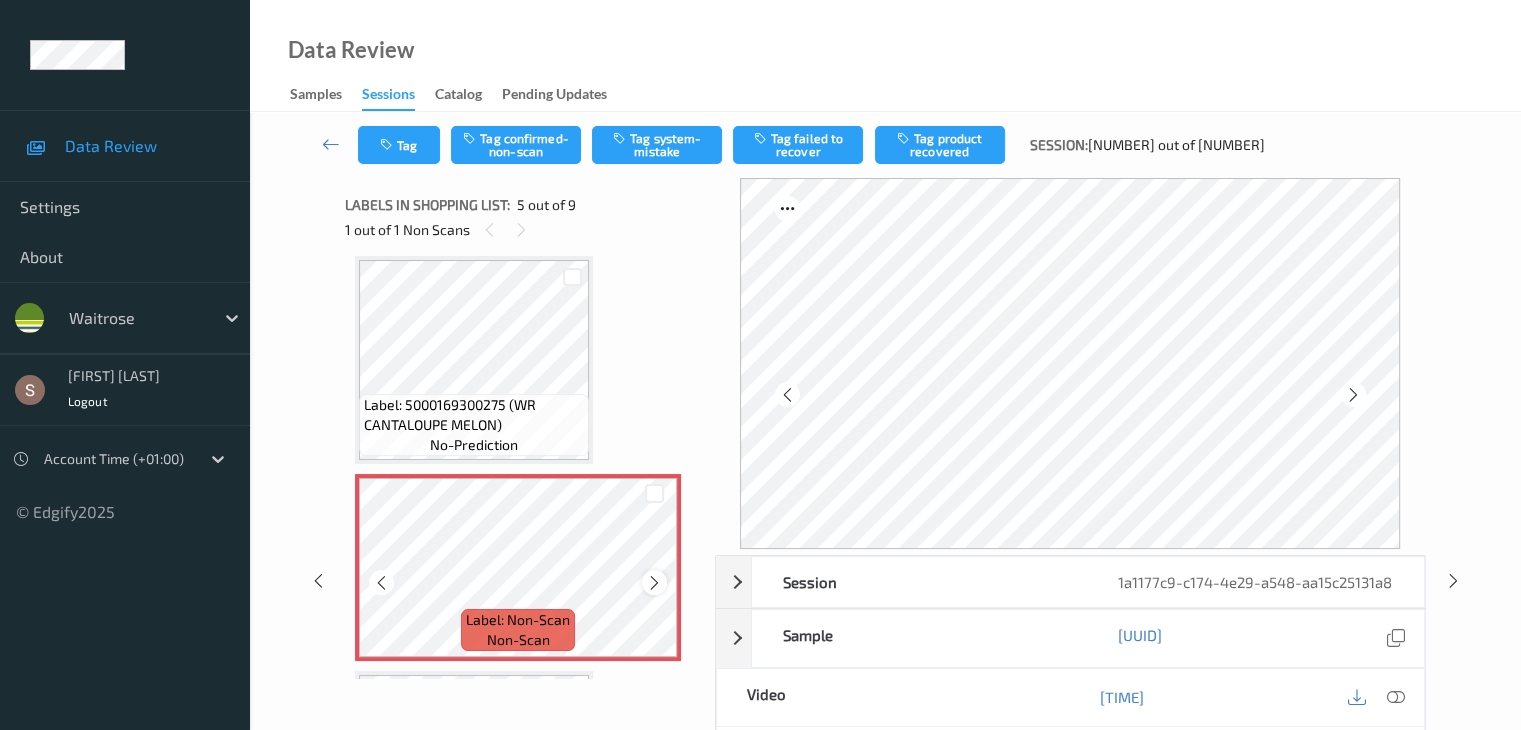 click at bounding box center [654, 583] 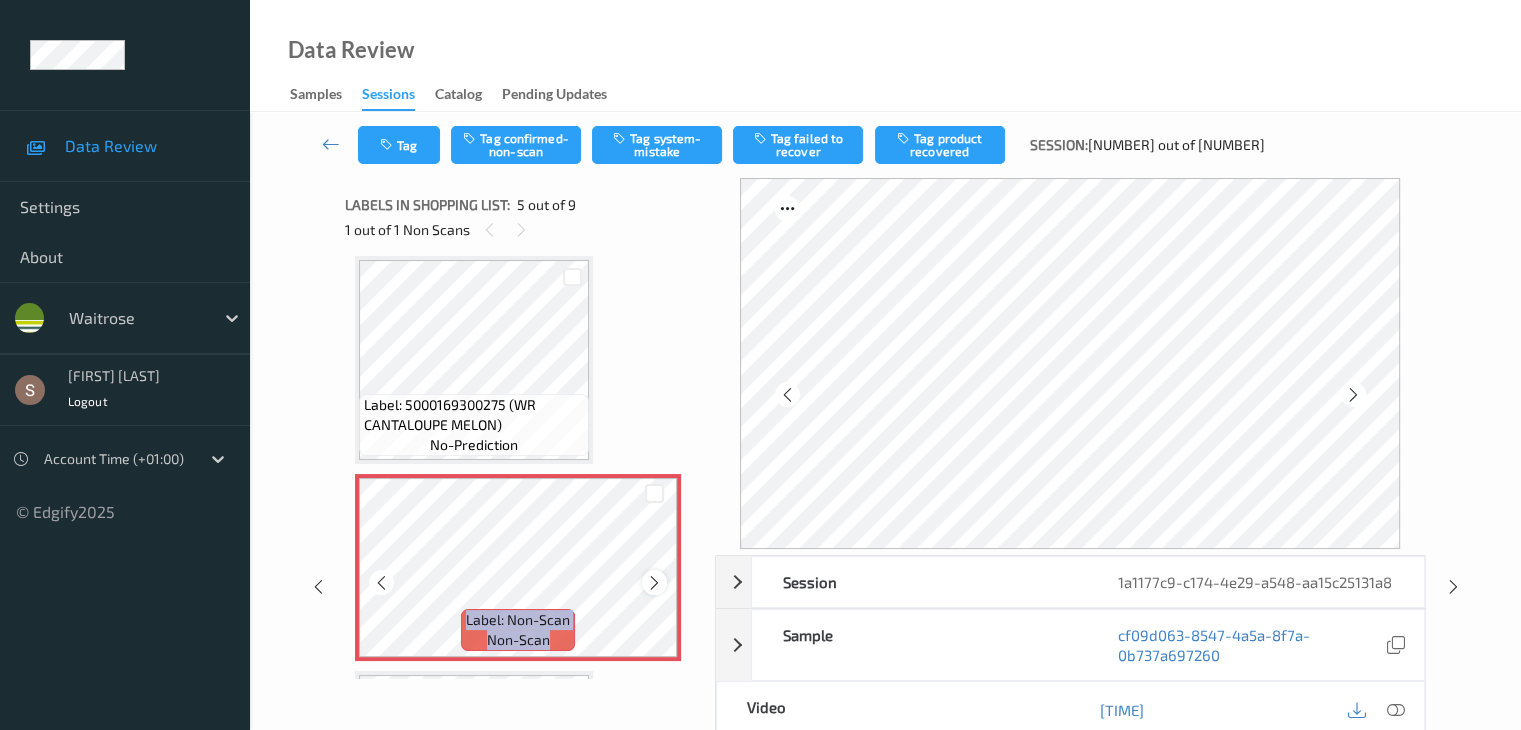 click at bounding box center [654, 583] 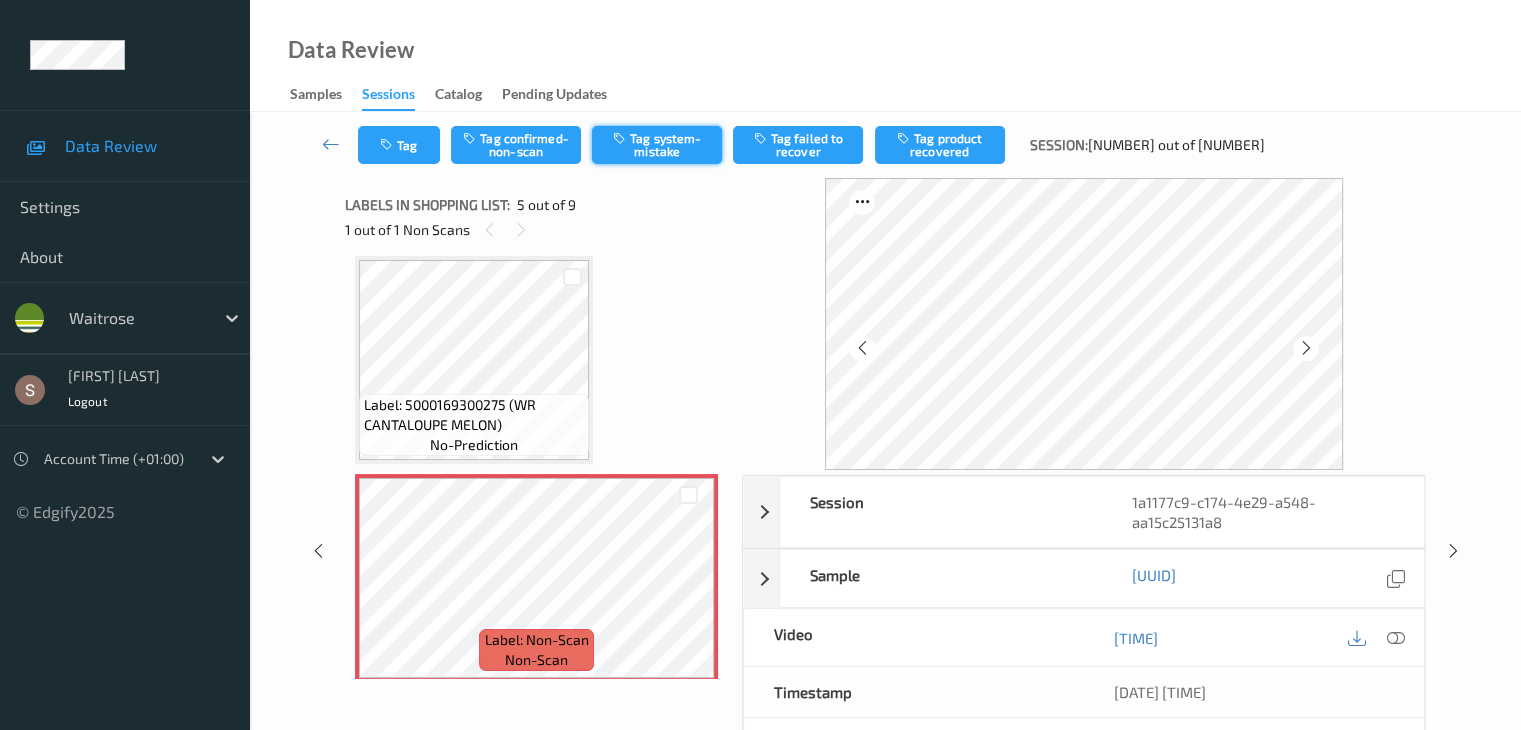 click on "Tag   system-mistake" at bounding box center (657, 145) 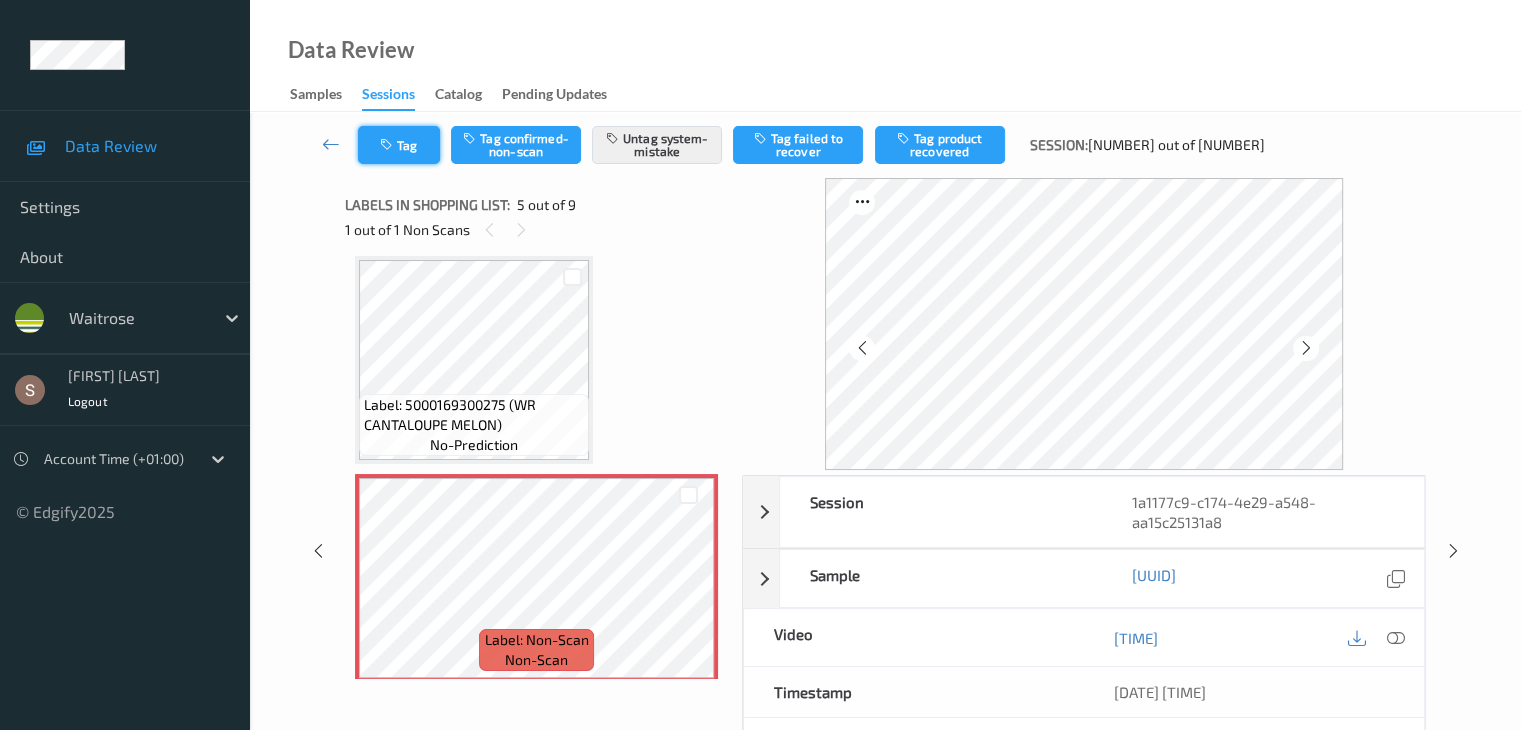click on "Tag" at bounding box center [399, 145] 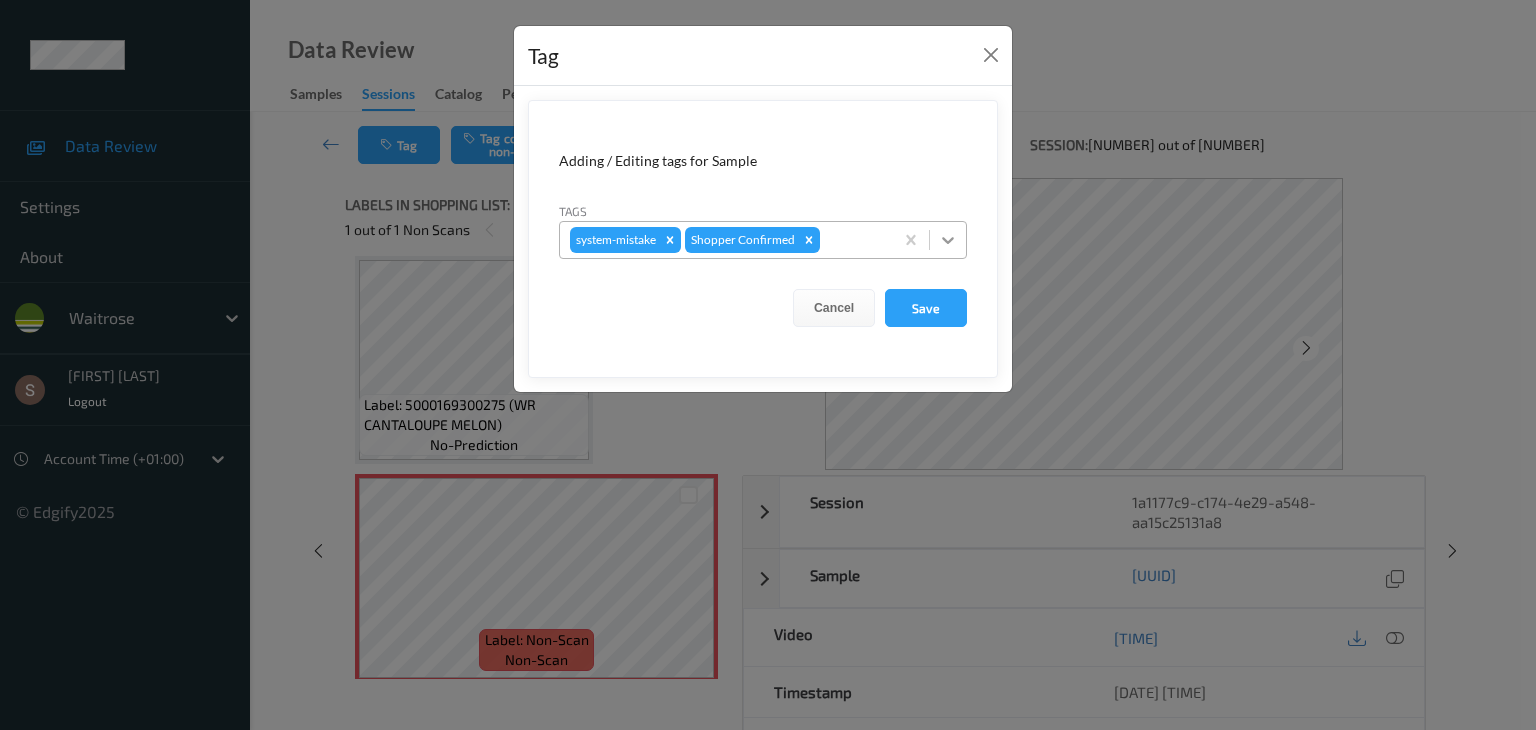 click 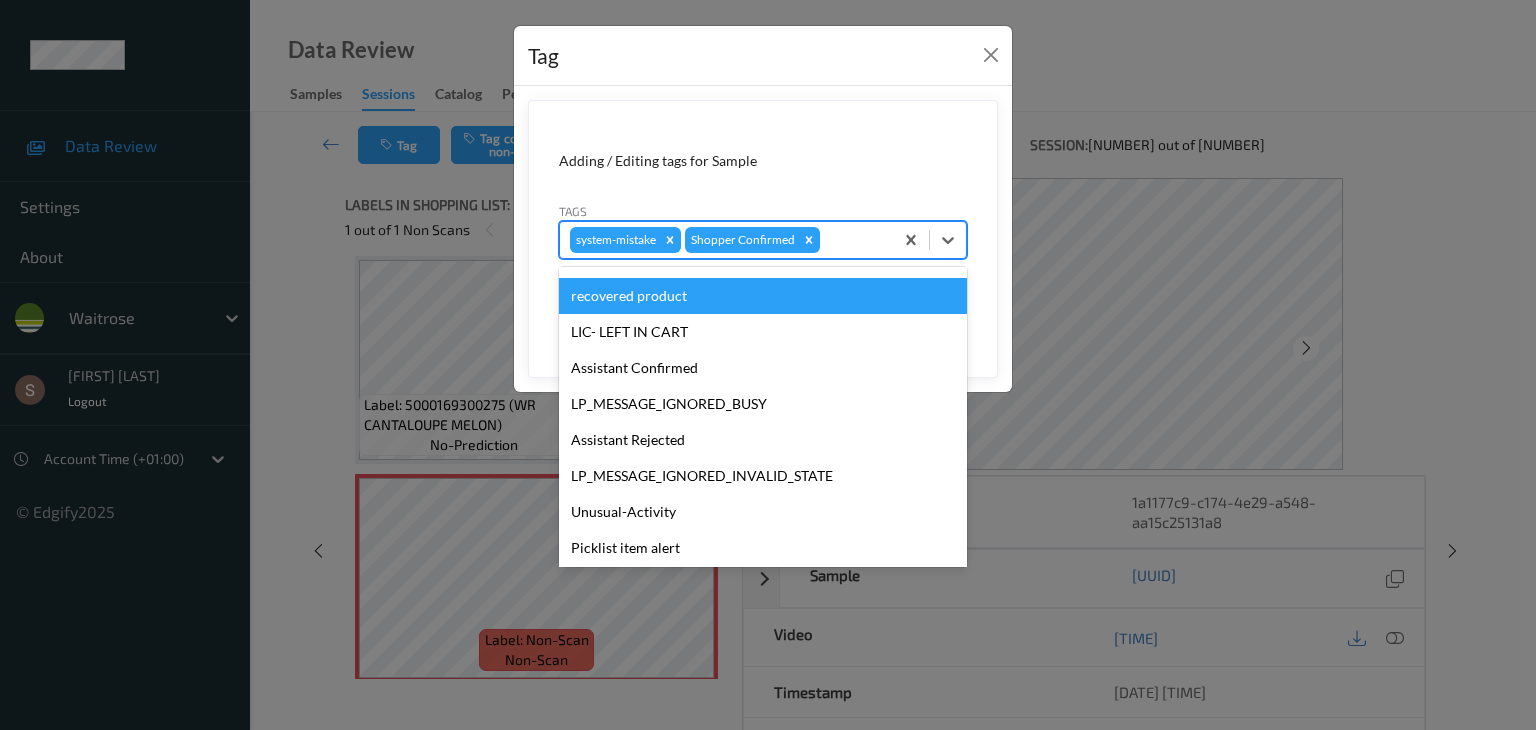 scroll, scrollTop: 356, scrollLeft: 0, axis: vertical 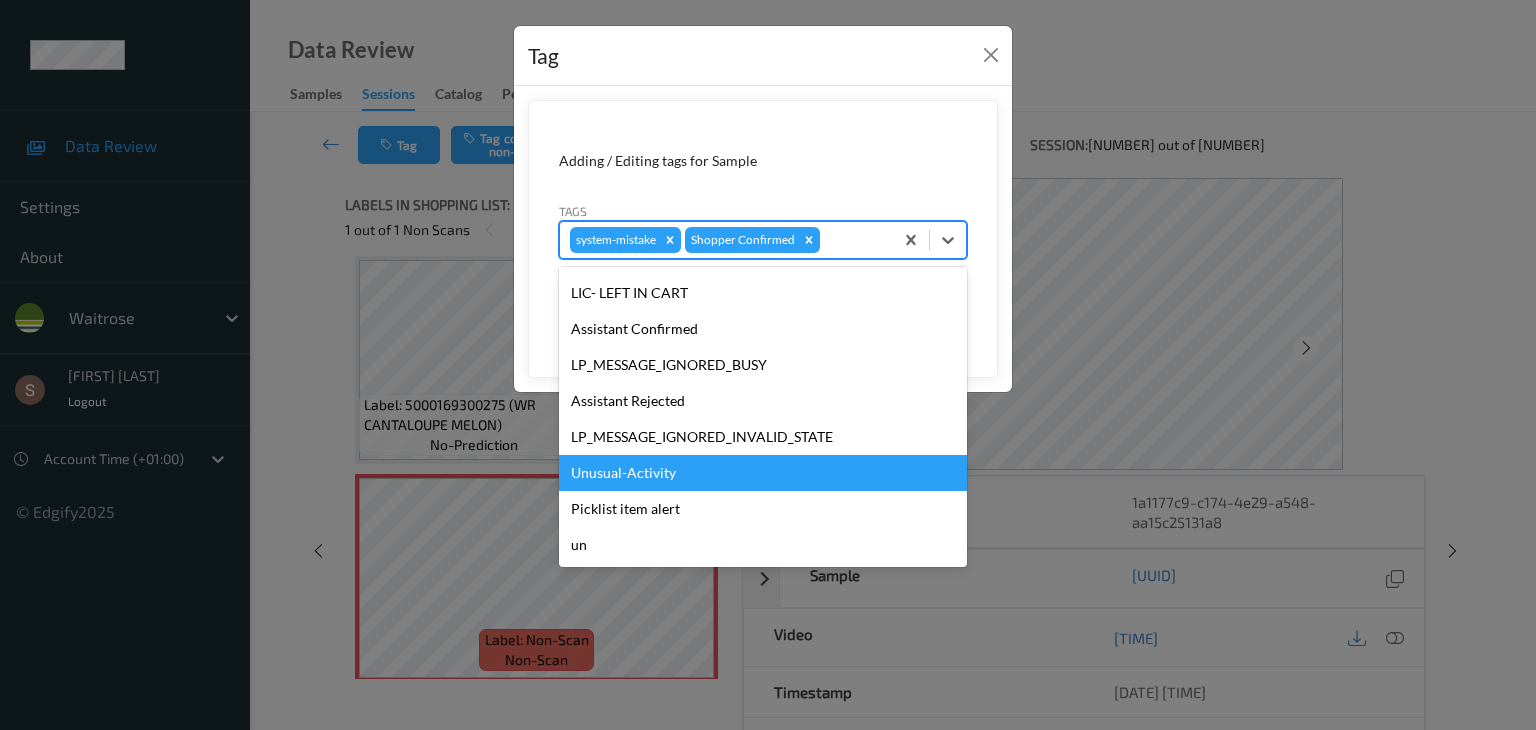 click on "Unusual-Activity" at bounding box center (763, 473) 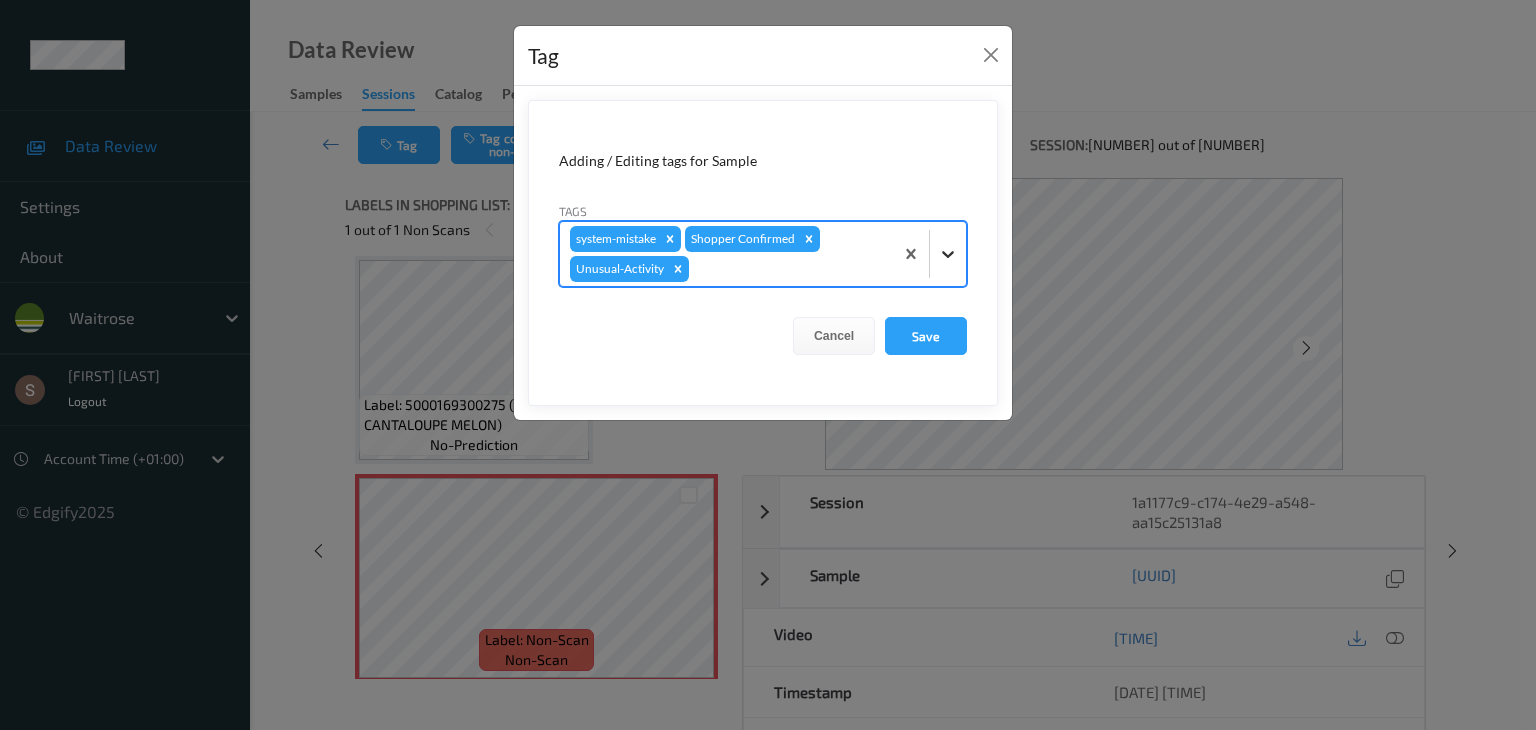 click 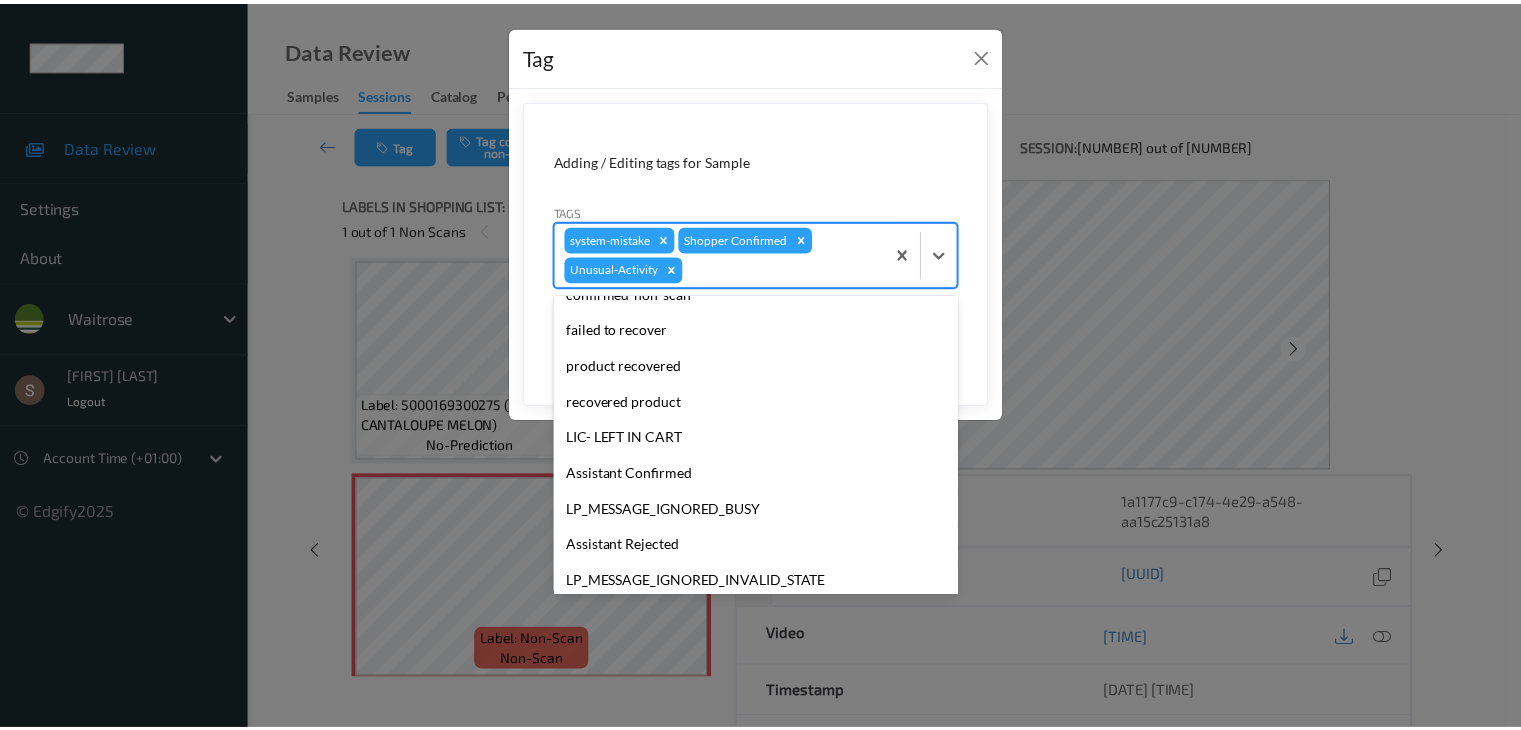 scroll, scrollTop: 320, scrollLeft: 0, axis: vertical 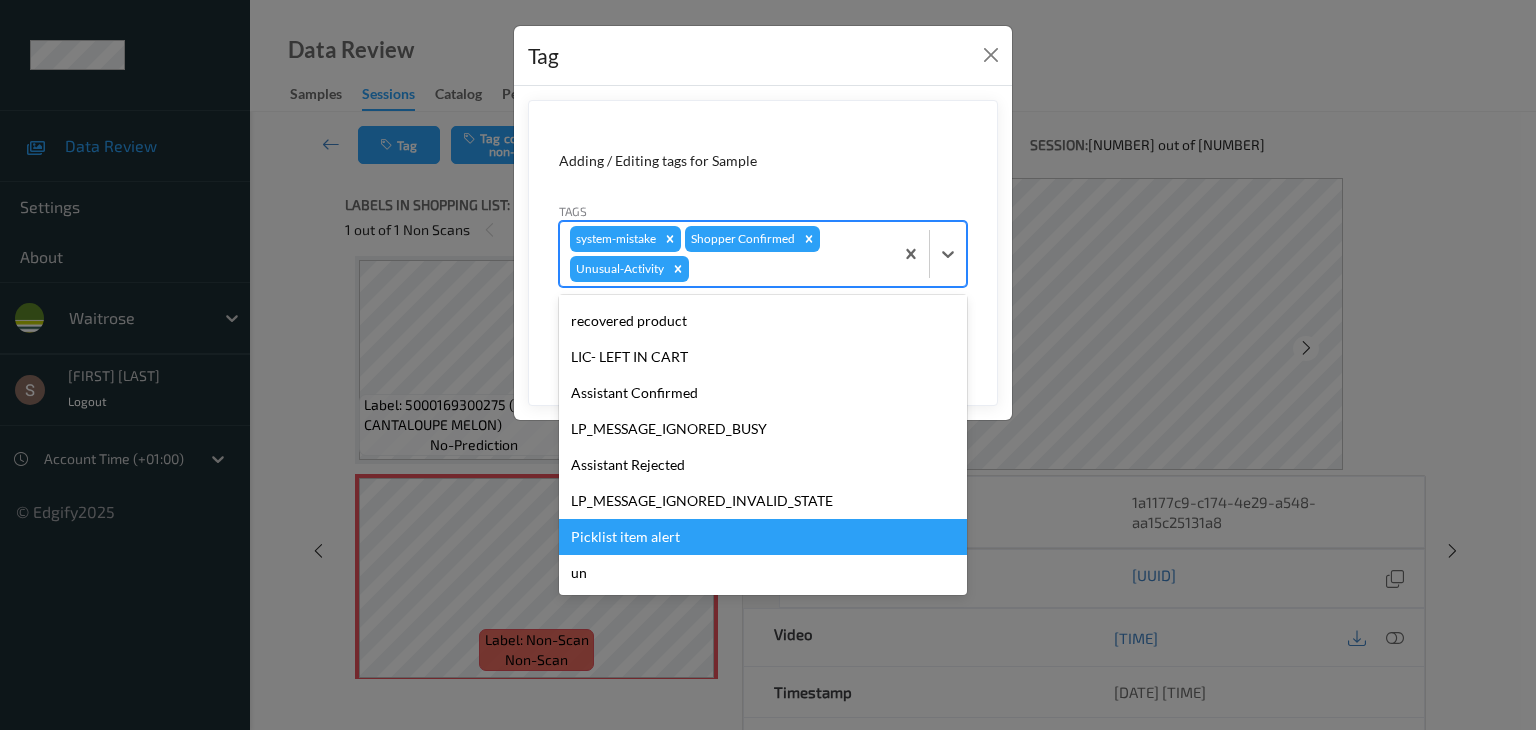 click on "Picklist item alert" at bounding box center (763, 537) 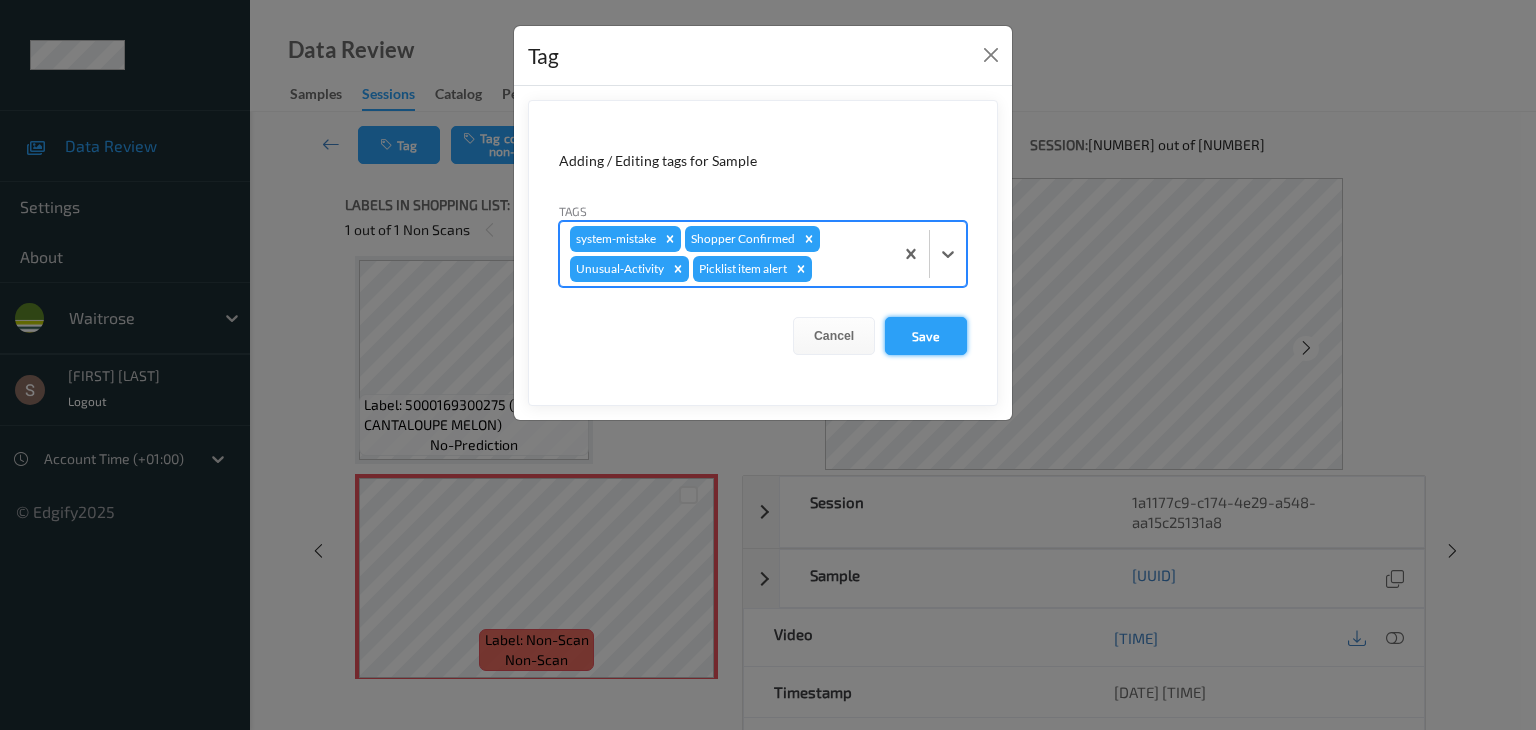 click on "Save" at bounding box center [926, 336] 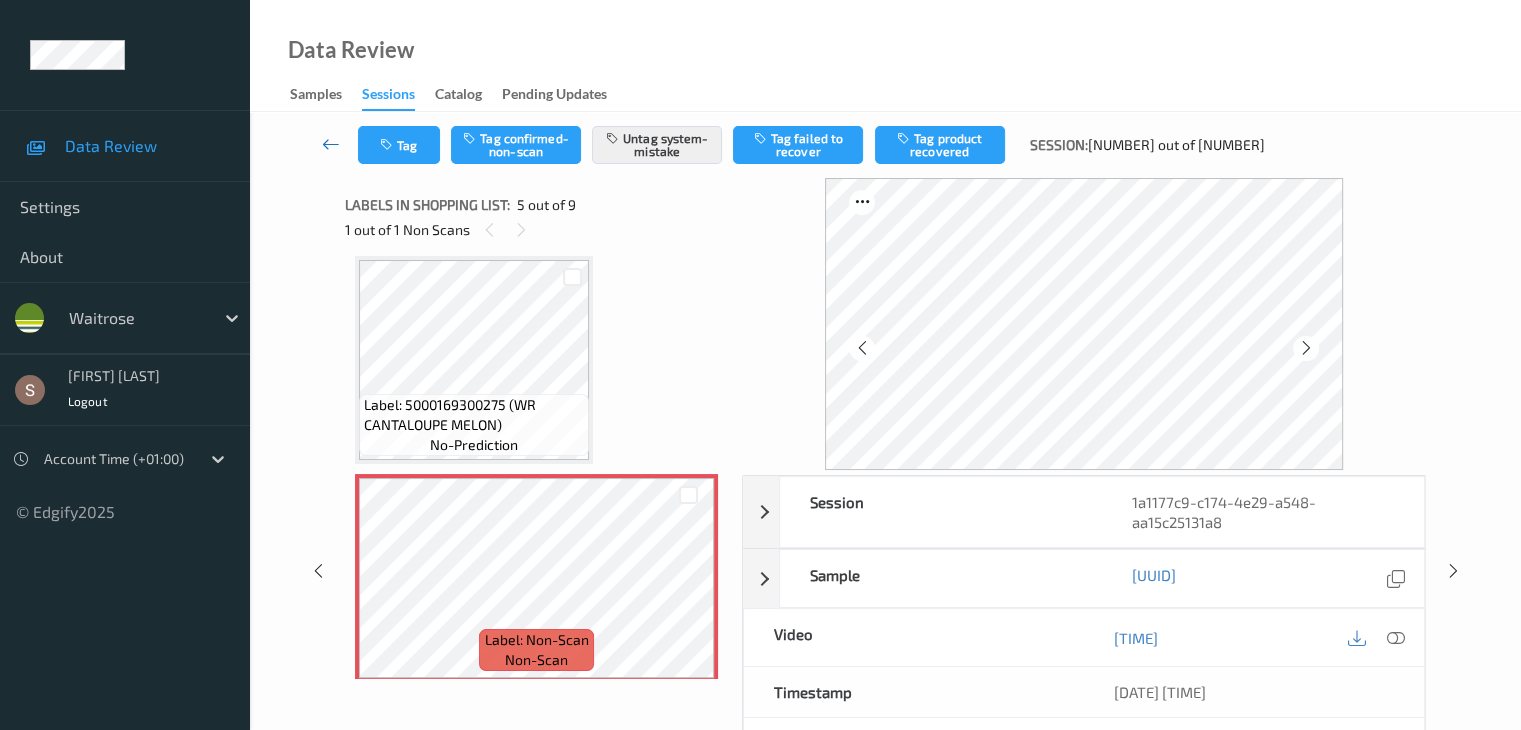 click at bounding box center [331, 144] 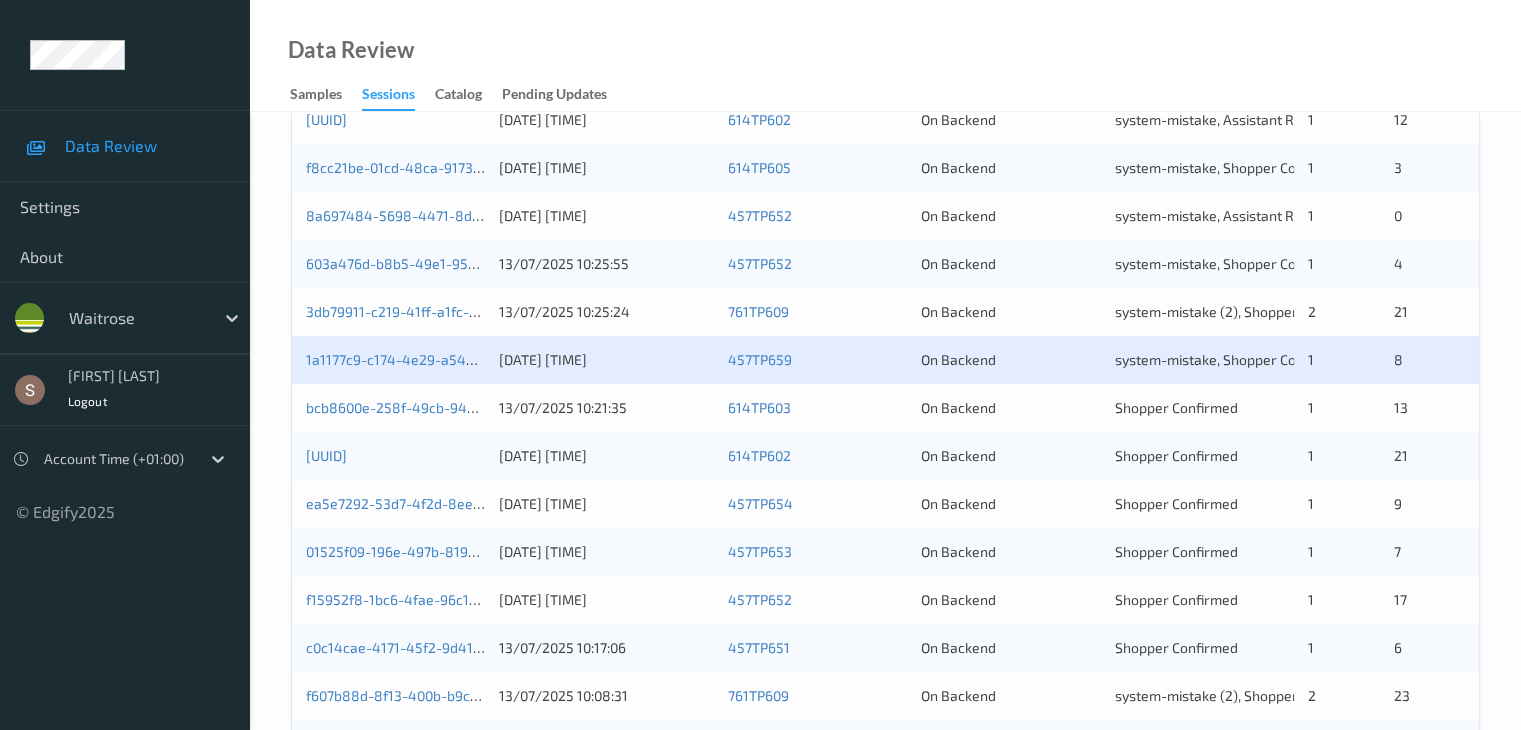 scroll, scrollTop: 700, scrollLeft: 0, axis: vertical 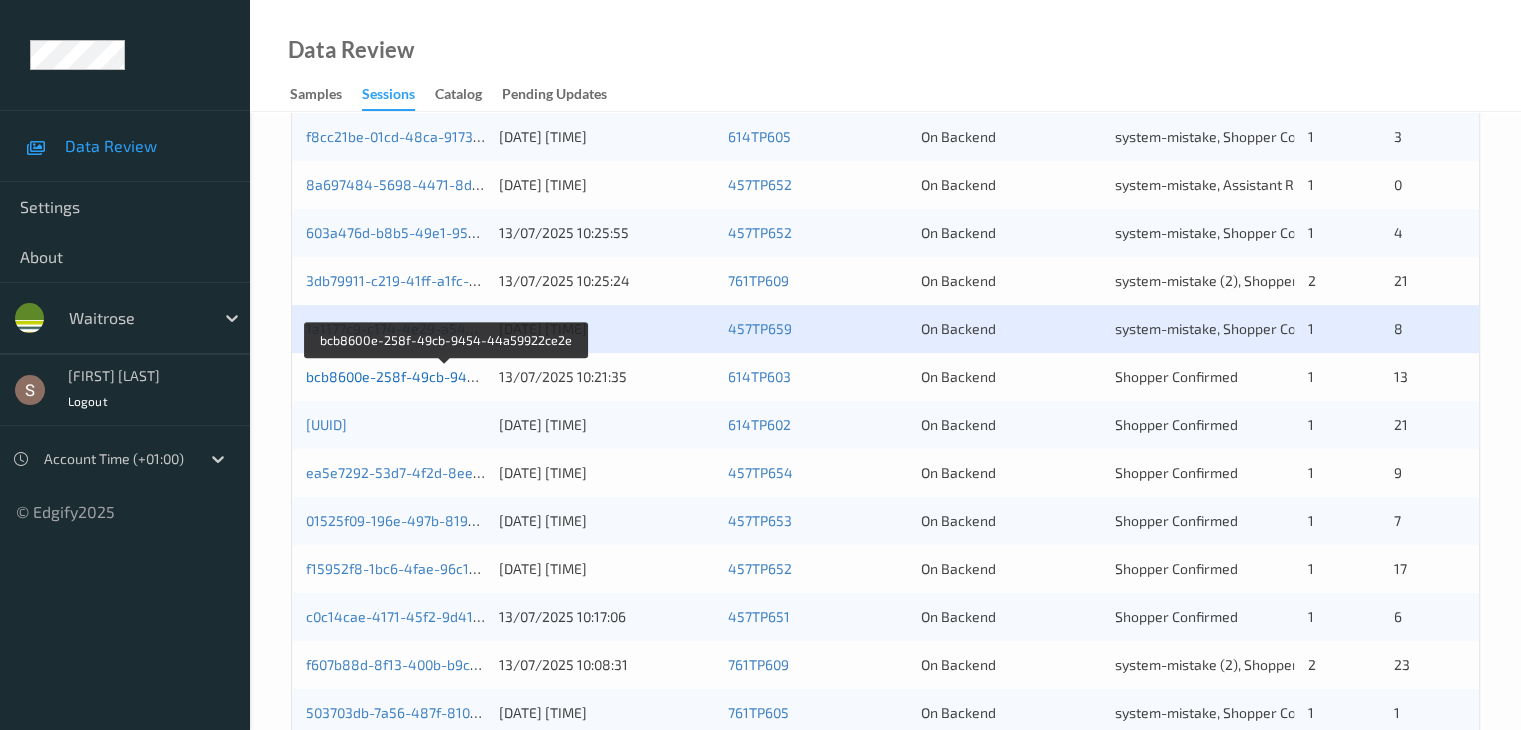 click on "bcb8600e-258f-49cb-9454-44a59922ce2e" at bounding box center (446, 376) 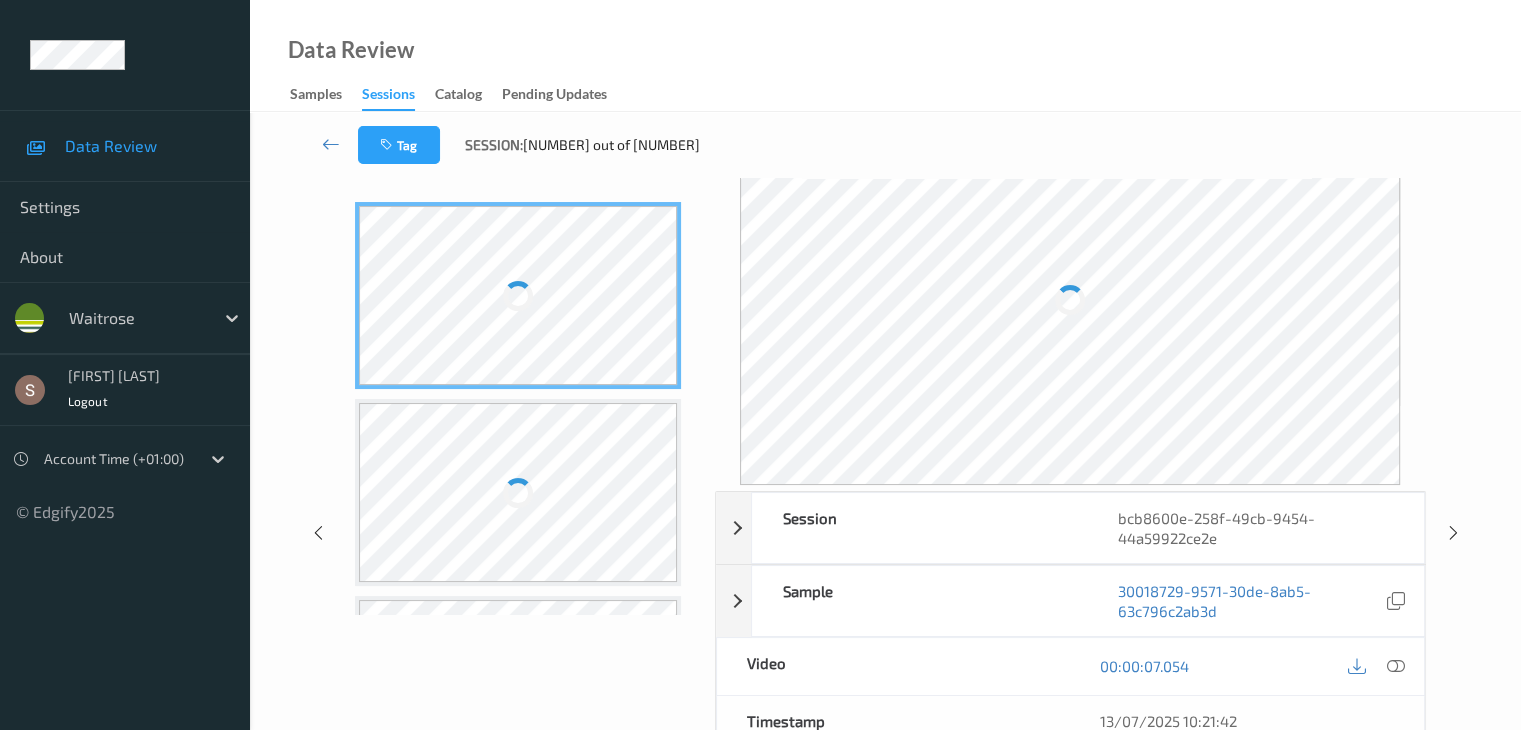 scroll, scrollTop: 0, scrollLeft: 0, axis: both 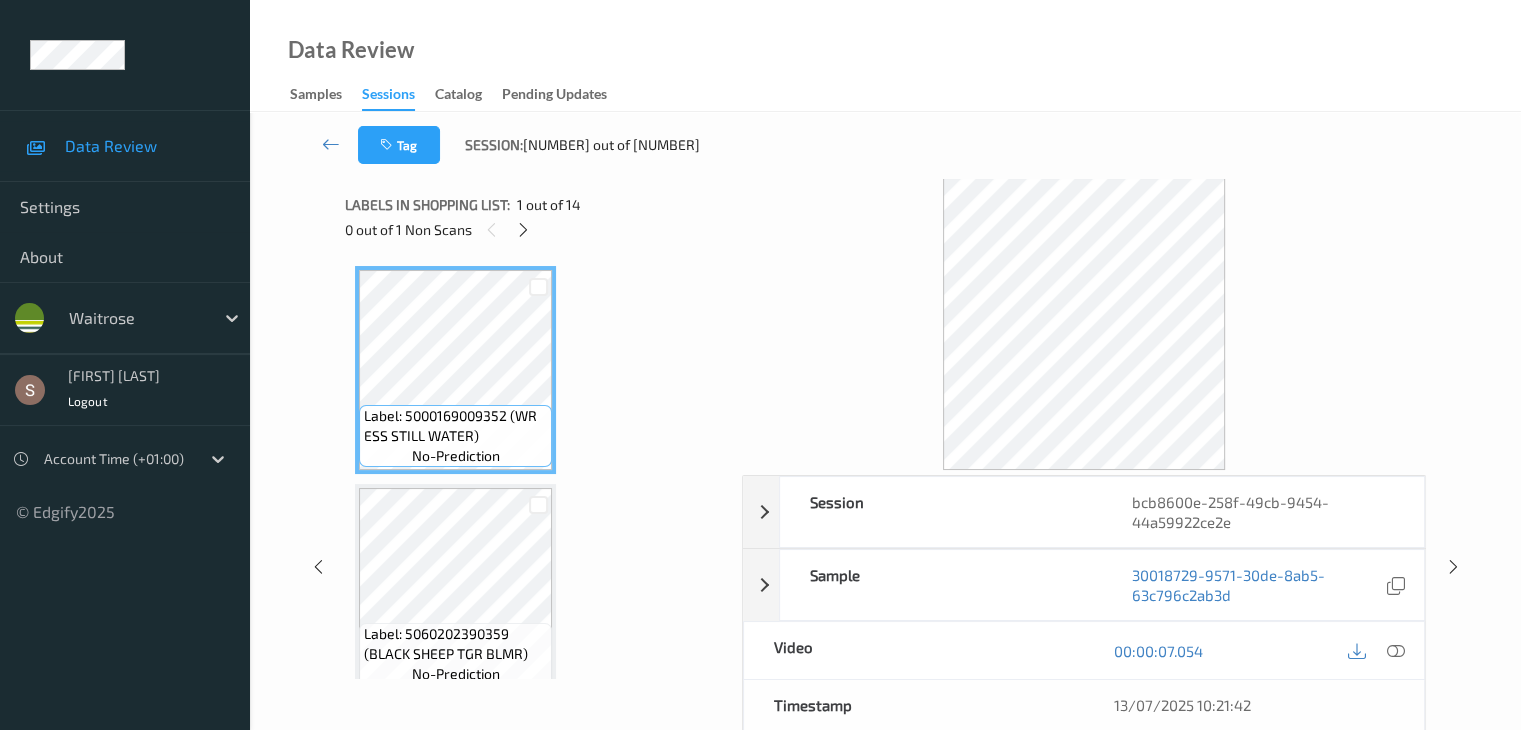 click on "1 out of 14" at bounding box center (549, 205) 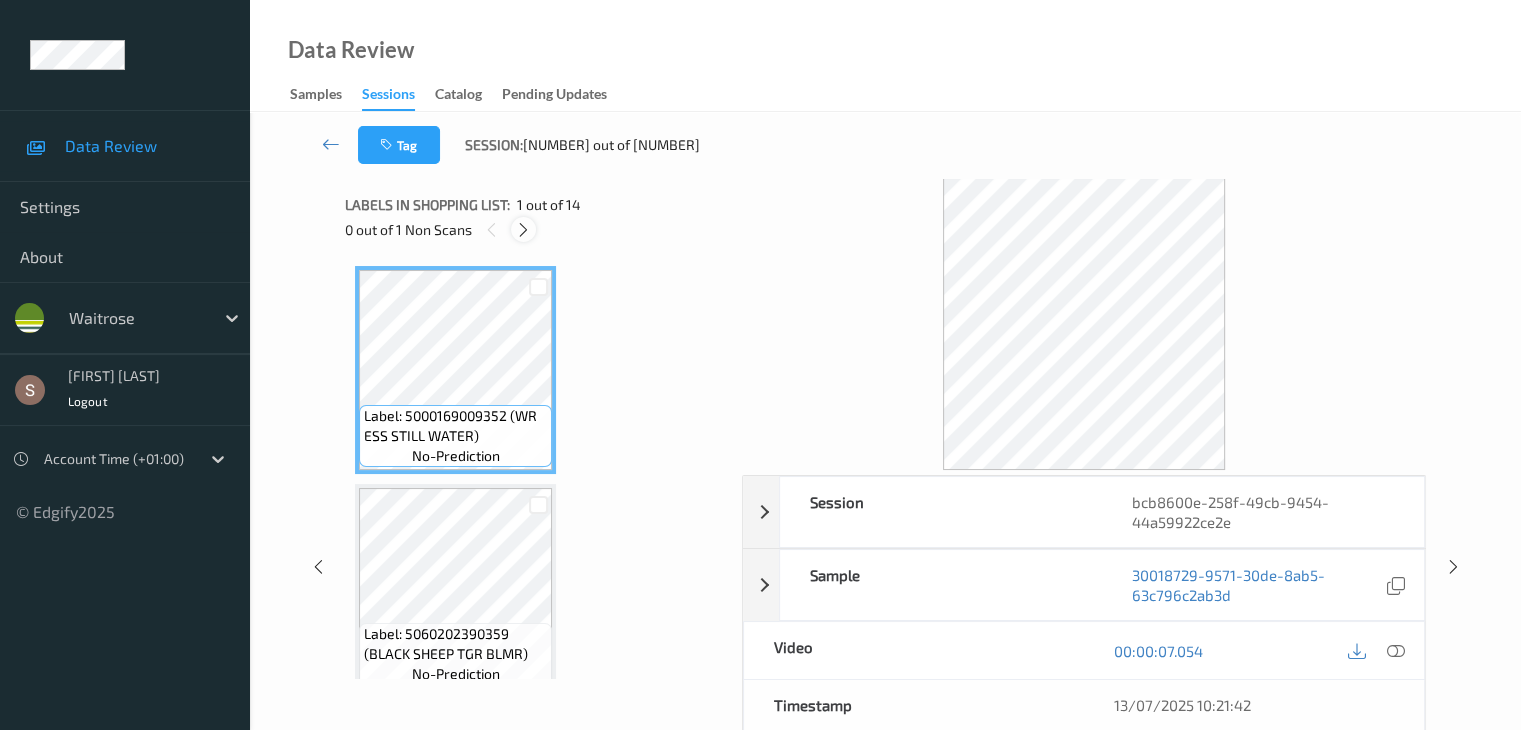click at bounding box center [523, 229] 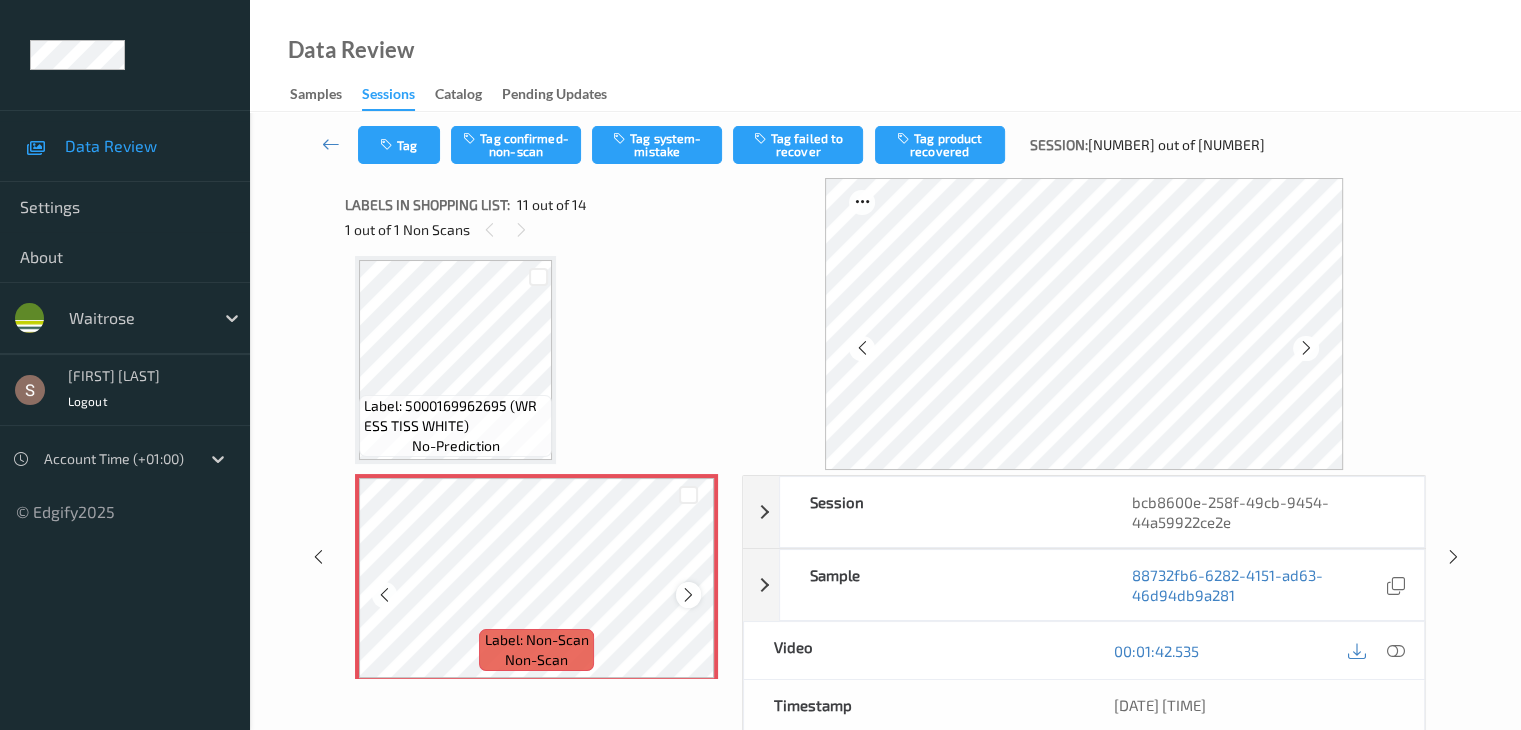 click at bounding box center [688, 595] 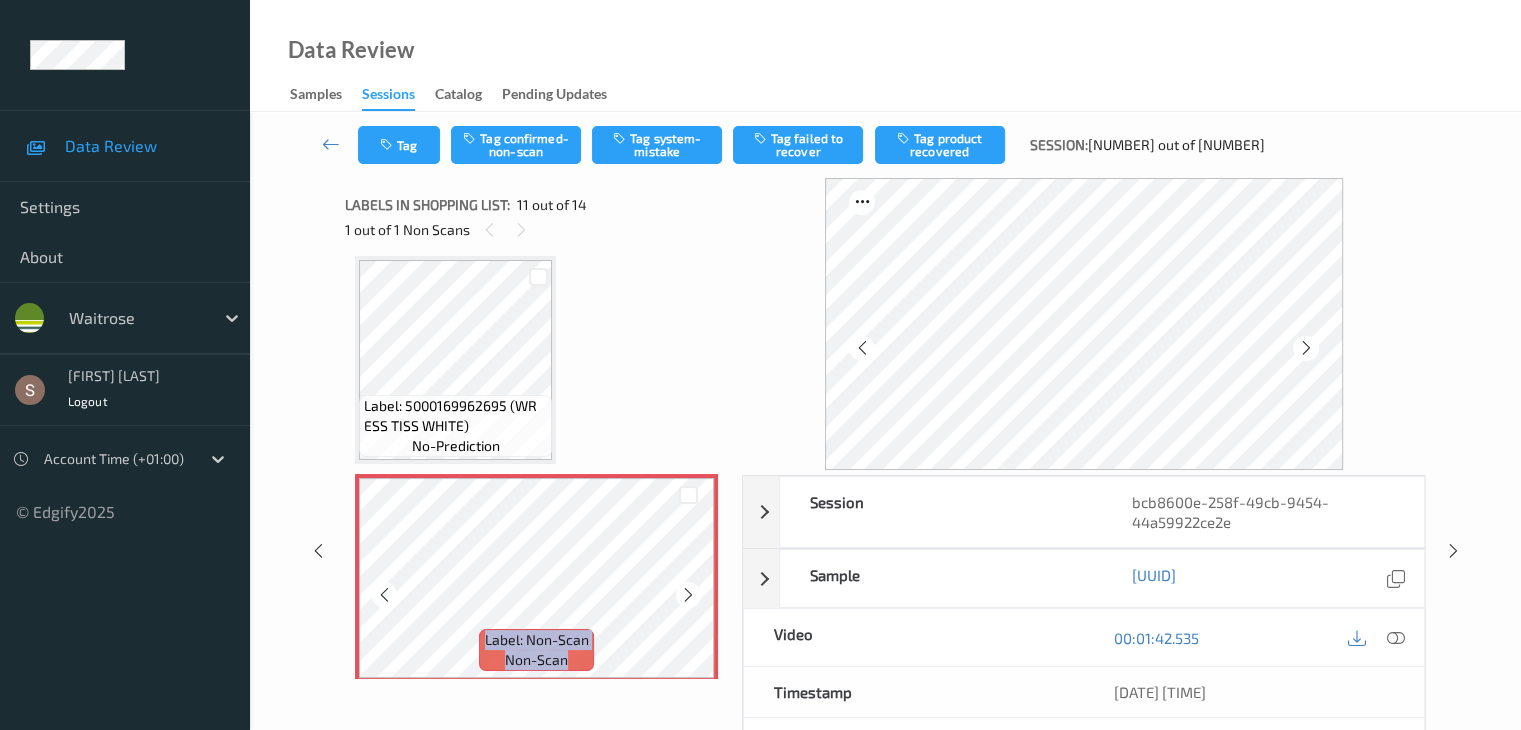click at bounding box center (688, 595) 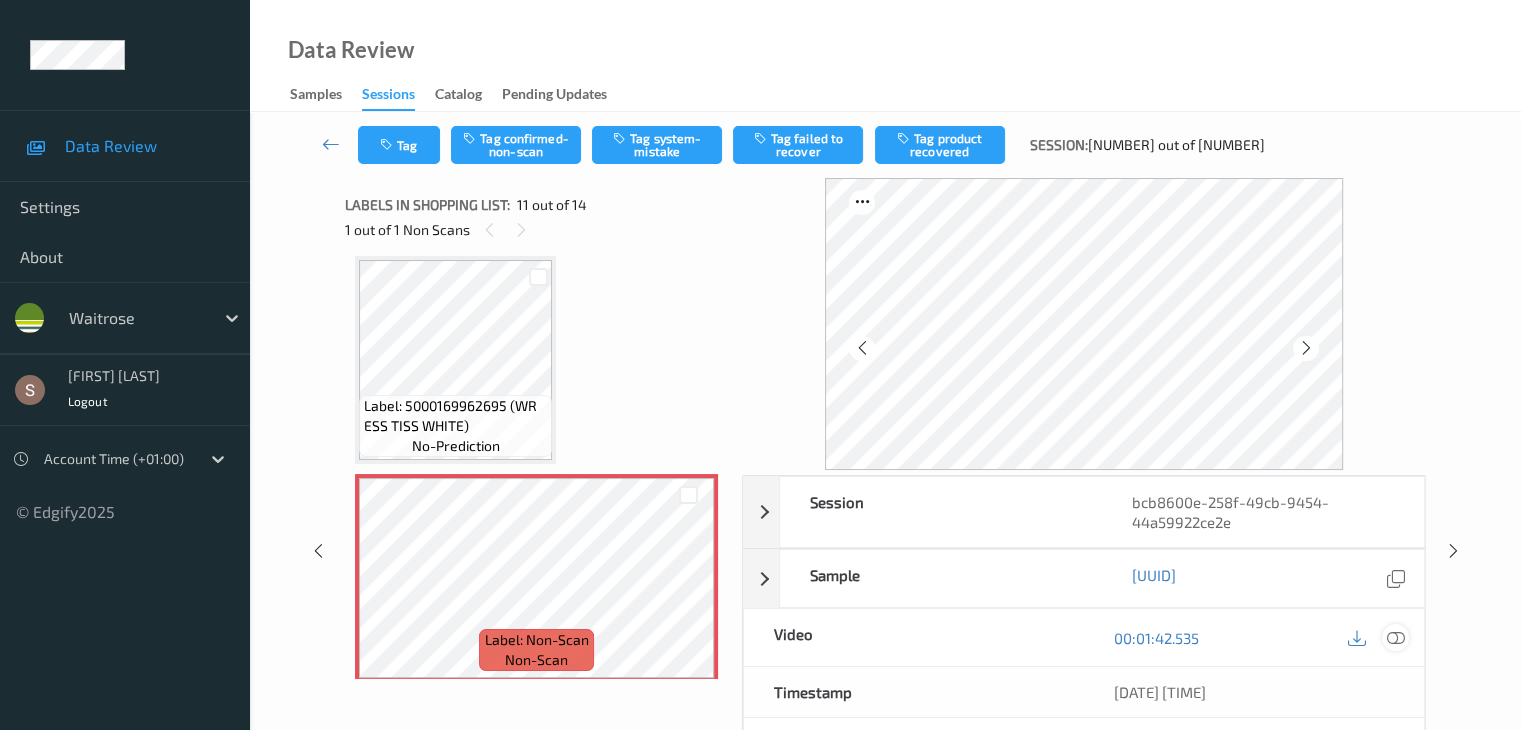 click at bounding box center (1395, 638) 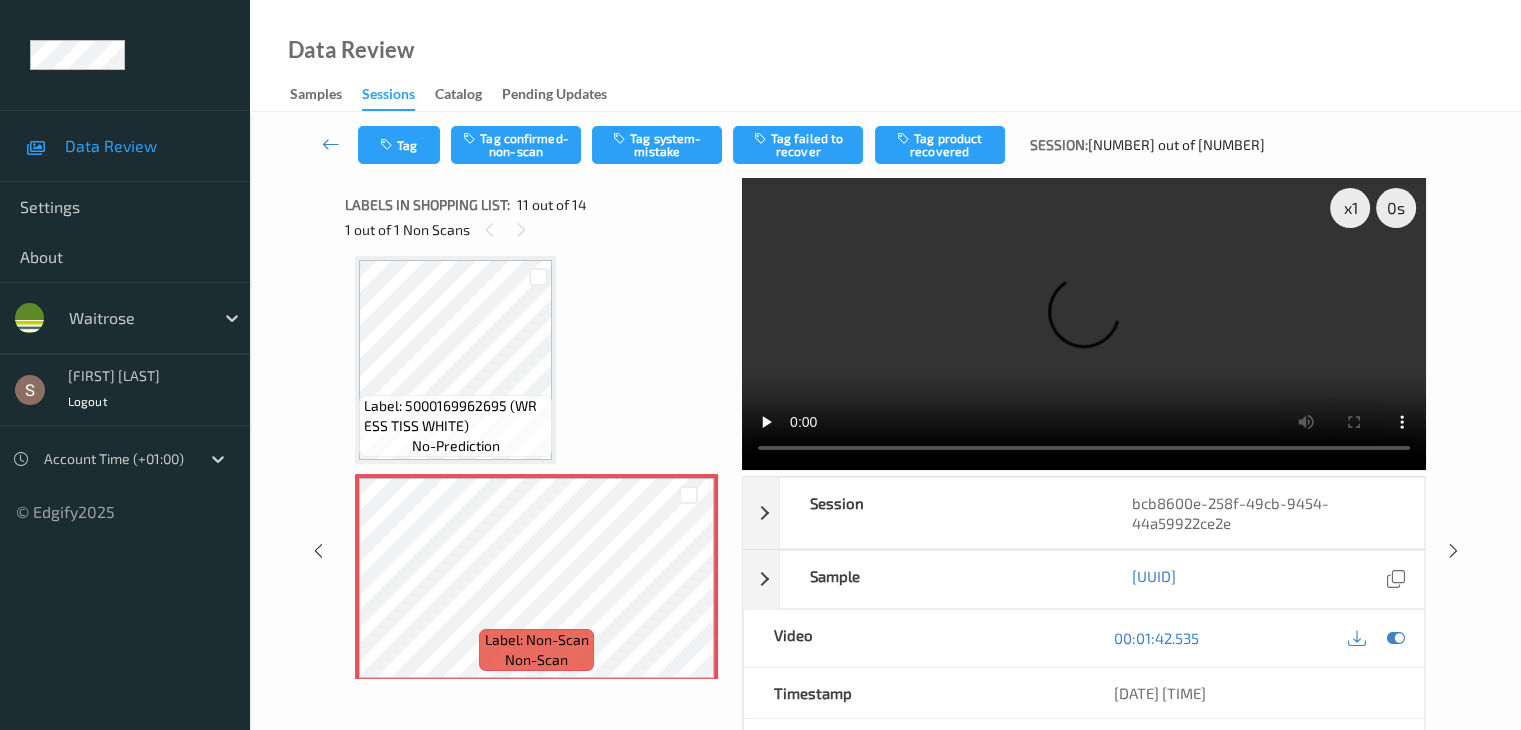 click at bounding box center [1084, 324] 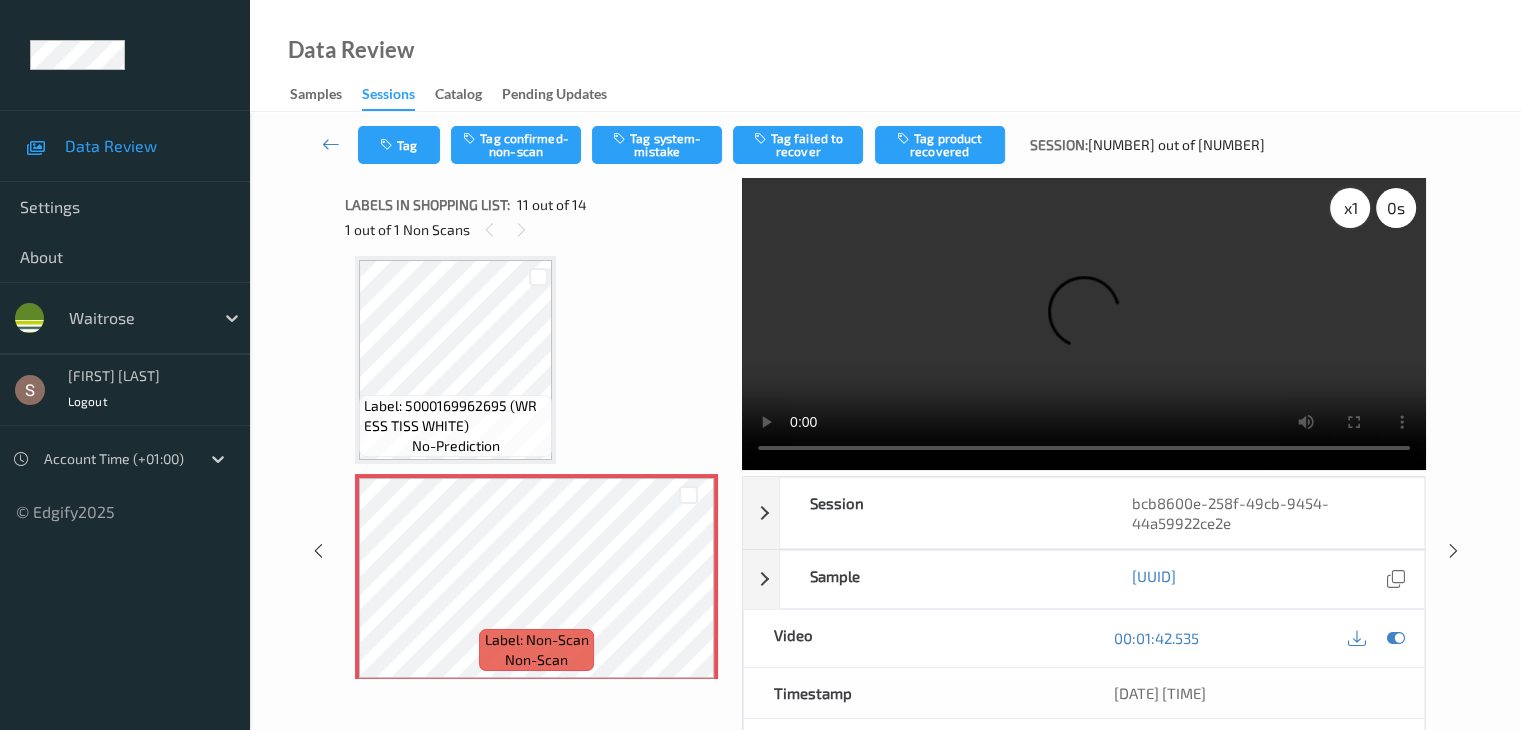 click on "x 1" at bounding box center [1350, 208] 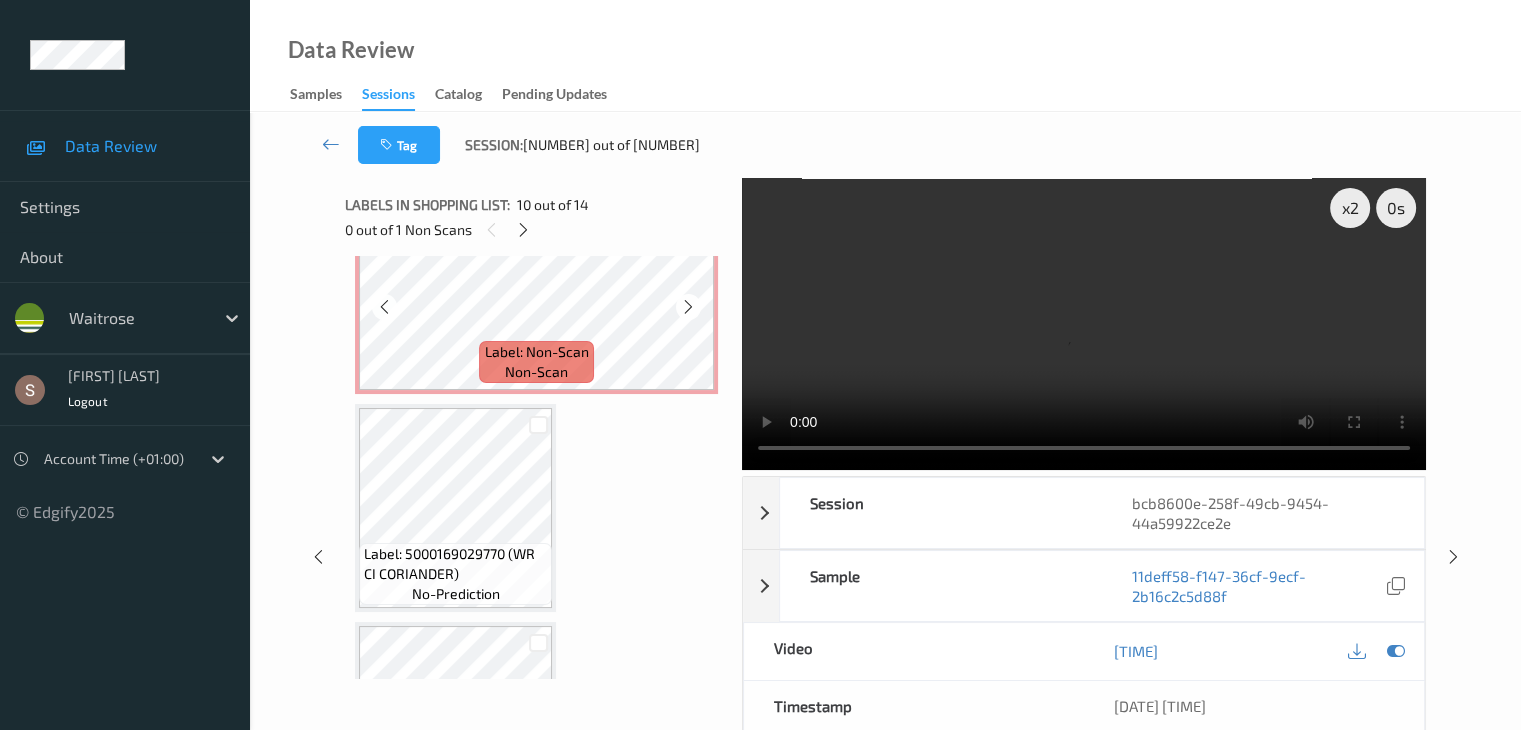 scroll, scrollTop: 2272, scrollLeft: 0, axis: vertical 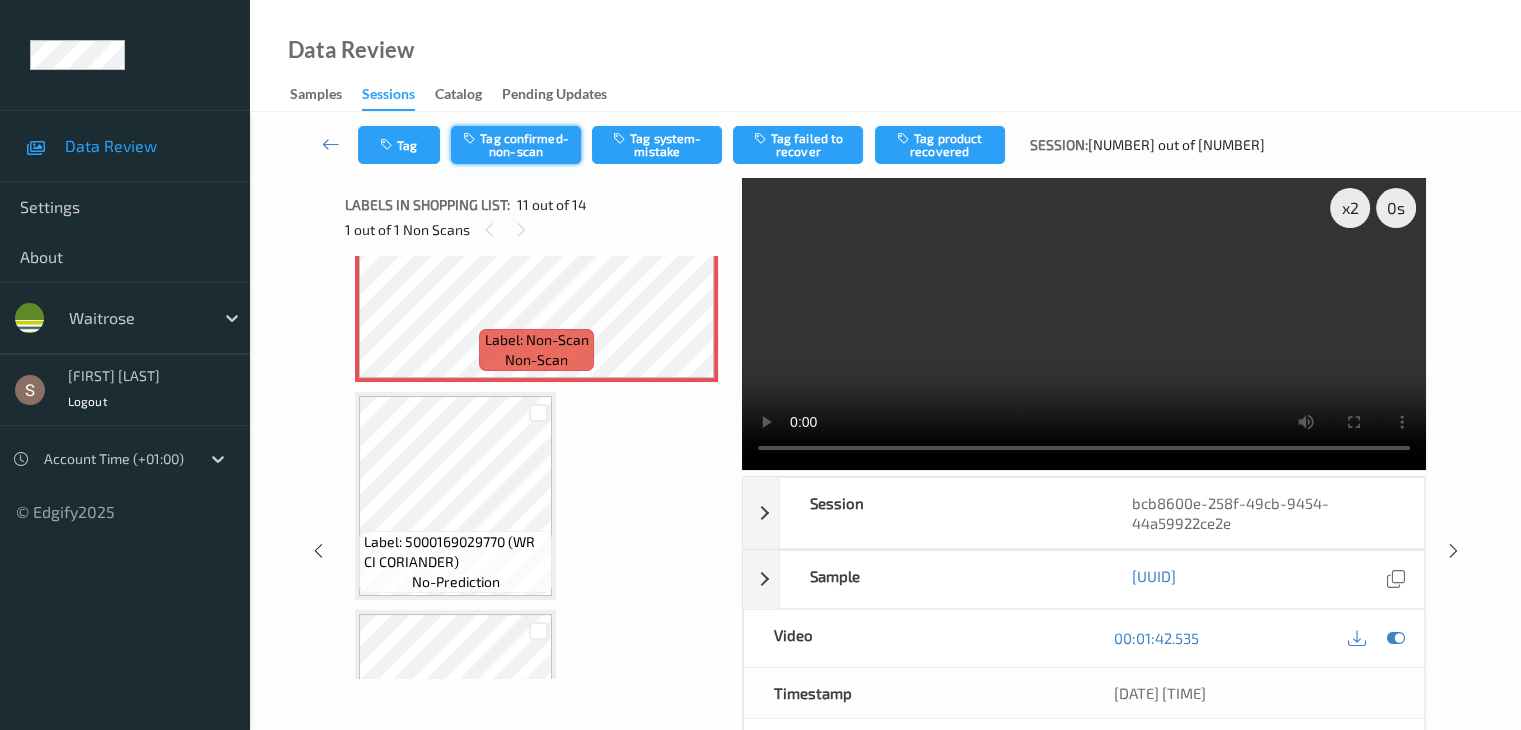 click on "Tag   confirmed-non-scan" at bounding box center [516, 145] 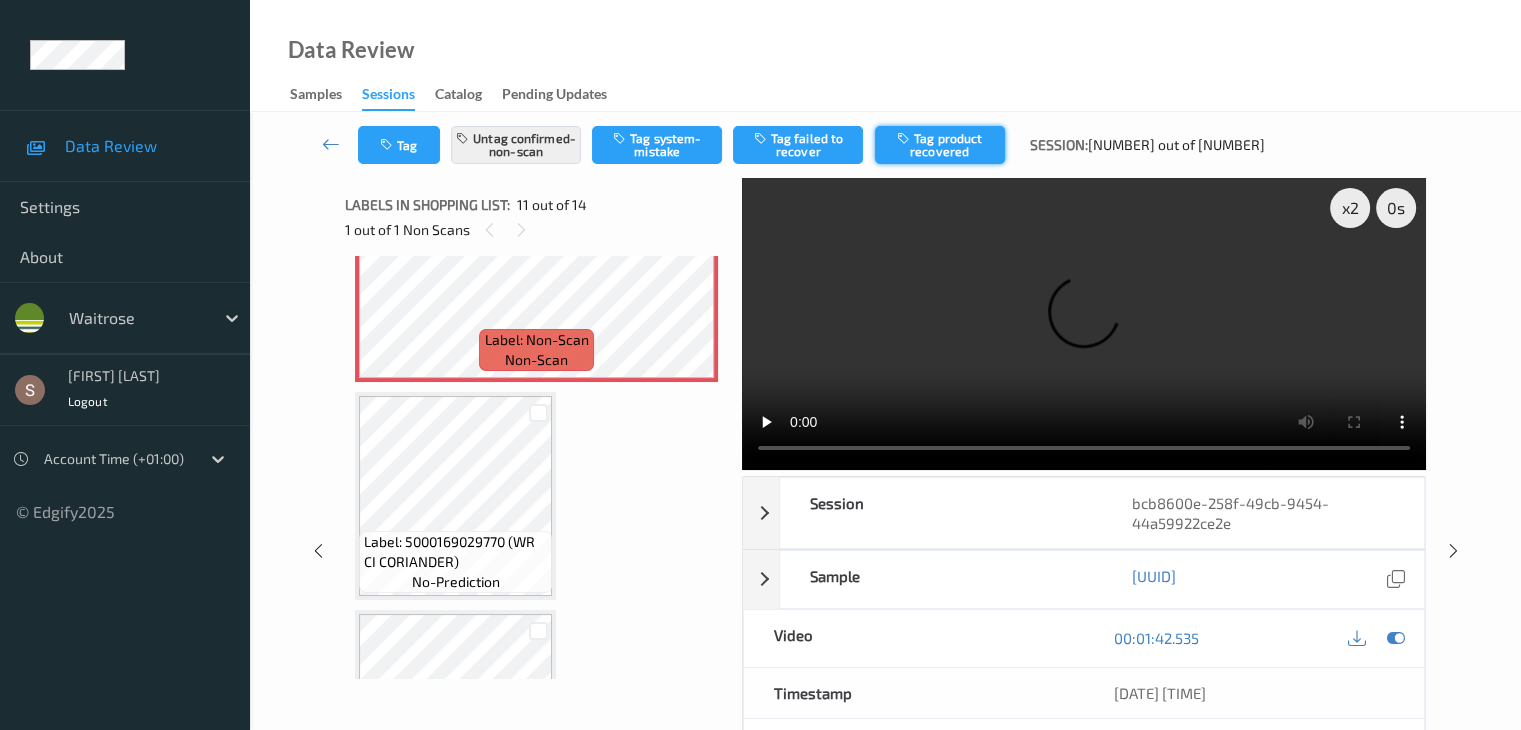 click on "Tag   product recovered" at bounding box center [940, 145] 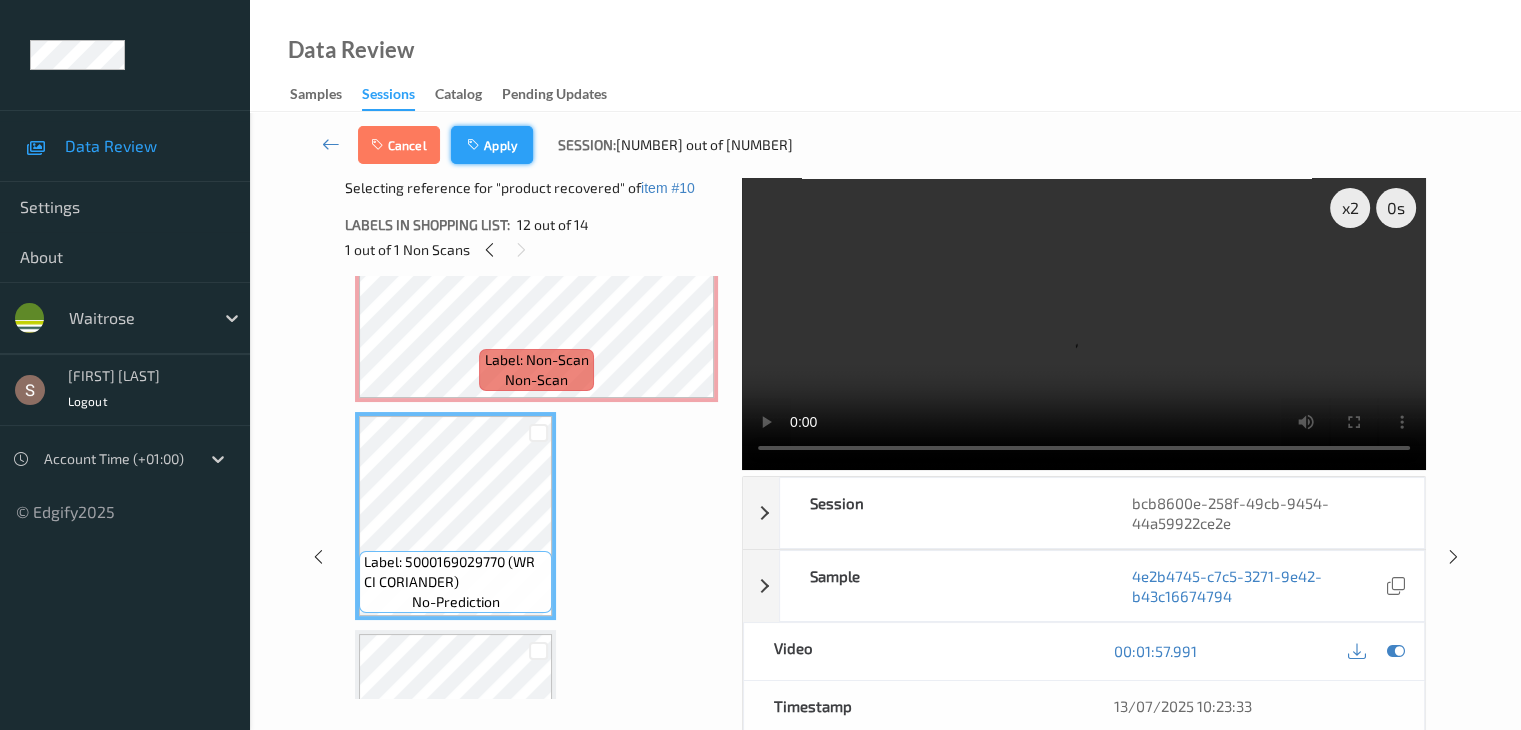 click on "Apply" at bounding box center (492, 145) 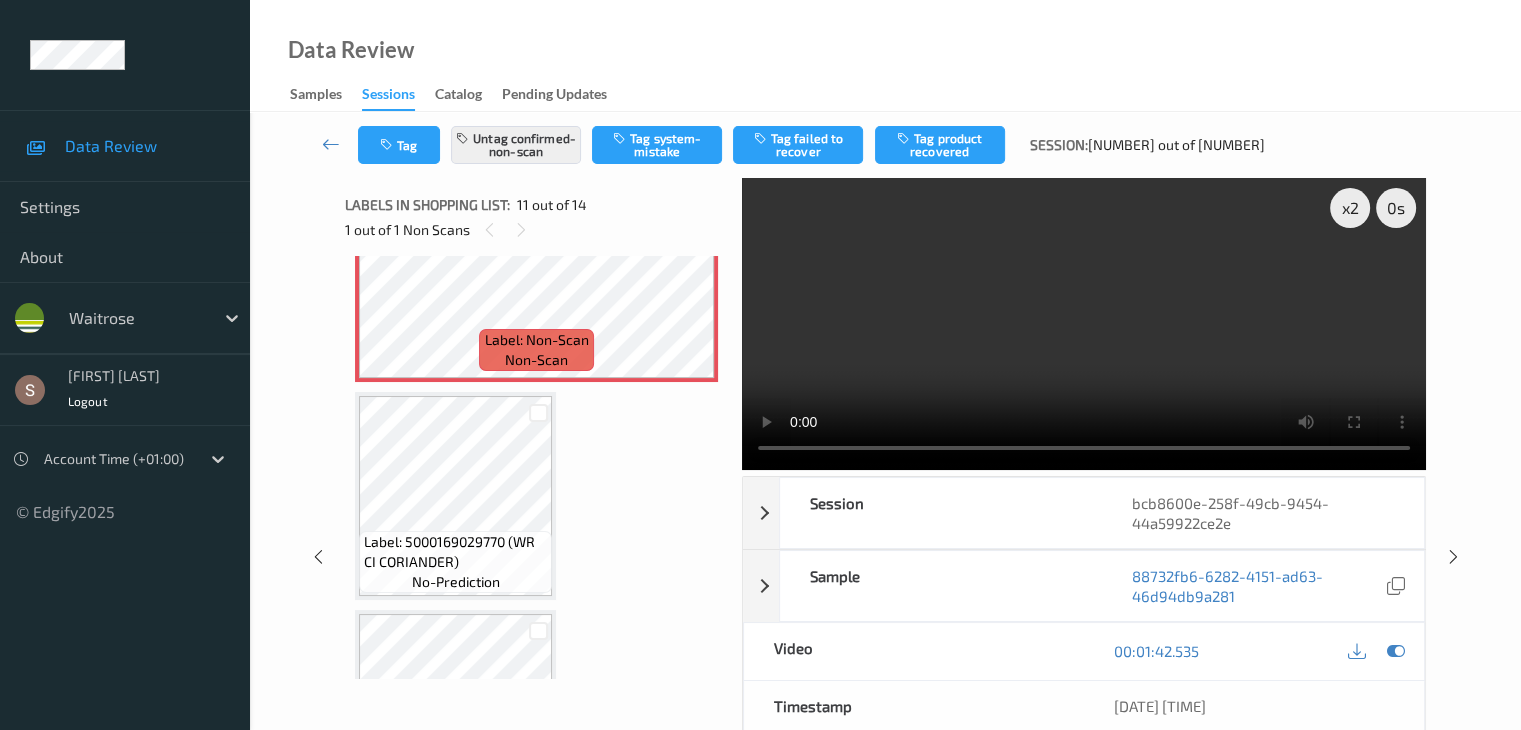 scroll, scrollTop: 1972, scrollLeft: 0, axis: vertical 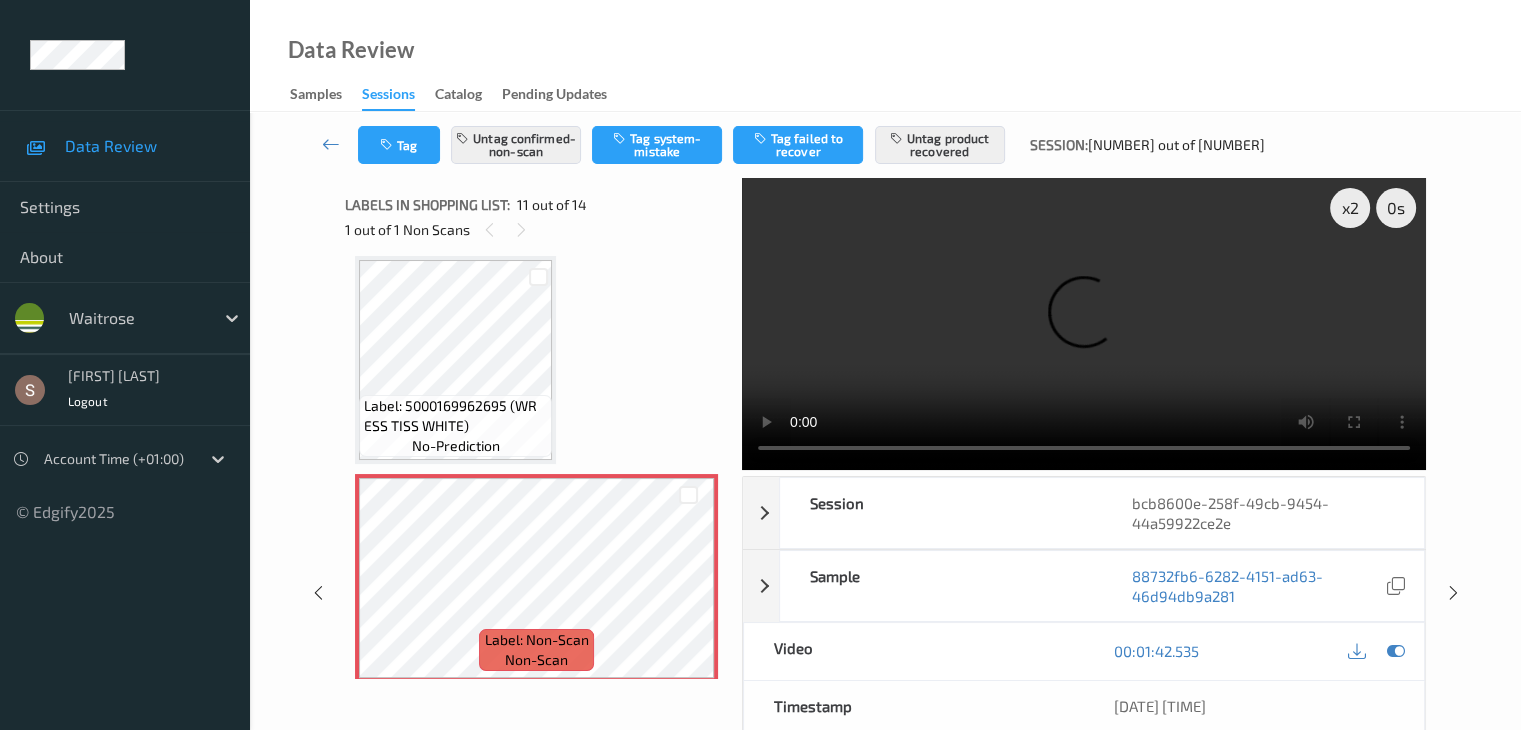 click at bounding box center [1084, 324] 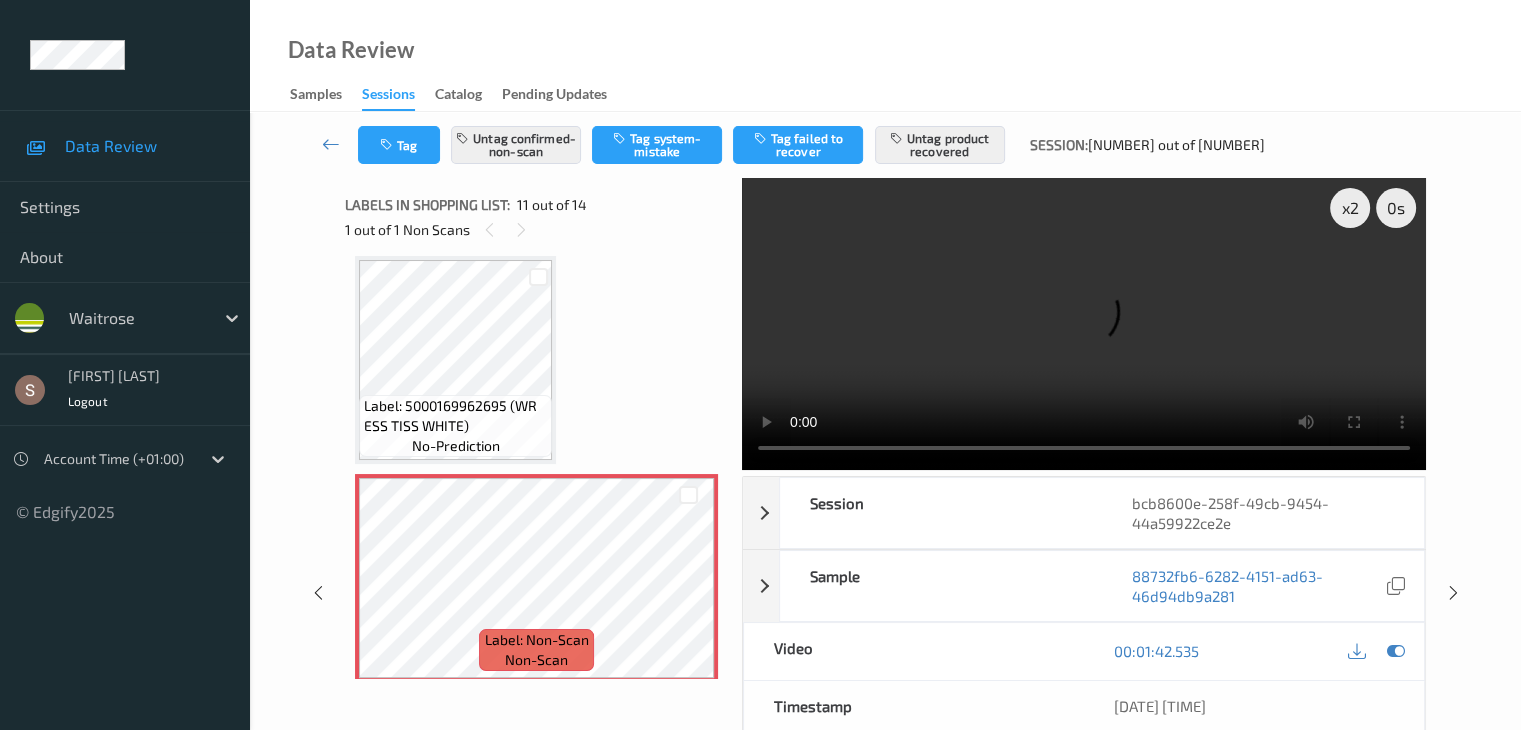 click at bounding box center (1084, 324) 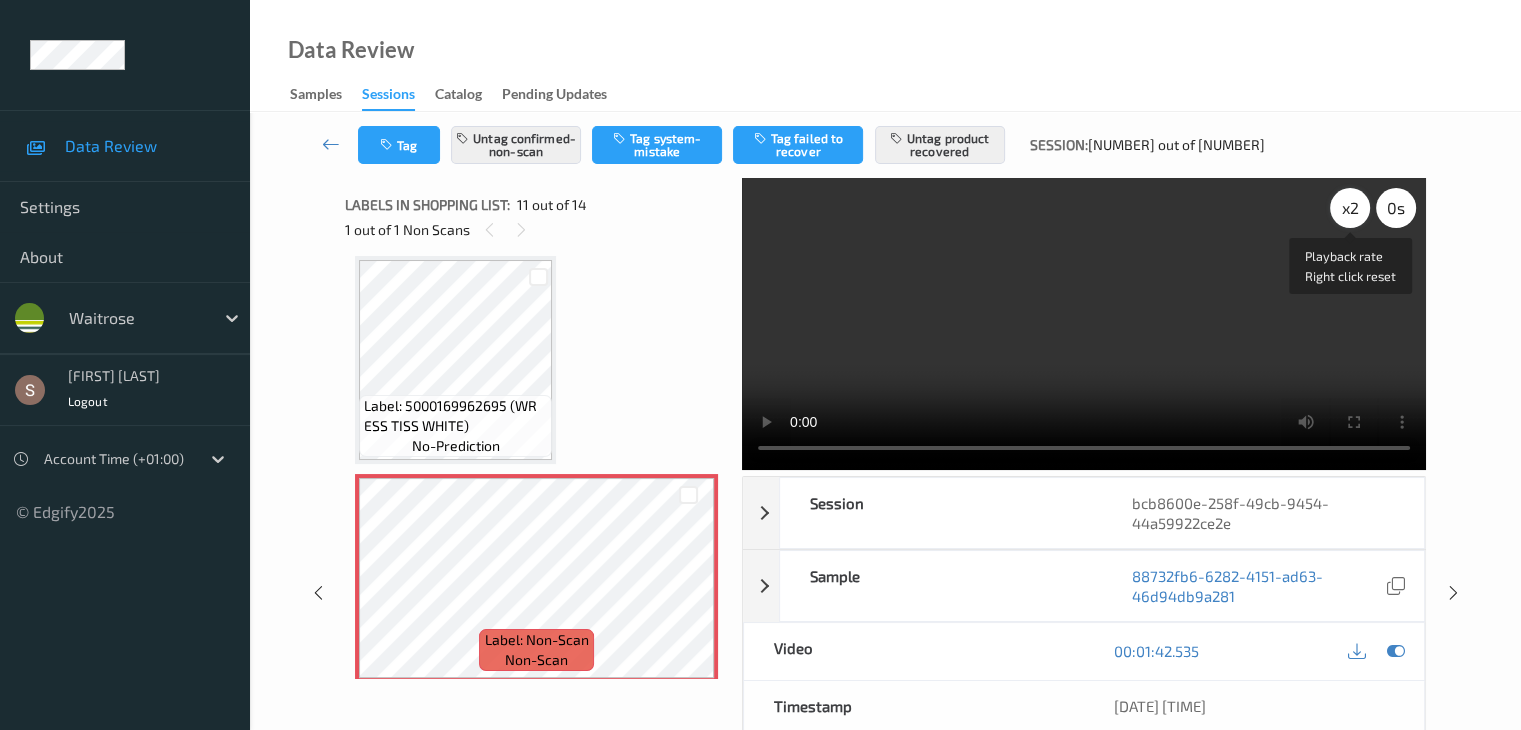 click on "x 2" at bounding box center (1350, 208) 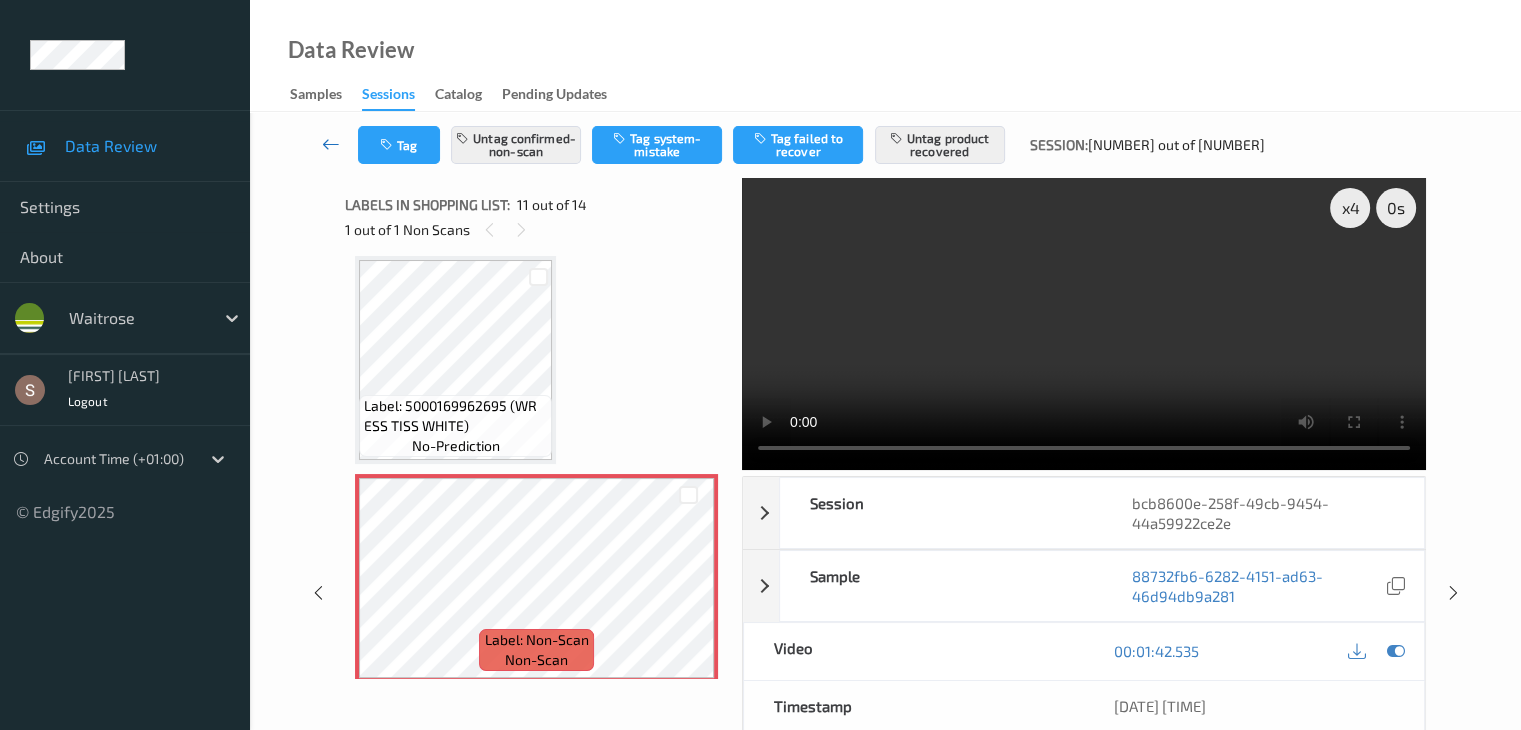 click at bounding box center [331, 145] 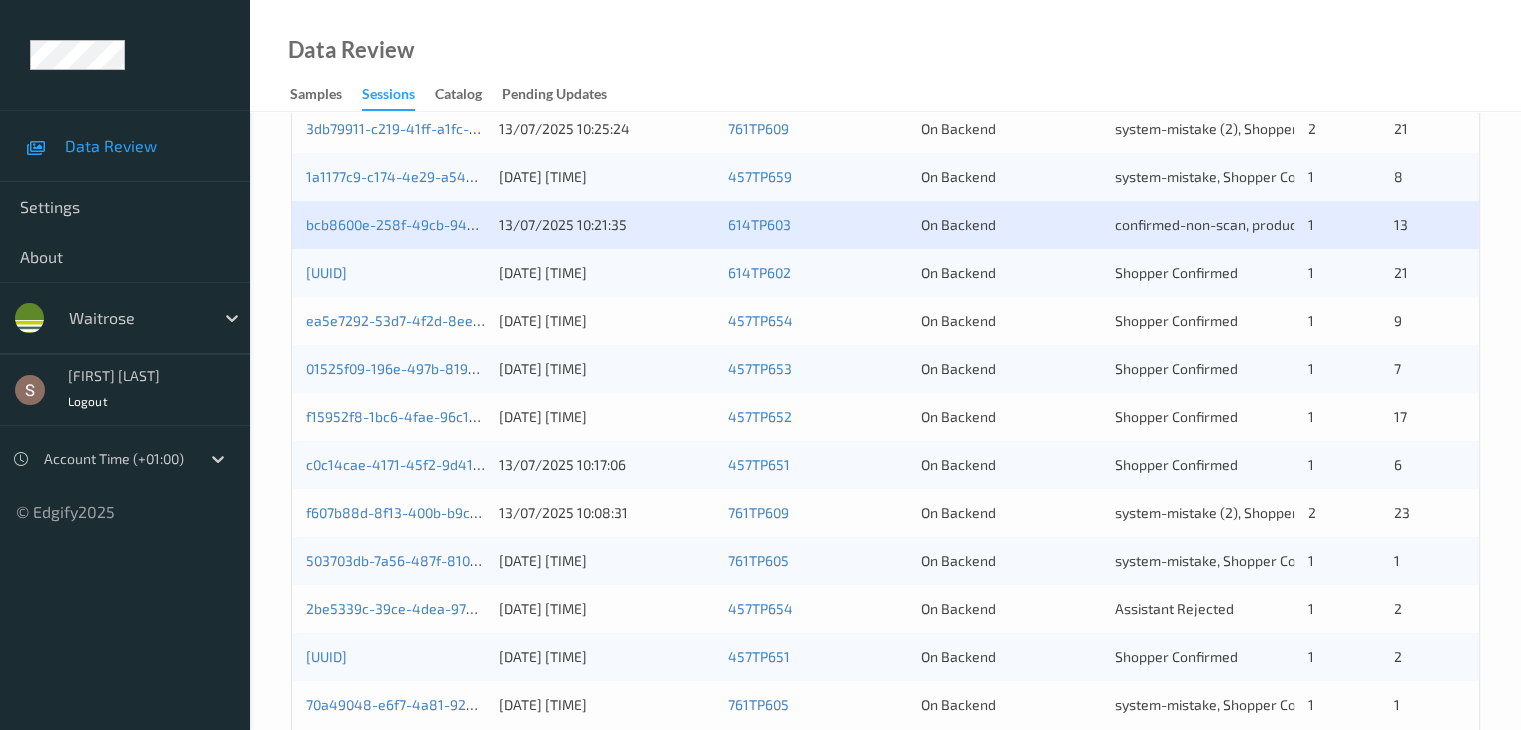 scroll, scrollTop: 900, scrollLeft: 0, axis: vertical 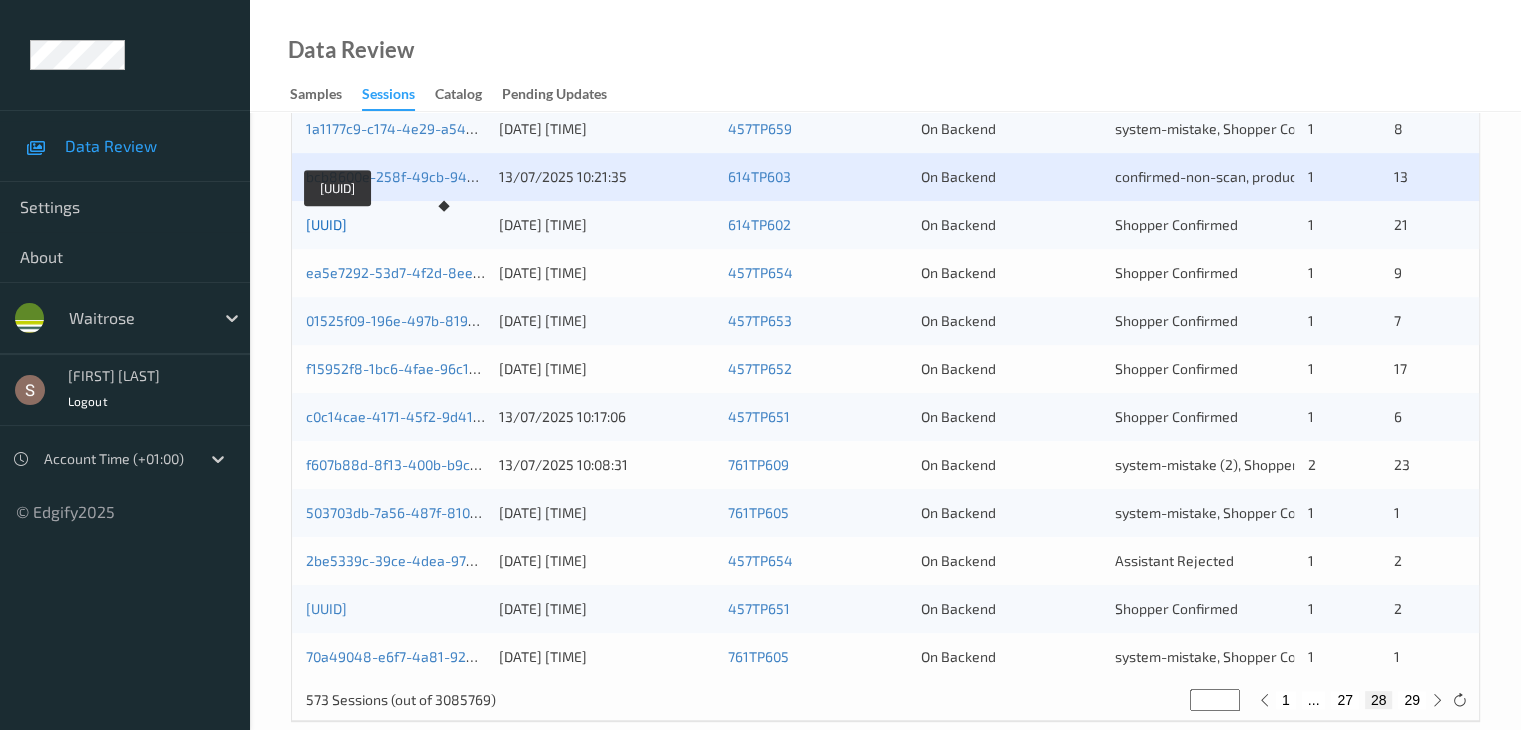 click on "413a4689-ba73-4490-8ce8-8bc4bc4faed0" at bounding box center (326, 224) 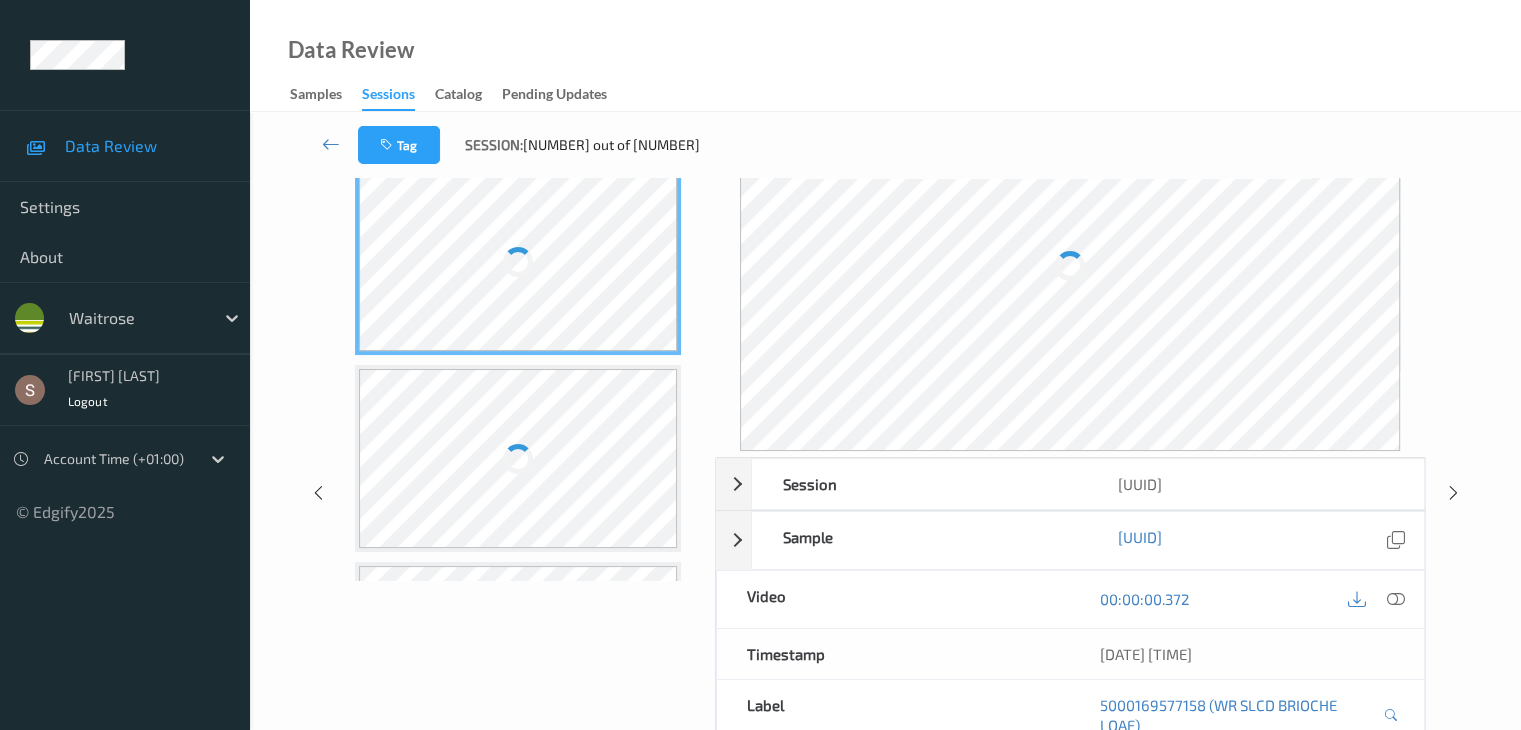 scroll, scrollTop: 0, scrollLeft: 0, axis: both 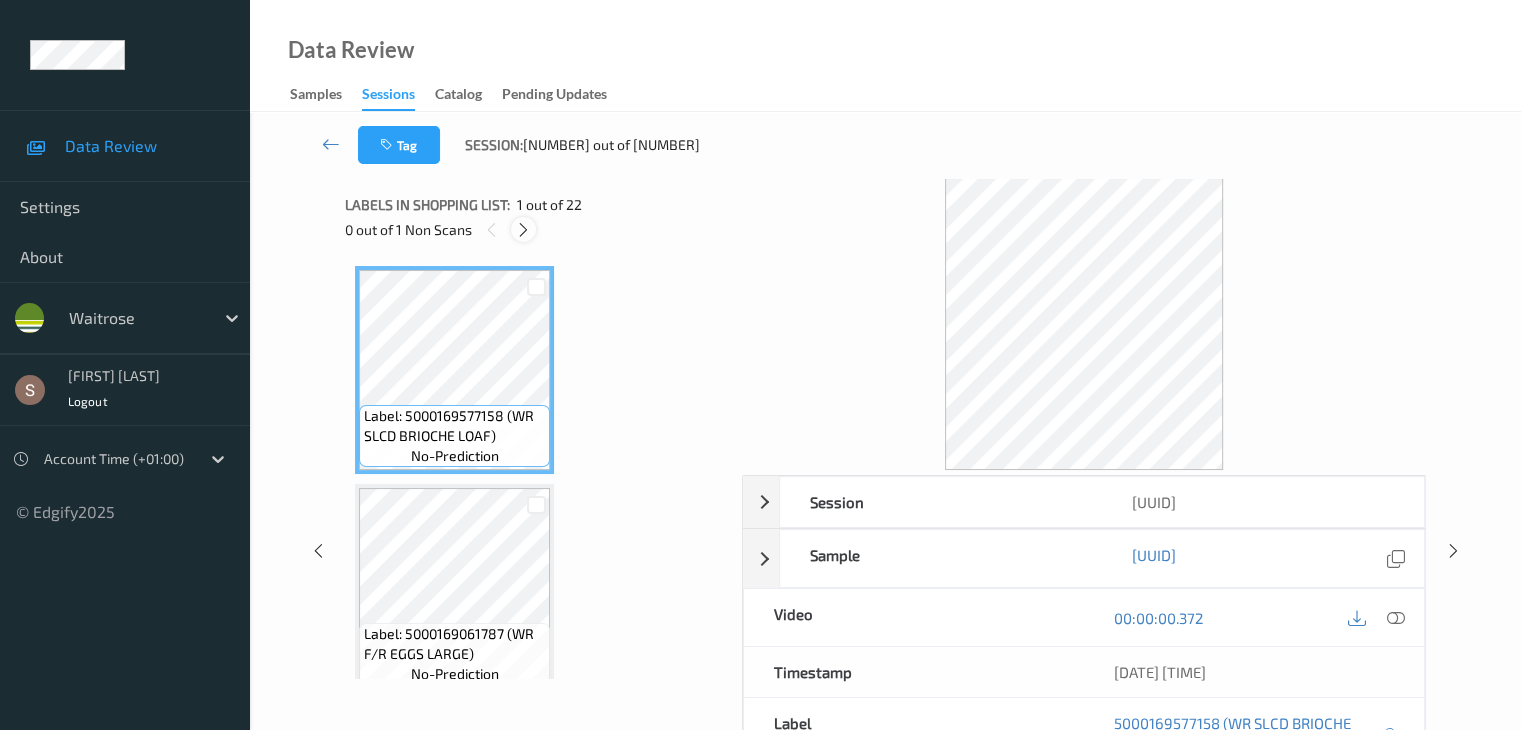 click at bounding box center (523, 230) 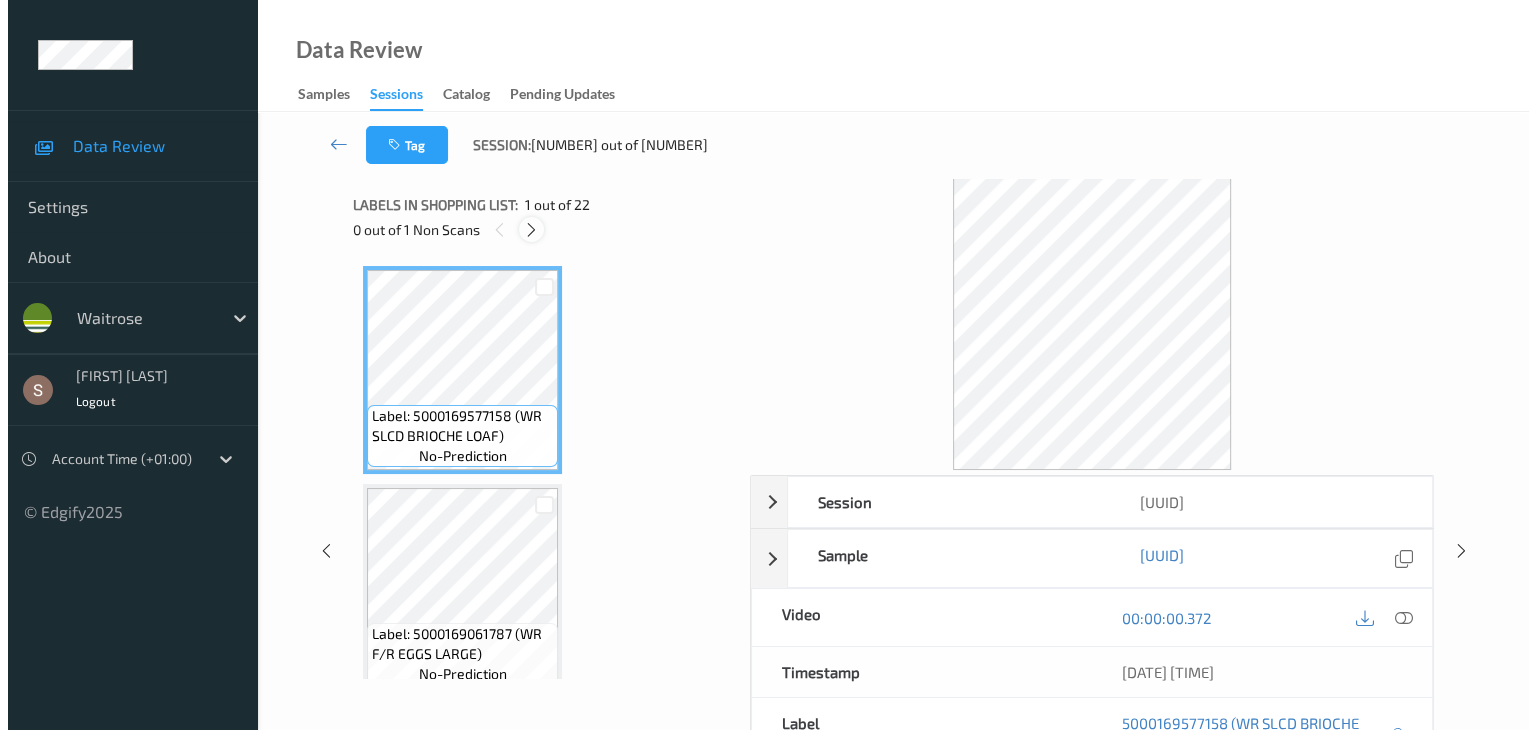 scroll, scrollTop: 2408, scrollLeft: 0, axis: vertical 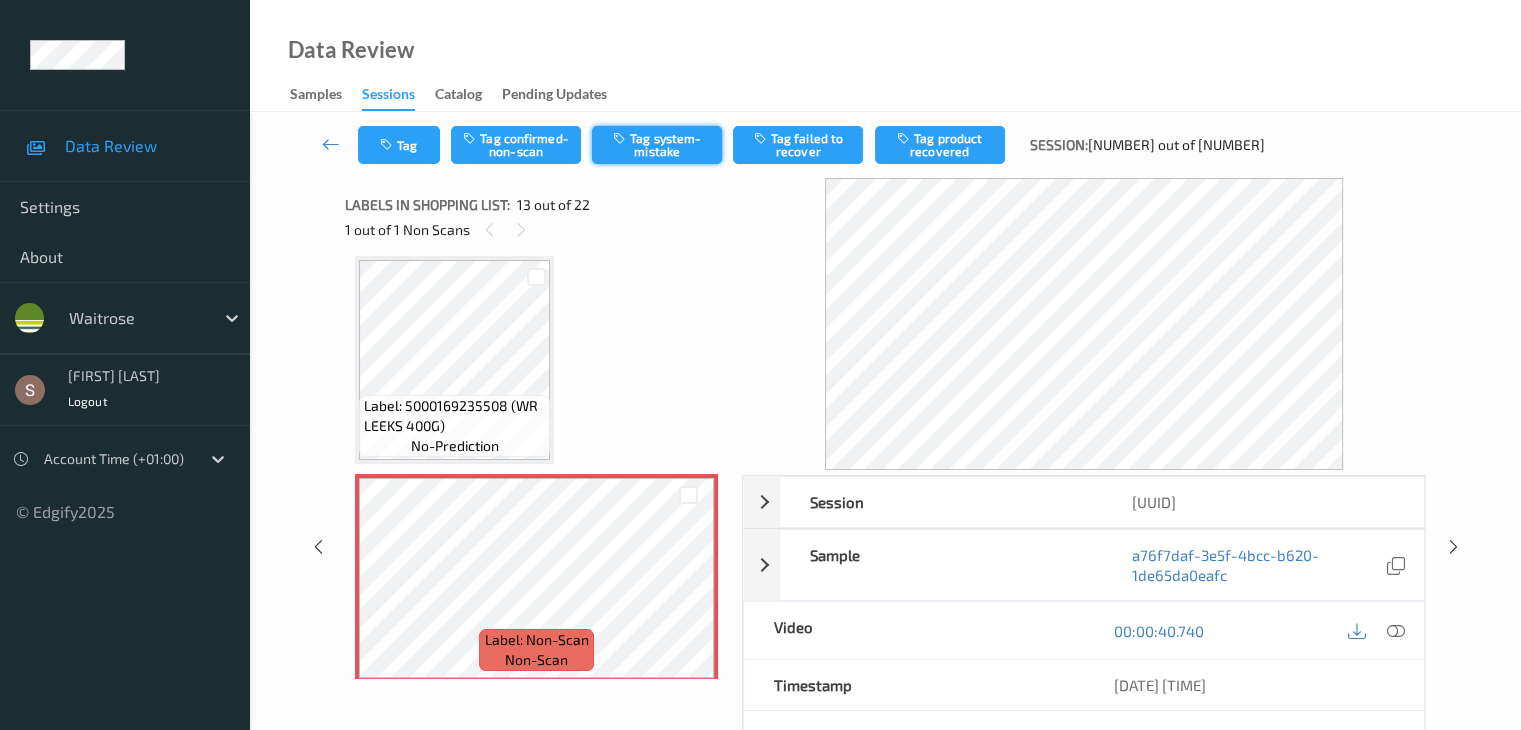 click on "Tag   system-mistake" at bounding box center (657, 145) 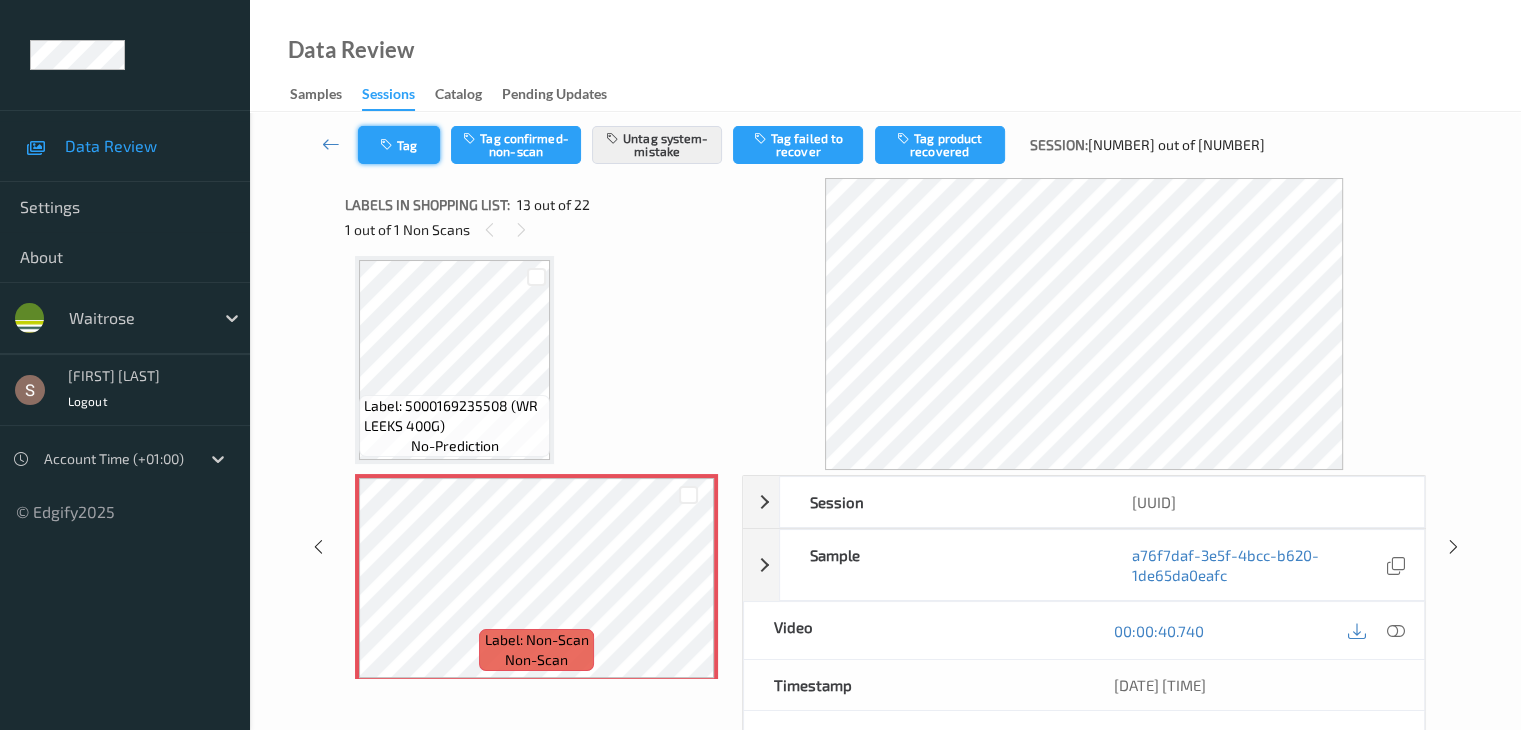 click on "Tag" at bounding box center [399, 145] 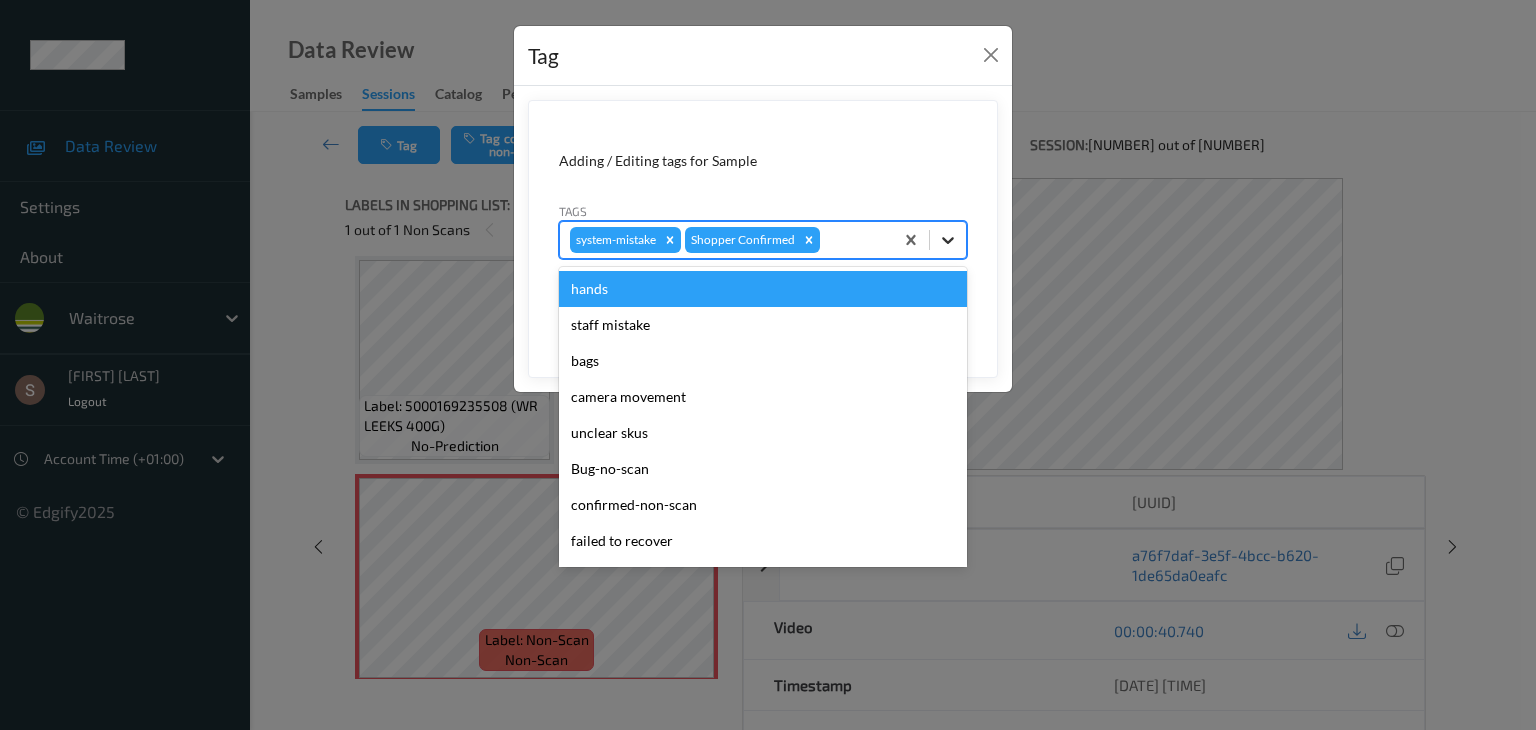 click 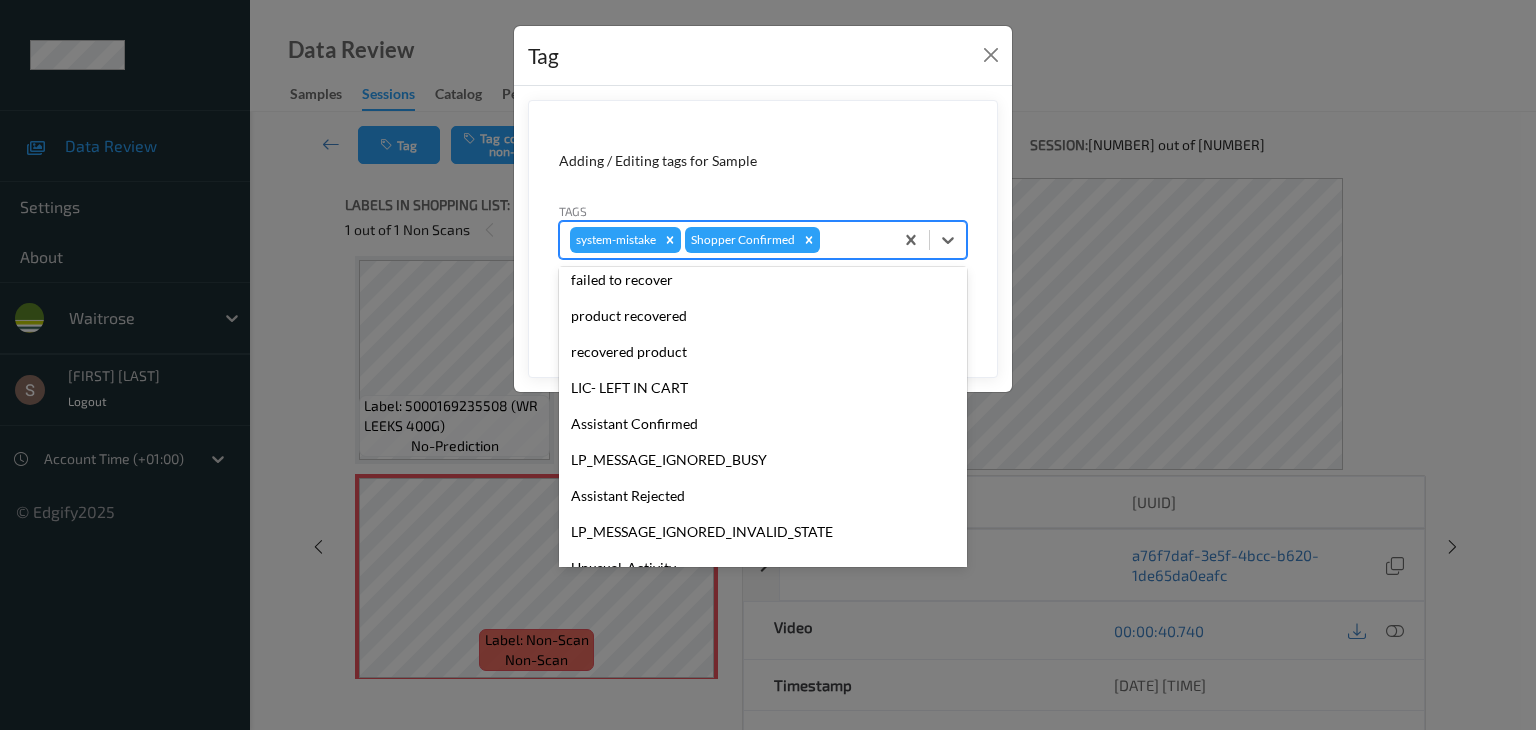 scroll, scrollTop: 356, scrollLeft: 0, axis: vertical 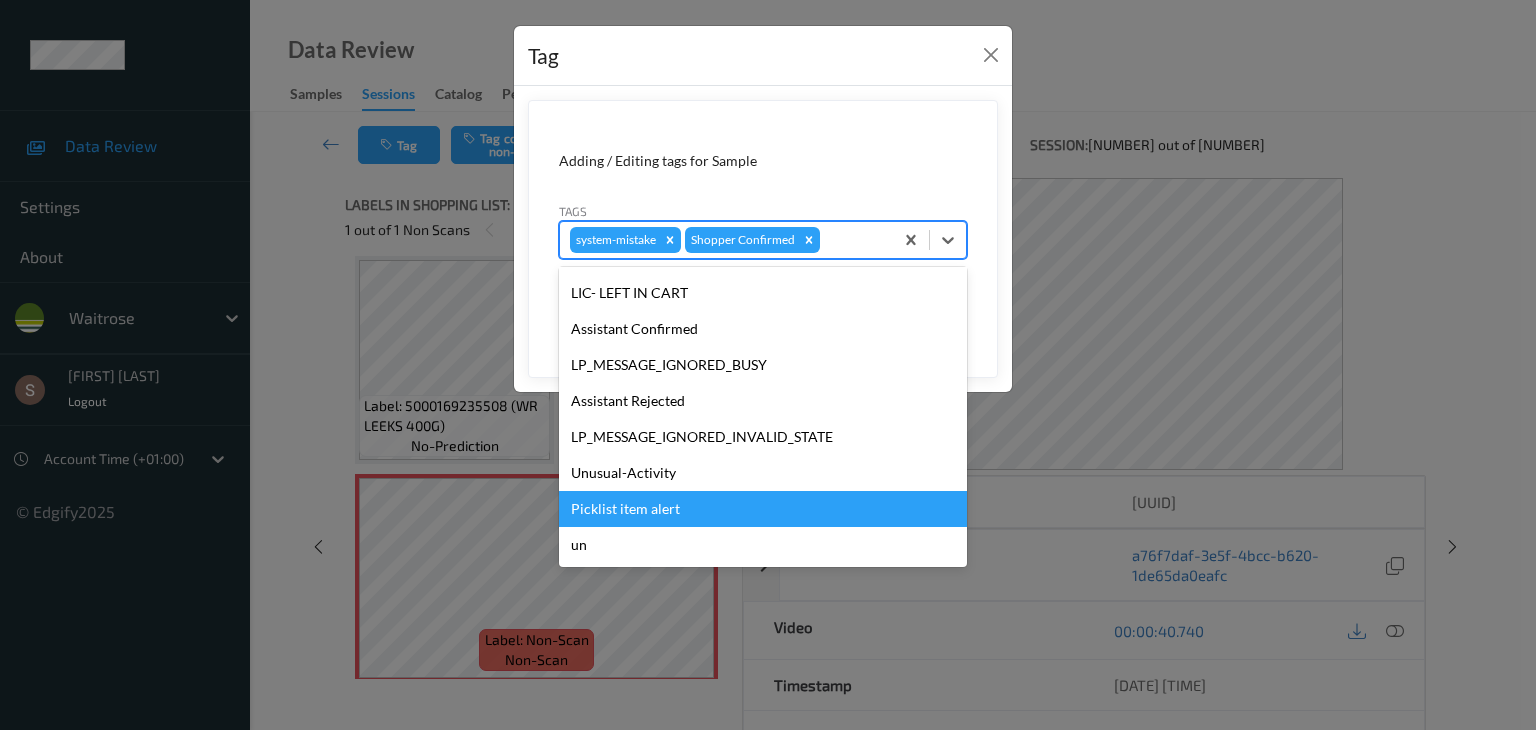 click on "Unusual-Activity" at bounding box center (763, 473) 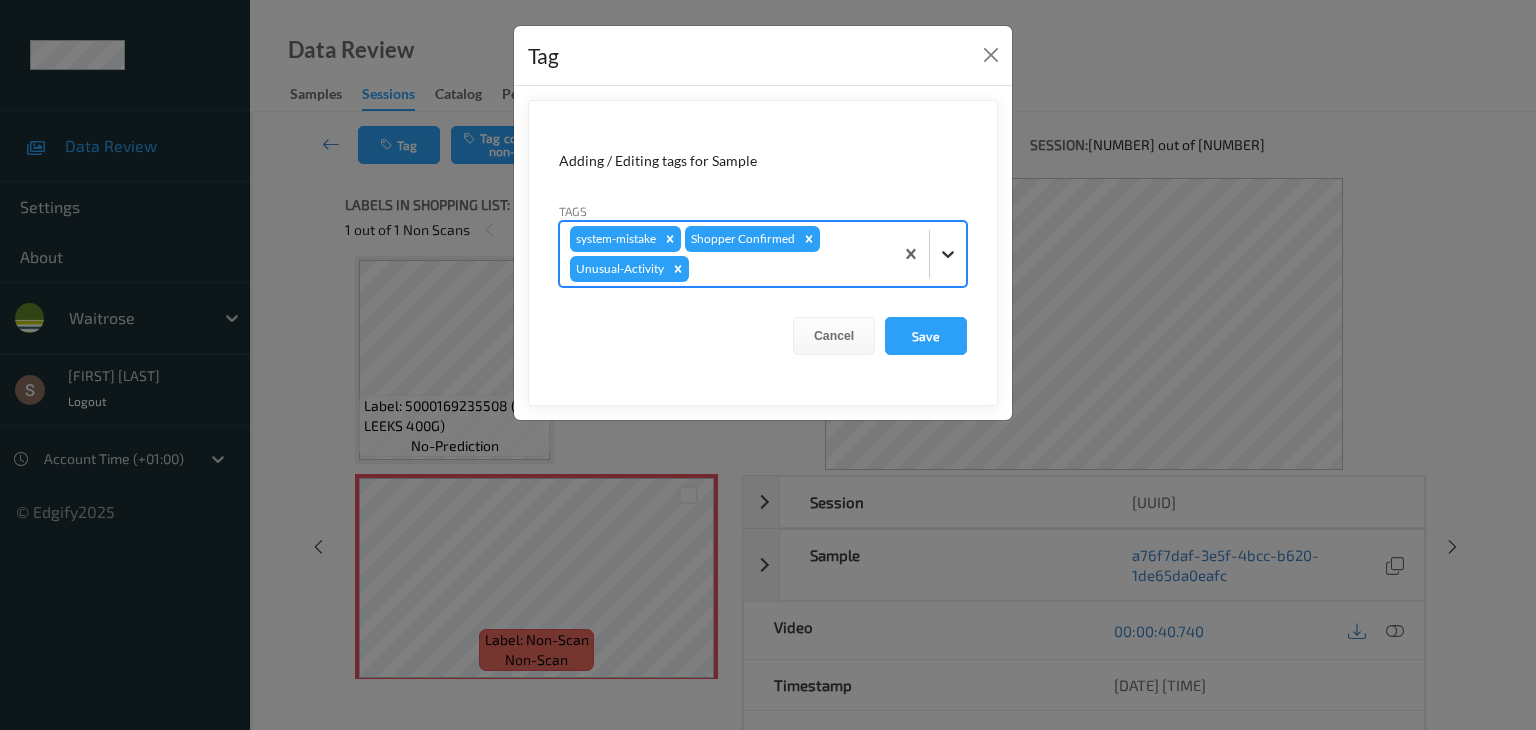 click 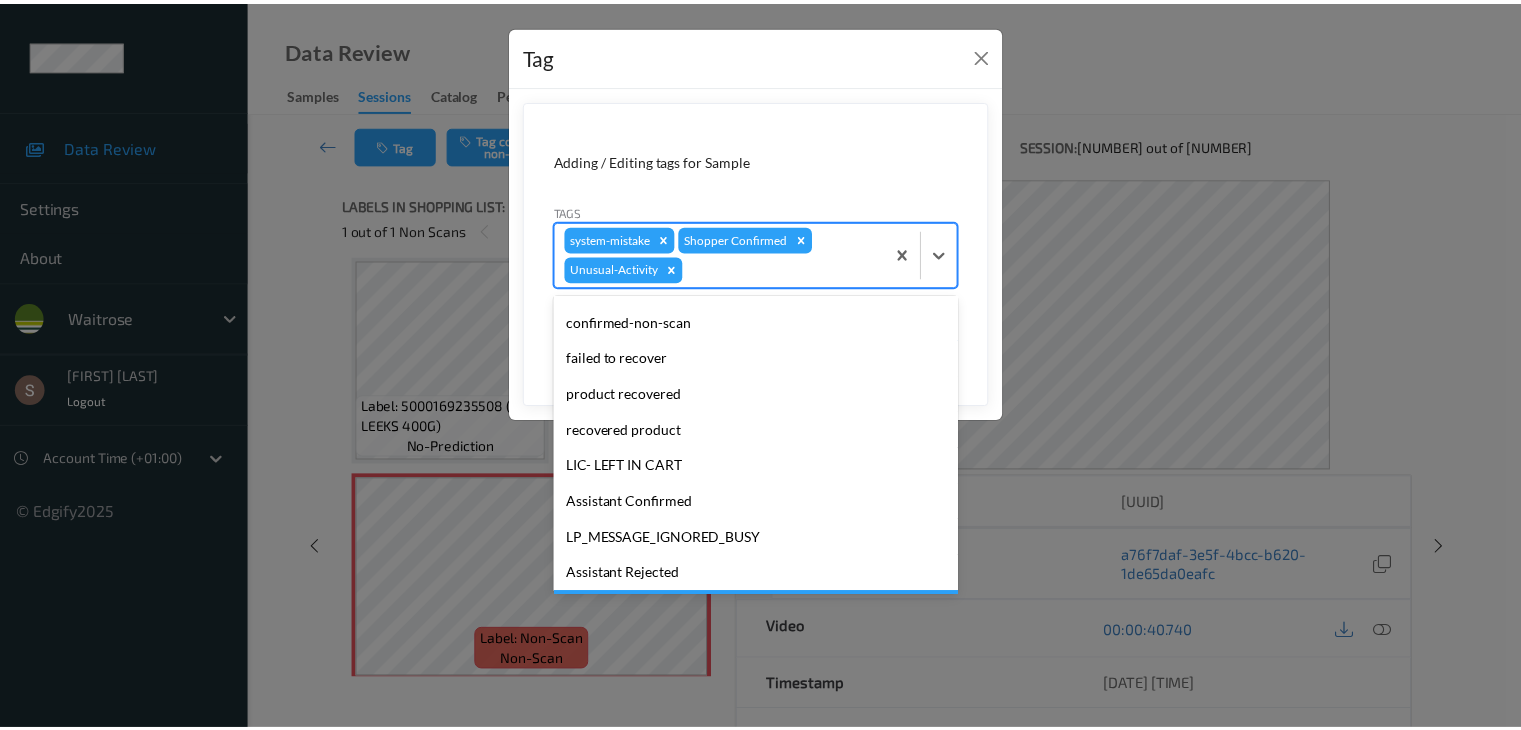 scroll, scrollTop: 320, scrollLeft: 0, axis: vertical 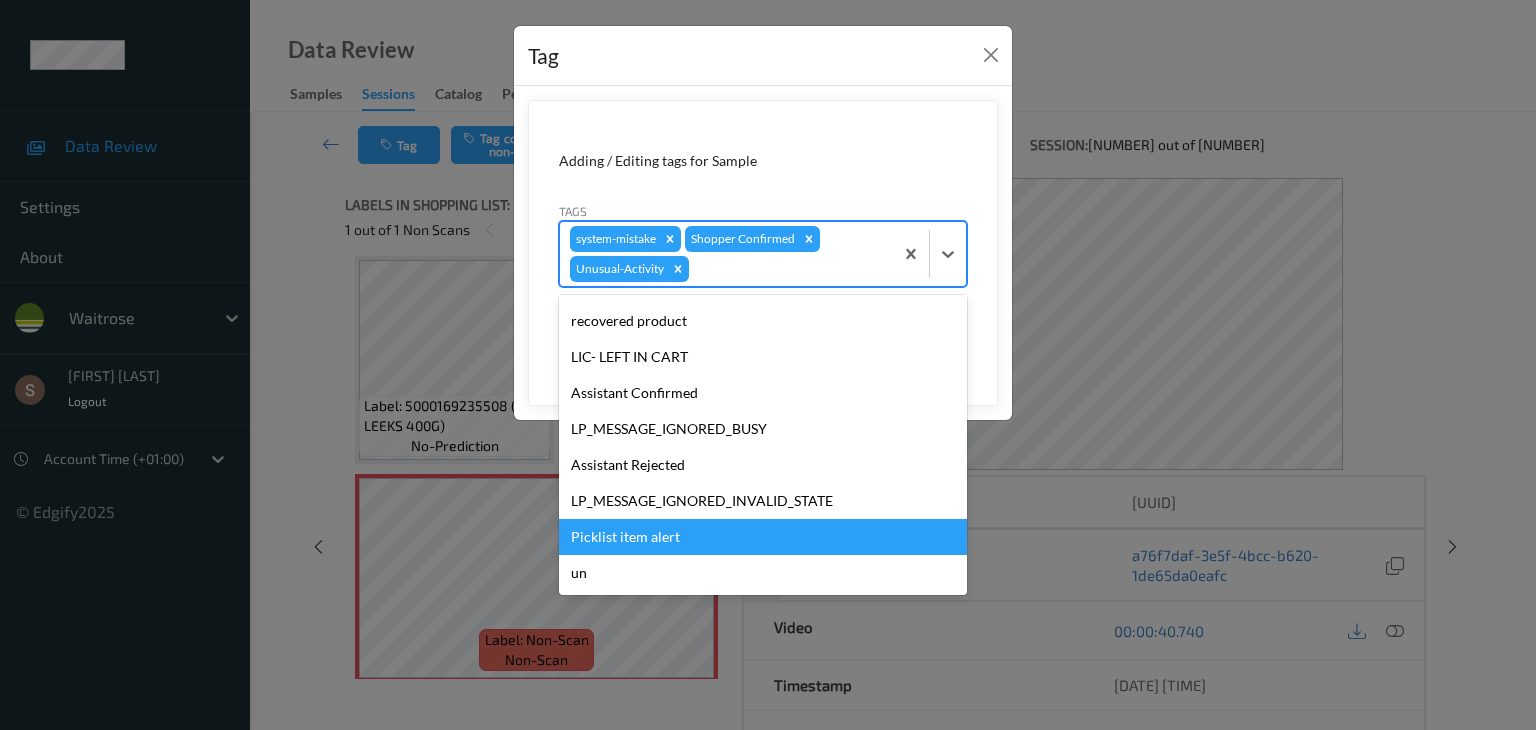 drag, startPoint x: 794, startPoint y: 528, endPoint x: 804, endPoint y: 513, distance: 18.027756 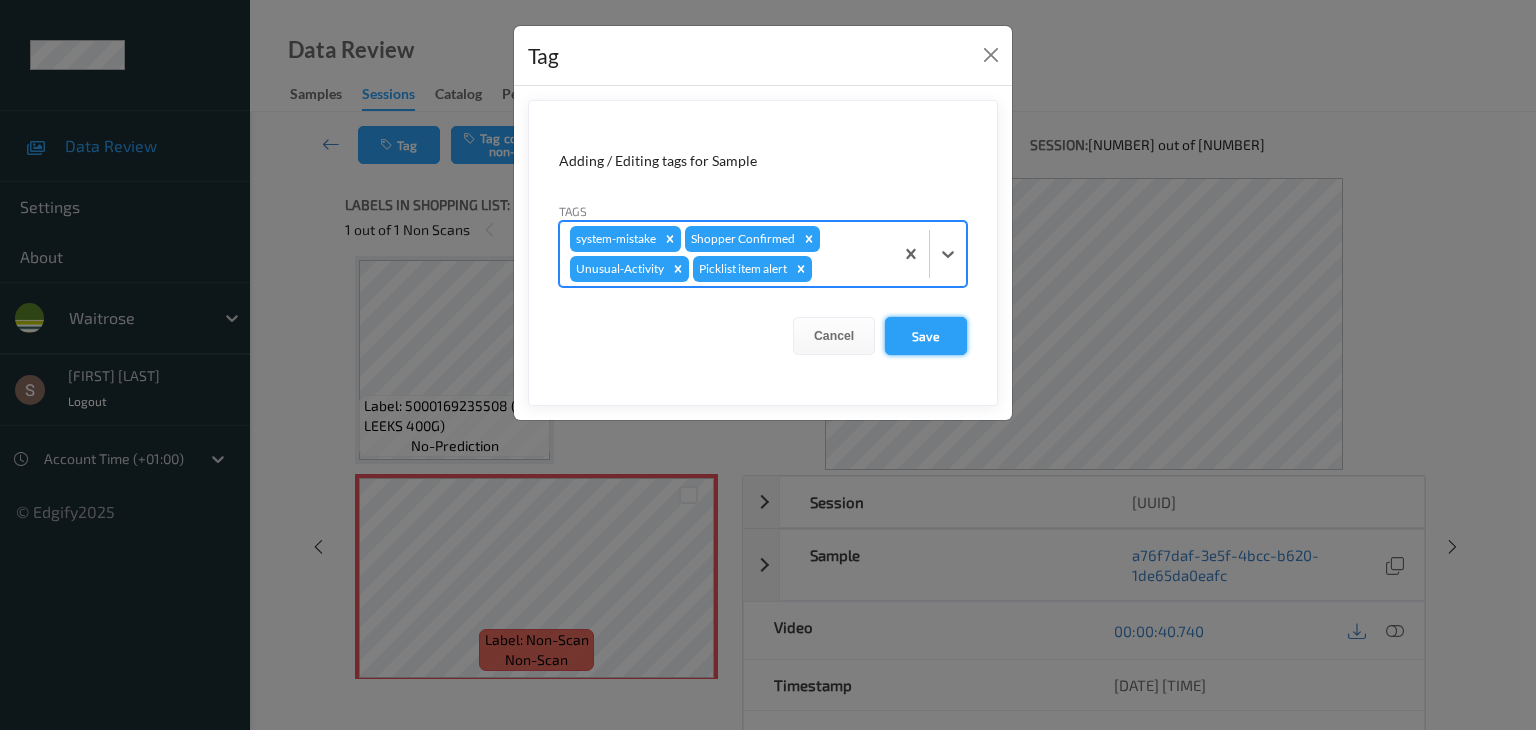 drag, startPoint x: 964, startPoint y: 306, endPoint x: 956, endPoint y: 340, distance: 34.928497 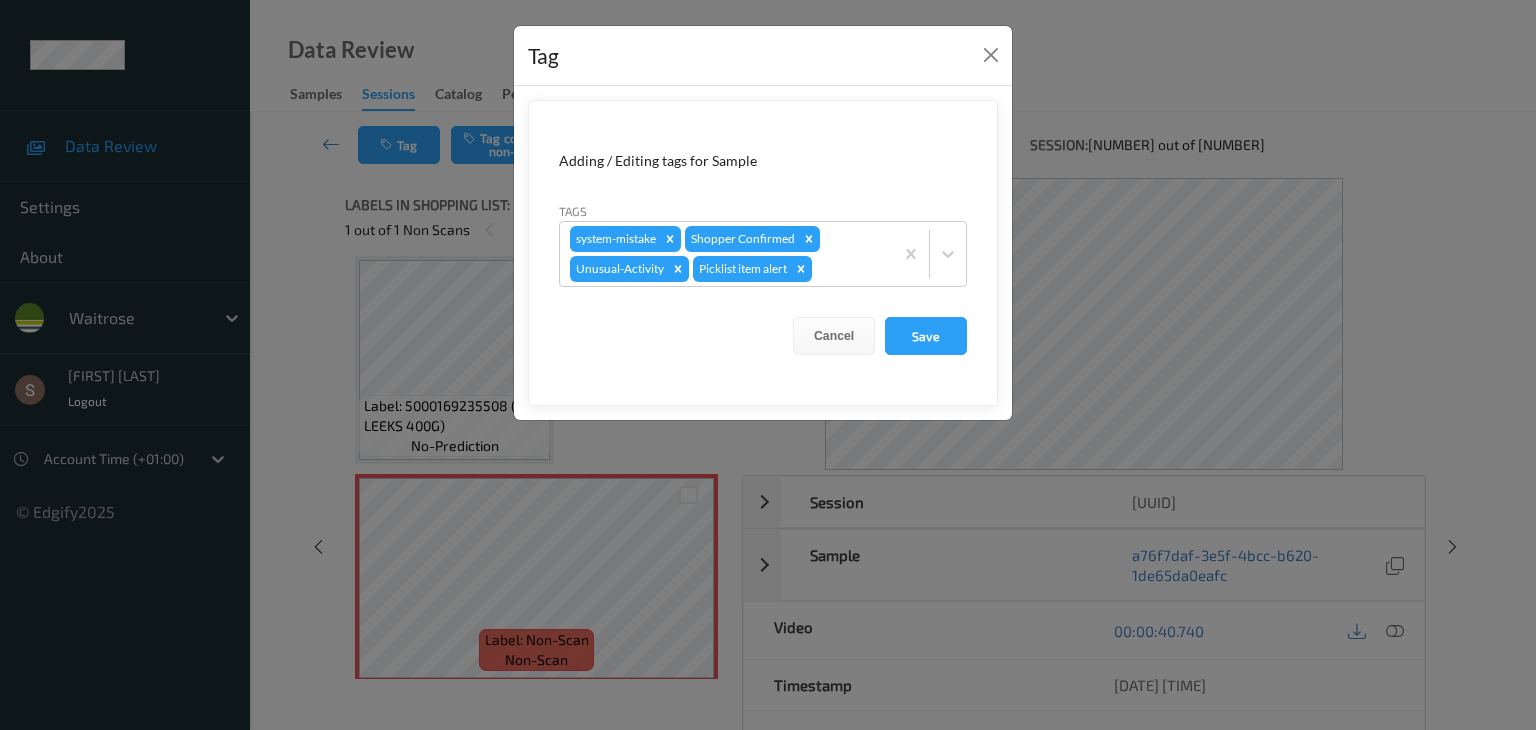click on "Adding / Editing tags for Sample   Tags system-mistake Shopper Confirmed Unusual-Activity Picklist item alert Cancel Save" at bounding box center [763, 253] 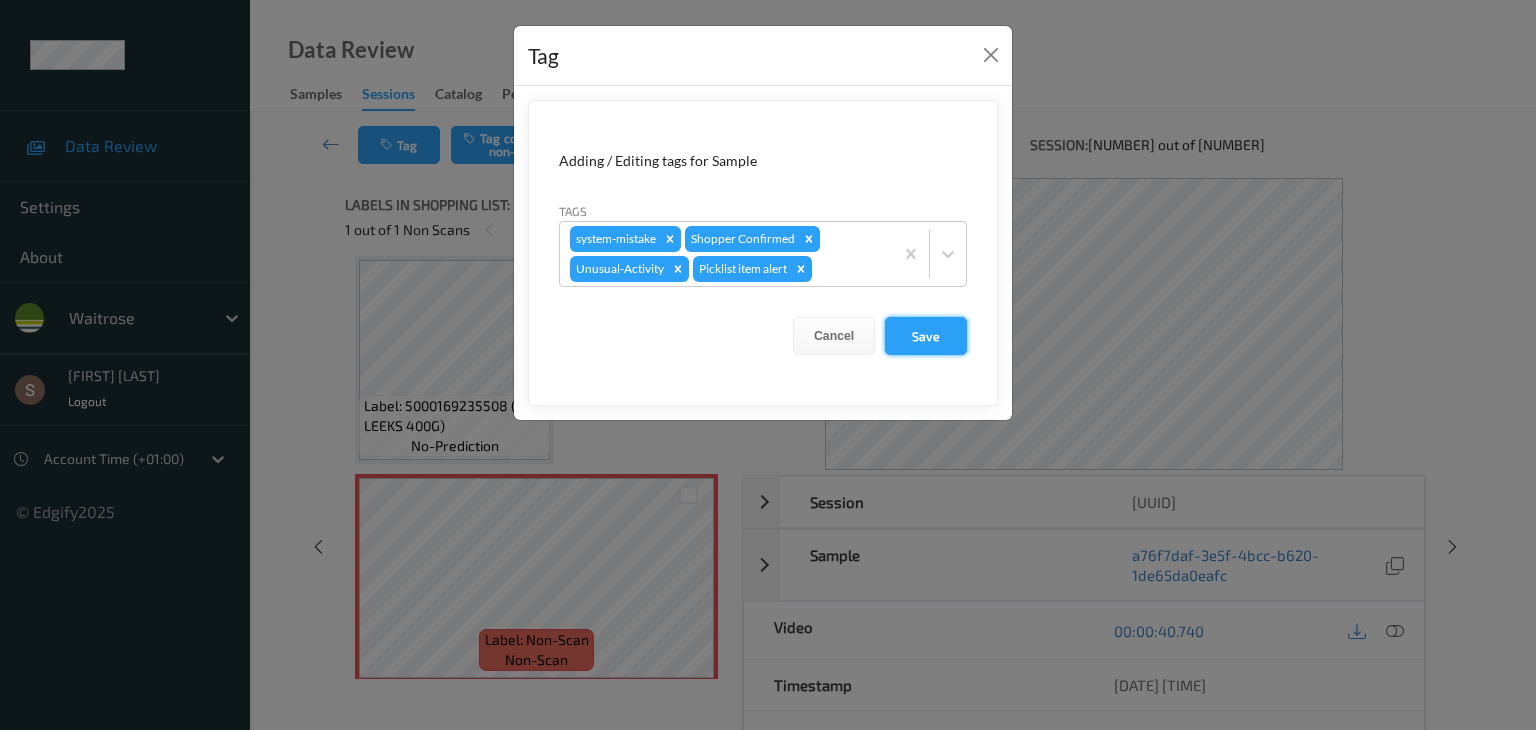 click on "Save" at bounding box center [926, 336] 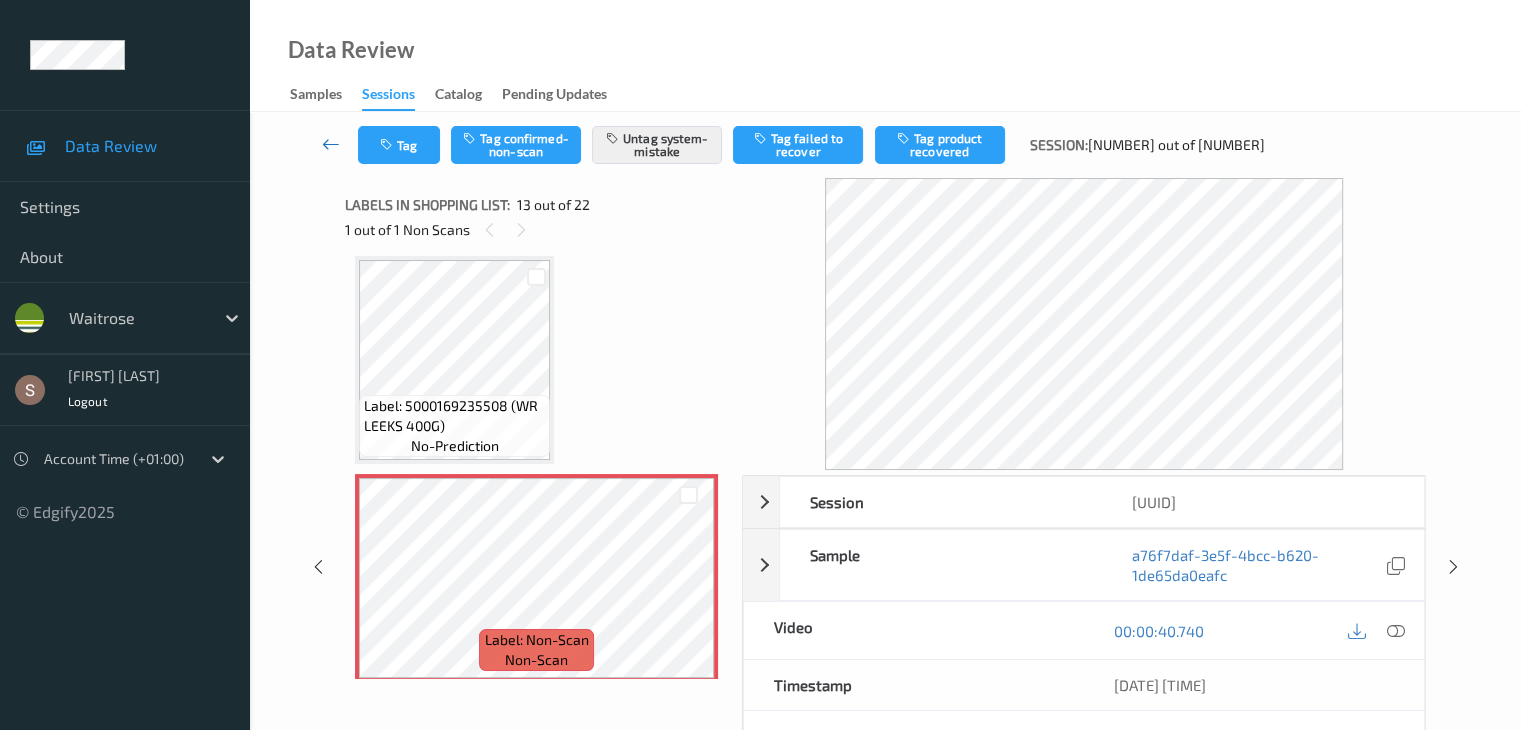 click at bounding box center [331, 144] 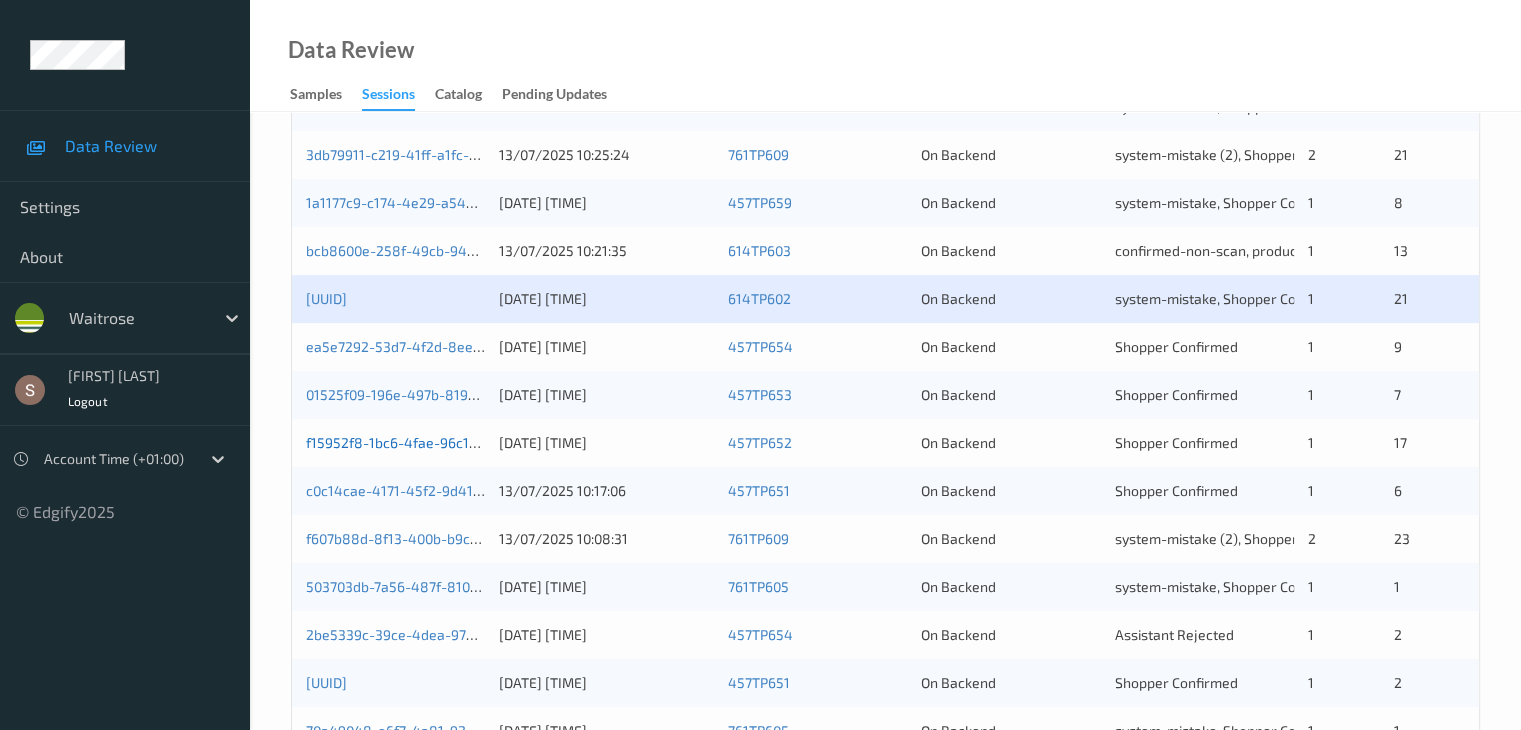 scroll, scrollTop: 932, scrollLeft: 0, axis: vertical 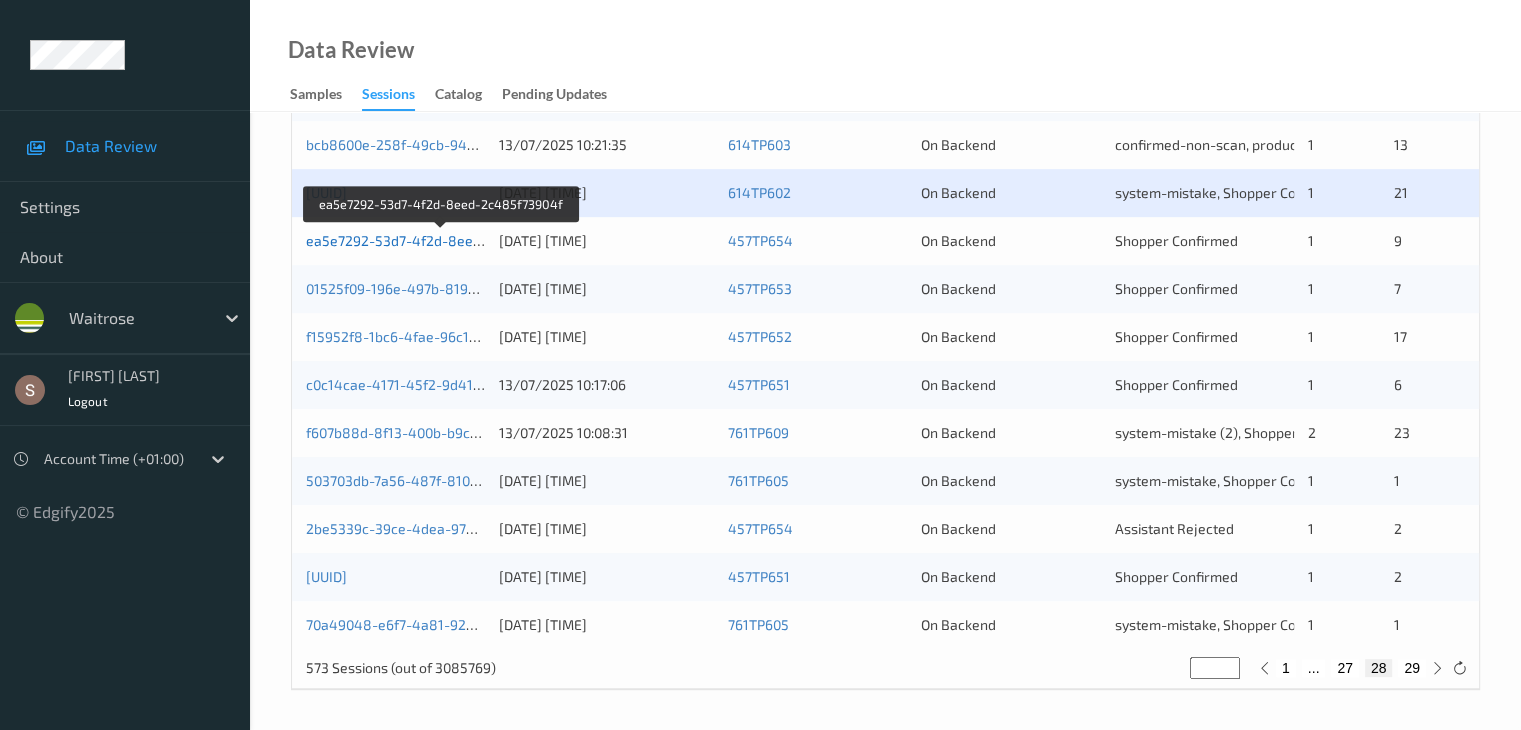 click on "ea5e7292-53d7-4f2d-8eed-2c485f73904f" at bounding box center [442, 240] 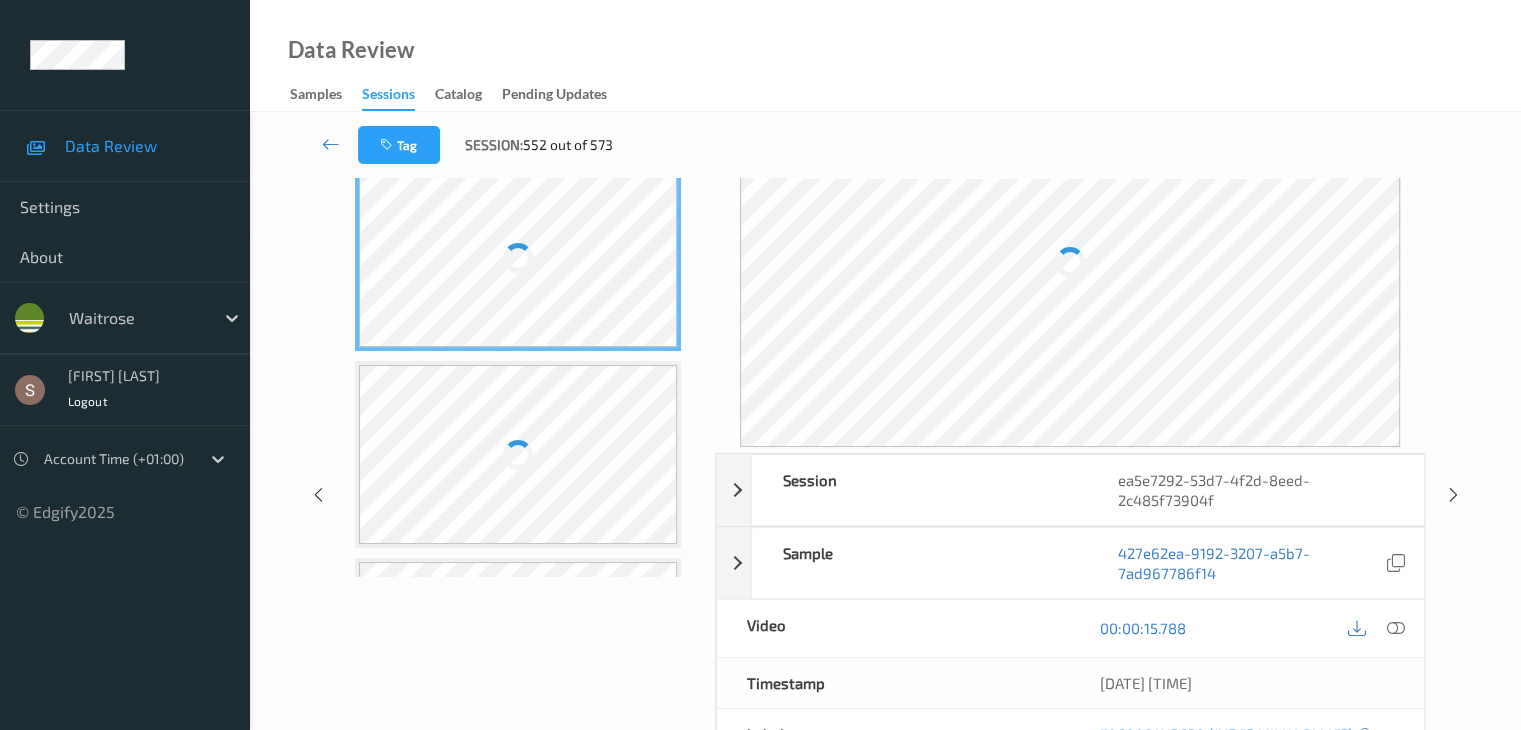 scroll, scrollTop: 0, scrollLeft: 0, axis: both 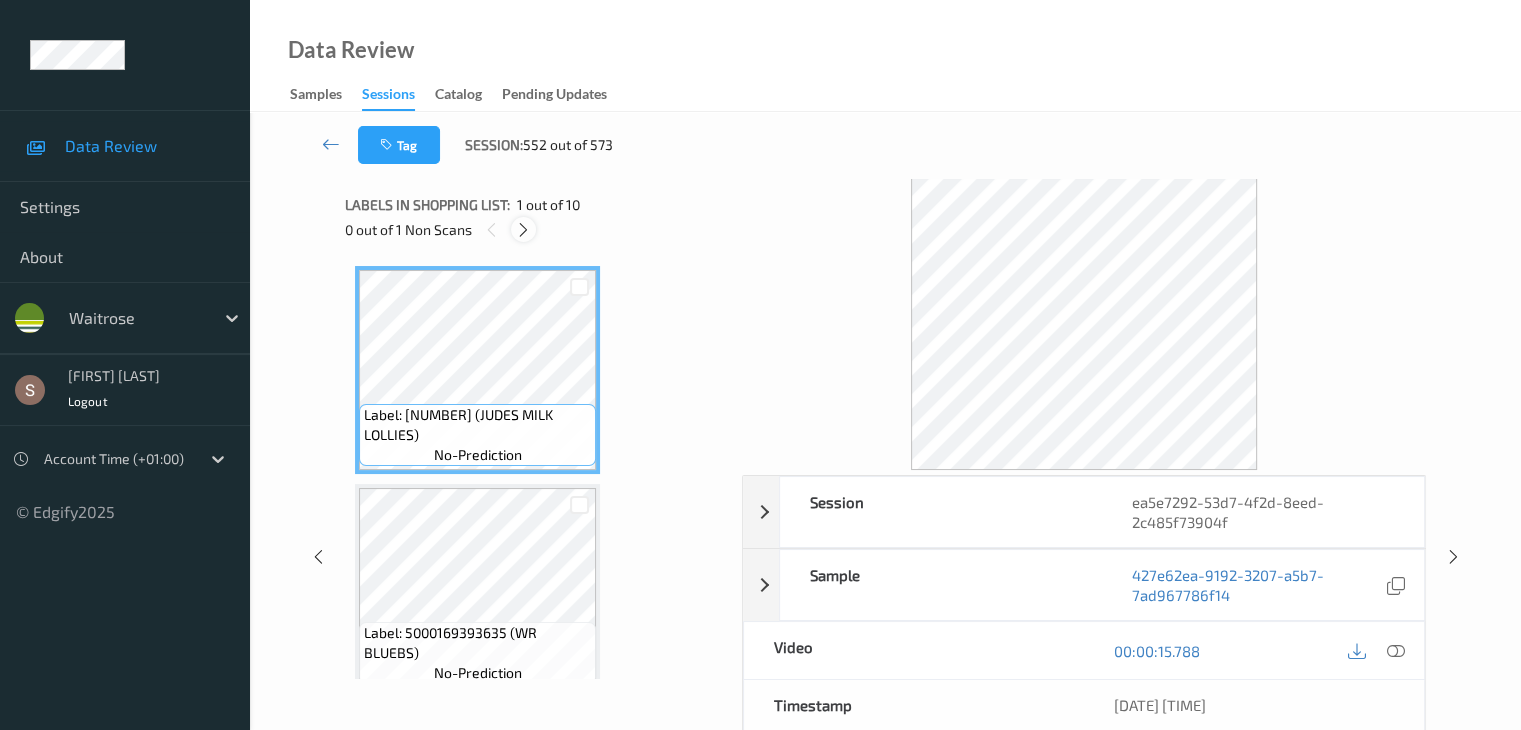 click at bounding box center (523, 230) 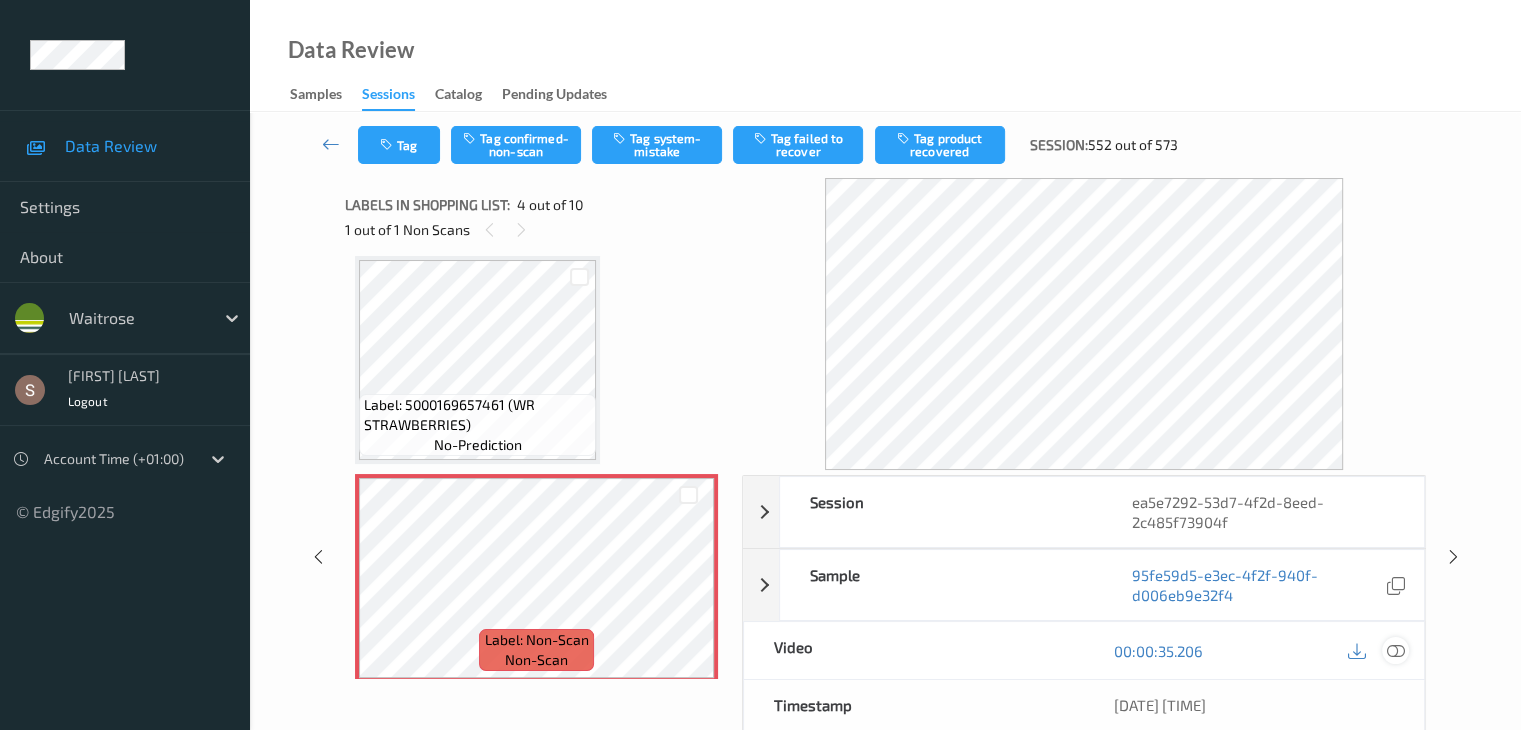 click at bounding box center (1395, 651) 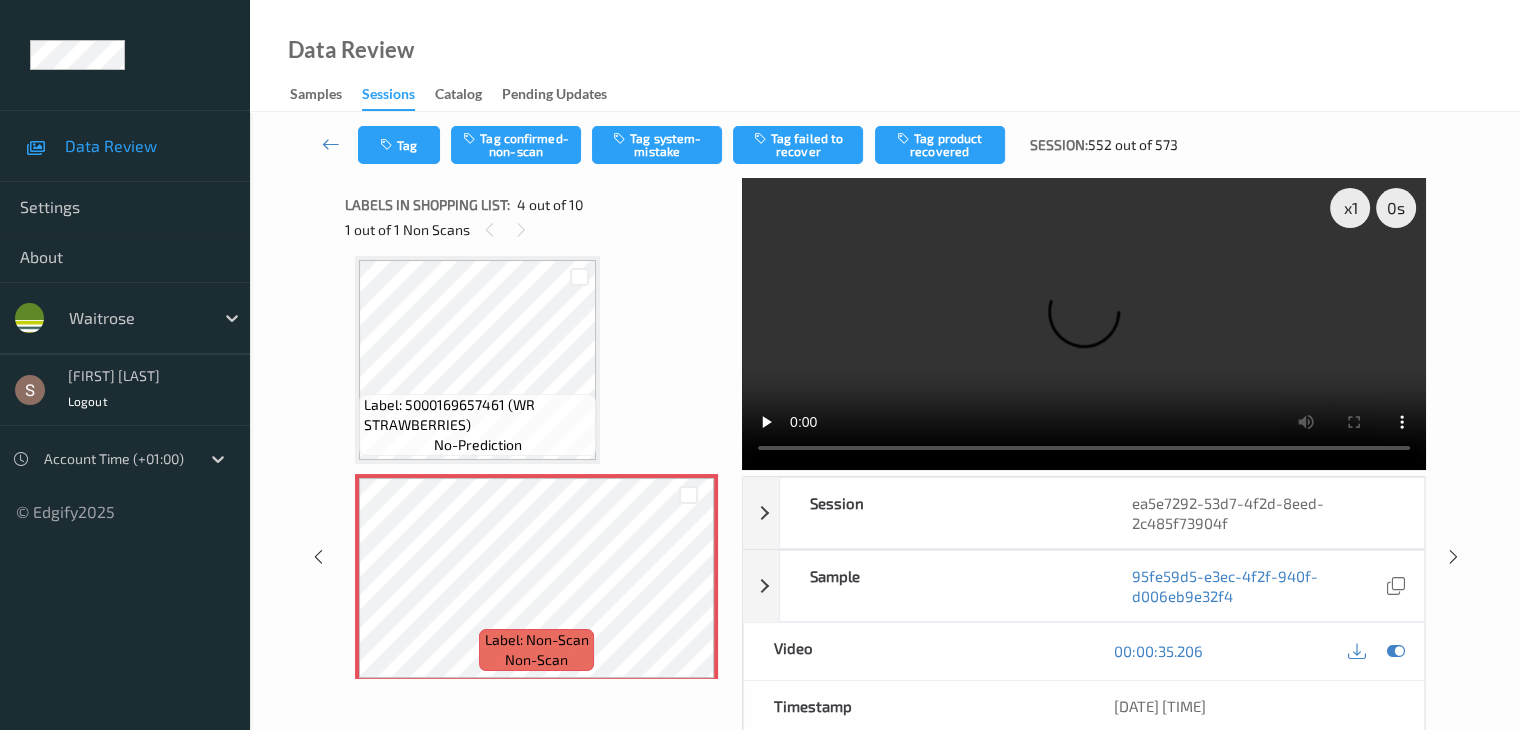 click at bounding box center (1084, 324) 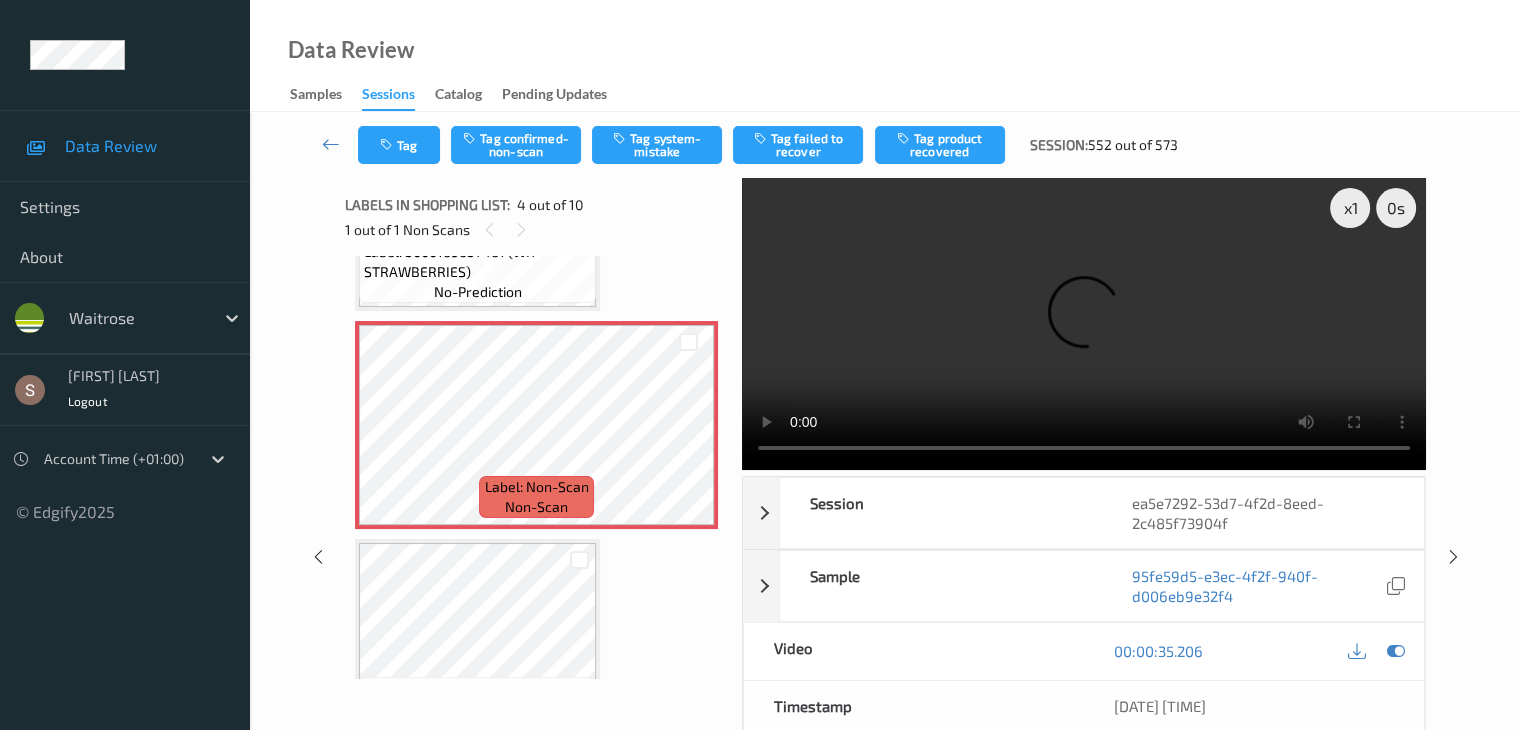 scroll, scrollTop: 646, scrollLeft: 0, axis: vertical 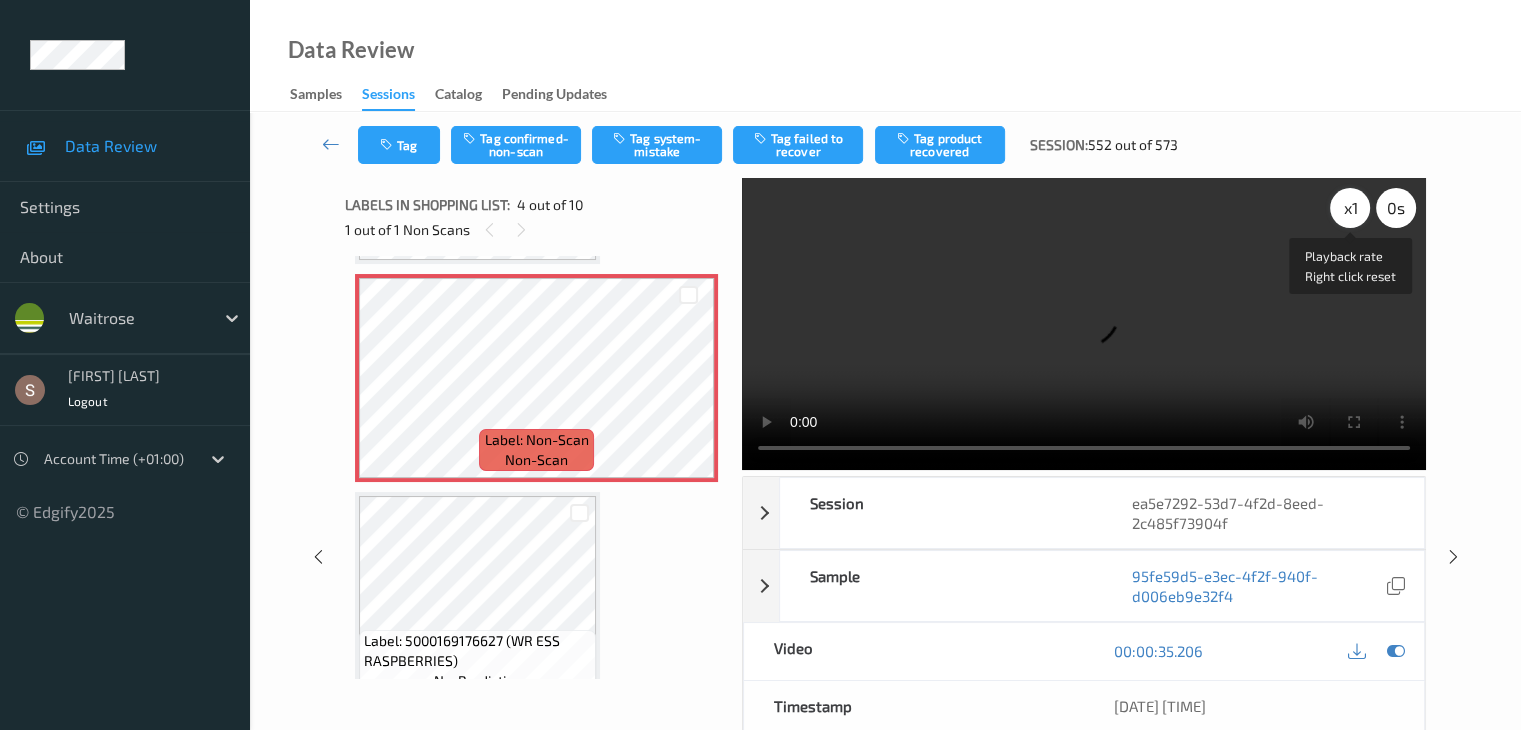 click on "x 1" at bounding box center (1350, 208) 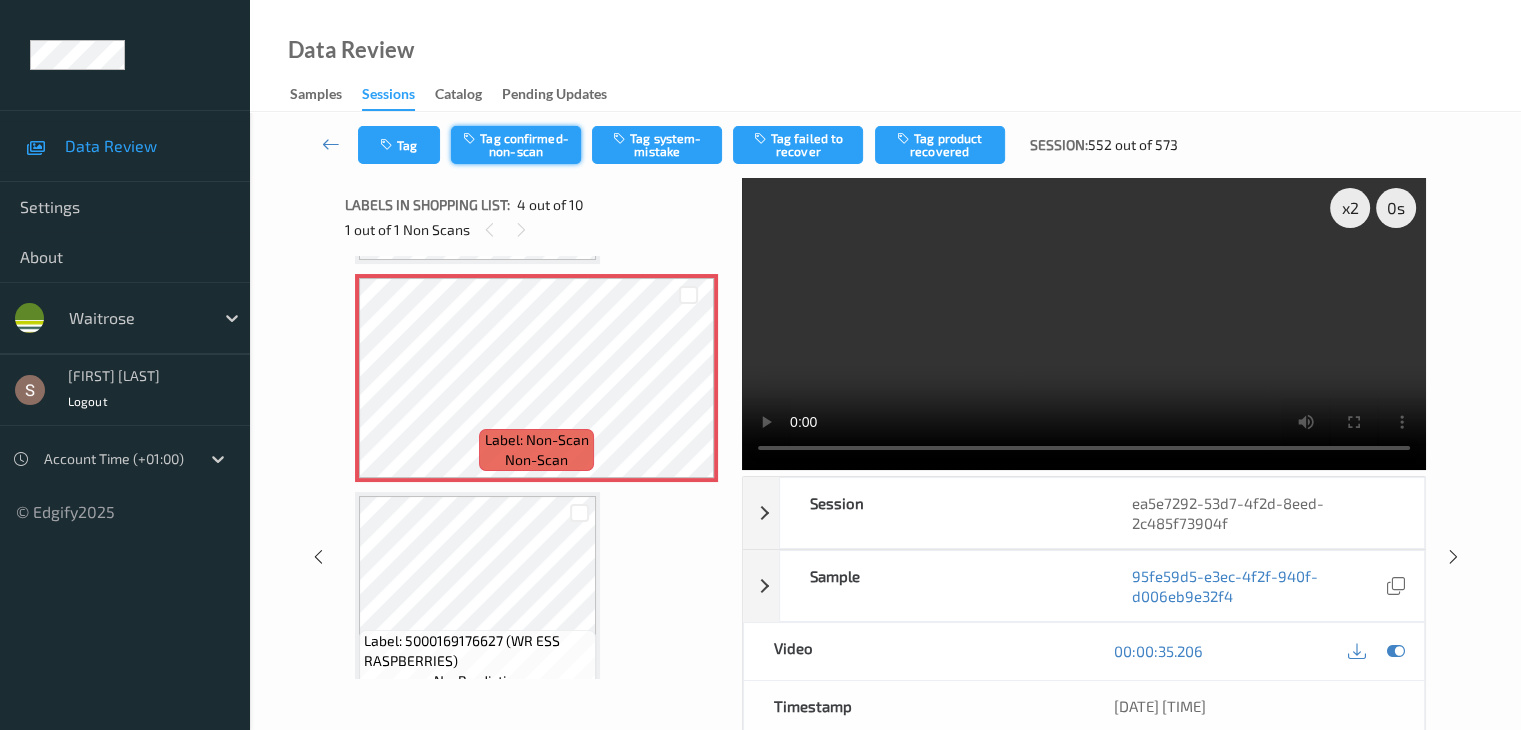click on "Tag   confirmed-non-scan" at bounding box center [516, 145] 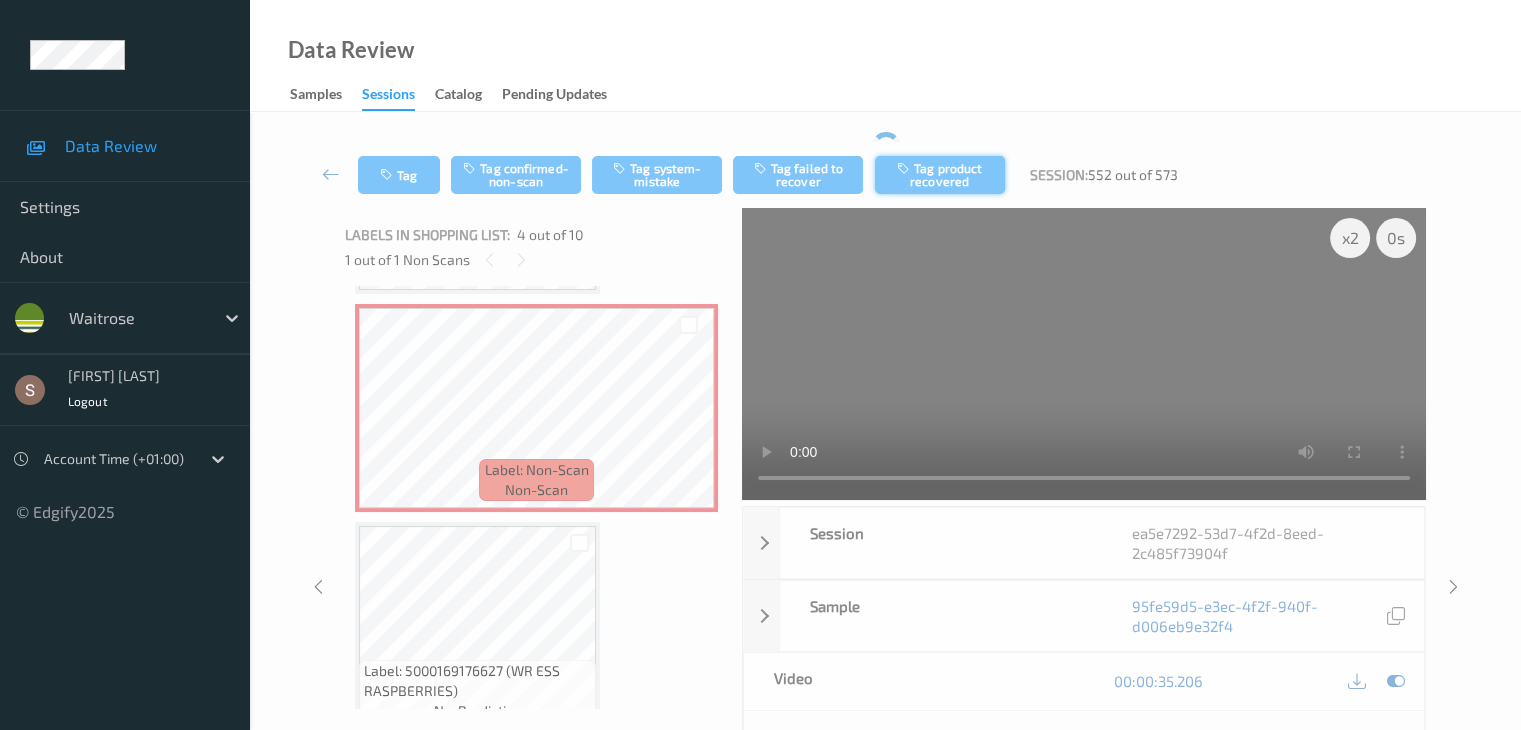 click at bounding box center [905, 168] 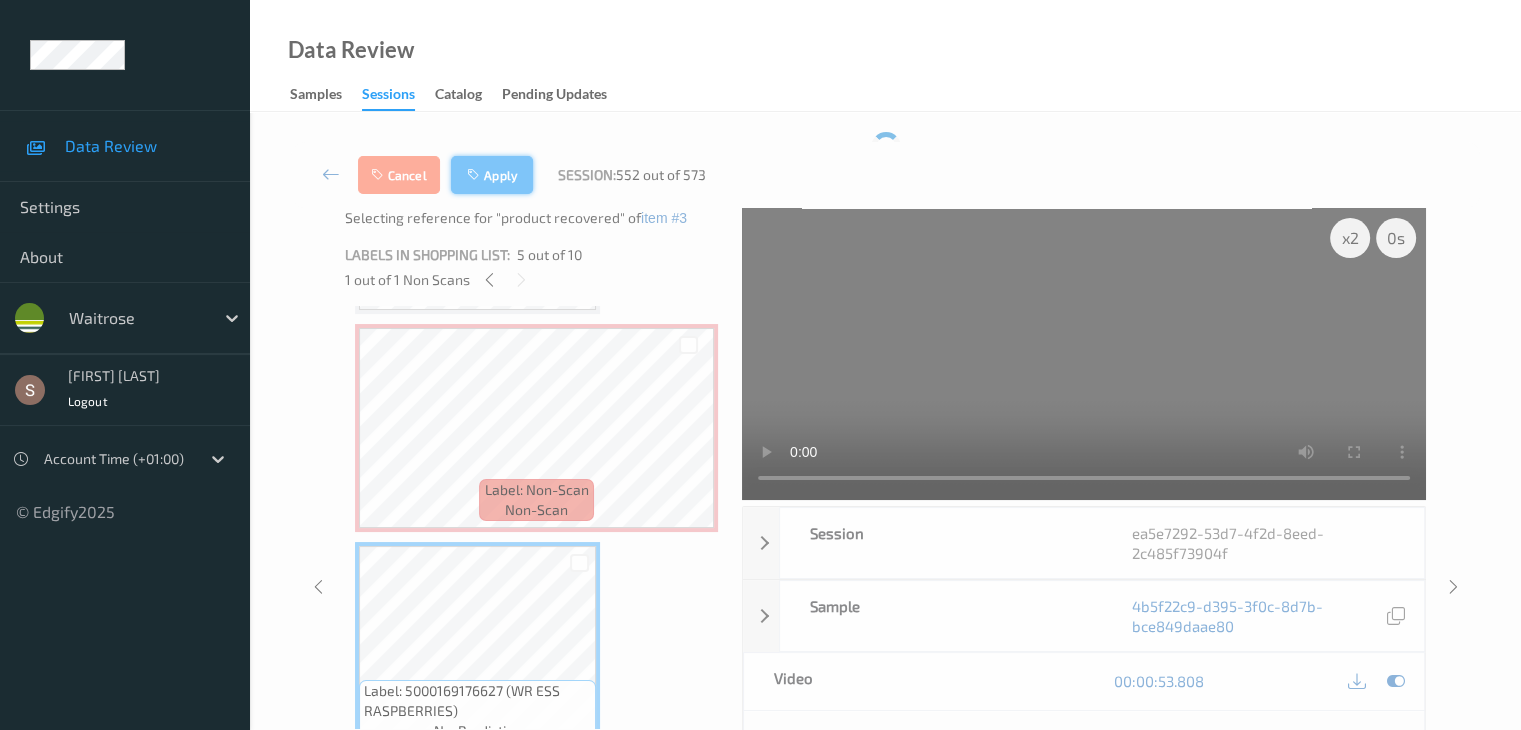 click on "Apply" at bounding box center (492, 175) 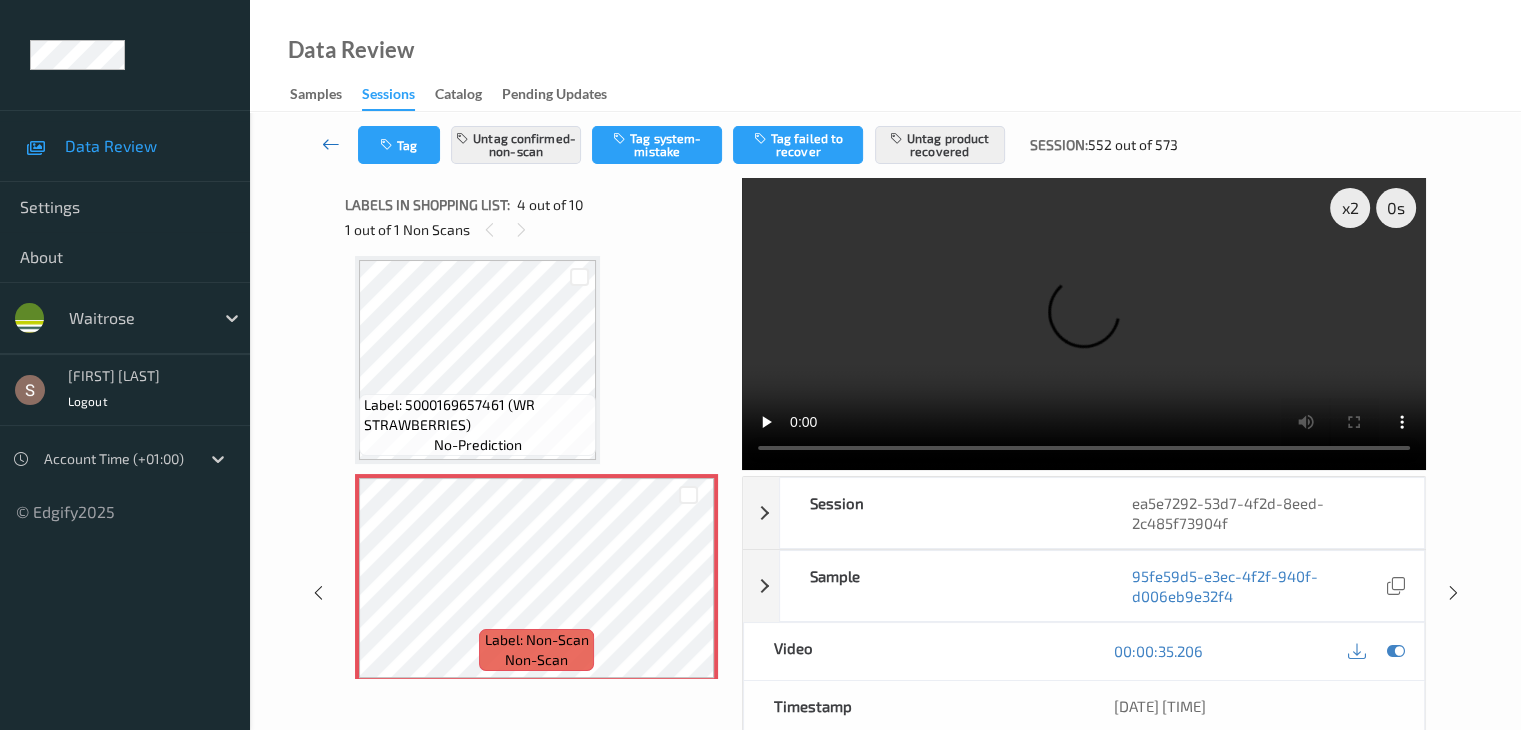 click at bounding box center [331, 144] 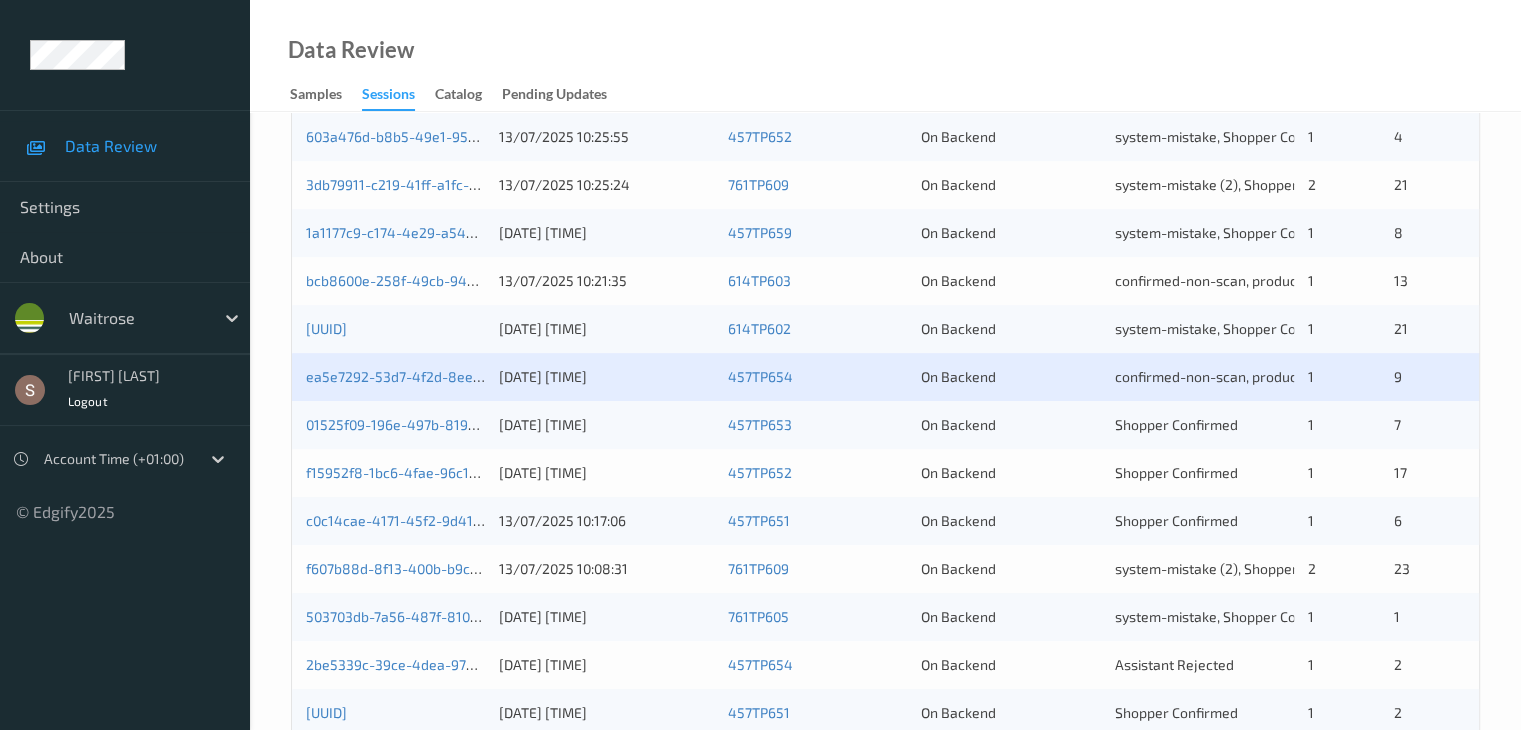 scroll, scrollTop: 932, scrollLeft: 0, axis: vertical 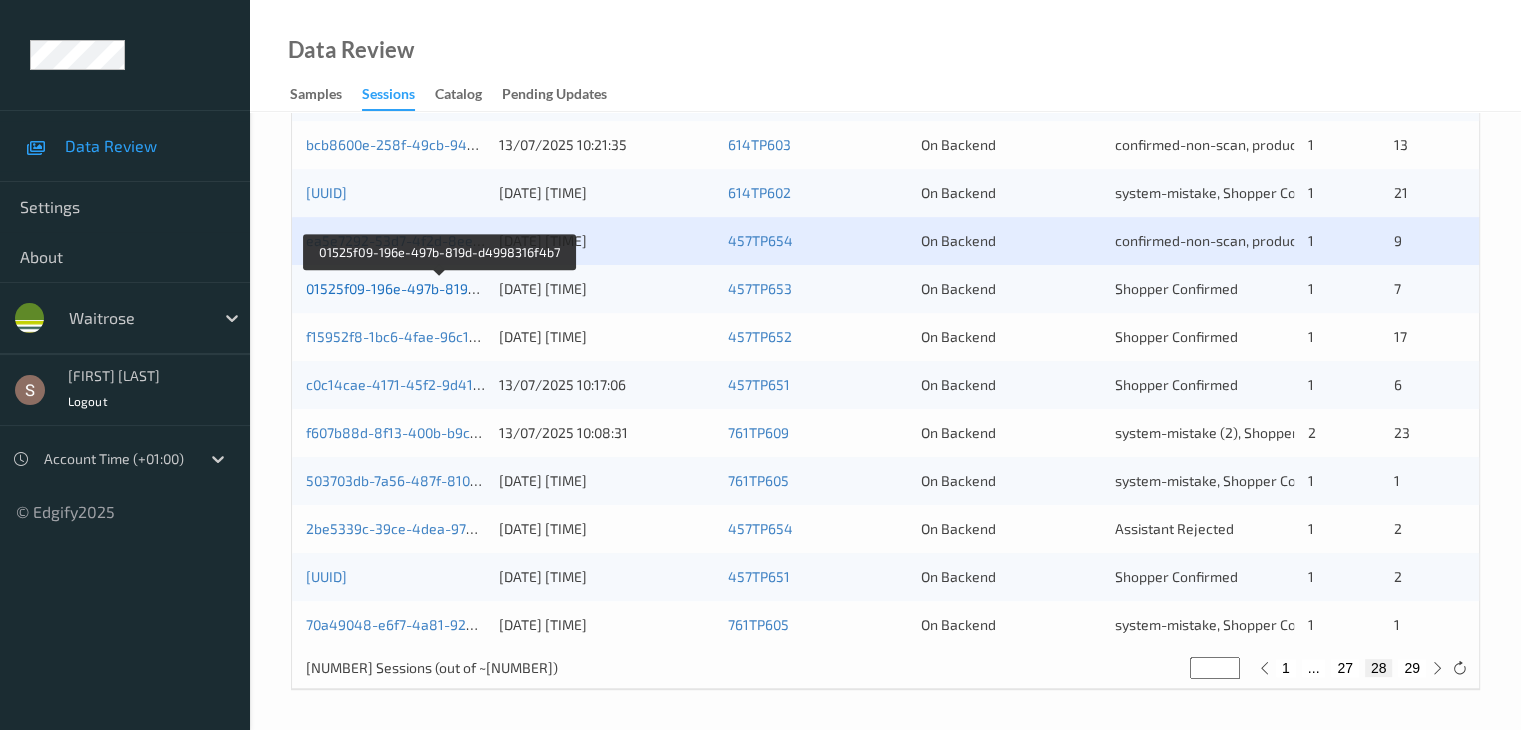 click on "01525f09-196e-497b-819d-d4998316f4b7" at bounding box center [440, 288] 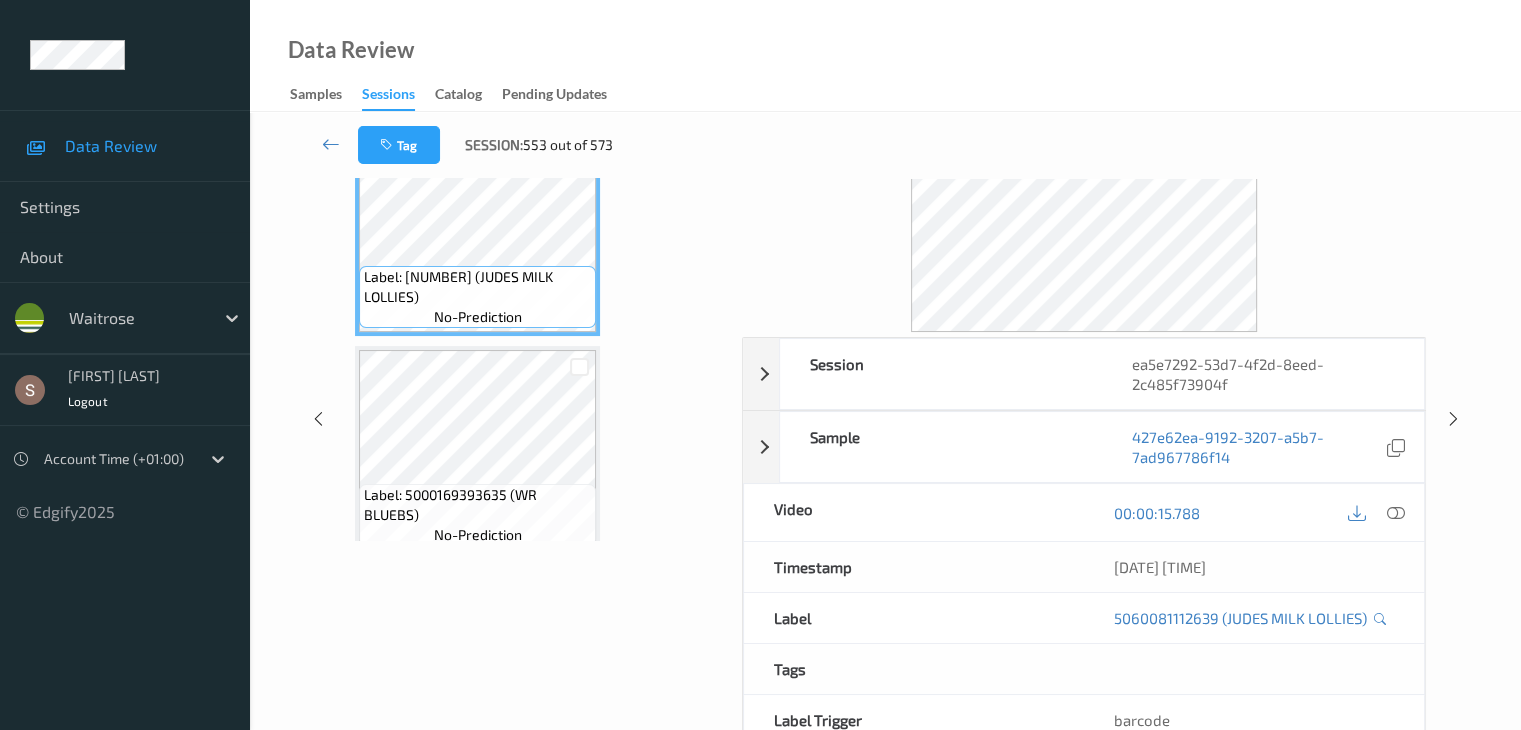 scroll, scrollTop: 0, scrollLeft: 0, axis: both 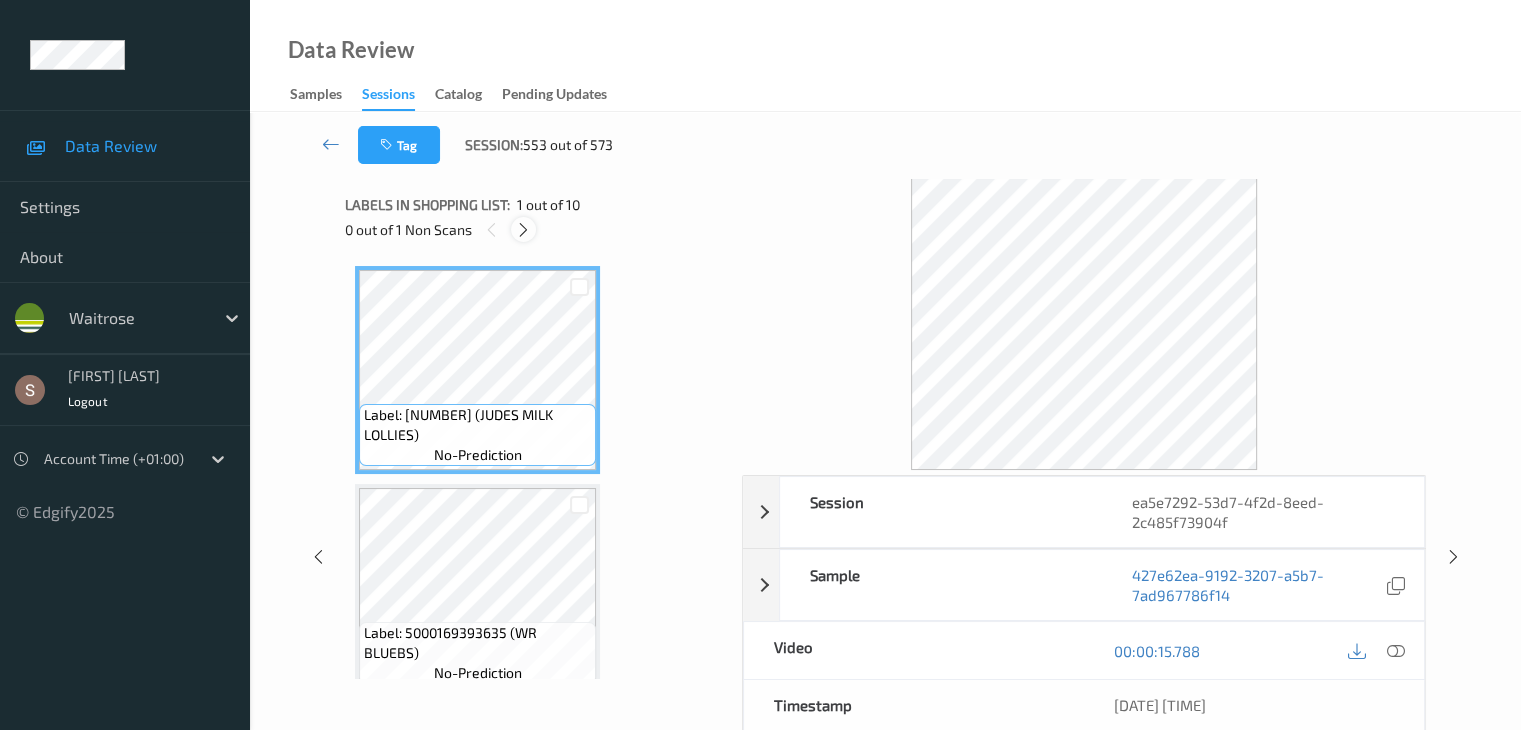 click at bounding box center [523, 230] 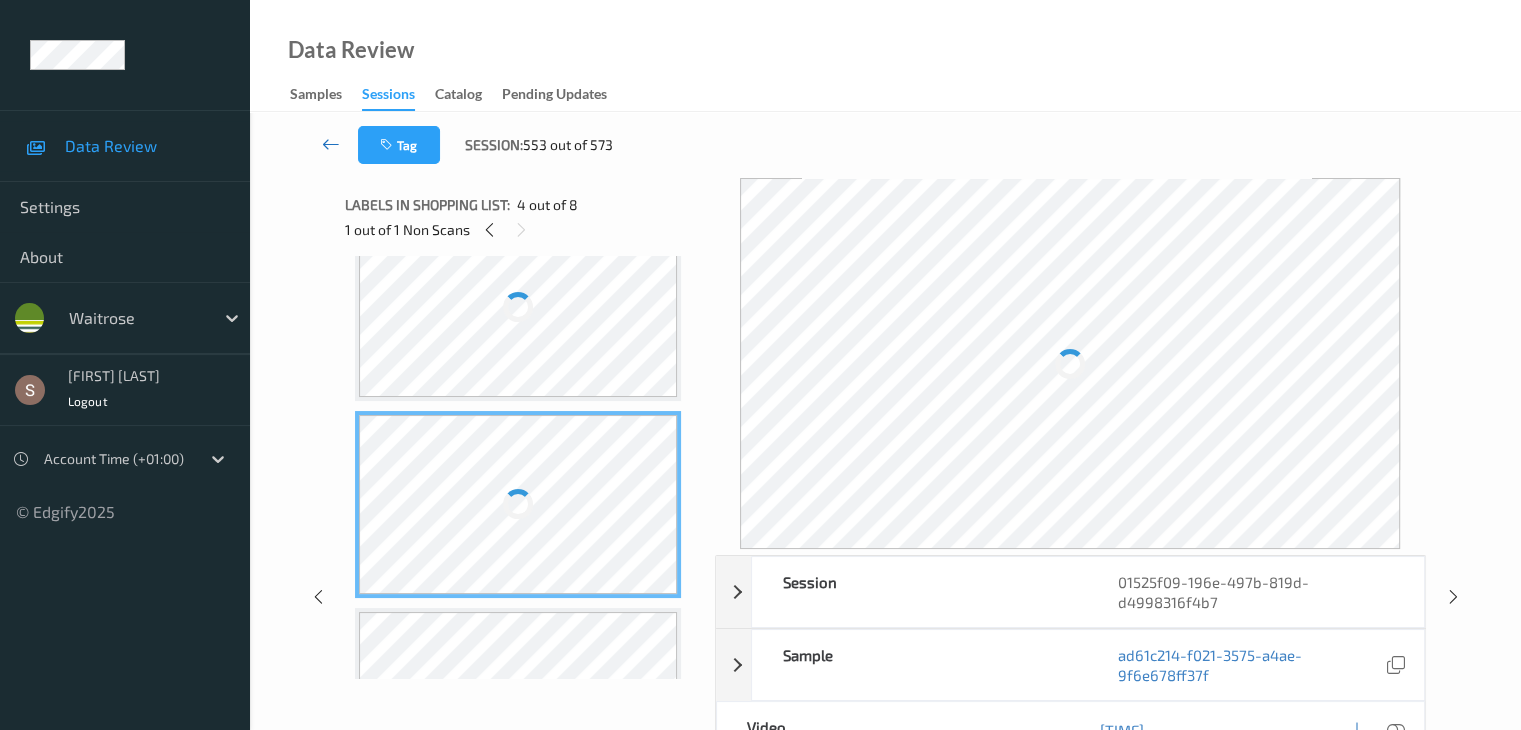 click at bounding box center (331, 144) 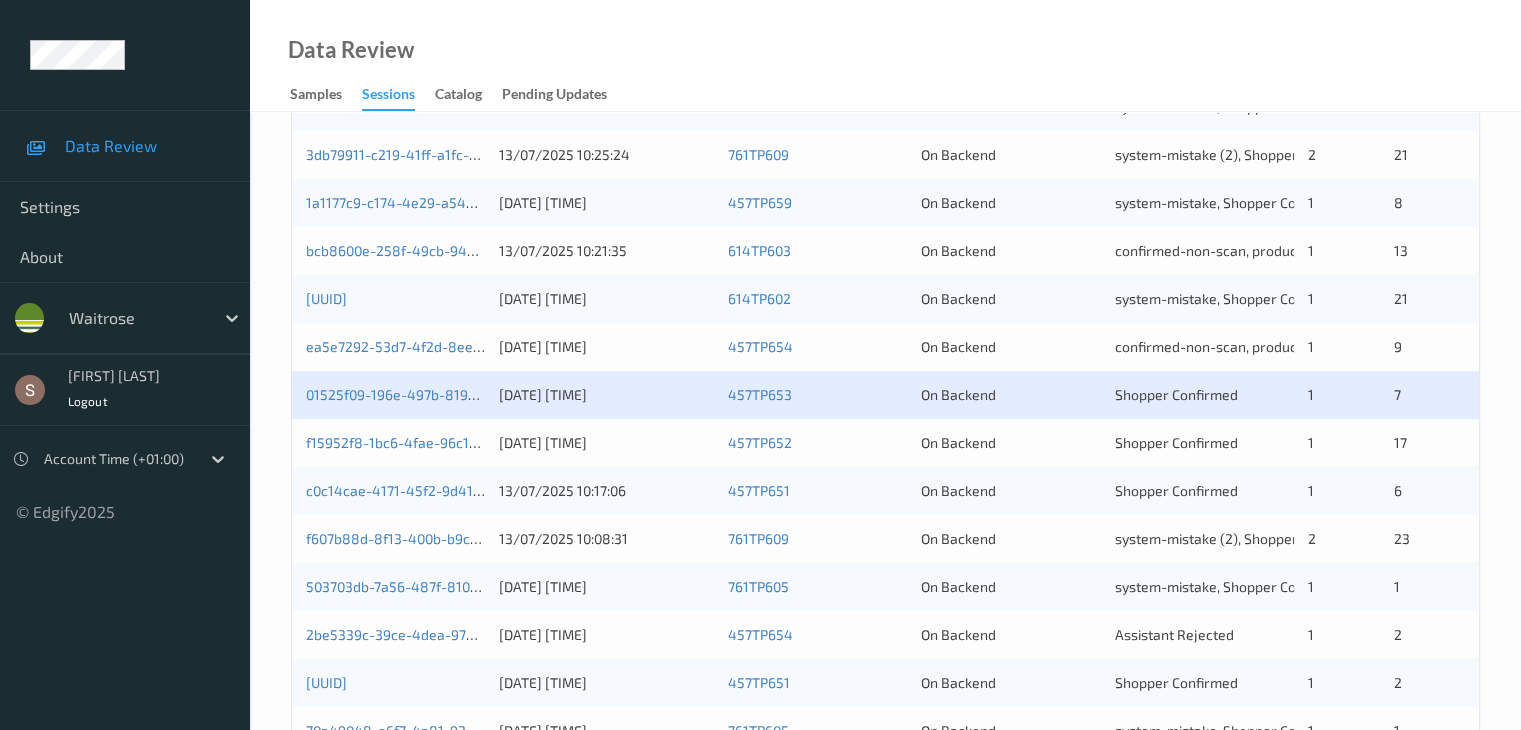 scroll, scrollTop: 932, scrollLeft: 0, axis: vertical 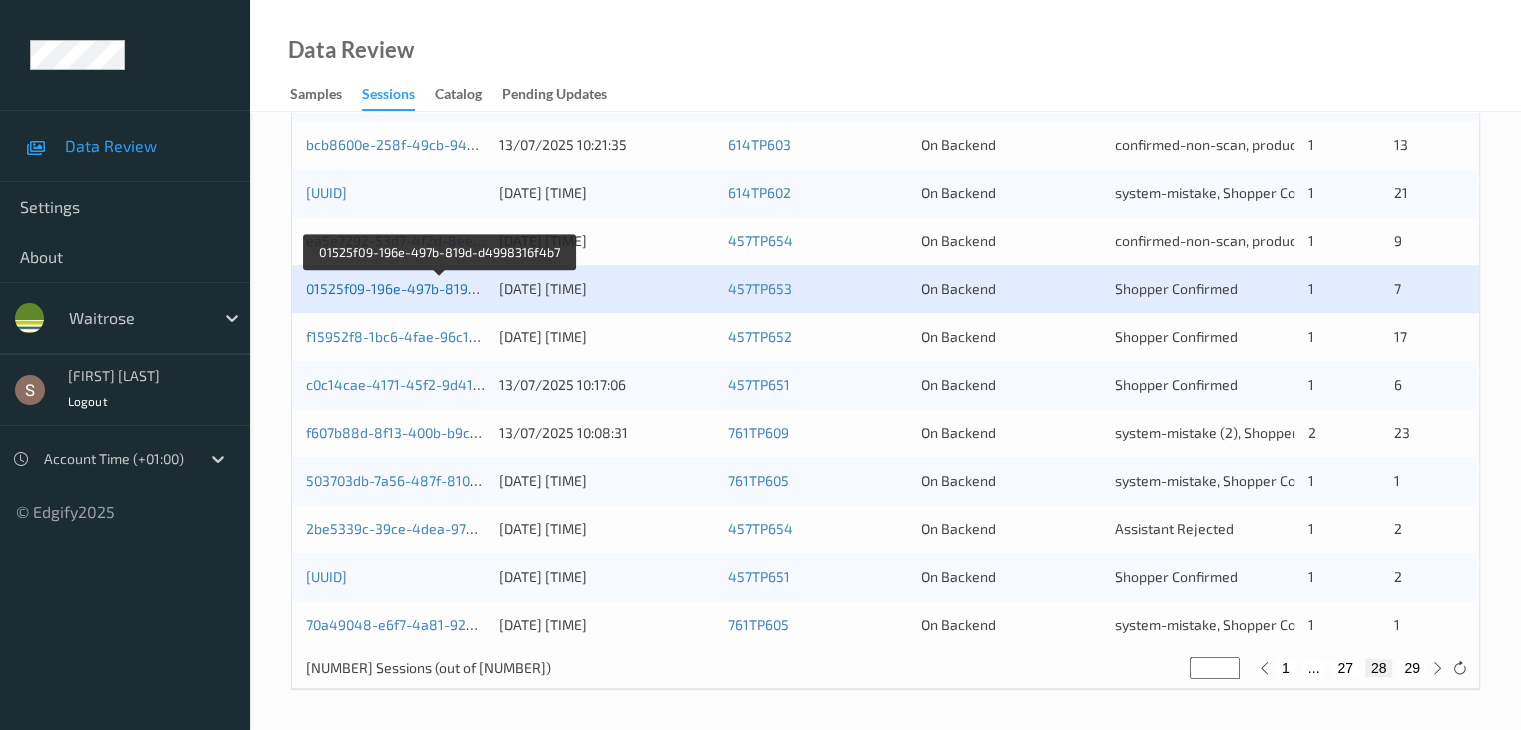 click on "01525f09-196e-497b-819d-d4998316f4b7" at bounding box center [440, 288] 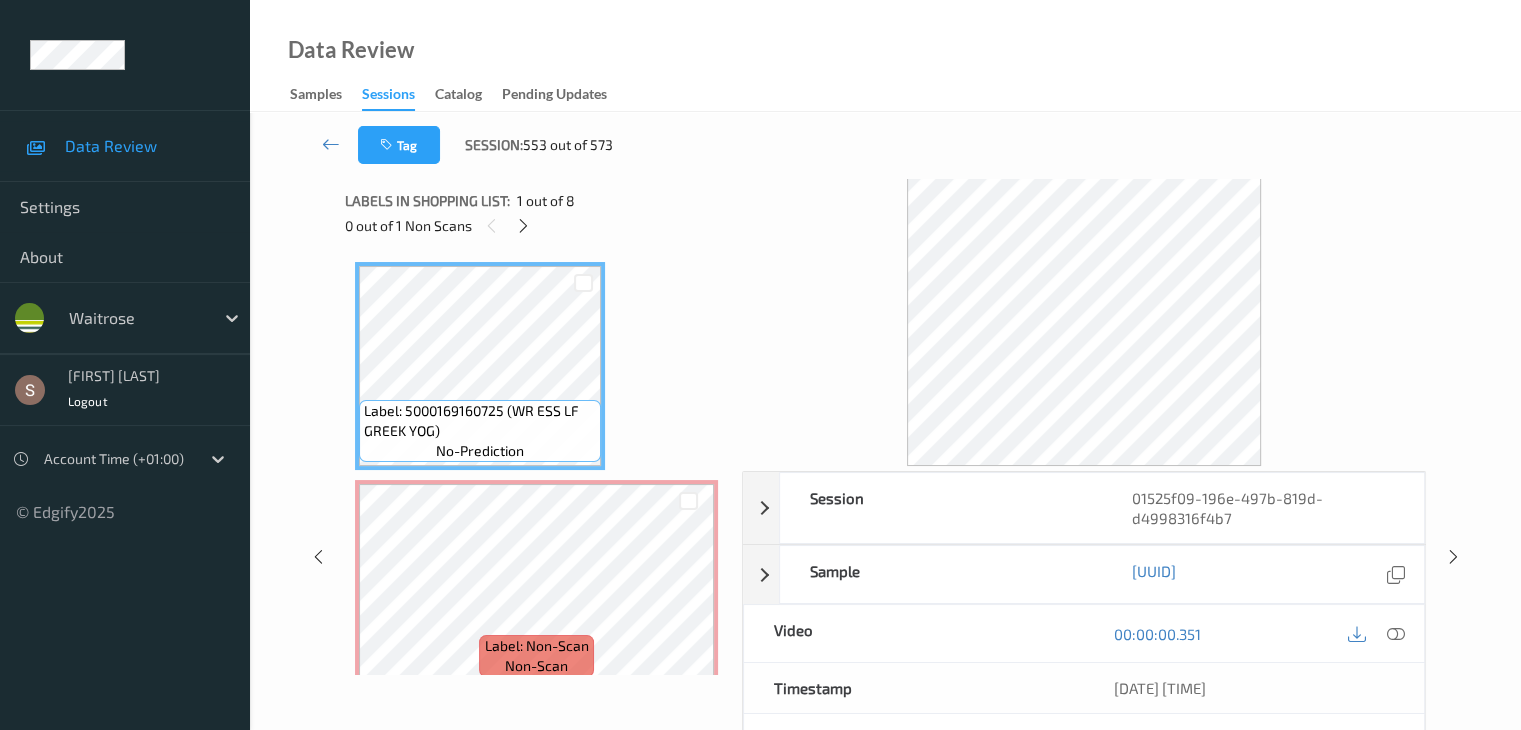 scroll, scrollTop: 0, scrollLeft: 0, axis: both 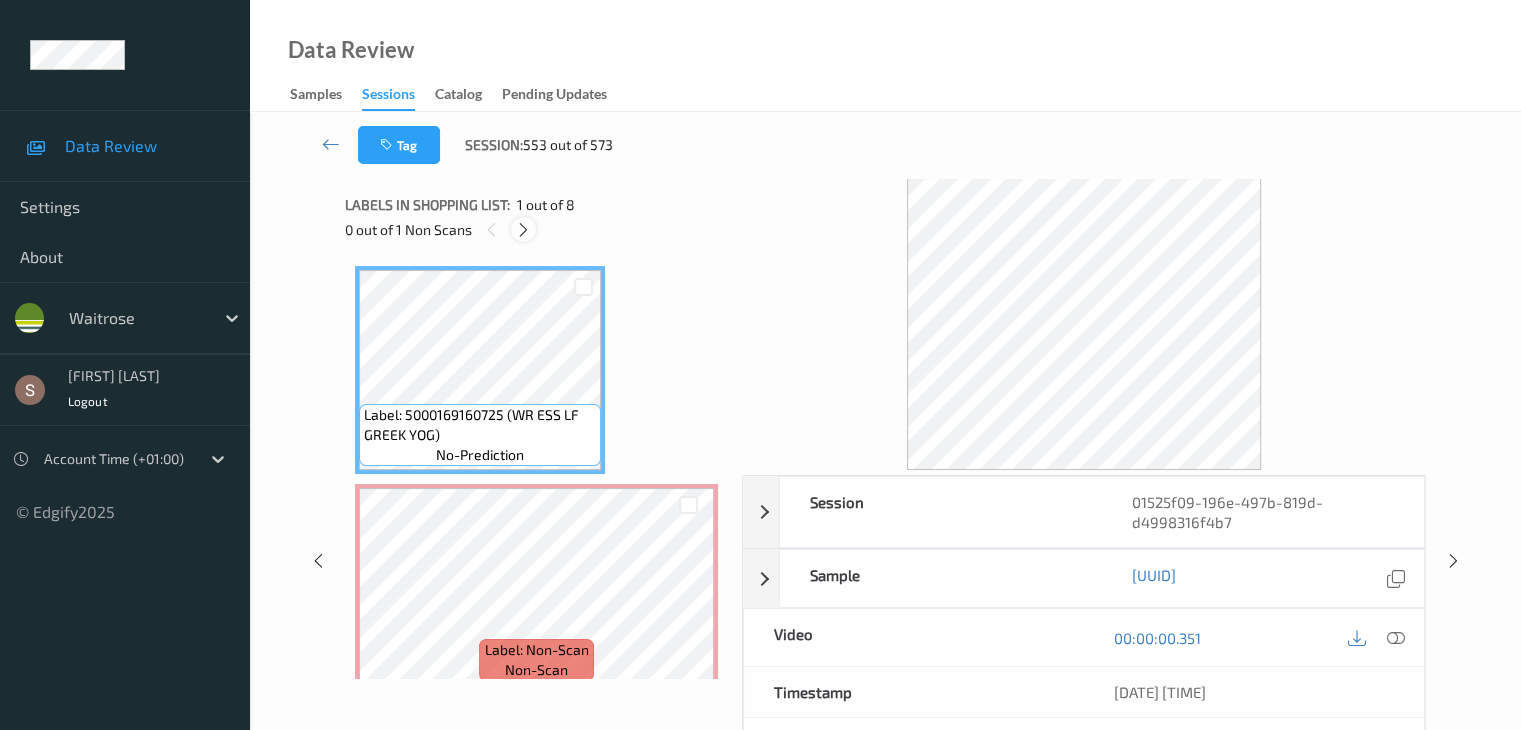 click at bounding box center [523, 230] 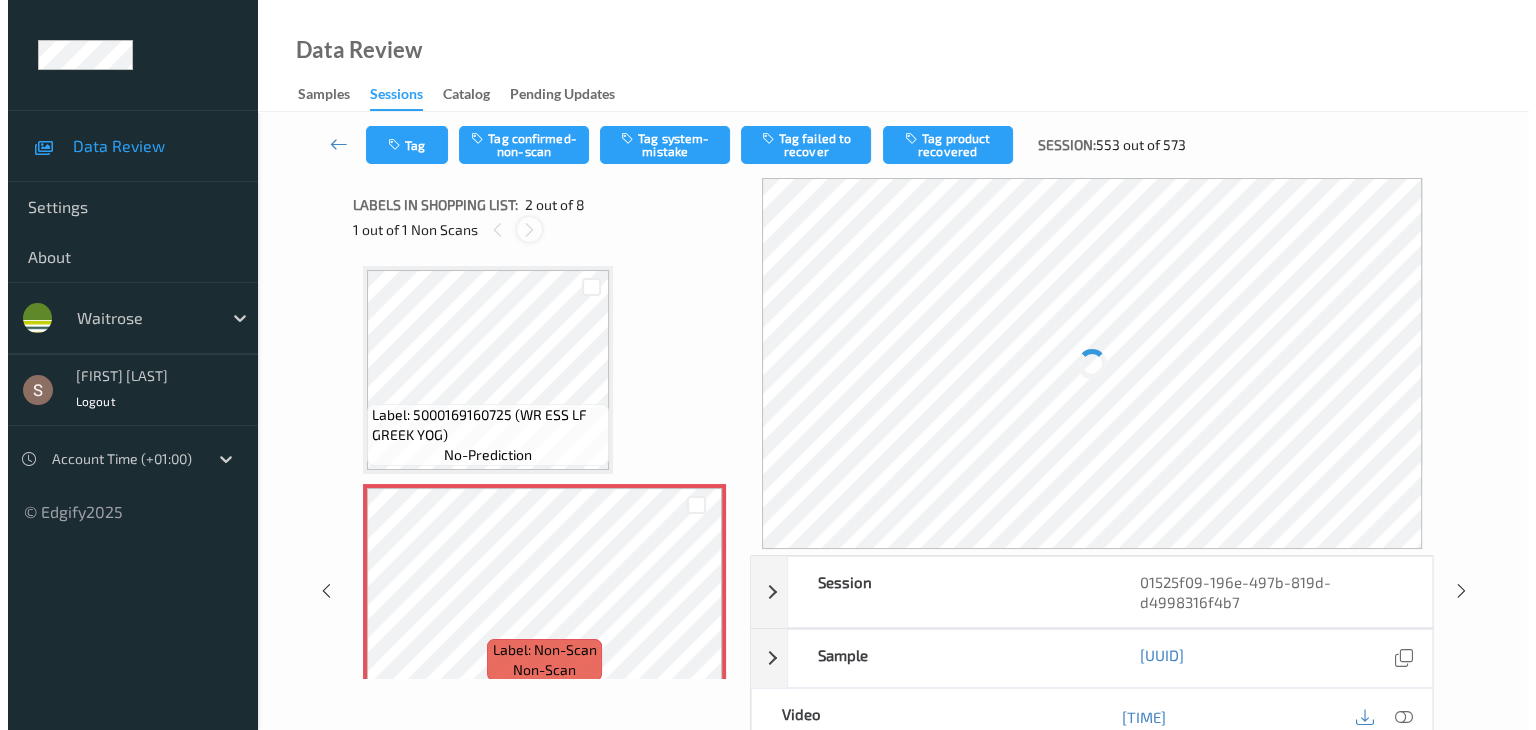 scroll, scrollTop: 10, scrollLeft: 0, axis: vertical 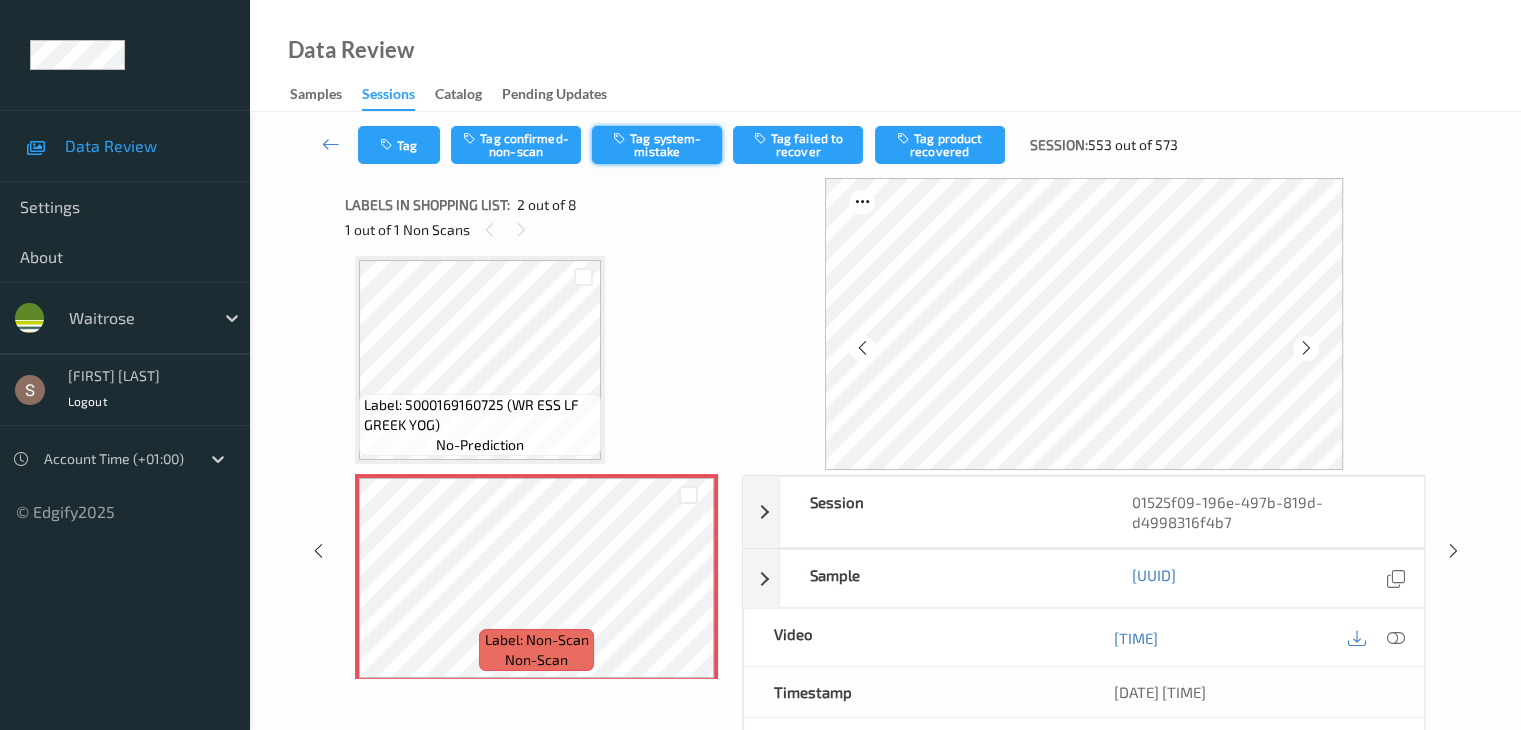 click on "Tag   system-mistake" at bounding box center (657, 145) 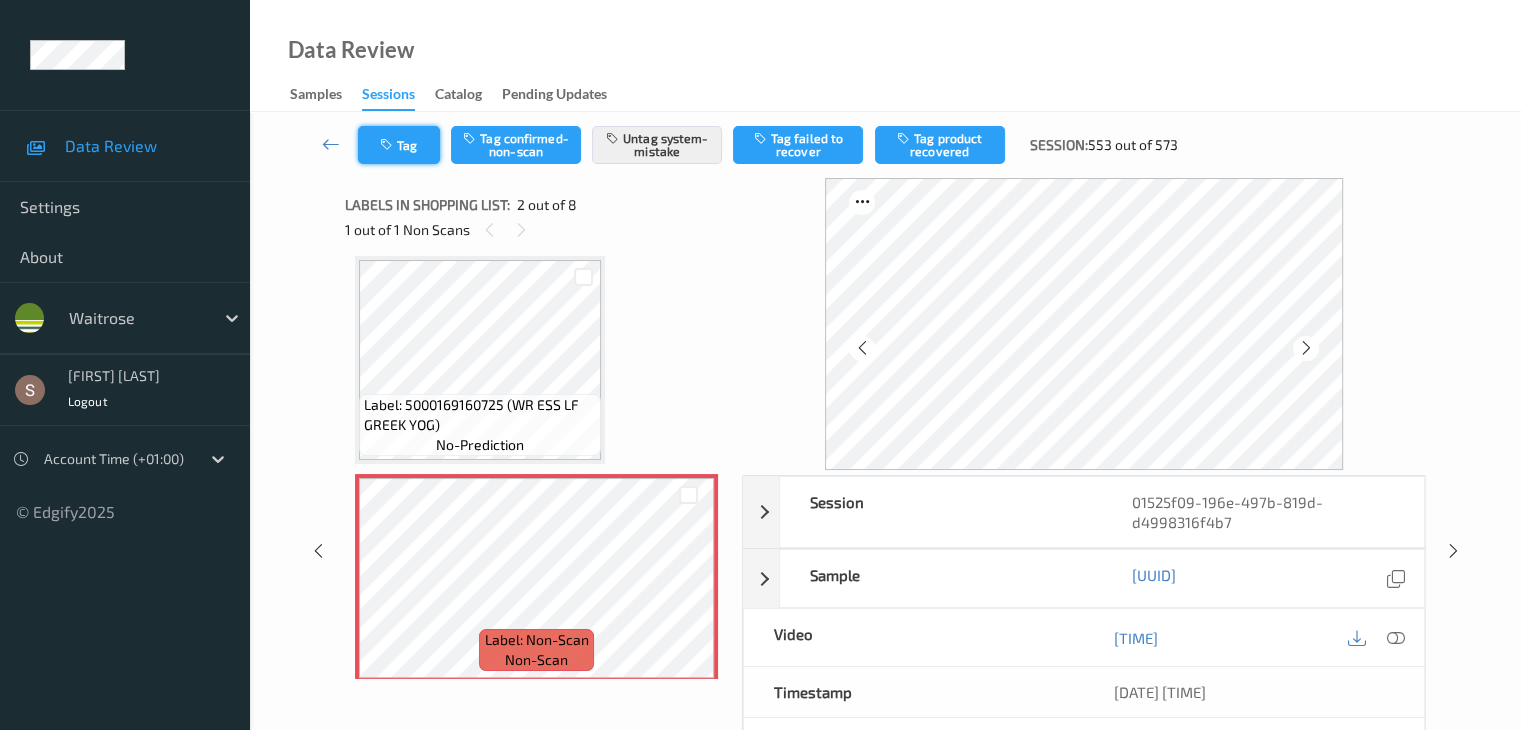 click on "Tag" at bounding box center [399, 145] 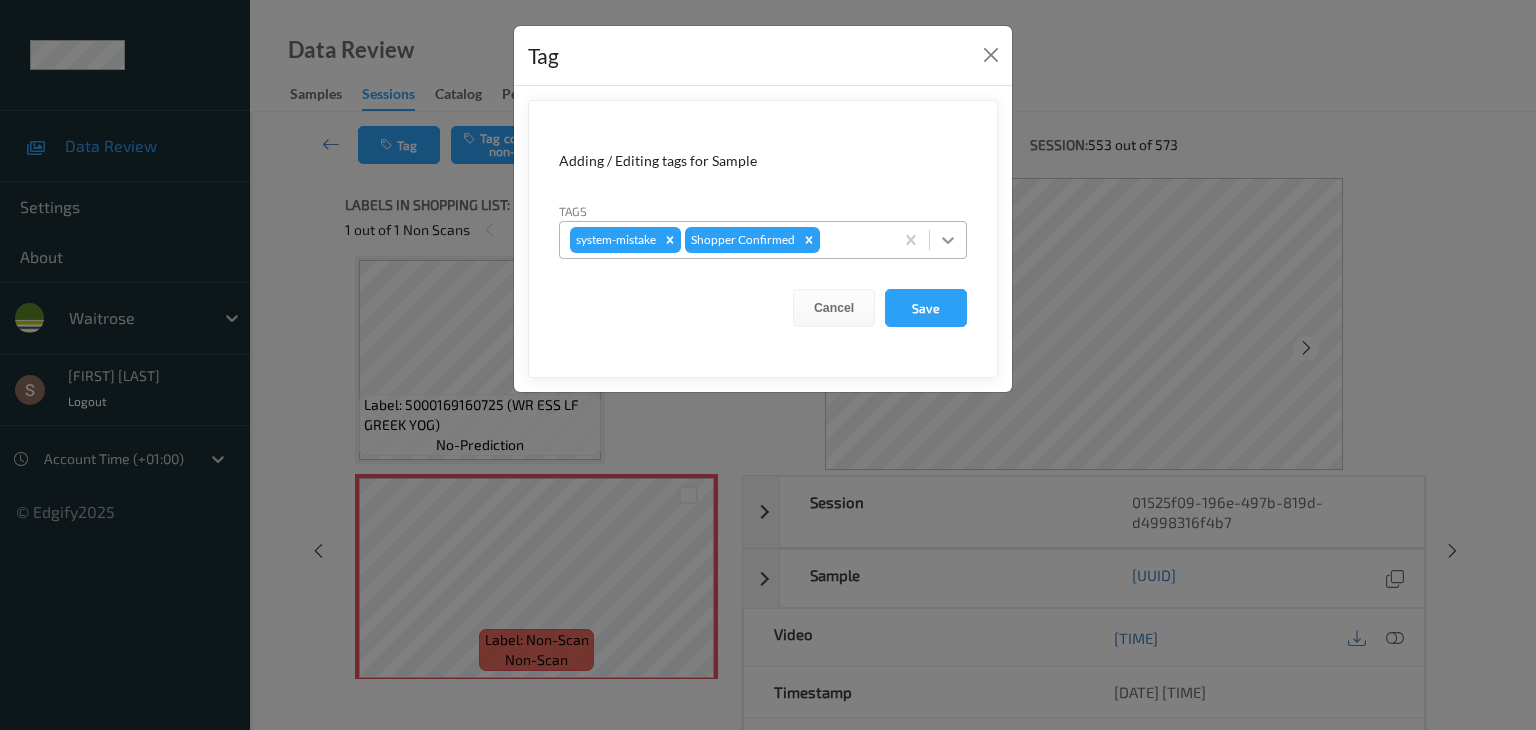click at bounding box center [948, 240] 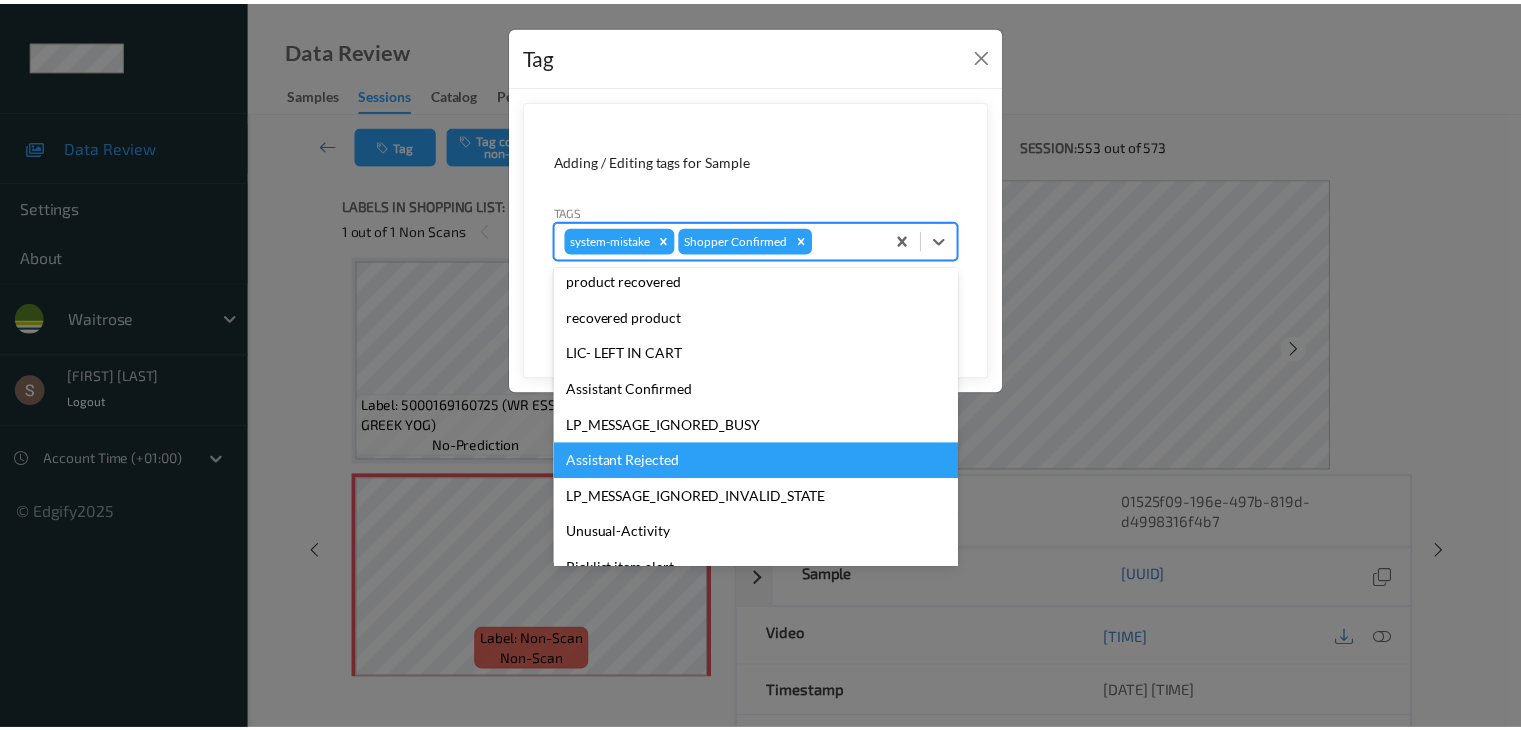 scroll, scrollTop: 356, scrollLeft: 0, axis: vertical 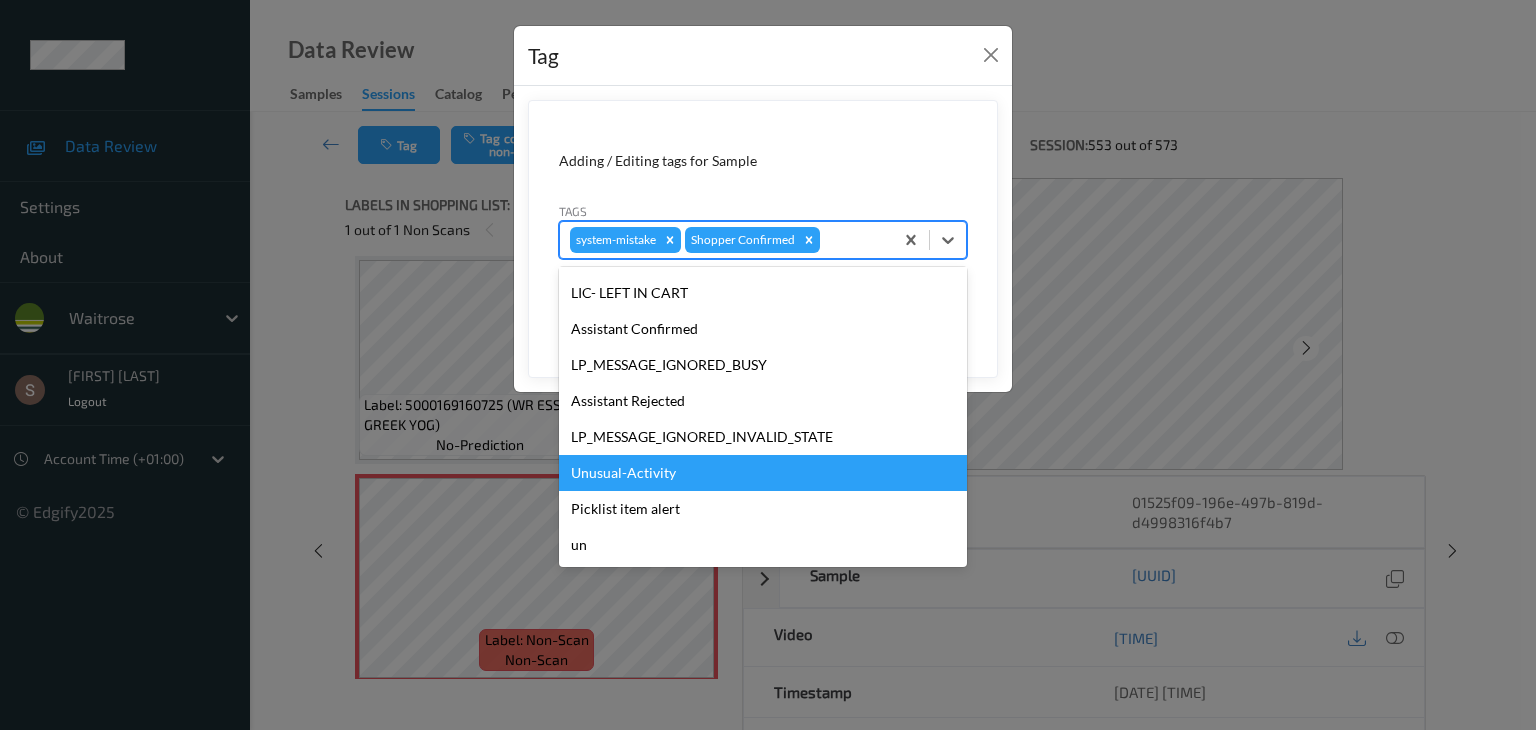 drag, startPoint x: 792, startPoint y: 477, endPoint x: 804, endPoint y: 479, distance: 12.165525 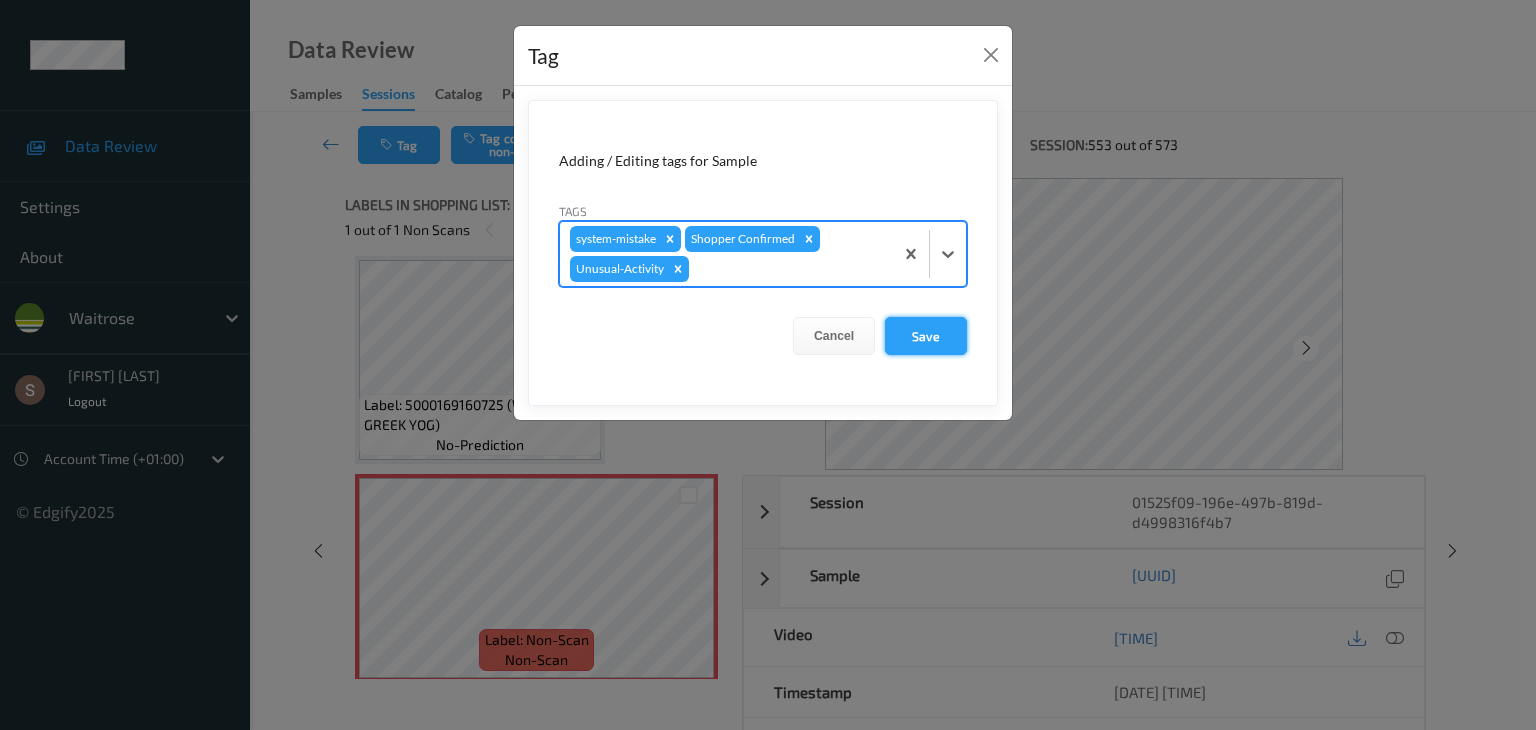click on "Save" at bounding box center [926, 336] 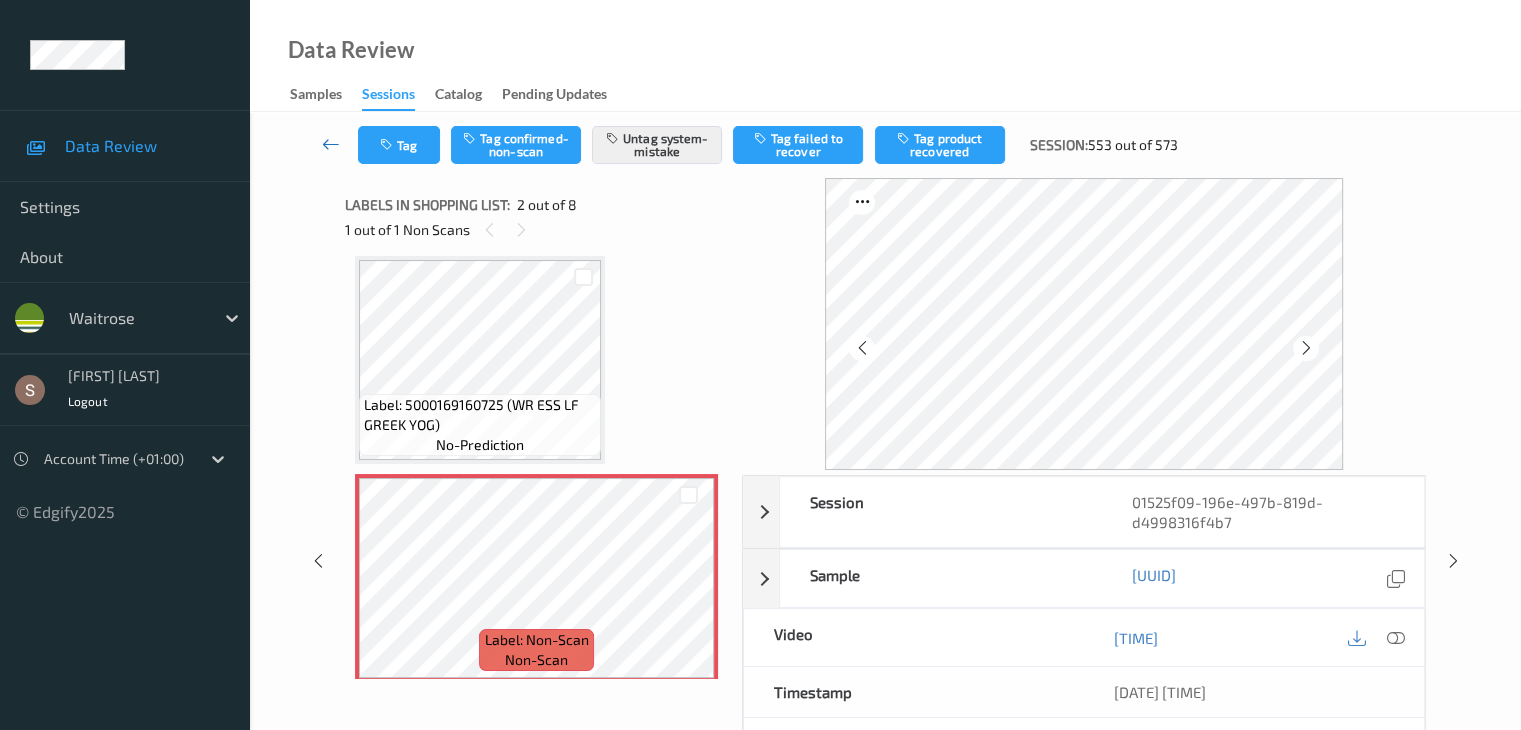 click at bounding box center (331, 144) 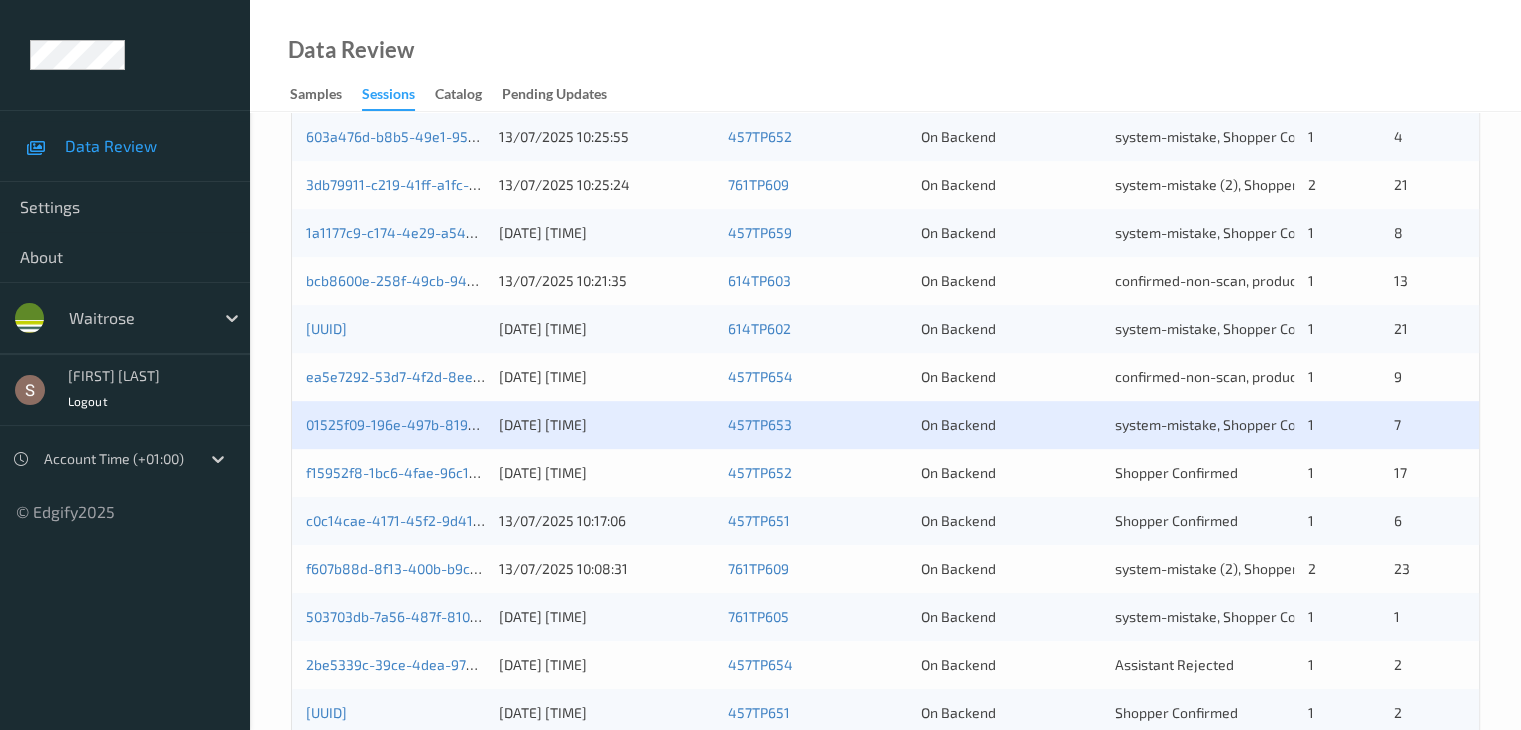 scroll, scrollTop: 932, scrollLeft: 0, axis: vertical 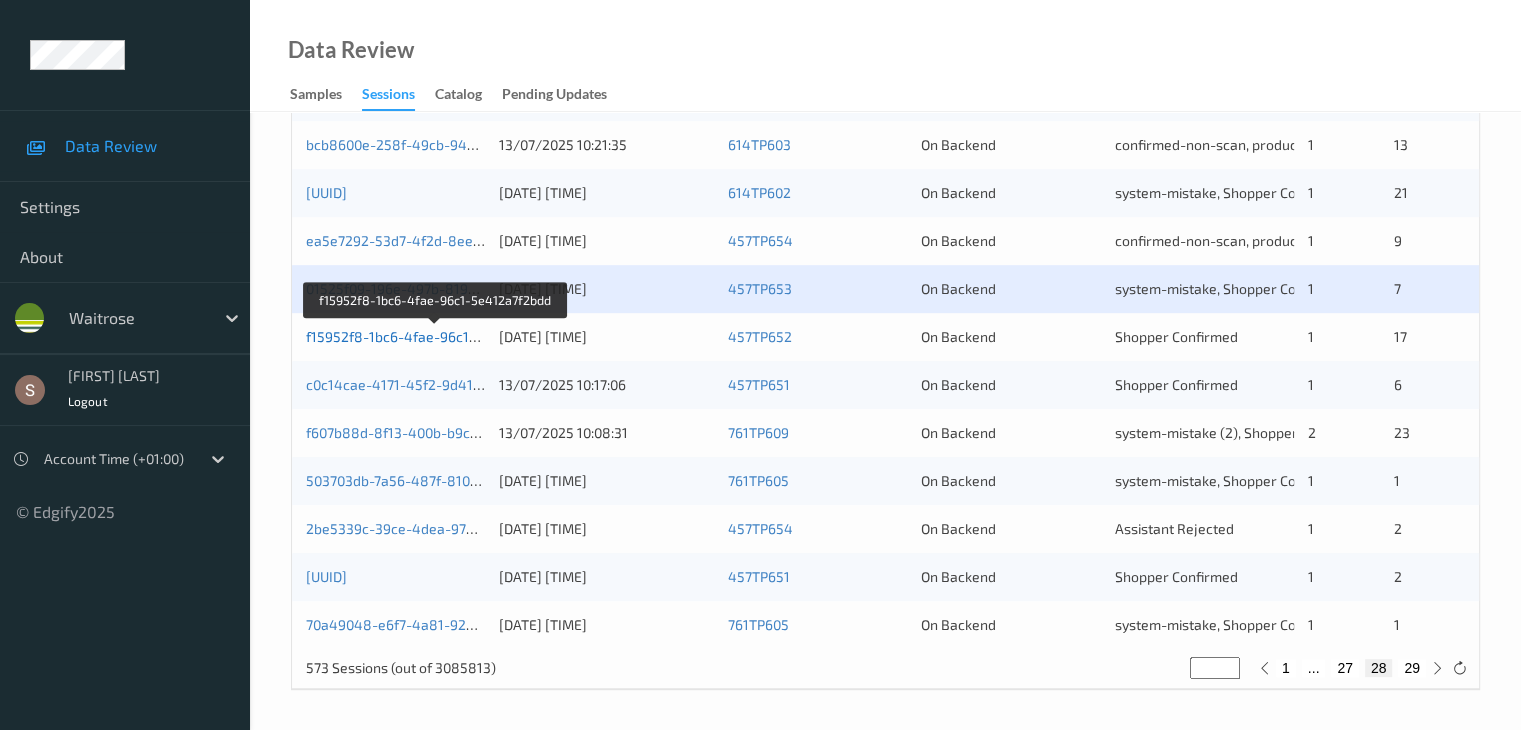 click on "f15952f8-1bc6-4fae-96c1-5e412a7f2bdd" at bounding box center [436, 336] 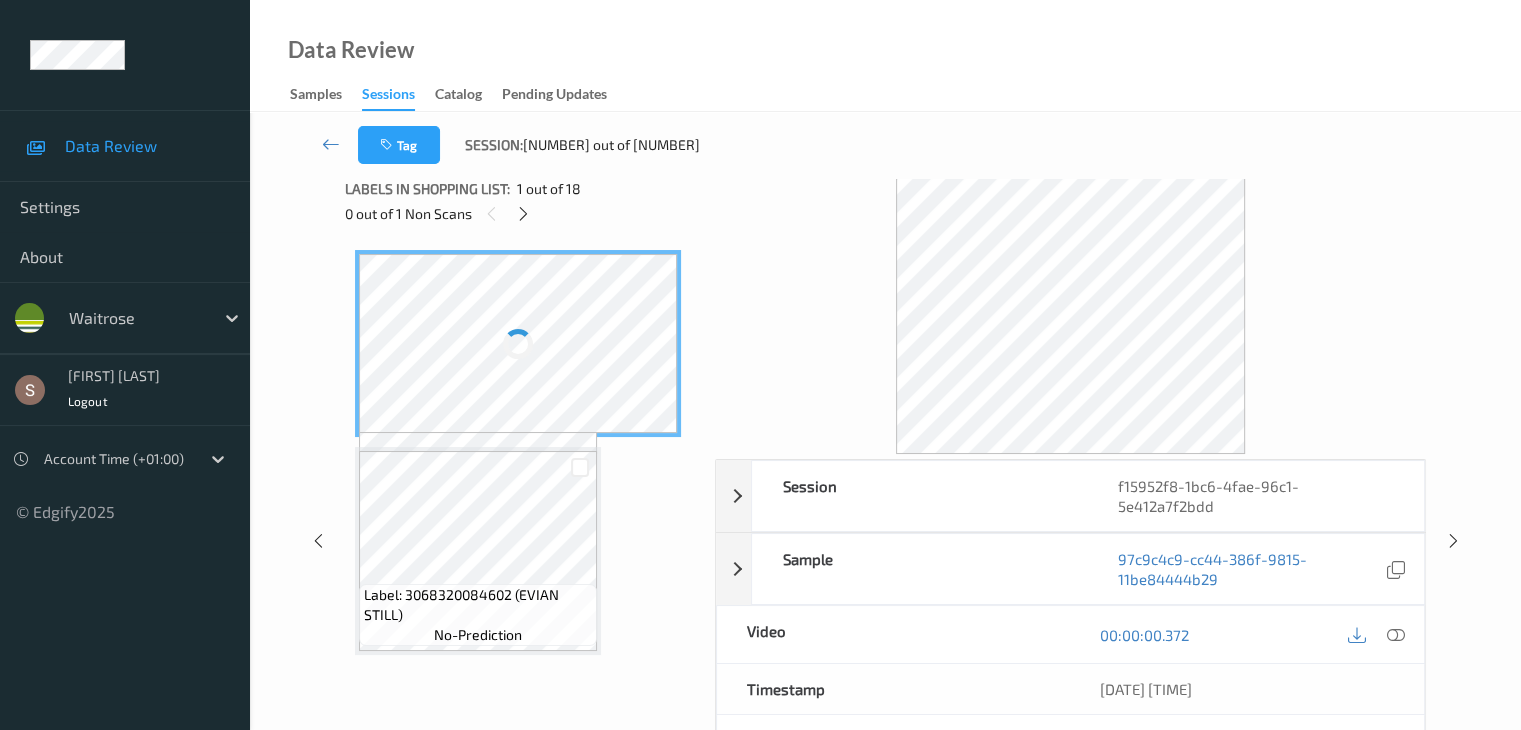 scroll, scrollTop: 0, scrollLeft: 0, axis: both 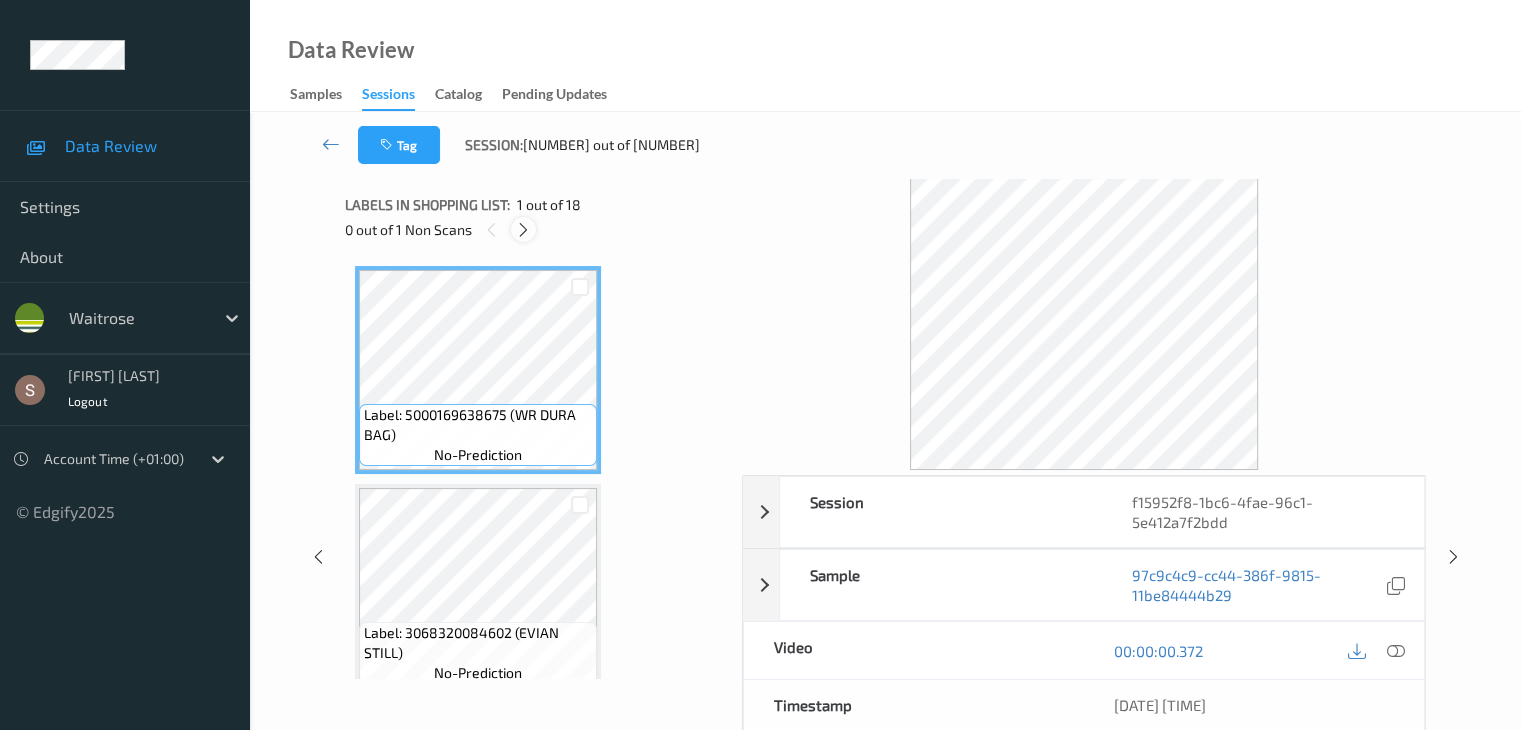 click at bounding box center (523, 230) 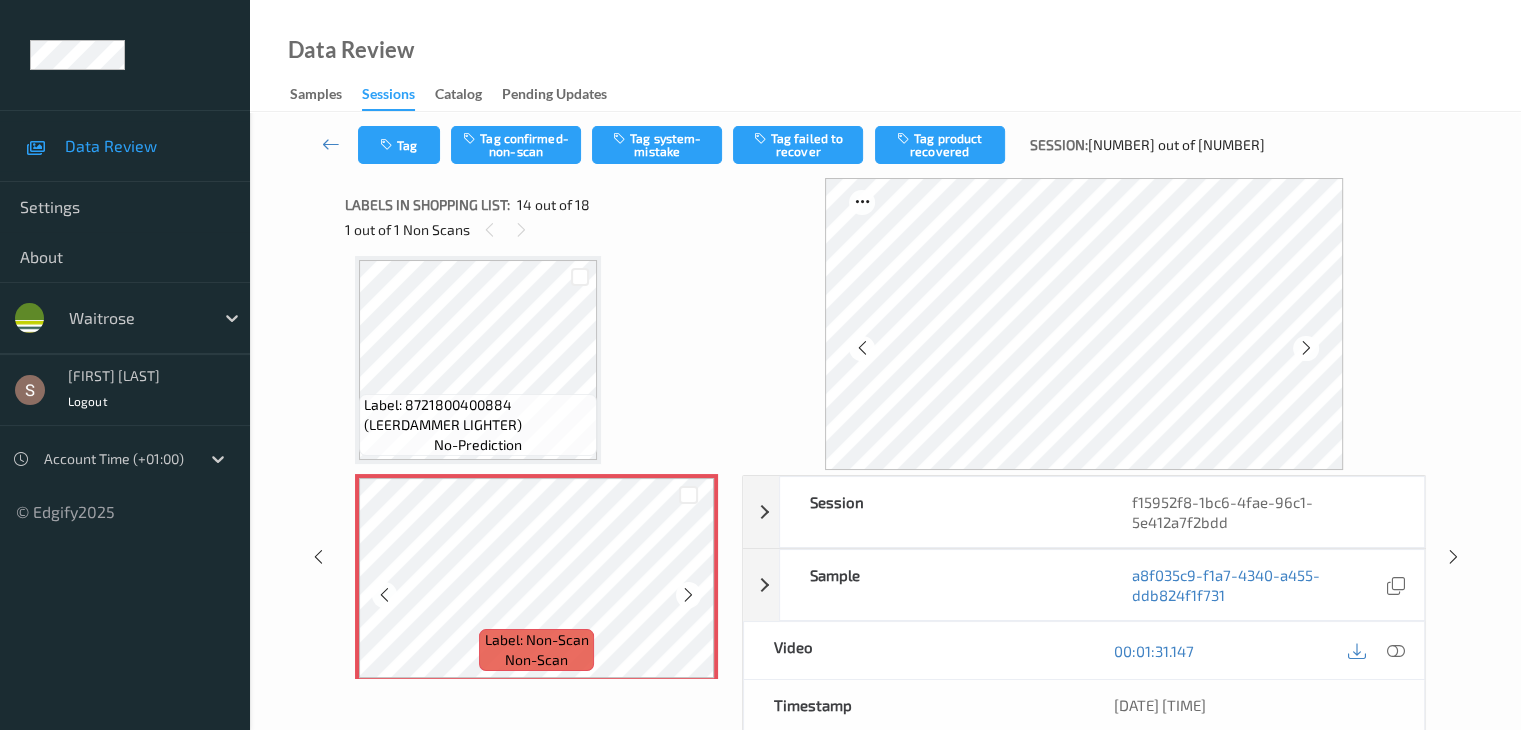 click at bounding box center [688, 595] 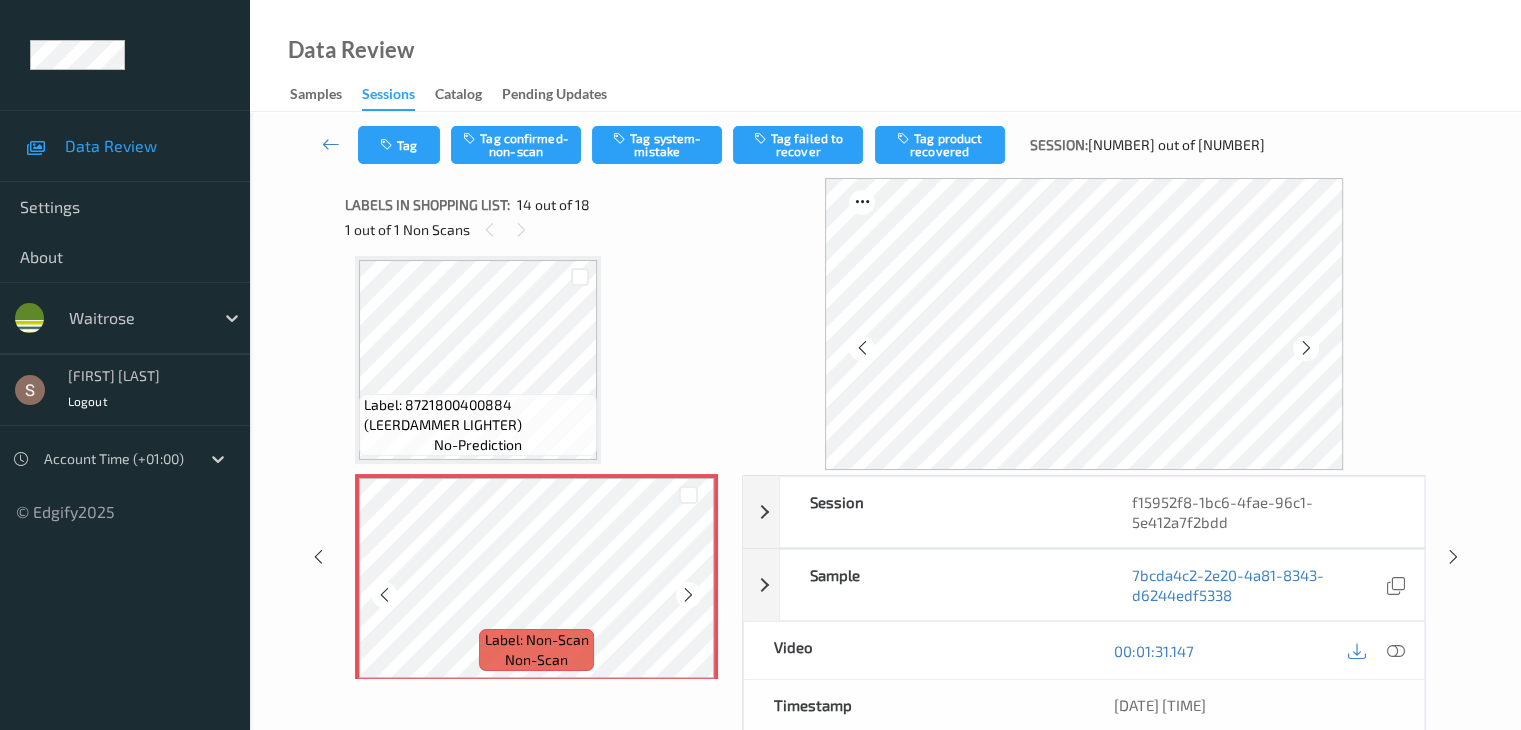 click at bounding box center [688, 595] 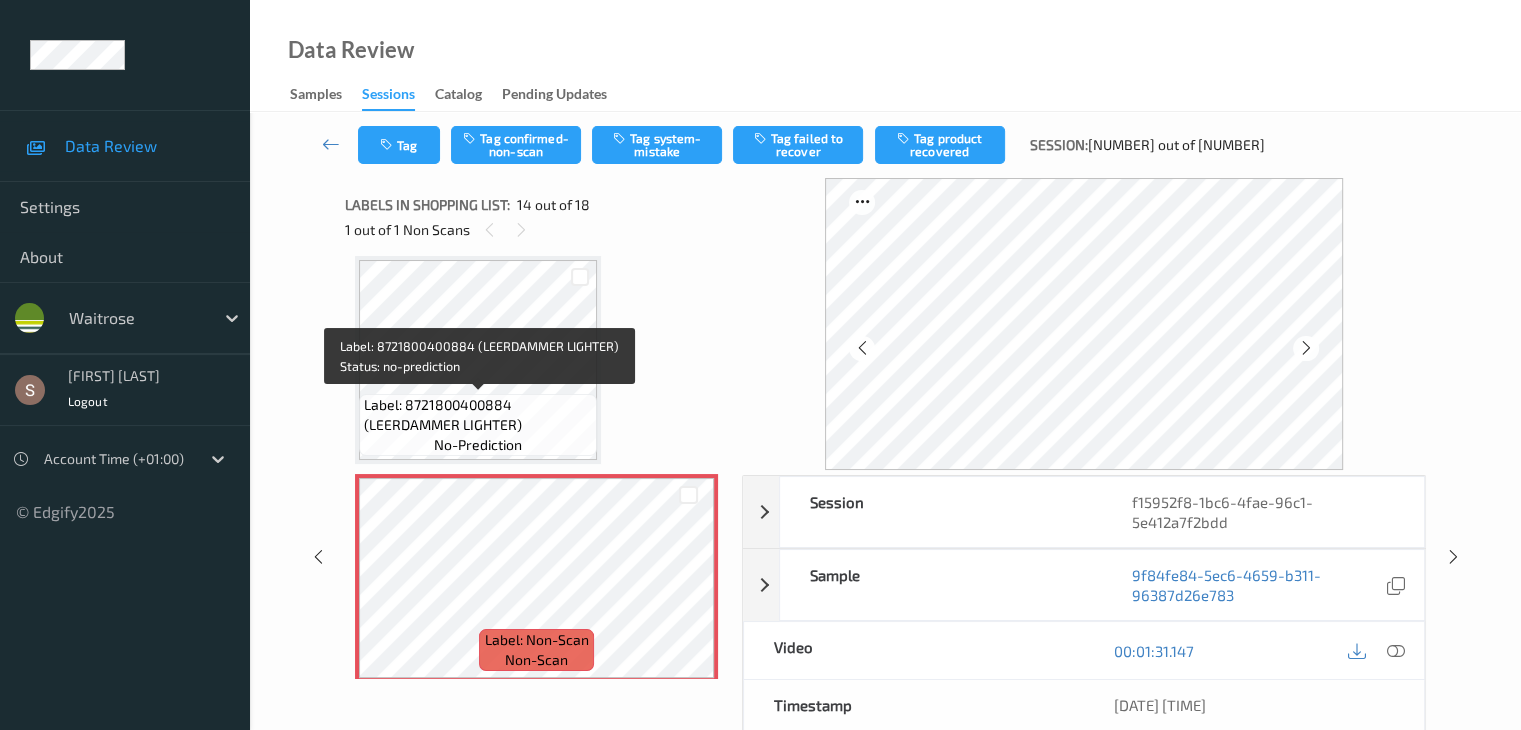 click on "no-prediction" at bounding box center (478, 445) 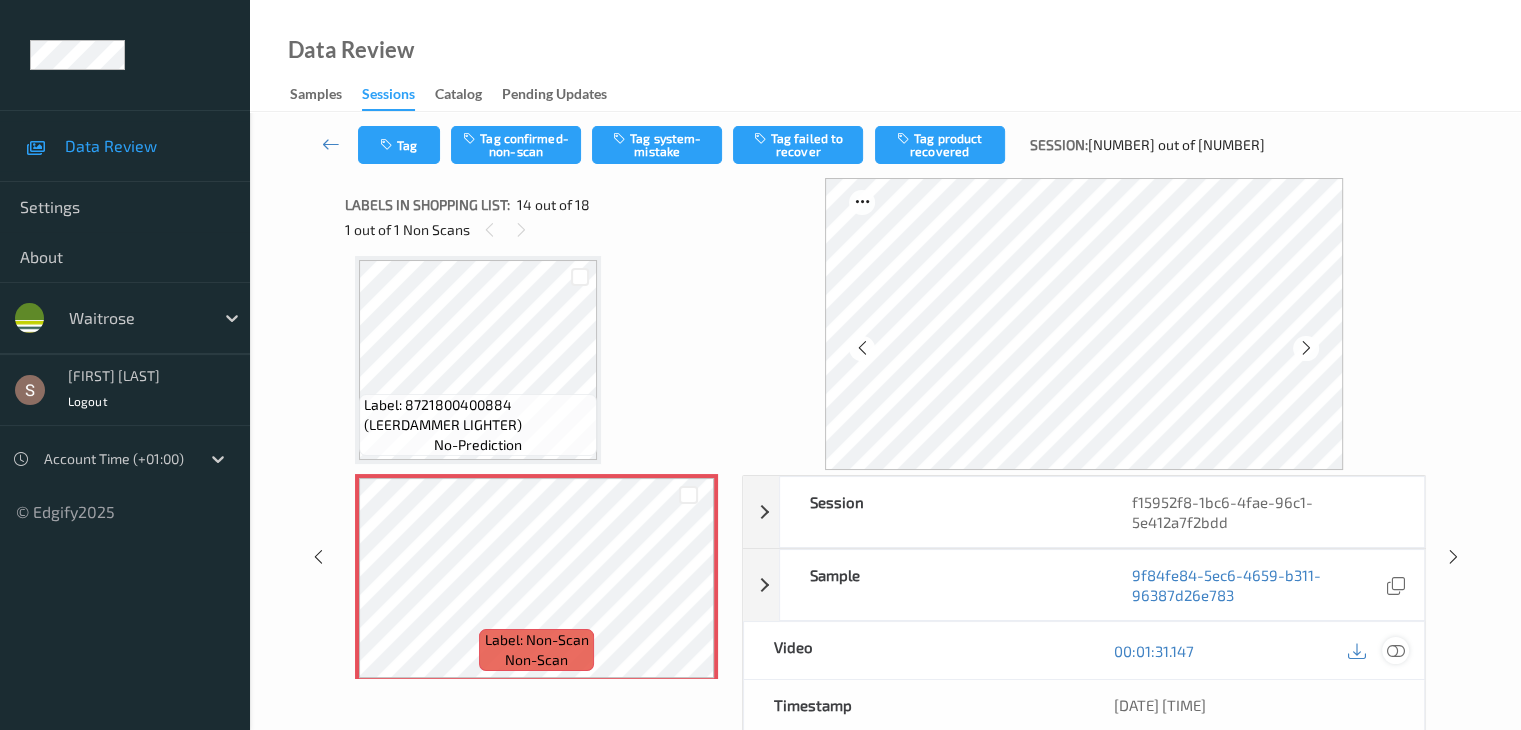 click at bounding box center [1395, 651] 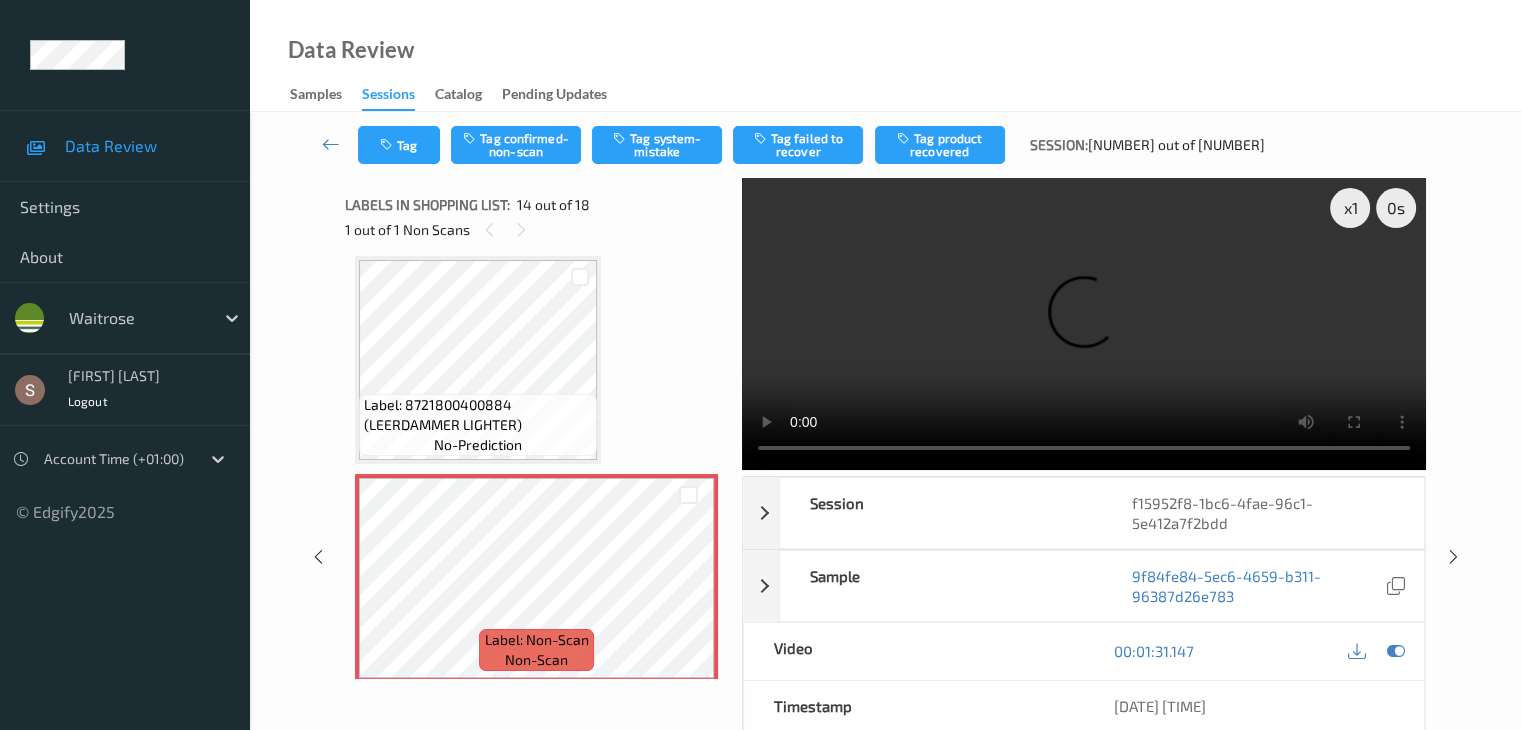 click at bounding box center [1084, 324] 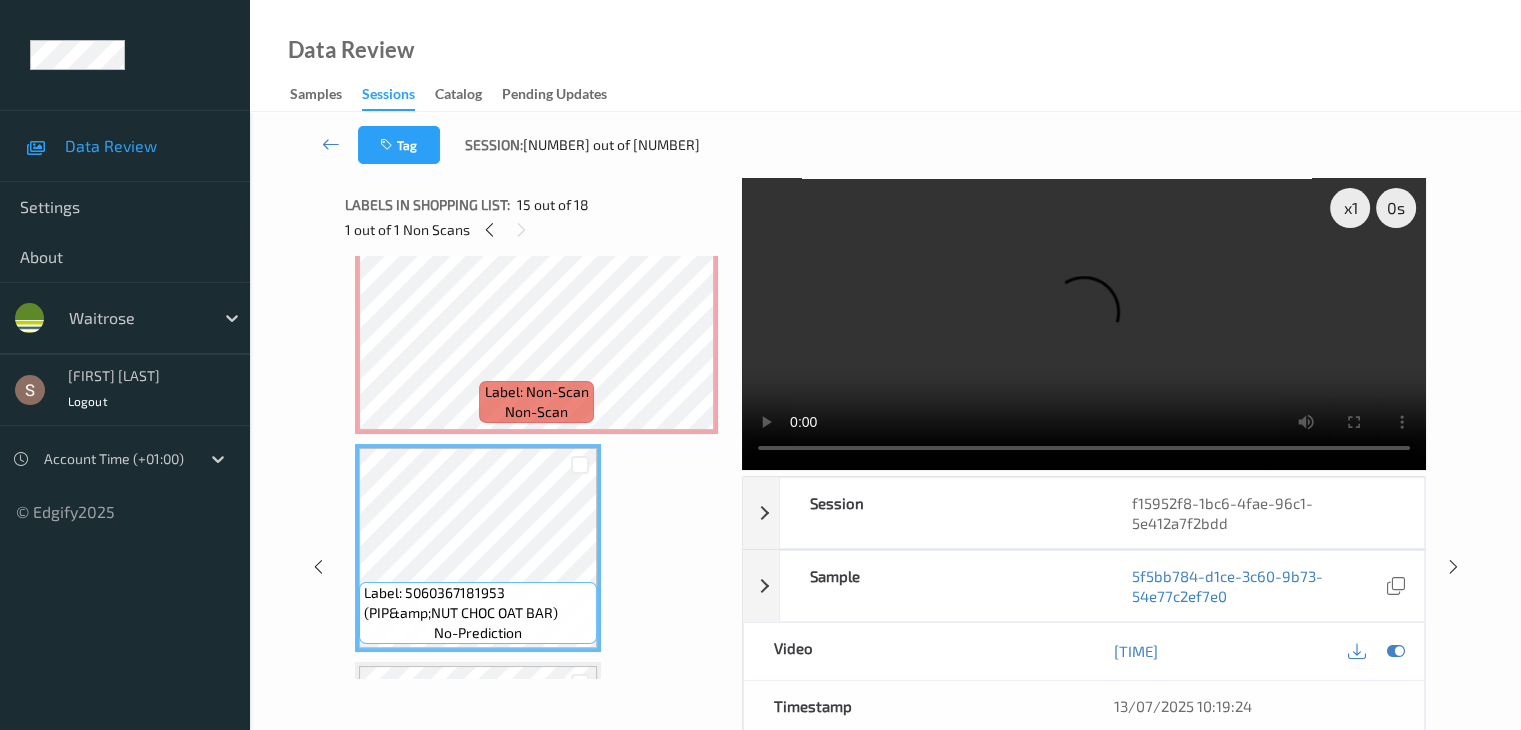 scroll, scrollTop: 2826, scrollLeft: 0, axis: vertical 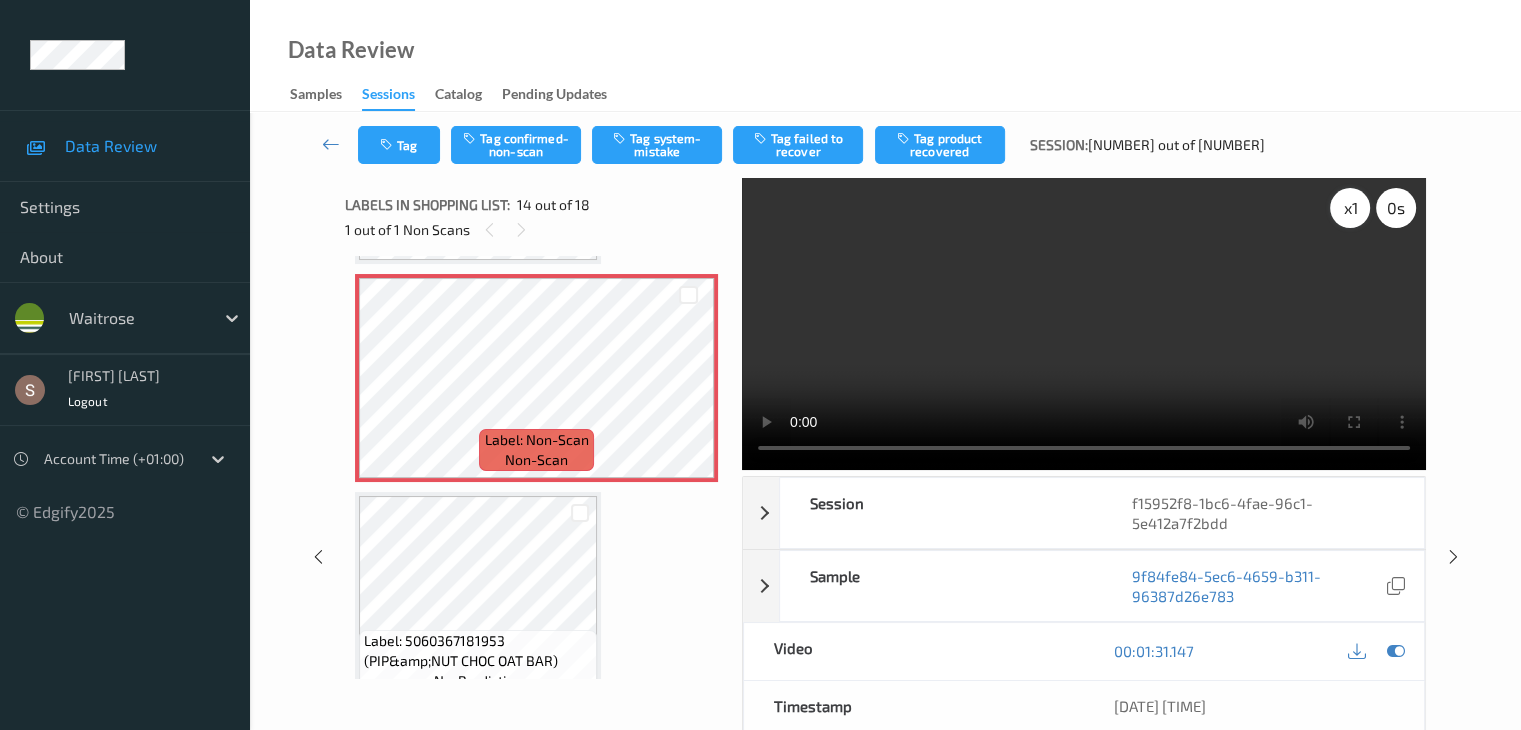 click on "x 1" at bounding box center (1350, 208) 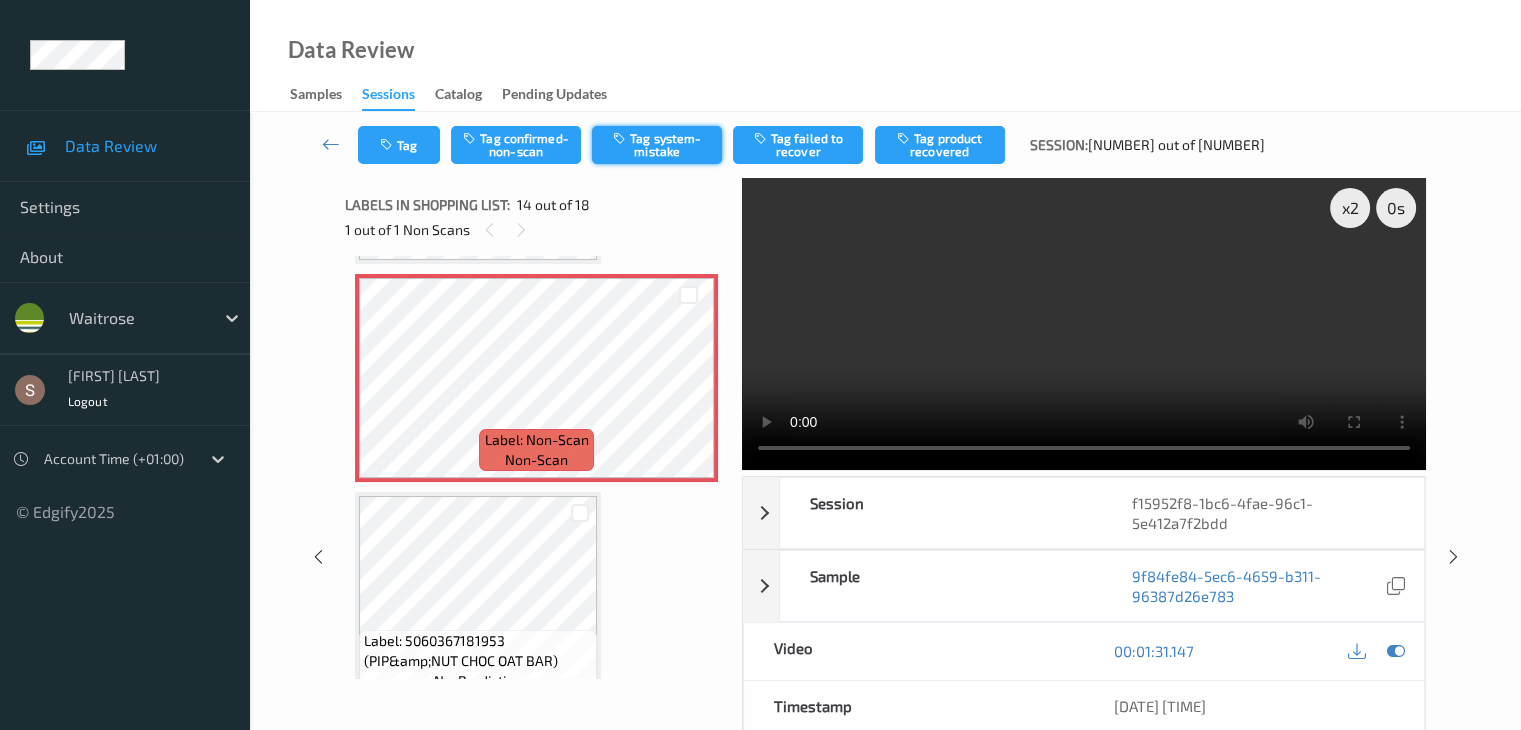 click on "Tag   system-mistake" at bounding box center (657, 145) 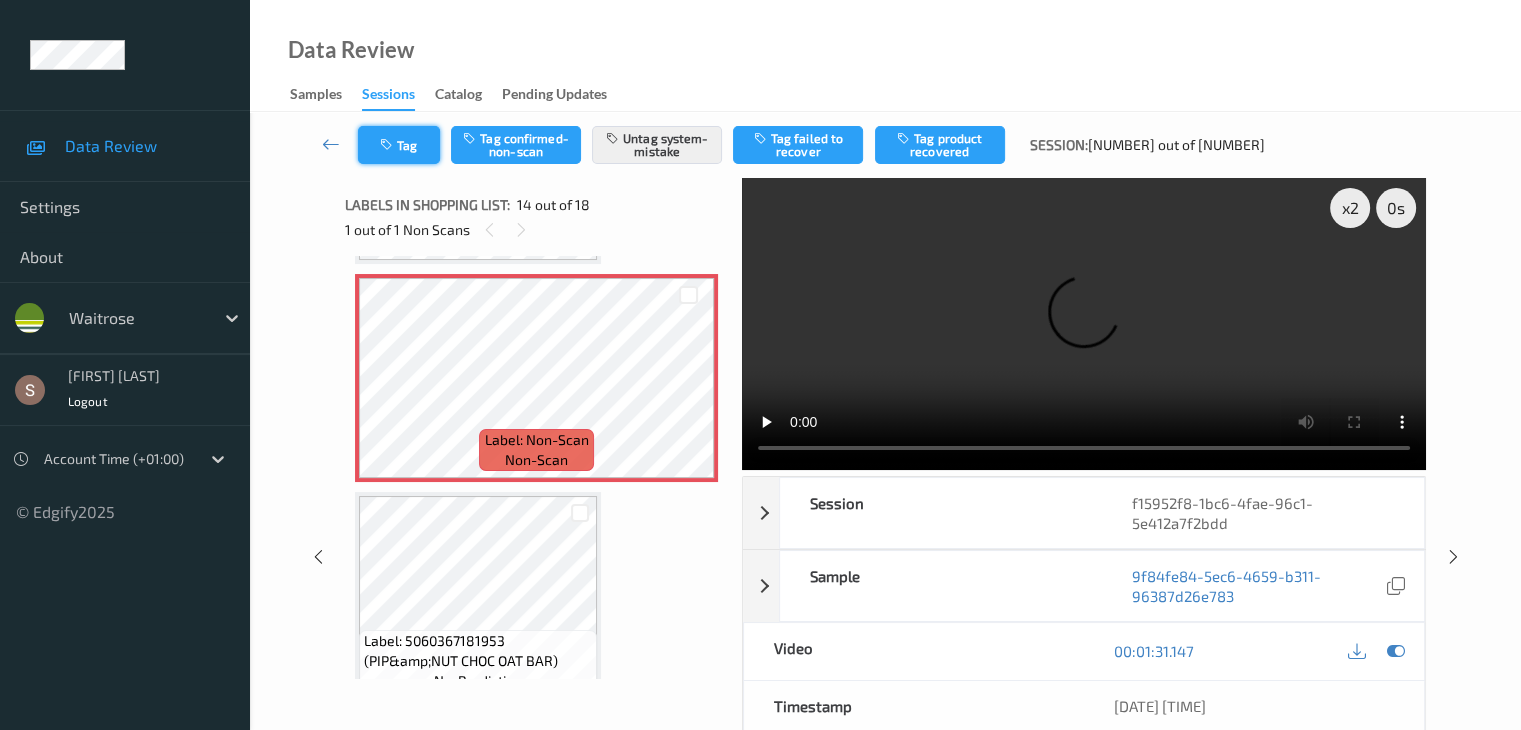 click on "Tag" at bounding box center (399, 145) 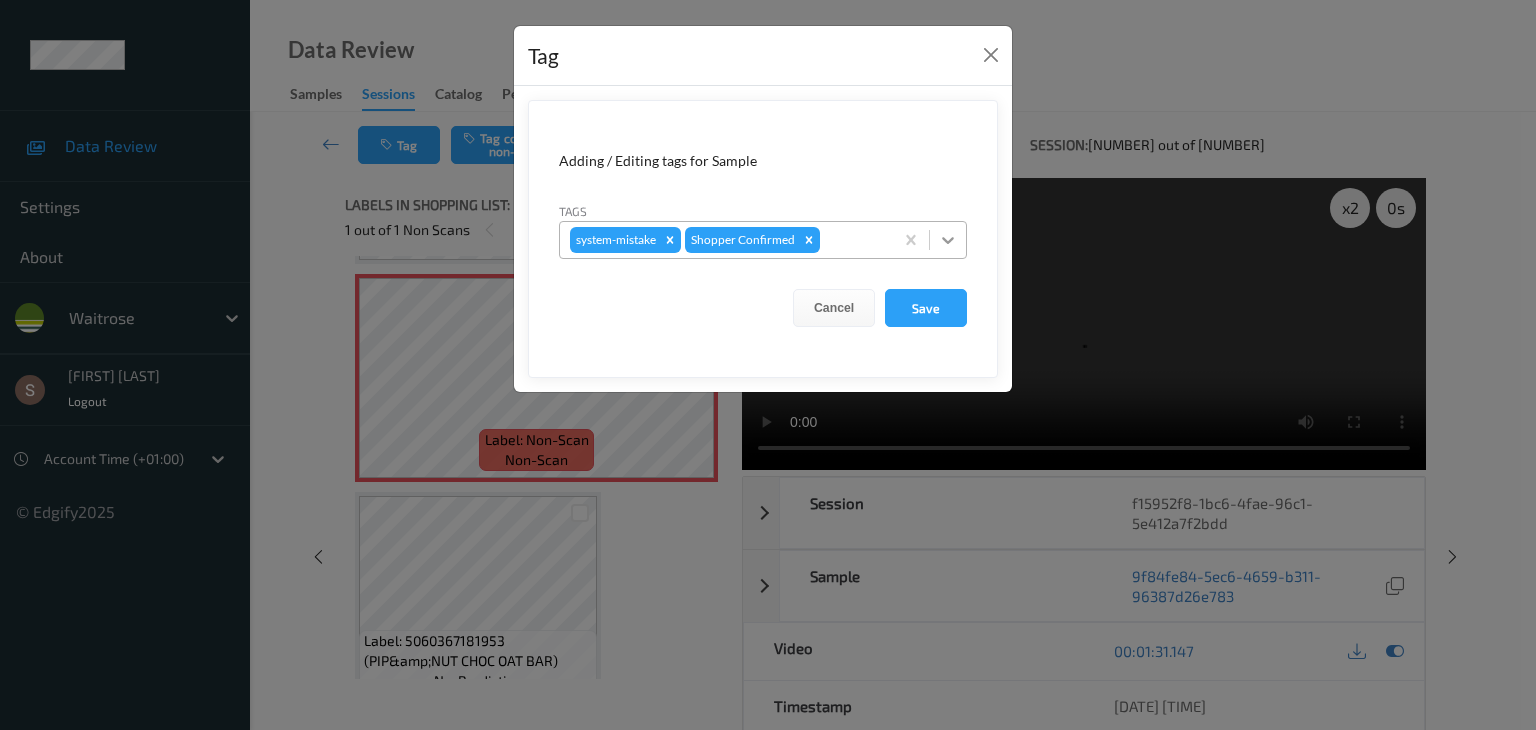 click 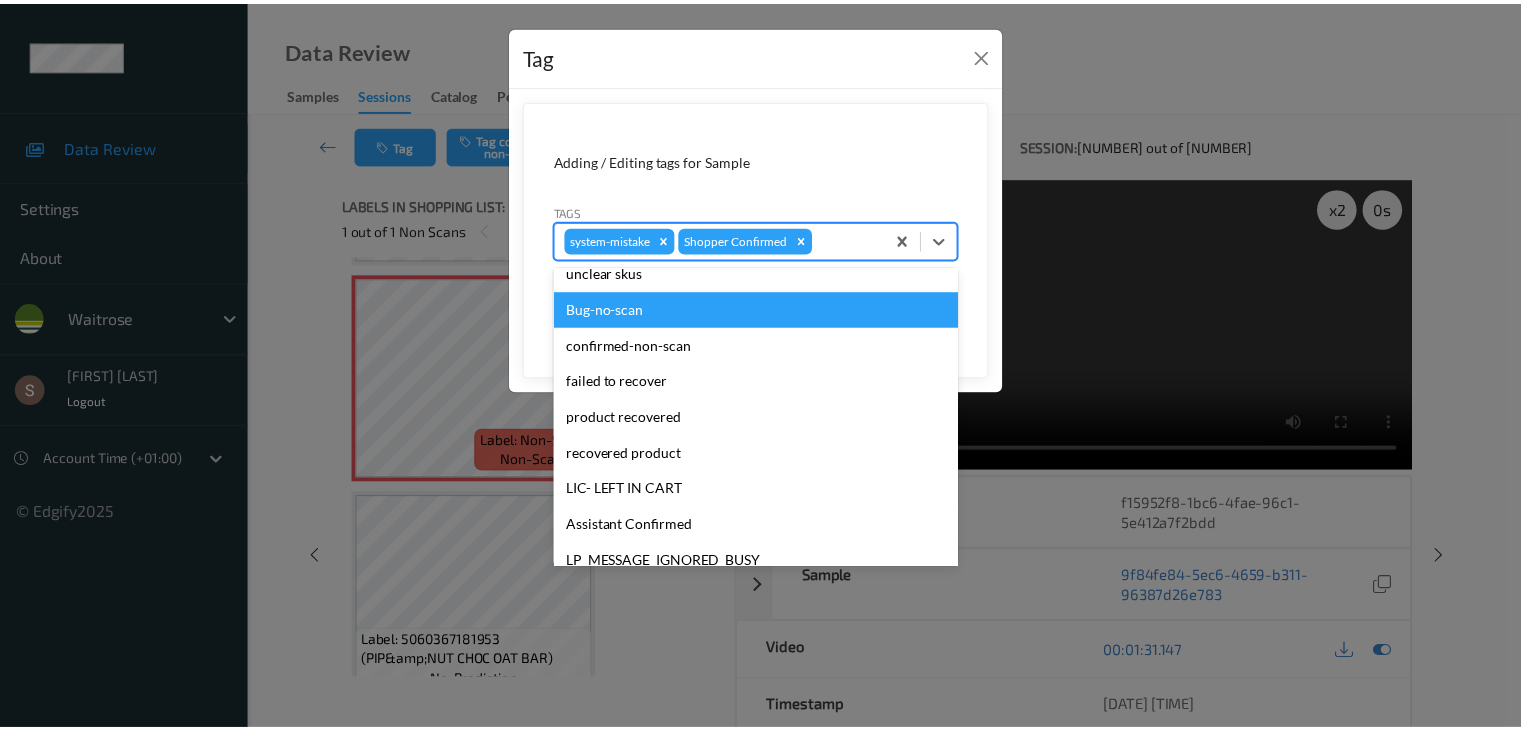 scroll, scrollTop: 356, scrollLeft: 0, axis: vertical 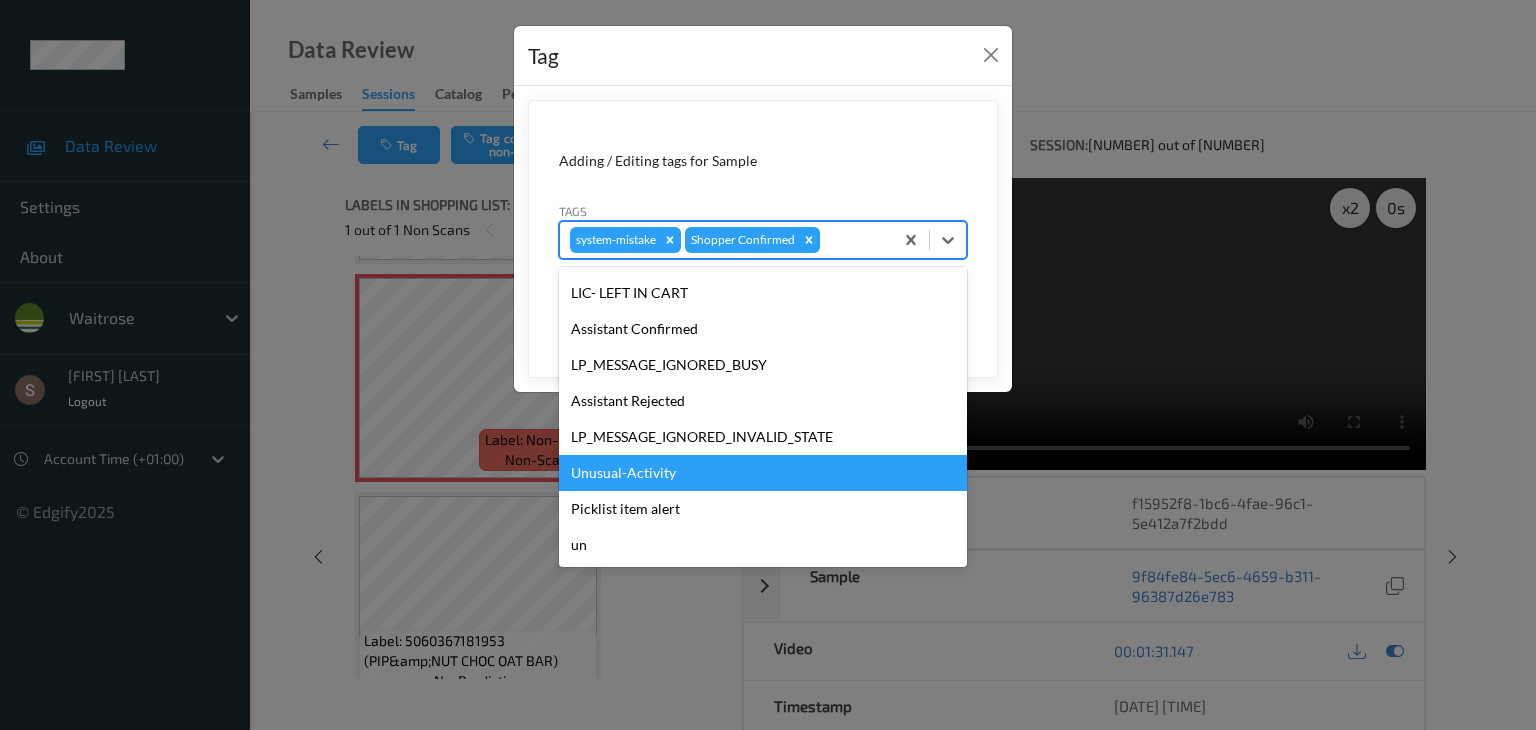 click on "Unusual-Activity" at bounding box center [763, 473] 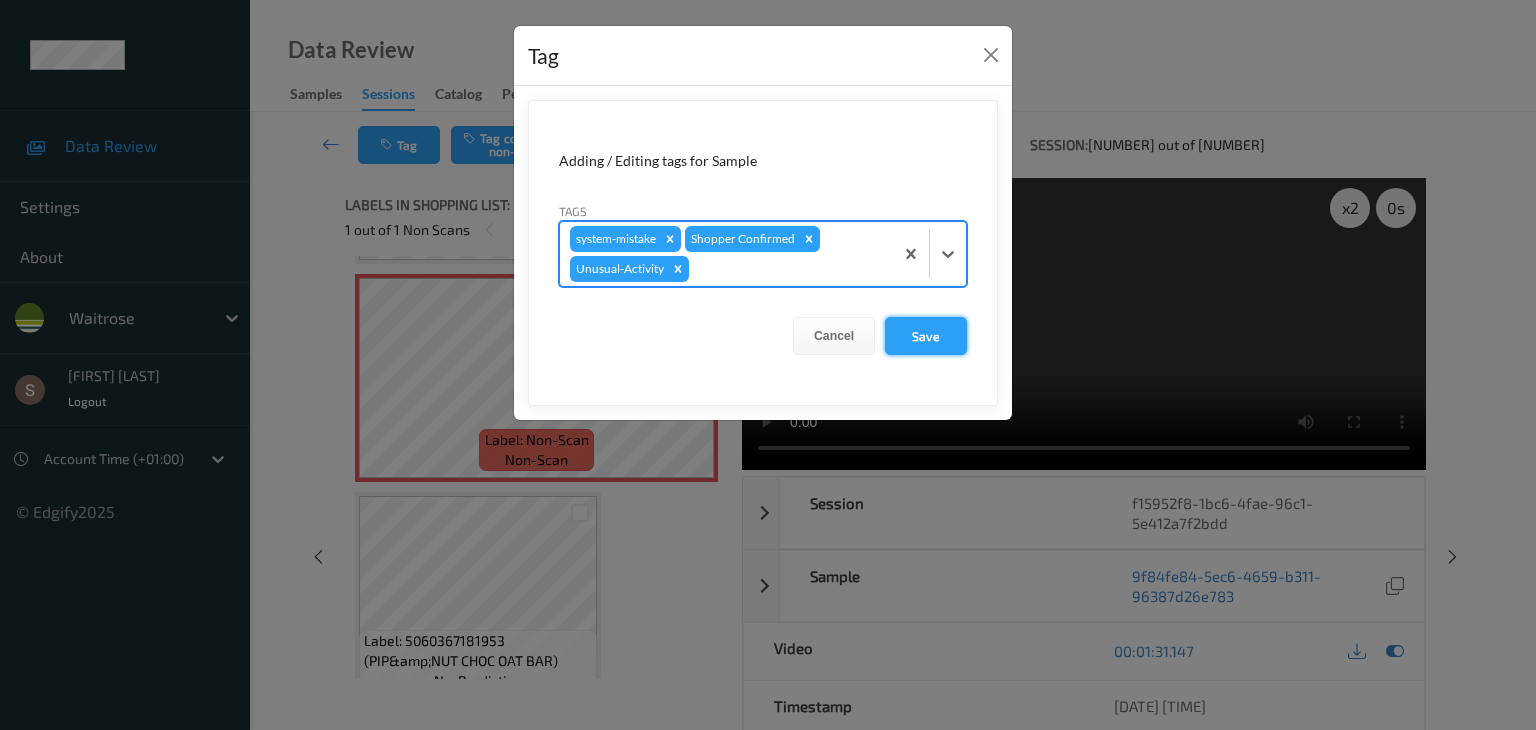 click on "Save" at bounding box center [926, 336] 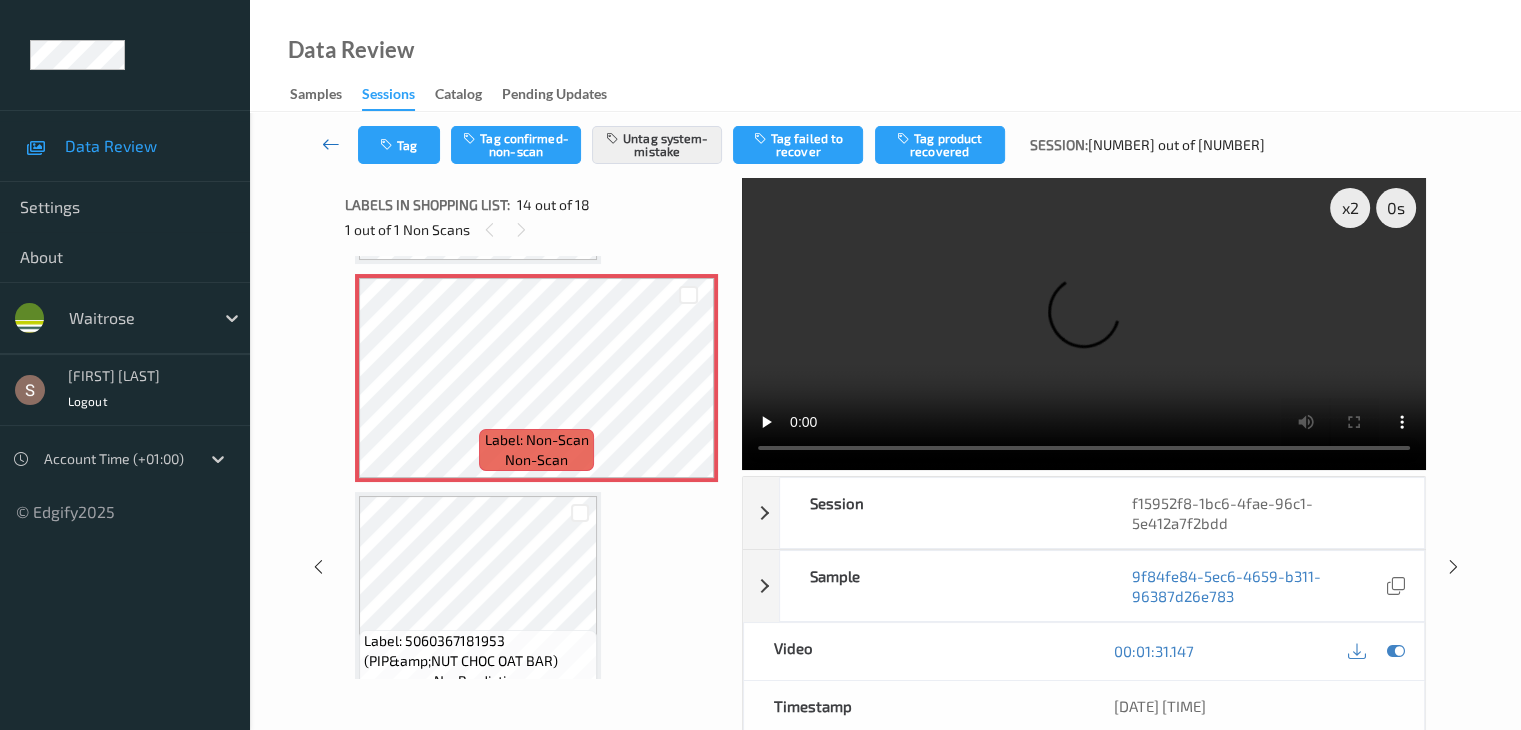 click at bounding box center [331, 144] 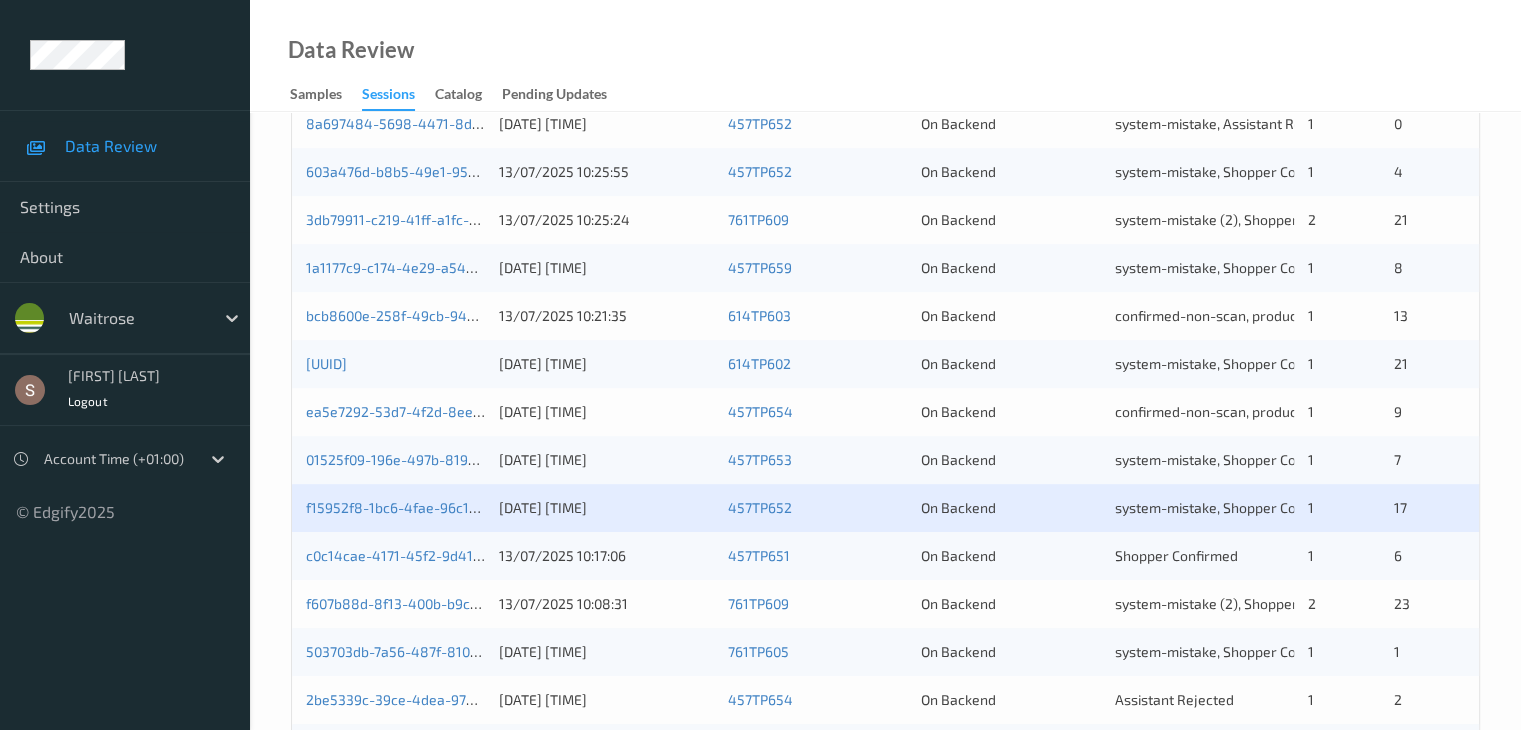 scroll, scrollTop: 932, scrollLeft: 0, axis: vertical 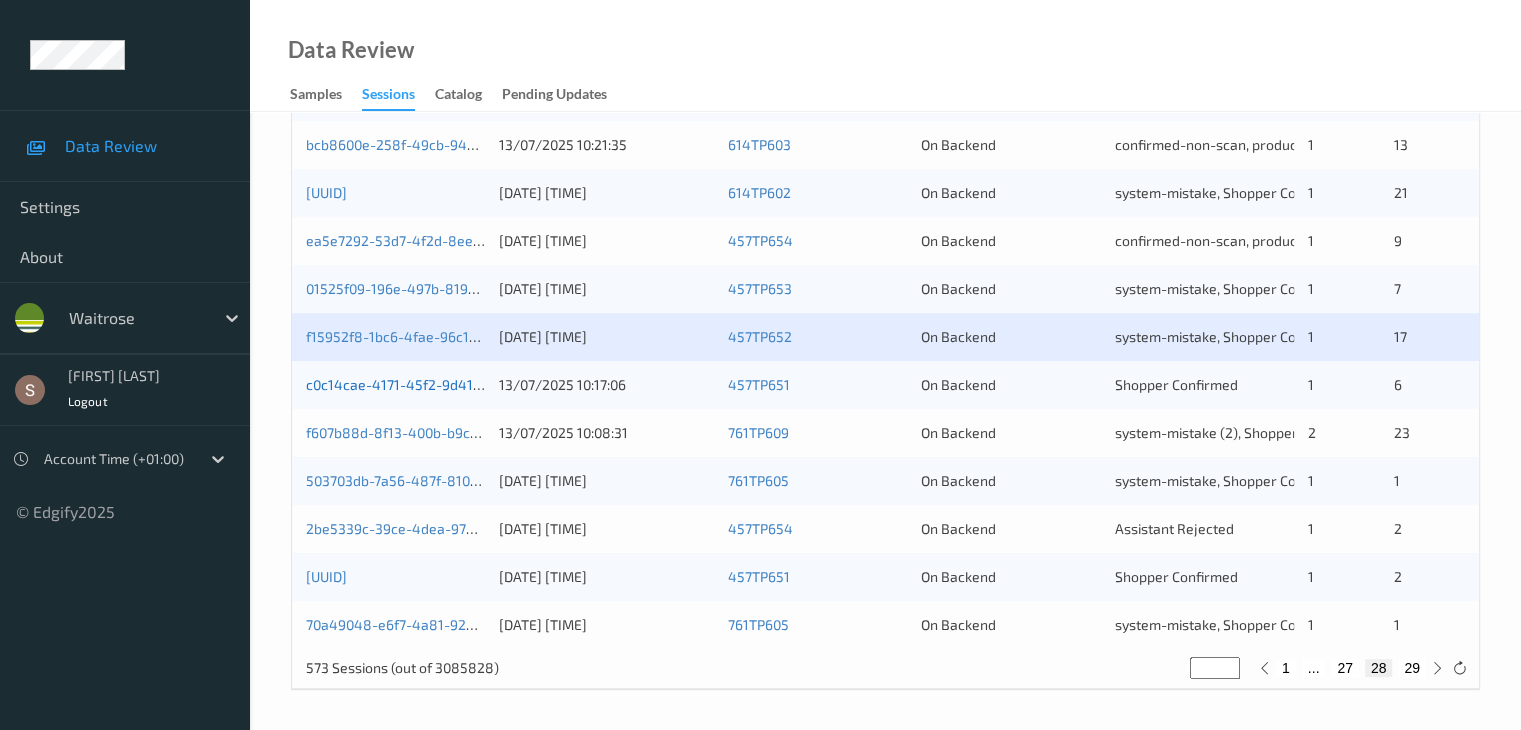 click on "c0c14cae-4171-45f2-9d41-dd729facd7c2" at bounding box center (437, 384) 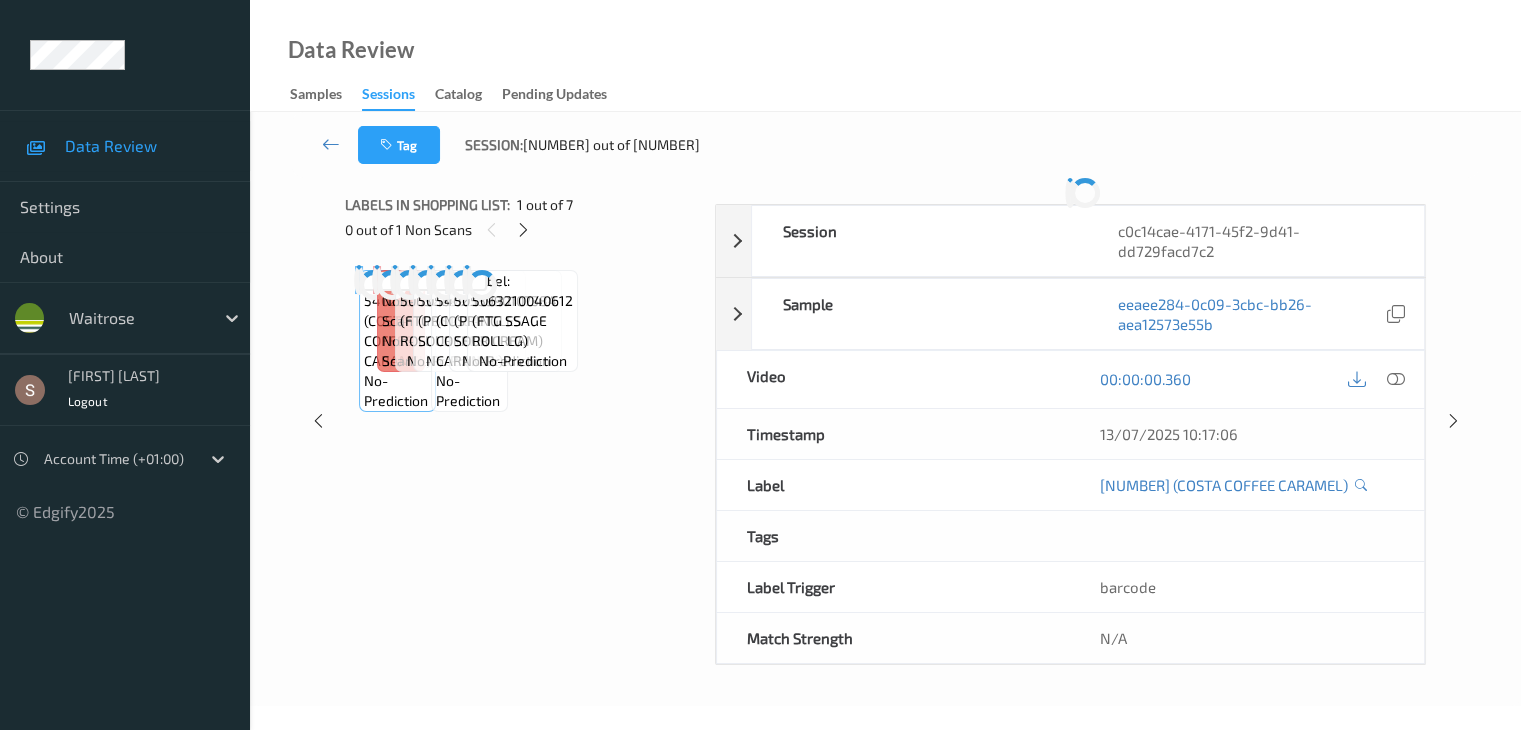 scroll, scrollTop: 0, scrollLeft: 0, axis: both 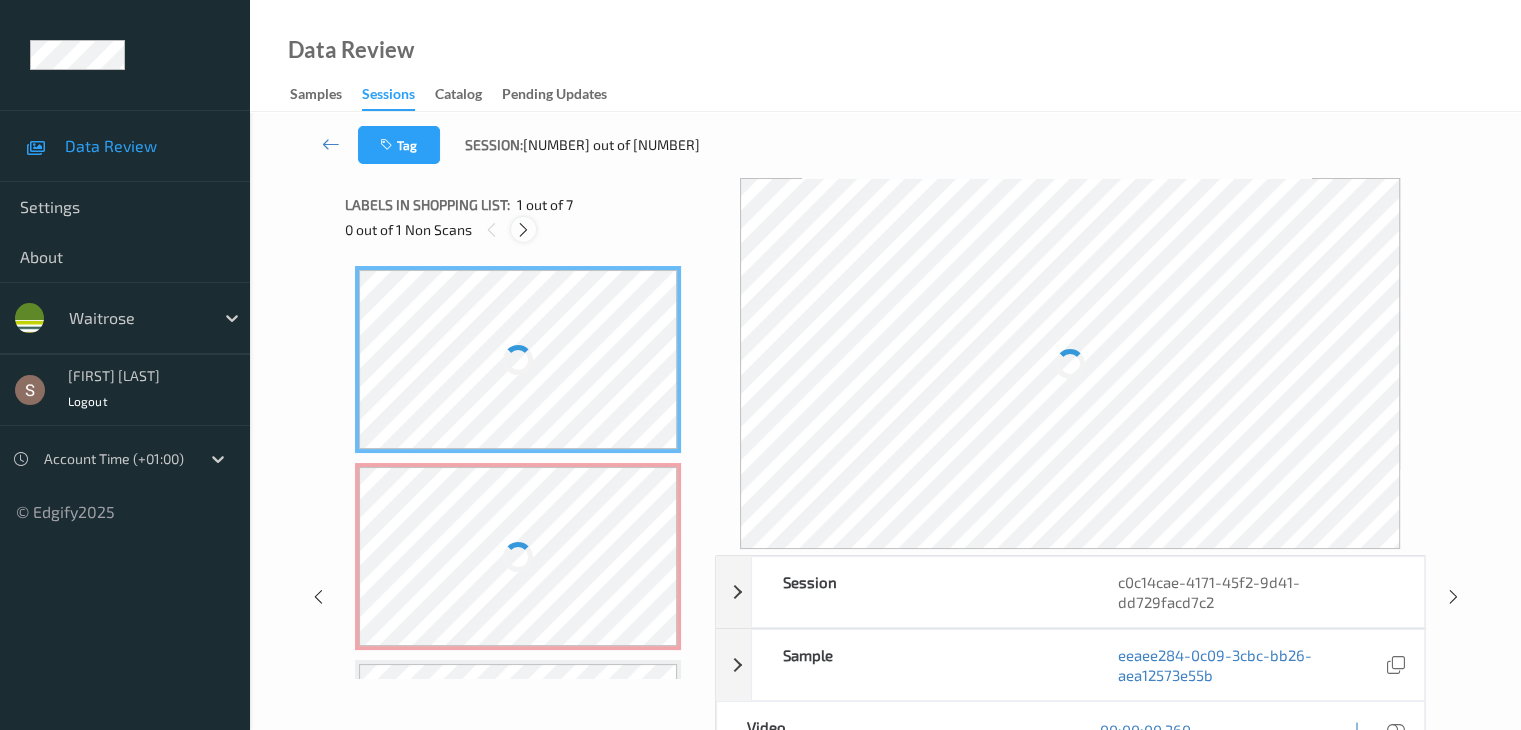 click at bounding box center (523, 230) 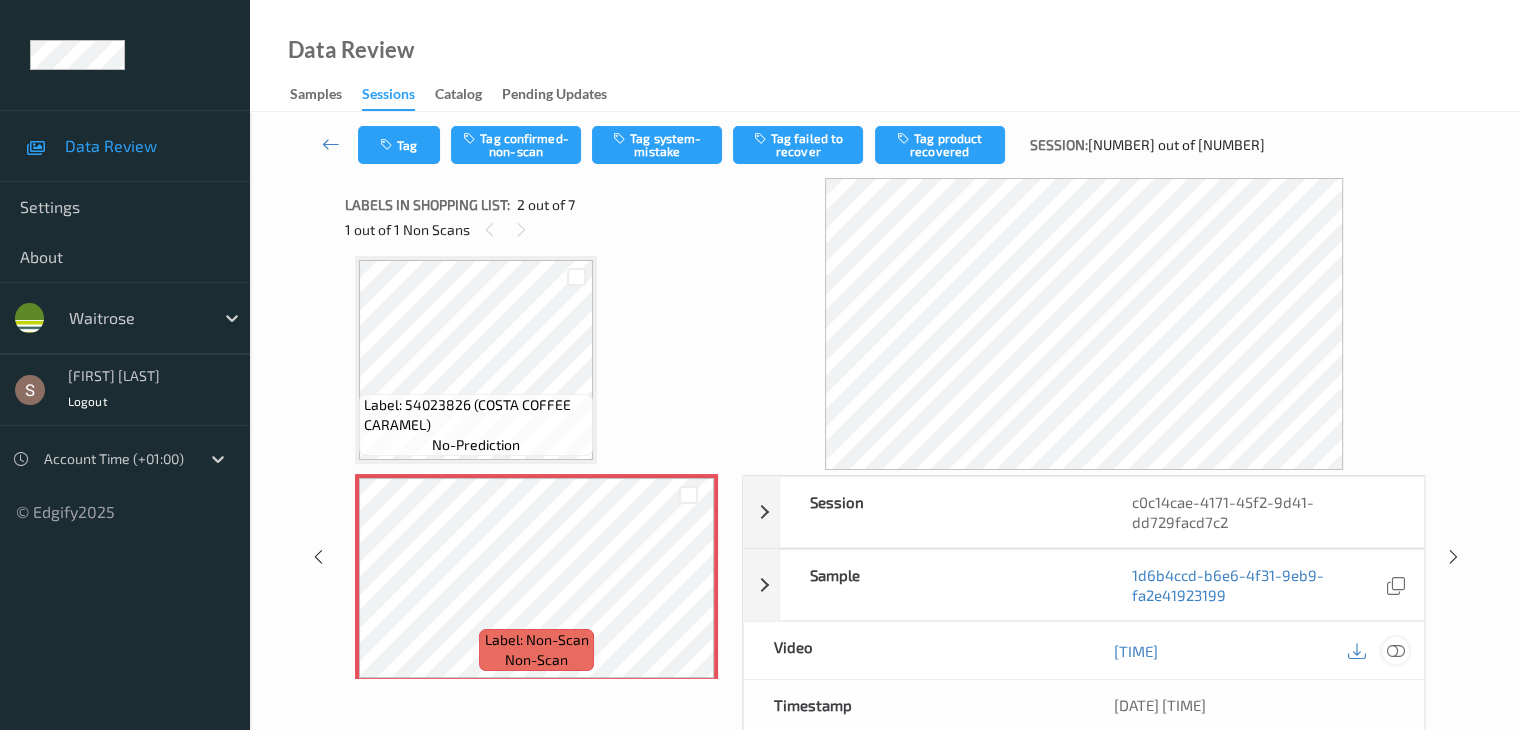 click at bounding box center (1395, 651) 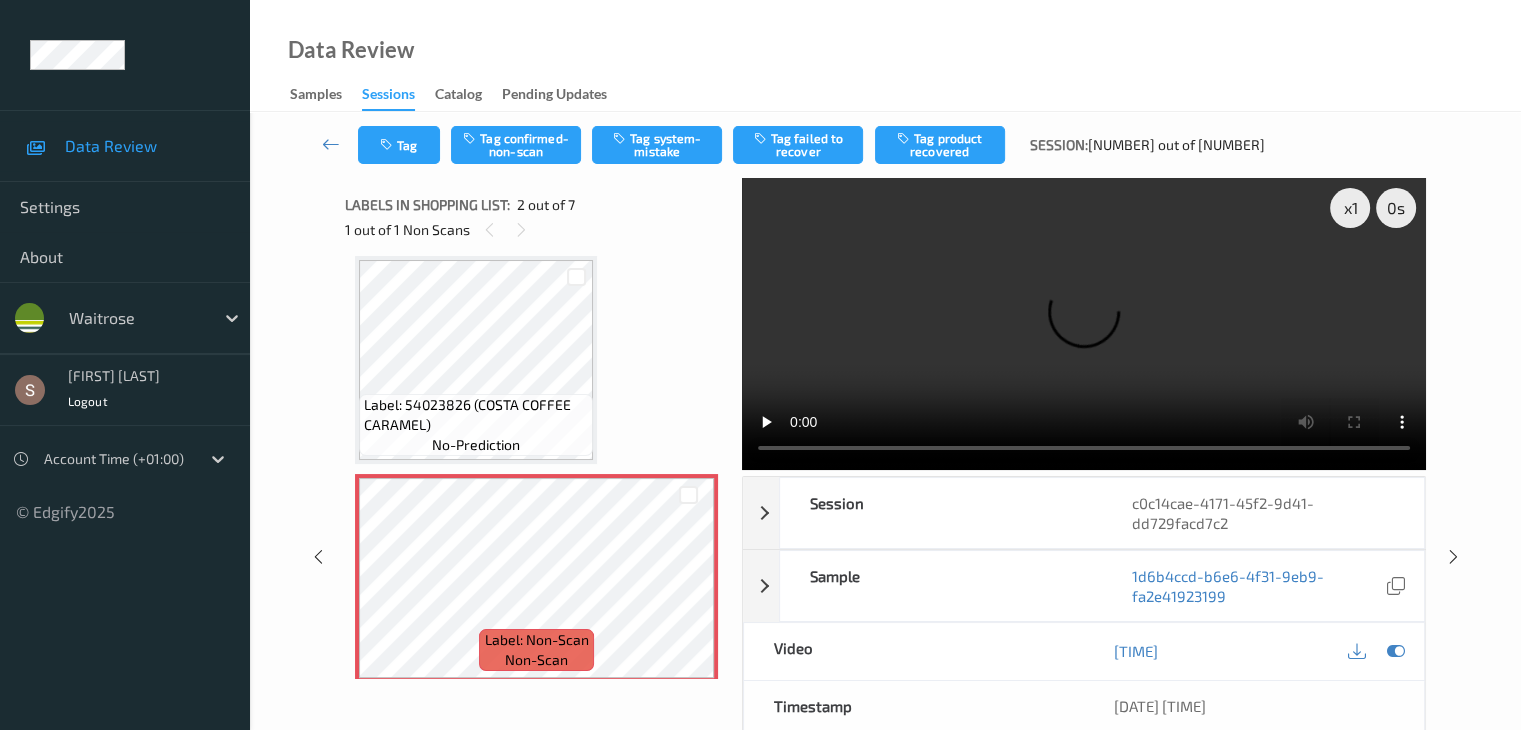 click at bounding box center [1084, 324] 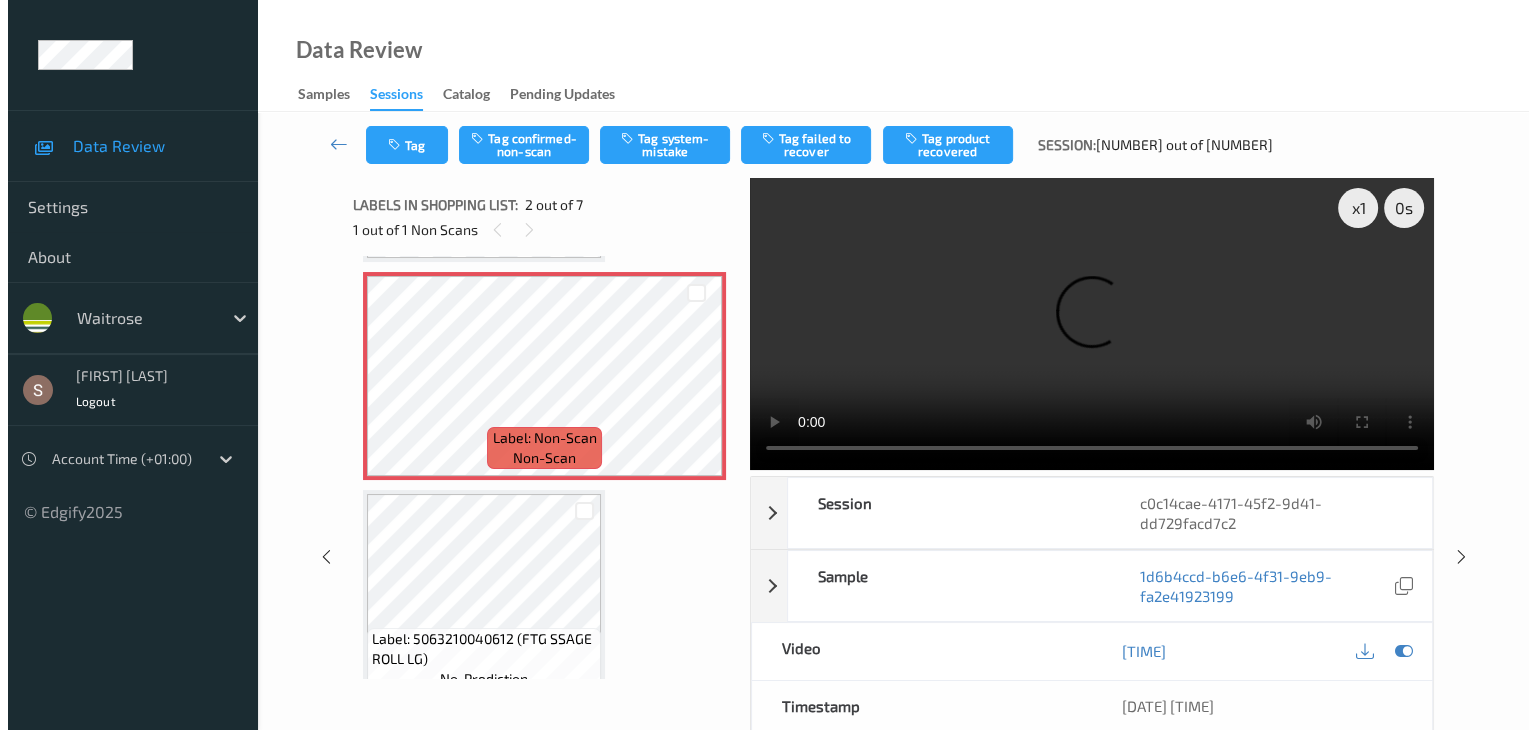 scroll, scrollTop: 210, scrollLeft: 0, axis: vertical 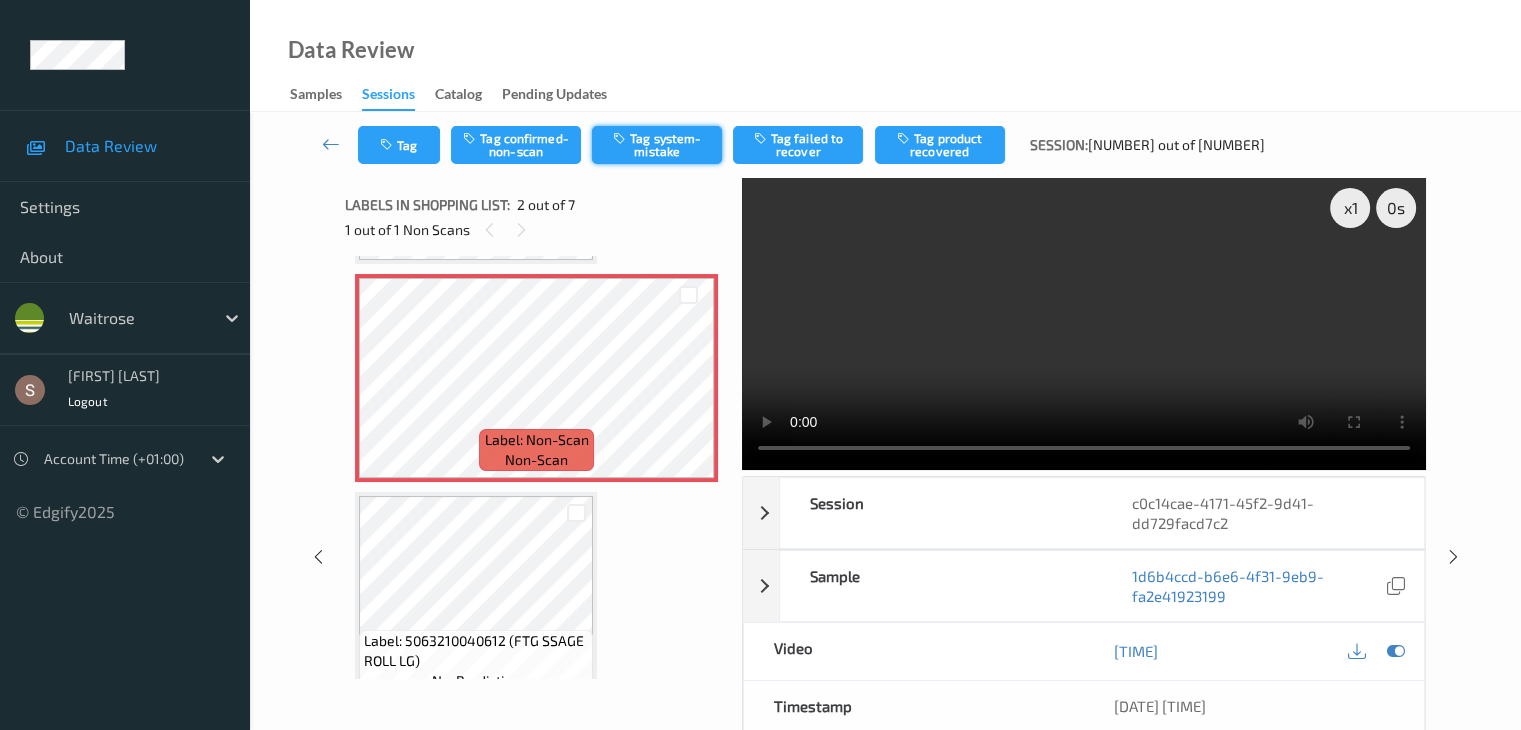 click on "Tag   system-mistake" at bounding box center [657, 145] 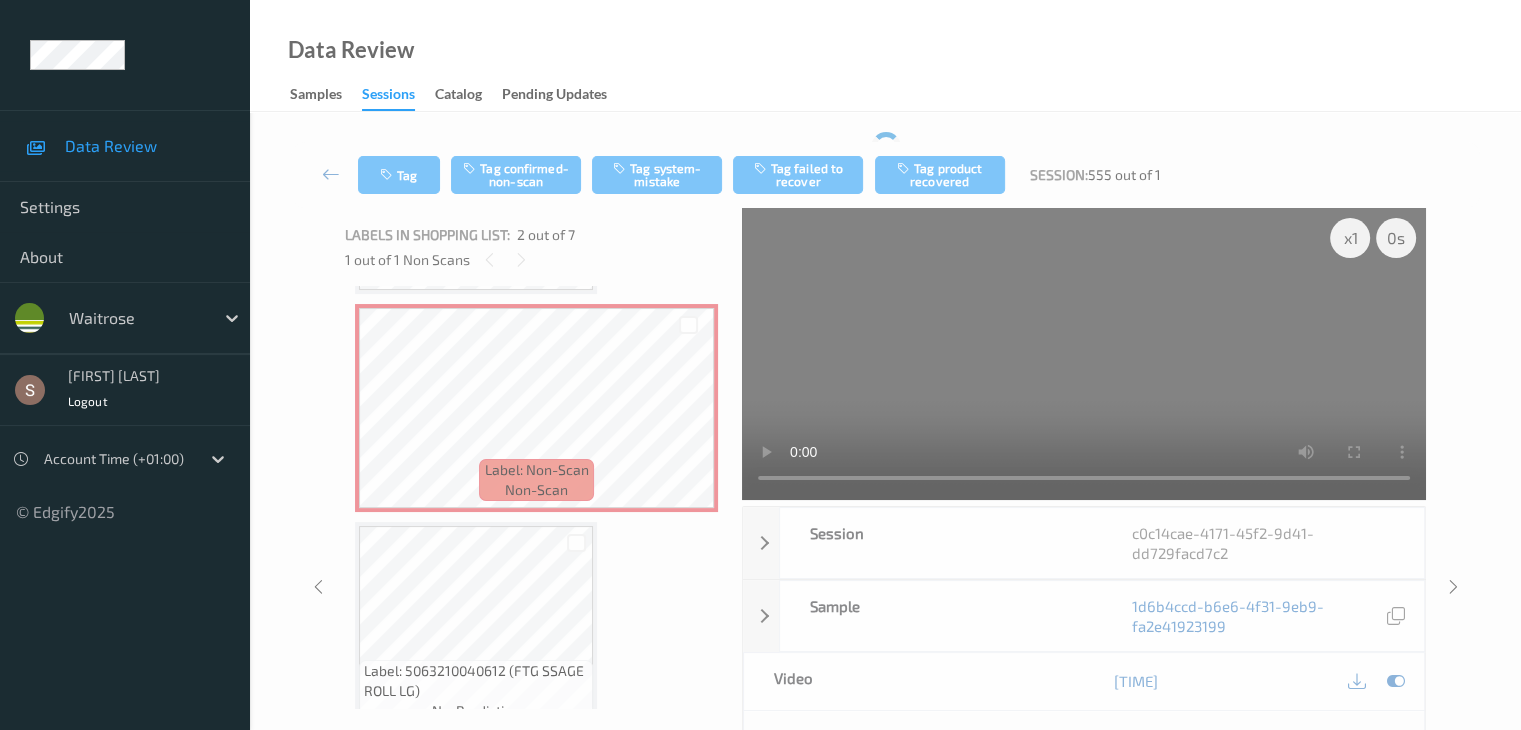 click on "Tag Tag   confirmed-non-scan Tag   system-mistake Tag   failed to recover Tag   product recovered Session: 555 out of 1" at bounding box center [885, 175] 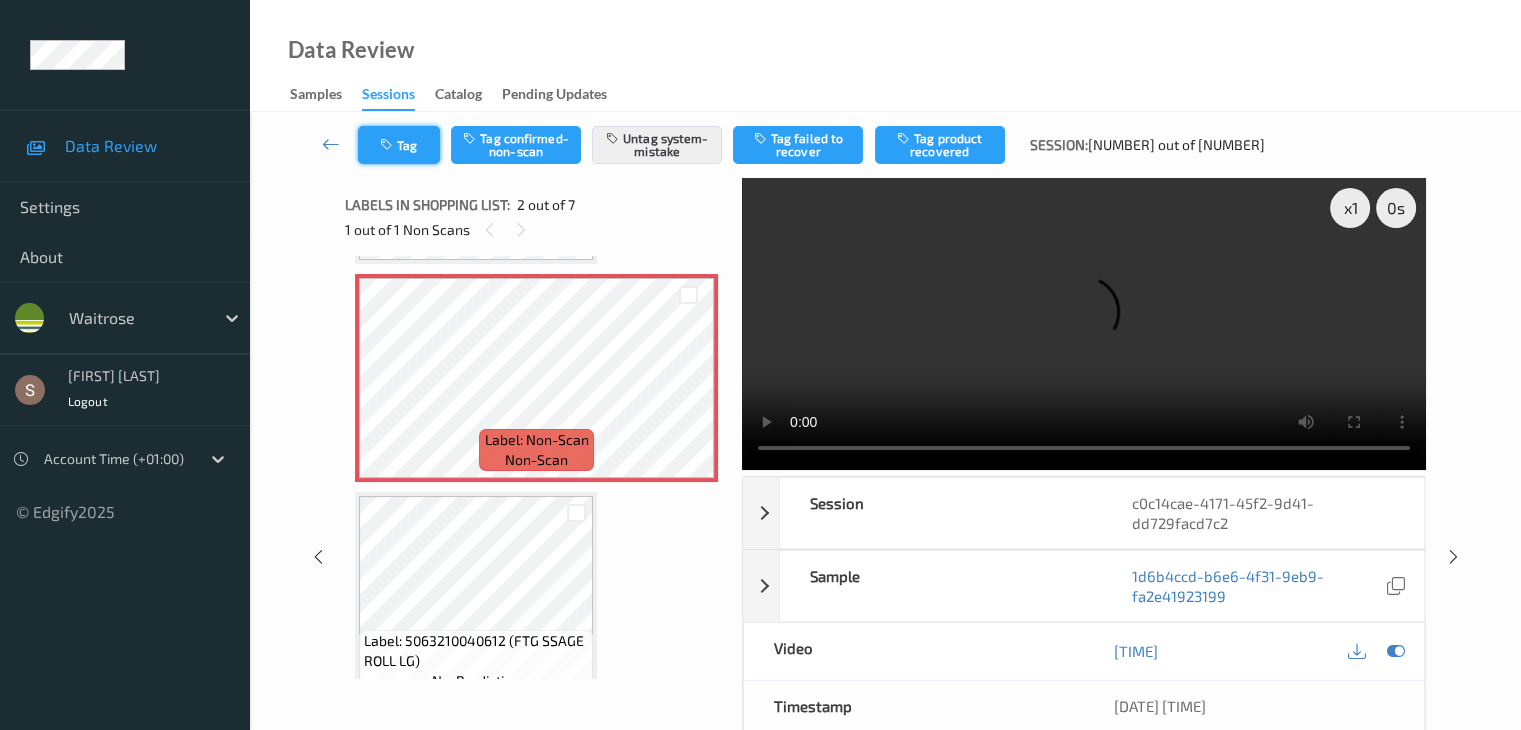 click on "Tag" at bounding box center (399, 145) 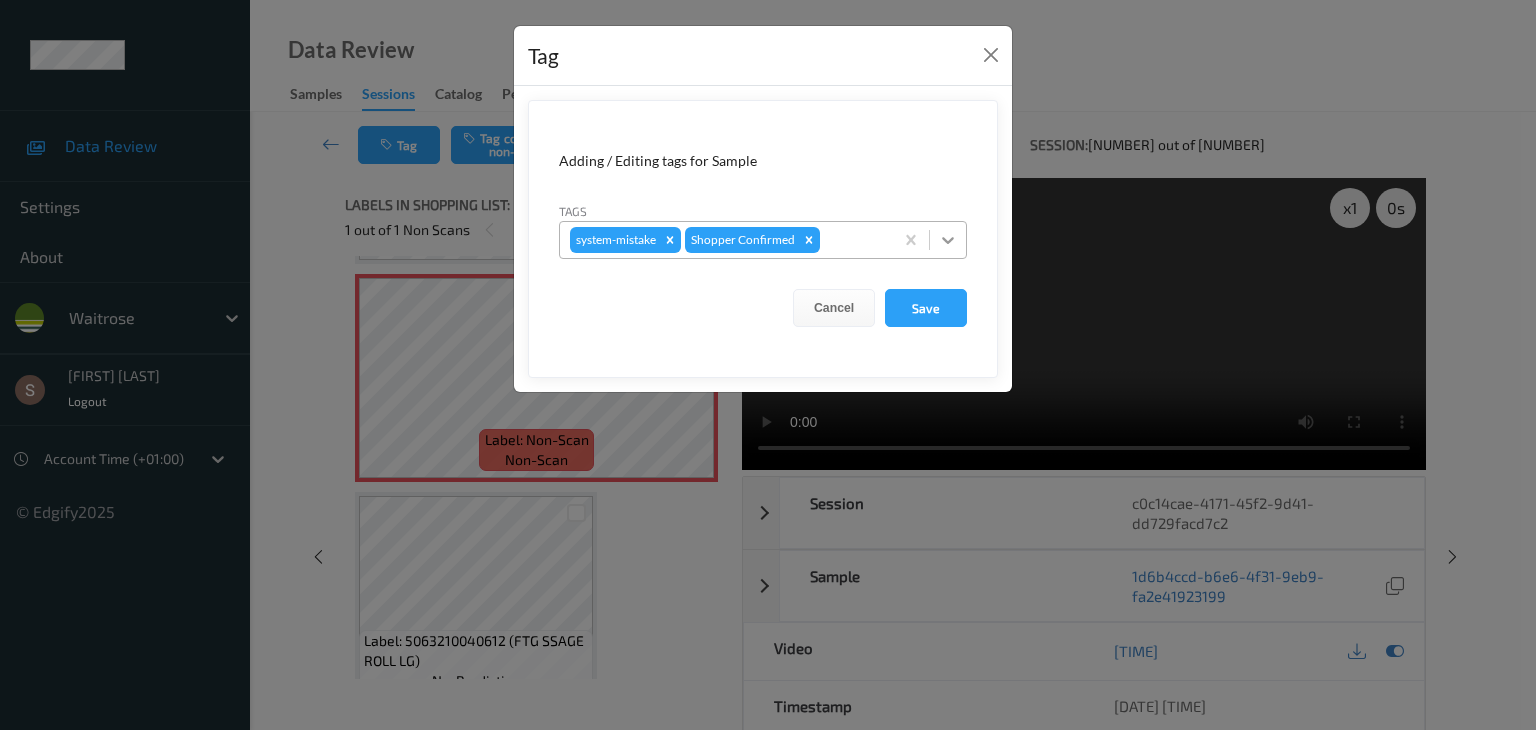 click 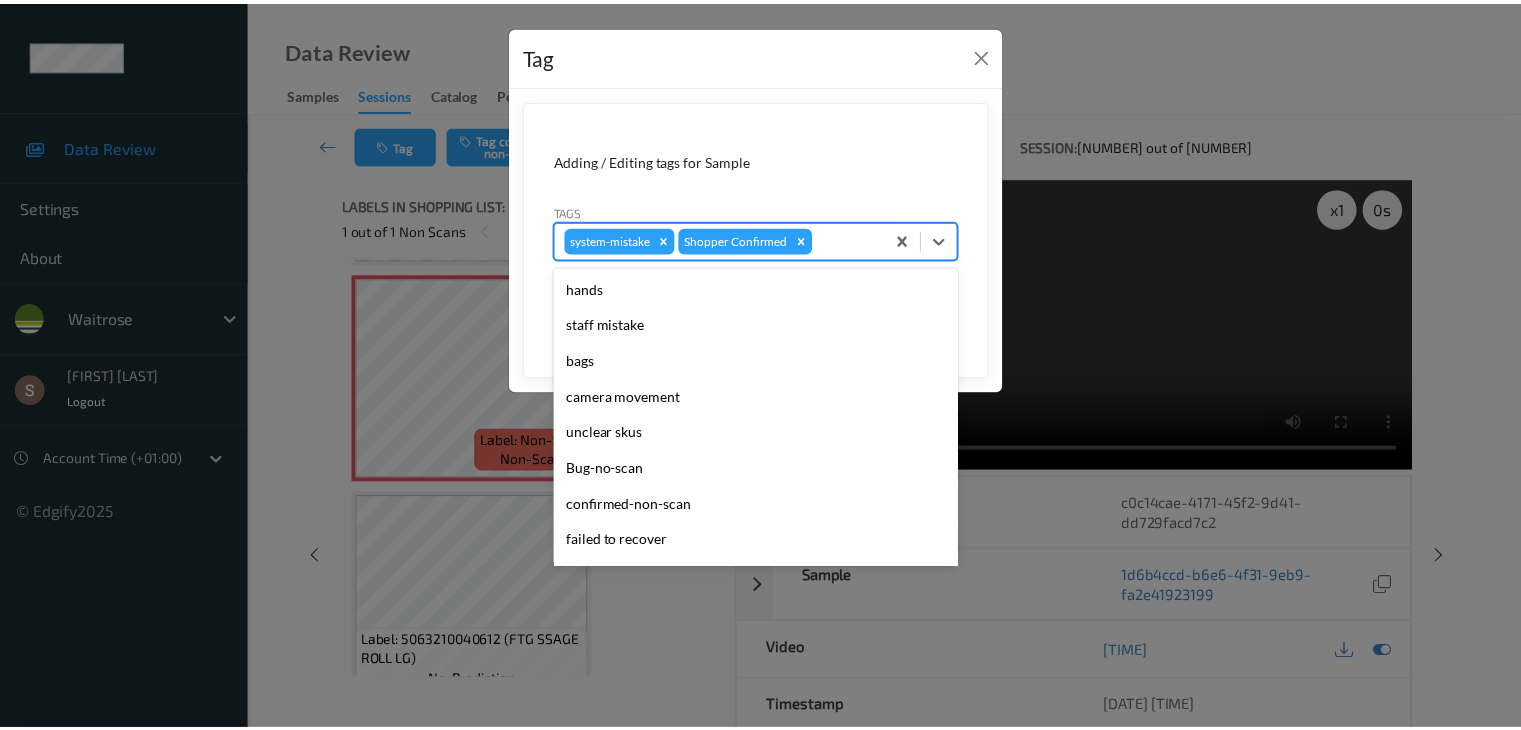 scroll, scrollTop: 356, scrollLeft: 0, axis: vertical 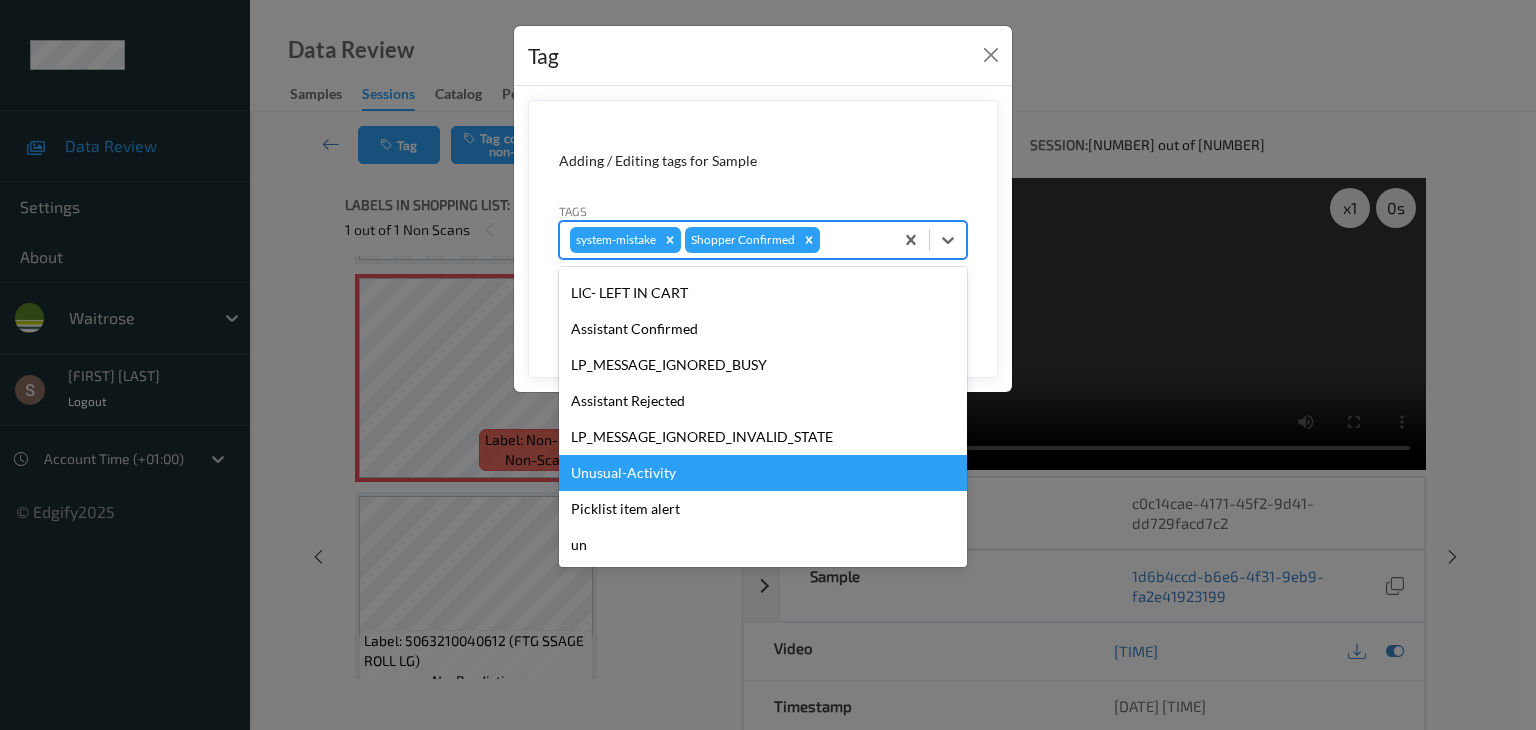 click on "Unusual-Activity" at bounding box center (763, 473) 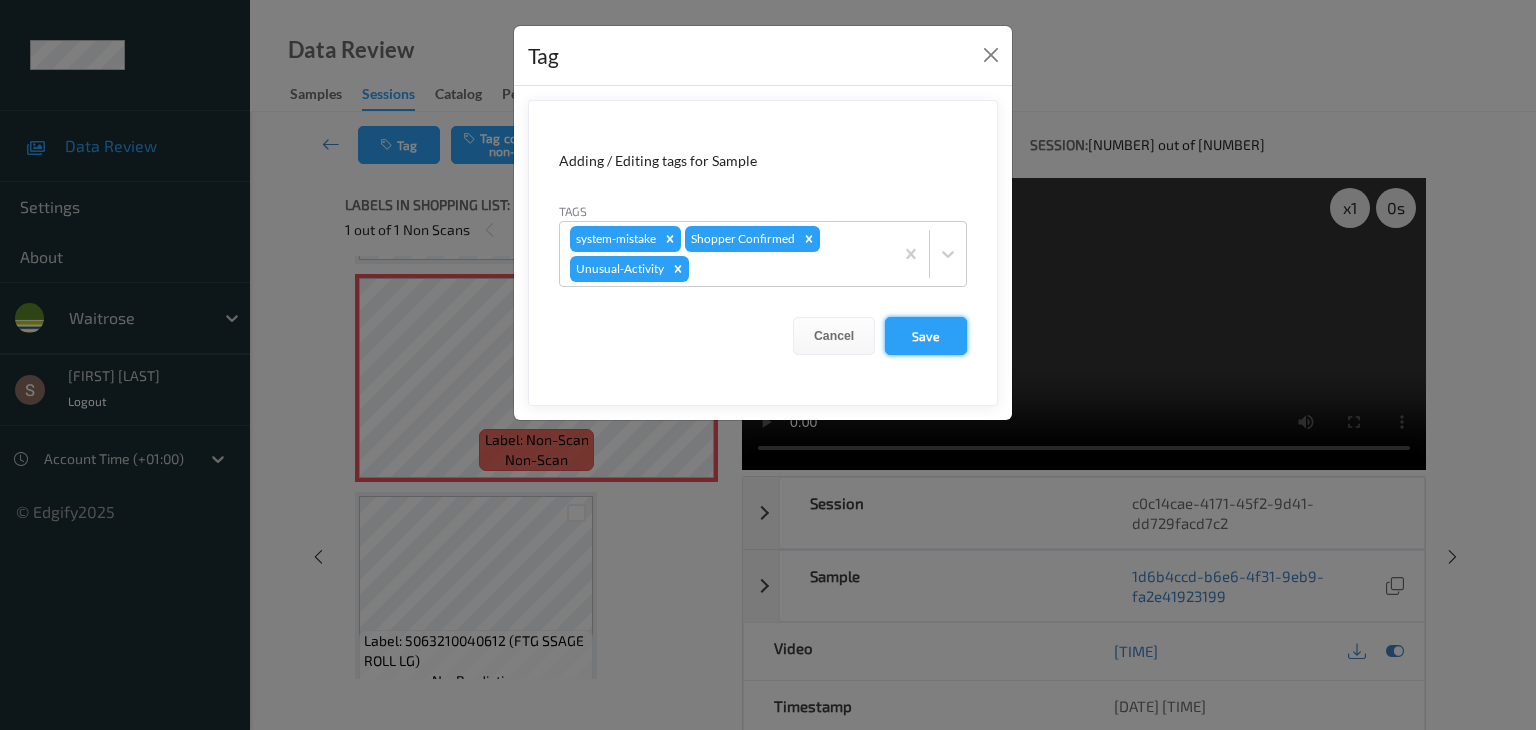click on "Save" at bounding box center [926, 336] 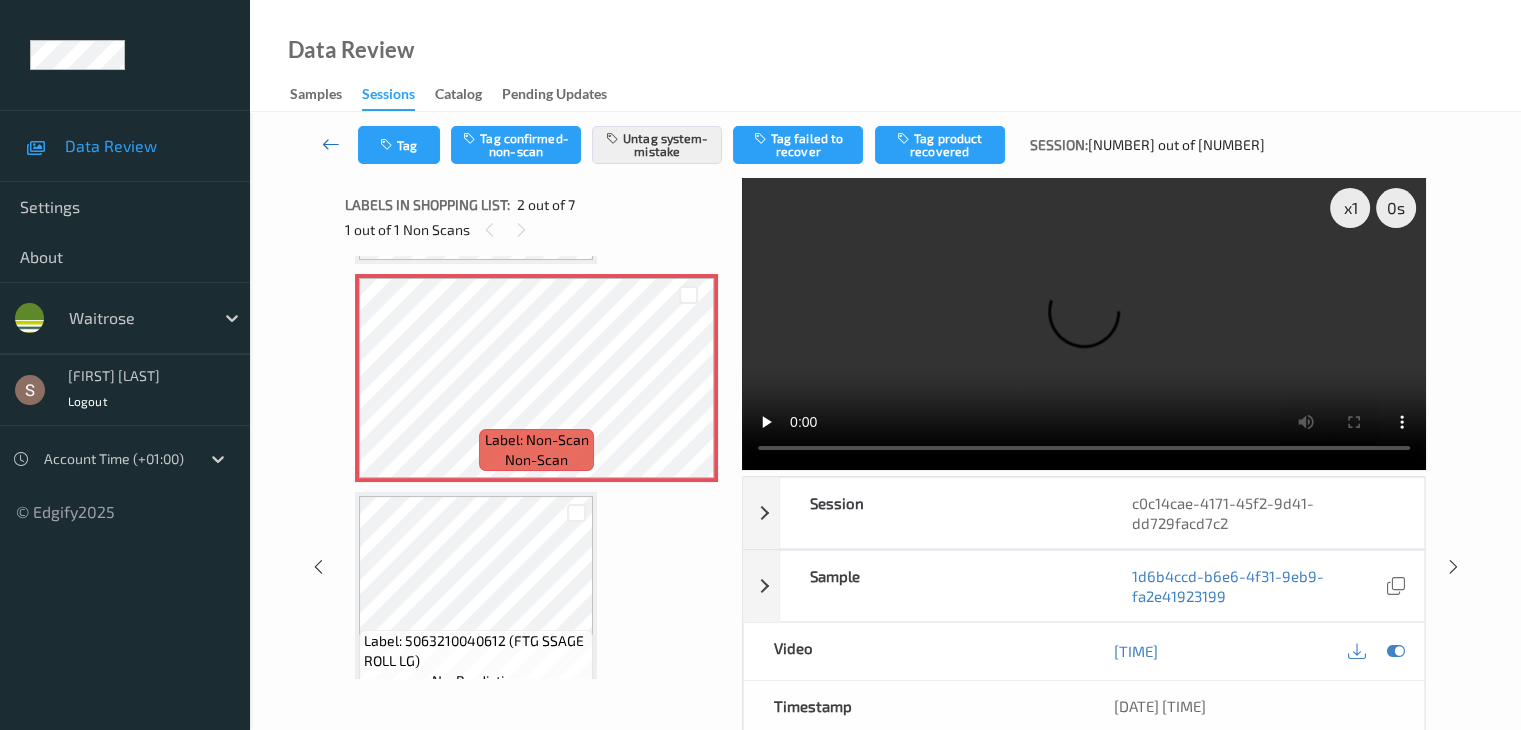 click at bounding box center (331, 144) 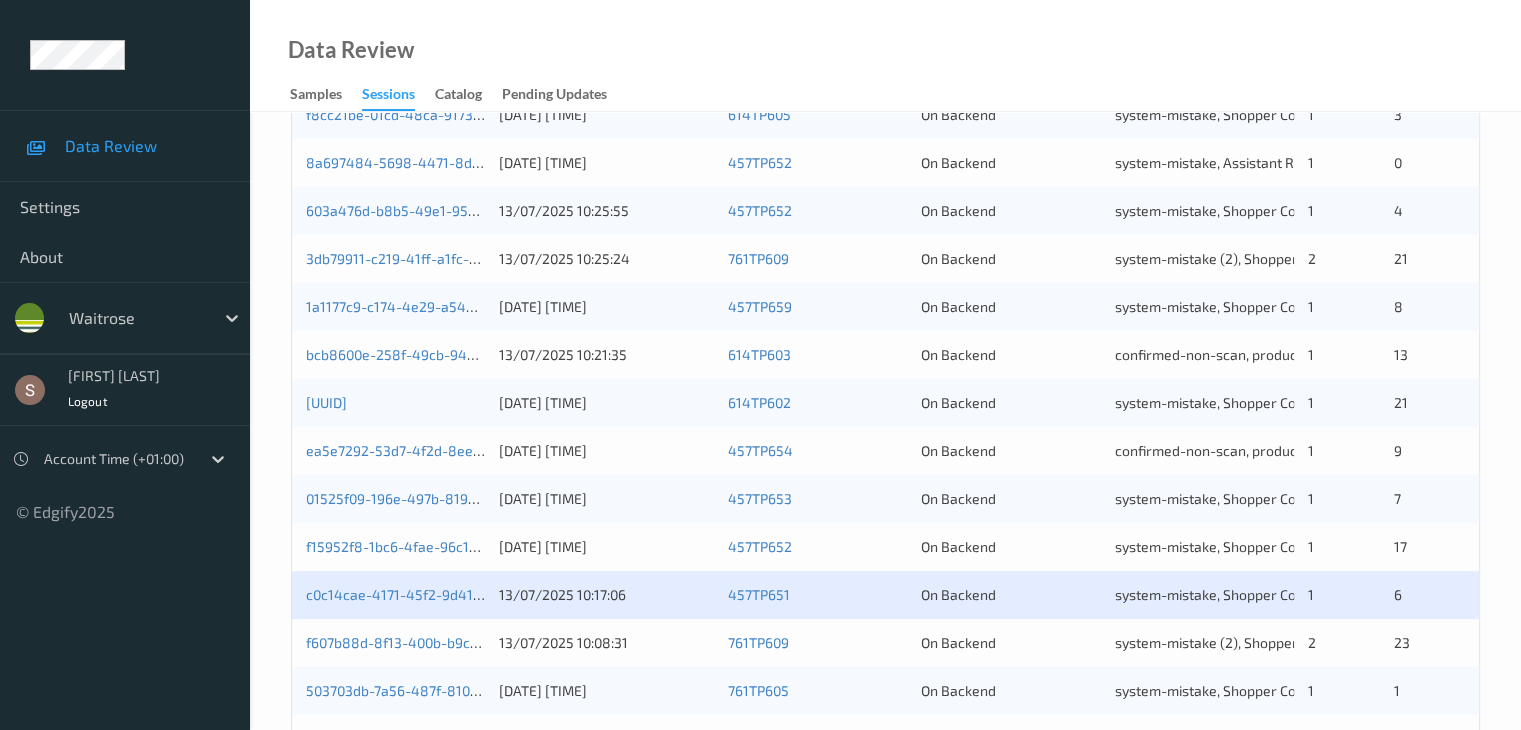 scroll, scrollTop: 932, scrollLeft: 0, axis: vertical 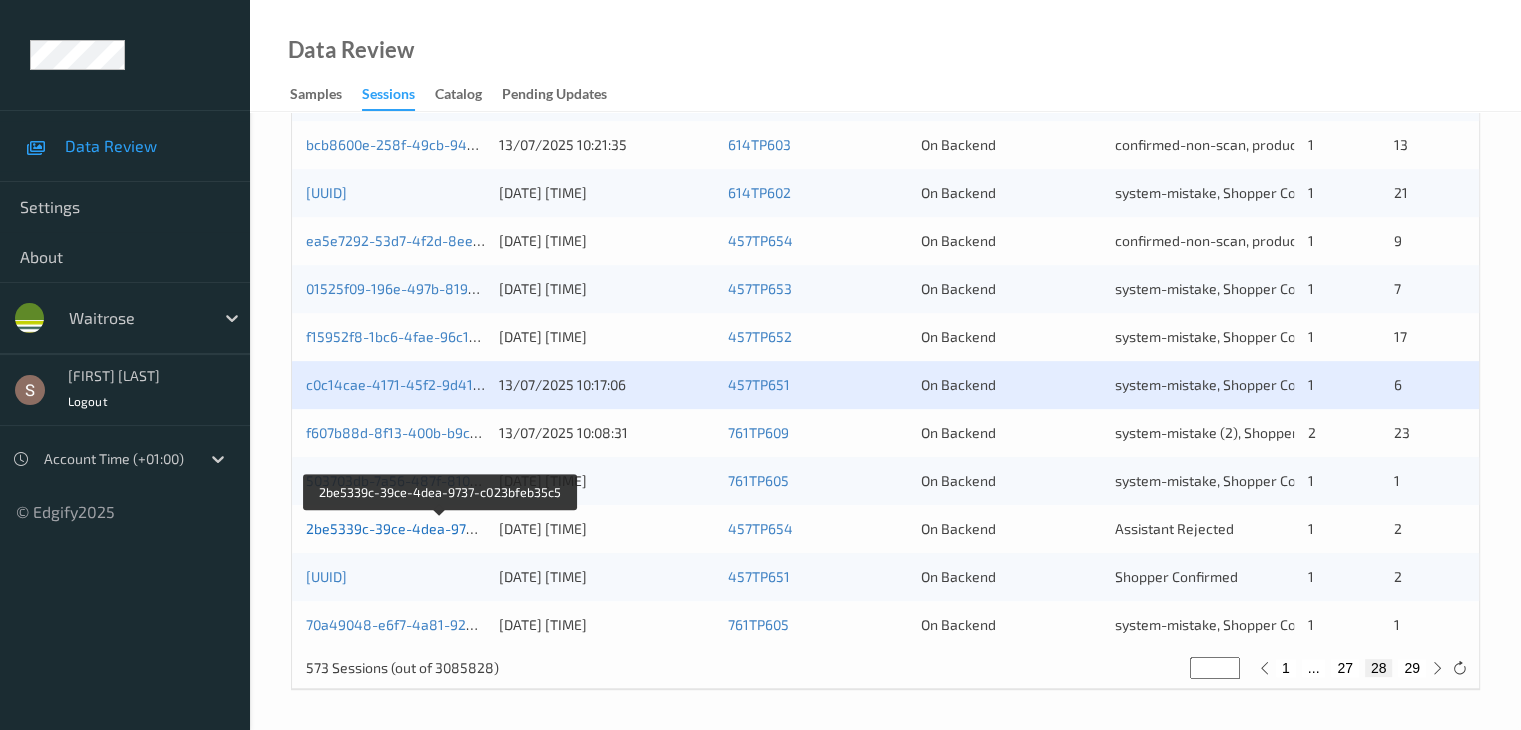 click on "2be5339c-39ce-4dea-9737-c023bfeb35c5" at bounding box center [442, 528] 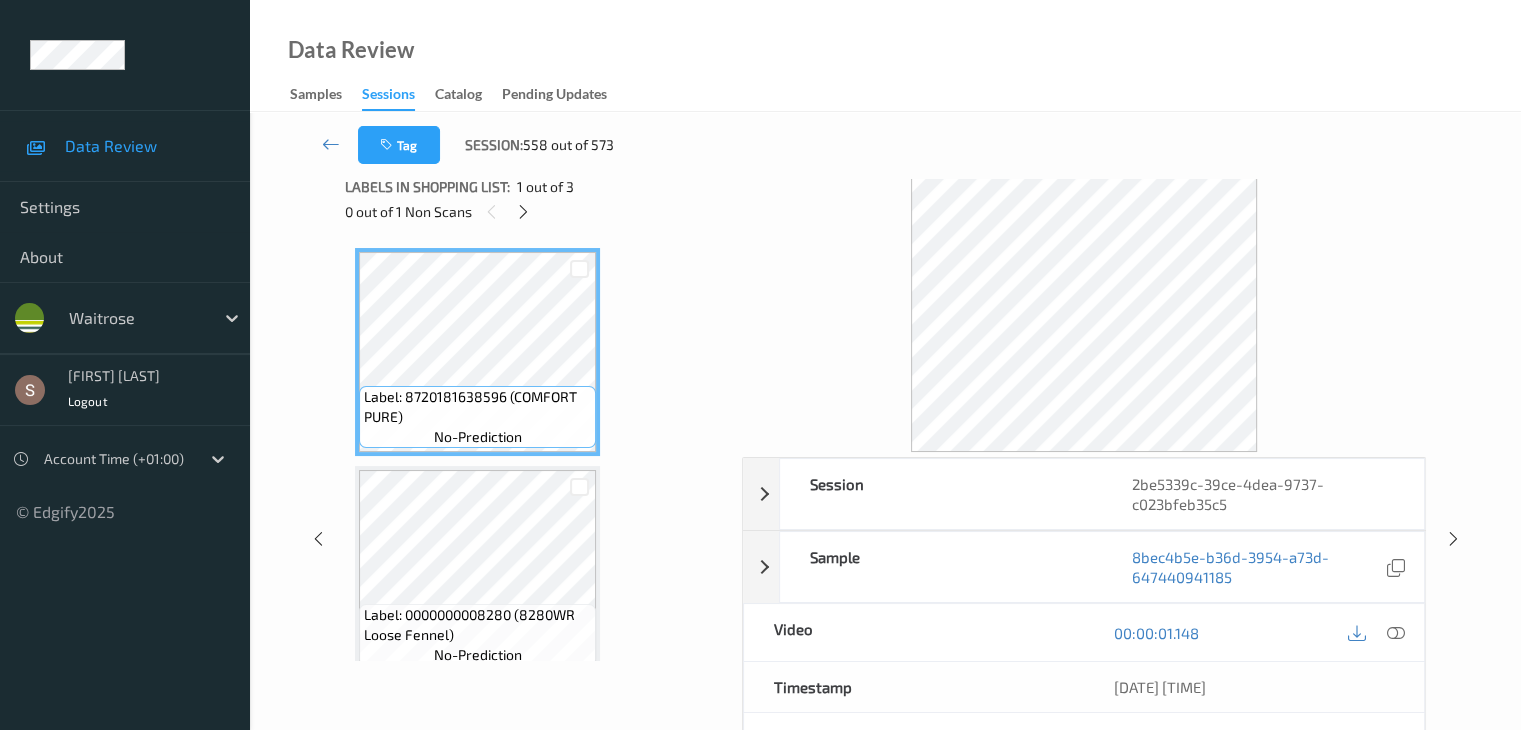 scroll, scrollTop: 0, scrollLeft: 0, axis: both 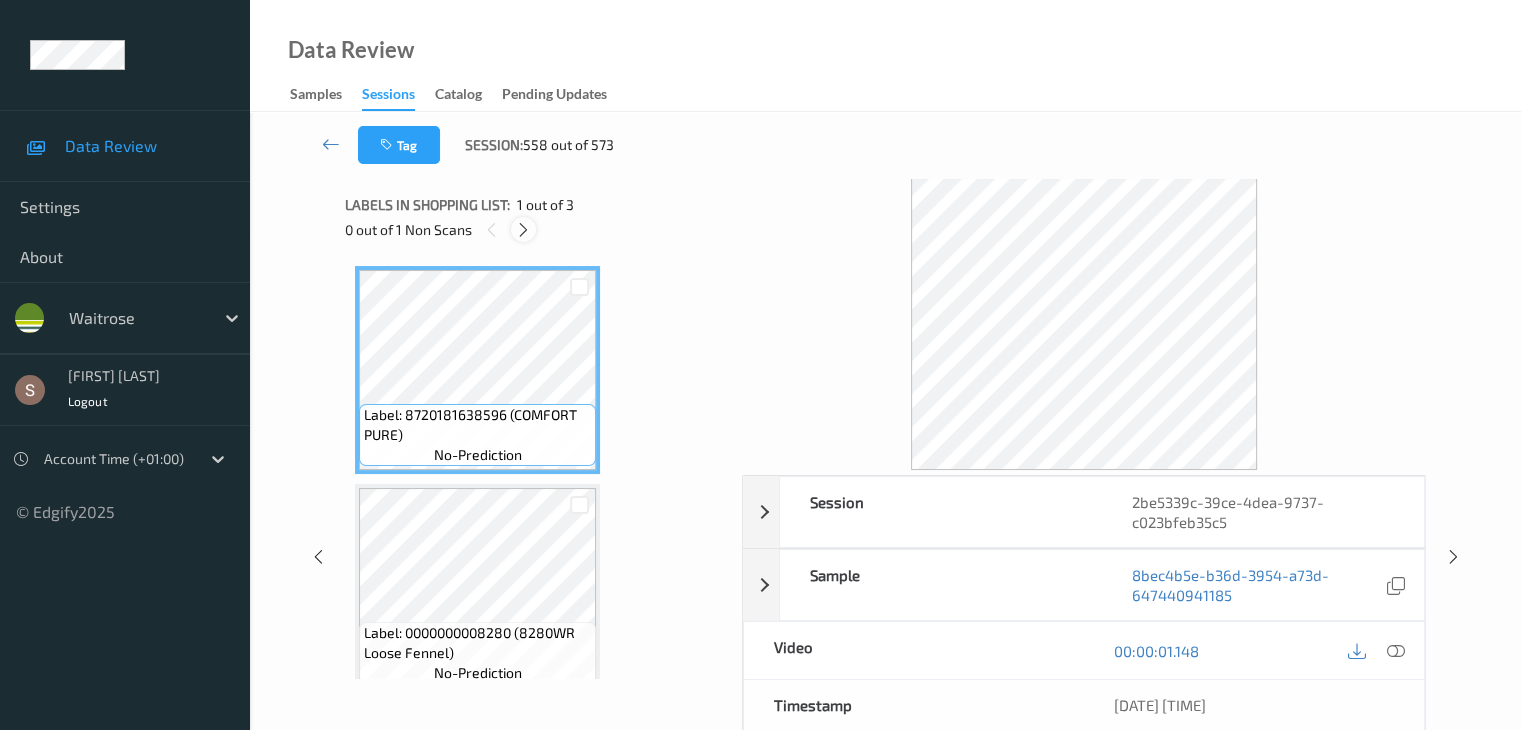 click at bounding box center (523, 229) 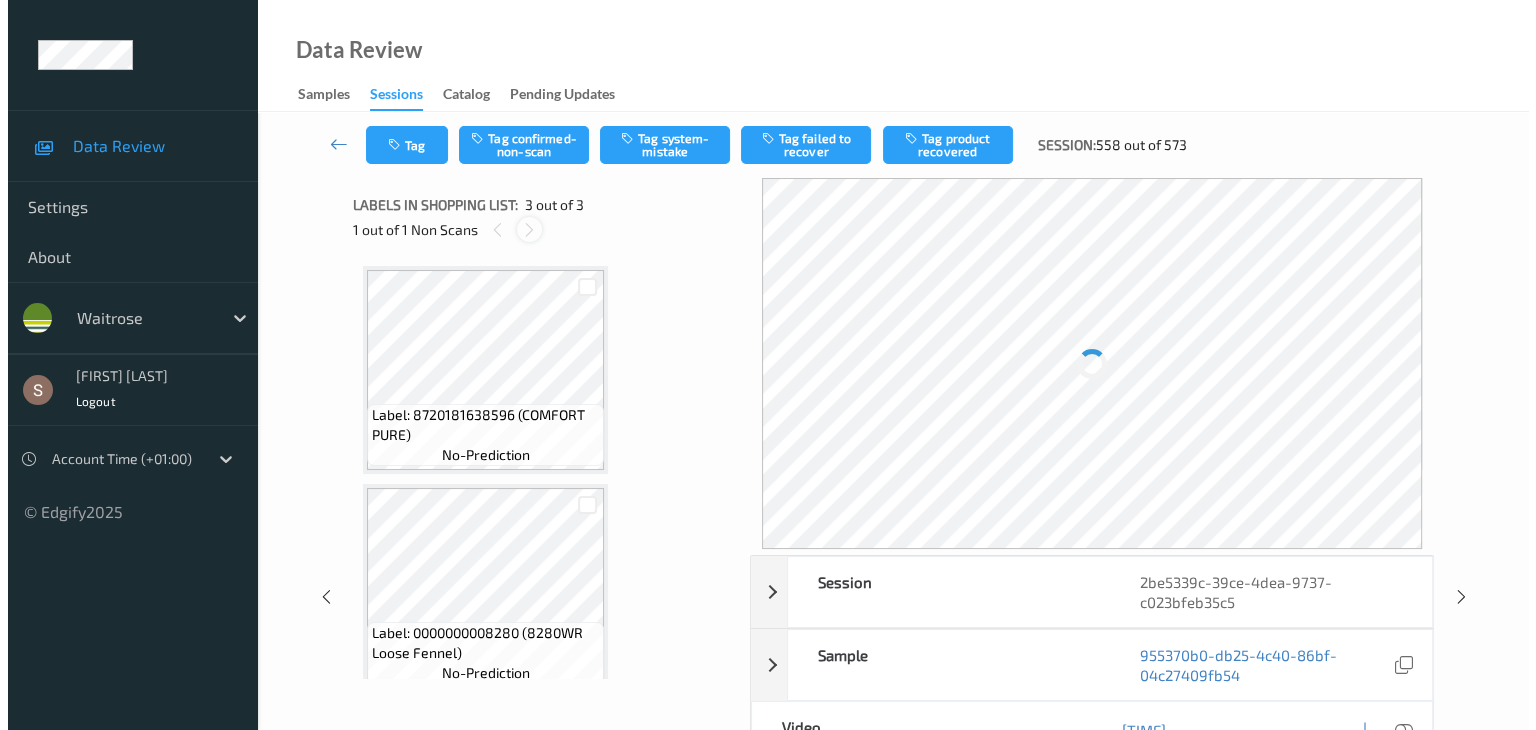 scroll, scrollTop: 228, scrollLeft: 0, axis: vertical 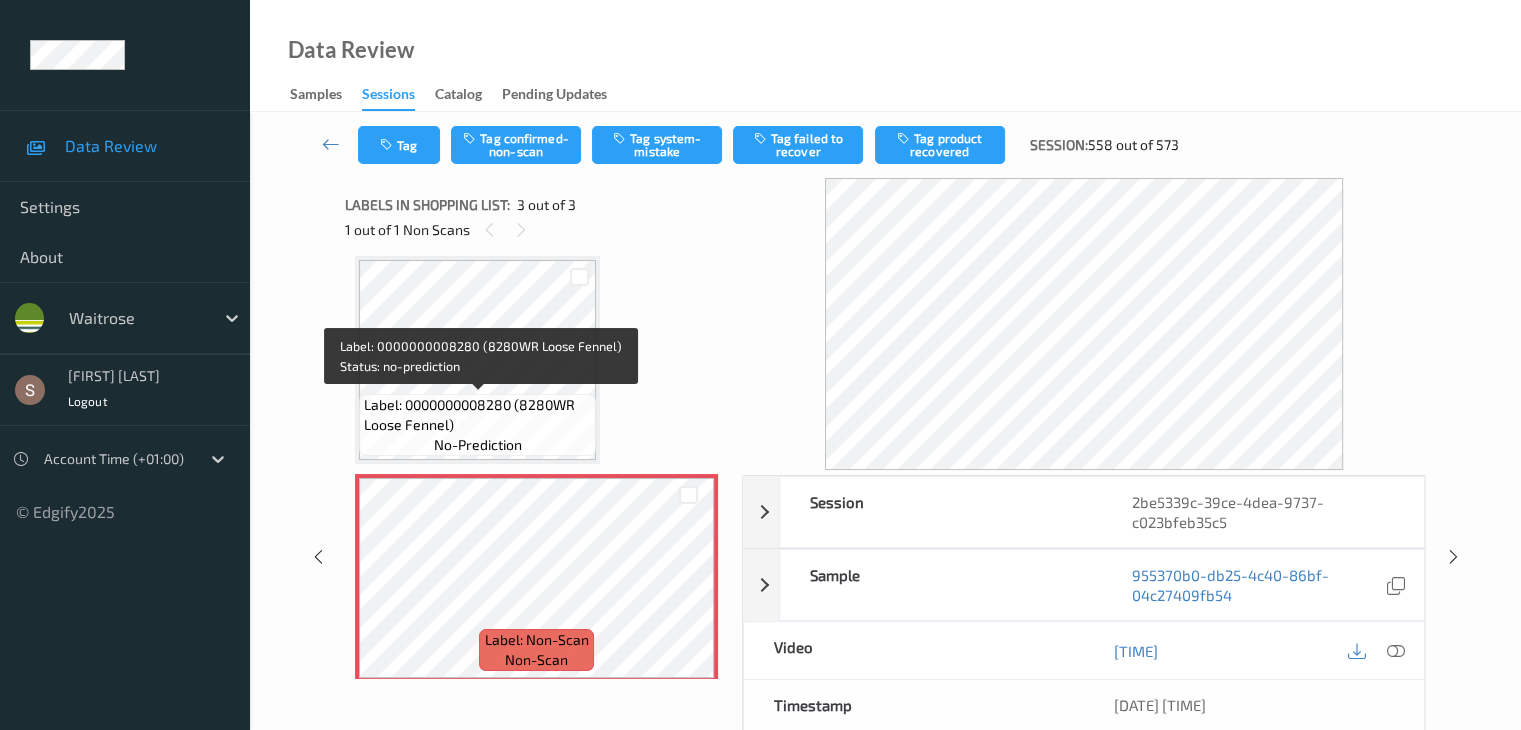 click on "Label: 0000000008280 (8280WR Loose Fennel)" at bounding box center (477, 415) 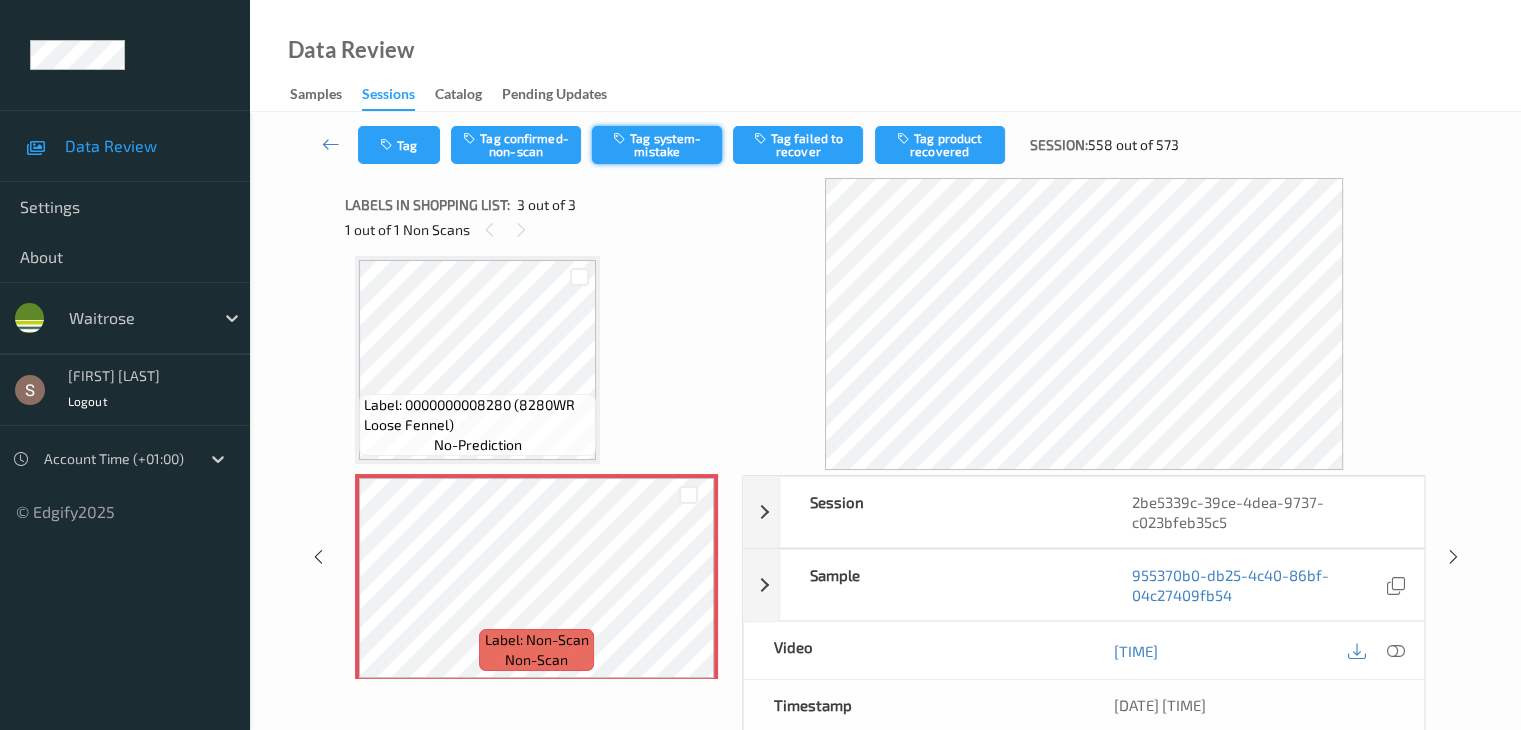 click on "Tag   system-mistake" at bounding box center (657, 145) 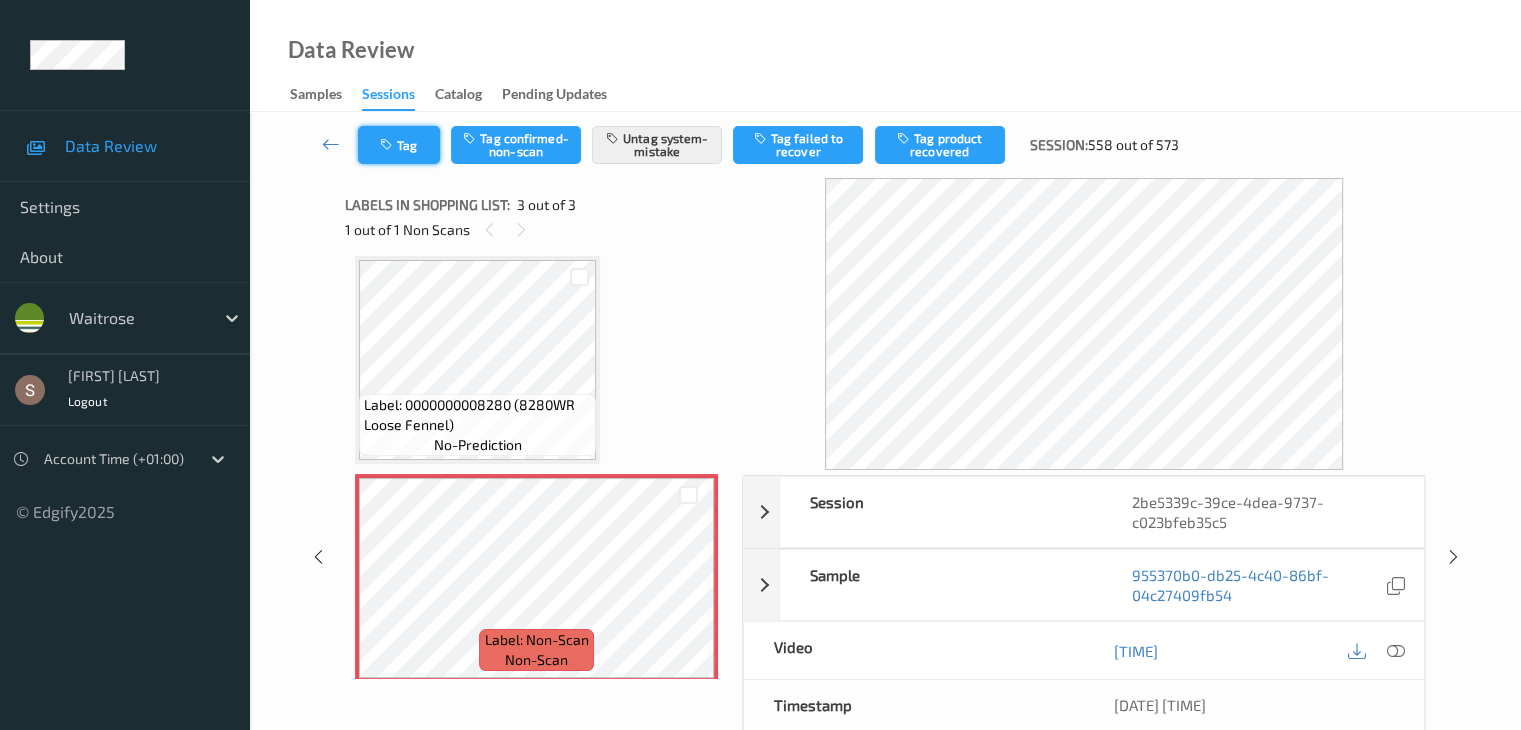 click on "Tag" at bounding box center (399, 145) 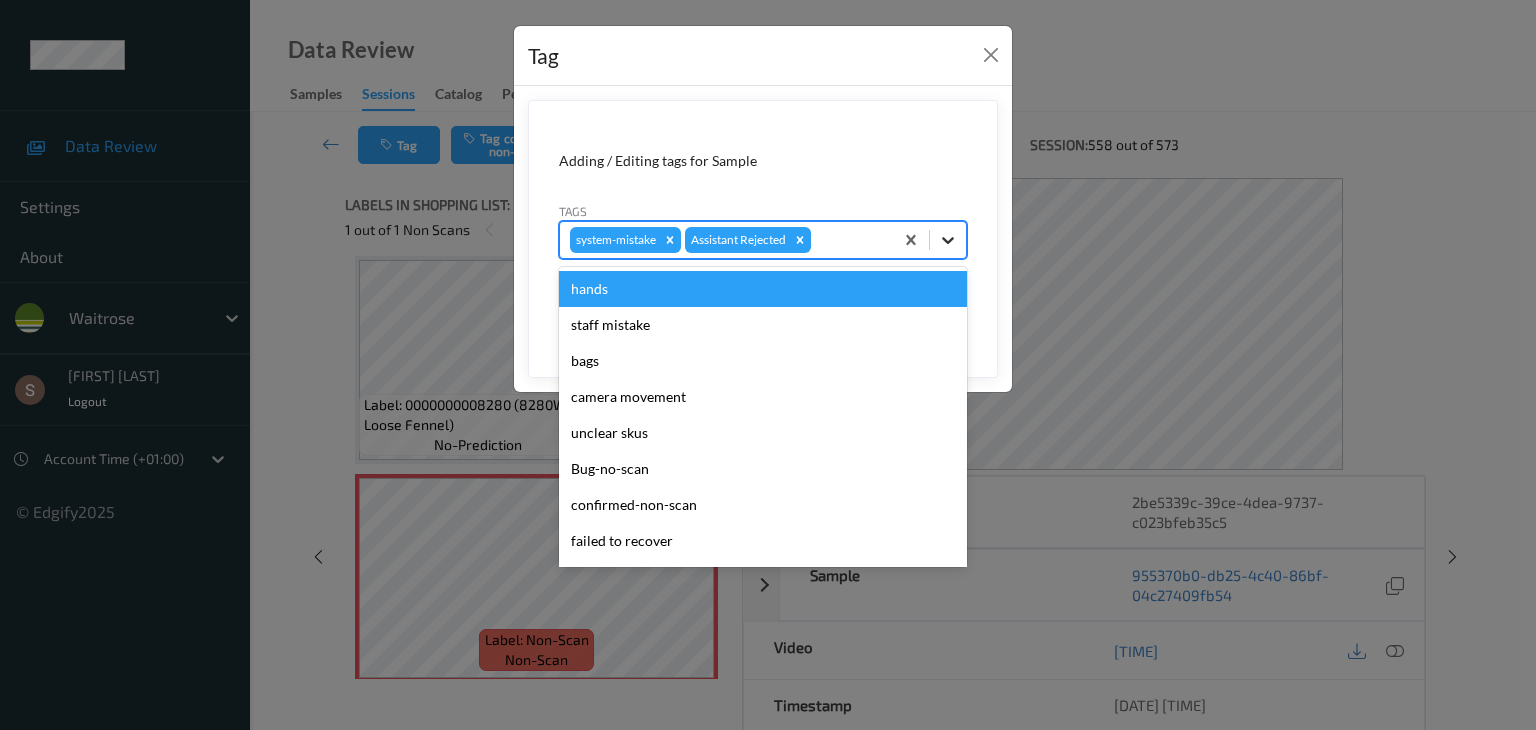 click at bounding box center [948, 240] 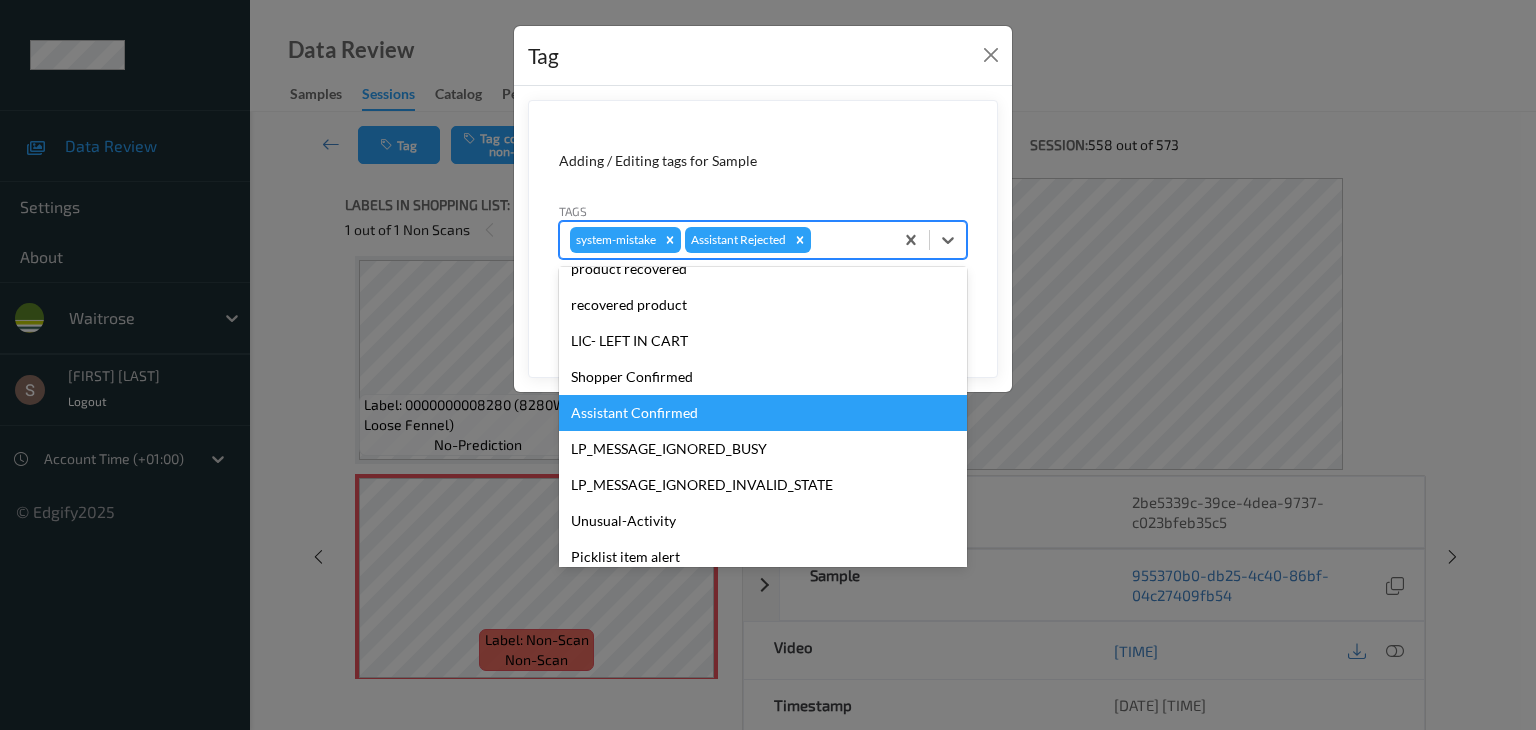 scroll, scrollTop: 356, scrollLeft: 0, axis: vertical 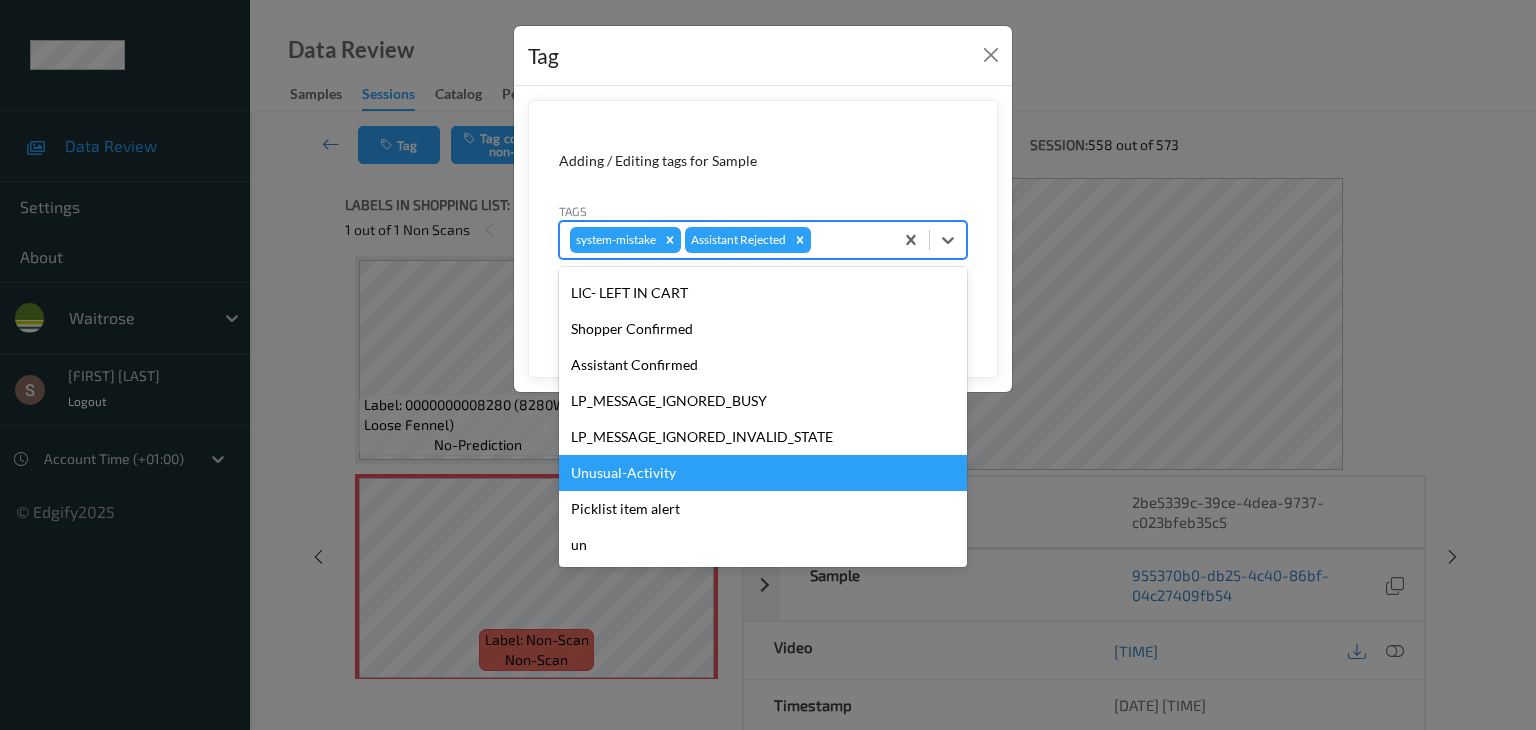 click on "Unusual-Activity" at bounding box center [763, 473] 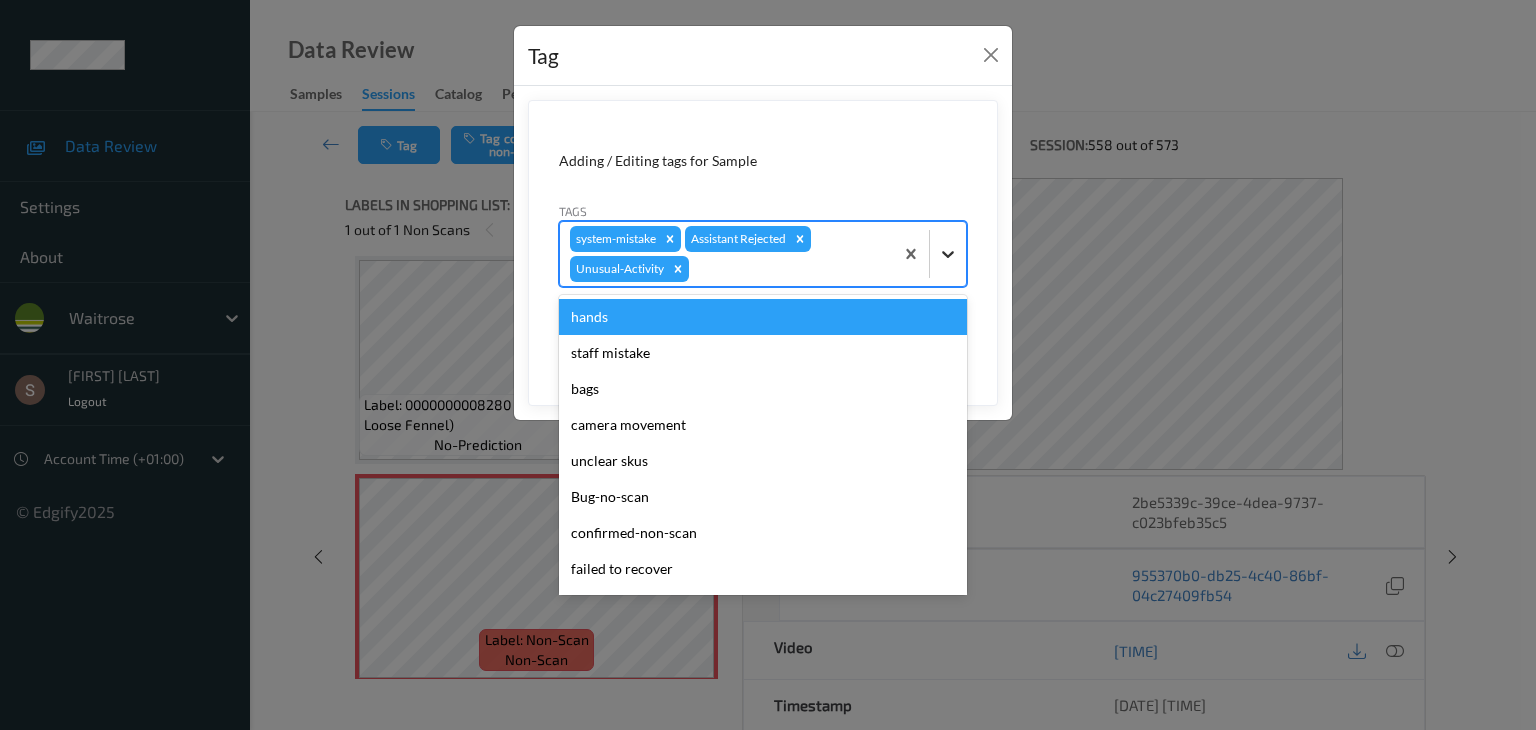 click 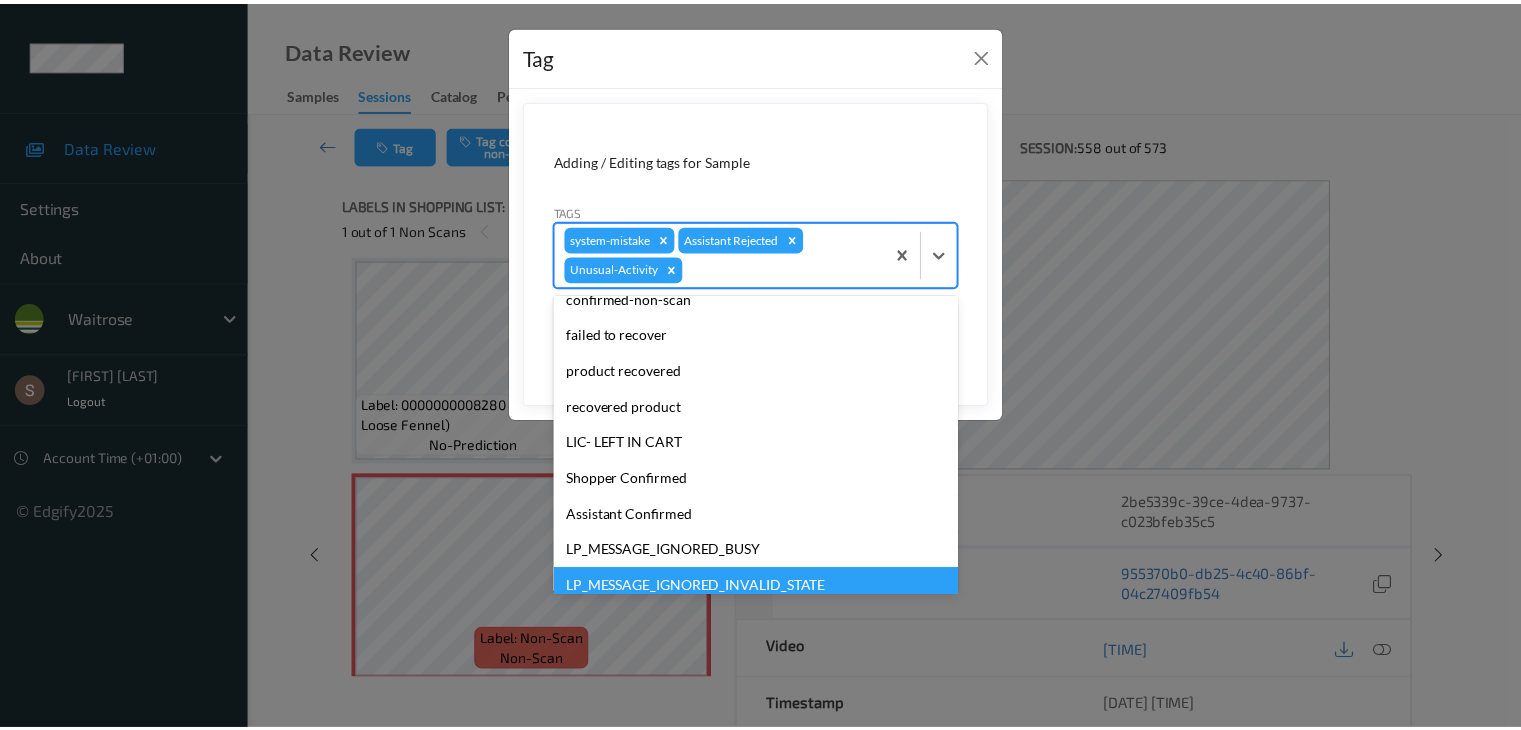 scroll, scrollTop: 320, scrollLeft: 0, axis: vertical 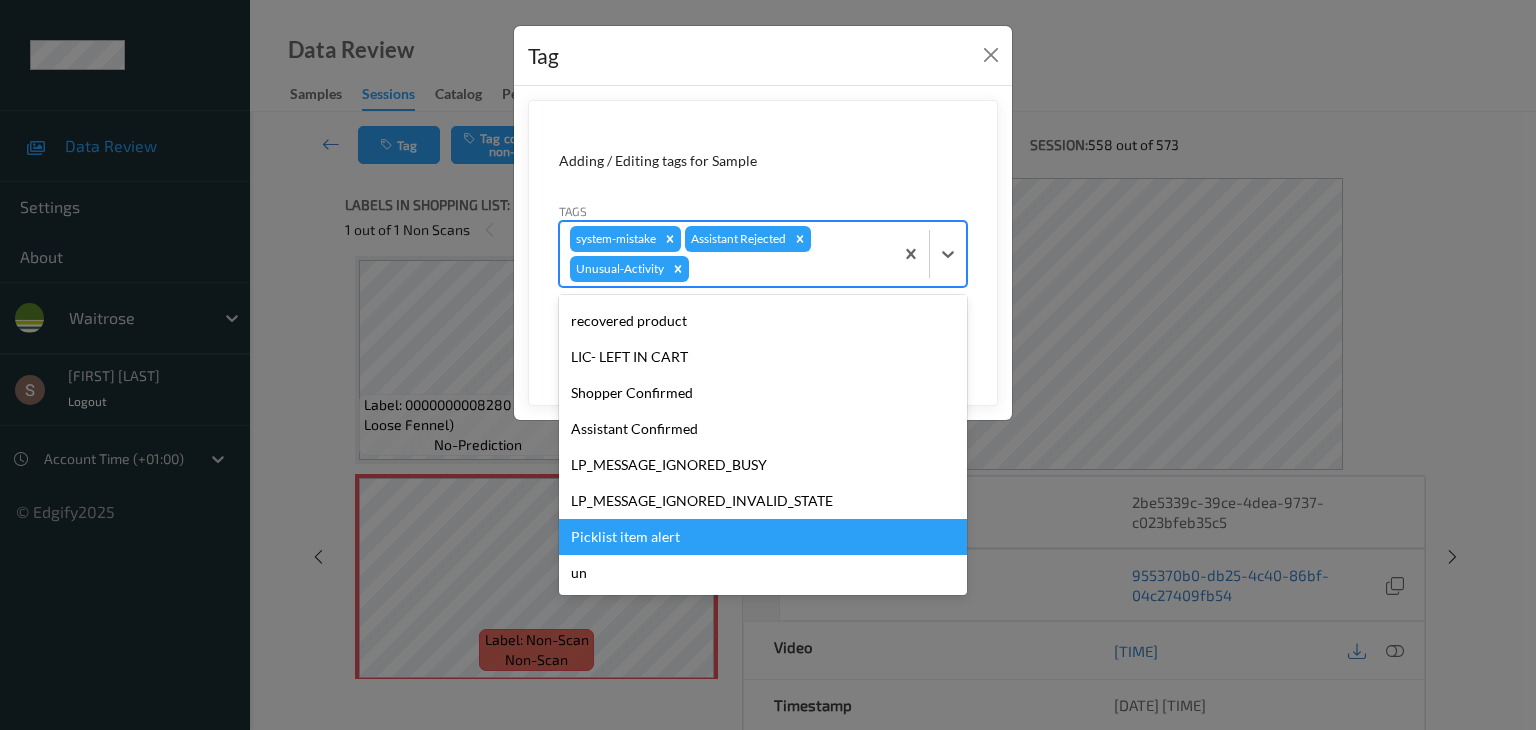 click on "Picklist item alert" at bounding box center (763, 537) 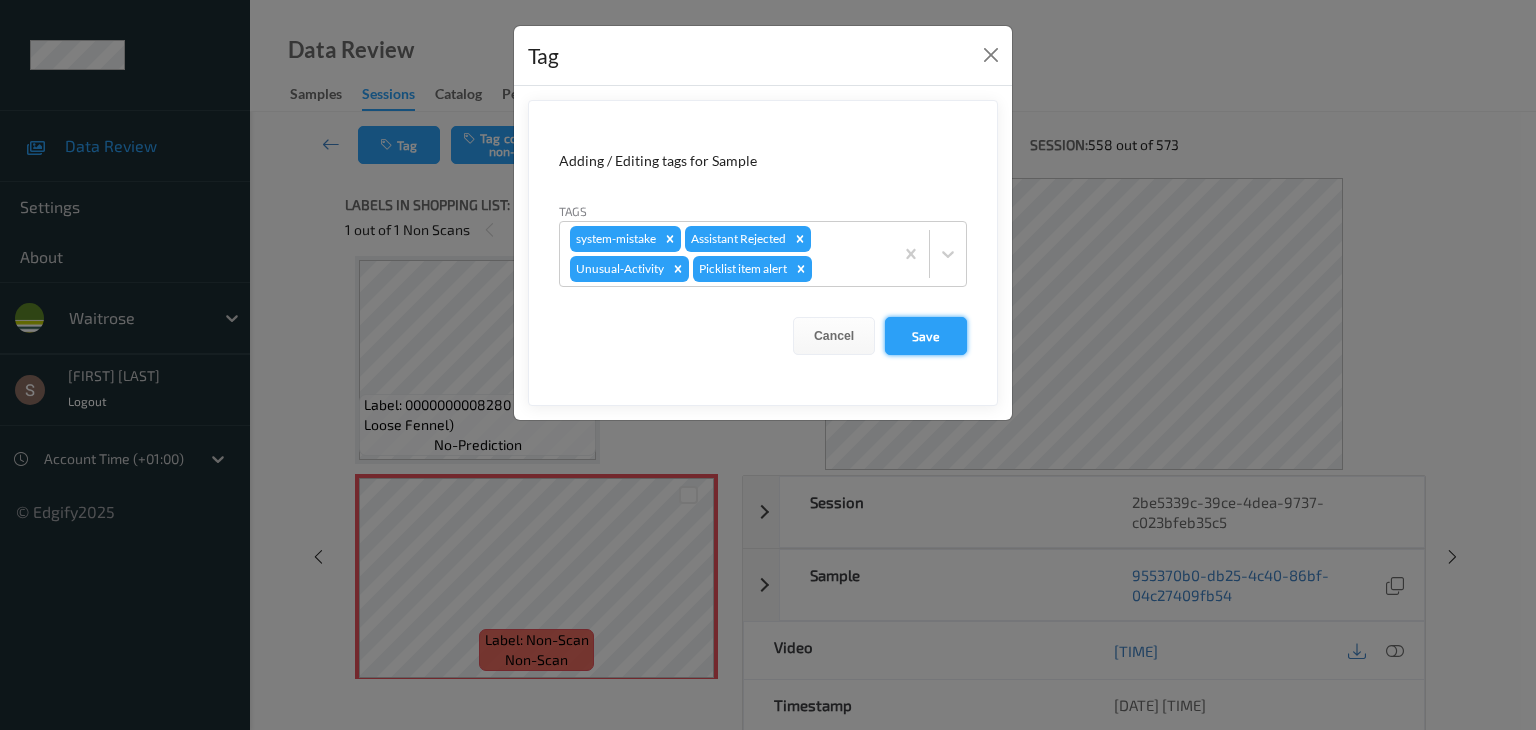 click on "Save" at bounding box center (926, 336) 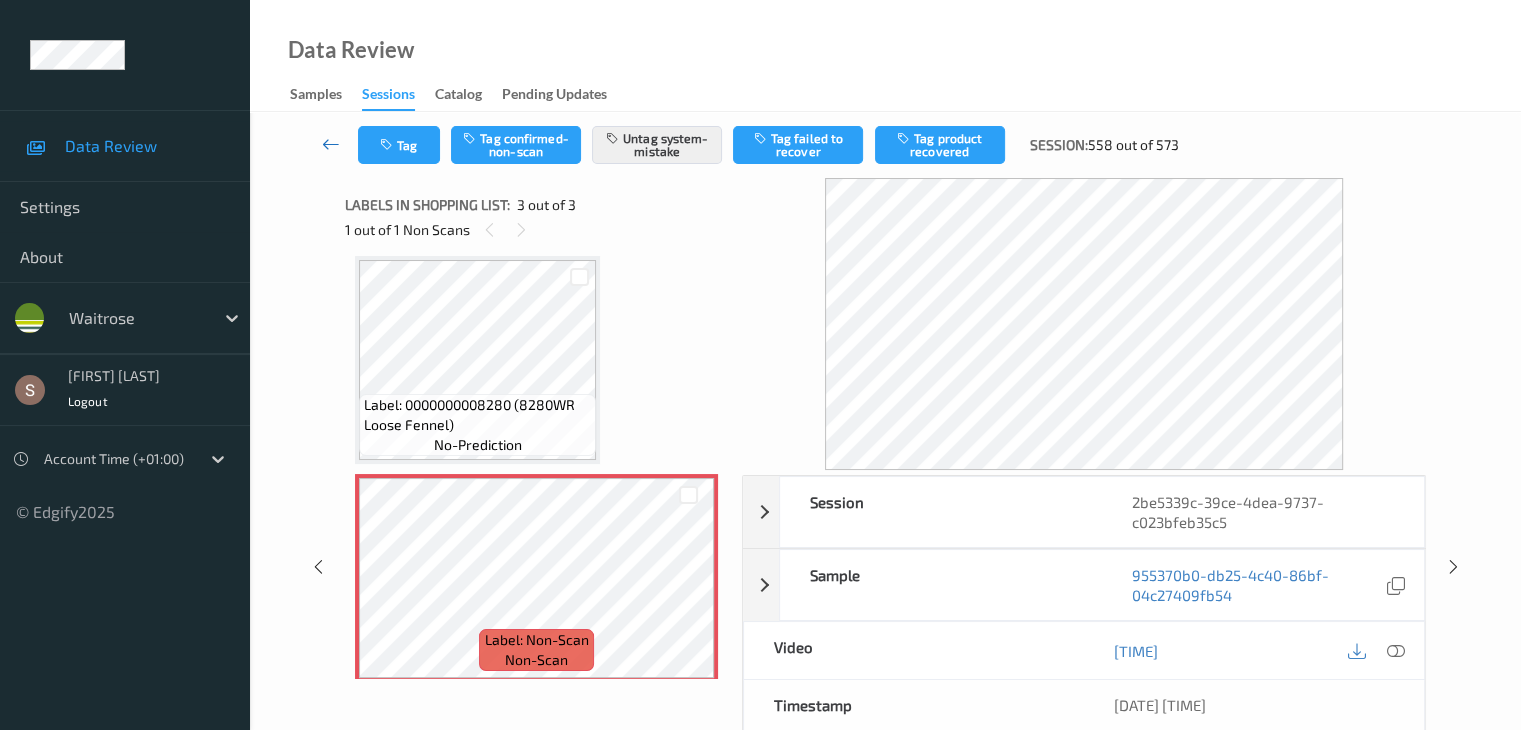 click at bounding box center [331, 144] 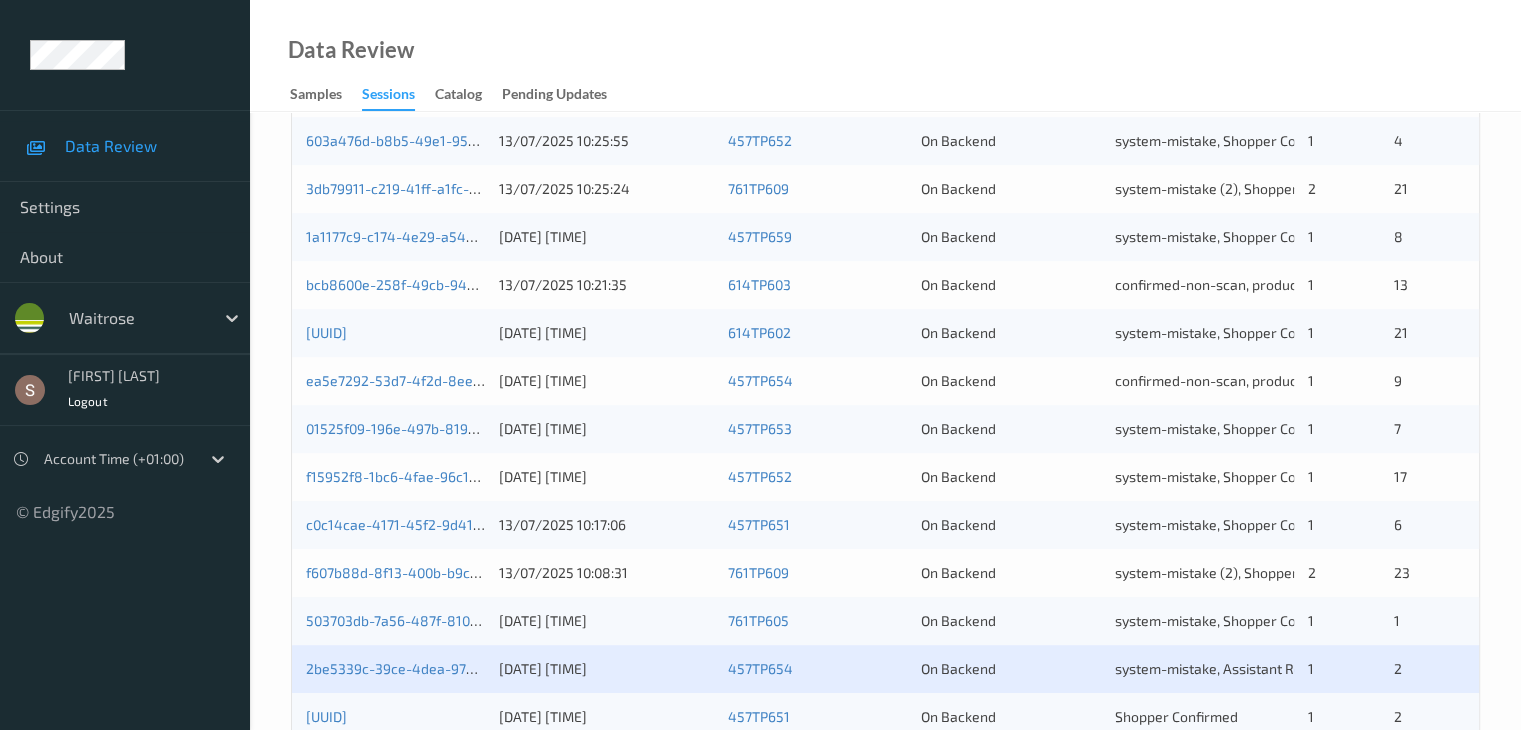 scroll, scrollTop: 932, scrollLeft: 0, axis: vertical 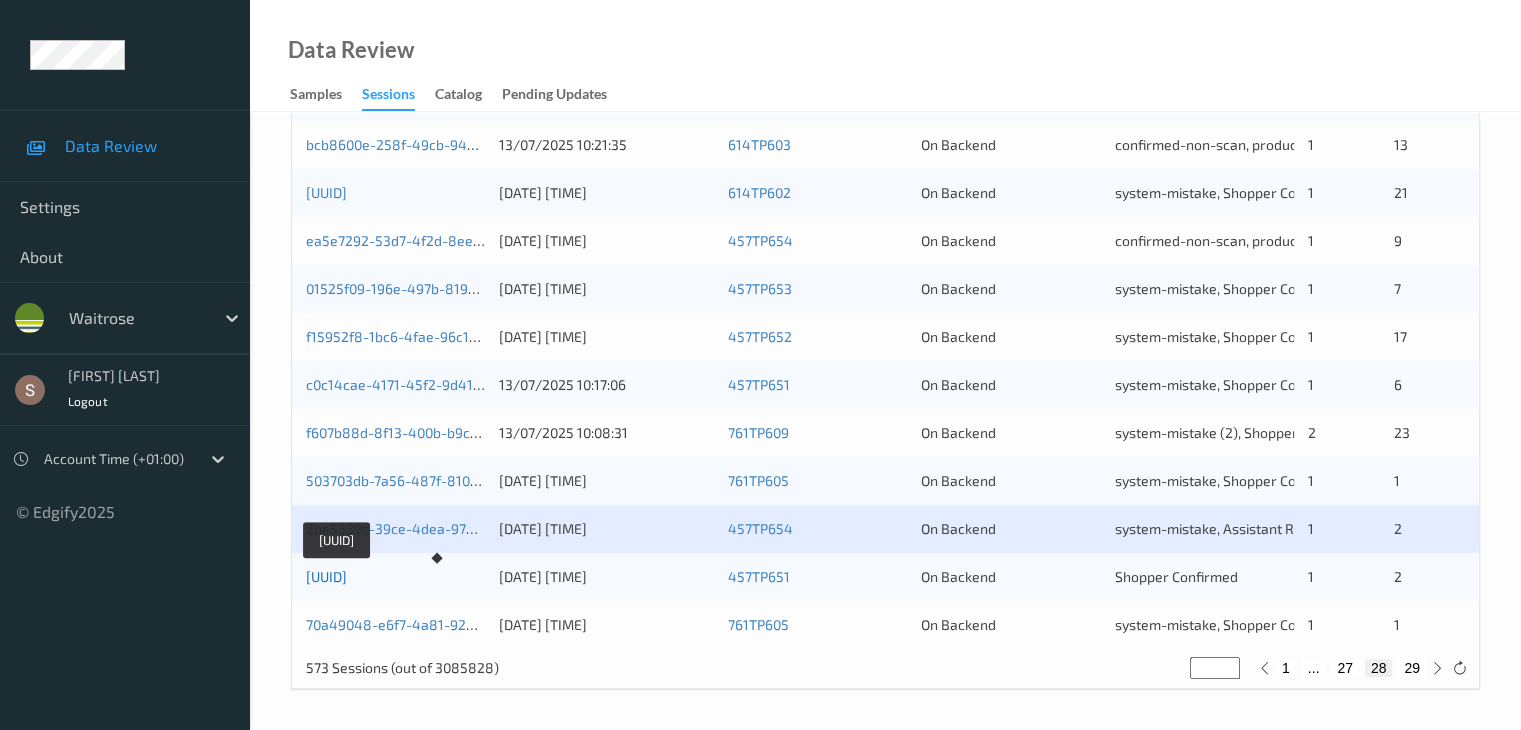 click on "d783f69d-2aab-4737-95eb-f6cfef5edf89" at bounding box center (326, 576) 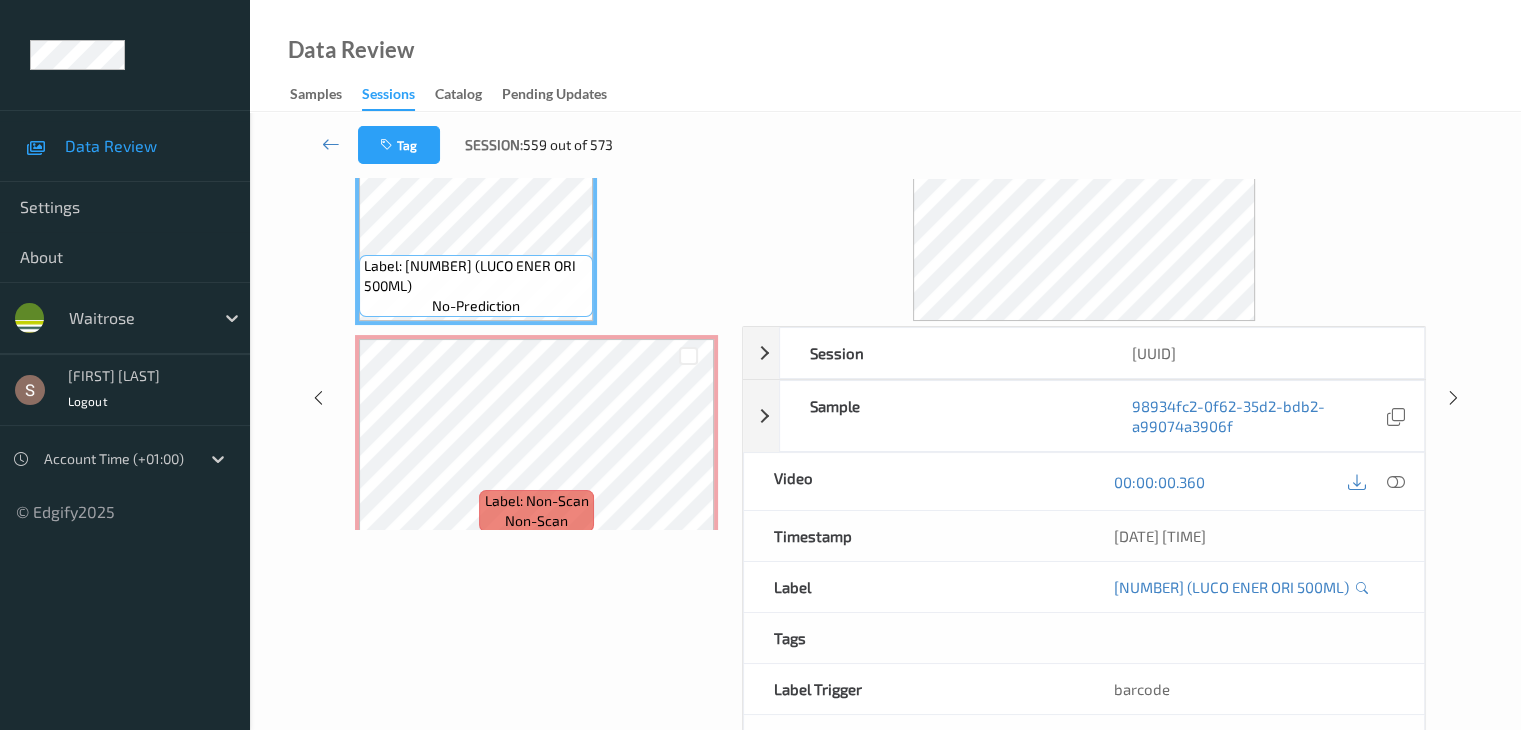 scroll, scrollTop: 0, scrollLeft: 0, axis: both 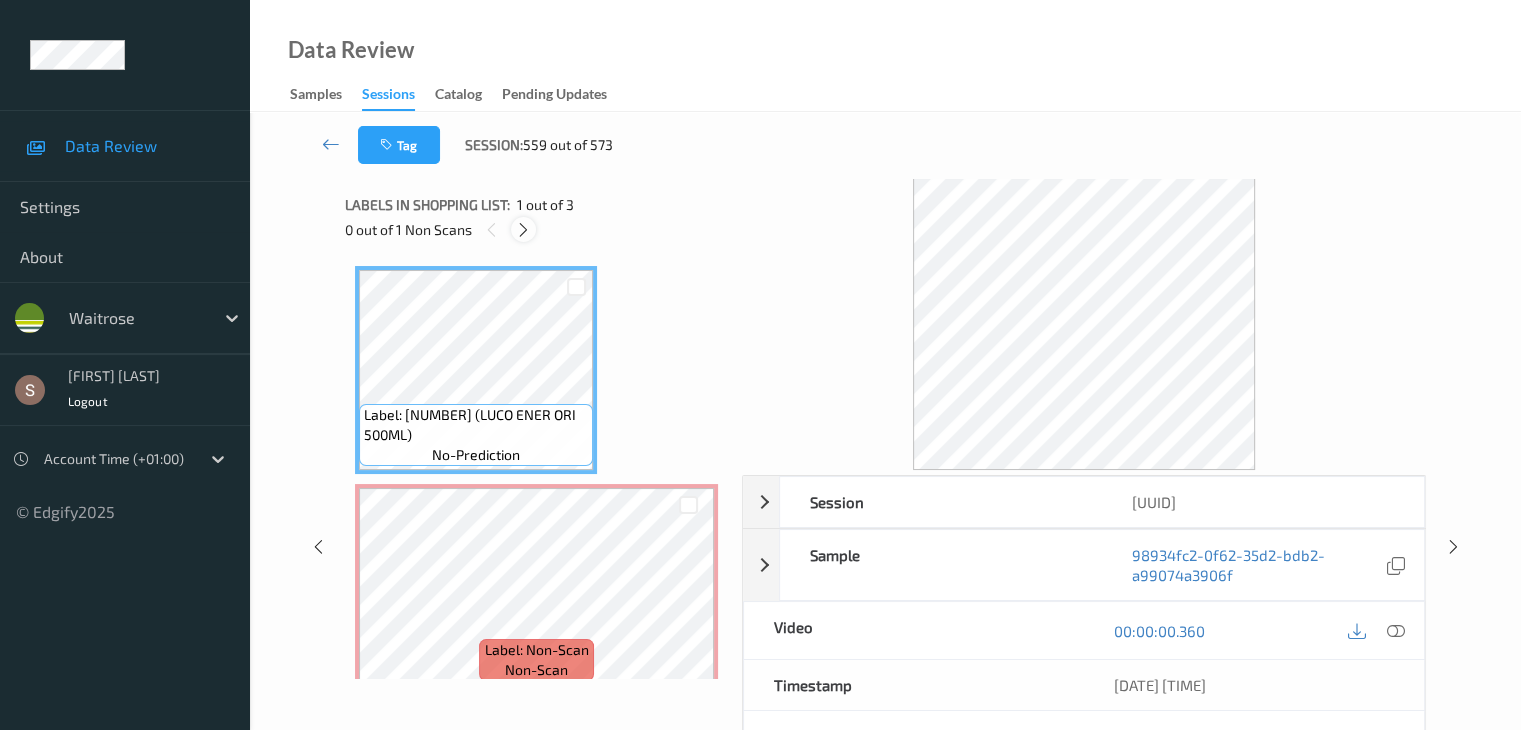 click at bounding box center [523, 230] 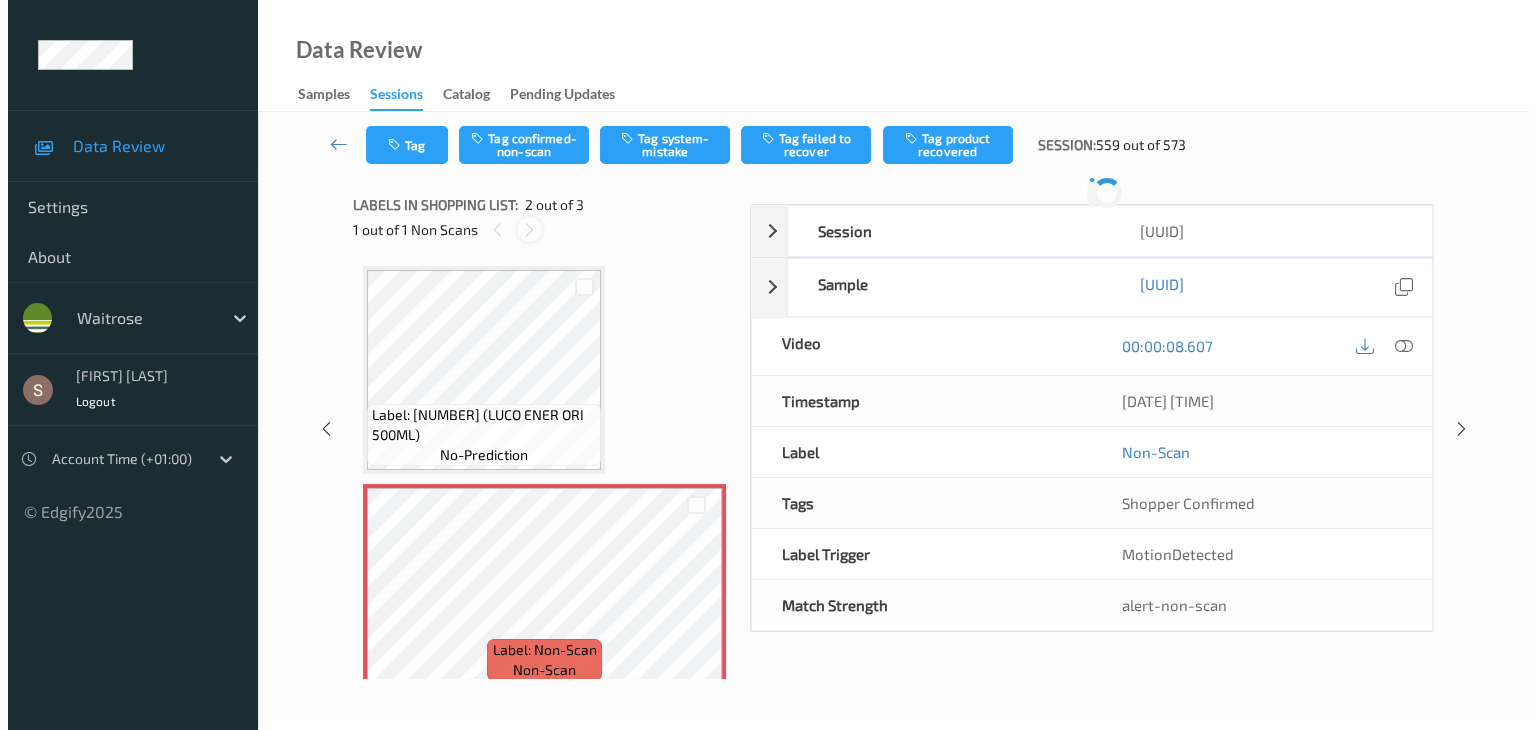 scroll, scrollTop: 10, scrollLeft: 0, axis: vertical 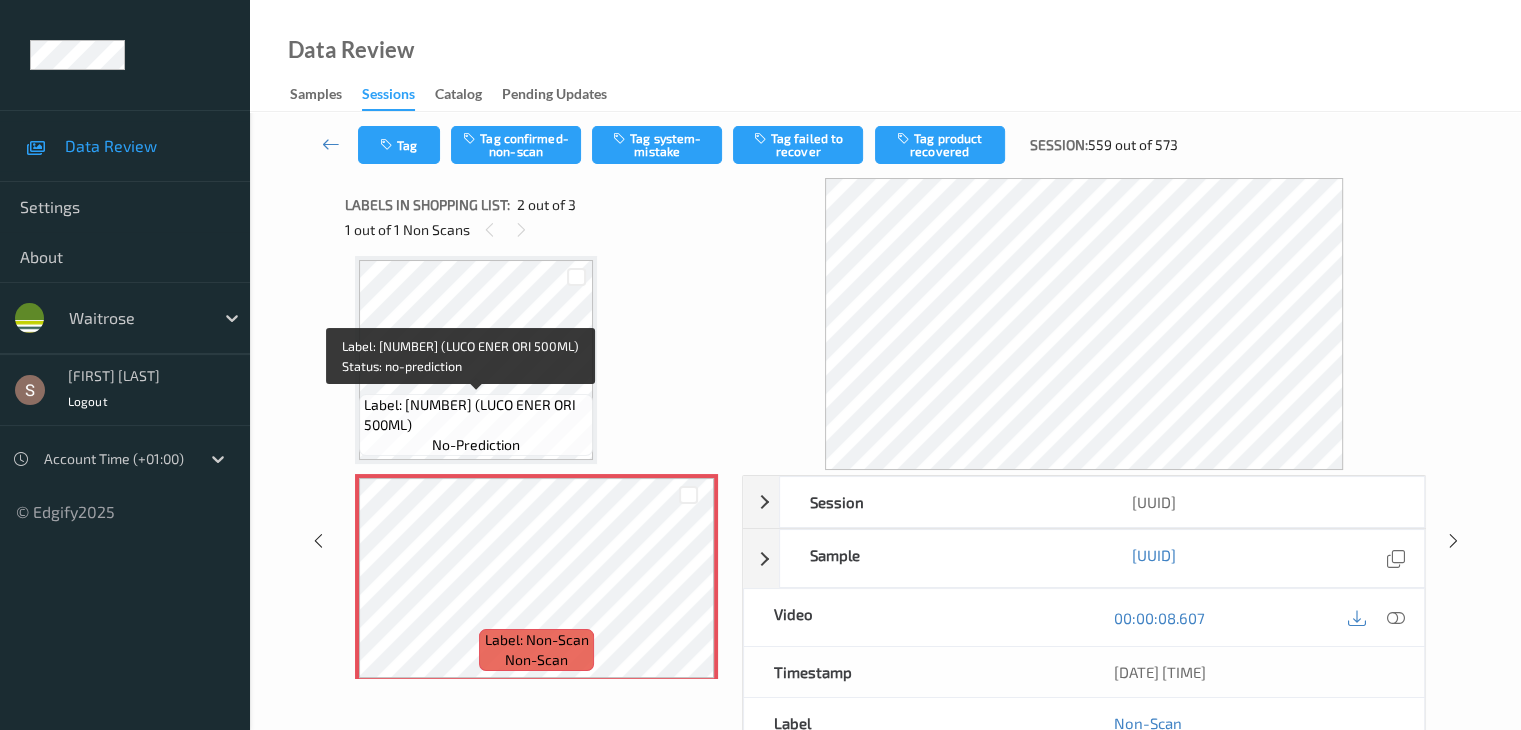 click on "Label: 5054267000612 (LUCO ENER ORI 500ML)" at bounding box center (476, 415) 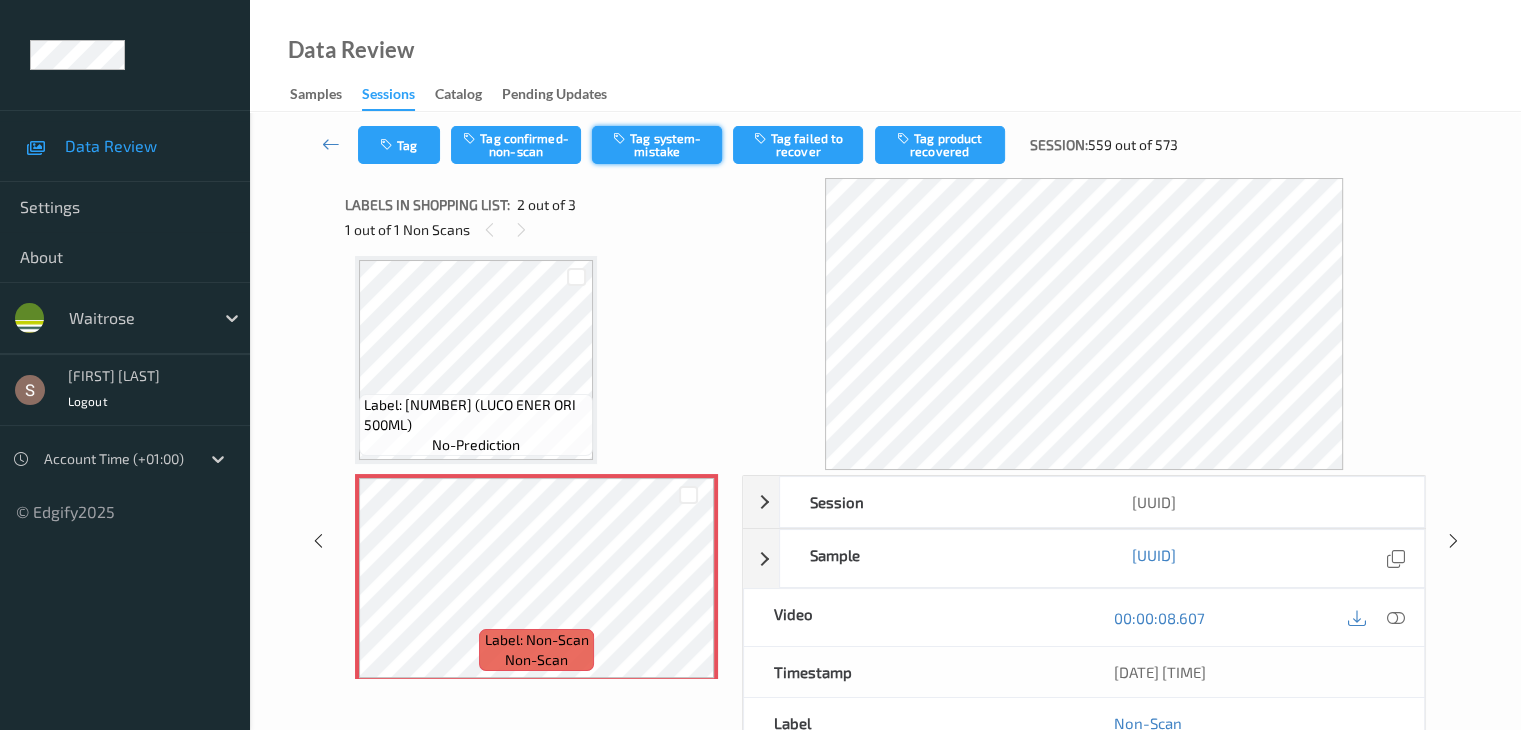 click on "Tag   system-mistake" at bounding box center (657, 145) 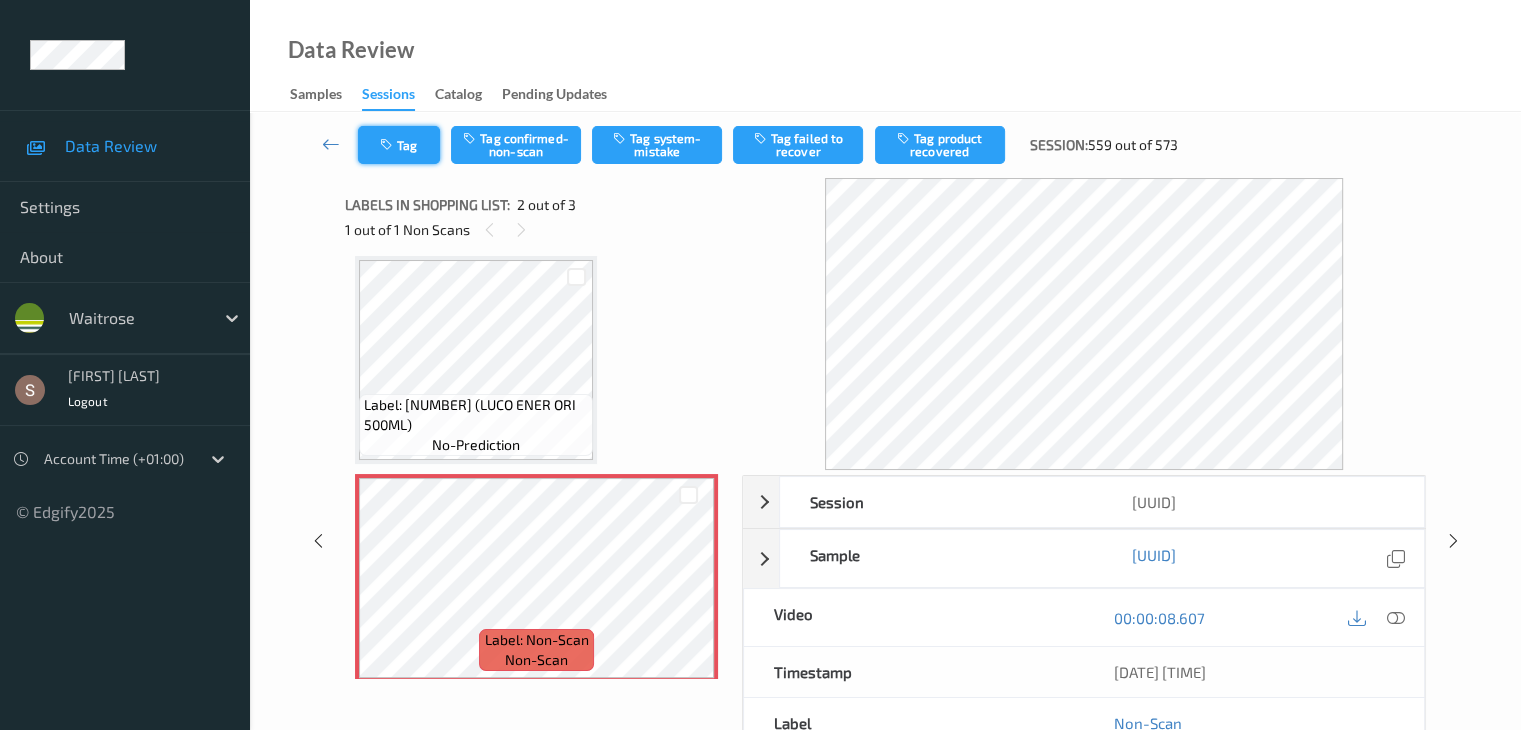 click on "Tag" at bounding box center (399, 145) 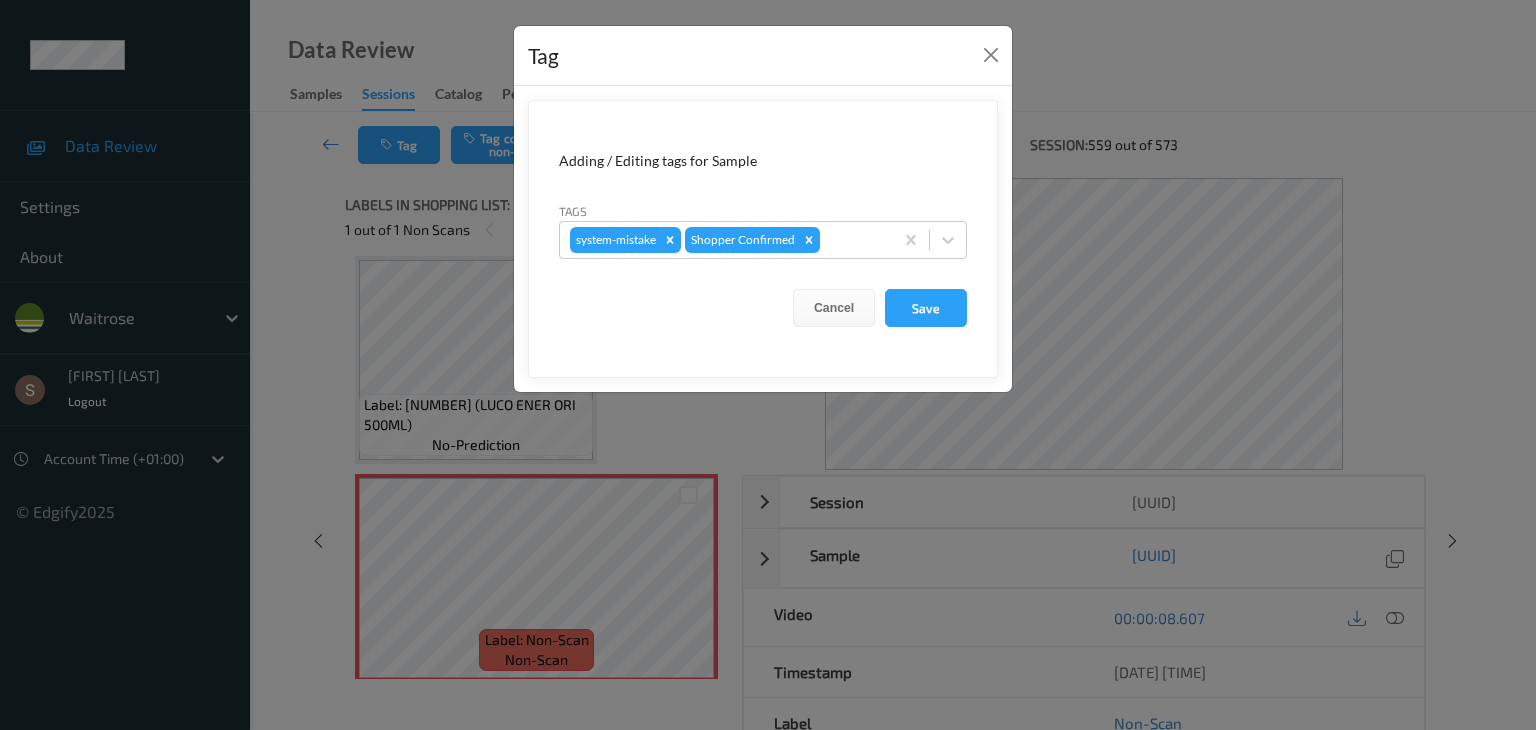 click on "Adding / Editing tags for Sample   Tags system-mistake Shopper Confirmed Cancel Save" at bounding box center [763, 239] 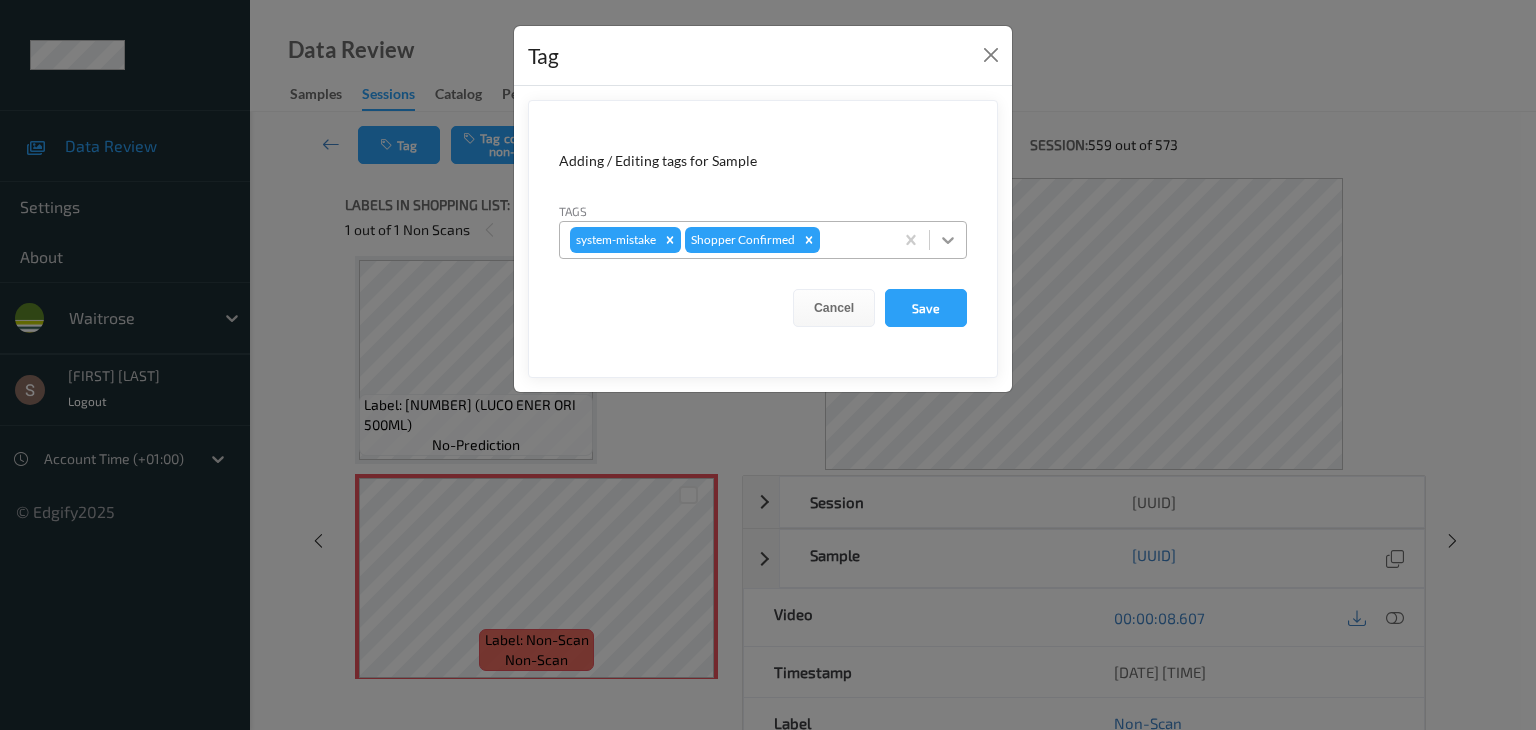 click at bounding box center (948, 240) 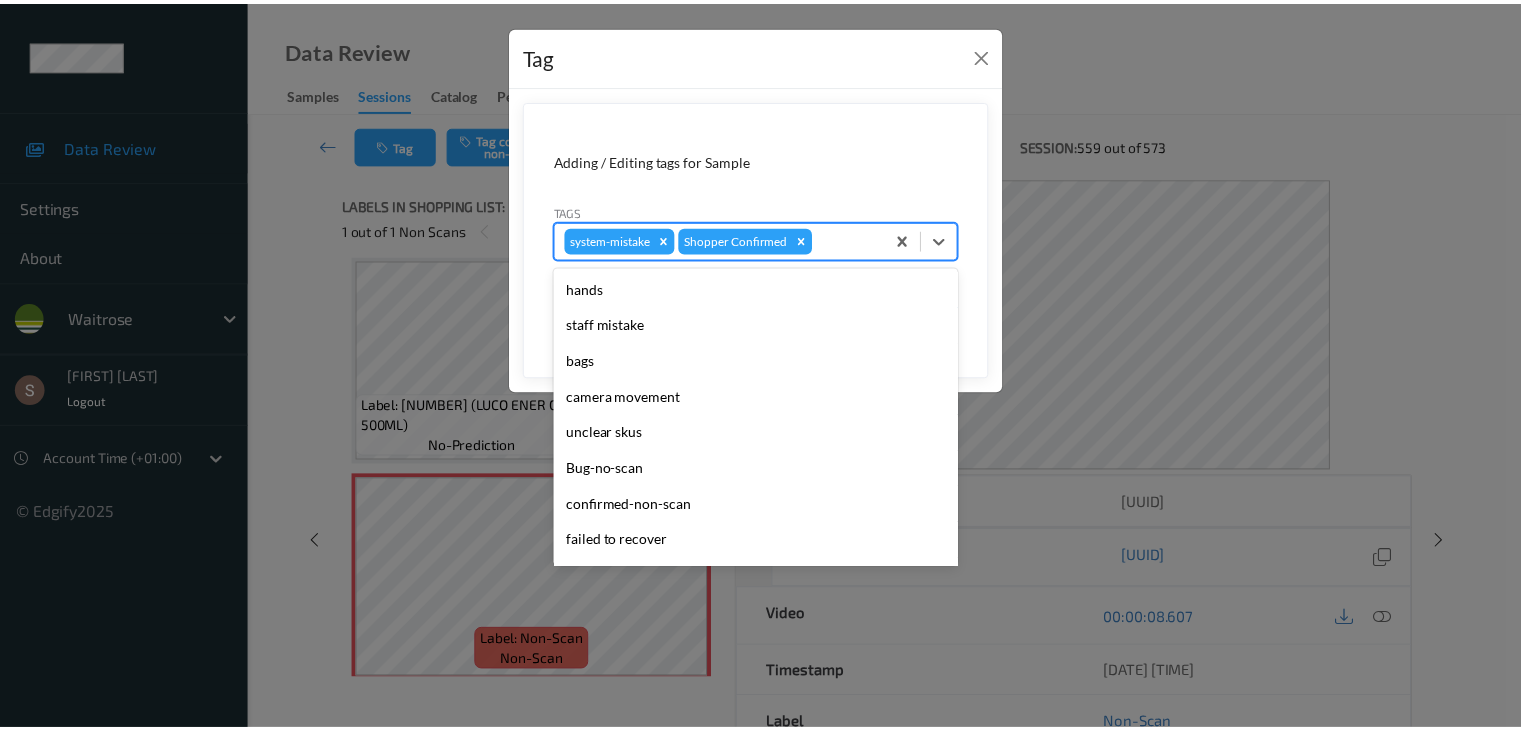 scroll, scrollTop: 356, scrollLeft: 0, axis: vertical 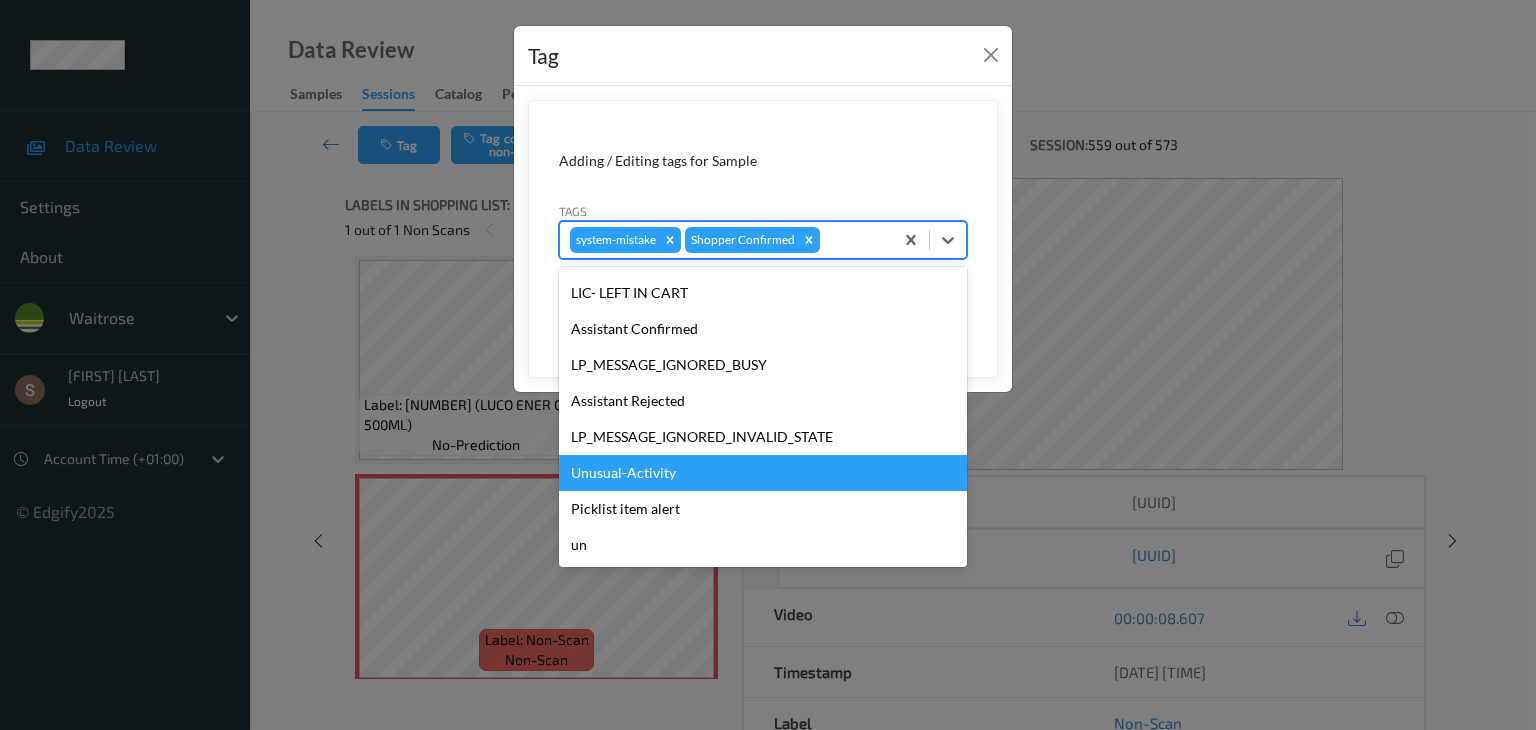 click on "Unusual-Activity" at bounding box center (763, 473) 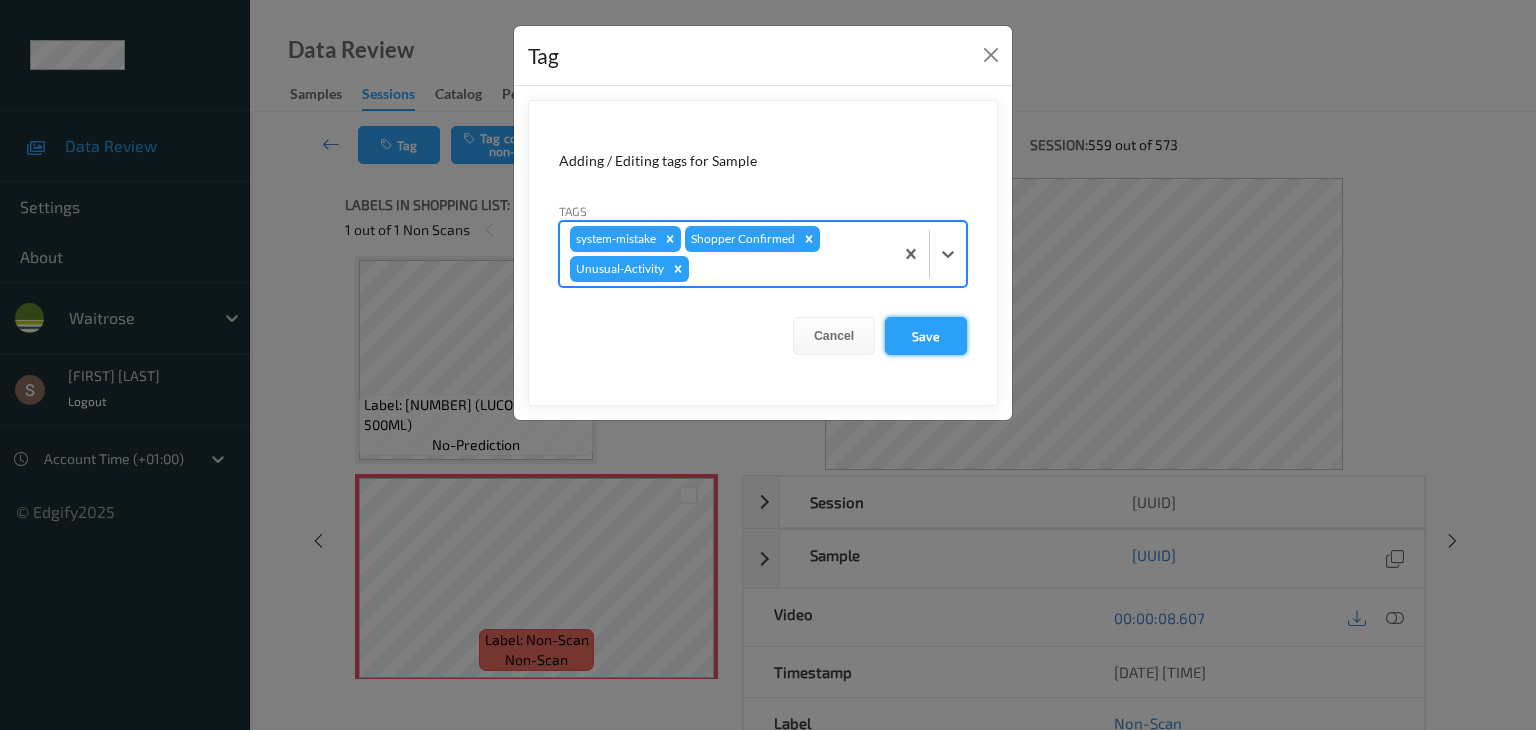 click on "Save" at bounding box center (926, 336) 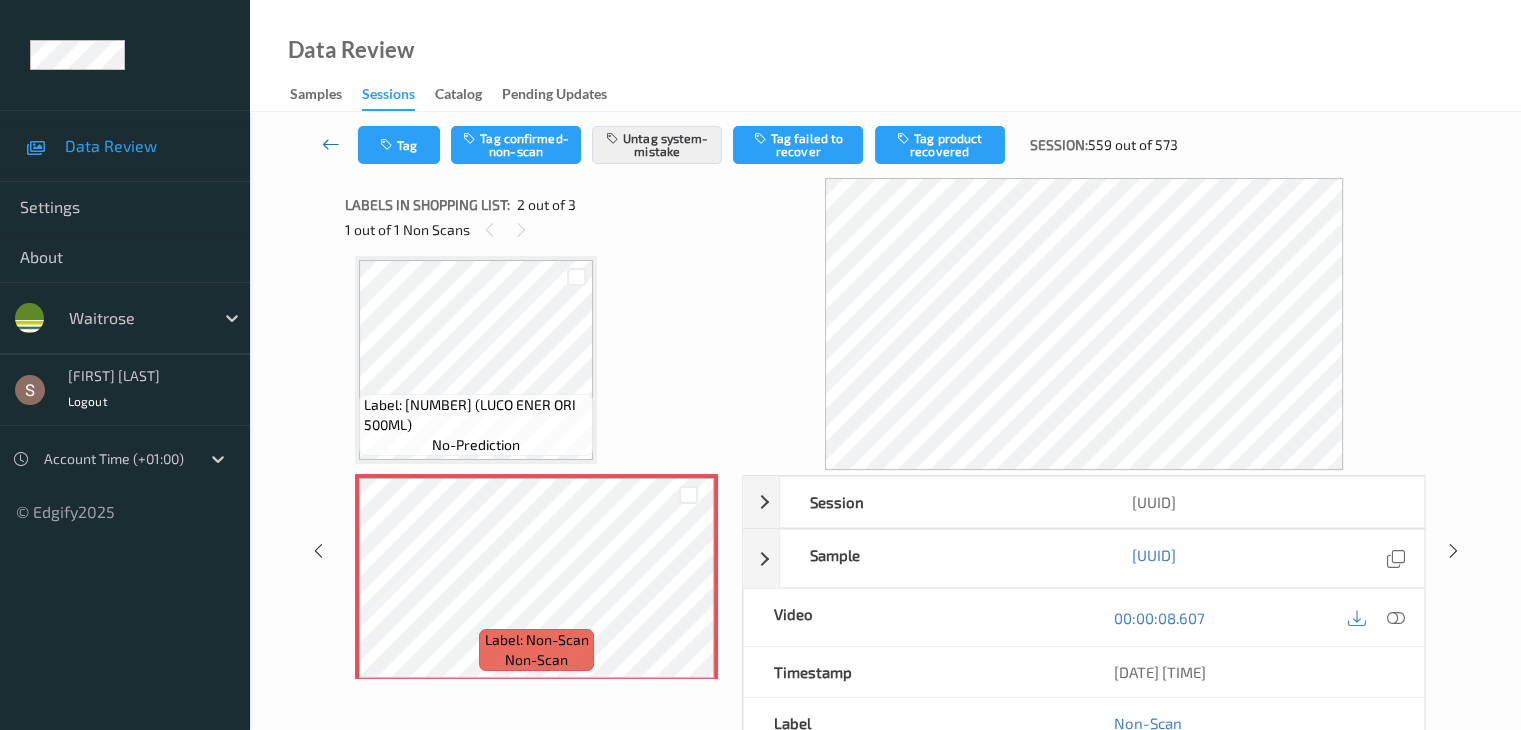 click at bounding box center [331, 144] 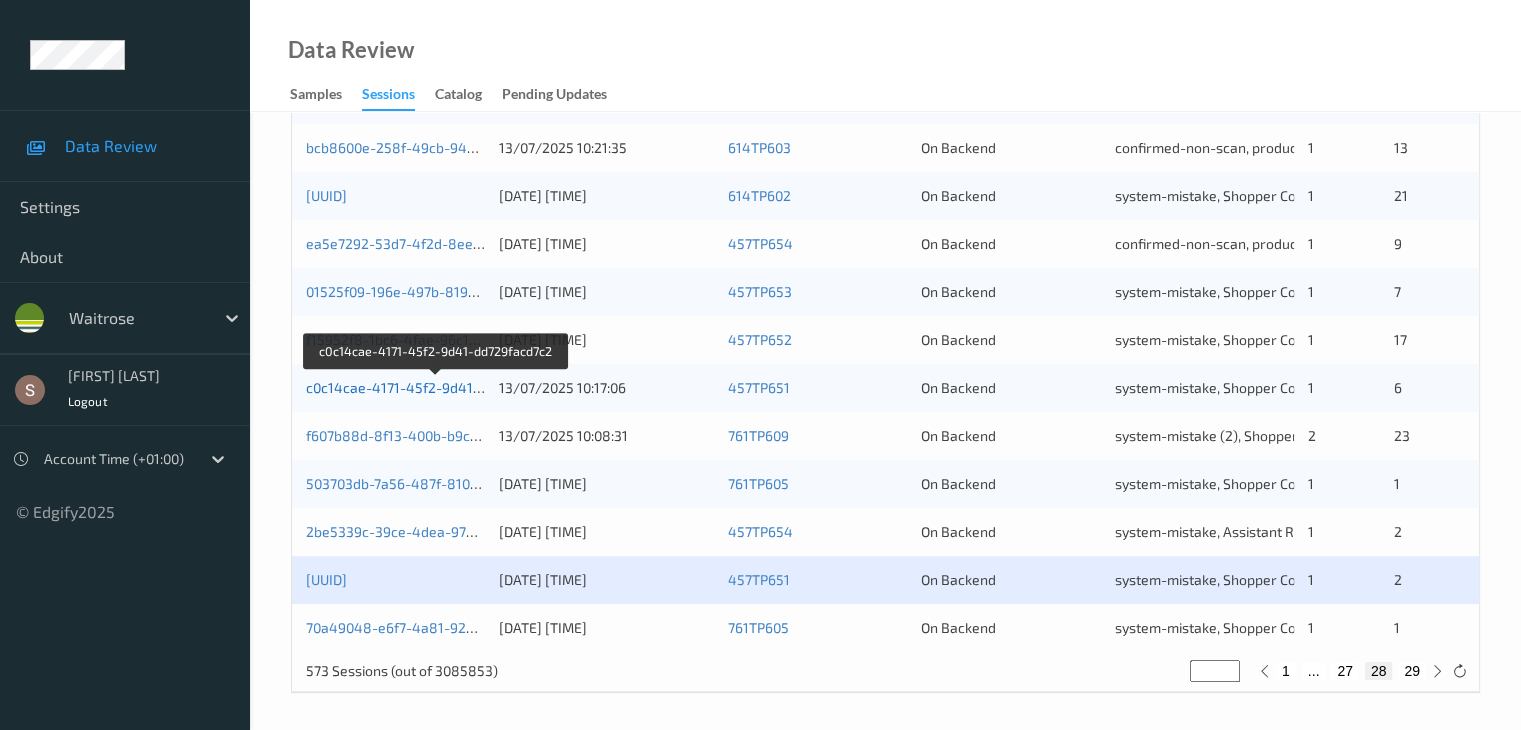 scroll, scrollTop: 932, scrollLeft: 0, axis: vertical 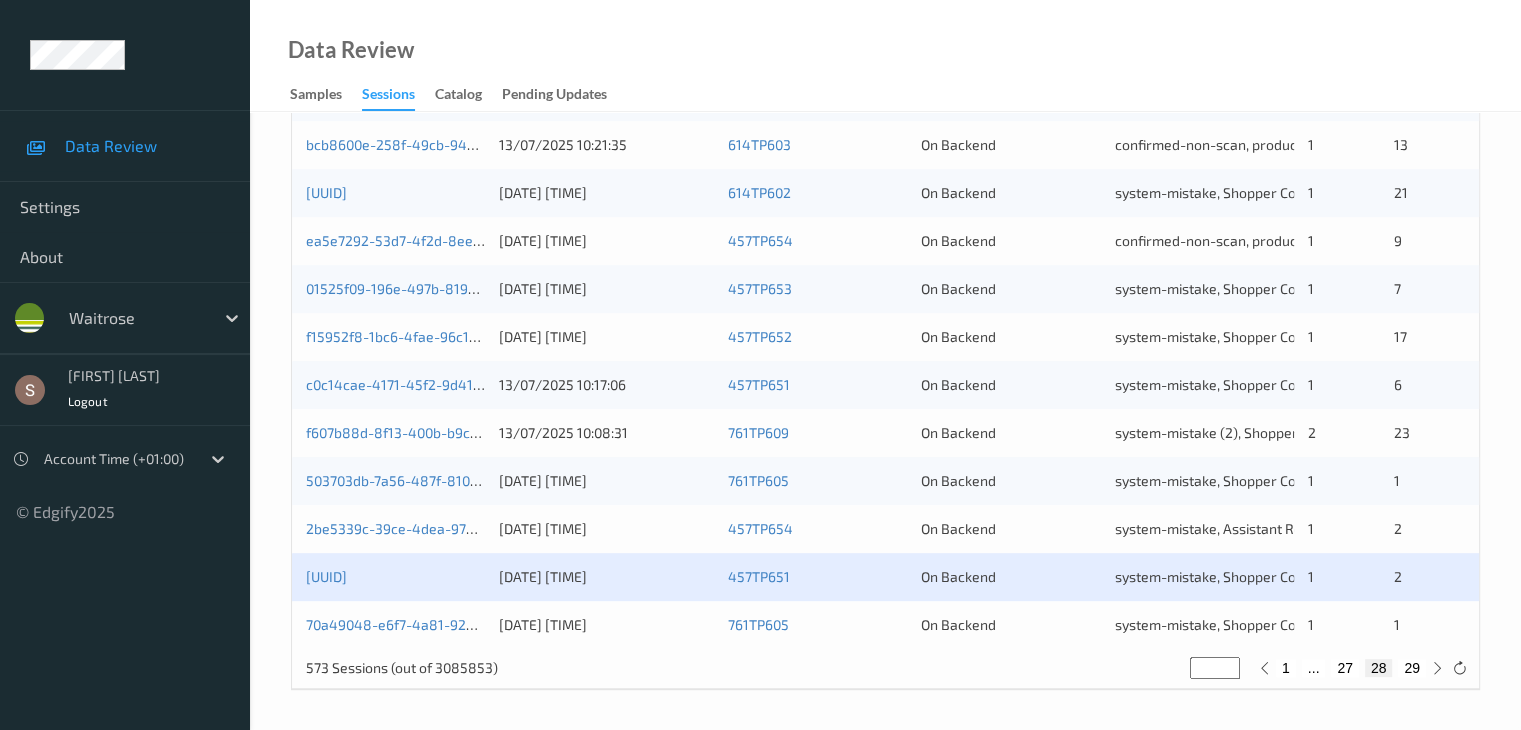 click on "29" at bounding box center (1412, 668) 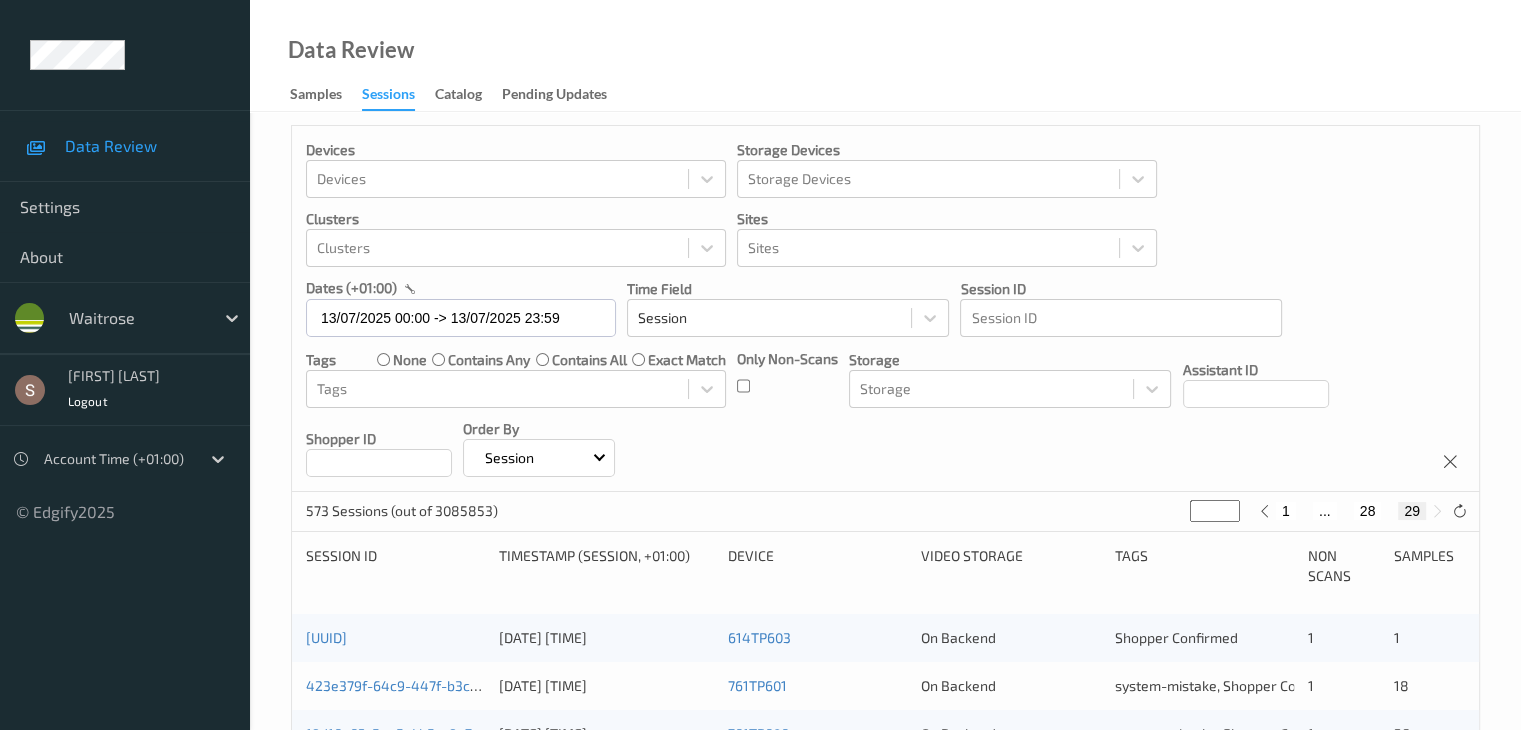 scroll, scrollTop: 0, scrollLeft: 0, axis: both 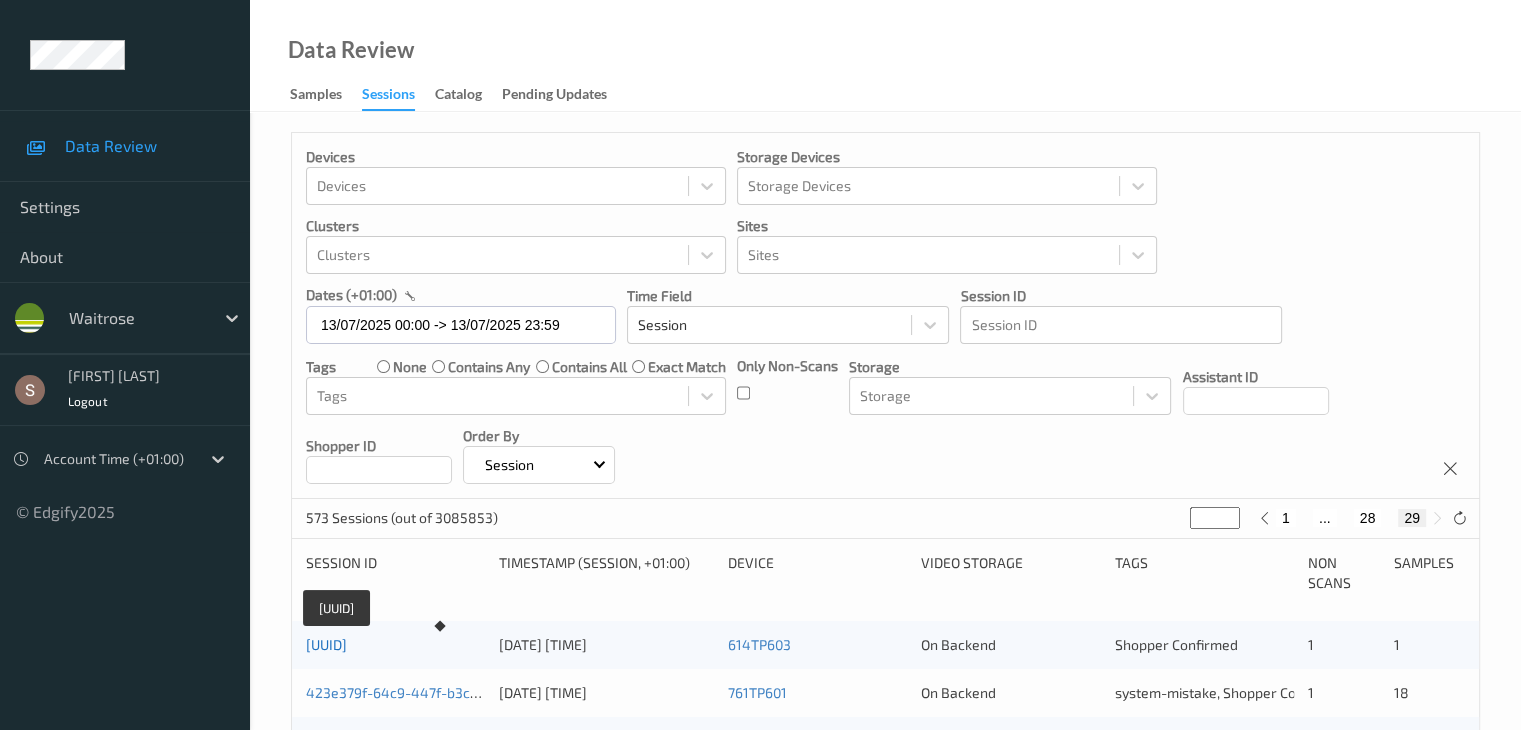 click on "506ff8d6-f292-46e2-b985-0ca5a5a30c28" at bounding box center [326, 644] 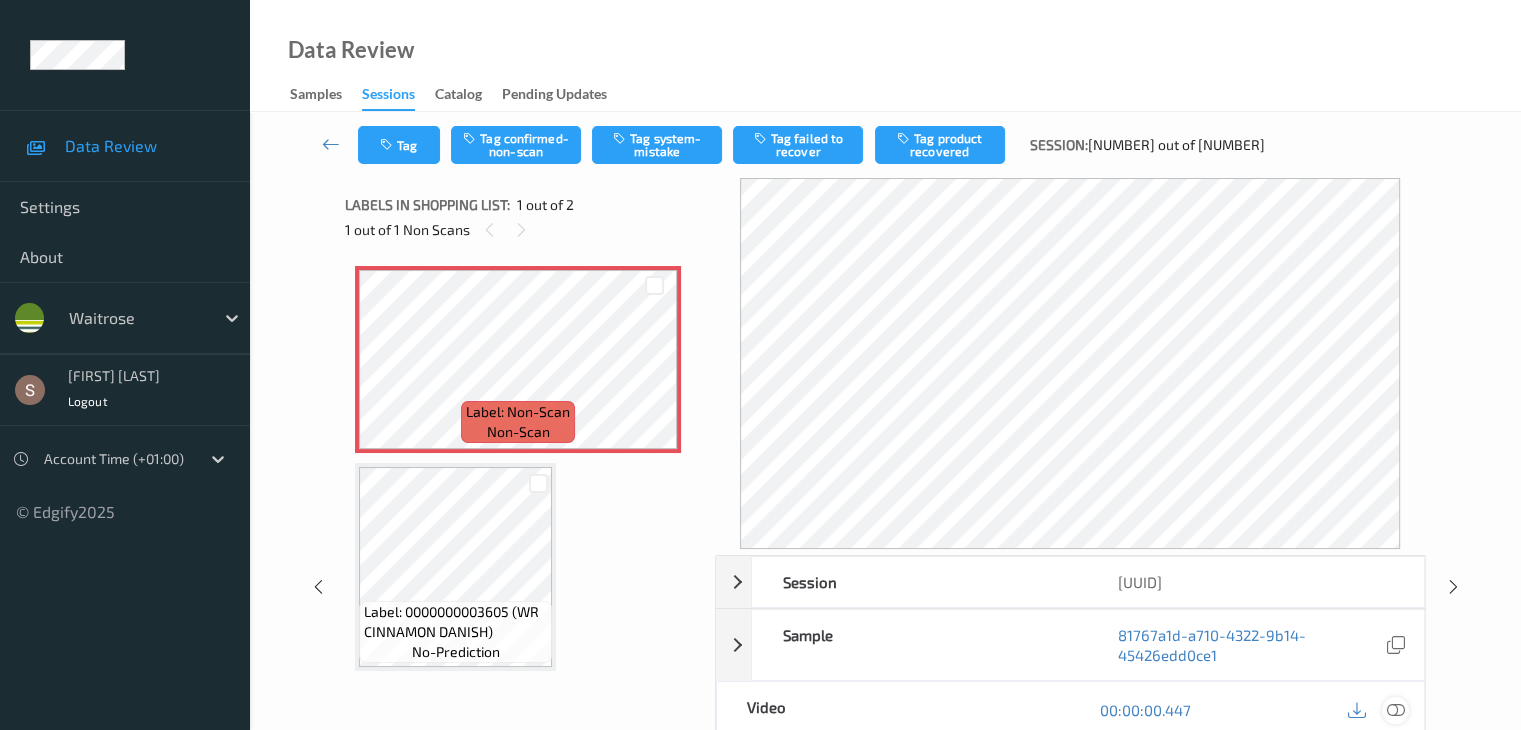 click at bounding box center (1395, 710) 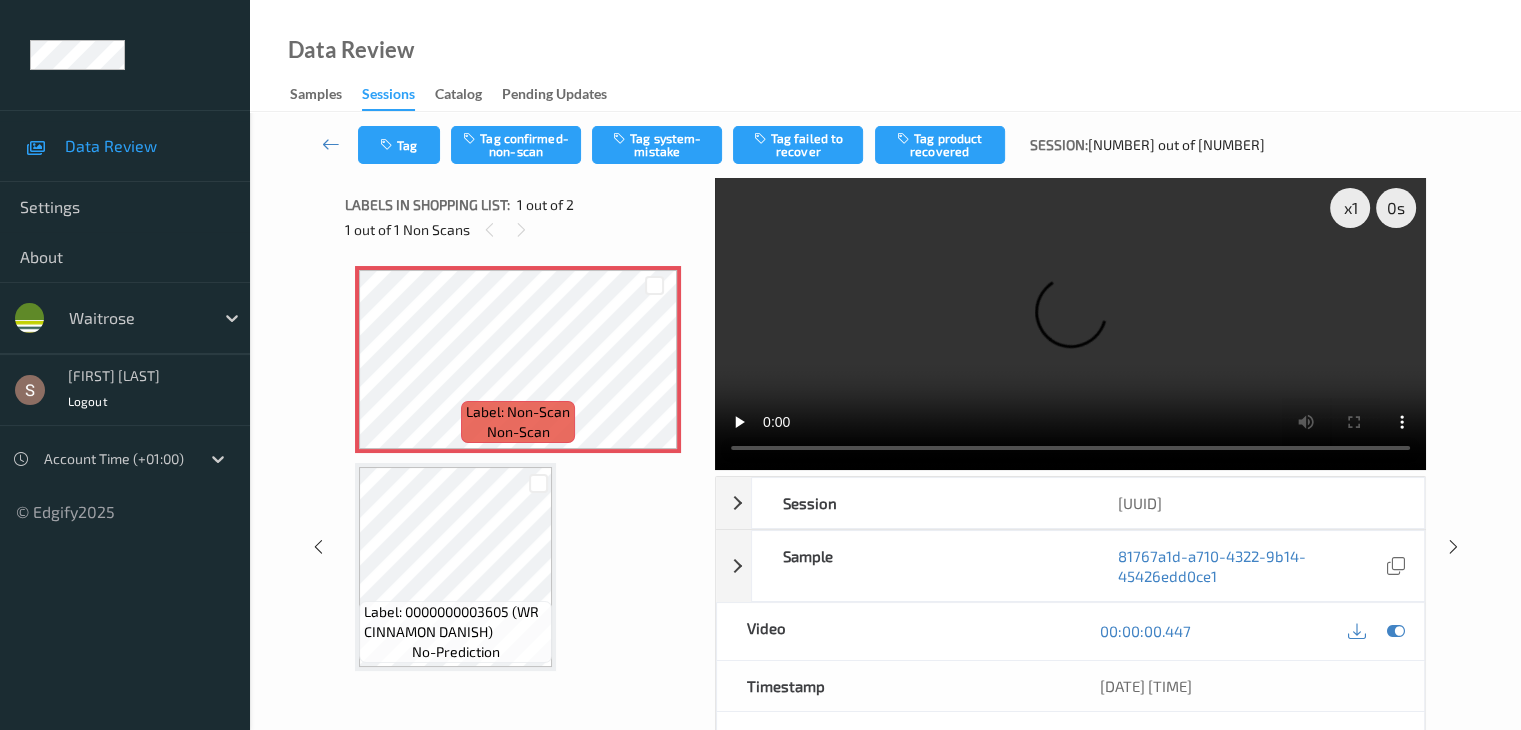 click at bounding box center [1070, 324] 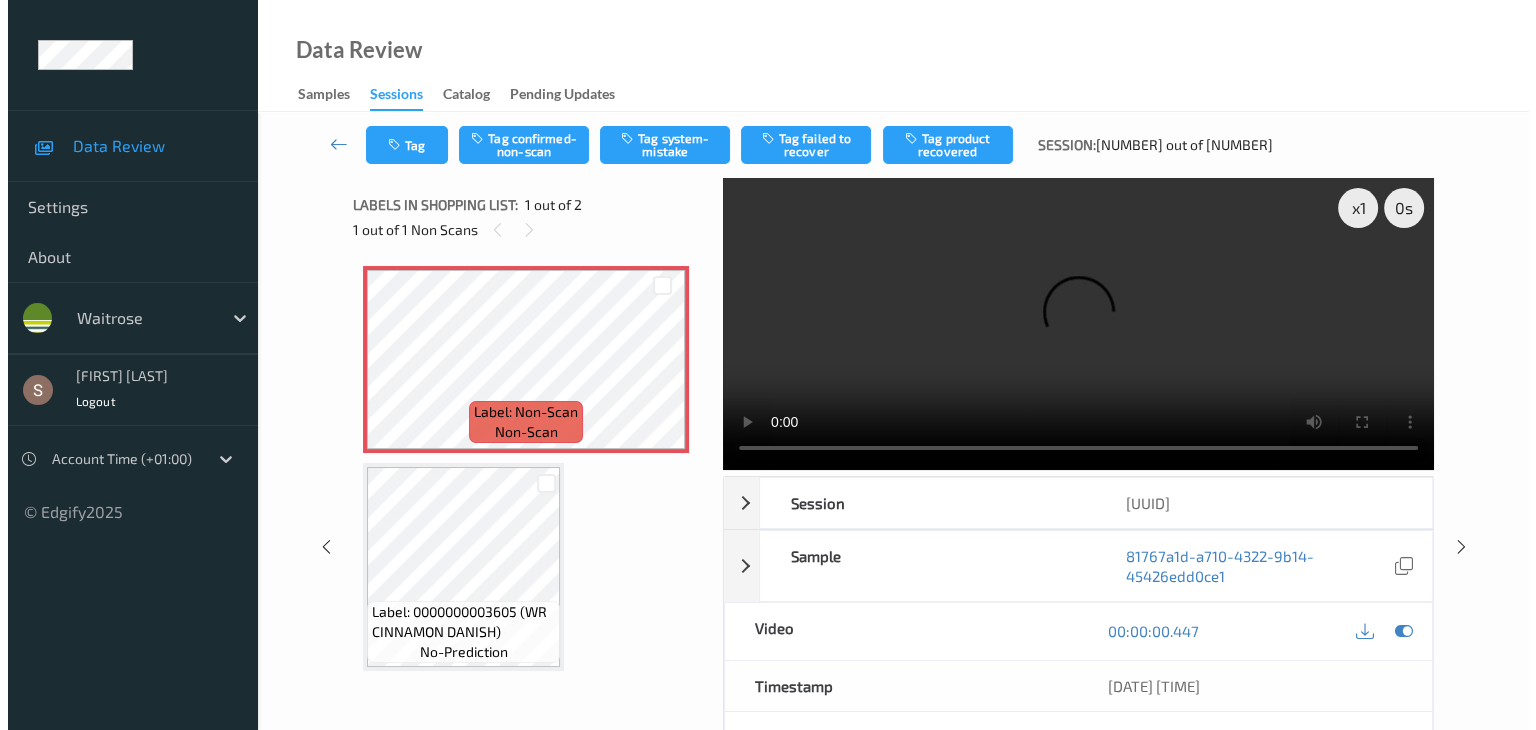 scroll, scrollTop: 2, scrollLeft: 0, axis: vertical 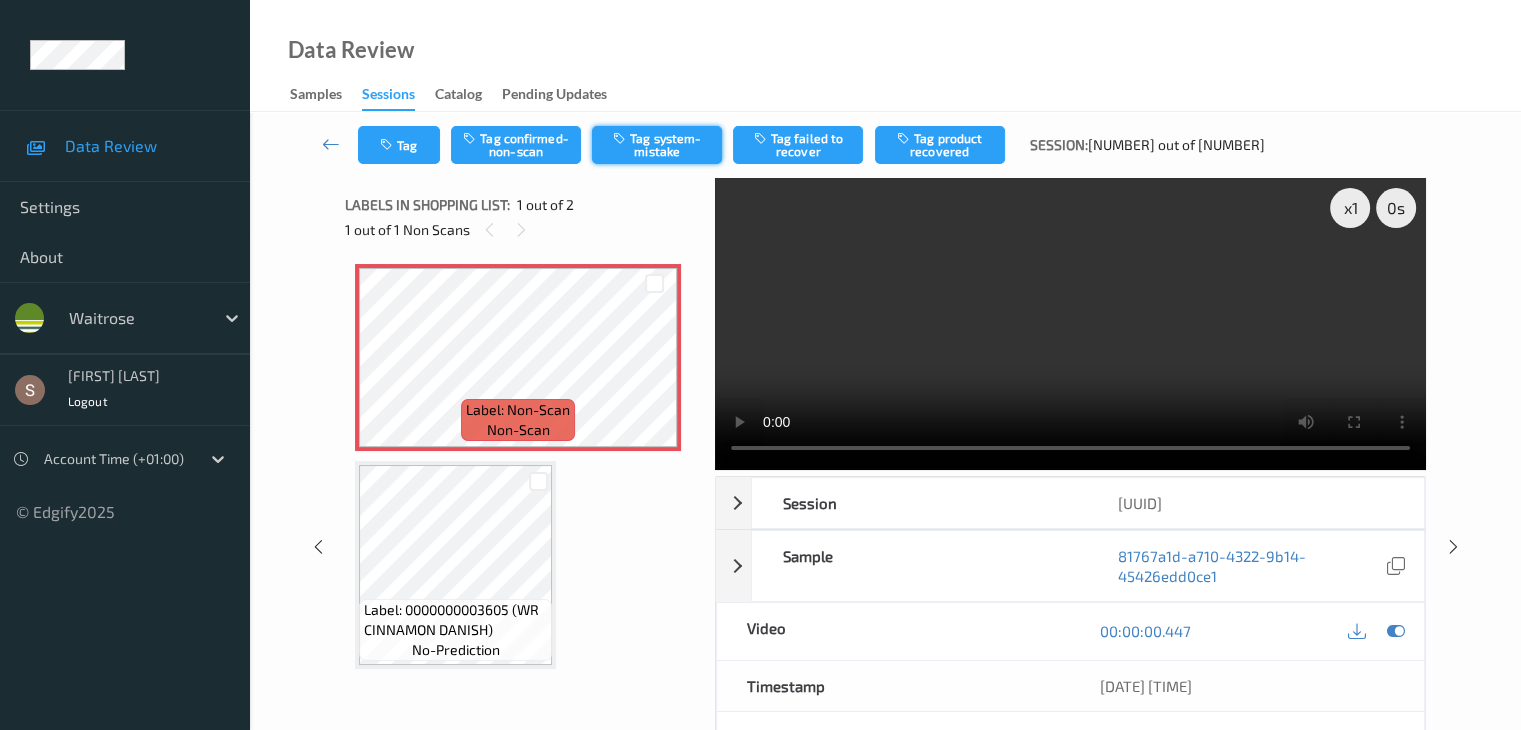 click on "Tag   system-mistake" at bounding box center (657, 145) 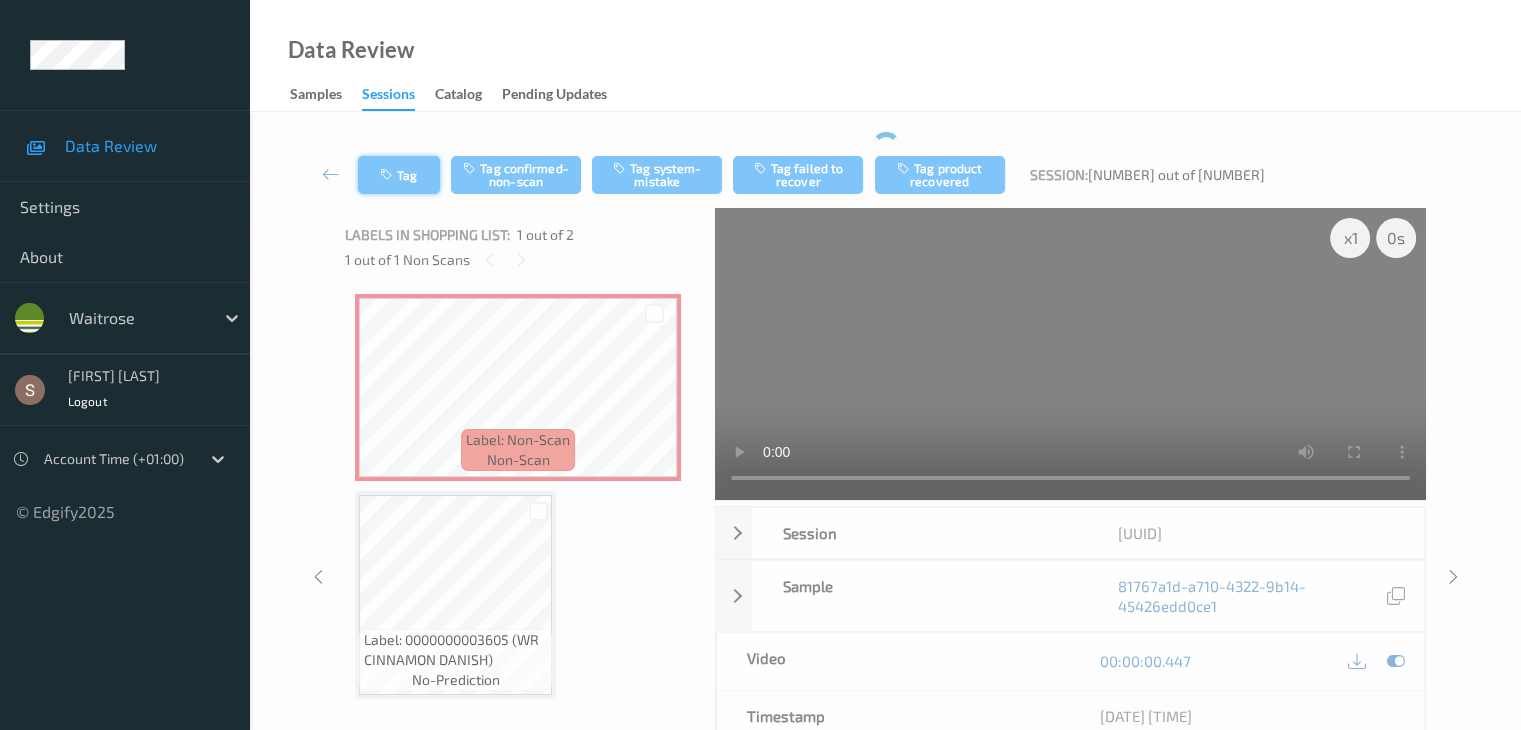 click on "Tag Tag   confirmed-non-scan Tag   system-mistake Tag   failed to recover Tag   product recovered Session: 561 out of 573" at bounding box center (885, 175) 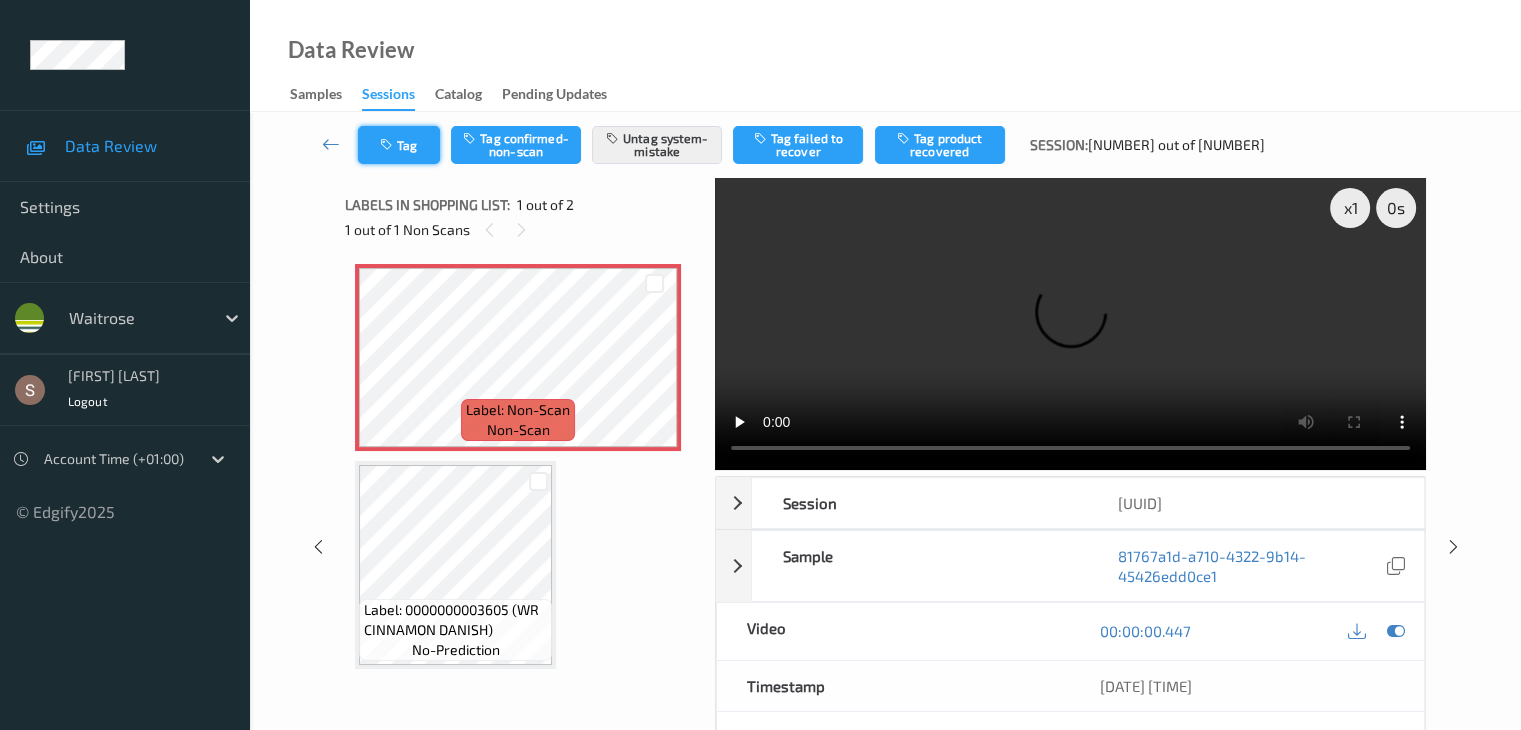 click on "Tag" at bounding box center (399, 145) 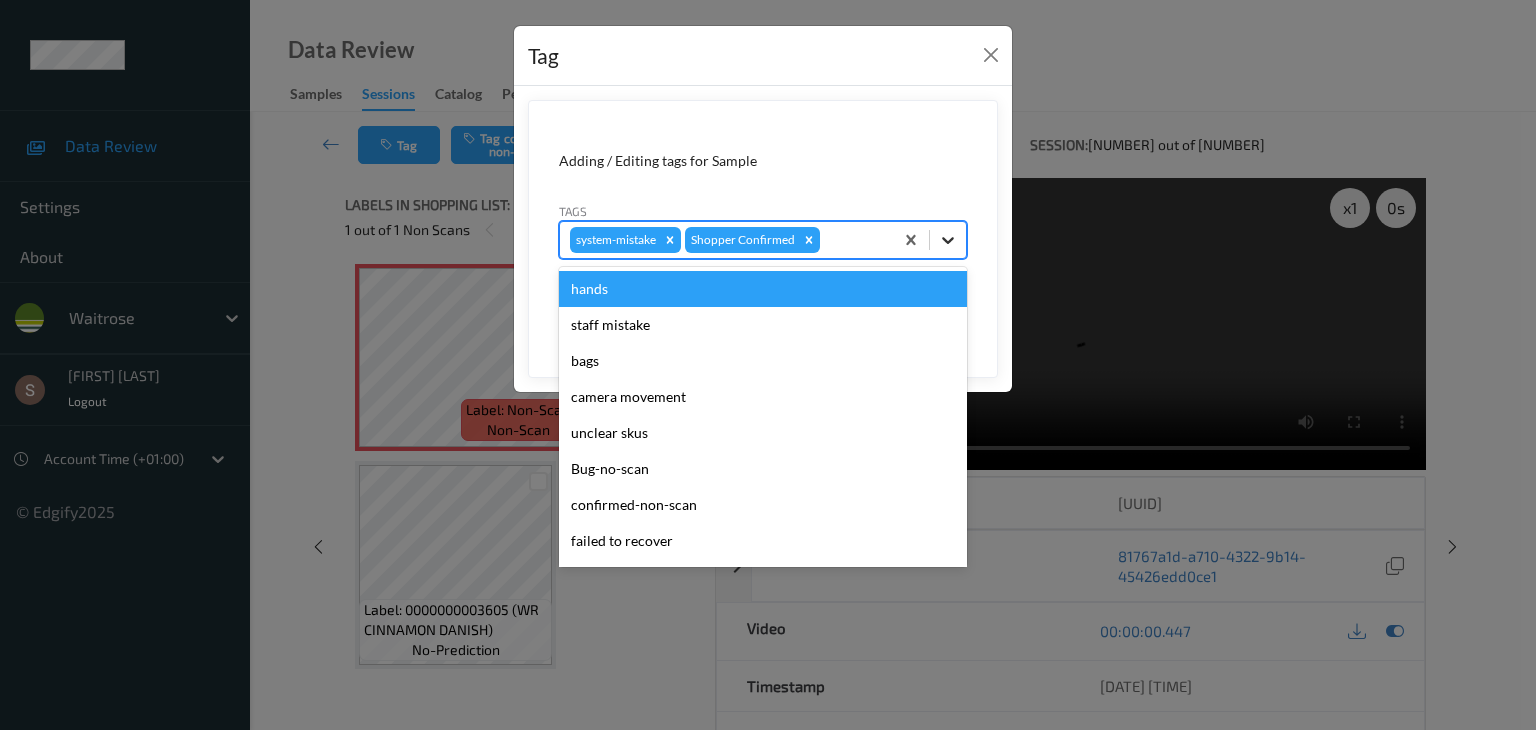 click at bounding box center (948, 240) 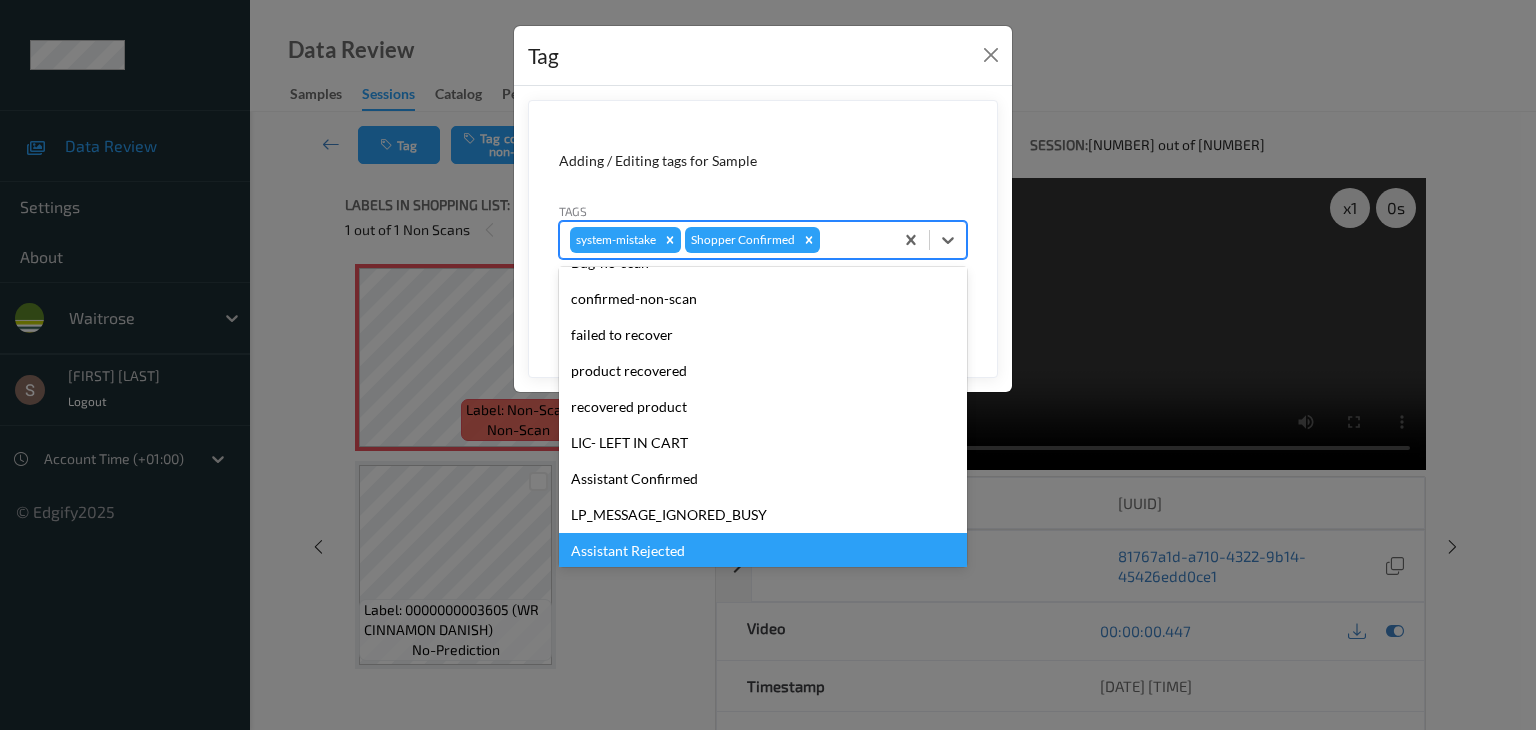 scroll, scrollTop: 356, scrollLeft: 0, axis: vertical 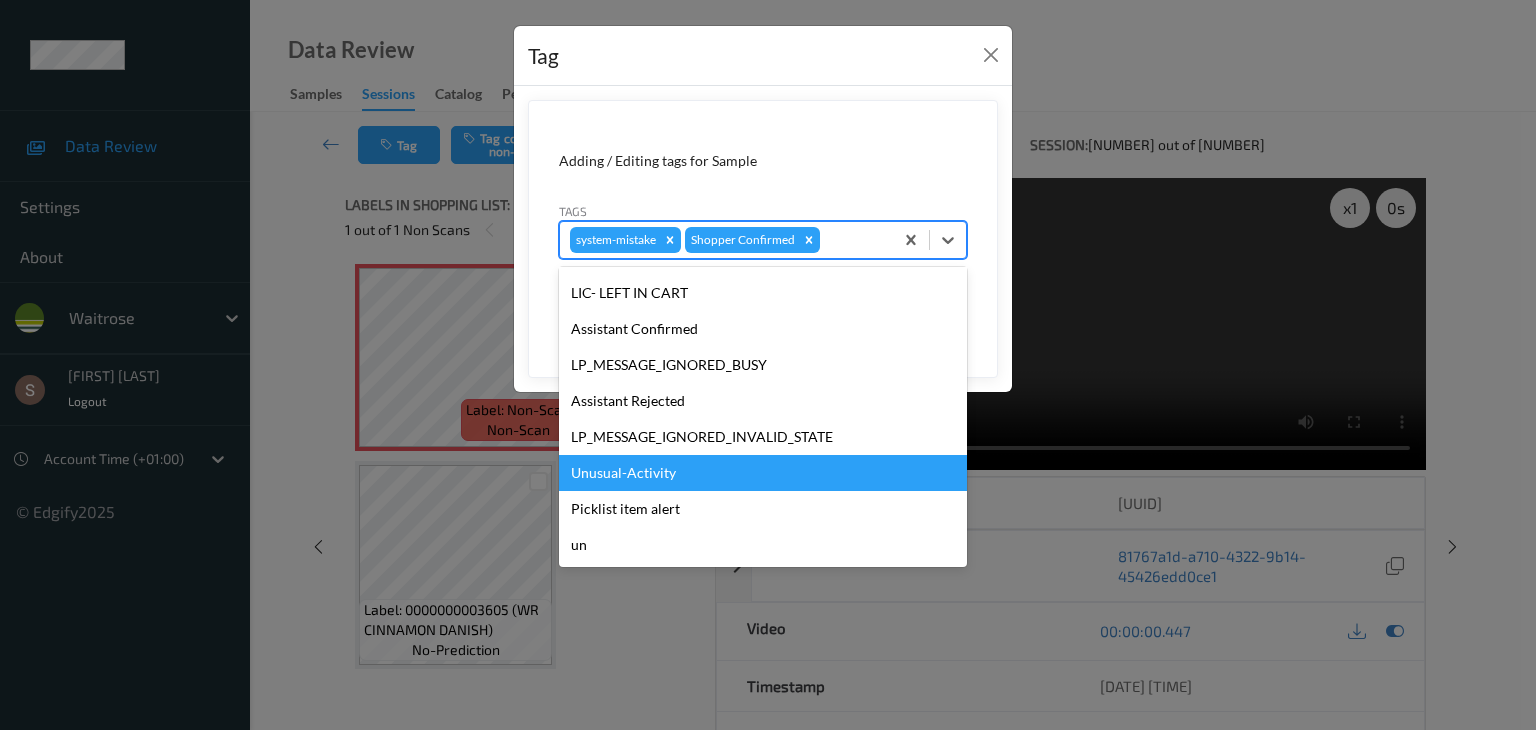 click on "Unusual-Activity" at bounding box center [763, 473] 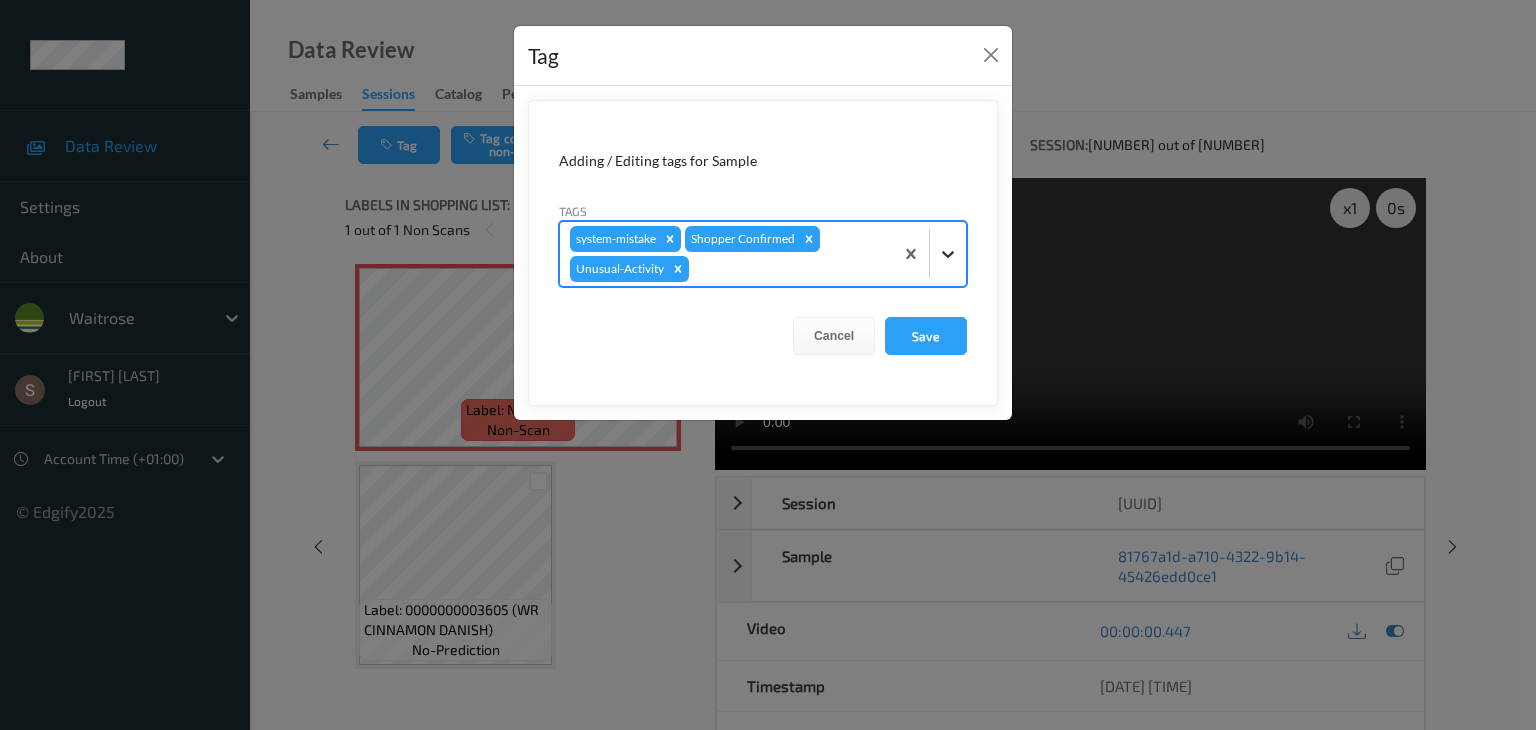 click 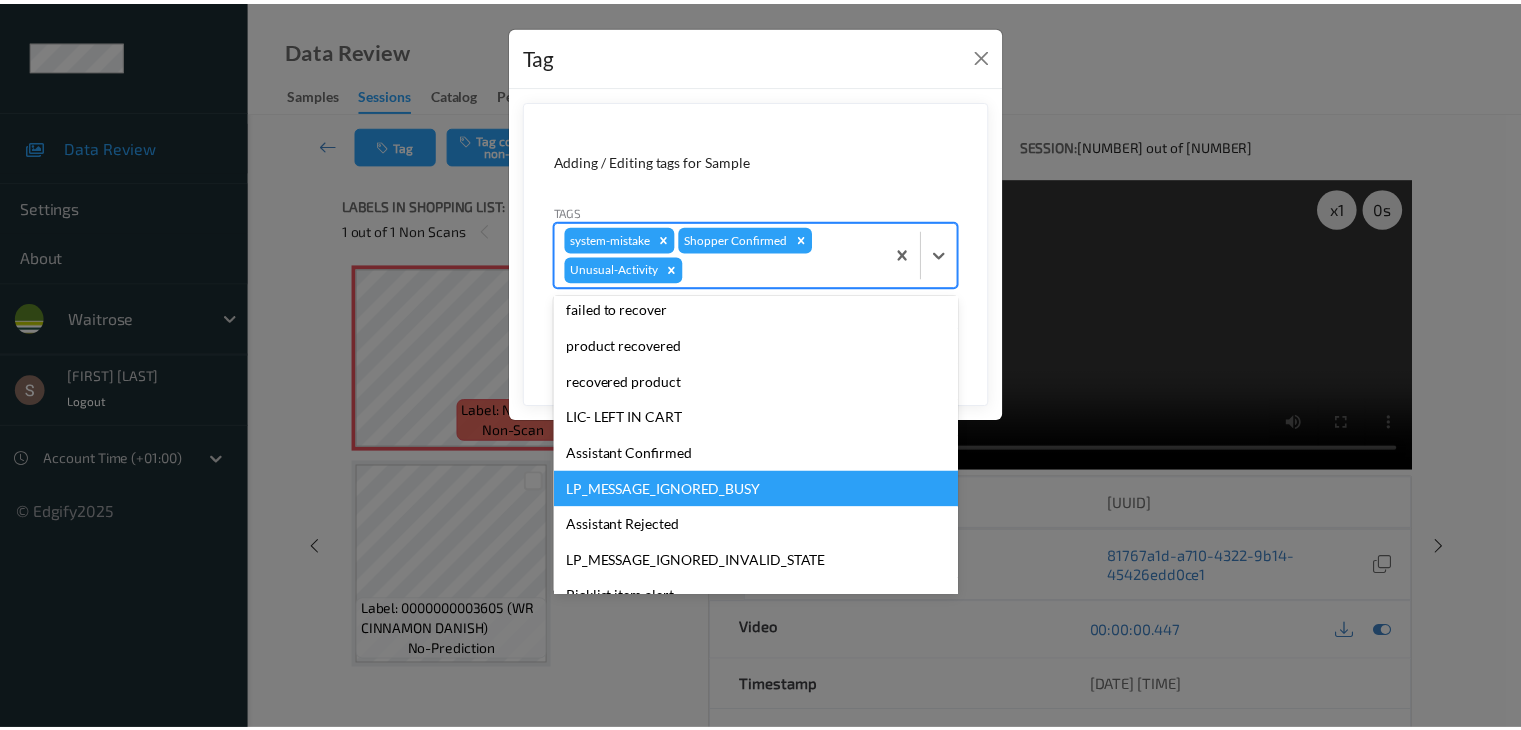 scroll, scrollTop: 320, scrollLeft: 0, axis: vertical 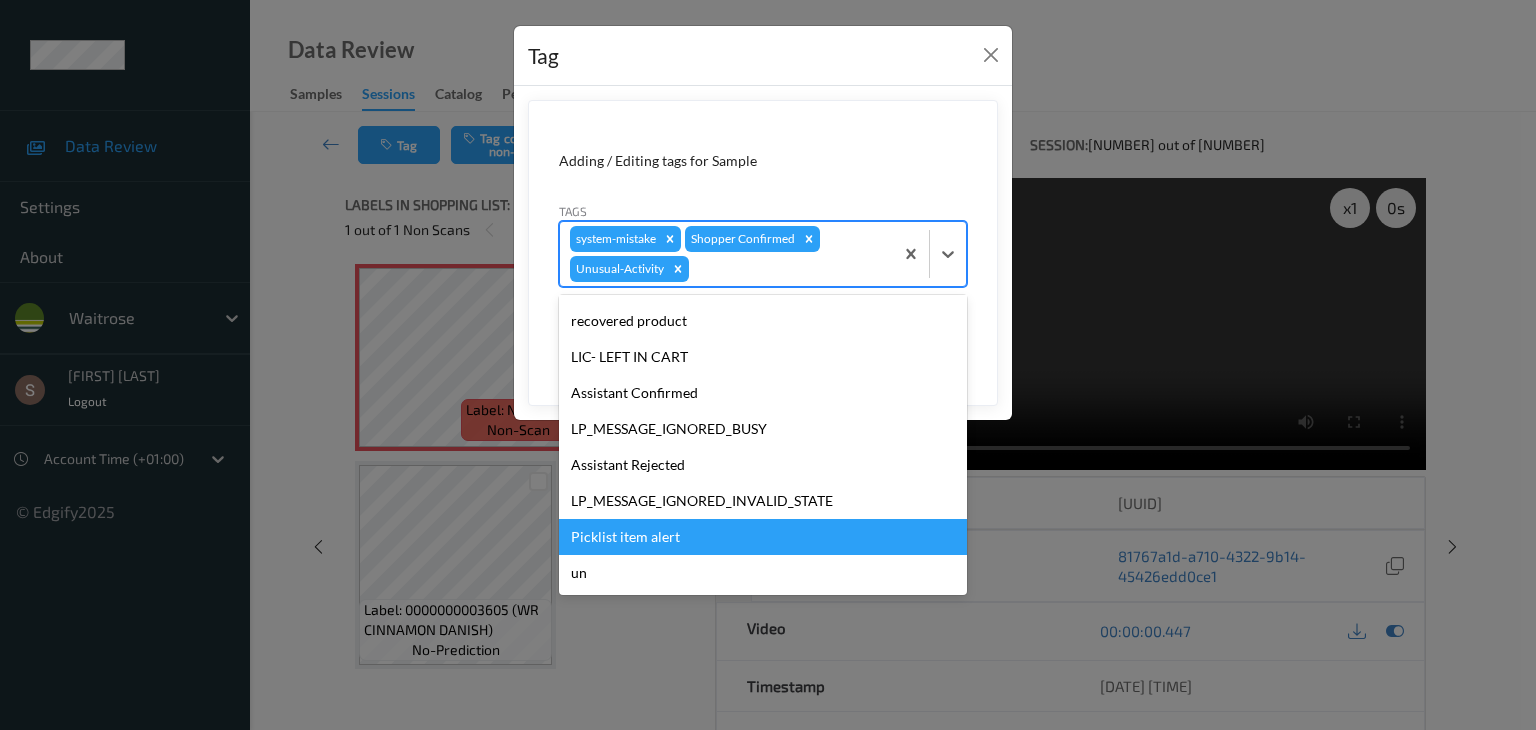 click on "Picklist item alert" at bounding box center (763, 537) 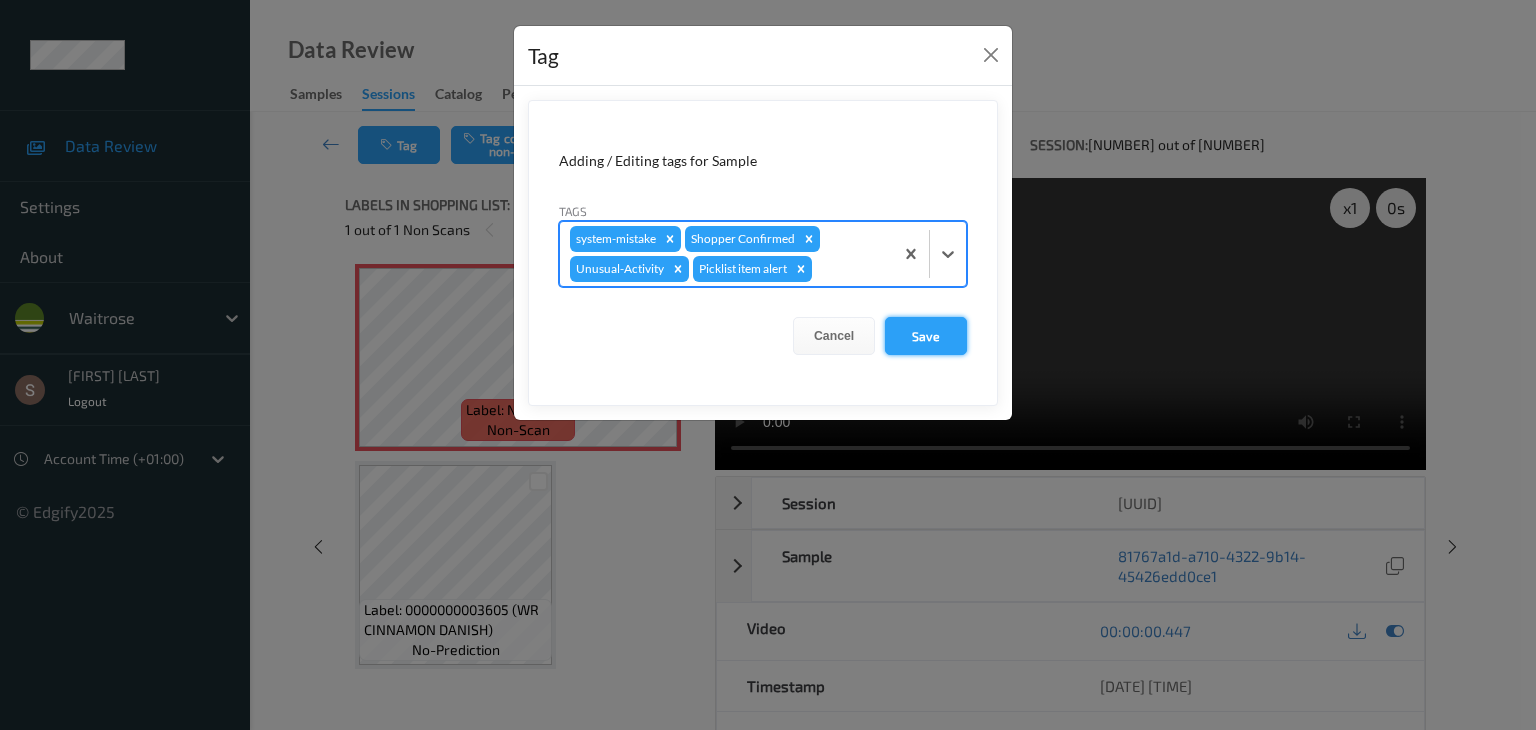 click on "Save" at bounding box center [926, 336] 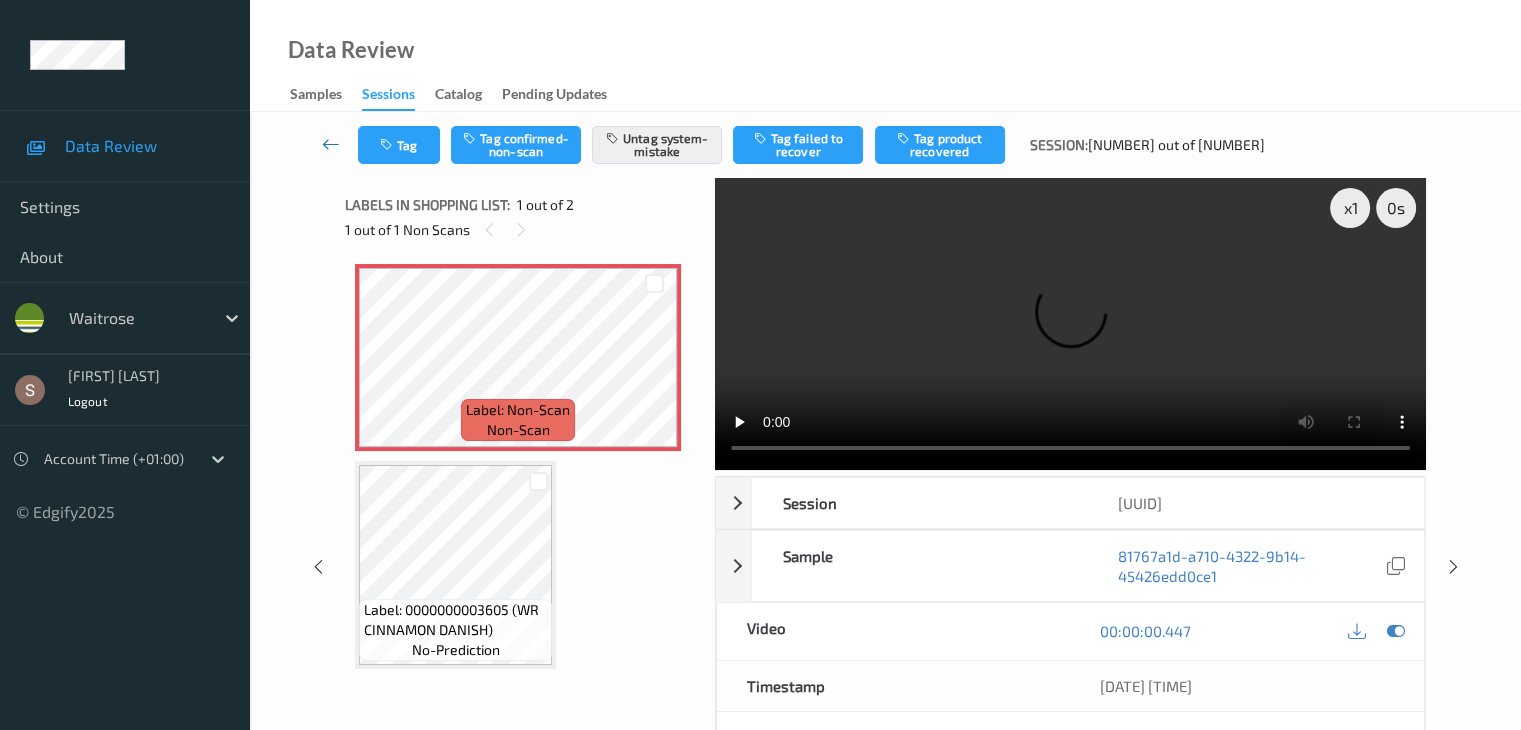 click at bounding box center (331, 144) 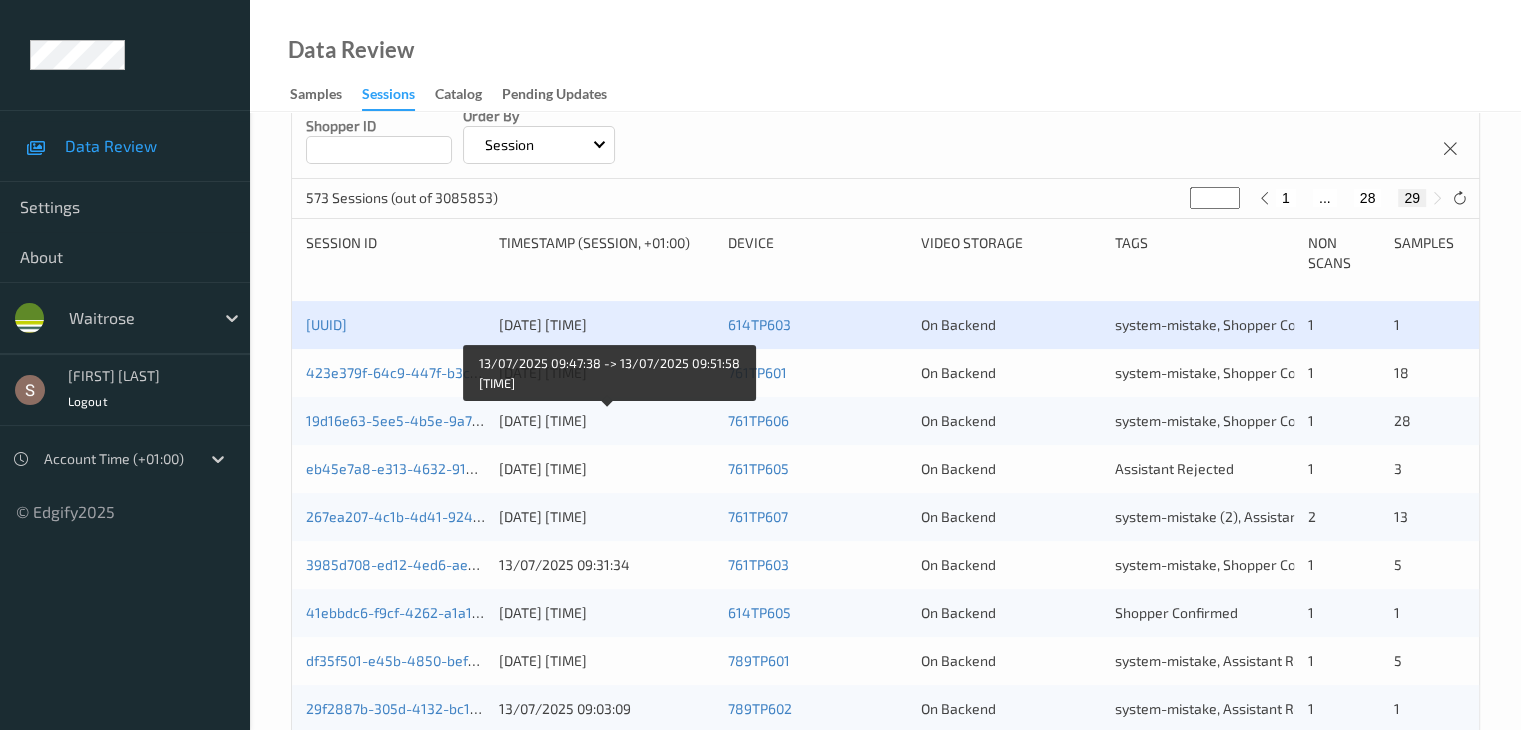 scroll, scrollTop: 396, scrollLeft: 0, axis: vertical 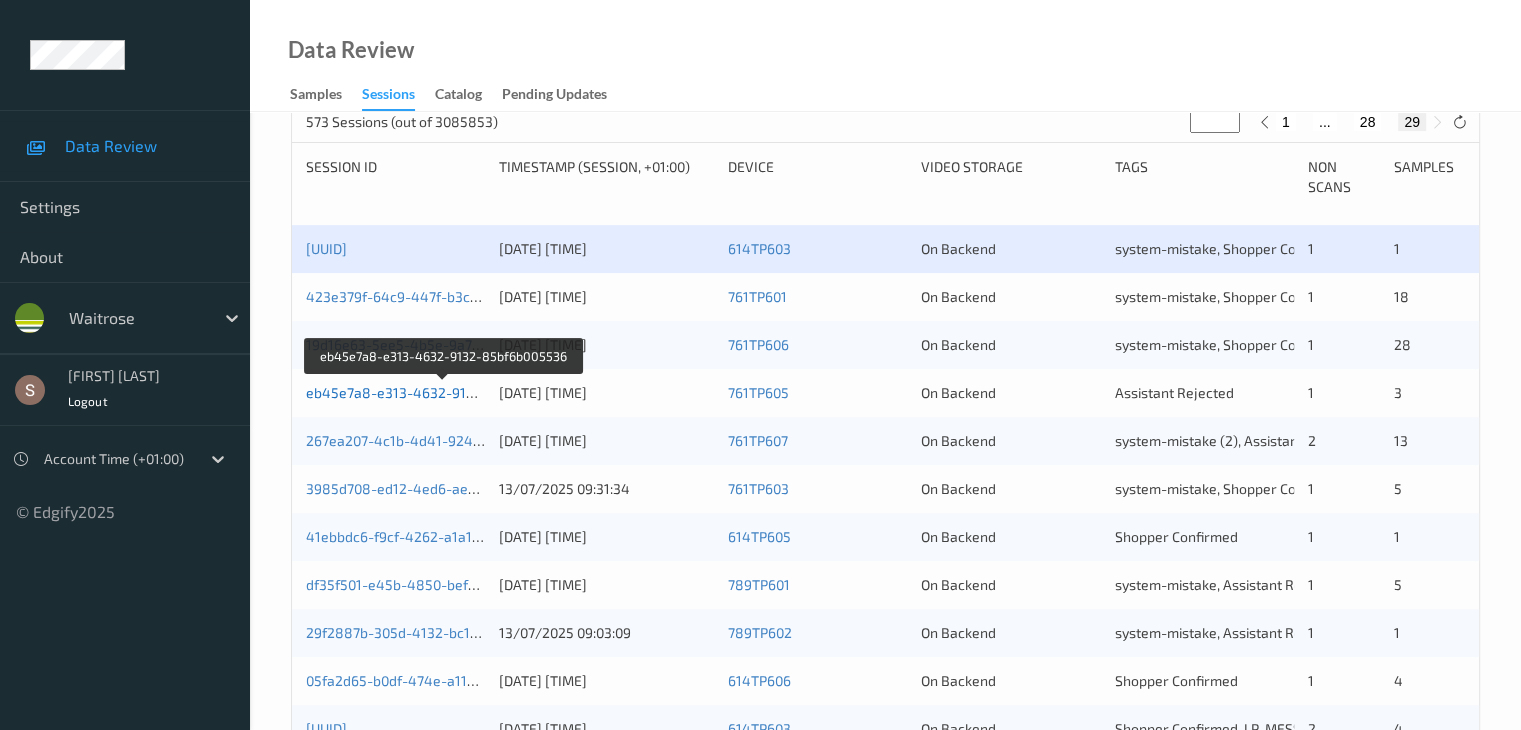 click on "eb45e7a8-e313-4632-9132-85bf6b005536" at bounding box center [444, 392] 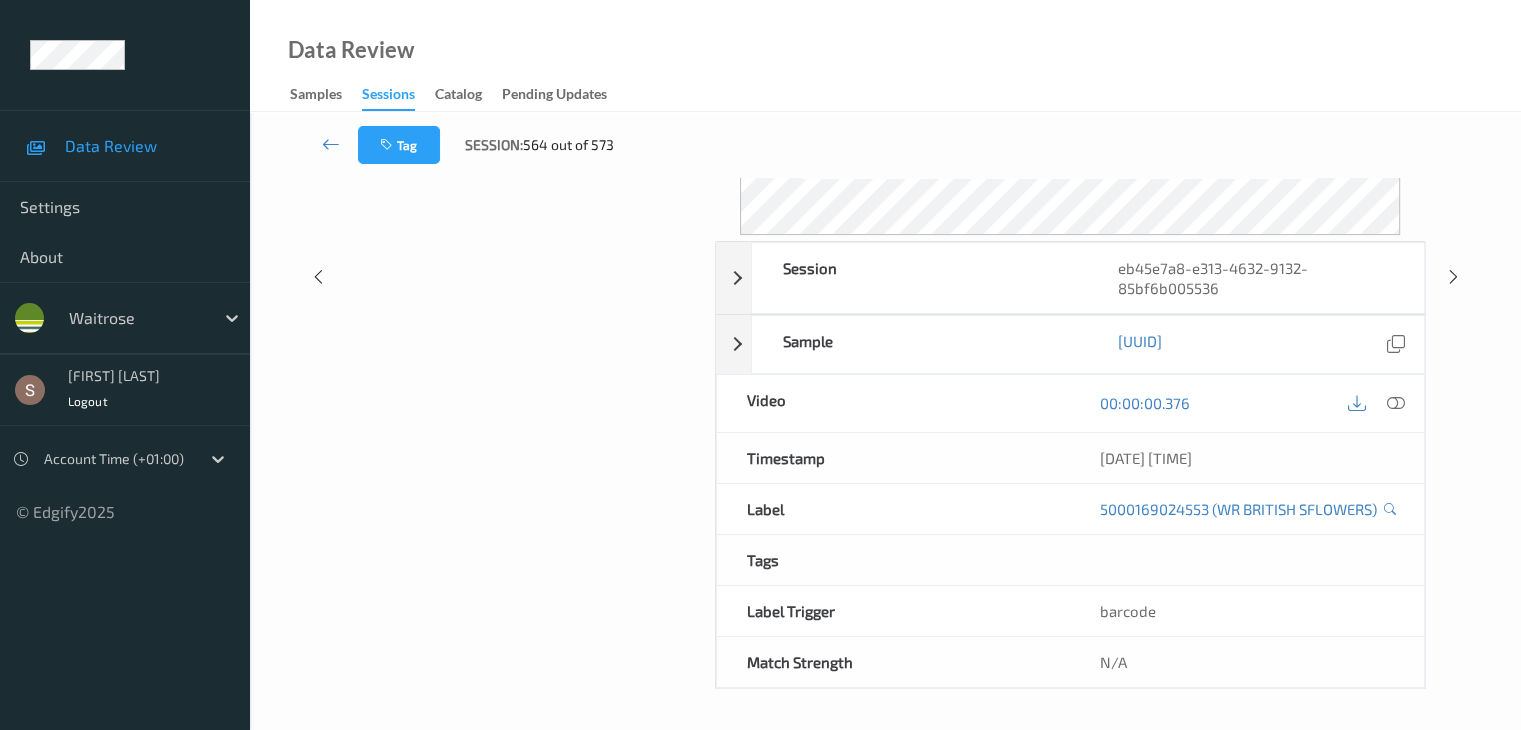 scroll, scrollTop: 0, scrollLeft: 0, axis: both 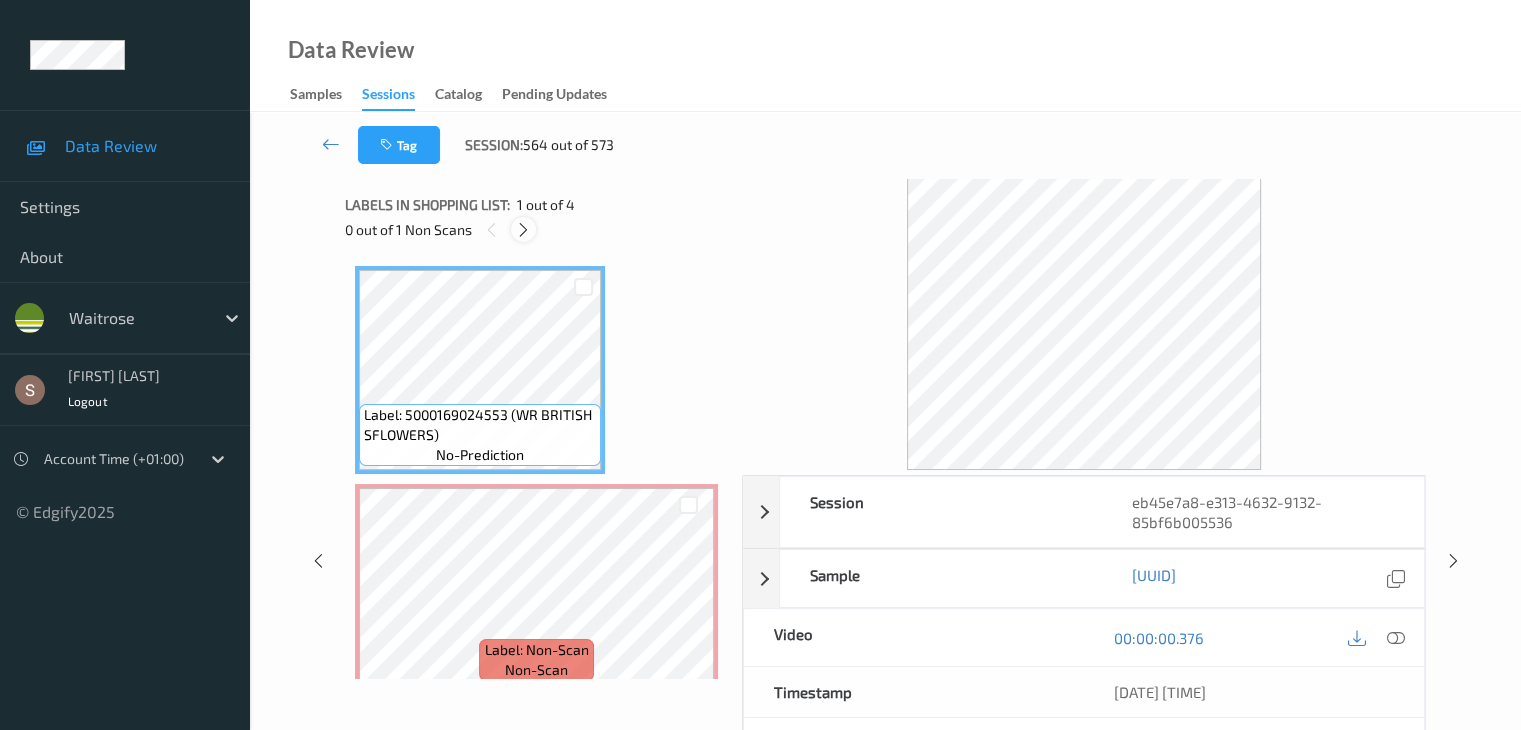 click at bounding box center [523, 230] 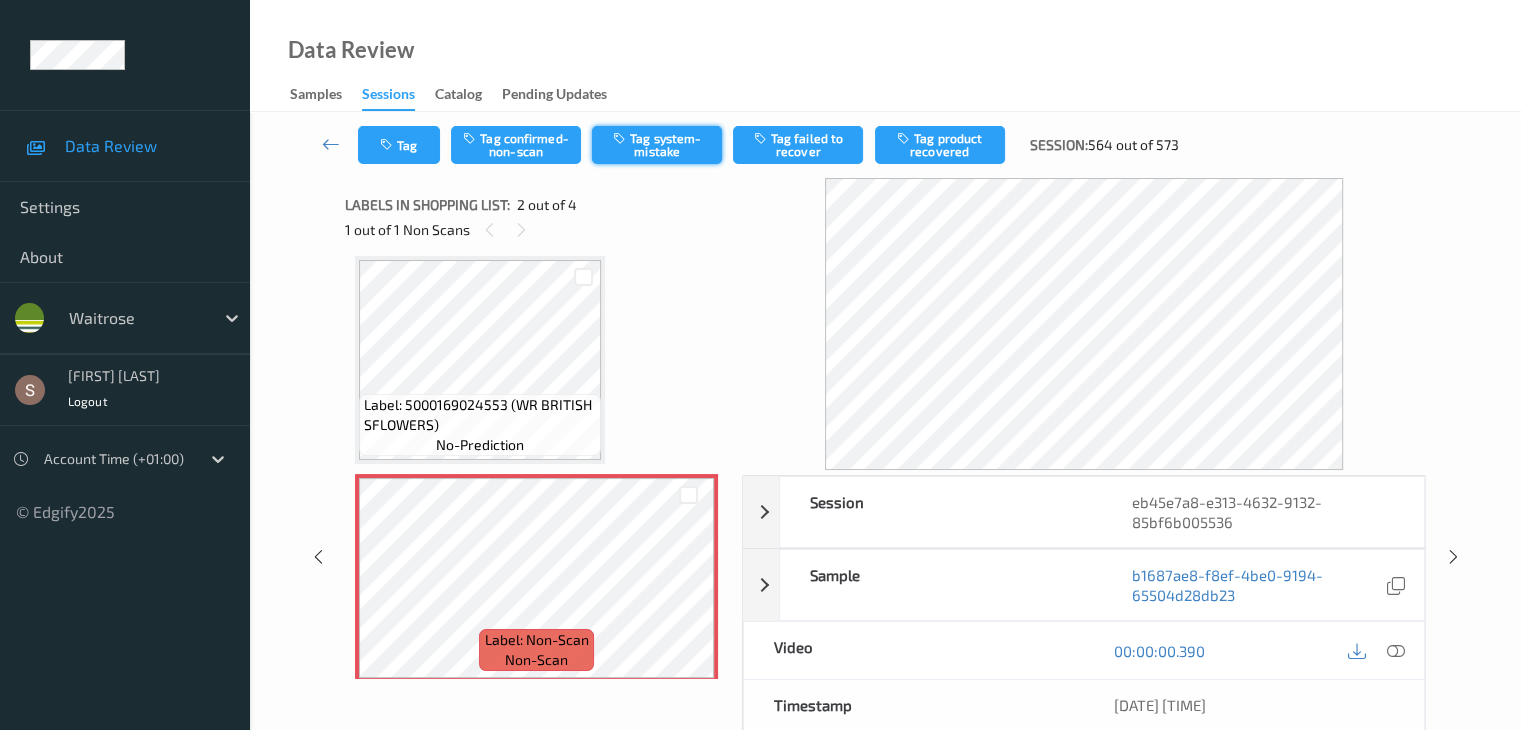 click on "Tag   system-mistake" at bounding box center [657, 145] 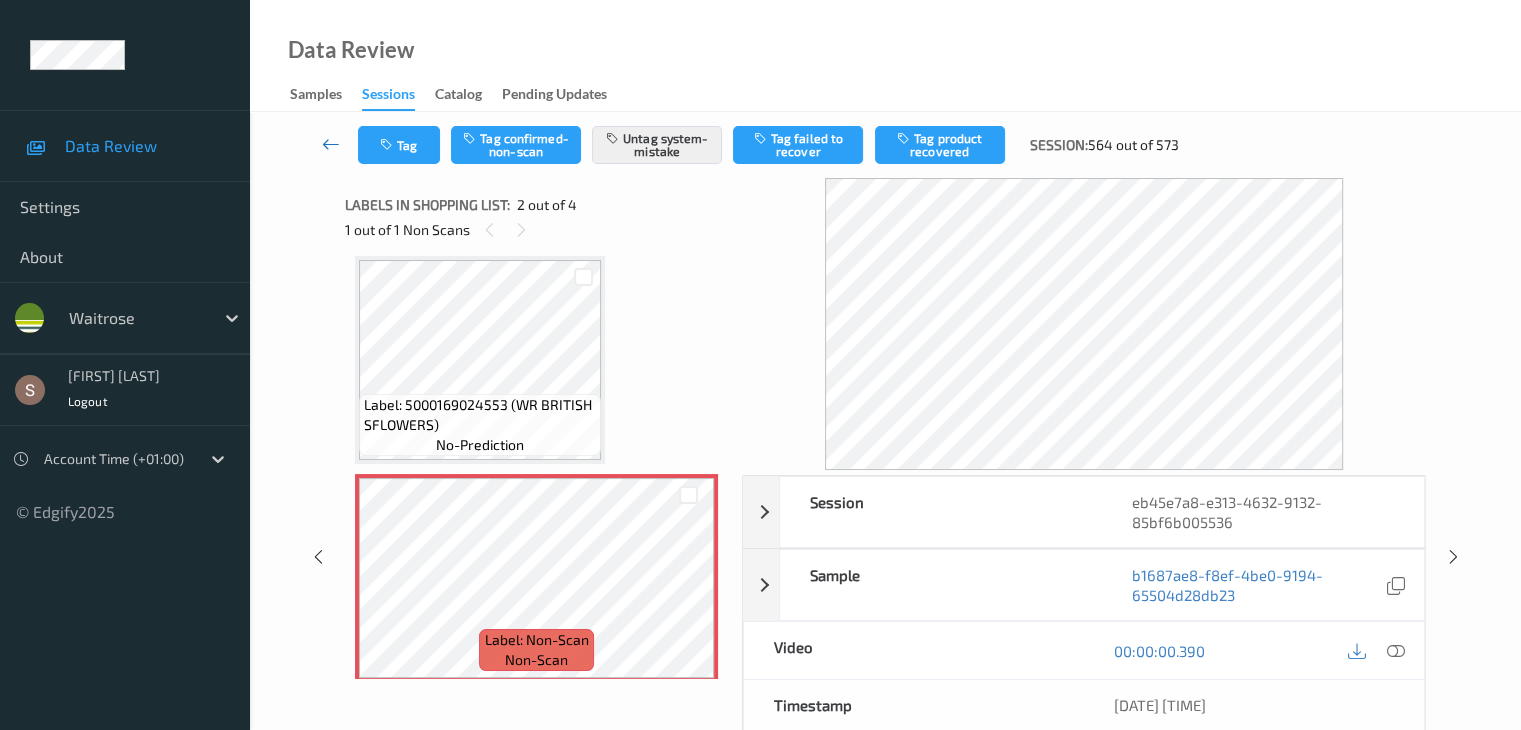 click at bounding box center (331, 145) 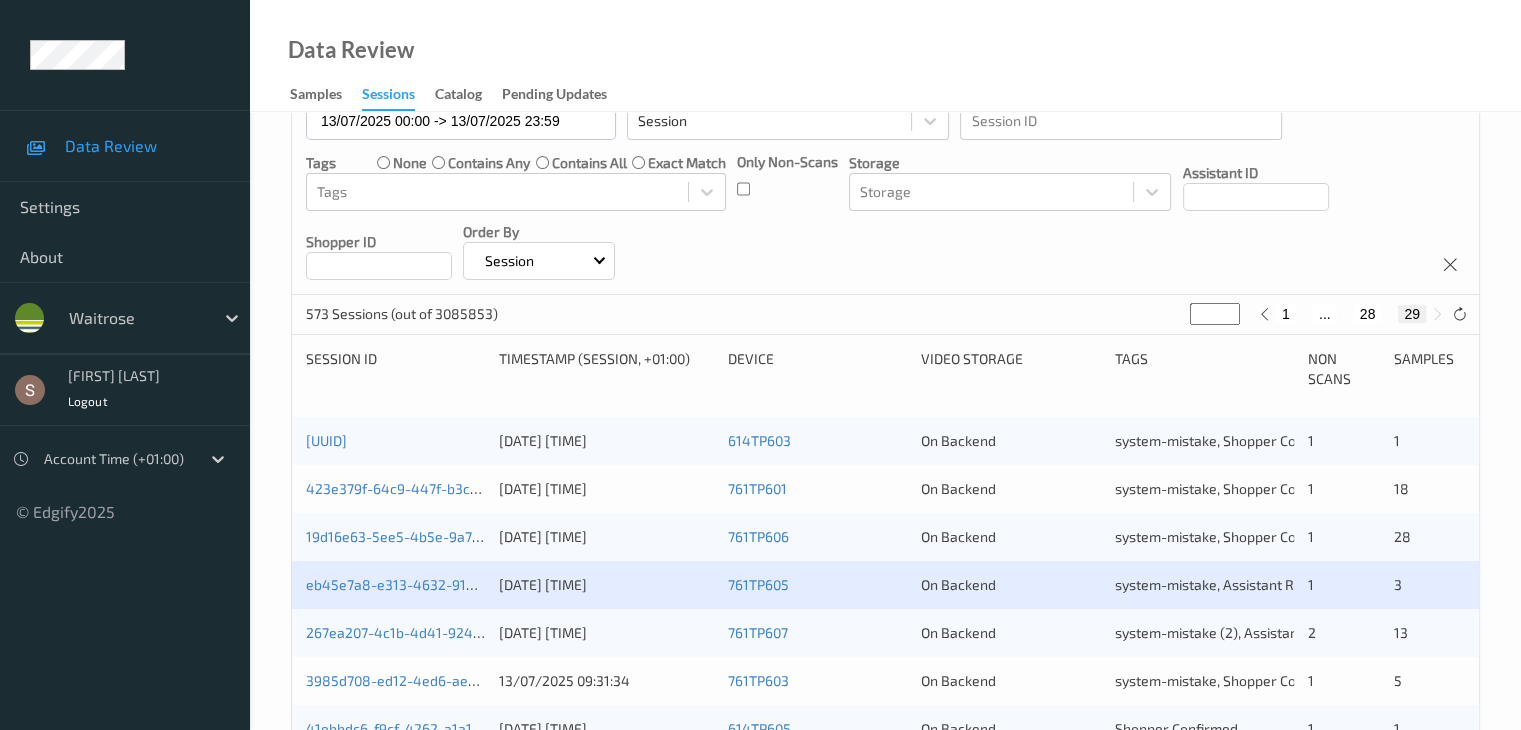 scroll, scrollTop: 500, scrollLeft: 0, axis: vertical 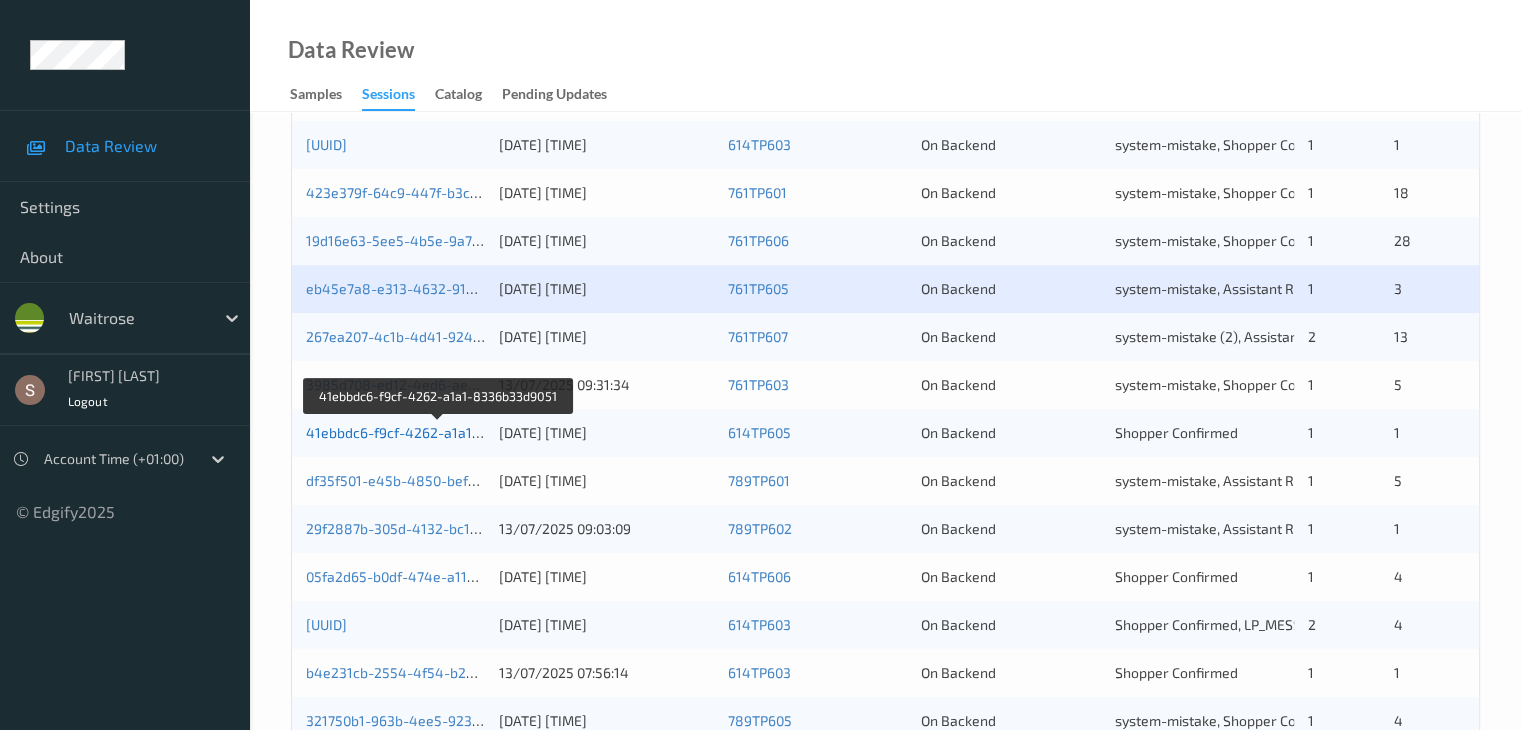 click on "41ebbdc6-f9cf-4262-a1a1-8336b33d9051" at bounding box center (439, 432) 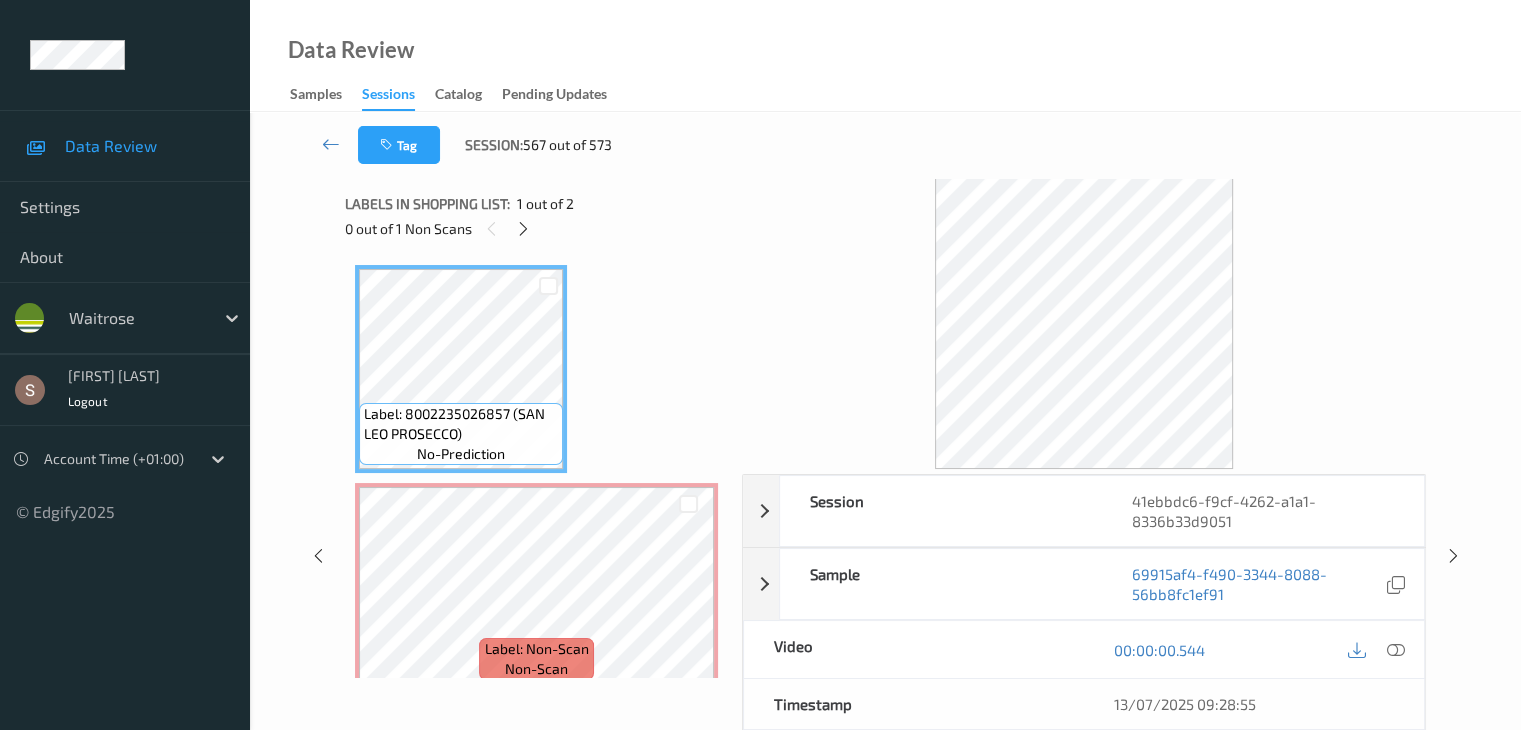 scroll, scrollTop: 0, scrollLeft: 0, axis: both 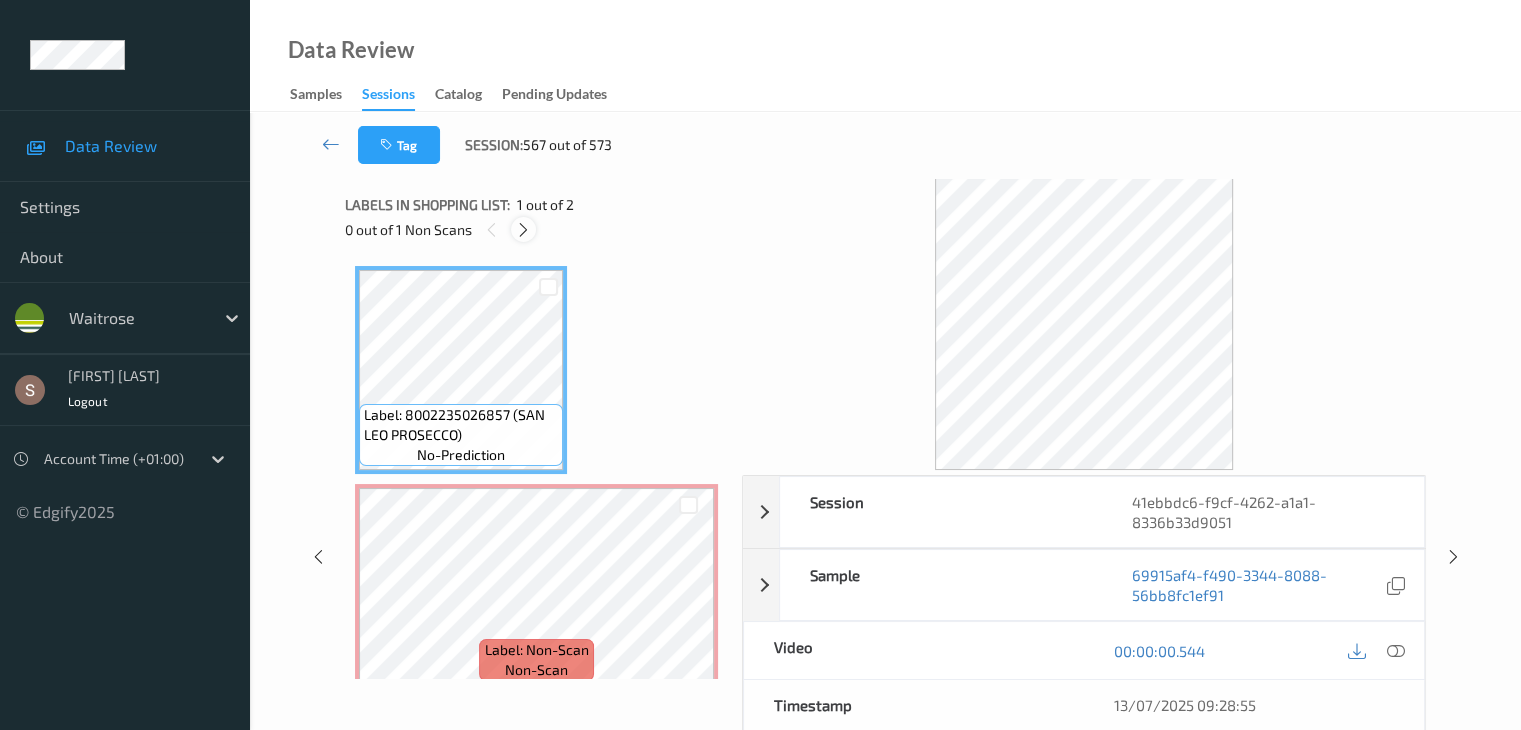 click at bounding box center [523, 230] 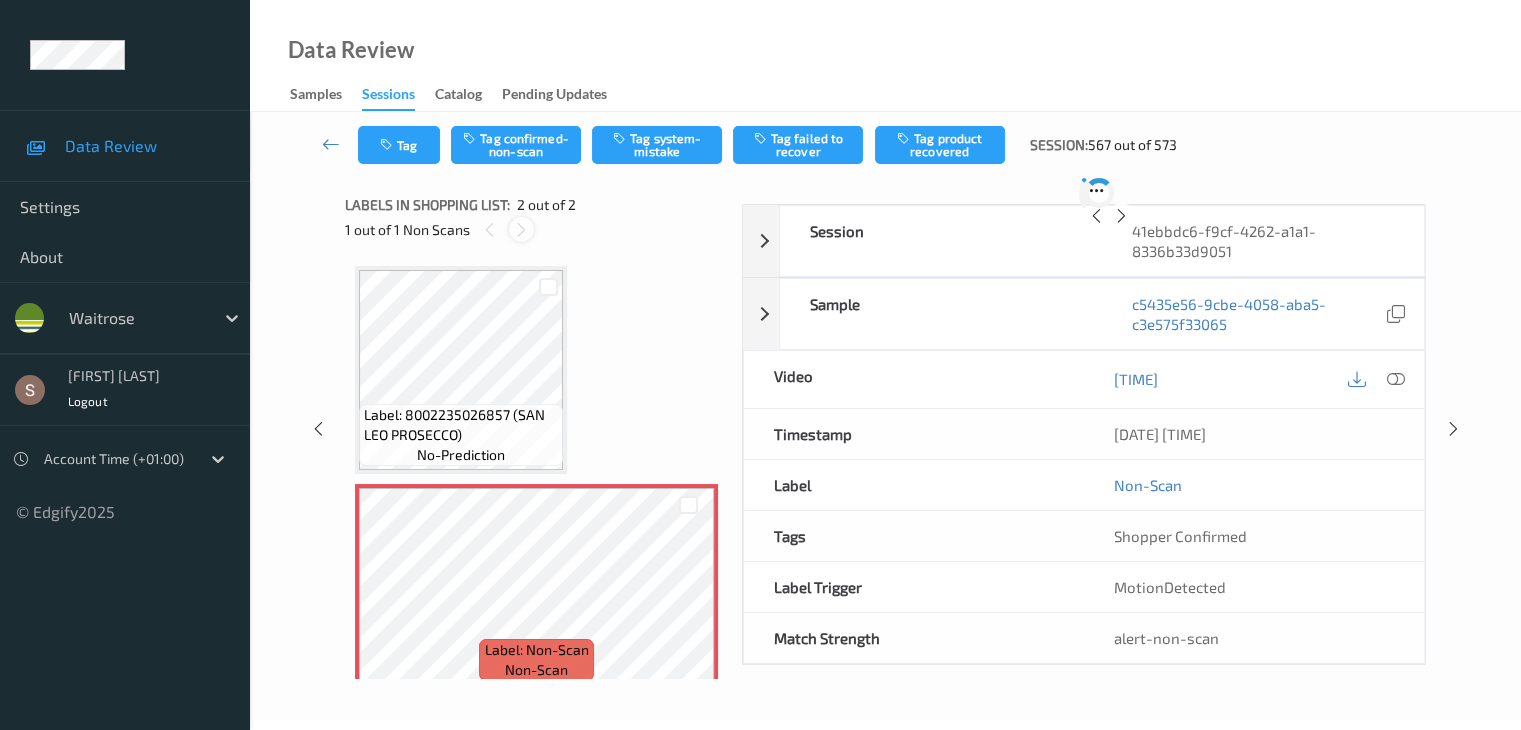 scroll, scrollTop: 10, scrollLeft: 0, axis: vertical 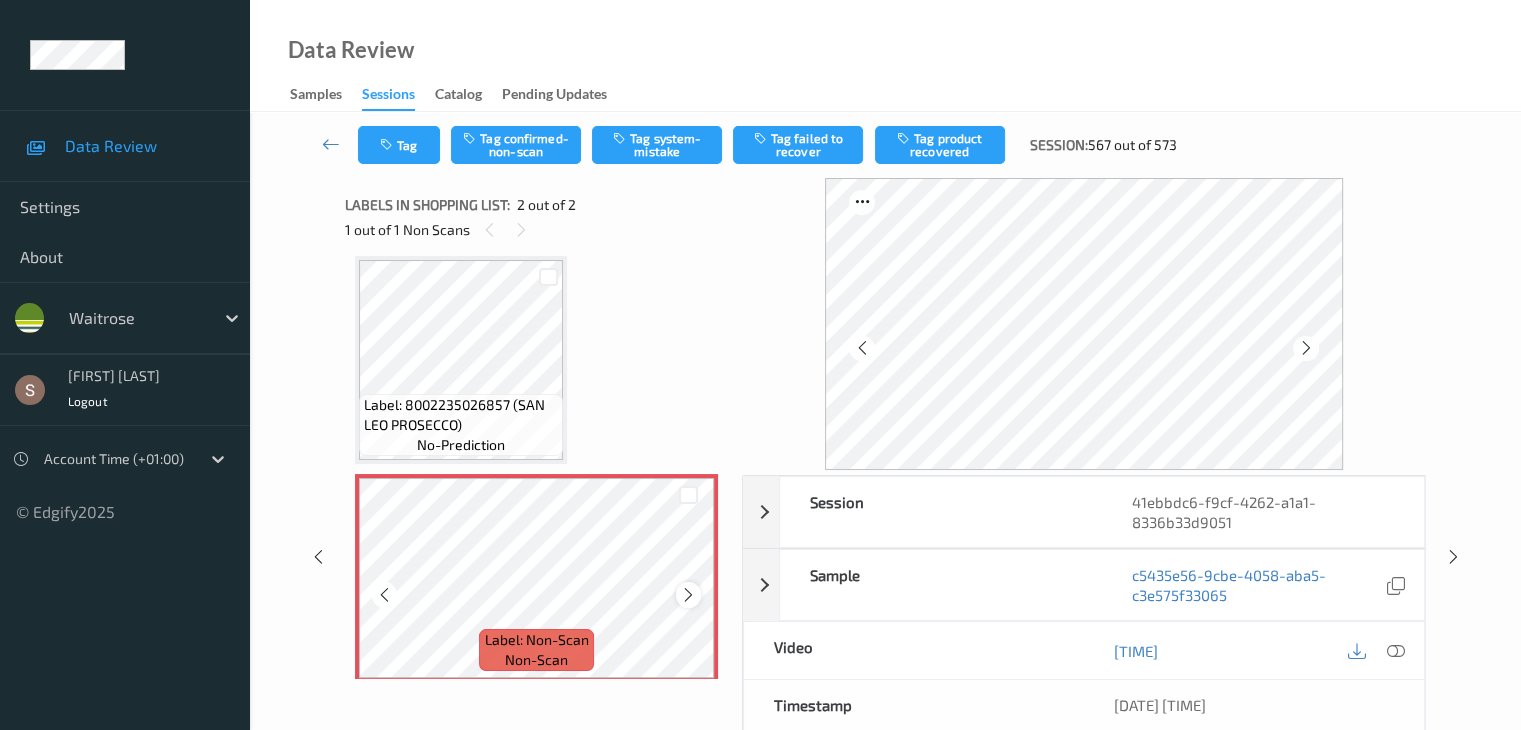 click at bounding box center [688, 595] 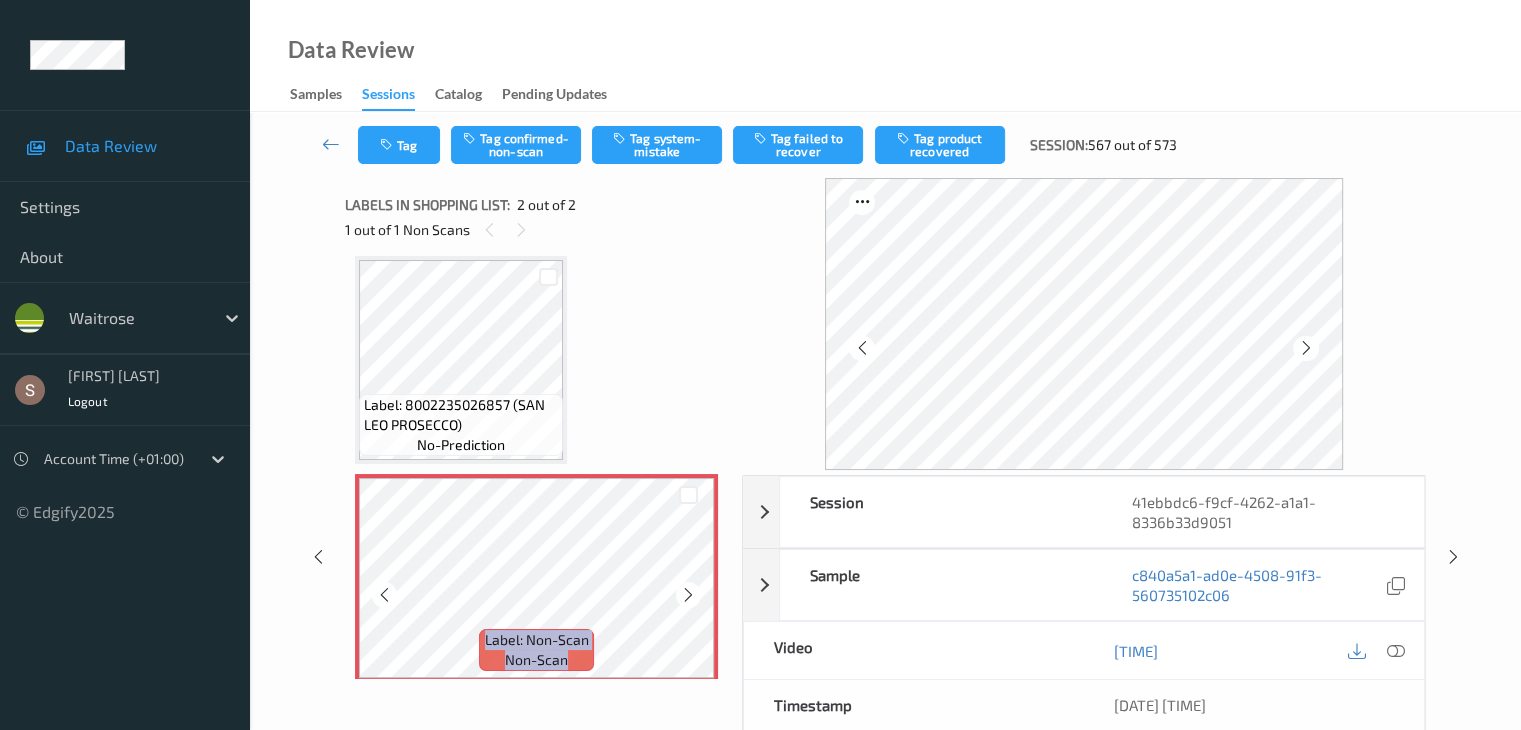 click at bounding box center [688, 595] 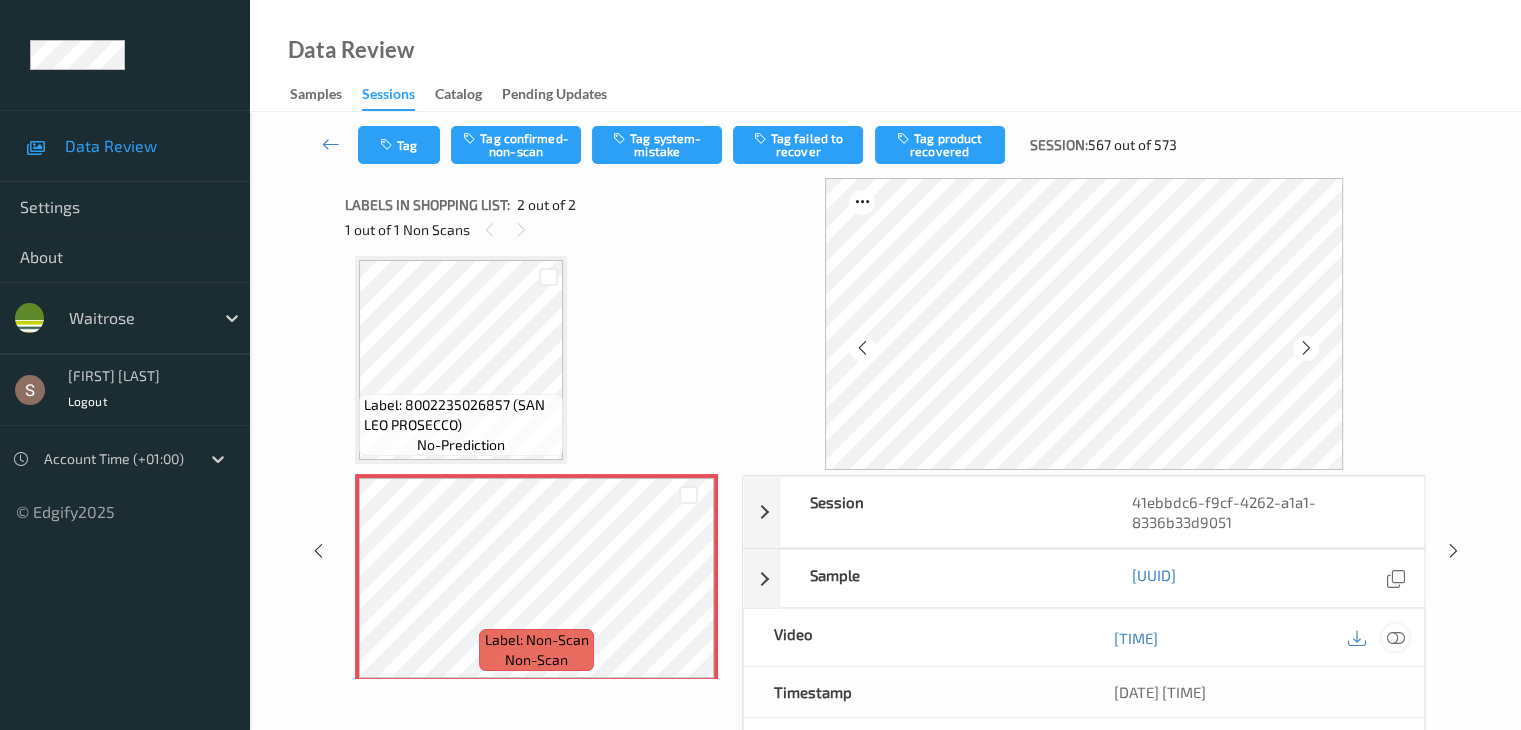 click at bounding box center [1395, 638] 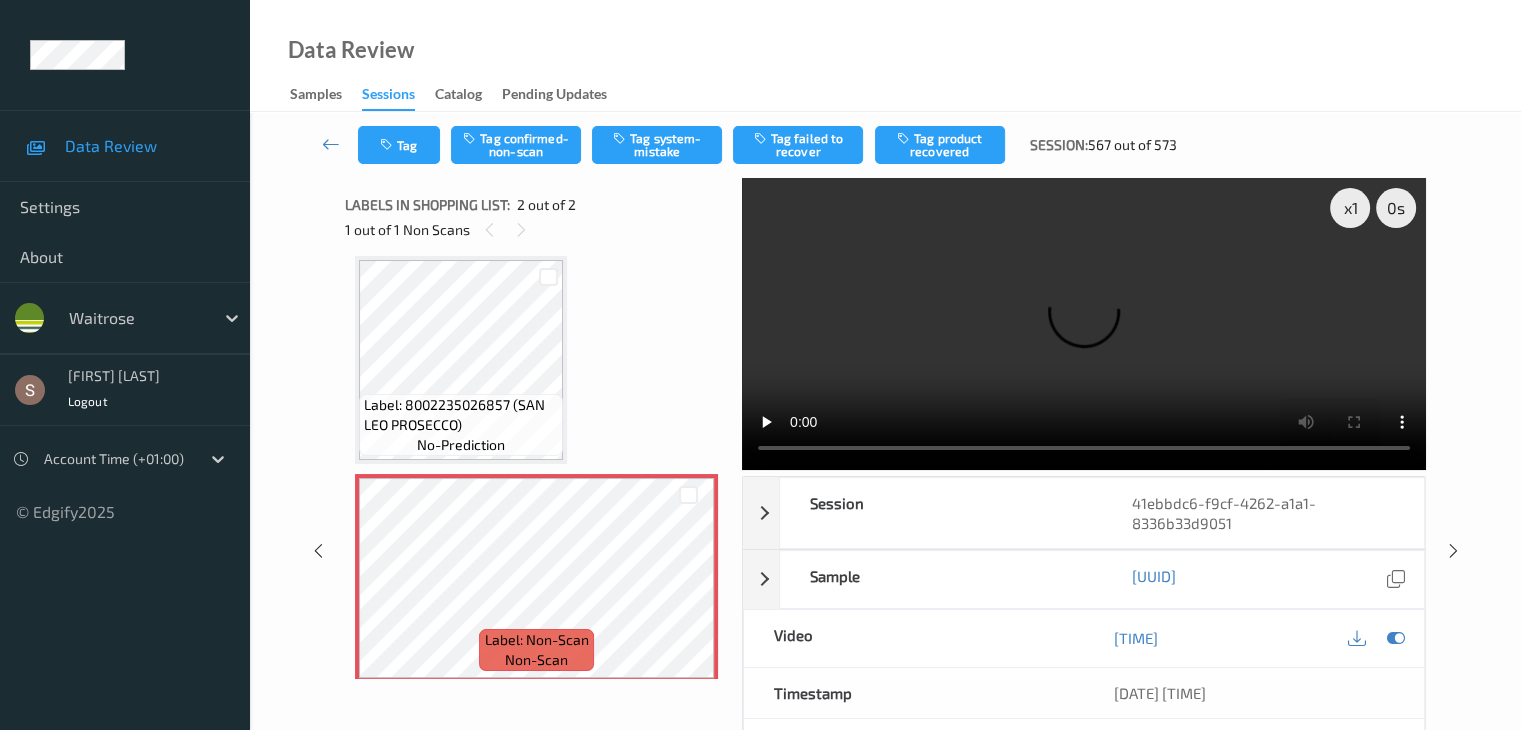 click at bounding box center (1084, 324) 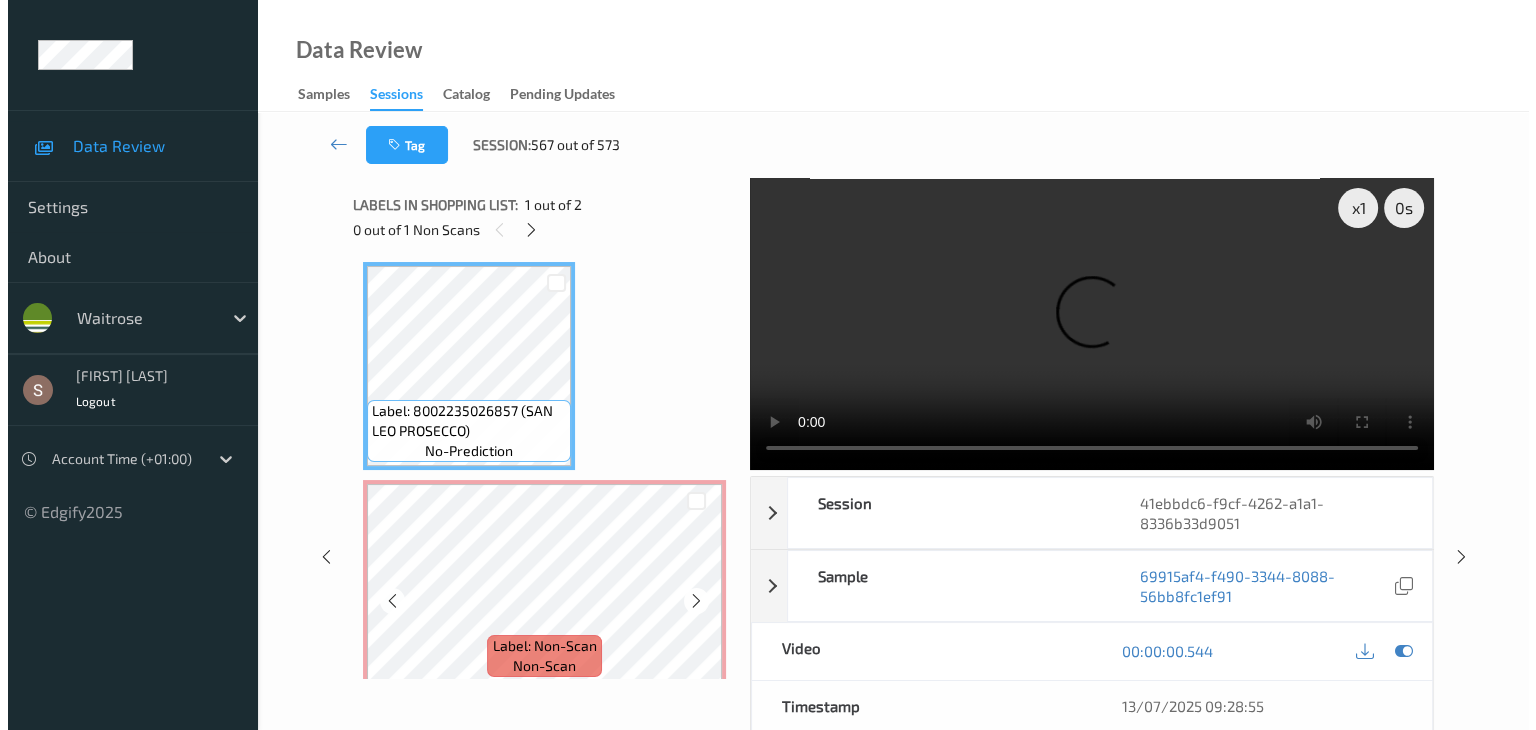 scroll, scrollTop: 0, scrollLeft: 0, axis: both 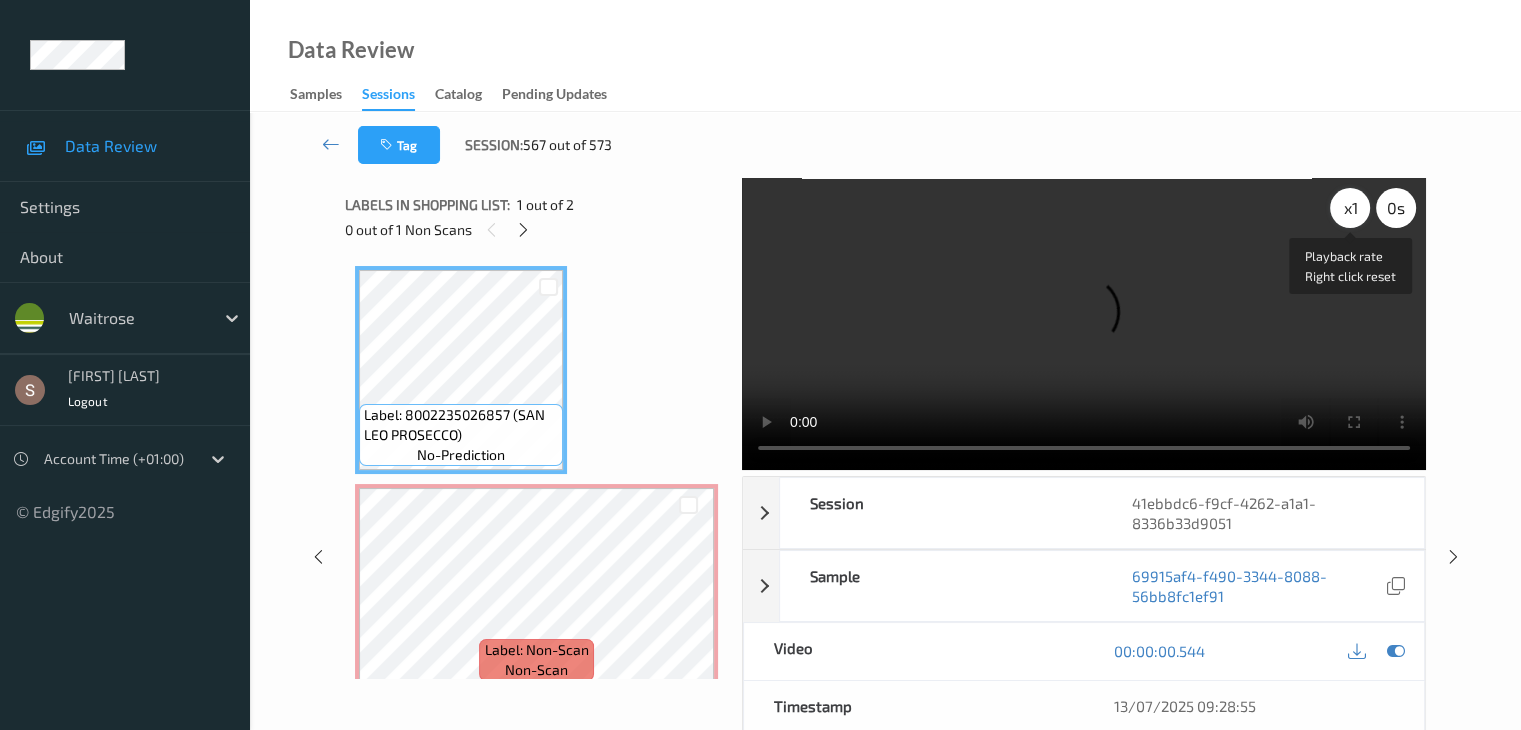 click on "x 1" at bounding box center (1350, 208) 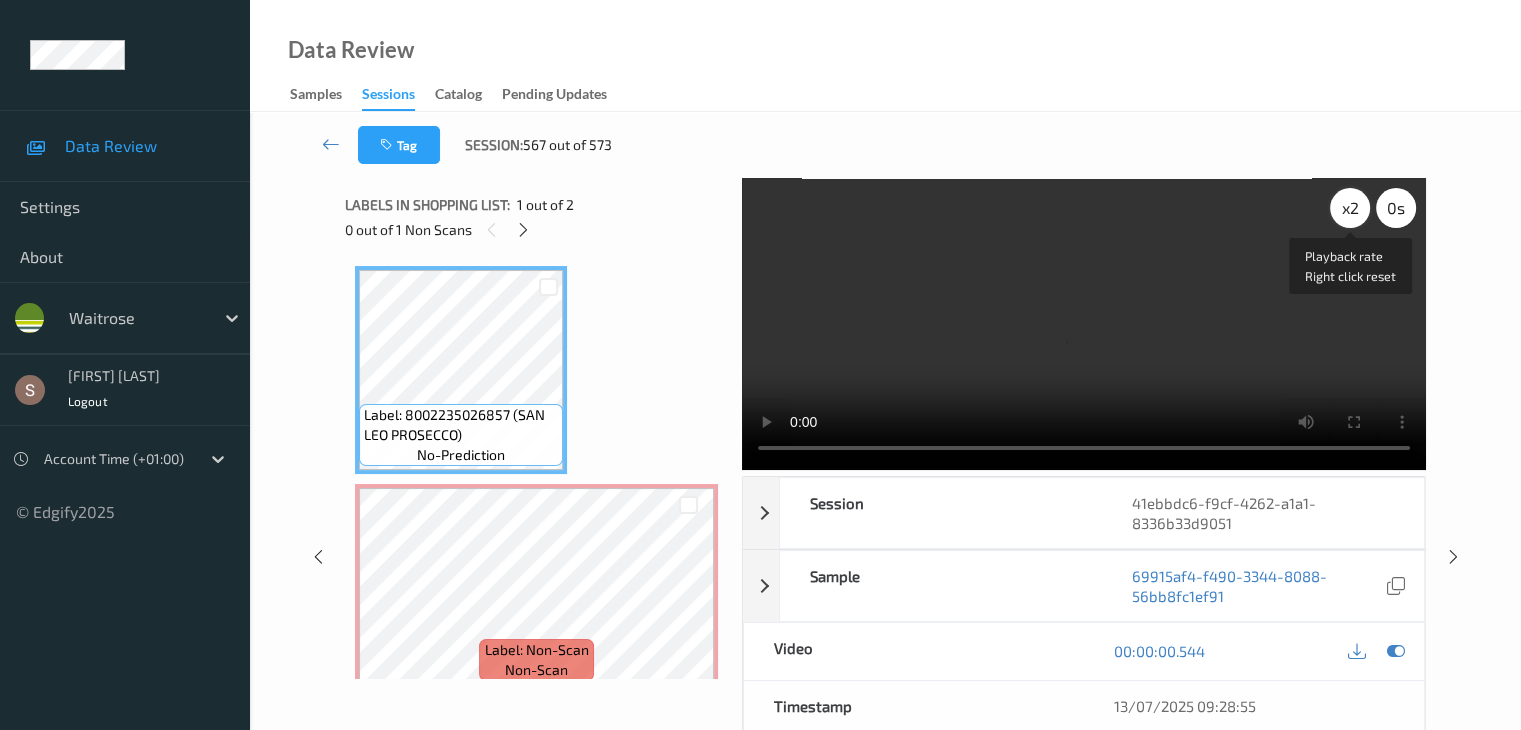 click on "x 2" at bounding box center [1350, 208] 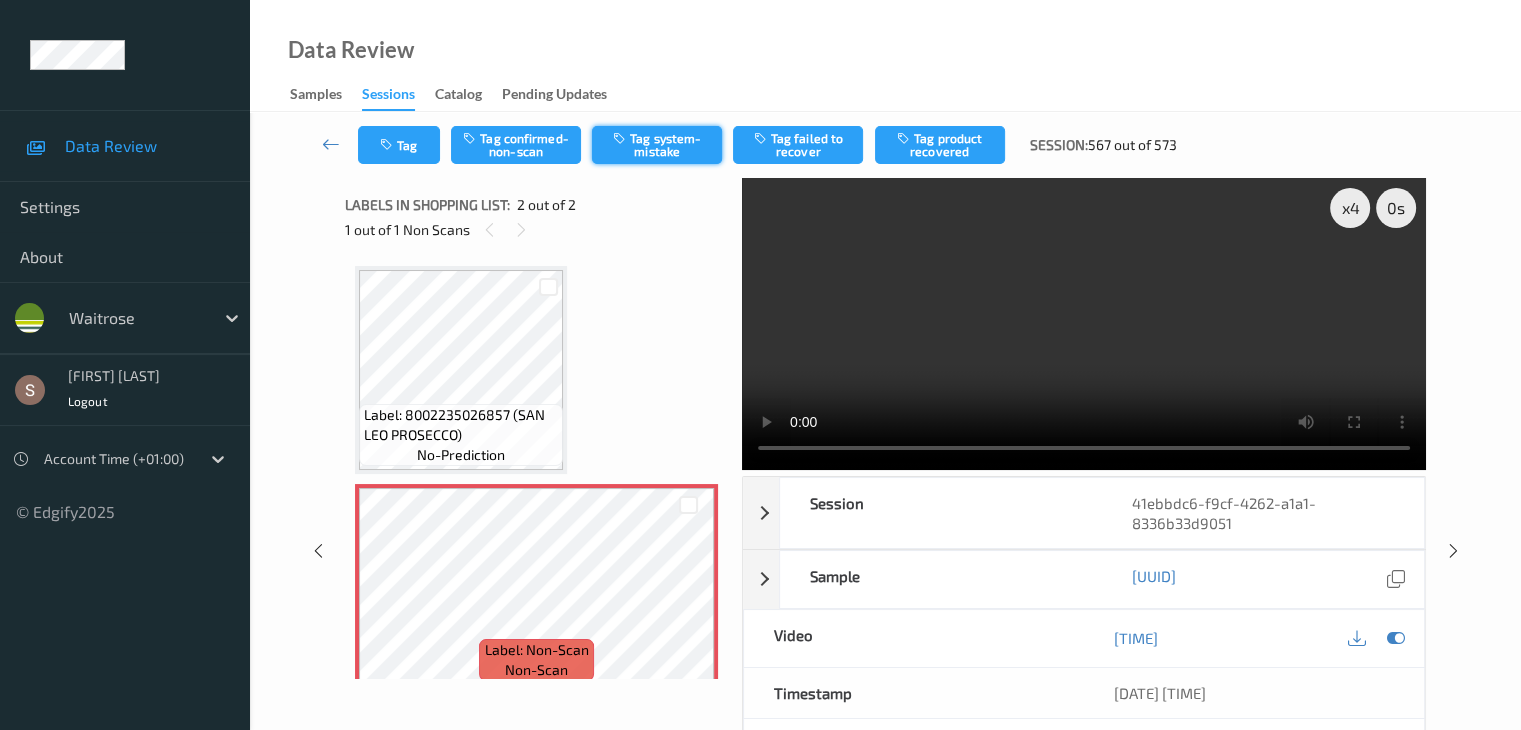 click on "Tag   system-mistake" at bounding box center [657, 145] 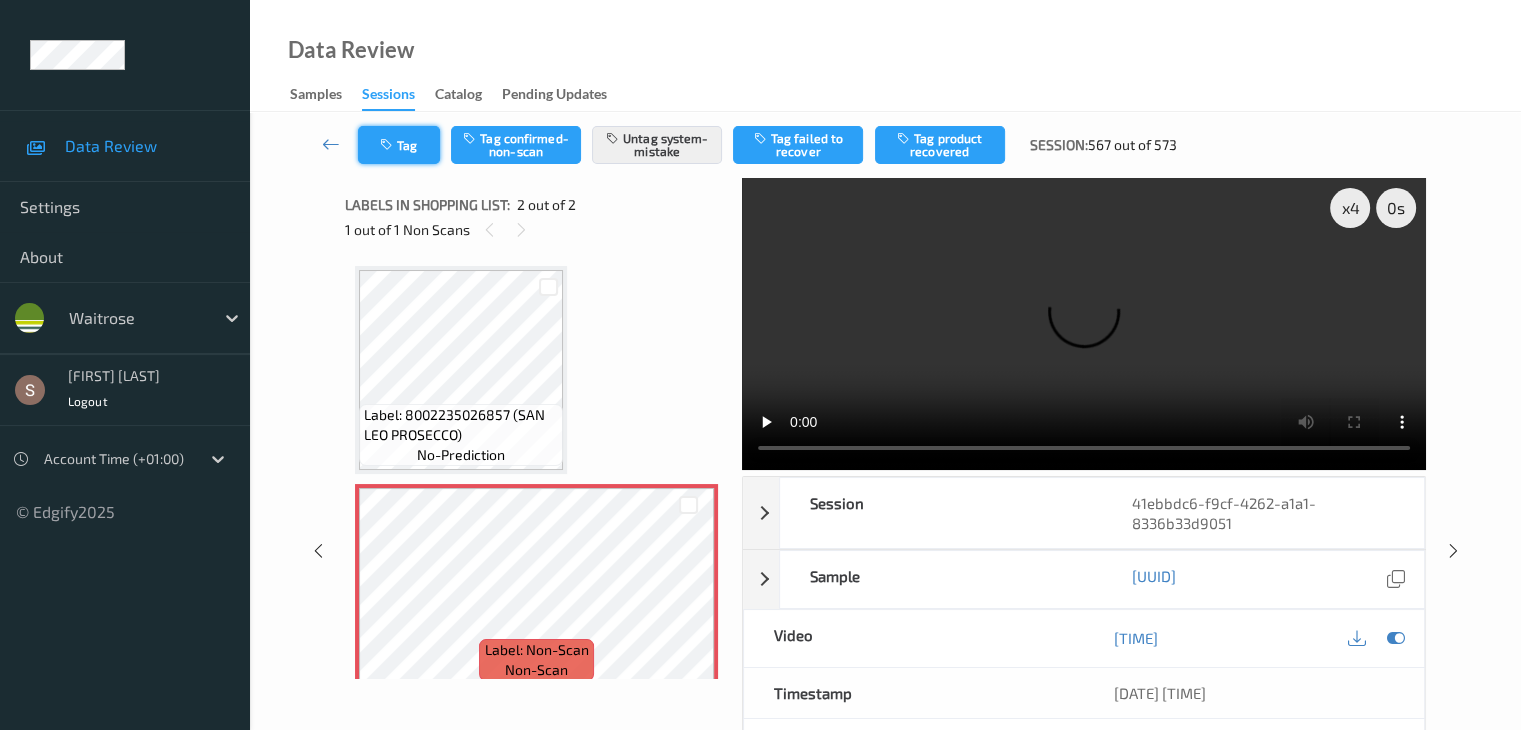 click on "Tag" at bounding box center (399, 145) 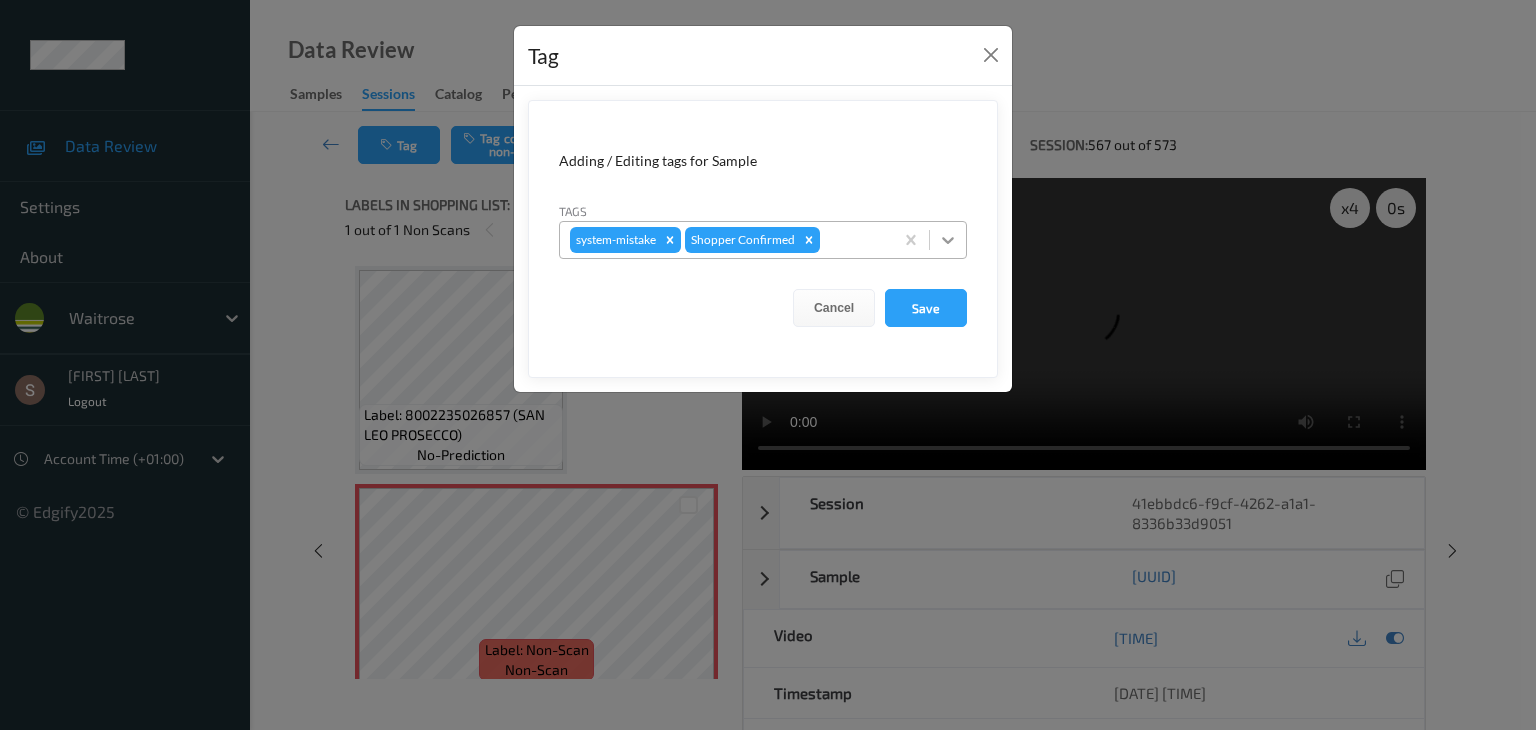 click at bounding box center [948, 240] 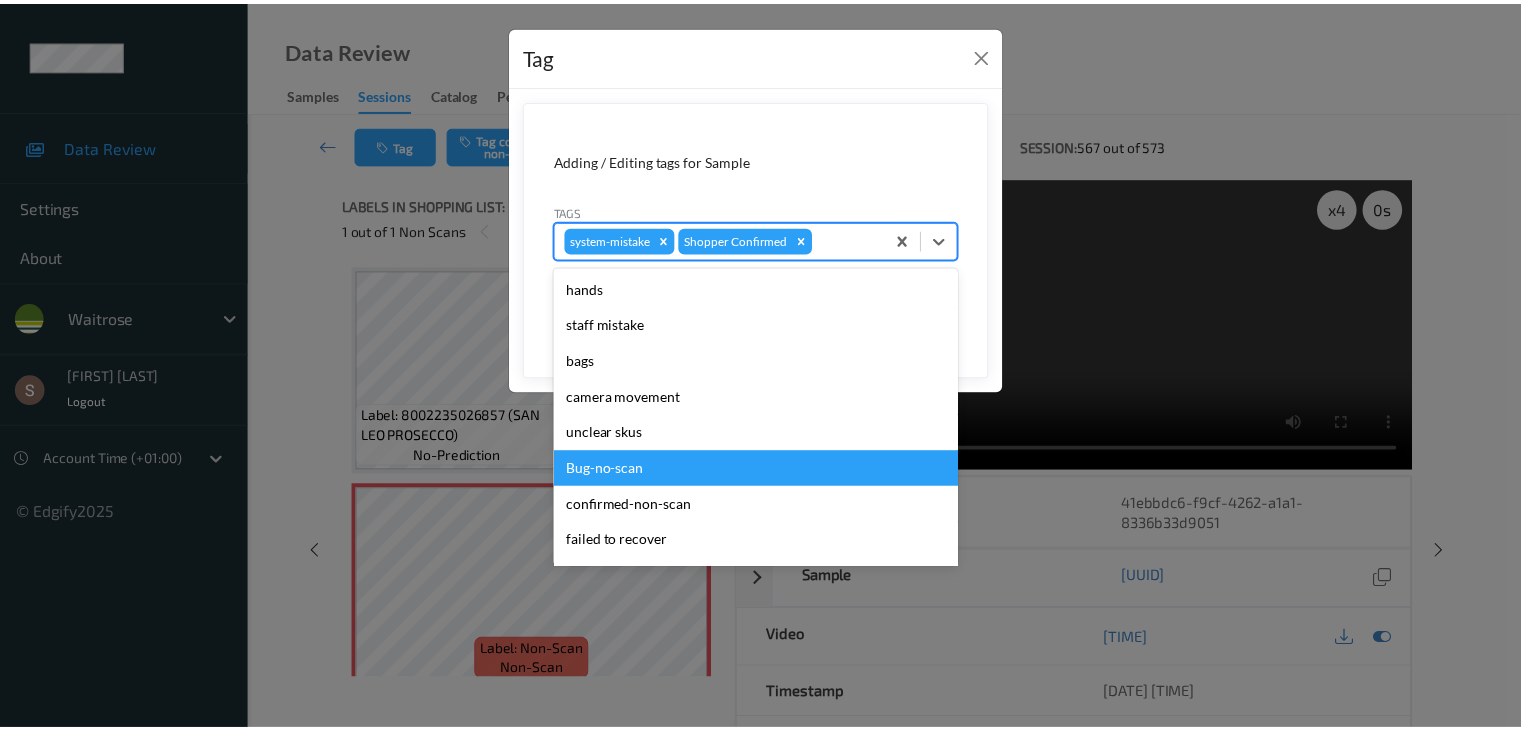 scroll, scrollTop: 356, scrollLeft: 0, axis: vertical 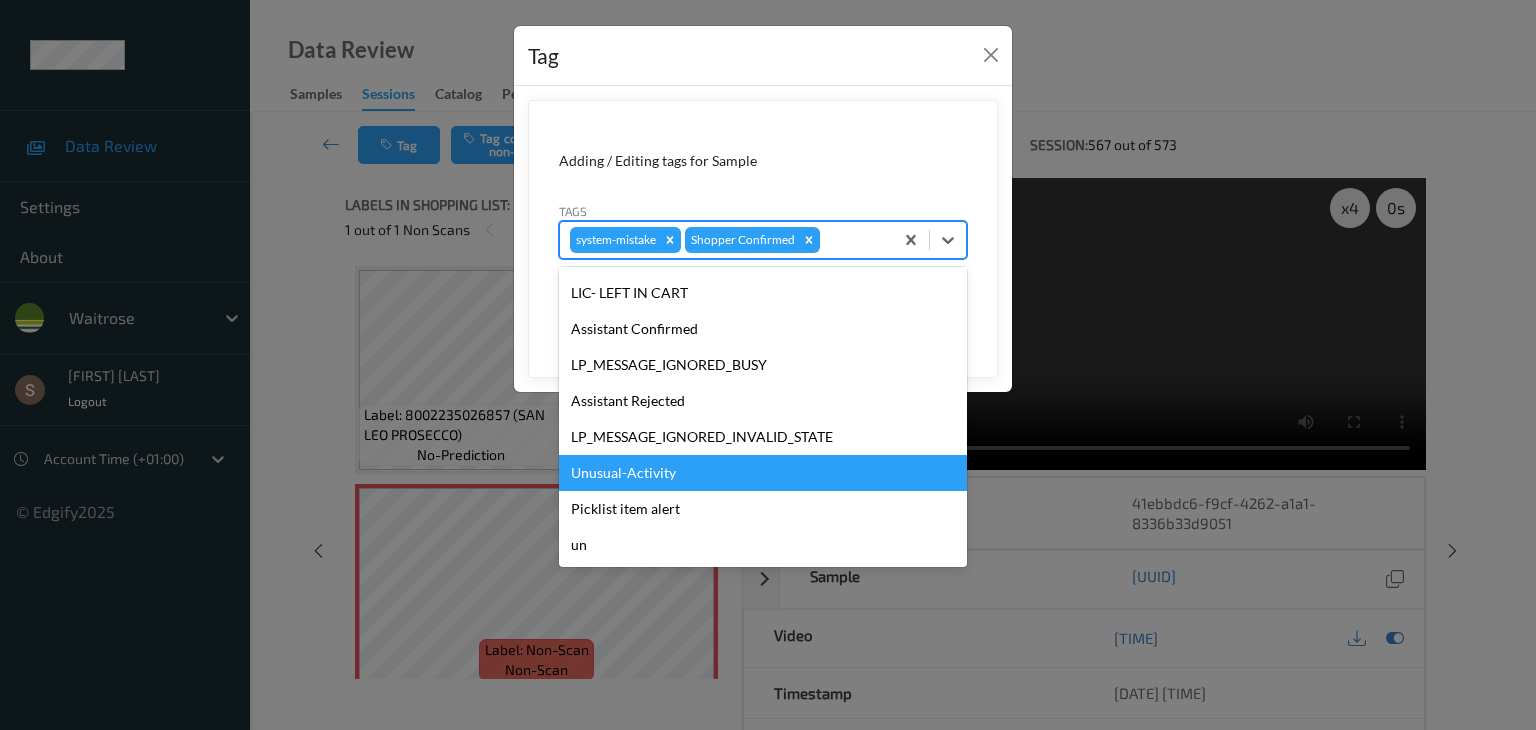 click on "Unusual-Activity" at bounding box center [763, 473] 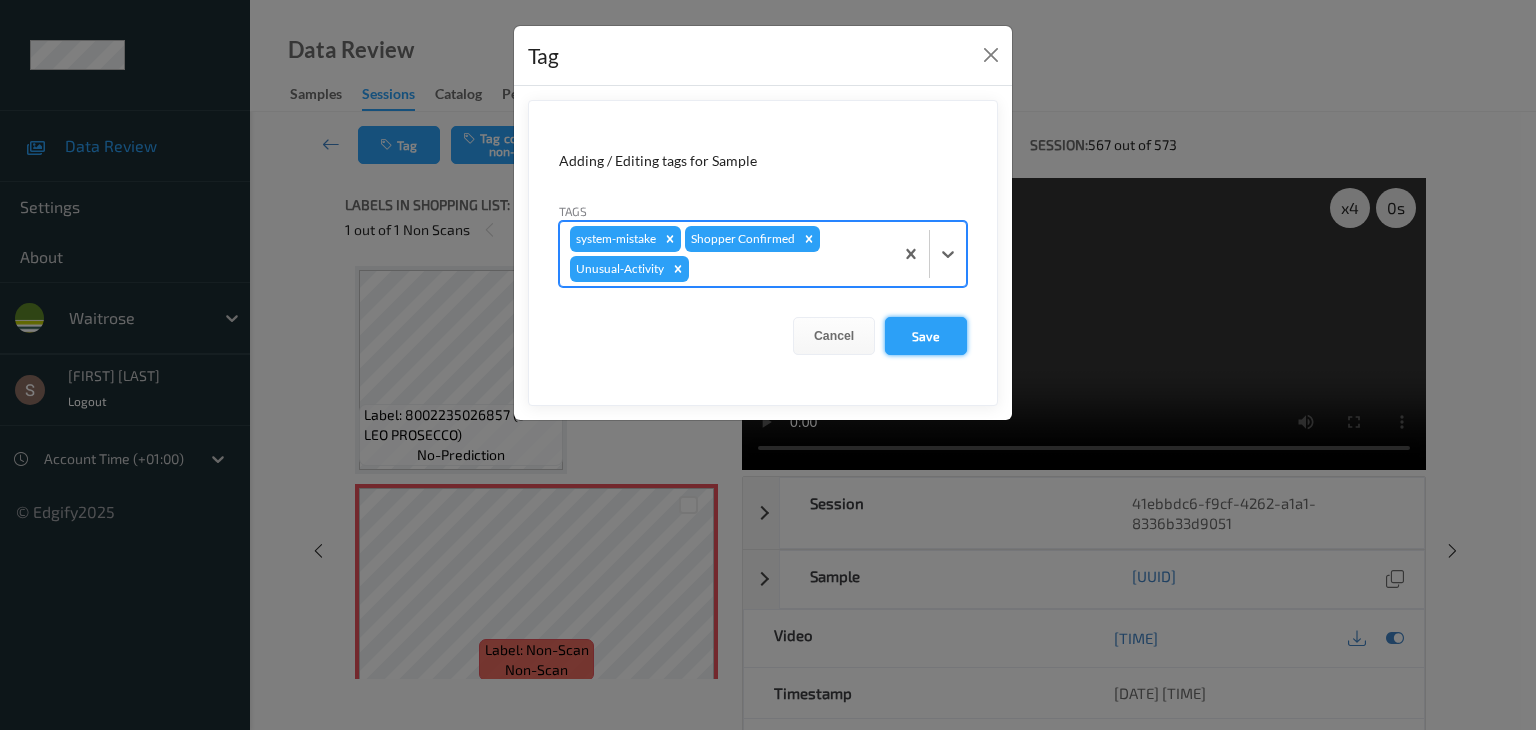 click on "Save" at bounding box center [926, 336] 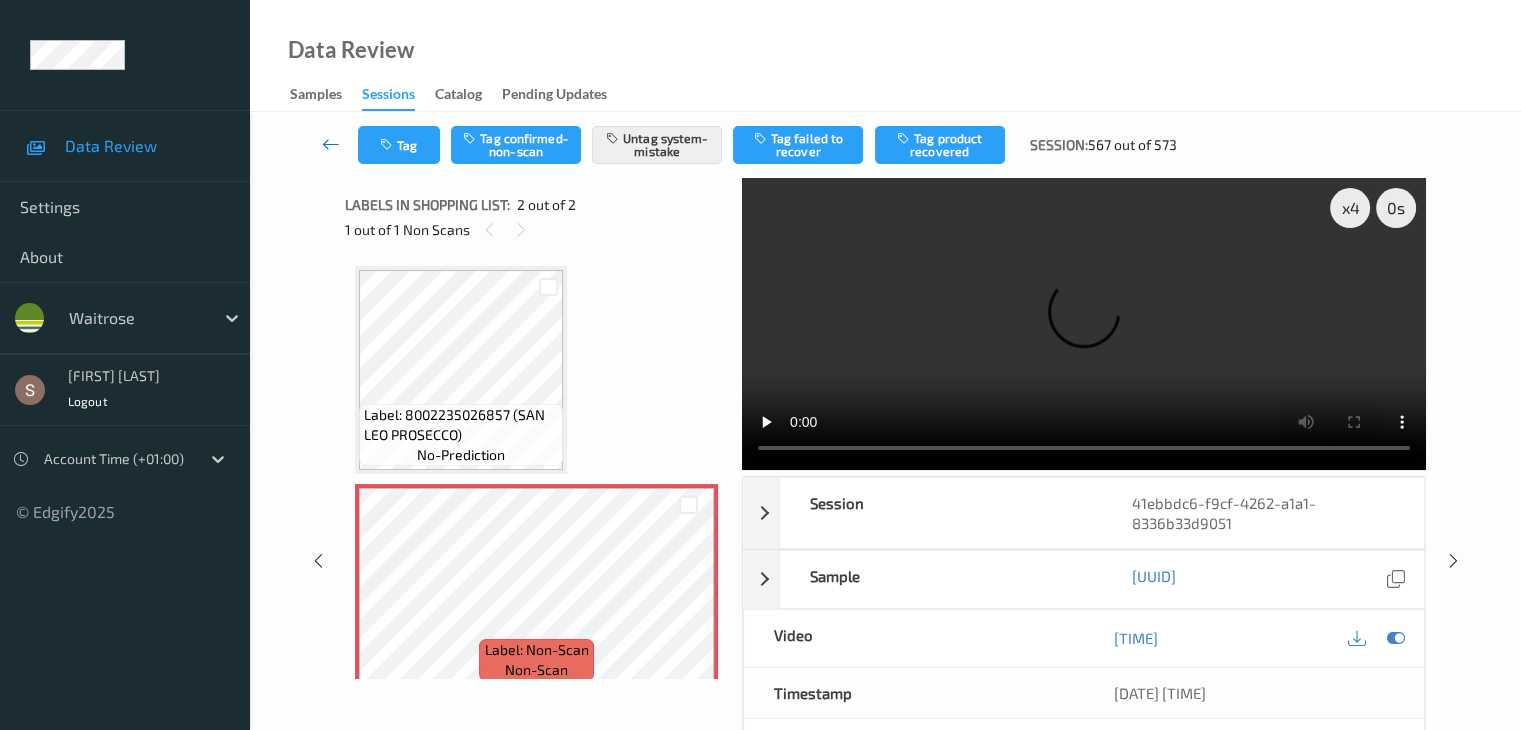click at bounding box center [331, 144] 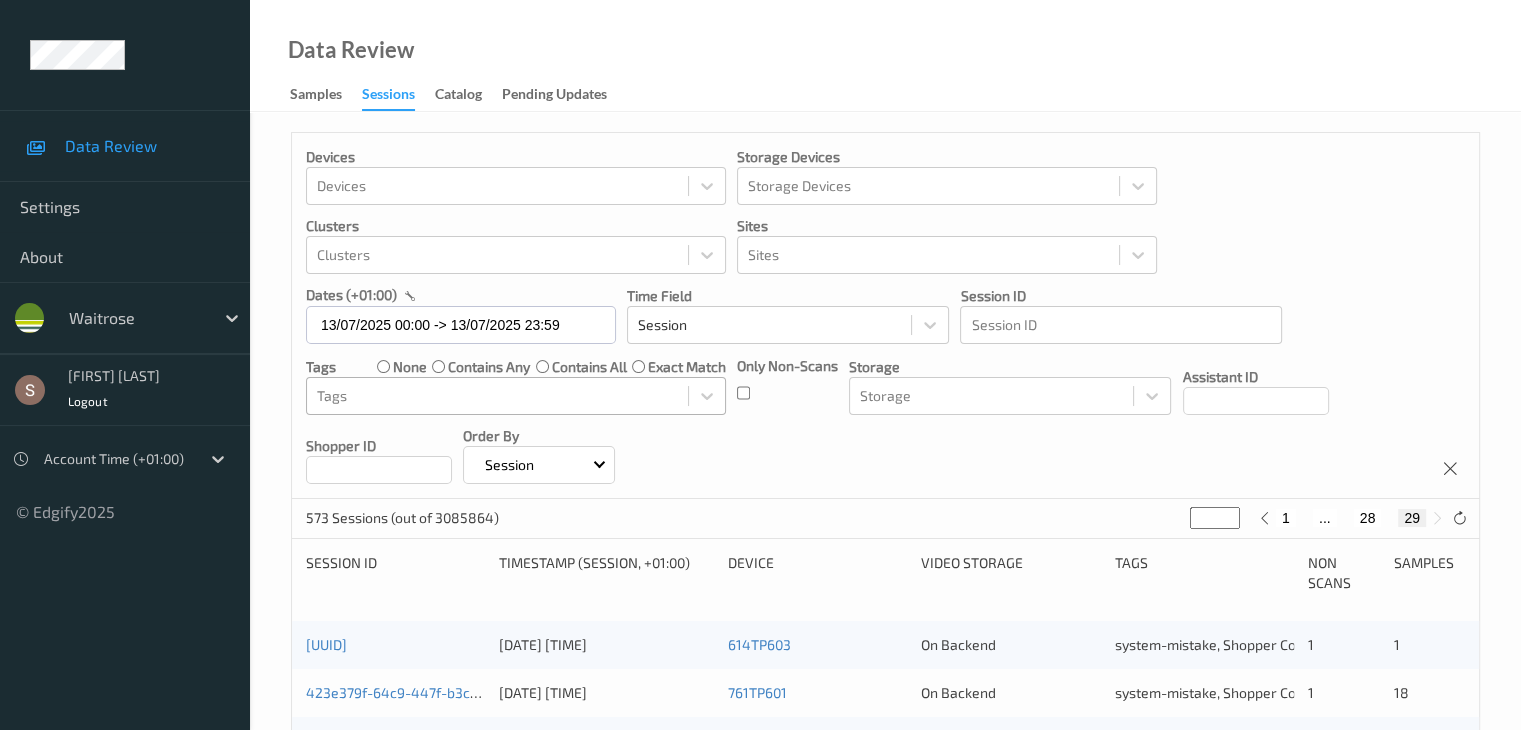 scroll, scrollTop: 596, scrollLeft: 0, axis: vertical 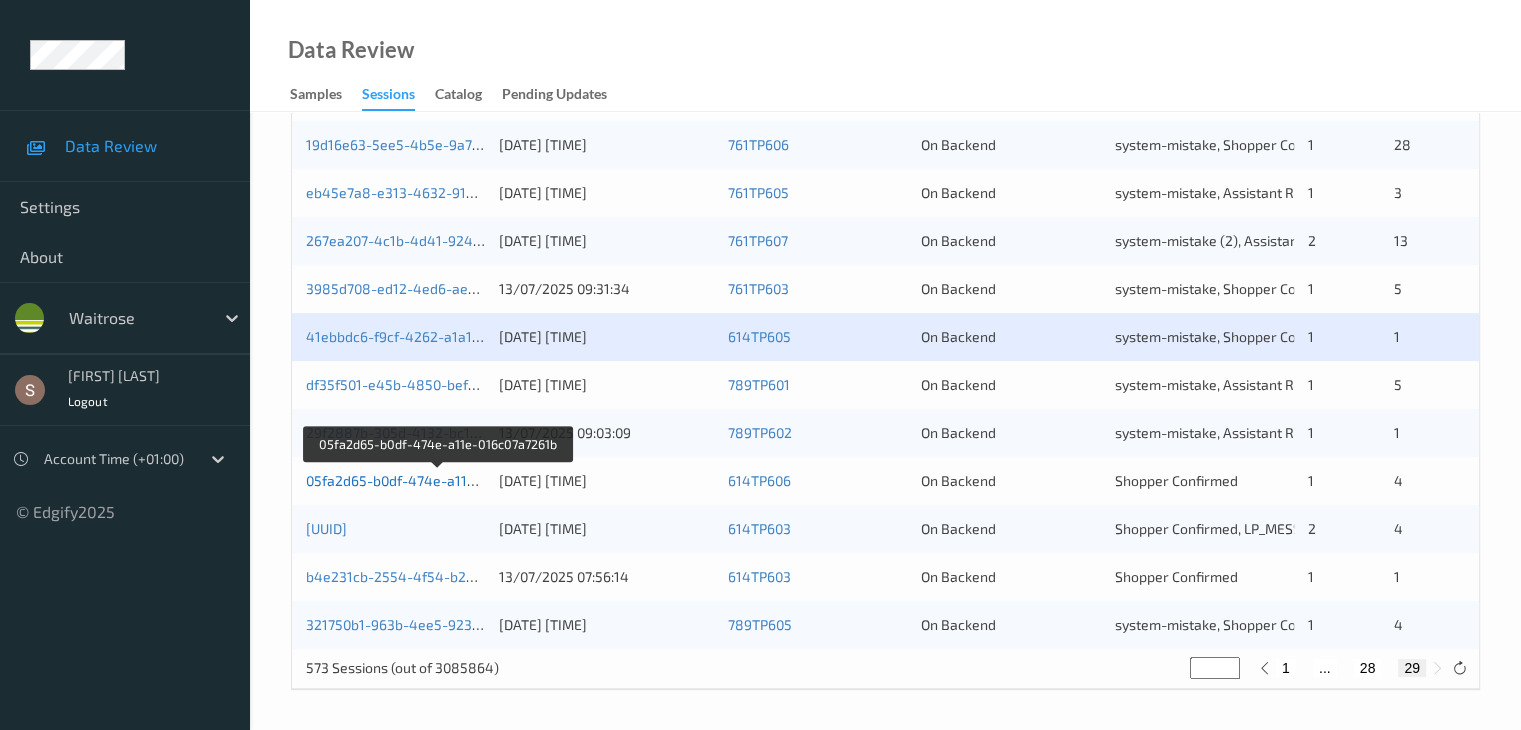 click on "05fa2d65-b0df-474e-a11e-016c07a7261b" at bounding box center (438, 480) 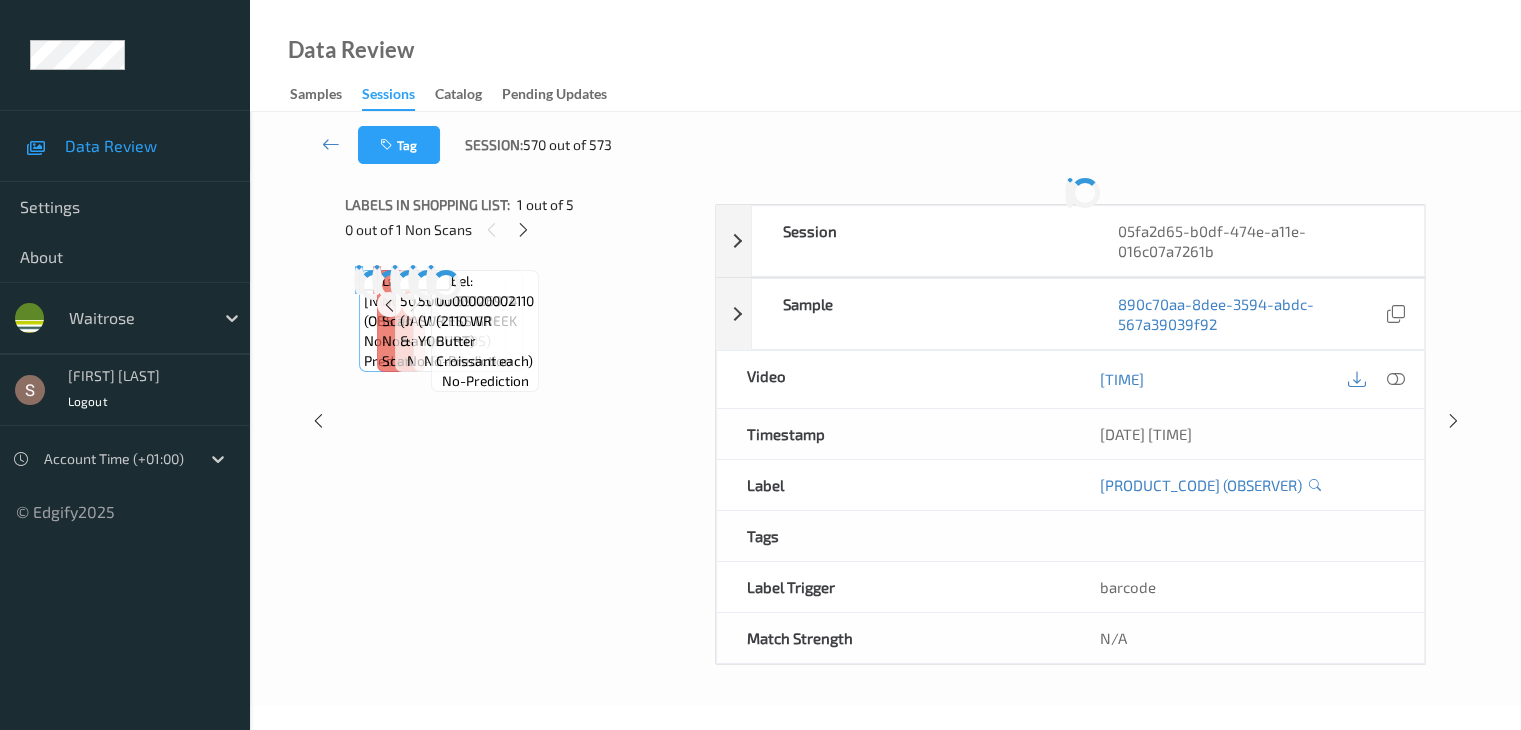 scroll, scrollTop: 0, scrollLeft: 0, axis: both 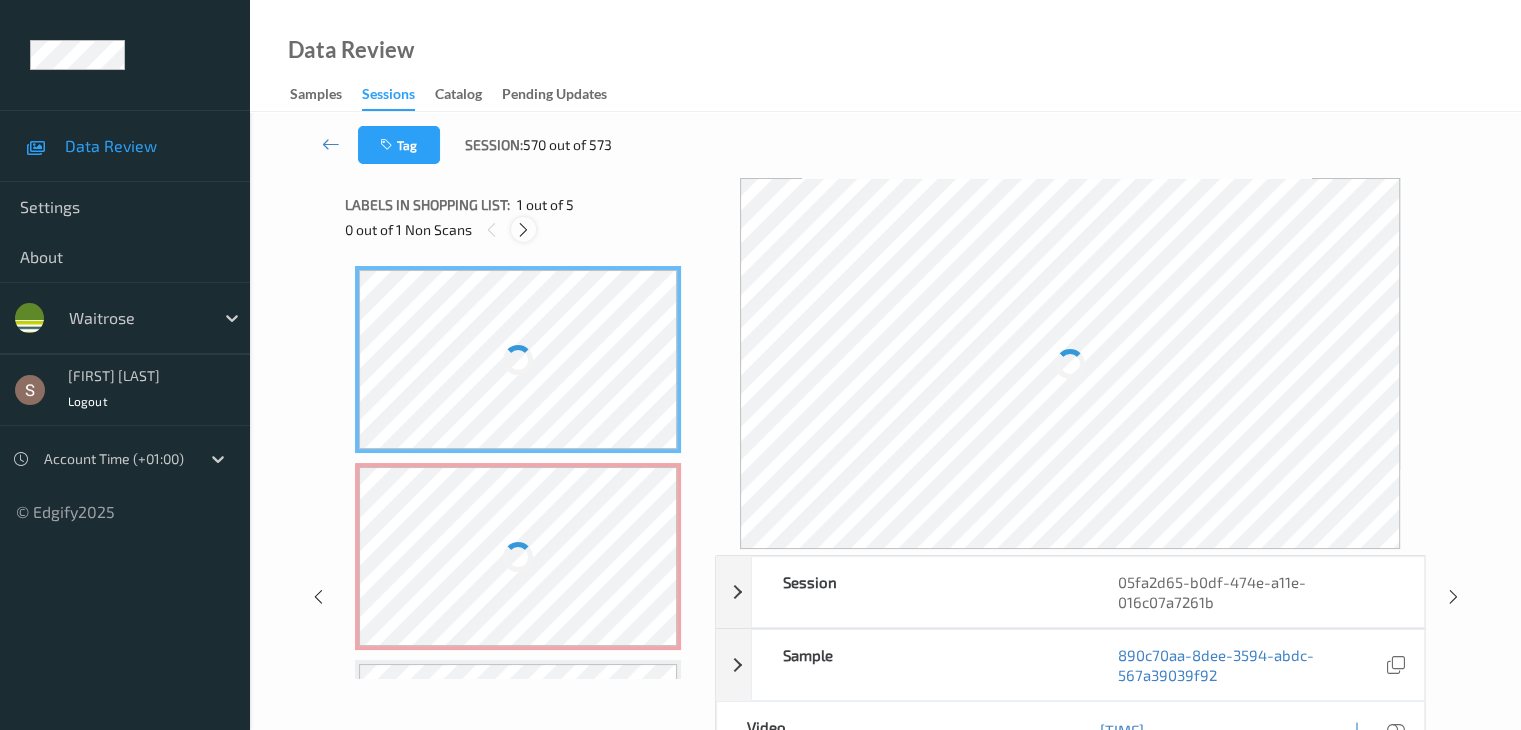 click at bounding box center [523, 229] 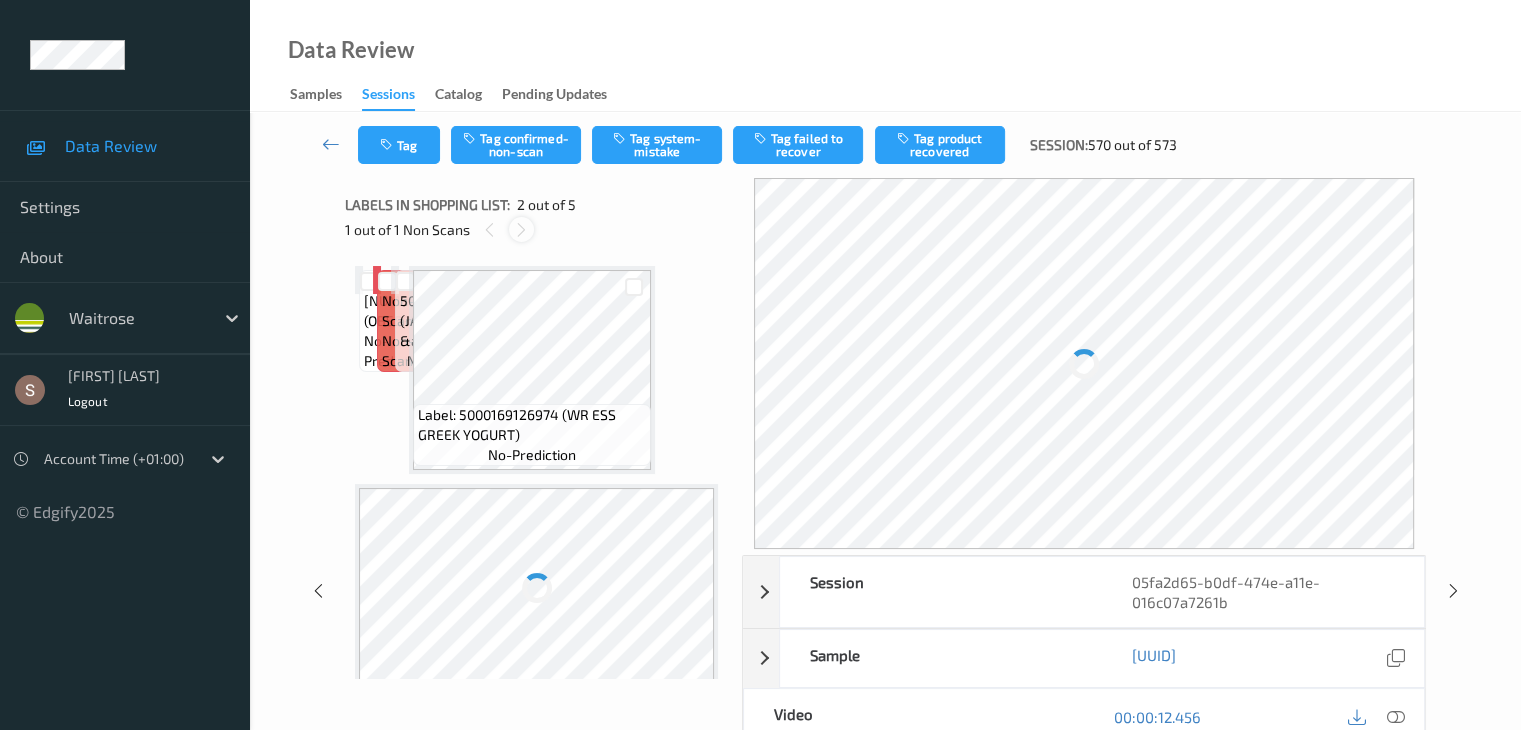 scroll, scrollTop: 10, scrollLeft: 0, axis: vertical 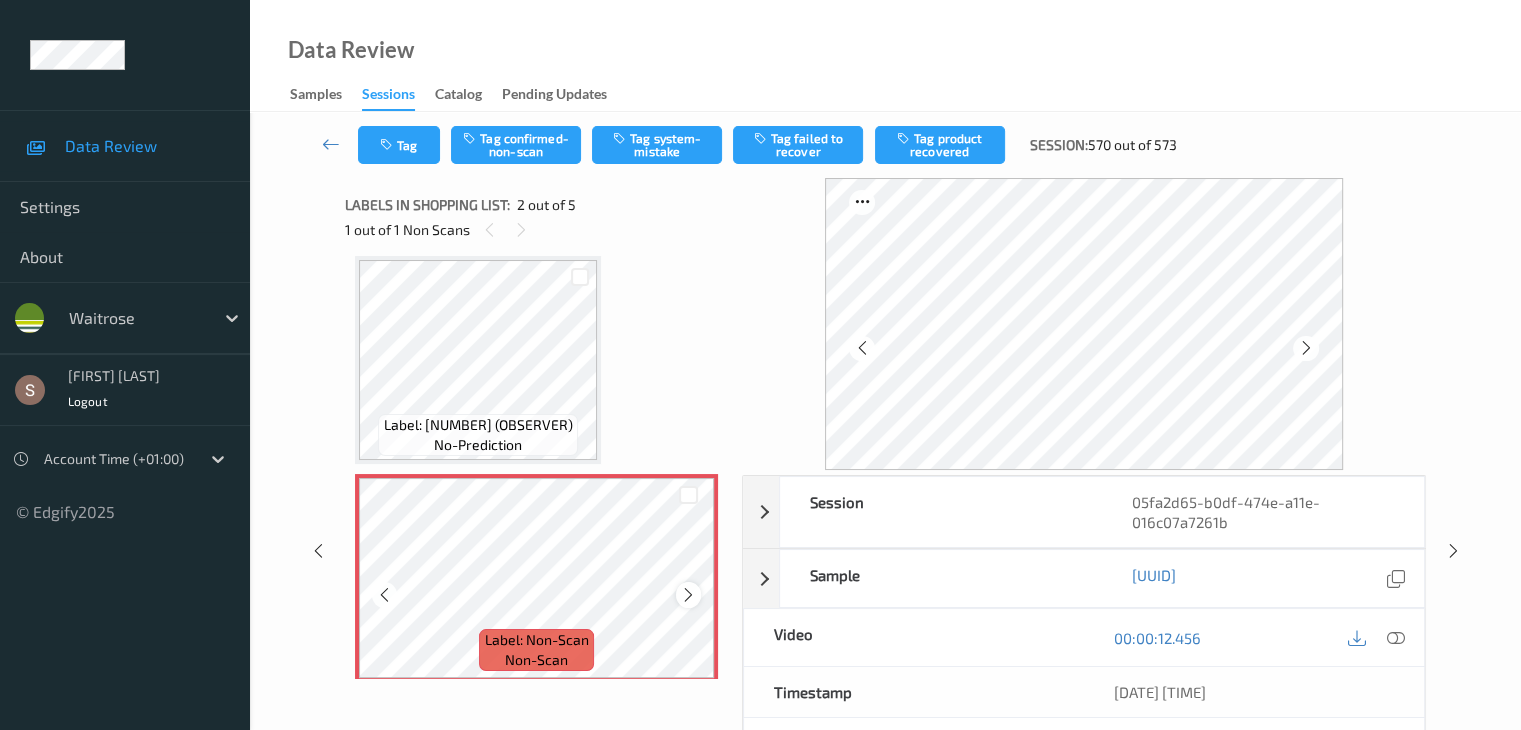 click at bounding box center [688, 595] 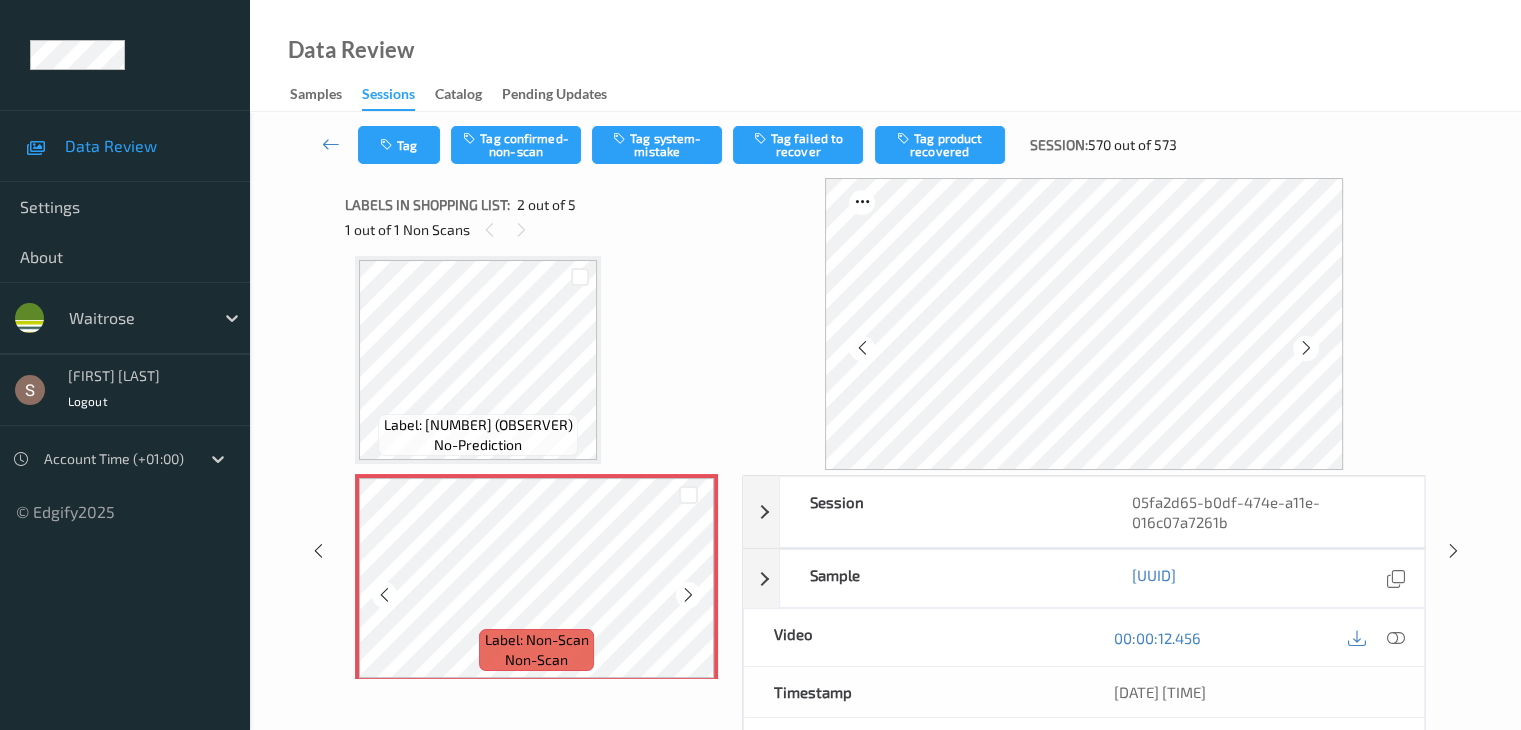click at bounding box center [688, 595] 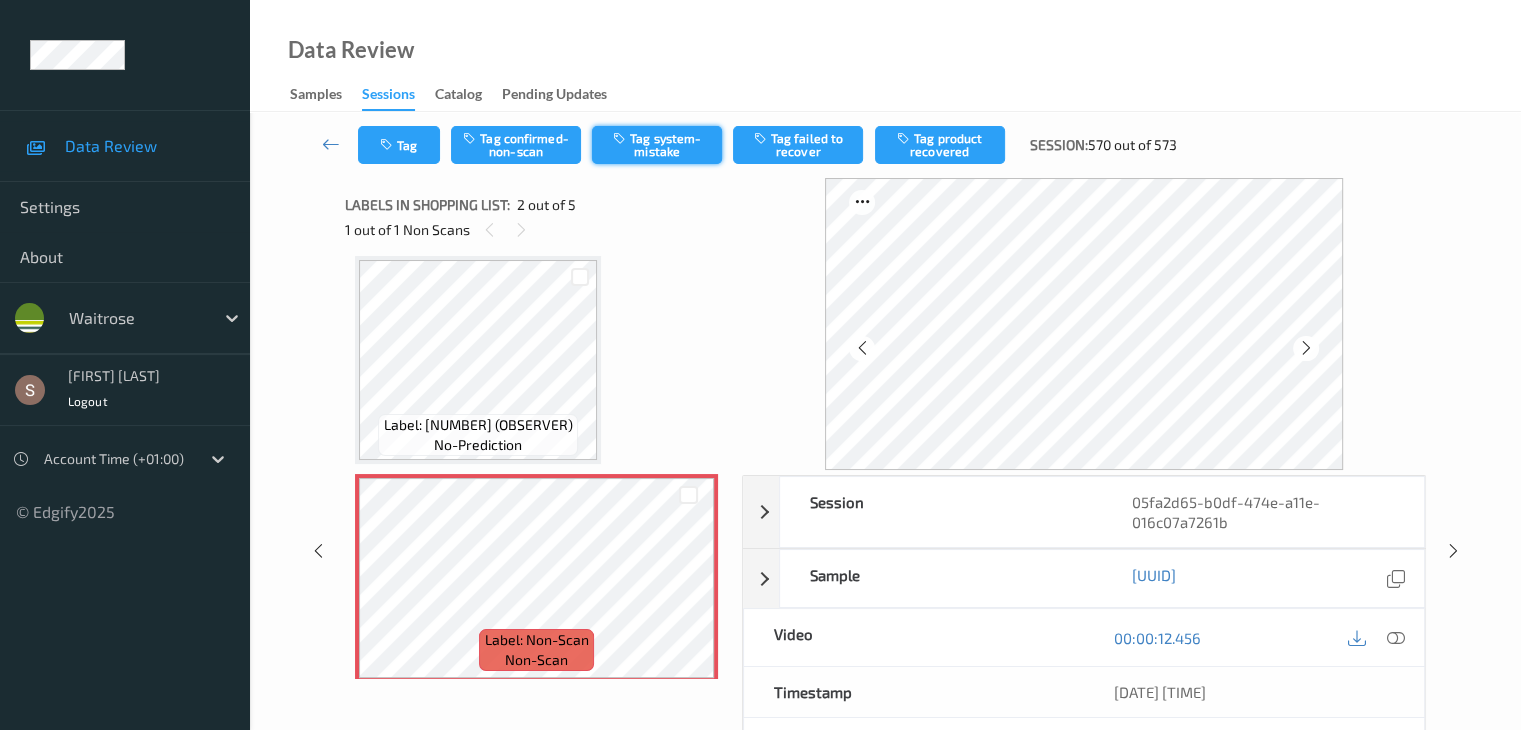 click on "Tag   system-mistake" at bounding box center [657, 145] 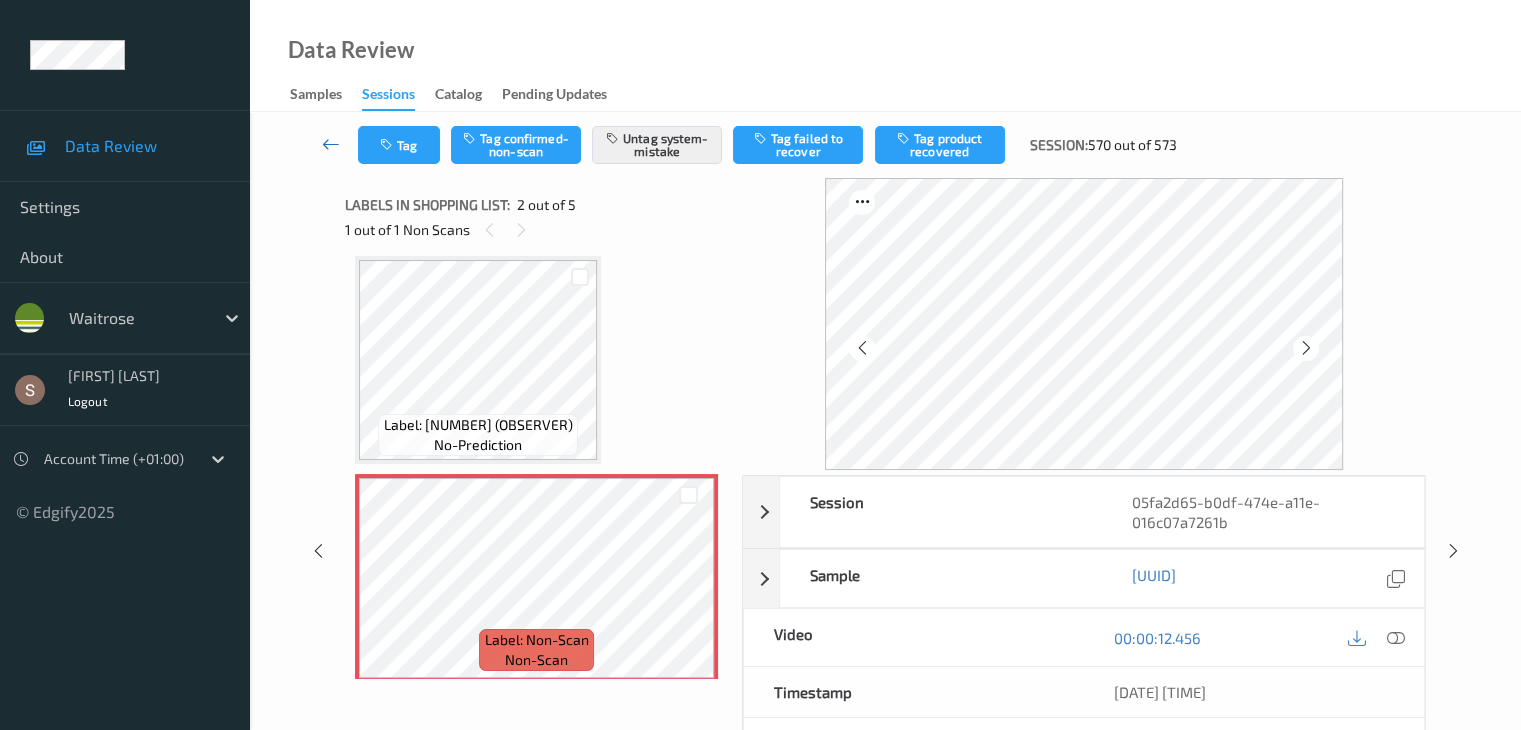 click at bounding box center [331, 144] 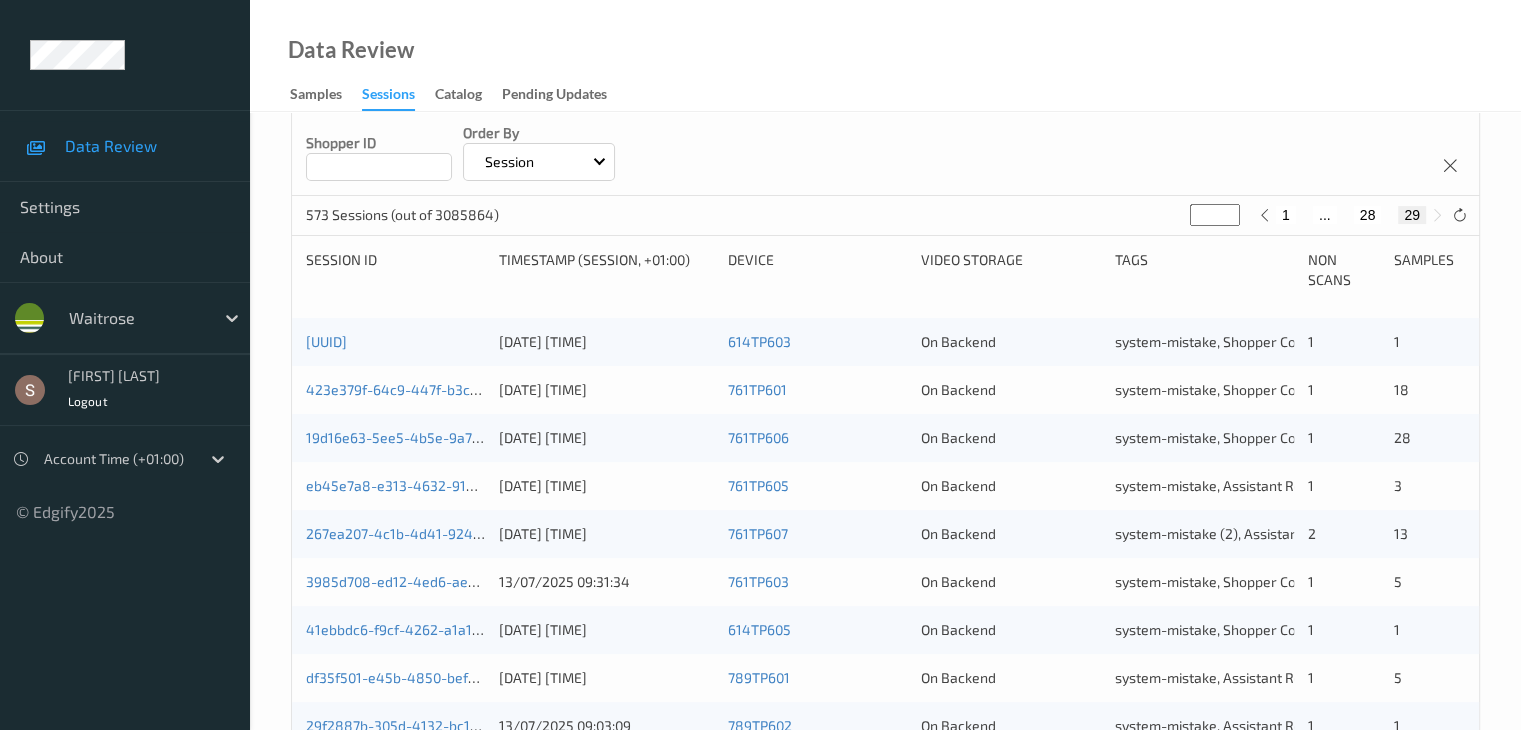 scroll, scrollTop: 596, scrollLeft: 0, axis: vertical 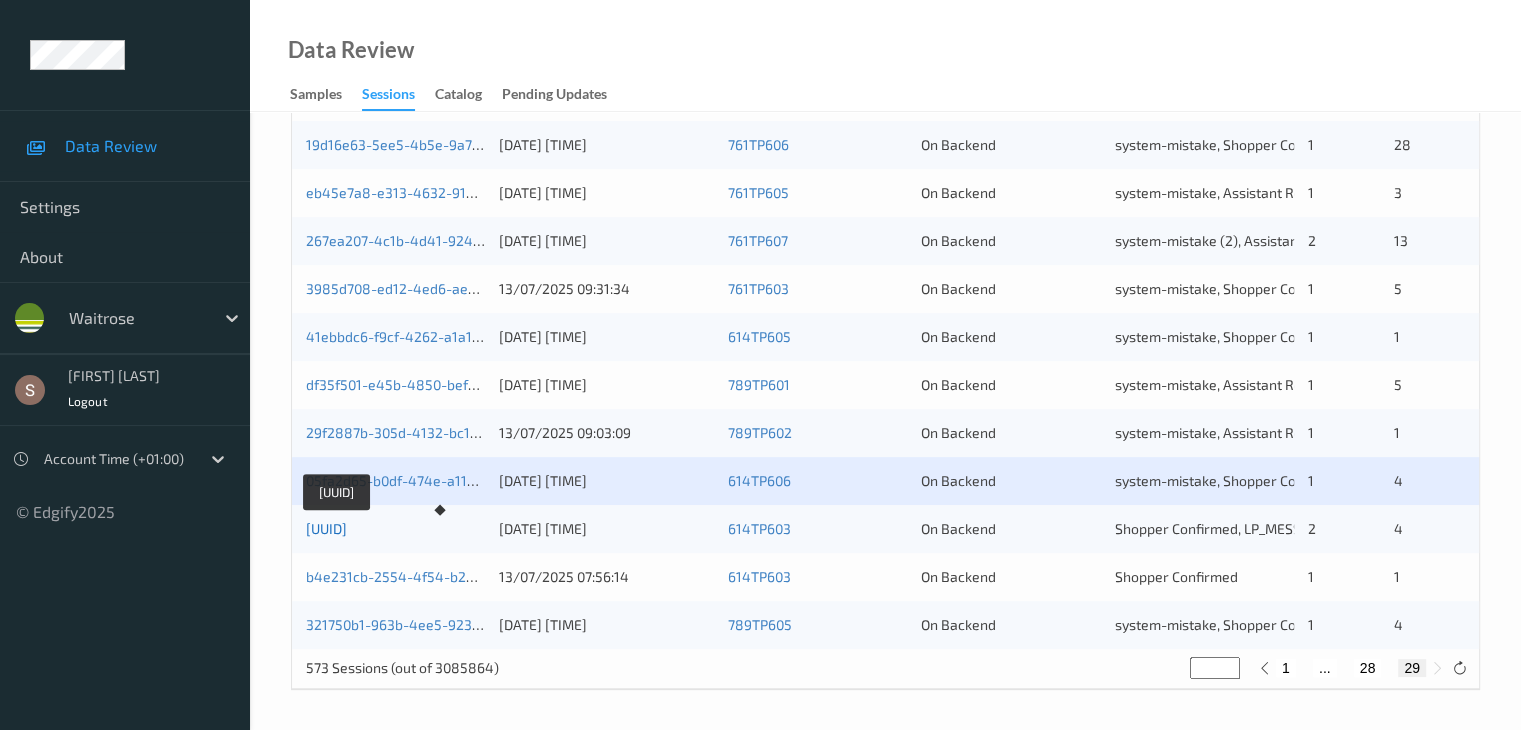 click on "e8d1a4d5-5be2-4152-985a-11084c750ce4" at bounding box center (326, 528) 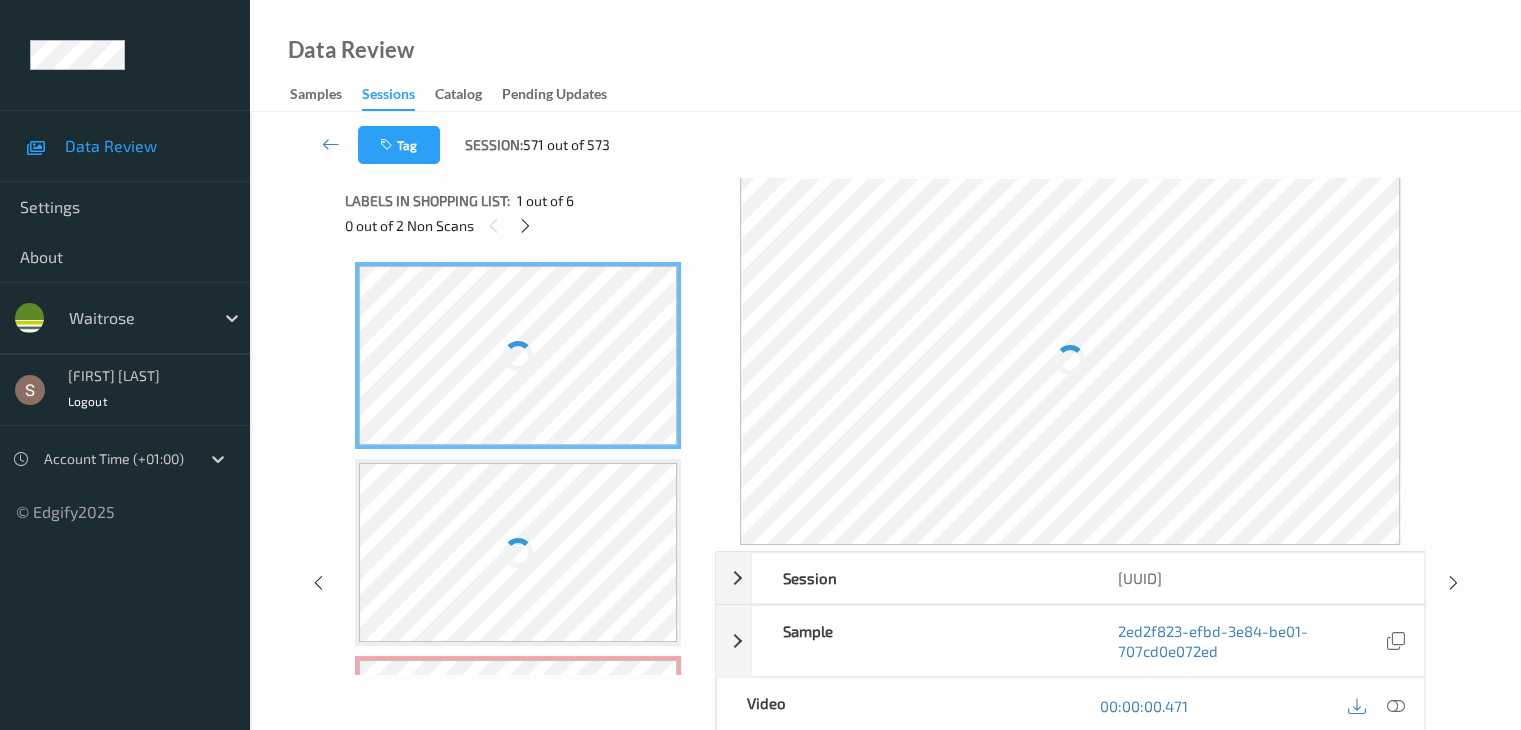 scroll, scrollTop: 0, scrollLeft: 0, axis: both 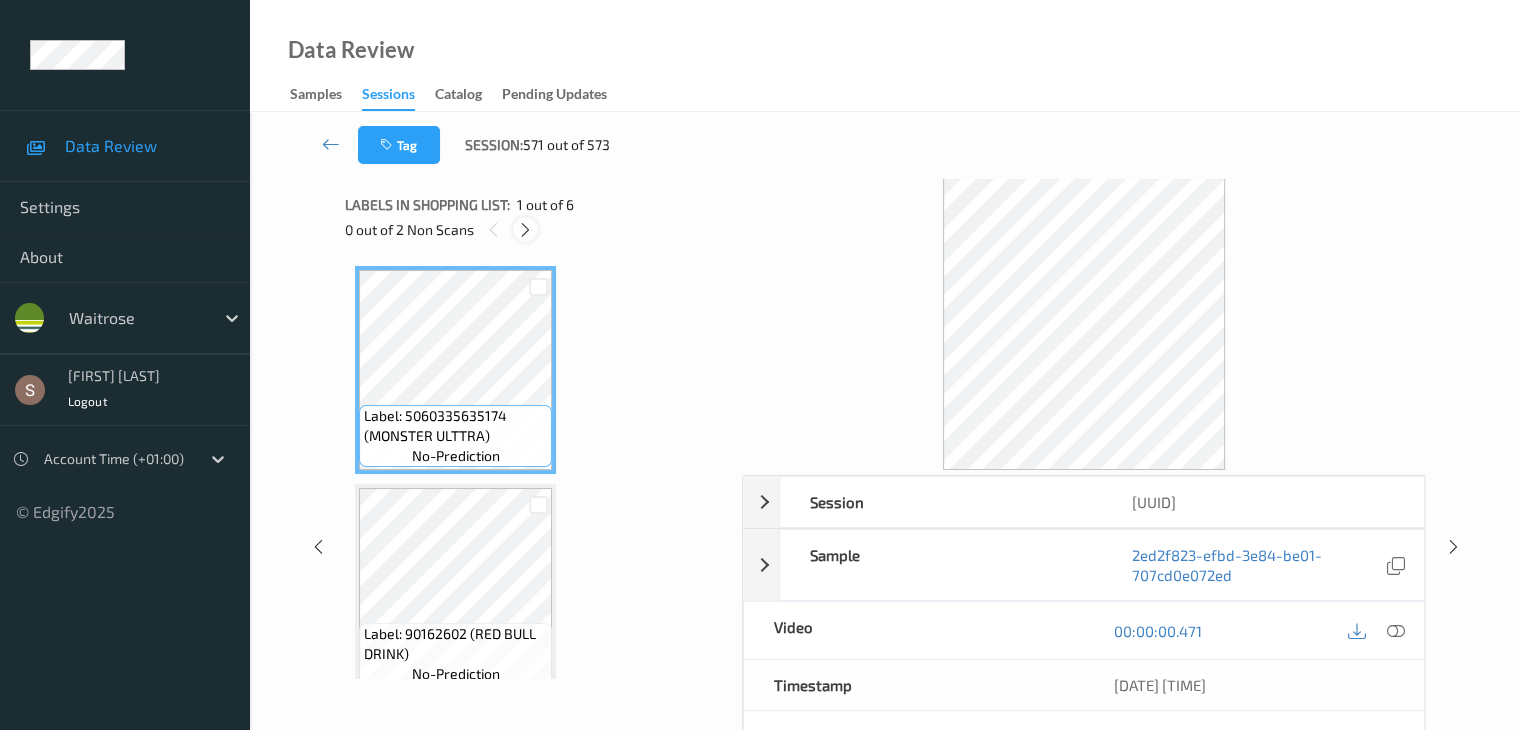 click at bounding box center [525, 229] 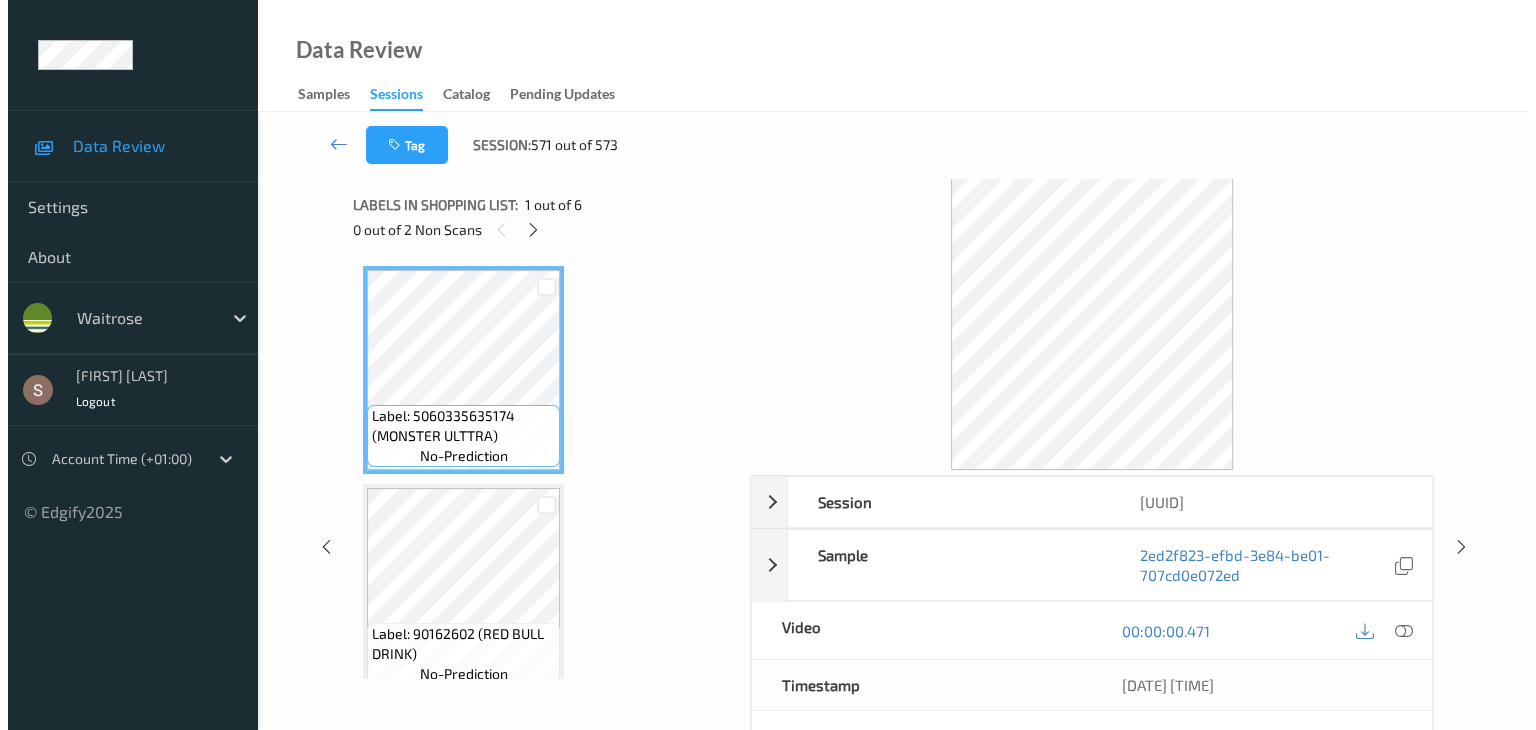 scroll, scrollTop: 228, scrollLeft: 0, axis: vertical 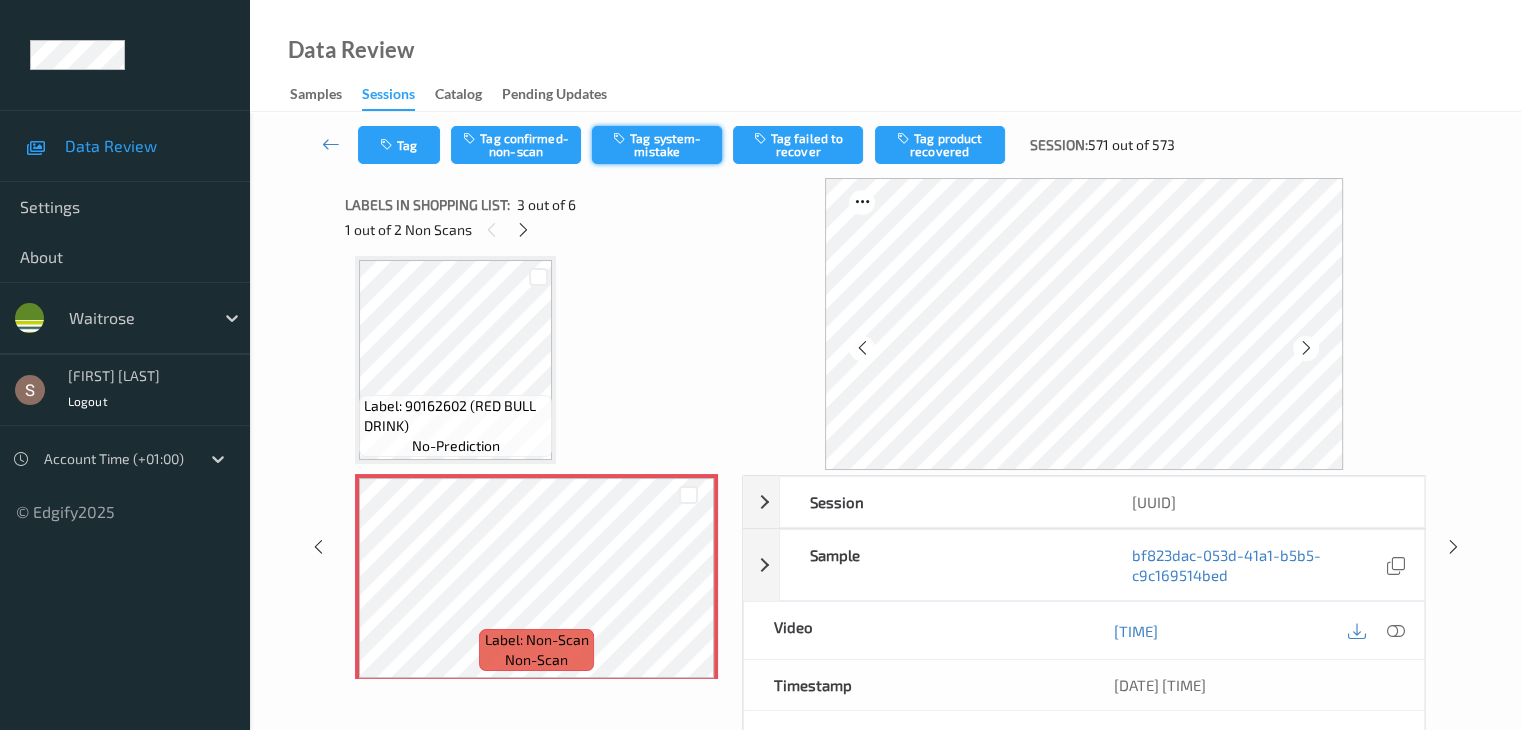 click on "Tag   system-mistake" at bounding box center (657, 145) 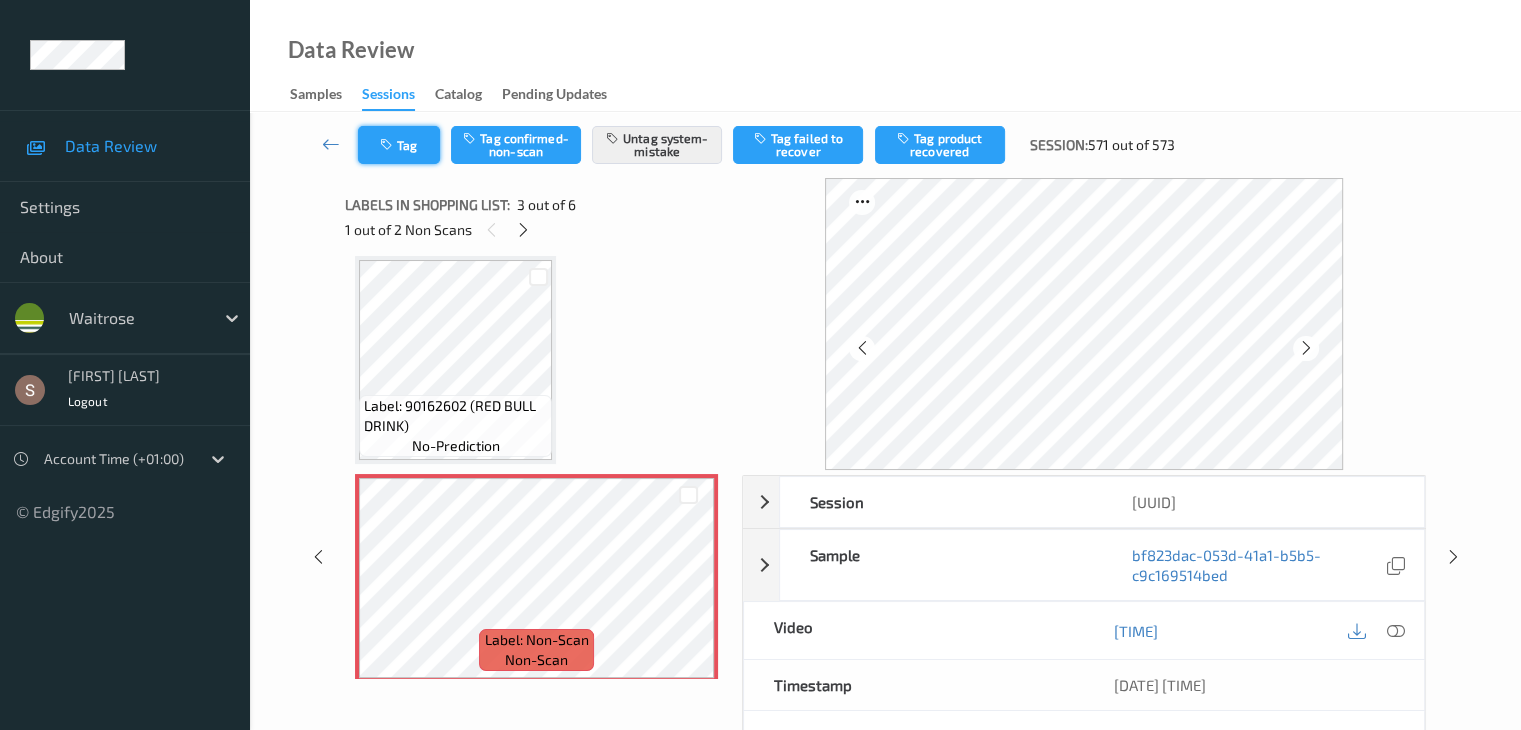 click on "Tag" at bounding box center [399, 145] 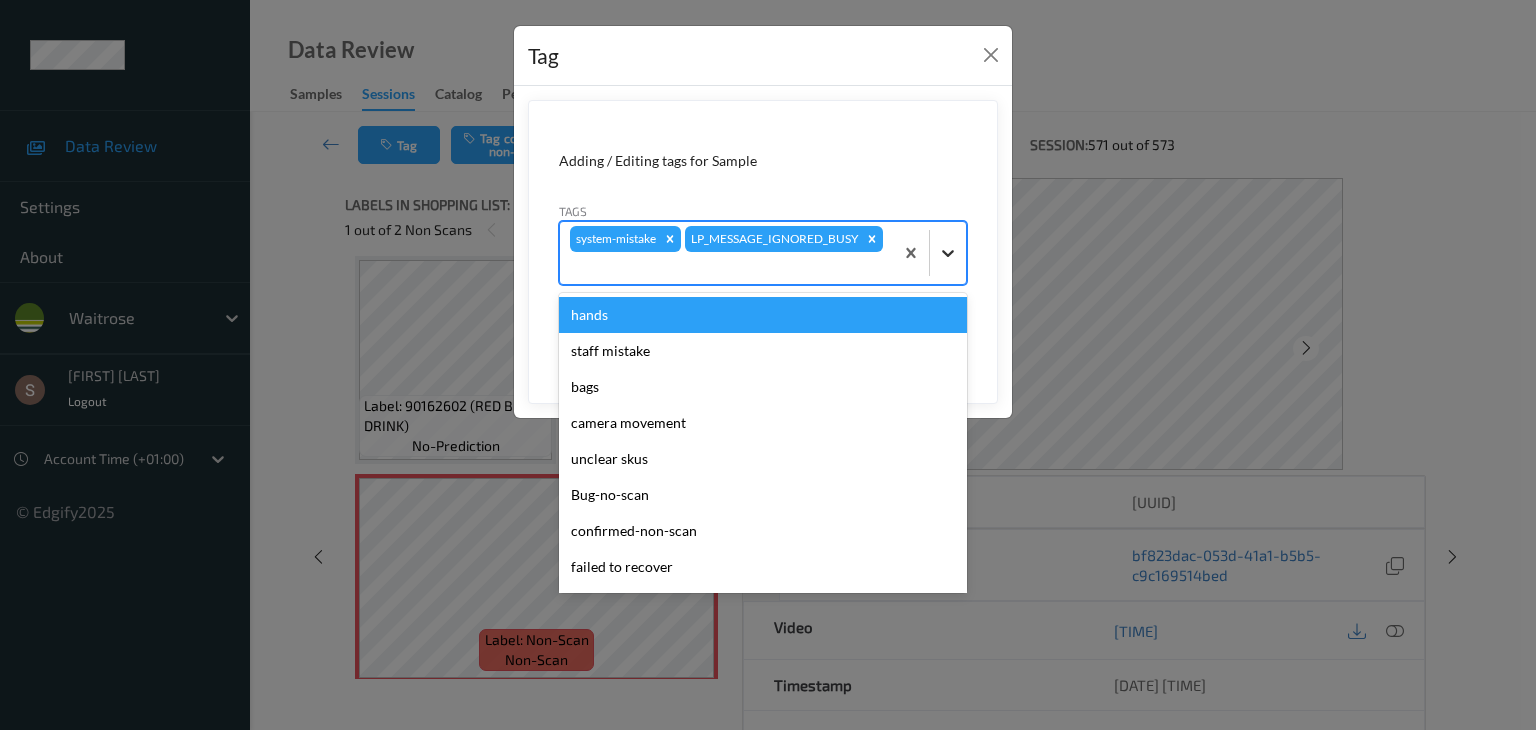 click 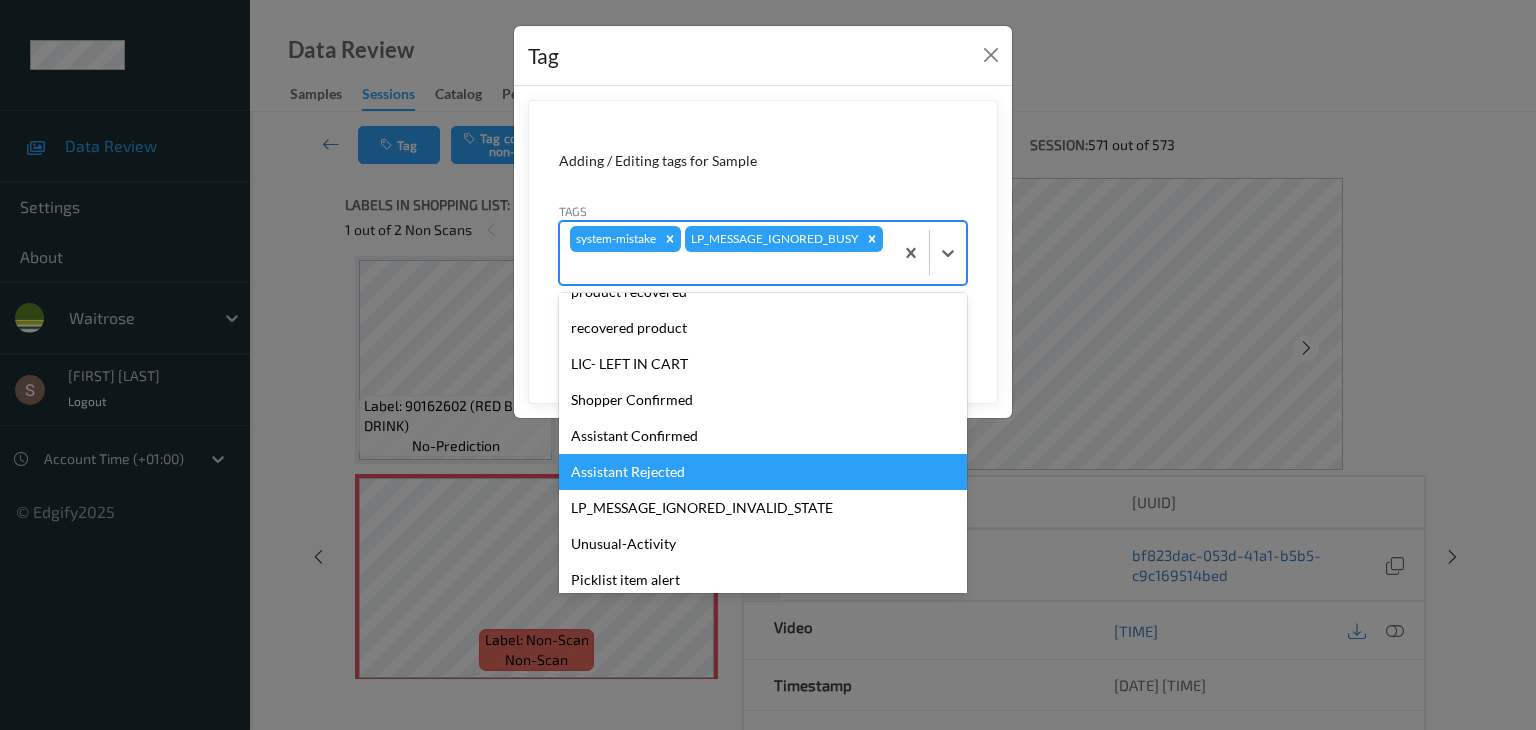 scroll, scrollTop: 356, scrollLeft: 0, axis: vertical 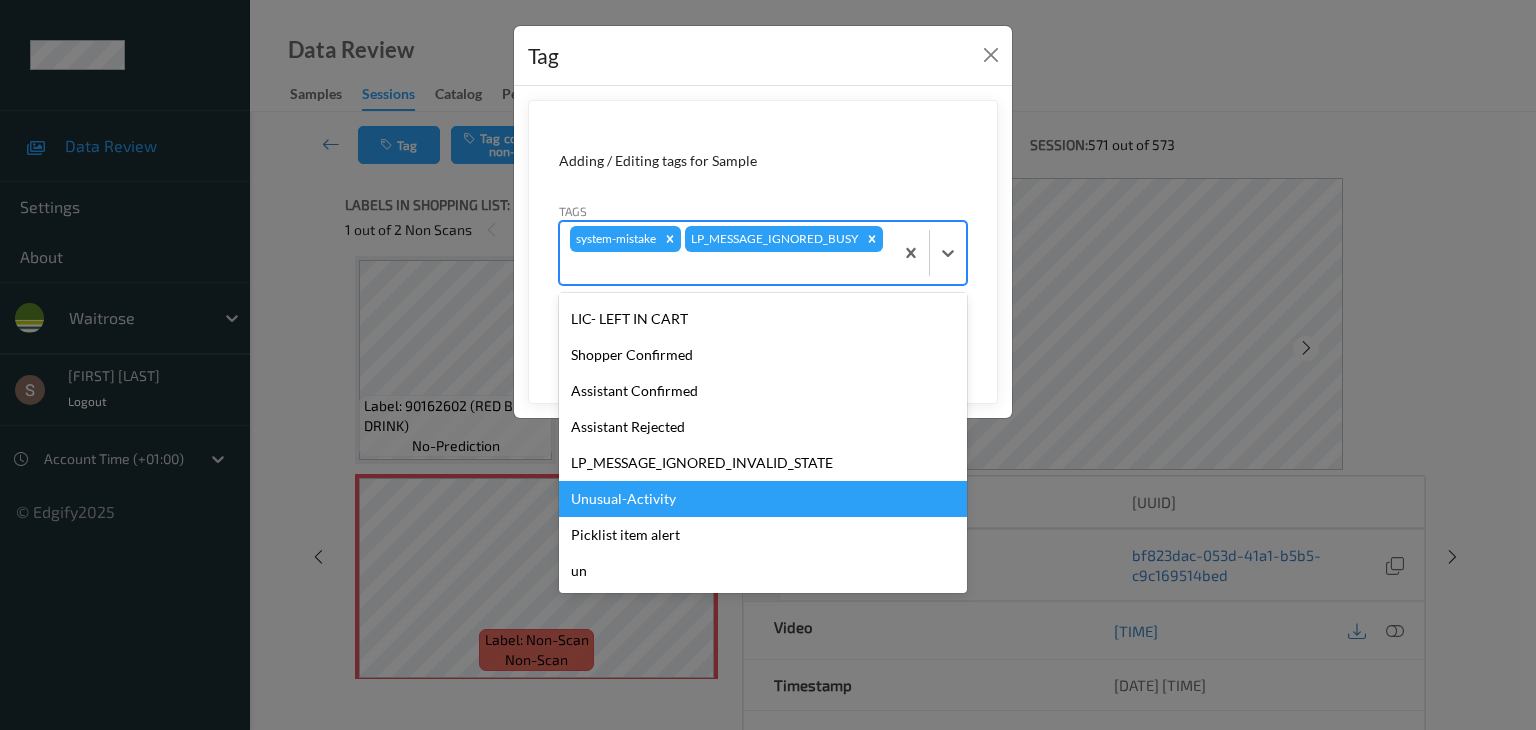 click on "Unusual-Activity" at bounding box center (763, 499) 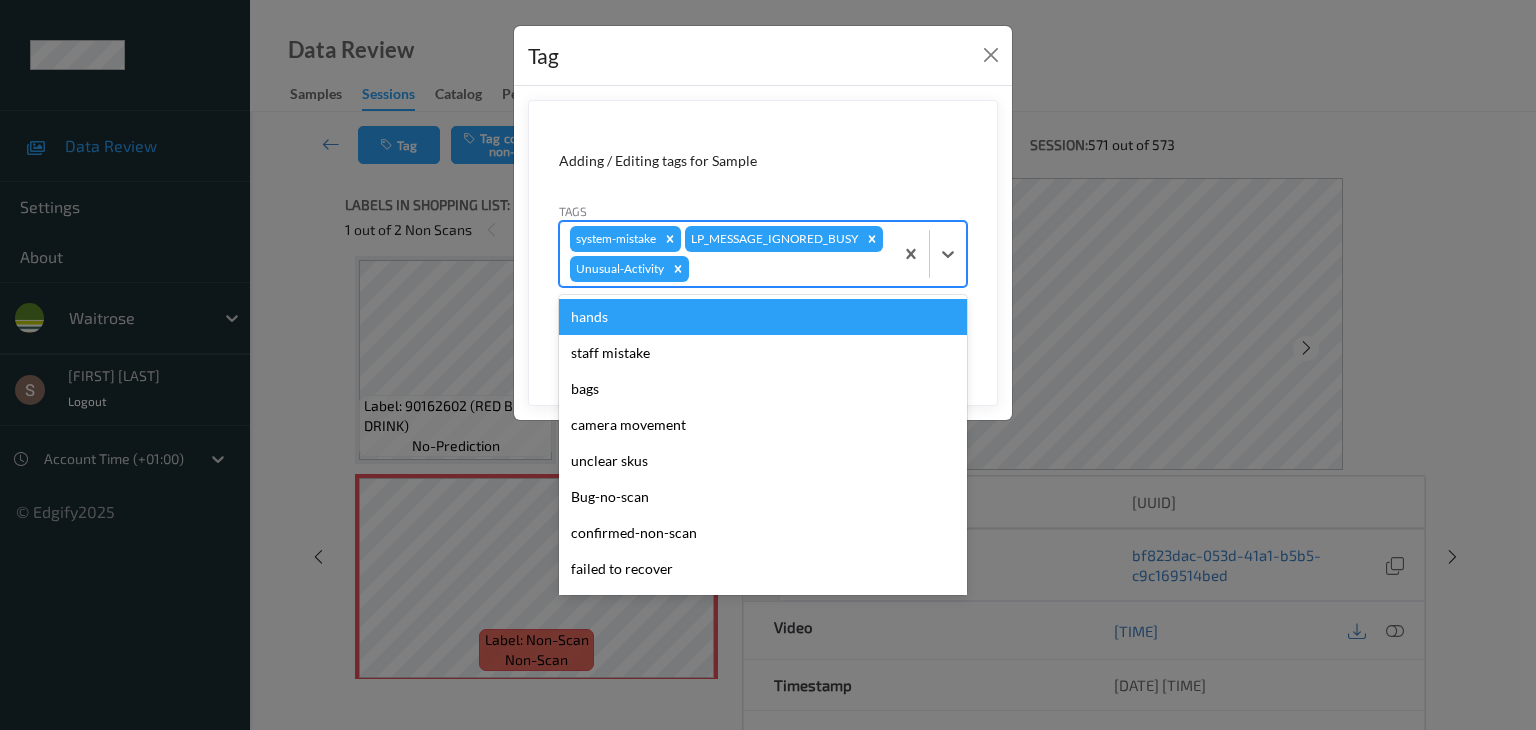 click at bounding box center [929, 254] 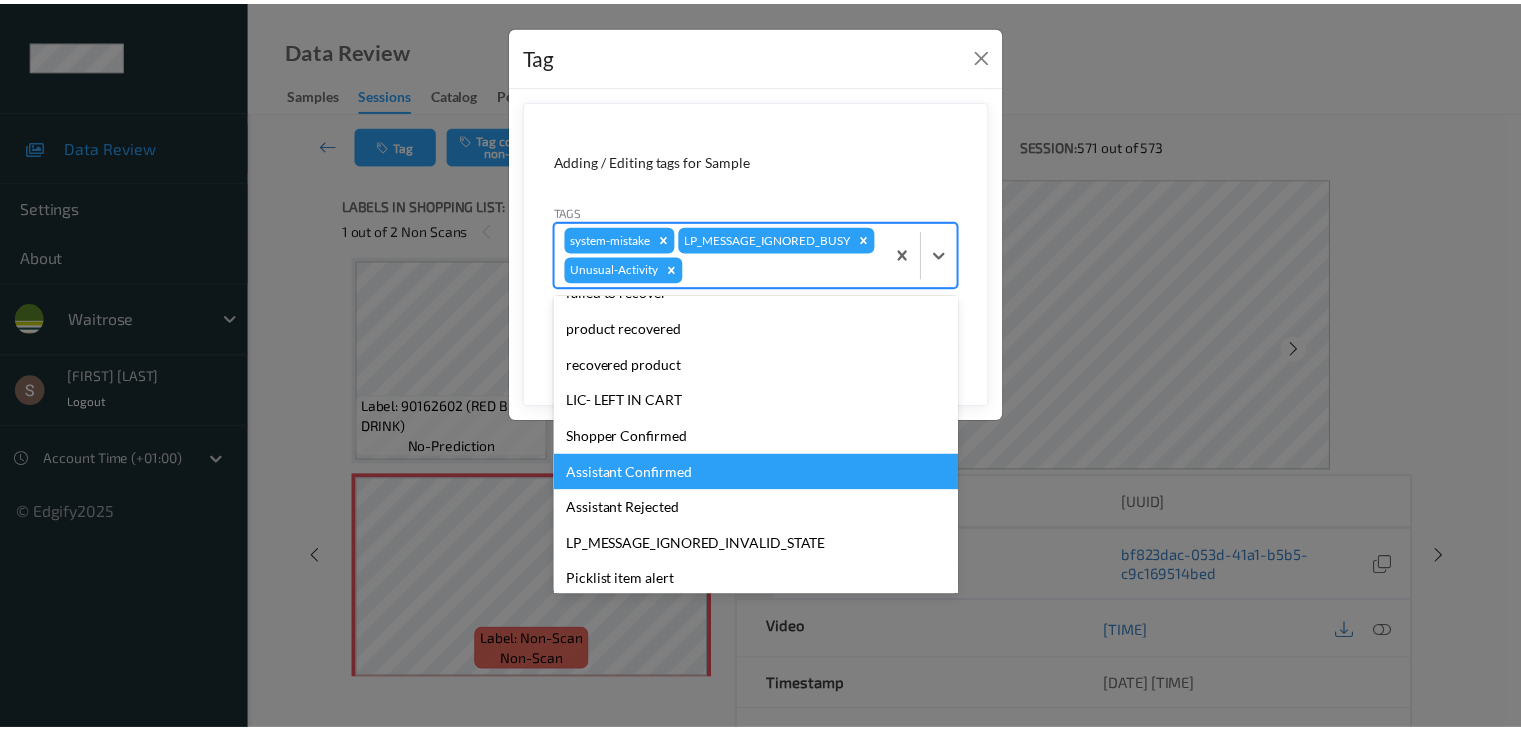 scroll, scrollTop: 320, scrollLeft: 0, axis: vertical 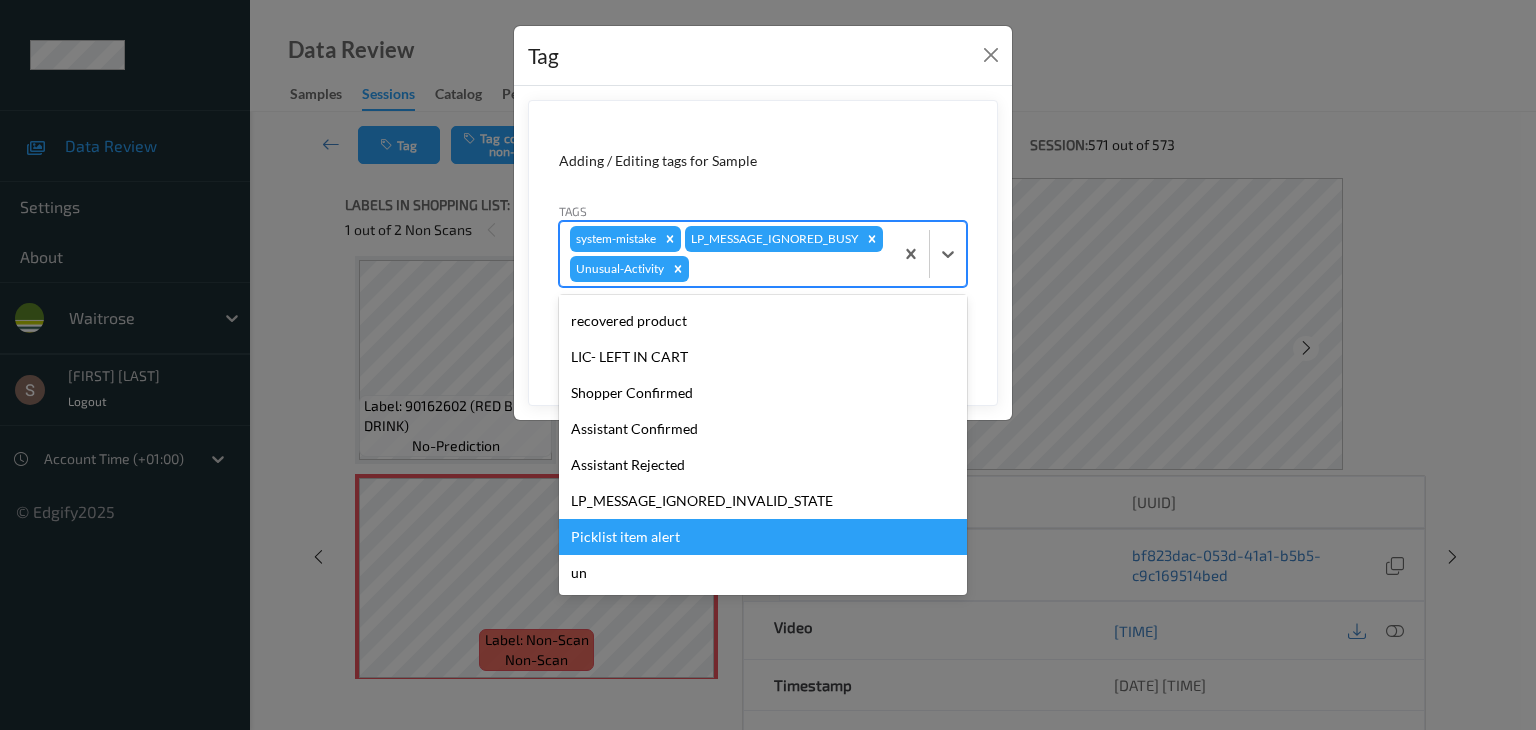 click on "Picklist item alert" at bounding box center [763, 537] 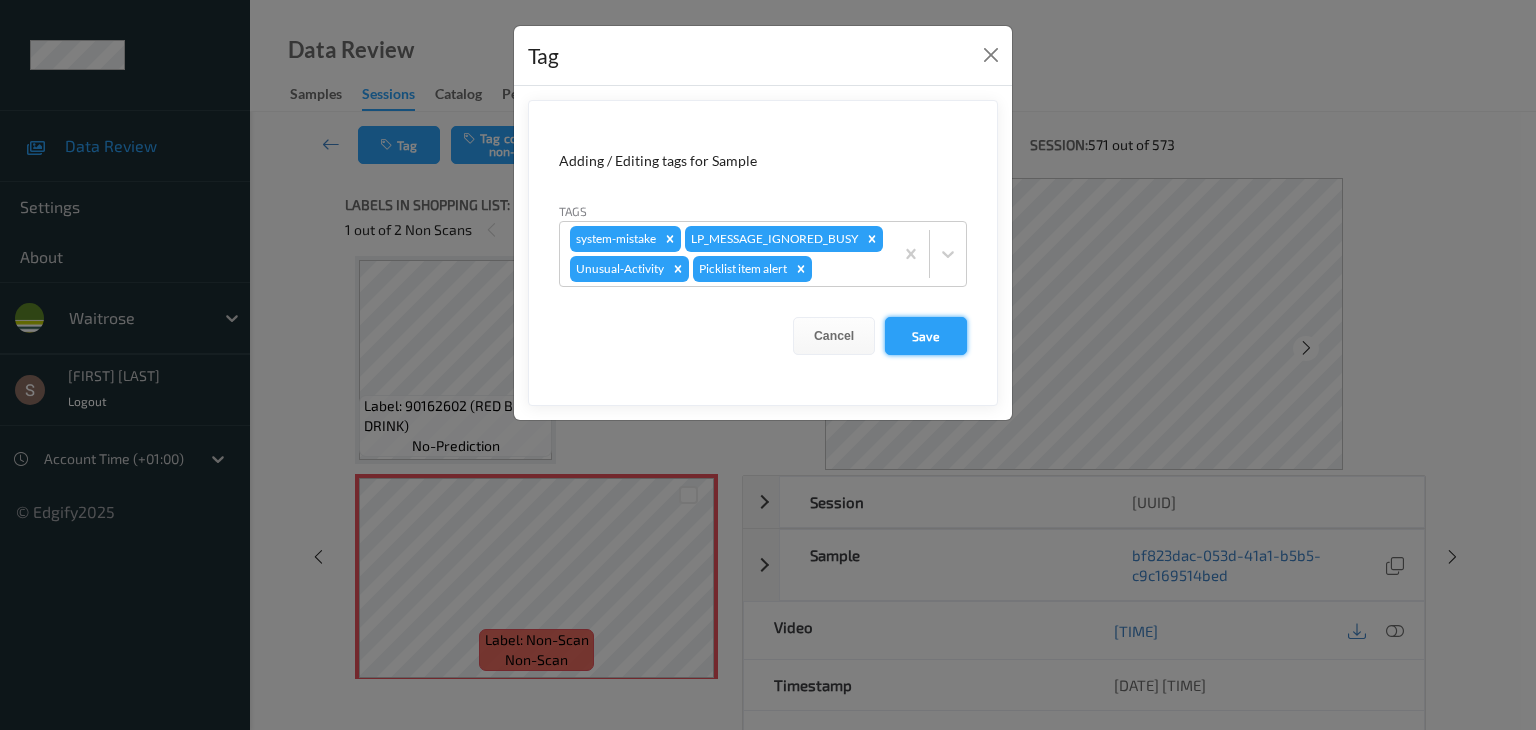 click on "Save" at bounding box center (926, 336) 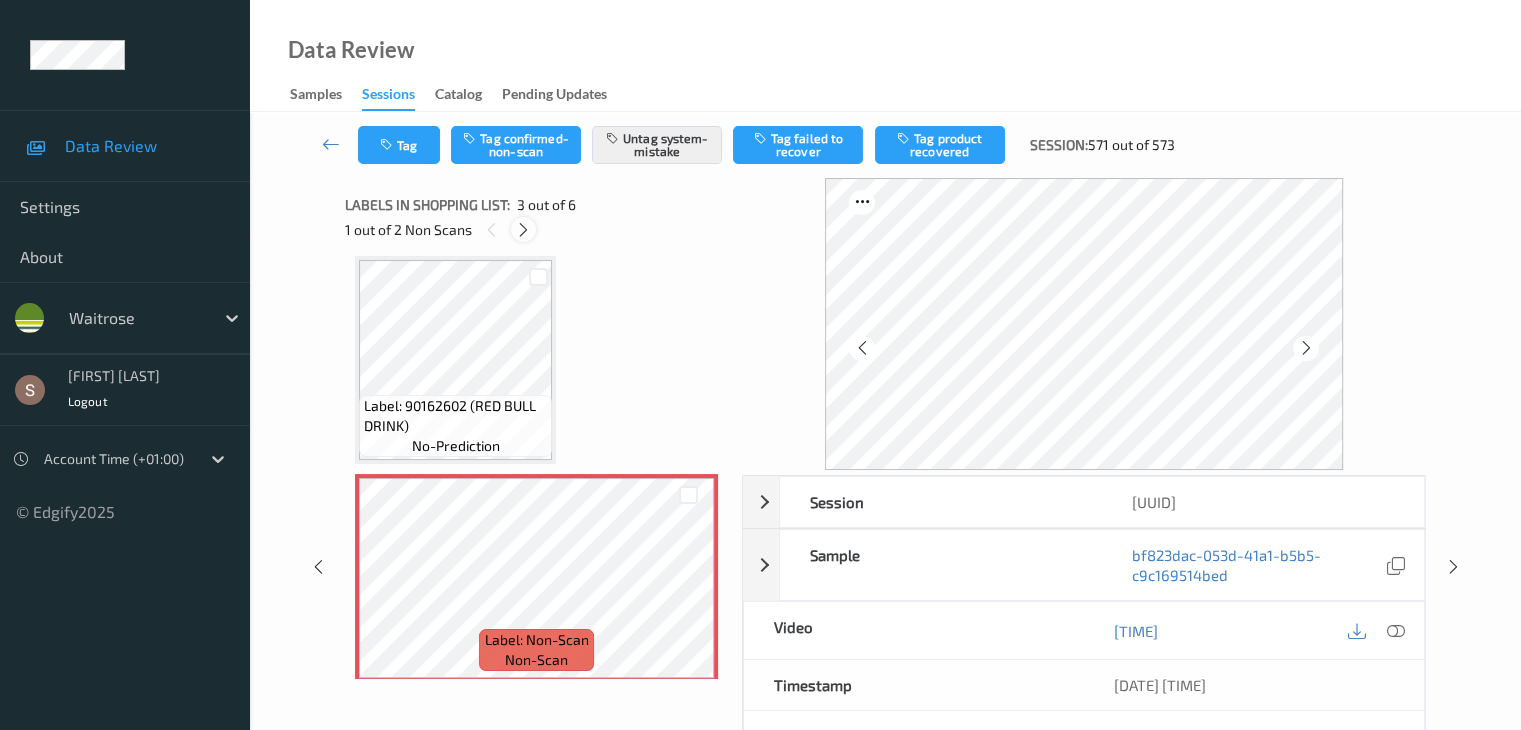 click at bounding box center (523, 230) 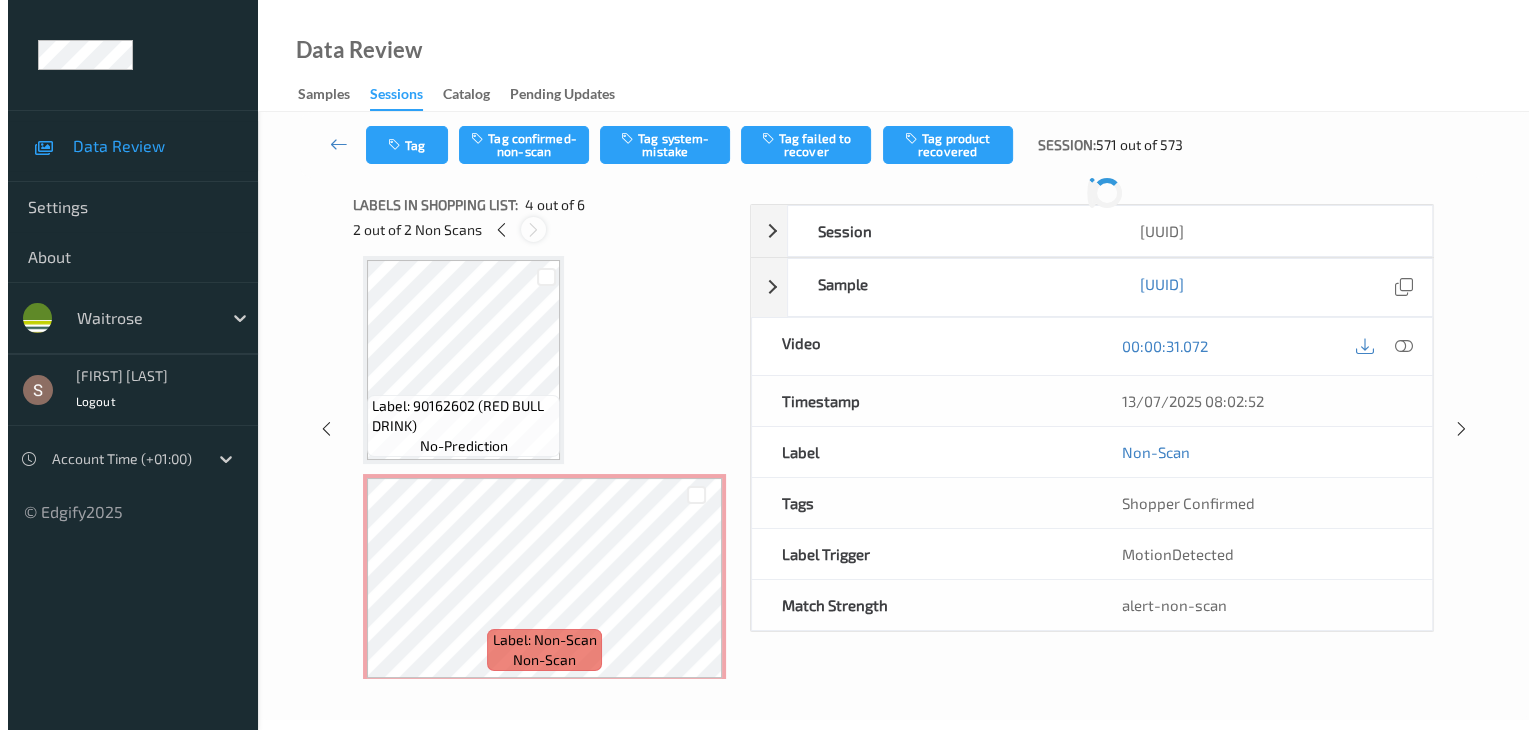 scroll, scrollTop: 446, scrollLeft: 0, axis: vertical 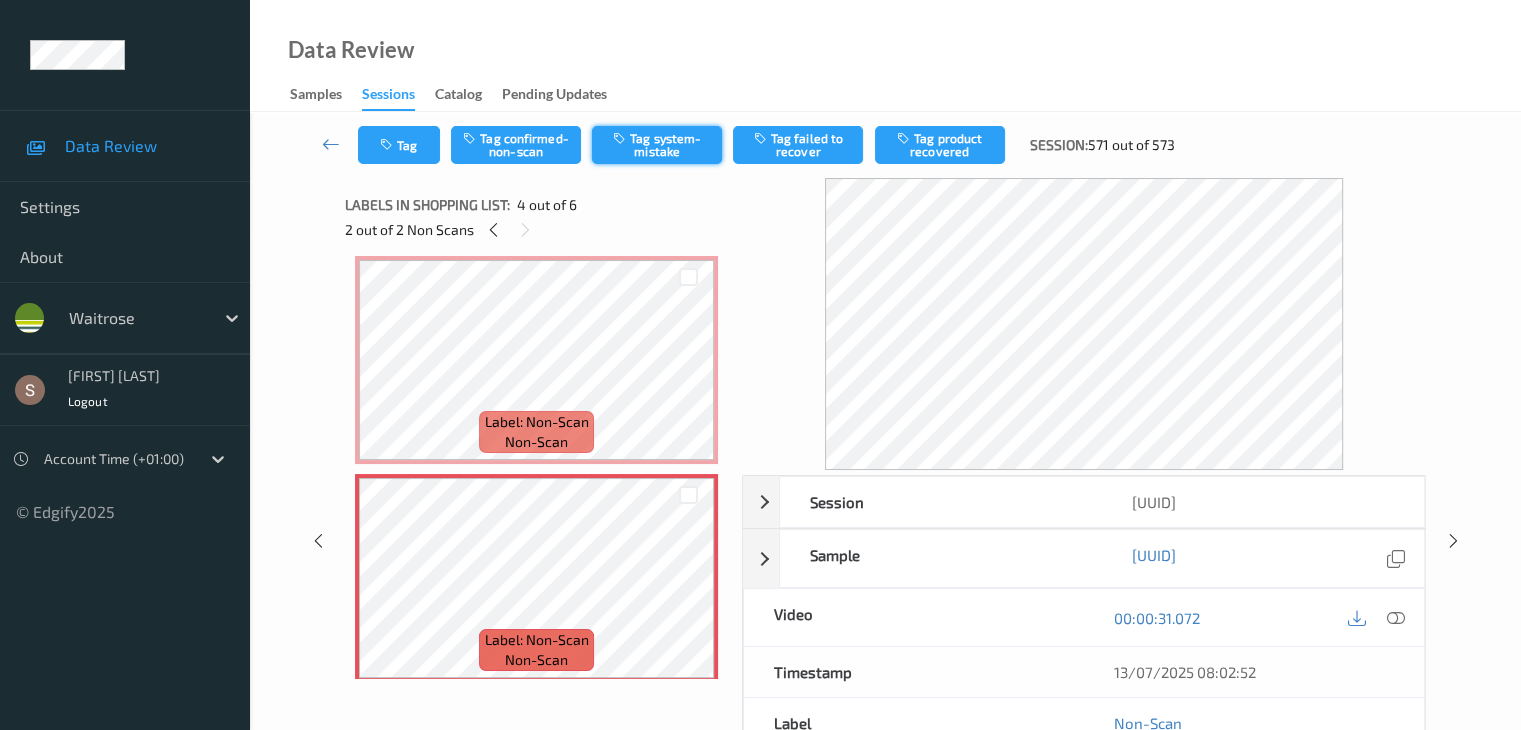 click on "Tag   system-mistake" at bounding box center (657, 145) 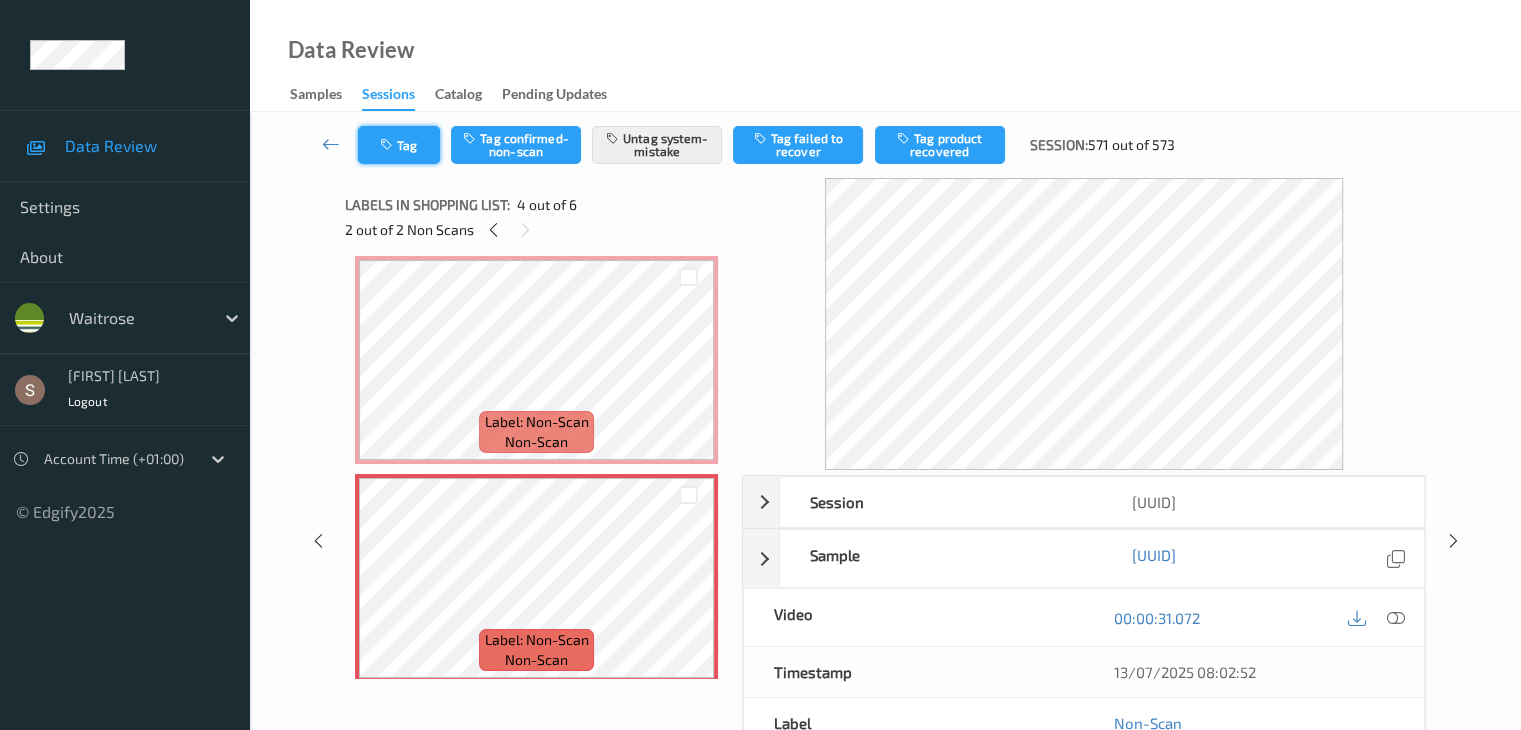 click on "Tag" at bounding box center (399, 145) 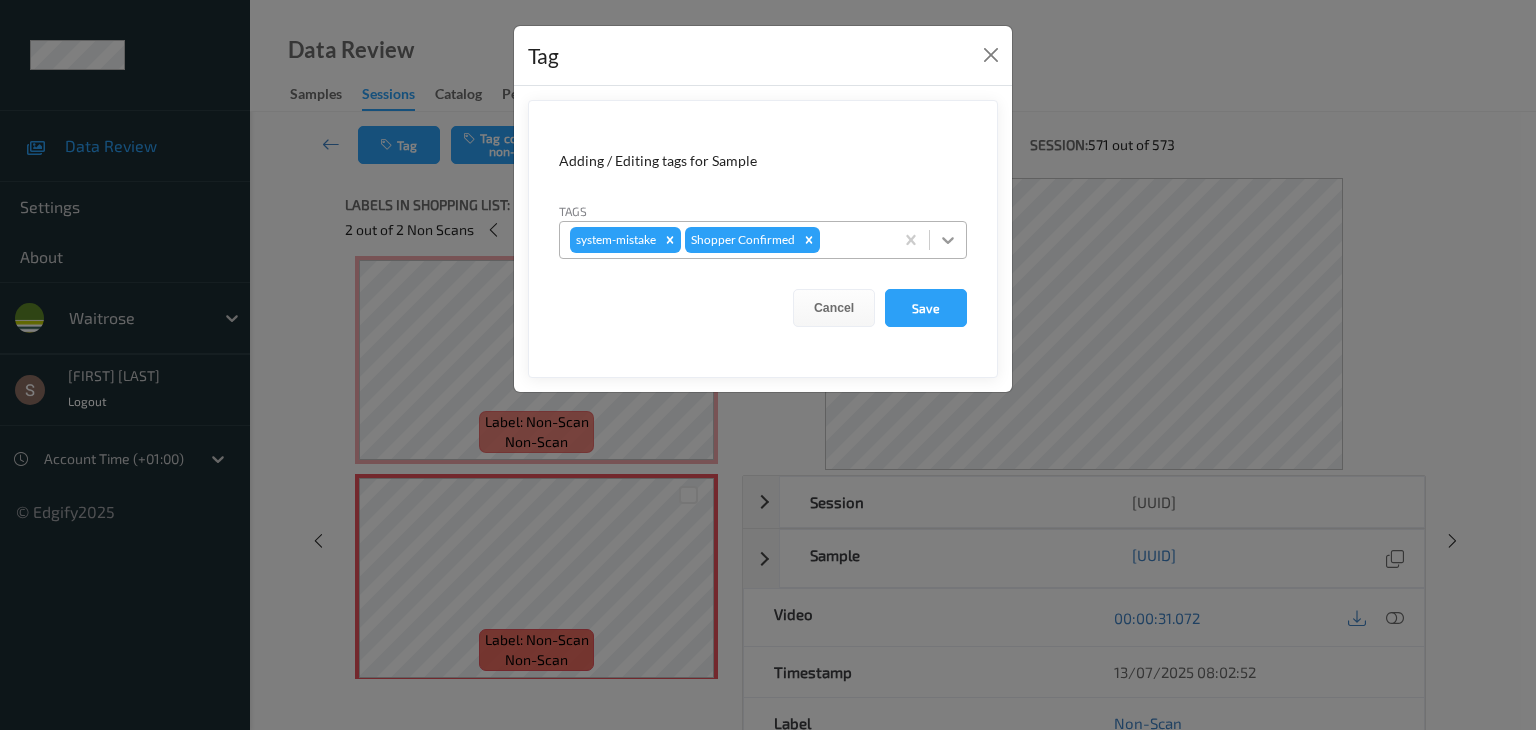 click 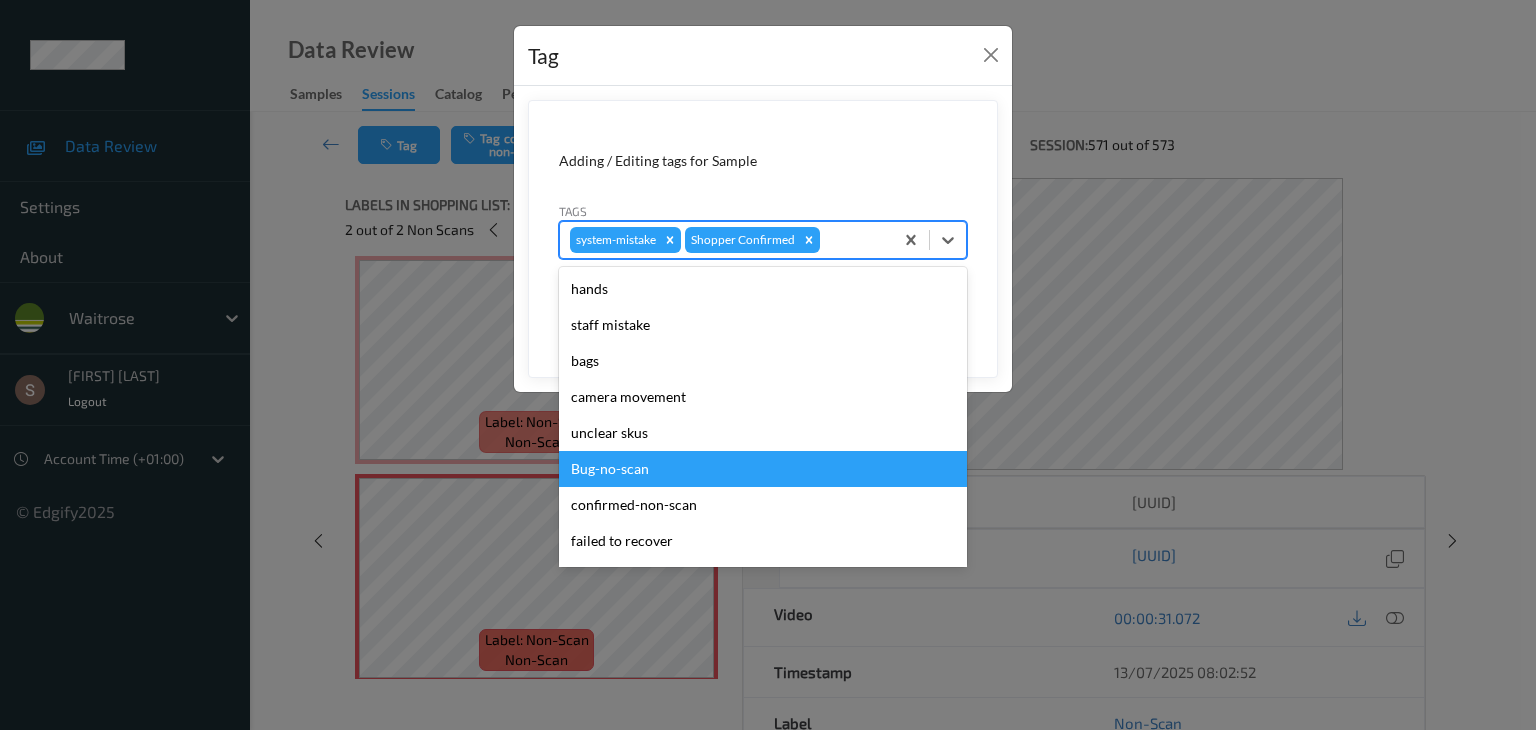 scroll, scrollTop: 356, scrollLeft: 0, axis: vertical 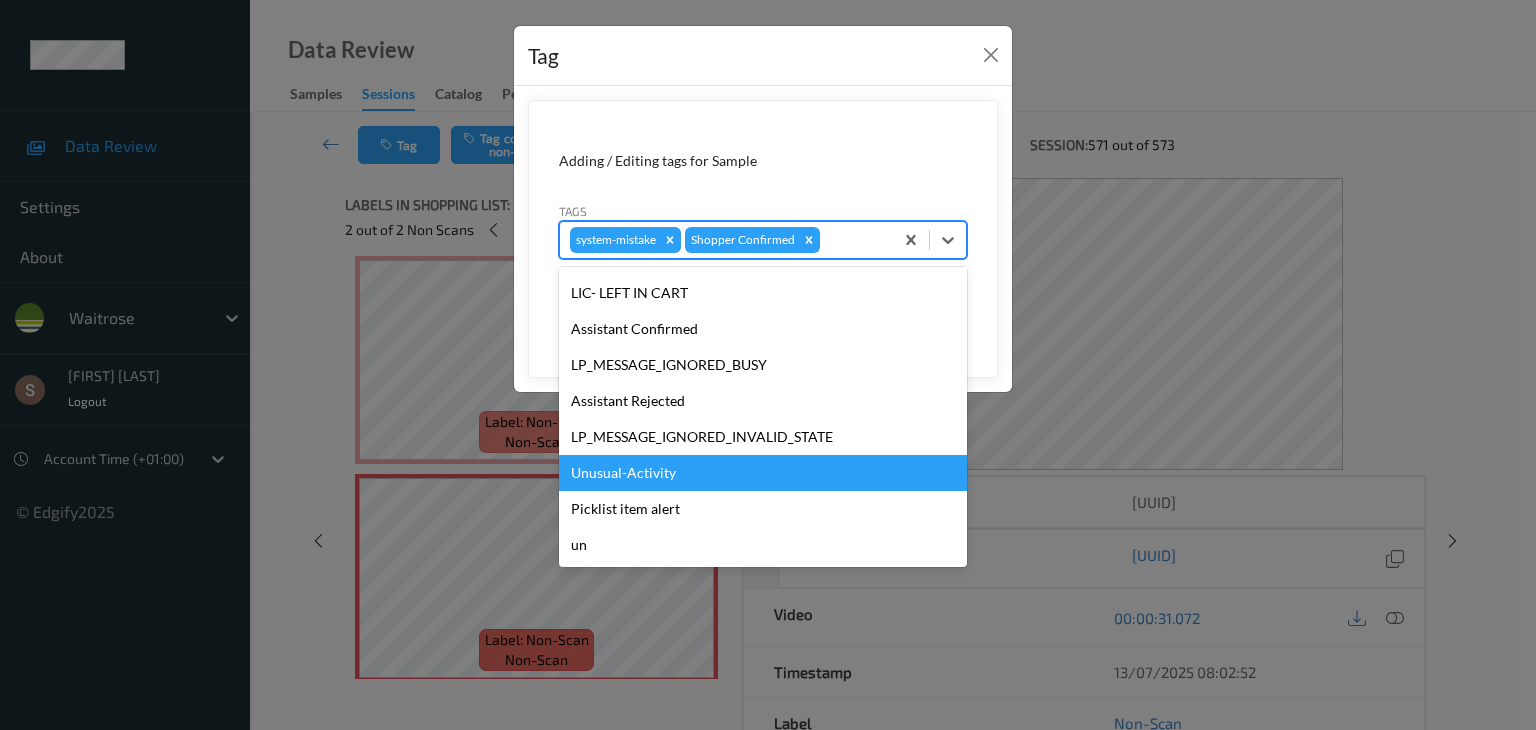 click on "Unusual-Activity" at bounding box center [763, 473] 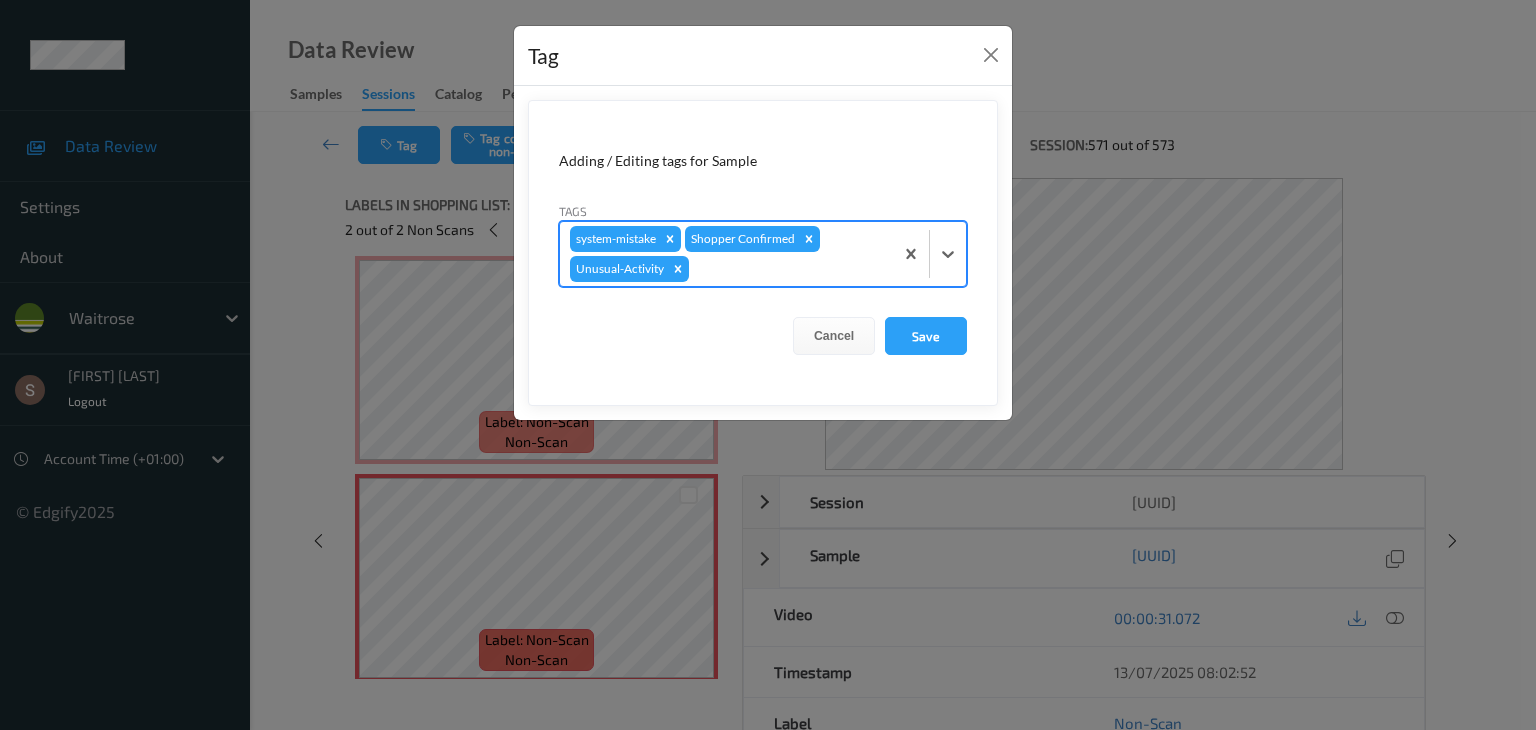click 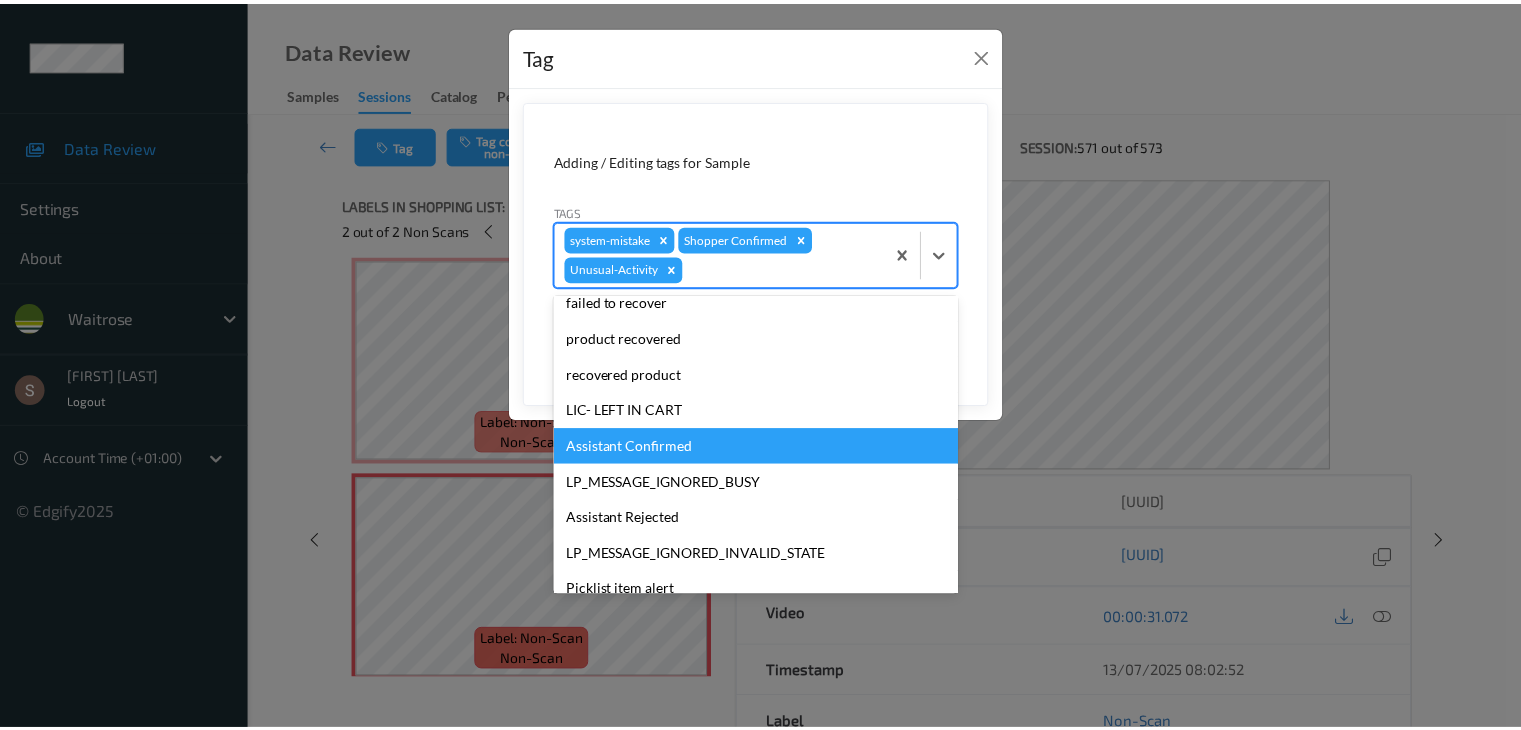 scroll, scrollTop: 320, scrollLeft: 0, axis: vertical 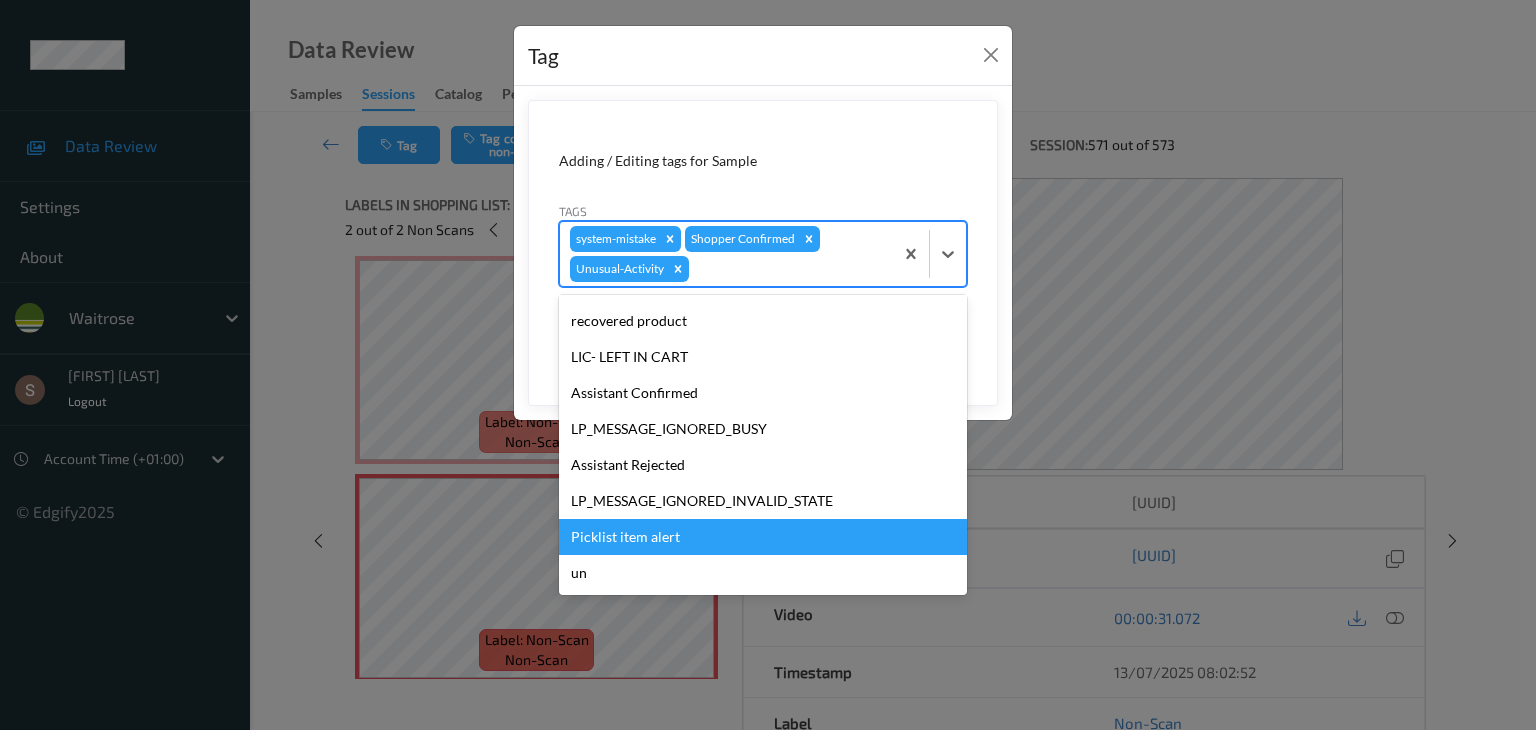 click on "Picklist item alert" at bounding box center [763, 537] 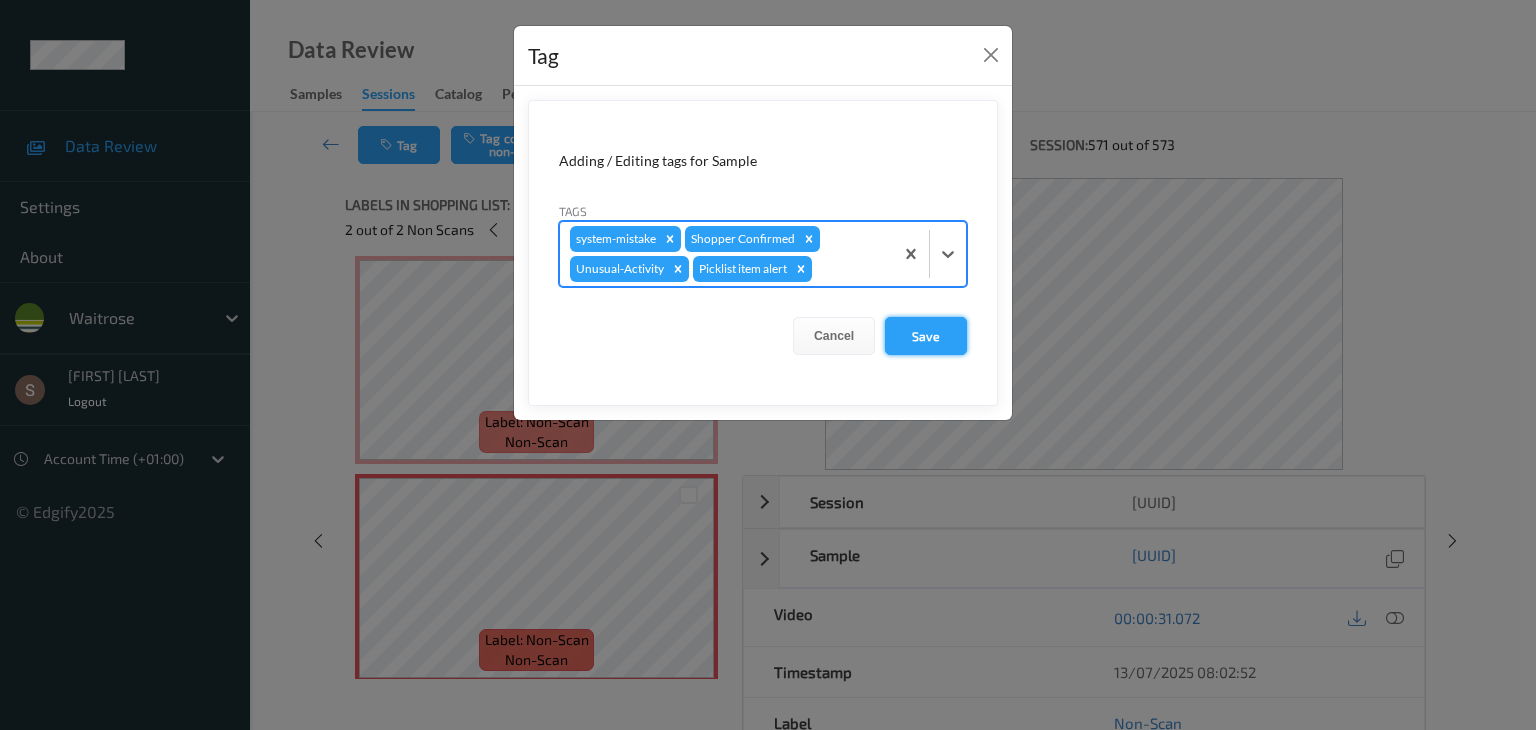 click on "Save" at bounding box center [926, 336] 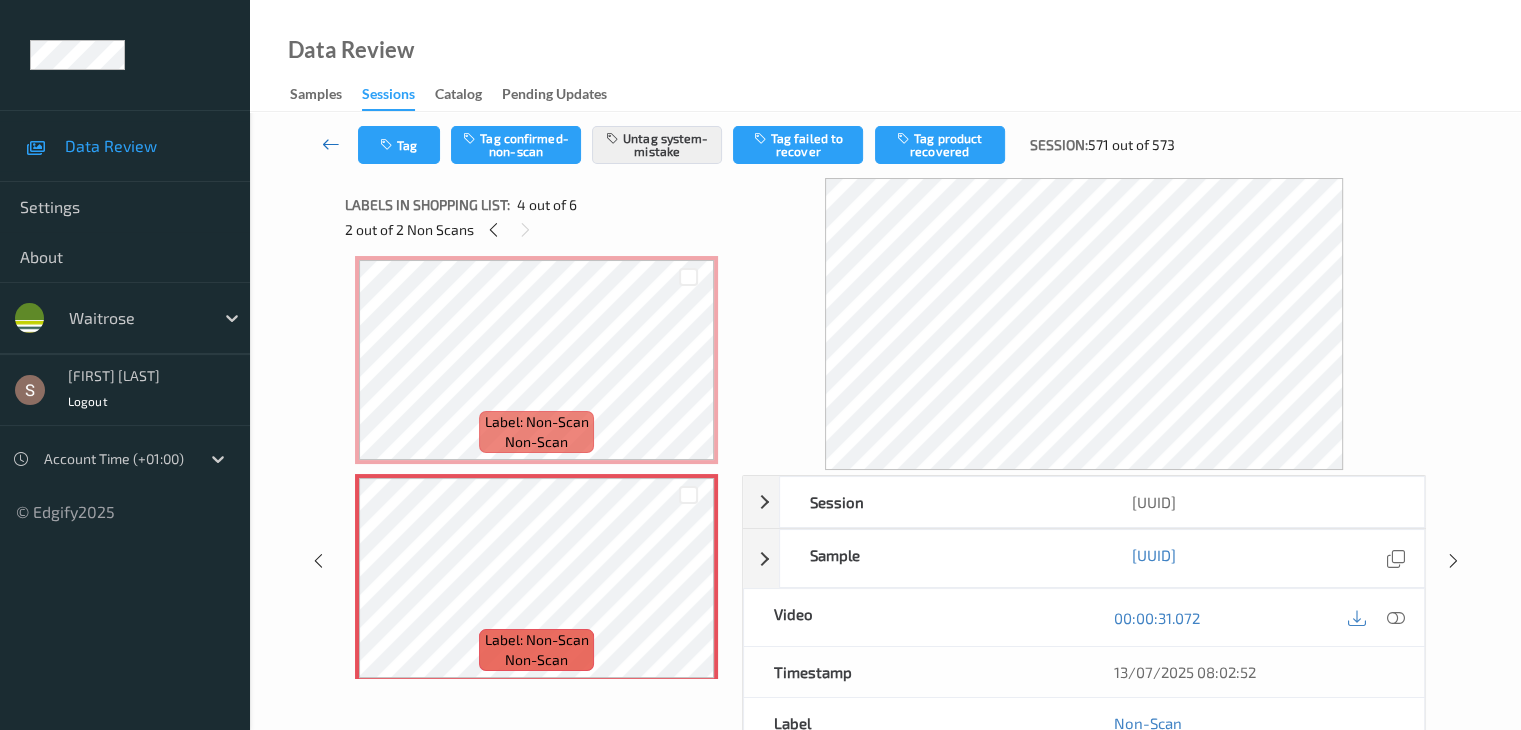 click at bounding box center [331, 144] 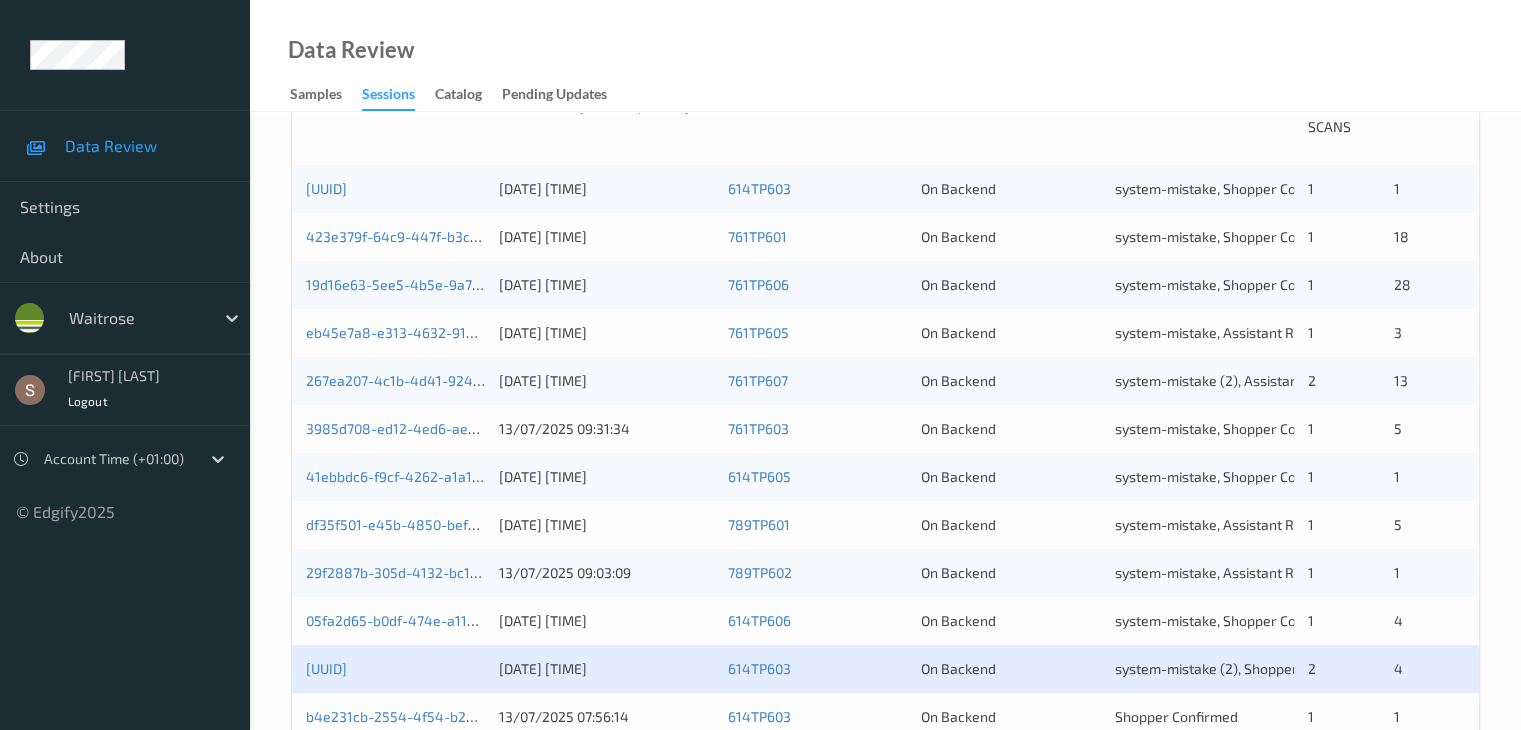 scroll, scrollTop: 596, scrollLeft: 0, axis: vertical 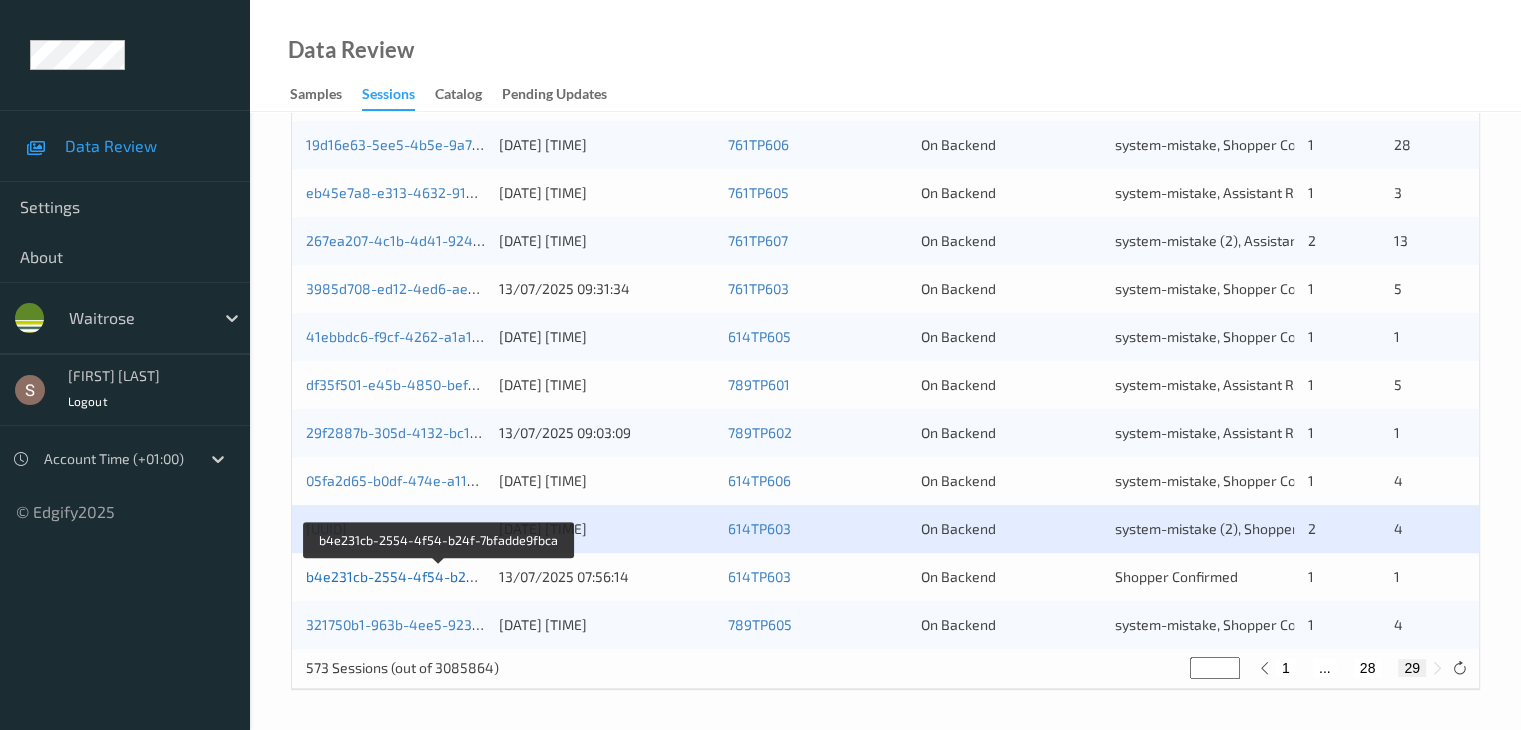 click on "b4e231cb-2554-4f54-b24f-7bfadde9fbca" at bounding box center (439, 576) 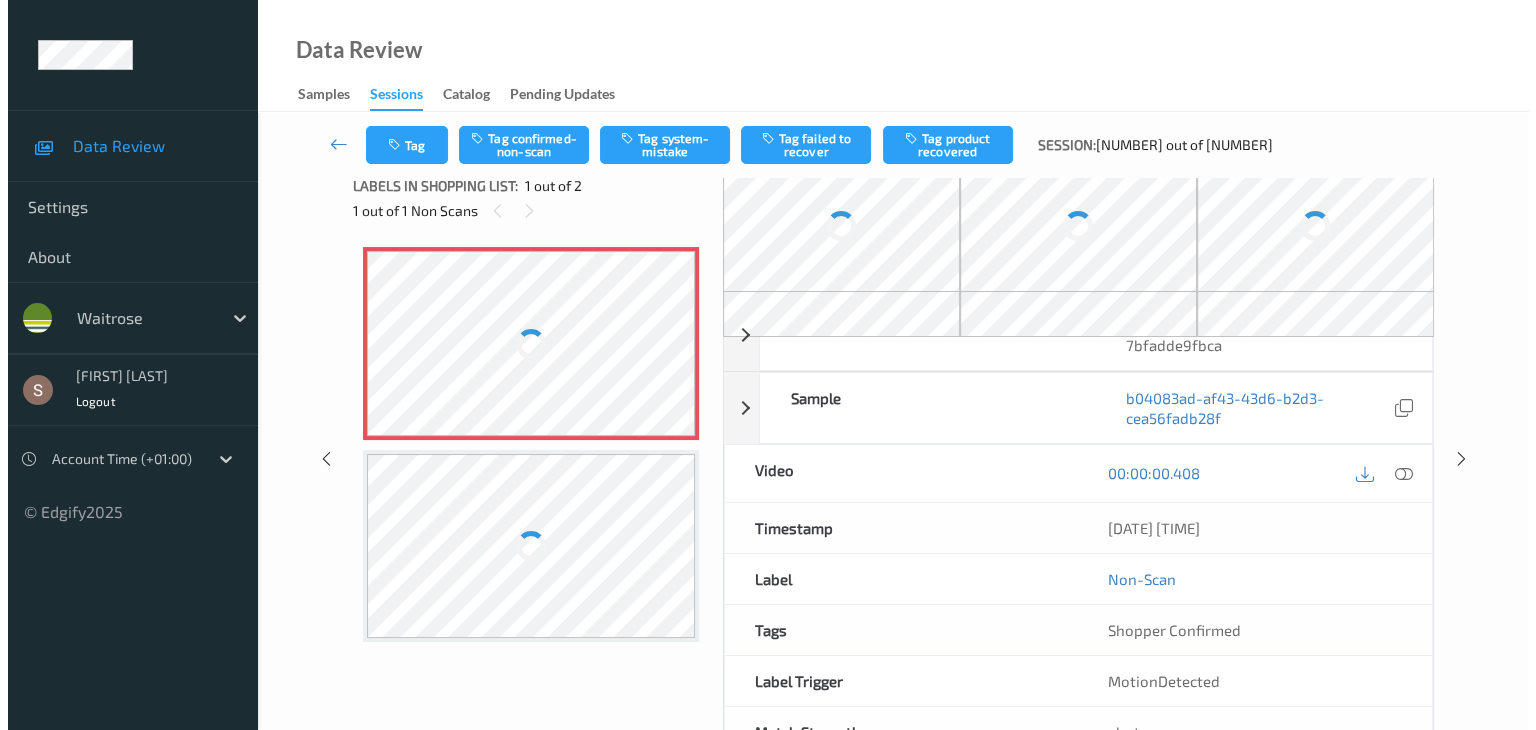 scroll, scrollTop: 0, scrollLeft: 0, axis: both 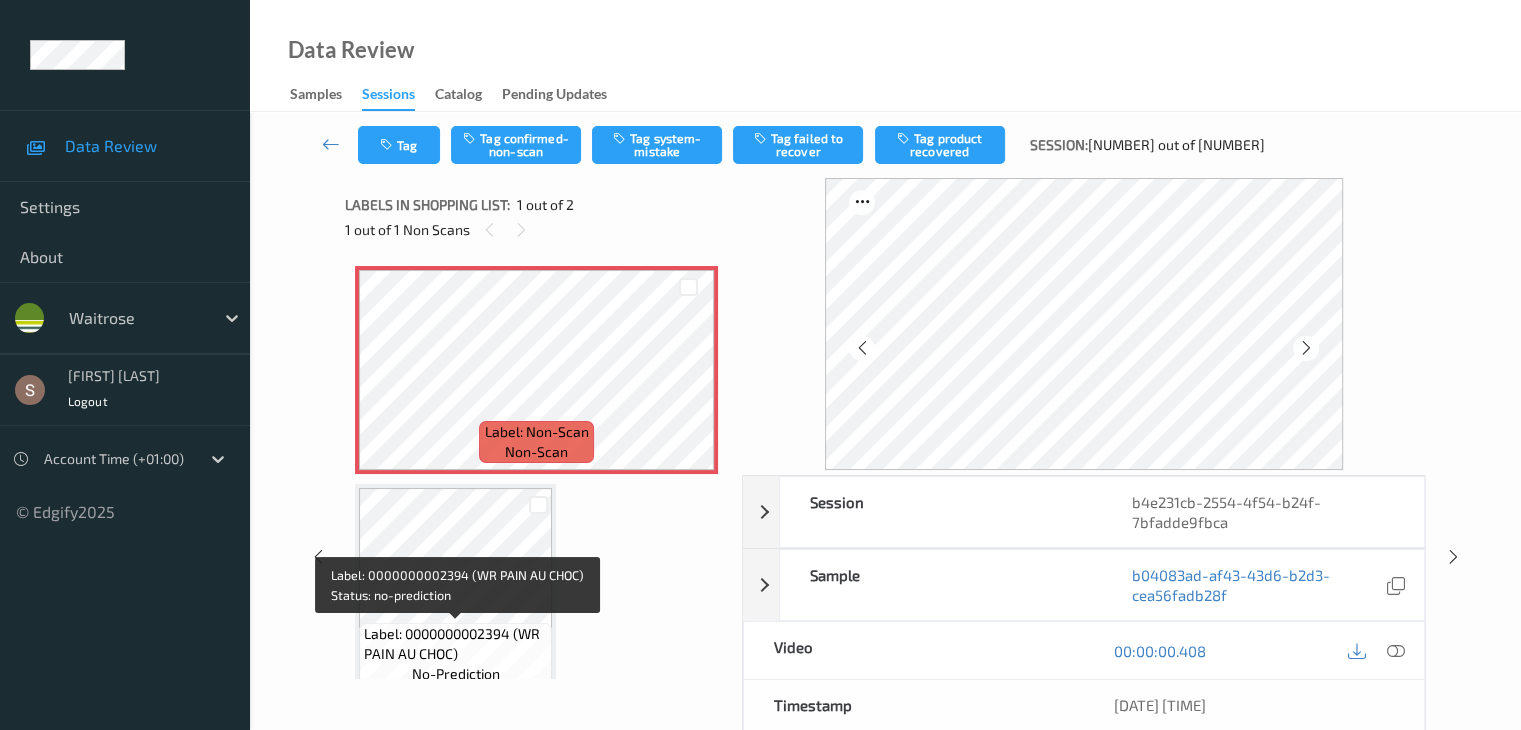click on "Label: 0000000002394 (WR PAIN AU CHOC)" at bounding box center (455, 644) 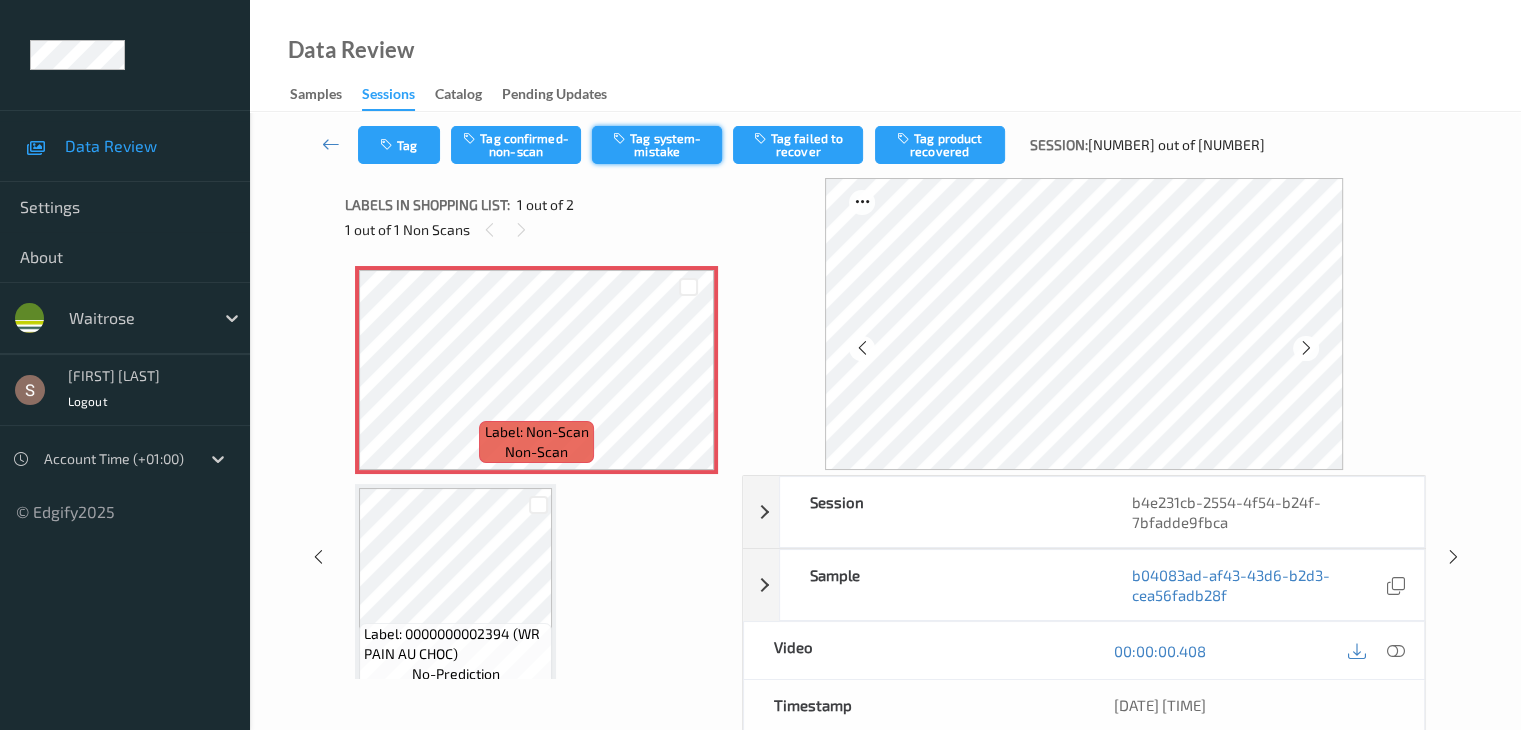 click on "Tag   system-mistake" at bounding box center [657, 145] 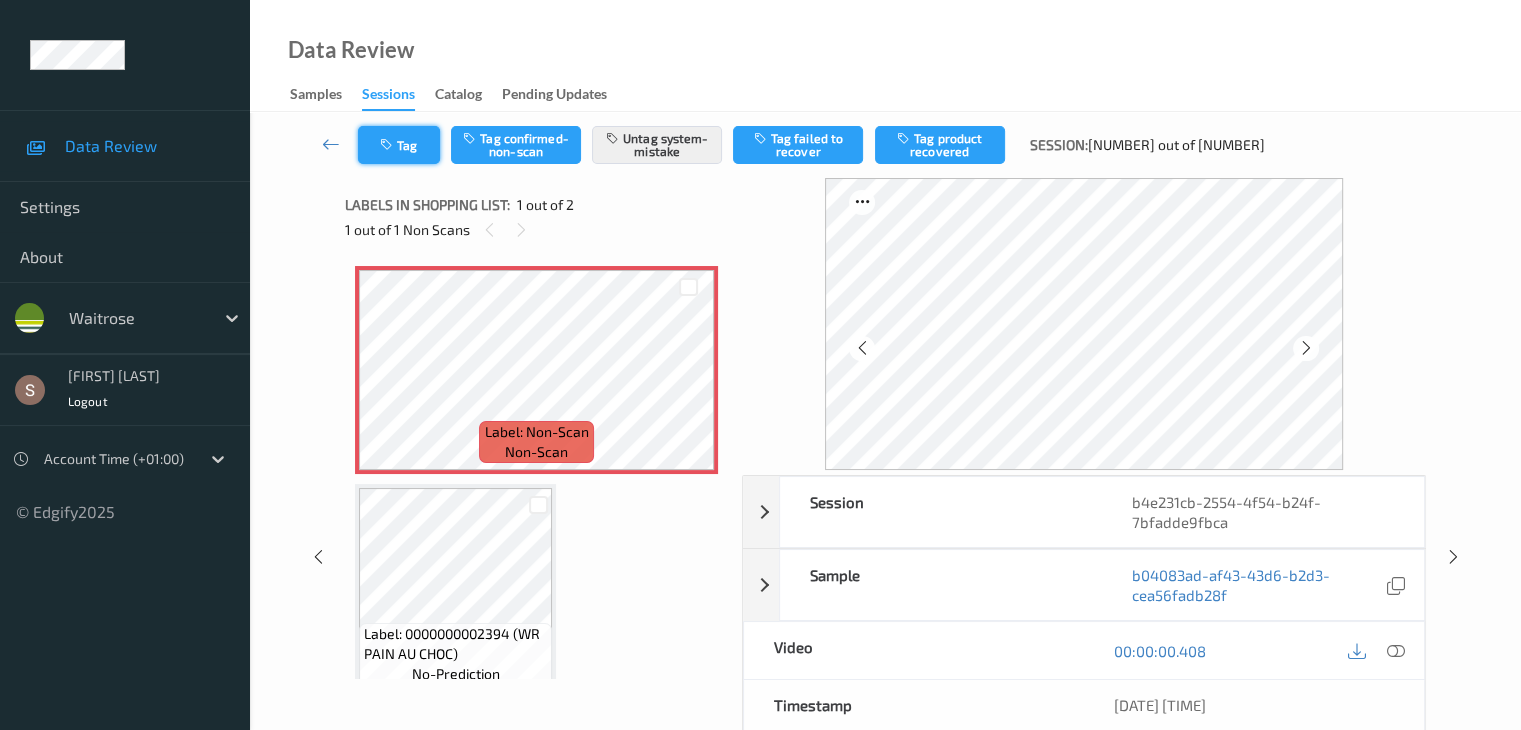 click on "Tag" at bounding box center (399, 145) 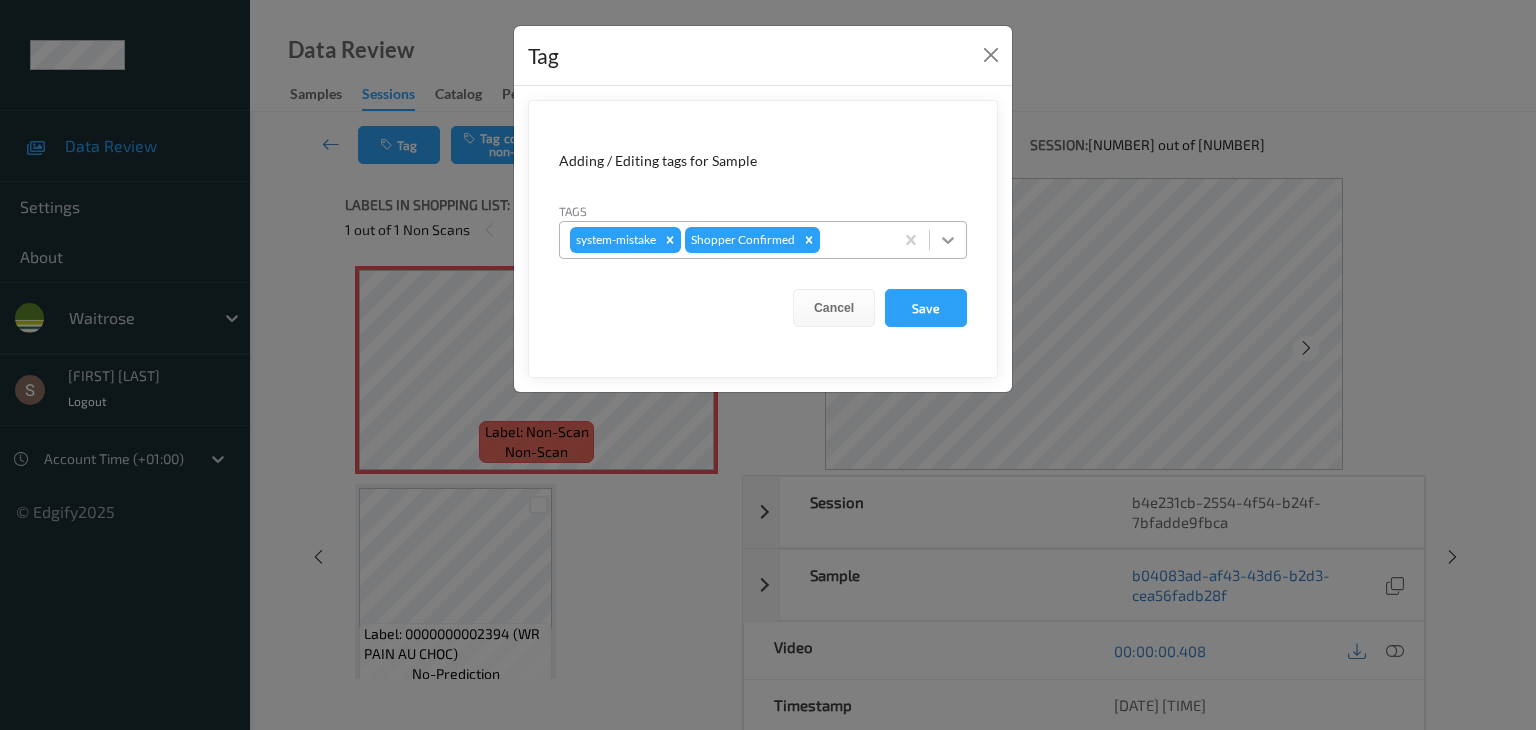 click 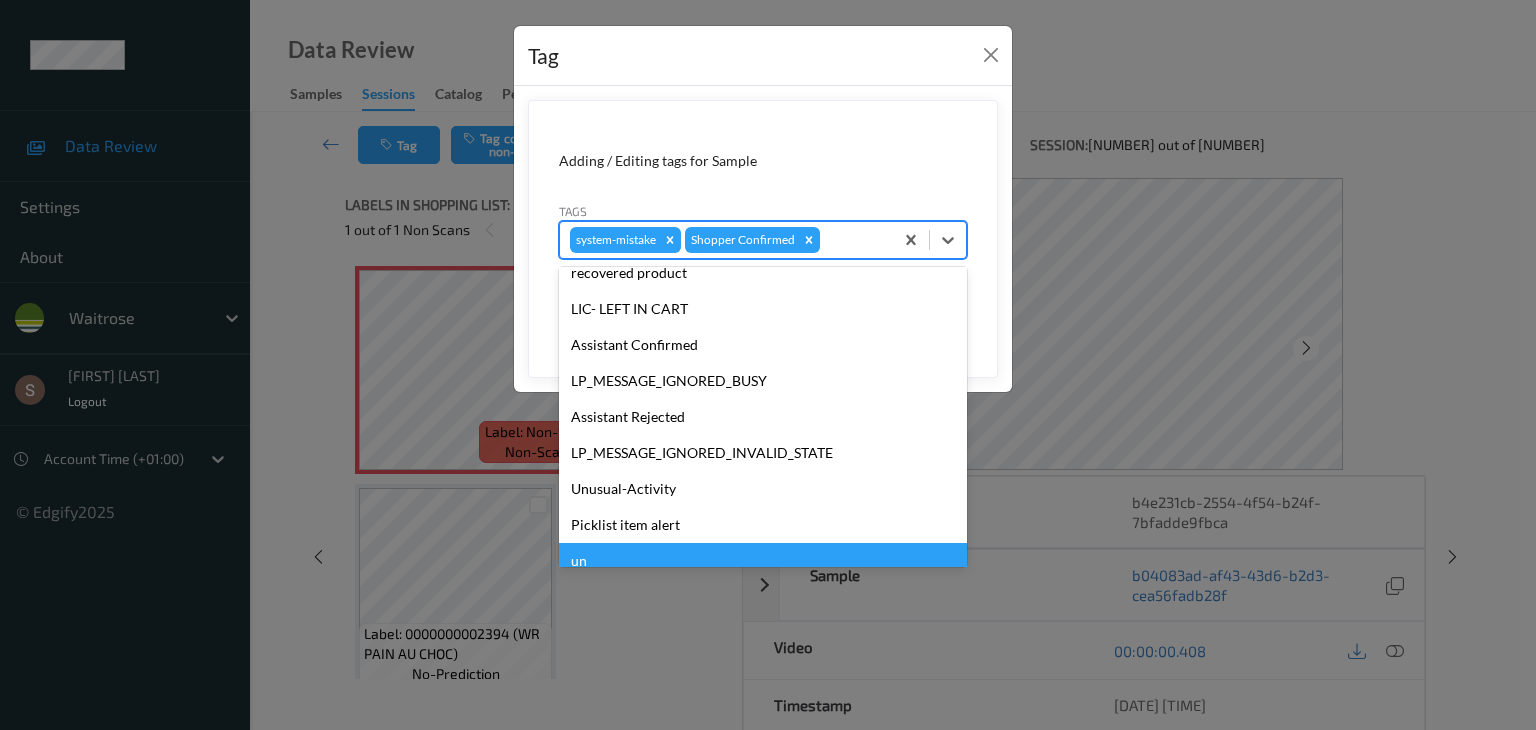 scroll, scrollTop: 356, scrollLeft: 0, axis: vertical 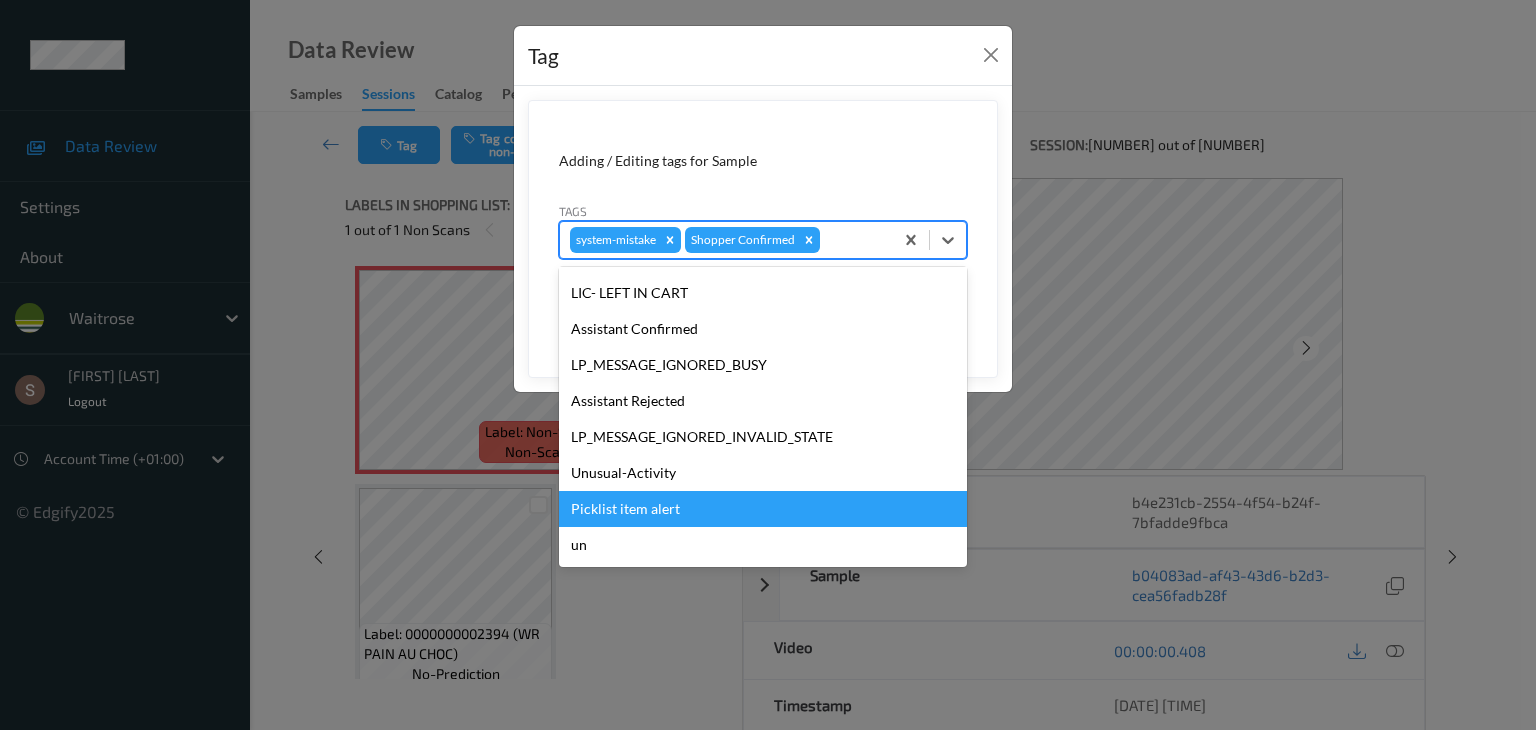 click on "Picklist item alert" at bounding box center [763, 509] 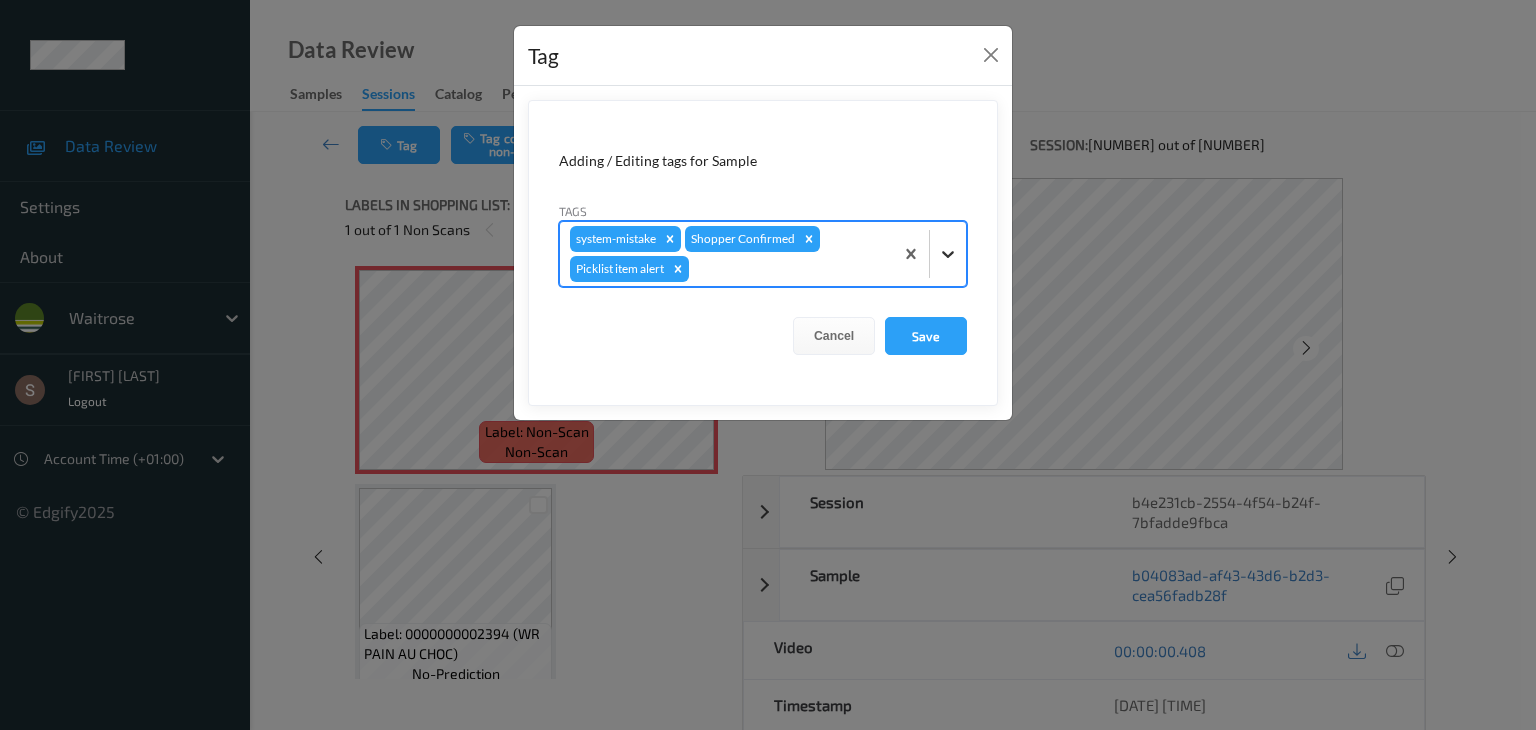 click 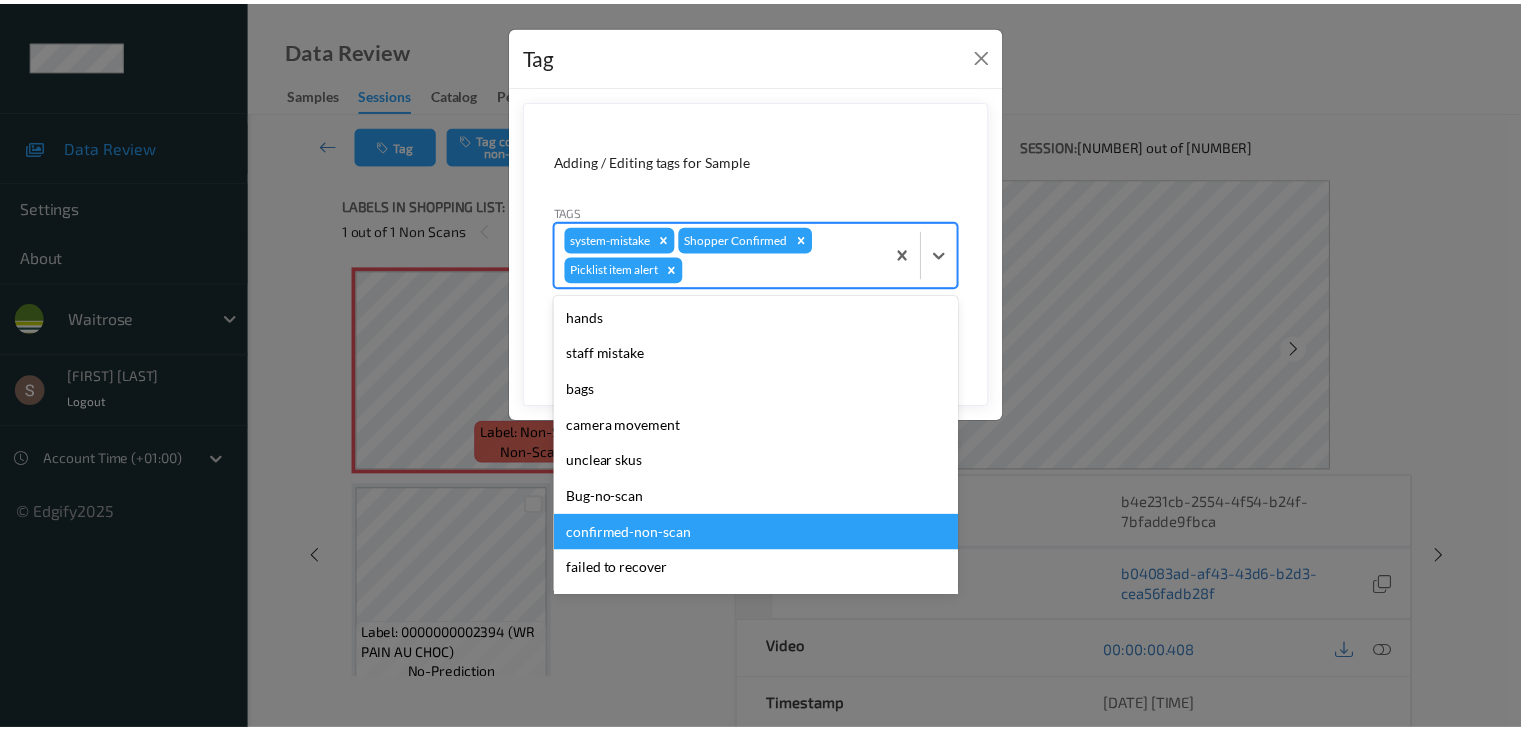 scroll, scrollTop: 320, scrollLeft: 0, axis: vertical 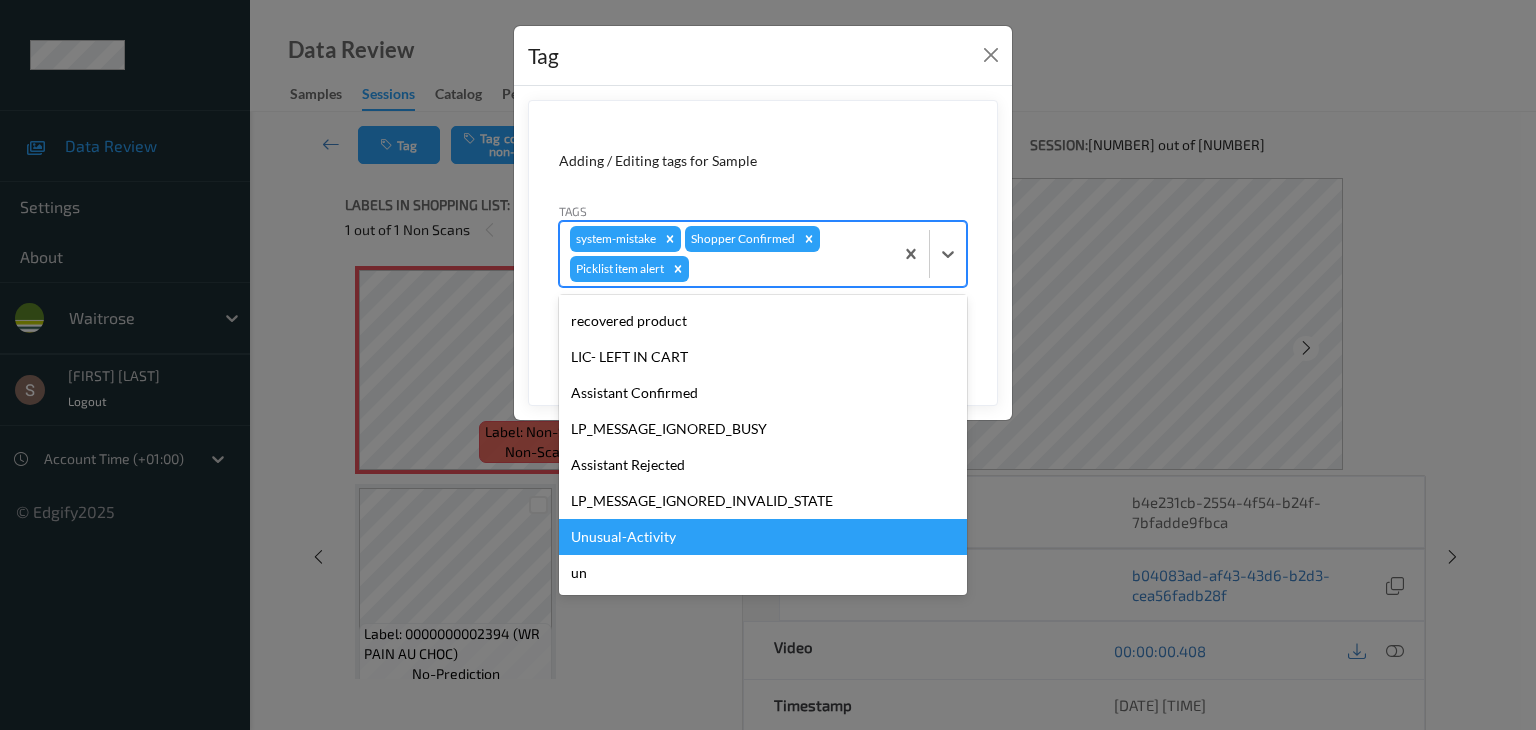 click on "Unusual-Activity" at bounding box center [763, 537] 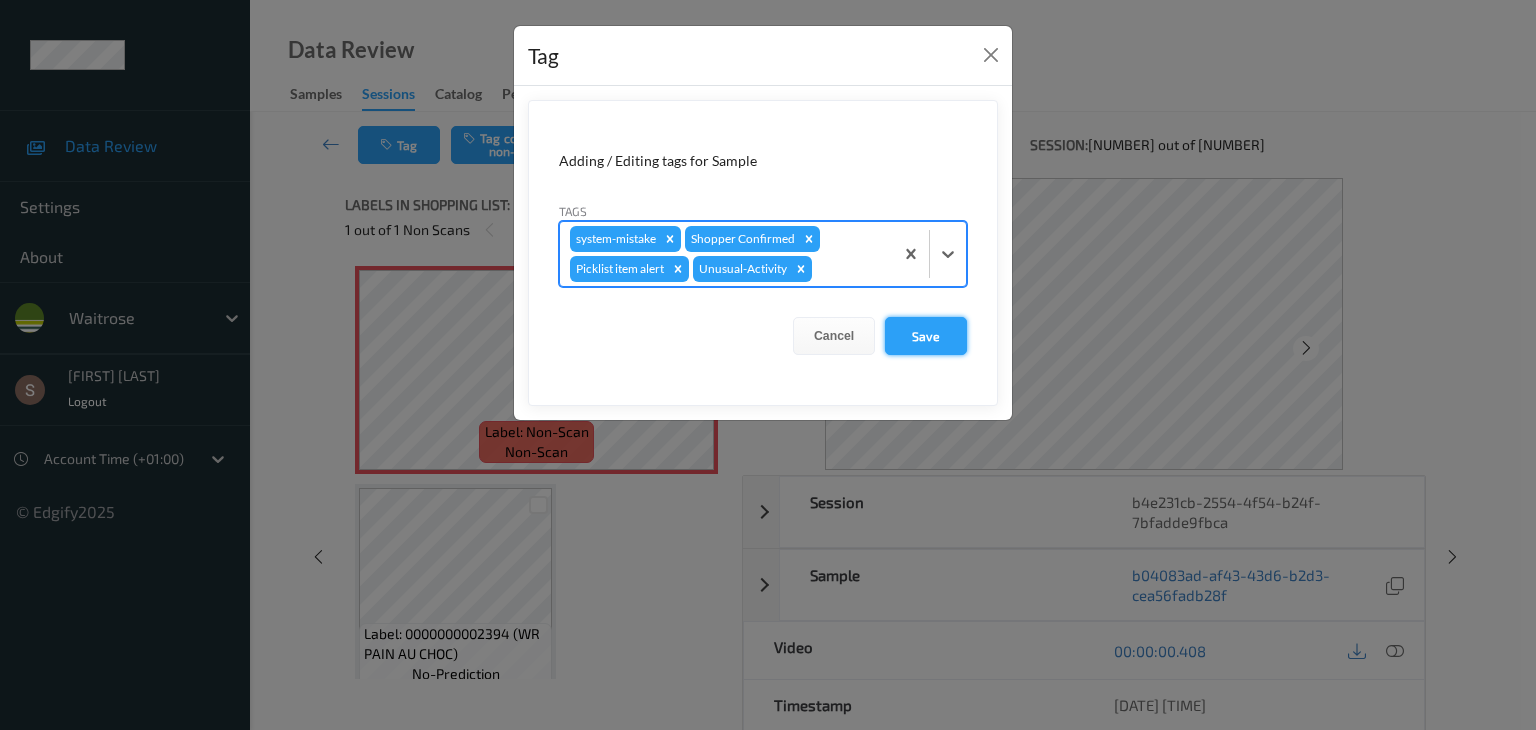 click on "Save" at bounding box center [926, 336] 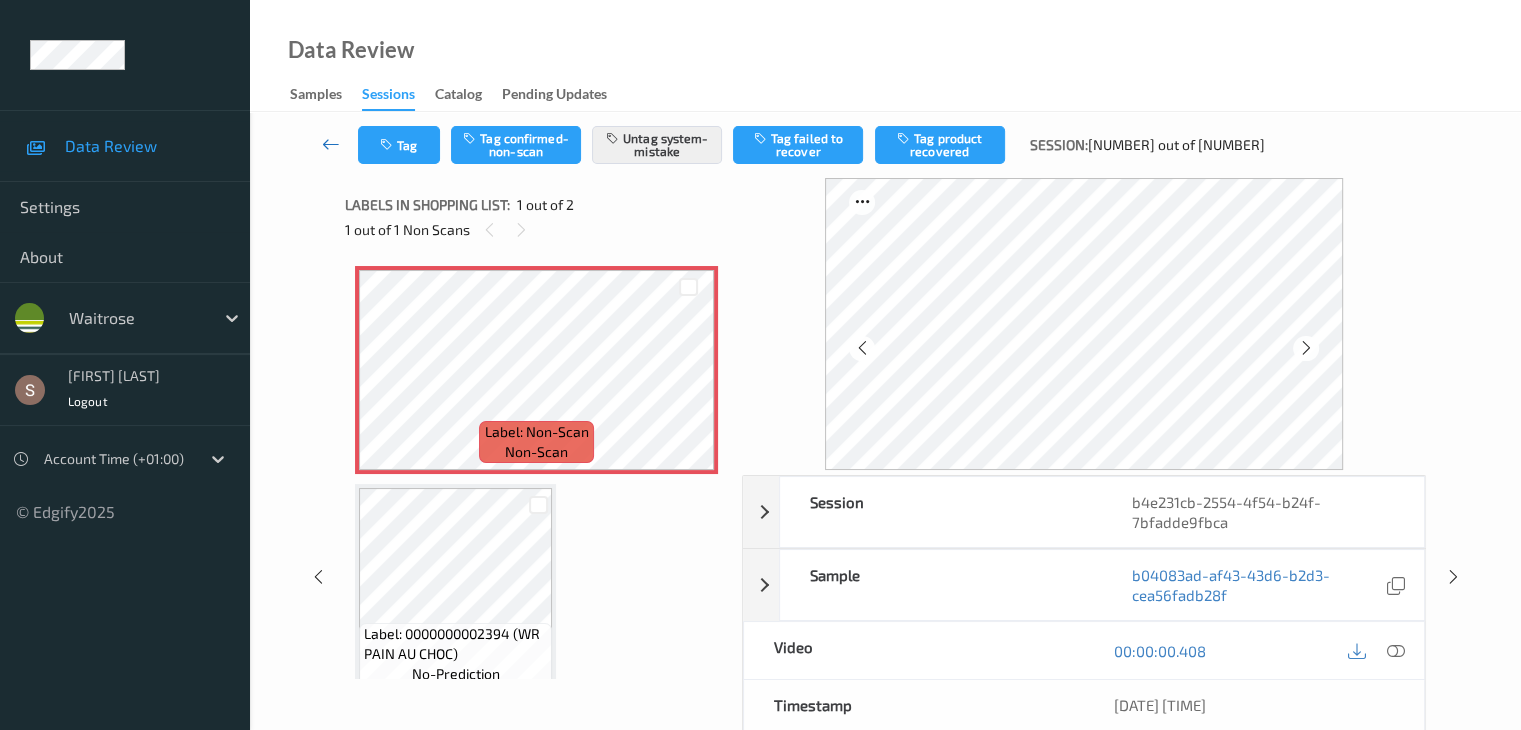click at bounding box center (331, 144) 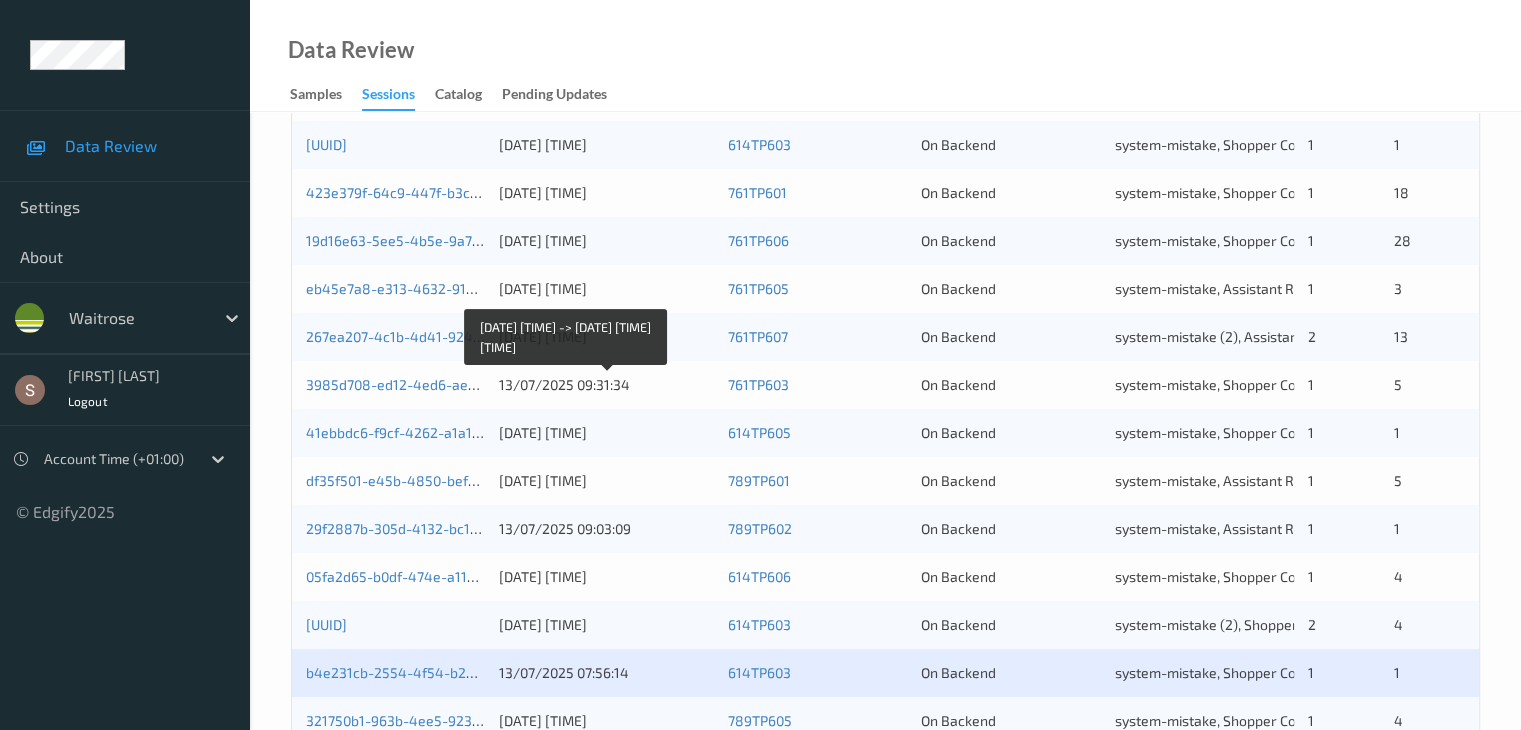 scroll, scrollTop: 596, scrollLeft: 0, axis: vertical 